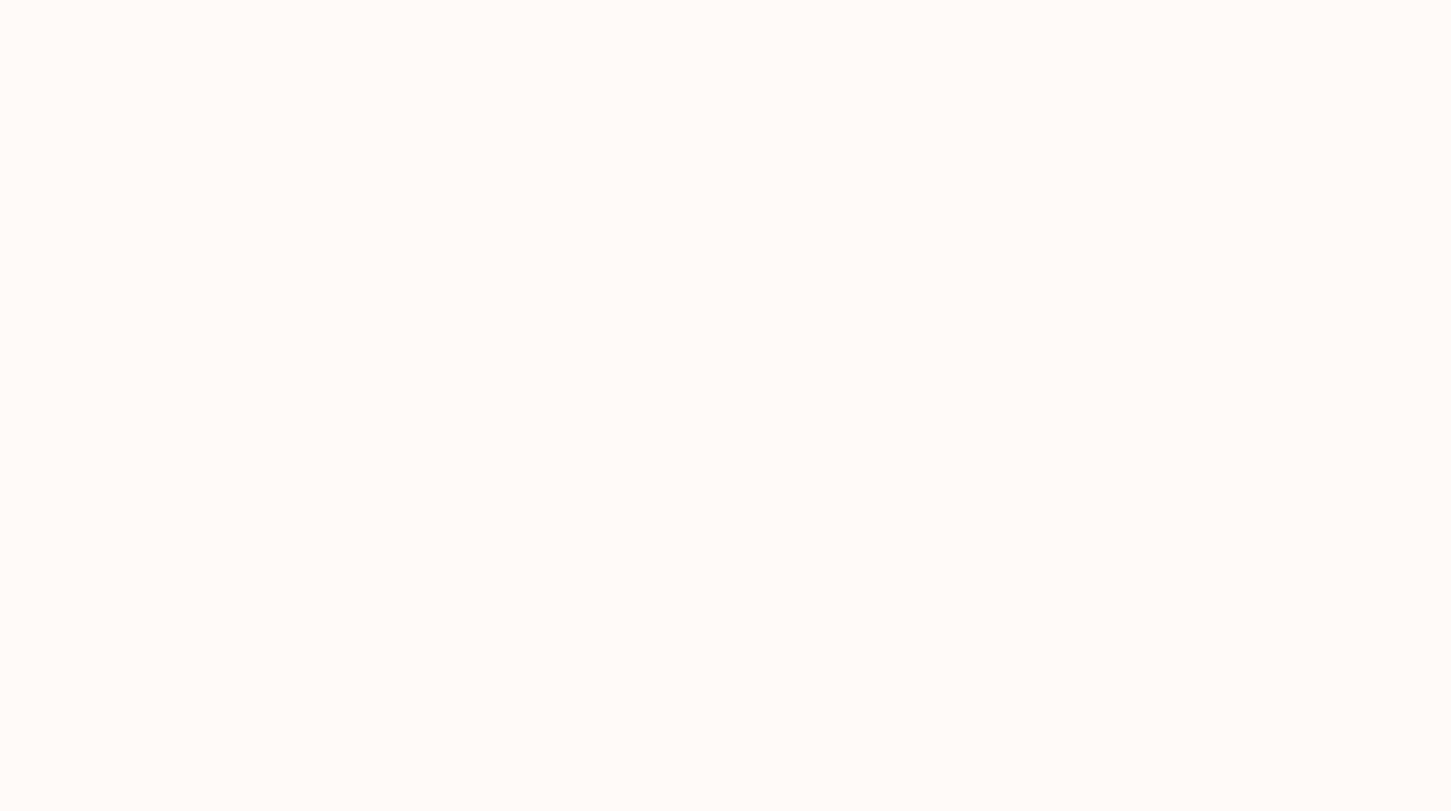 scroll, scrollTop: 0, scrollLeft: 0, axis: both 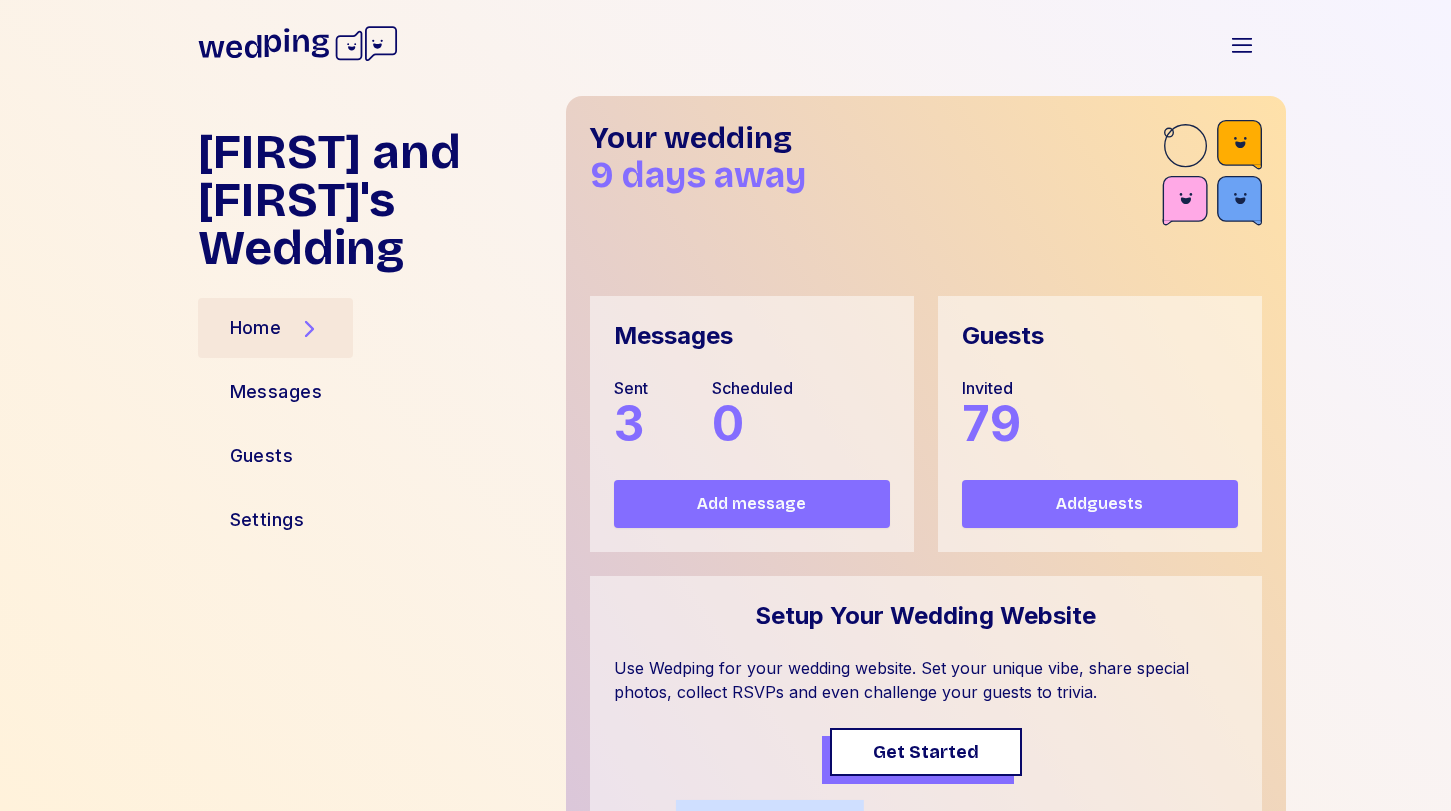 click on "Add message" at bounding box center (751, 504) 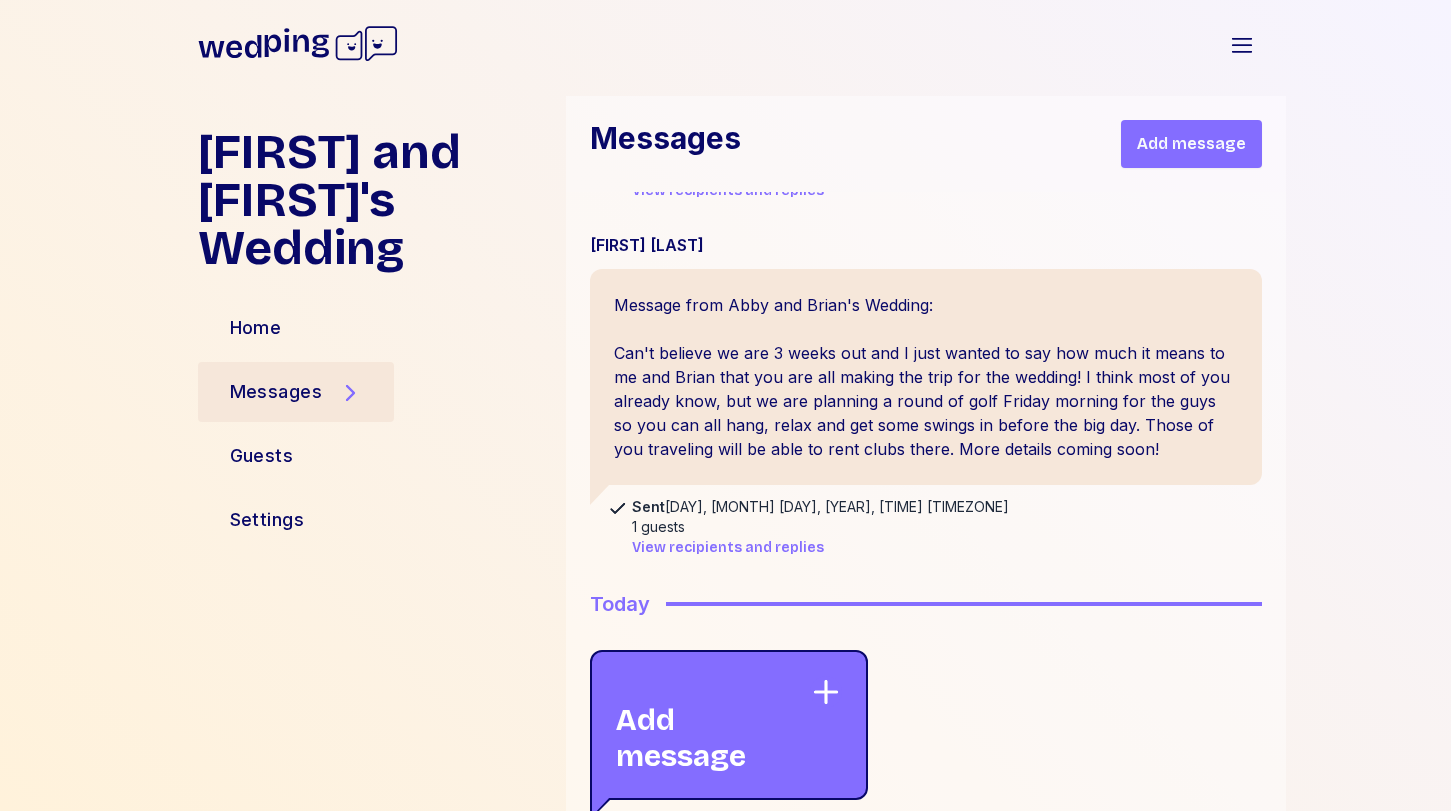 scroll, scrollTop: 1009, scrollLeft: 0, axis: vertical 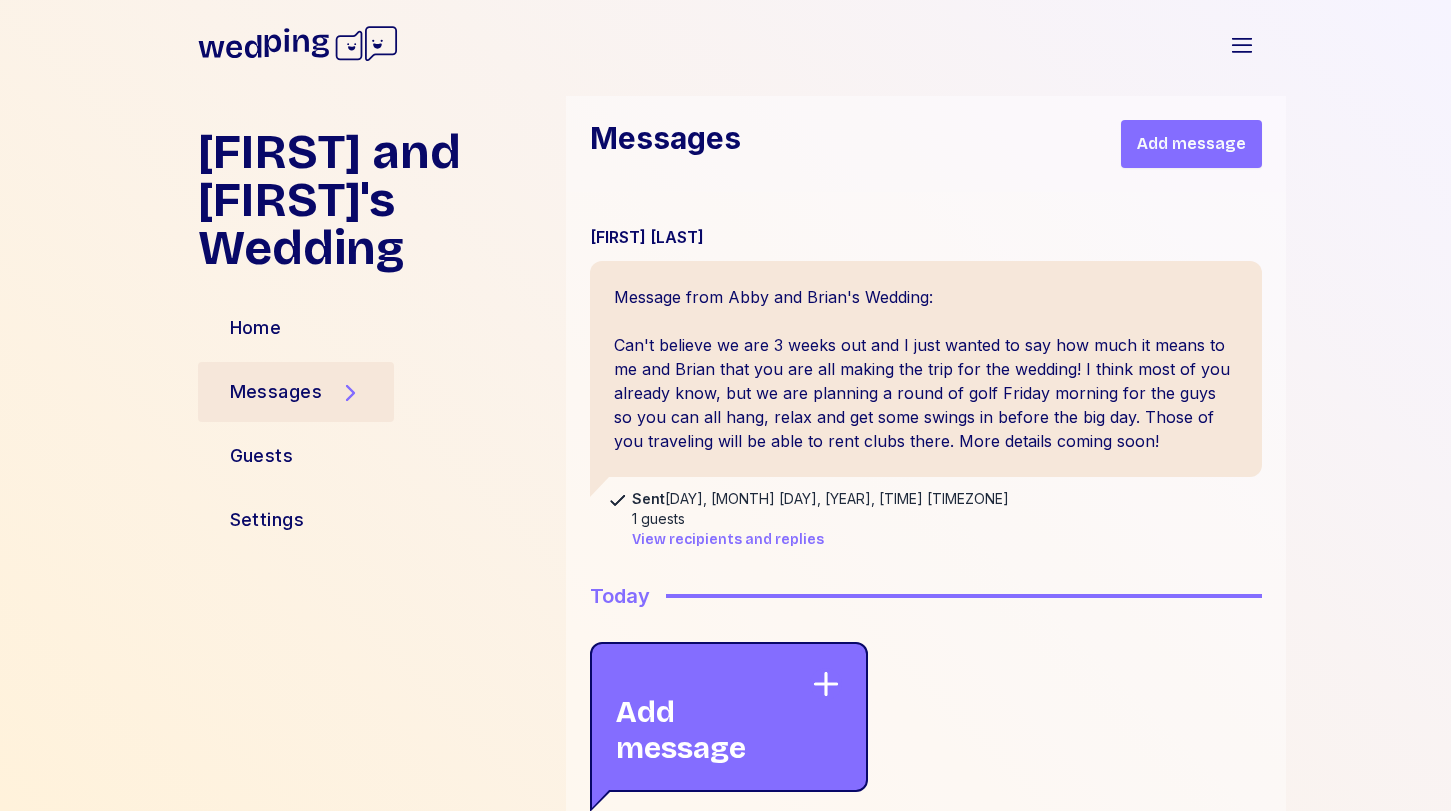 click on "Add message" at bounding box center [713, 717] 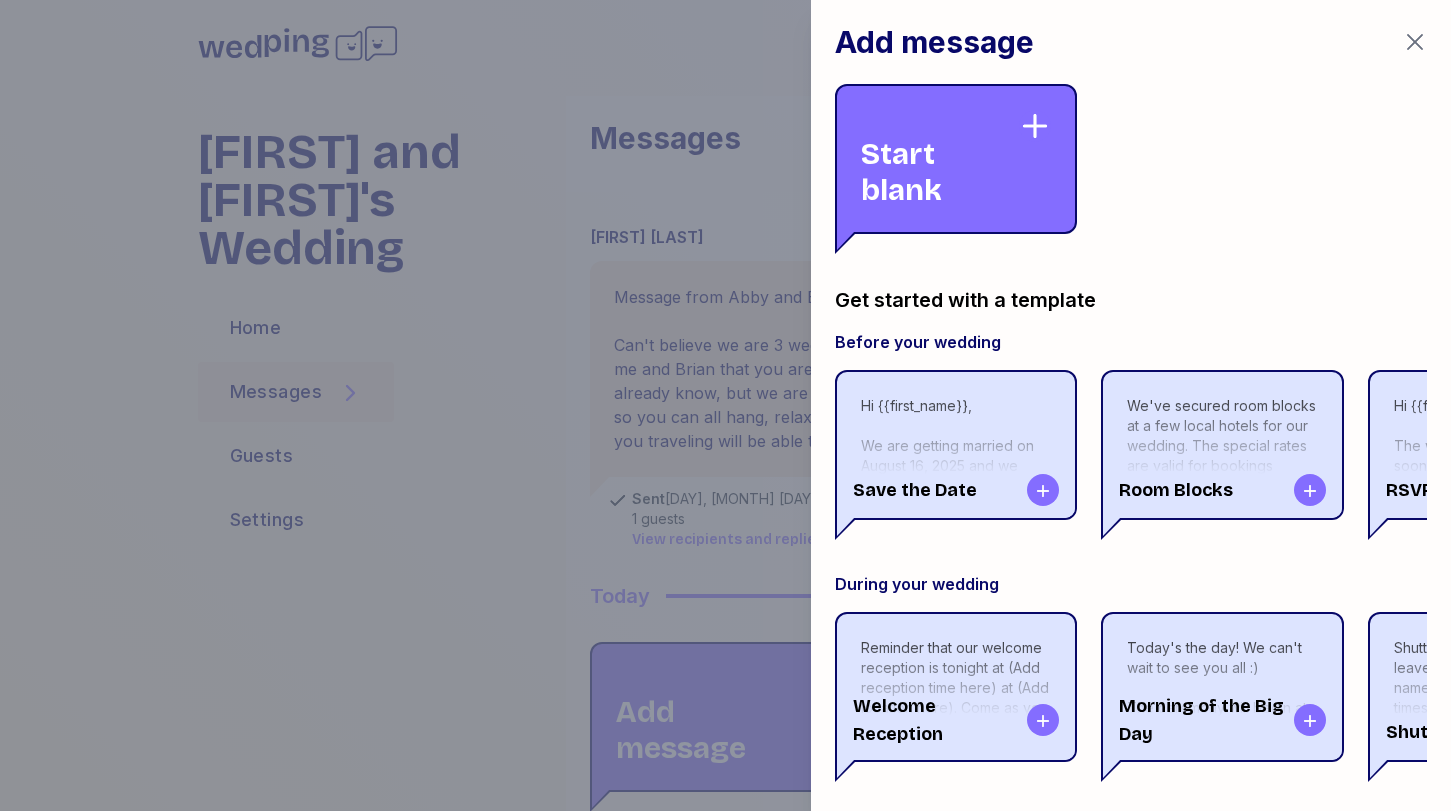 click on "Start blank" at bounding box center (940, 159) 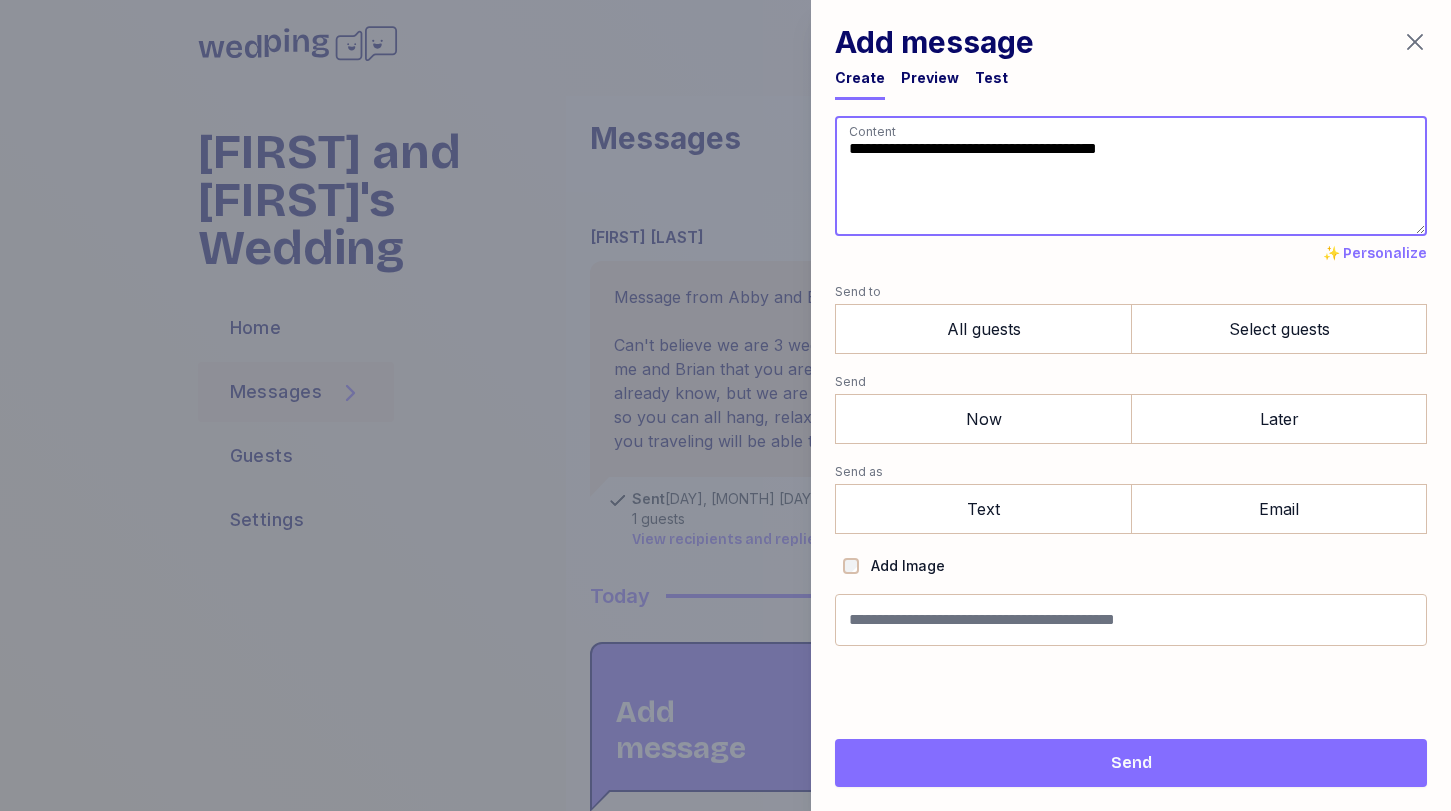 paste on "**********" 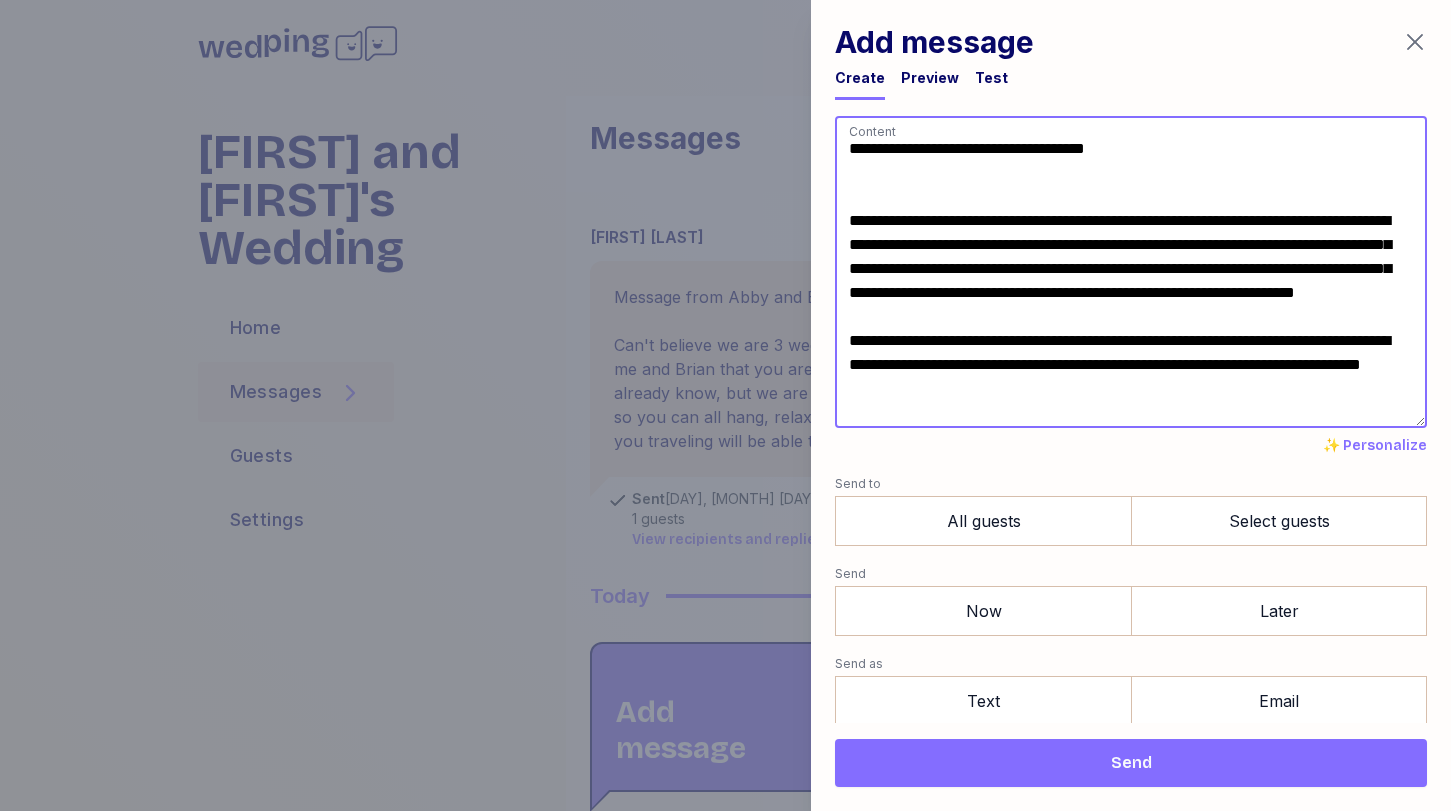 scroll, scrollTop: 4, scrollLeft: 0, axis: vertical 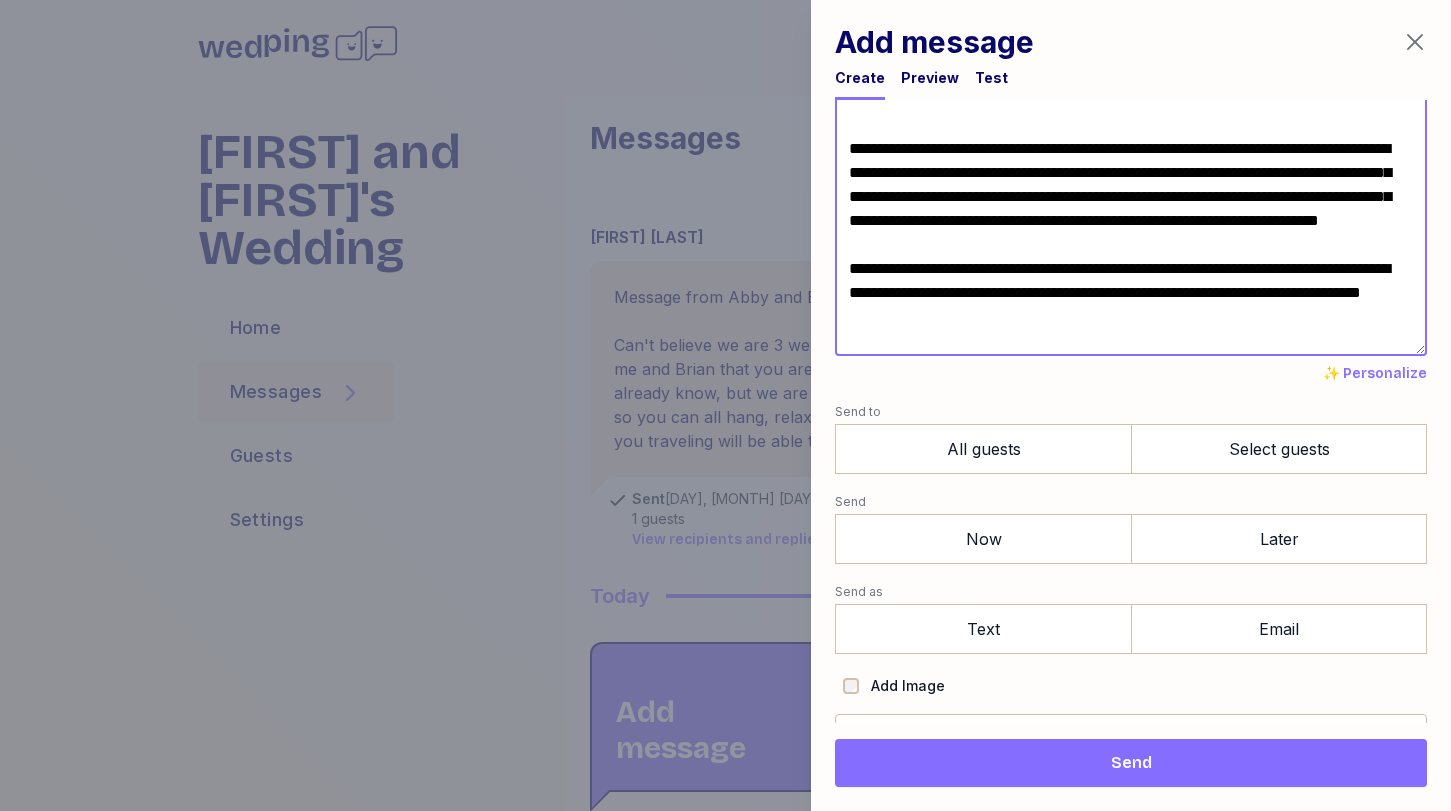 click on "**********" at bounding box center (1131, 200) 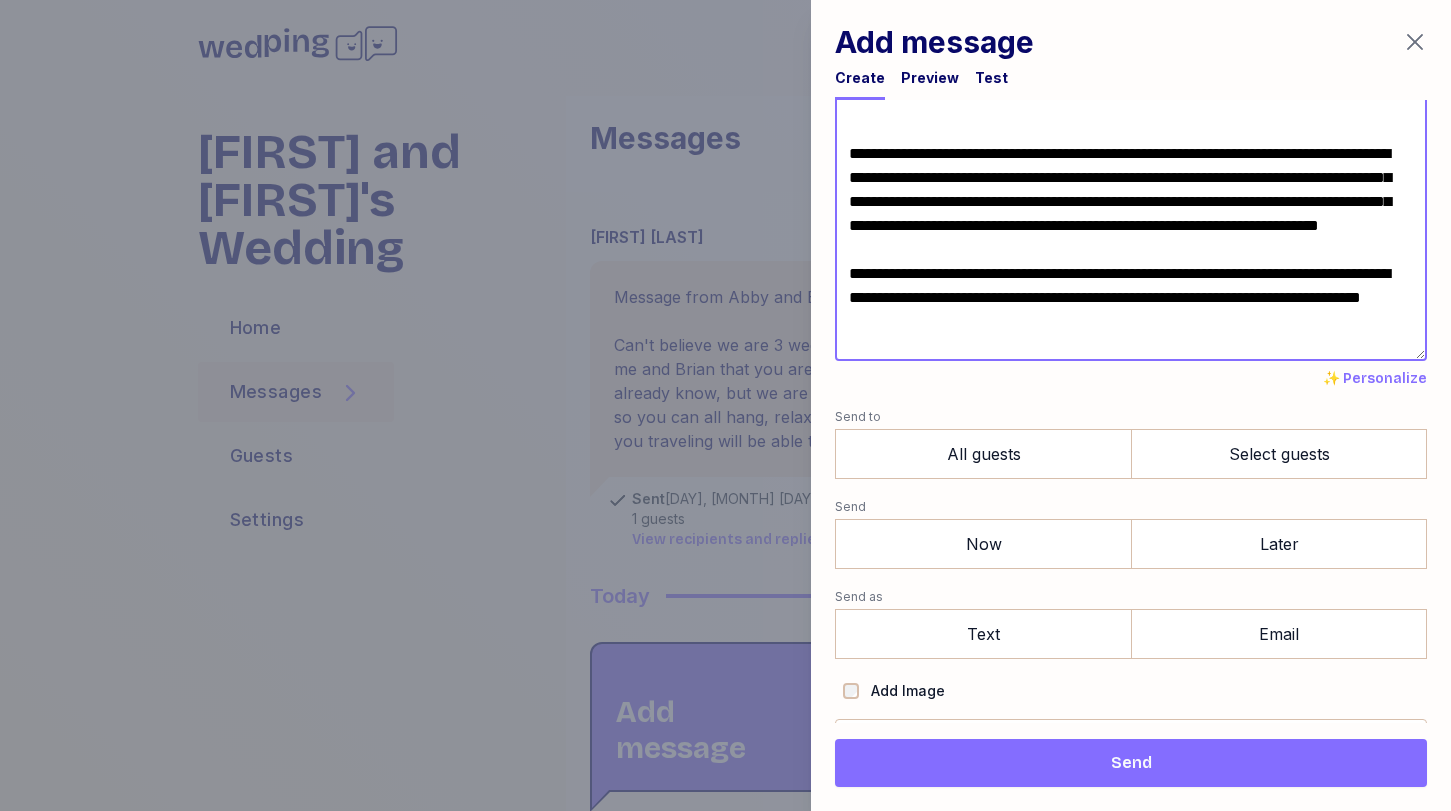 scroll, scrollTop: 14, scrollLeft: 0, axis: vertical 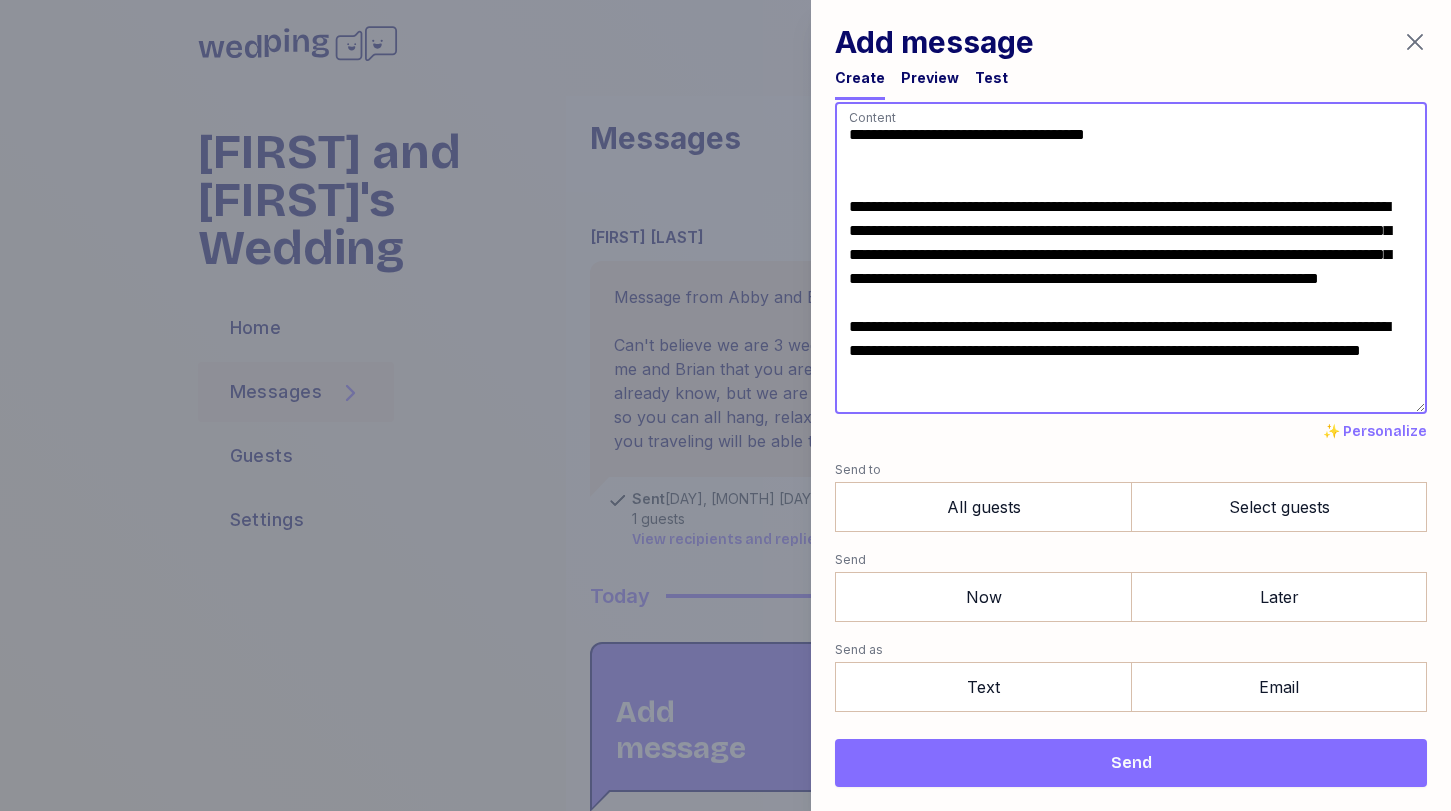 click on "**********" at bounding box center (1131, 258) 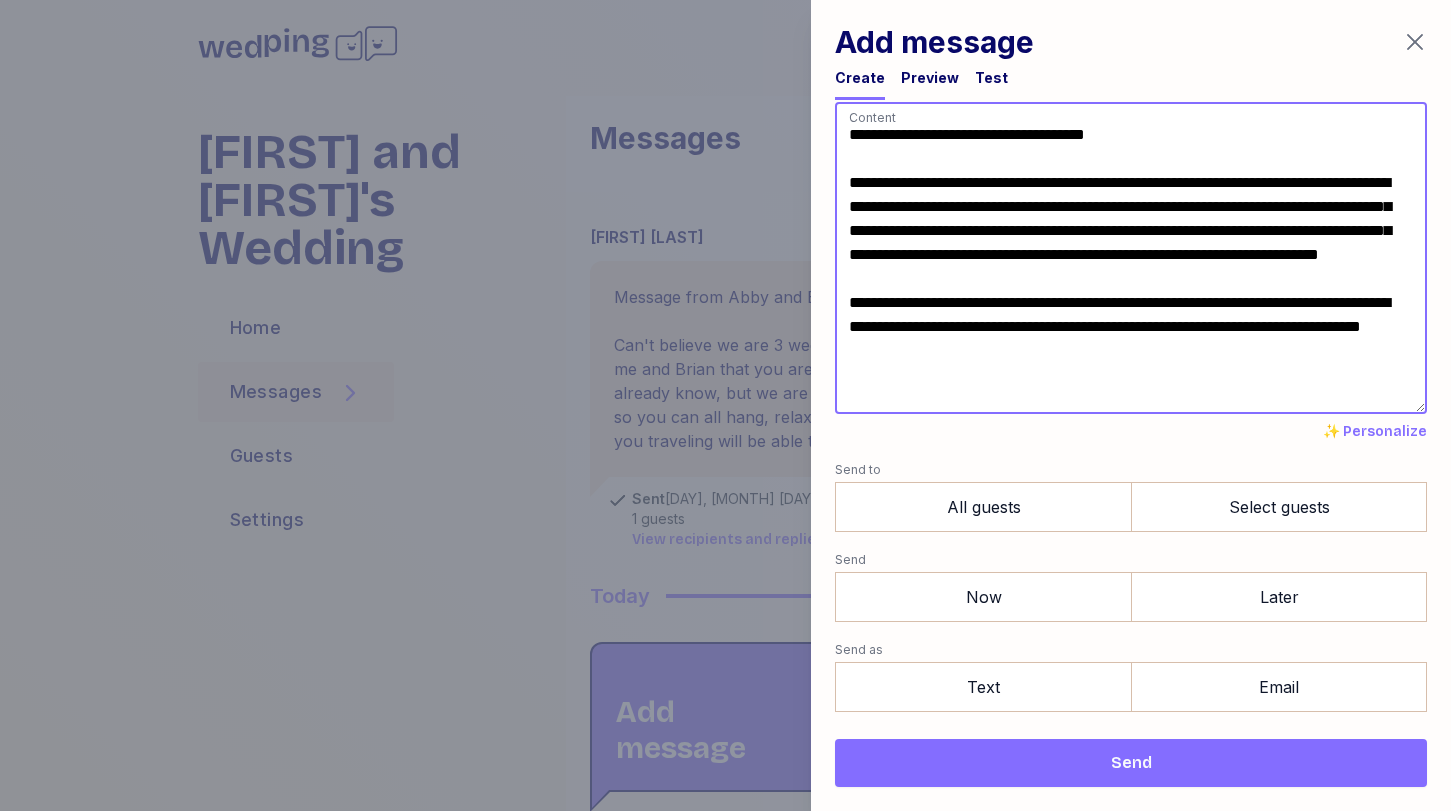 scroll, scrollTop: 0, scrollLeft: 0, axis: both 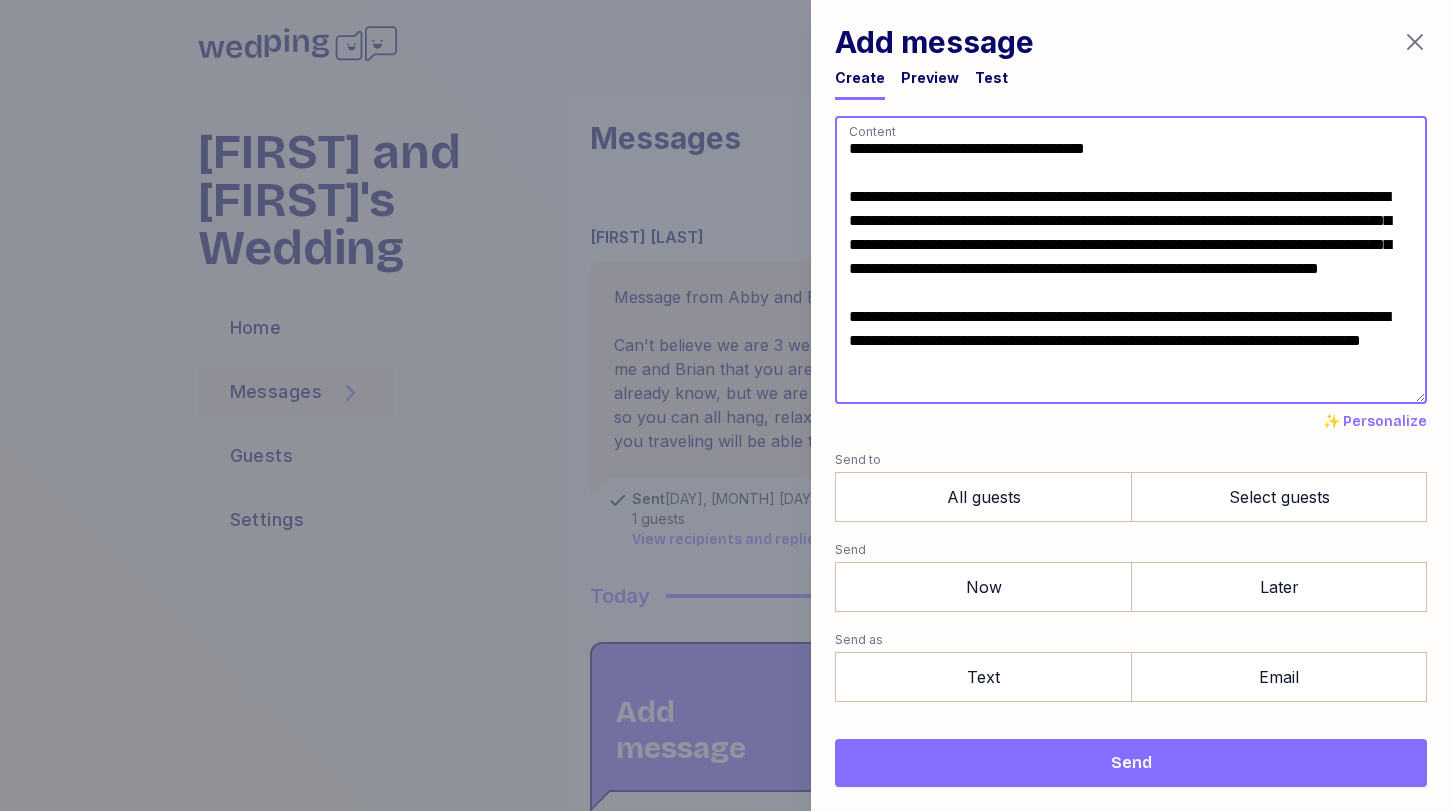 click on "**********" at bounding box center (1131, 260) 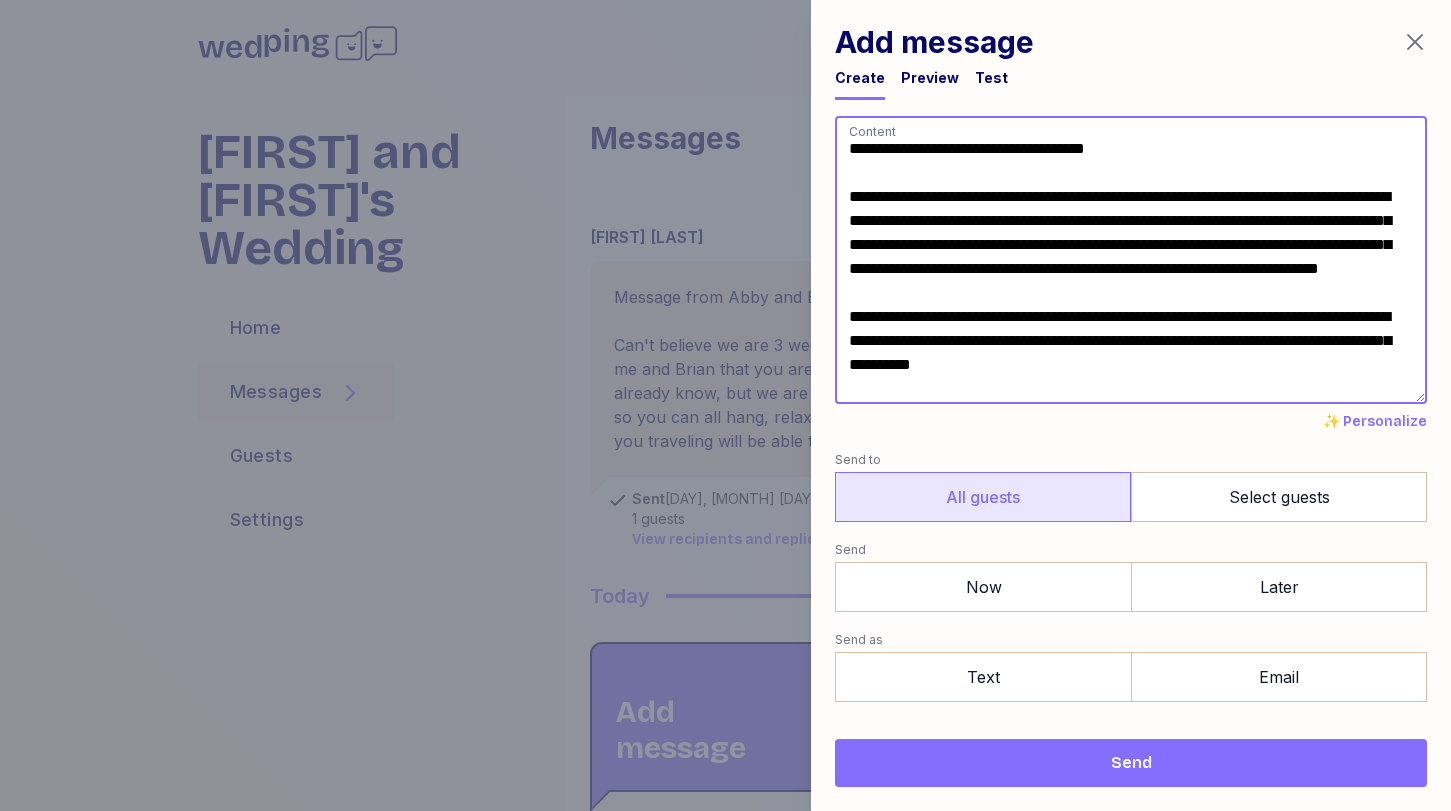 type on "**********" 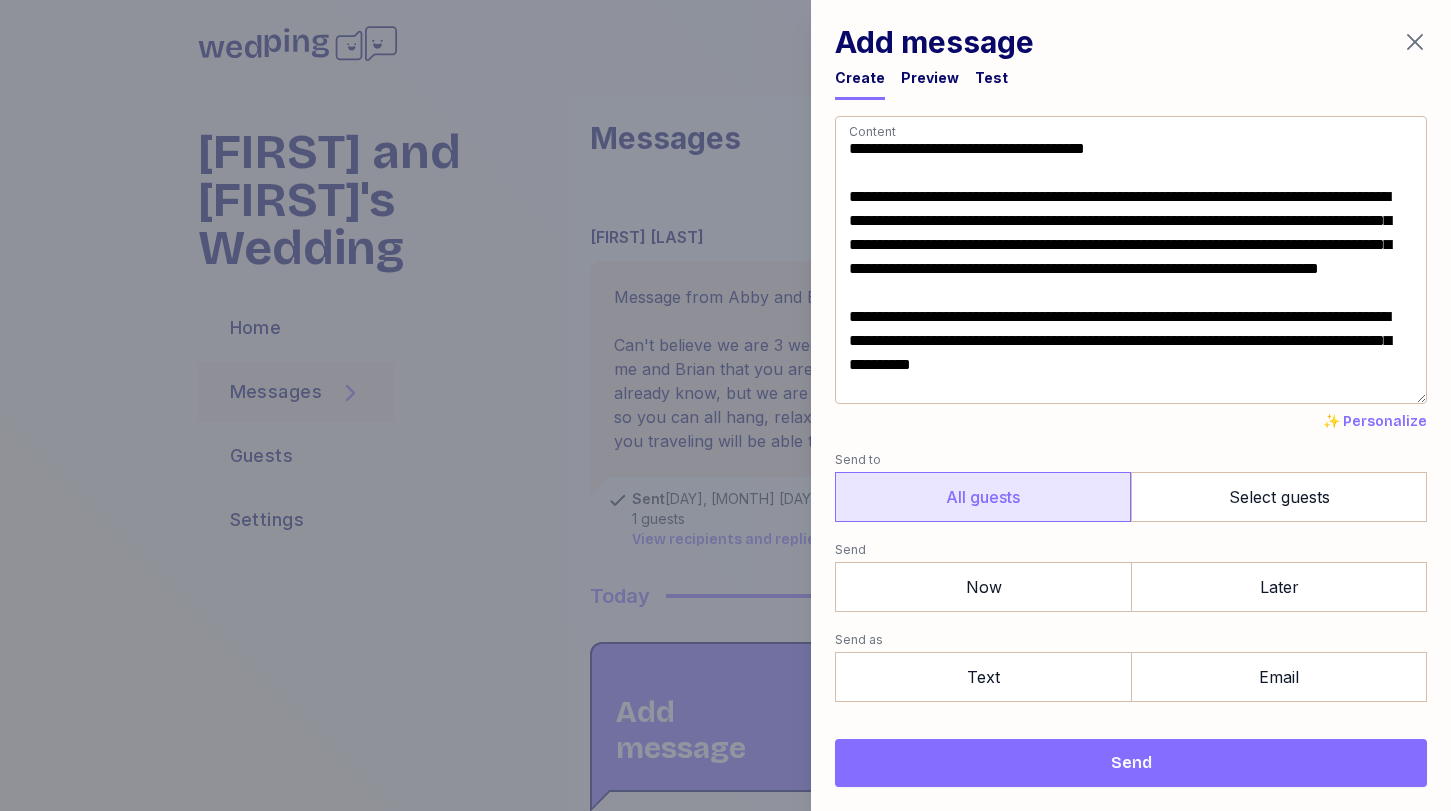 click on "All guests" at bounding box center [983, 497] 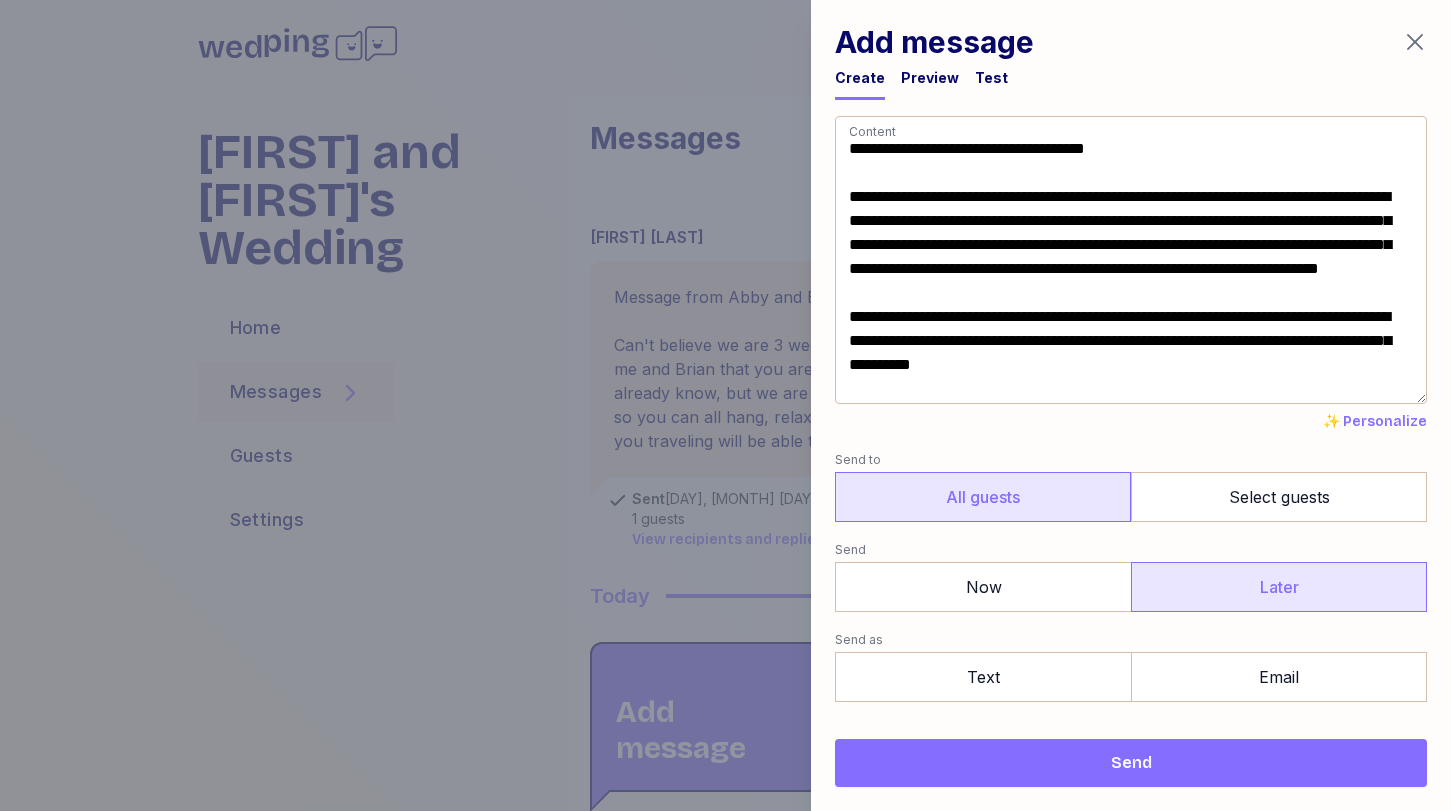click on "Later" at bounding box center [1279, 587] 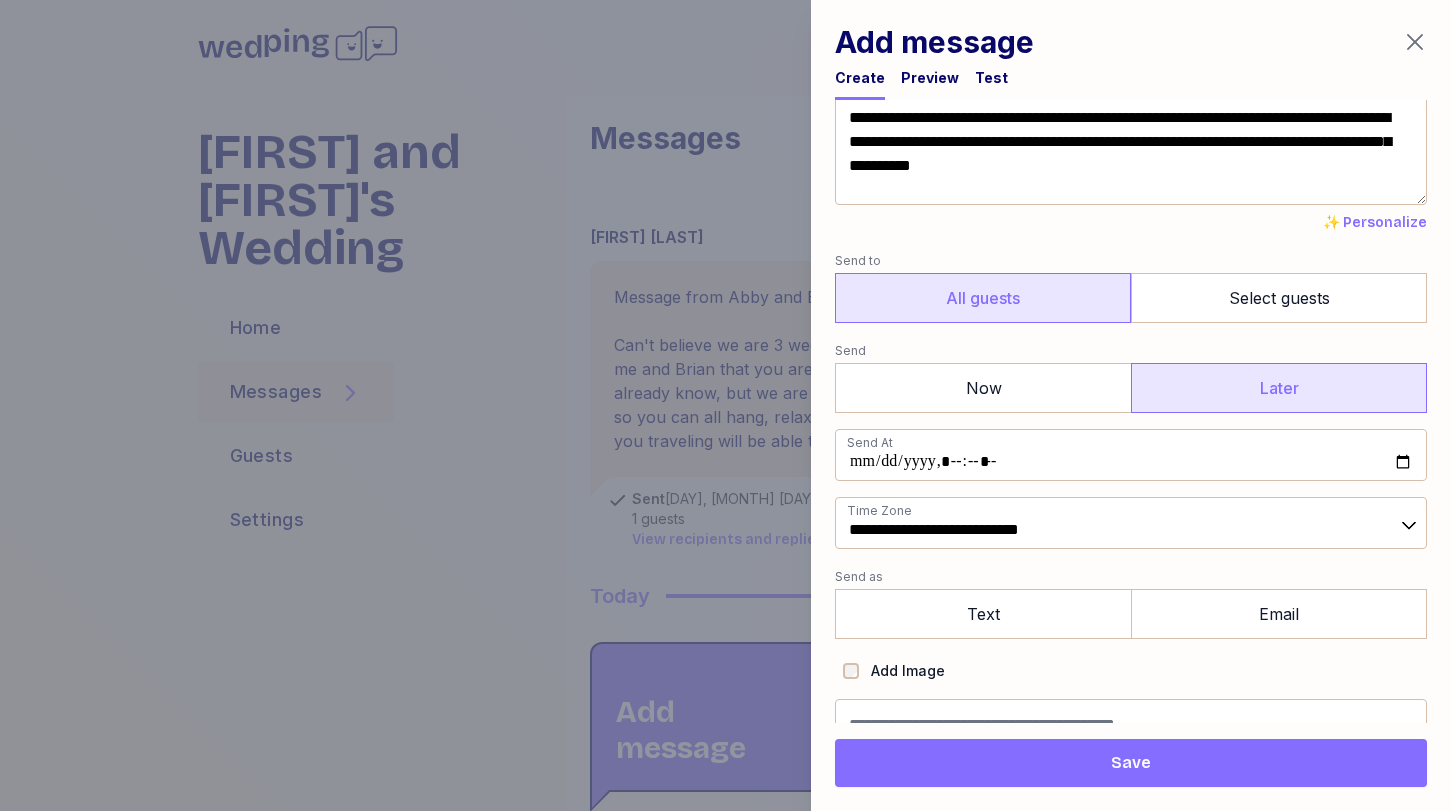 scroll, scrollTop: 218, scrollLeft: 0, axis: vertical 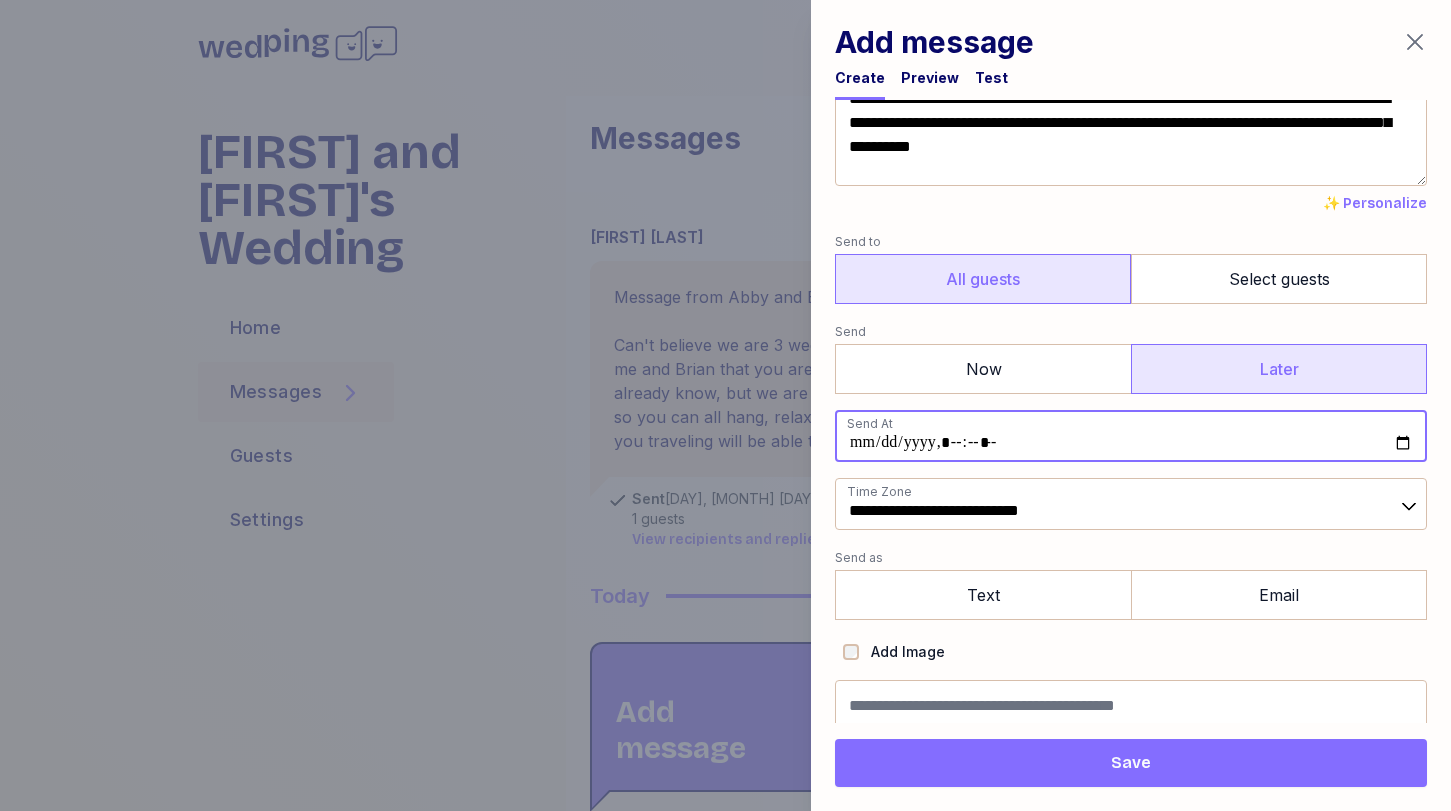 click at bounding box center (1131, 436) 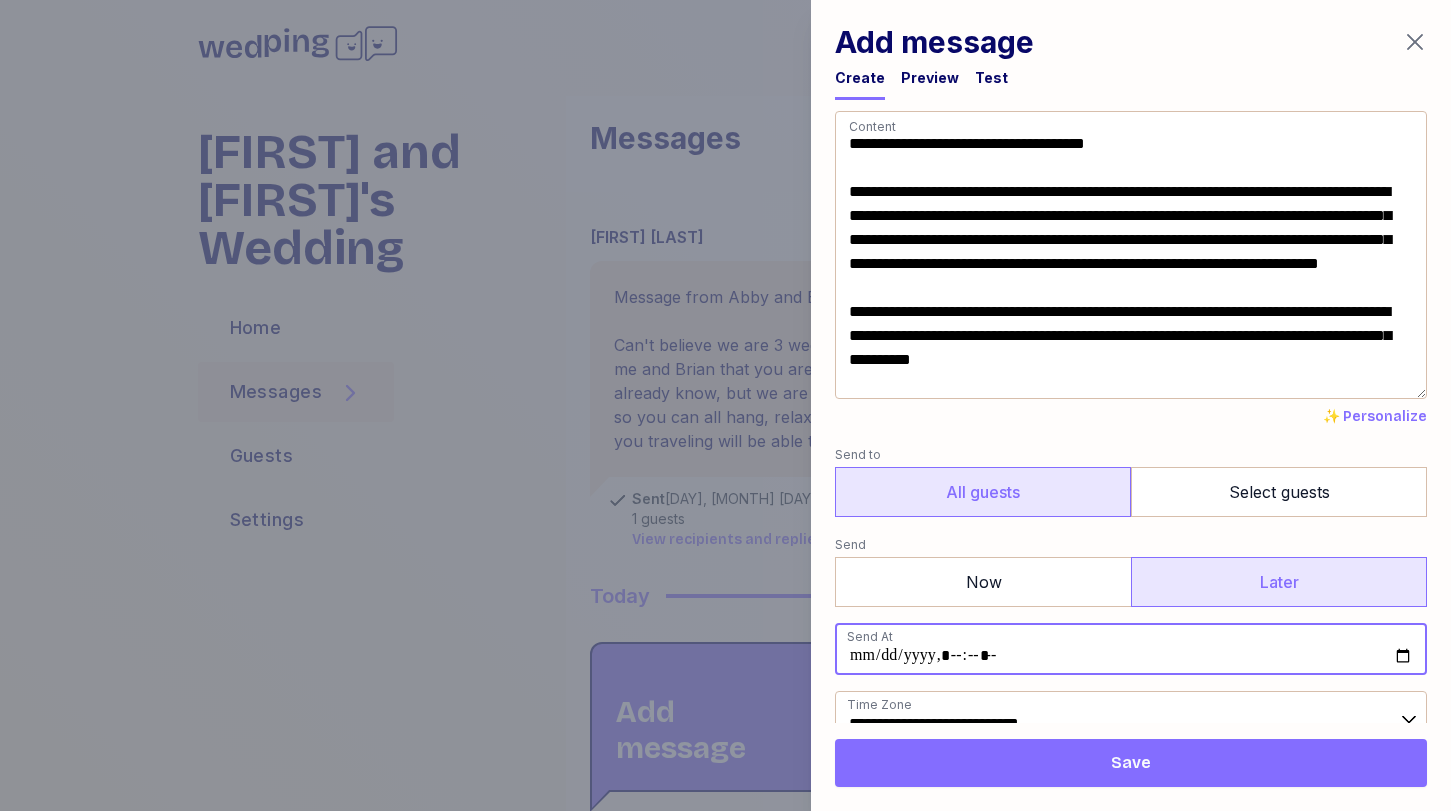 scroll, scrollTop: 3, scrollLeft: 0, axis: vertical 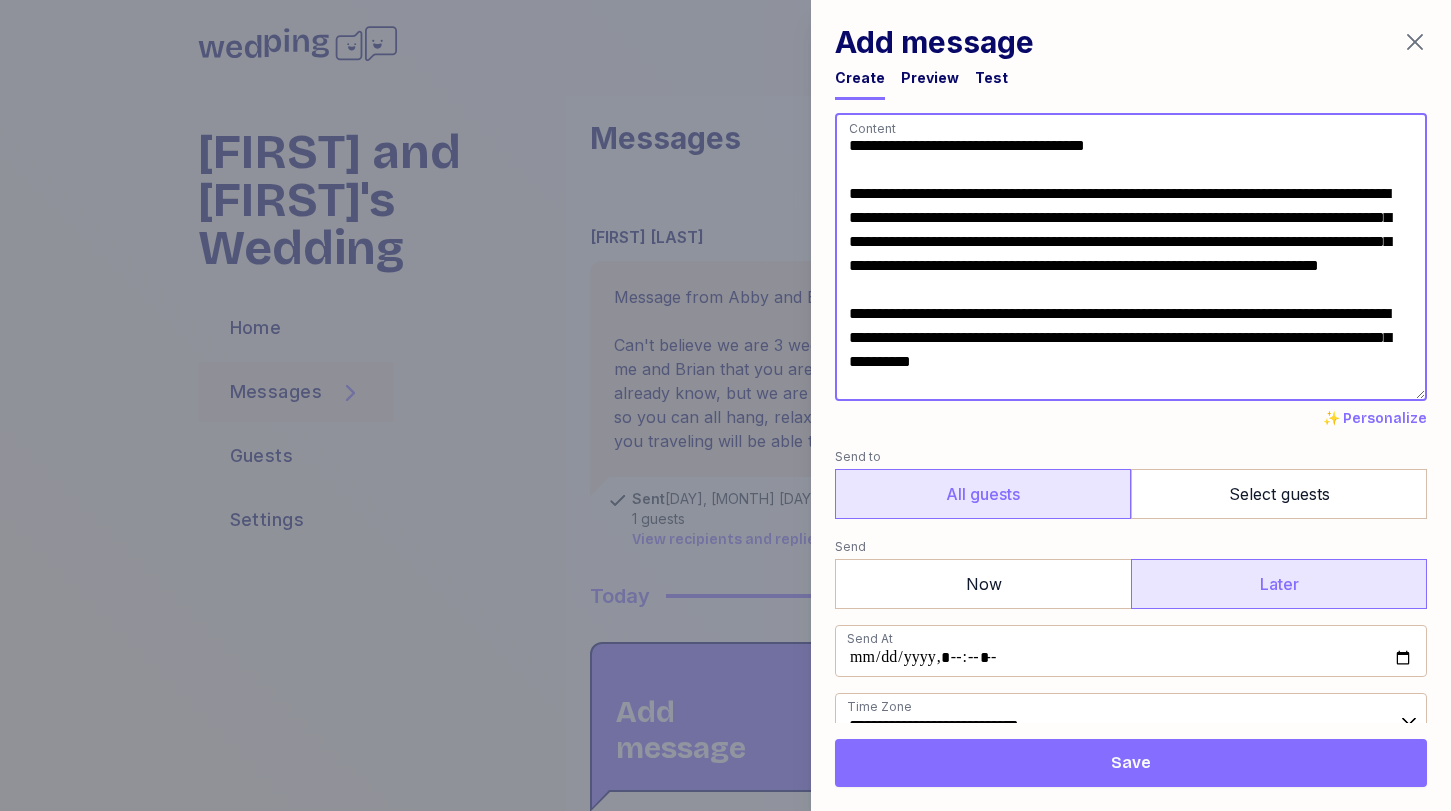 click on "**********" at bounding box center (1131, 257) 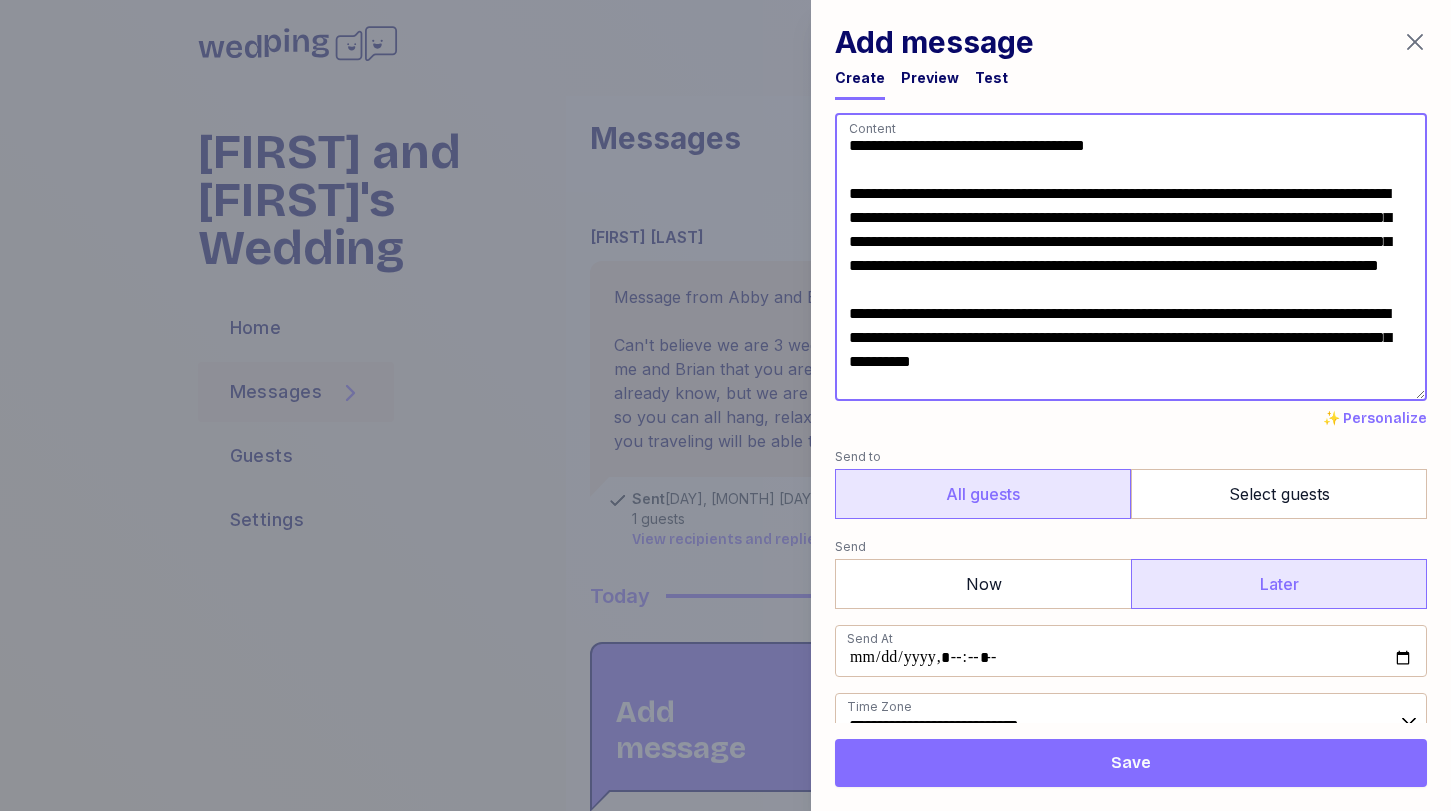 click on "**********" at bounding box center (1131, 257) 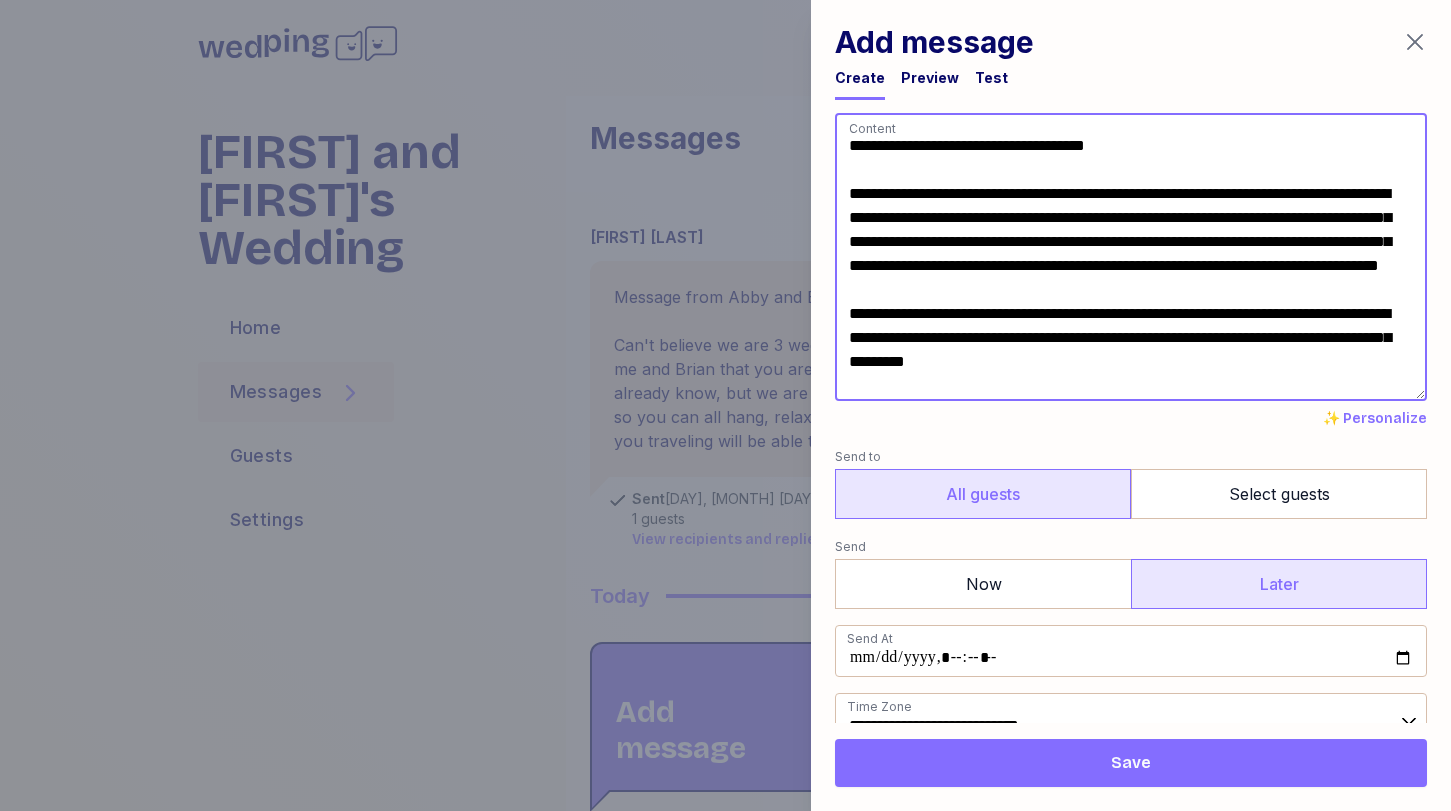 scroll, scrollTop: 4, scrollLeft: 0, axis: vertical 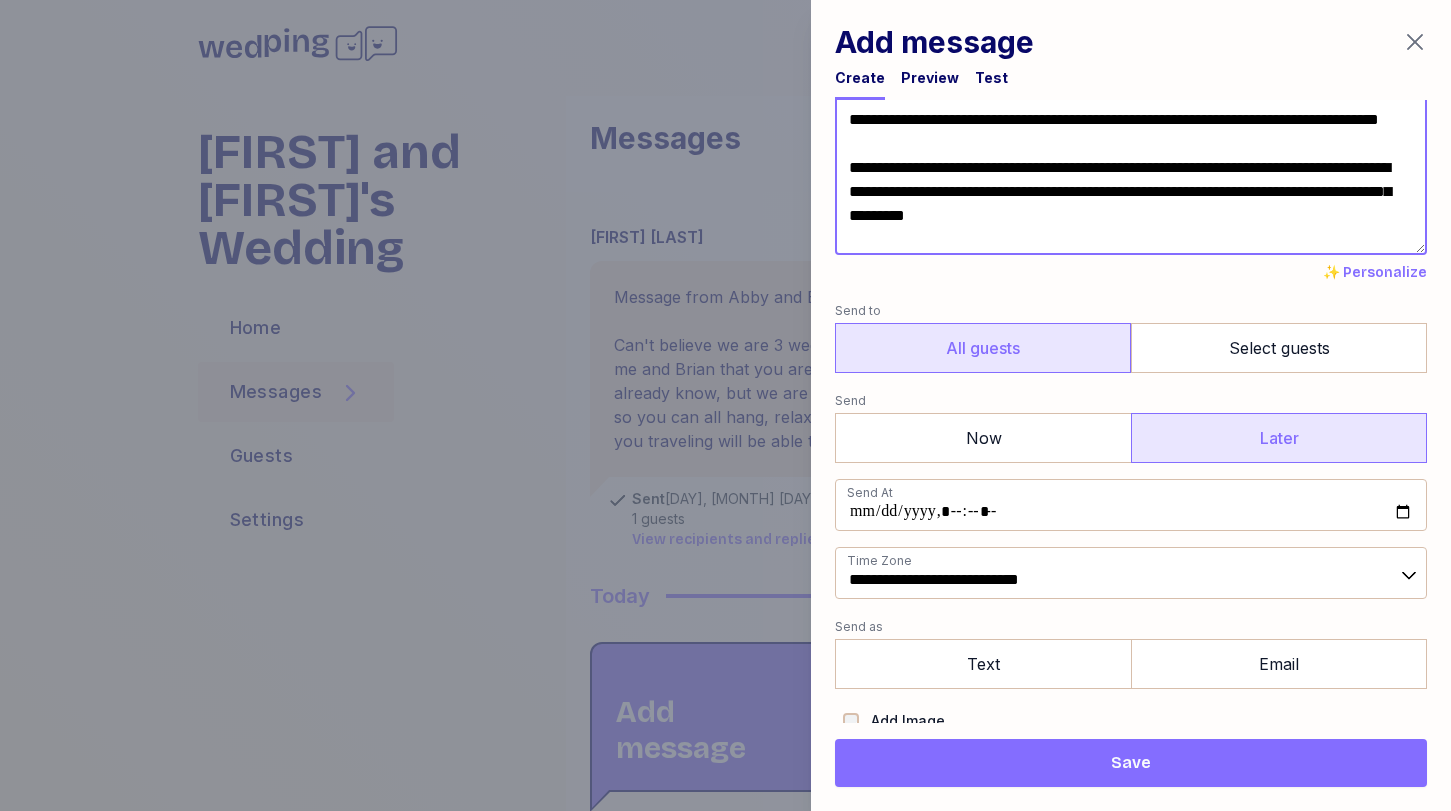 type on "**********" 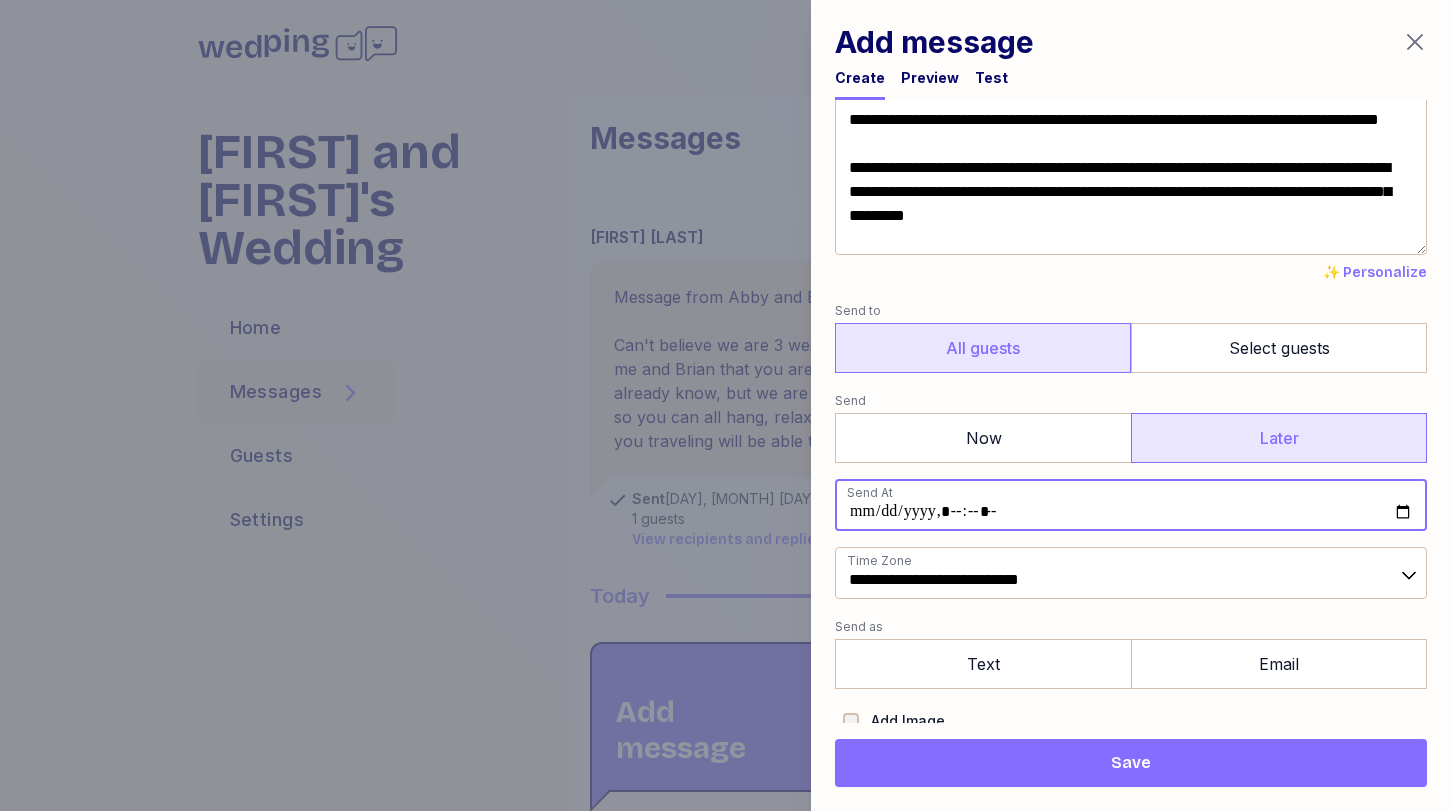 click at bounding box center (1131, 505) 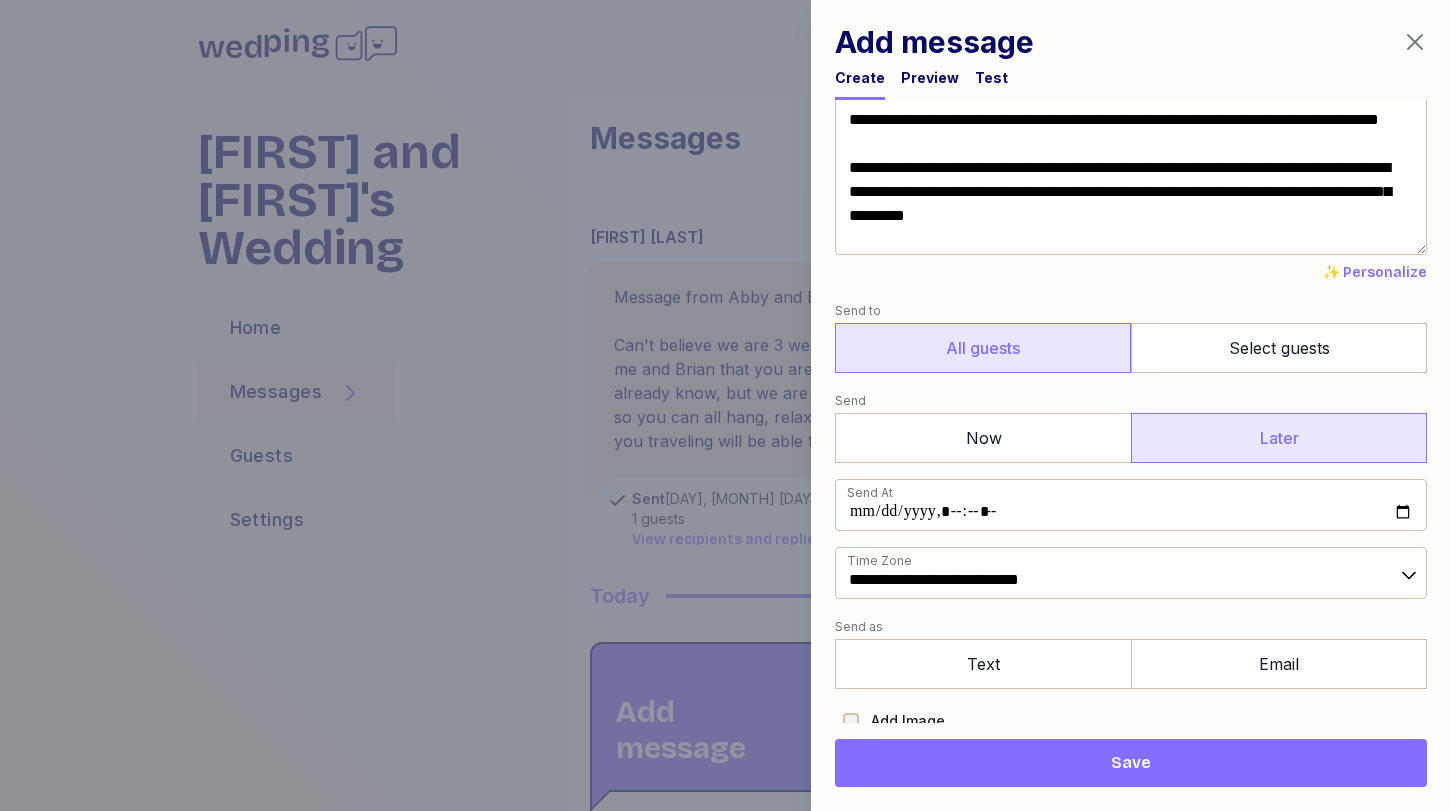 type on "**********" 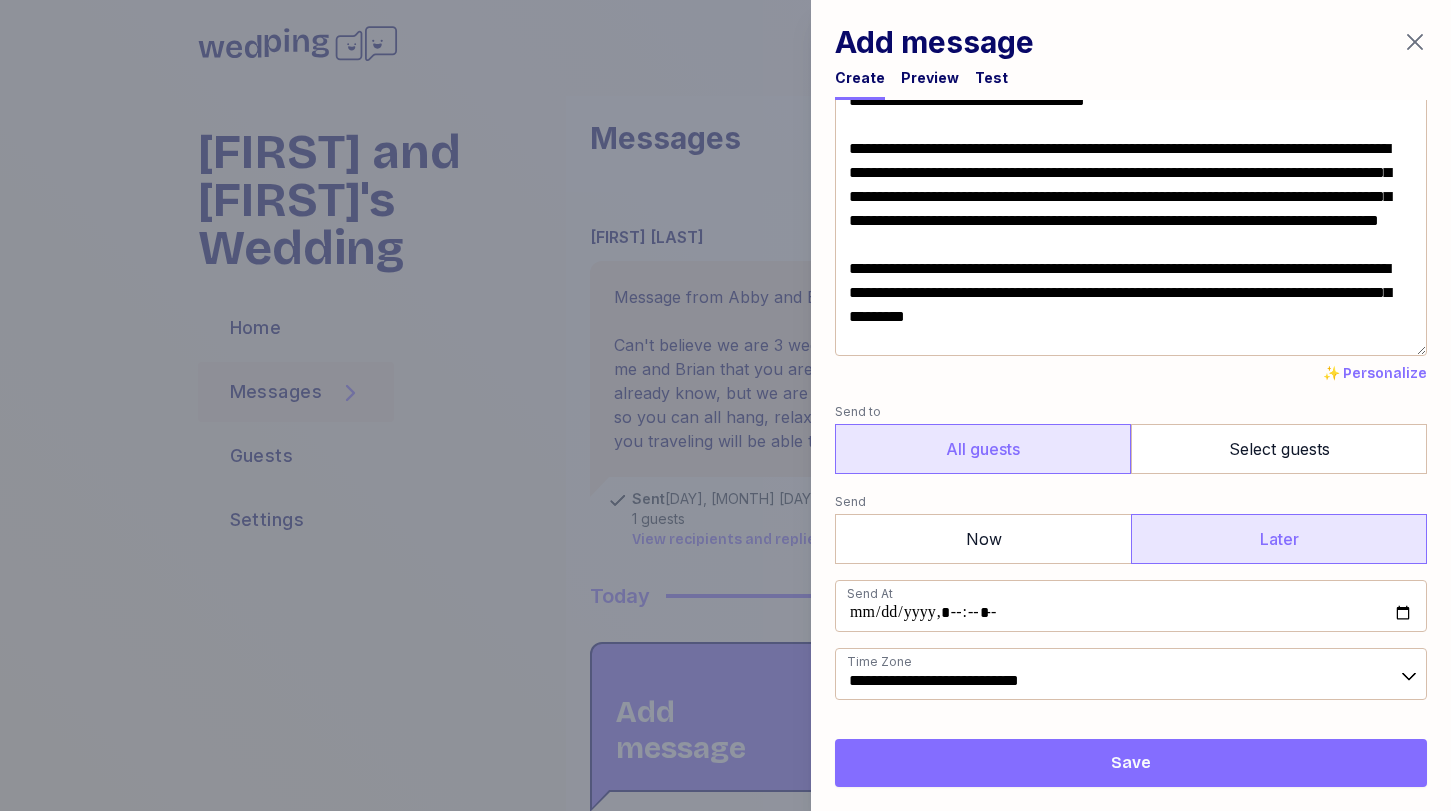 scroll, scrollTop: 45, scrollLeft: 0, axis: vertical 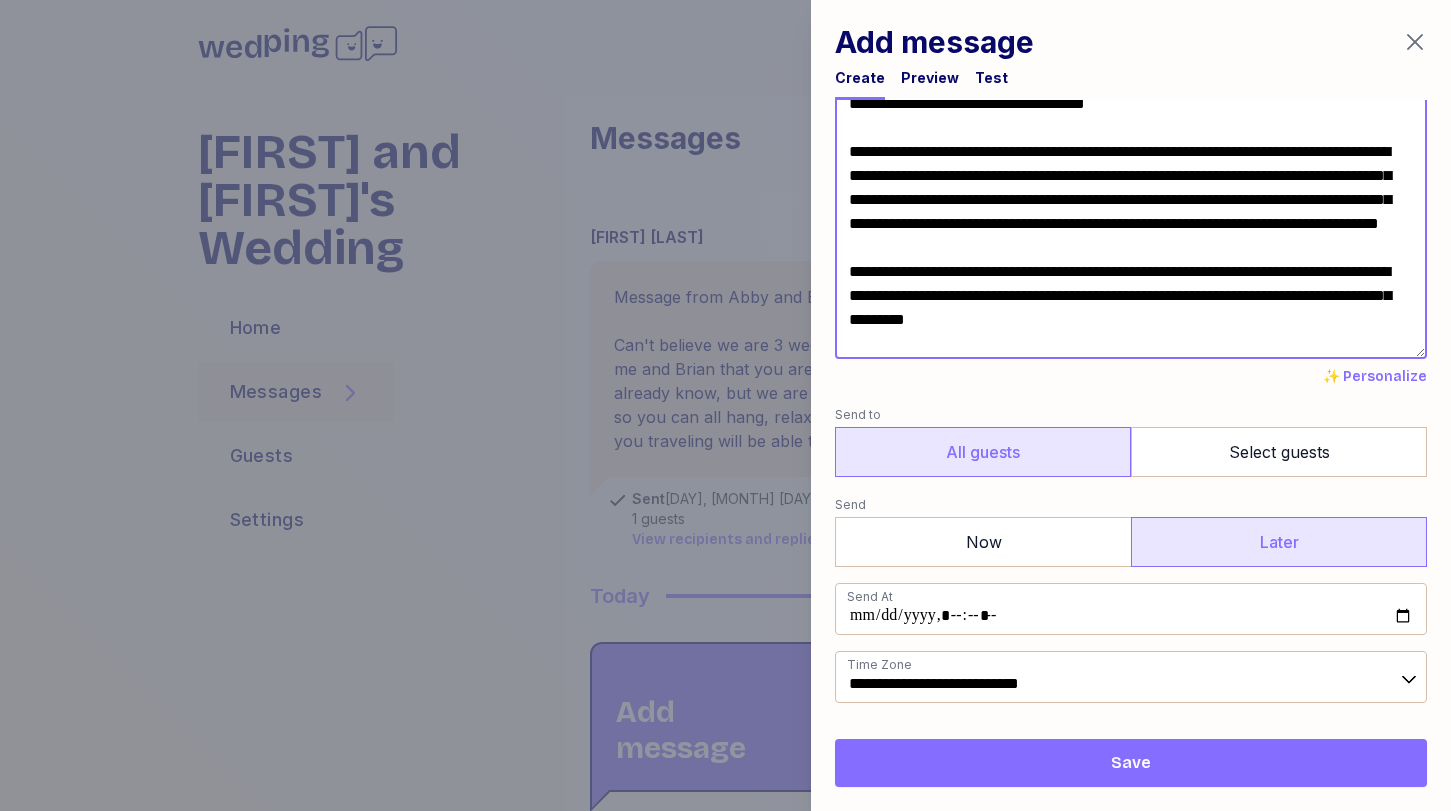 click on "**********" at bounding box center [1131, 215] 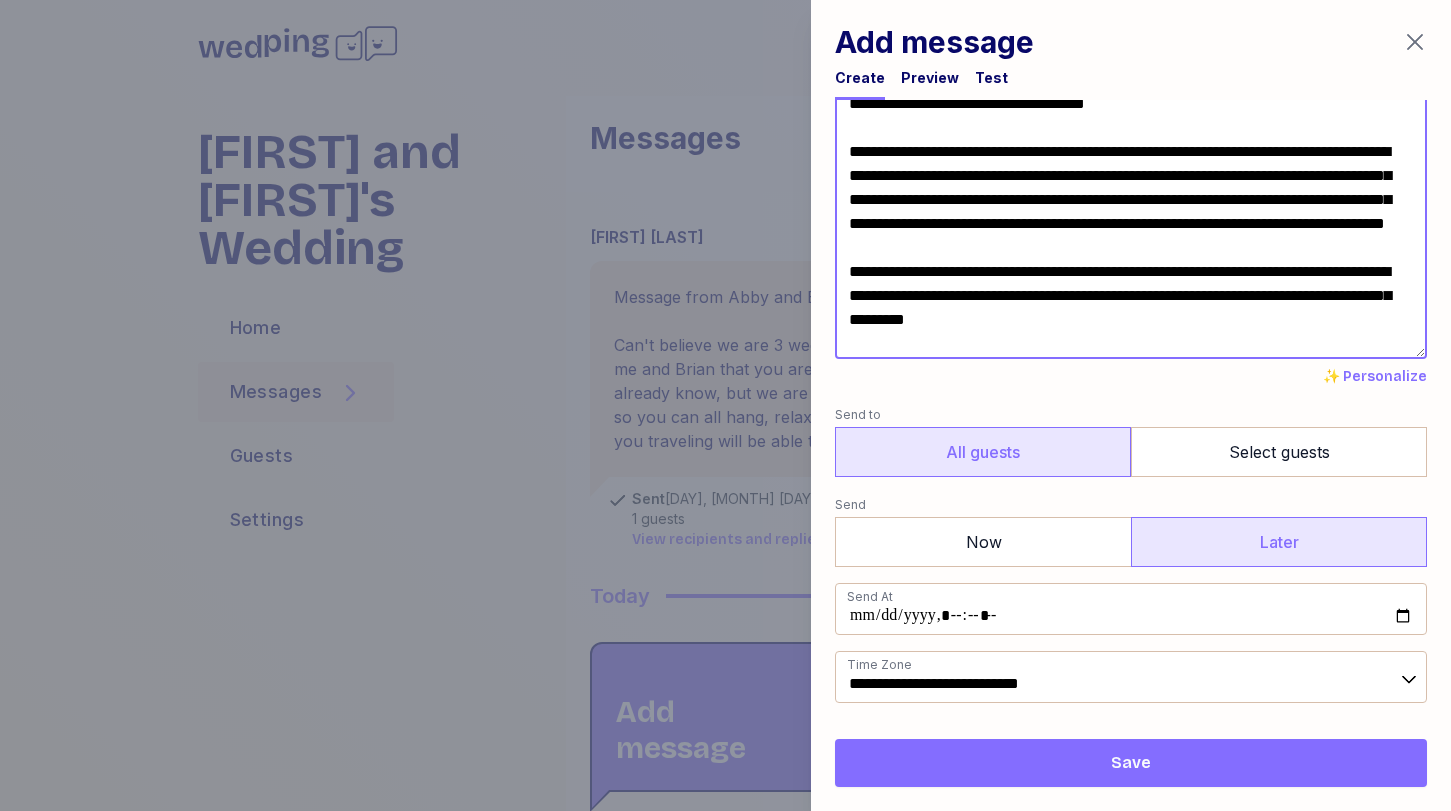 scroll, scrollTop: 4, scrollLeft: 0, axis: vertical 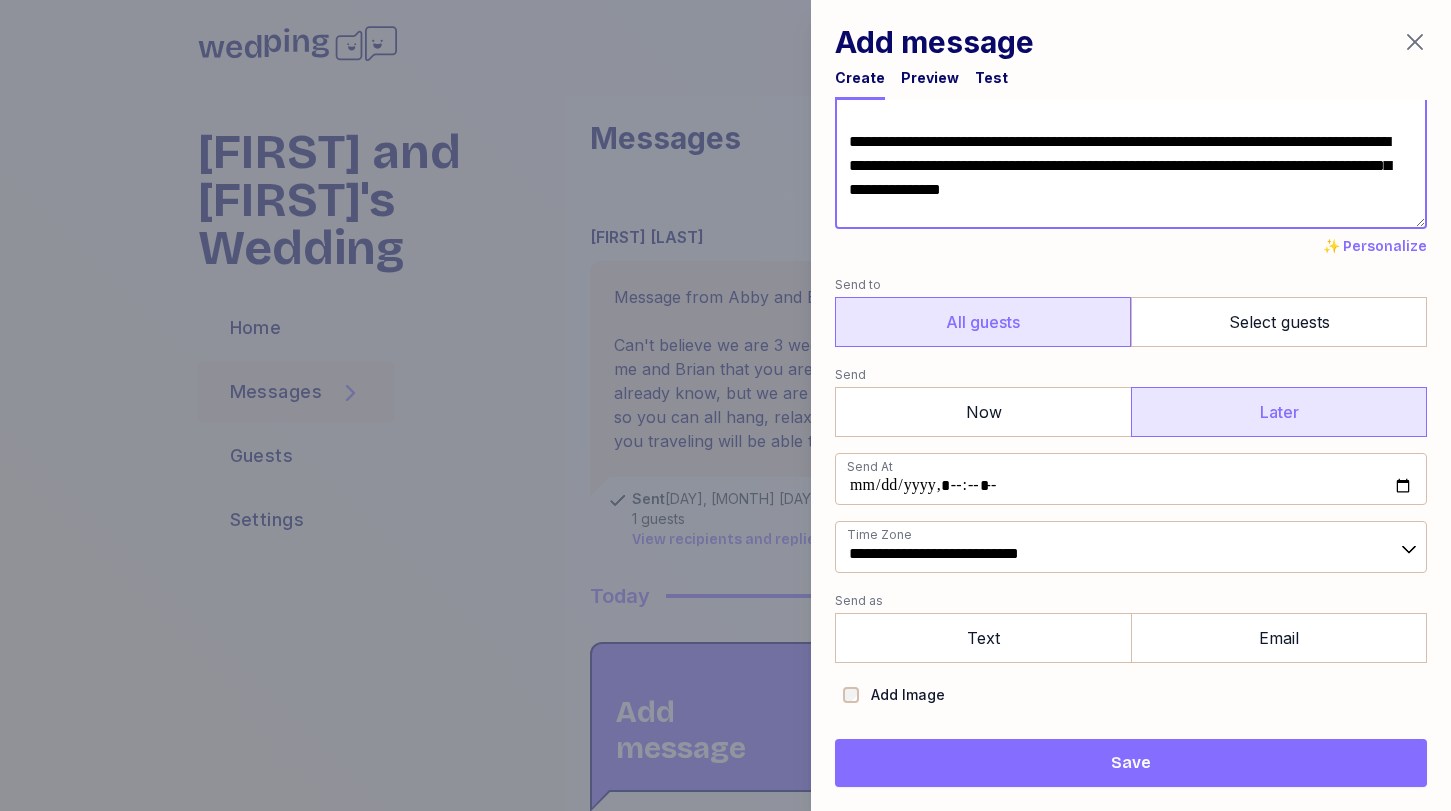 type on "**********" 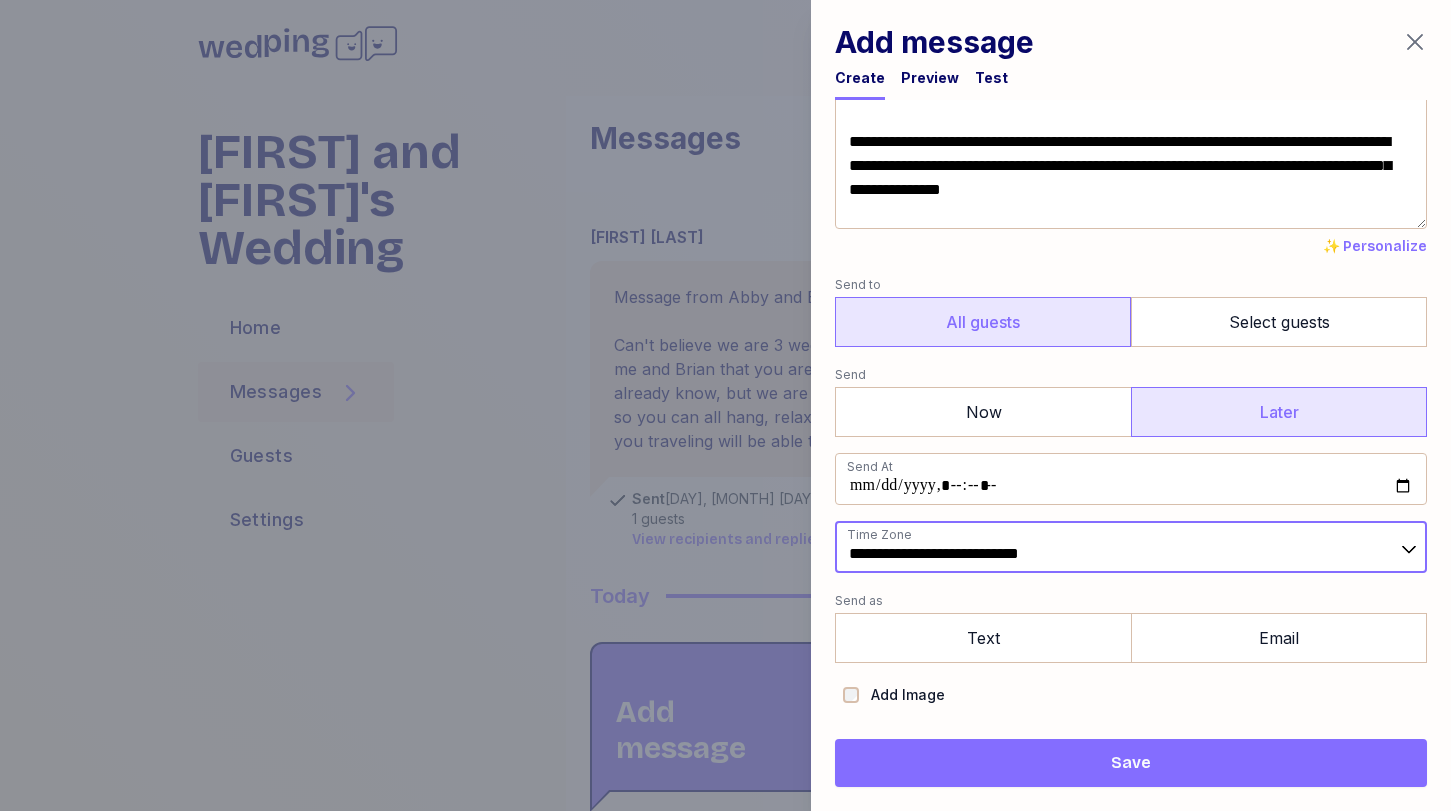 click on "**********" at bounding box center [1131, 547] 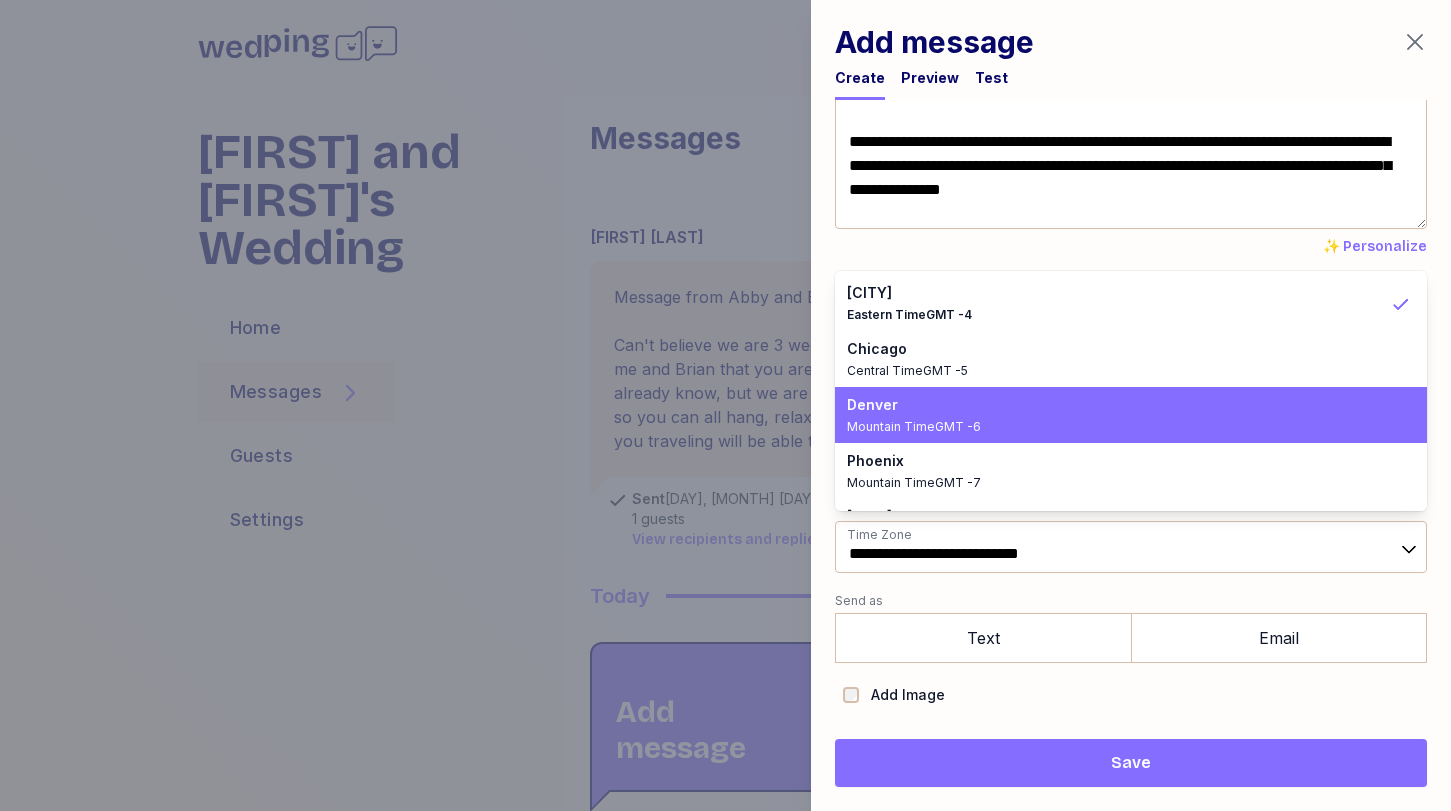 click on "Mountain Time  GMT   -6" at bounding box center [1119, 427] 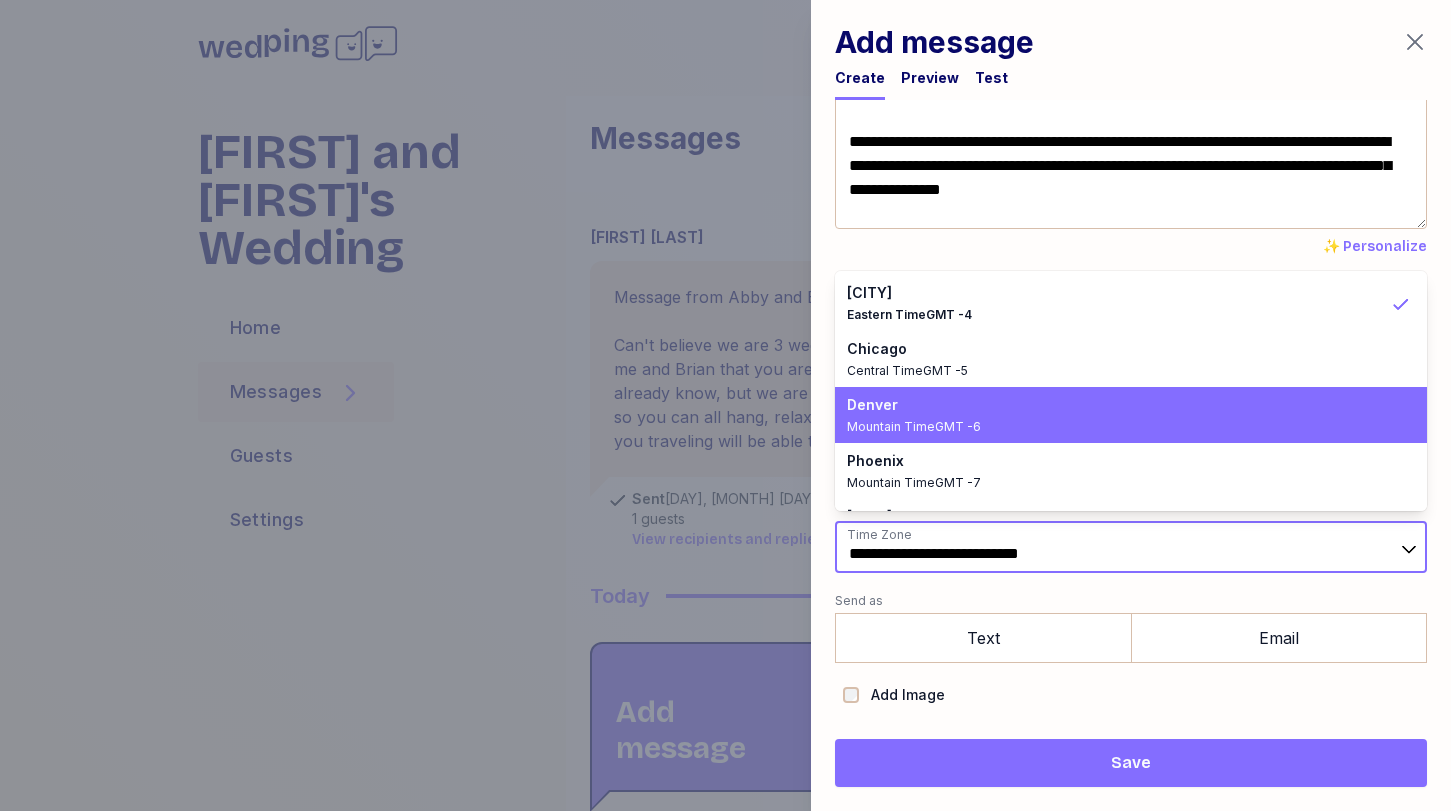type on "**********" 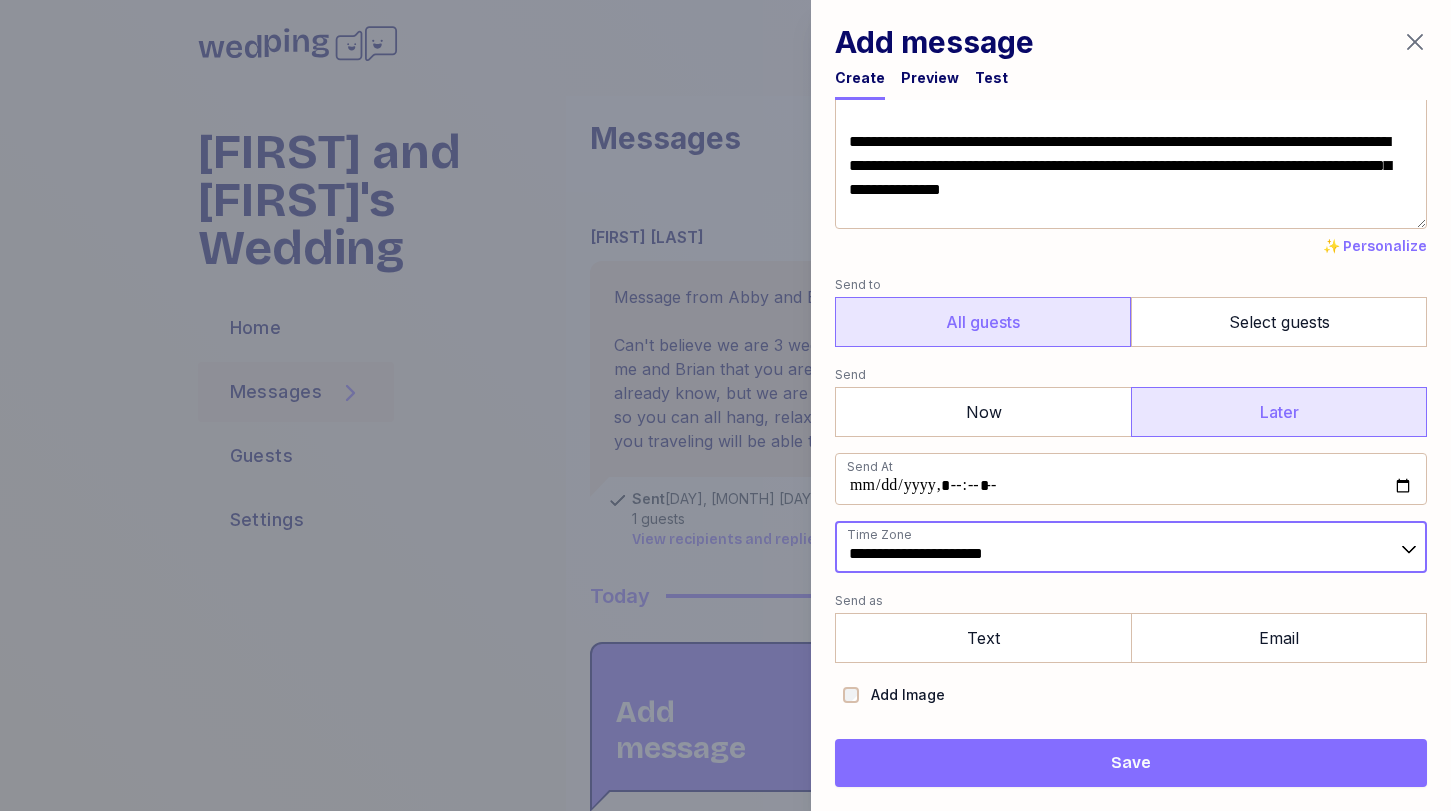 scroll, scrollTop: 227, scrollLeft: 0, axis: vertical 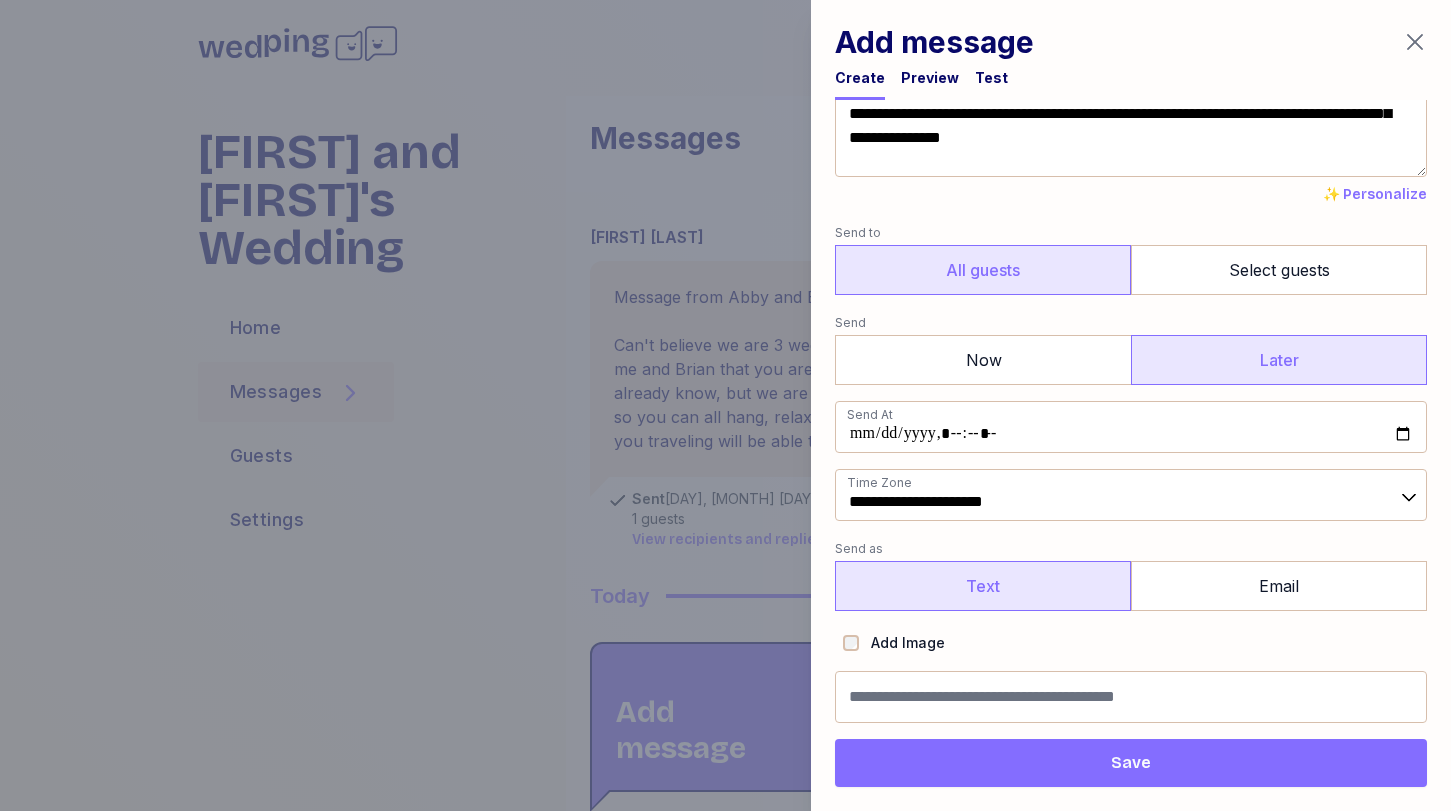 click on "Text" at bounding box center (983, 586) 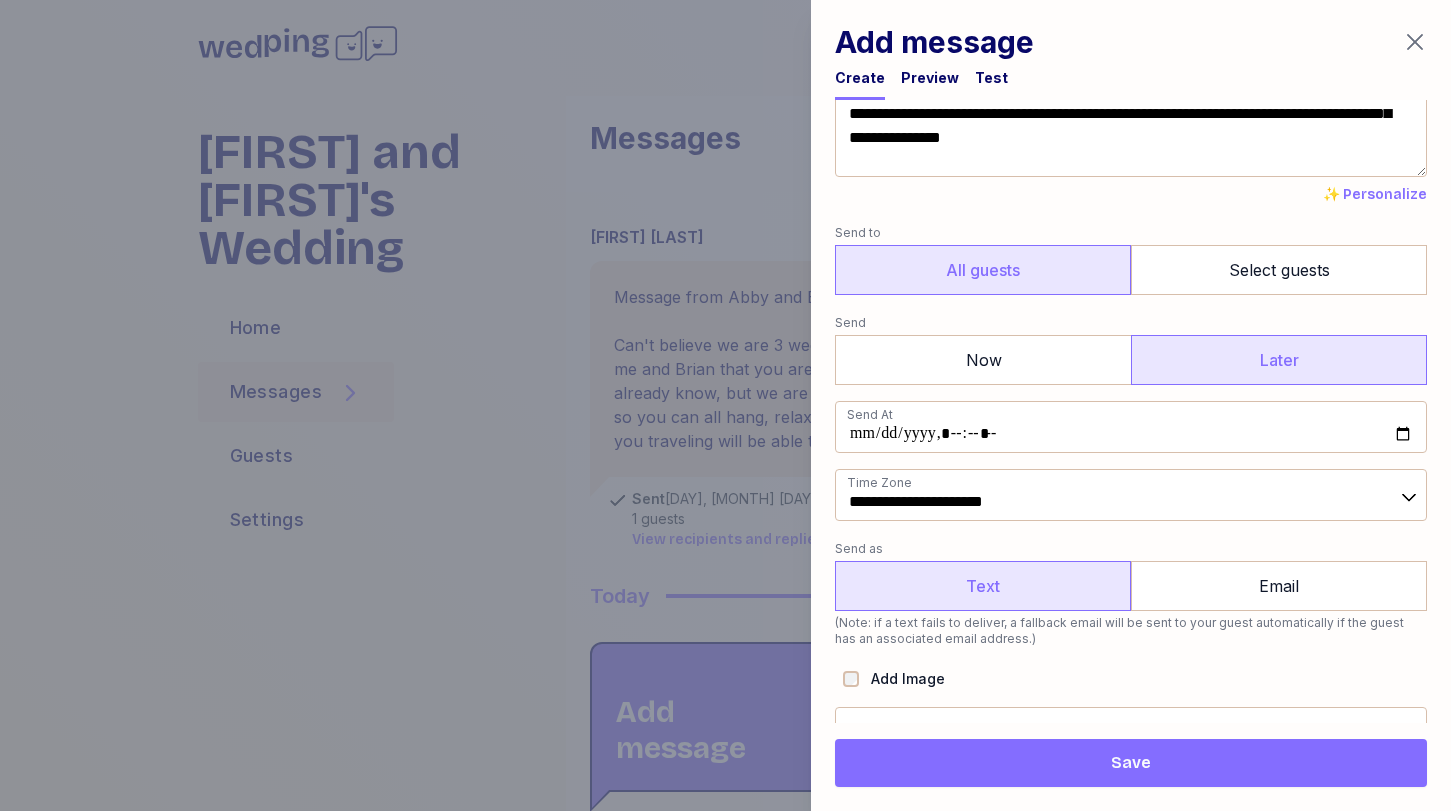 scroll, scrollTop: 263, scrollLeft: 0, axis: vertical 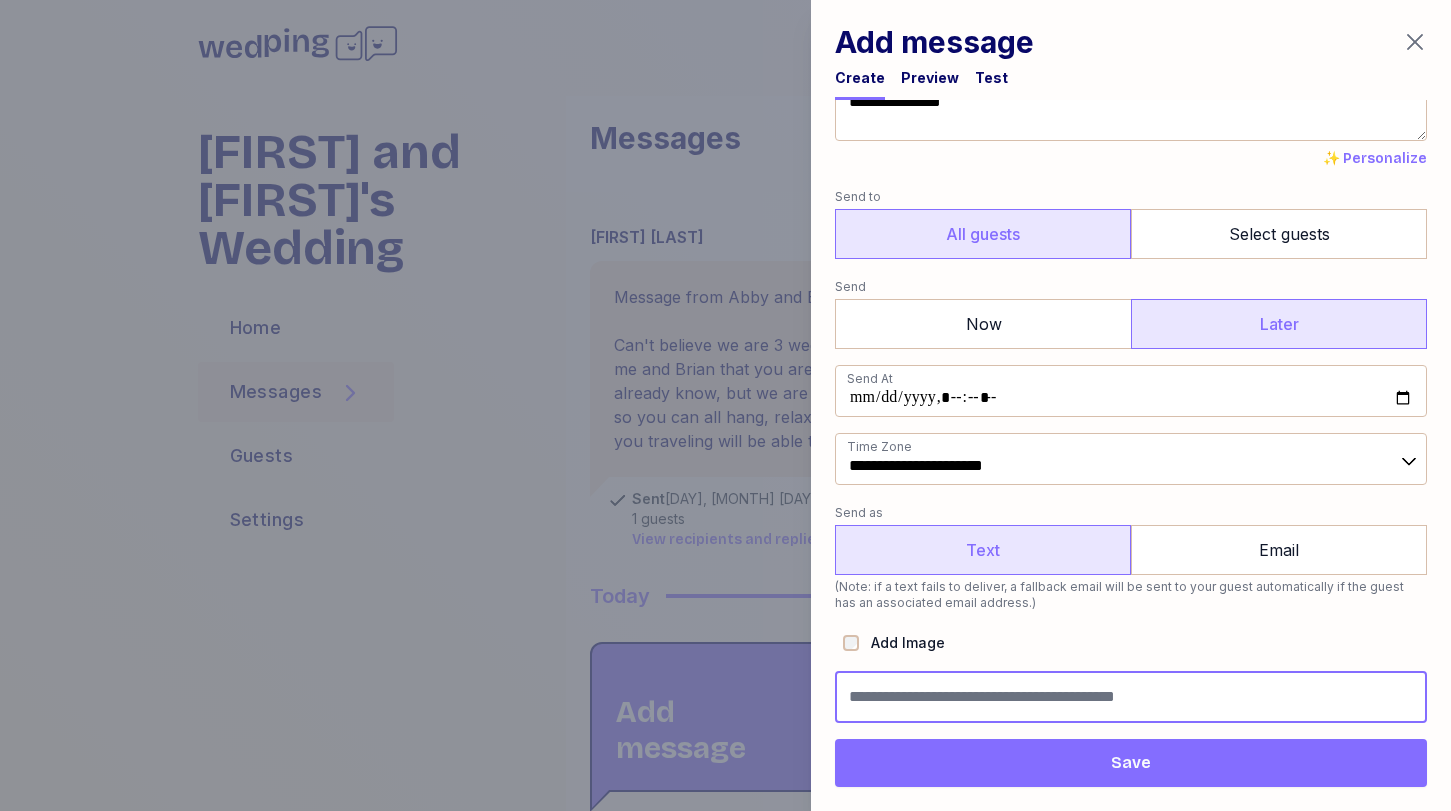 click at bounding box center (1131, 697) 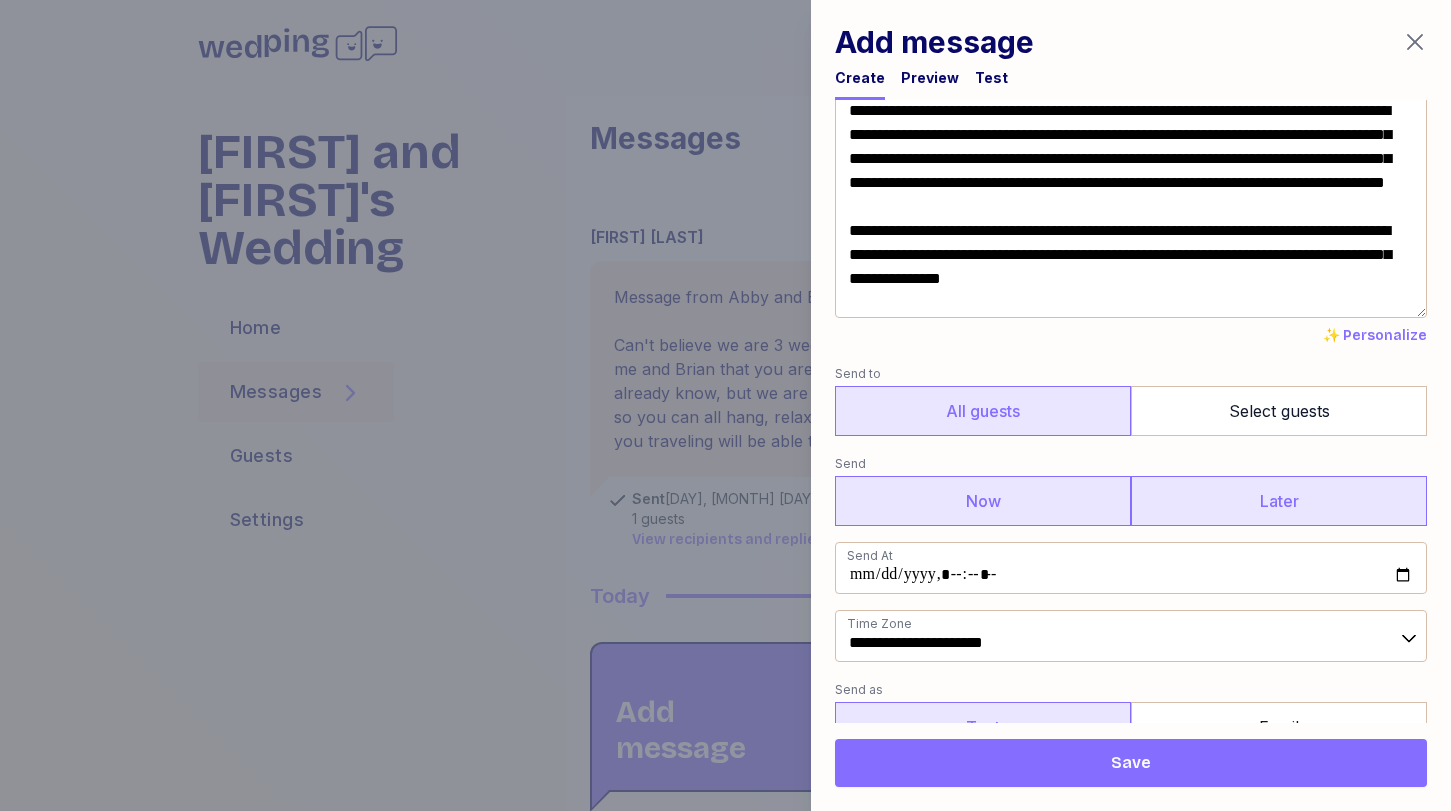 scroll, scrollTop: 0, scrollLeft: 0, axis: both 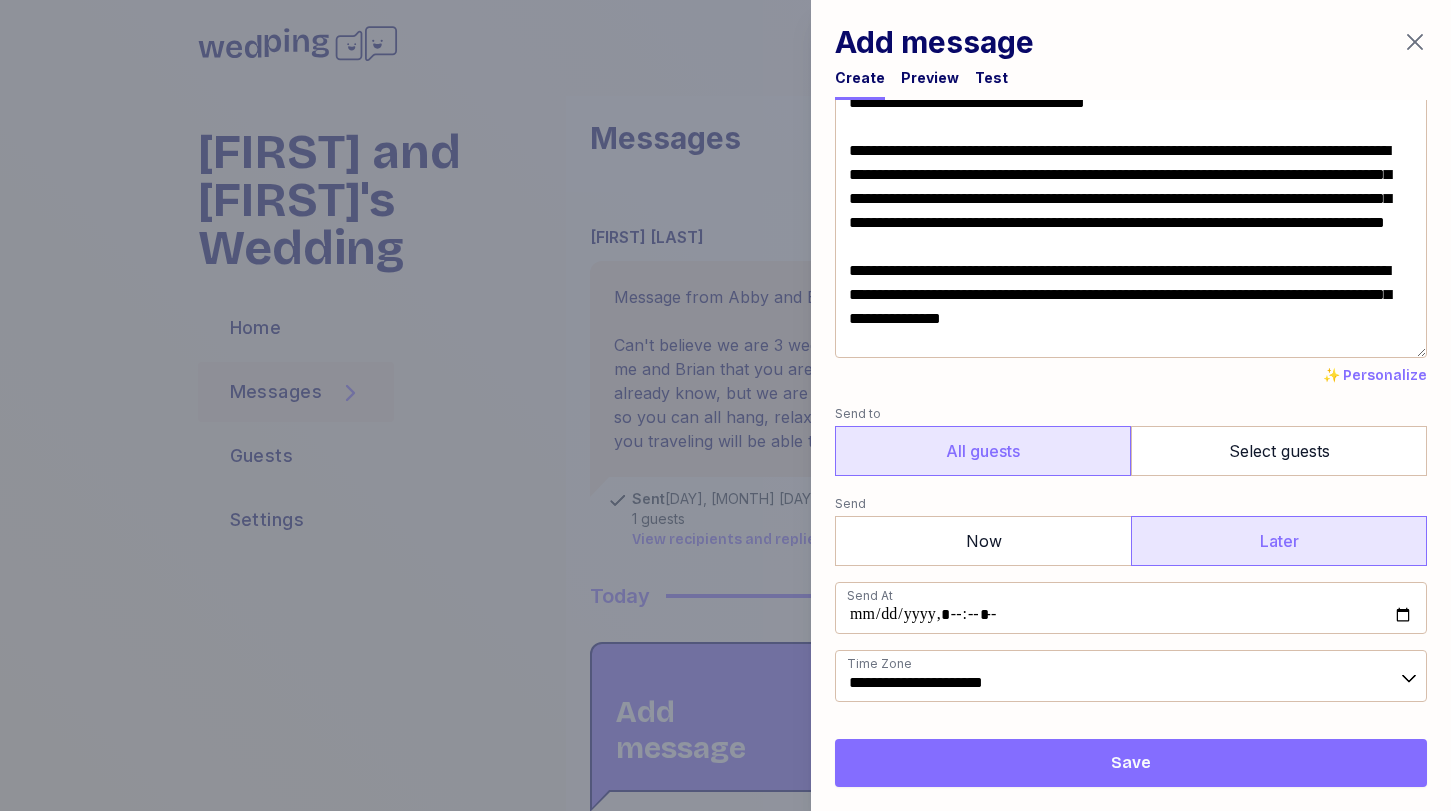 type on "**********" 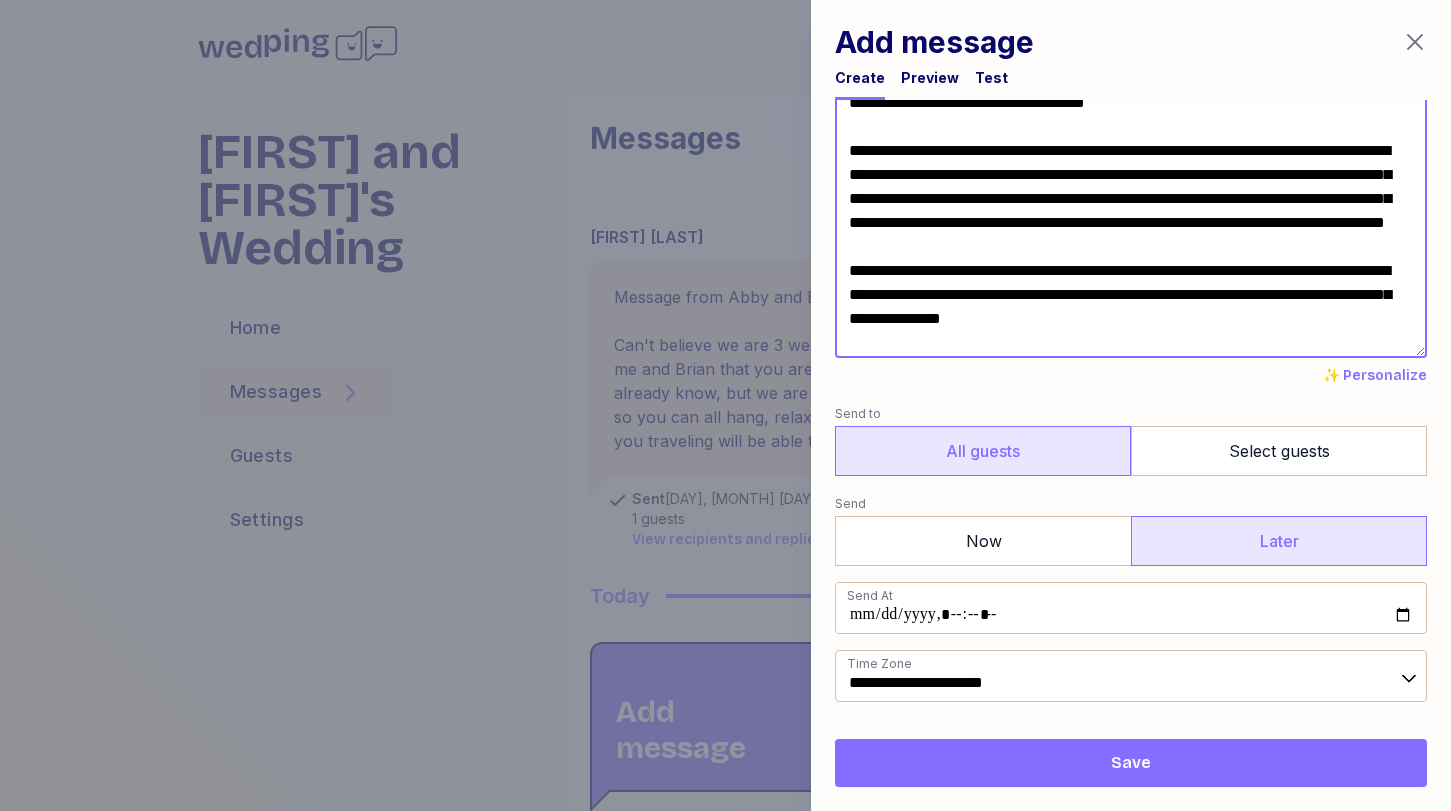 click on "**********" at bounding box center [1131, 214] 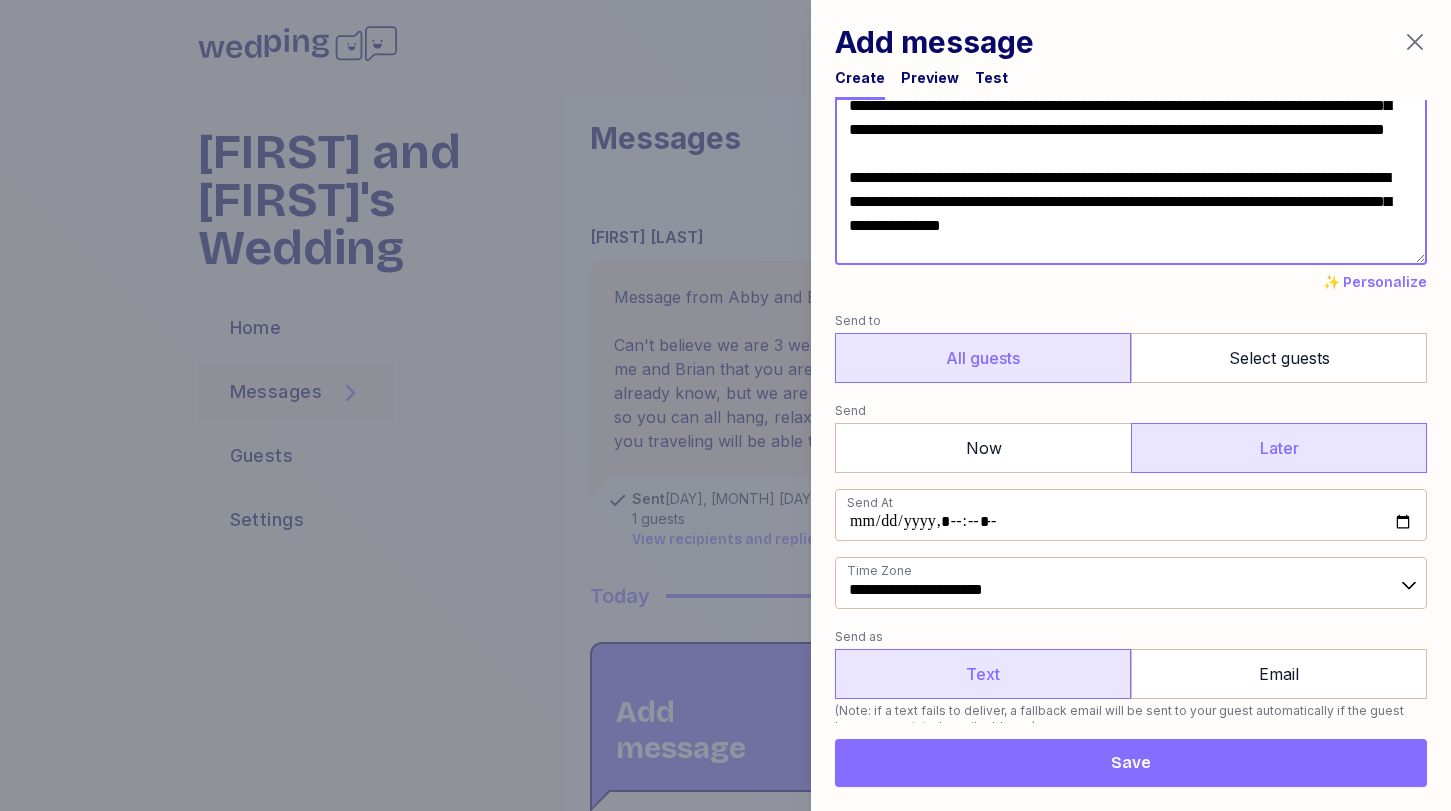 scroll, scrollTop: 263, scrollLeft: 0, axis: vertical 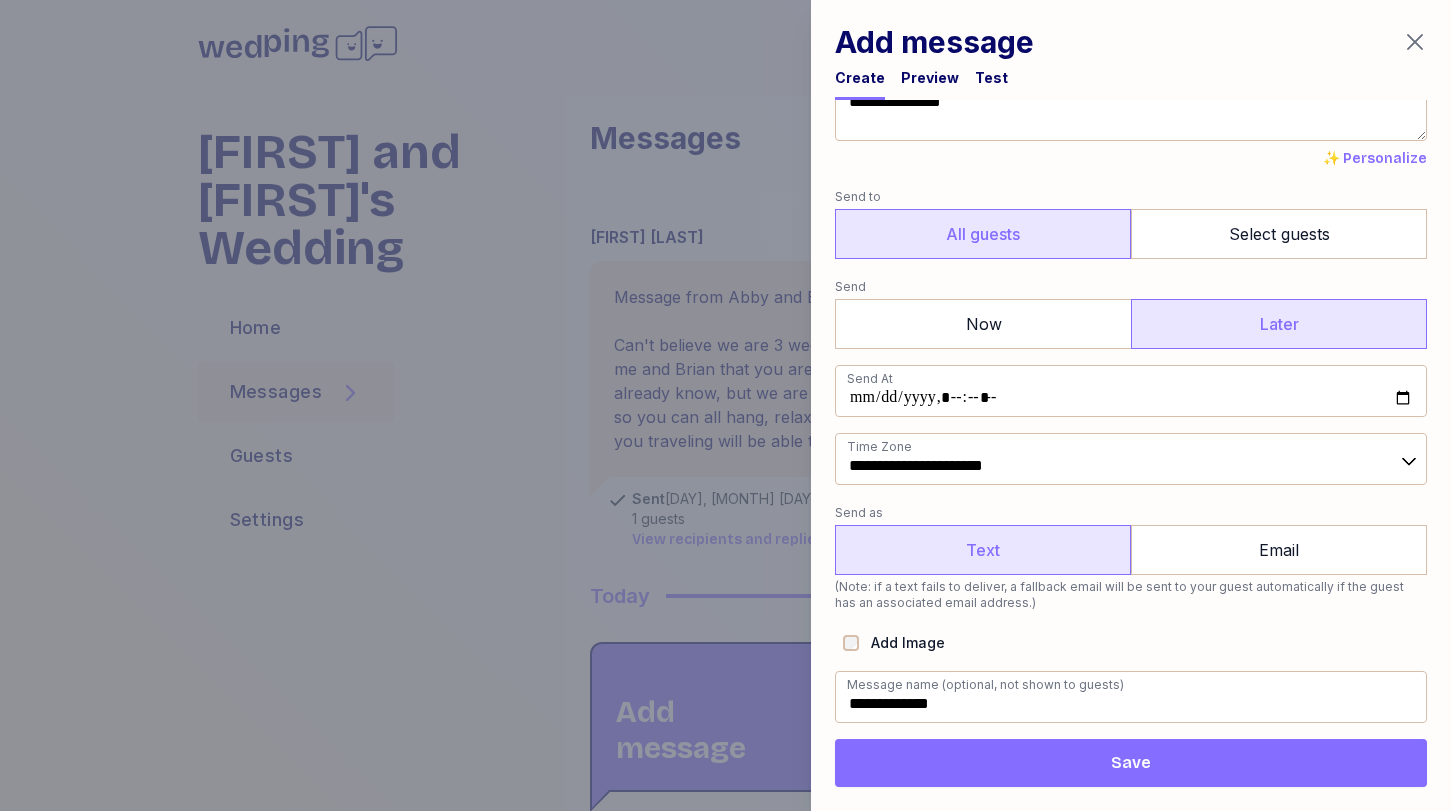 click on "Save" at bounding box center [1131, 763] 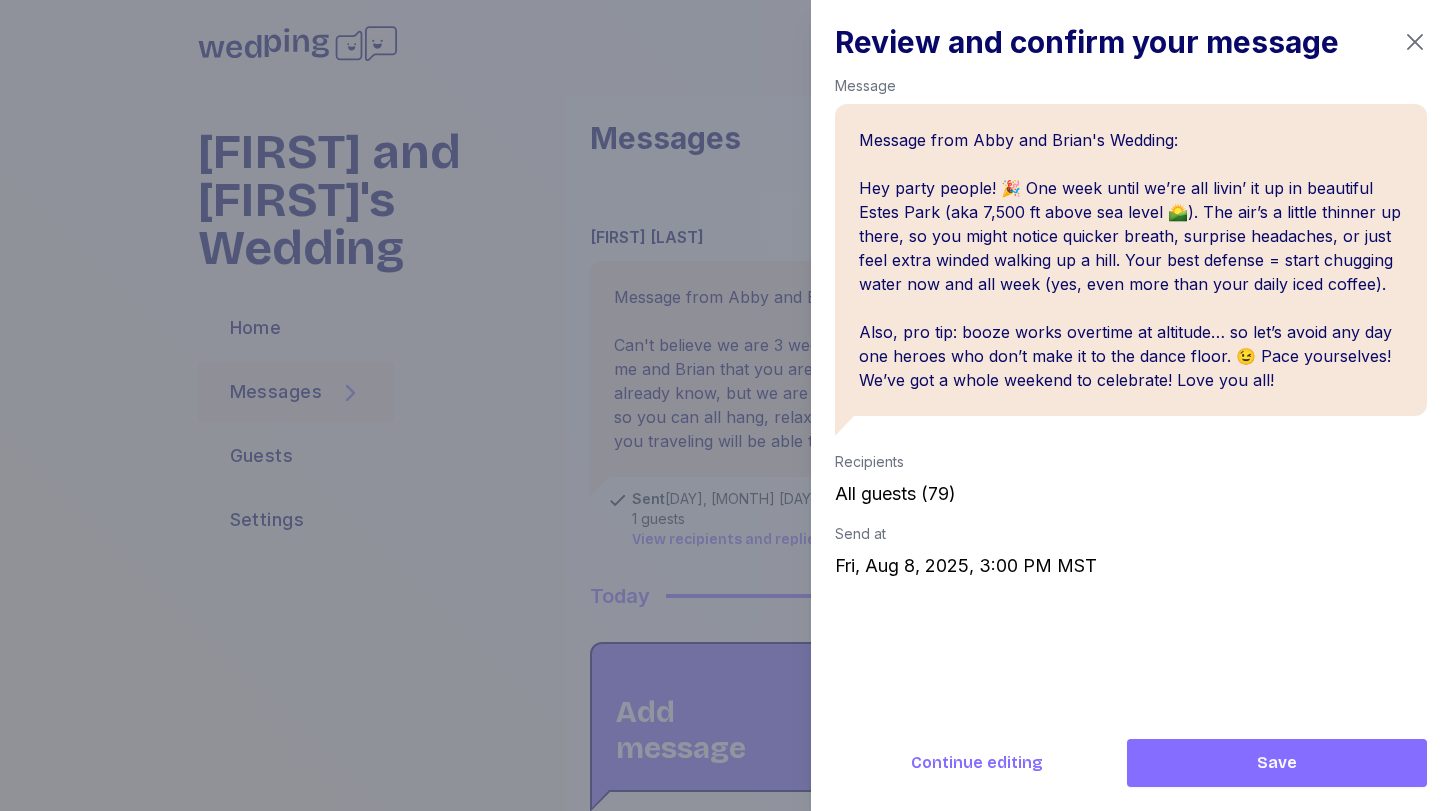 click on "Save" at bounding box center (1277, 763) 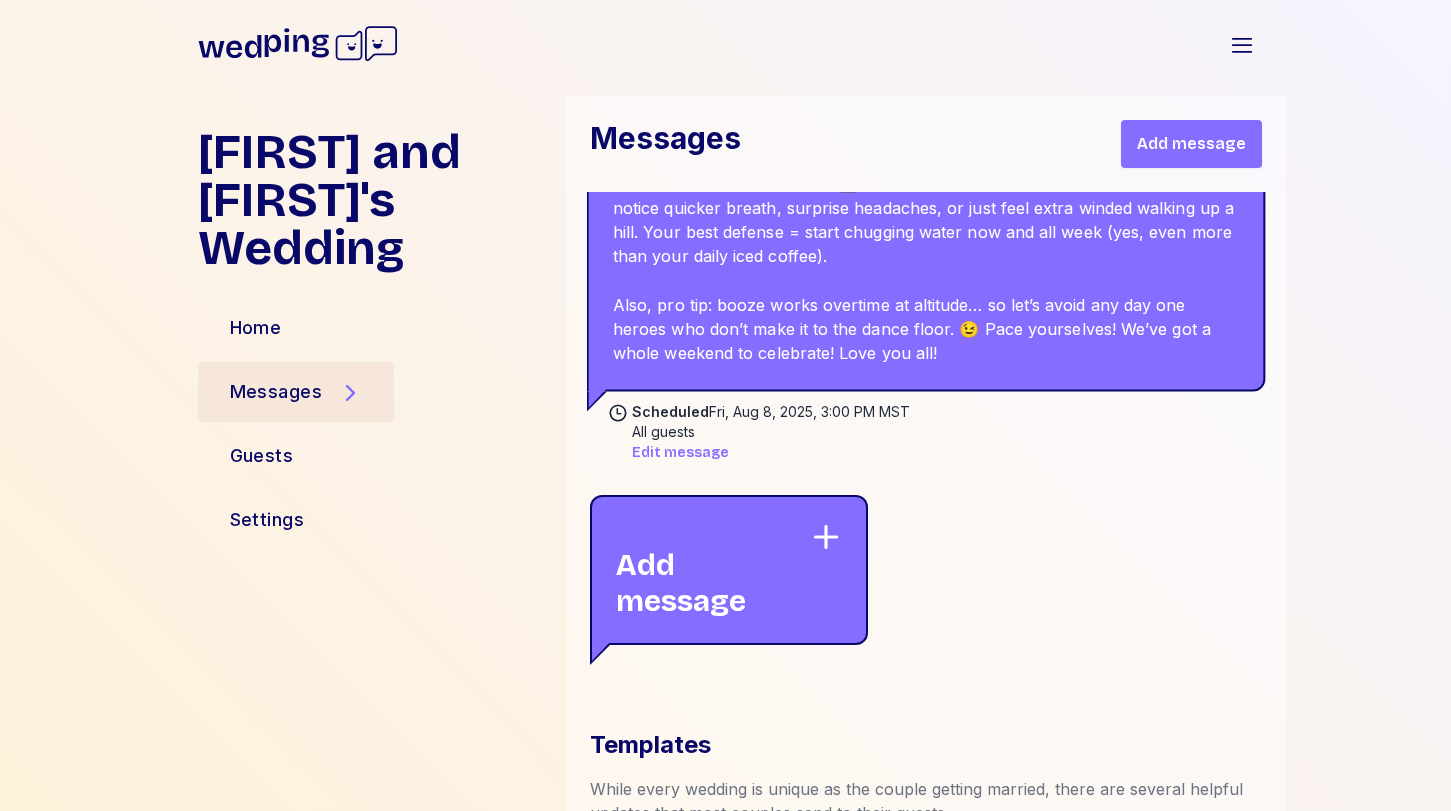 scroll, scrollTop: 1617, scrollLeft: 0, axis: vertical 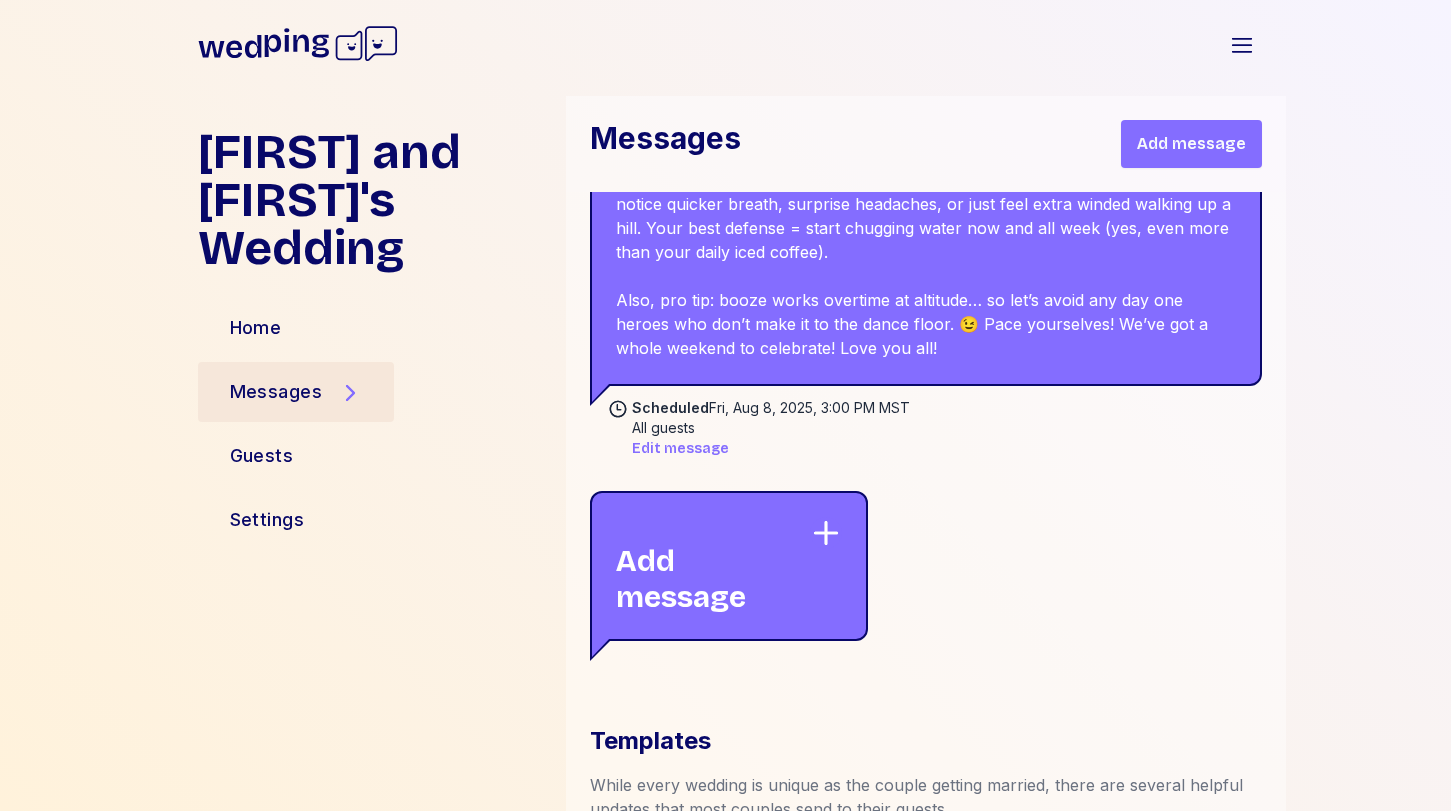 click on "Add message" at bounding box center (713, 566) 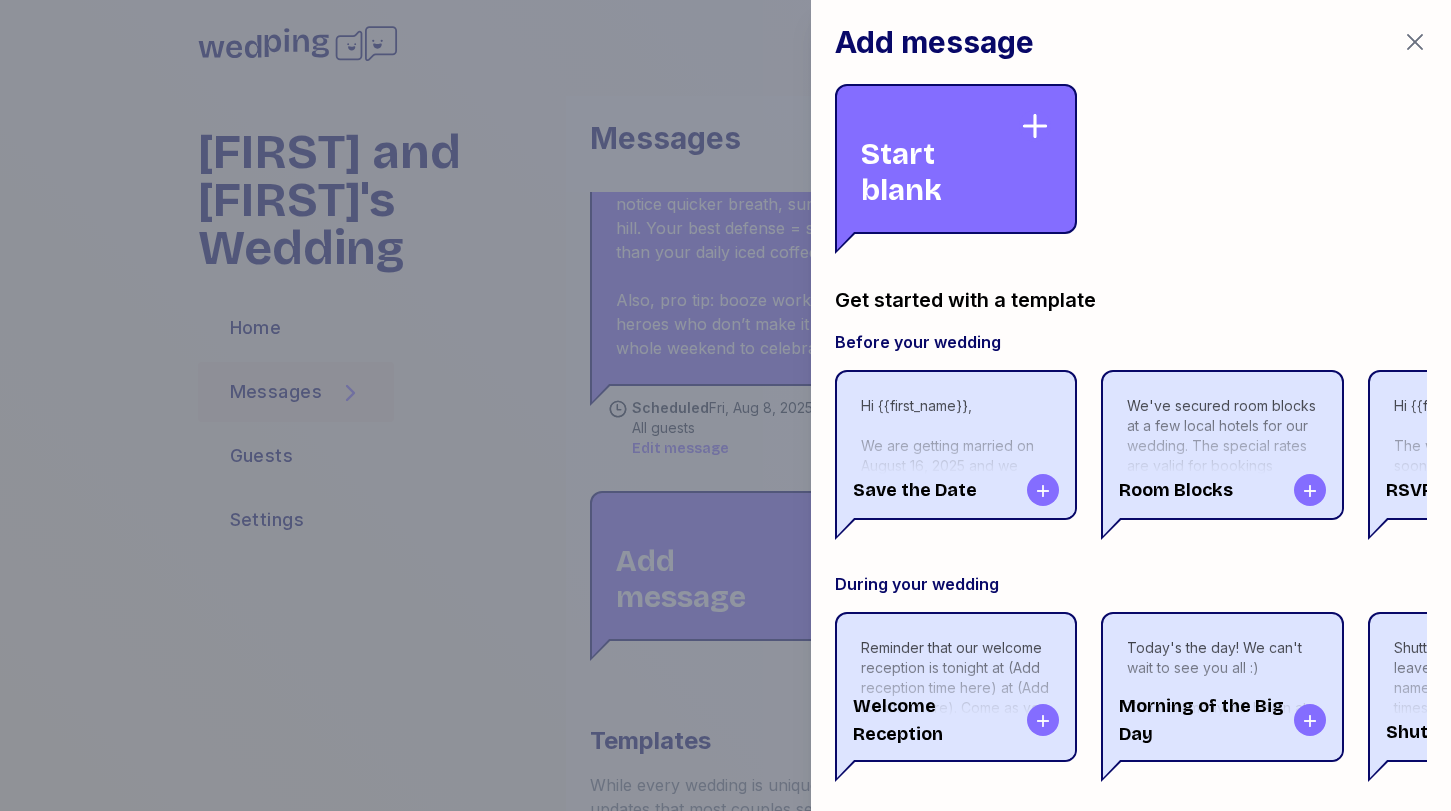click 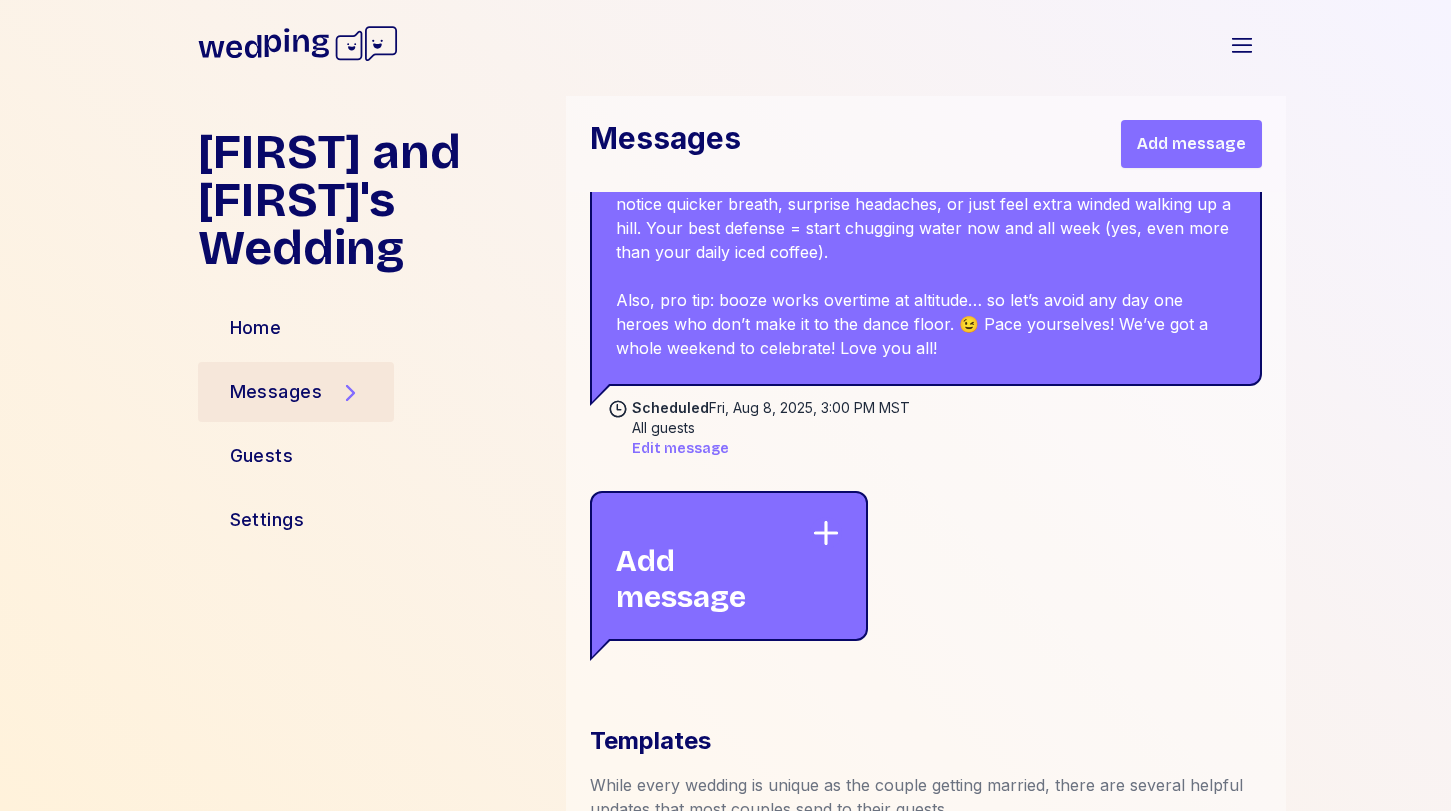 click on "Add message" at bounding box center (1191, 144) 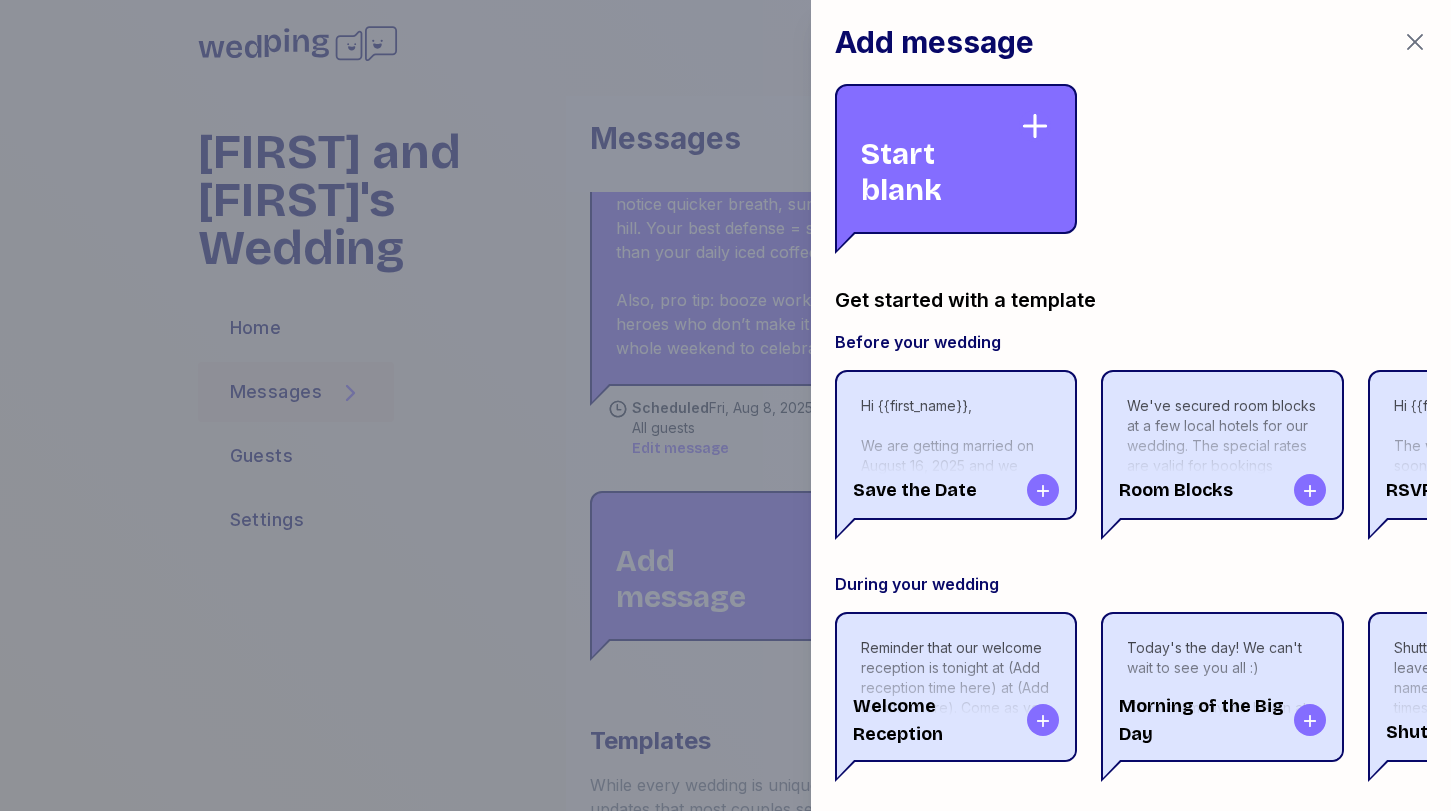 click on "Start blank" at bounding box center [940, 159] 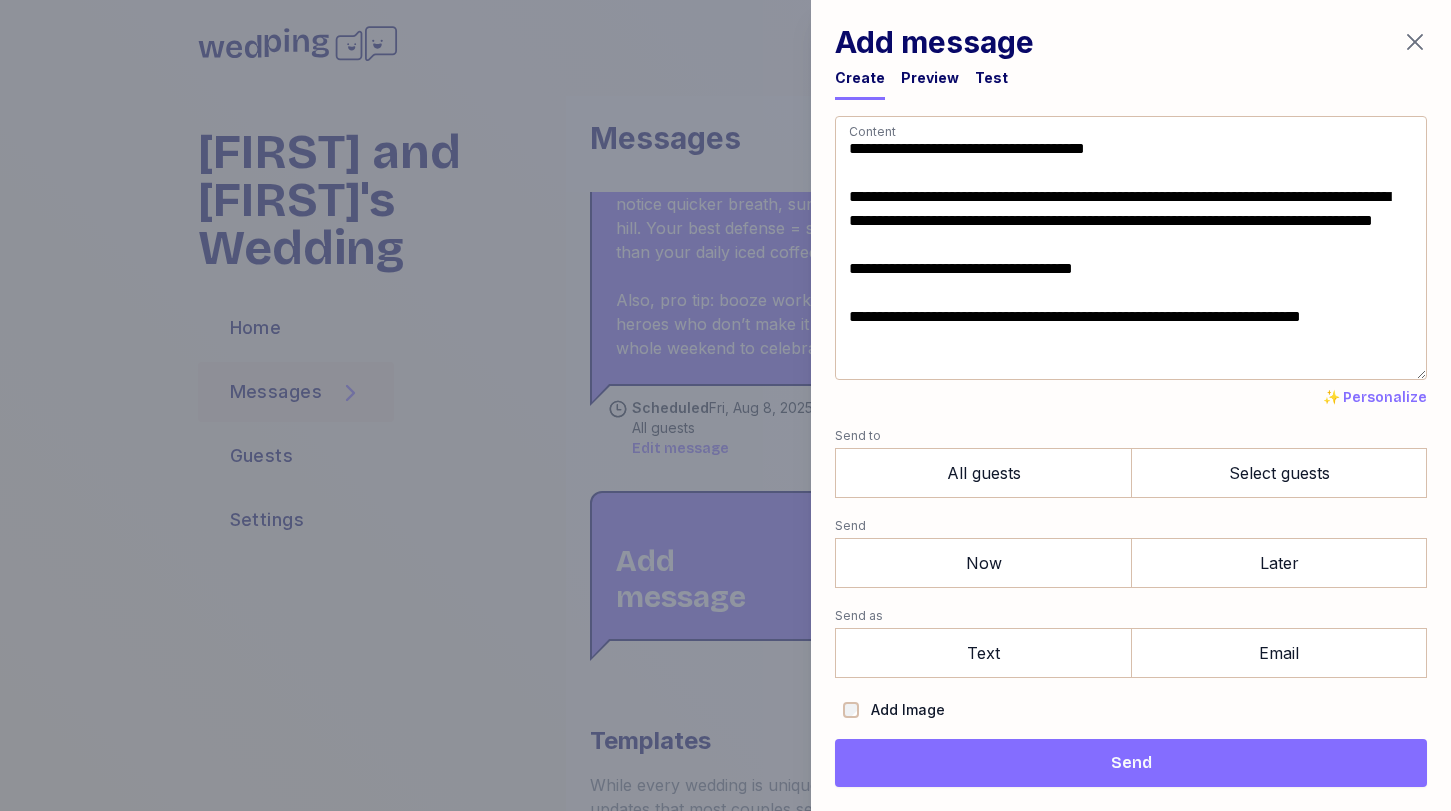 click on "**********" at bounding box center (1131, 248) 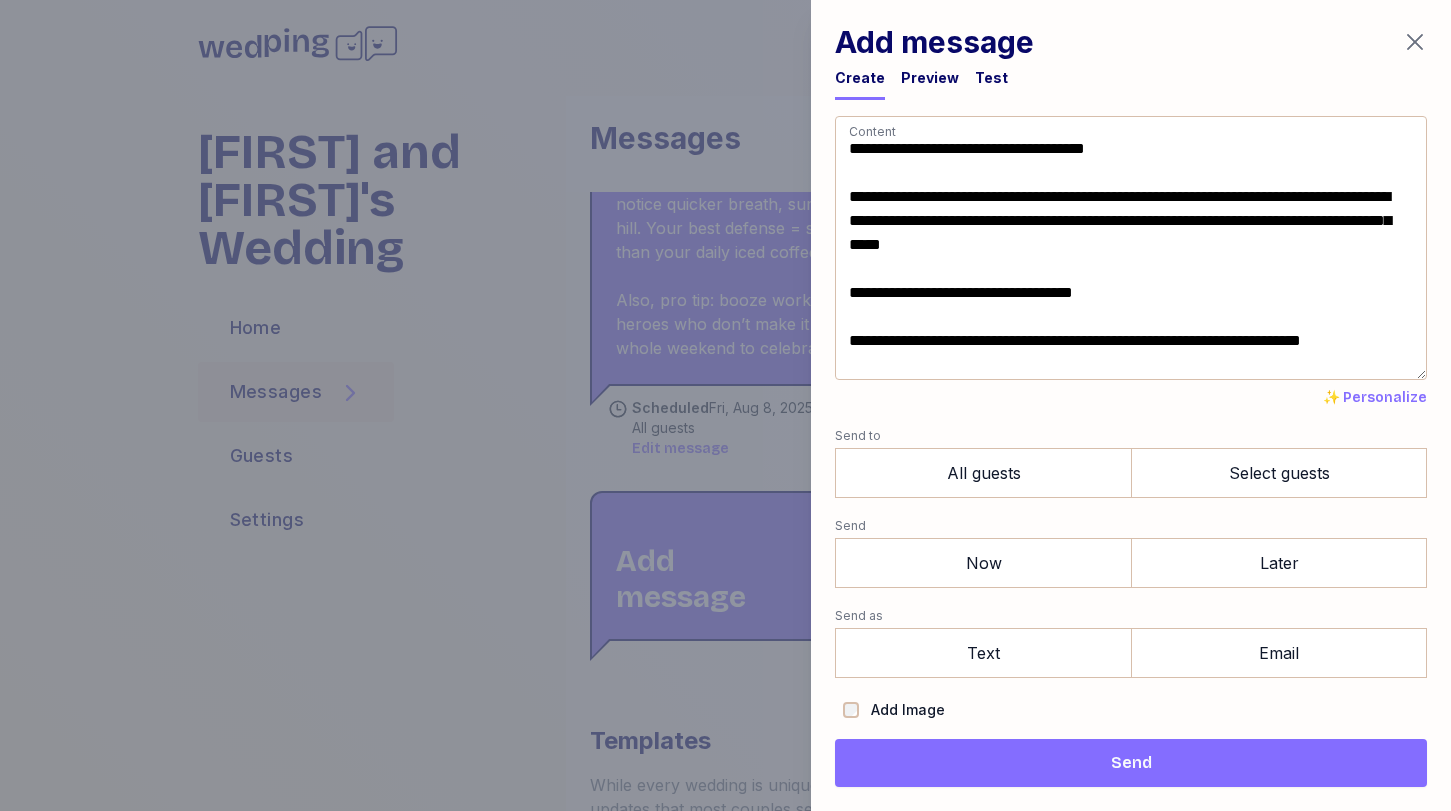 click on "**********" at bounding box center (1131, 248) 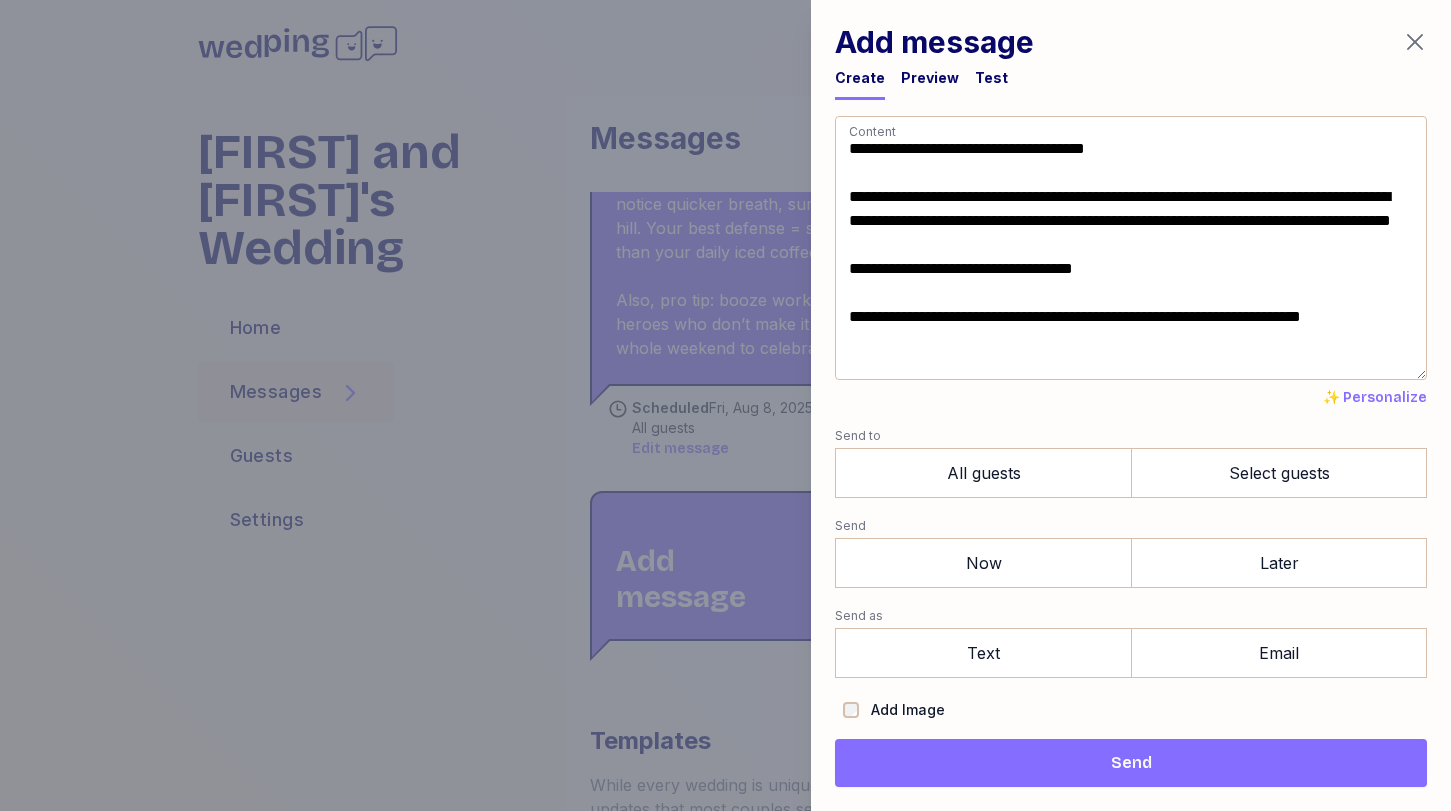 click on "**********" at bounding box center (1131, 248) 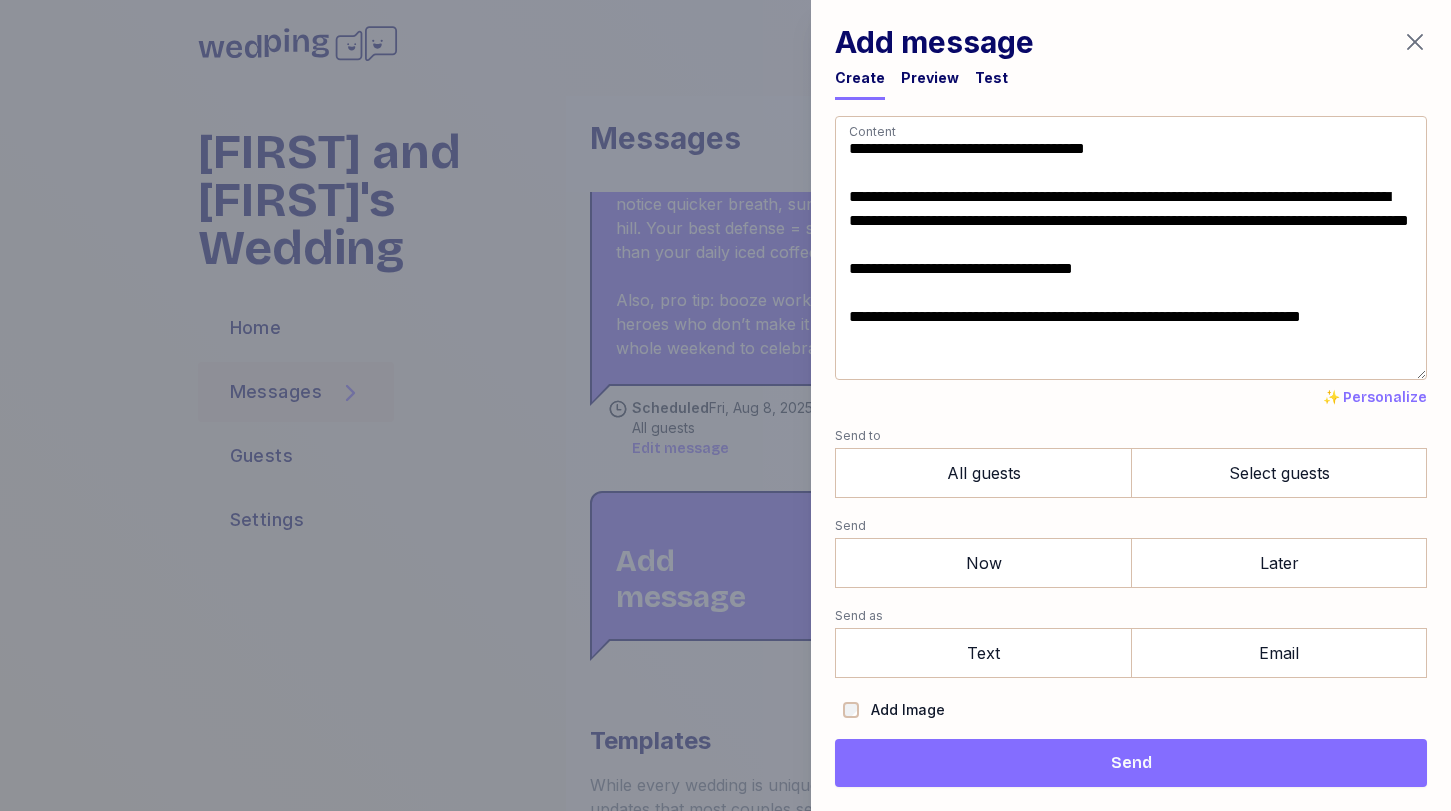 drag, startPoint x: 1026, startPoint y: 224, endPoint x: 928, endPoint y: 224, distance: 98 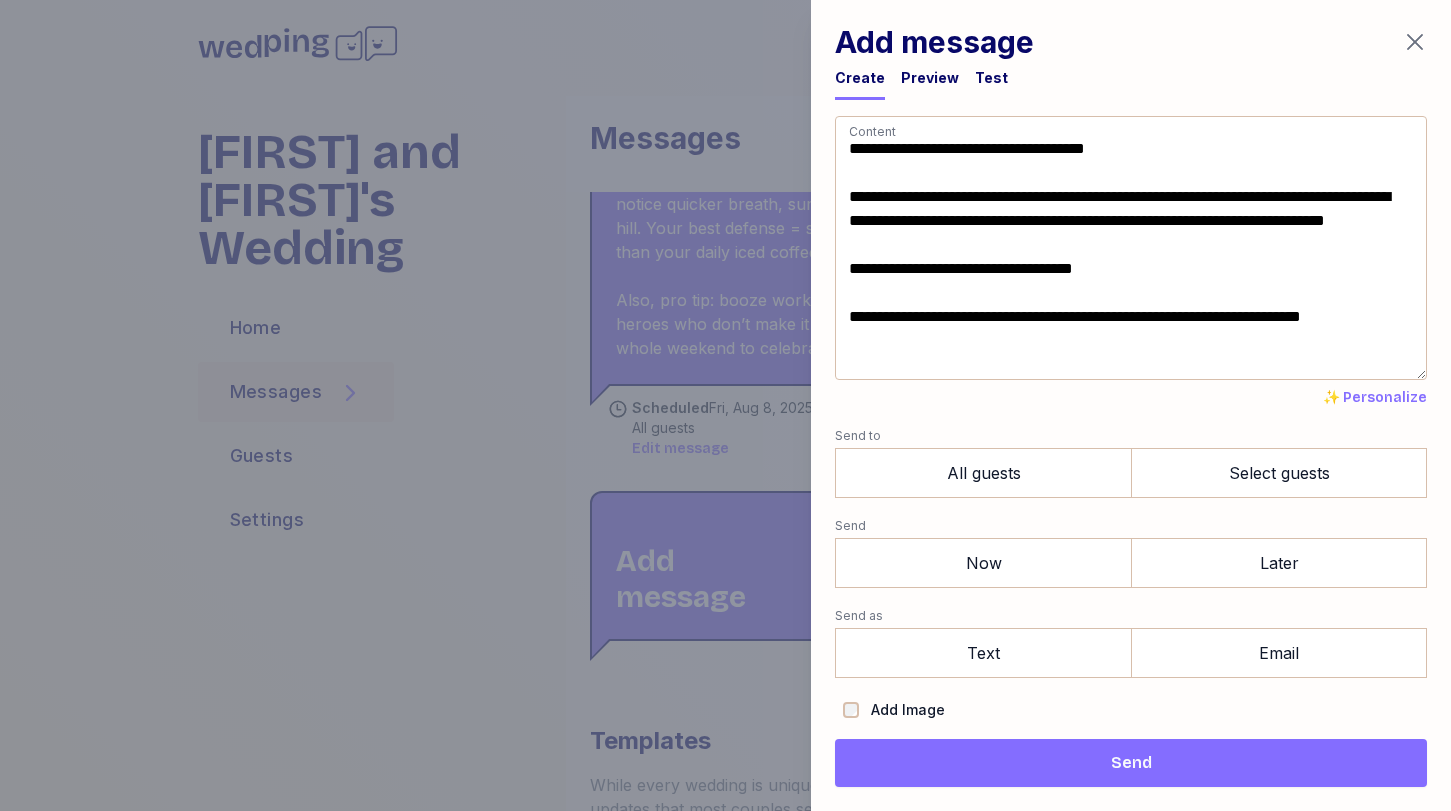 click on "**********" at bounding box center (1131, 248) 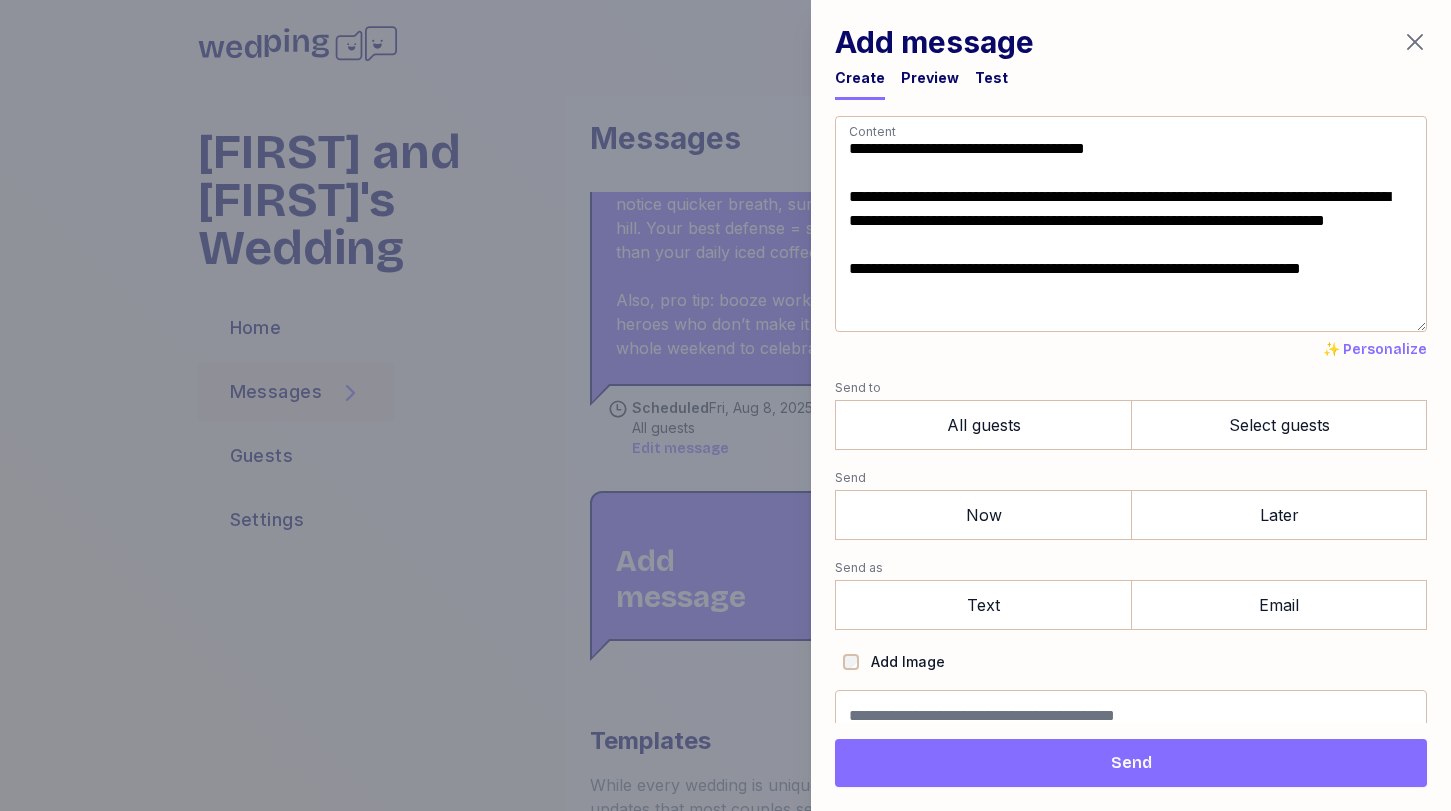 scroll, scrollTop: 4, scrollLeft: 0, axis: vertical 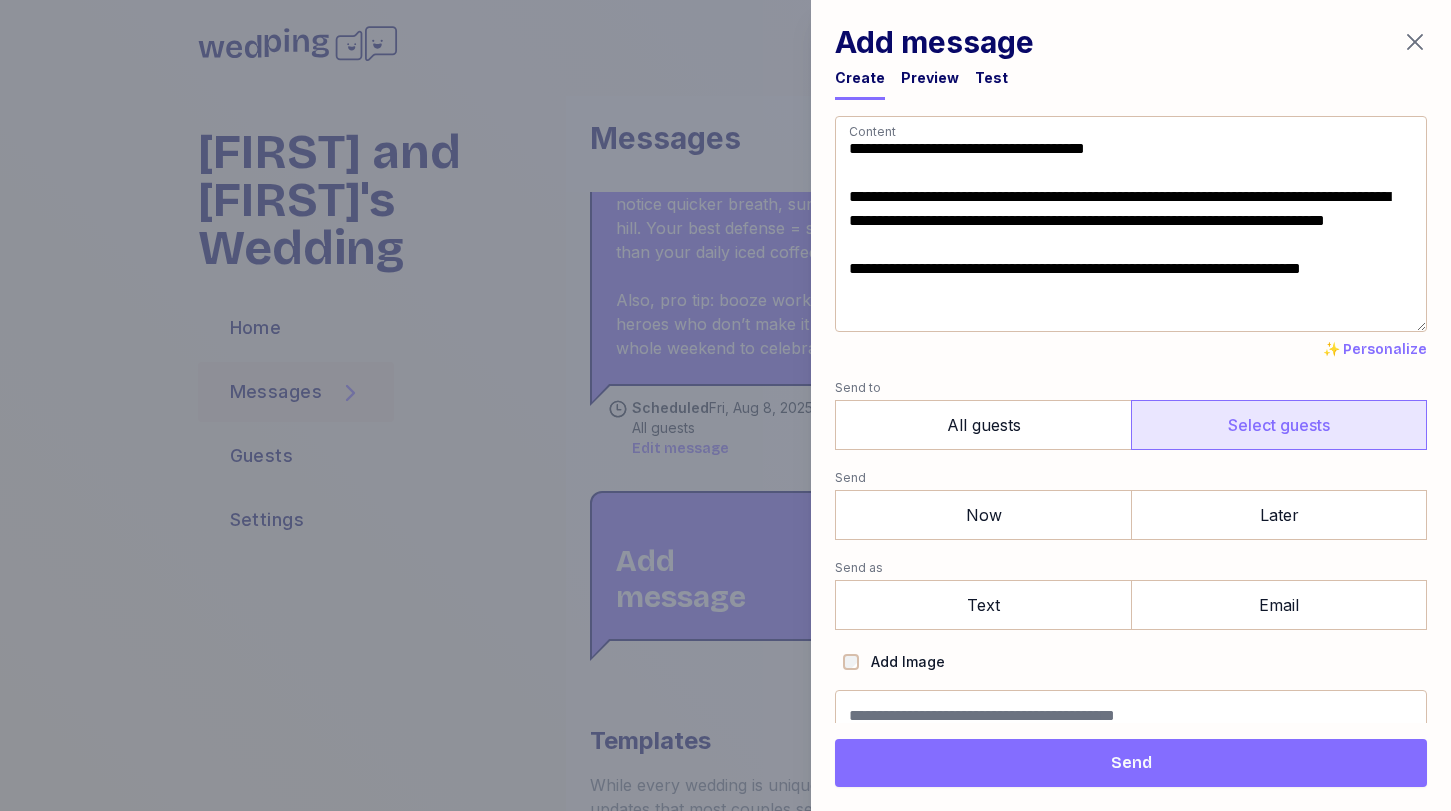 type on "**********" 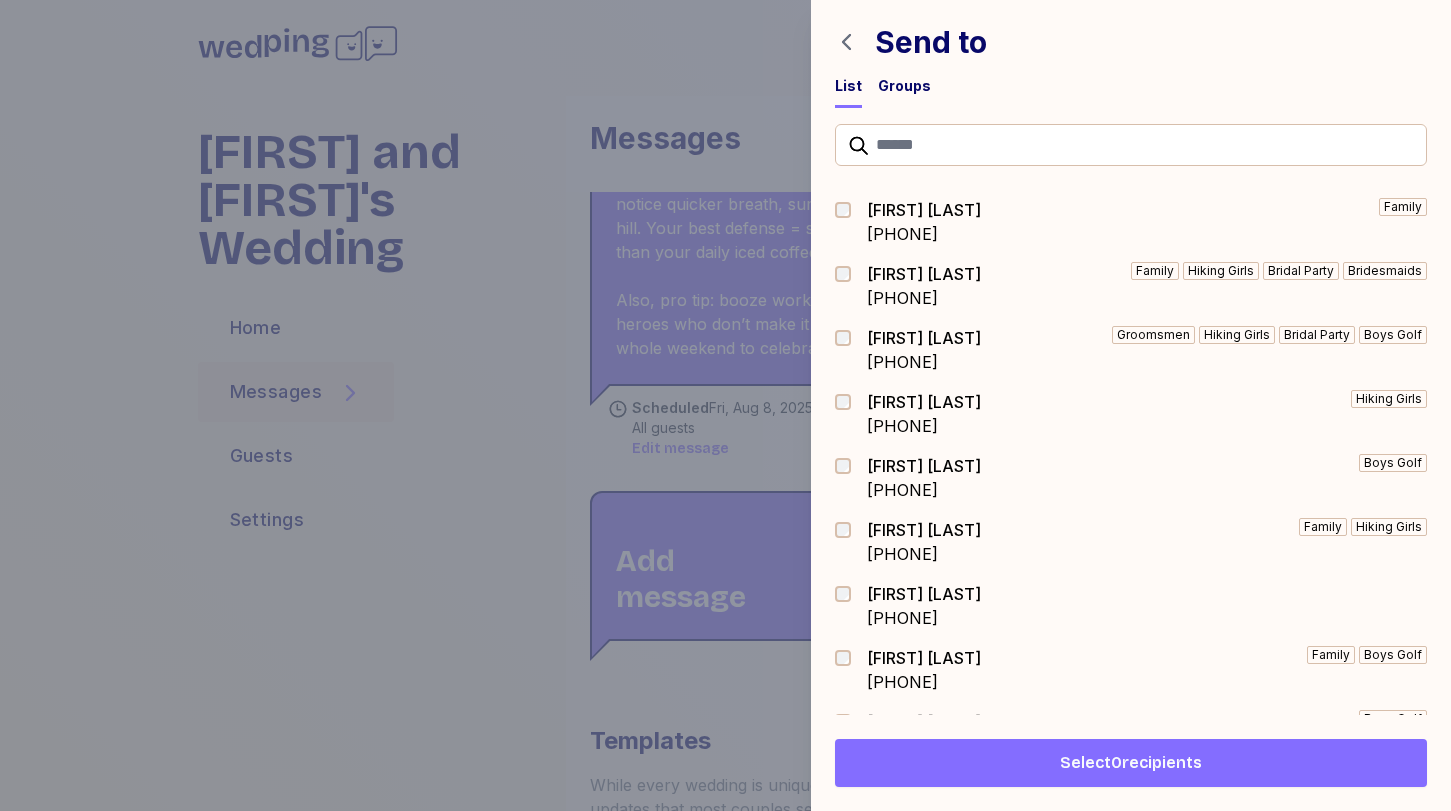 click on "Groups" at bounding box center (904, 86) 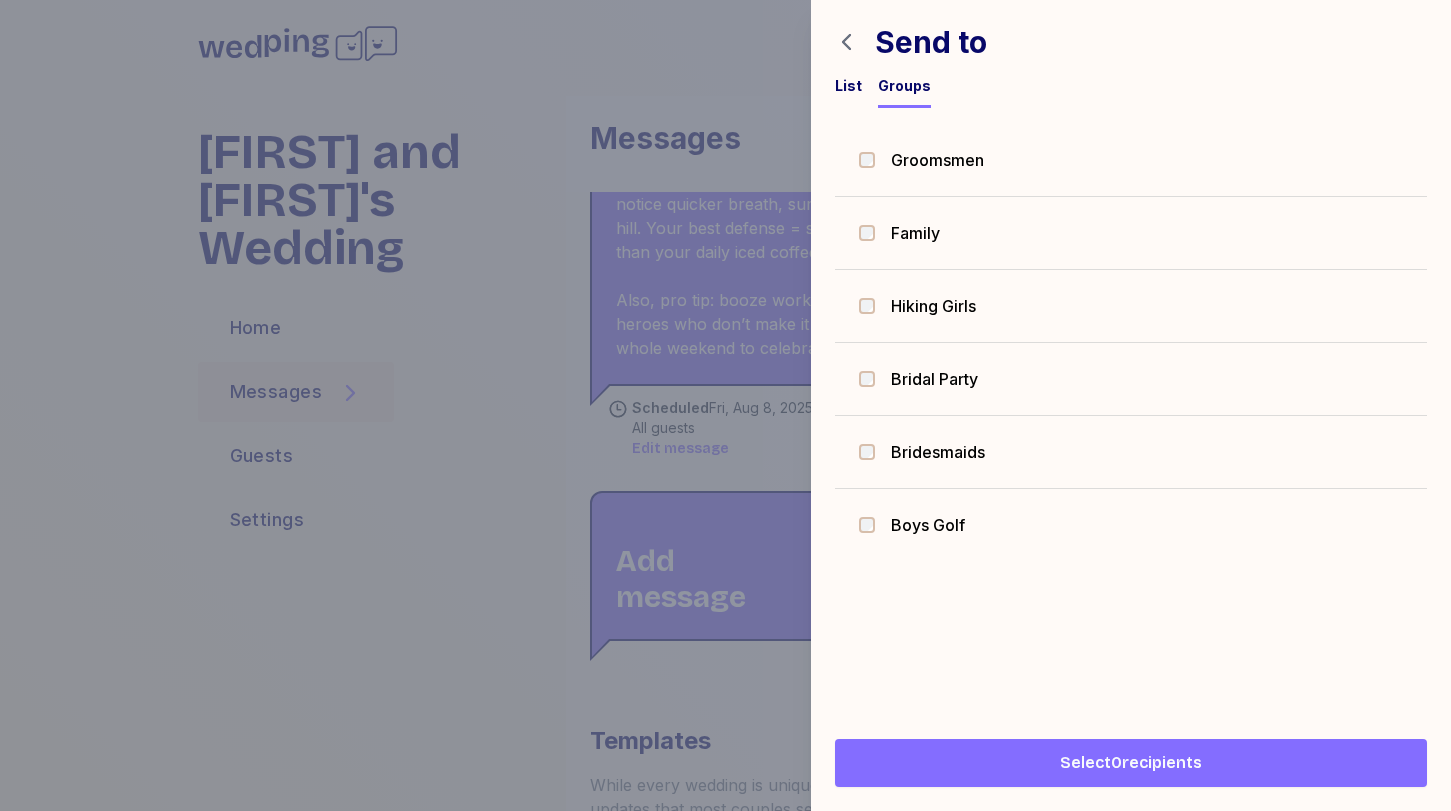 click on "List" at bounding box center (848, 86) 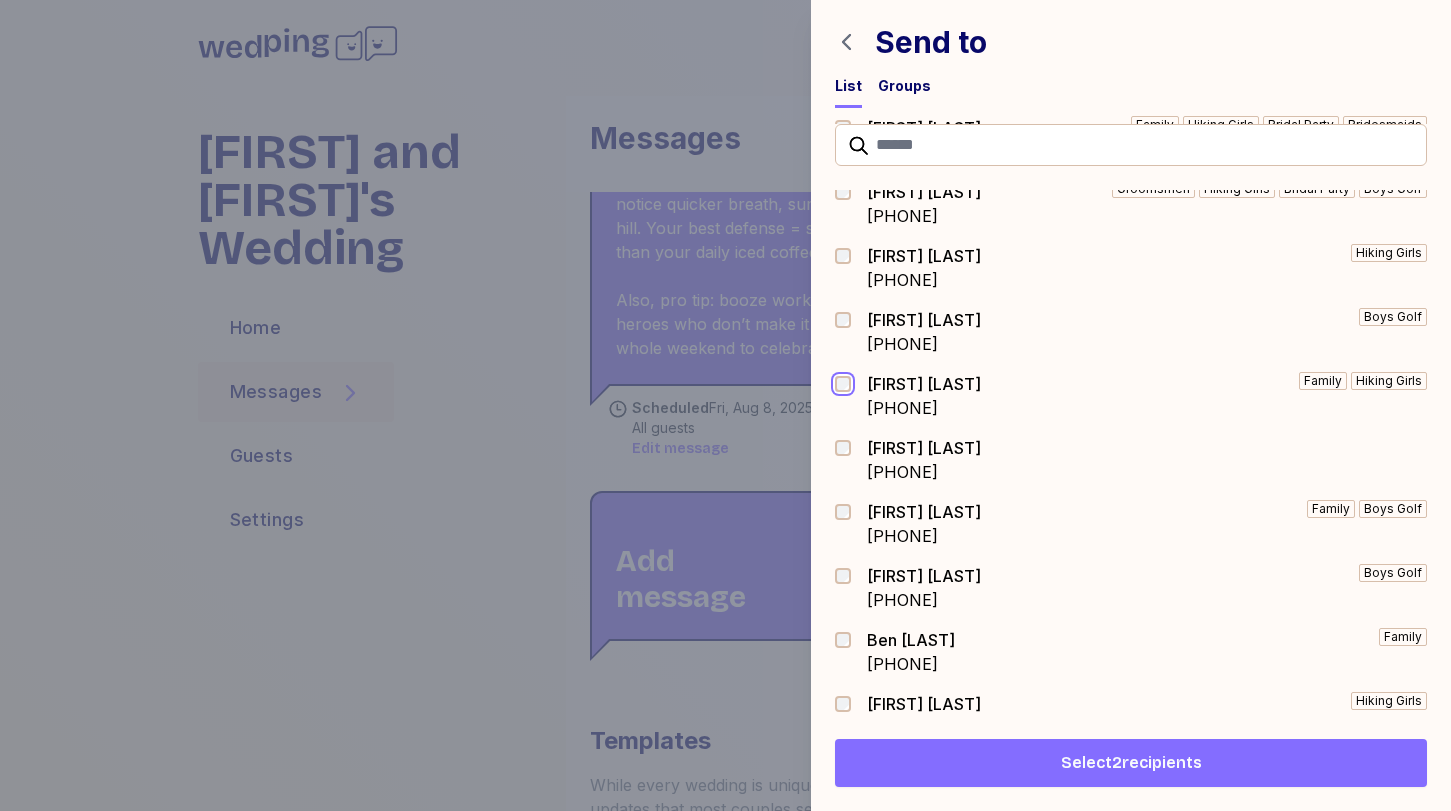 scroll, scrollTop: 150, scrollLeft: 0, axis: vertical 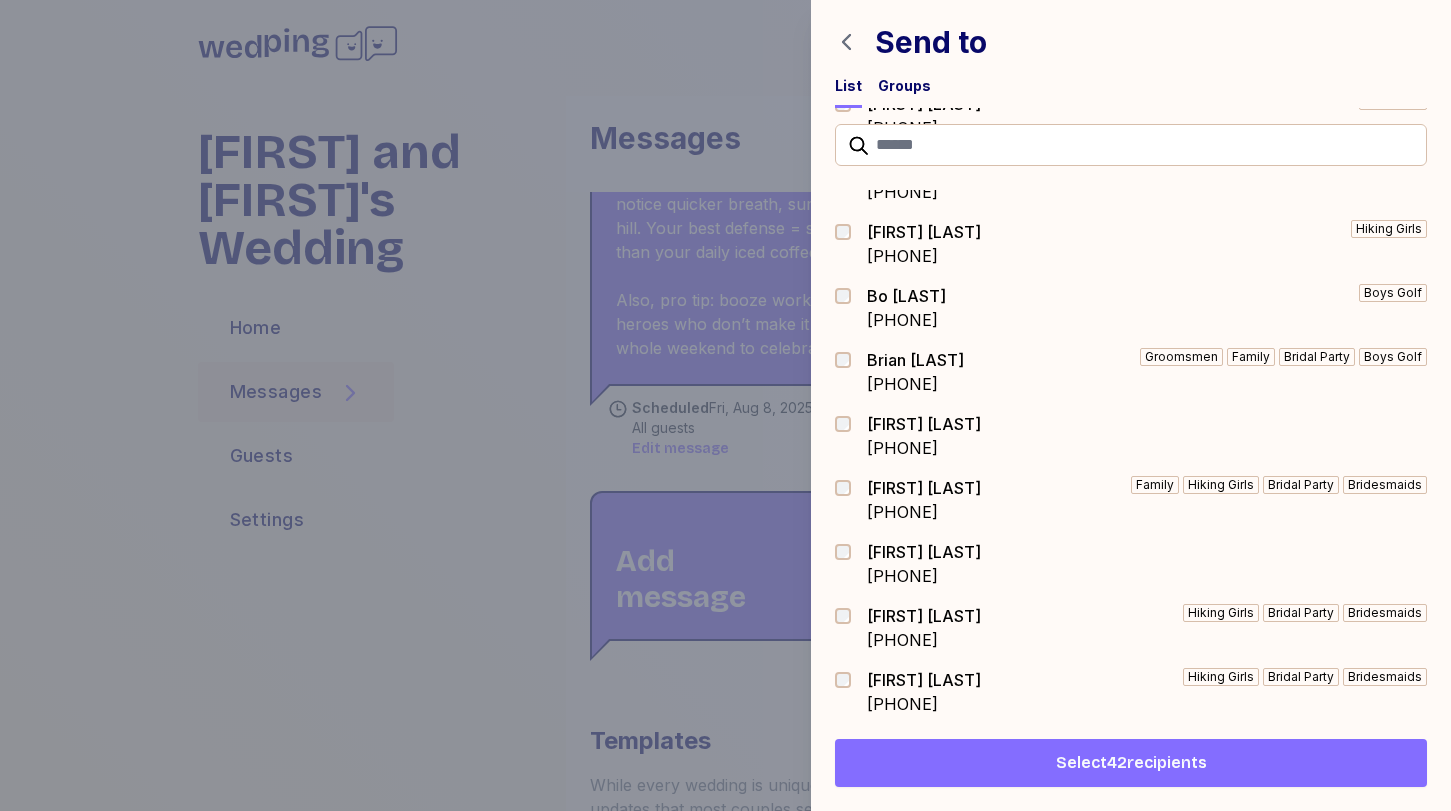 click on "Select  42  recipients" at bounding box center [1131, 763] 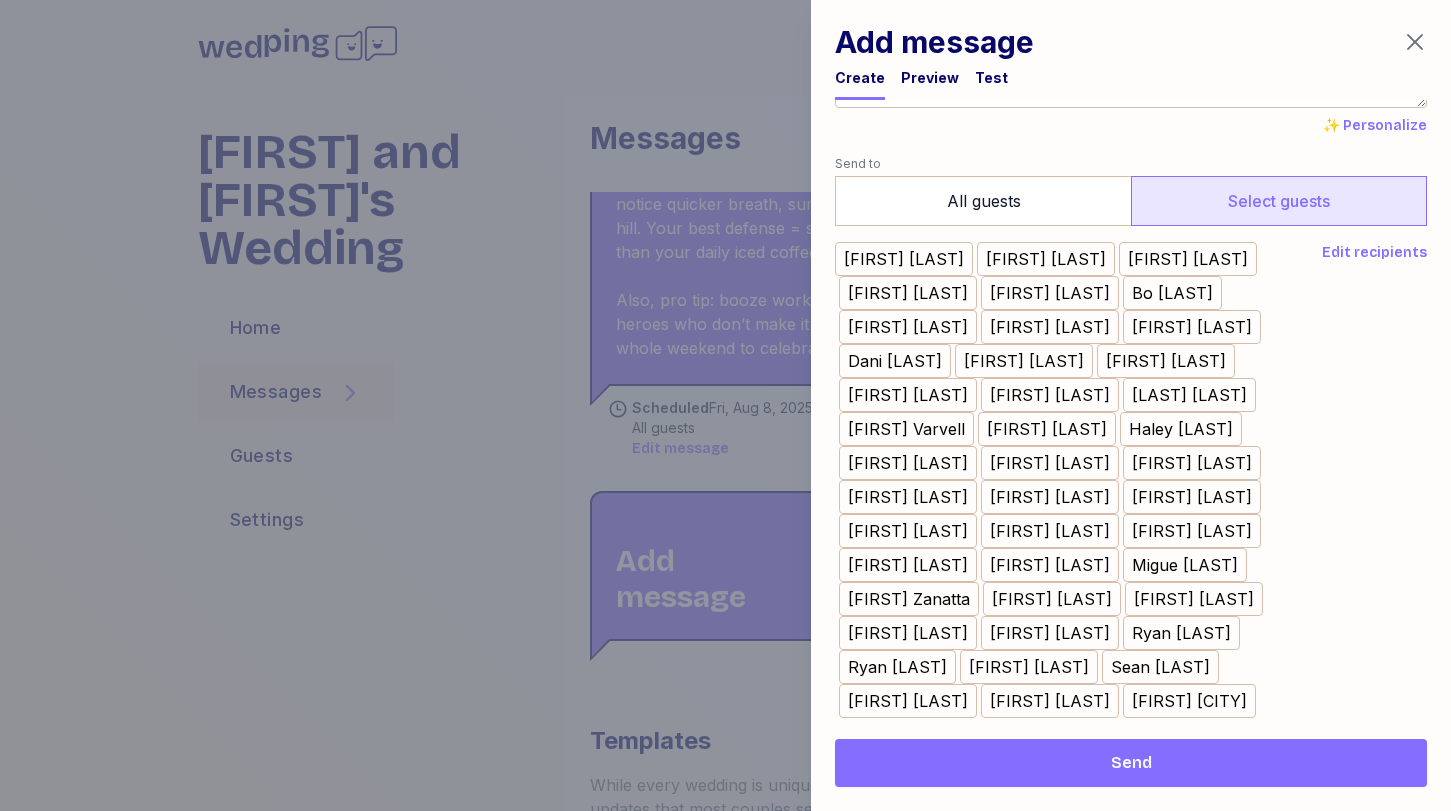 scroll, scrollTop: 258, scrollLeft: 0, axis: vertical 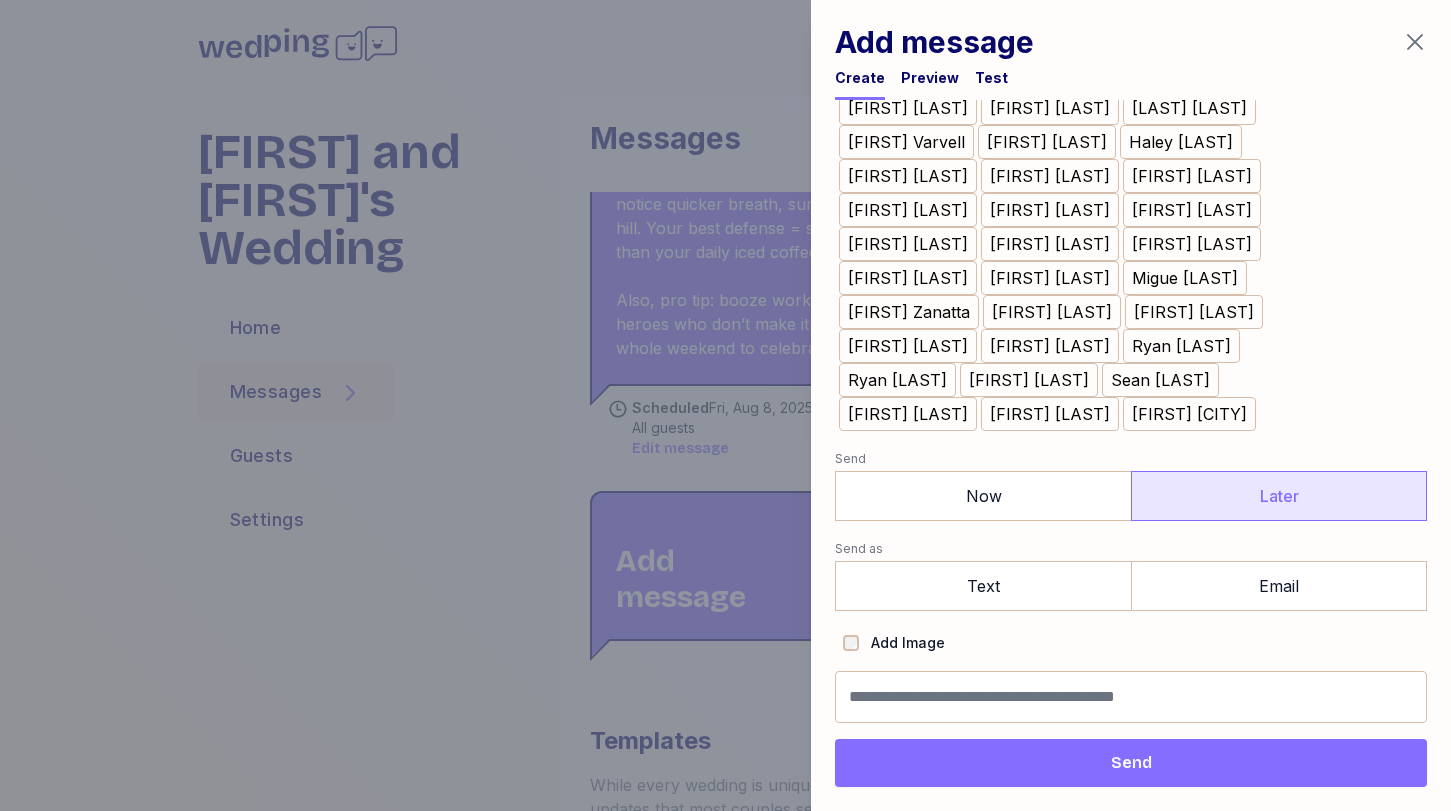 click on "Later" at bounding box center [1279, 496] 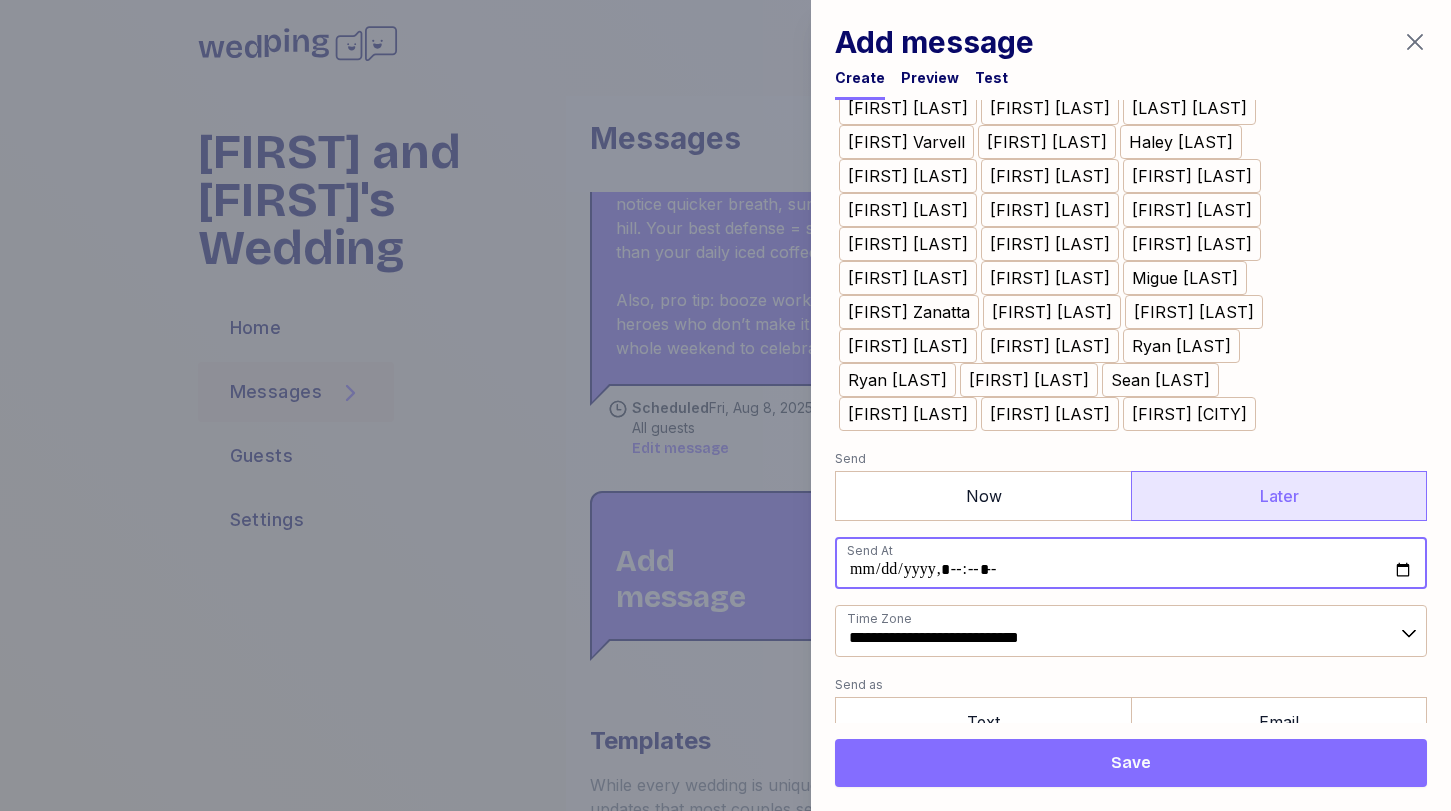 click at bounding box center [1131, 563] 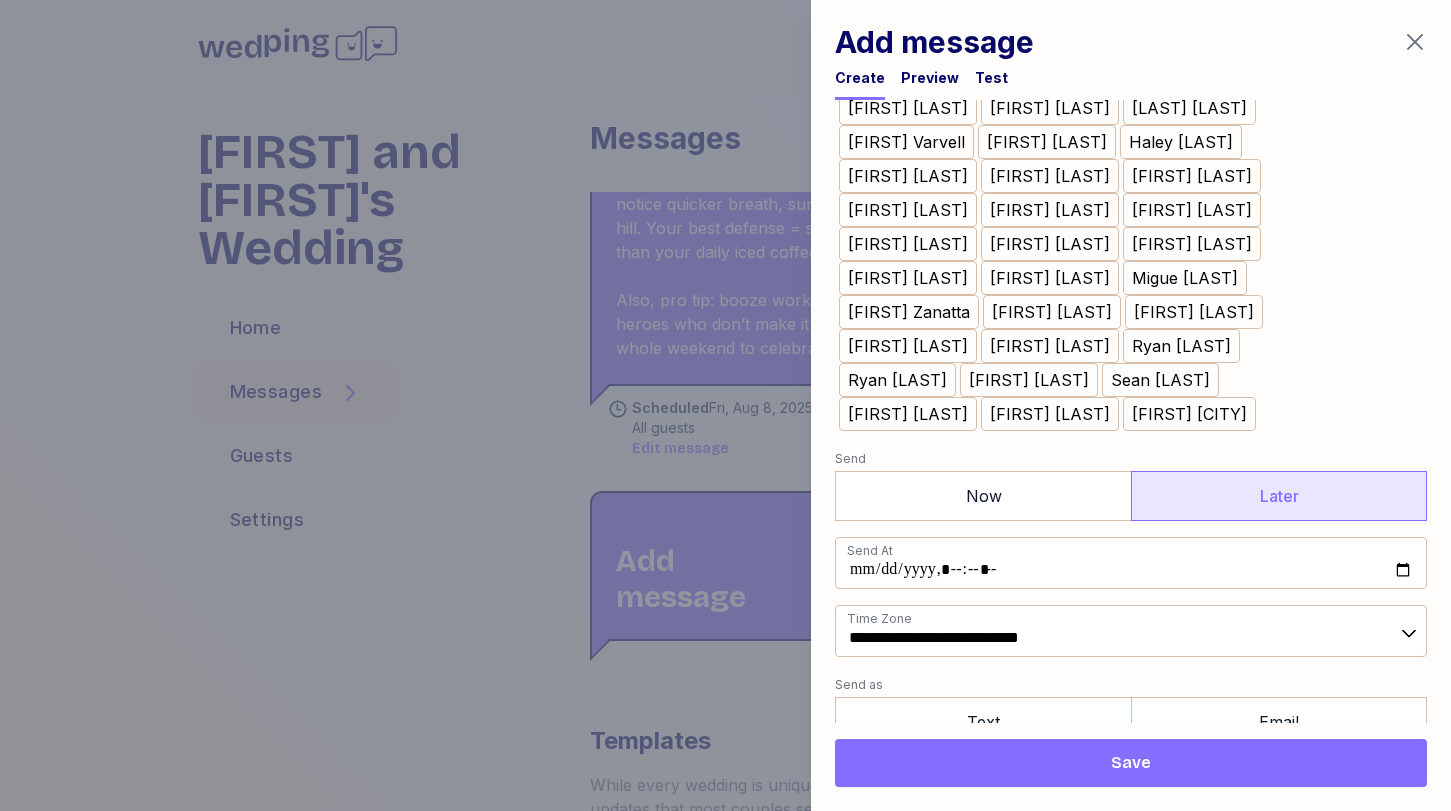 type on "**********" 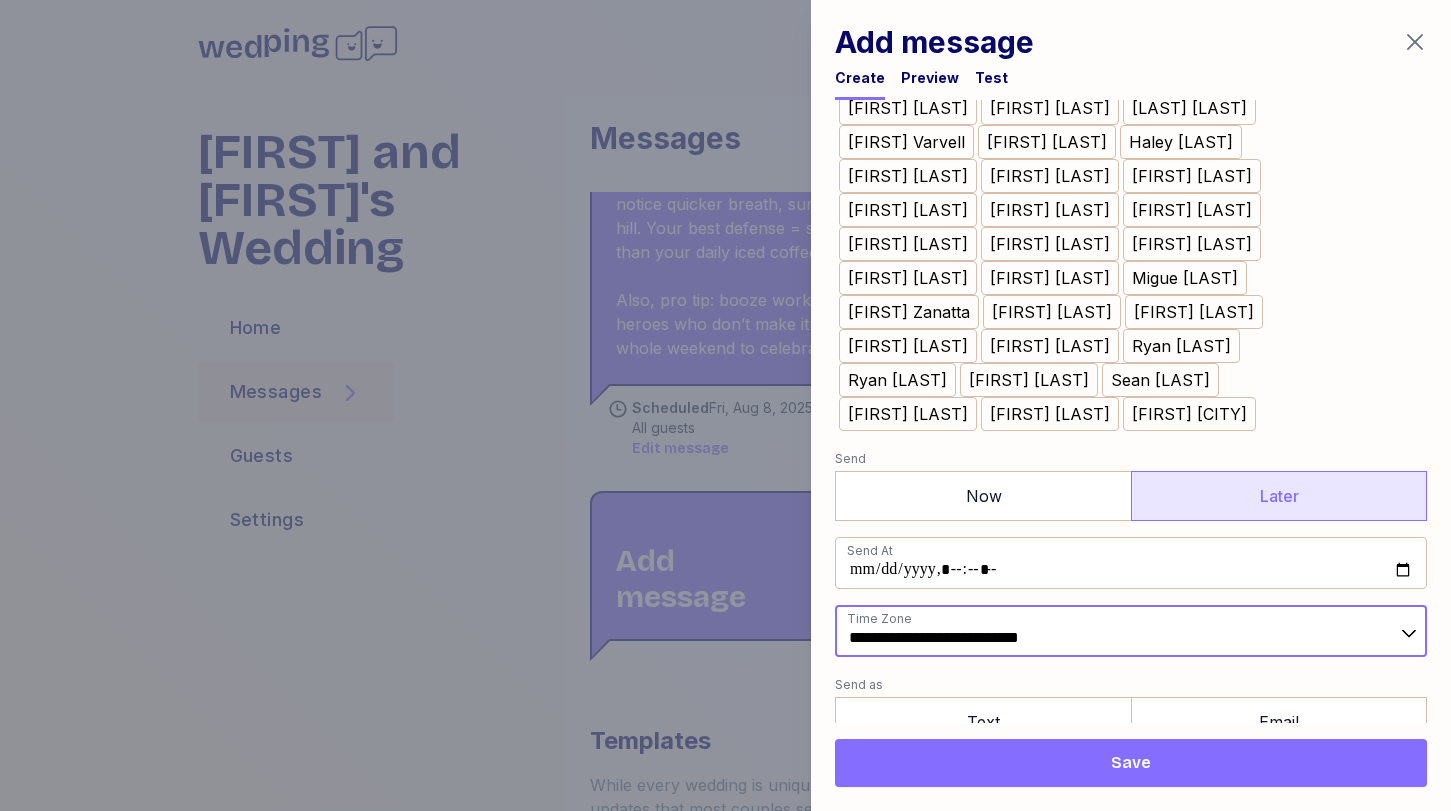 click on "**********" at bounding box center (1131, 631) 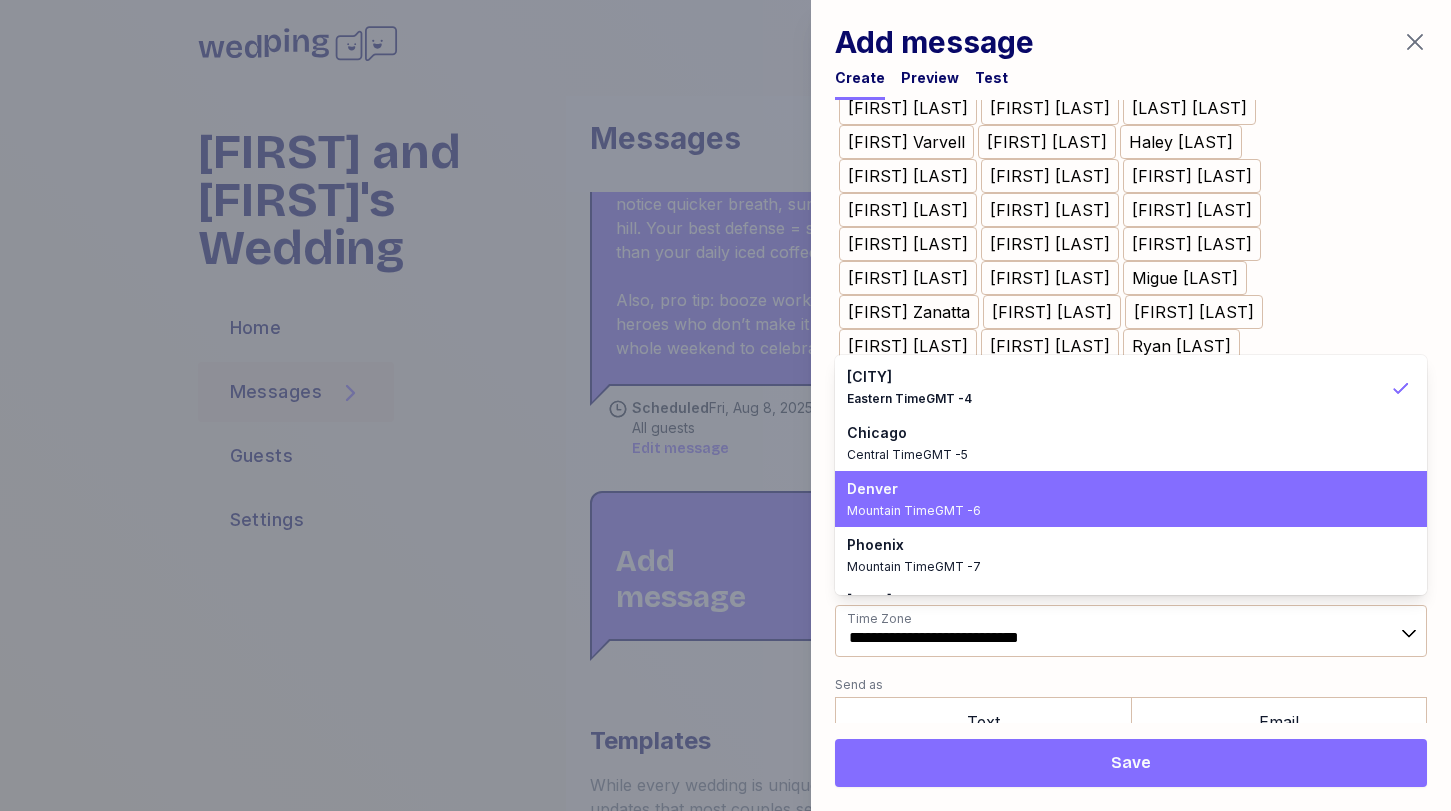 click on "Mountain Time  GMT   -6" at bounding box center (1119, 511) 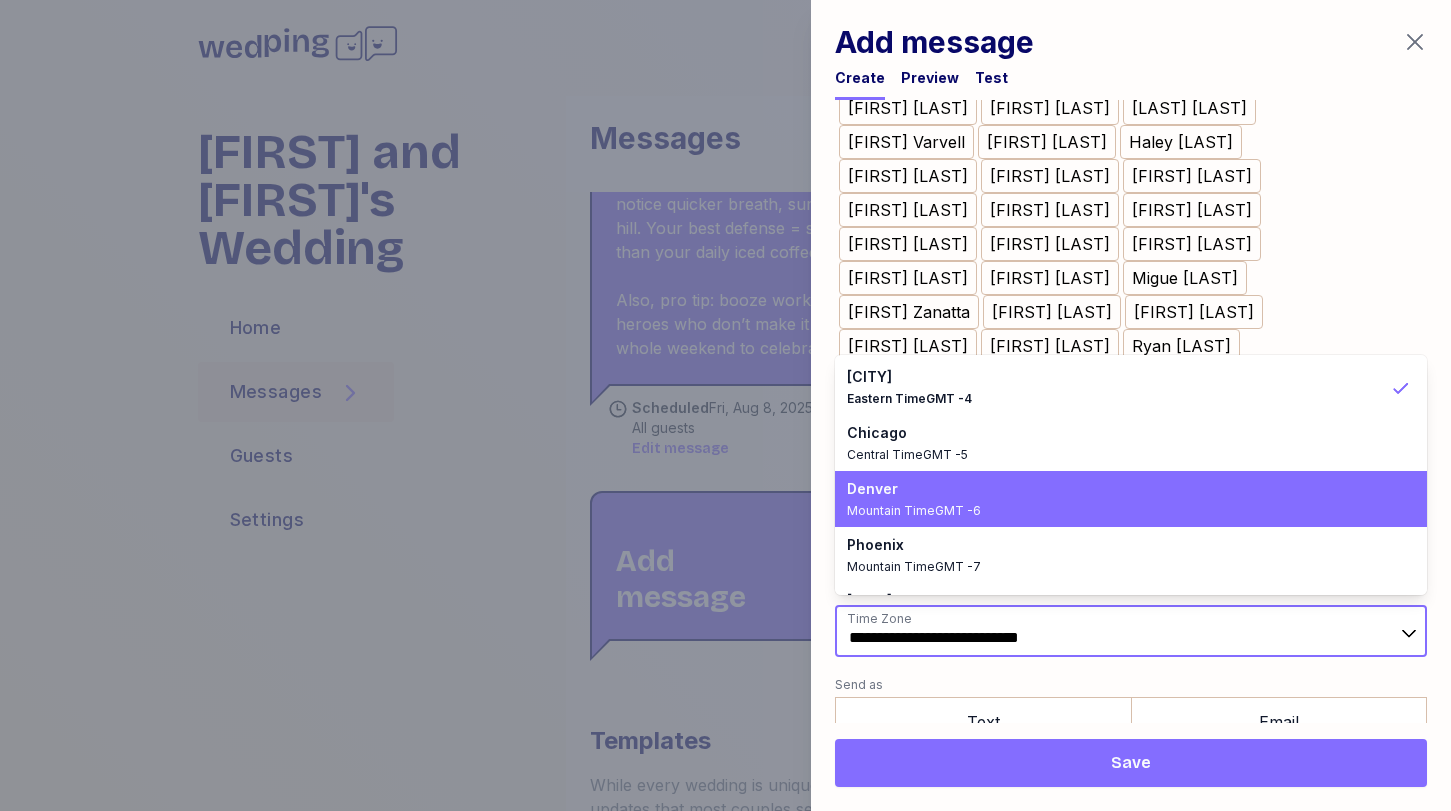 type on "**********" 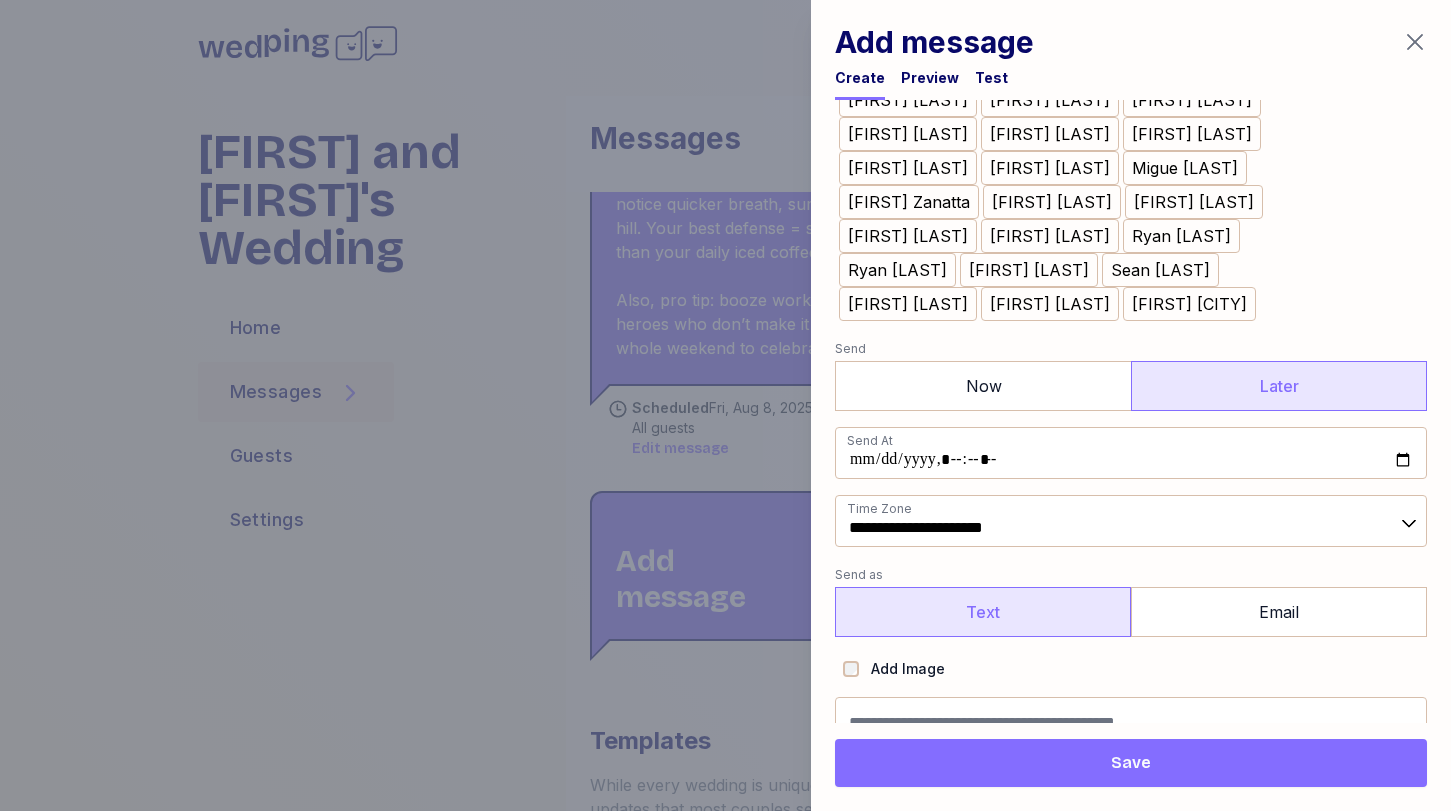 click on "Text" at bounding box center [983, 612] 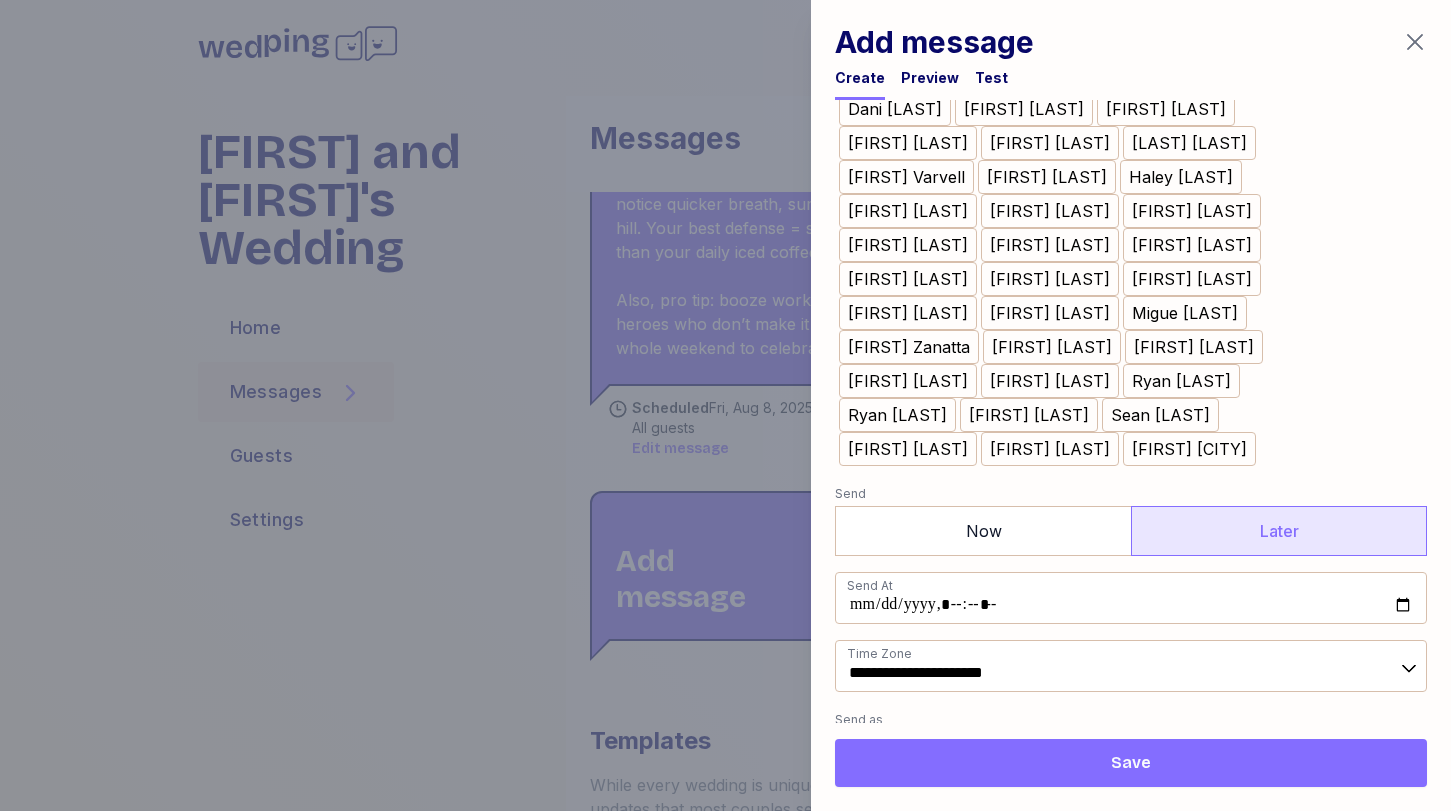 scroll, scrollTop: 683, scrollLeft: 0, axis: vertical 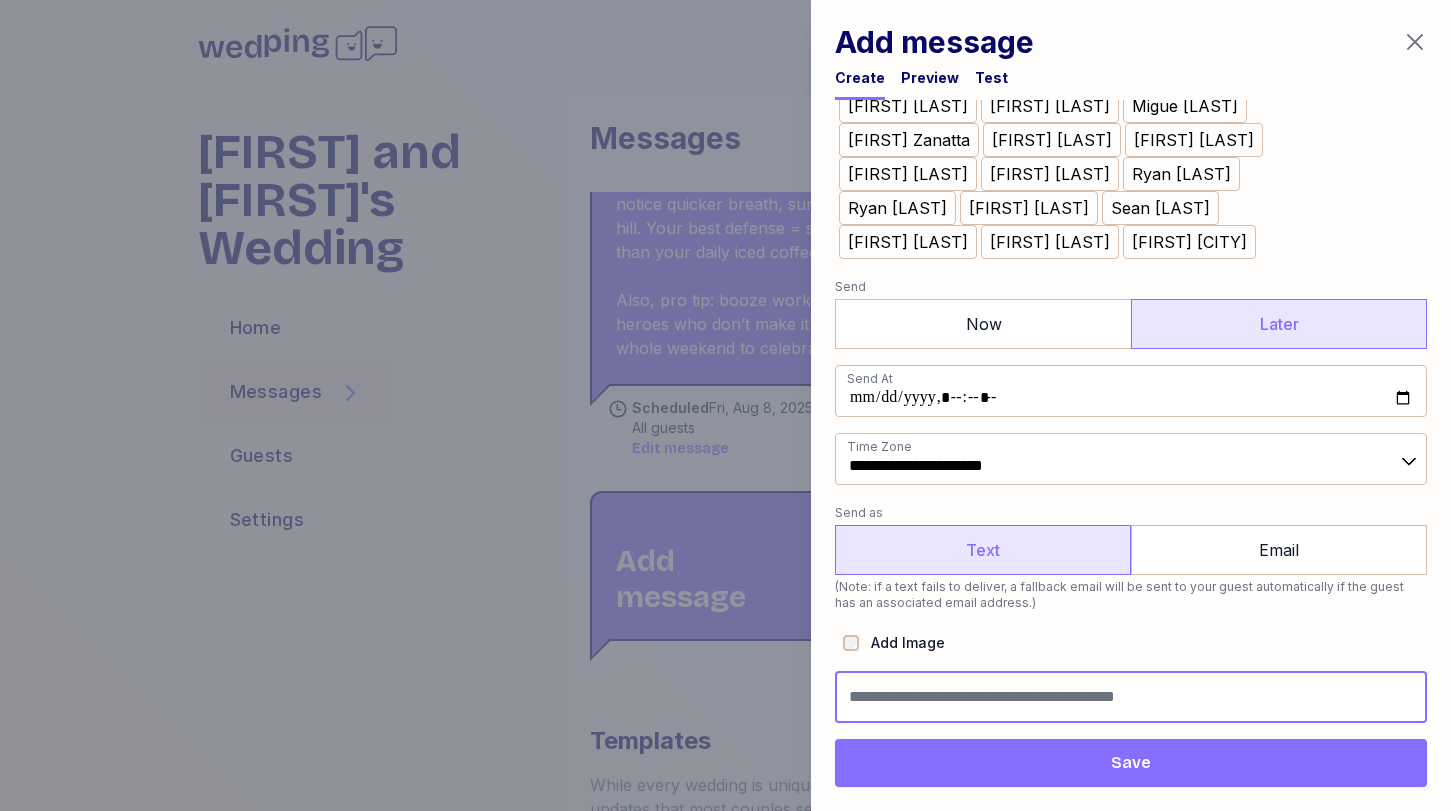 click at bounding box center [1131, 697] 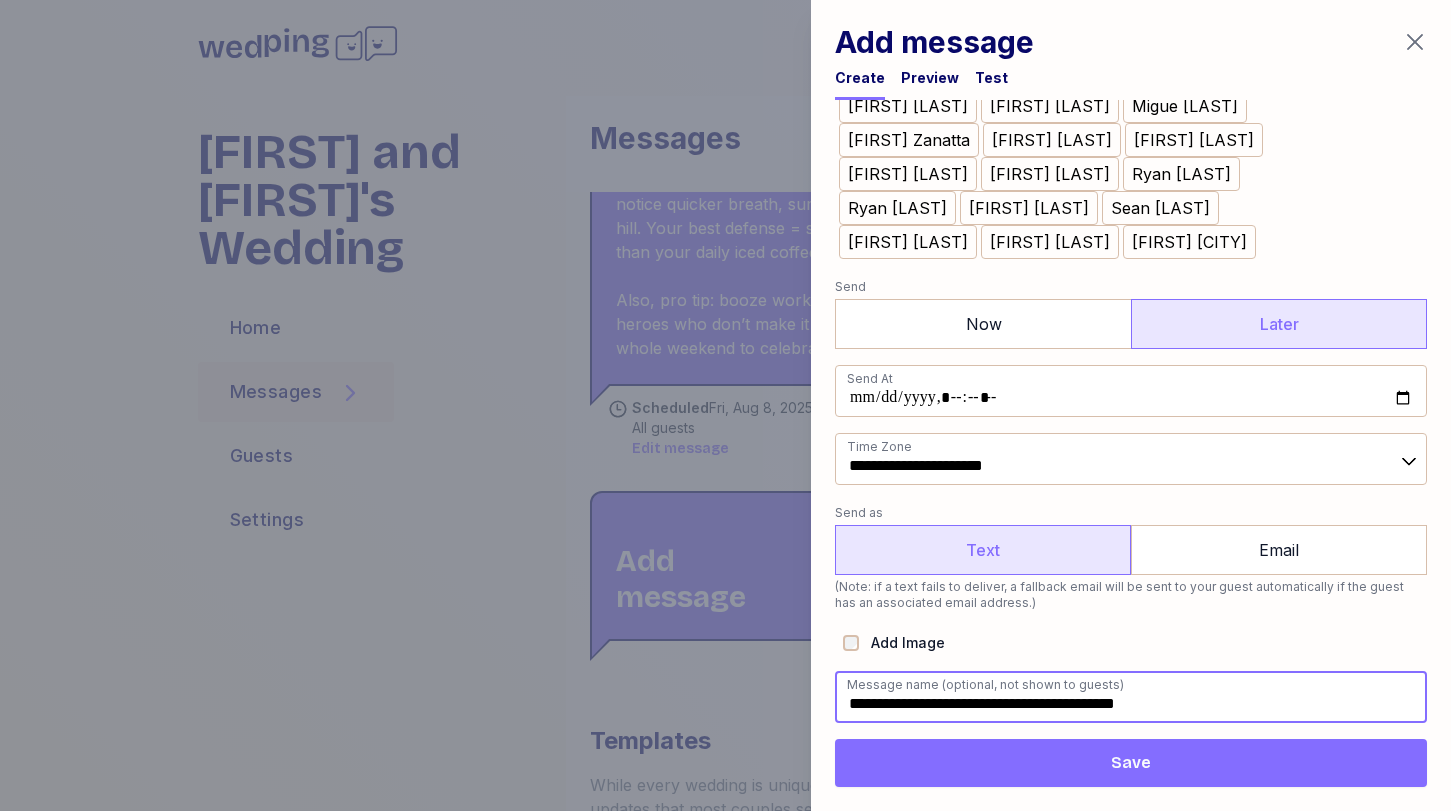 click on "**********" at bounding box center (1131, 697) 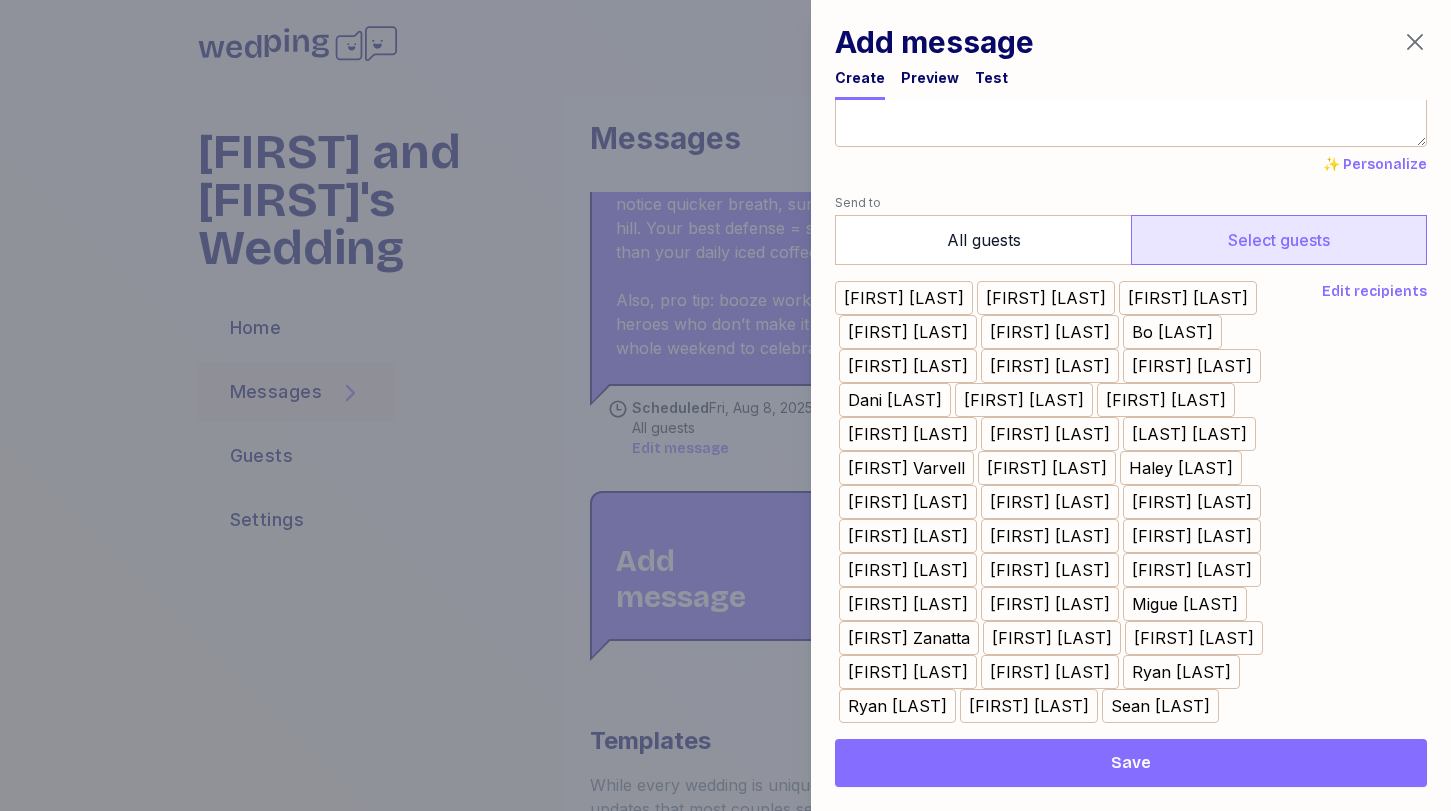 scroll, scrollTop: 324, scrollLeft: 0, axis: vertical 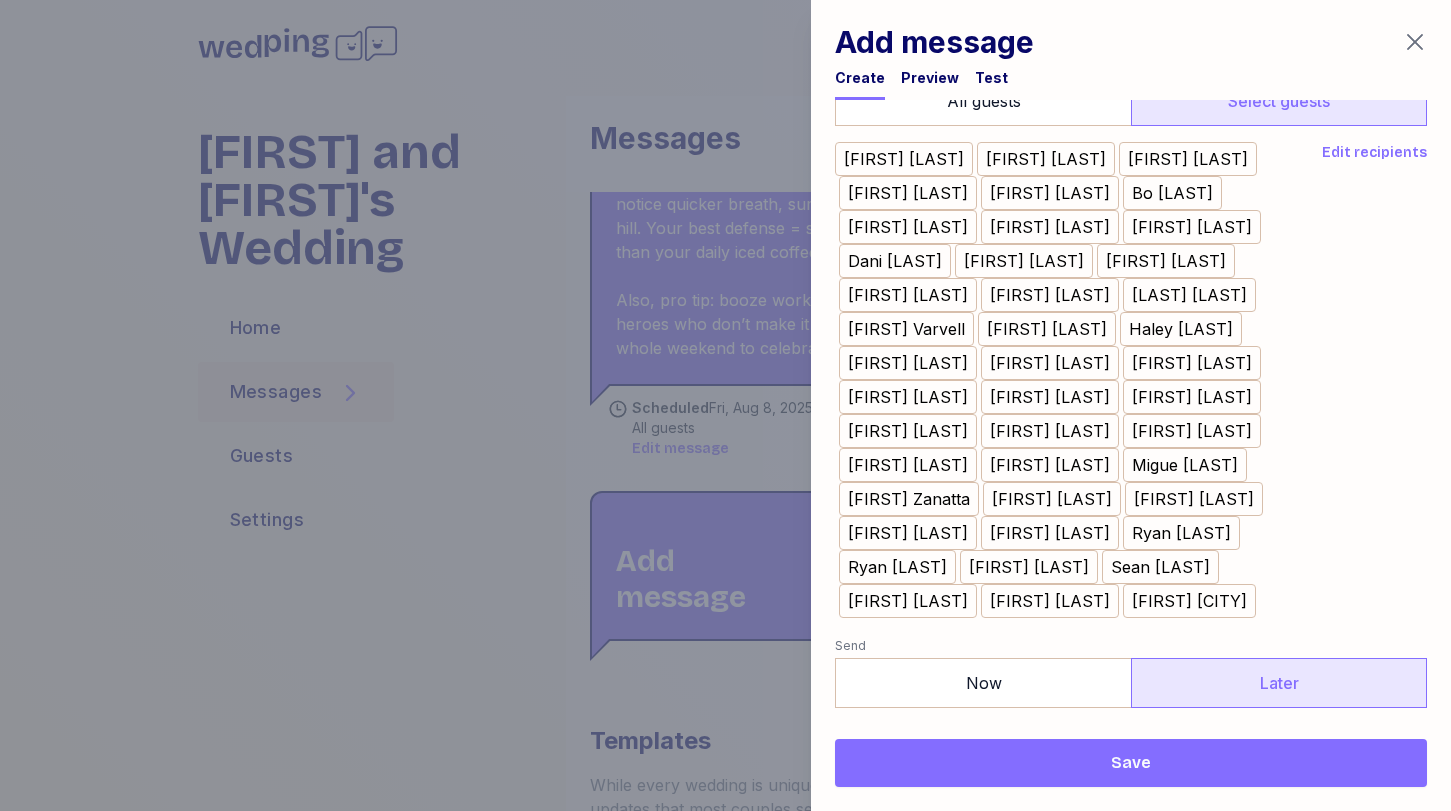 type on "**********" 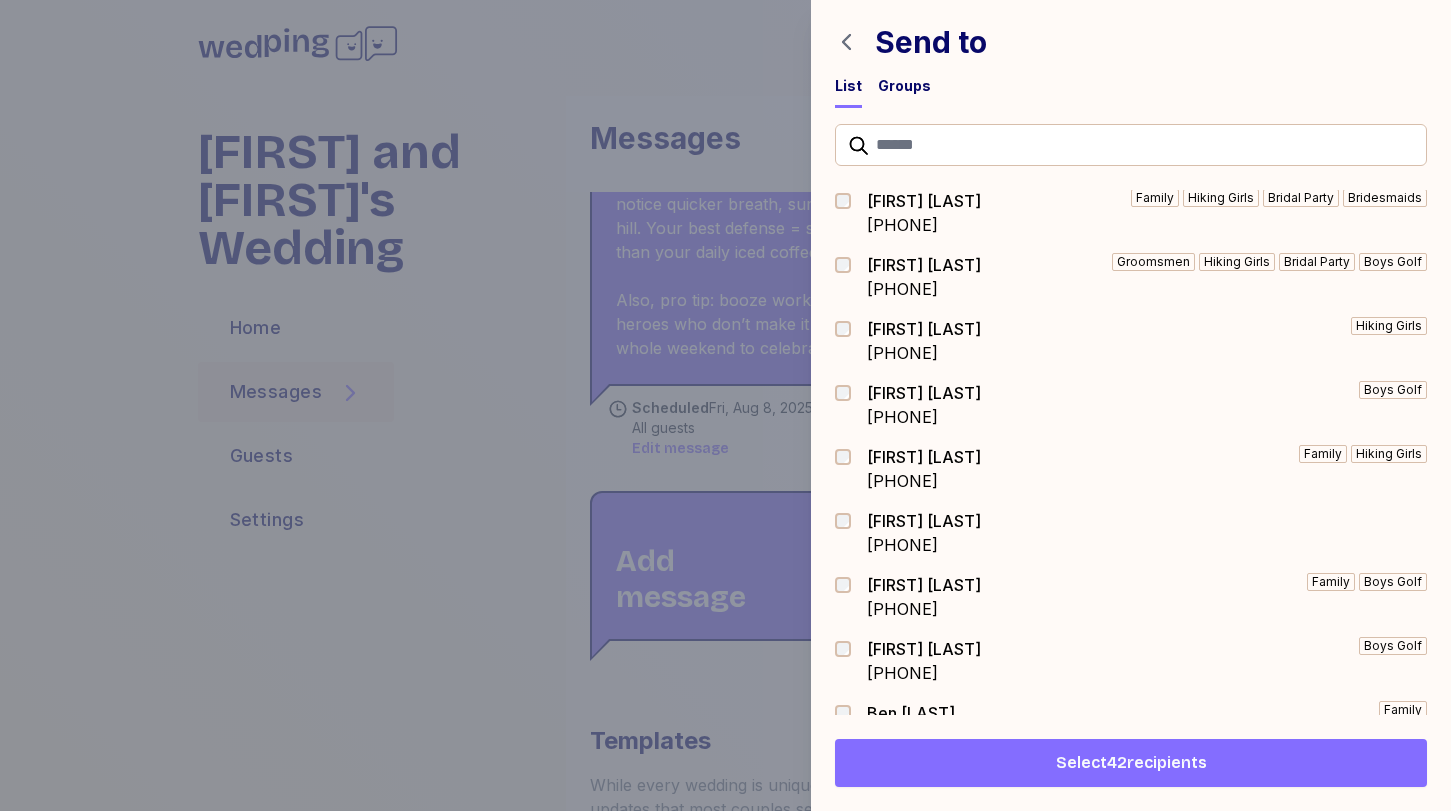 scroll, scrollTop: 0, scrollLeft: 0, axis: both 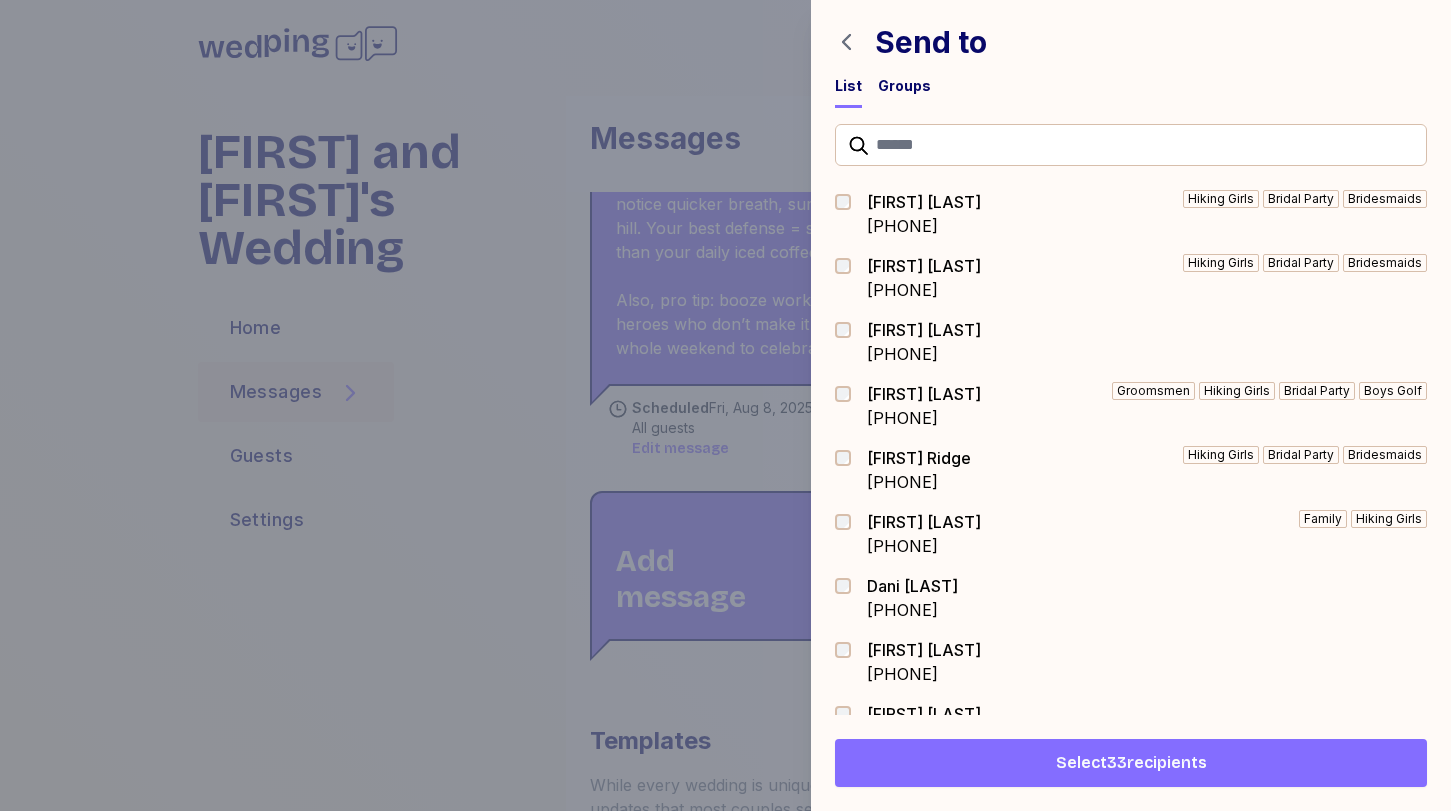 click at bounding box center (849, 586) 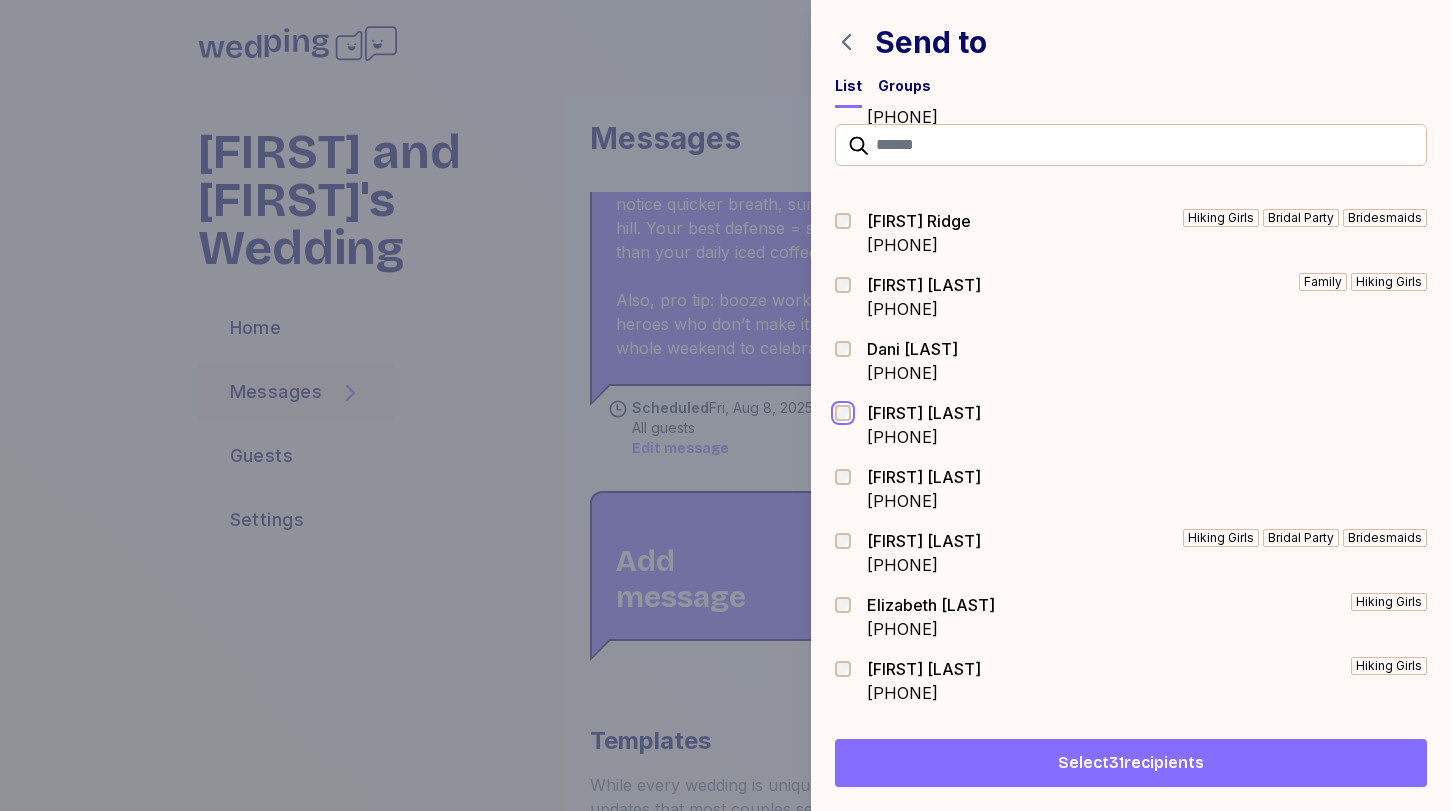 scroll, scrollTop: 1298, scrollLeft: 0, axis: vertical 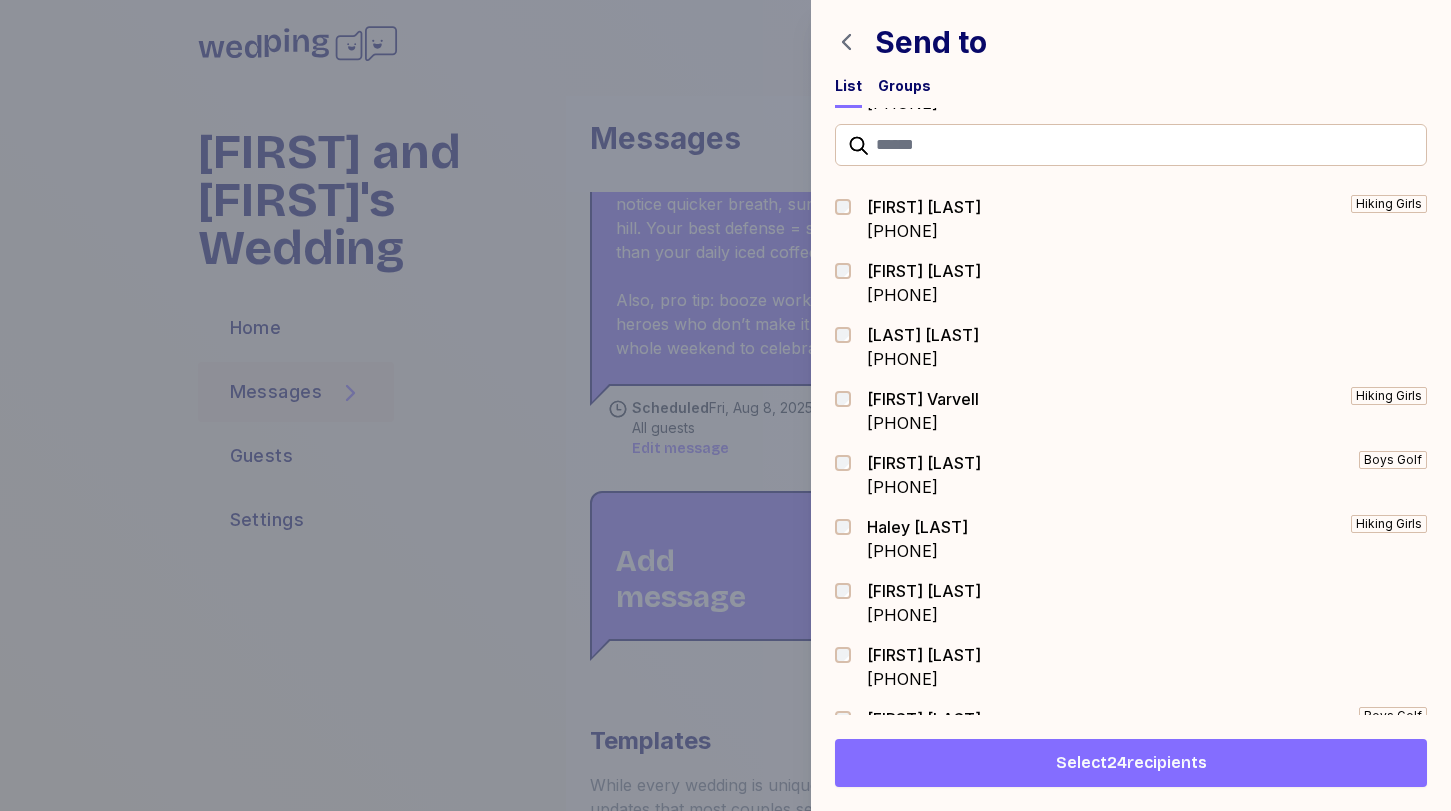 click at bounding box center (849, 603) 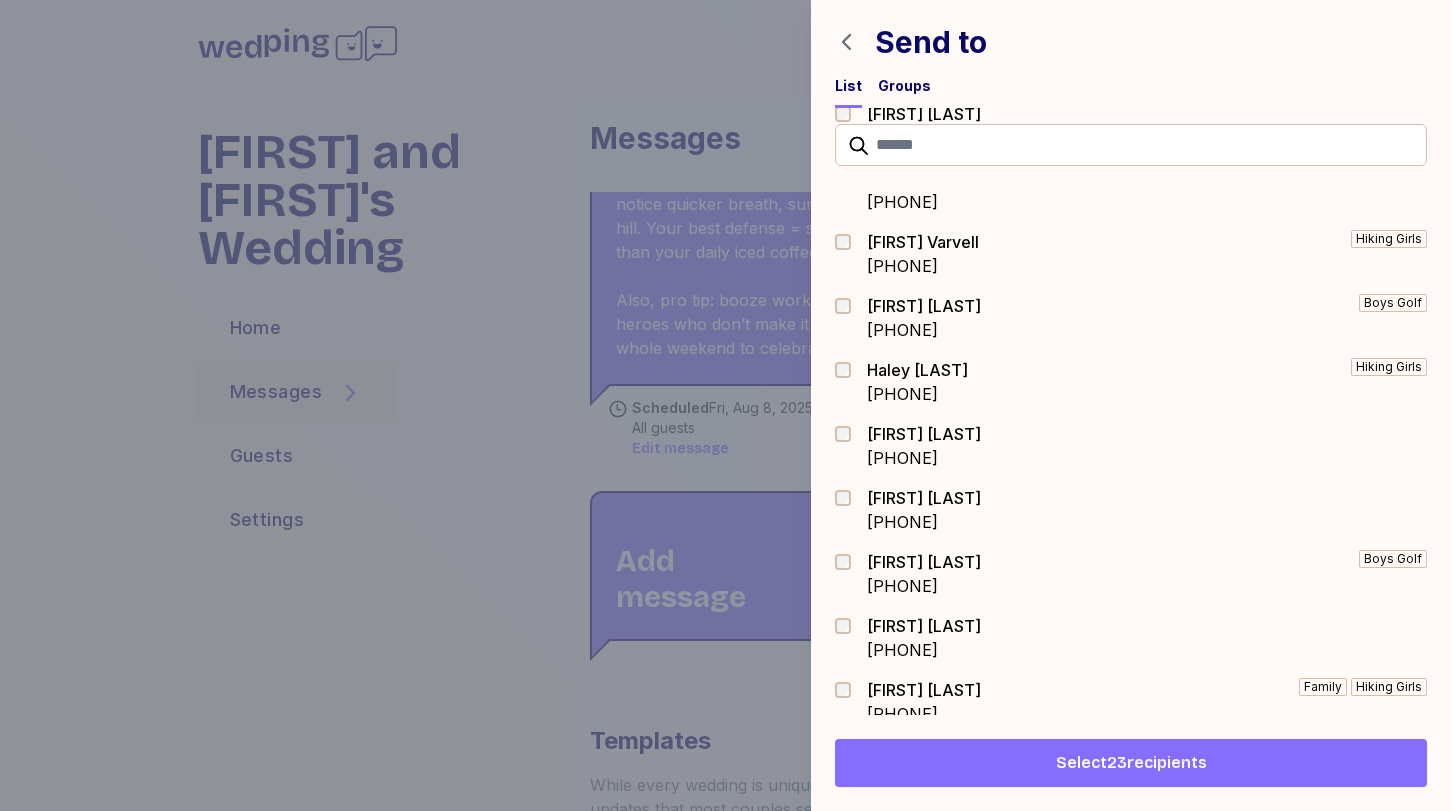 scroll, scrollTop: 1932, scrollLeft: 0, axis: vertical 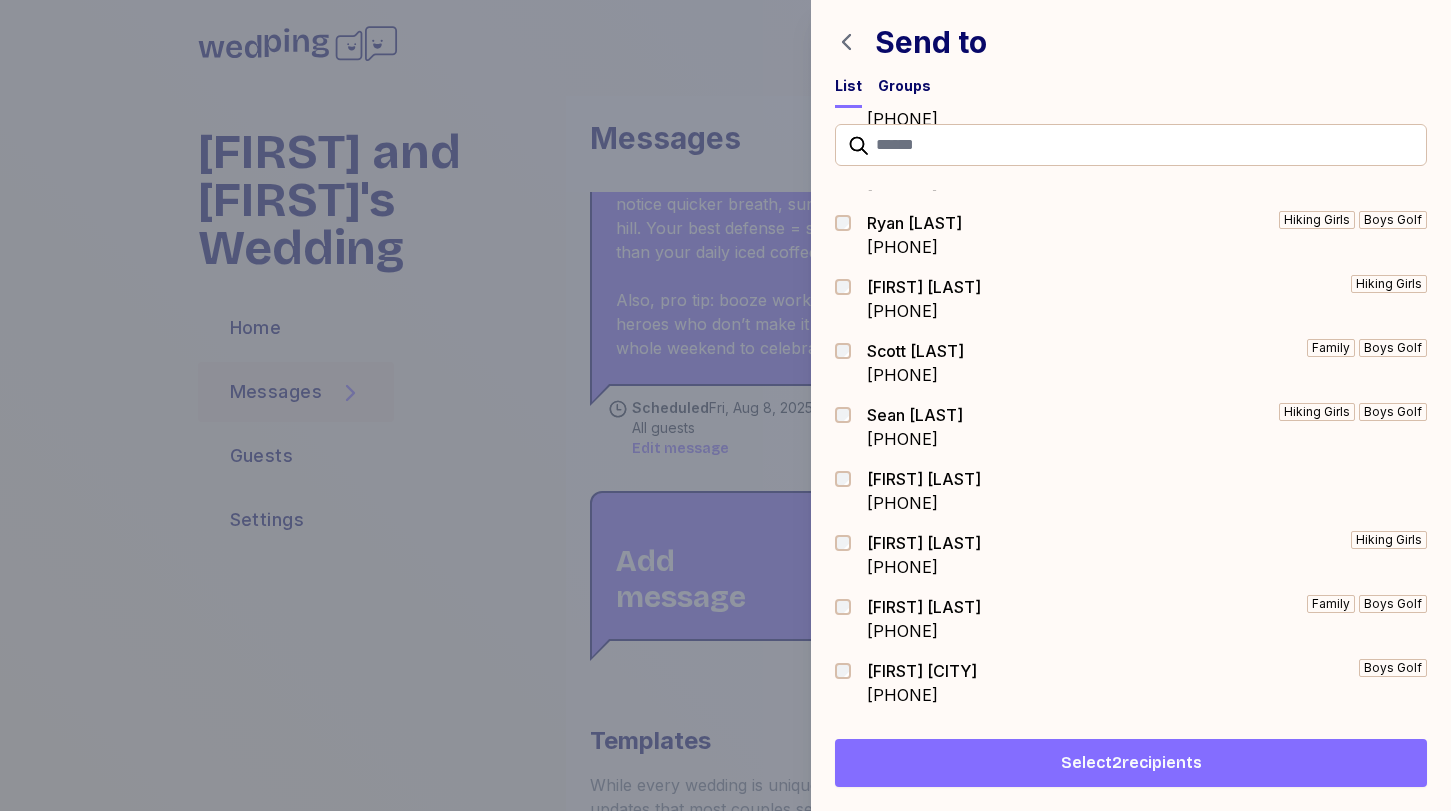 click at bounding box center [849, 543] 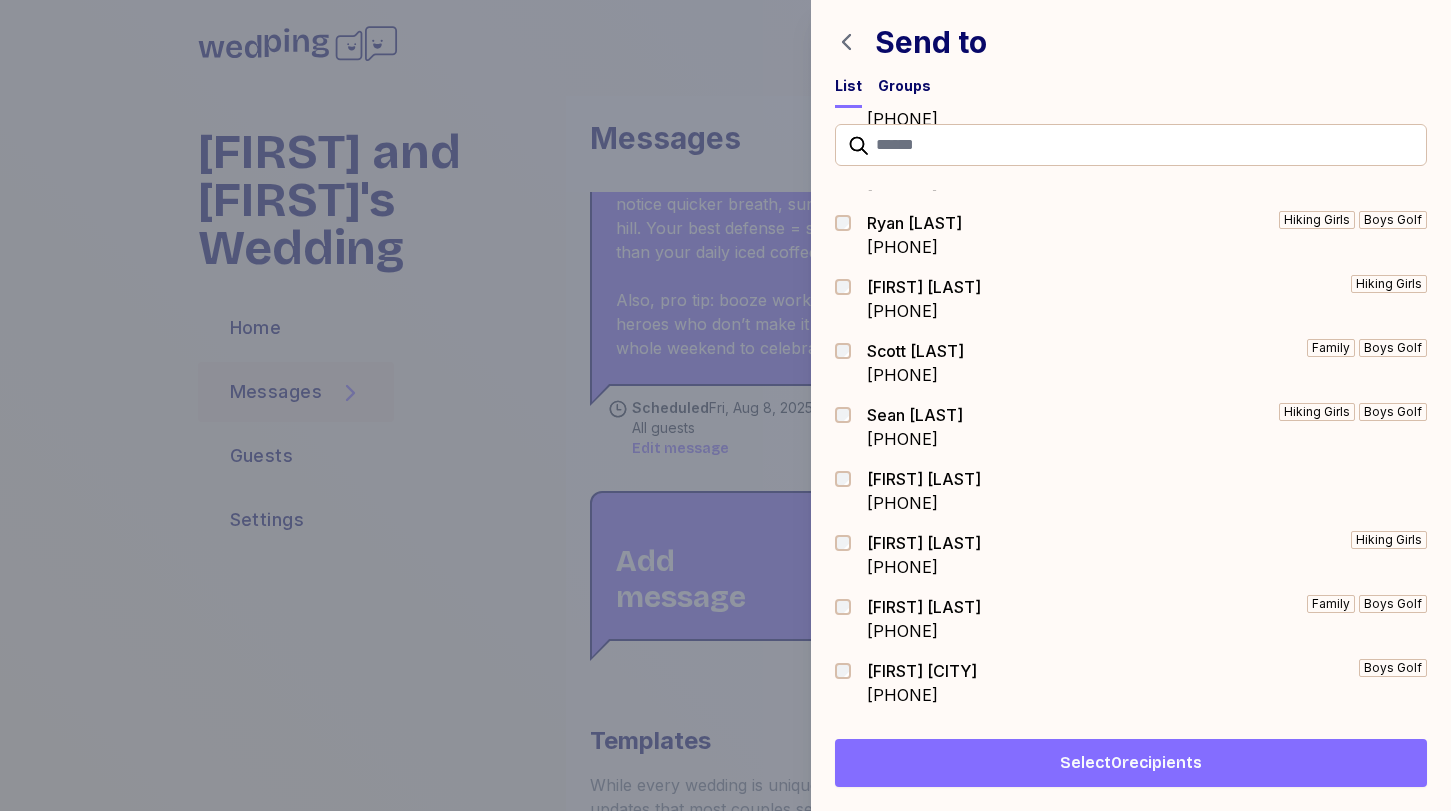 click on "Select  0  recipients" at bounding box center (1131, 763) 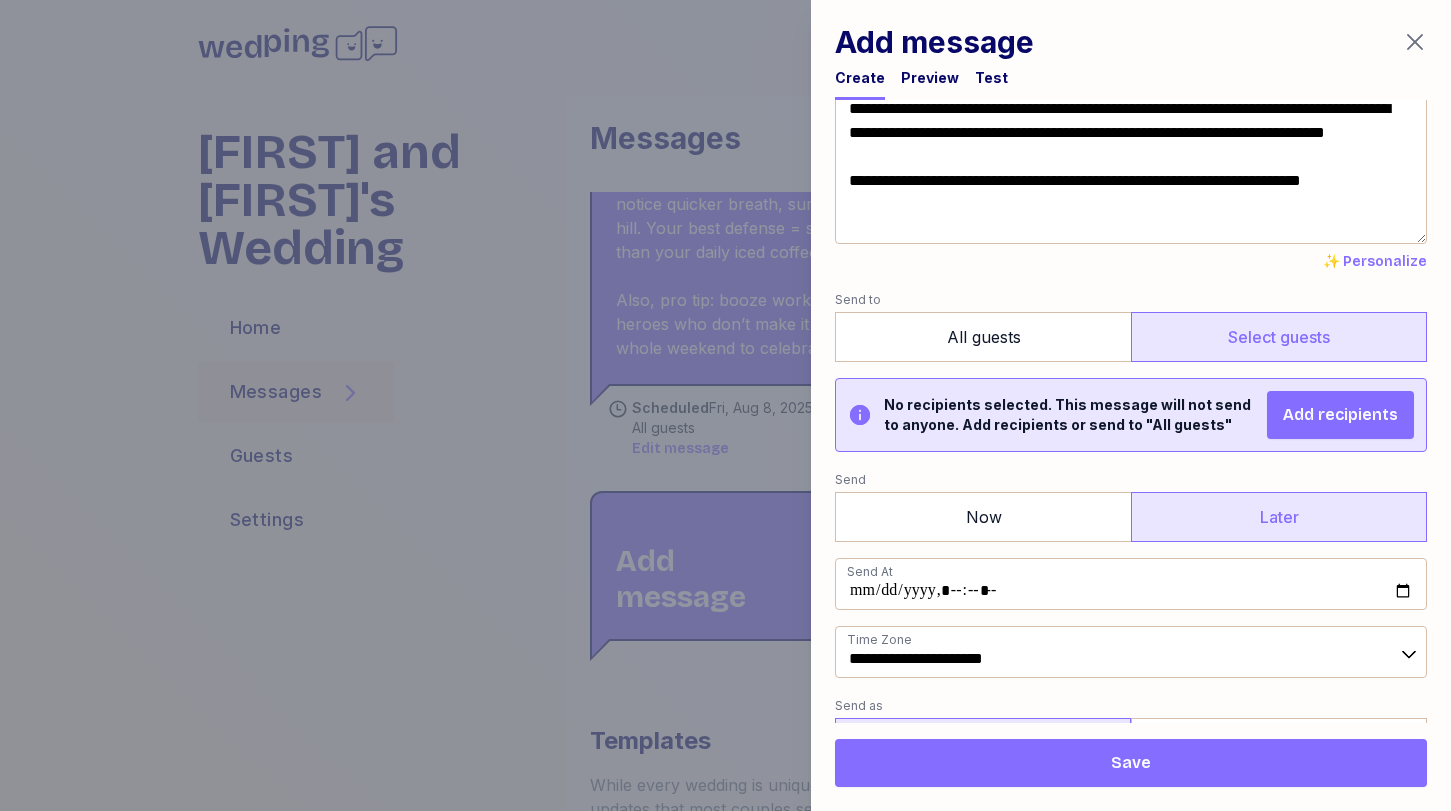 scroll, scrollTop: 0, scrollLeft: 0, axis: both 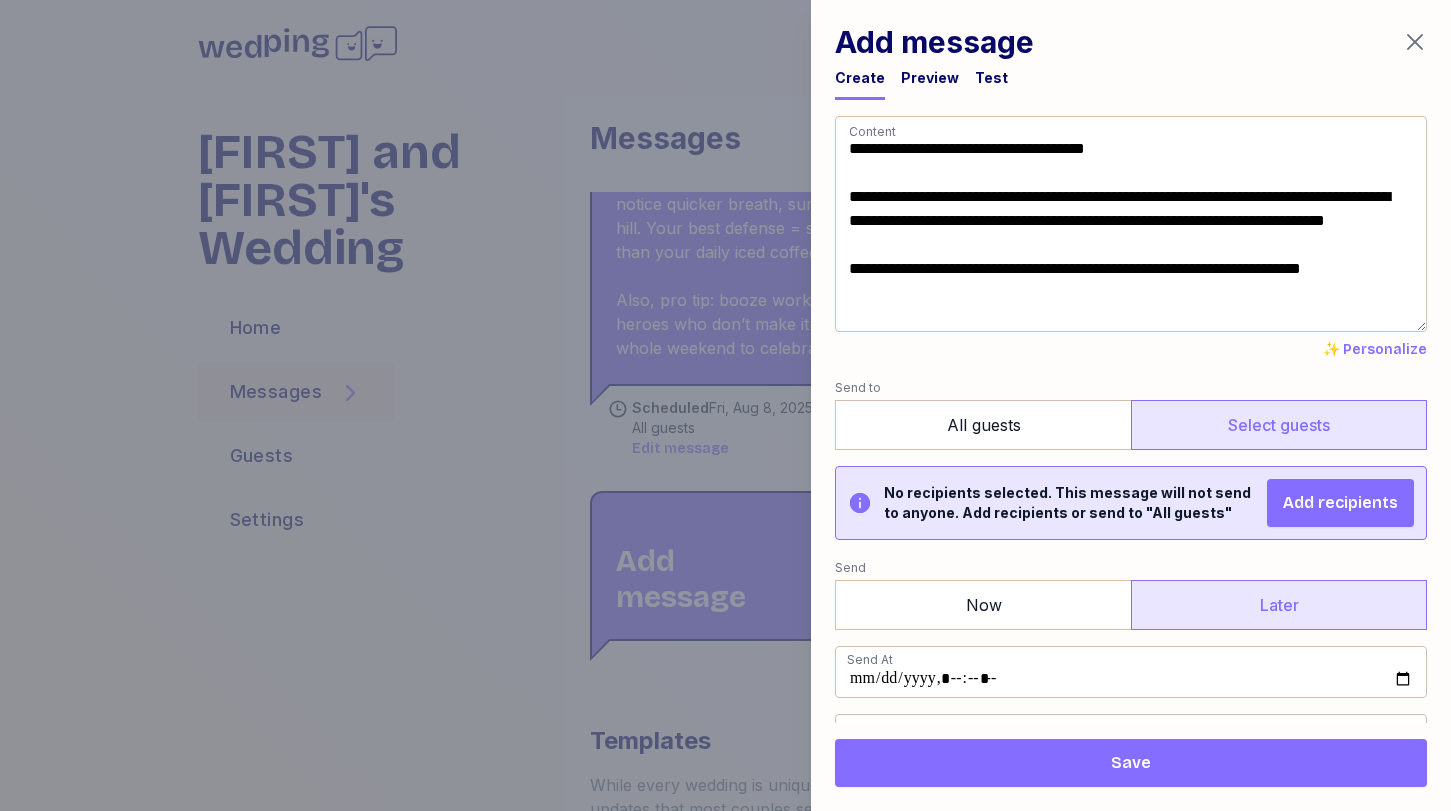 click on "Test" at bounding box center (991, 78) 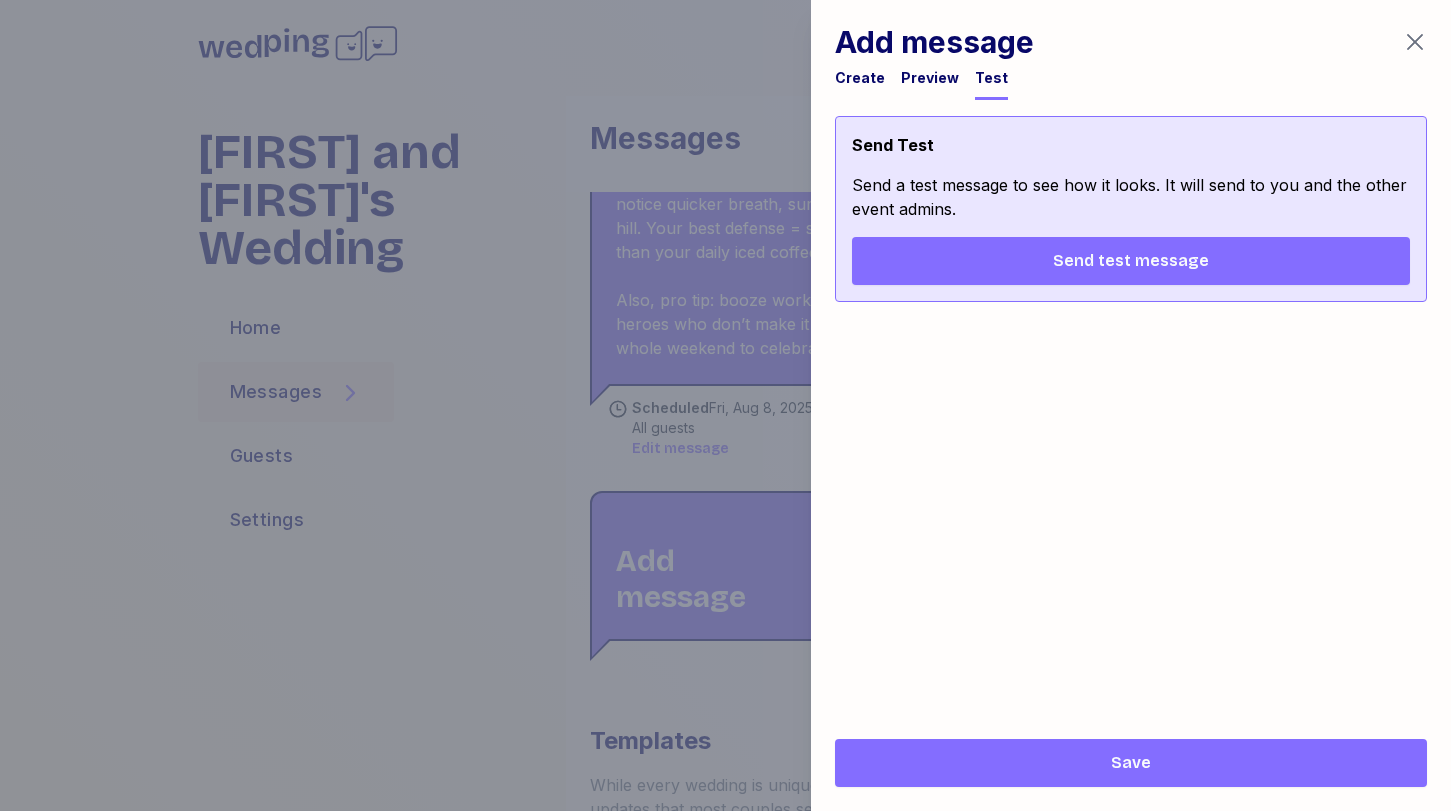 click on "Preview" at bounding box center (930, 84) 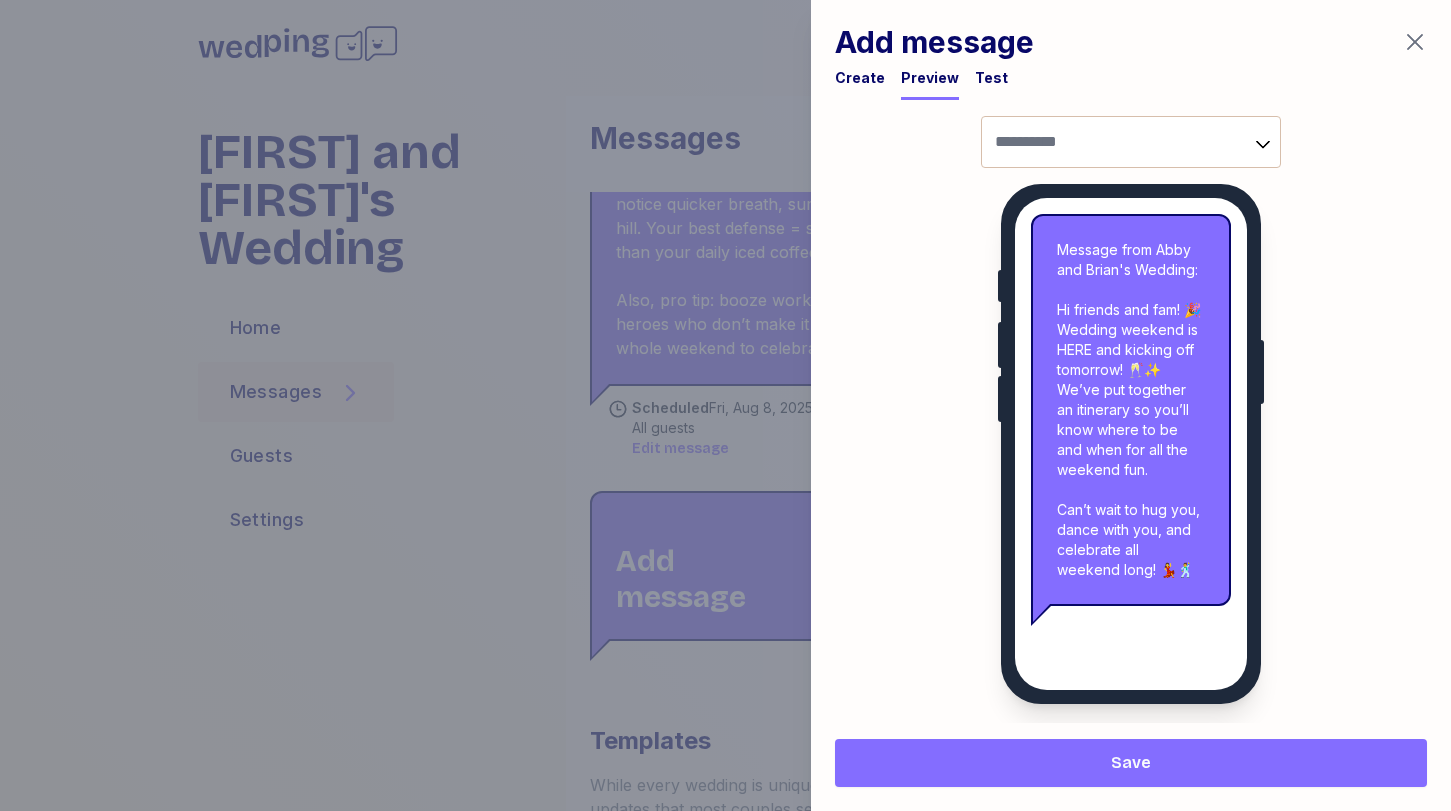 click on "Create" at bounding box center [860, 78] 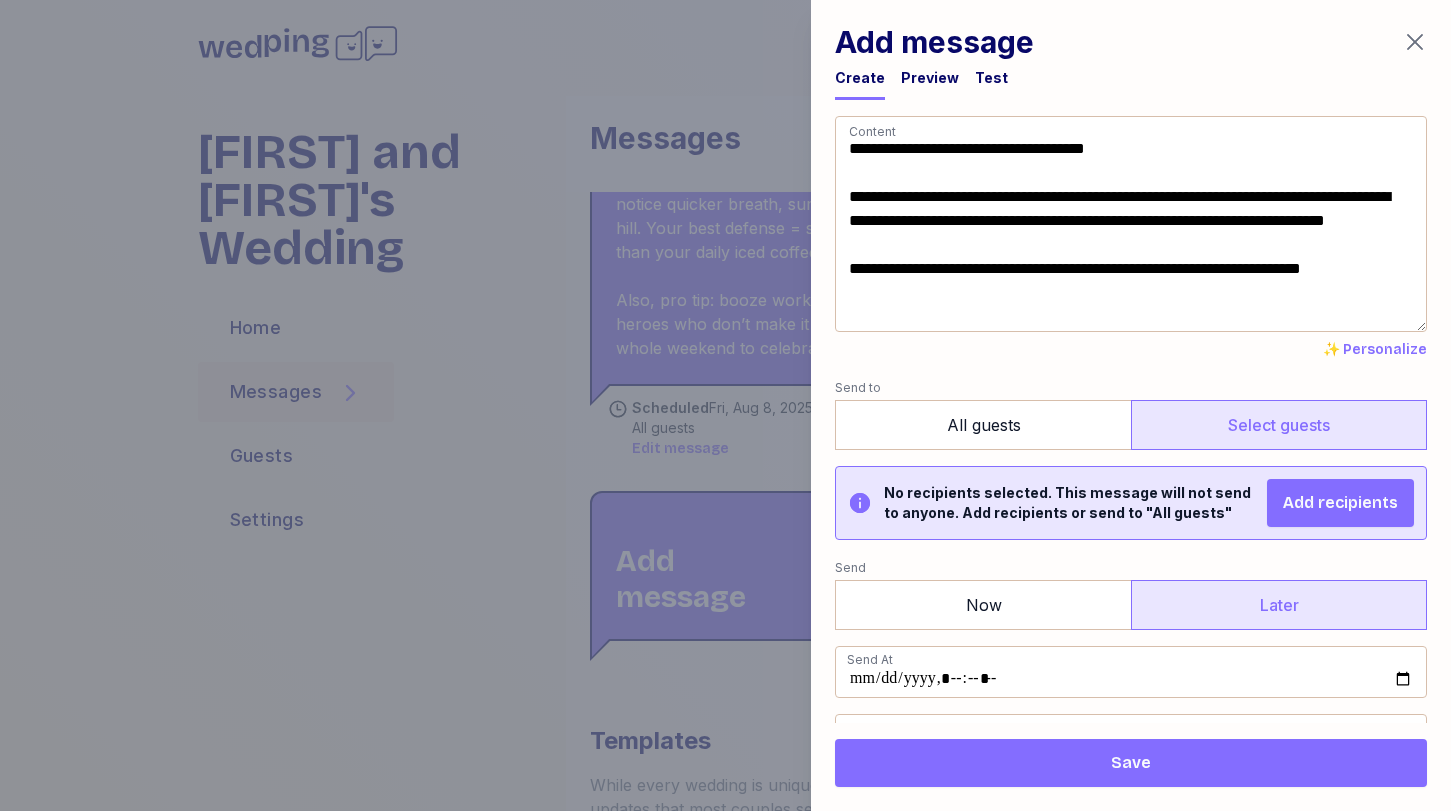 drag, startPoint x: 1006, startPoint y: 308, endPoint x: 733, endPoint y: 18, distance: 398.28256 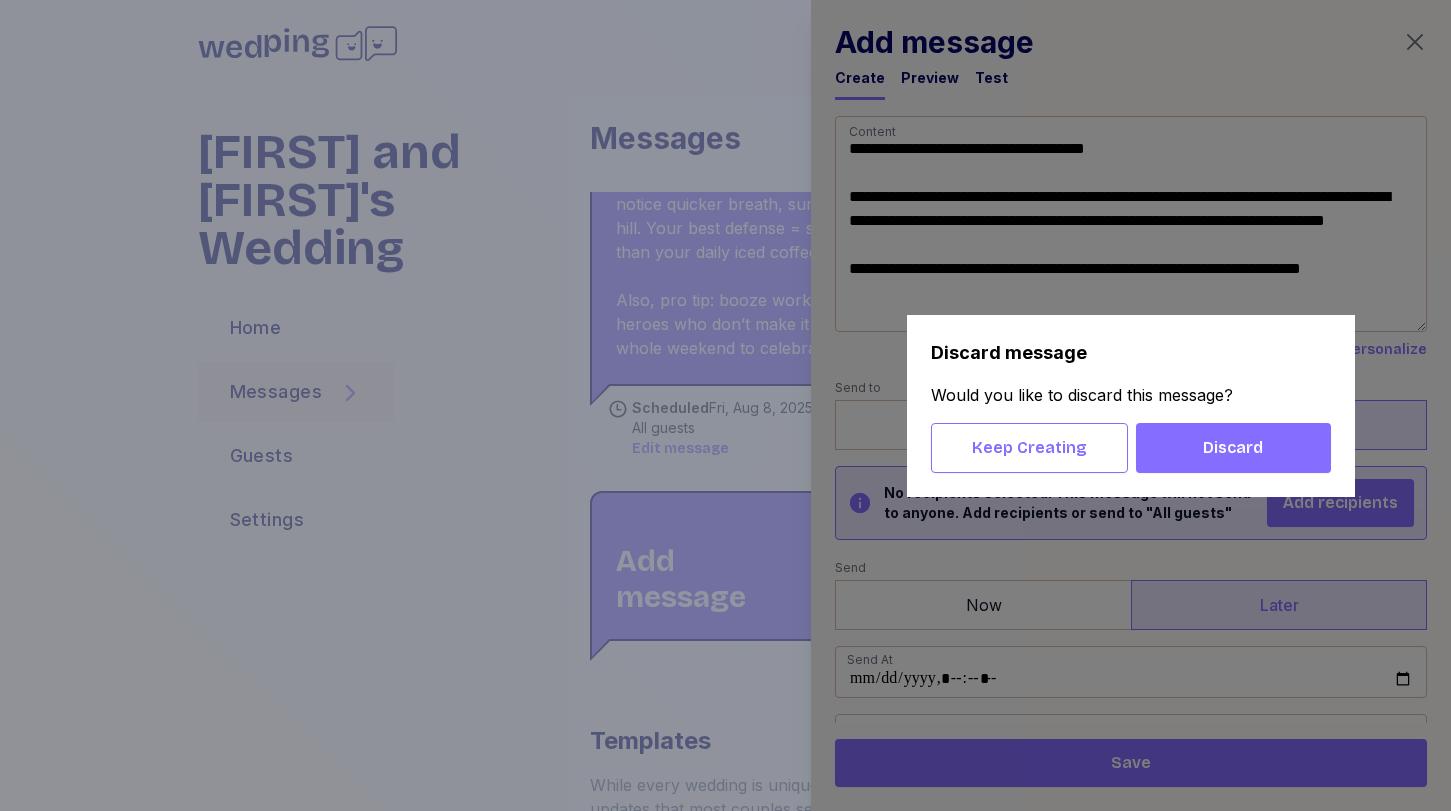 click on "Discard" at bounding box center (1233, 448) 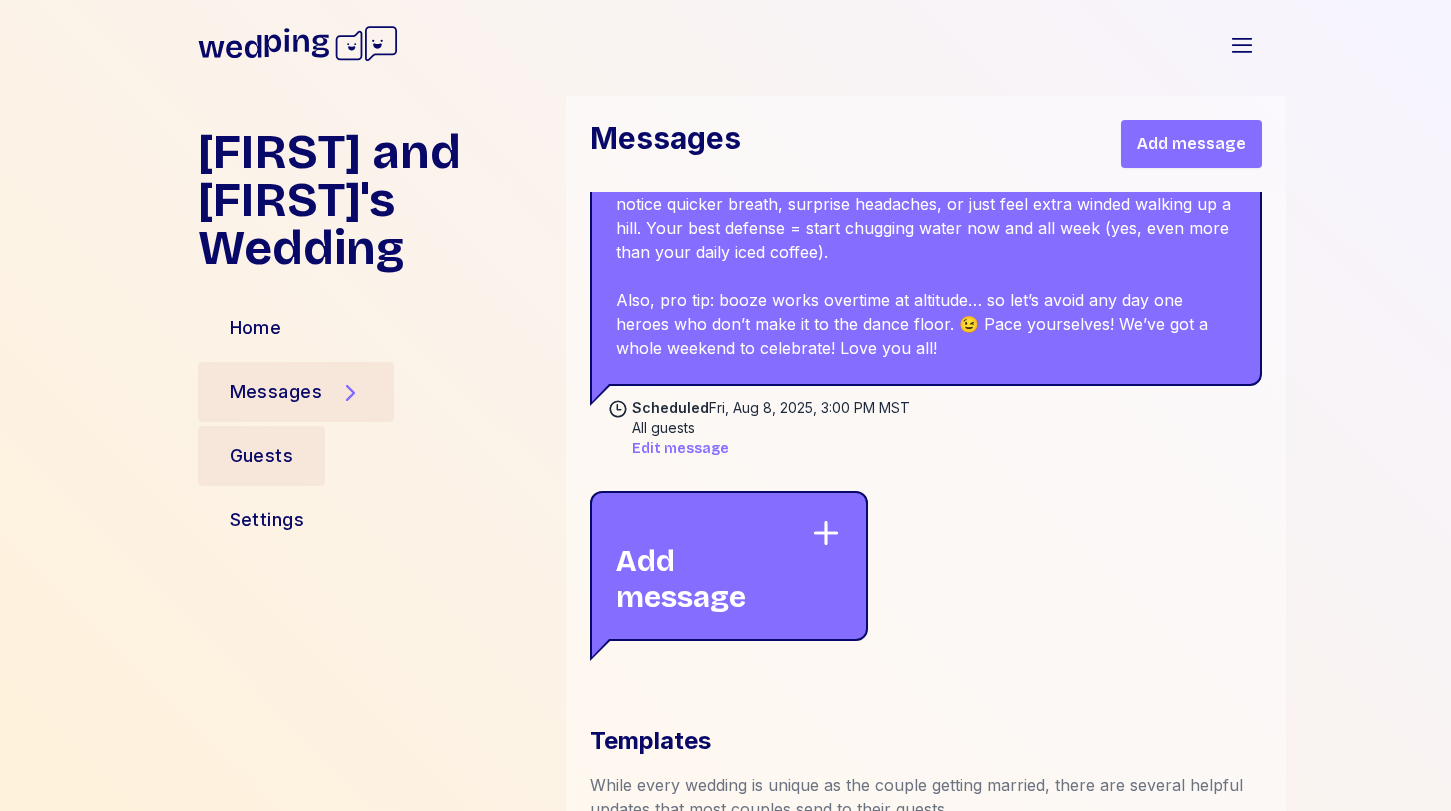 drag, startPoint x: 1419, startPoint y: 37, endPoint x: 318, endPoint y: 455, distance: 1177.6779 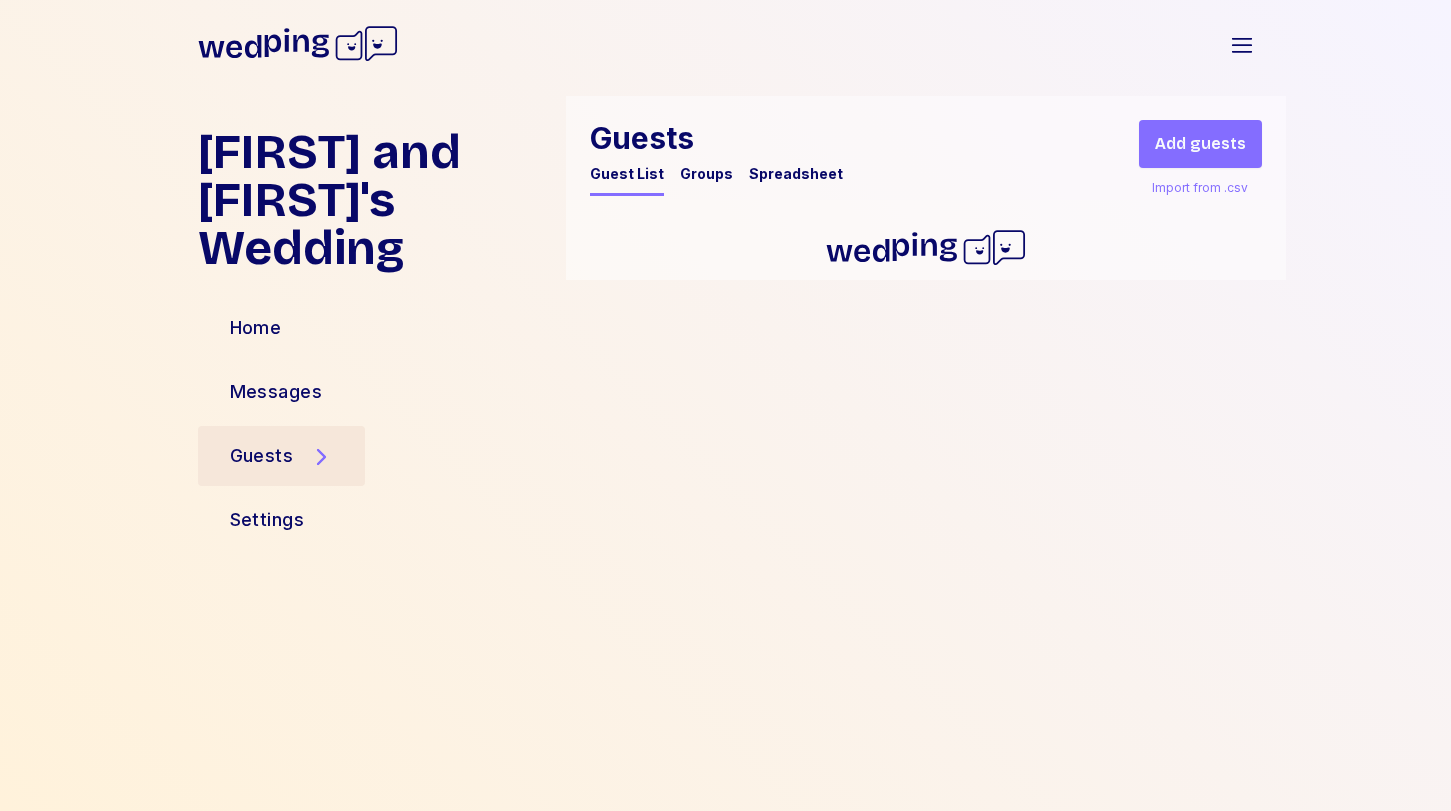 scroll, scrollTop: 0, scrollLeft: 0, axis: both 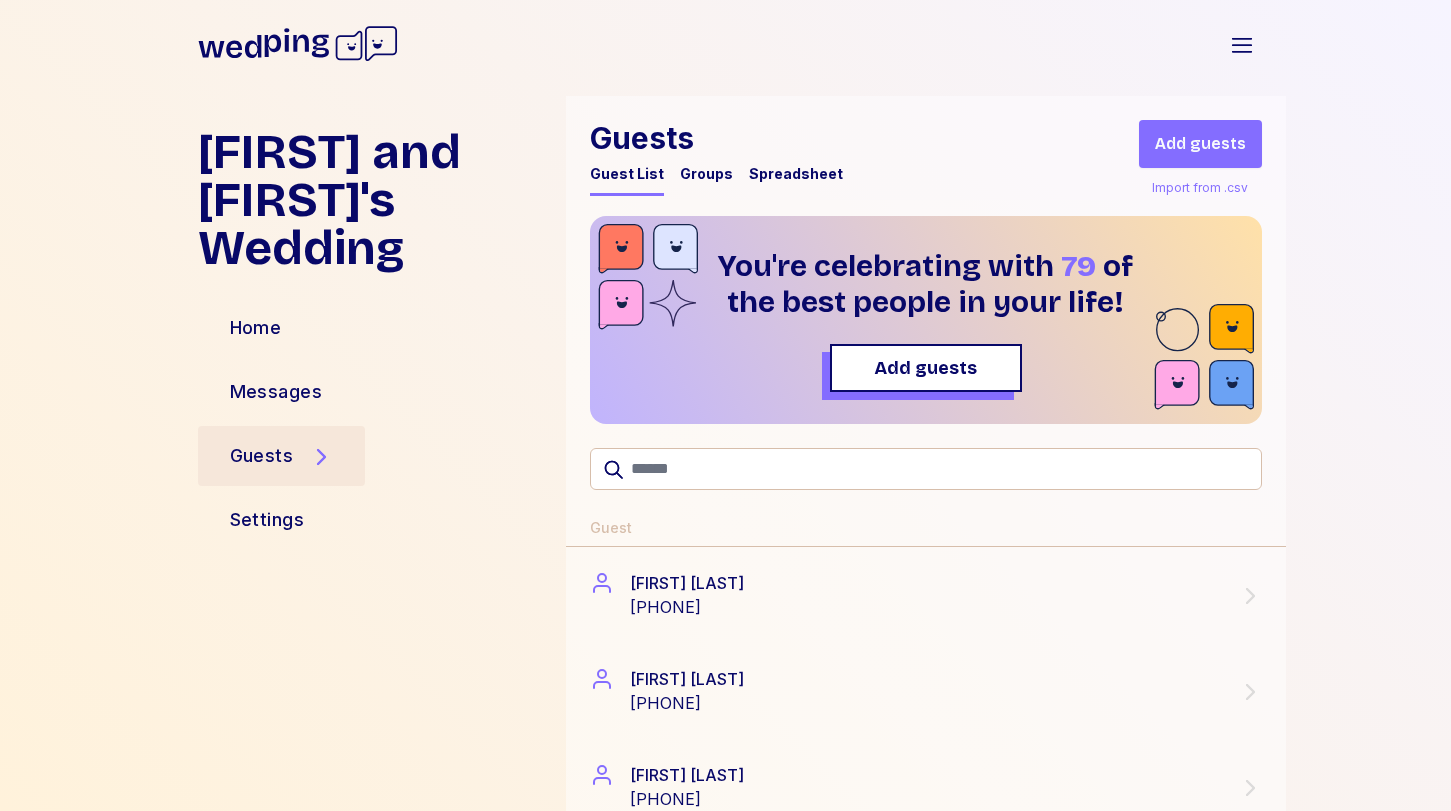 click on "Groups" at bounding box center (706, 174) 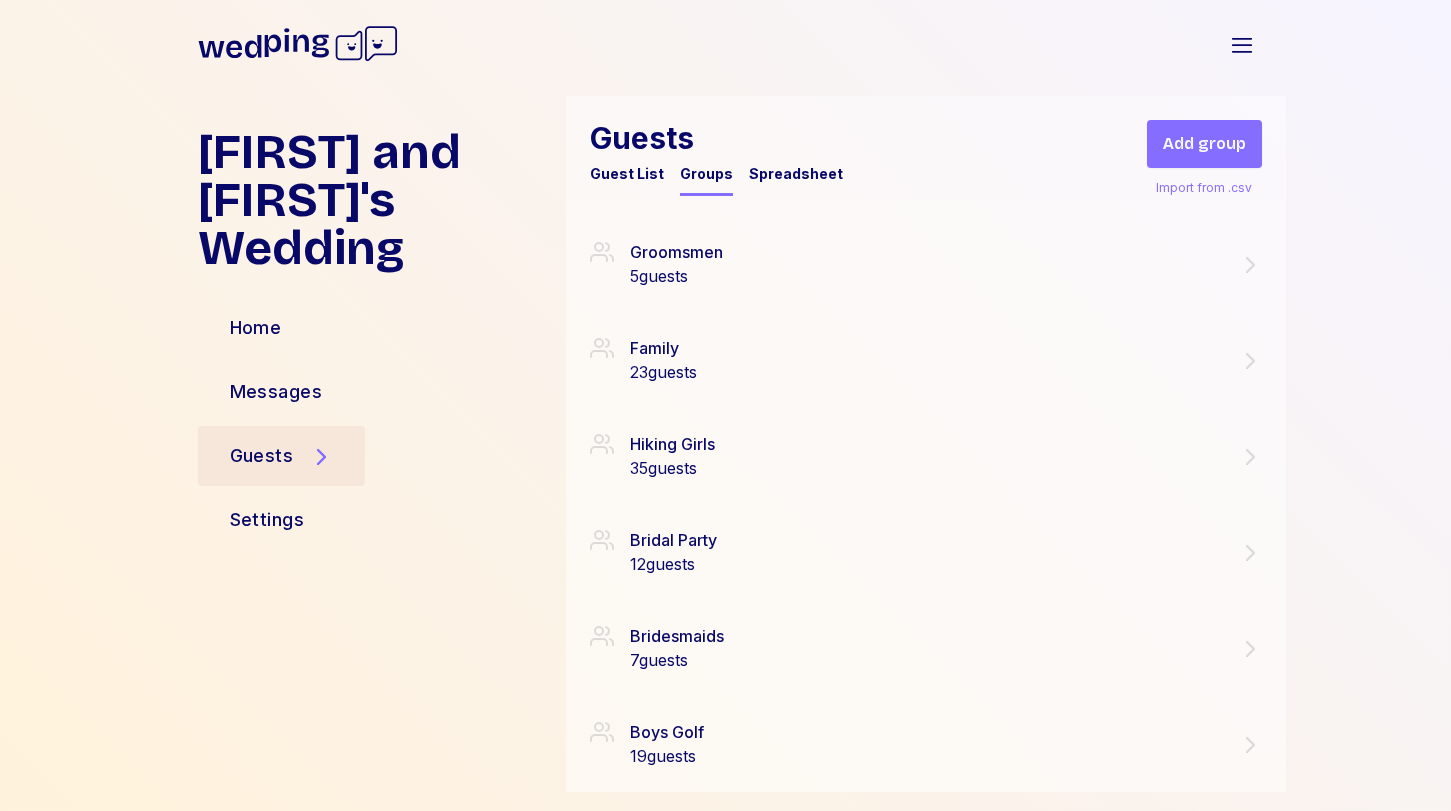 click on "Add group" at bounding box center (1204, 144) 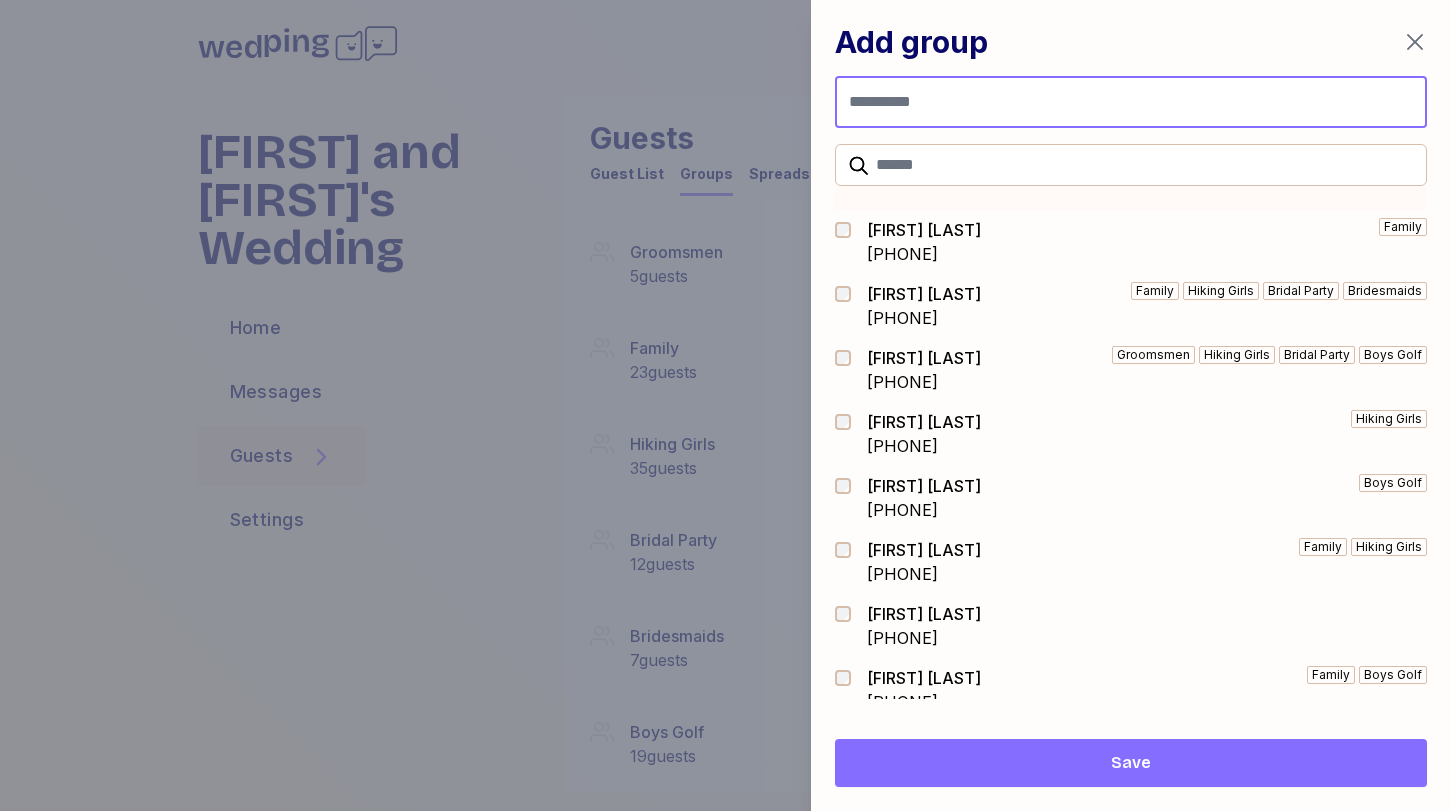 click at bounding box center [1131, 102] 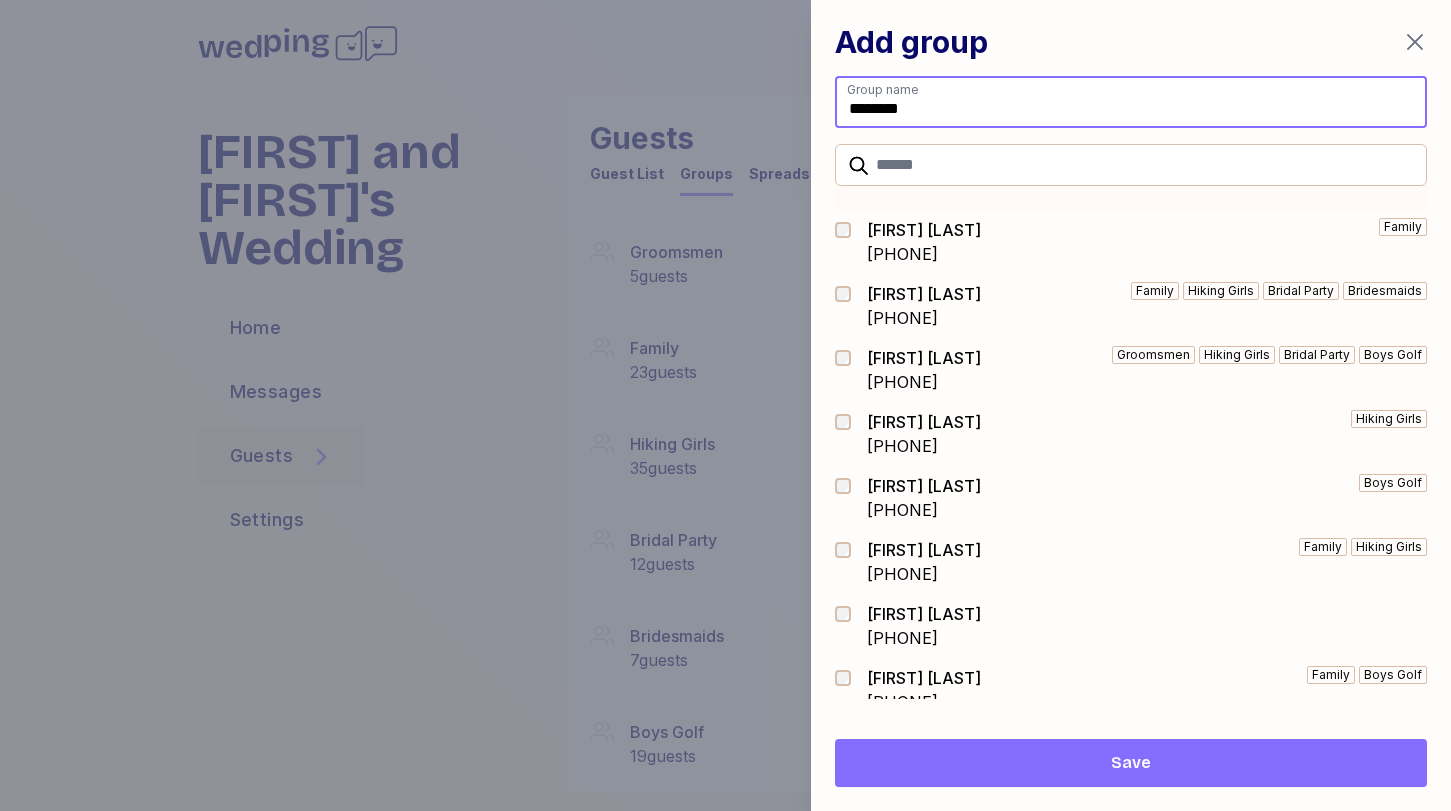 type on "*******" 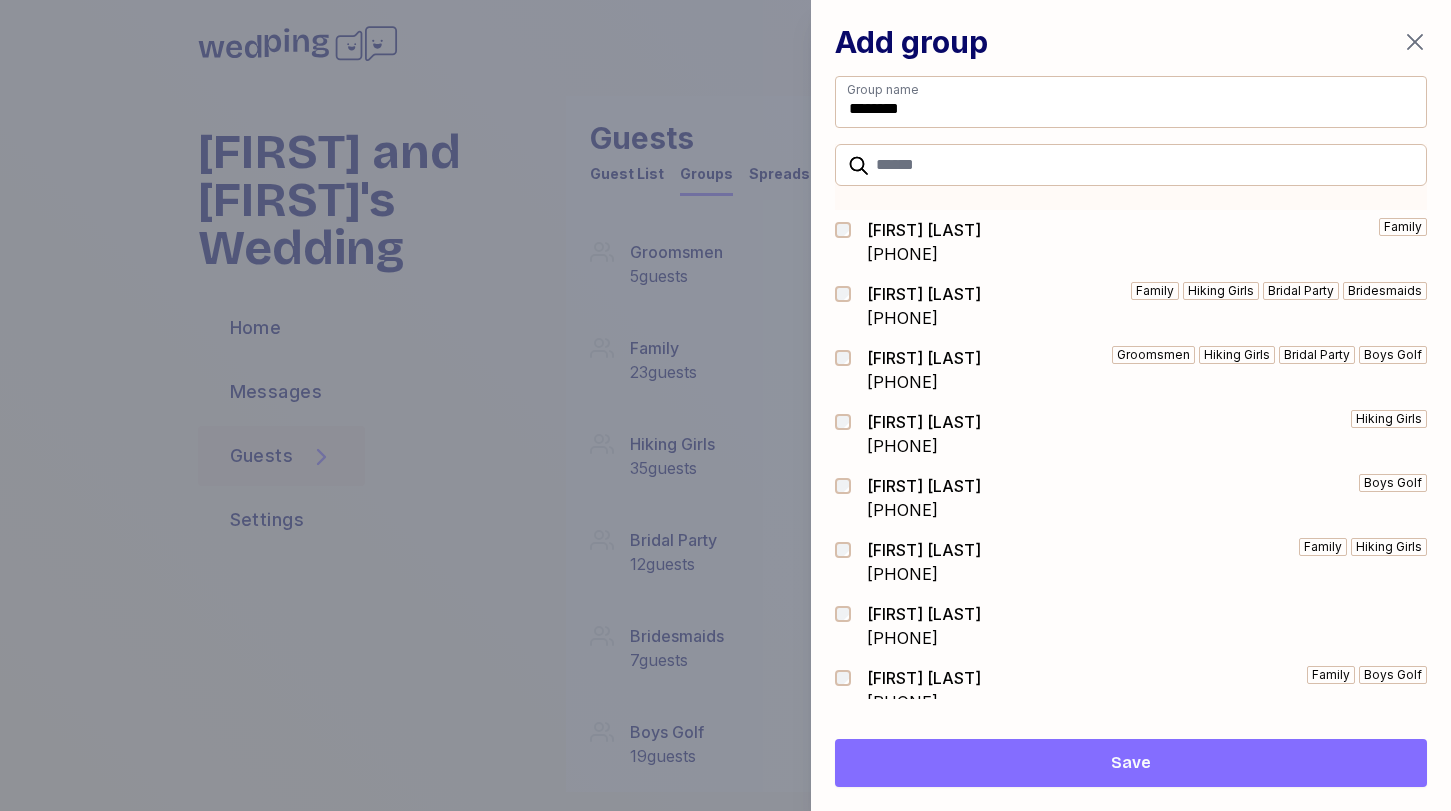 click 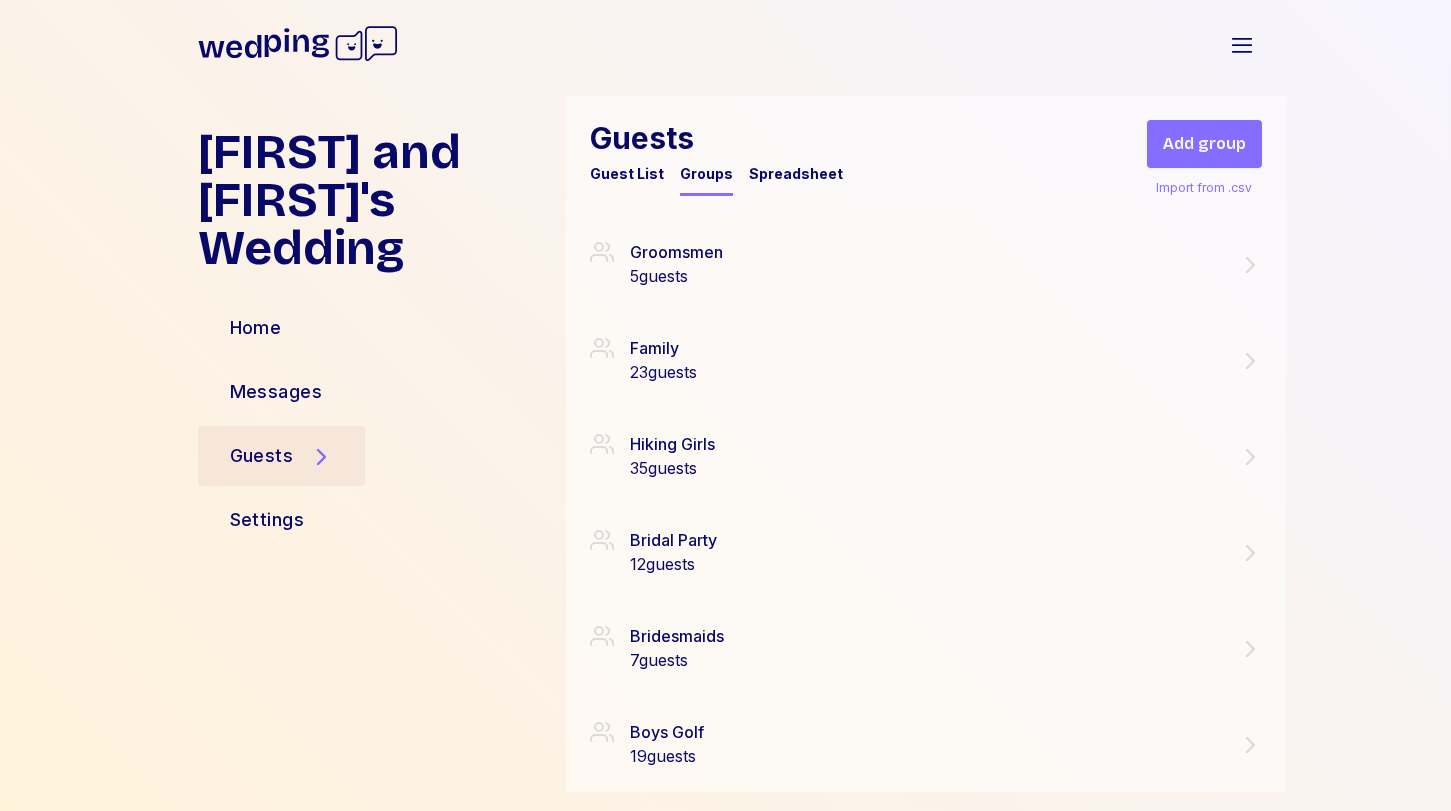 click on "Guest List" at bounding box center (627, 174) 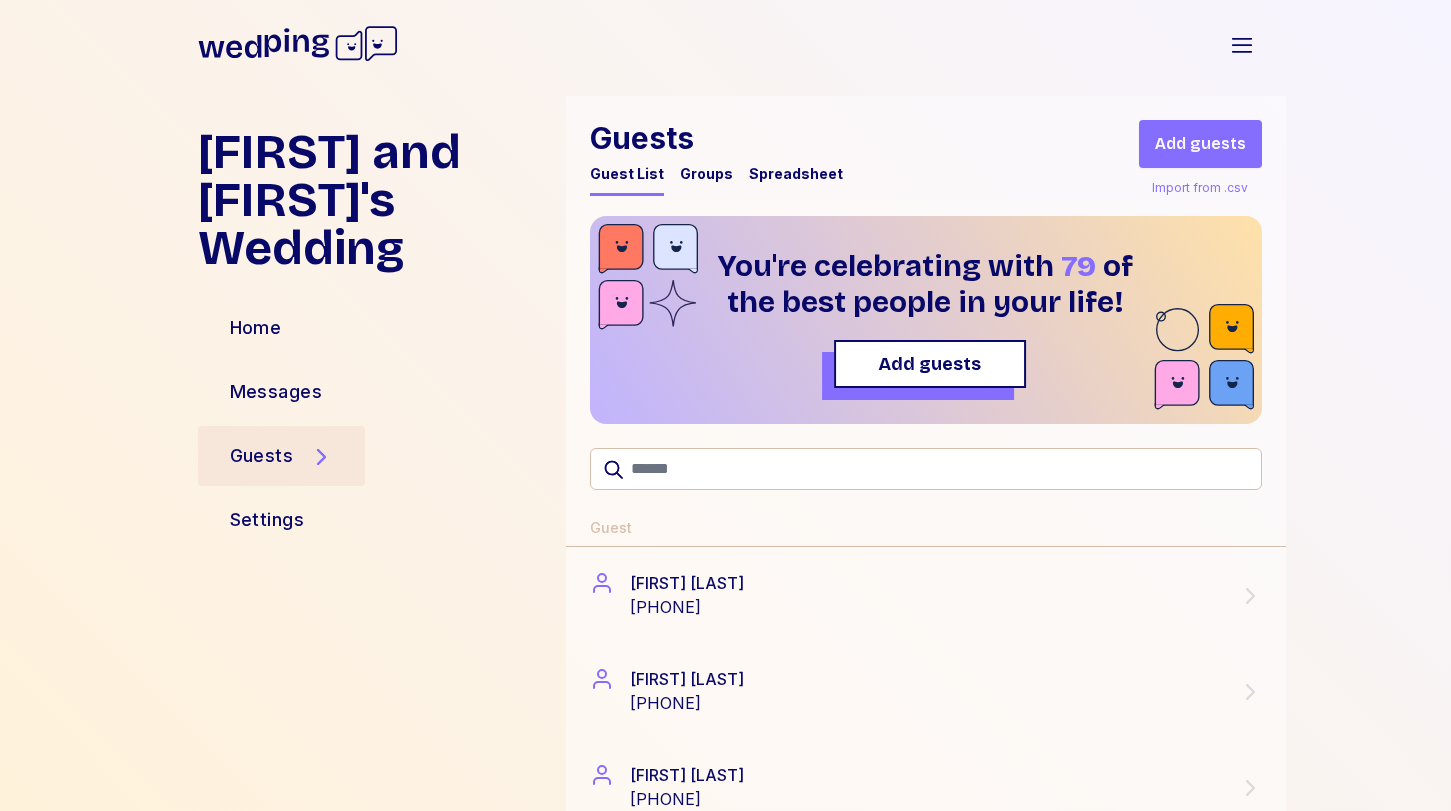 click on "Add guests" at bounding box center (929, 364) 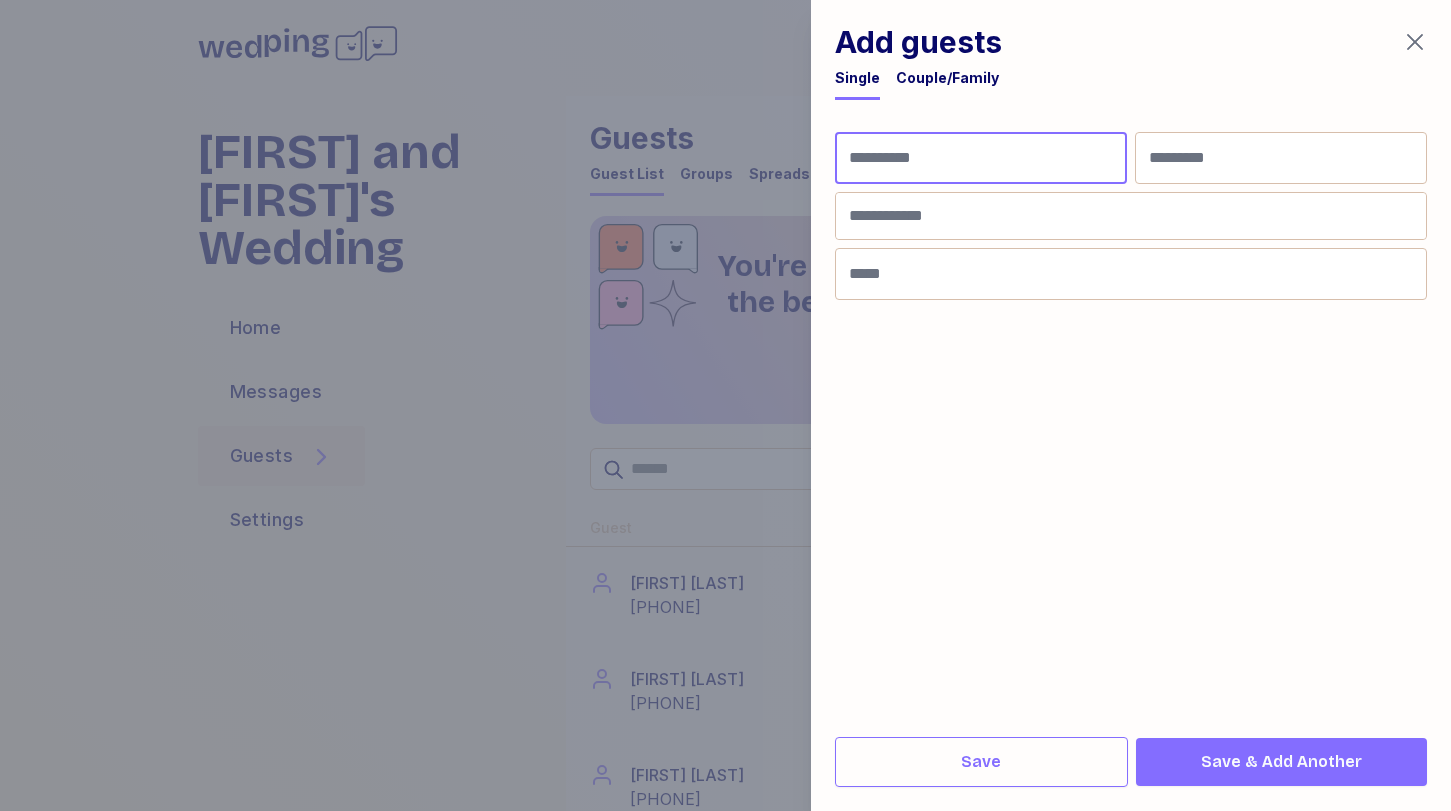 click at bounding box center (981, 158) 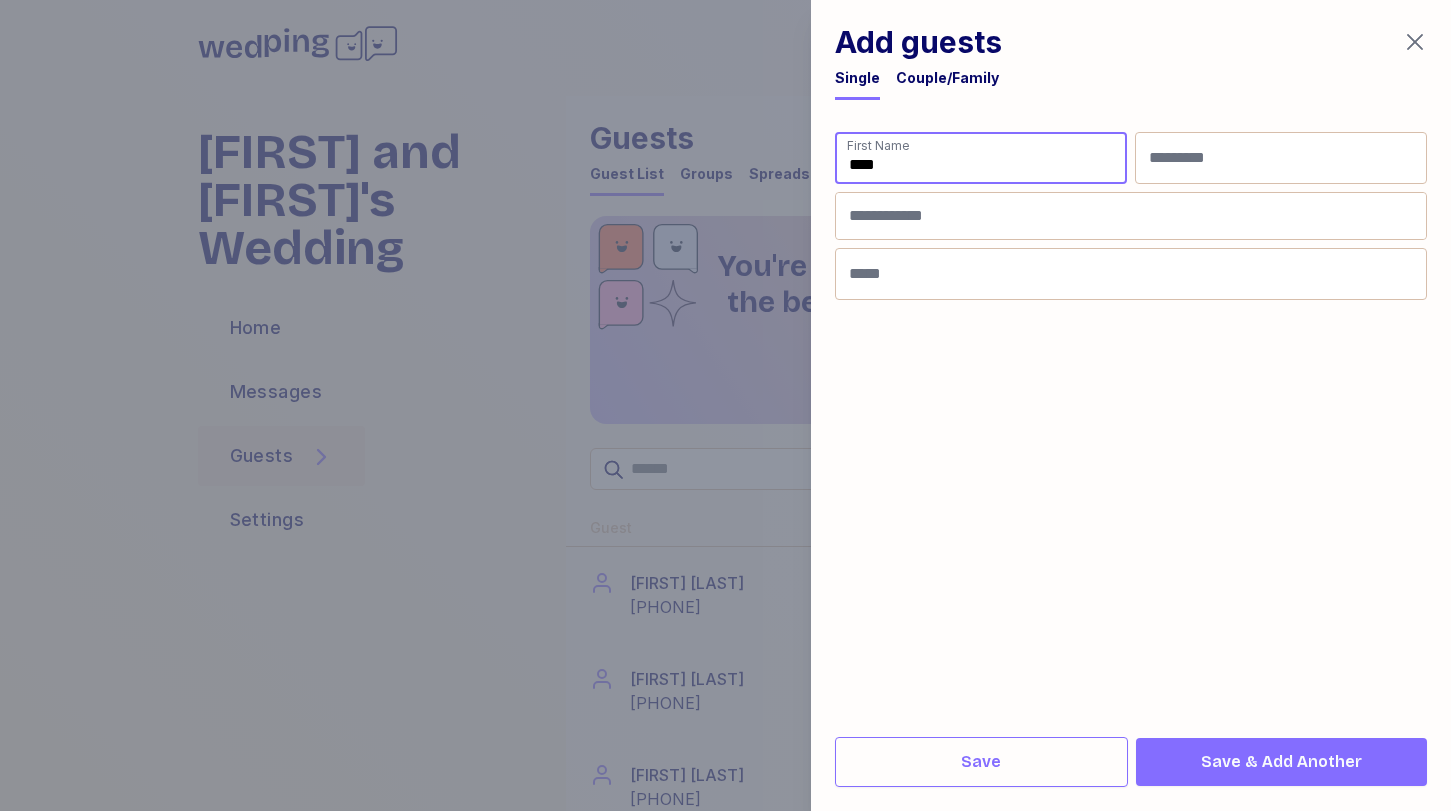 type on "****" 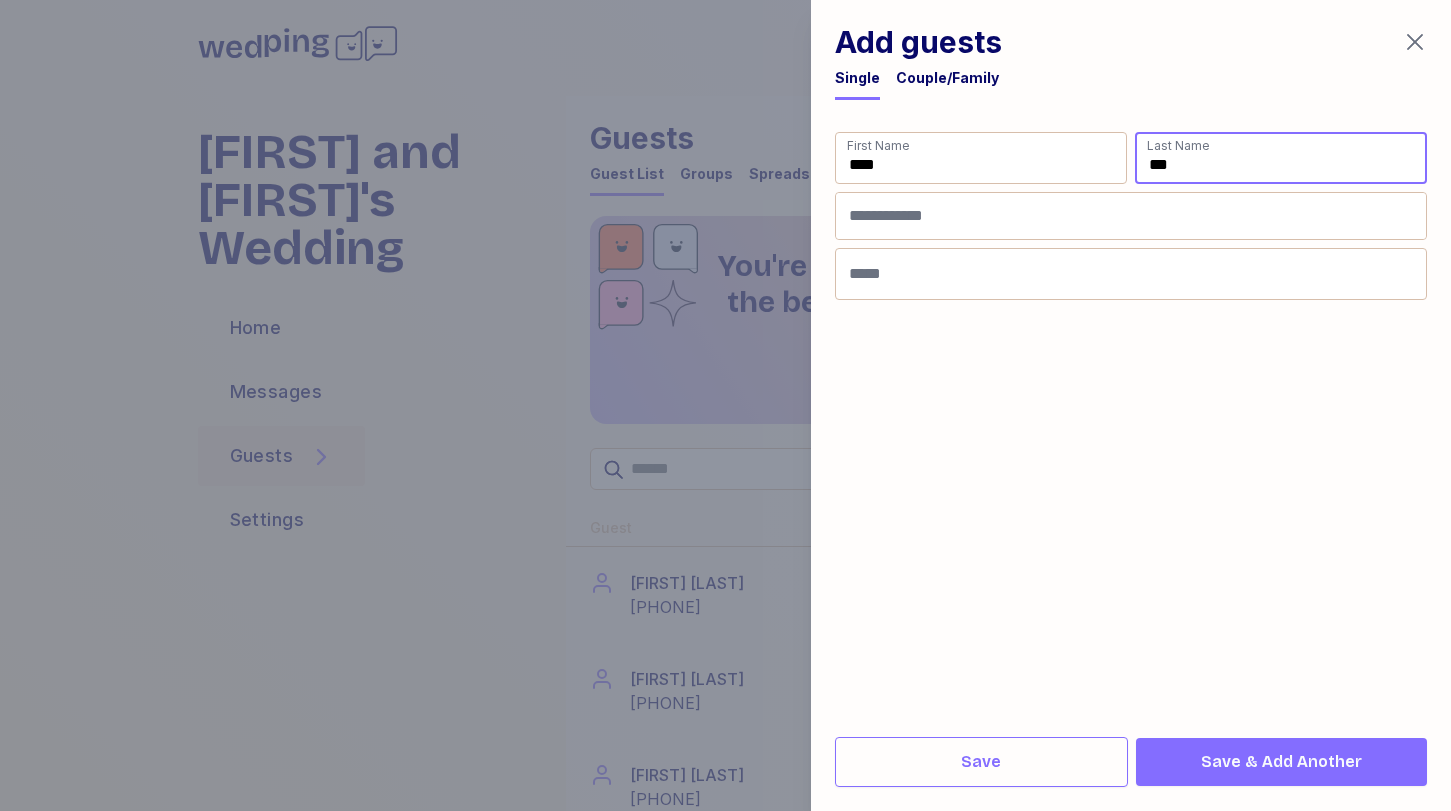 type on "***" 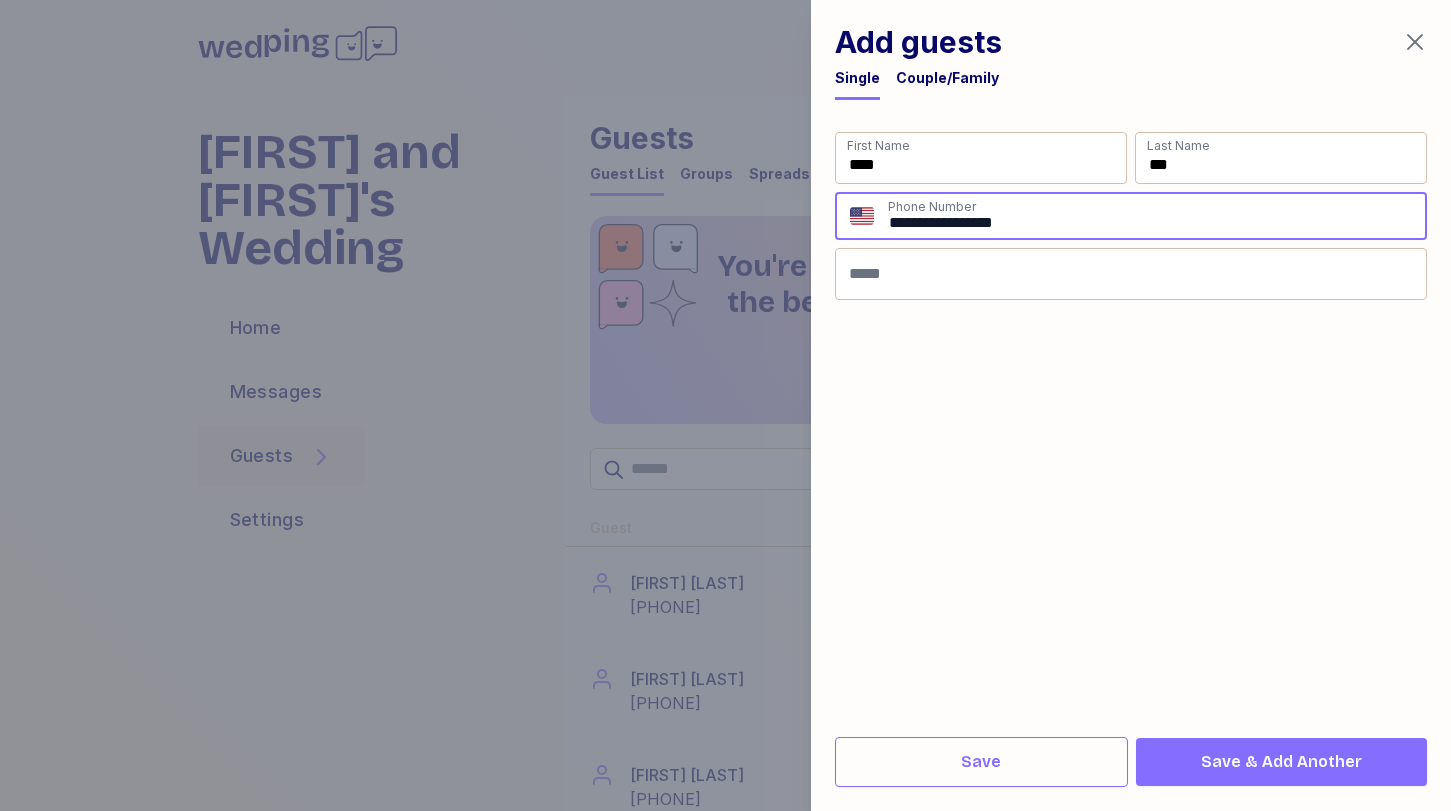 type on "**********" 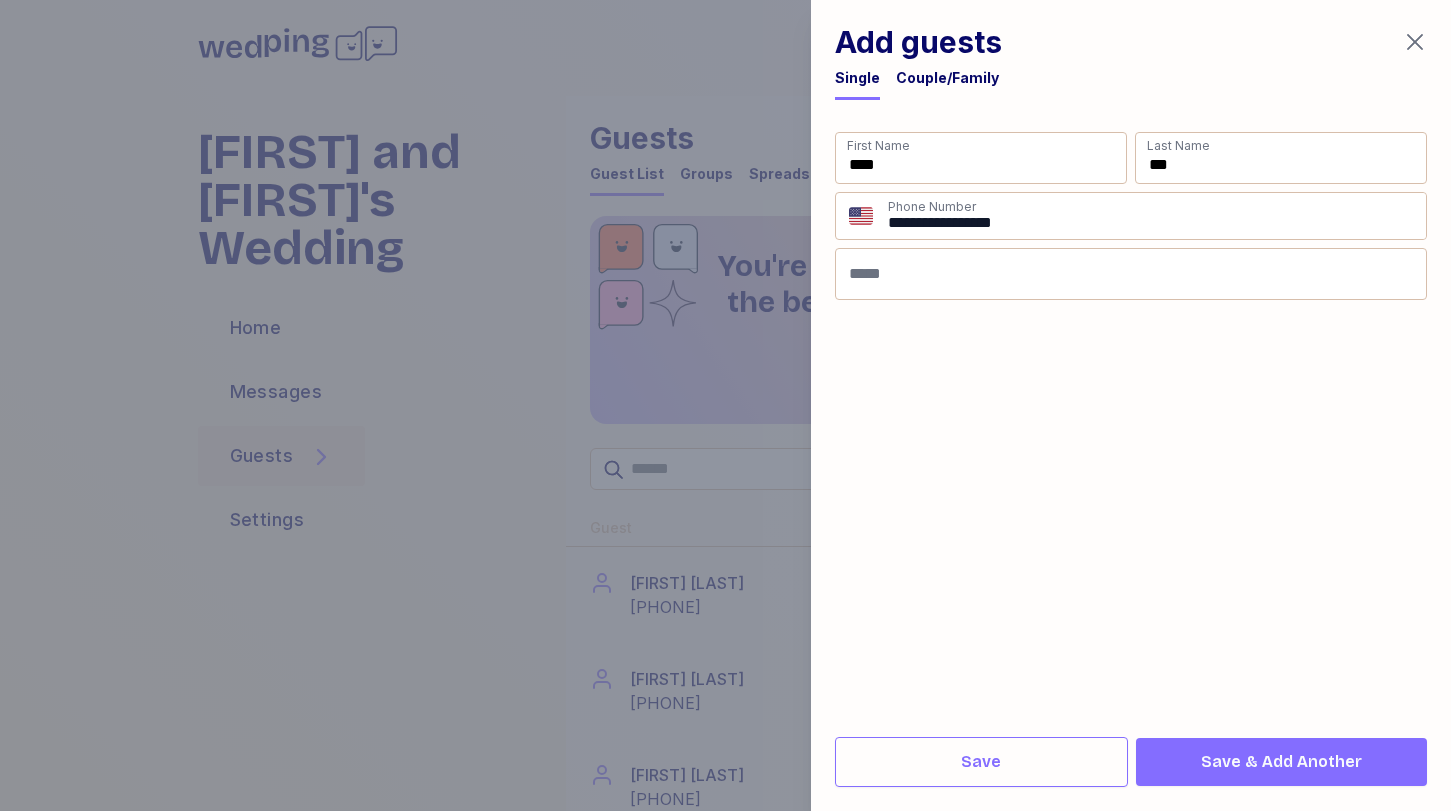 click on "Save & Add Another" at bounding box center [1281, 762] 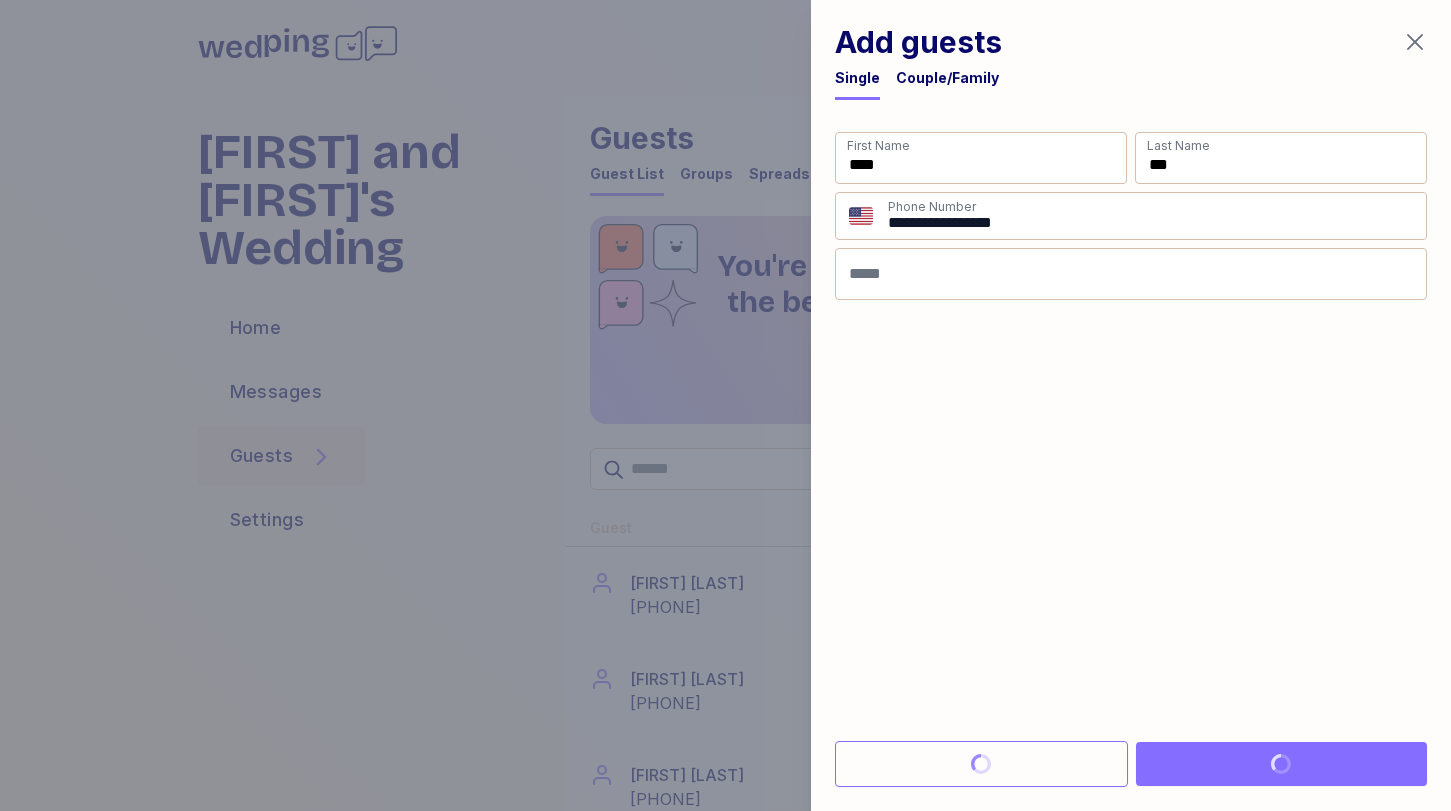 type 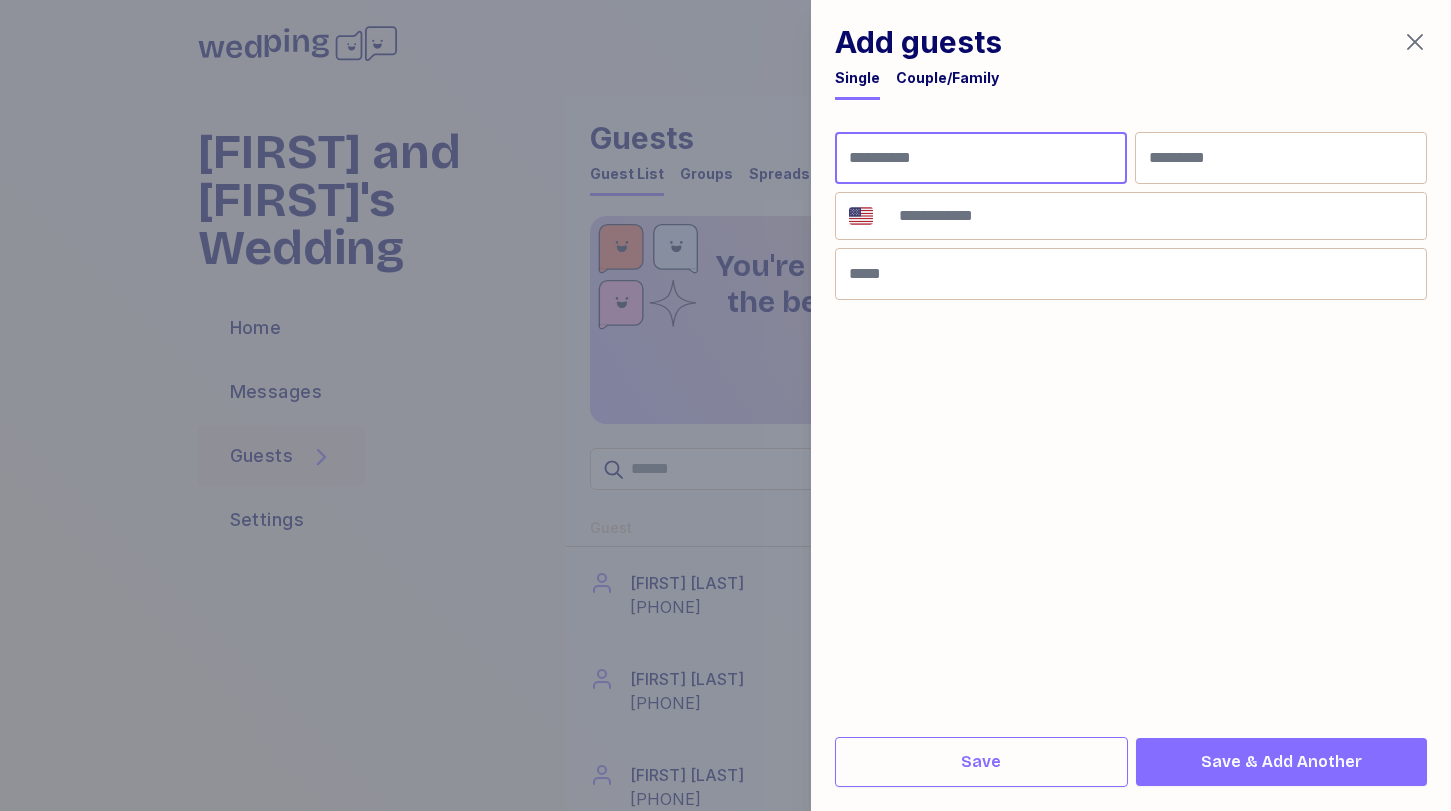 click at bounding box center (981, 158) 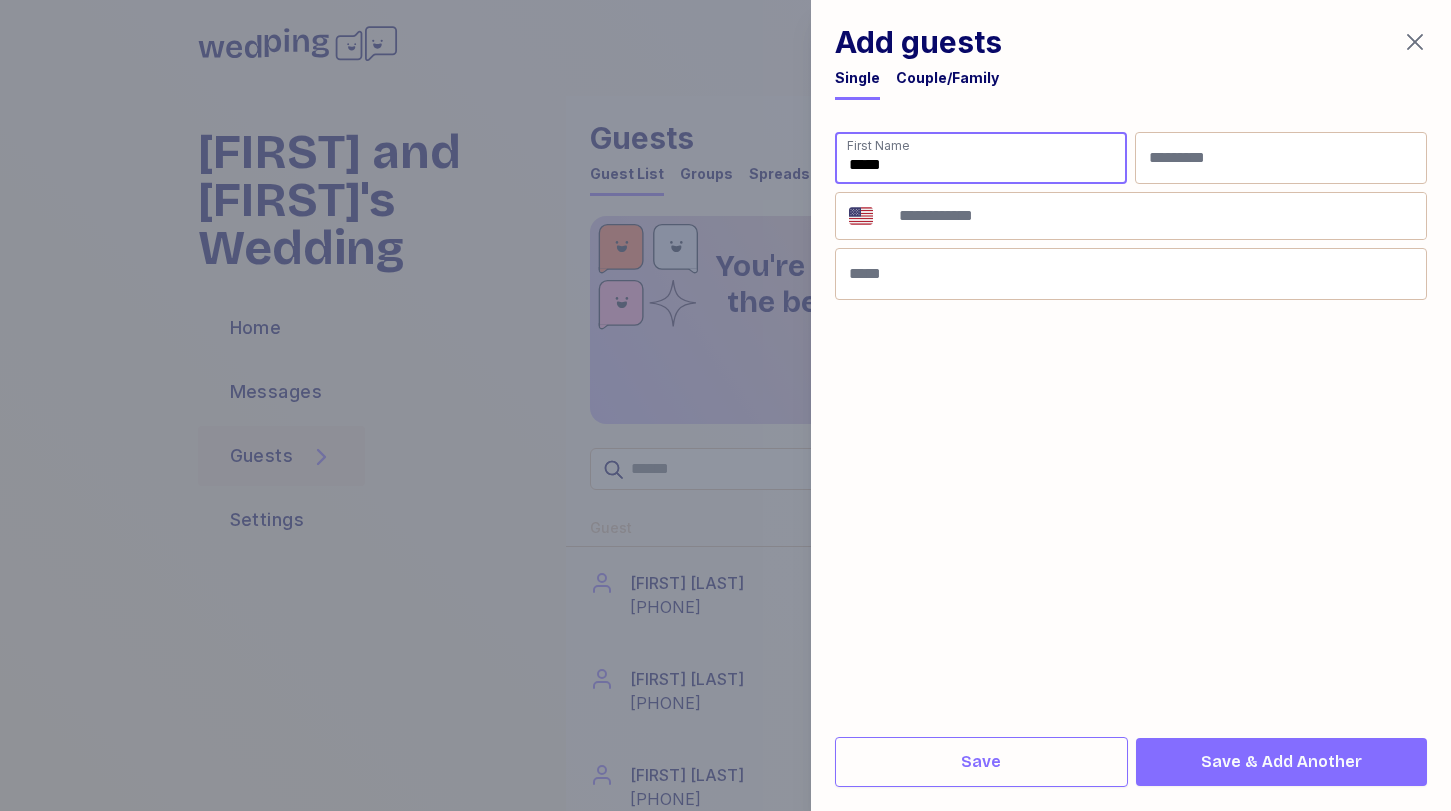type on "*****" 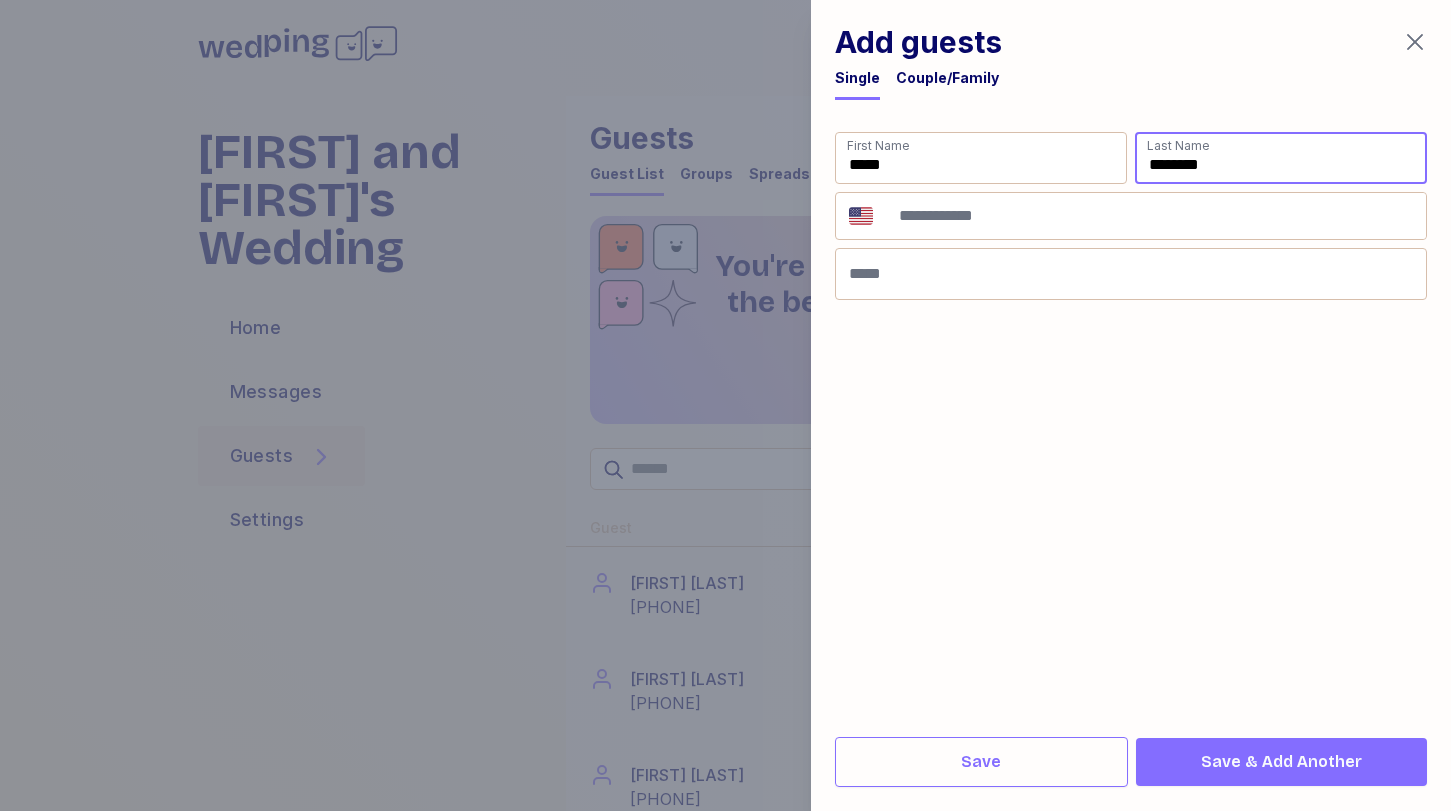 type on "********" 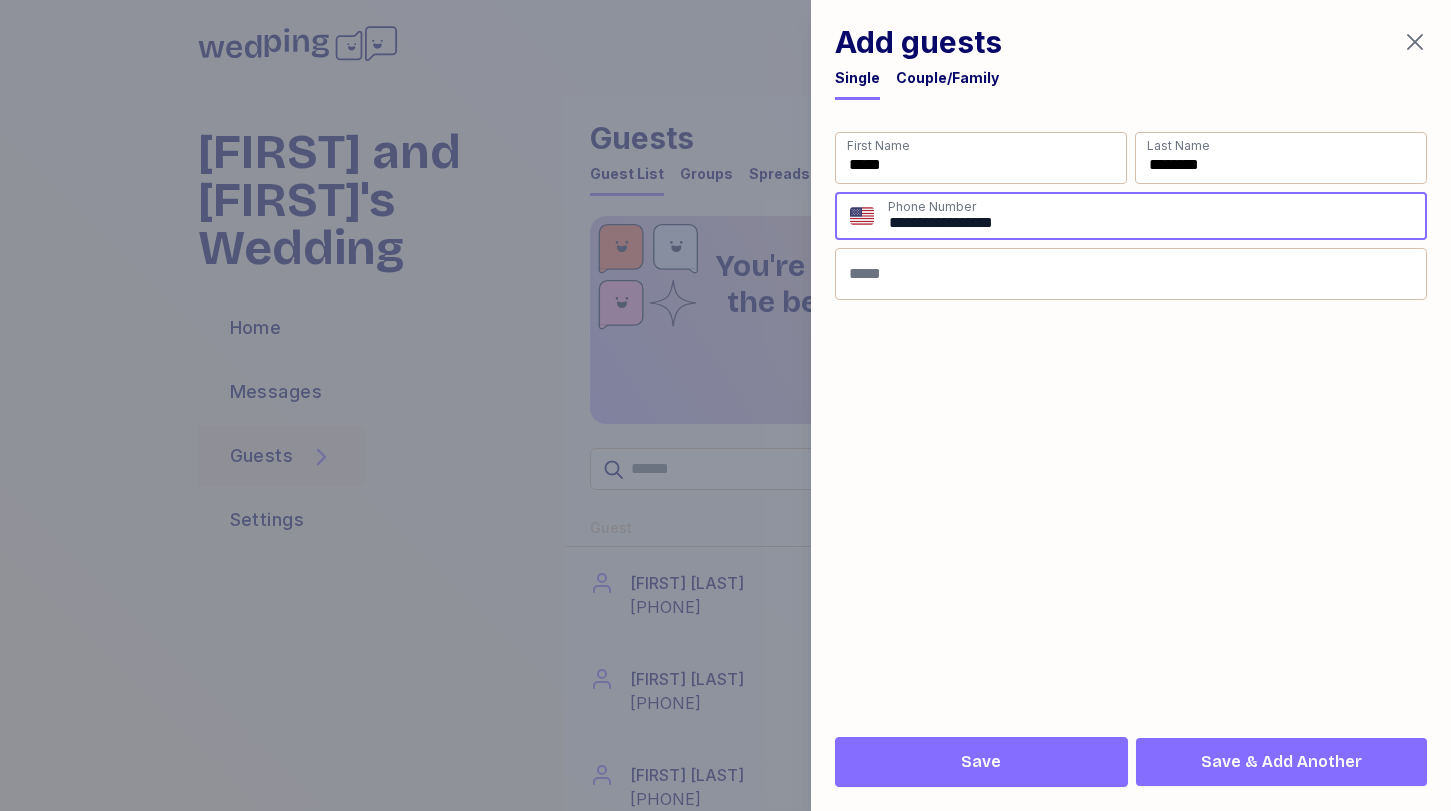 type on "**********" 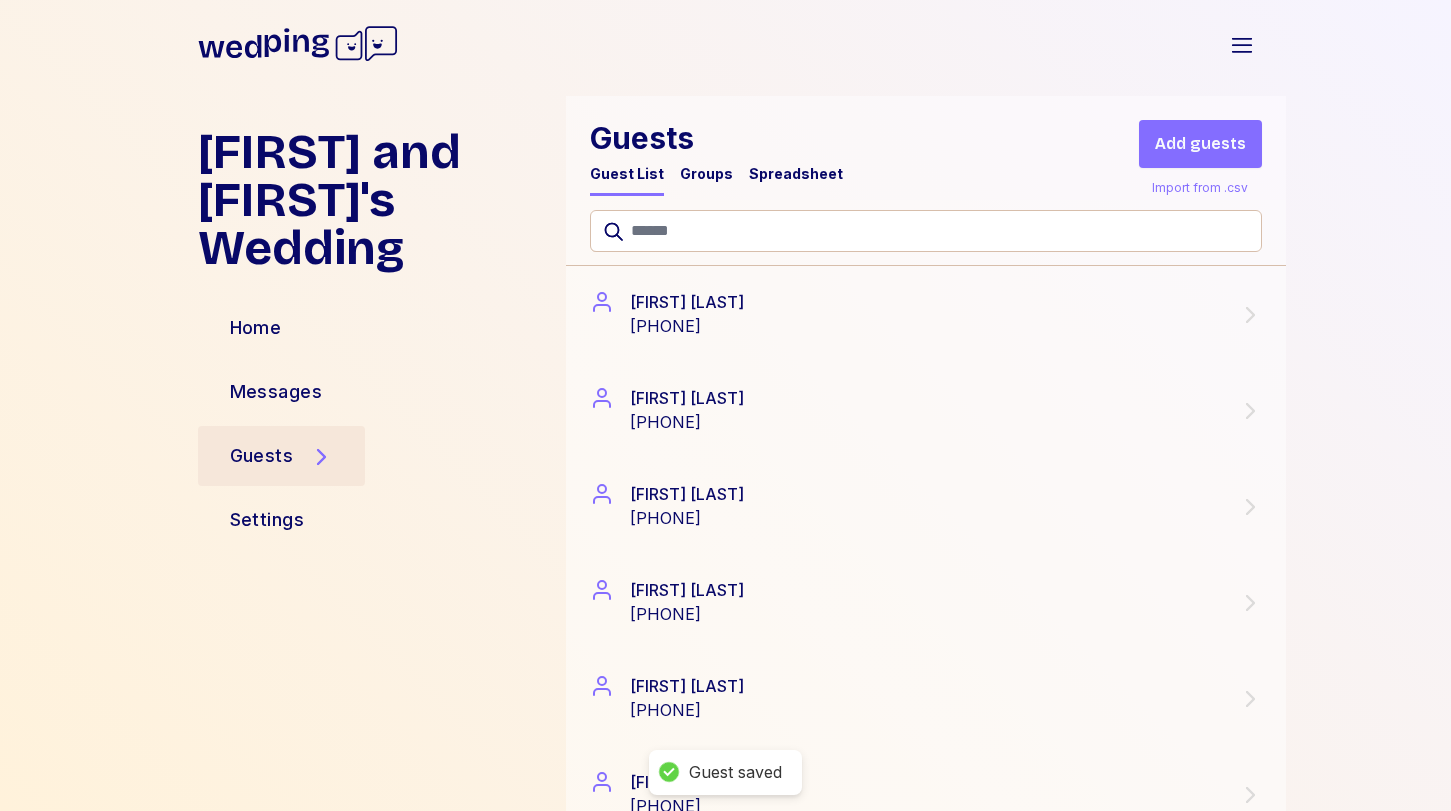 scroll, scrollTop: 280, scrollLeft: 0, axis: vertical 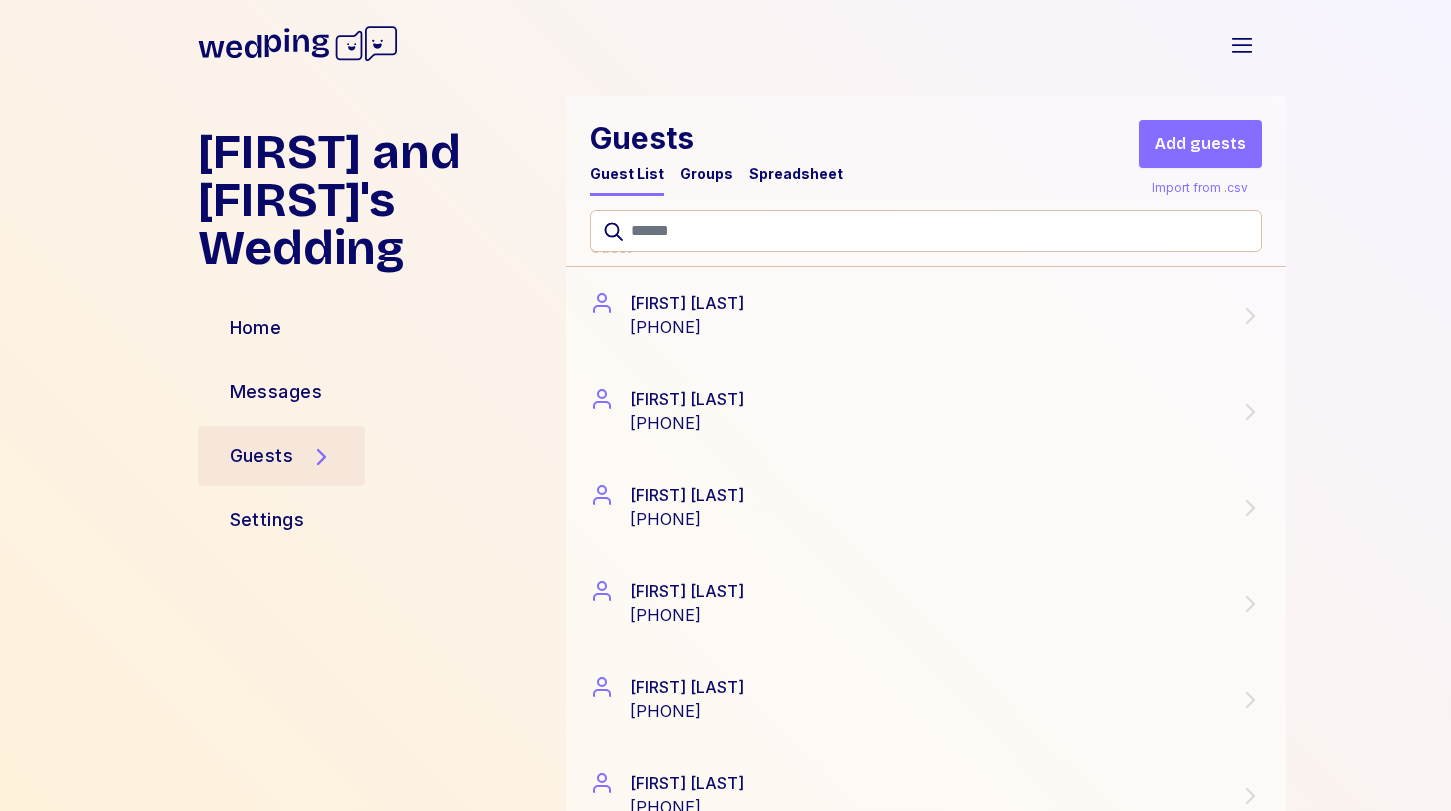 click on "Groups" at bounding box center (706, 174) 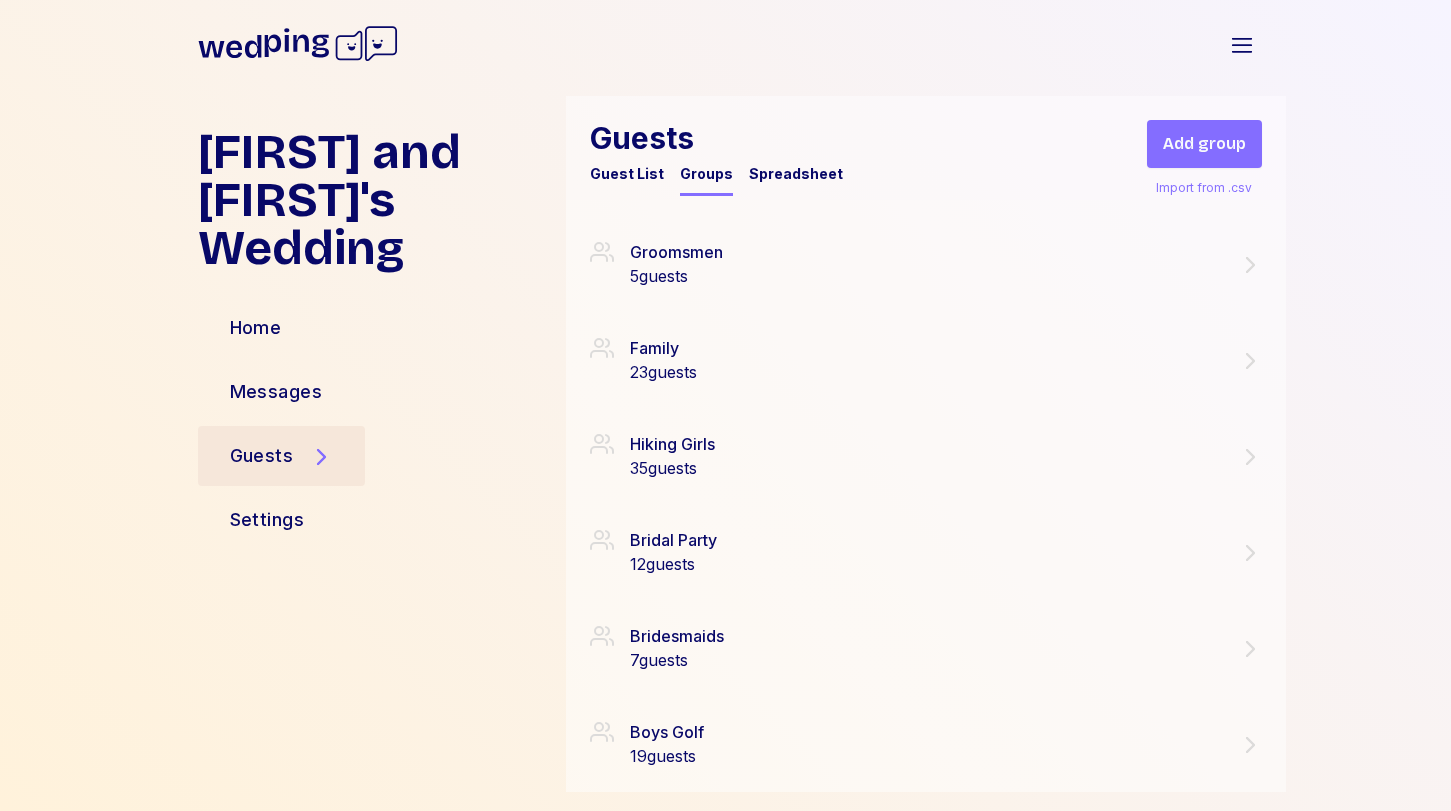 click on "Add group" at bounding box center (1204, 144) 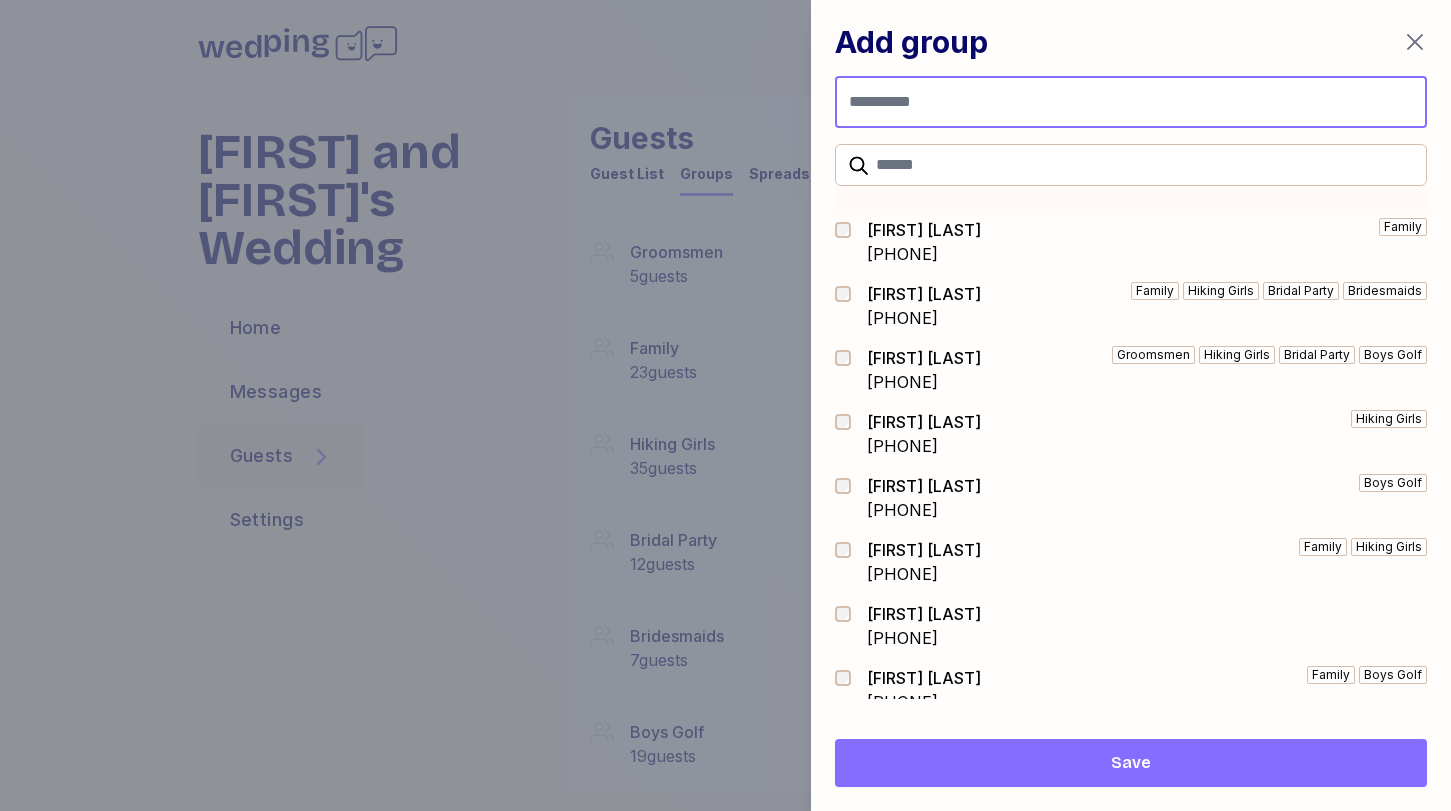 click at bounding box center (1131, 102) 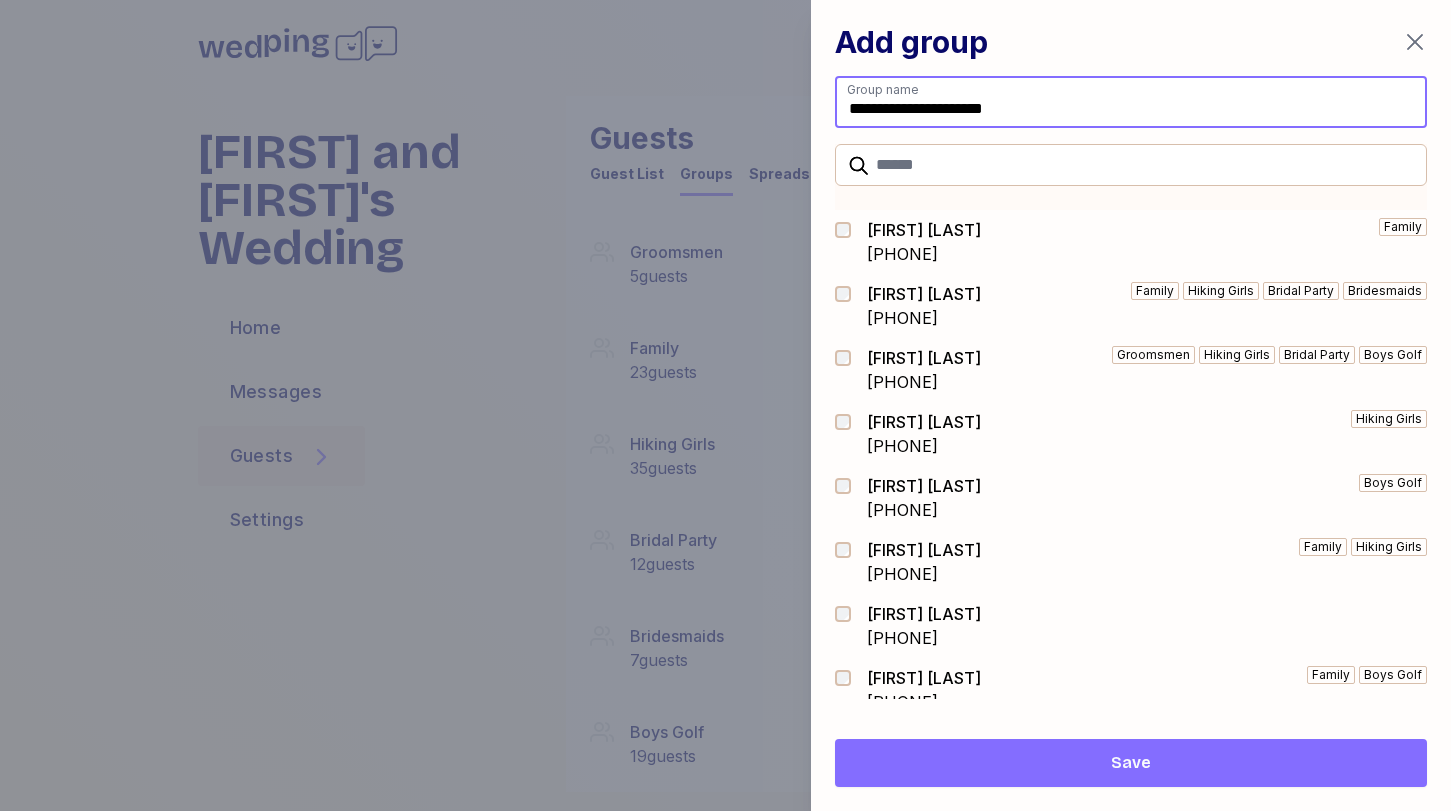 type on "**********" 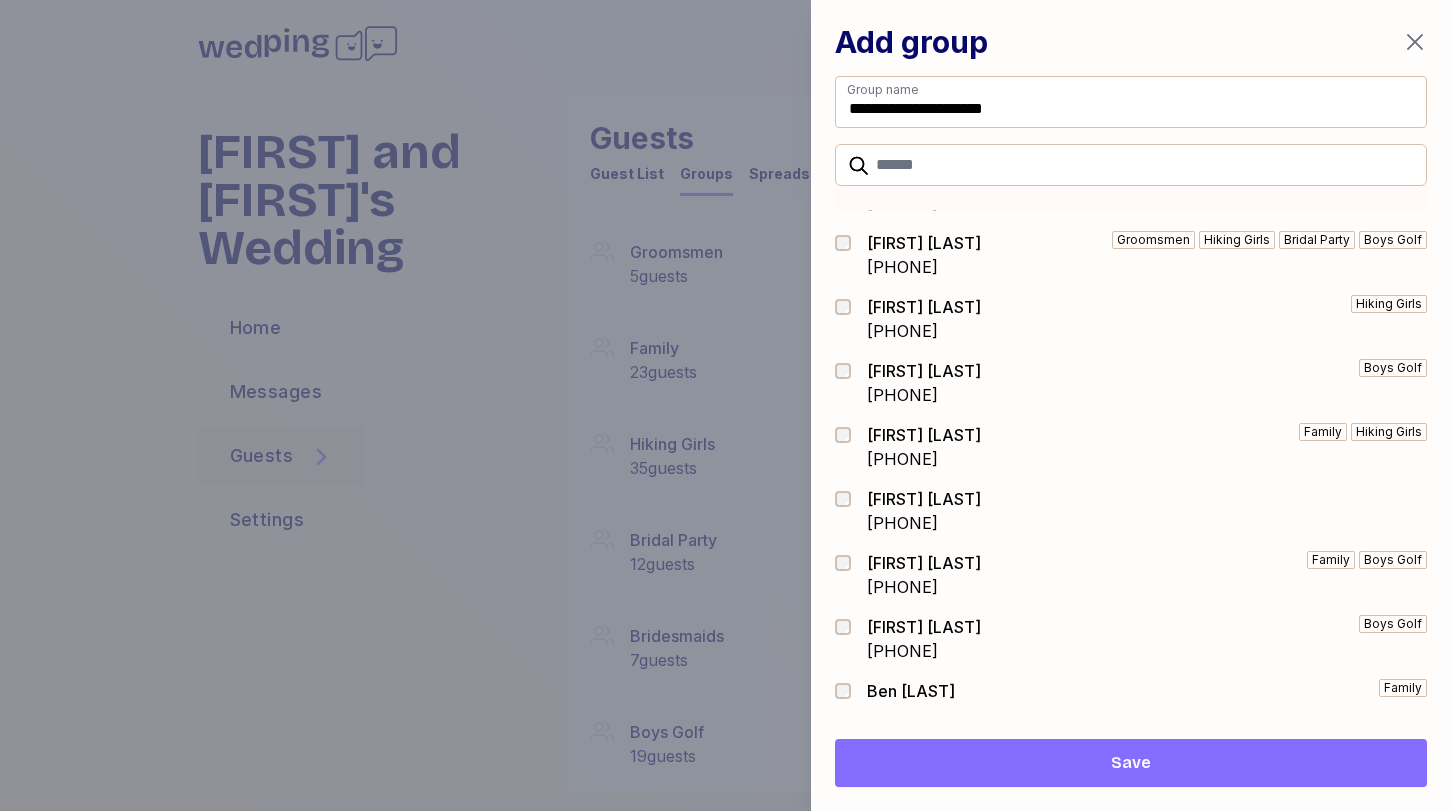scroll, scrollTop: 124, scrollLeft: 0, axis: vertical 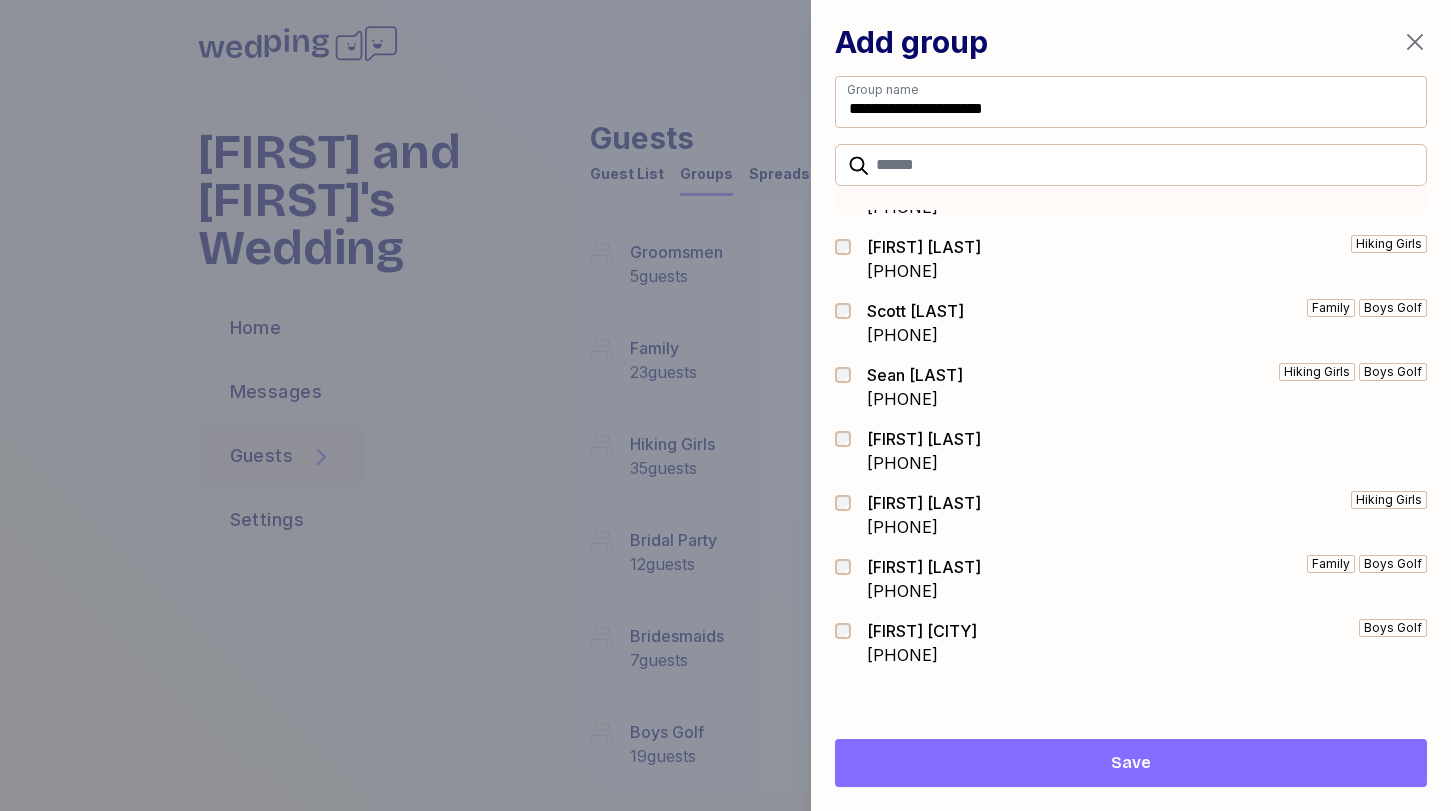 click on "Save" at bounding box center [1131, 763] 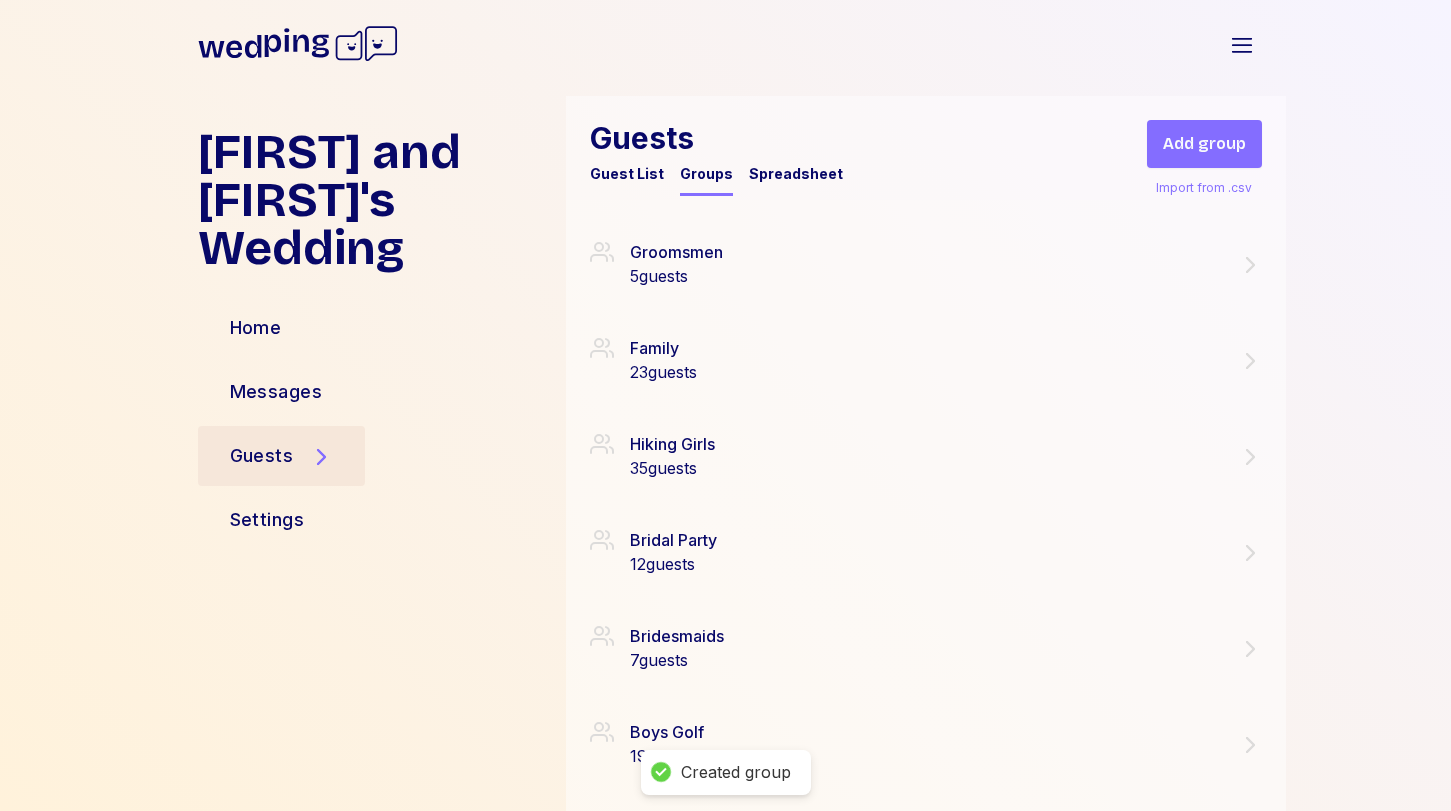 scroll, scrollTop: 125, scrollLeft: 0, axis: vertical 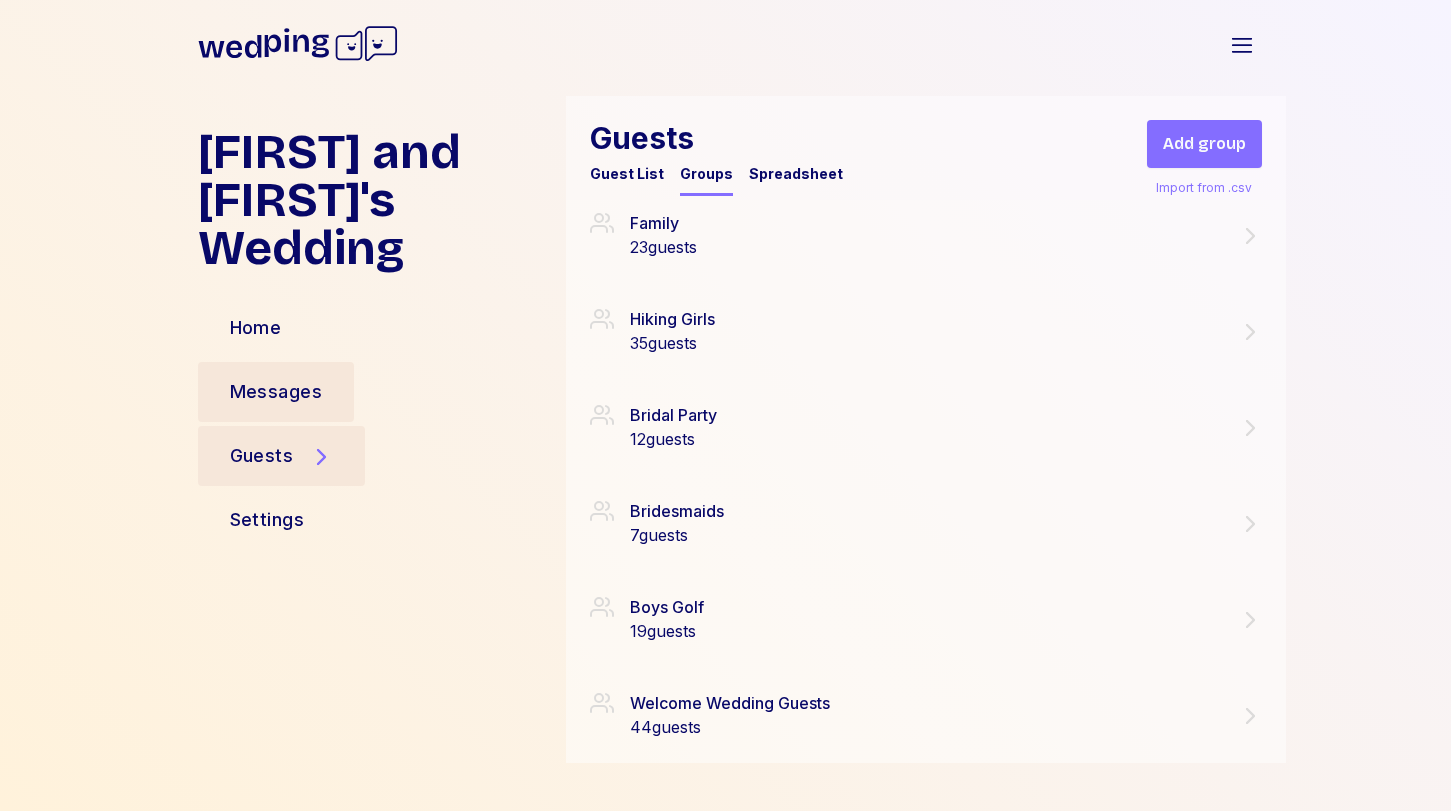 click on "Messages" at bounding box center (276, 392) 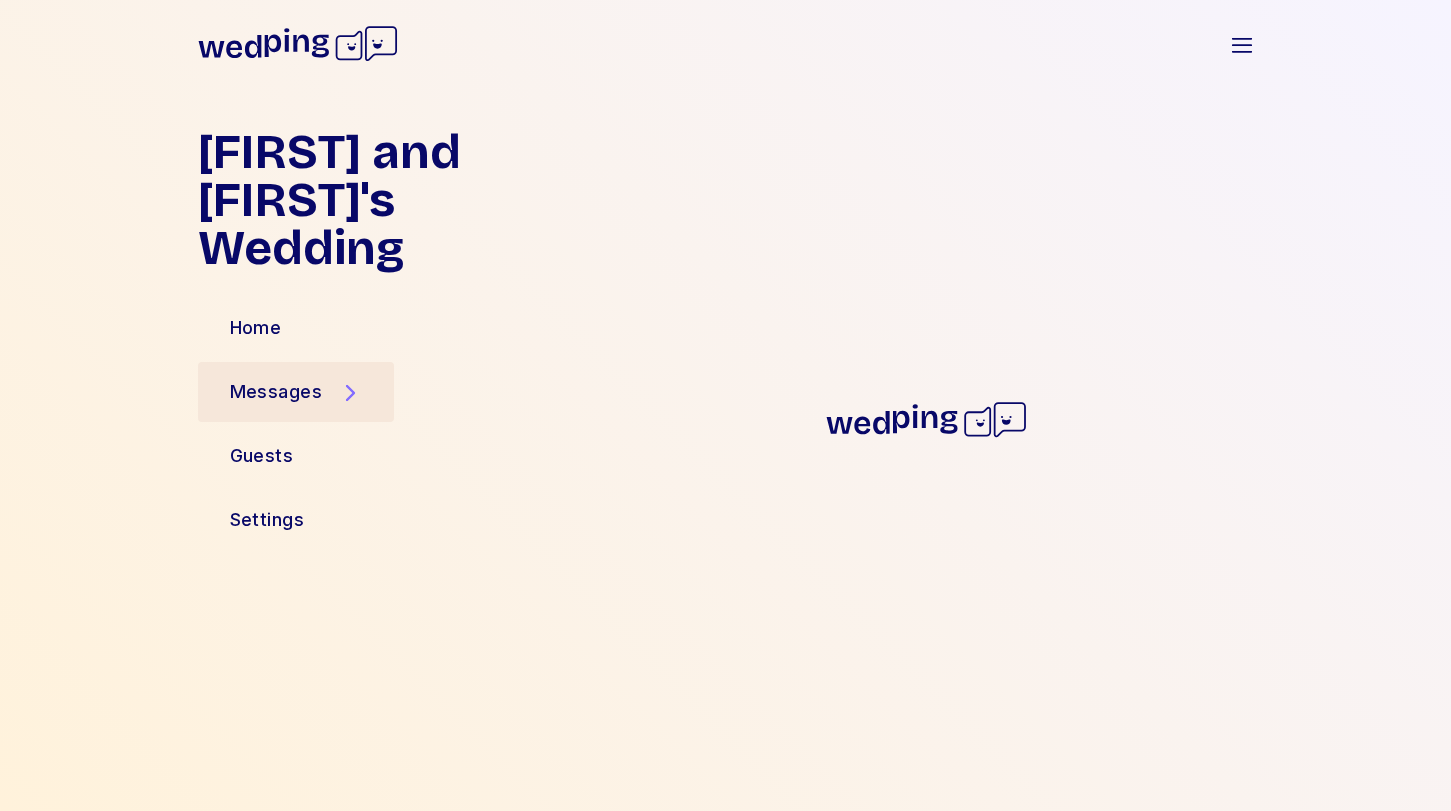 scroll, scrollTop: 0, scrollLeft: 0, axis: both 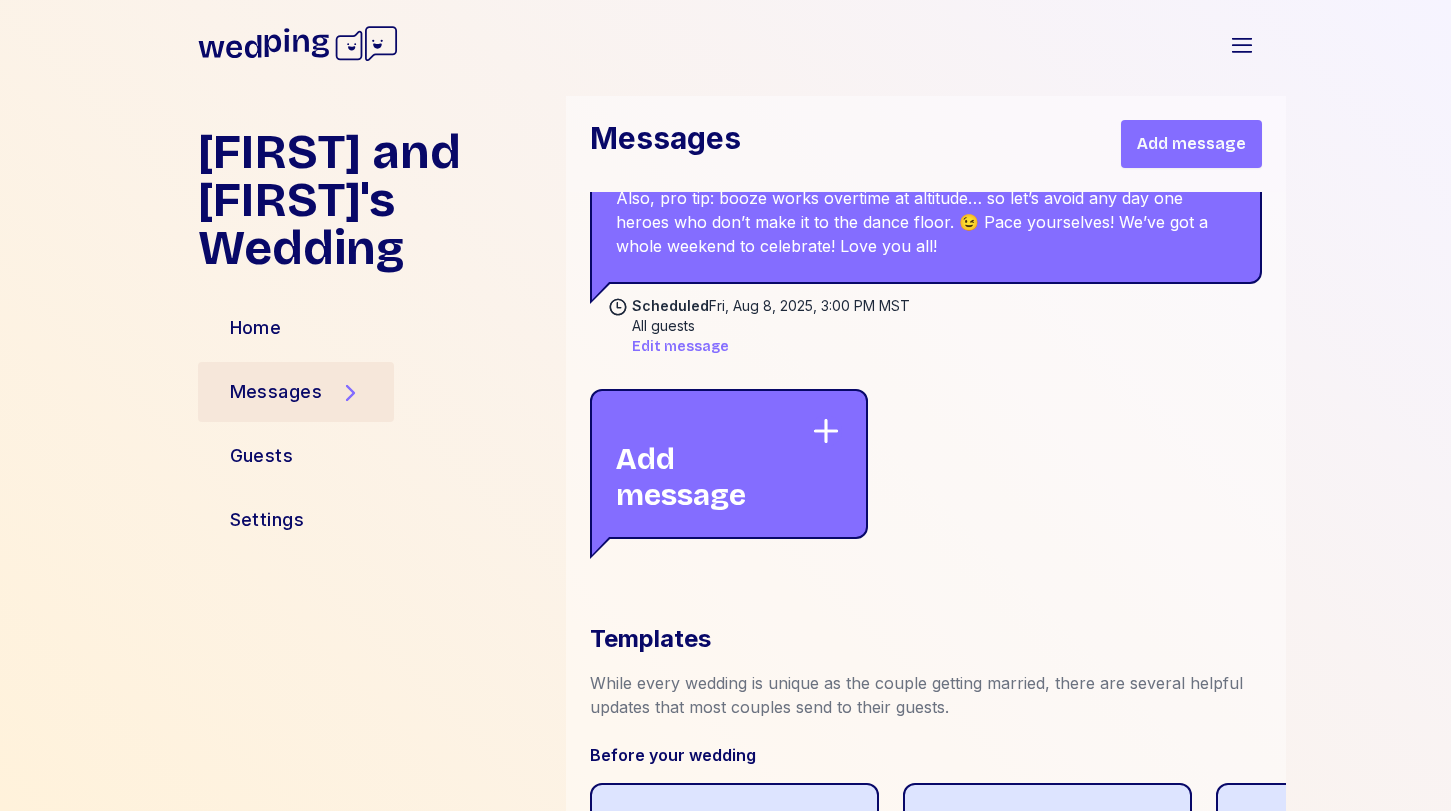 click on "Add message" at bounding box center [713, 464] 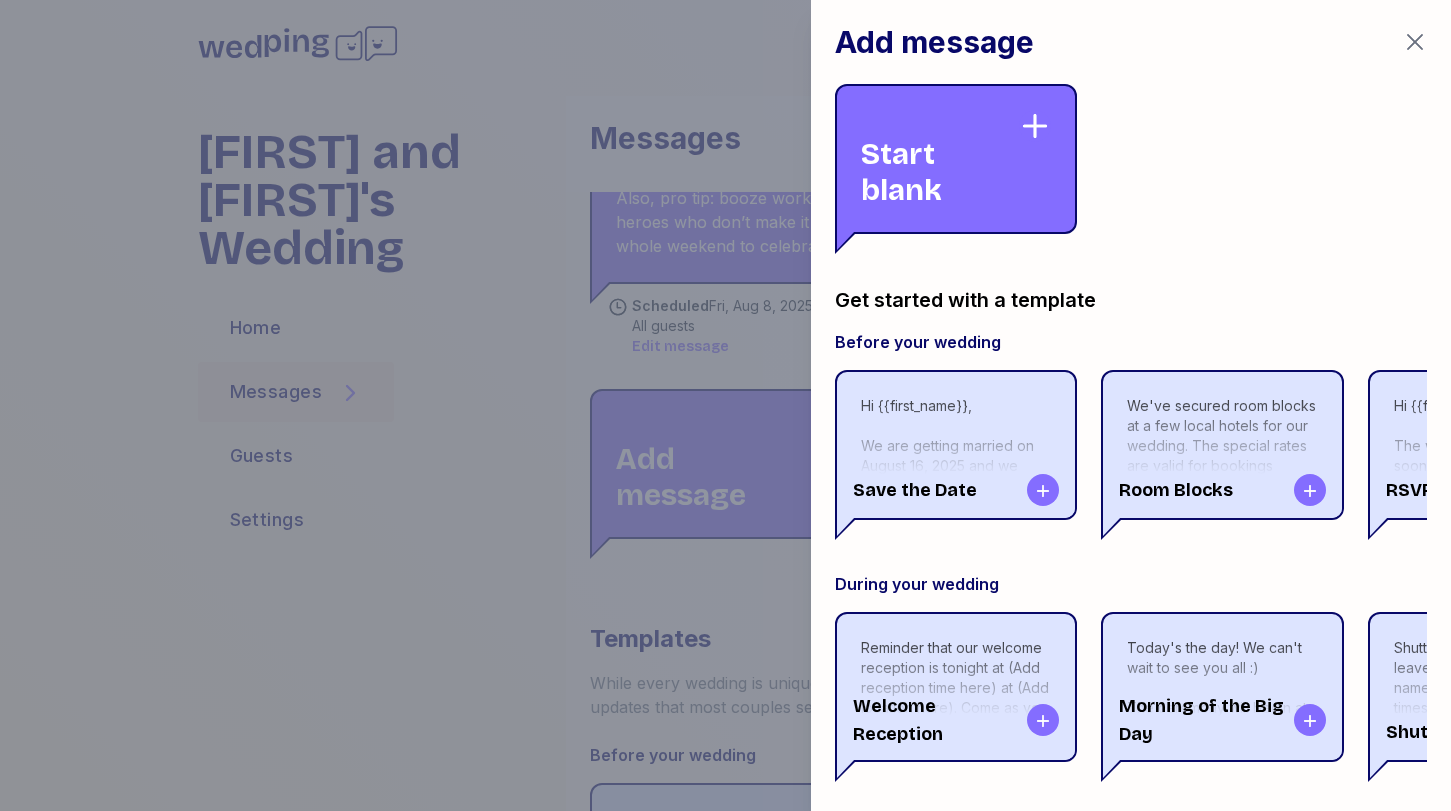 click on "Start blank" at bounding box center [940, 159] 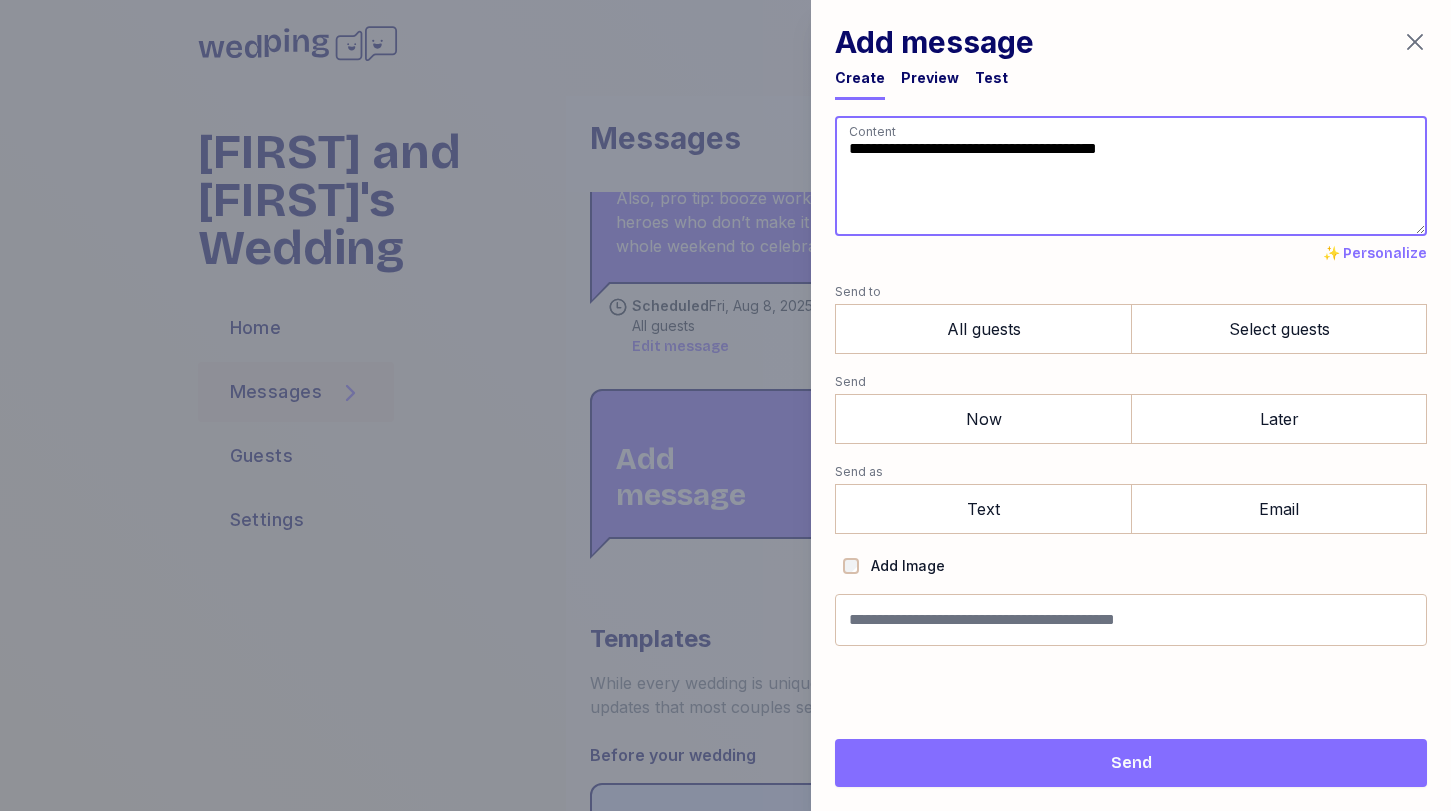 paste on "**********" 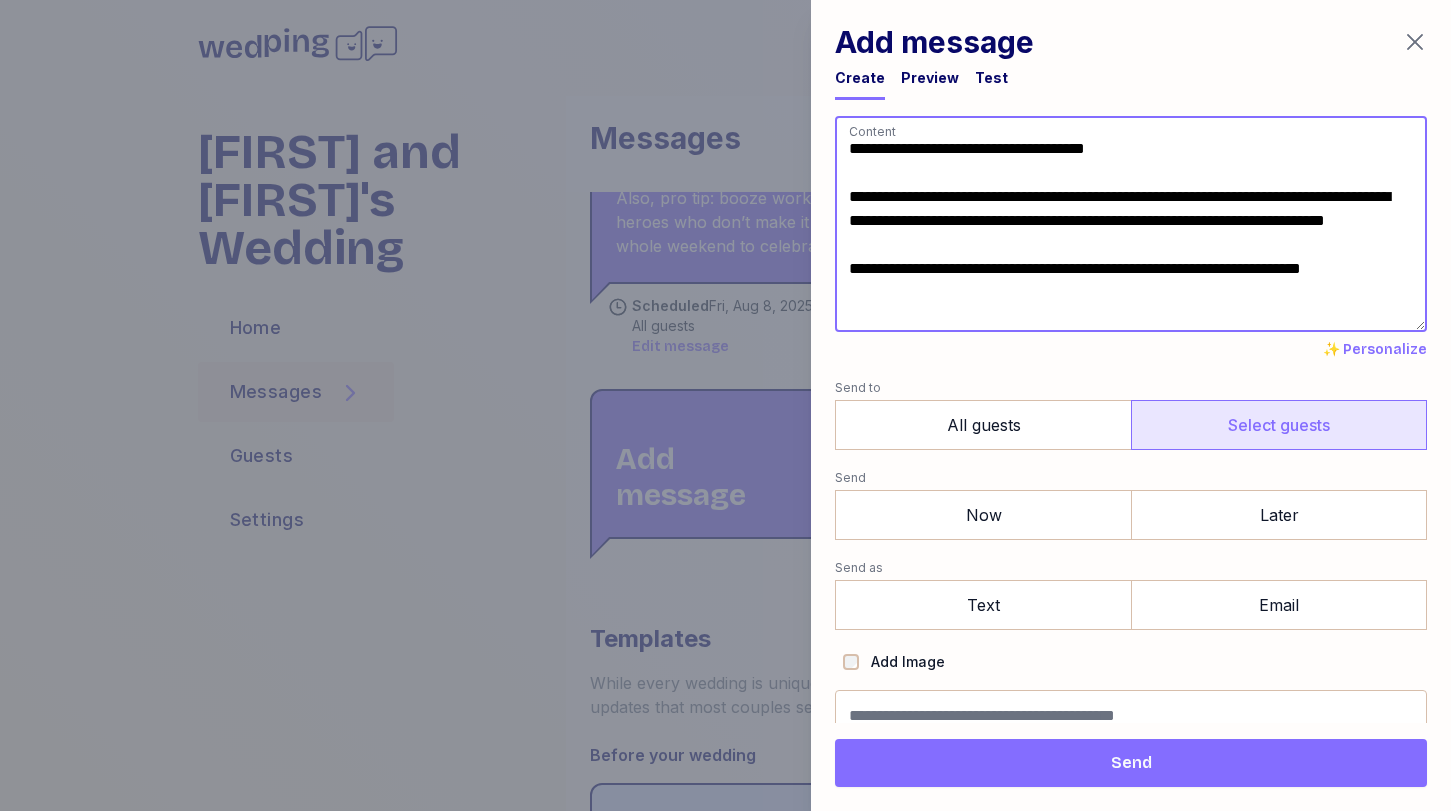type on "**********" 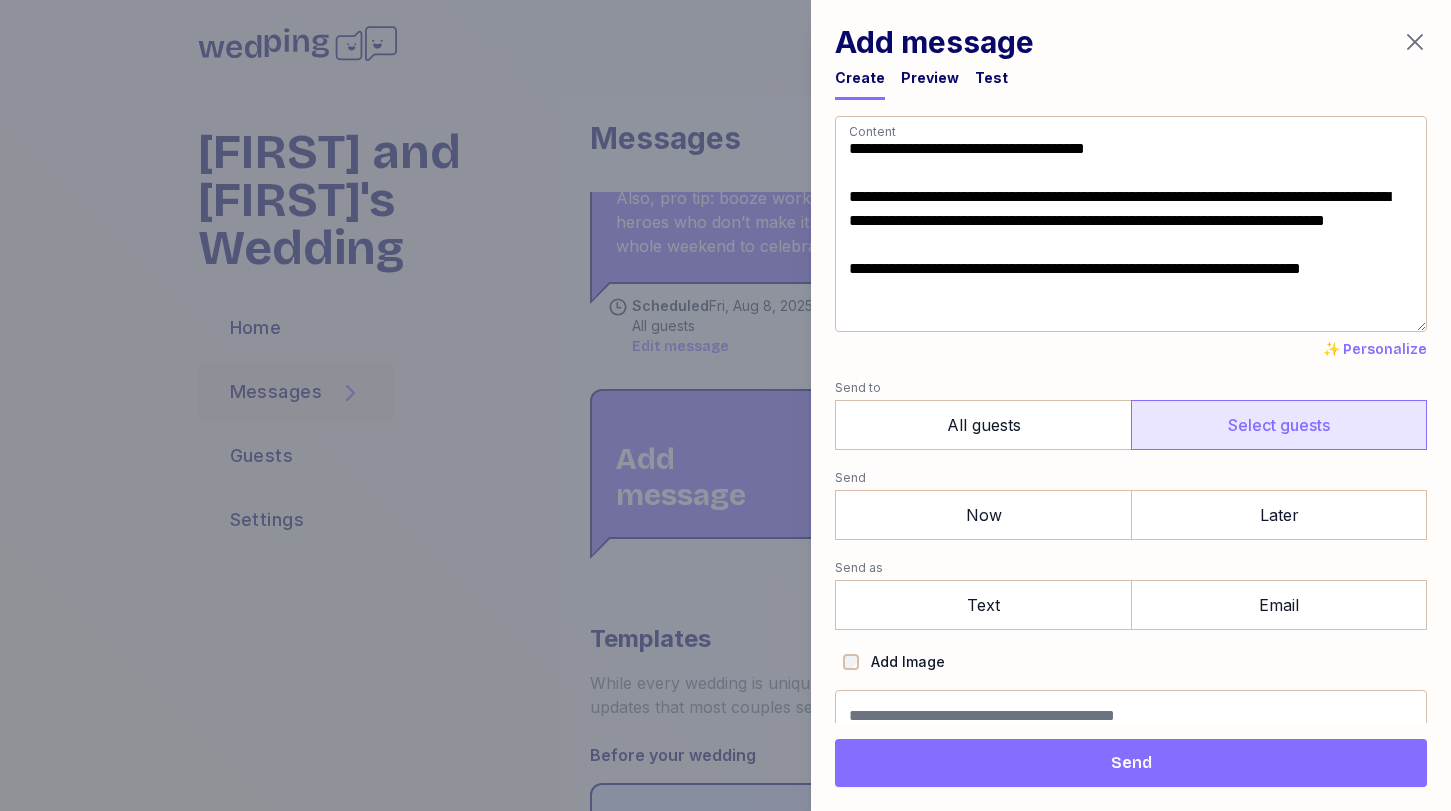click on "Select guests" at bounding box center (1279, 425) 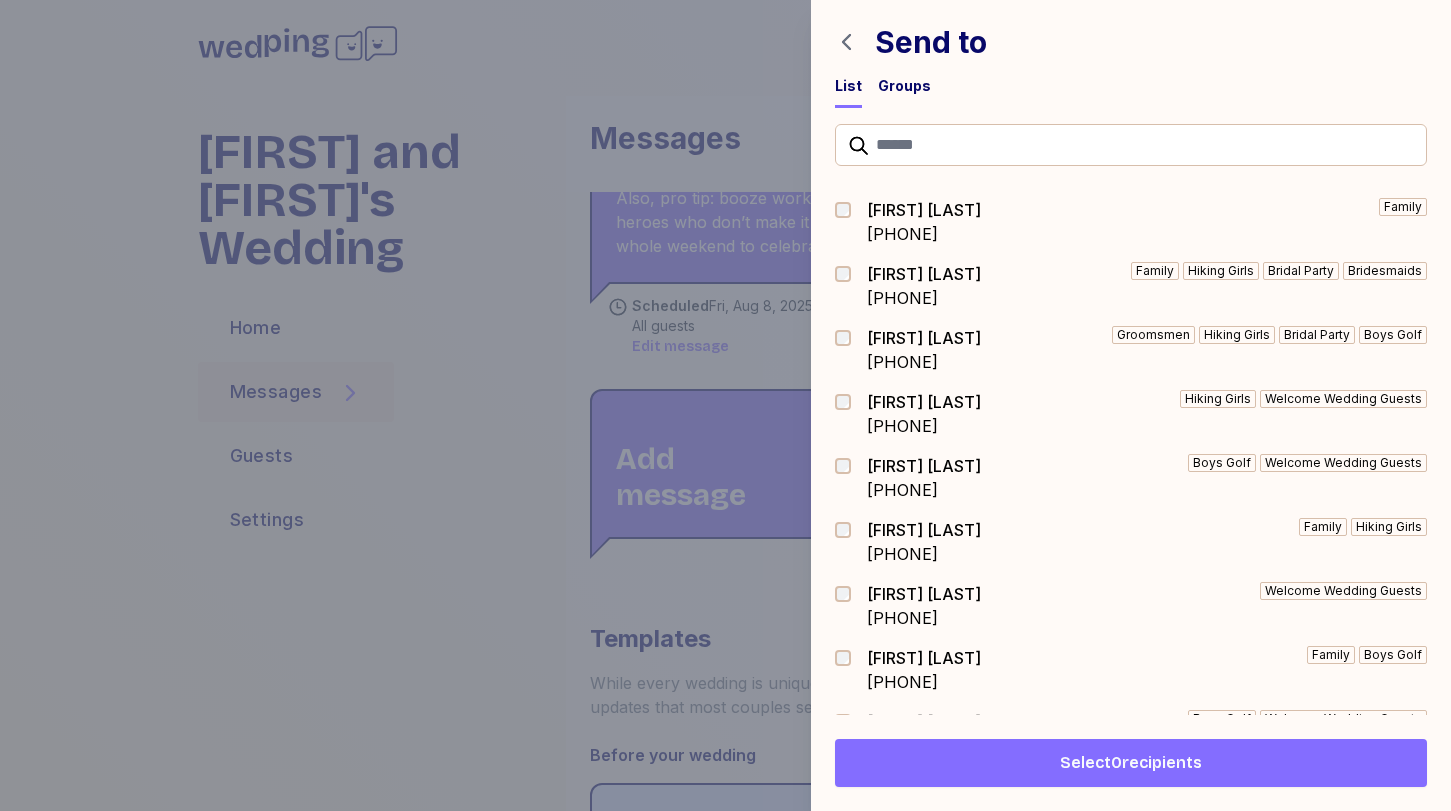 click on "Groups" at bounding box center (904, 86) 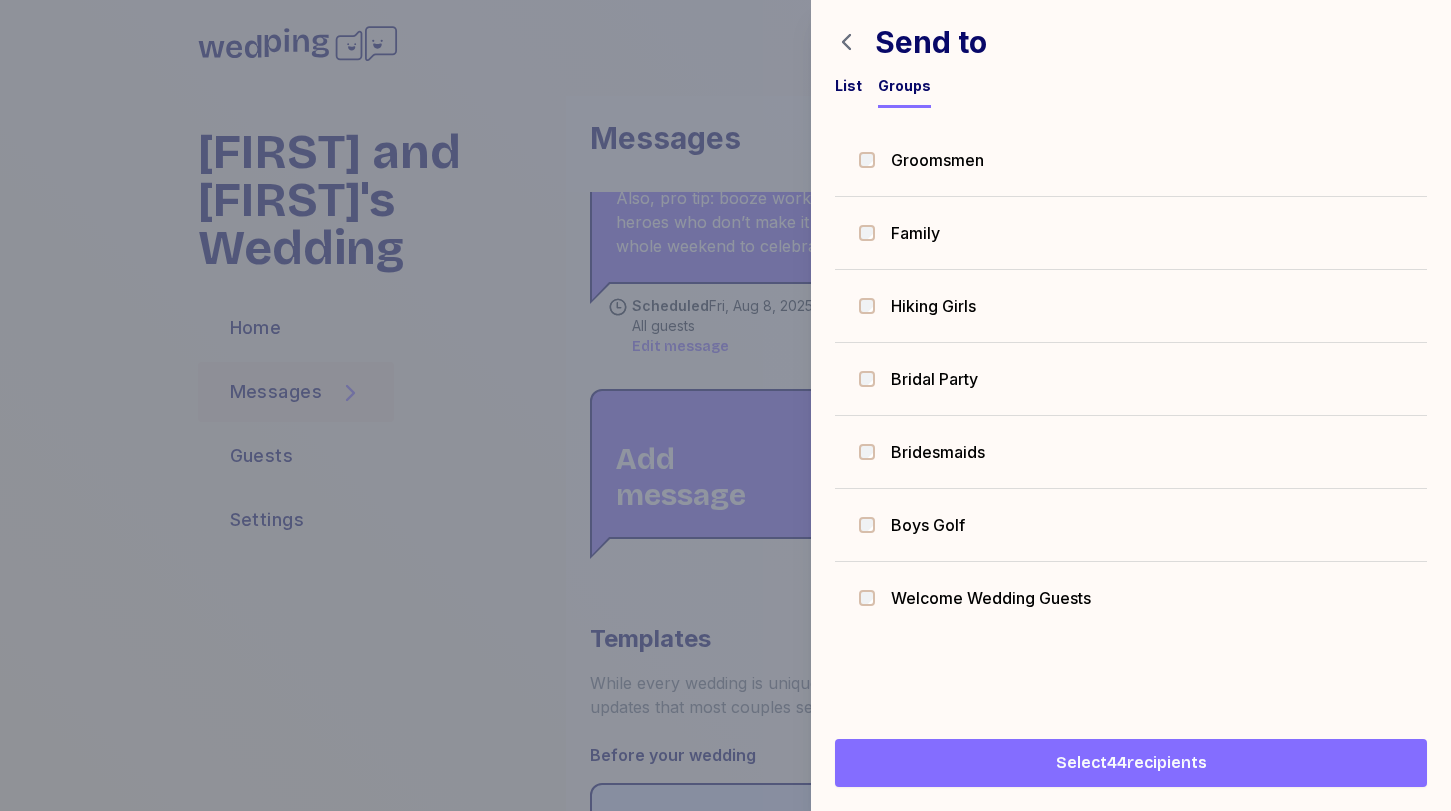 click on "Select  44  recipients" at bounding box center (1131, 763) 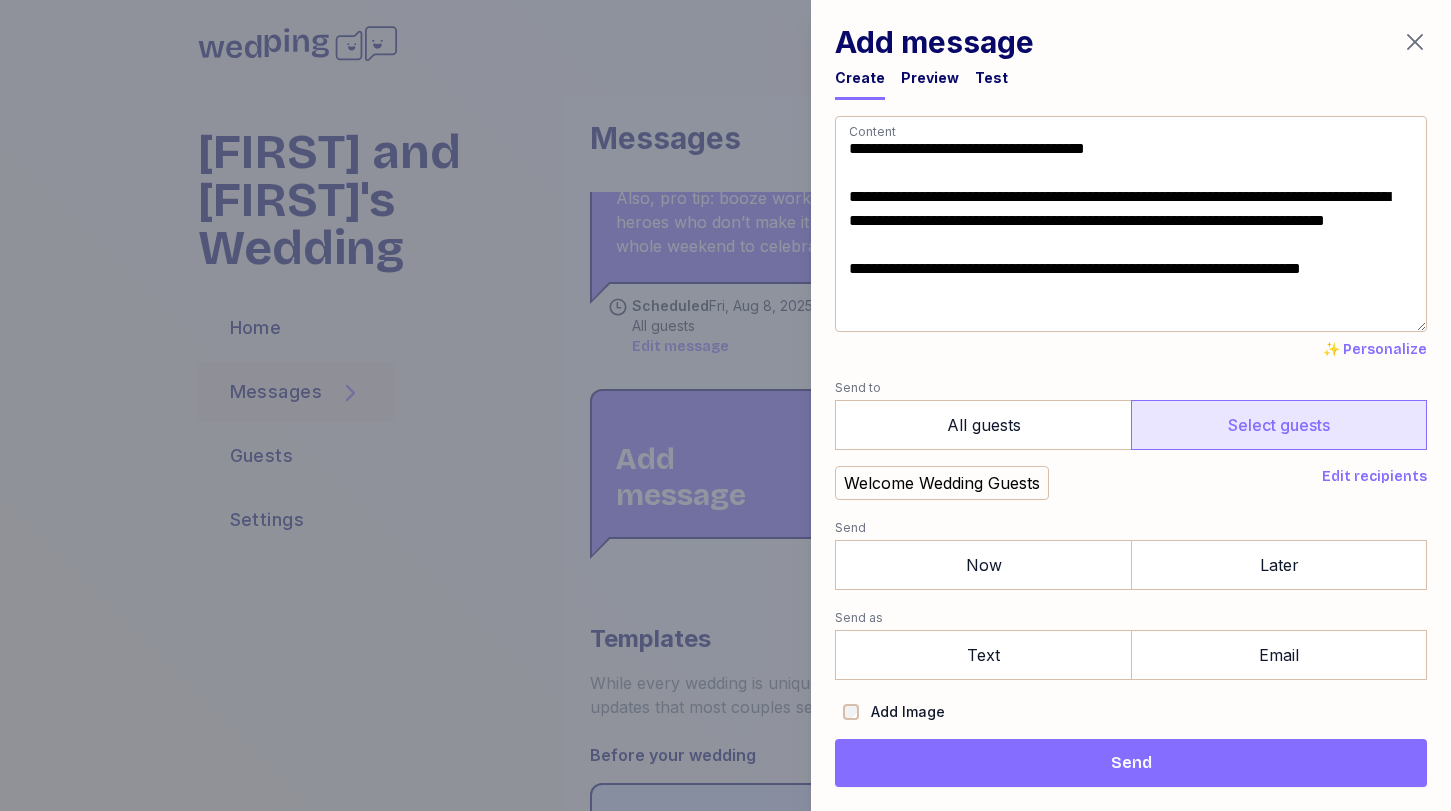 scroll, scrollTop: 69, scrollLeft: 0, axis: vertical 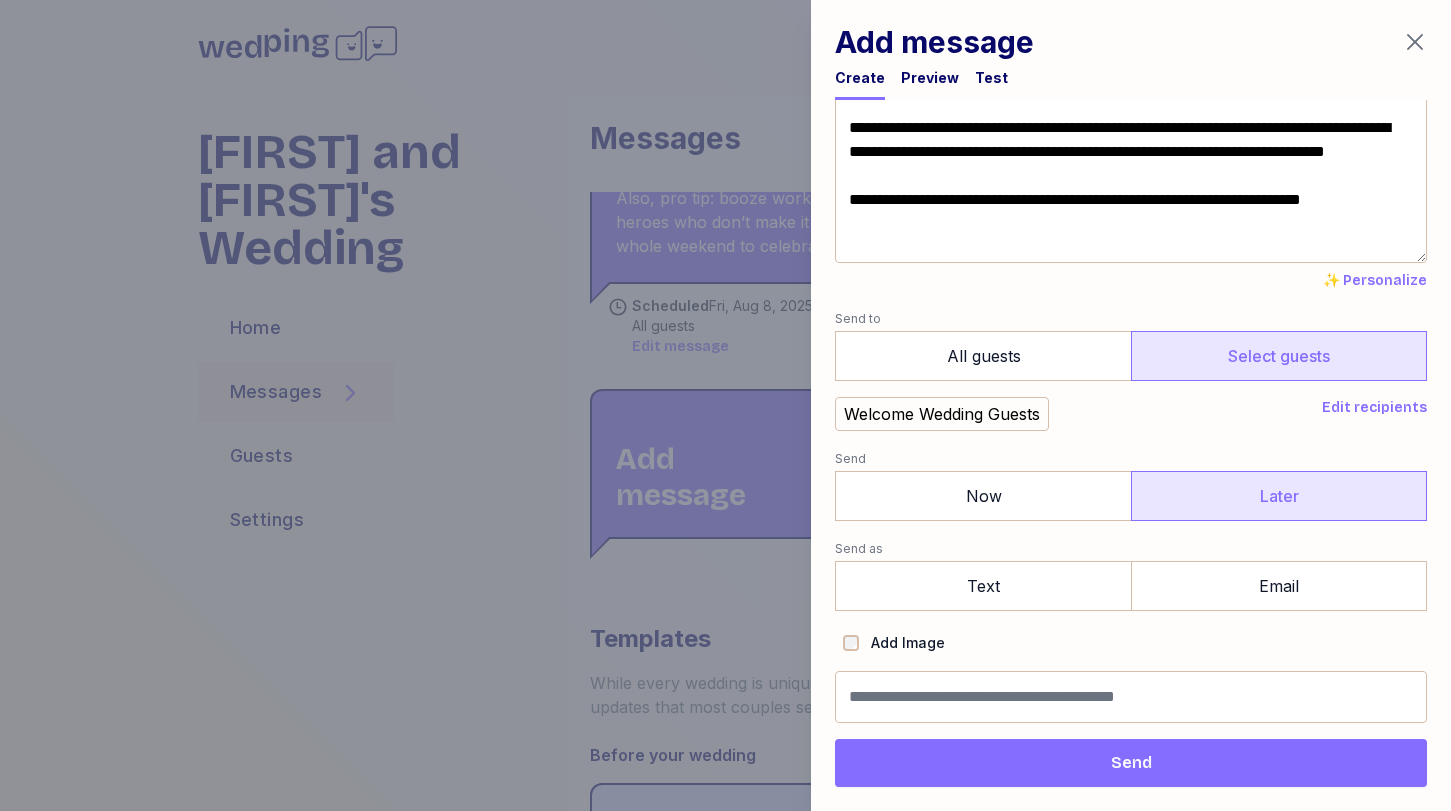 click on "Later" at bounding box center (1279, 496) 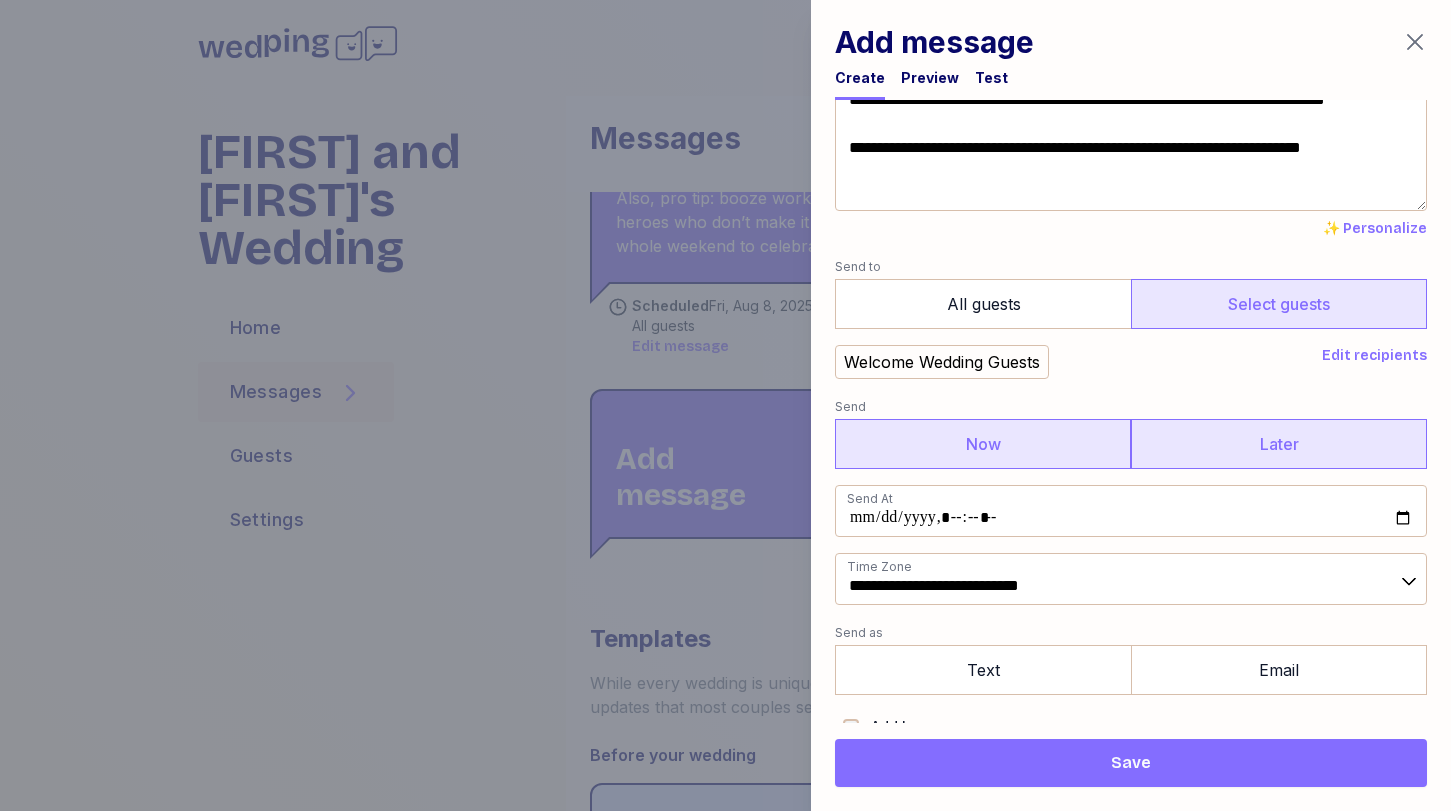 scroll, scrollTop: 130, scrollLeft: 0, axis: vertical 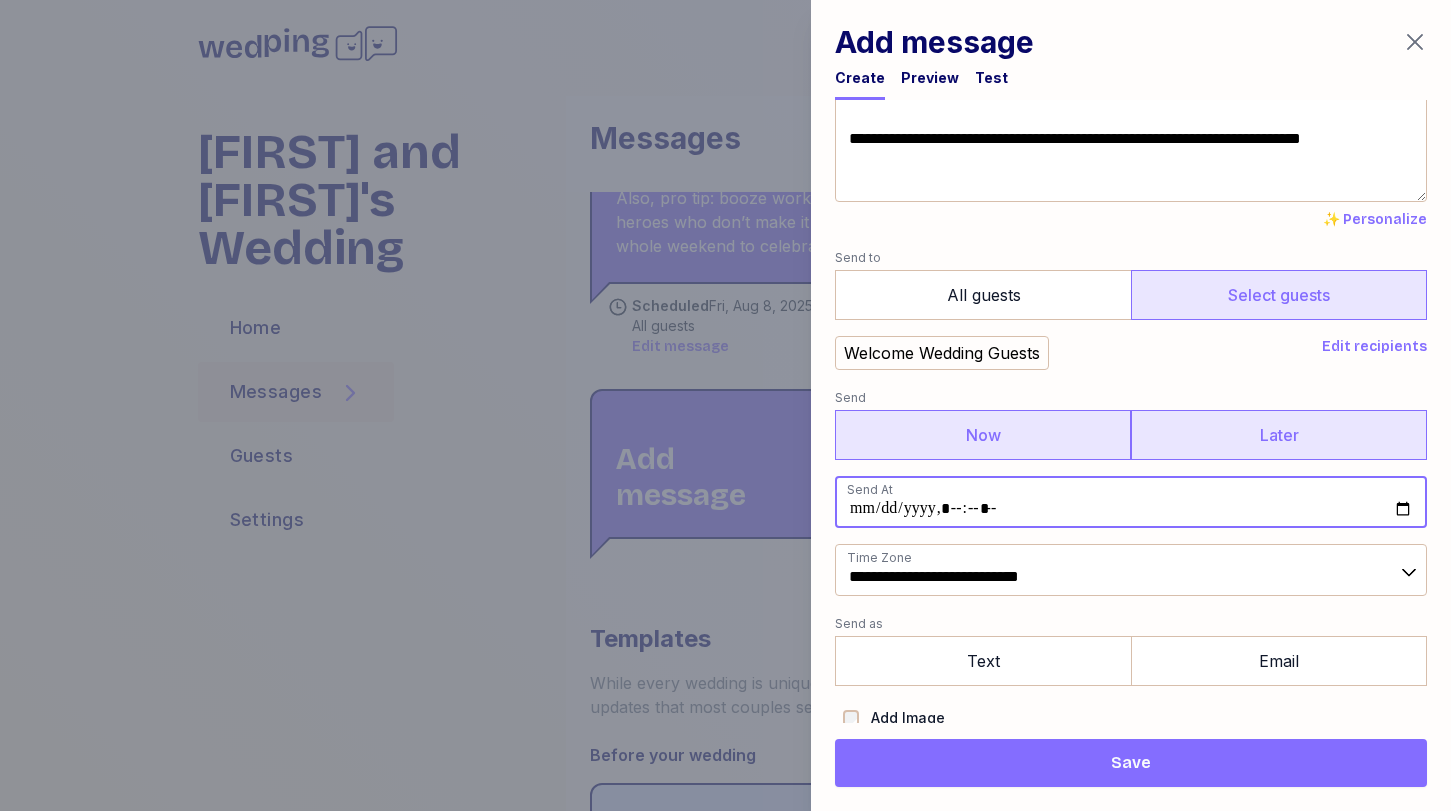 click at bounding box center (1131, 502) 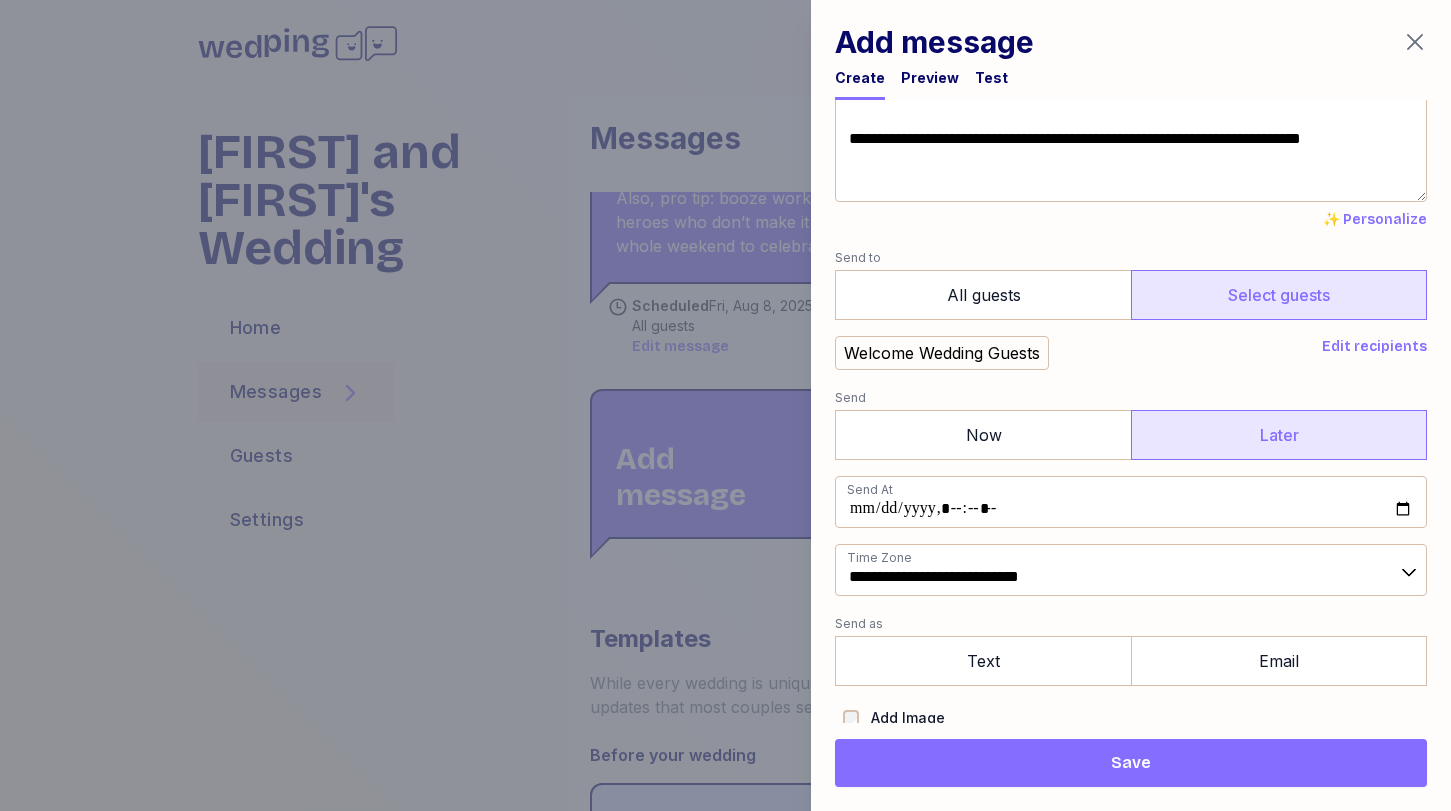 type on "**********" 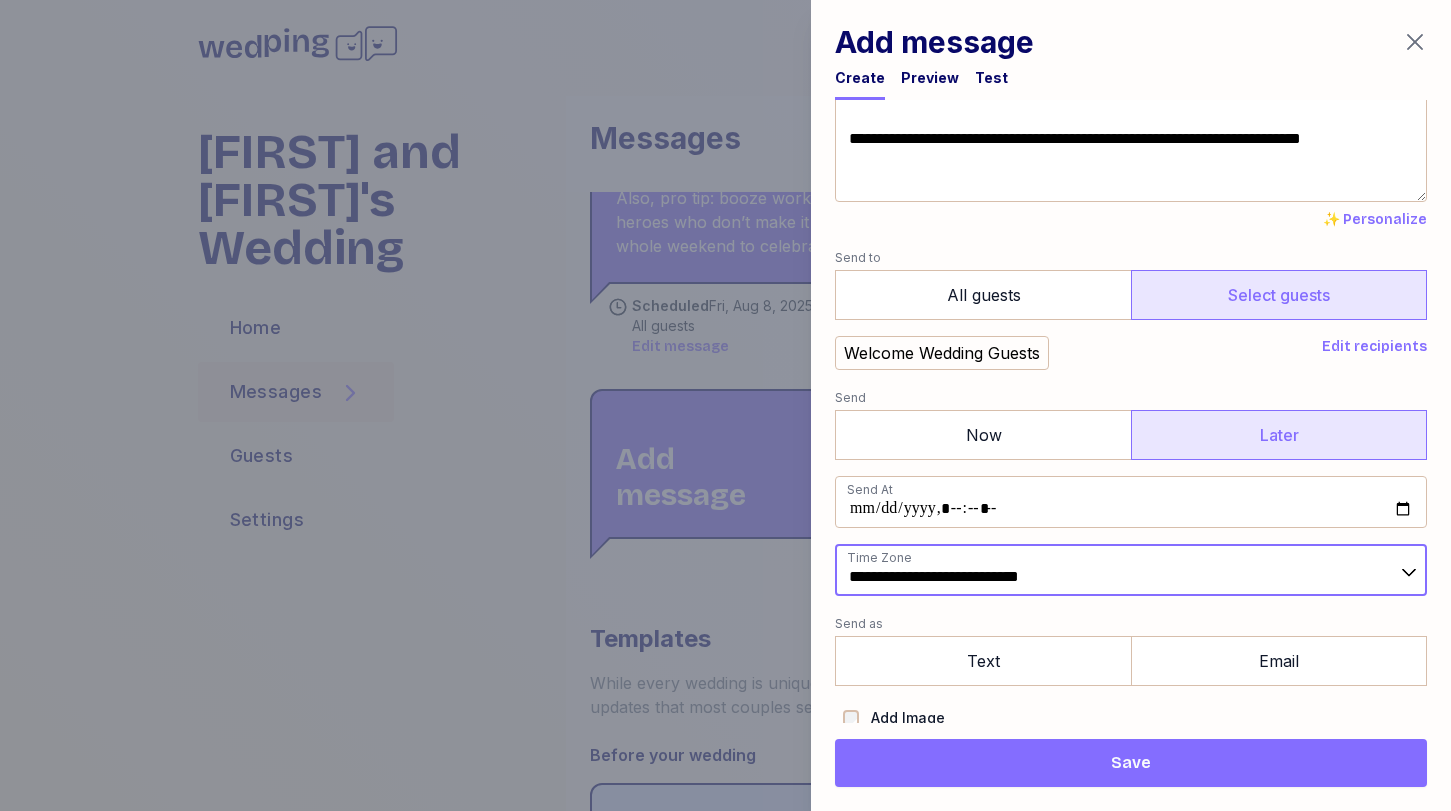 click on "**********" at bounding box center (1131, 570) 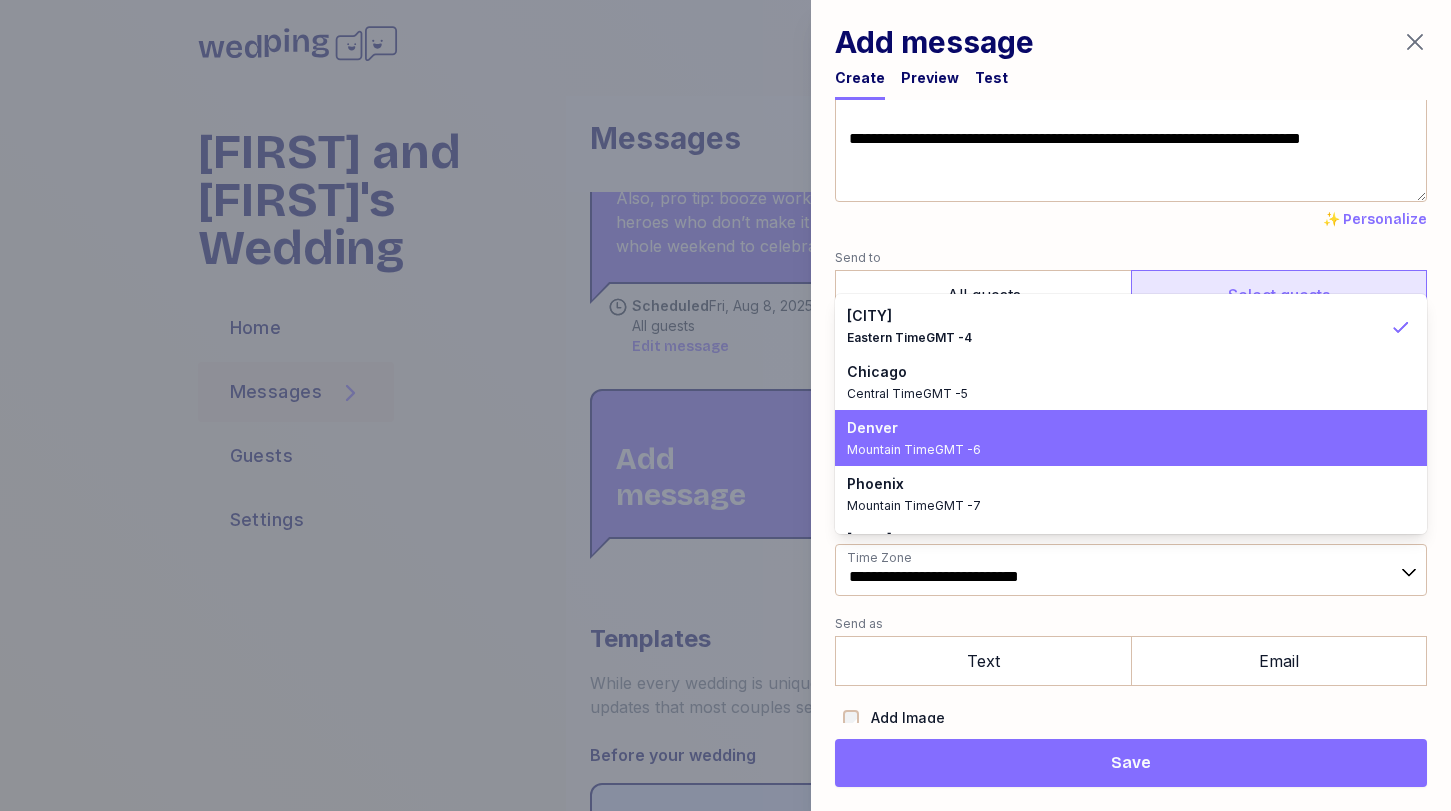 click on "Mountain Time  GMT   -6" at bounding box center [1119, 450] 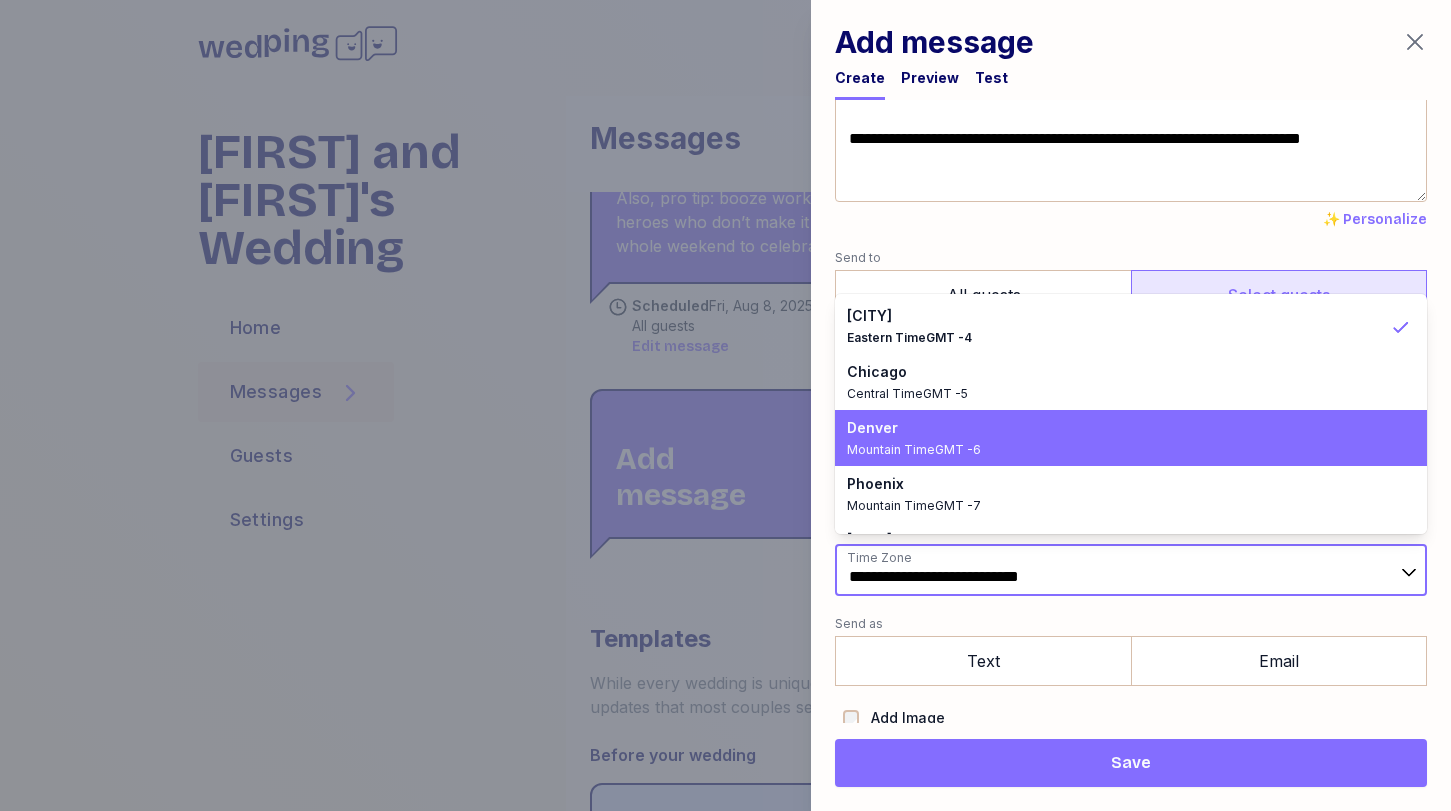 type on "**********" 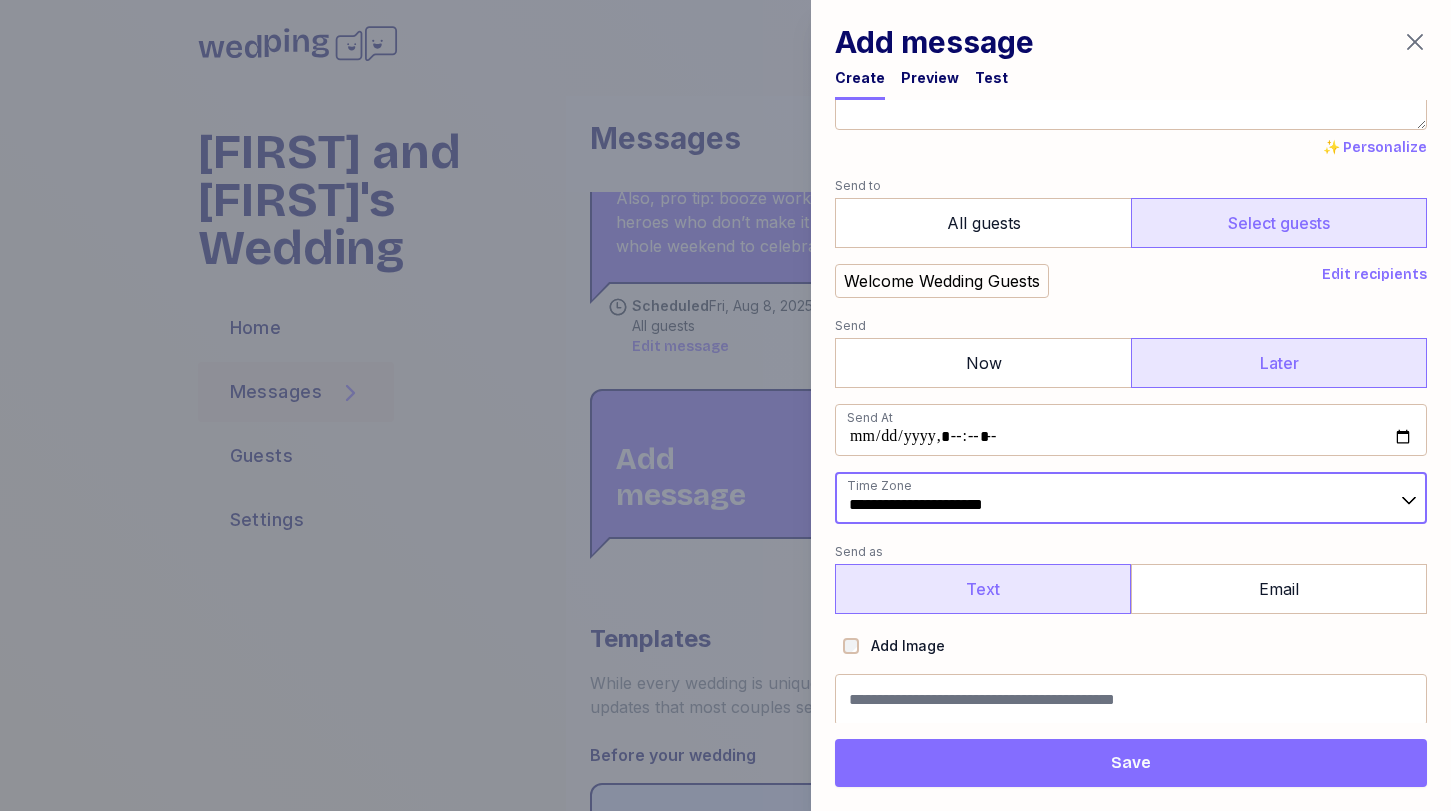 scroll, scrollTop: 205, scrollLeft: 0, axis: vertical 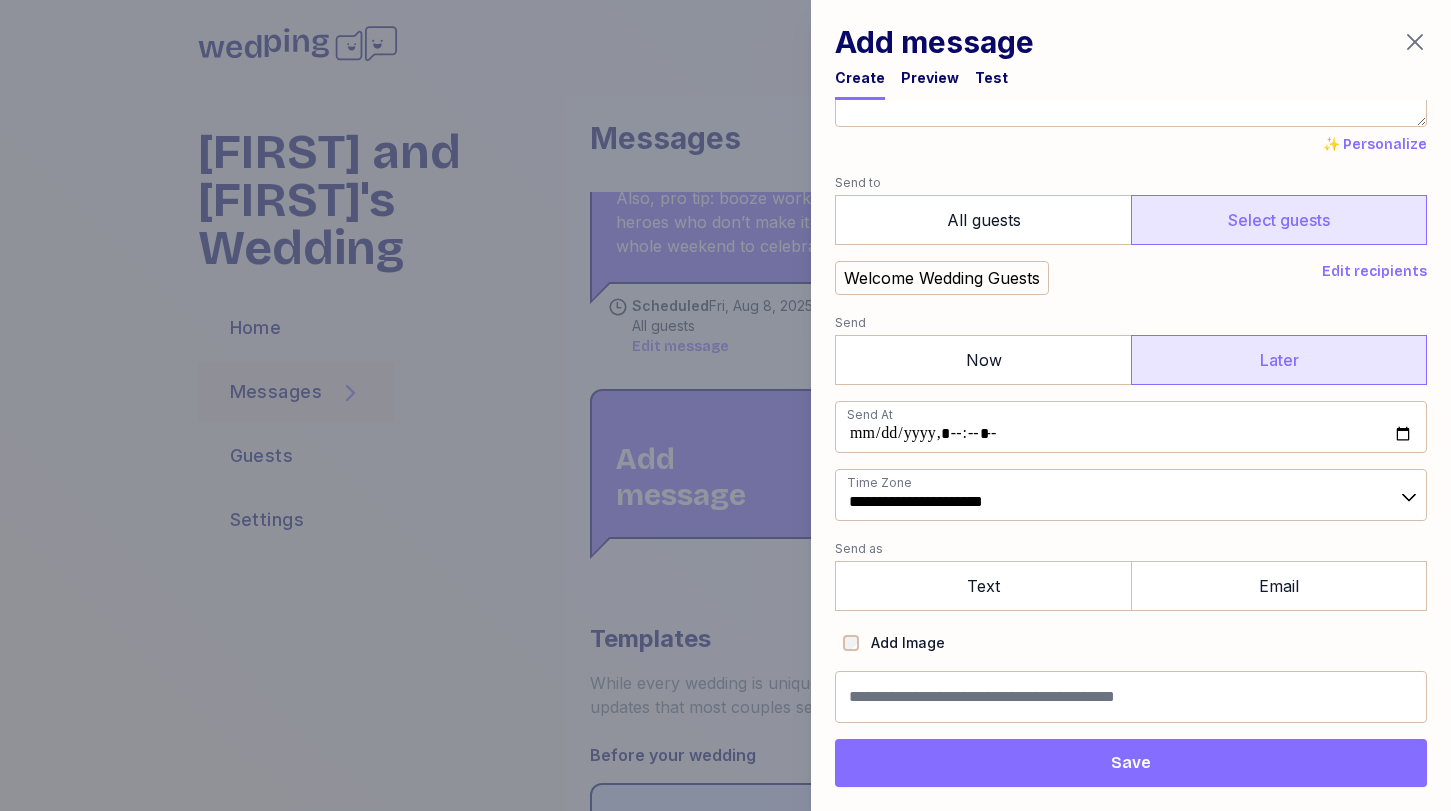 click on "**********" at bounding box center (1131, 317) 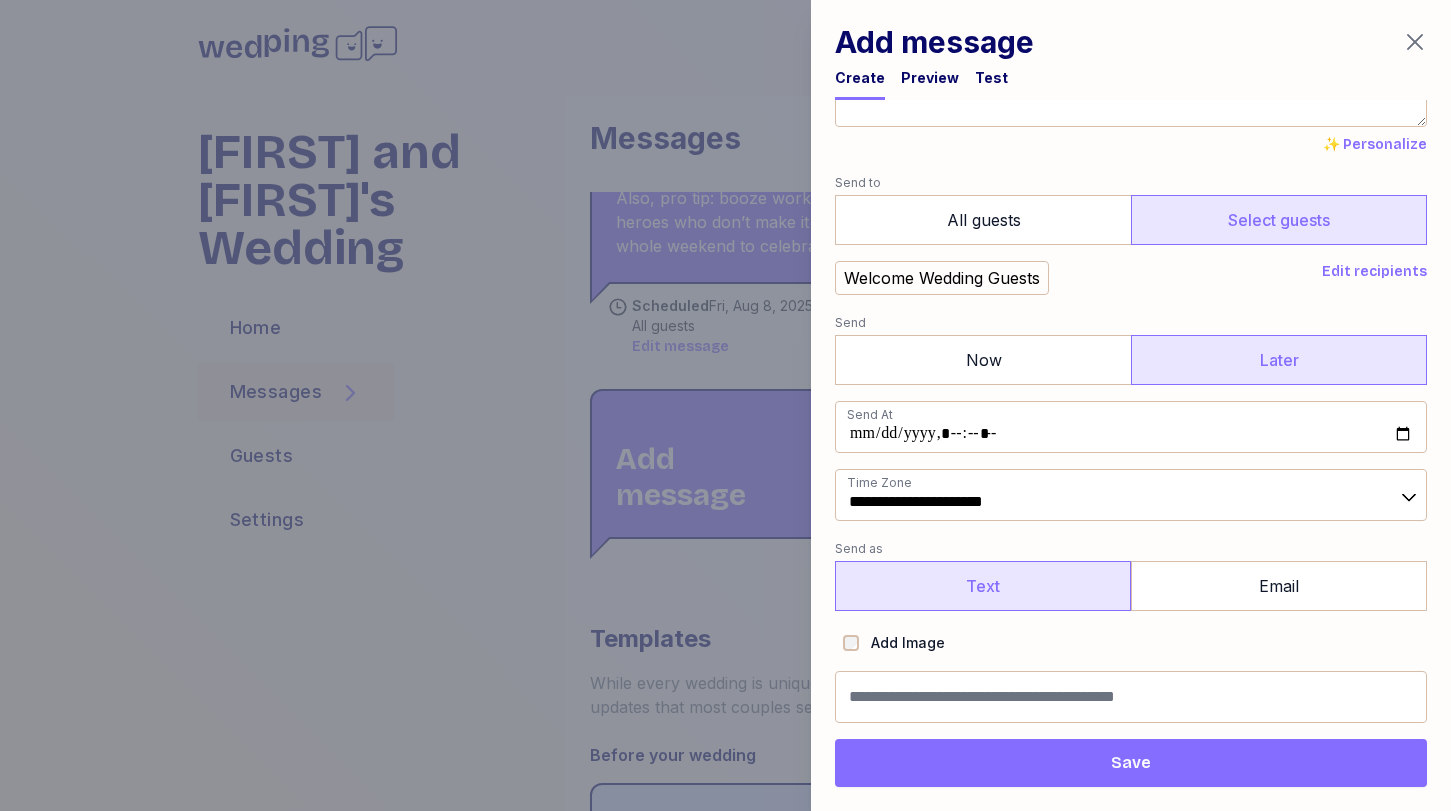 click on "Text" at bounding box center (983, 586) 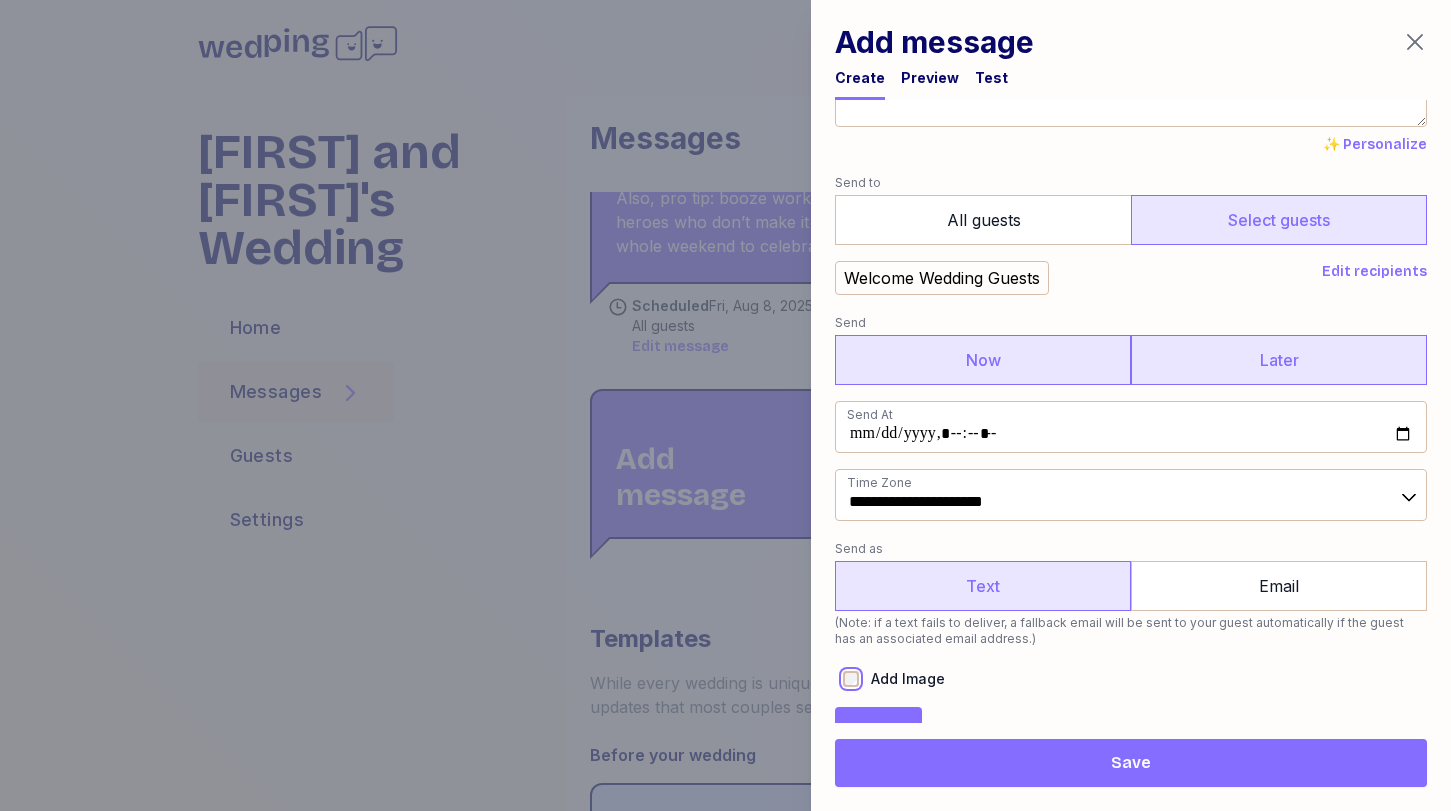 scroll, scrollTop: 341, scrollLeft: 0, axis: vertical 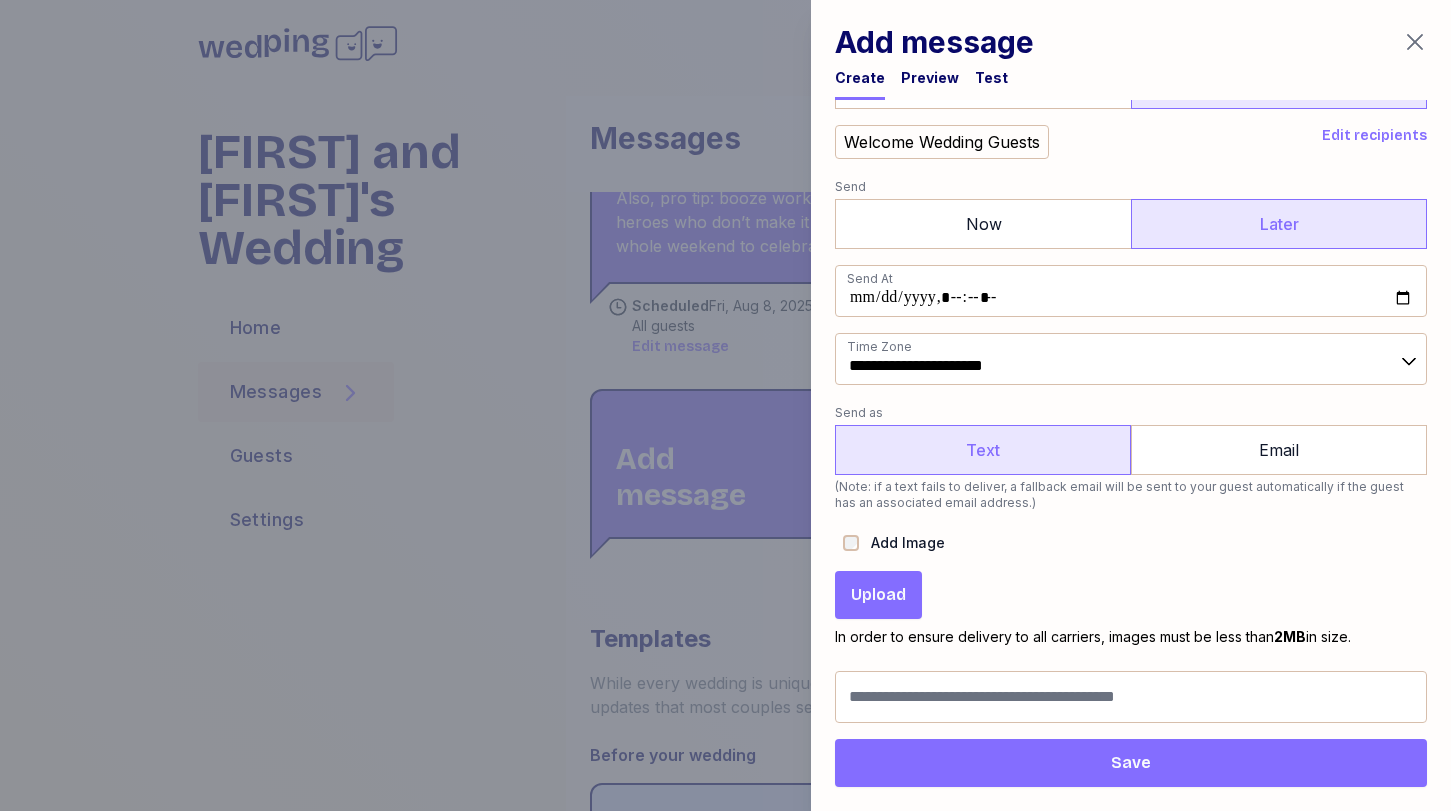 click on "Upload" at bounding box center (878, 595) 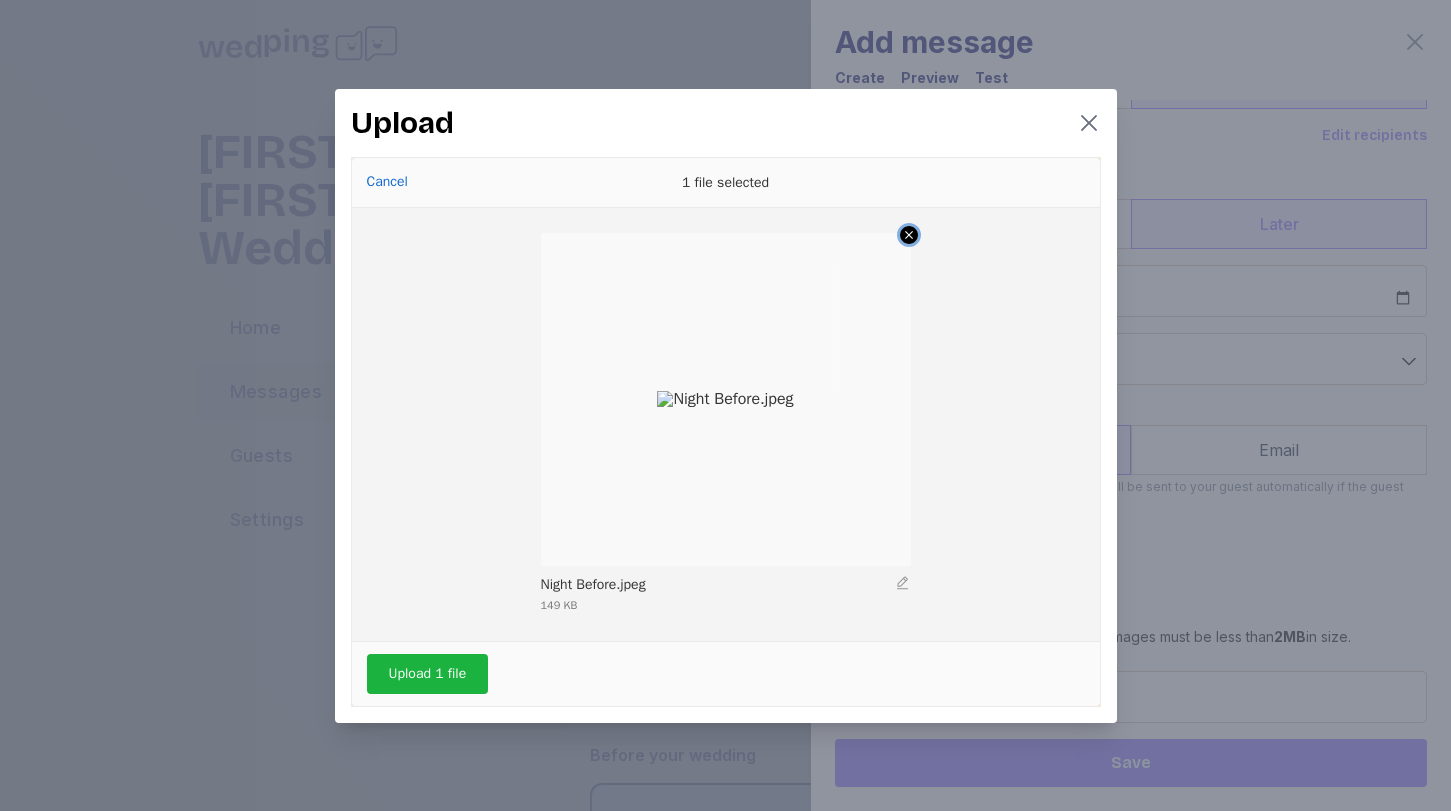 click 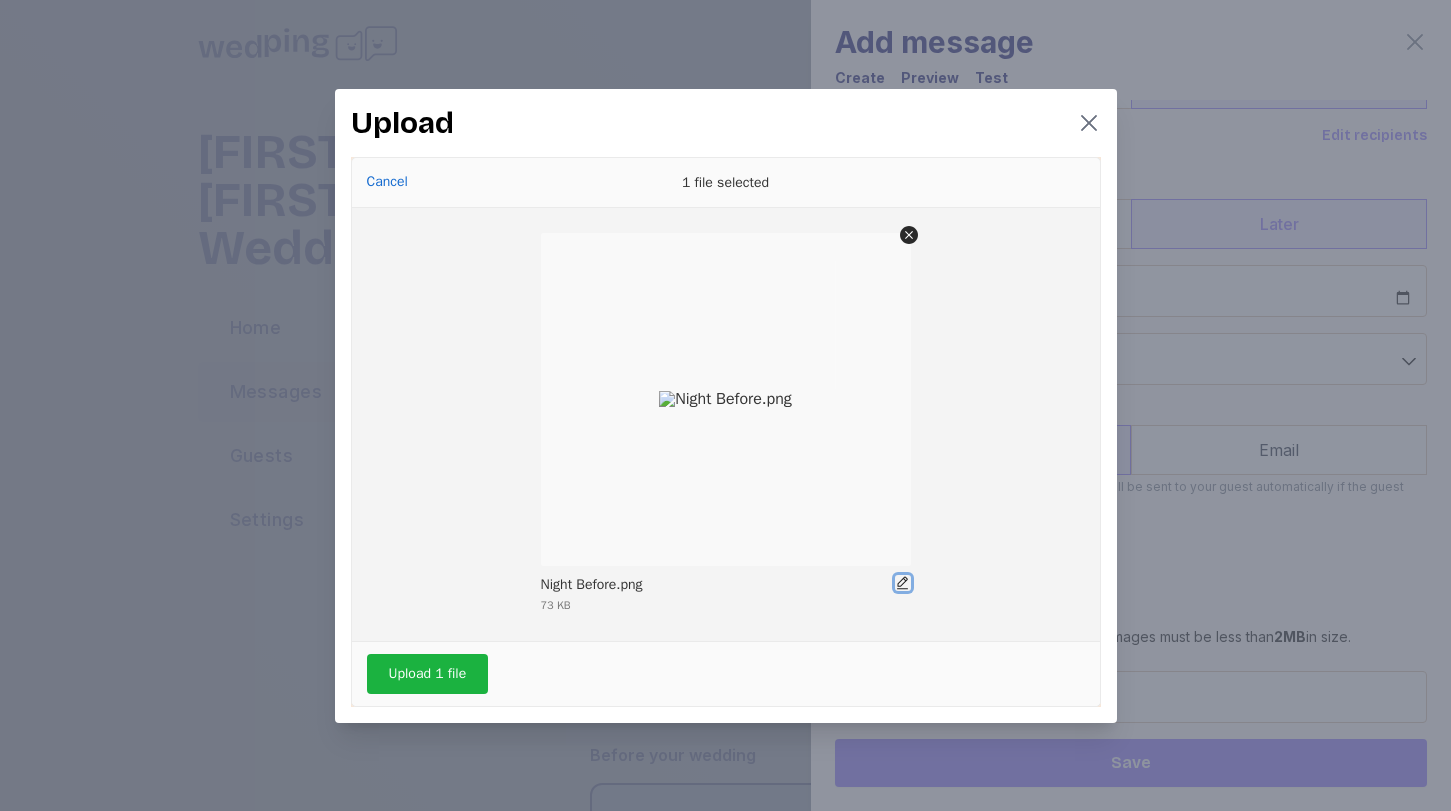 click 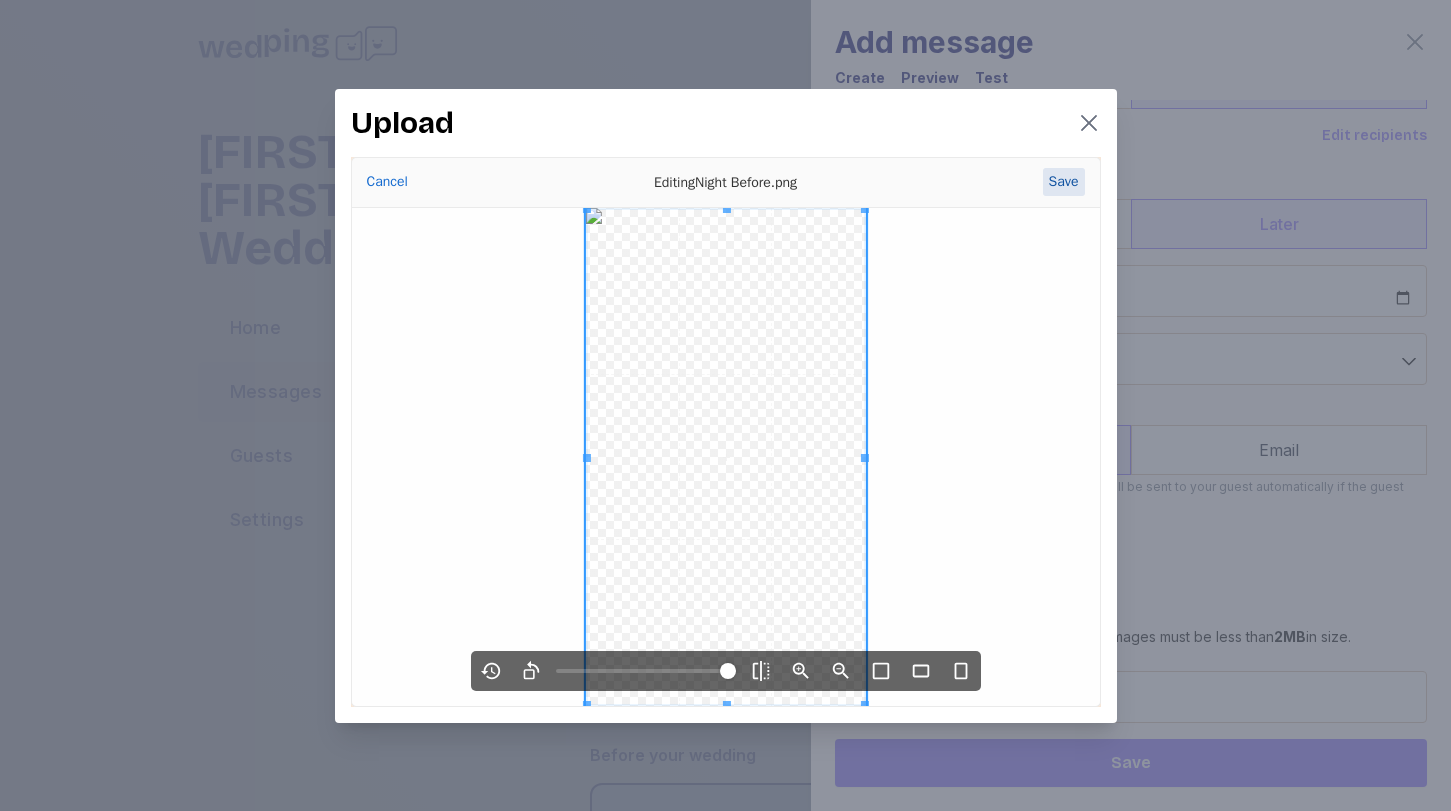 click on "Save" at bounding box center (1064, 182) 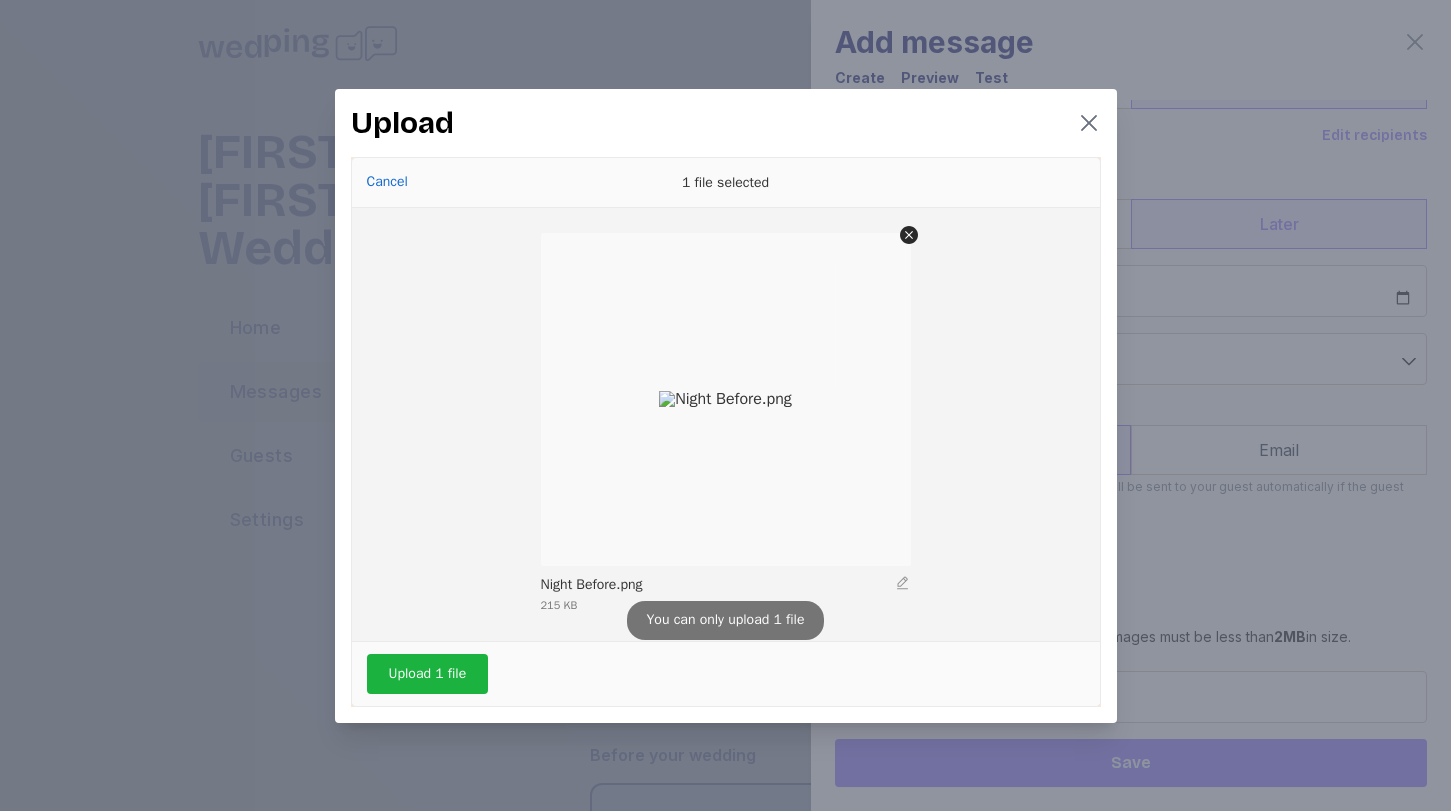 click on "You can only upload 1 file" at bounding box center [726, 620] 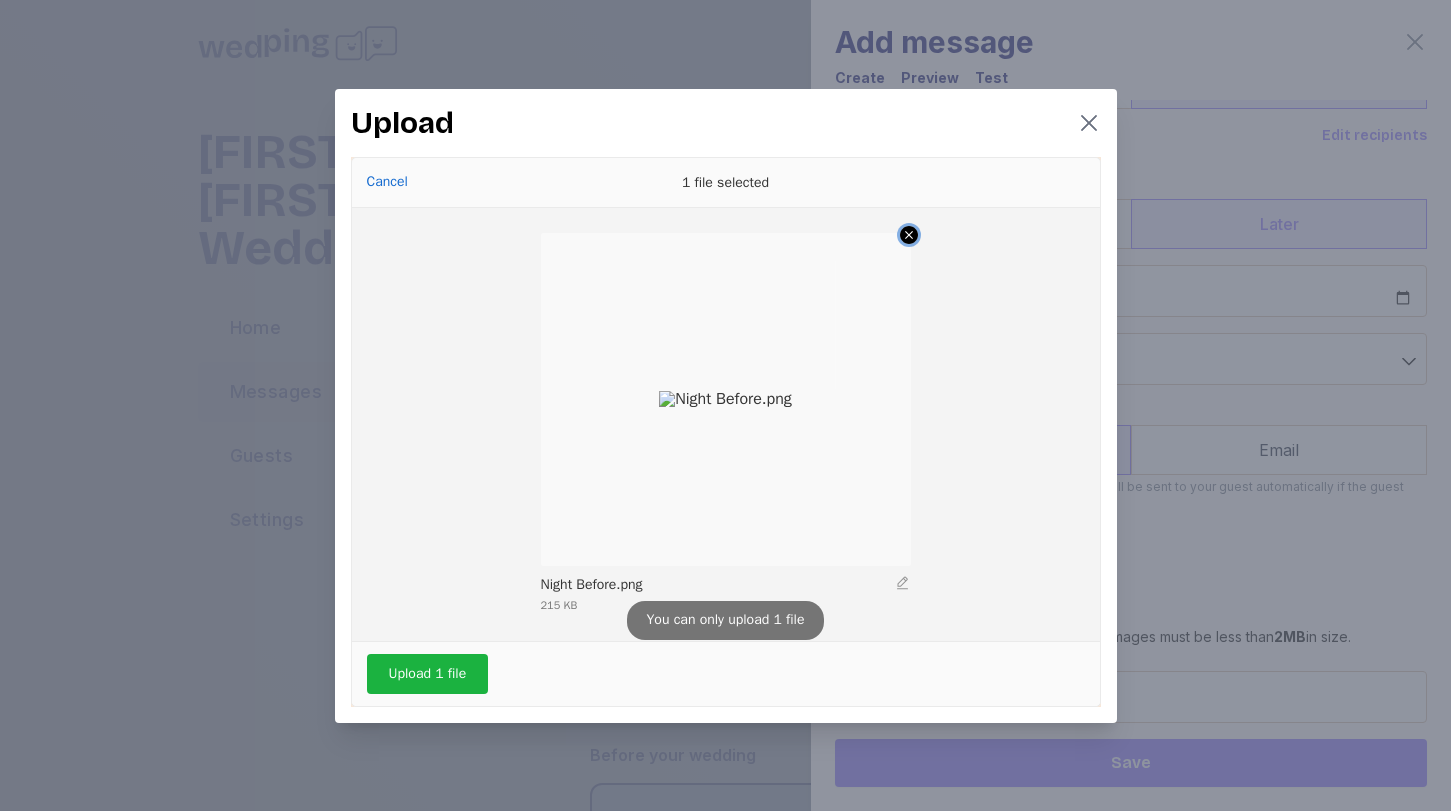 click 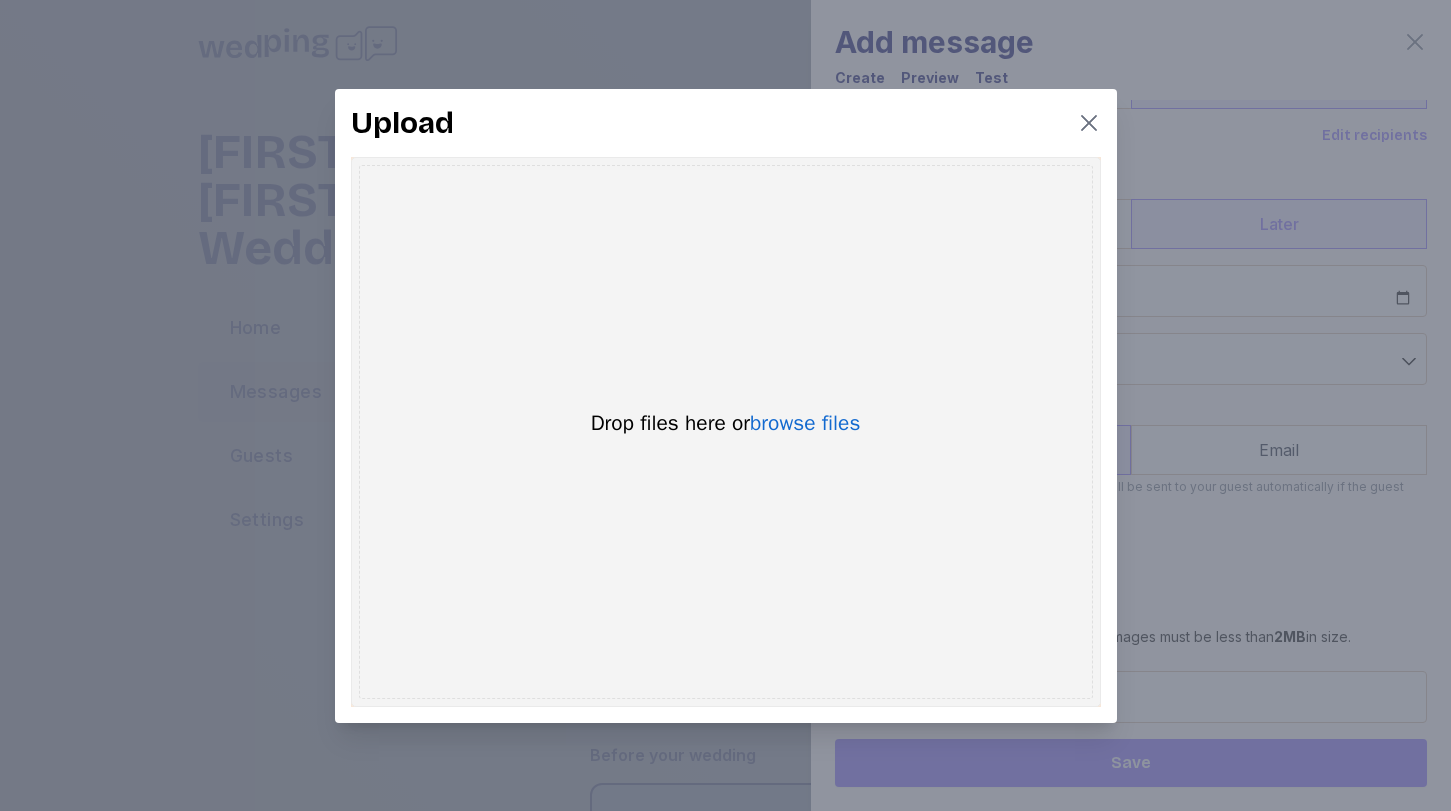 click 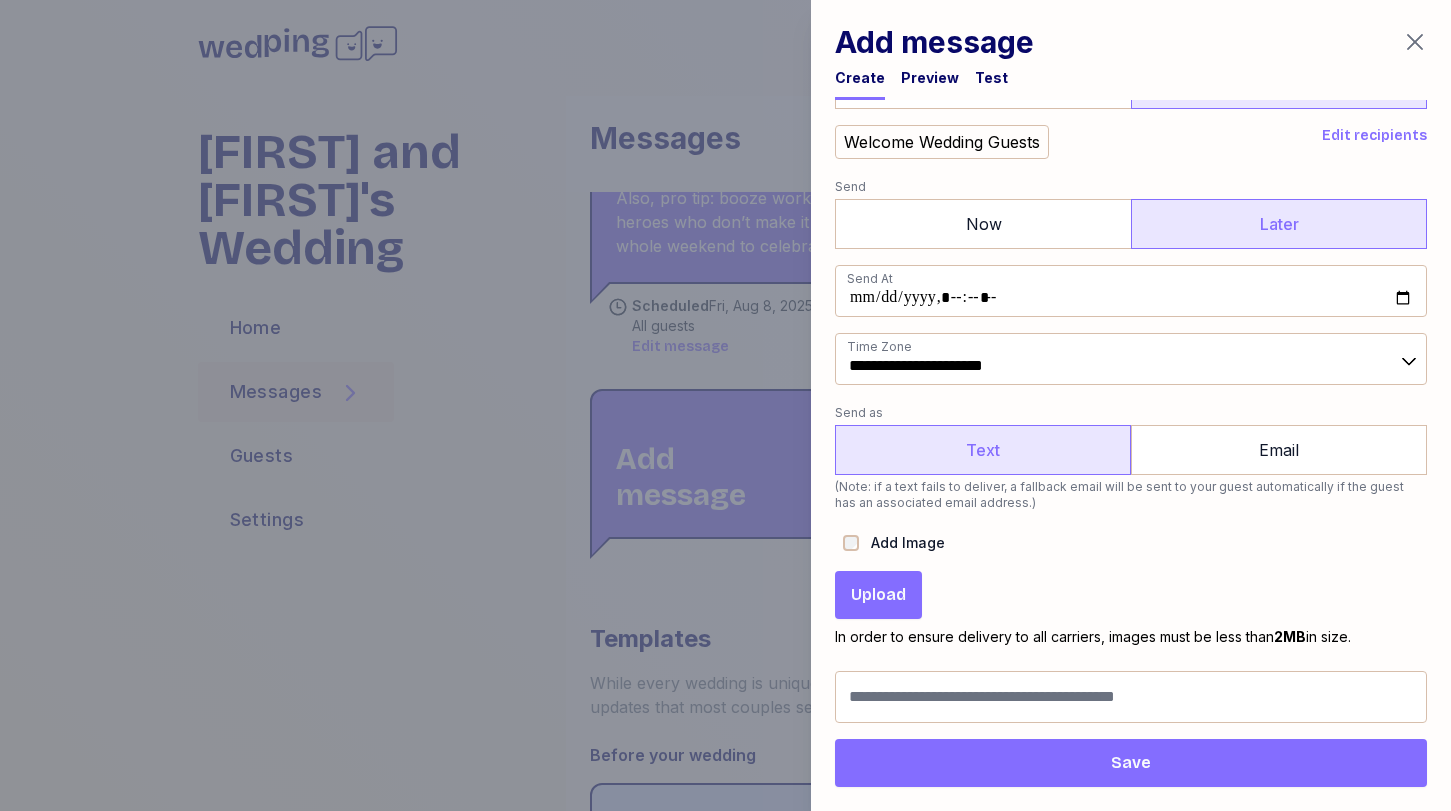 click on "Upload" at bounding box center [878, 595] 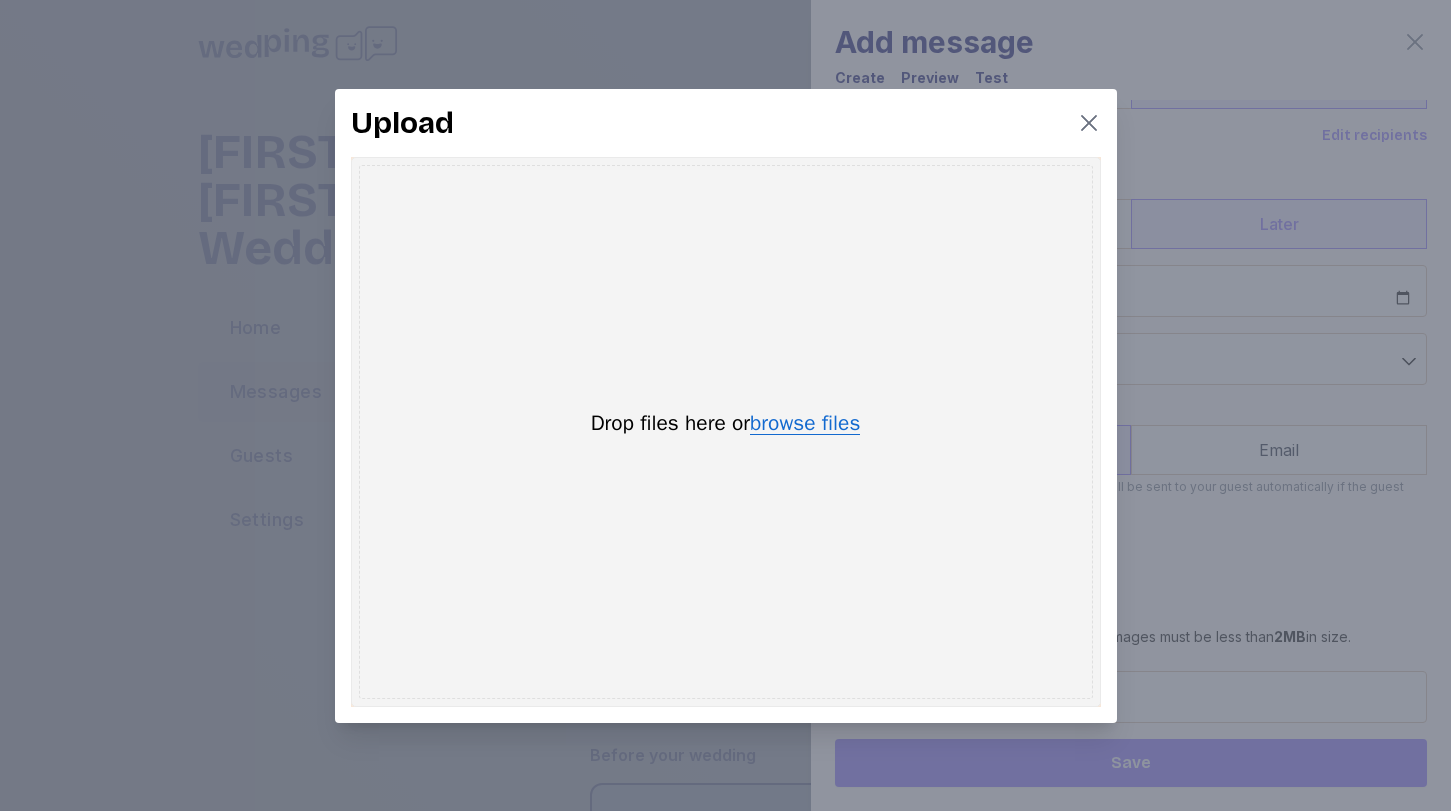 click on "browse files" at bounding box center [805, 424] 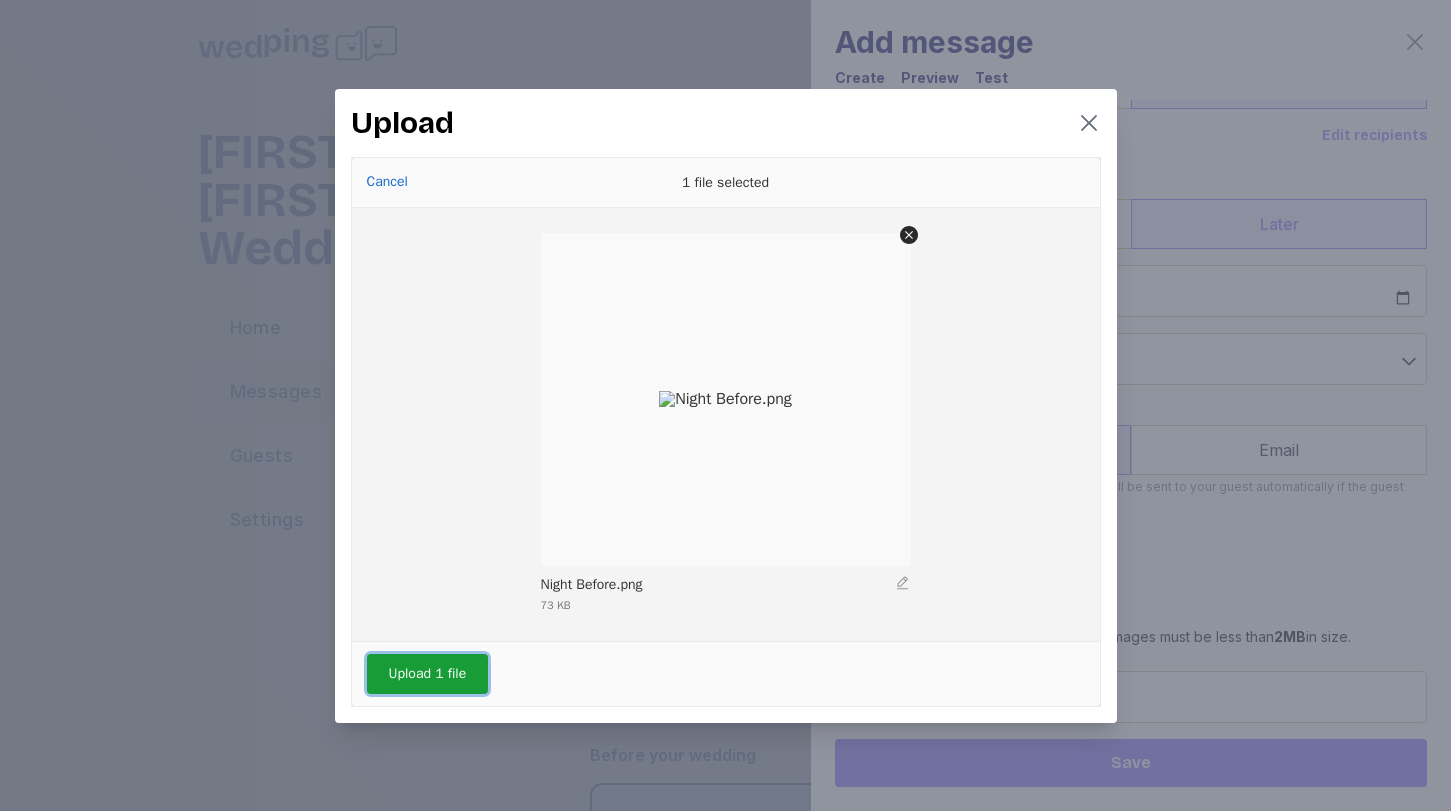 click on "Upload 1 file" at bounding box center (428, 674) 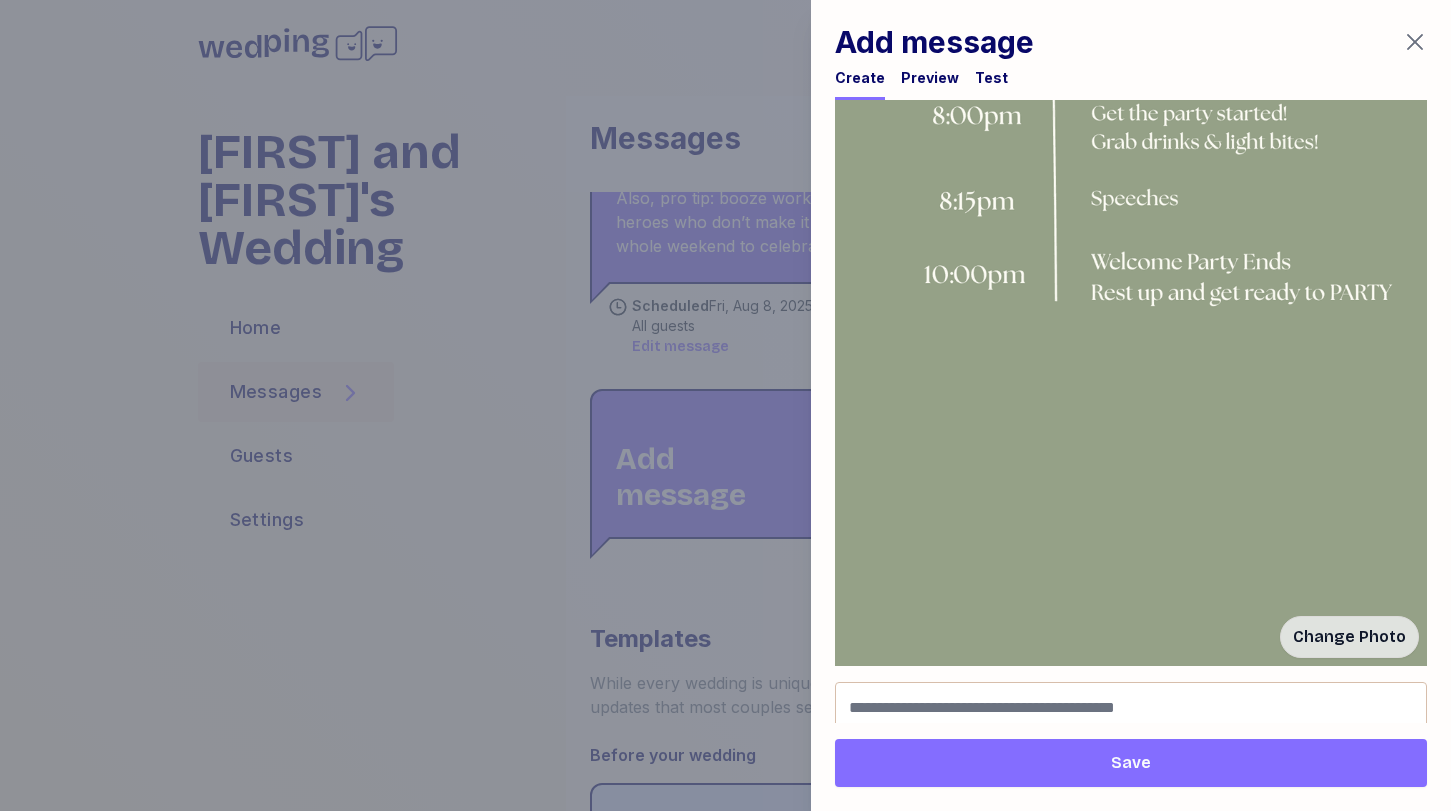 scroll, scrollTop: 1309, scrollLeft: 0, axis: vertical 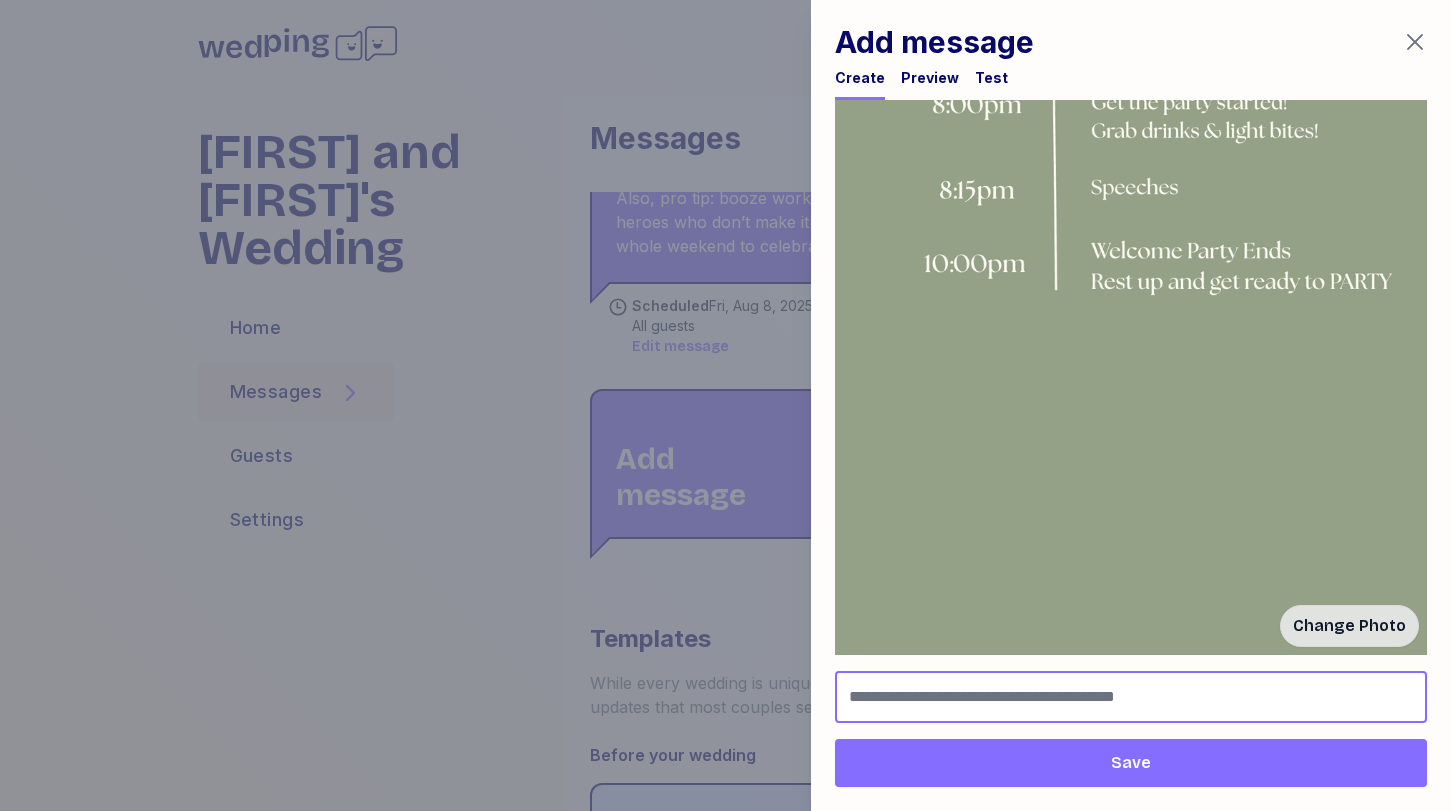 click at bounding box center (1131, 697) 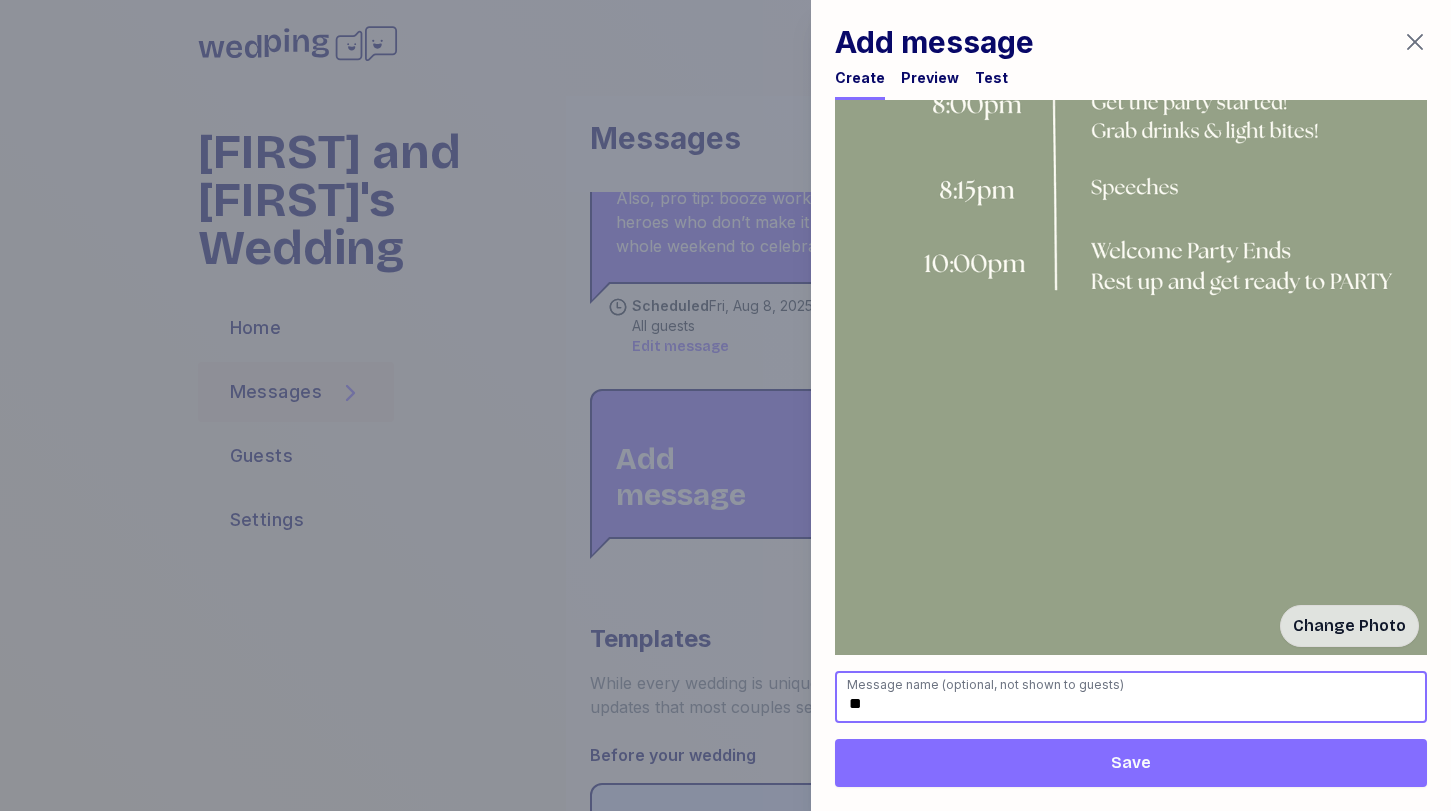 type on "*" 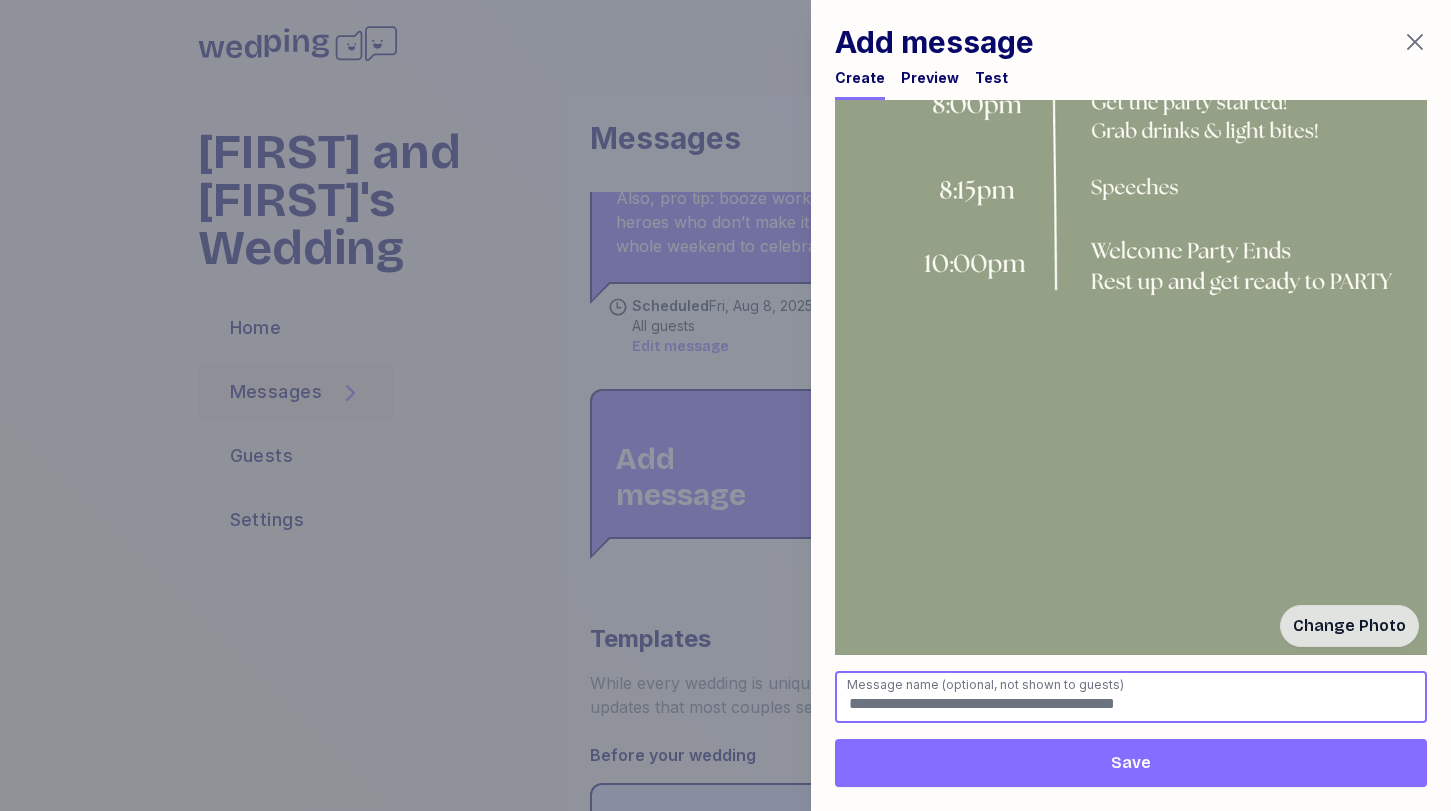 type on "*" 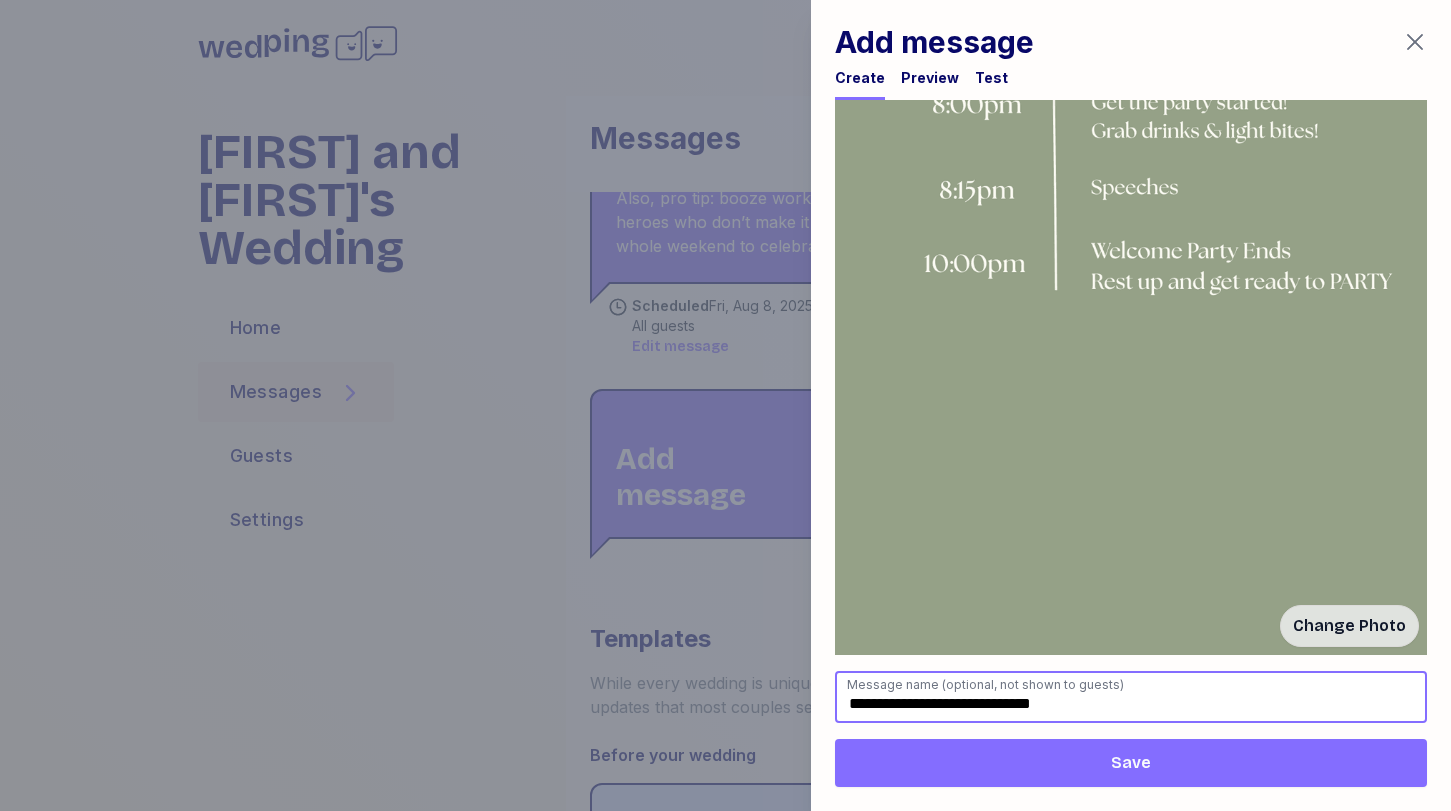 type on "**********" 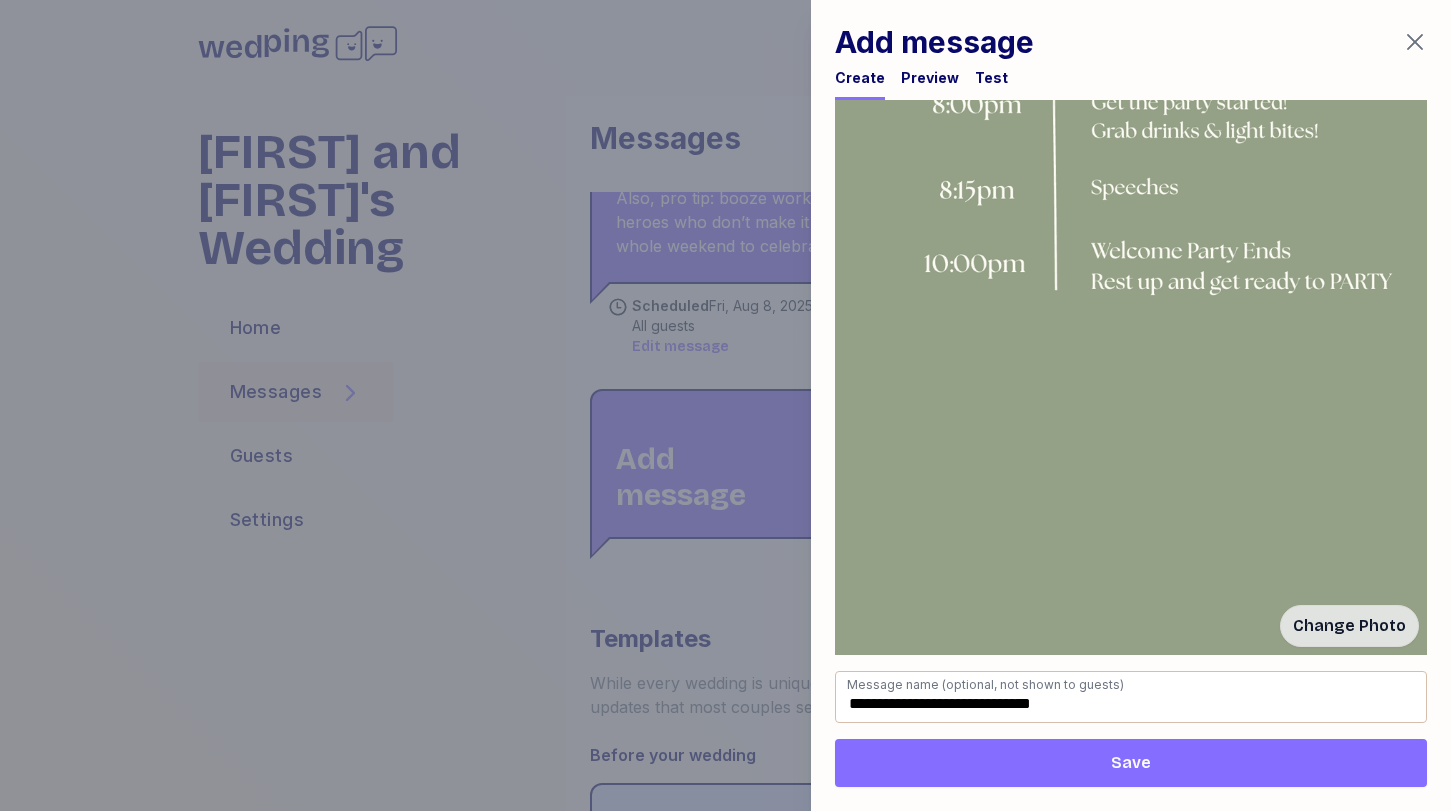 click on "Save" at bounding box center [1131, 763] 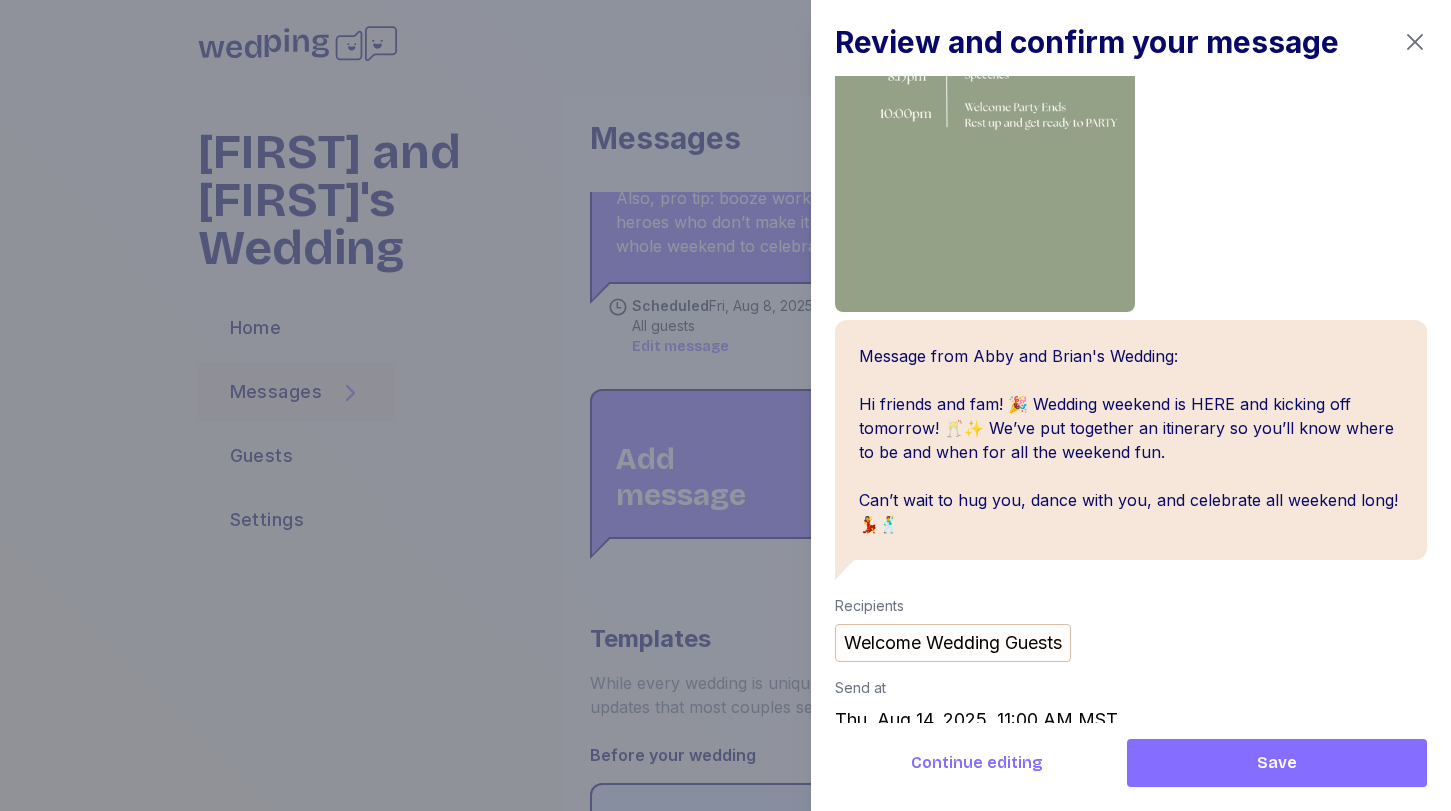 scroll, scrollTop: 336, scrollLeft: 0, axis: vertical 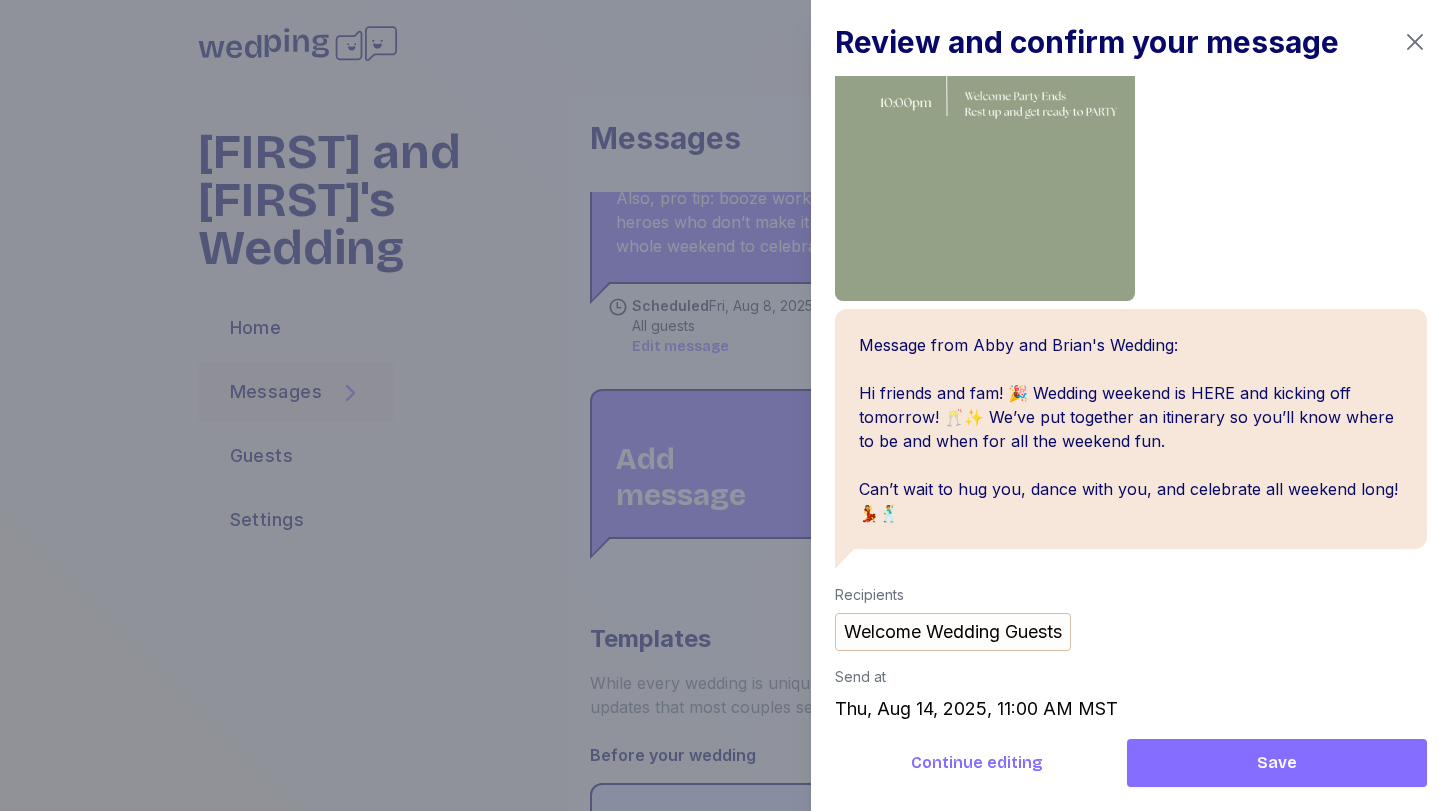 click on "Save" at bounding box center (1277, 763) 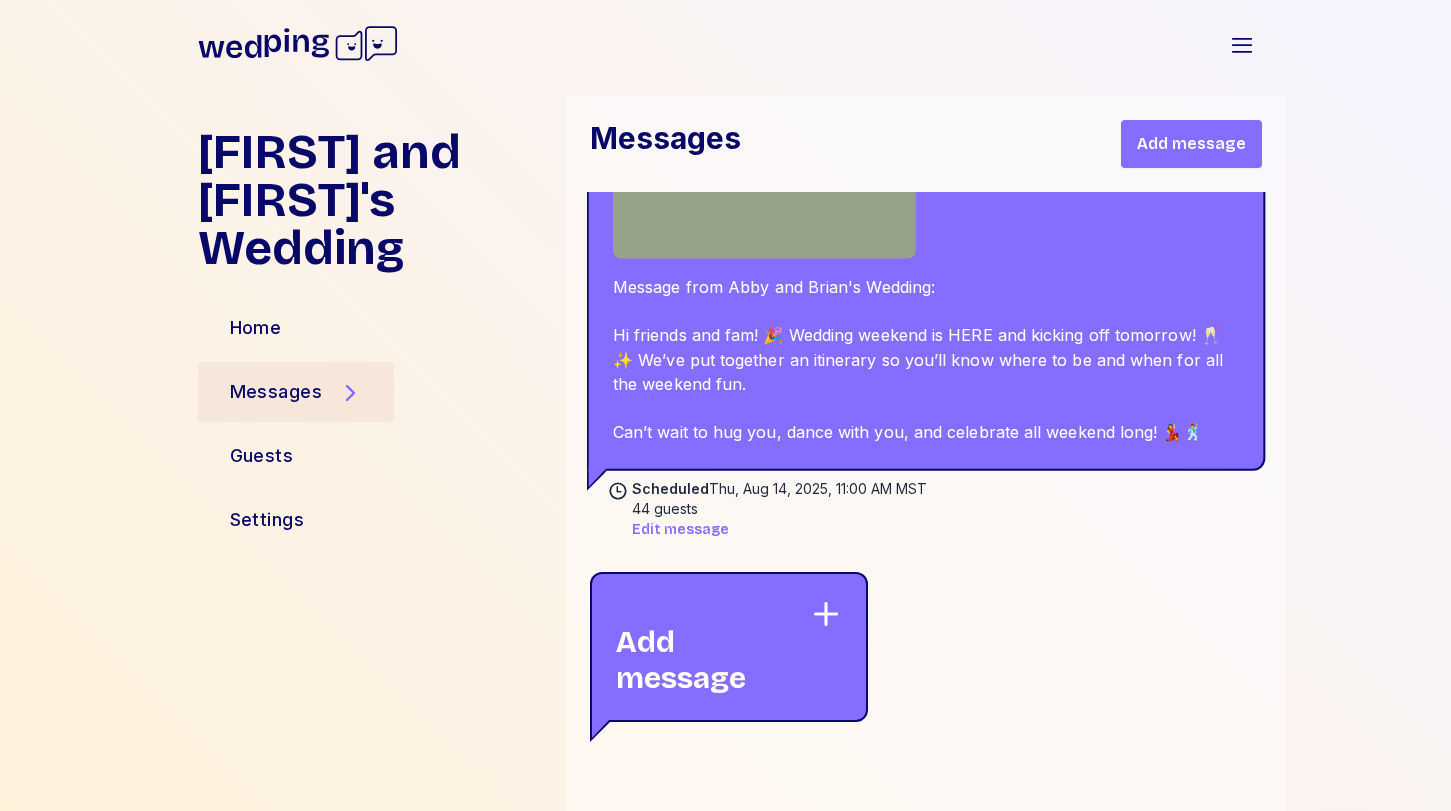 scroll, scrollTop: 2448, scrollLeft: 0, axis: vertical 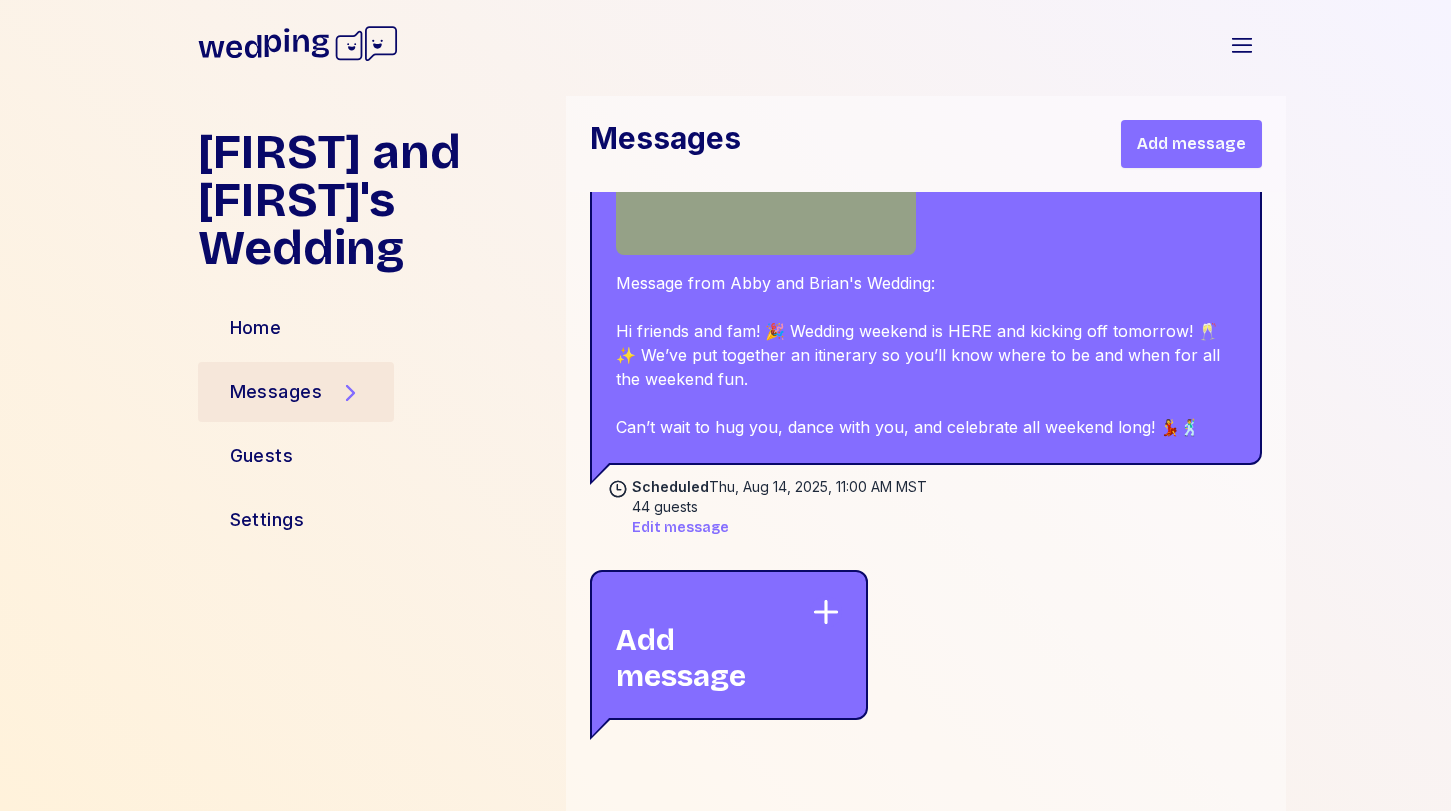 click on "Add message" at bounding box center [1191, 144] 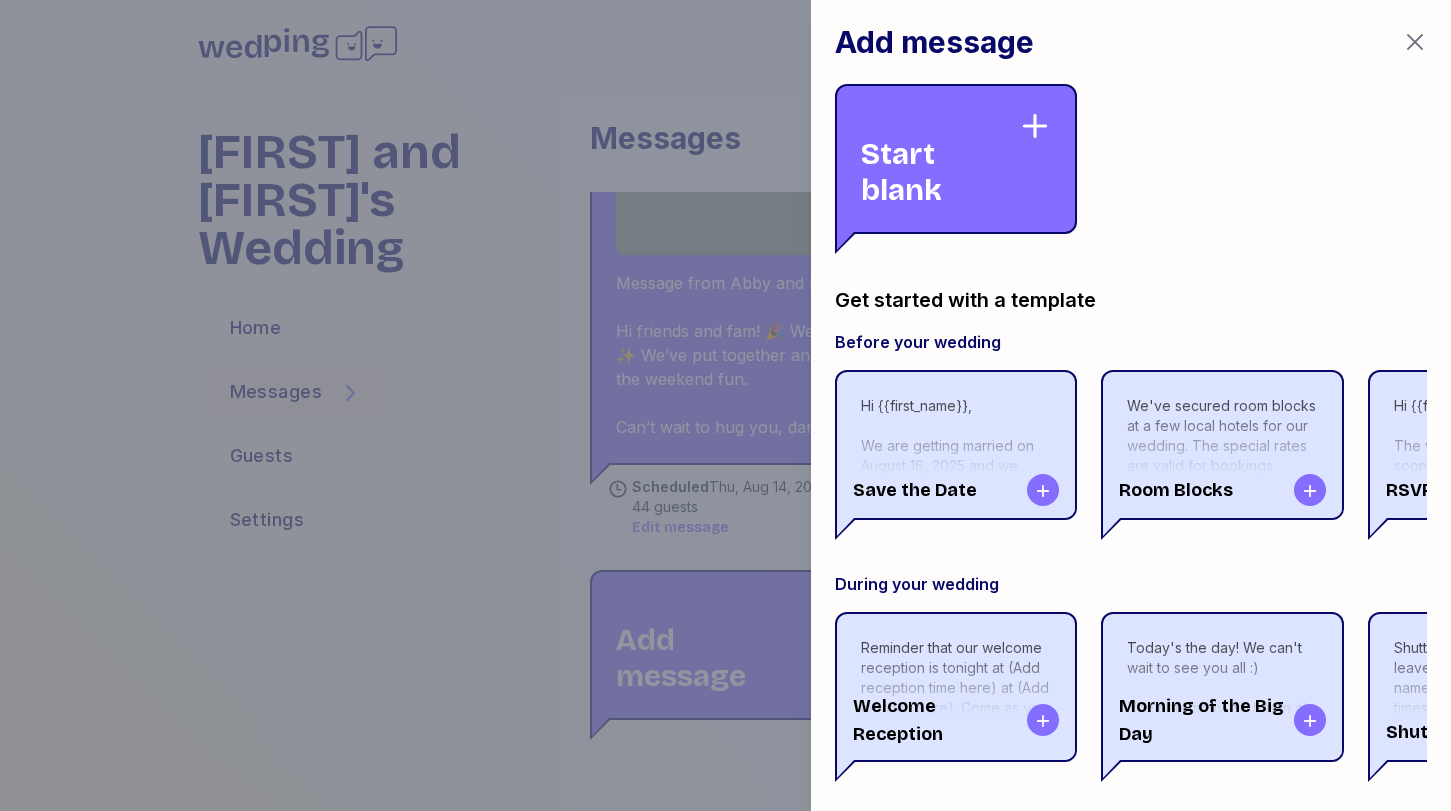 click on "Start blank" at bounding box center [940, 159] 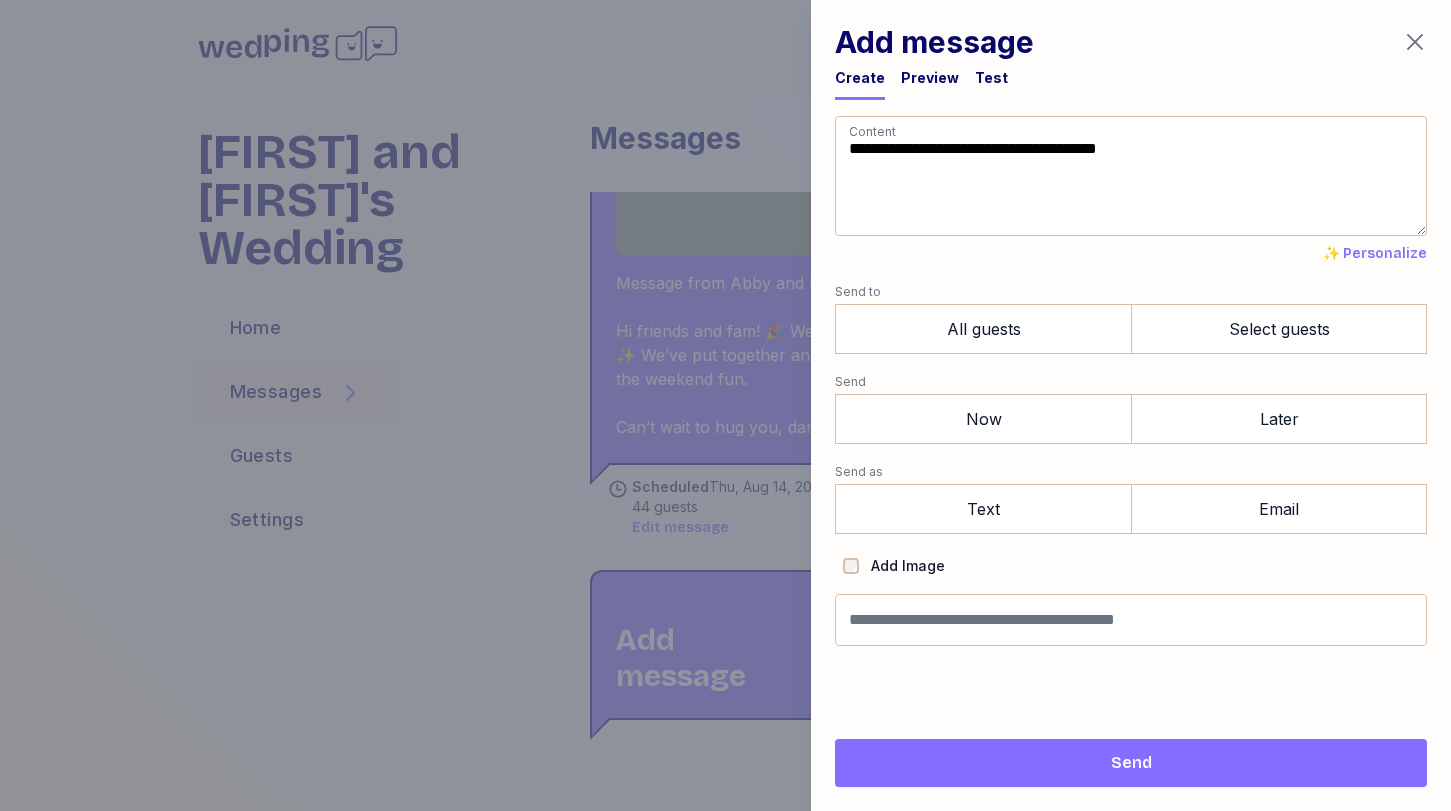 click at bounding box center [725, 405] 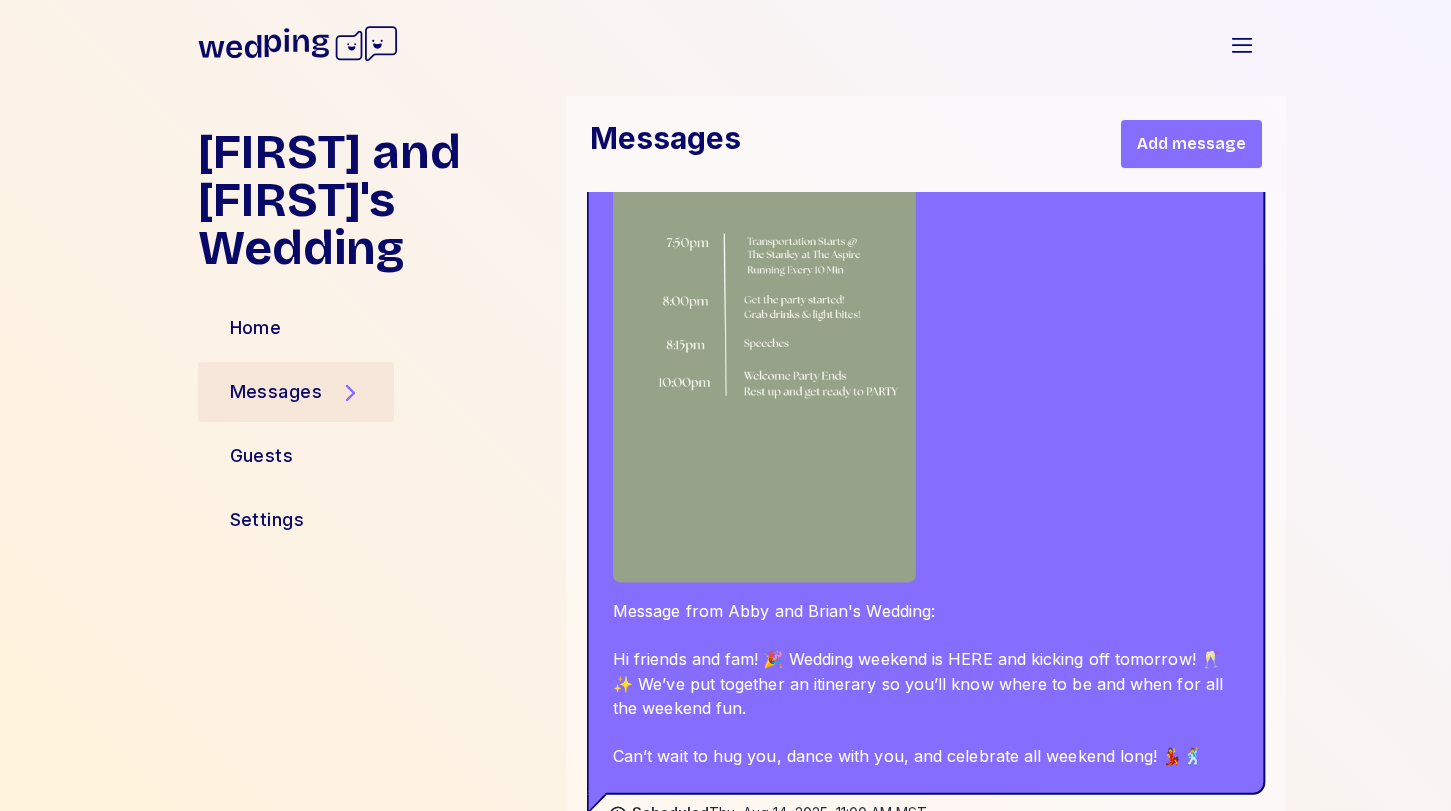 scroll, scrollTop: 2154, scrollLeft: 0, axis: vertical 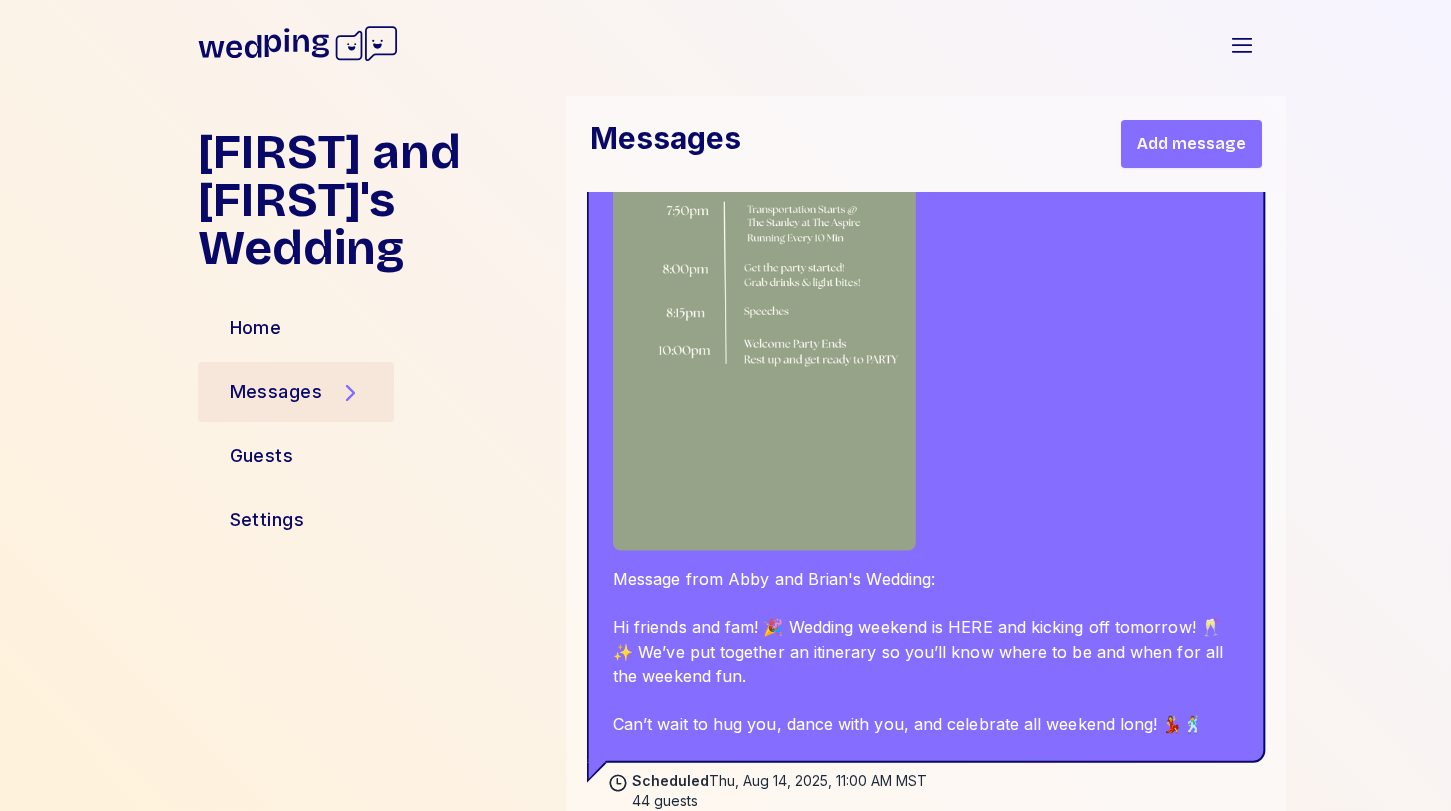click on "Message from Abby and Brian's Wedding:
Hi friends and fam! 🎉 Wedding weekend is HERE and kicking off tomorrow! 🥂✨ We’ve put together an itinerary so you’ll know where to be and when for all the weekend fun.
Can’t wait to hug you, dance with you, and celebrate all weekend long! 💃🕺" at bounding box center [925, 374] 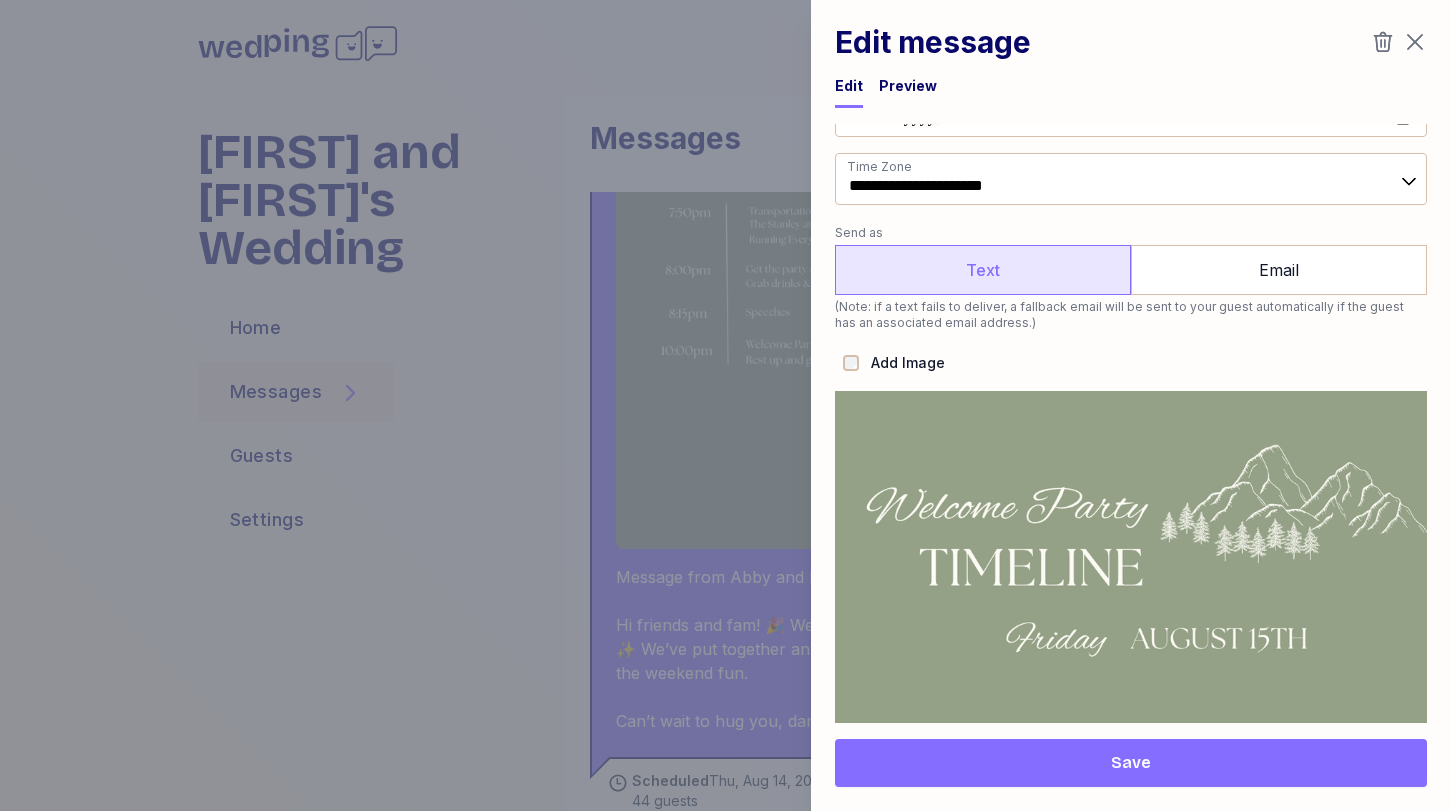 scroll, scrollTop: 575, scrollLeft: 0, axis: vertical 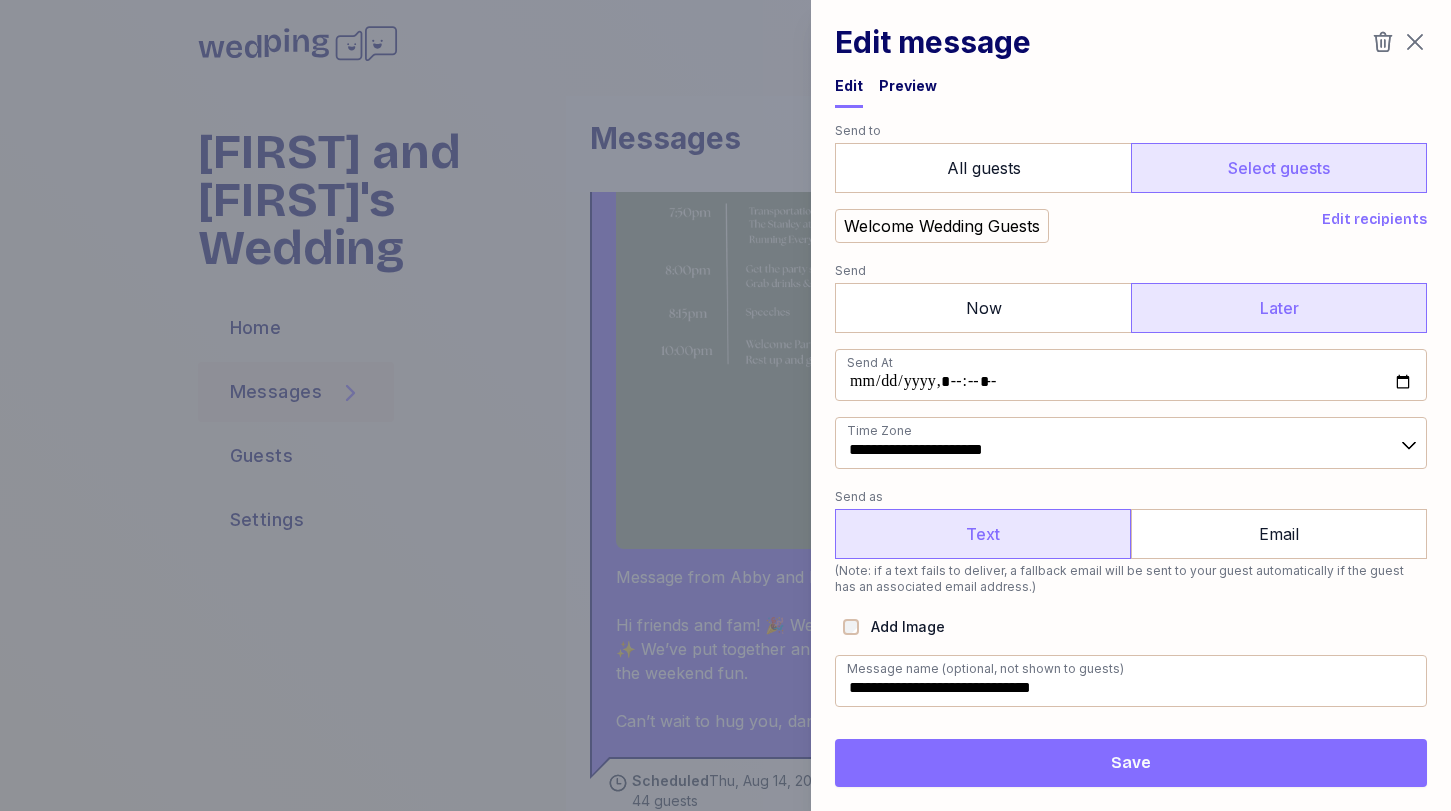 click on "Save" at bounding box center [1131, 763] 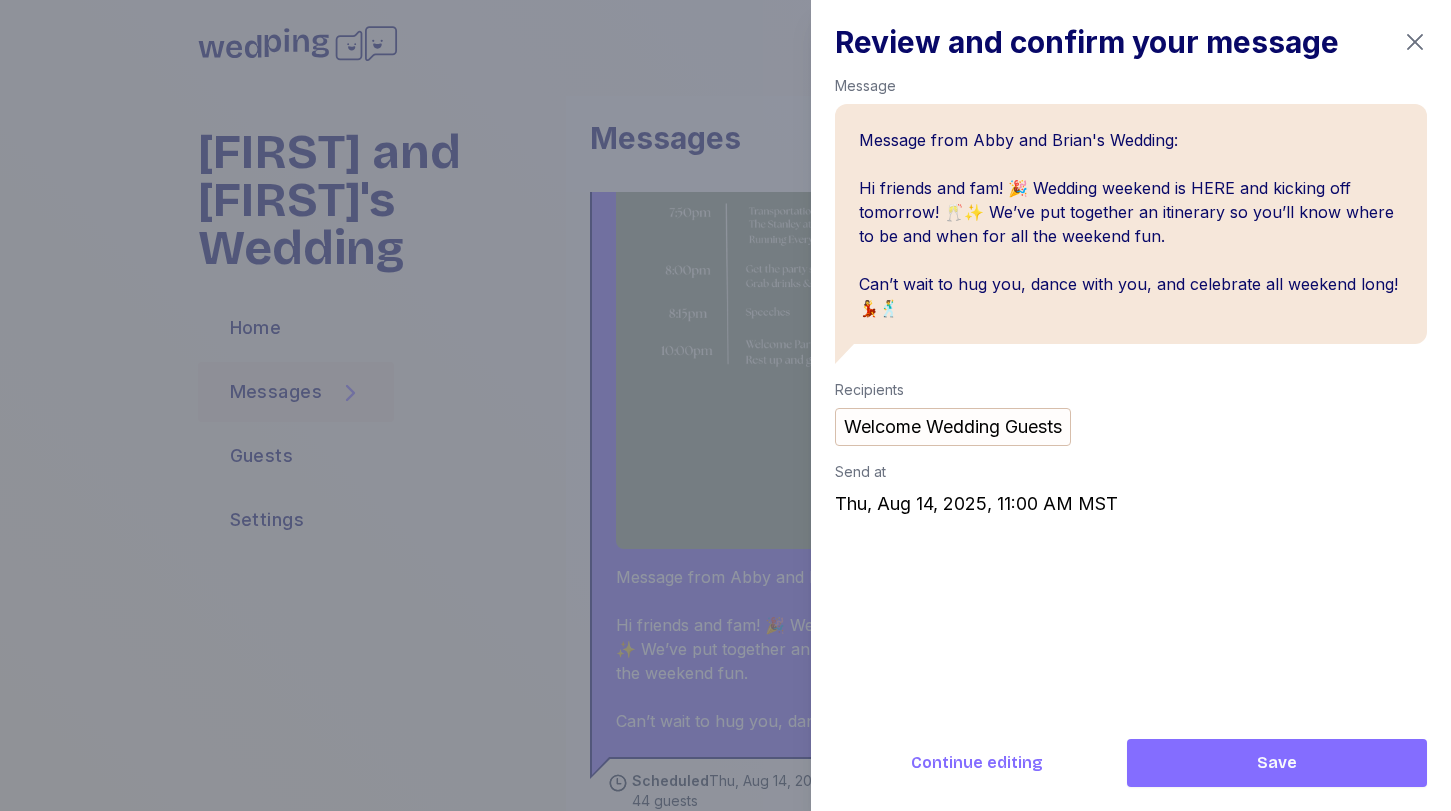 click on "Continue editing" at bounding box center (977, 763) 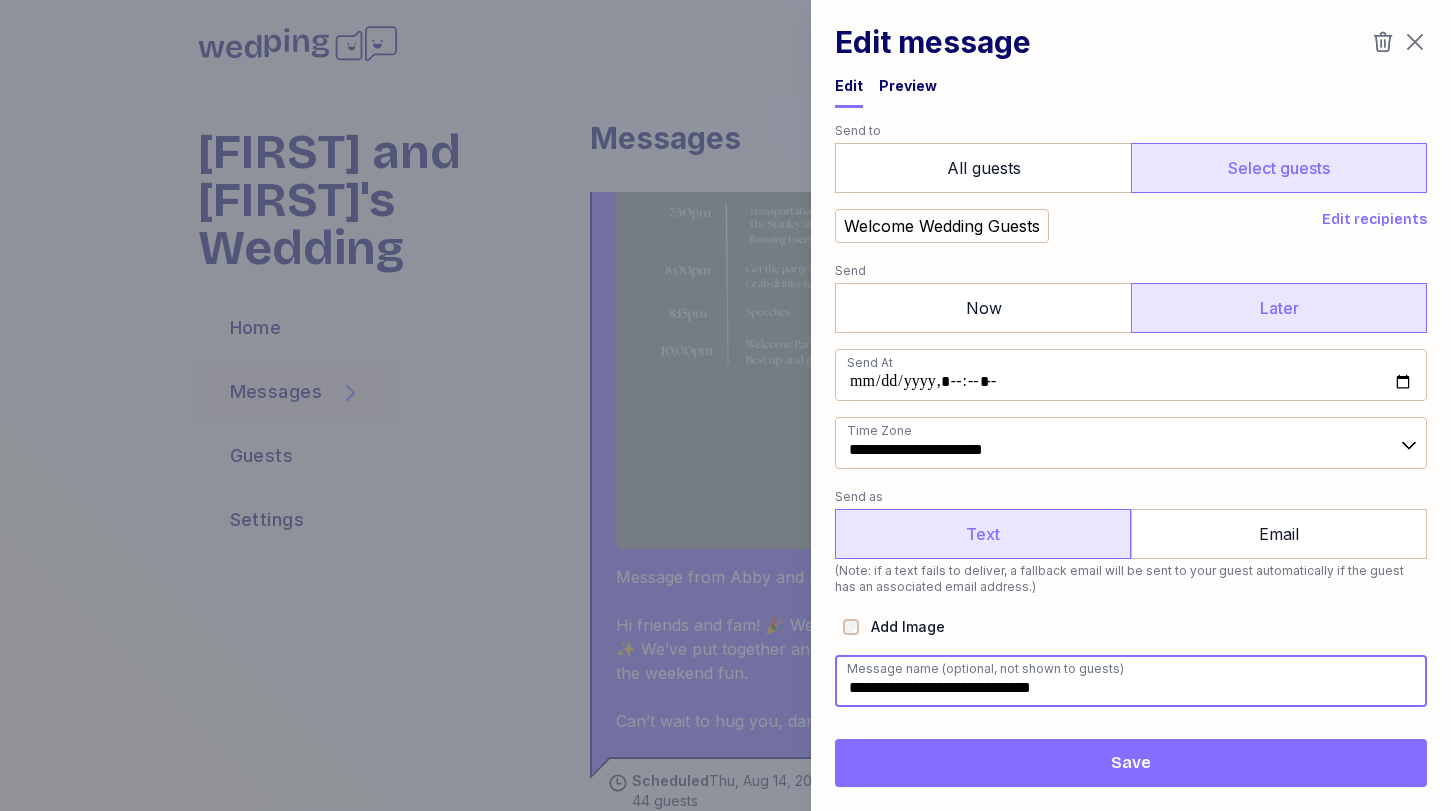 drag, startPoint x: 1109, startPoint y: 689, endPoint x: 988, endPoint y: 689, distance: 121 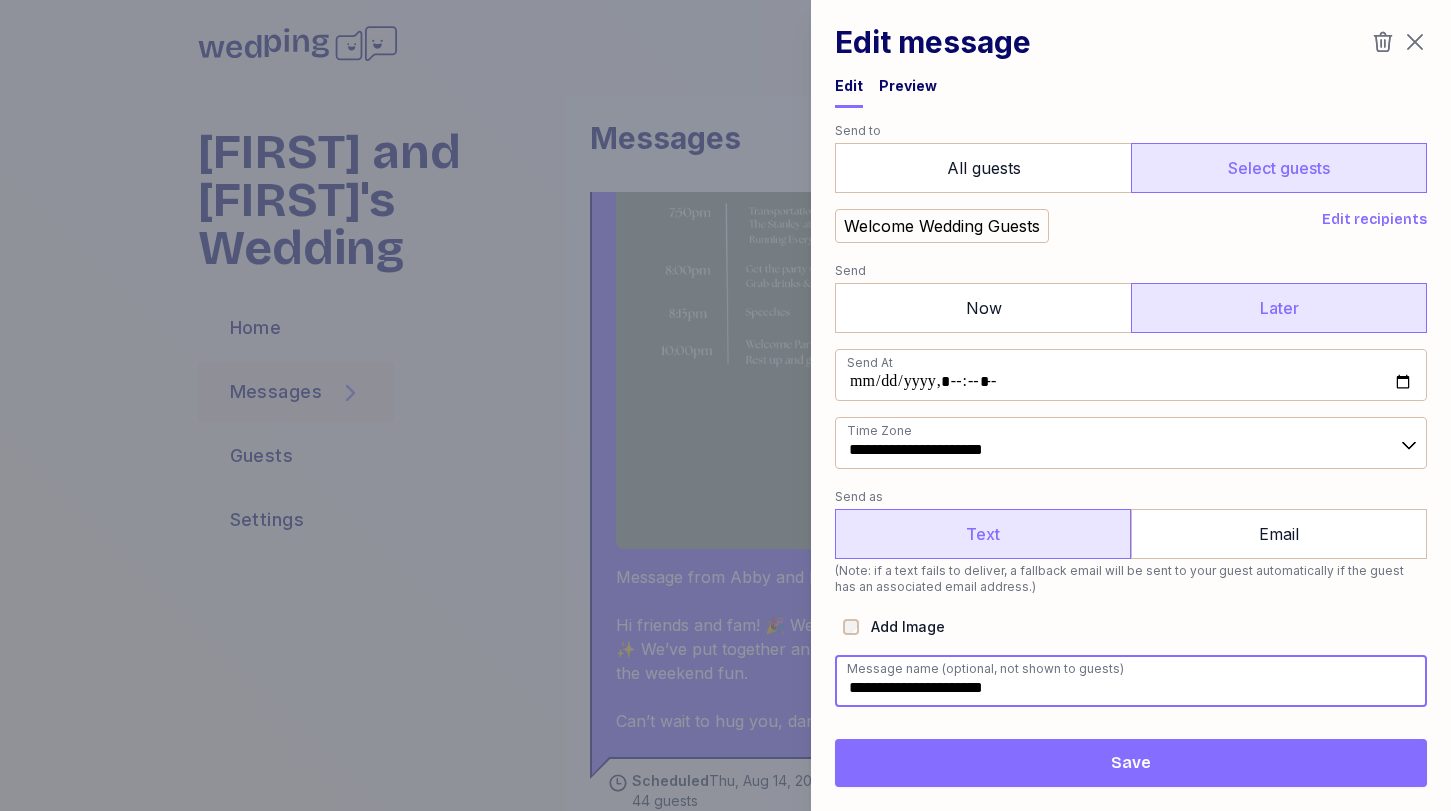 type on "**********" 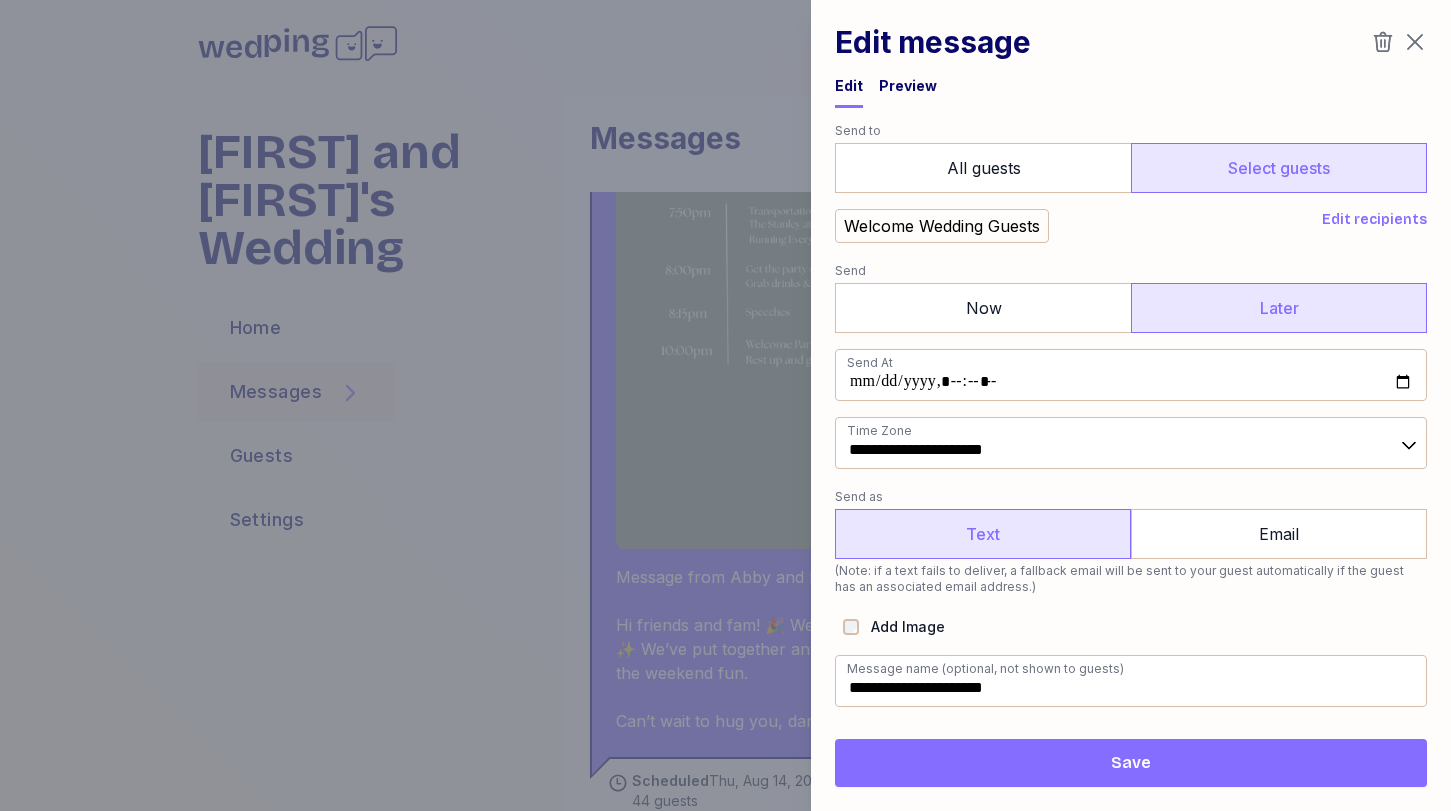 click on "Save" at bounding box center (1131, 763) 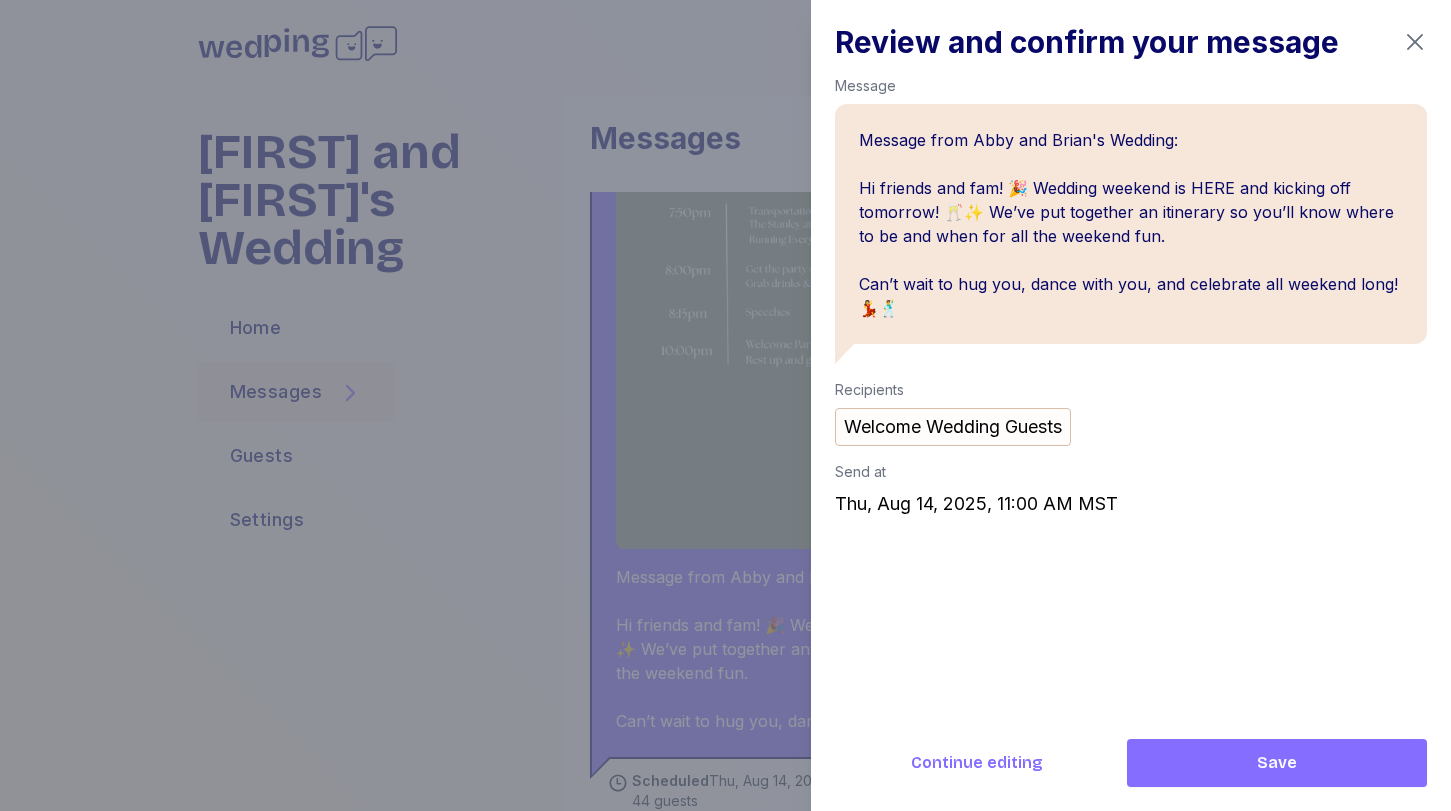 click on "Save" at bounding box center [1277, 763] 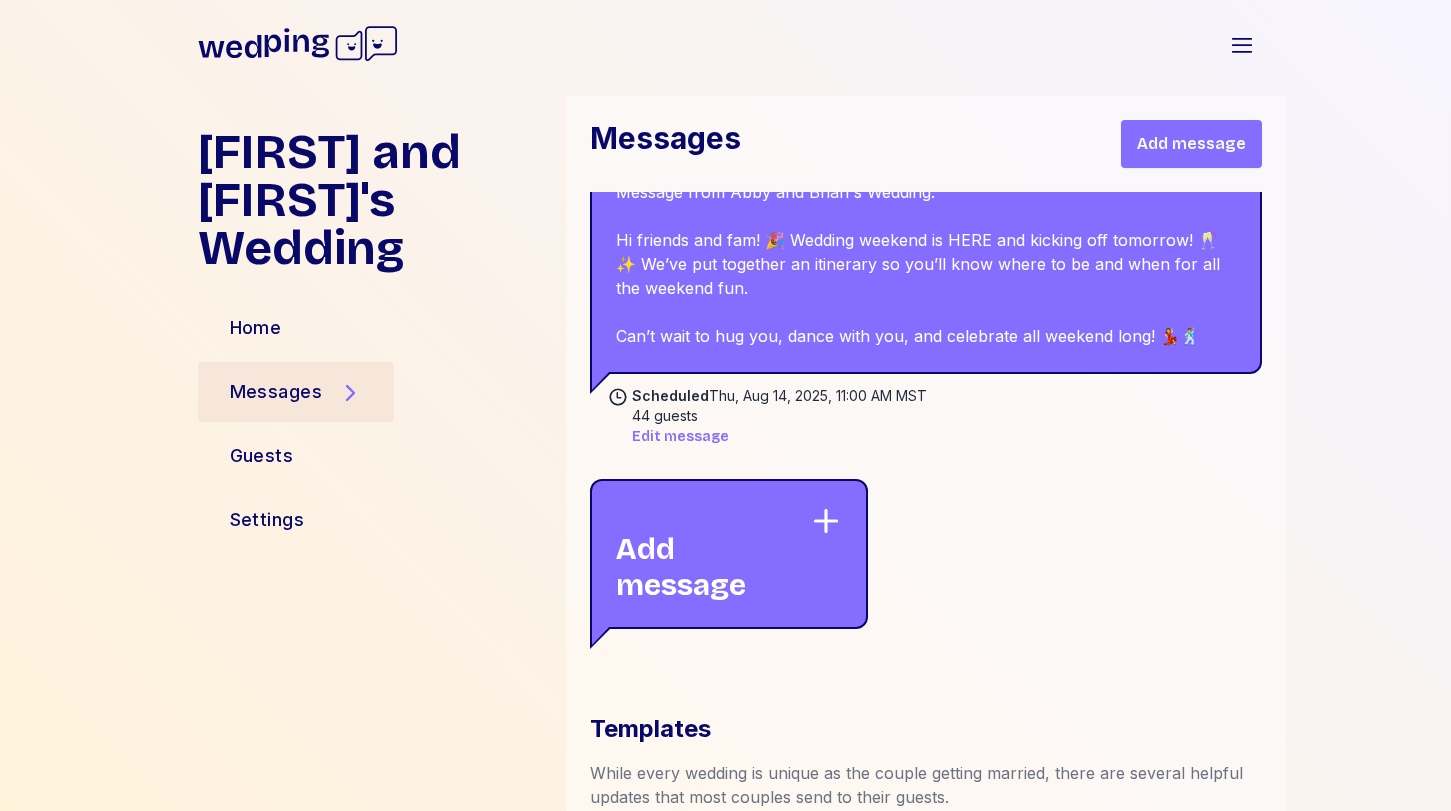 scroll, scrollTop: 2052, scrollLeft: 0, axis: vertical 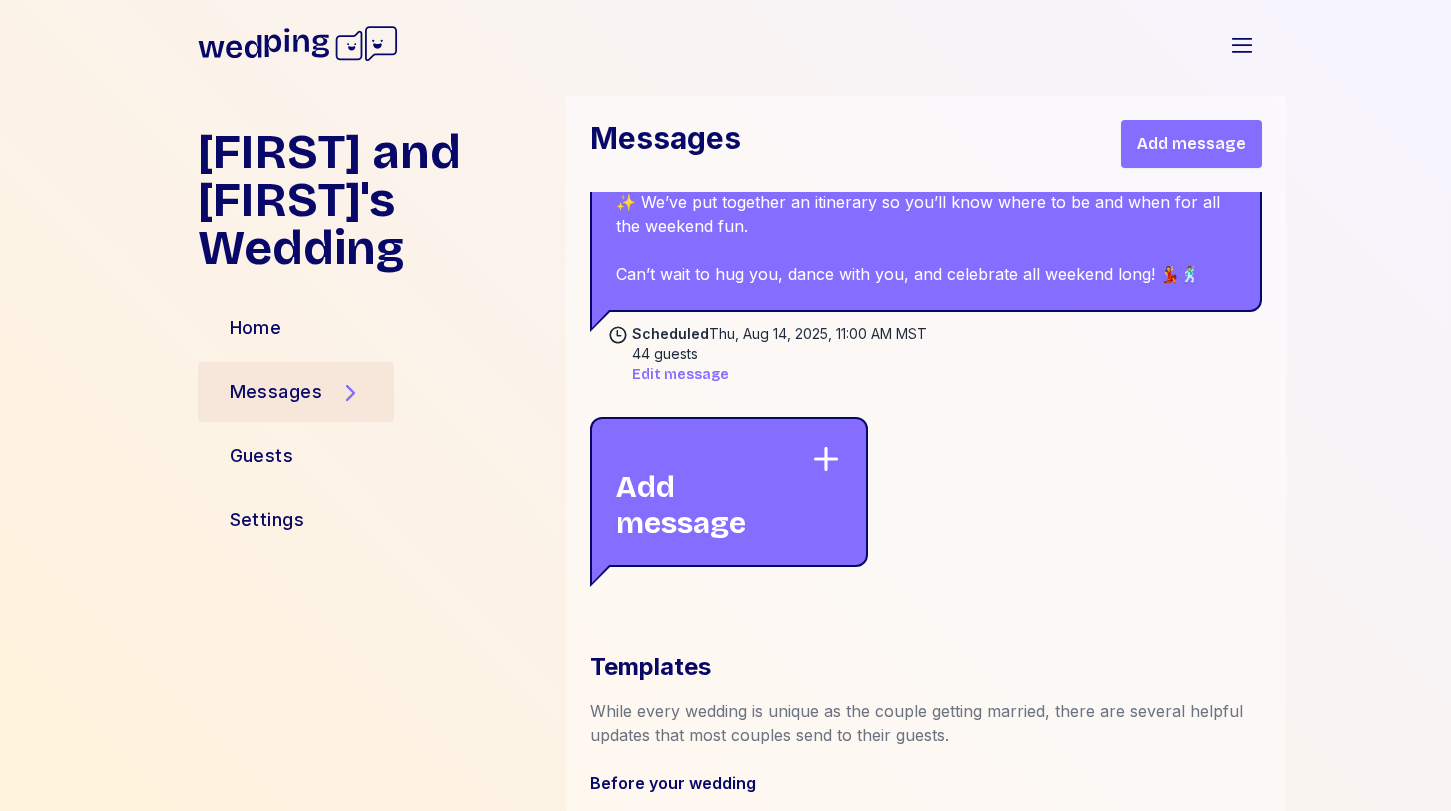 click on "Add message" at bounding box center (713, 492) 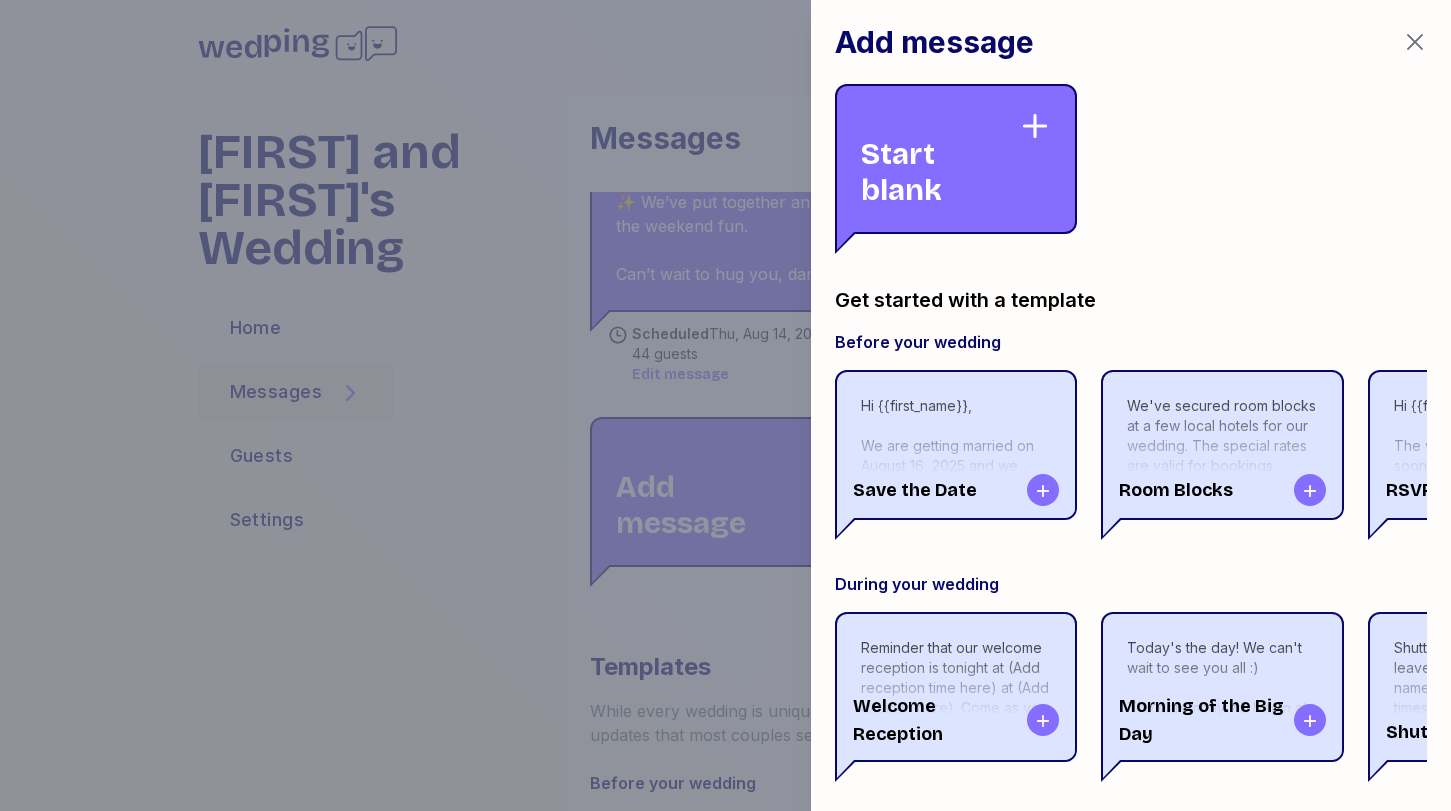 click on "Start blank" at bounding box center [940, 159] 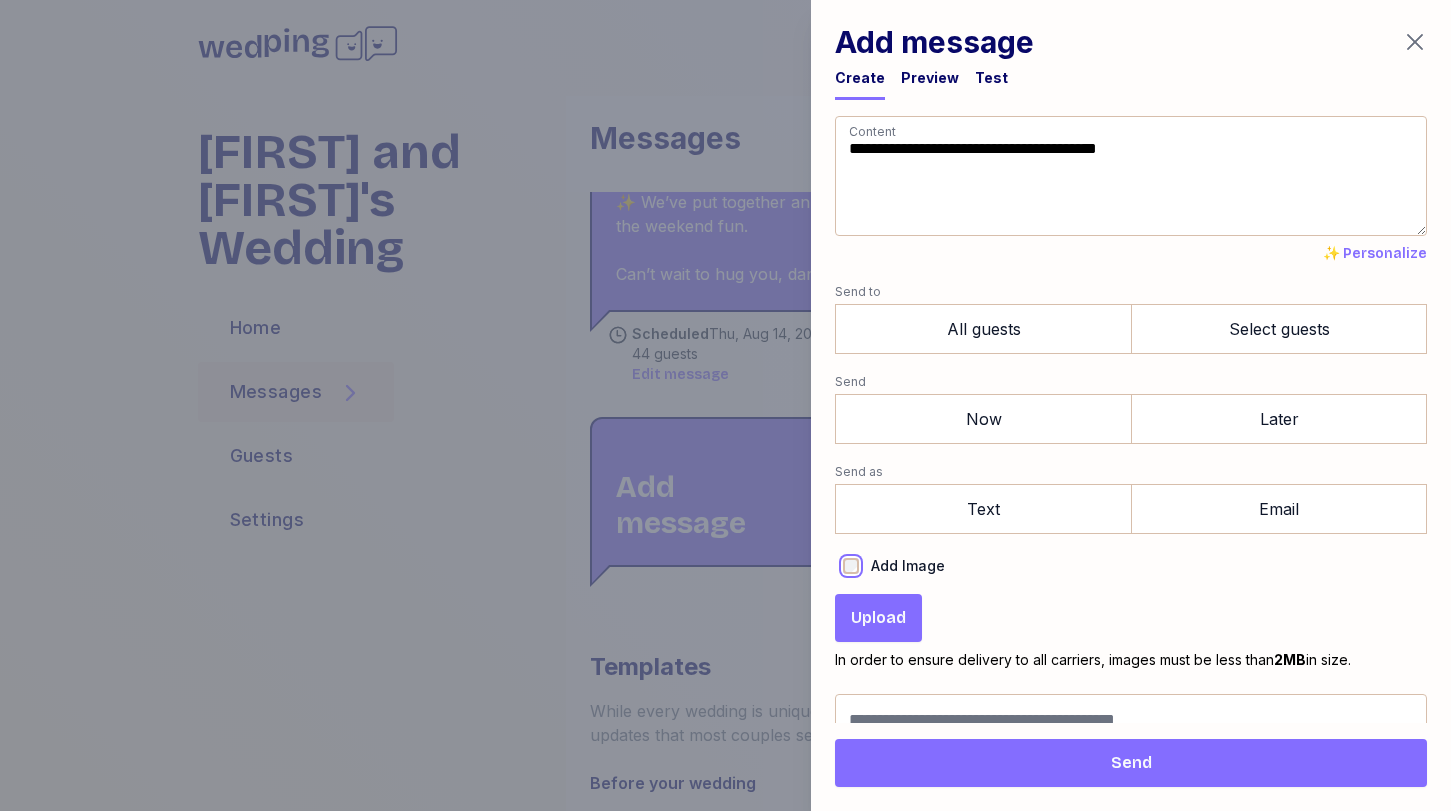scroll, scrollTop: 15, scrollLeft: 0, axis: vertical 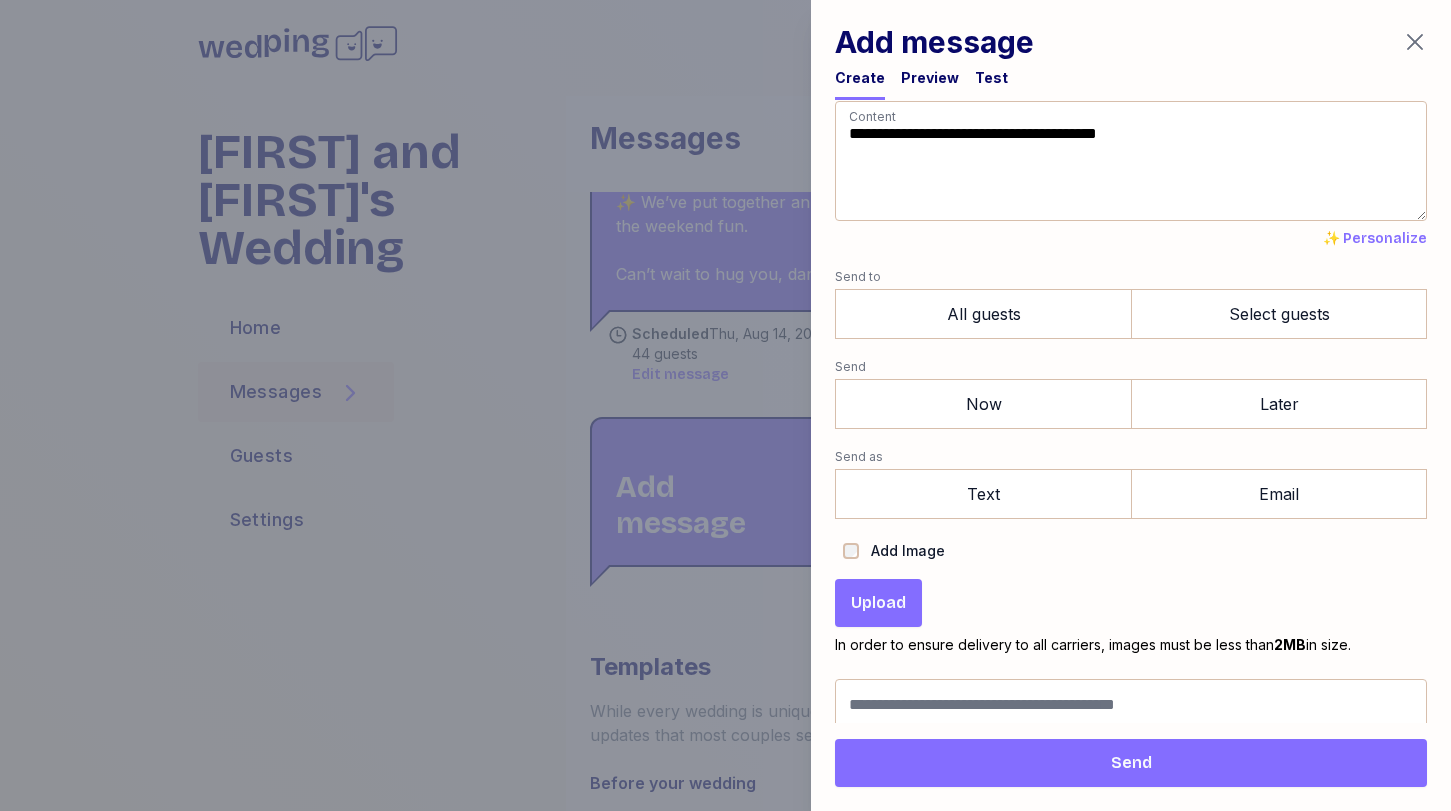 click on "Upload" at bounding box center (878, 603) 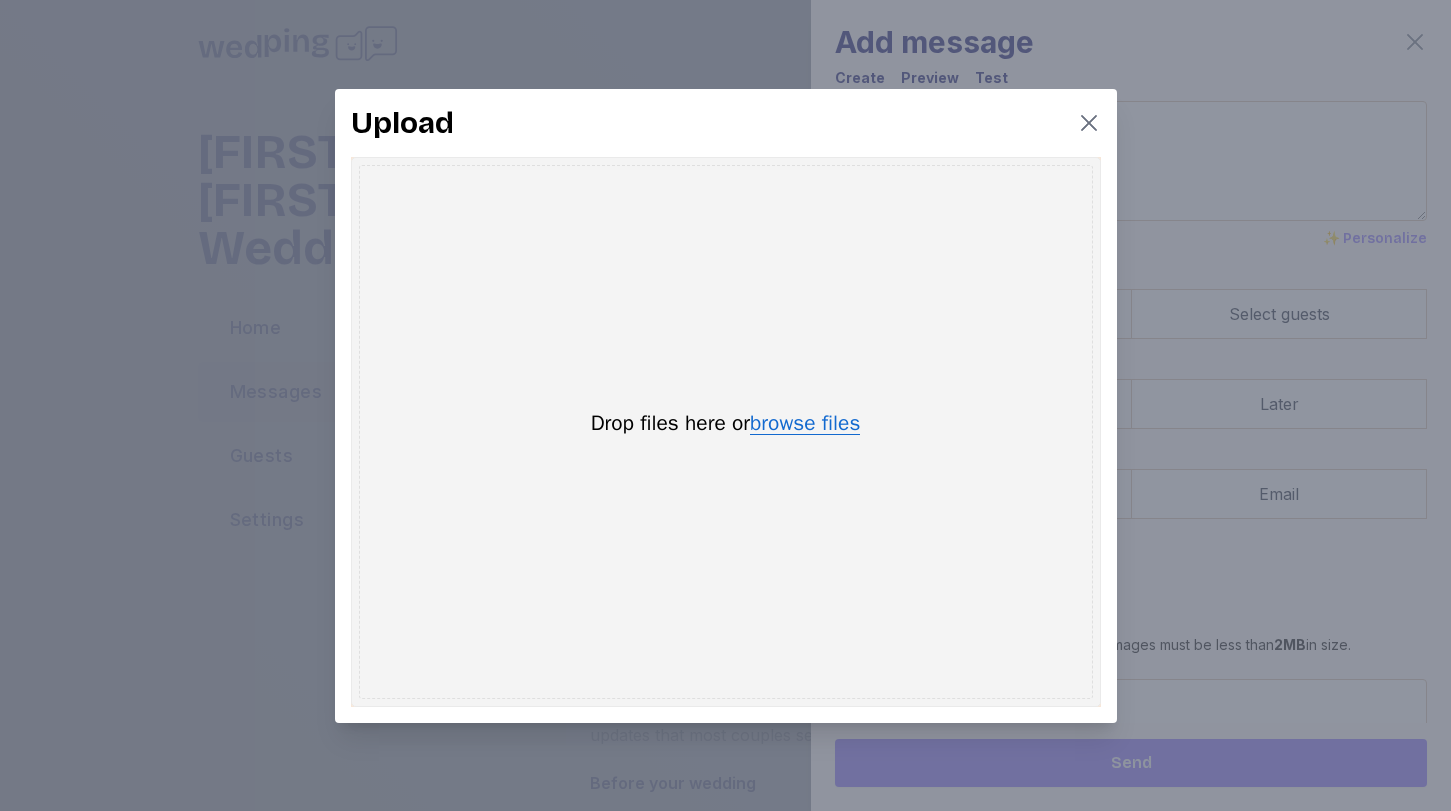 click on "browse files" at bounding box center [805, 424] 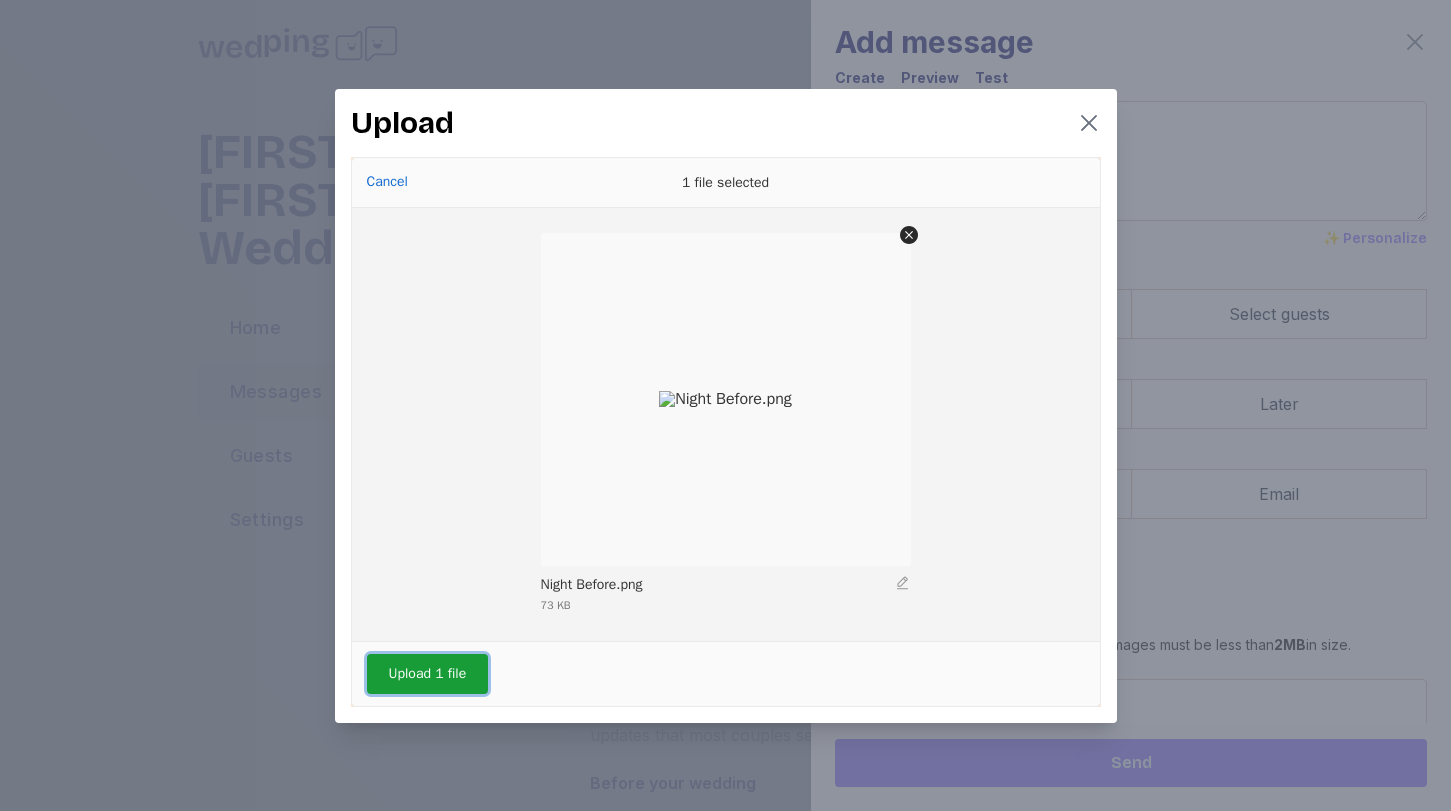 click on "Upload 1 file" at bounding box center (428, 674) 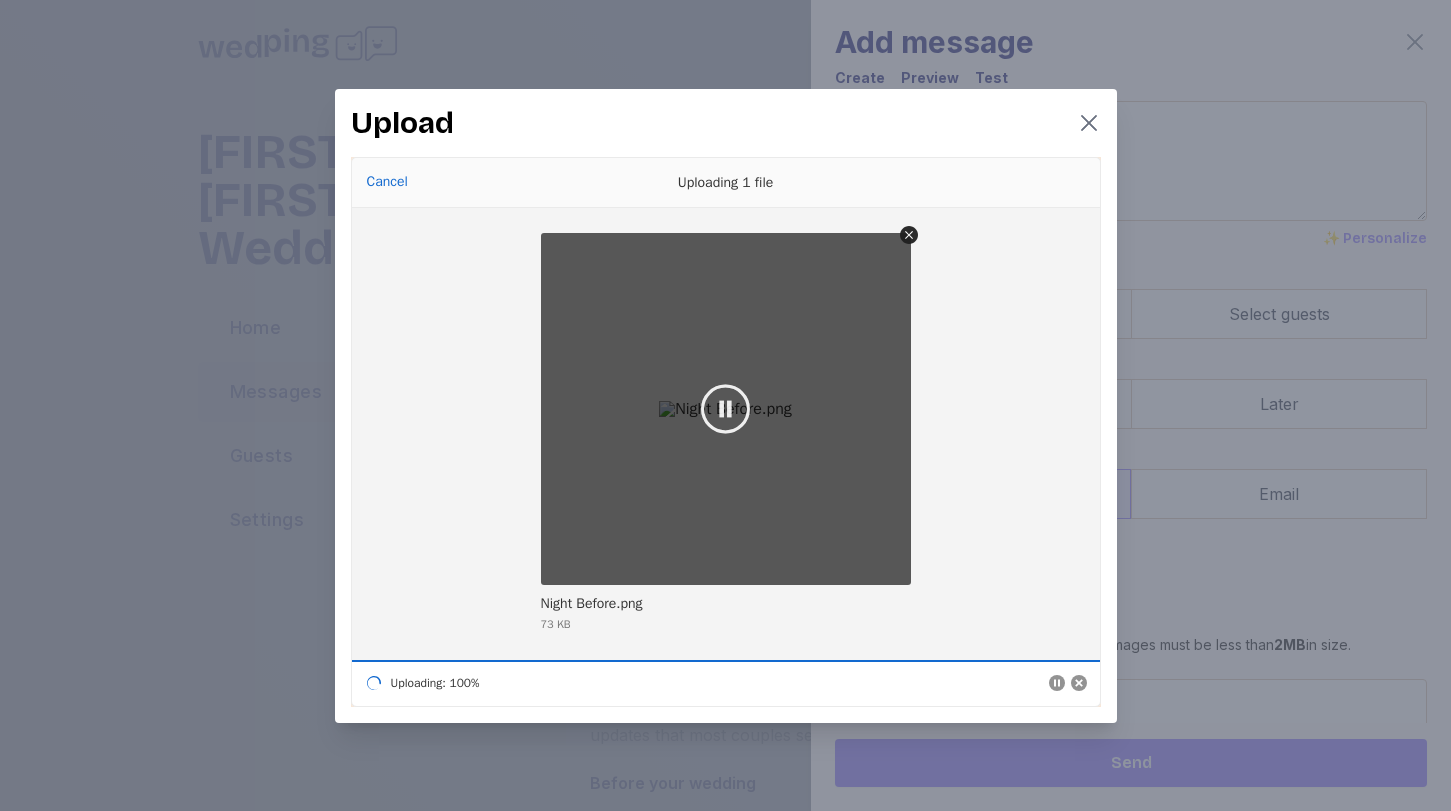 scroll, scrollTop: 0, scrollLeft: 0, axis: both 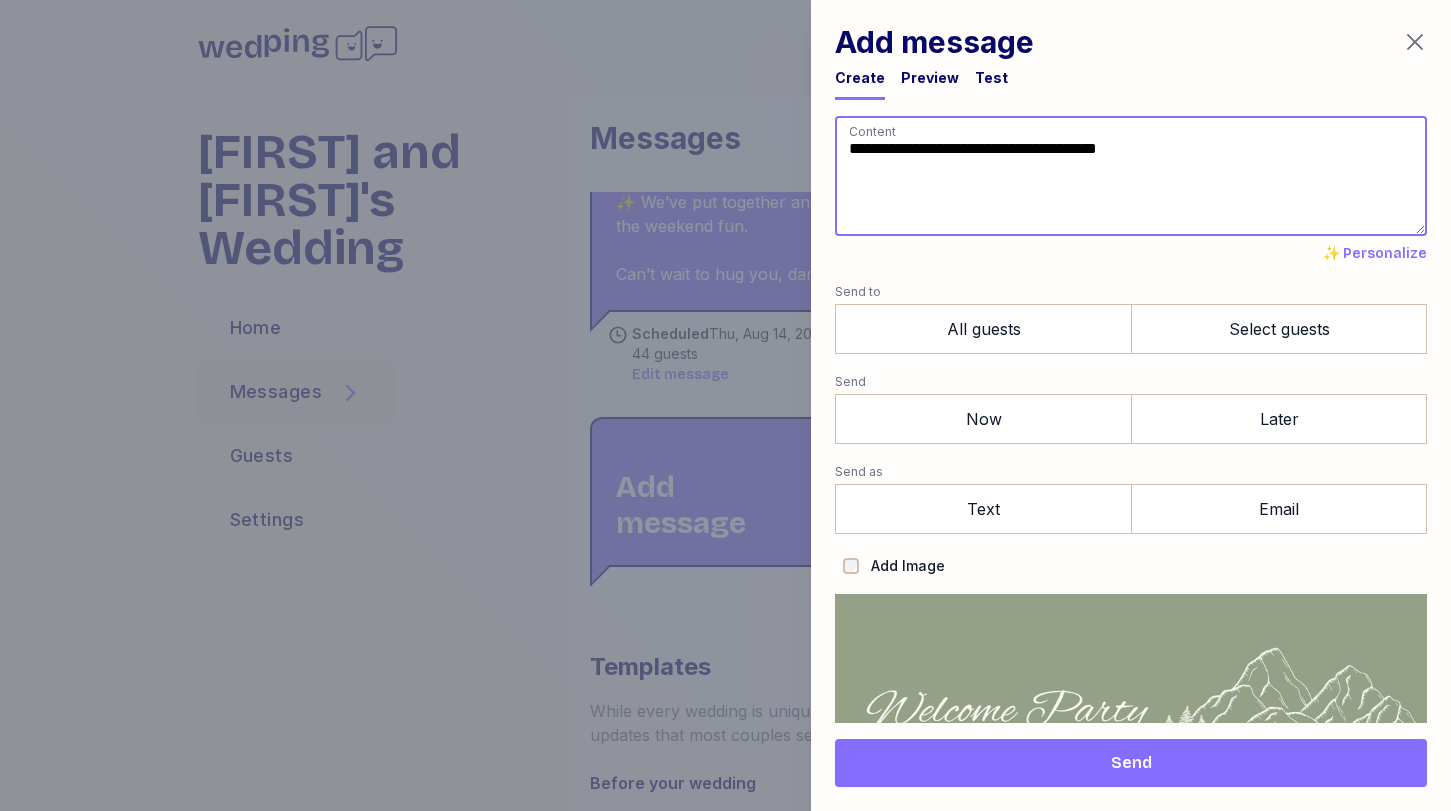 click on "**********" at bounding box center [1131, 176] 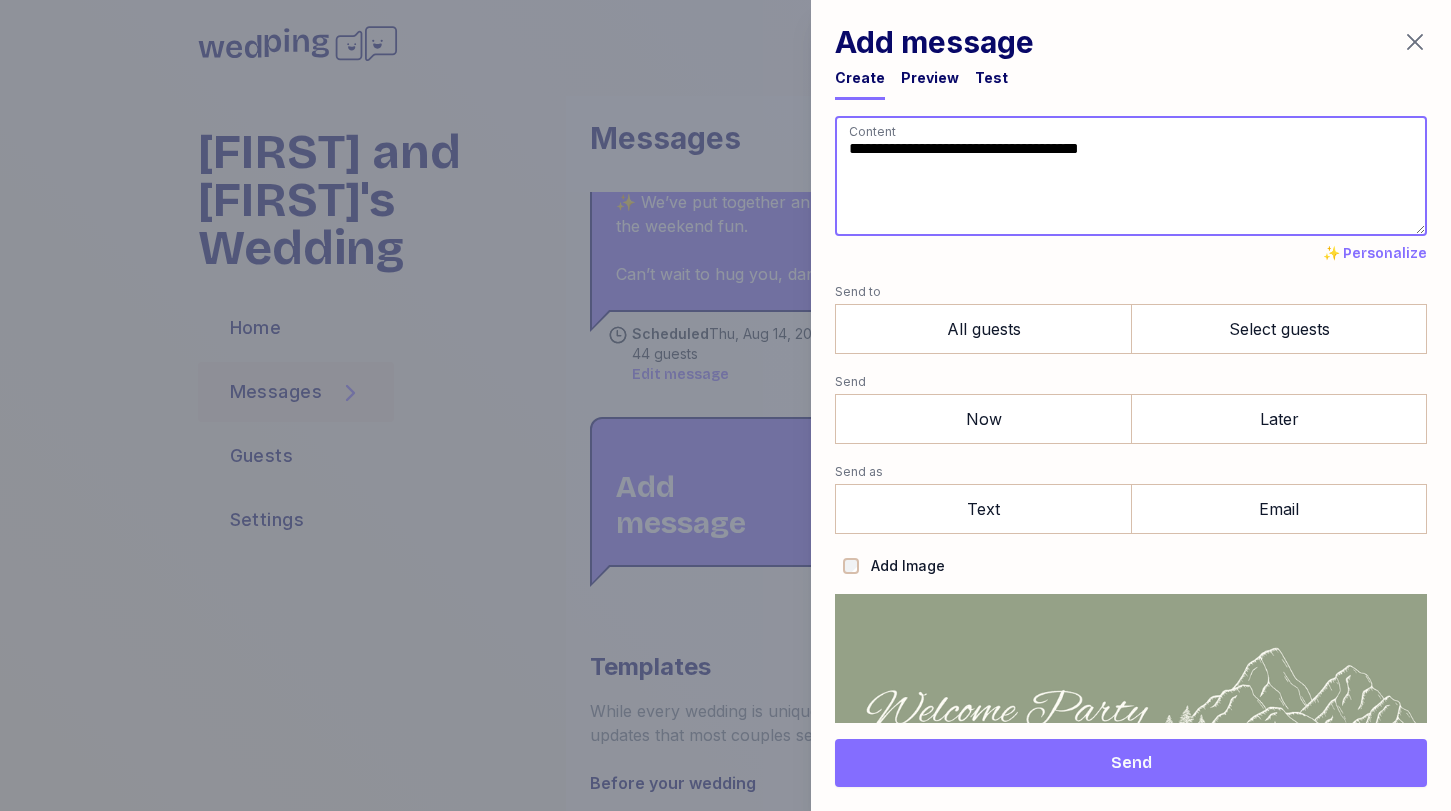 drag, startPoint x: 1181, startPoint y: 153, endPoint x: 831, endPoint y: 140, distance: 350.24133 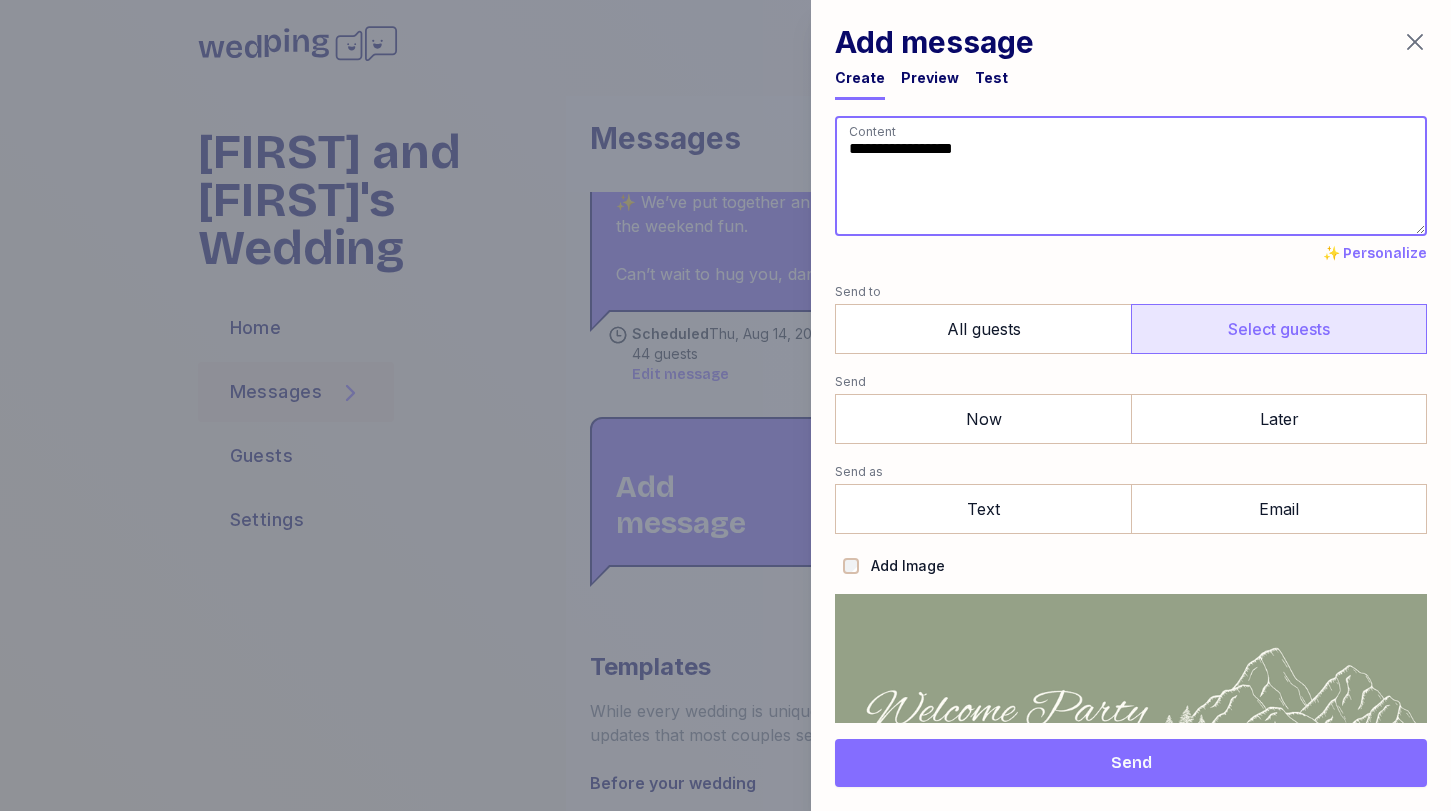 type on "**********" 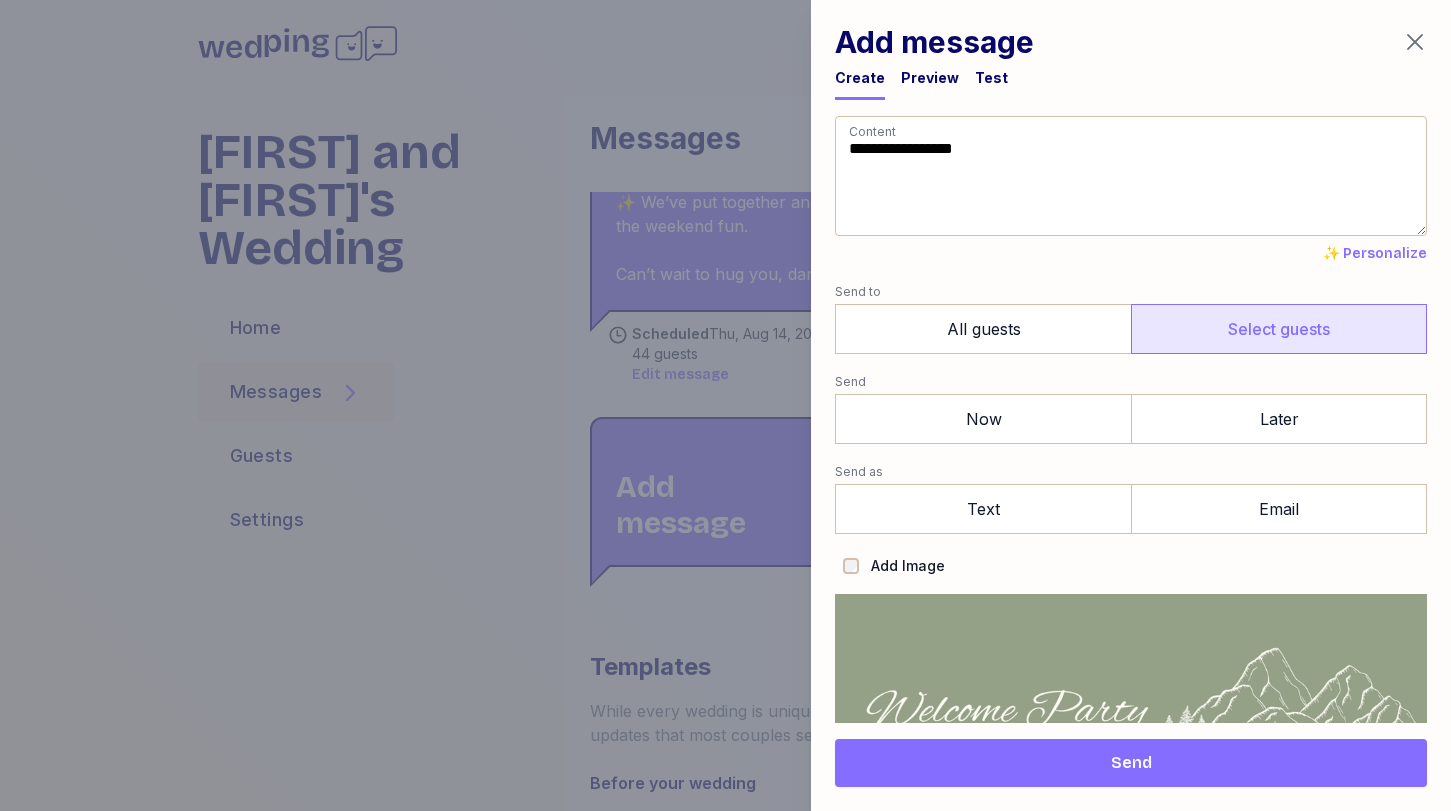 click on "Select guests" at bounding box center (1279, 329) 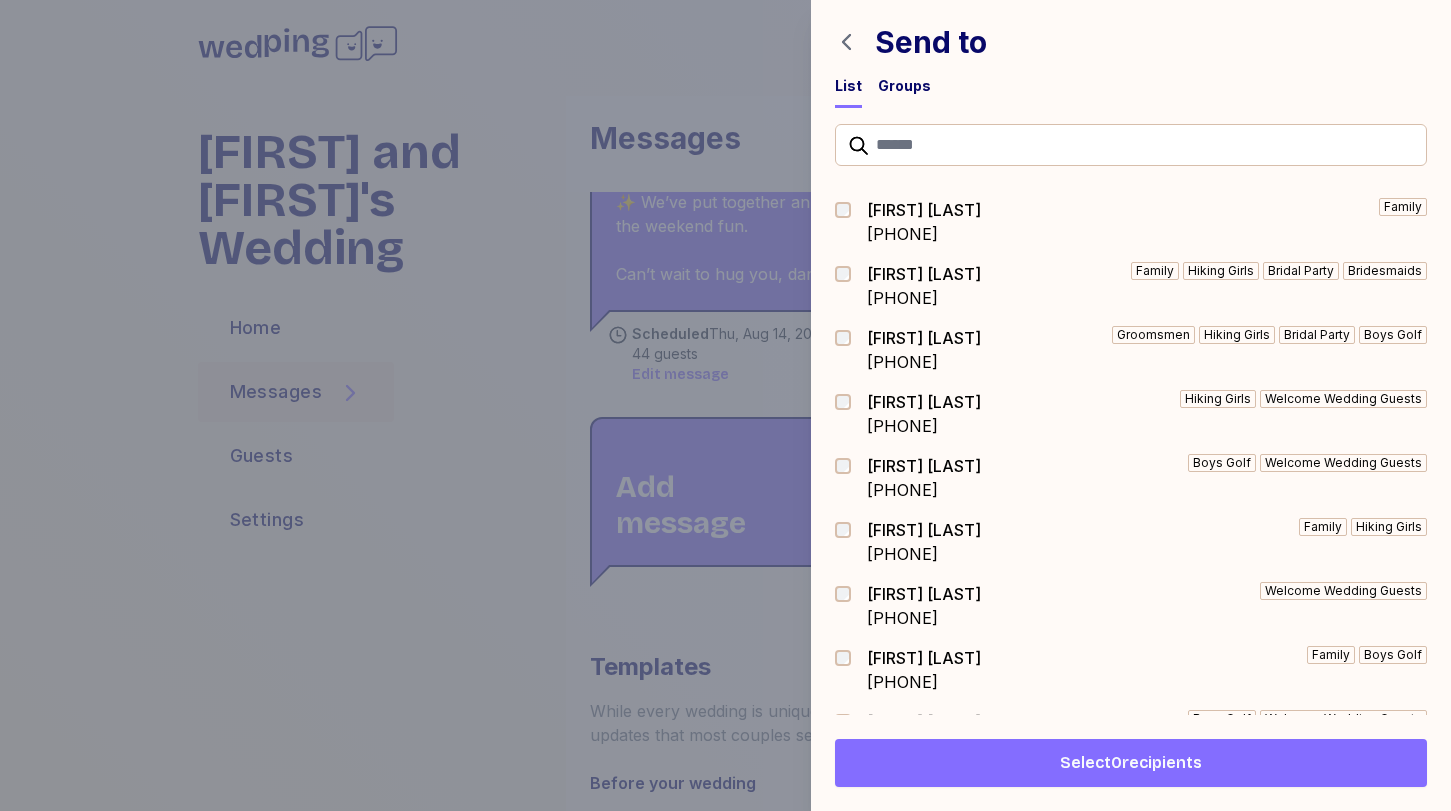 click on "Groups" at bounding box center (904, 86) 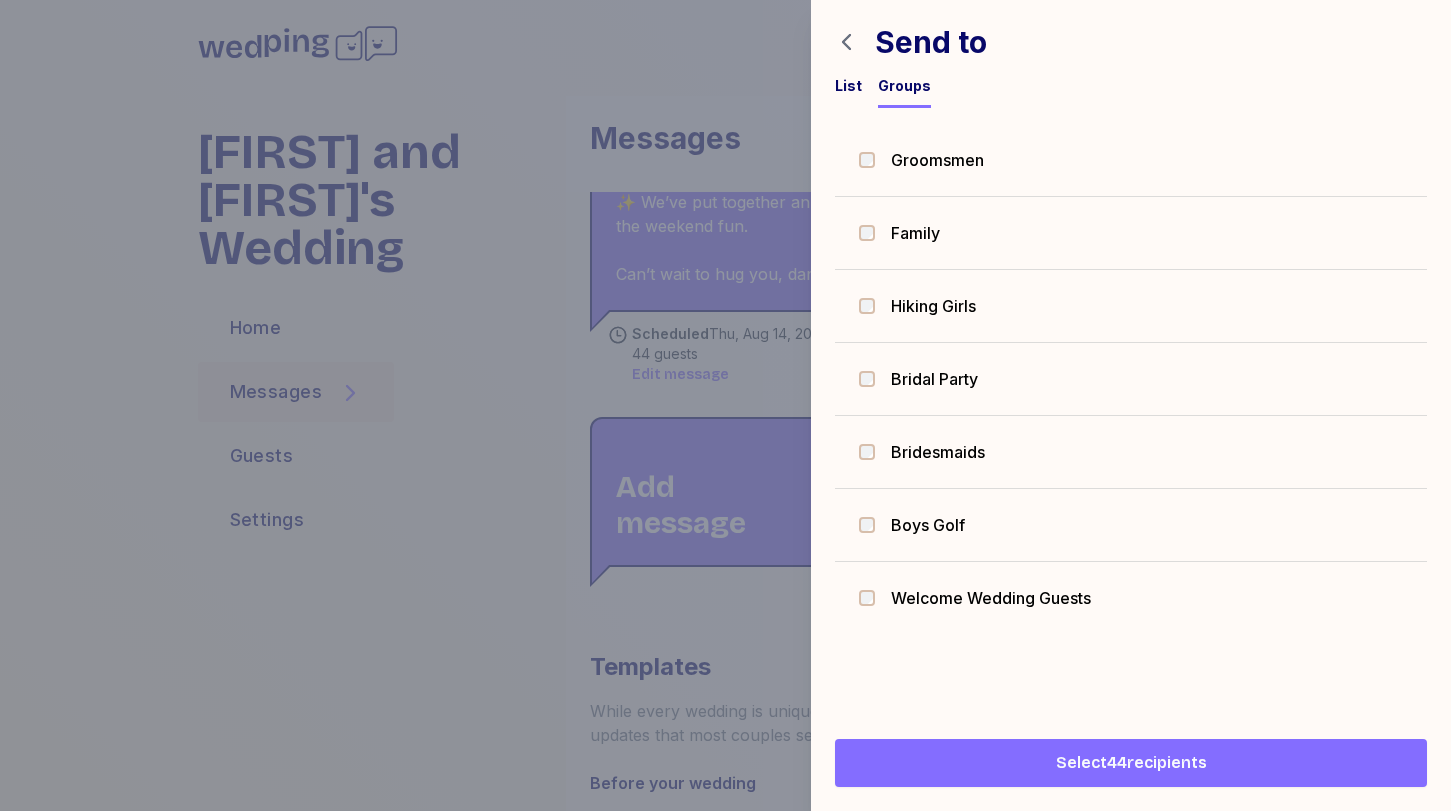 click on "Select  44  recipients" at bounding box center [1131, 763] 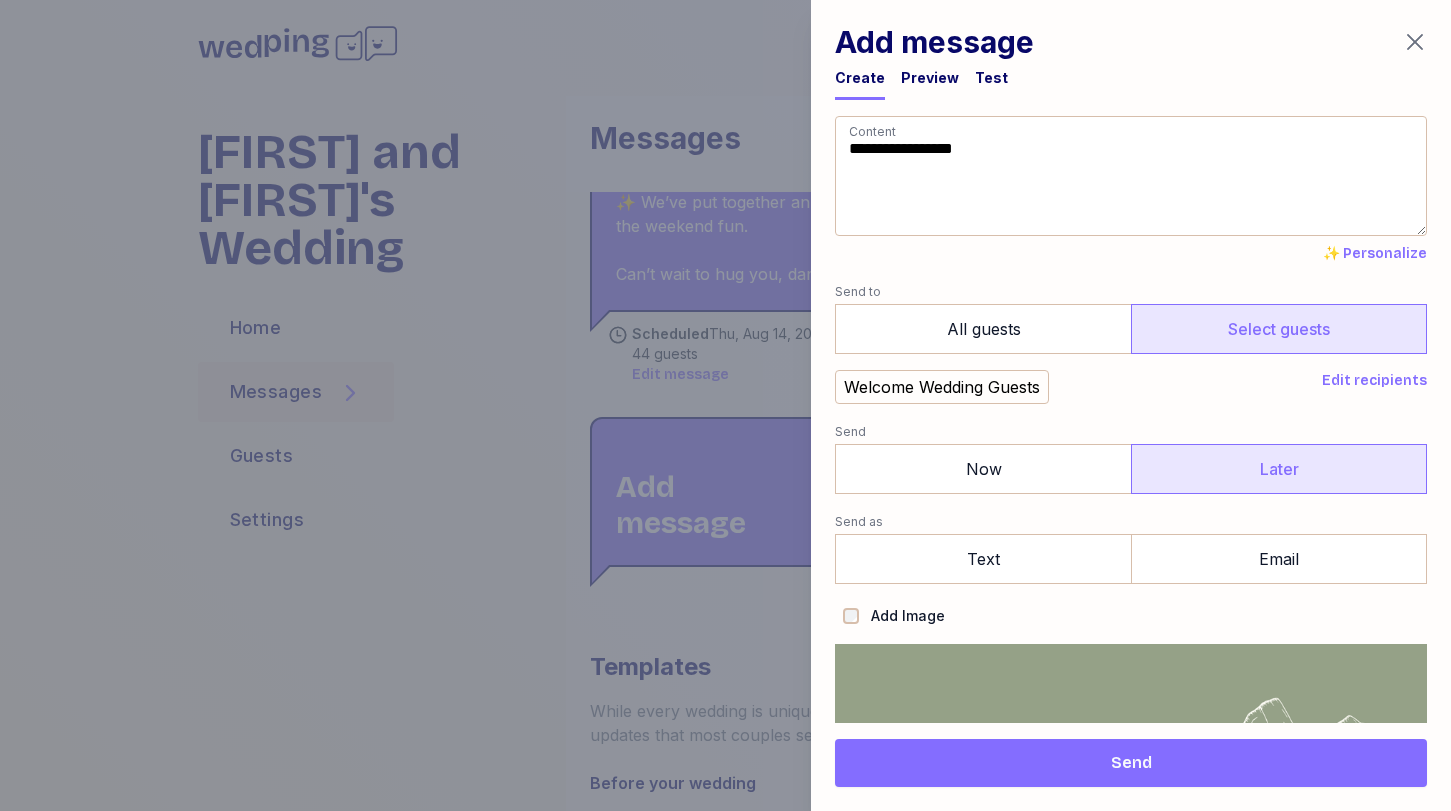 click on "Later" at bounding box center (1279, 469) 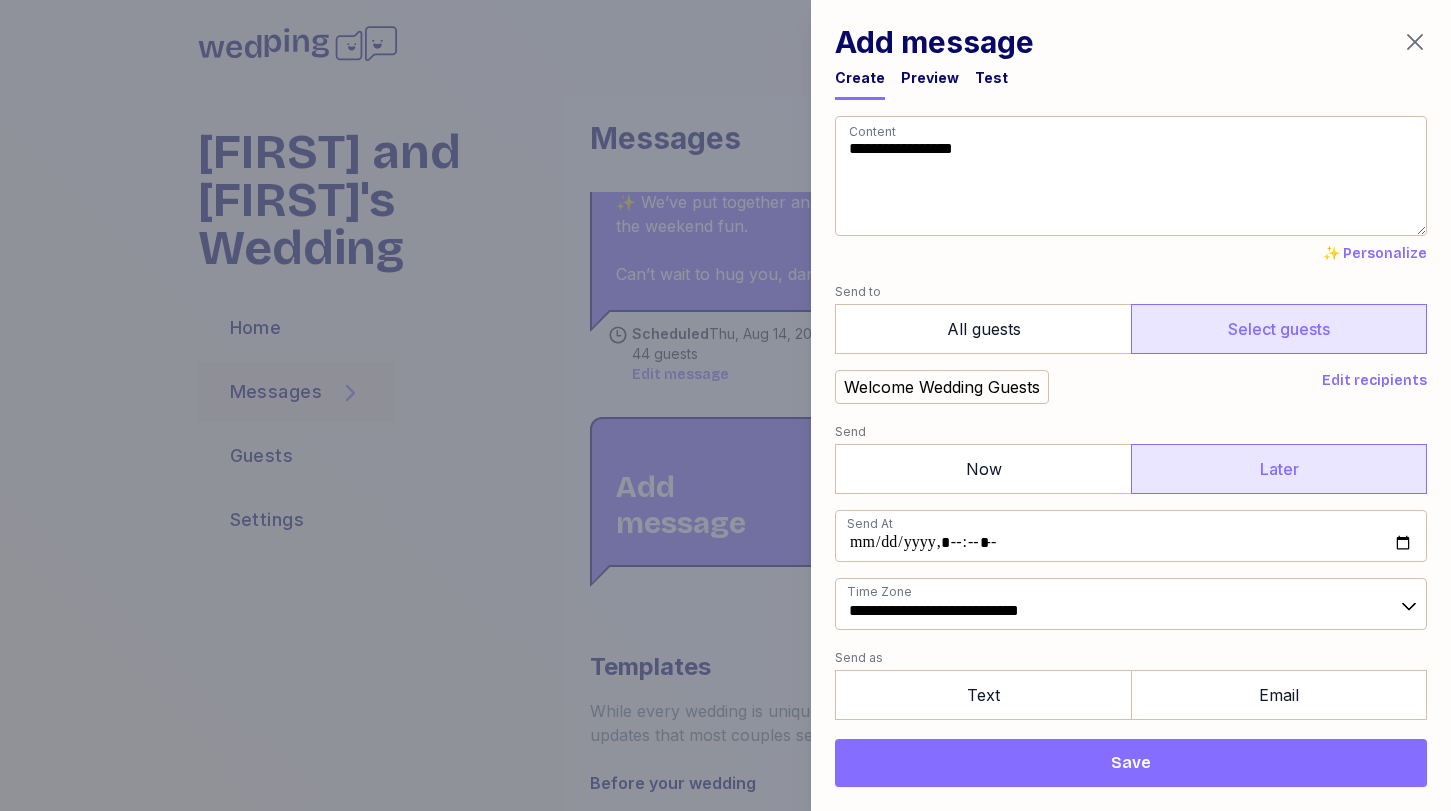 scroll, scrollTop: 18, scrollLeft: 0, axis: vertical 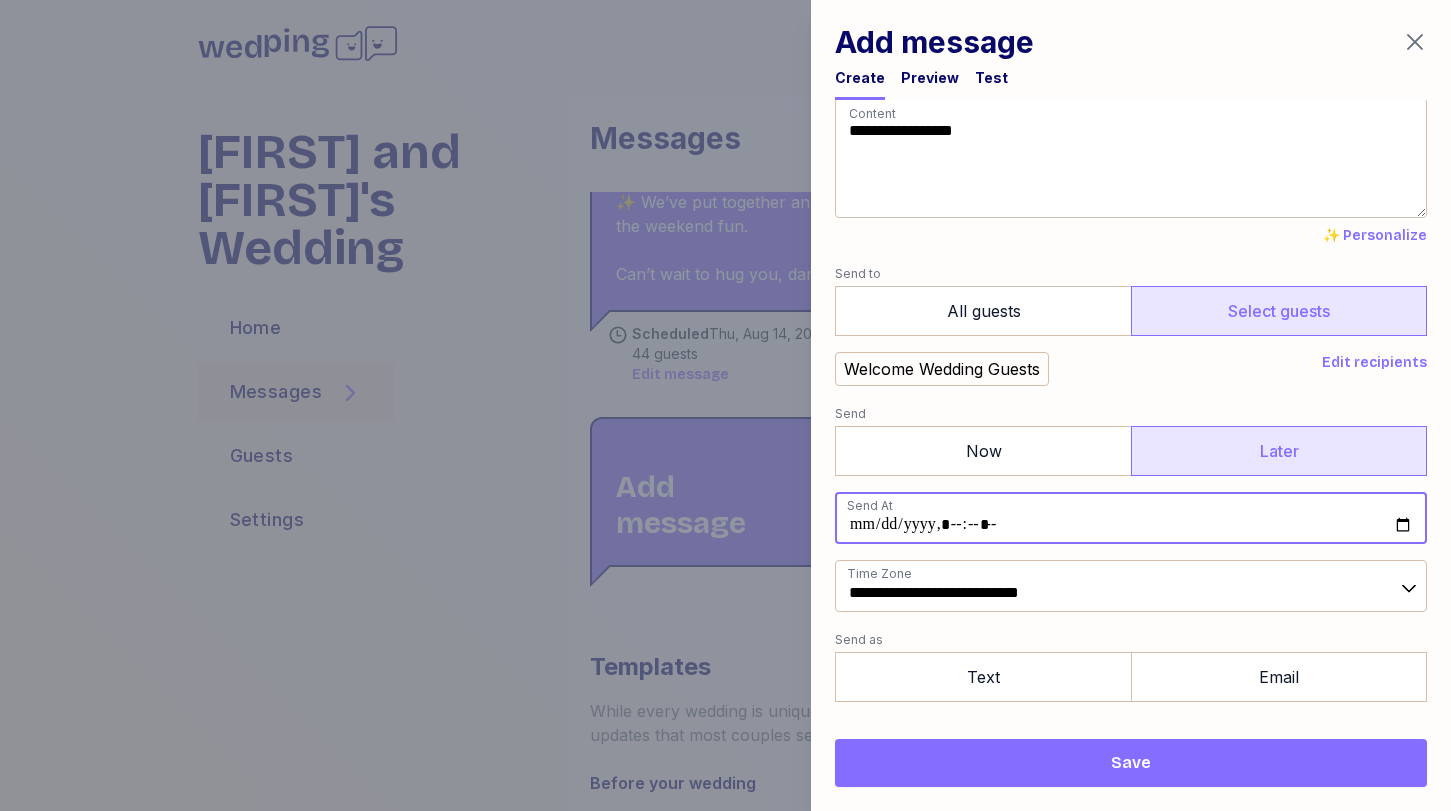 click at bounding box center (1131, 518) 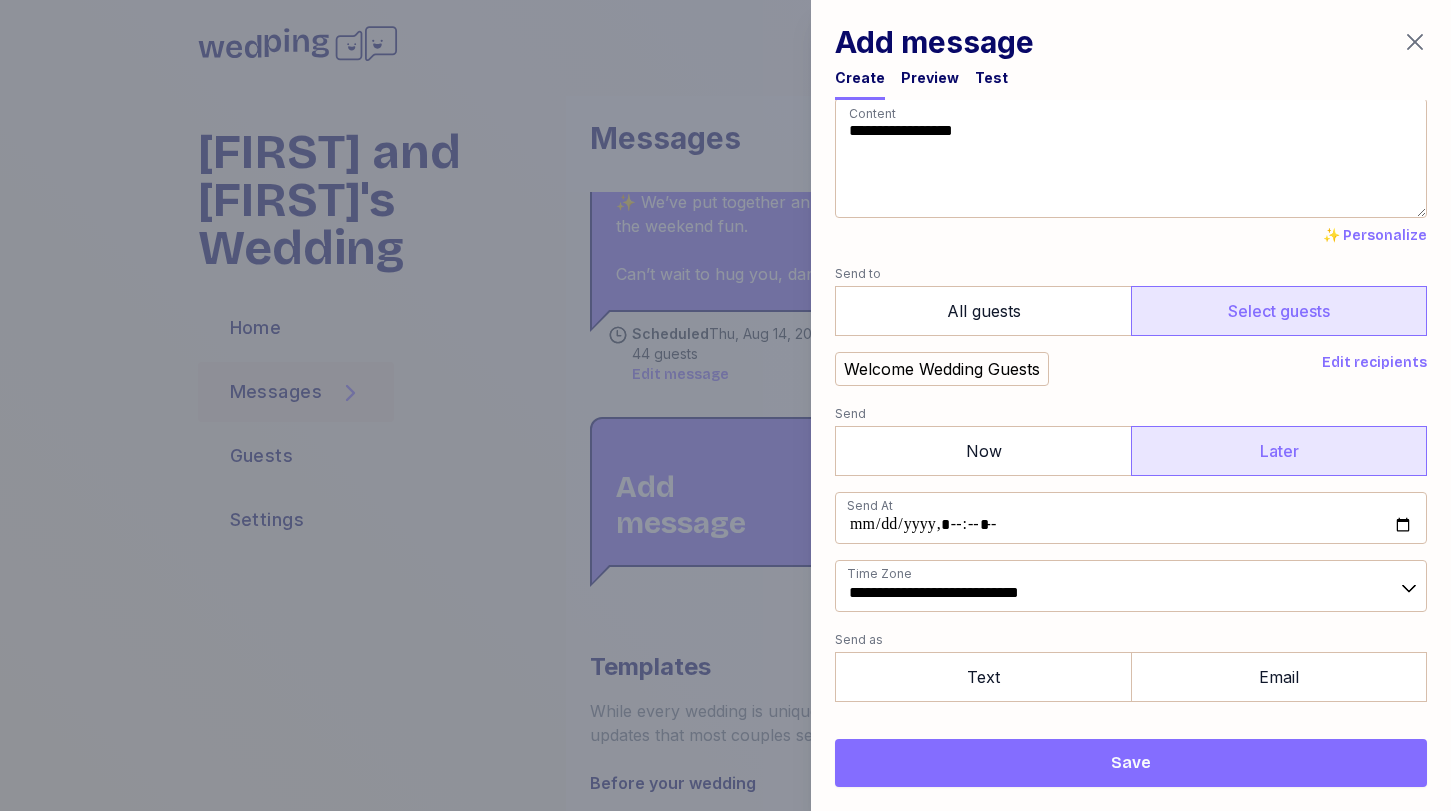 type on "**********" 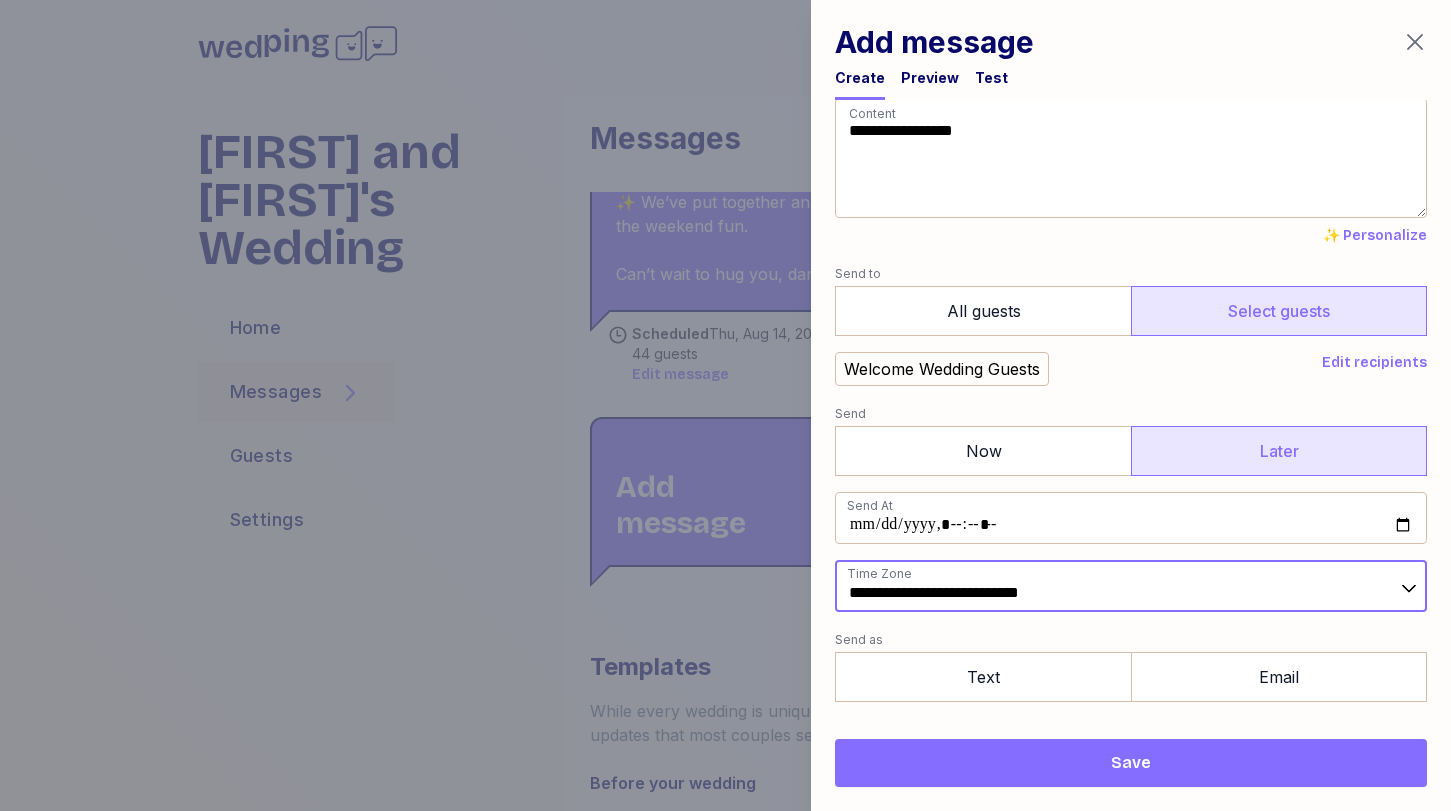 click on "**********" at bounding box center (1131, 586) 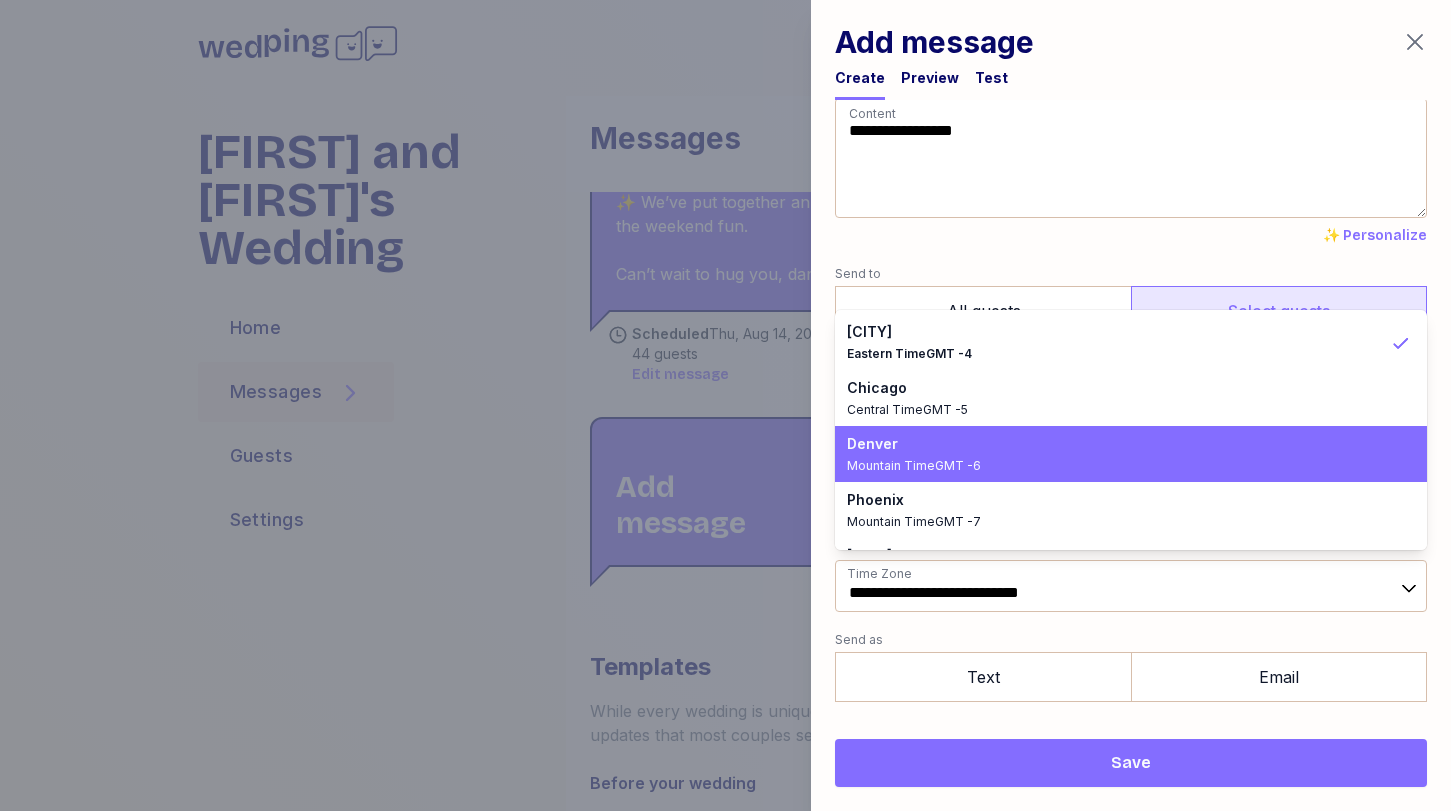 click on "[CITY] [TIMEZONE]" at bounding box center [1131, 454] 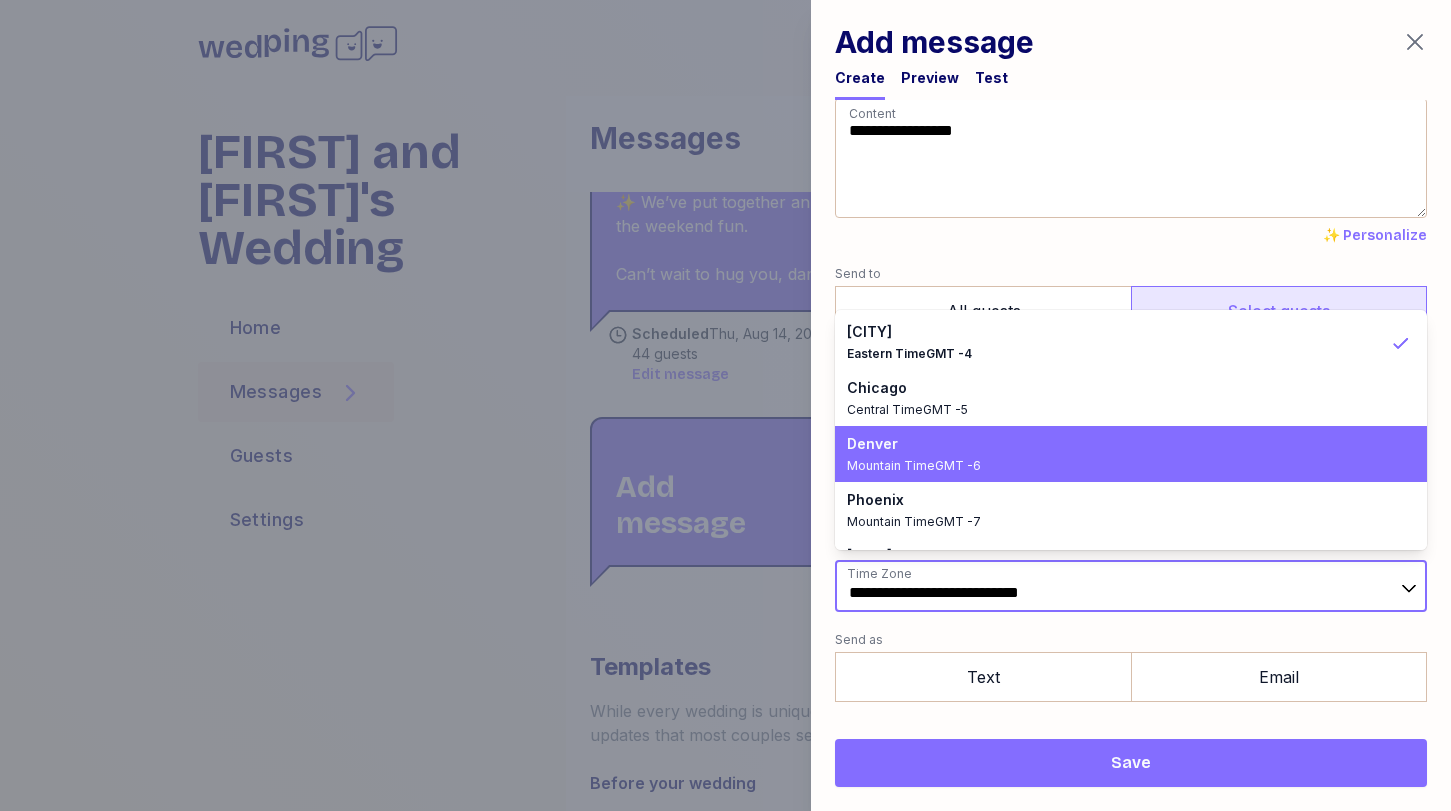 type on "**********" 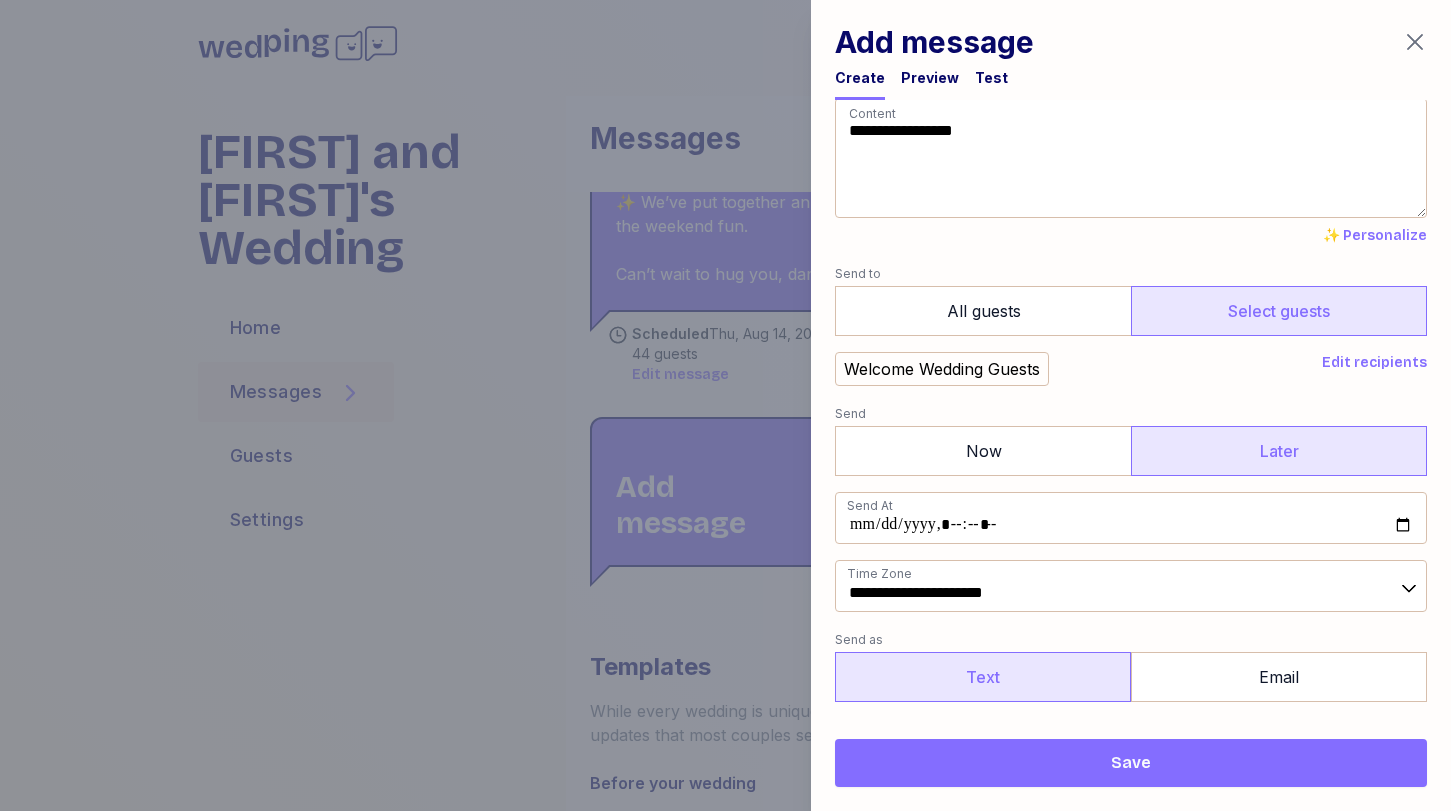 click on "Text" at bounding box center (983, 677) 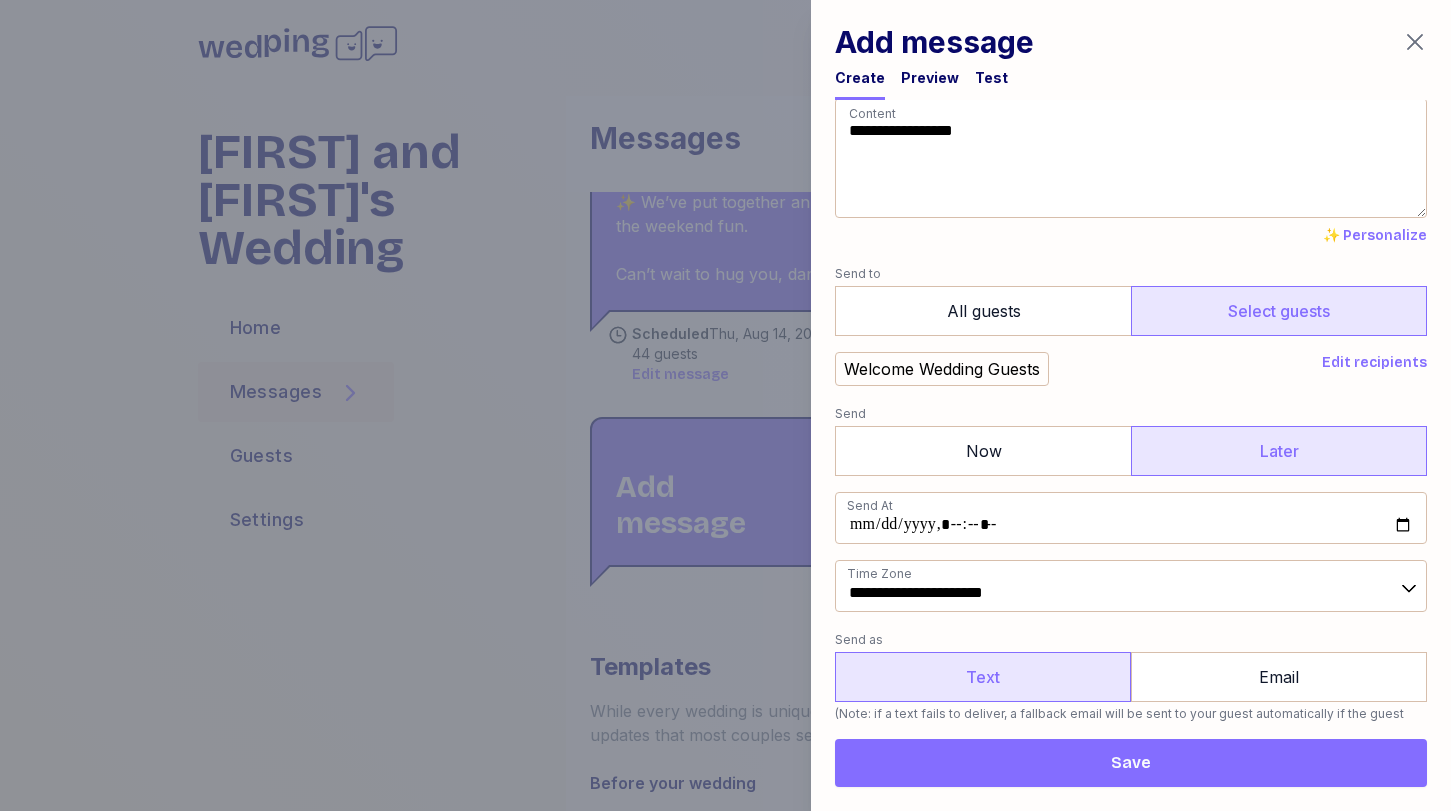 click on "Save" at bounding box center (1131, 763) 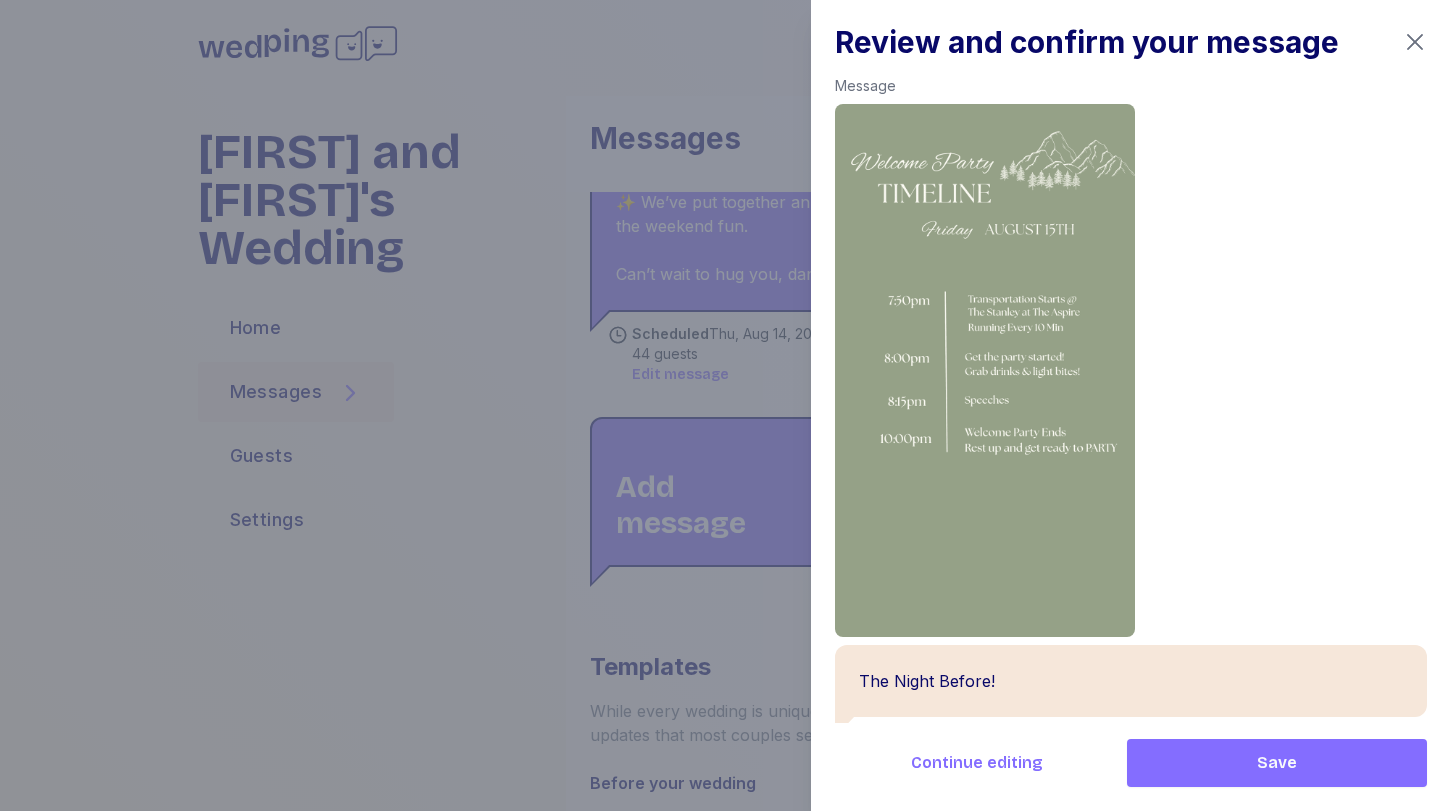 click on "Save" at bounding box center [1277, 763] 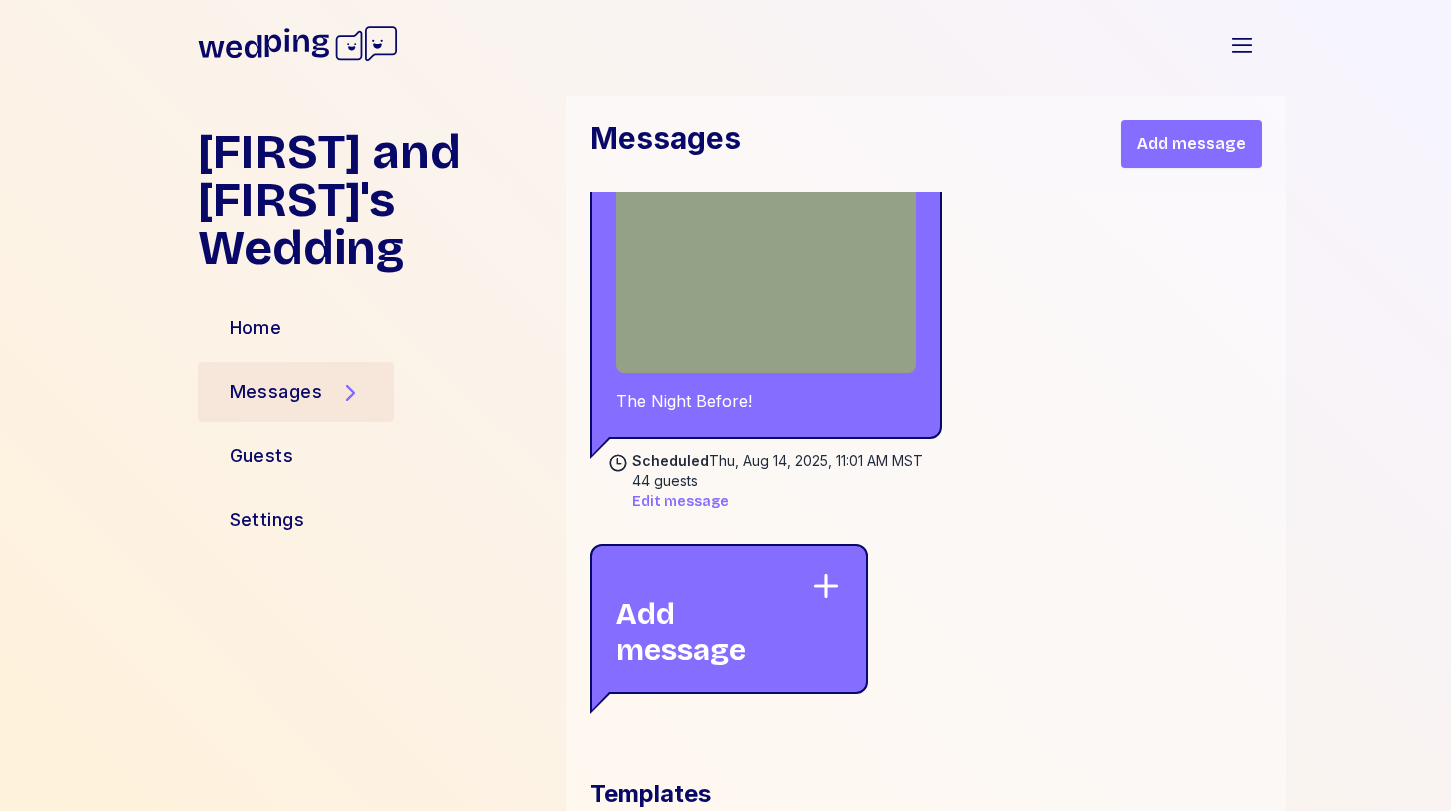 scroll, scrollTop: 2797, scrollLeft: 0, axis: vertical 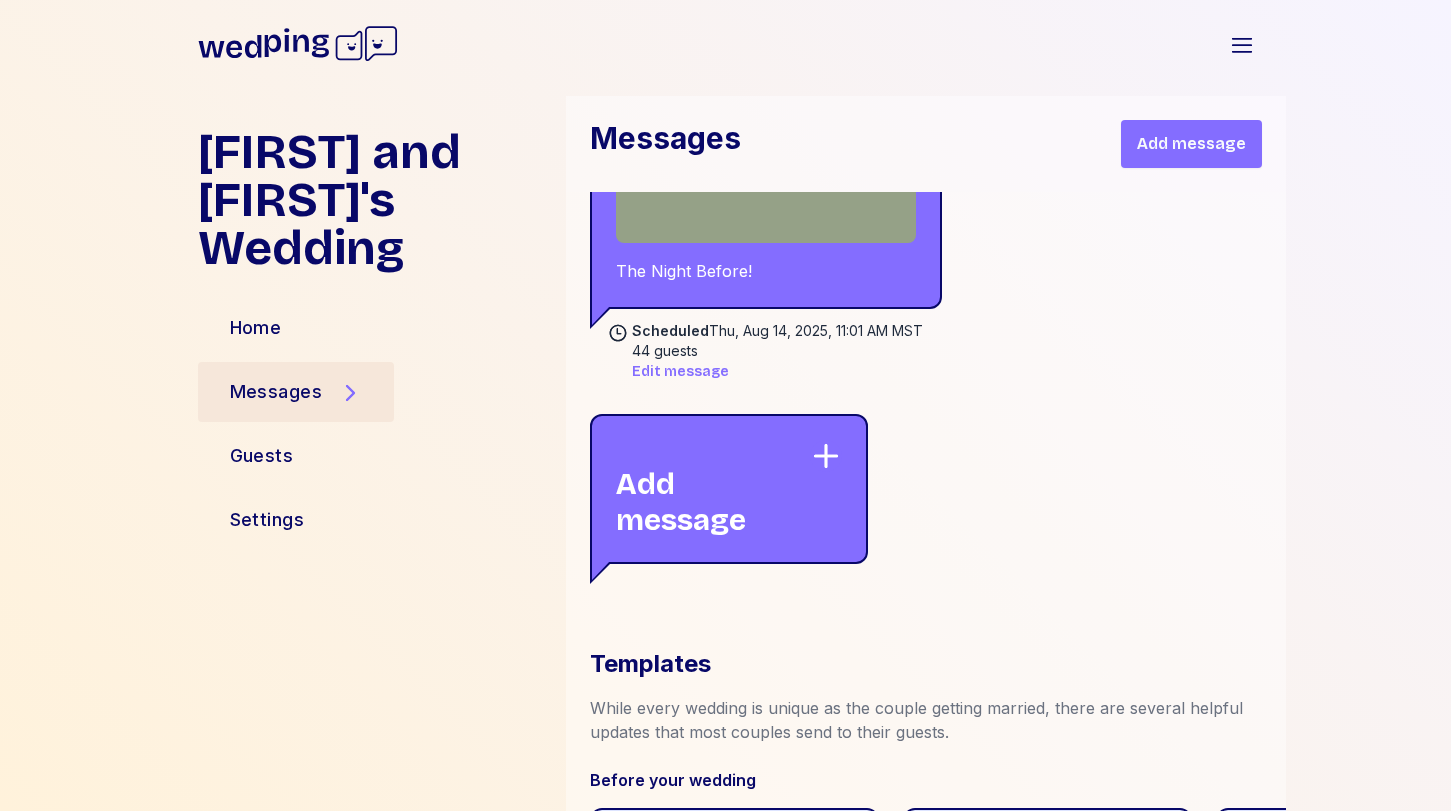 click on "Add message" at bounding box center (713, 489) 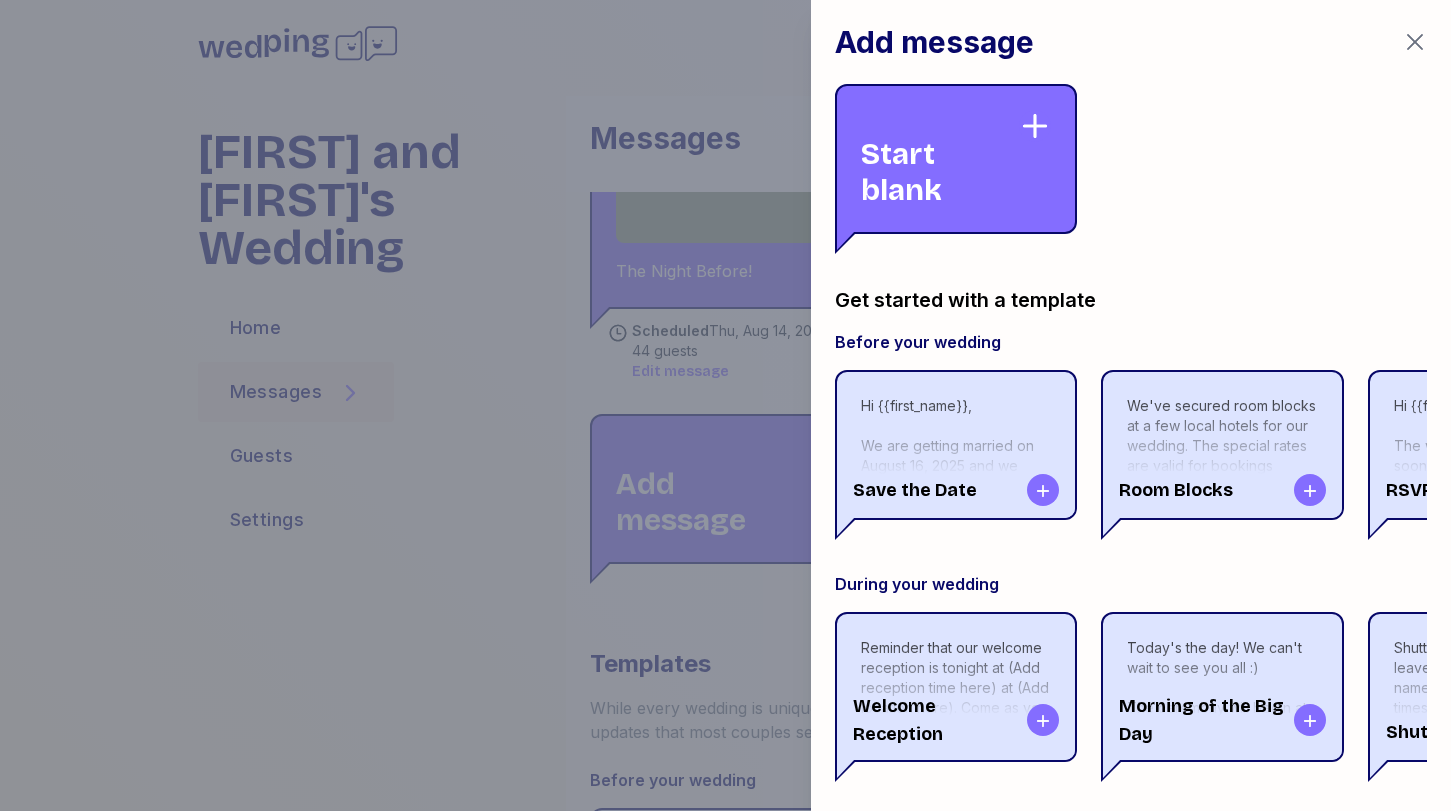 click on "Start blank" at bounding box center [940, 159] 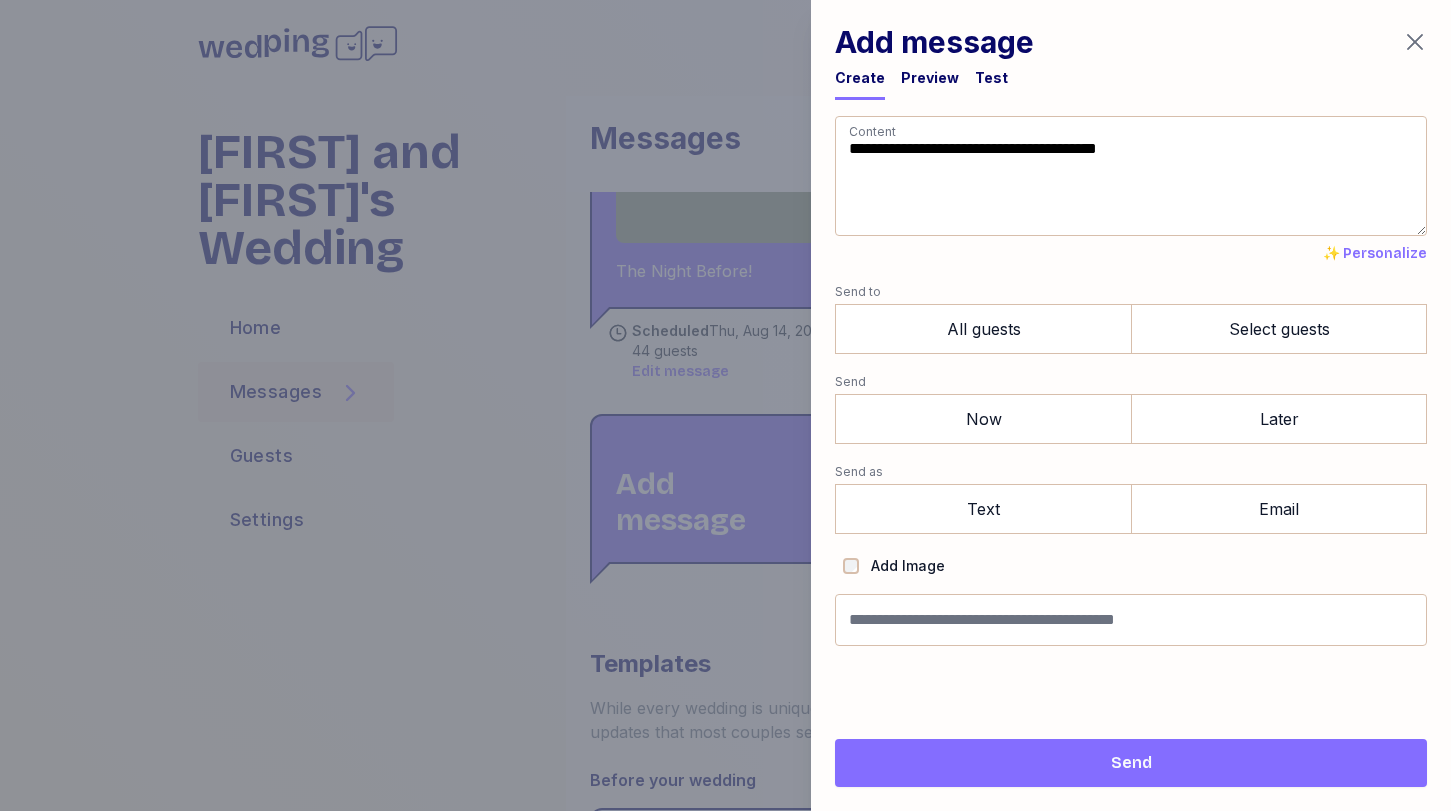 drag, startPoint x: 1198, startPoint y: 151, endPoint x: 754, endPoint y: 138, distance: 444.19028 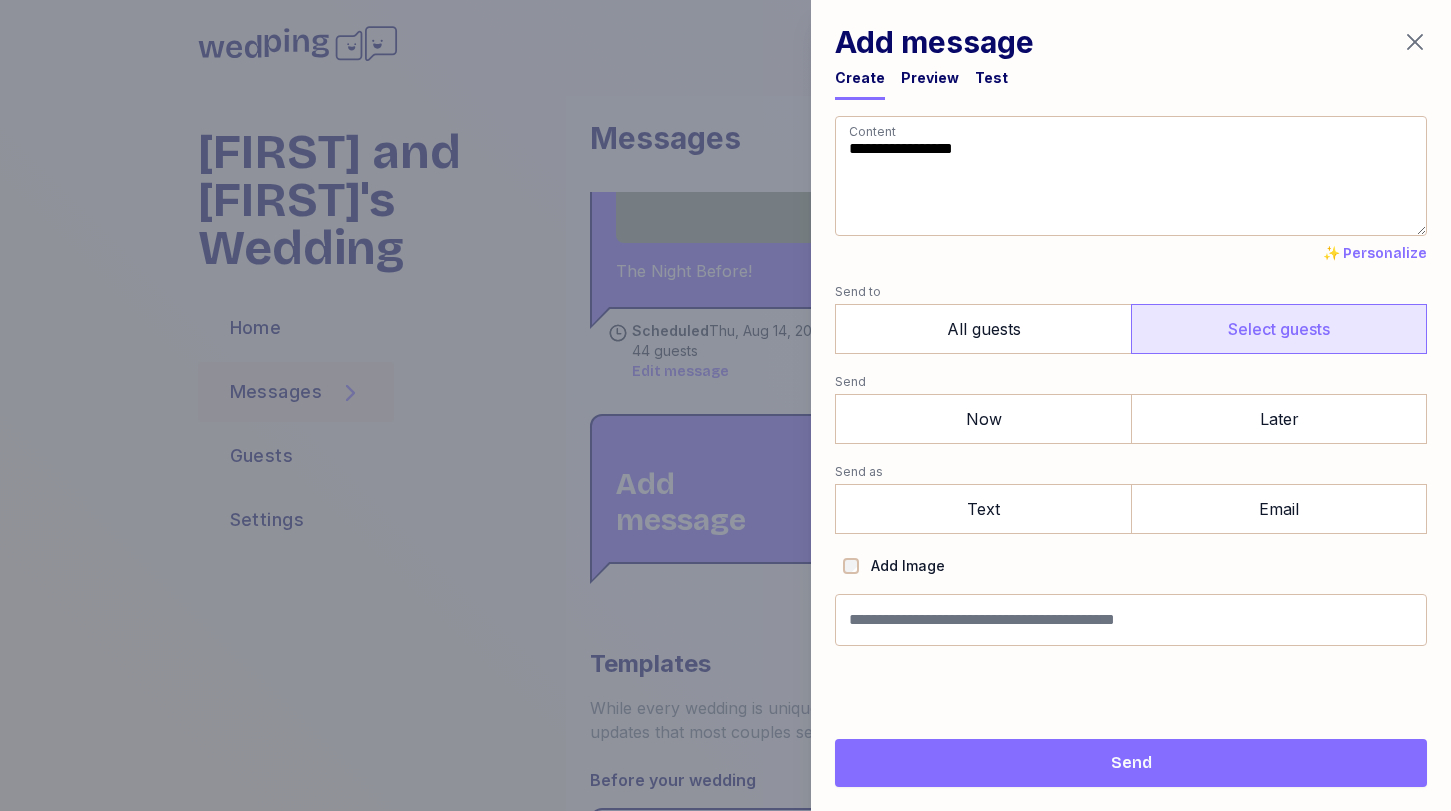 type on "**********" 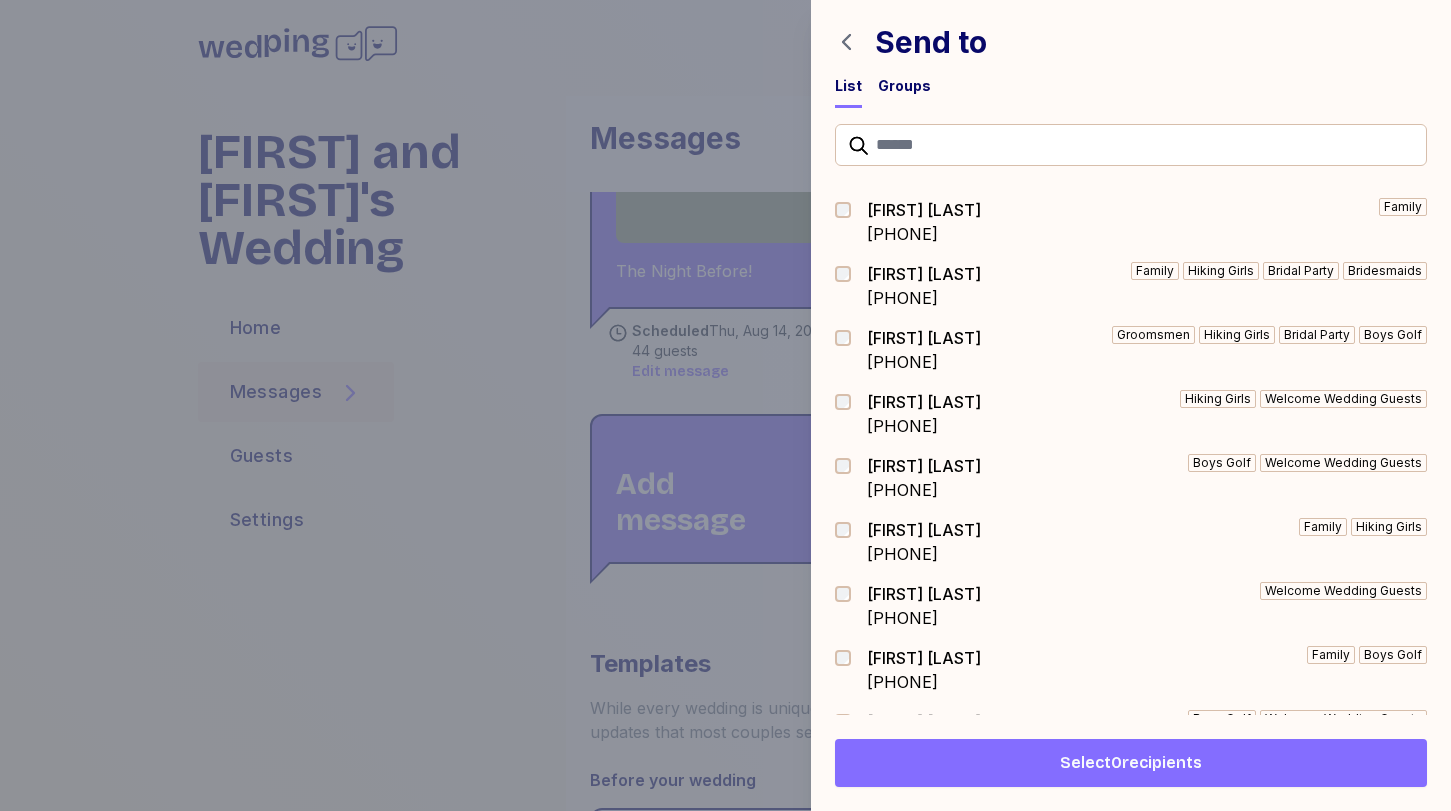 click on "Groups" at bounding box center [904, 86] 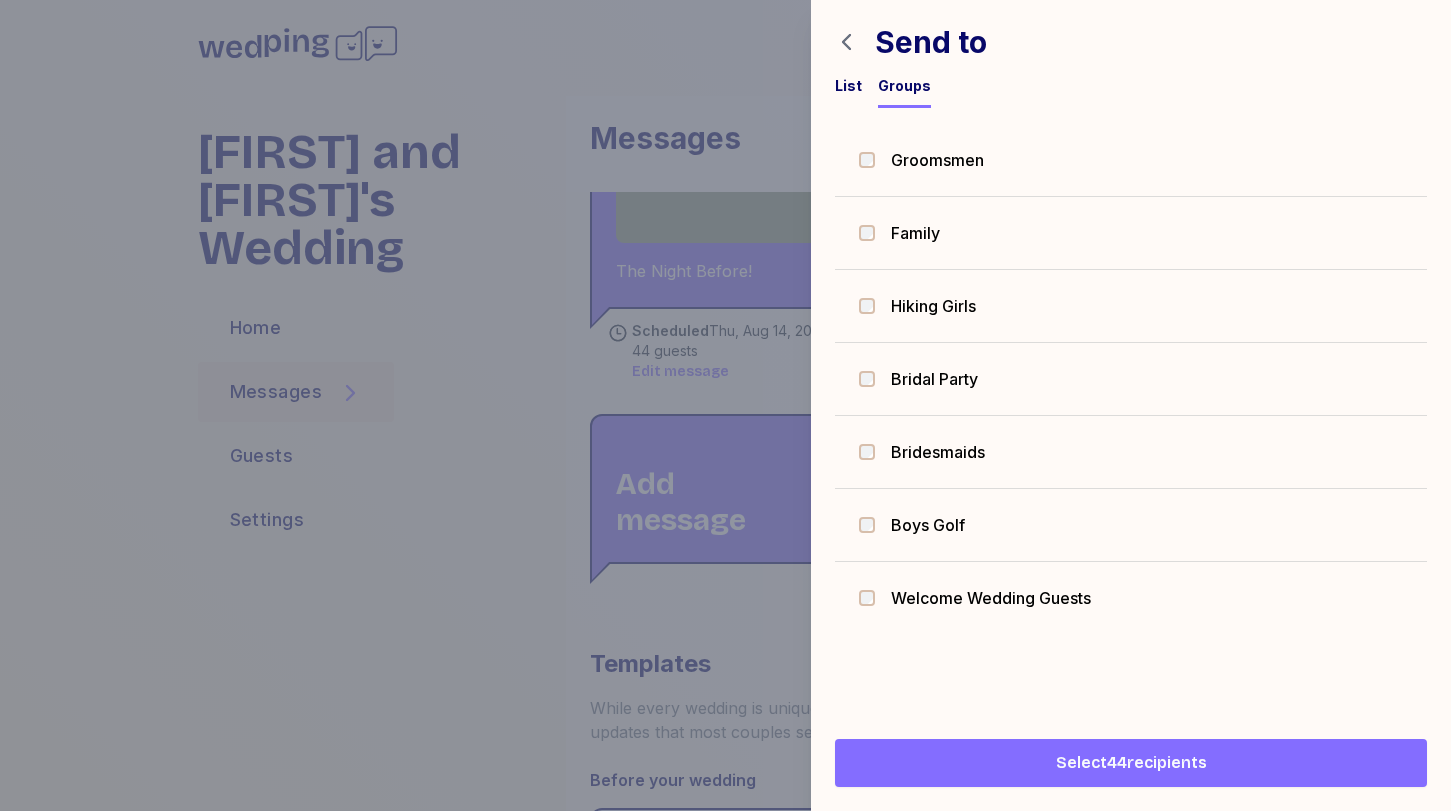 click on "Select  44  recipients" at bounding box center [1131, 763] 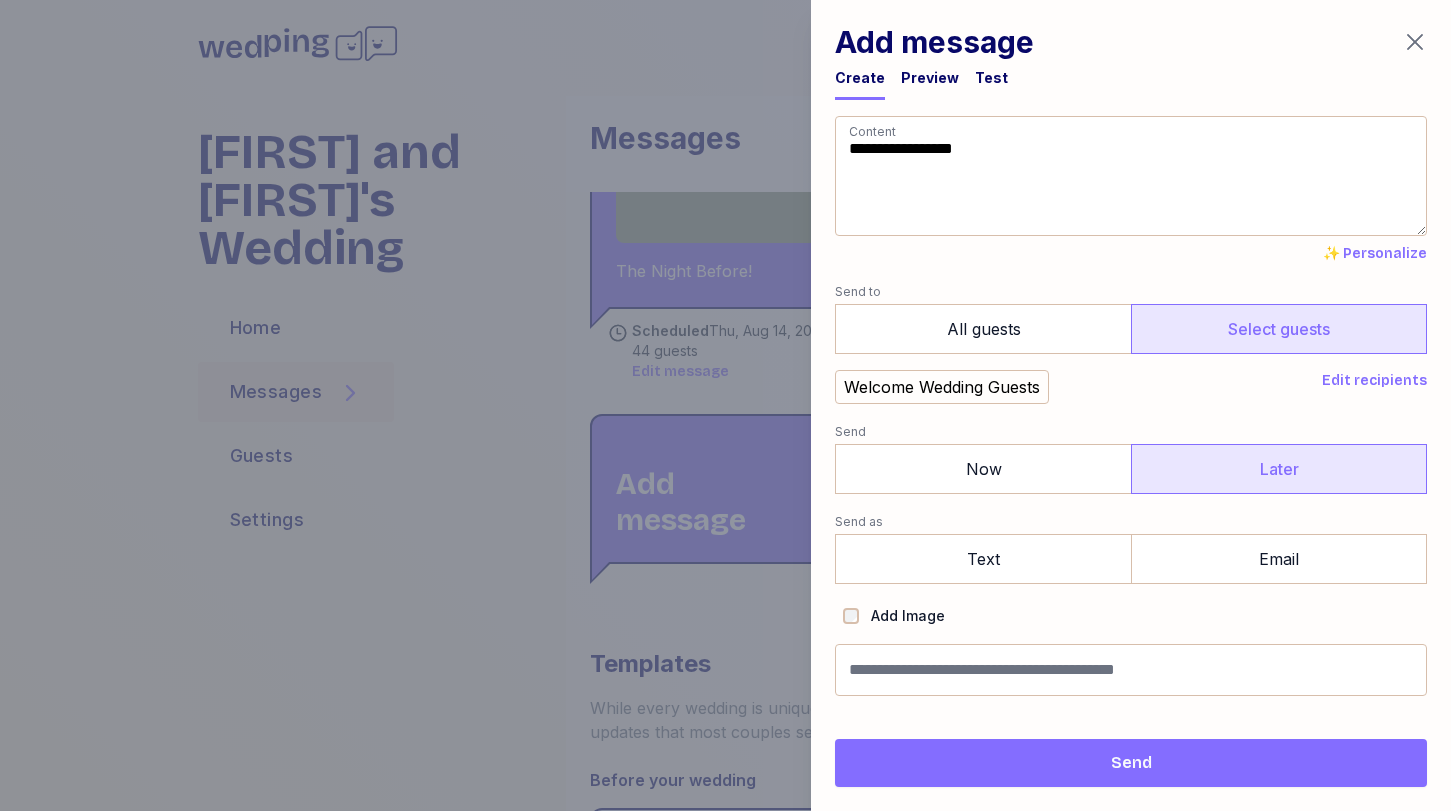 click on "Later" at bounding box center (1279, 469) 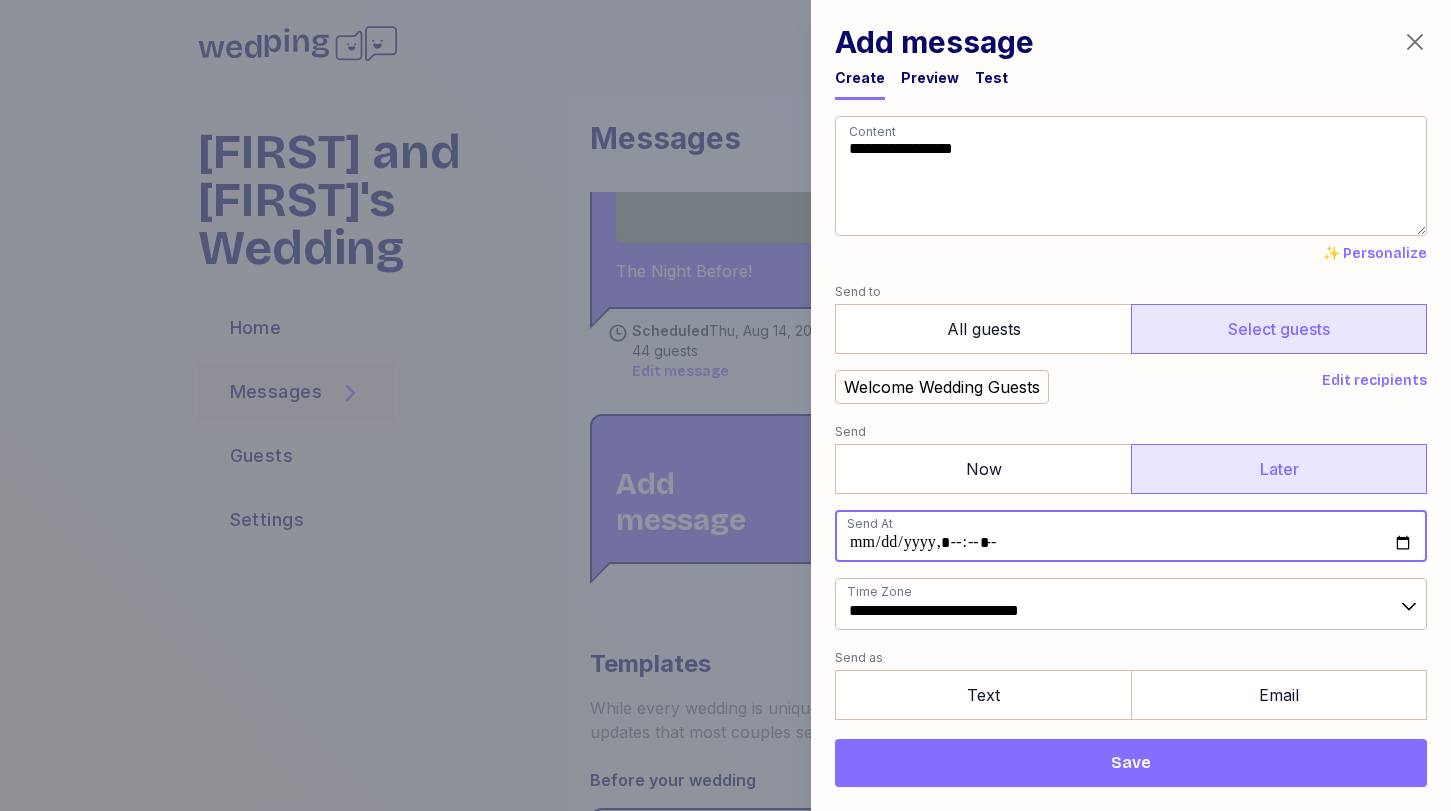 click at bounding box center [1131, 536] 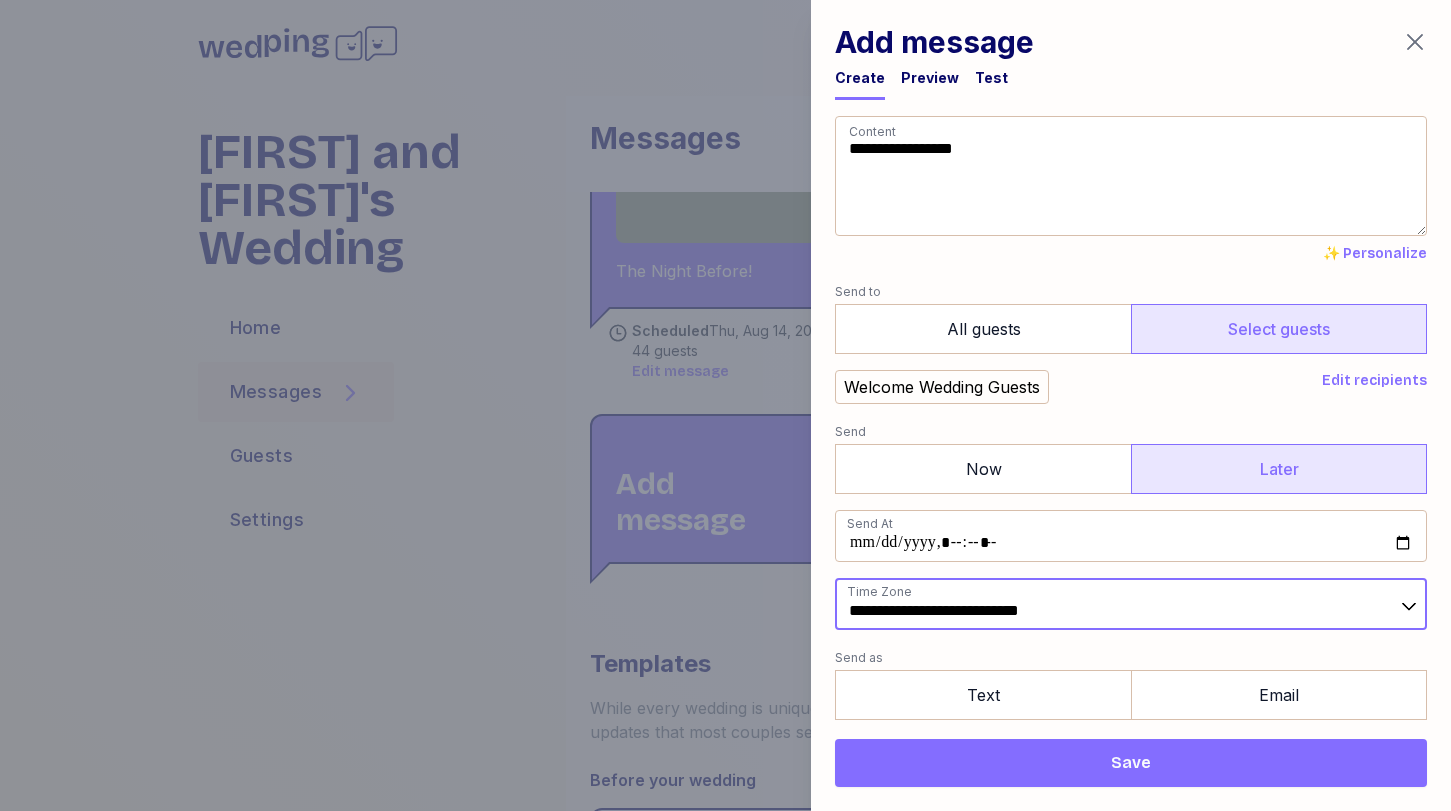 type on "**********" 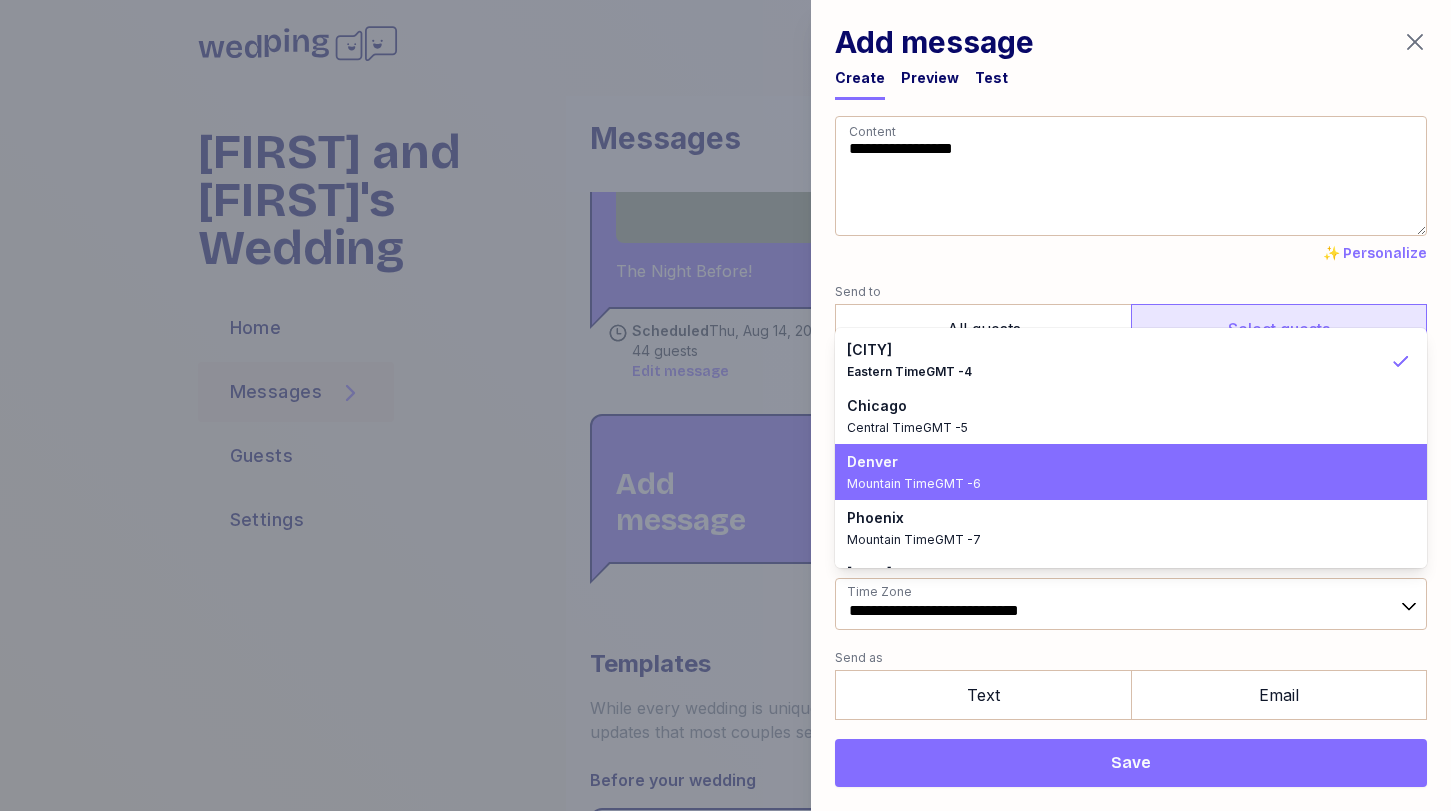 click on "Denver" at bounding box center [1119, 462] 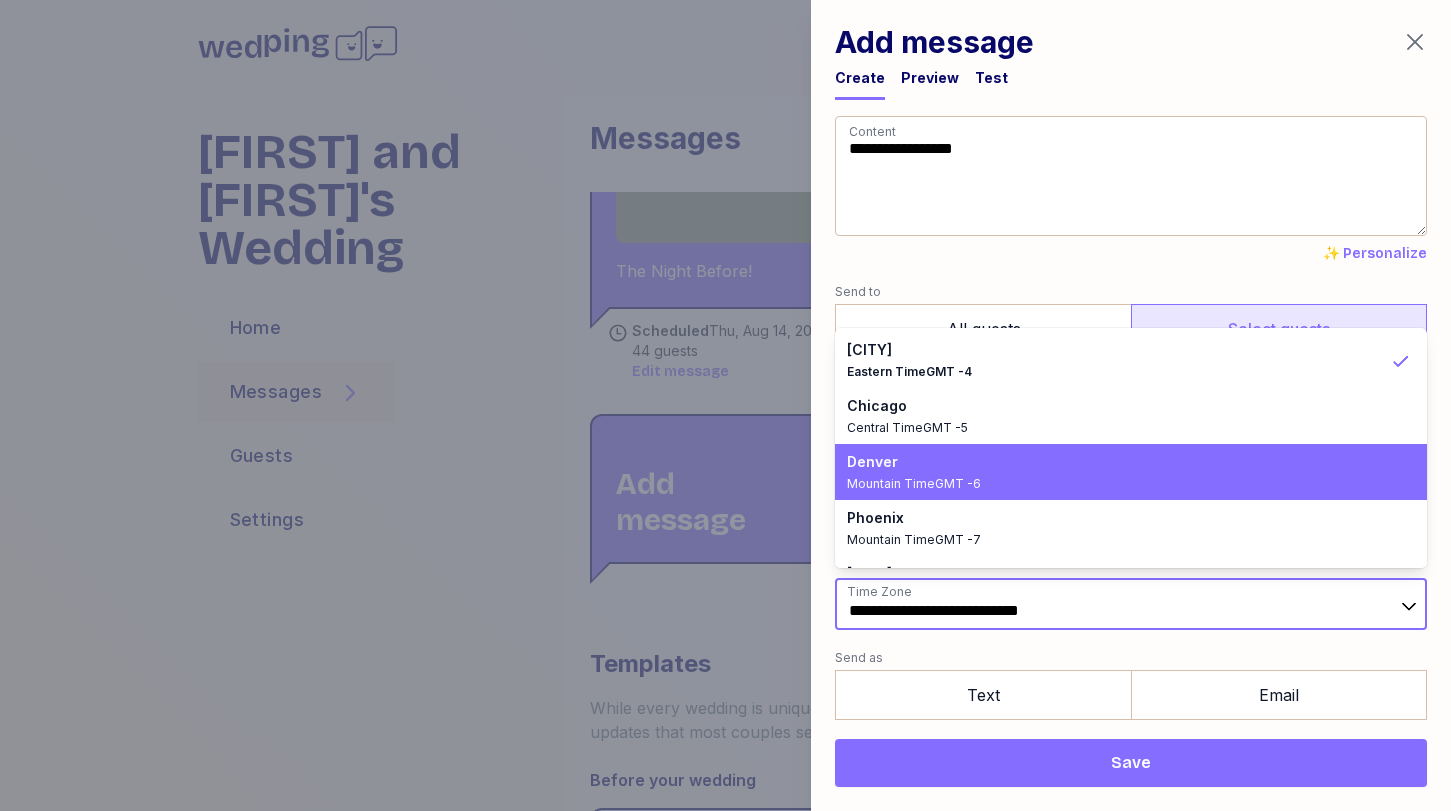 type on "**********" 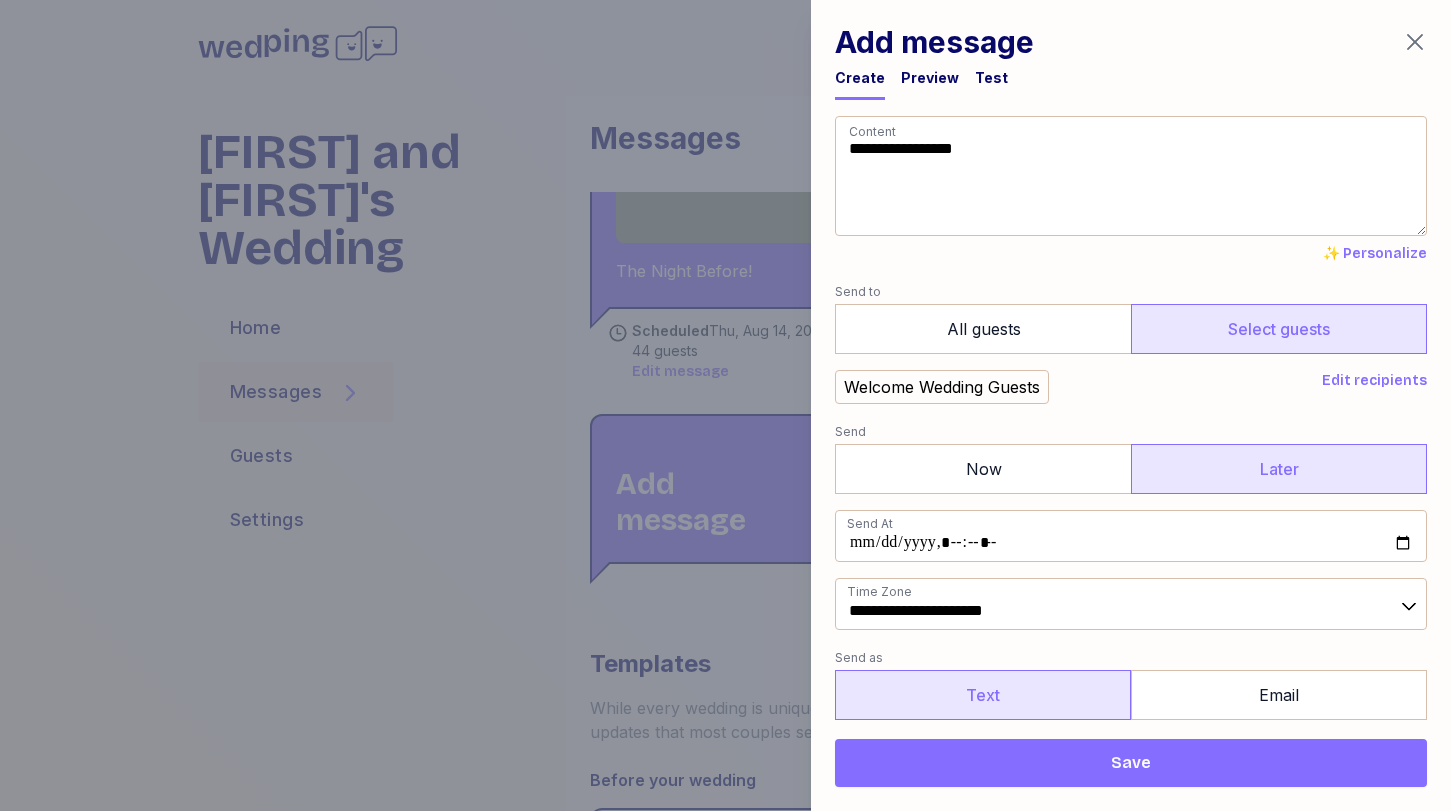 click on "Text" at bounding box center [983, 695] 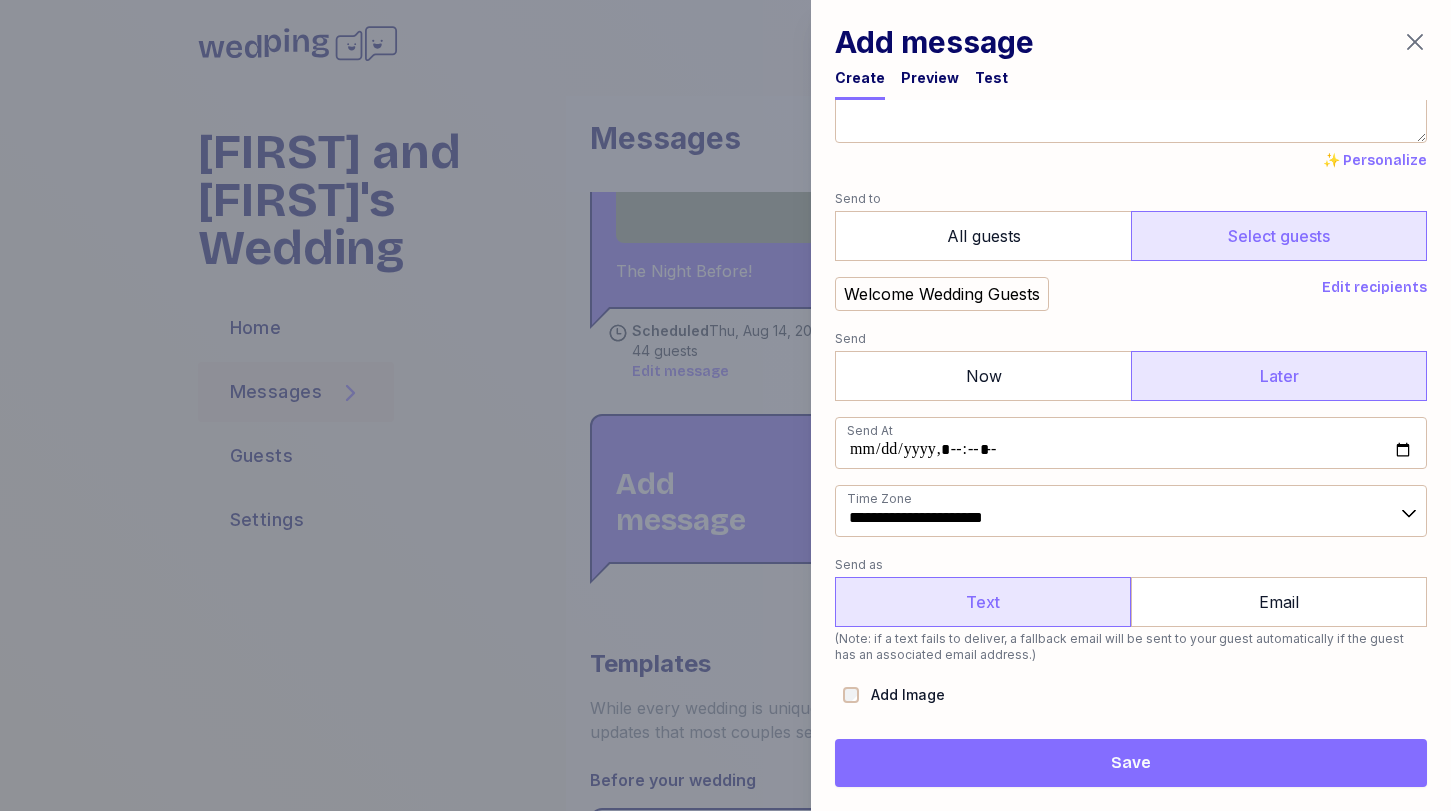 scroll, scrollTop: 145, scrollLeft: 0, axis: vertical 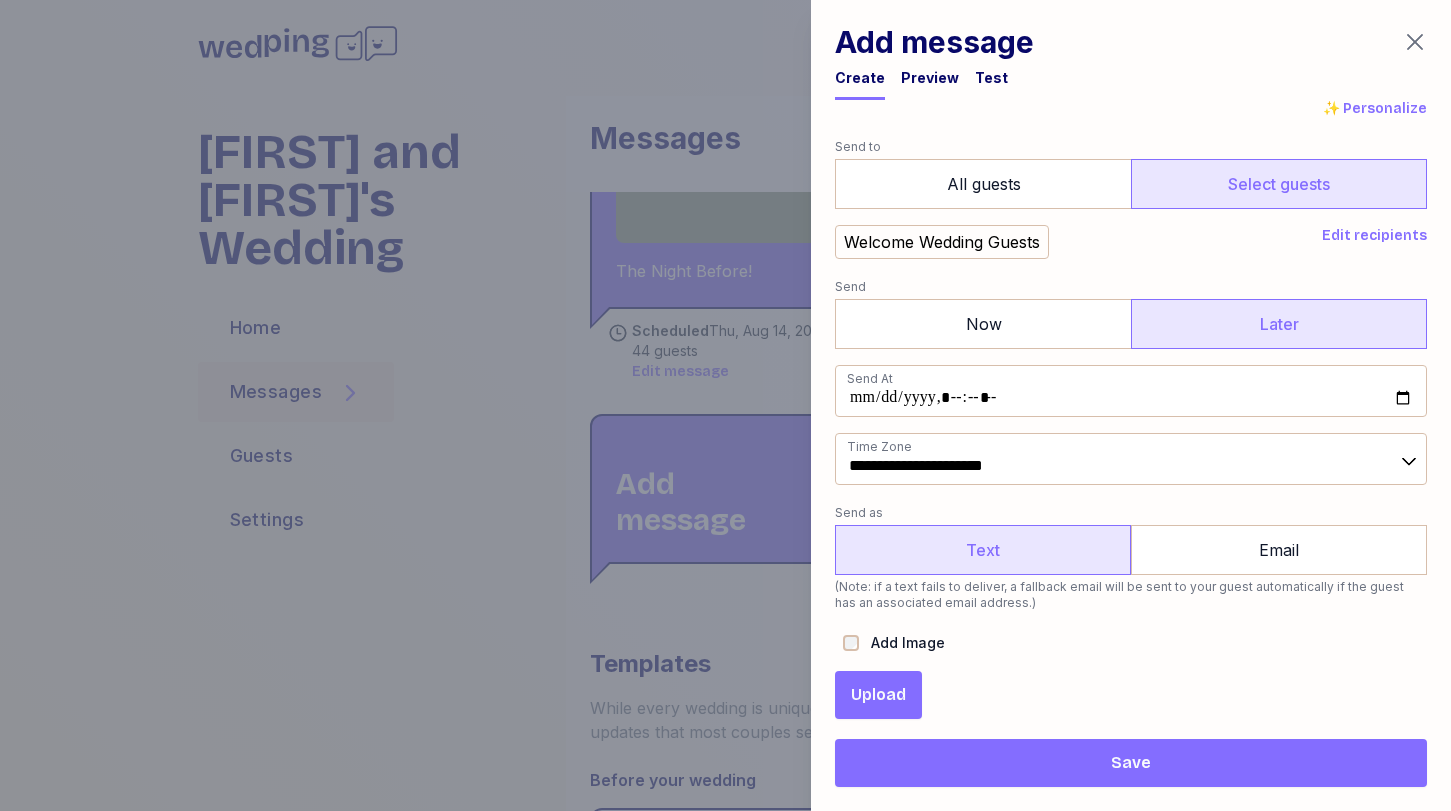 click on "Upload" at bounding box center [878, 695] 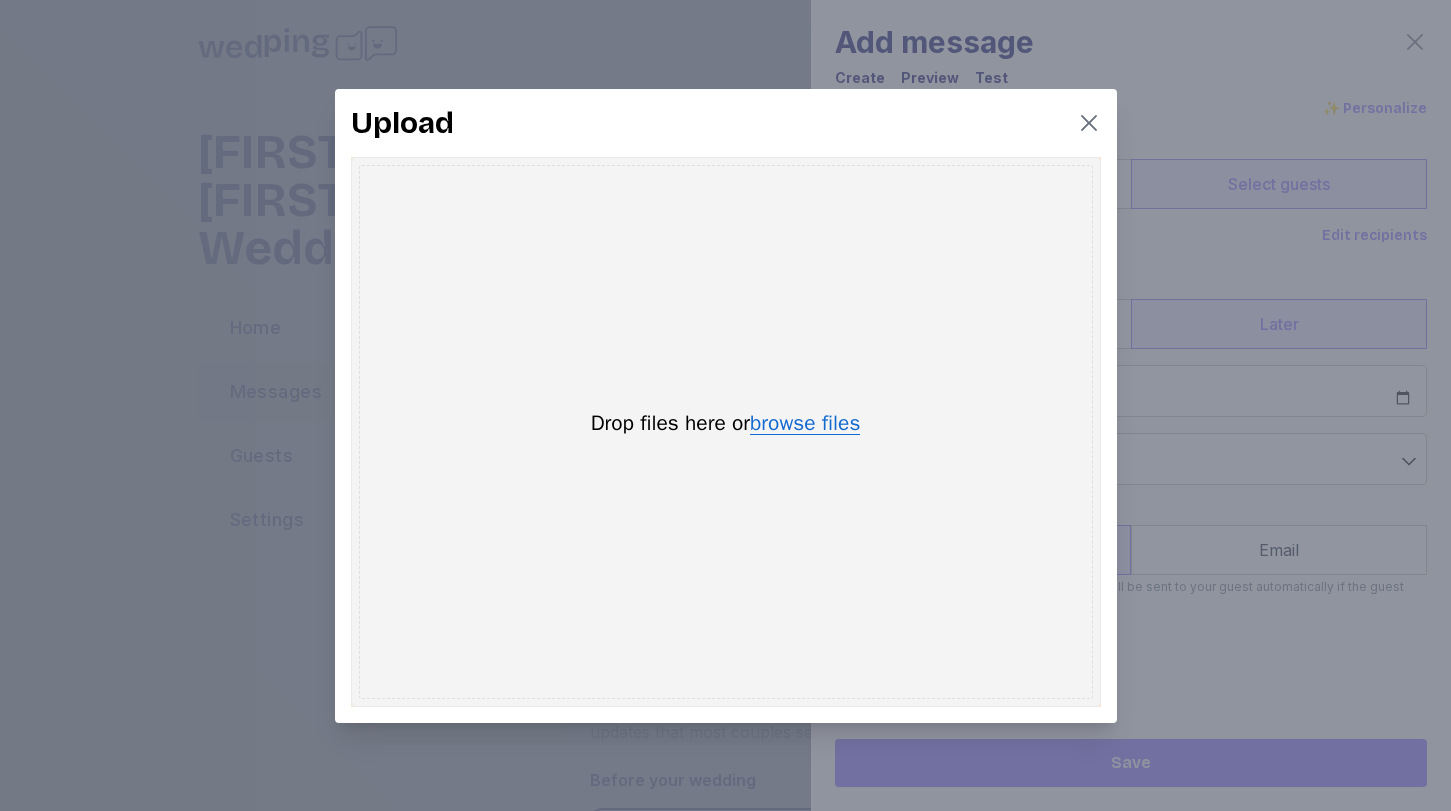click on "browse files" at bounding box center [805, 424] 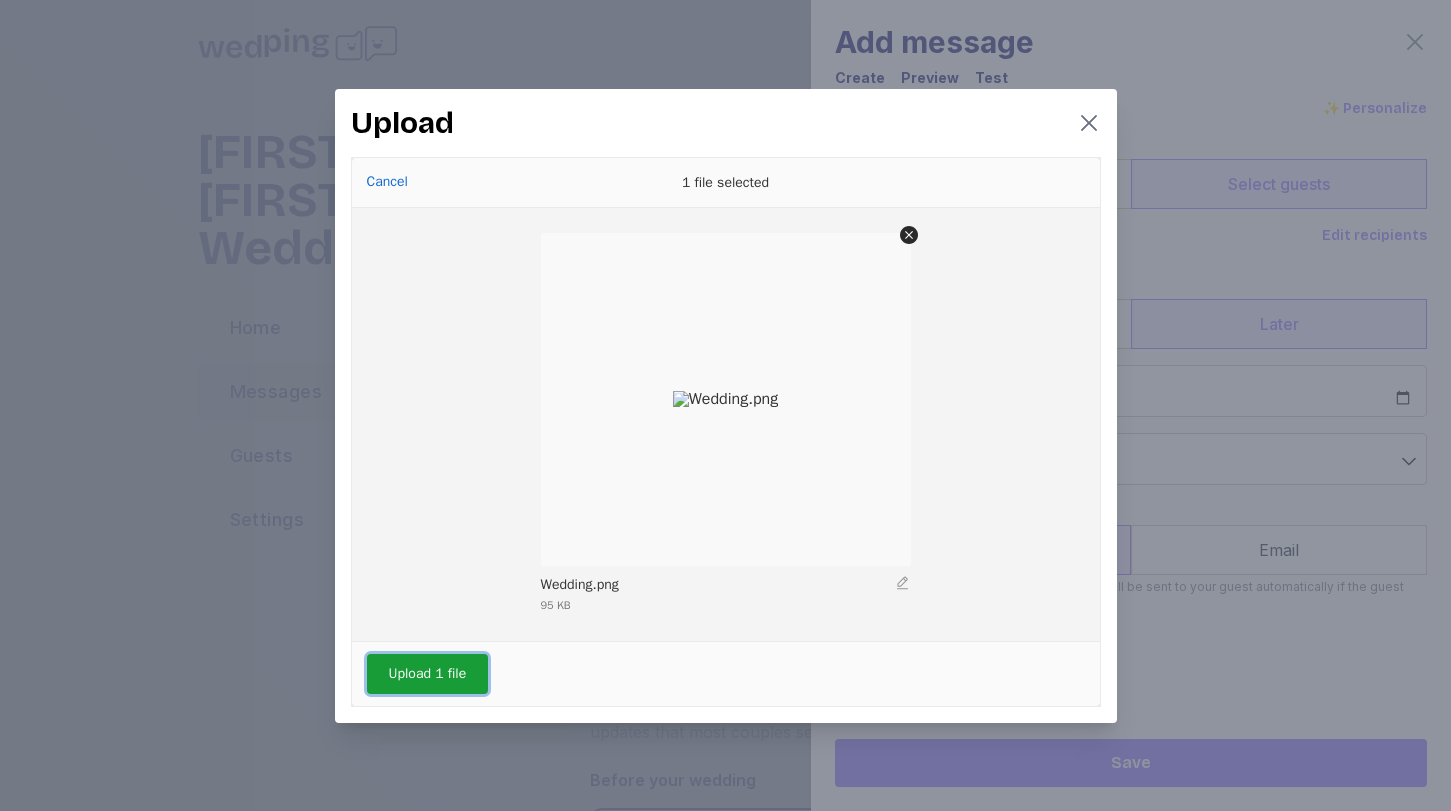 click on "Upload 1 file" at bounding box center [428, 674] 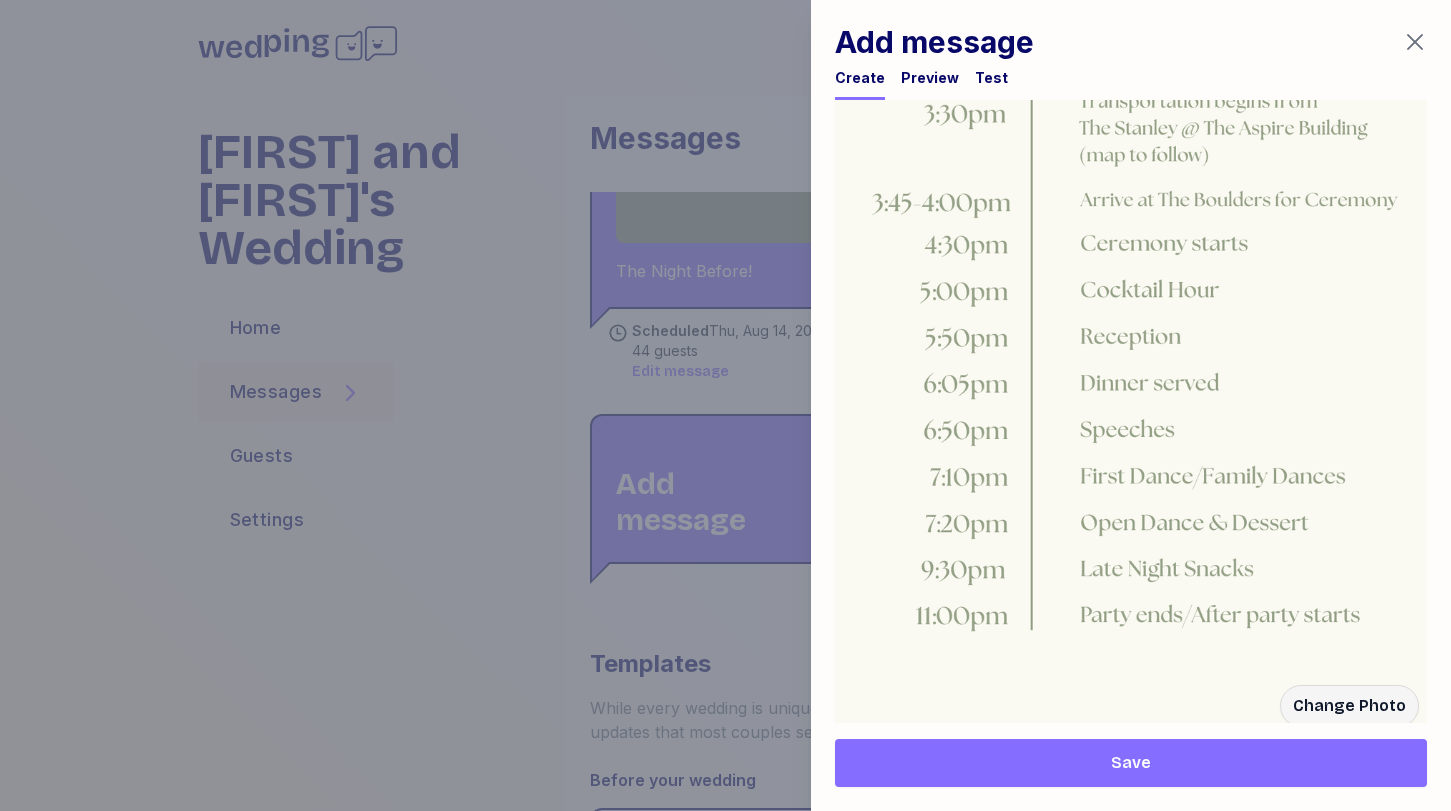 scroll, scrollTop: 1213, scrollLeft: 0, axis: vertical 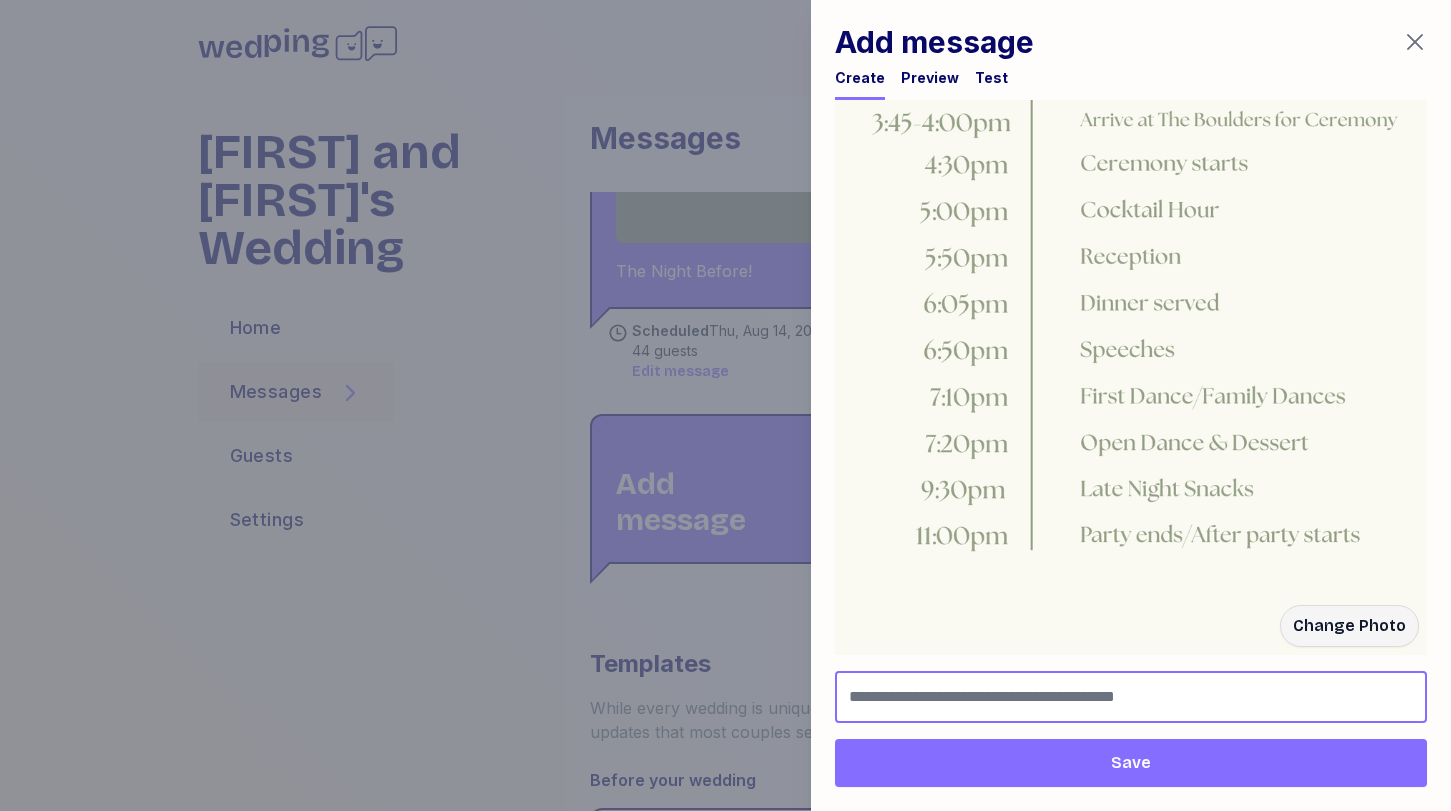click at bounding box center [1131, 697] 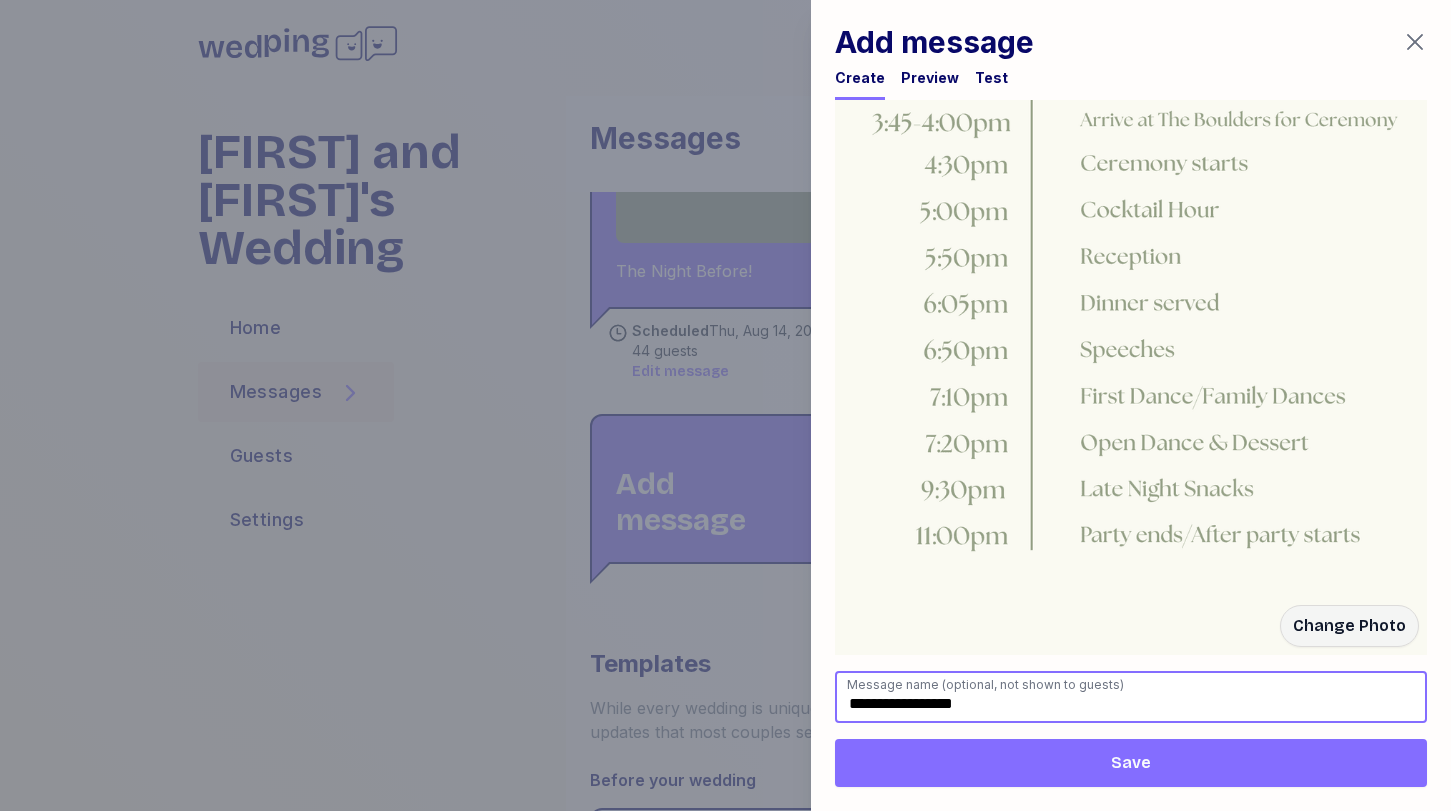 type on "**********" 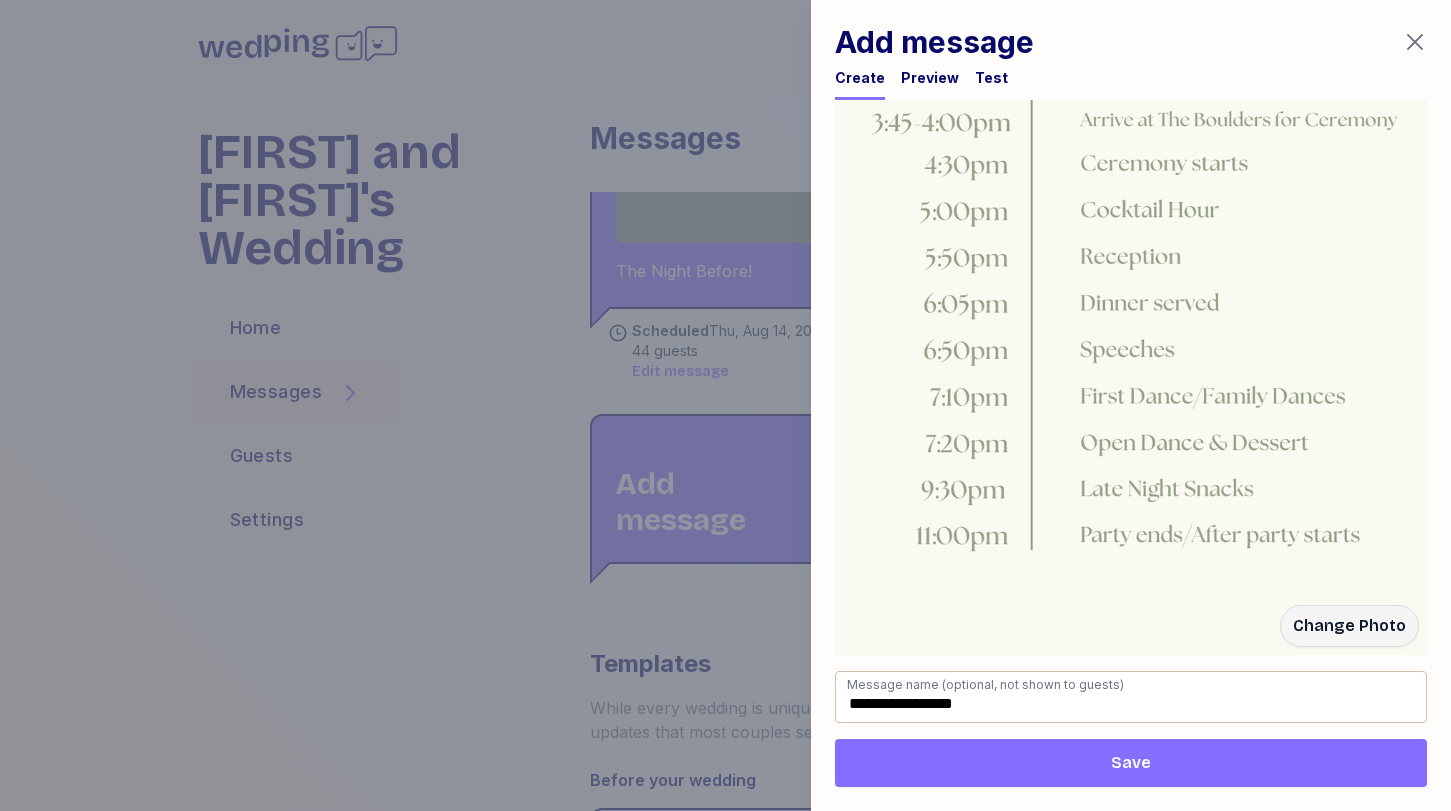 click on "Save" at bounding box center [1131, 763] 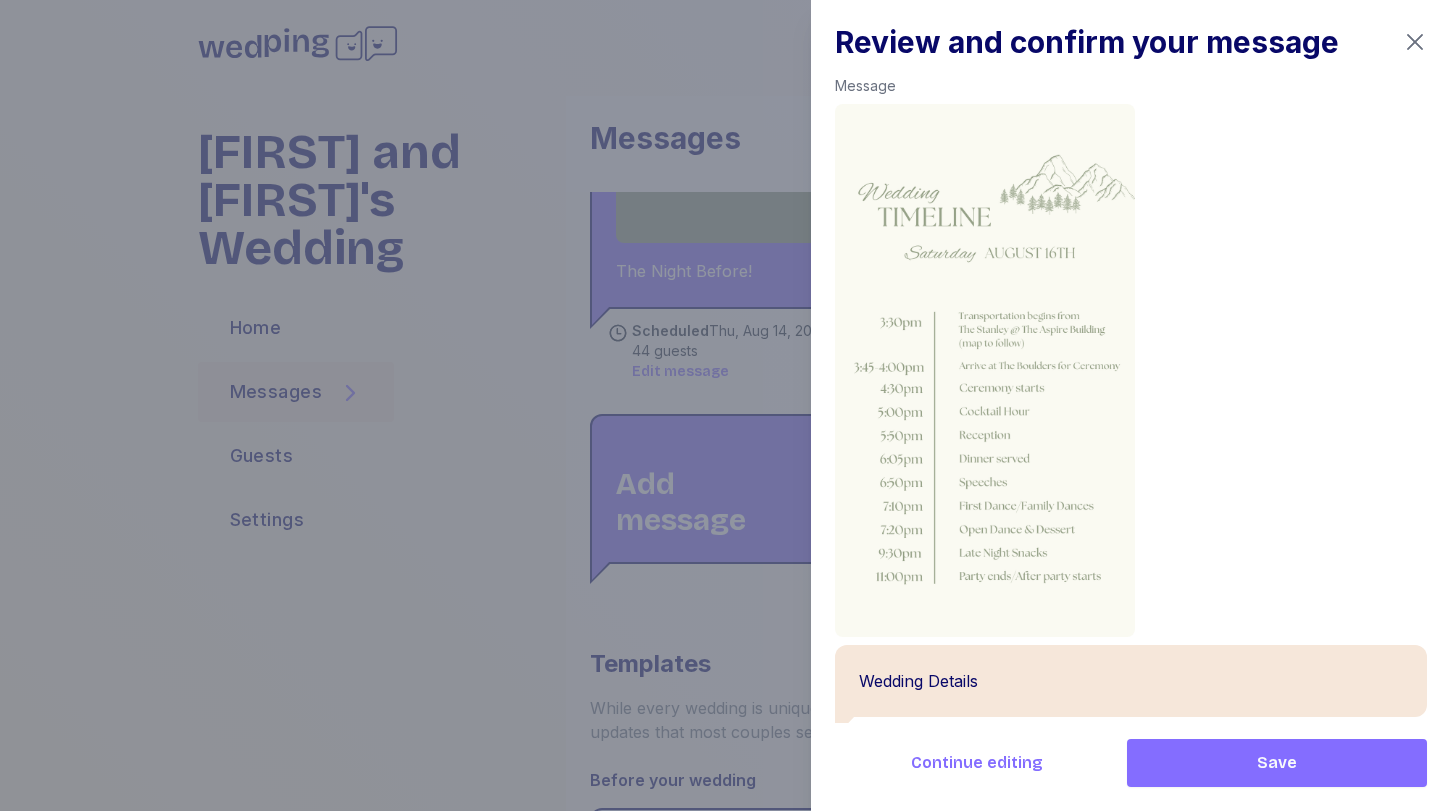 click on "Continue editing" at bounding box center (977, 763) 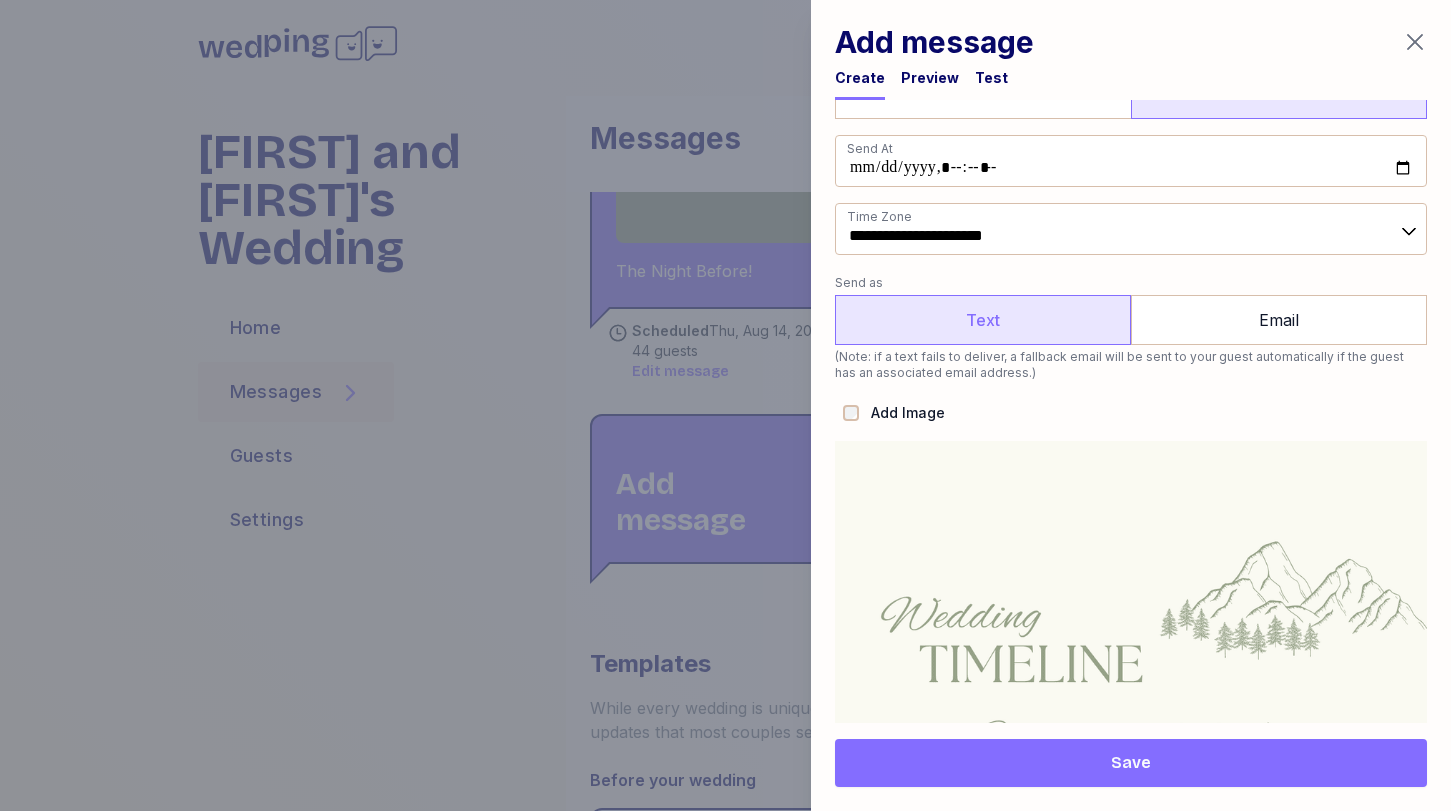 scroll, scrollTop: 0, scrollLeft: 0, axis: both 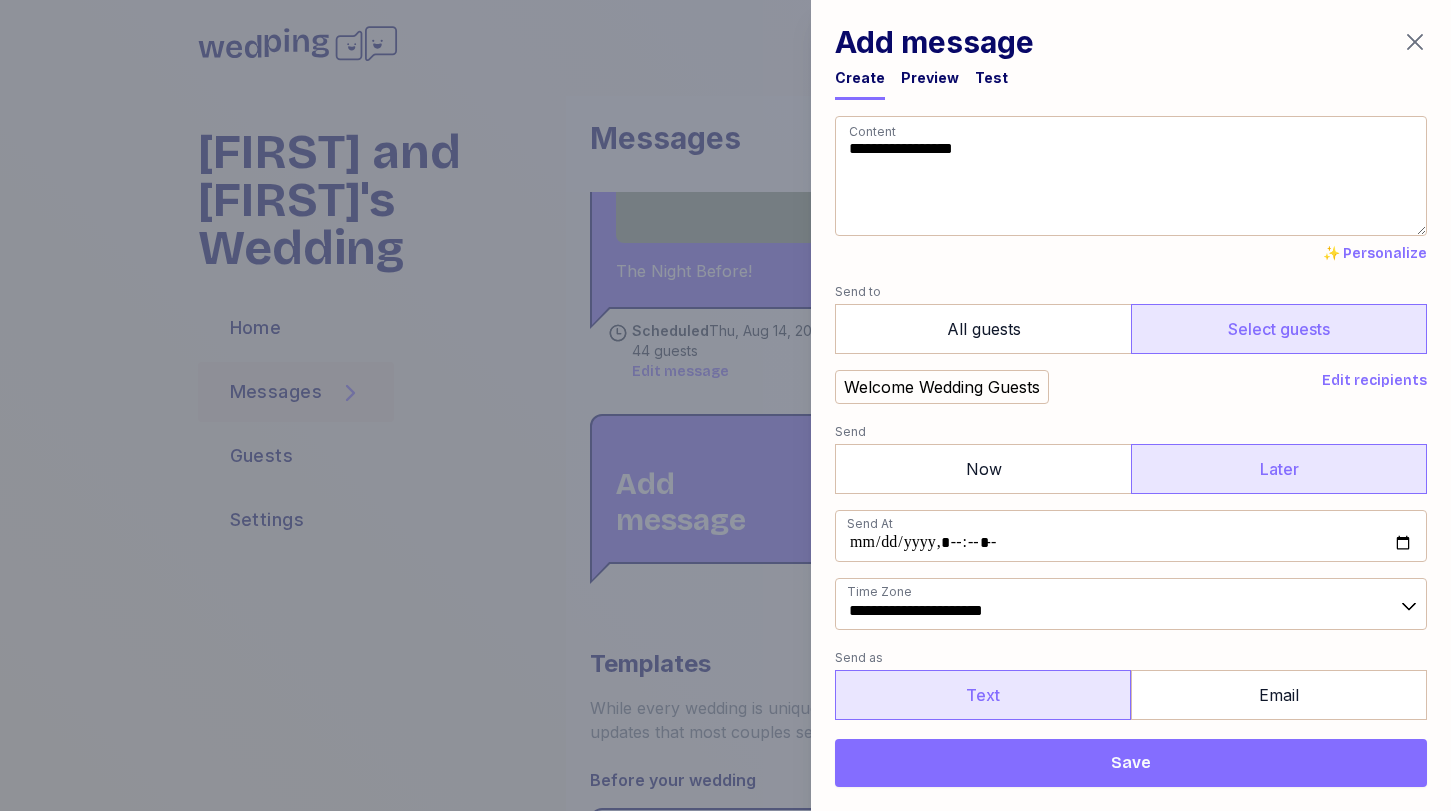 click on "Save" at bounding box center [1131, 763] 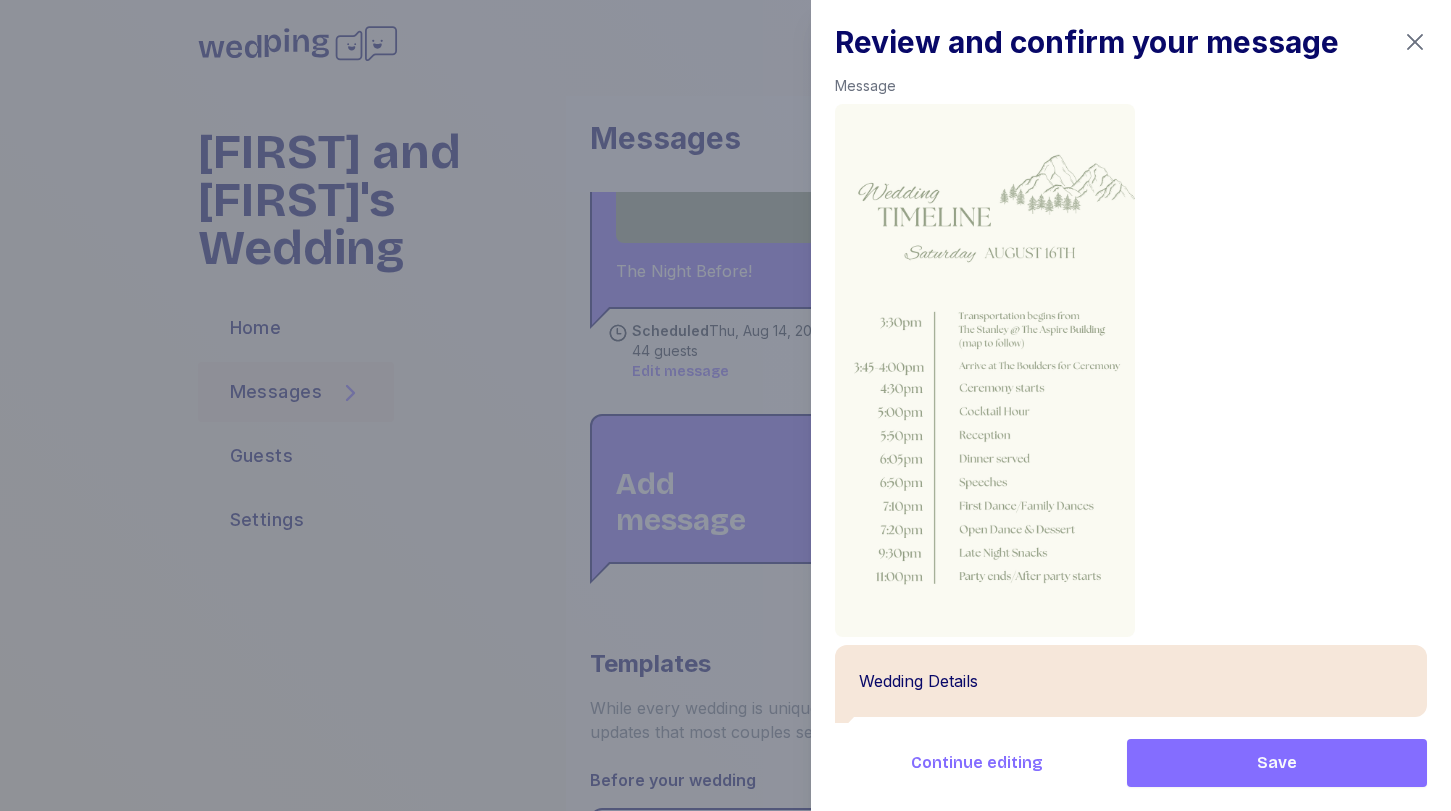 click on "Save" at bounding box center [1277, 763] 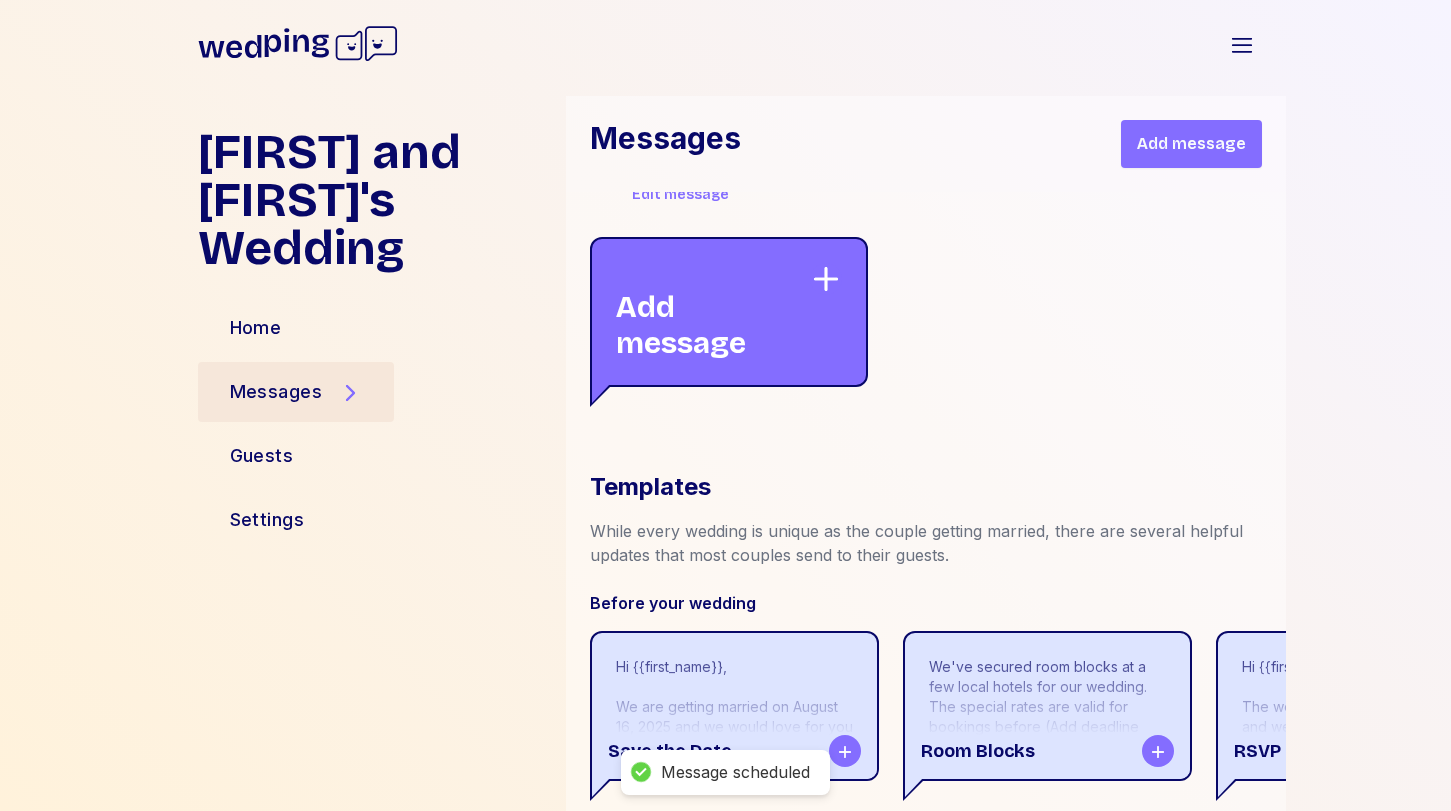 scroll, scrollTop: 3873, scrollLeft: 0, axis: vertical 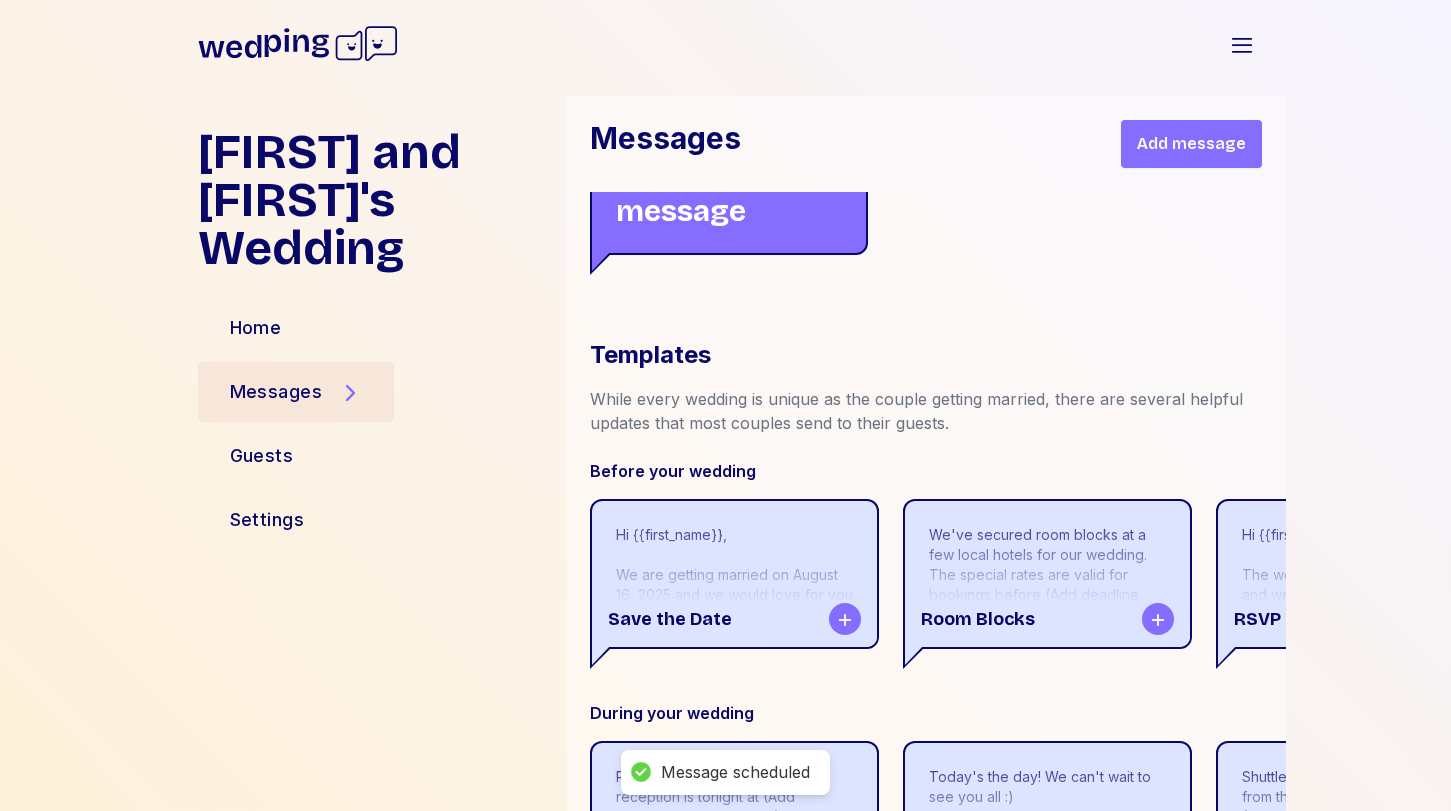 click on "Add message" at bounding box center (713, 180) 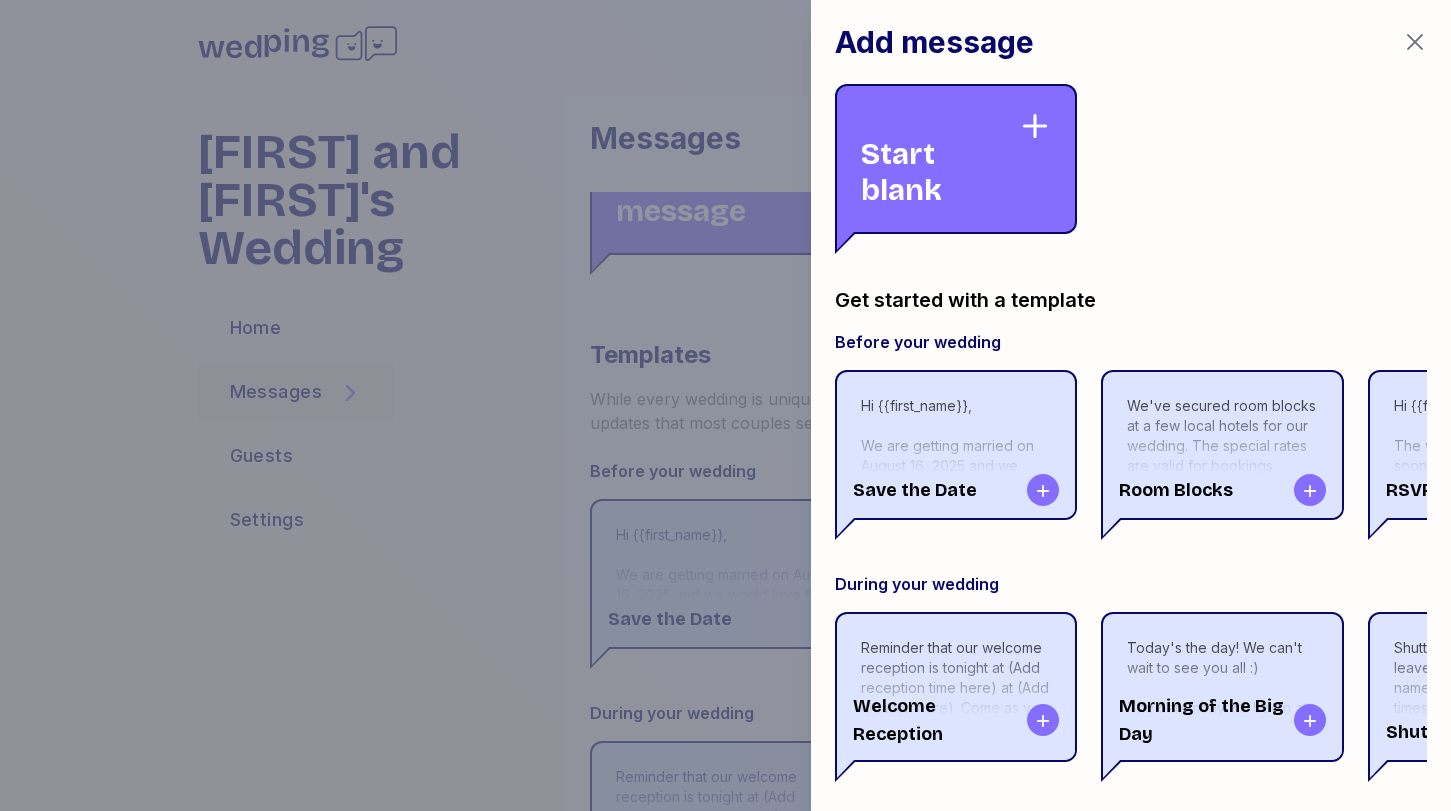 click on "Start blank" at bounding box center (940, 159) 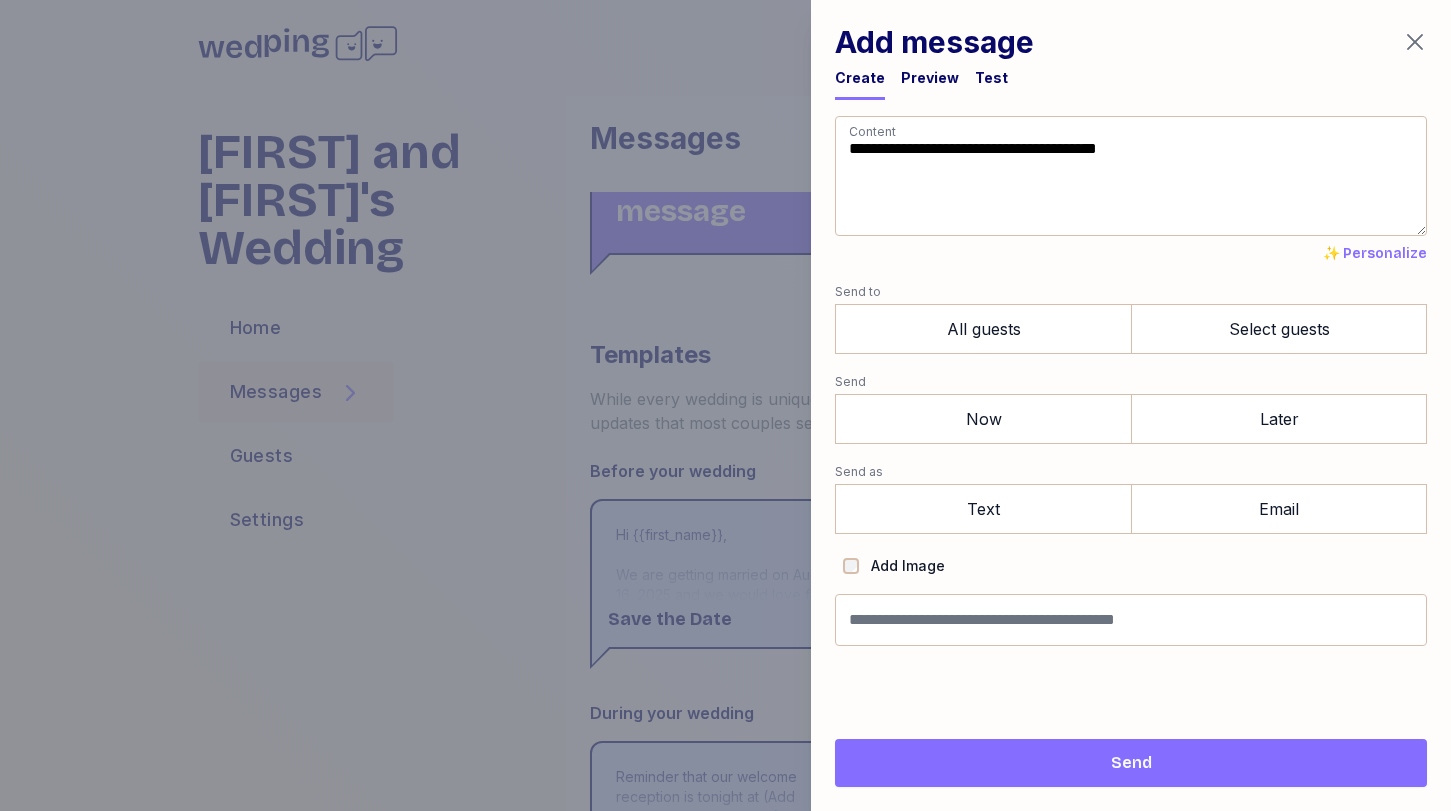 drag, startPoint x: 1194, startPoint y: 150, endPoint x: 672, endPoint y: 132, distance: 522.31024 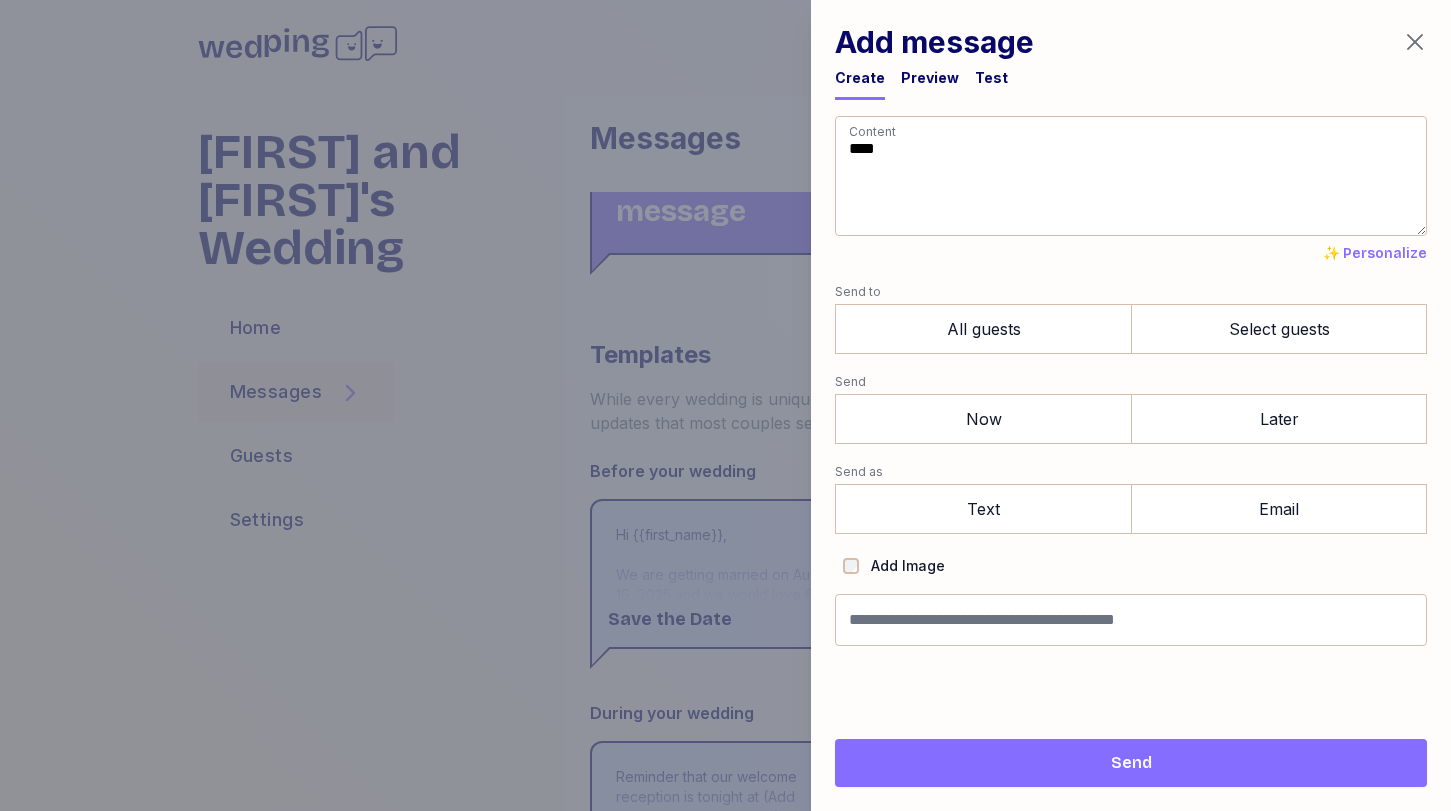 type on "*" 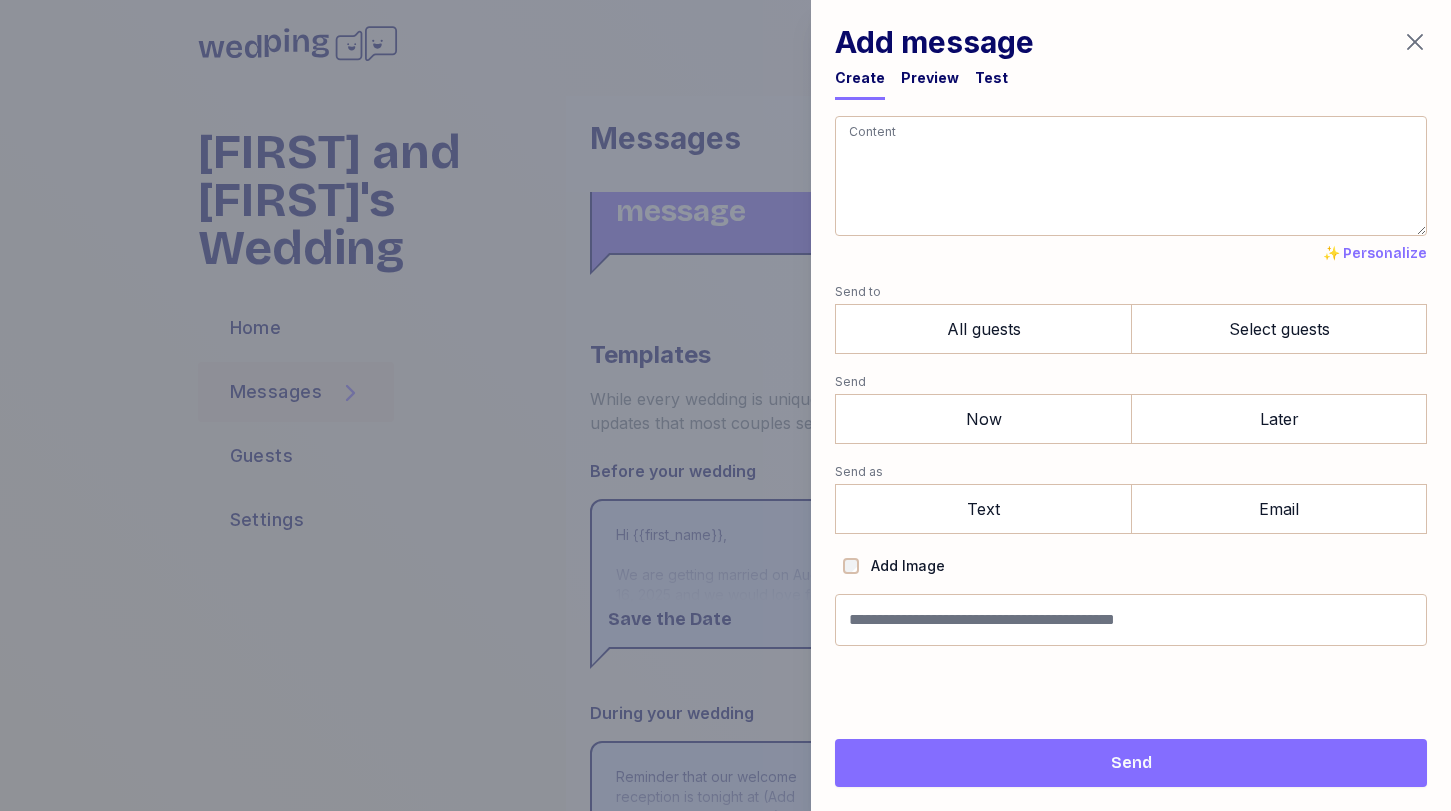 type on "*" 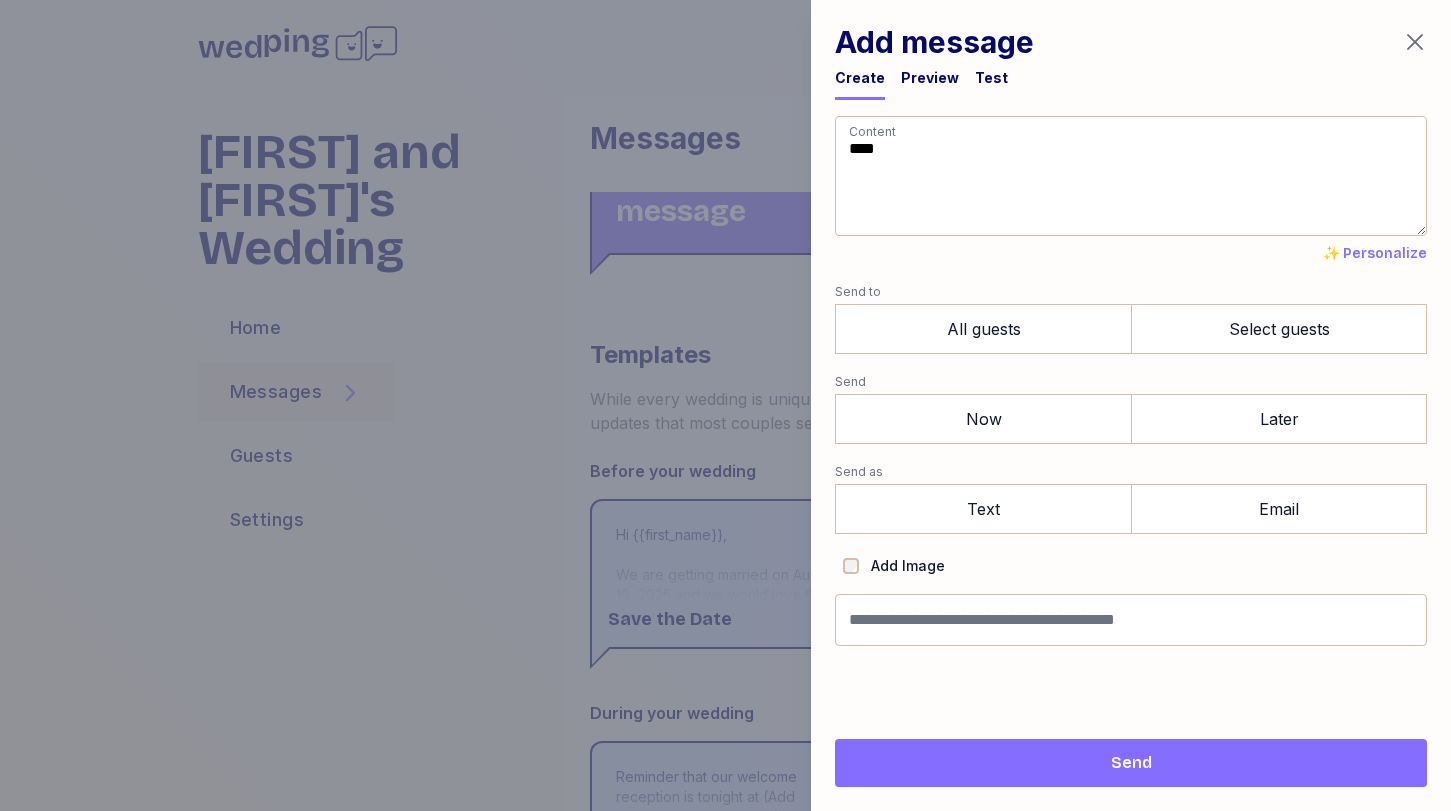 type on "*" 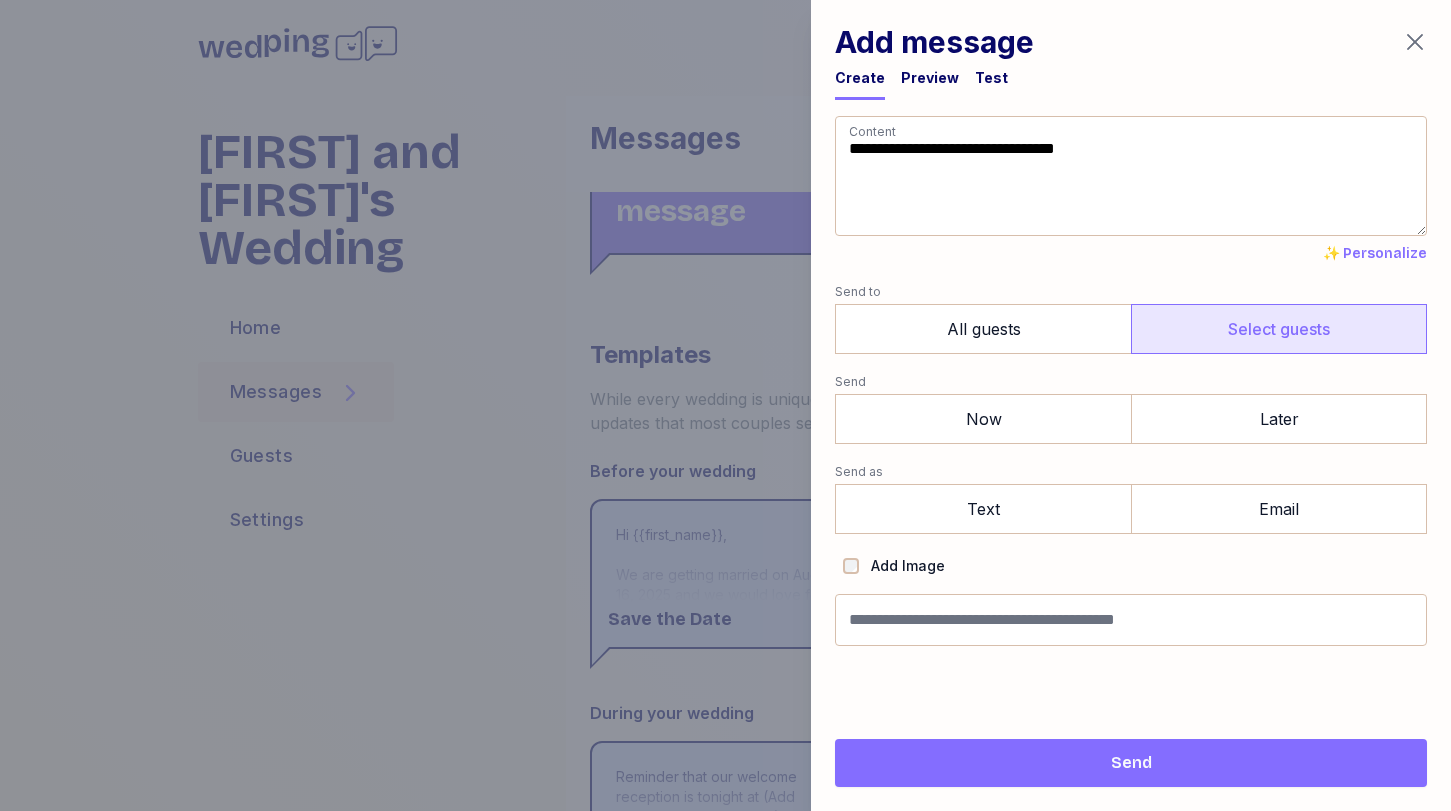 type on "**********" 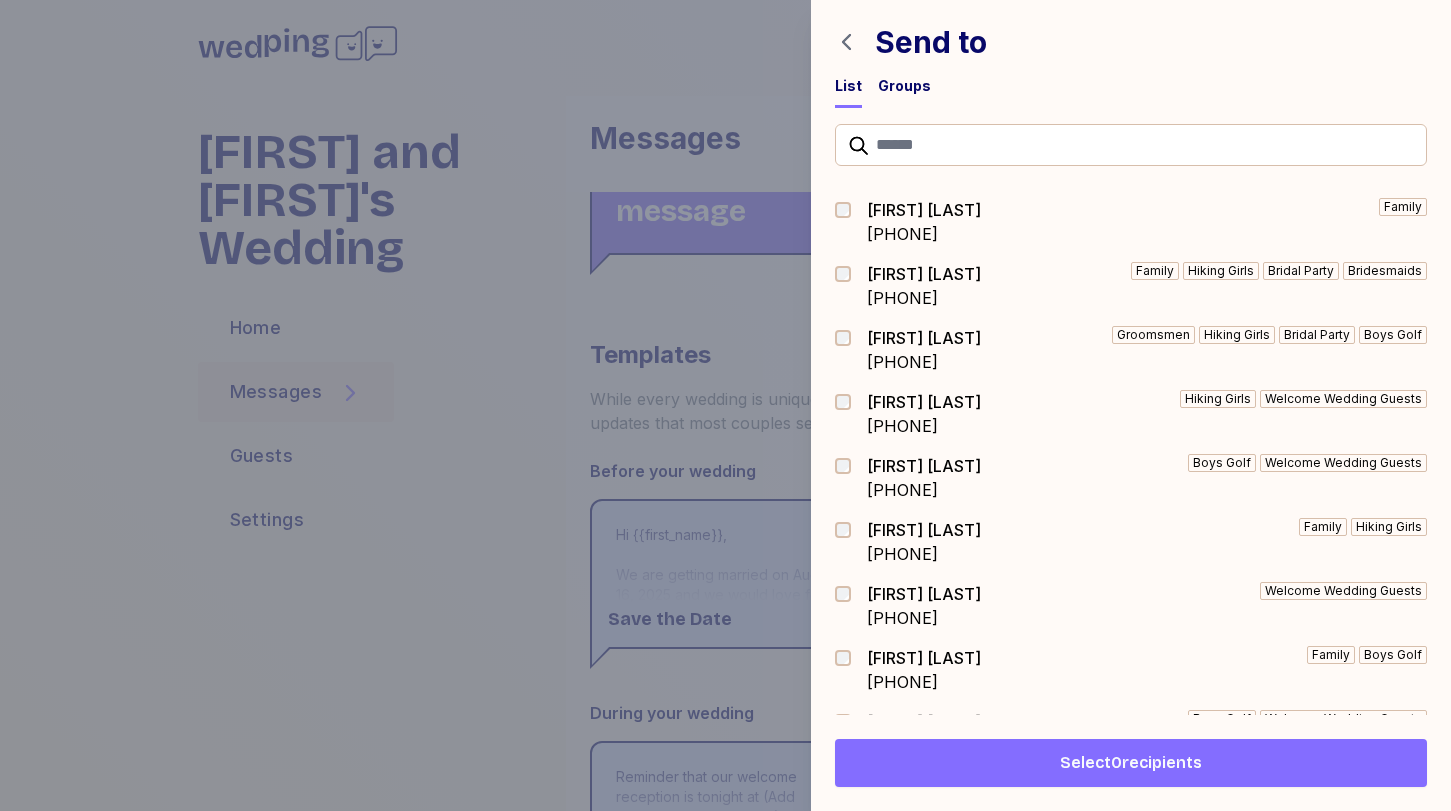 click on "Groups" at bounding box center (904, 86) 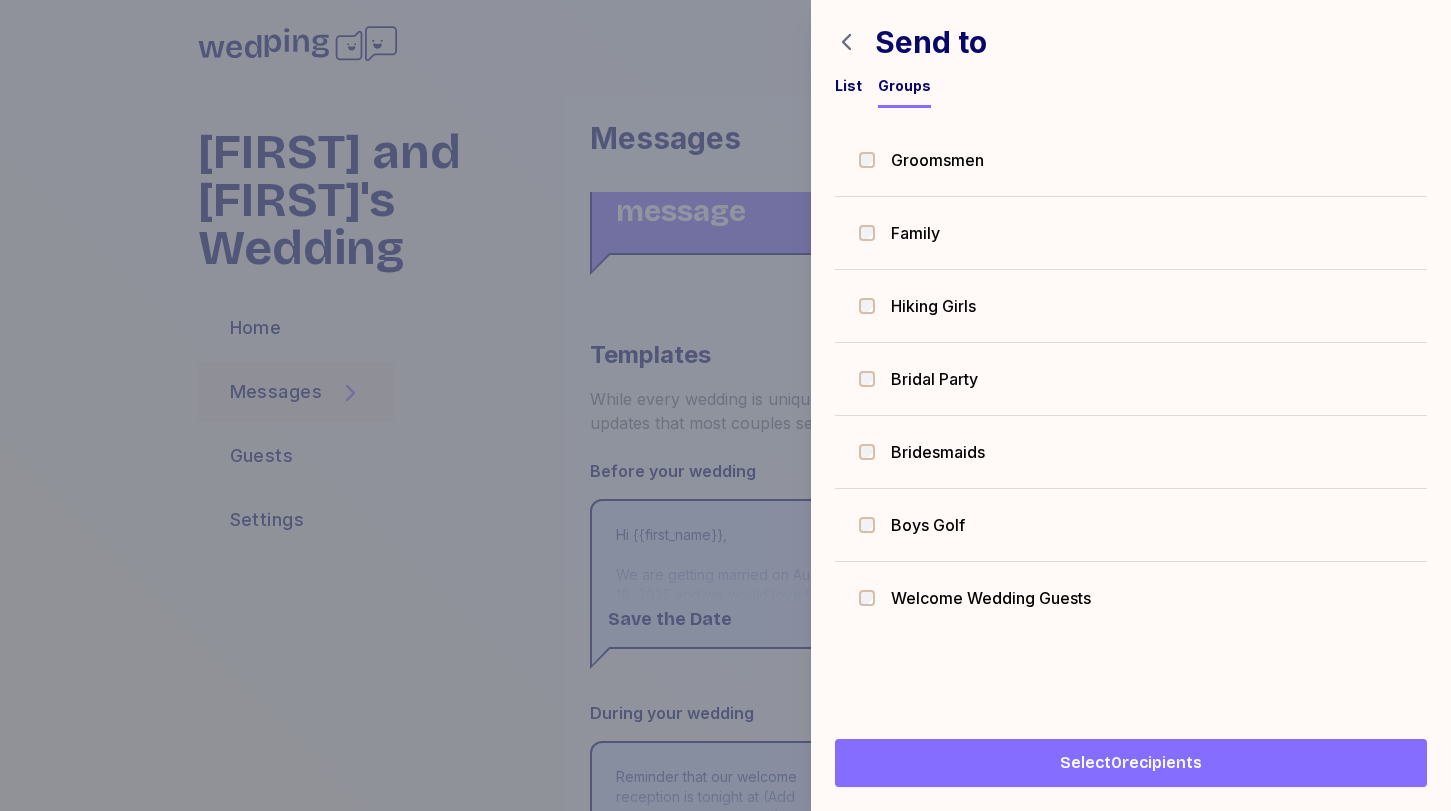 click on "Welcome Wedding Guests" at bounding box center (1131, 598) 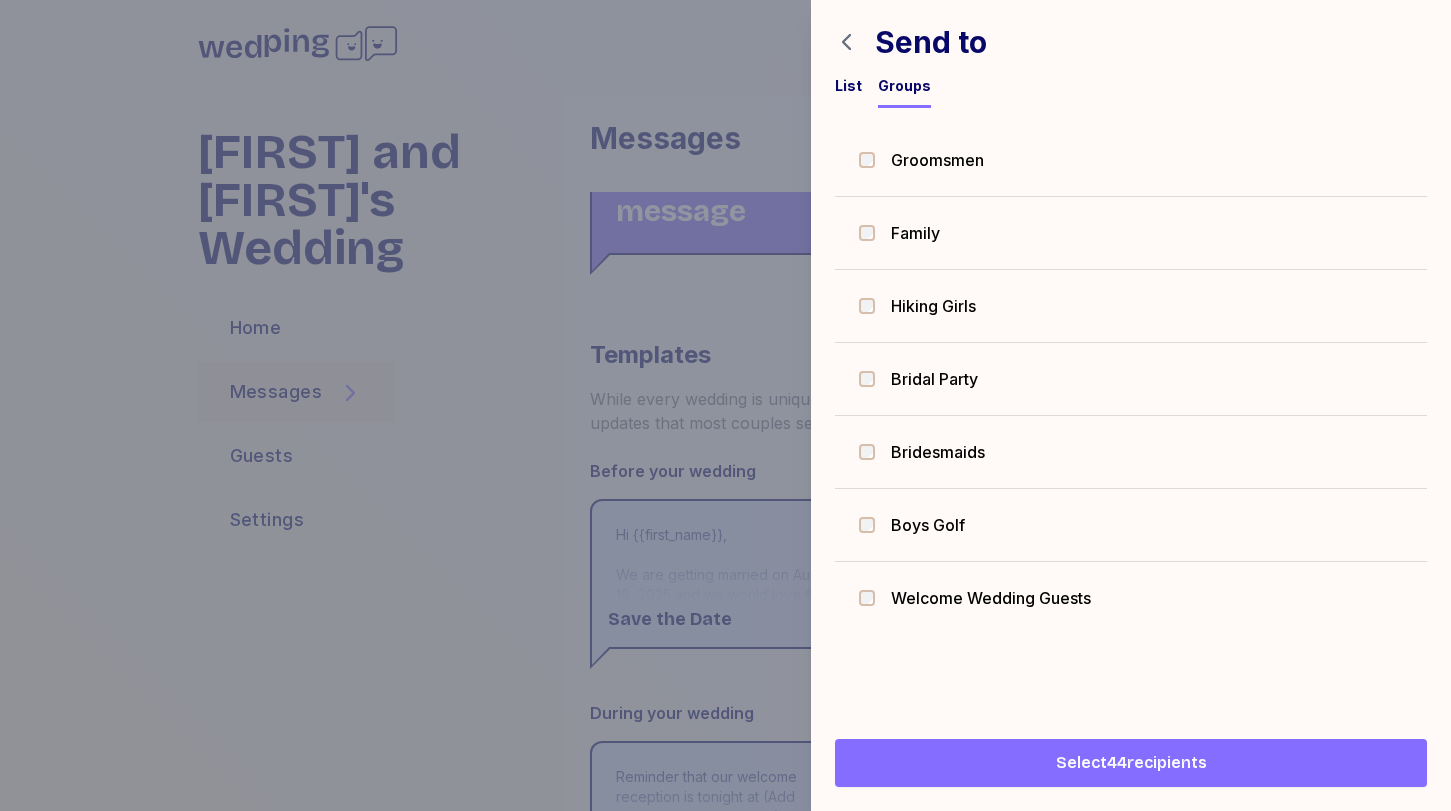 click on "Select  44  recipients" at bounding box center (1131, 763) 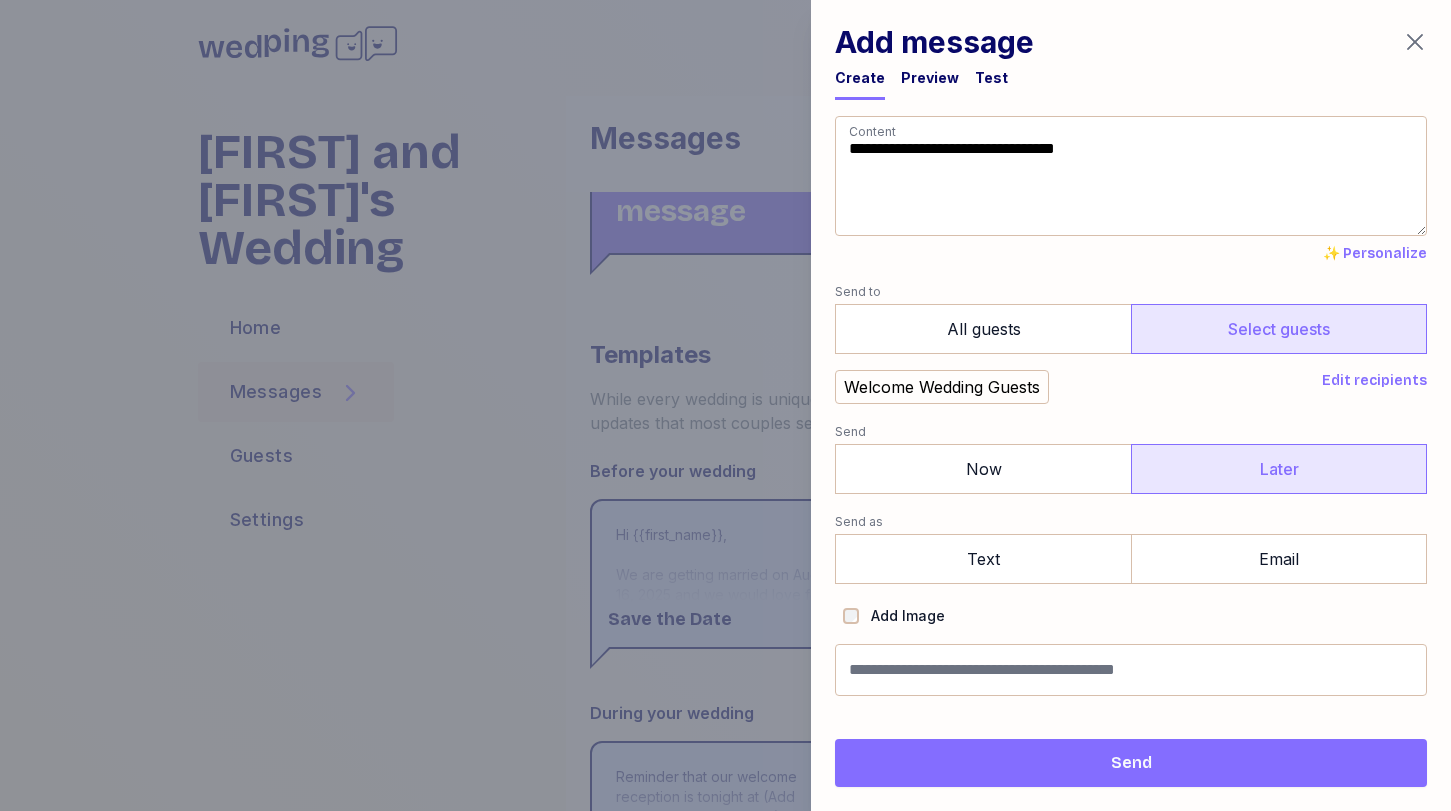click on "Later" at bounding box center (1279, 469) 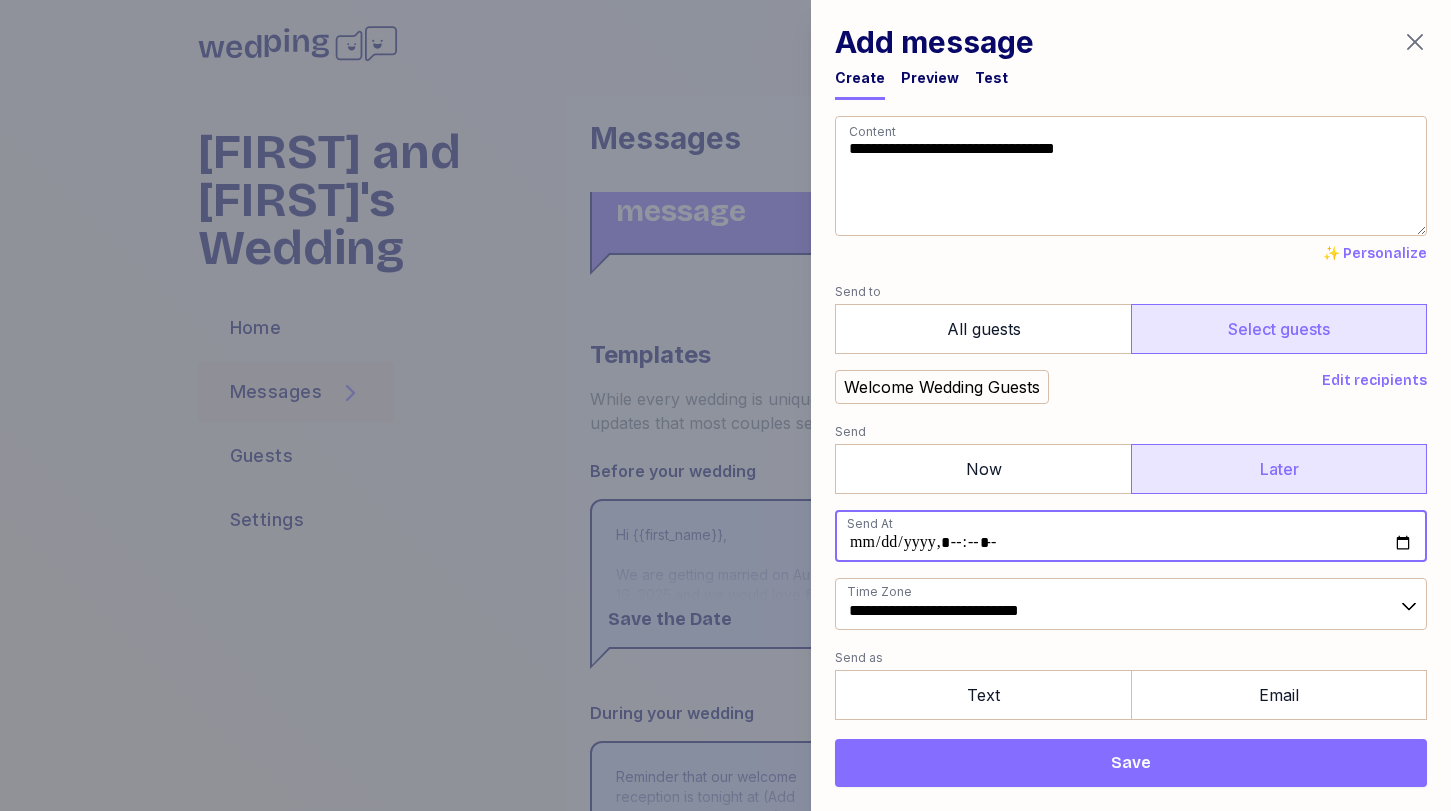 click at bounding box center [1131, 536] 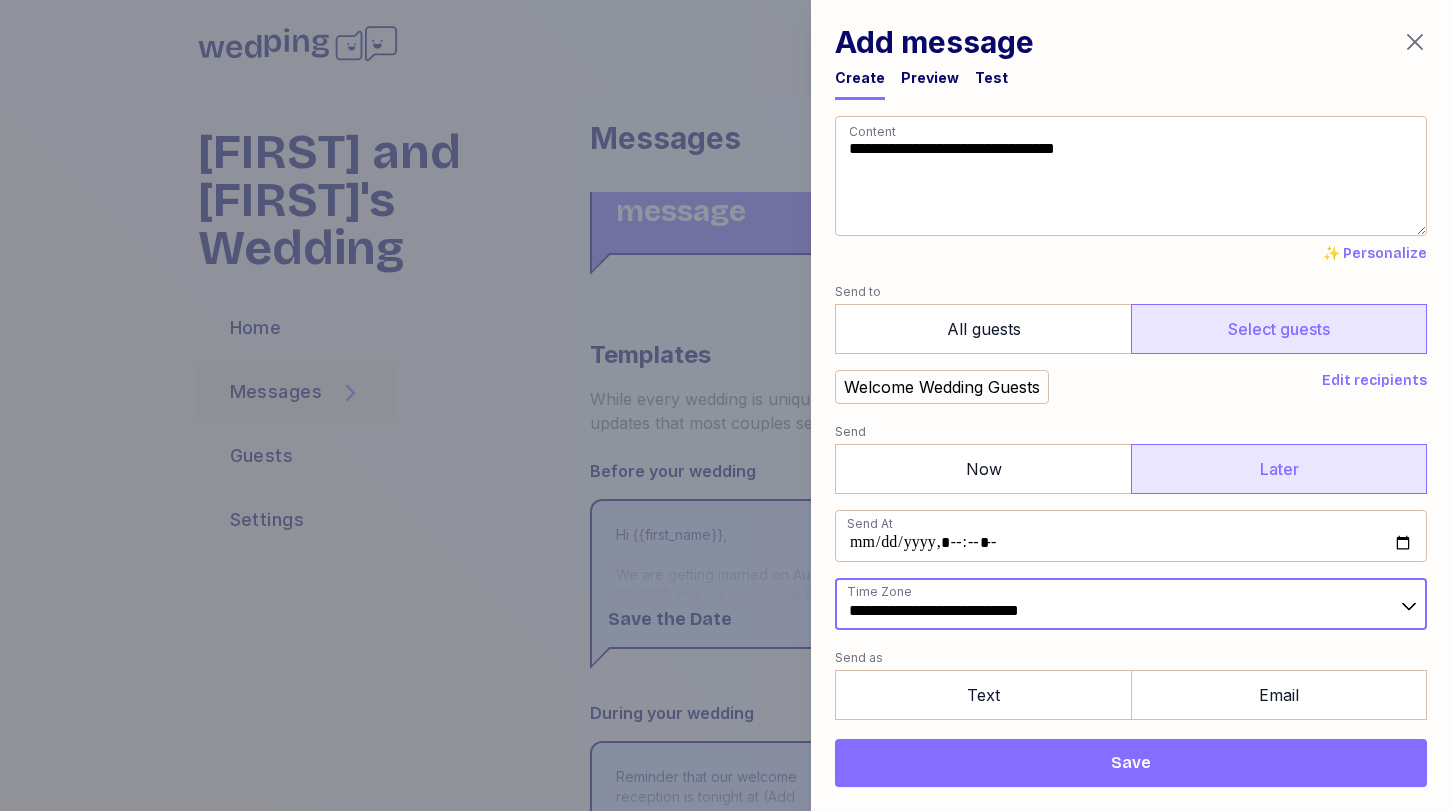 type on "**********" 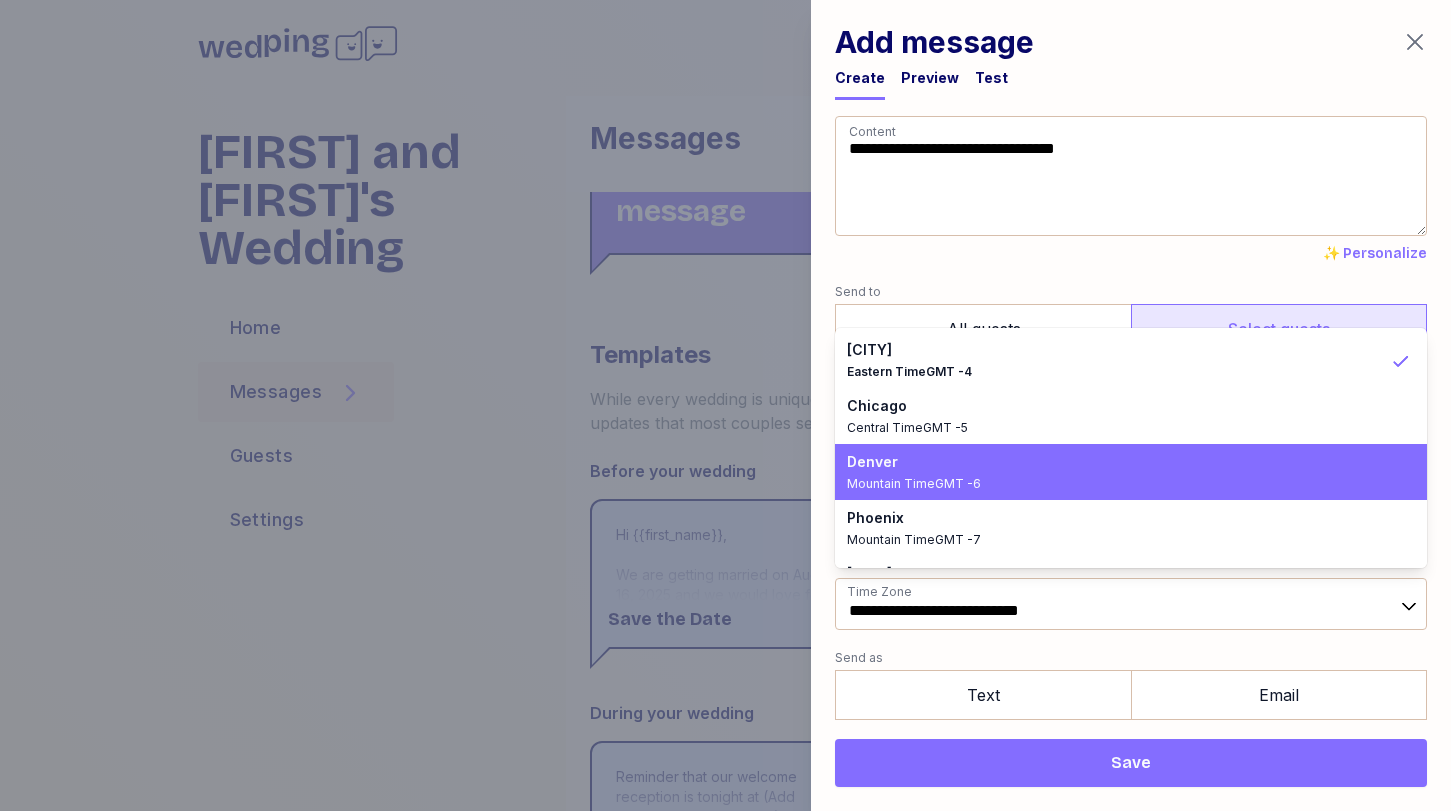 click on "Mountain Time  GMT   -6" at bounding box center [1119, 484] 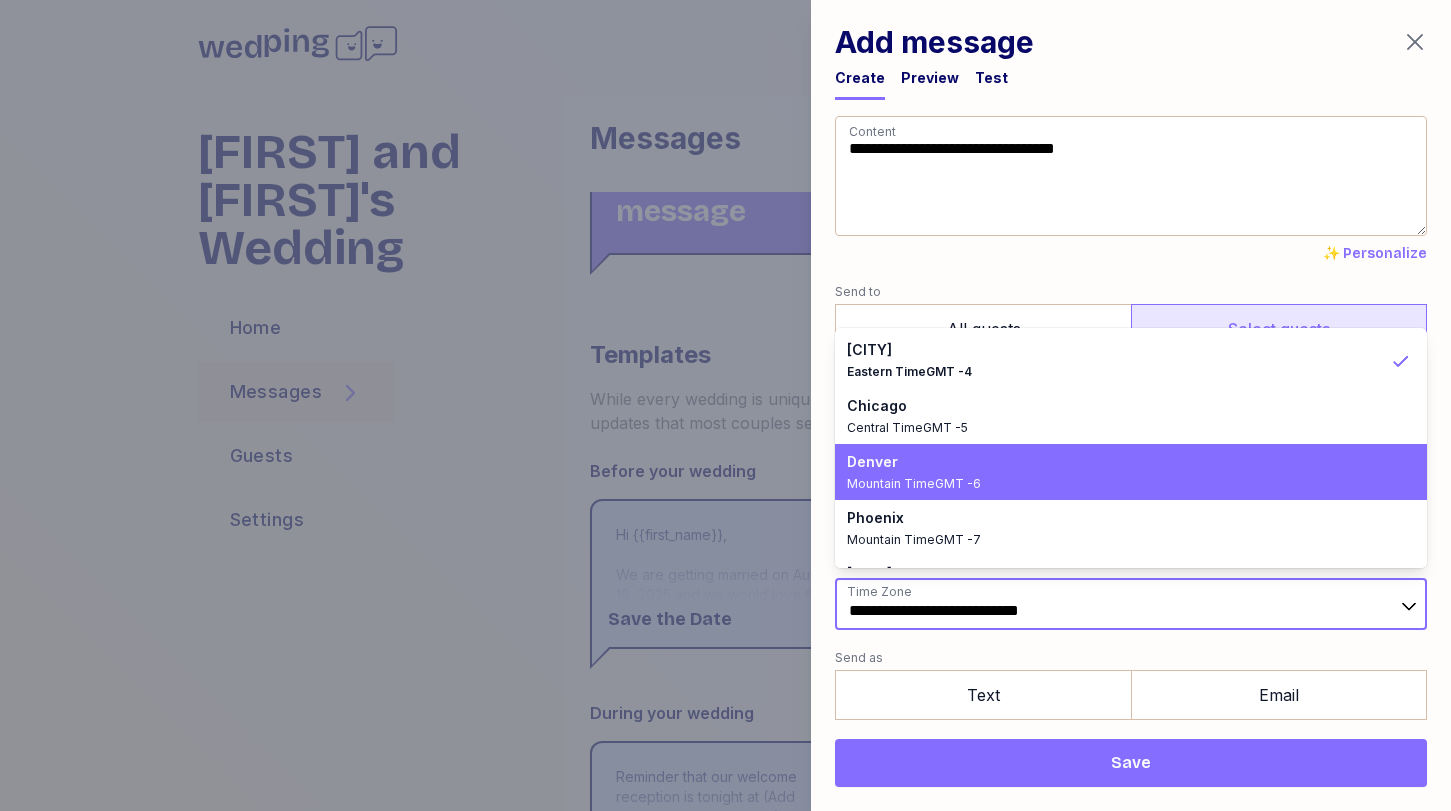 type on "**********" 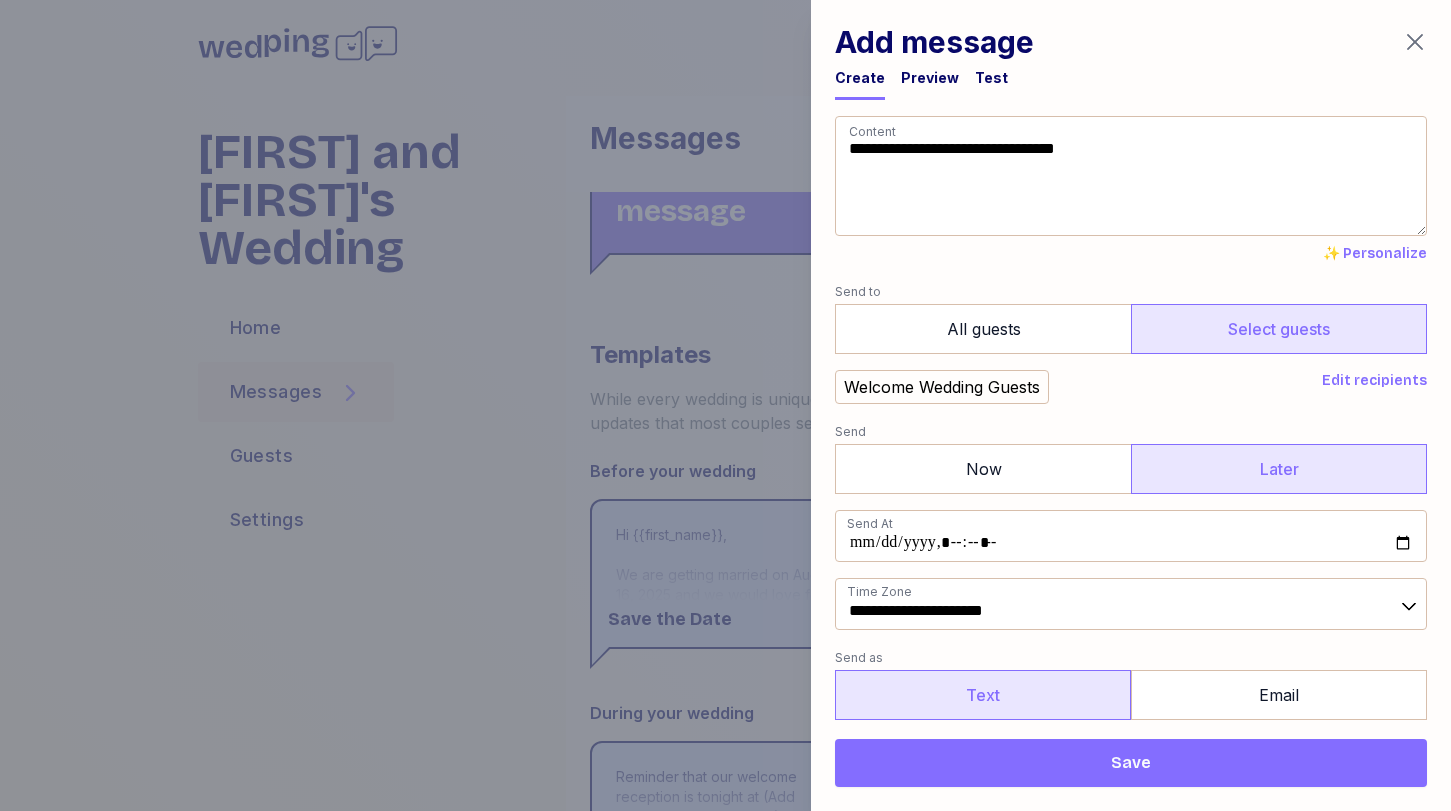 click on "Text" at bounding box center (983, 695) 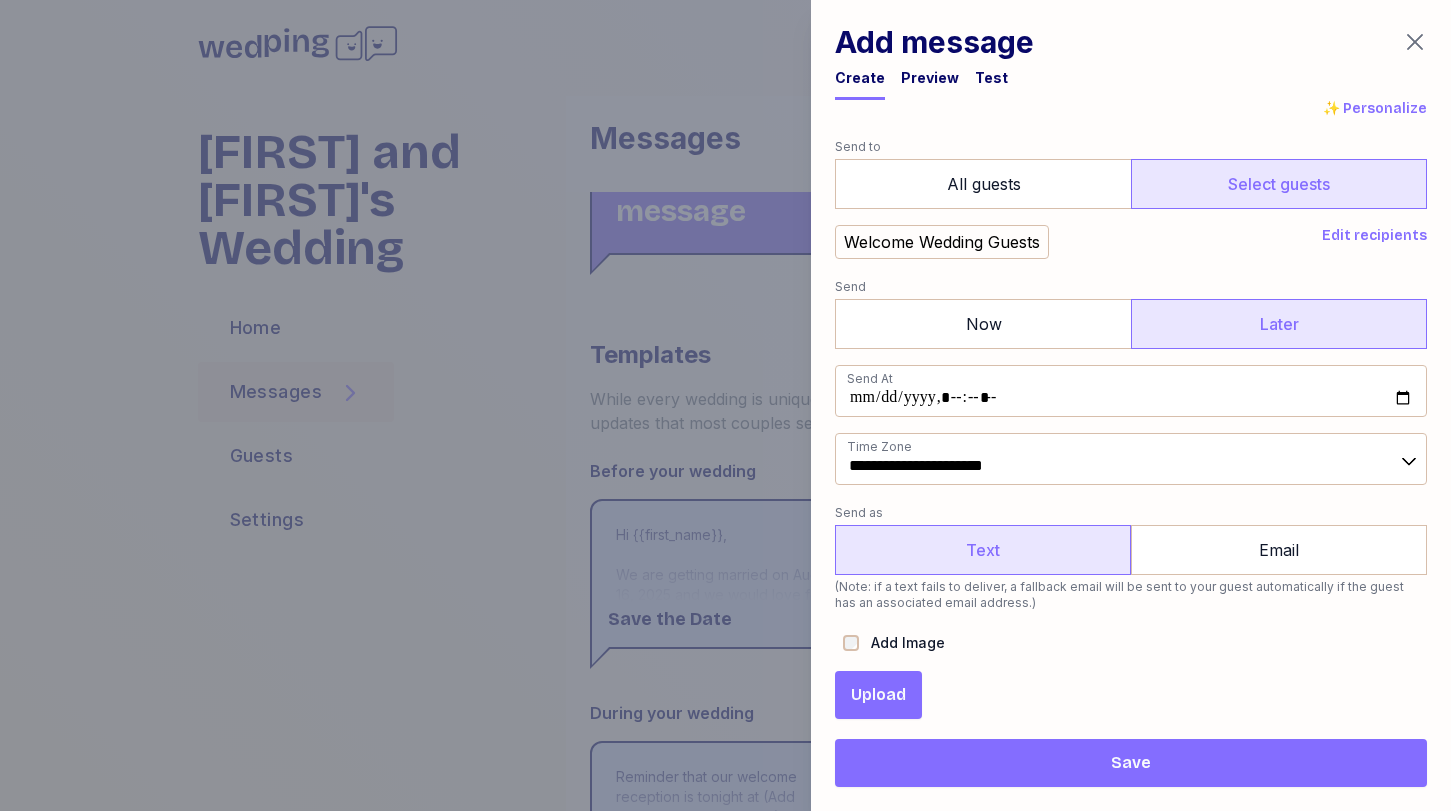 click on "Upload" at bounding box center (878, 695) 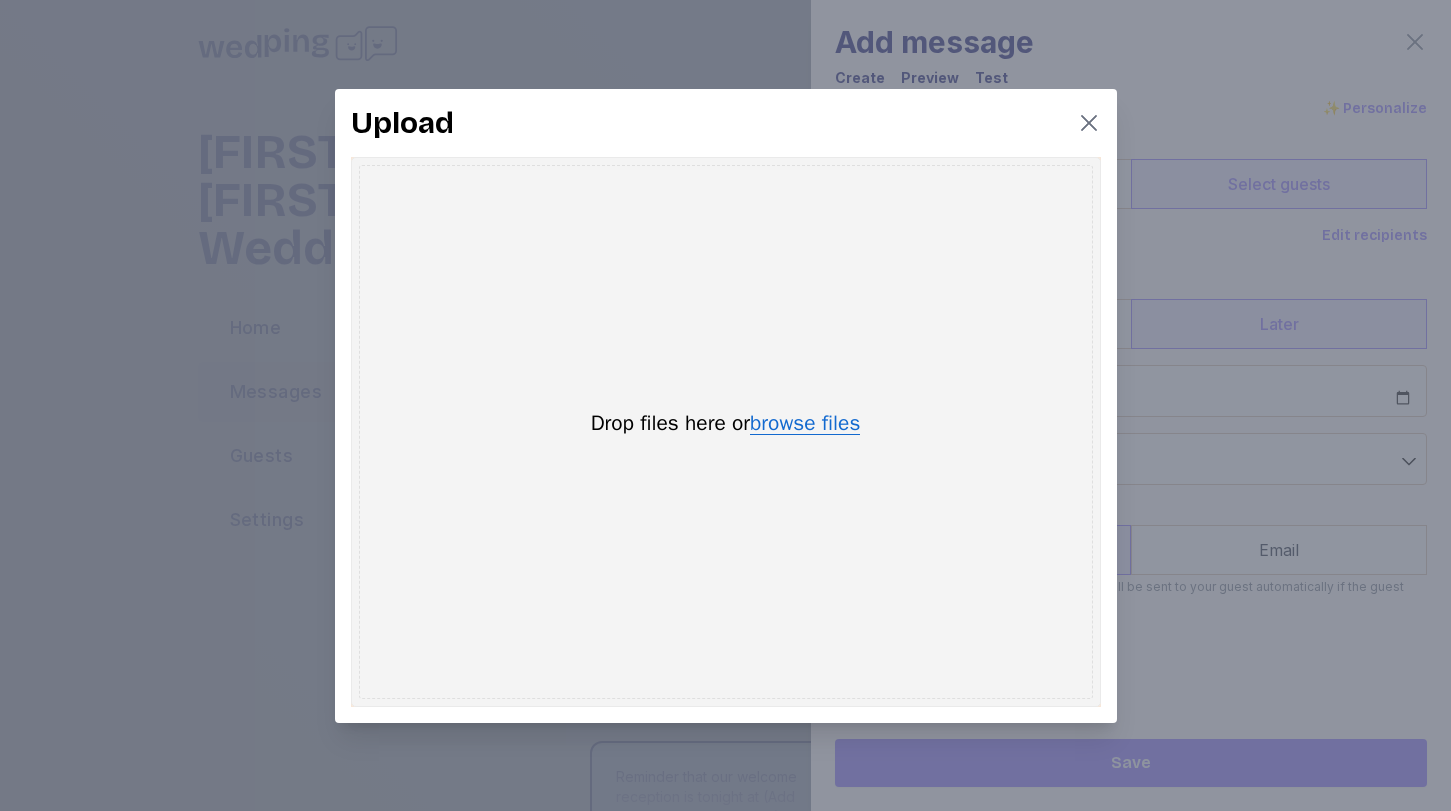 click on "browse files" at bounding box center [805, 424] 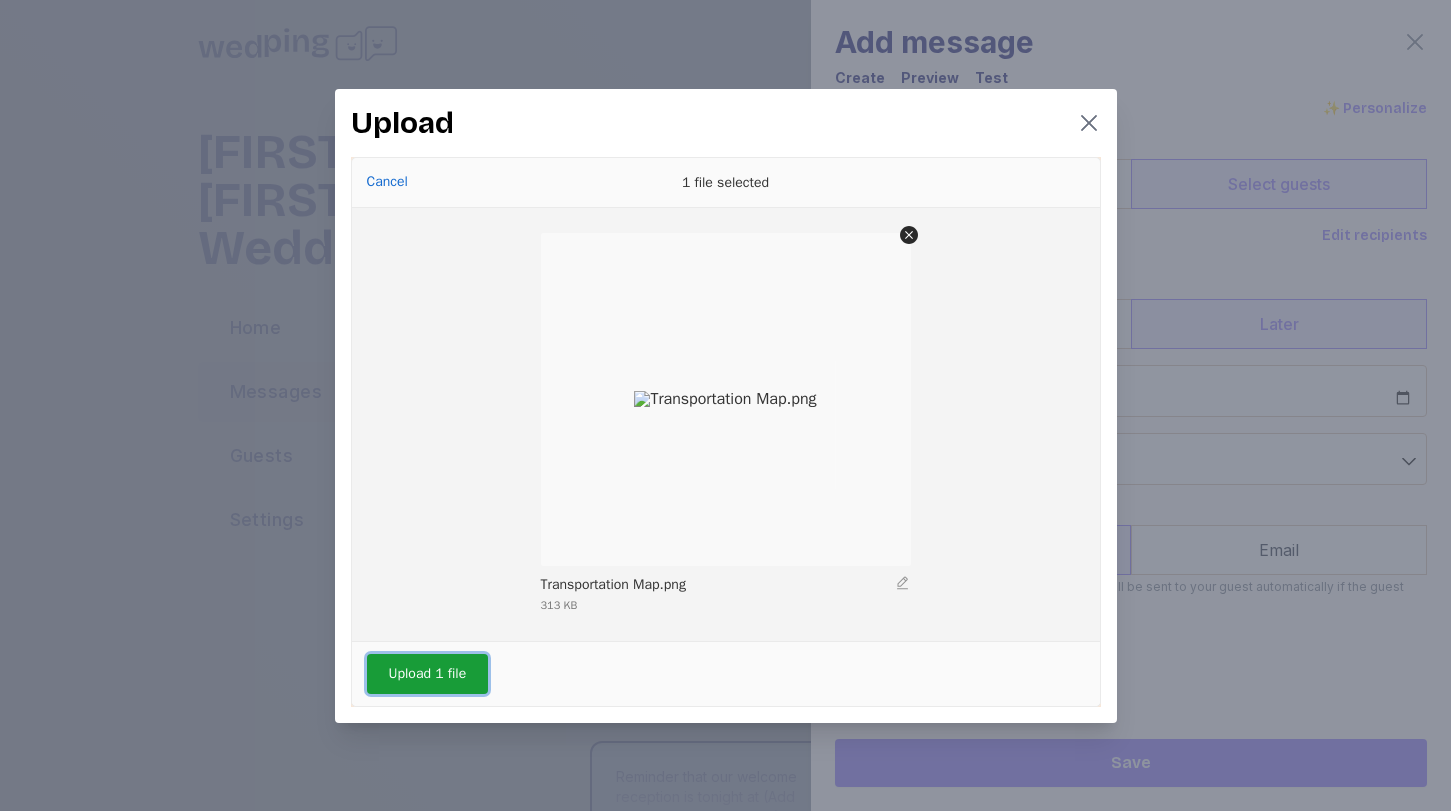 click on "Upload 1 file" at bounding box center (428, 674) 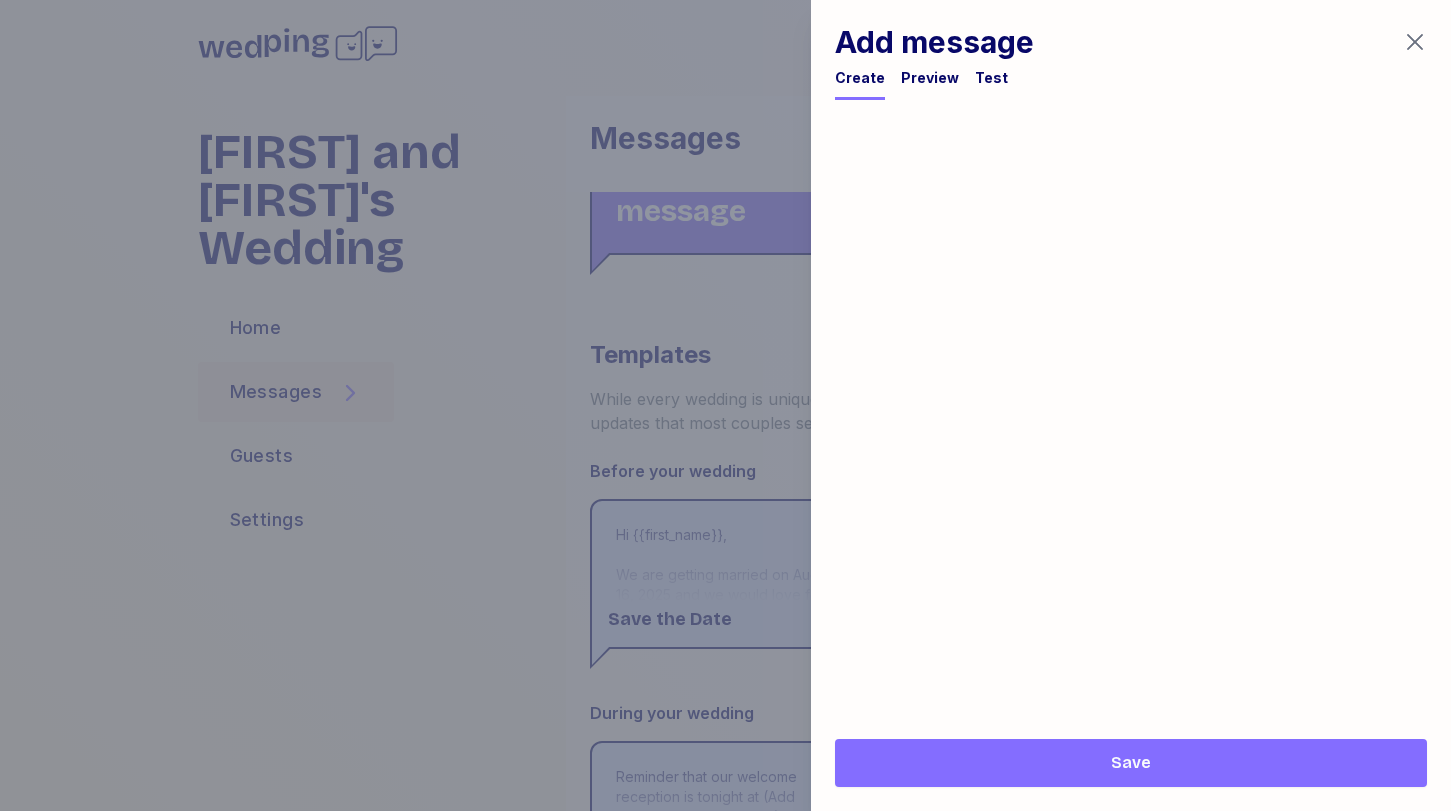 scroll, scrollTop: 1213, scrollLeft: 0, axis: vertical 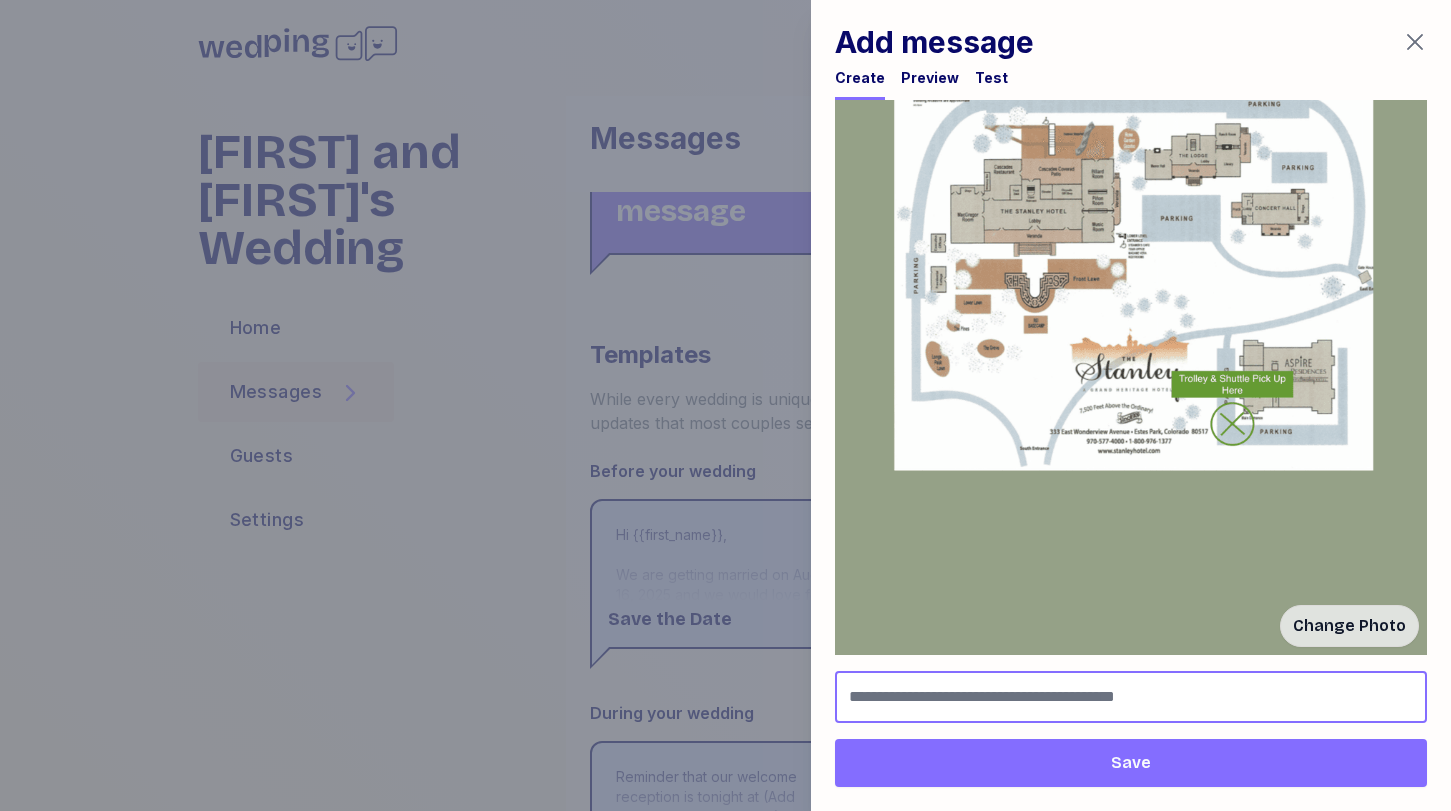 click at bounding box center [1131, 697] 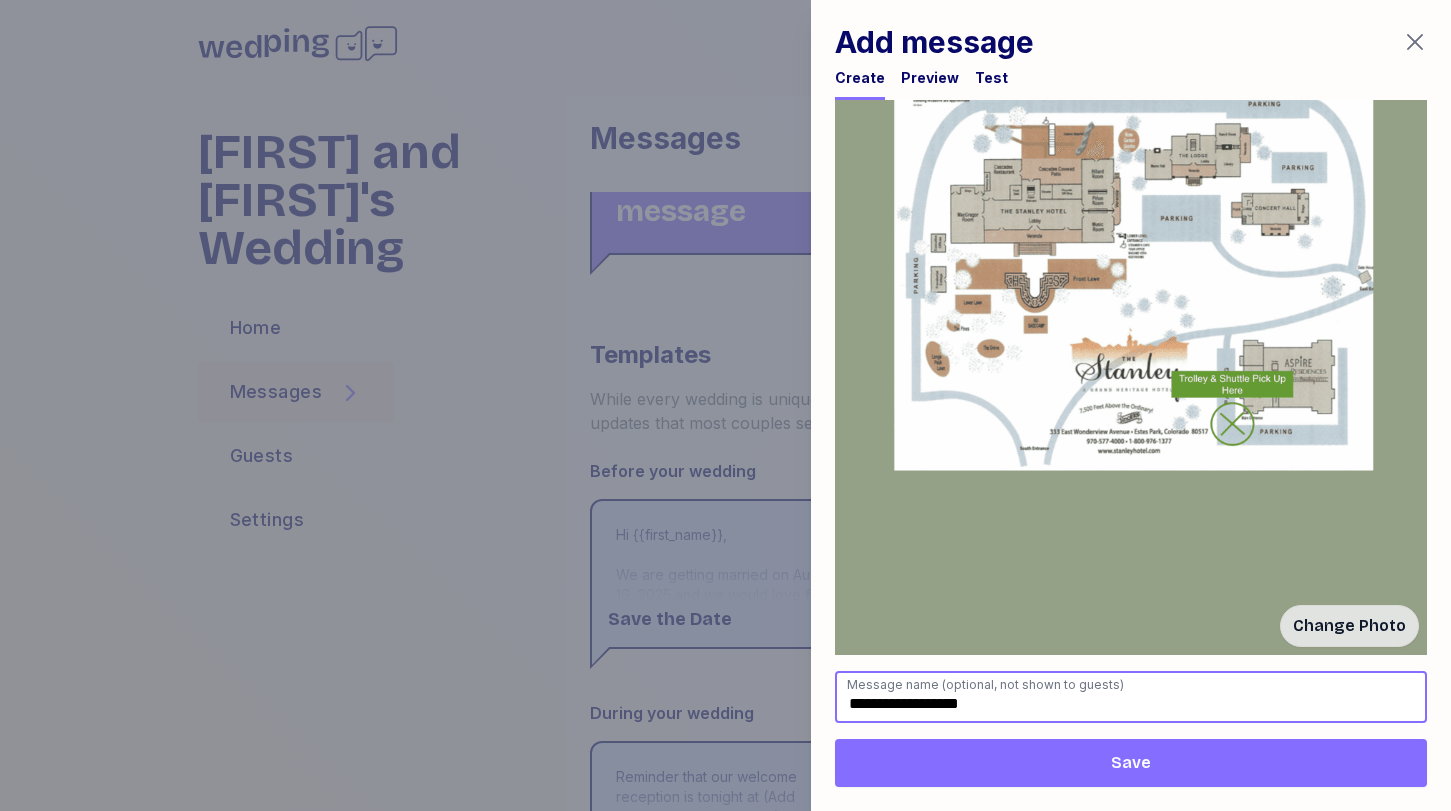 type on "**********" 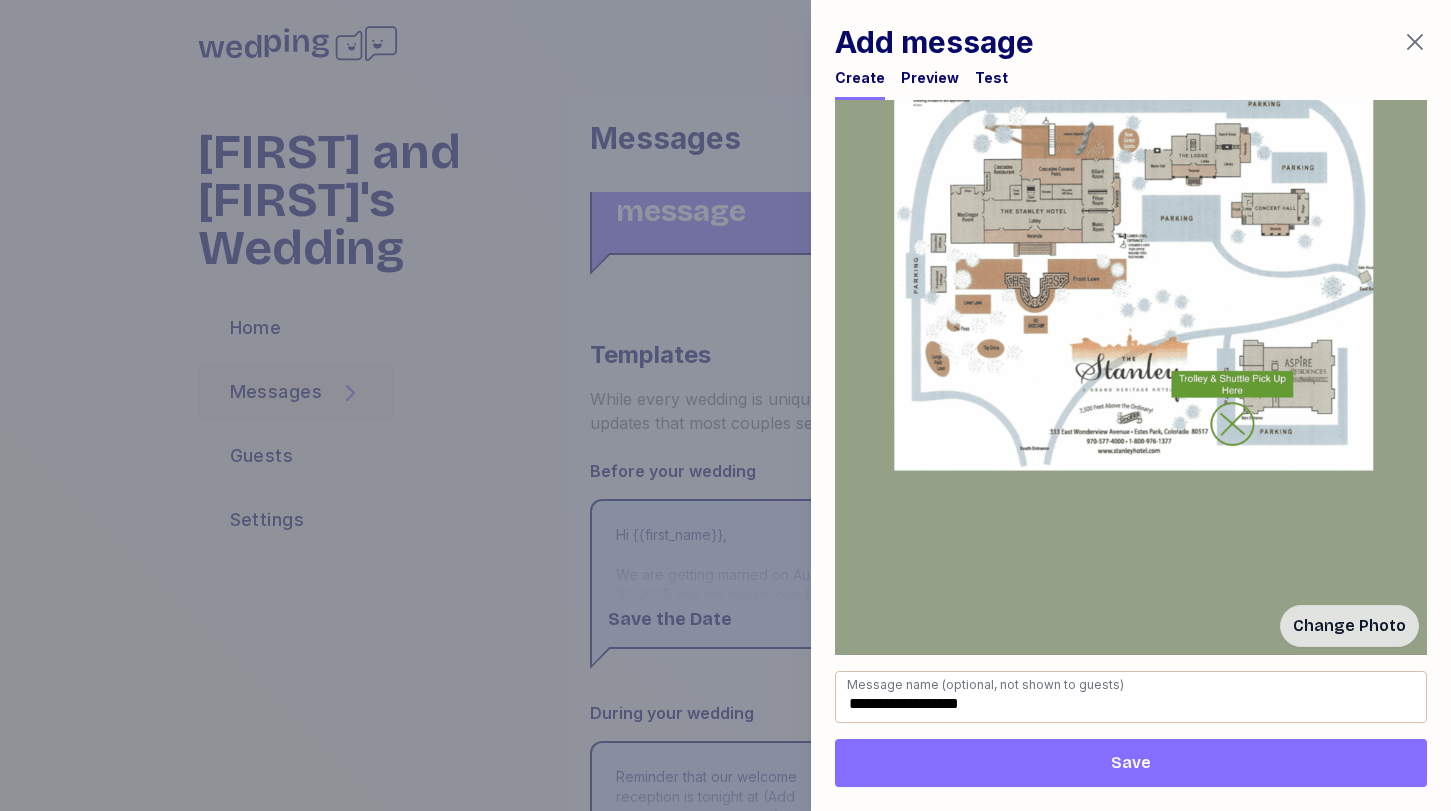 click on "Save" at bounding box center [1131, 763] 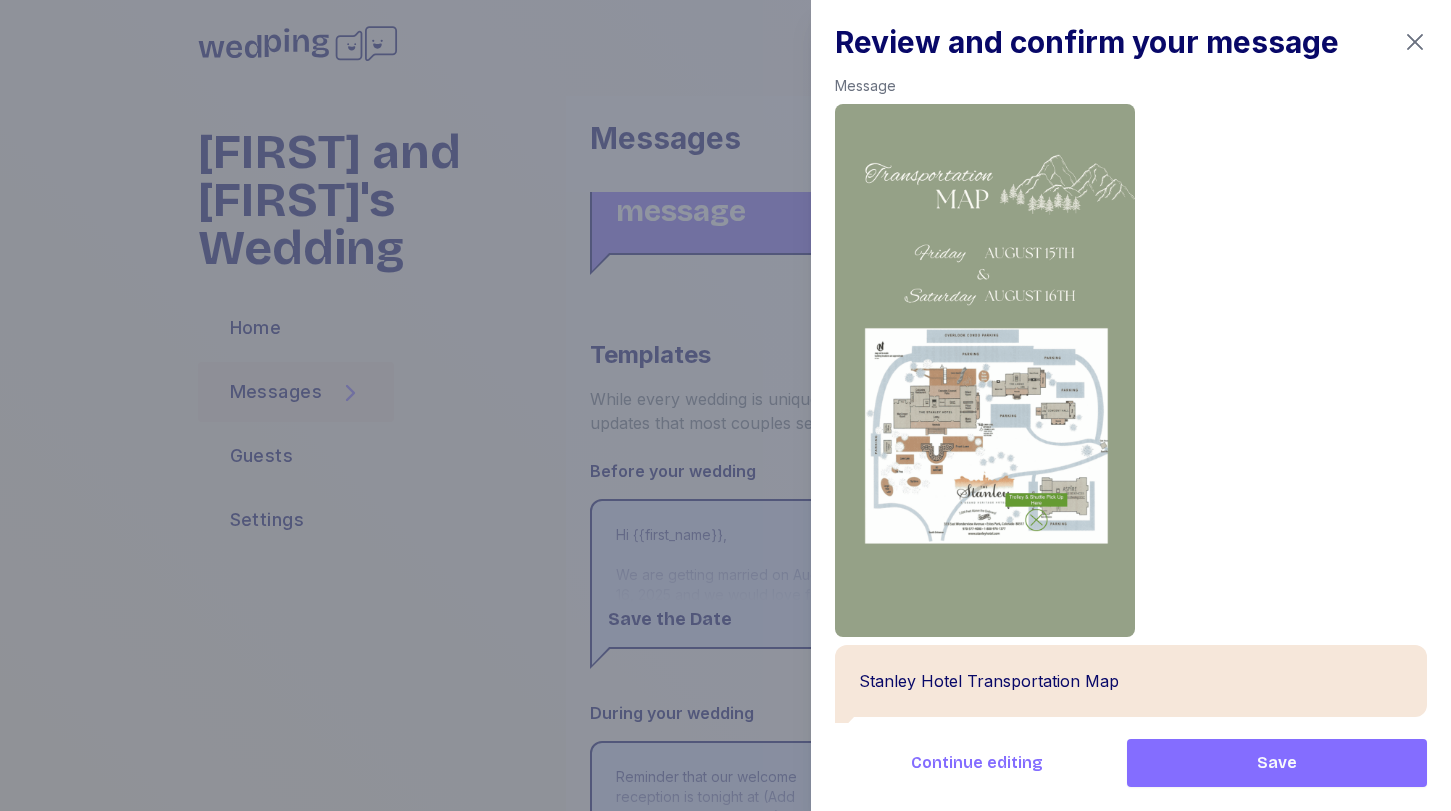click on "Save" at bounding box center (1277, 763) 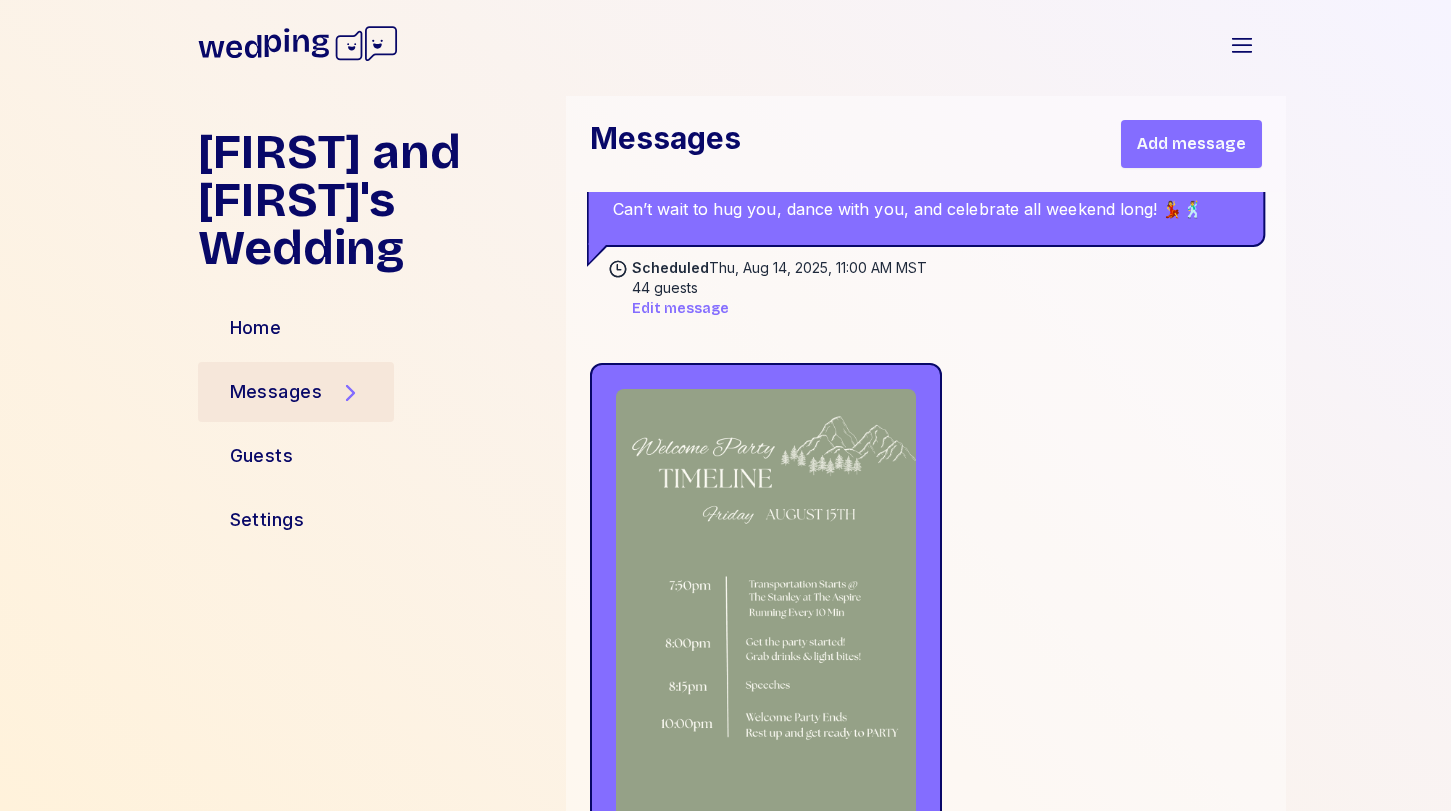 scroll, scrollTop: 2167, scrollLeft: 0, axis: vertical 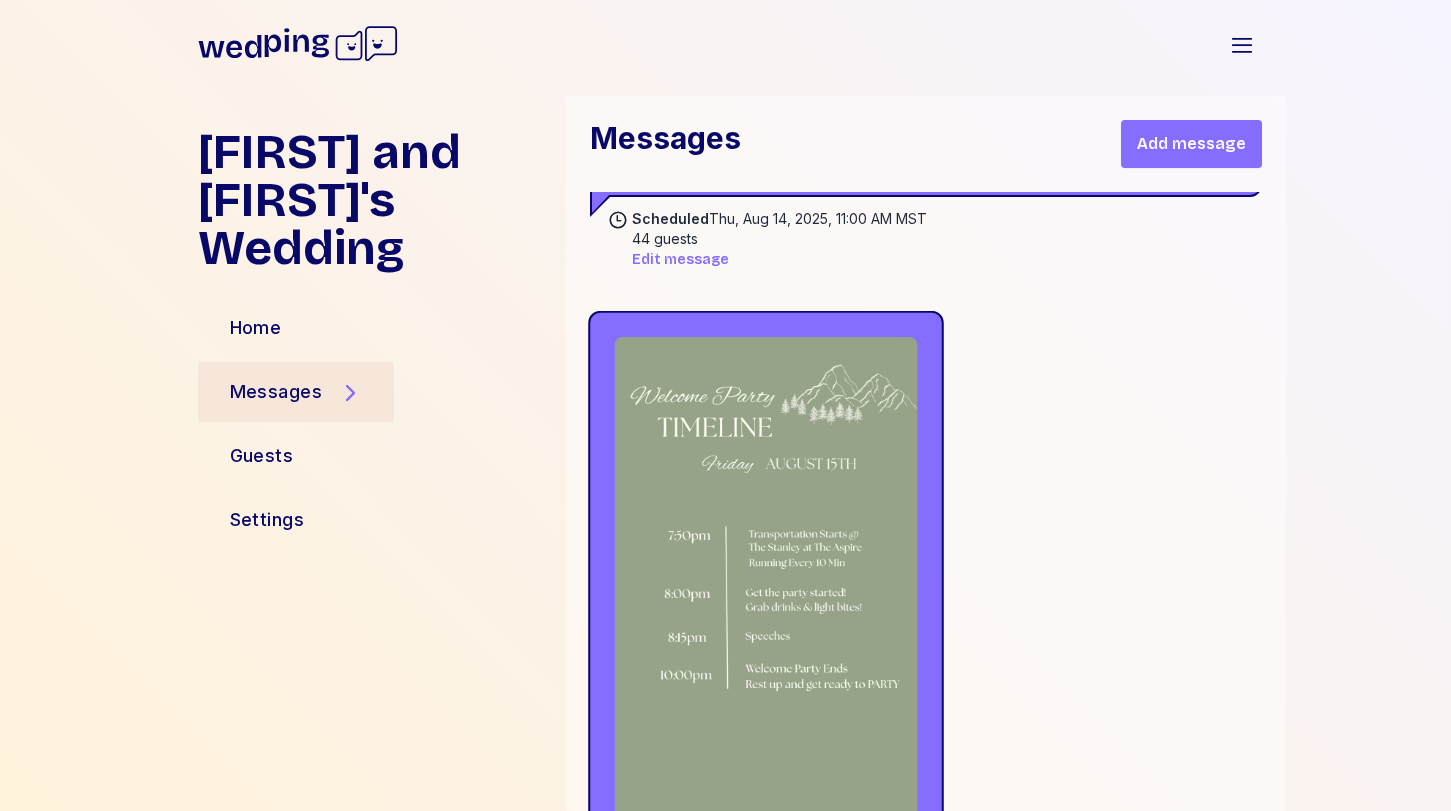 click at bounding box center [765, 606] 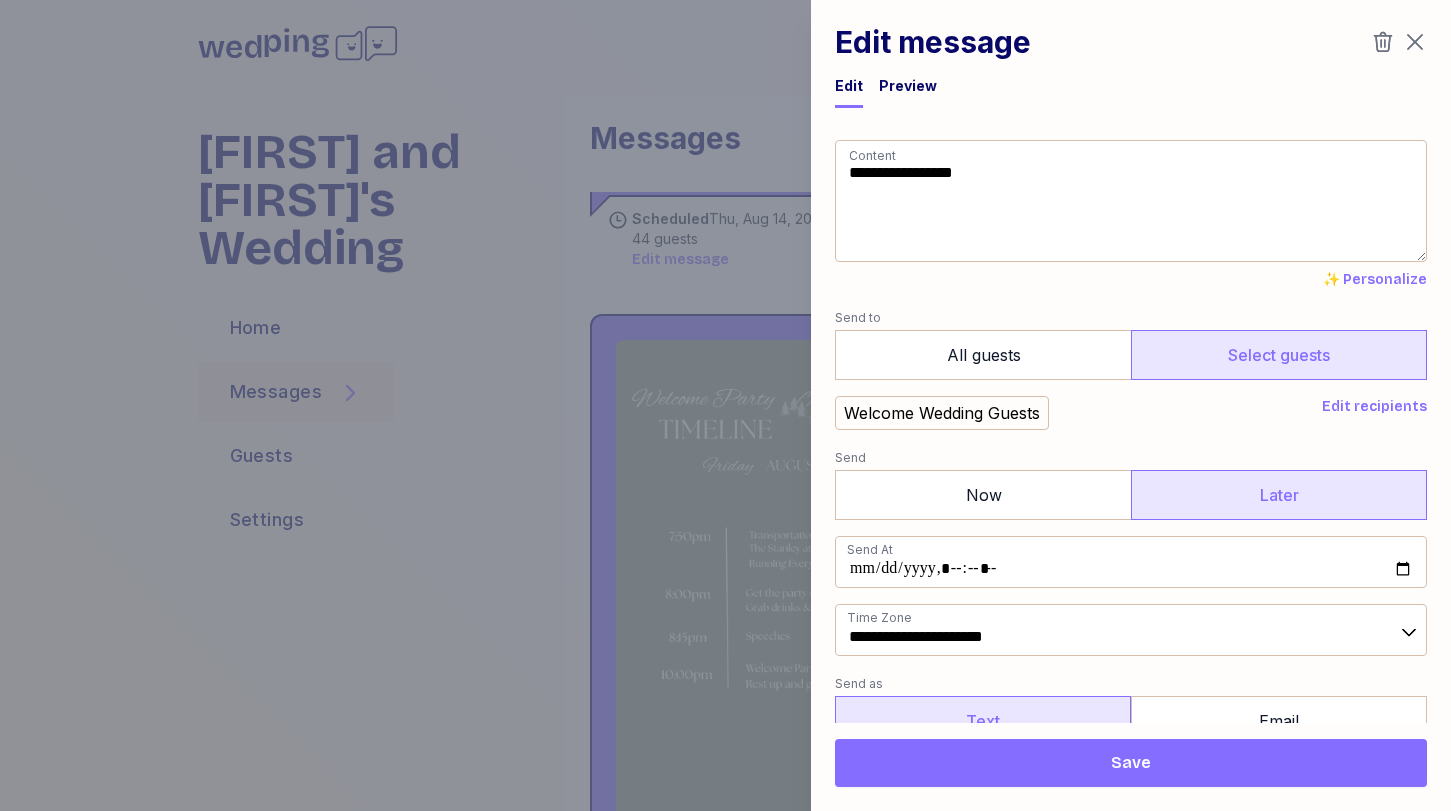 click on "Preview" at bounding box center [908, 86] 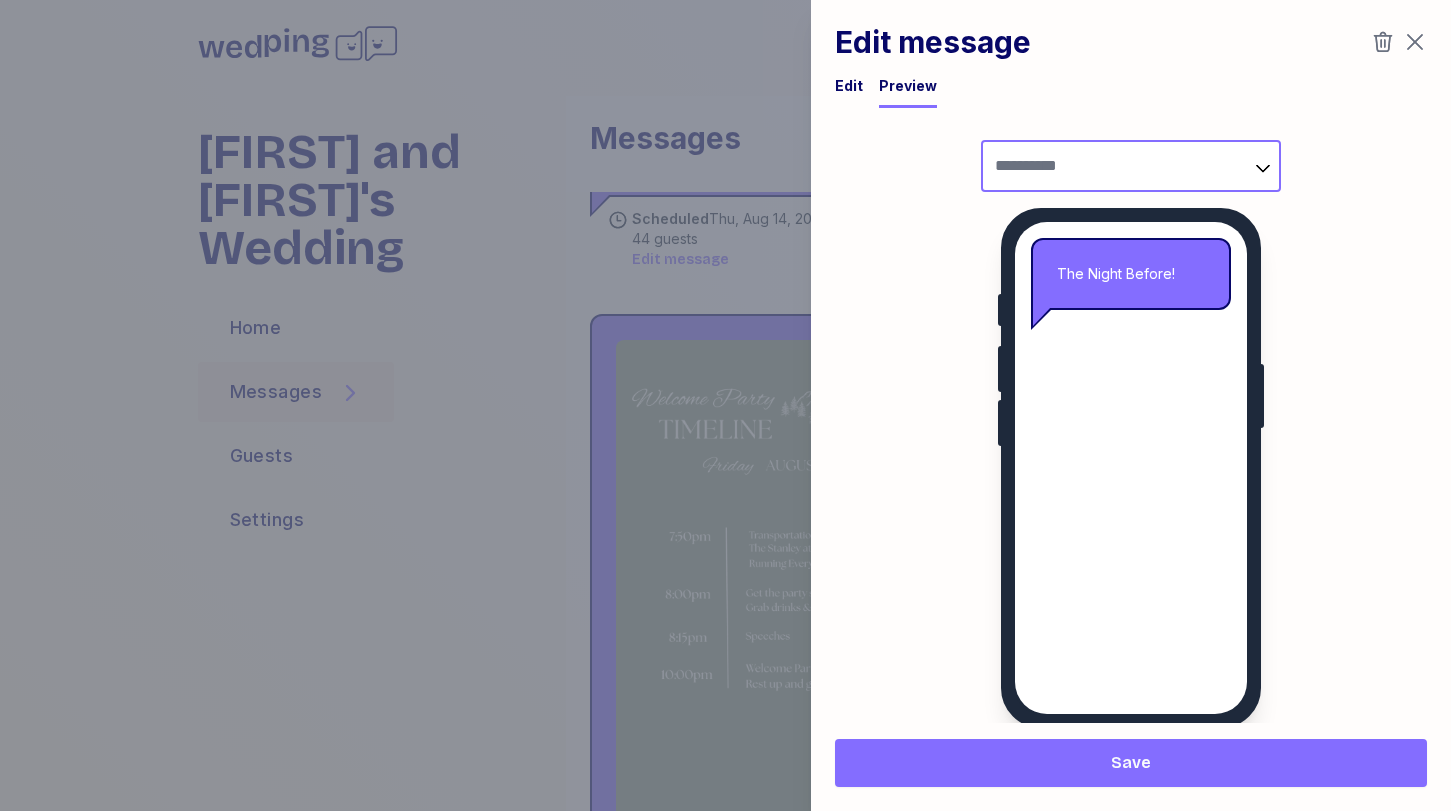 click at bounding box center [1131, 166] 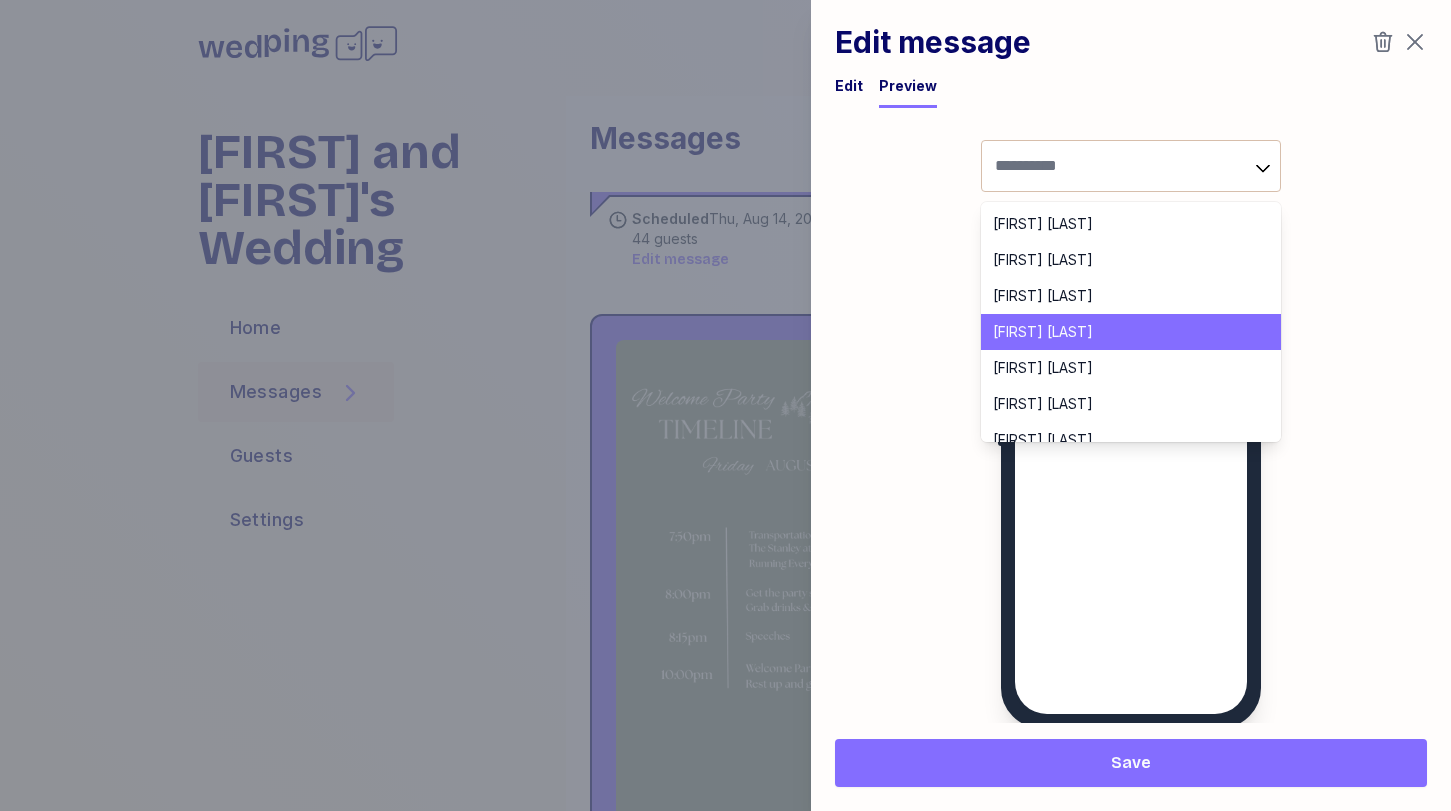 click on "[FIRST] [LAST]" at bounding box center [1131, 296] 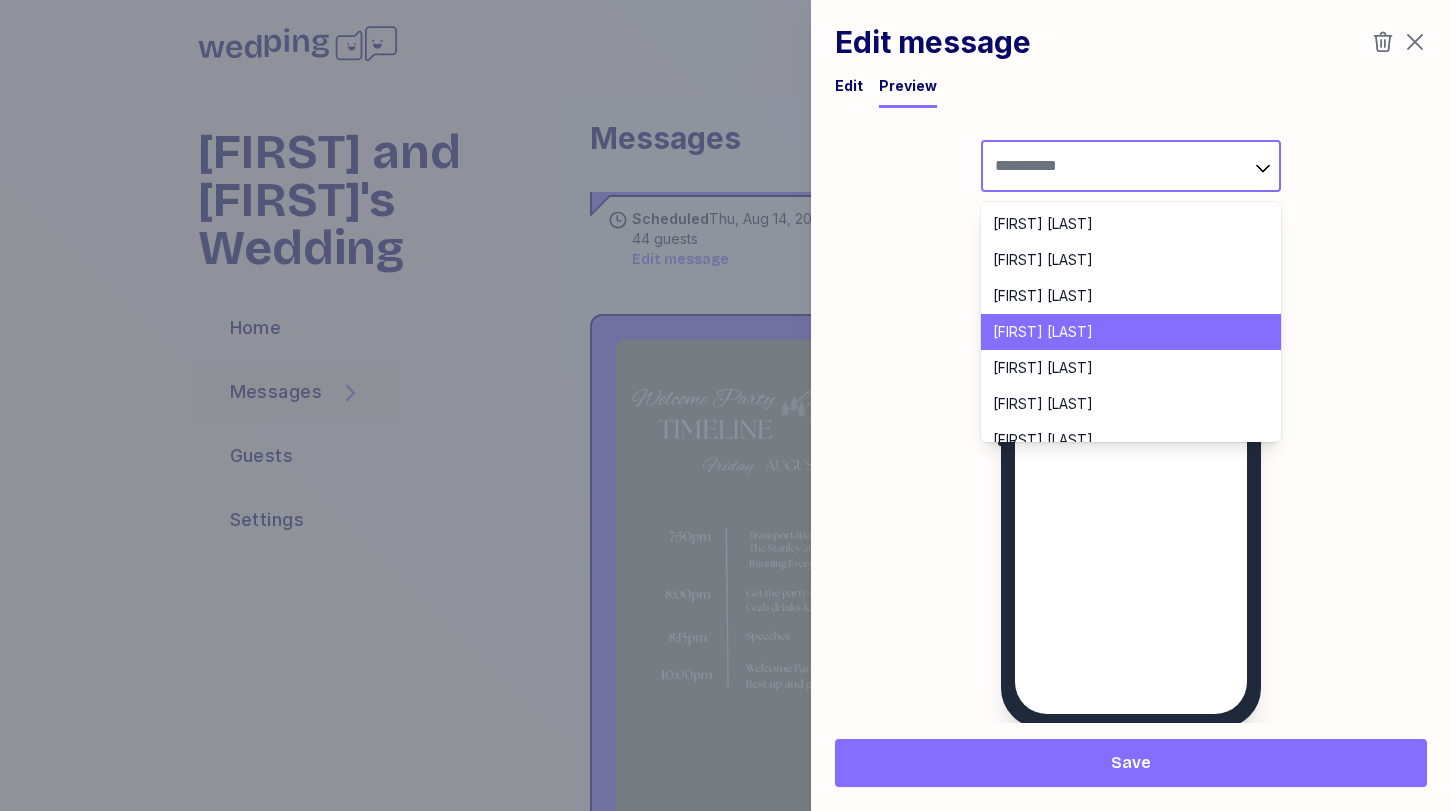 type on "********" 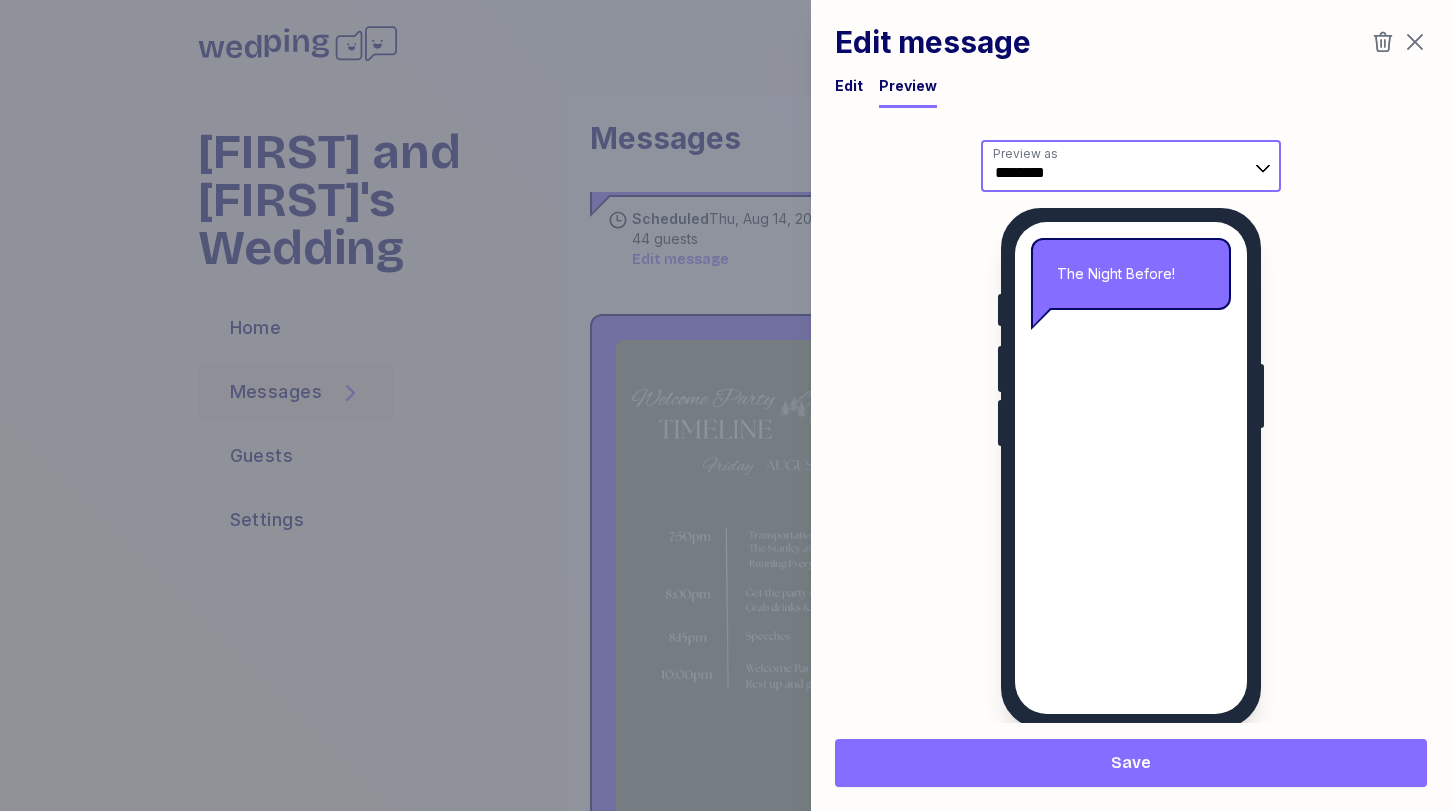 scroll, scrollTop: 21, scrollLeft: 0, axis: vertical 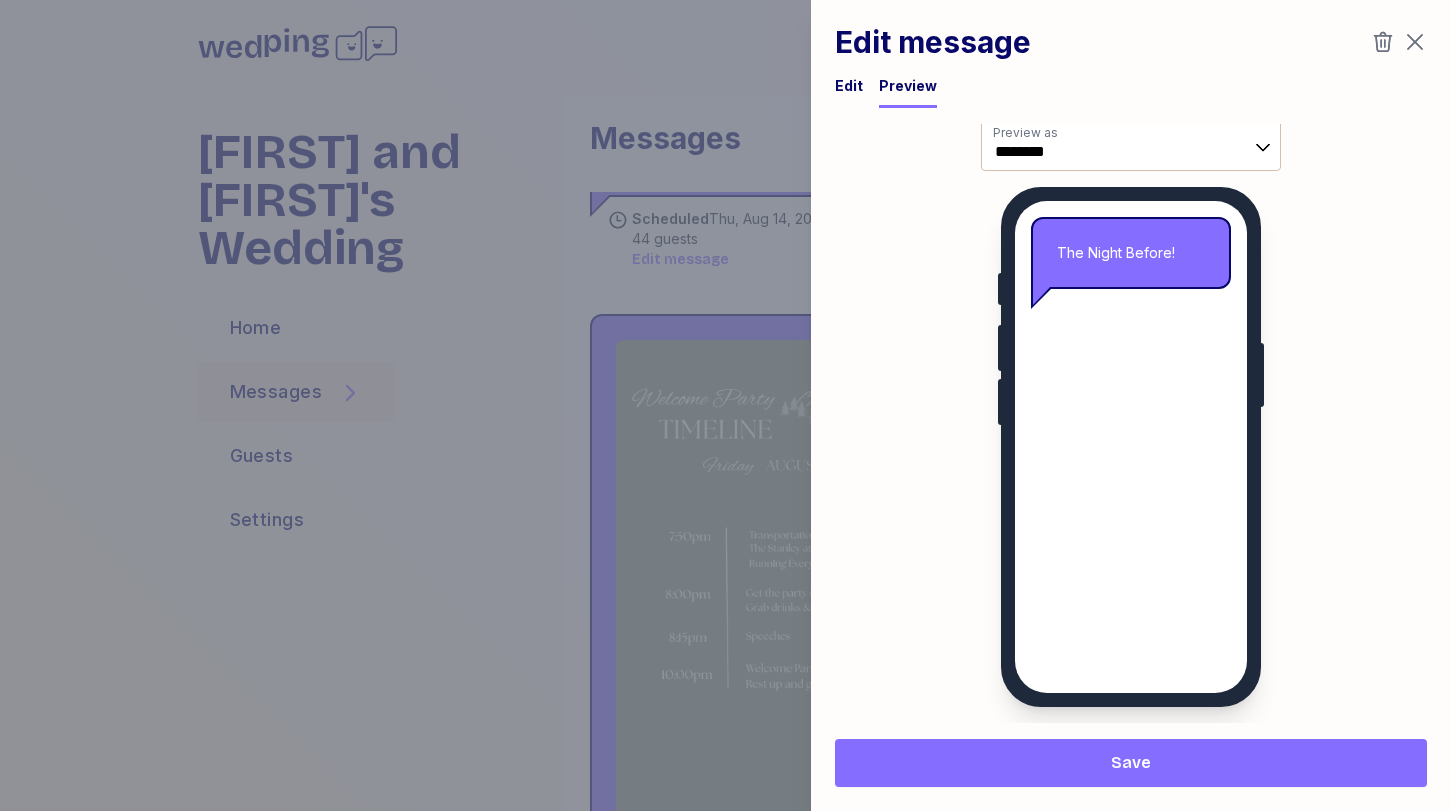 click on "Save" at bounding box center [1131, 763] 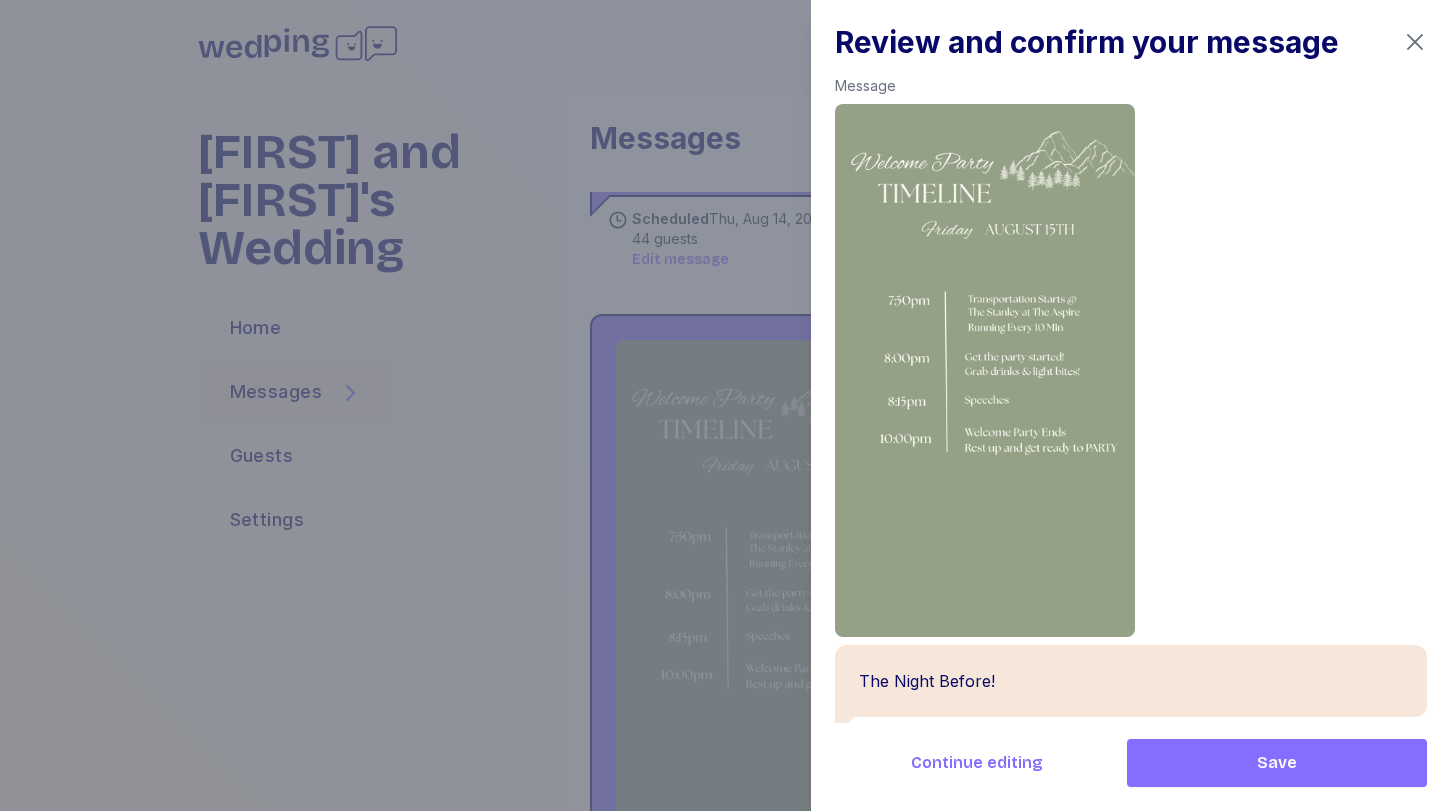 click on "Save" at bounding box center [1277, 763] 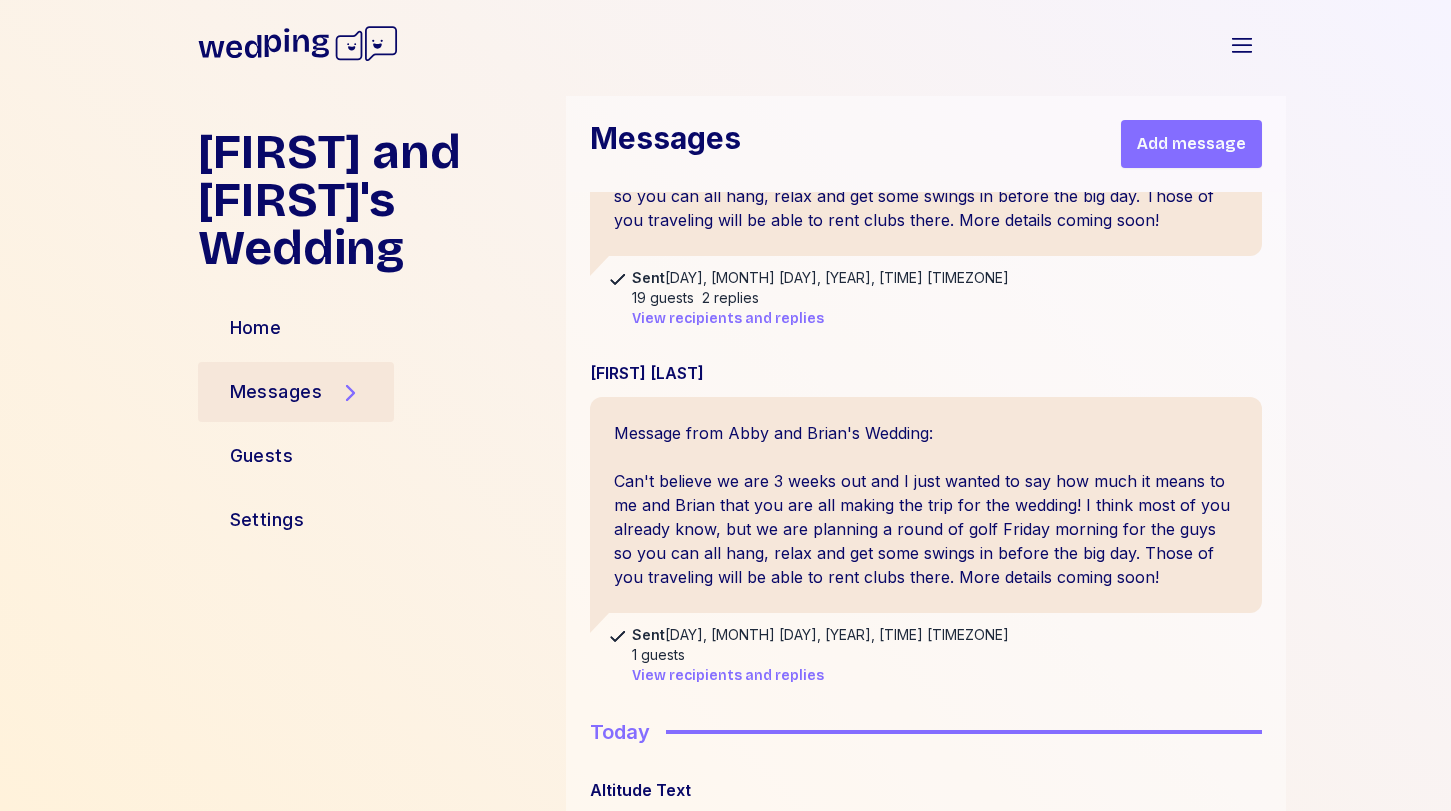 scroll, scrollTop: 857, scrollLeft: 0, axis: vertical 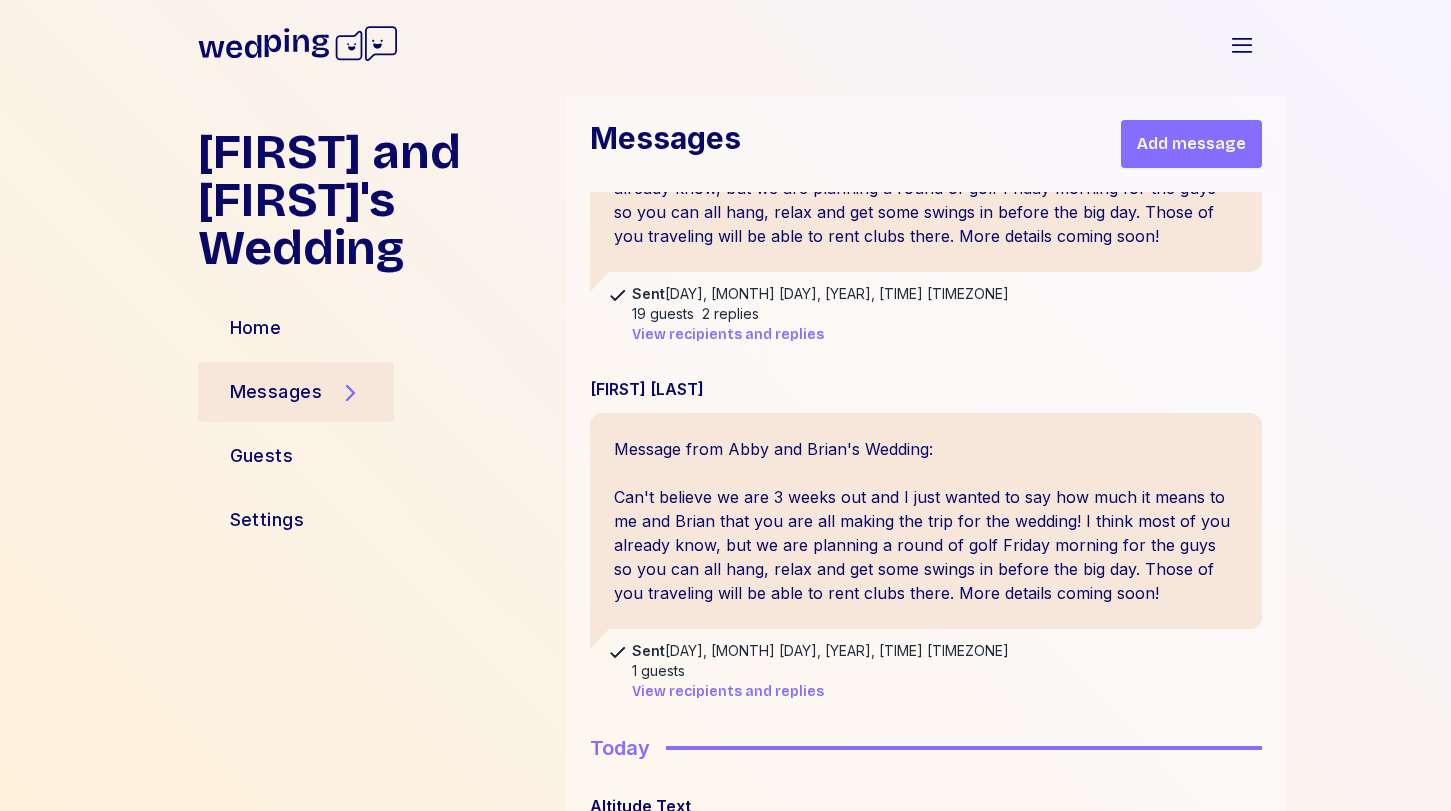 click on "Add message" at bounding box center (1191, 144) 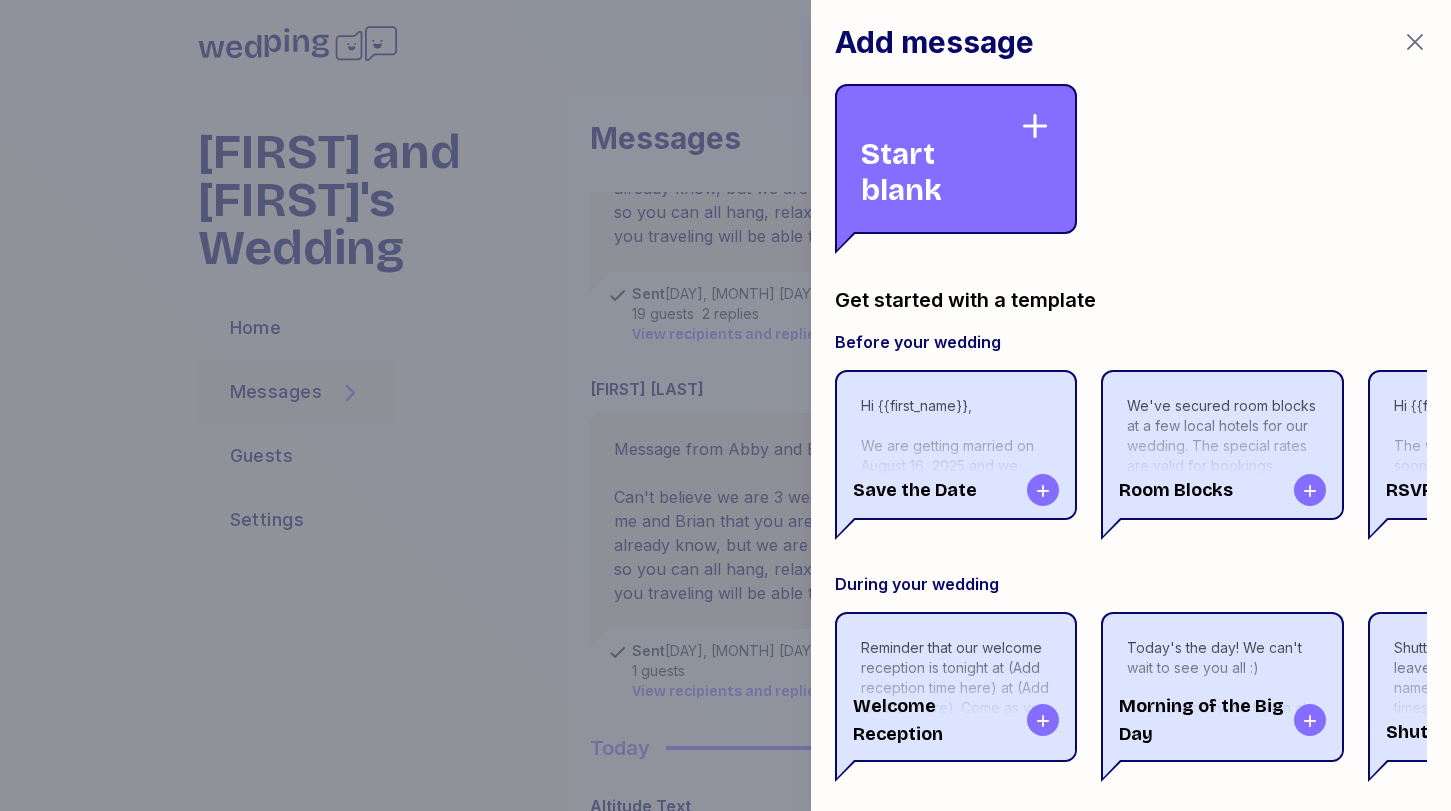 click on "Start blank" at bounding box center [940, 159] 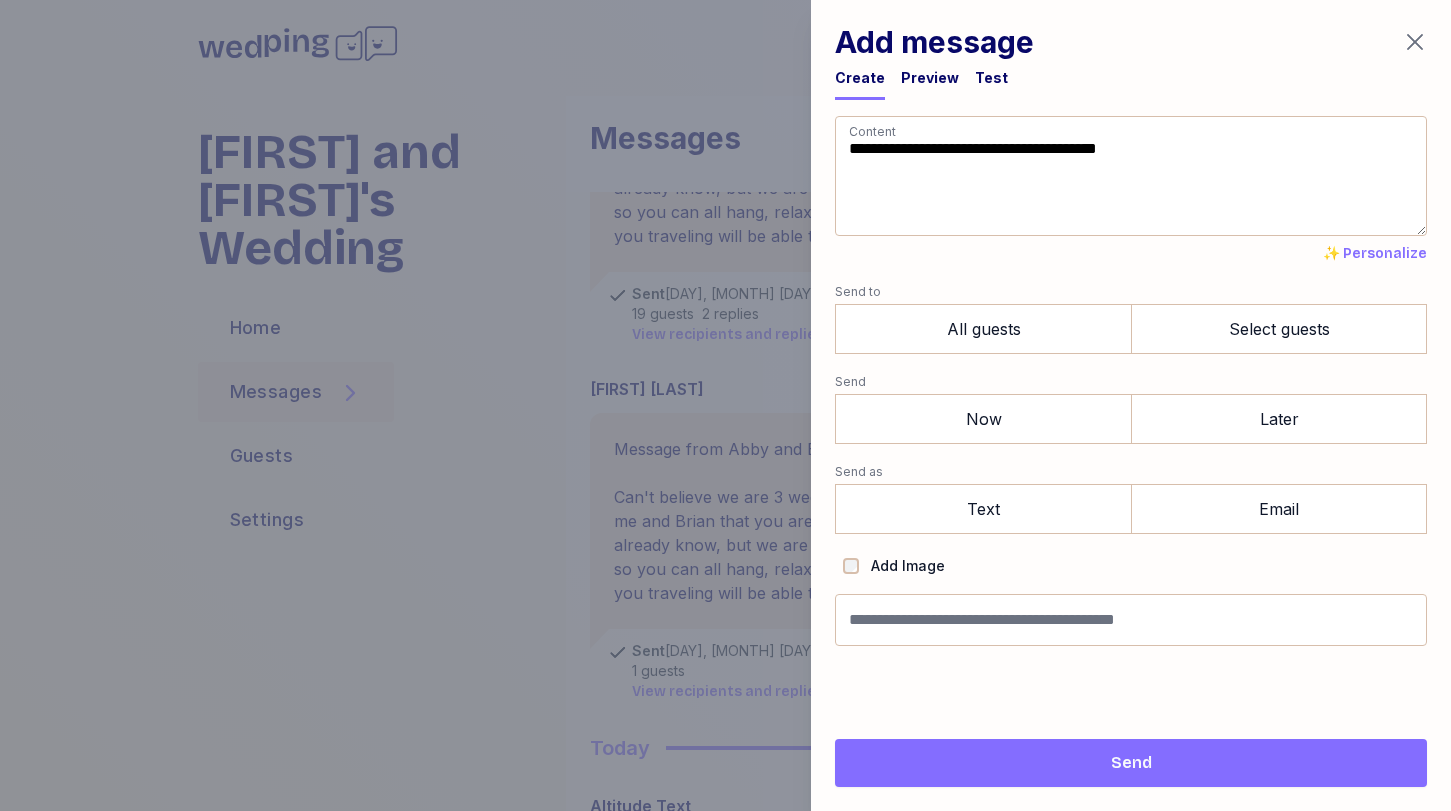 drag, startPoint x: 1185, startPoint y: 151, endPoint x: 643, endPoint y: 135, distance: 542.2361 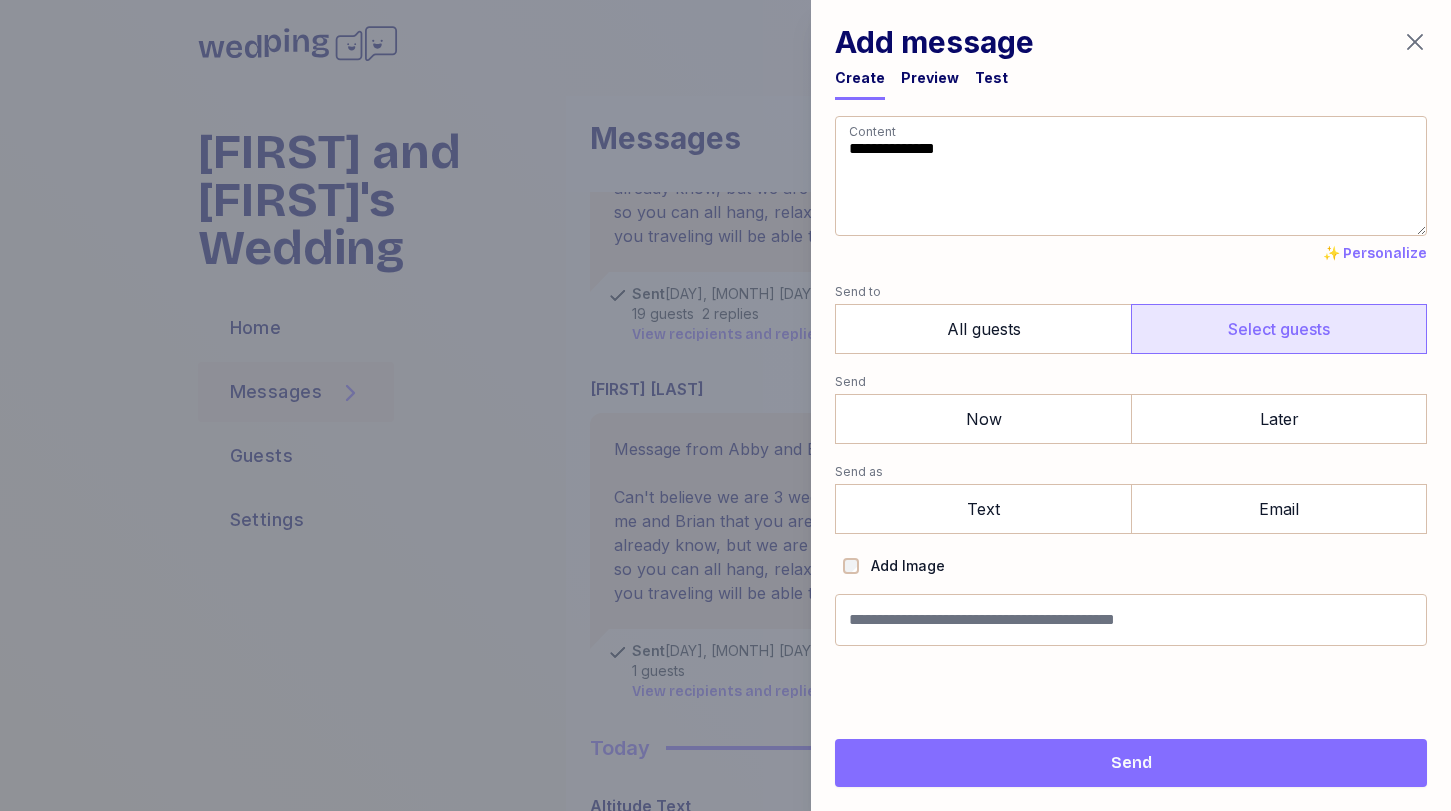 type on "**********" 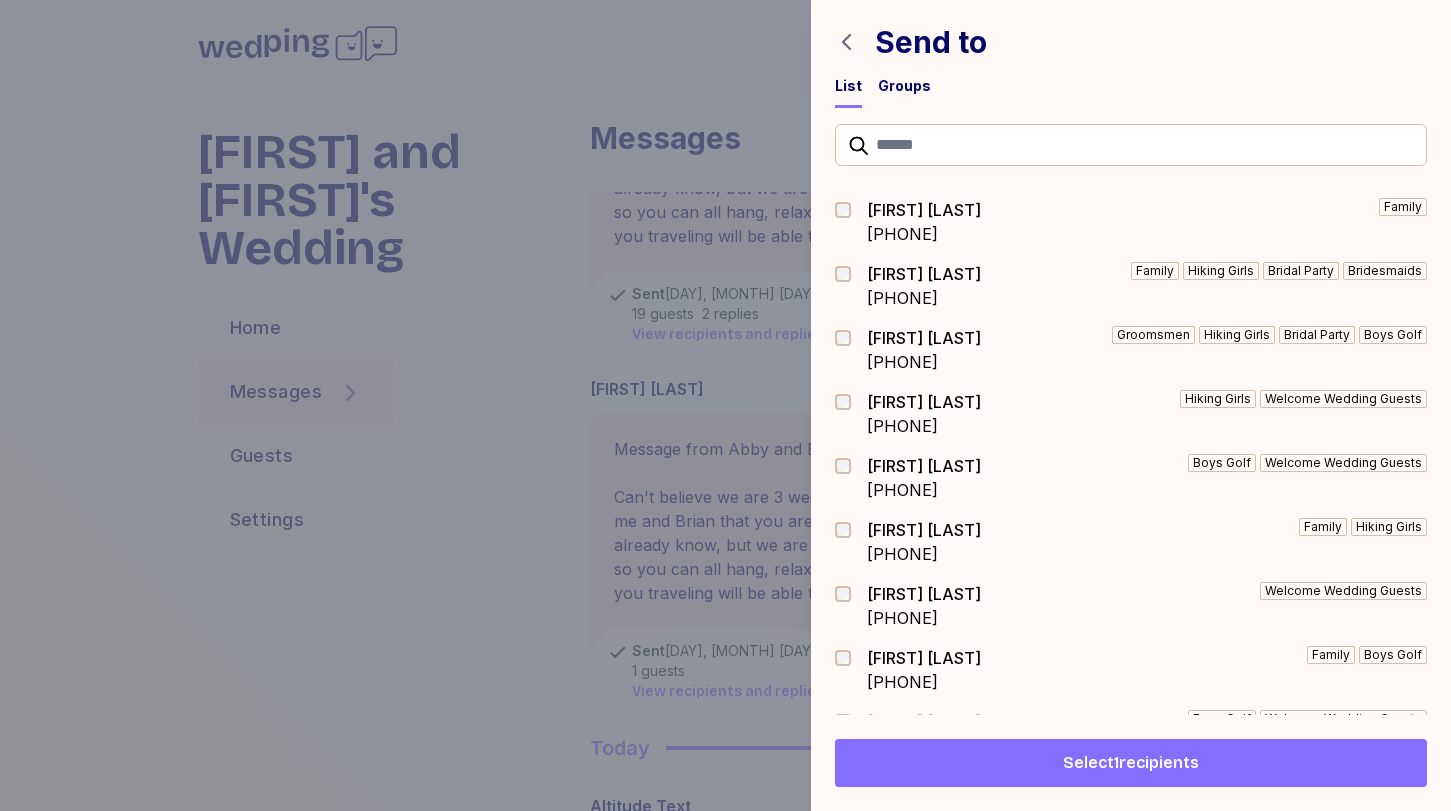 click on "Select  1  recipients" at bounding box center (1131, 763) 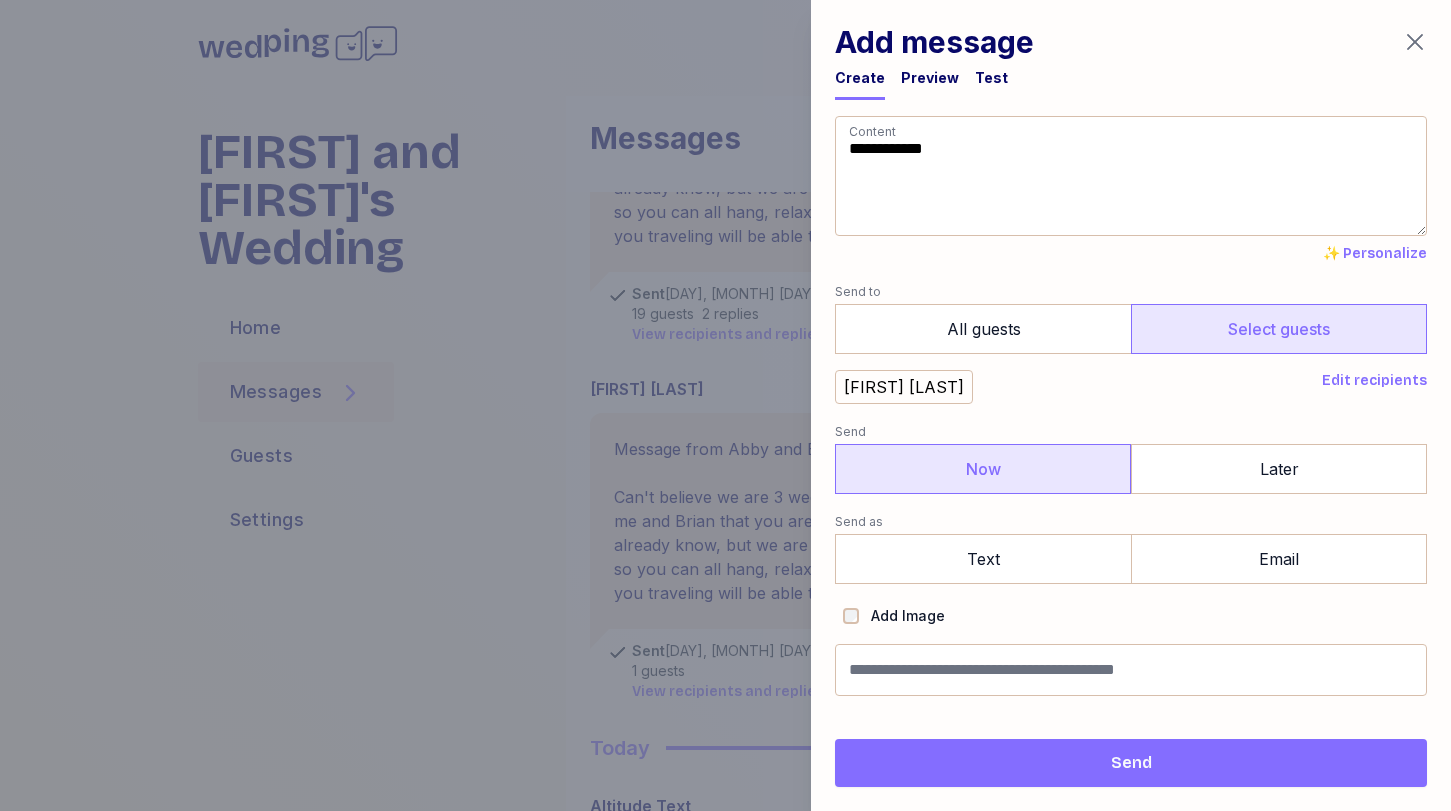type on "**********" 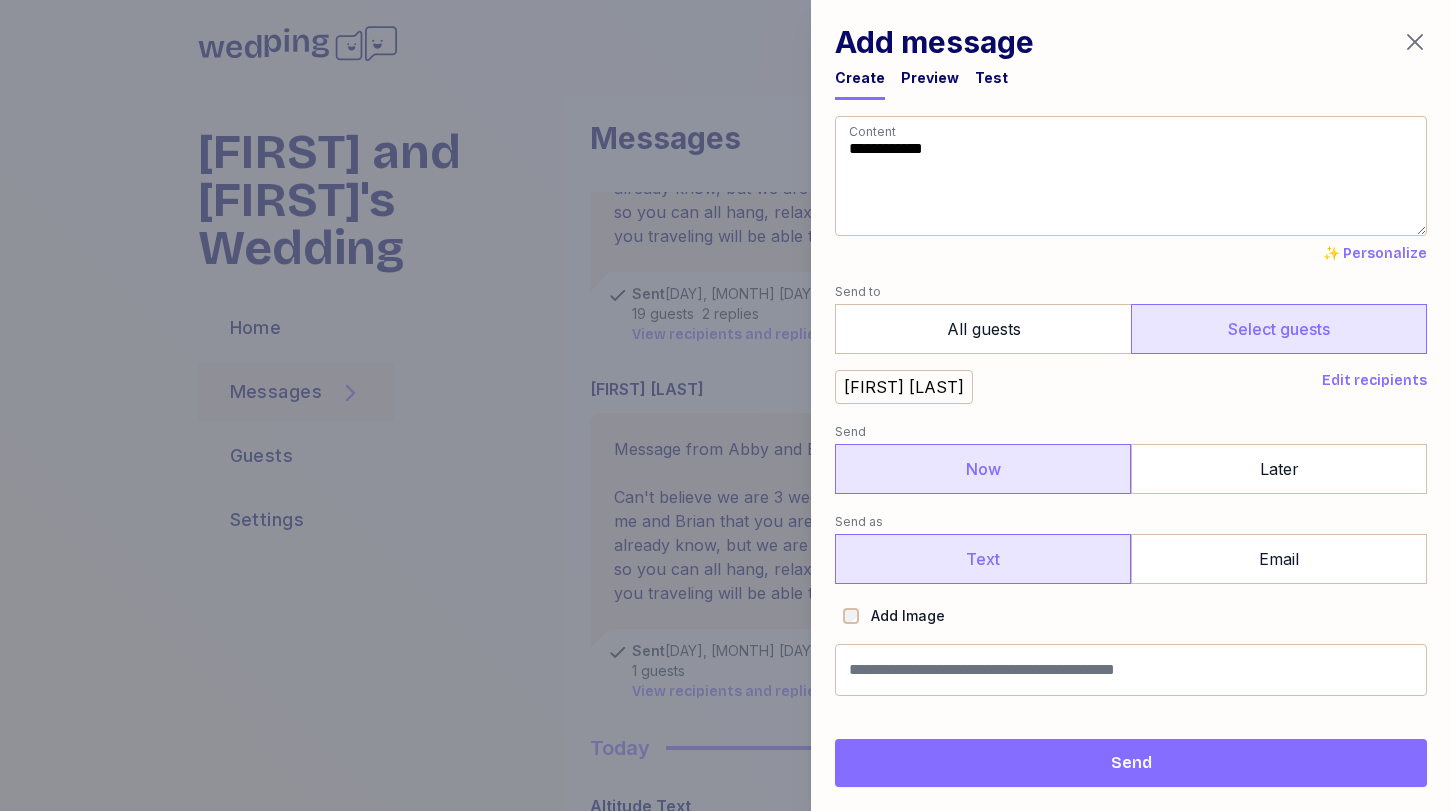 click on "Text" at bounding box center [983, 559] 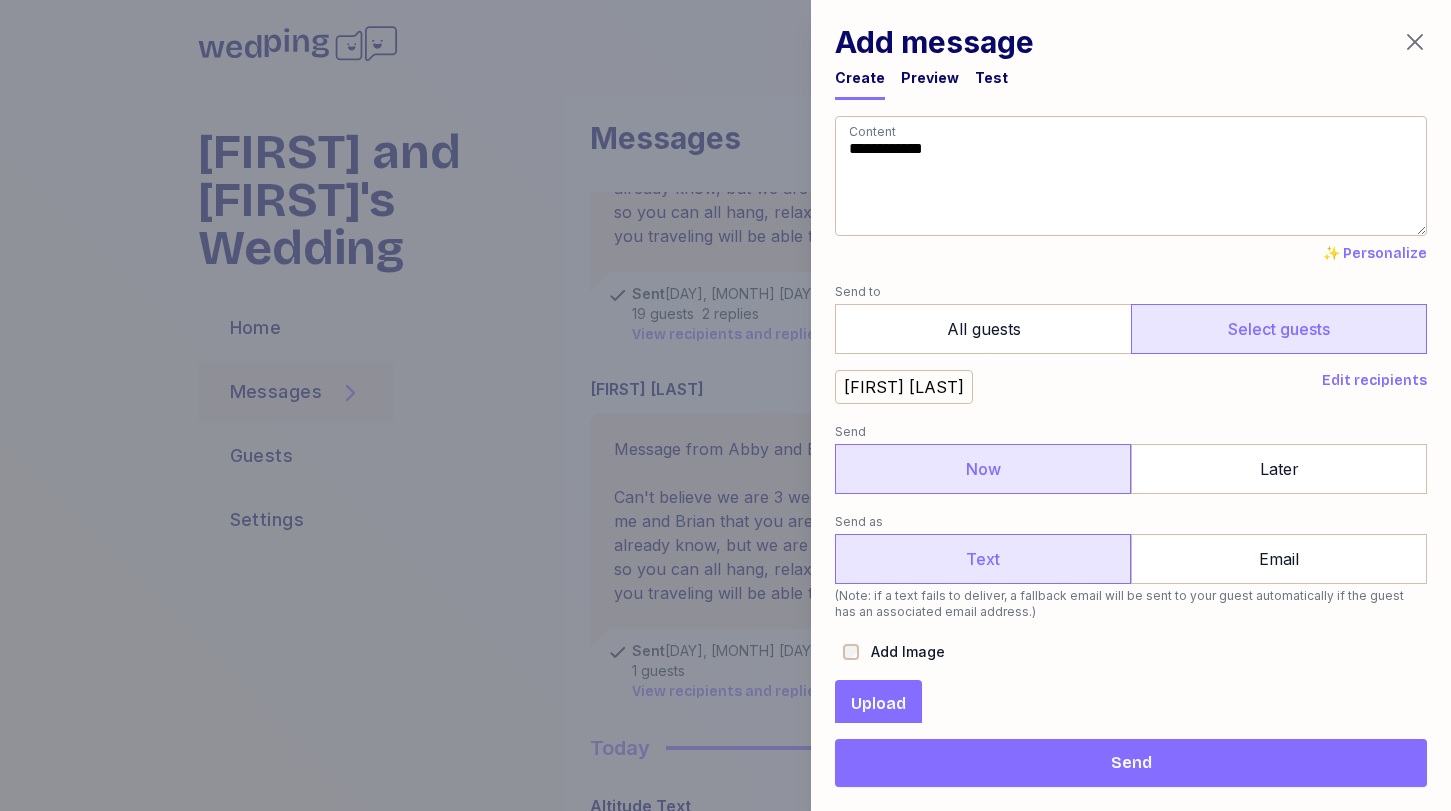 click on "Upload" at bounding box center (878, 704) 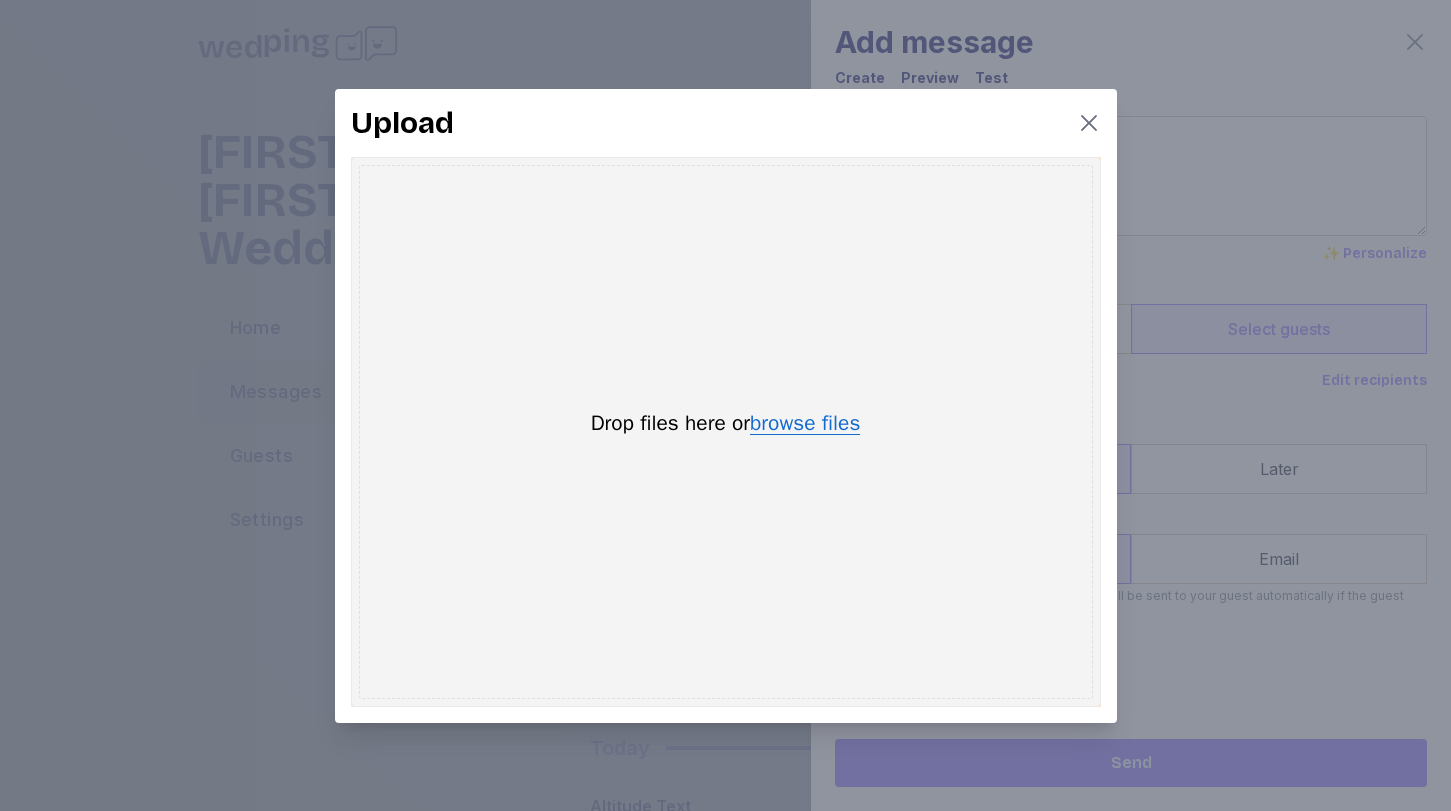 click on "browse files" at bounding box center (805, 424) 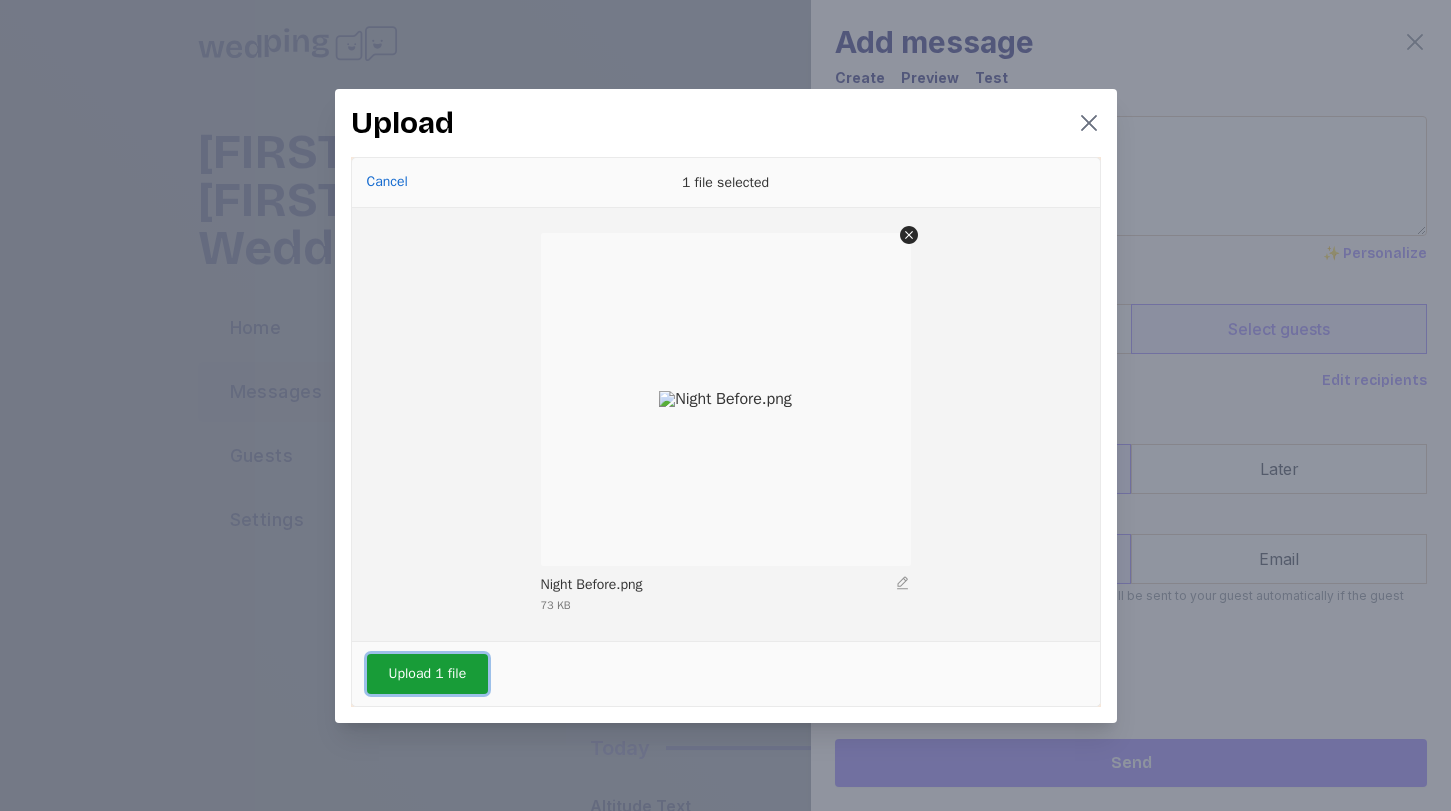 click on "Upload 1 file" at bounding box center [428, 674] 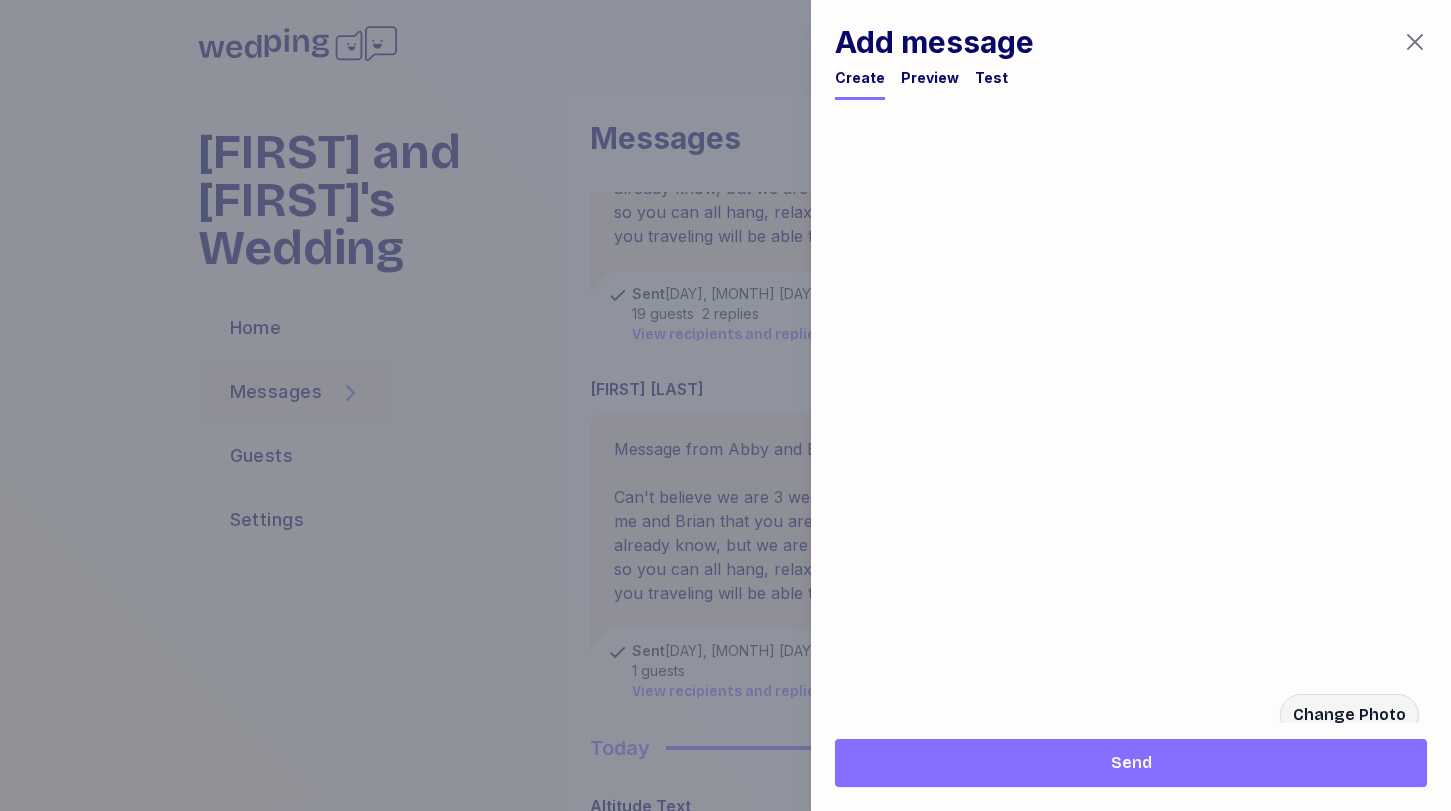 scroll, scrollTop: 1077, scrollLeft: 0, axis: vertical 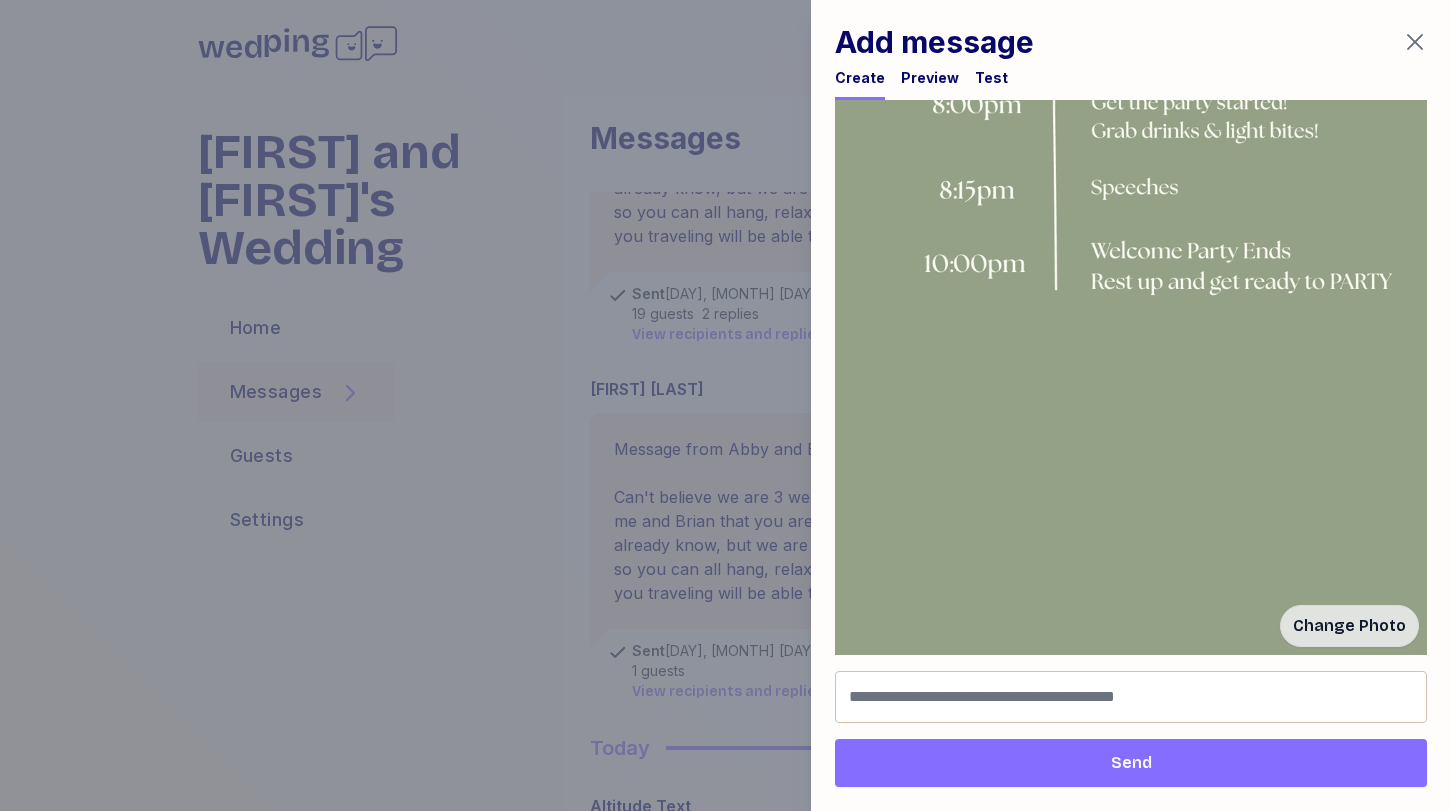 click on "Preview" at bounding box center (930, 78) 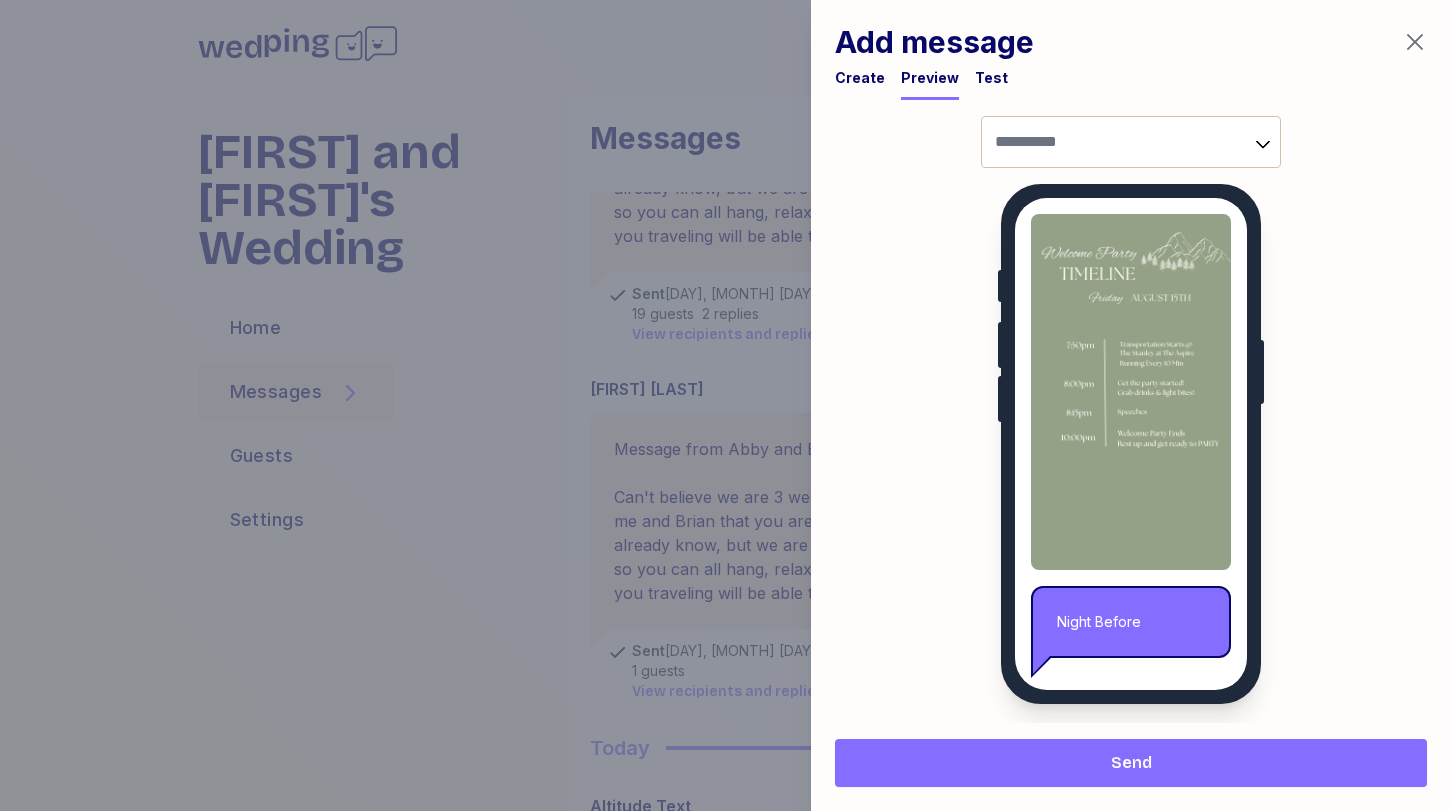 scroll, scrollTop: 0, scrollLeft: 0, axis: both 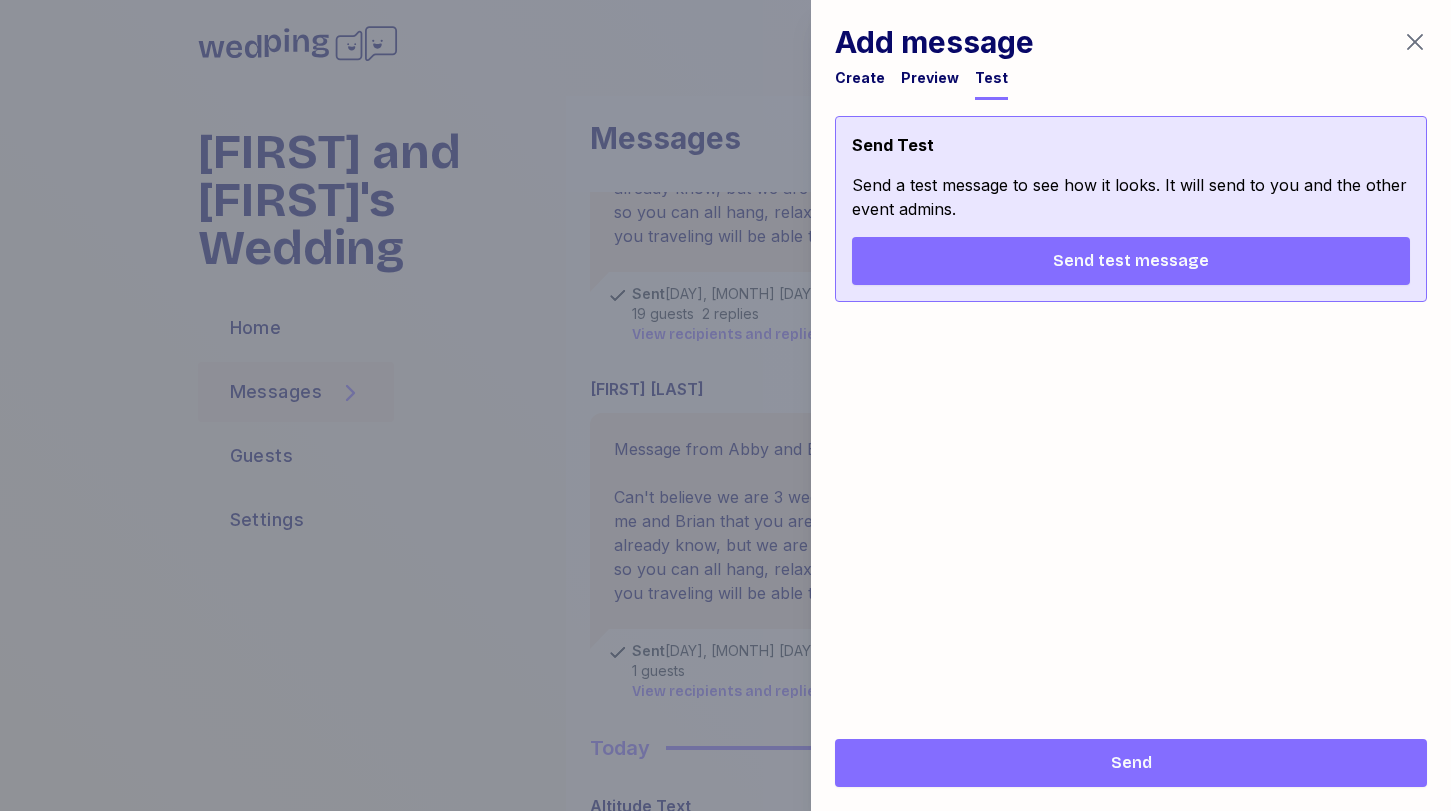click on "Send test message" at bounding box center [1131, 261] 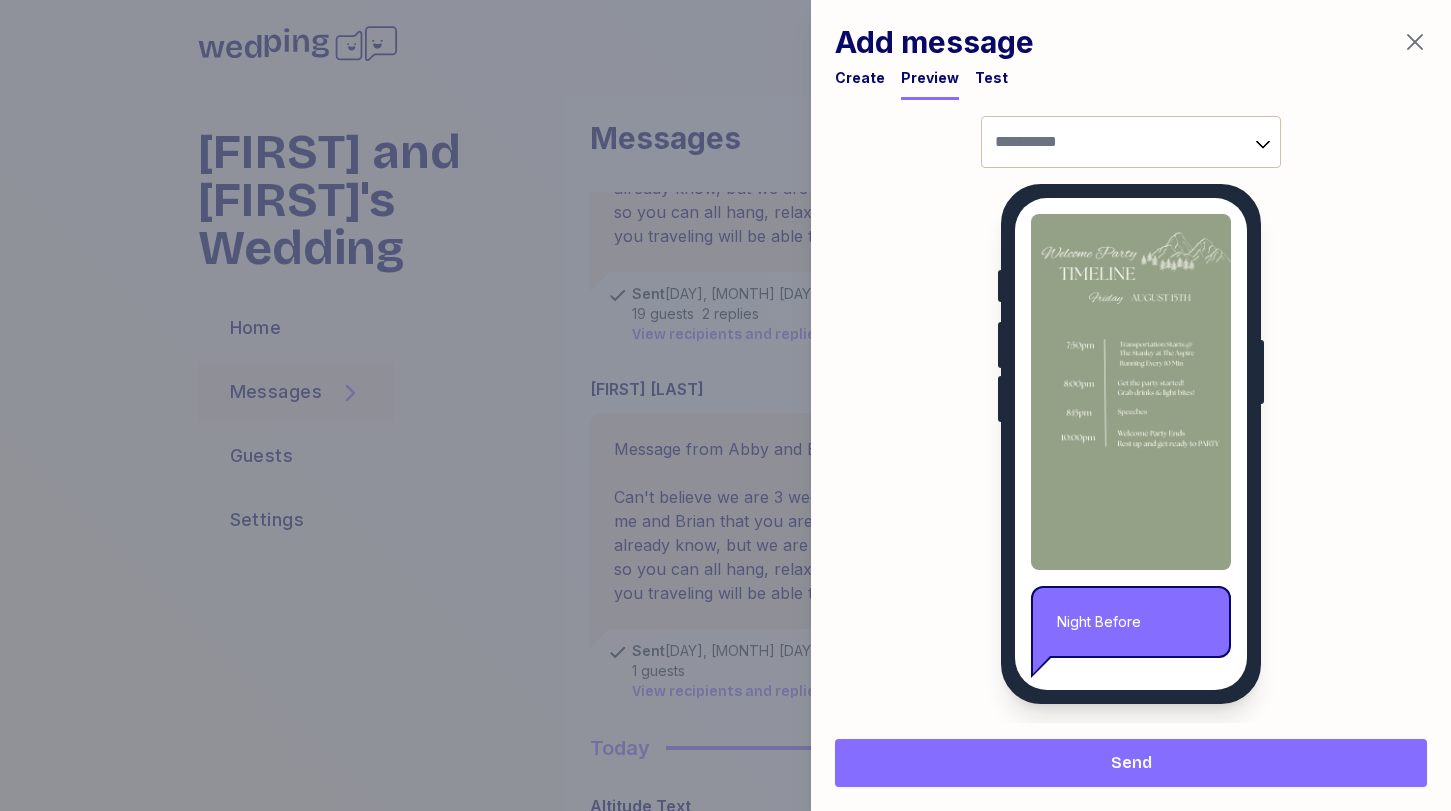click on "Add message" at bounding box center [1131, 42] 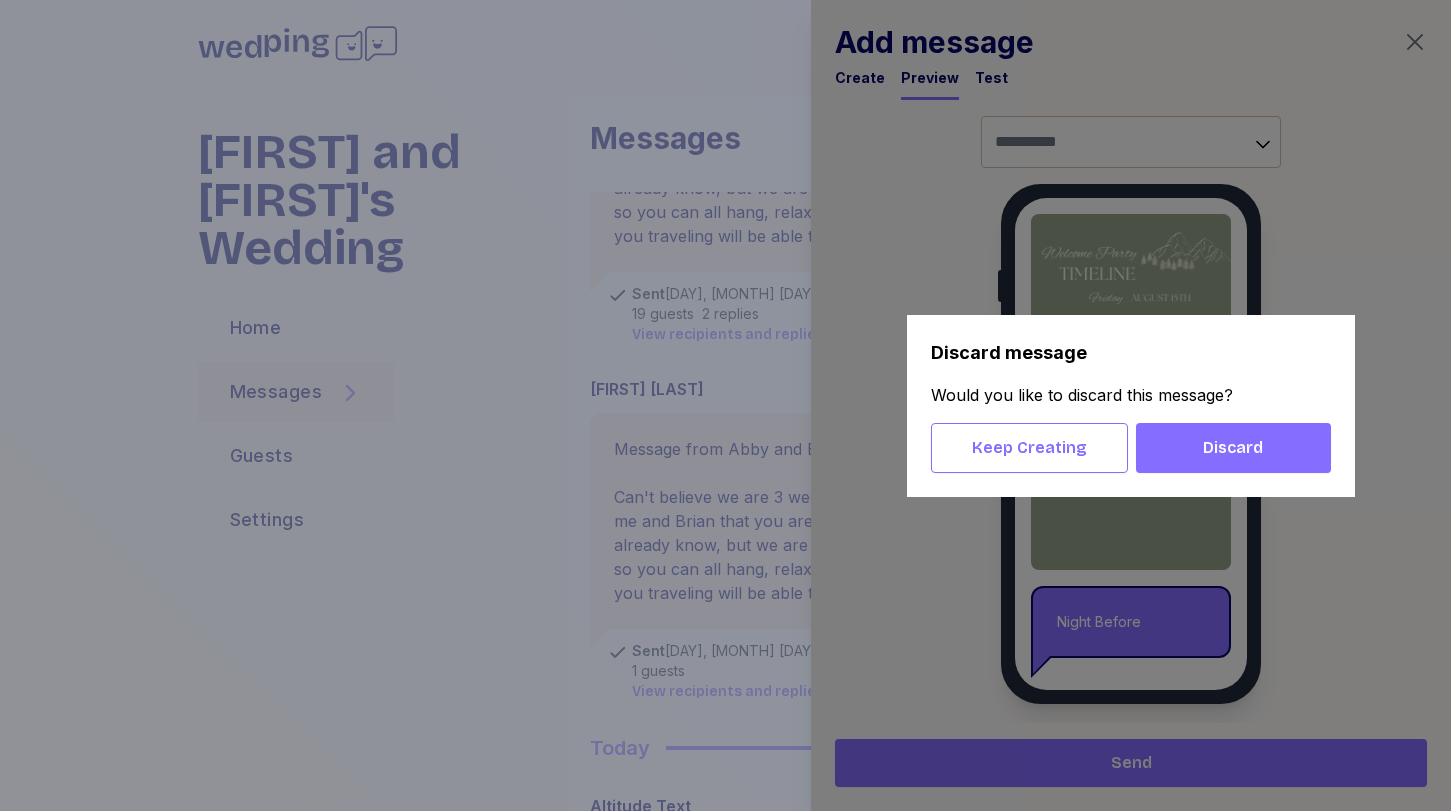 click on "Discard" at bounding box center [1233, 448] 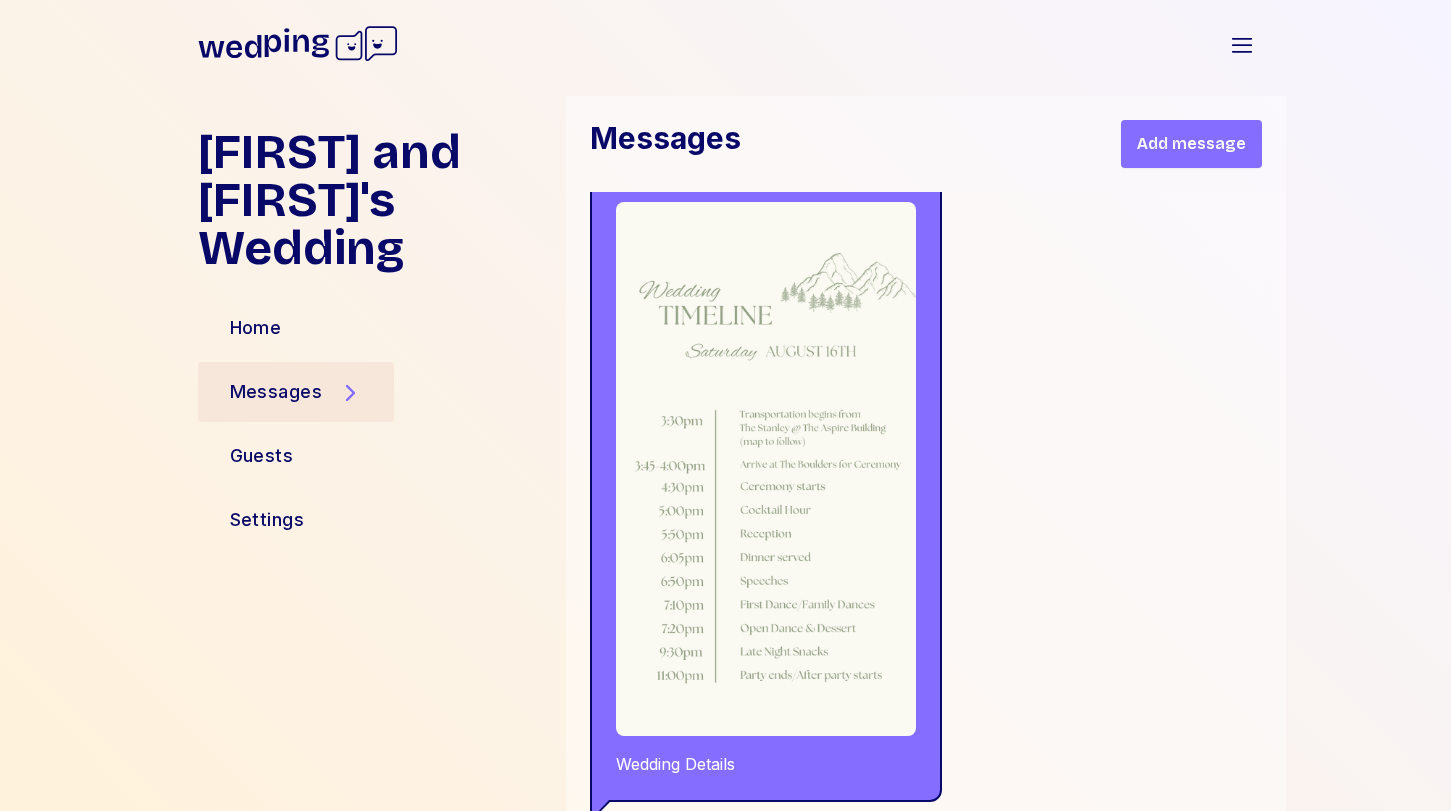 scroll, scrollTop: 3070, scrollLeft: 0, axis: vertical 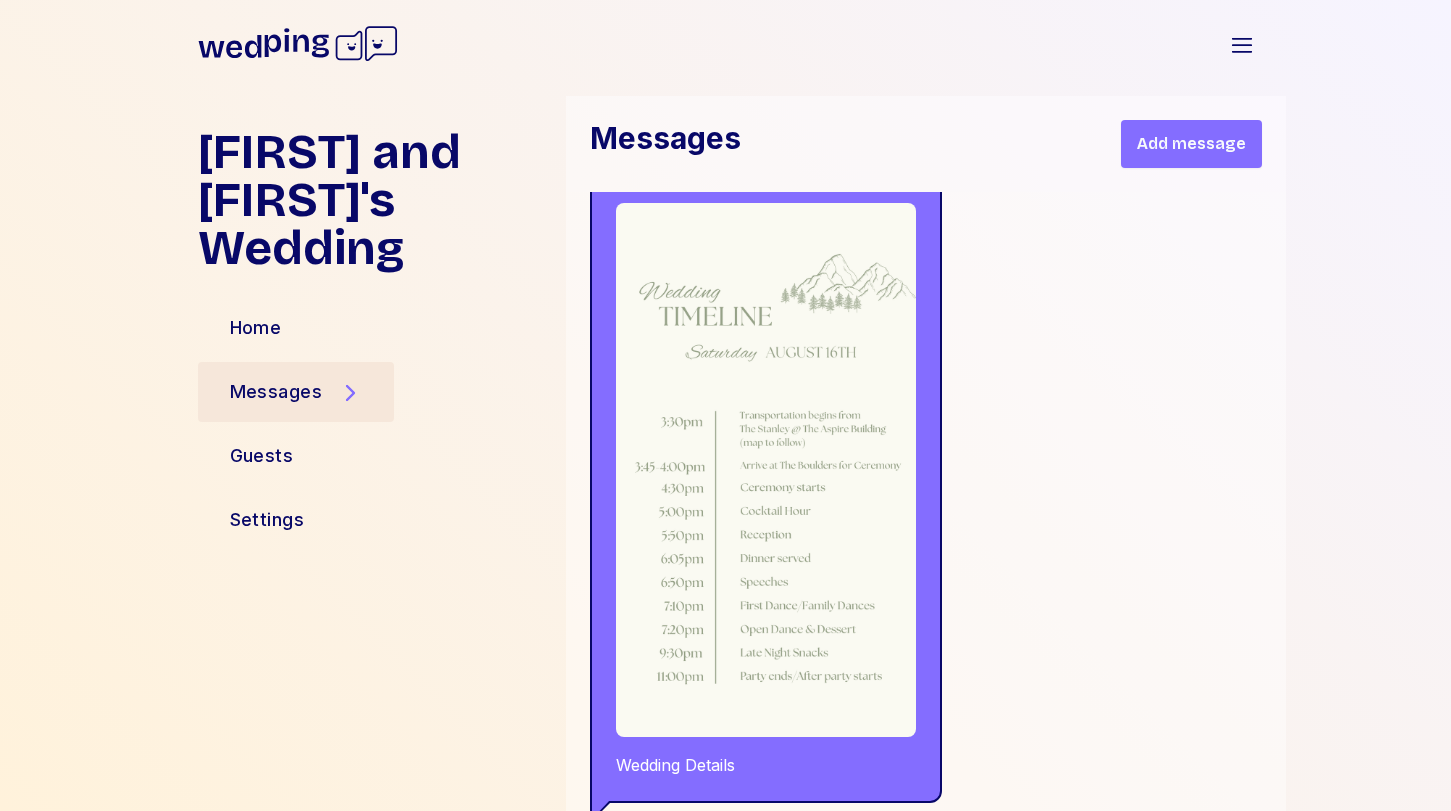 click on "Add message" at bounding box center [1191, 144] 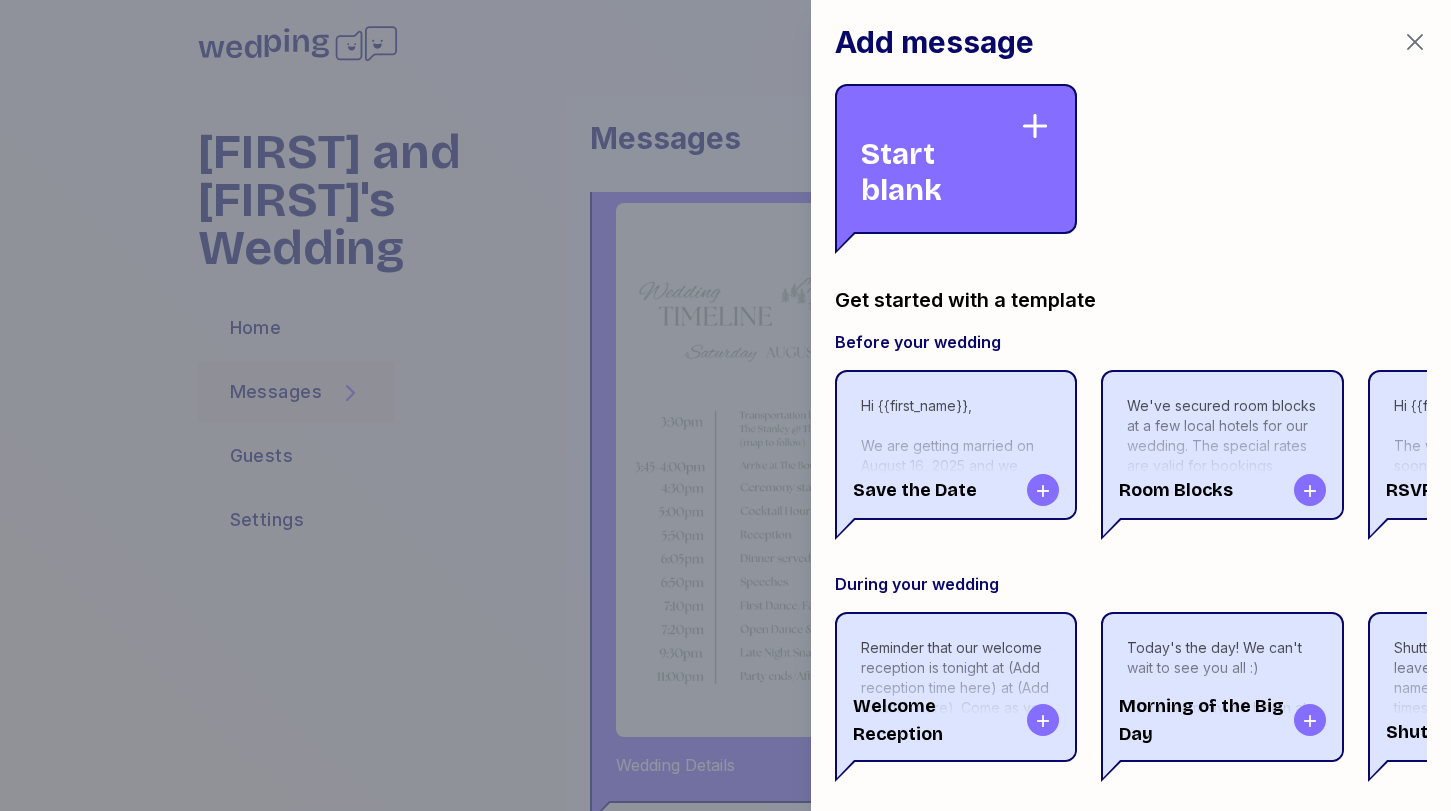 click on "Start blank" at bounding box center (940, 159) 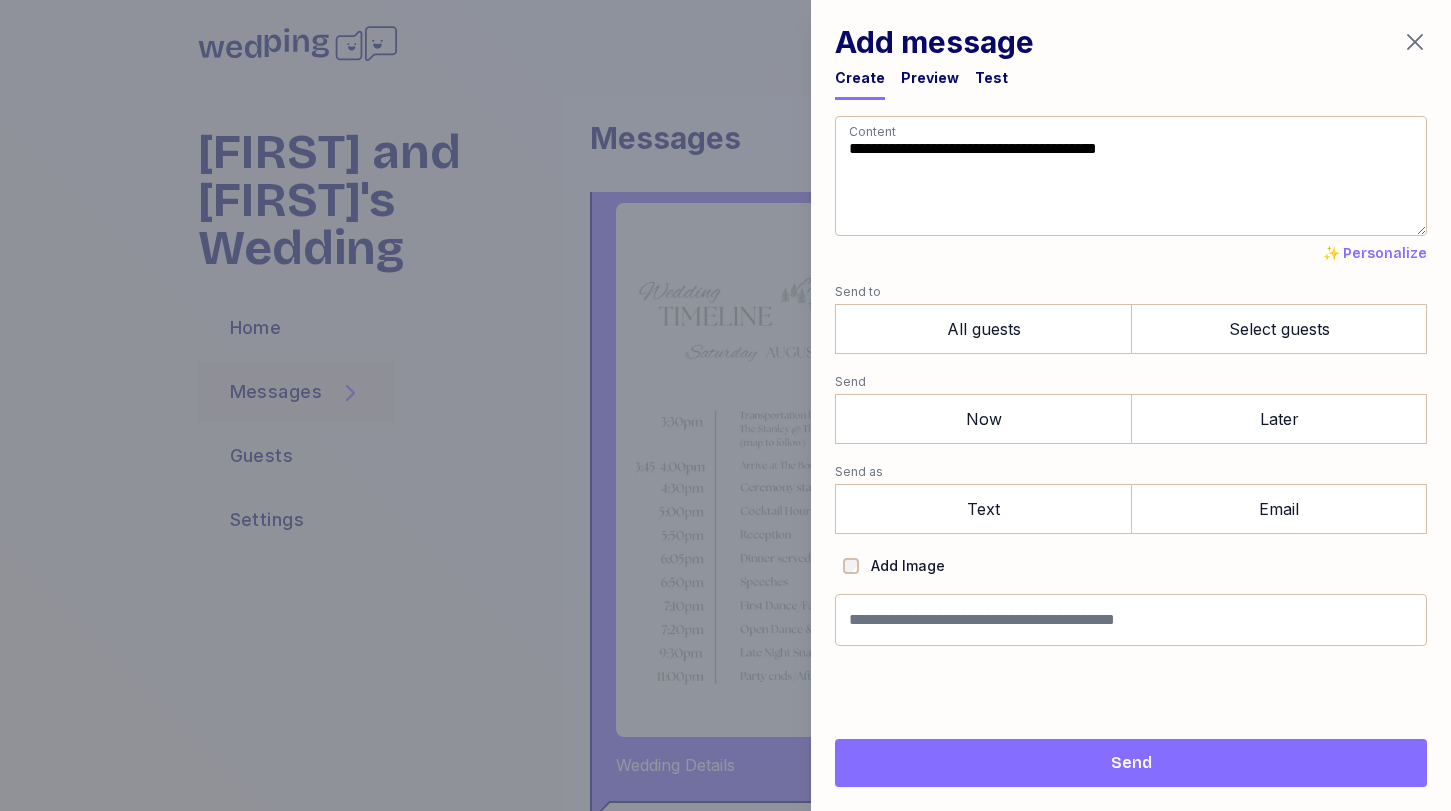 drag, startPoint x: 1074, startPoint y: 186, endPoint x: 734, endPoint y: 97, distance: 351.45554 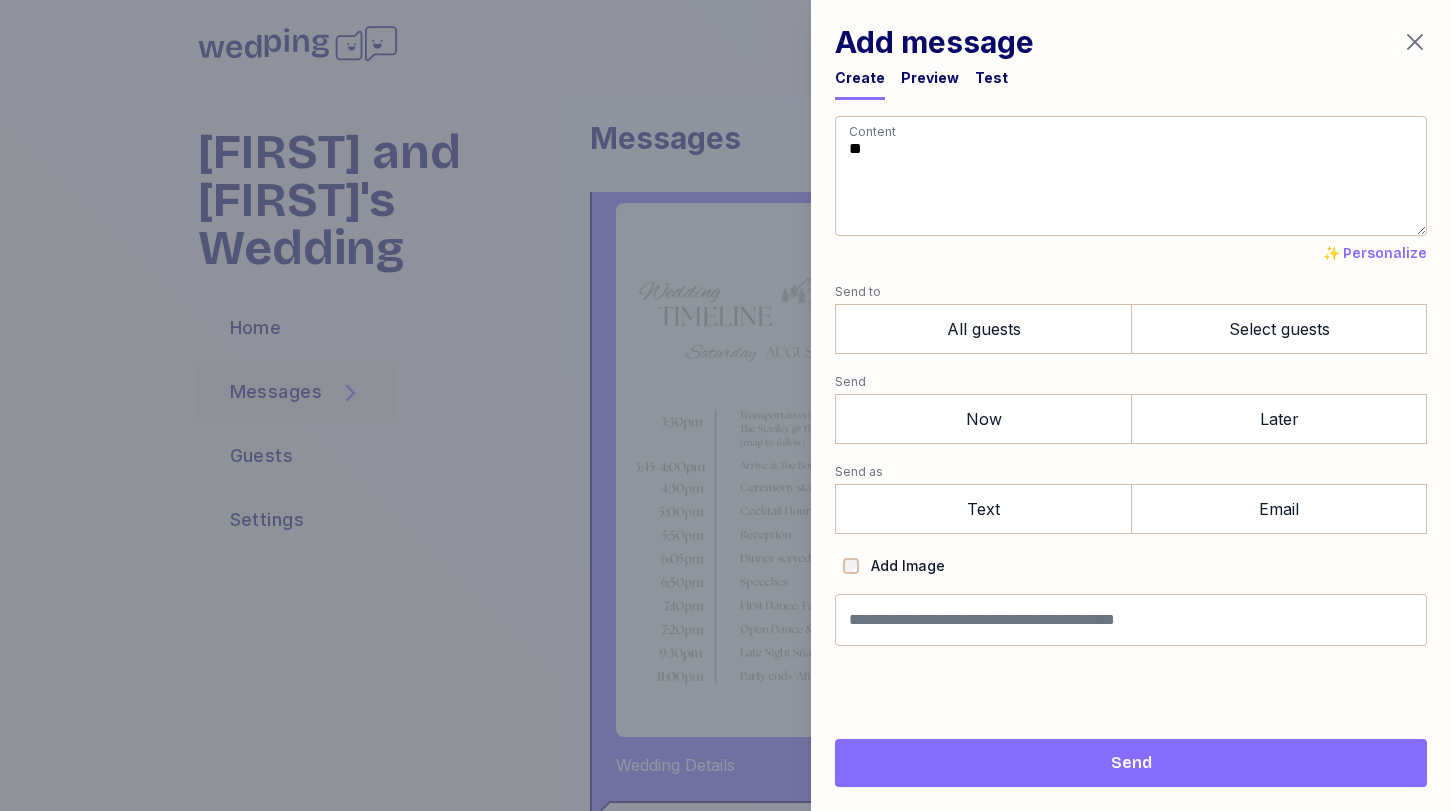 type on "*" 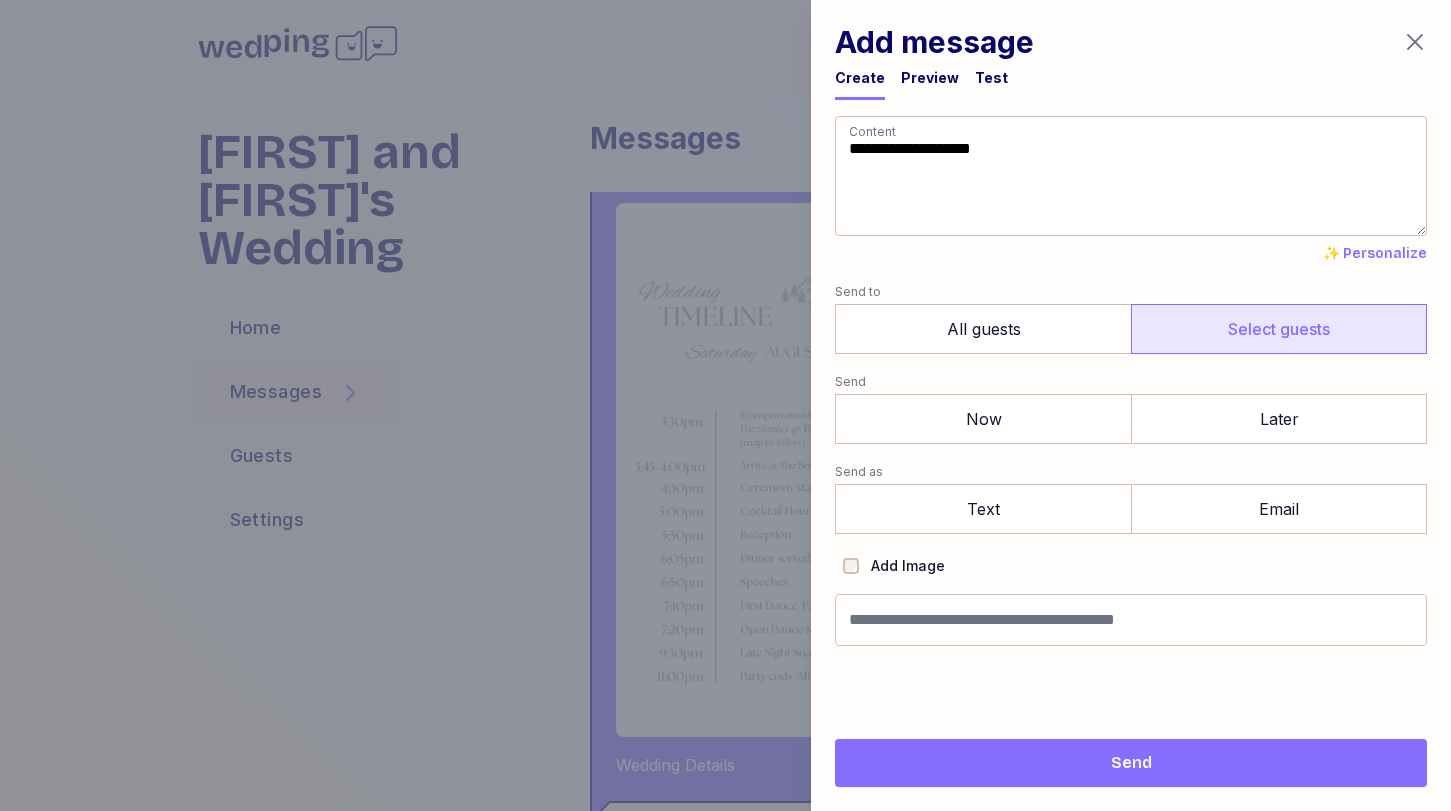 type on "**********" 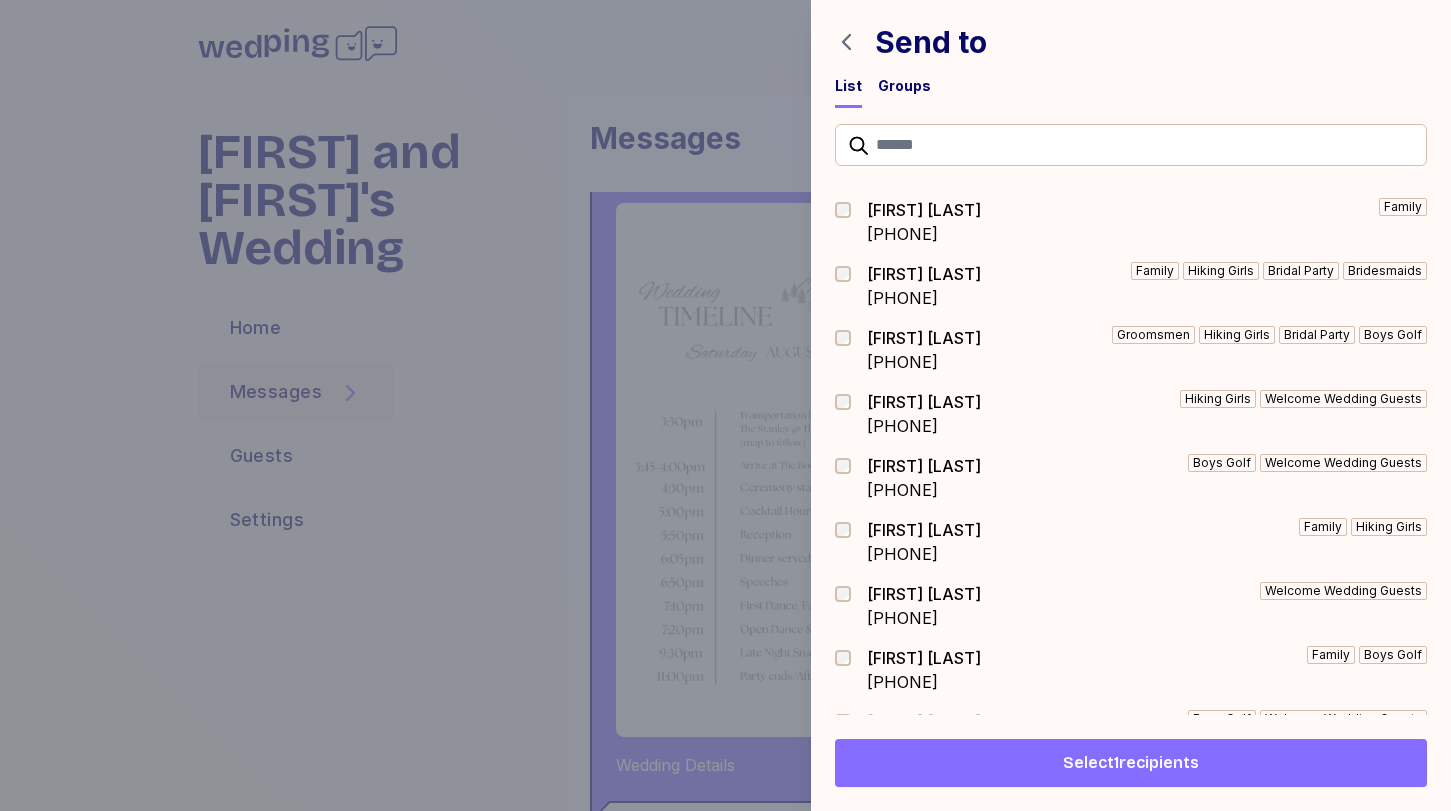 click on "Select  1  recipients" at bounding box center (1131, 763) 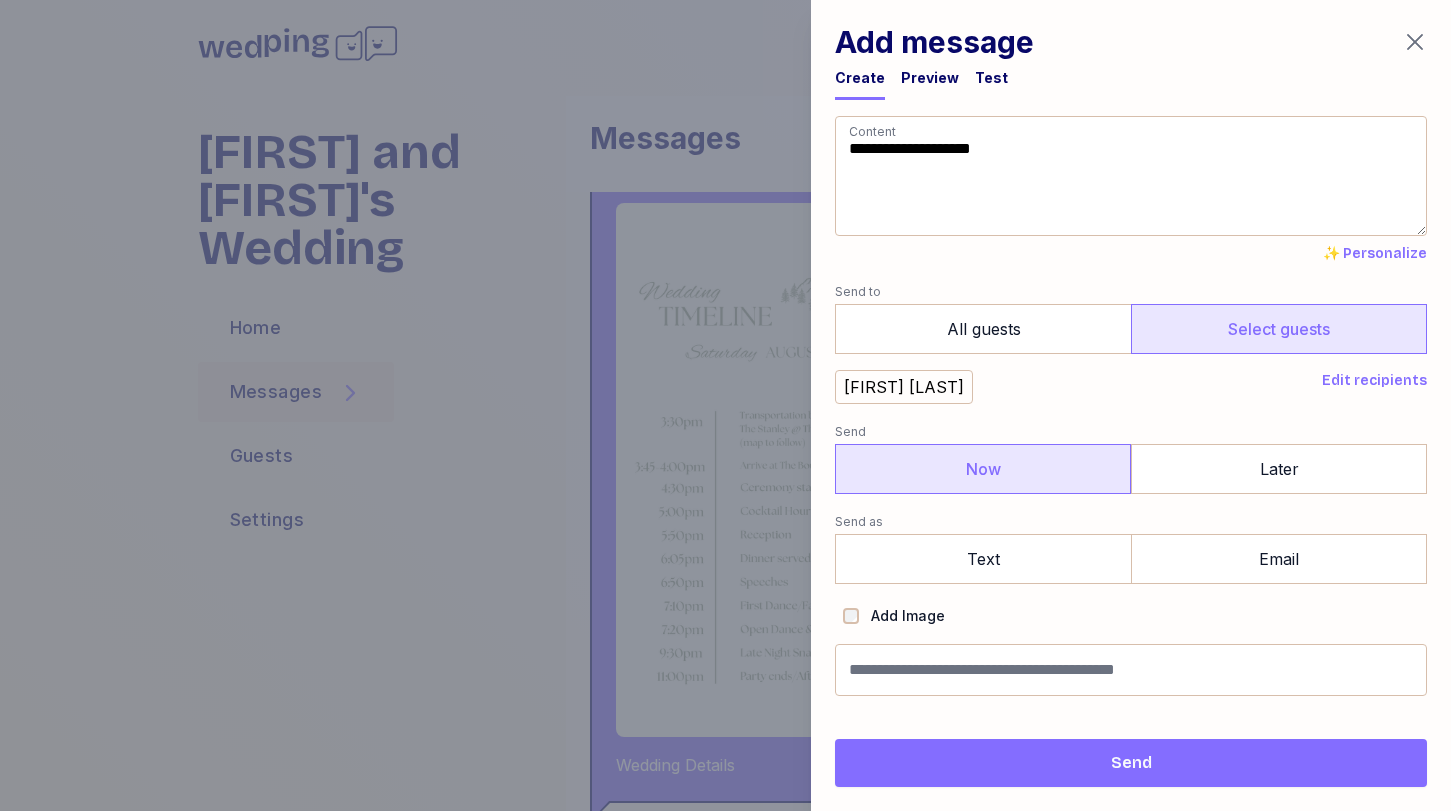 click on "Now" at bounding box center (983, 469) 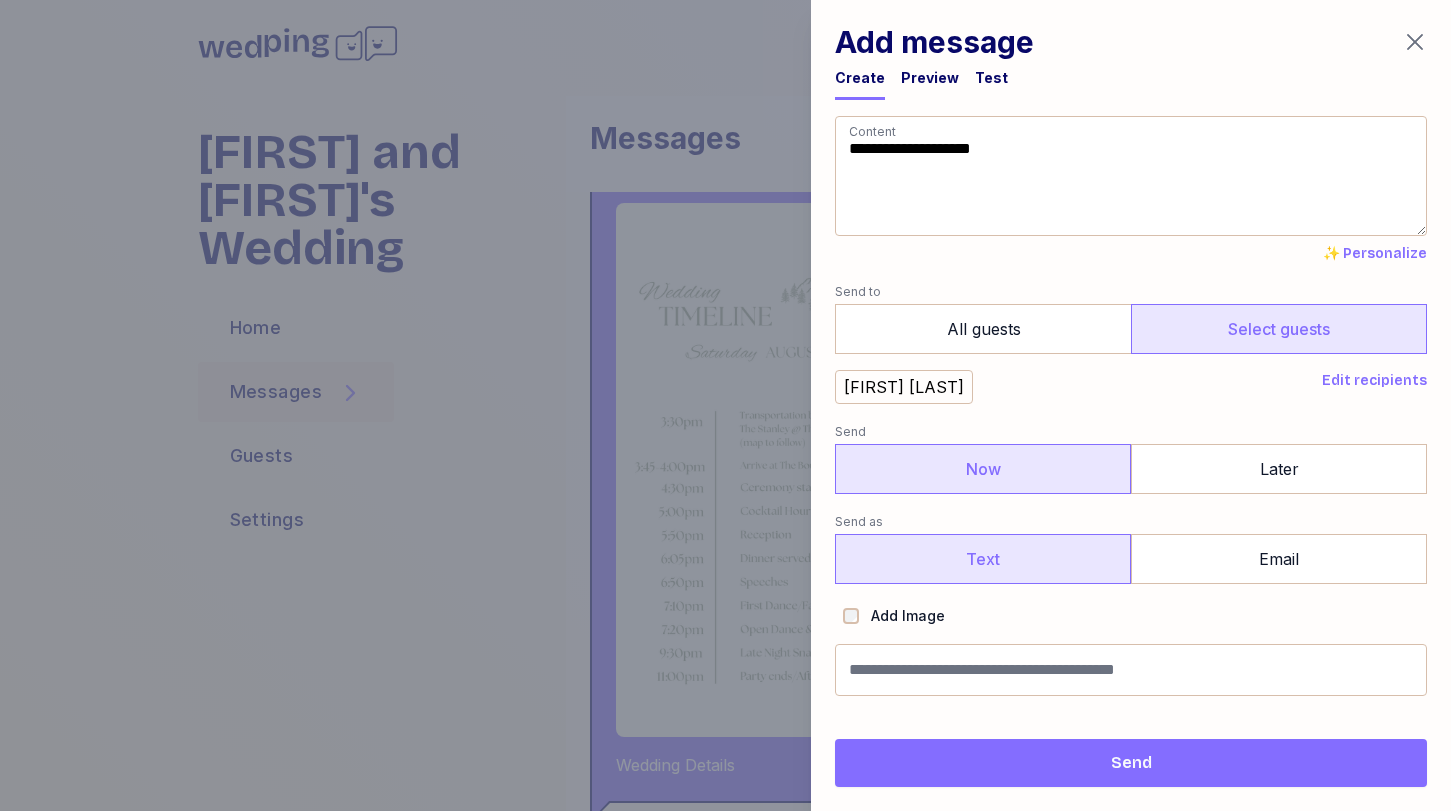 click on "Text" at bounding box center (983, 559) 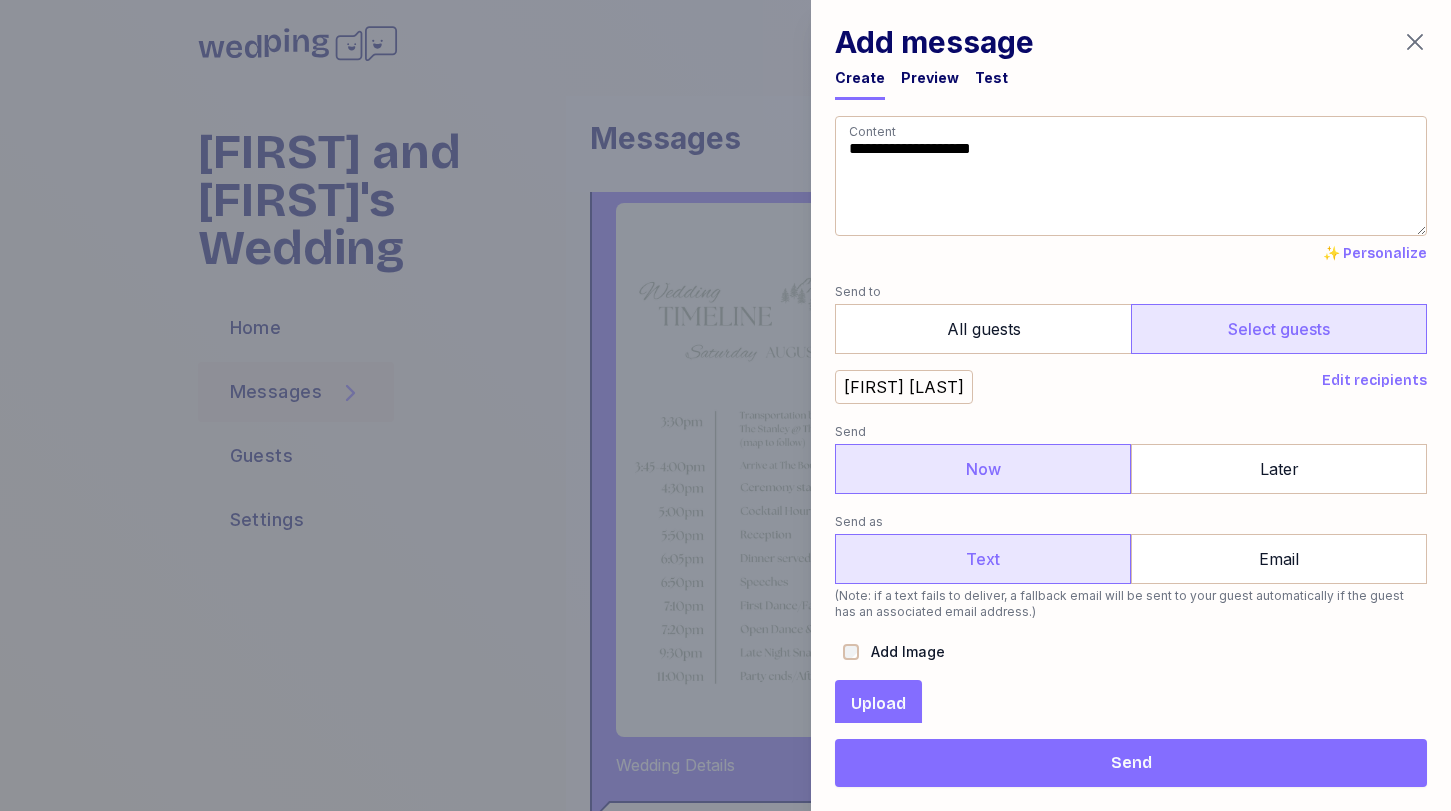 click on "Upload" at bounding box center (878, 704) 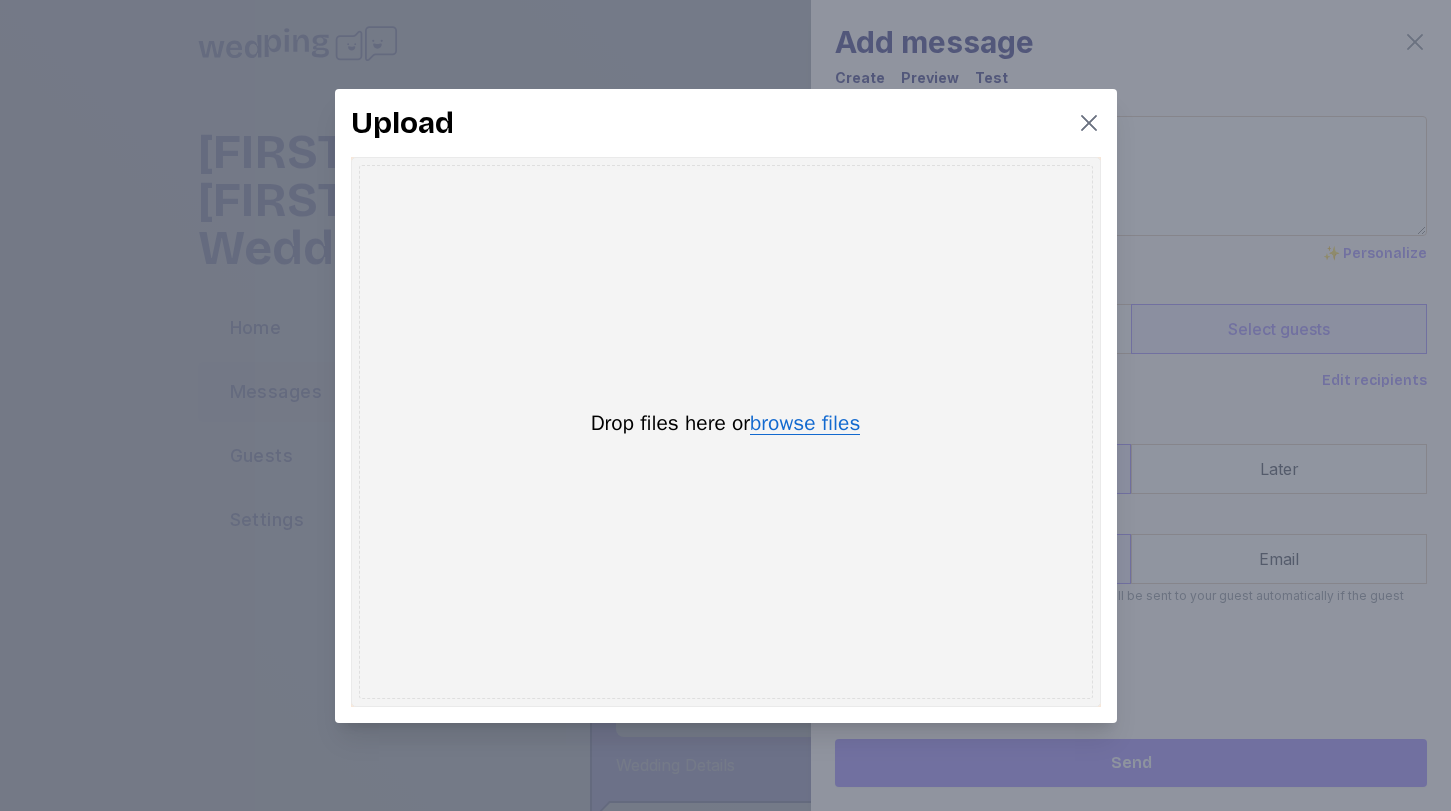 click on "browse files" at bounding box center (805, 424) 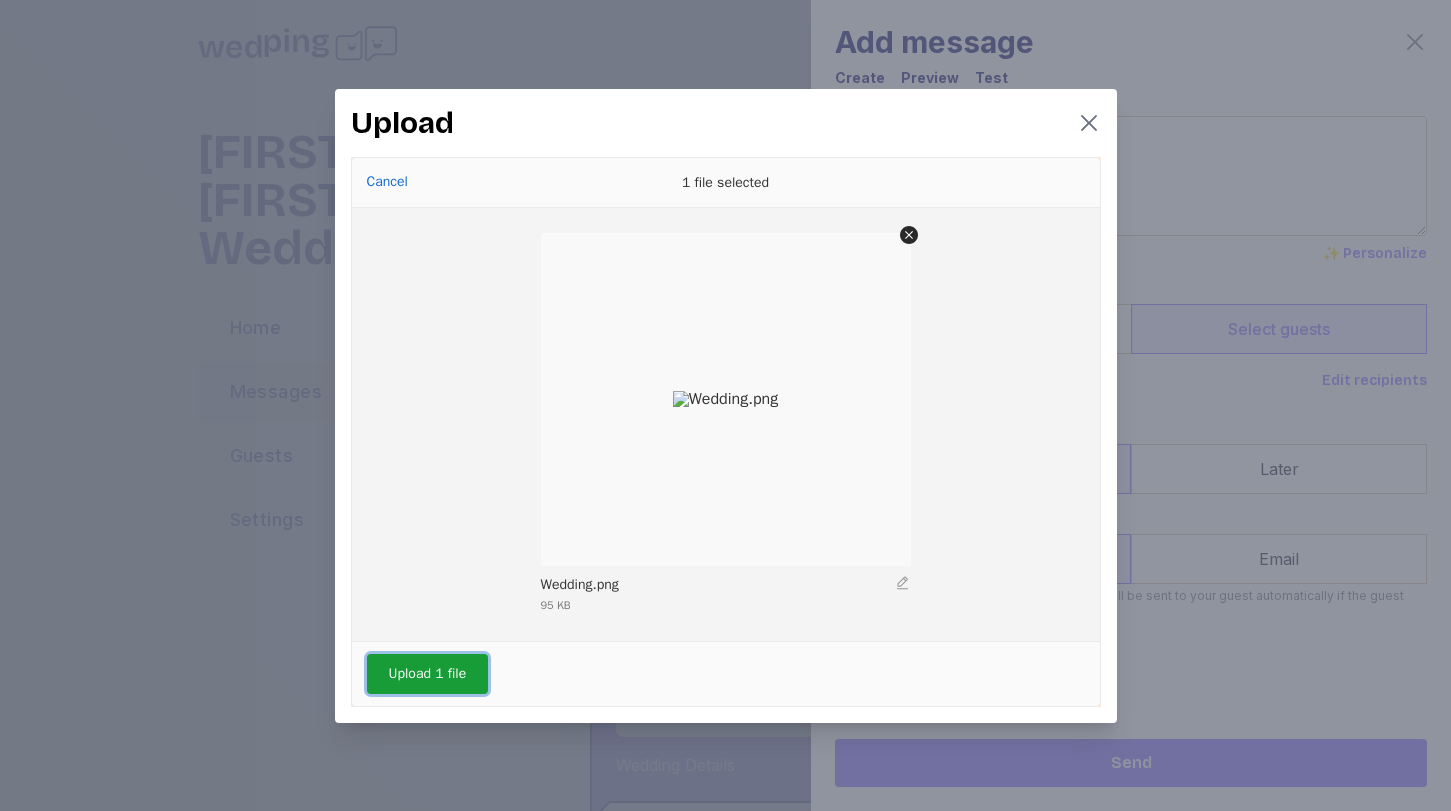 click on "Upload 1 file" at bounding box center [428, 674] 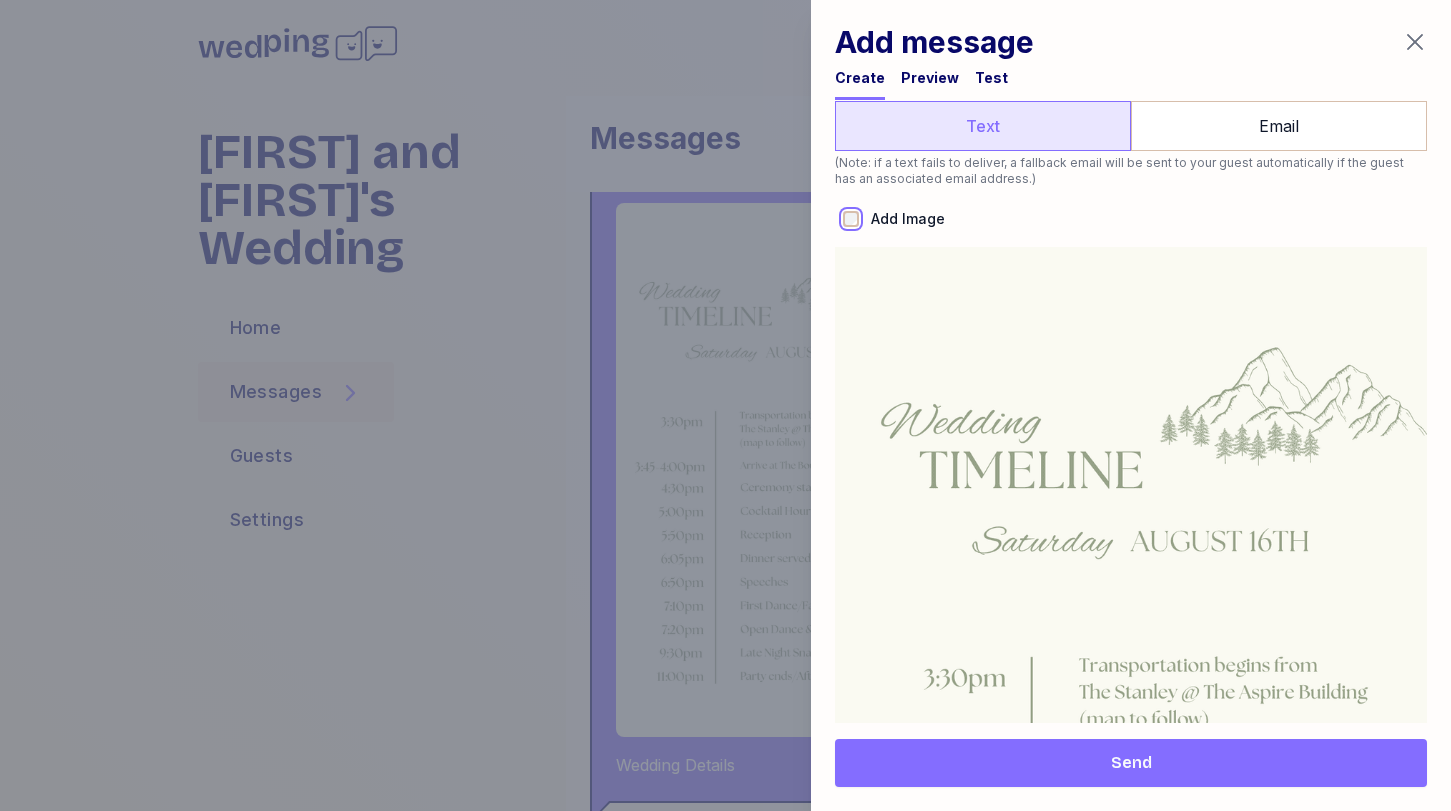 scroll, scrollTop: 0, scrollLeft: 0, axis: both 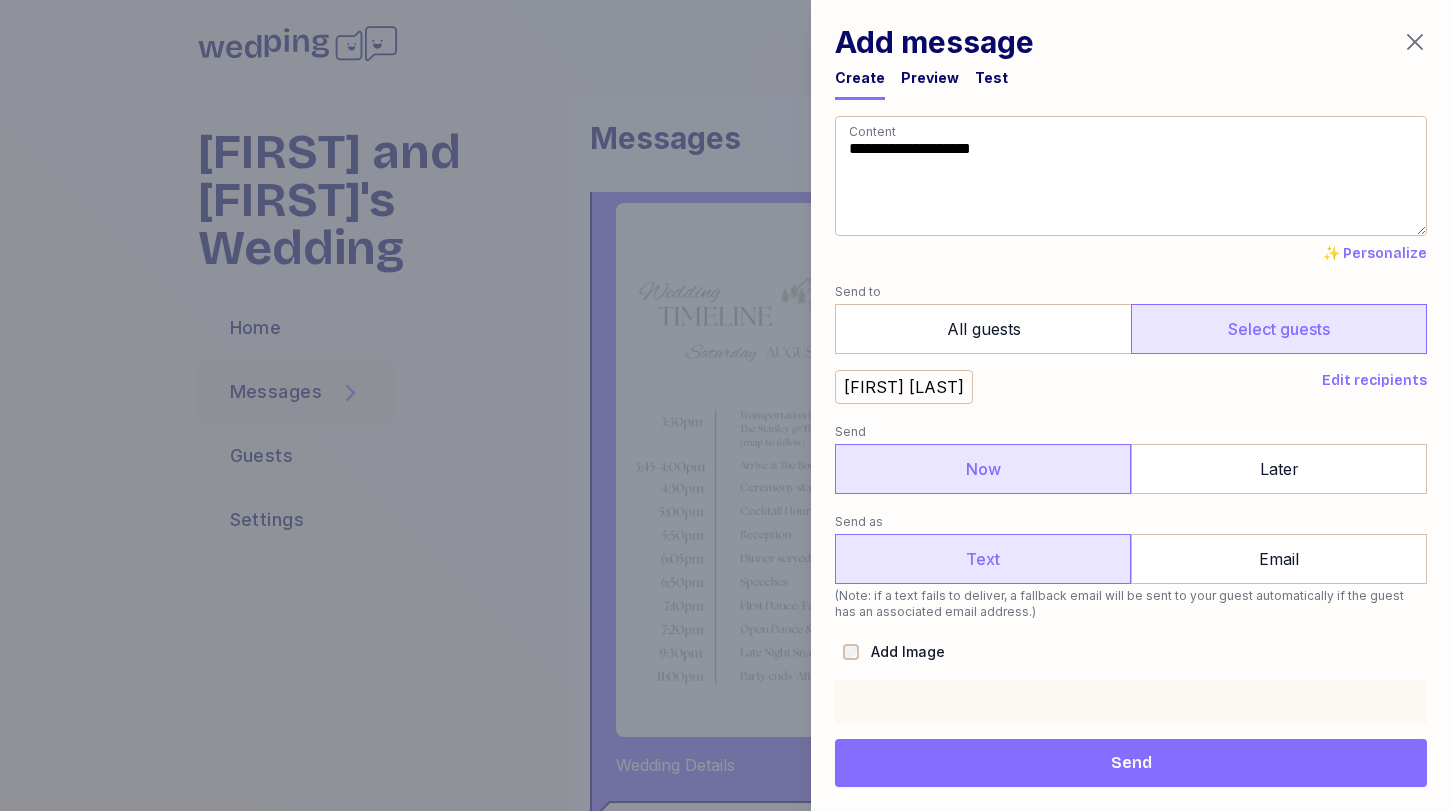 click on "Test" at bounding box center (991, 78) 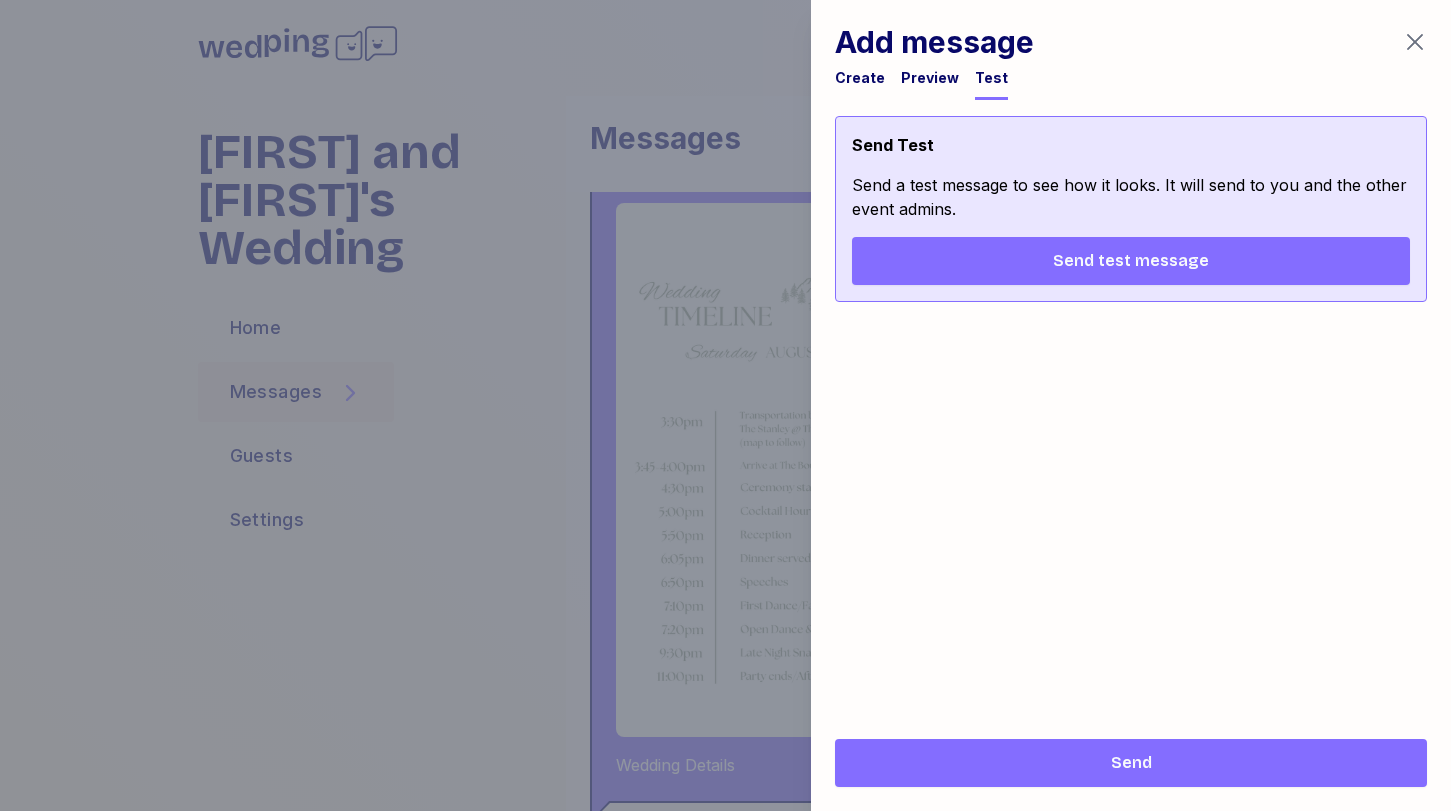click on "Send test message" at bounding box center [1131, 261] 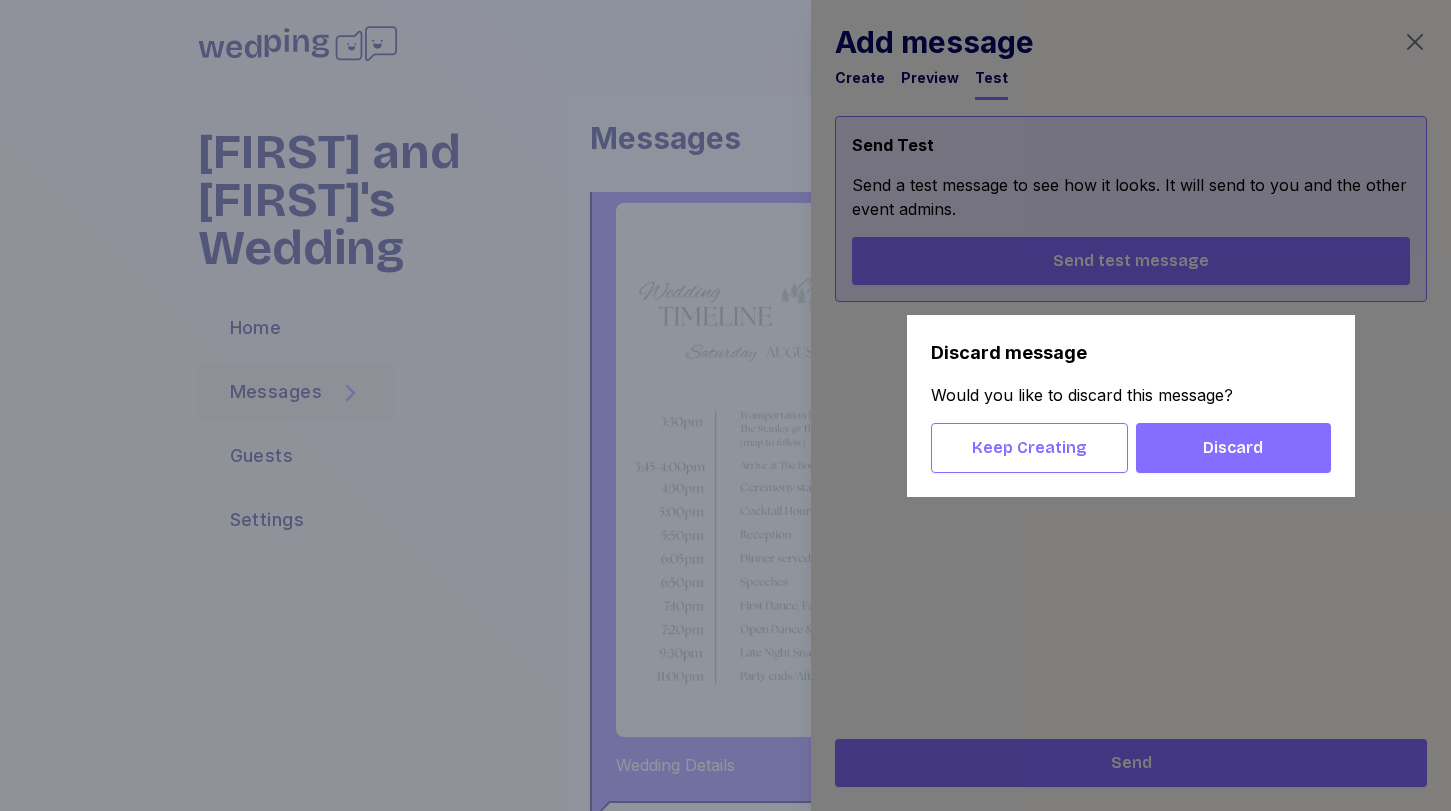 click on "Discard" at bounding box center (1233, 448) 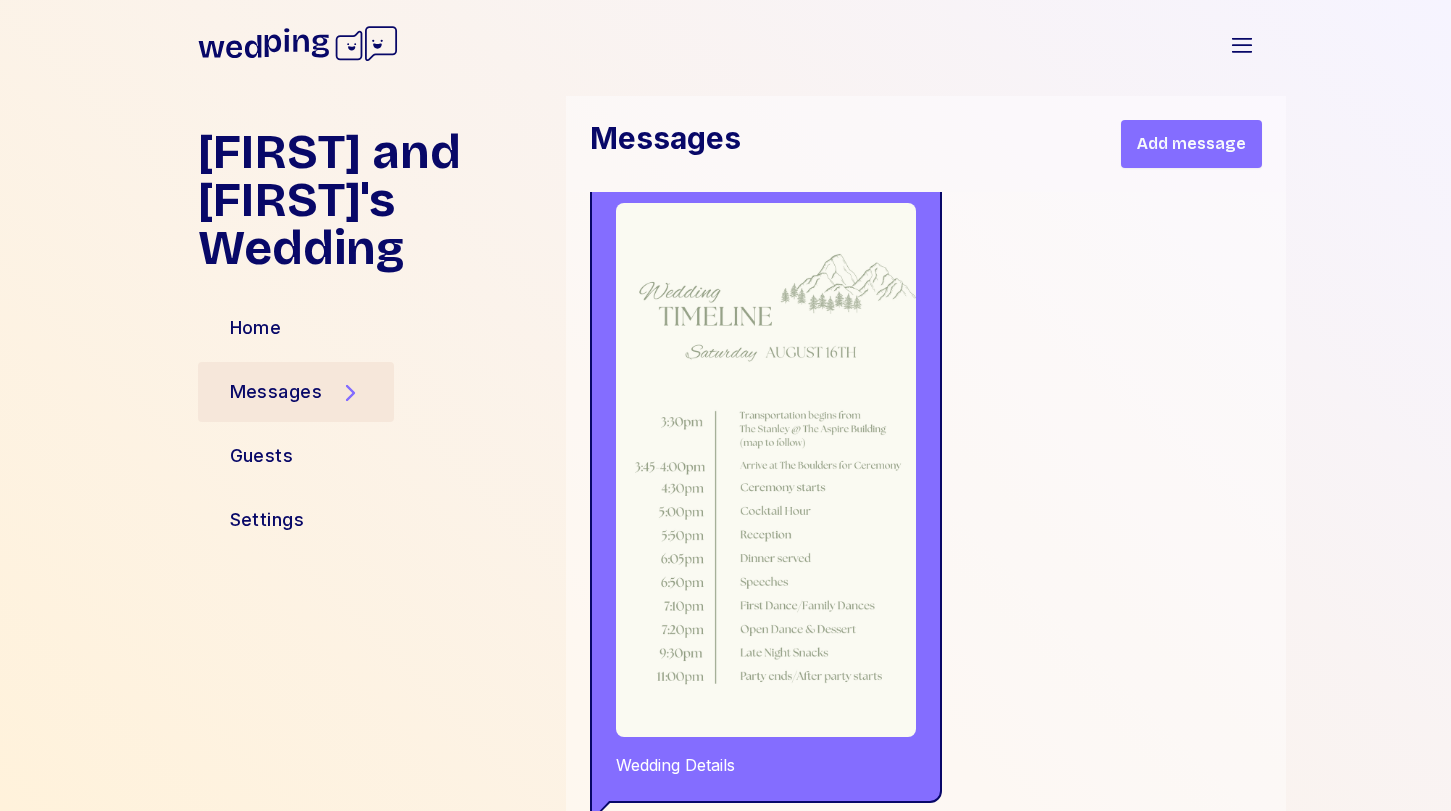 click on "Add message" at bounding box center (1191, 144) 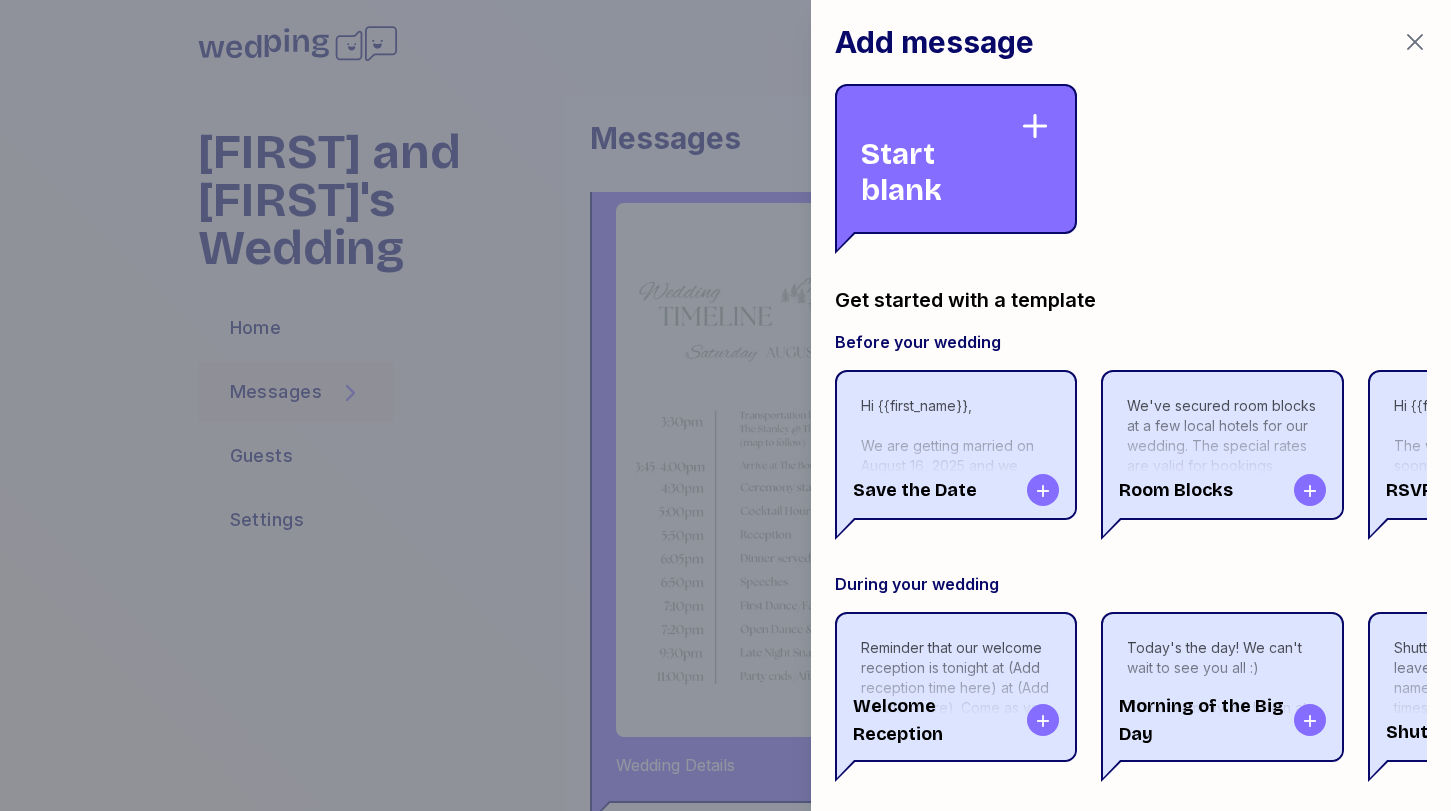 click on "Start blank" at bounding box center (940, 159) 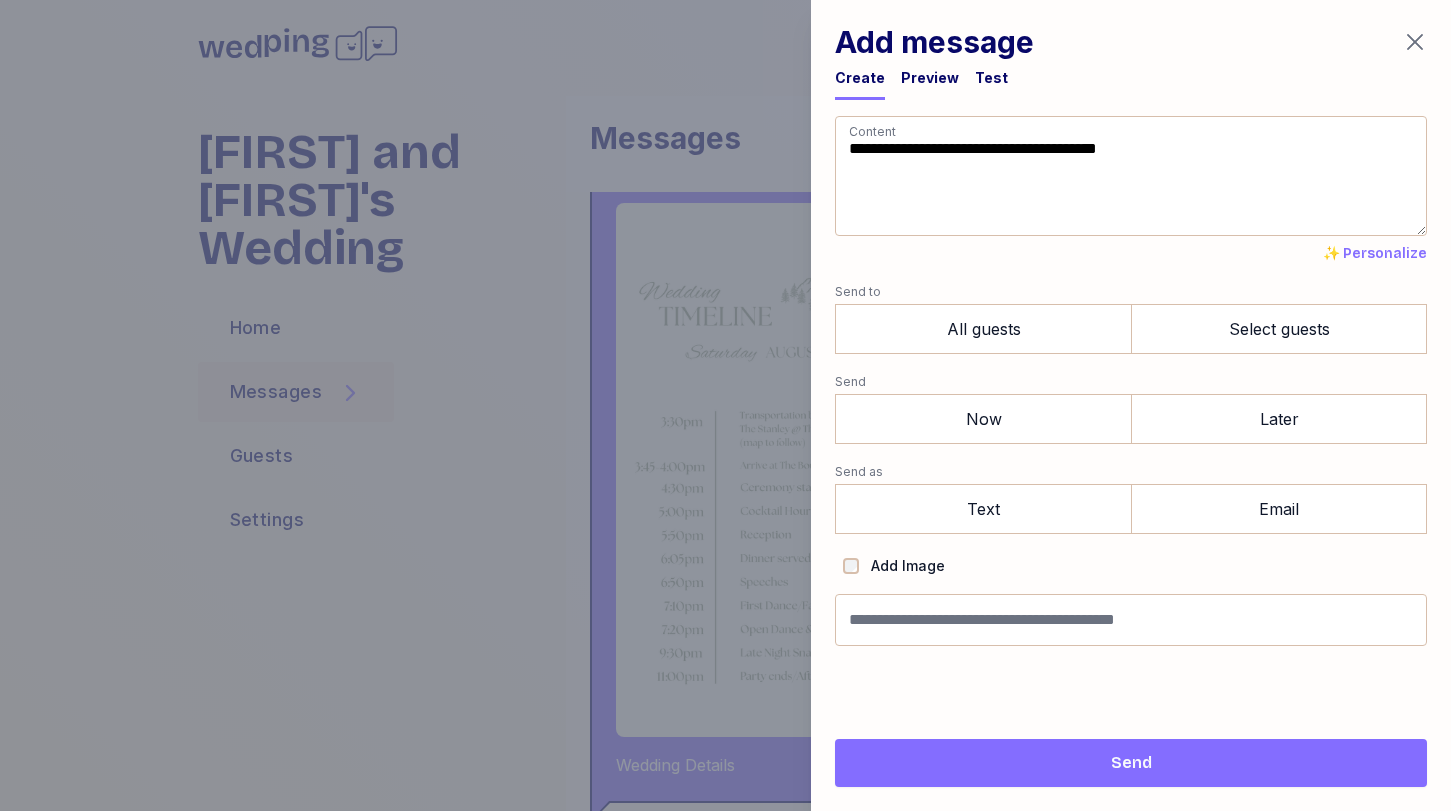 drag, startPoint x: 1139, startPoint y: 198, endPoint x: 625, endPoint y: 39, distance: 538.03064 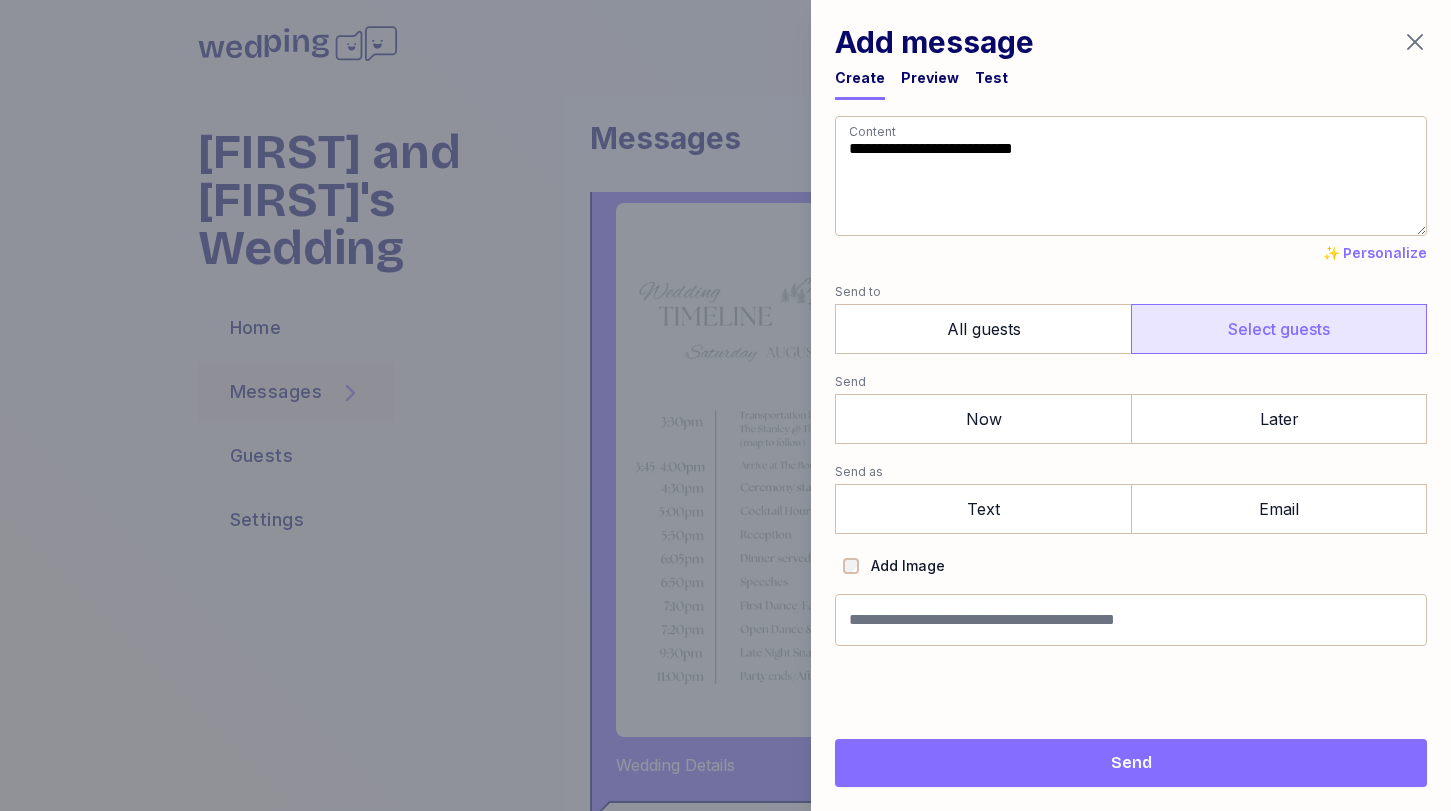 type on "**********" 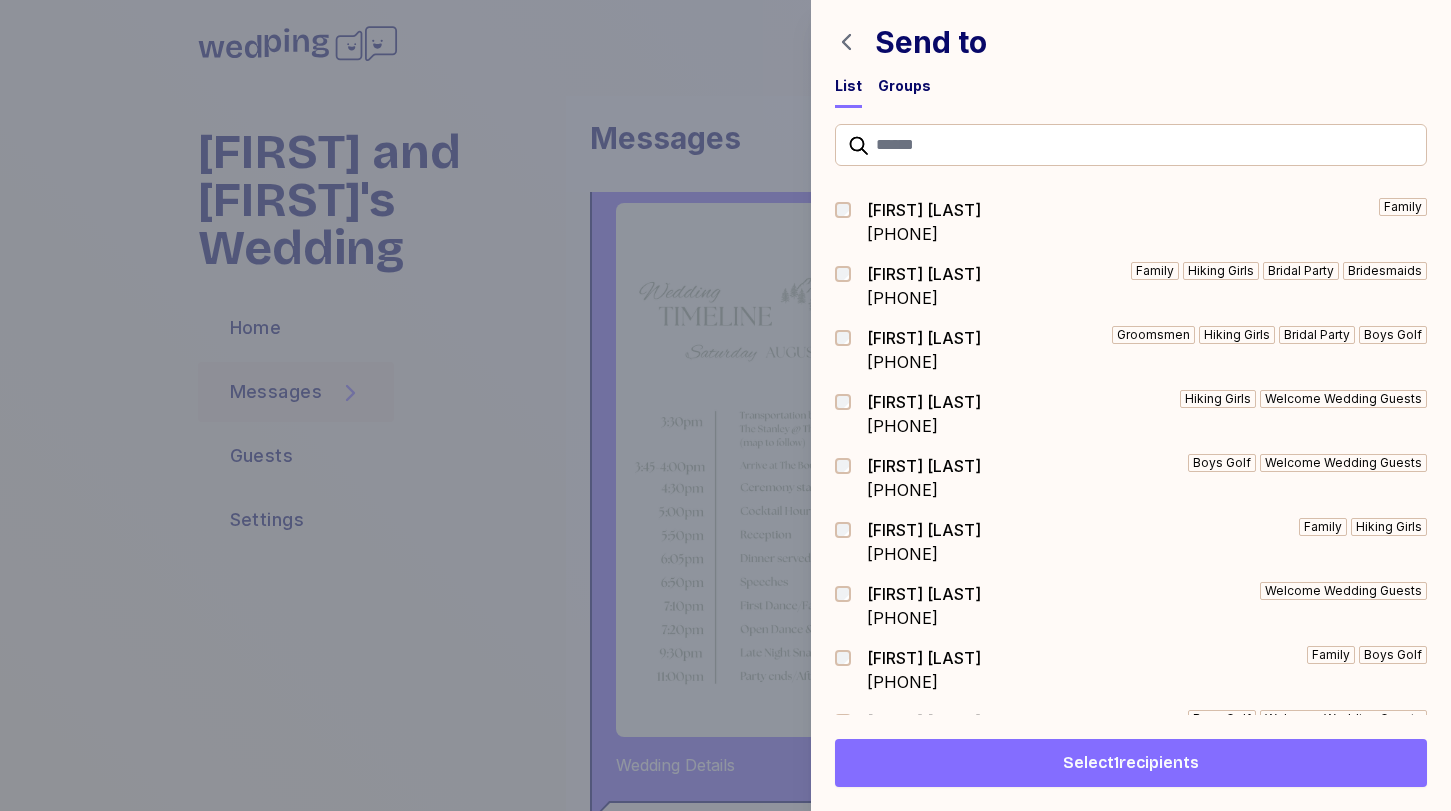 click on "Select  1  recipients" at bounding box center (1131, 763) 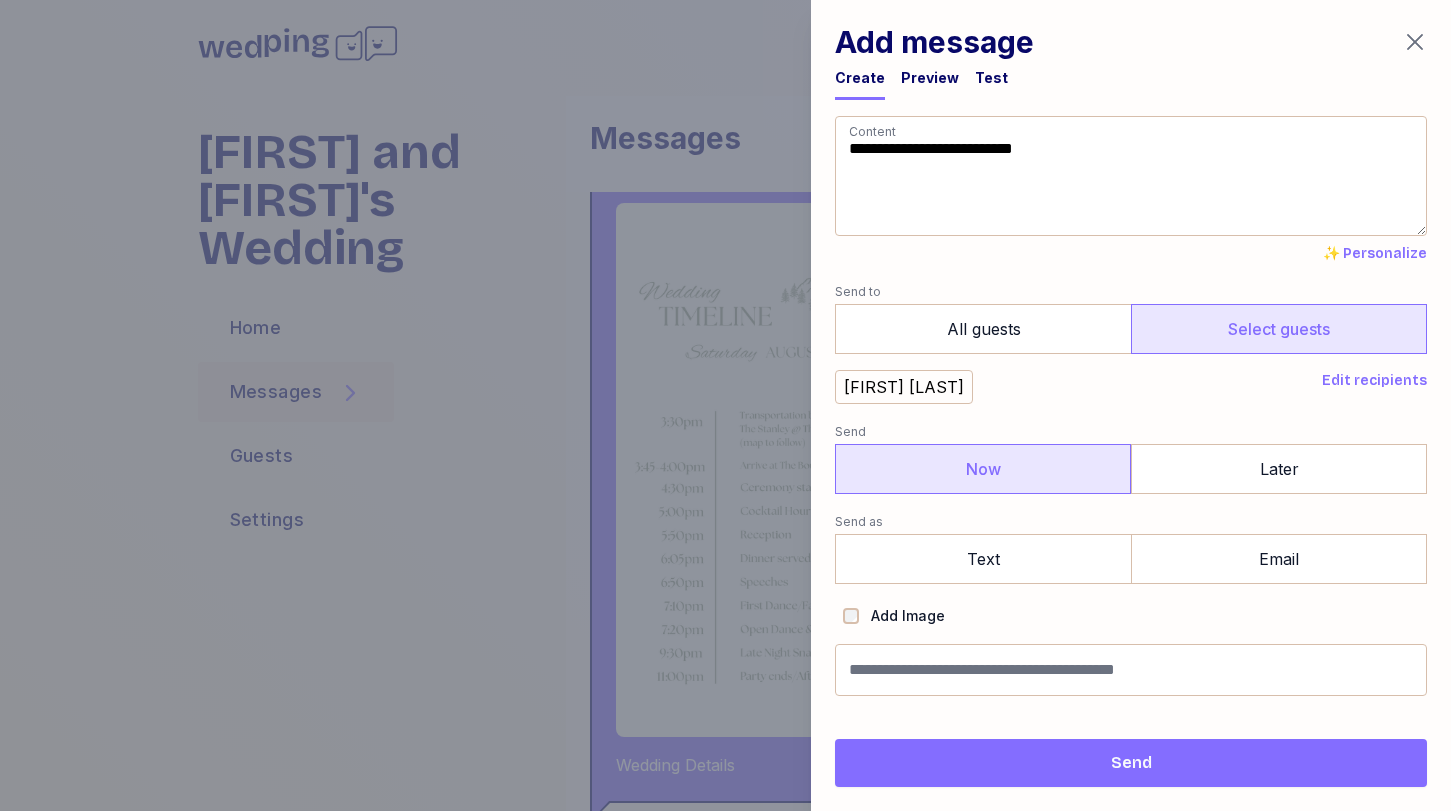 click on "Now" at bounding box center (983, 469) 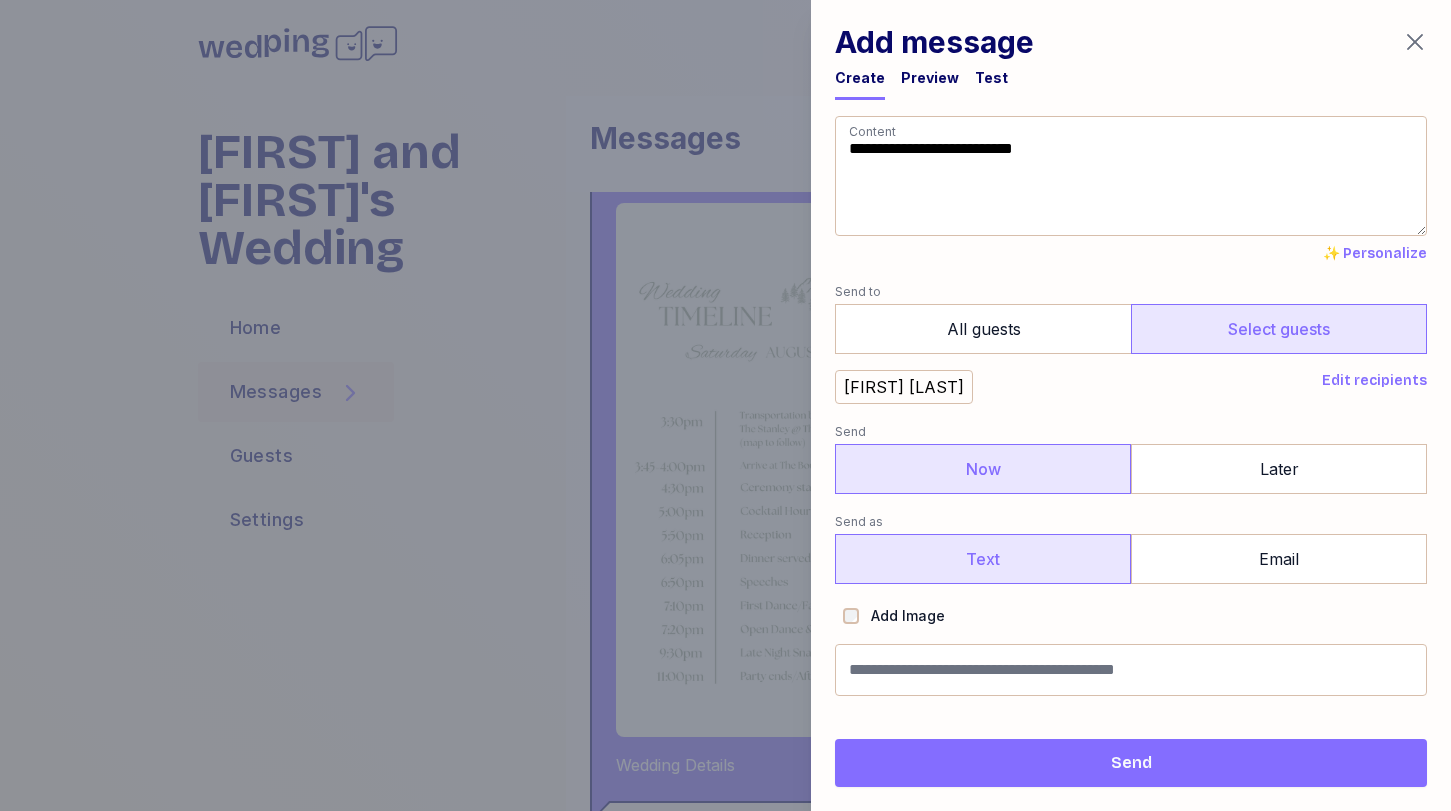 click on "Text" at bounding box center [983, 559] 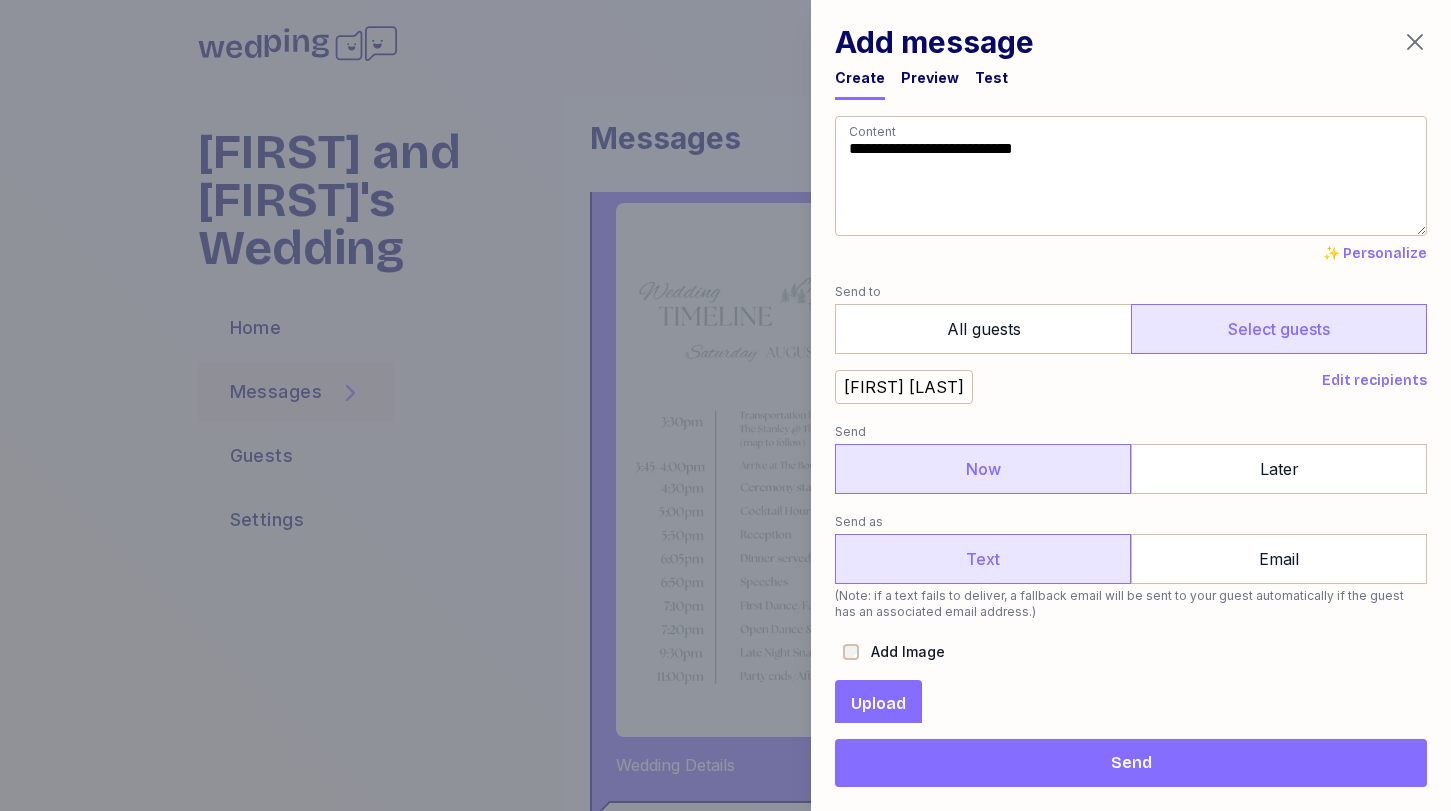 click on "Upload" at bounding box center (878, 704) 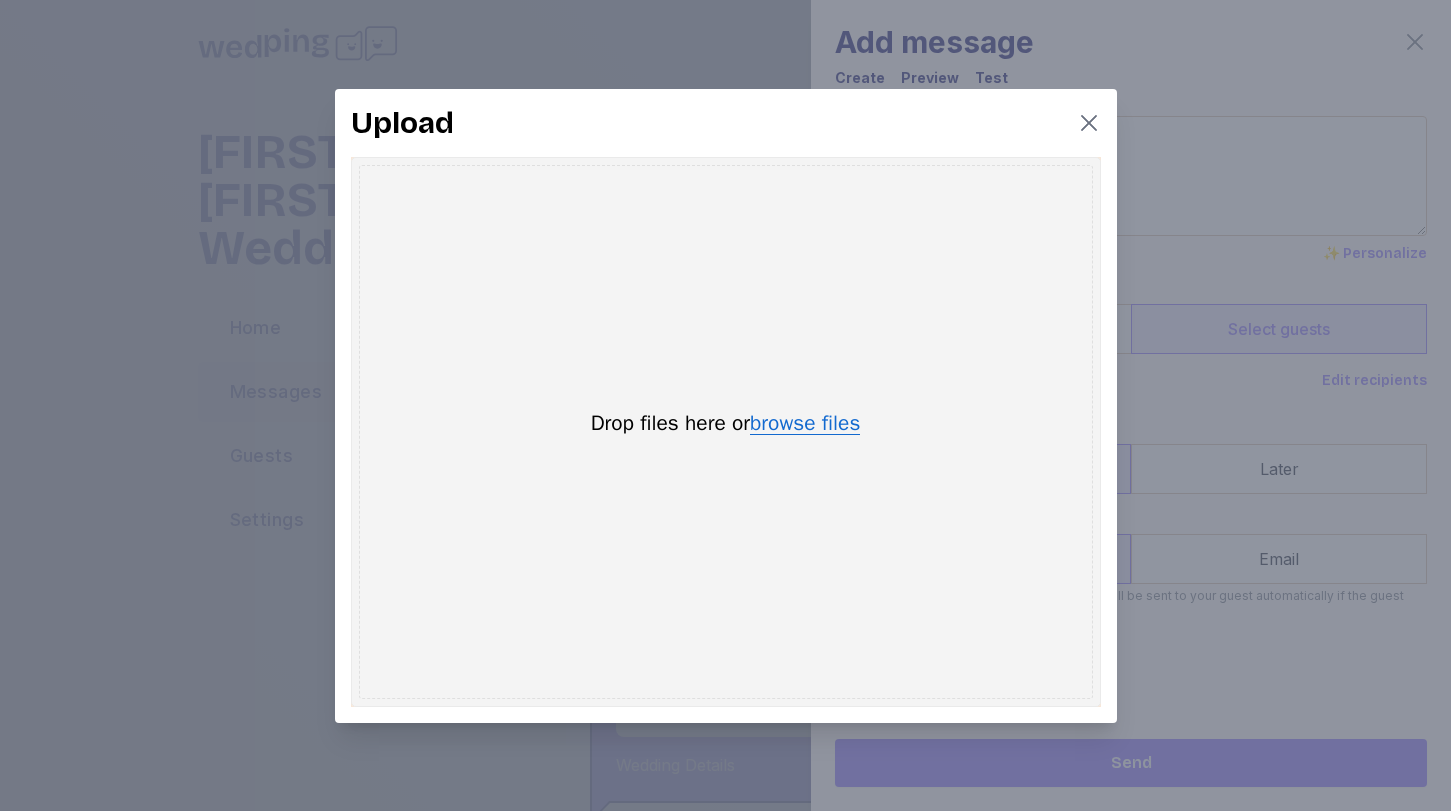 click on "browse files" at bounding box center [805, 424] 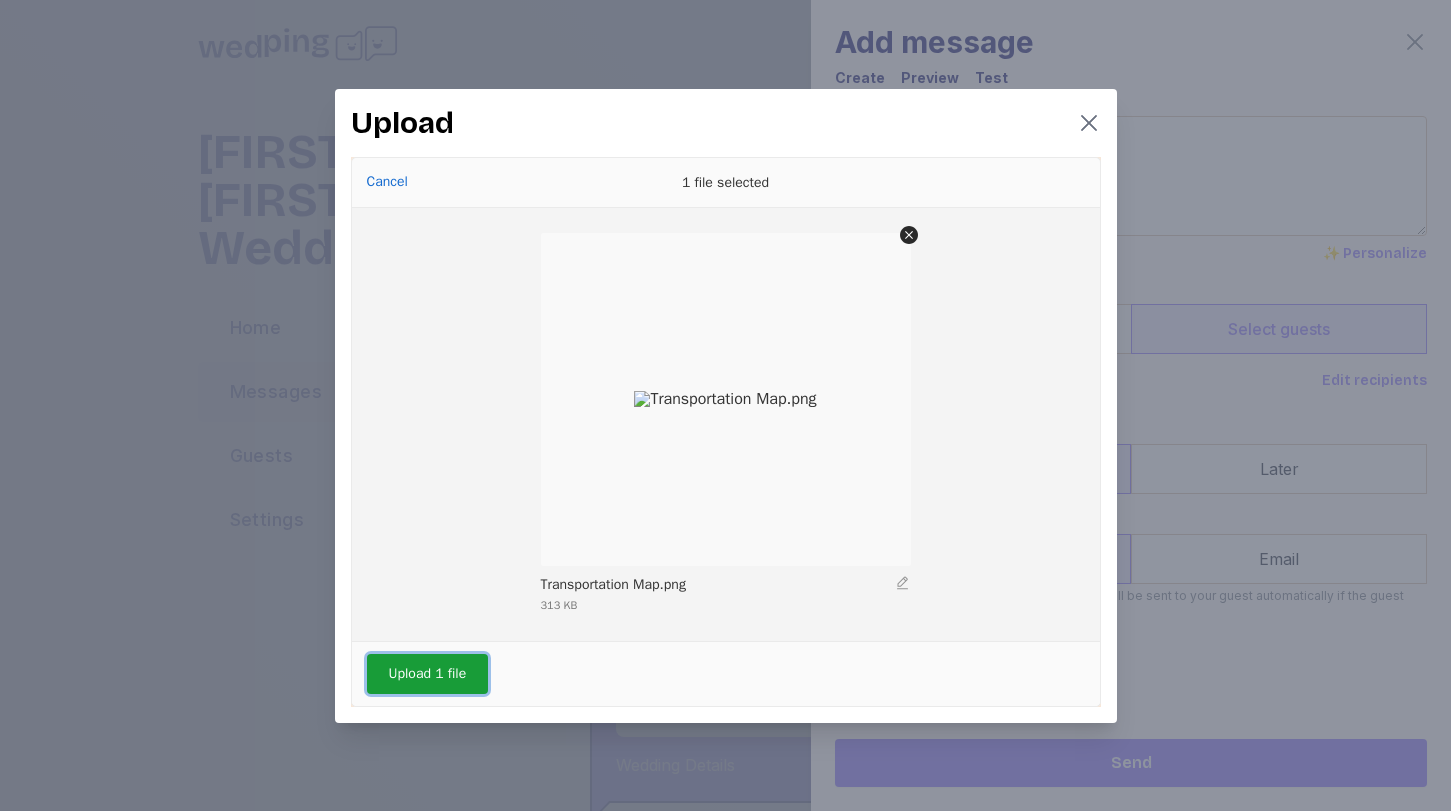 click on "Upload 1 file" at bounding box center (428, 674) 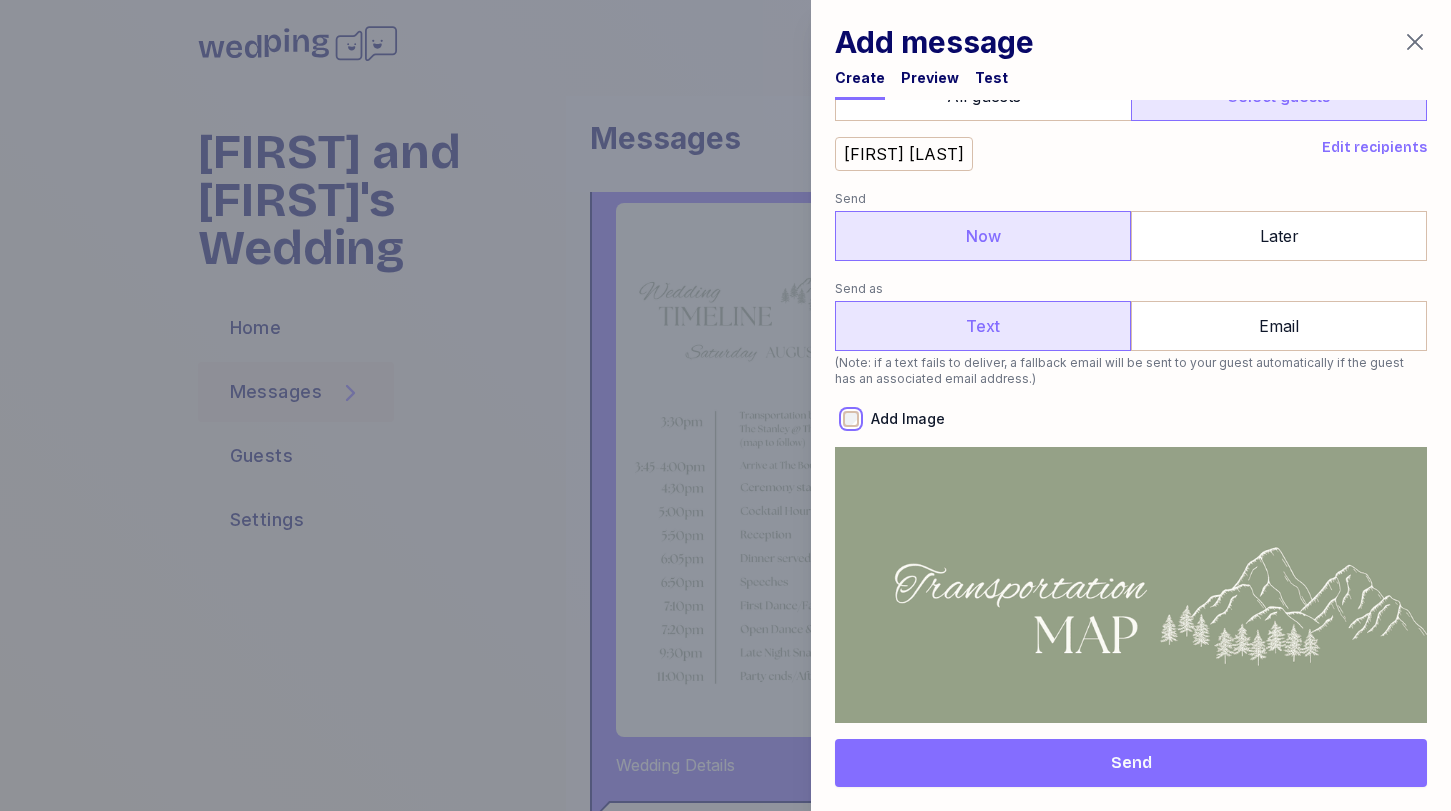 scroll, scrollTop: 0, scrollLeft: 0, axis: both 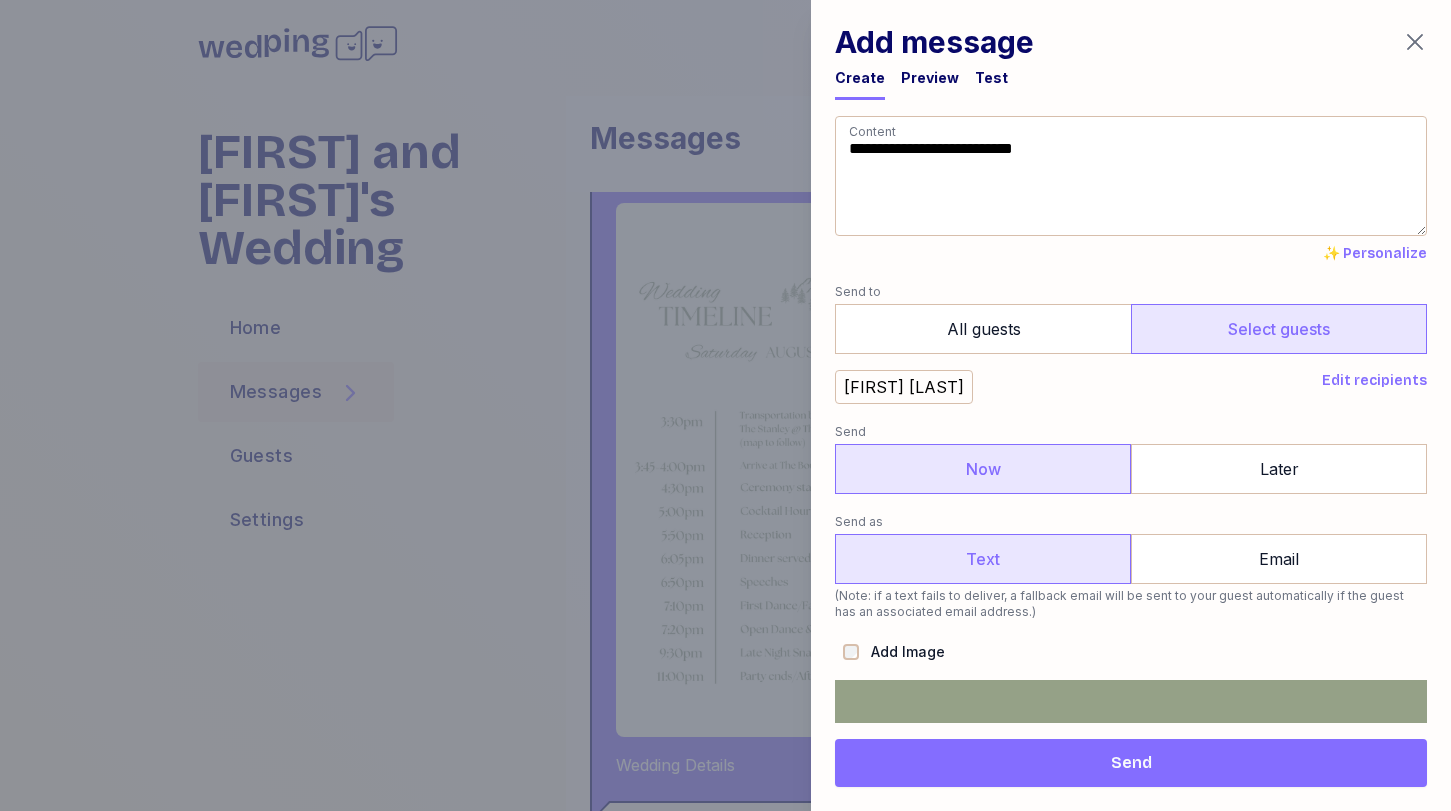 click on "Test" at bounding box center [991, 78] 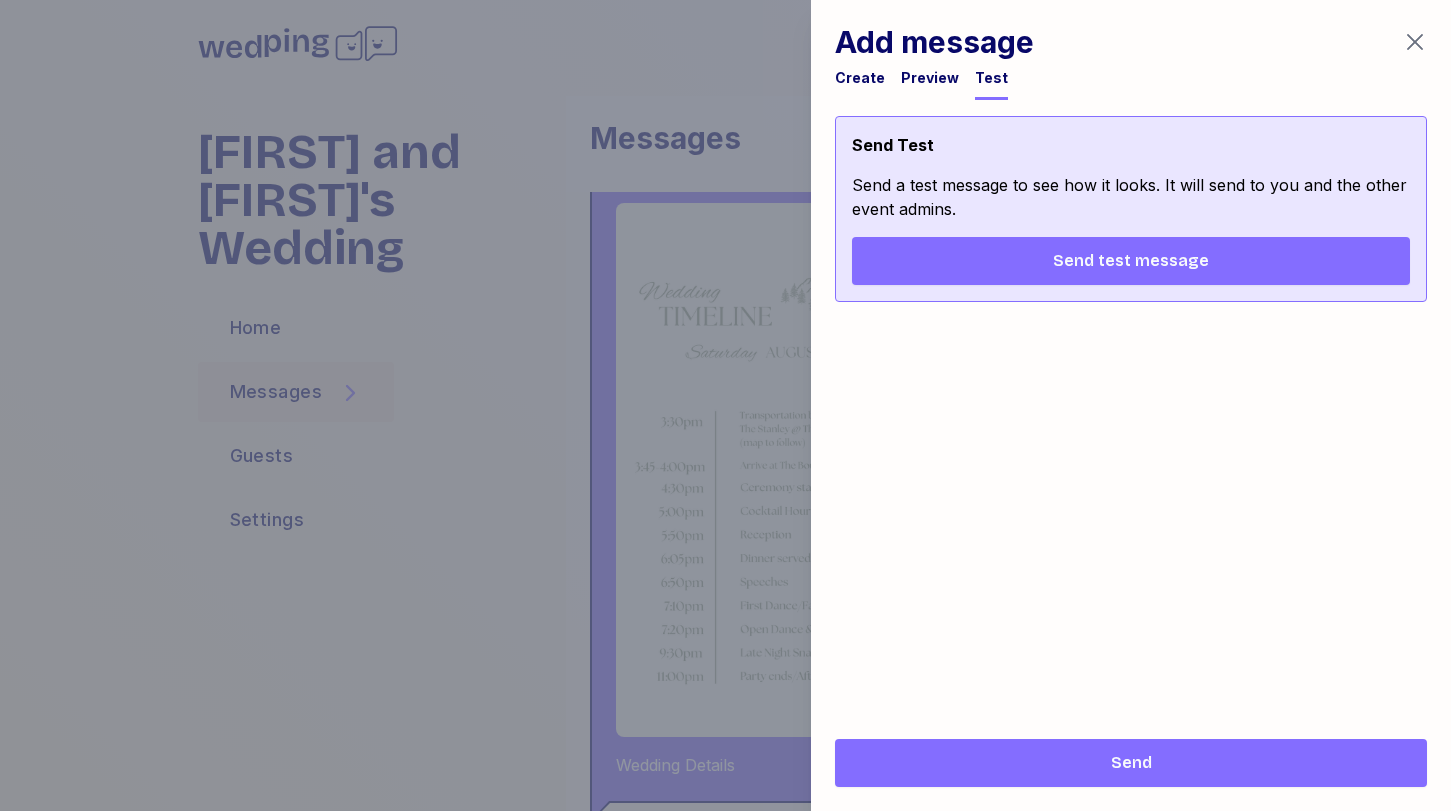 click on "Send test message" at bounding box center [1131, 261] 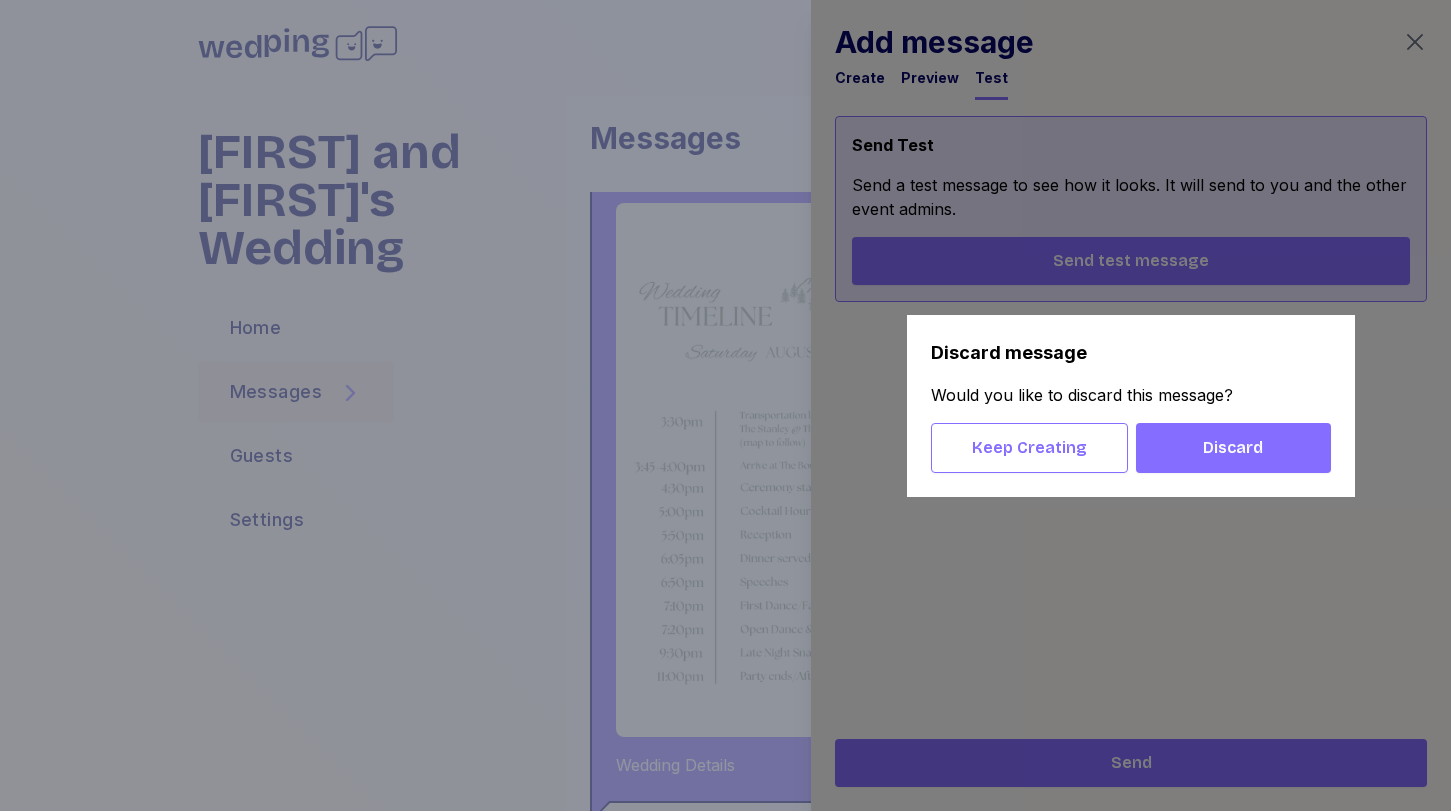 click on "Discard" at bounding box center (1233, 448) 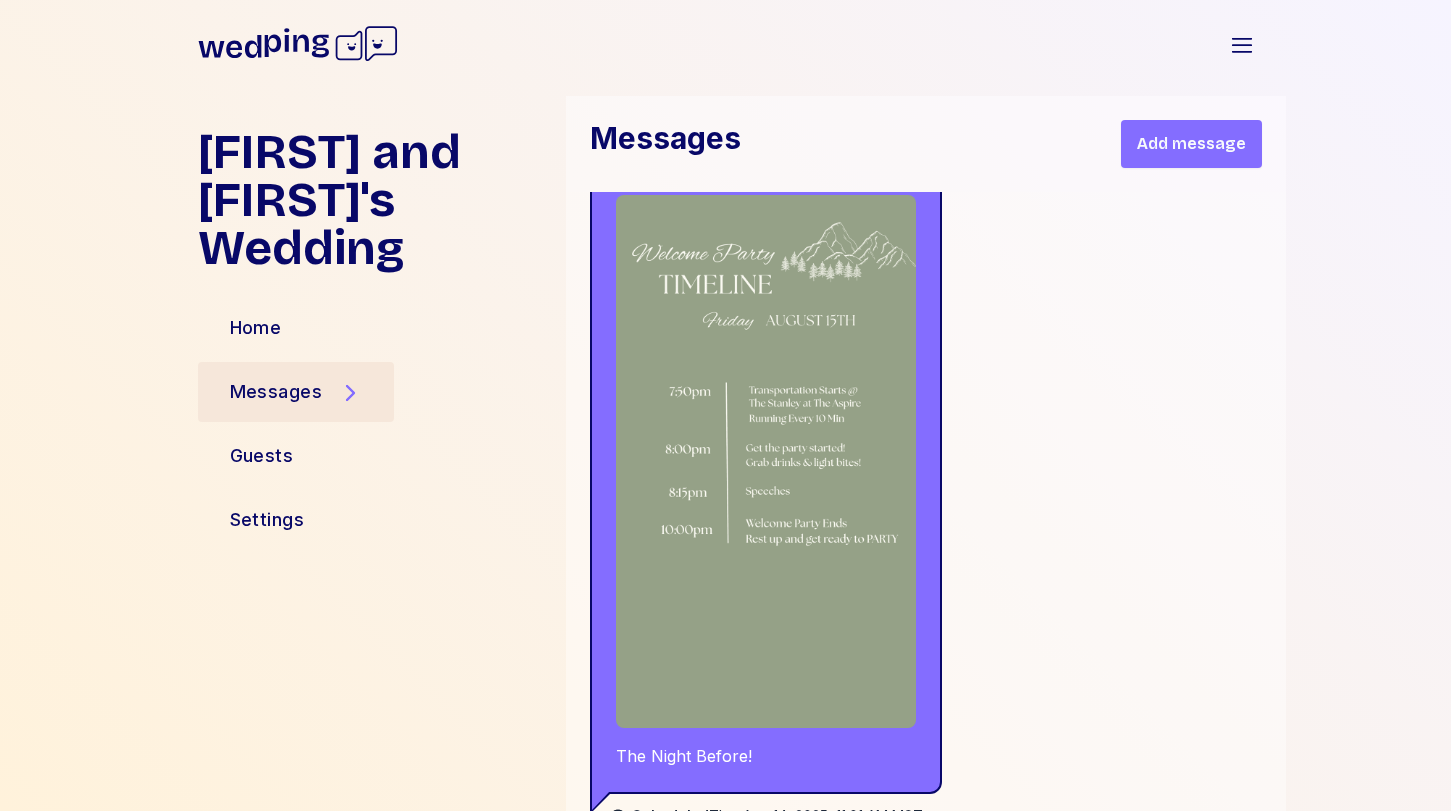 scroll, scrollTop: 2343, scrollLeft: 0, axis: vertical 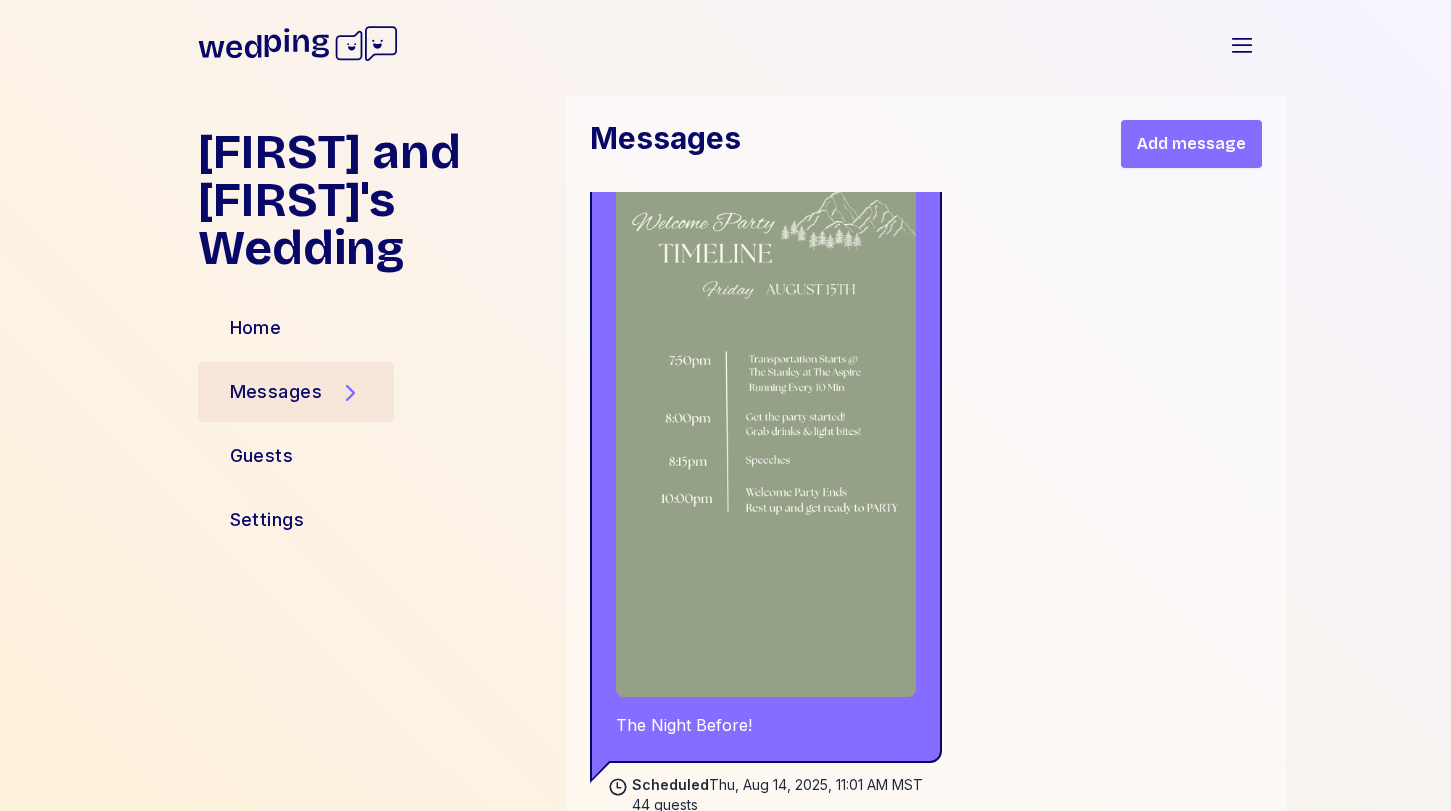 click at bounding box center [766, 430] 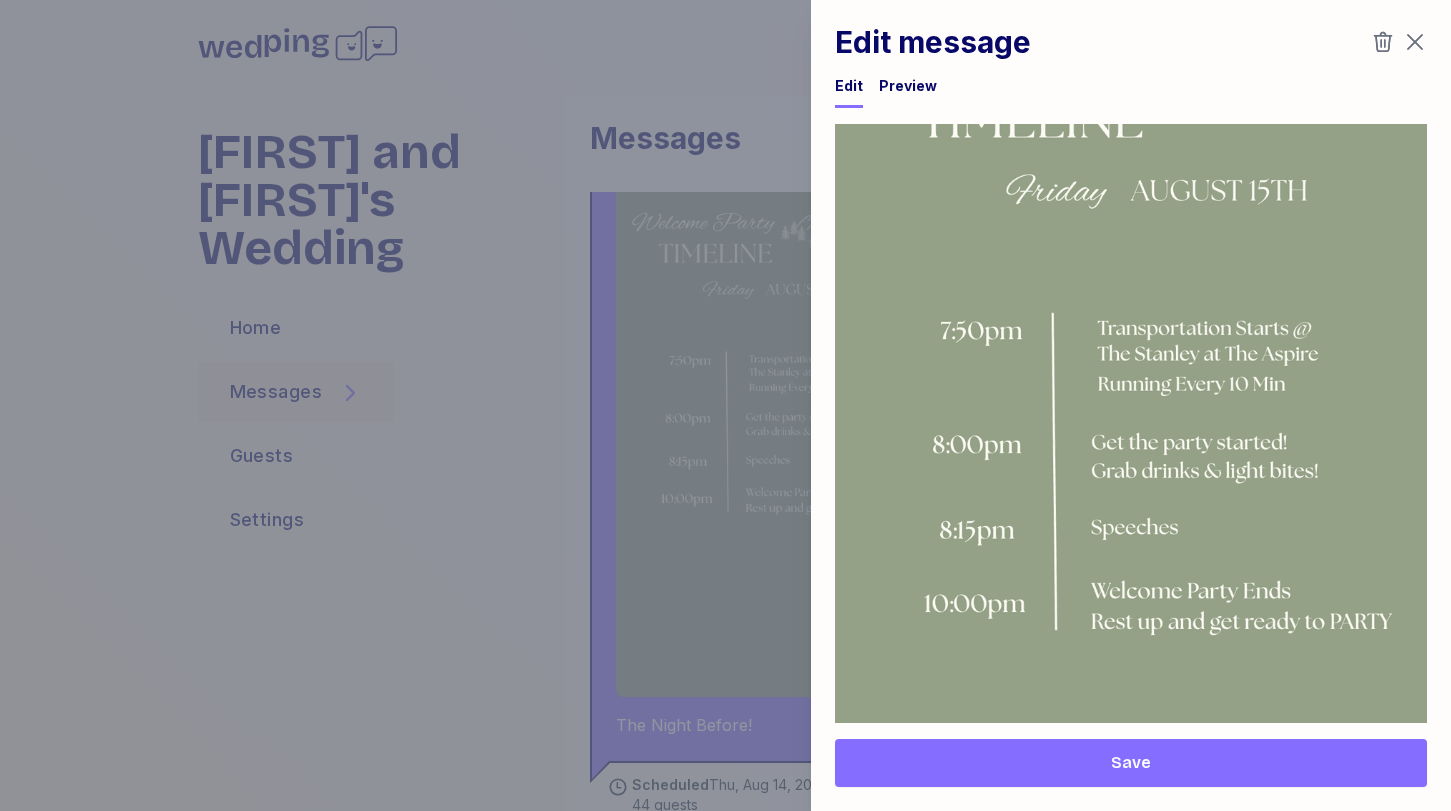 scroll, scrollTop: 1255, scrollLeft: 0, axis: vertical 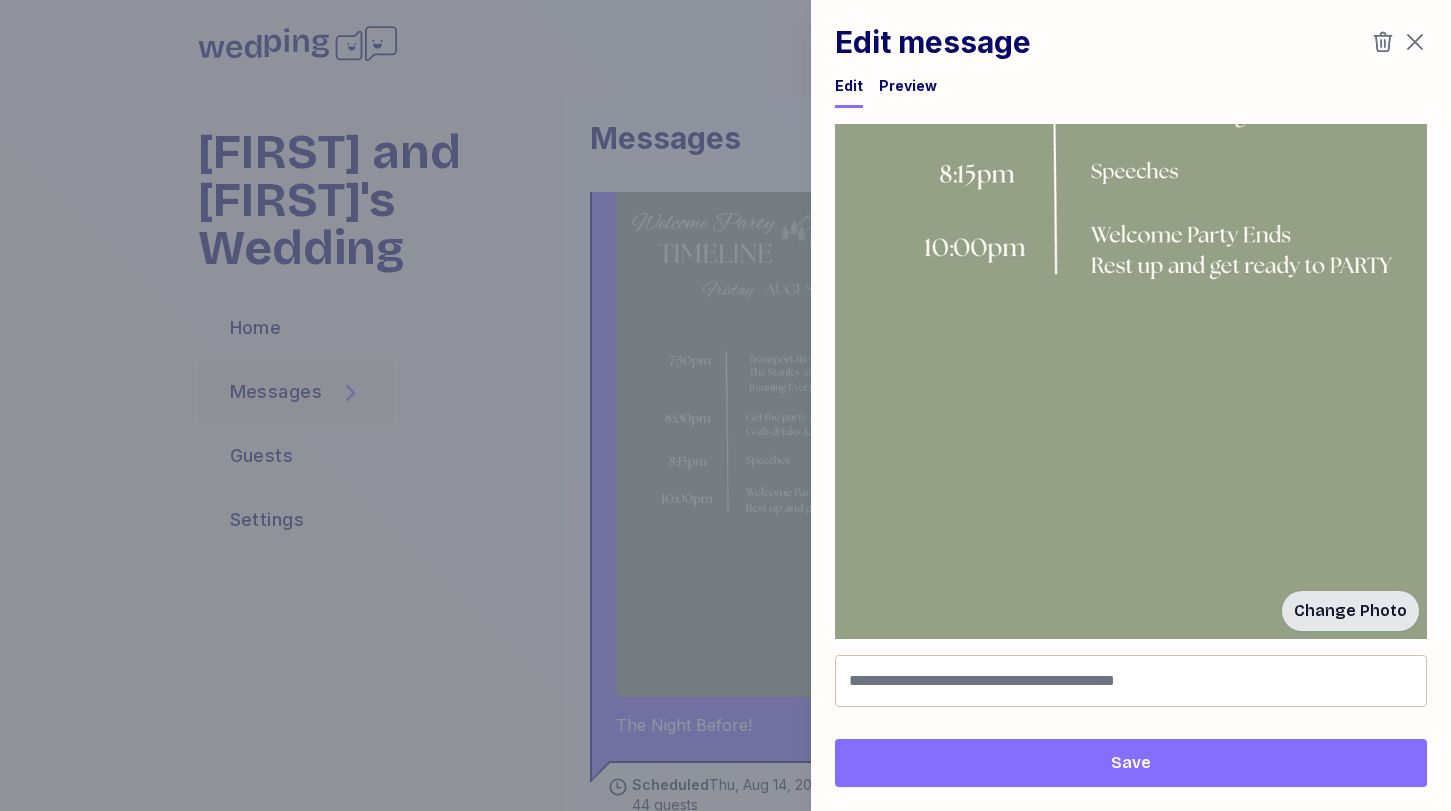 click on "Change Photo" at bounding box center (1350, 611) 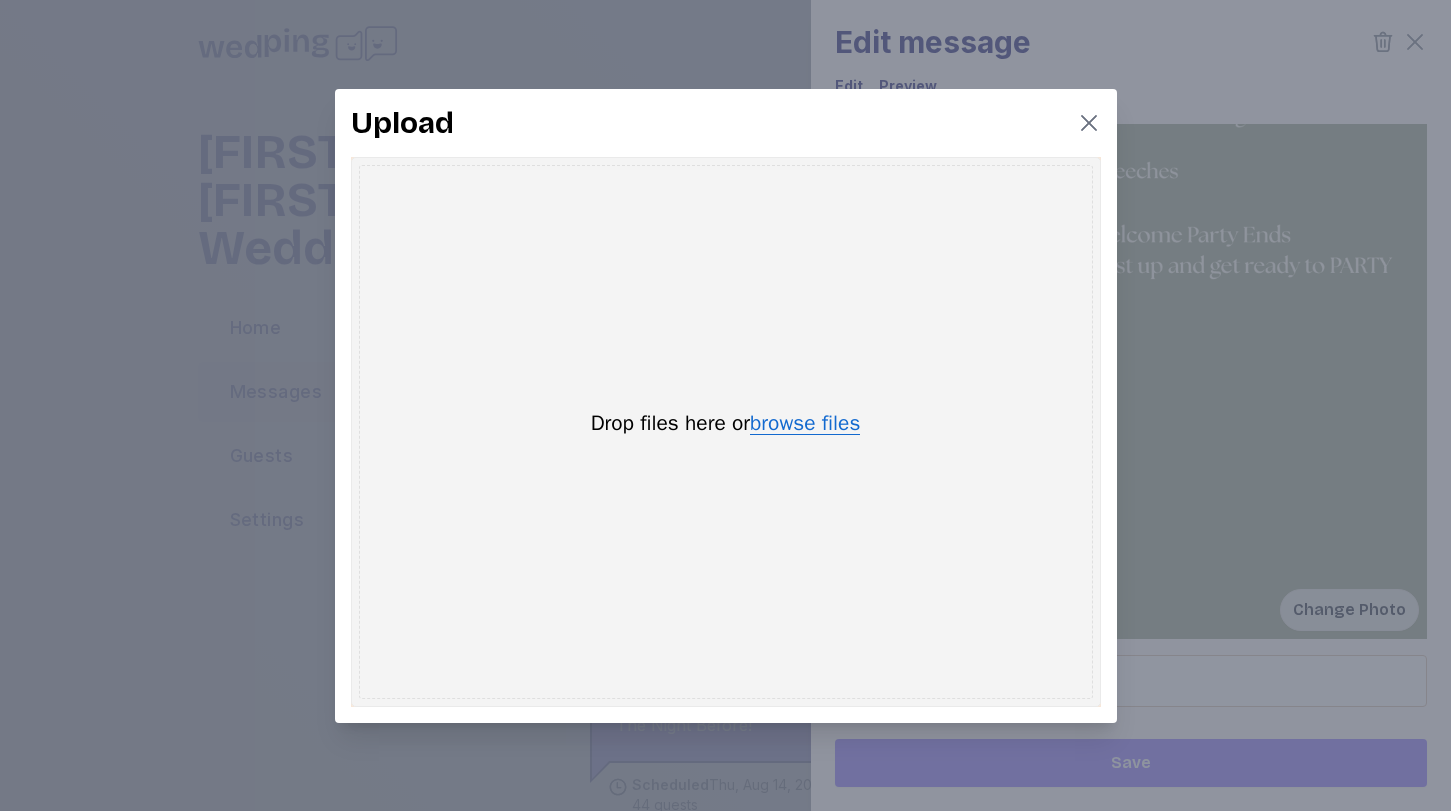 click on "browse files" at bounding box center (805, 424) 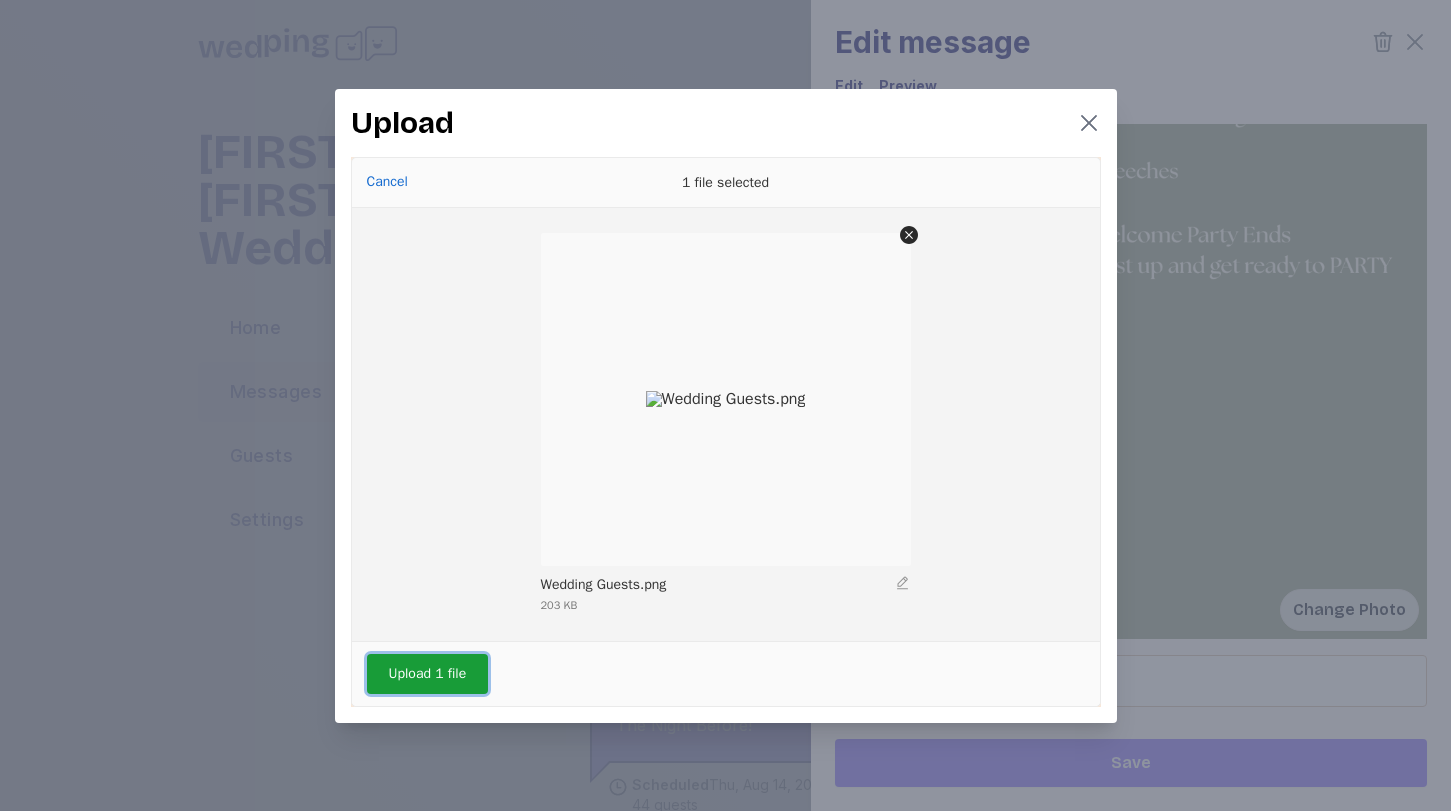 click on "Upload 1 file" at bounding box center [428, 674] 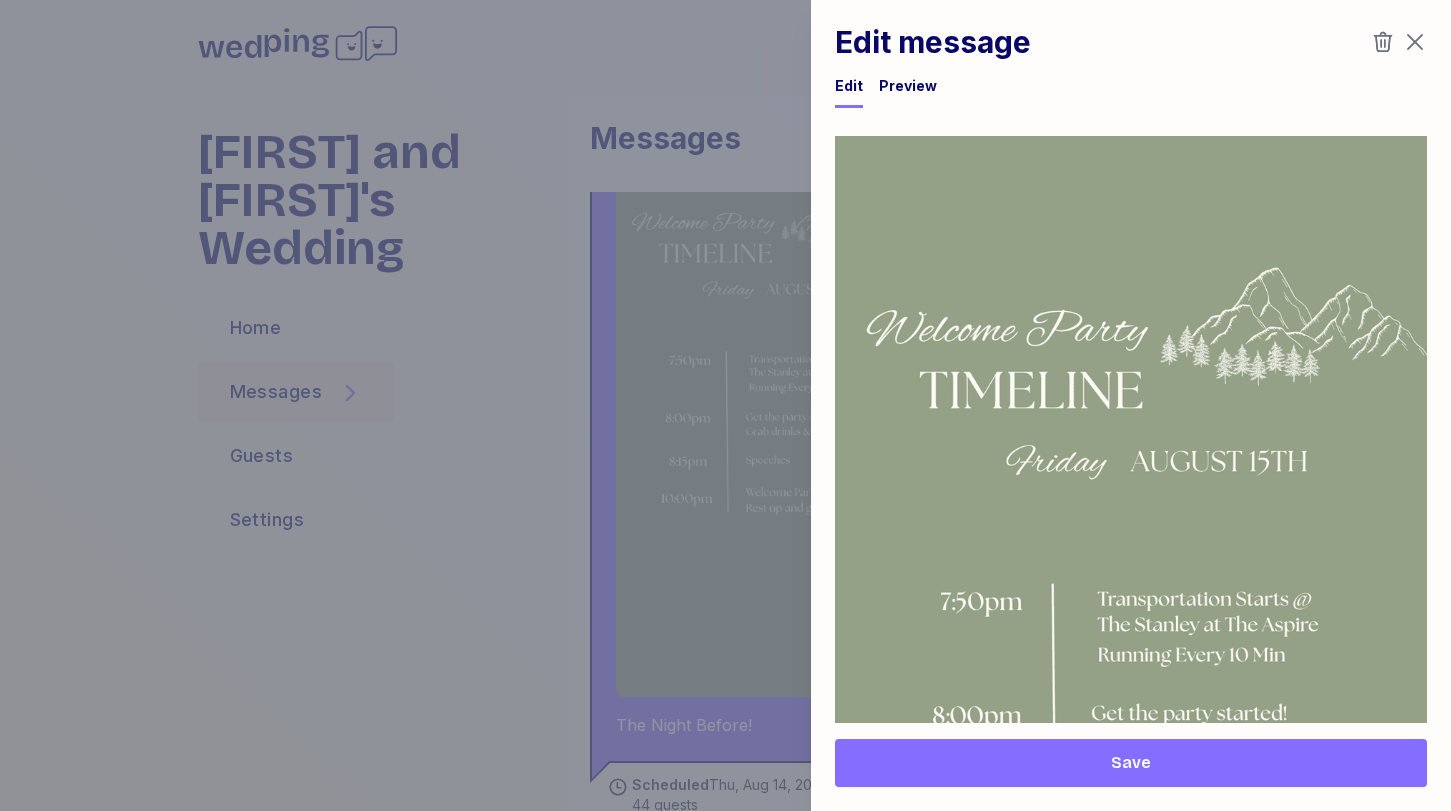 scroll, scrollTop: 1255, scrollLeft: 0, axis: vertical 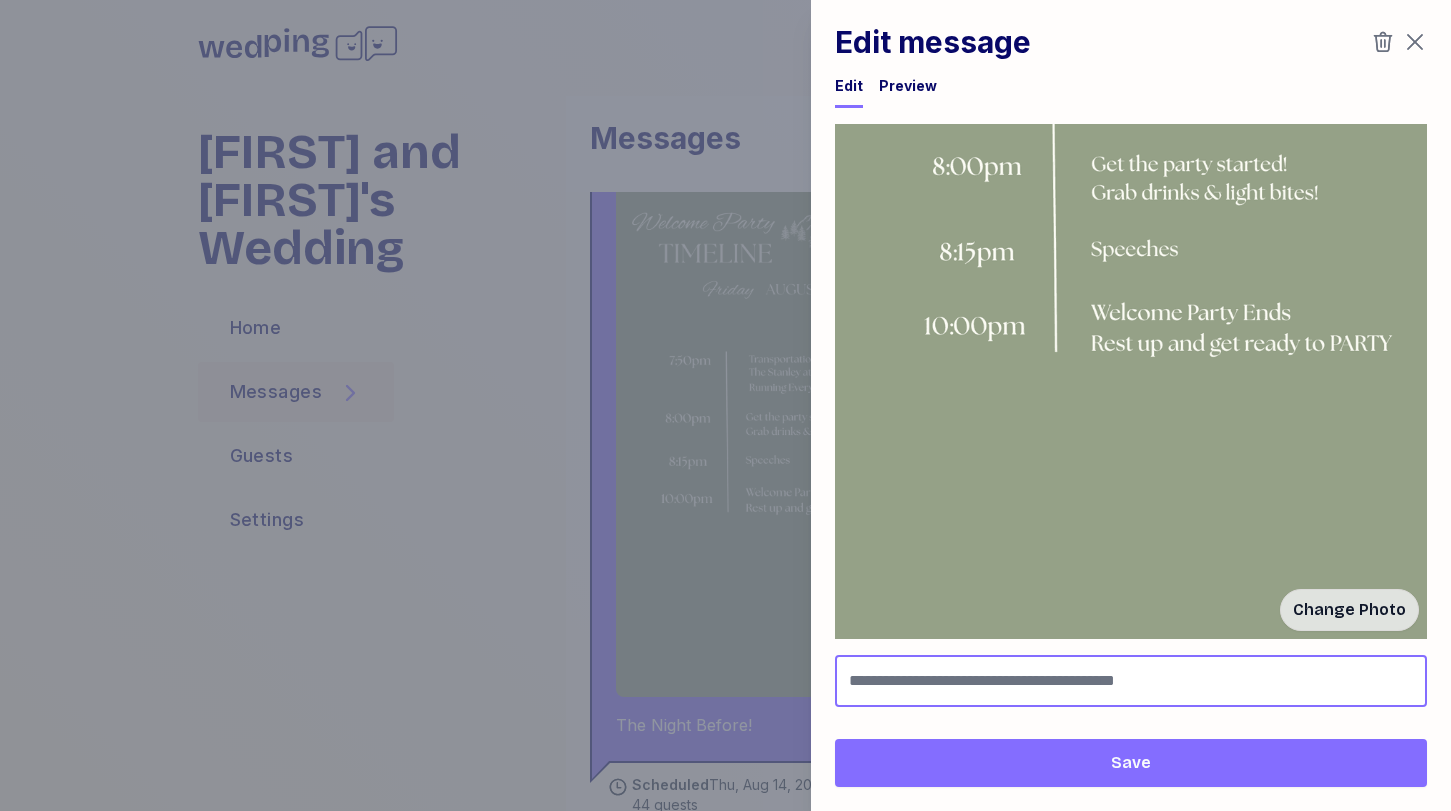 click at bounding box center (1131, 681) 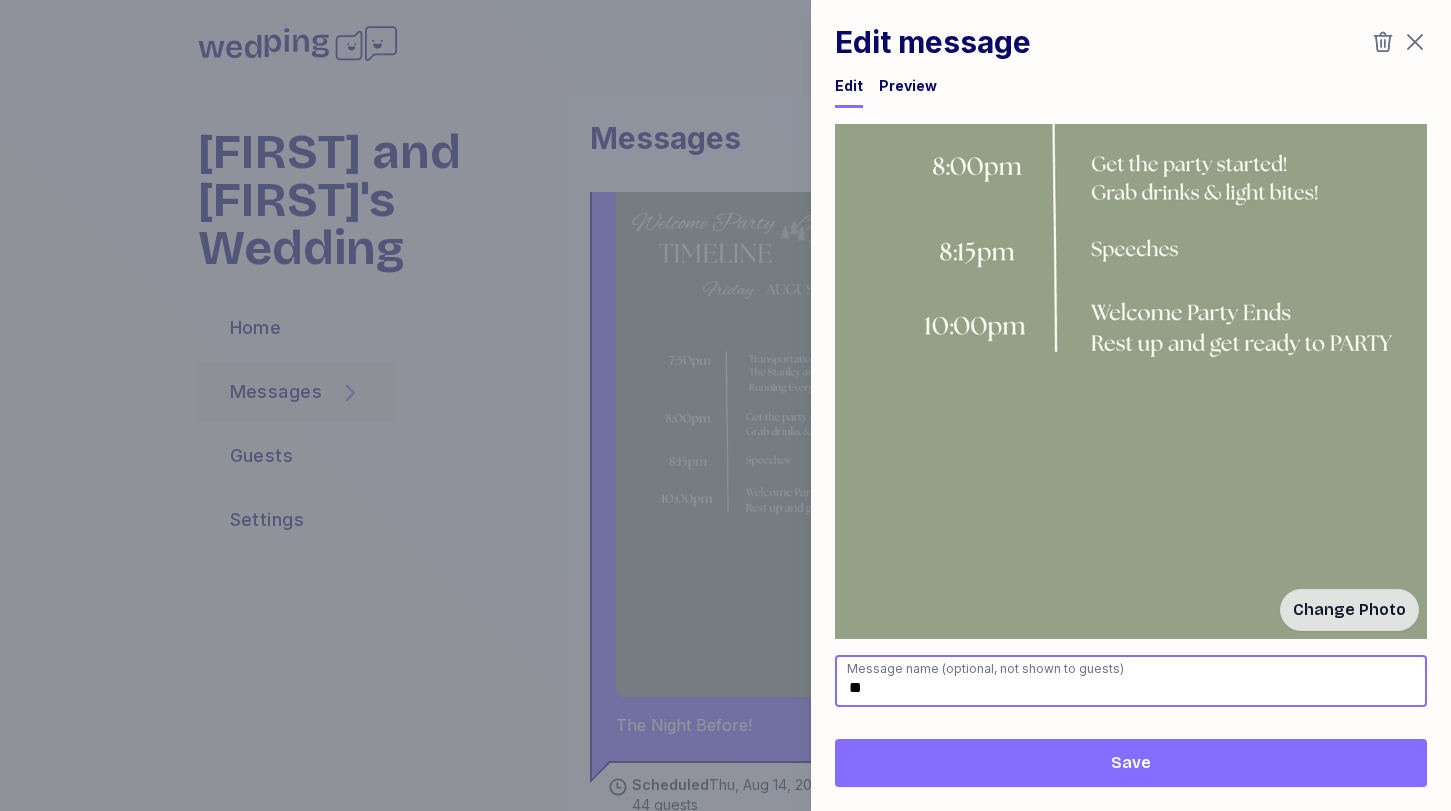 type on "*" 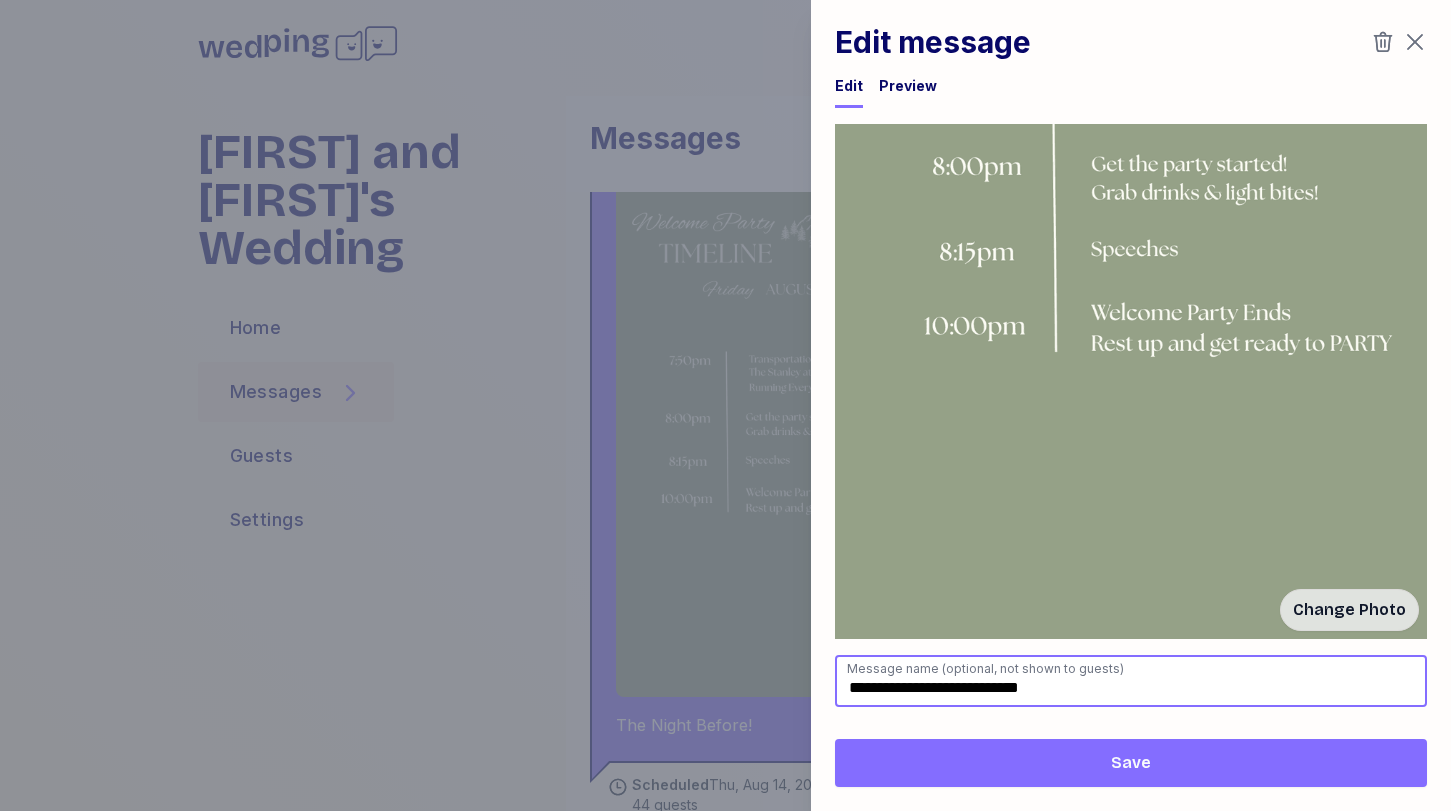 type on "**********" 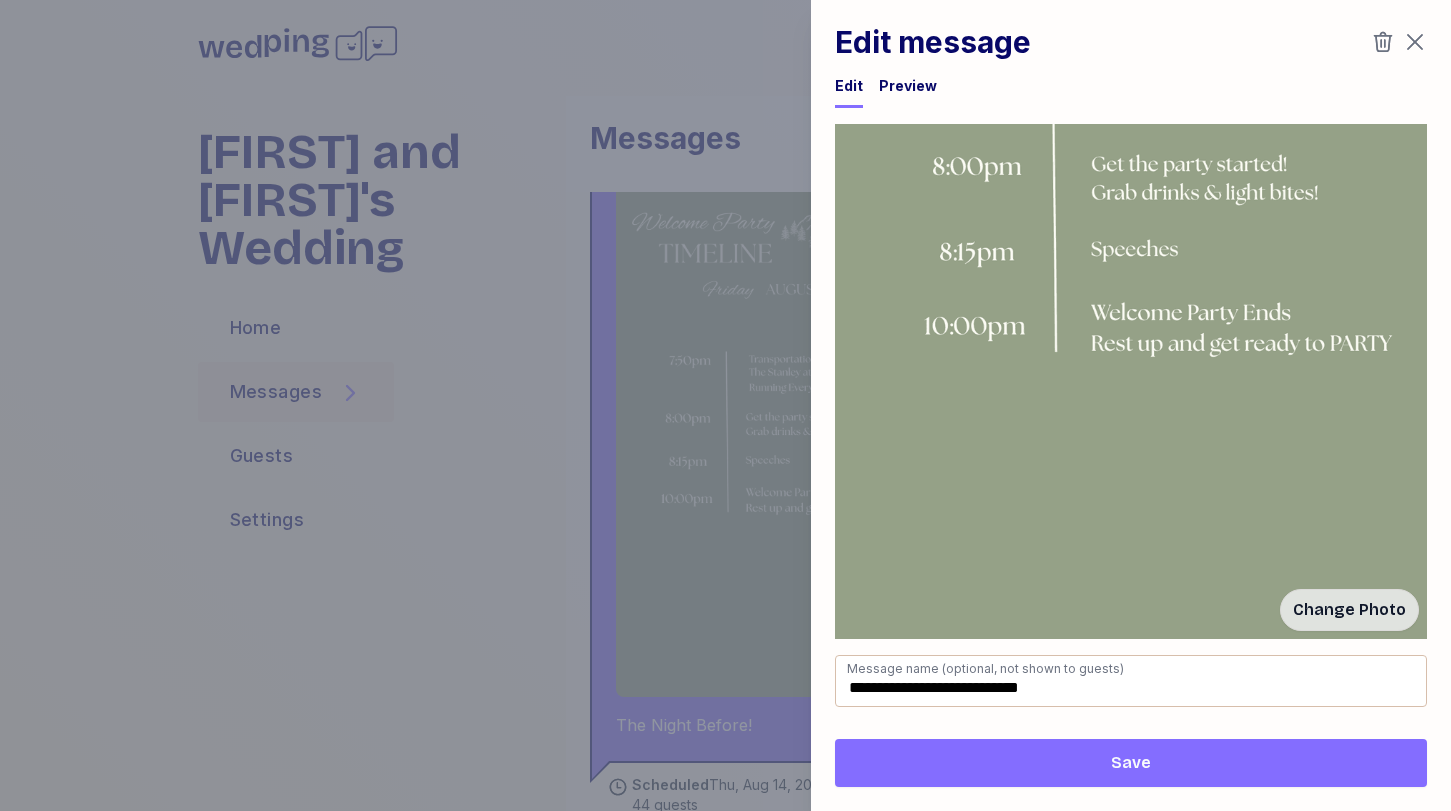 click on "Save" at bounding box center [1131, 763] 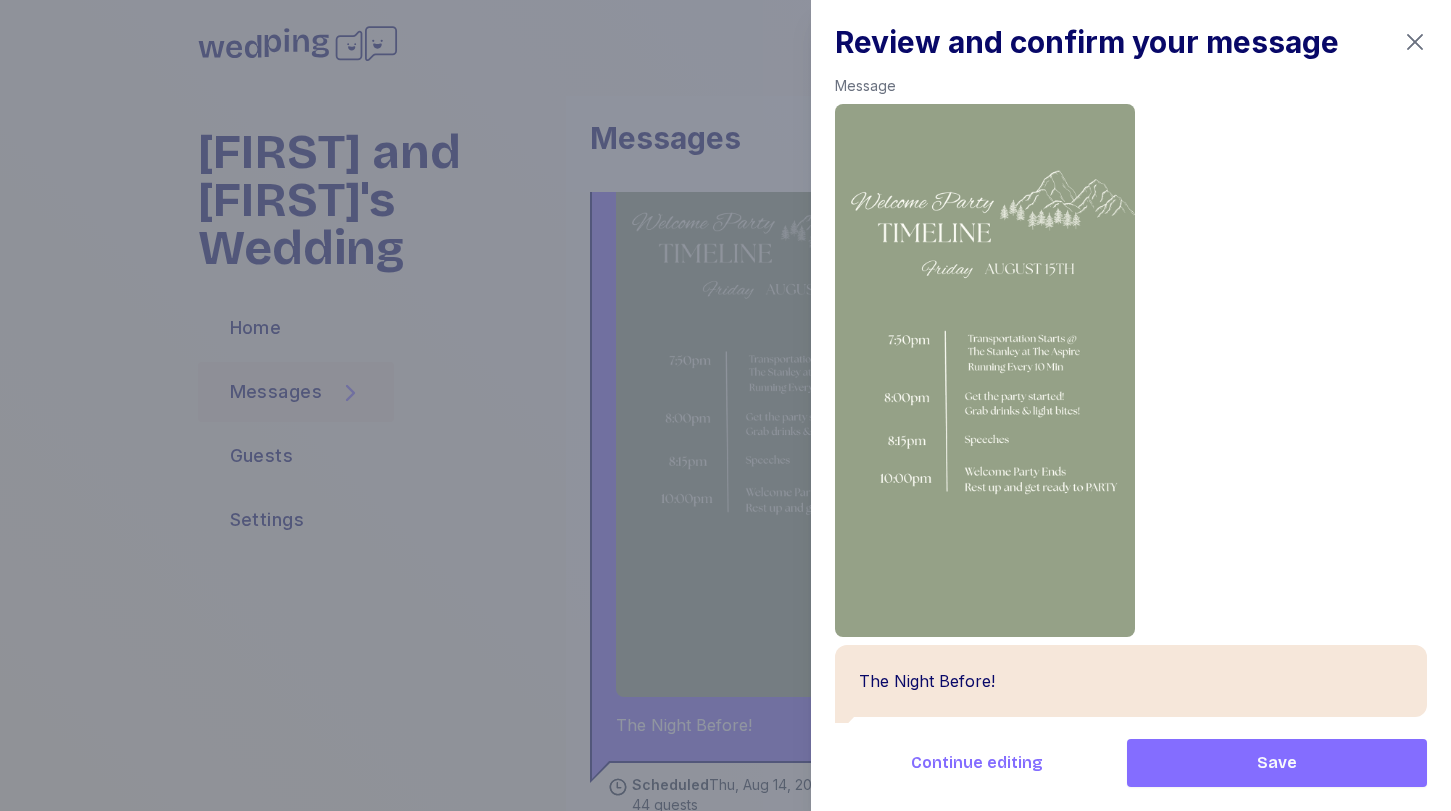 click on "Save" at bounding box center (1277, 763) 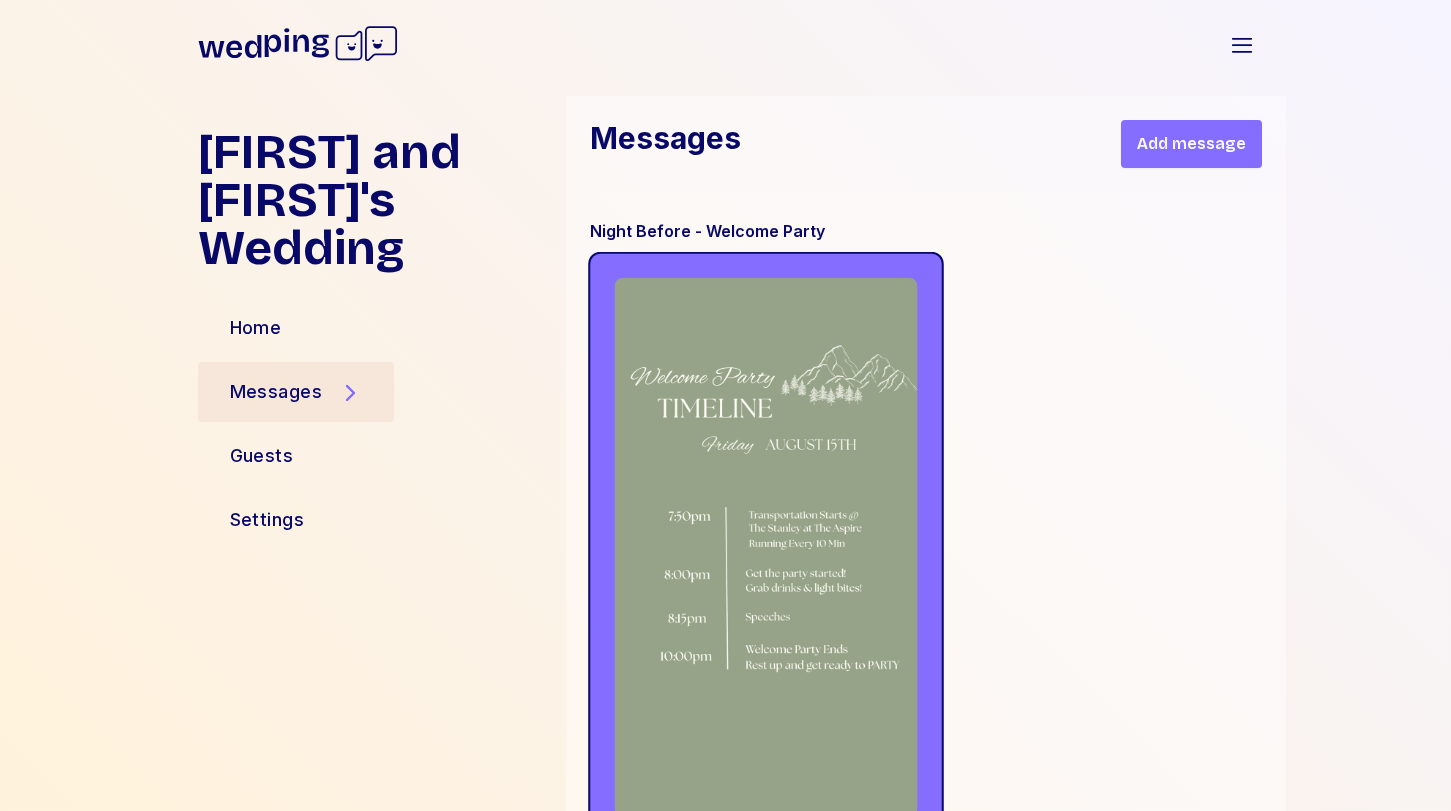 scroll, scrollTop: 2245, scrollLeft: 0, axis: vertical 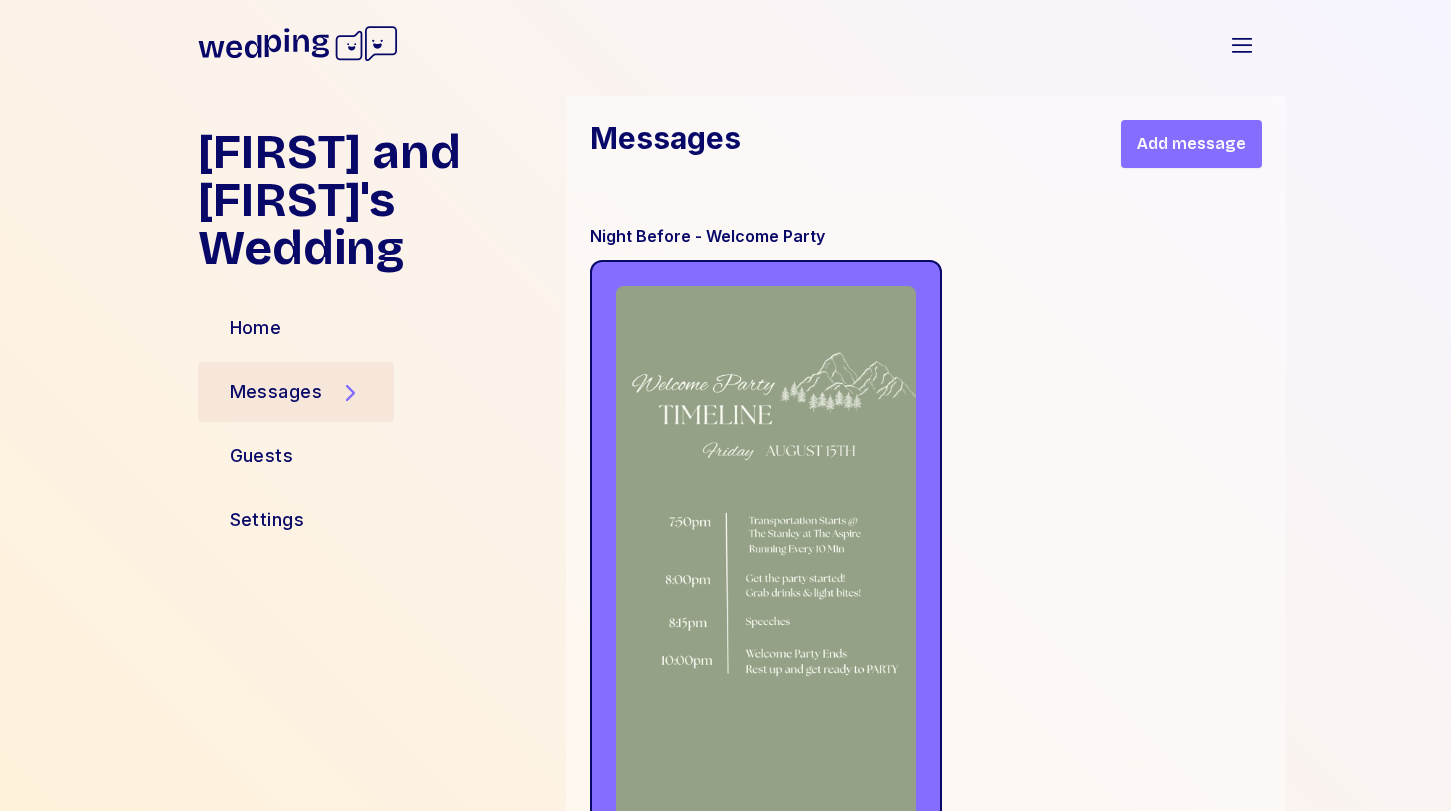 click on "Add message" at bounding box center (1191, 144) 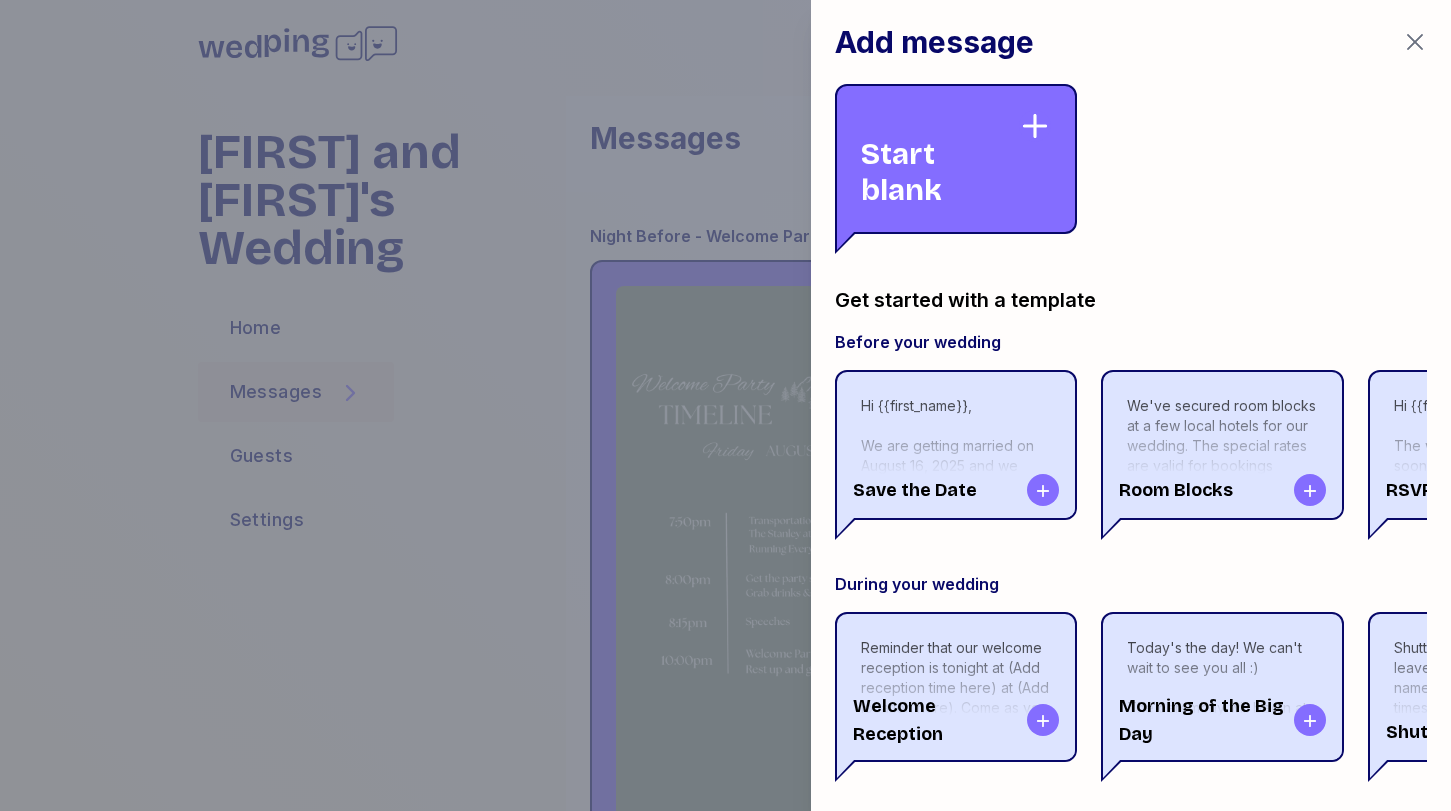 click on "Start blank" at bounding box center [940, 159] 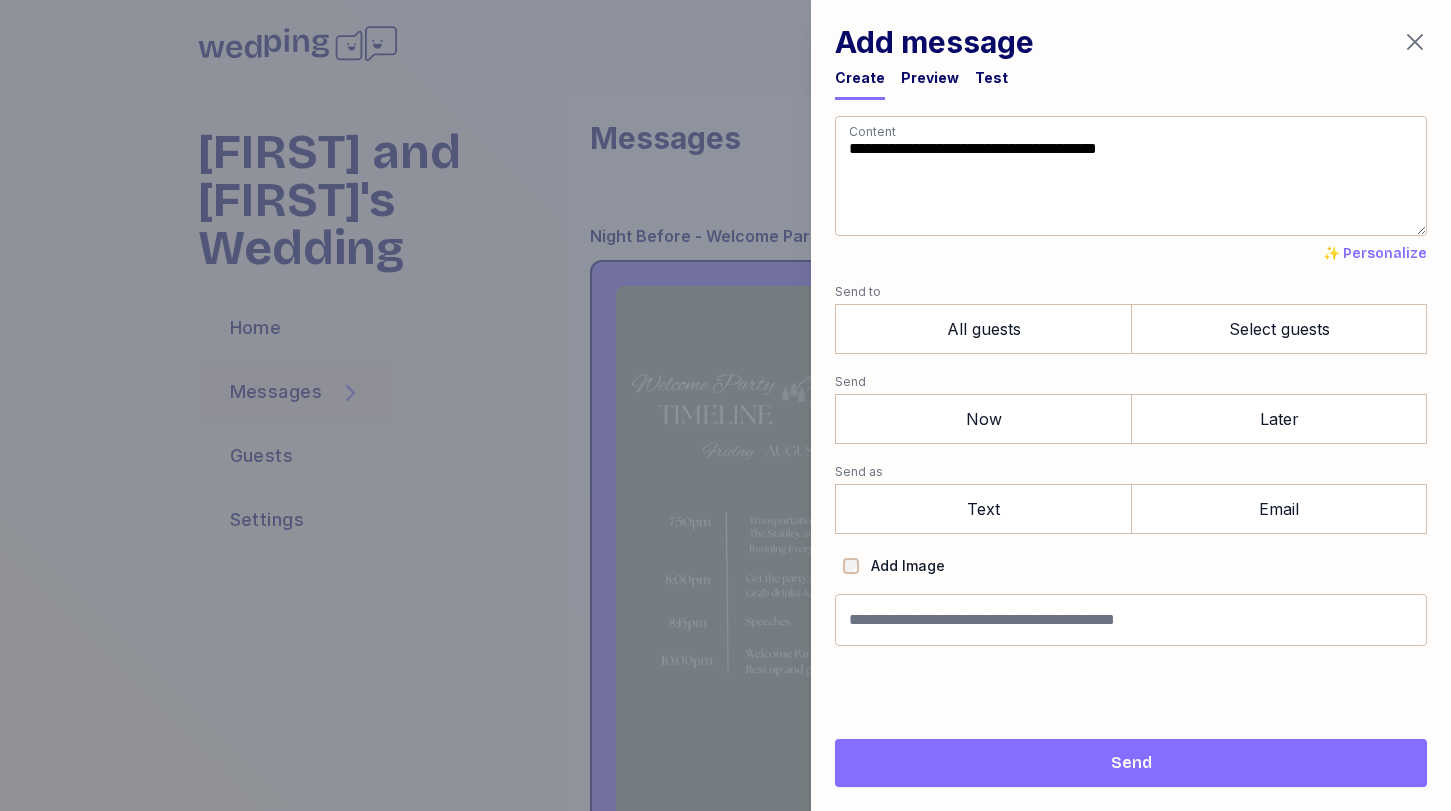 drag, startPoint x: 1224, startPoint y: 191, endPoint x: 627, endPoint y: 27, distance: 619.11633 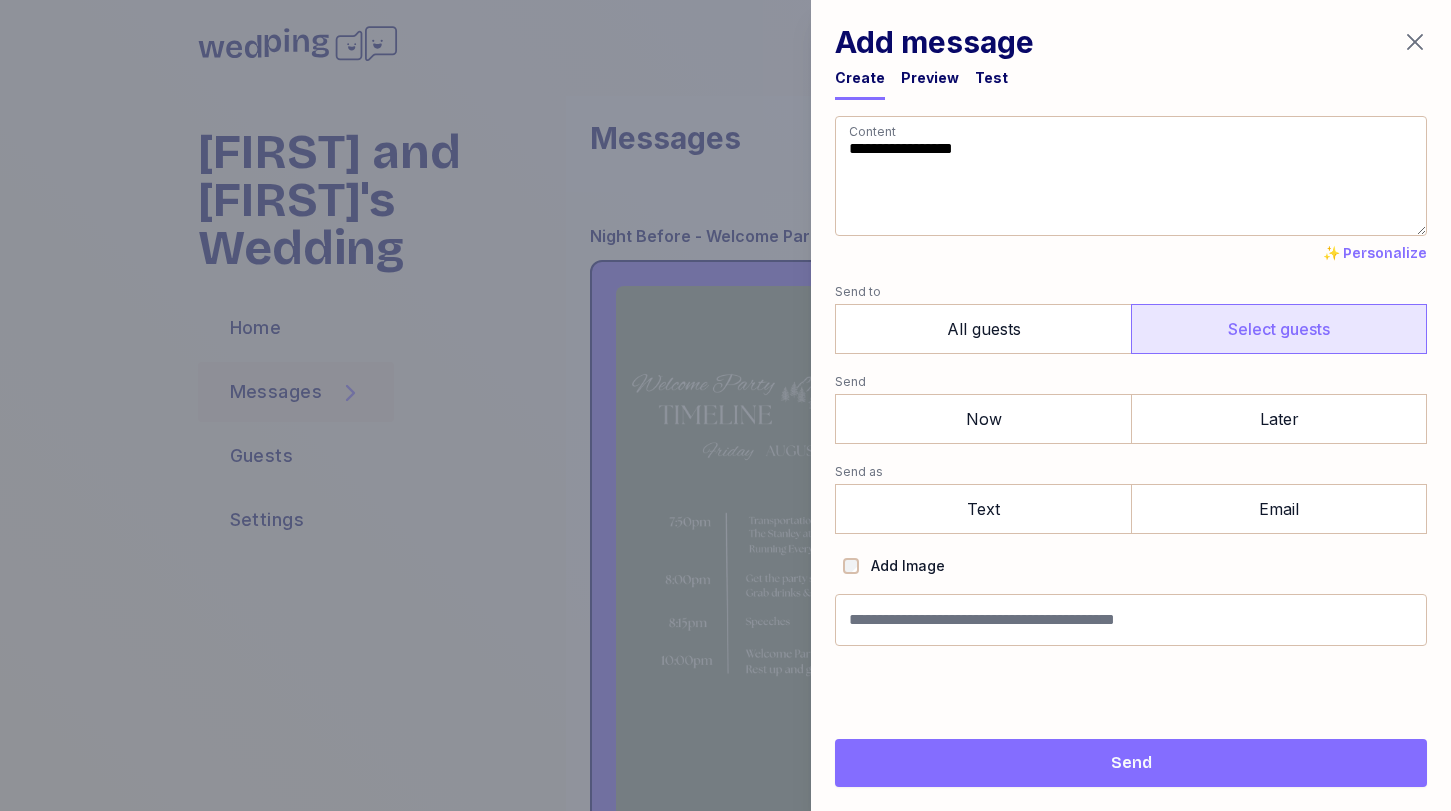 type on "**********" 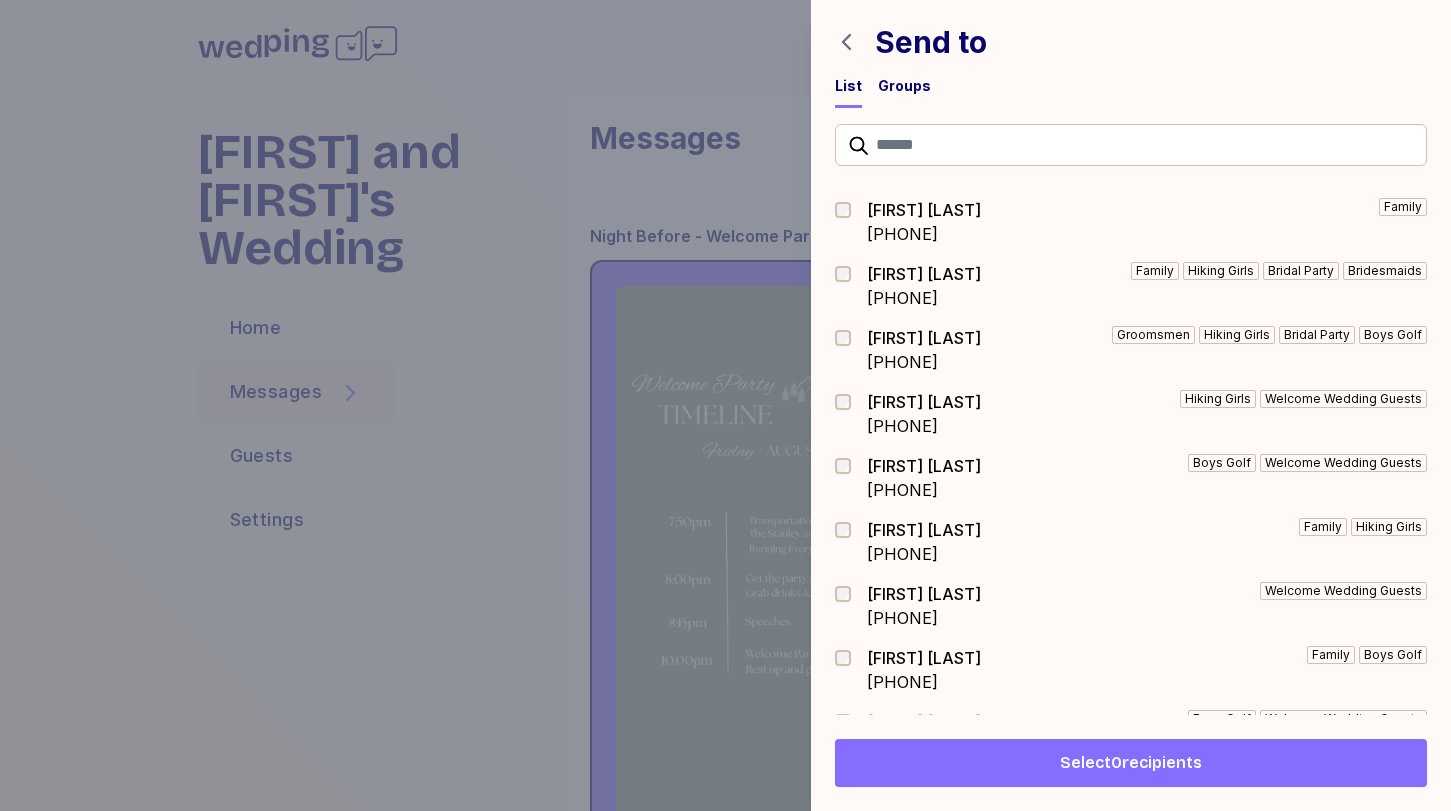 click at bounding box center (849, 286) 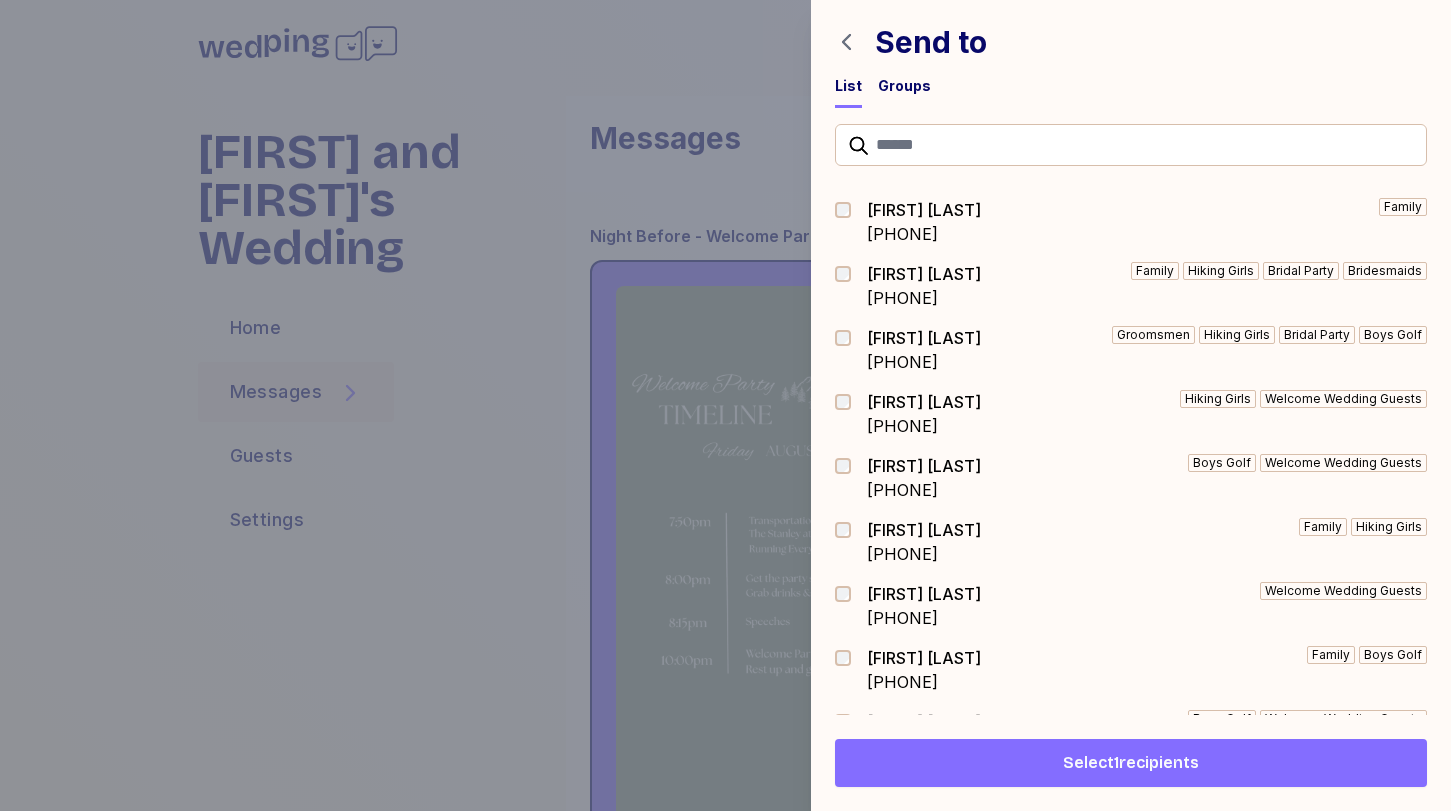 click on "Select  1  recipients" at bounding box center [1131, 763] 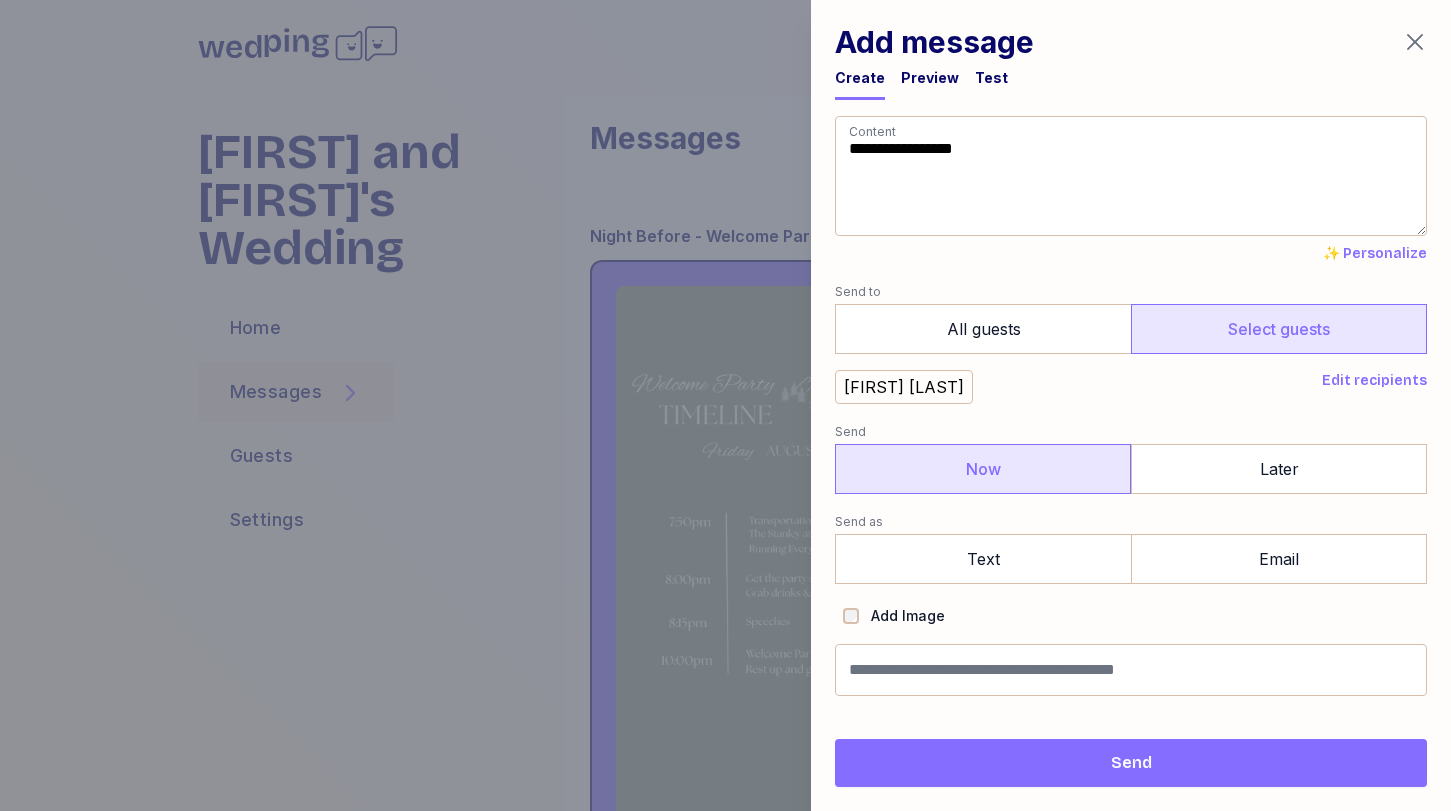 click on "Now" at bounding box center [983, 469] 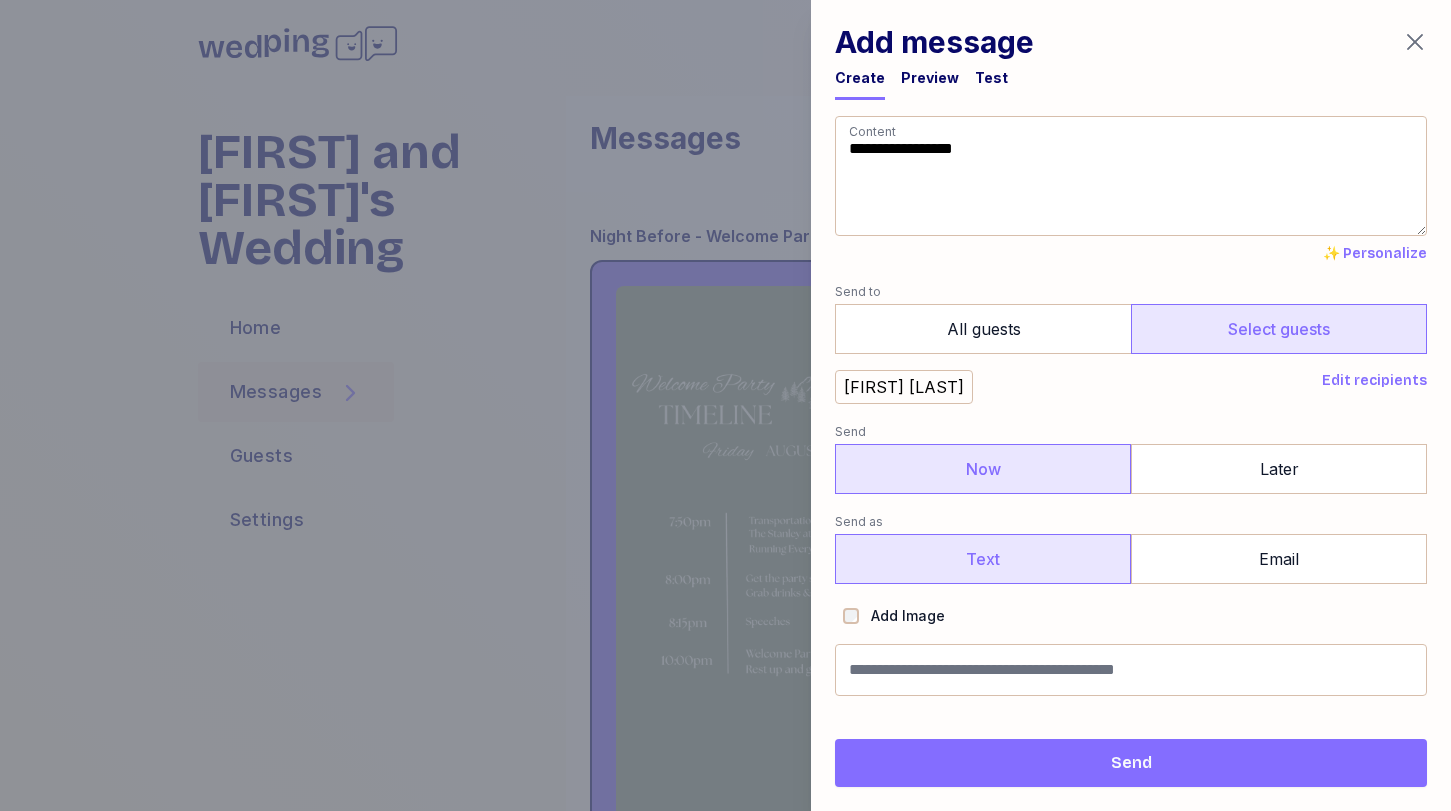 click on "Text" at bounding box center (983, 559) 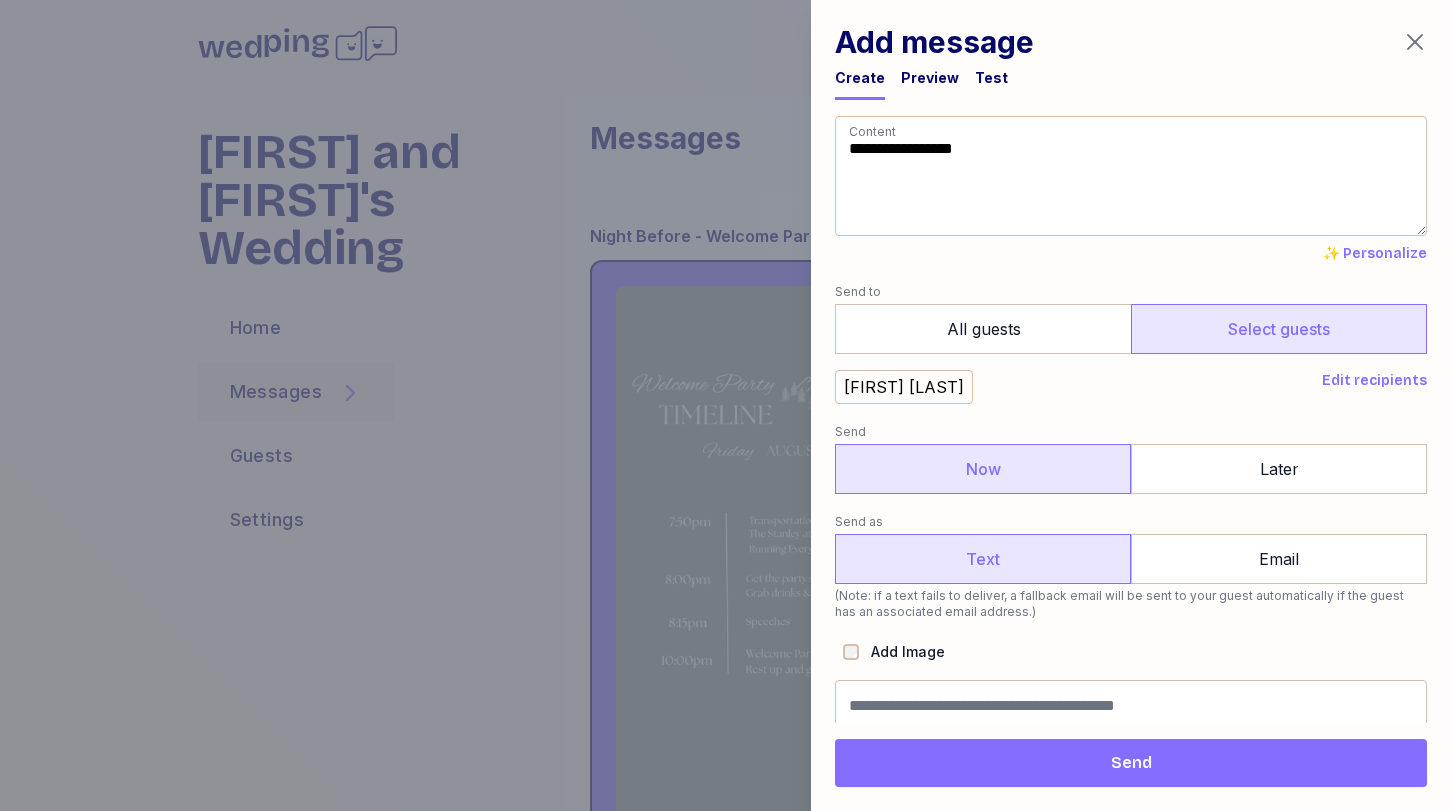 click on "Add Image" at bounding box center [894, 652] 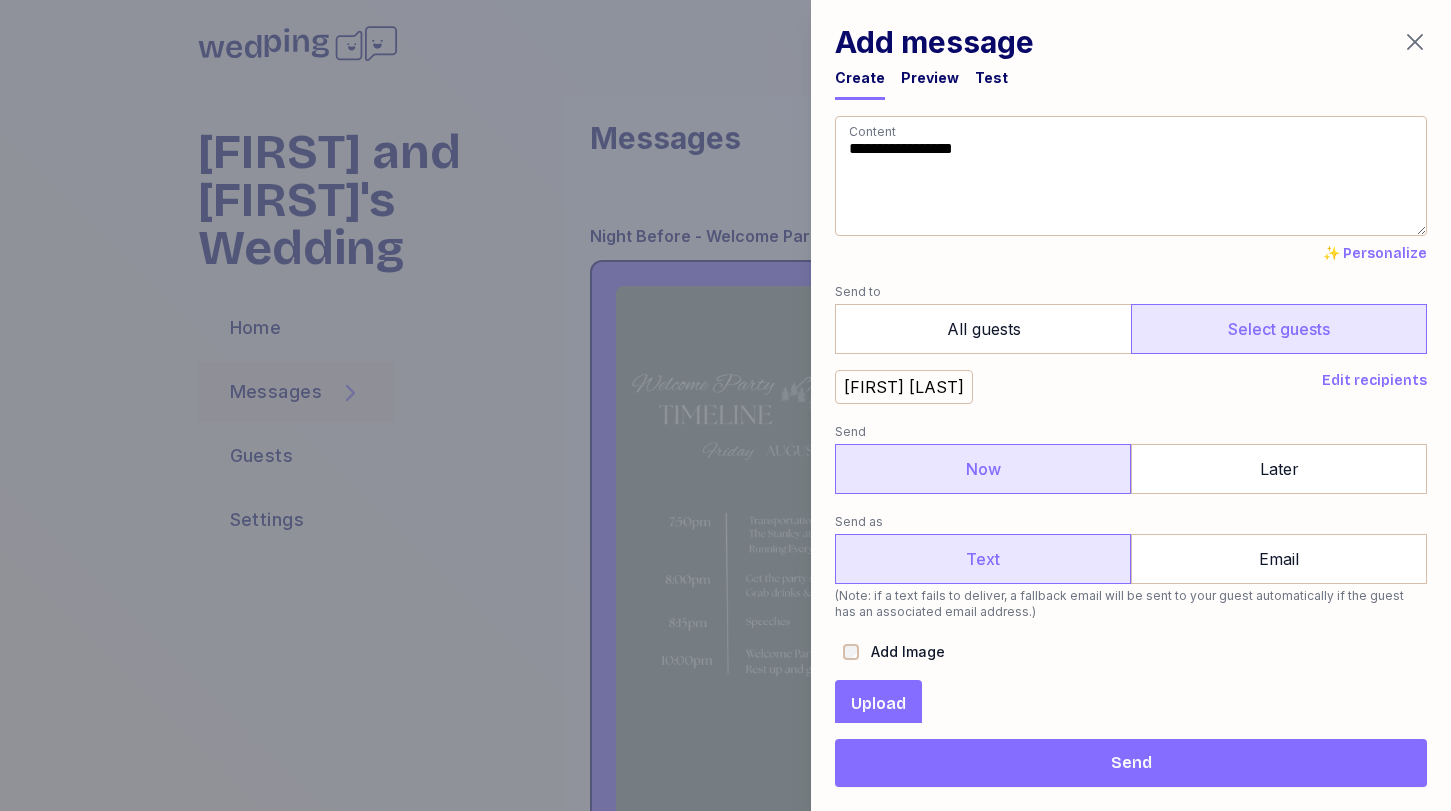 click on "Upload" at bounding box center [878, 704] 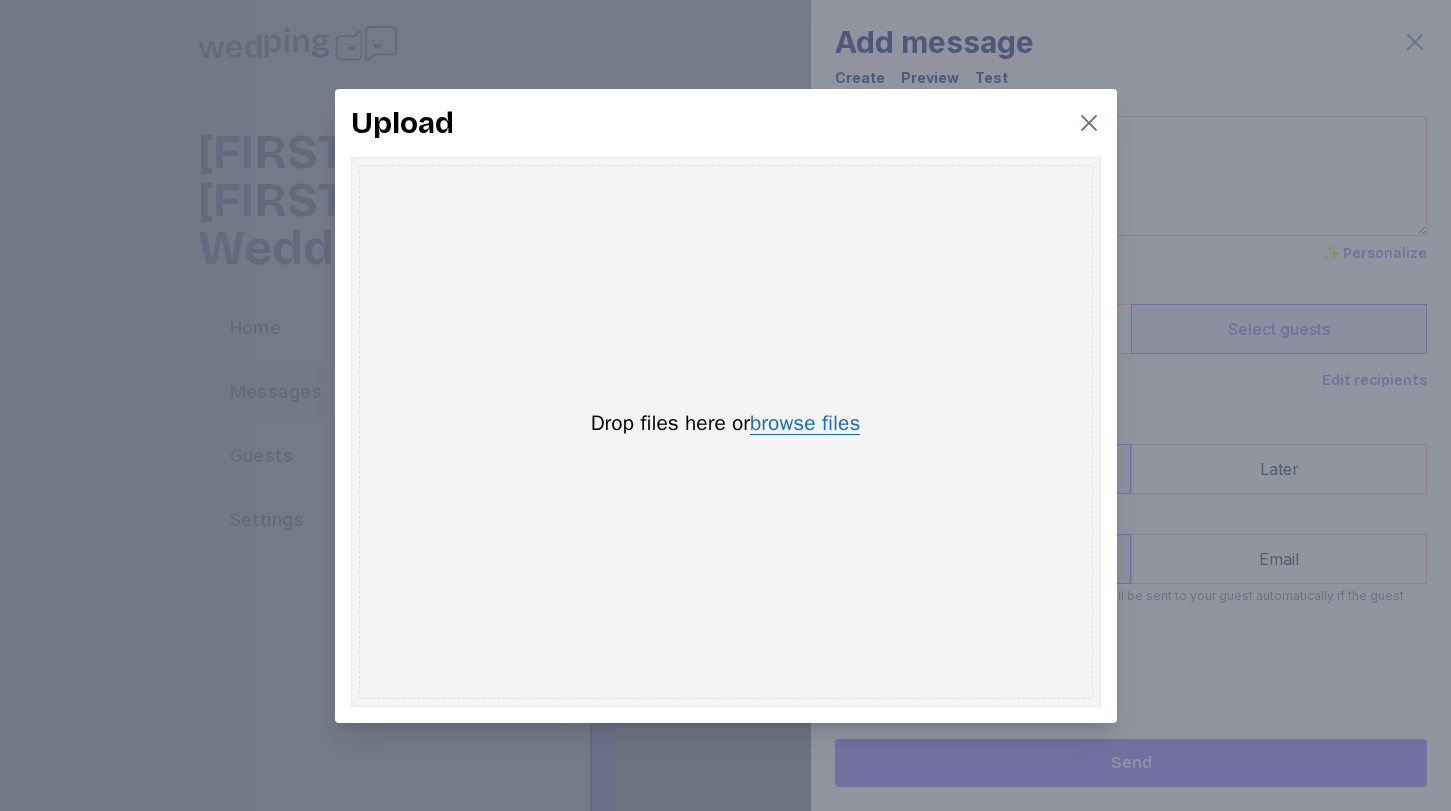 click on "browse files" at bounding box center (805, 424) 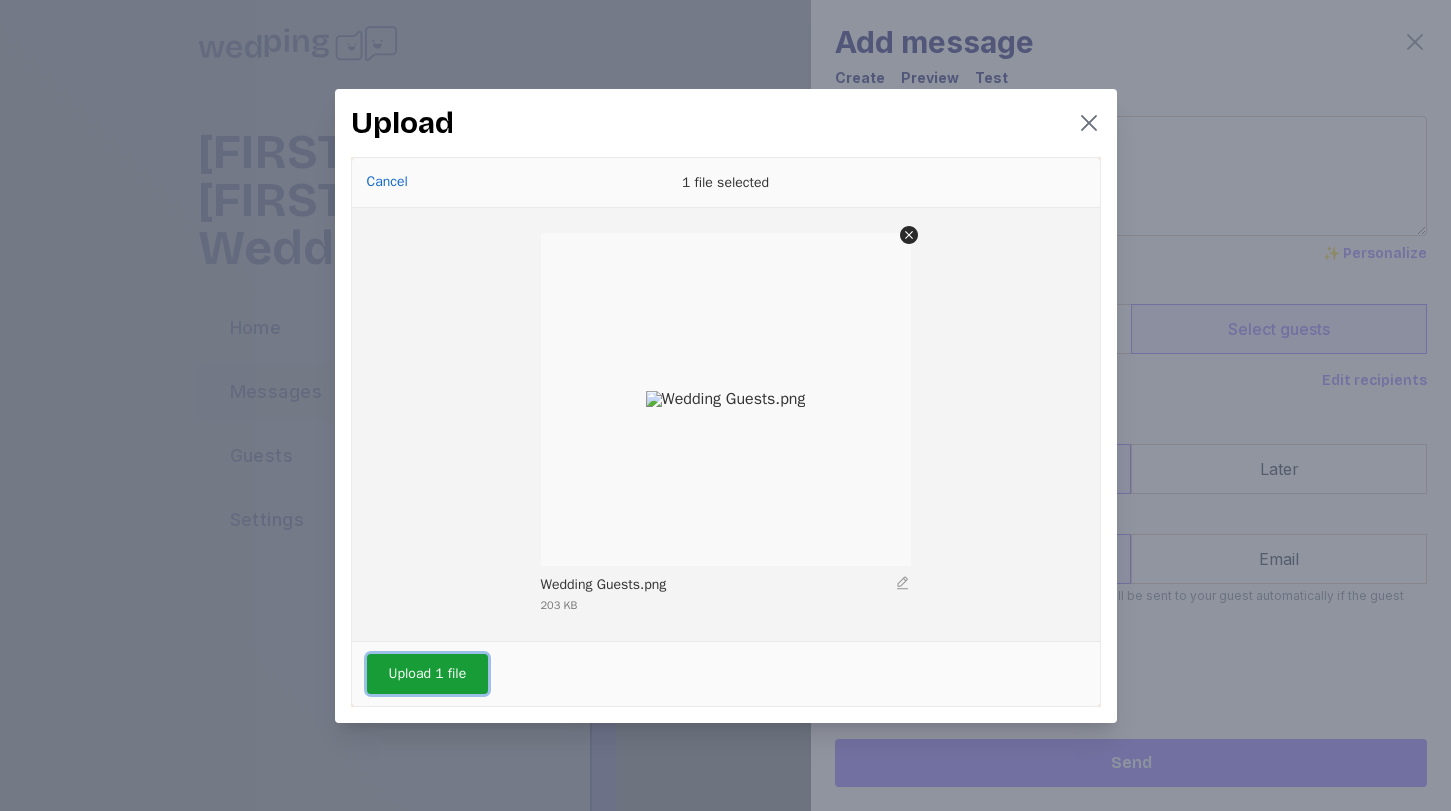 click on "Upload 1 file" at bounding box center (428, 674) 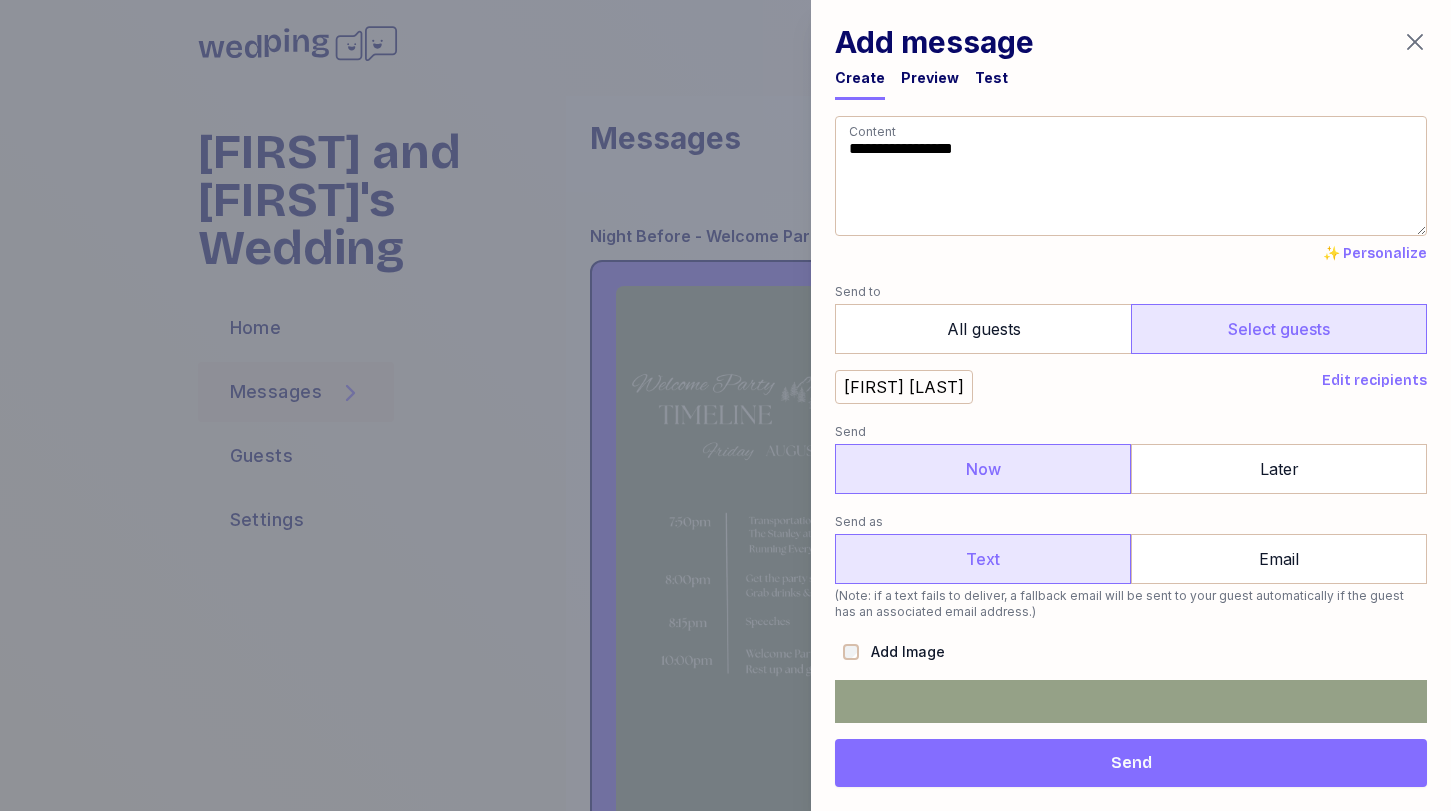 click on "Test" at bounding box center (991, 78) 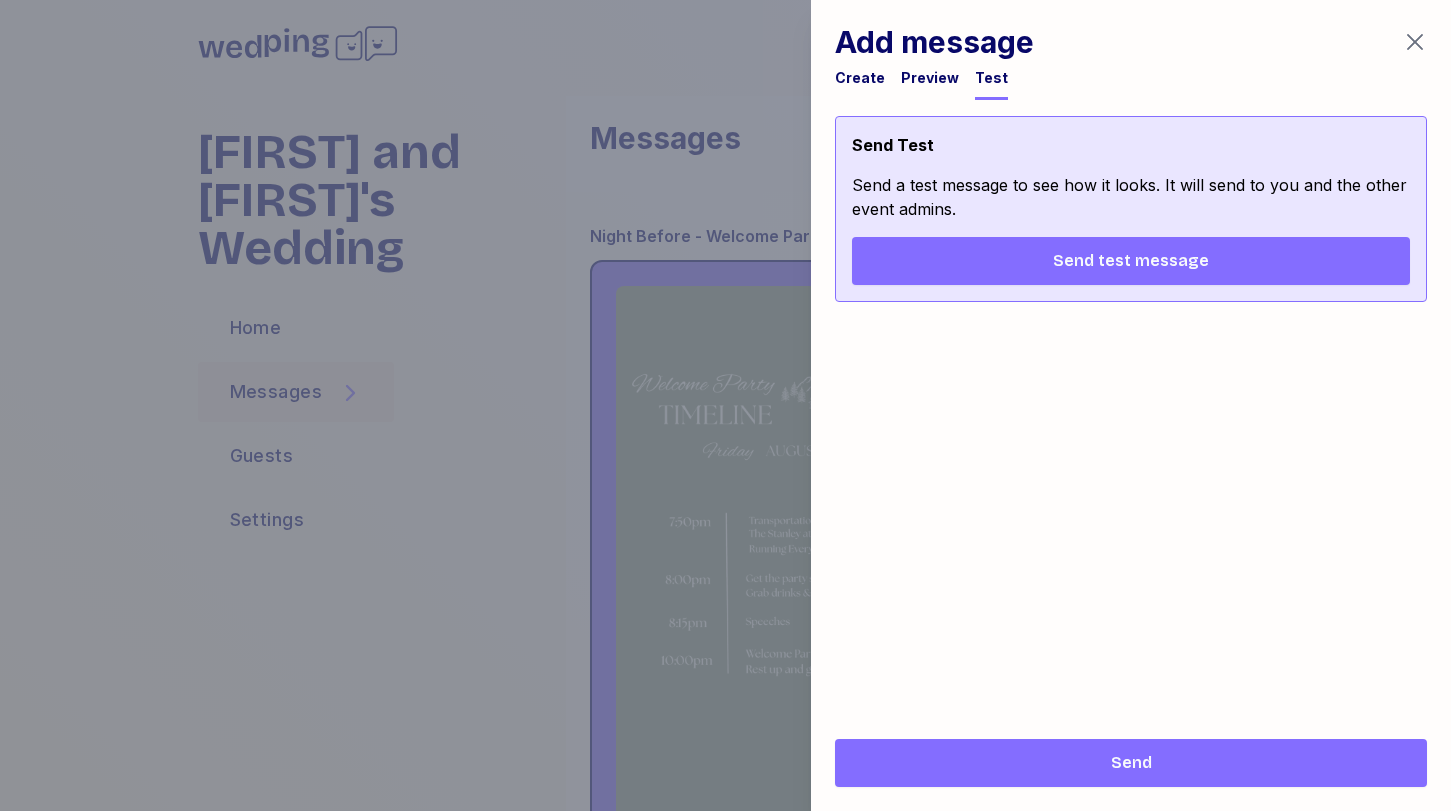click on "Send test message" at bounding box center [1131, 261] 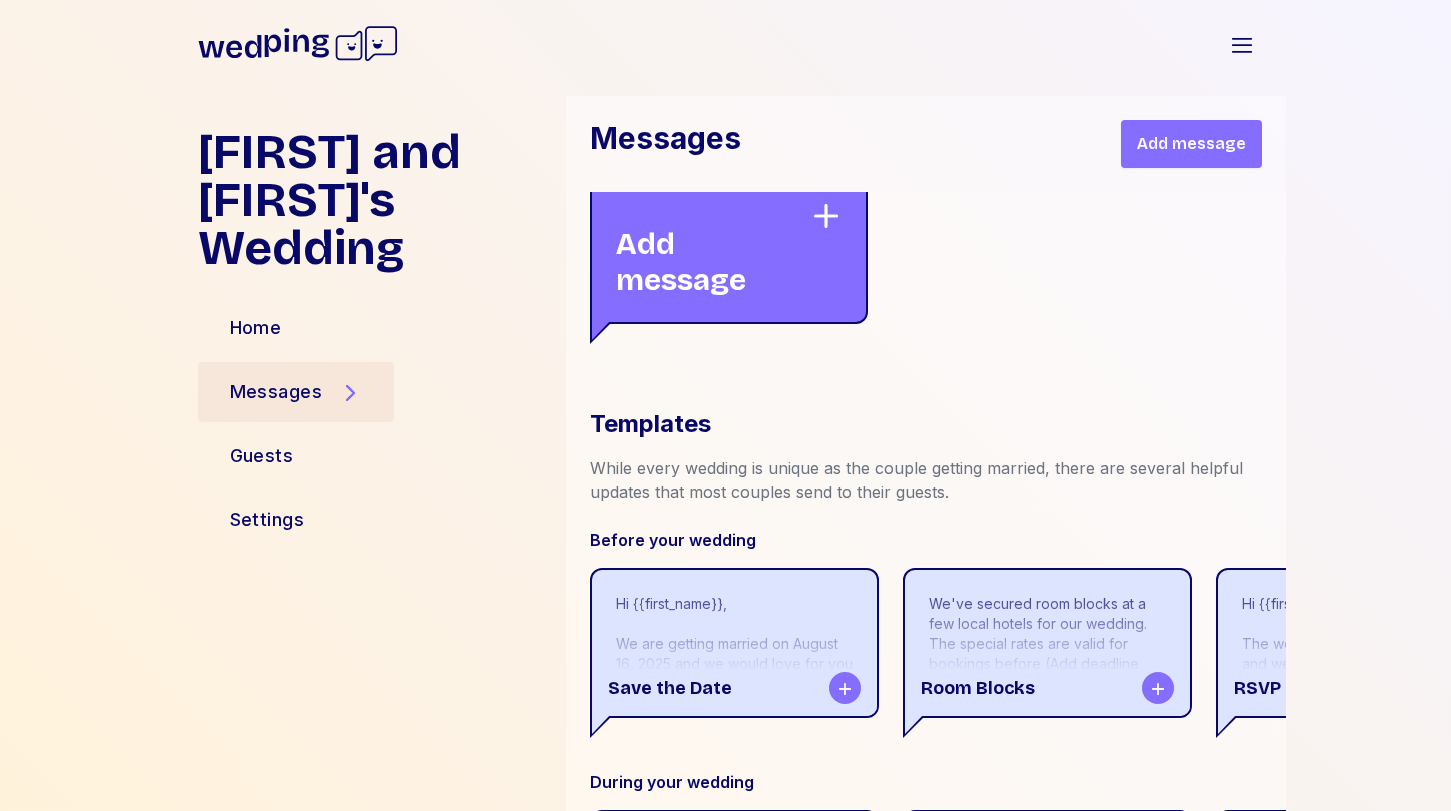 scroll, scrollTop: 4589, scrollLeft: 0, axis: vertical 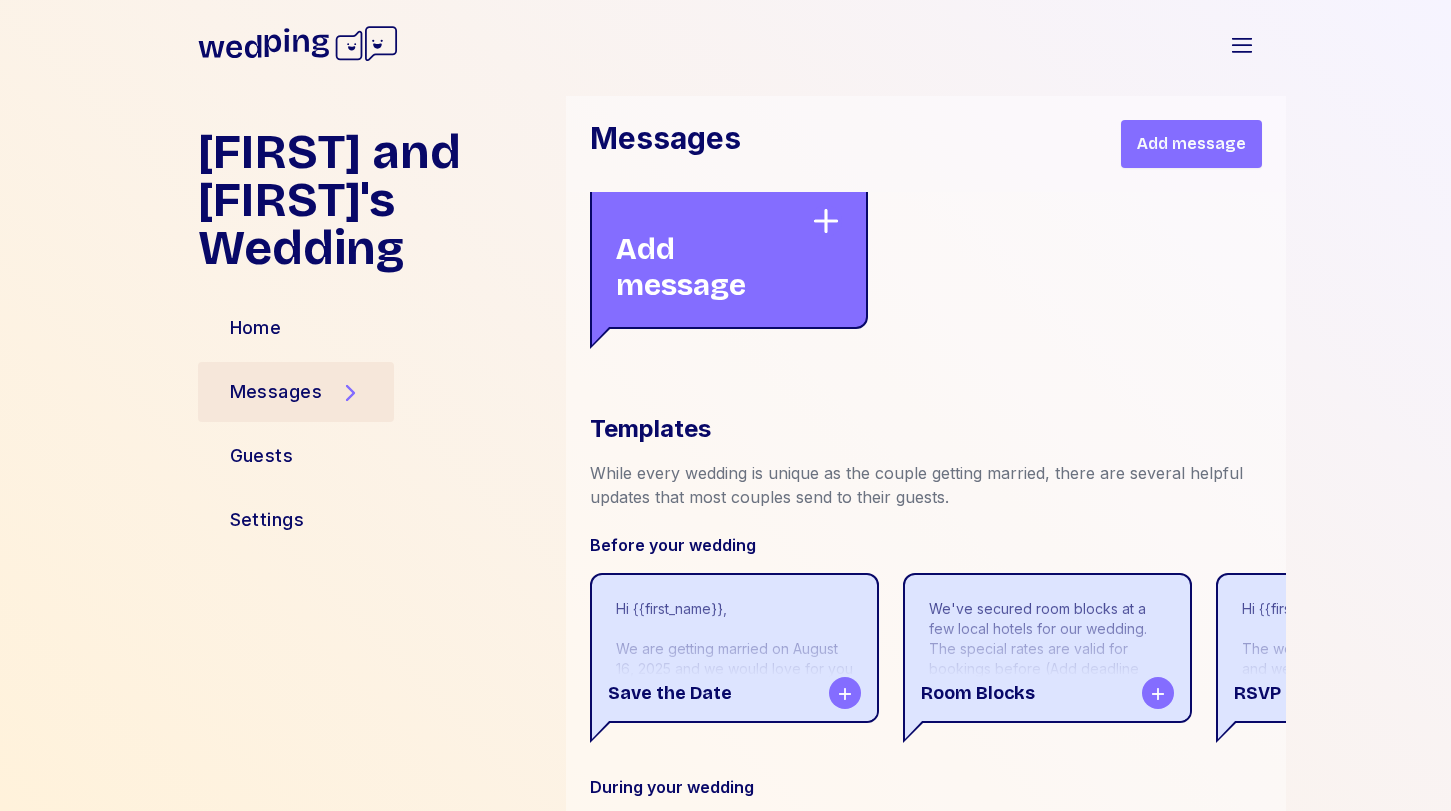click on "Add message" at bounding box center [1191, 144] 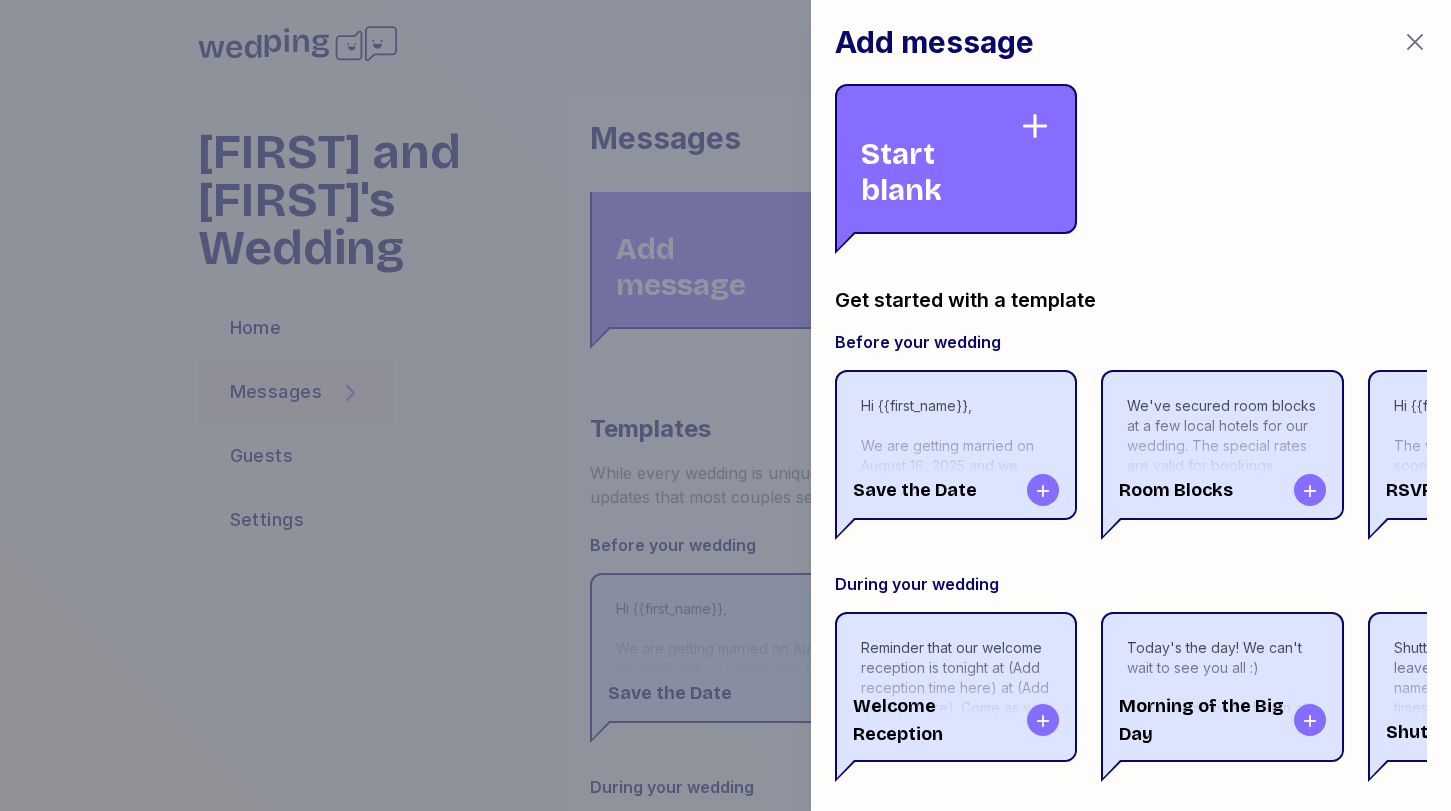 click on "Start blank" at bounding box center (940, 159) 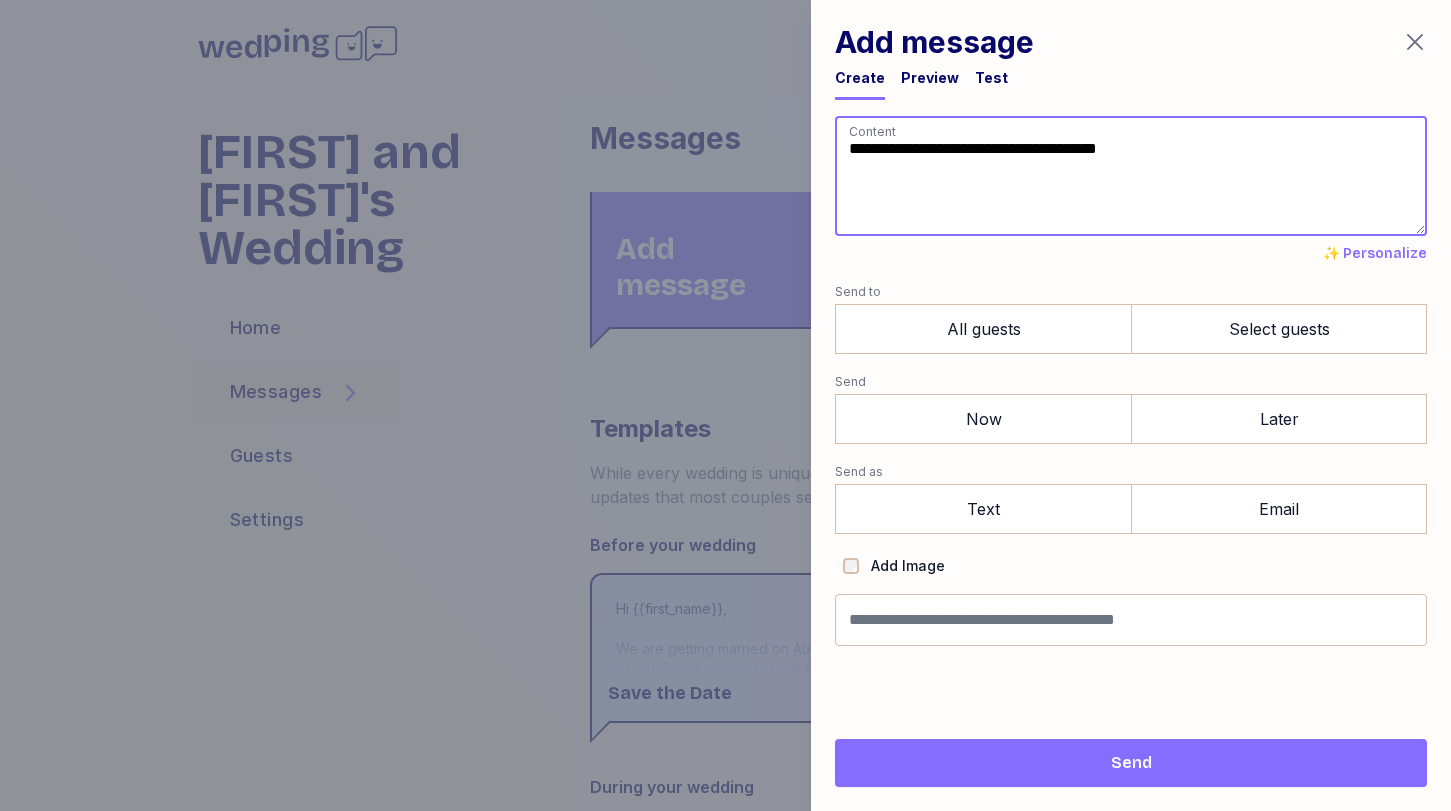 drag, startPoint x: 993, startPoint y: 198, endPoint x: 808, endPoint y: 132, distance: 196.42047 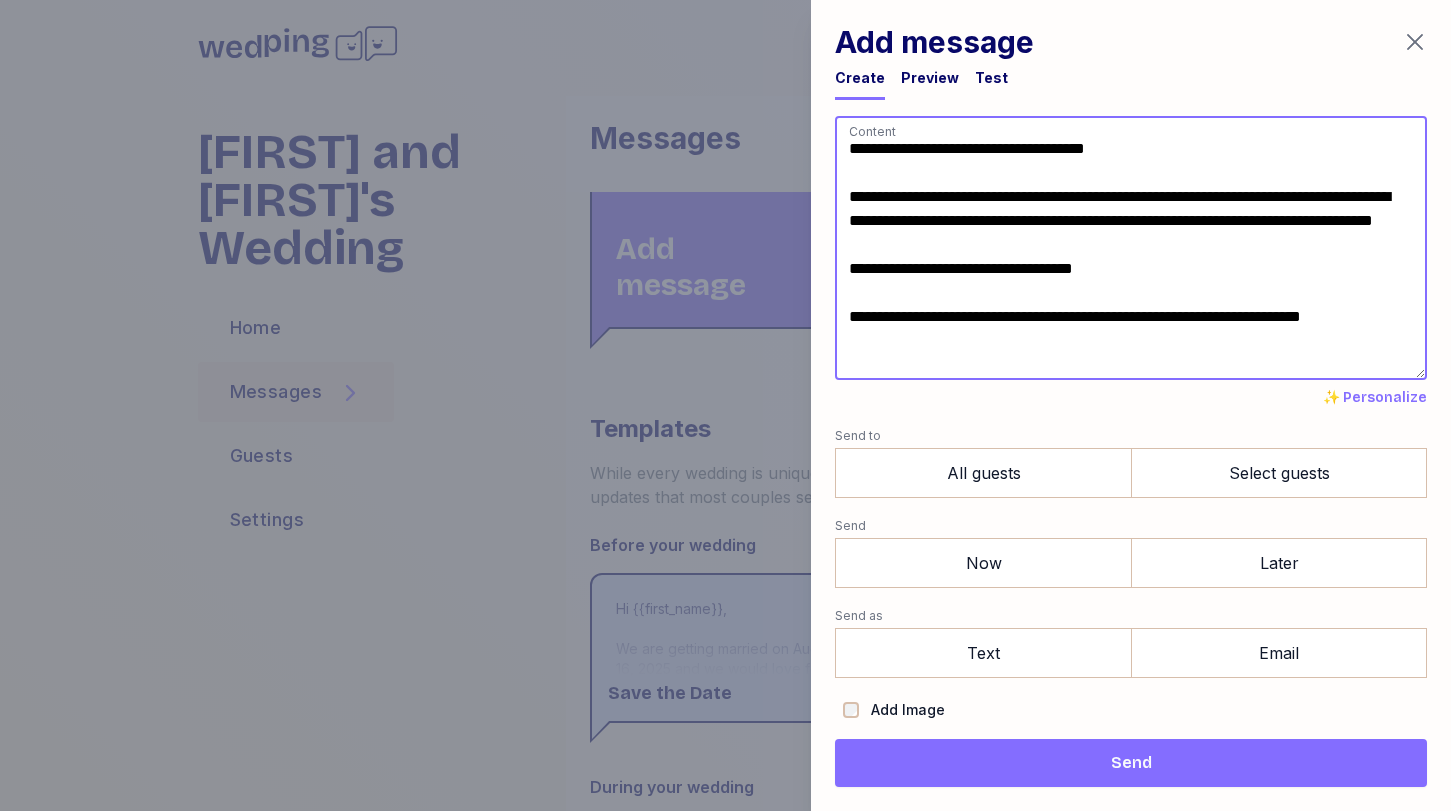 drag, startPoint x: 921, startPoint y: 196, endPoint x: 866, endPoint y: 196, distance: 55 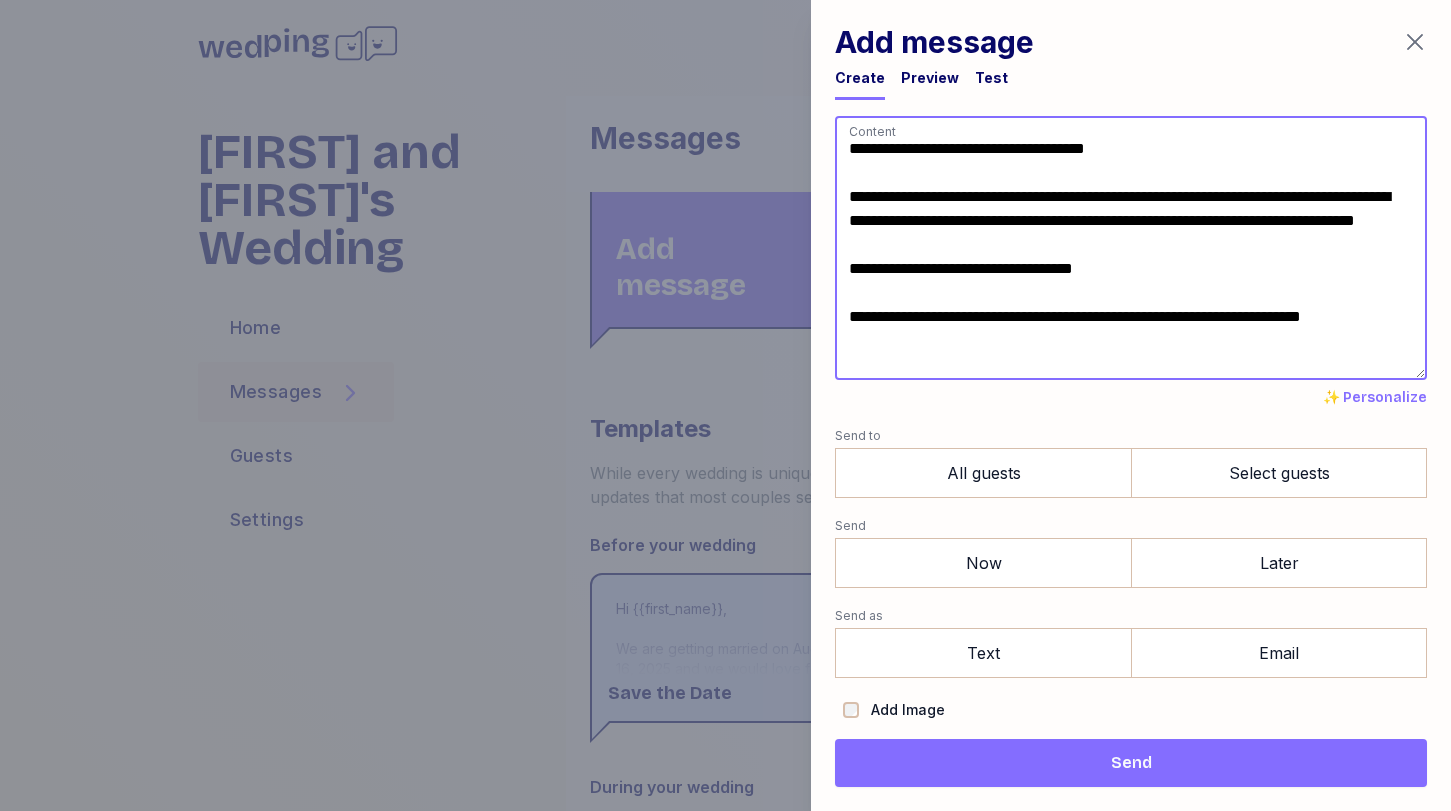 drag, startPoint x: 889, startPoint y: 220, endPoint x: 1117, endPoint y: 191, distance: 229.8369 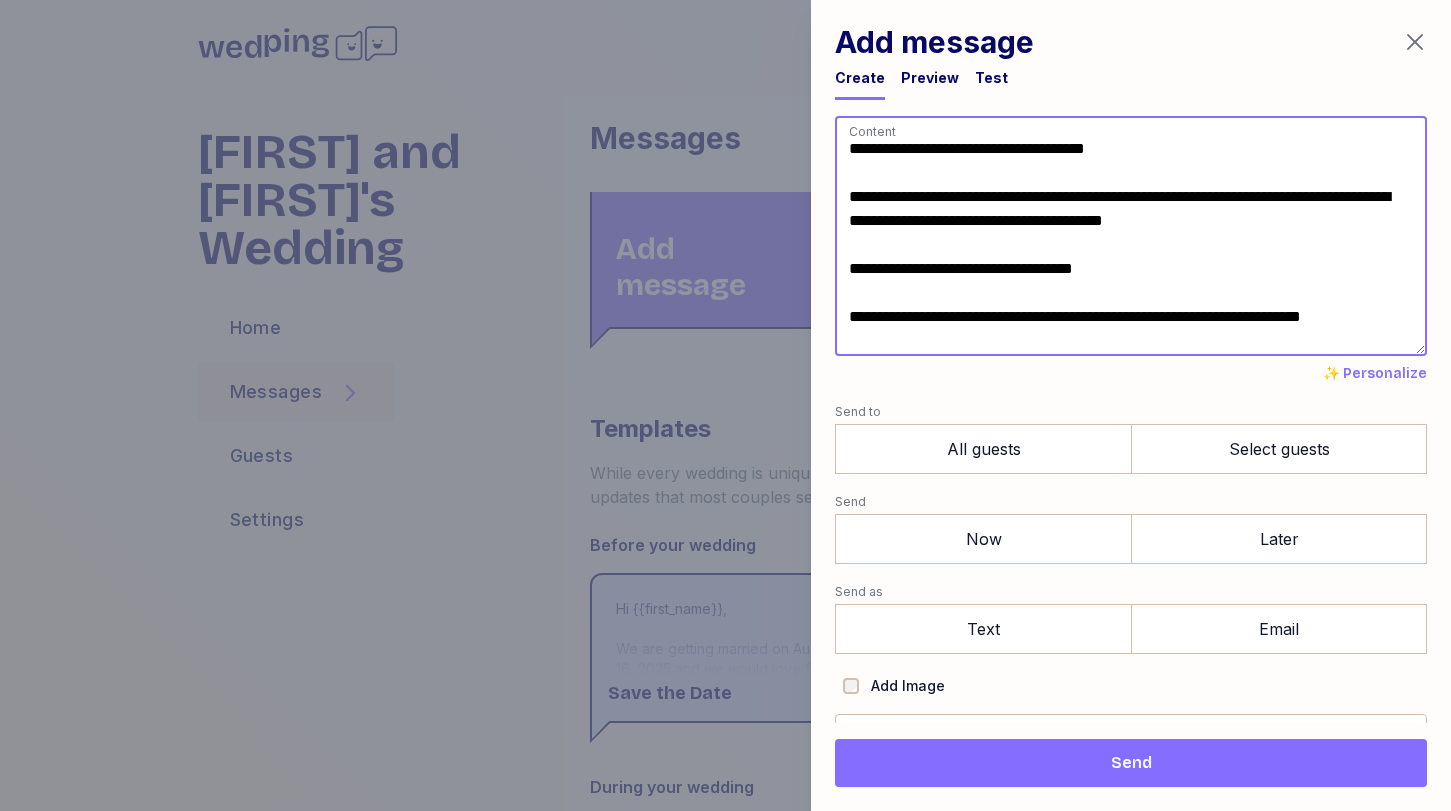 drag, startPoint x: 1156, startPoint y: 287, endPoint x: 820, endPoint y: 248, distance: 338.25583 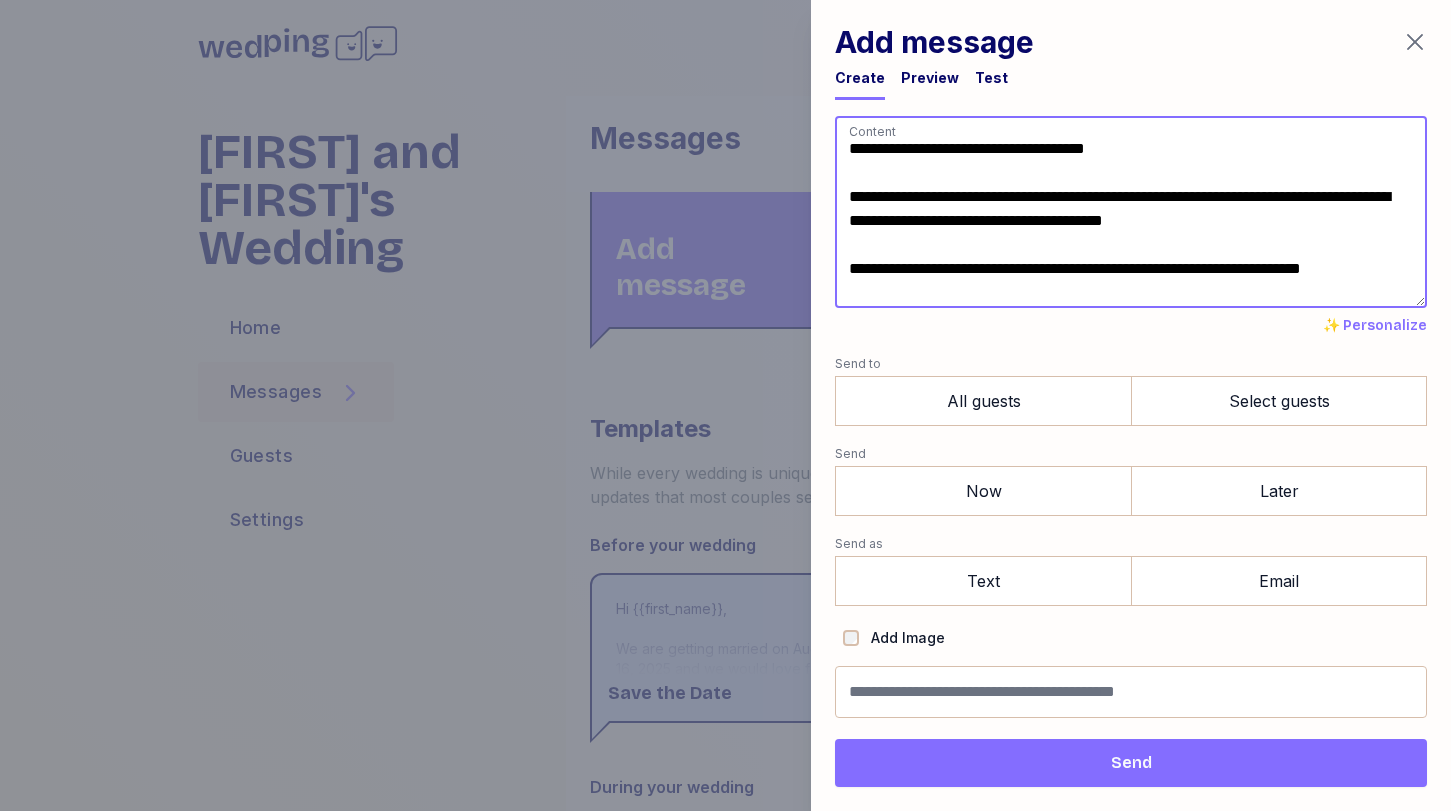 click on "**********" at bounding box center (1131, 212) 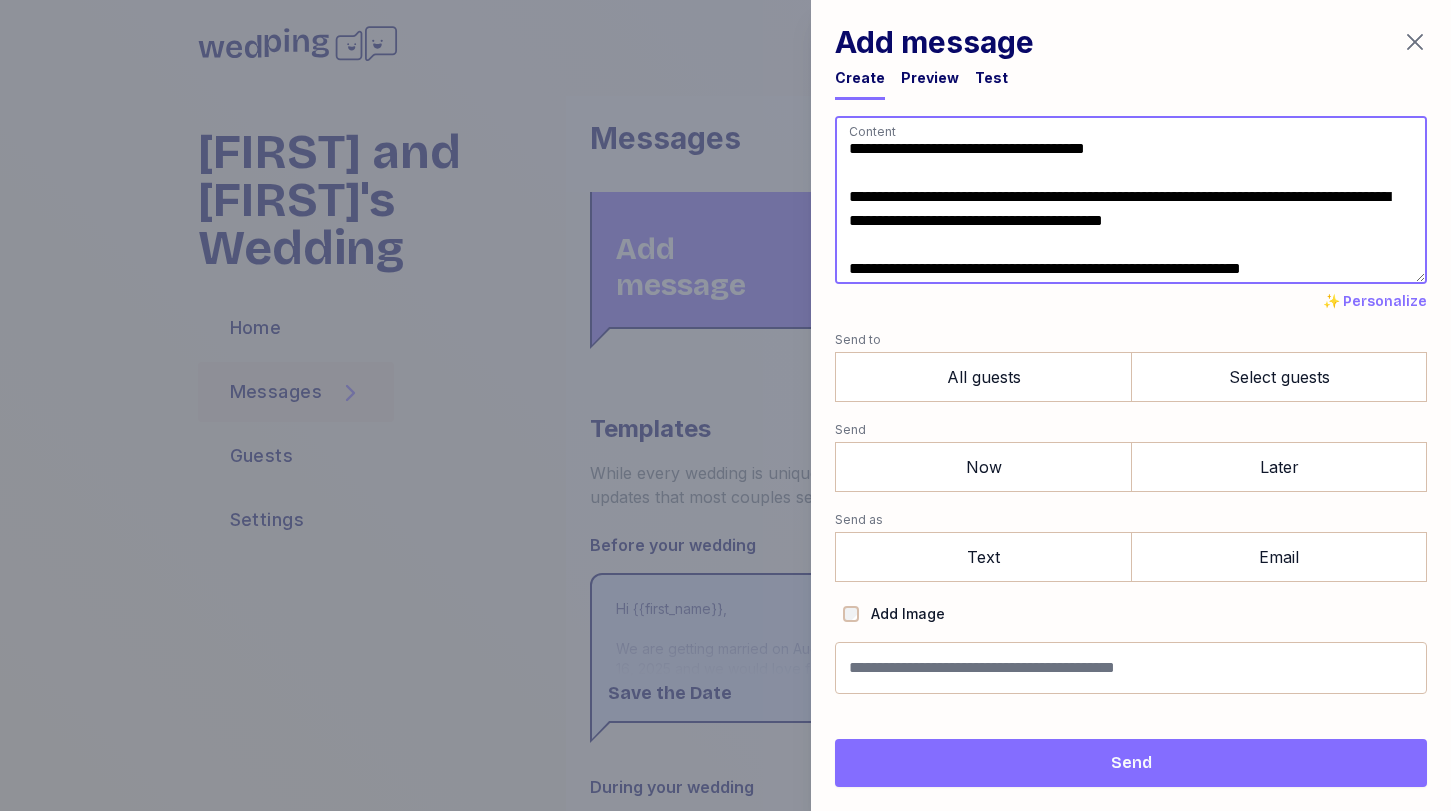 click on "**********" at bounding box center [1131, 200] 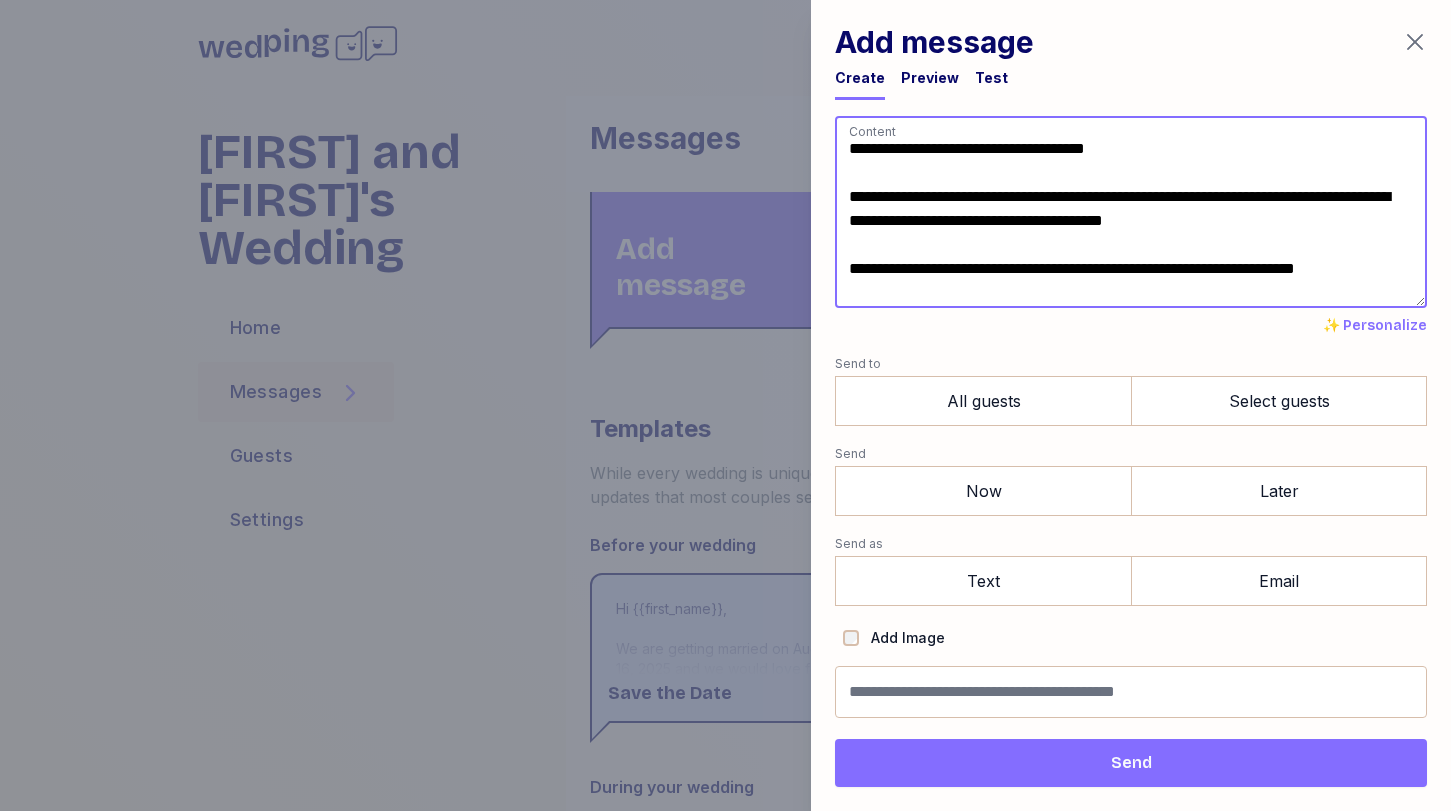 drag, startPoint x: 1012, startPoint y: 273, endPoint x: 948, endPoint y: 268, distance: 64.195015 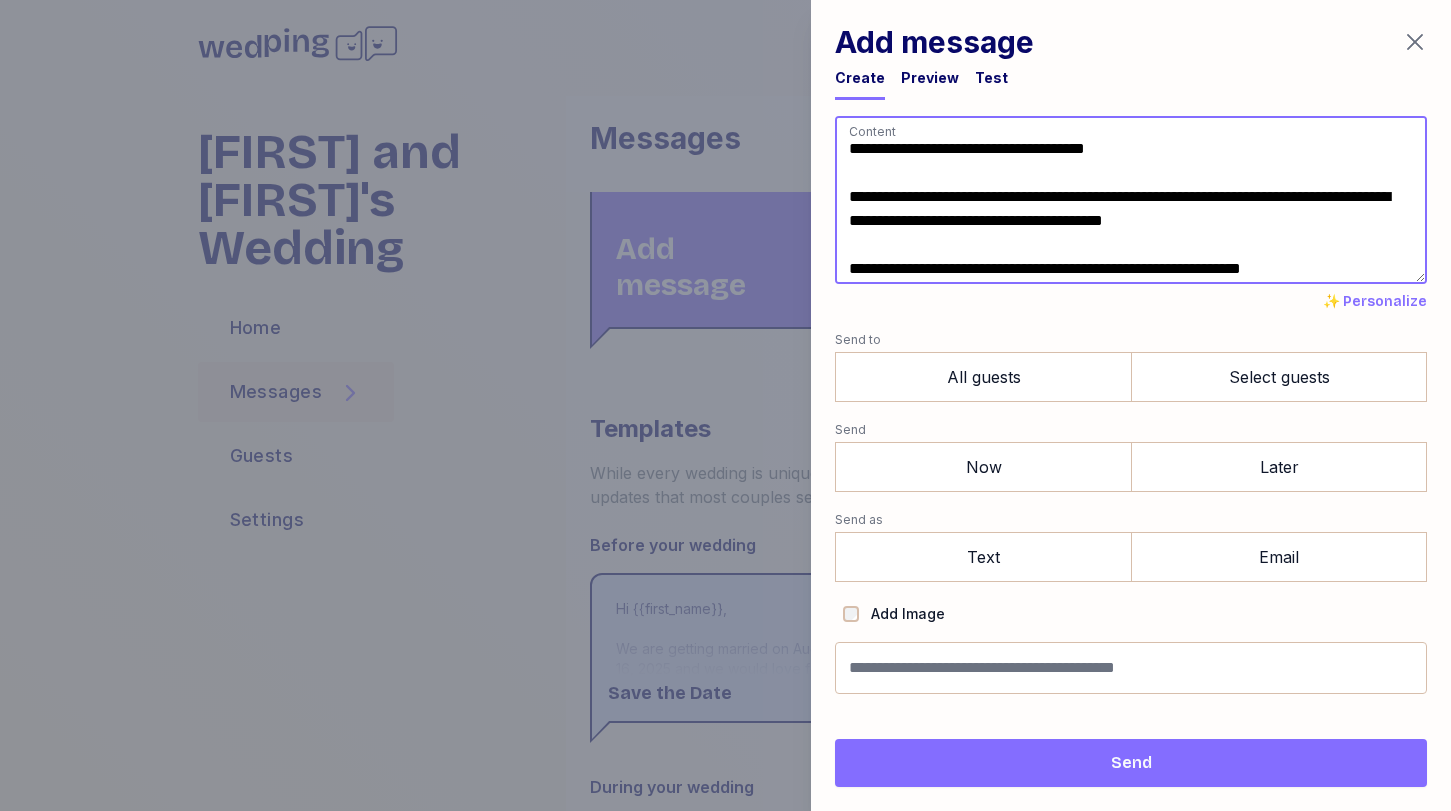 click on "**********" at bounding box center (1131, 200) 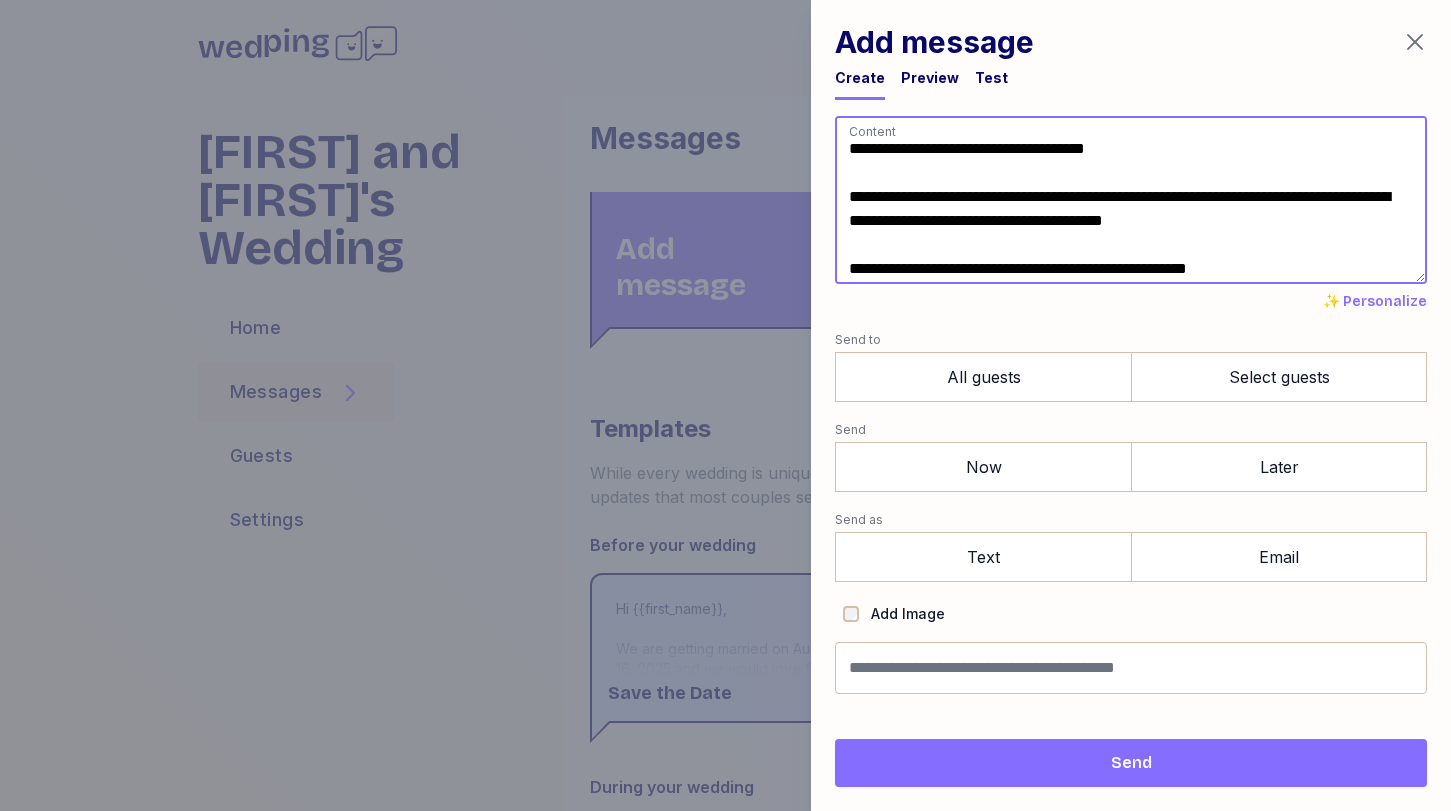 click on "**********" at bounding box center [1131, 200] 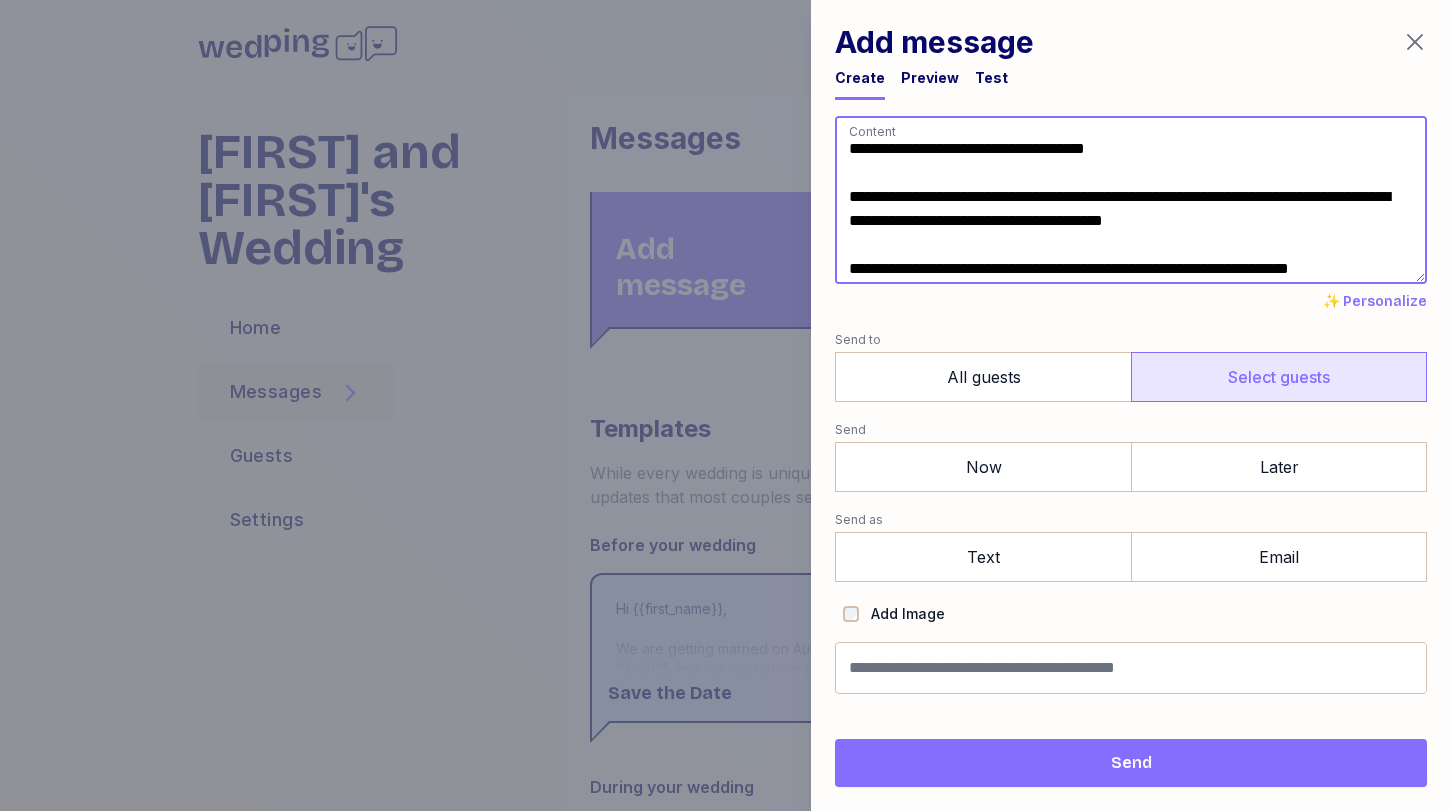 type on "**********" 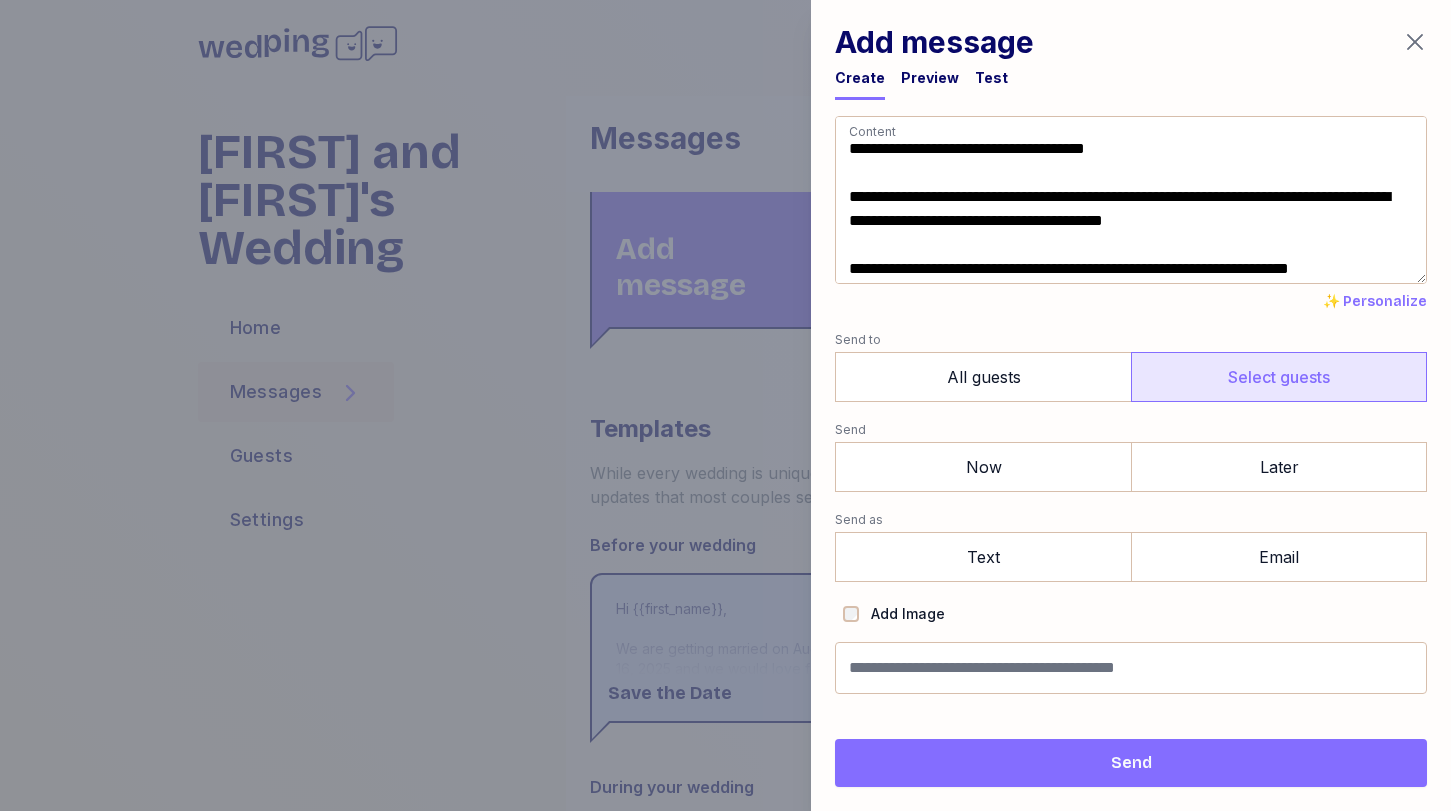click on "Select guests" at bounding box center (1279, 377) 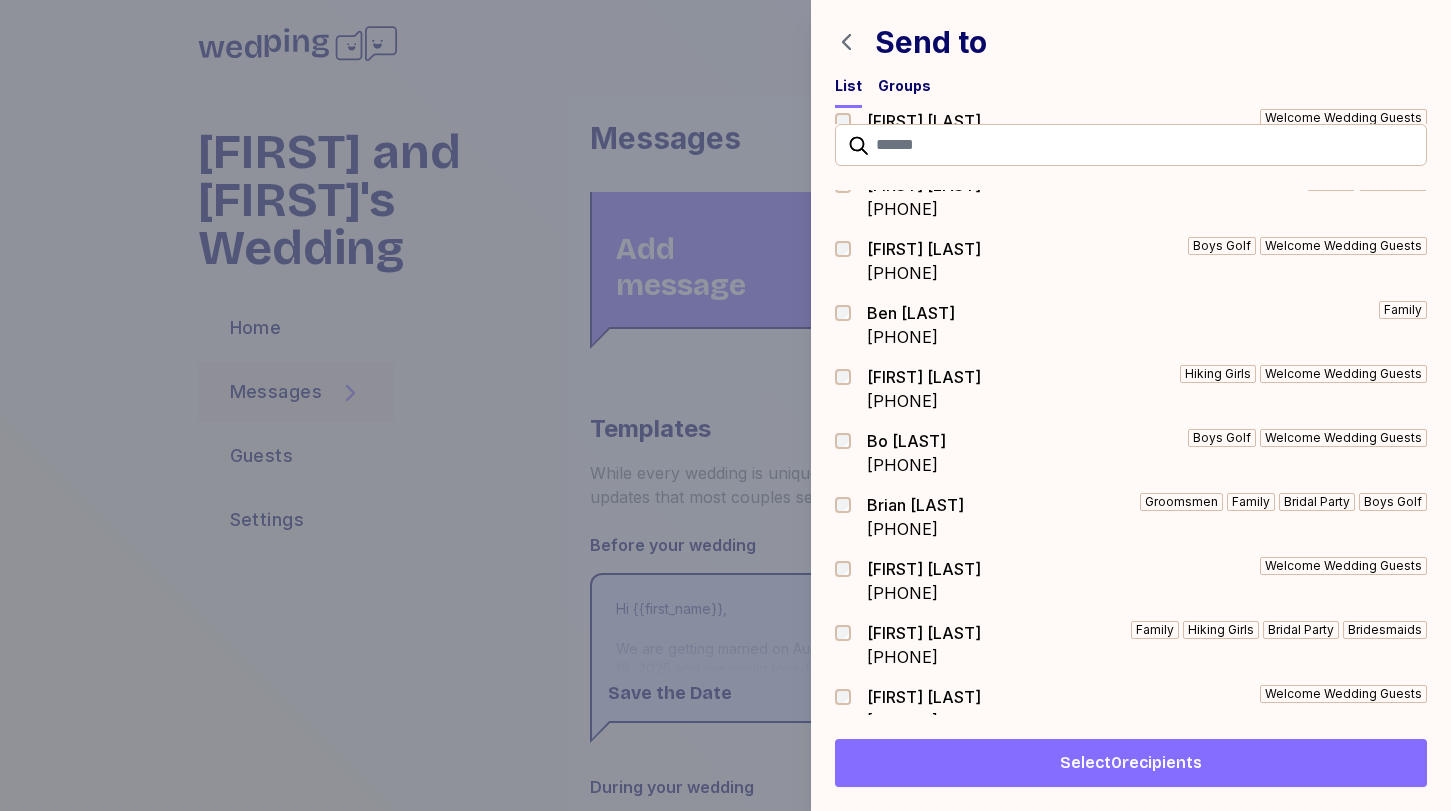 scroll, scrollTop: 475, scrollLeft: 0, axis: vertical 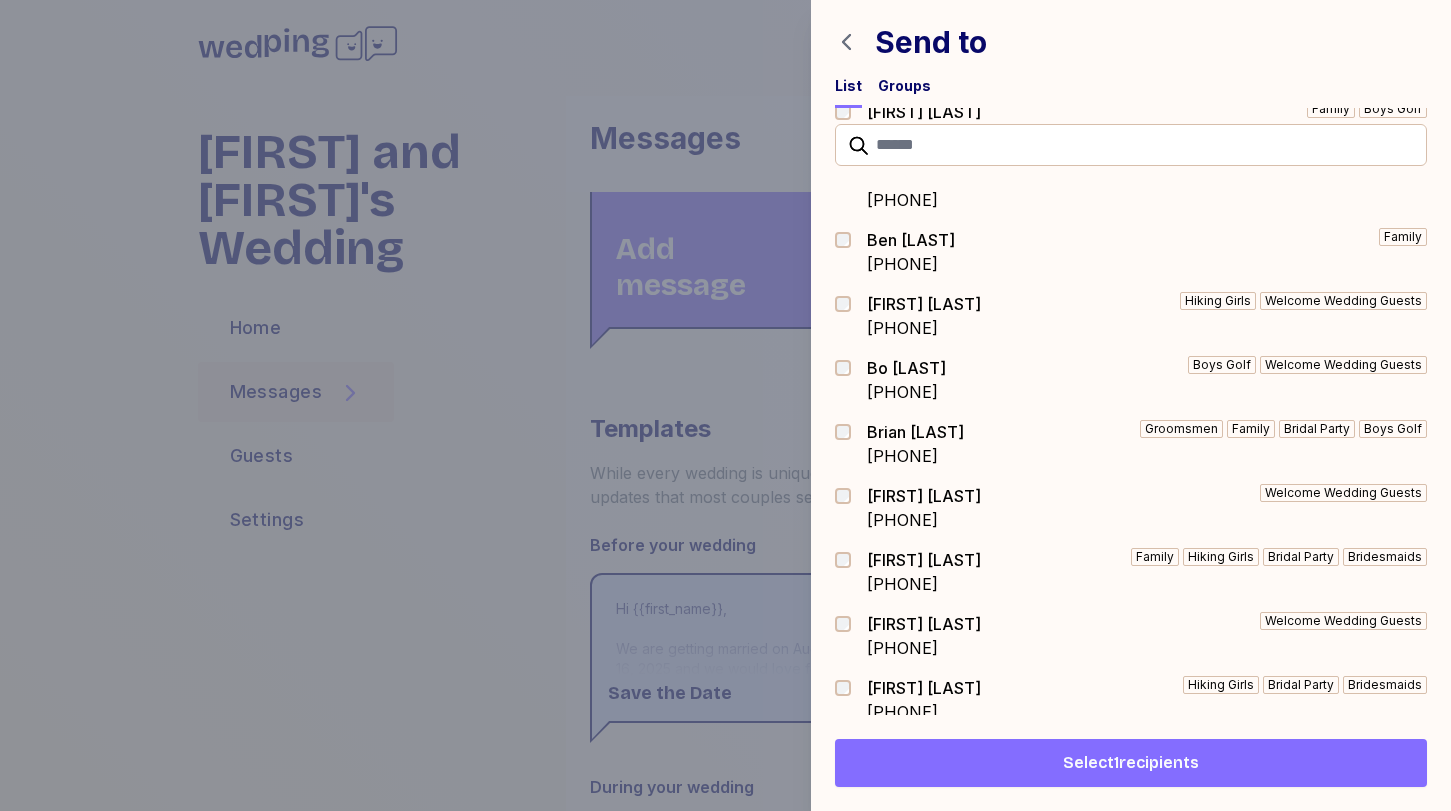 click on "Select  1  recipients" at bounding box center [1131, 763] 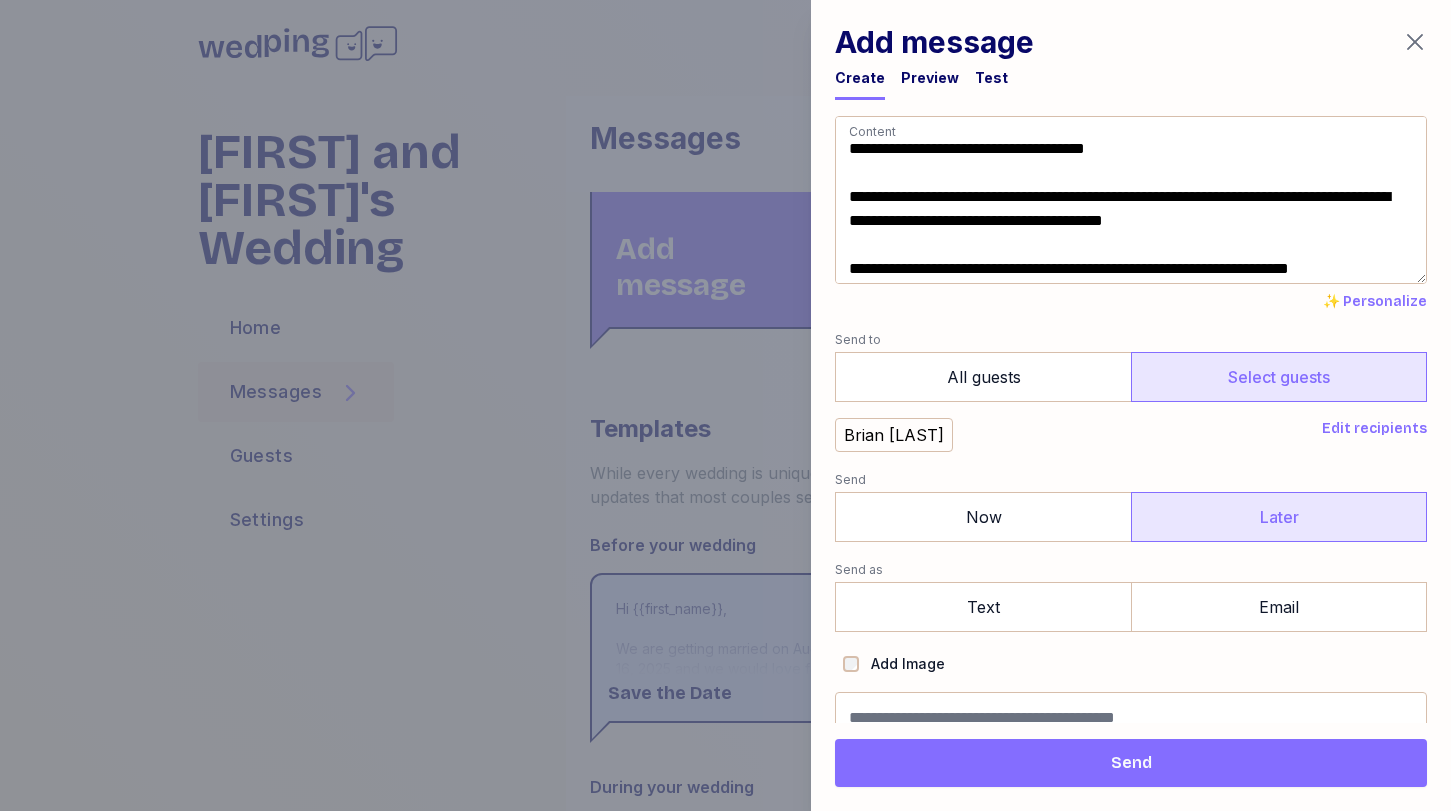 click on "Later" at bounding box center (1279, 517) 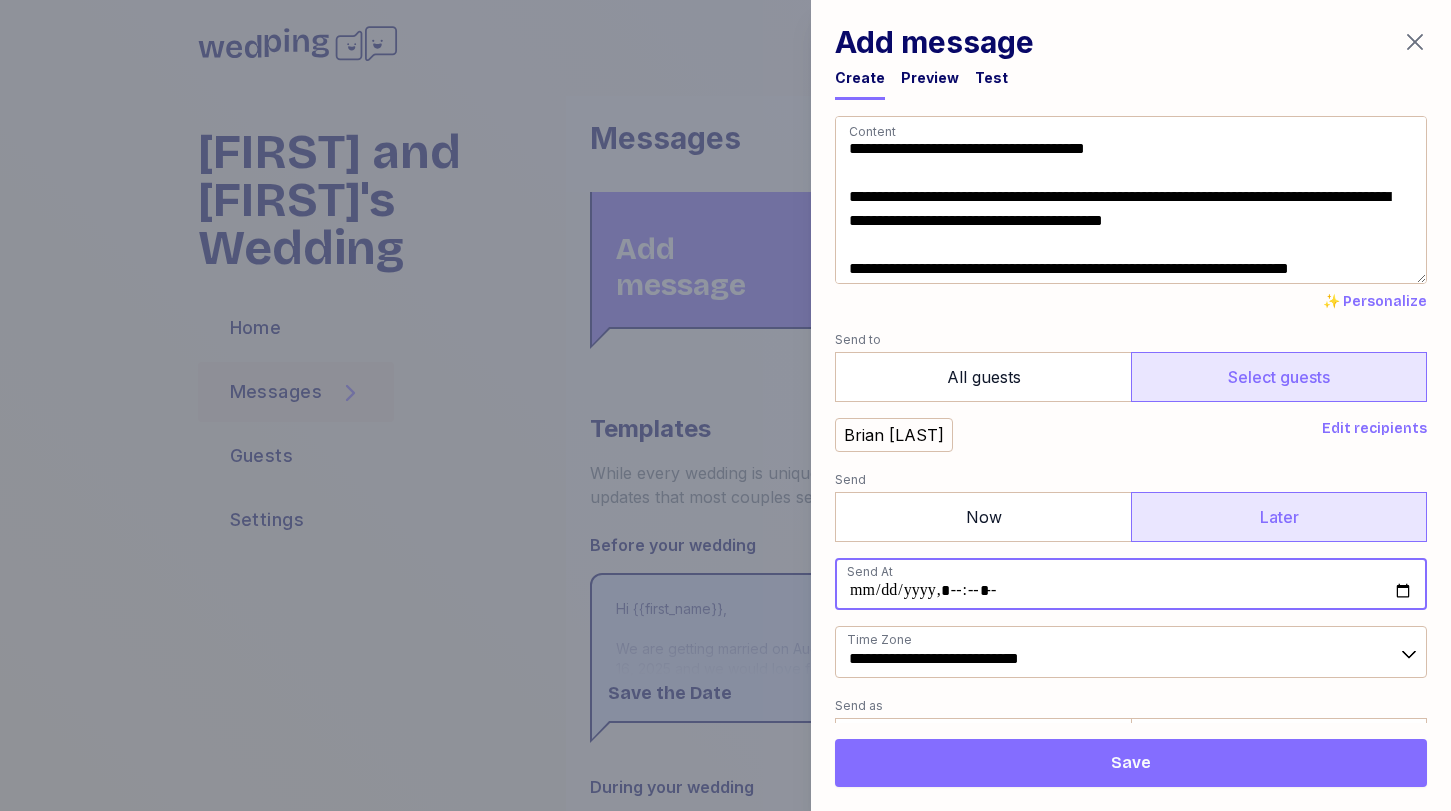 click at bounding box center (1131, 584) 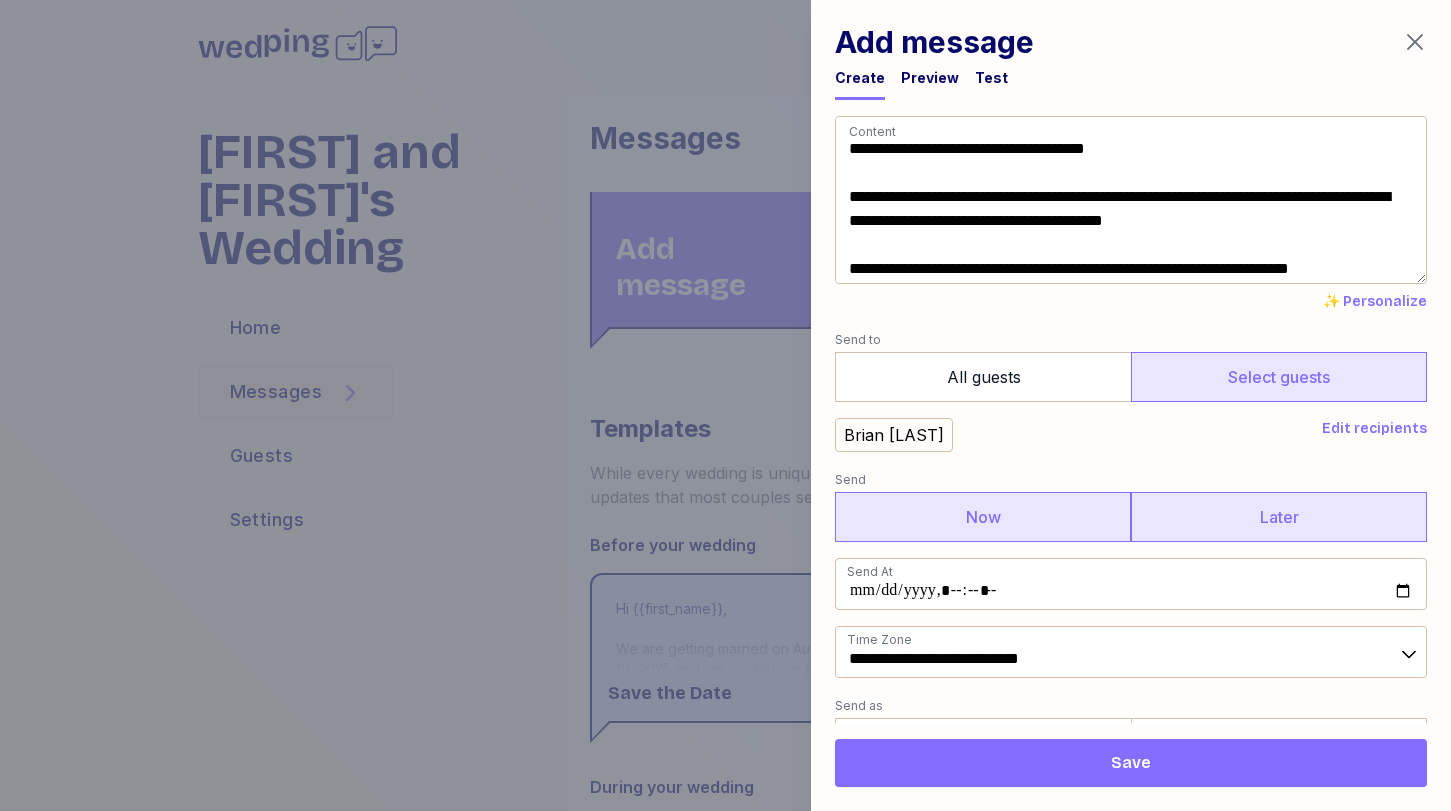 click on "Now" at bounding box center (983, 517) 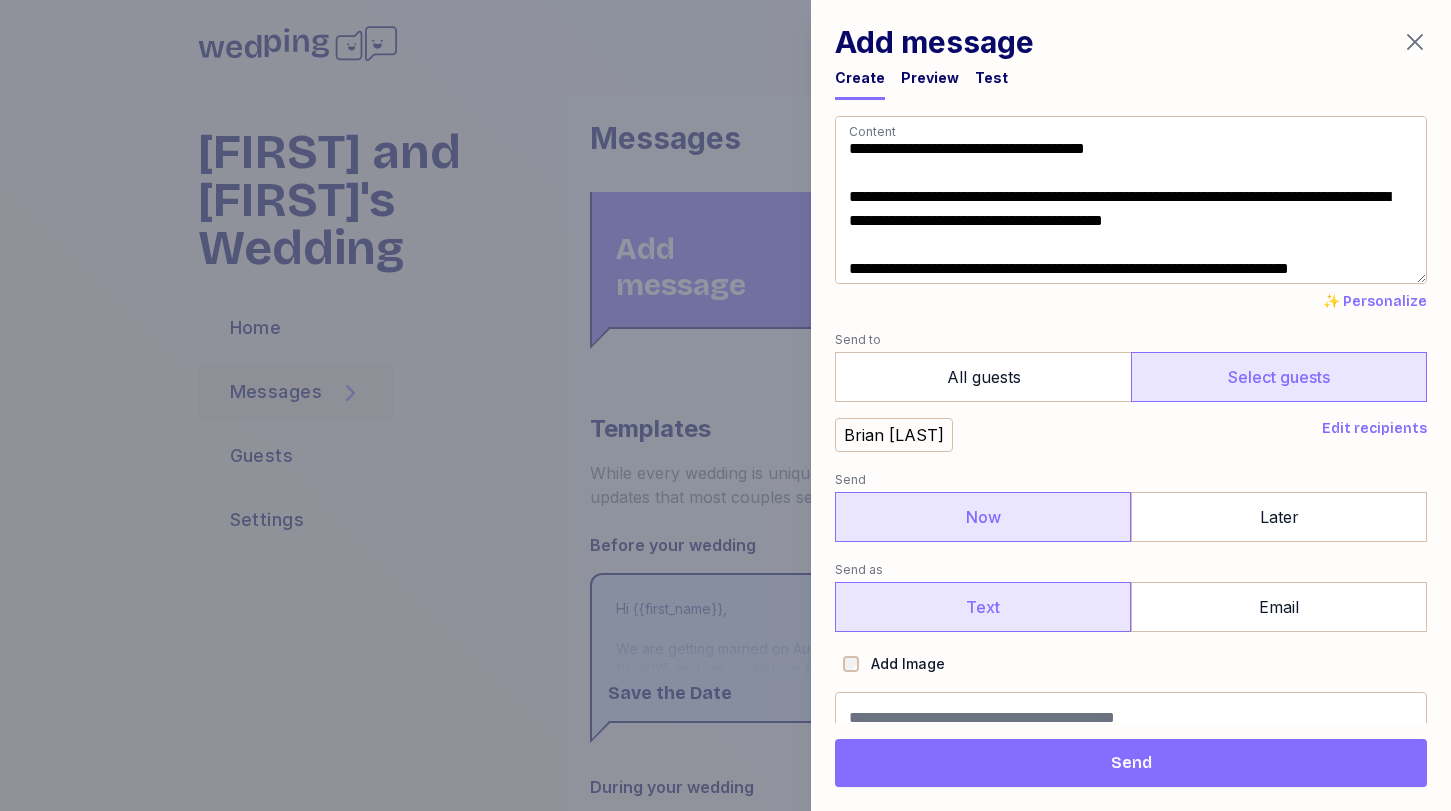 click on "Text" at bounding box center [983, 607] 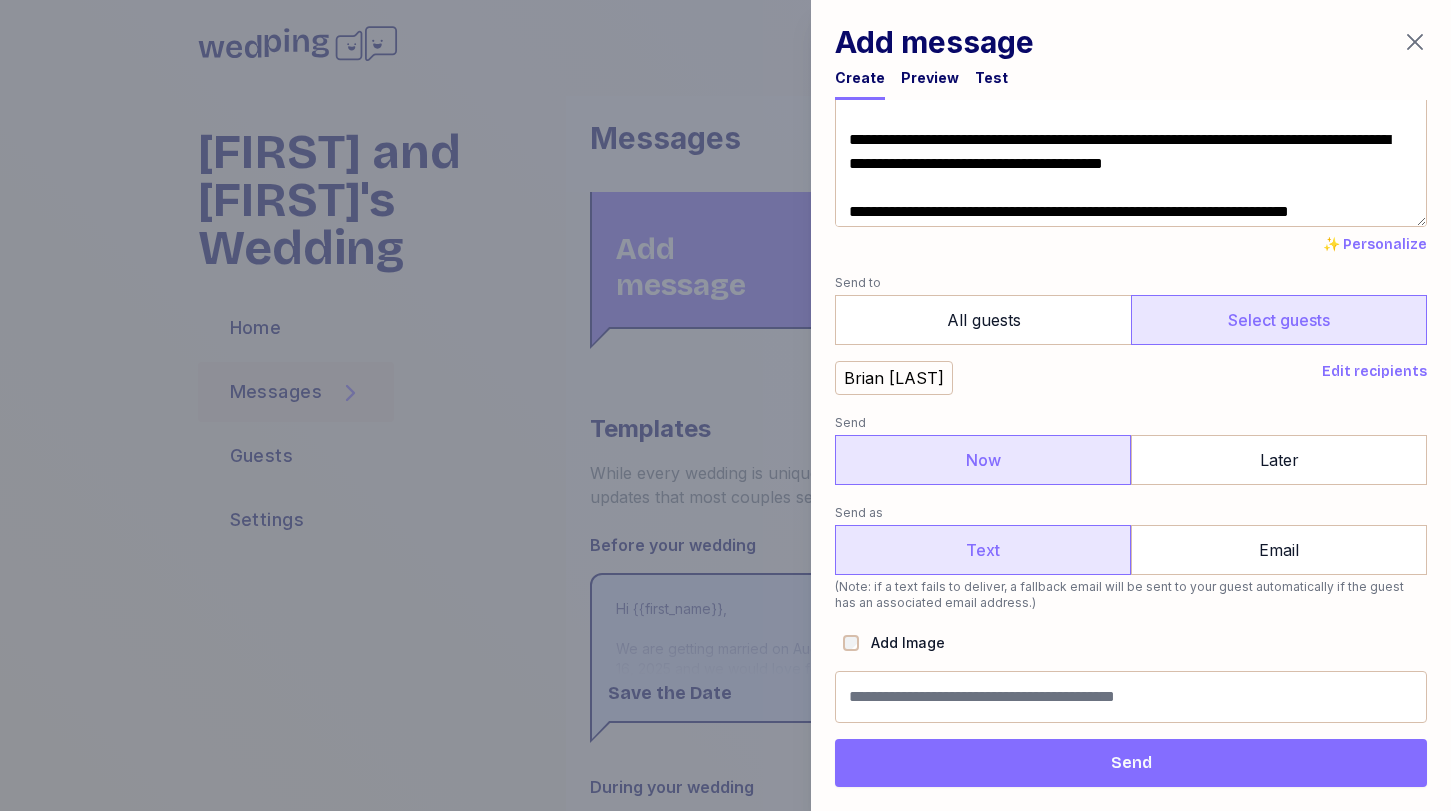 scroll, scrollTop: 0, scrollLeft: 0, axis: both 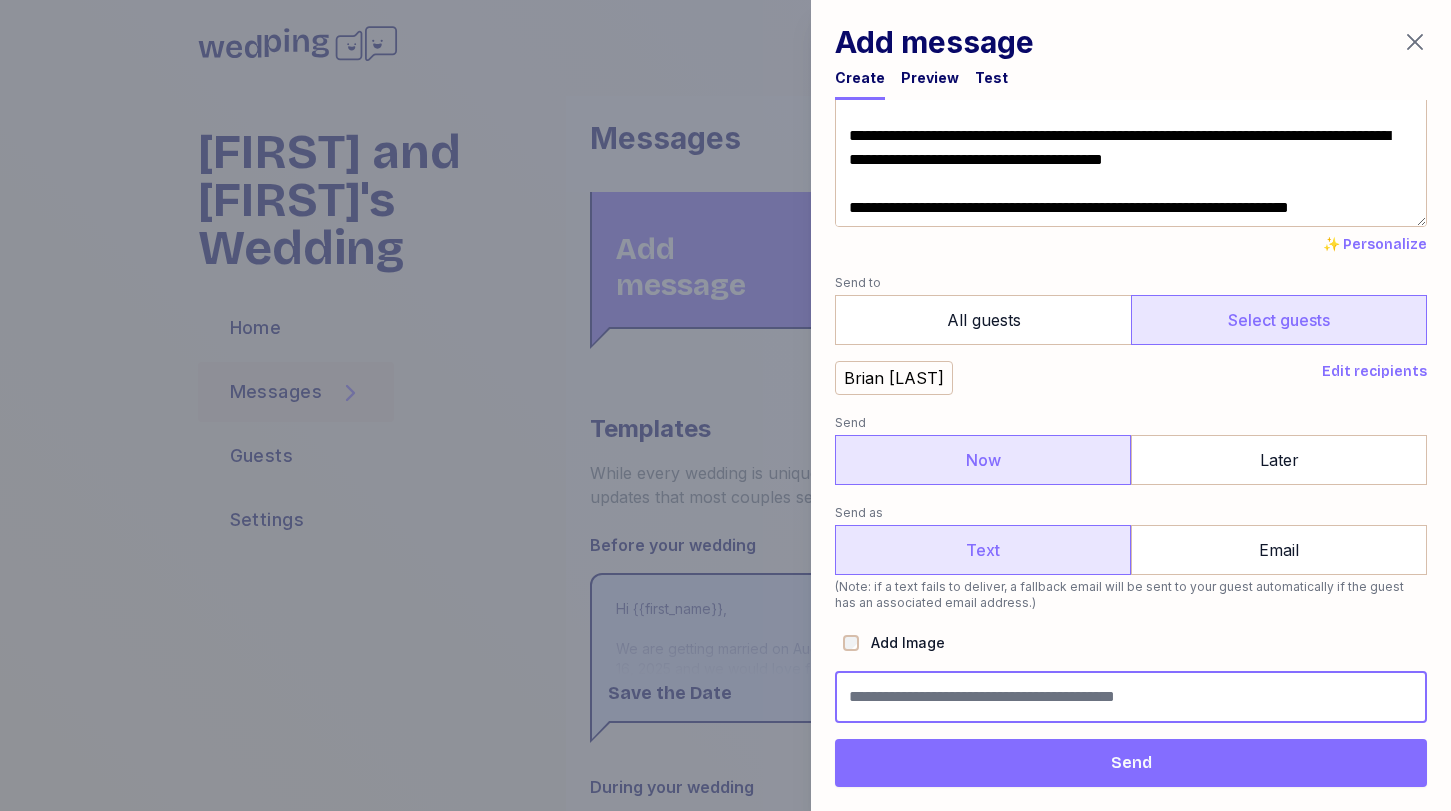 click at bounding box center [1131, 697] 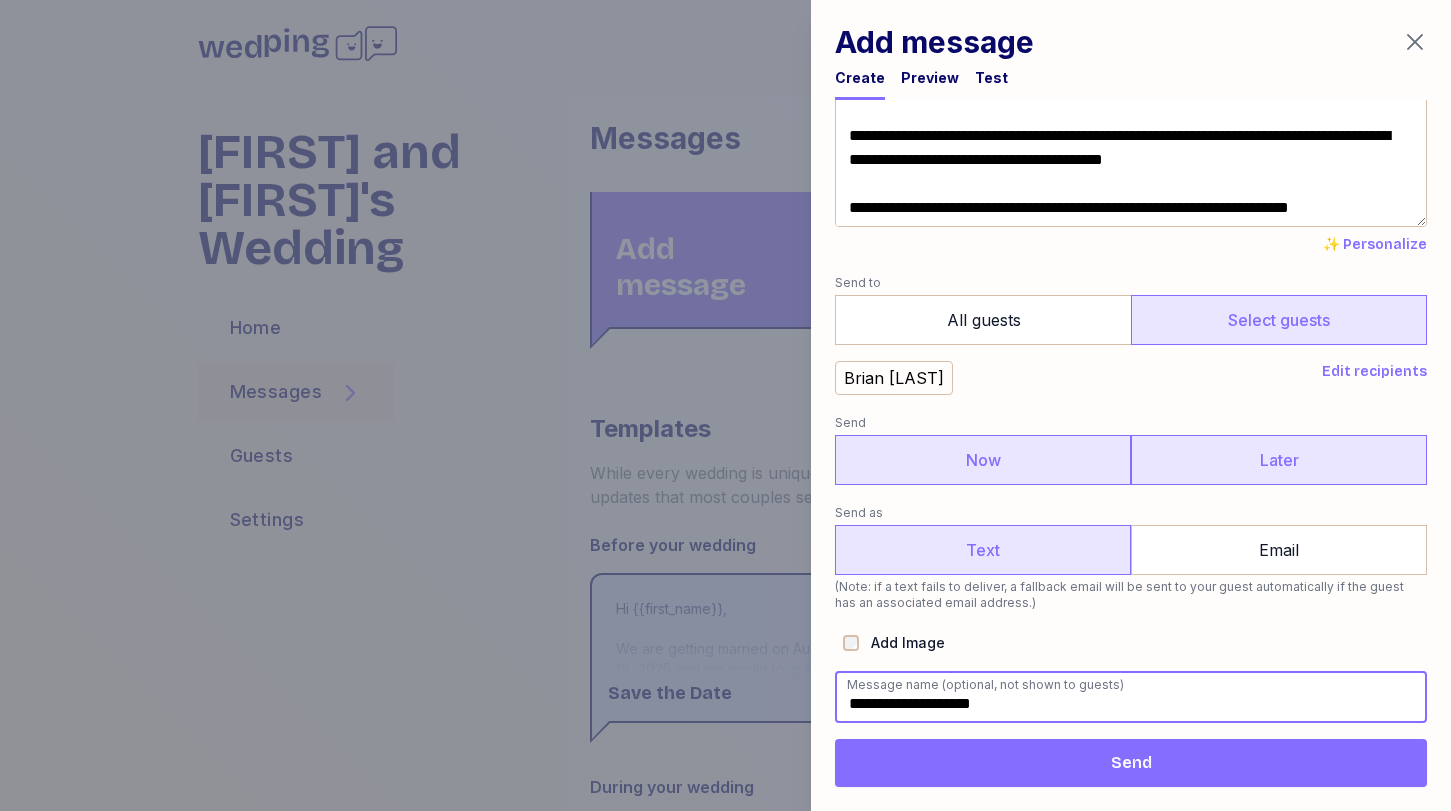 type on "**********" 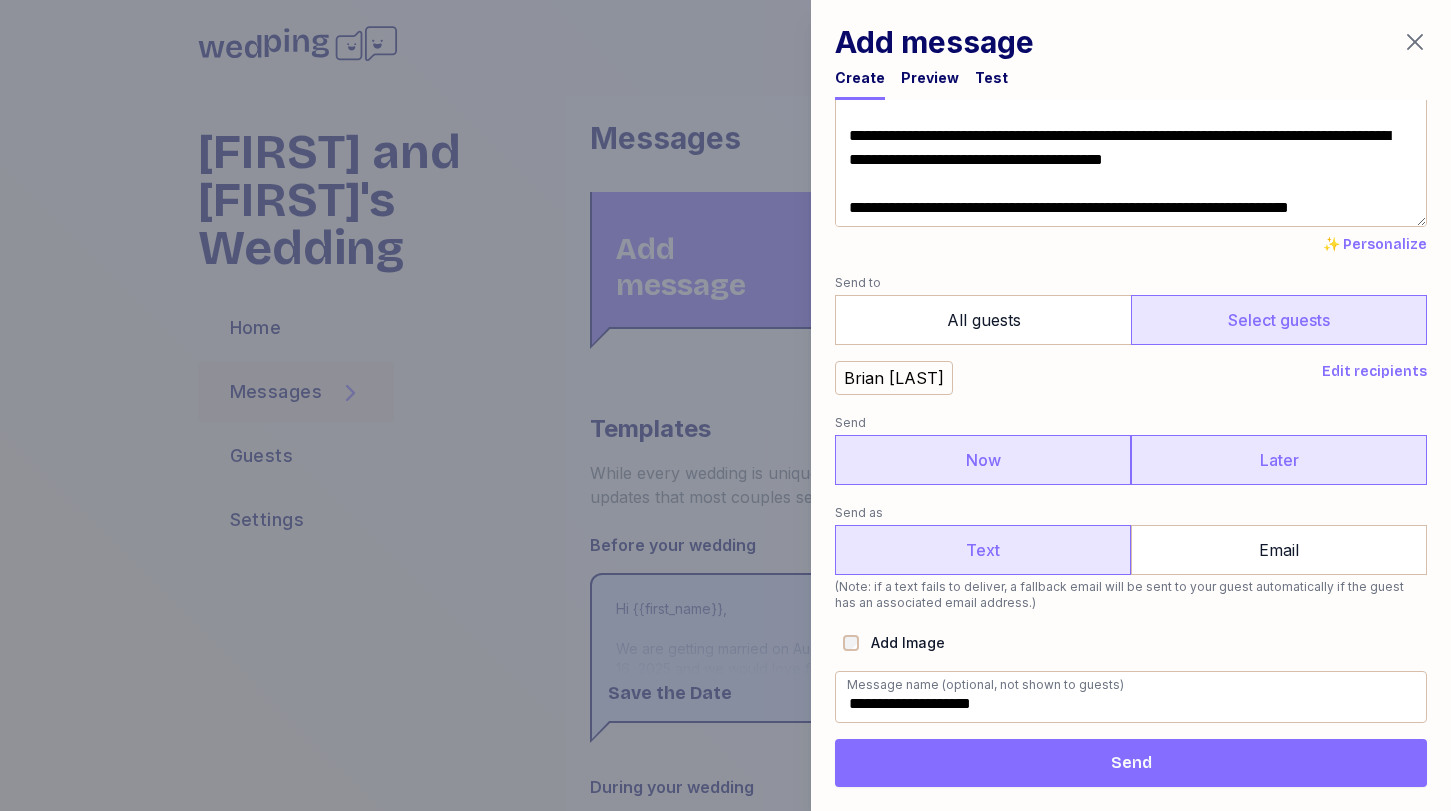 click on "Later" at bounding box center [1279, 460] 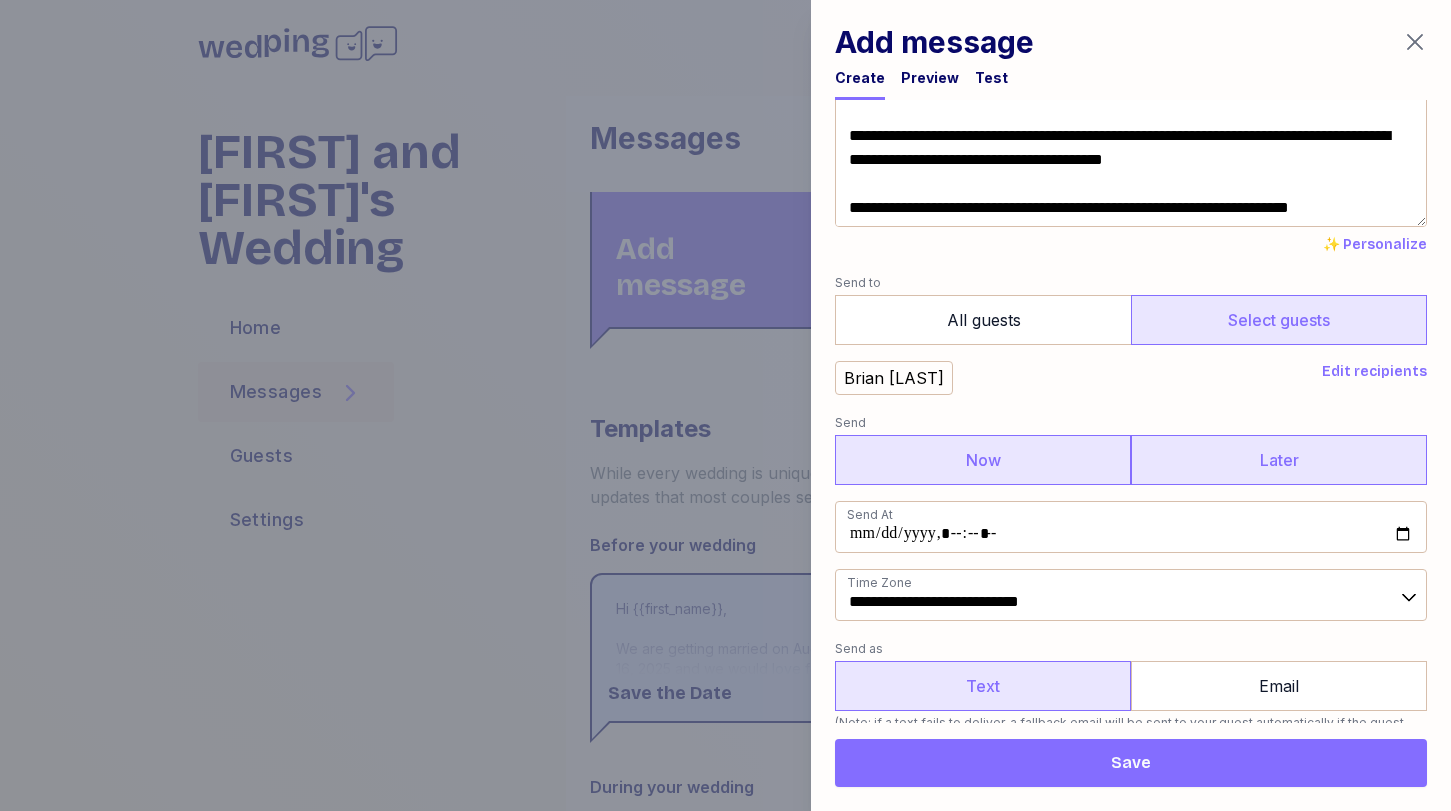 click on "Now" at bounding box center (983, 460) 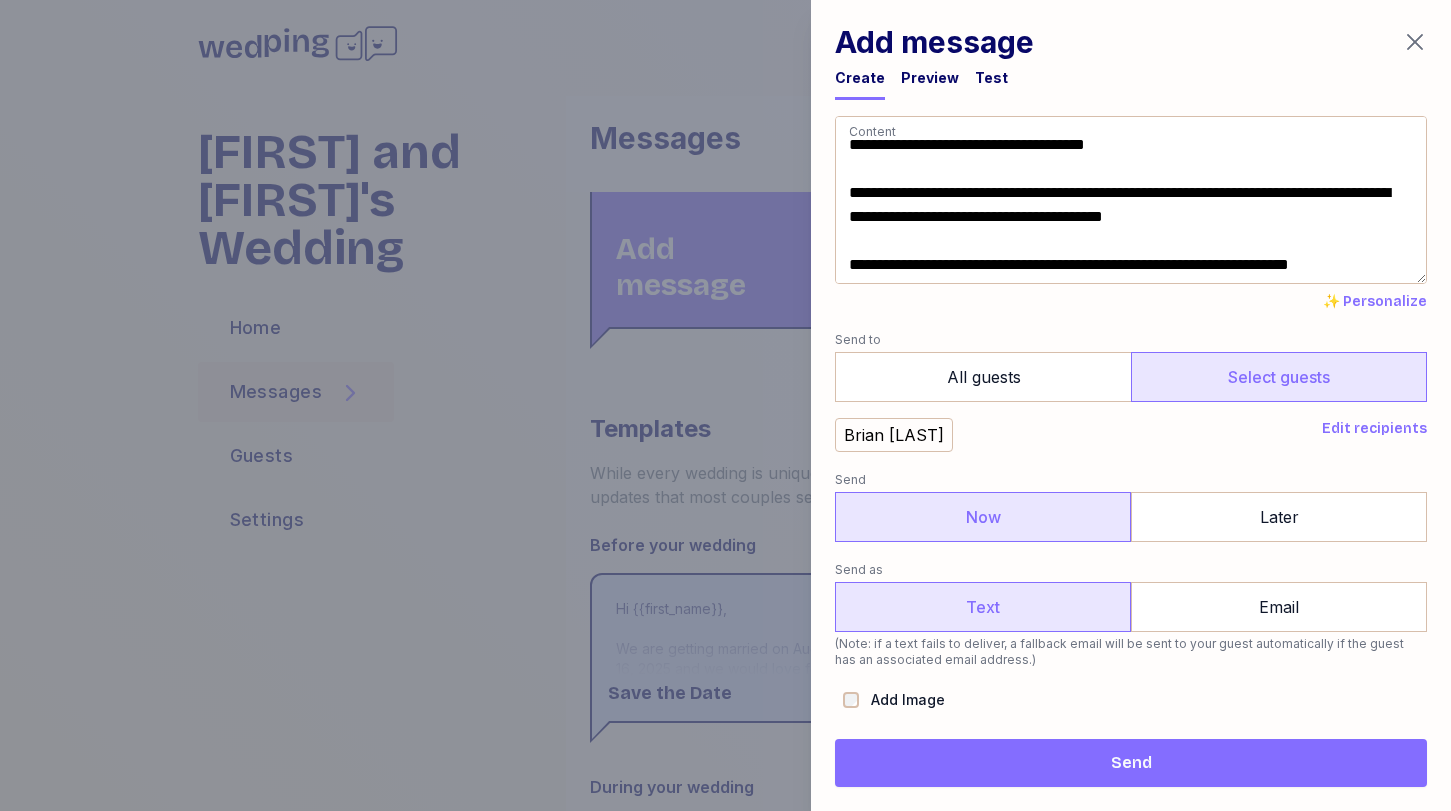 scroll, scrollTop: 57, scrollLeft: 0, axis: vertical 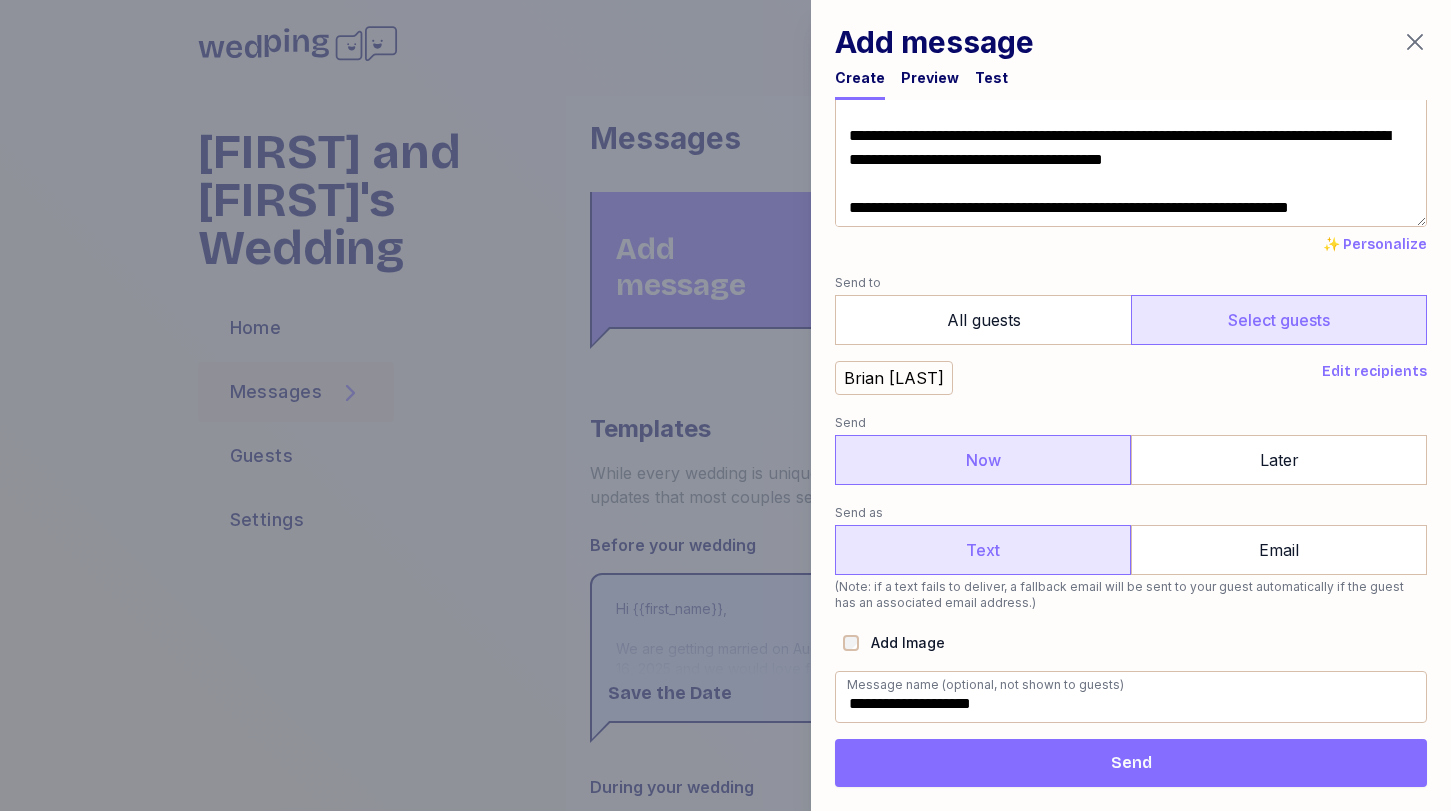 click on "Send" at bounding box center (1131, 763) 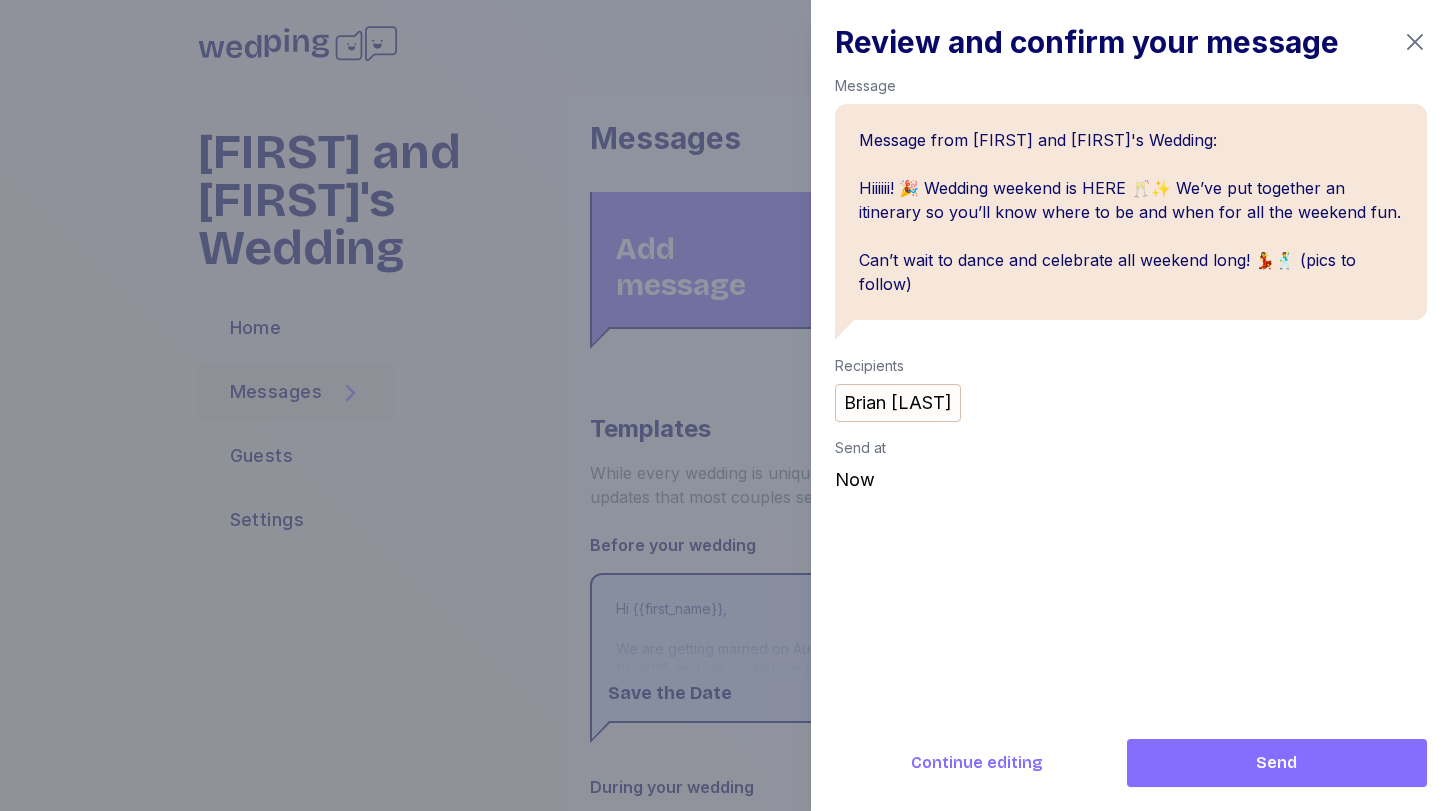 click on "Send" at bounding box center (1277, 763) 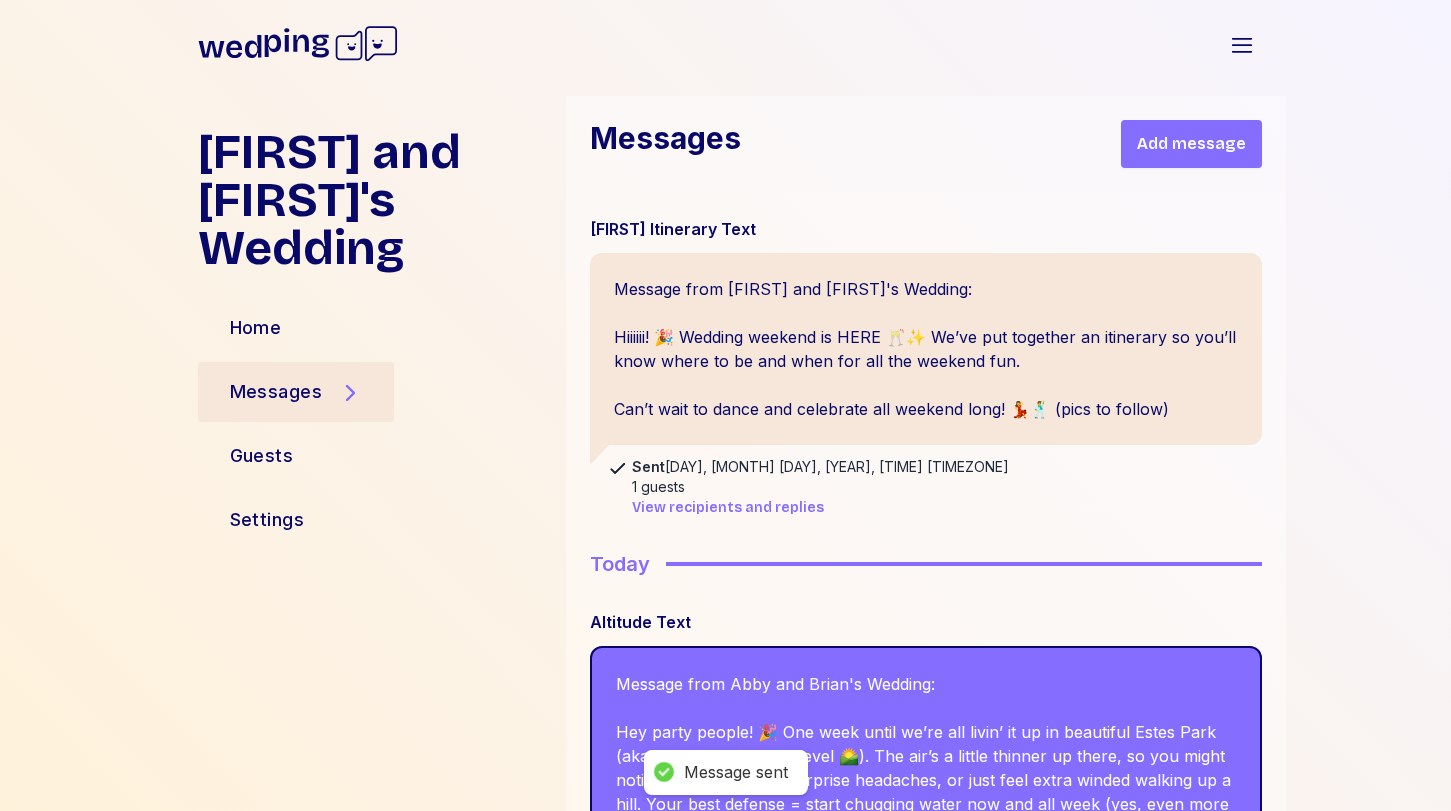 scroll, scrollTop: 1365, scrollLeft: 0, axis: vertical 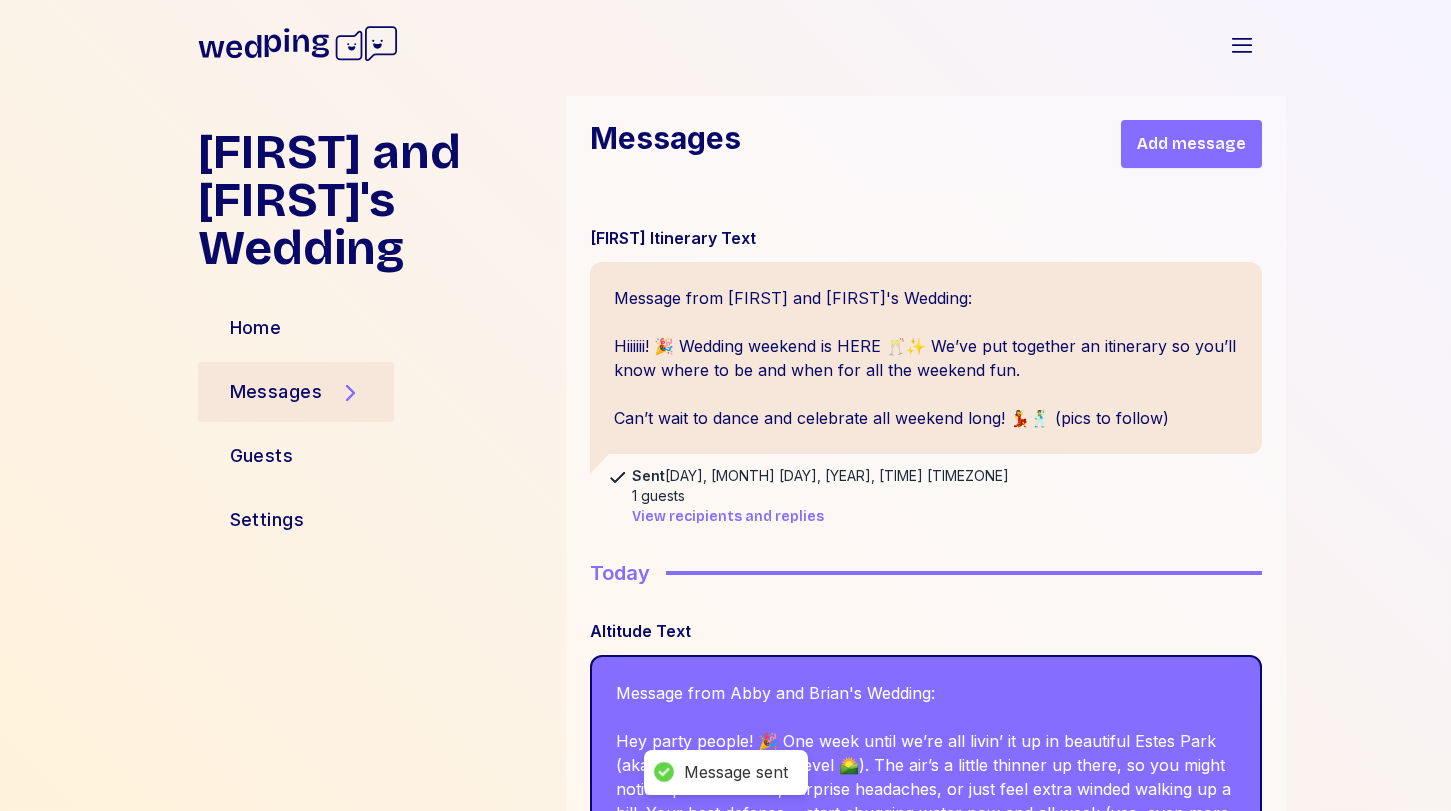 click on "Add message" at bounding box center (1191, 144) 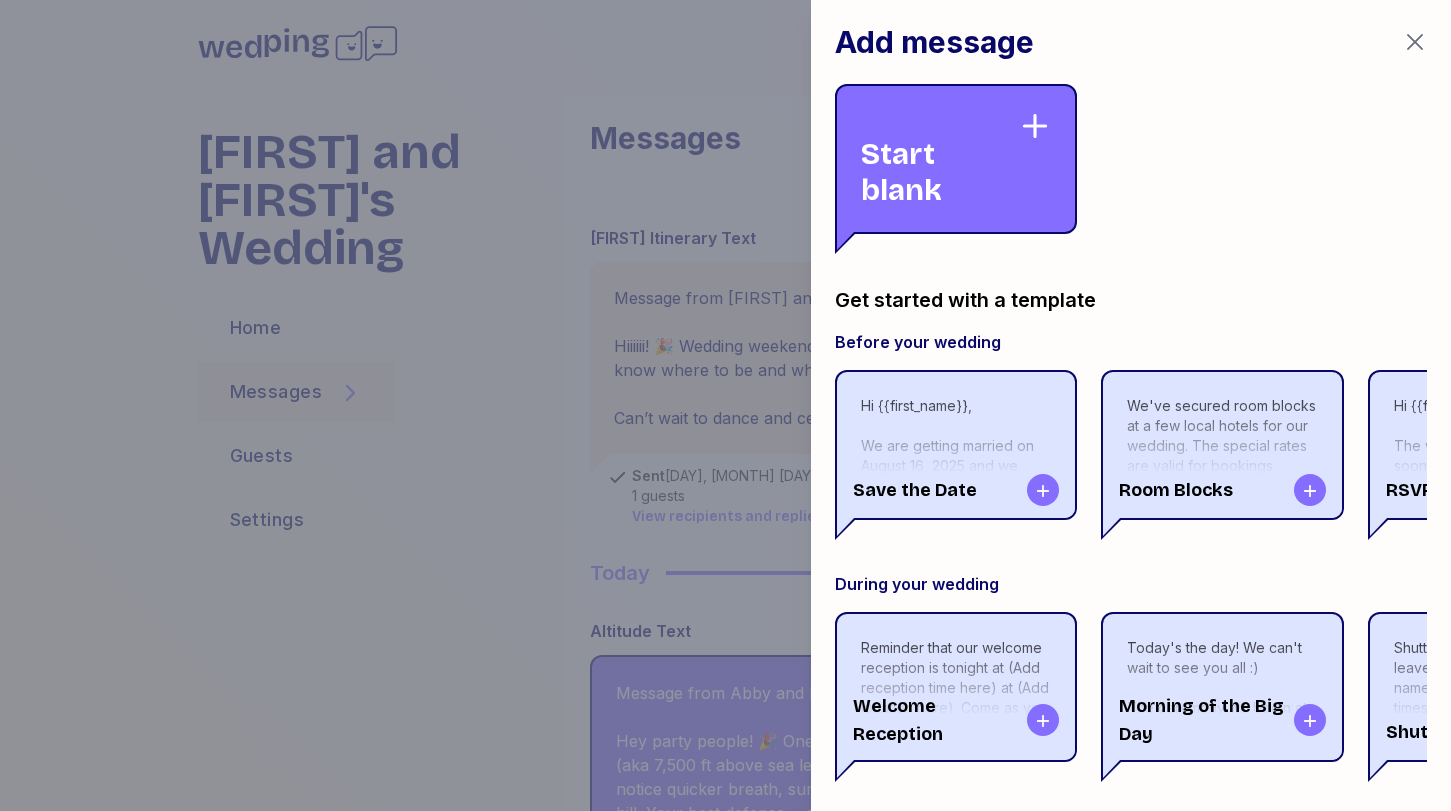 click on "Start blank" at bounding box center (940, 159) 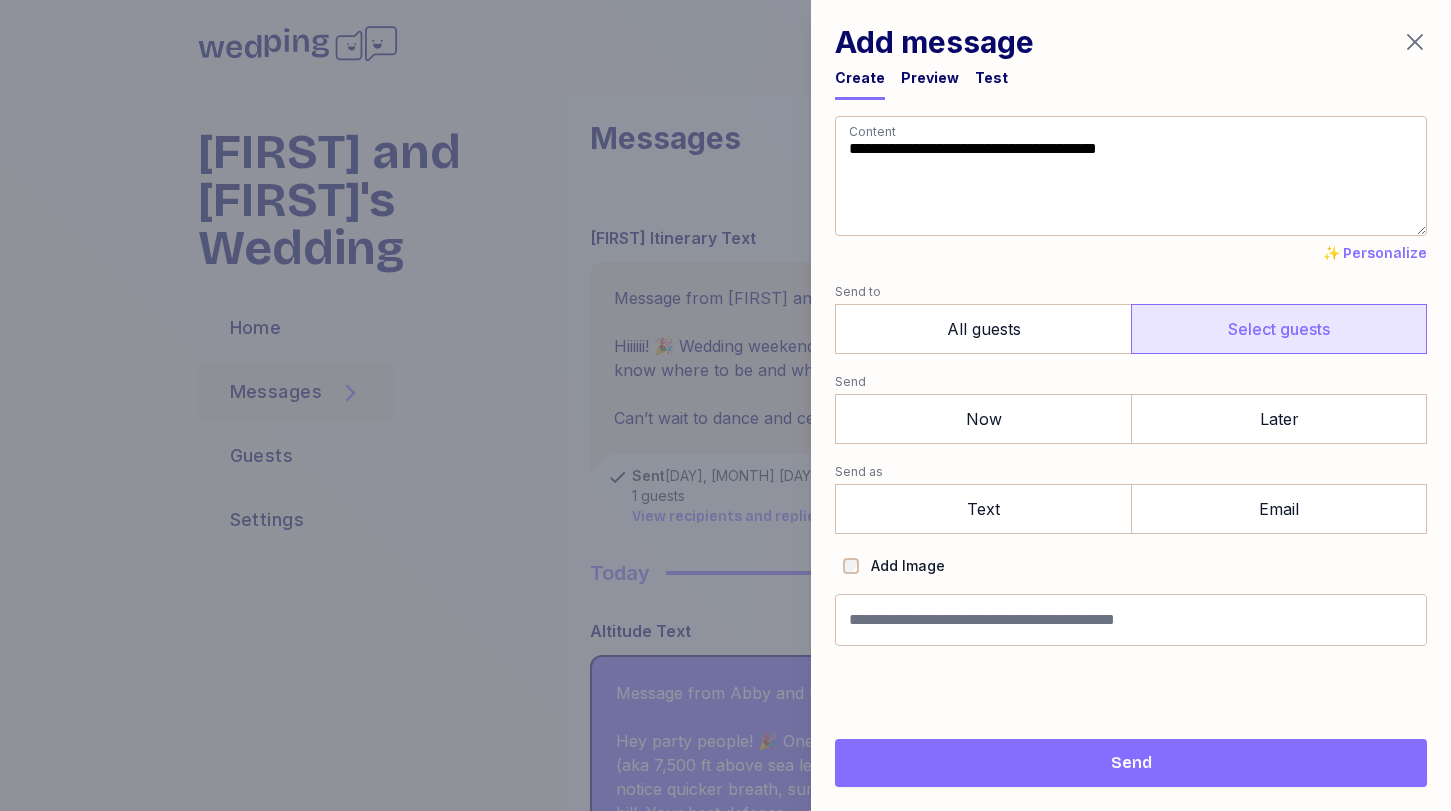 click on "Select guests" at bounding box center (1279, 329) 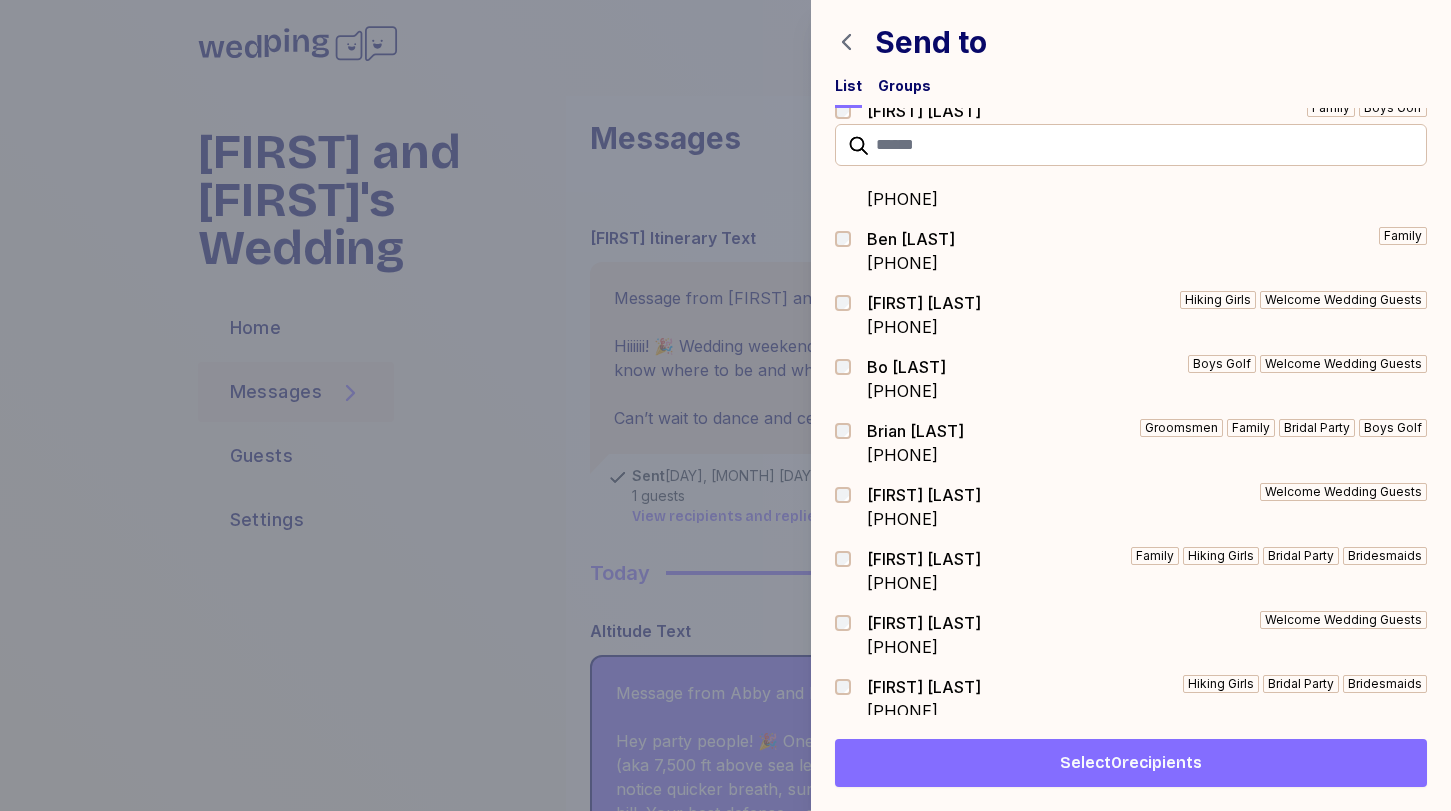 scroll, scrollTop: 565, scrollLeft: 0, axis: vertical 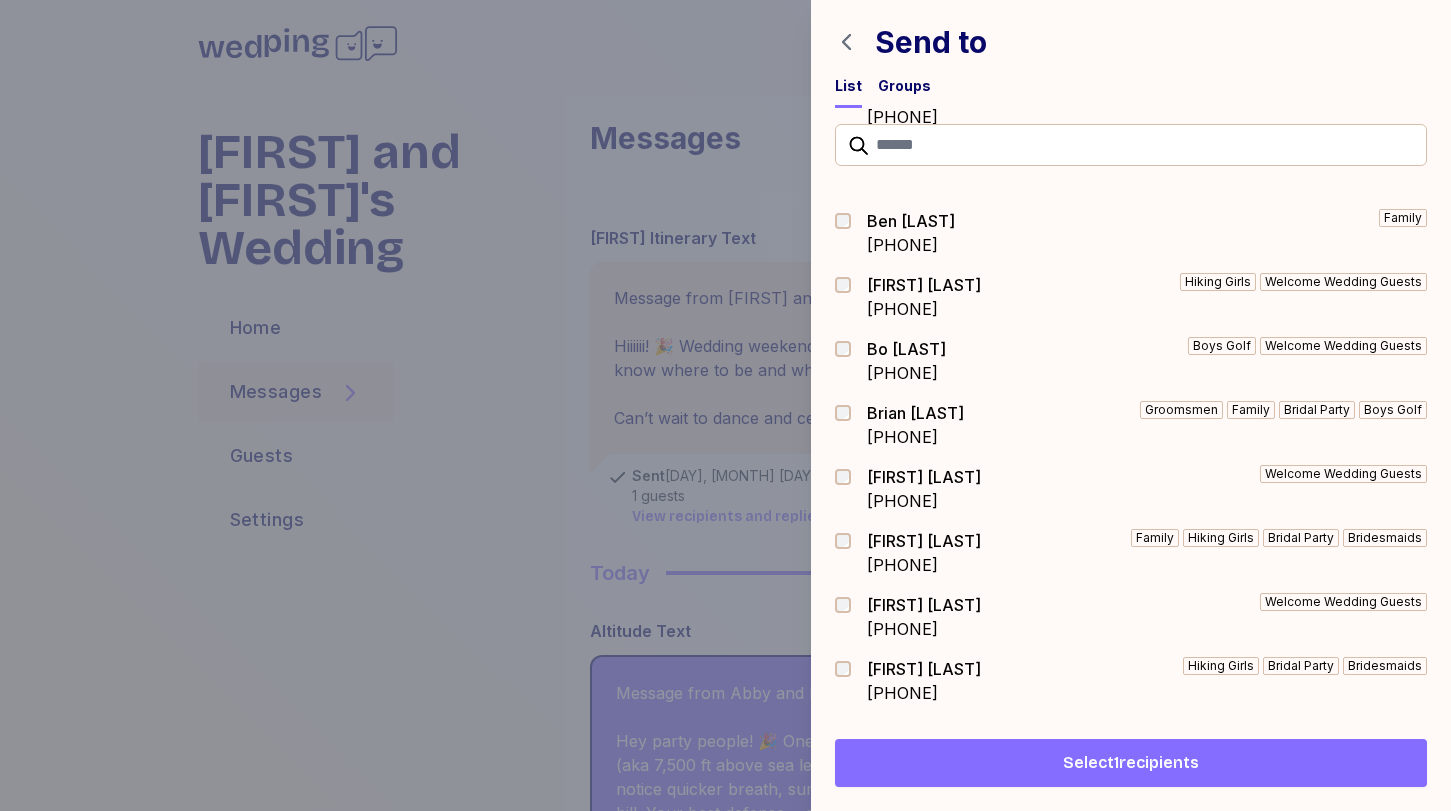 click on "Select  1  recipients" at bounding box center (1131, 763) 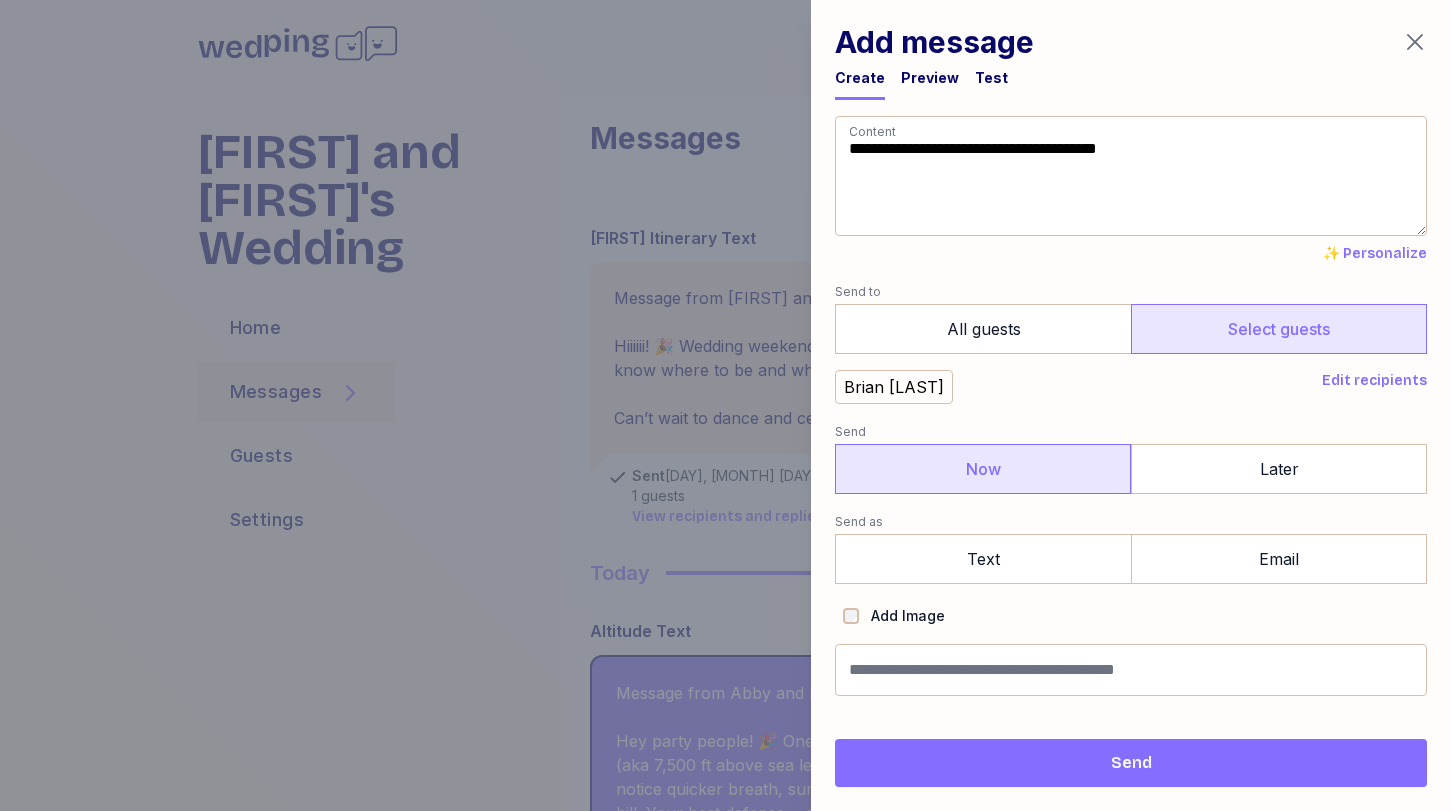 click on "Now" at bounding box center [983, 469] 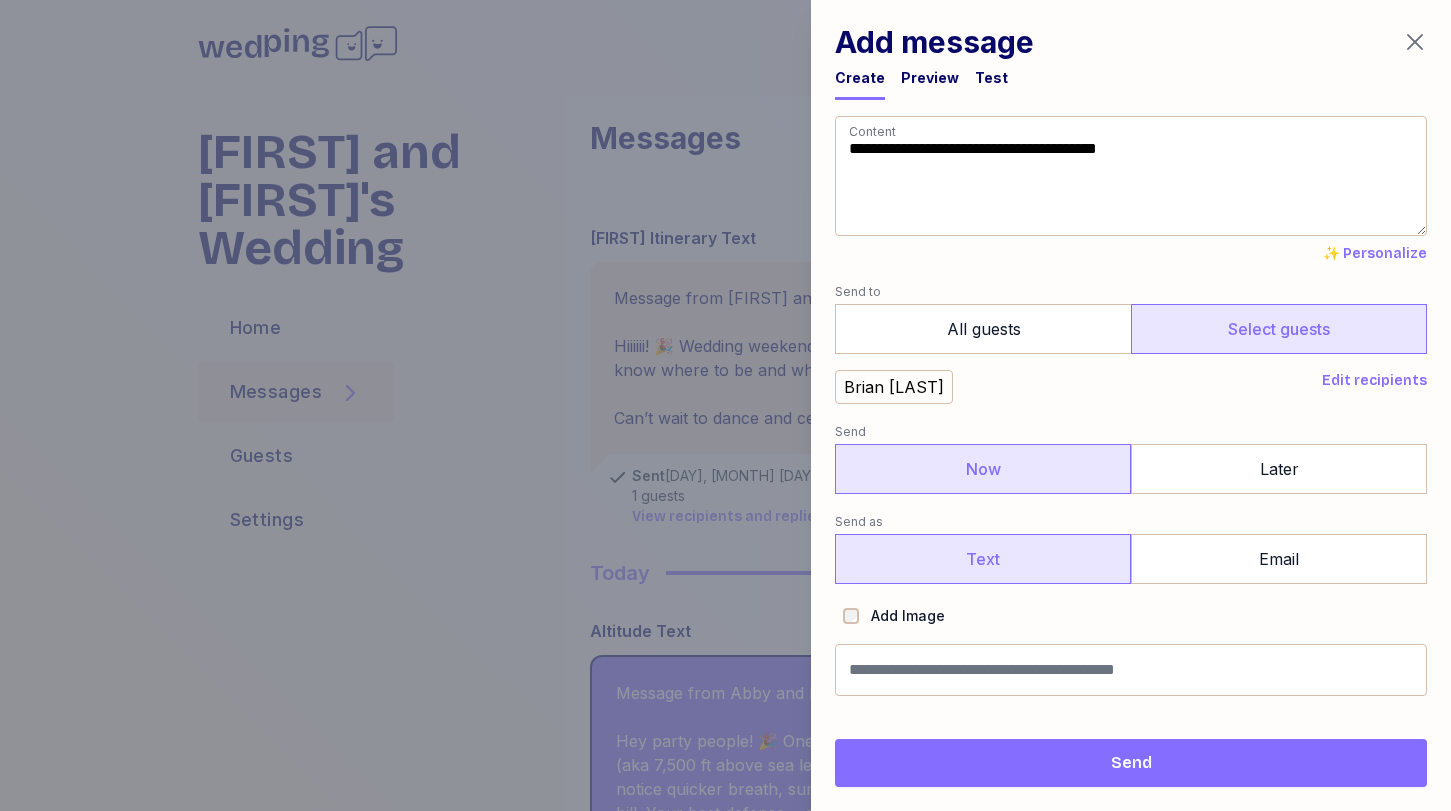 click on "Text" at bounding box center [983, 559] 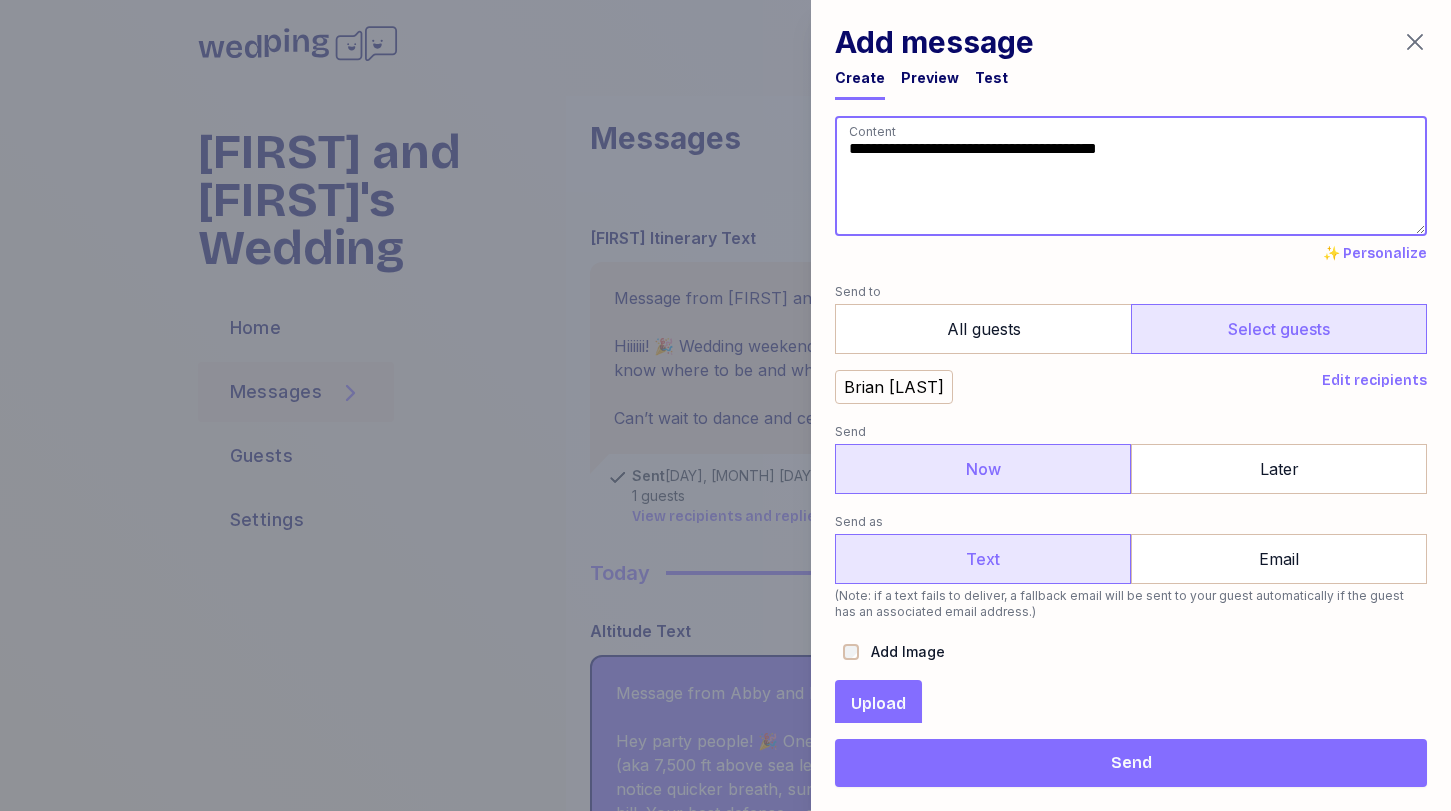 drag, startPoint x: 1232, startPoint y: 155, endPoint x: 838, endPoint y: 143, distance: 394.1827 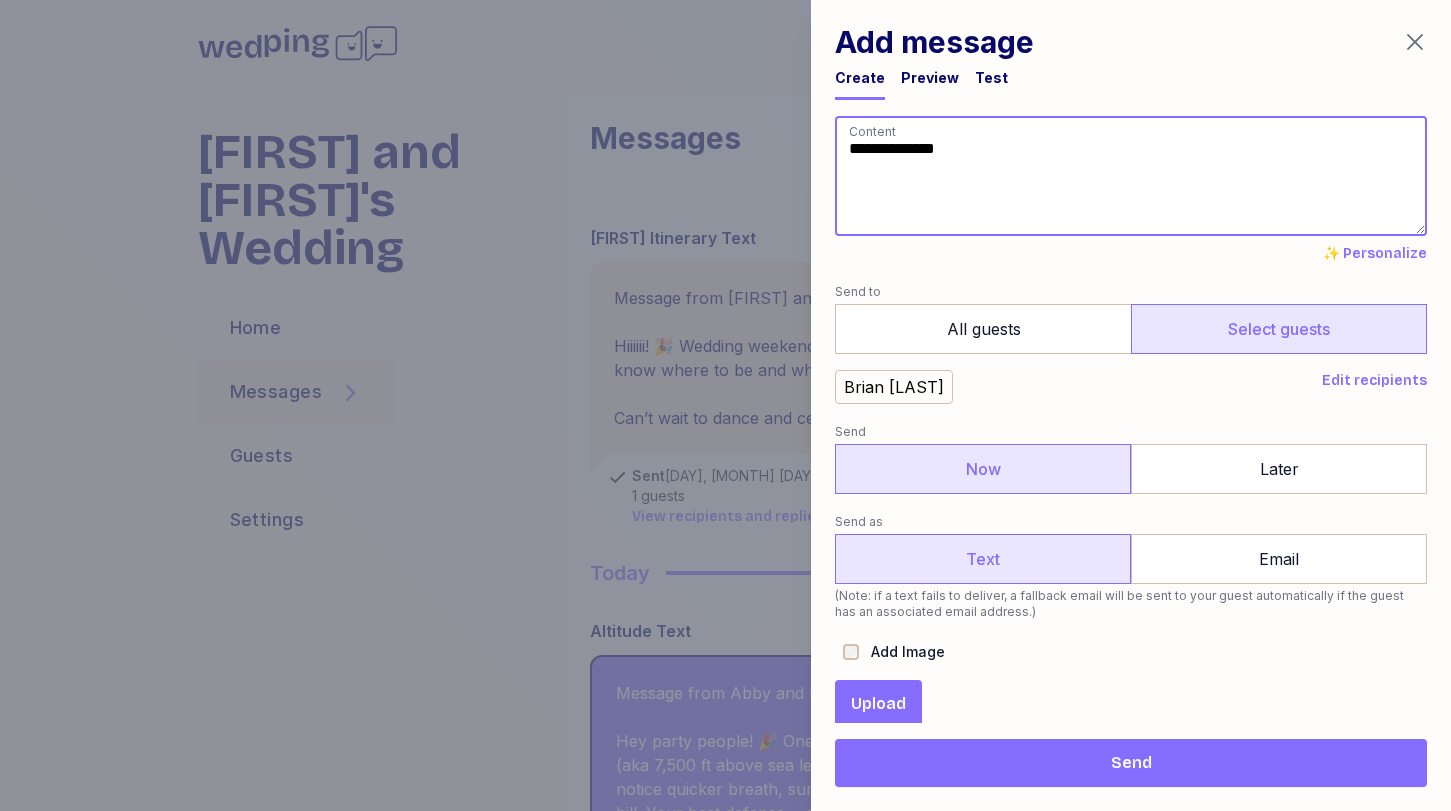 scroll, scrollTop: 109, scrollLeft: 0, axis: vertical 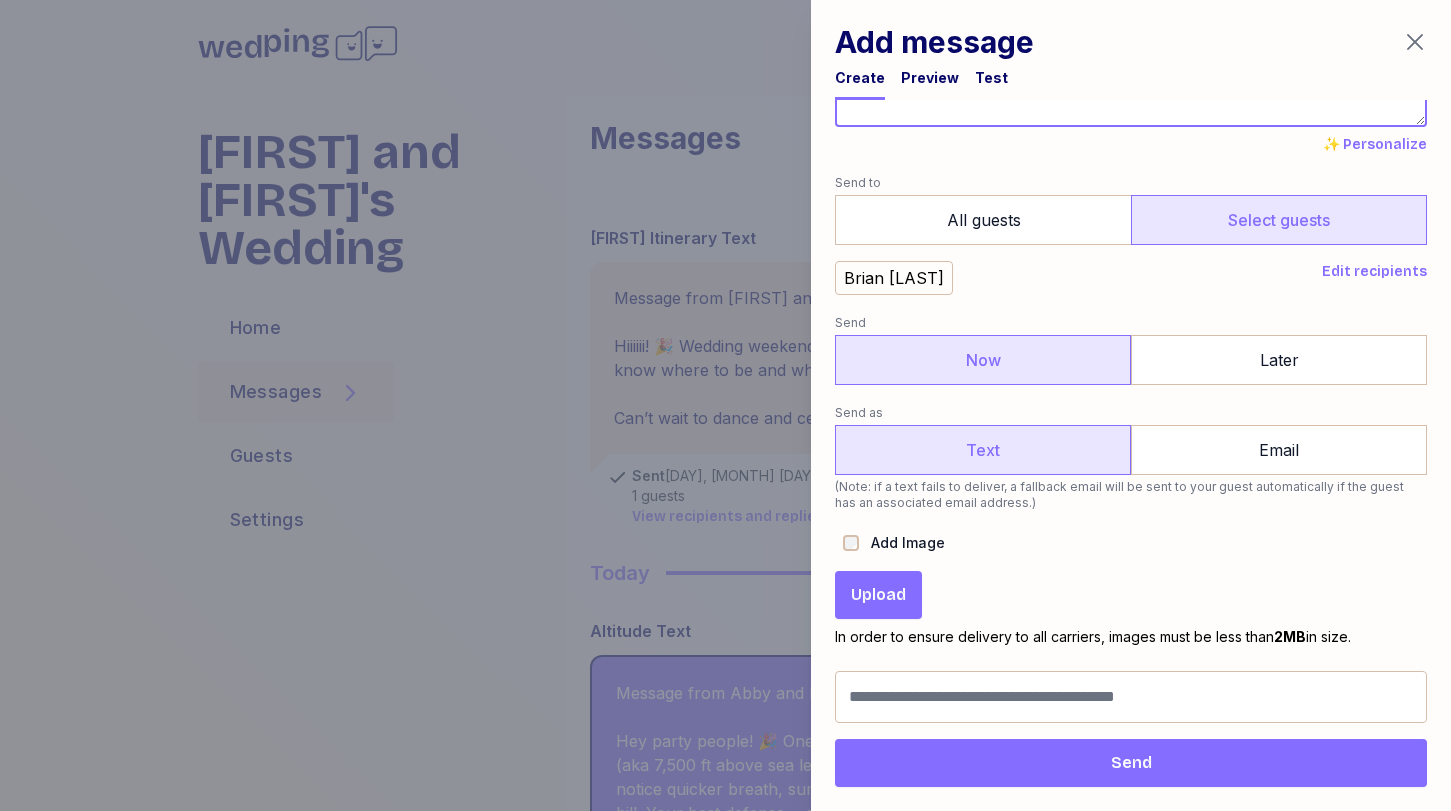type on "**********" 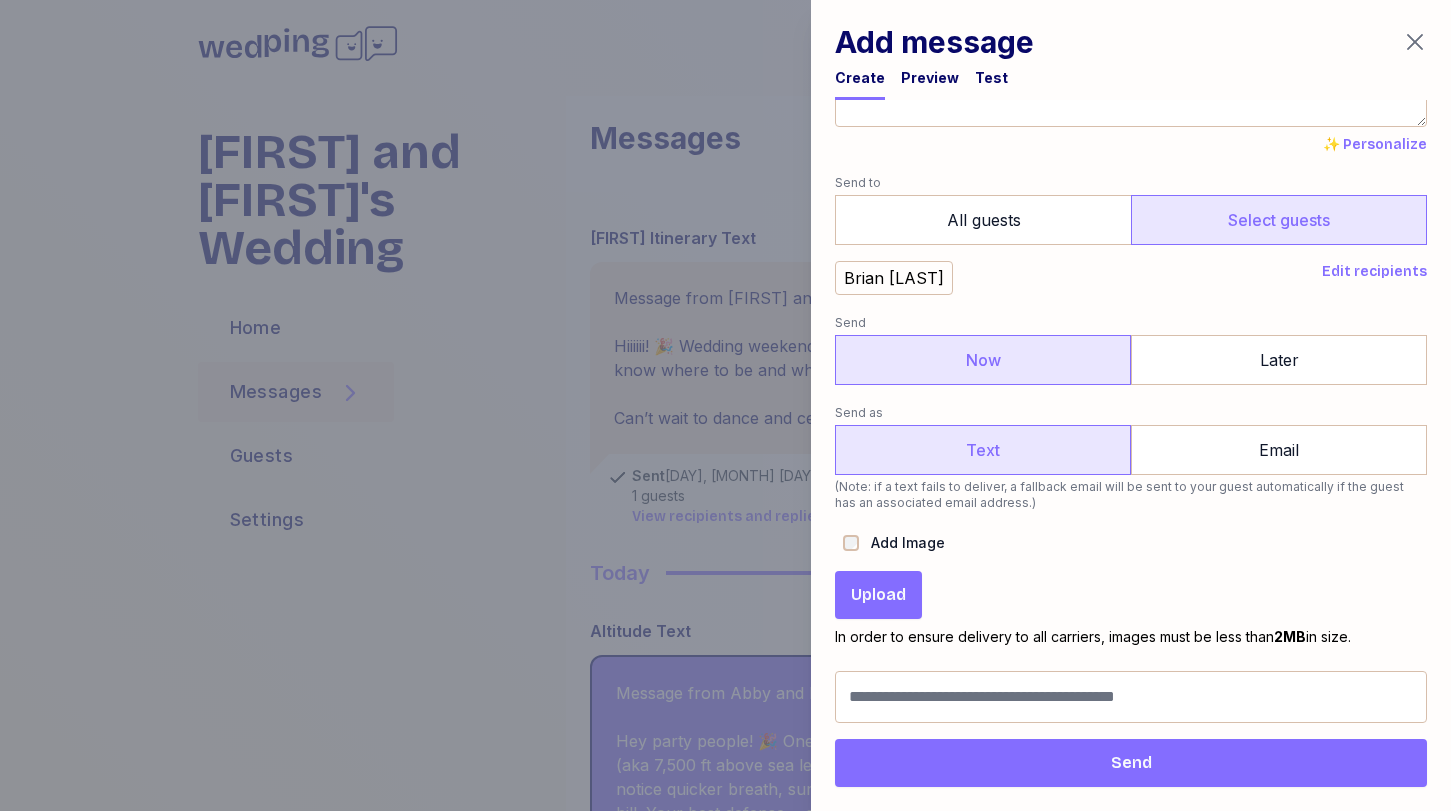 click on "Upload" at bounding box center (878, 595) 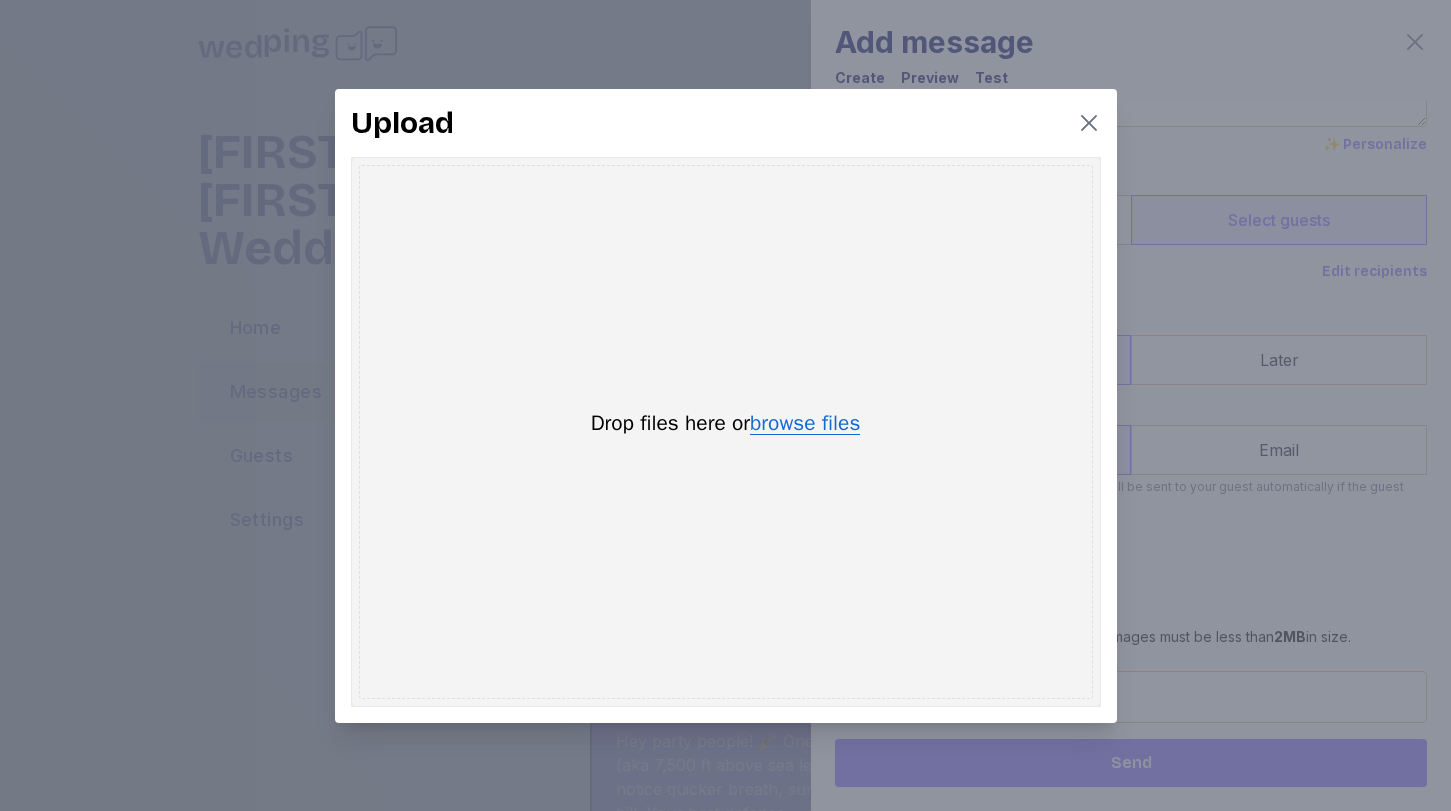 click on "browse files" at bounding box center (805, 424) 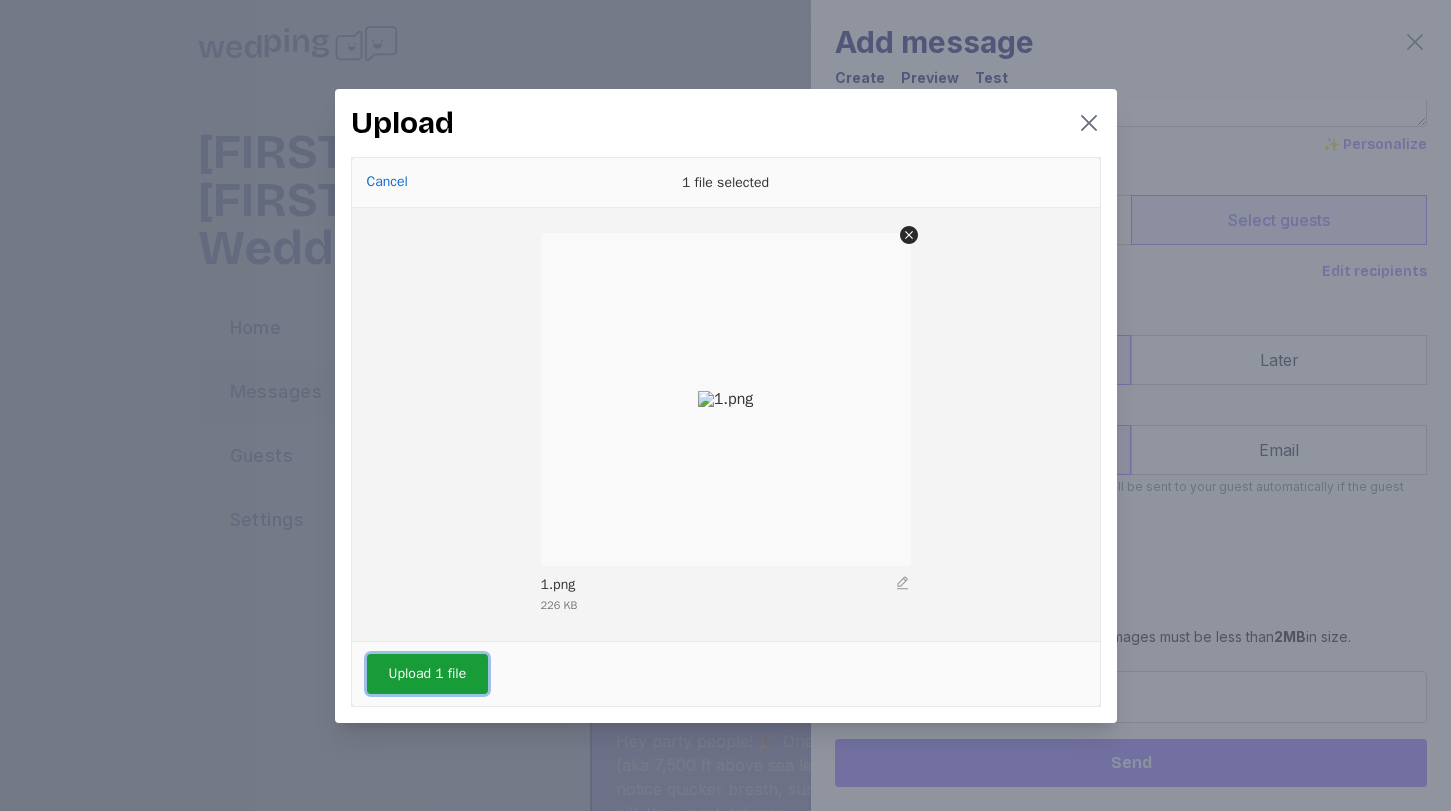 click on "Upload 1 file" at bounding box center (428, 674) 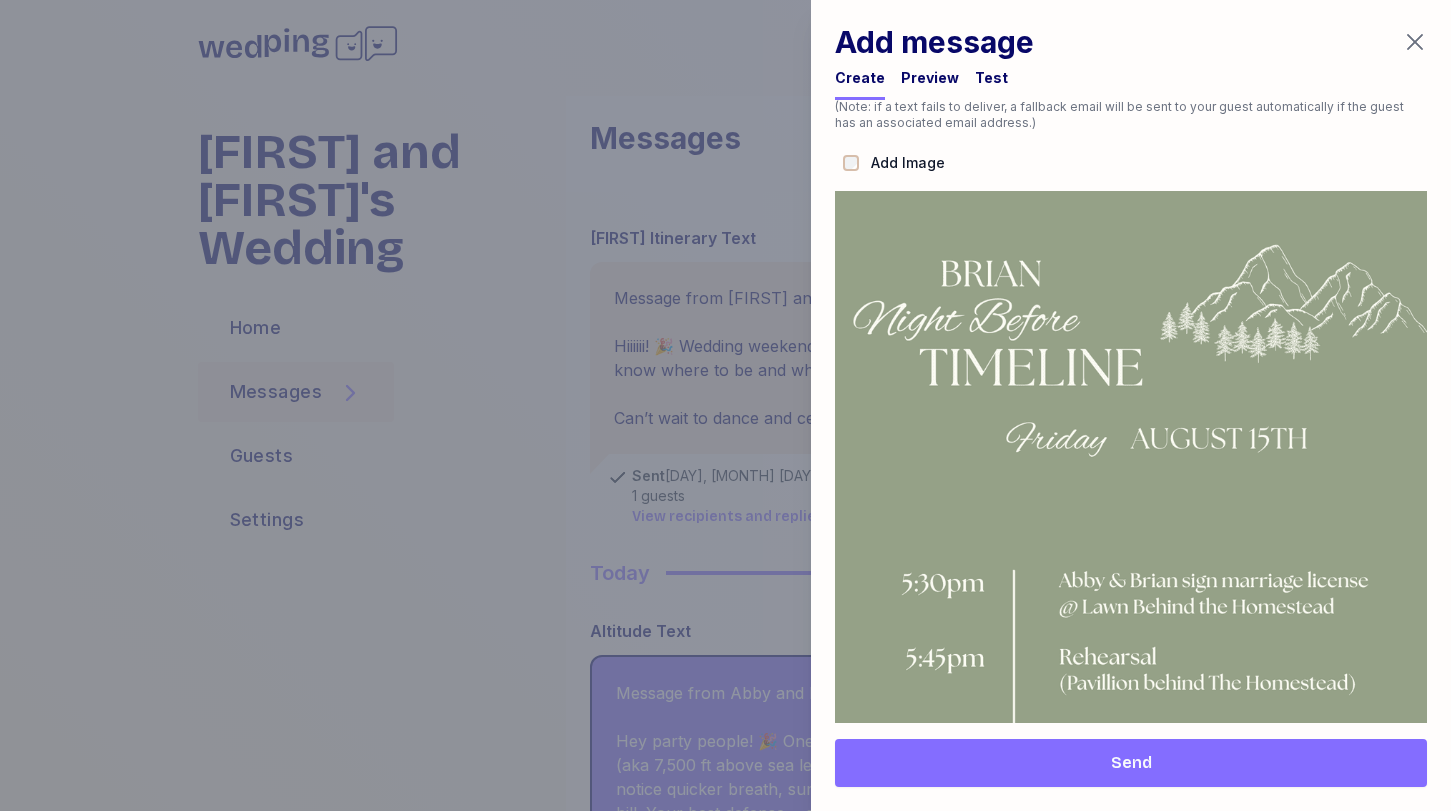 scroll, scrollTop: 1077, scrollLeft: 0, axis: vertical 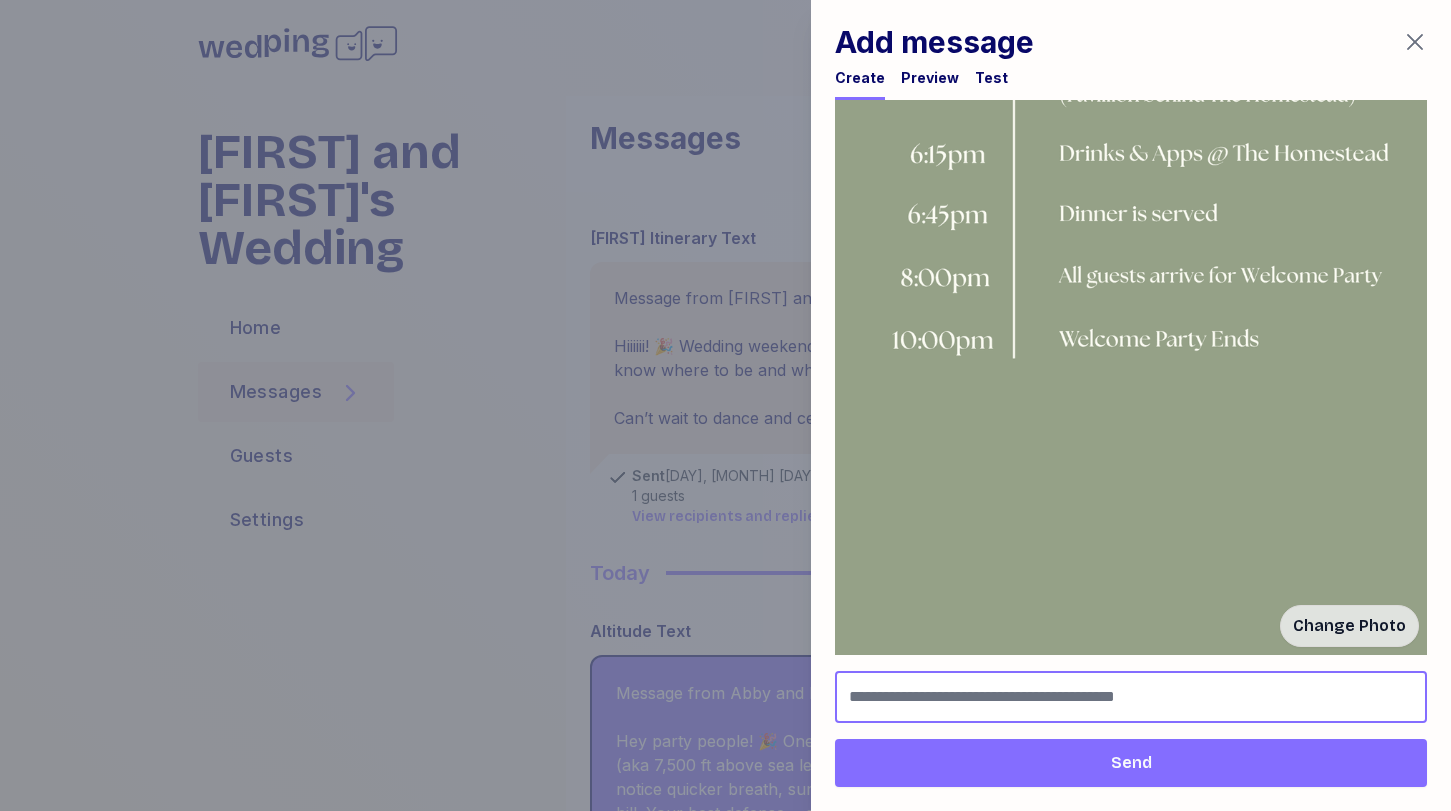 click at bounding box center [1131, 697] 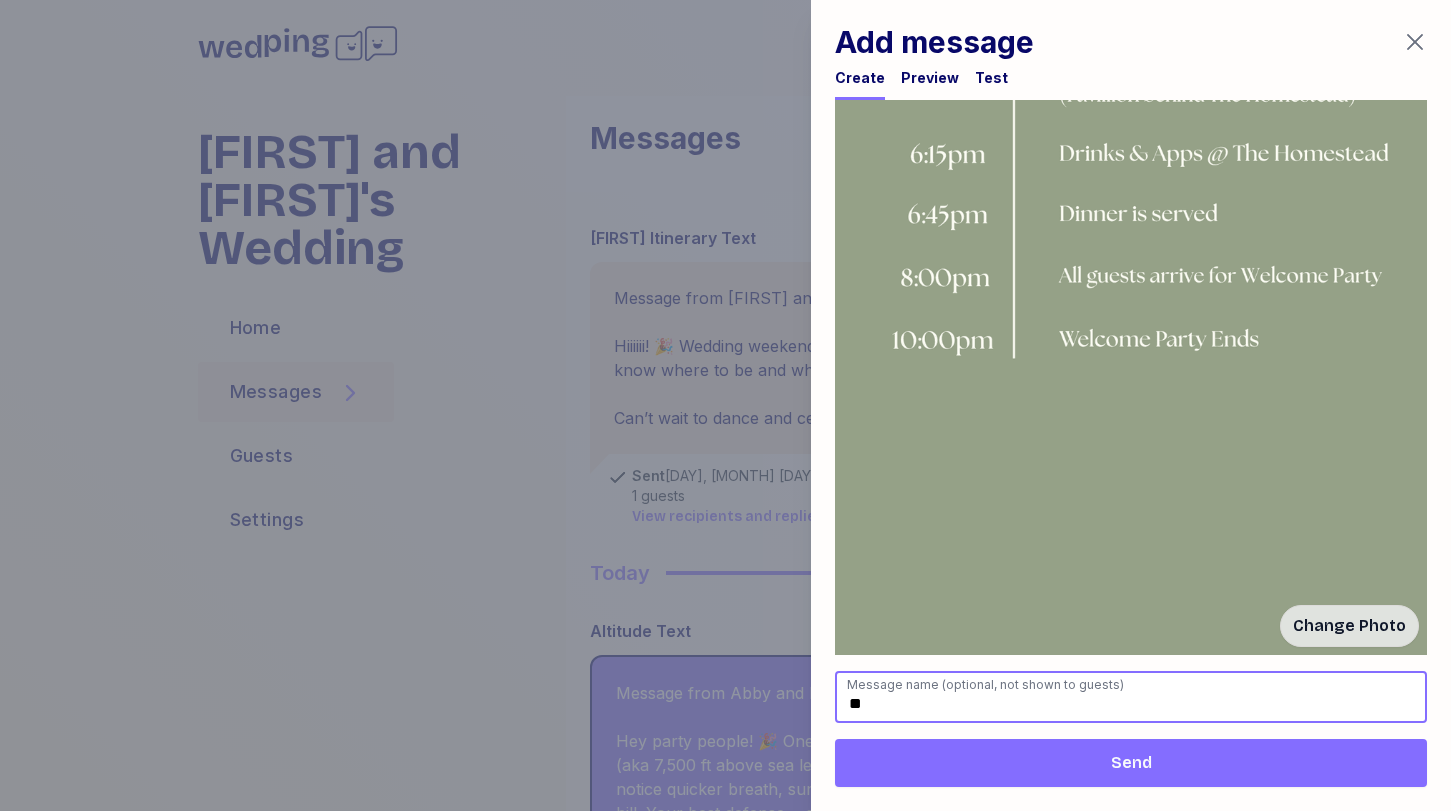 type on "*" 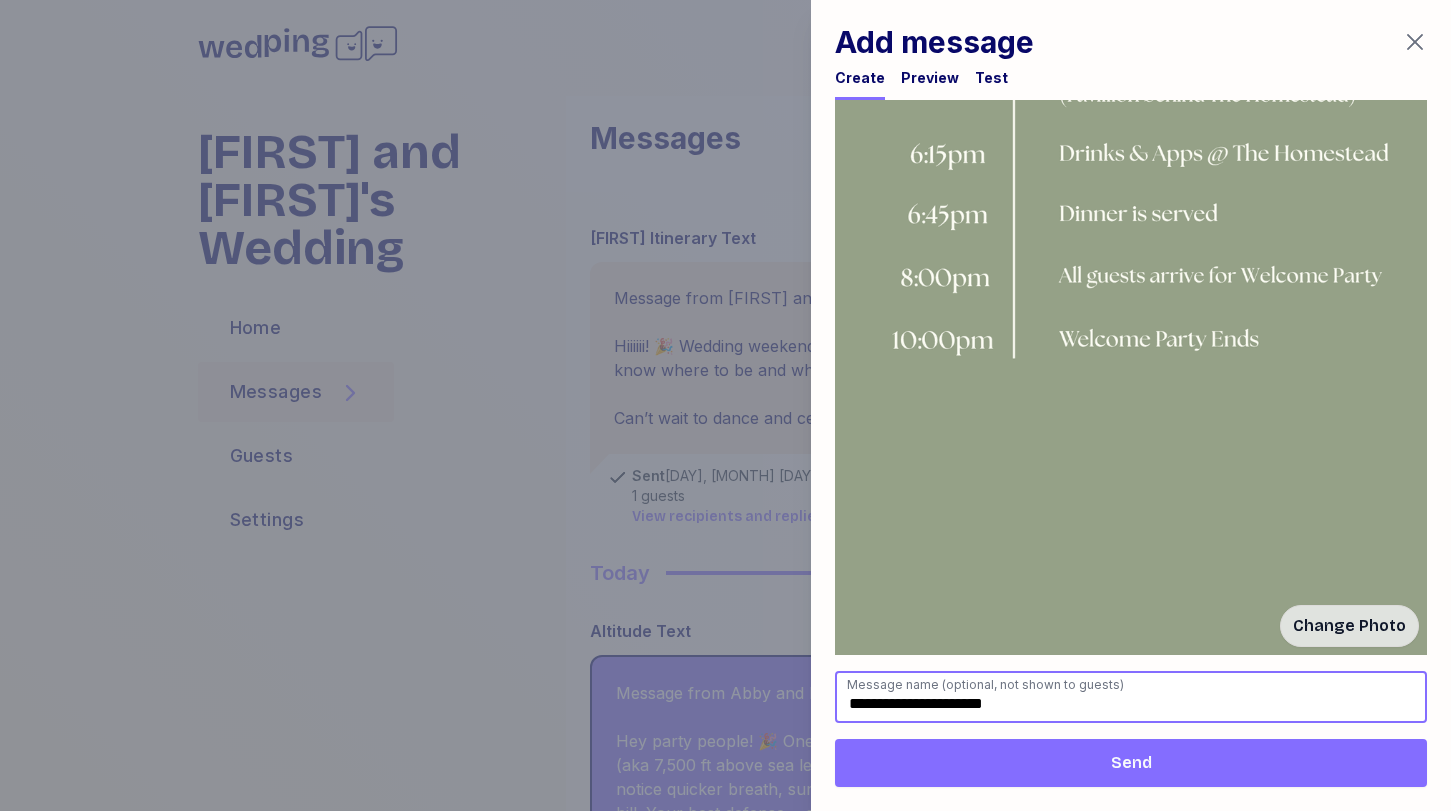 type on "**********" 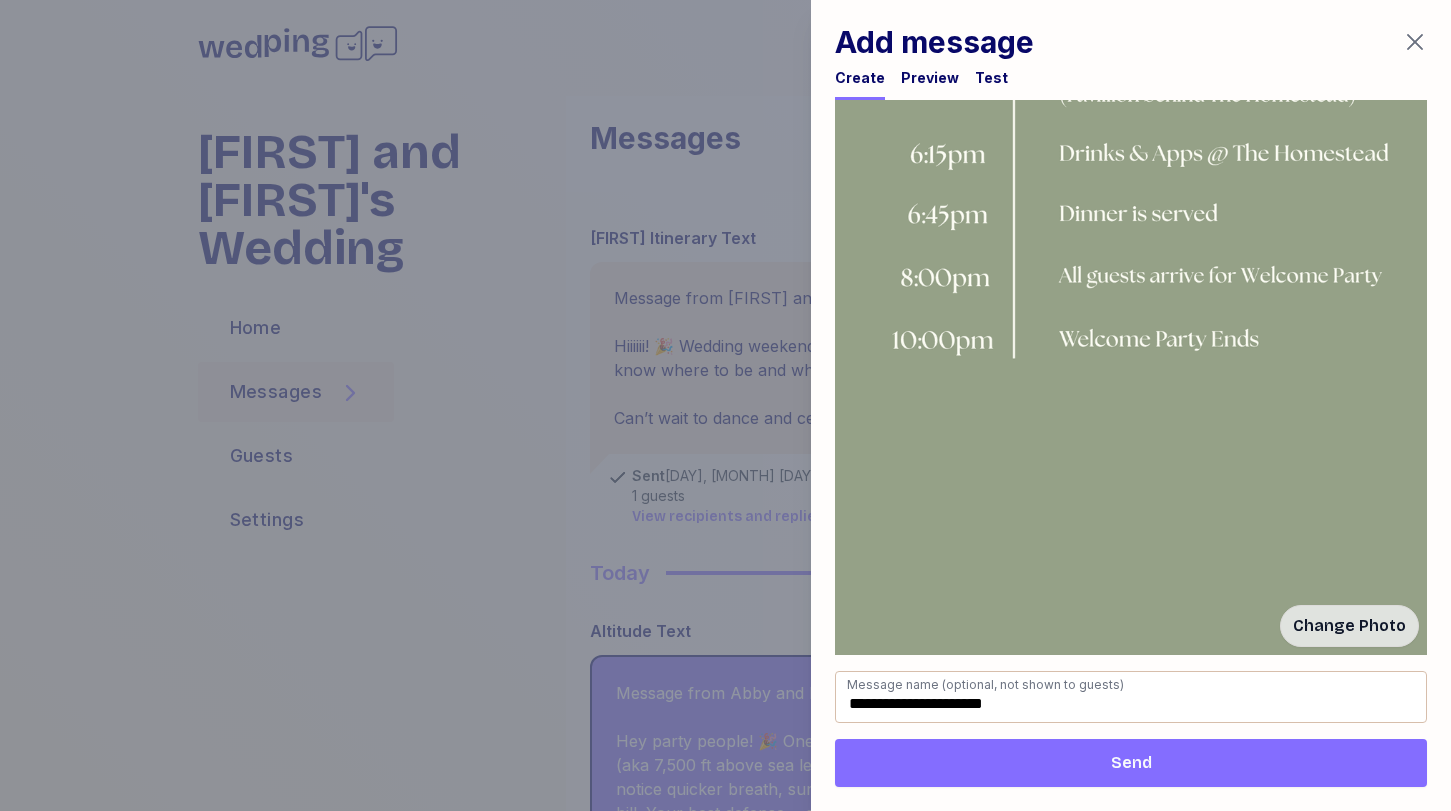 click on "Send" at bounding box center (1131, 763) 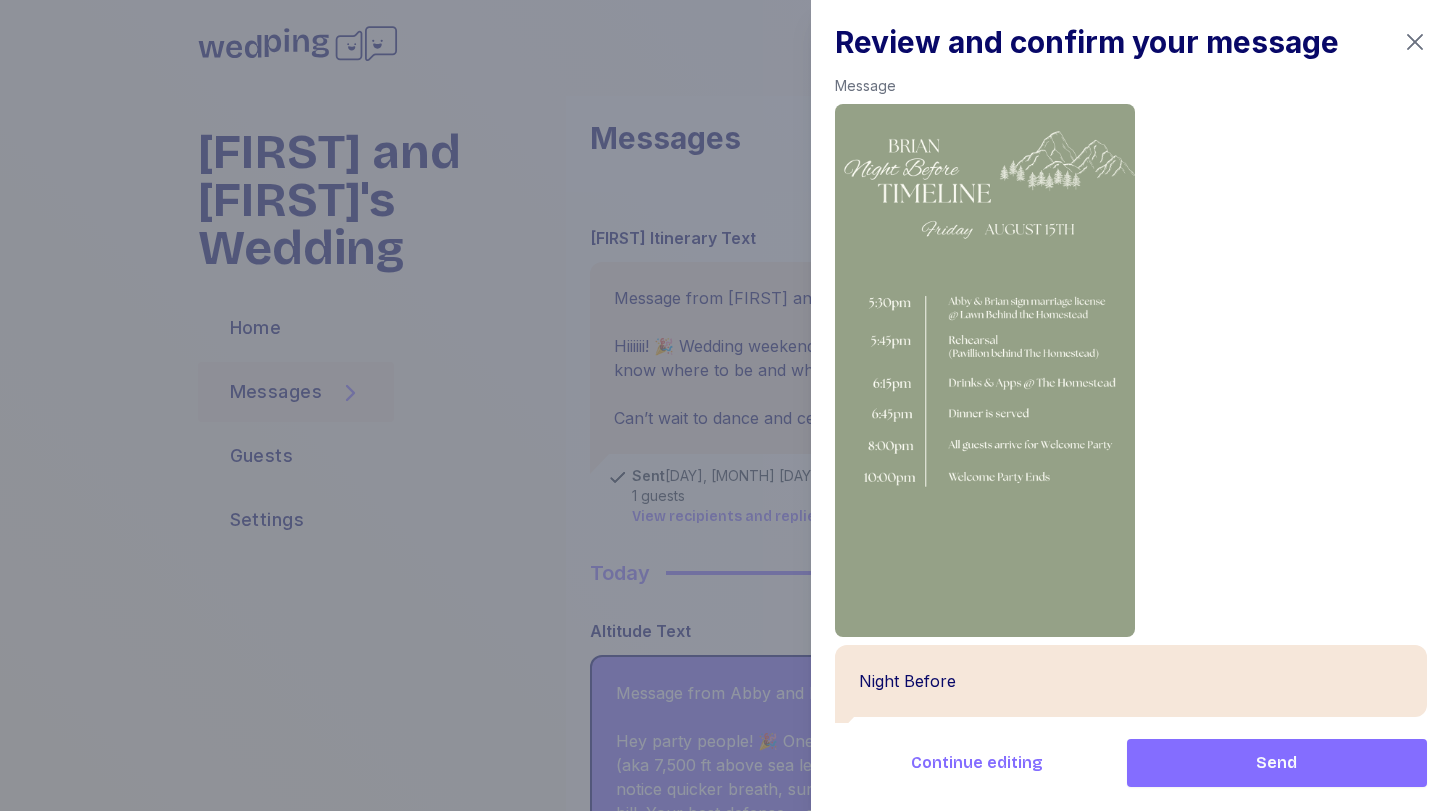 click on "Send" at bounding box center [1277, 763] 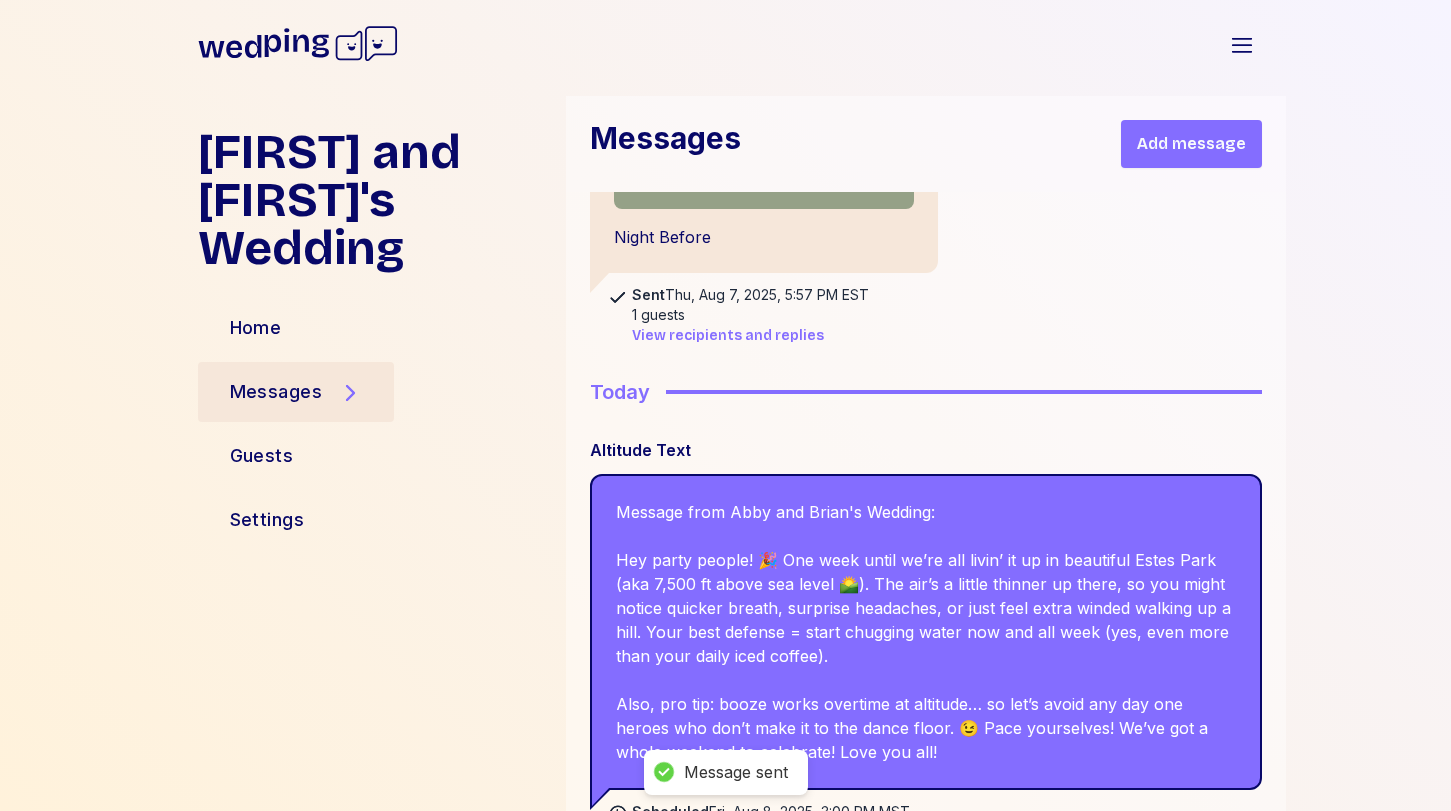 scroll, scrollTop: 2102, scrollLeft: 0, axis: vertical 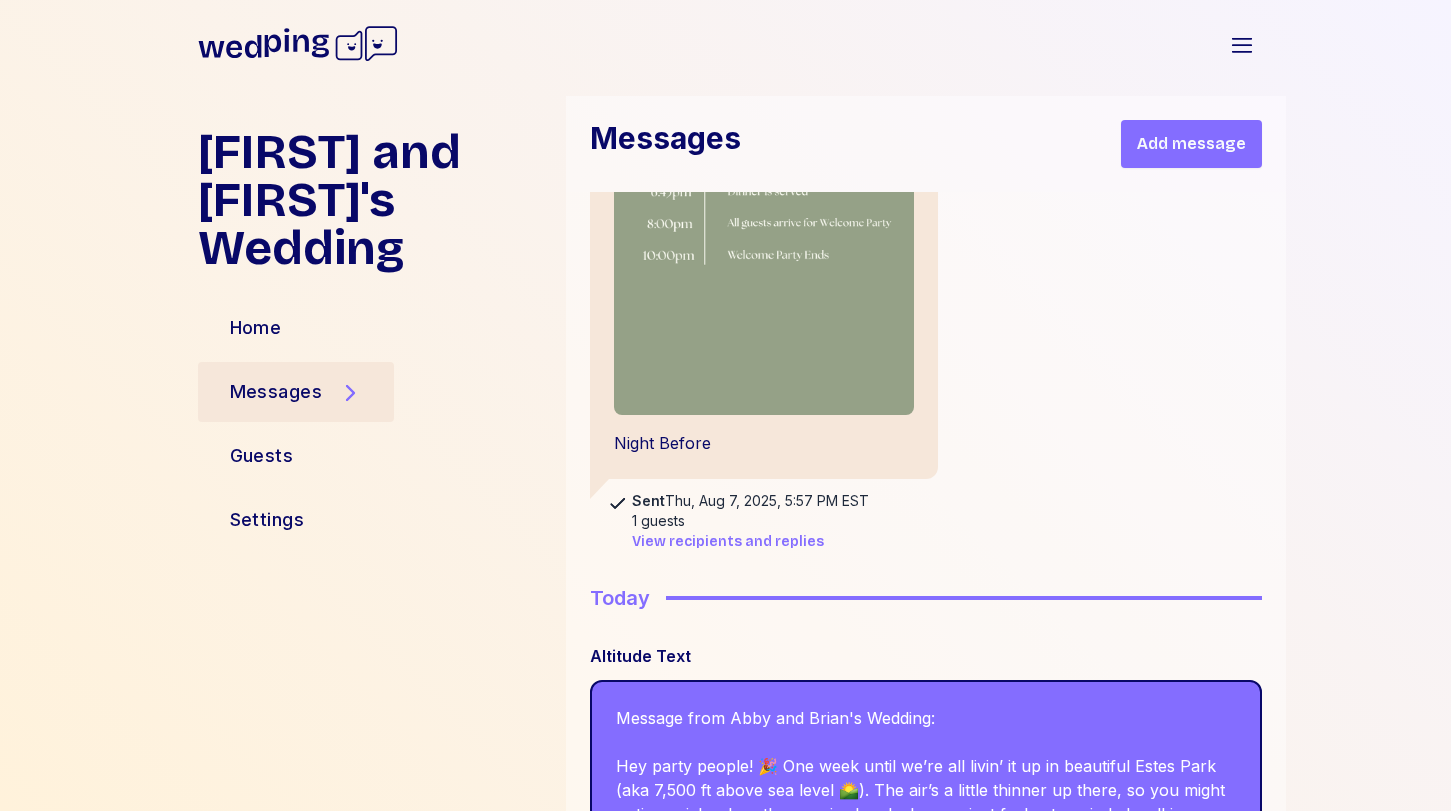 click on "Add message" at bounding box center [1191, 144] 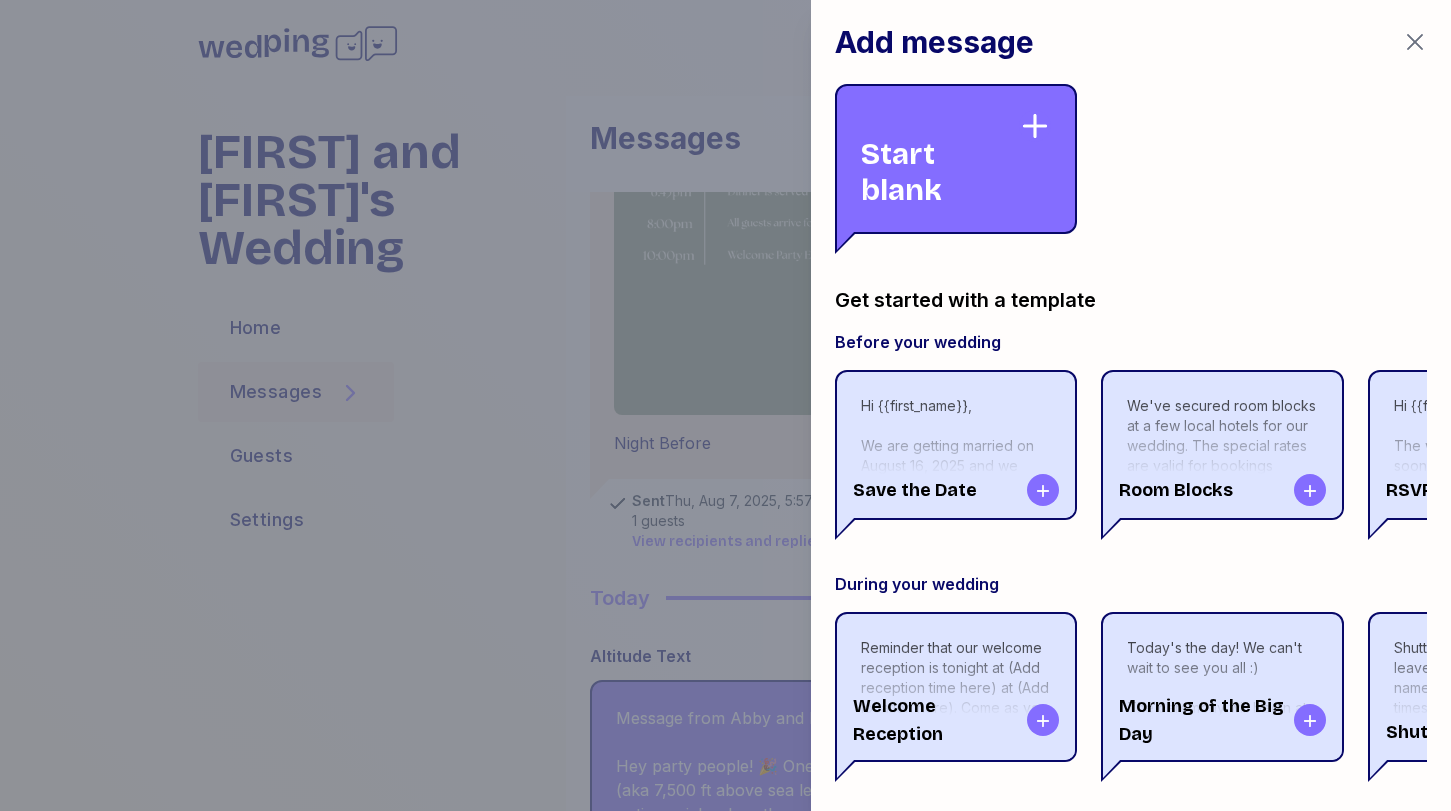 click on "Start blank" at bounding box center (940, 159) 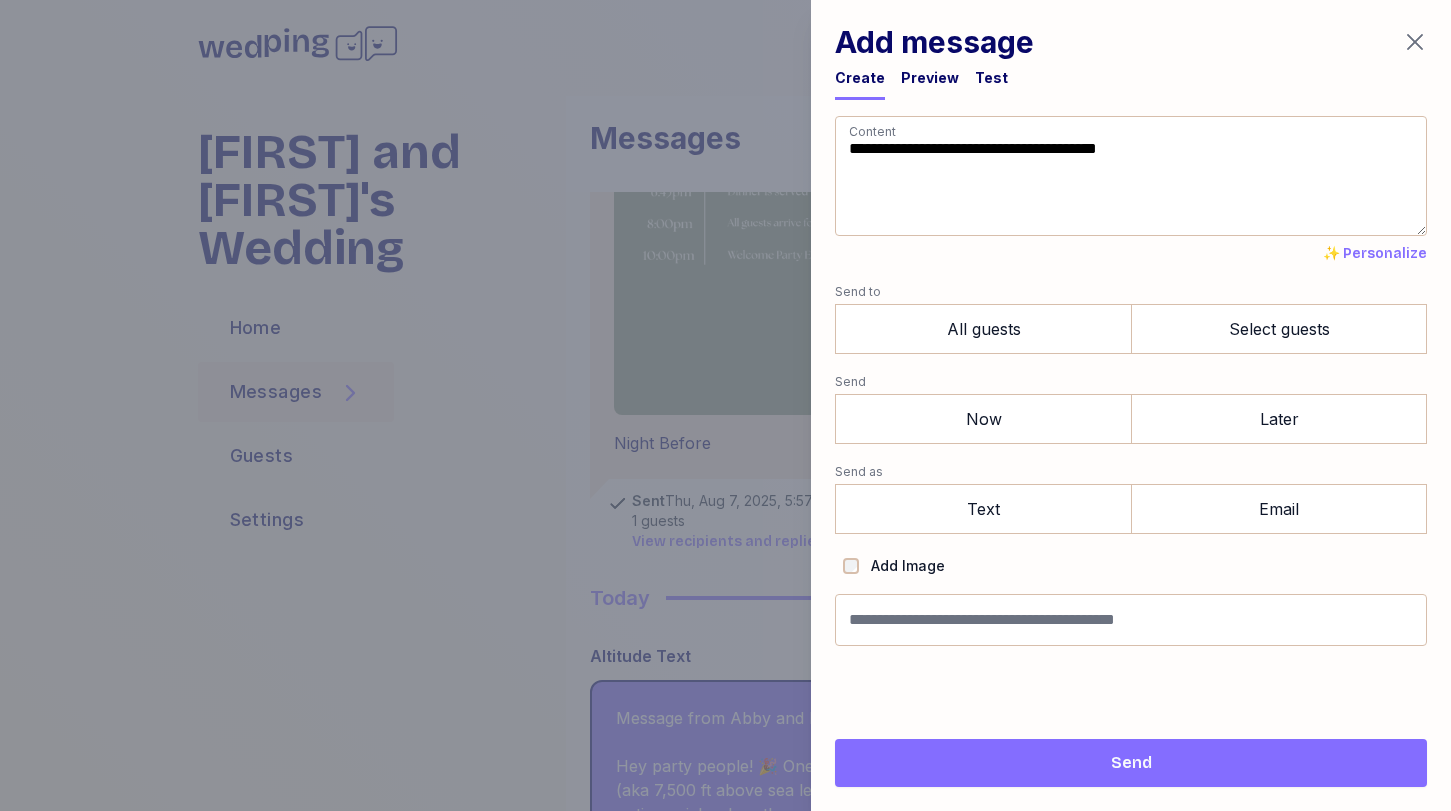 drag, startPoint x: 1193, startPoint y: 174, endPoint x: 681, endPoint y: 77, distance: 521.1075 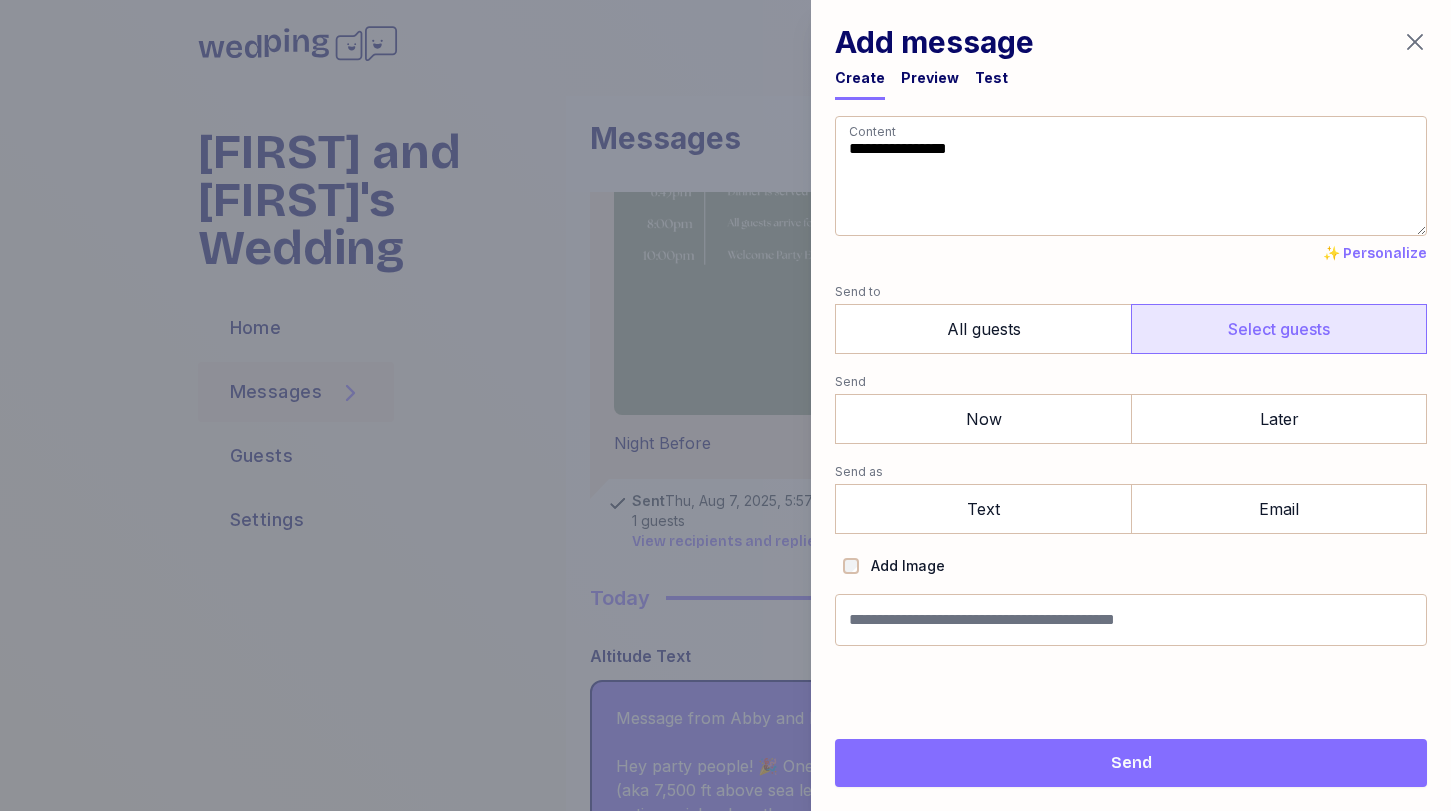 type on "**********" 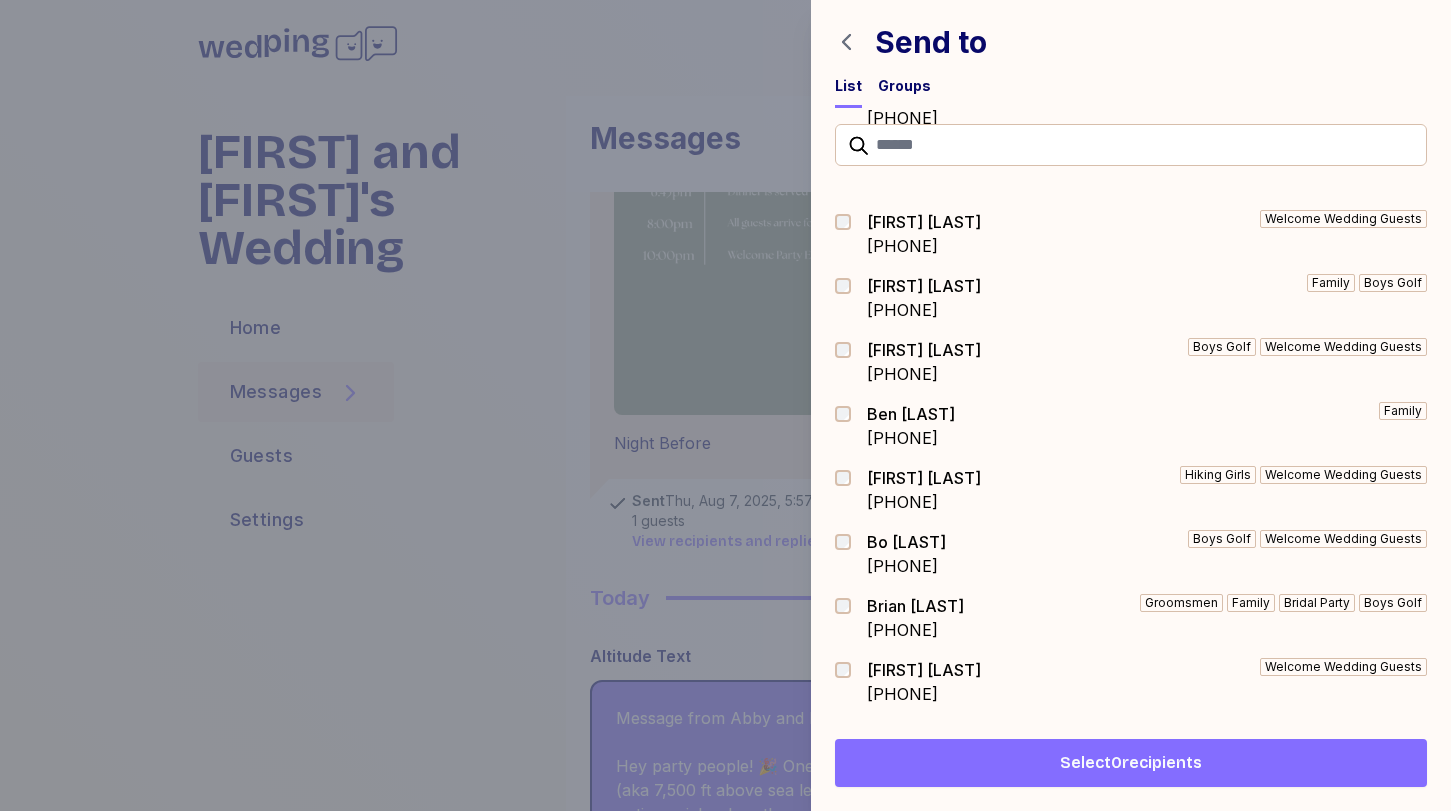 scroll, scrollTop: 400, scrollLeft: 0, axis: vertical 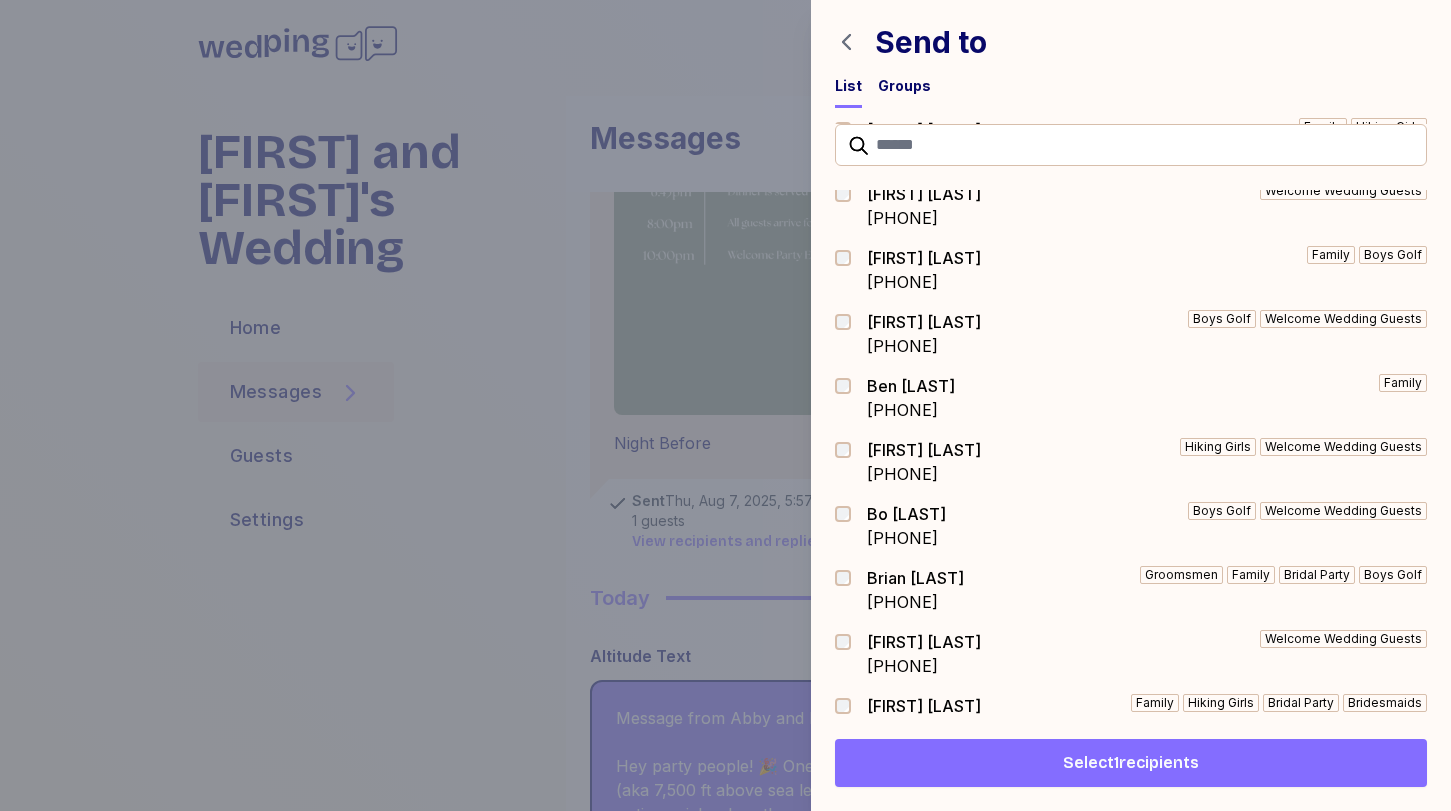 click on "Select  1  recipients" at bounding box center [1131, 763] 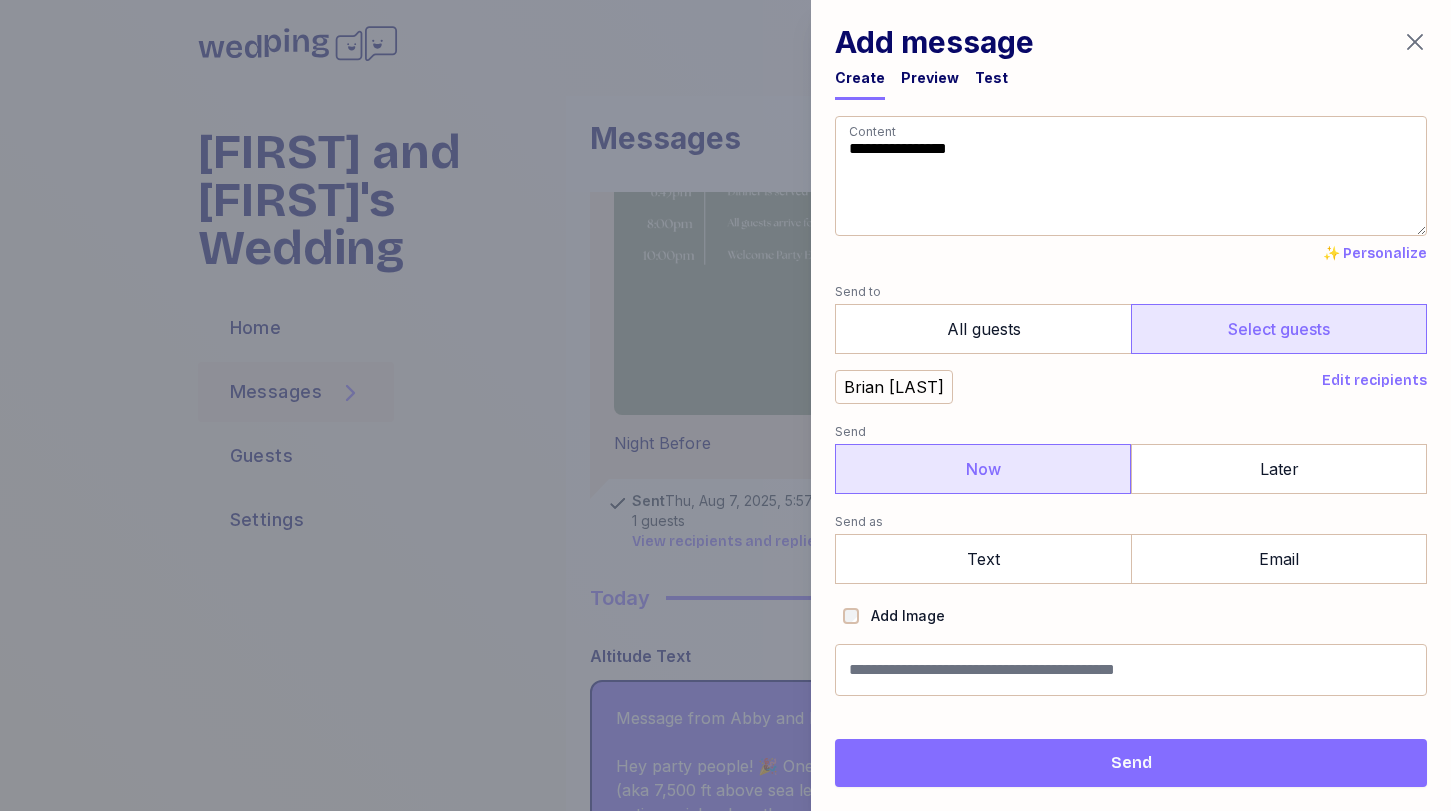 click on "Now" at bounding box center (983, 469) 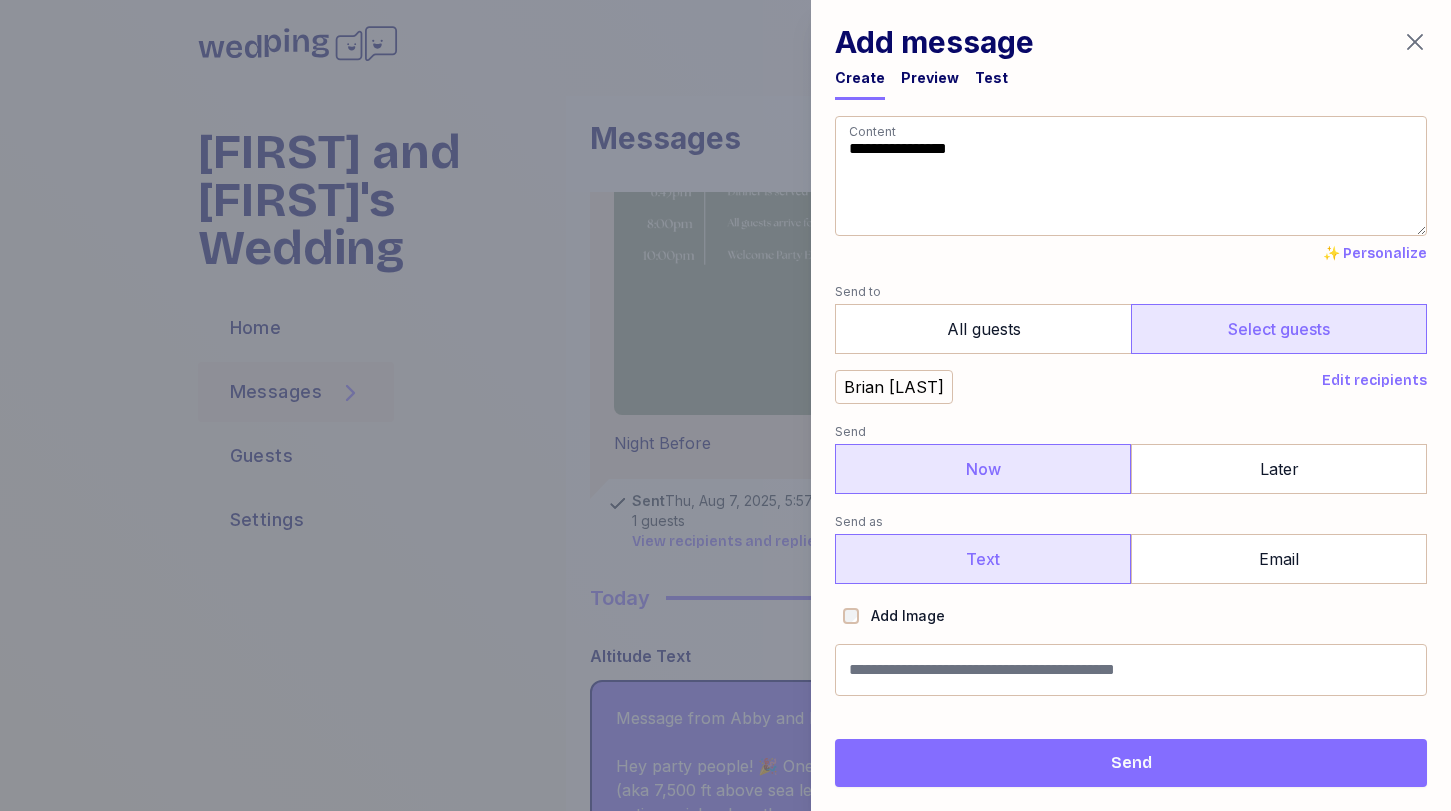 click on "Text" at bounding box center [983, 559] 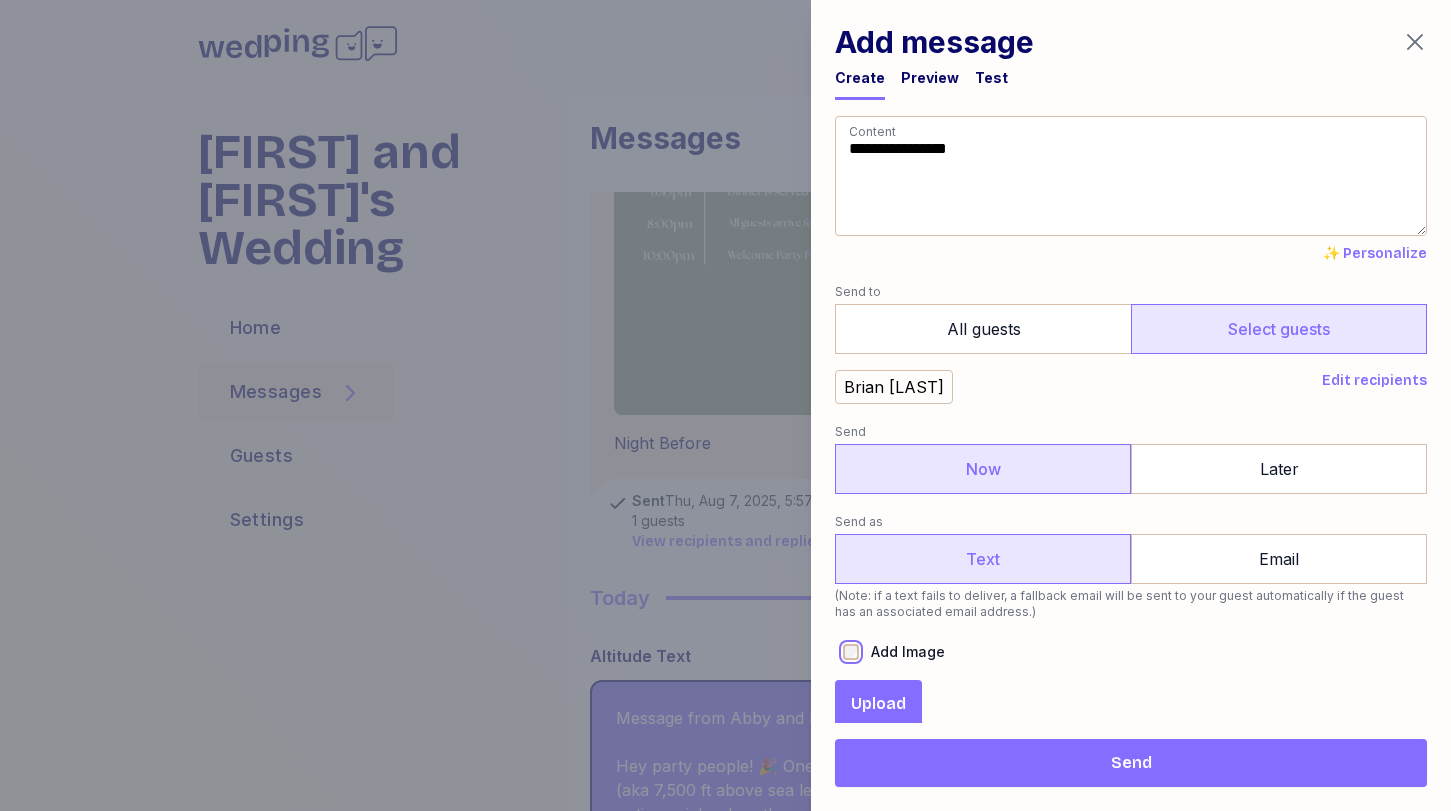 scroll, scrollTop: 109, scrollLeft: 0, axis: vertical 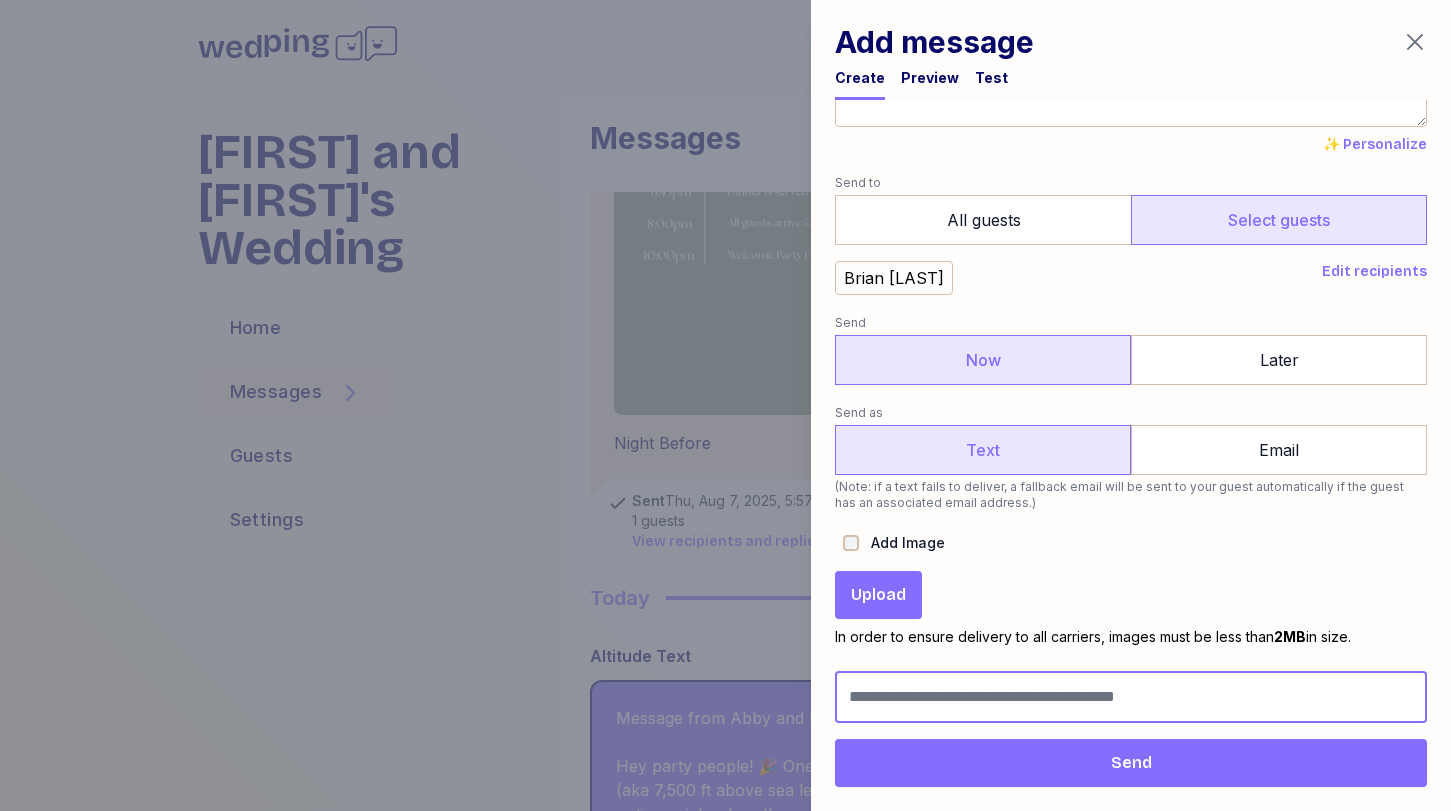 click at bounding box center [1131, 697] 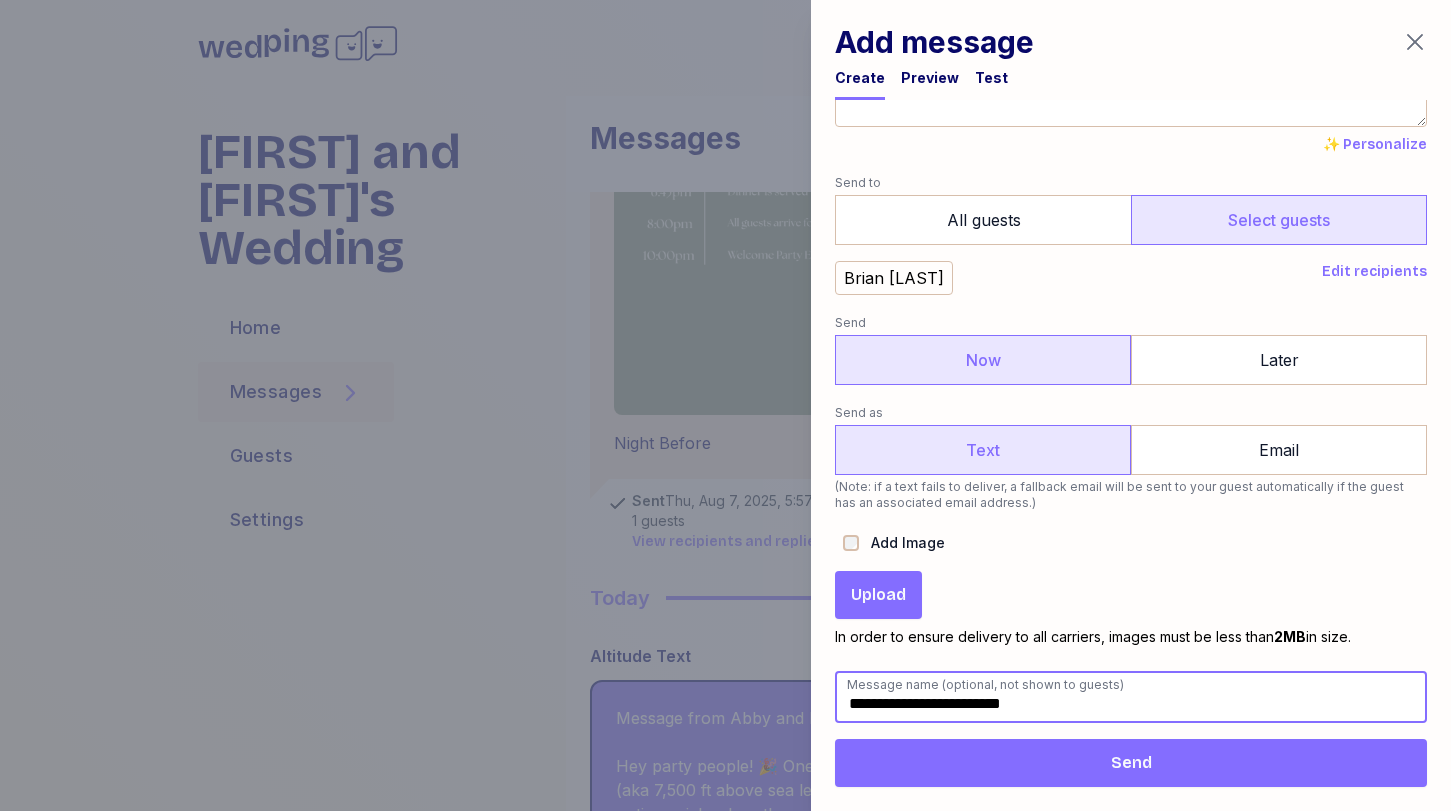 type on "**********" 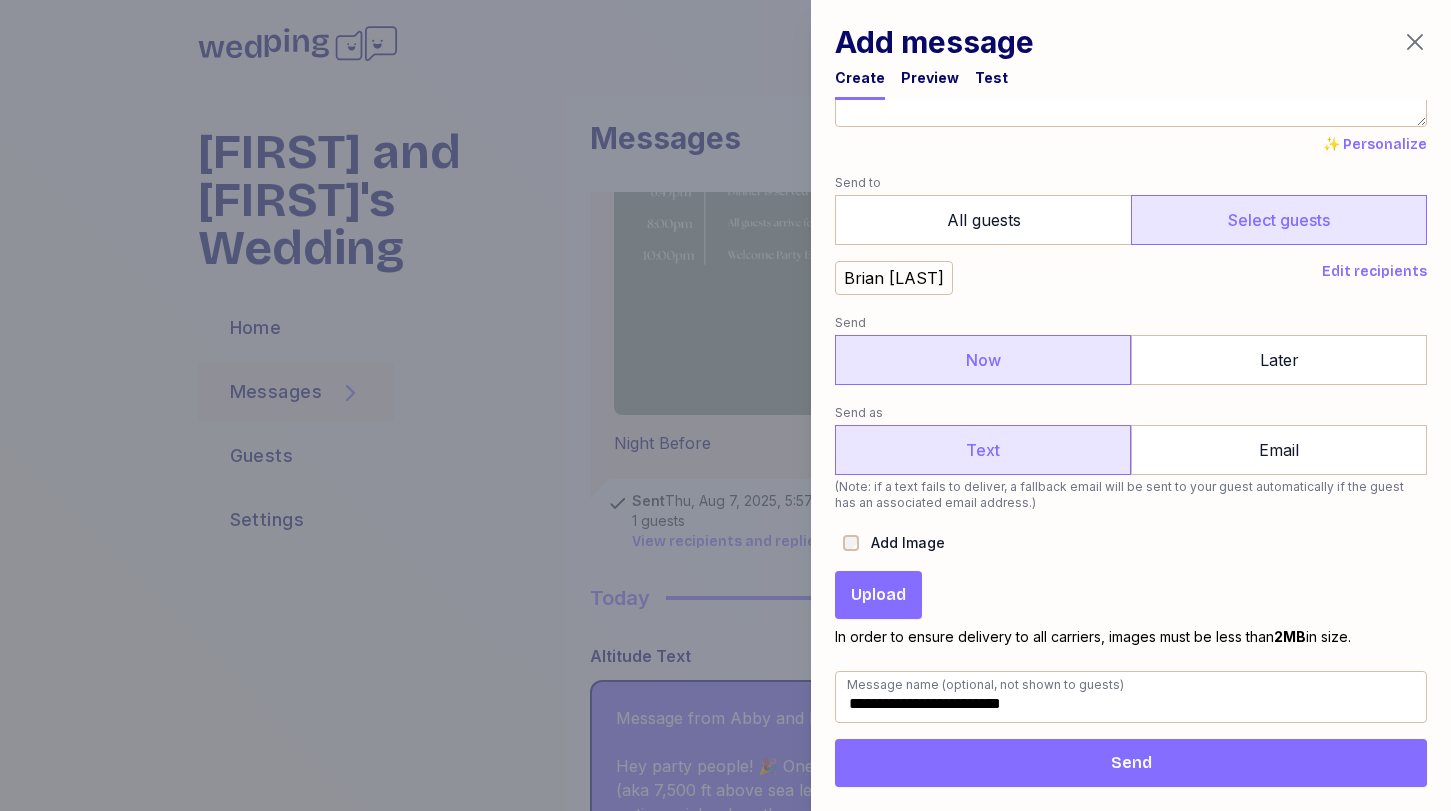 click on "Upload" at bounding box center [878, 595] 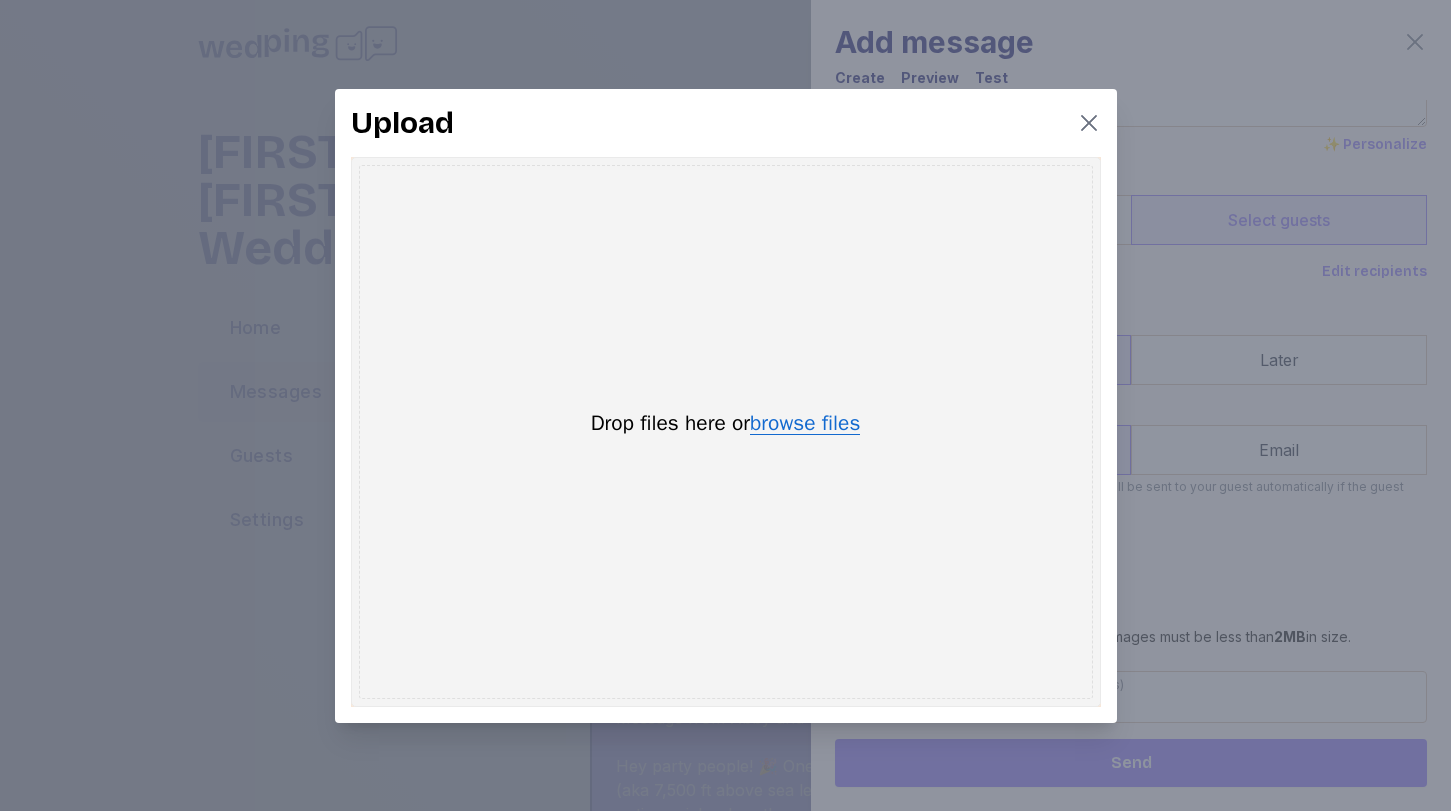click on "browse files" at bounding box center (805, 424) 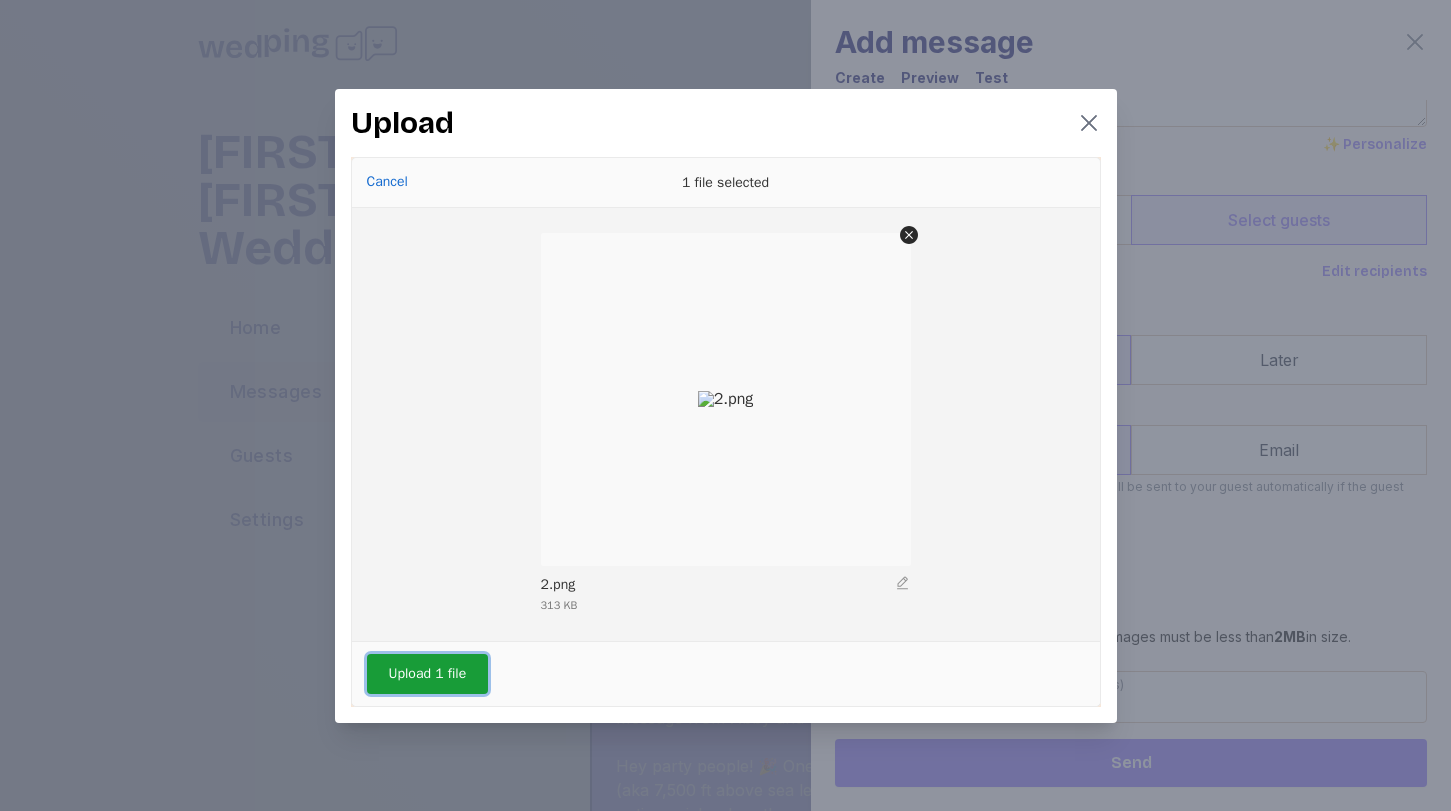 click on "Upload 1 file" at bounding box center [428, 674] 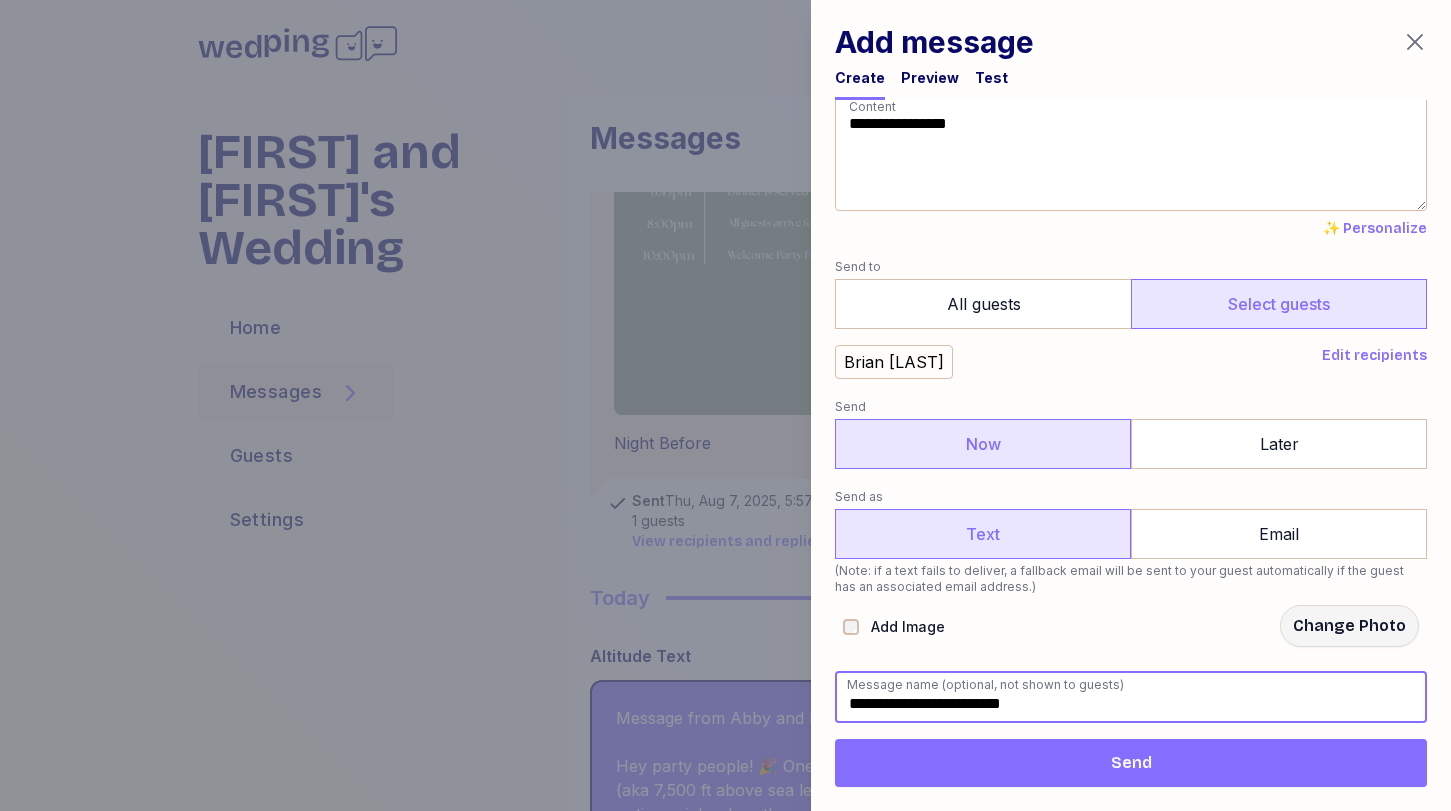 scroll, scrollTop: 25, scrollLeft: 0, axis: vertical 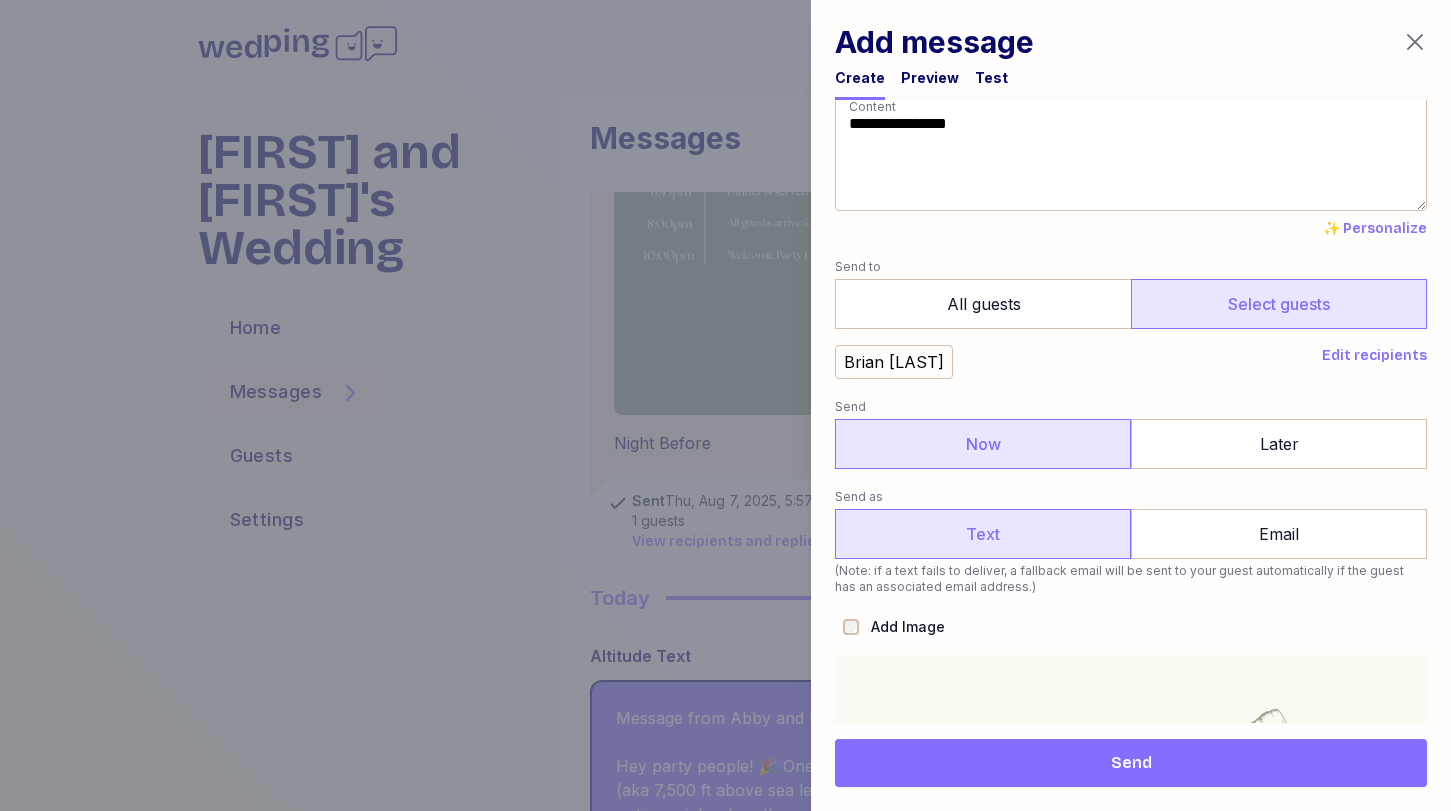 click on "Send" at bounding box center [1131, 763] 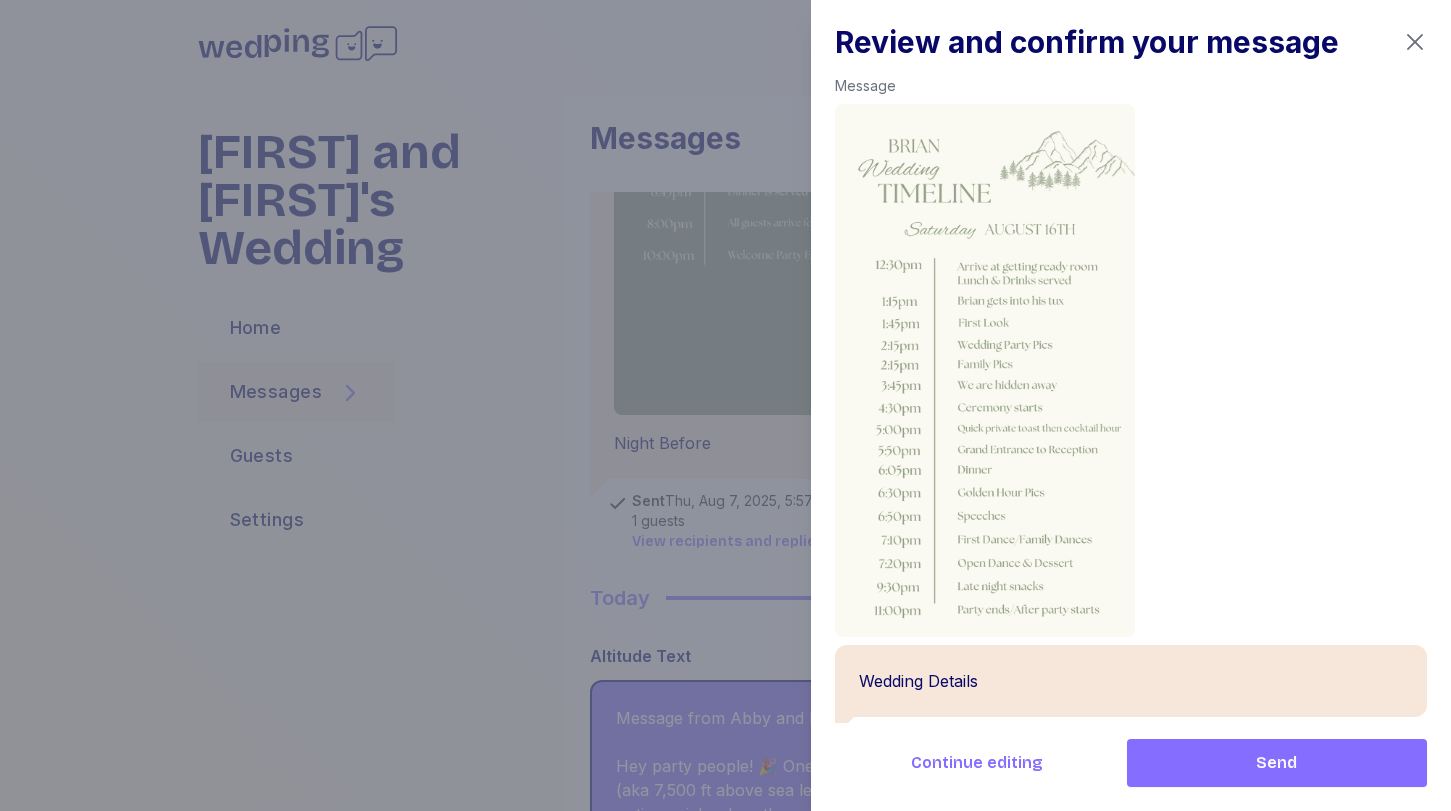 click on "Send" at bounding box center (1277, 763) 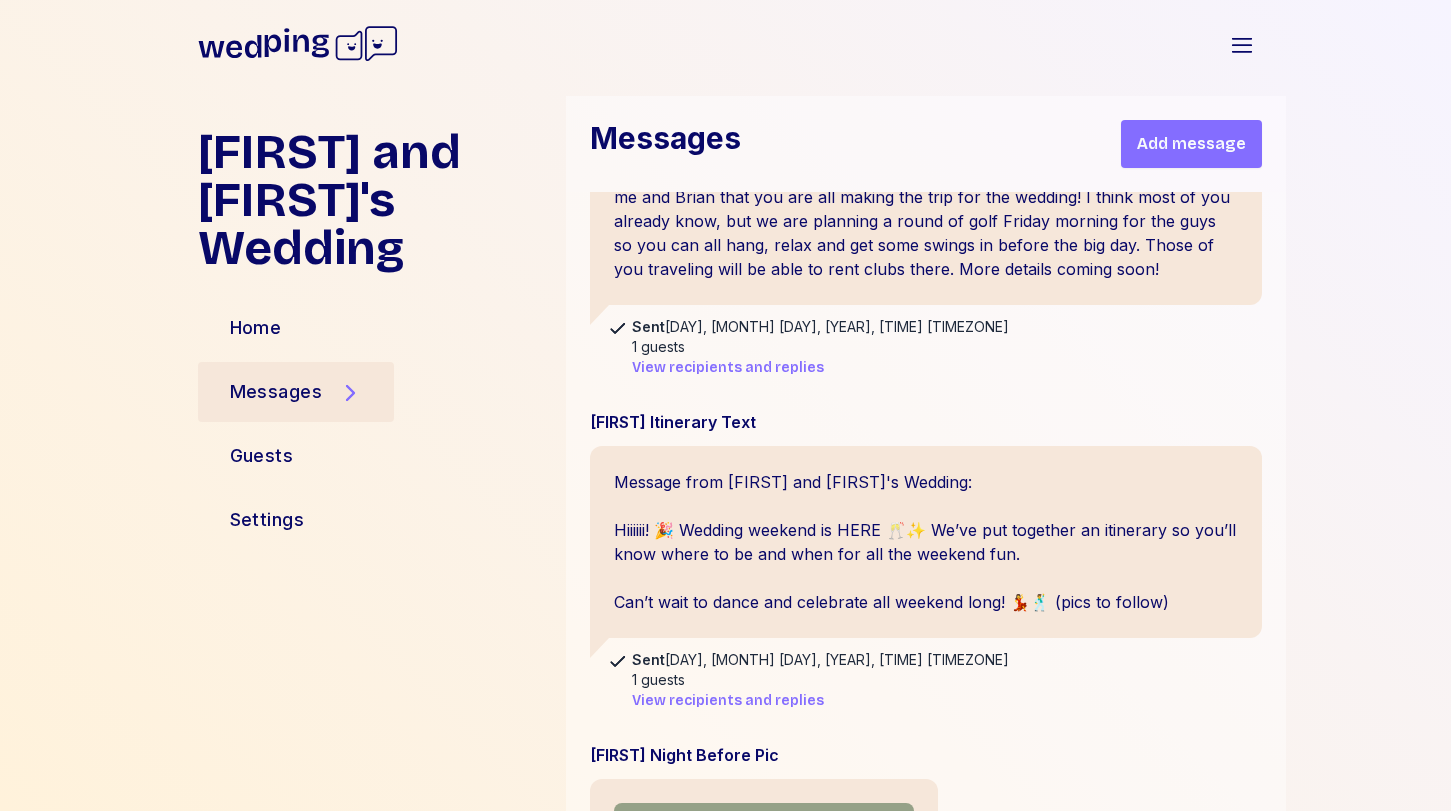 scroll, scrollTop: 1138, scrollLeft: 0, axis: vertical 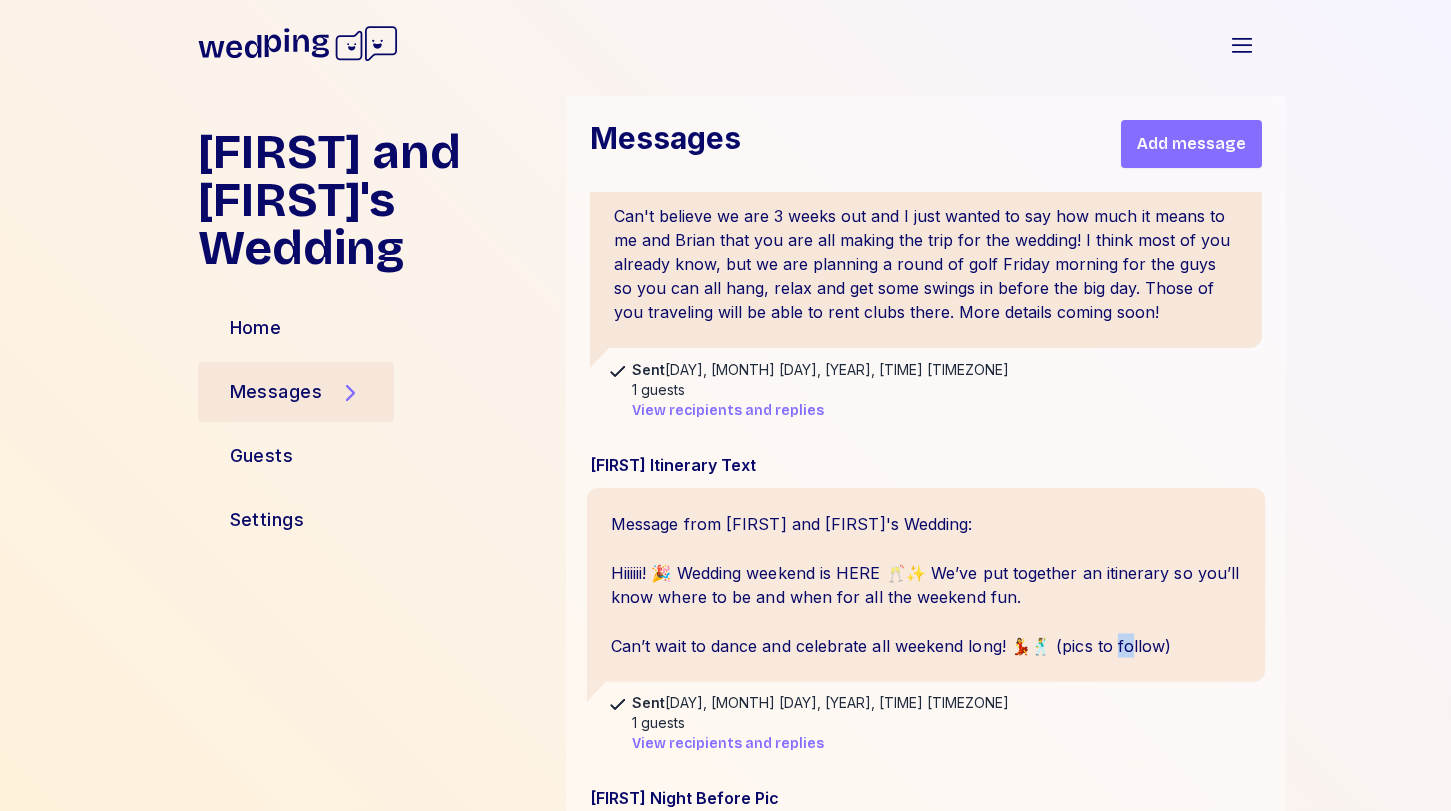 drag, startPoint x: 1171, startPoint y: 642, endPoint x: 1142, endPoint y: 642, distance: 29 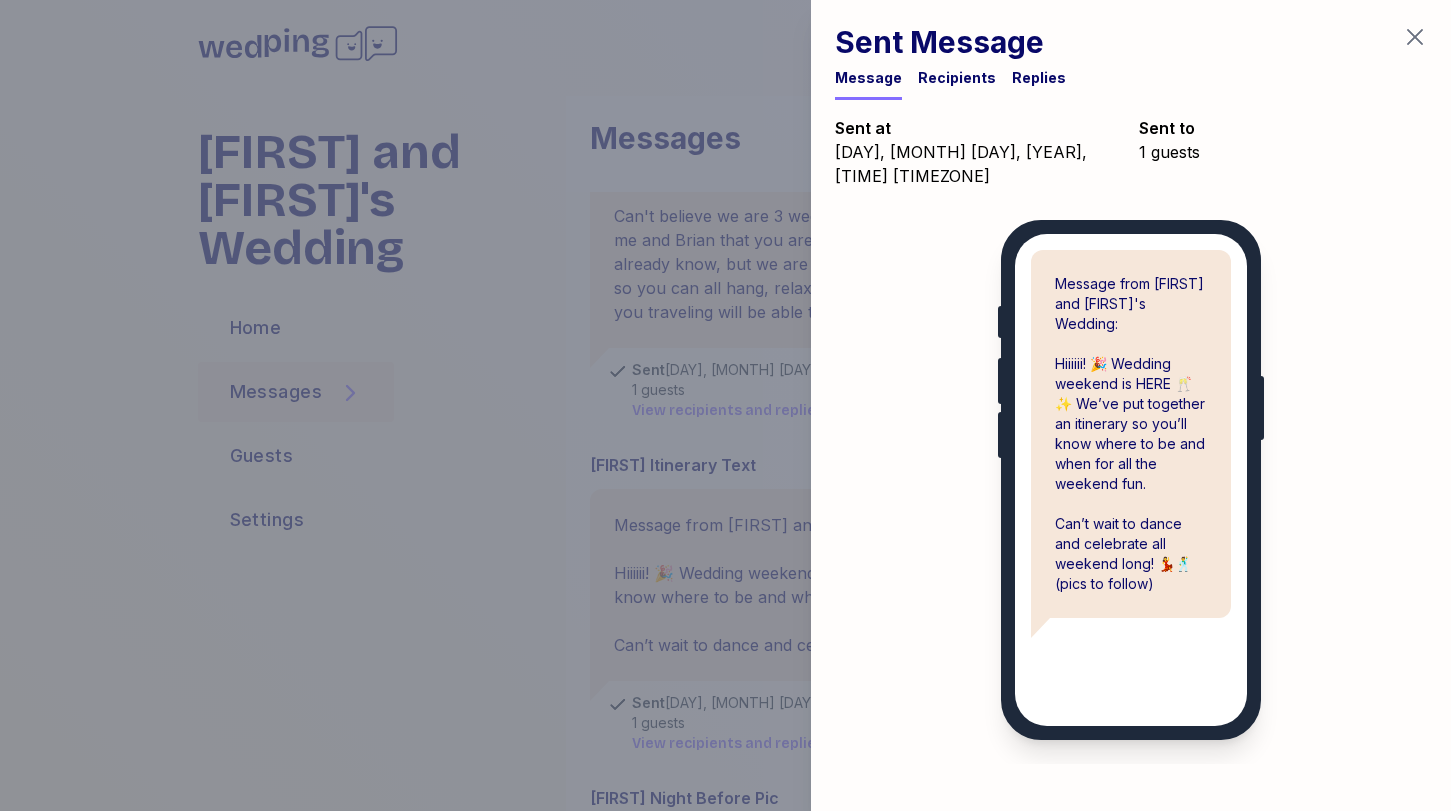click 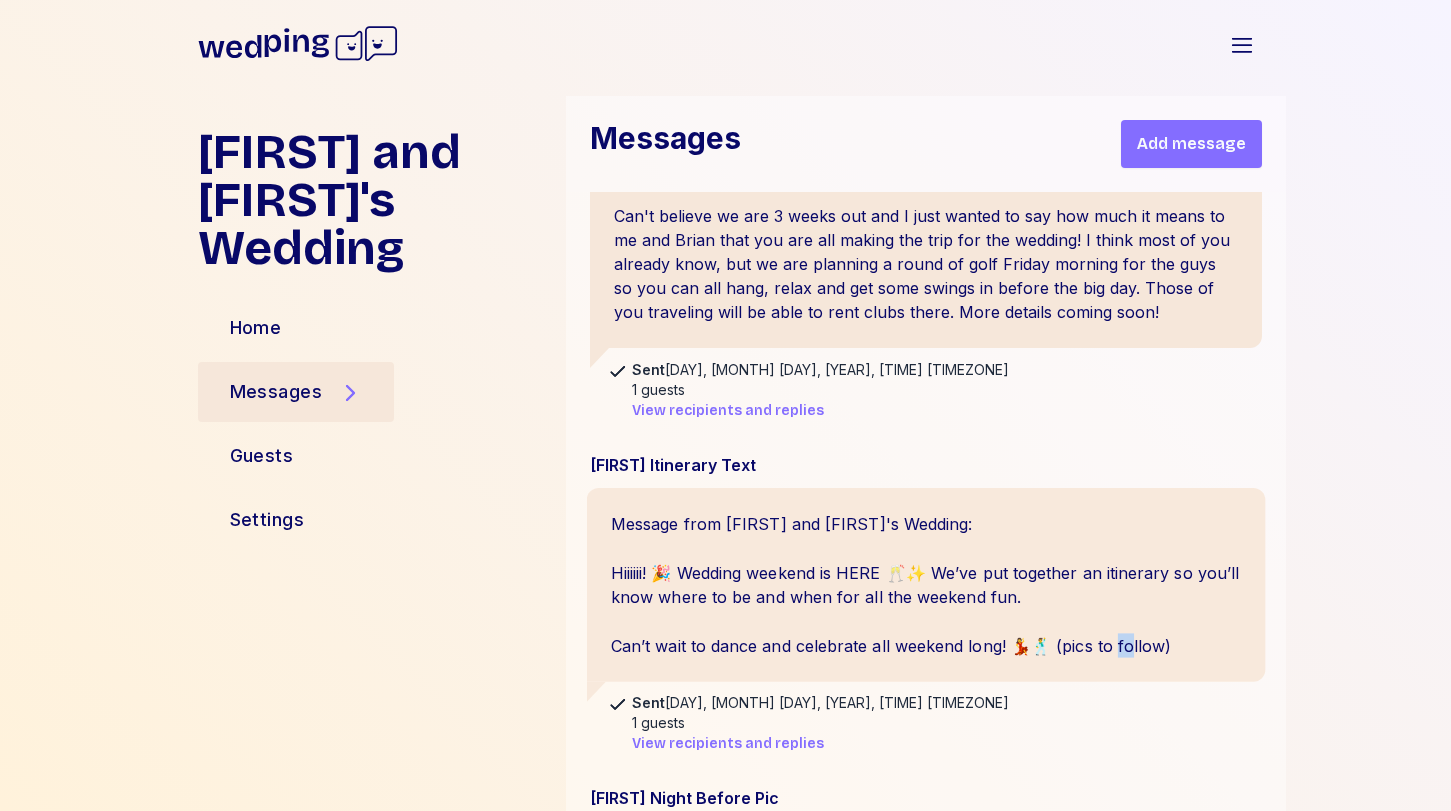click on "Message from [FIRST] and [FIRST]'s Wedding:
Hiiiiii! 🎉 Wedding weekend is HERE 🥂✨ We’ve put together an itinerary so you’ll know where to be and when for all the weekend fun.
Can’t wait to dance and celebrate all weekend long! 💃🕺 (pics to follow)" at bounding box center [925, 585] 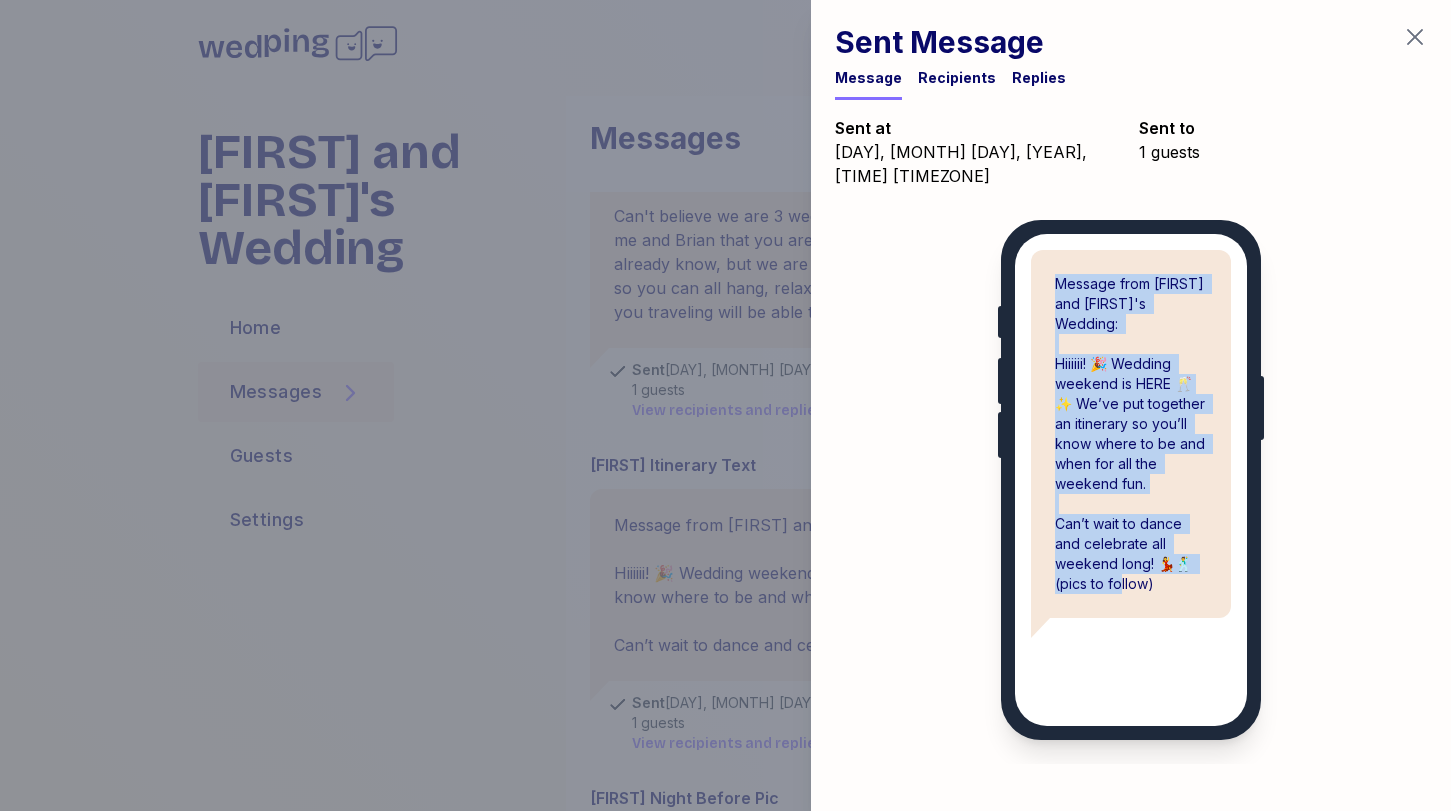 drag, startPoint x: 1170, startPoint y: 546, endPoint x: 1050, endPoint y: 265, distance: 305.55032 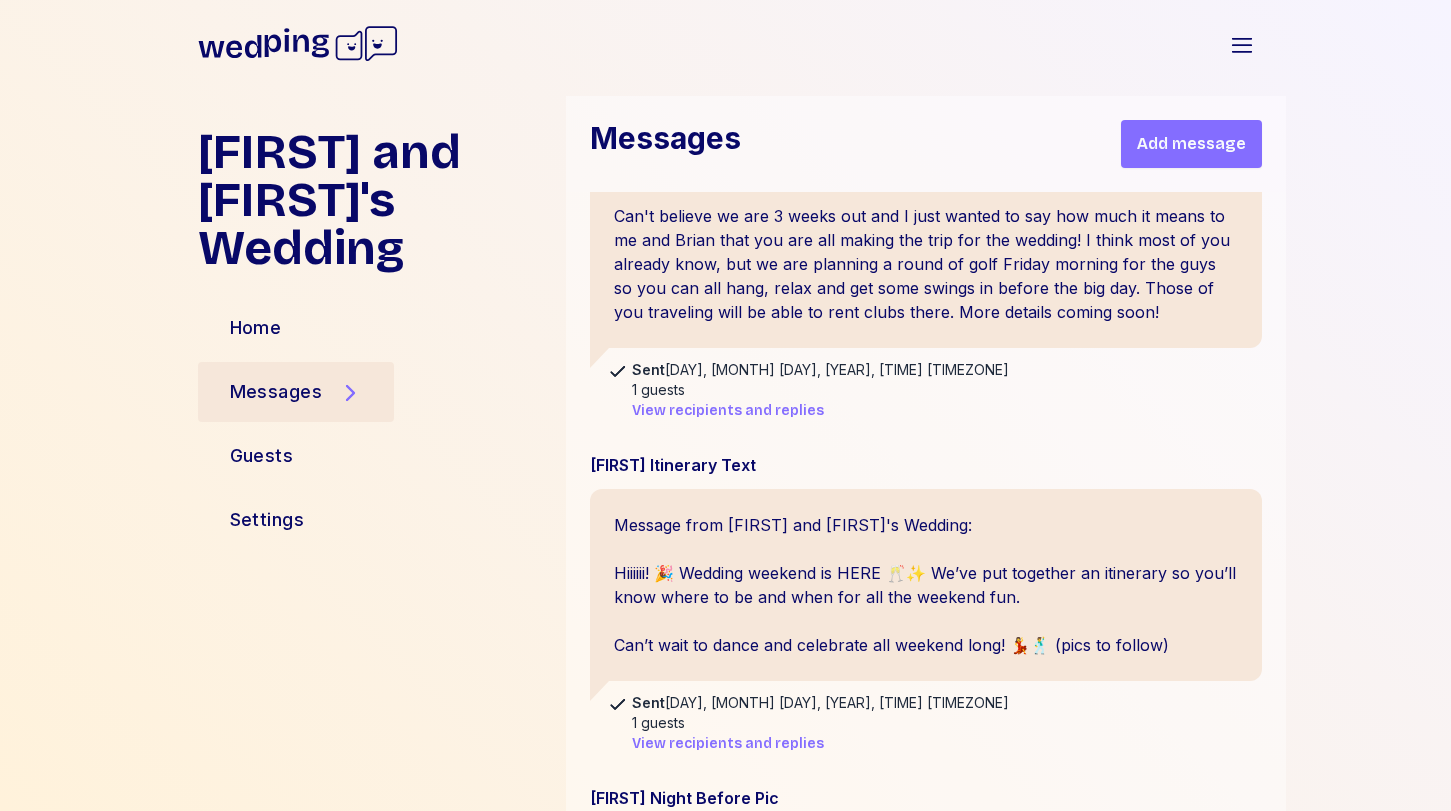 click on "Add message" at bounding box center [1191, 144] 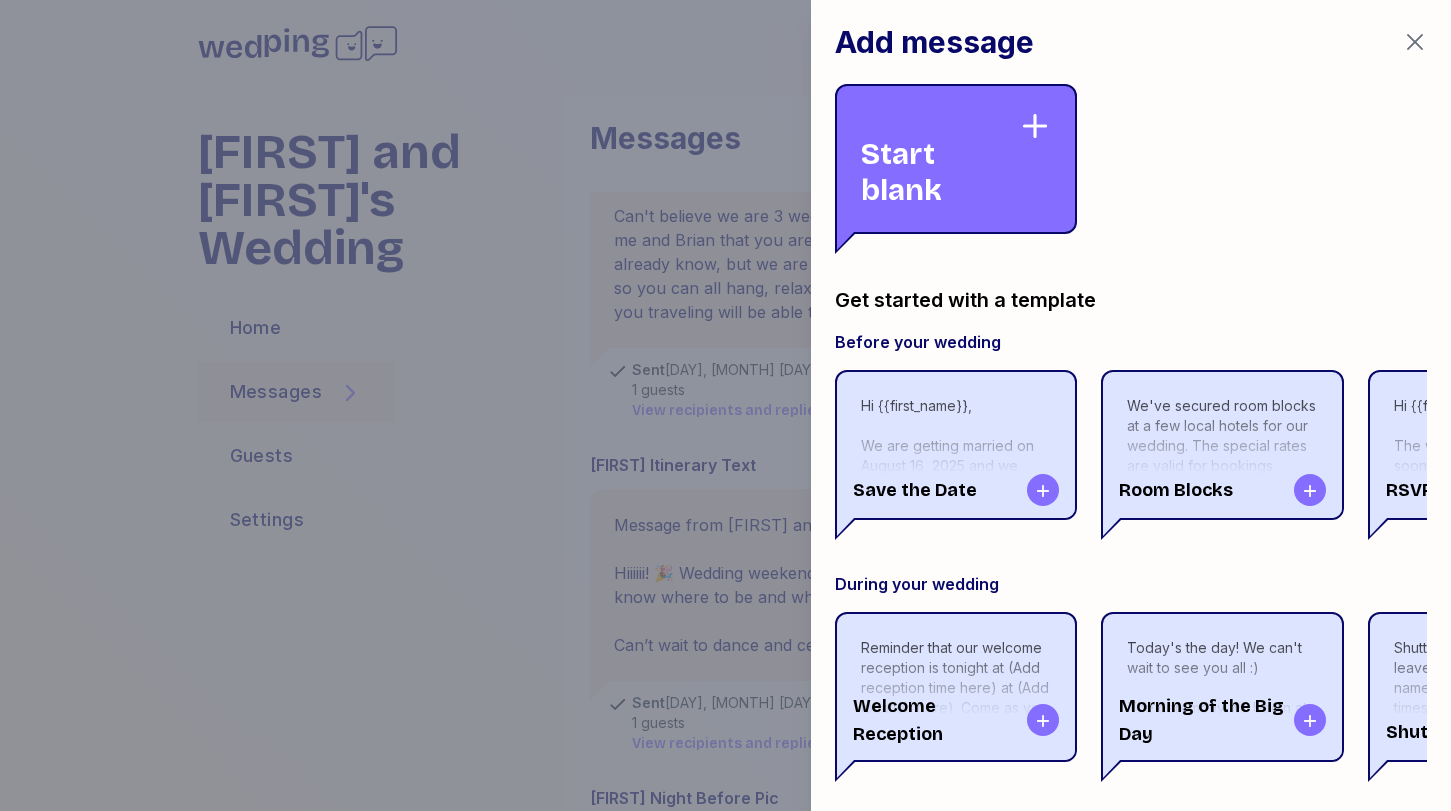 click on "Start blank" at bounding box center (940, 159) 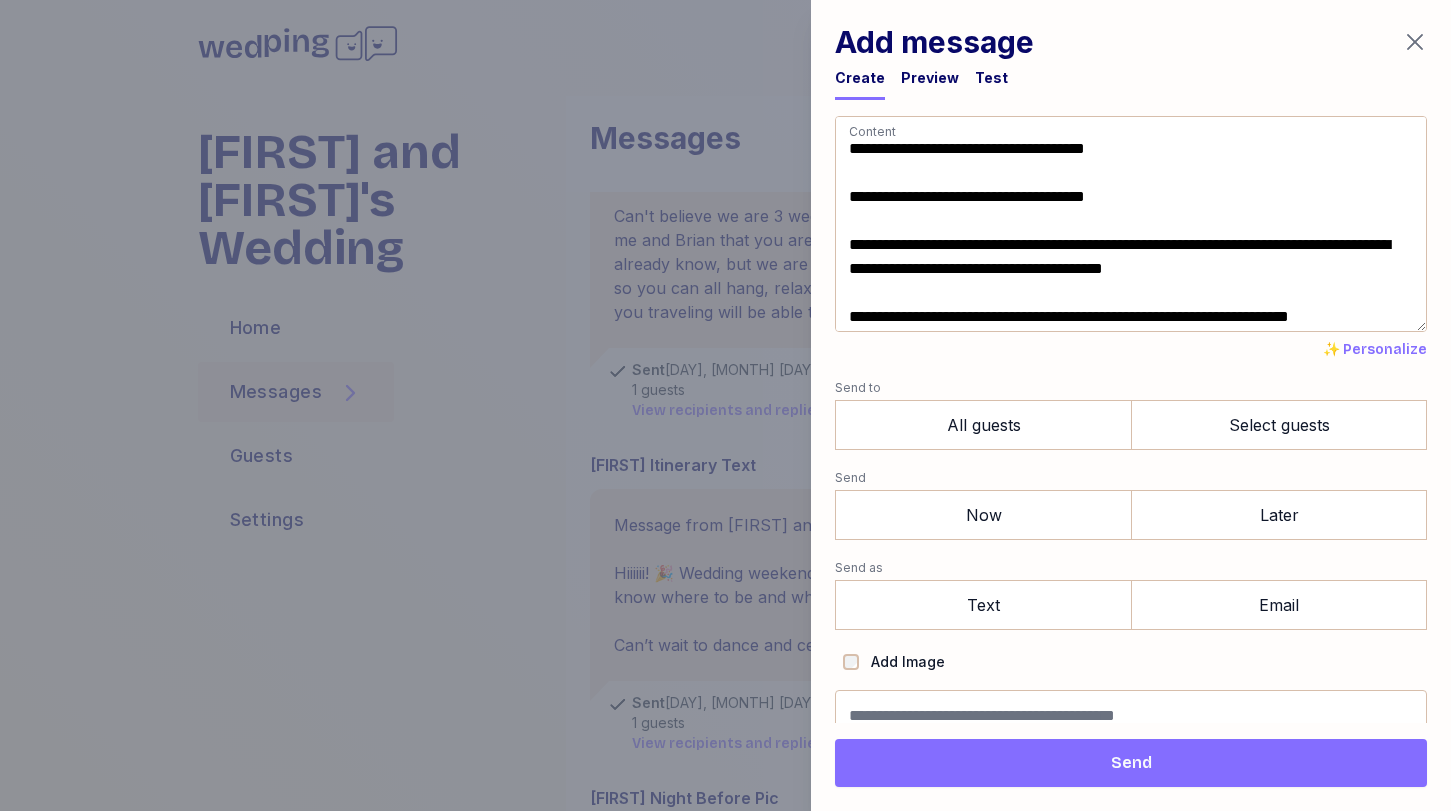 drag, startPoint x: 882, startPoint y: 220, endPoint x: 823, endPoint y: 179, distance: 71.84706 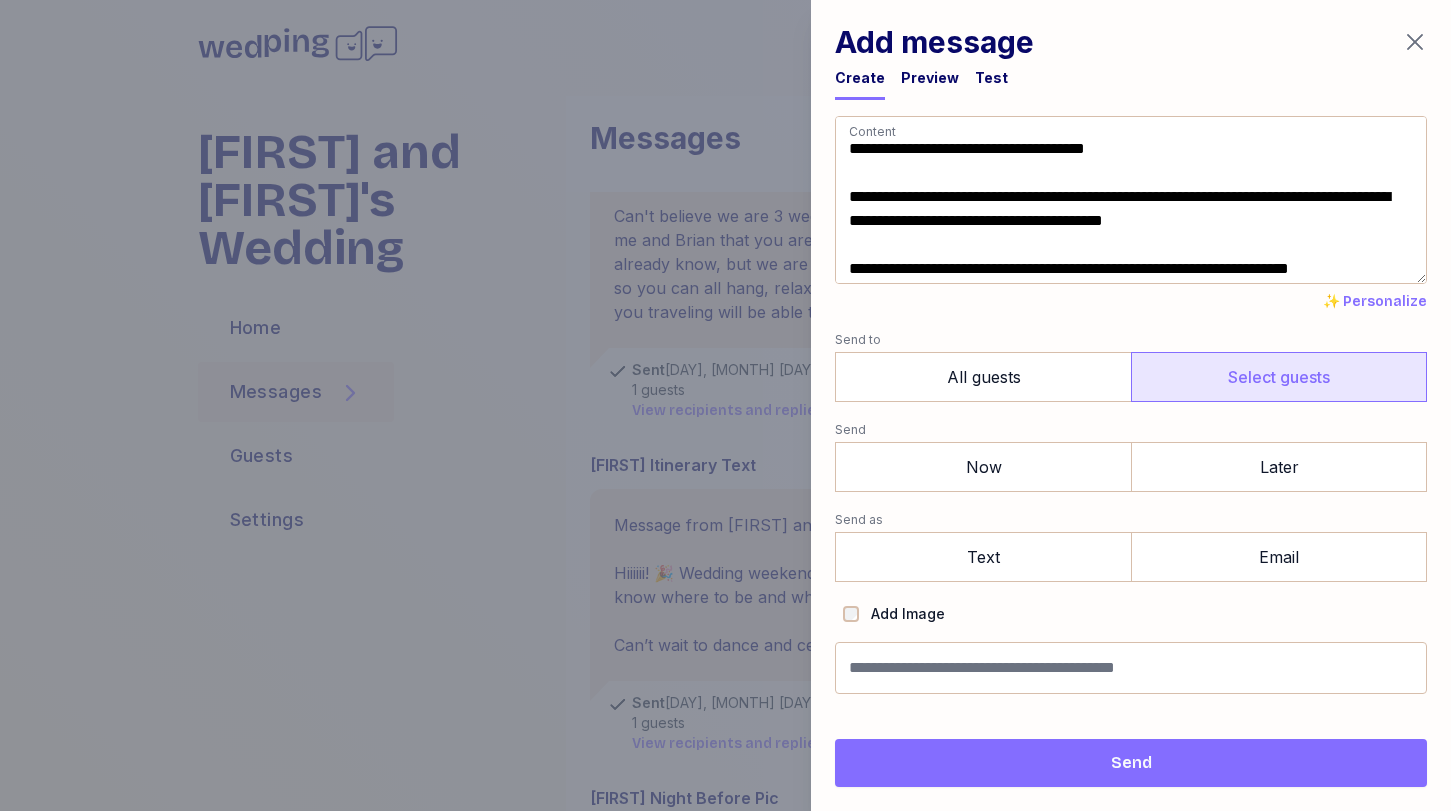 type on "**********" 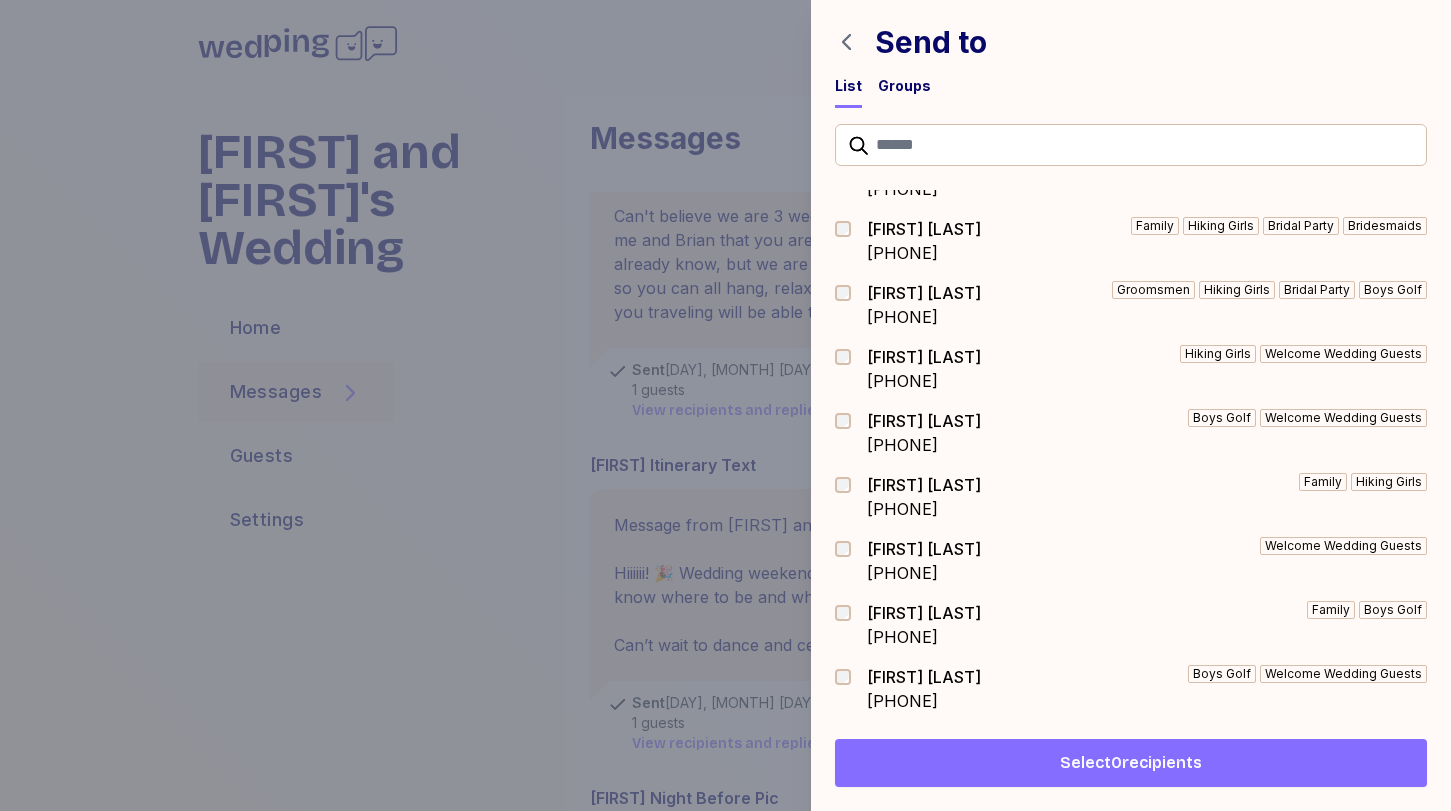 scroll, scrollTop: 0, scrollLeft: 0, axis: both 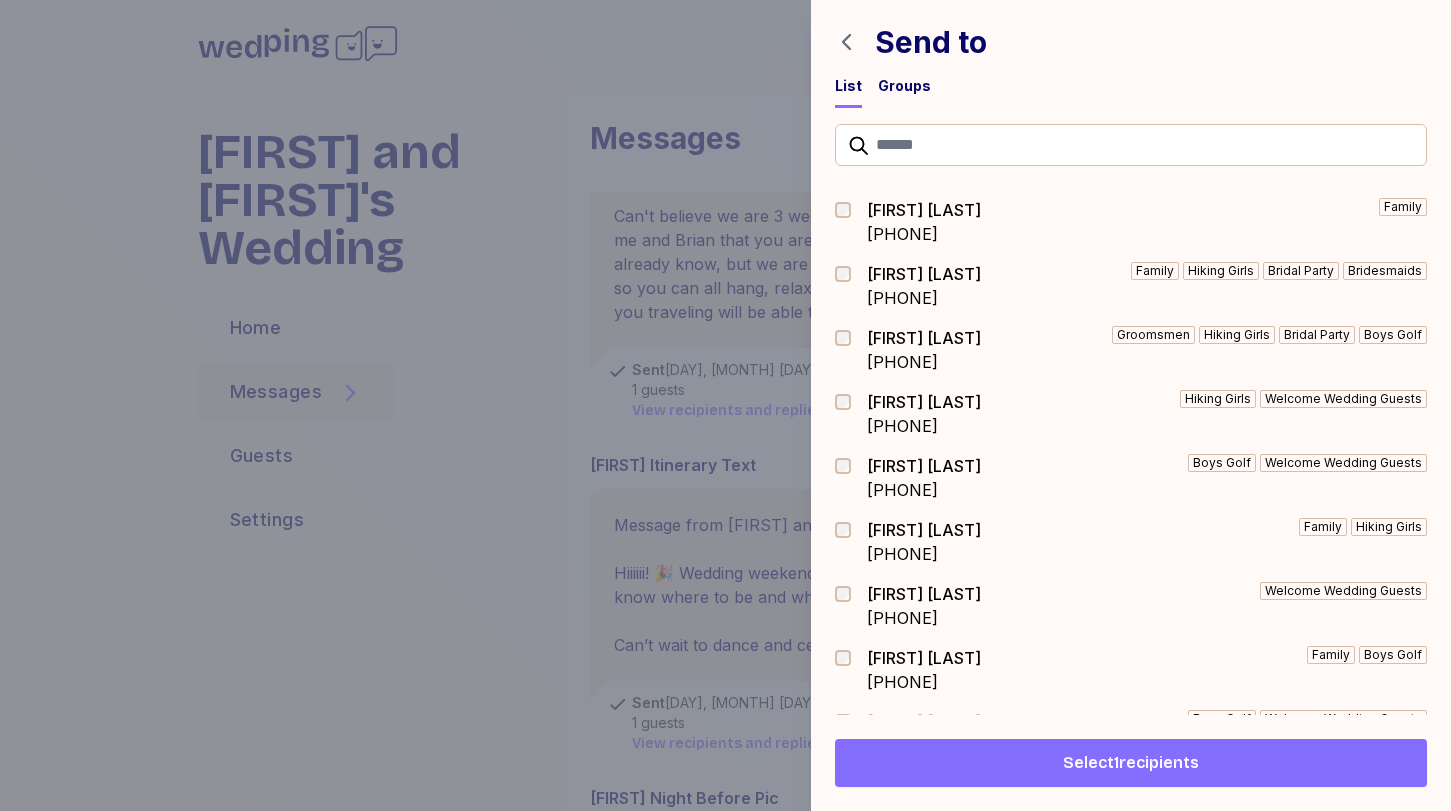 click on "Select  1  recipients" at bounding box center [1131, 763] 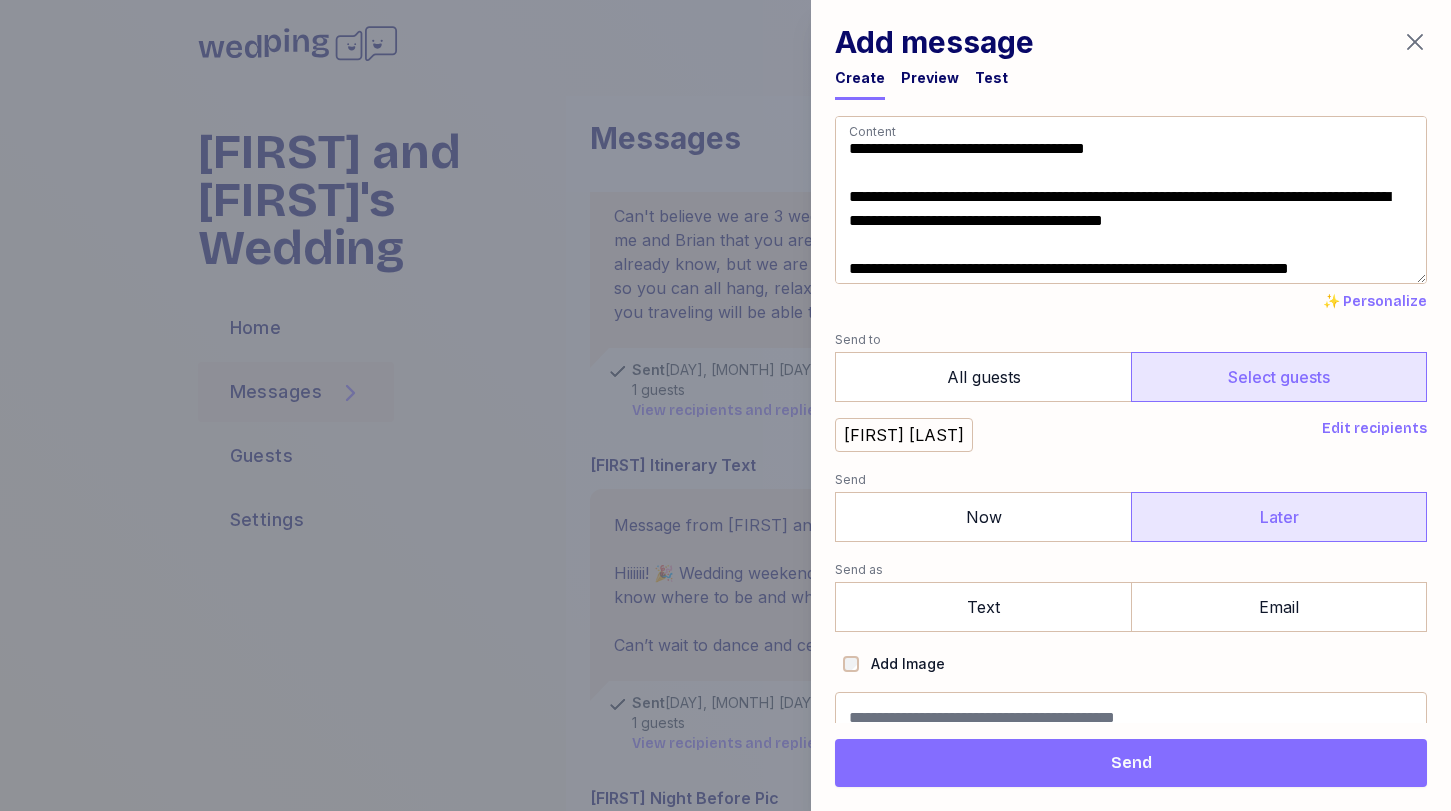 click on "Later" at bounding box center (1279, 517) 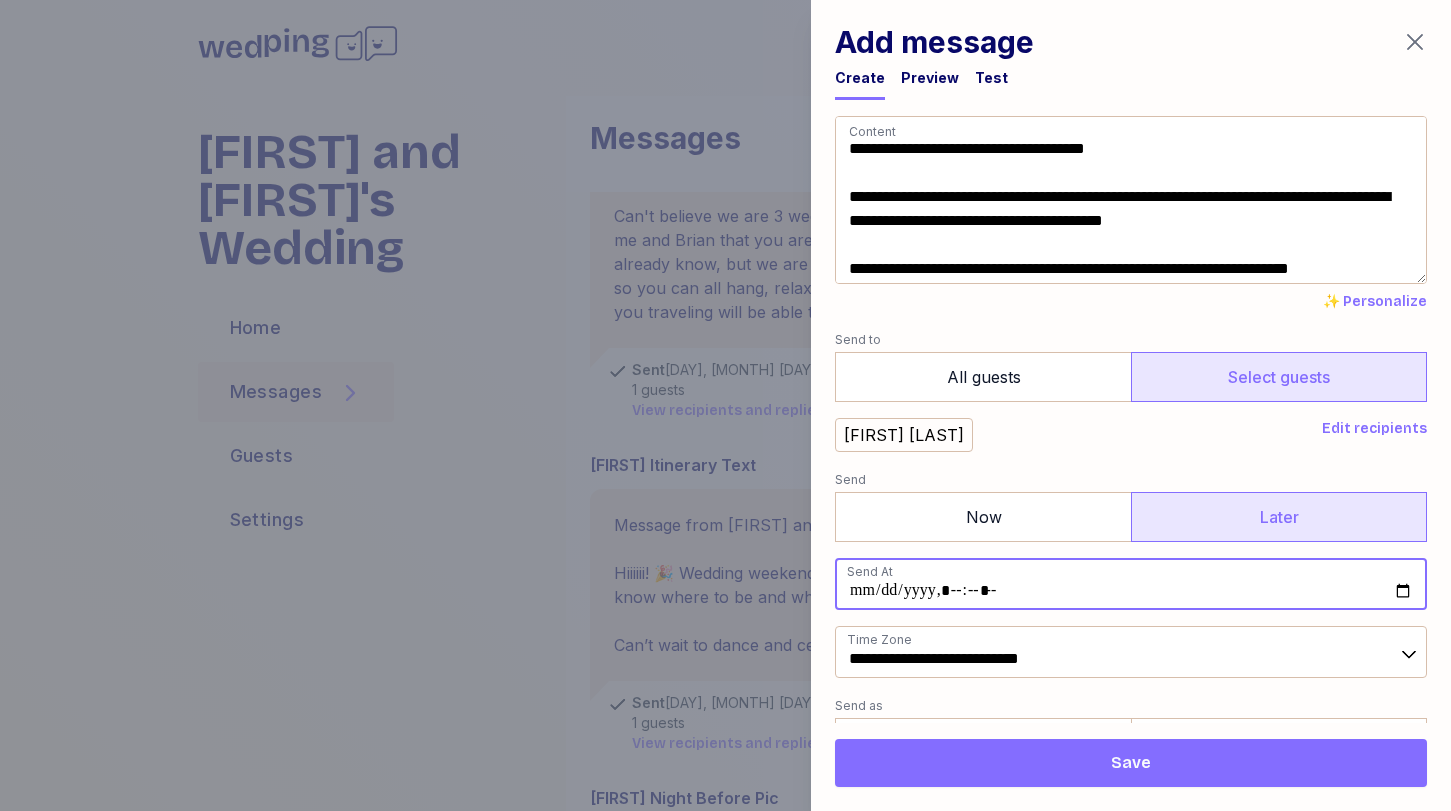 click at bounding box center (1131, 584) 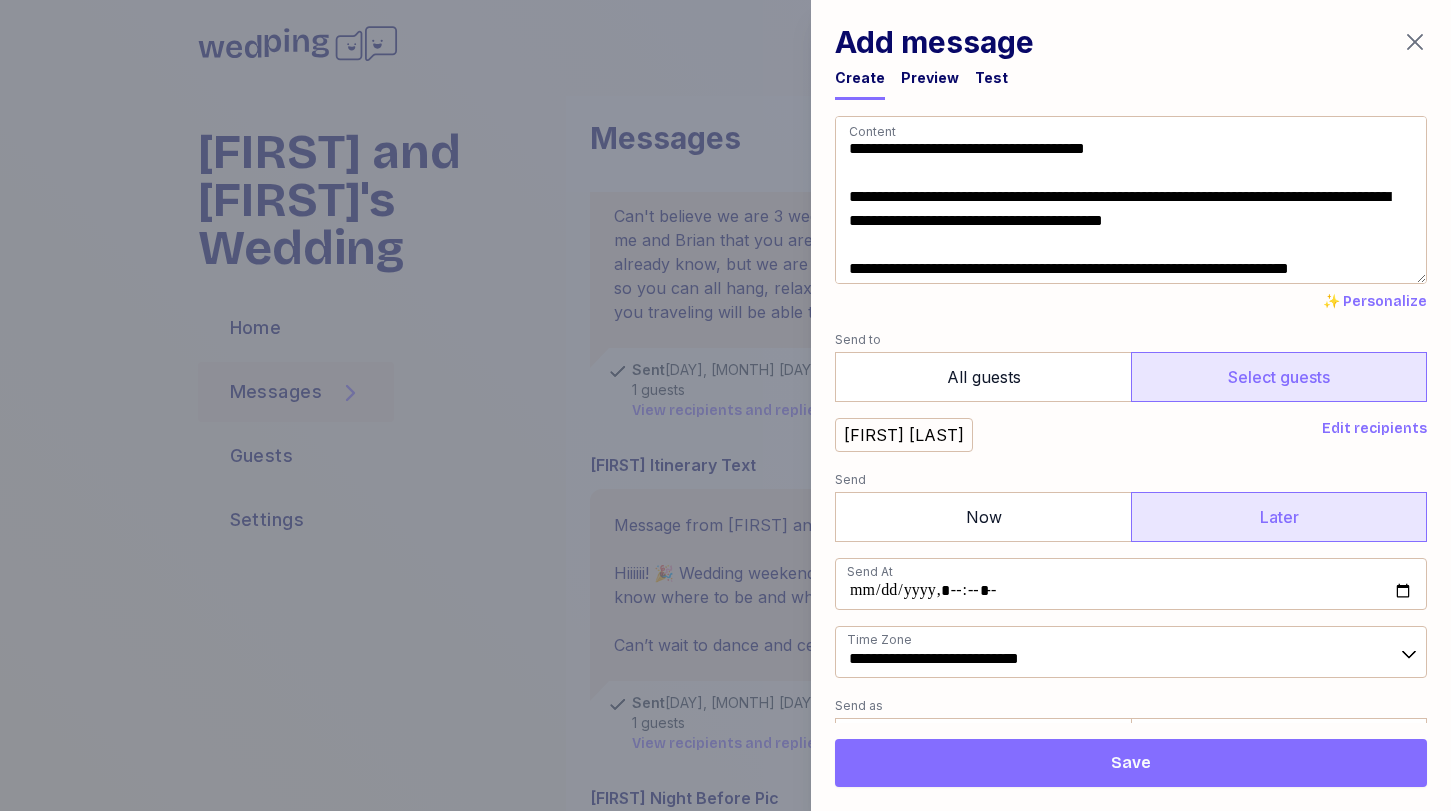 type on "**********" 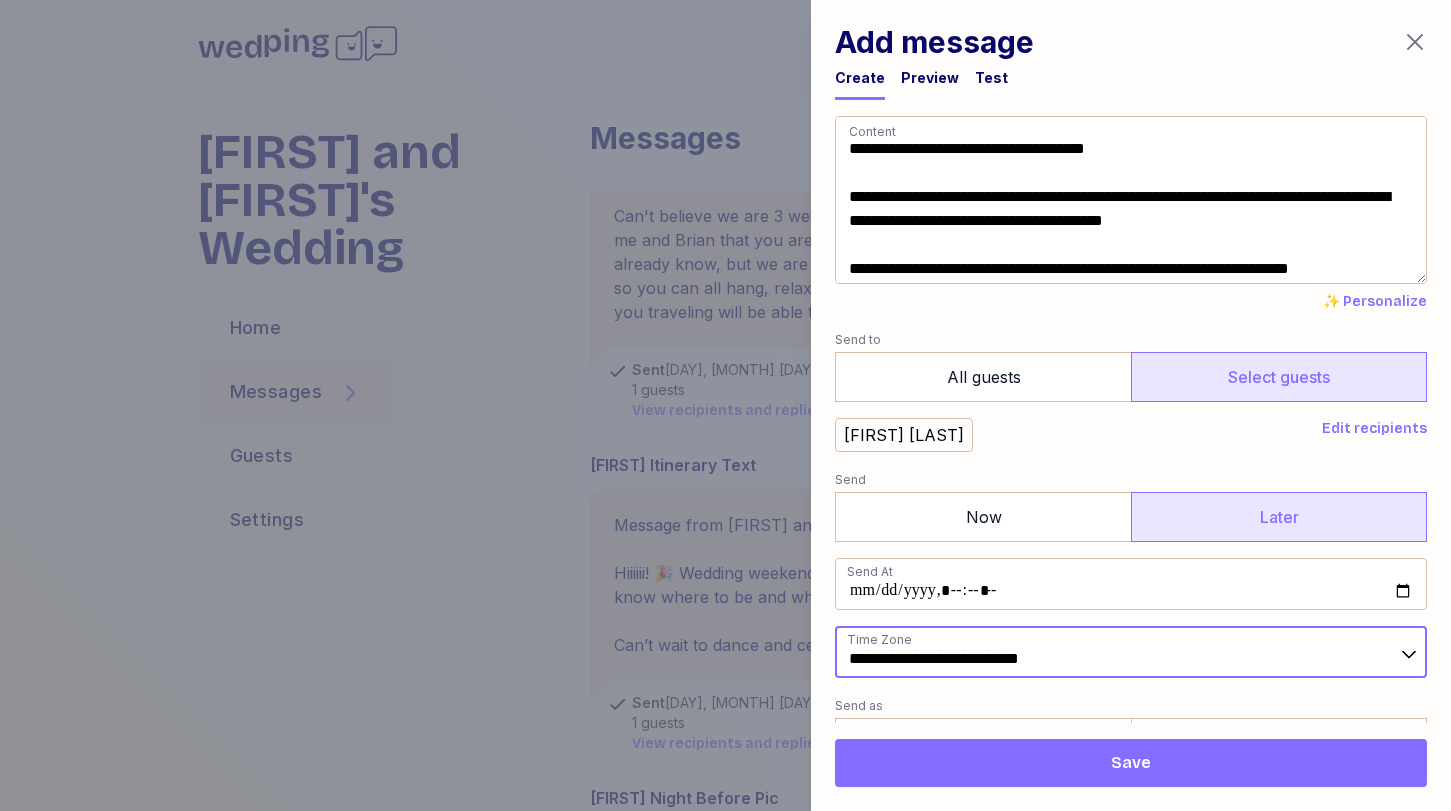 click on "**********" at bounding box center [1131, 652] 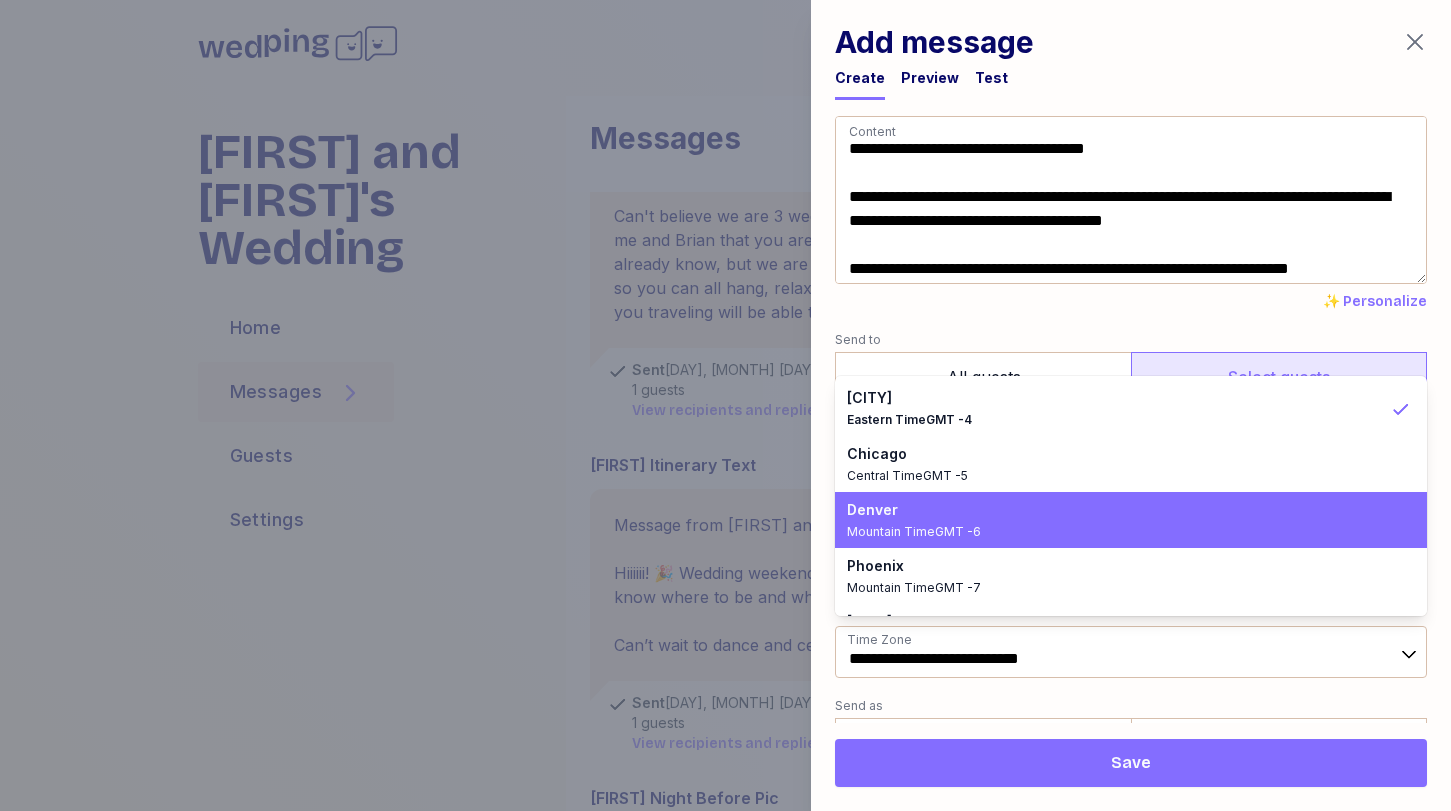 click on "Mountain Time  GMT   -6" at bounding box center (1119, 532) 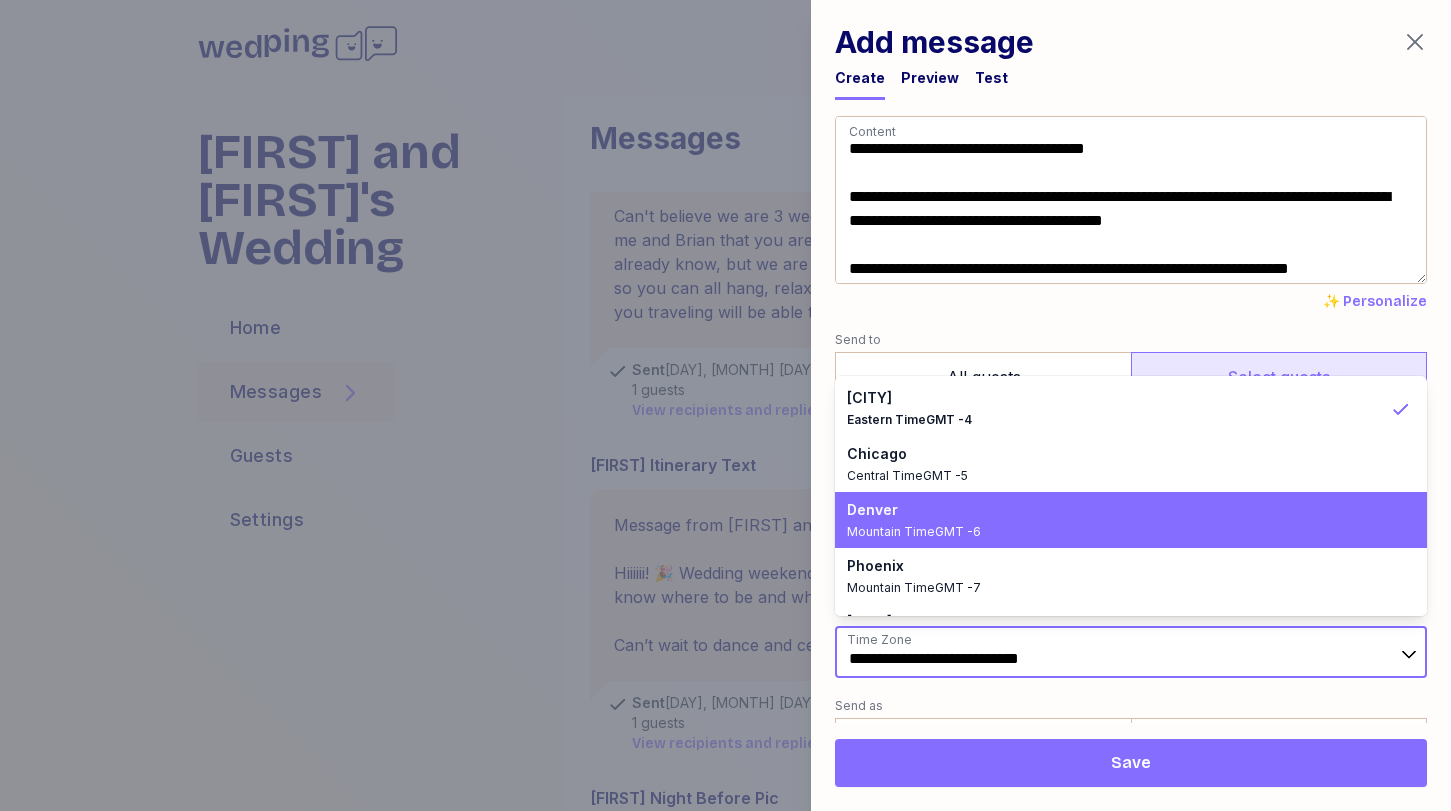 type on "**********" 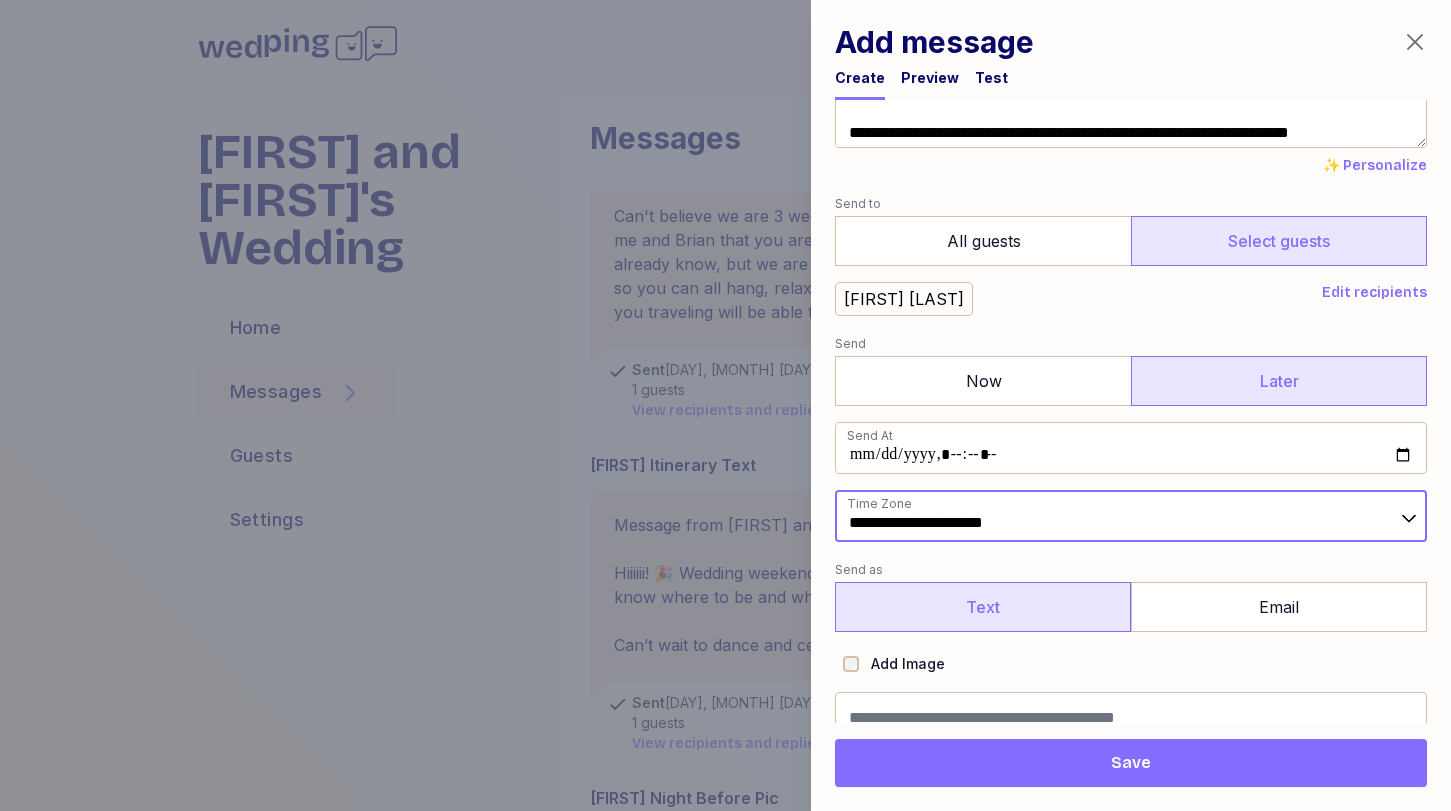 scroll, scrollTop: 157, scrollLeft: 0, axis: vertical 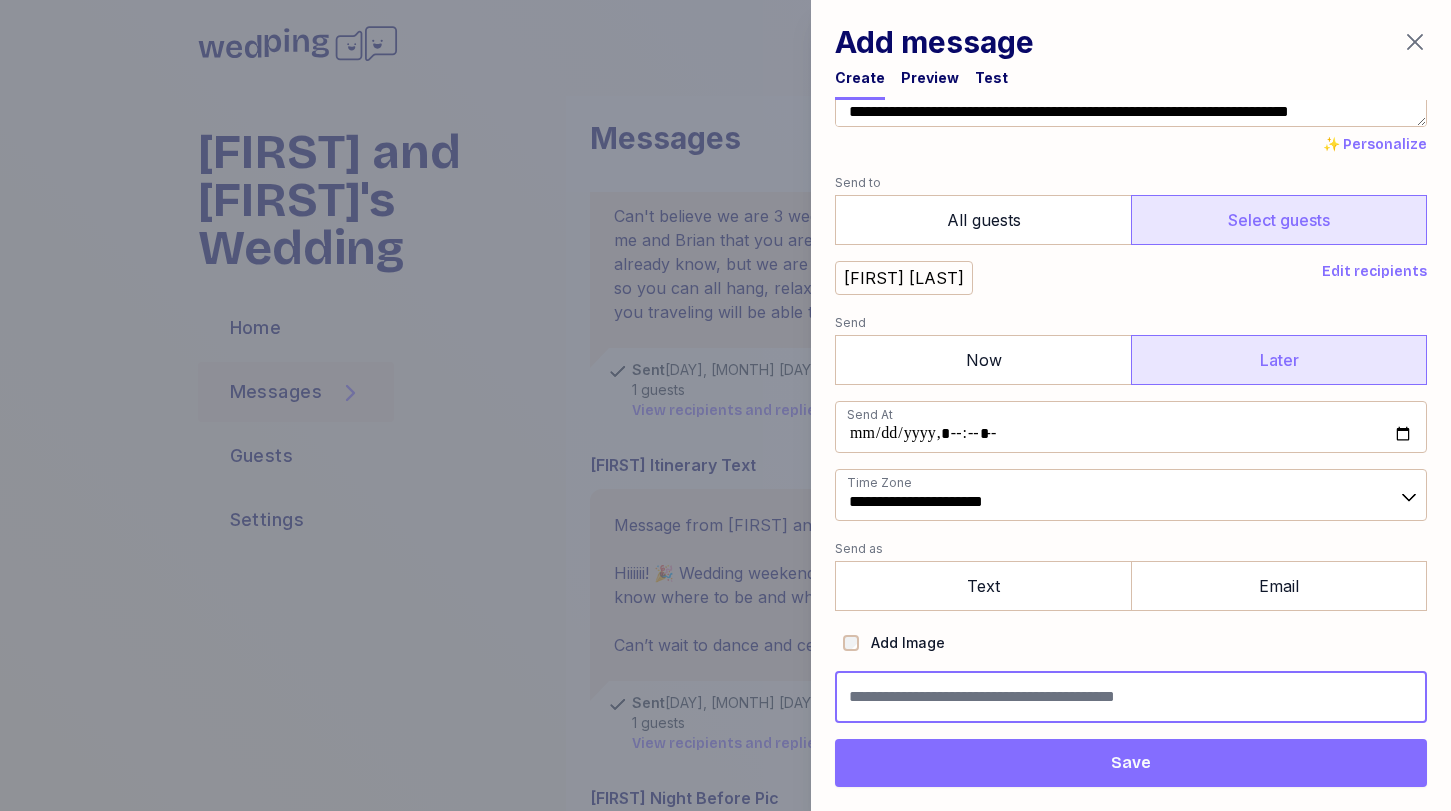click at bounding box center (1131, 697) 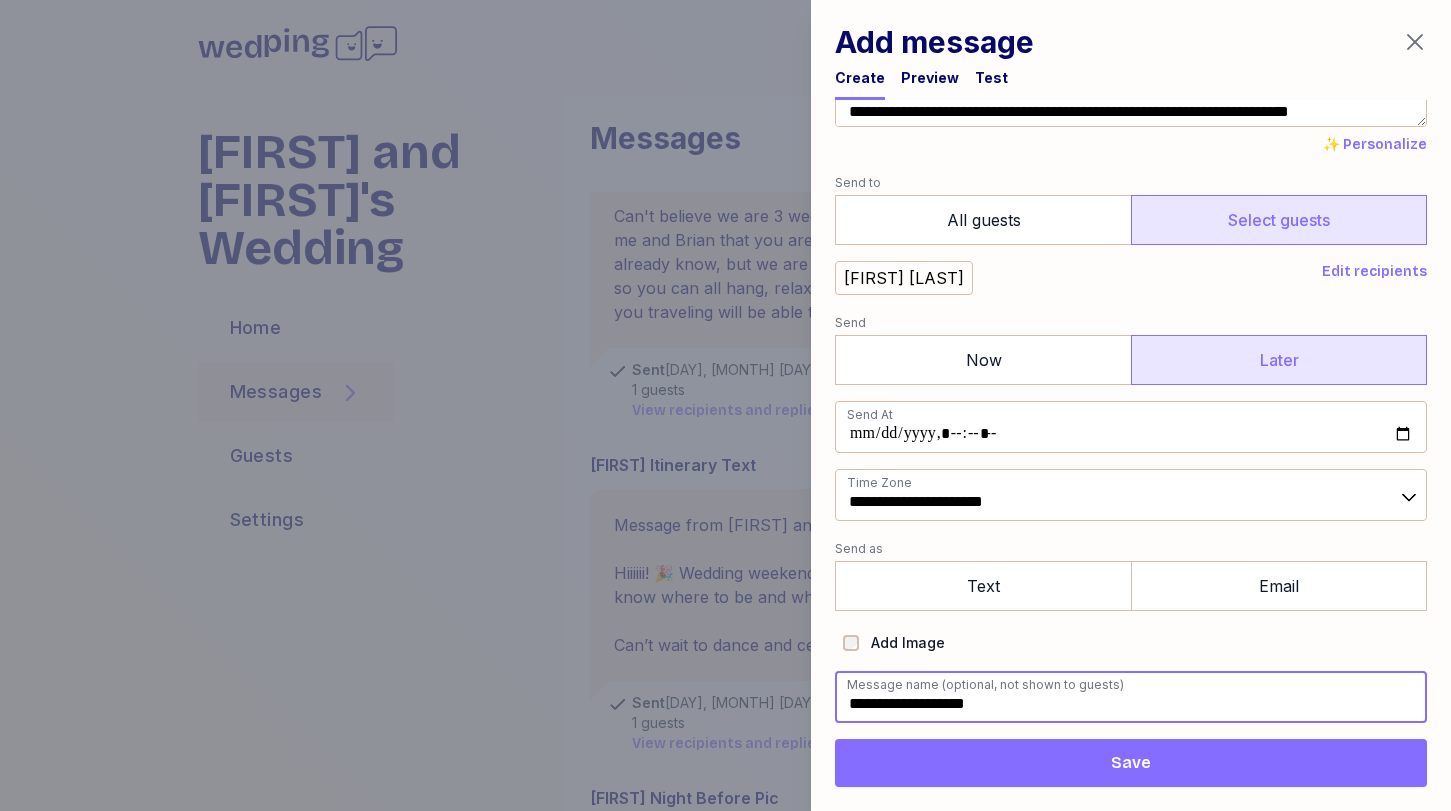 type on "**********" 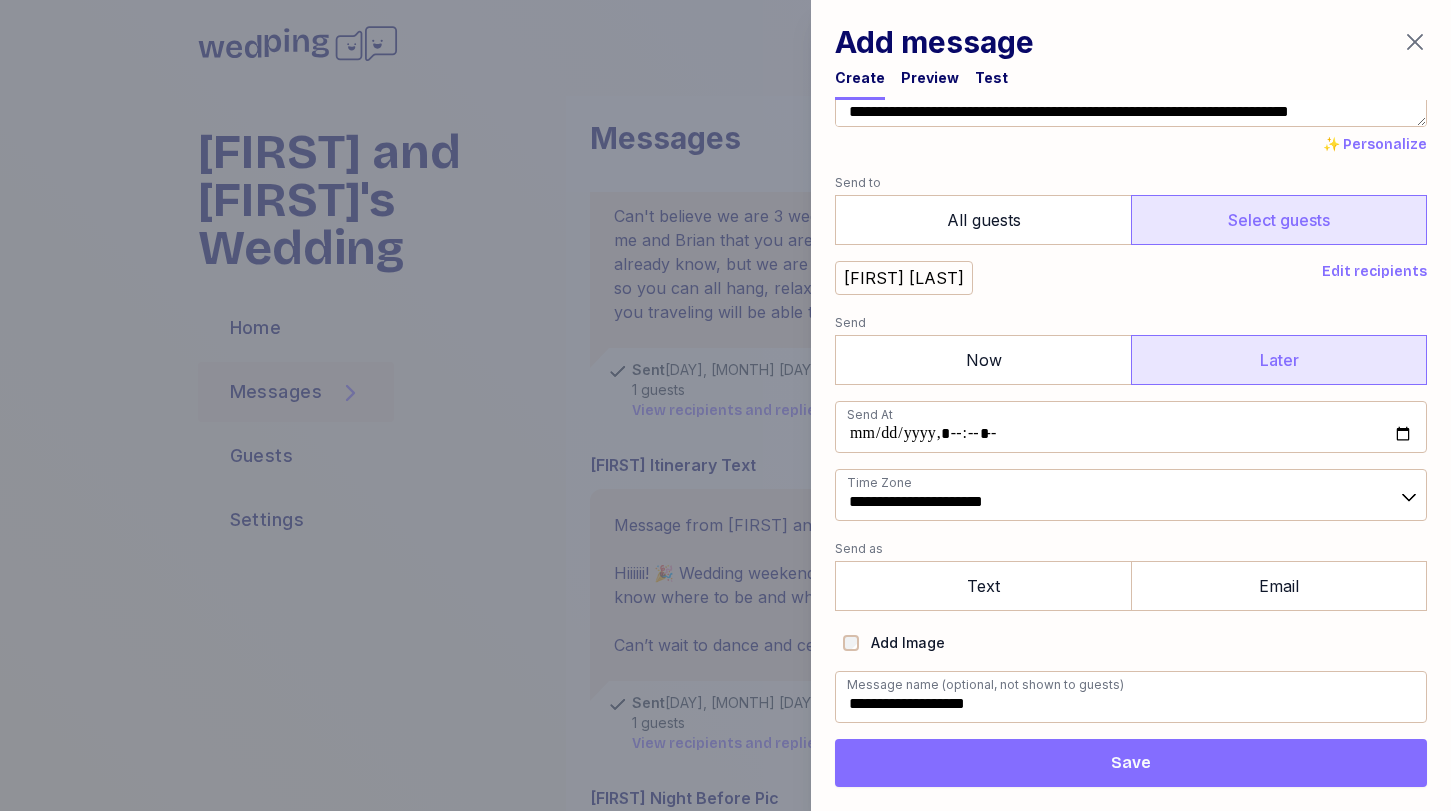 click on "Save" at bounding box center [1131, 763] 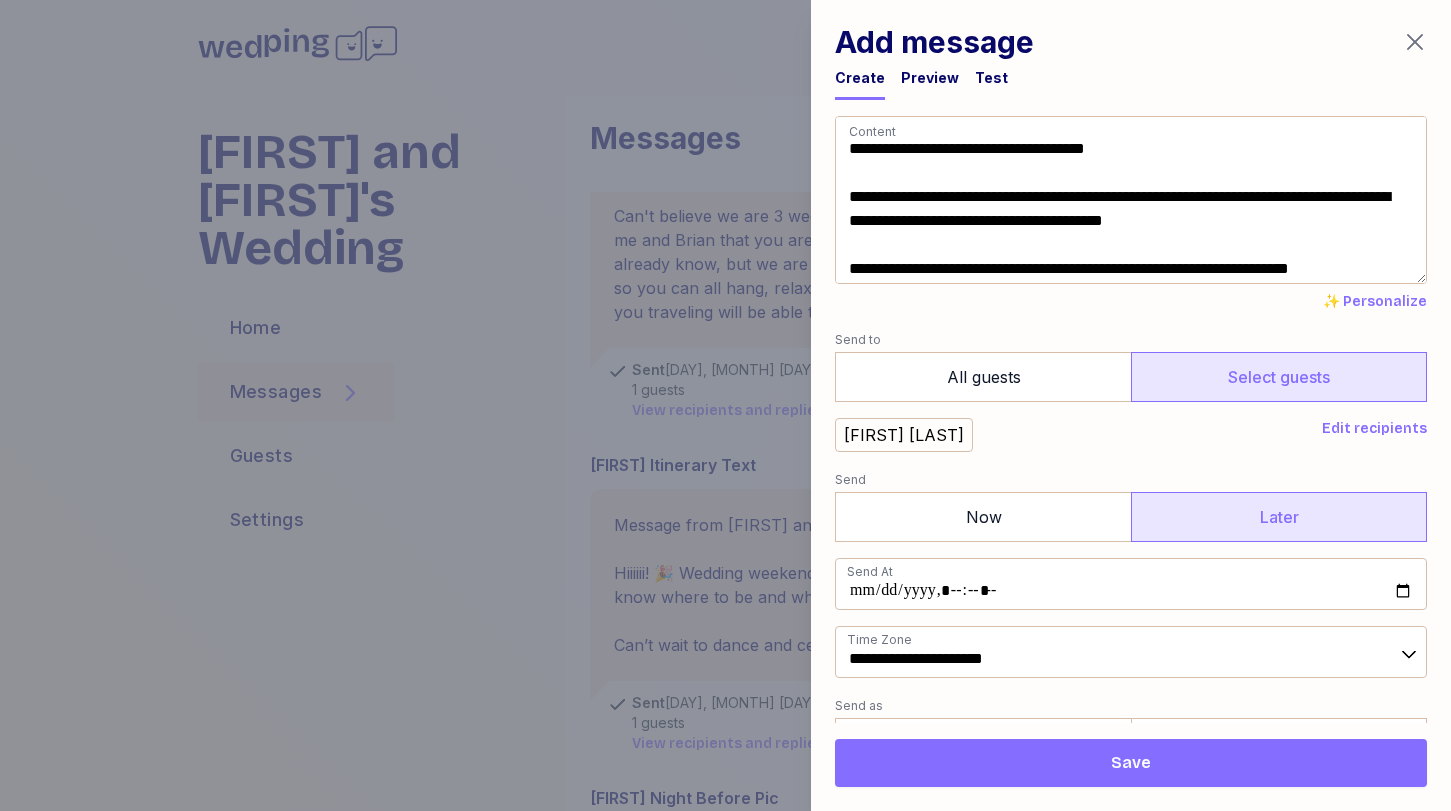 scroll, scrollTop: 157, scrollLeft: 0, axis: vertical 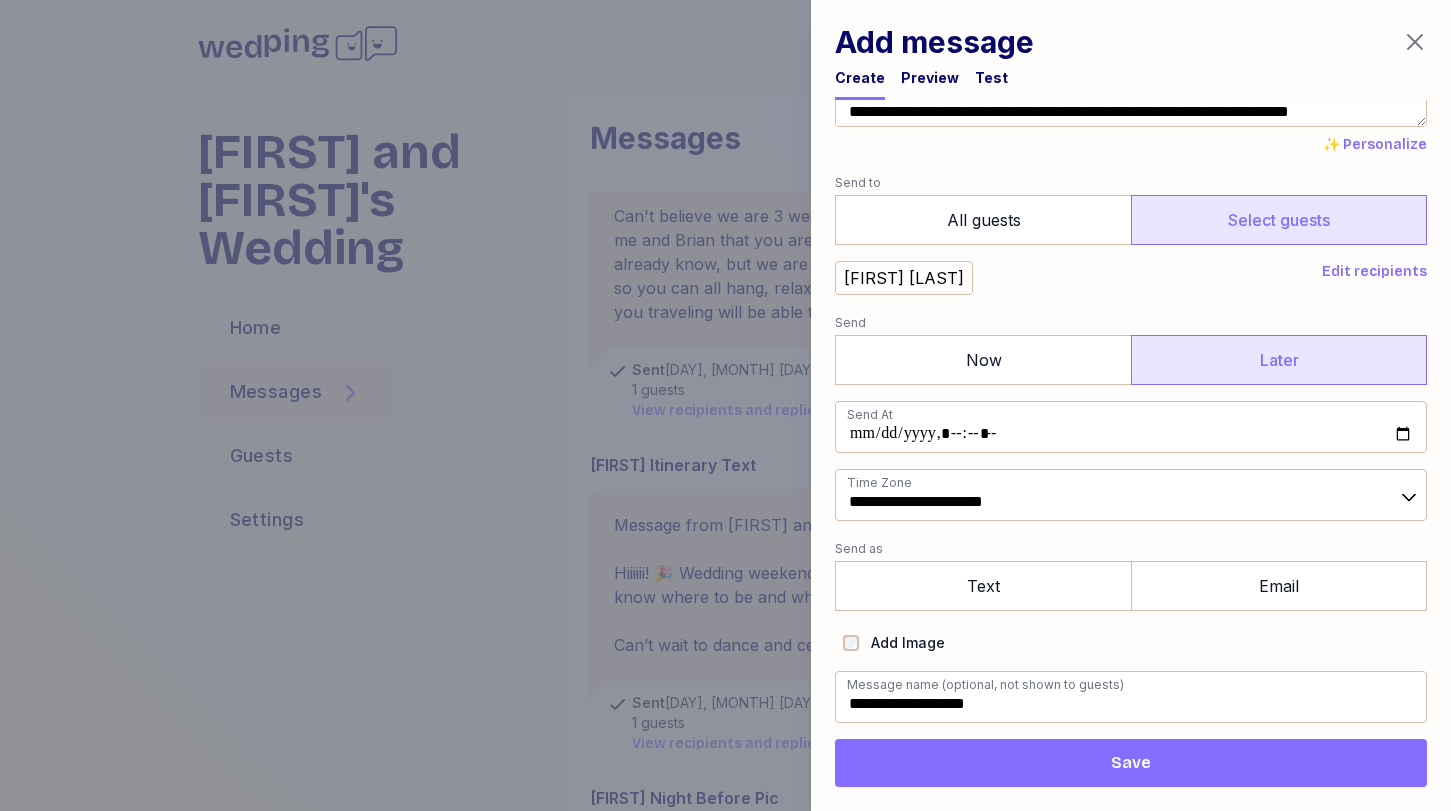 click on "Save" at bounding box center [1131, 763] 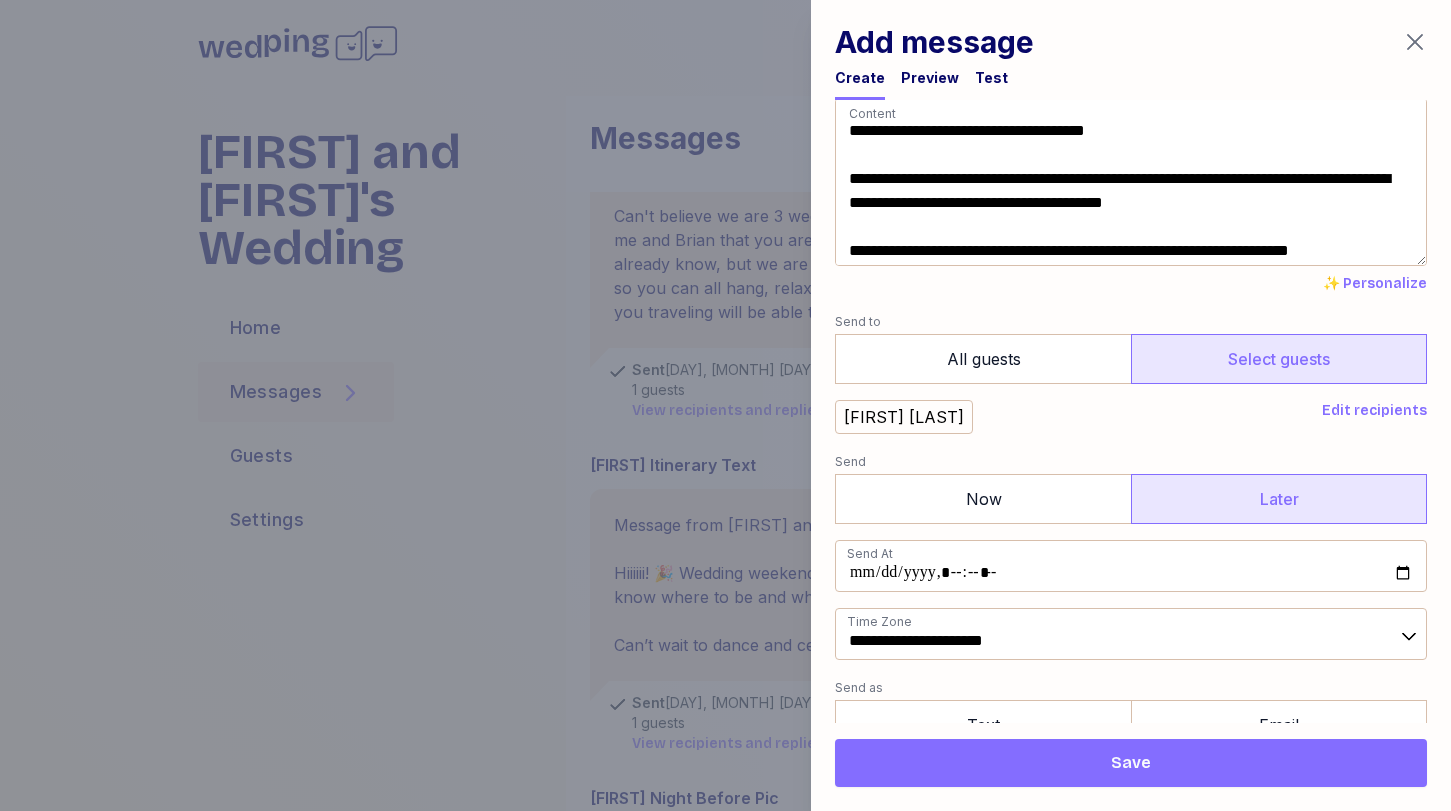 scroll, scrollTop: 0, scrollLeft: 0, axis: both 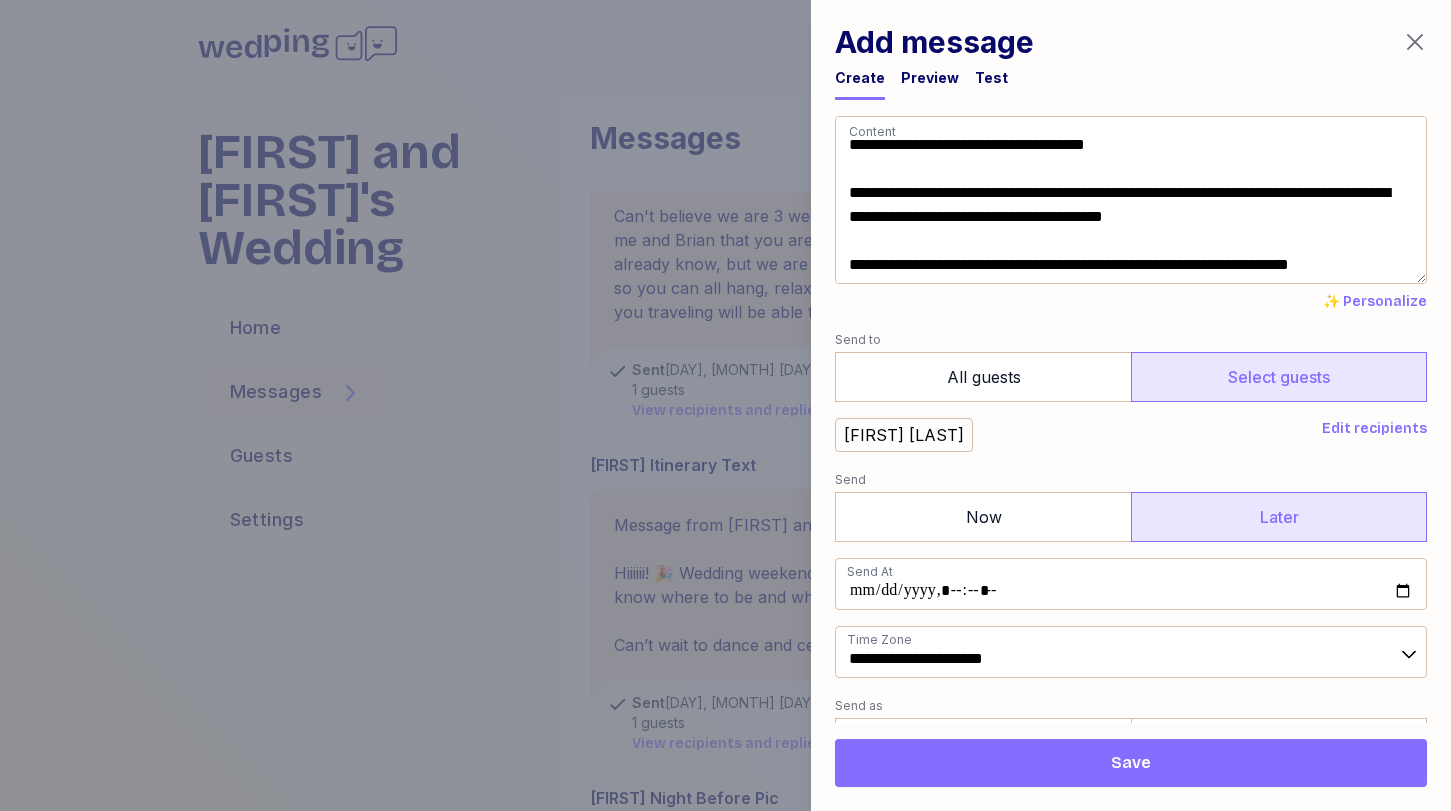 click on "Save" at bounding box center (1131, 763) 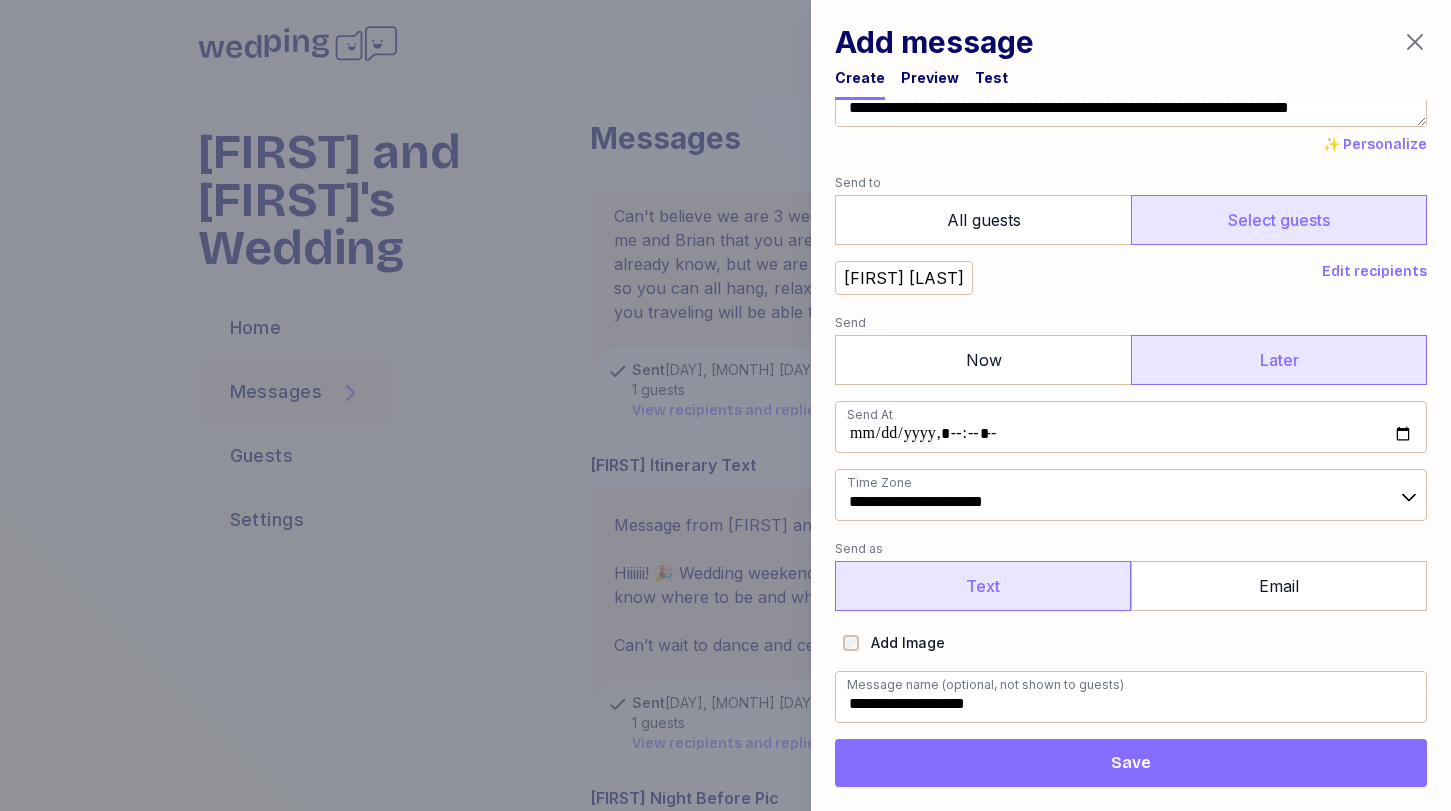 click on "Text" at bounding box center (983, 586) 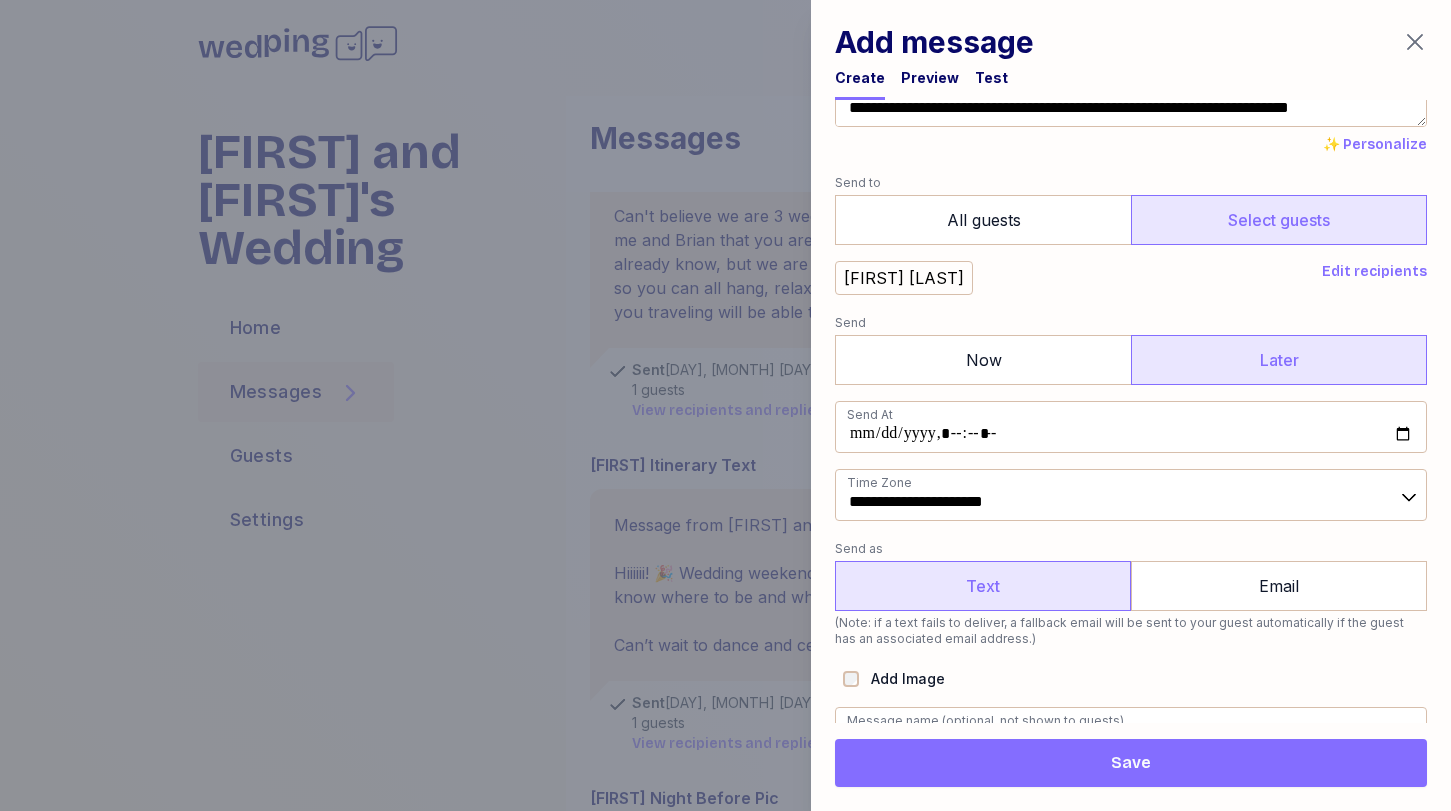 scroll, scrollTop: 193, scrollLeft: 0, axis: vertical 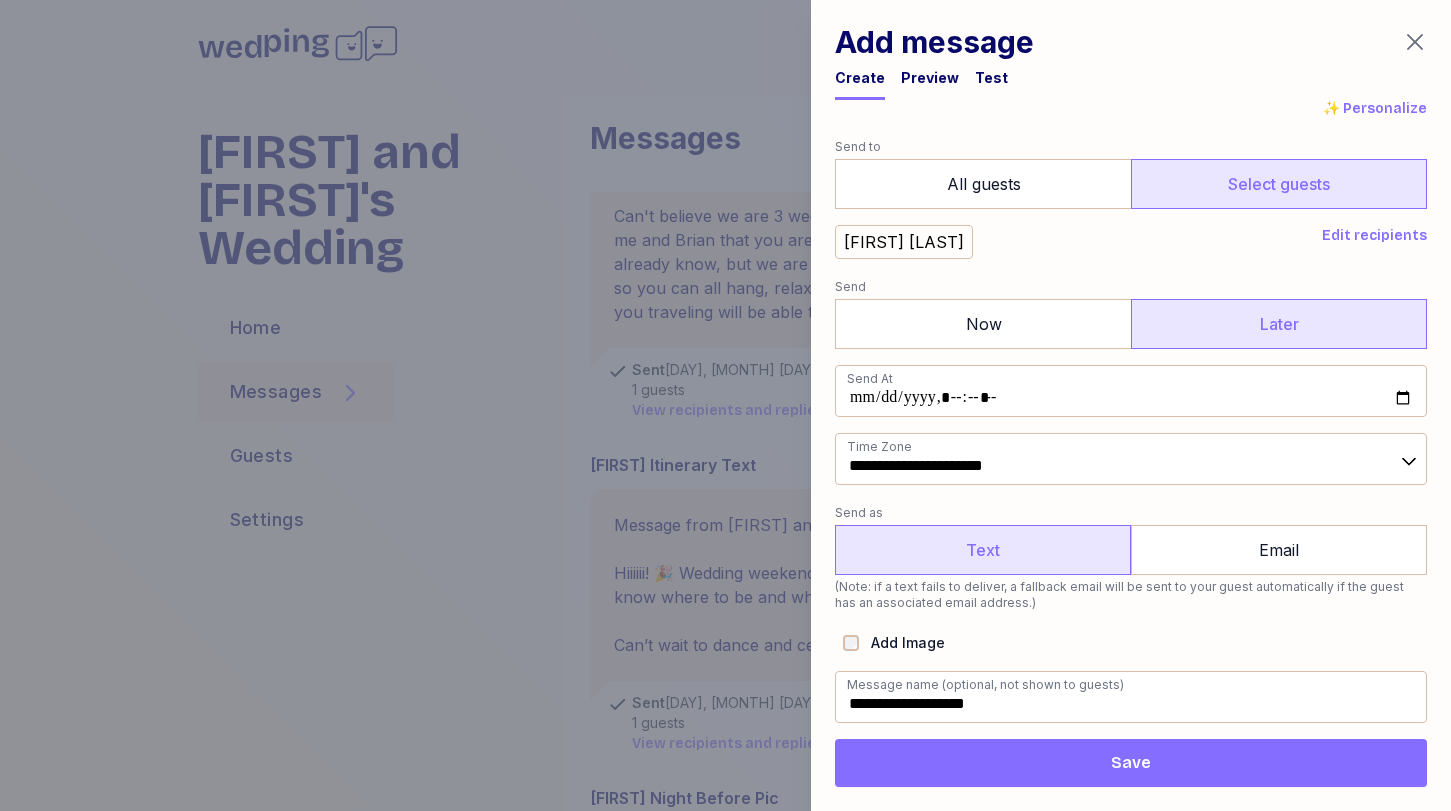 click on "Save" at bounding box center (1131, 763) 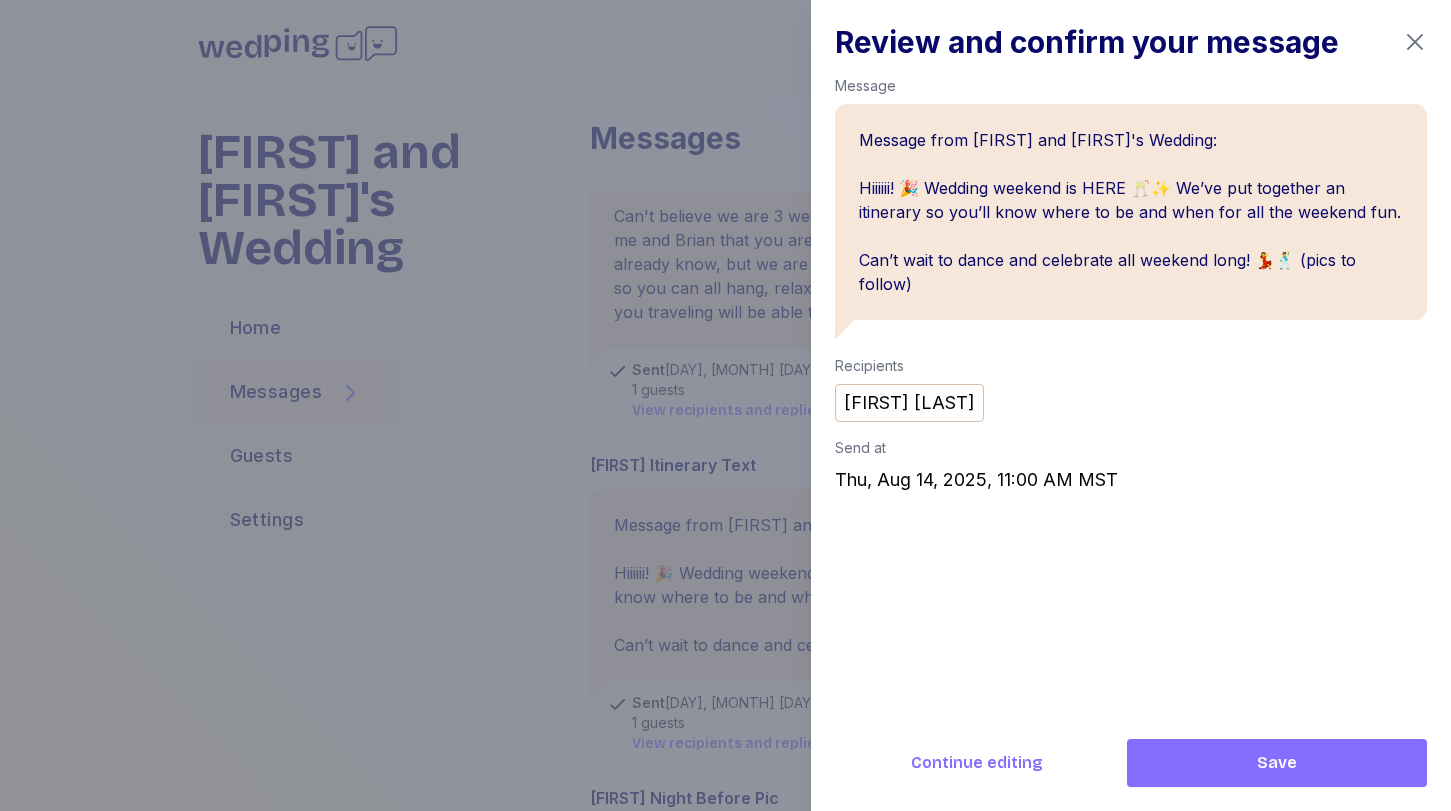 click on "Save" at bounding box center [1277, 763] 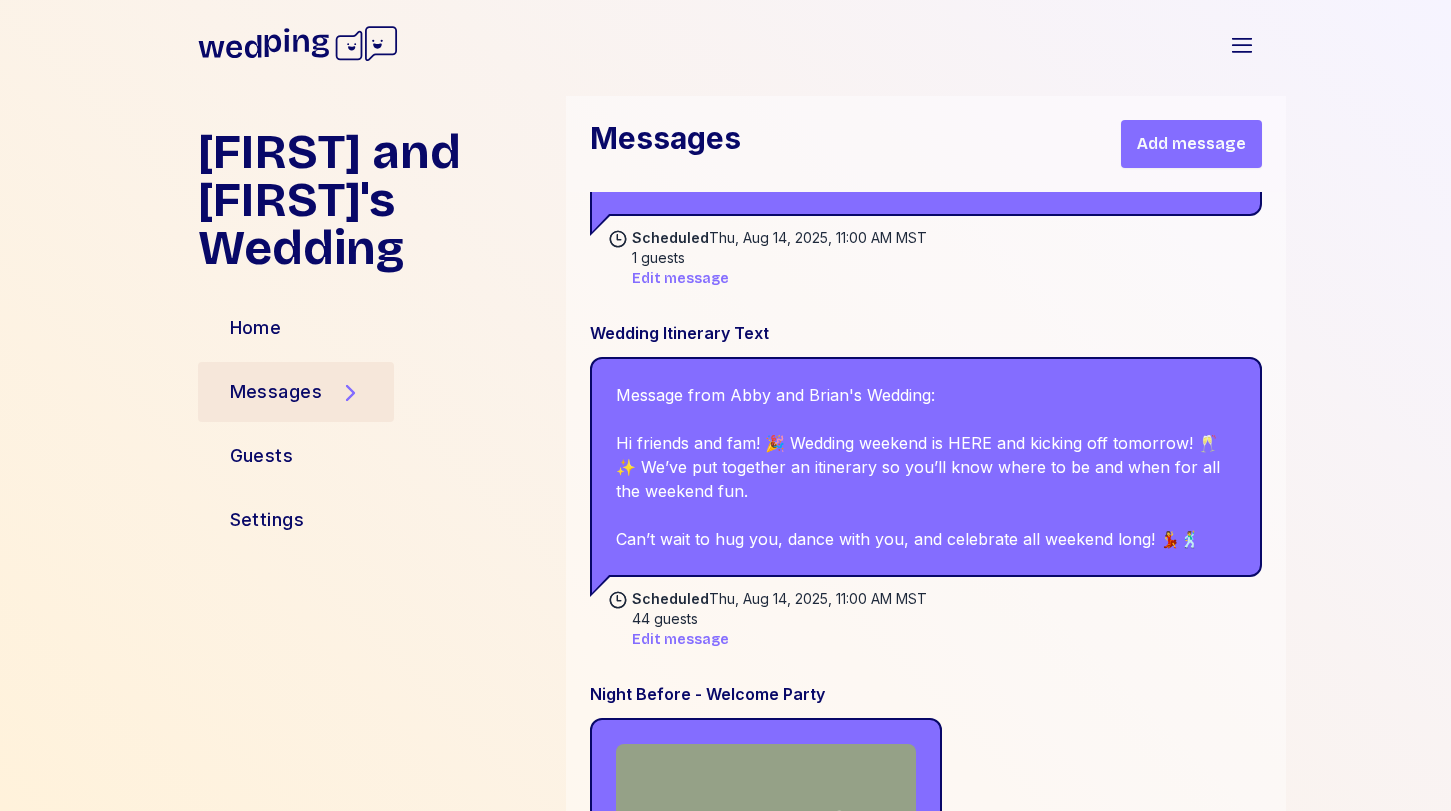 scroll, scrollTop: 4148, scrollLeft: 0, axis: vertical 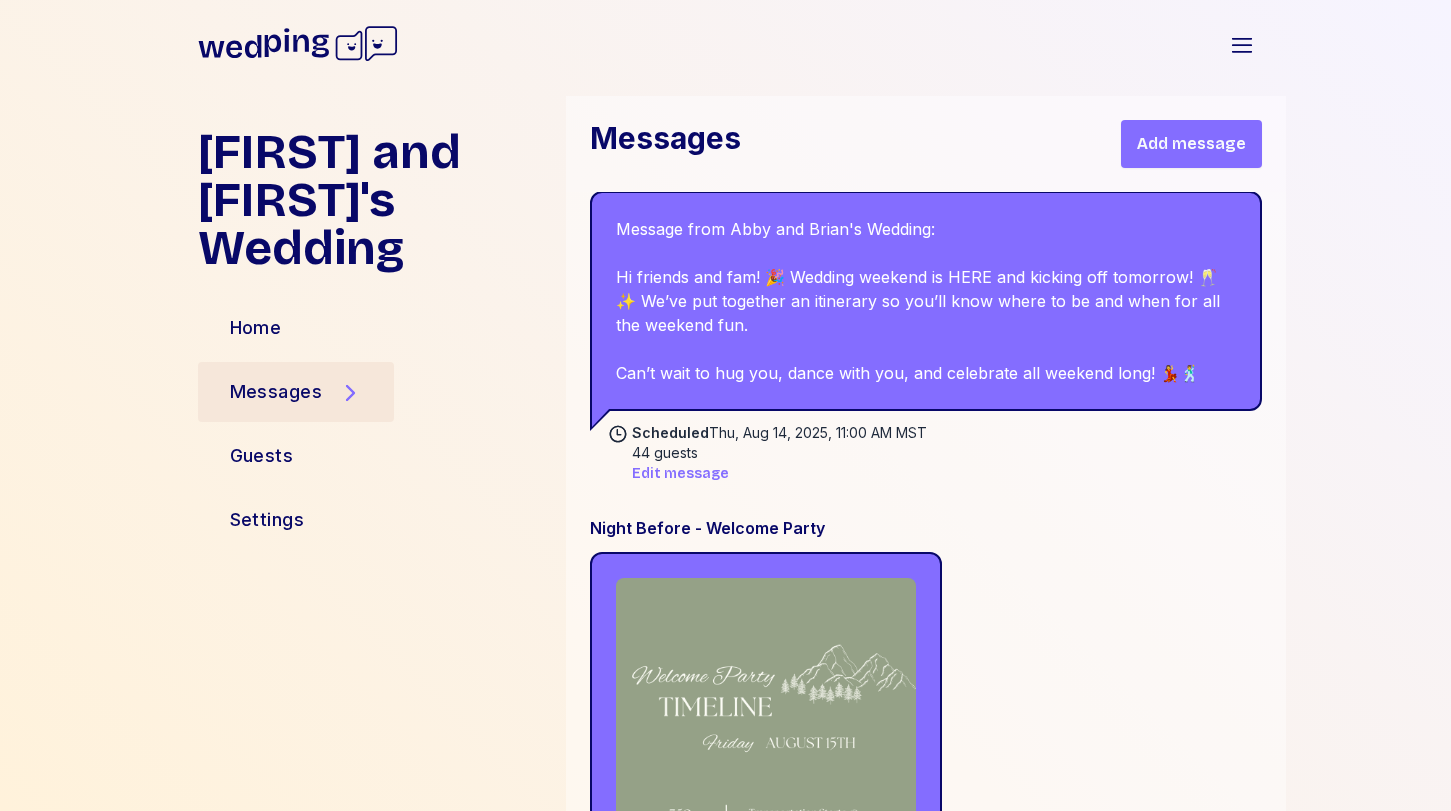 click on "Add message" at bounding box center (1191, 144) 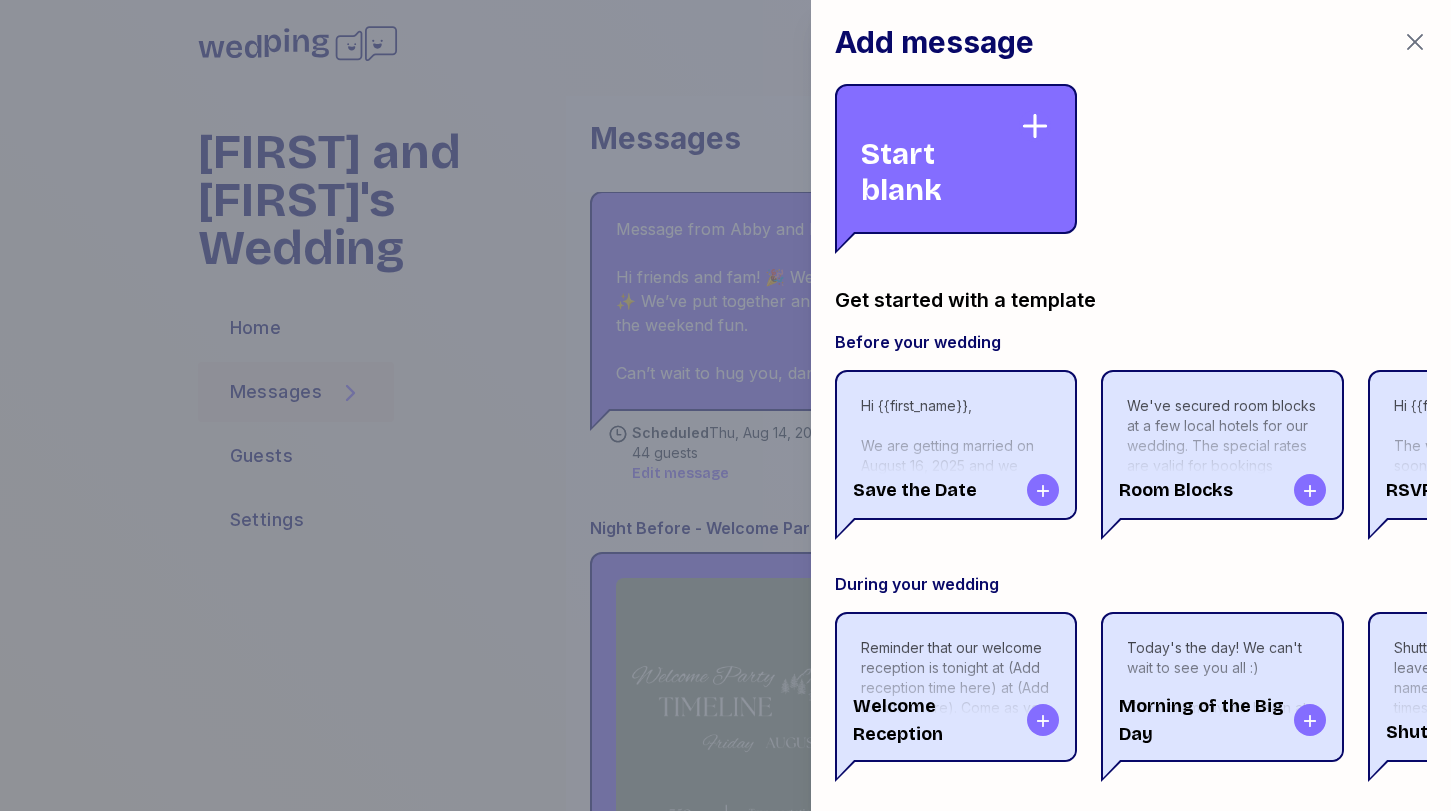 click on "Start blank" at bounding box center [940, 159] 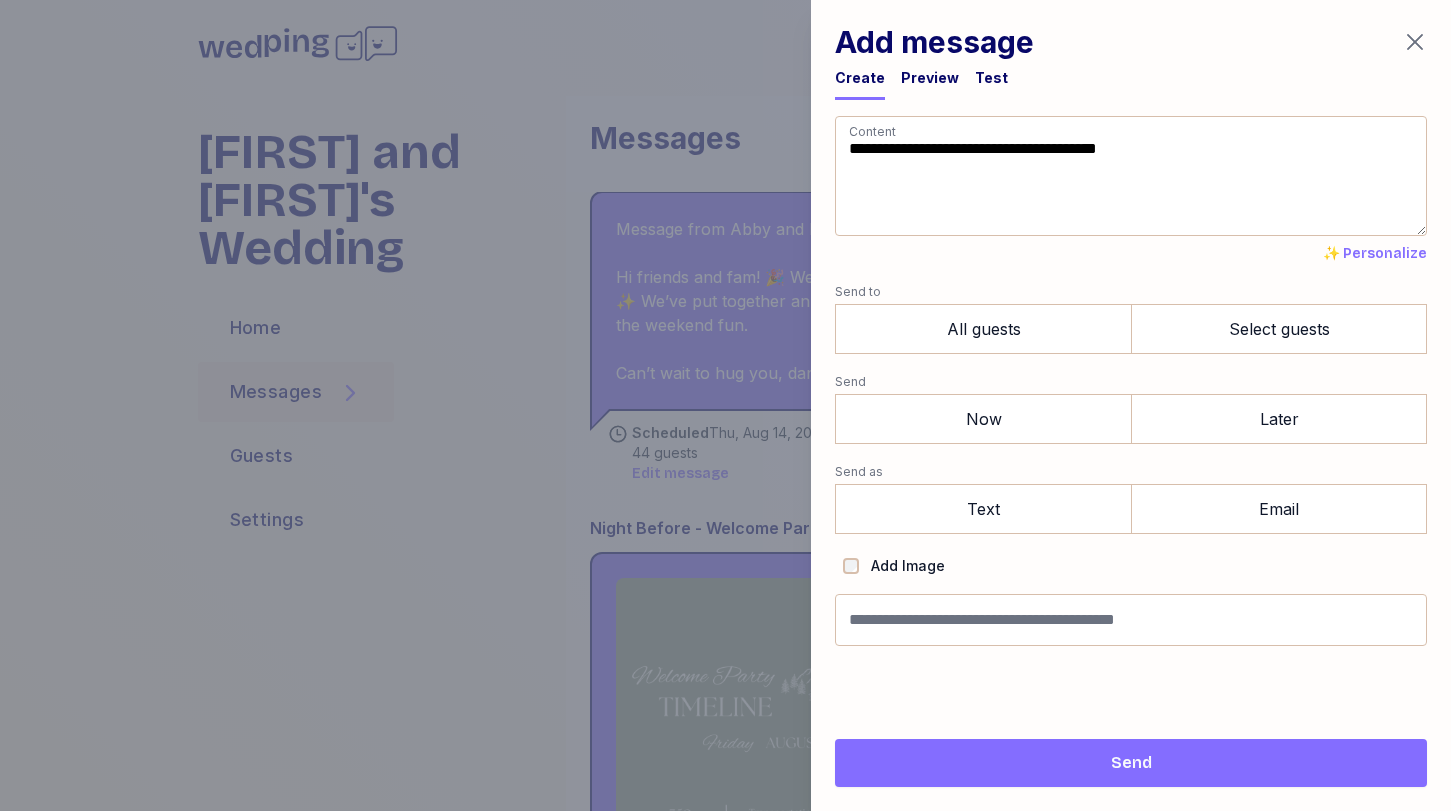 drag, startPoint x: 1126, startPoint y: 205, endPoint x: 743, endPoint y: 96, distance: 398.2085 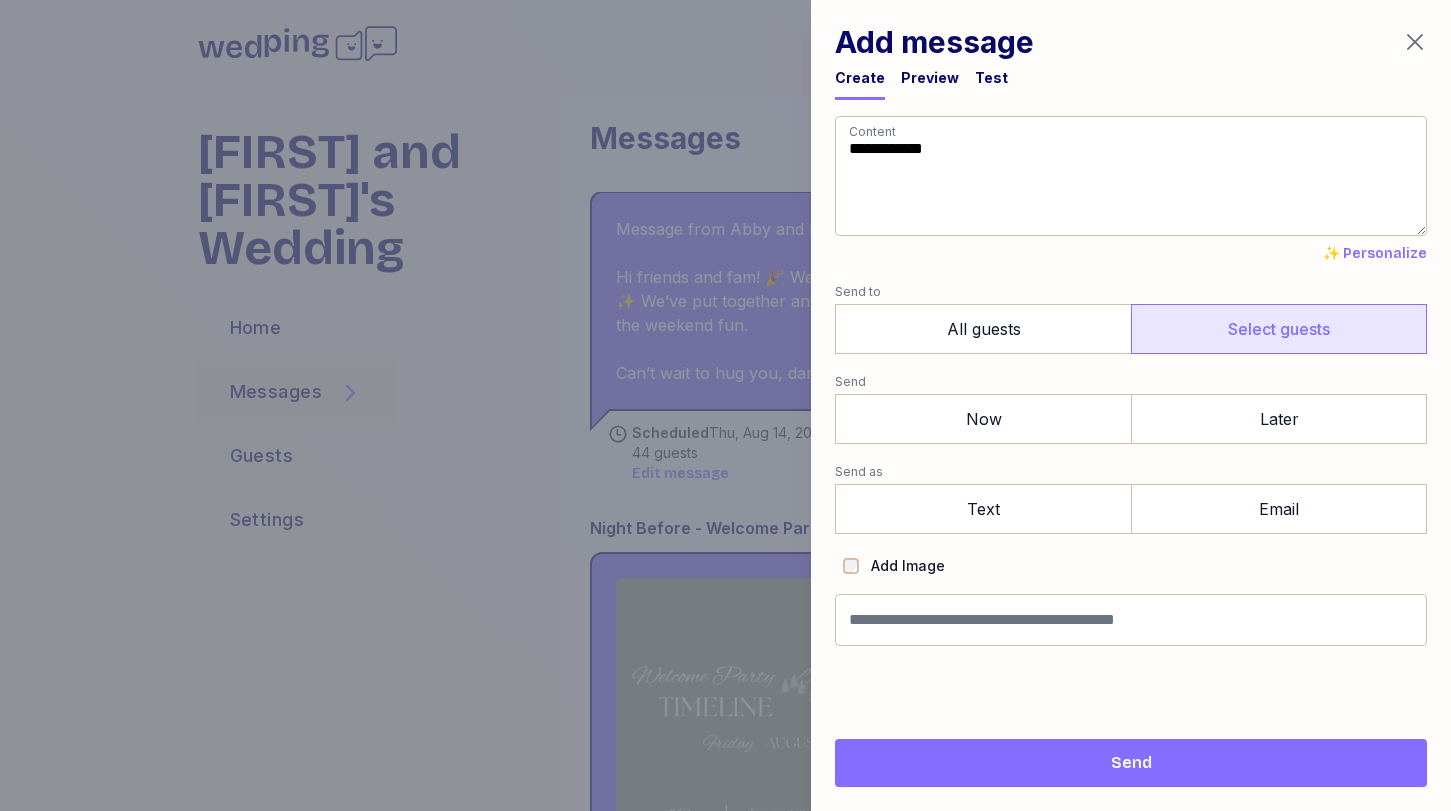 type on "**********" 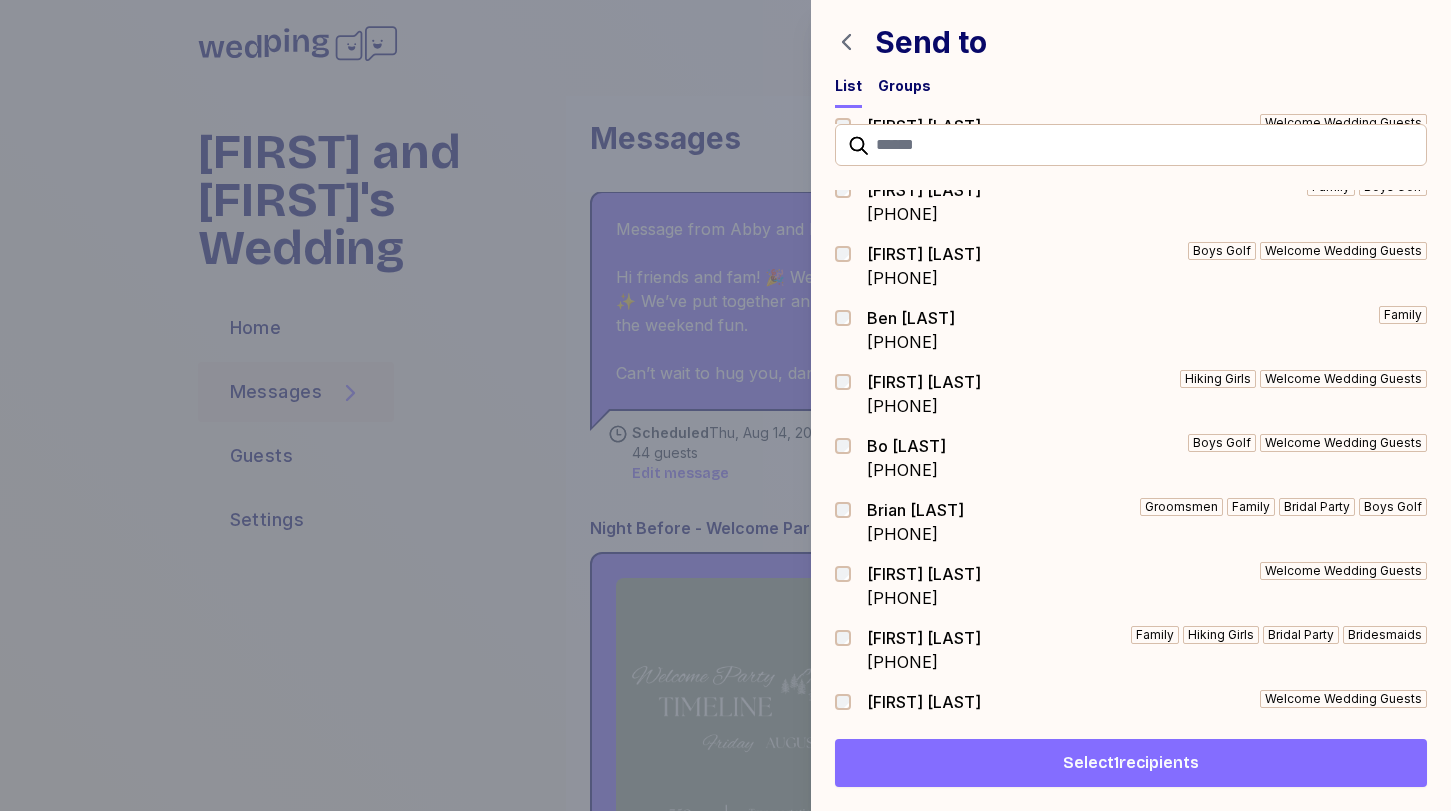scroll, scrollTop: 471, scrollLeft: 0, axis: vertical 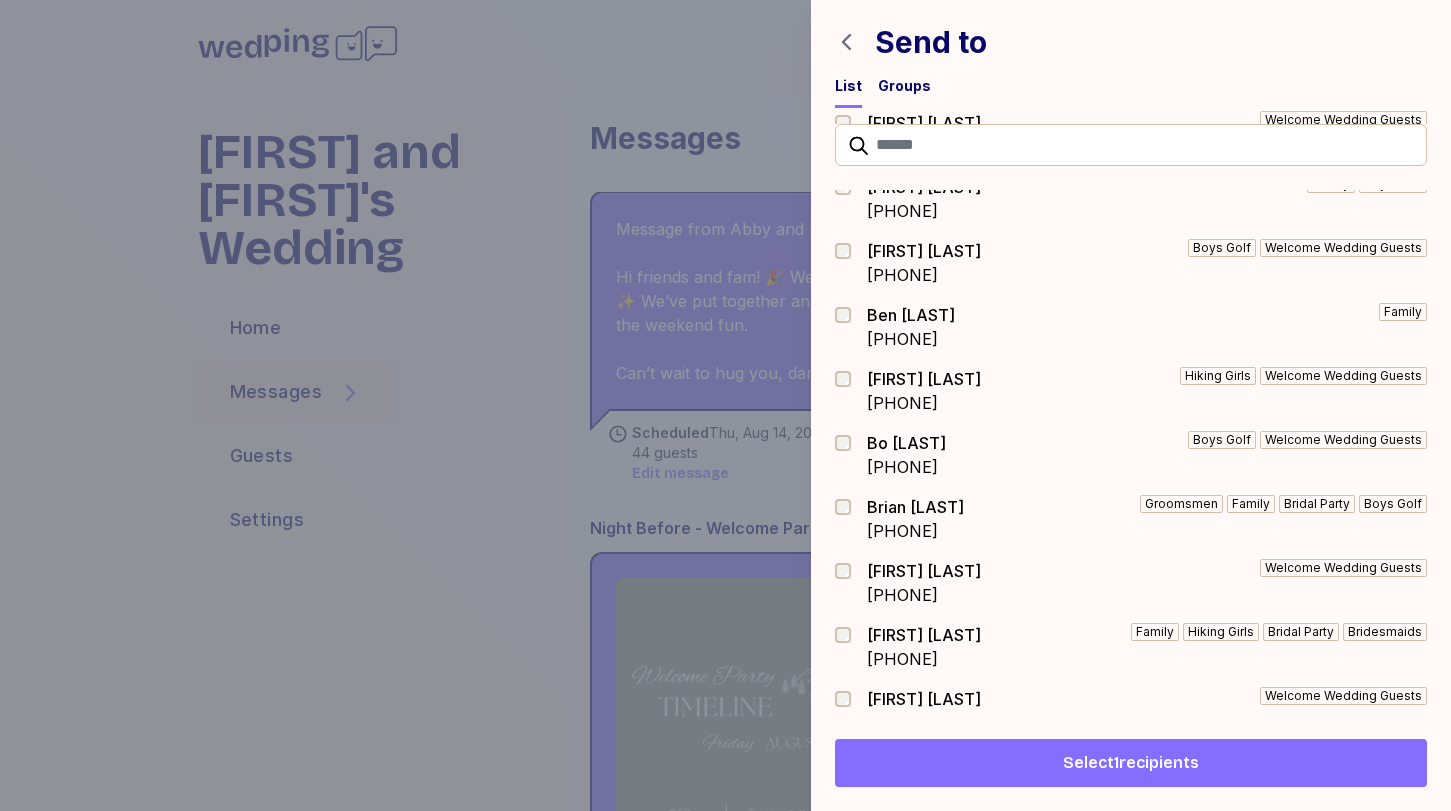 click on "Select  1  recipients" at bounding box center [1131, 763] 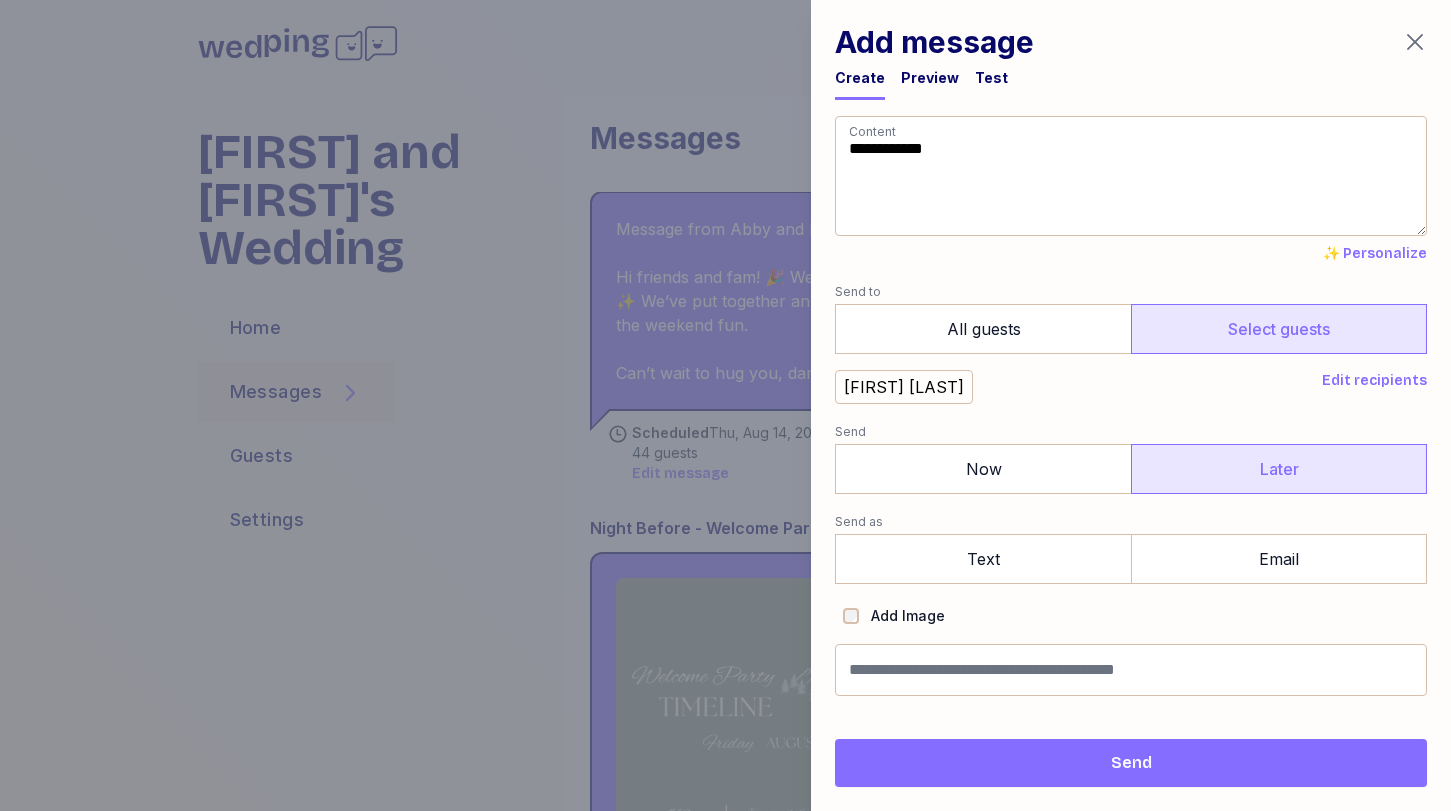 click on "Later" at bounding box center [1279, 469] 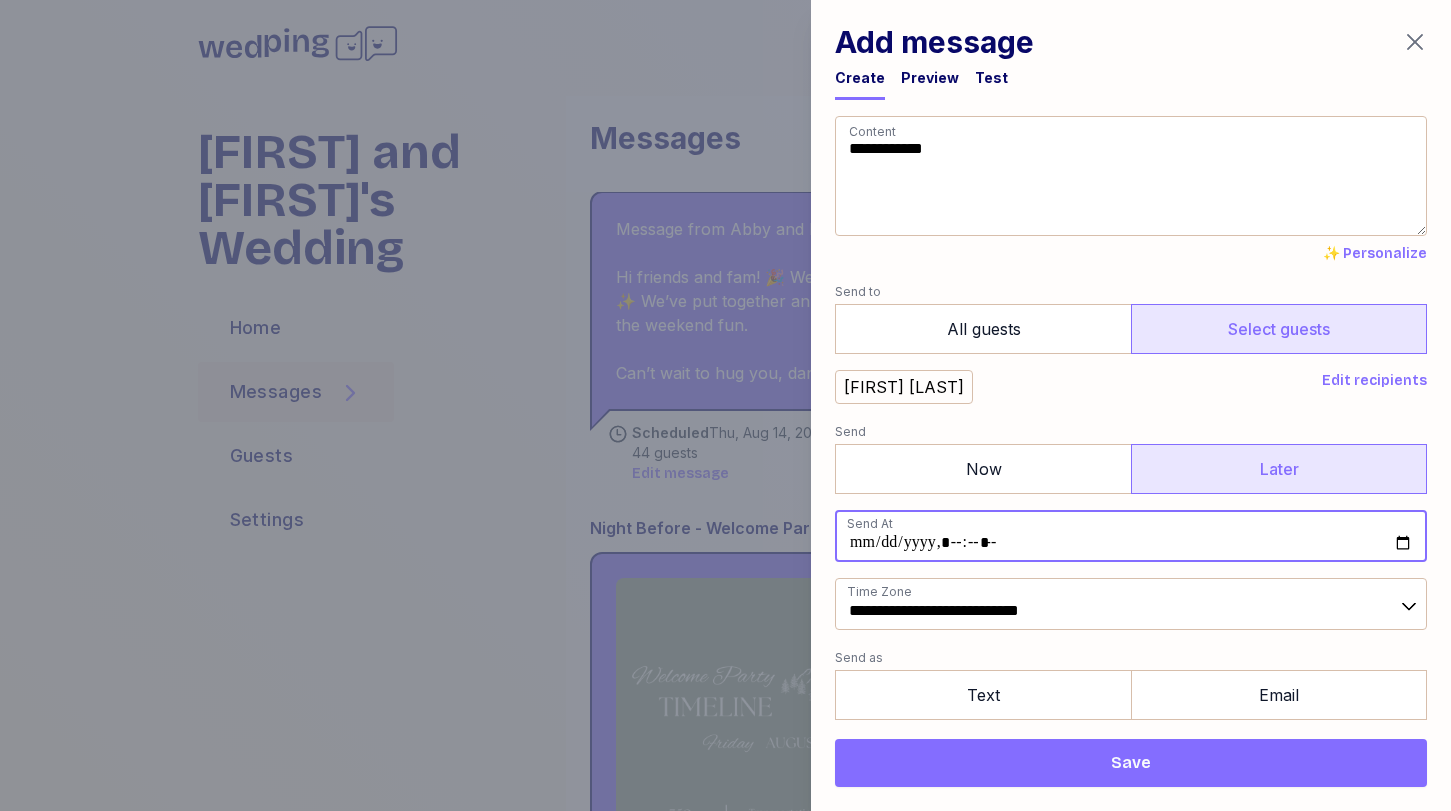 click at bounding box center (1131, 536) 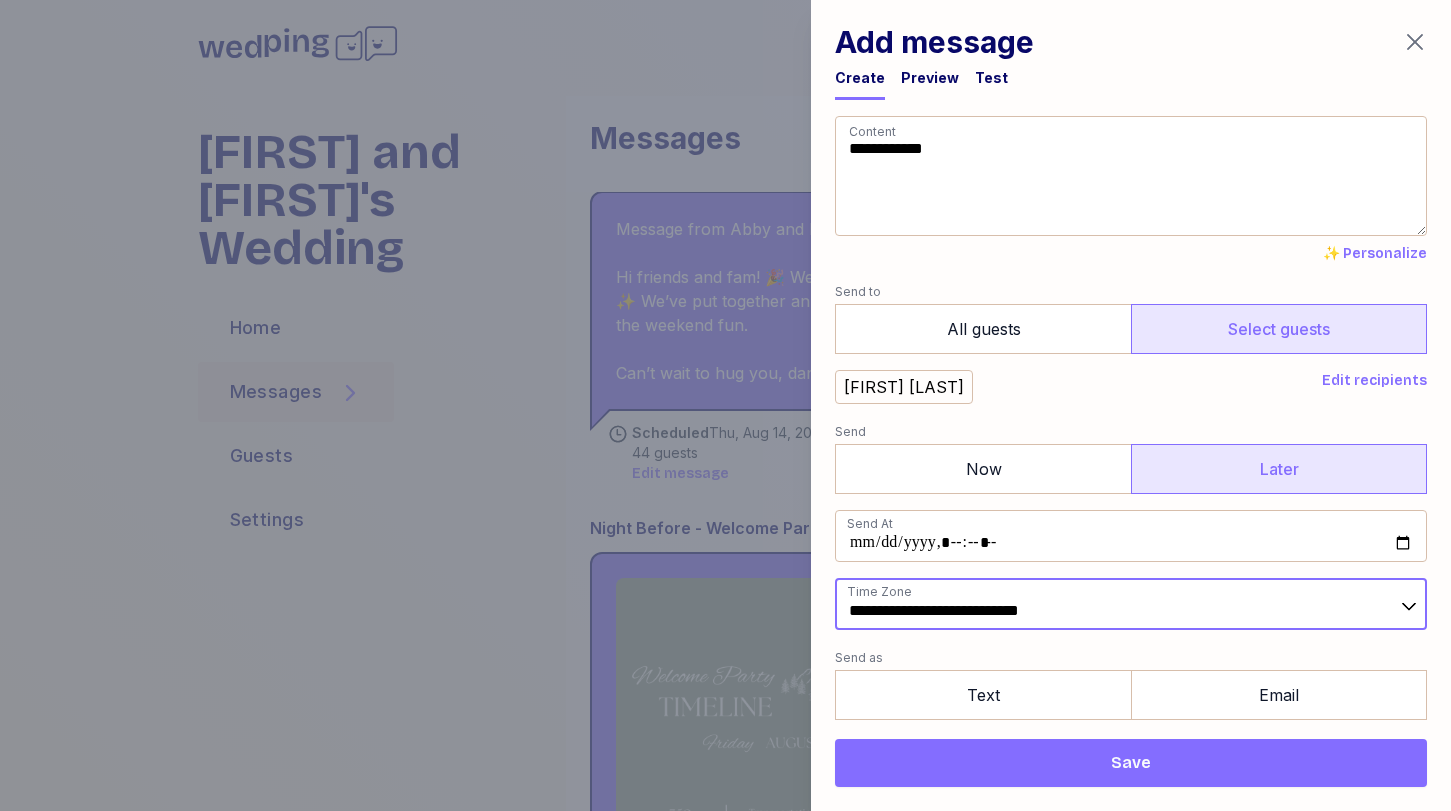 type on "**********" 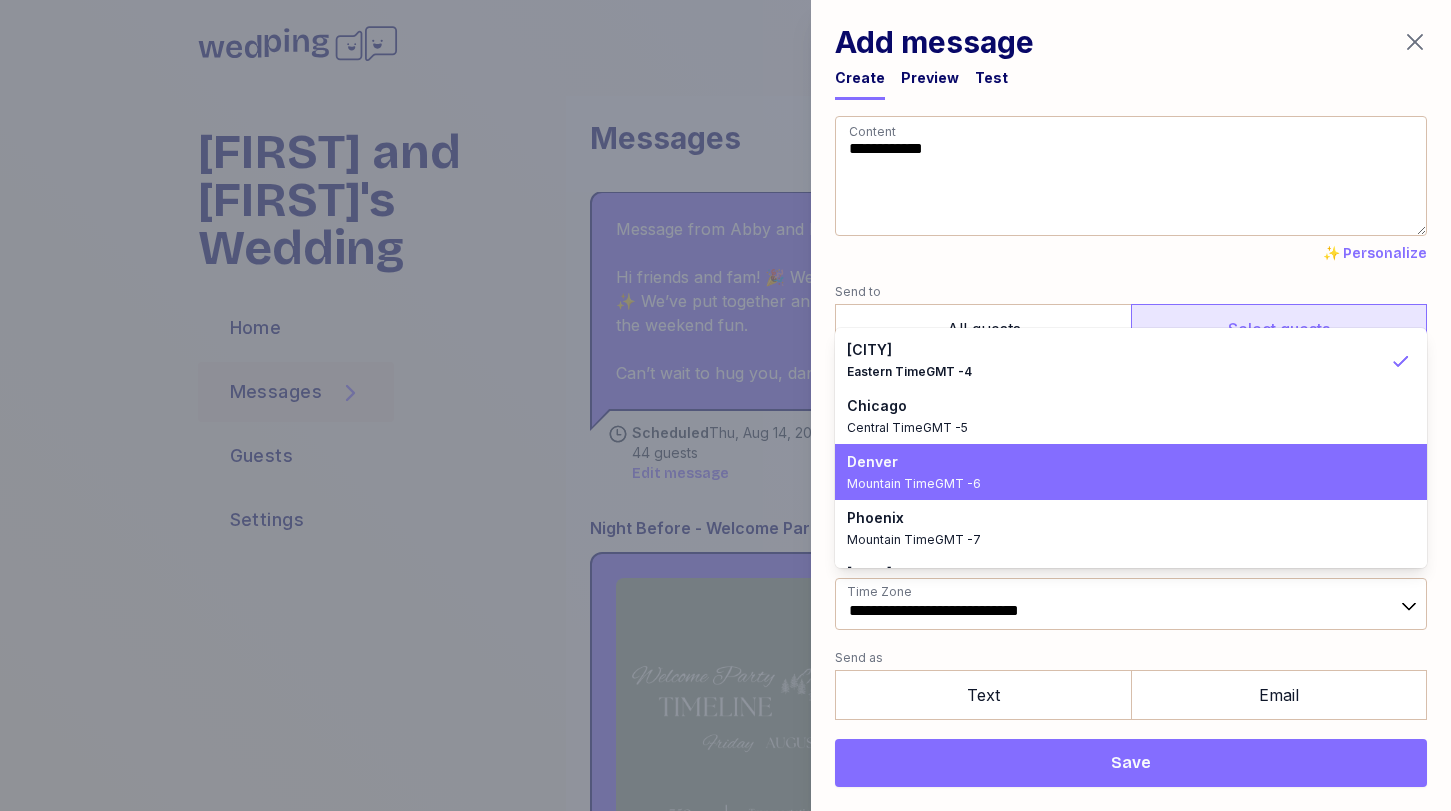 click on "Denver" at bounding box center [1119, 462] 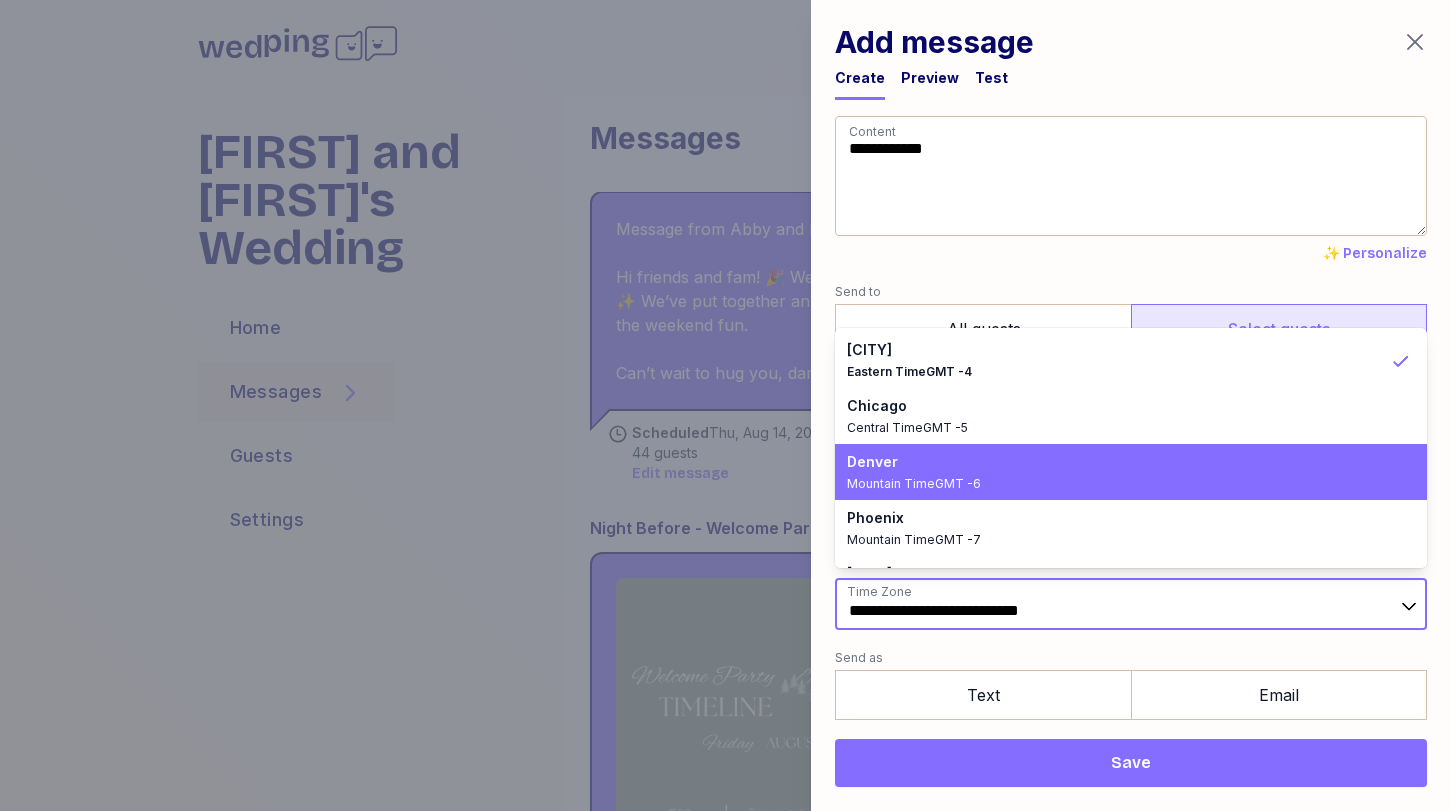 type on "**********" 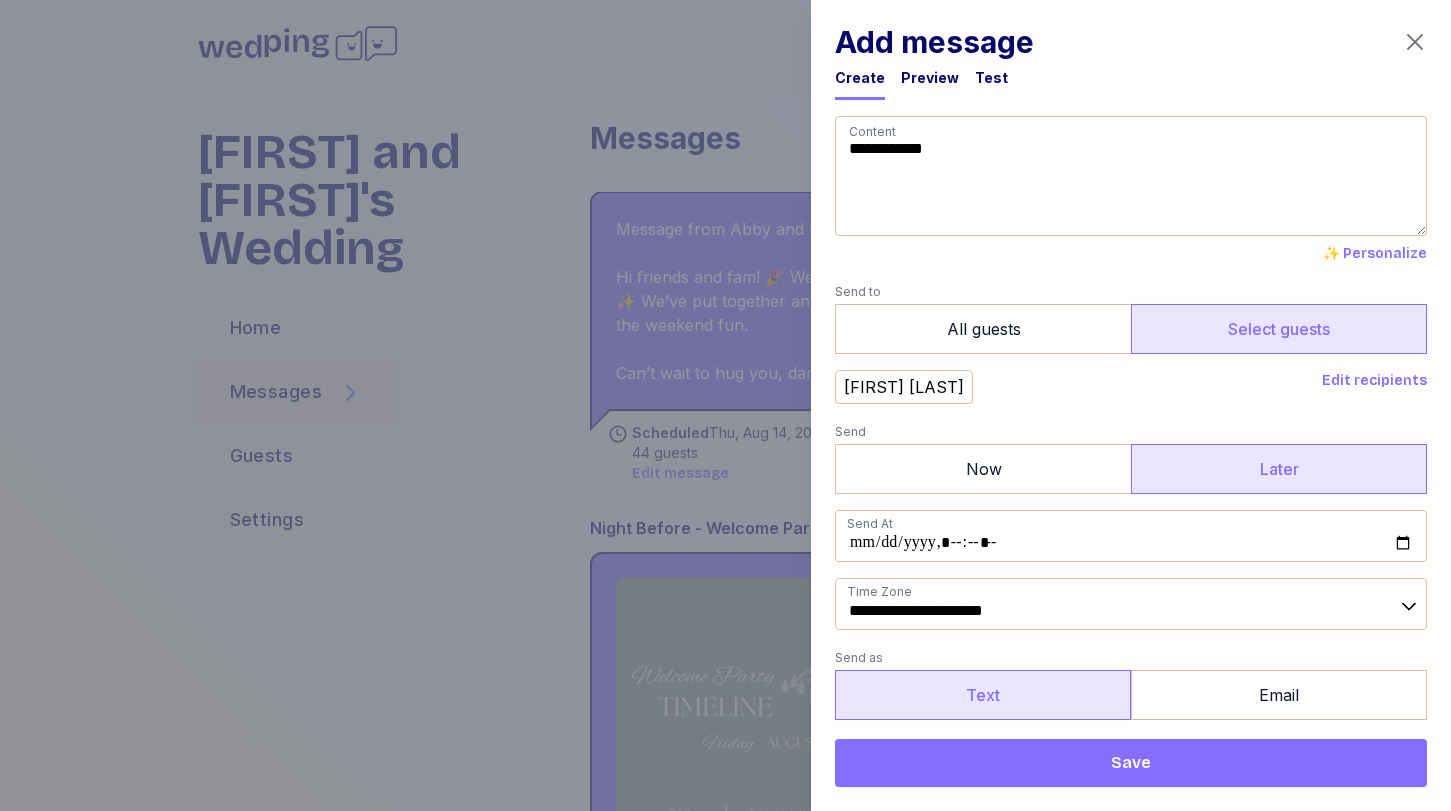 click on "Text" at bounding box center (983, 695) 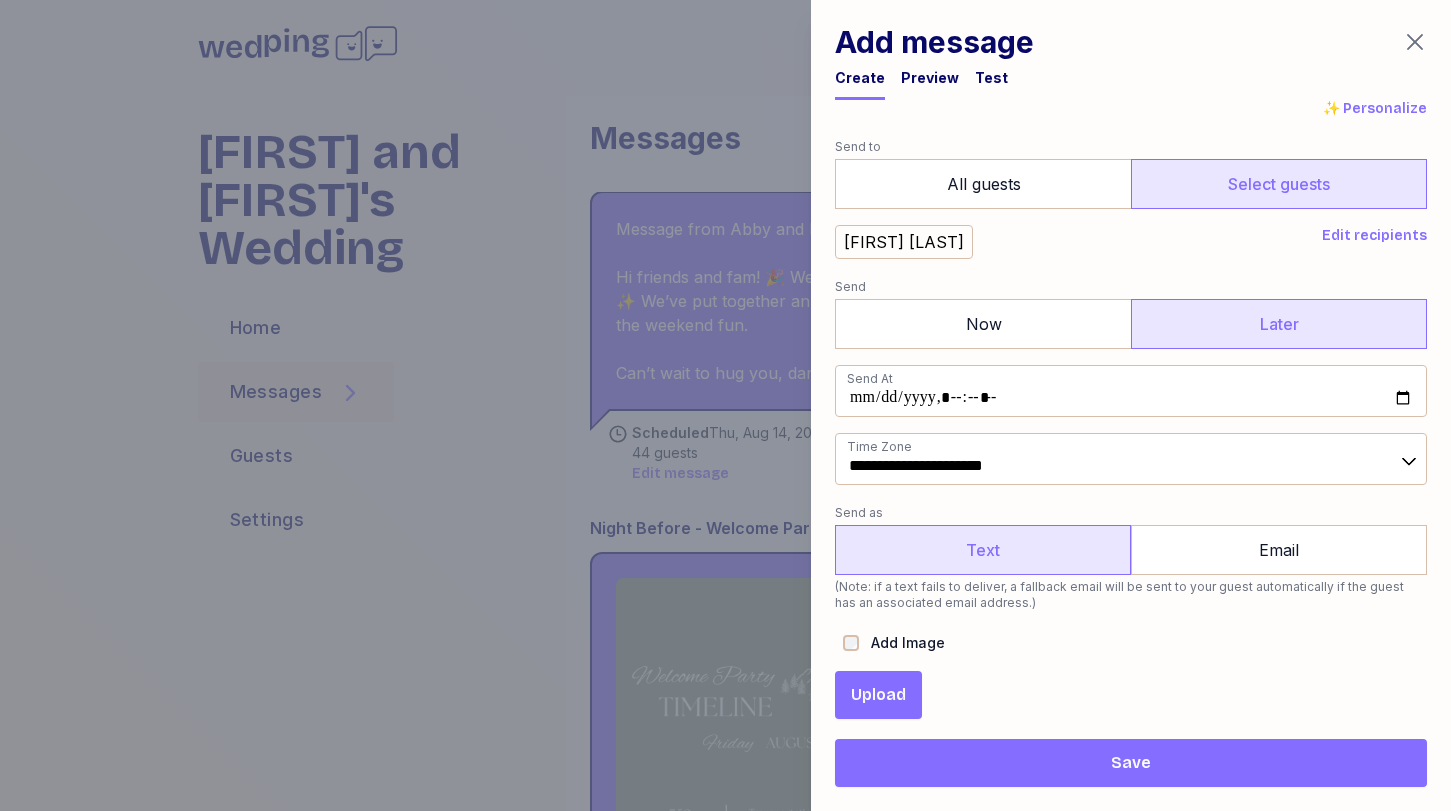 click on "Upload" at bounding box center (878, 695) 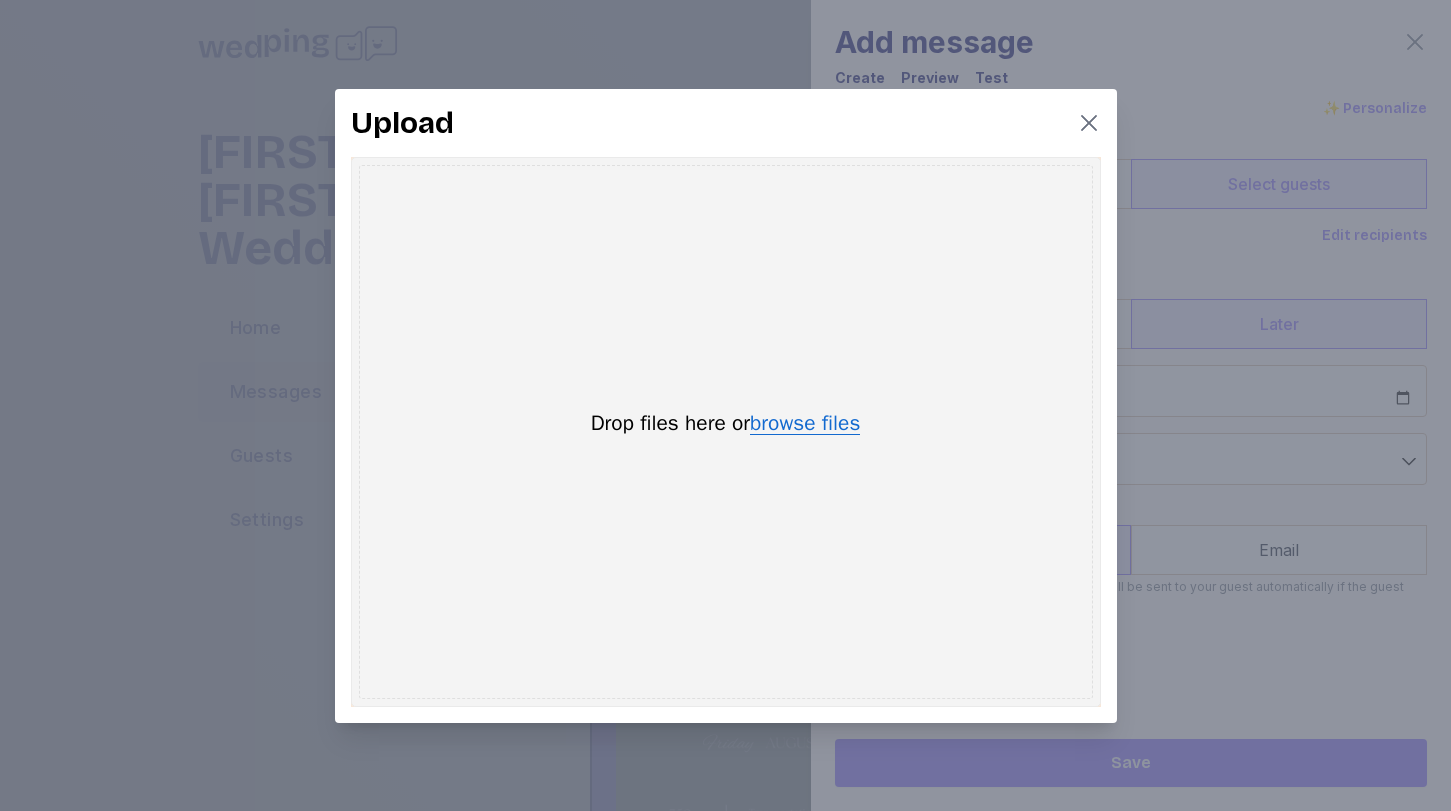 click on "browse files" at bounding box center (805, 424) 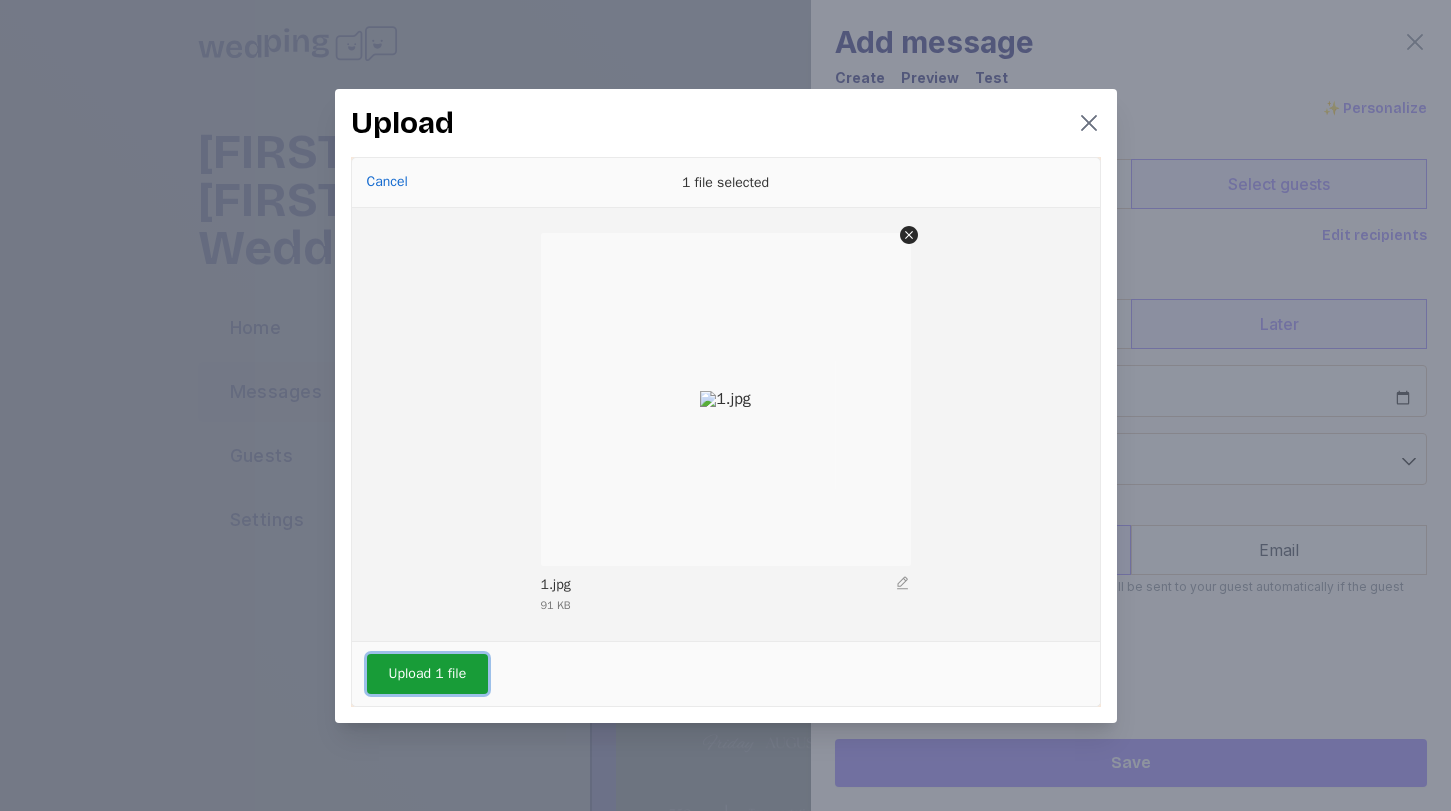 click on "Upload 1 file" at bounding box center (428, 674) 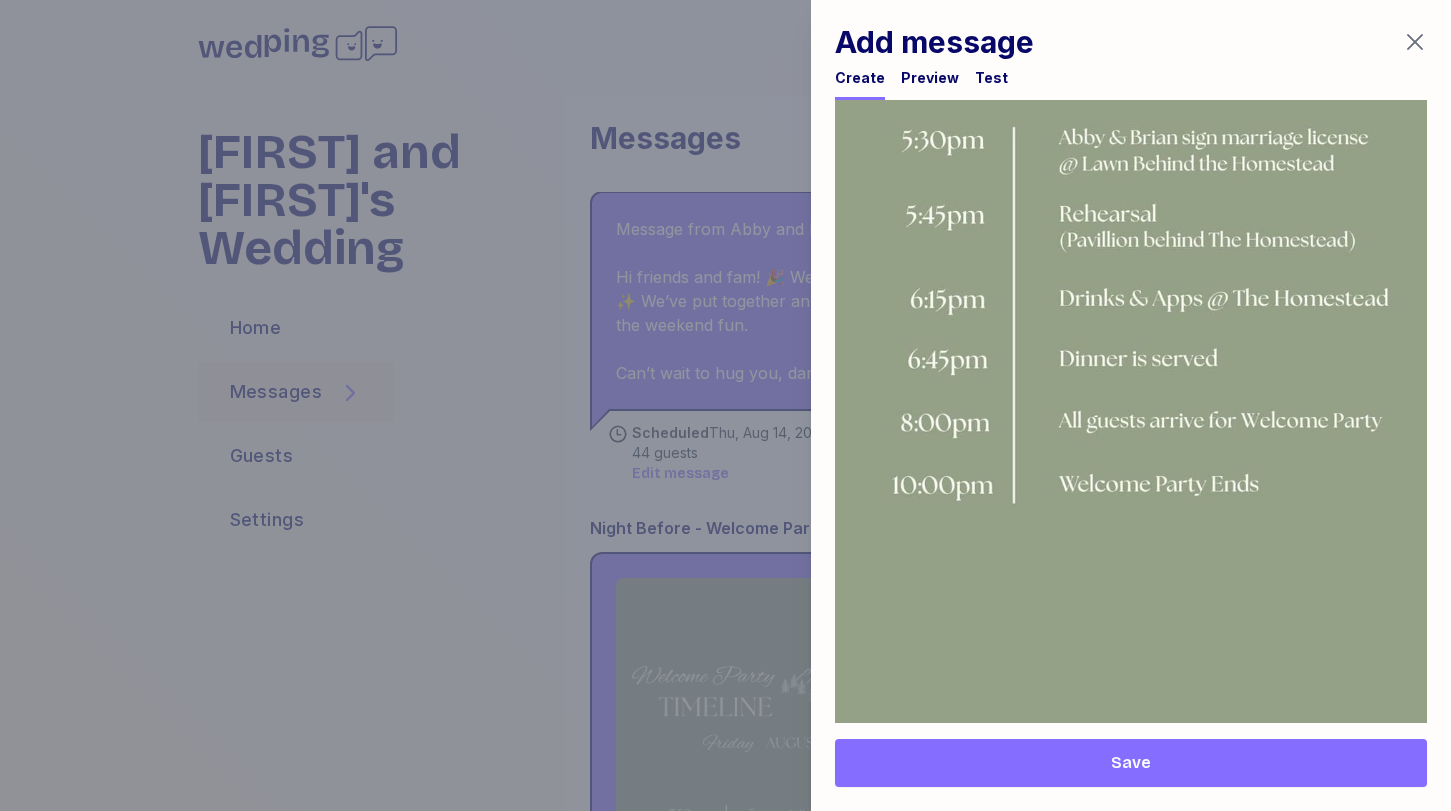 scroll, scrollTop: 1213, scrollLeft: 0, axis: vertical 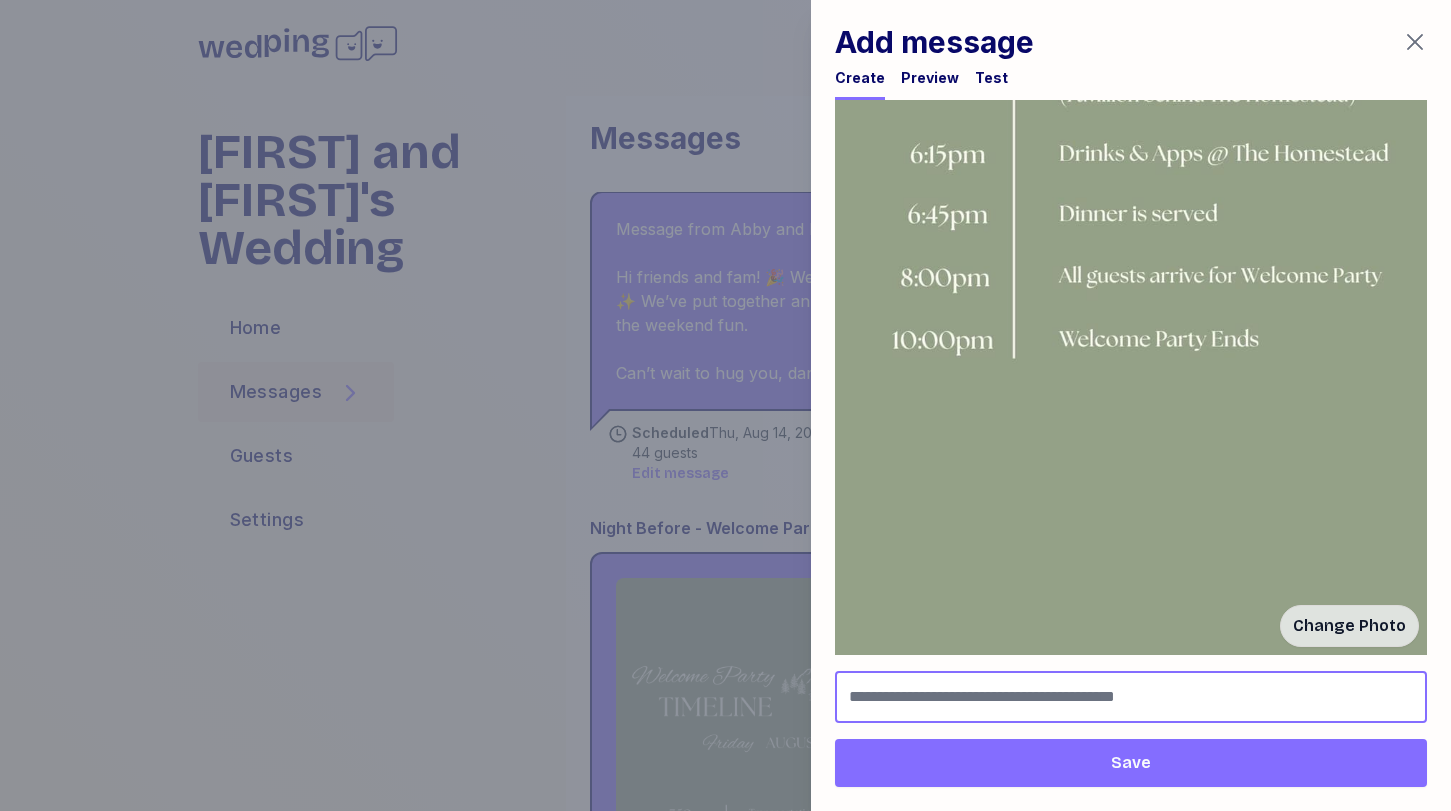 click at bounding box center (1131, 697) 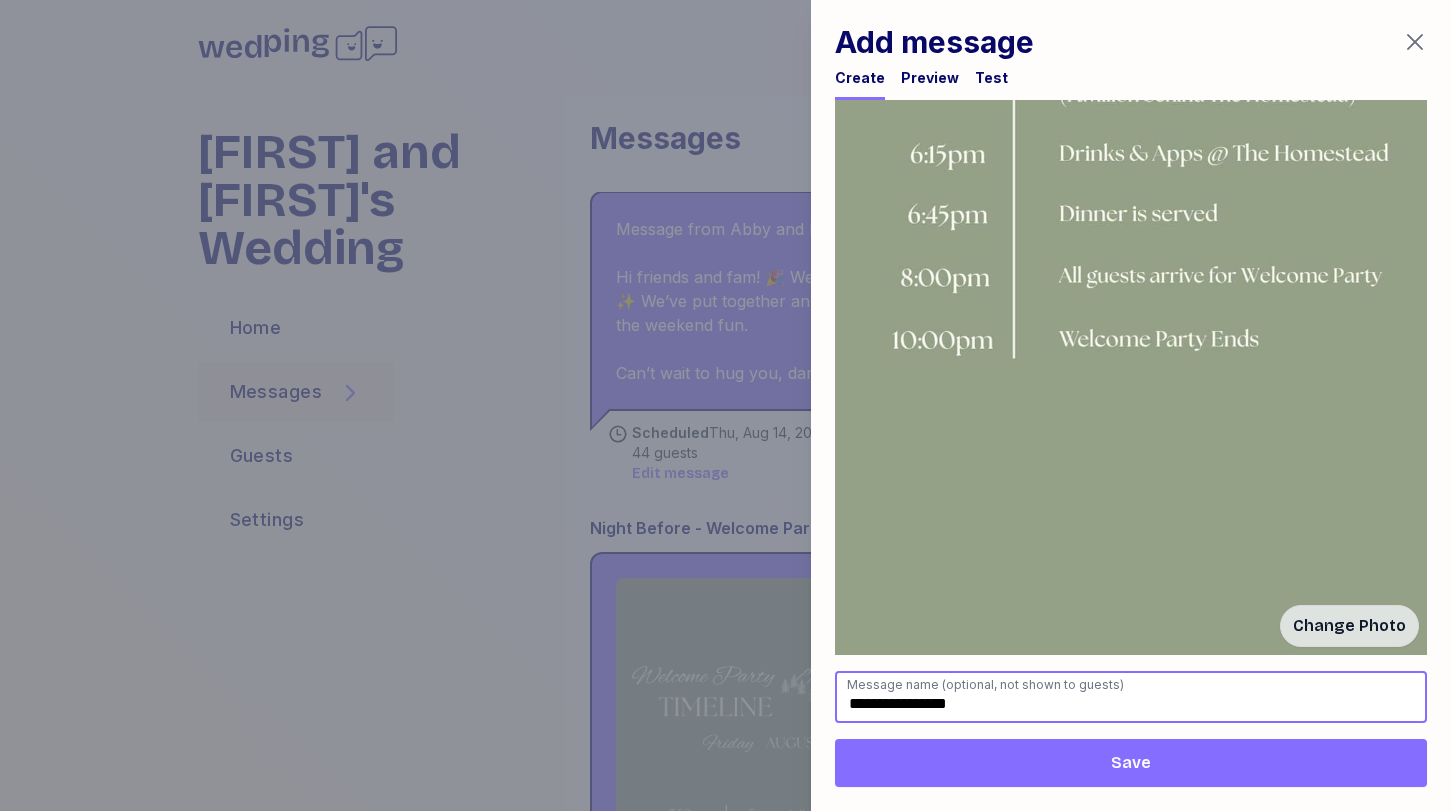 type on "**********" 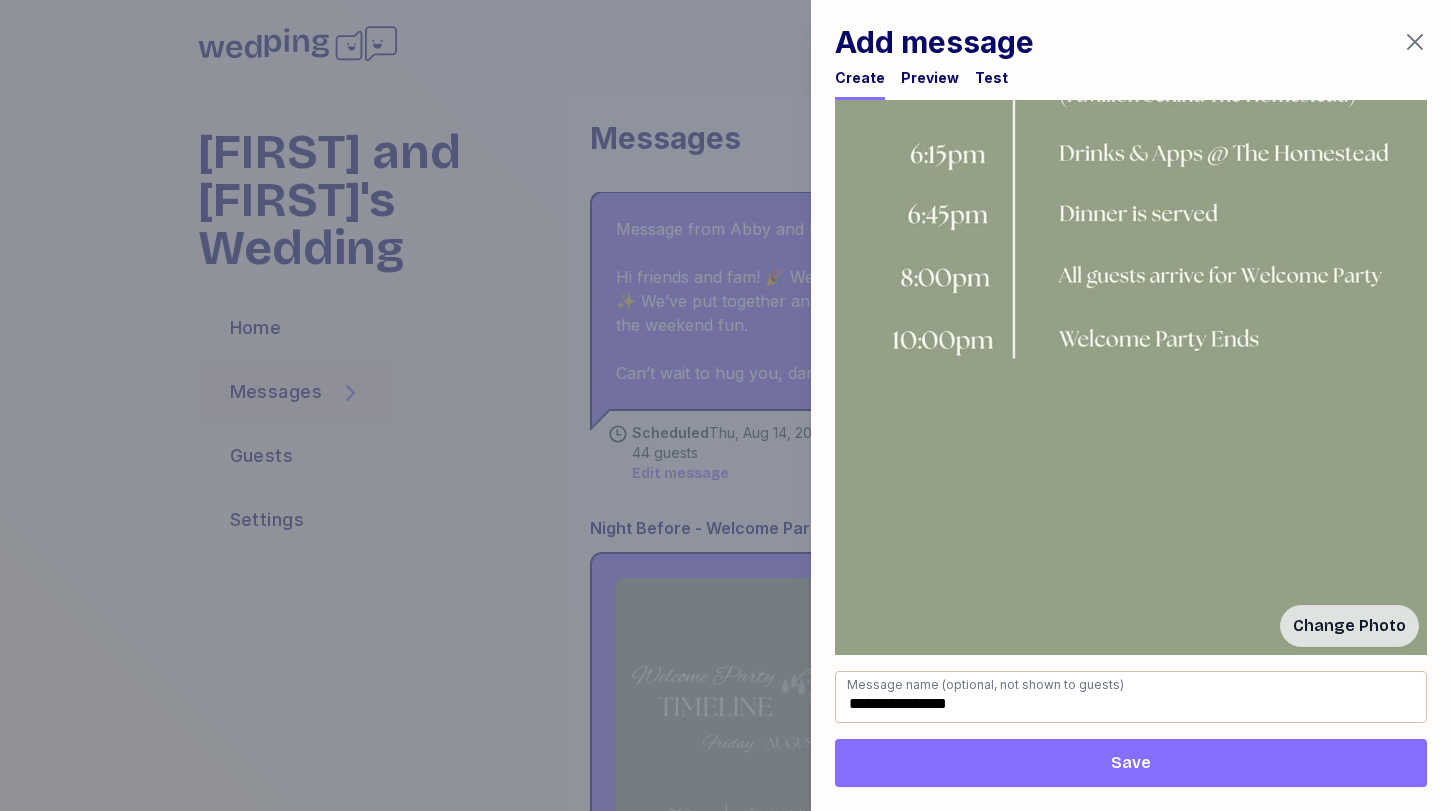 click on "Save" at bounding box center [1131, 763] 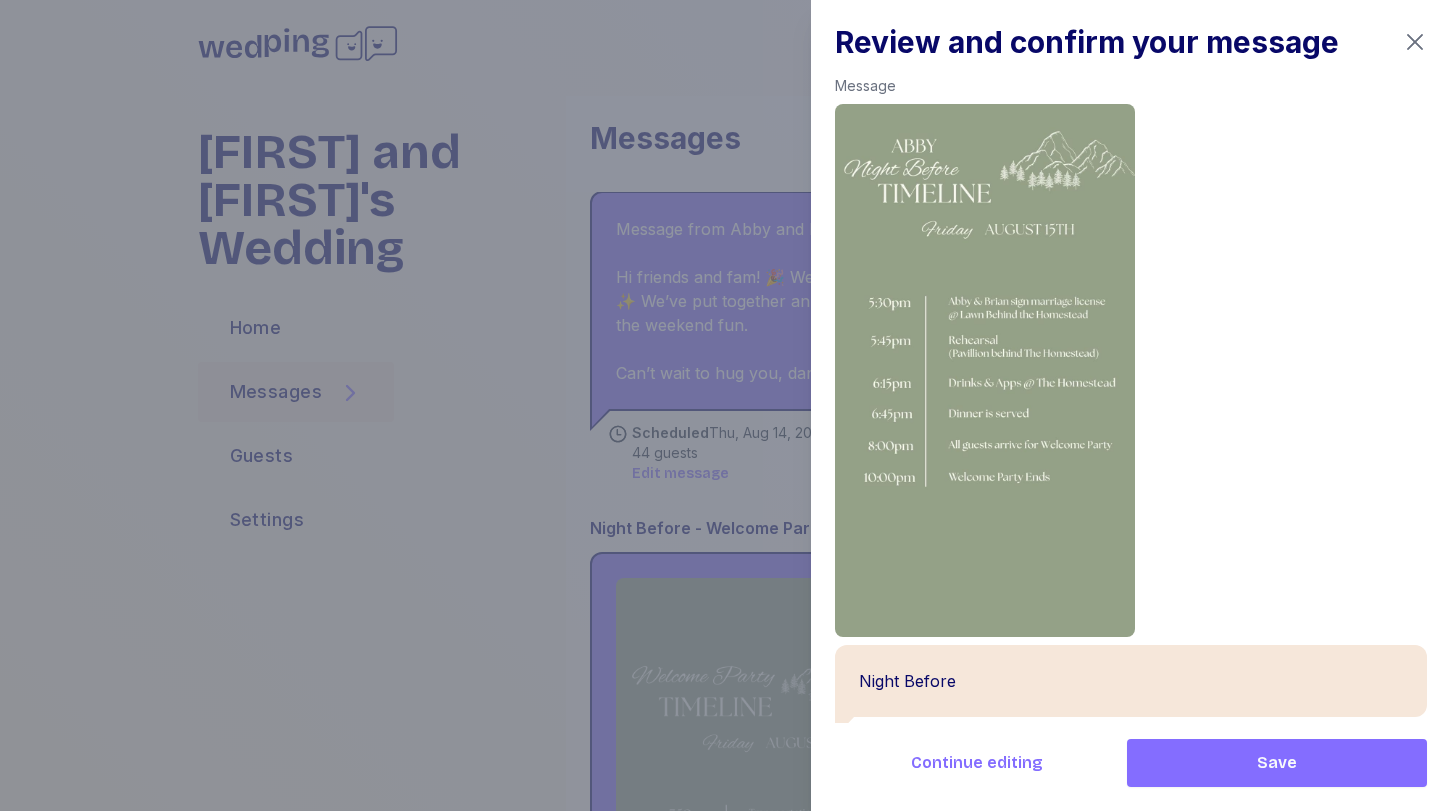 click on "Save" at bounding box center (1277, 763) 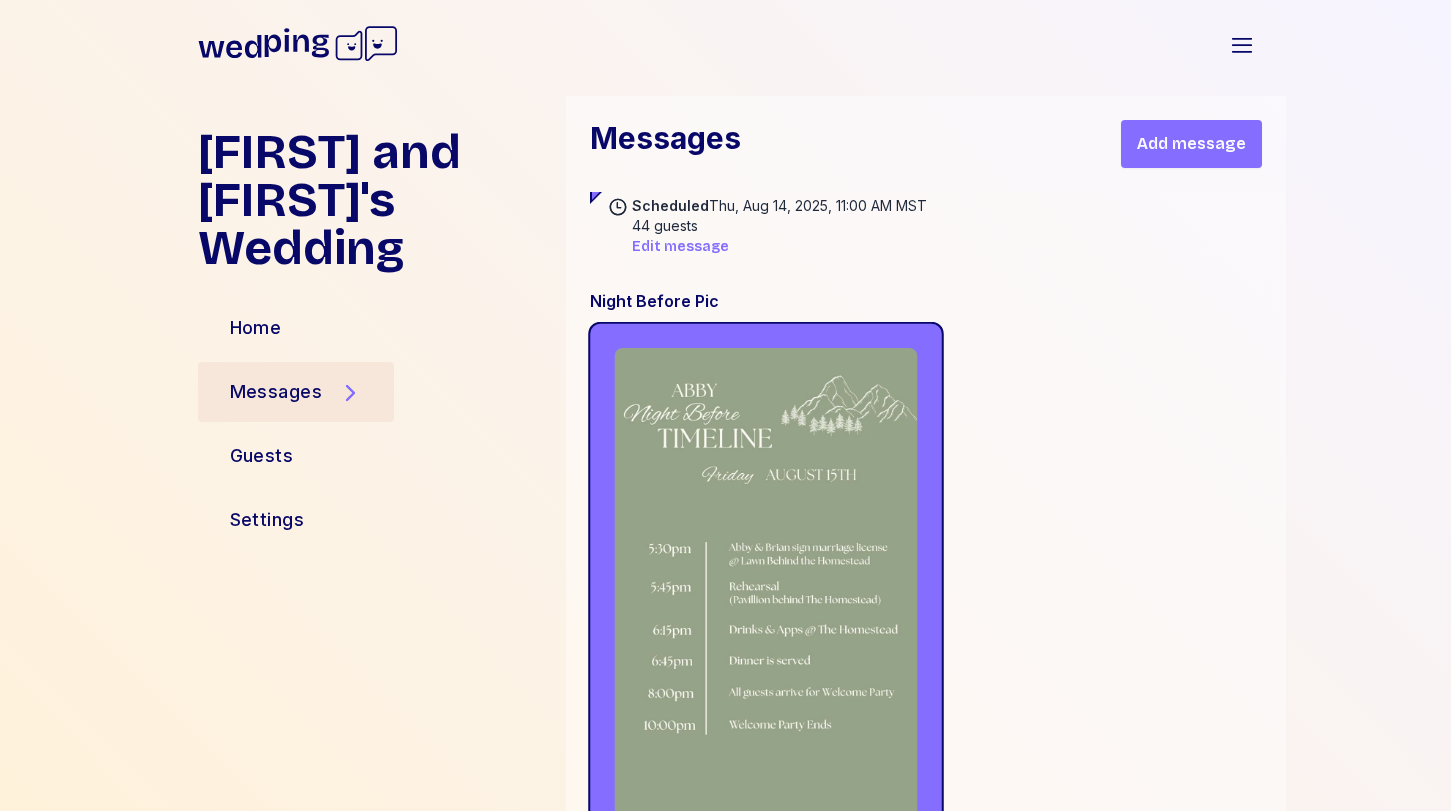 scroll, scrollTop: 4372, scrollLeft: 0, axis: vertical 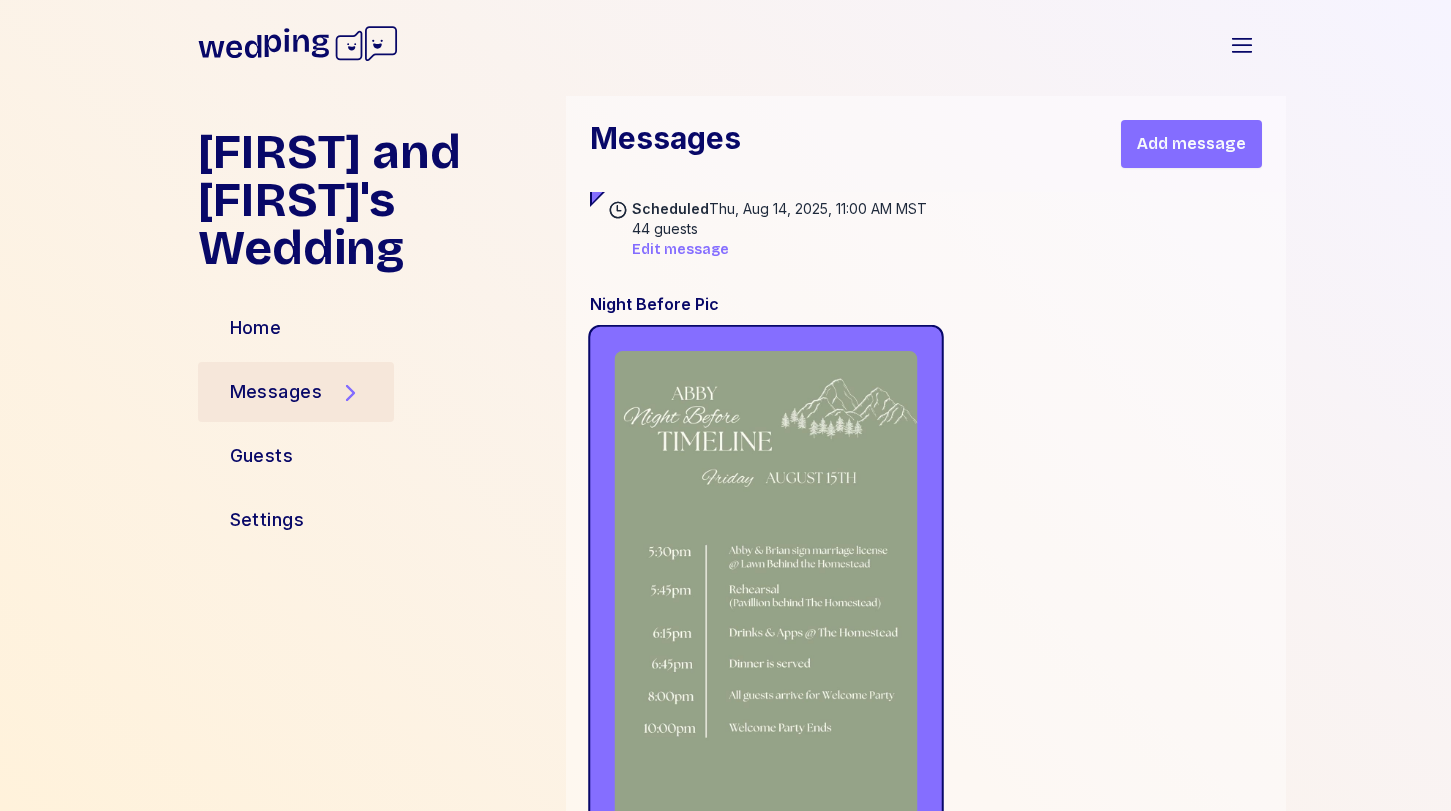 click at bounding box center [765, 620] 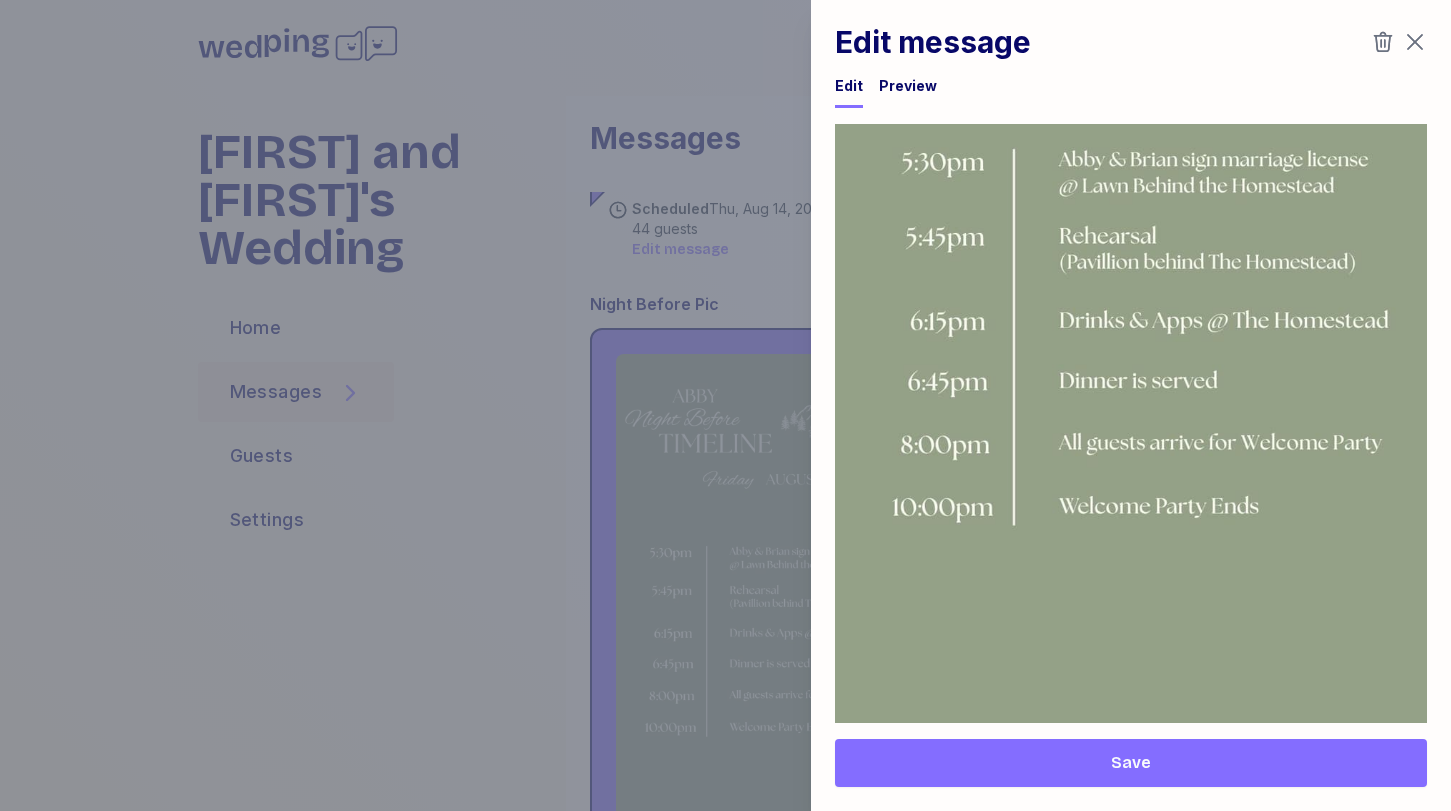 scroll, scrollTop: 1255, scrollLeft: 0, axis: vertical 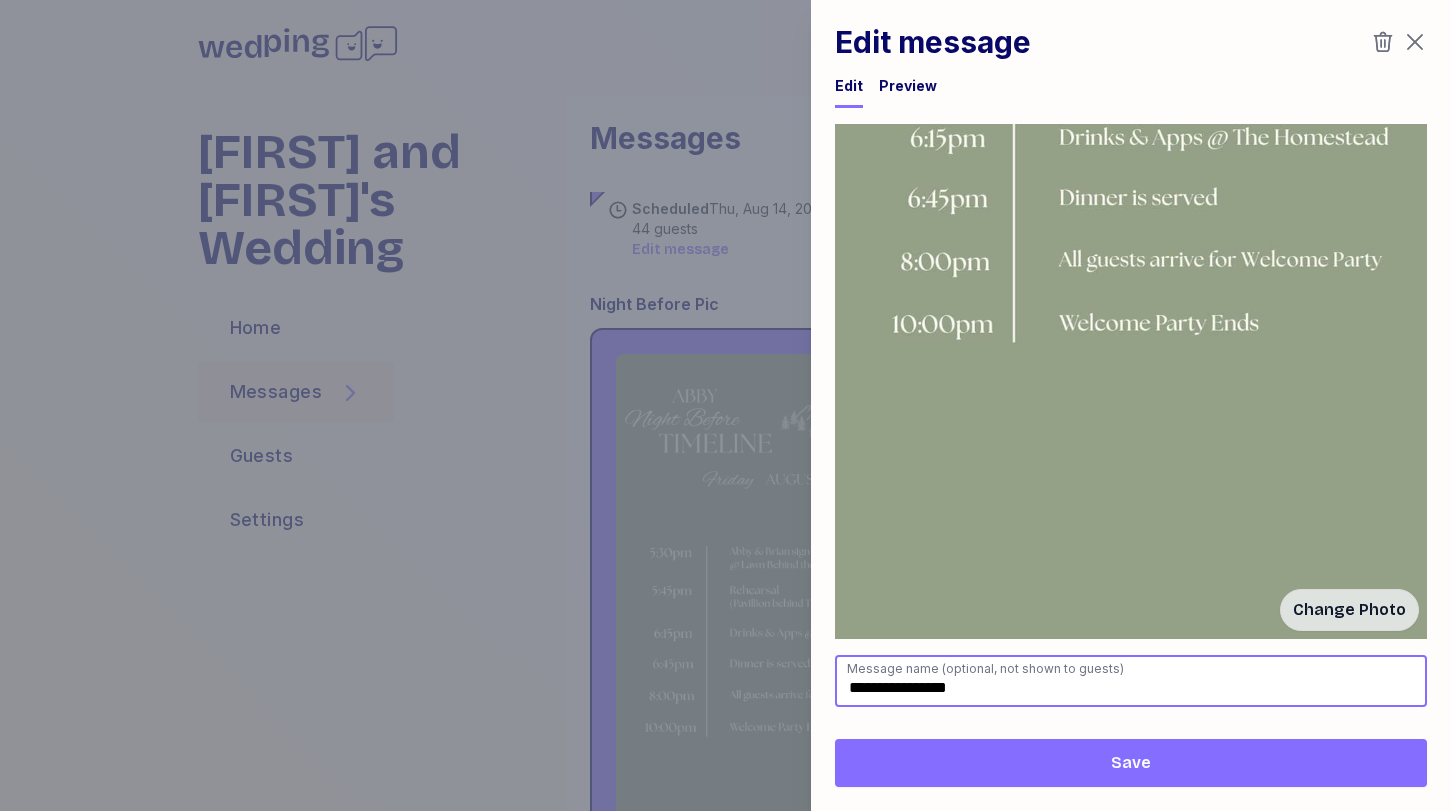 click on "**********" at bounding box center (1131, 681) 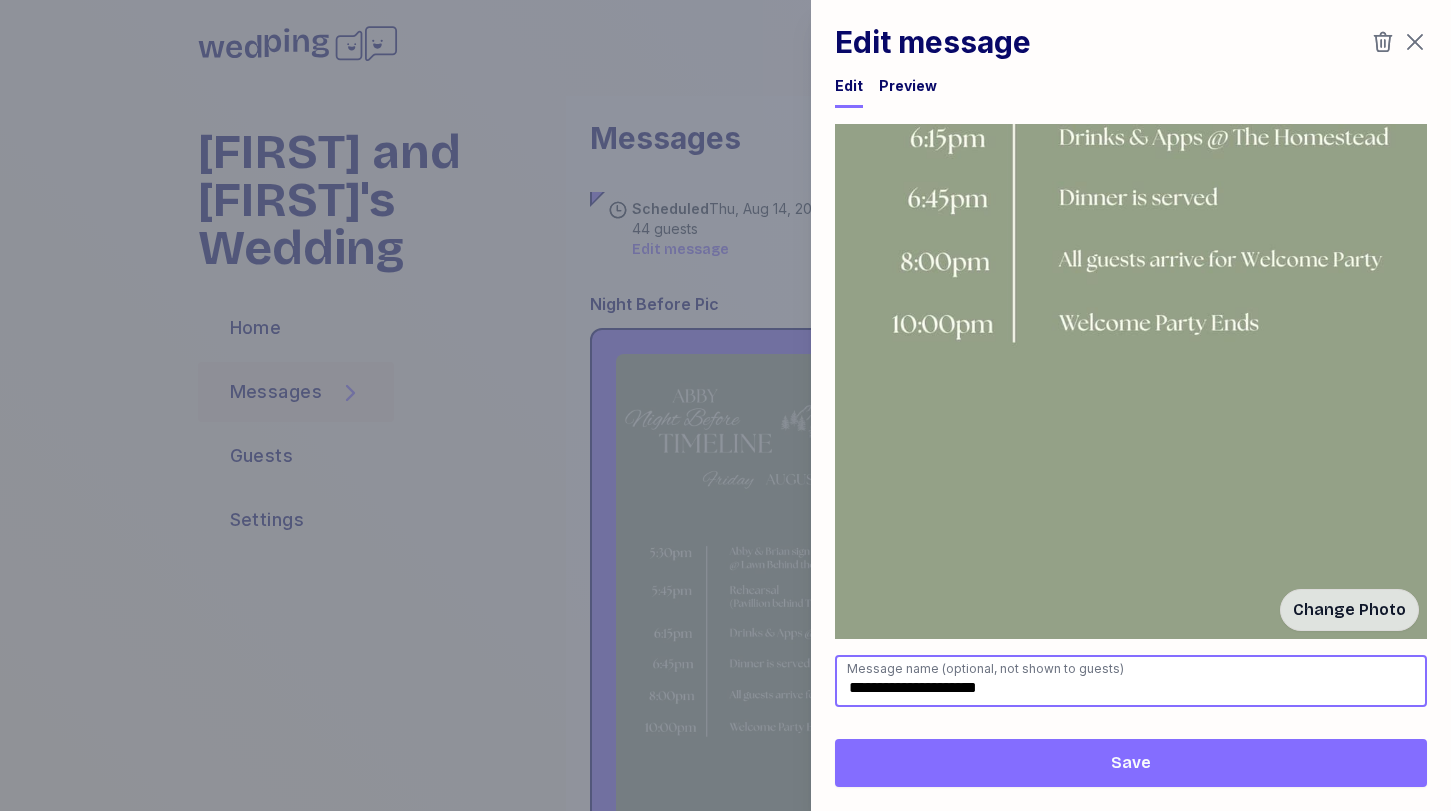 type on "**********" 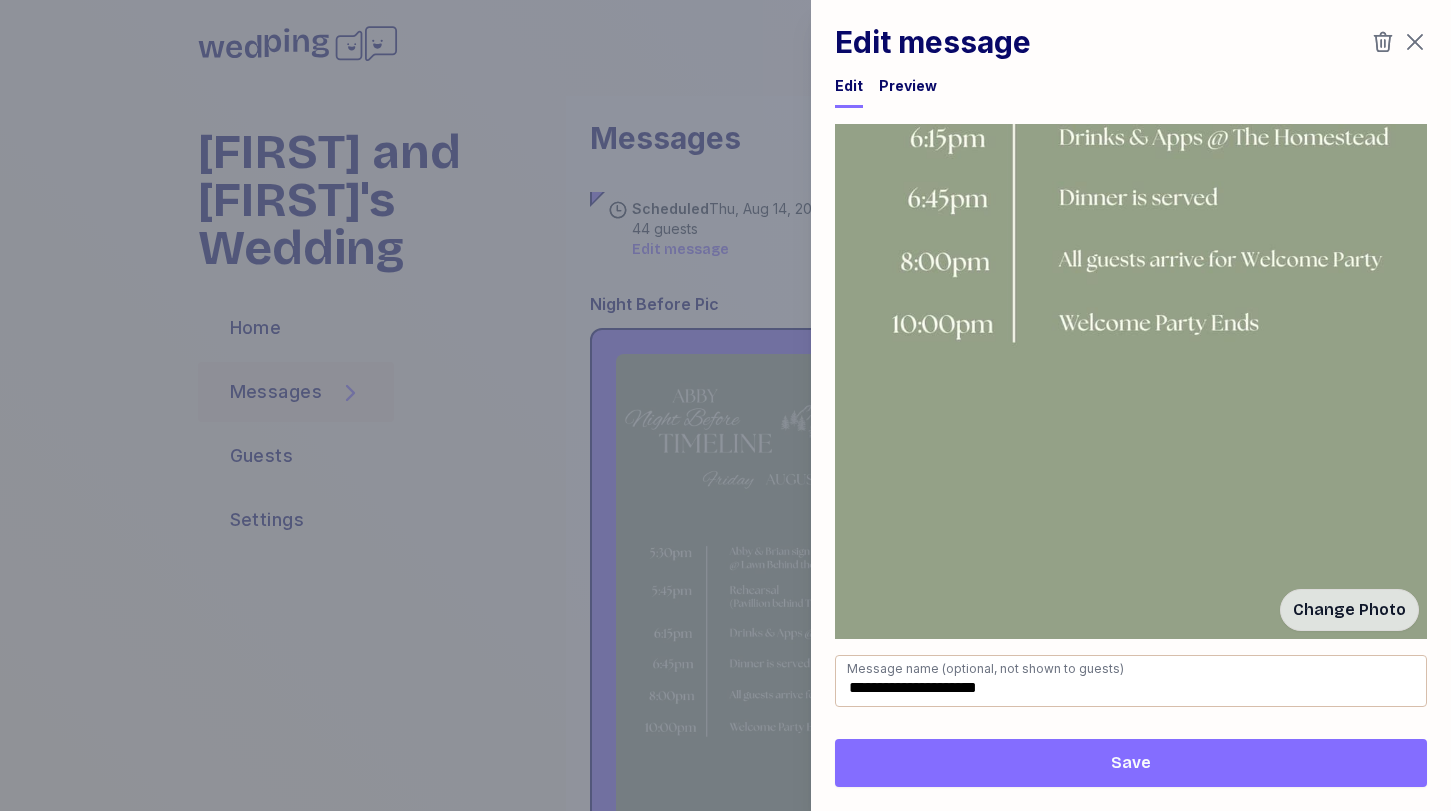 click on "Save" at bounding box center (1131, 763) 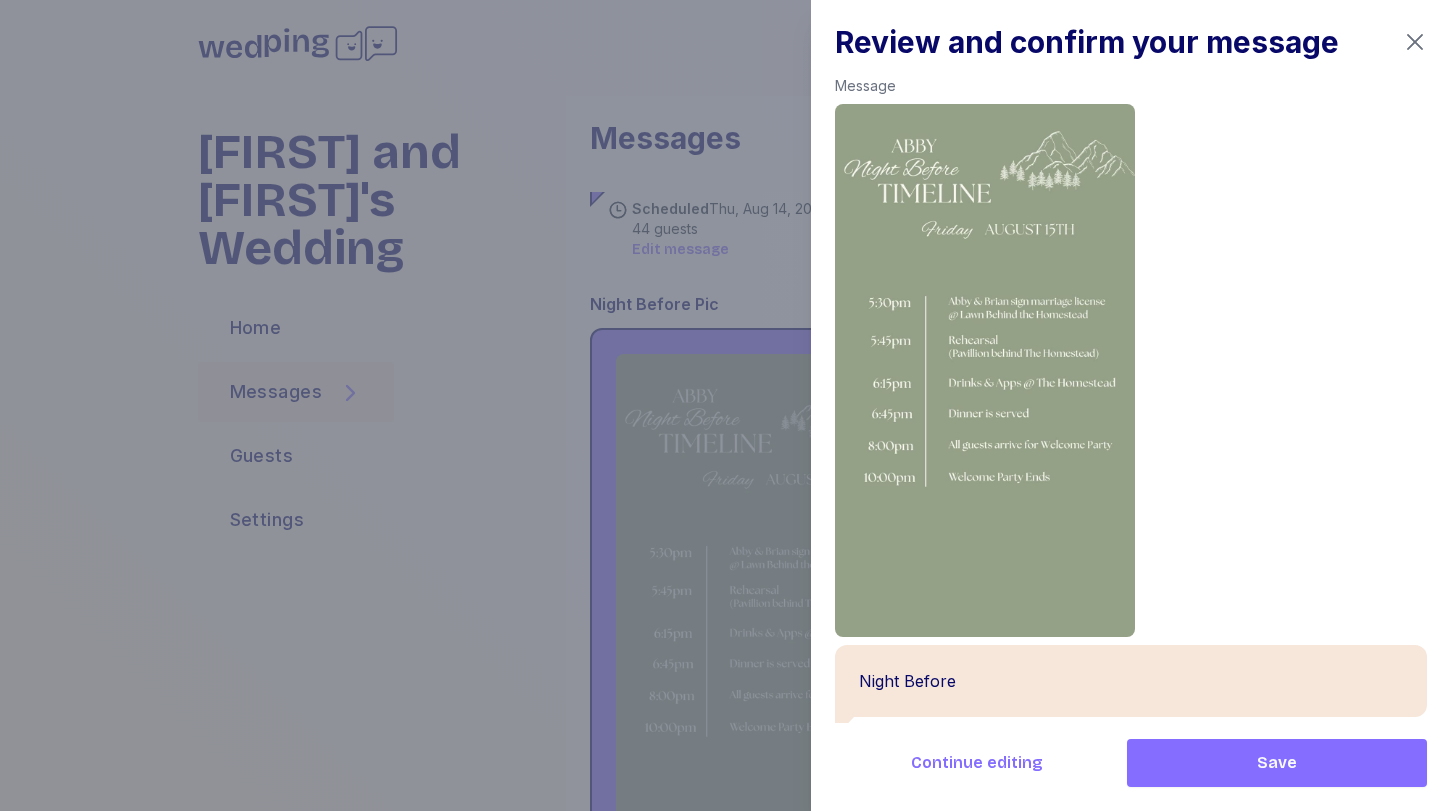 click on "Save" at bounding box center [1277, 763] 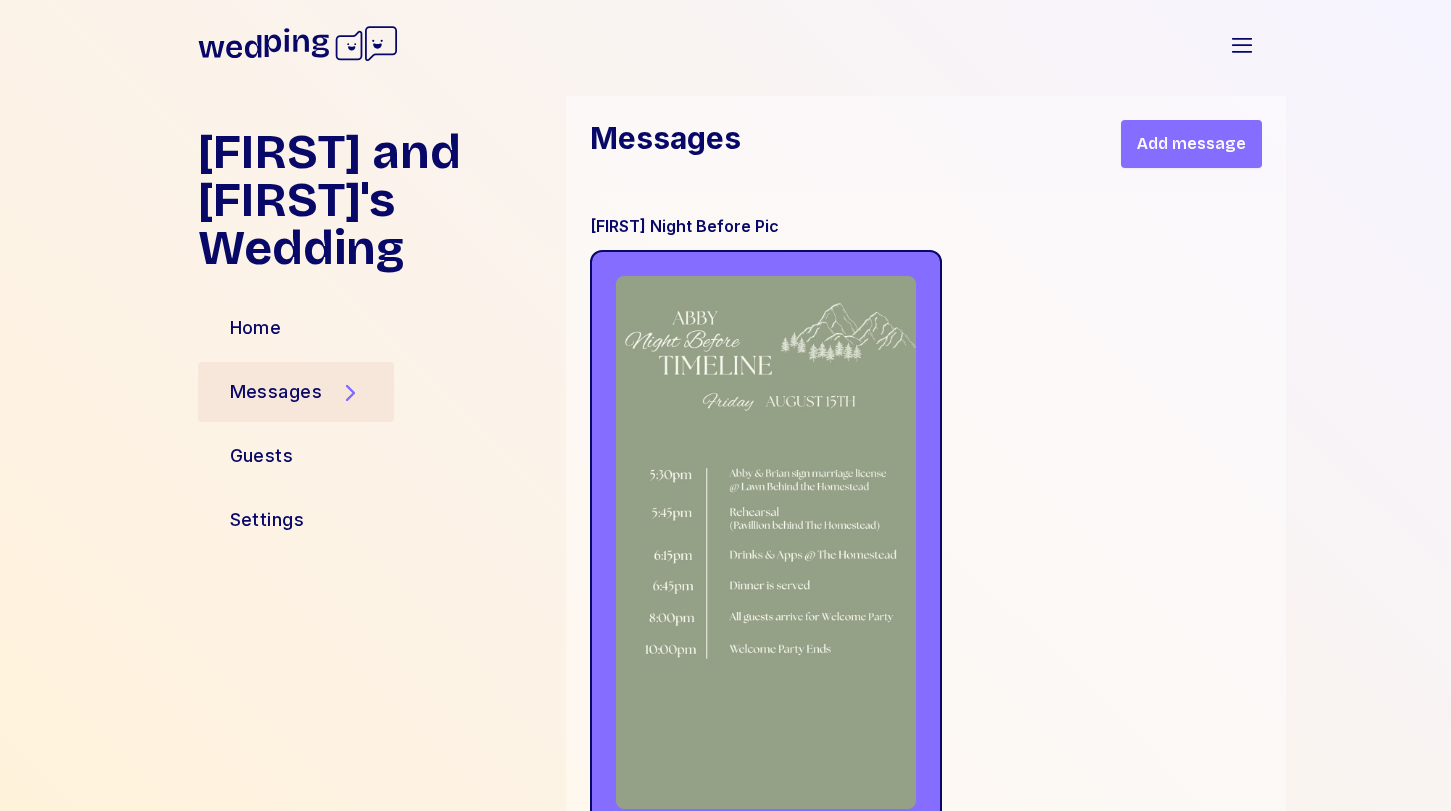 scroll, scrollTop: 4400, scrollLeft: 0, axis: vertical 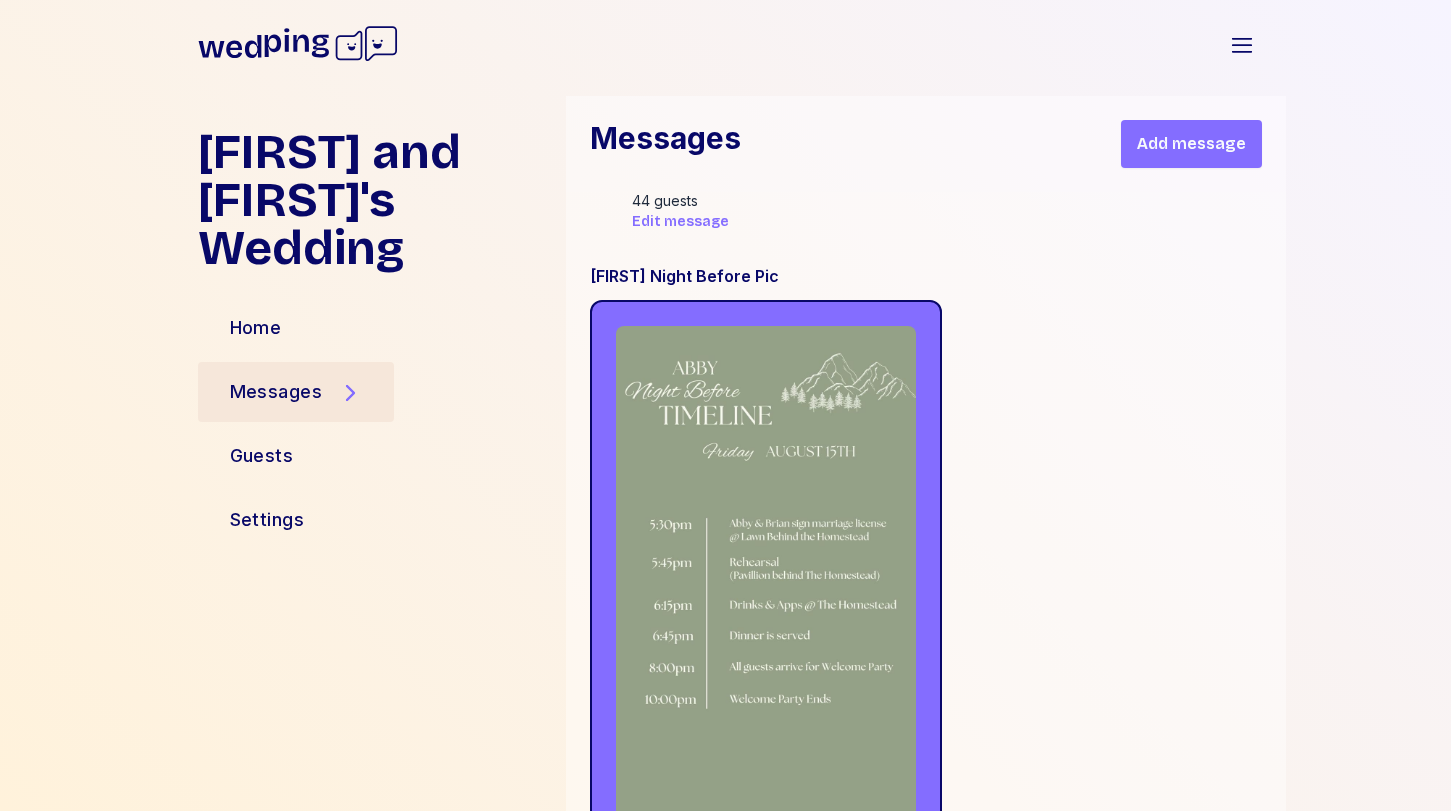 click on "Add message" at bounding box center (1191, 144) 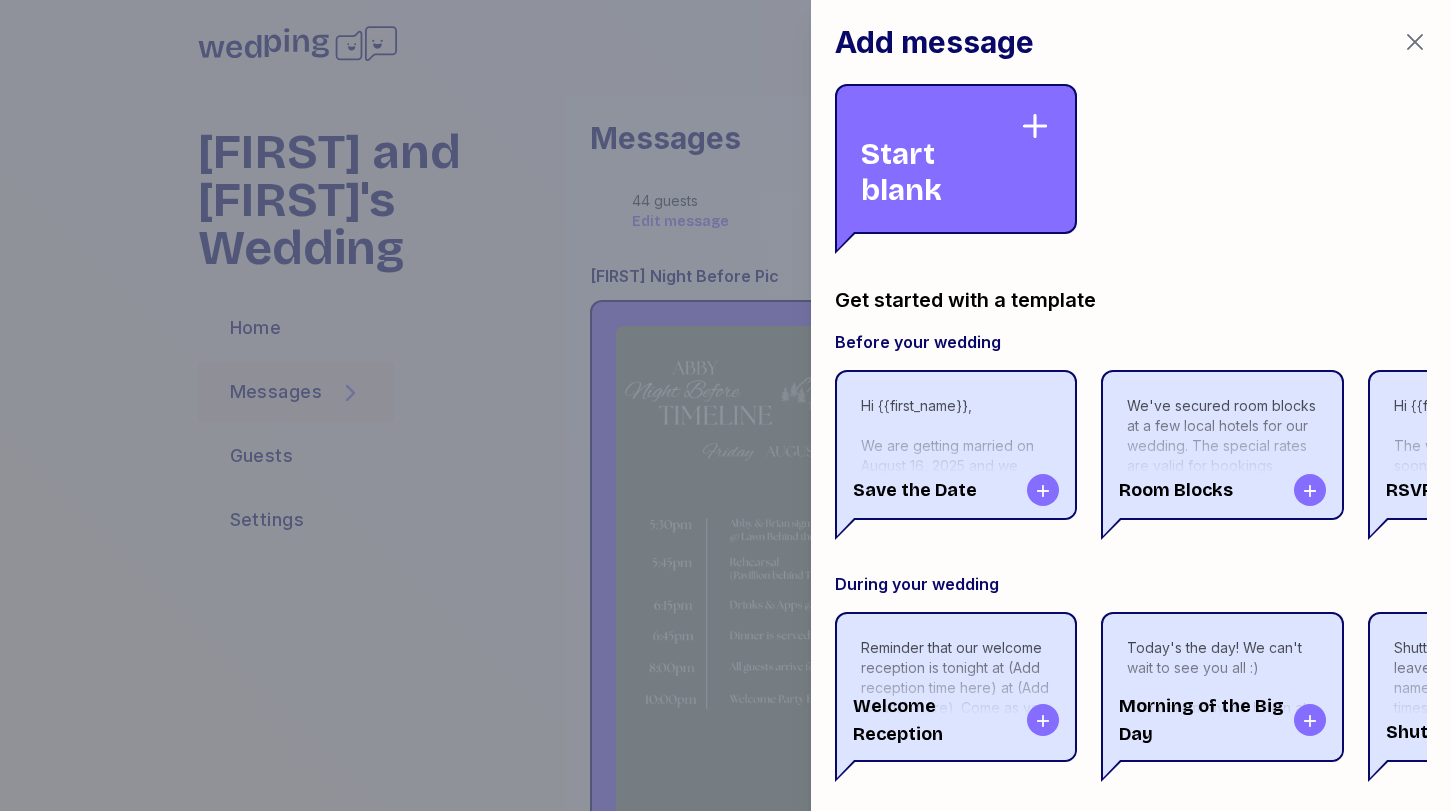 click on "Start blank" at bounding box center (940, 159) 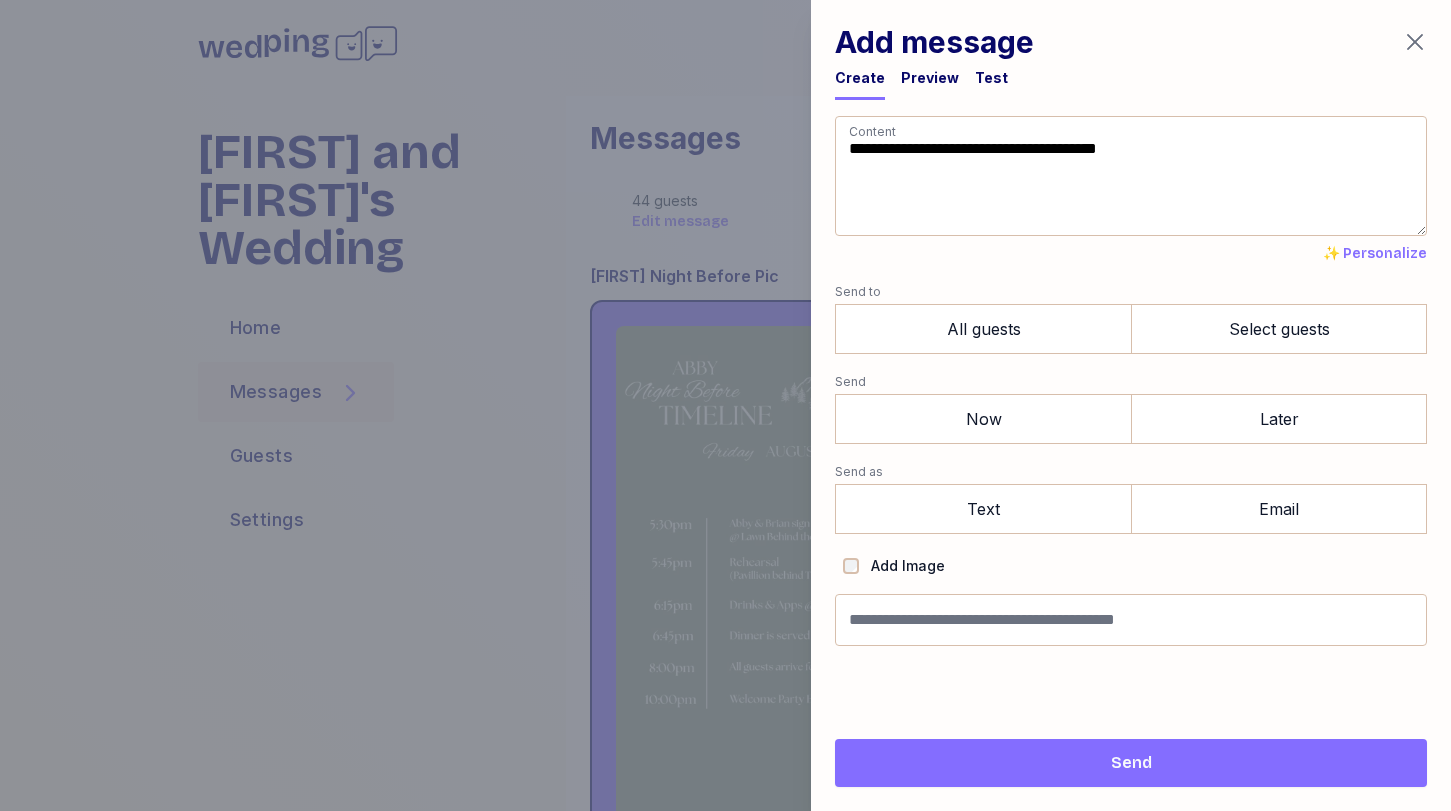 drag, startPoint x: 1096, startPoint y: 209, endPoint x: 680, endPoint y: 89, distance: 432.96188 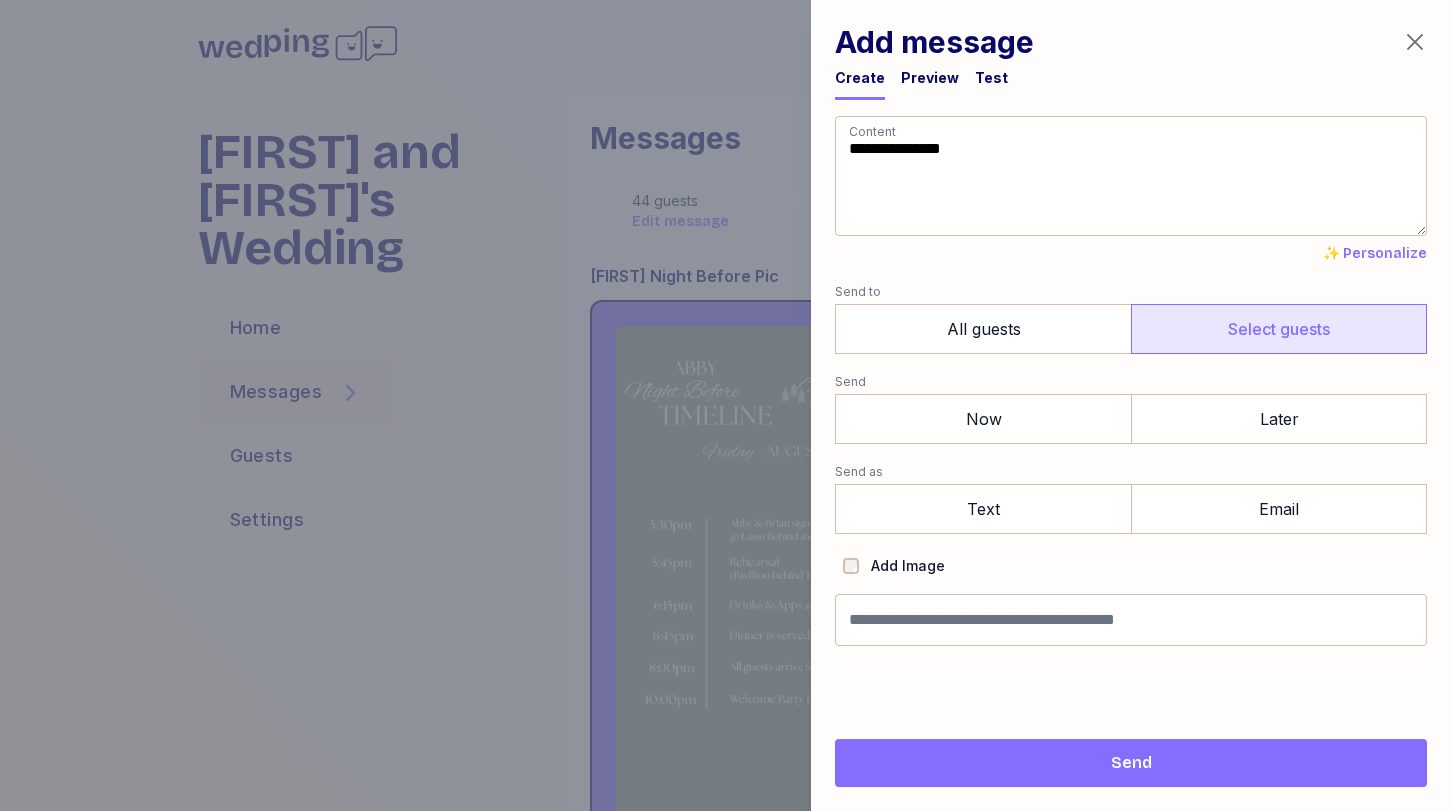 type on "**********" 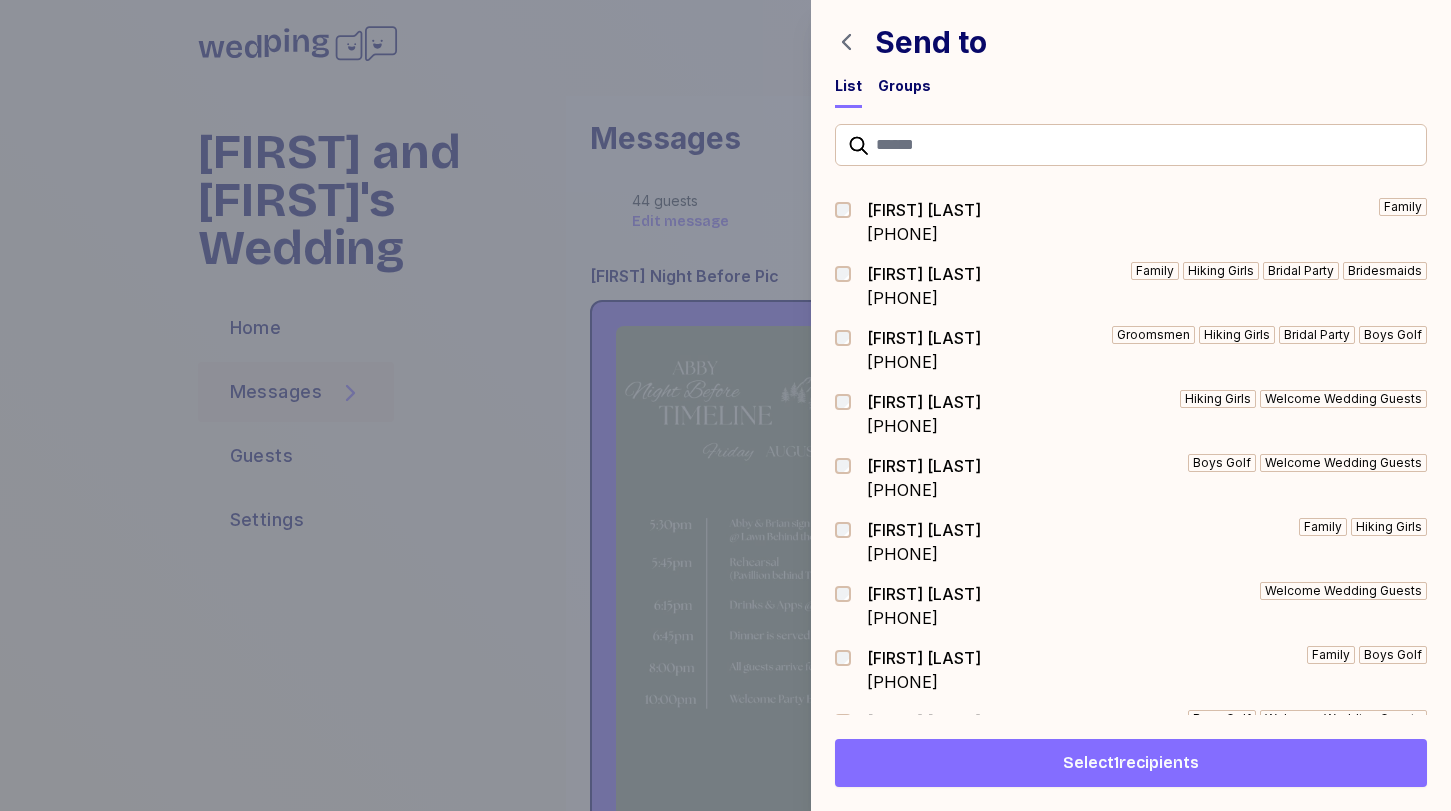 click on "Select  1  recipients" at bounding box center [1131, 763] 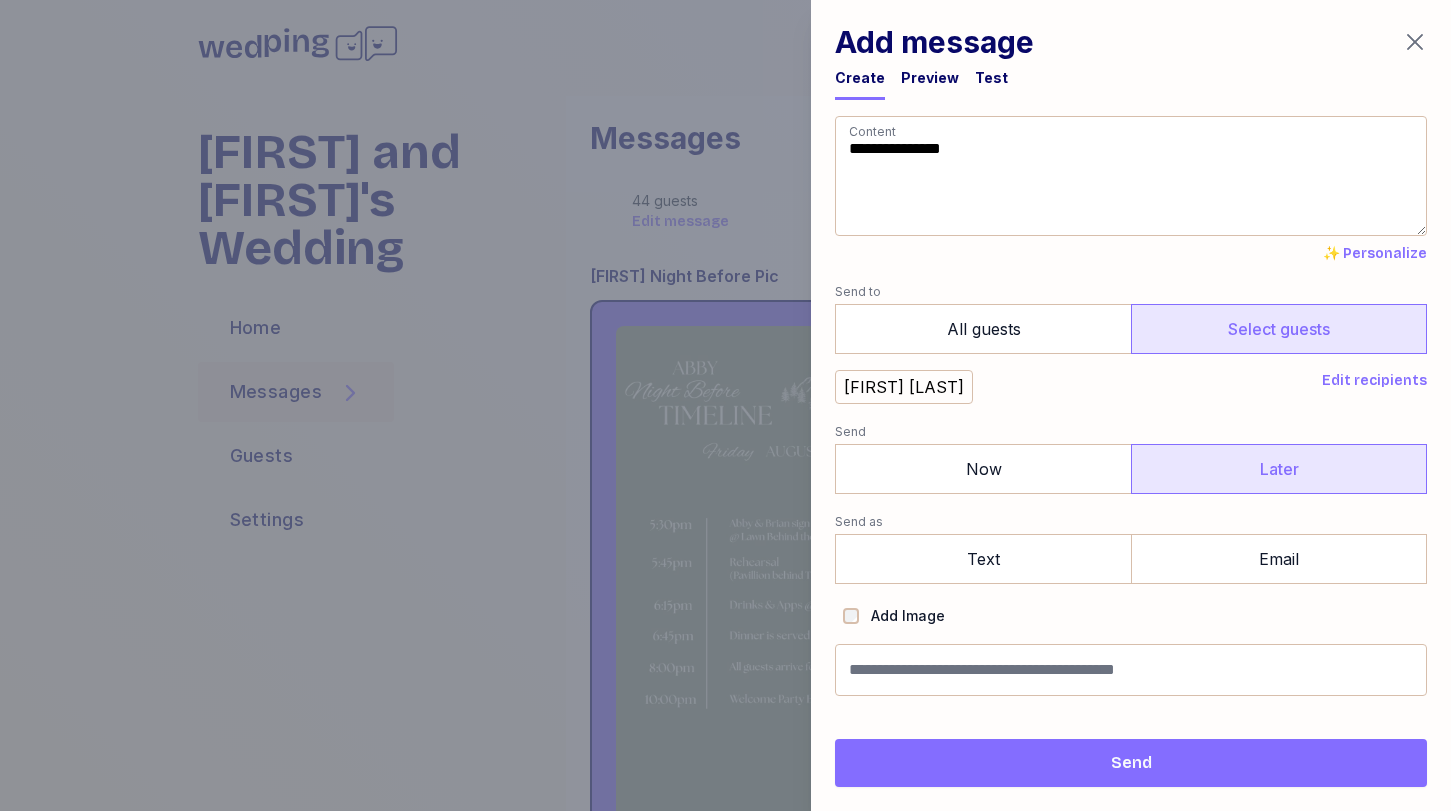 click on "Later" at bounding box center [1279, 469] 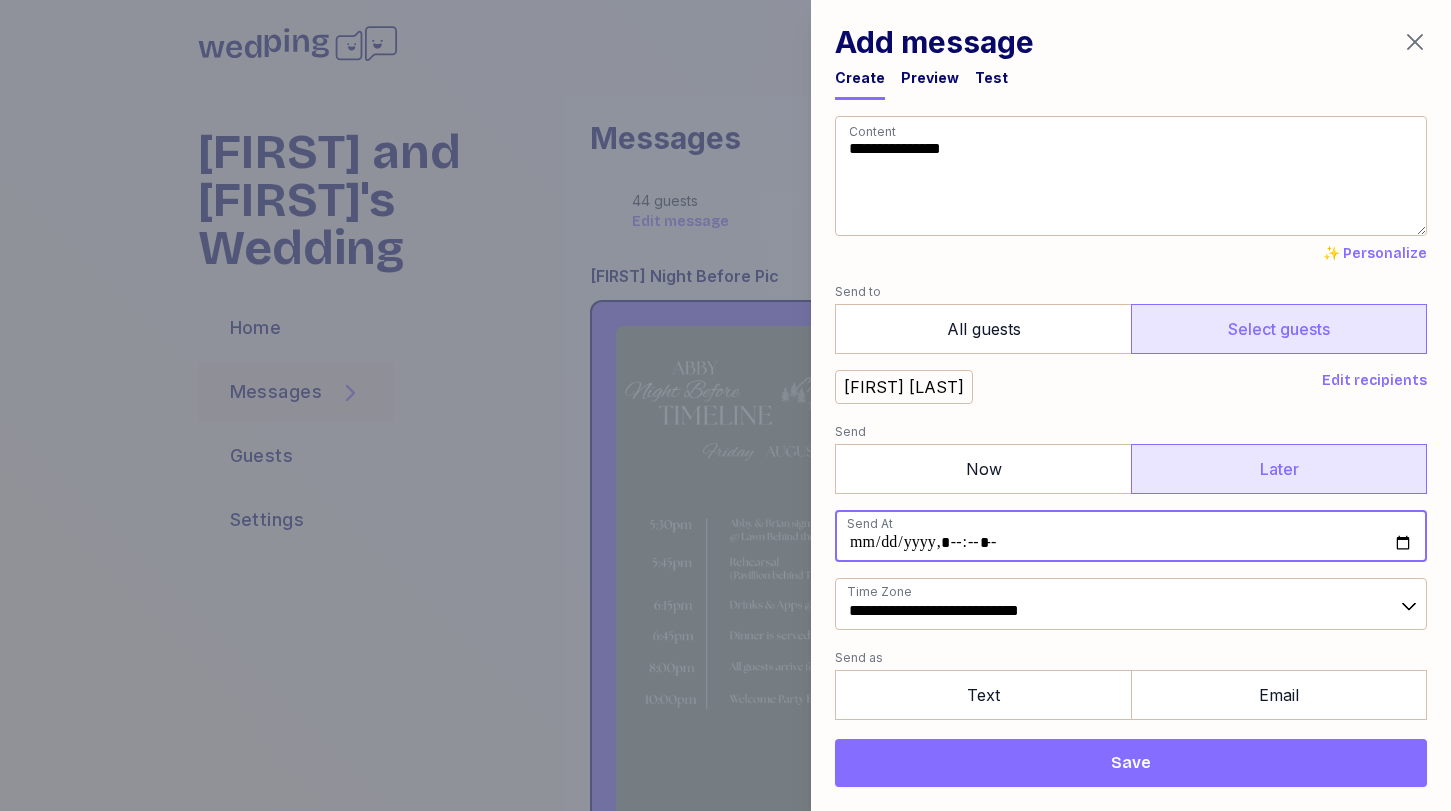 click at bounding box center (1131, 536) 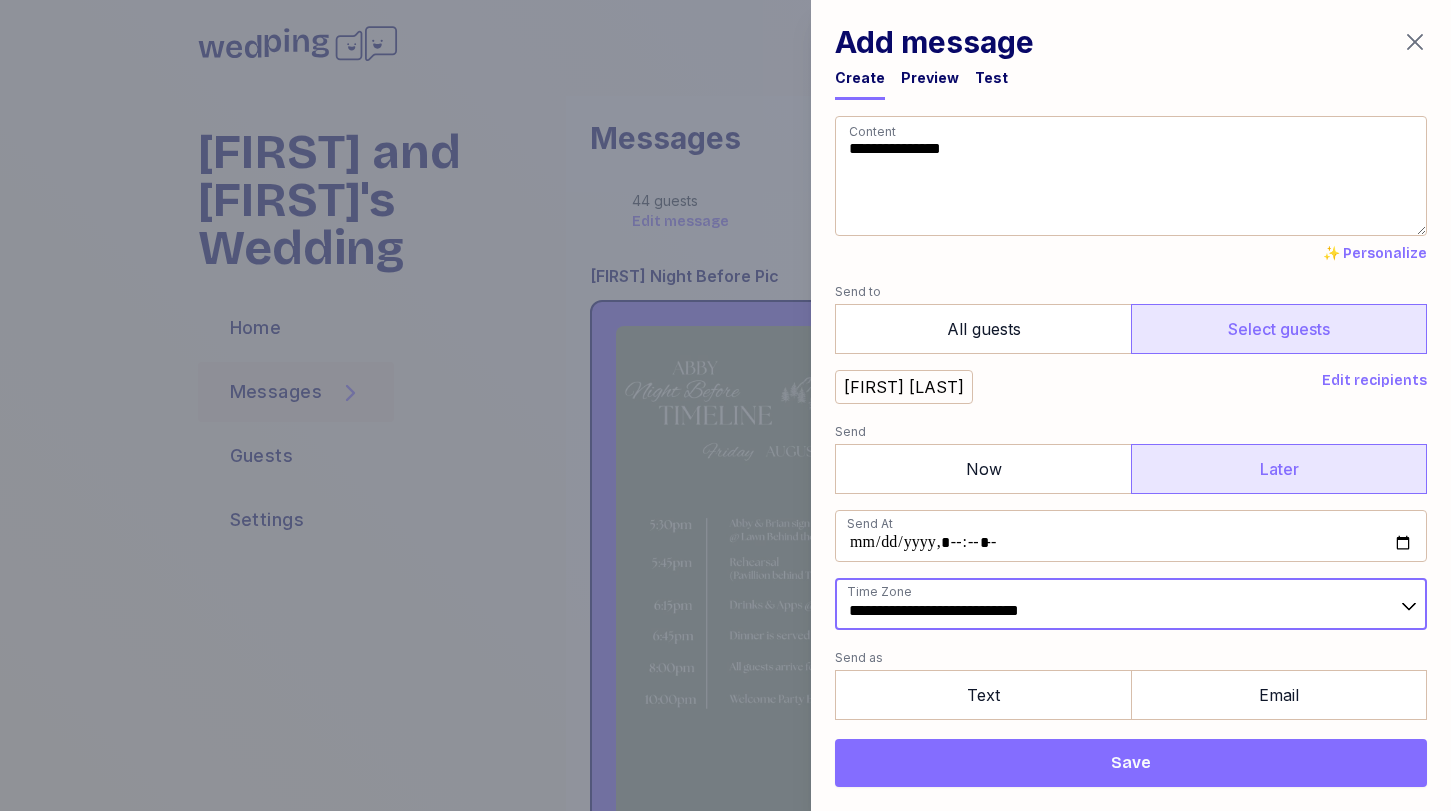 type on "**********" 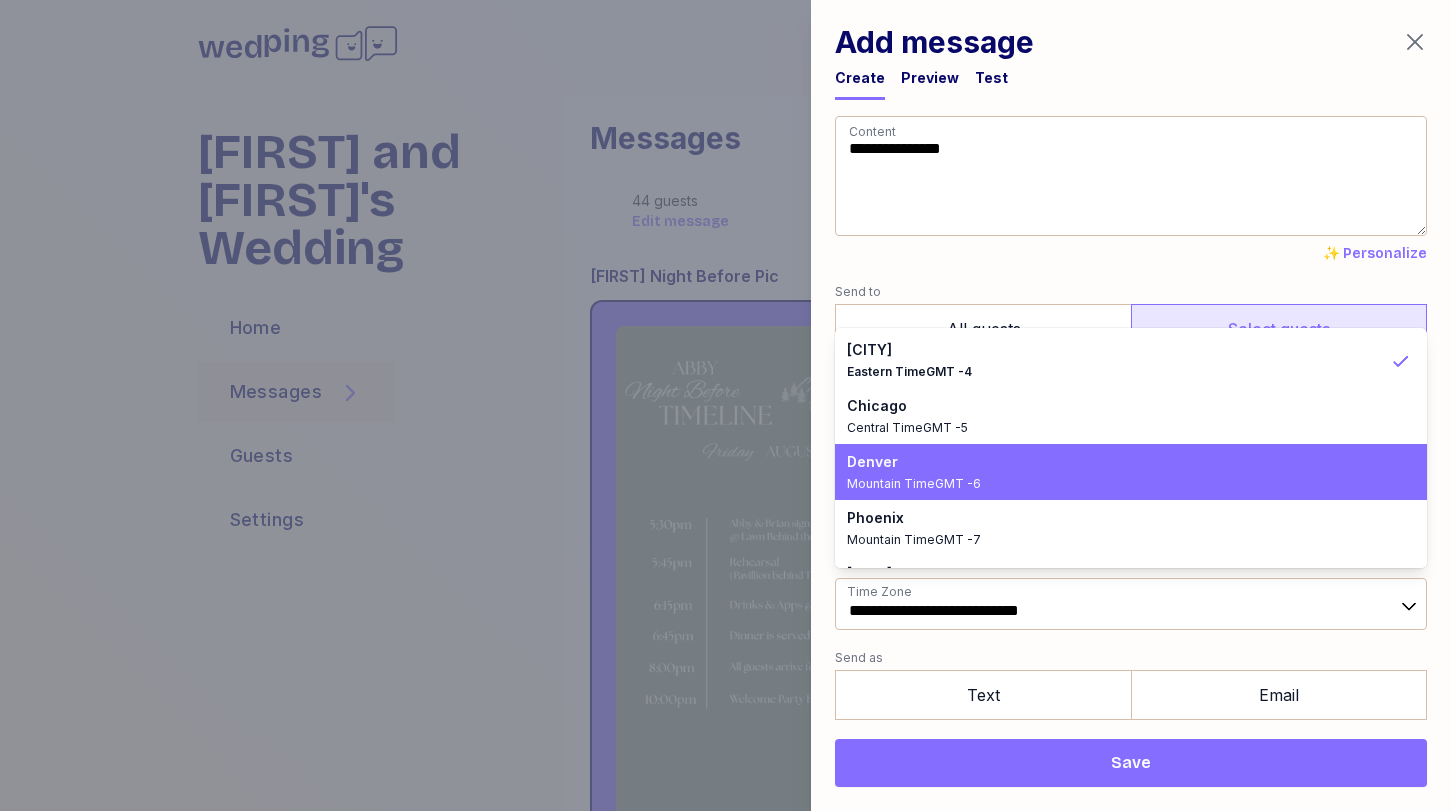 click on "Mountain Time  GMT   -6" at bounding box center [1119, 484] 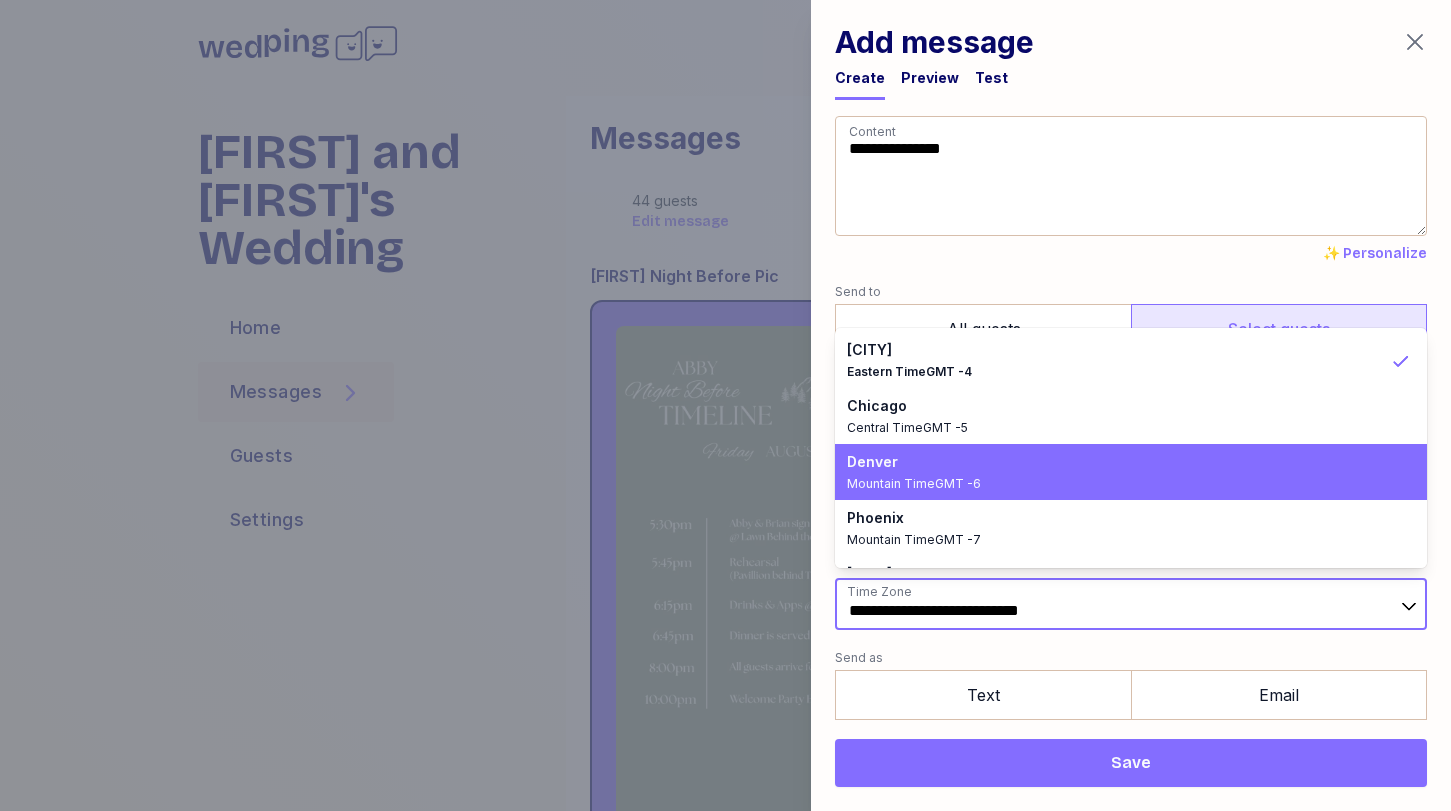 type on "**********" 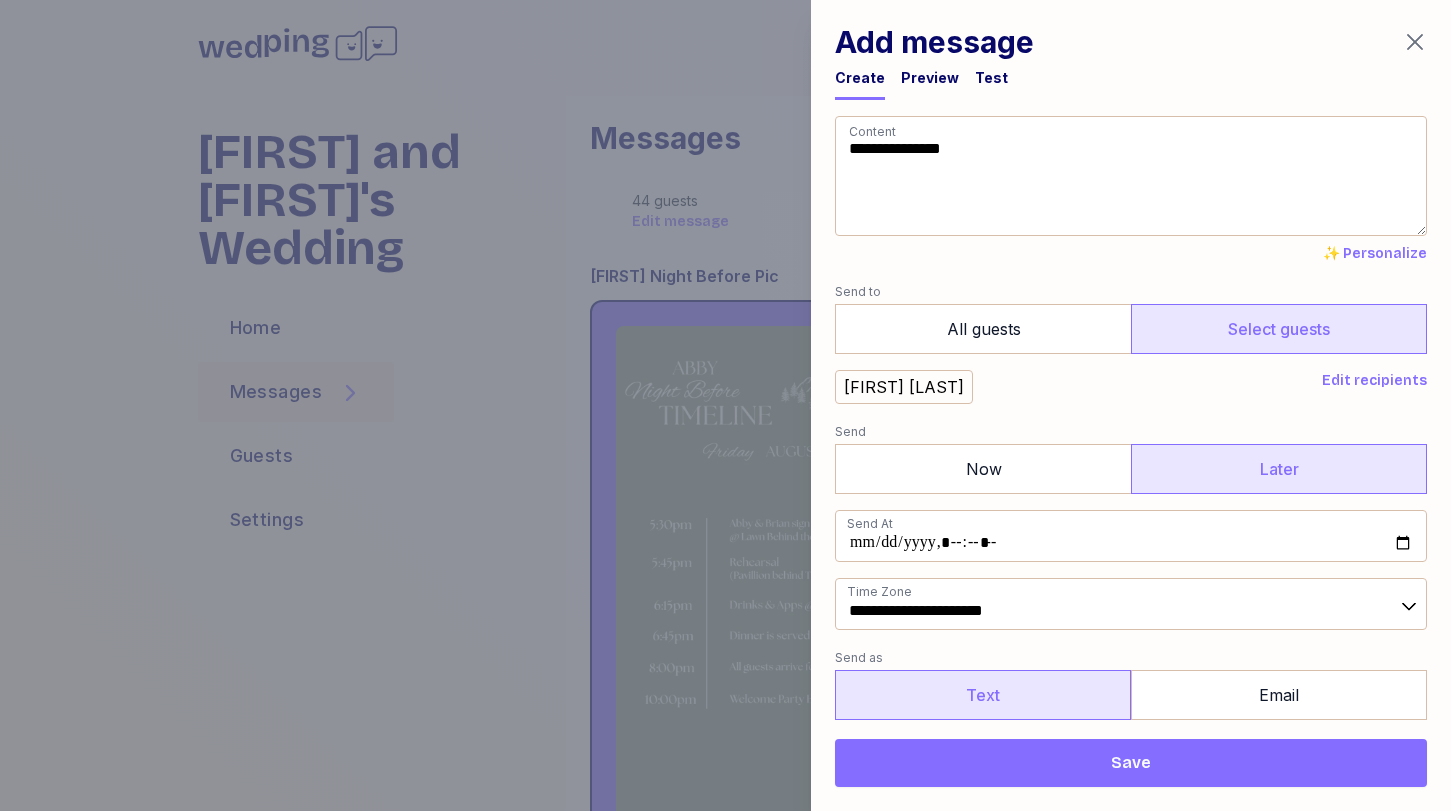 click on "Text" at bounding box center [983, 695] 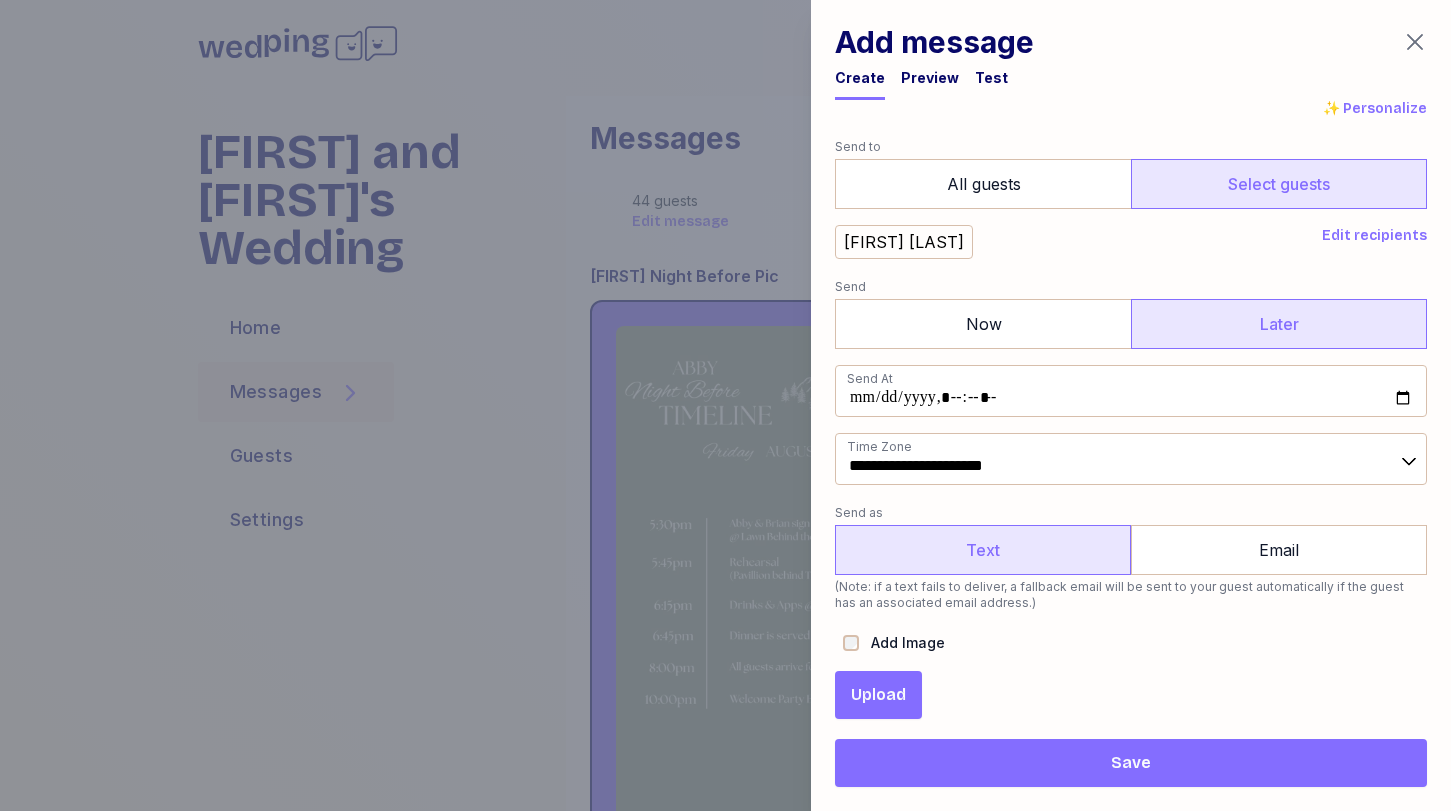 click on "Upload" at bounding box center (878, 695) 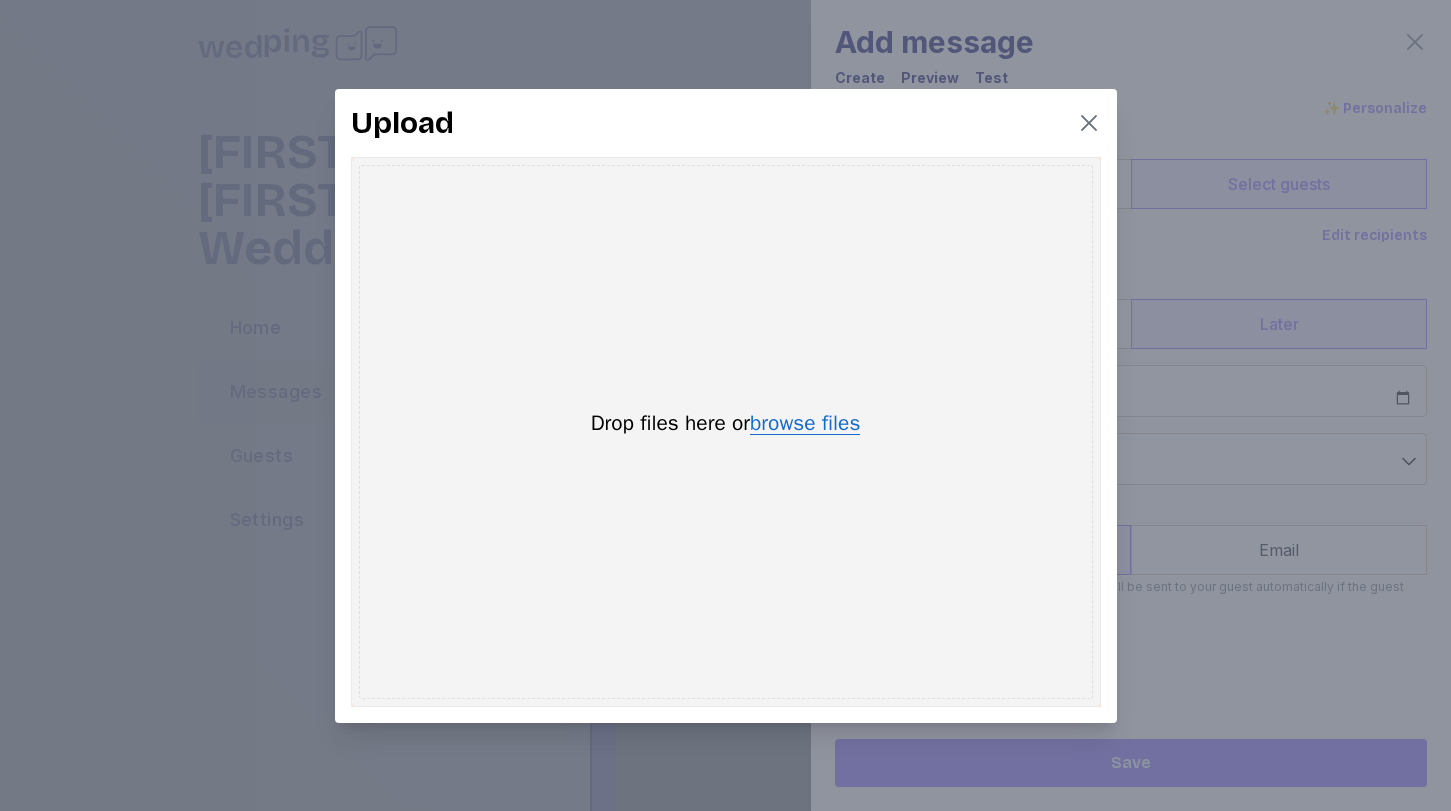 click on "browse files" at bounding box center (805, 424) 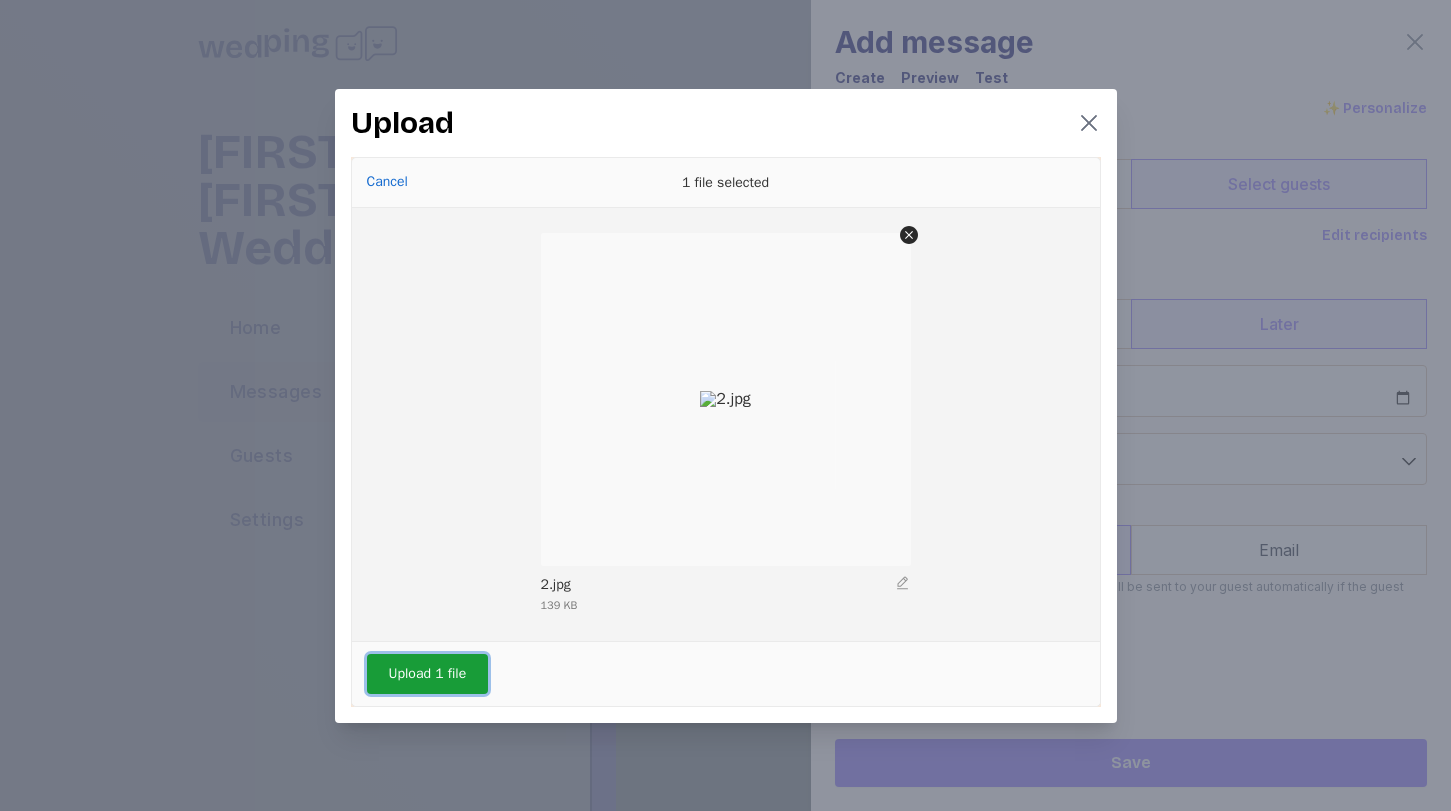 click on "Upload 1 file" at bounding box center (428, 674) 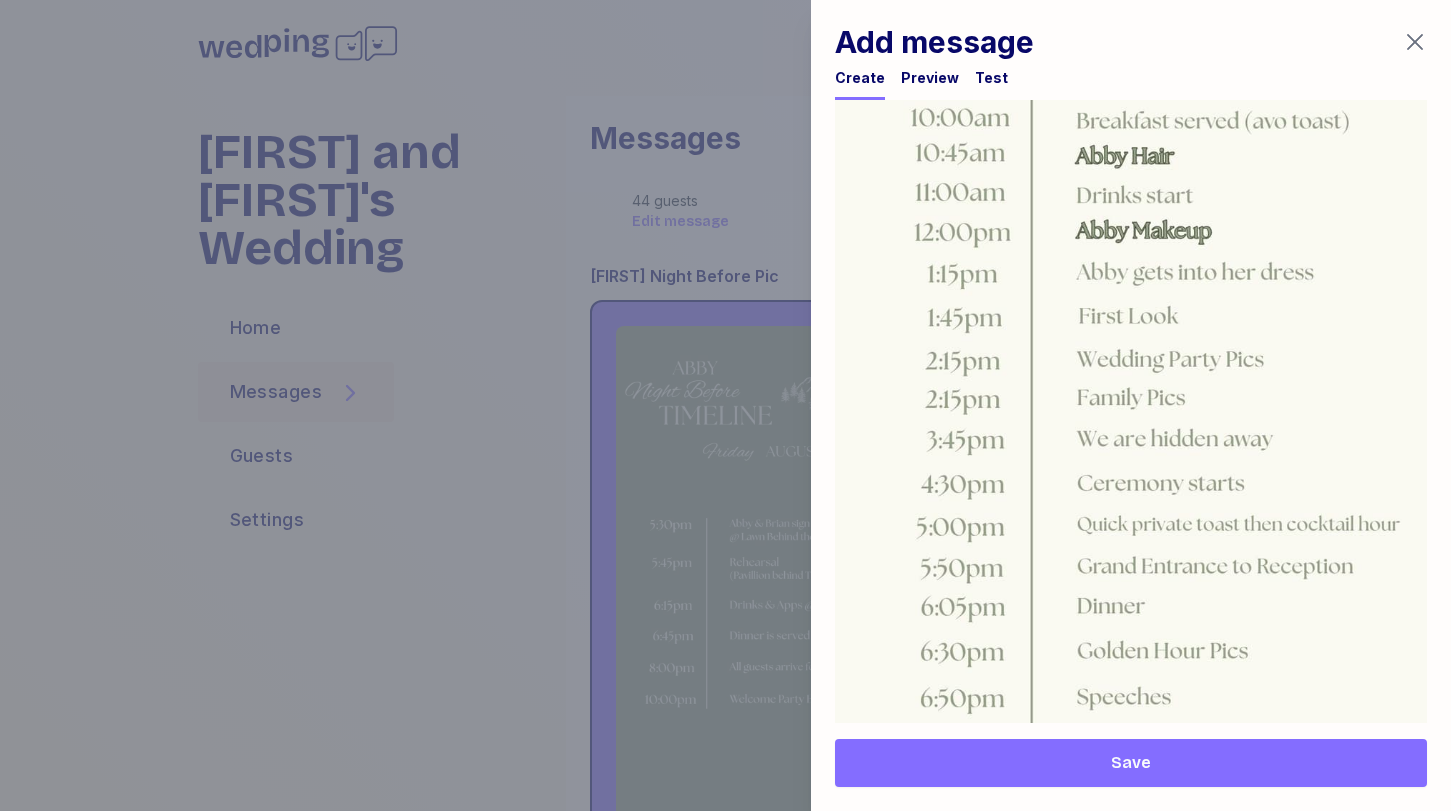 scroll, scrollTop: 1213, scrollLeft: 0, axis: vertical 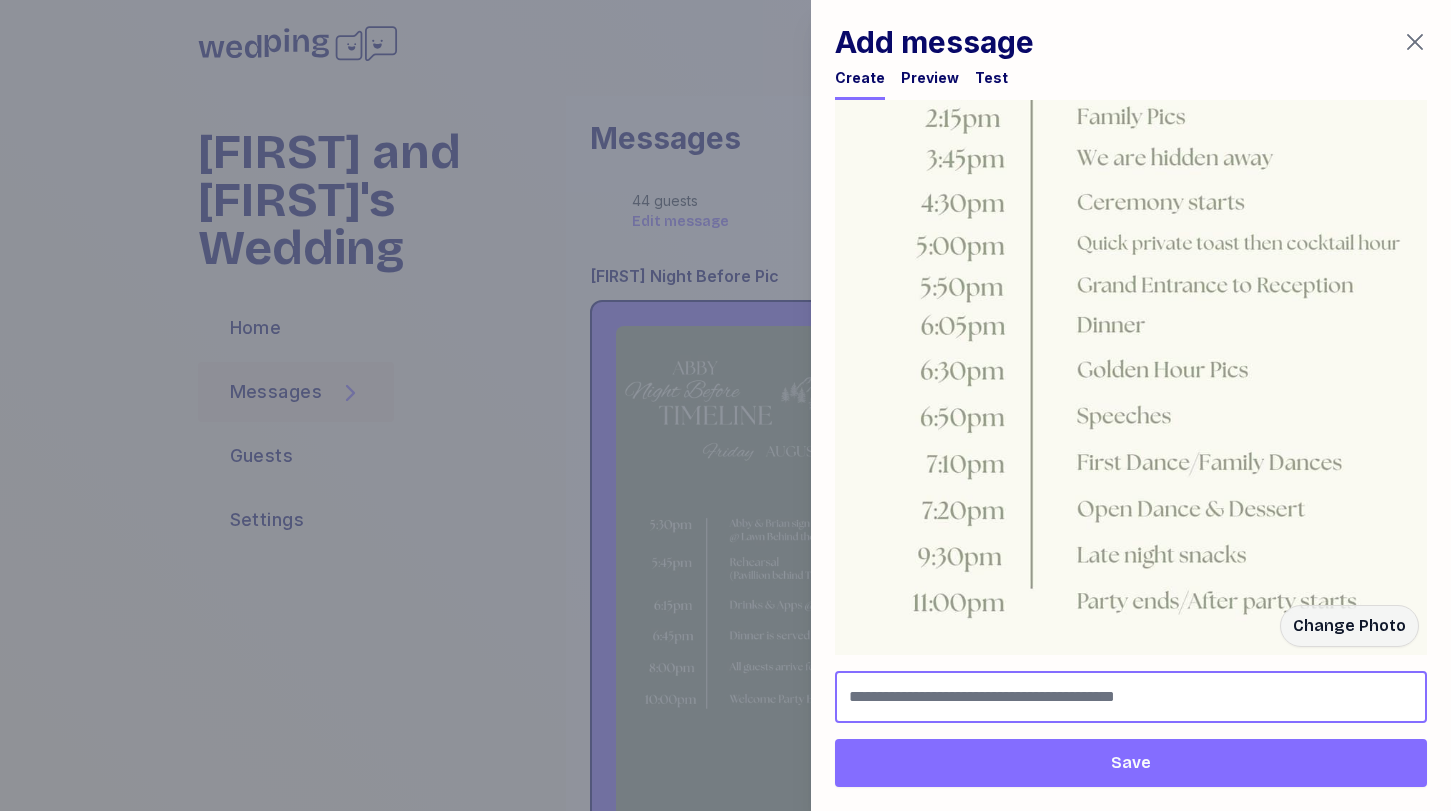click at bounding box center [1131, 697] 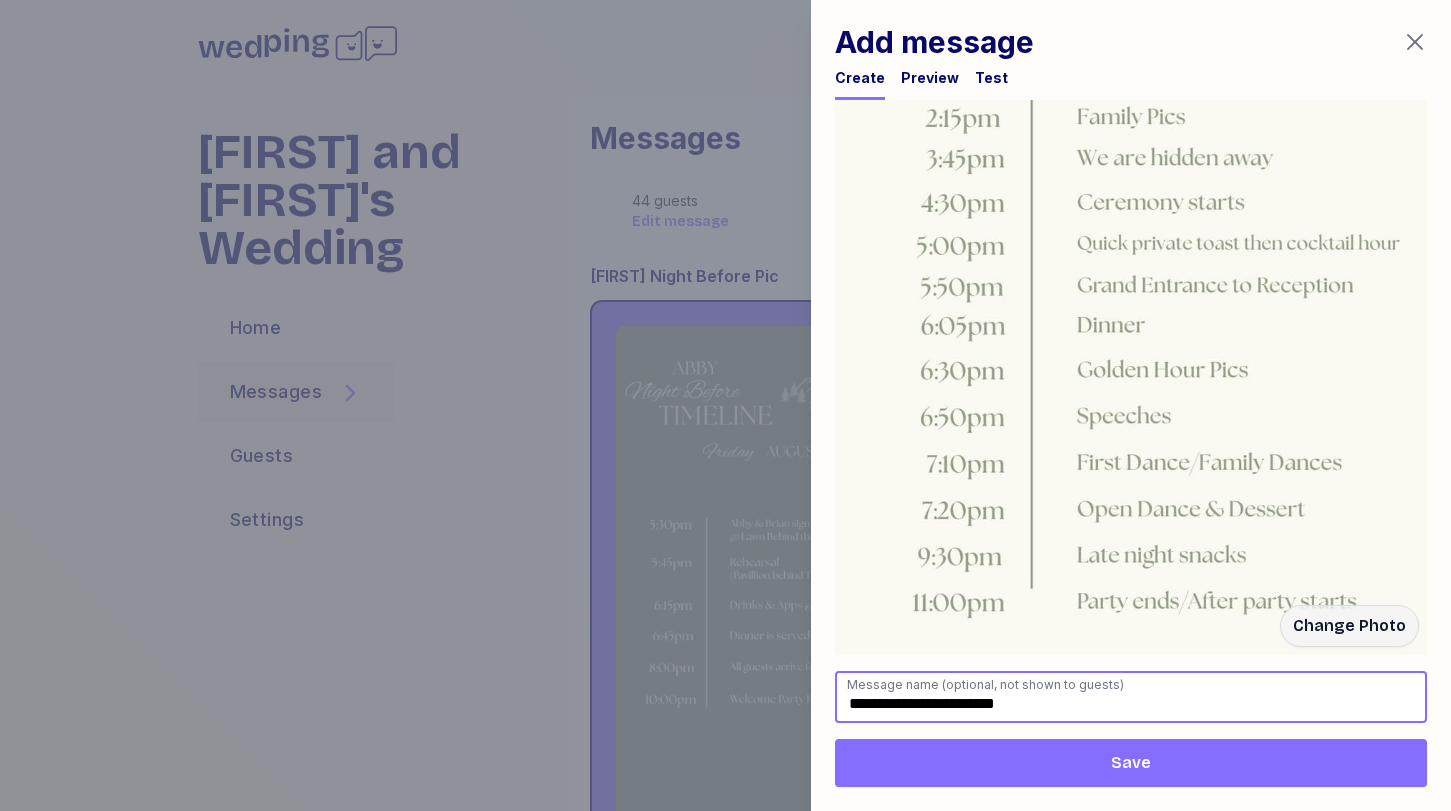 type on "**********" 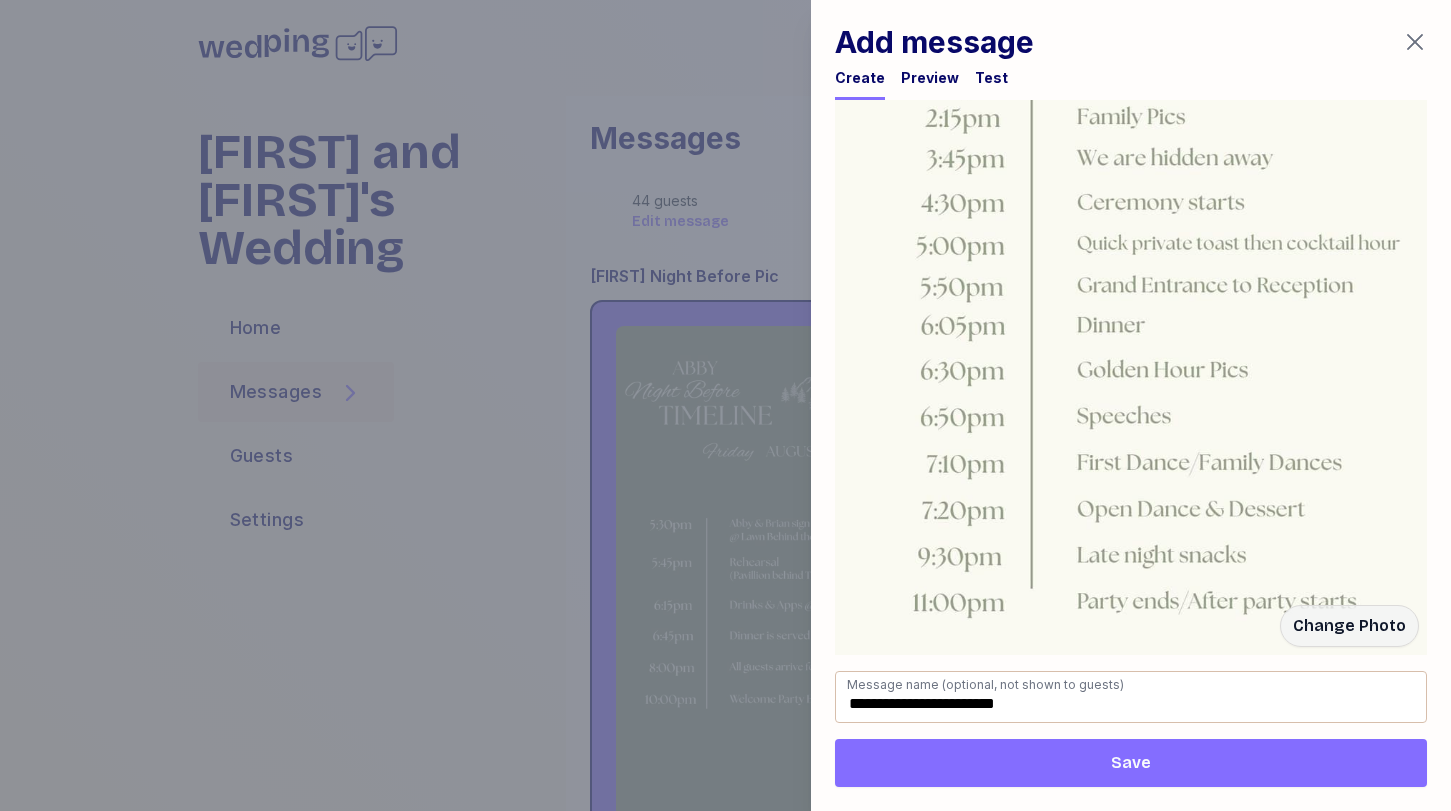 click on "Save" at bounding box center [1131, 763] 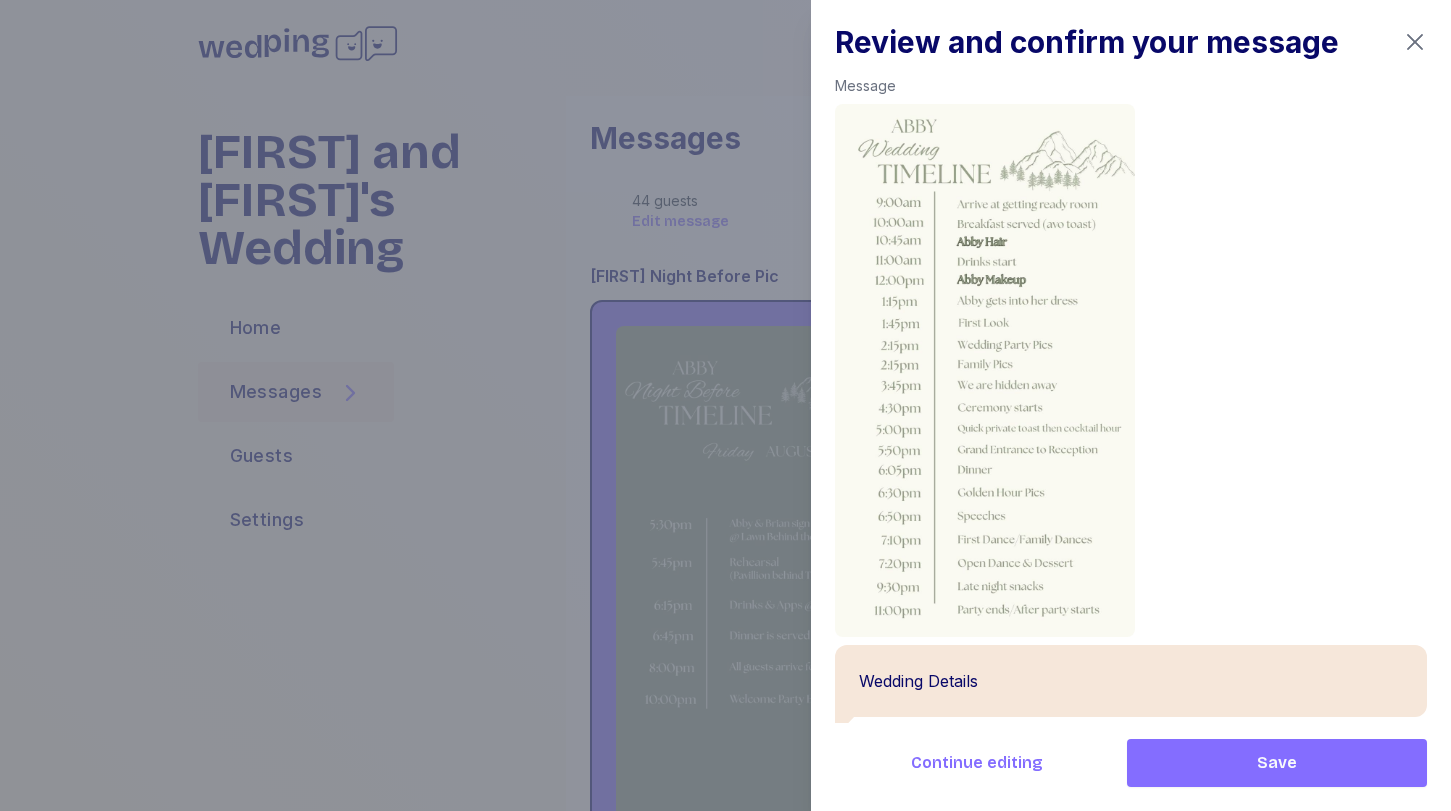 click on "Save" at bounding box center [1277, 763] 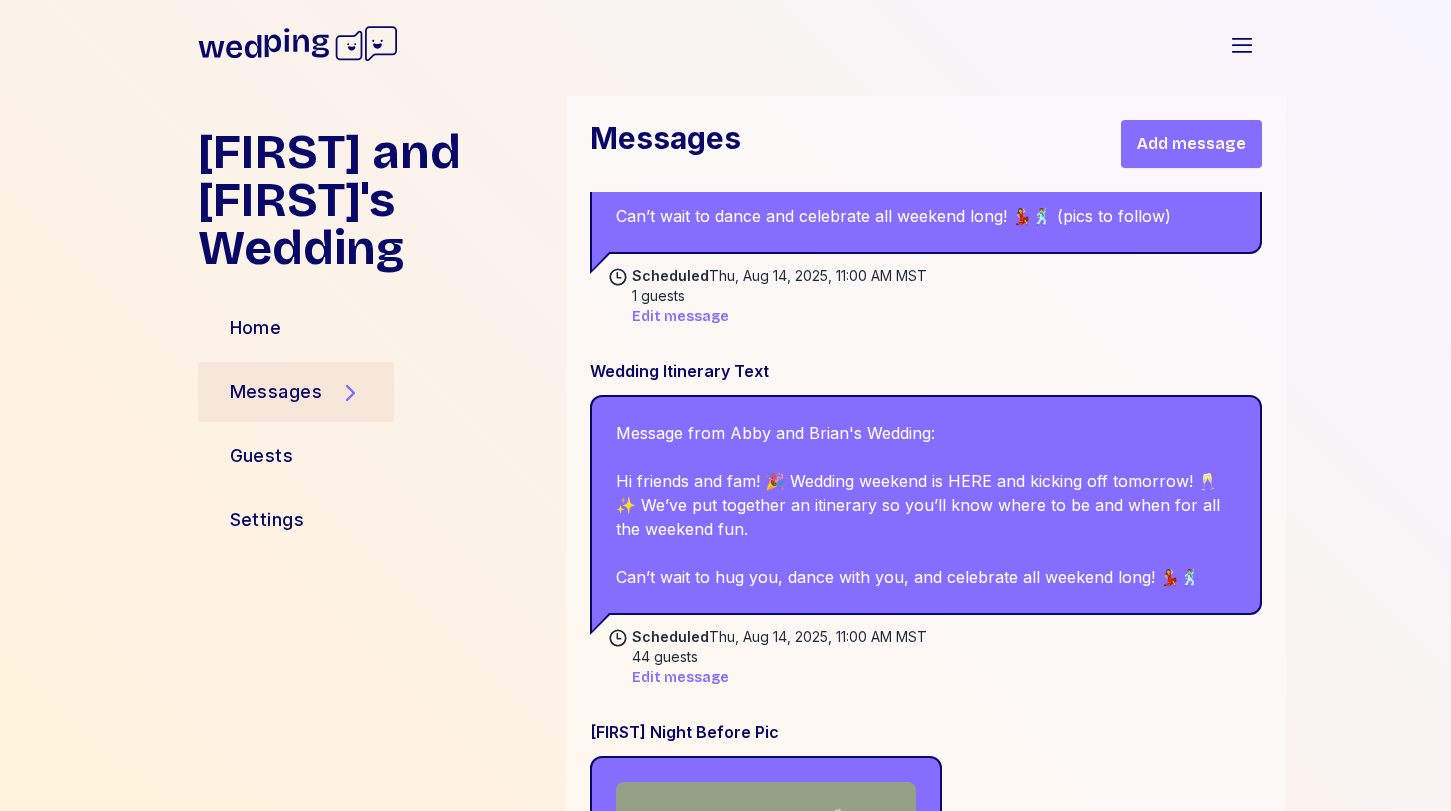 scroll, scrollTop: 3937, scrollLeft: 0, axis: vertical 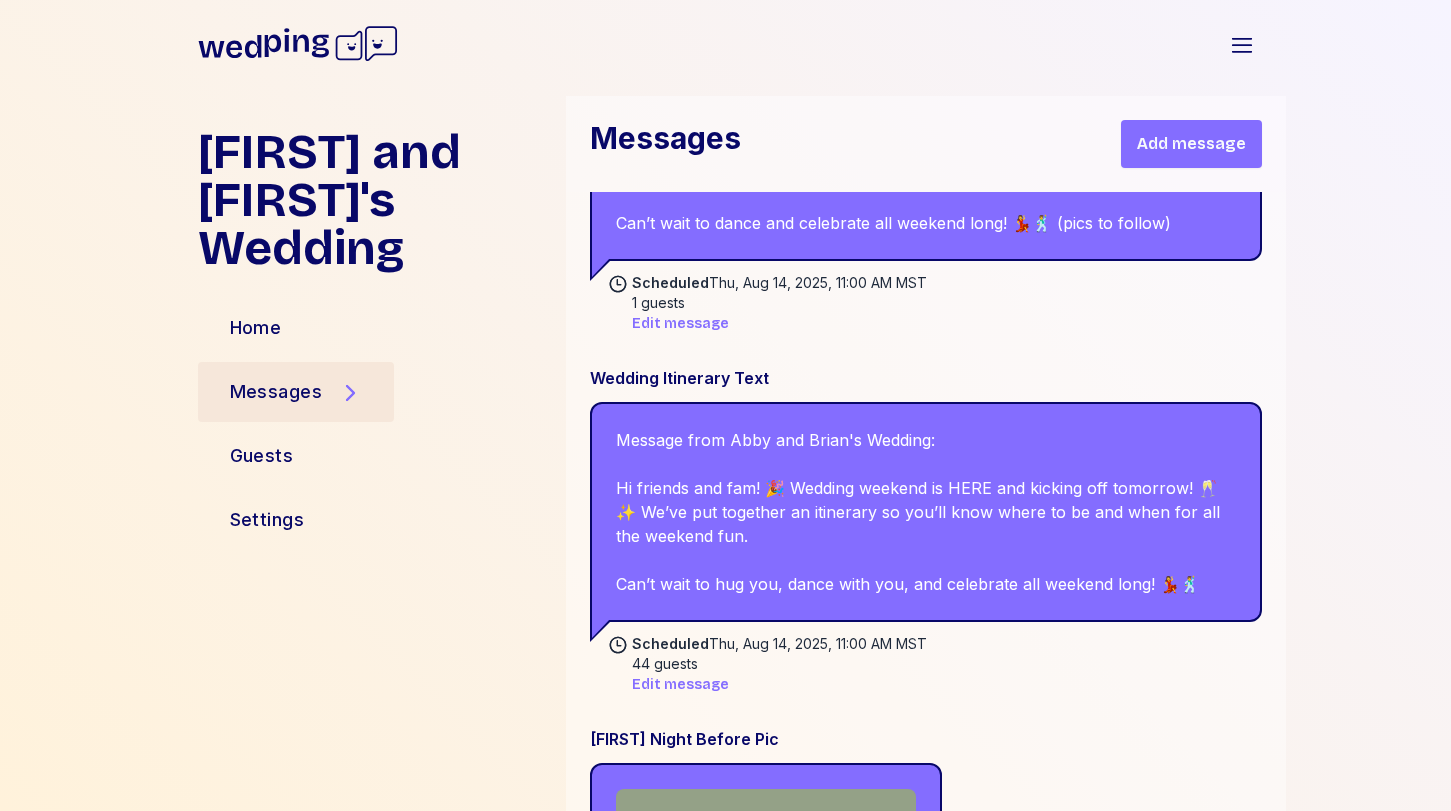 click on "Add message" at bounding box center [1191, 144] 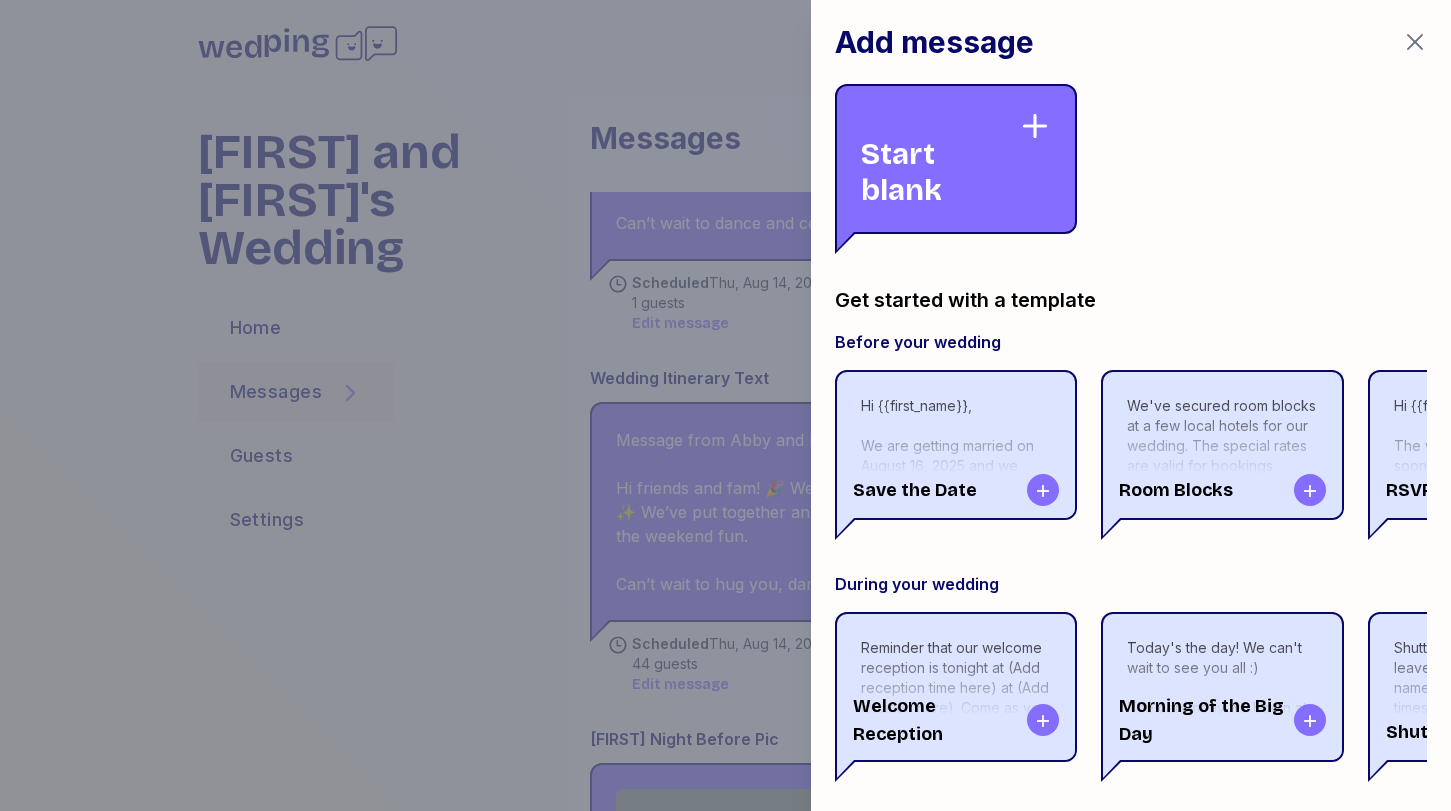 click on "Start blank" at bounding box center [940, 159] 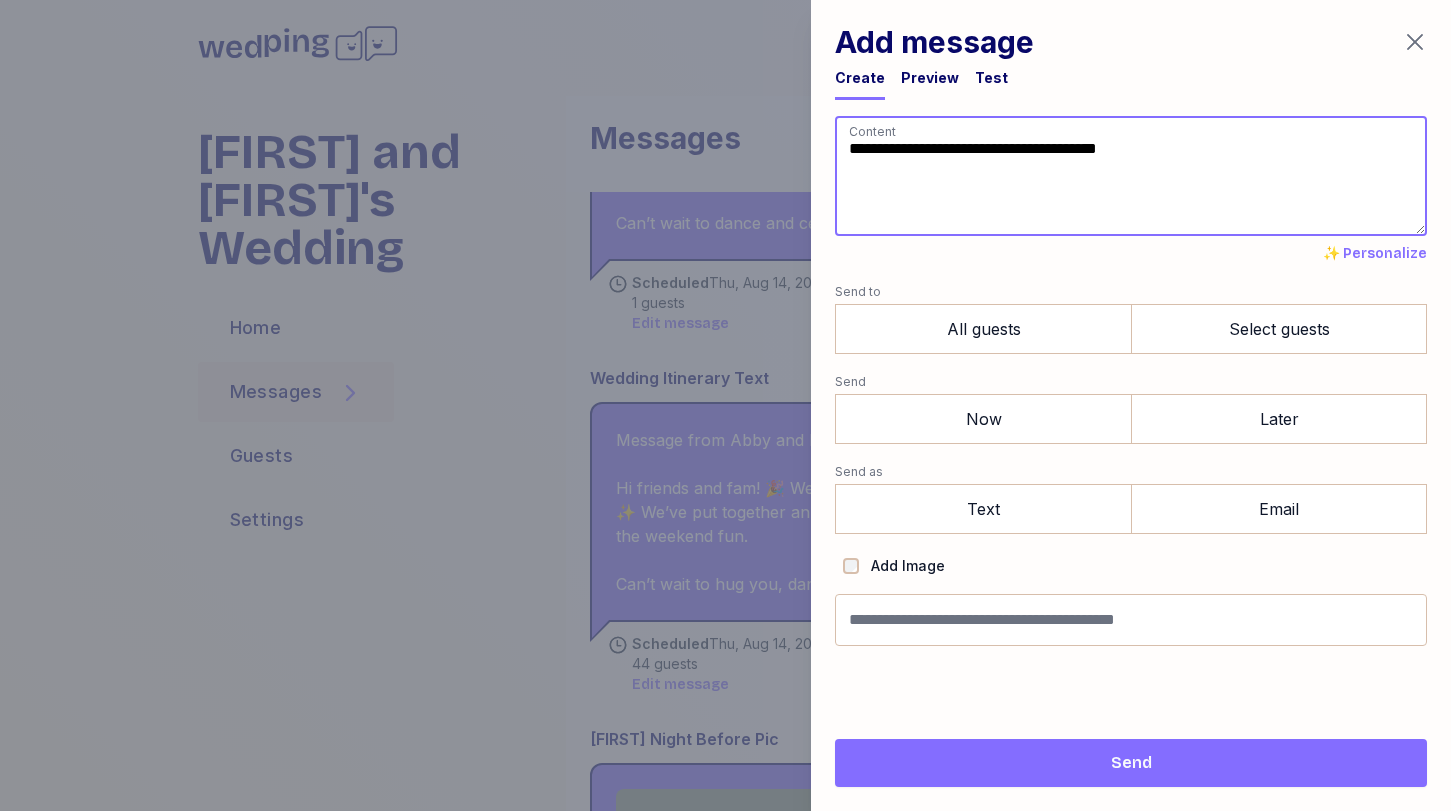 drag, startPoint x: 950, startPoint y: 189, endPoint x: 774, endPoint y: 132, distance: 185 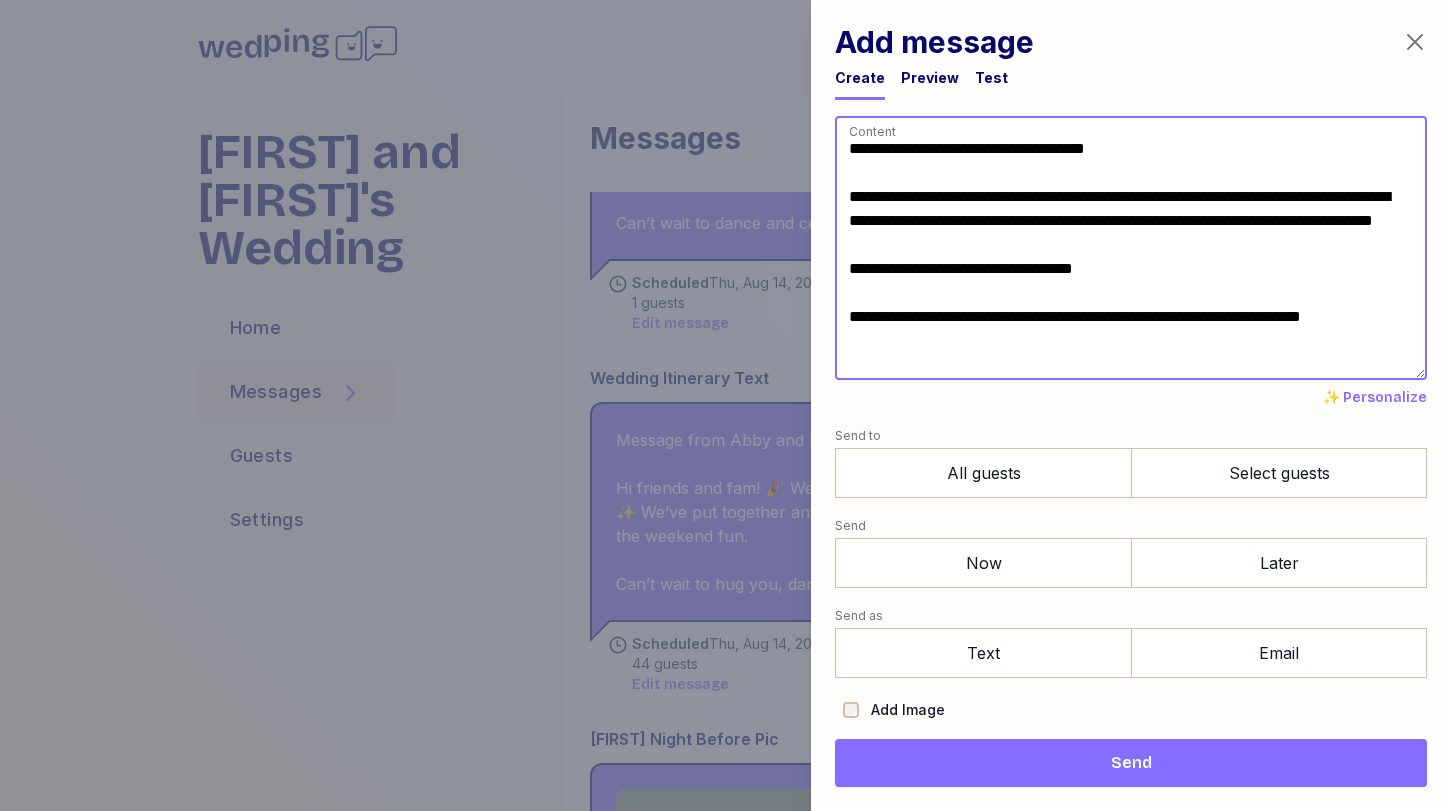 click on "**********" at bounding box center (1131, 248) 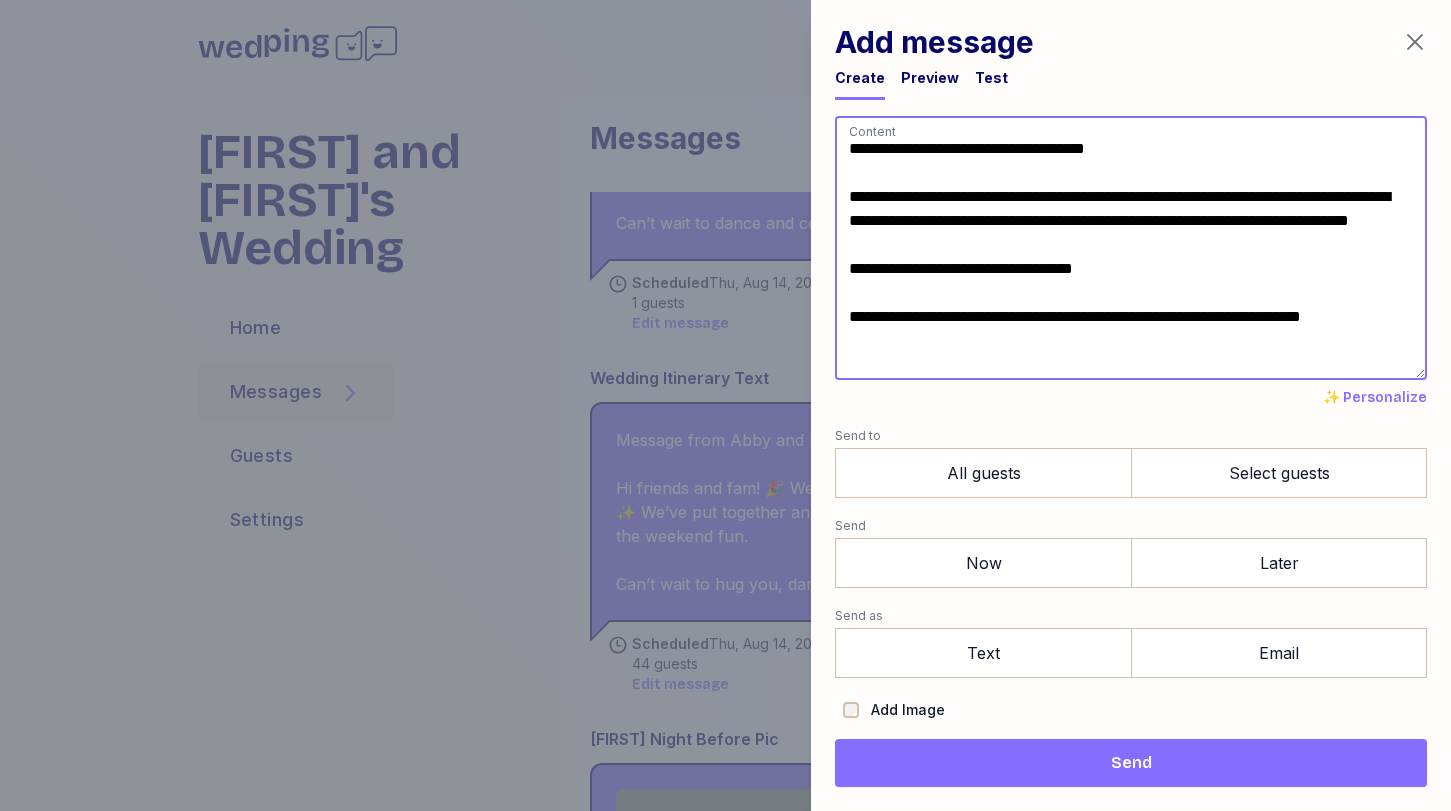 drag, startPoint x: 892, startPoint y: 218, endPoint x: 1119, endPoint y: 199, distance: 227.79376 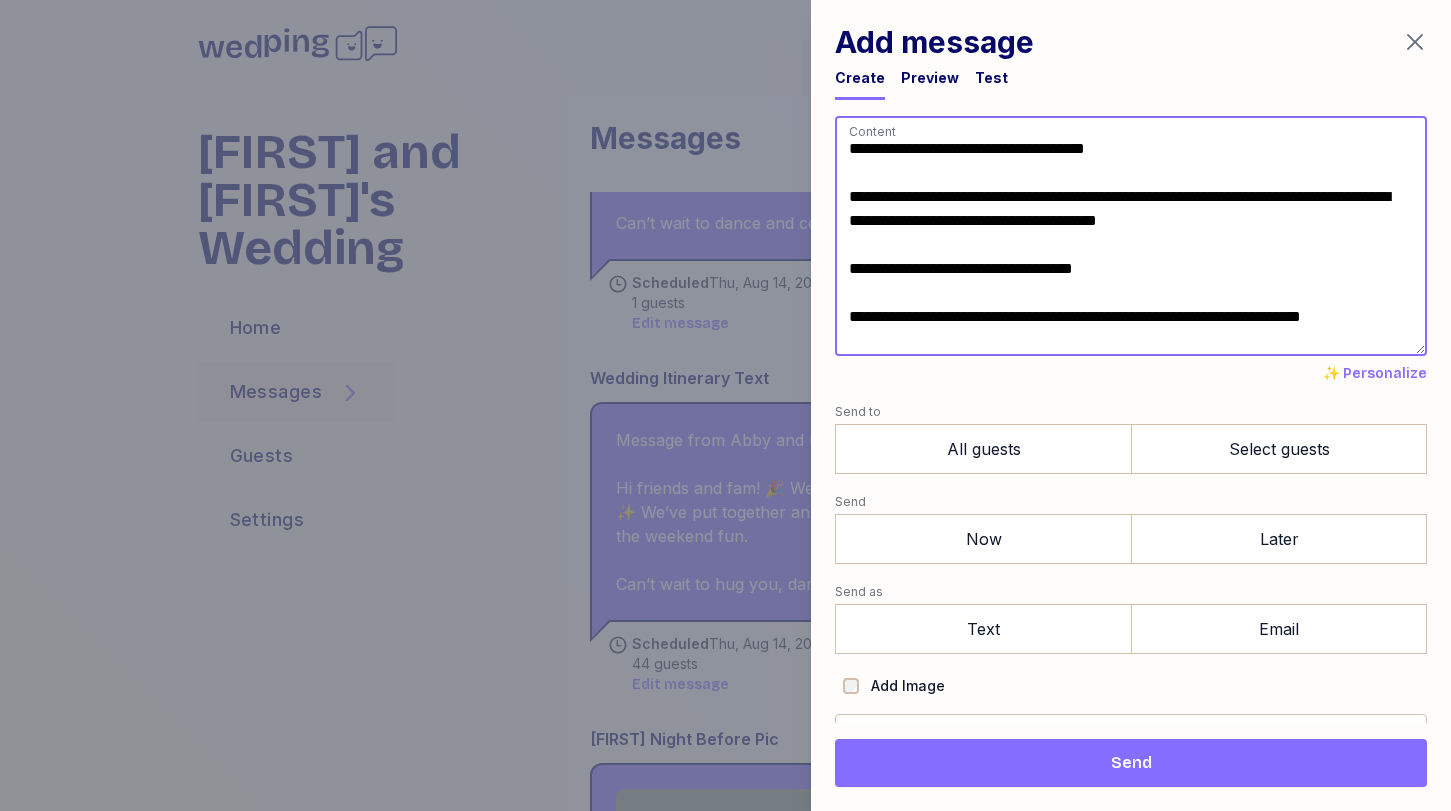 drag, startPoint x: 1160, startPoint y: 269, endPoint x: 817, endPoint y: 250, distance: 343.52585 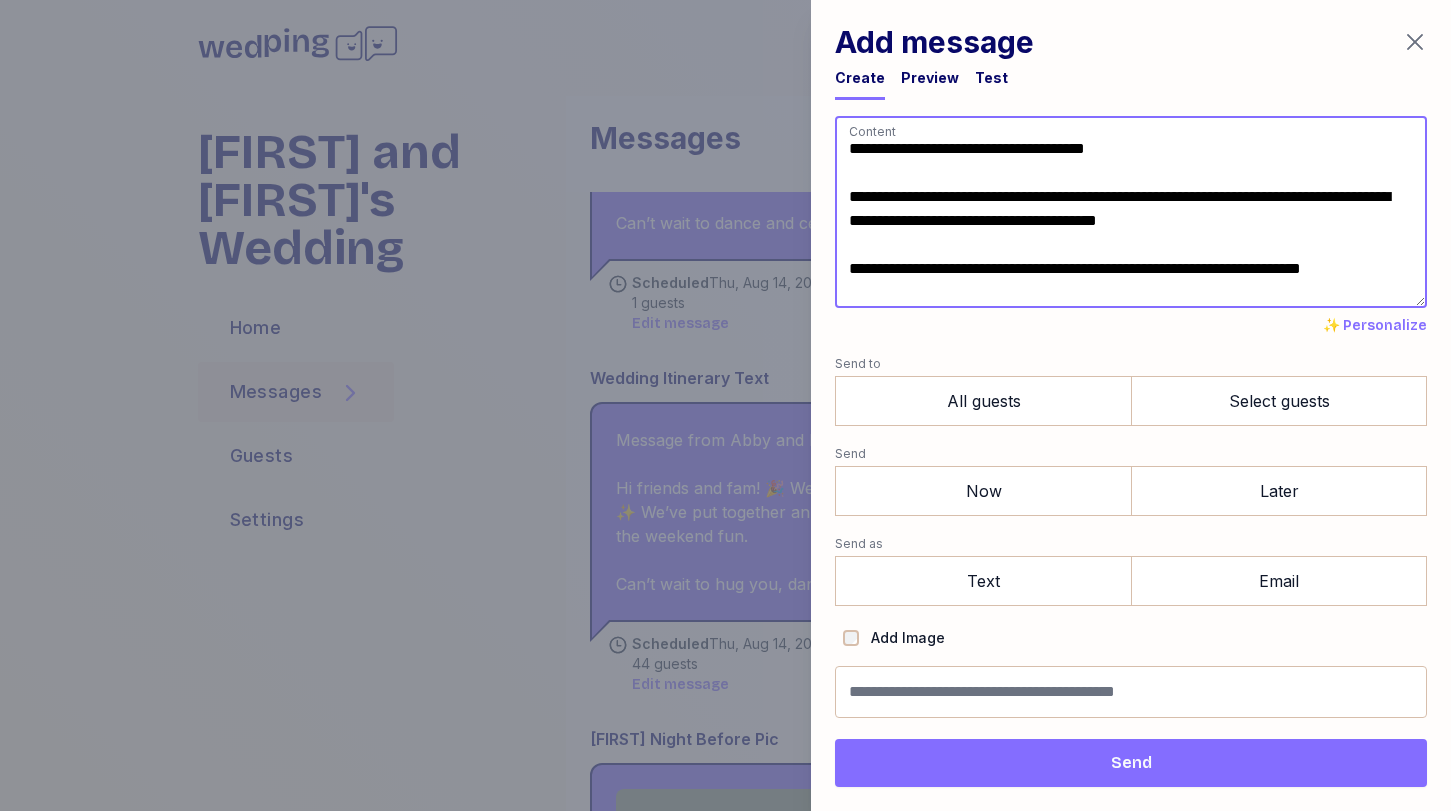 click on "**********" at bounding box center (1131, 212) 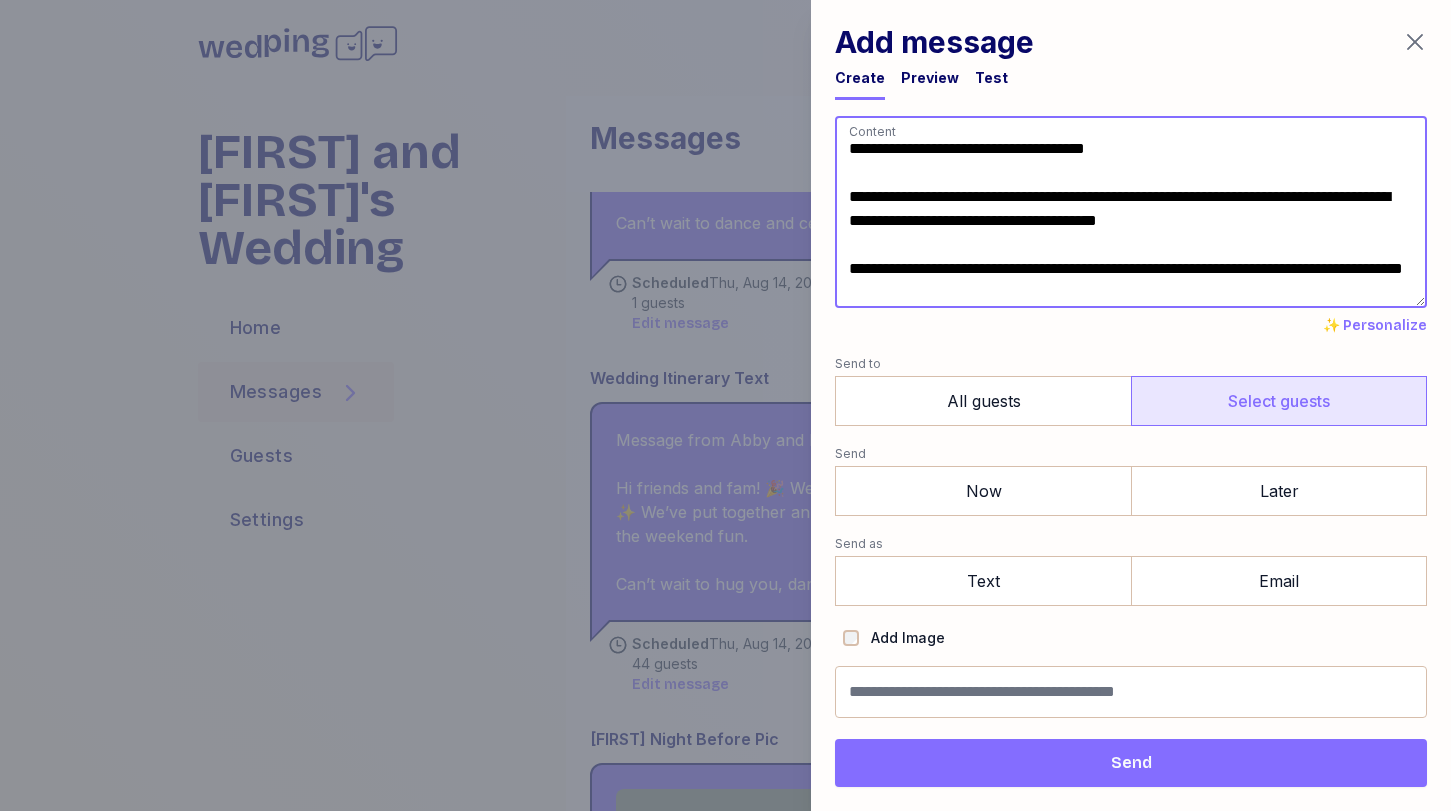 type on "**********" 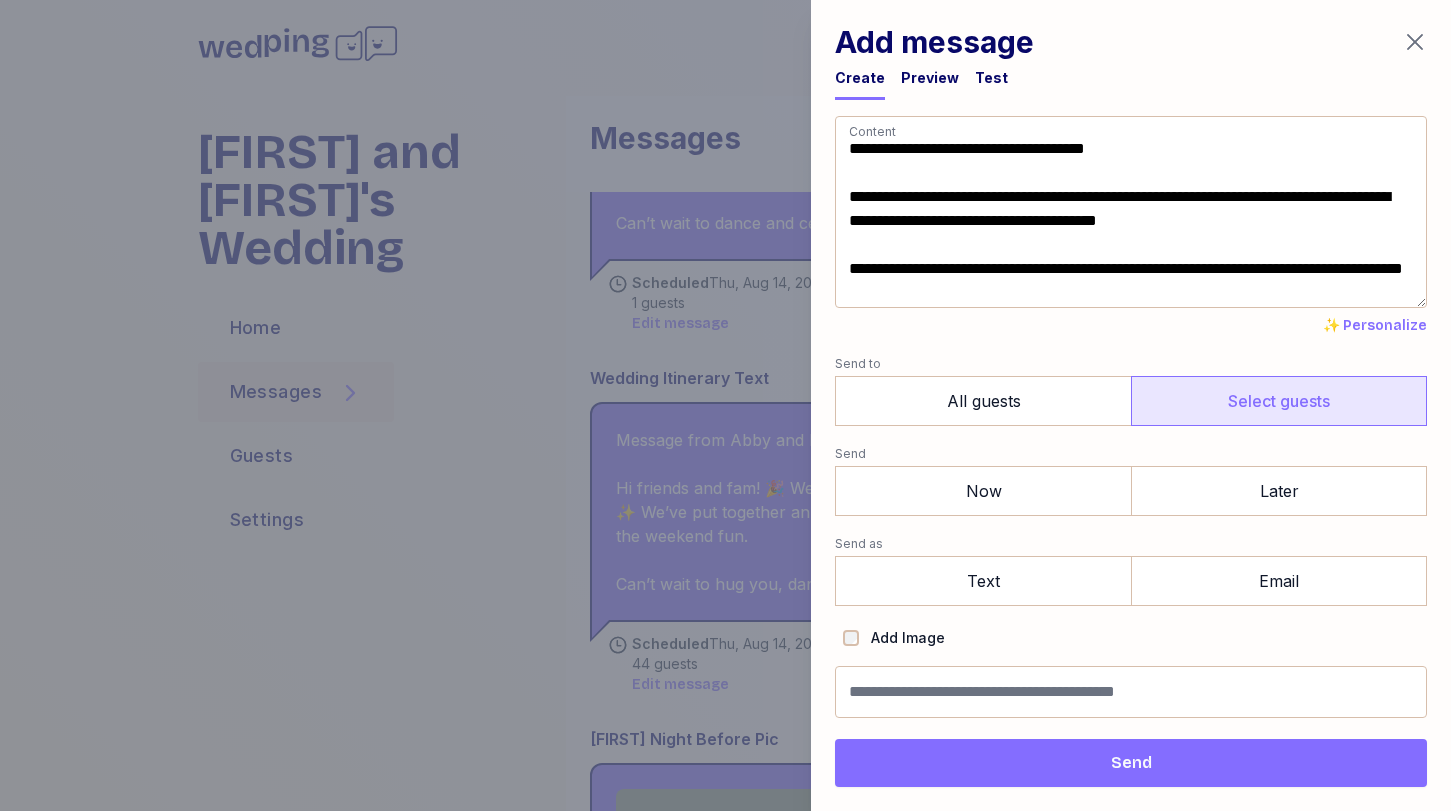 click on "Select guests" at bounding box center [1279, 401] 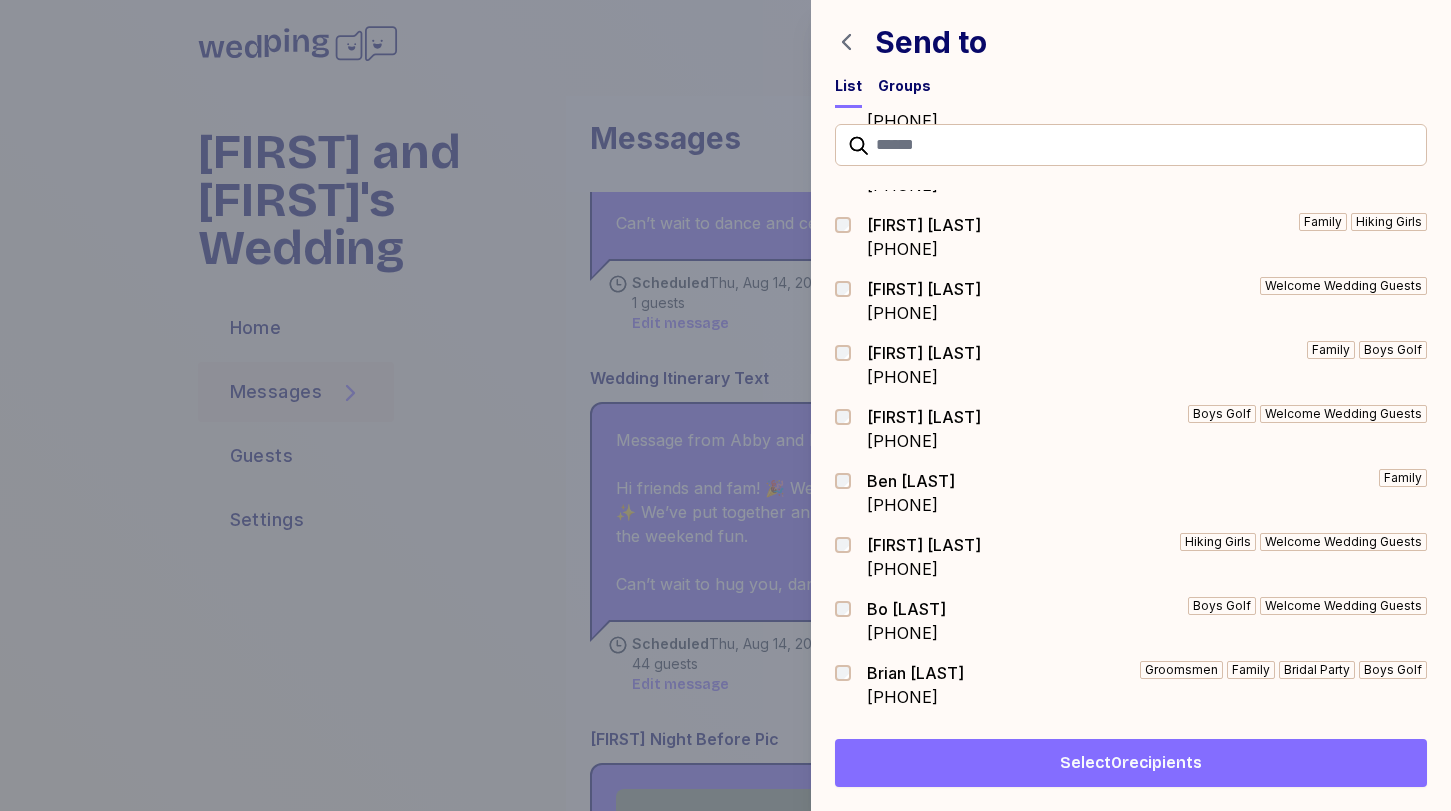 scroll, scrollTop: 0, scrollLeft: 0, axis: both 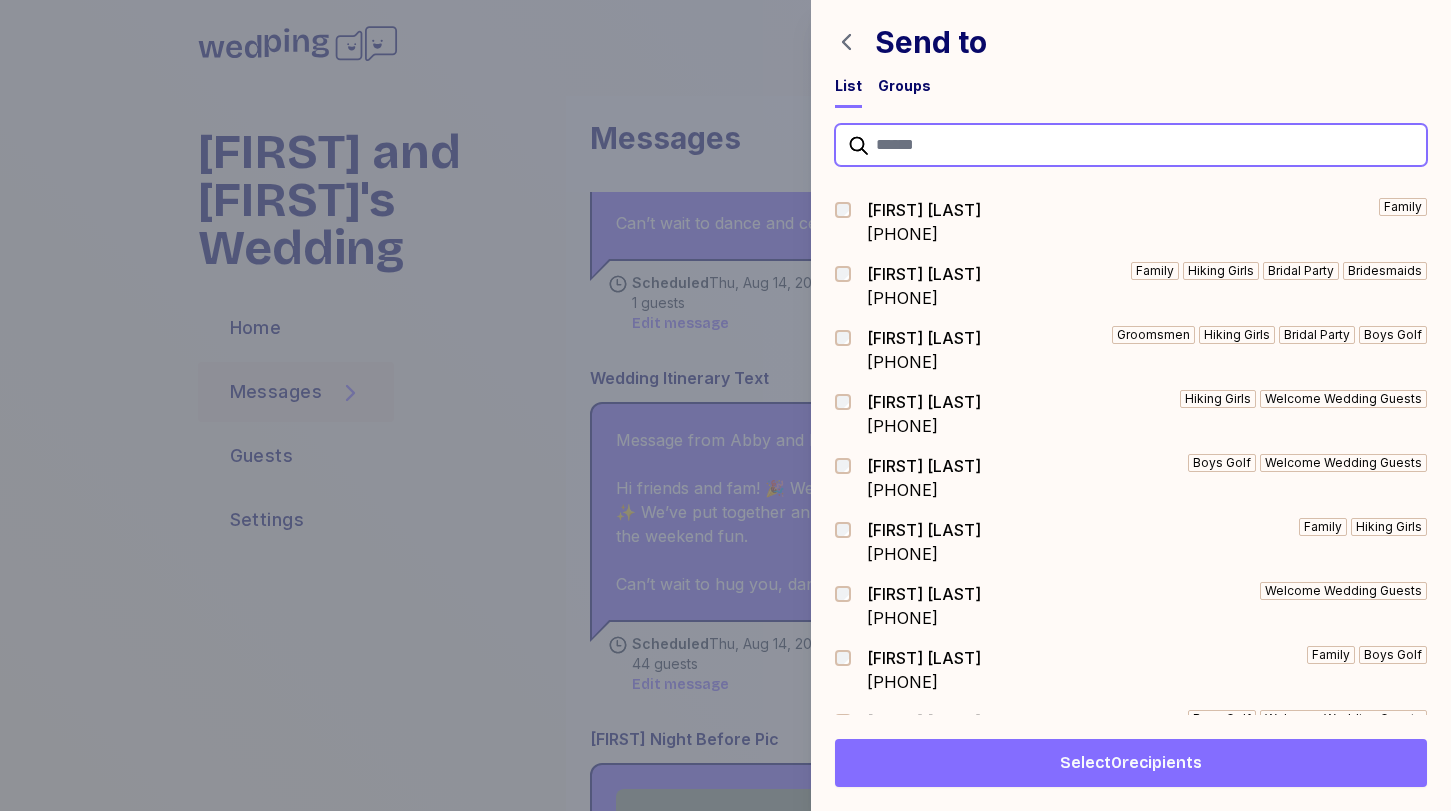 click at bounding box center [1131, 145] 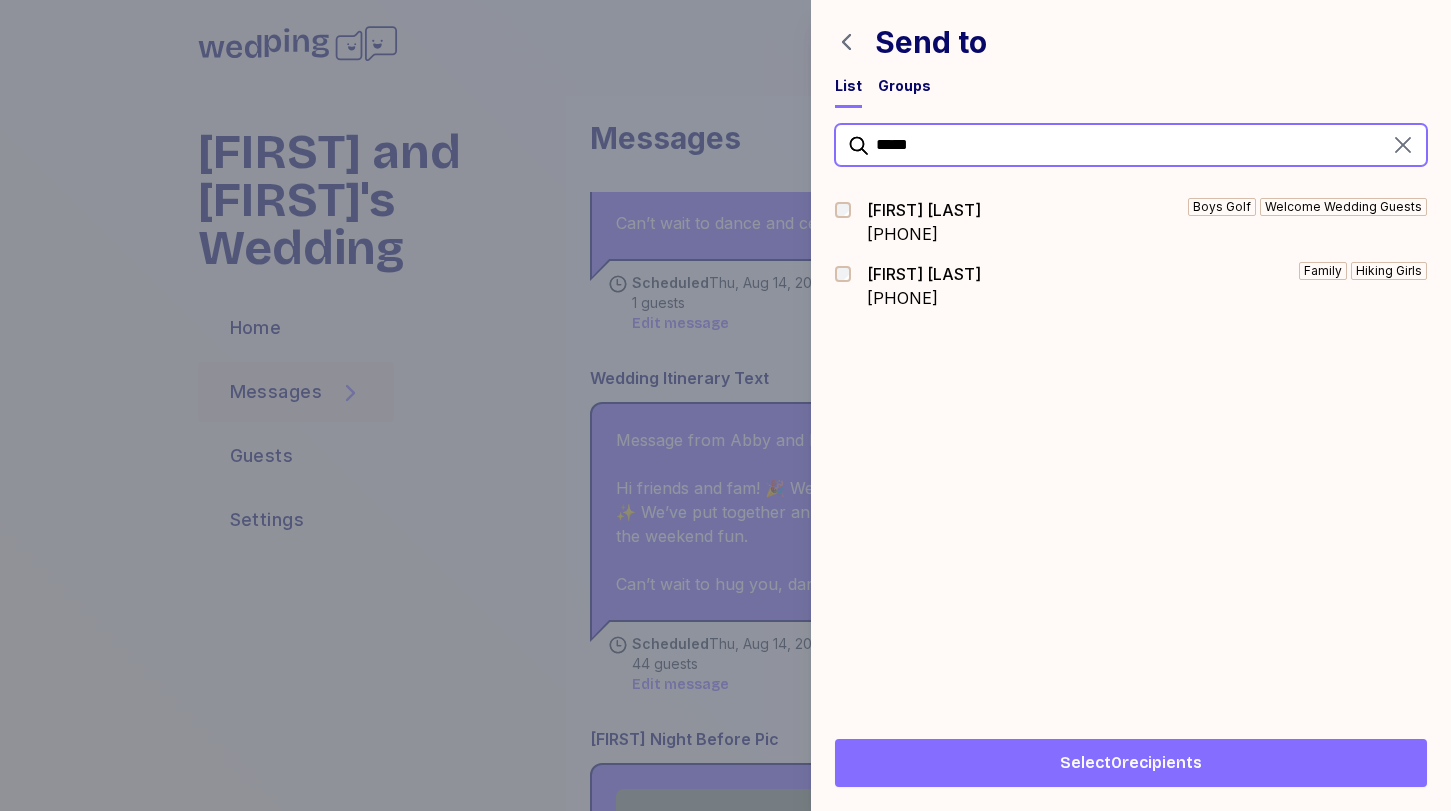 type on "*****" 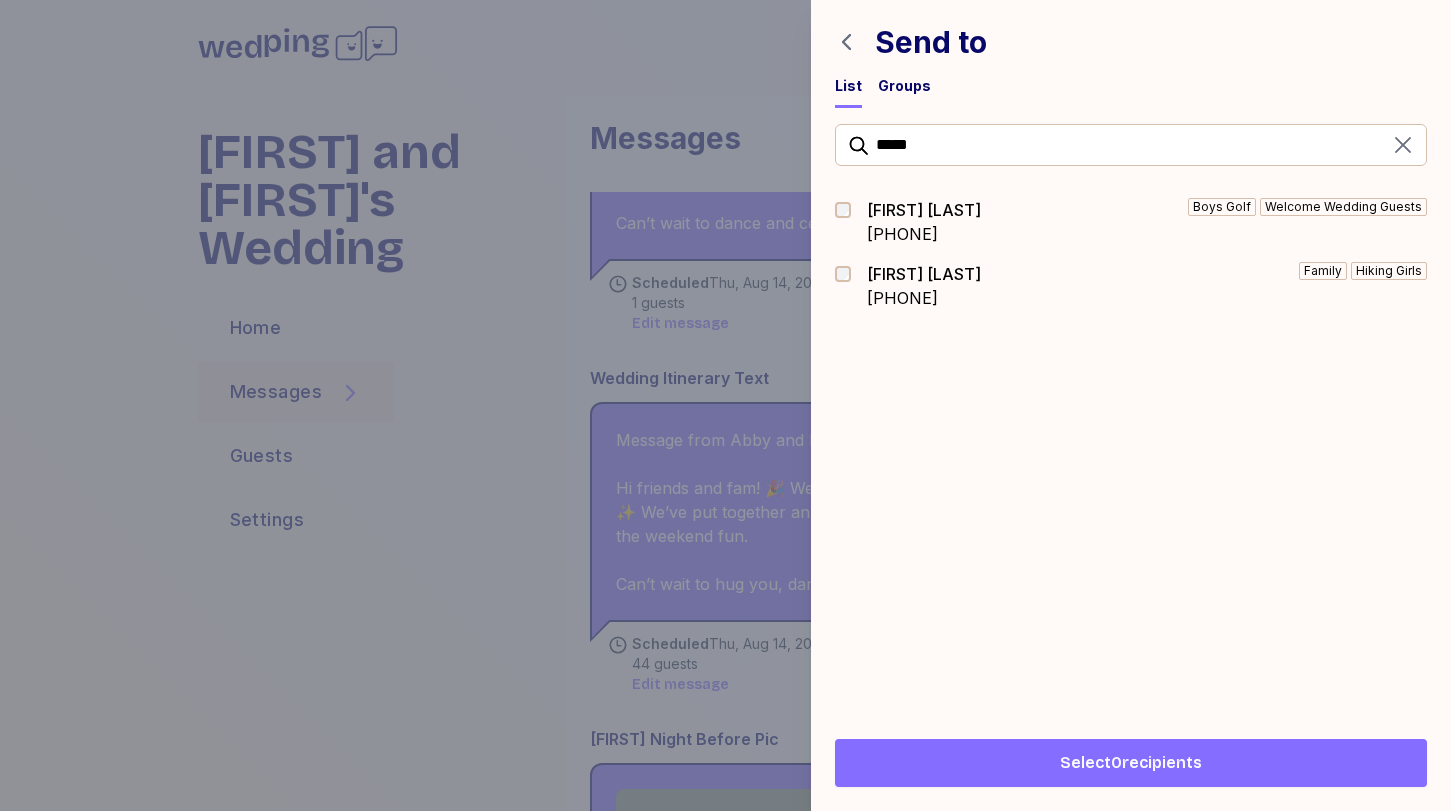 click at bounding box center (849, 274) 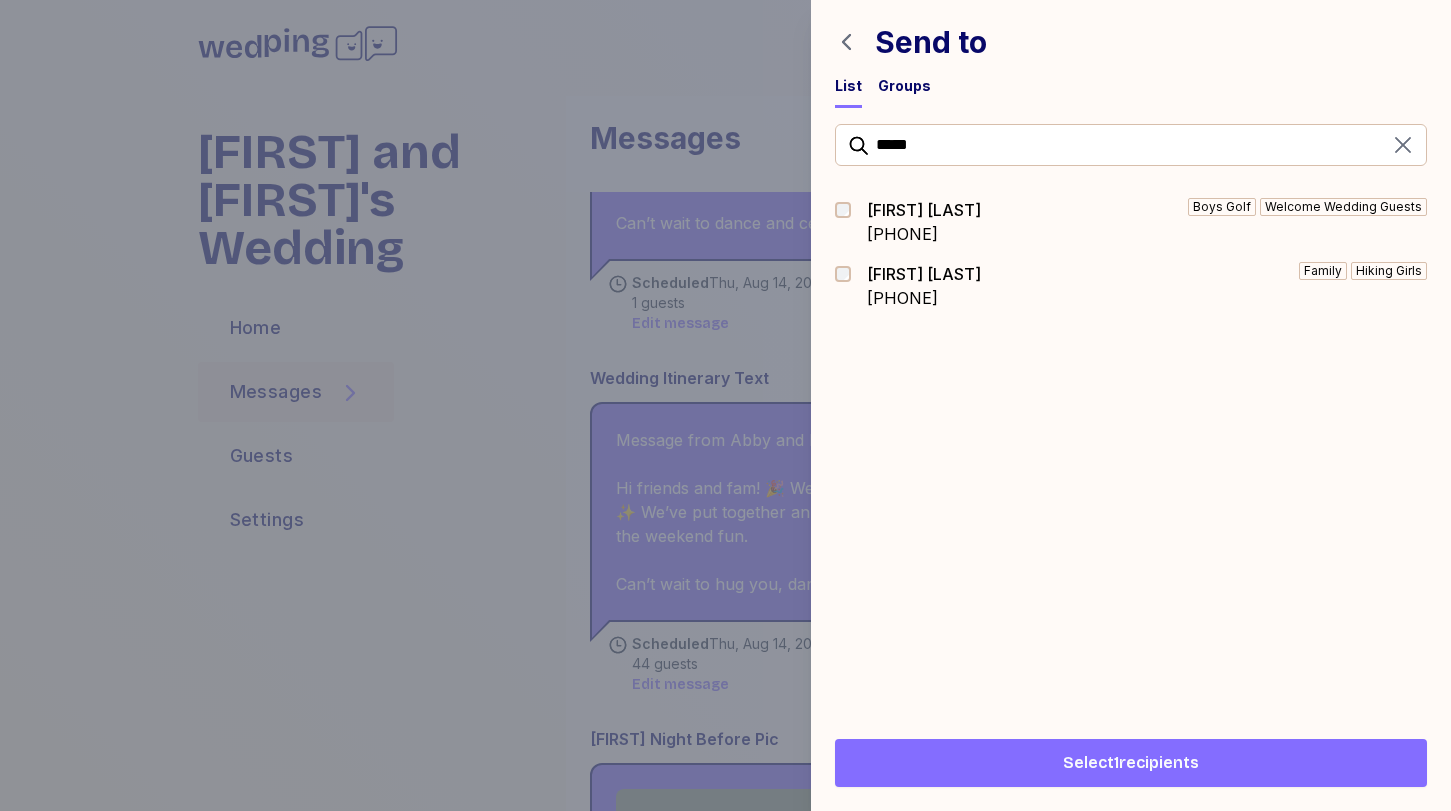 click on "Select  1  recipients" at bounding box center [1131, 763] 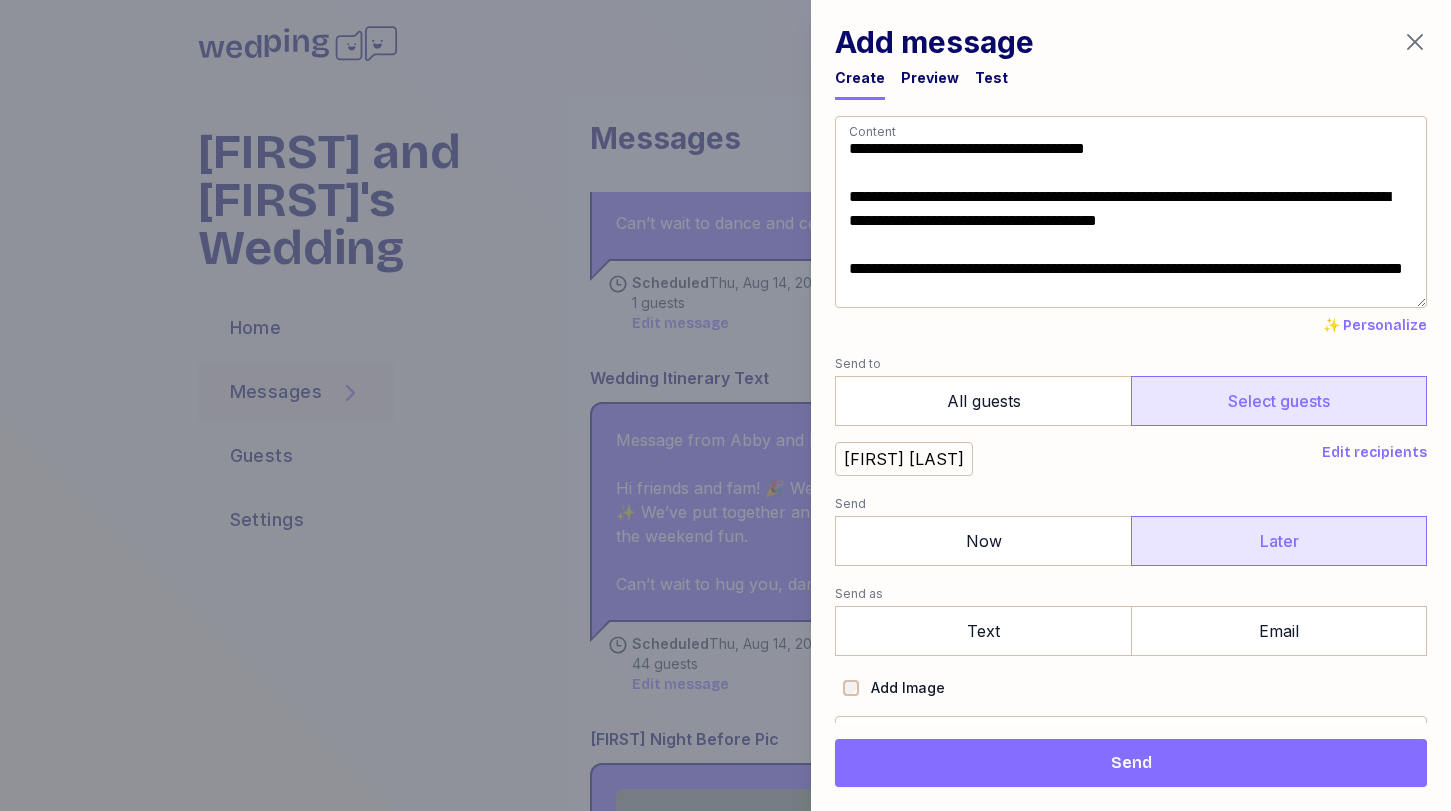 click on "Later" at bounding box center (1279, 541) 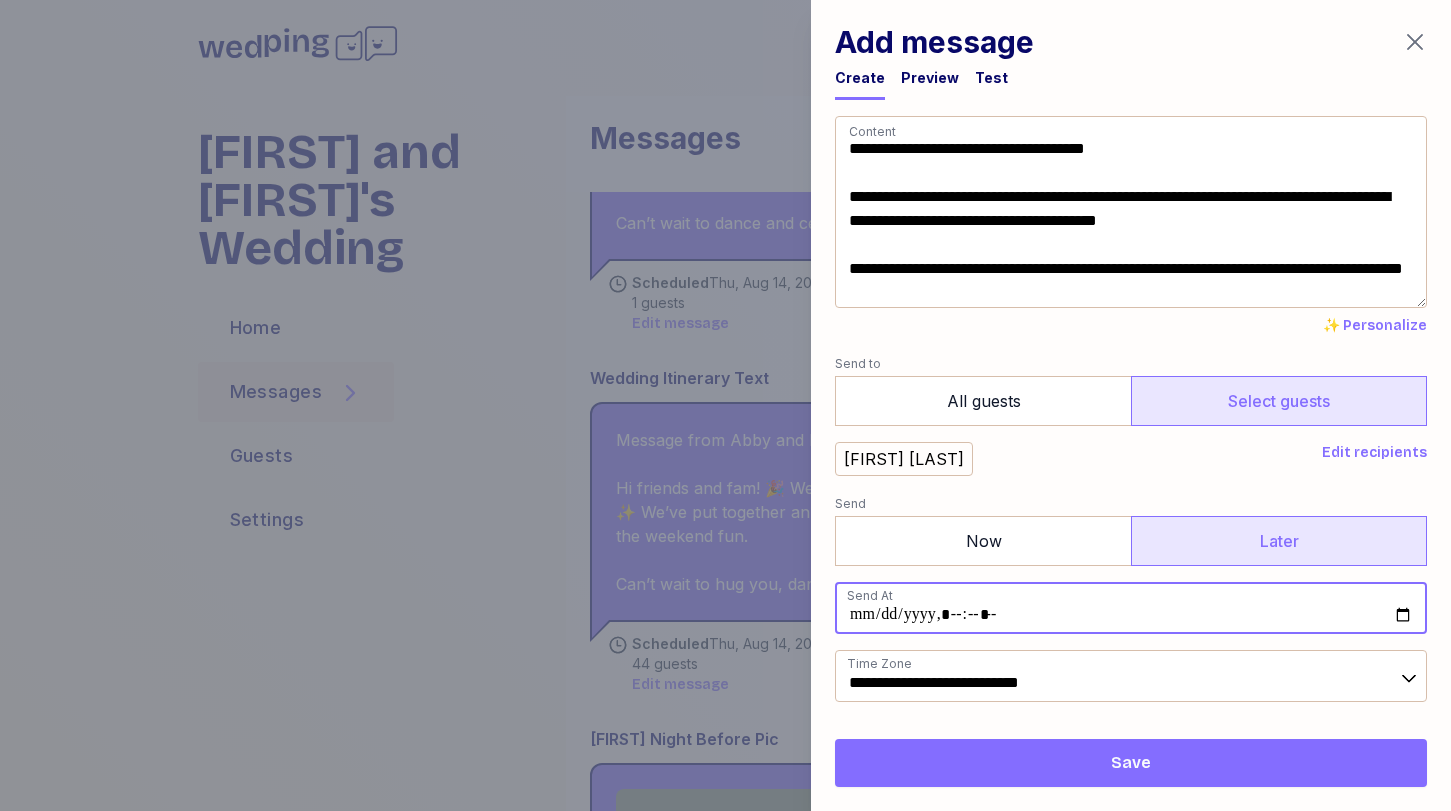 click at bounding box center [1131, 608] 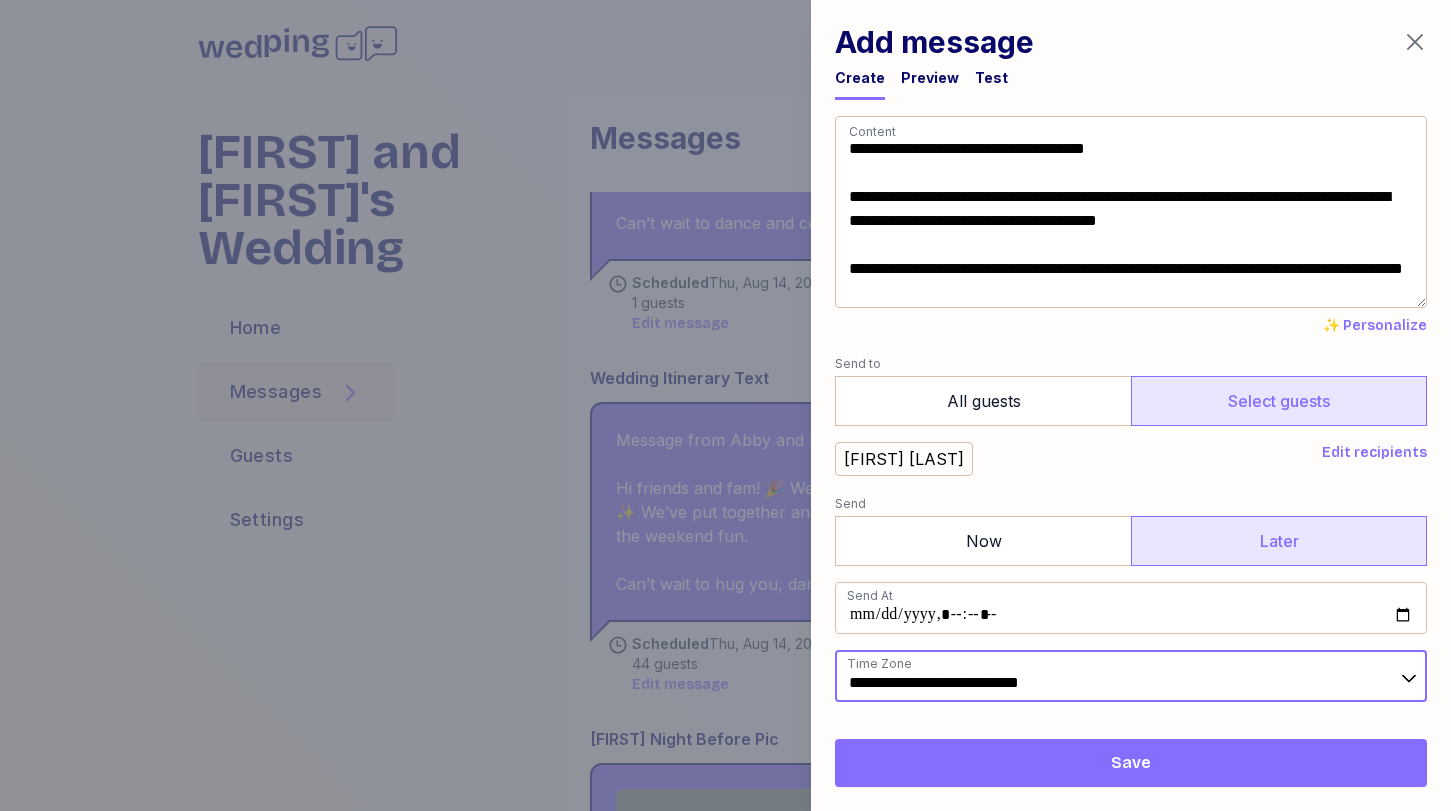 type on "**********" 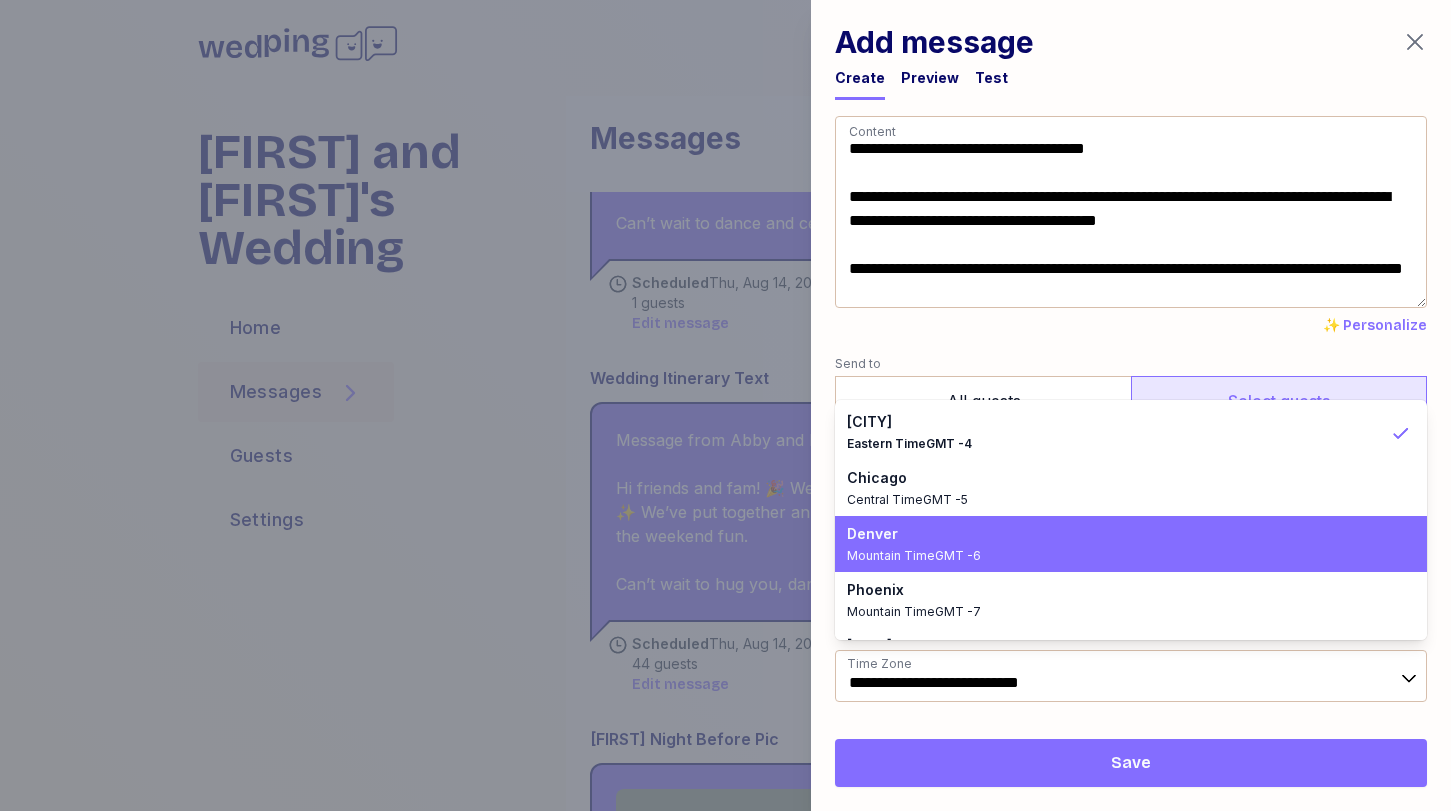 click on "Mountain Time  GMT   -6" at bounding box center [1119, 556] 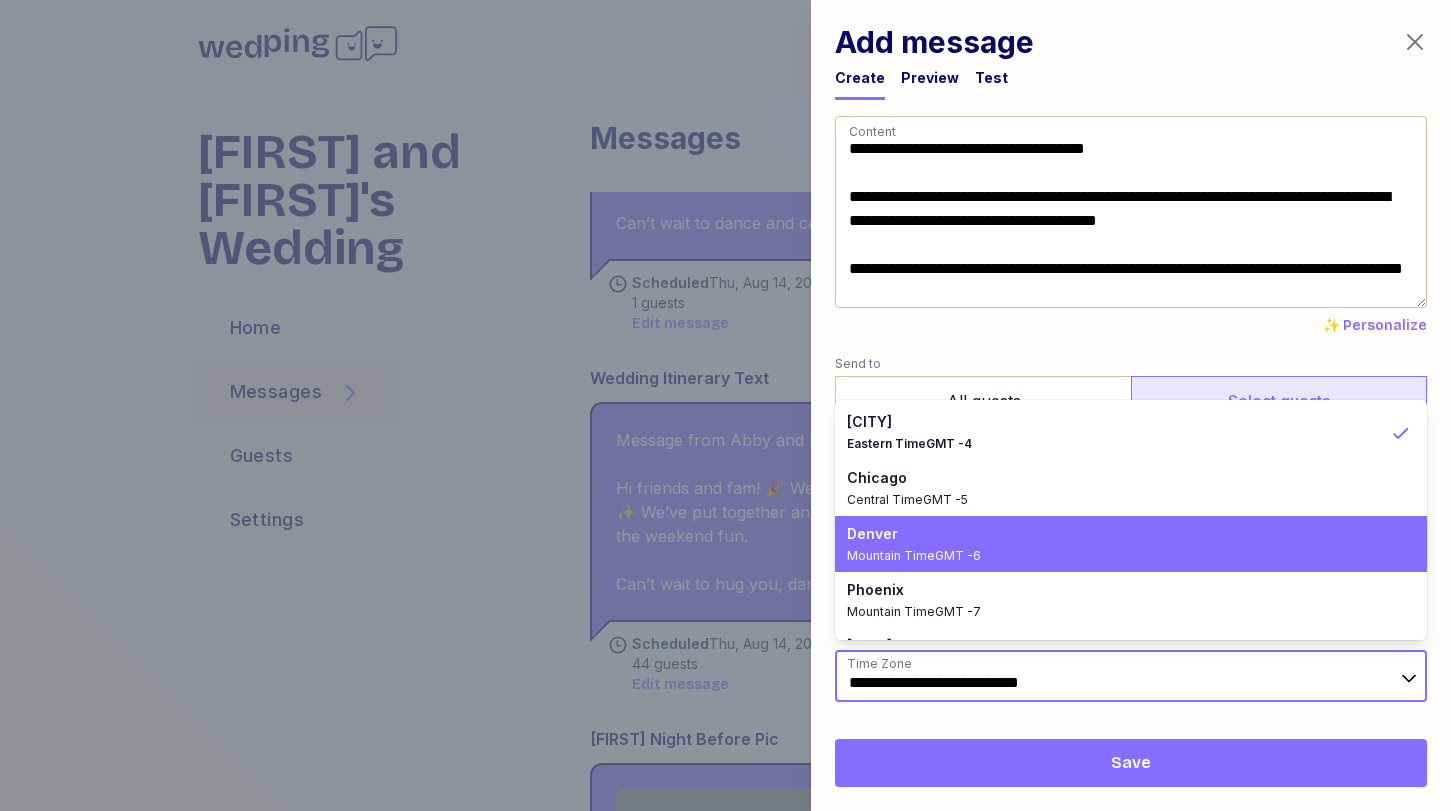 type on "**********" 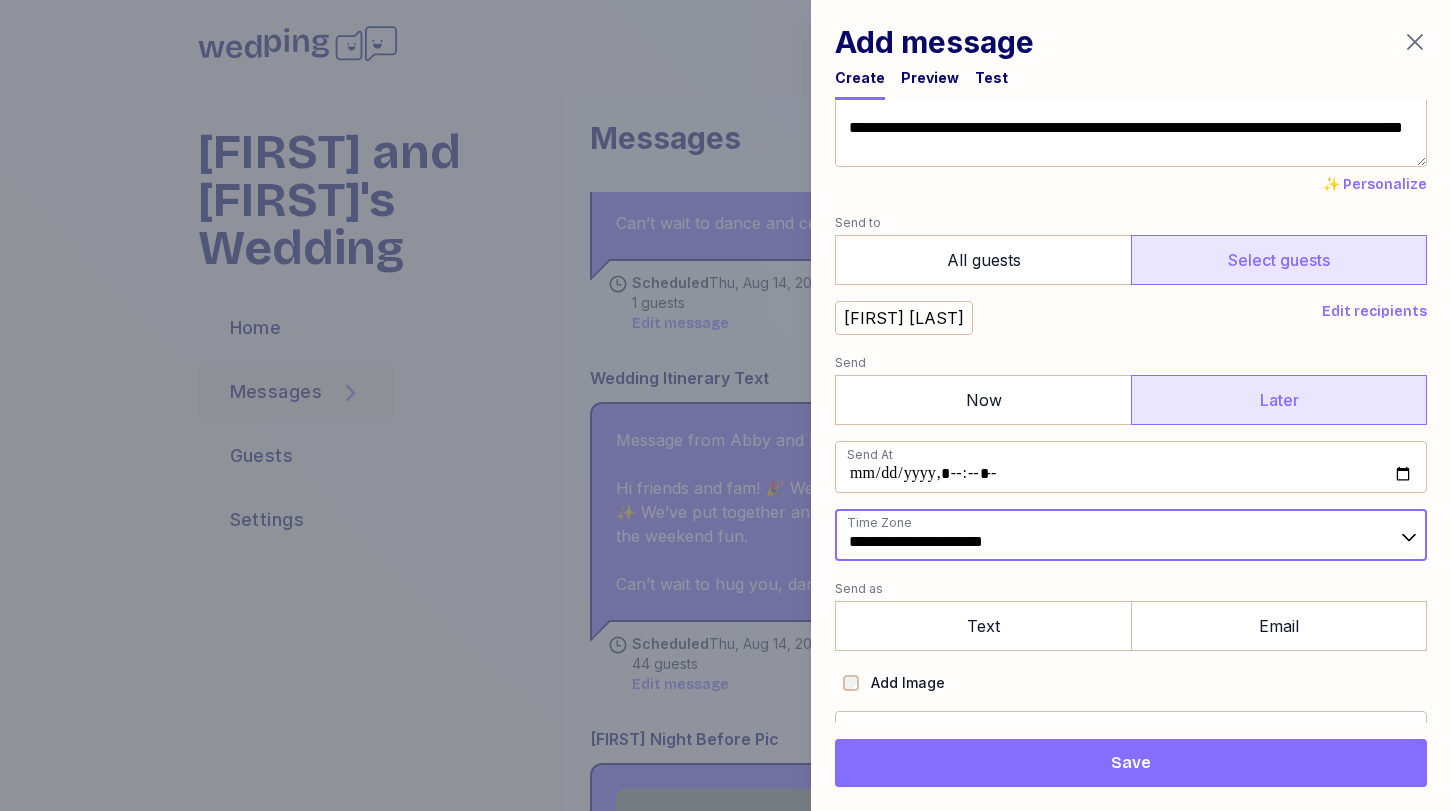 scroll, scrollTop: 181, scrollLeft: 0, axis: vertical 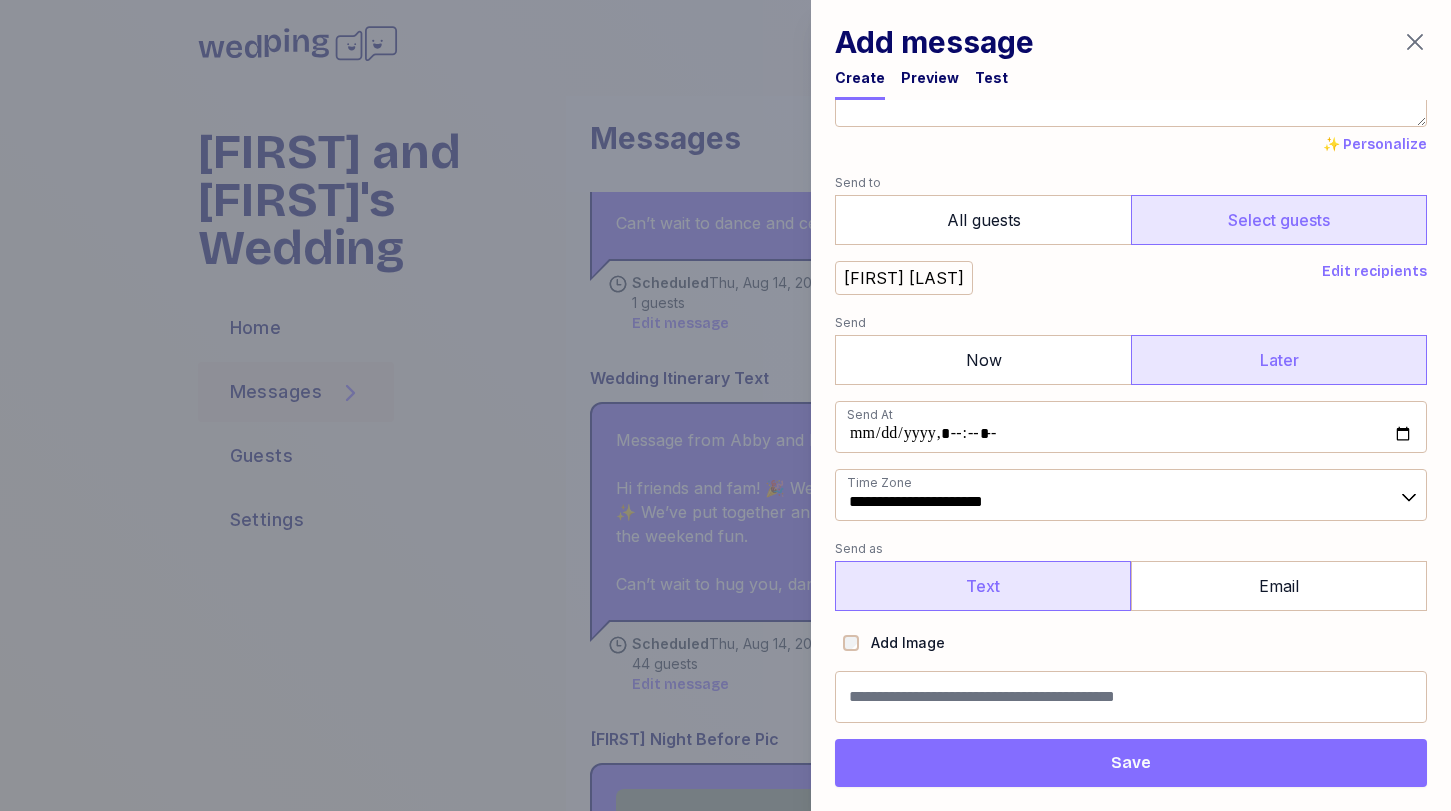click on "Text" at bounding box center [983, 586] 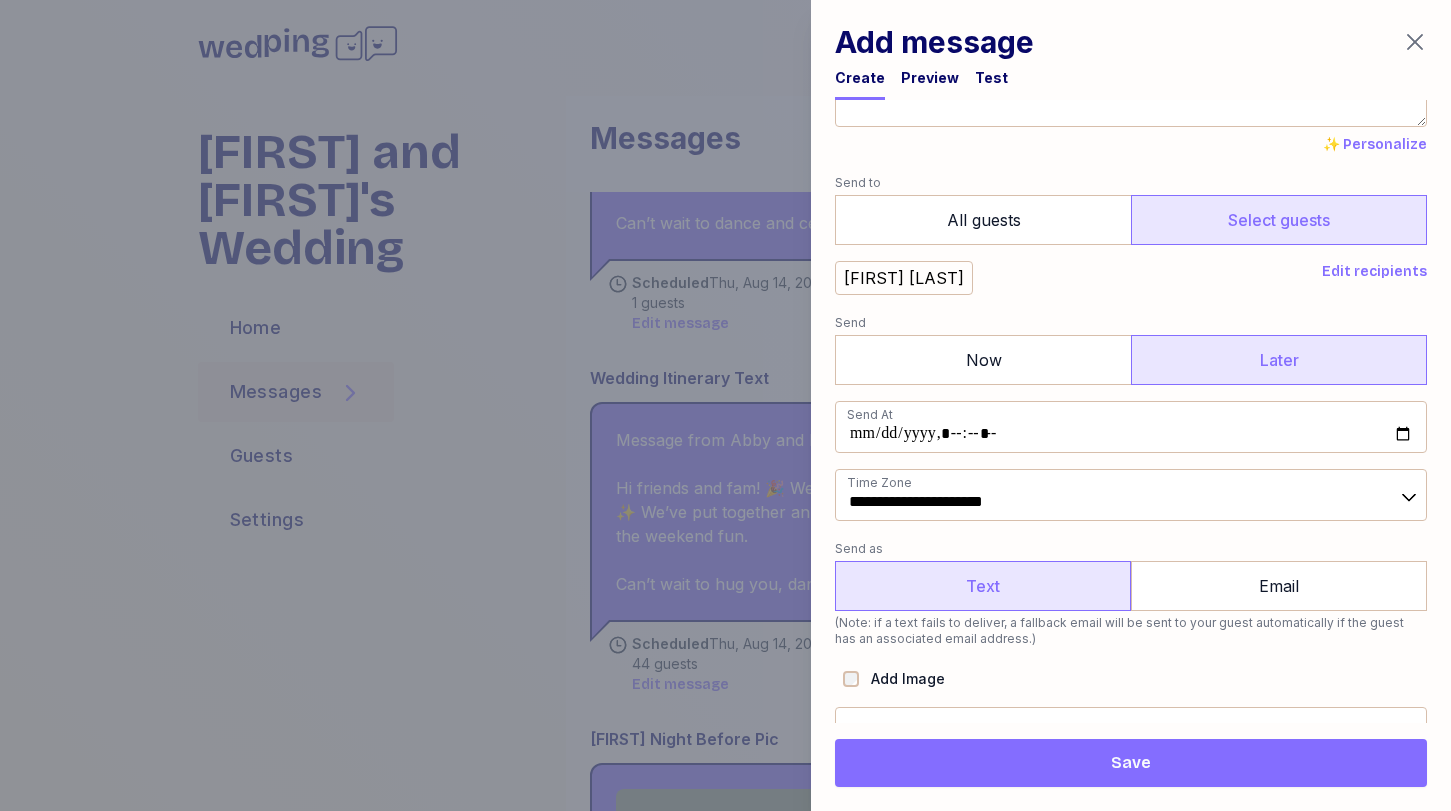 scroll, scrollTop: 217, scrollLeft: 0, axis: vertical 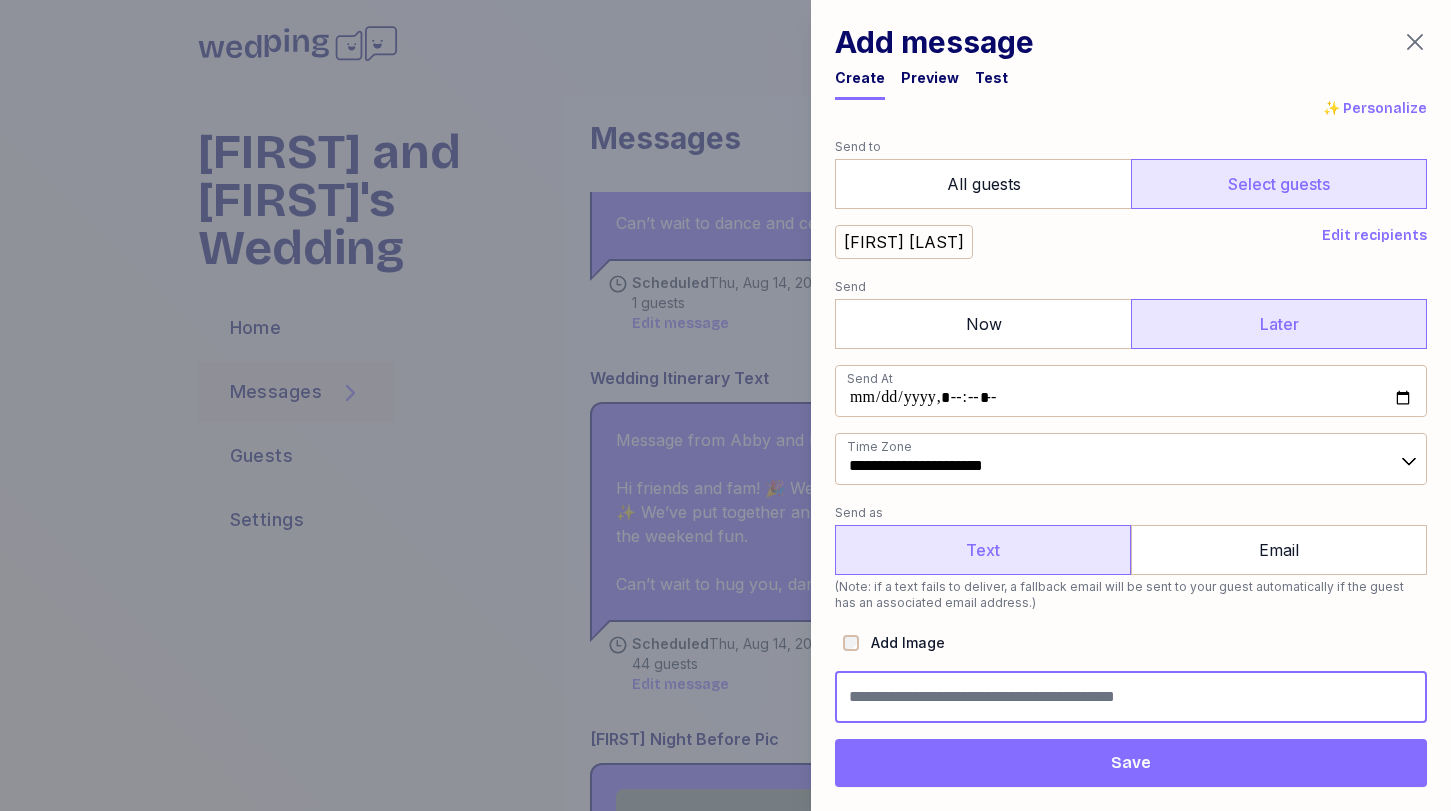 click at bounding box center [1131, 697] 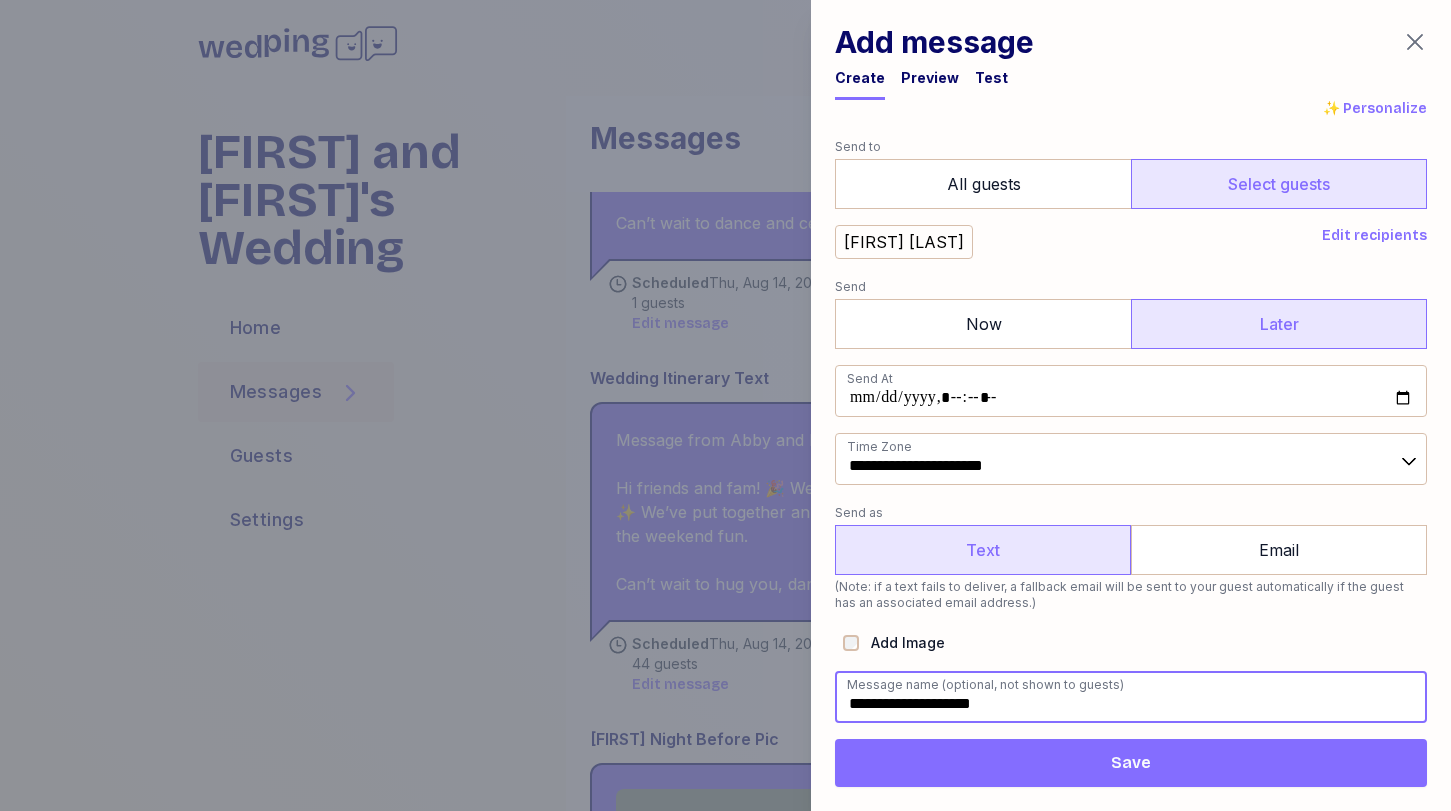 type on "**********" 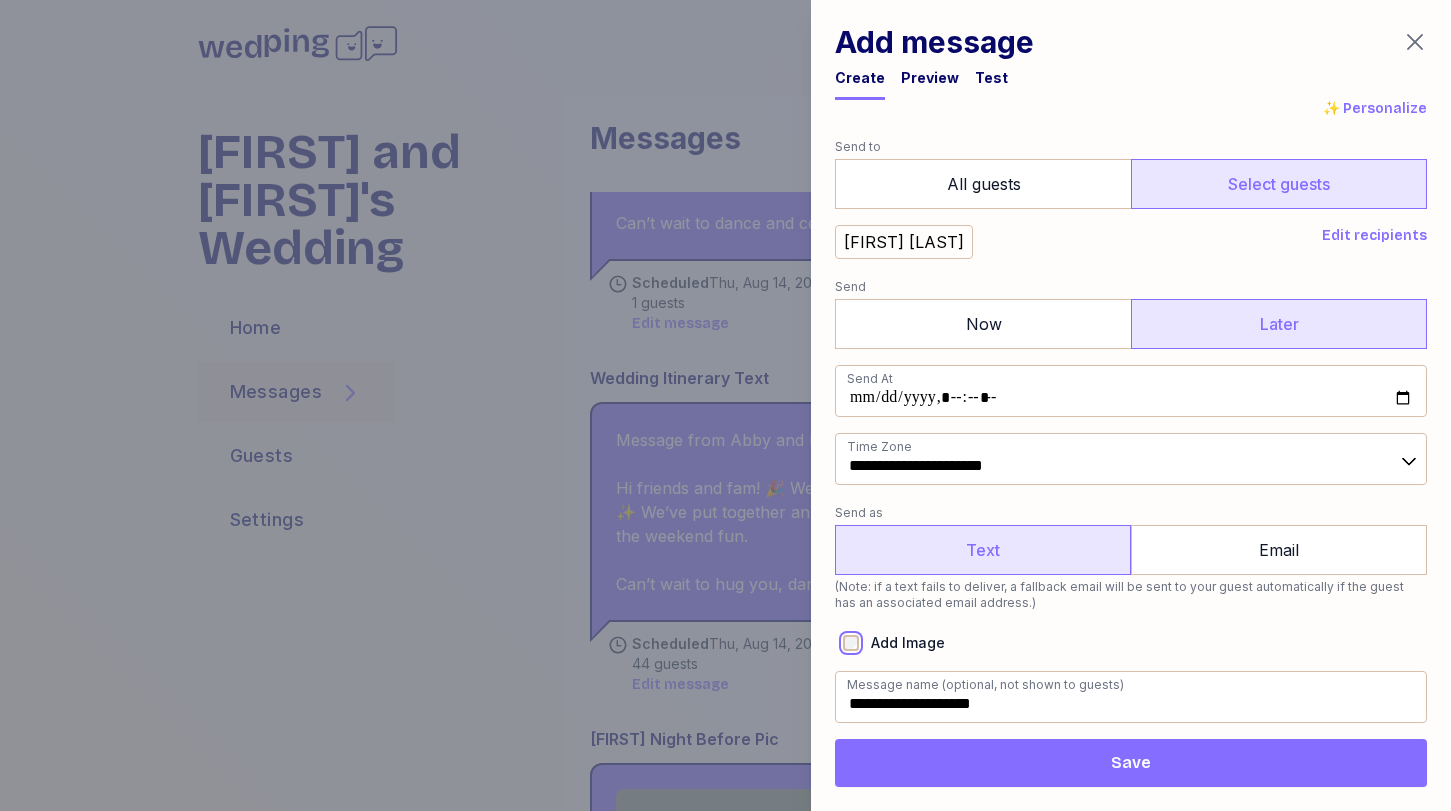 scroll, scrollTop: 217, scrollLeft: 0, axis: vertical 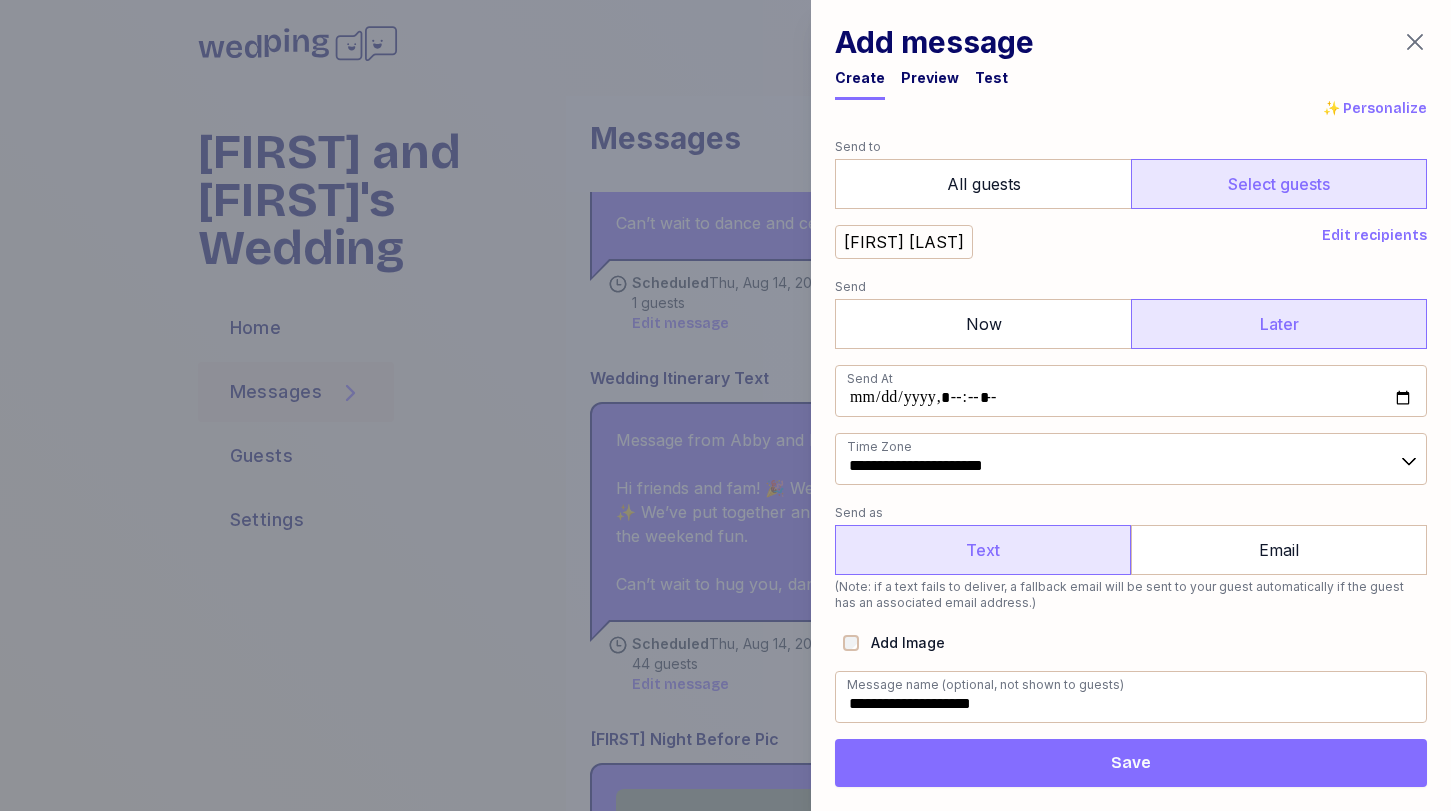 click on "Save" at bounding box center (1131, 763) 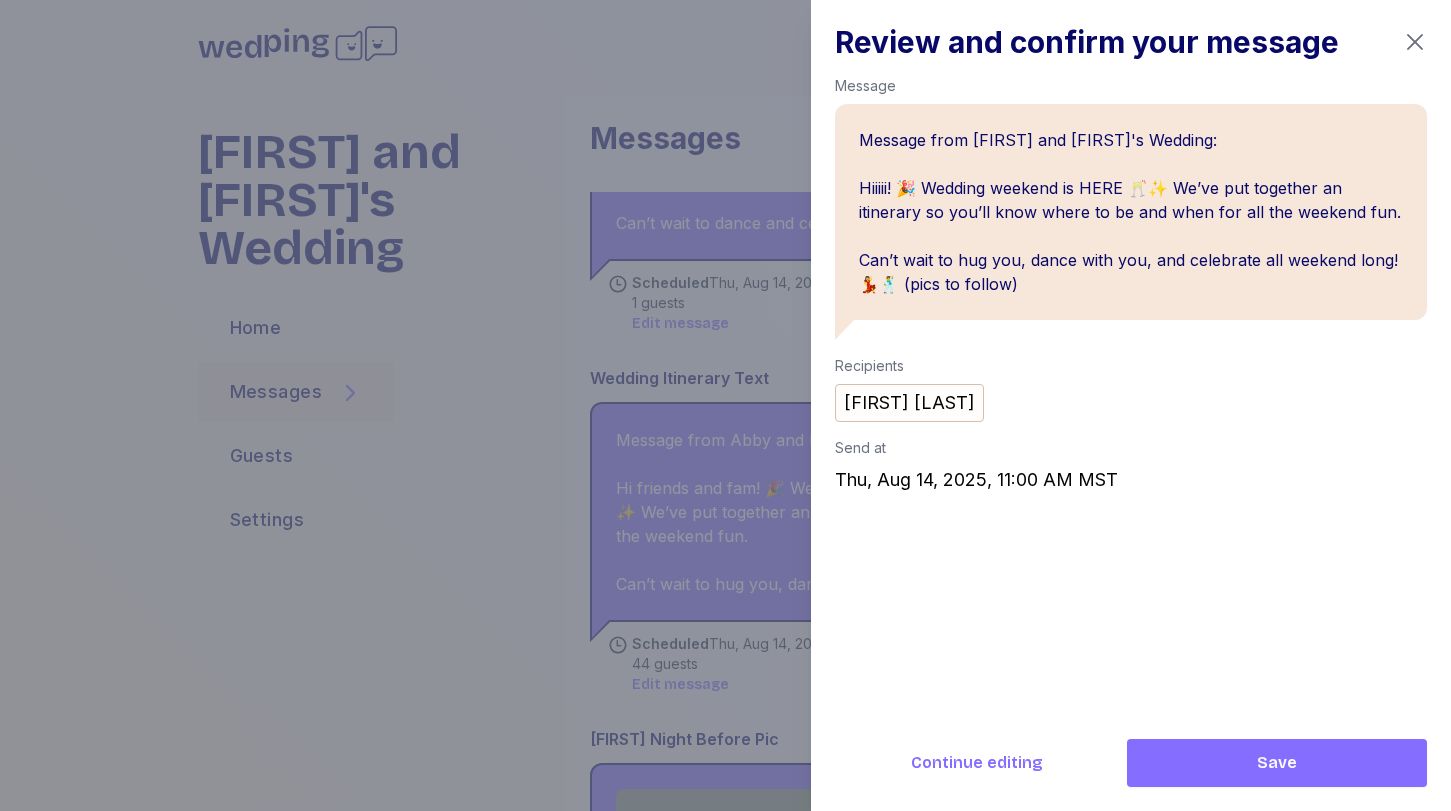 click on "Save" at bounding box center [1277, 763] 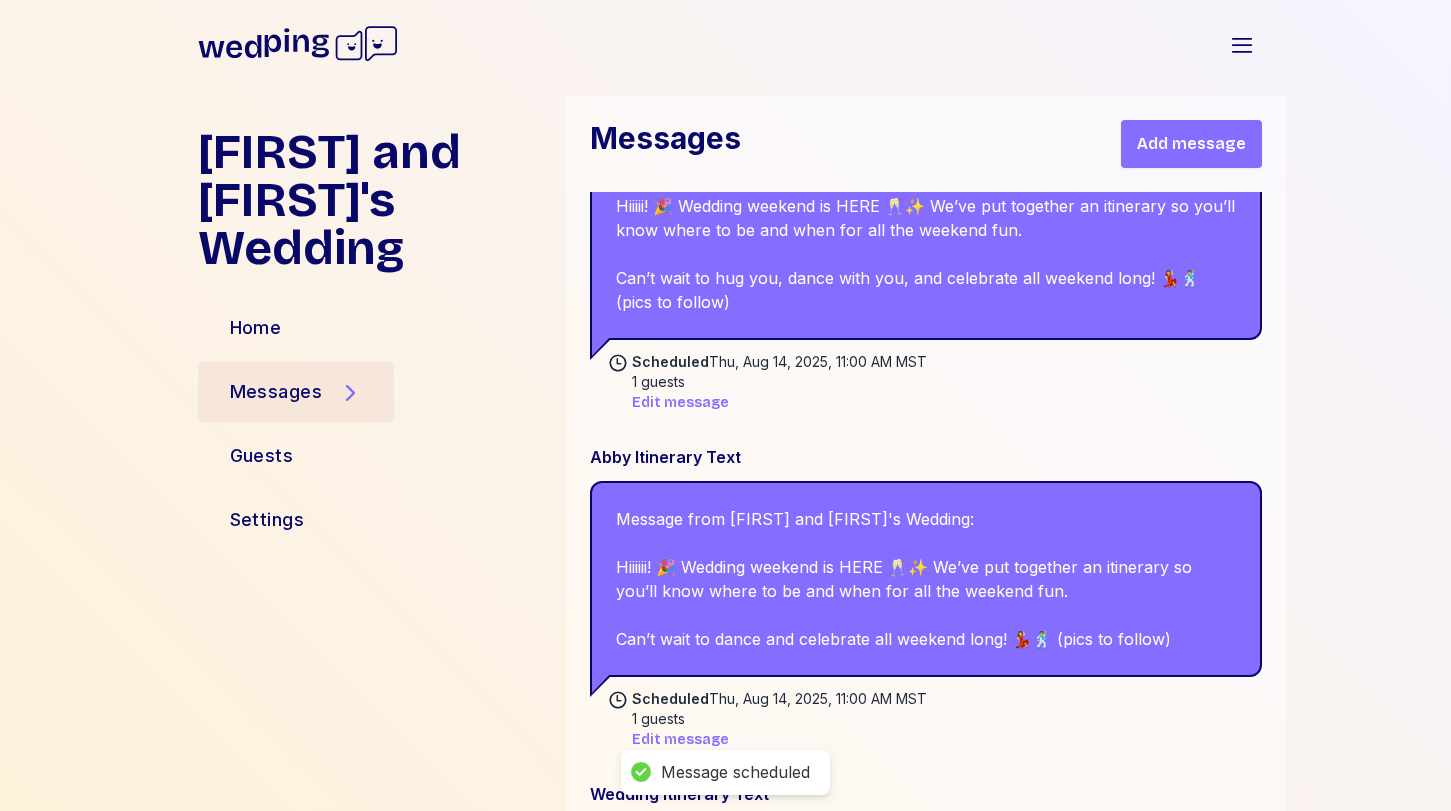 scroll, scrollTop: 3762, scrollLeft: 0, axis: vertical 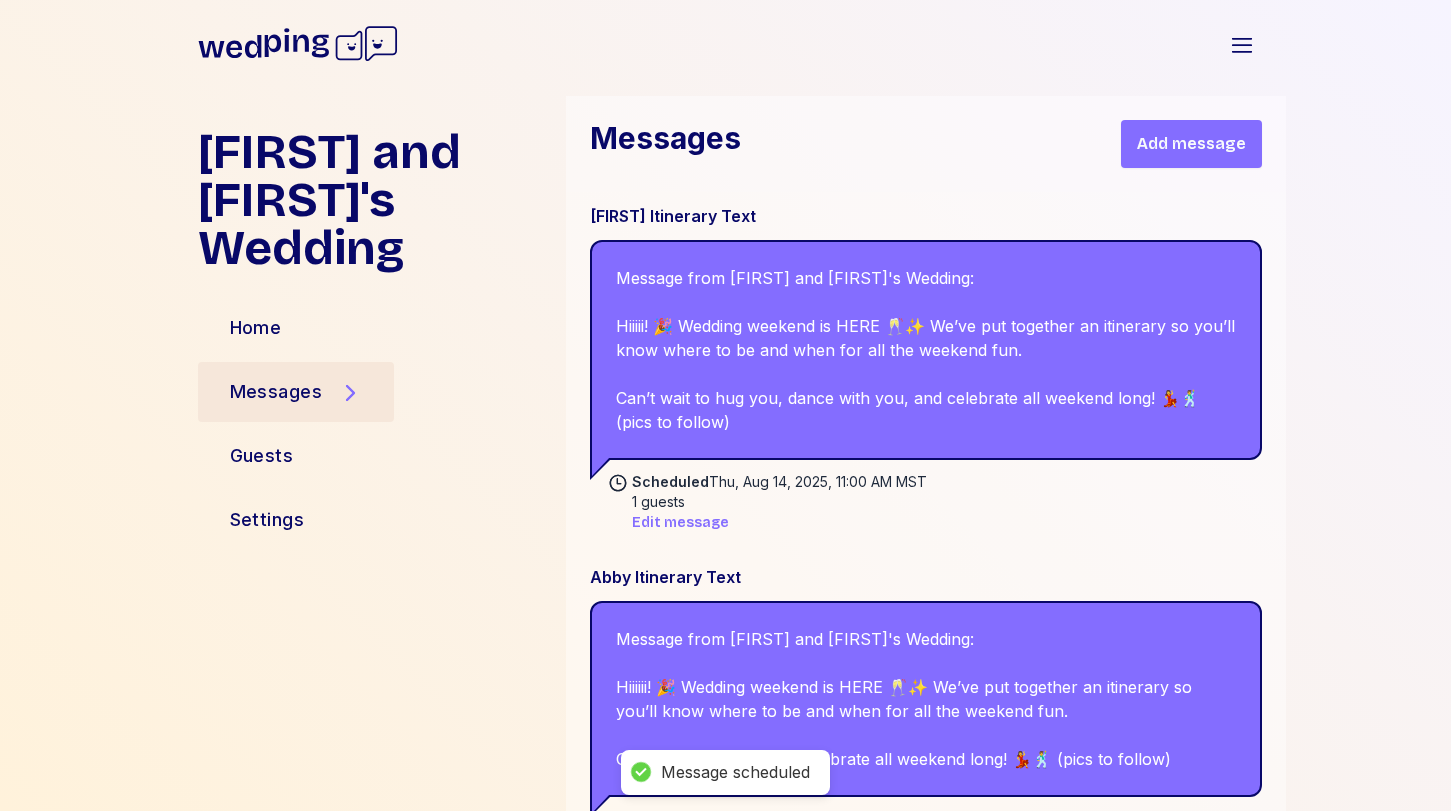 click on "Add message" at bounding box center [1191, 144] 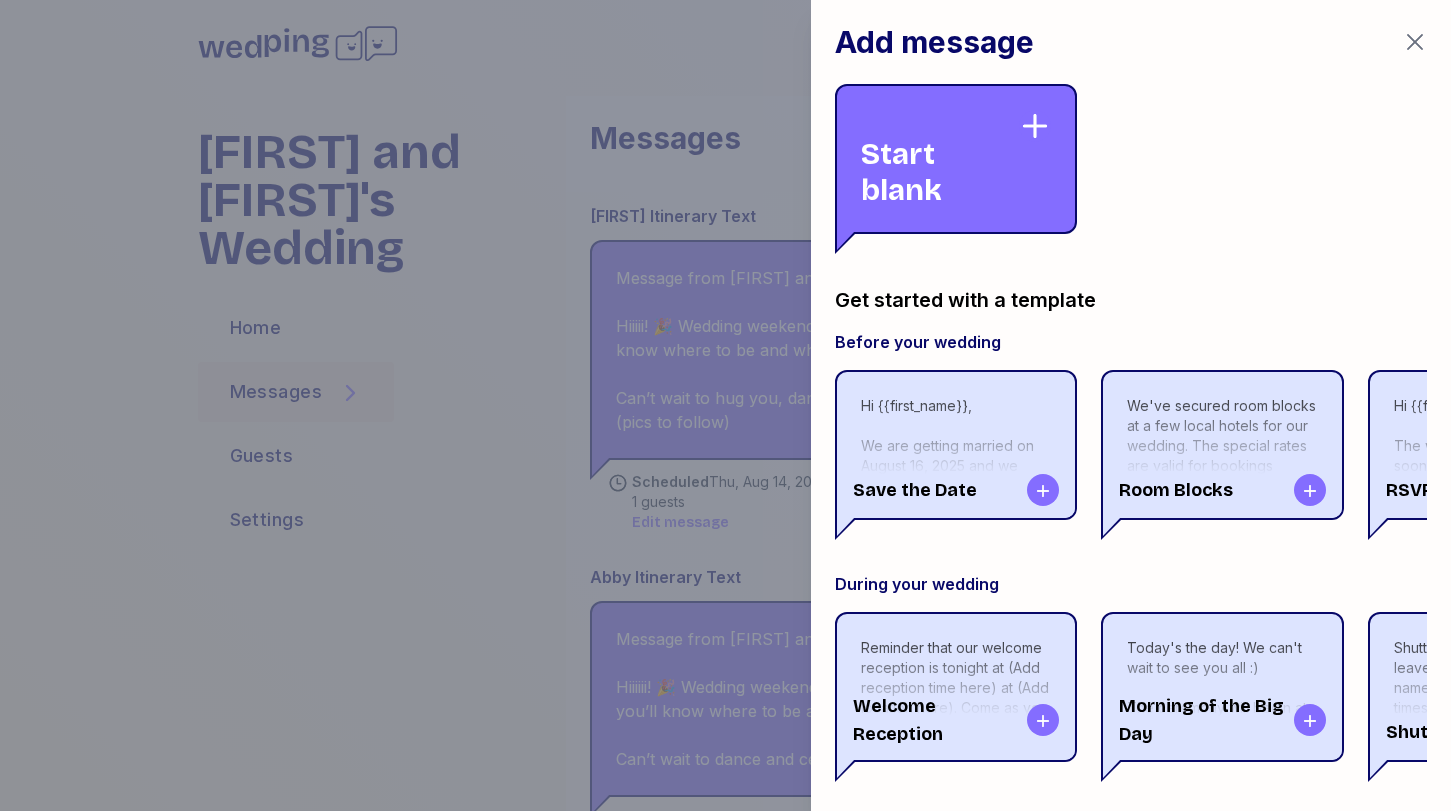 click on "Start blank" at bounding box center [940, 159] 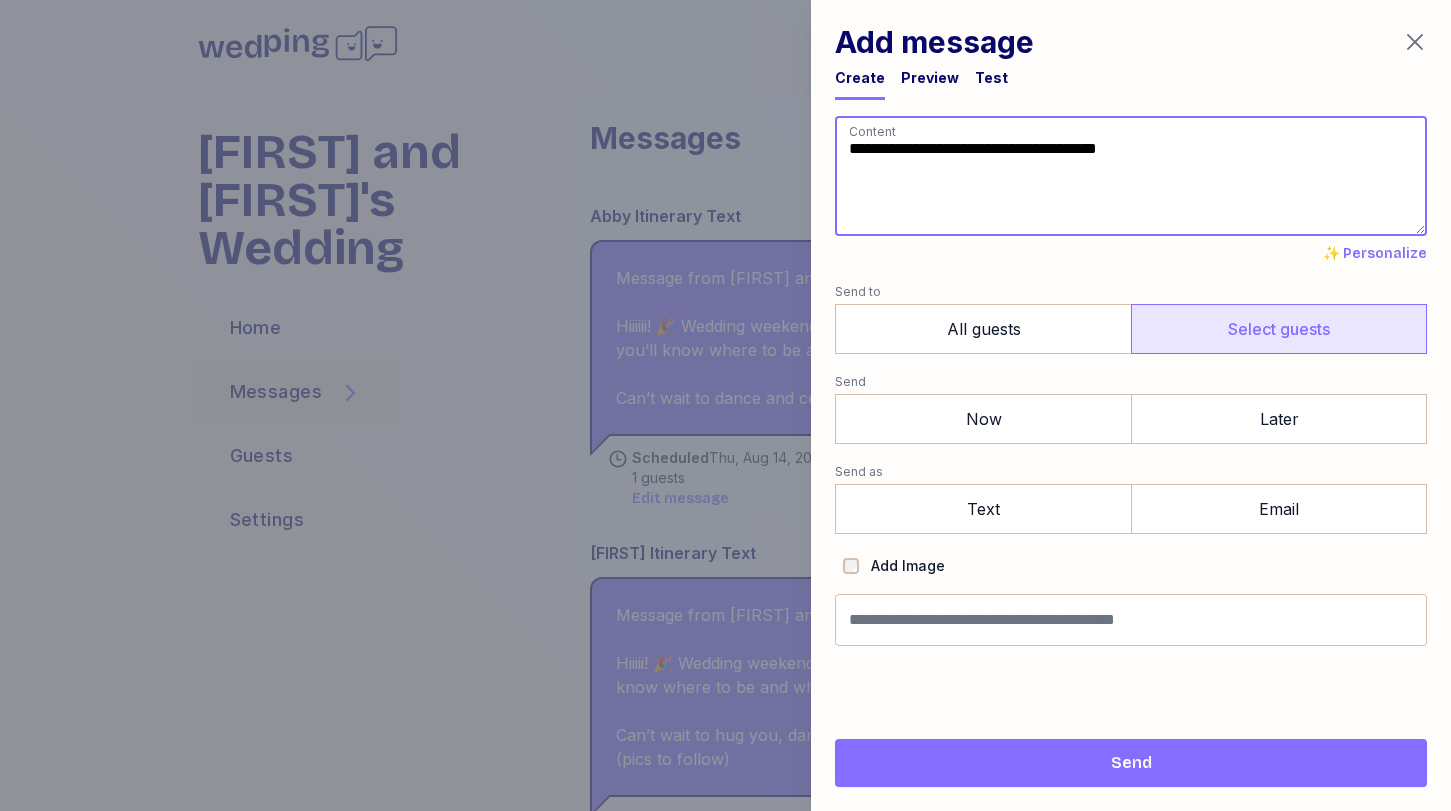 scroll, scrollTop: 3401, scrollLeft: 0, axis: vertical 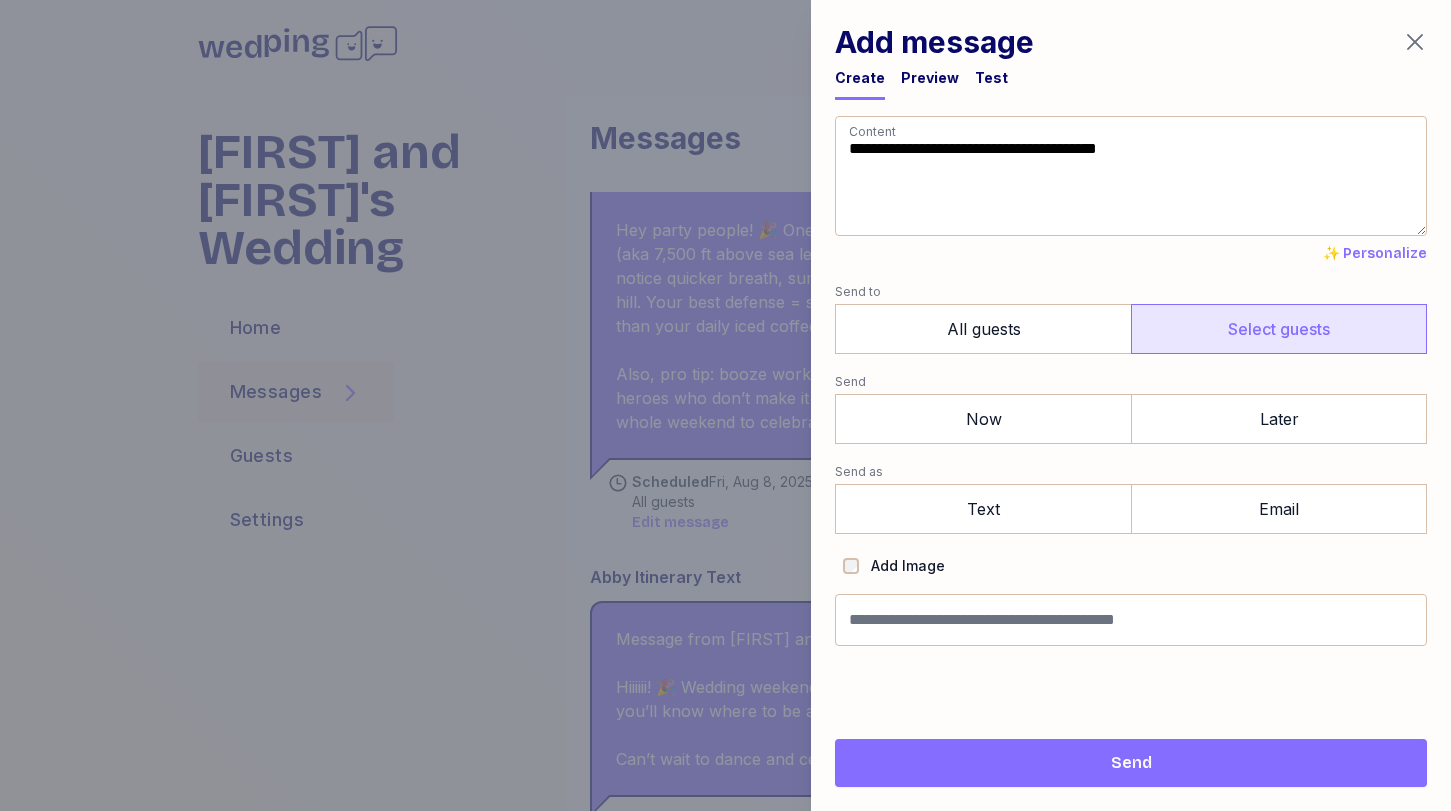 click on "Select guests" at bounding box center (1279, 329) 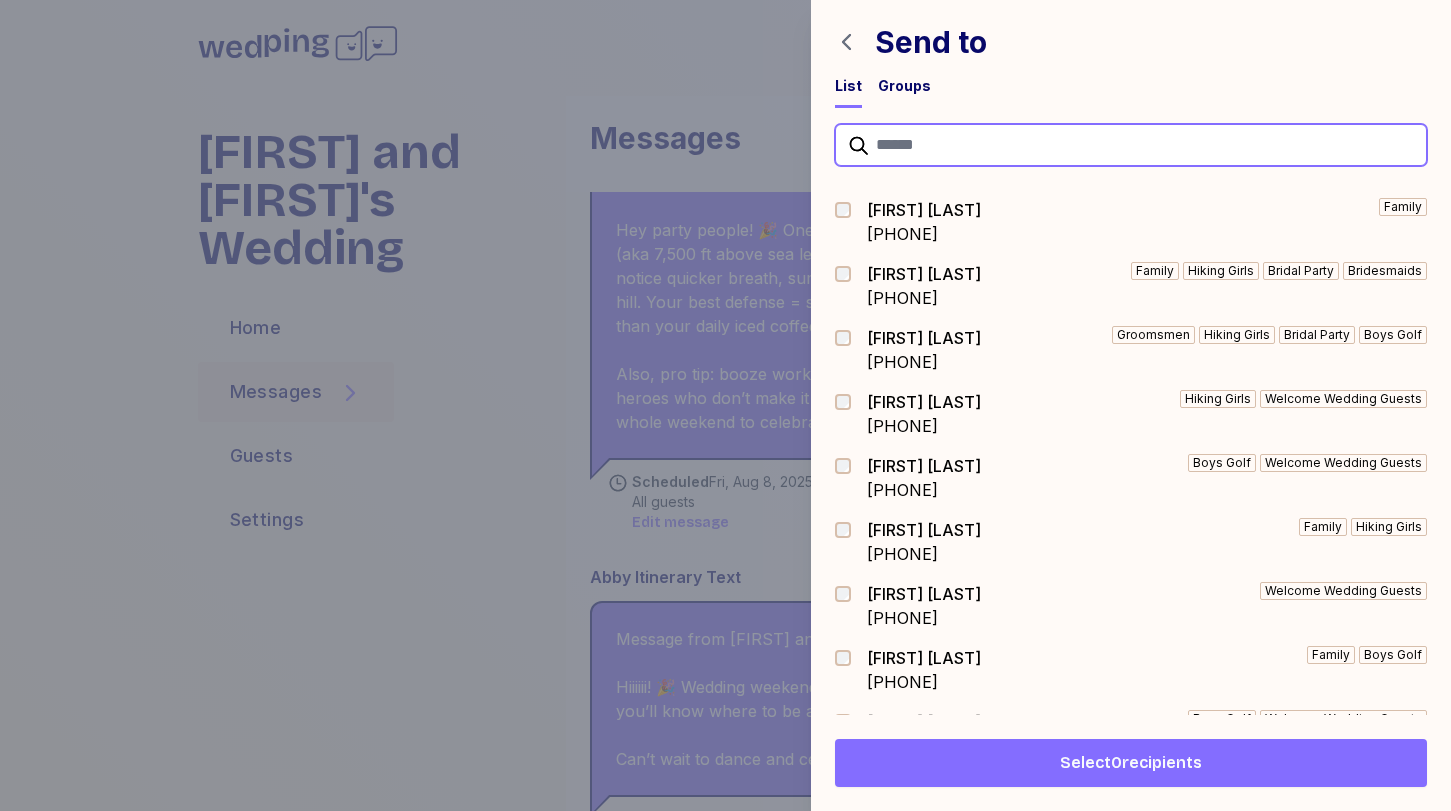 click at bounding box center (1131, 145) 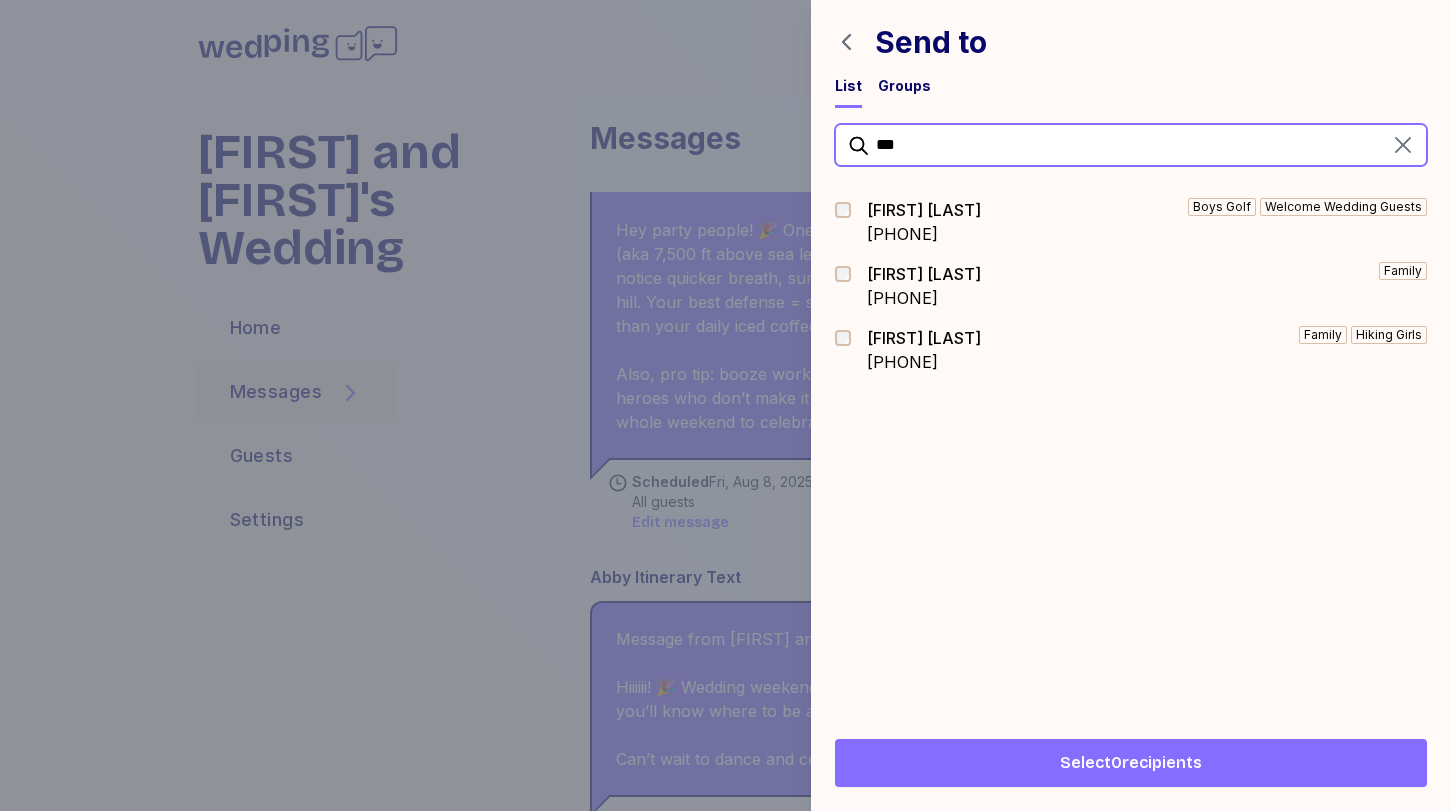 type on "***" 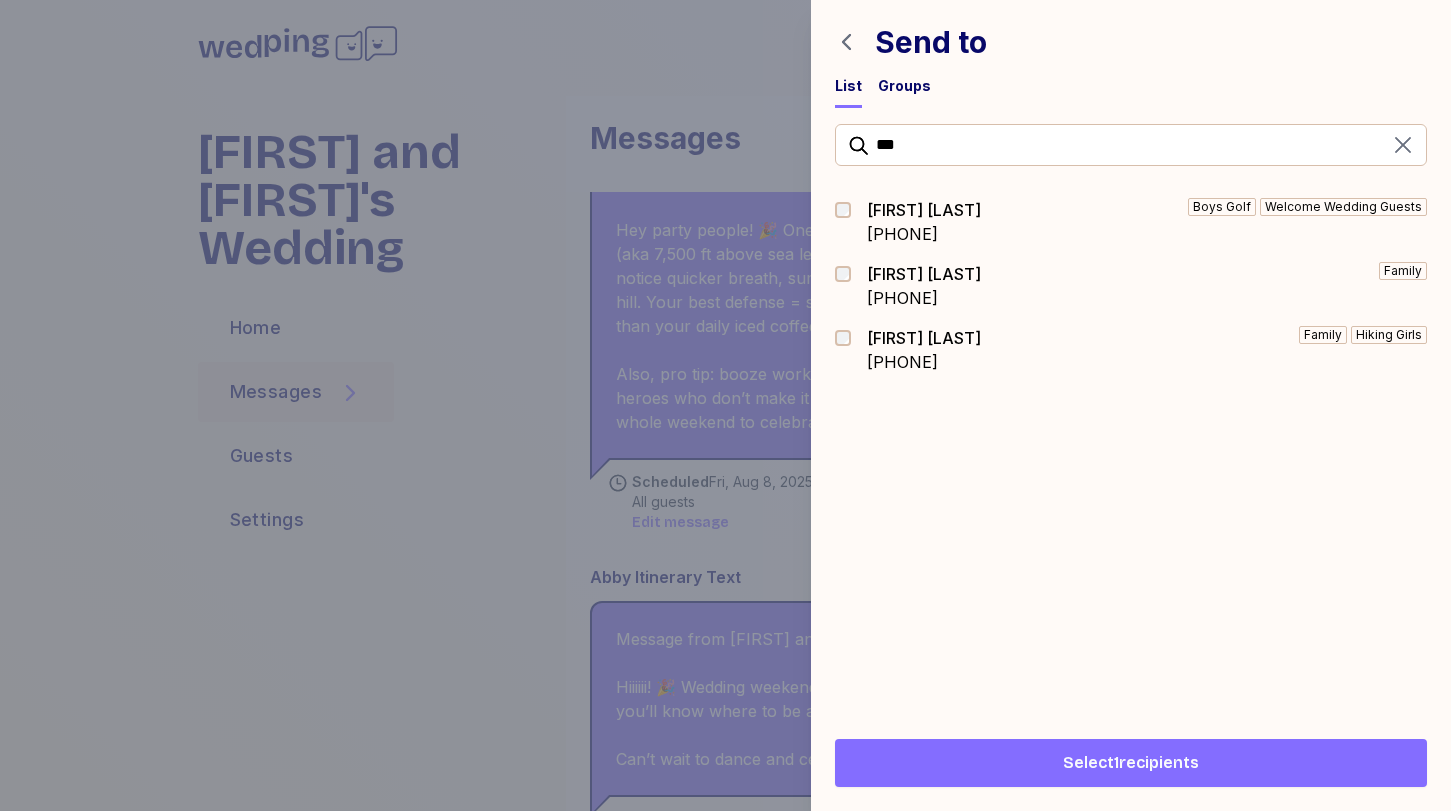 click on "Select  1  recipients" at bounding box center (1131, 763) 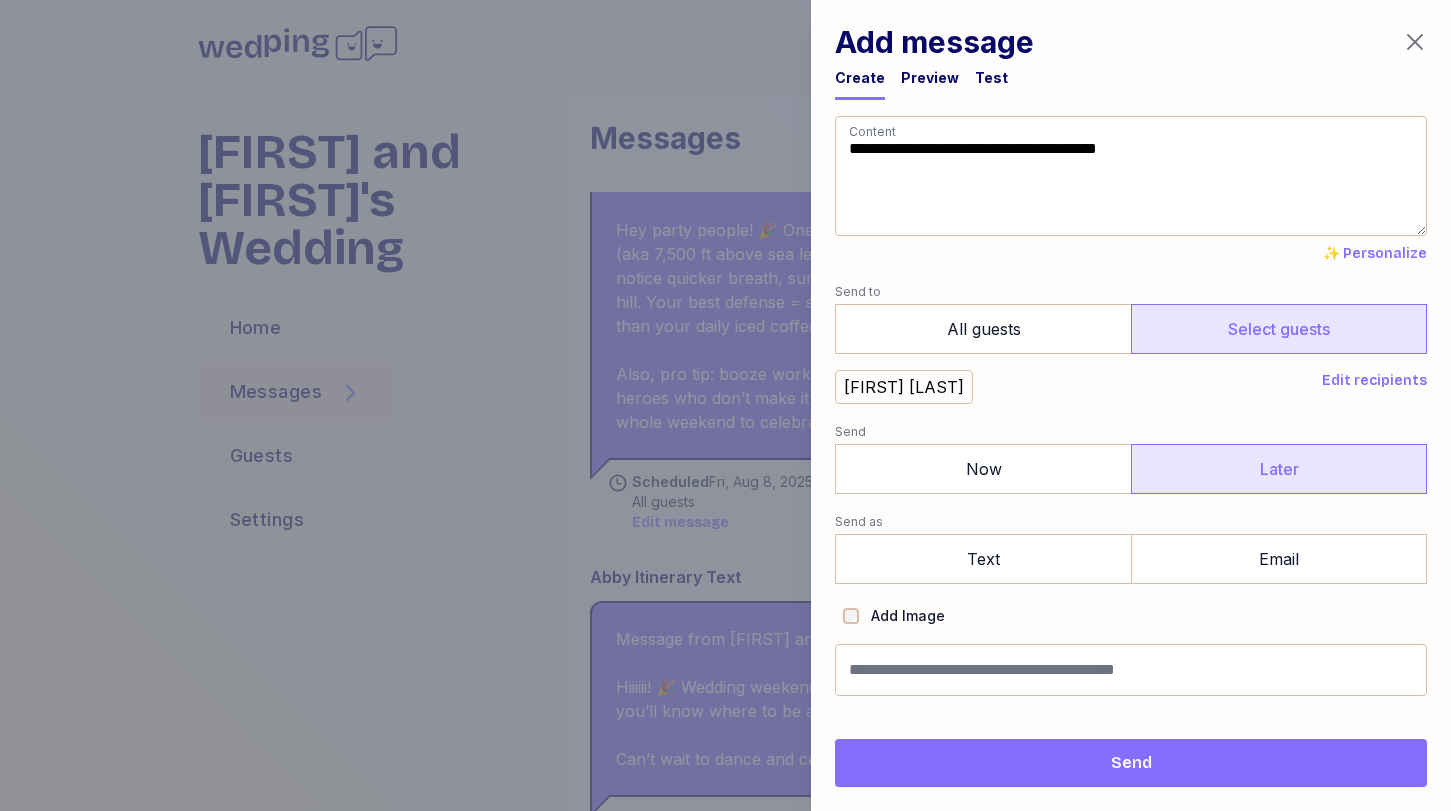 click on "Later" at bounding box center (1279, 469) 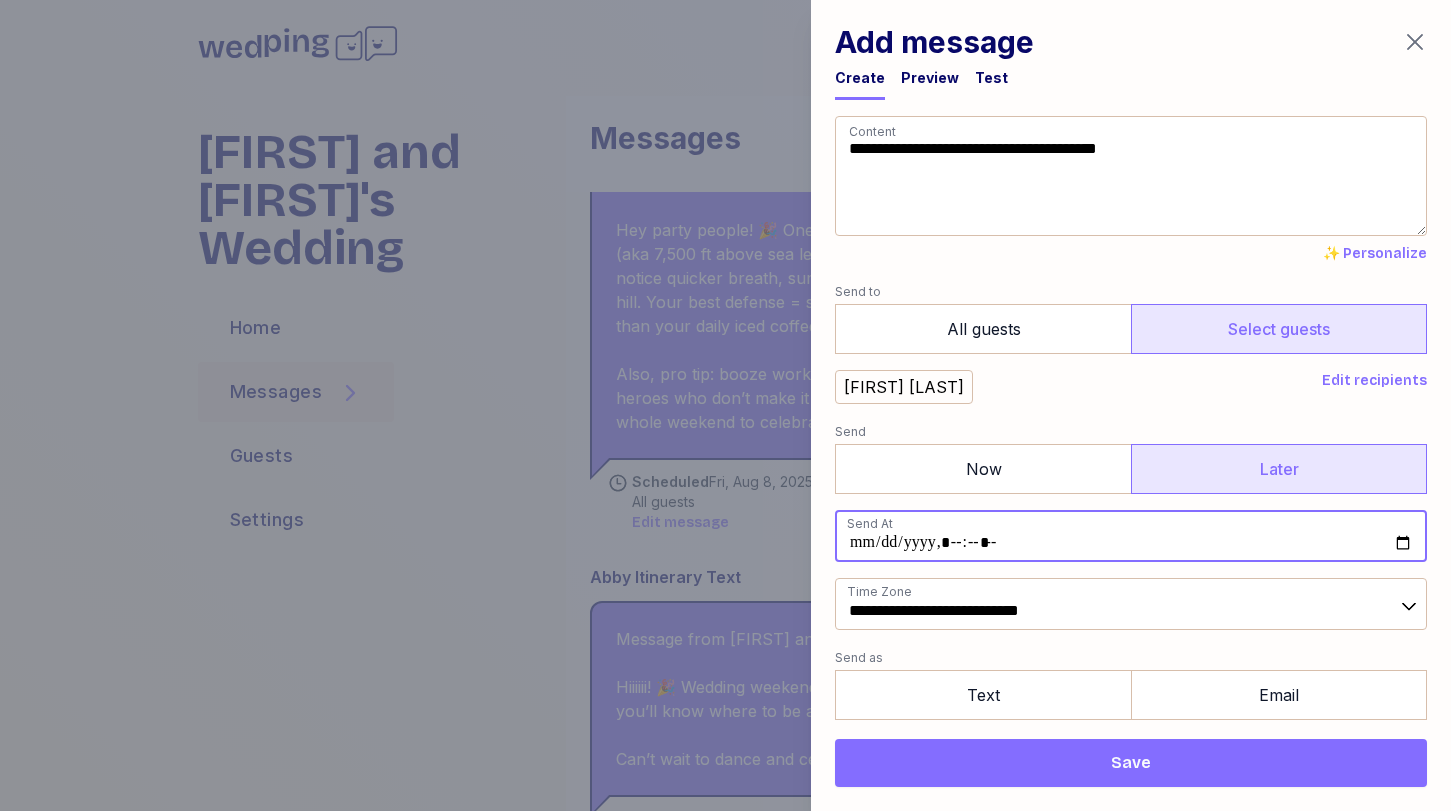 click at bounding box center (1131, 536) 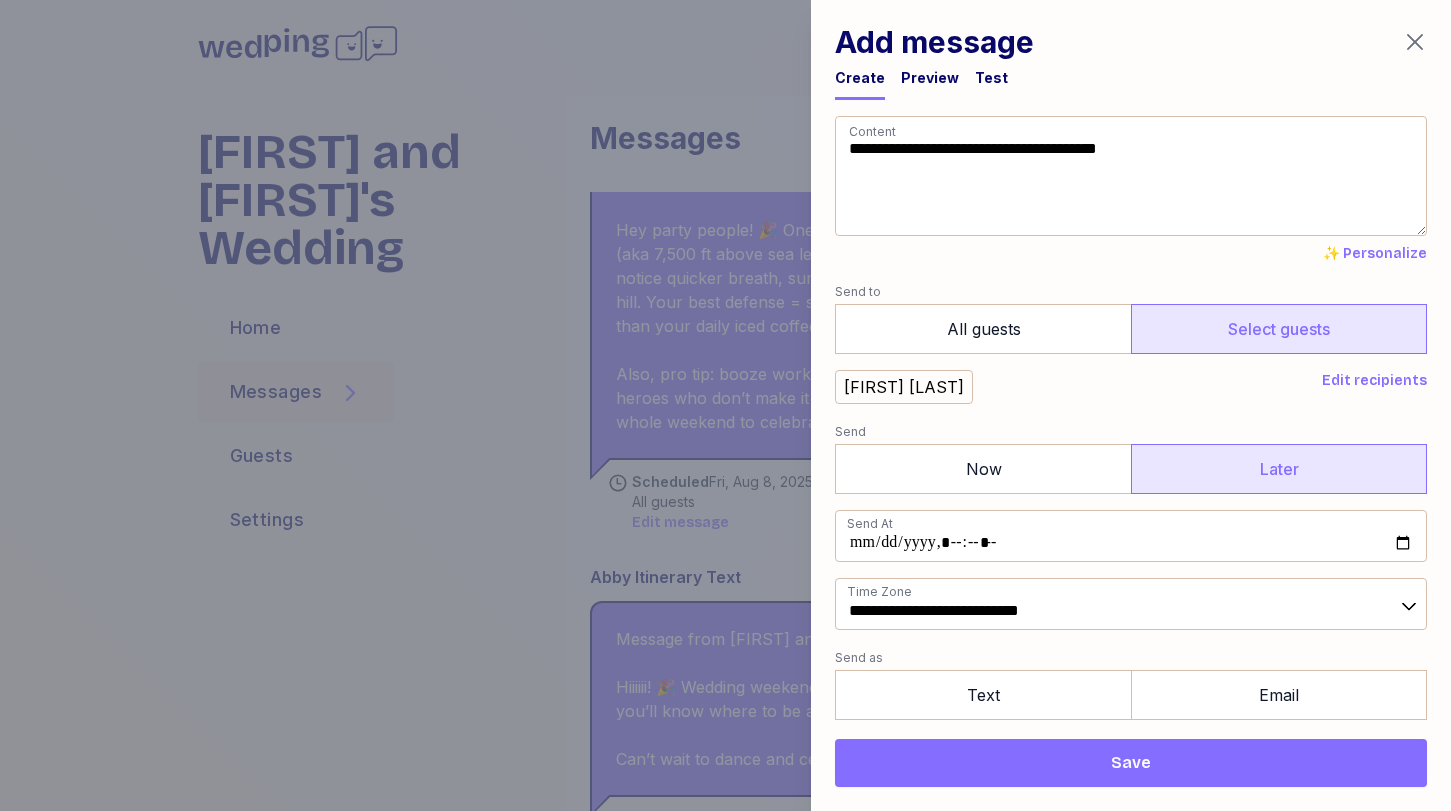 type on "**********" 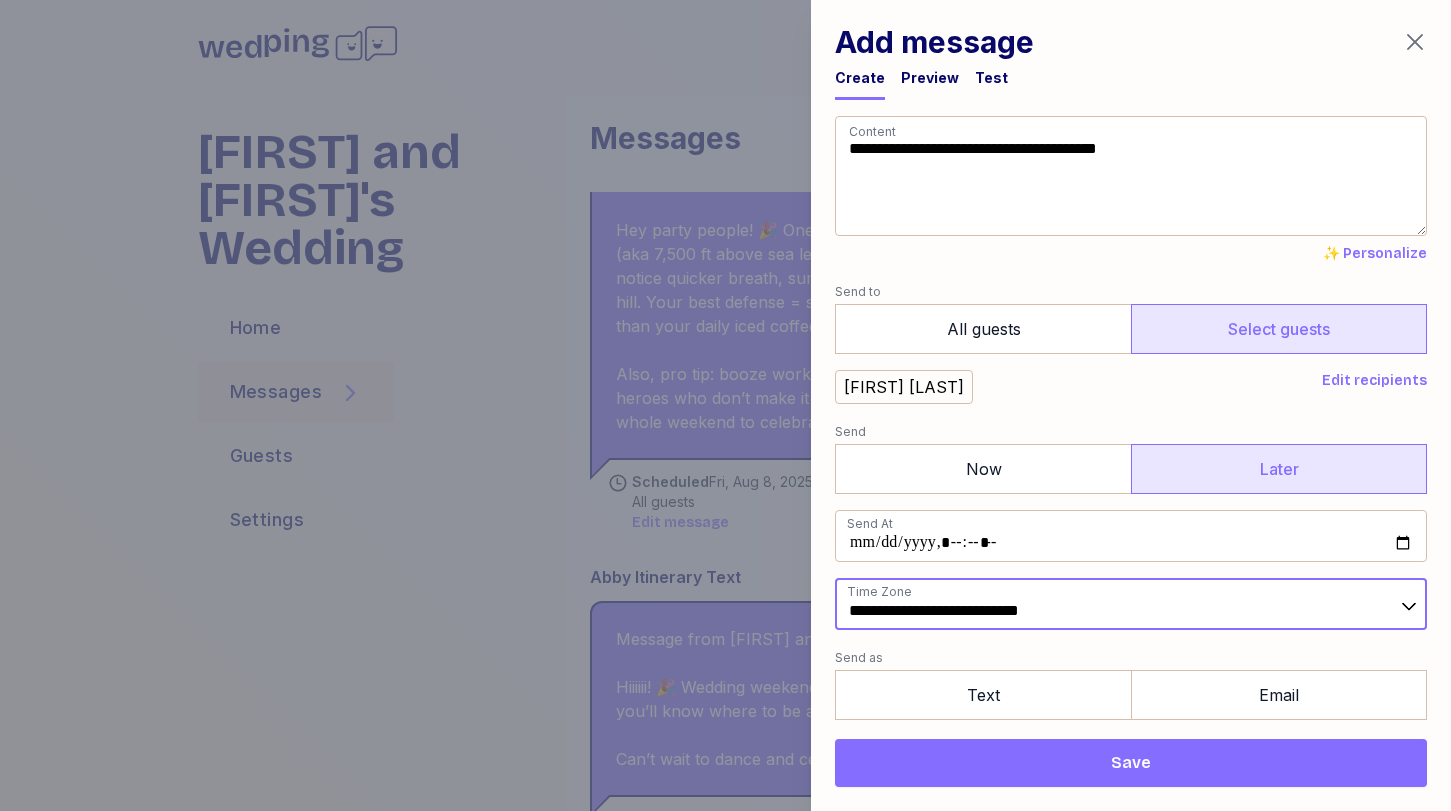 click on "**********" at bounding box center [1131, 604] 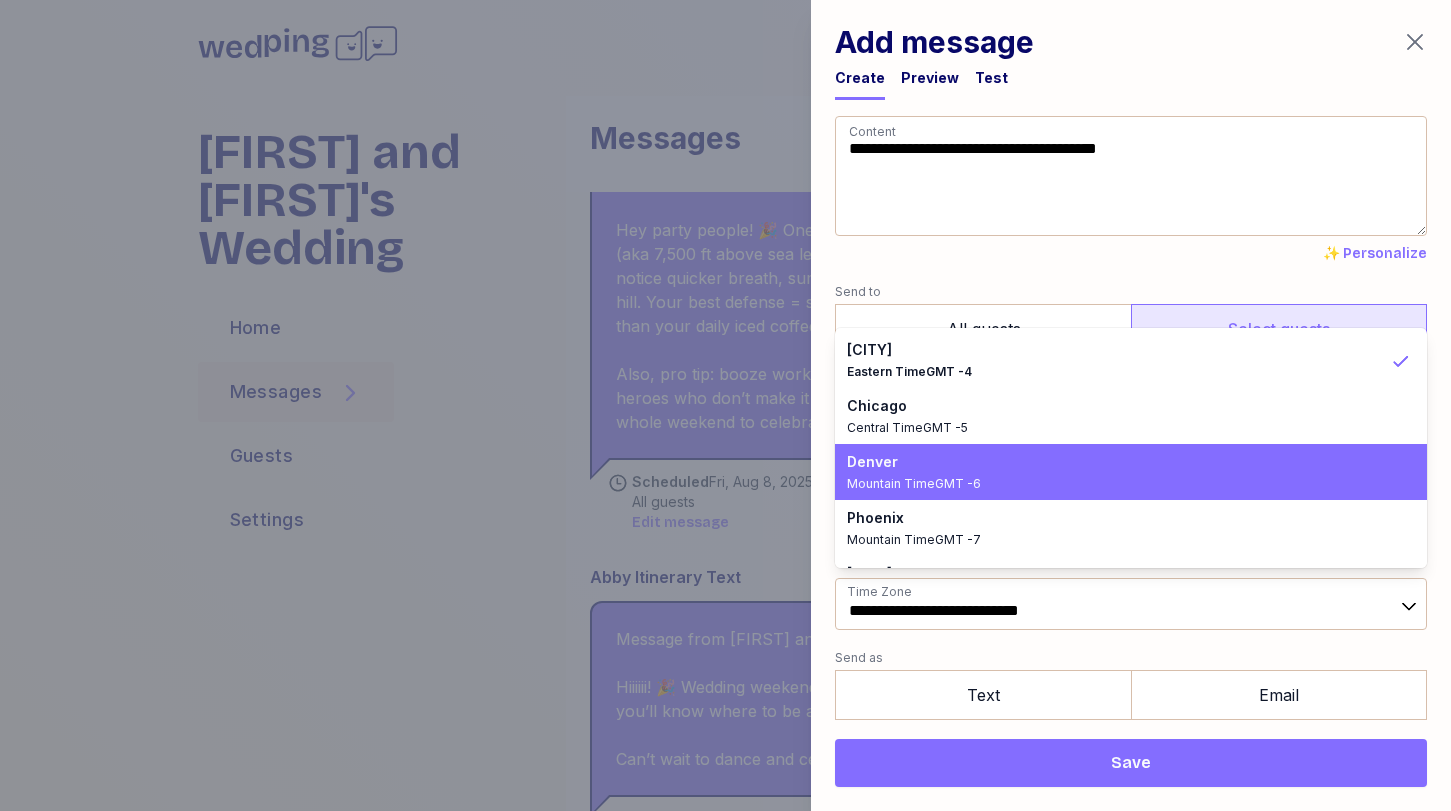 click on "[CITY] [TIMEZONE]" at bounding box center [1119, 472] 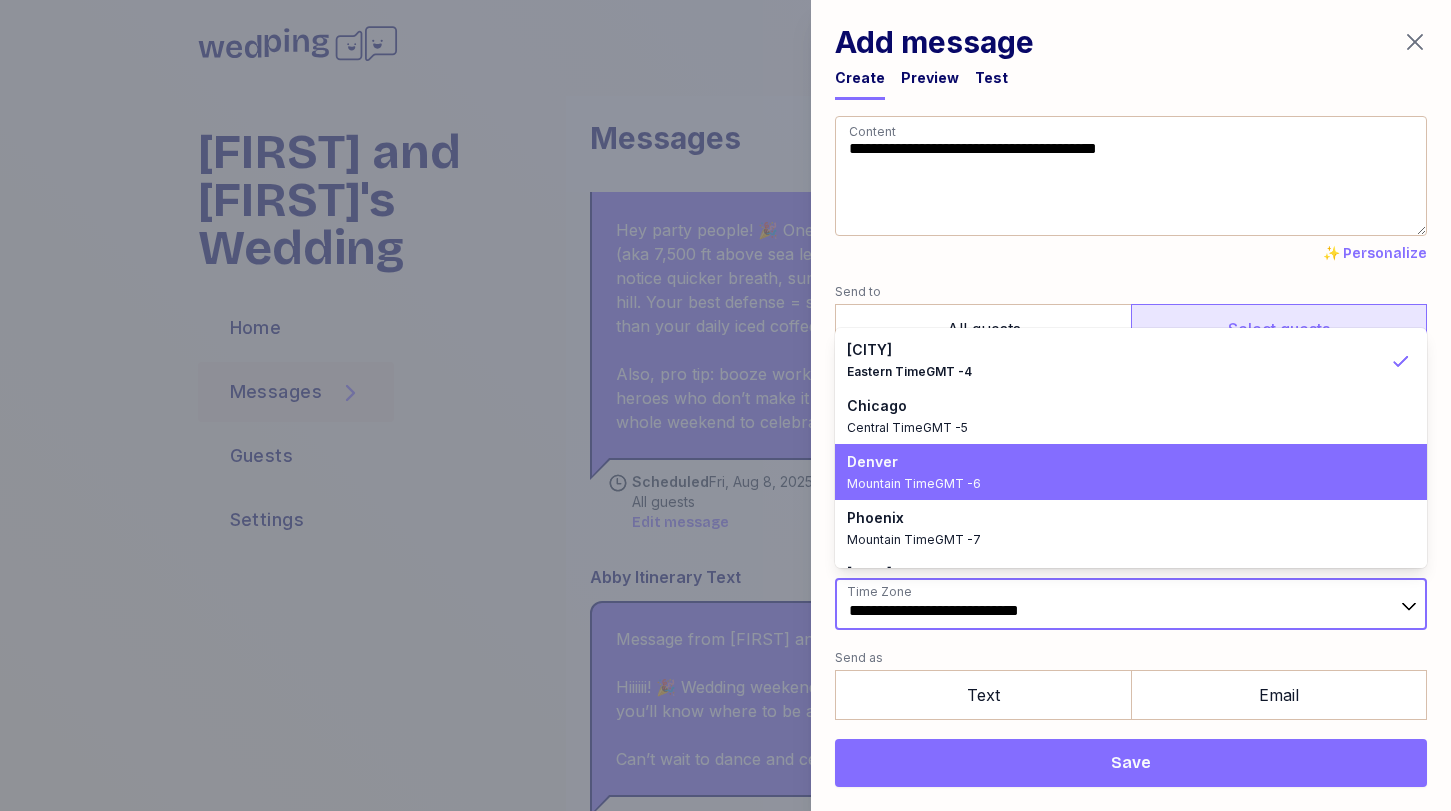 type on "**********" 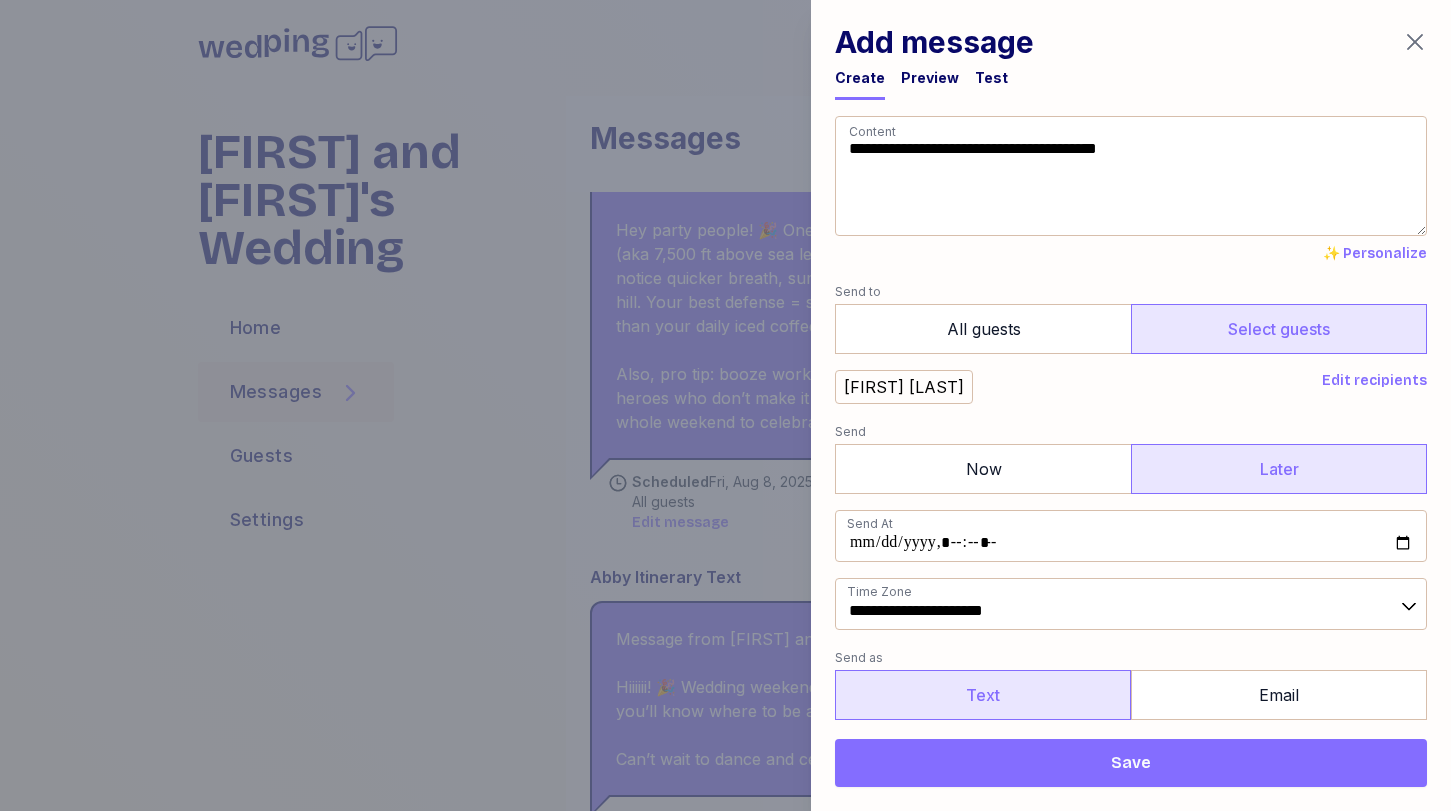 click on "Text" at bounding box center (983, 695) 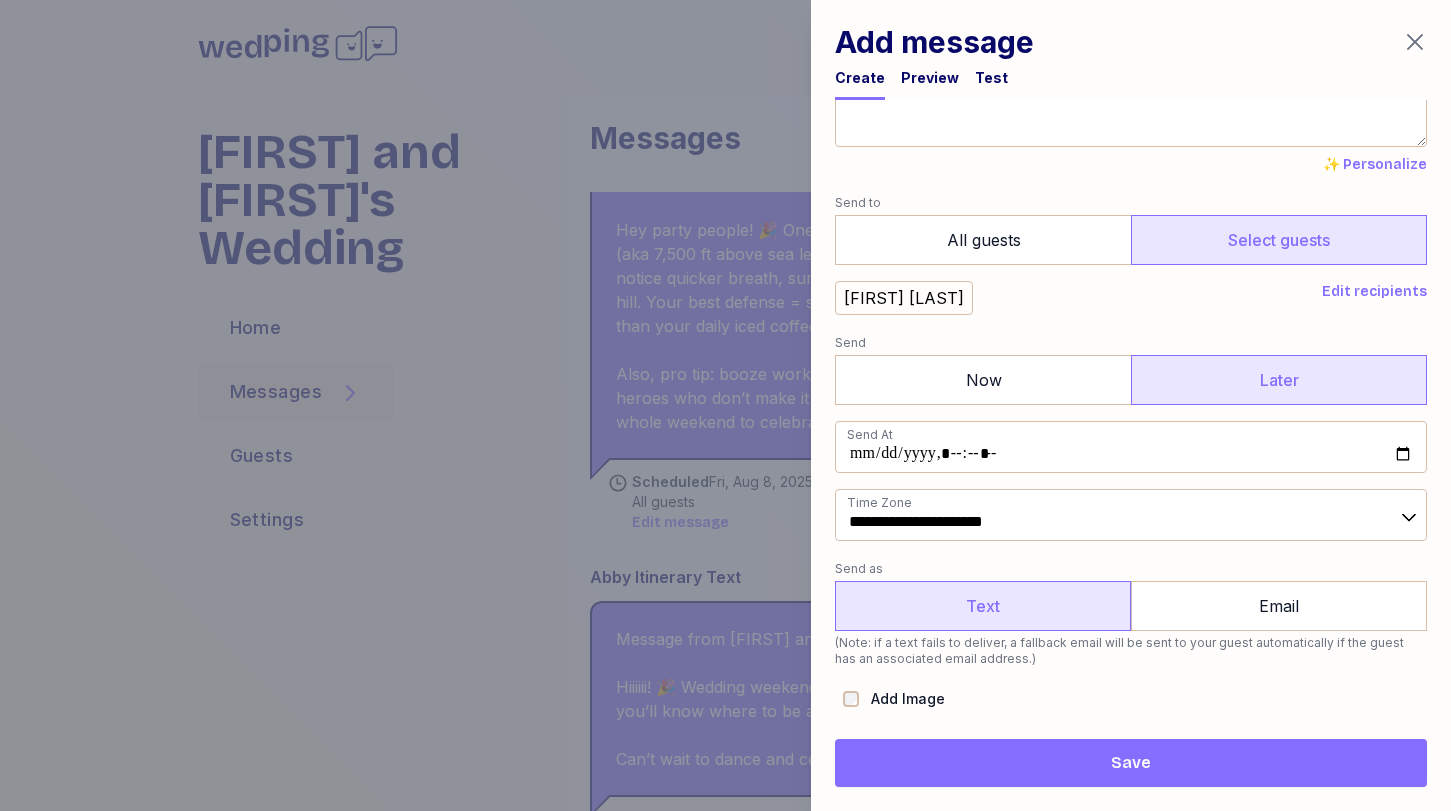 scroll, scrollTop: 145, scrollLeft: 0, axis: vertical 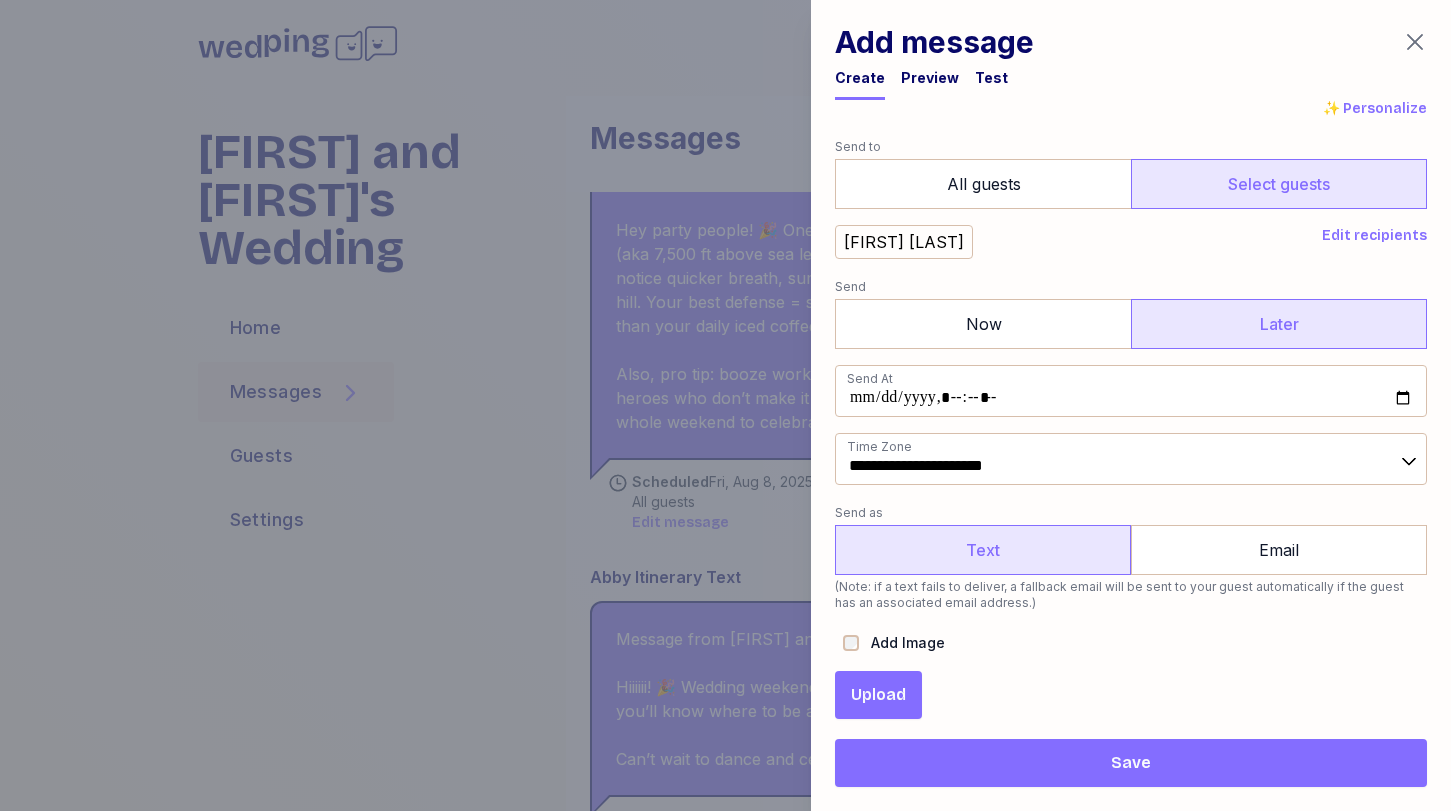 click on "Upload" at bounding box center (878, 695) 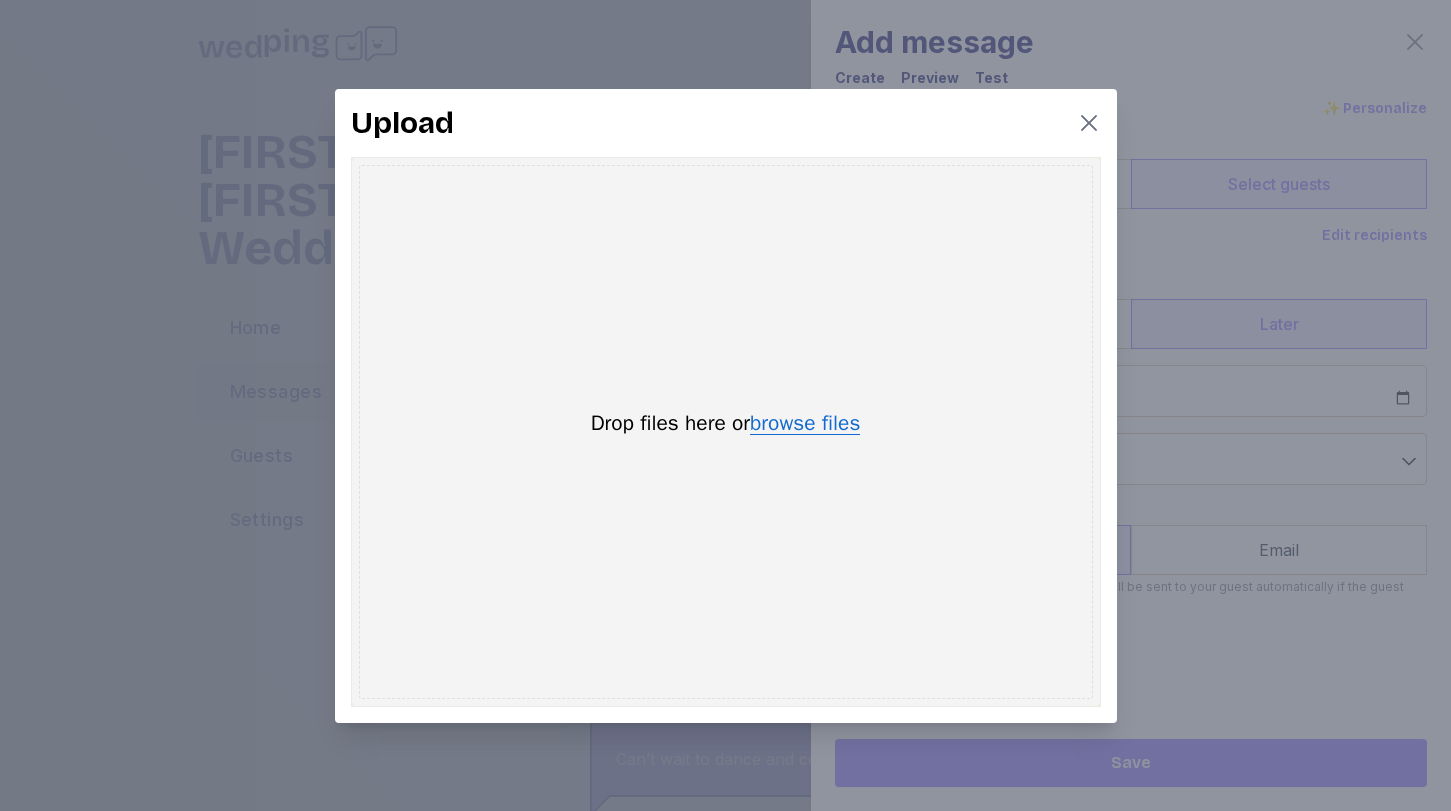 click on "browse files" at bounding box center (805, 424) 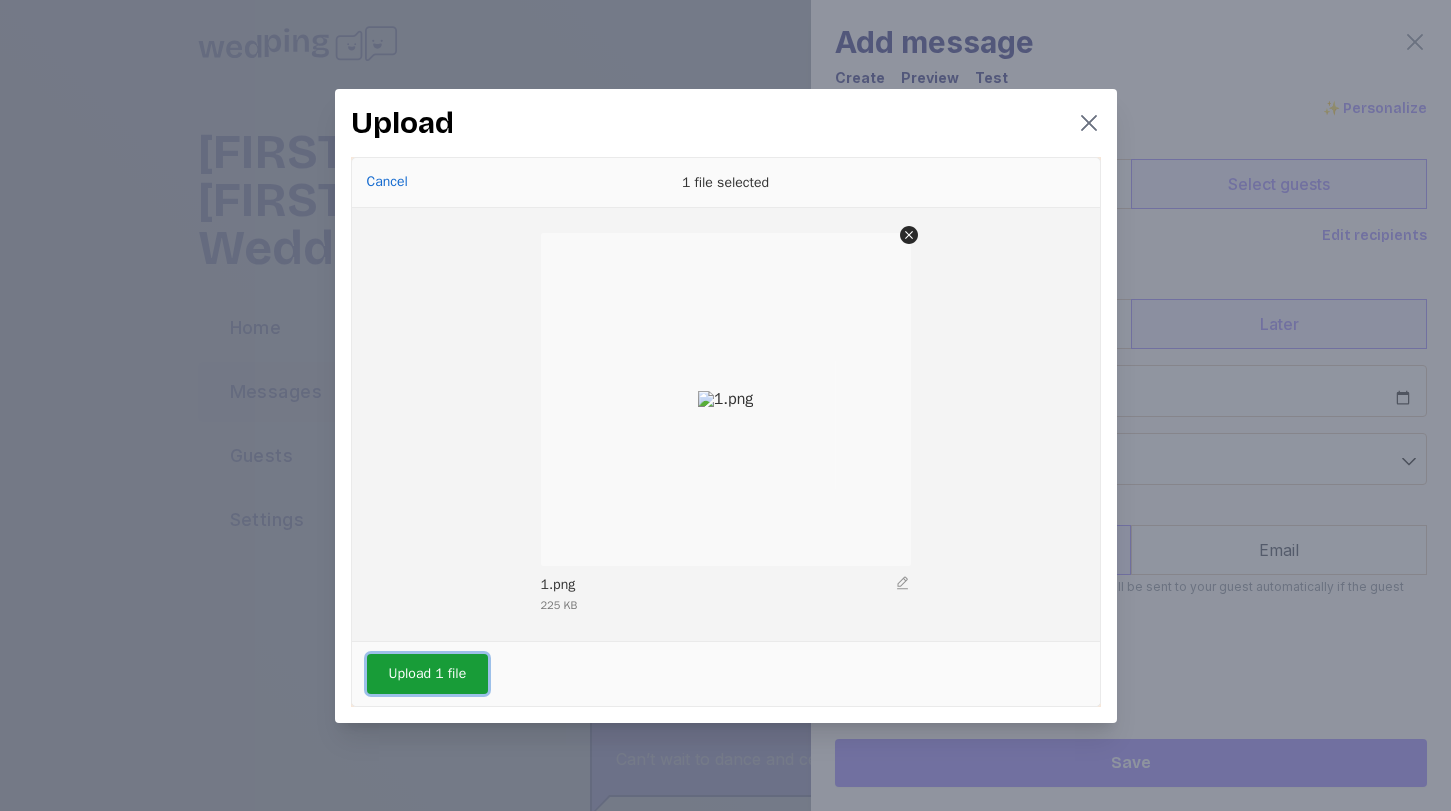 click on "Upload 1 file" at bounding box center [428, 674] 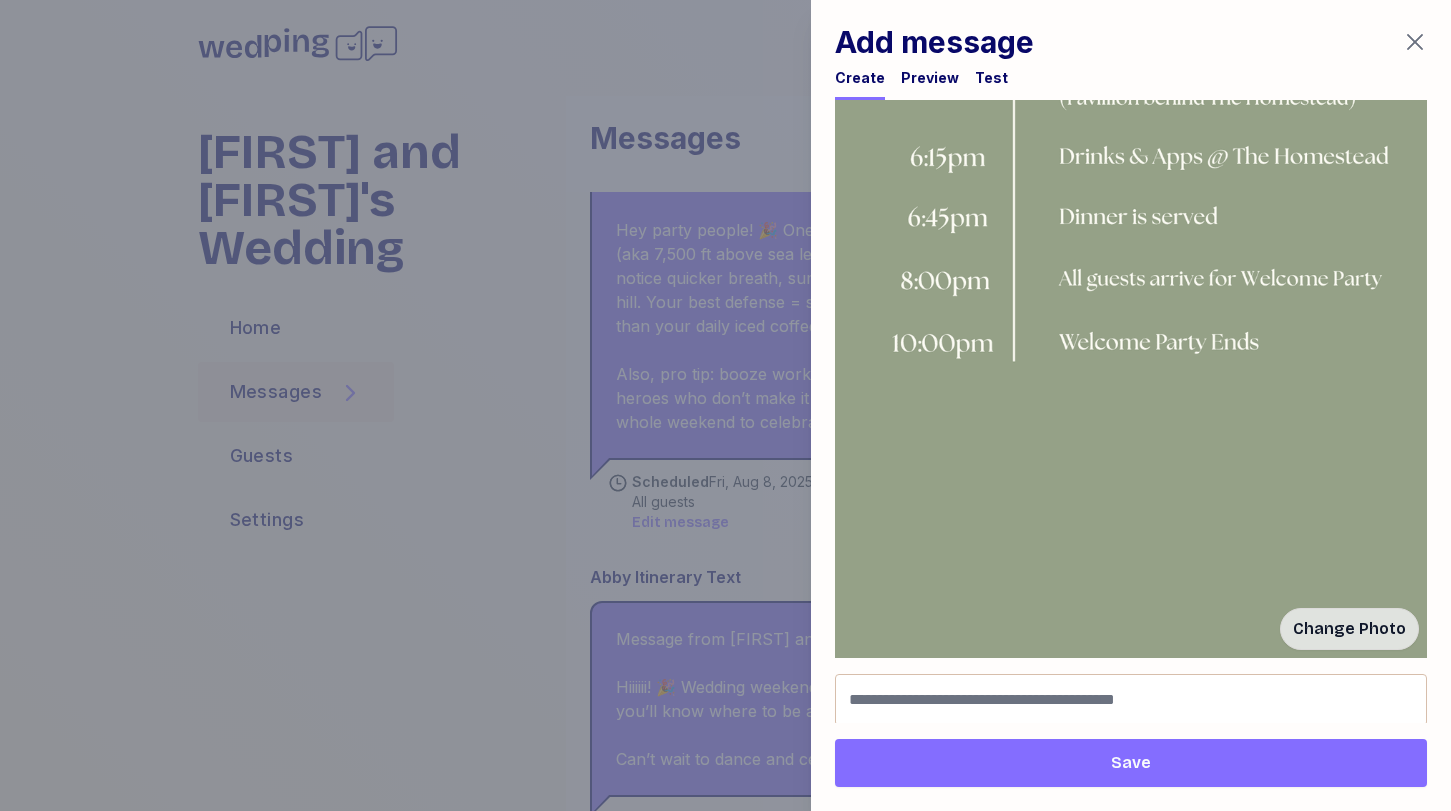 scroll, scrollTop: 1213, scrollLeft: 0, axis: vertical 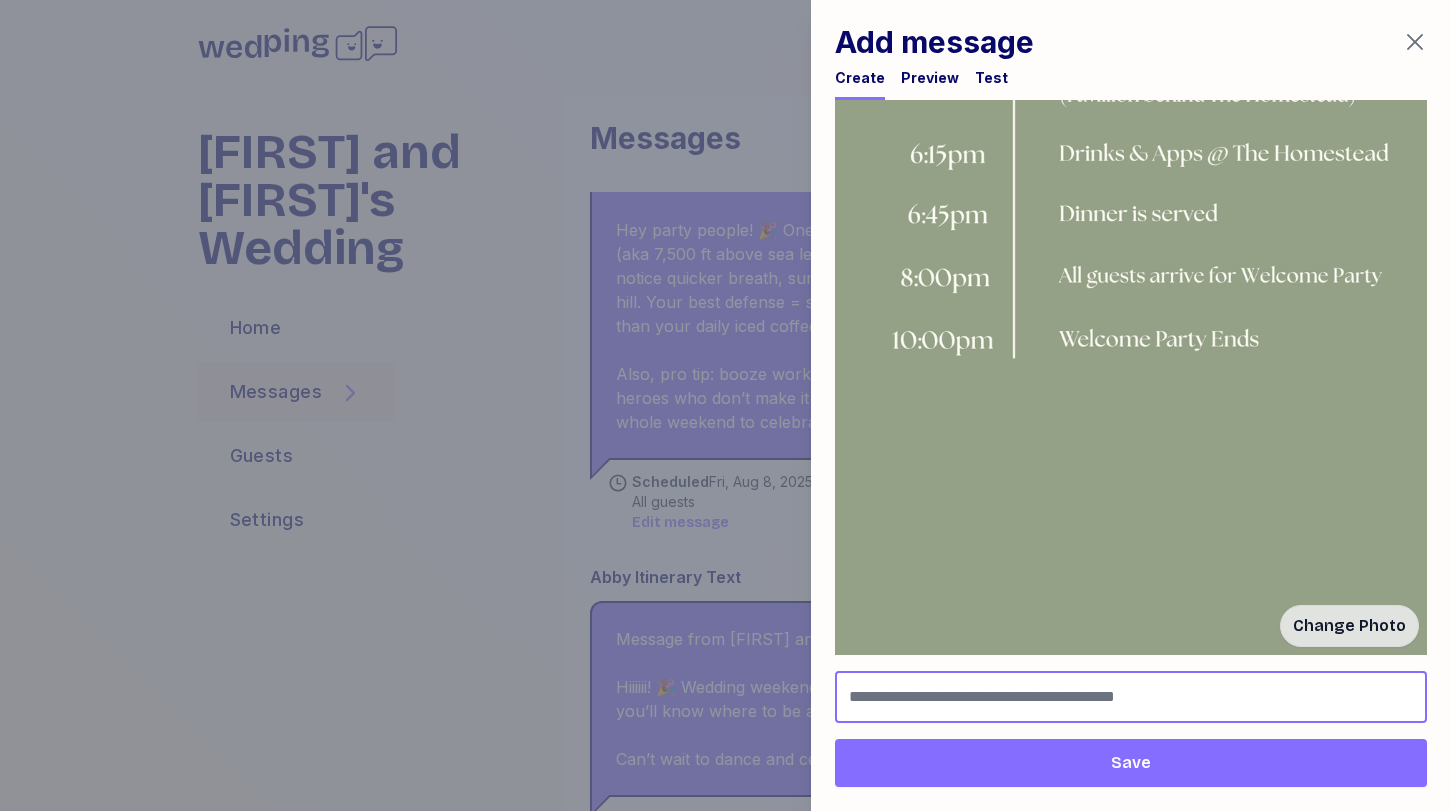 click at bounding box center [1131, 697] 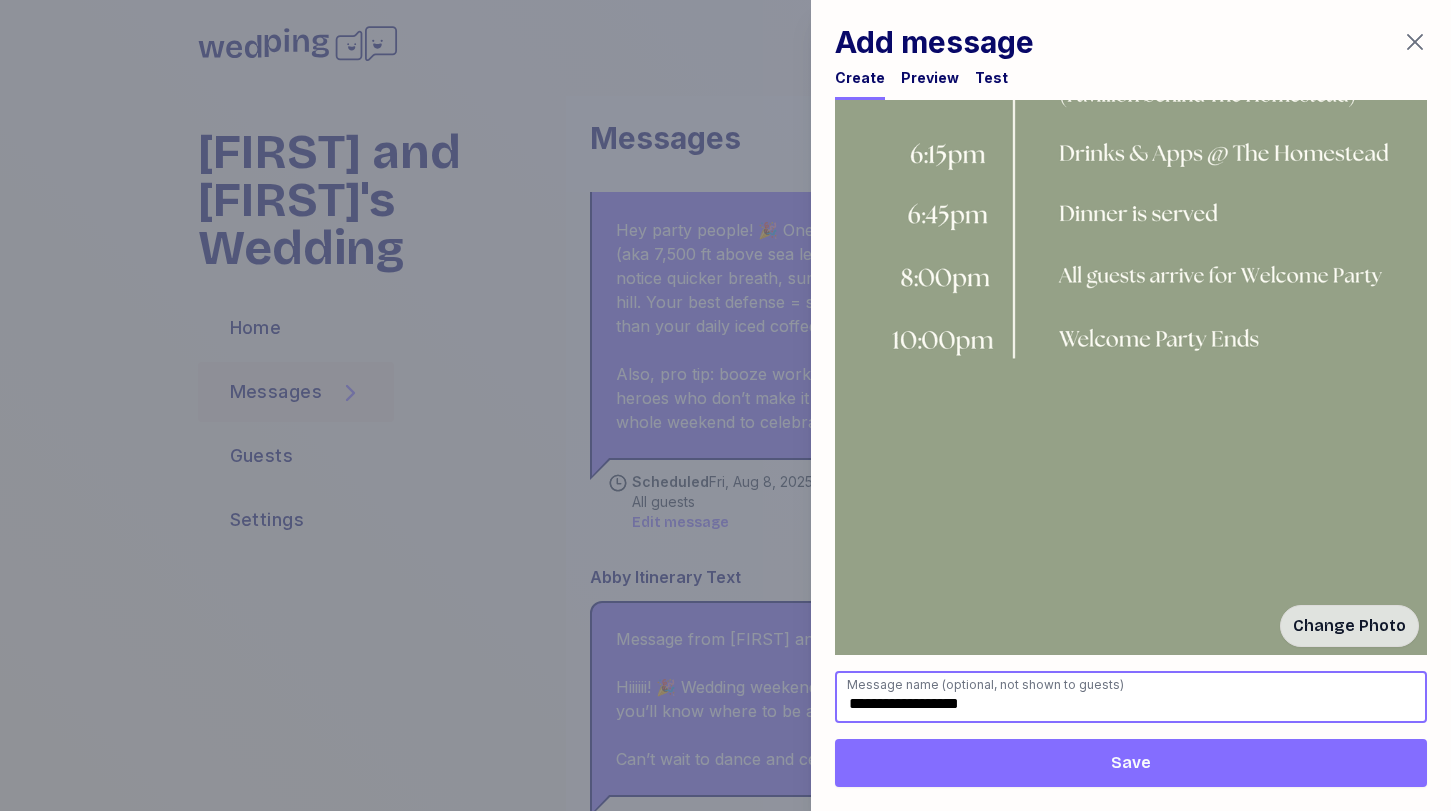 type on "**********" 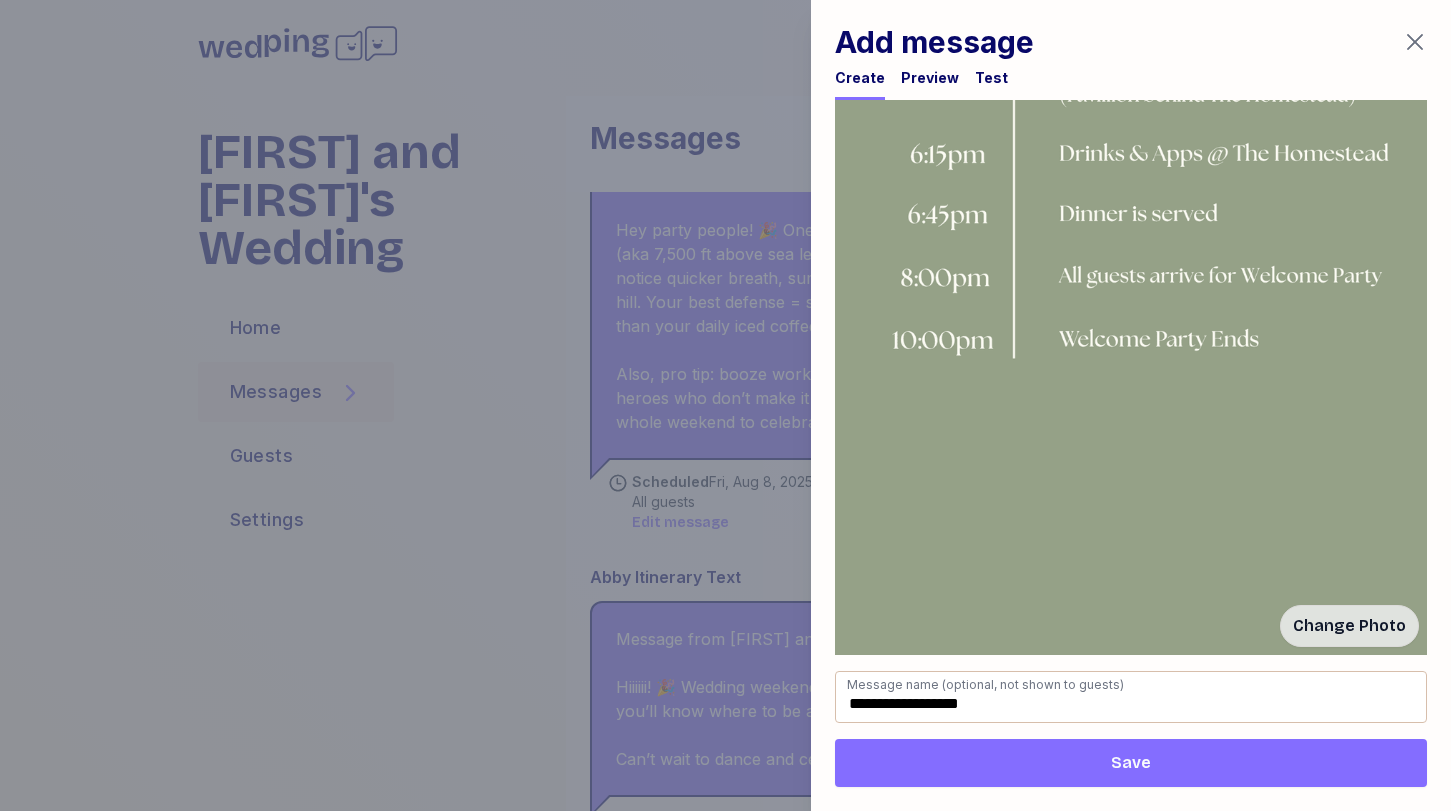 click on "Save" at bounding box center (1131, 763) 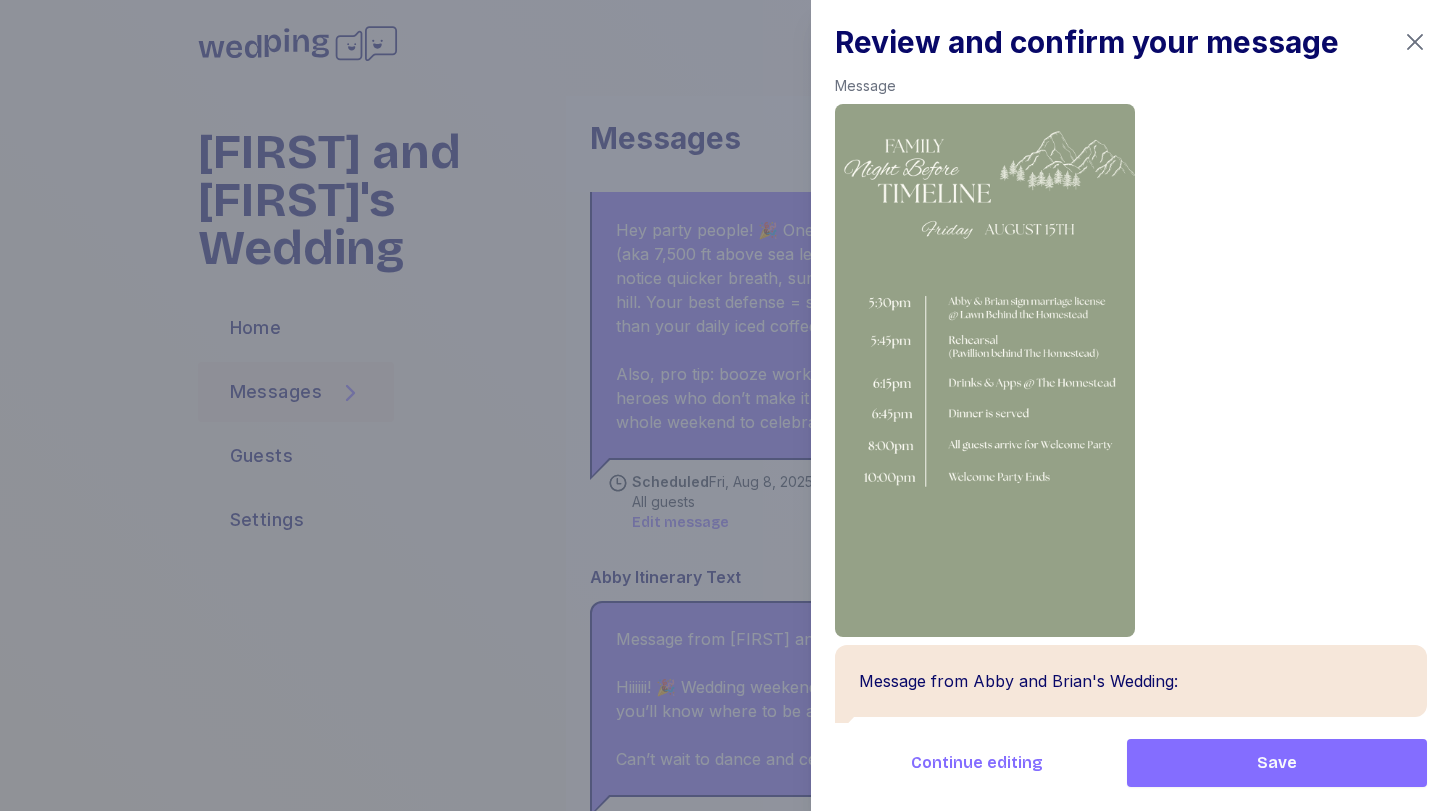 click on "Save" at bounding box center (1277, 763) 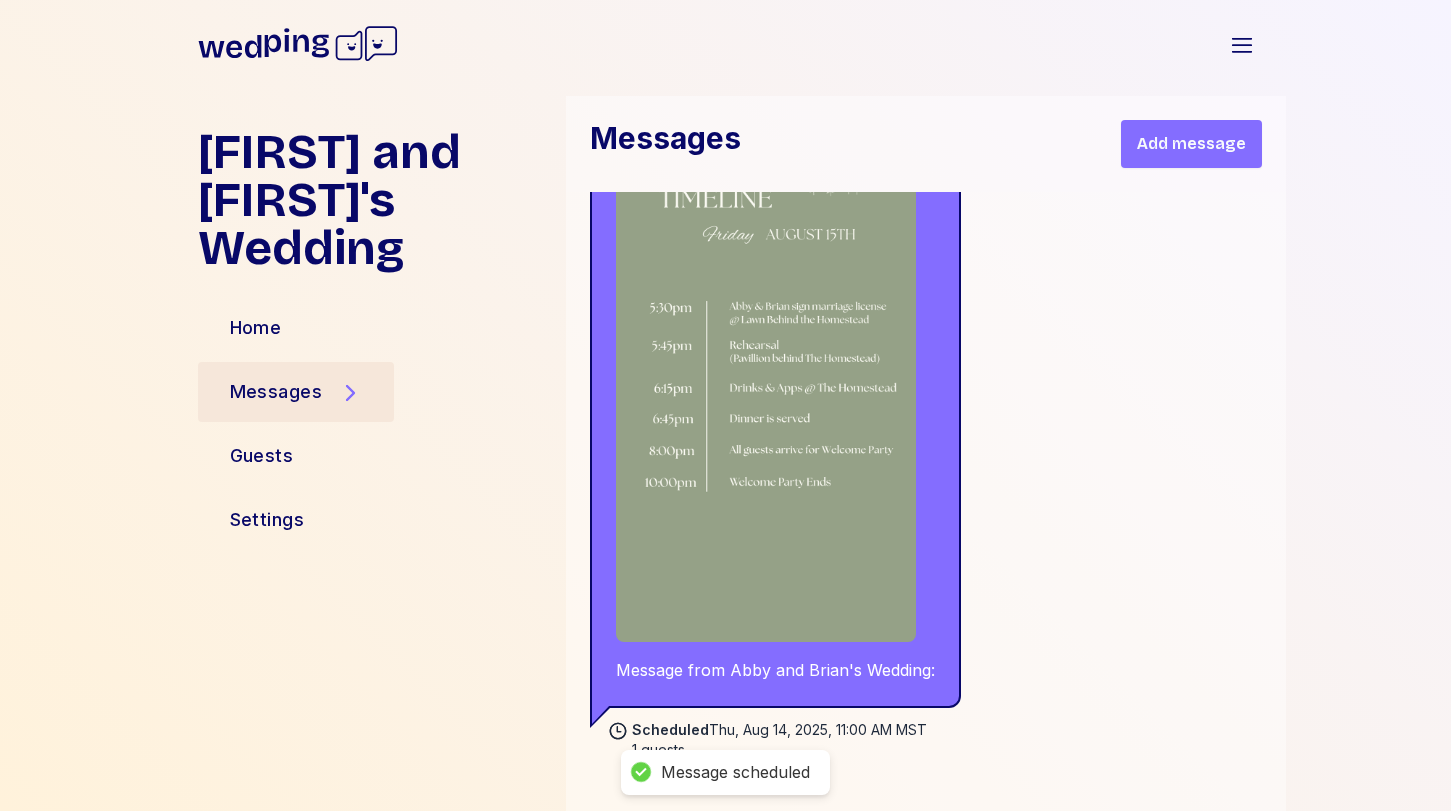scroll, scrollTop: 3762, scrollLeft: 0, axis: vertical 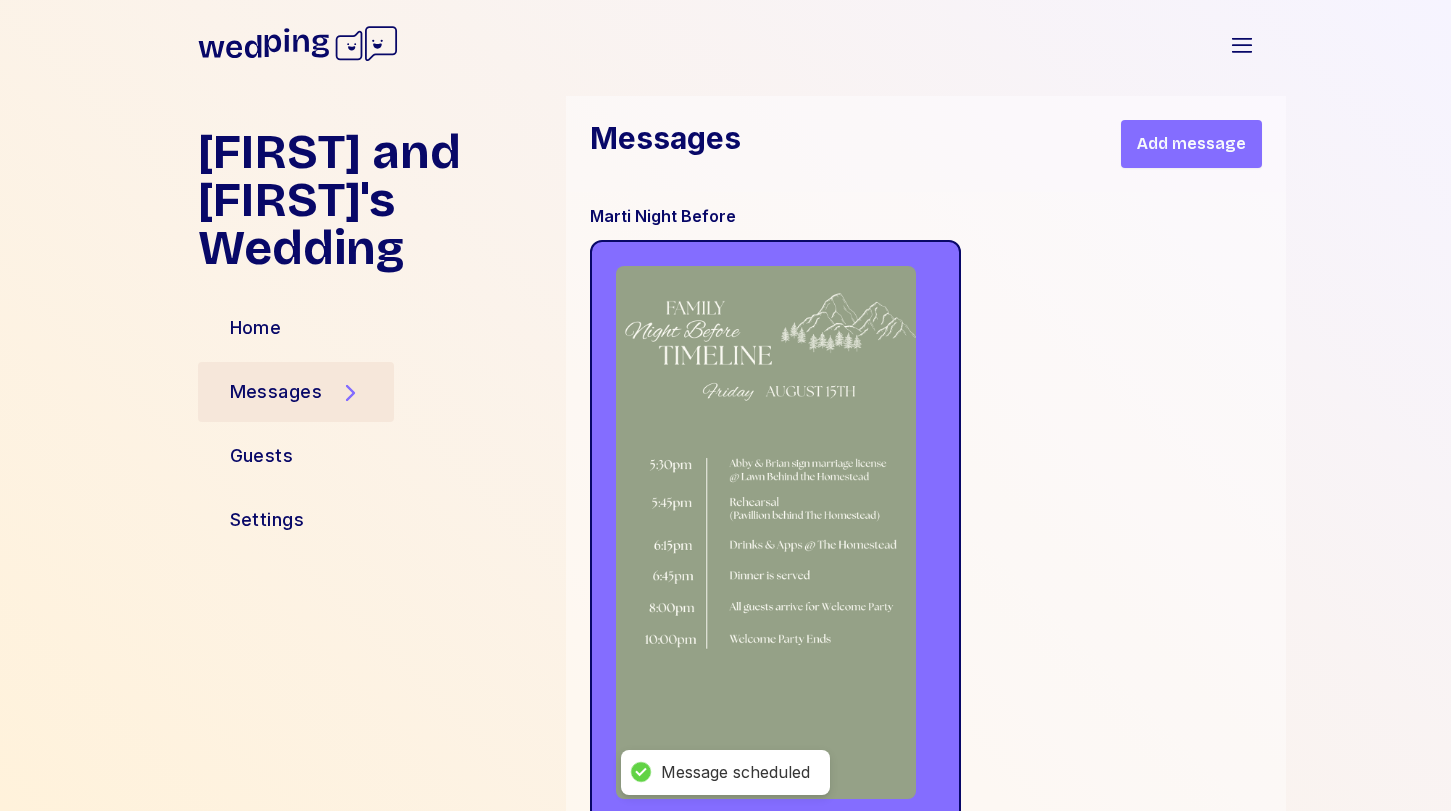 click on "Add message" at bounding box center [1191, 144] 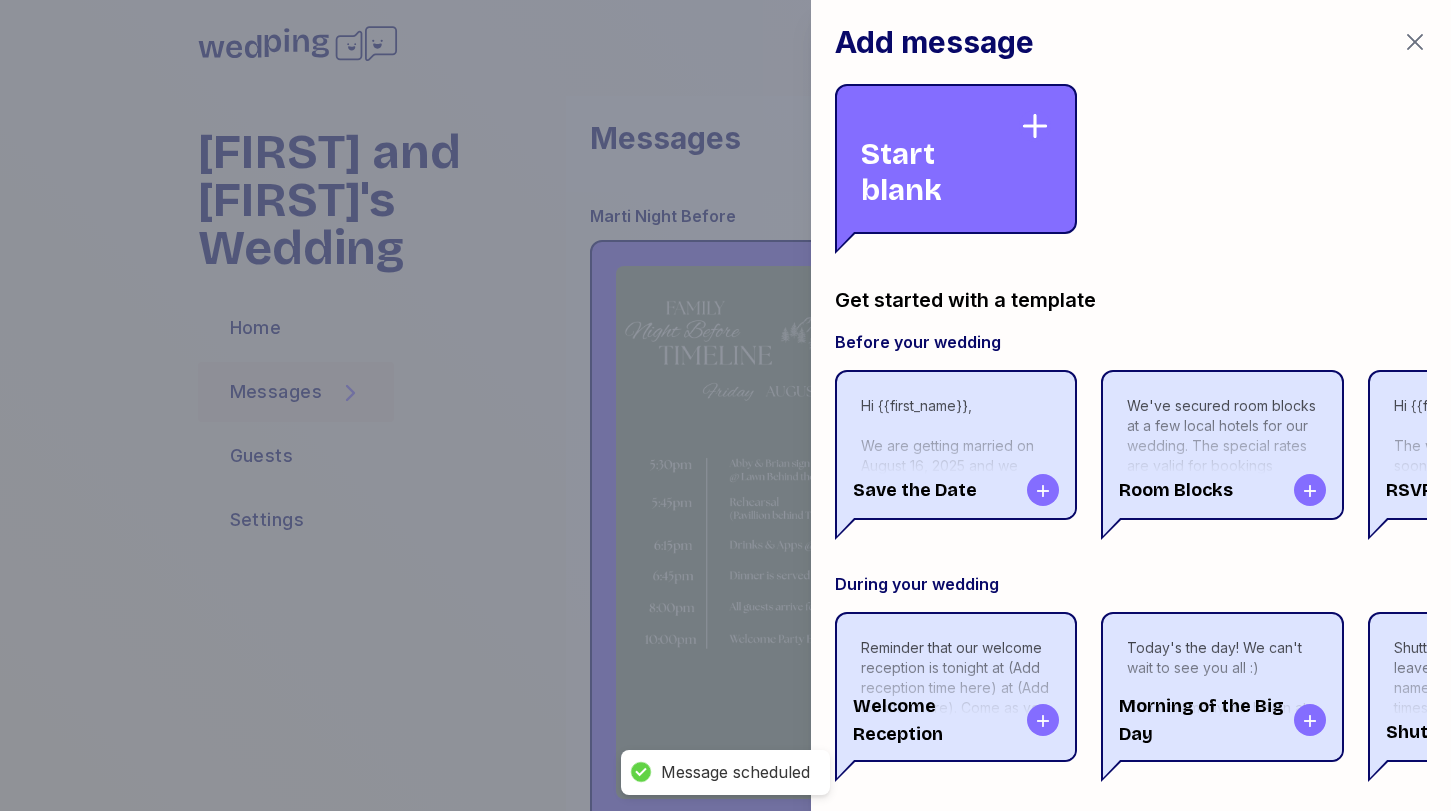 click on "Start blank" at bounding box center (940, 159) 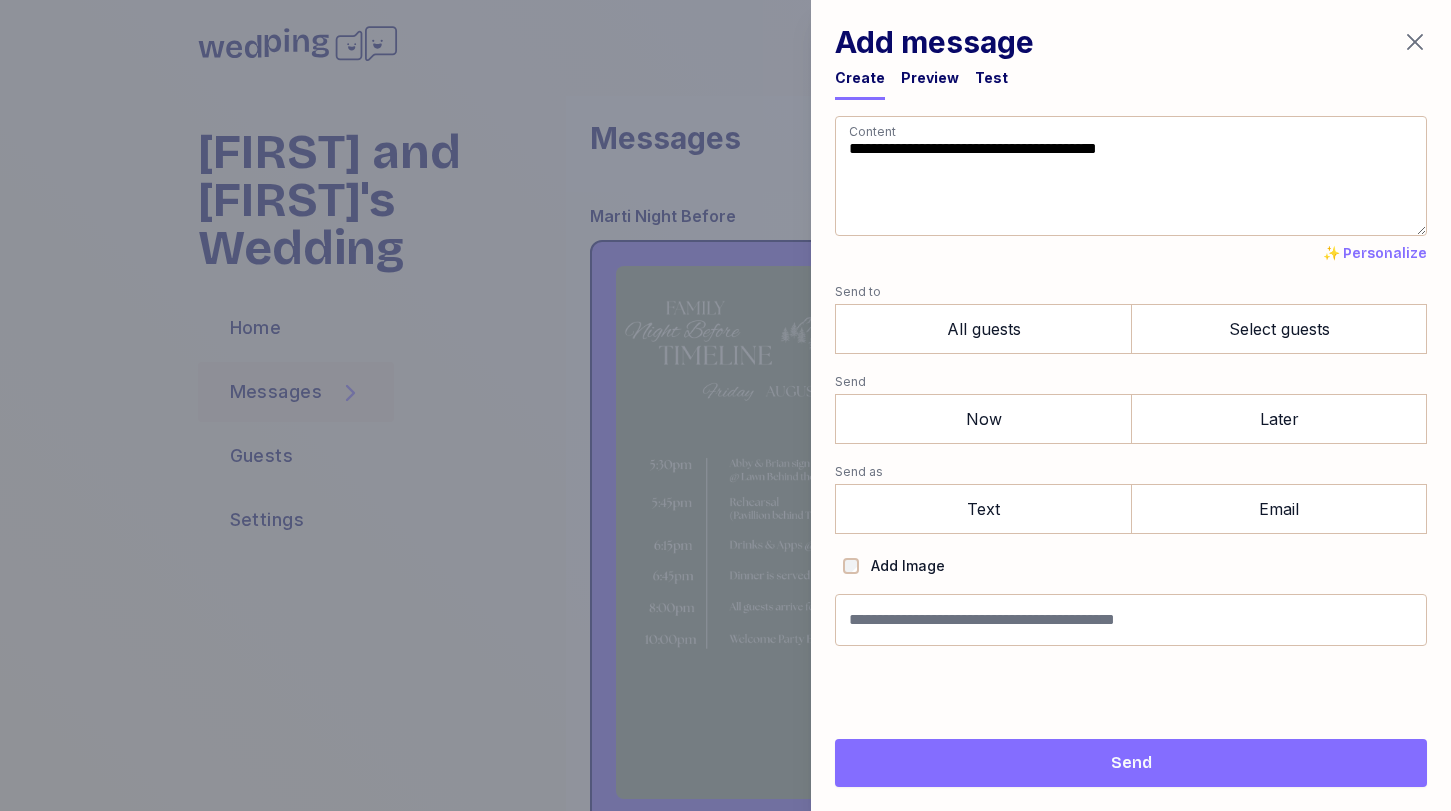drag, startPoint x: 1002, startPoint y: 206, endPoint x: 788, endPoint y: 91, distance: 242.94238 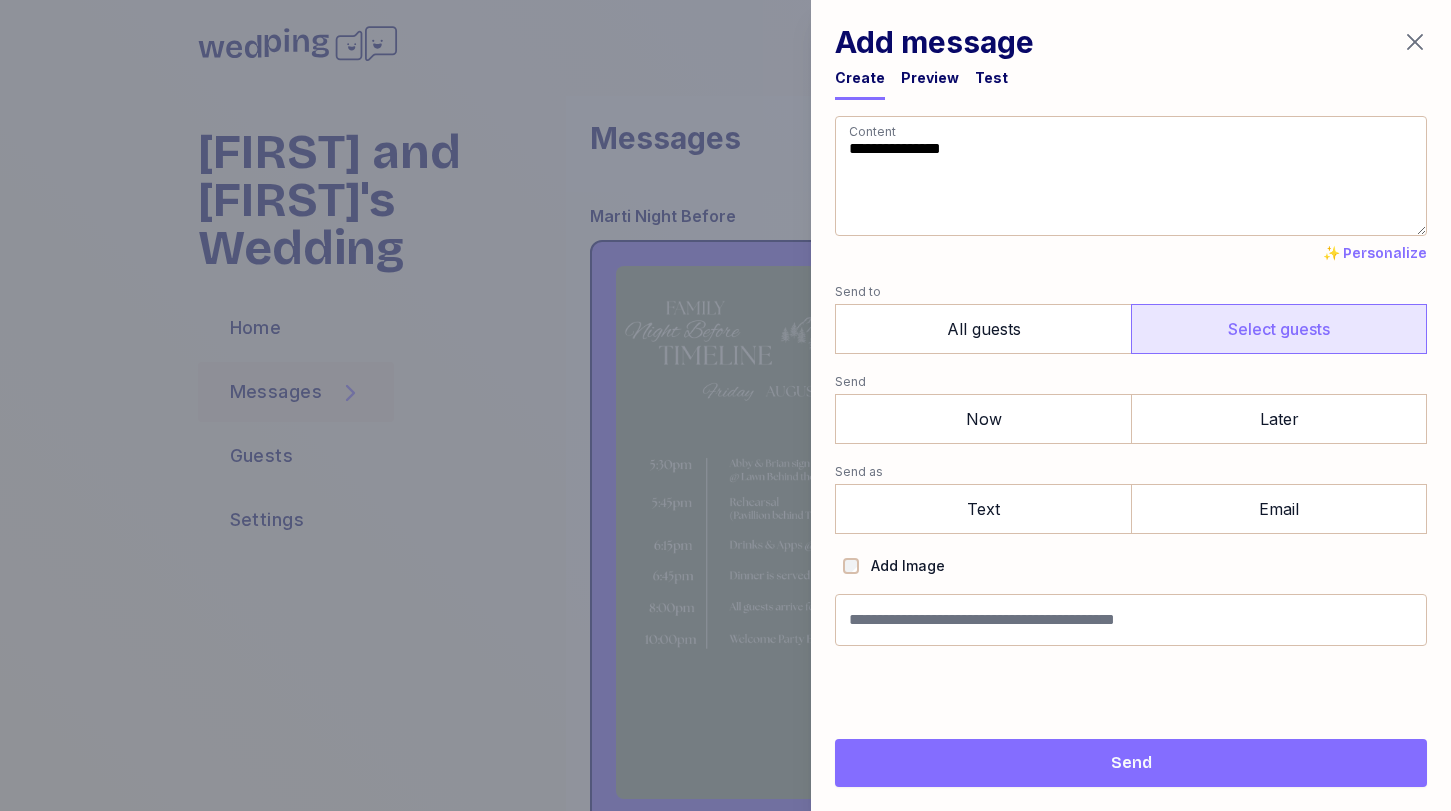 type on "**********" 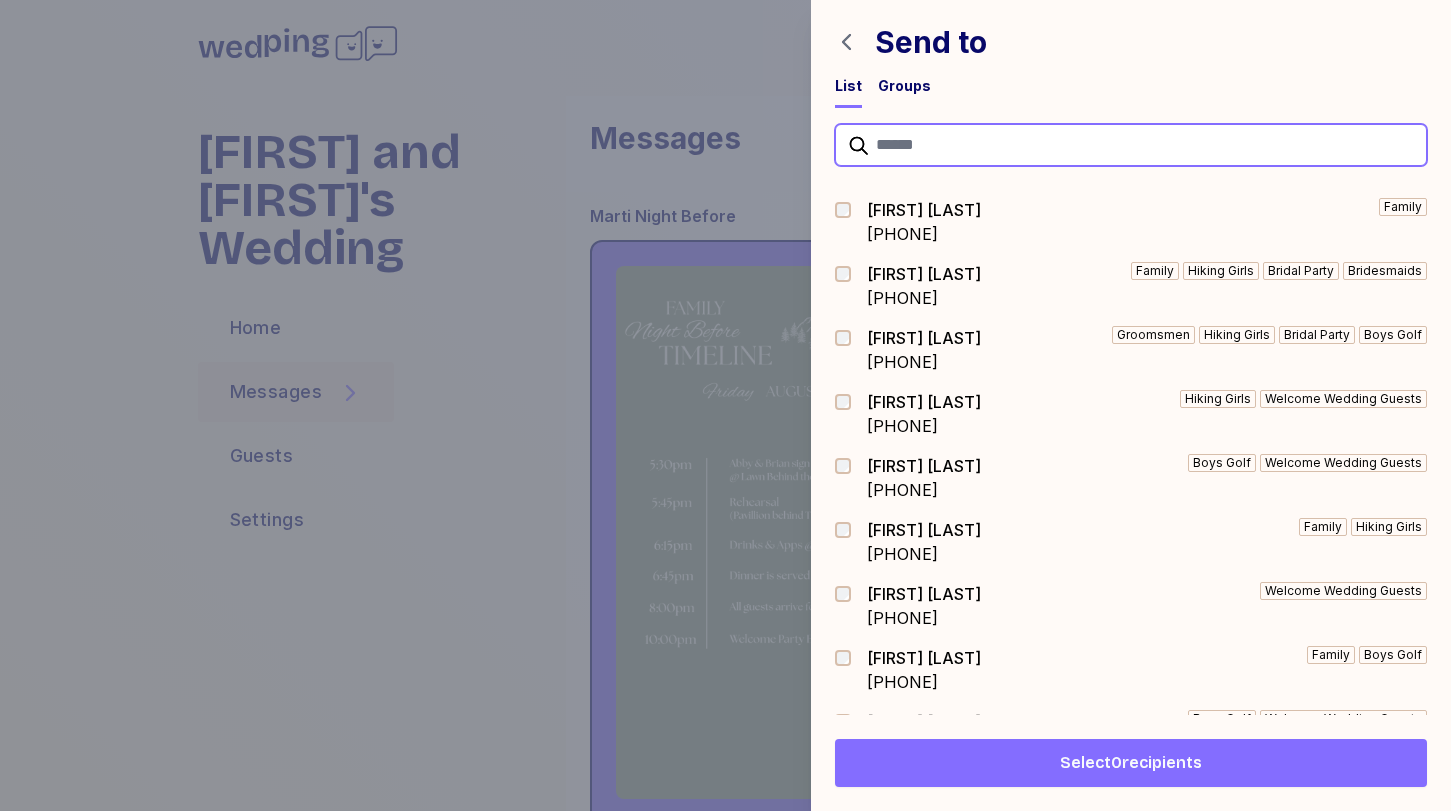 click at bounding box center (1131, 145) 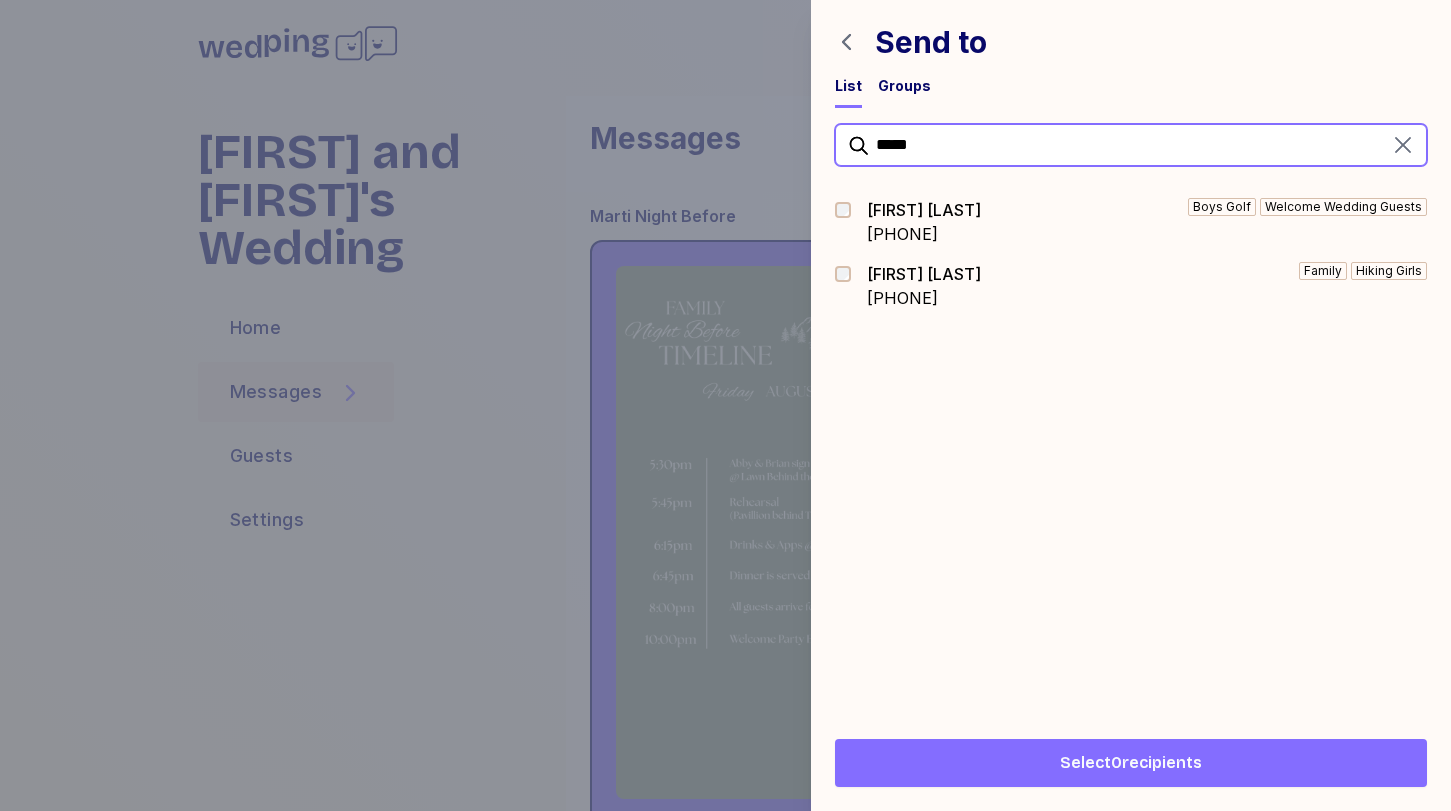 type on "*****" 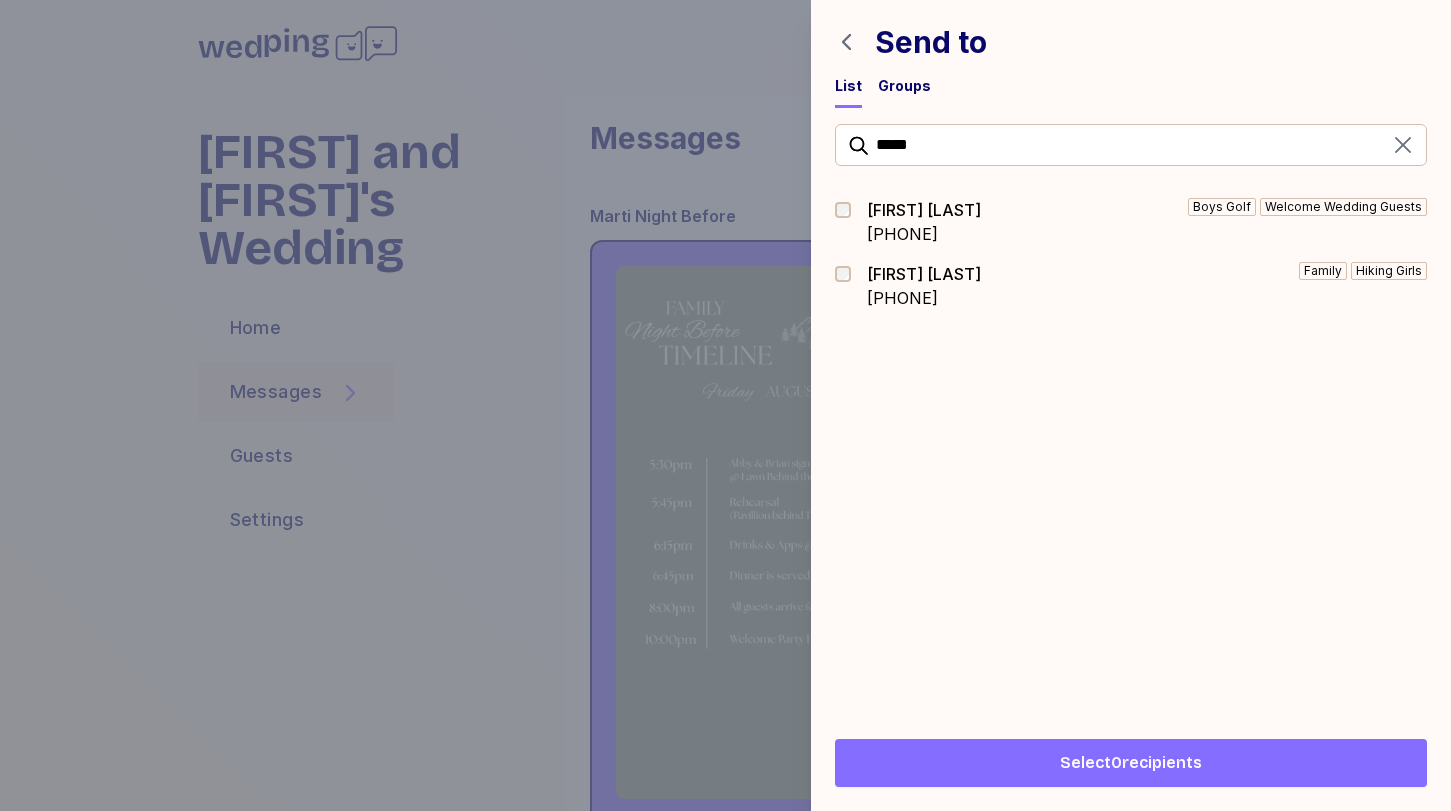 click on "[PHONE]" at bounding box center [924, 298] 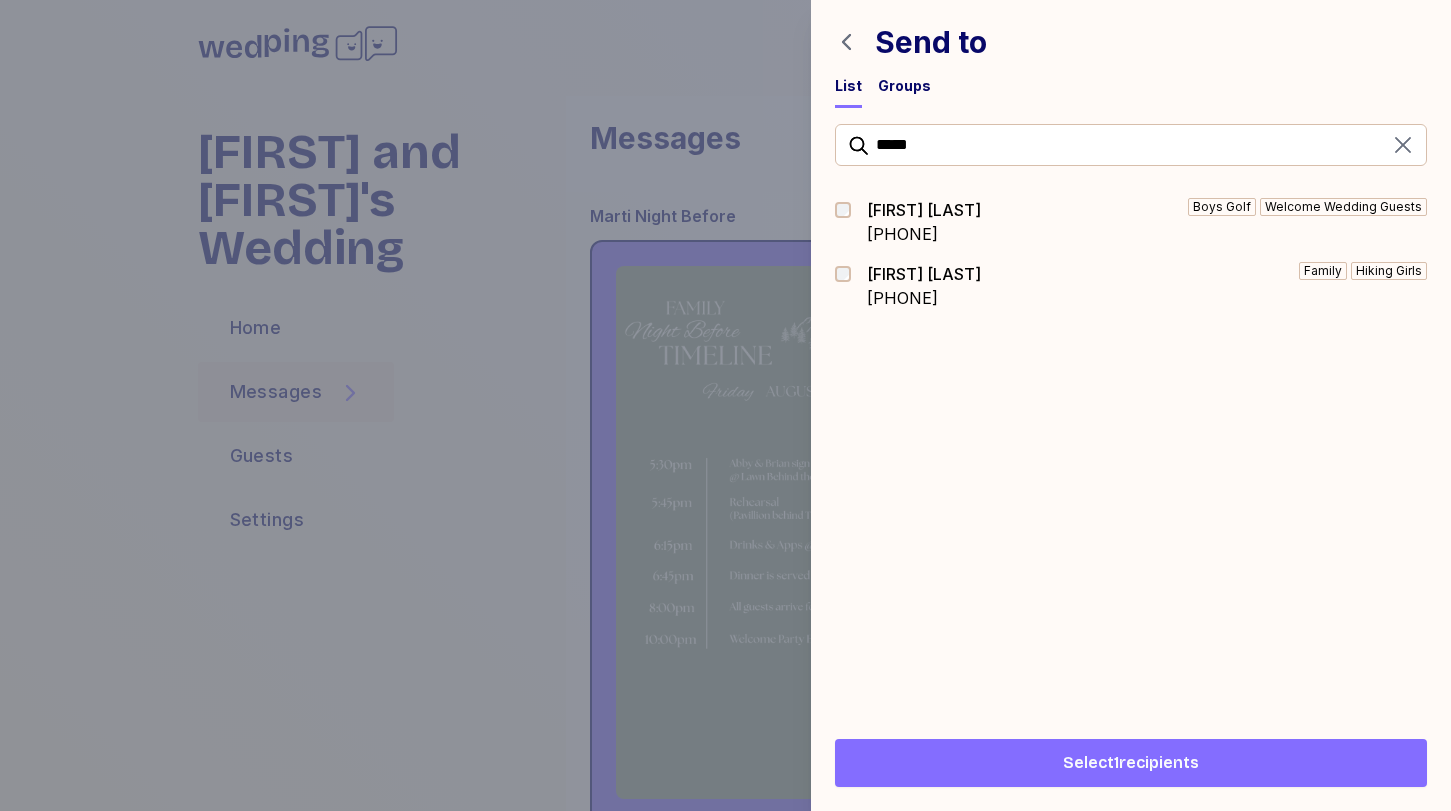 click on "Select  1  recipients" at bounding box center [1131, 763] 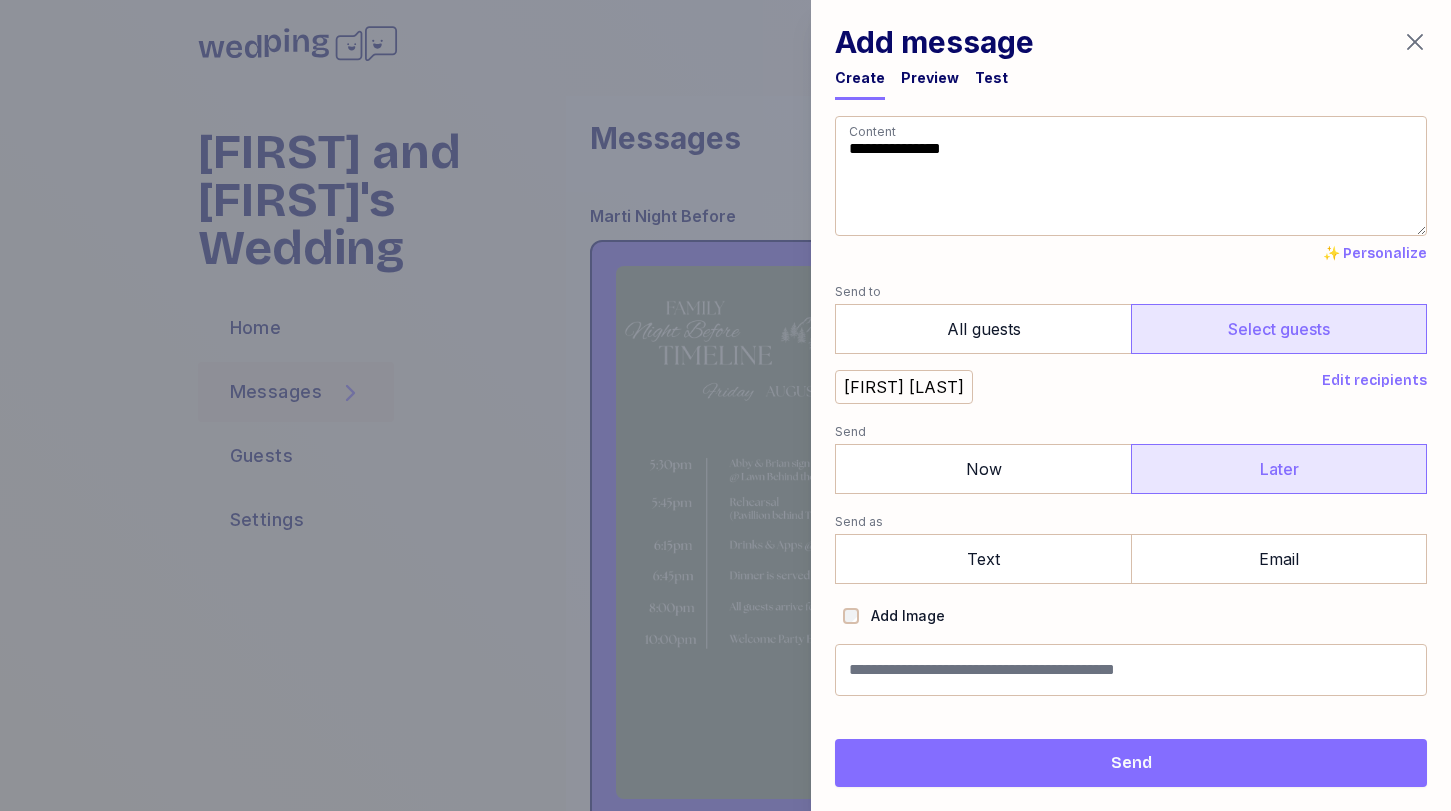 click on "Later" at bounding box center (1279, 469) 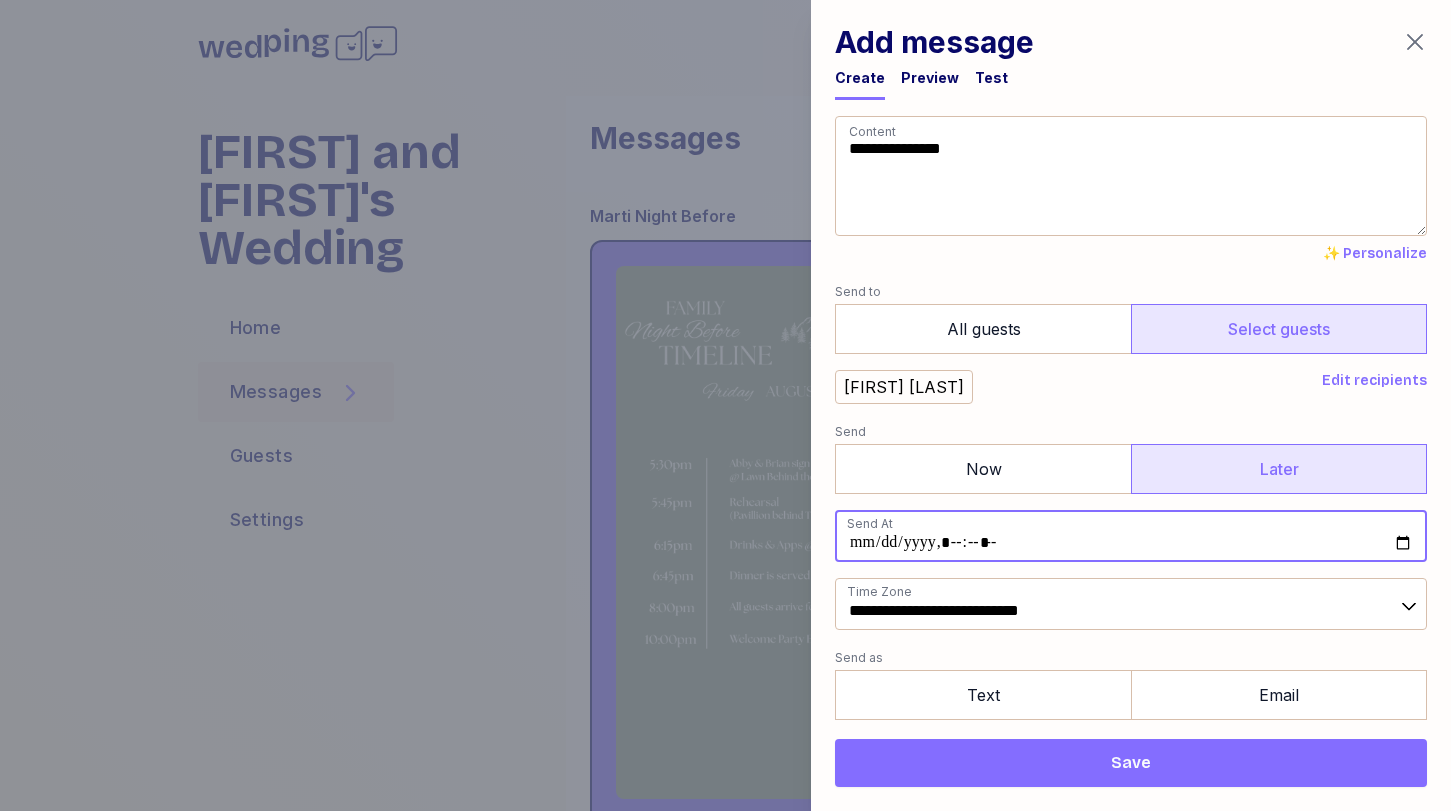 click at bounding box center [1131, 536] 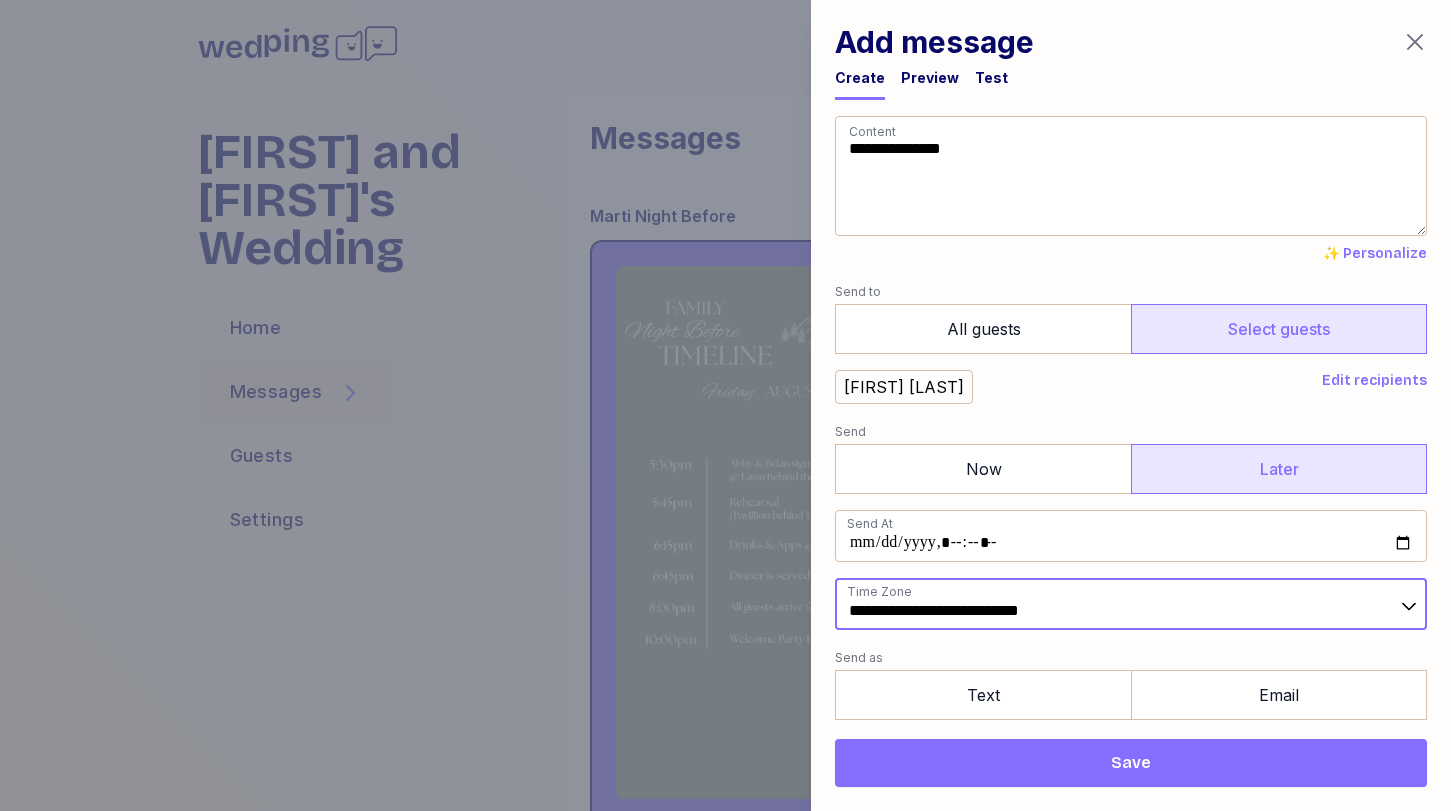 type on "**********" 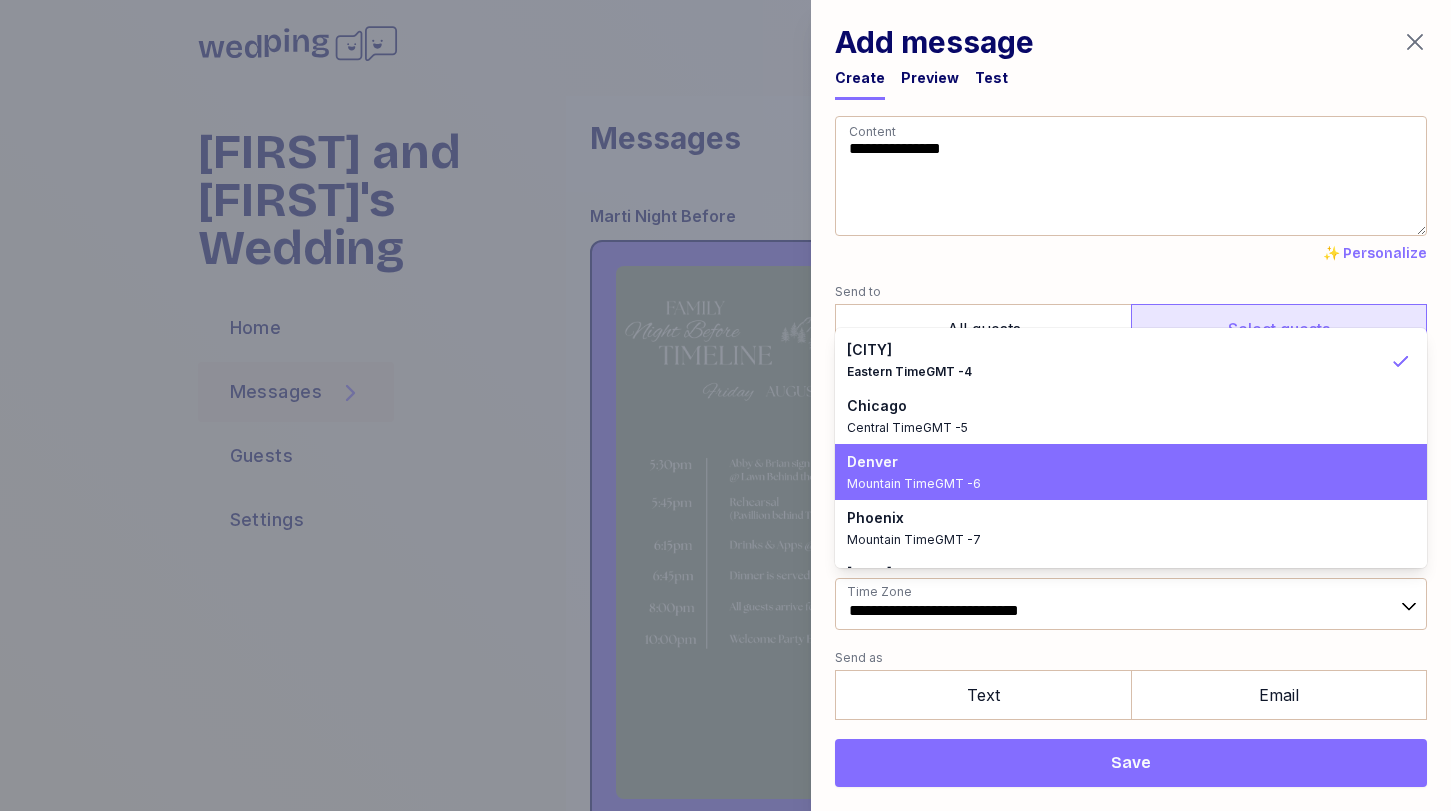click on "Mountain Time  GMT   -6" at bounding box center [1119, 484] 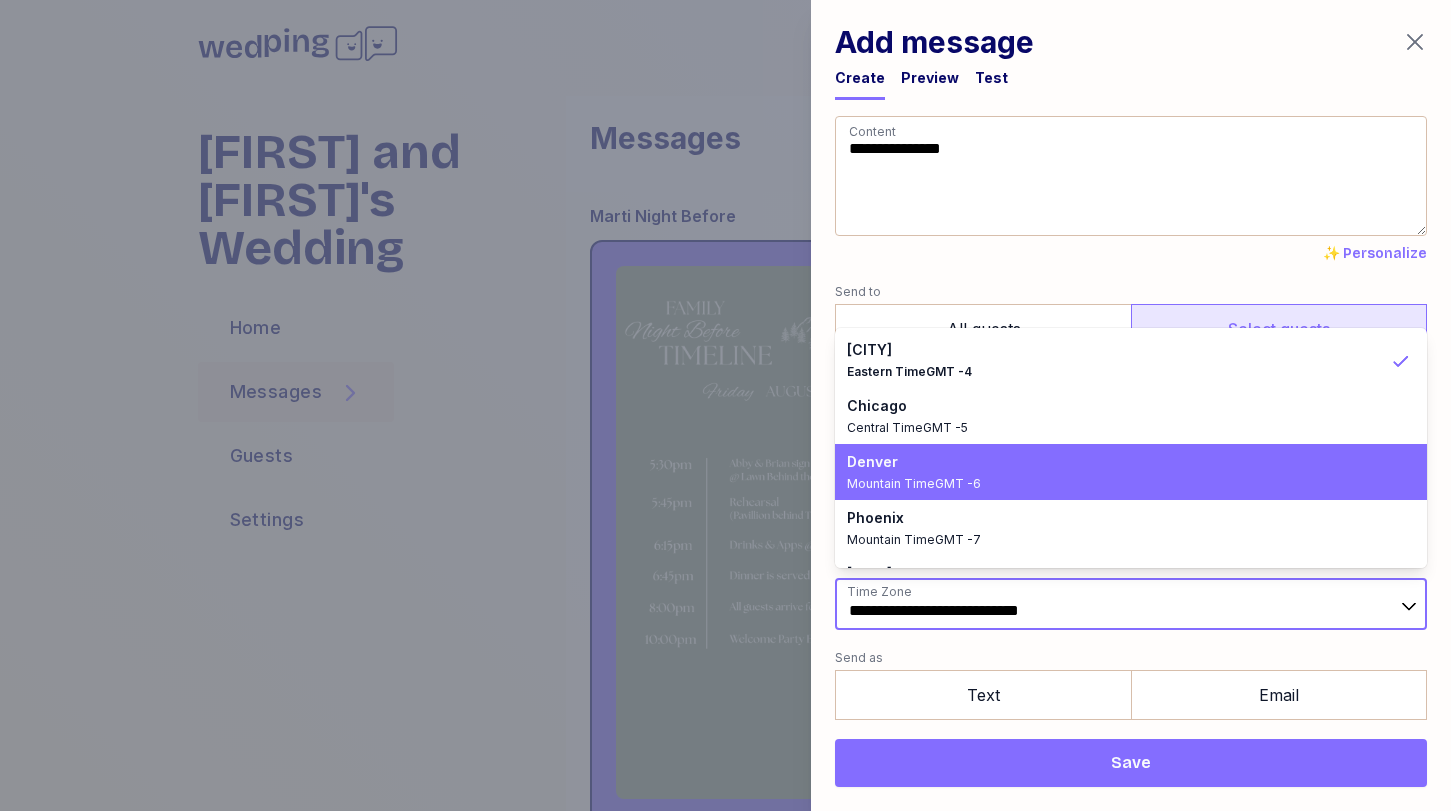 type on "**********" 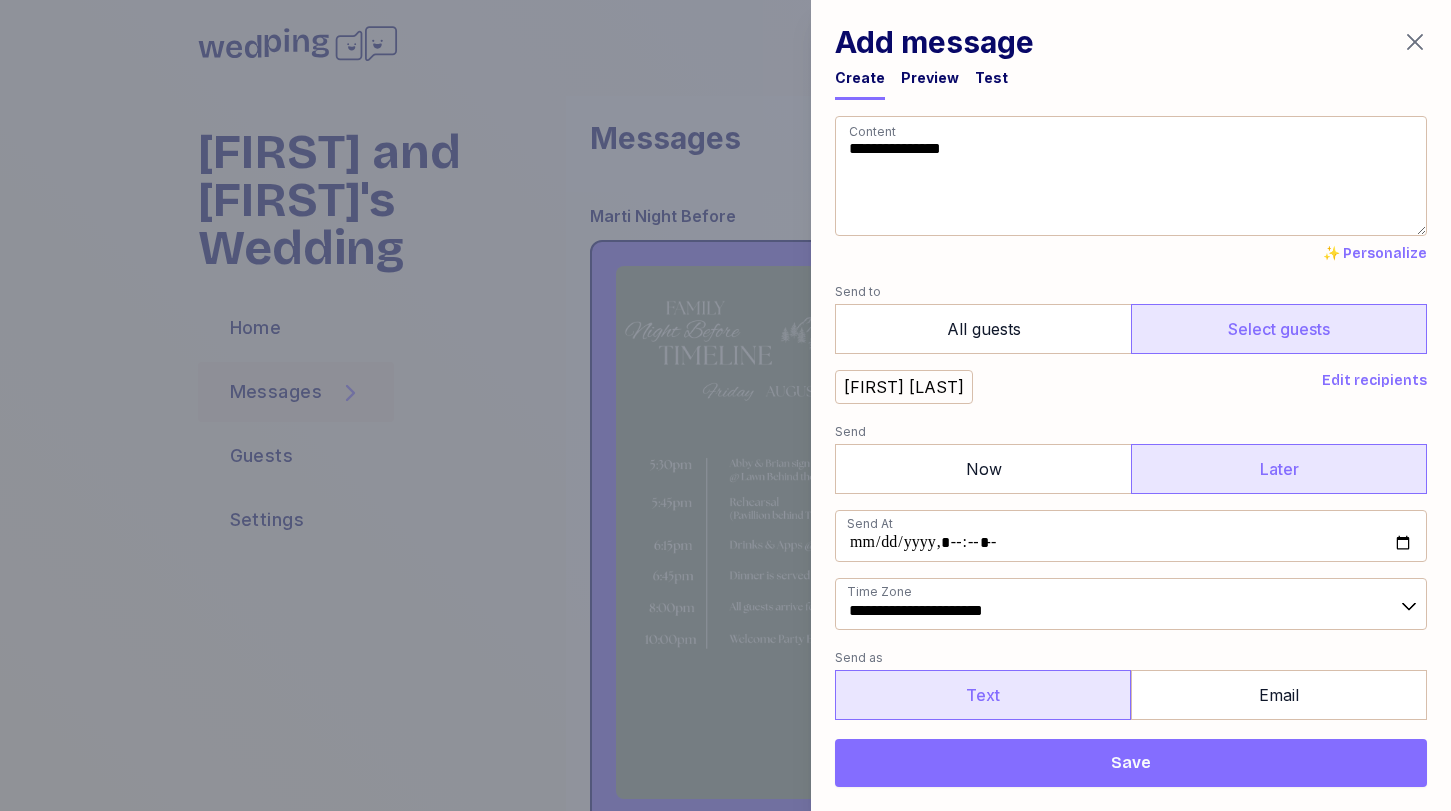 click on "Text" at bounding box center [983, 695] 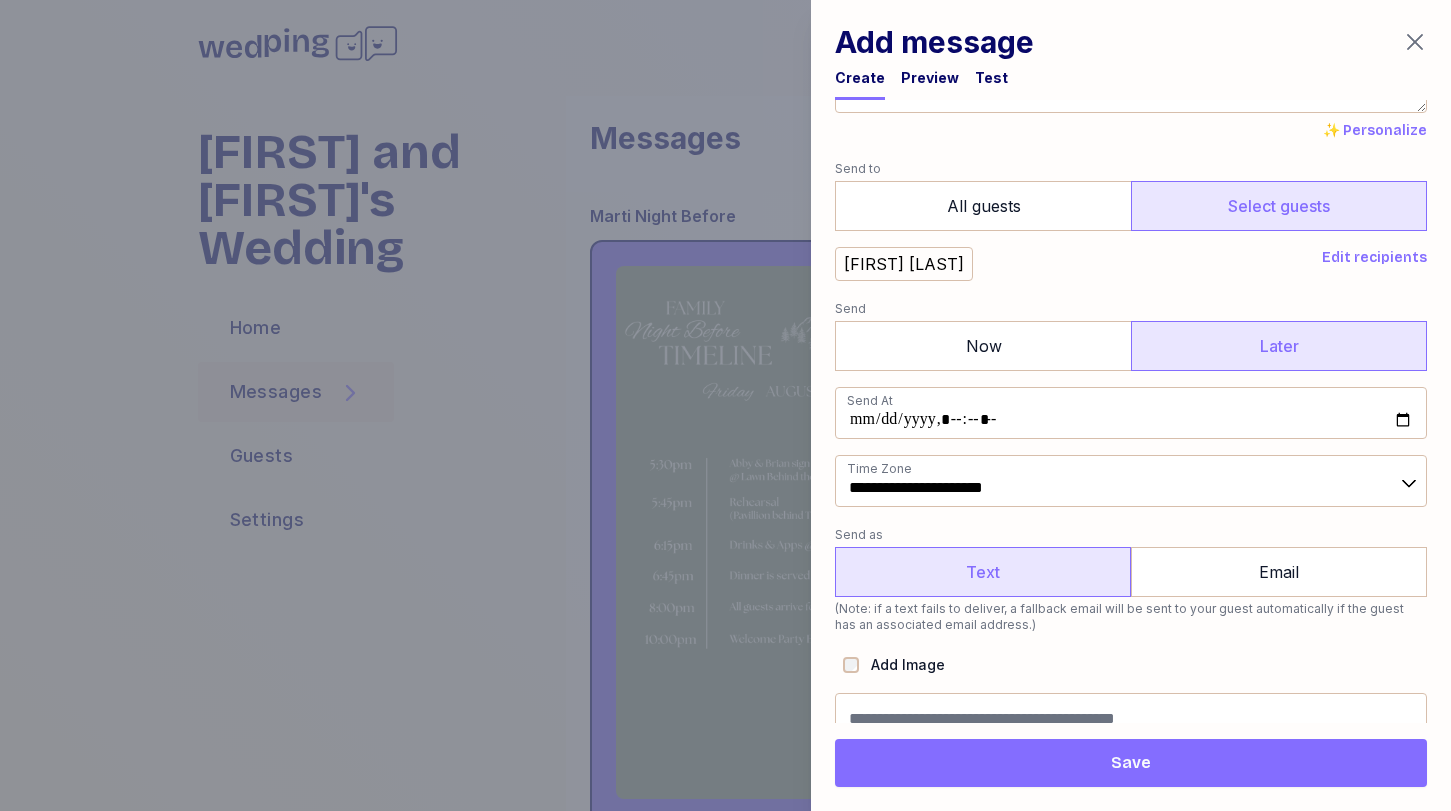 scroll, scrollTop: 145, scrollLeft: 0, axis: vertical 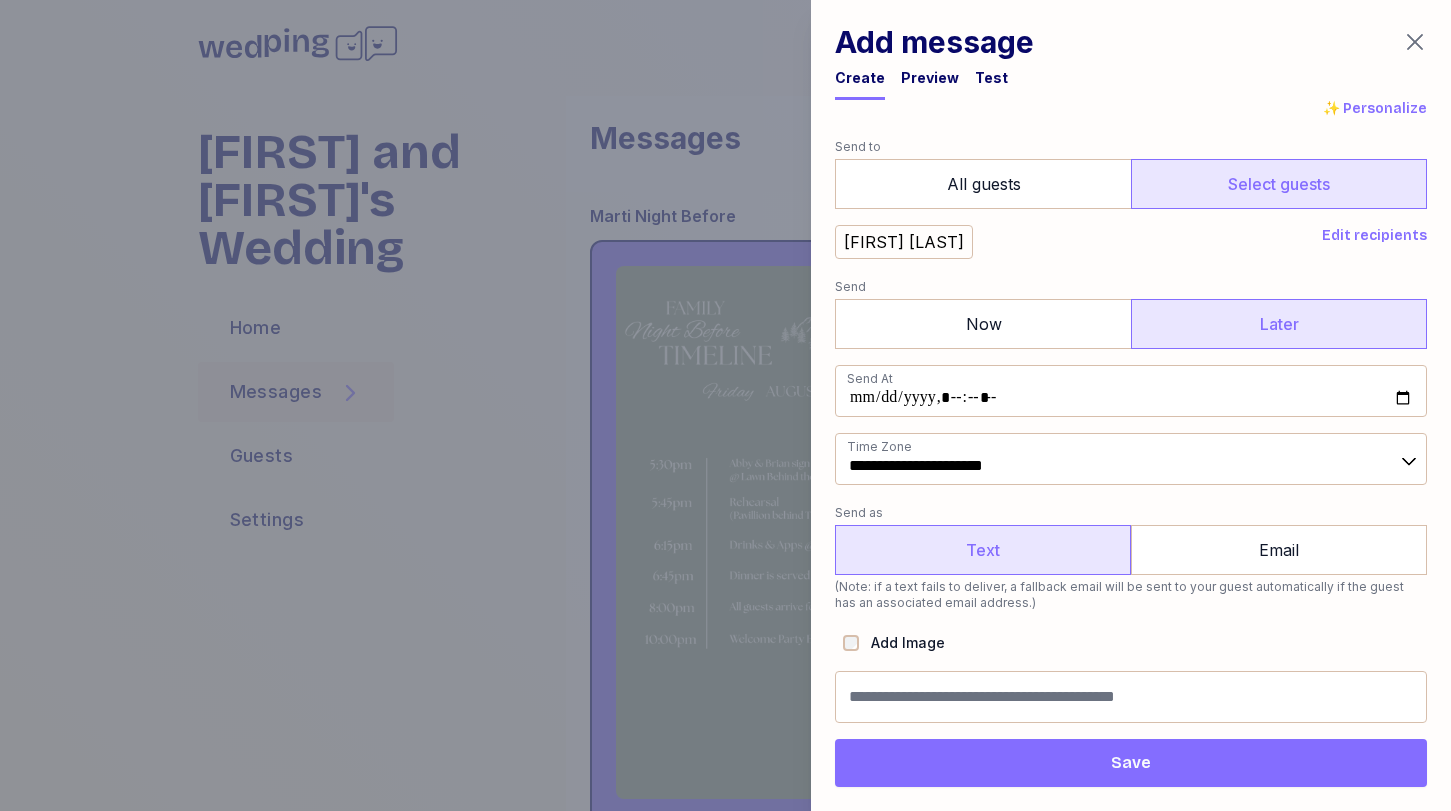 click on "Add Image" at bounding box center [902, 643] 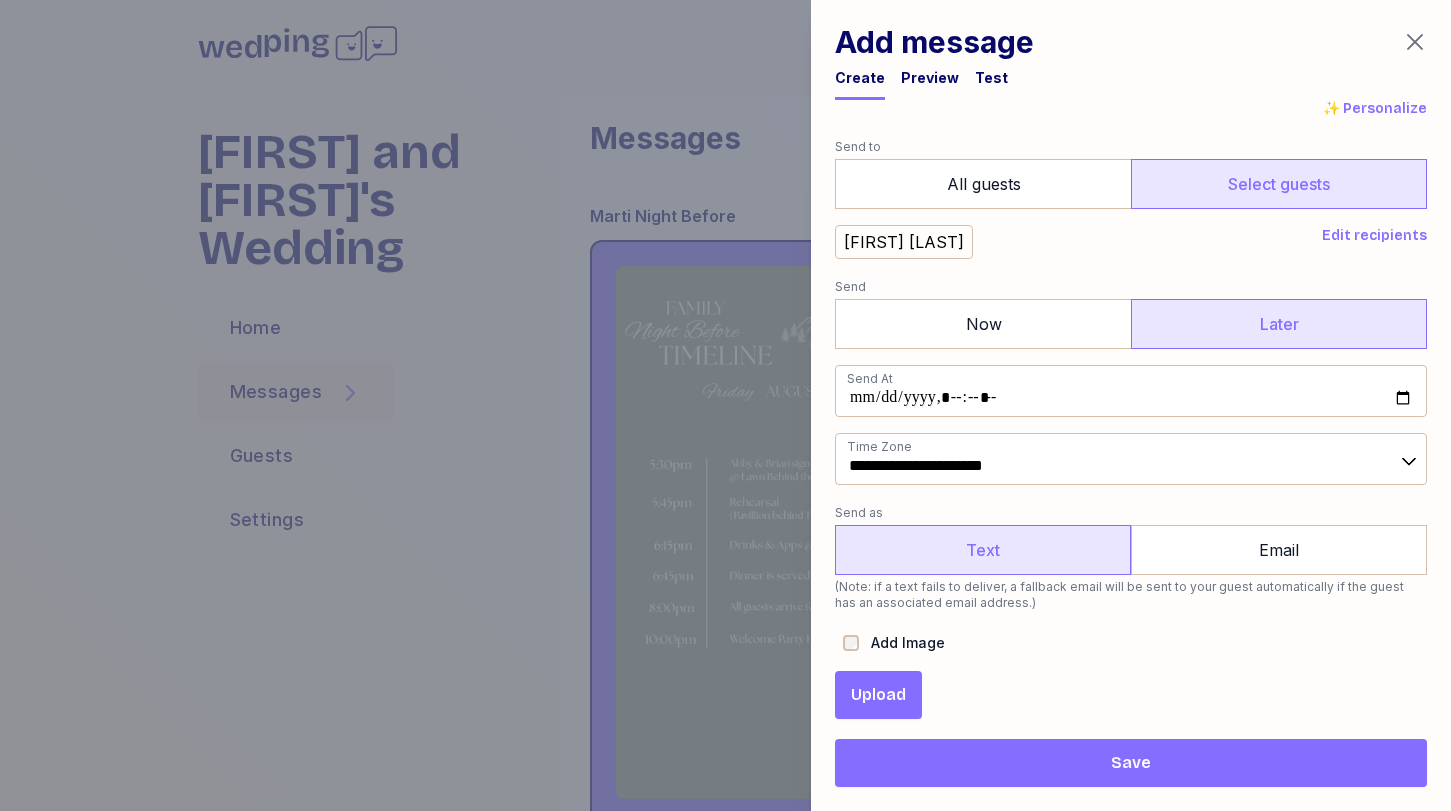 click on "Upload" at bounding box center [878, 695] 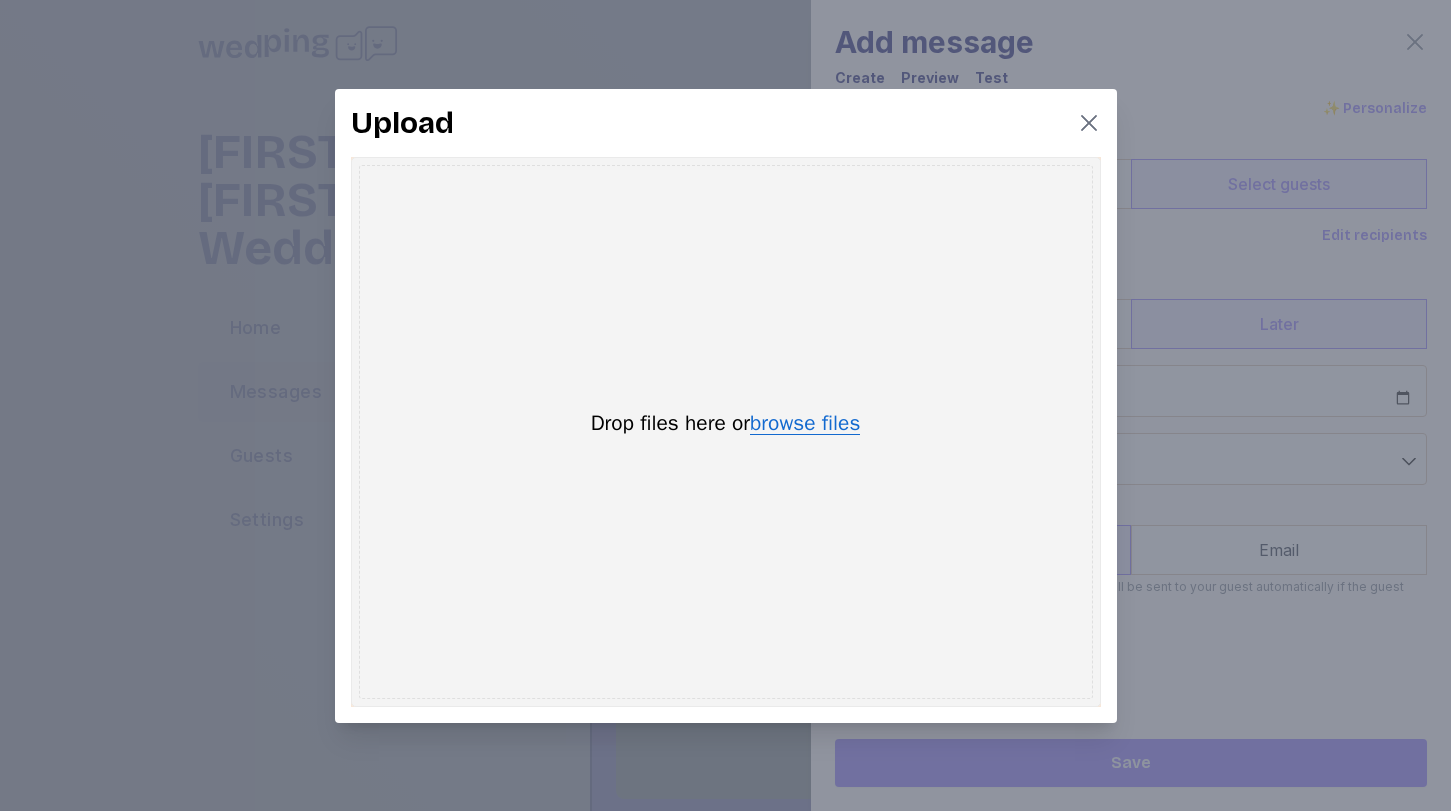 click on "browse files" at bounding box center (805, 424) 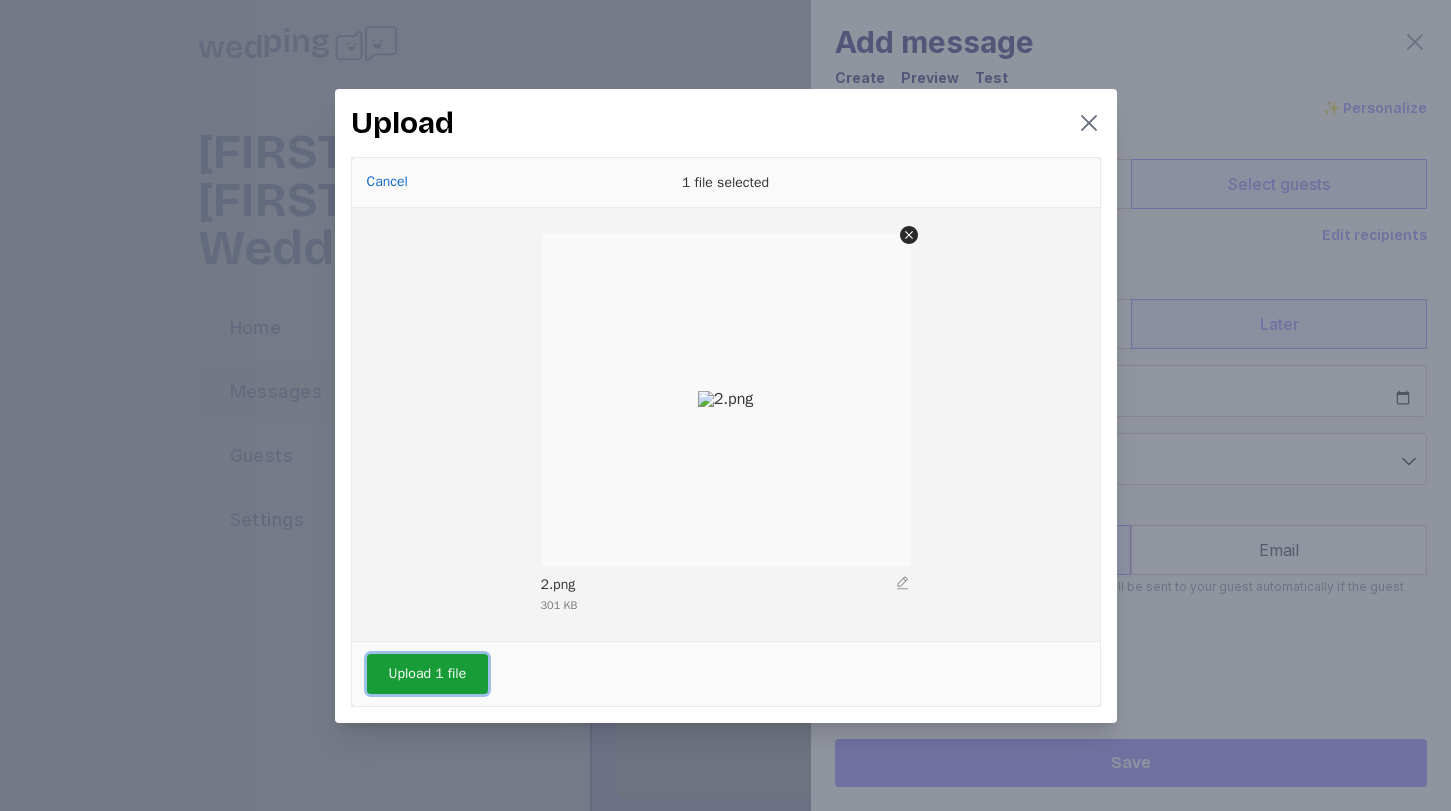 click on "Upload 1 file" at bounding box center [428, 674] 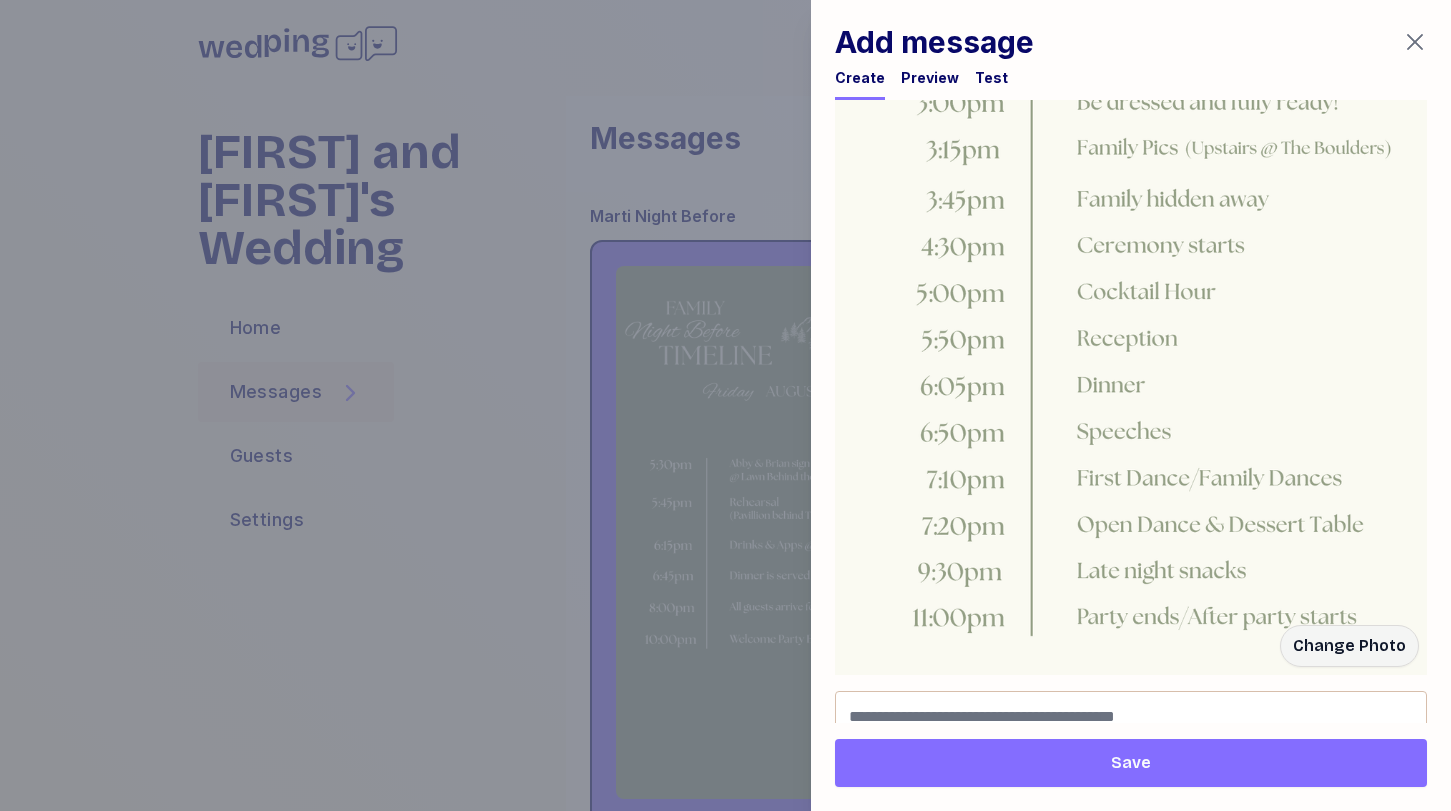 scroll, scrollTop: 1213, scrollLeft: 0, axis: vertical 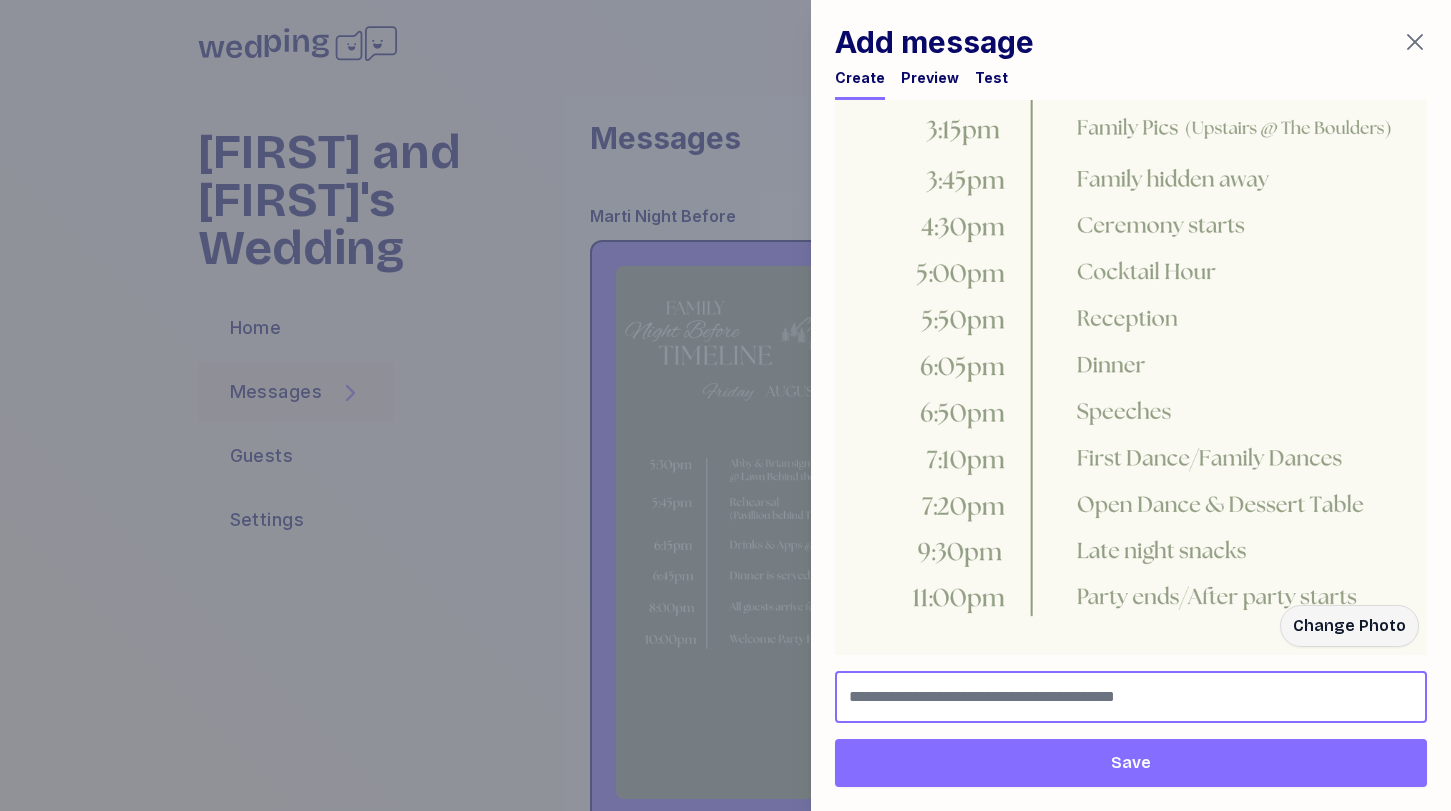 click at bounding box center (1131, 697) 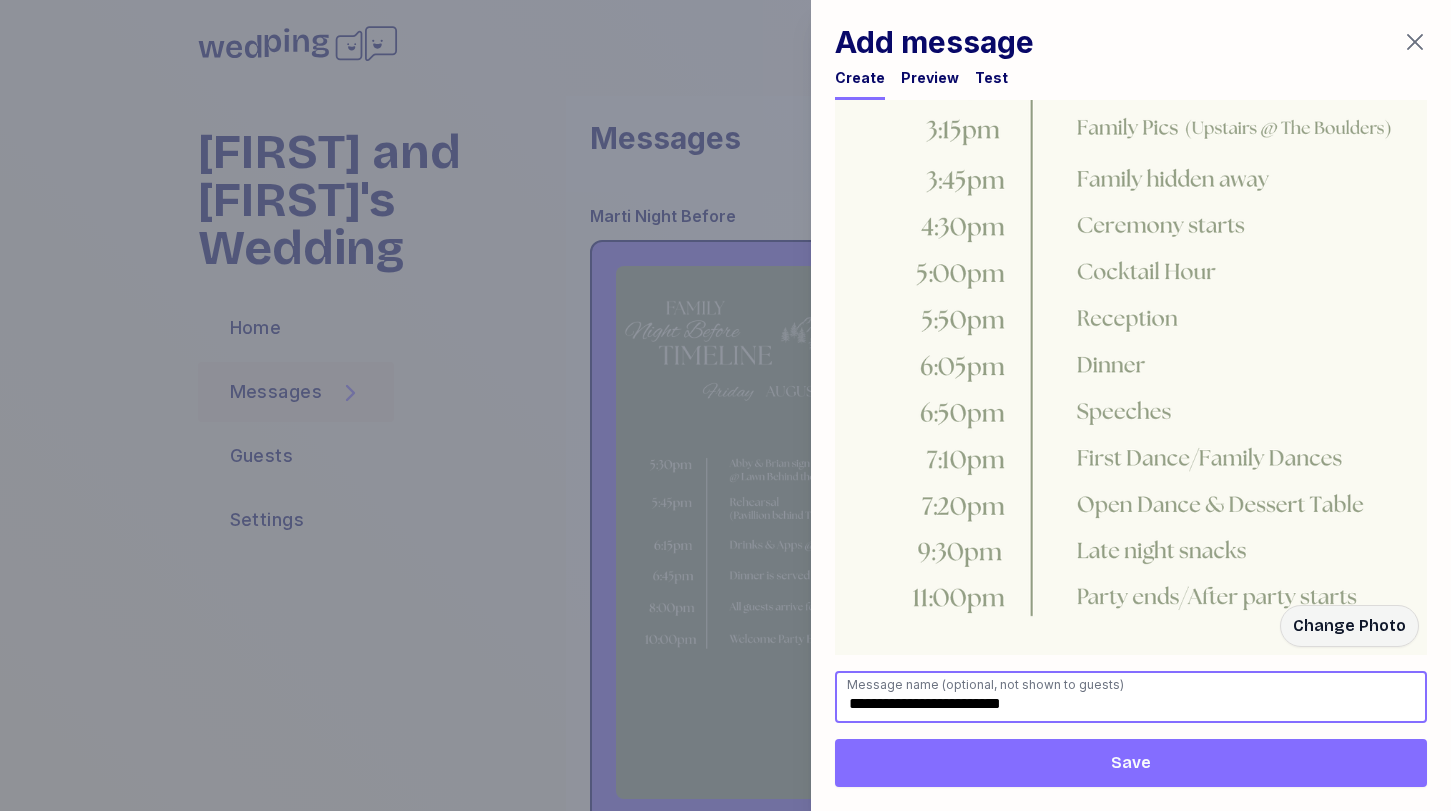 type on "**********" 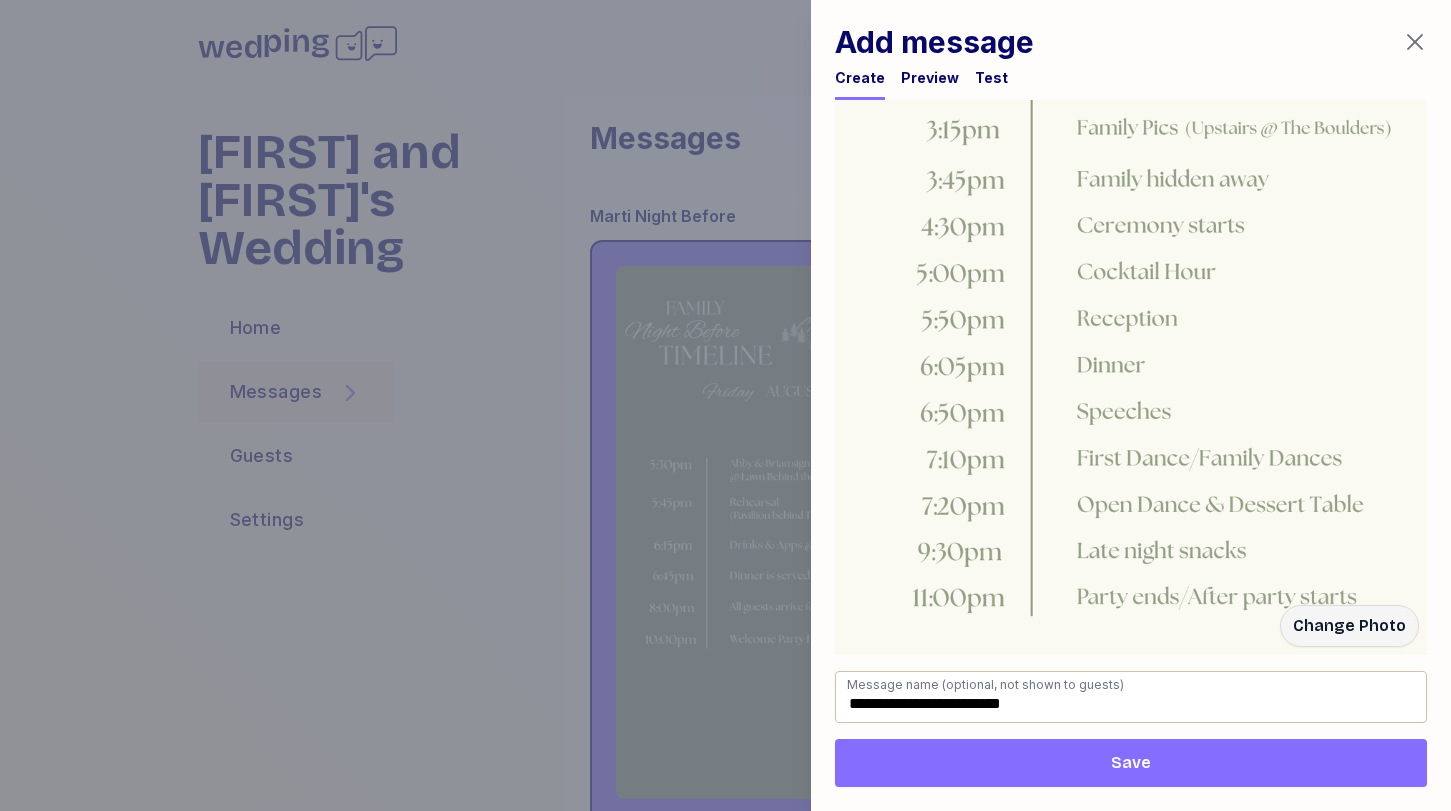 click on "Save" at bounding box center (1131, 763) 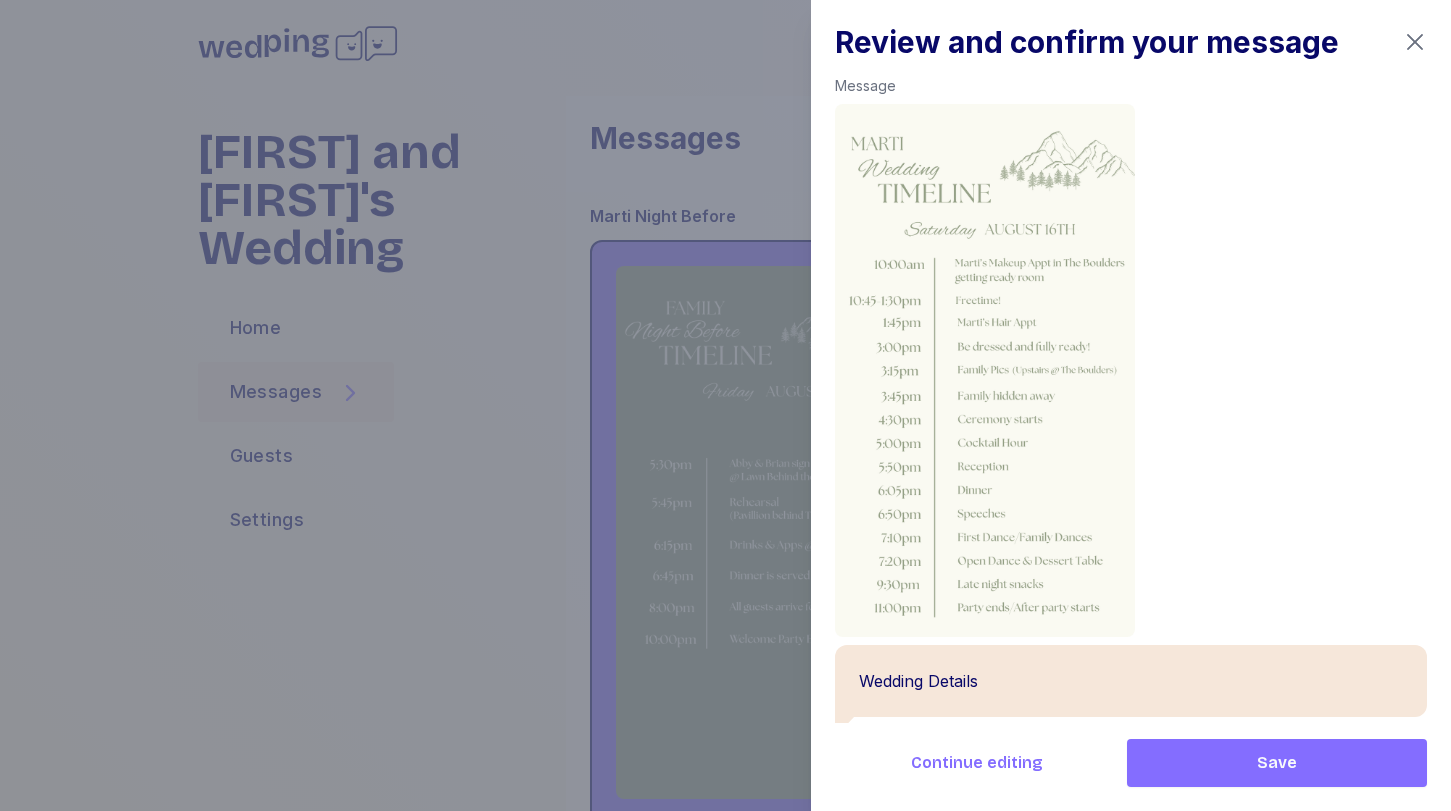 click on "Save" at bounding box center (1277, 763) 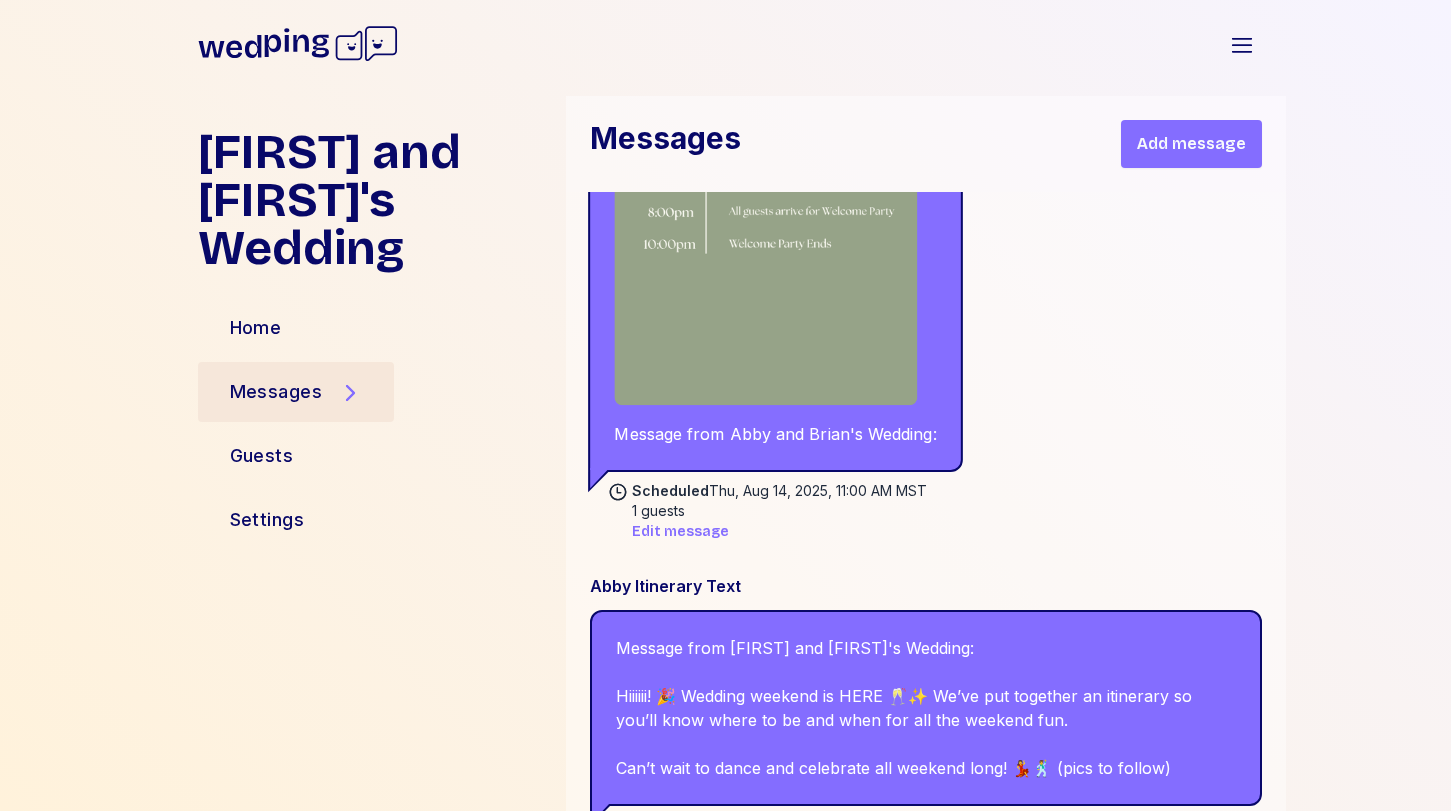scroll, scrollTop: 4163, scrollLeft: 0, axis: vertical 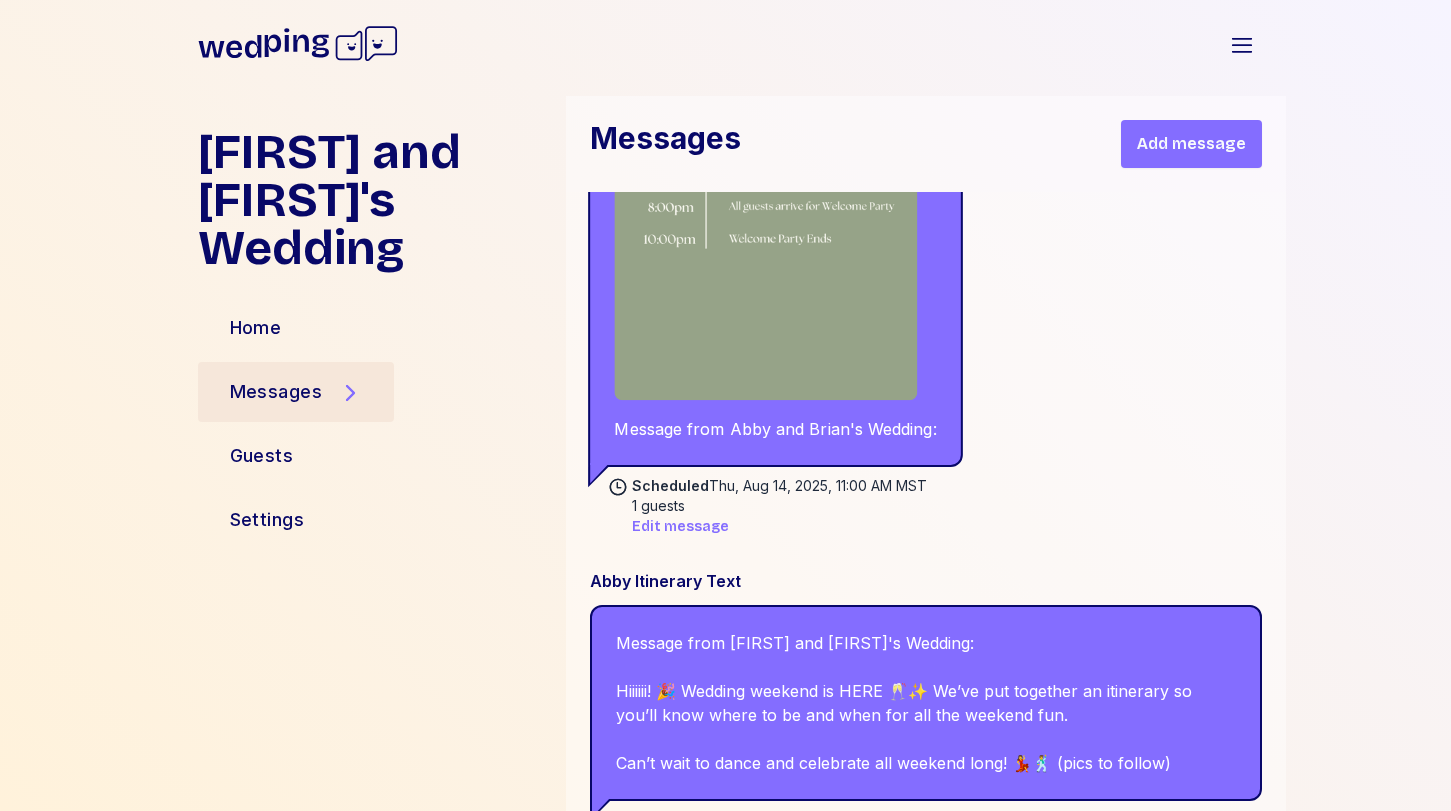 click on "Message from Abby and Brian's Wedding:" at bounding box center (775, 151) 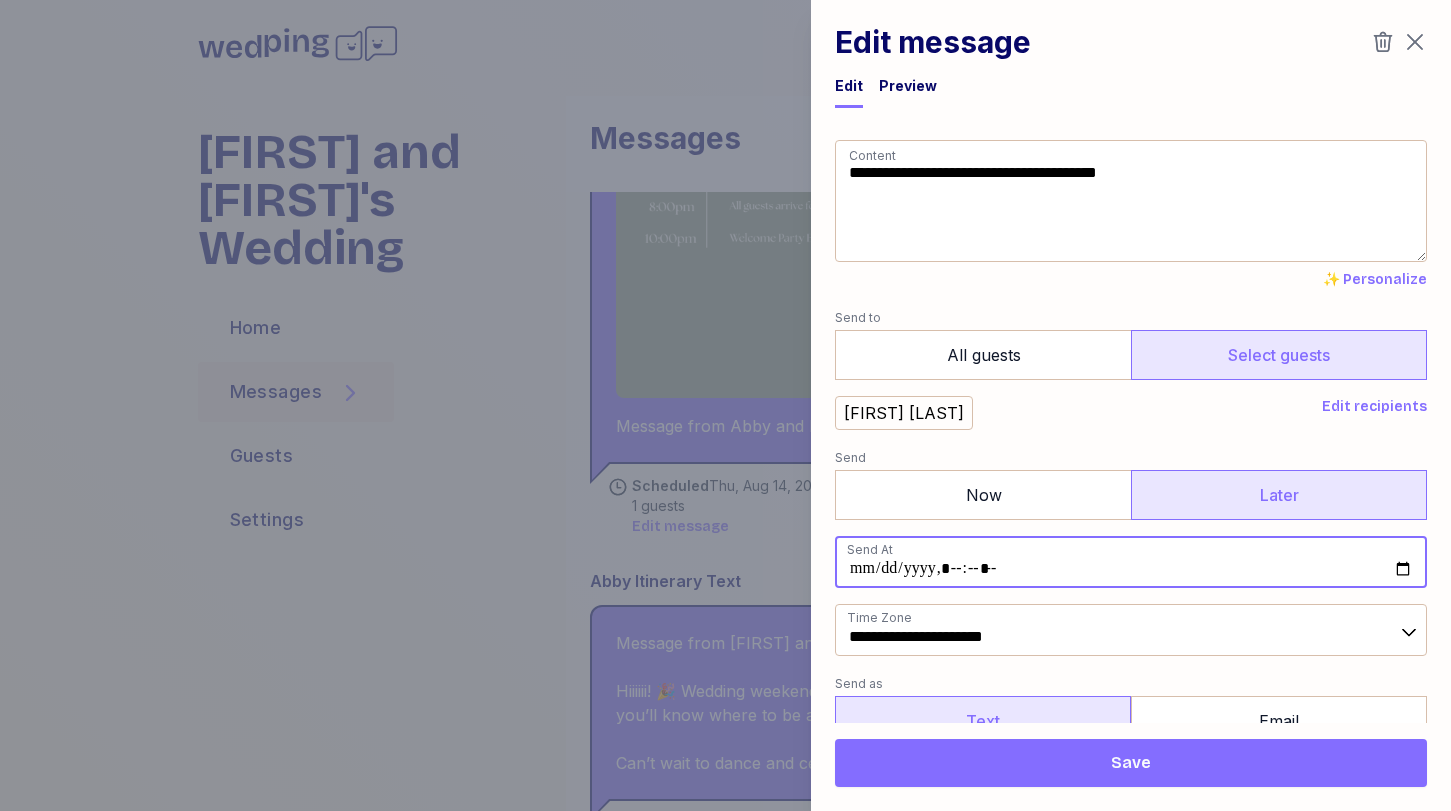 click at bounding box center (1131, 562) 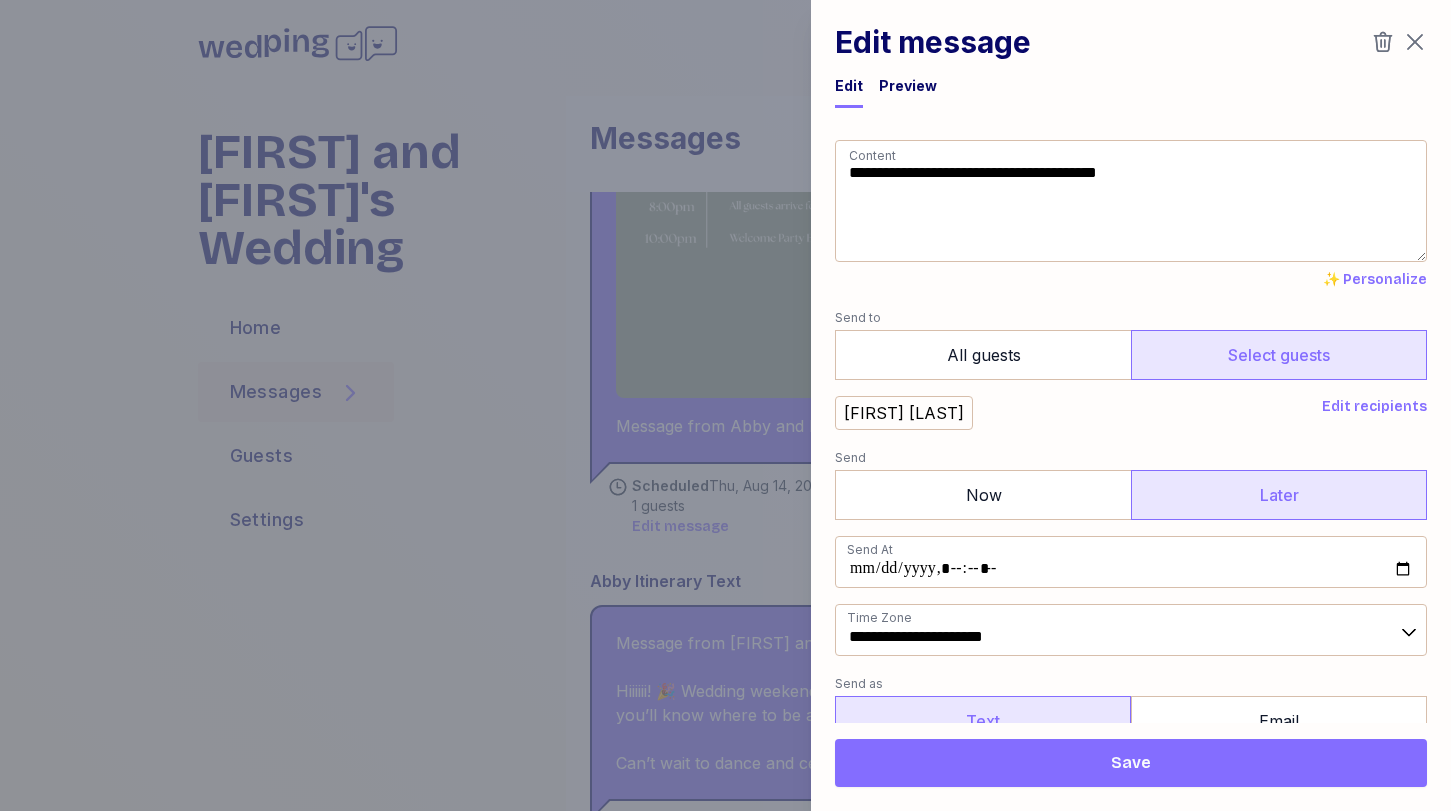 type on "**********" 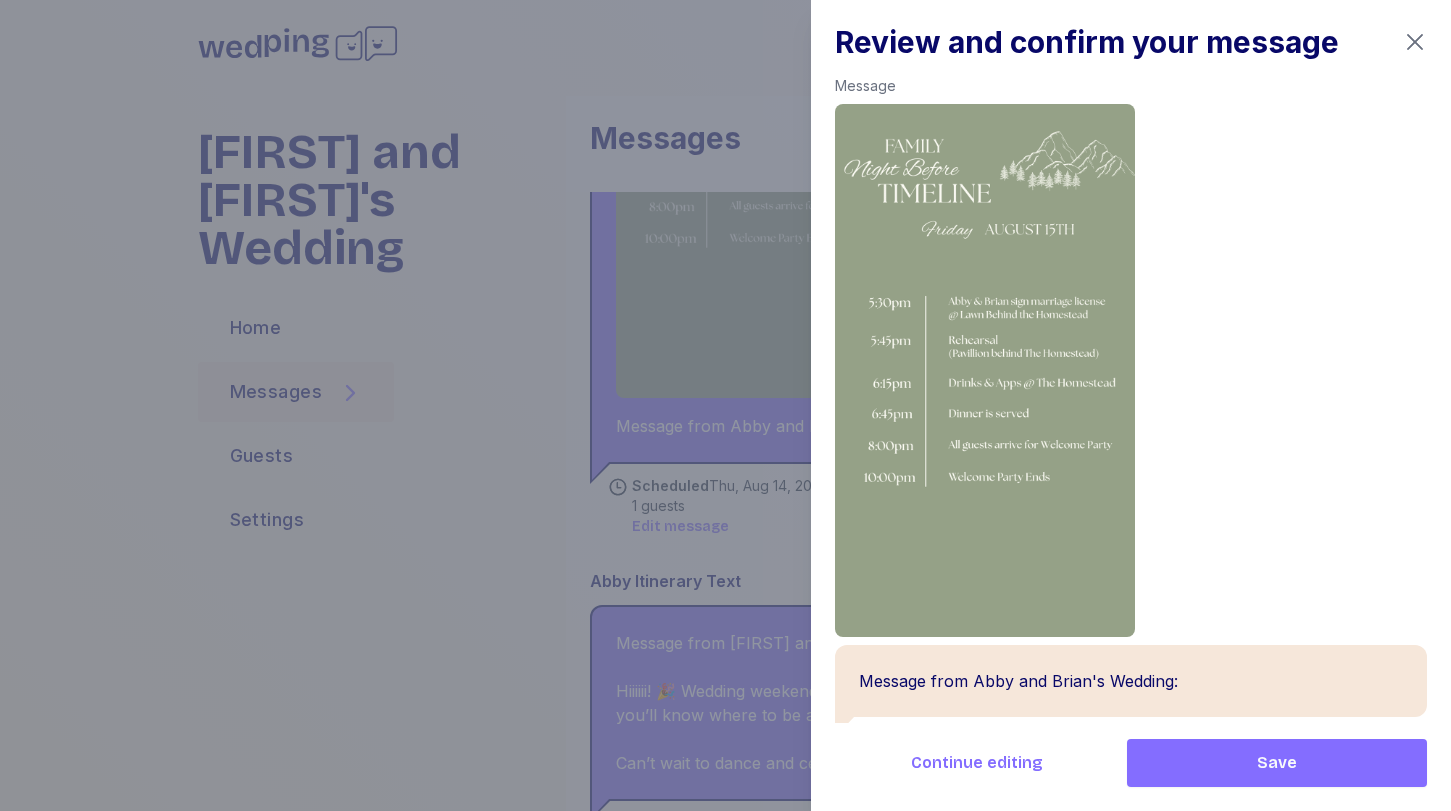 click on "Continue editing" at bounding box center (977, 763) 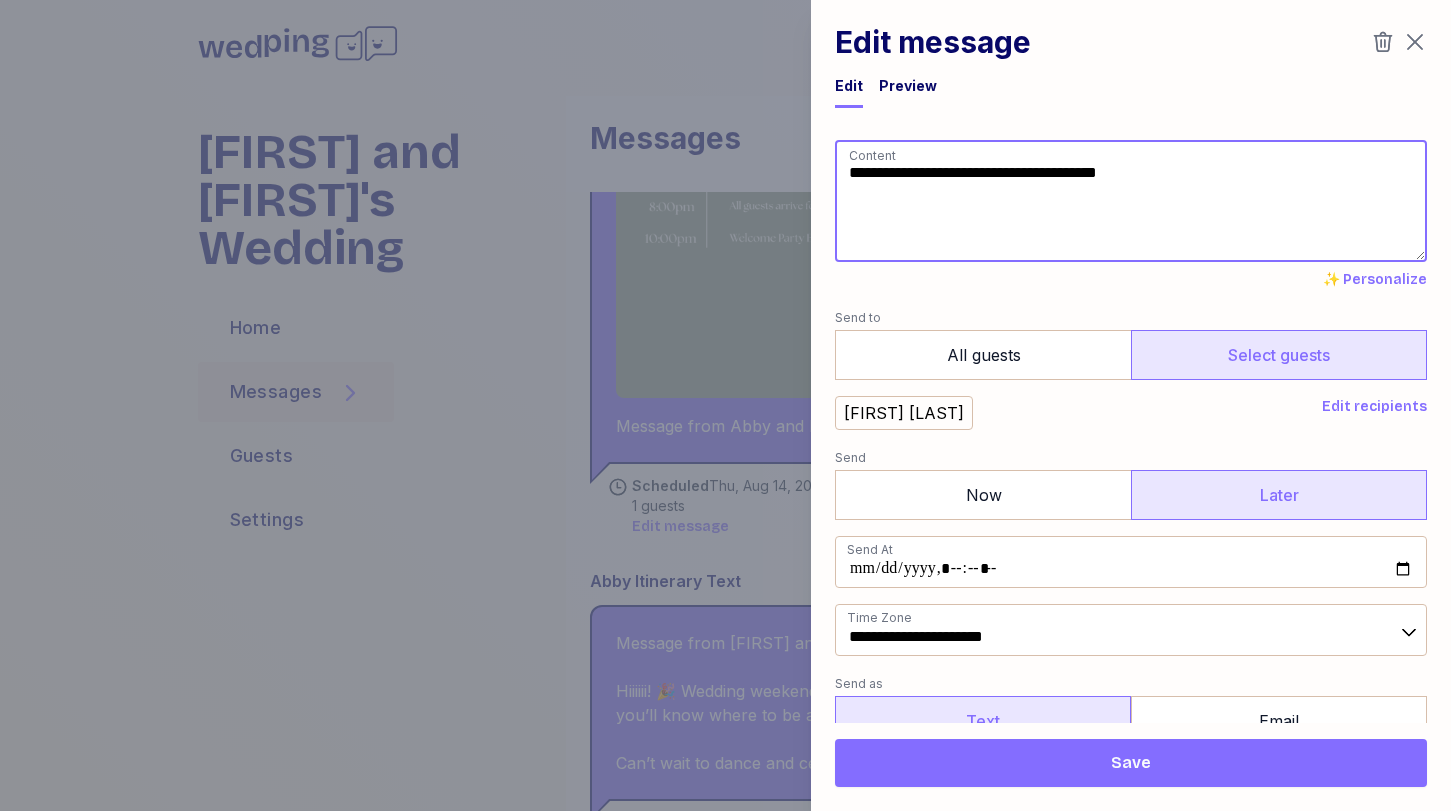 drag, startPoint x: 1191, startPoint y: 188, endPoint x: 840, endPoint y: 121, distance: 357.33737 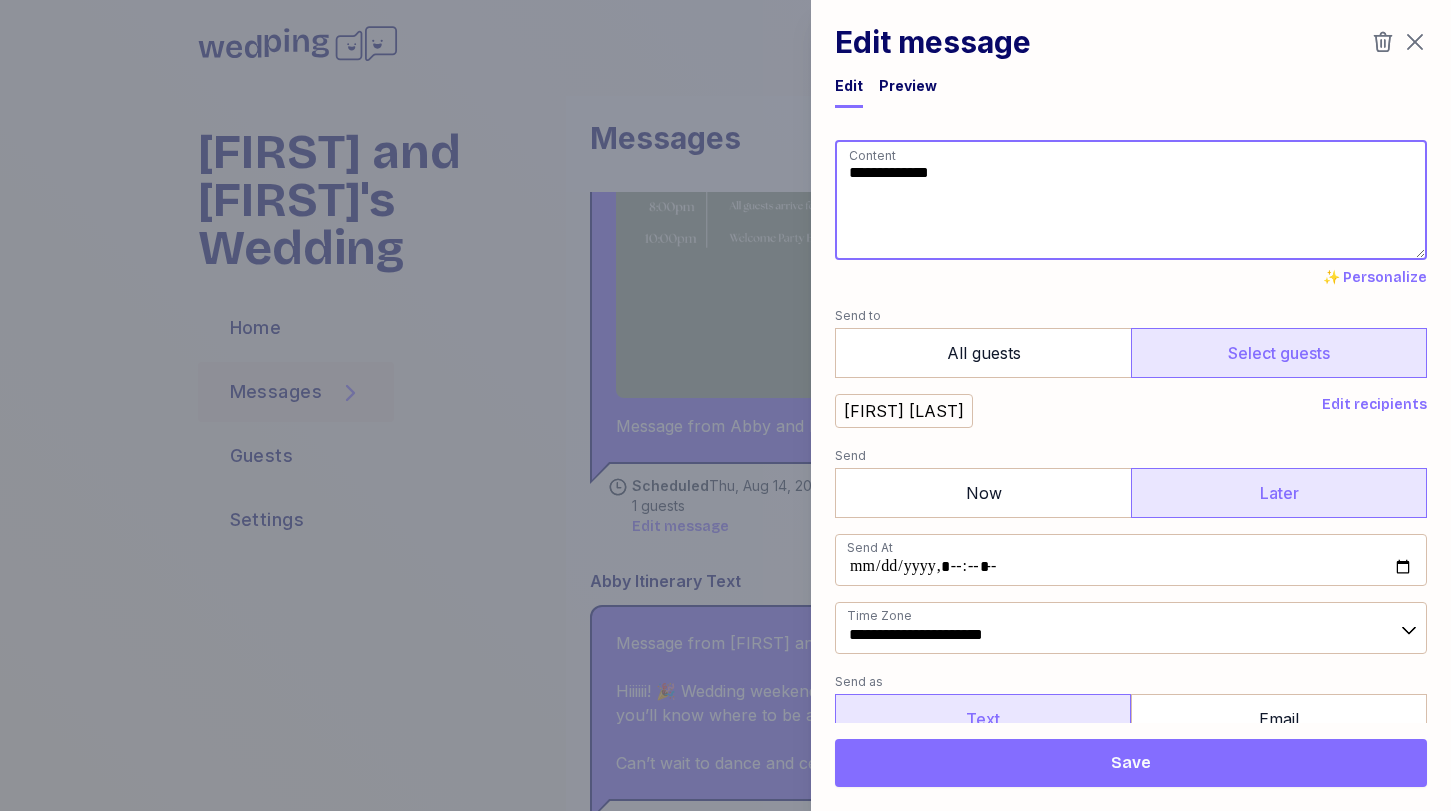 type on "**********" 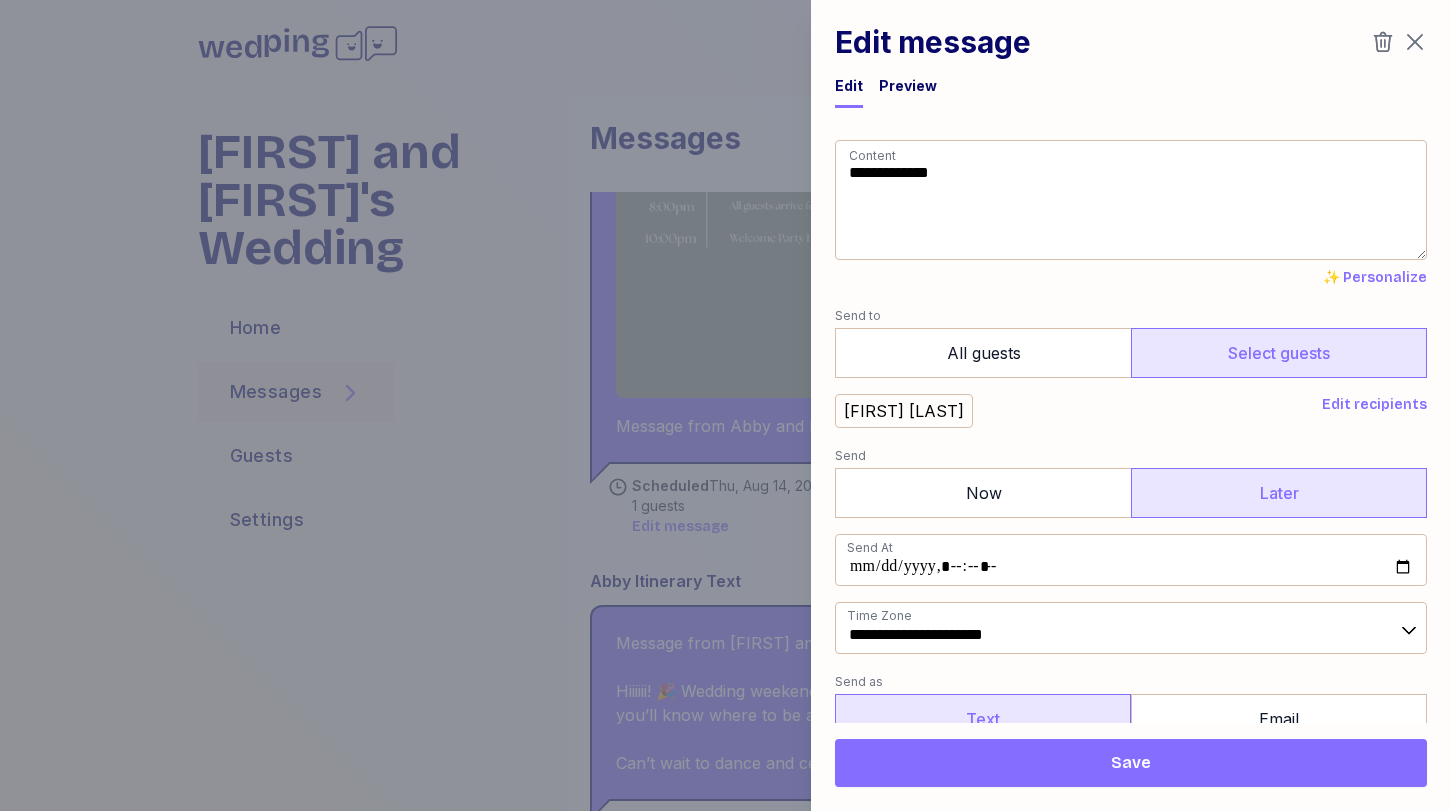 click on "Save" at bounding box center (1131, 763) 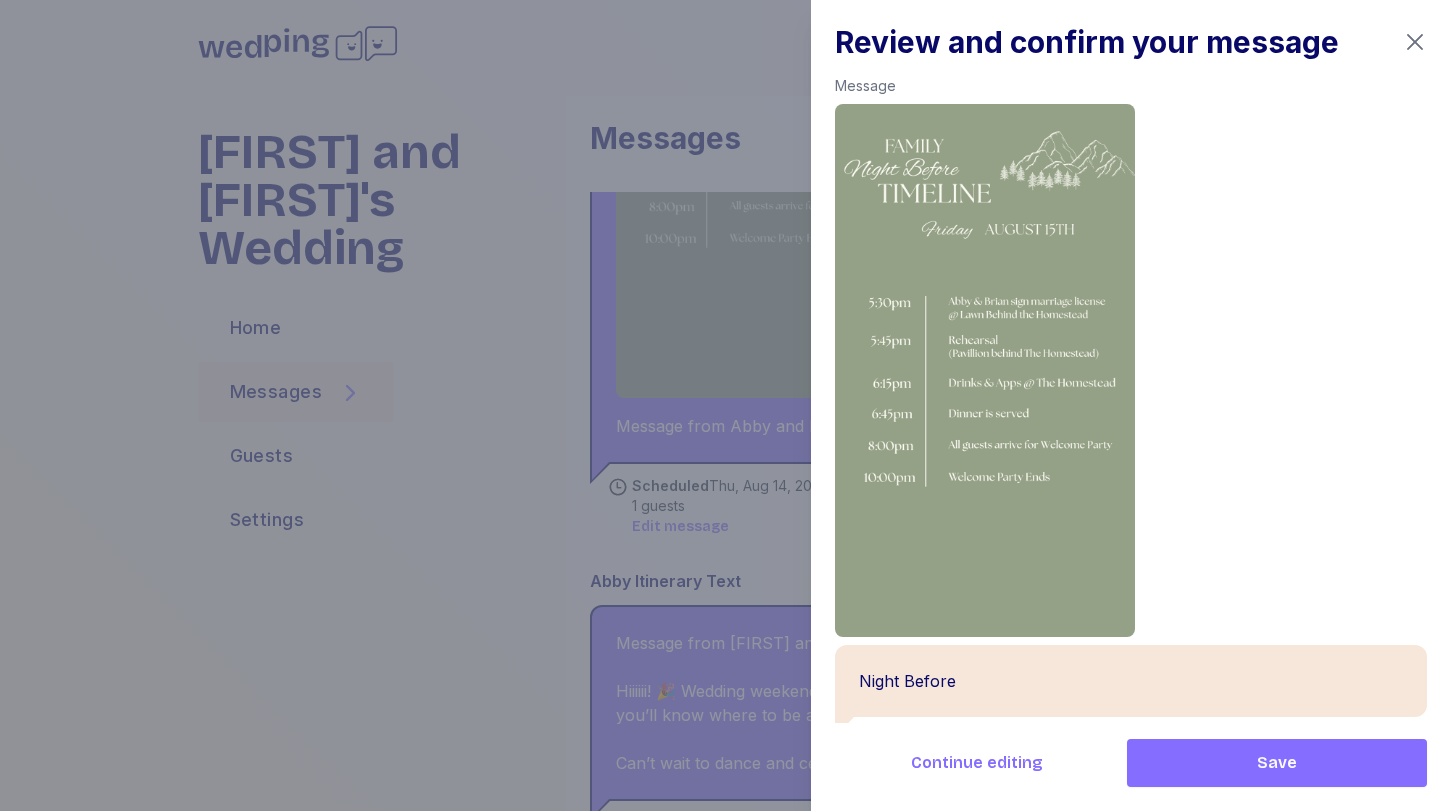 click on "Save" at bounding box center (1277, 763) 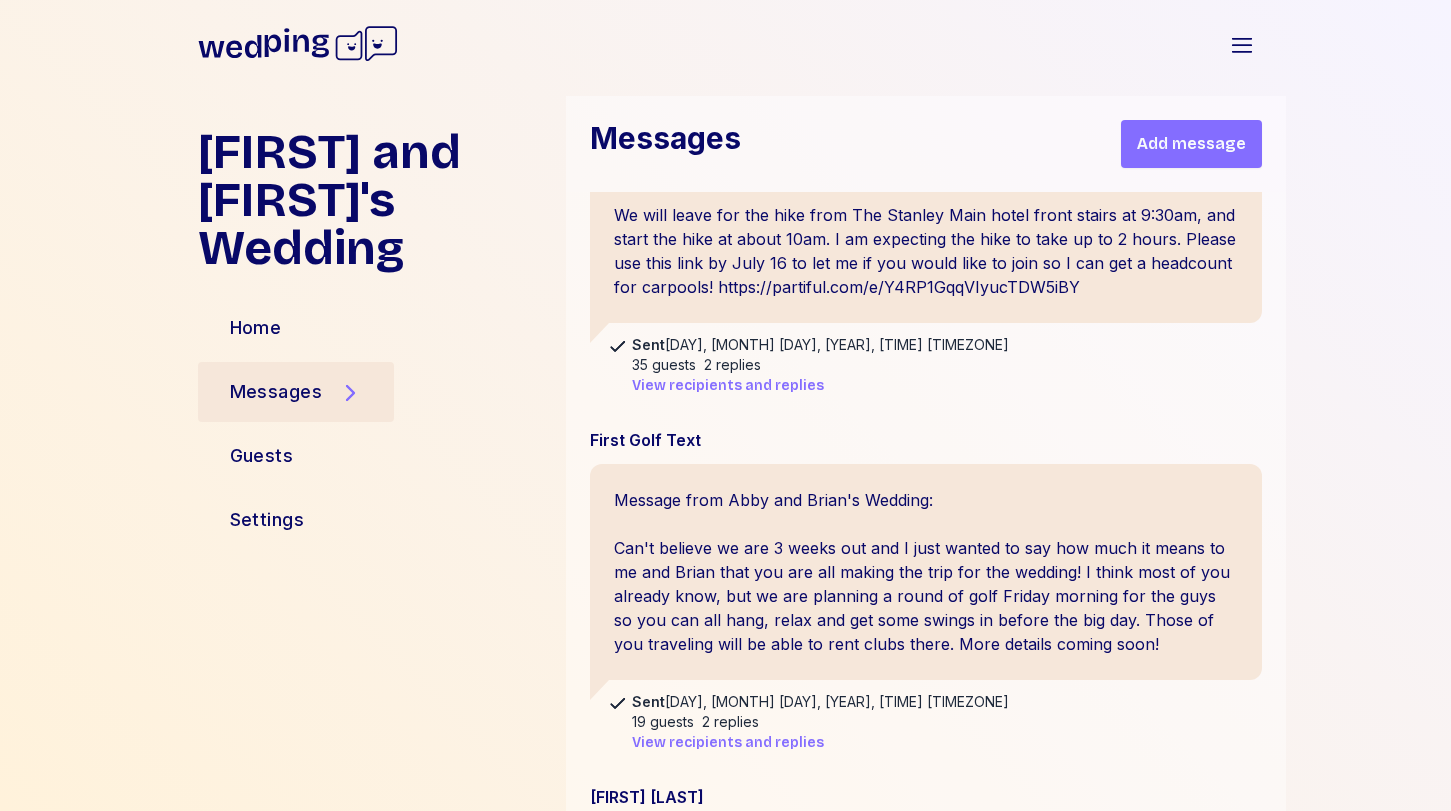 scroll, scrollTop: 0, scrollLeft: 0, axis: both 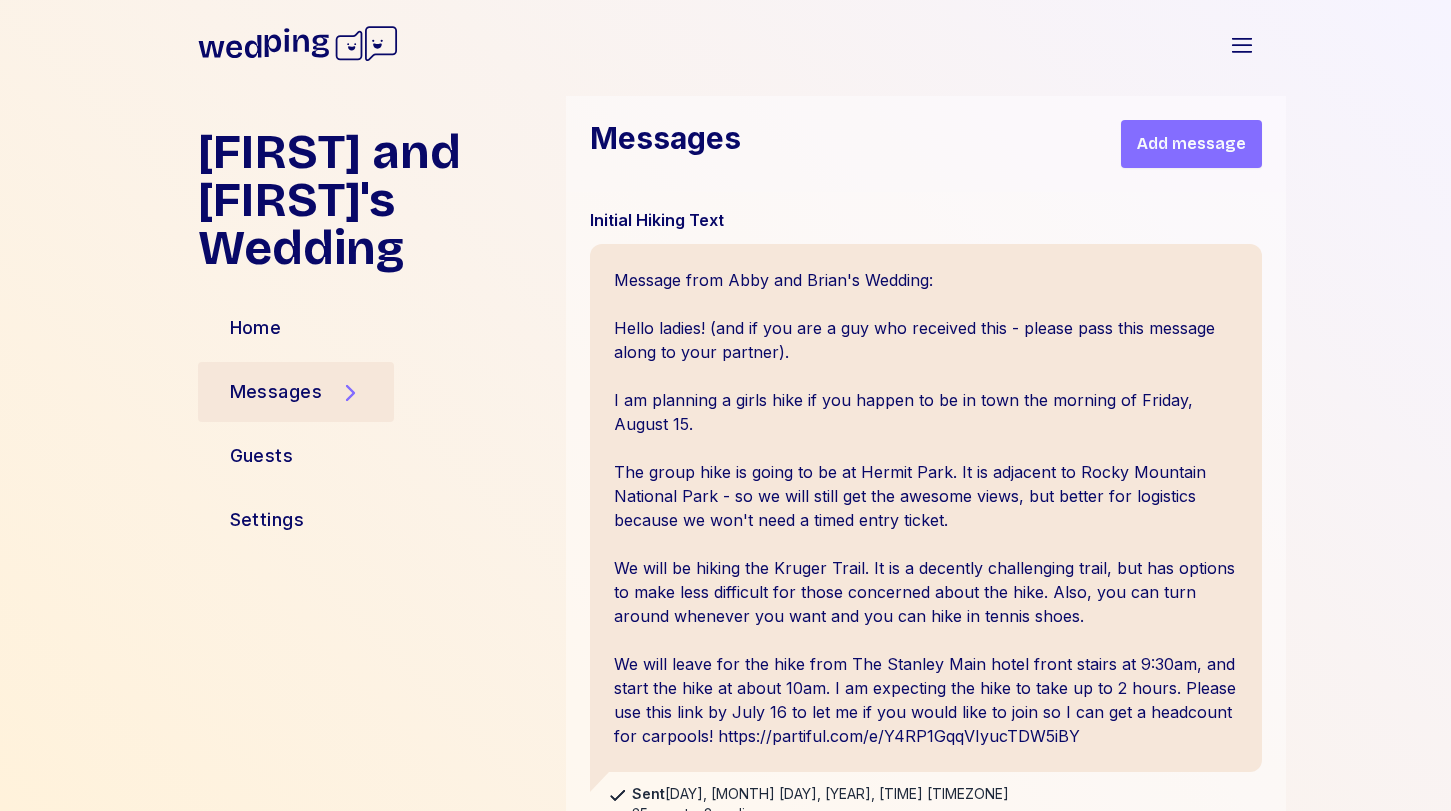 click on "Add message" at bounding box center [1191, 144] 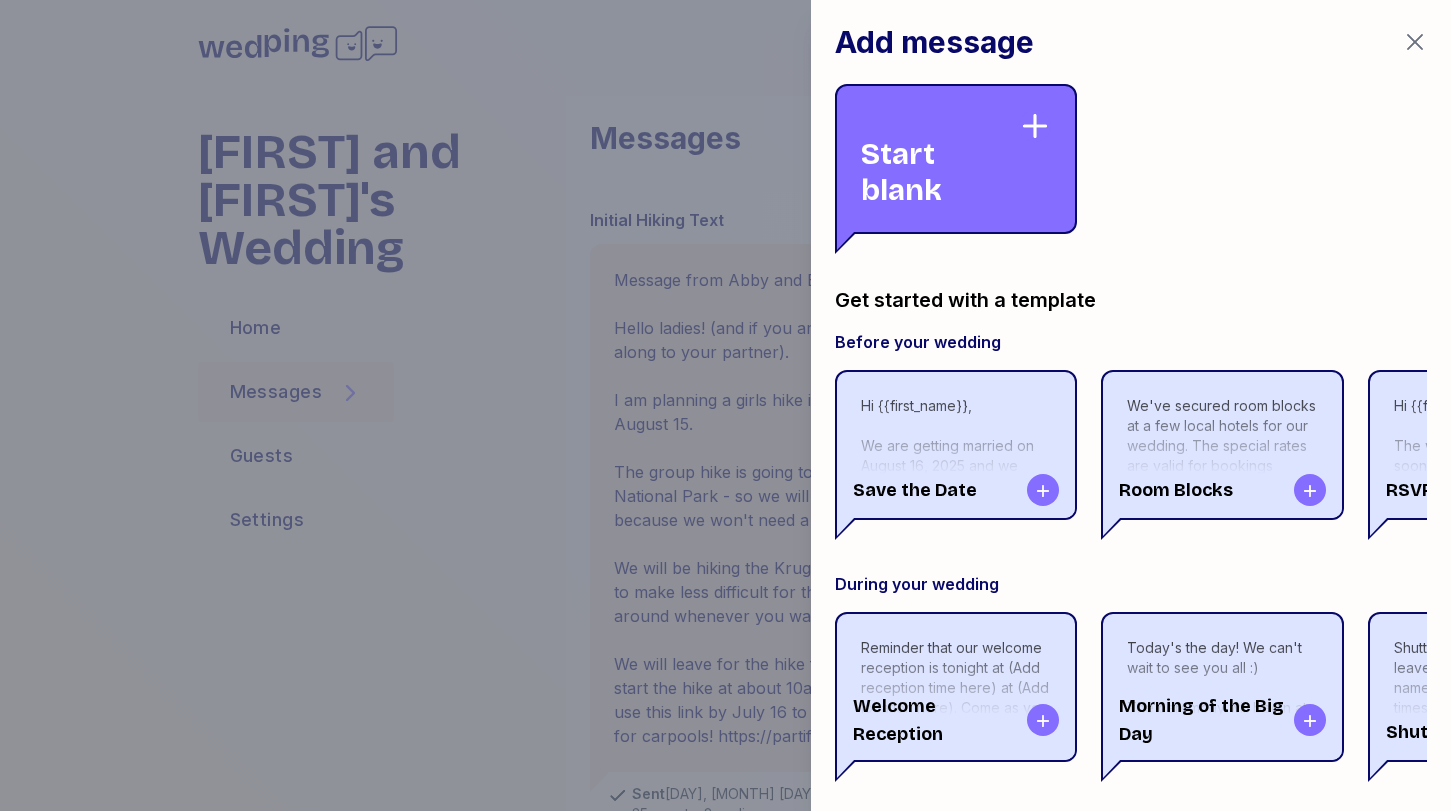 click on "Start blank" at bounding box center (956, 159) 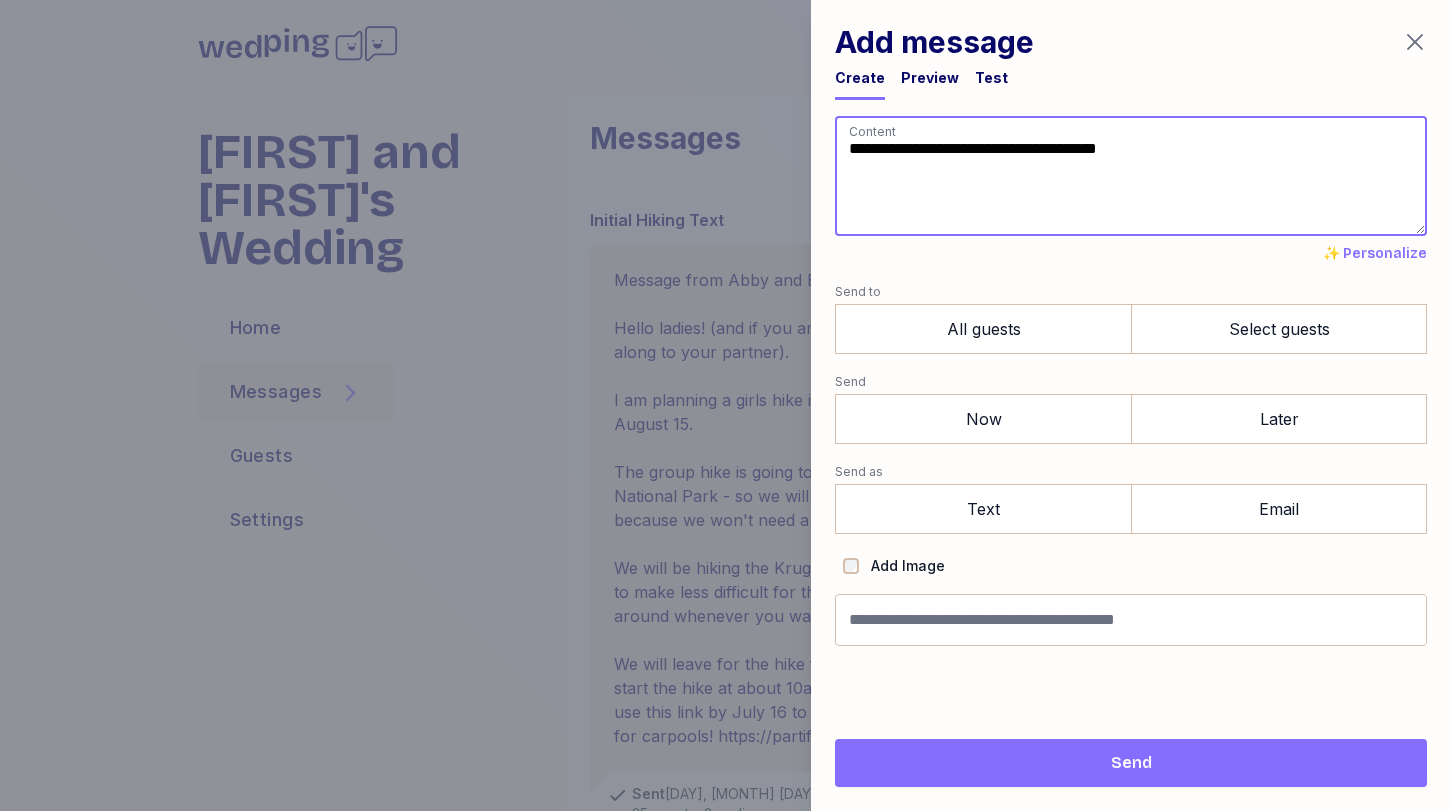 paste on "**********" 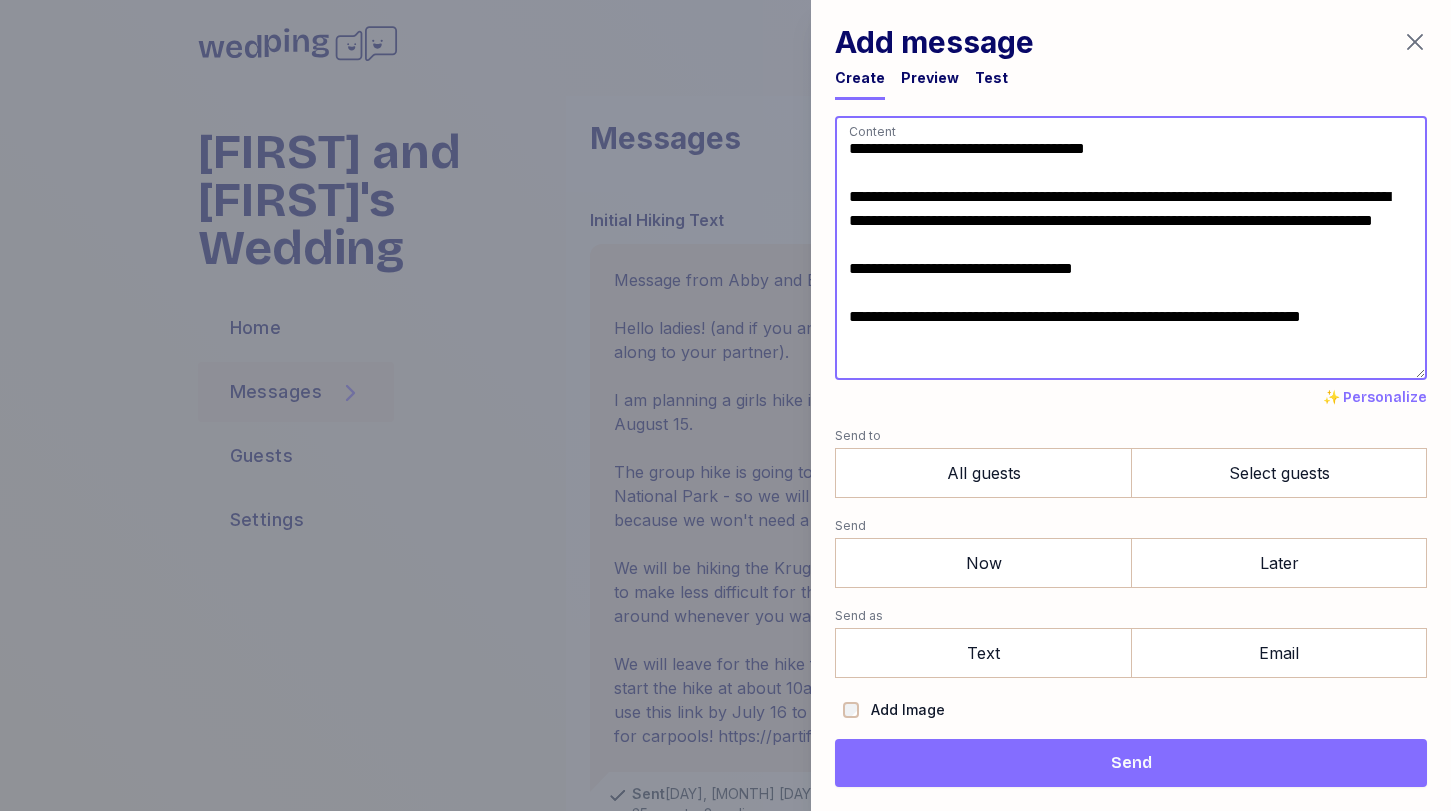click on "**********" at bounding box center (1131, 248) 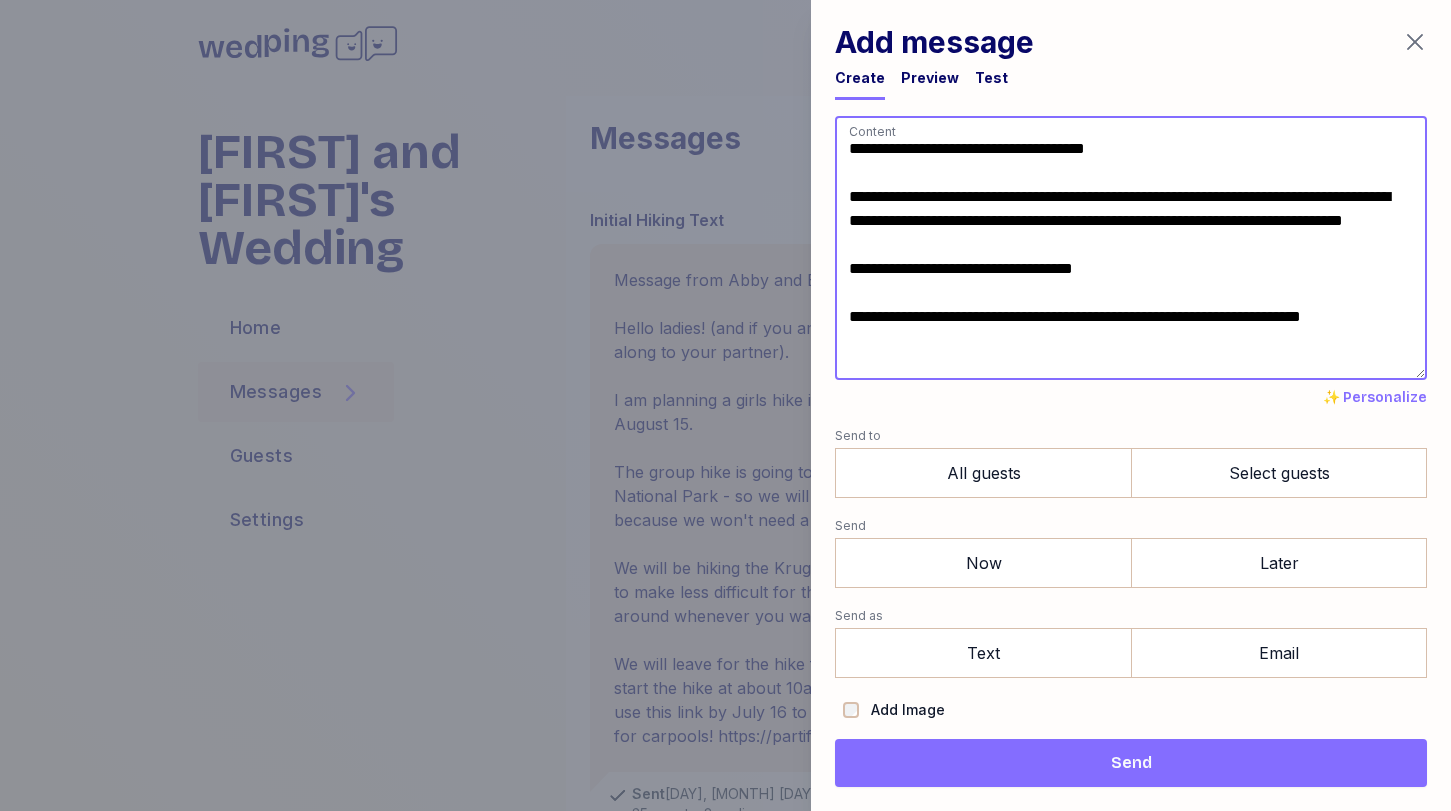 drag, startPoint x: 886, startPoint y: 220, endPoint x: 1112, endPoint y: 194, distance: 227.49066 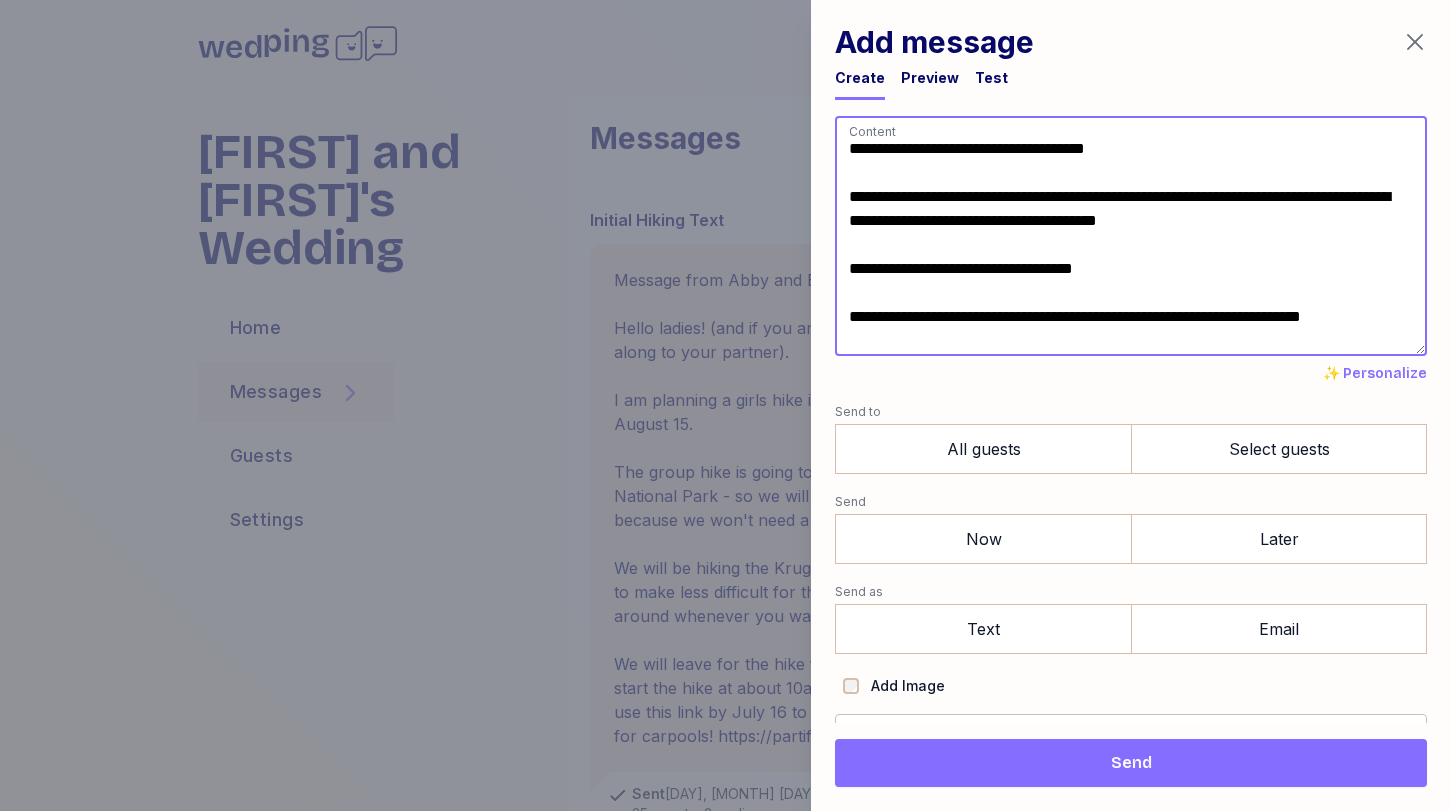 drag, startPoint x: 1159, startPoint y: 263, endPoint x: 816, endPoint y: 241, distance: 343.7048 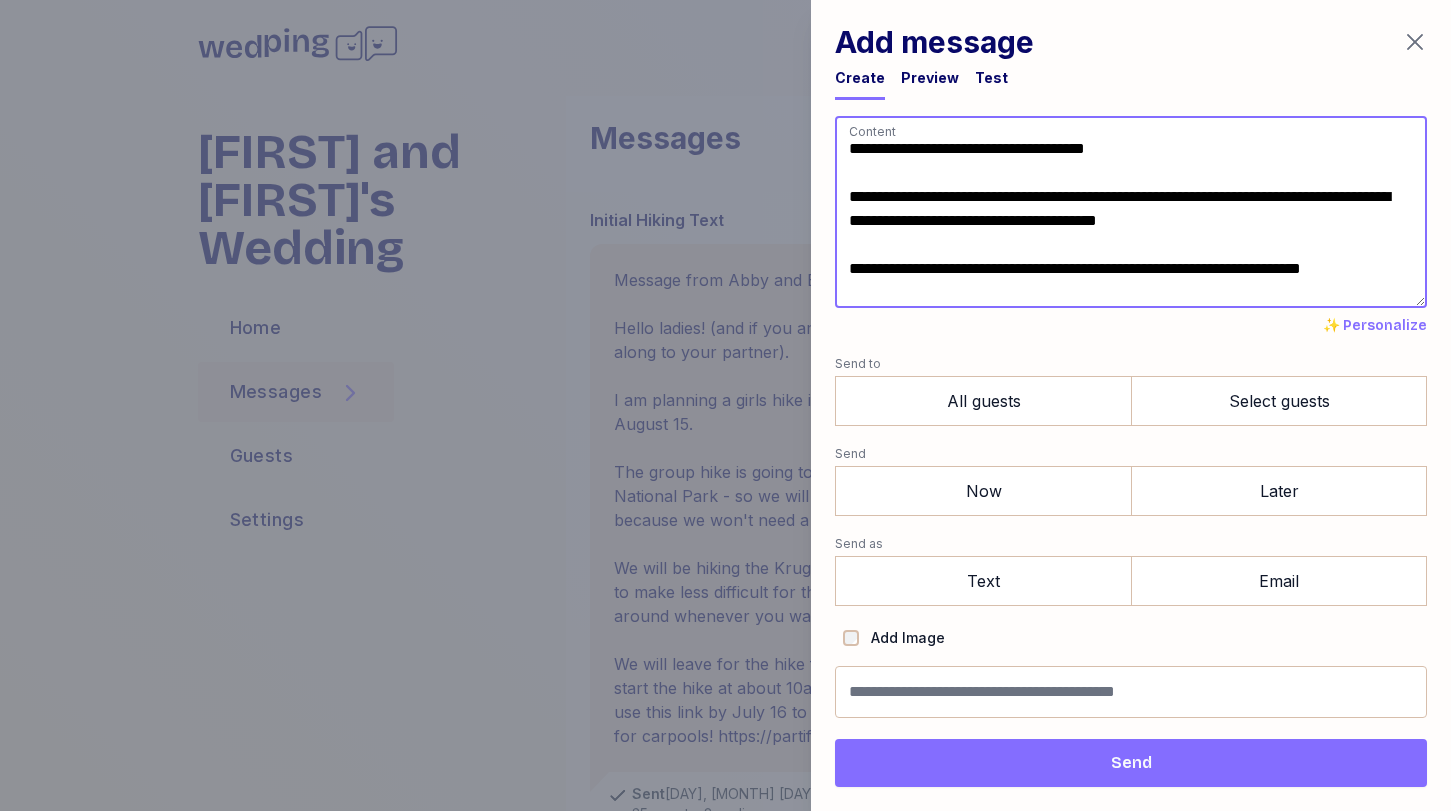 click on "**********" at bounding box center [1131, 212] 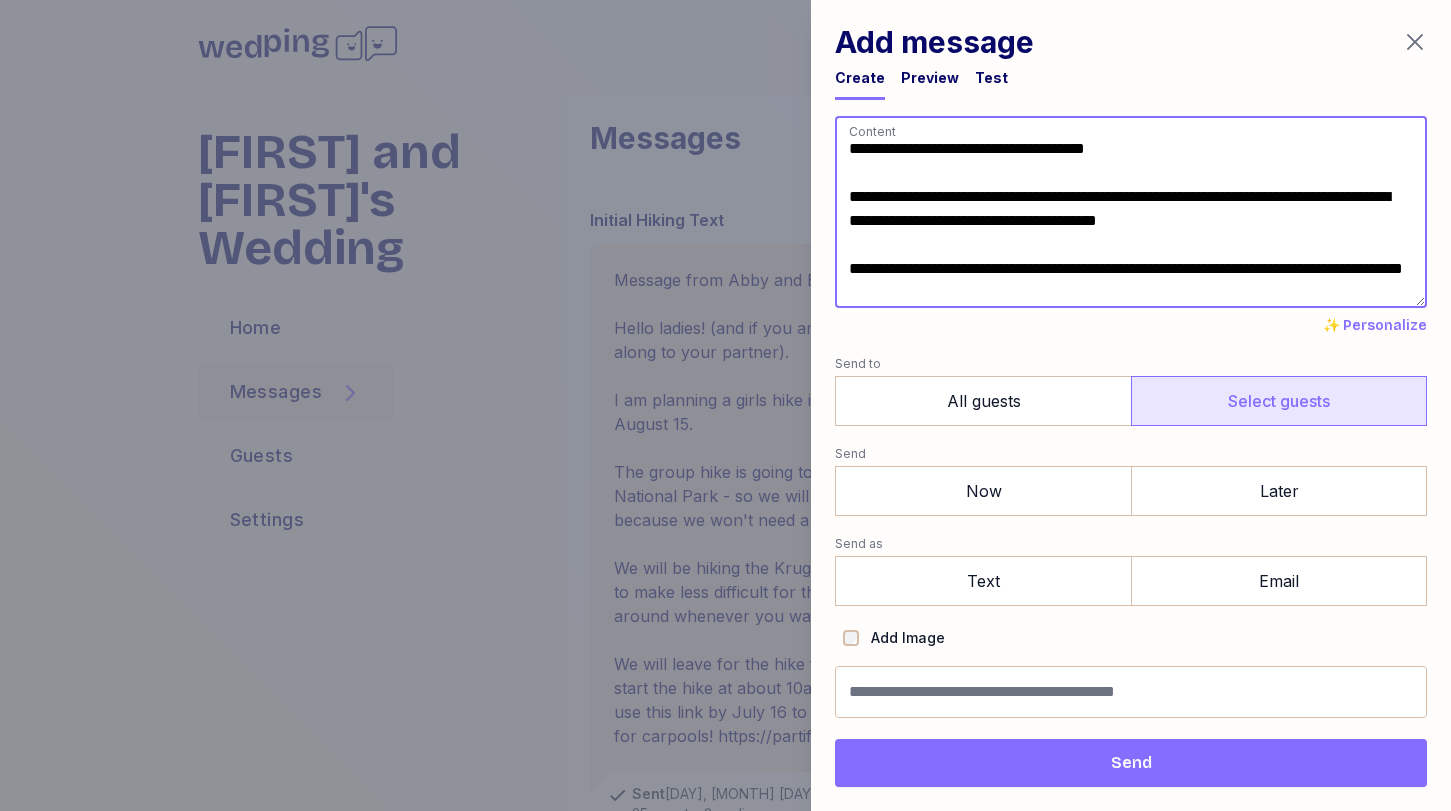 type on "**********" 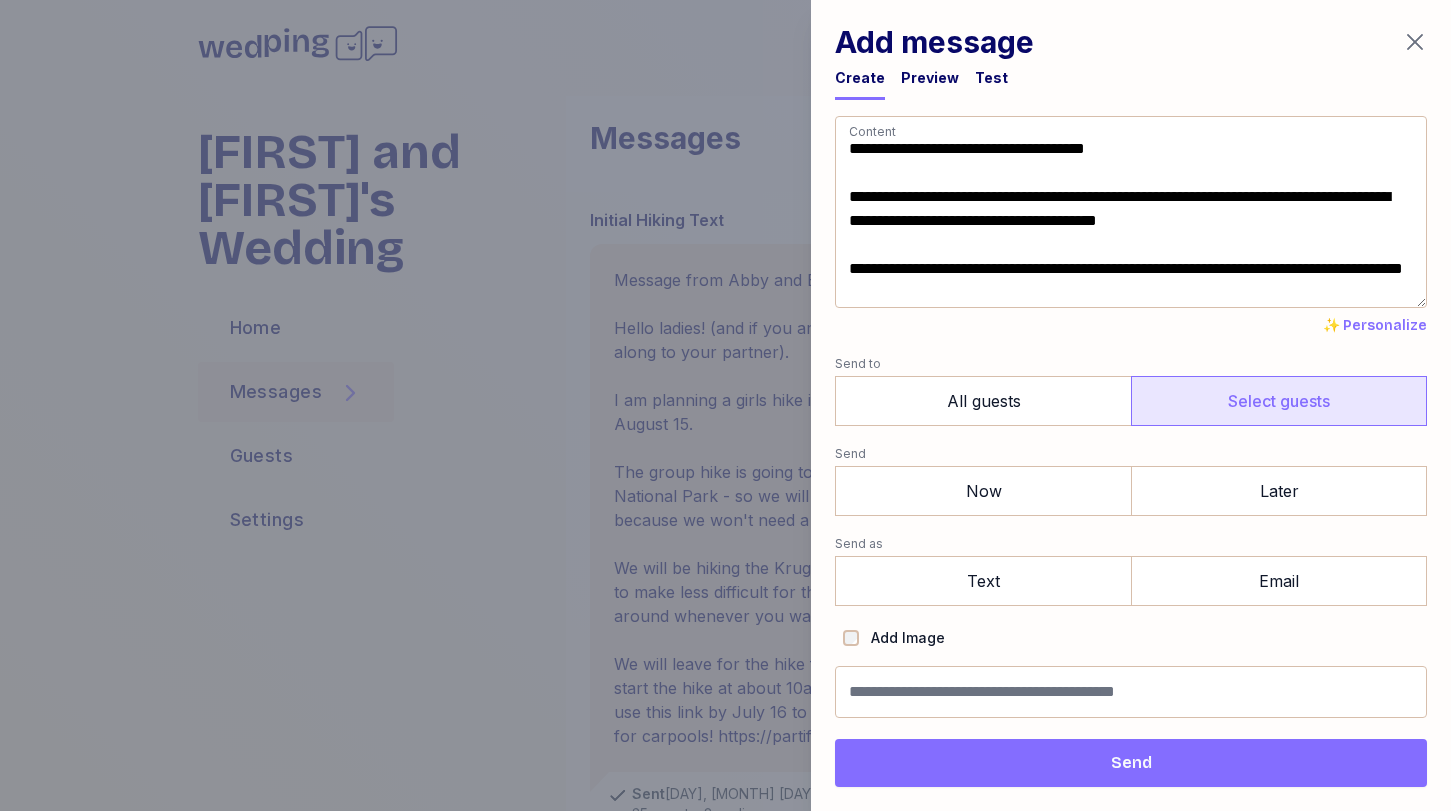 click on "Select guests" at bounding box center (1279, 401) 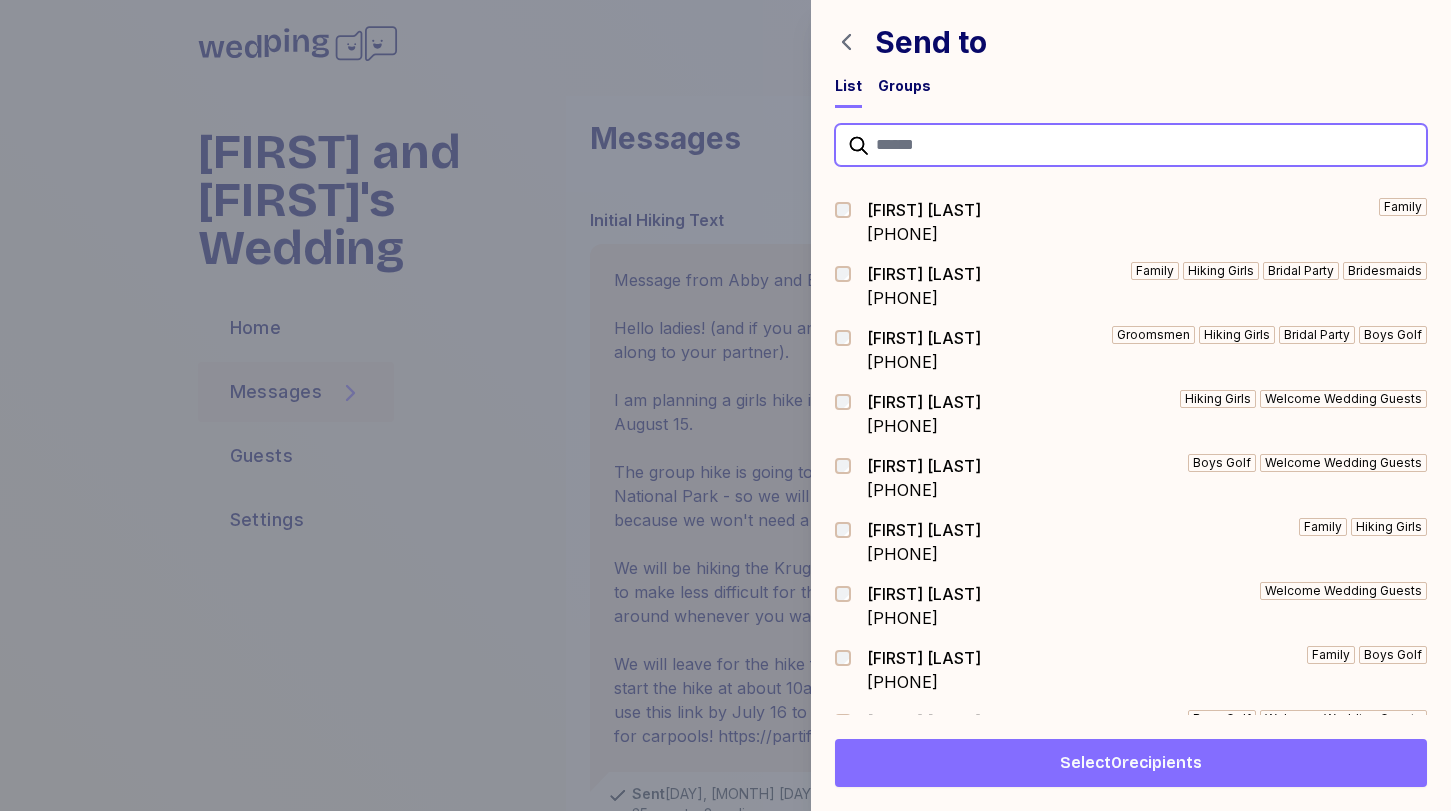 click at bounding box center (1131, 145) 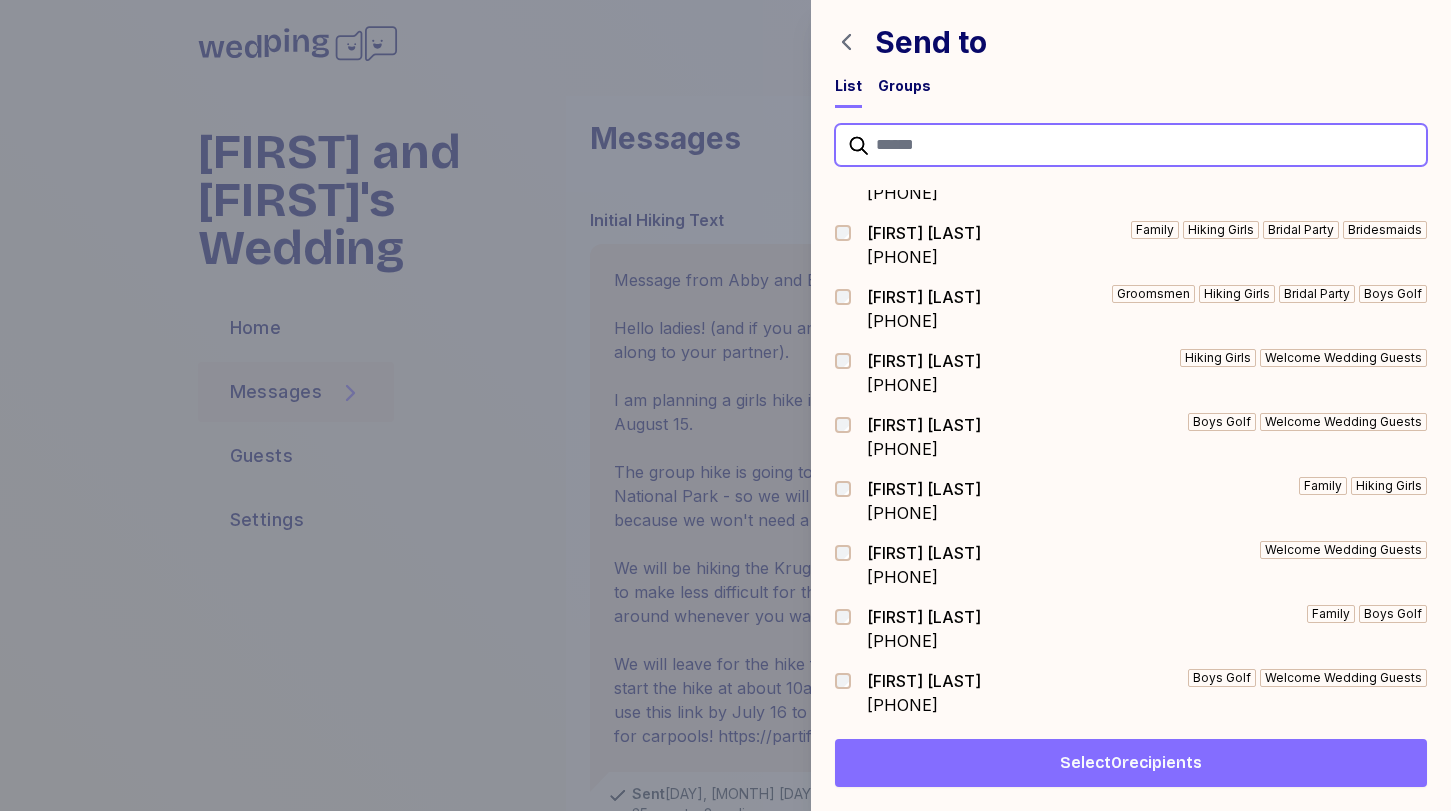 scroll, scrollTop: 48, scrollLeft: 0, axis: vertical 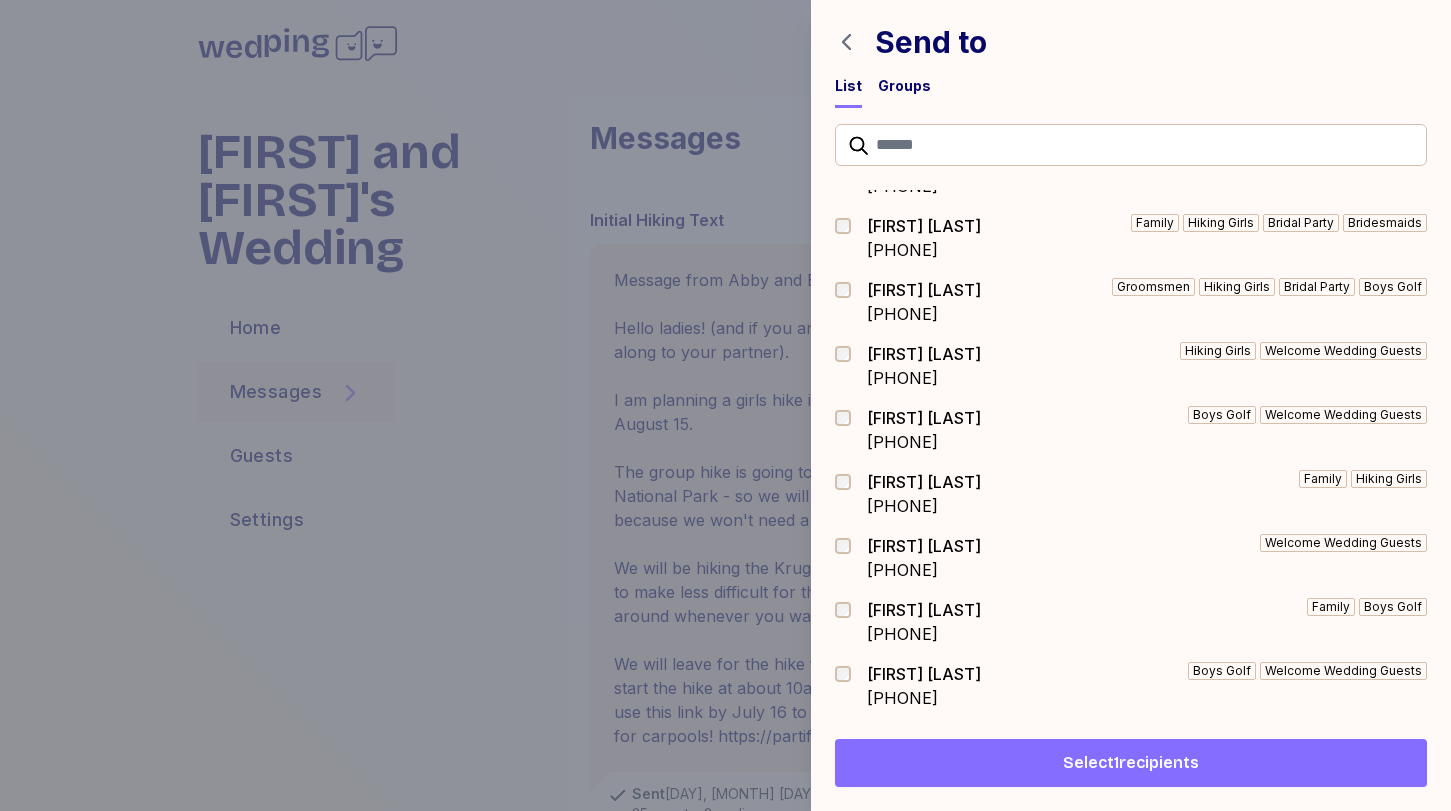 click on "Select  1  recipients" at bounding box center (1131, 763) 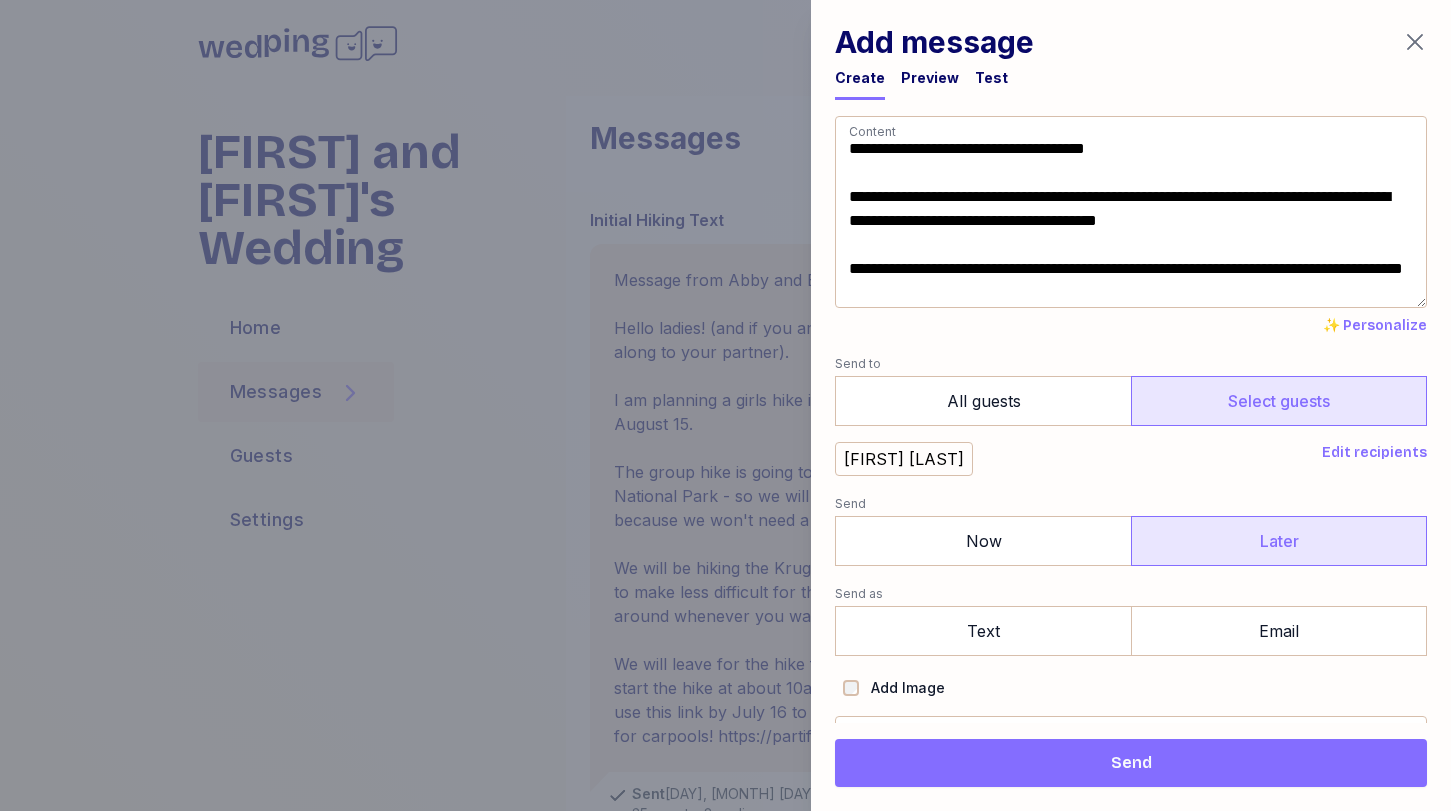 click on "Later" at bounding box center (1279, 541) 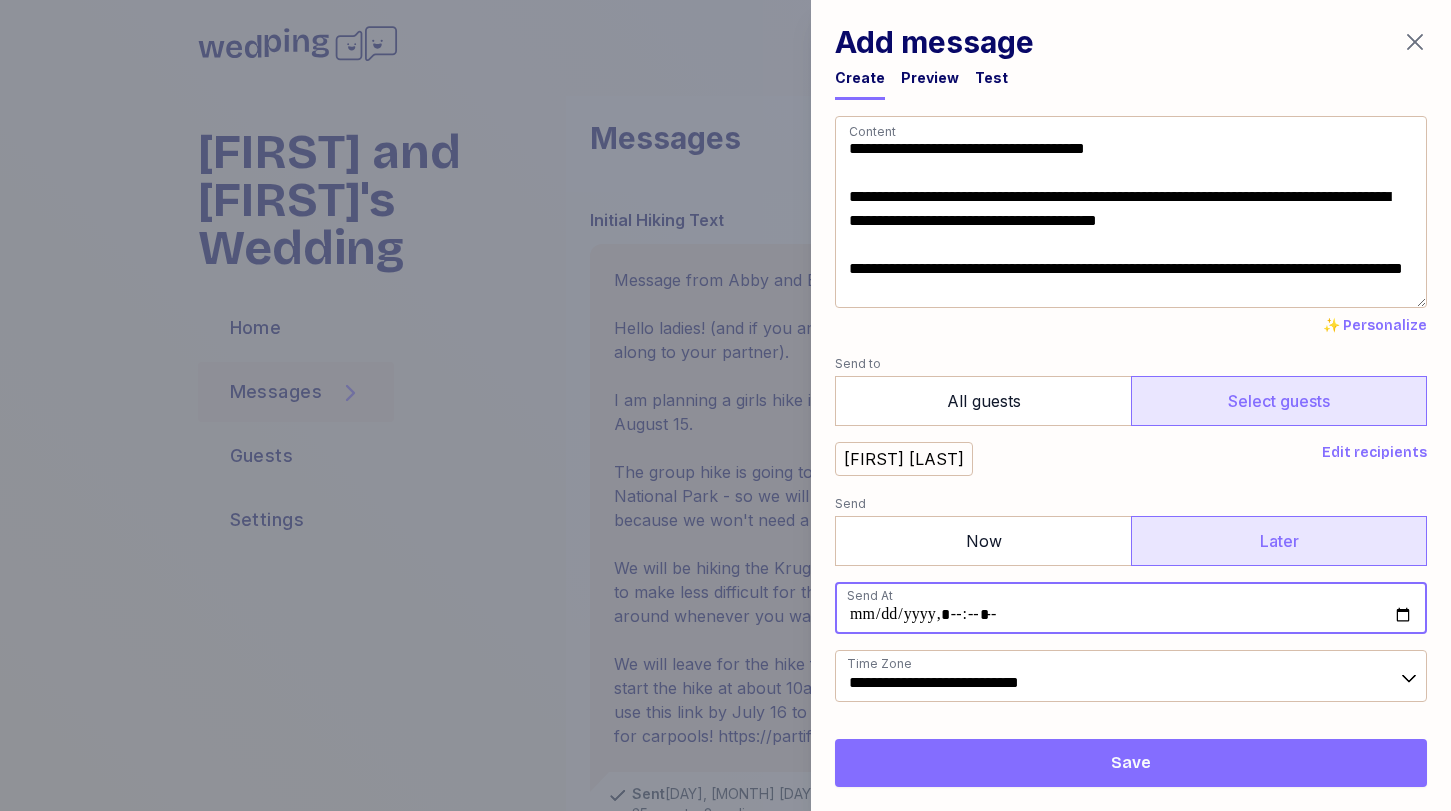 click at bounding box center [1131, 608] 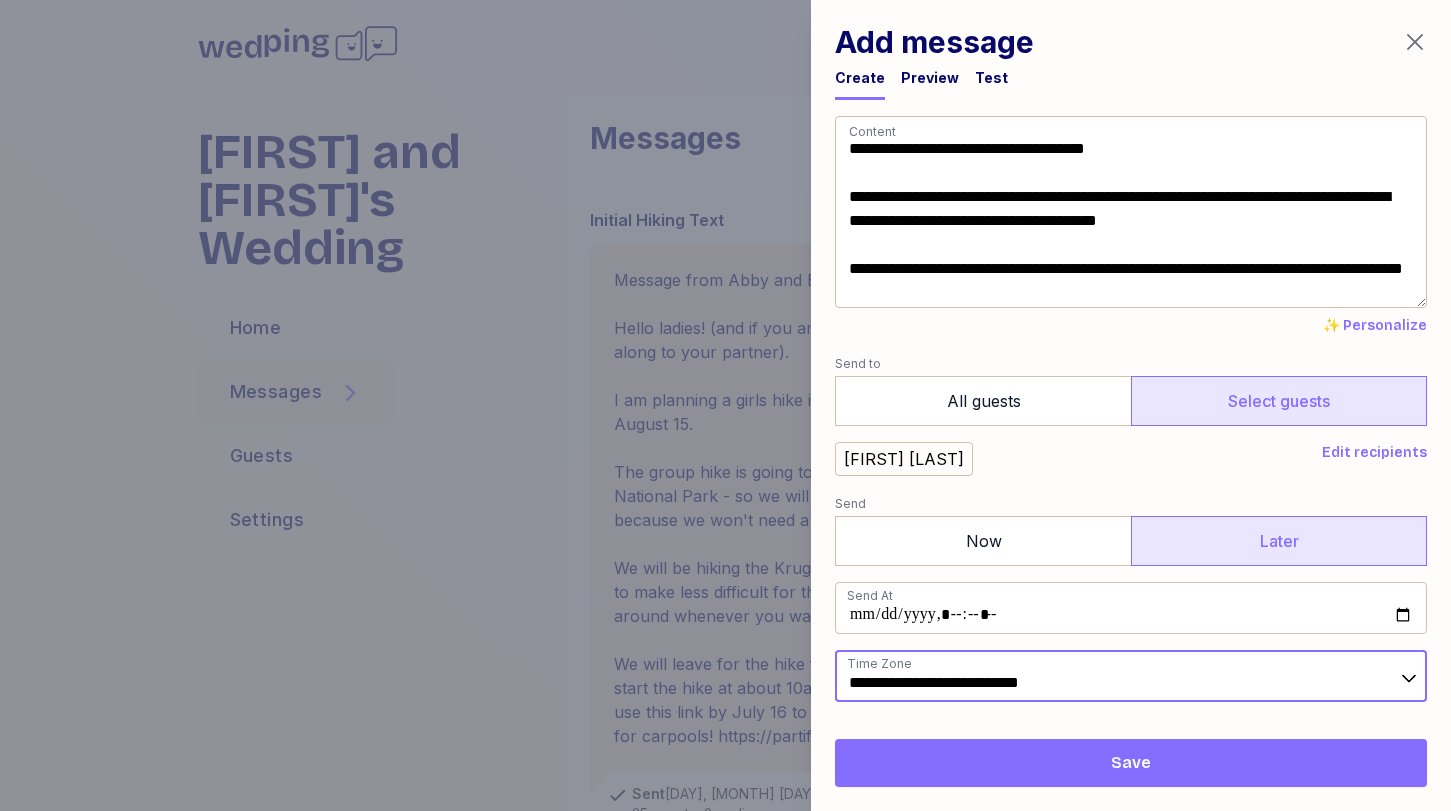 type on "**********" 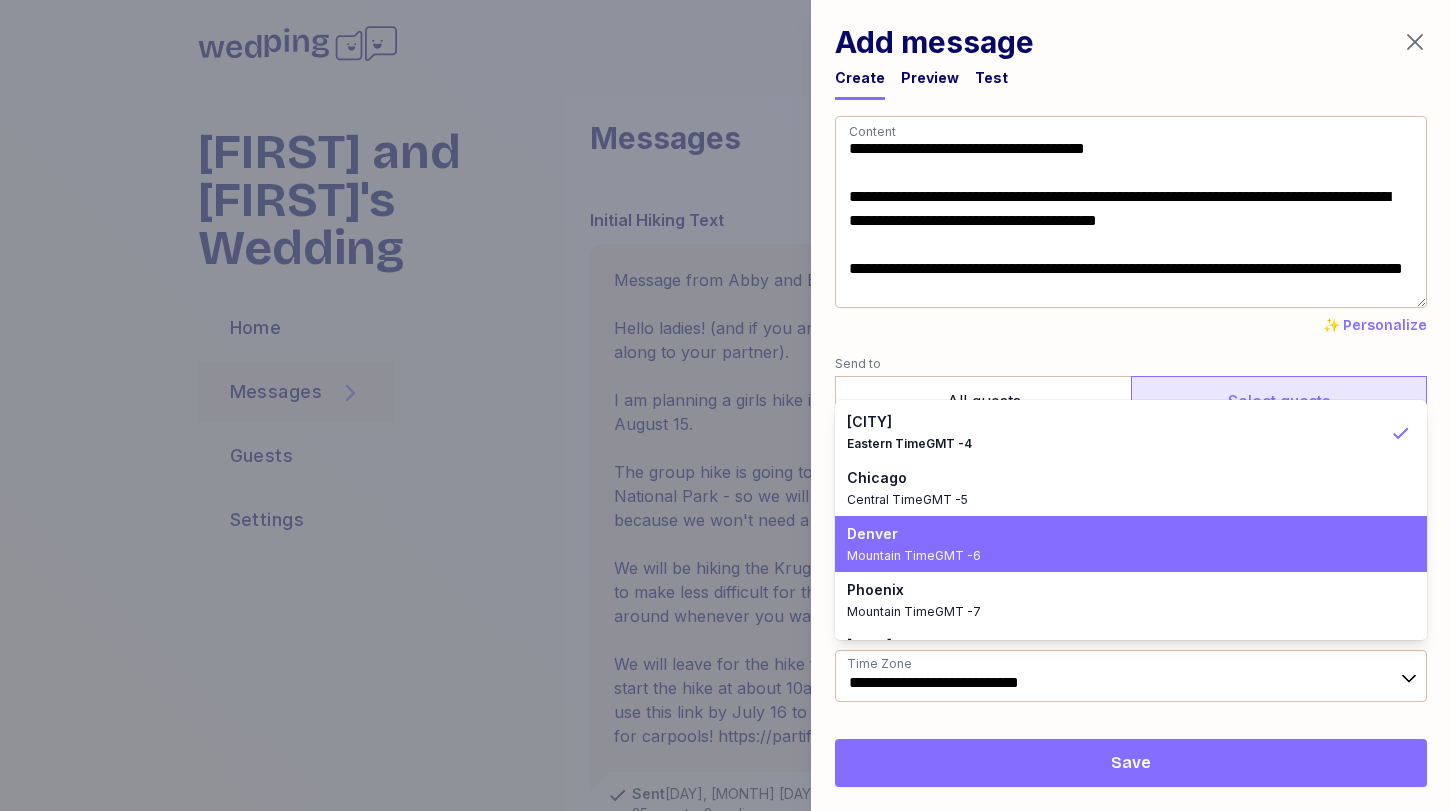click on "Mountain Time  GMT   -6" at bounding box center [1119, 556] 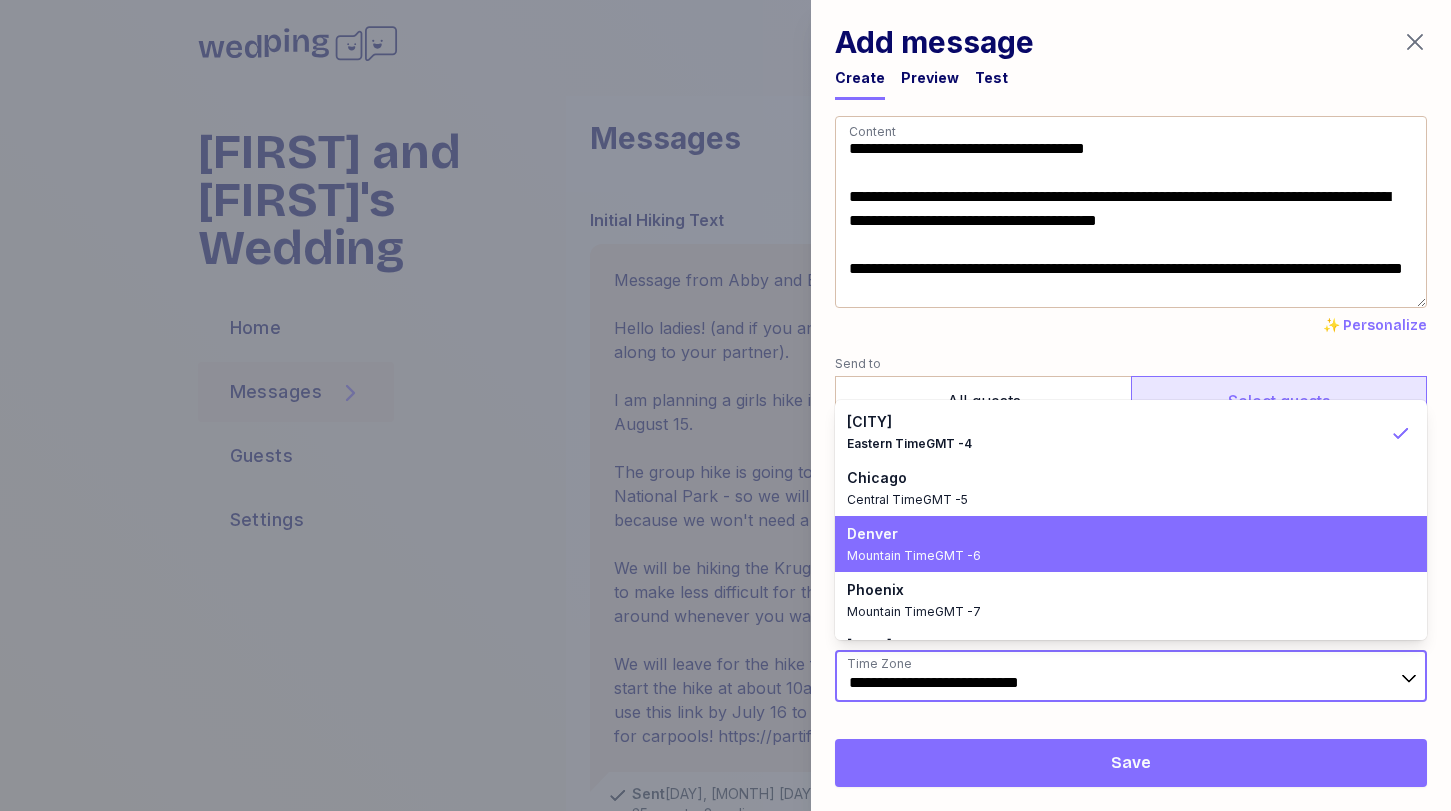 type on "**********" 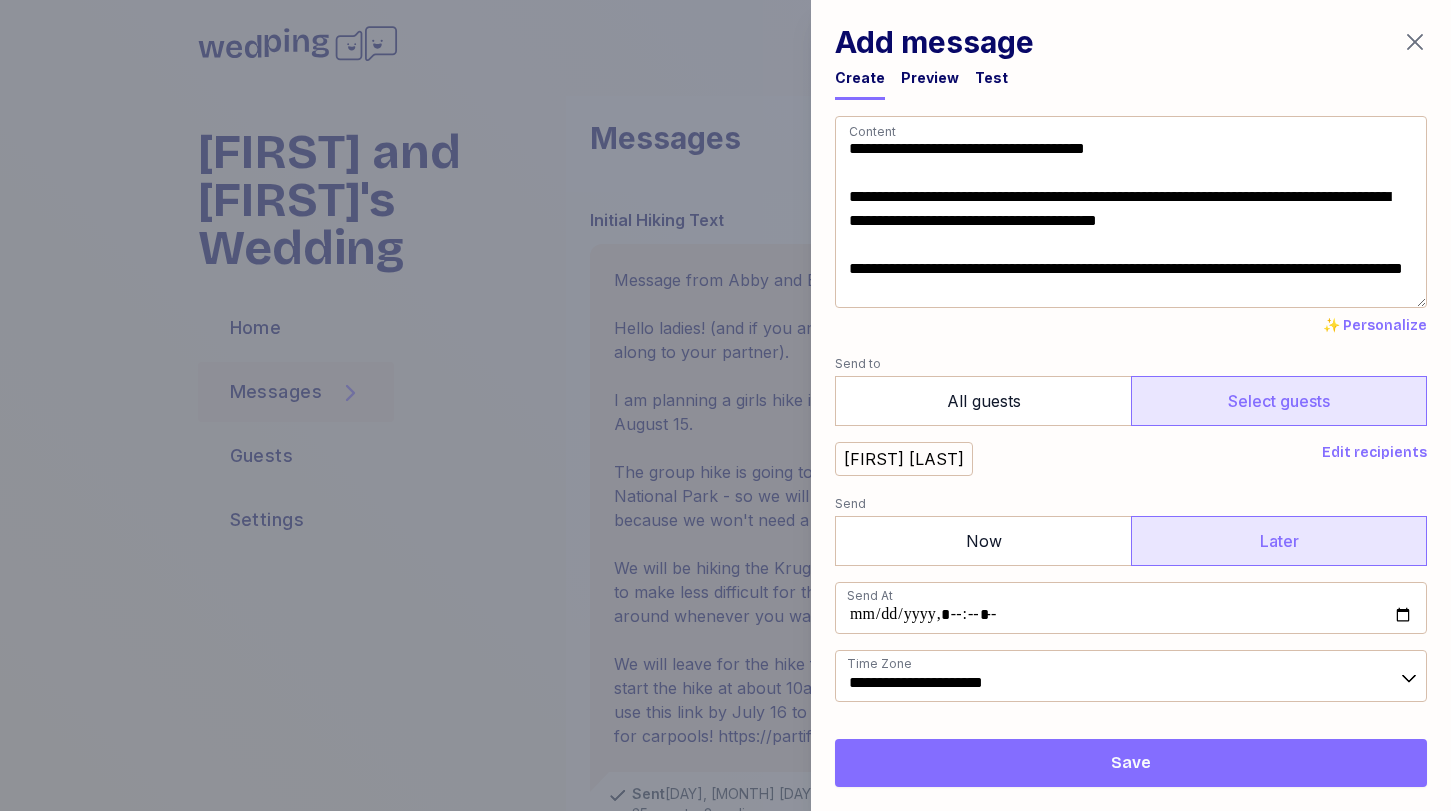 click on "Save" at bounding box center [1131, 763] 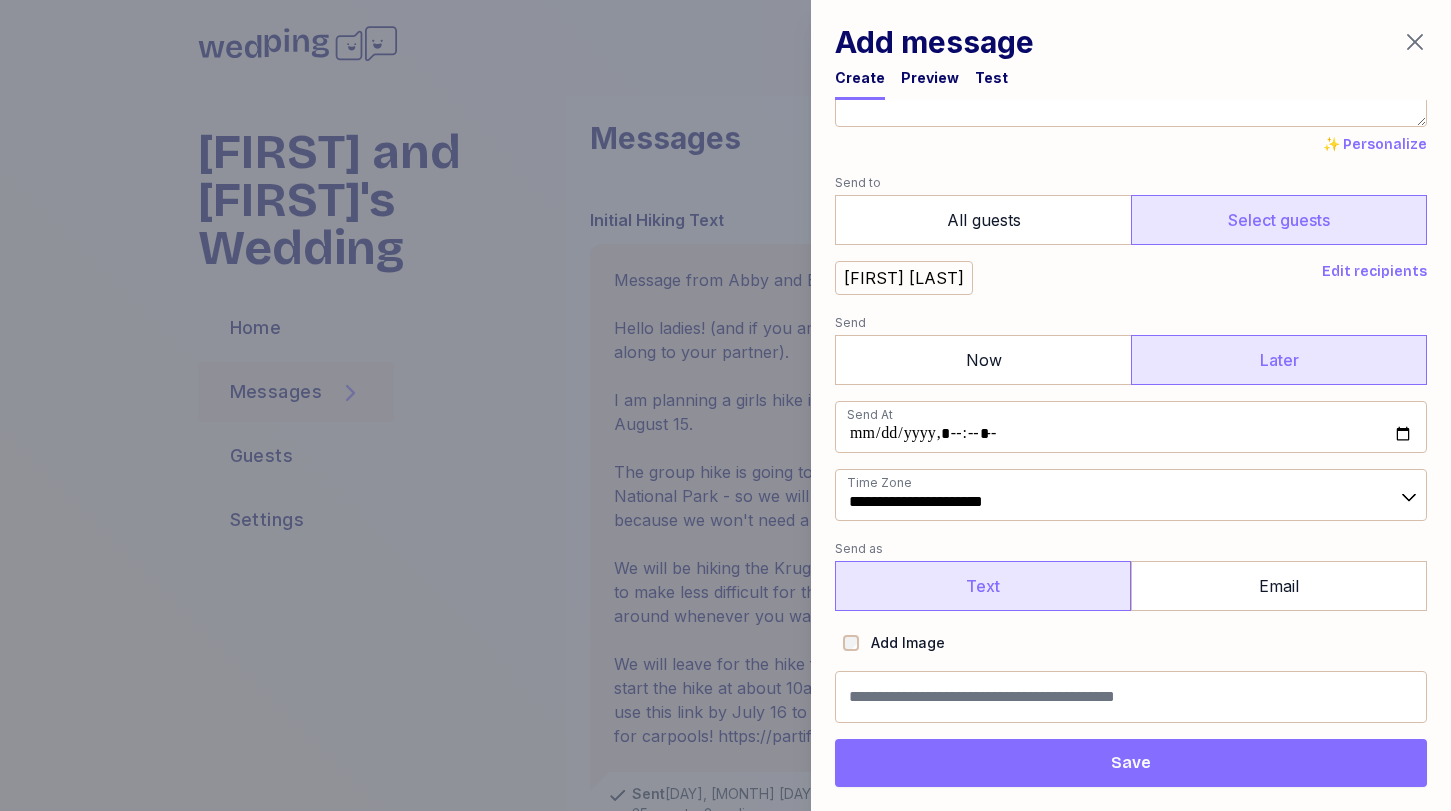 click on "Text" at bounding box center [983, 586] 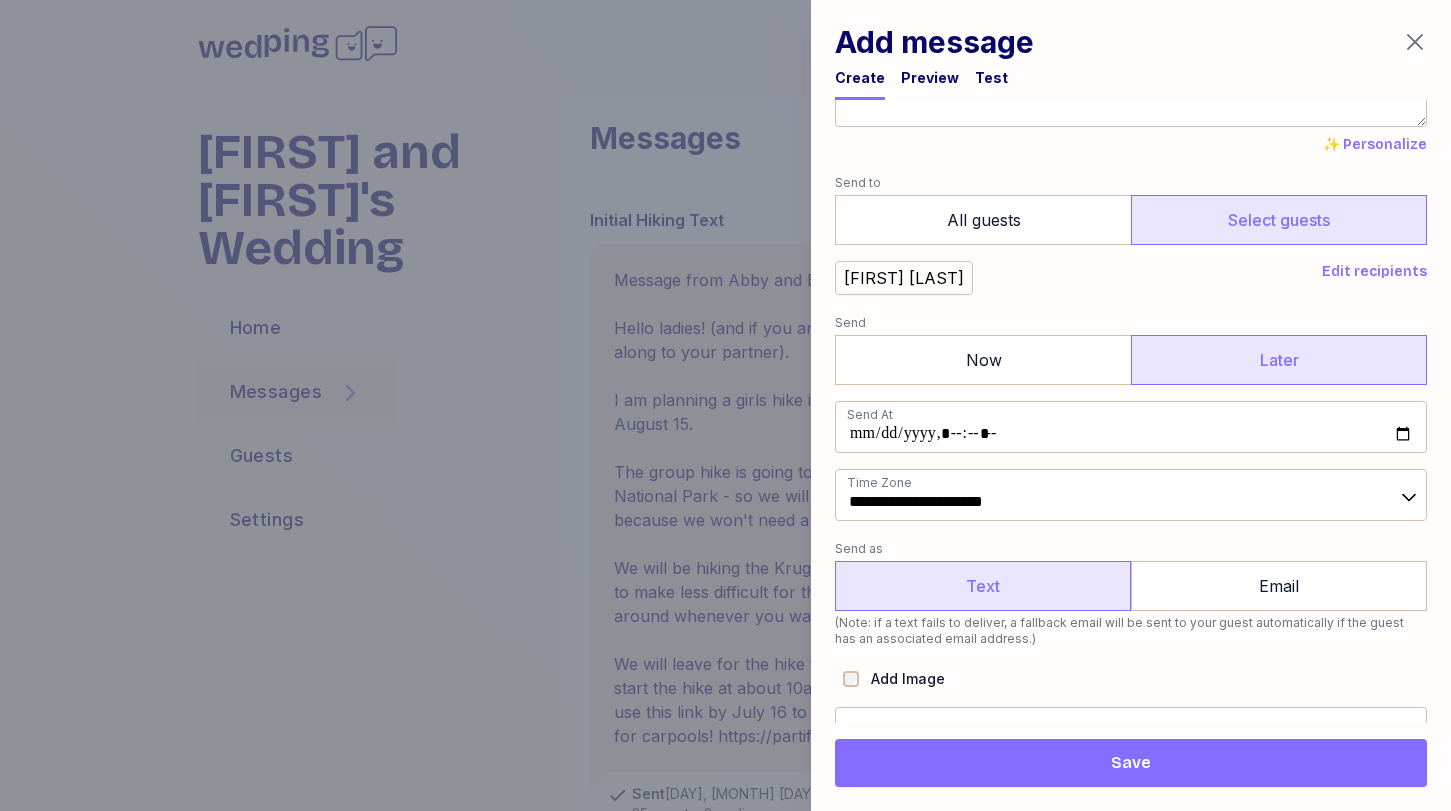 scroll, scrollTop: 217, scrollLeft: 0, axis: vertical 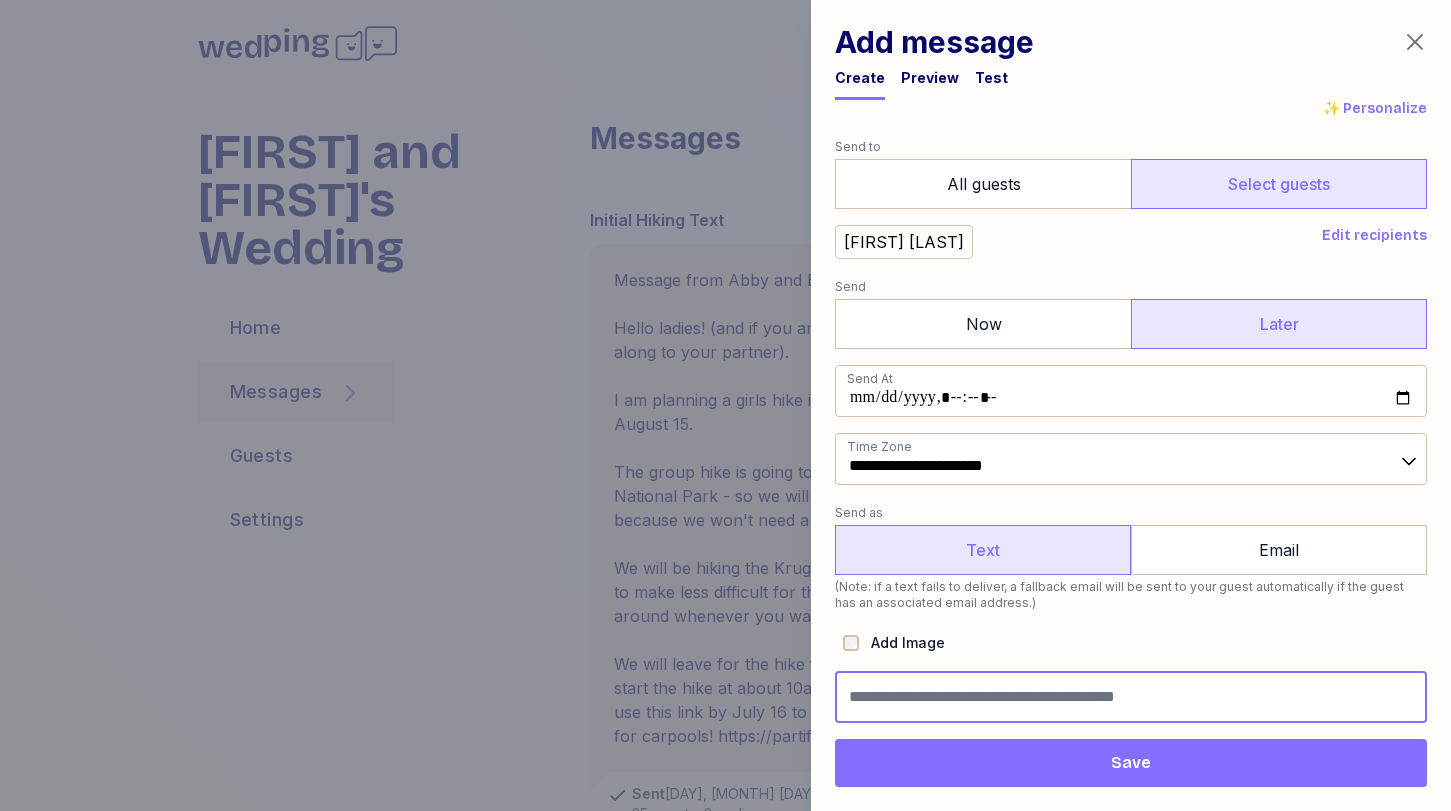 click at bounding box center [1131, 697] 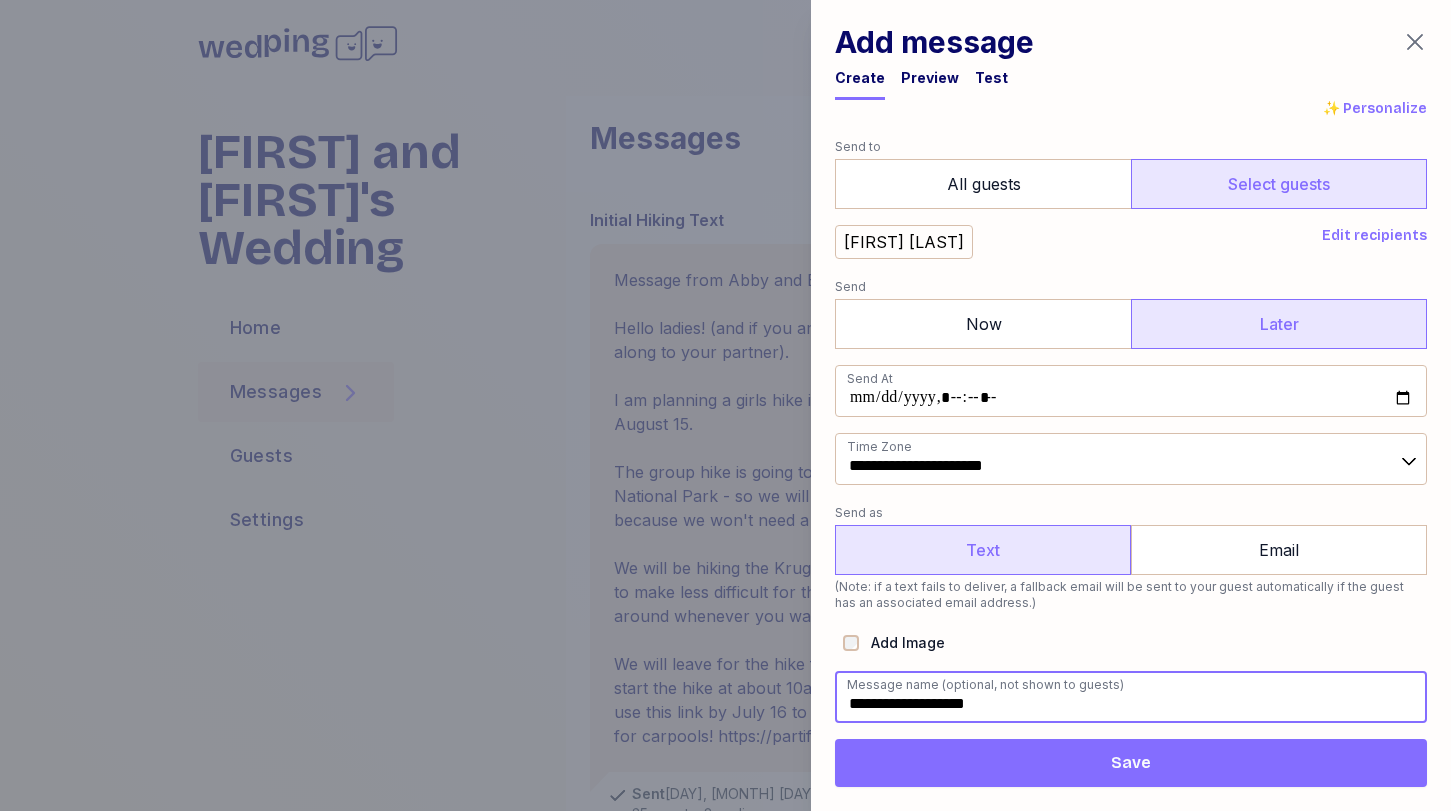 type on "**********" 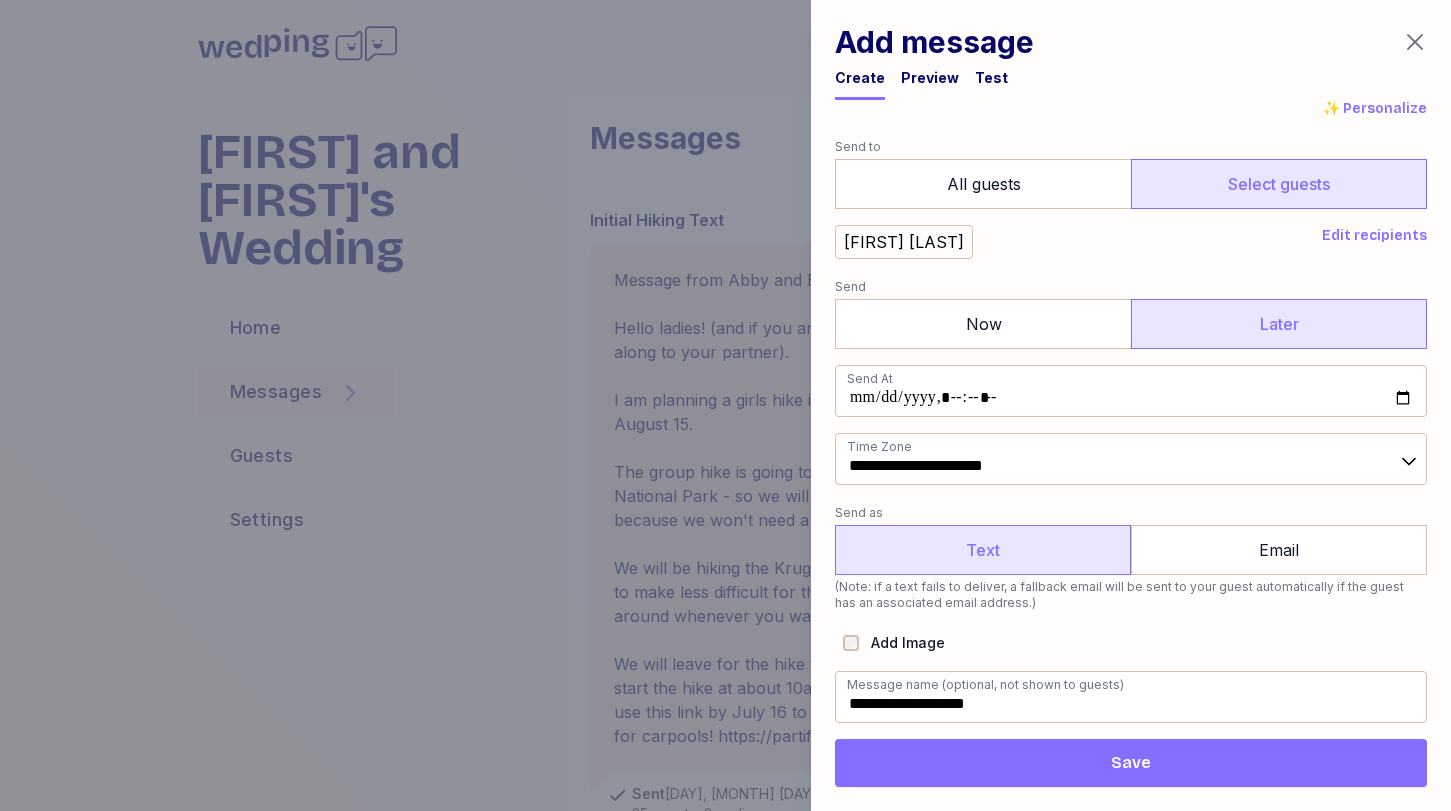 click on "Save" at bounding box center [1131, 763] 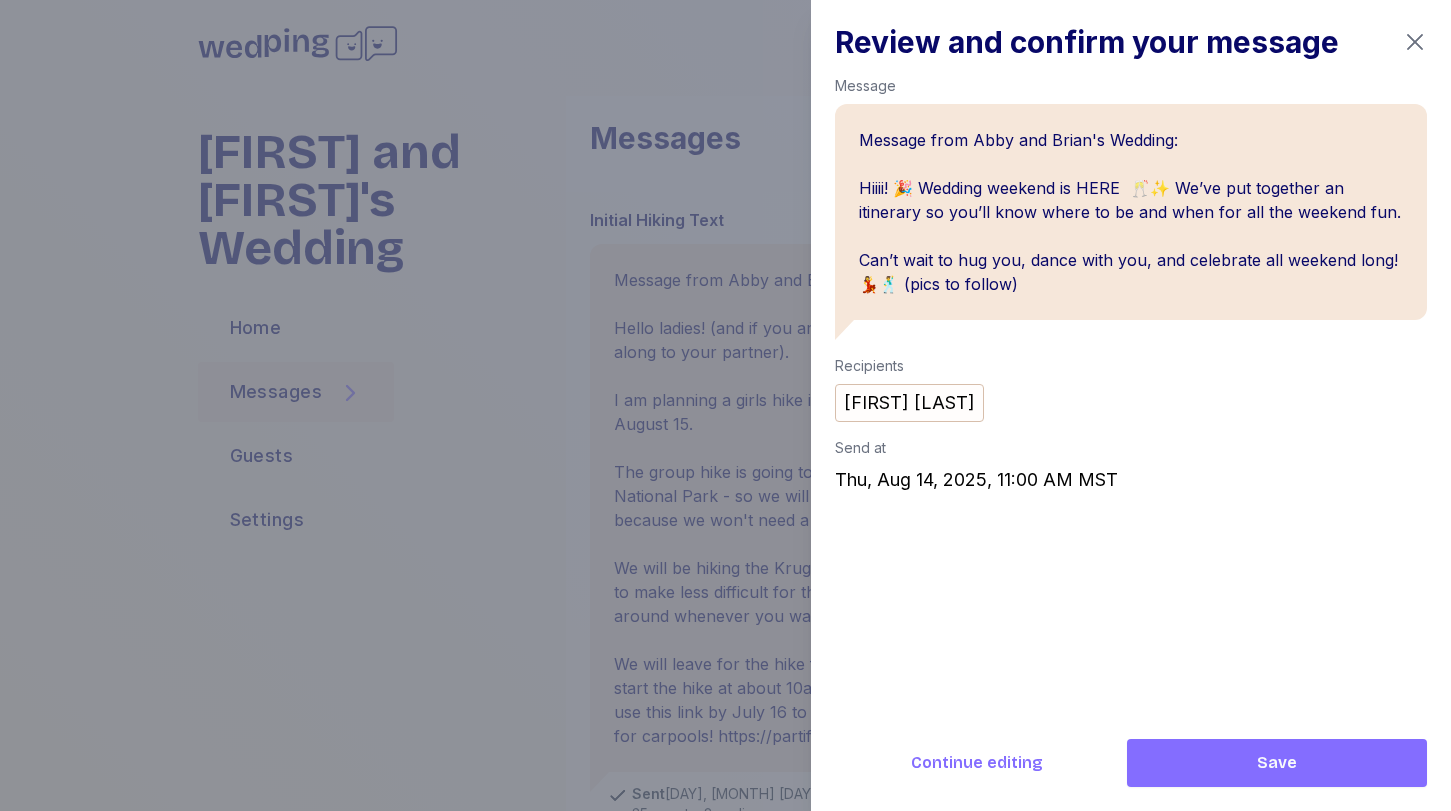 click on "Continue editing" at bounding box center (977, 763) 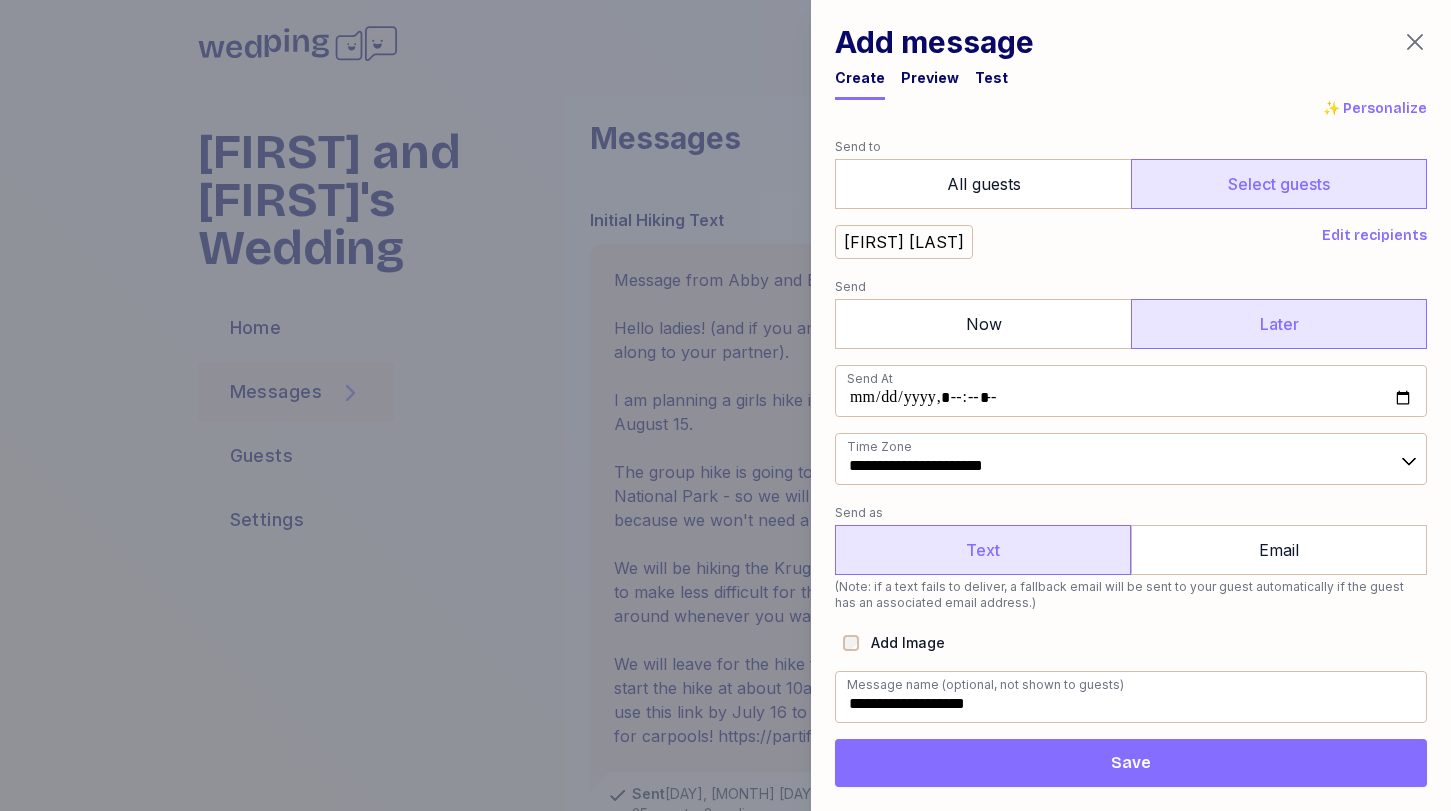 scroll, scrollTop: 0, scrollLeft: 0, axis: both 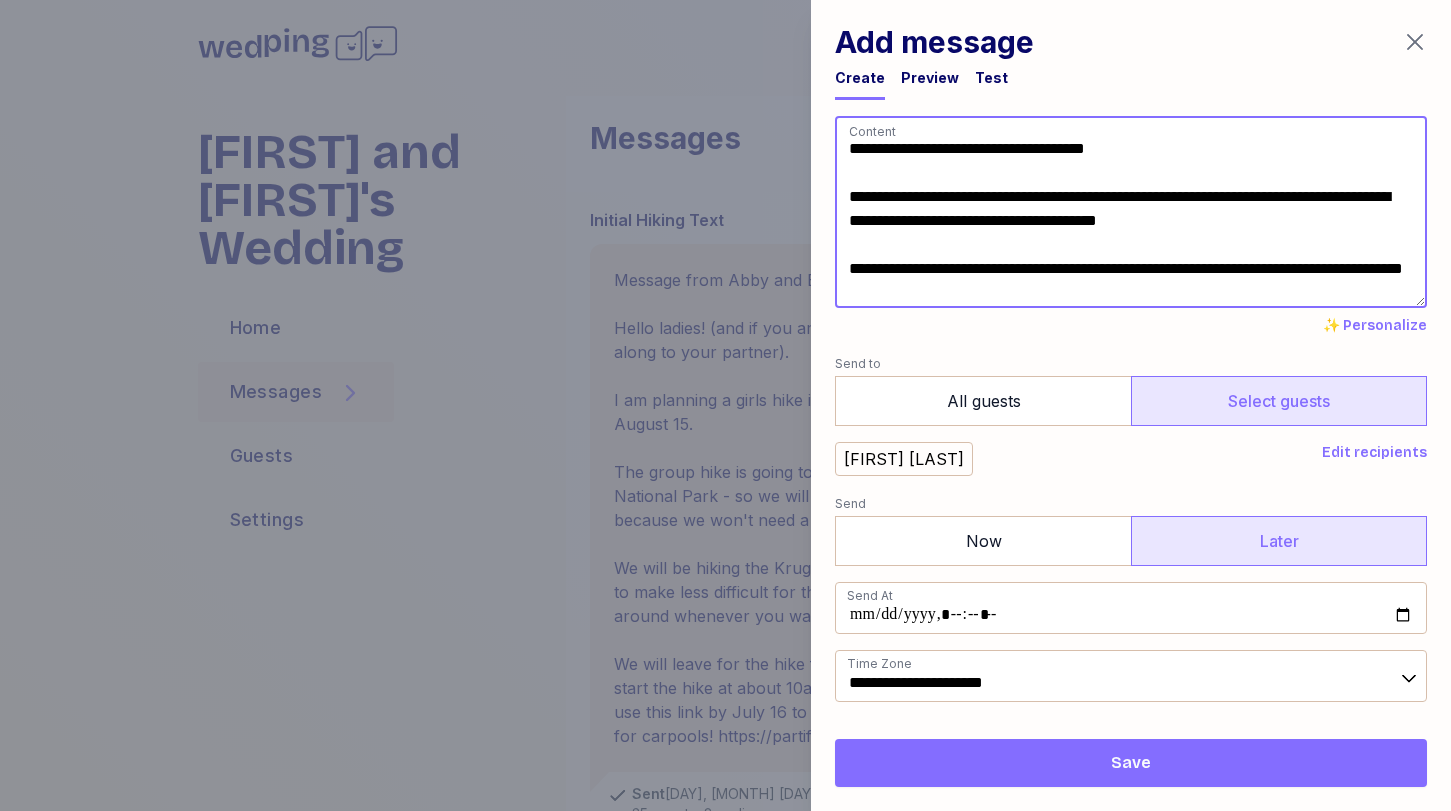 drag, startPoint x: 1180, startPoint y: 268, endPoint x: 947, endPoint y: 270, distance: 233.00859 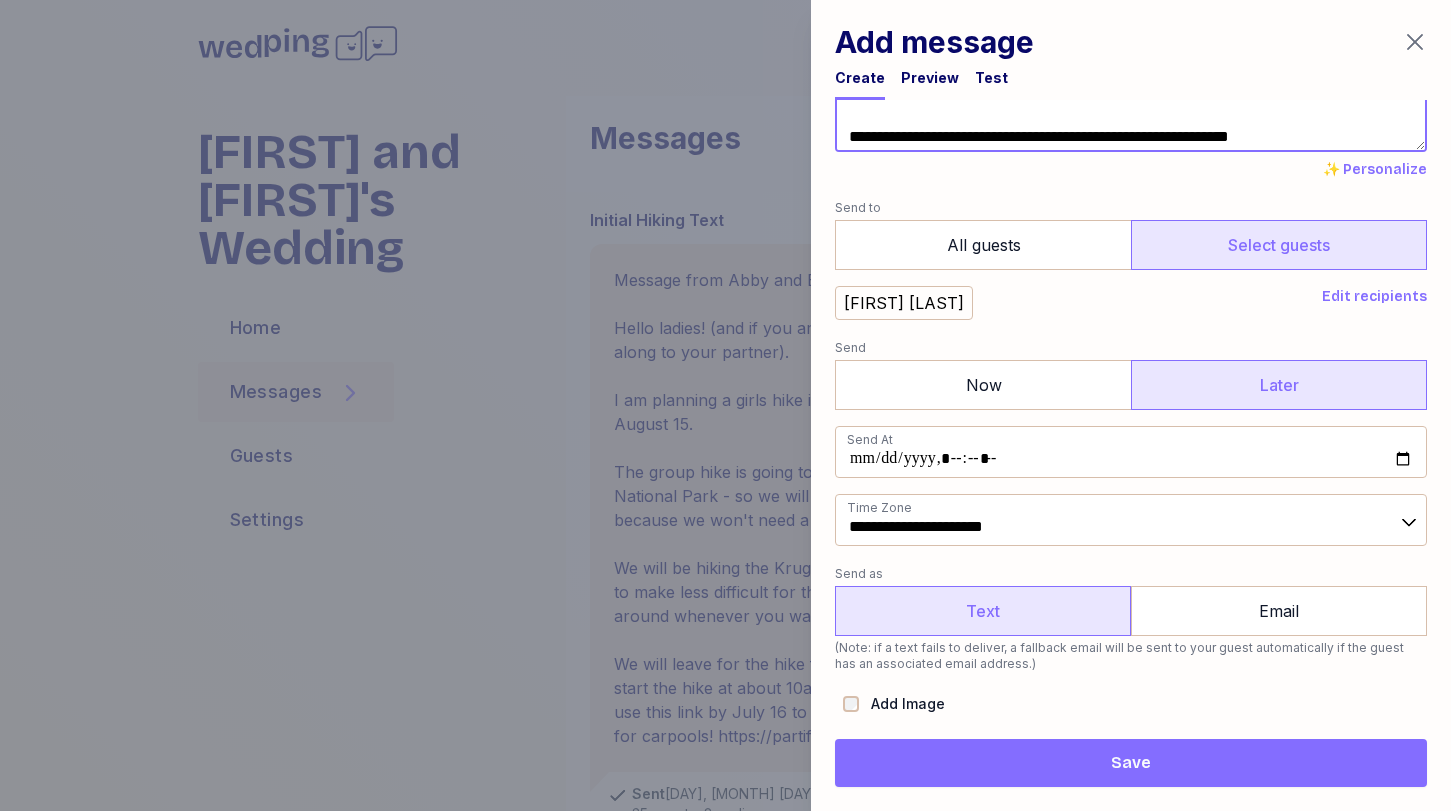 scroll, scrollTop: 193, scrollLeft: 0, axis: vertical 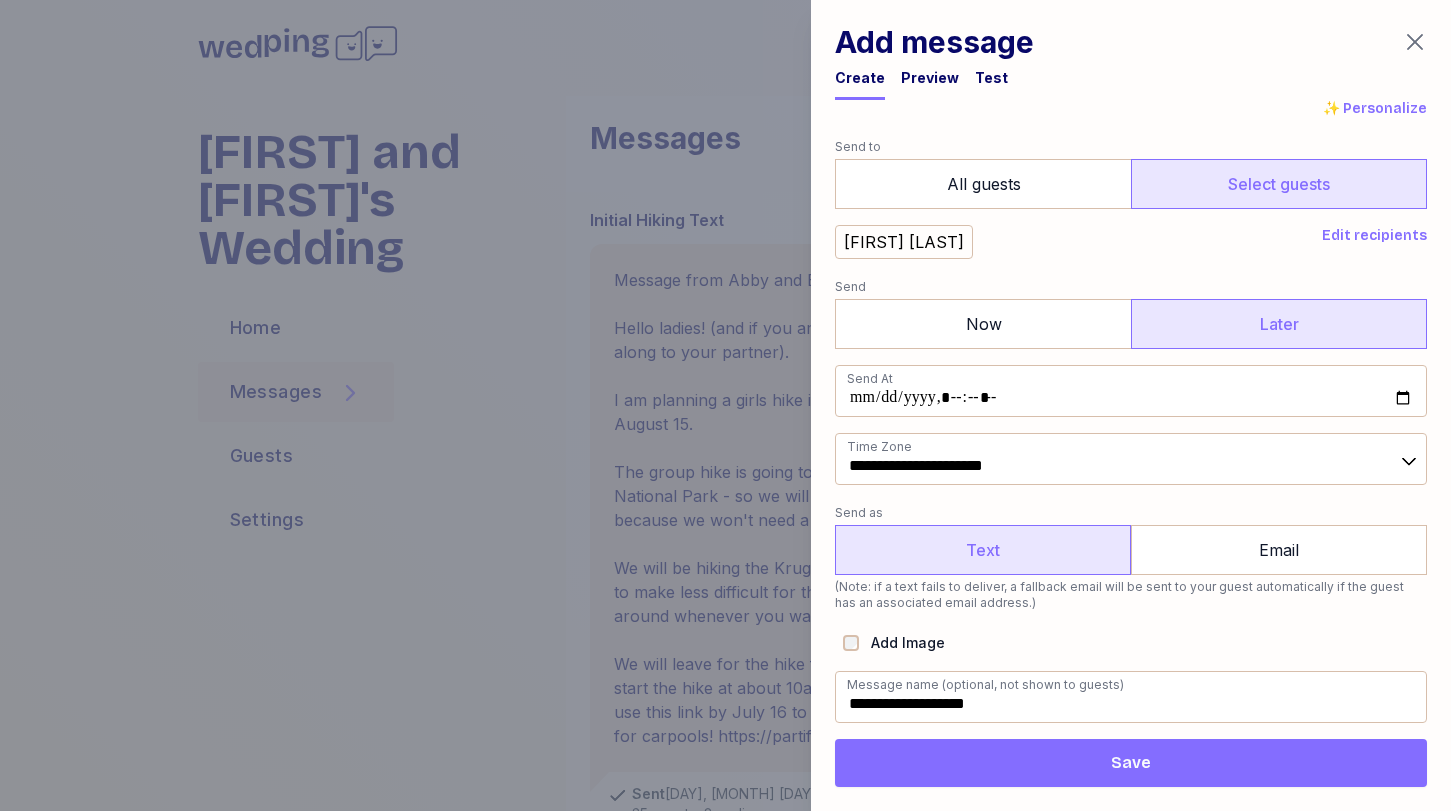 type on "**********" 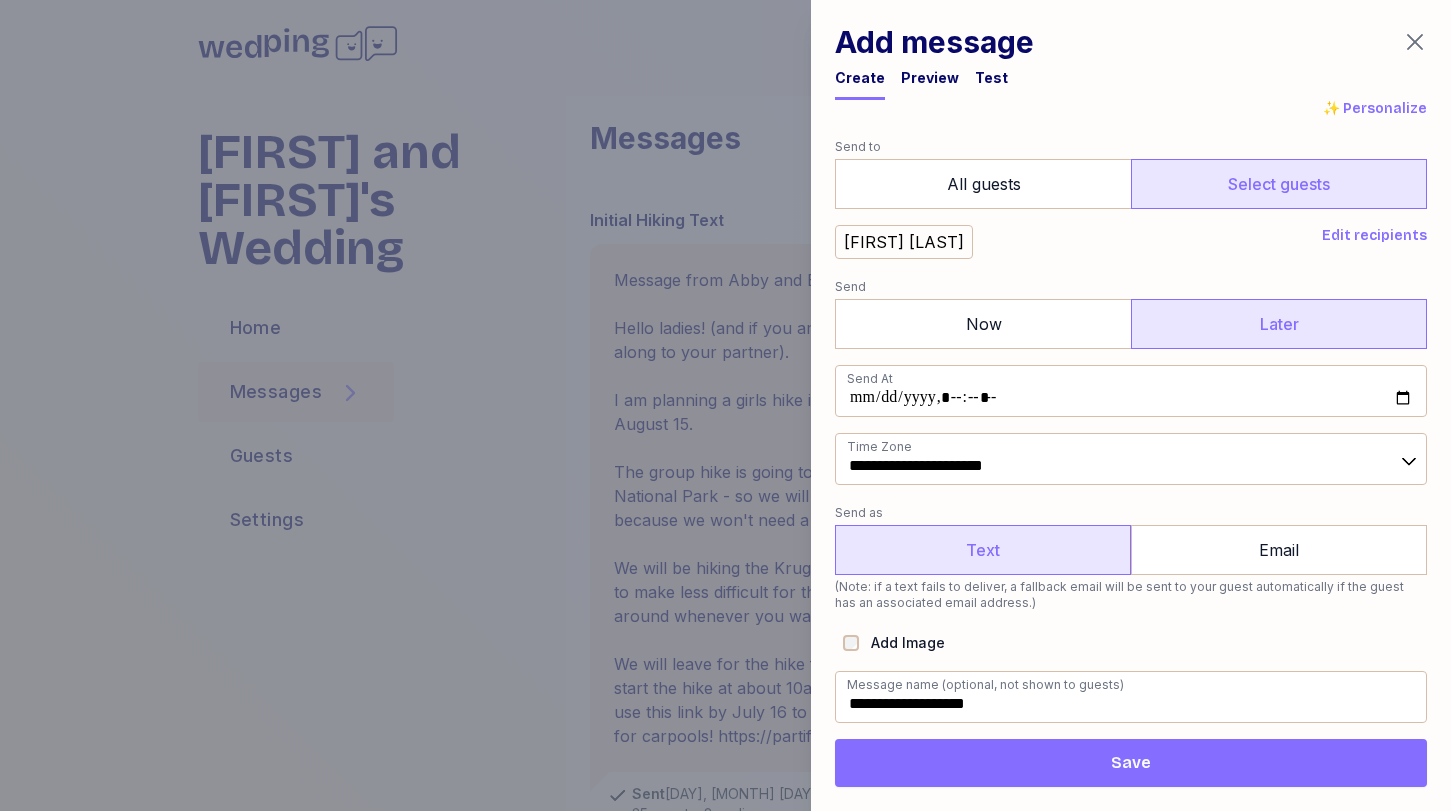 click on "Save" at bounding box center (1131, 763) 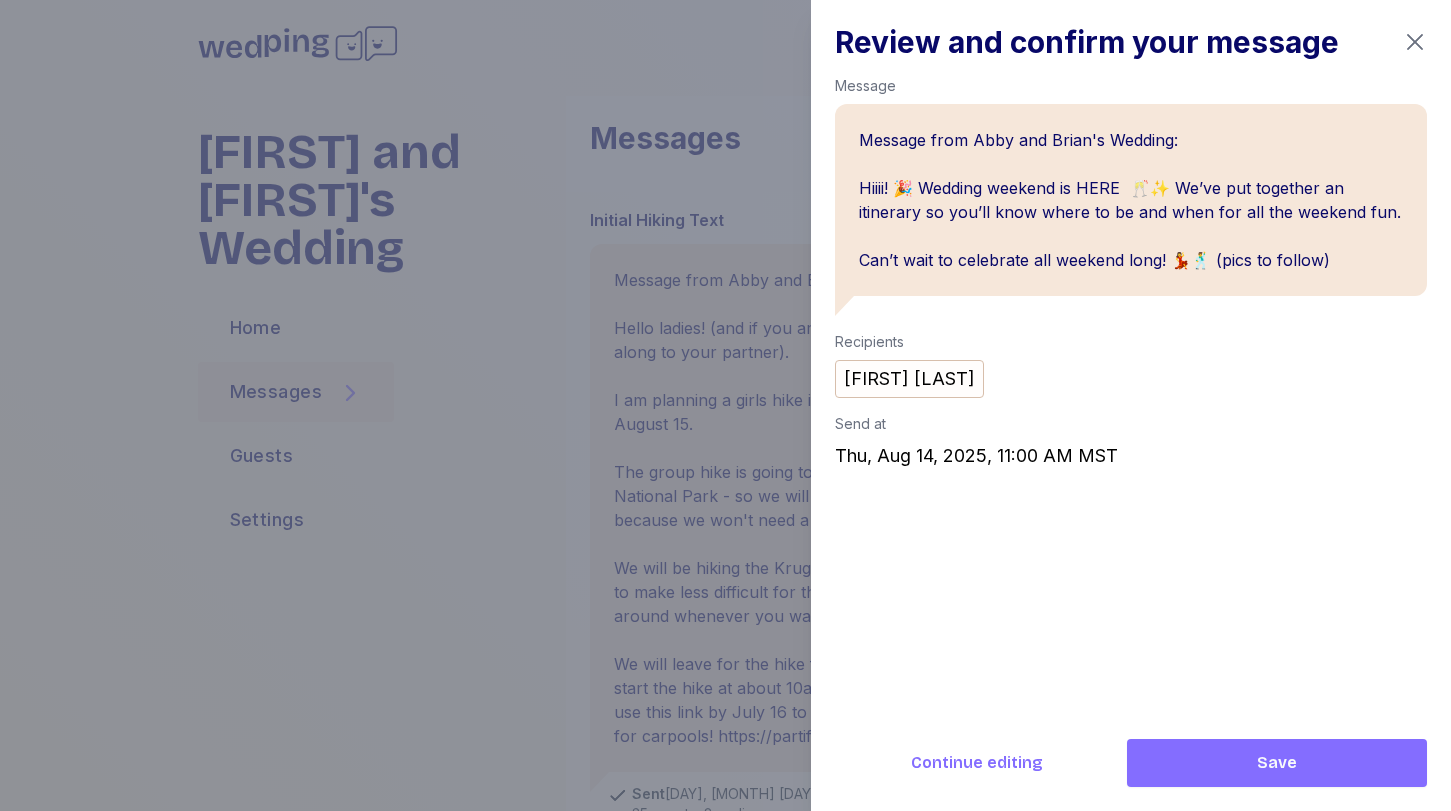 click on "Save" at bounding box center (1277, 763) 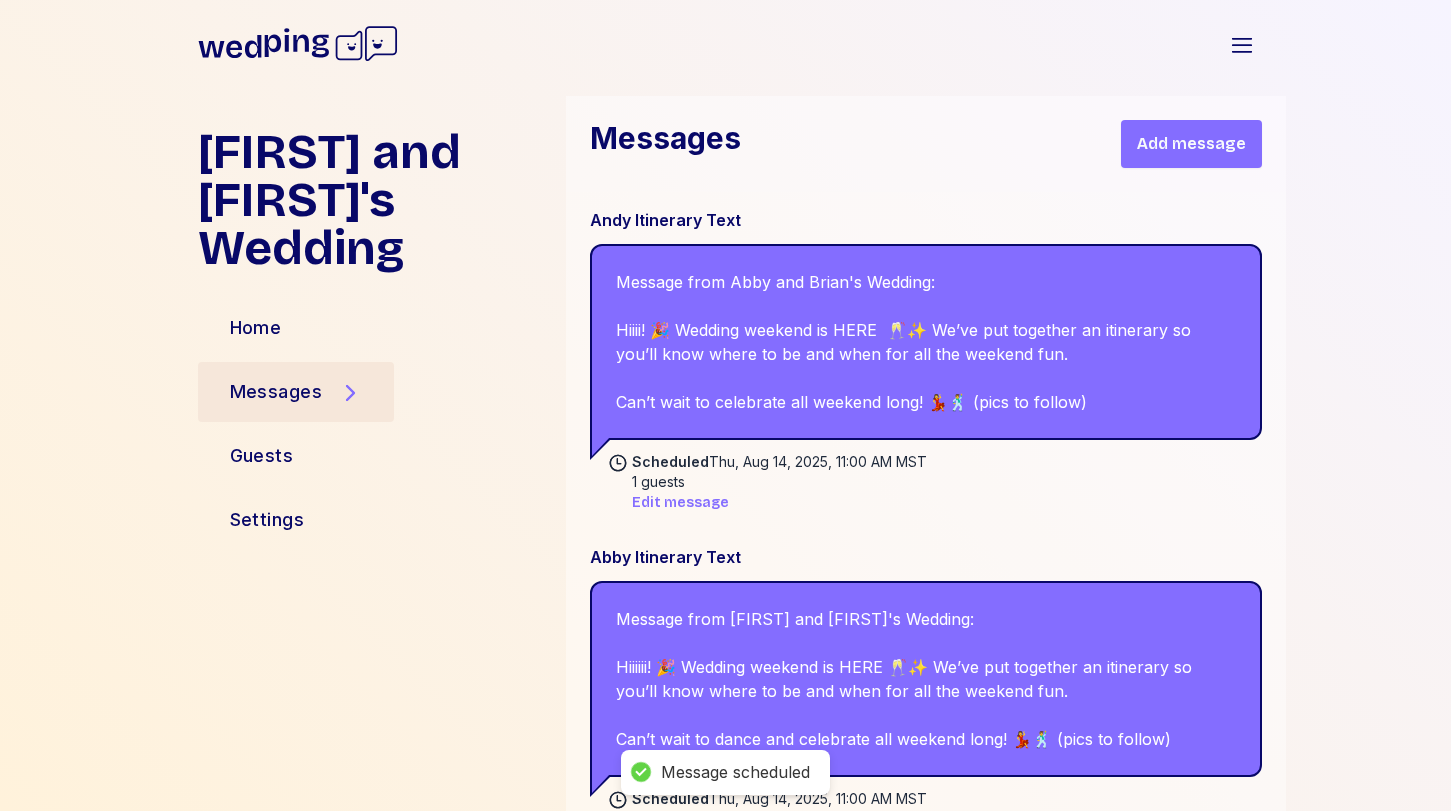 scroll, scrollTop: 3762, scrollLeft: 0, axis: vertical 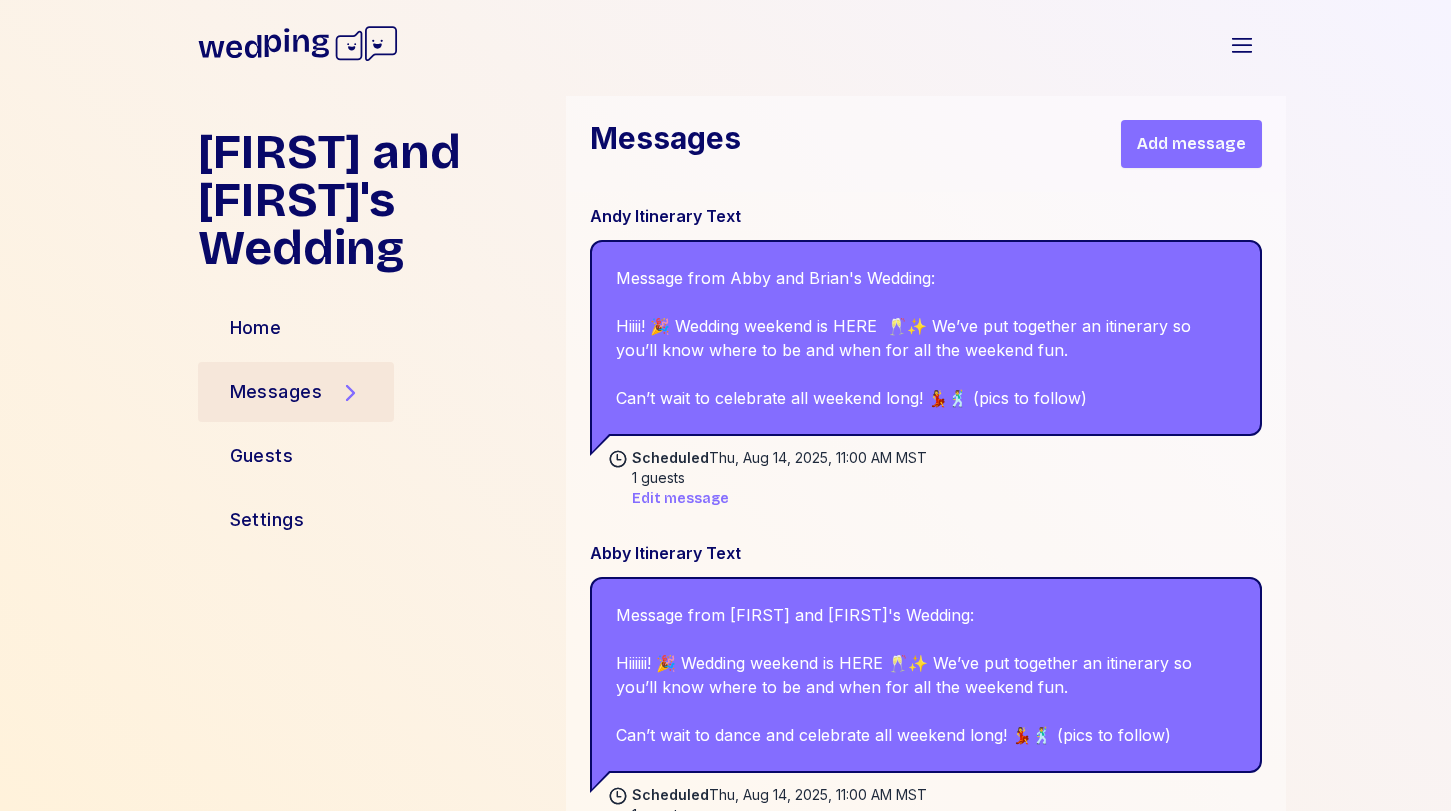 click on "Add message" at bounding box center [1191, 144] 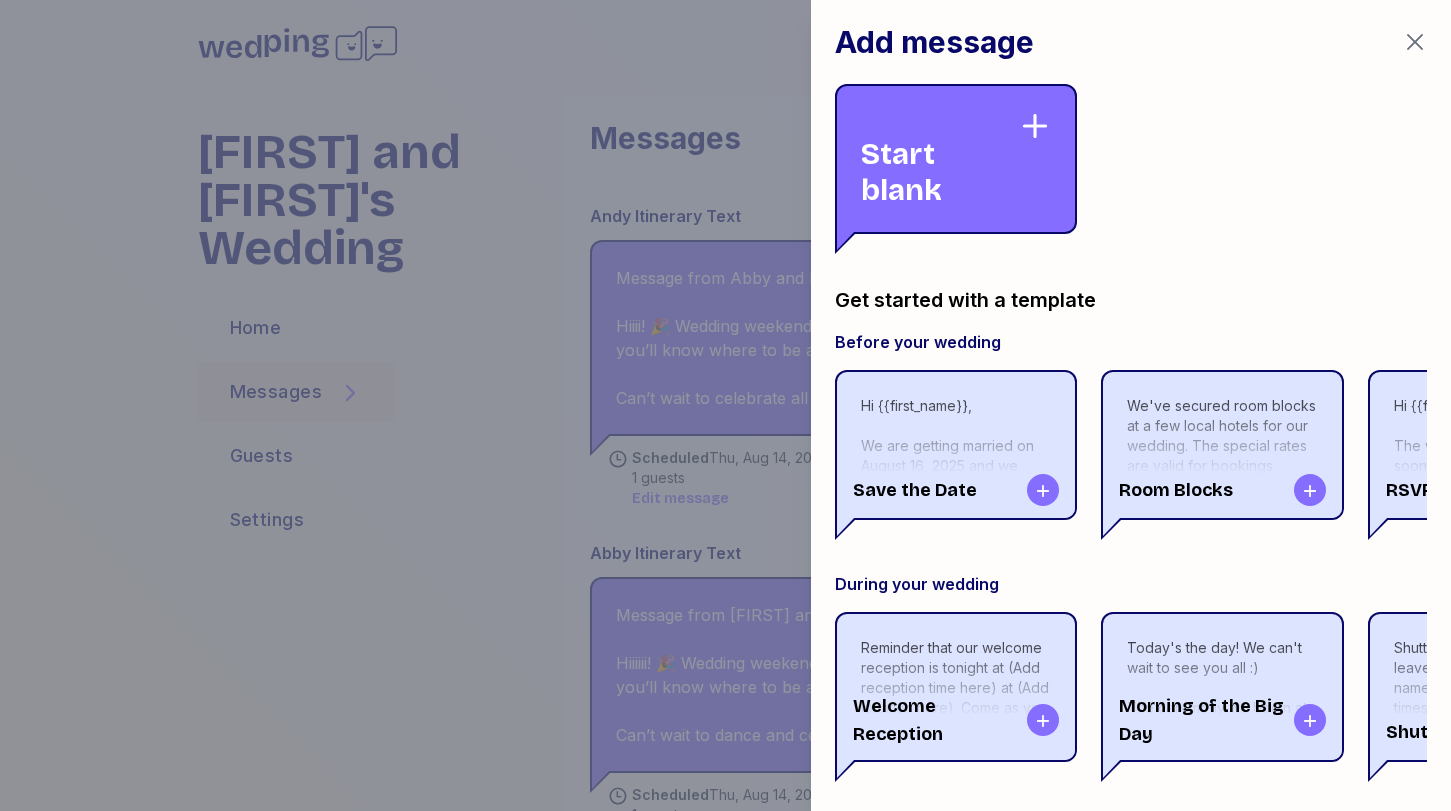 click on "Start blank" at bounding box center (940, 159) 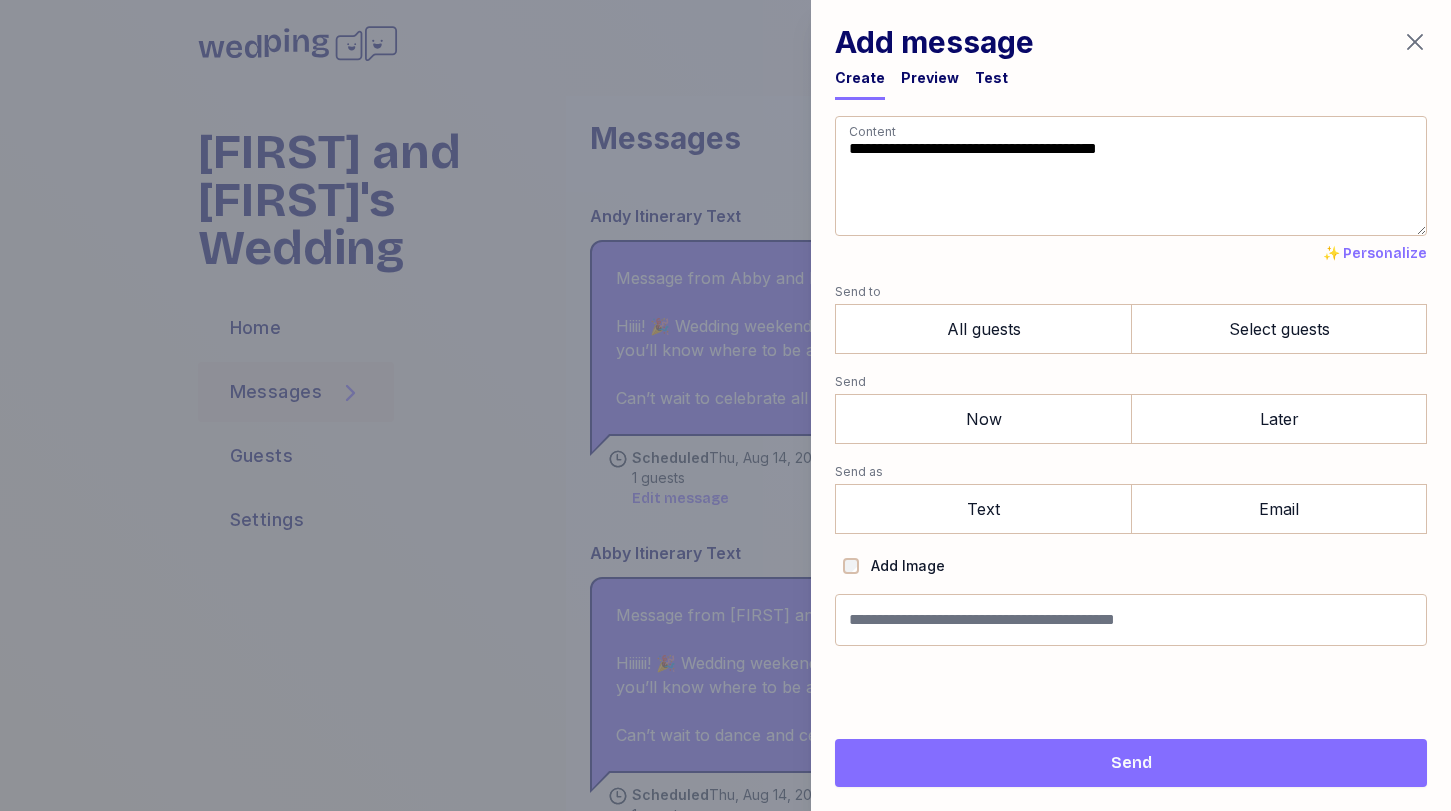 drag, startPoint x: 1010, startPoint y: 194, endPoint x: 695, endPoint y: 100, distance: 328.72632 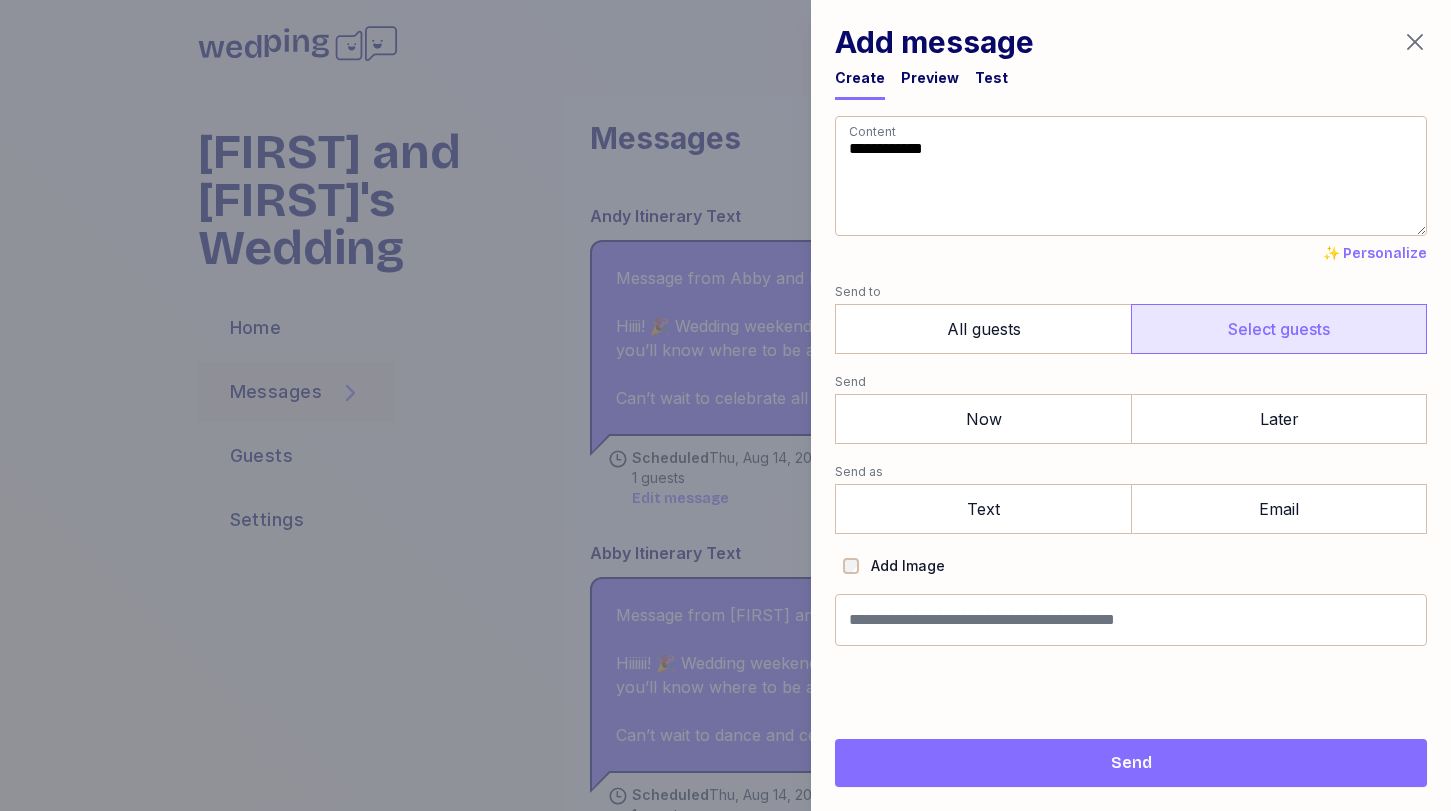 type on "**********" 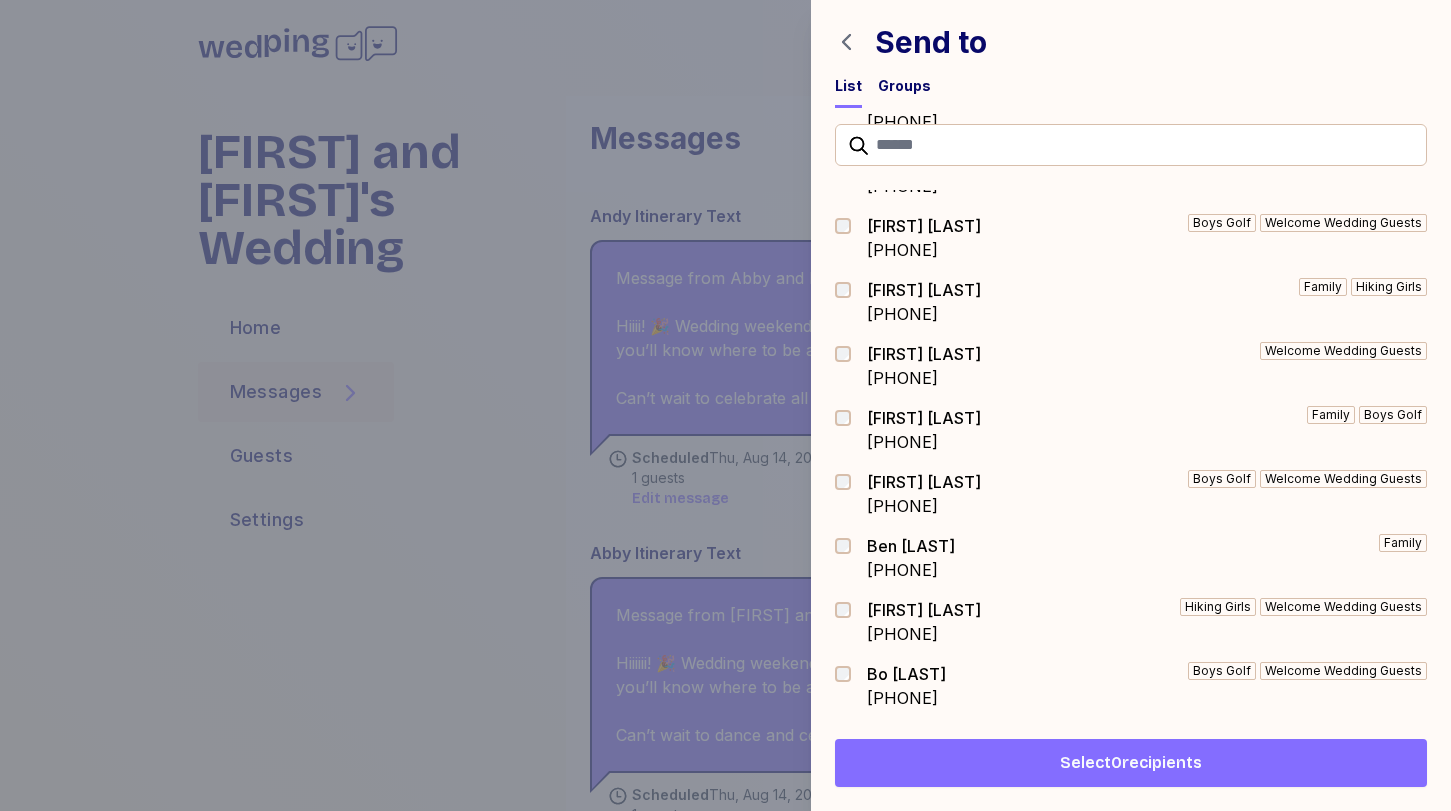 scroll, scrollTop: 254, scrollLeft: 0, axis: vertical 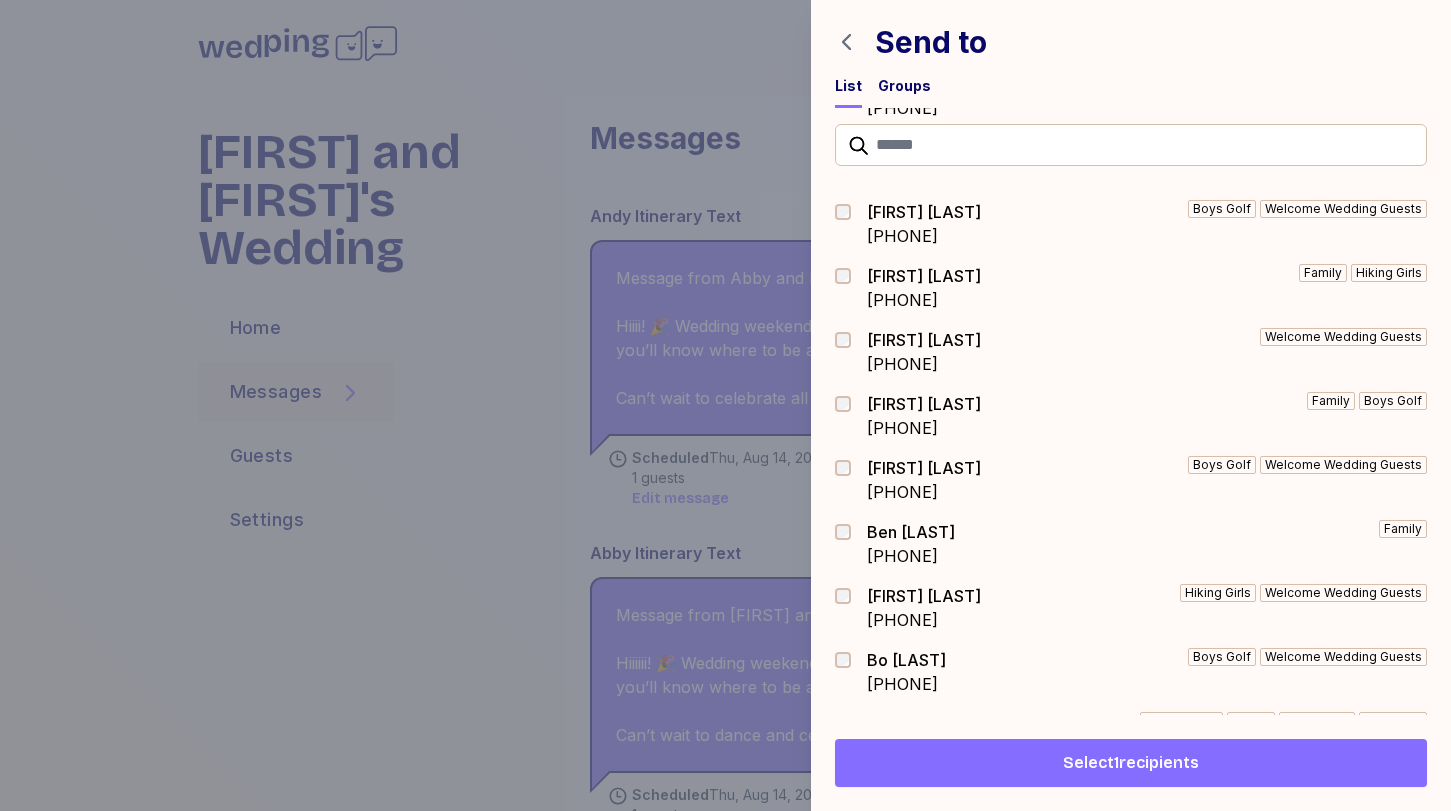 click on "Select  1  recipients" at bounding box center [1131, 763] 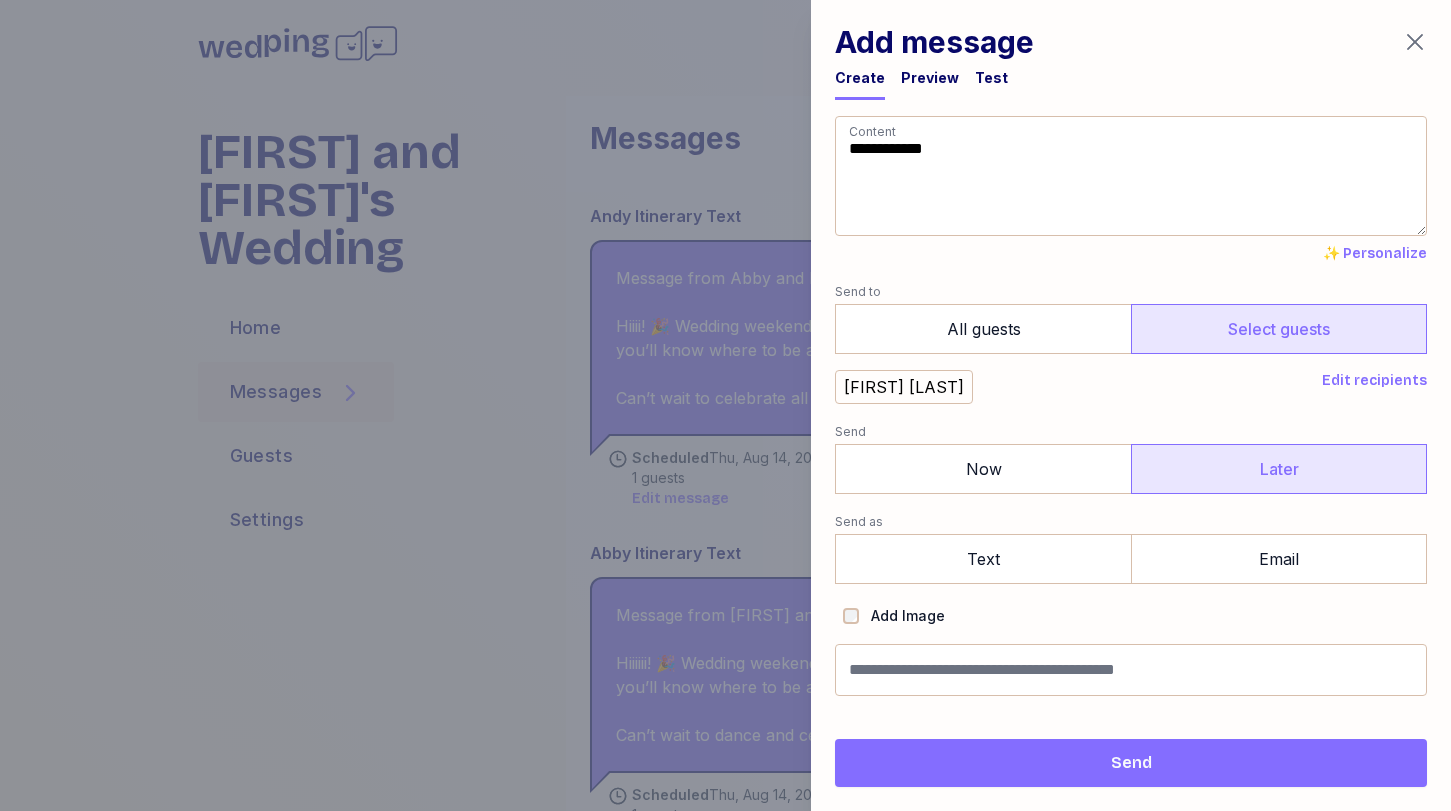 click on "Later" at bounding box center [1279, 469] 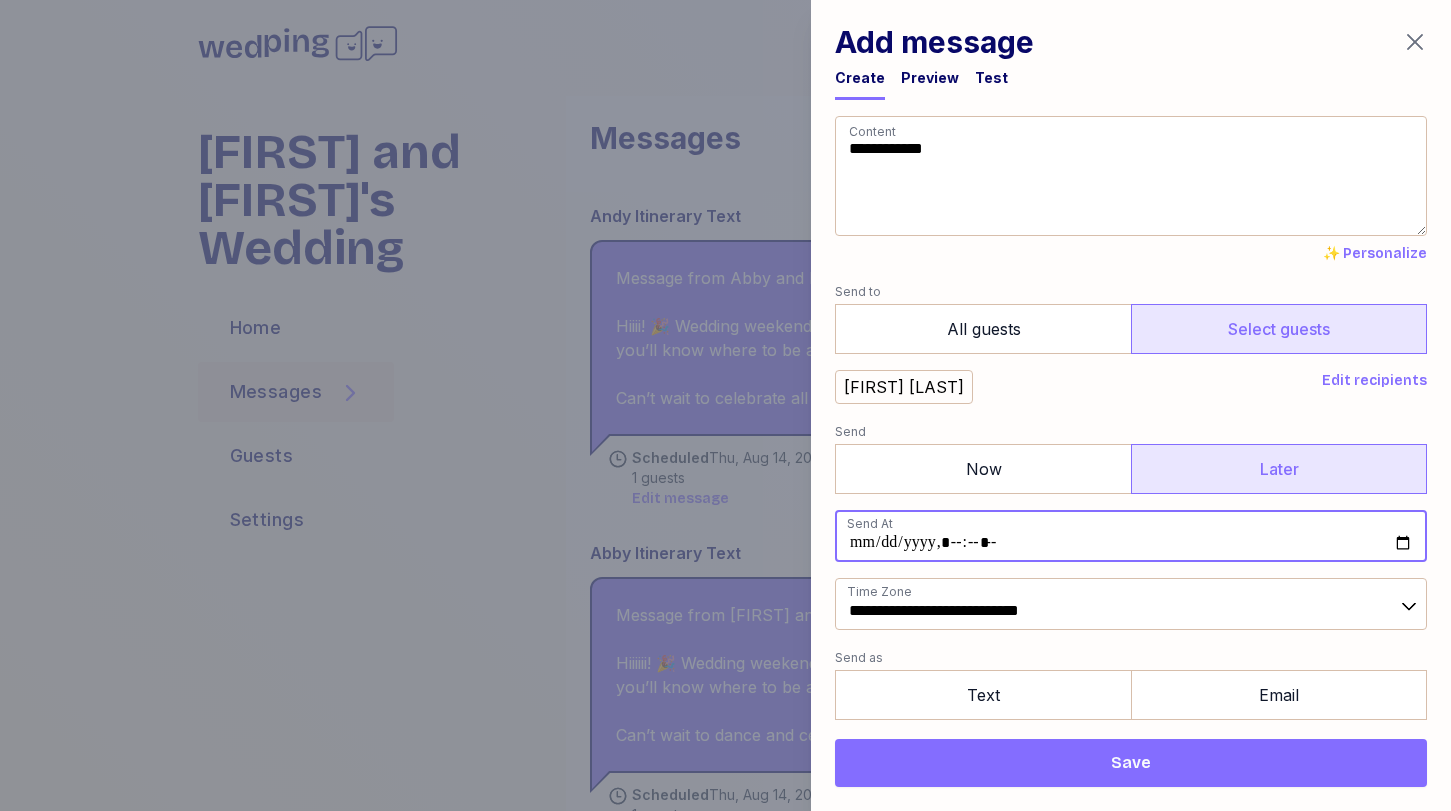 click at bounding box center (1131, 536) 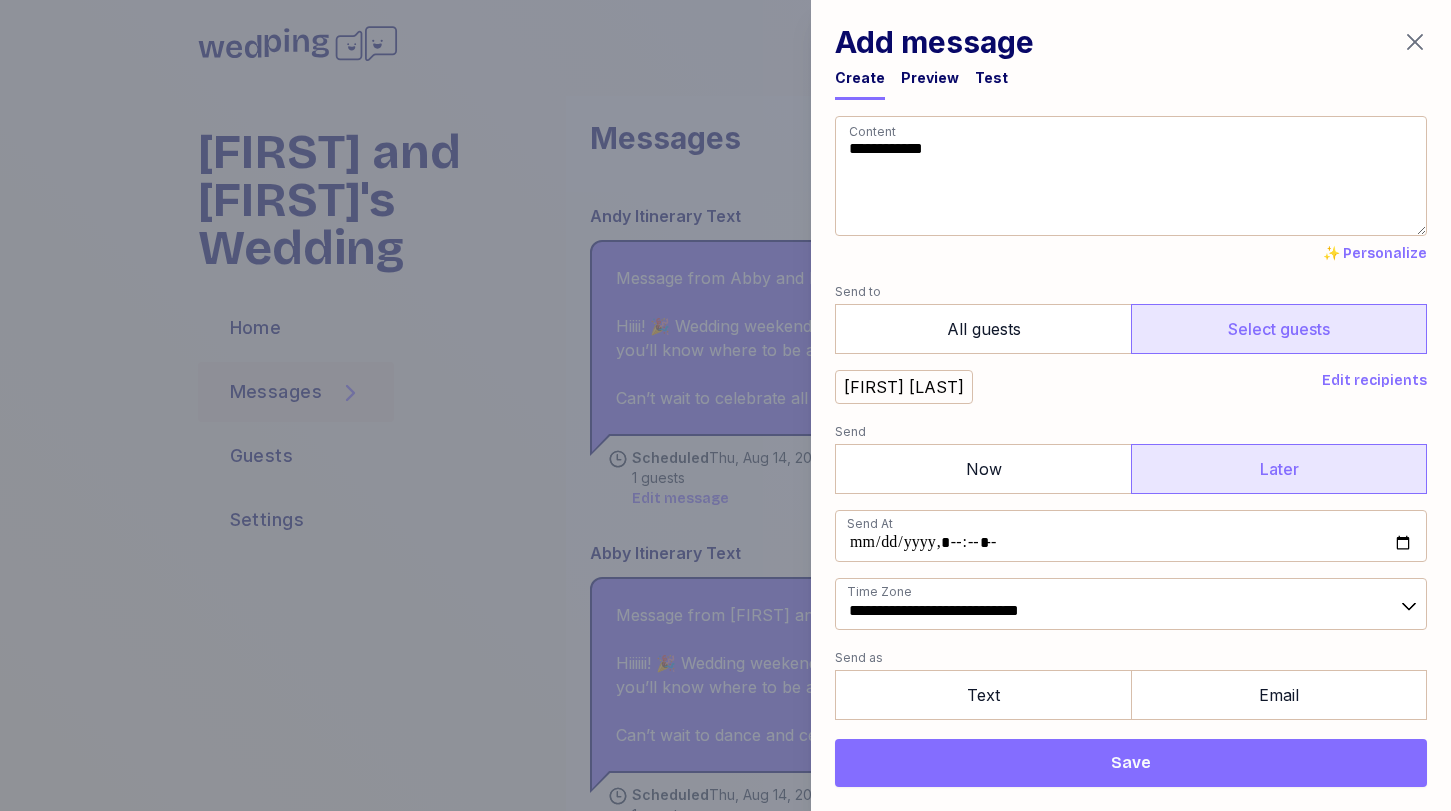type on "**********" 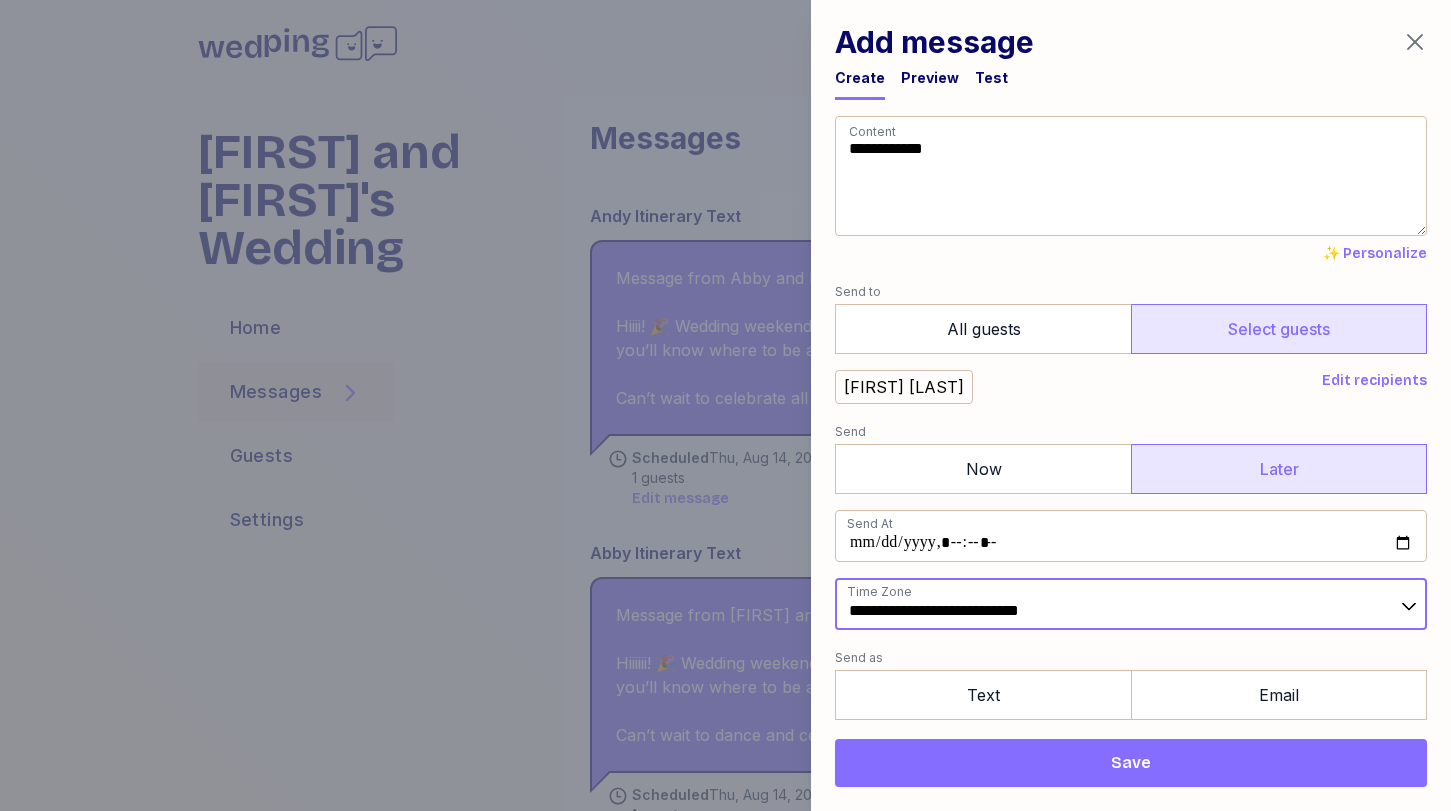 click on "**********" at bounding box center [1131, 604] 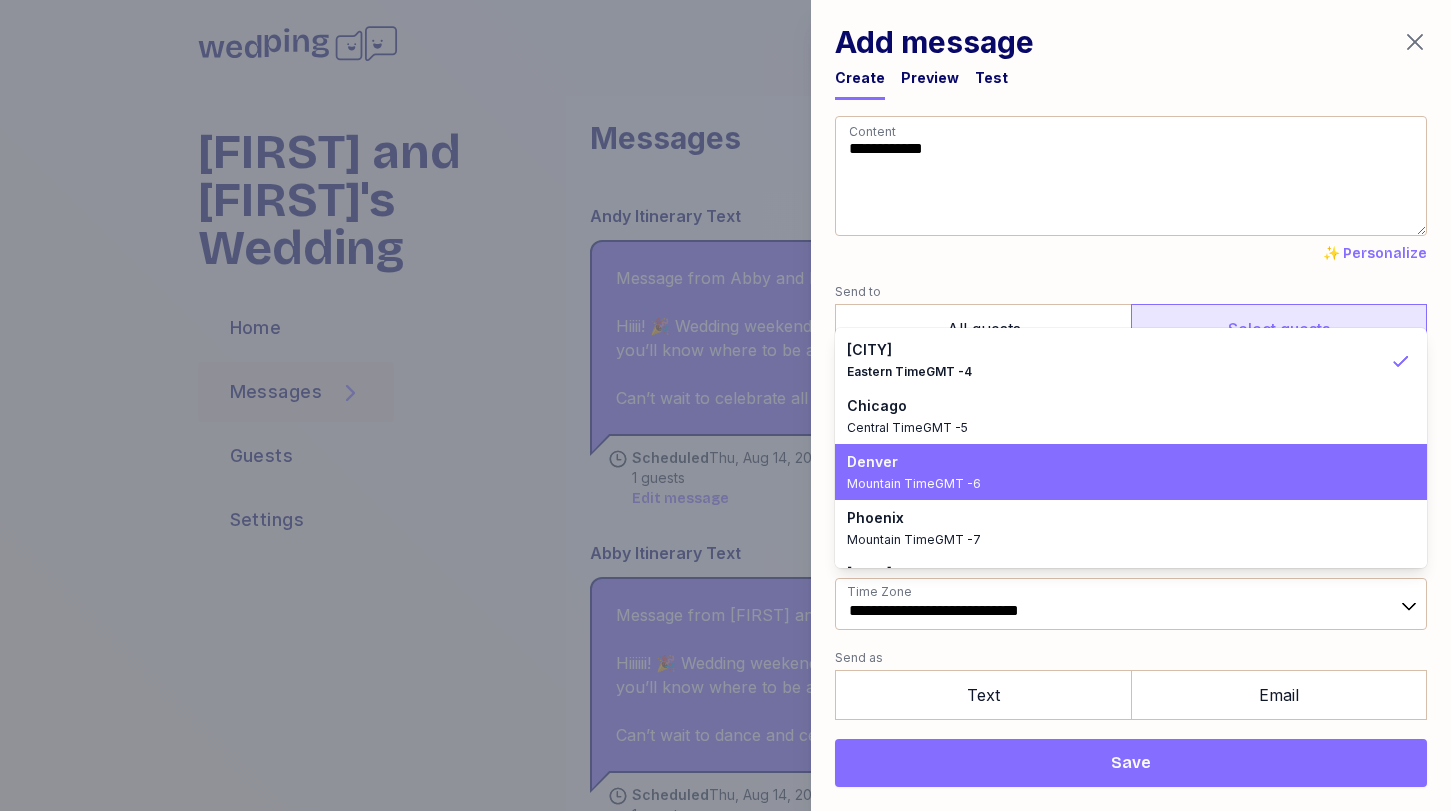 click on "Denver" at bounding box center (1119, 462) 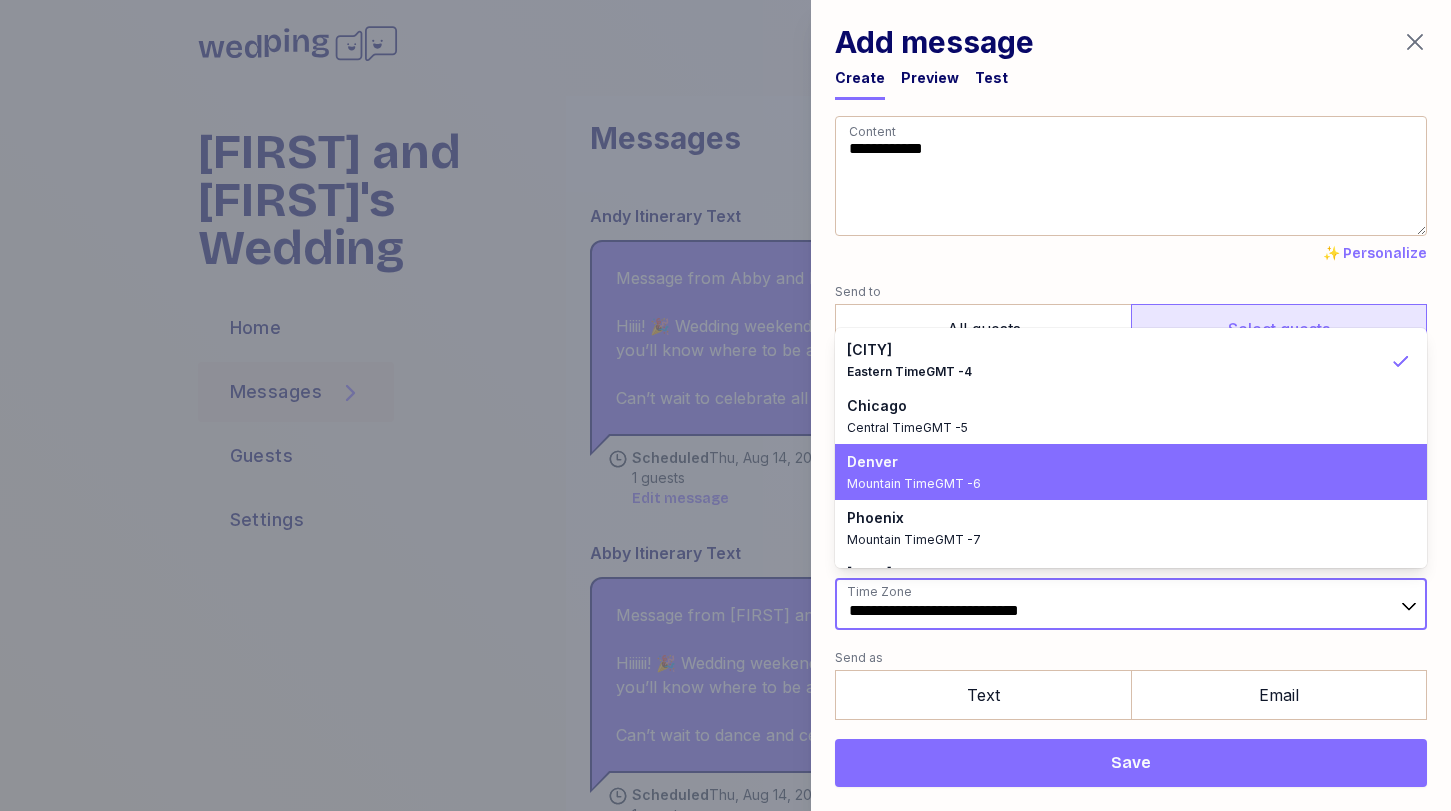 type on "**********" 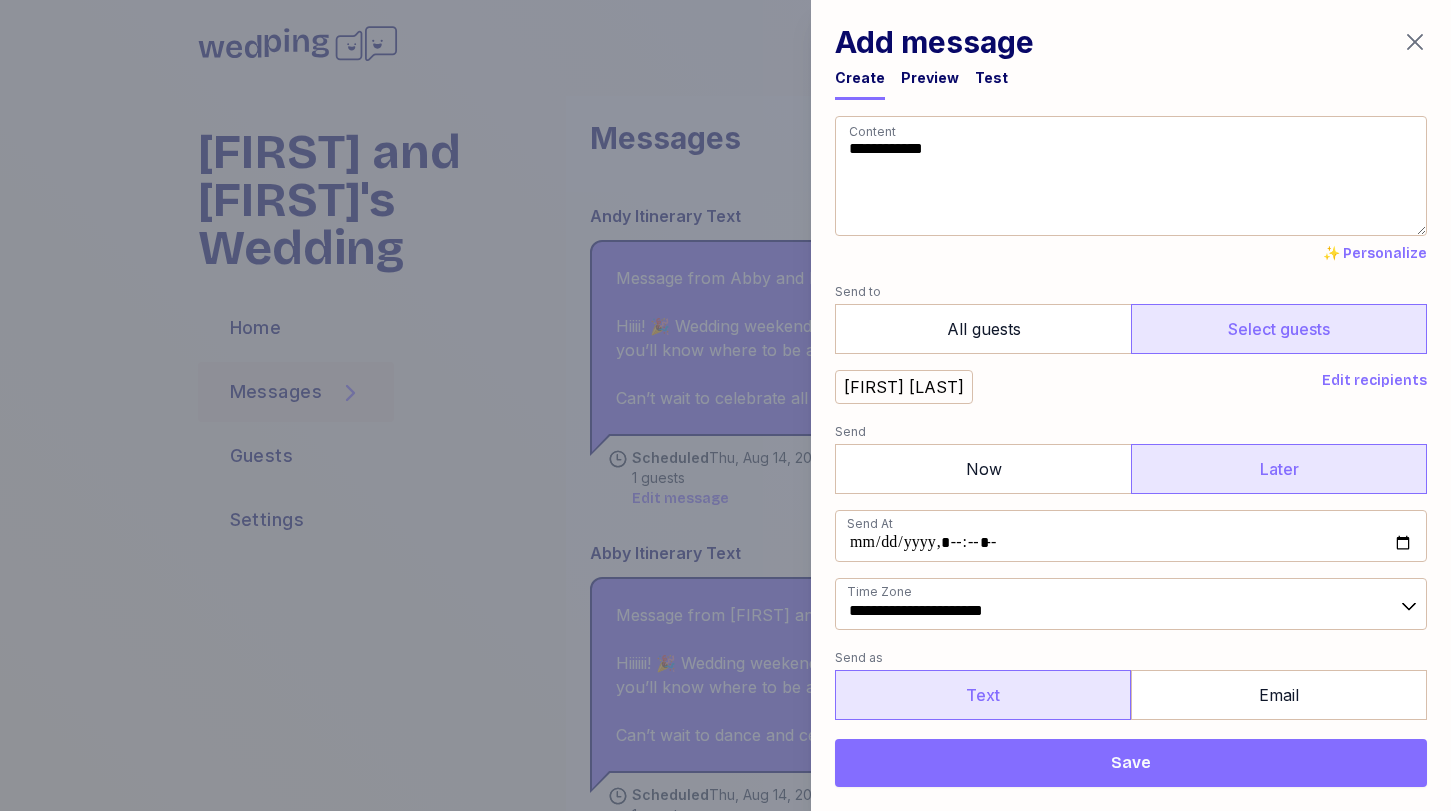 click on "Text" at bounding box center [983, 695] 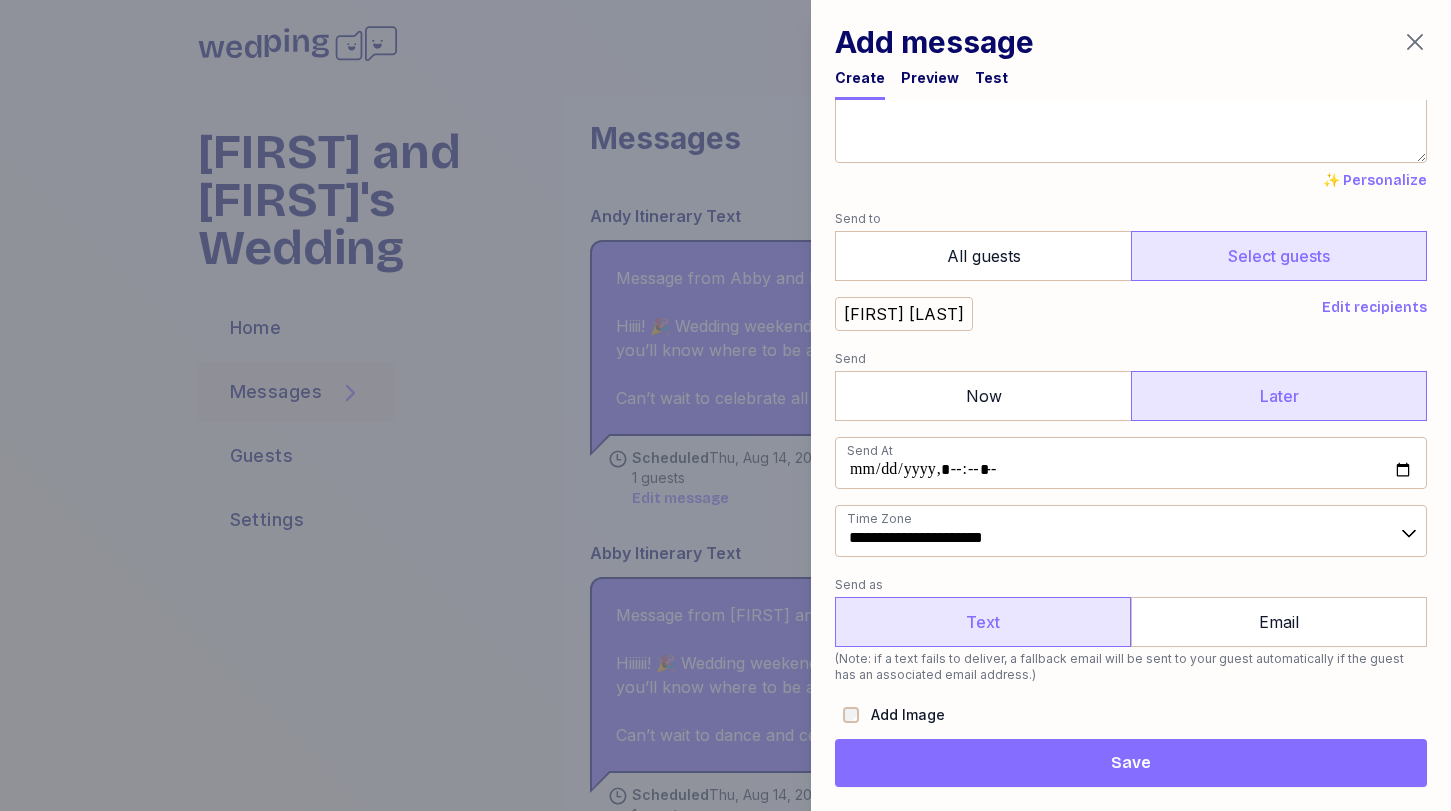 scroll, scrollTop: 145, scrollLeft: 0, axis: vertical 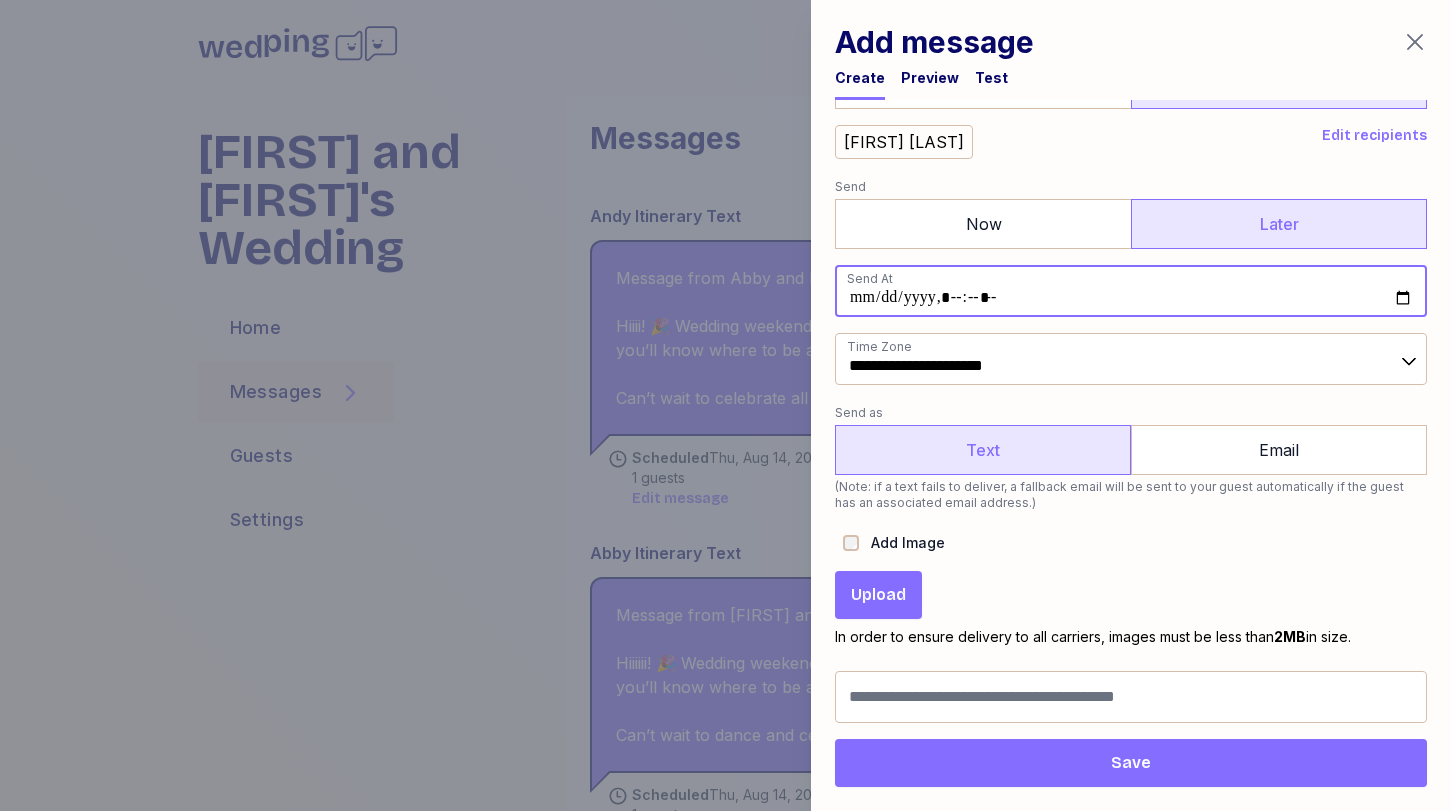 click at bounding box center (1131, 291) 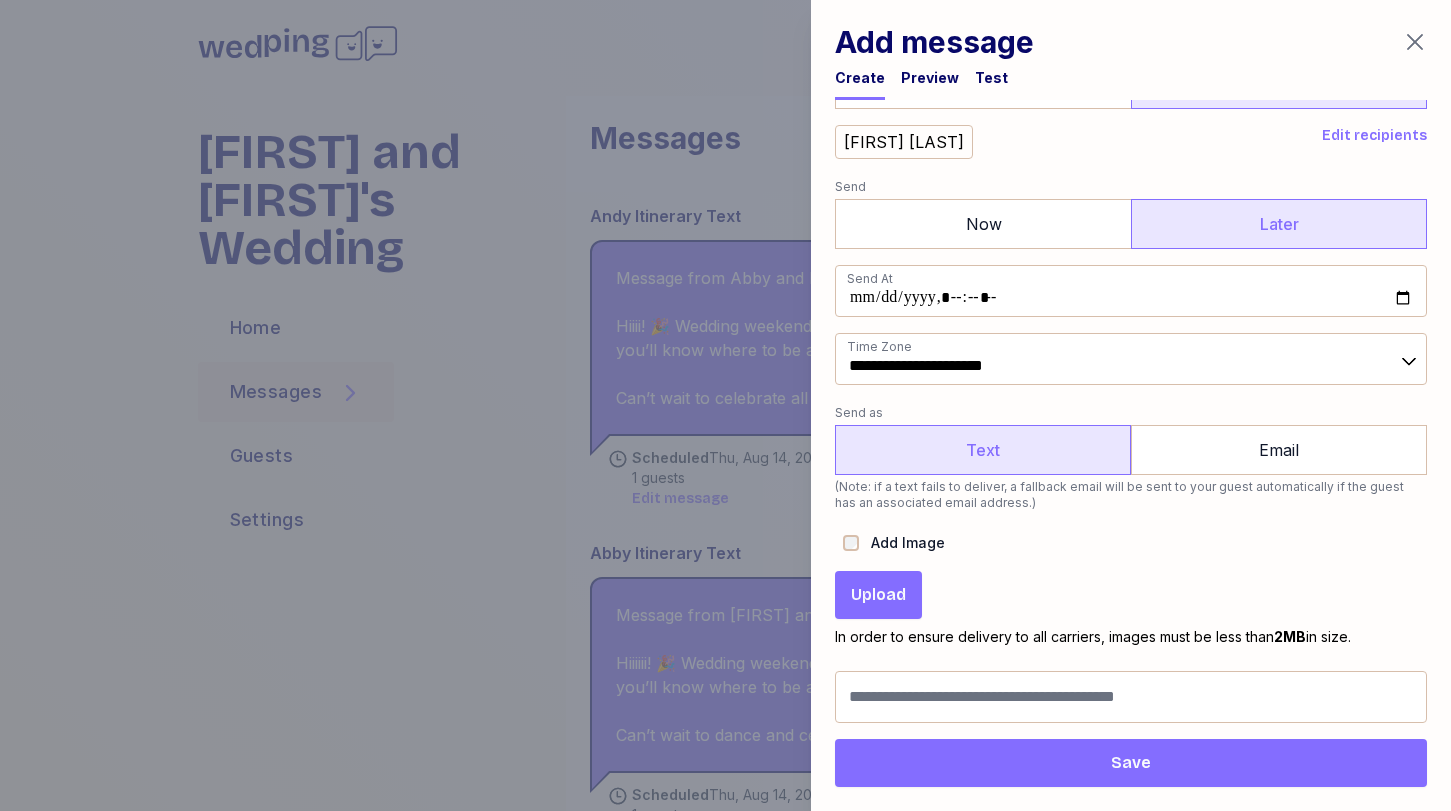 type on "**********" 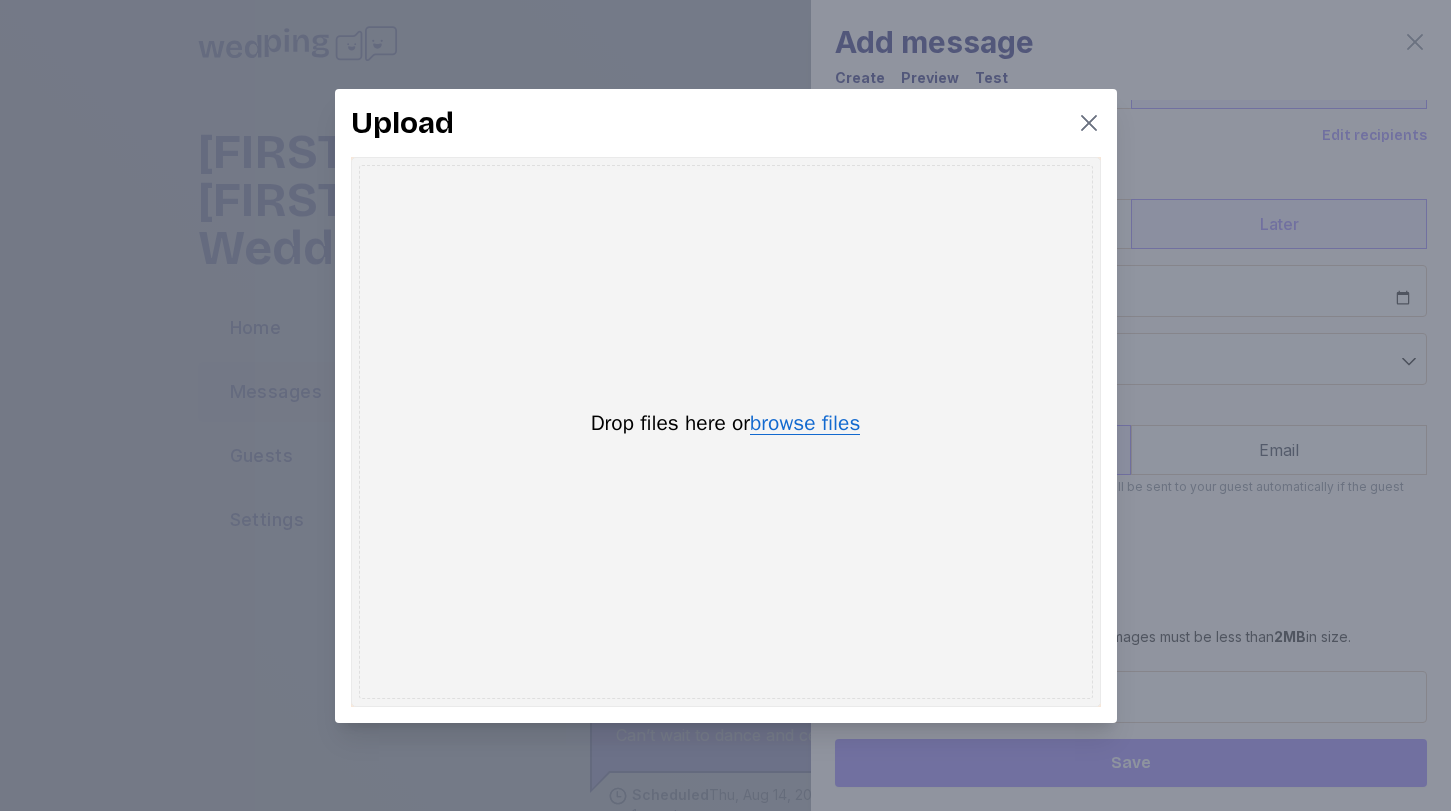 click on "browse files" at bounding box center [805, 424] 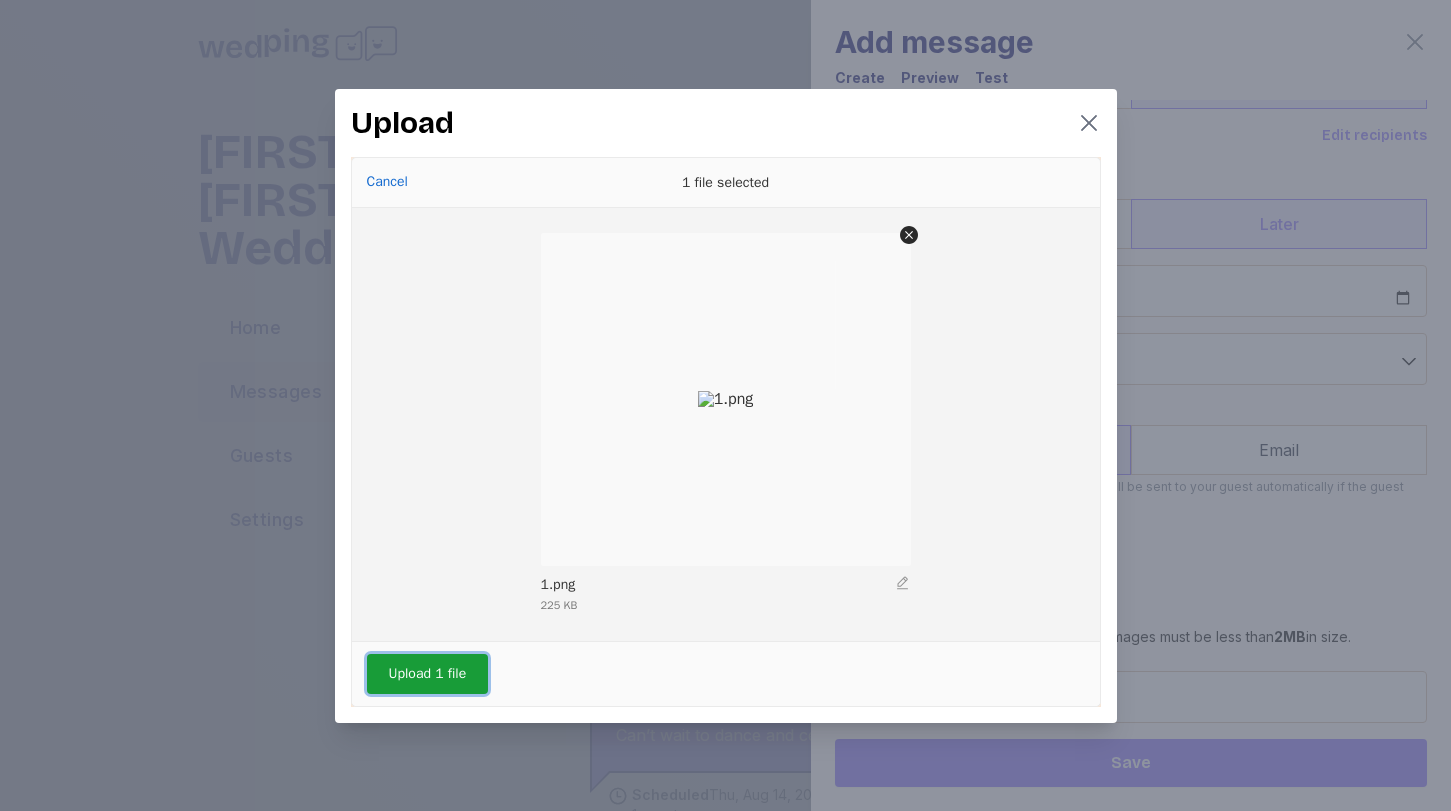 click on "Upload 1 file" at bounding box center (428, 674) 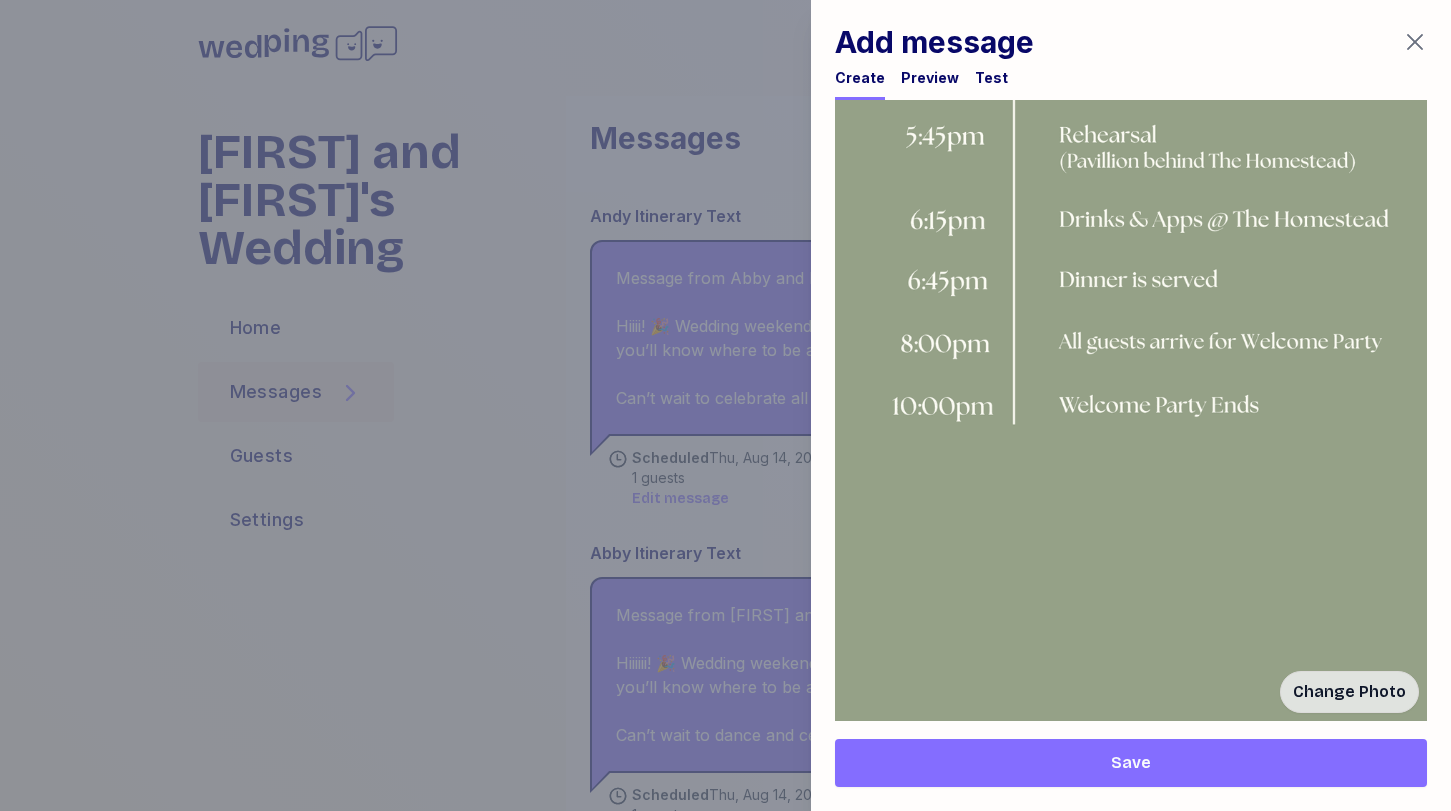 scroll, scrollTop: 1213, scrollLeft: 0, axis: vertical 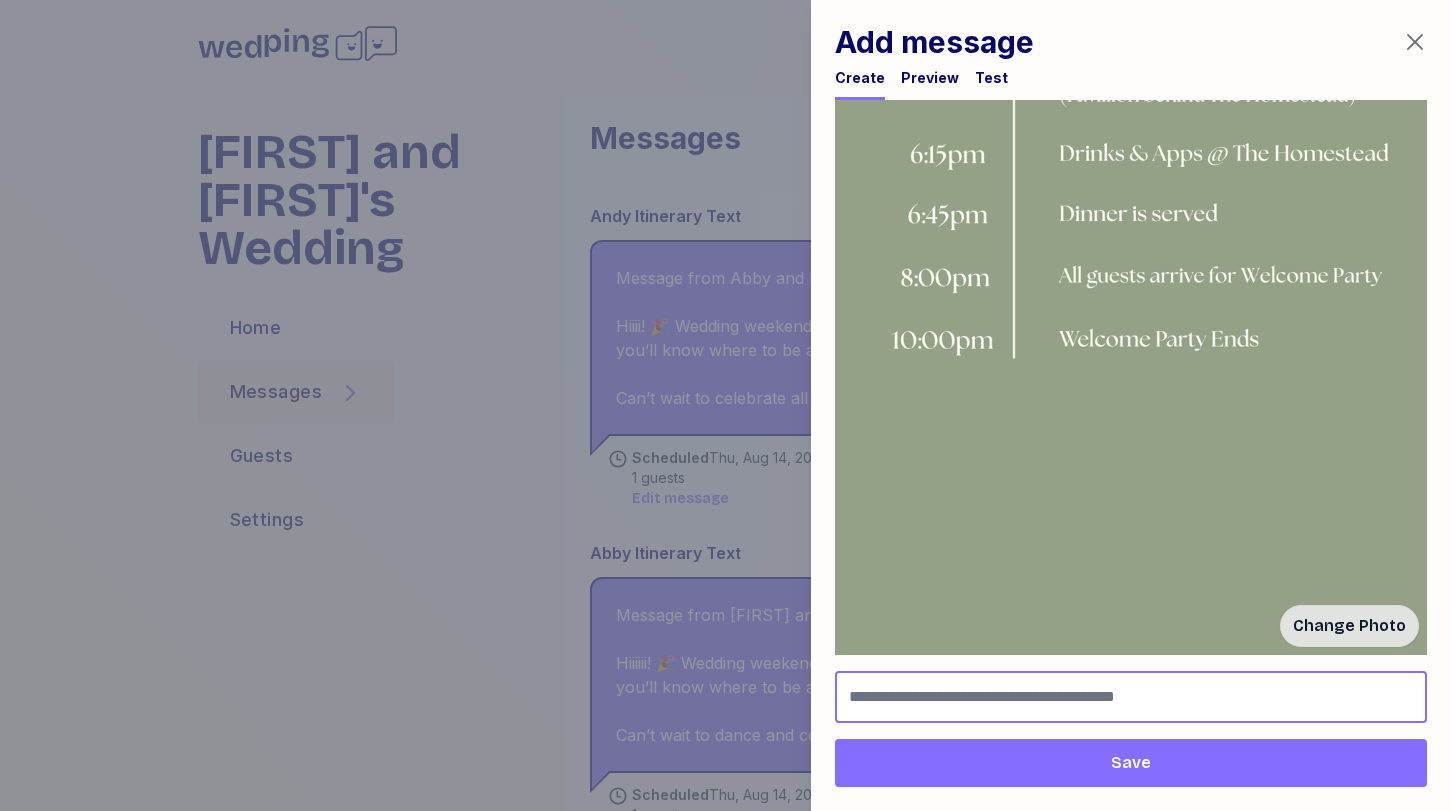 click at bounding box center [1131, 697] 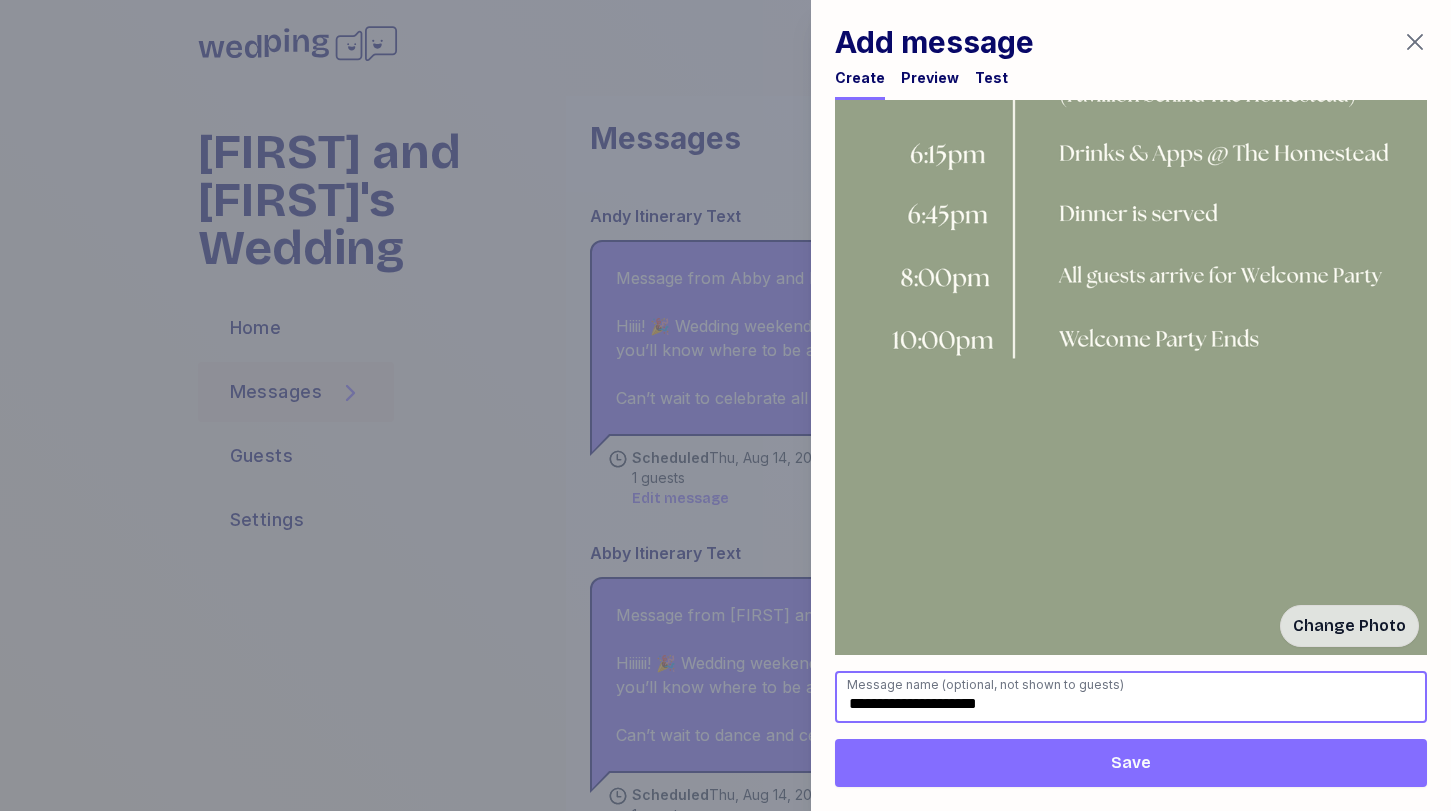 type on "**********" 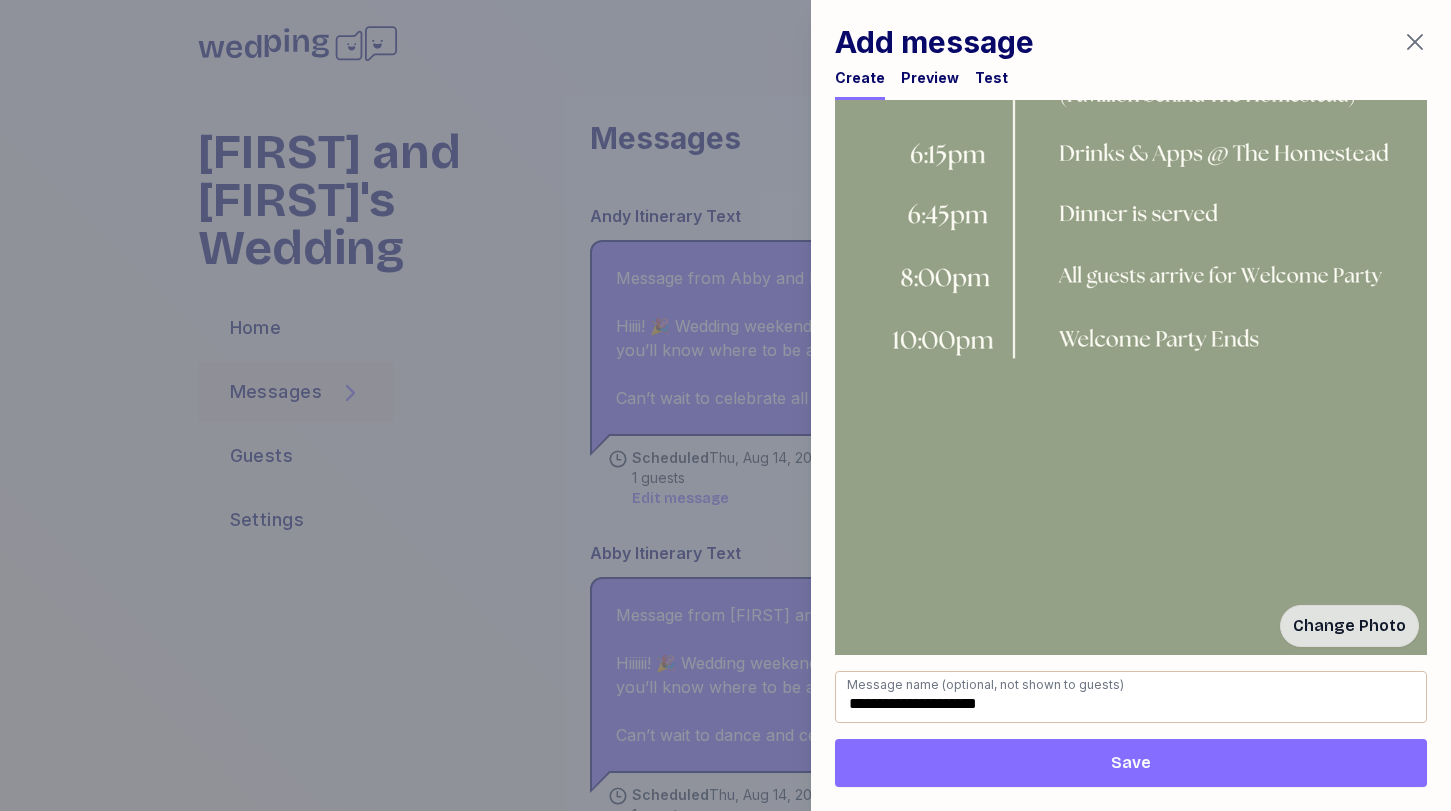 click on "Save" at bounding box center [1131, 763] 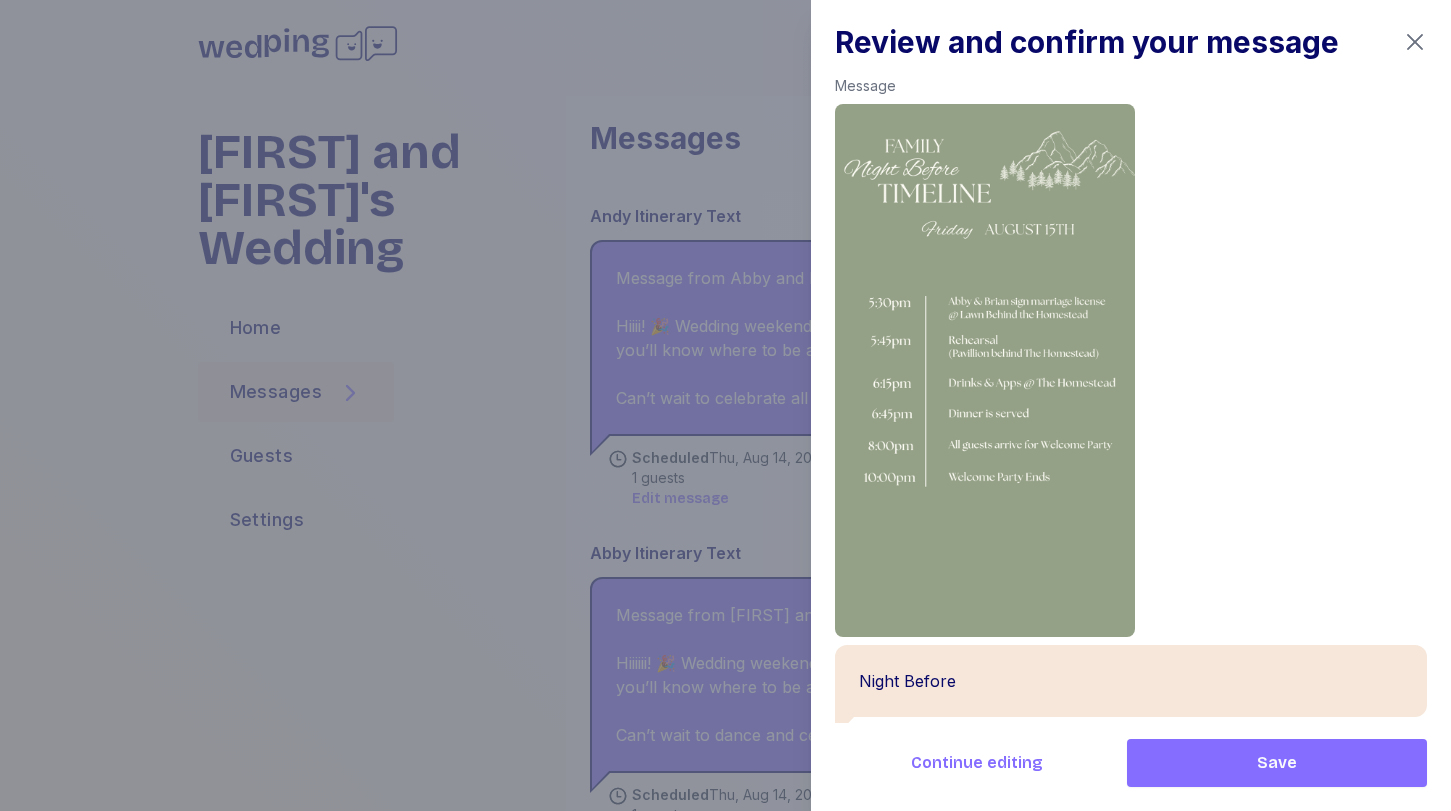 click on "Save" at bounding box center (1277, 763) 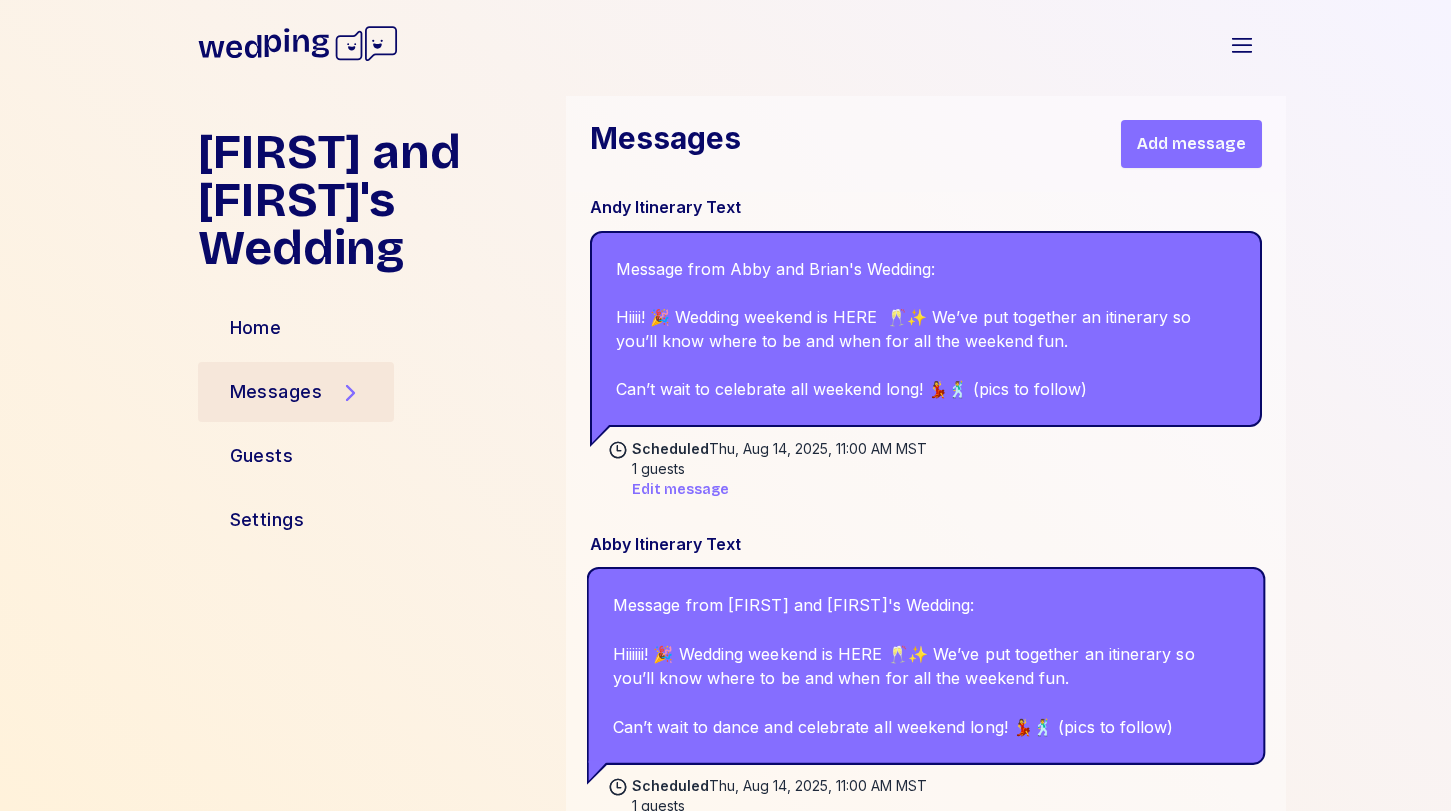 scroll, scrollTop: 4497, scrollLeft: 0, axis: vertical 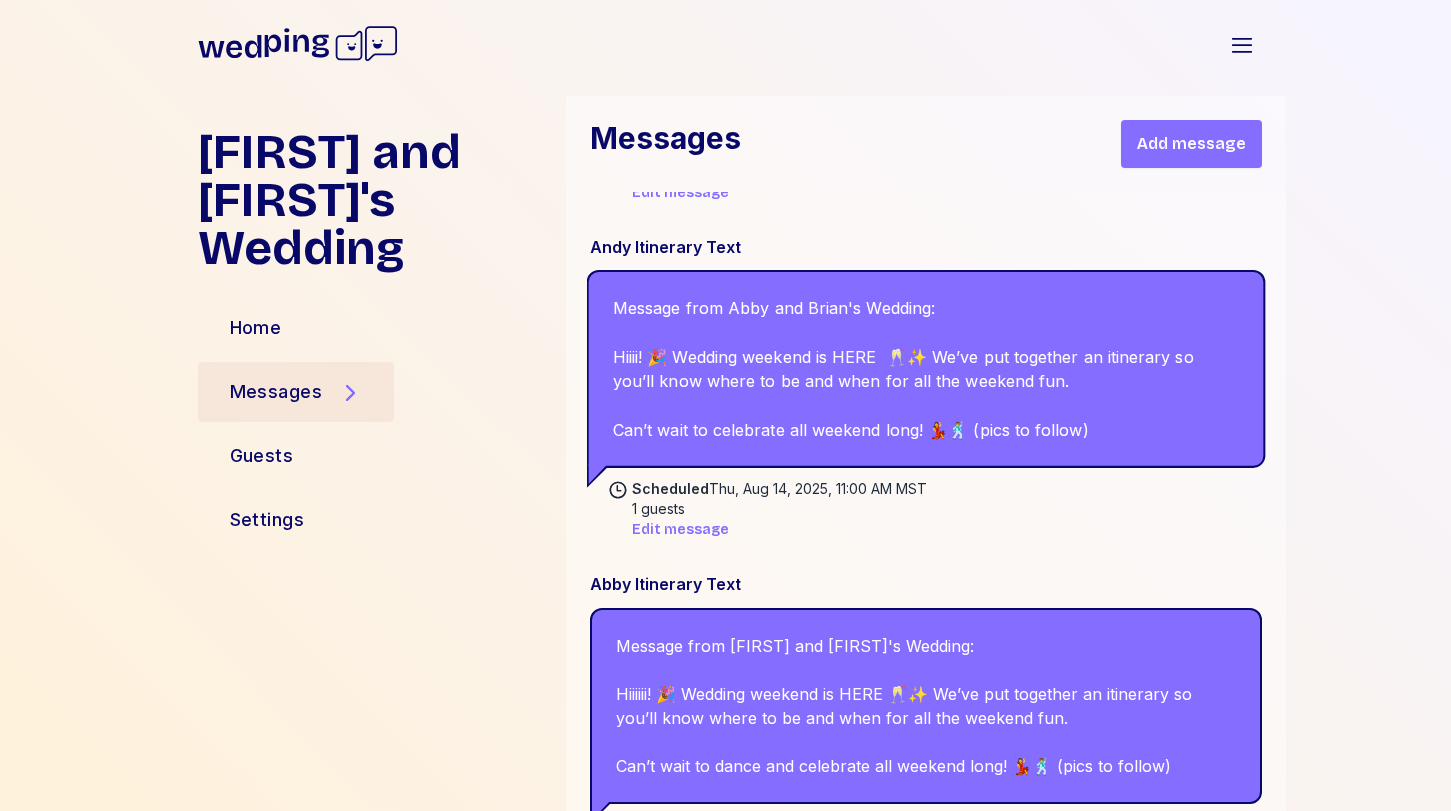 click on "Message from Abby and Brian's Wedding:
Hiiii! 🎉 Wedding weekend is HERE  🥂✨ We’ve put together an itinerary so you’ll know where to be and when for all the weekend fun.
Can’t wait to celebrate all weekend long! 💃🕺 (pics to follow)" at bounding box center [925, 369] 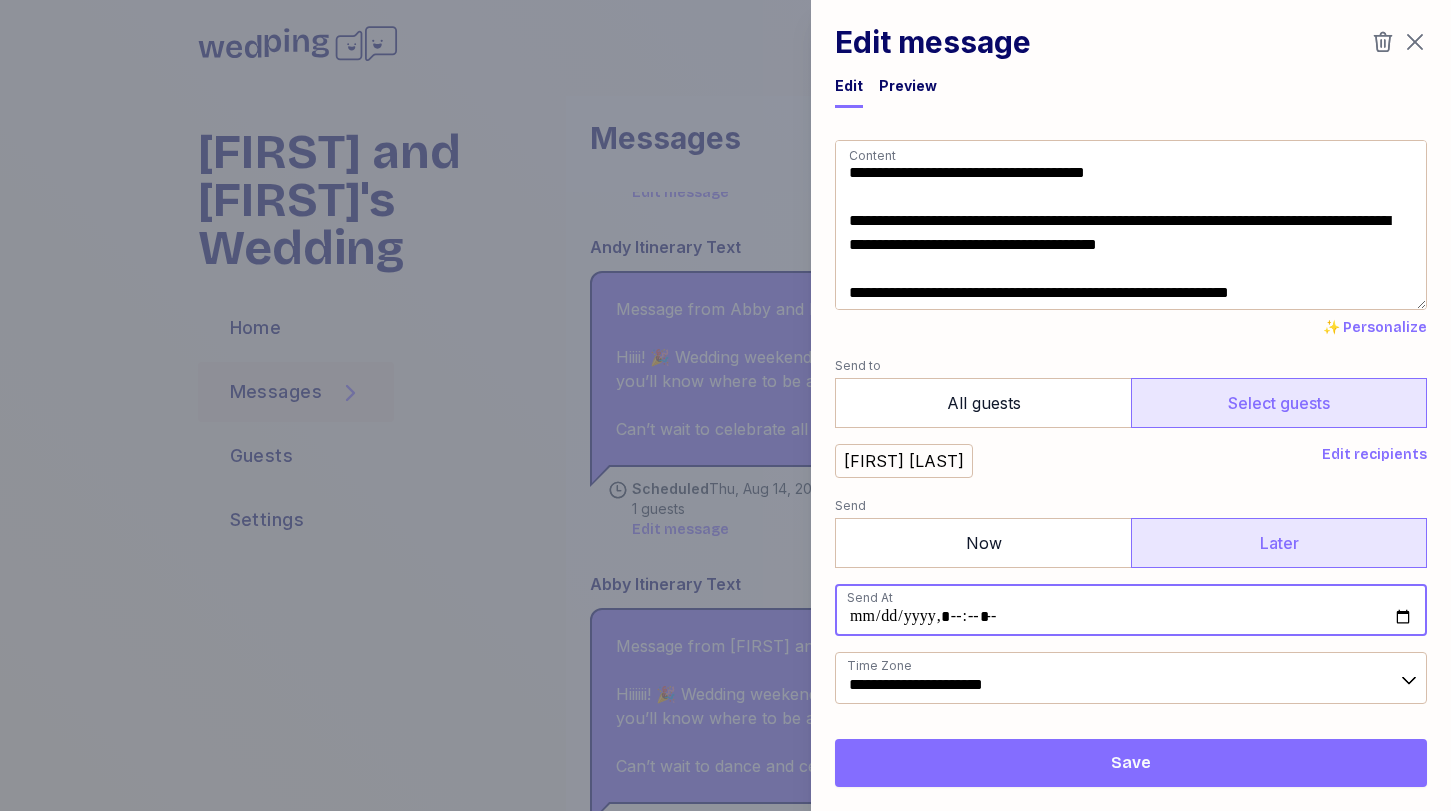 click at bounding box center (1131, 610) 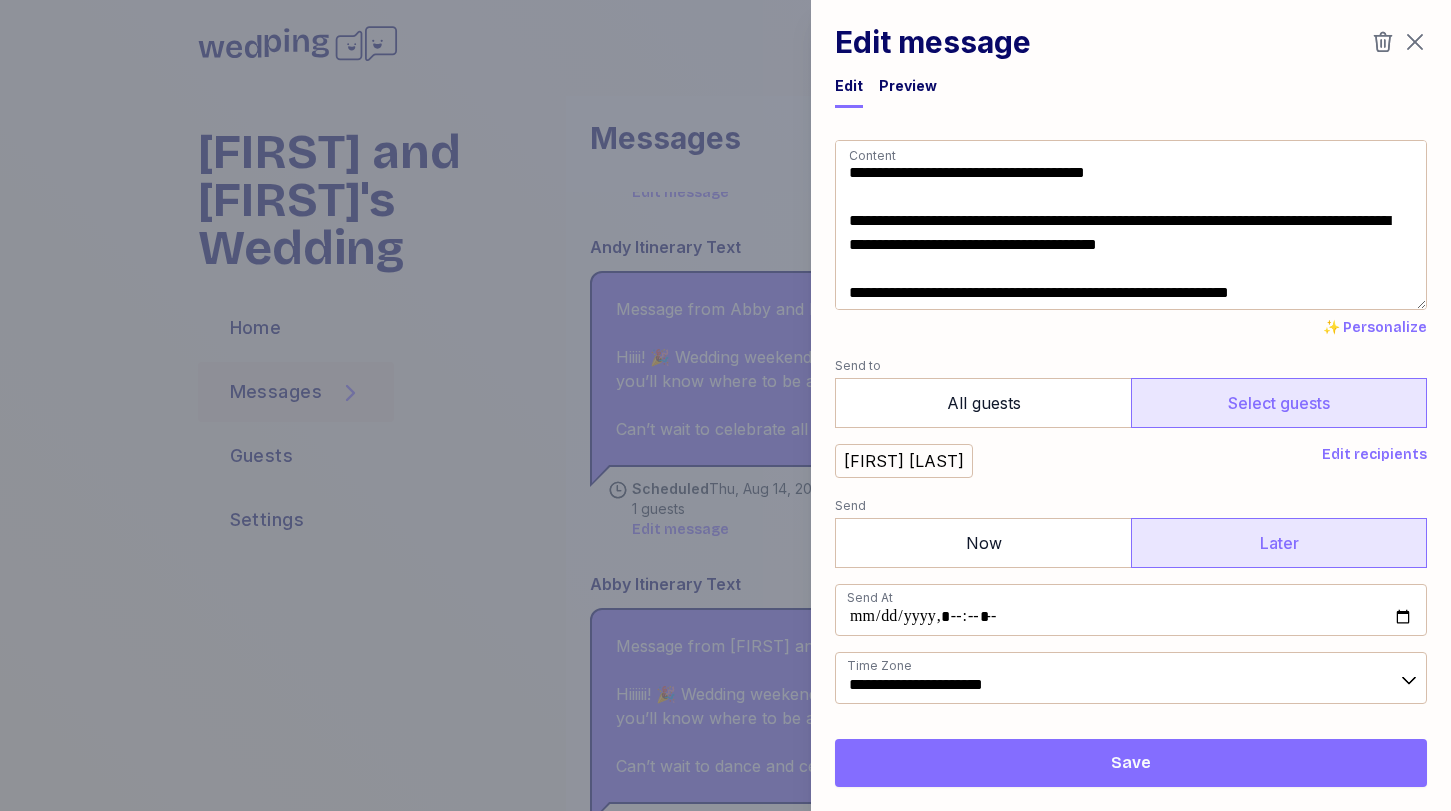 type on "**********" 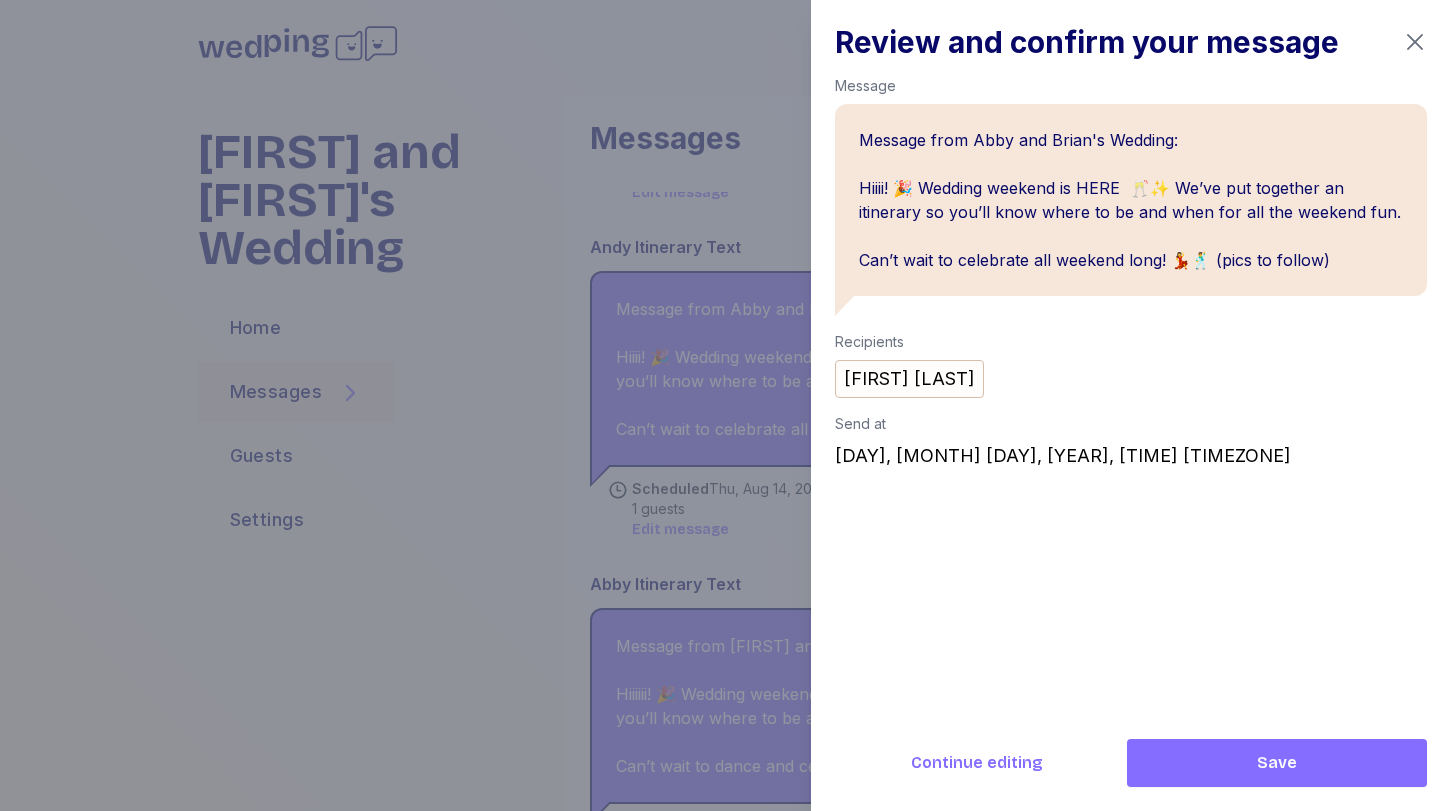 click on "Save" at bounding box center (1277, 763) 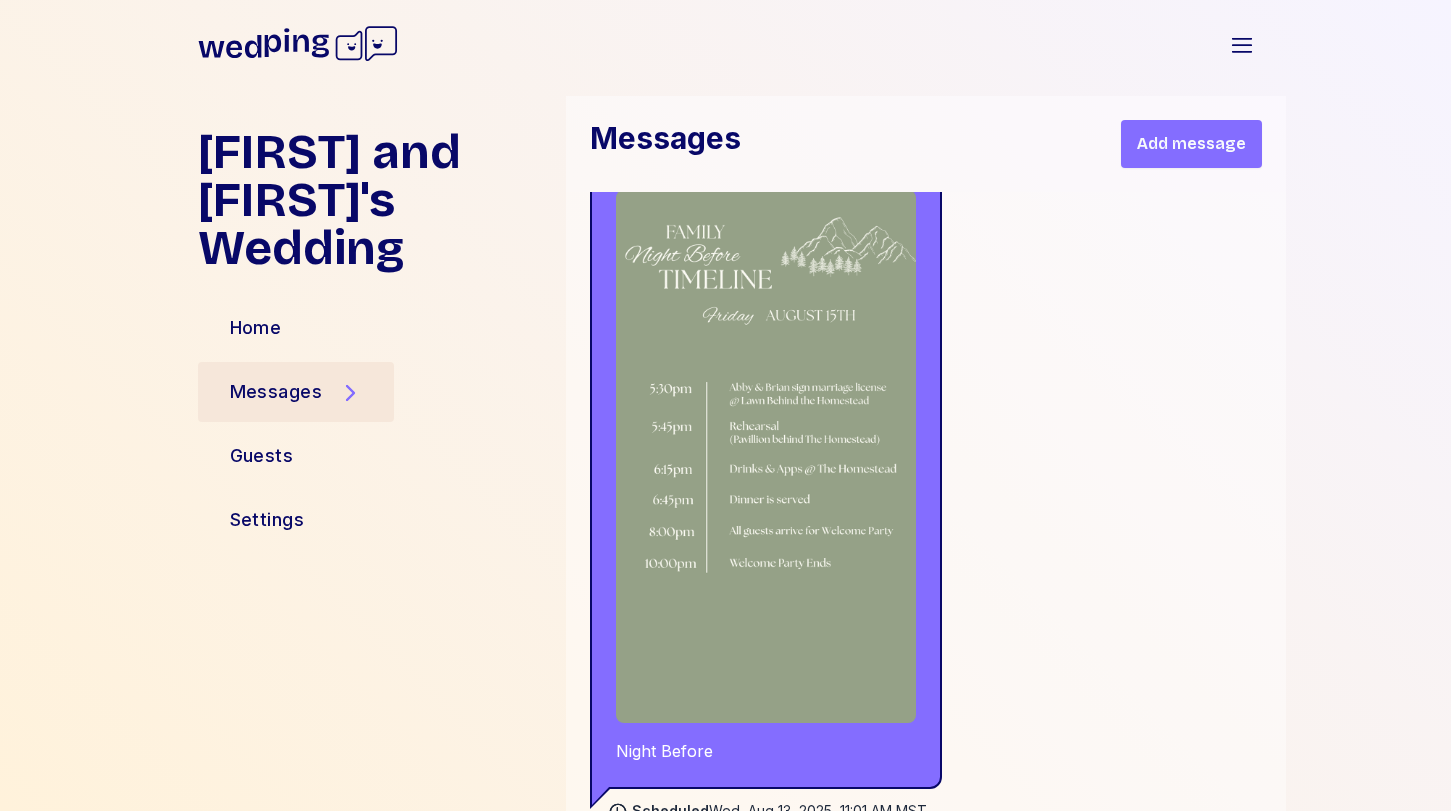 scroll, scrollTop: 4289, scrollLeft: 0, axis: vertical 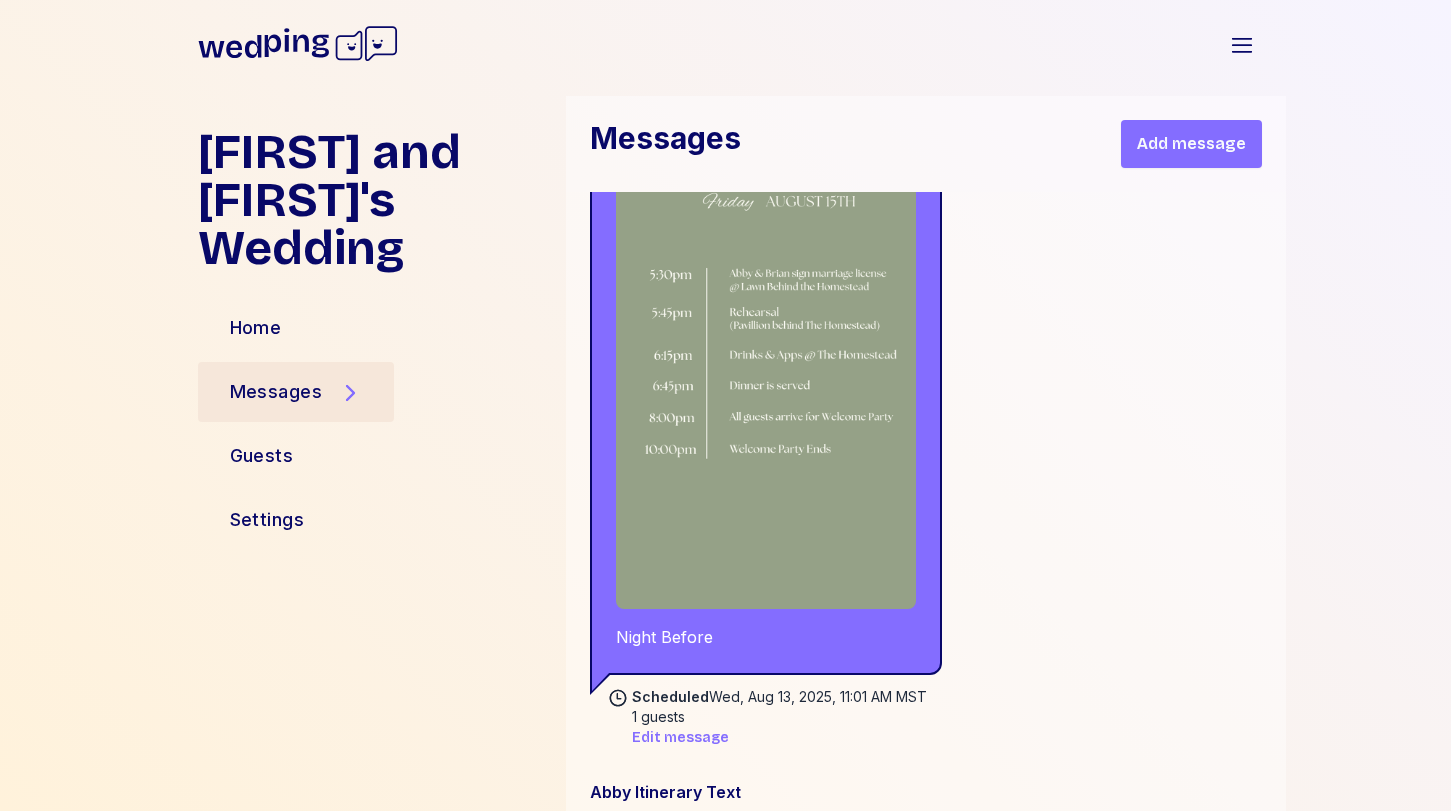 click on "Add message" at bounding box center (1191, 144) 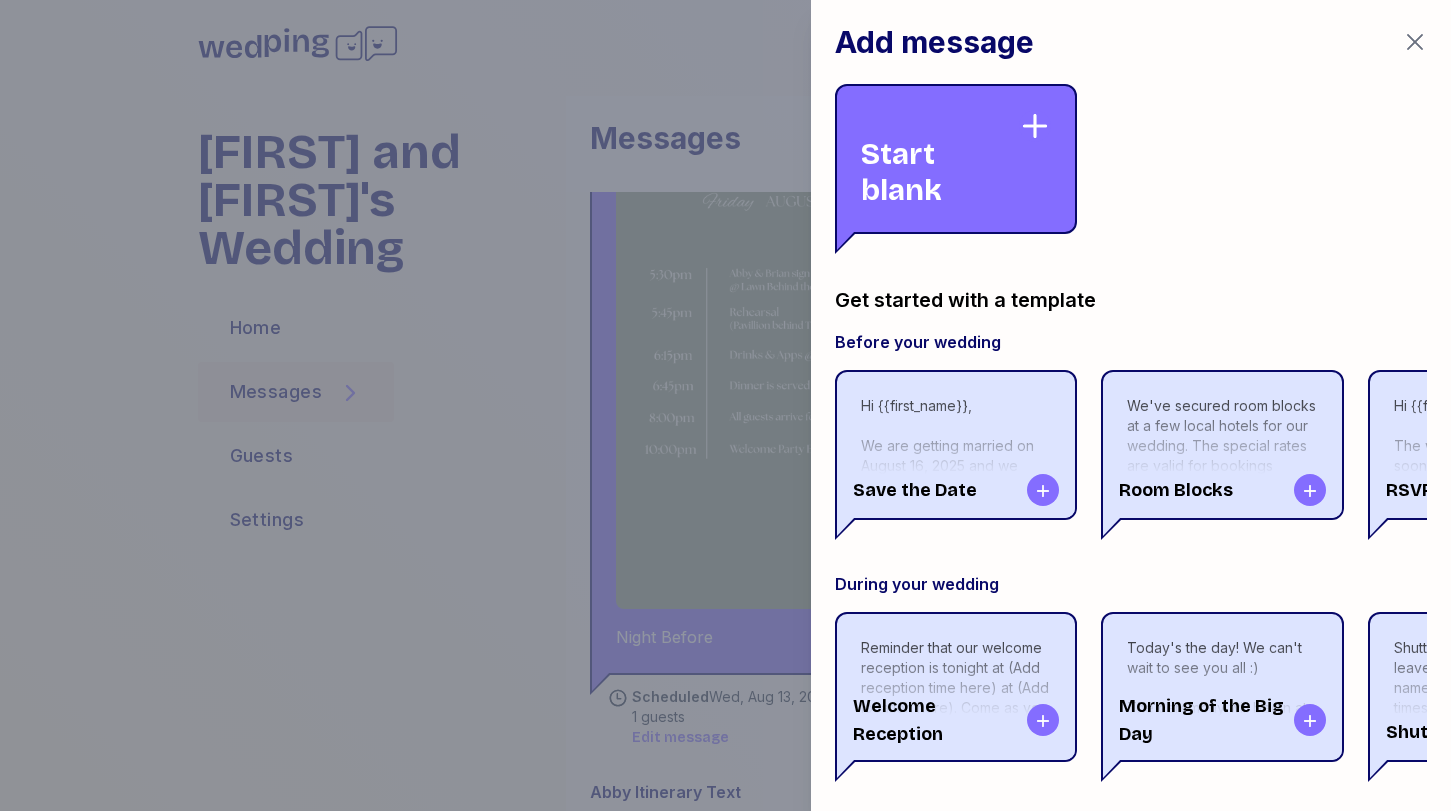 click on "Start blank" at bounding box center [940, 159] 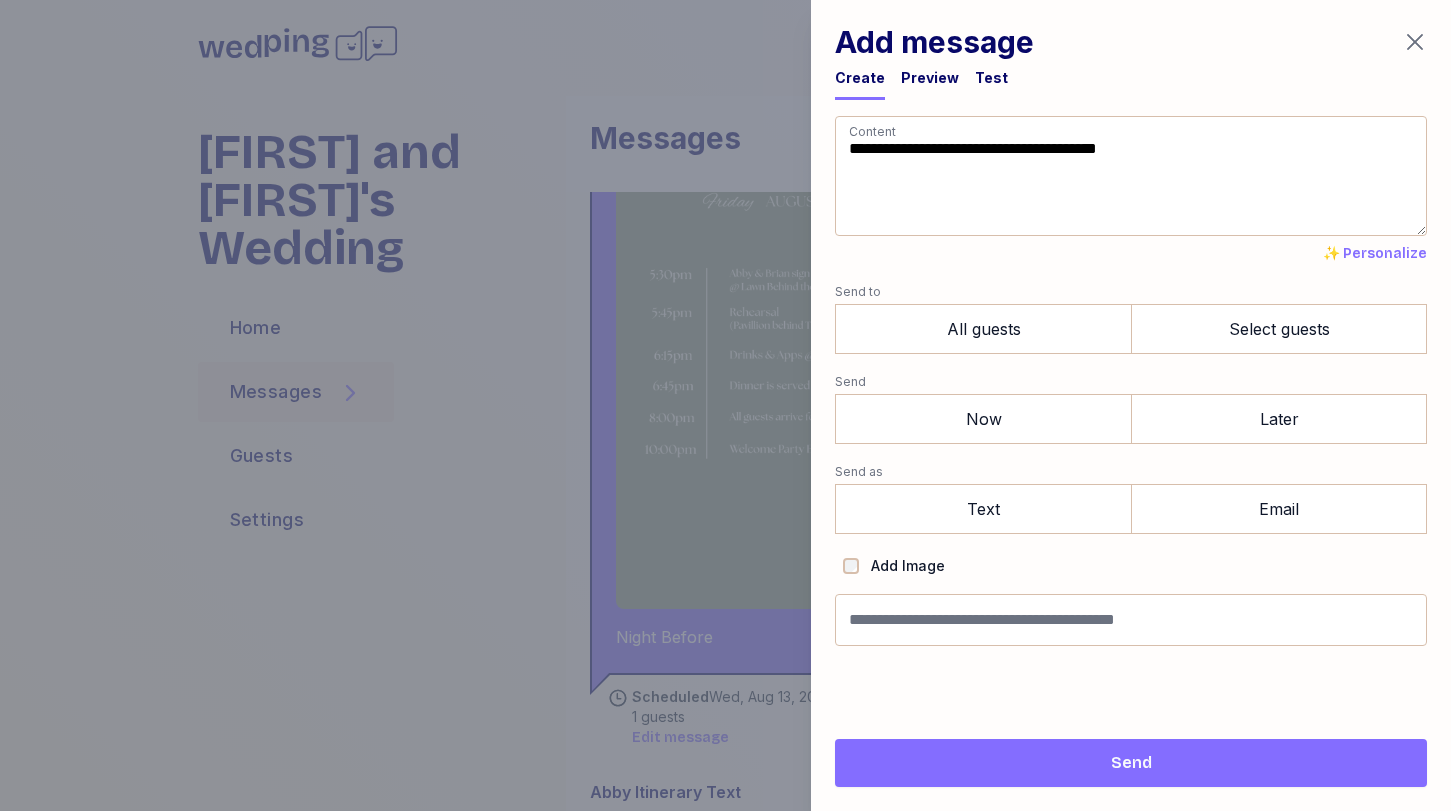 drag, startPoint x: 1001, startPoint y: 202, endPoint x: 775, endPoint y: 104, distance: 246.33311 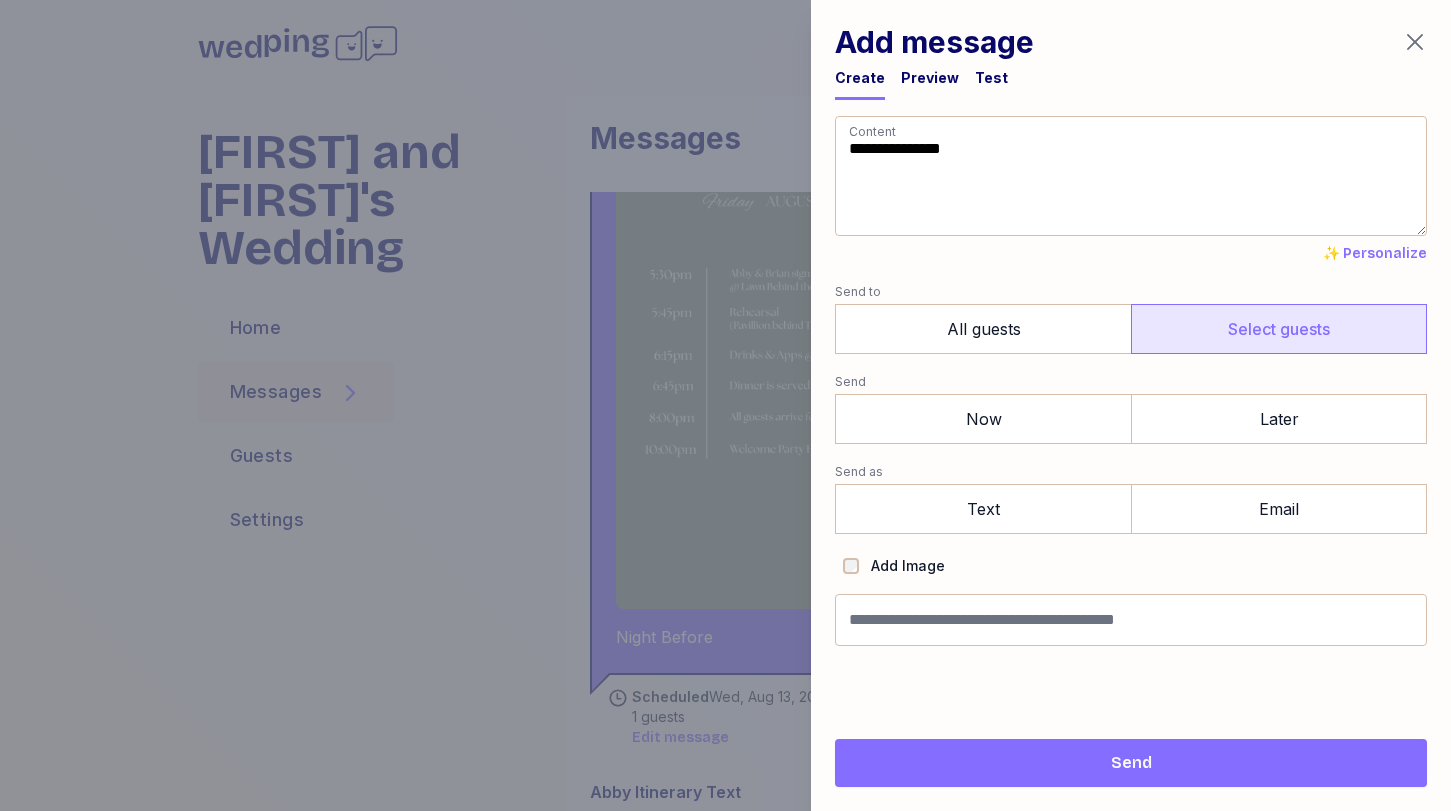 type on "**********" 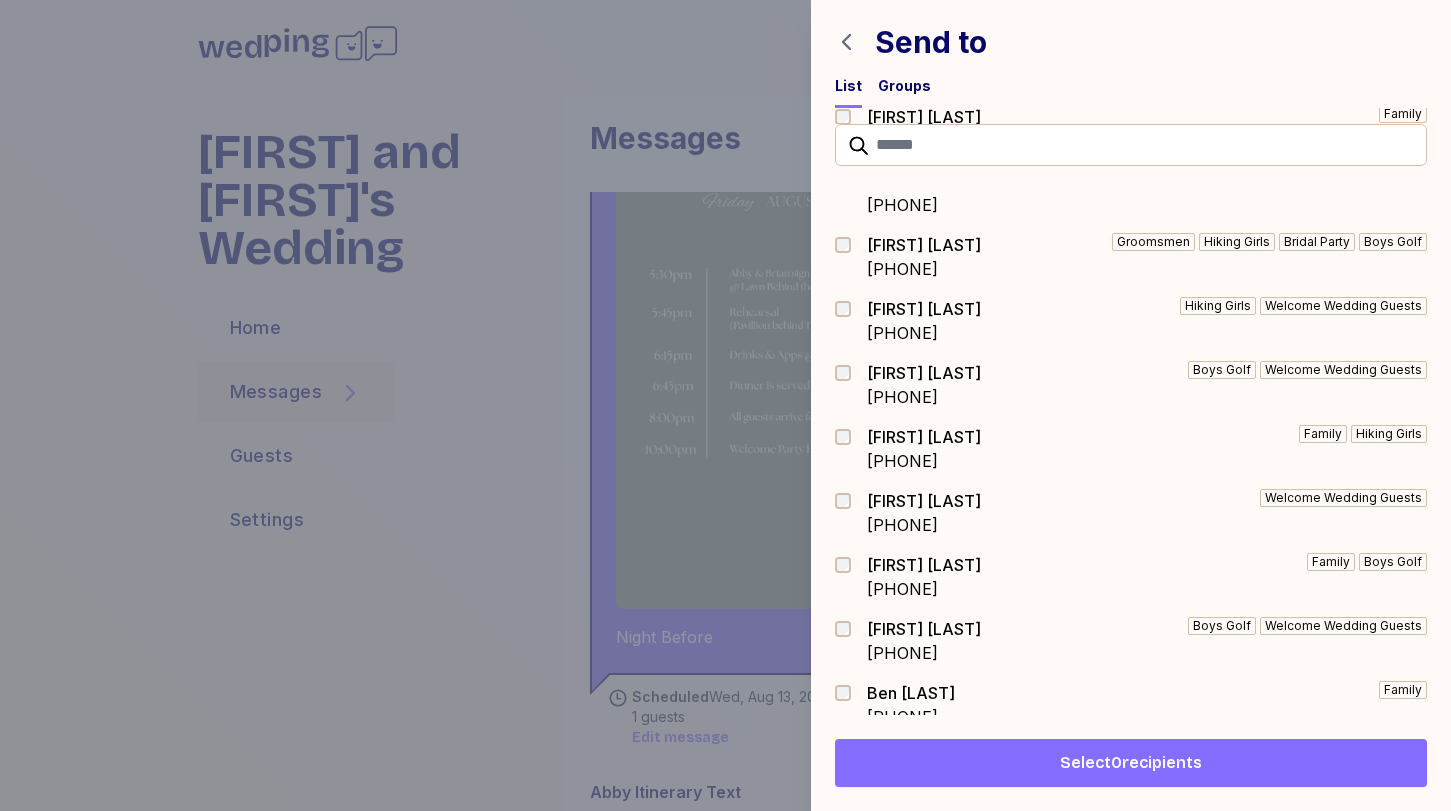 scroll, scrollTop: 97, scrollLeft: 0, axis: vertical 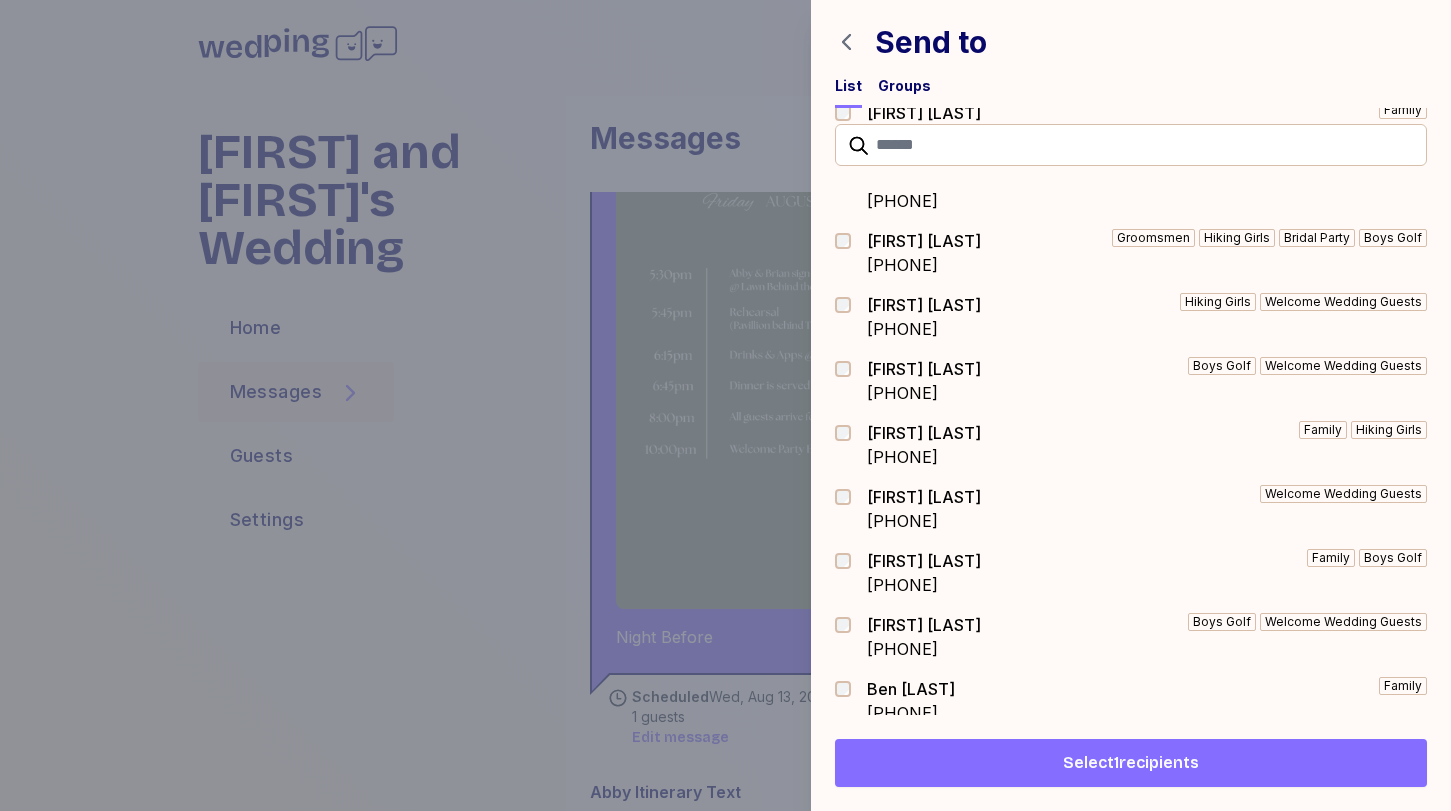 click on "Select  1  recipients" at bounding box center [1131, 763] 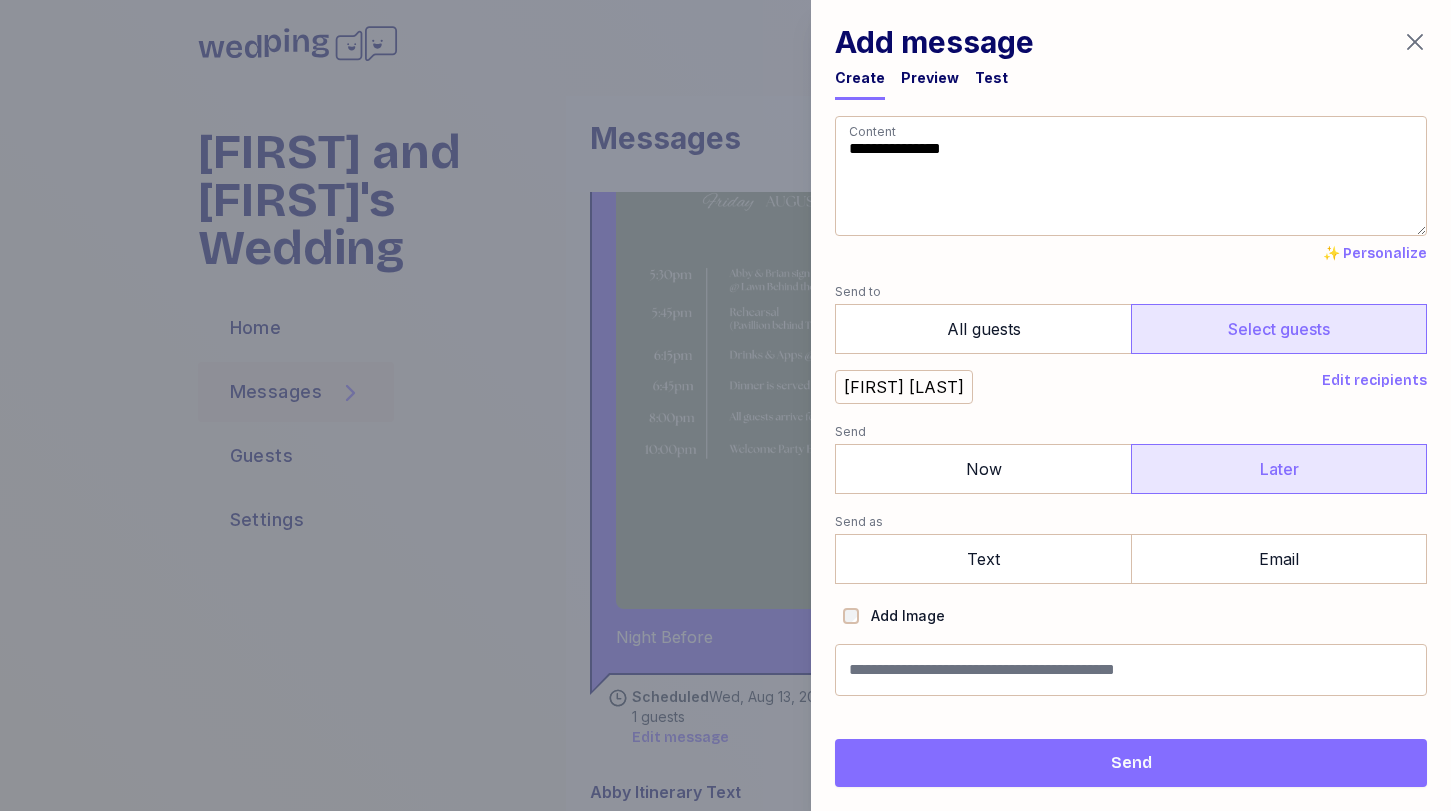 click on "Later" at bounding box center (1279, 469) 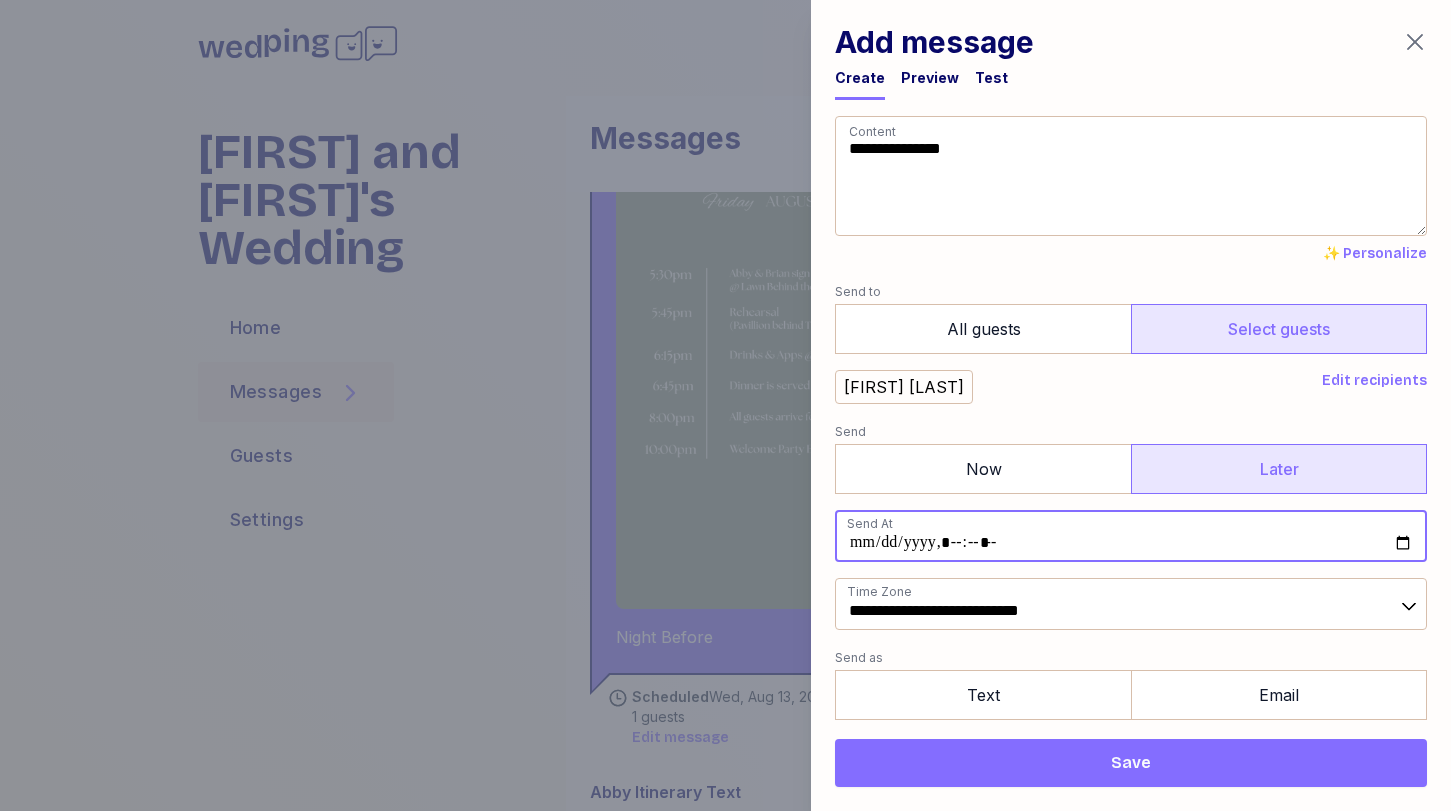 click at bounding box center [1131, 536] 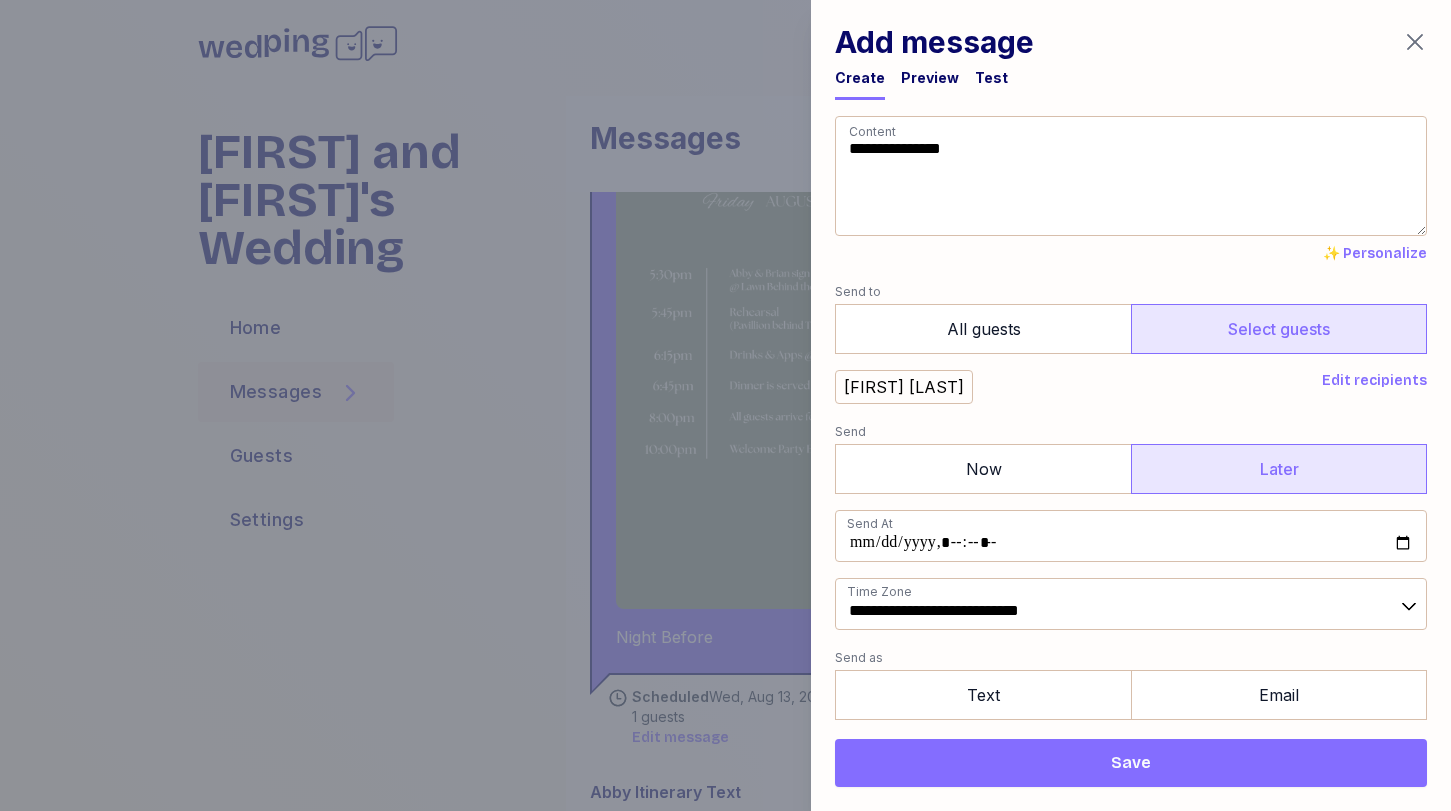 type on "**********" 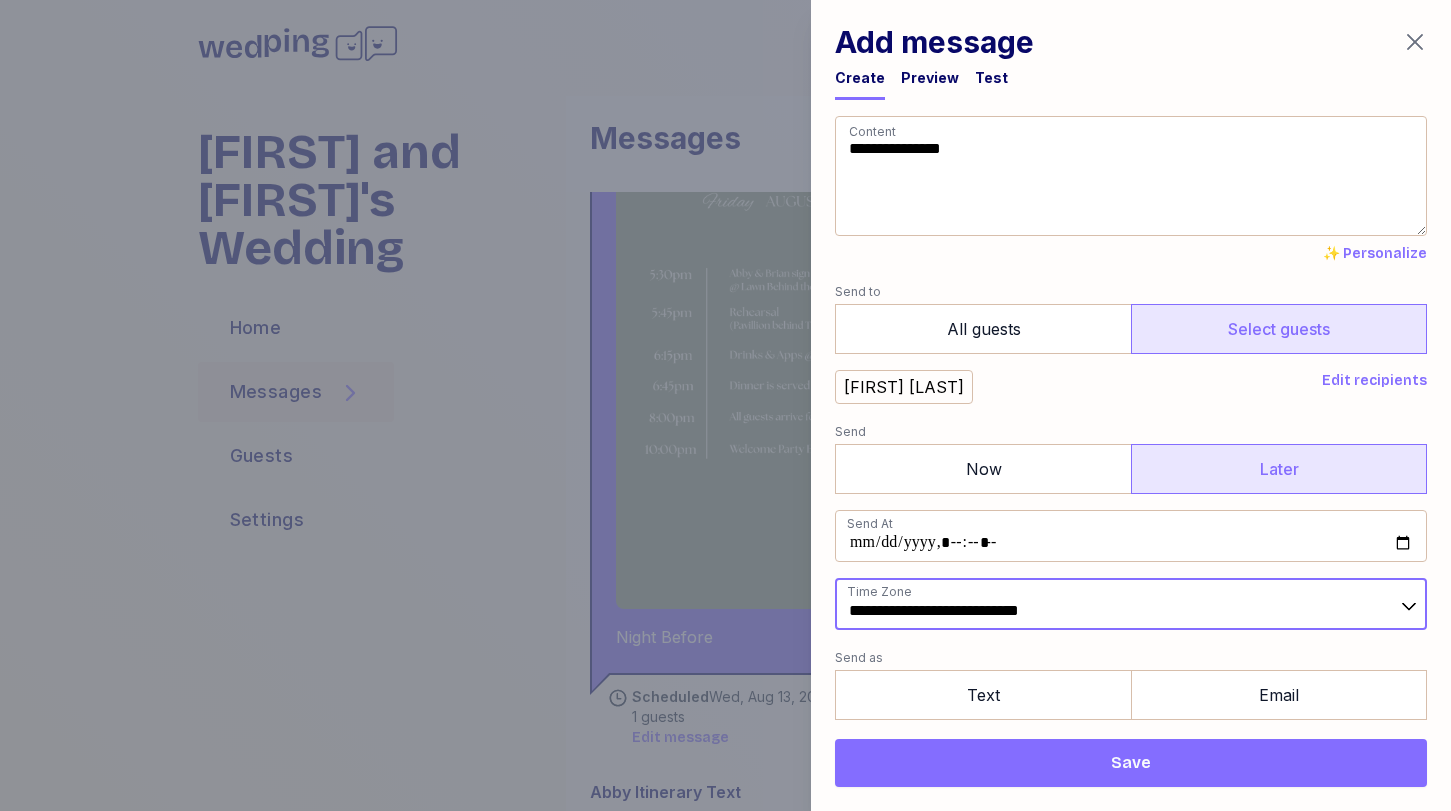 click on "**********" at bounding box center (1131, 604) 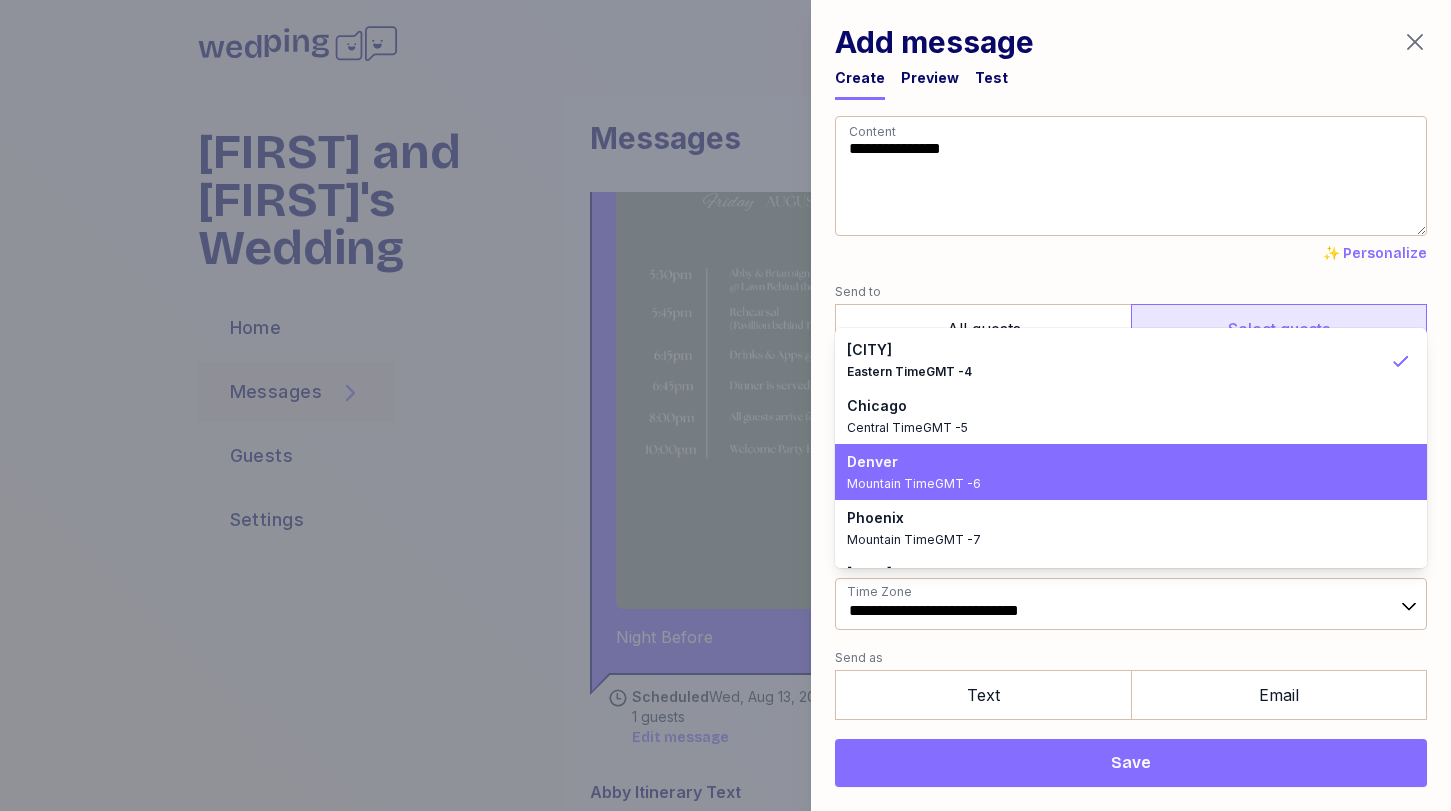 click on "Mountain Time  GMT   -6" at bounding box center [1119, 484] 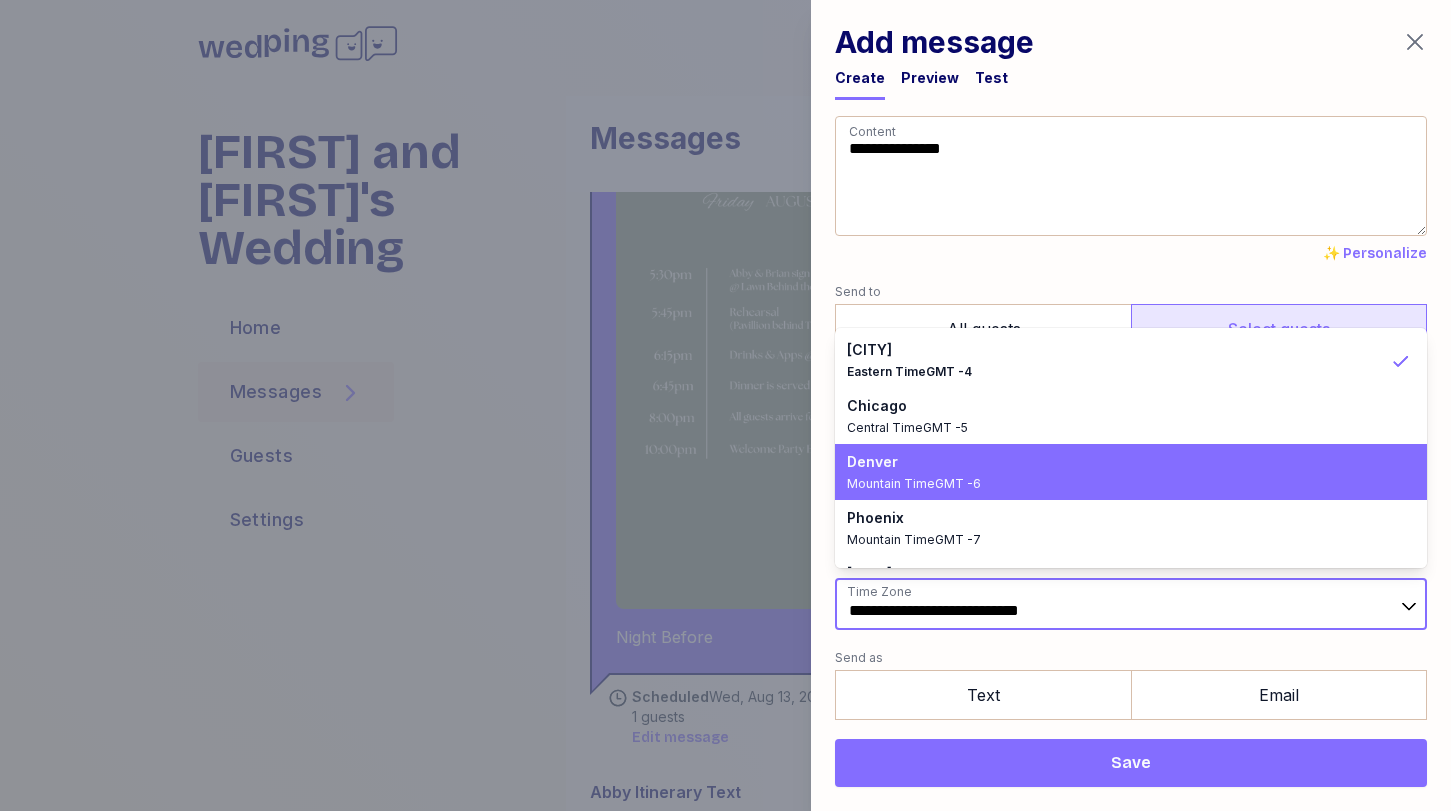 type on "**********" 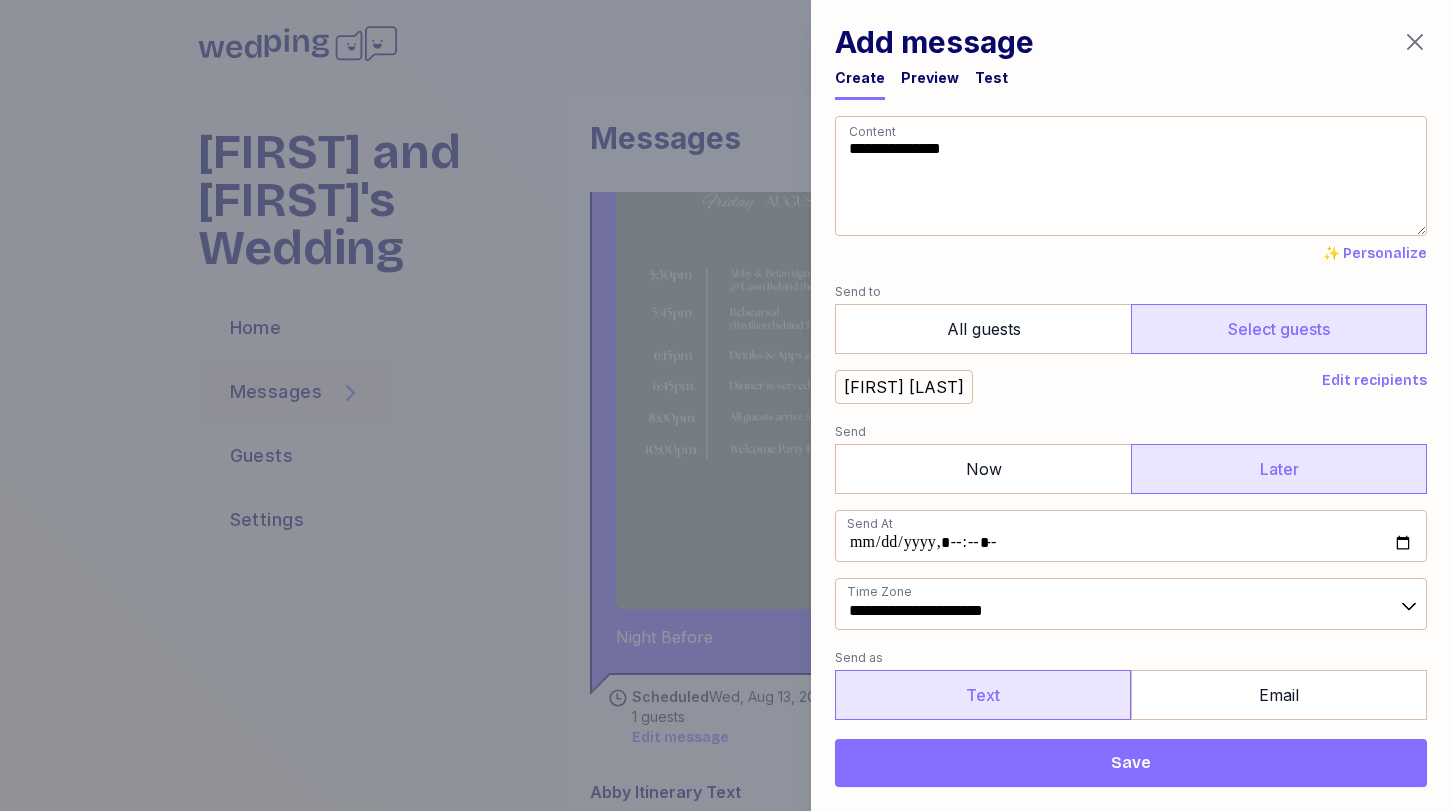 click on "Text" at bounding box center [983, 695] 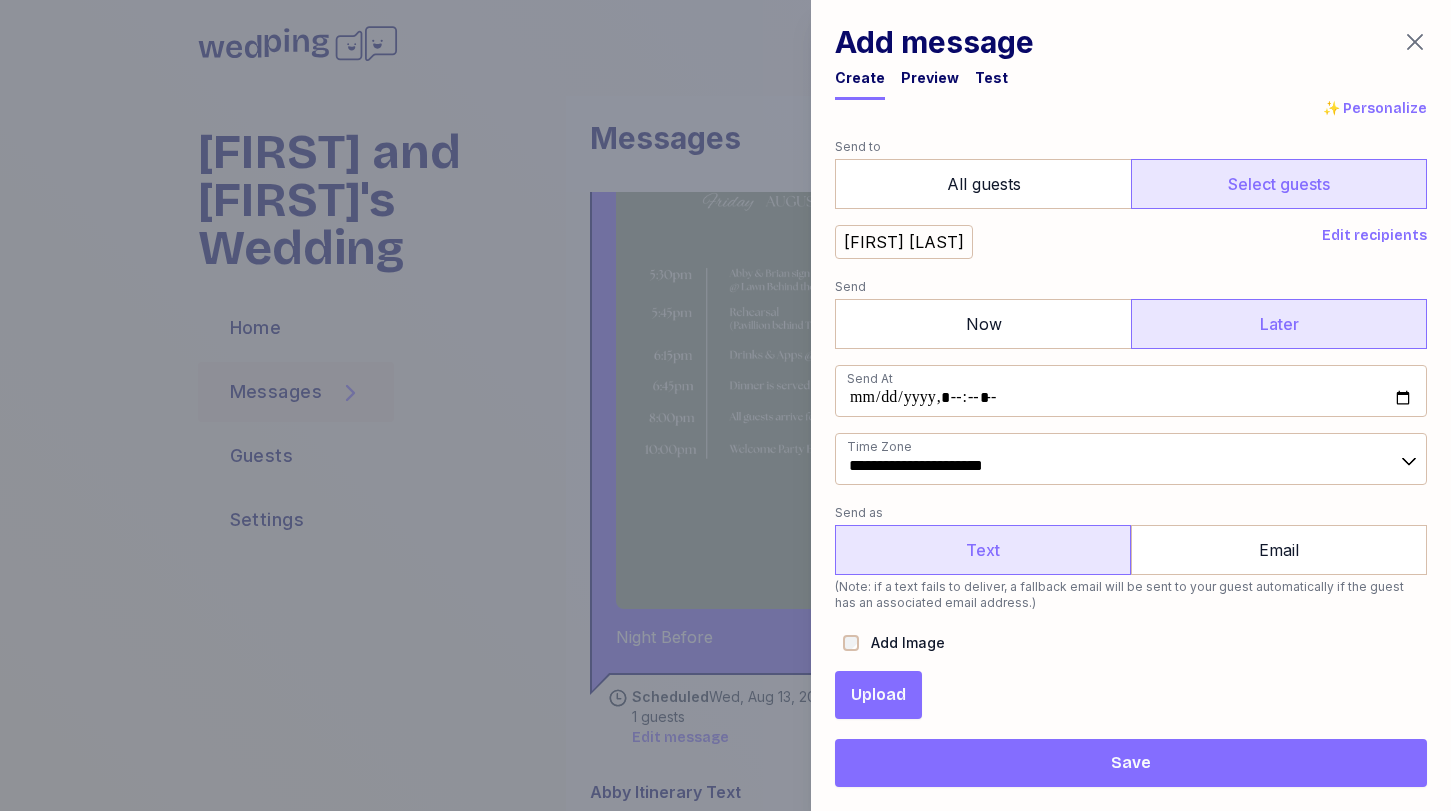 click on "Upload" at bounding box center (878, 695) 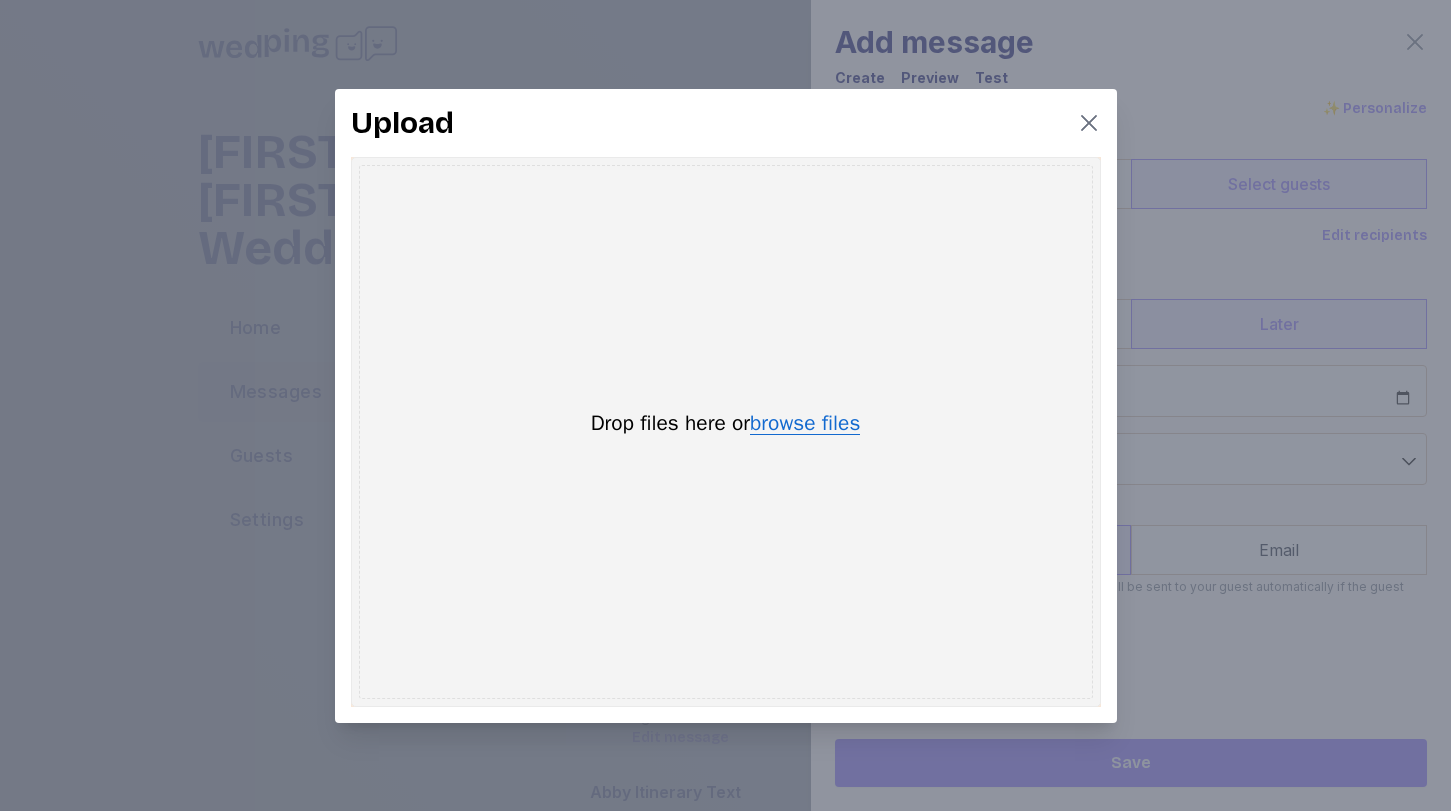 click on "browse files" at bounding box center [805, 424] 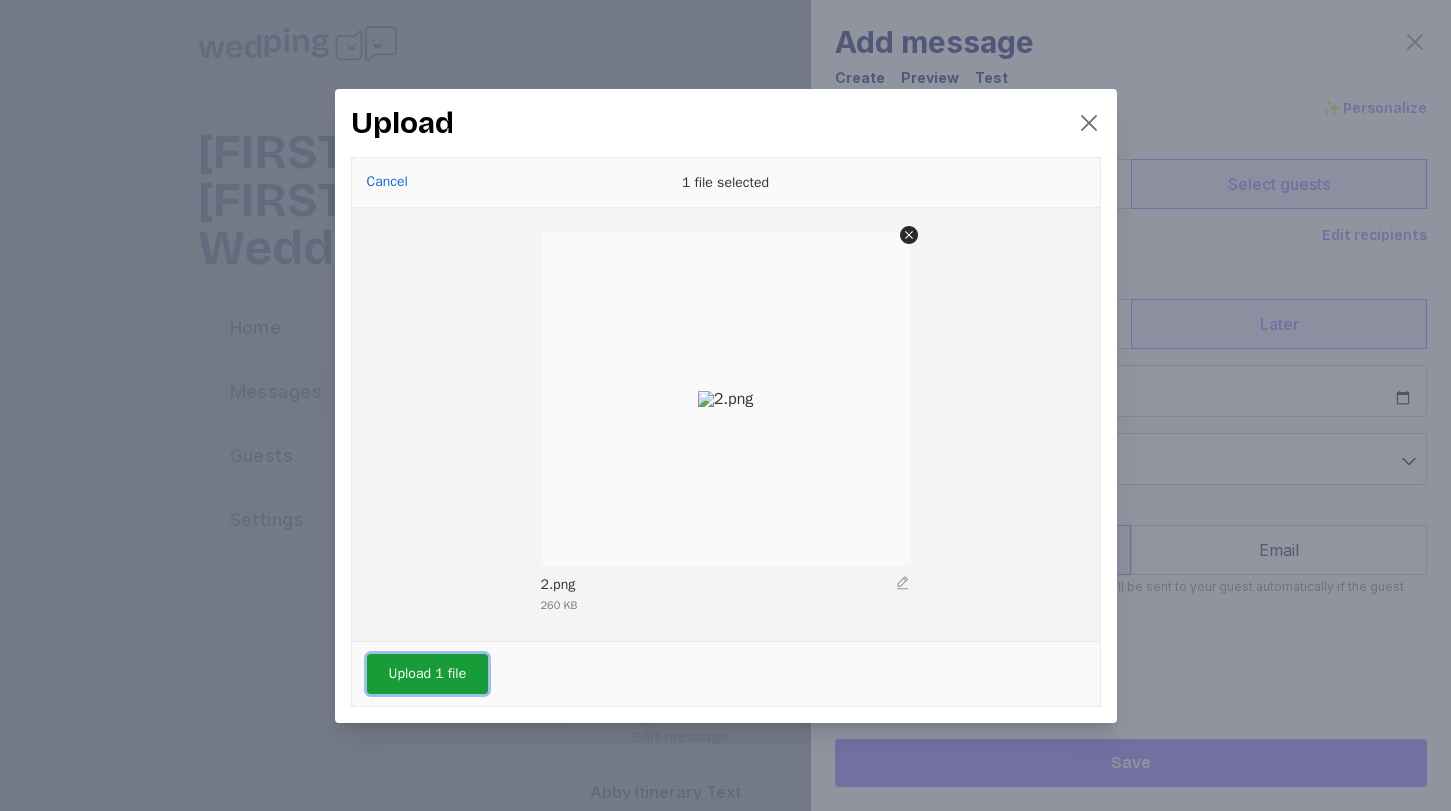 click on "Upload 1 file" at bounding box center [428, 674] 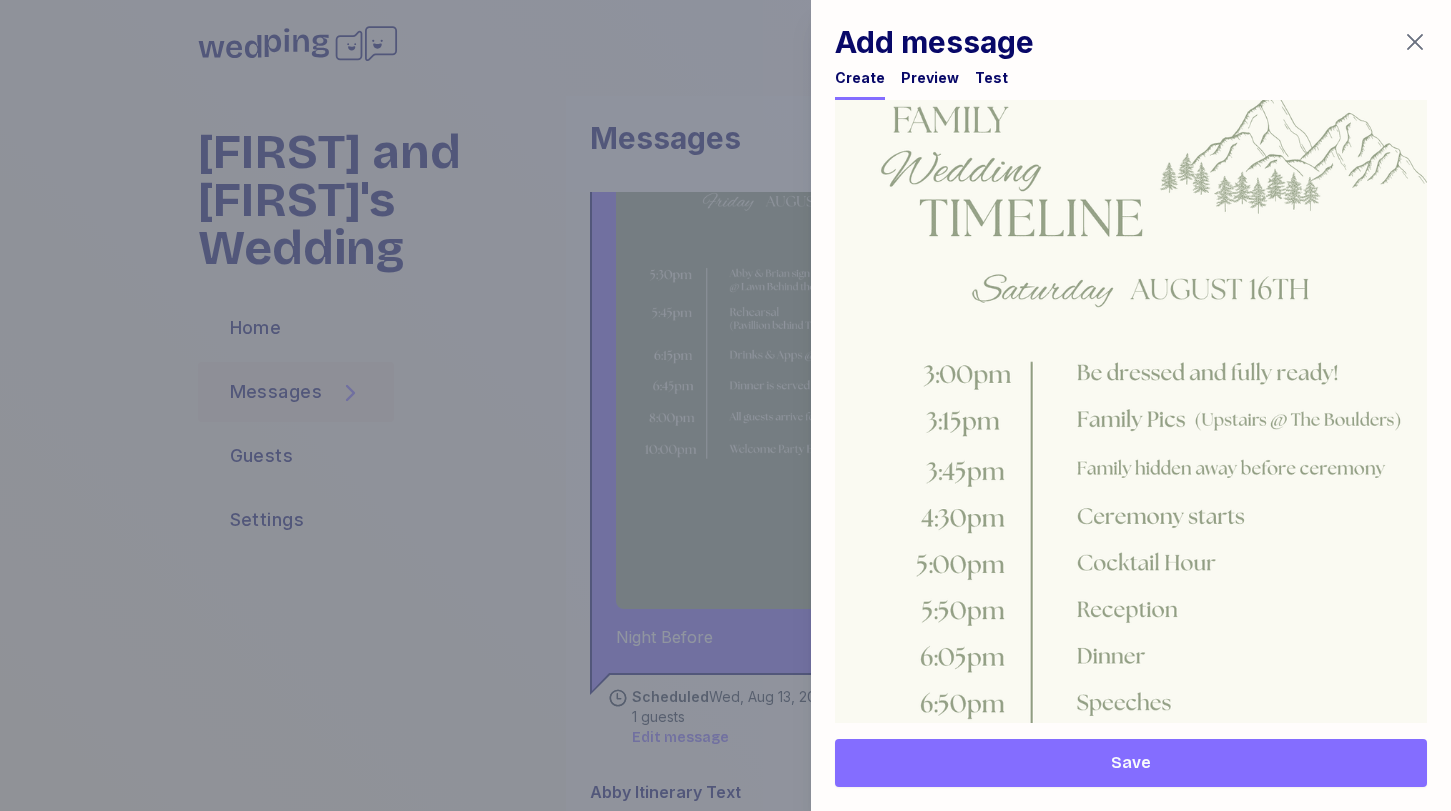 scroll, scrollTop: 1213, scrollLeft: 0, axis: vertical 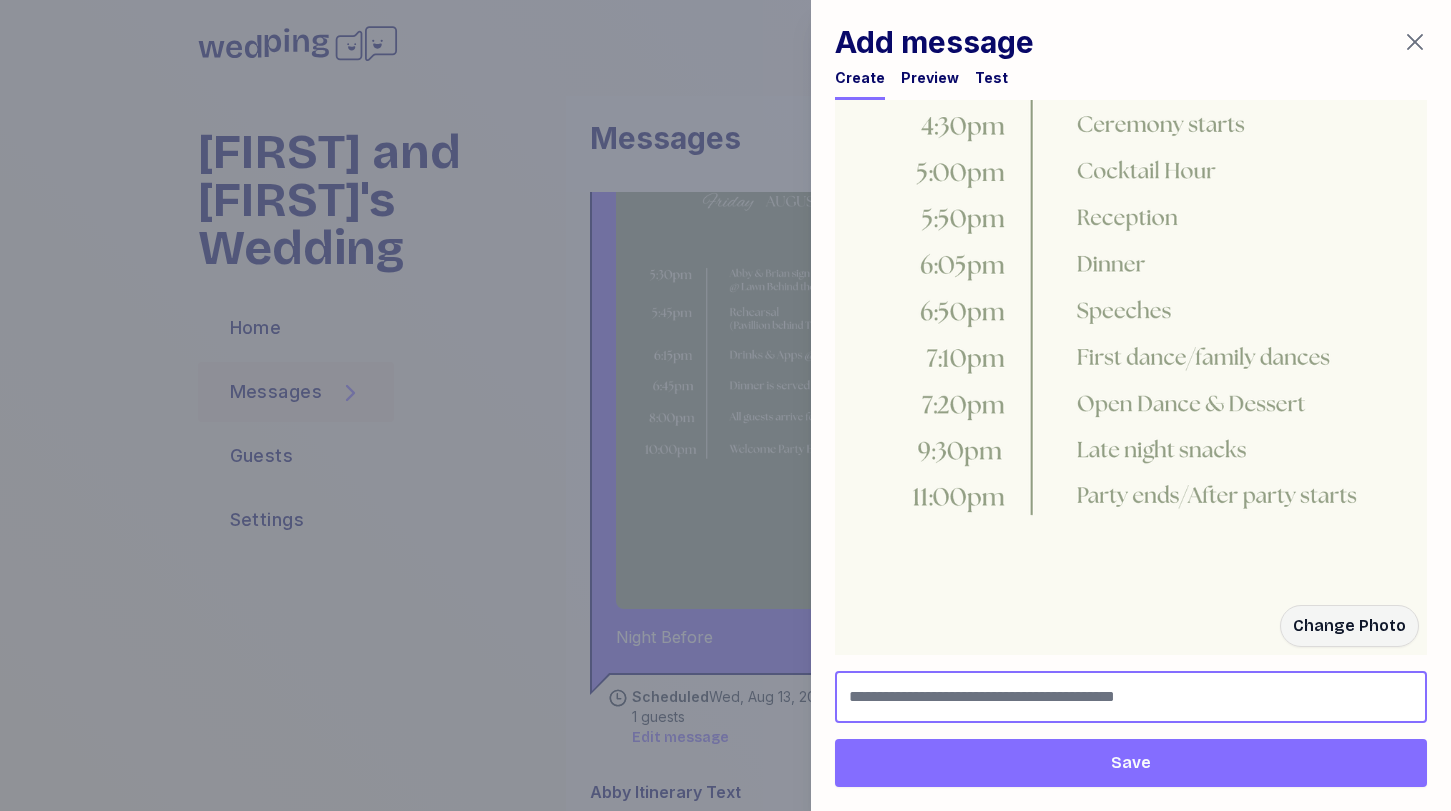 click at bounding box center [1131, 697] 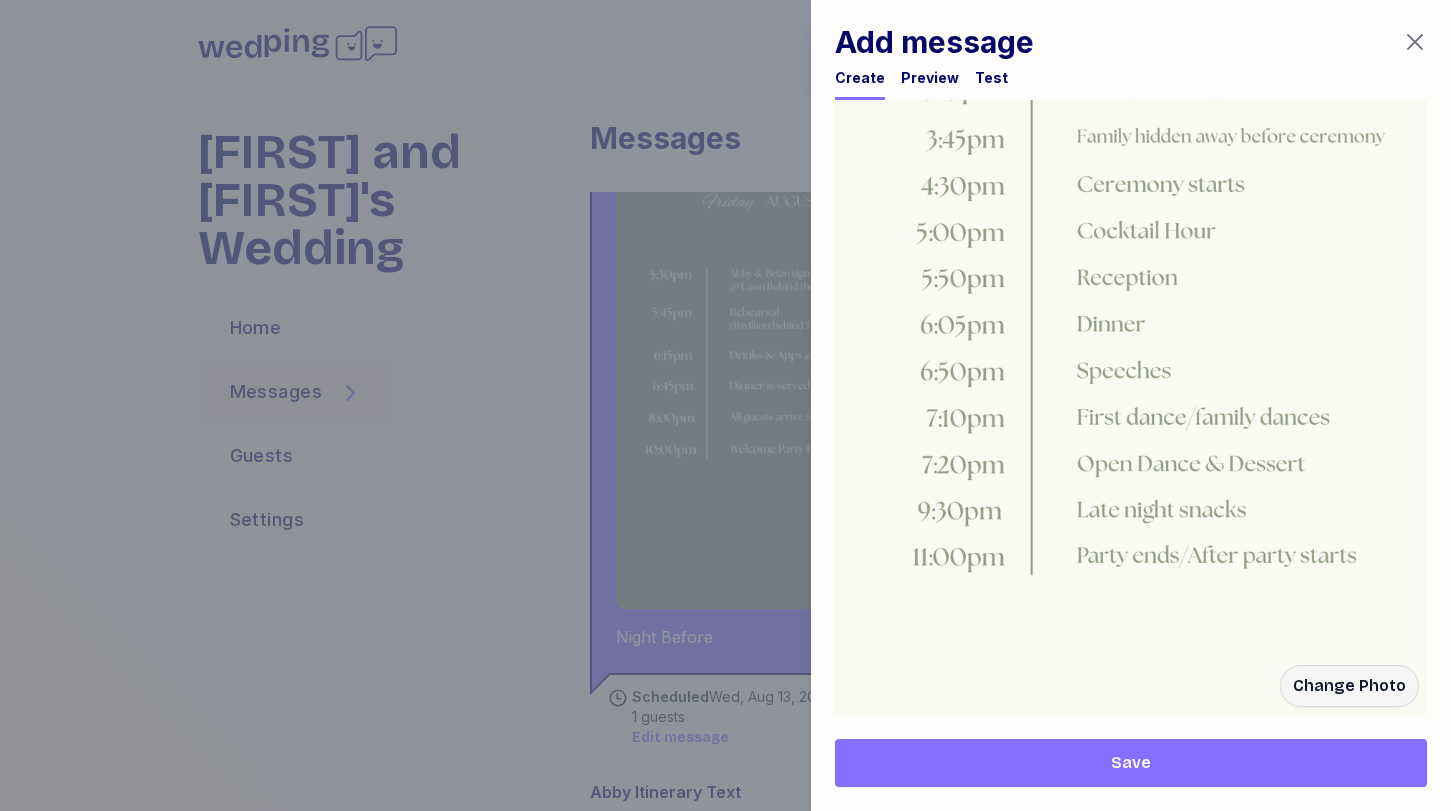 scroll, scrollTop: 1213, scrollLeft: 0, axis: vertical 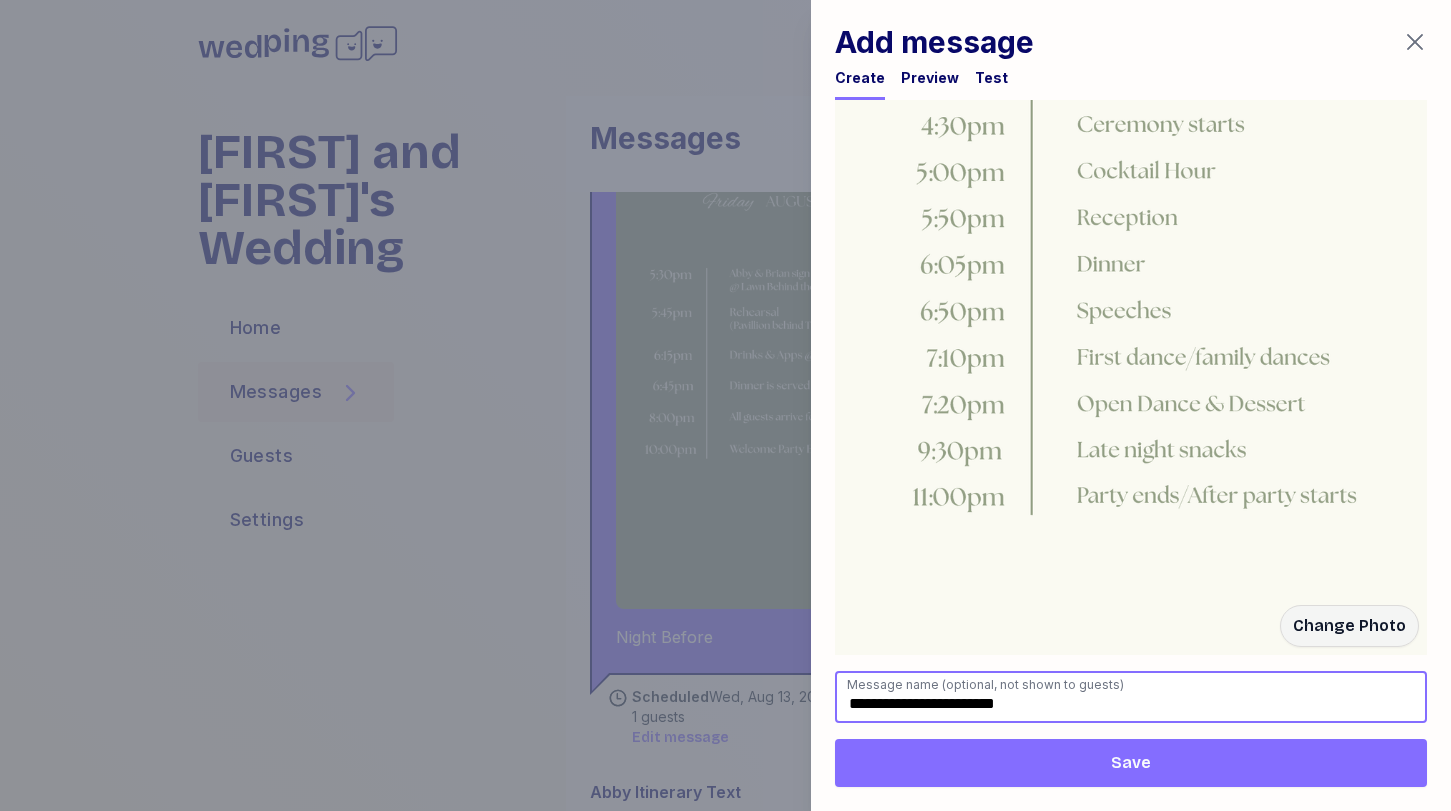 type on "**********" 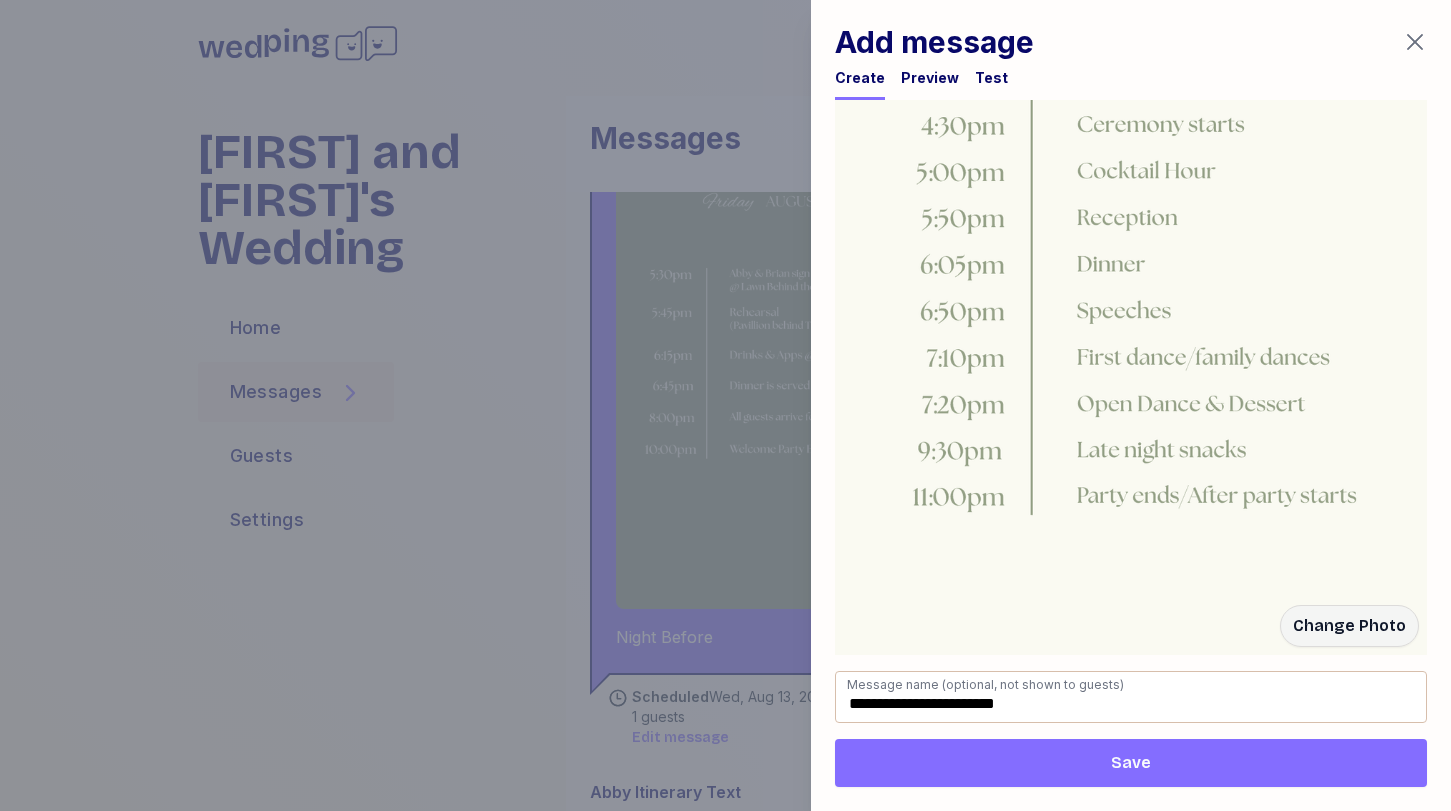 click on "Save" at bounding box center (1131, 763) 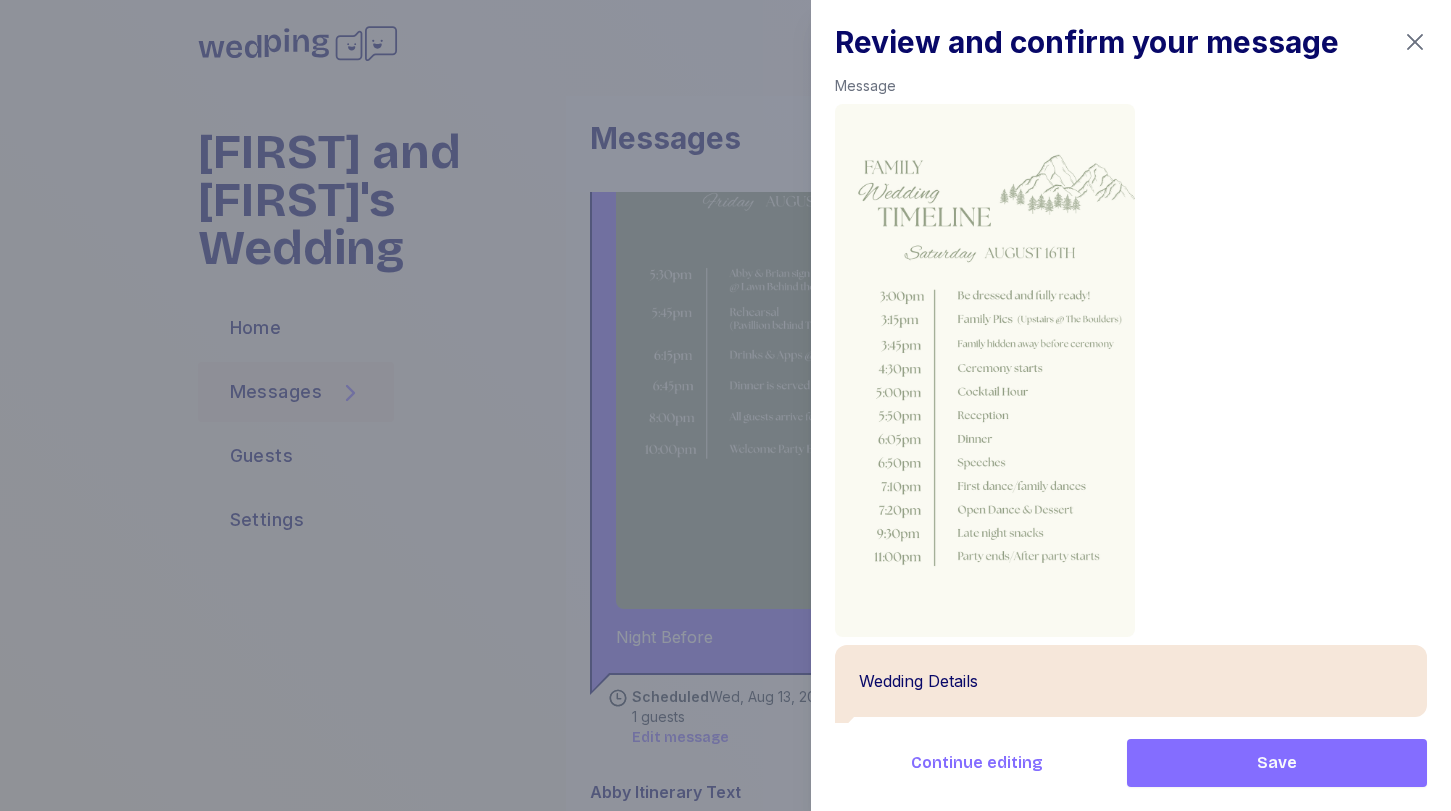 click on "Save" at bounding box center [1277, 763] 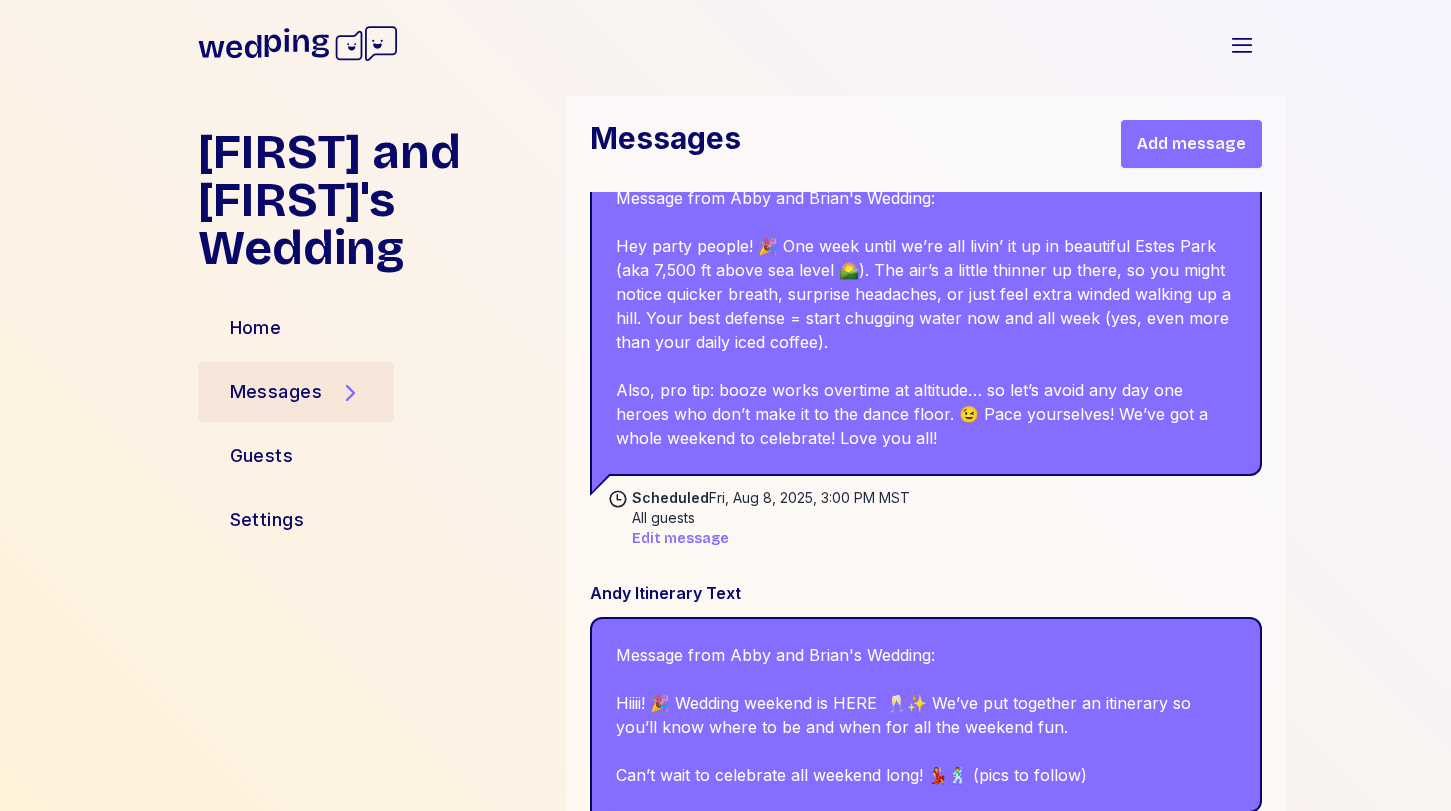 scroll, scrollTop: 3394, scrollLeft: 0, axis: vertical 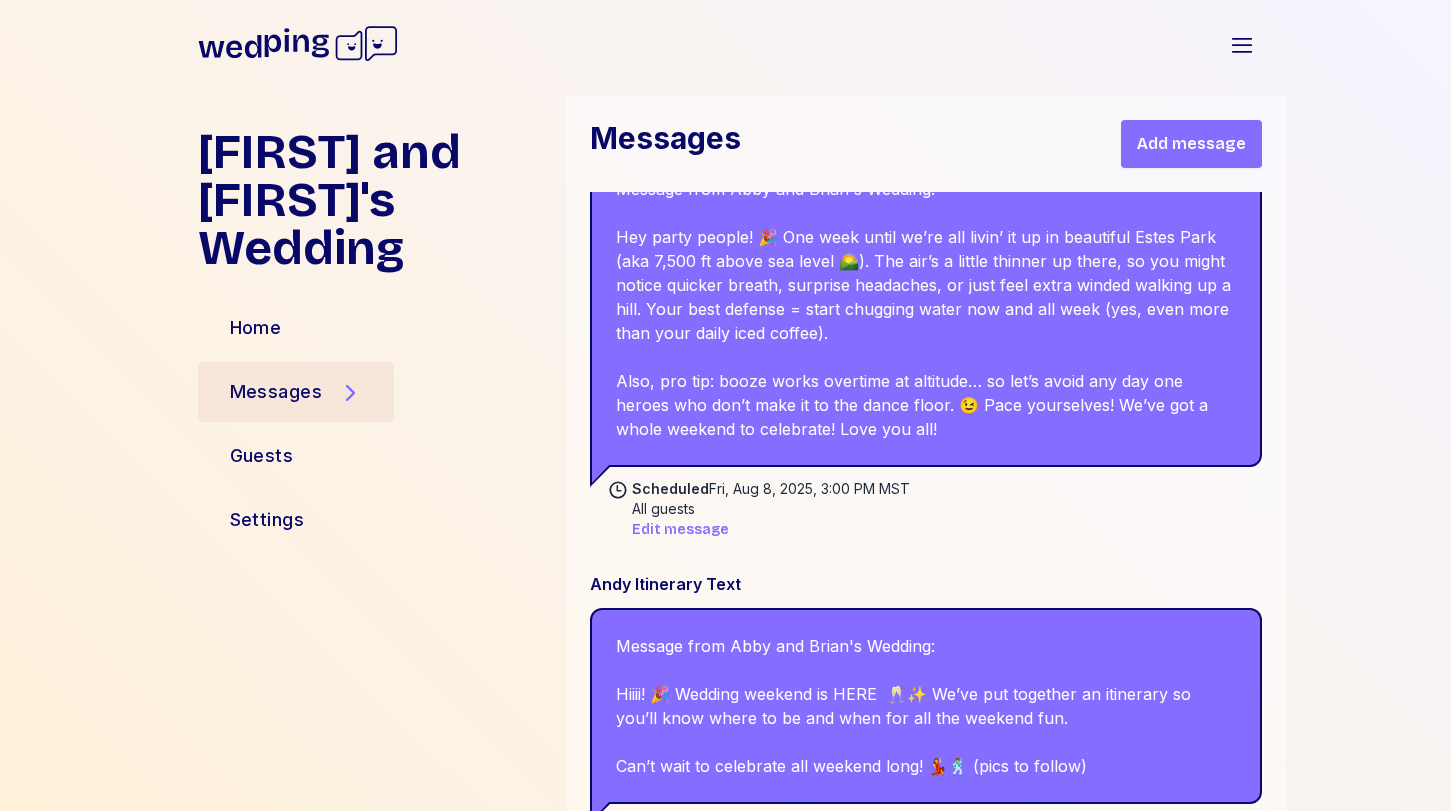 click on "Add message" at bounding box center (1191, 144) 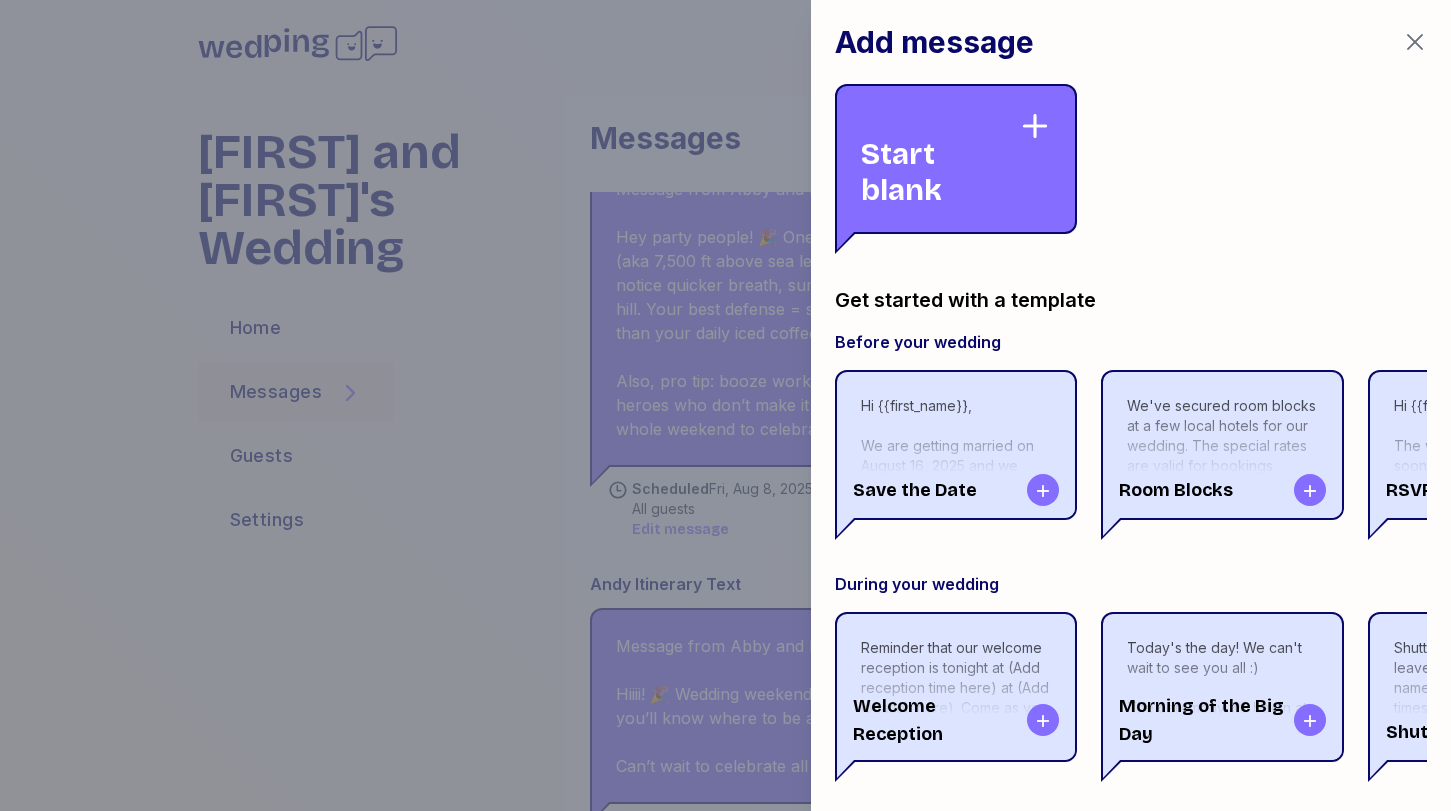 click on "Start blank" at bounding box center [940, 159] 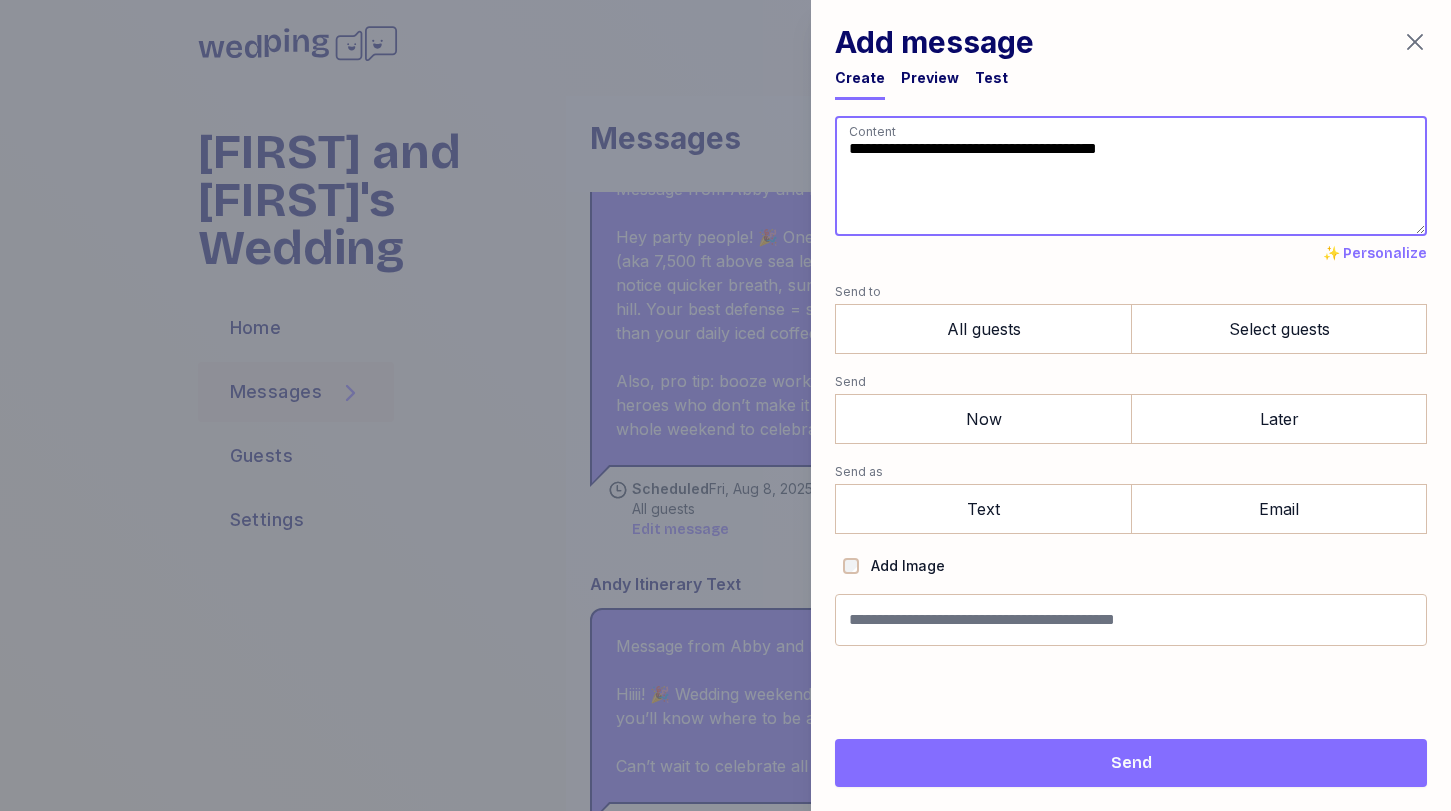 paste on "**********" 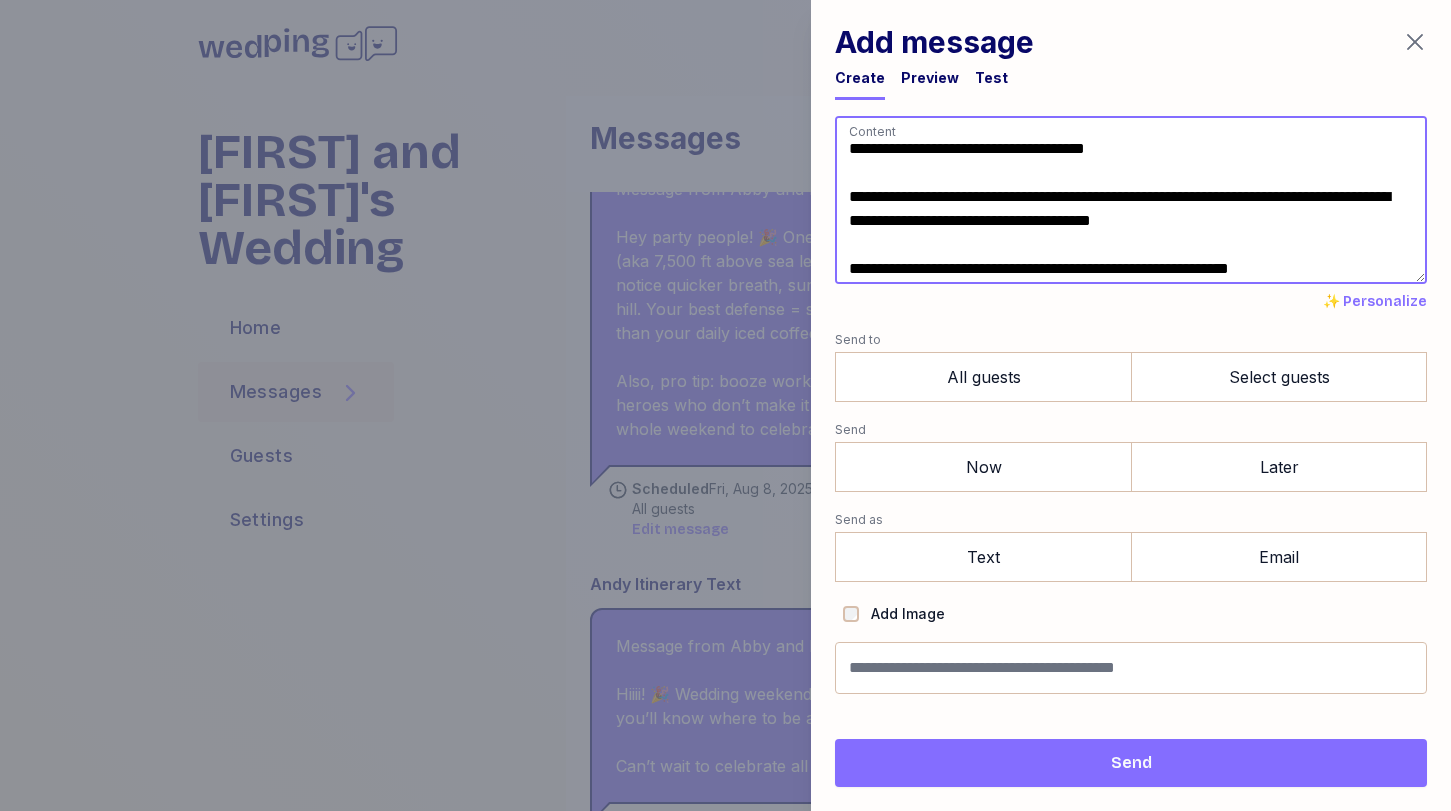 type on "**********" 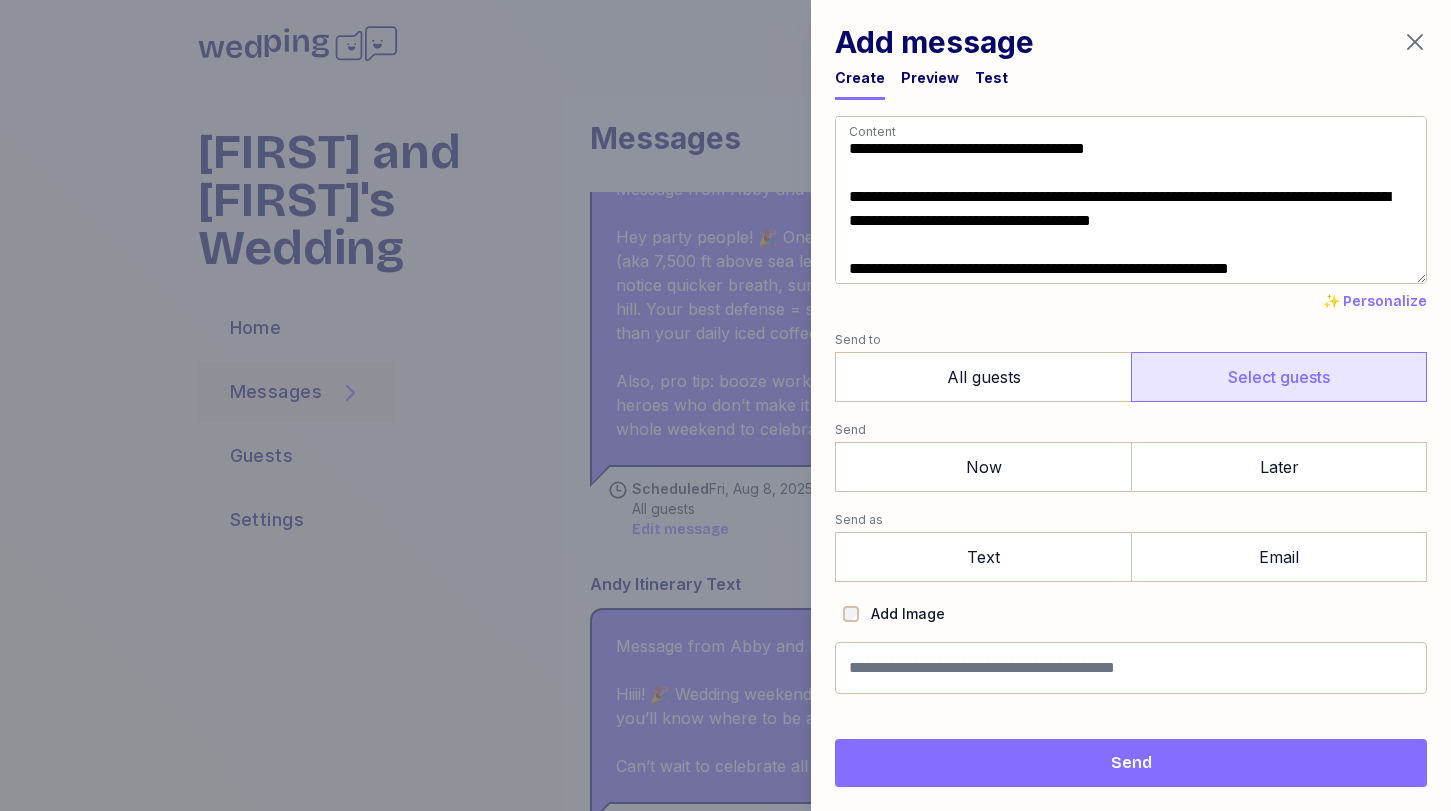 click on "Select guests" at bounding box center [1279, 377] 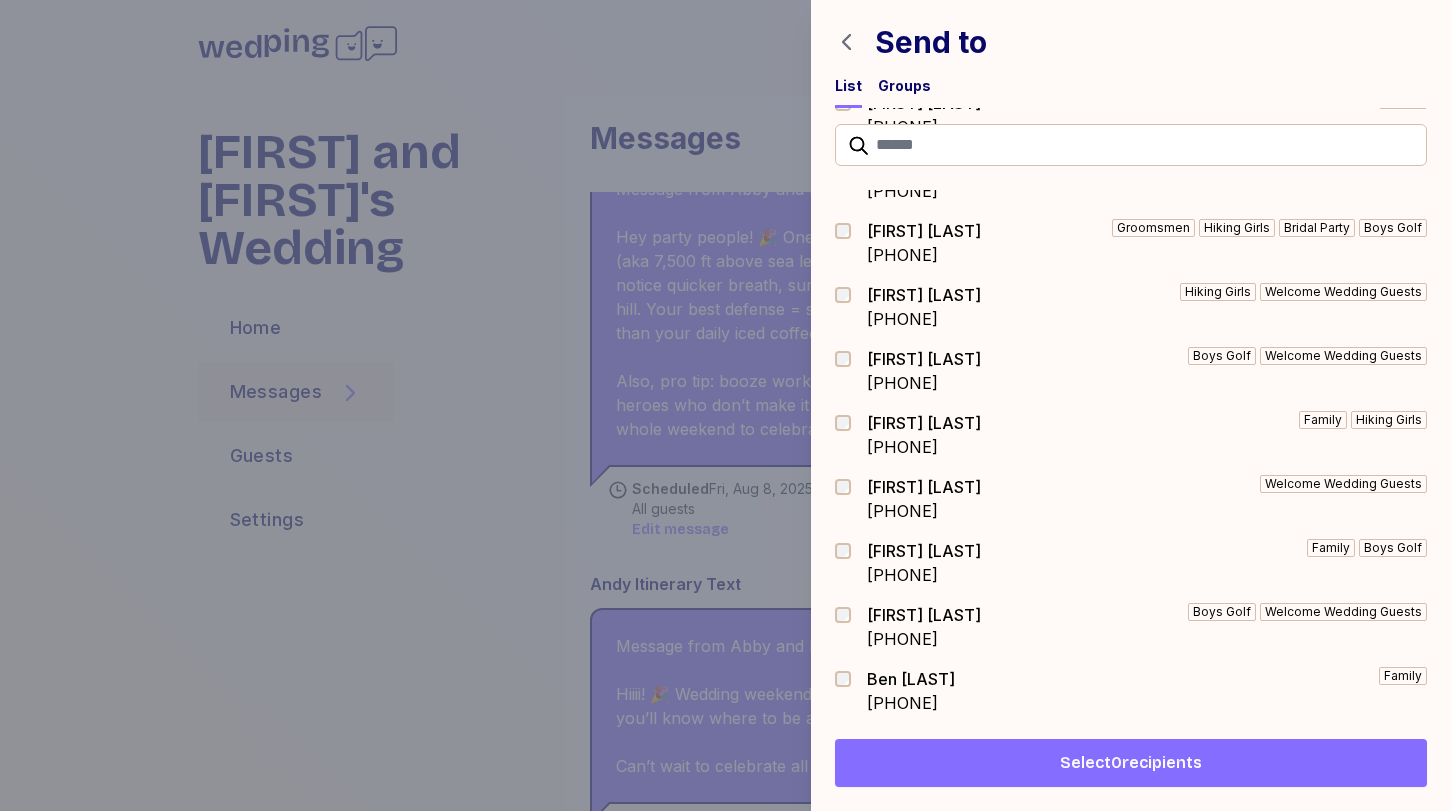 scroll, scrollTop: 106, scrollLeft: 0, axis: vertical 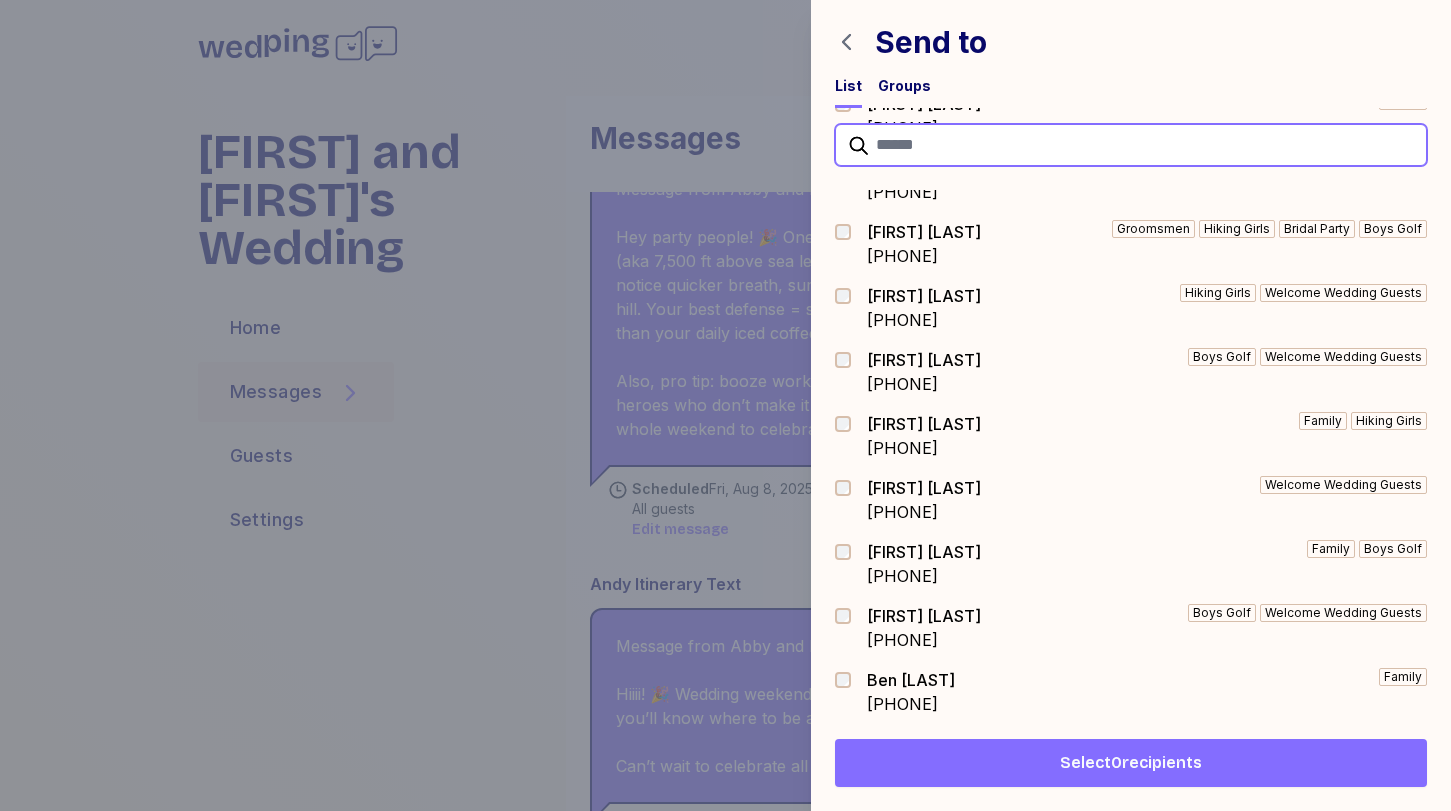 click at bounding box center [1131, 145] 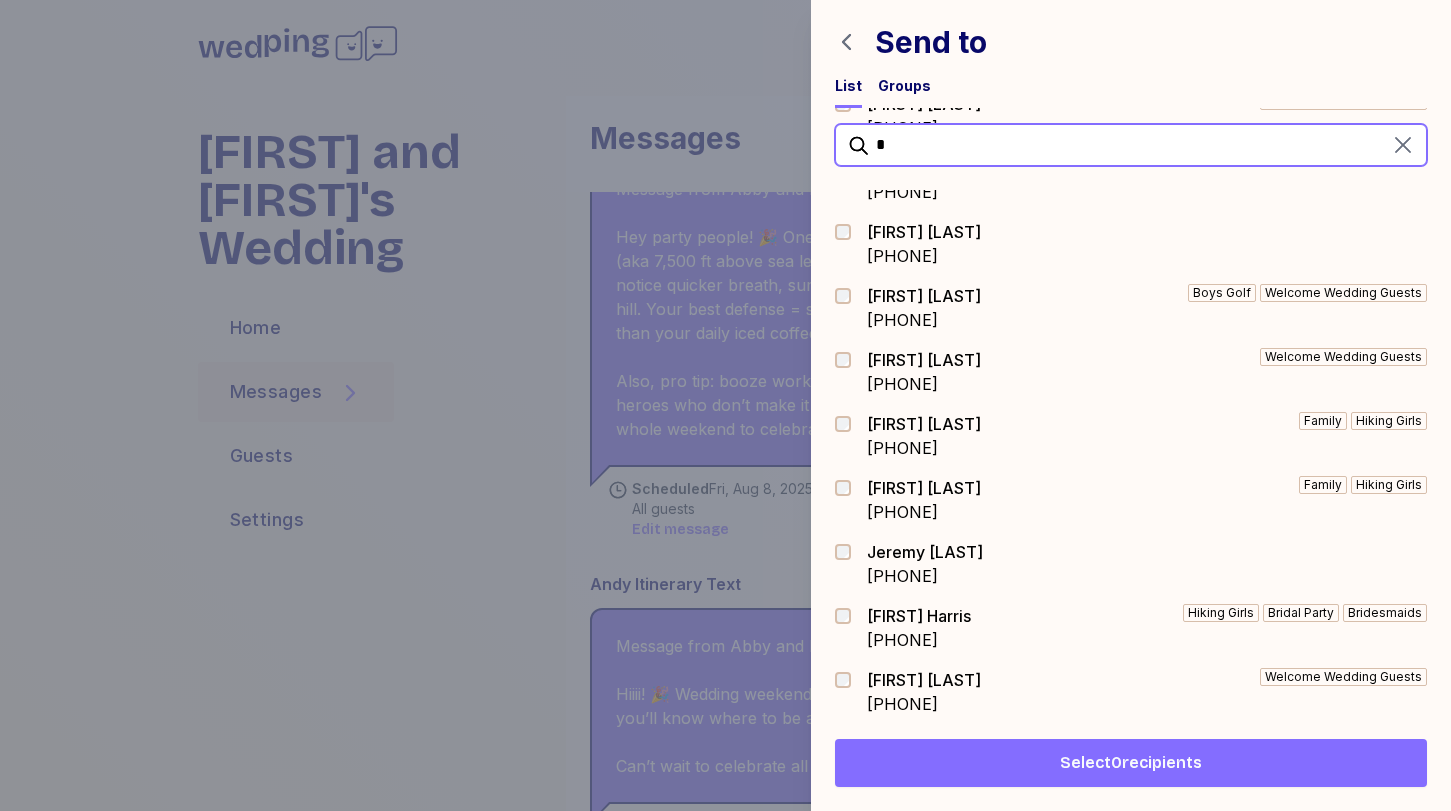 scroll, scrollTop: 0, scrollLeft: 0, axis: both 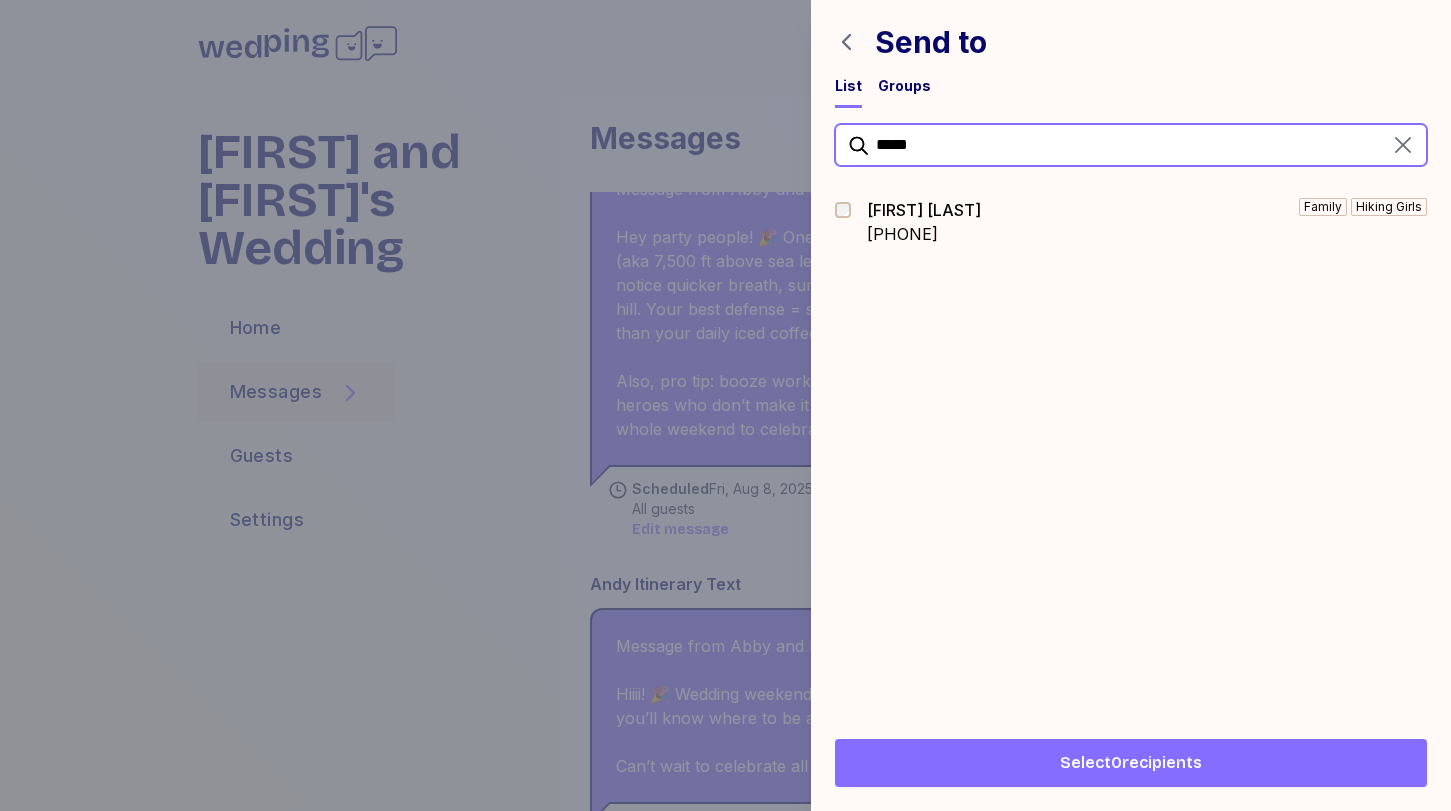type on "*****" 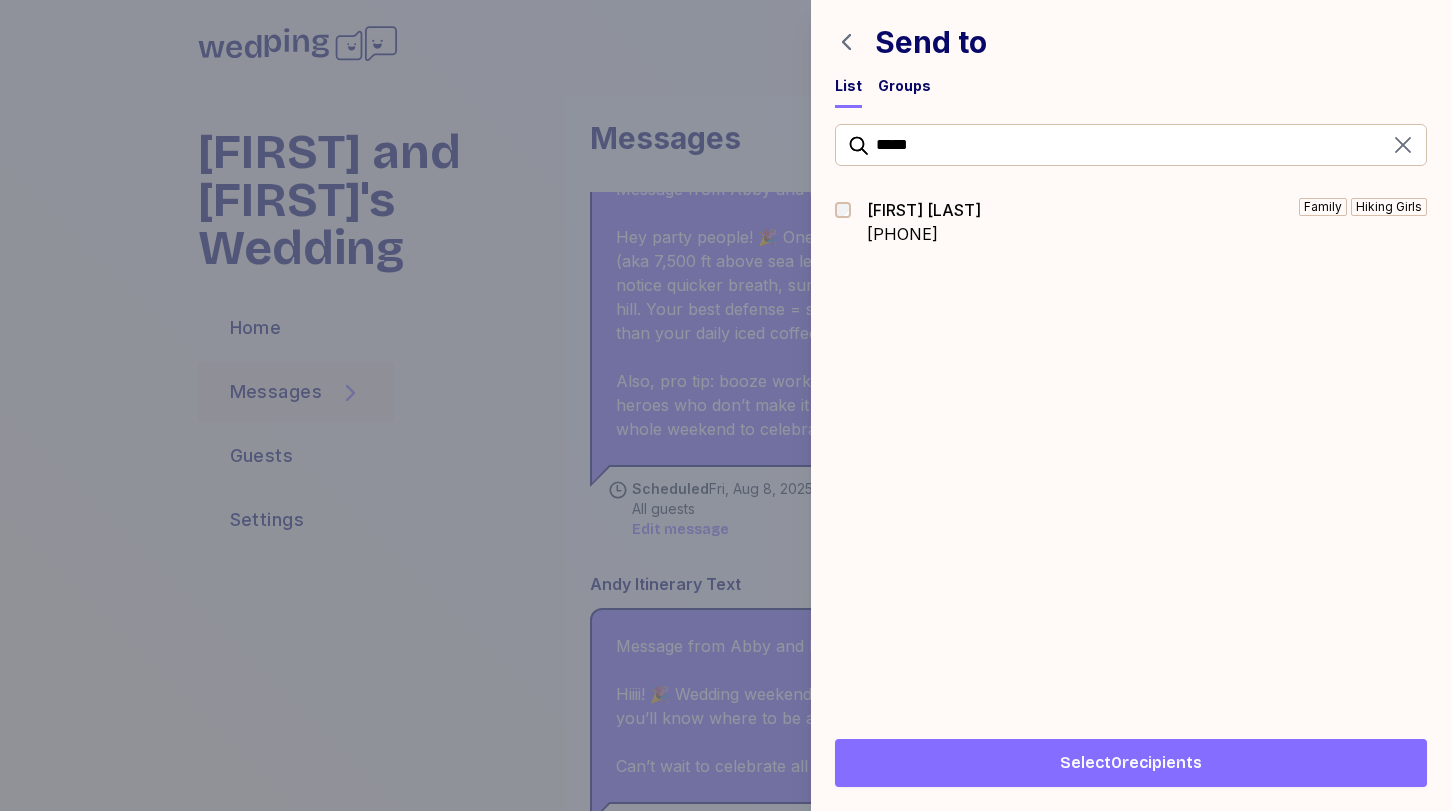 click at bounding box center (849, 210) 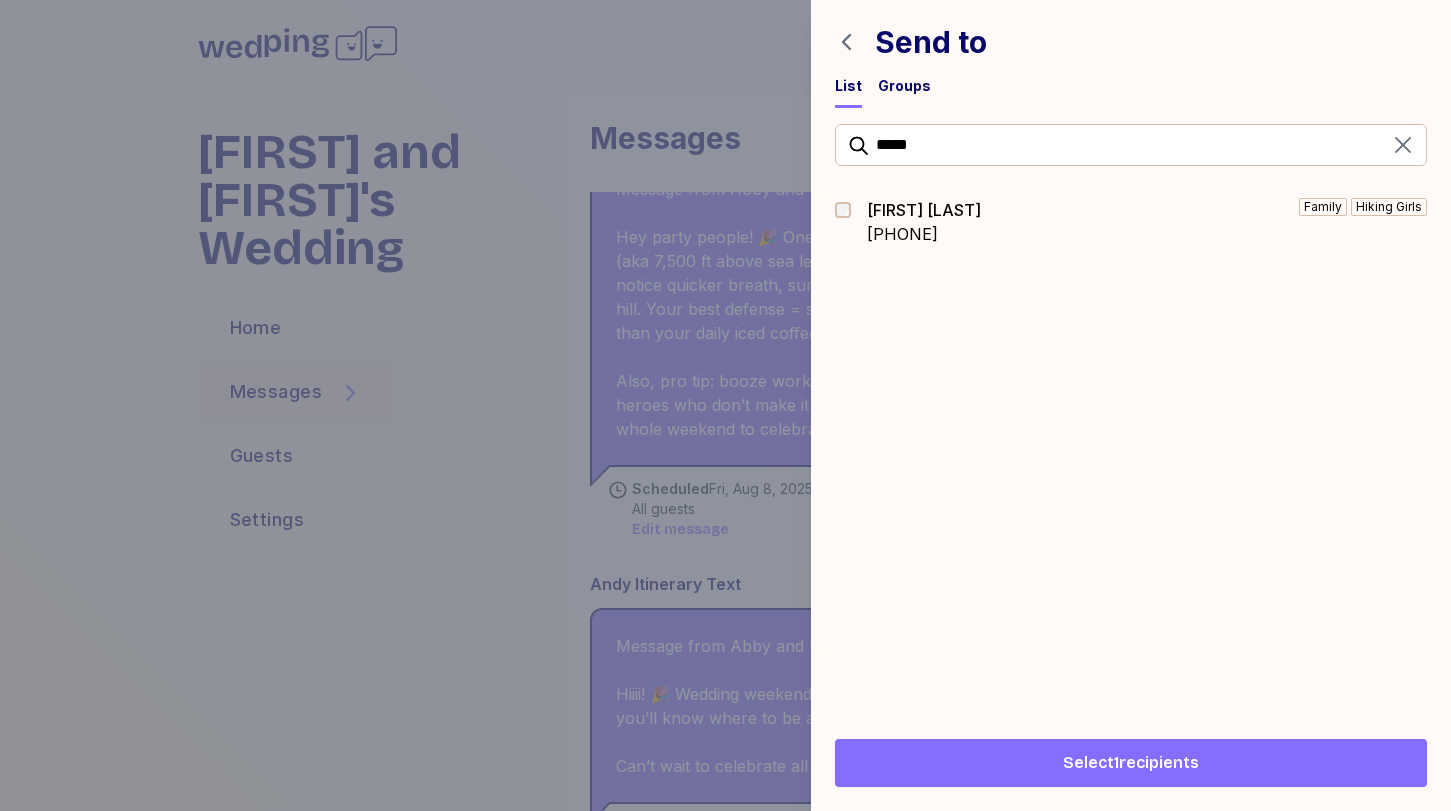 click on "Select  1  recipients" at bounding box center (1131, 763) 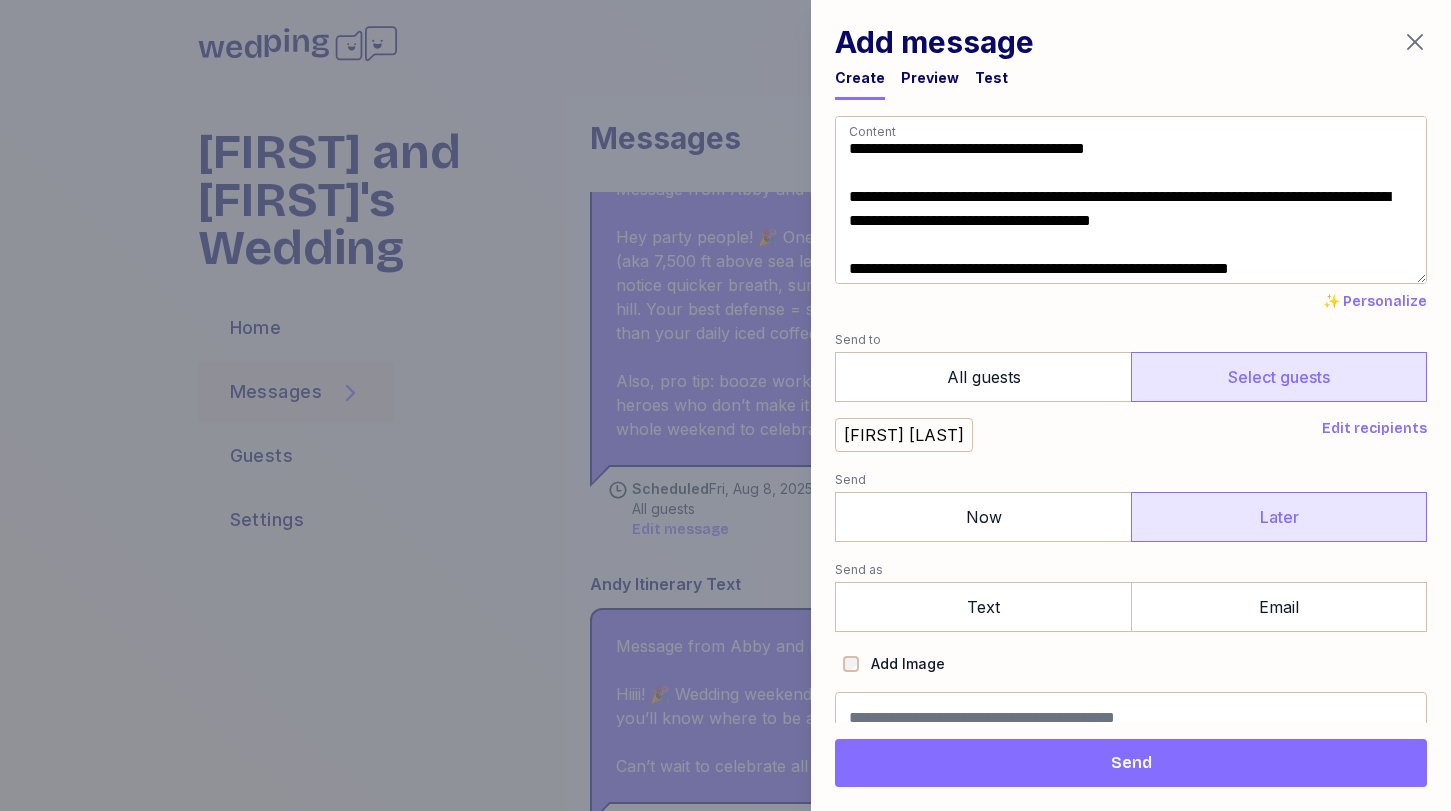 click on "Later" at bounding box center [1279, 517] 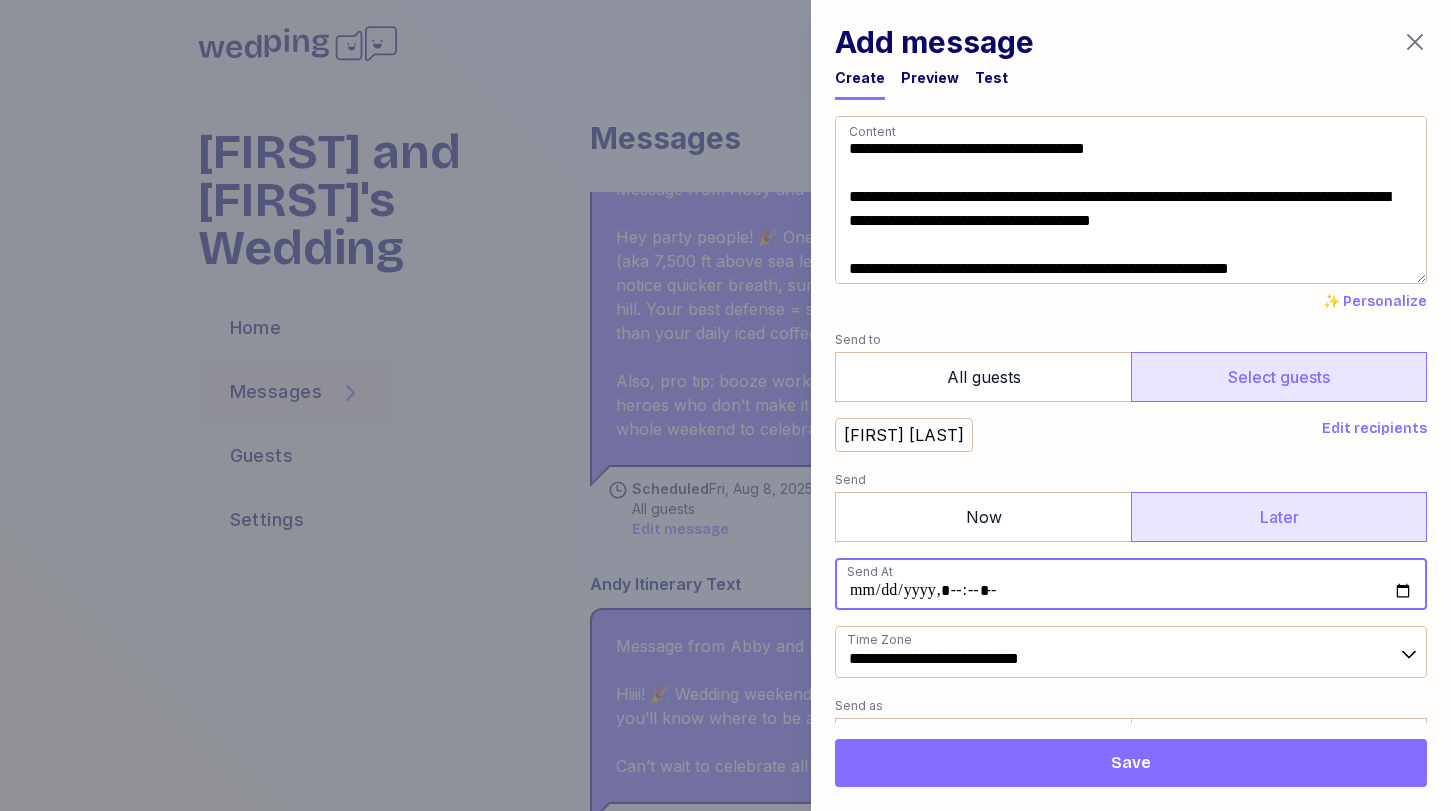 click at bounding box center (1131, 584) 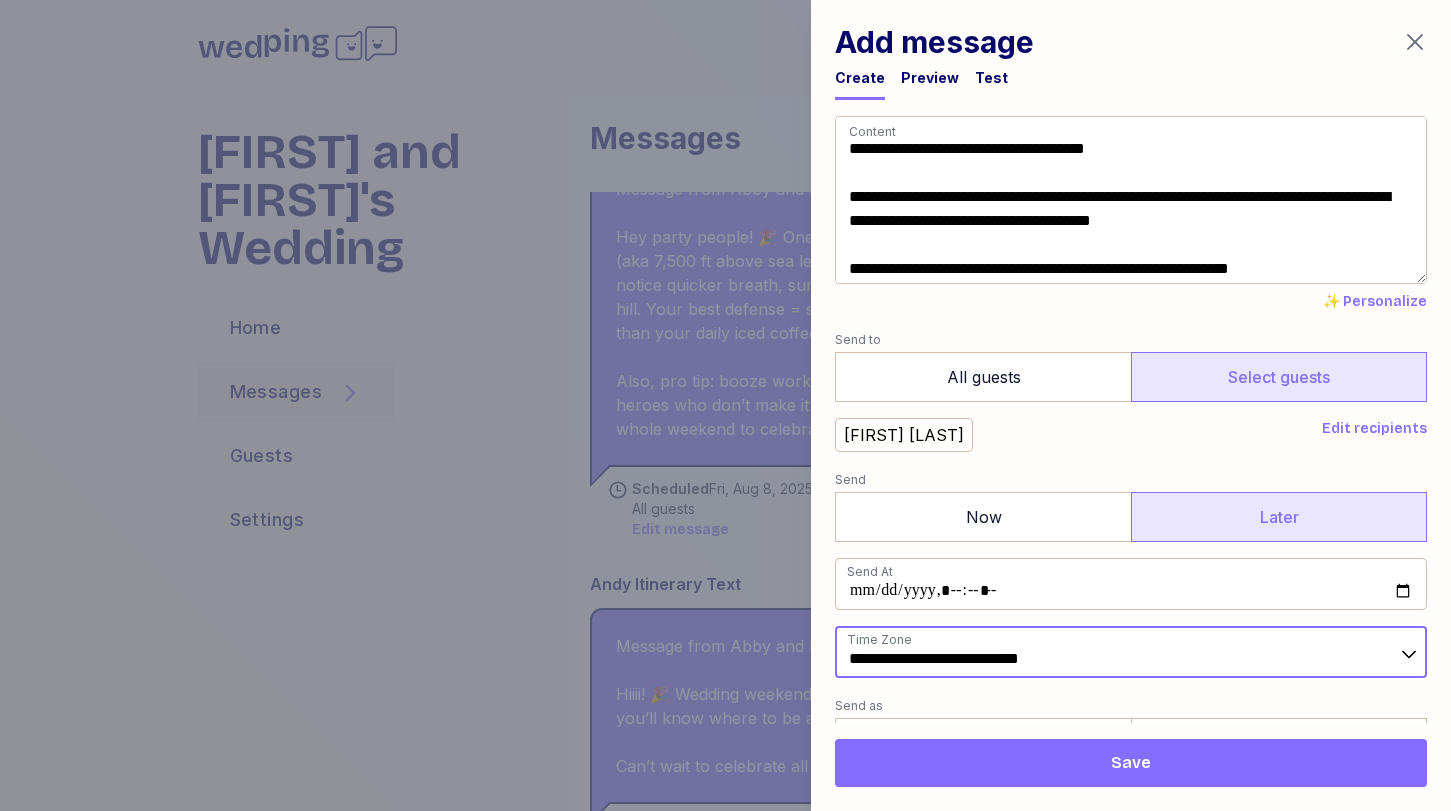 type on "**********" 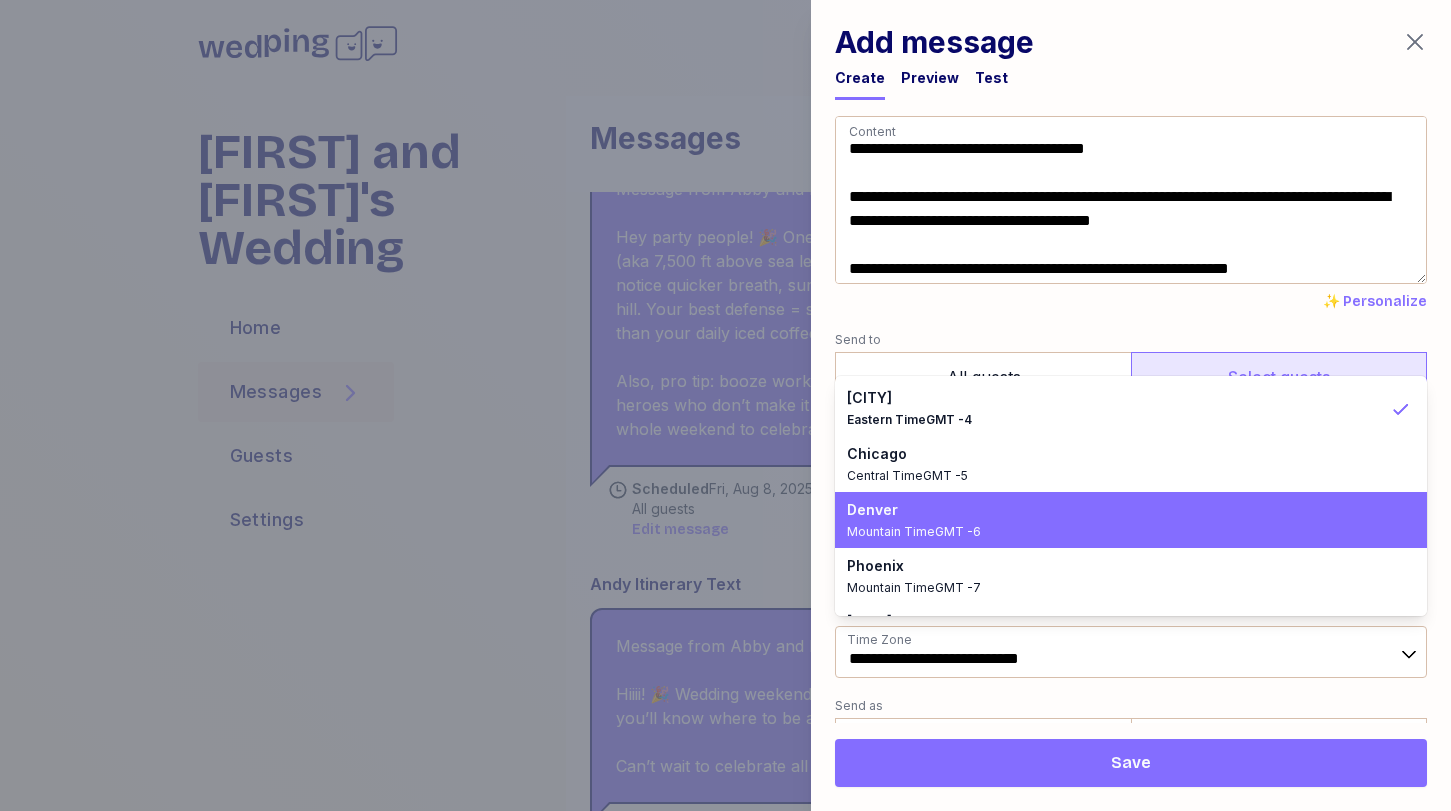 click on "Denver" at bounding box center (1119, 510) 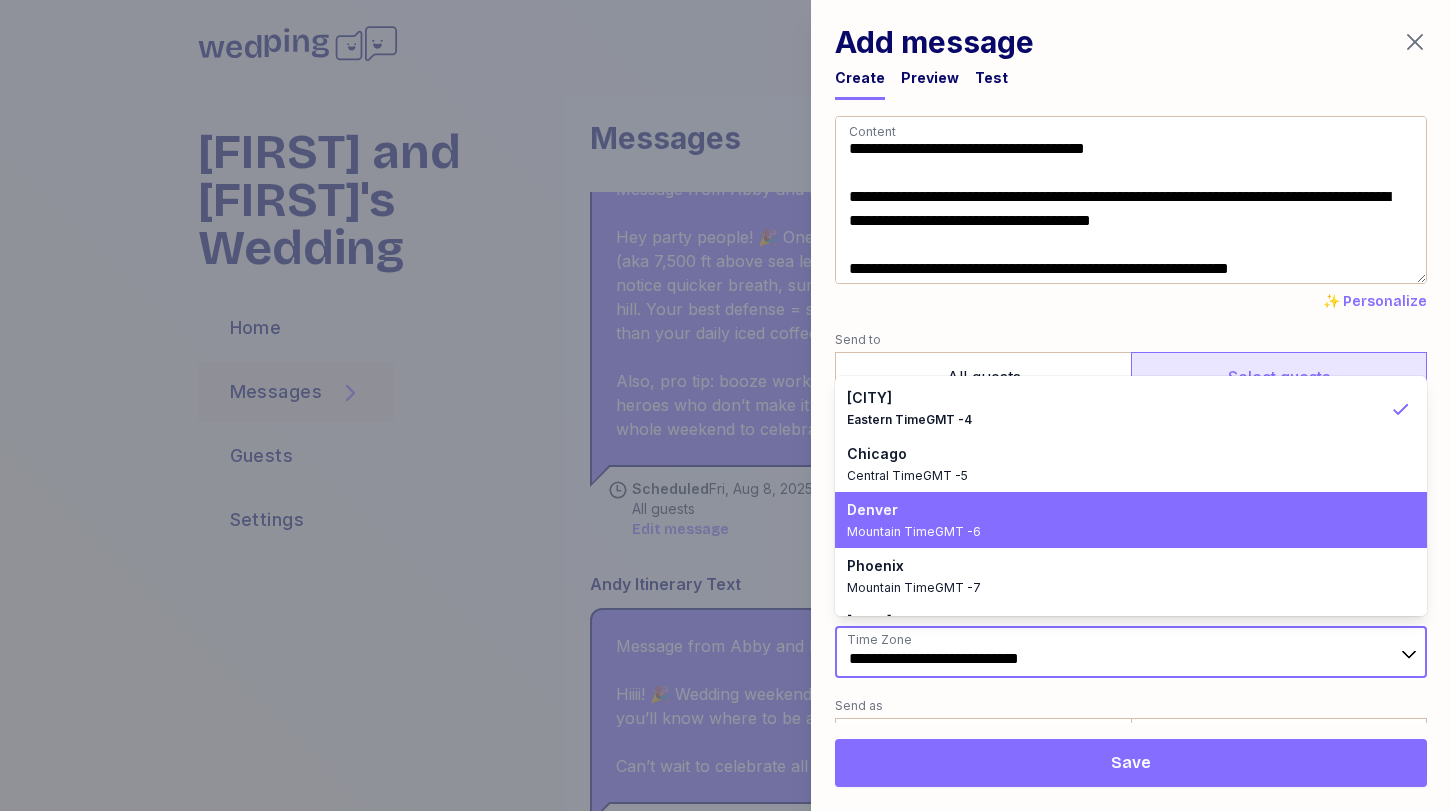 type on "**********" 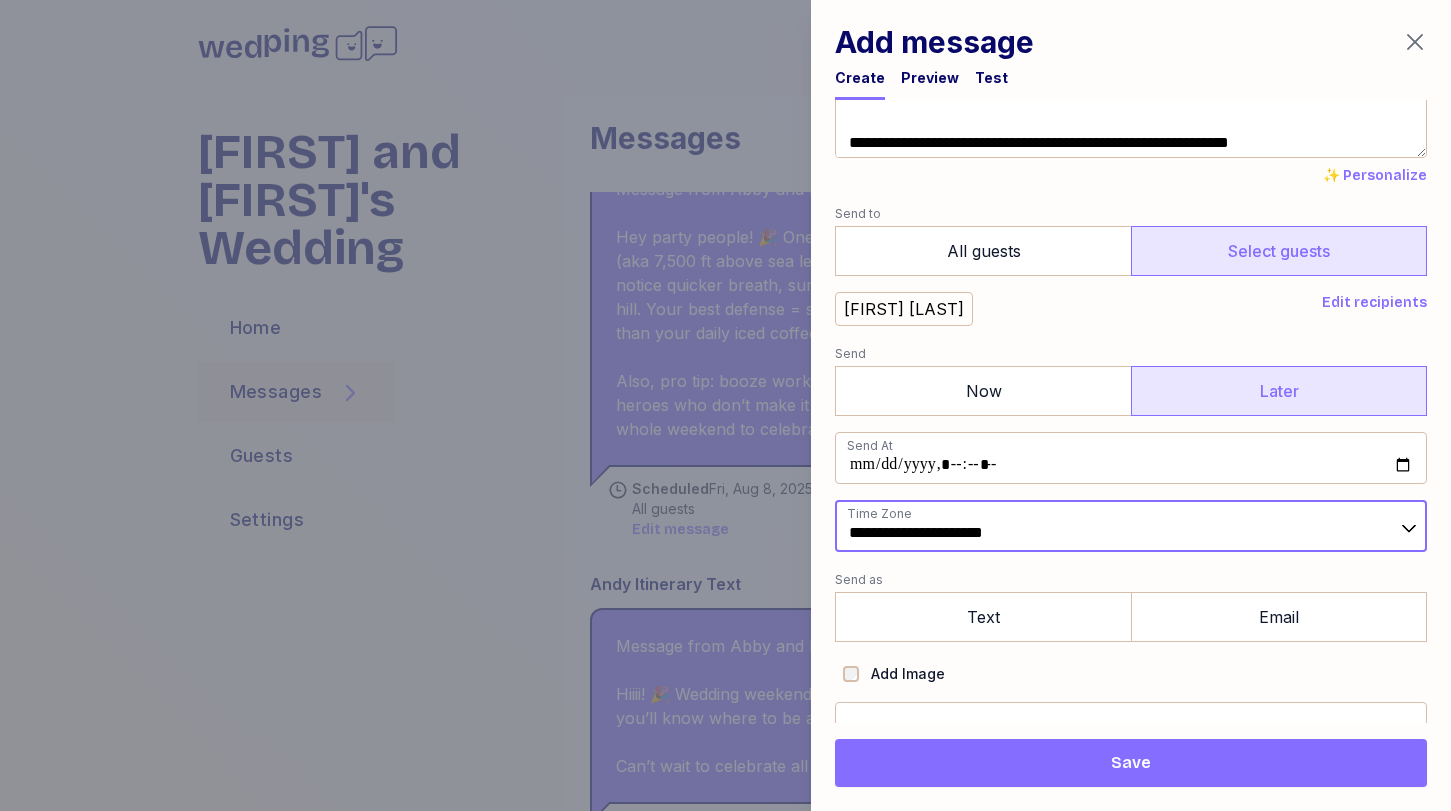 scroll, scrollTop: 128, scrollLeft: 0, axis: vertical 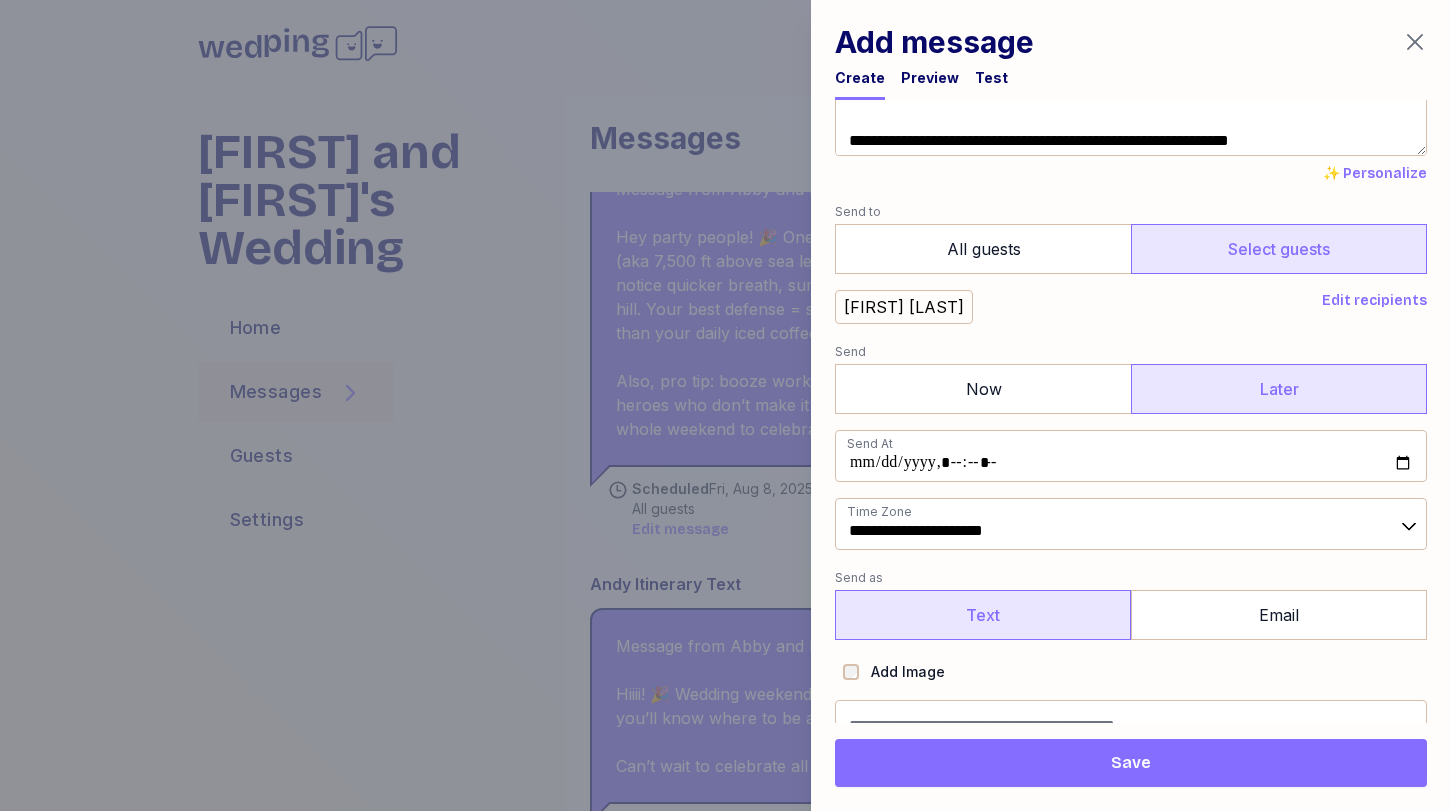 click on "Text" at bounding box center [983, 615] 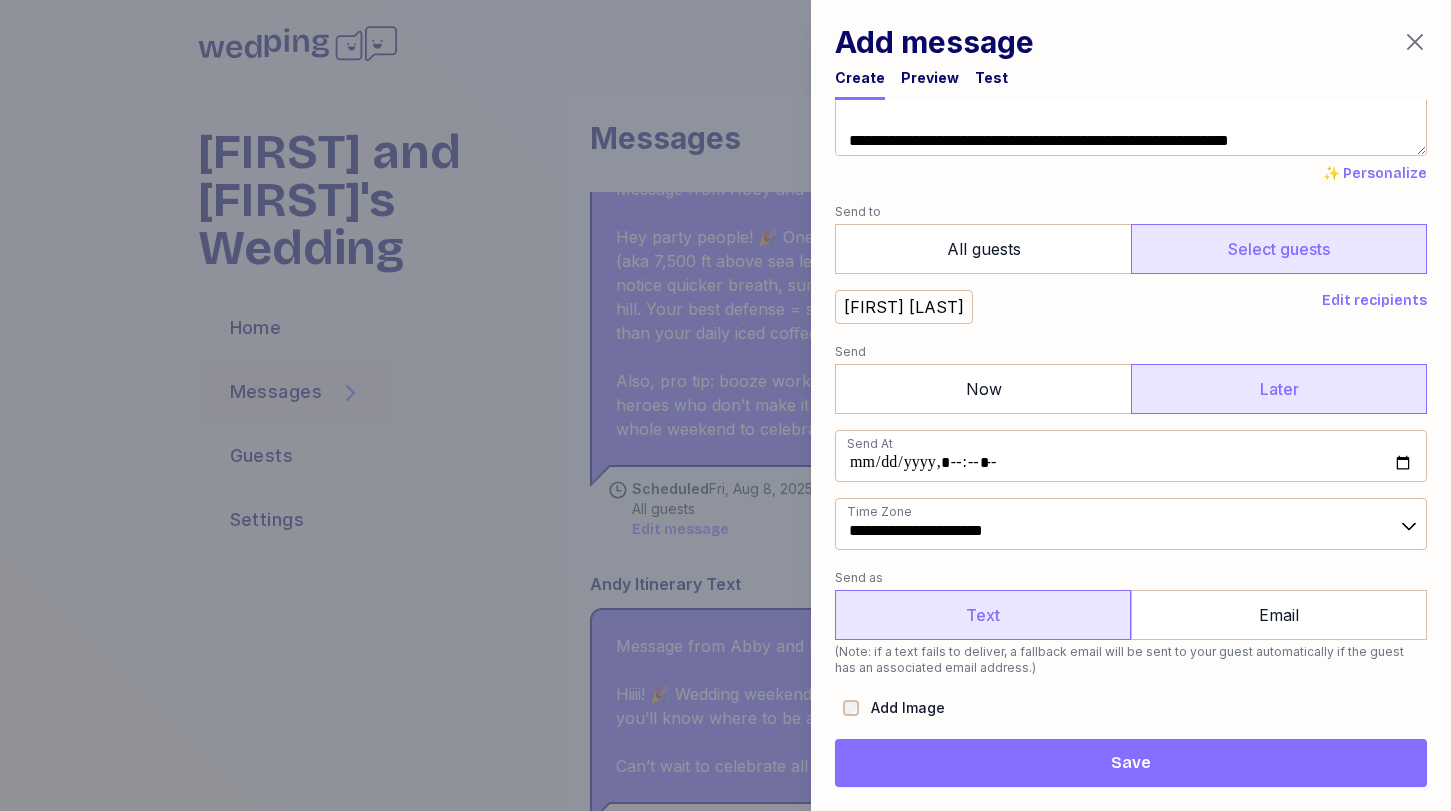 scroll, scrollTop: 193, scrollLeft: 0, axis: vertical 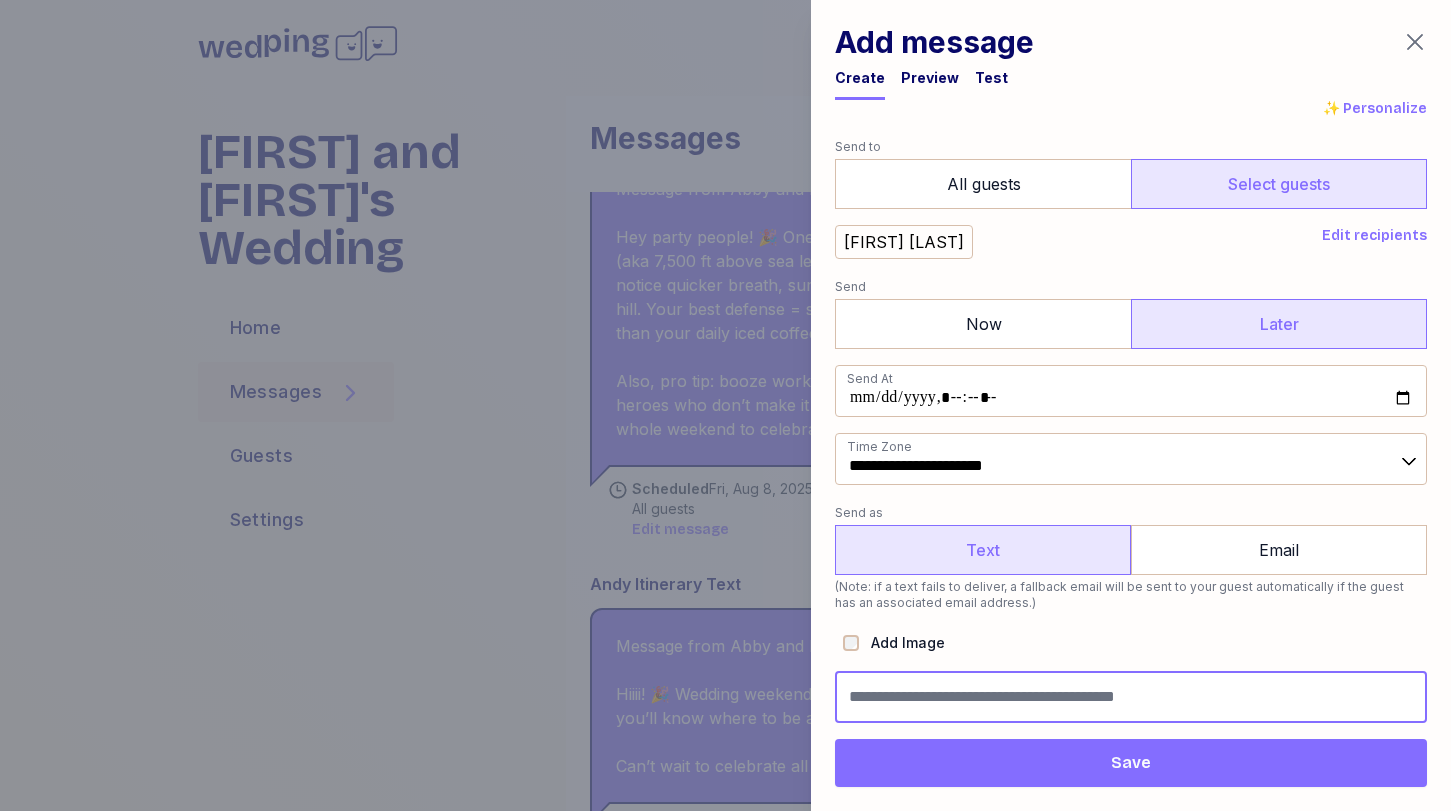 click at bounding box center (1131, 697) 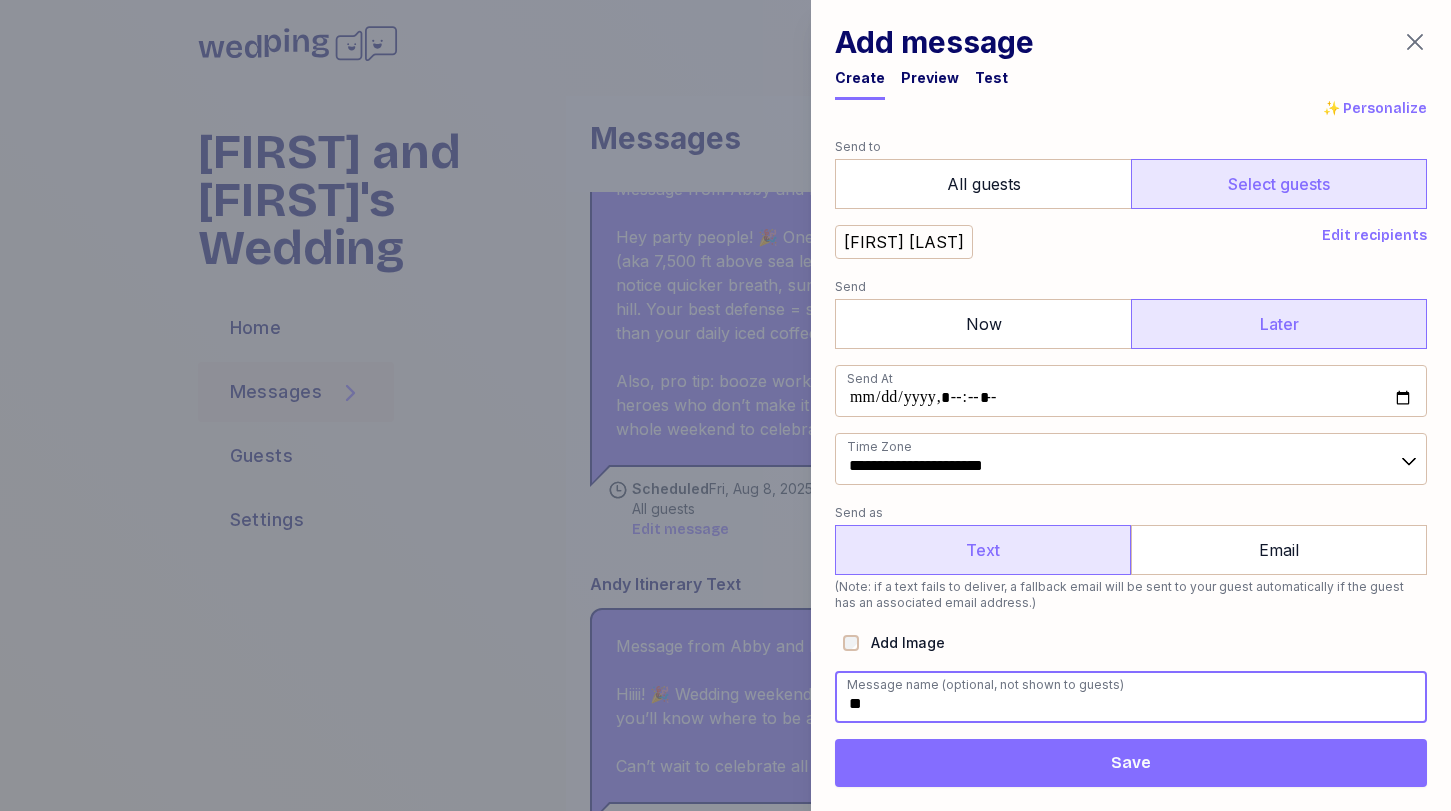 type on "*" 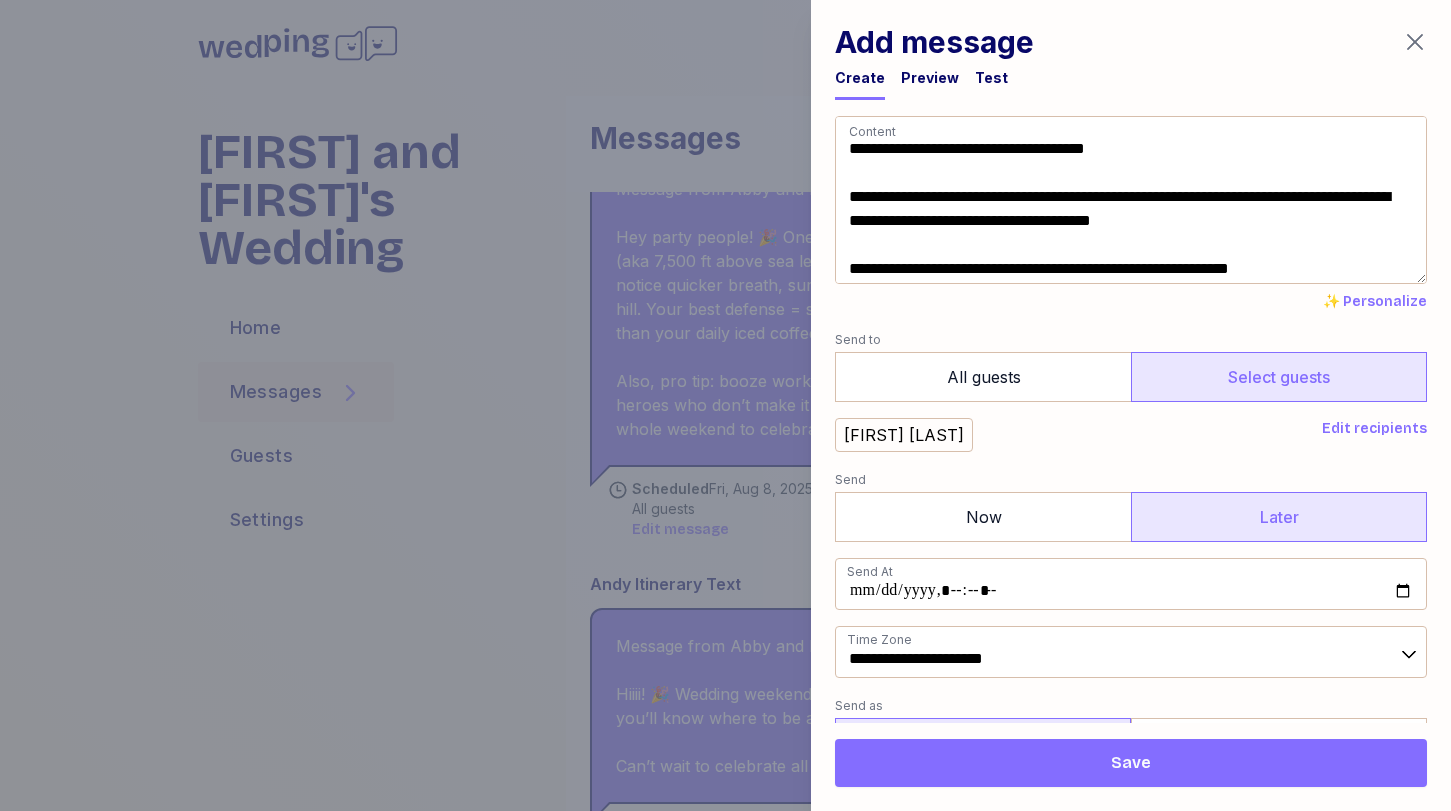 scroll, scrollTop: 193, scrollLeft: 0, axis: vertical 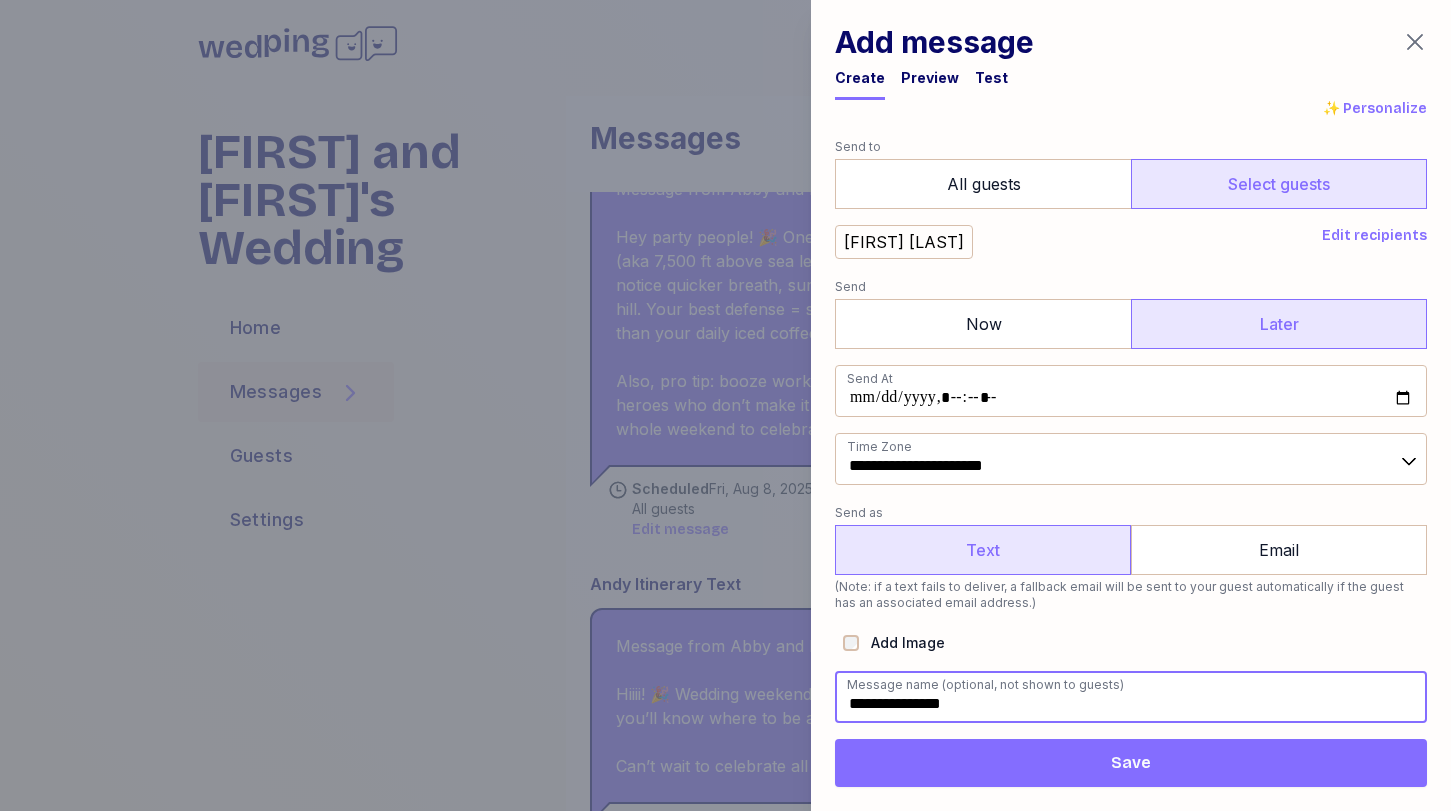 type on "**********" 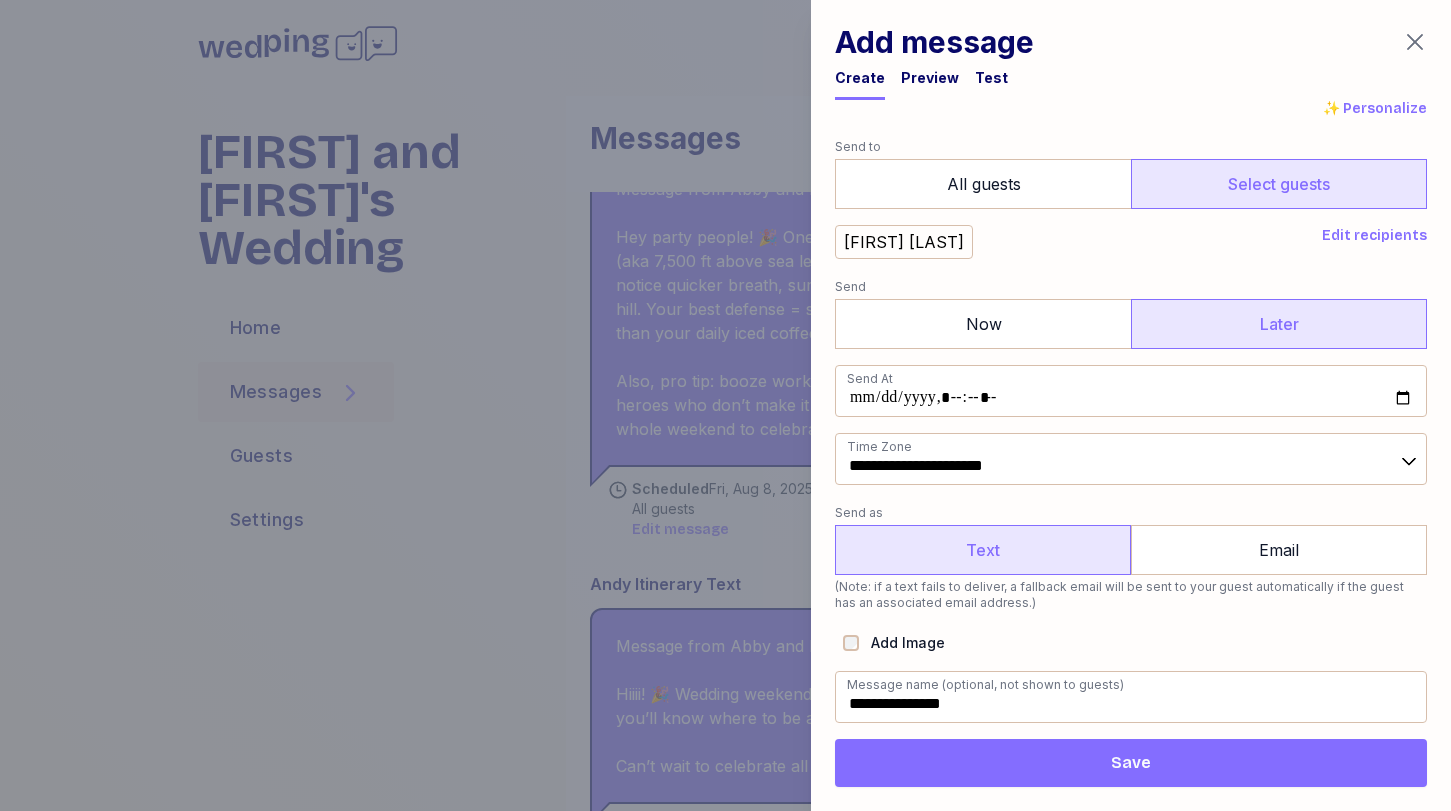 click on "Save" at bounding box center (1131, 763) 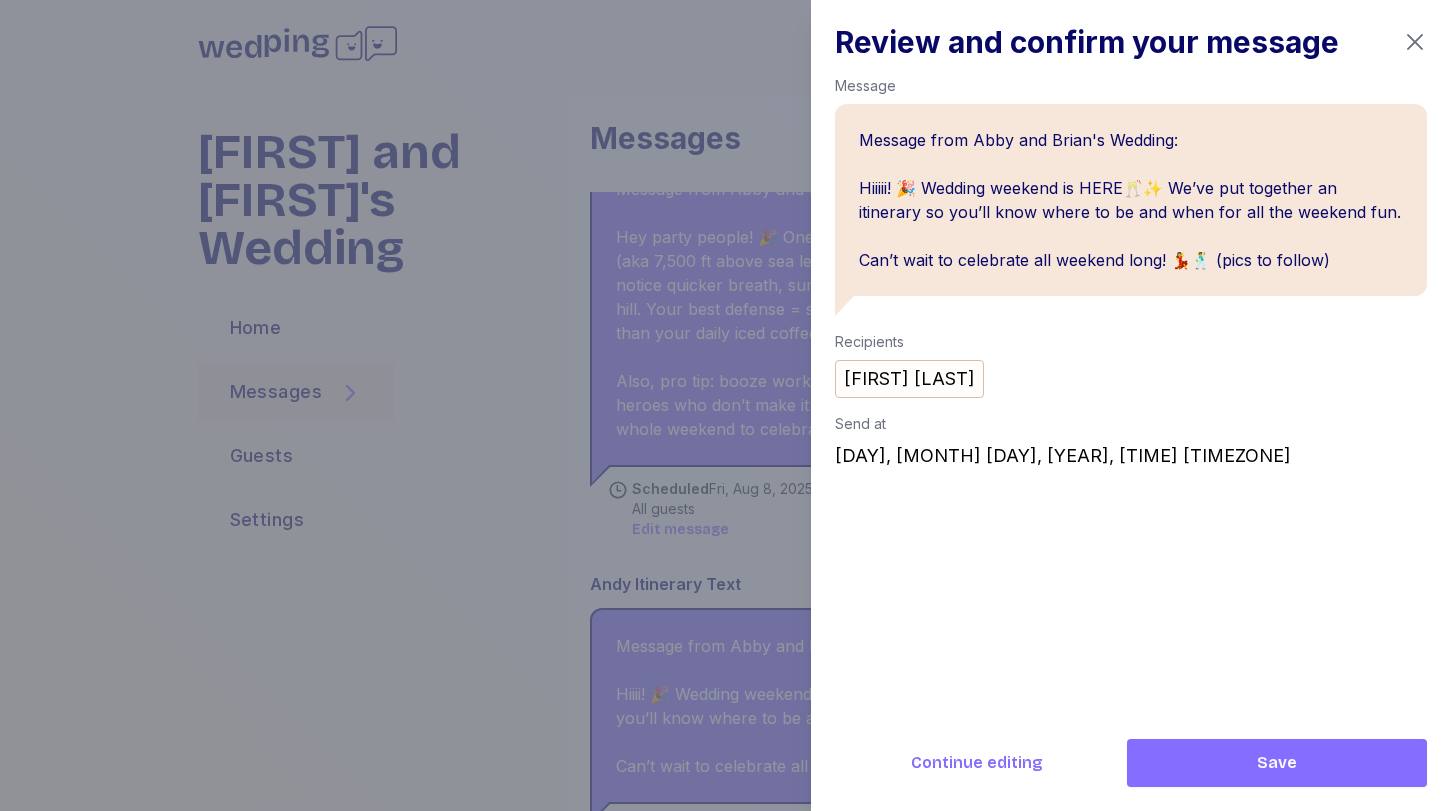 click on "Save" at bounding box center (1277, 763) 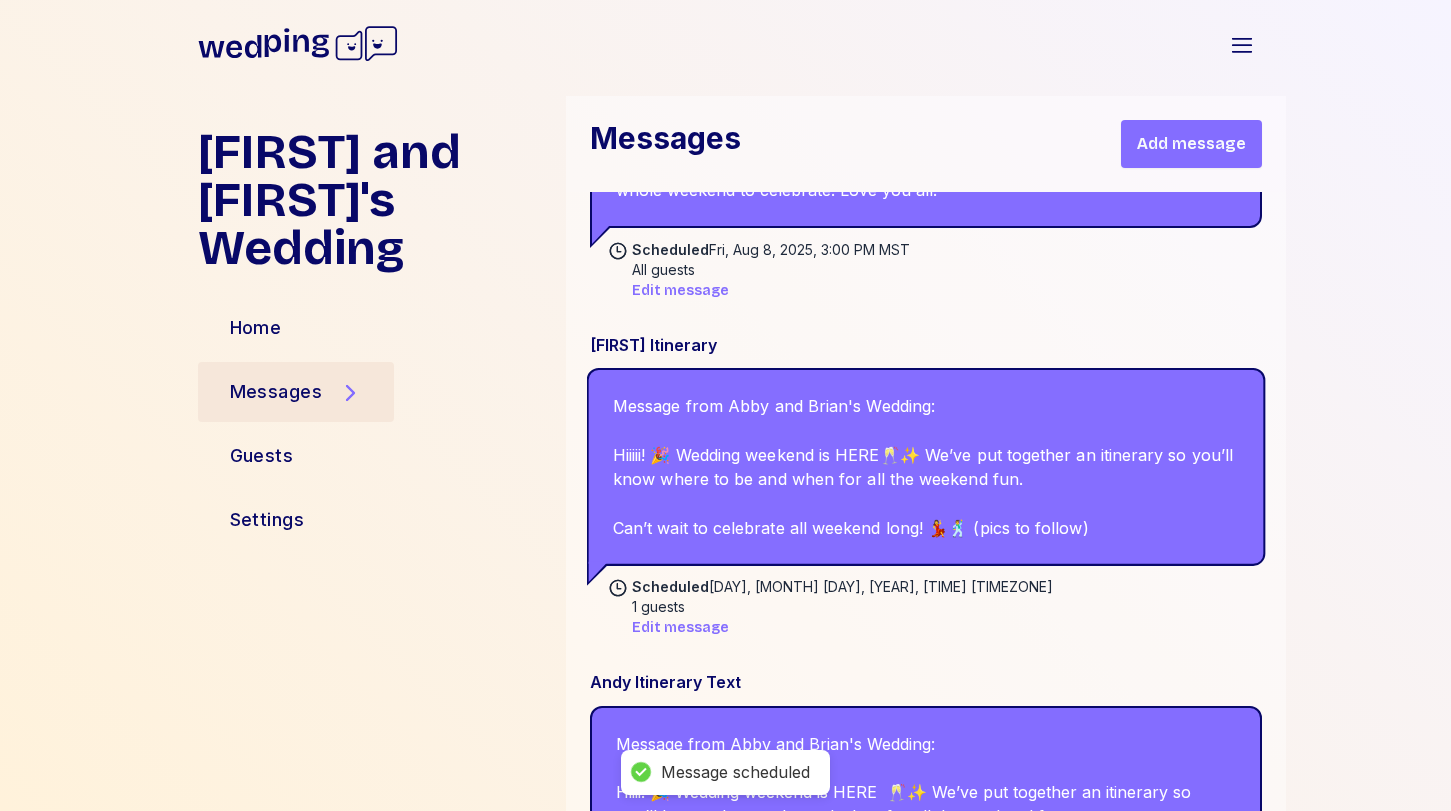 scroll, scrollTop: 3762, scrollLeft: 0, axis: vertical 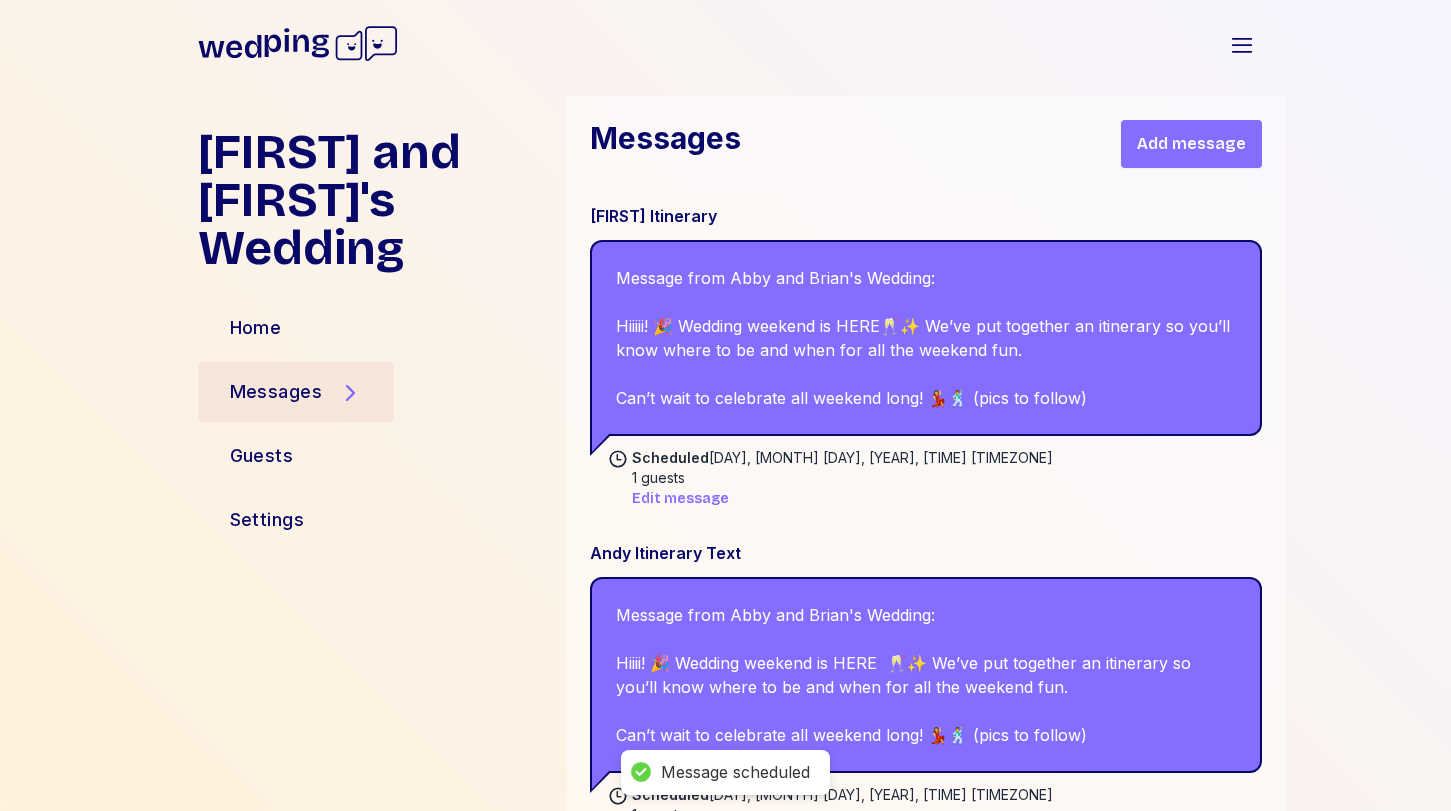 click on "Add message" at bounding box center [1191, 144] 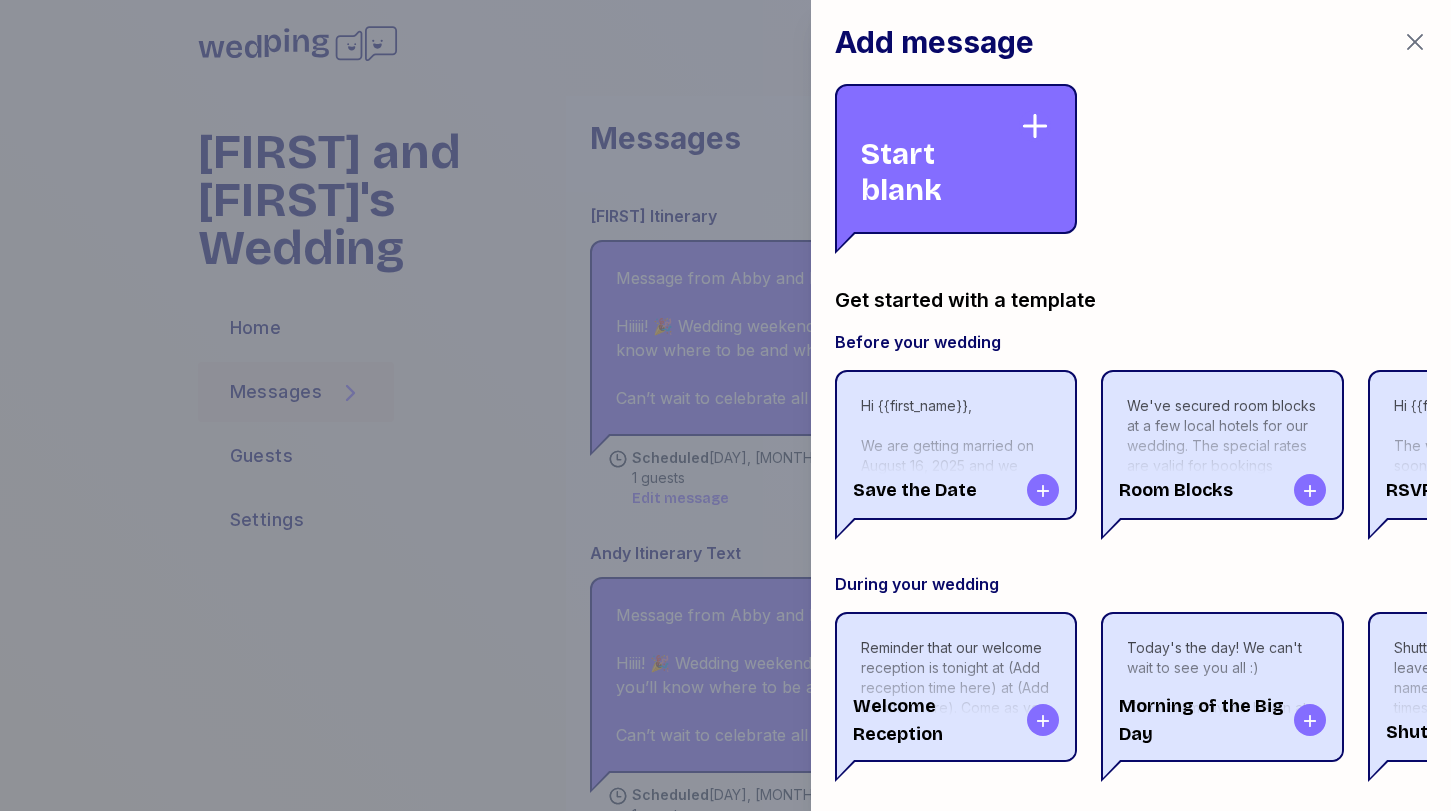 click on "Start blank" at bounding box center [940, 159] 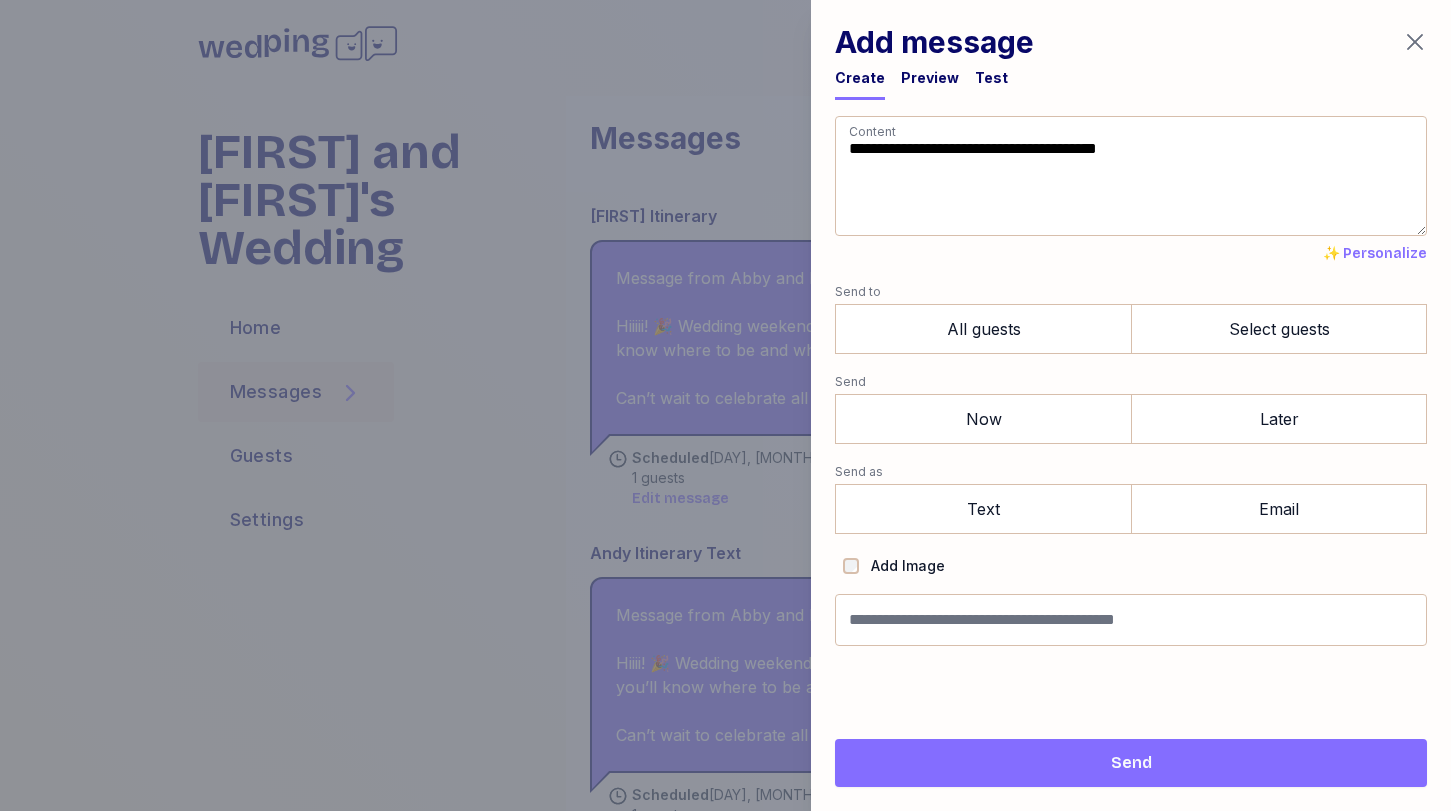 drag, startPoint x: 1041, startPoint y: 185, endPoint x: 745, endPoint y: 44, distance: 327.86734 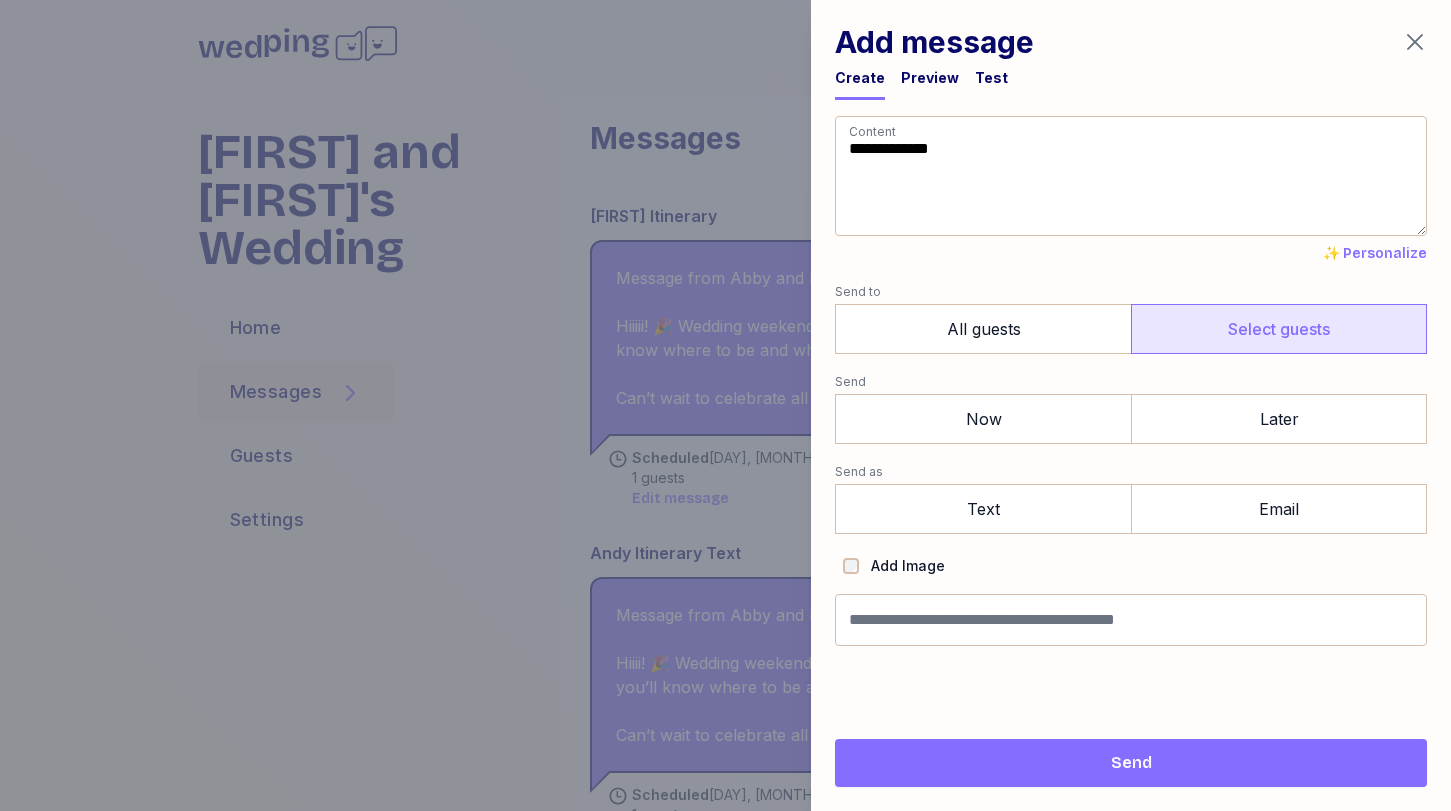 type on "**********" 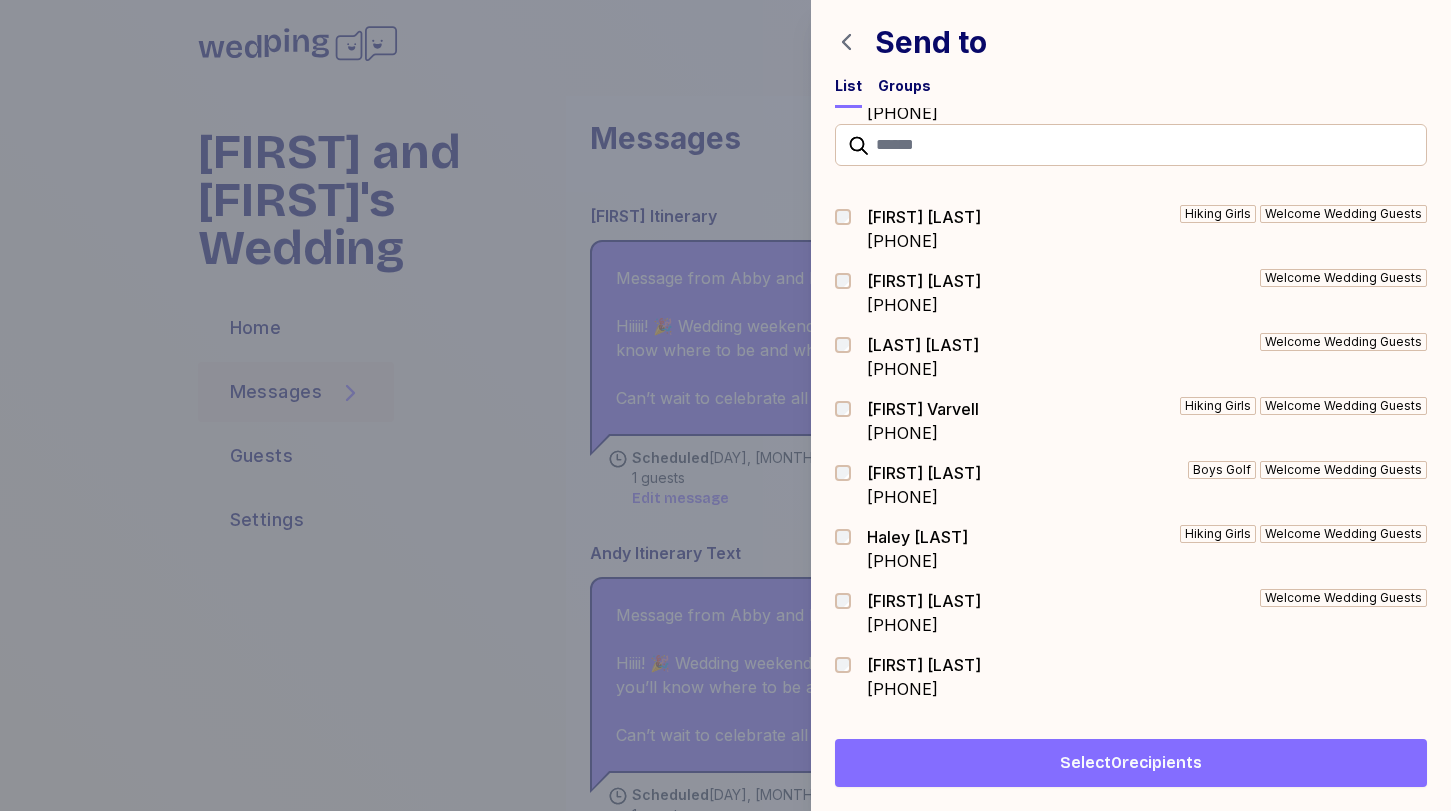 scroll, scrollTop: 2326, scrollLeft: 0, axis: vertical 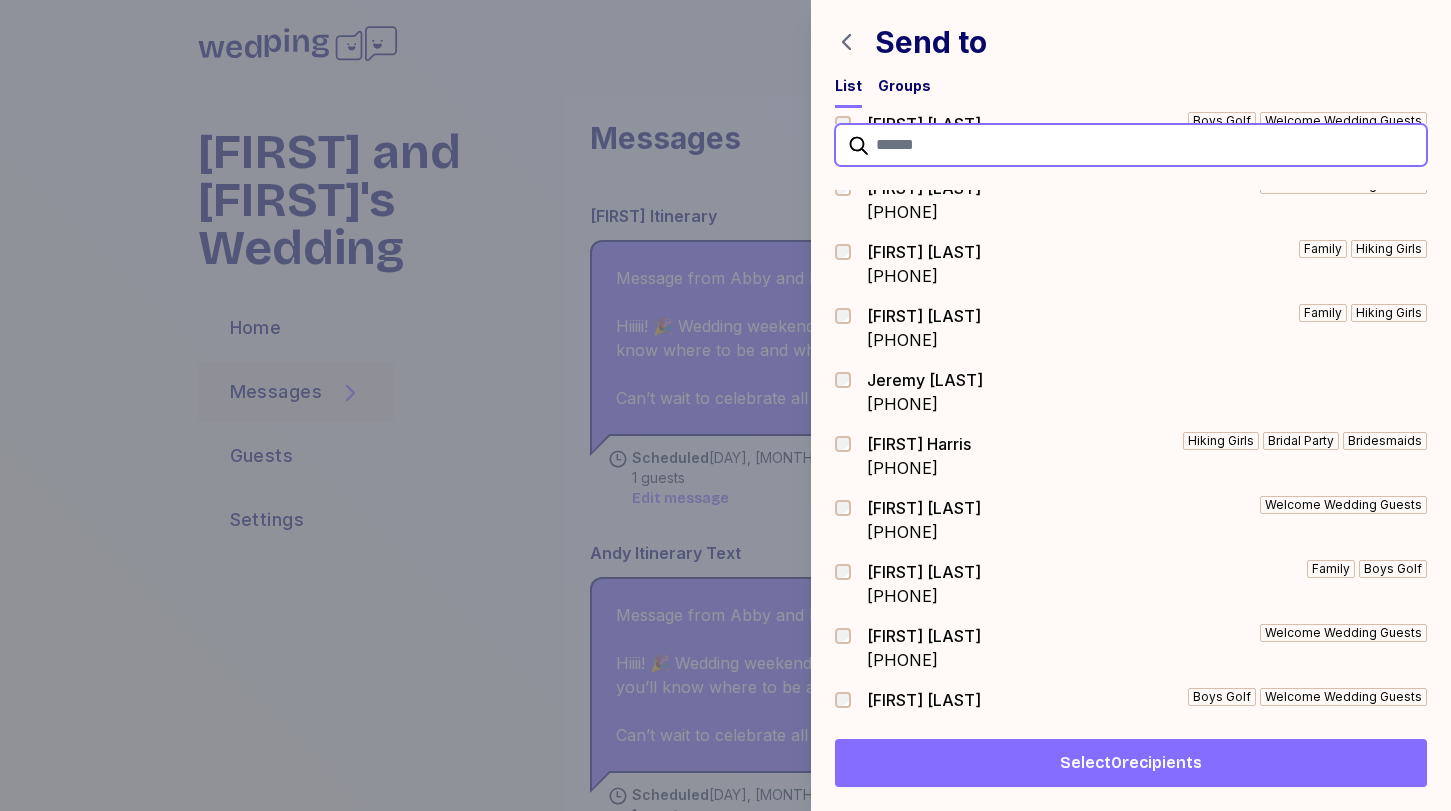 click at bounding box center (1131, 145) 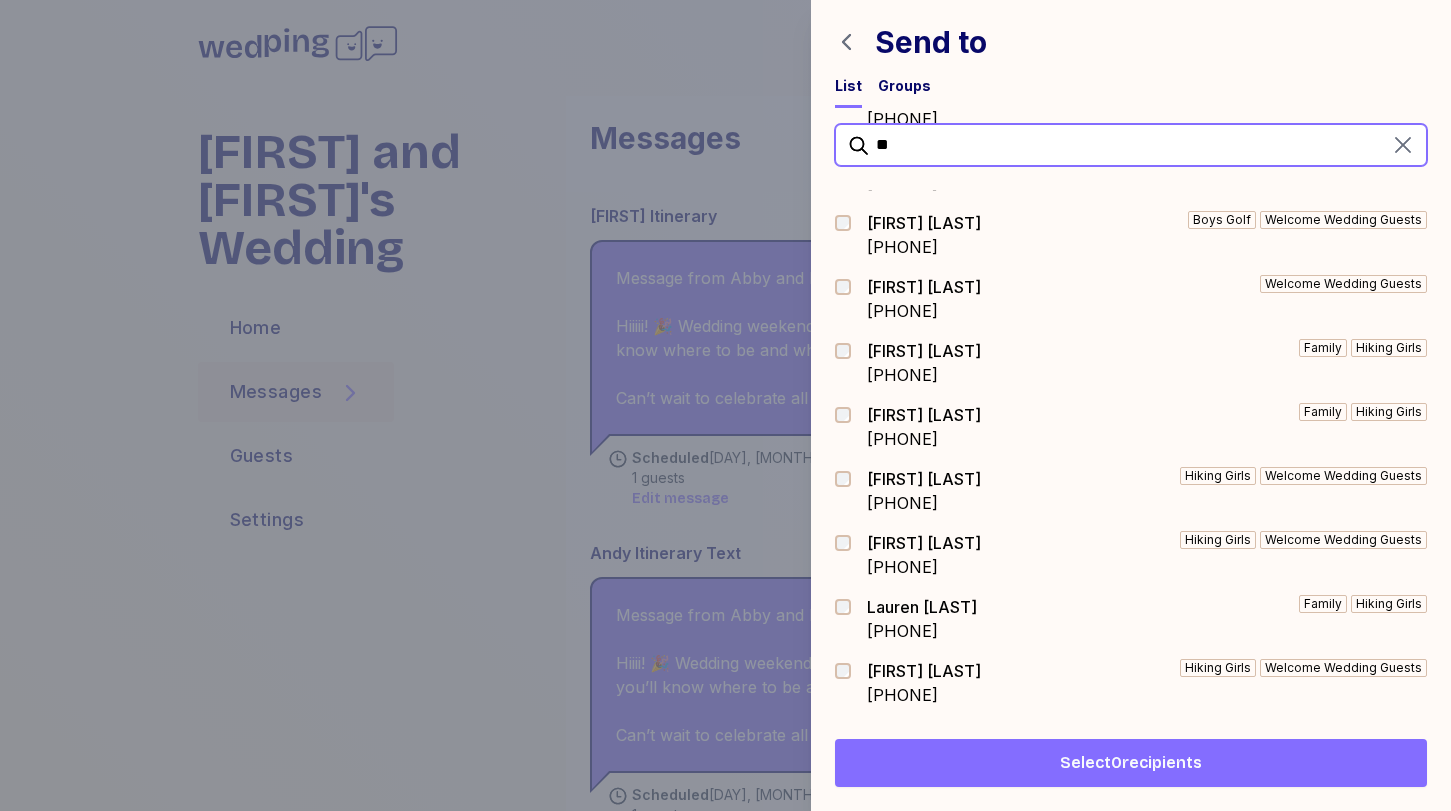 type on "*" 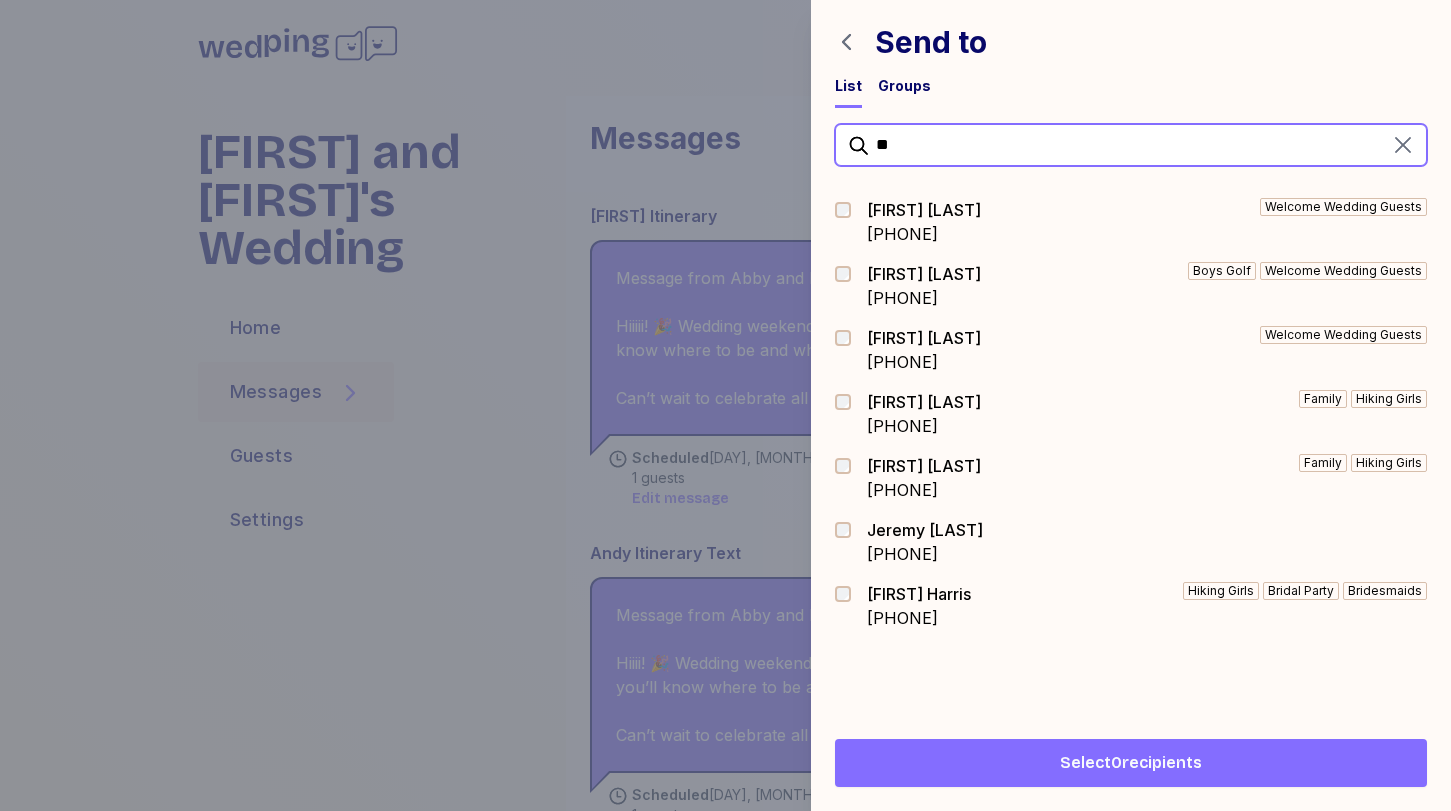 scroll, scrollTop: 0, scrollLeft: 0, axis: both 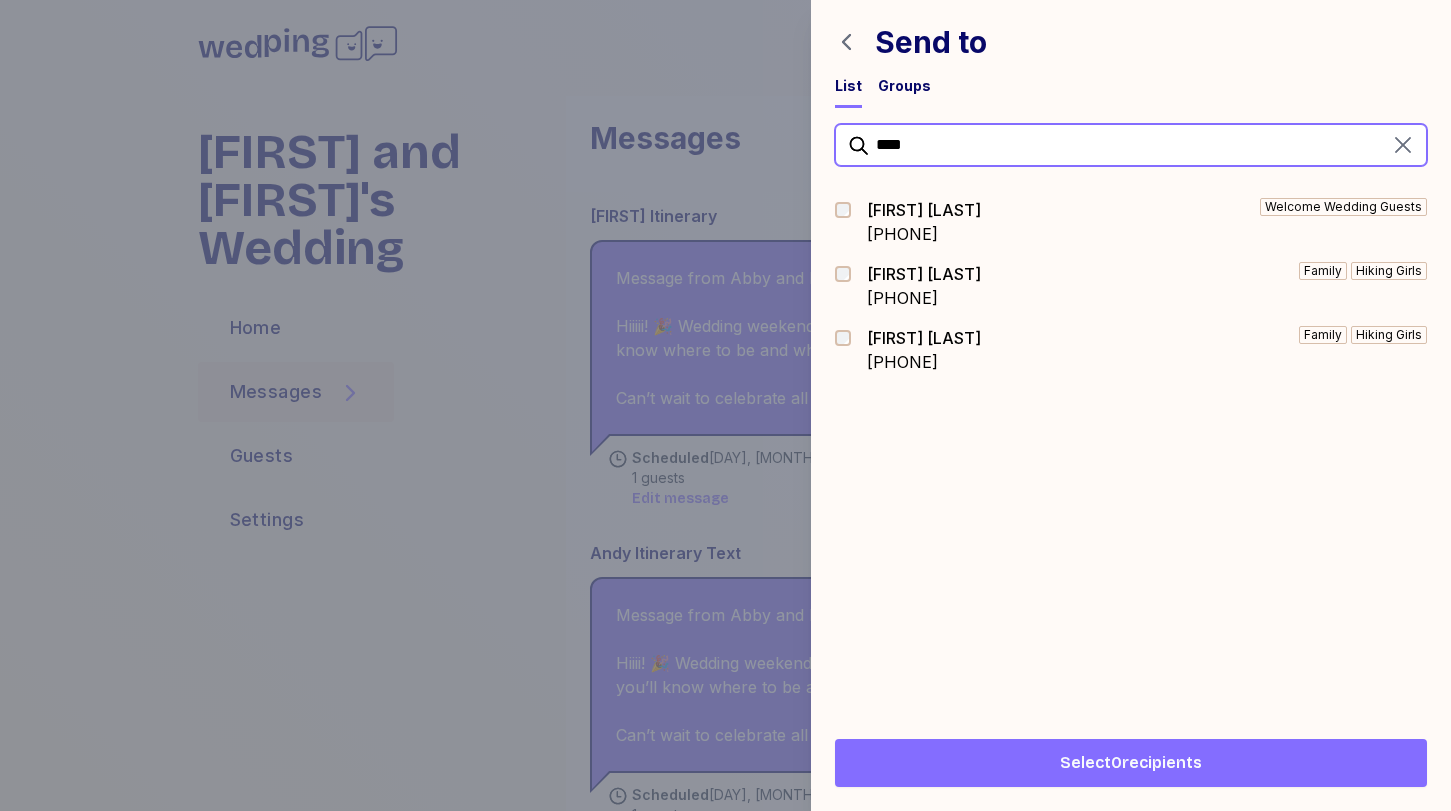 type on "****" 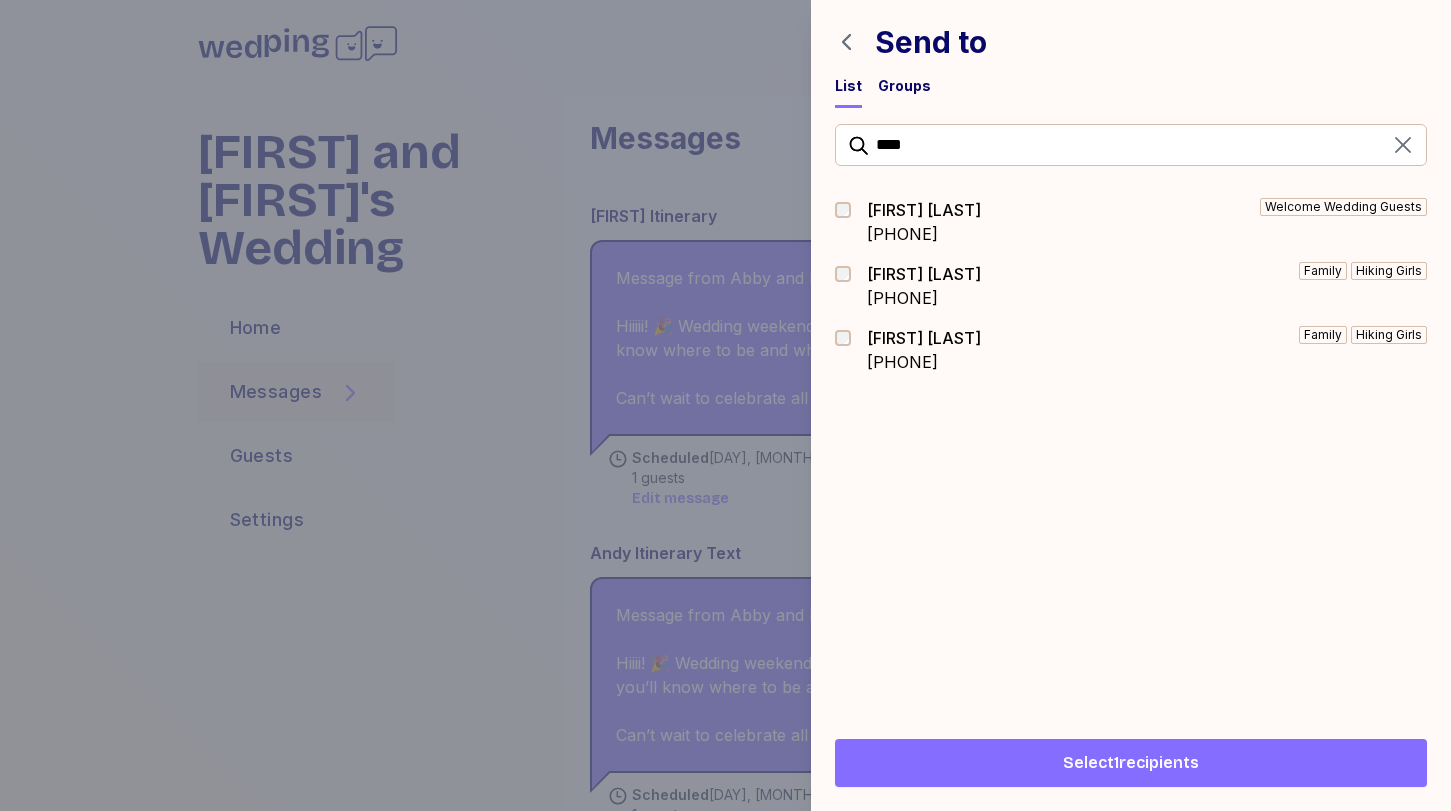 click on "Select  1  recipients" at bounding box center [1131, 763] 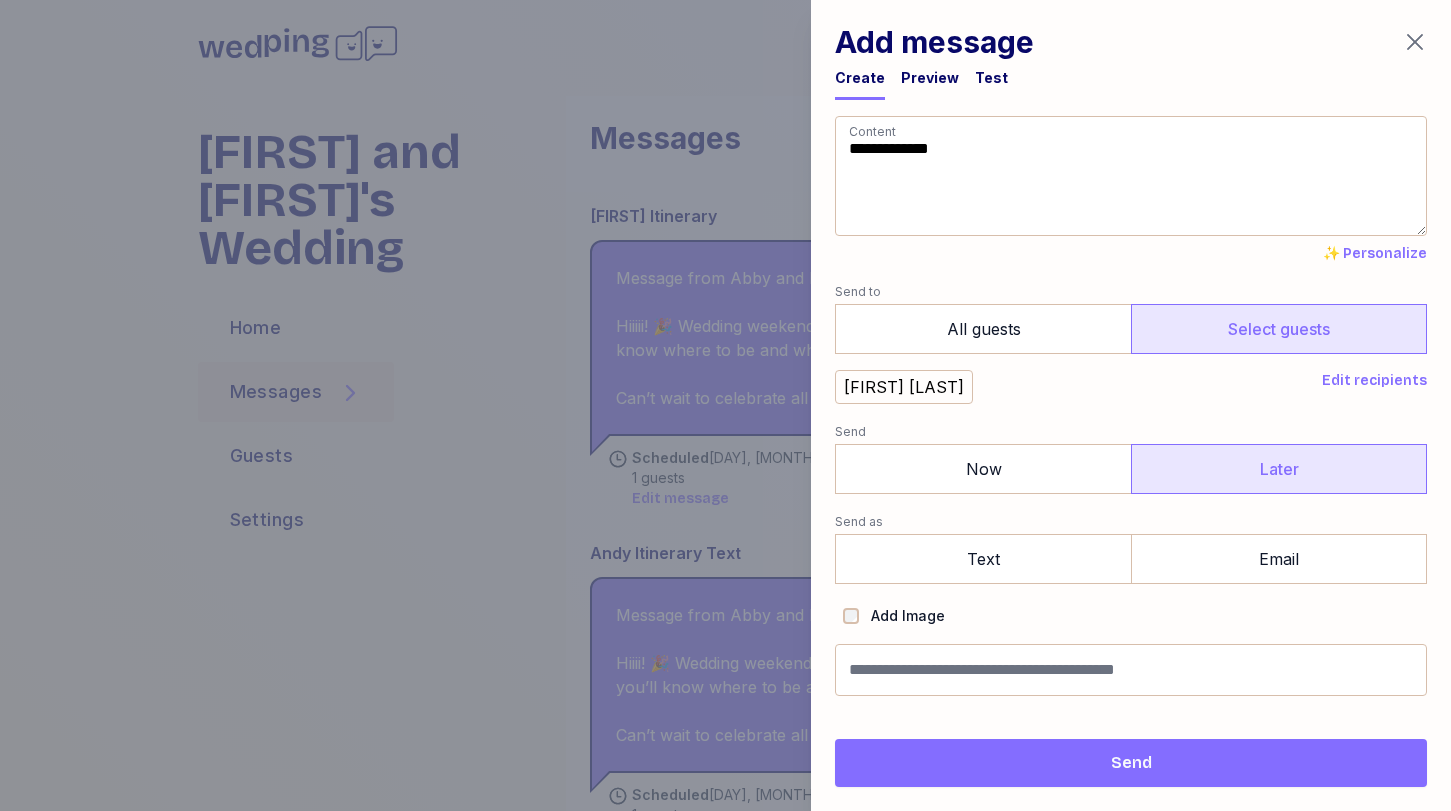 click on "Later" at bounding box center [1279, 469] 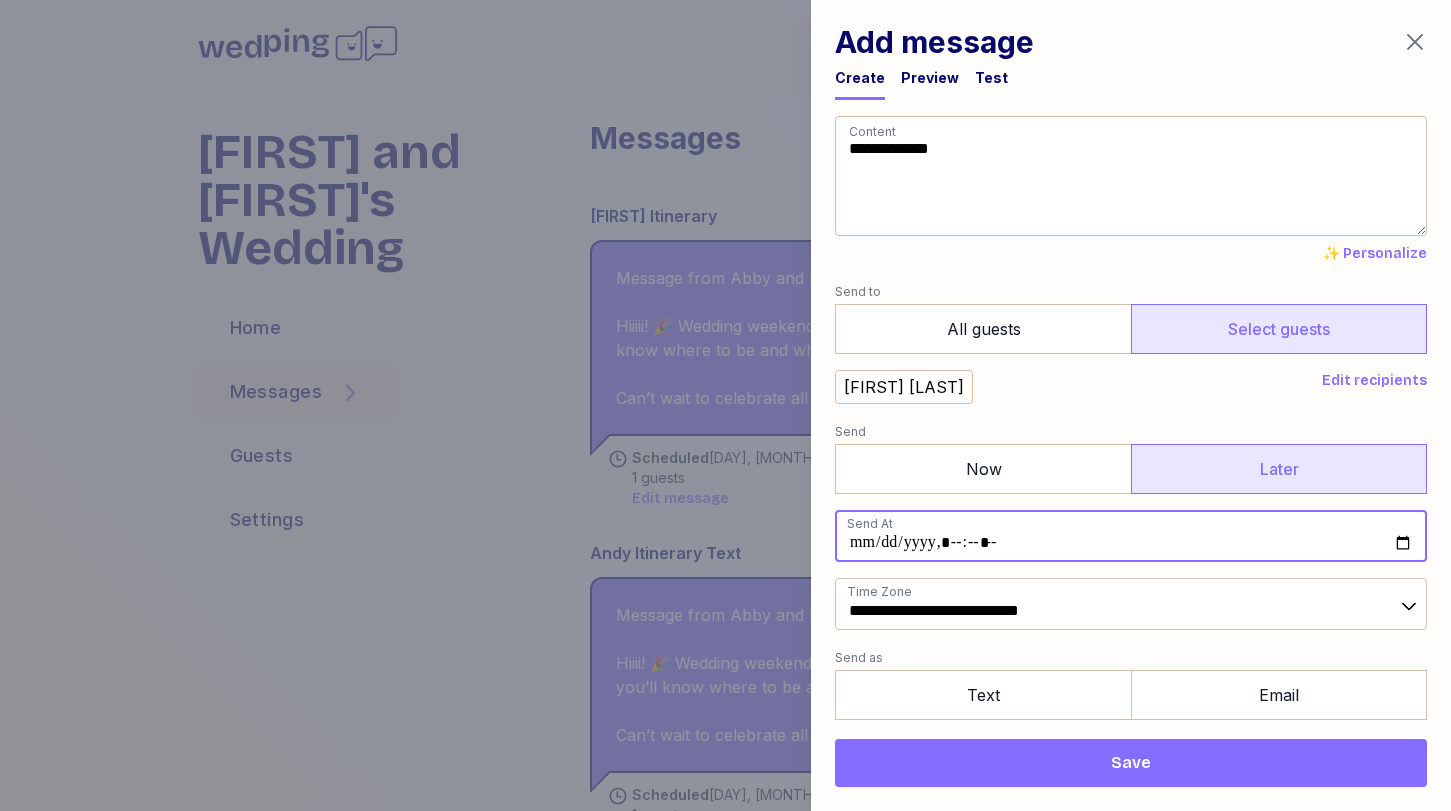 click at bounding box center [1131, 536] 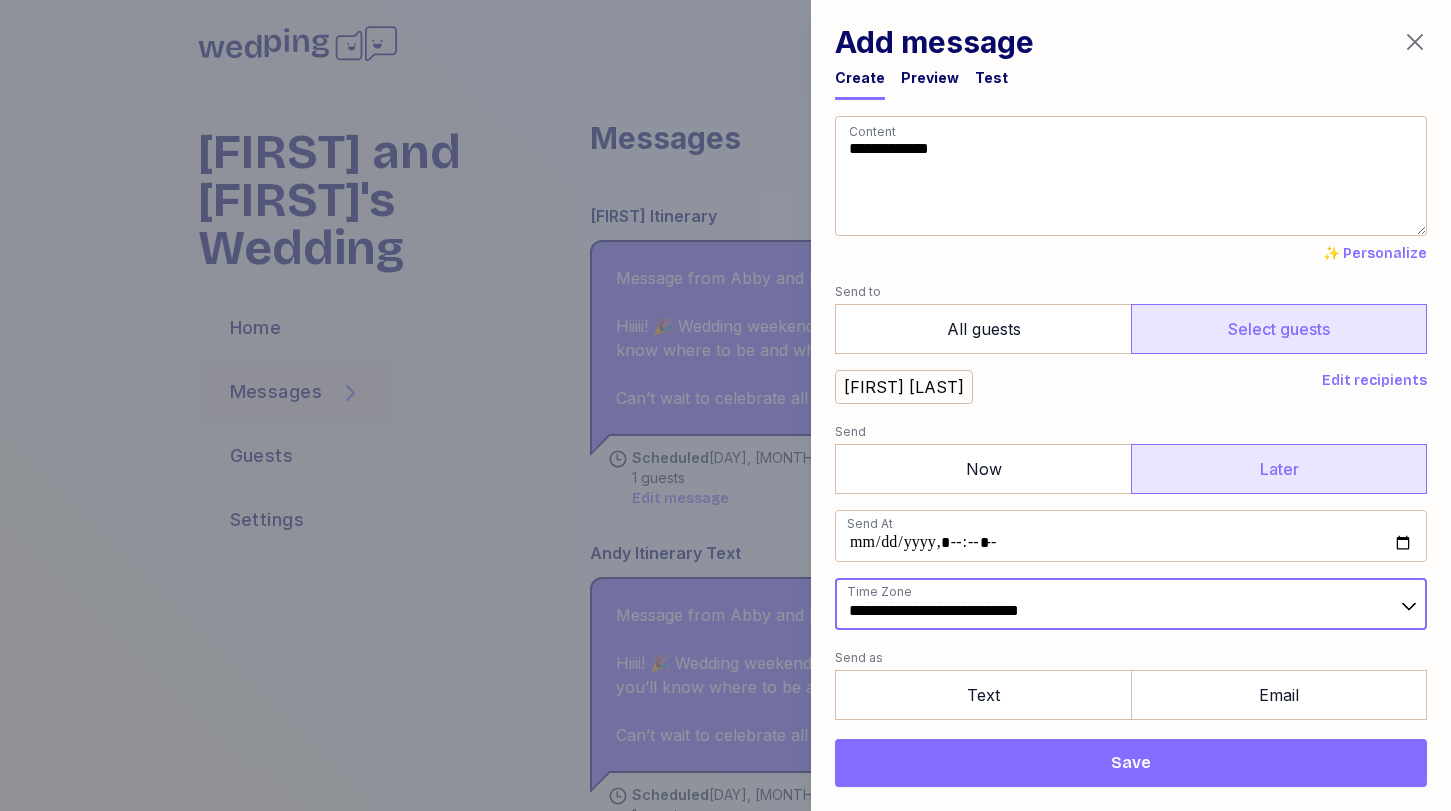 type on "**********" 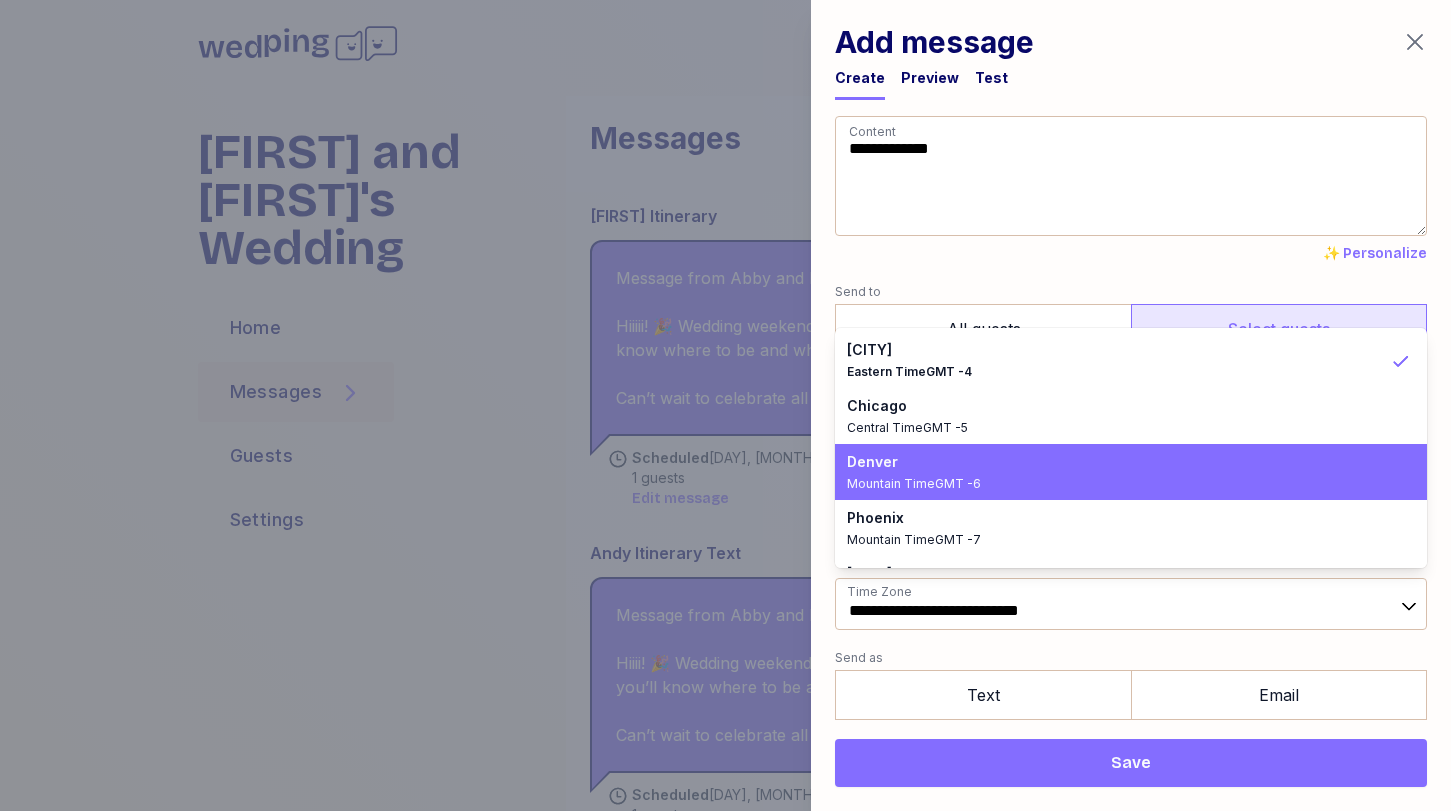 click on "Mountain Time  GMT   -6" at bounding box center (1119, 484) 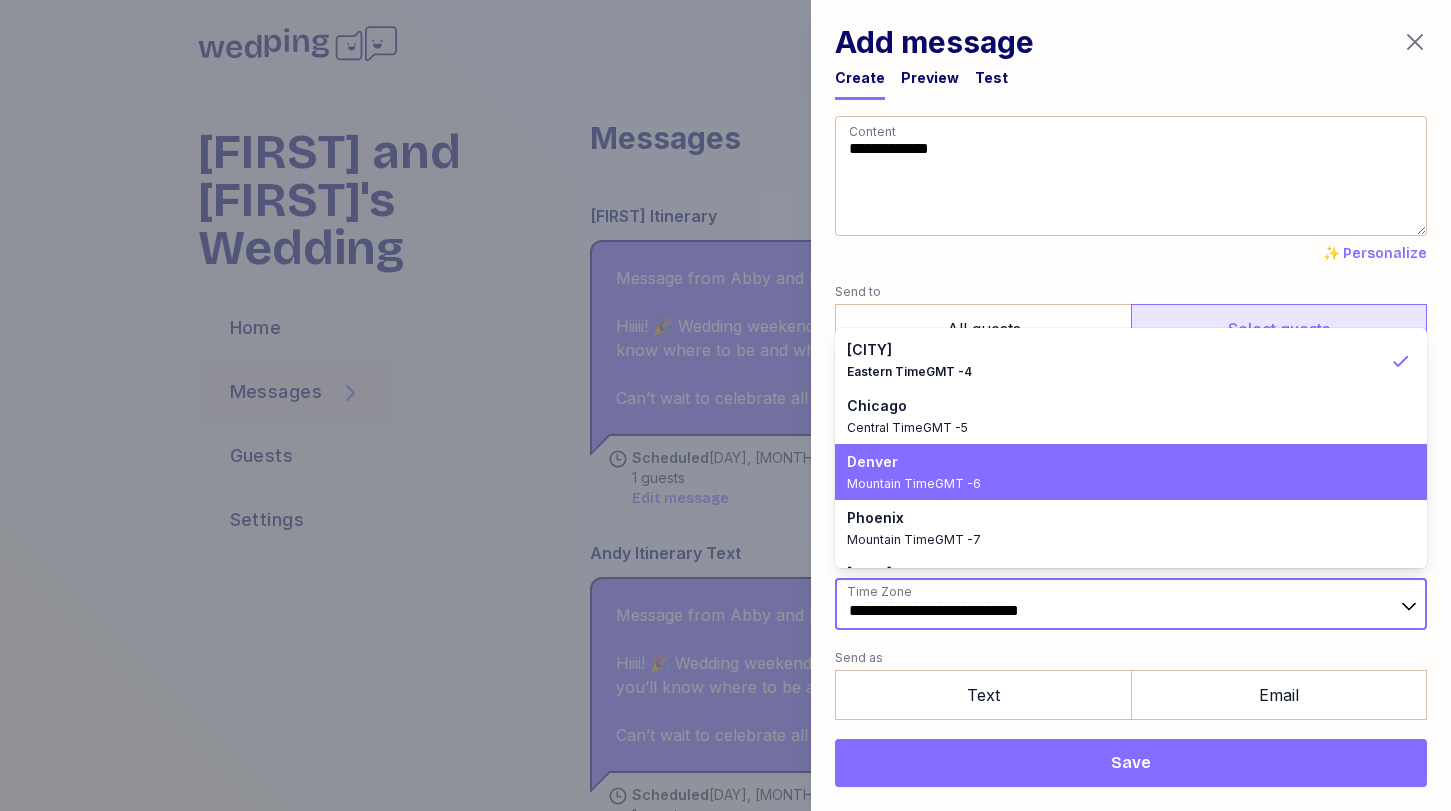 type on "**********" 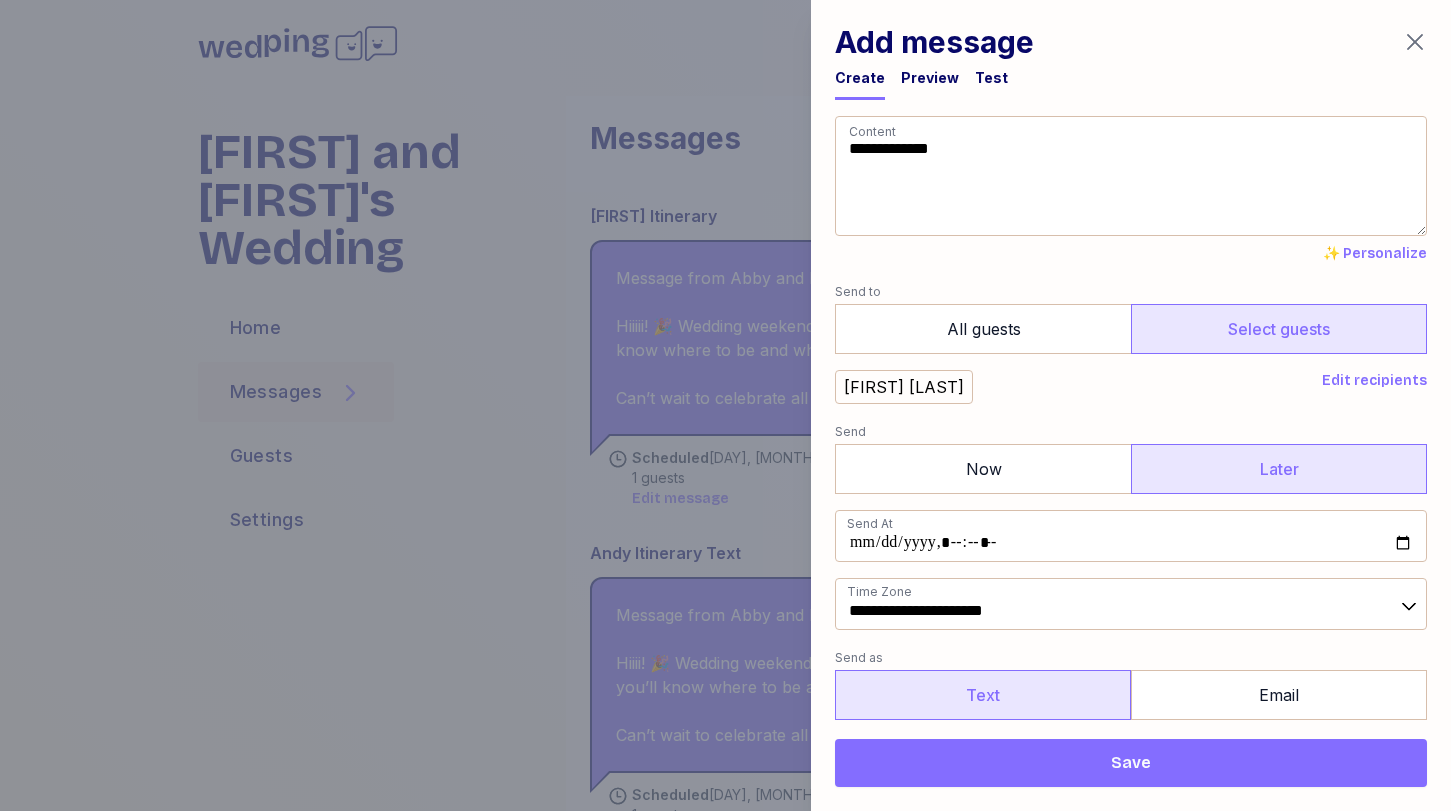 click on "Text" at bounding box center (983, 695) 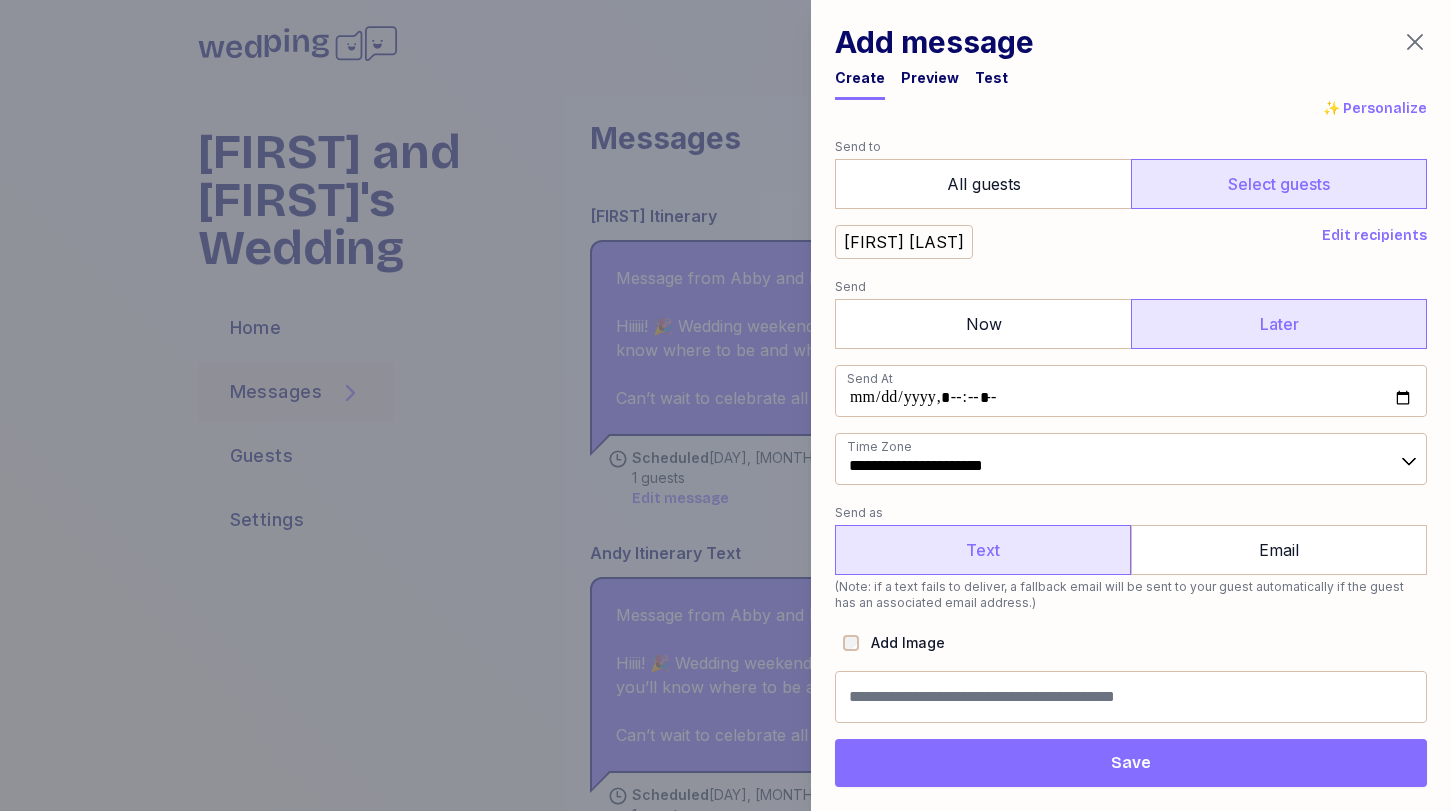 click on "Add Image" at bounding box center [902, 643] 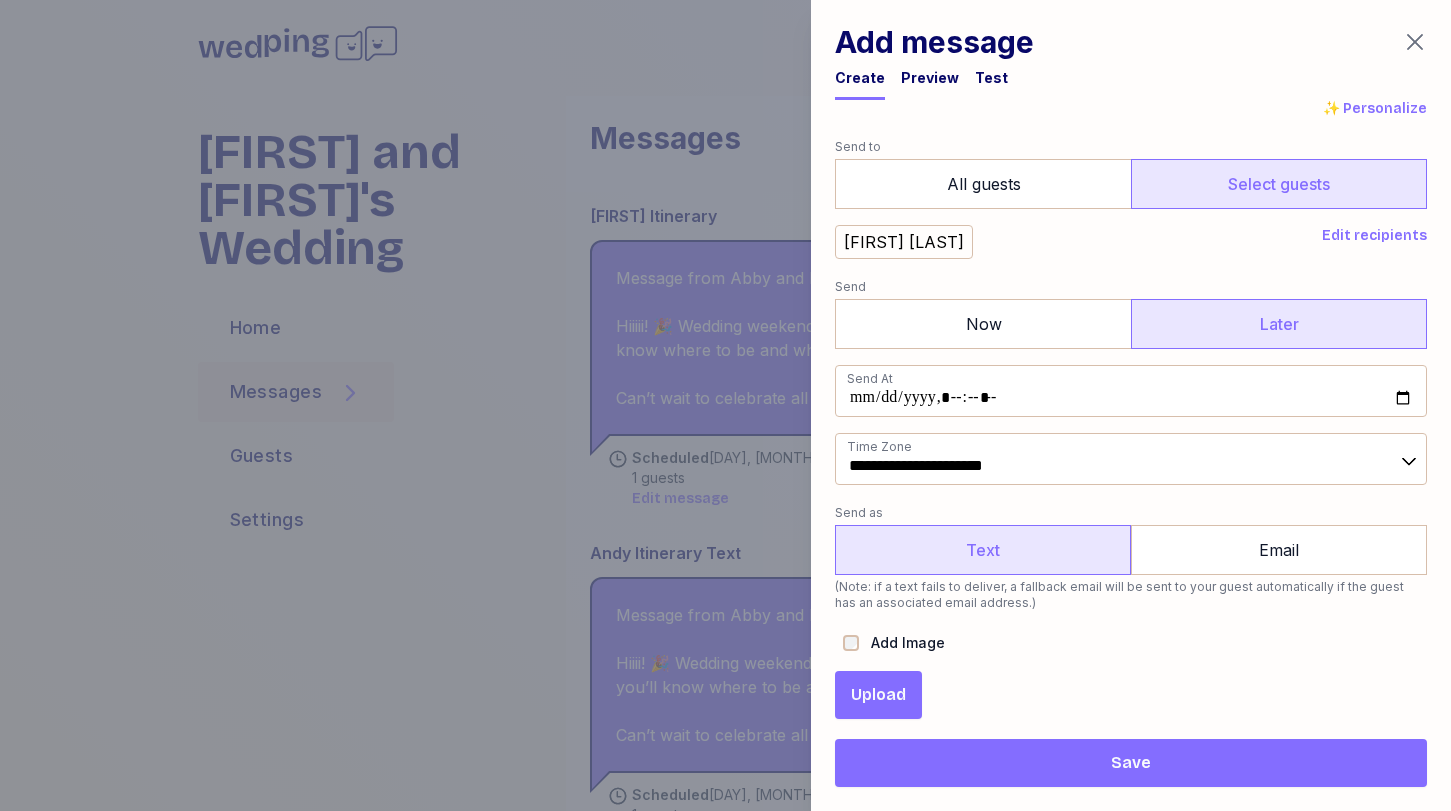 click on "Upload" at bounding box center [878, 695] 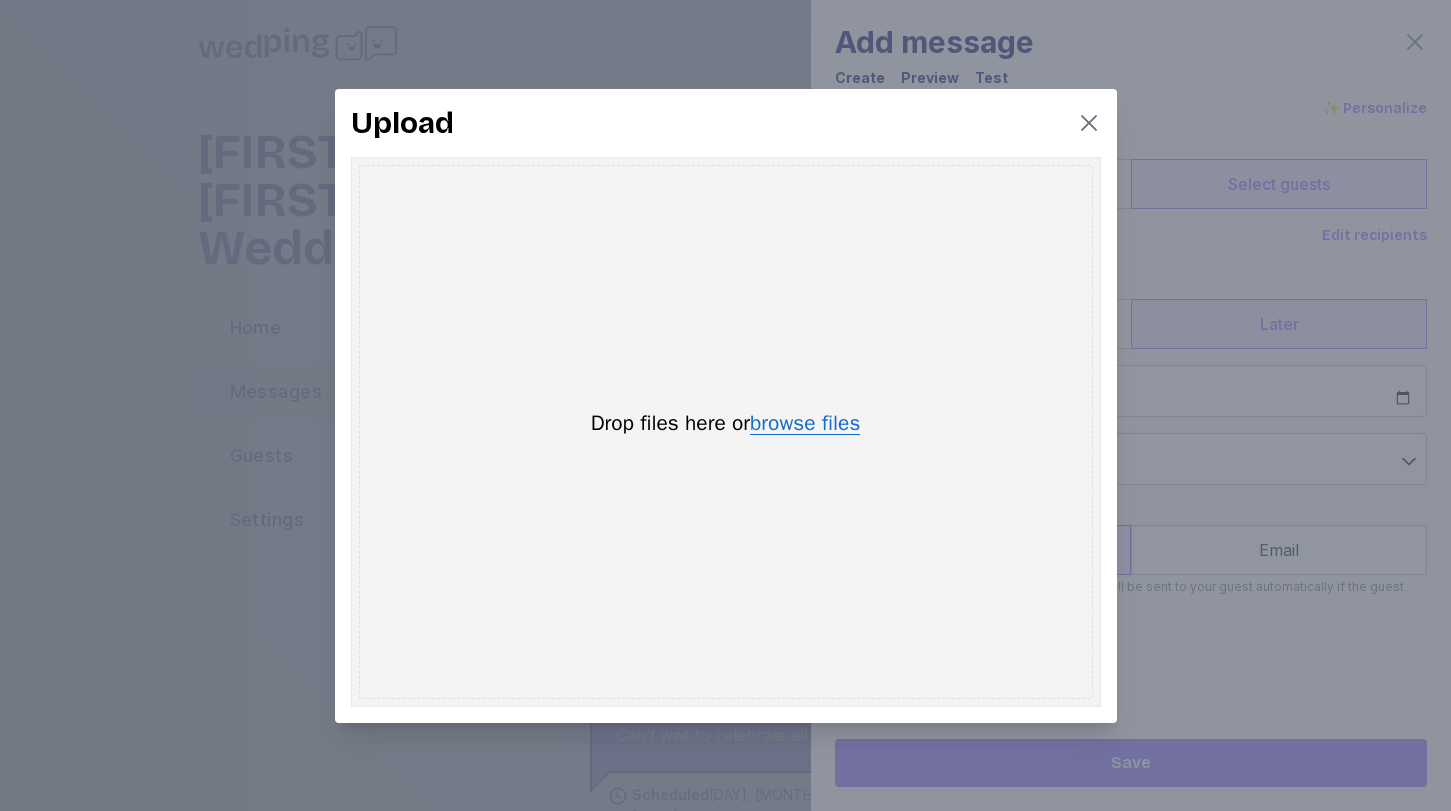 click on "browse files" at bounding box center (805, 424) 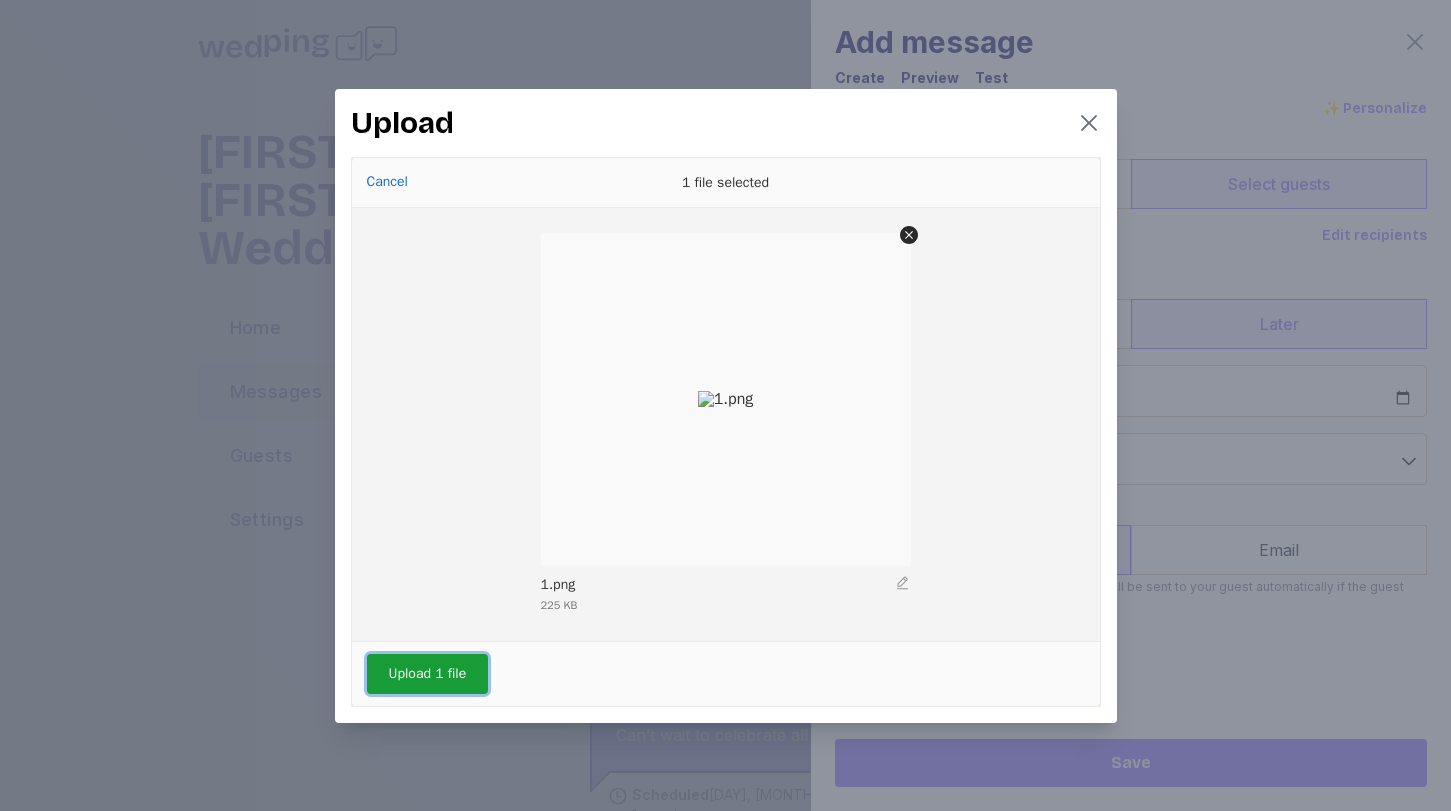 click on "Upload 1 file" at bounding box center [428, 674] 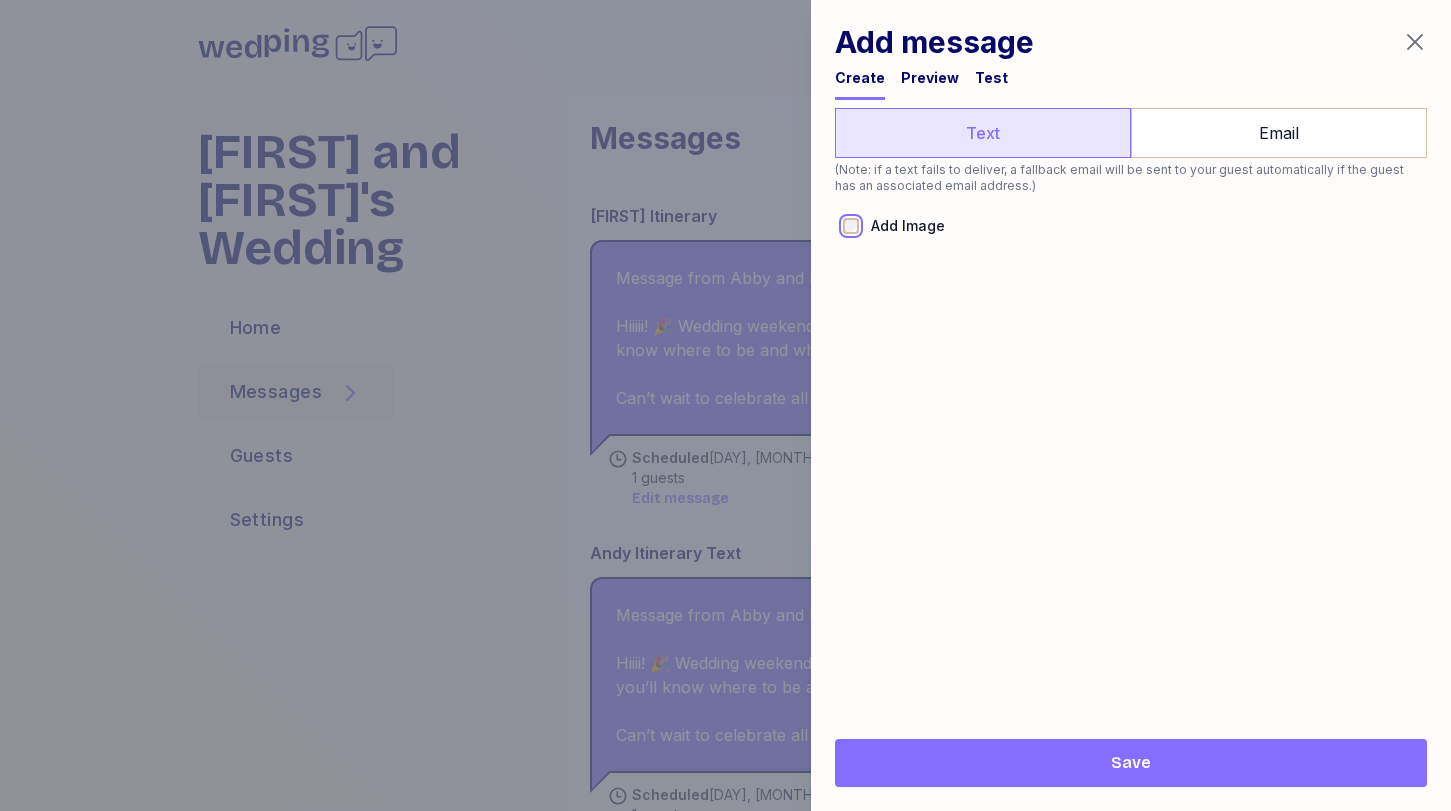 scroll, scrollTop: 371, scrollLeft: 0, axis: vertical 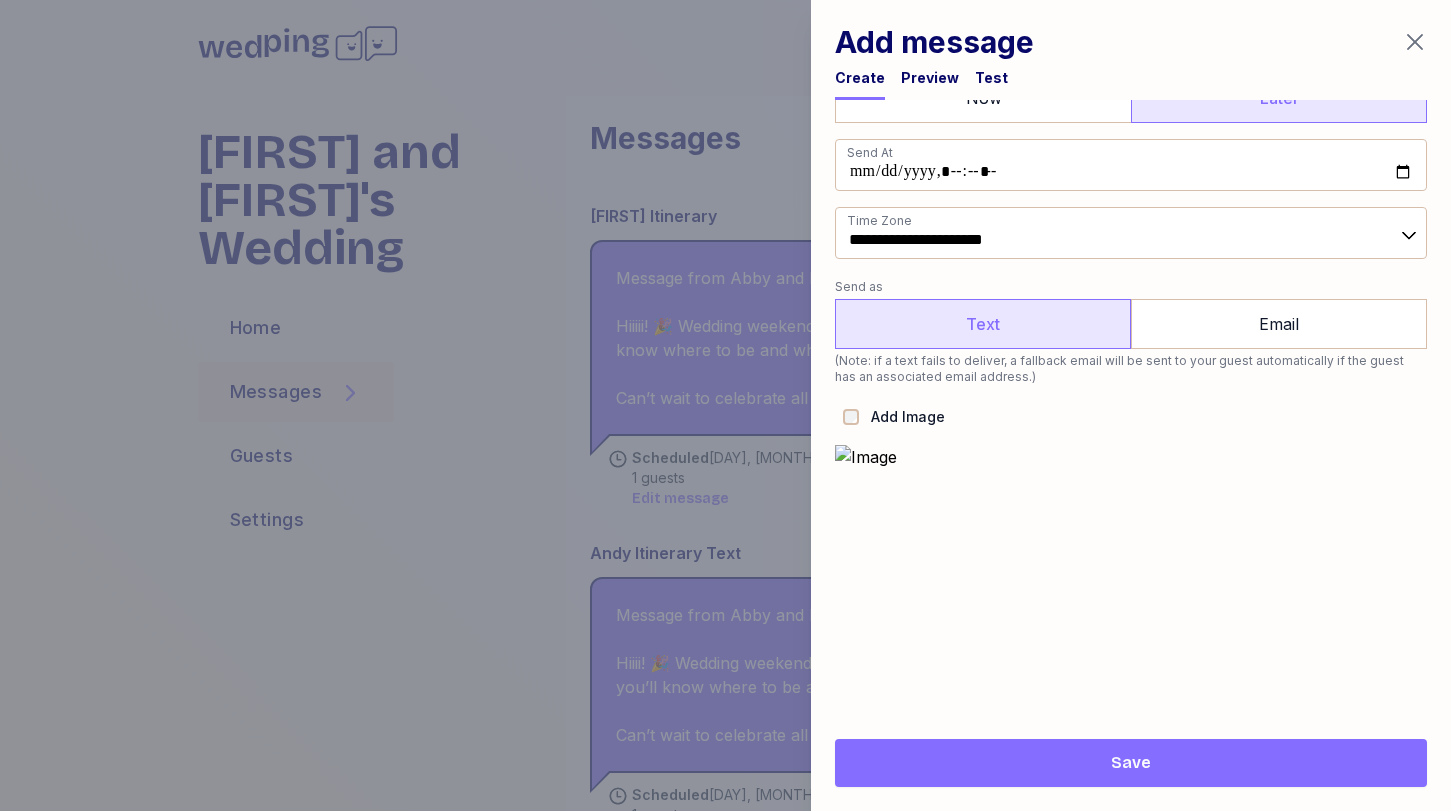 click at bounding box center (1131, 741) 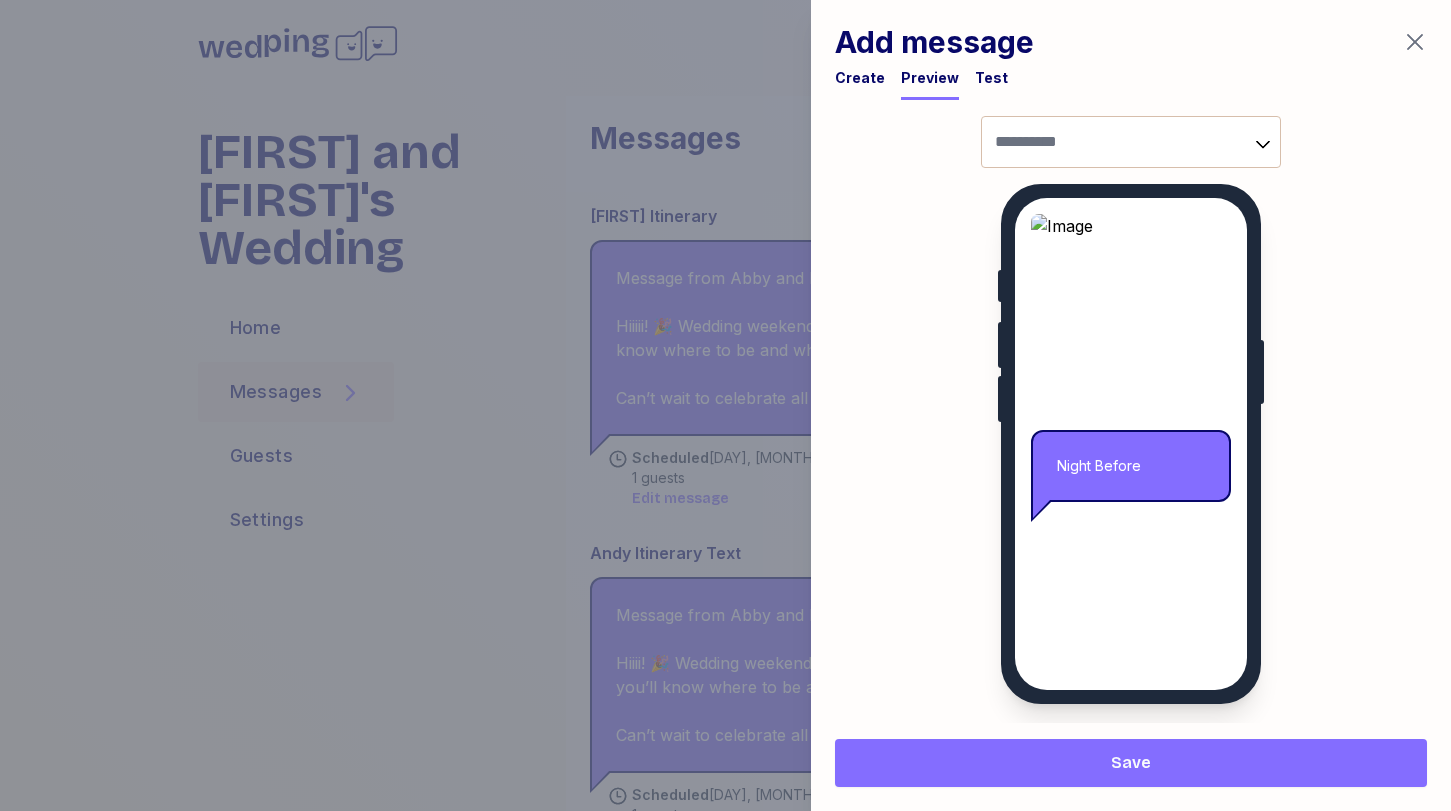 click on "Create" at bounding box center [860, 78] 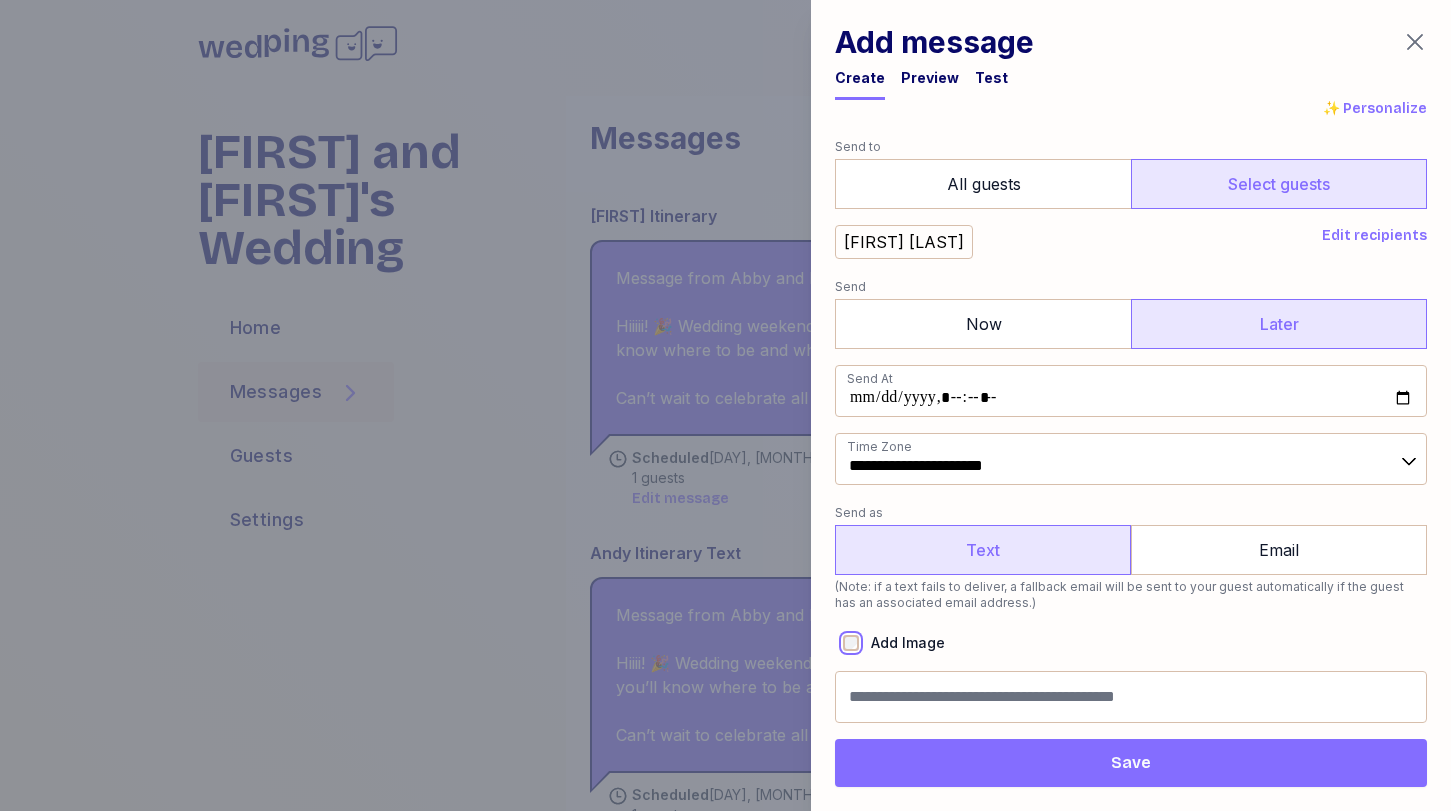 scroll, scrollTop: 145, scrollLeft: 0, axis: vertical 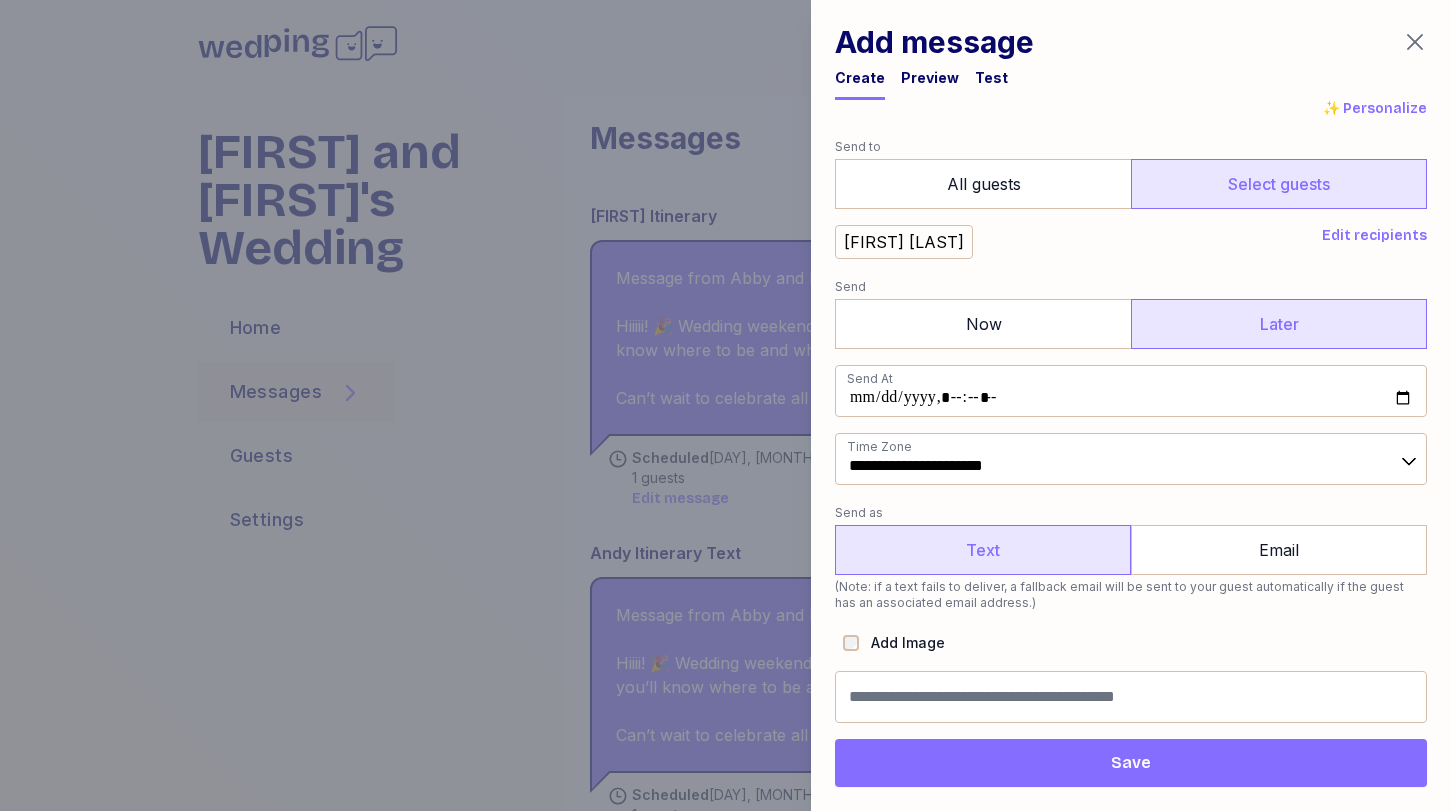 click on "Add Image" at bounding box center [902, 643] 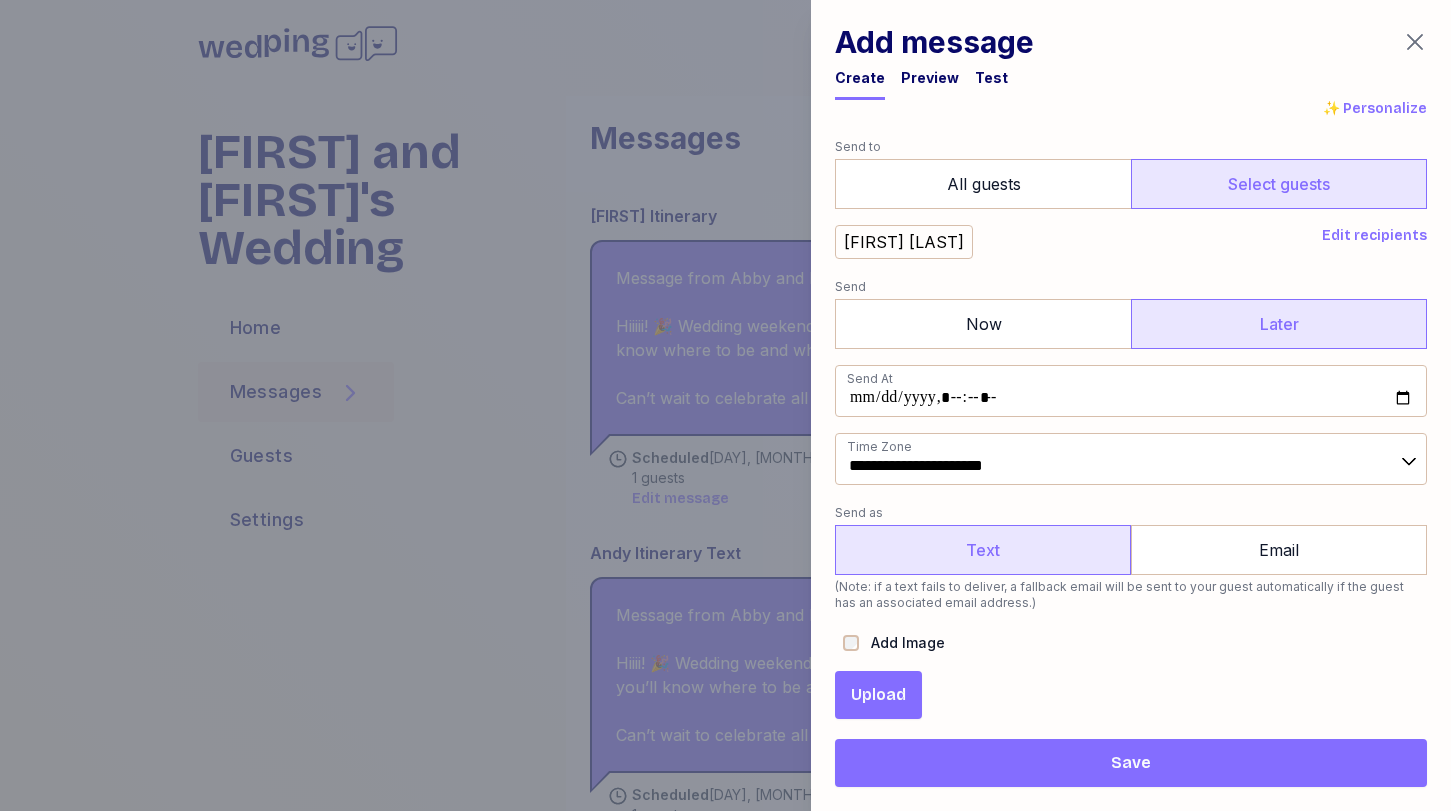 click on "Upload" at bounding box center (878, 695) 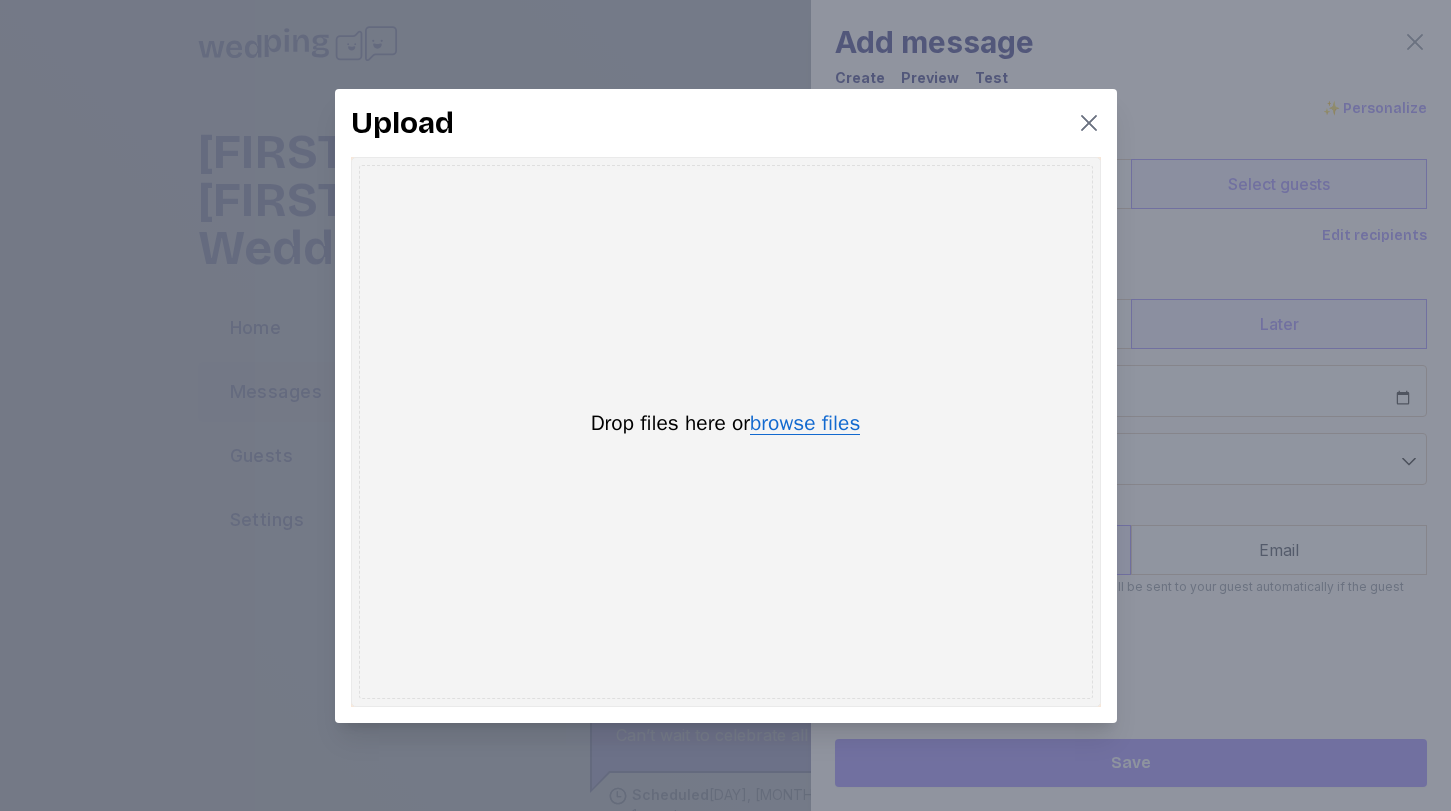 click on "browse files" at bounding box center (805, 424) 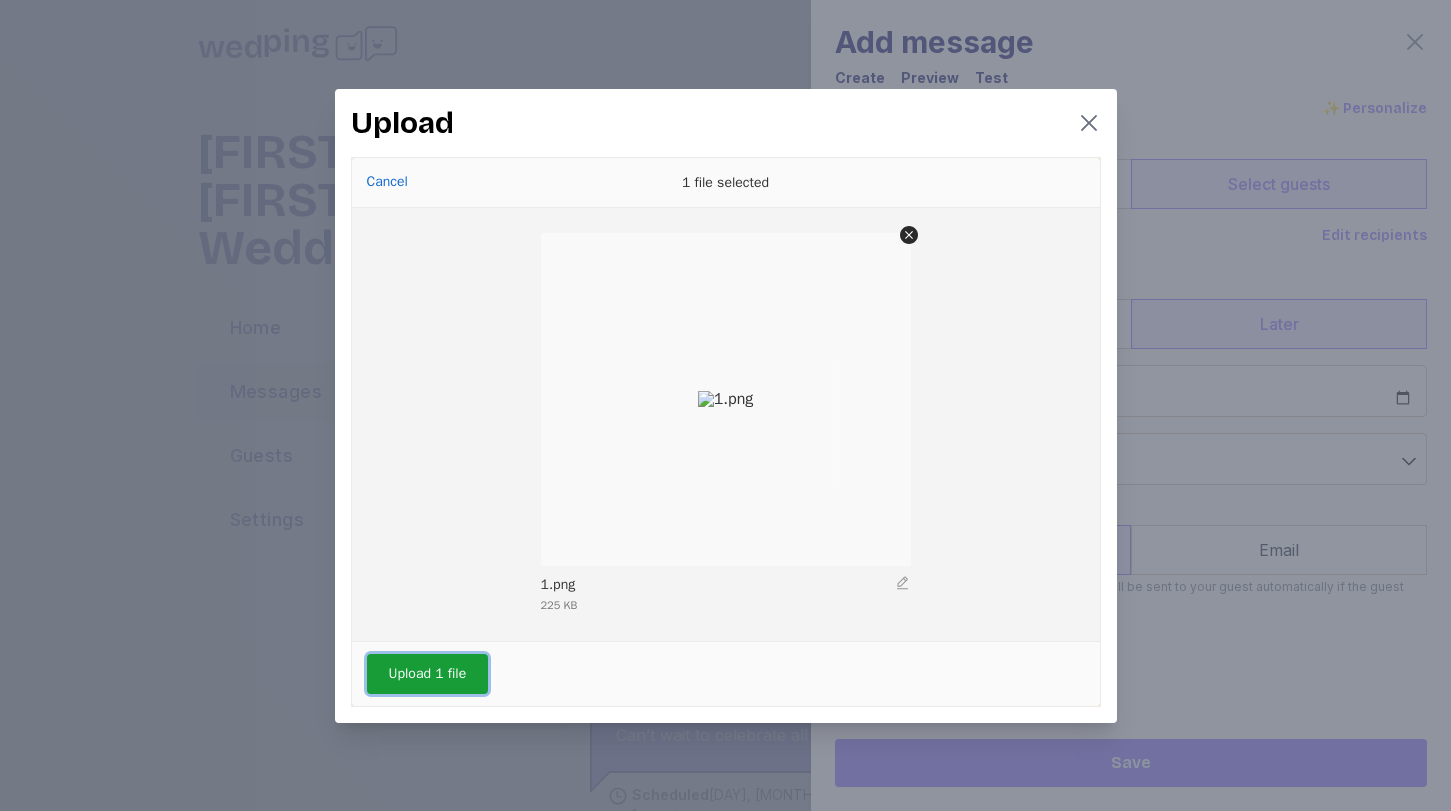 click on "Upload 1 file" at bounding box center [428, 674] 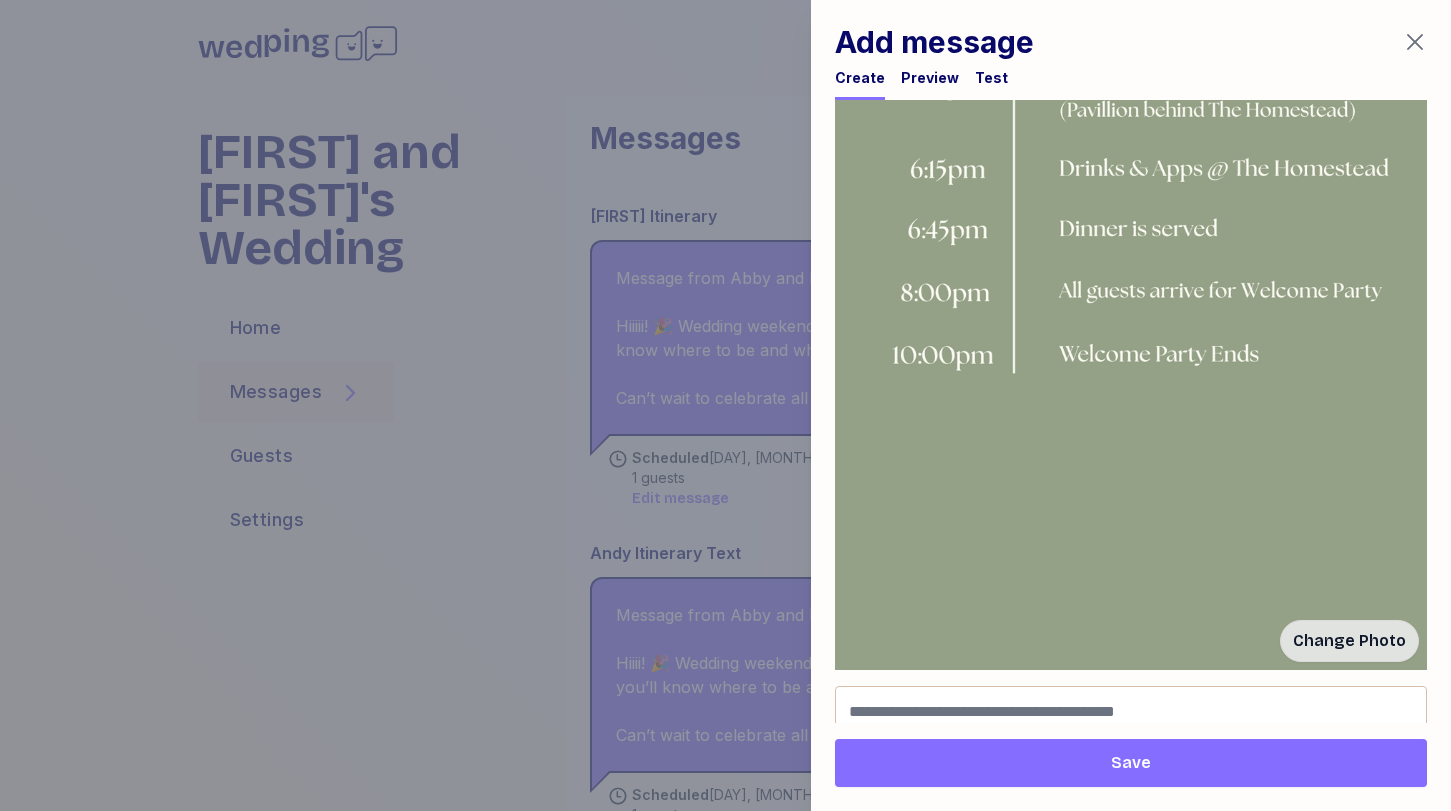 scroll, scrollTop: 1213, scrollLeft: 0, axis: vertical 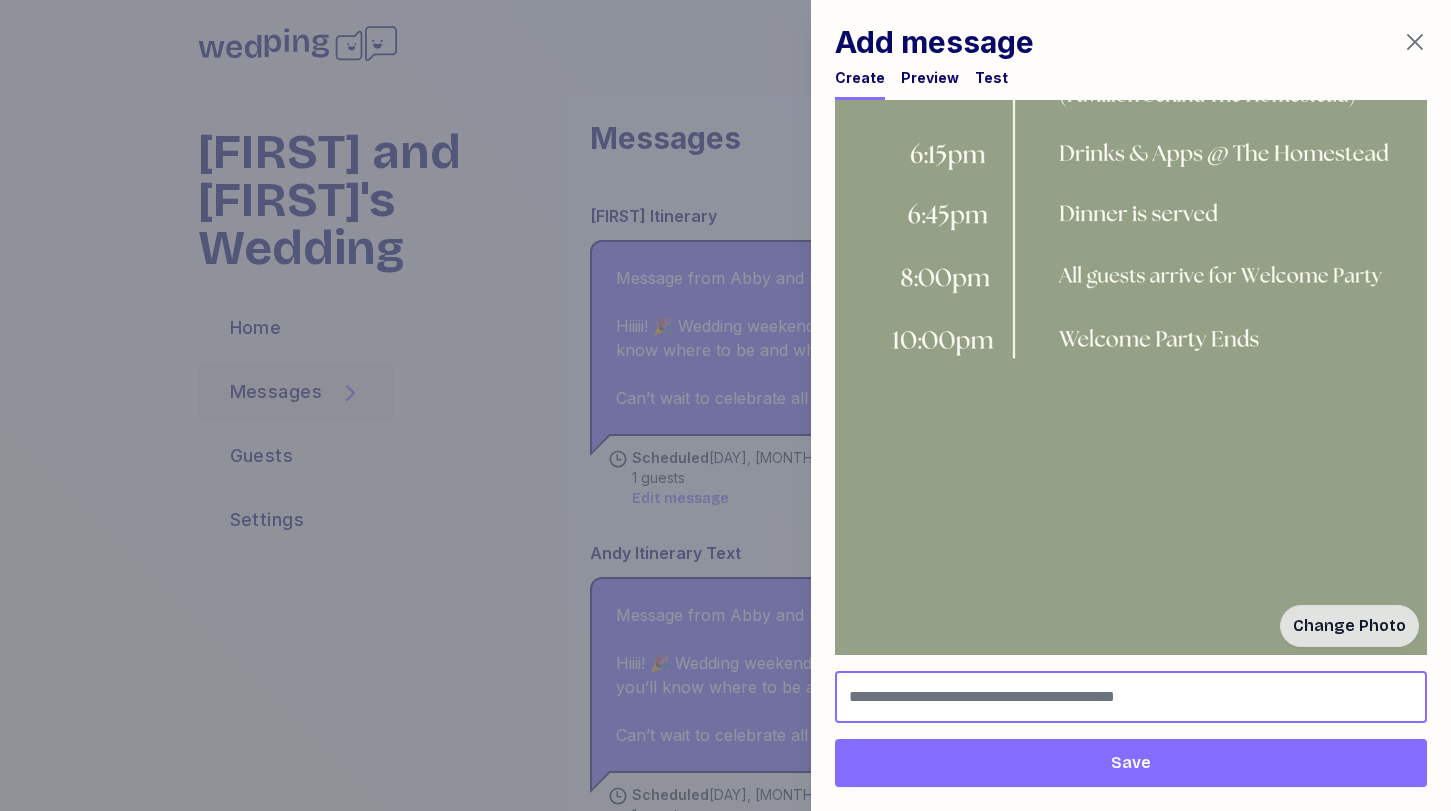 click at bounding box center [1131, 697] 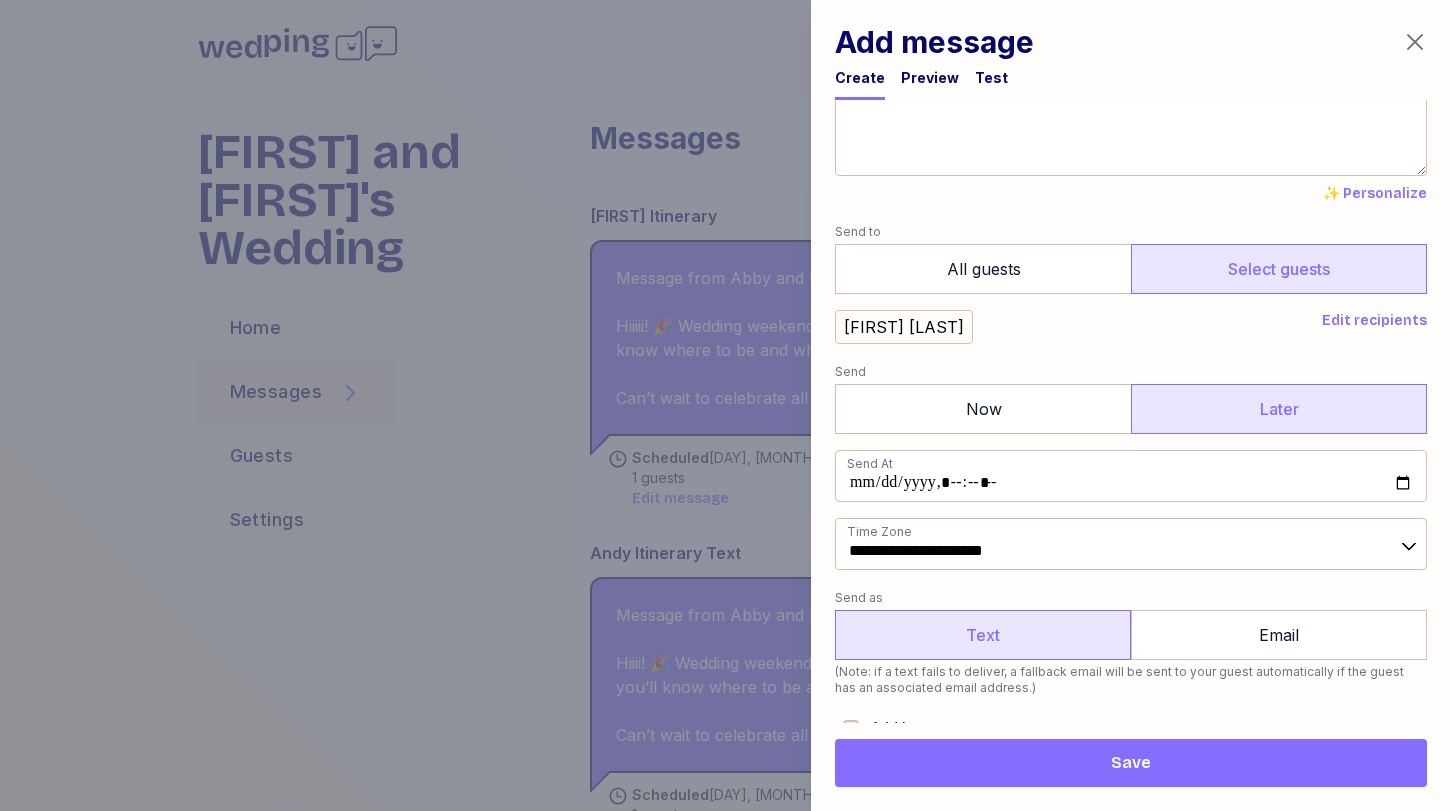 scroll, scrollTop: 62, scrollLeft: 0, axis: vertical 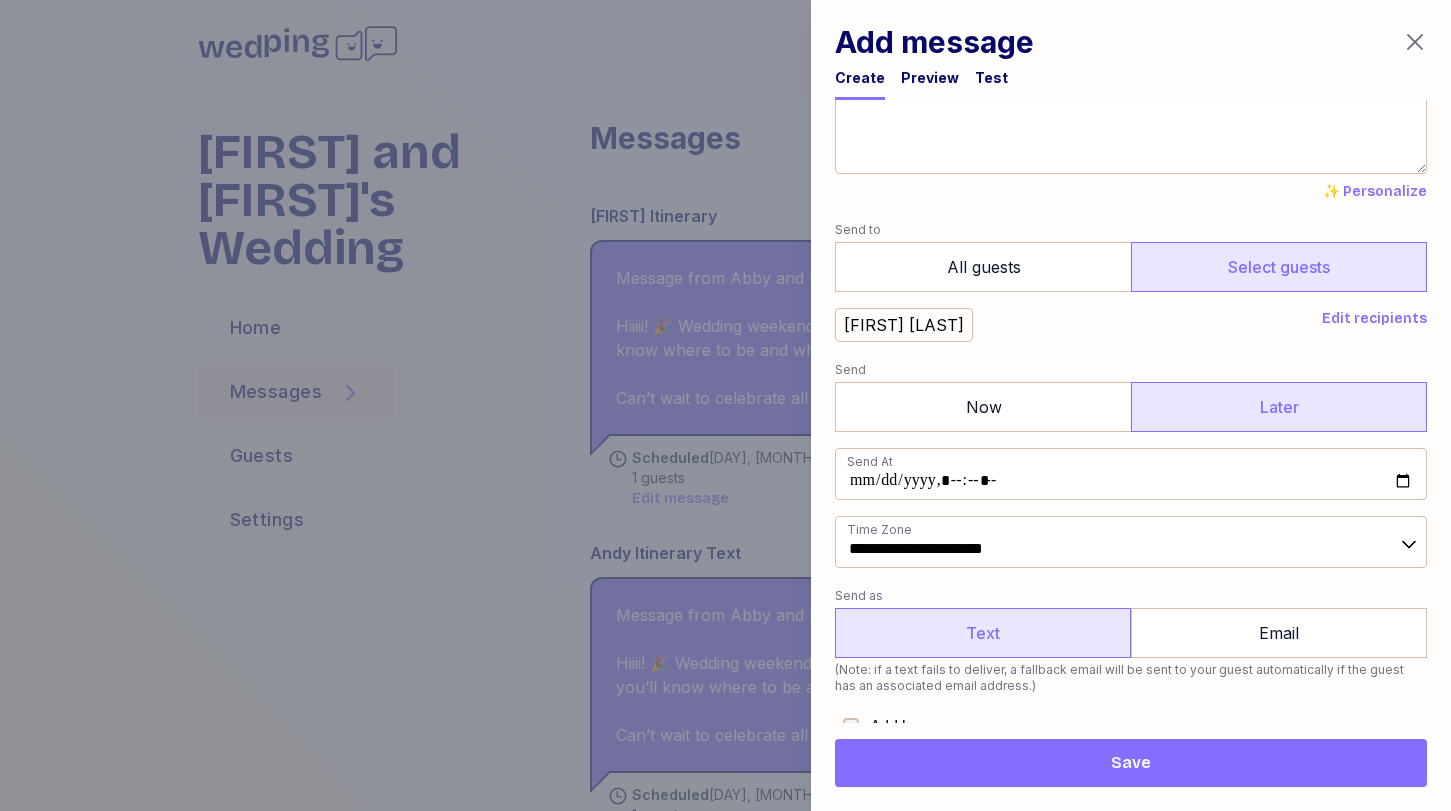 type on "**********" 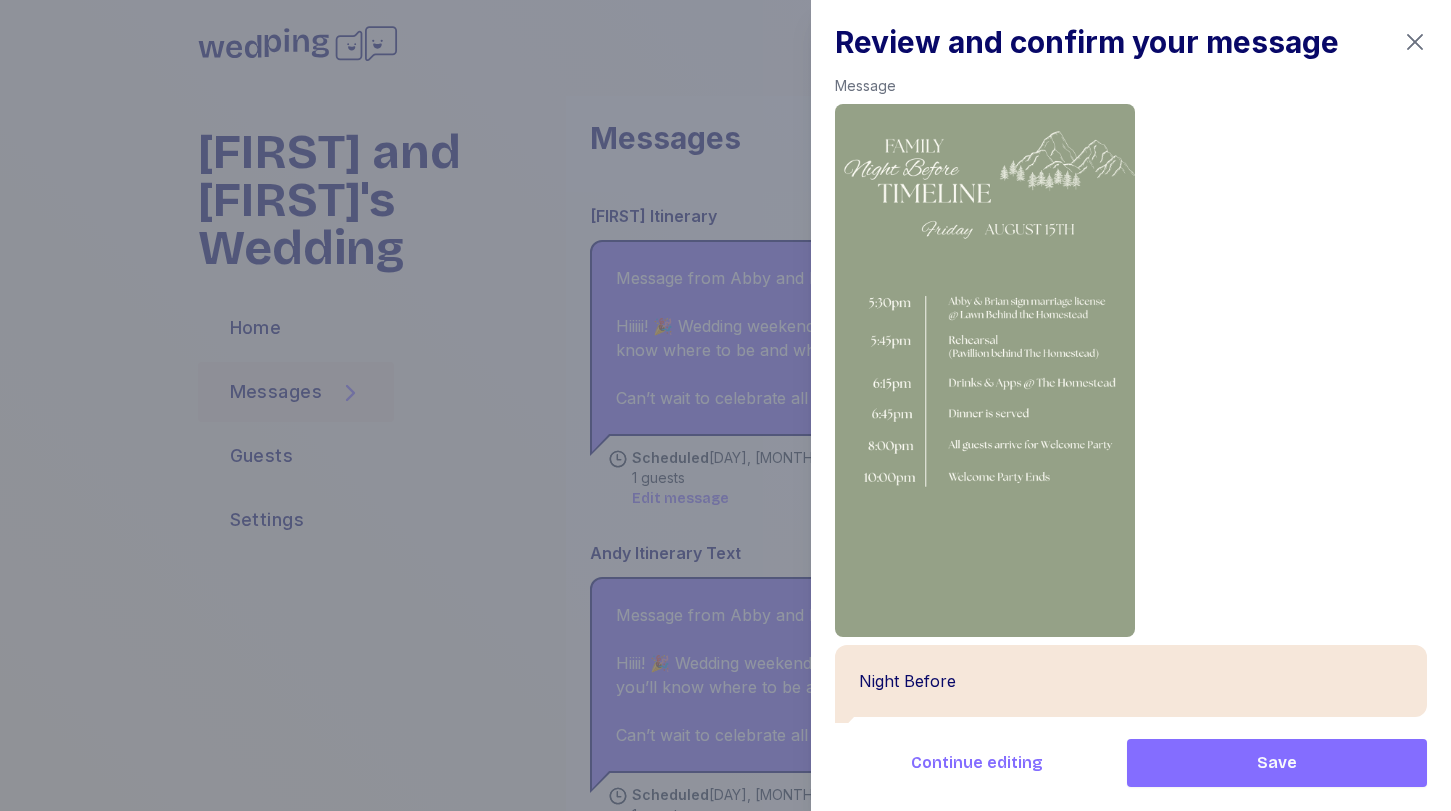 click on "Save" at bounding box center (1277, 763) 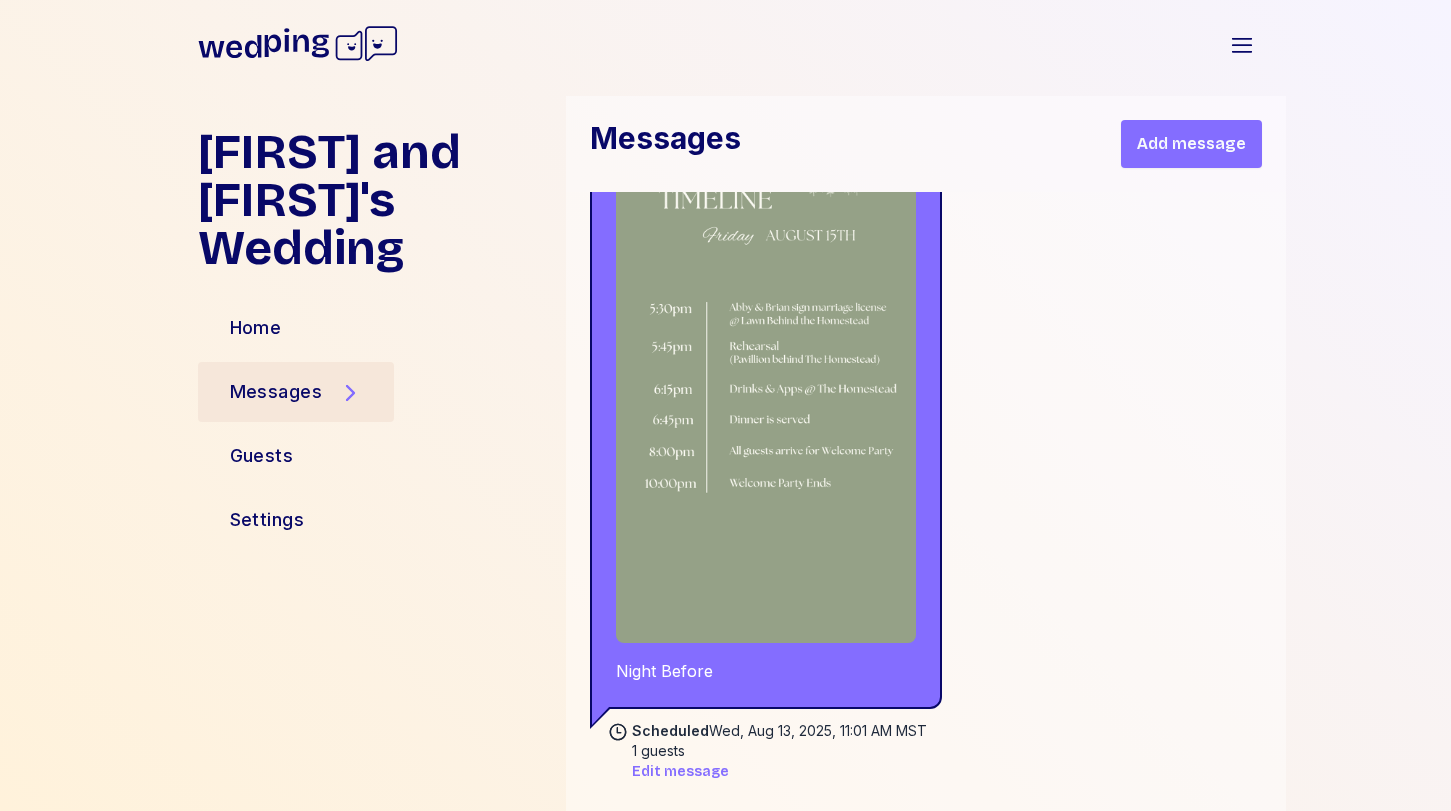 scroll, scrollTop: 5623, scrollLeft: 0, axis: vertical 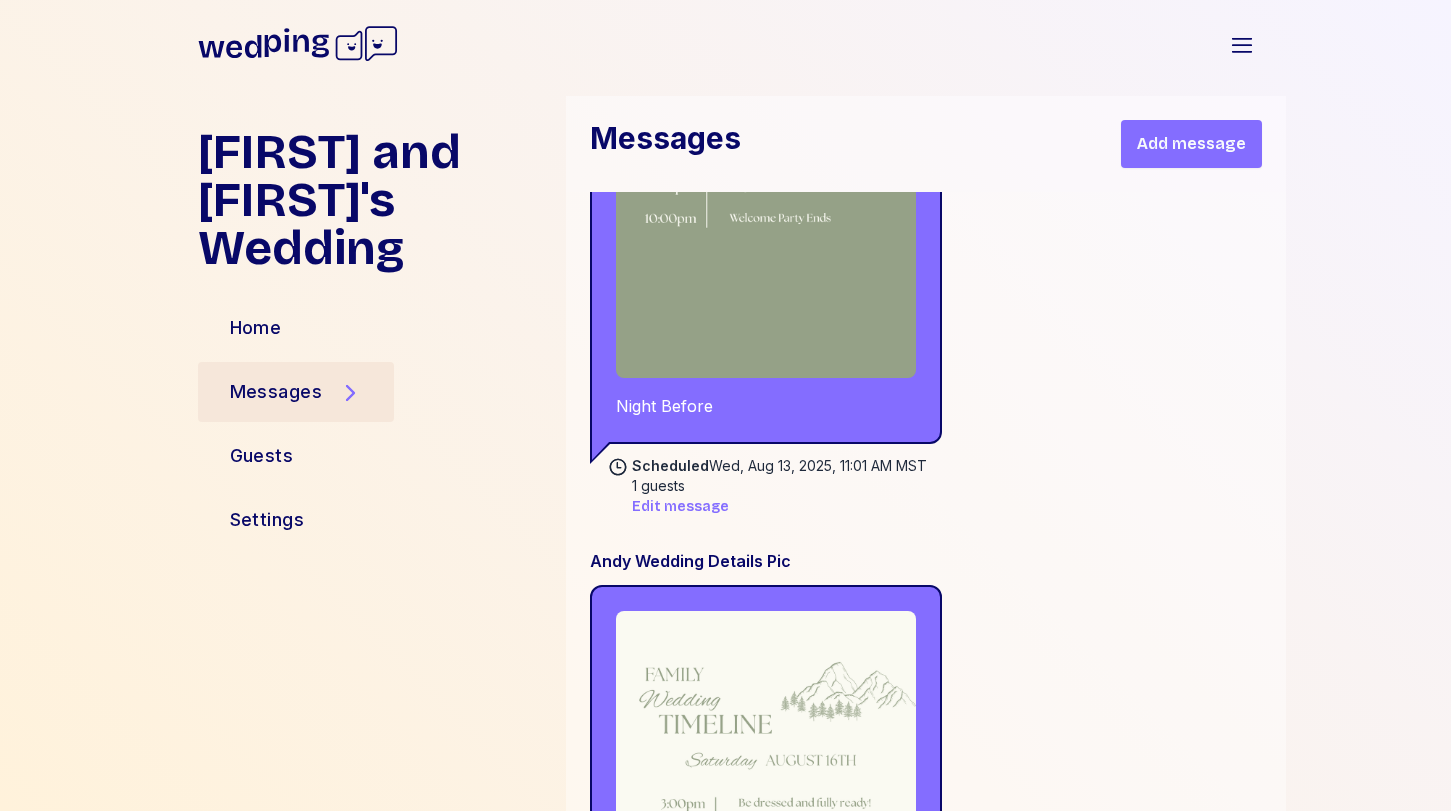 click on "Add message" at bounding box center (1191, 144) 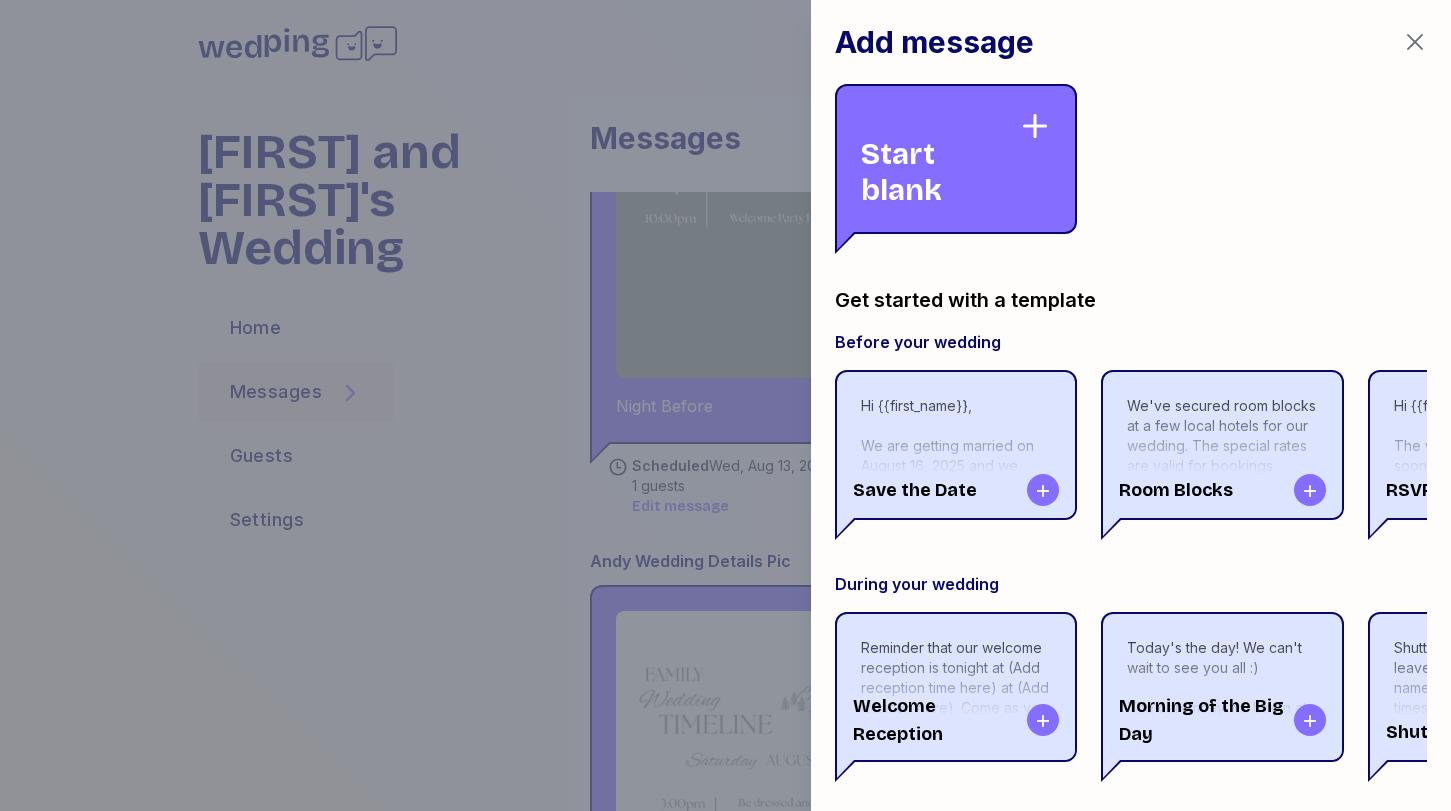 click on "Start blank" at bounding box center [940, 159] 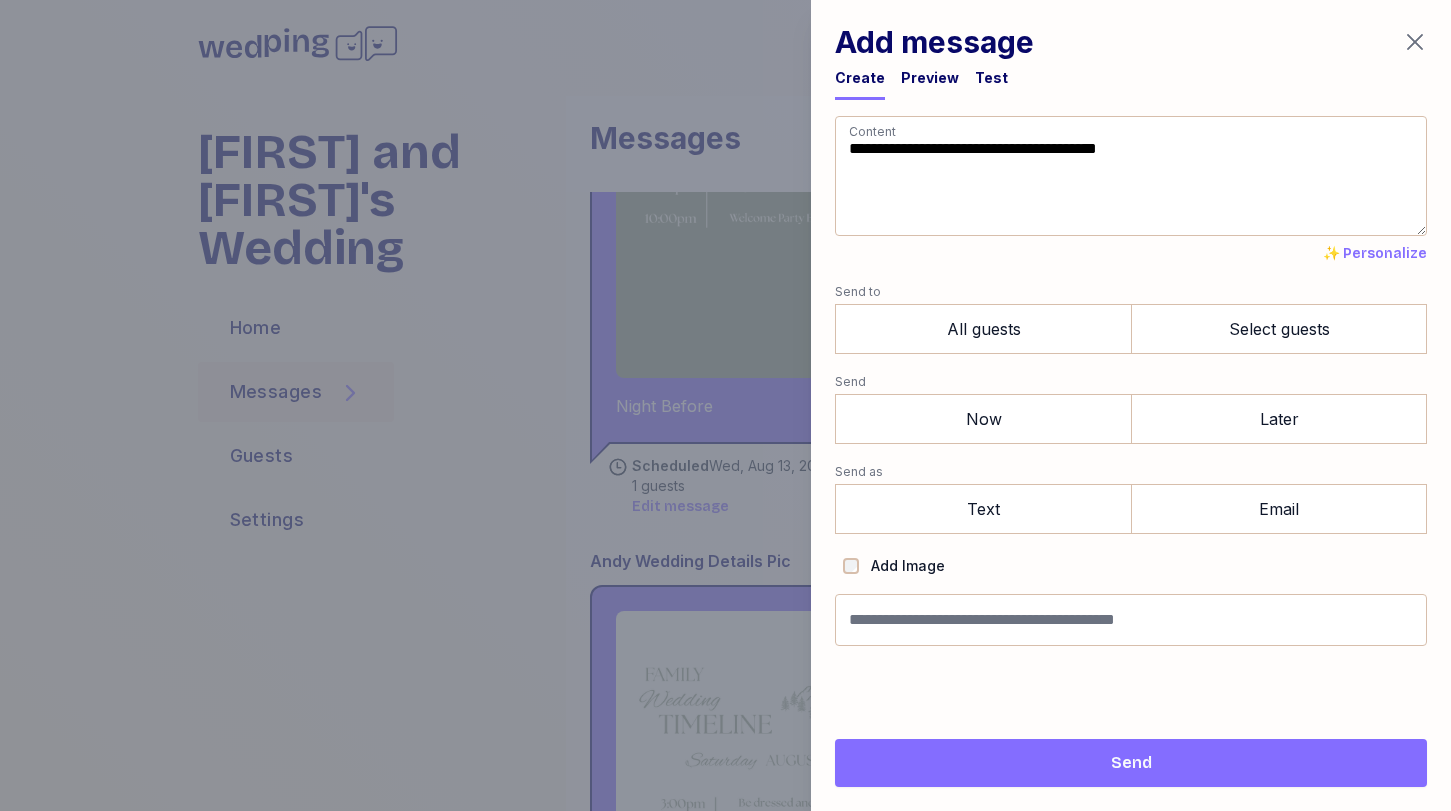drag, startPoint x: 1085, startPoint y: 196, endPoint x: 767, endPoint y: 73, distance: 340.95895 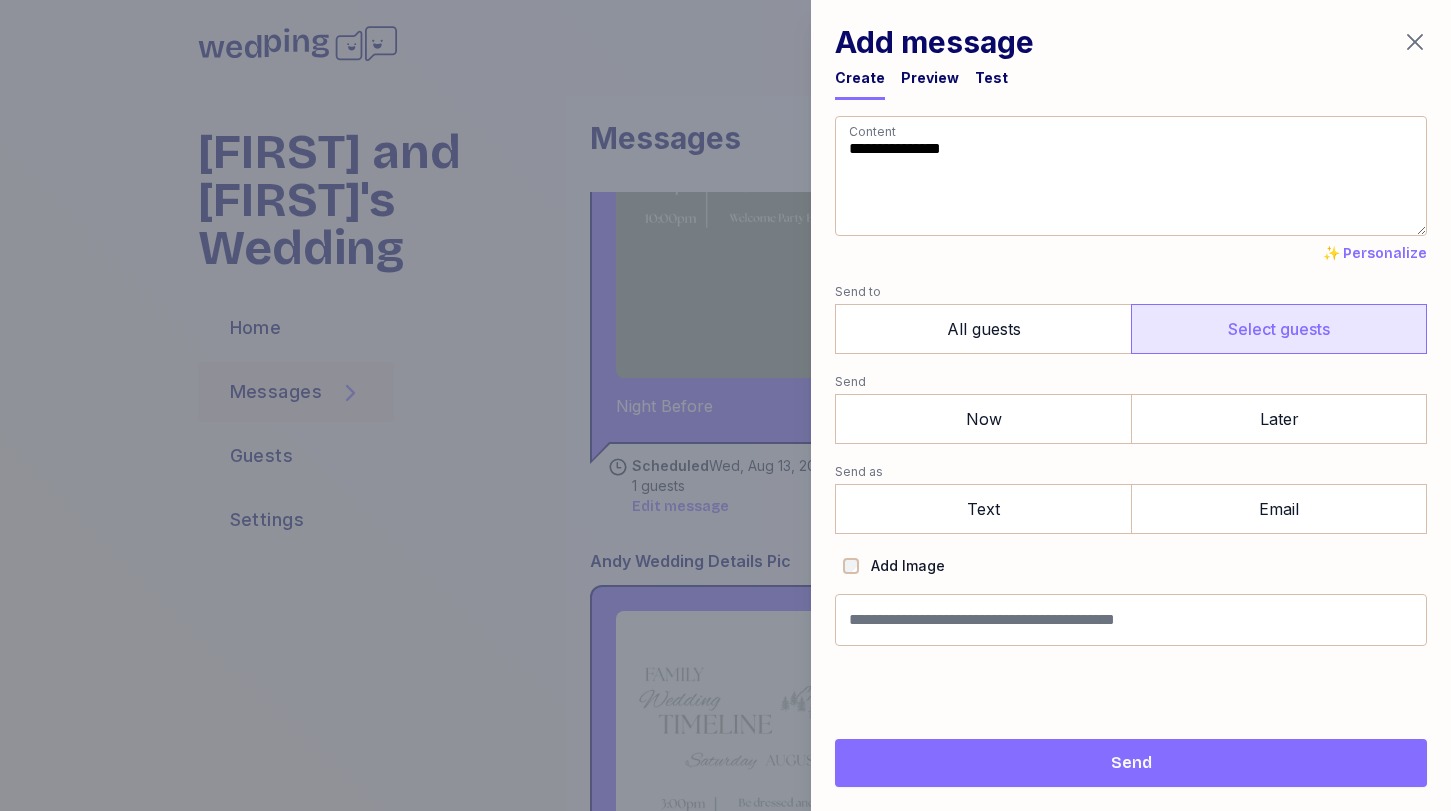 type on "**********" 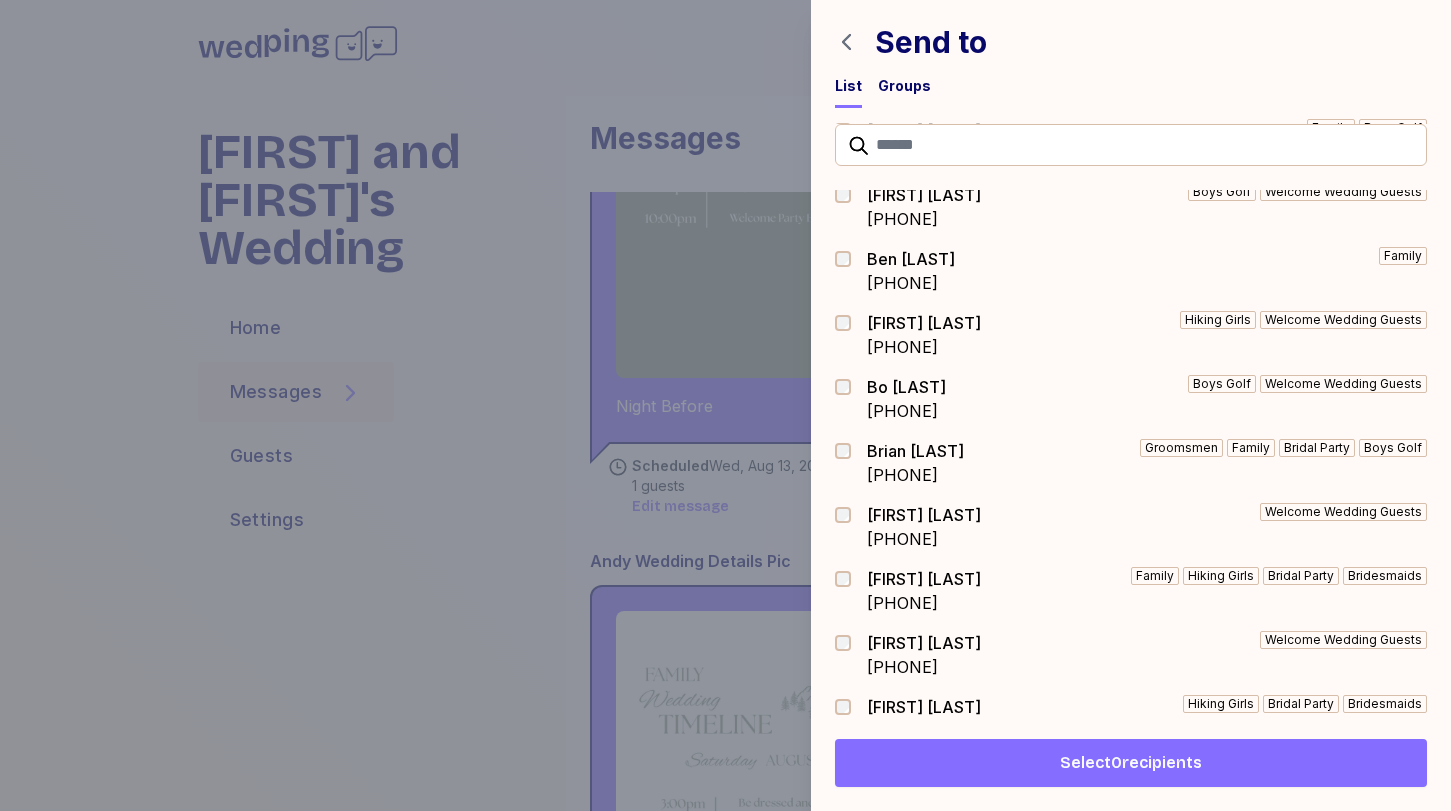 scroll, scrollTop: 530, scrollLeft: 0, axis: vertical 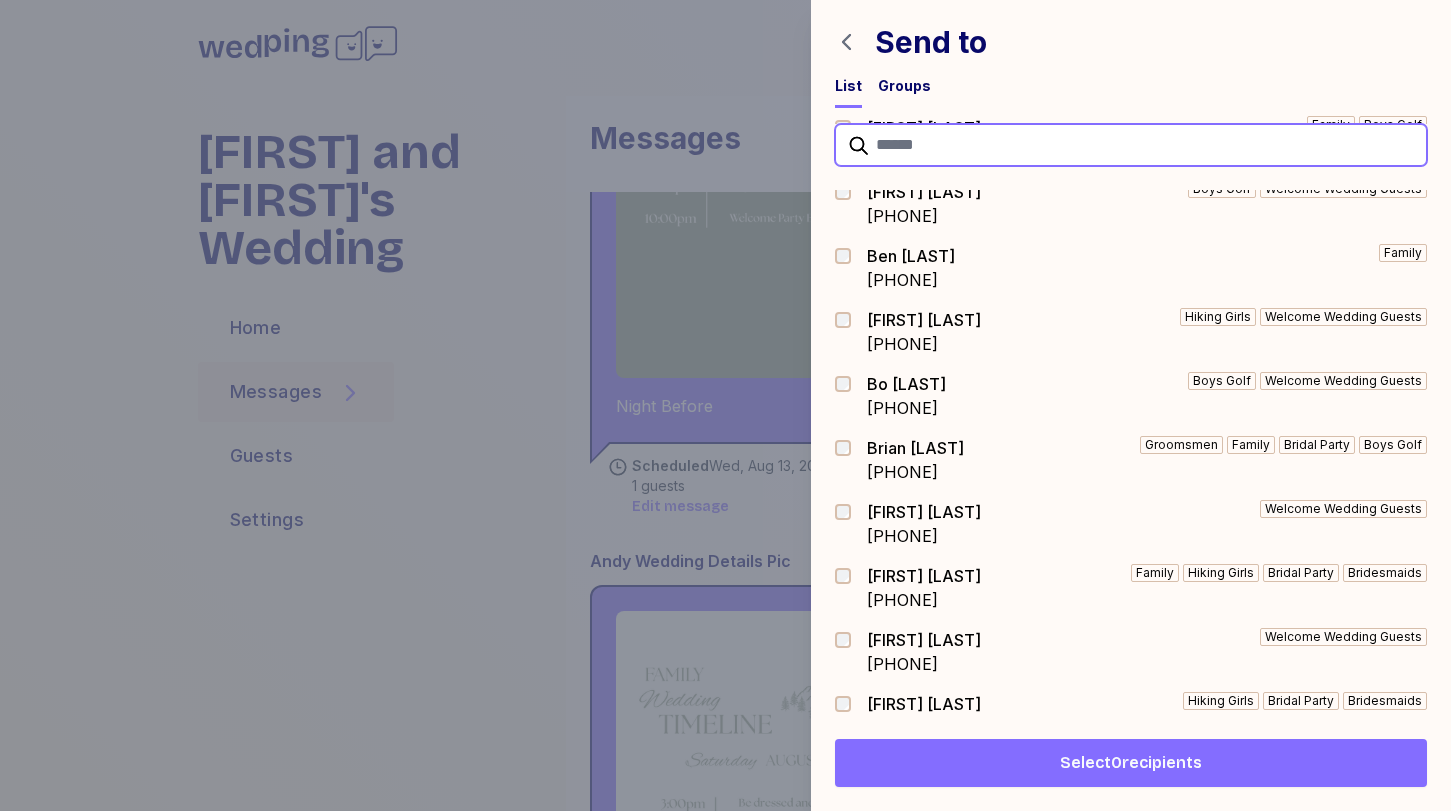 click at bounding box center [1131, 145] 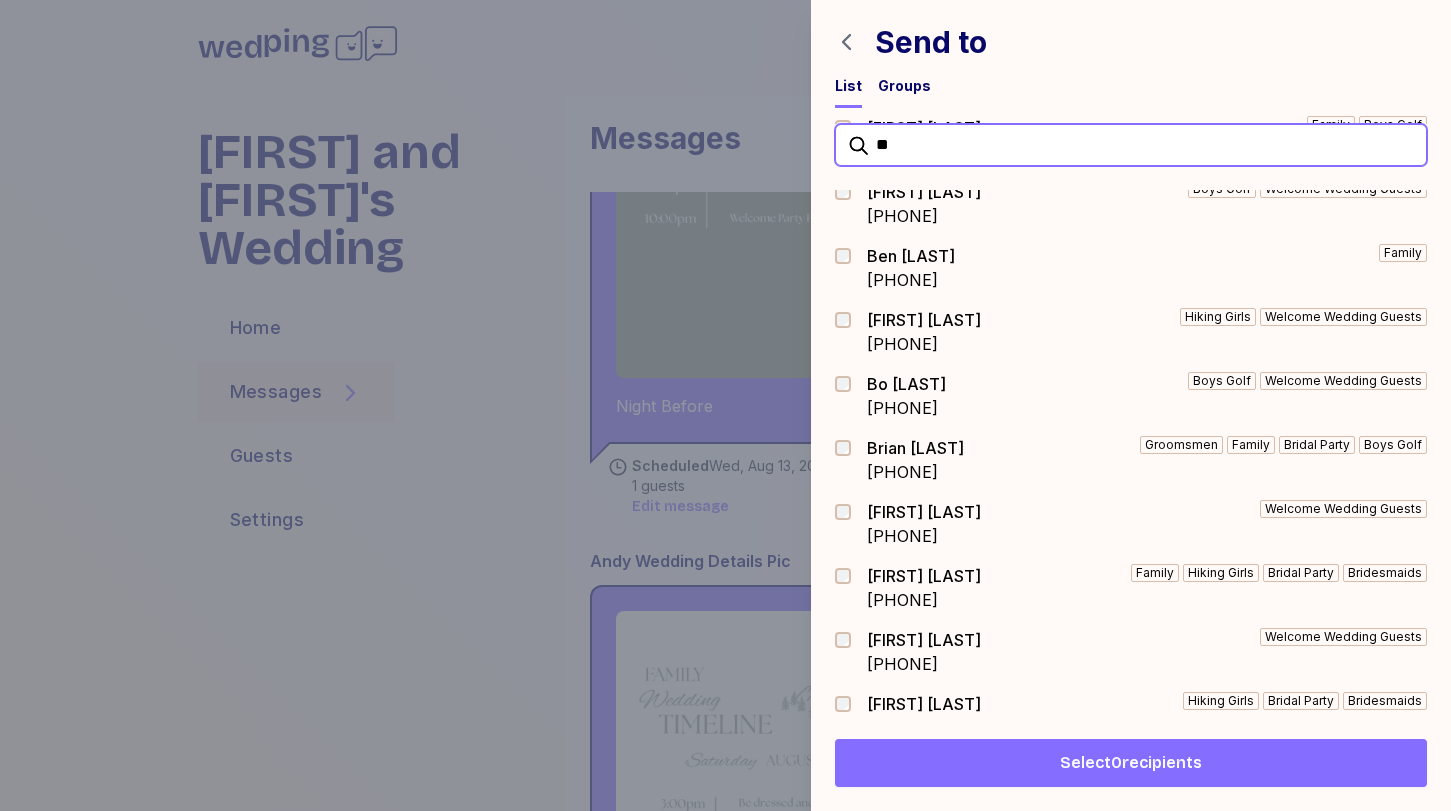 scroll, scrollTop: 0, scrollLeft: 0, axis: both 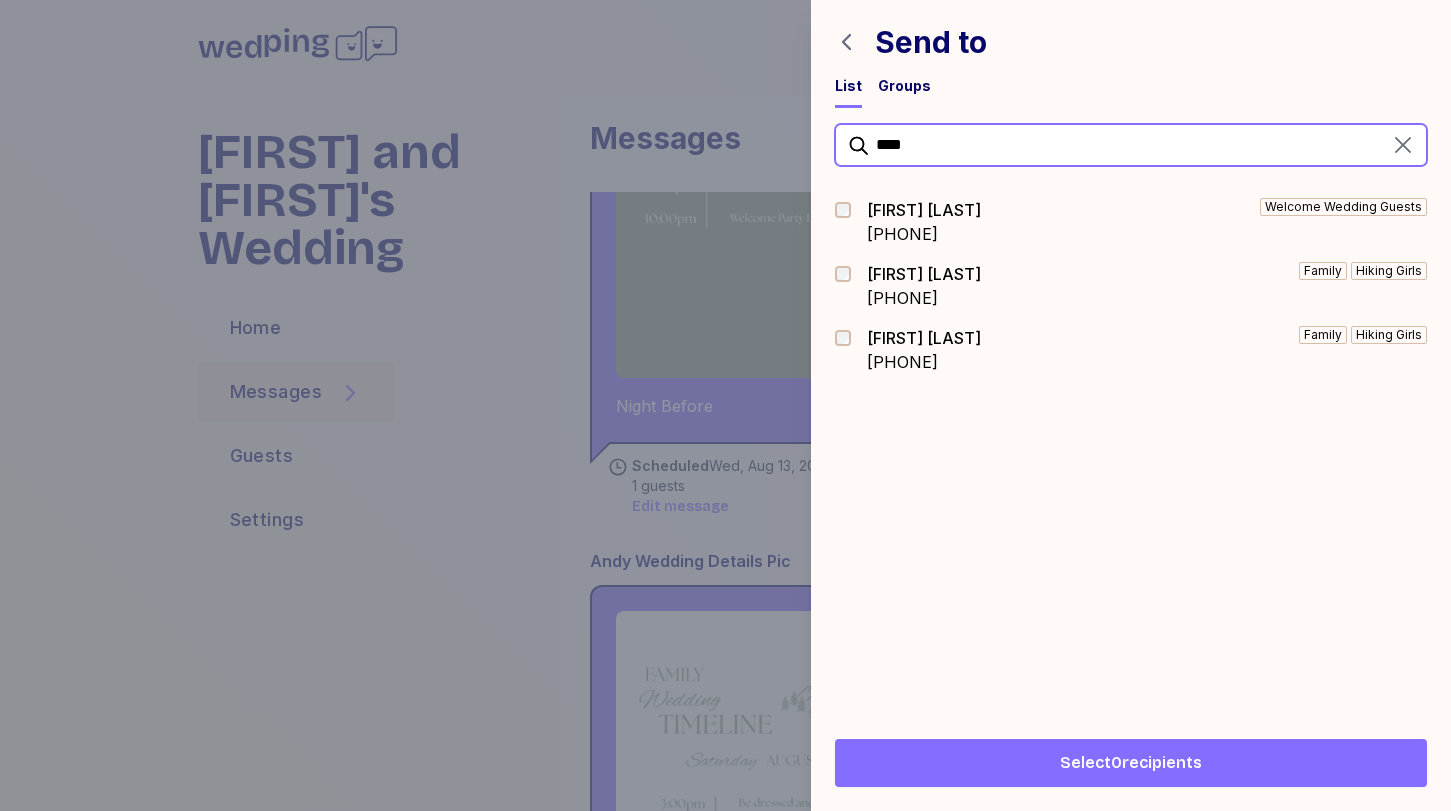 type on "****" 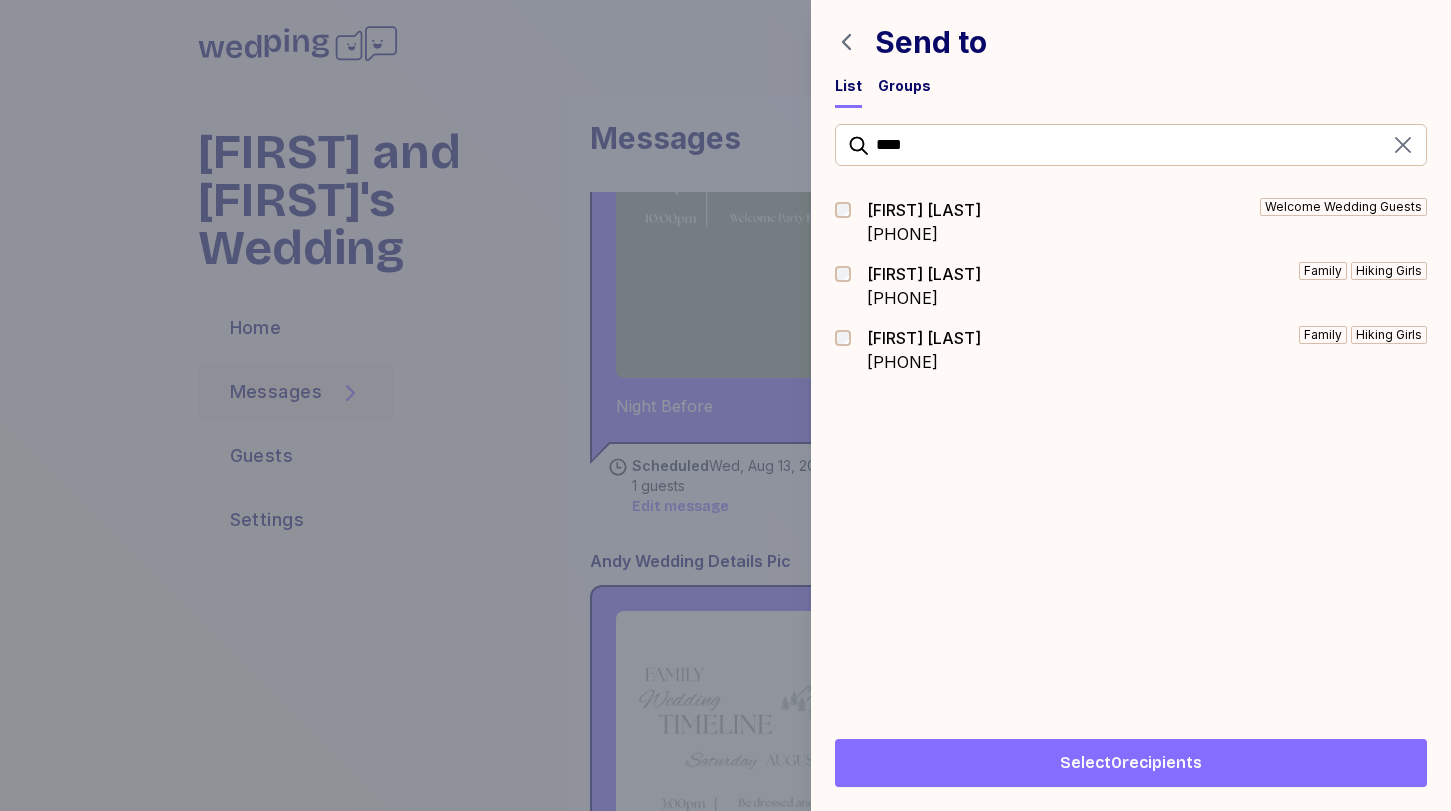 click at bounding box center (849, 338) 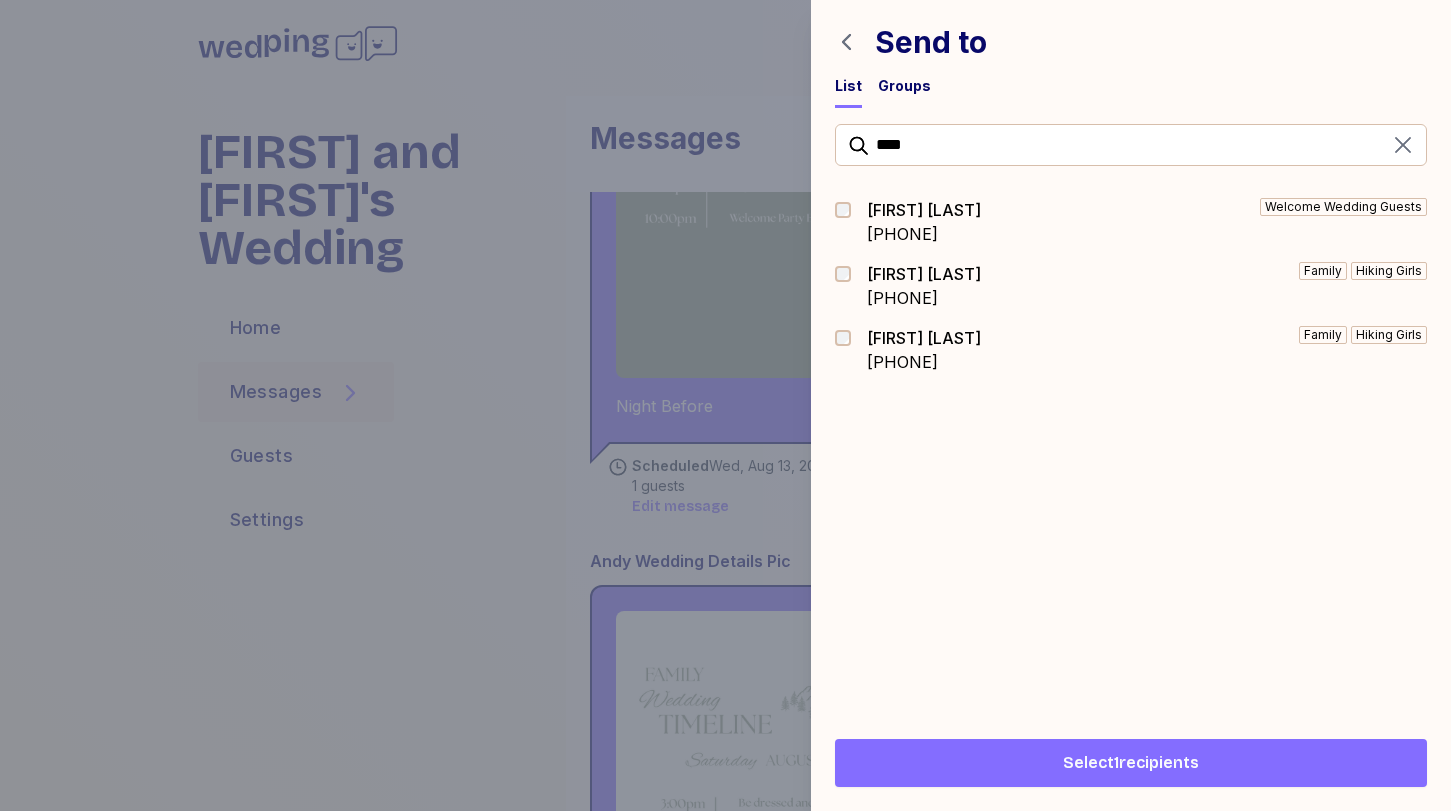 click on "Select  1  recipients" at bounding box center (1131, 763) 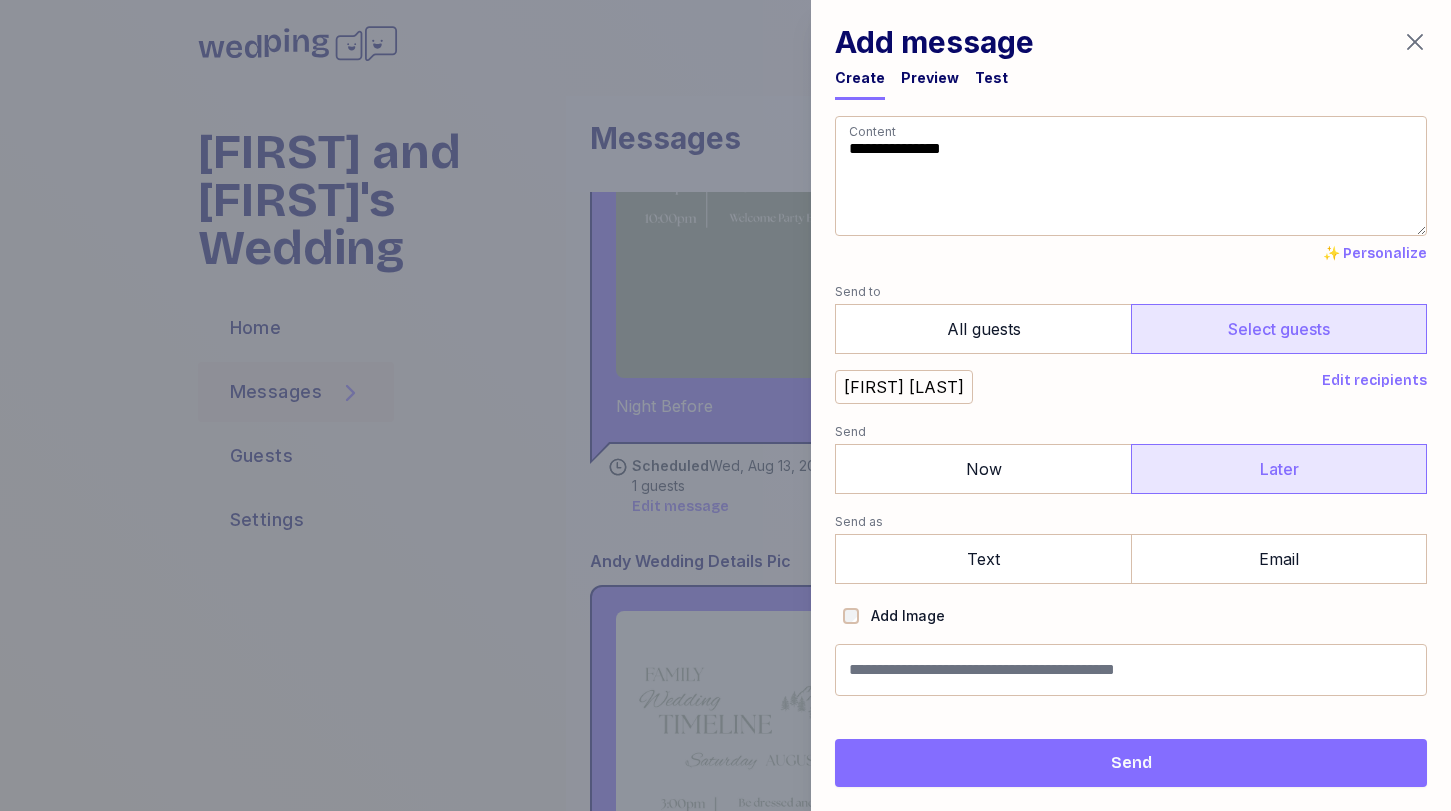 click on "Later" at bounding box center (1279, 469) 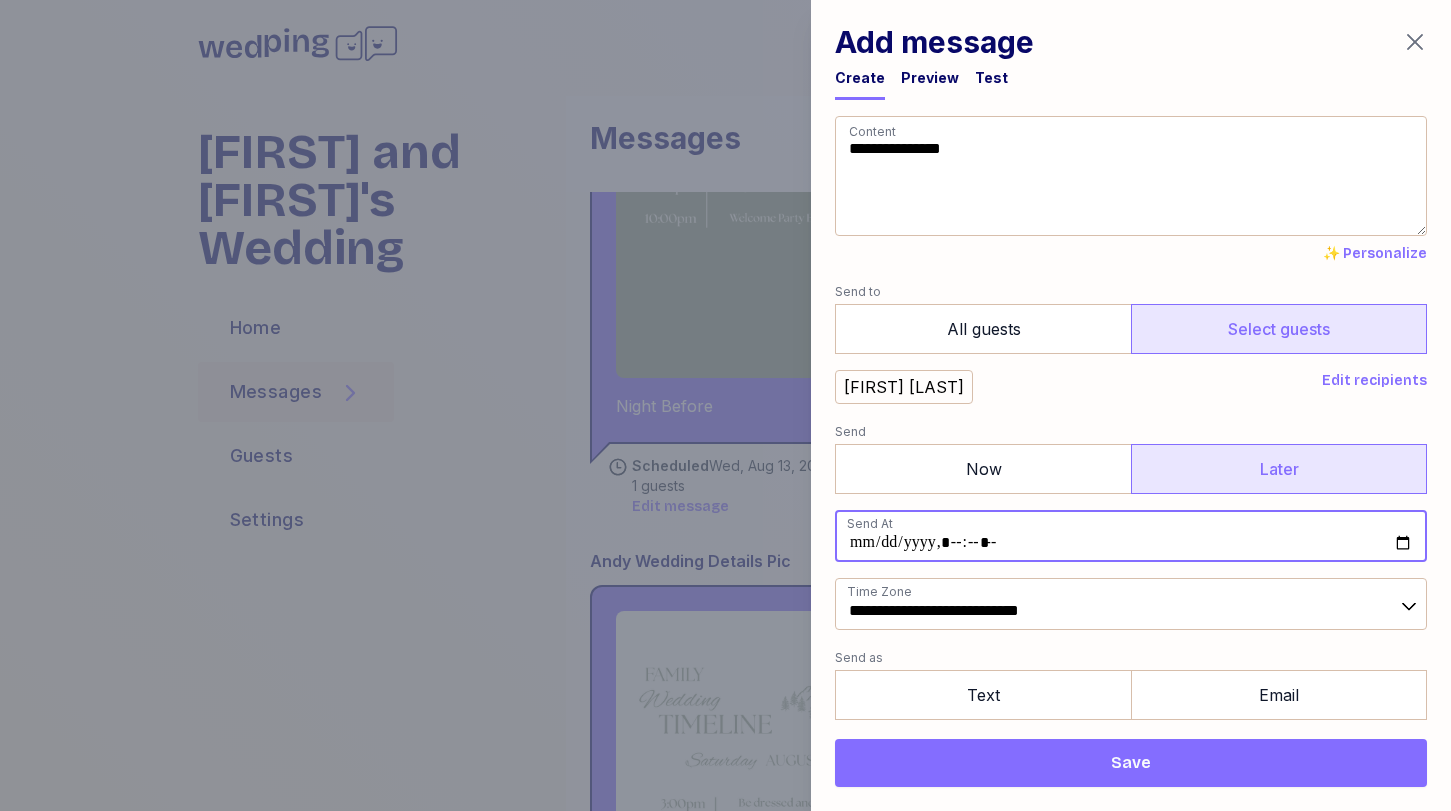 click at bounding box center [1131, 536] 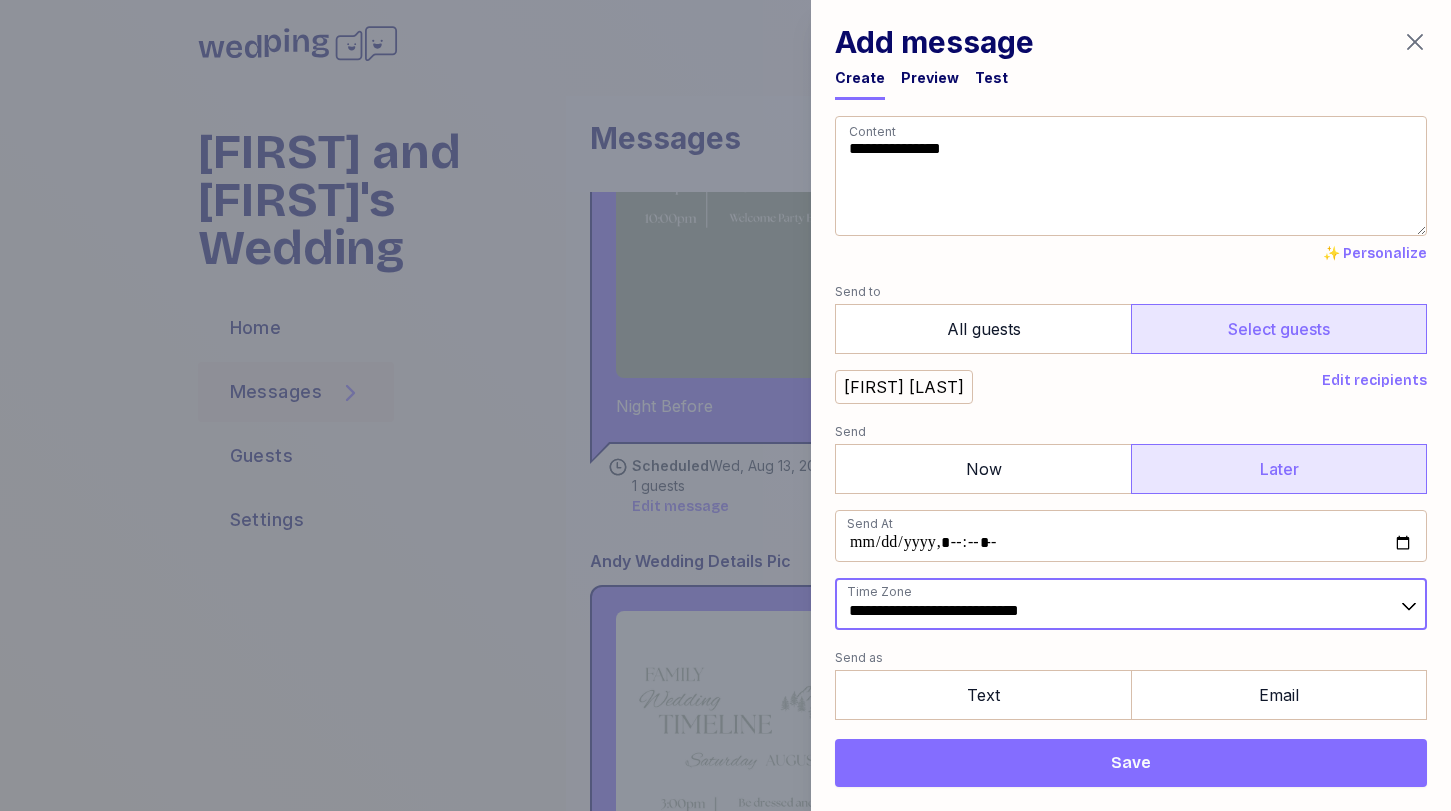 type on "**********" 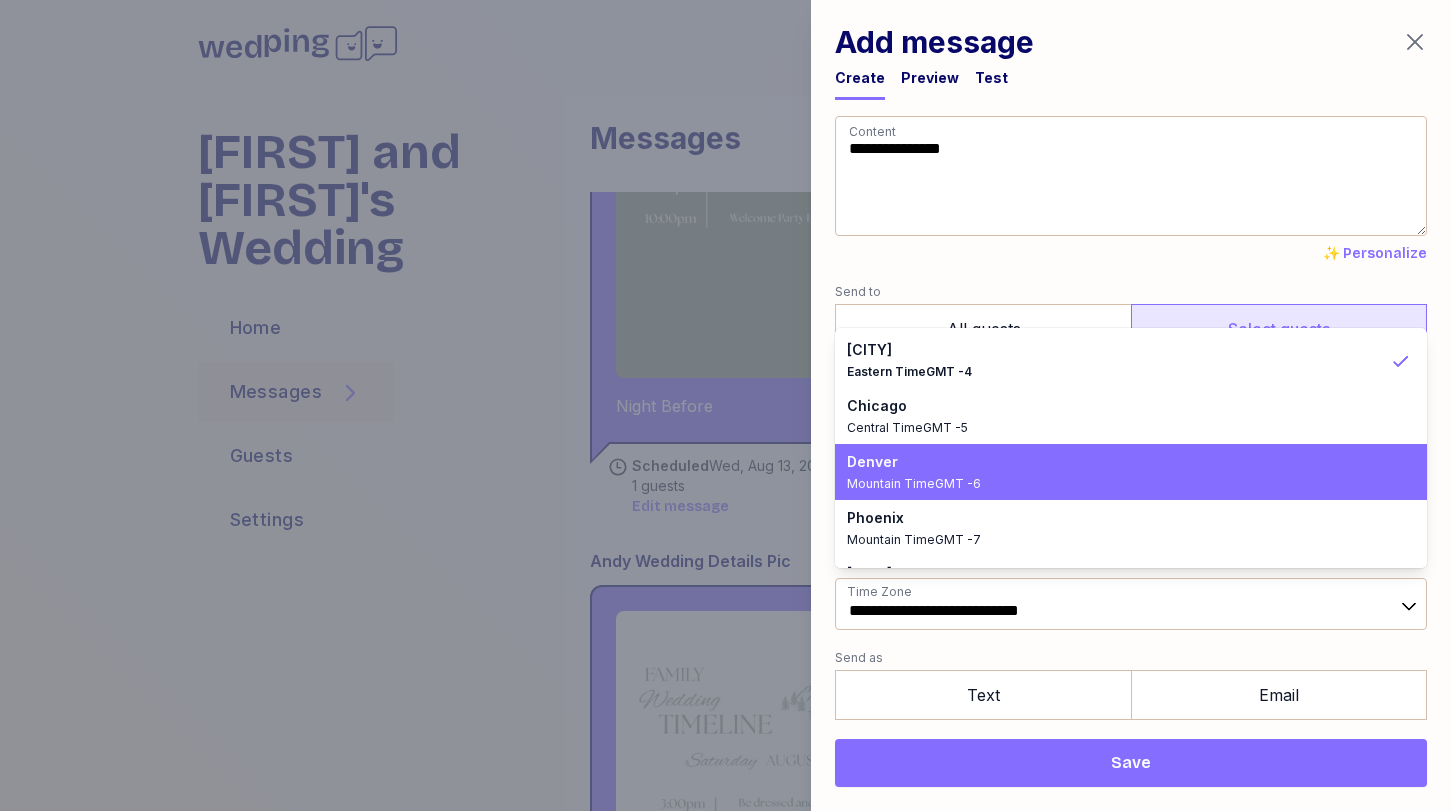 click on "Mountain Time  GMT   -6" at bounding box center [1119, 484] 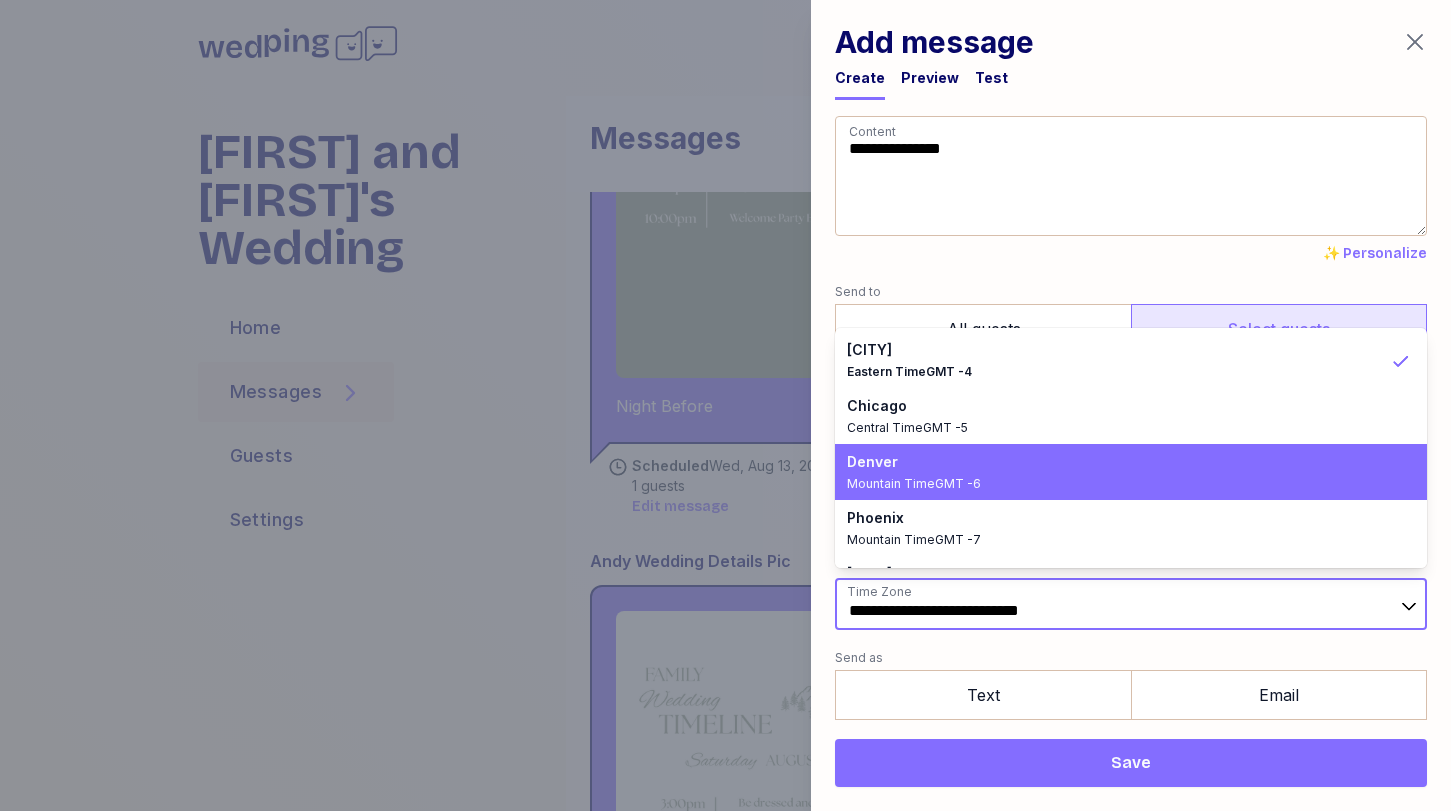 type on "**********" 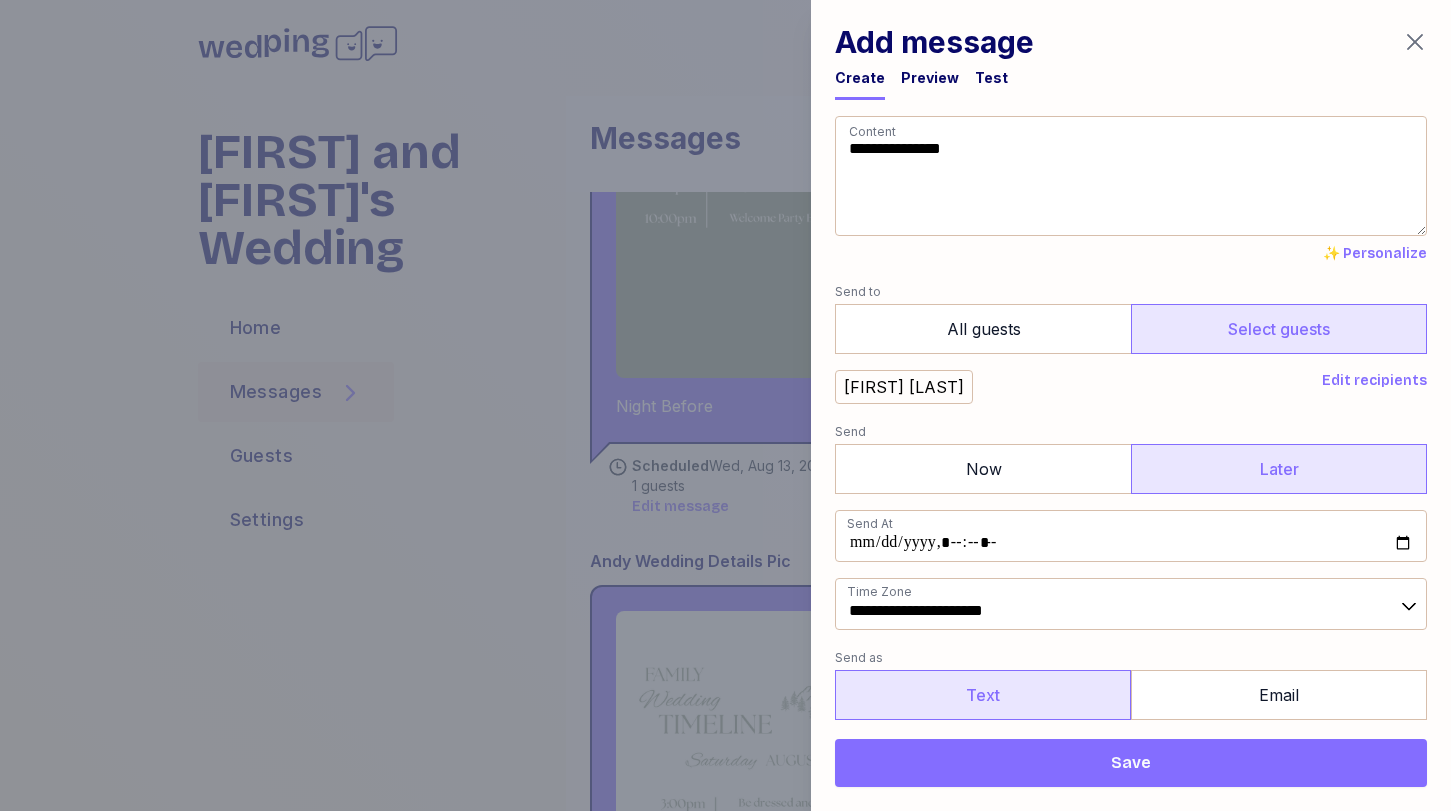 click on "Text" at bounding box center (983, 695) 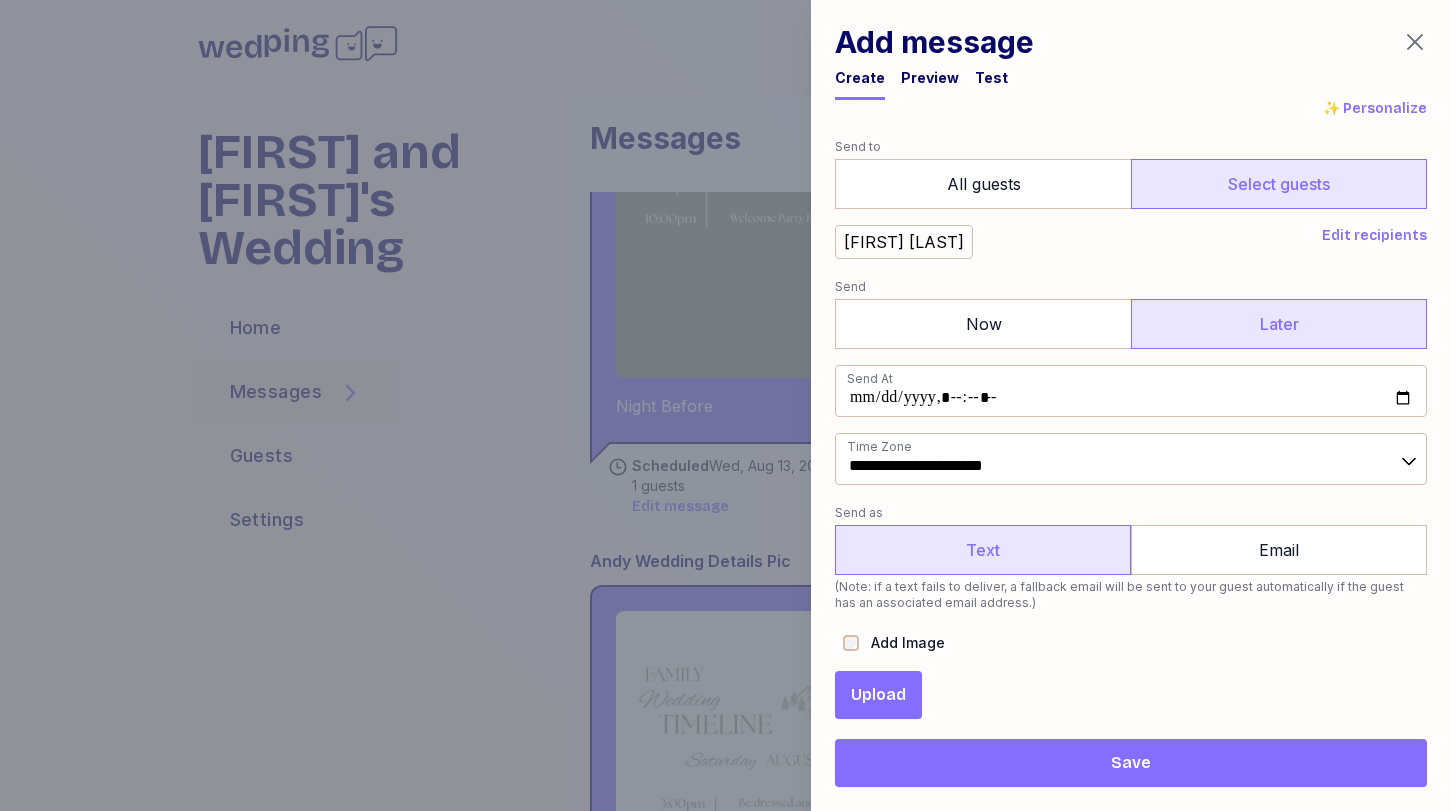 click on "Upload" at bounding box center (878, 695) 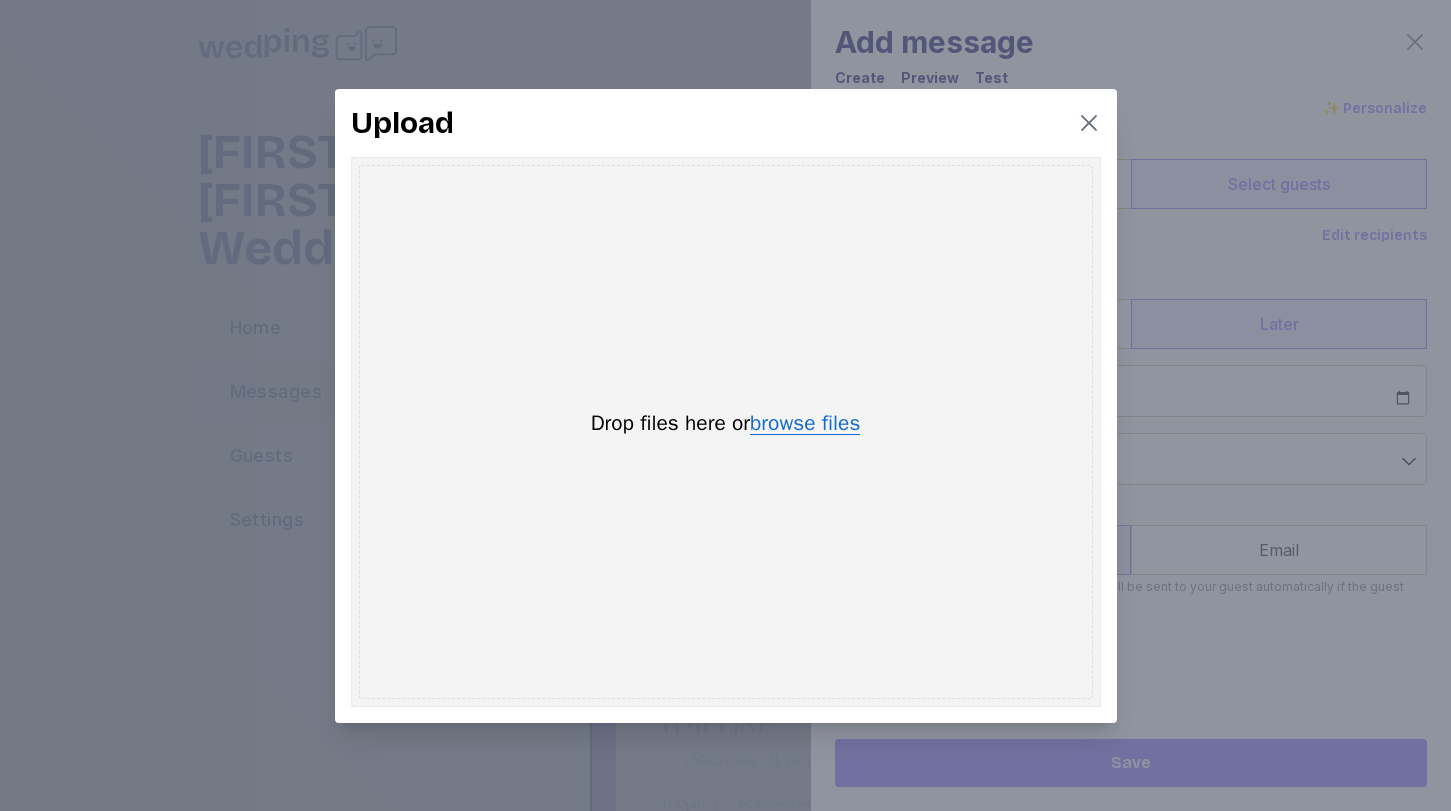 click on "browse files" at bounding box center [805, 424] 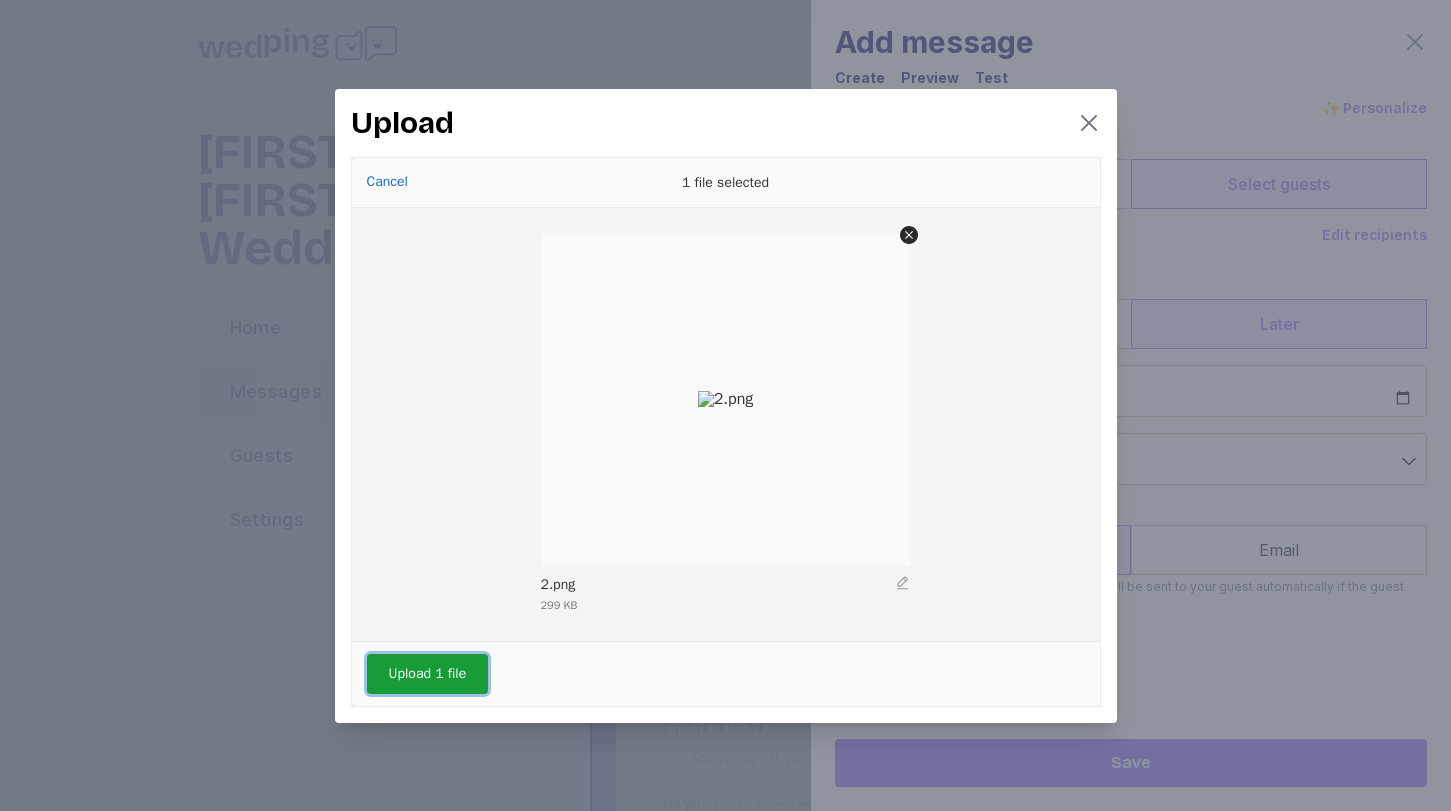 click on "Upload 1 file" at bounding box center (428, 674) 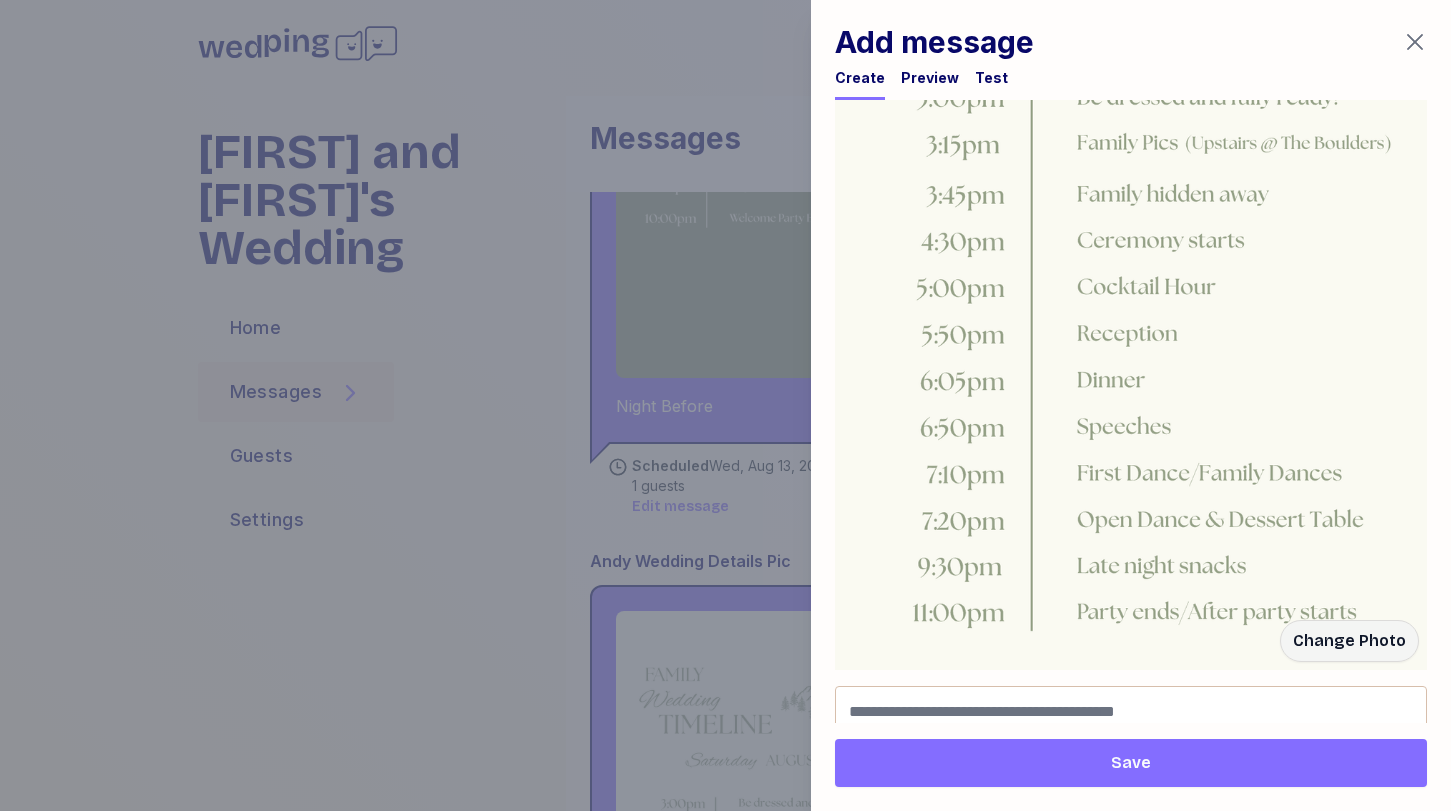 scroll, scrollTop: 1213, scrollLeft: 0, axis: vertical 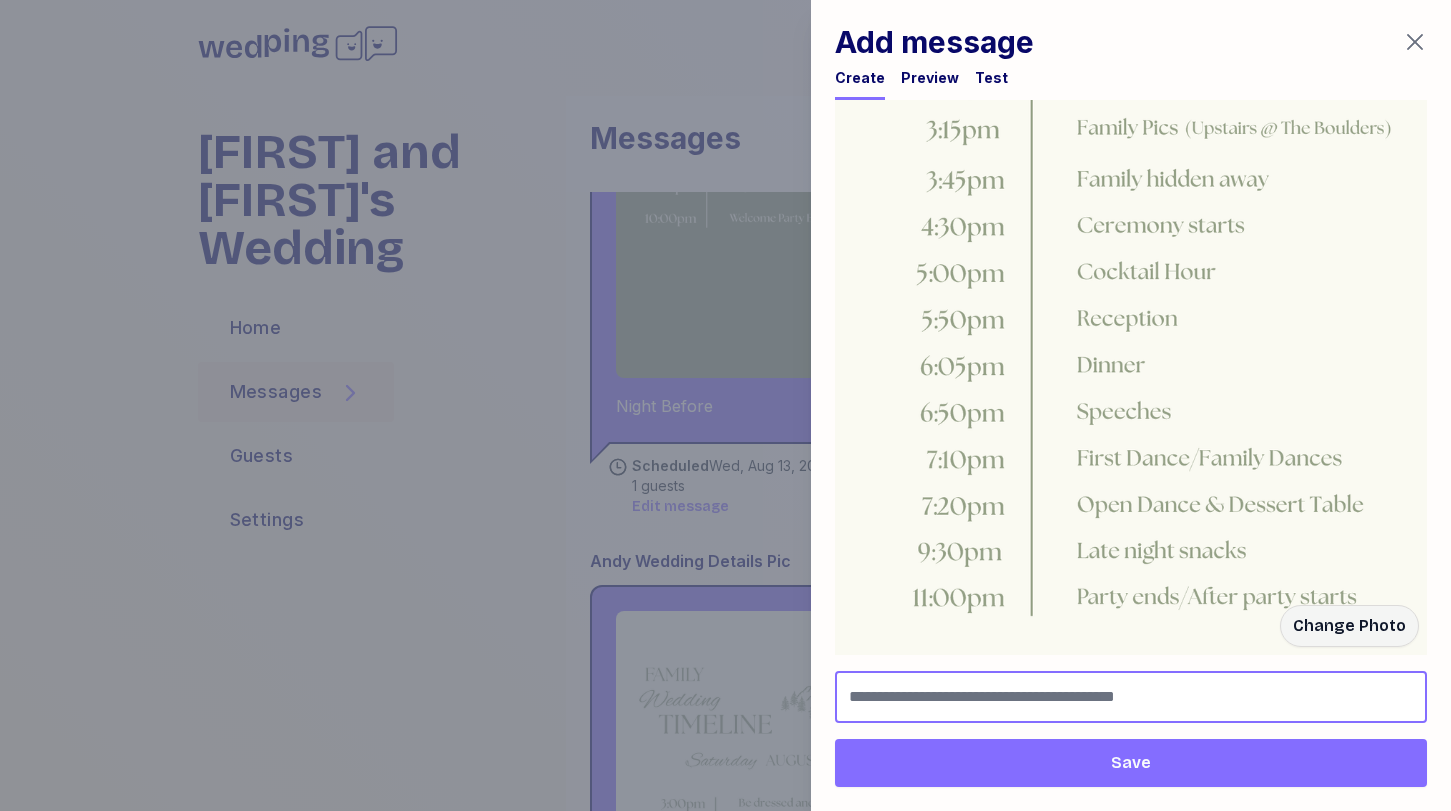 click at bounding box center (1131, 697) 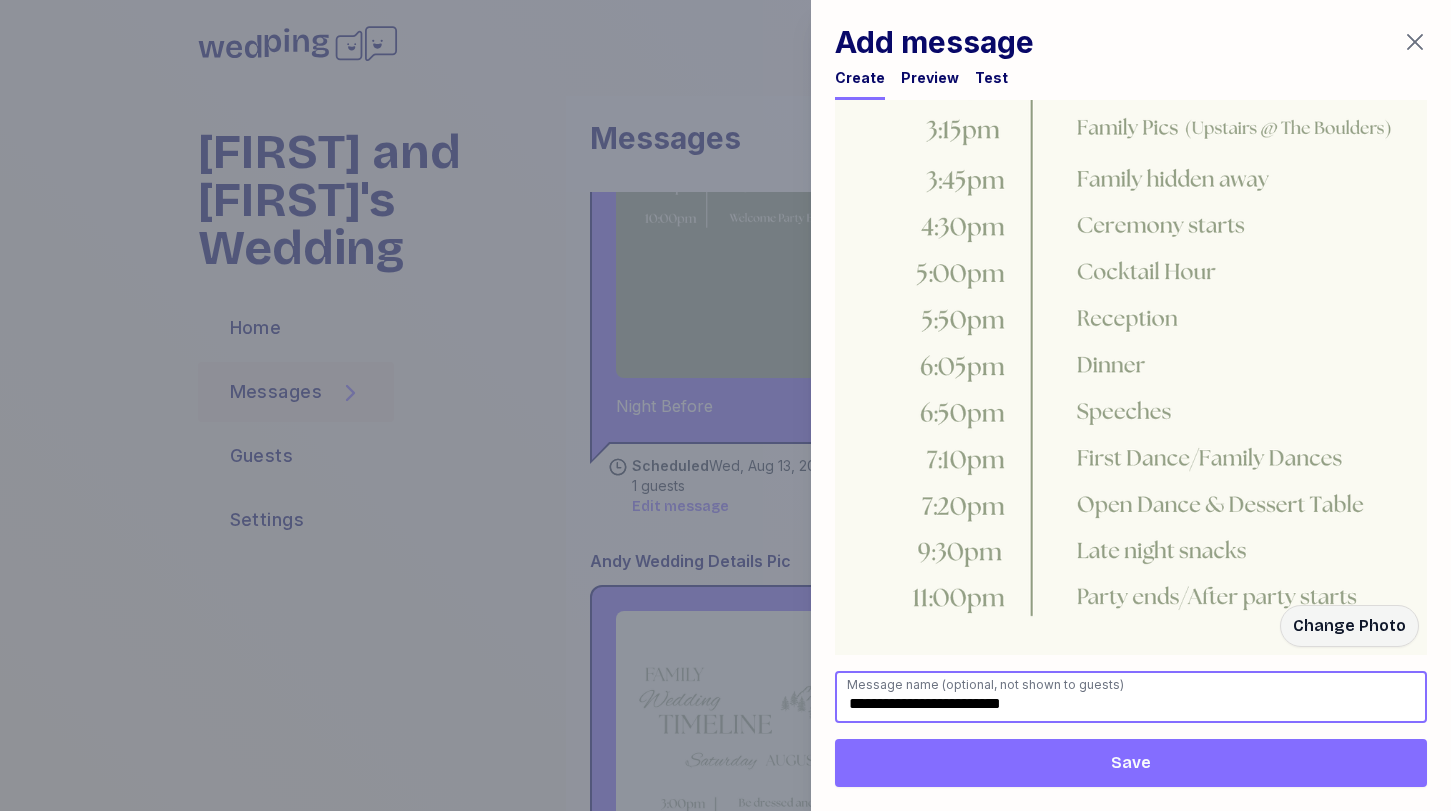 type on "**********" 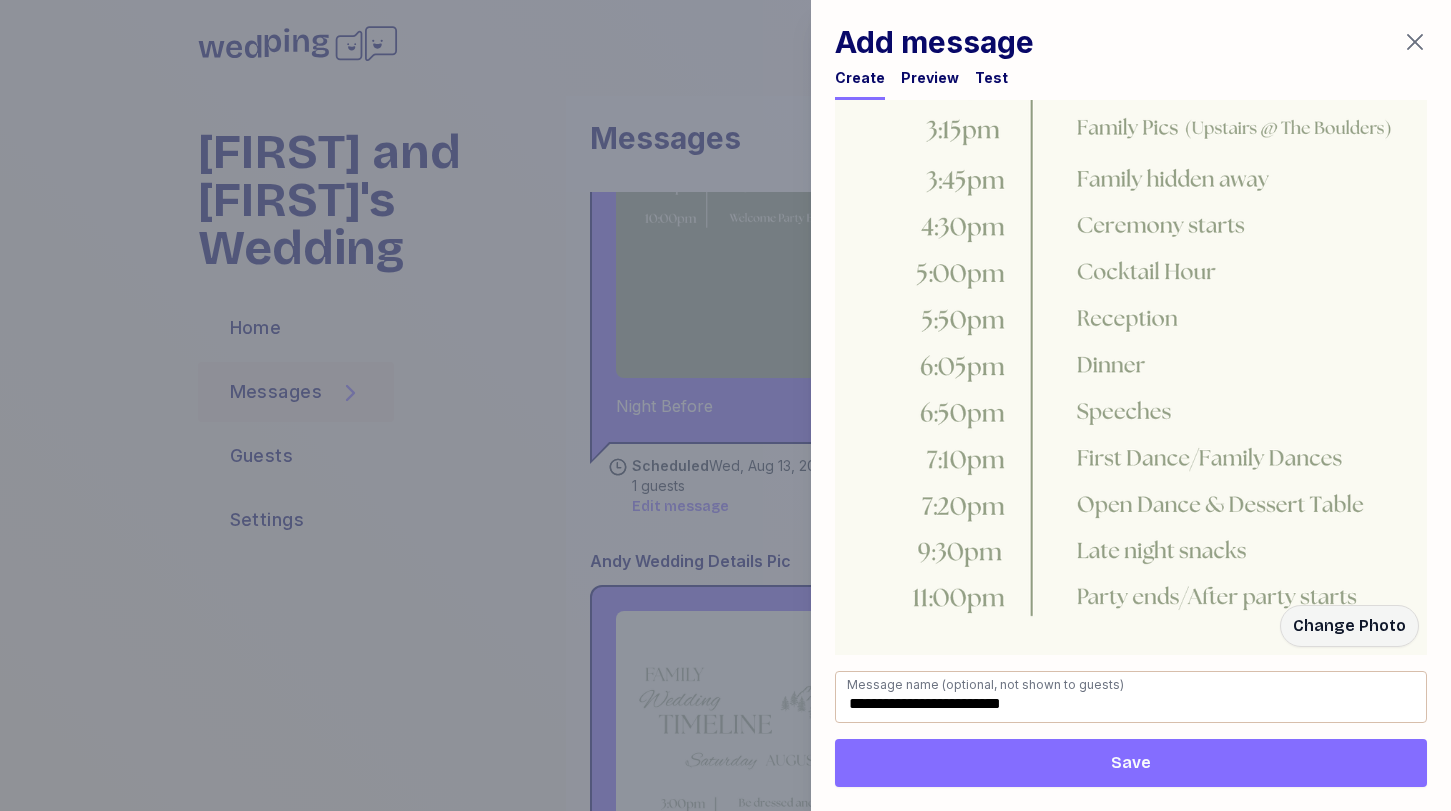 click on "Save" at bounding box center [1131, 763] 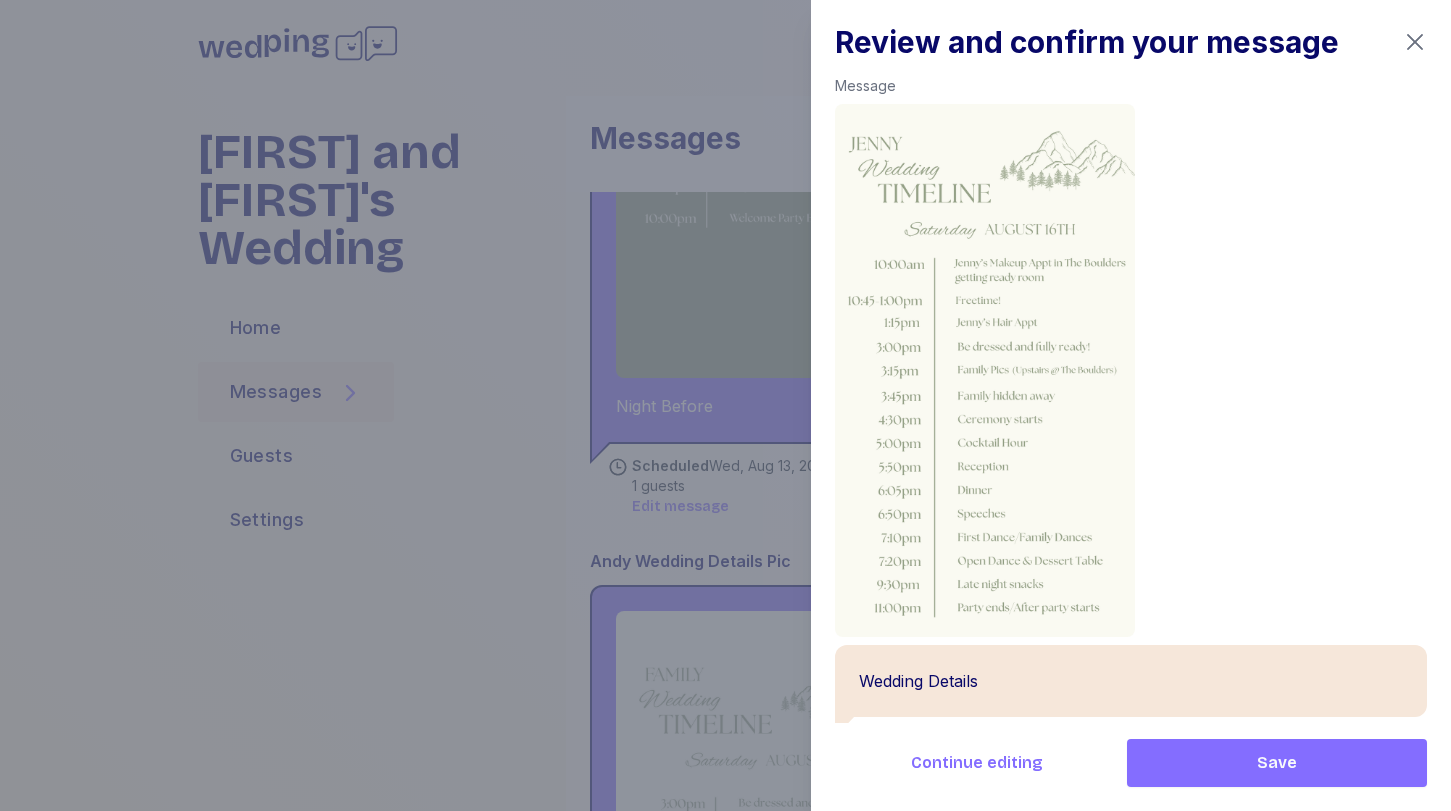 click on "Save" at bounding box center (1277, 763) 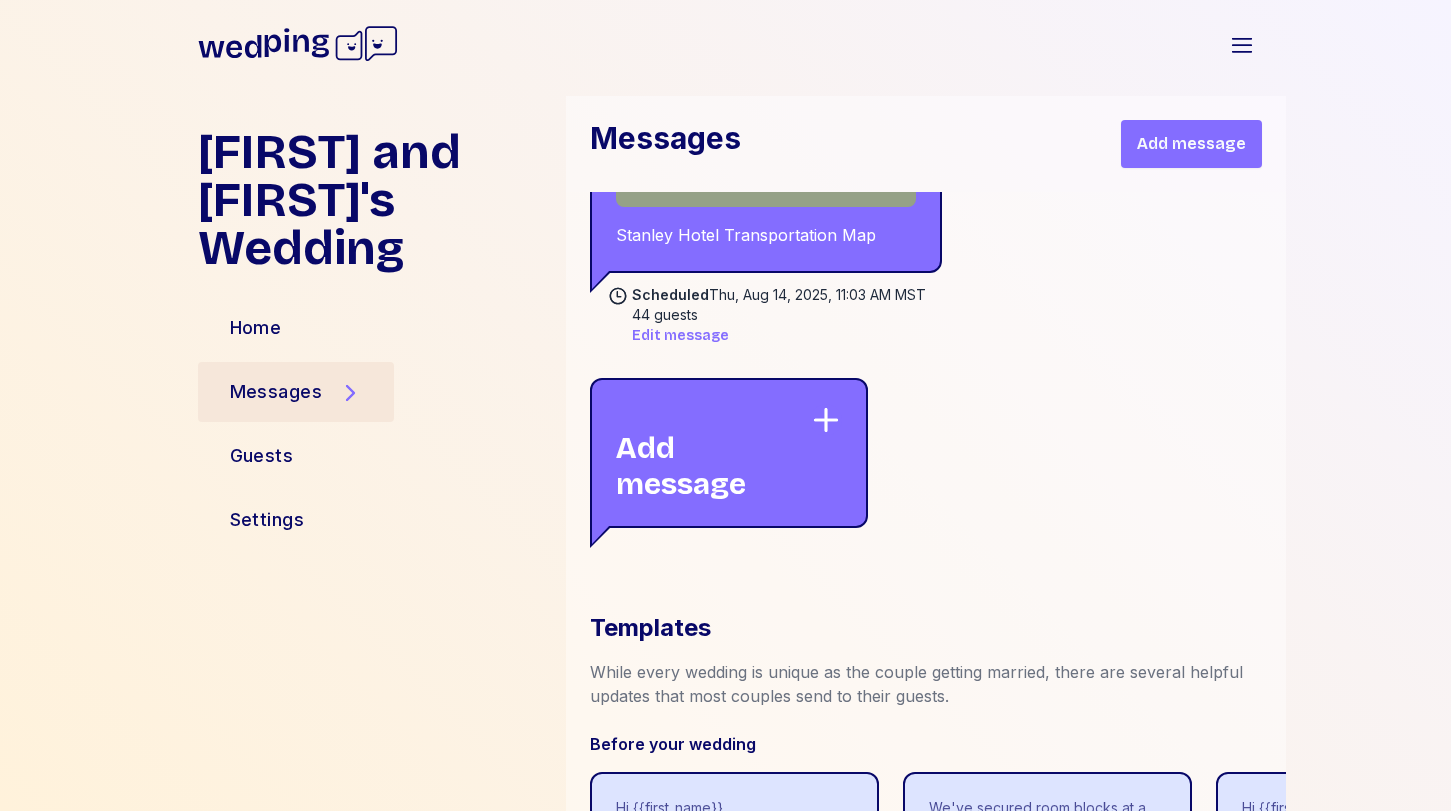 scroll, scrollTop: 13751, scrollLeft: 0, axis: vertical 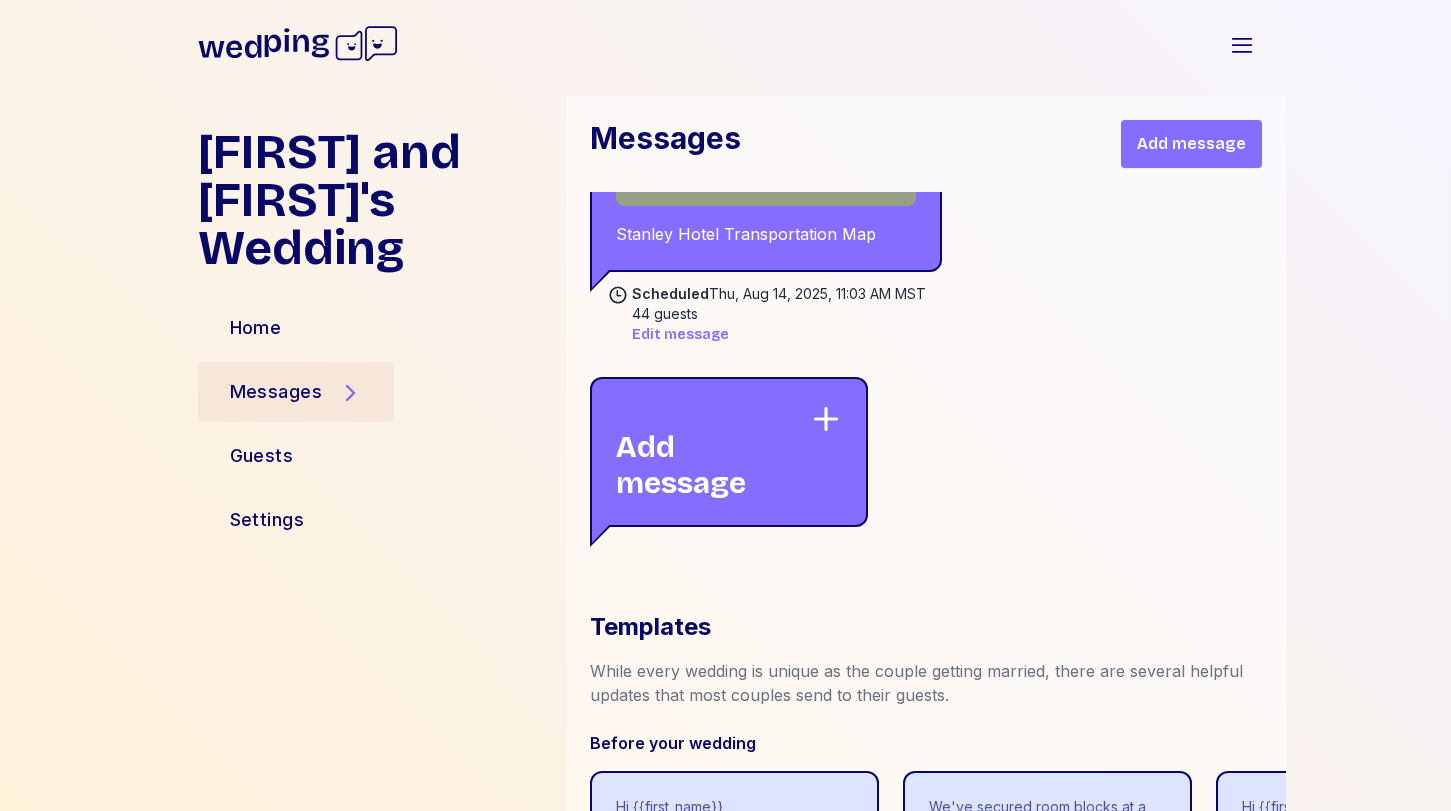 click on "Add message" at bounding box center [1191, 144] 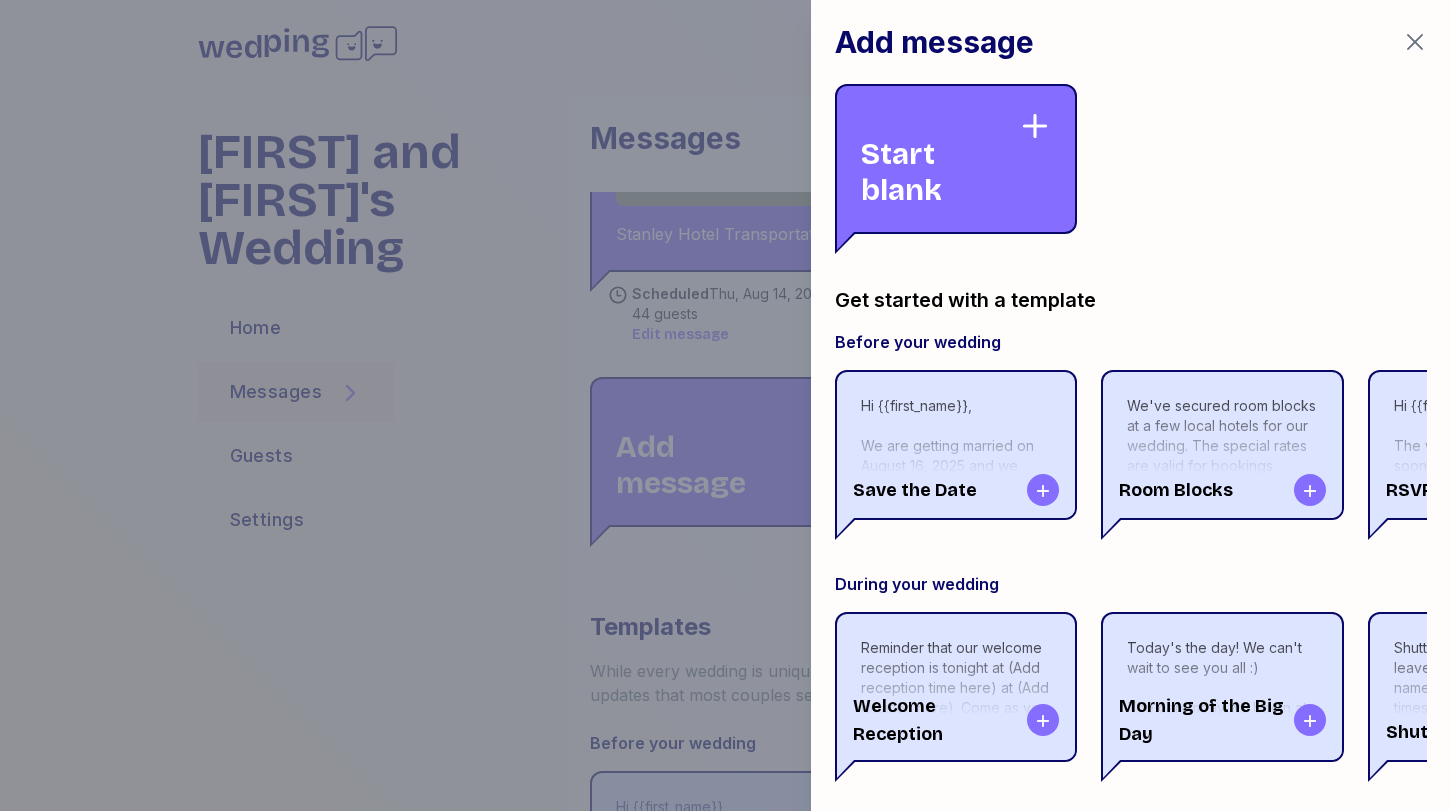 click on "Start blank" at bounding box center (940, 159) 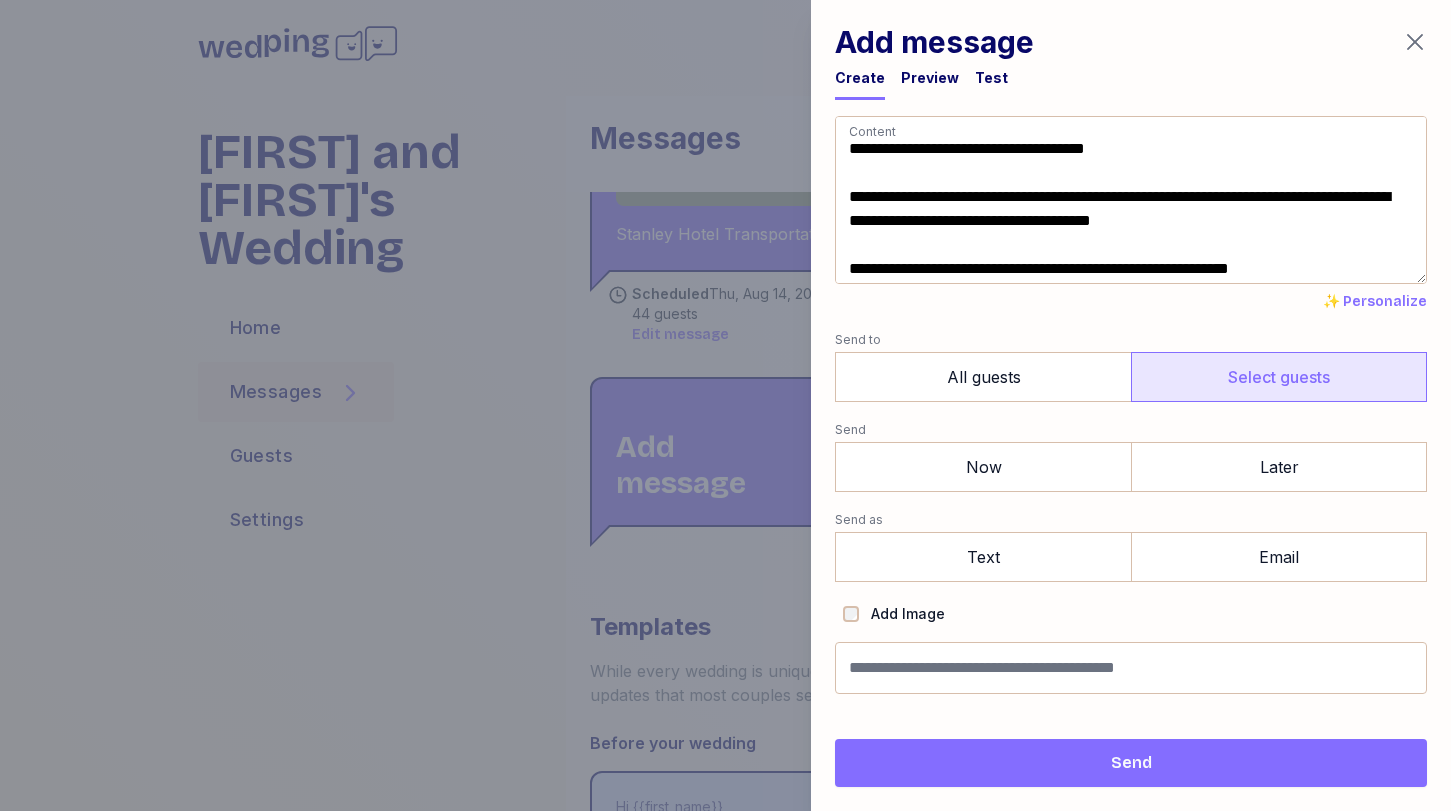type on "**********" 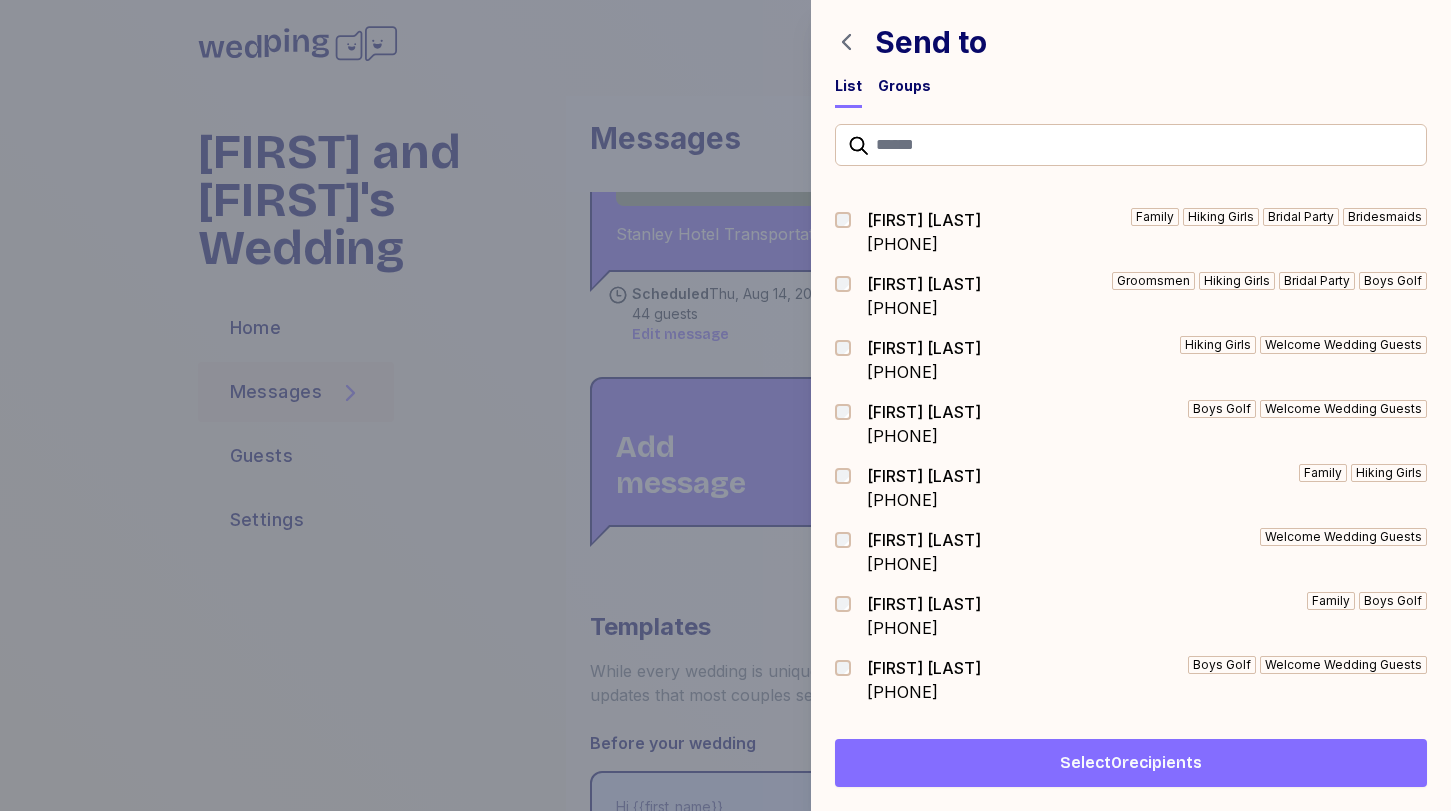 scroll, scrollTop: 0, scrollLeft: 0, axis: both 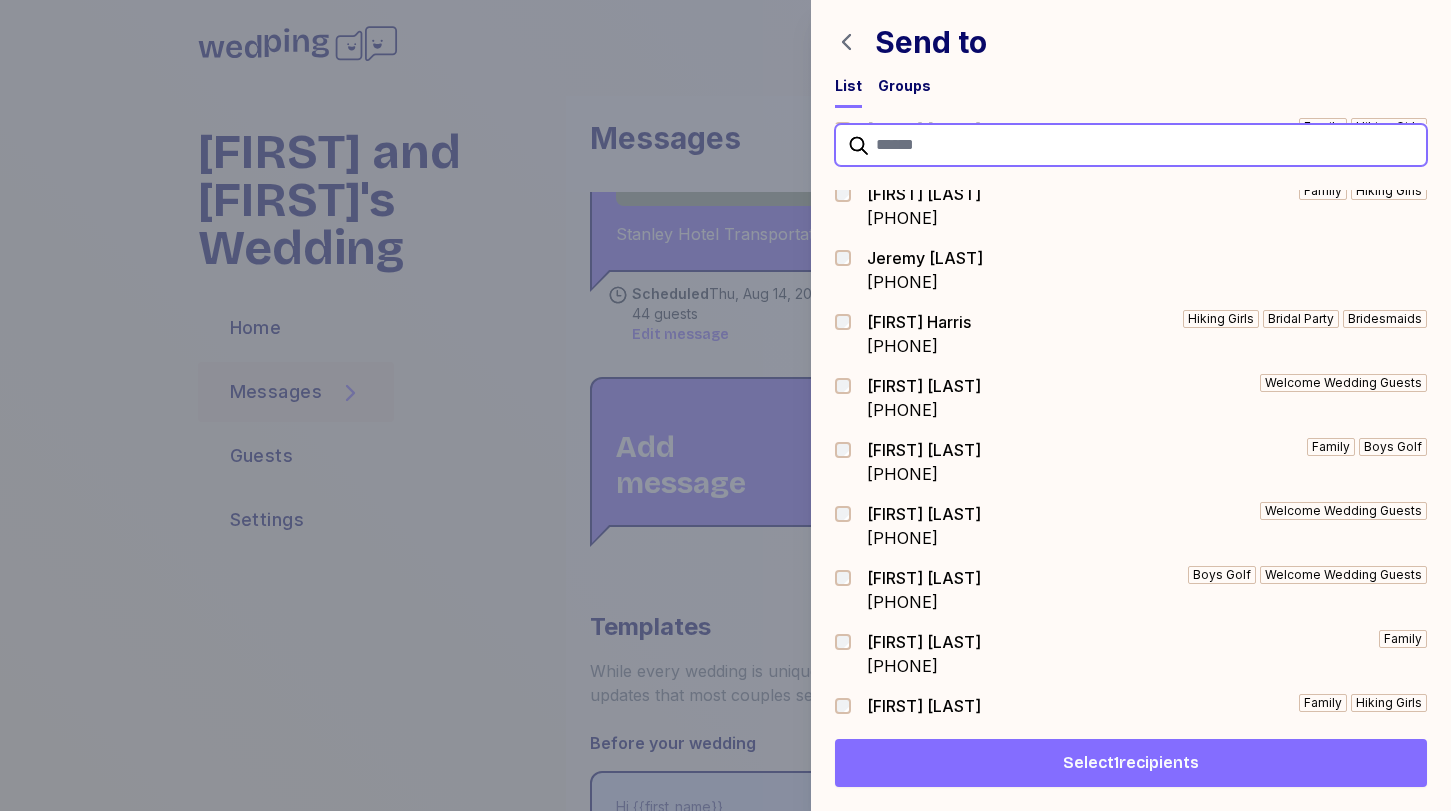 click at bounding box center [1131, 145] 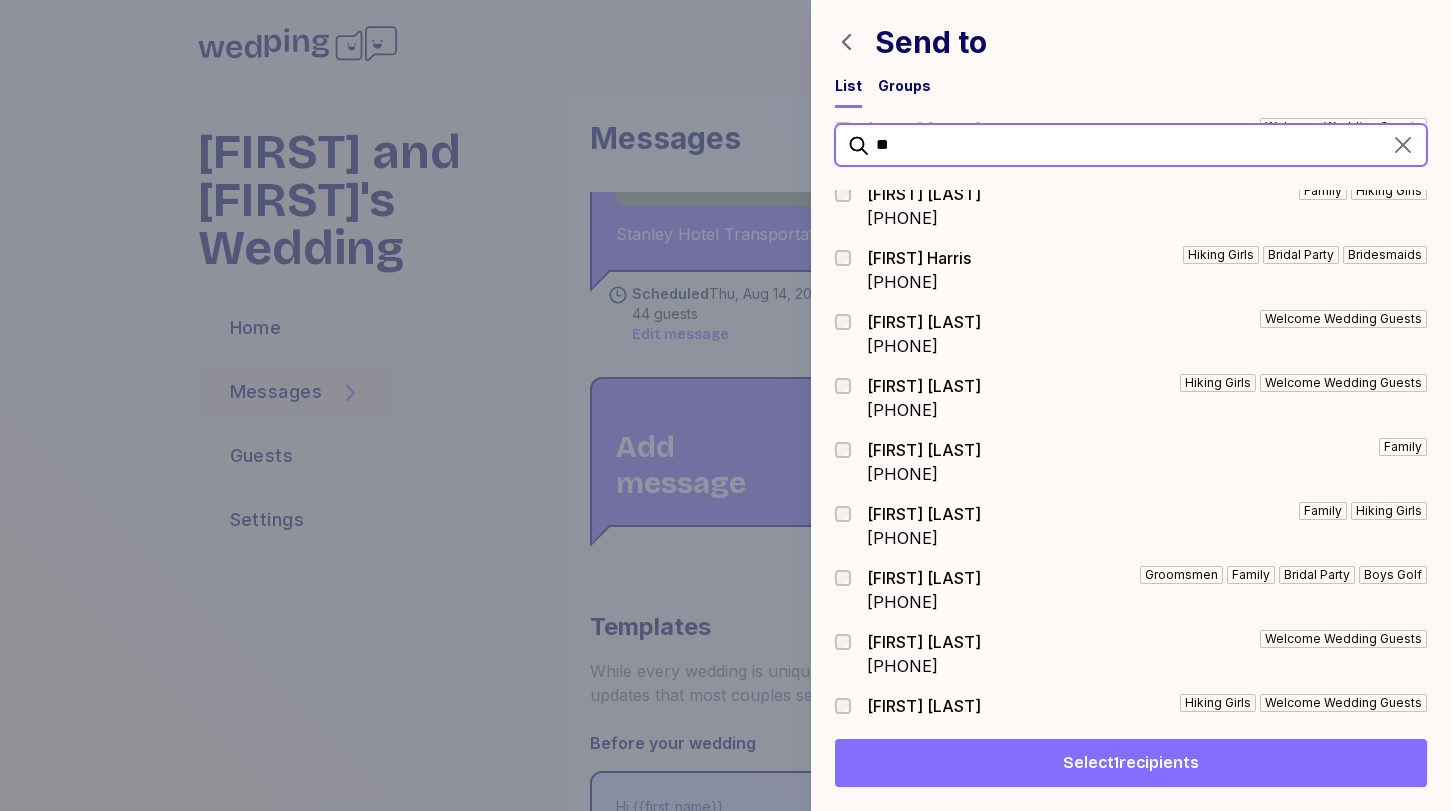 type on "*" 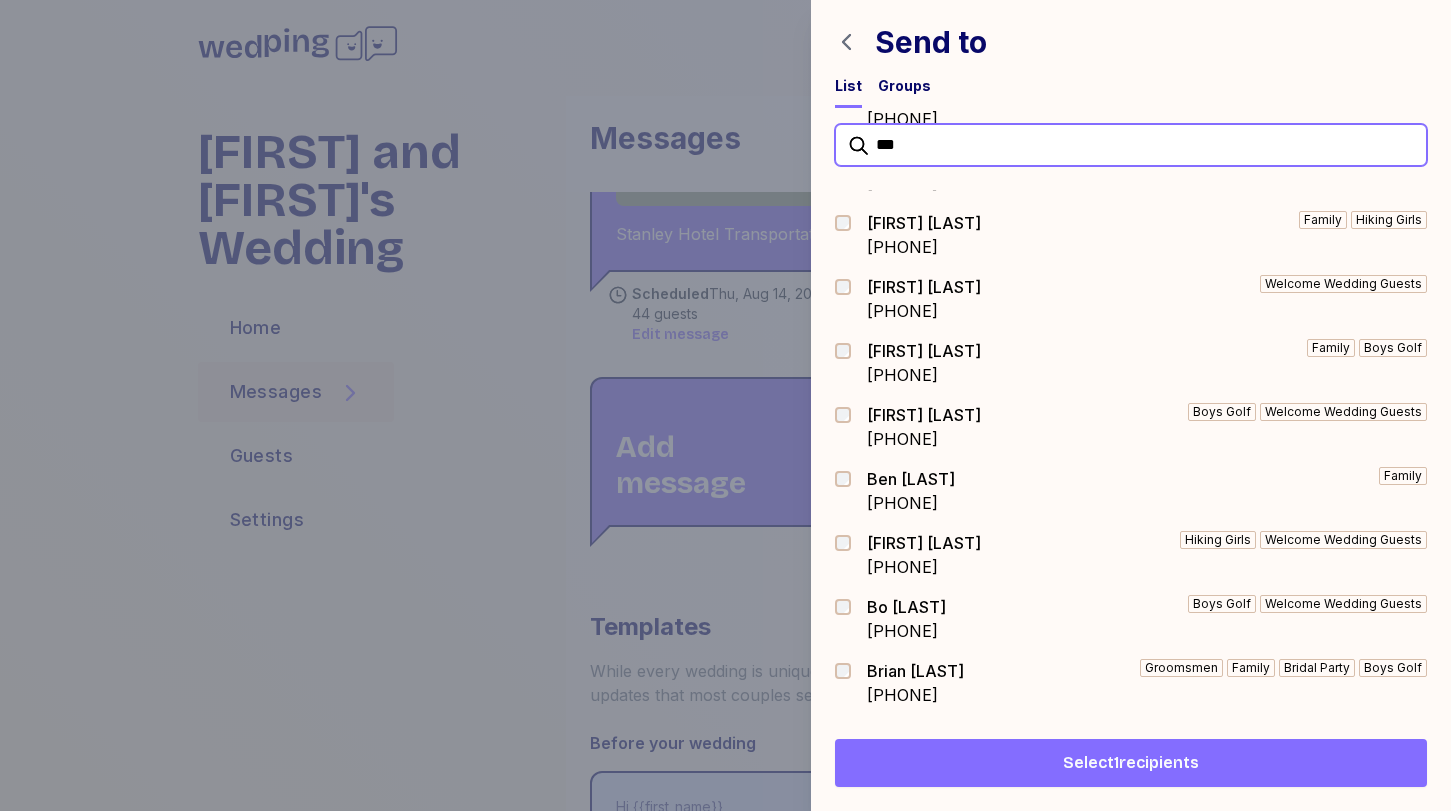 scroll, scrollTop: 0, scrollLeft: 0, axis: both 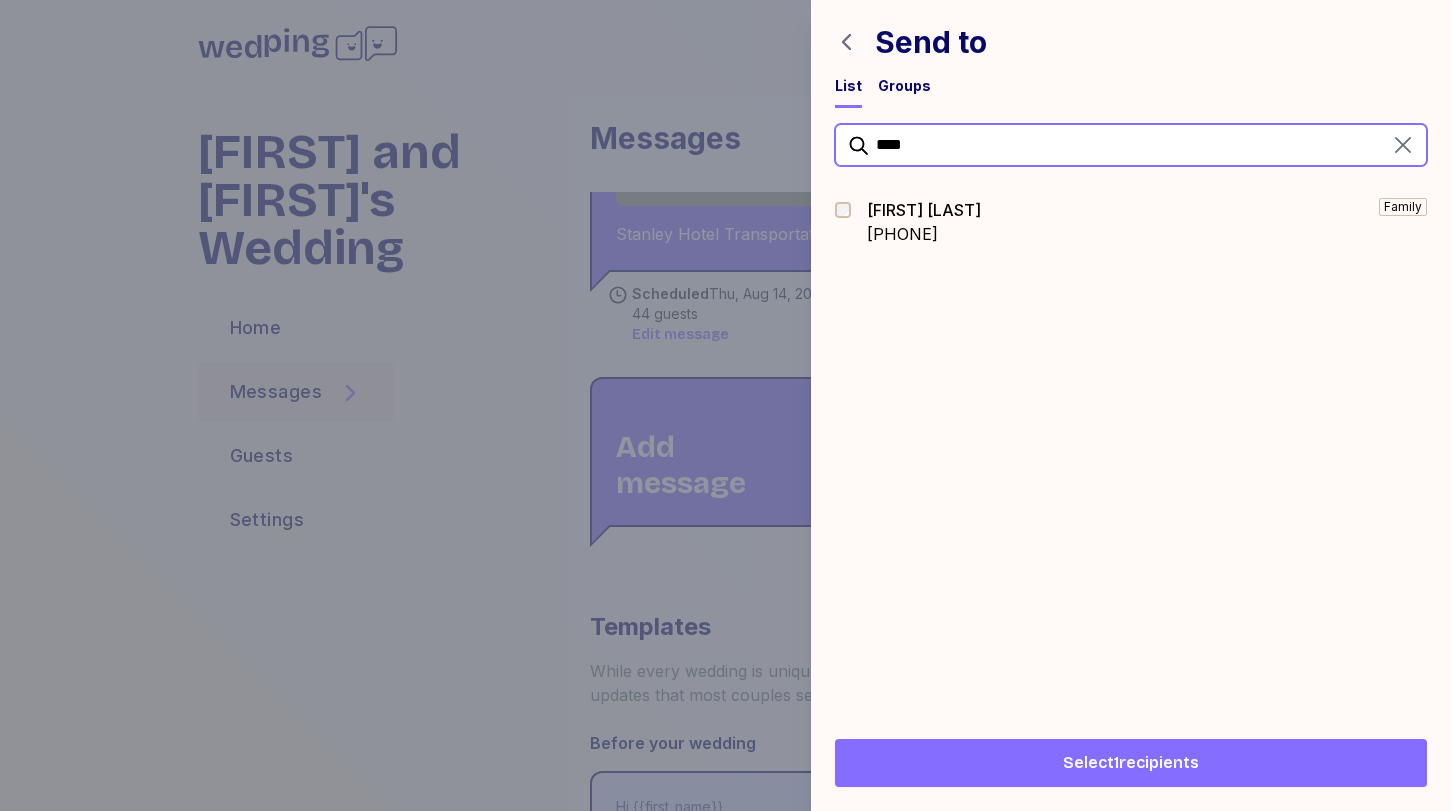 type on "****" 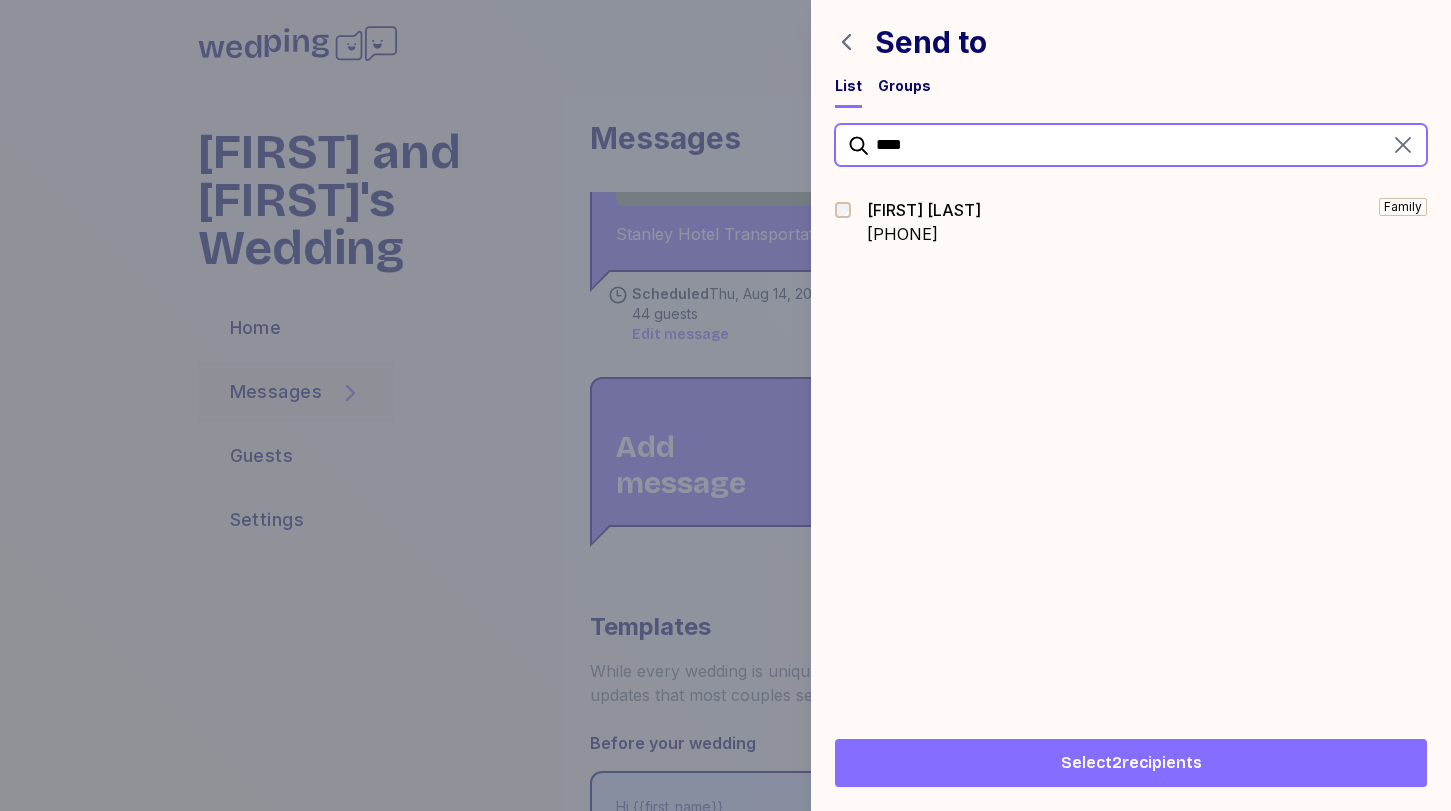 drag, startPoint x: 963, startPoint y: 152, endPoint x: 831, endPoint y: 152, distance: 132 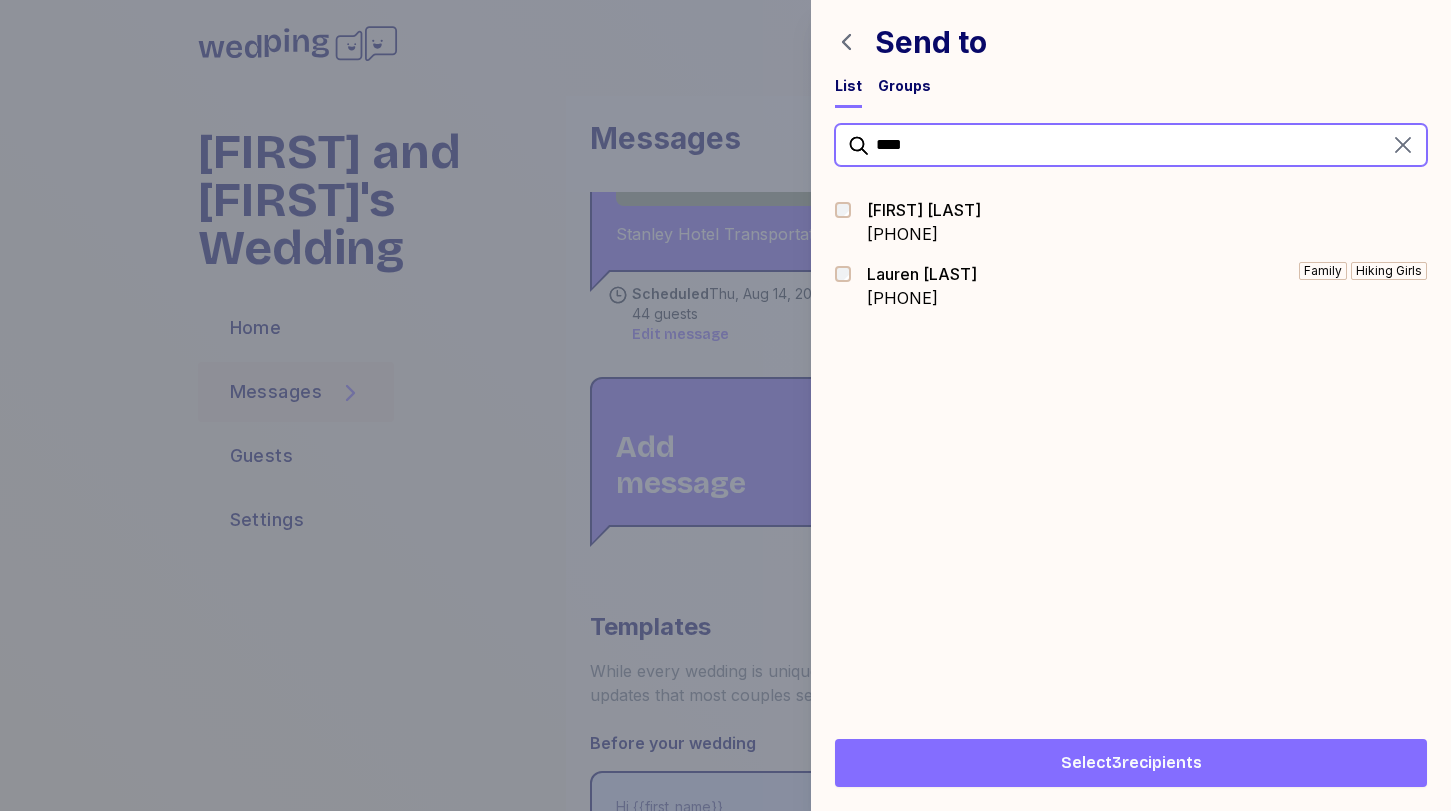 drag, startPoint x: 949, startPoint y: 136, endPoint x: 823, endPoint y: 132, distance: 126.06348 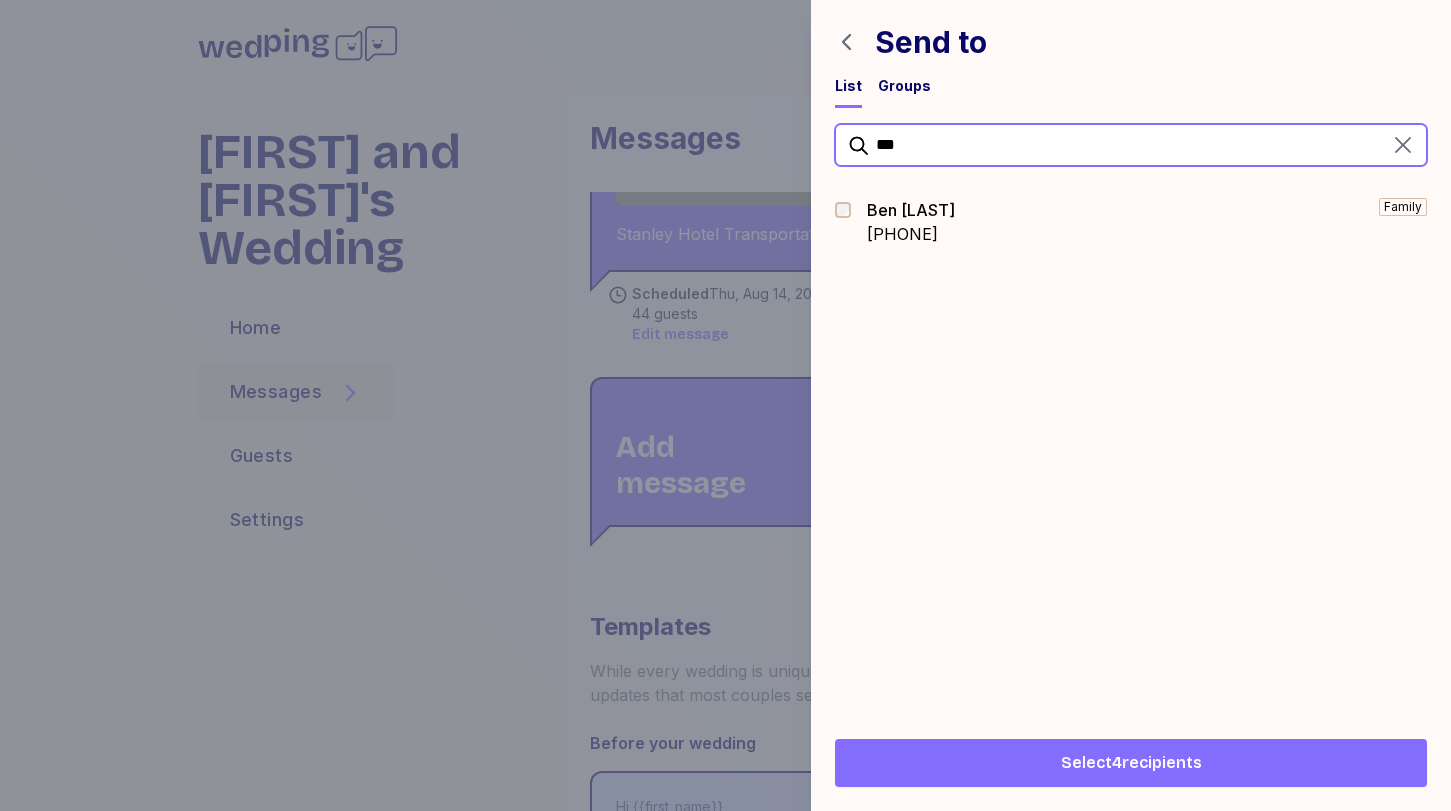 drag, startPoint x: 921, startPoint y: 161, endPoint x: 812, endPoint y: 115, distance: 118.308914 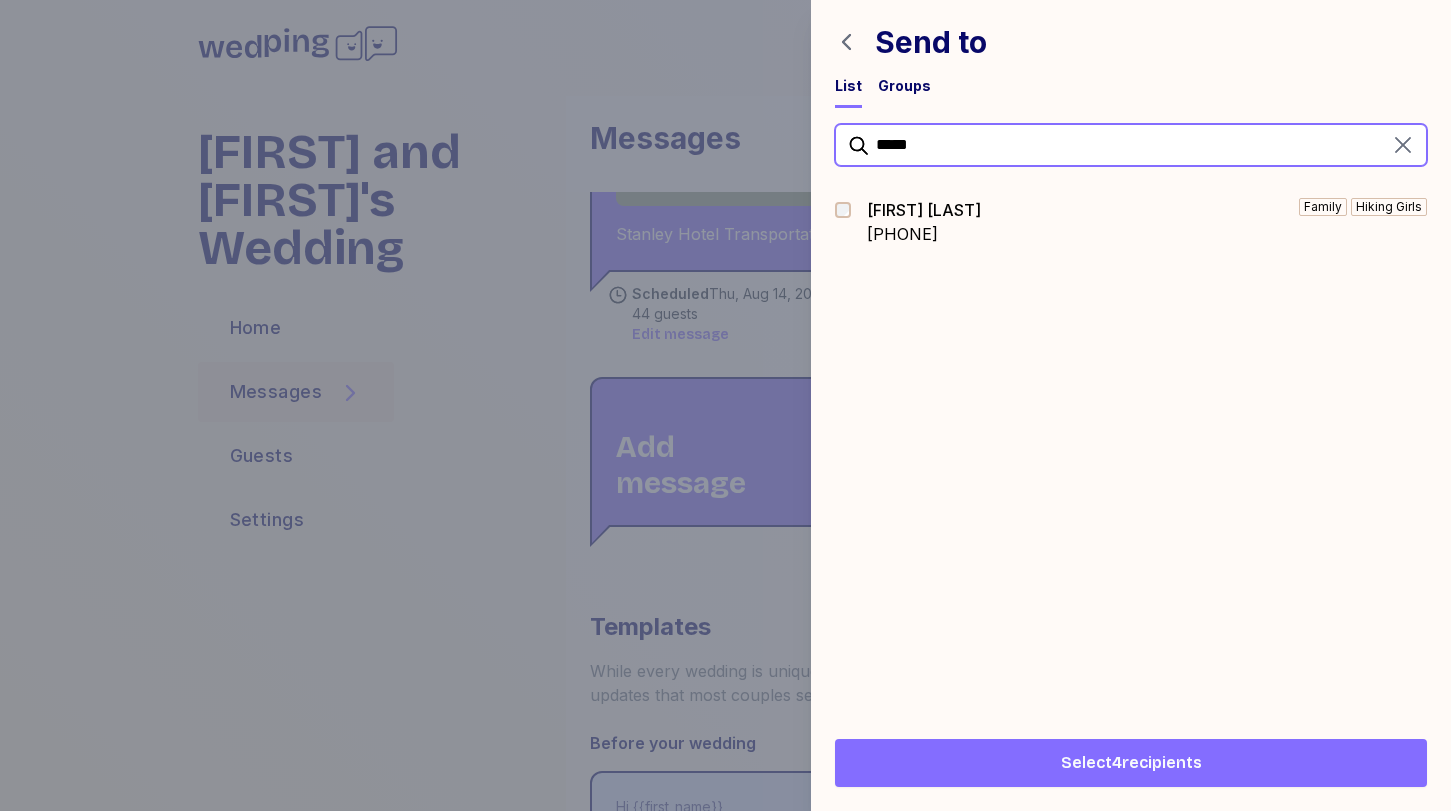 type on "*****" 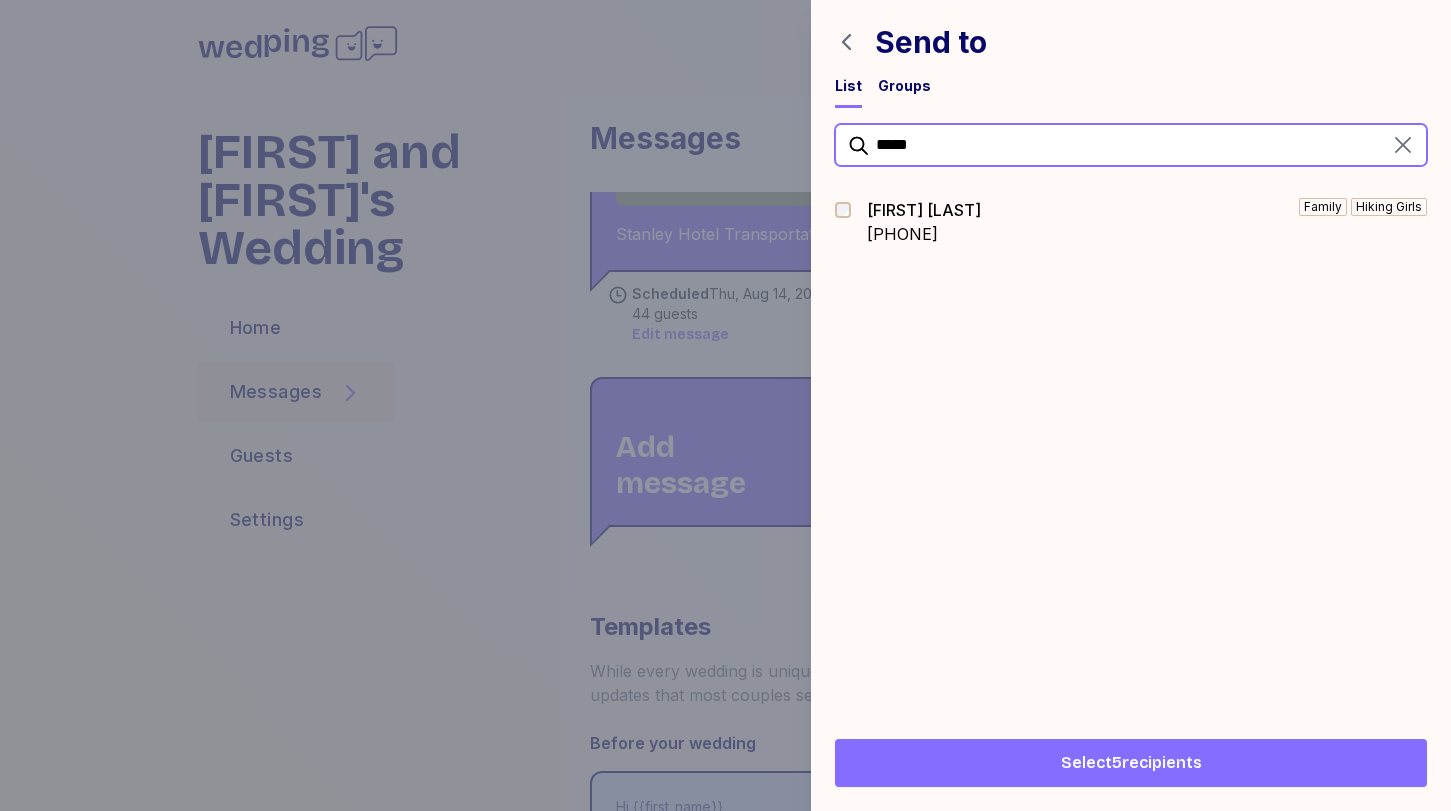 drag, startPoint x: 939, startPoint y: 153, endPoint x: 818, endPoint y: 134, distance: 122.48265 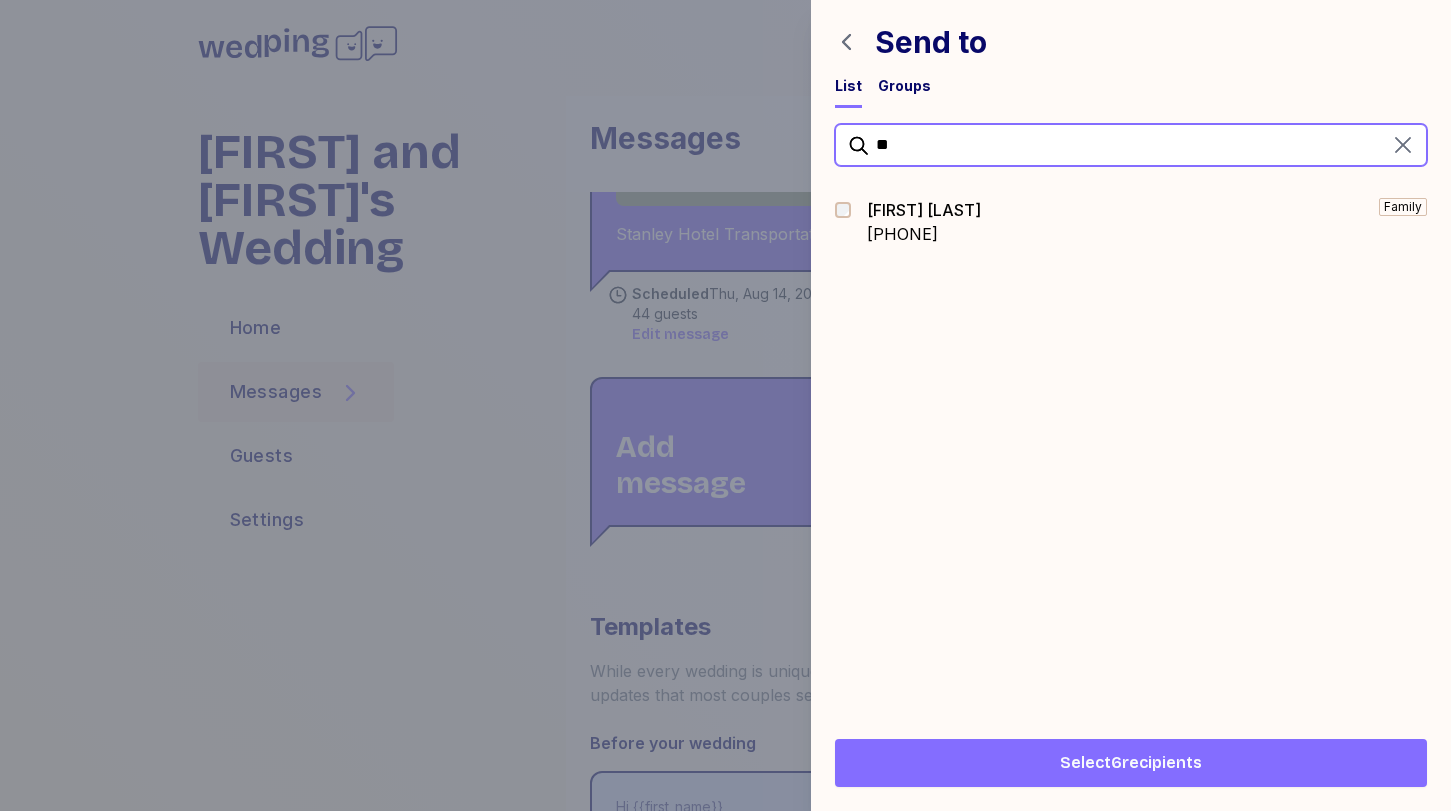 drag, startPoint x: 911, startPoint y: 148, endPoint x: 825, endPoint y: 148, distance: 86 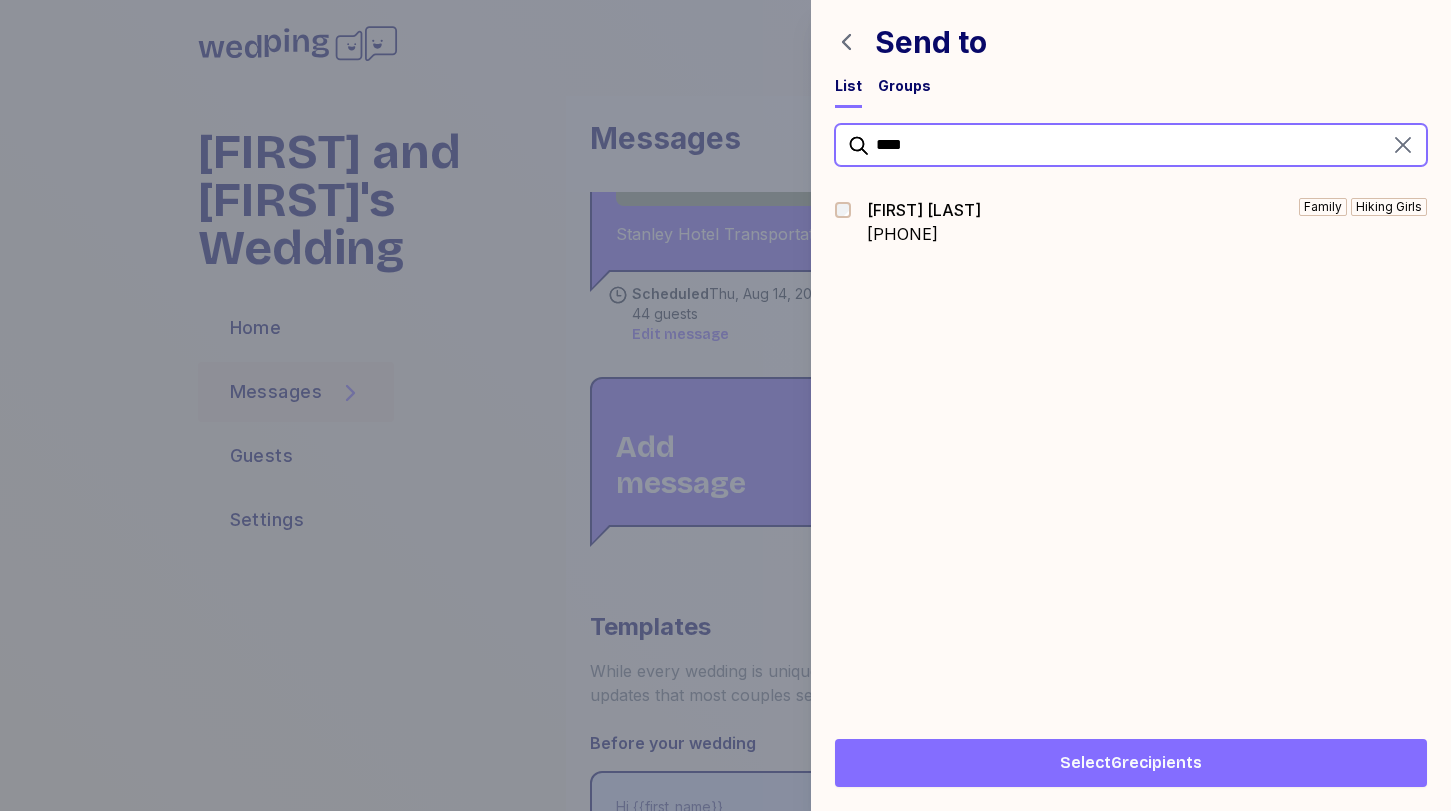 type on "****" 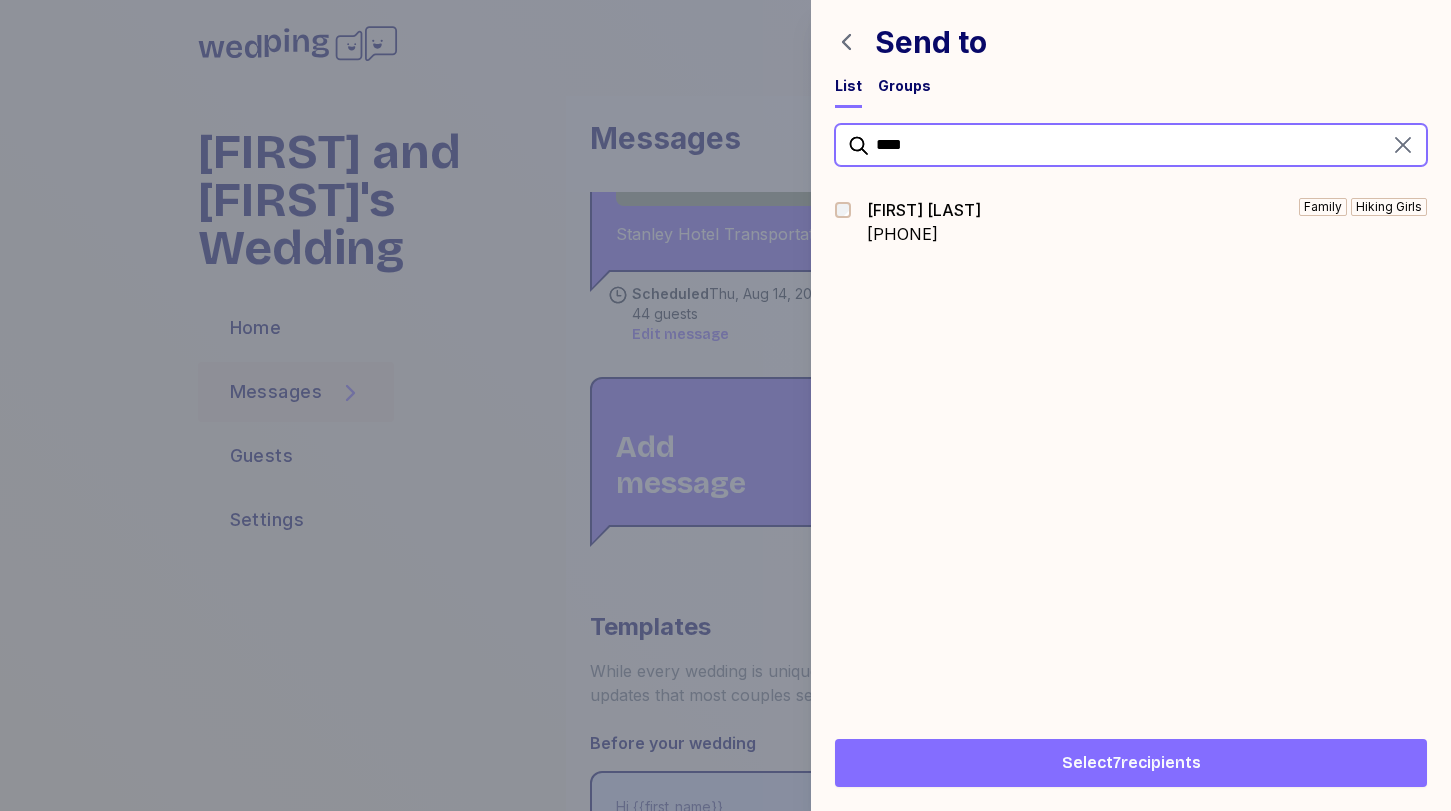 drag, startPoint x: 952, startPoint y: 152, endPoint x: 841, endPoint y: 139, distance: 111.75867 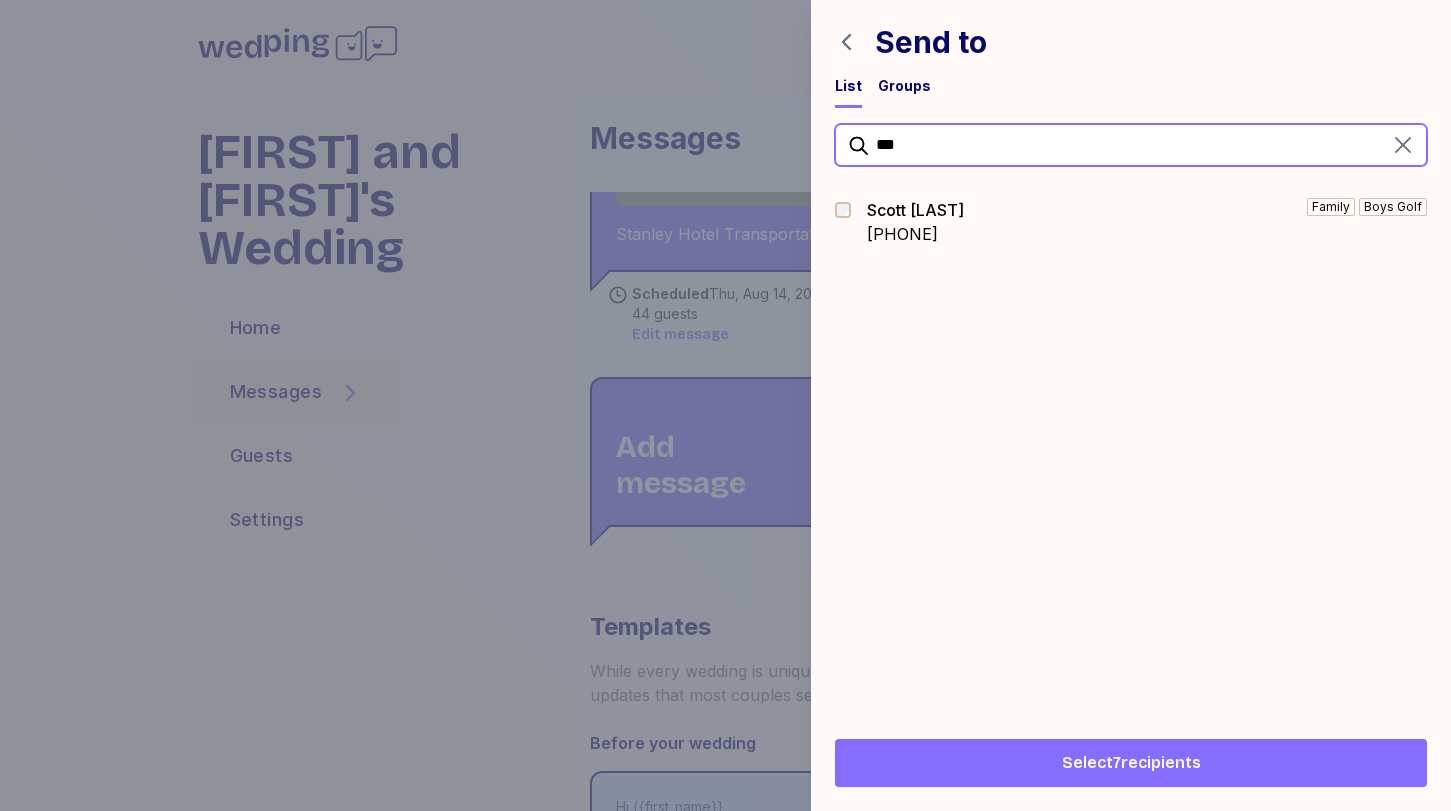 type on "***" 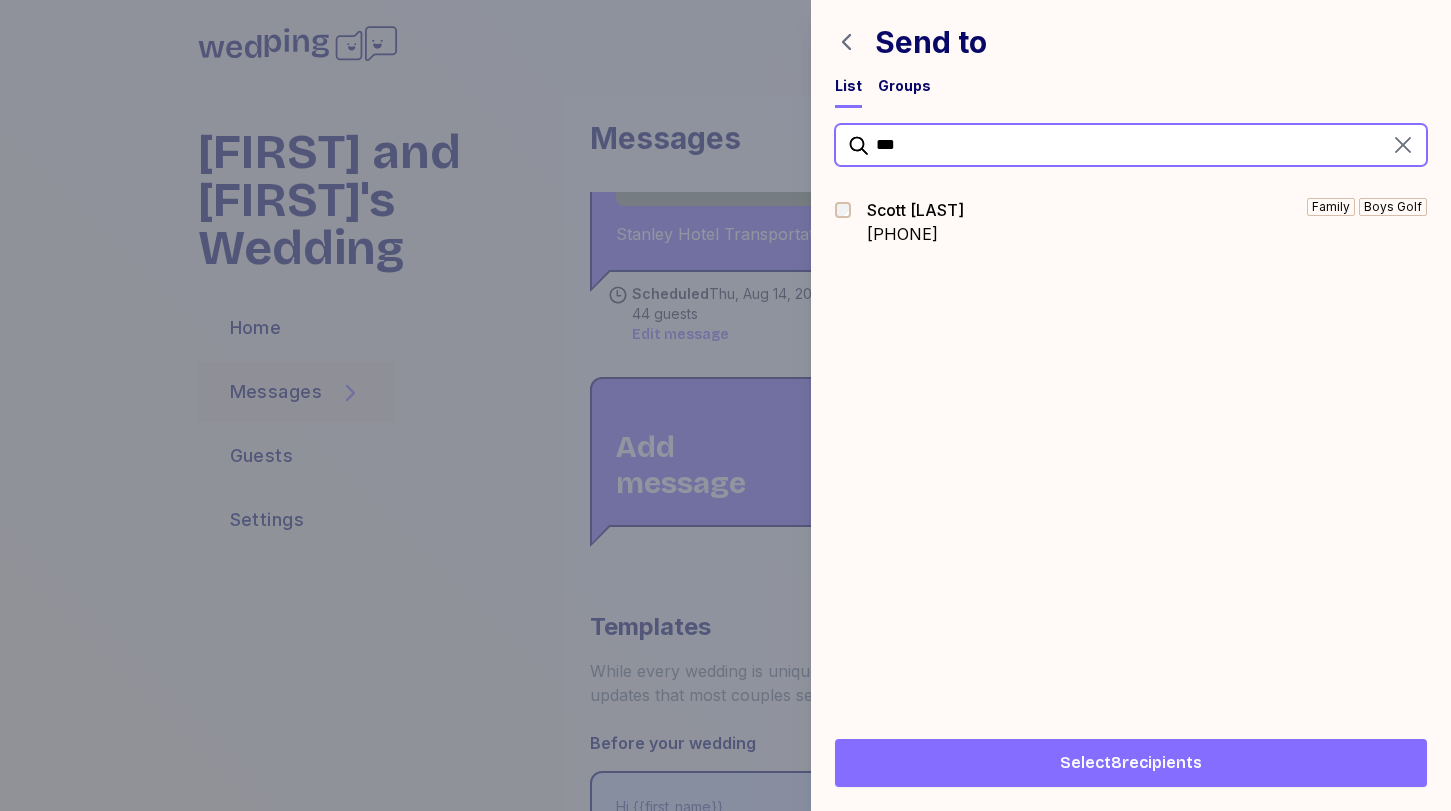 drag, startPoint x: 933, startPoint y: 151, endPoint x: 795, endPoint y: 143, distance: 138.23169 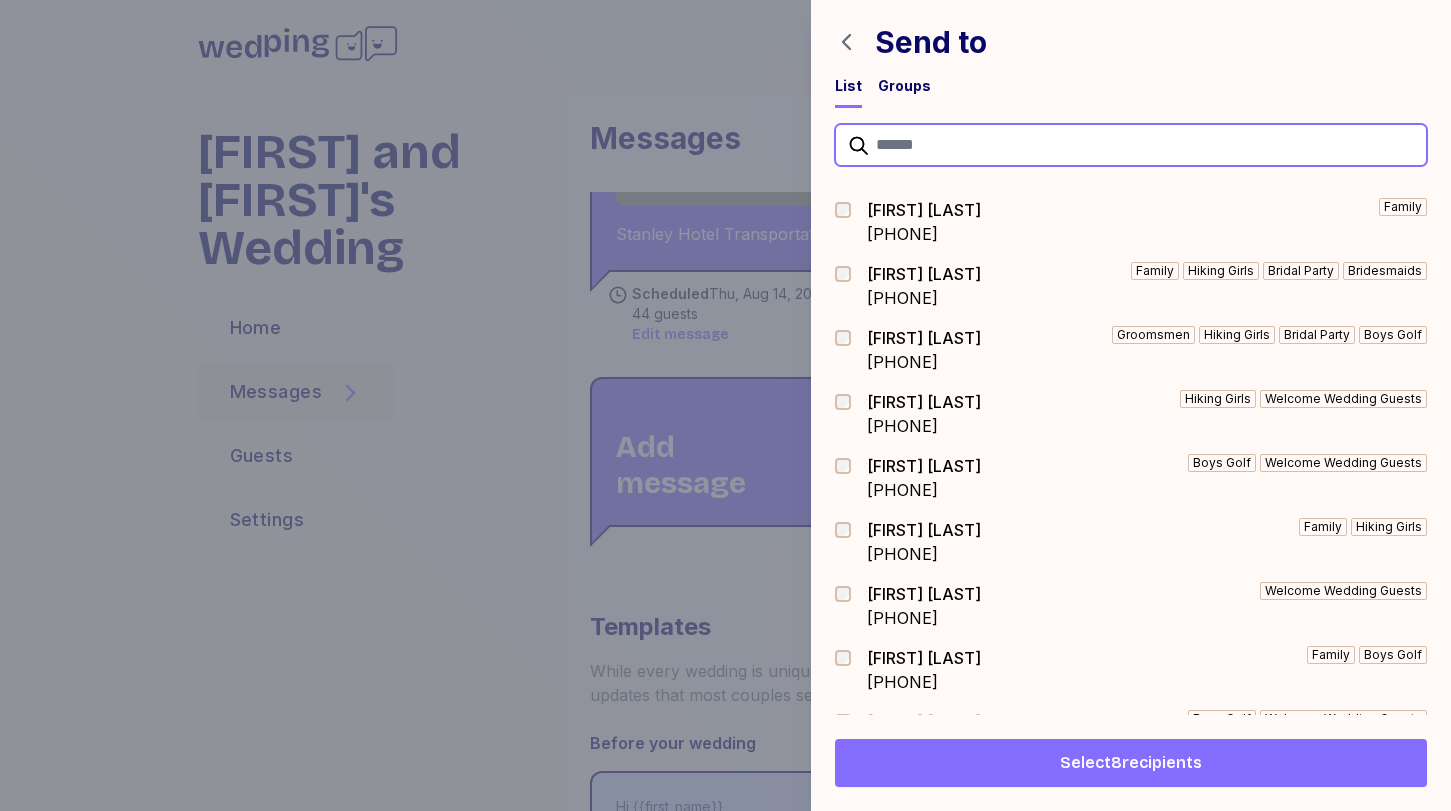 type on "*" 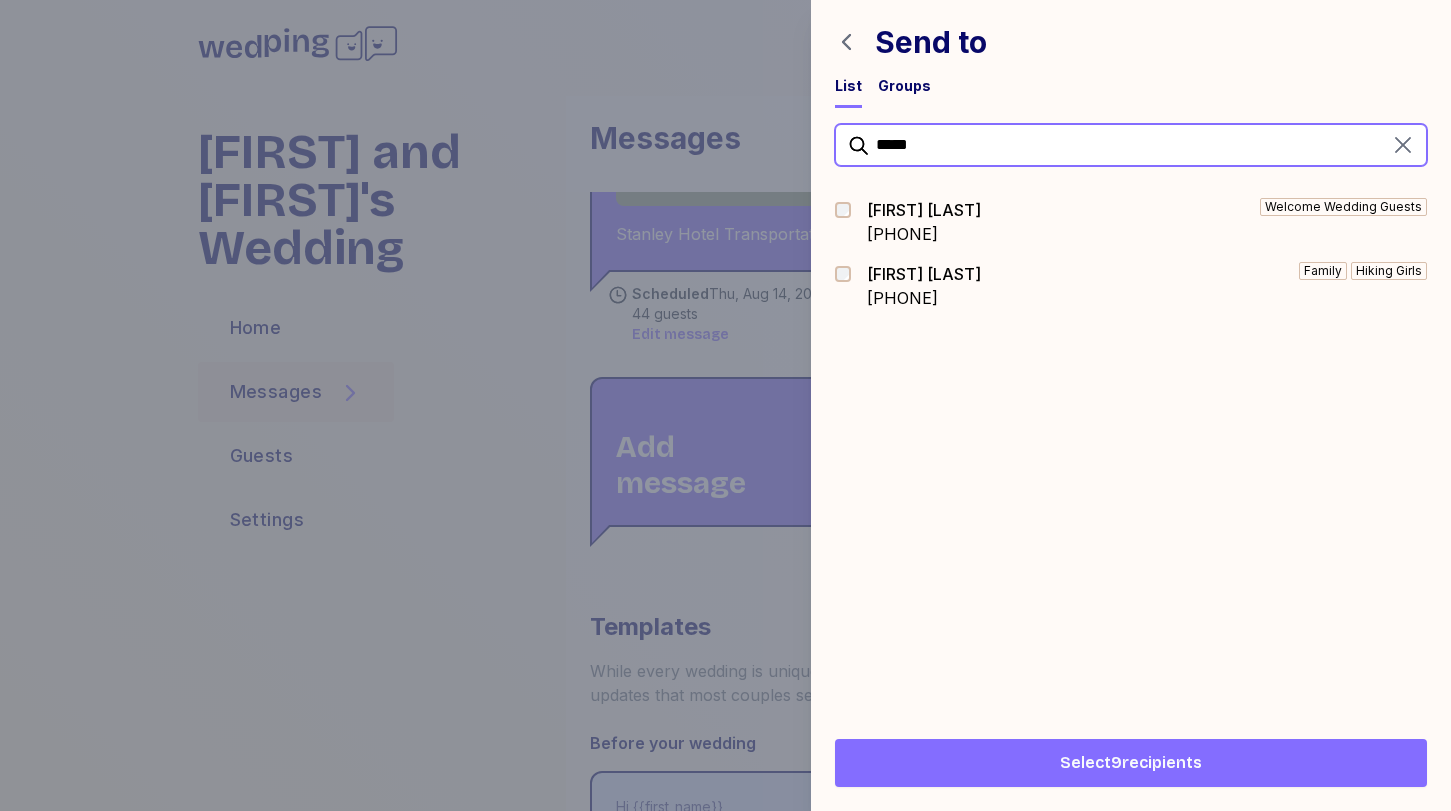 drag, startPoint x: 961, startPoint y: 149, endPoint x: 834, endPoint y: 143, distance: 127.141655 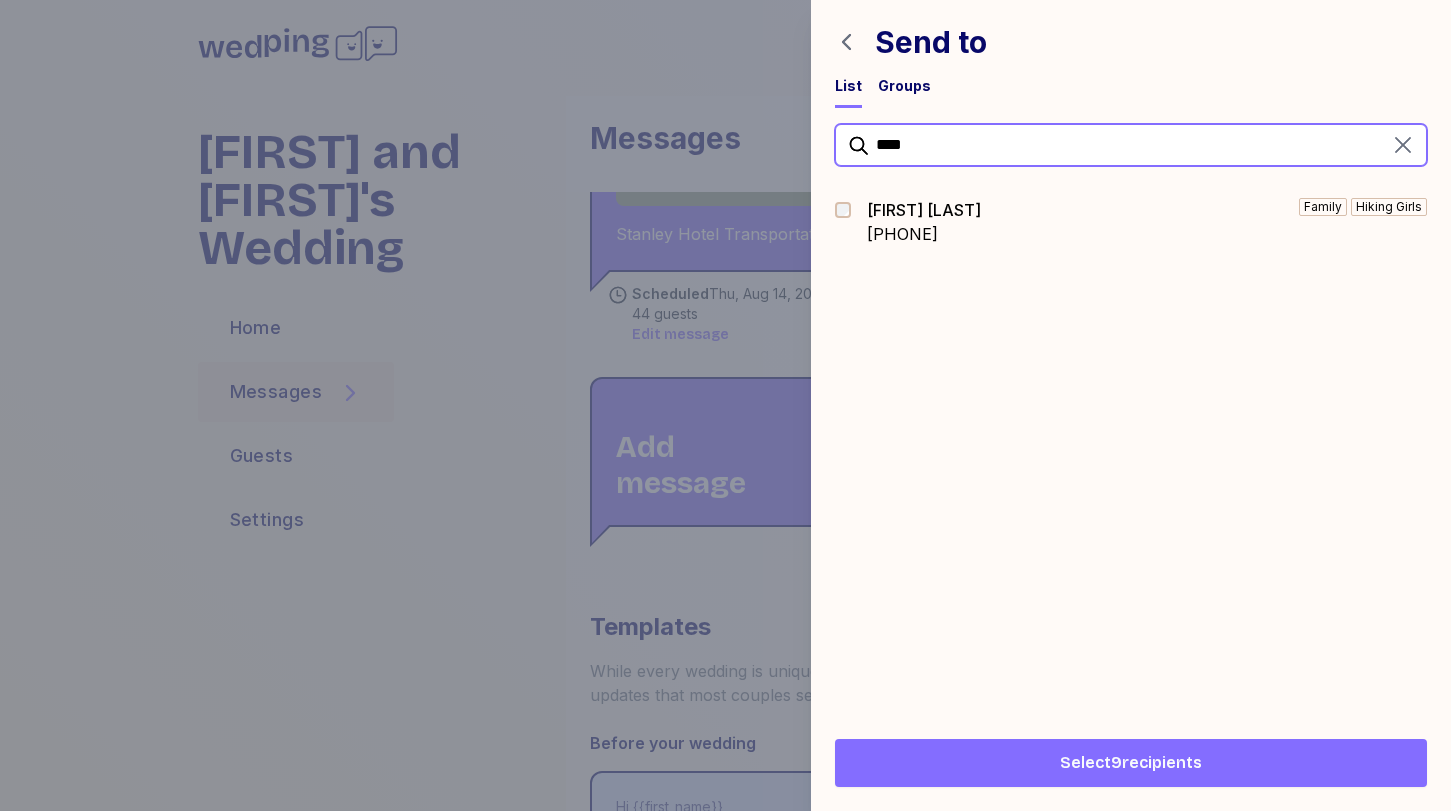 type on "****" 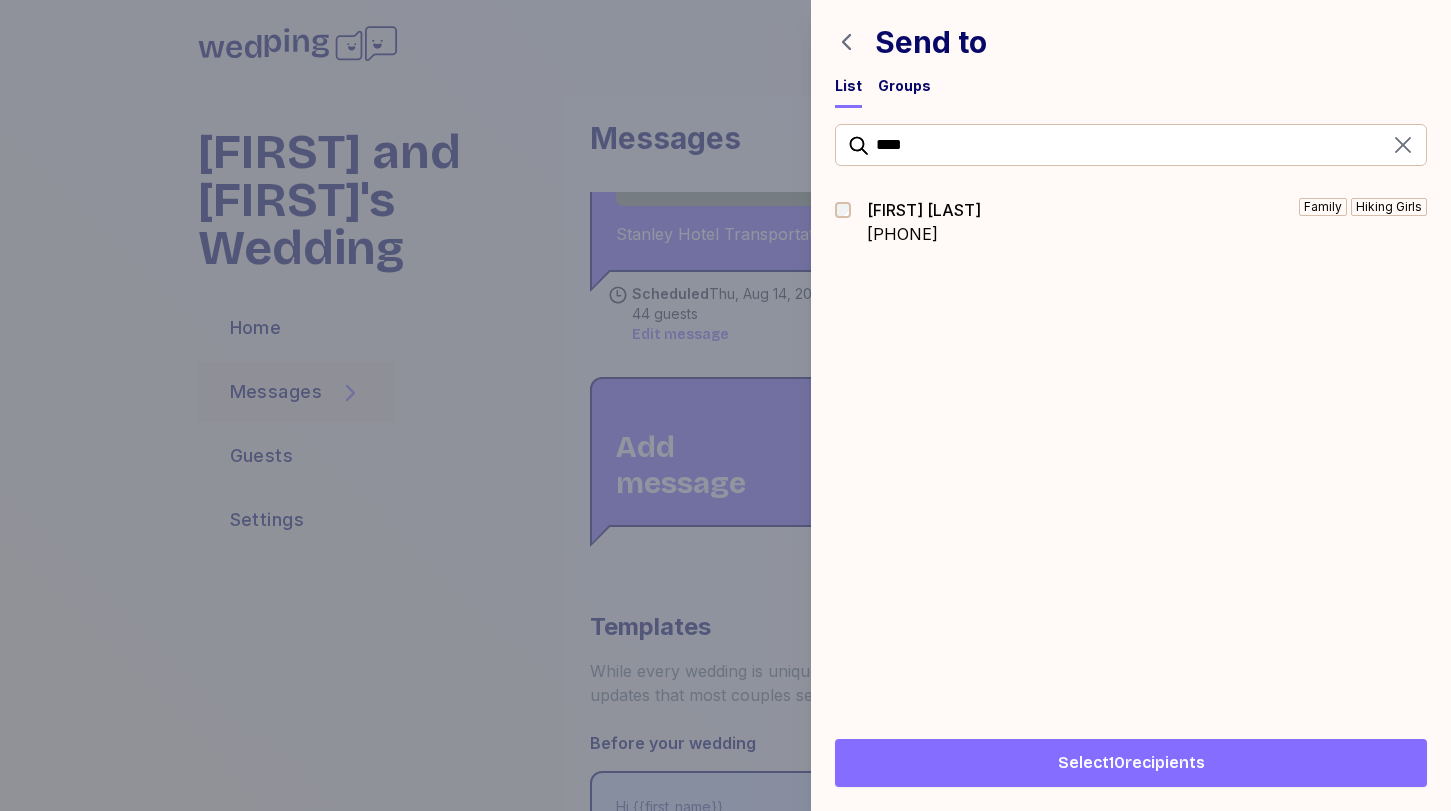 click on "Select  10  recipients" at bounding box center [1131, 763] 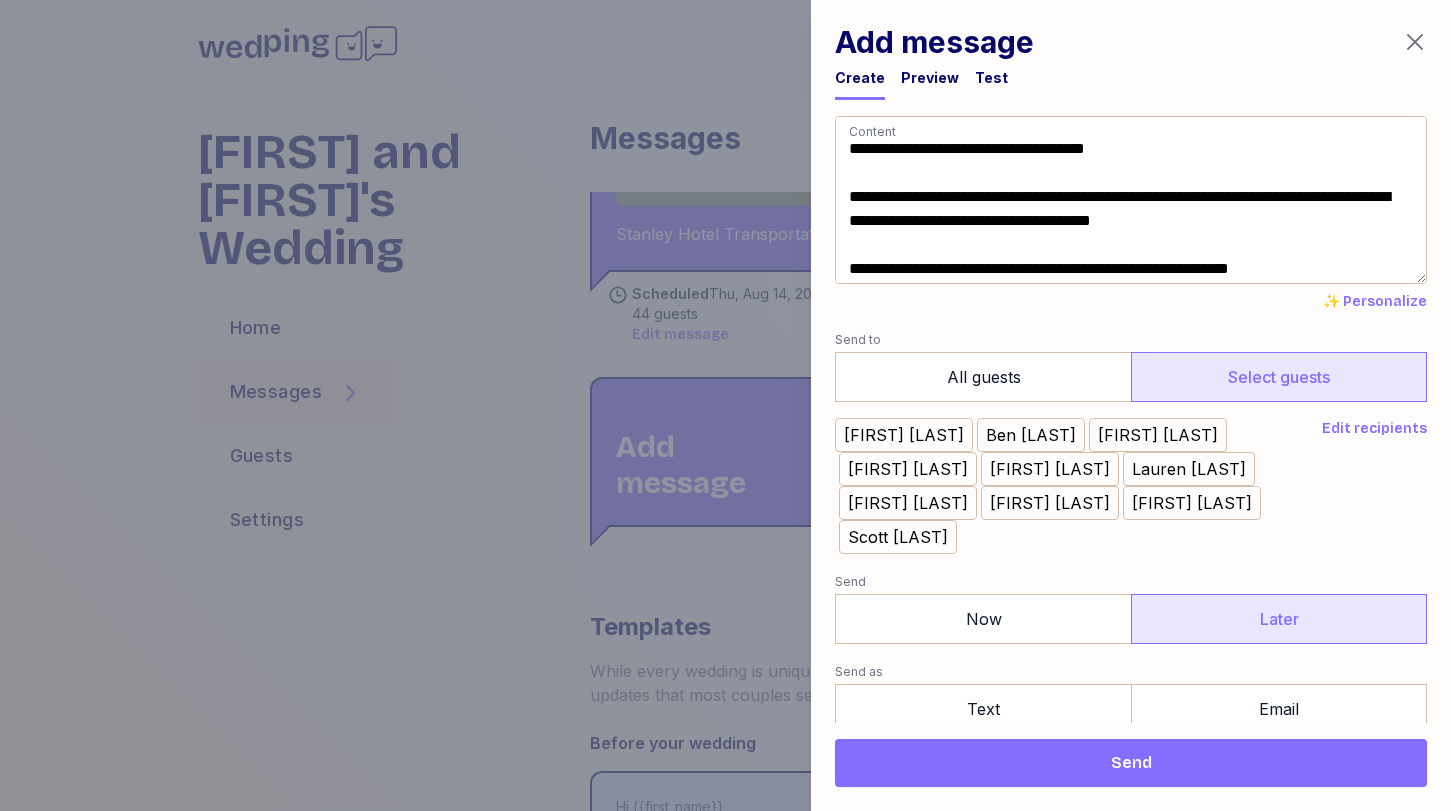 click on "Later" at bounding box center [1279, 619] 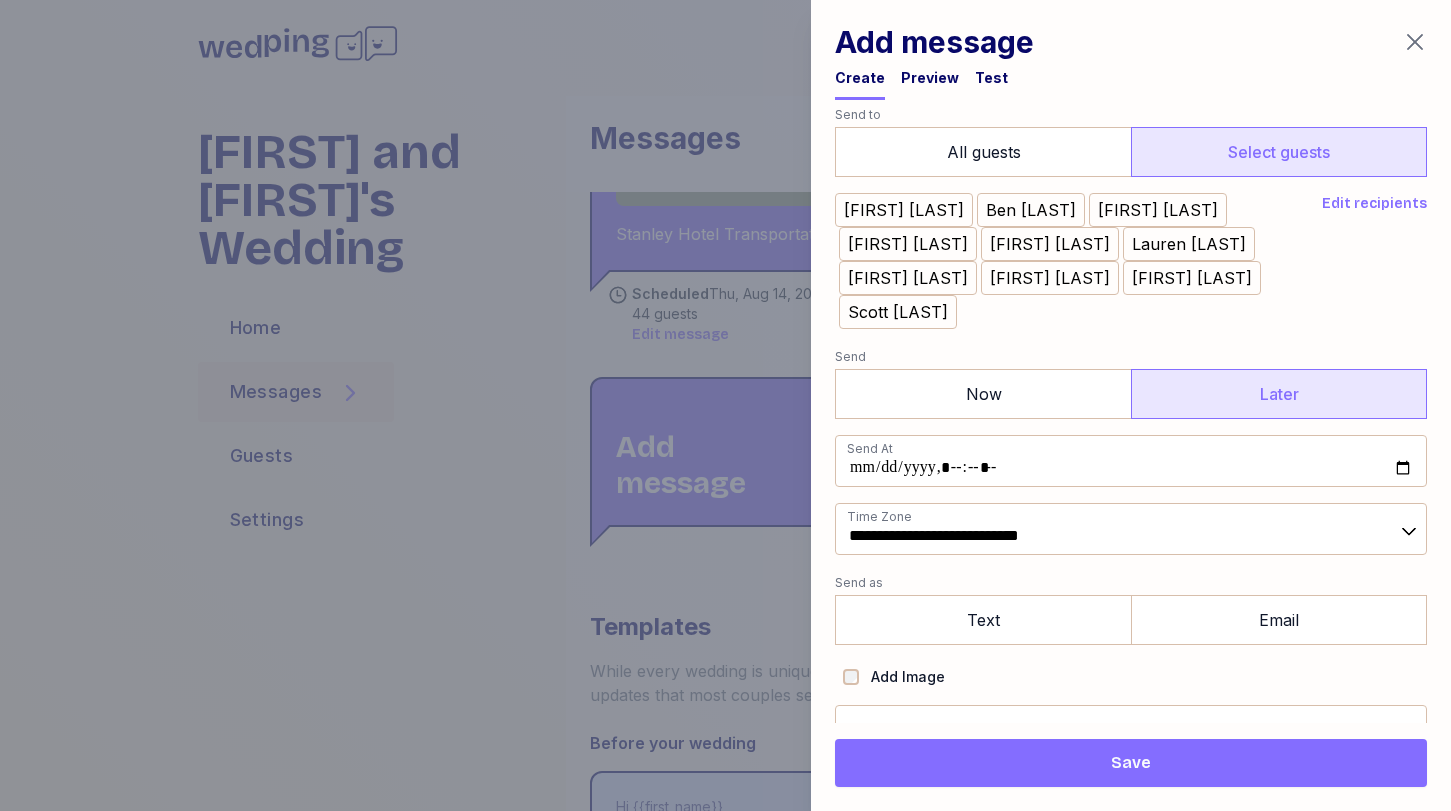 scroll, scrollTop: 259, scrollLeft: 0, axis: vertical 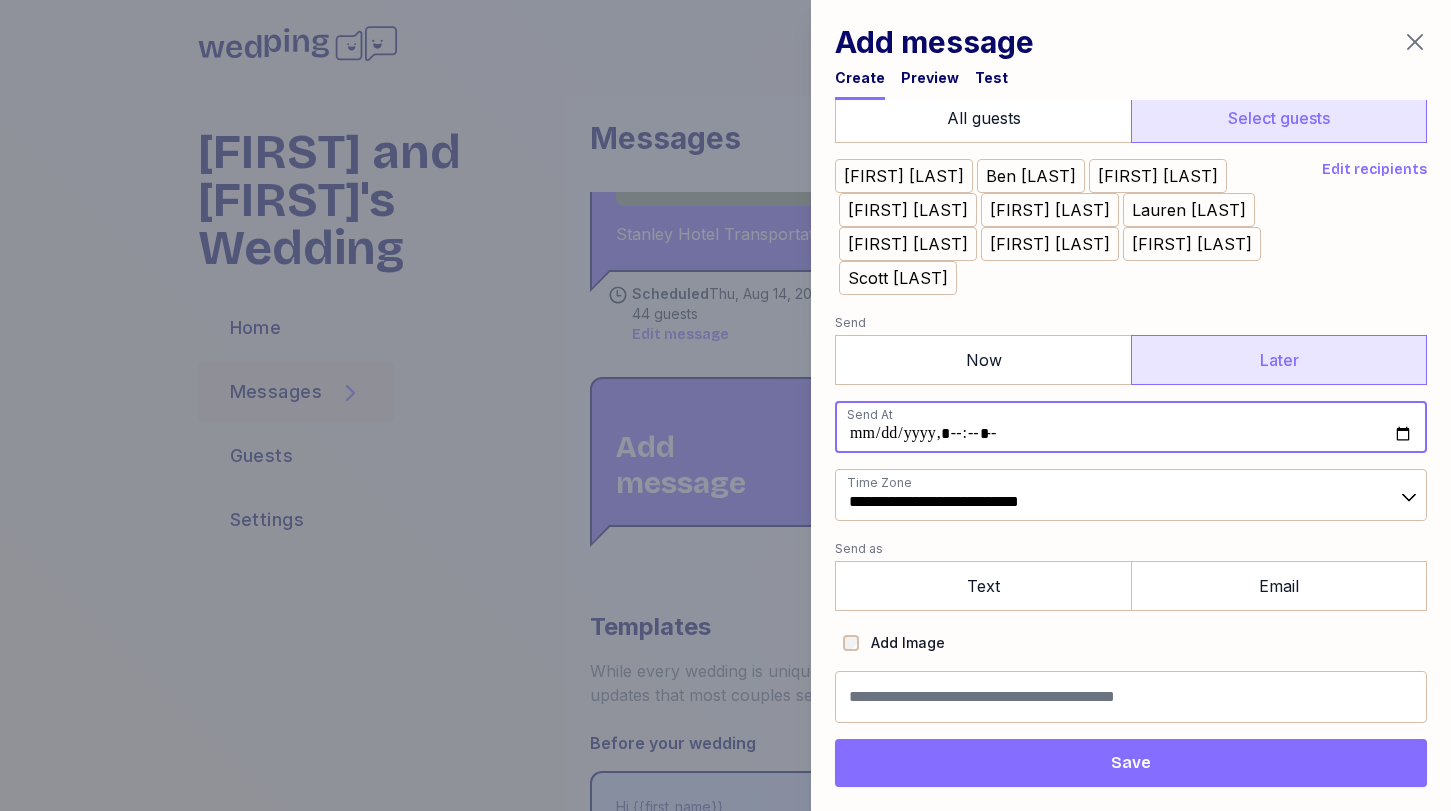 click at bounding box center (1131, 427) 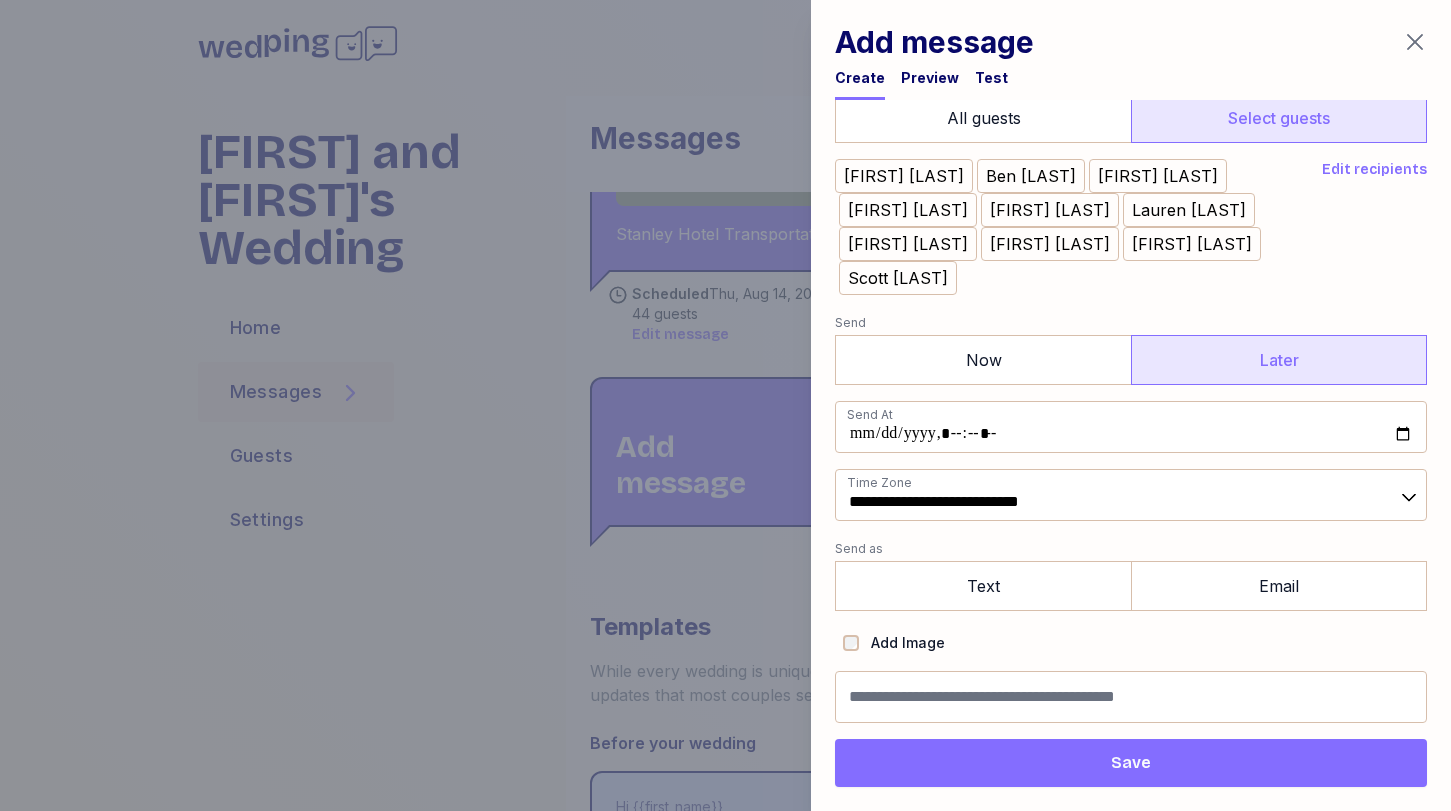 type on "**********" 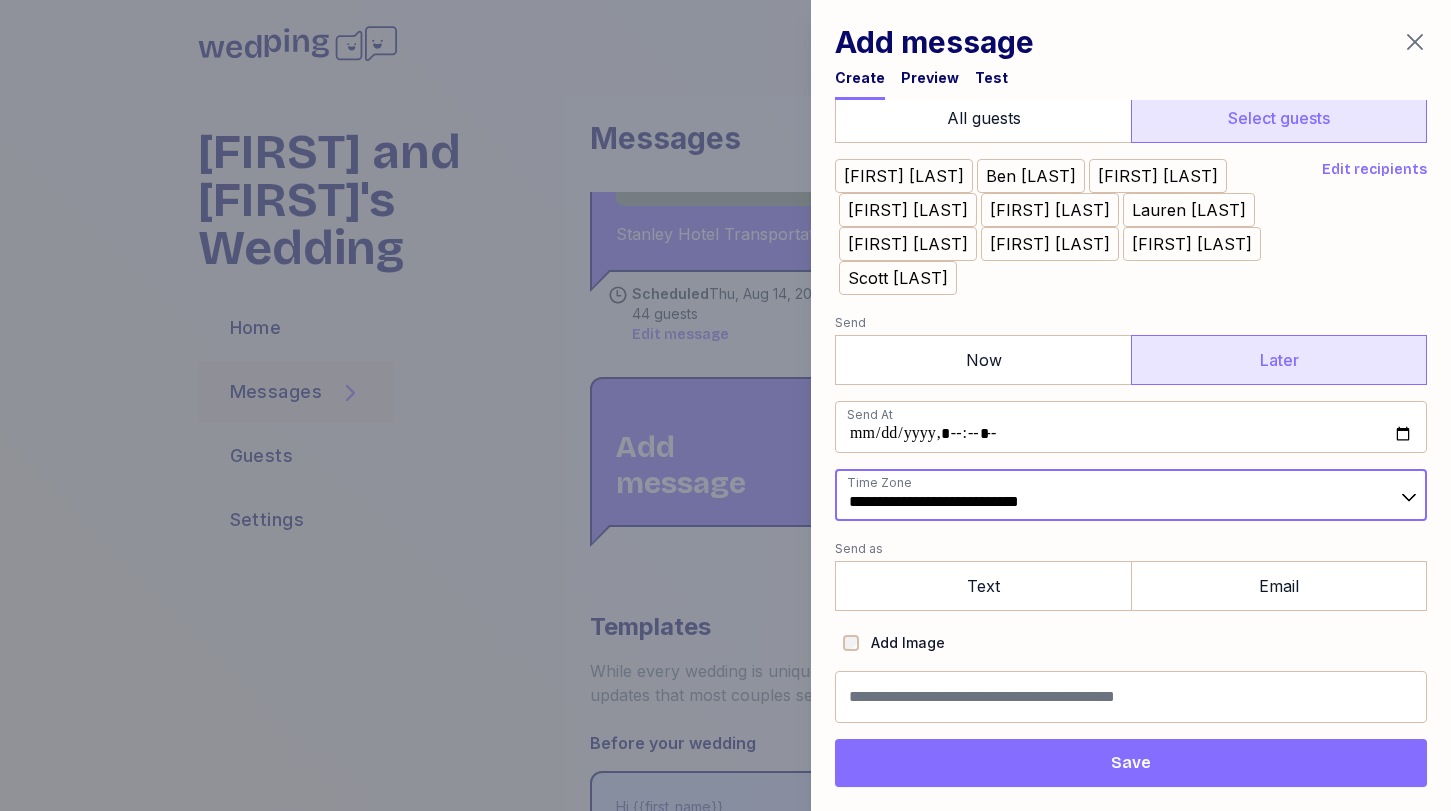 click on "**********" at bounding box center [1131, 495] 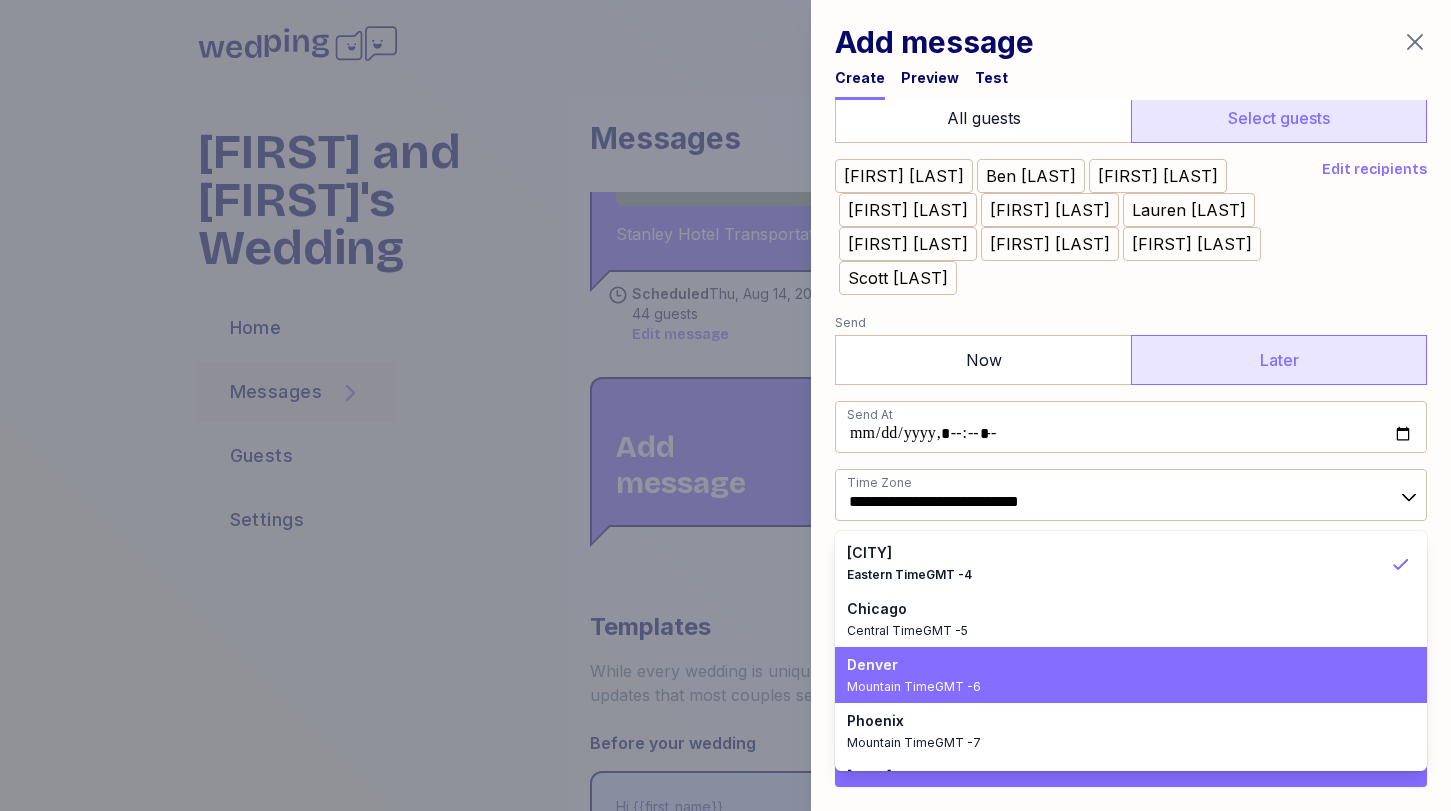 click on "Mountain Time  GMT   -6" at bounding box center (1119, 687) 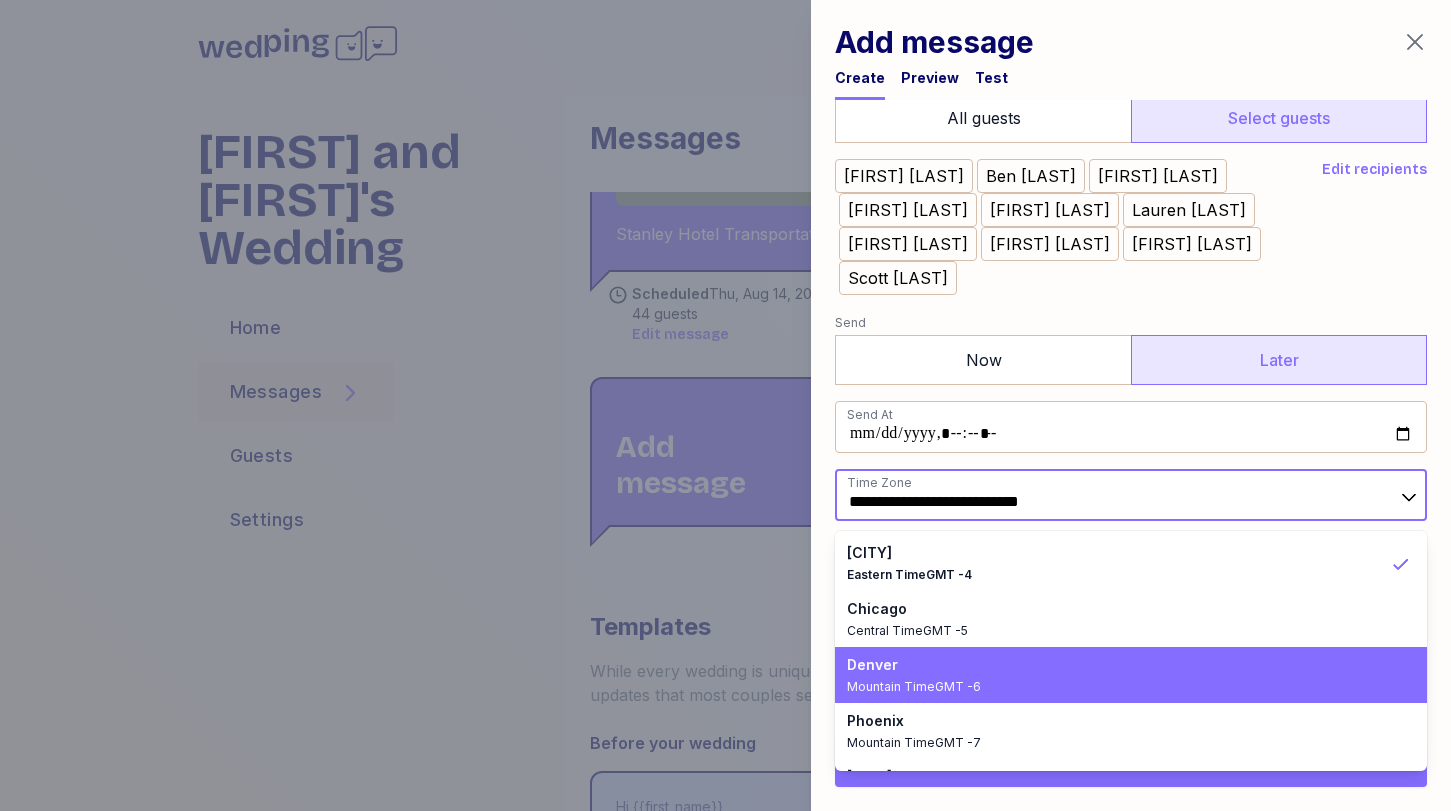 type on "**********" 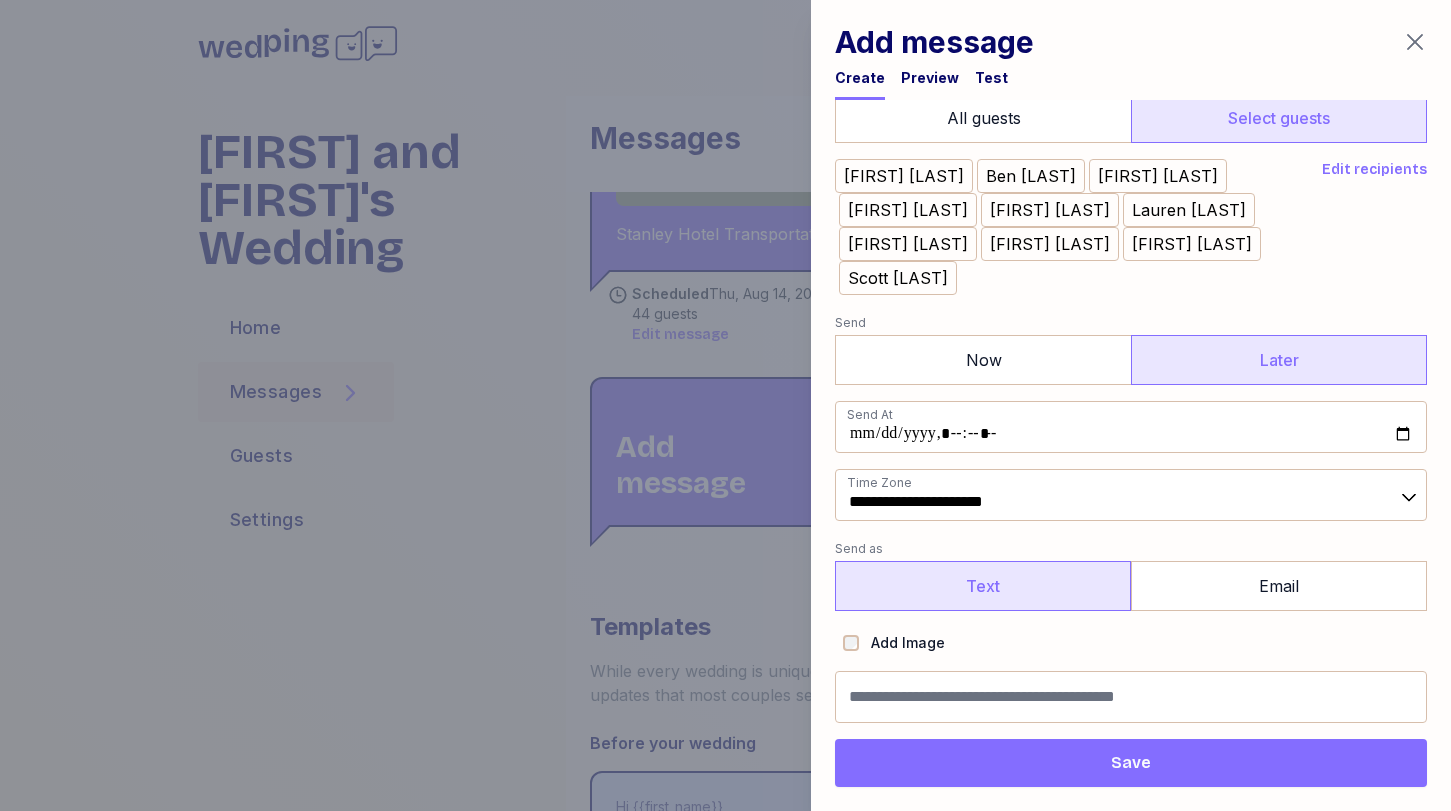 click on "Text" at bounding box center [983, 586] 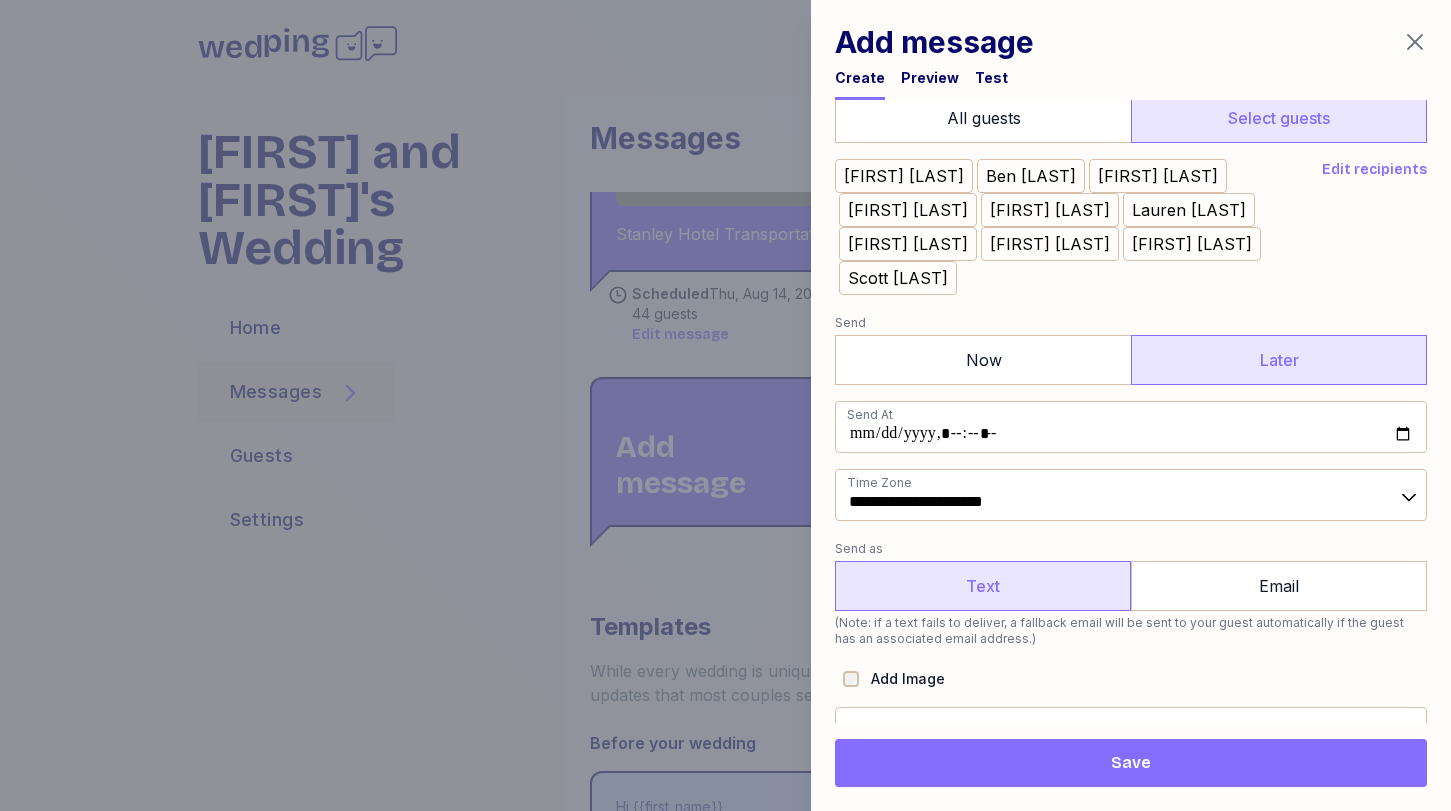 scroll, scrollTop: 295, scrollLeft: 0, axis: vertical 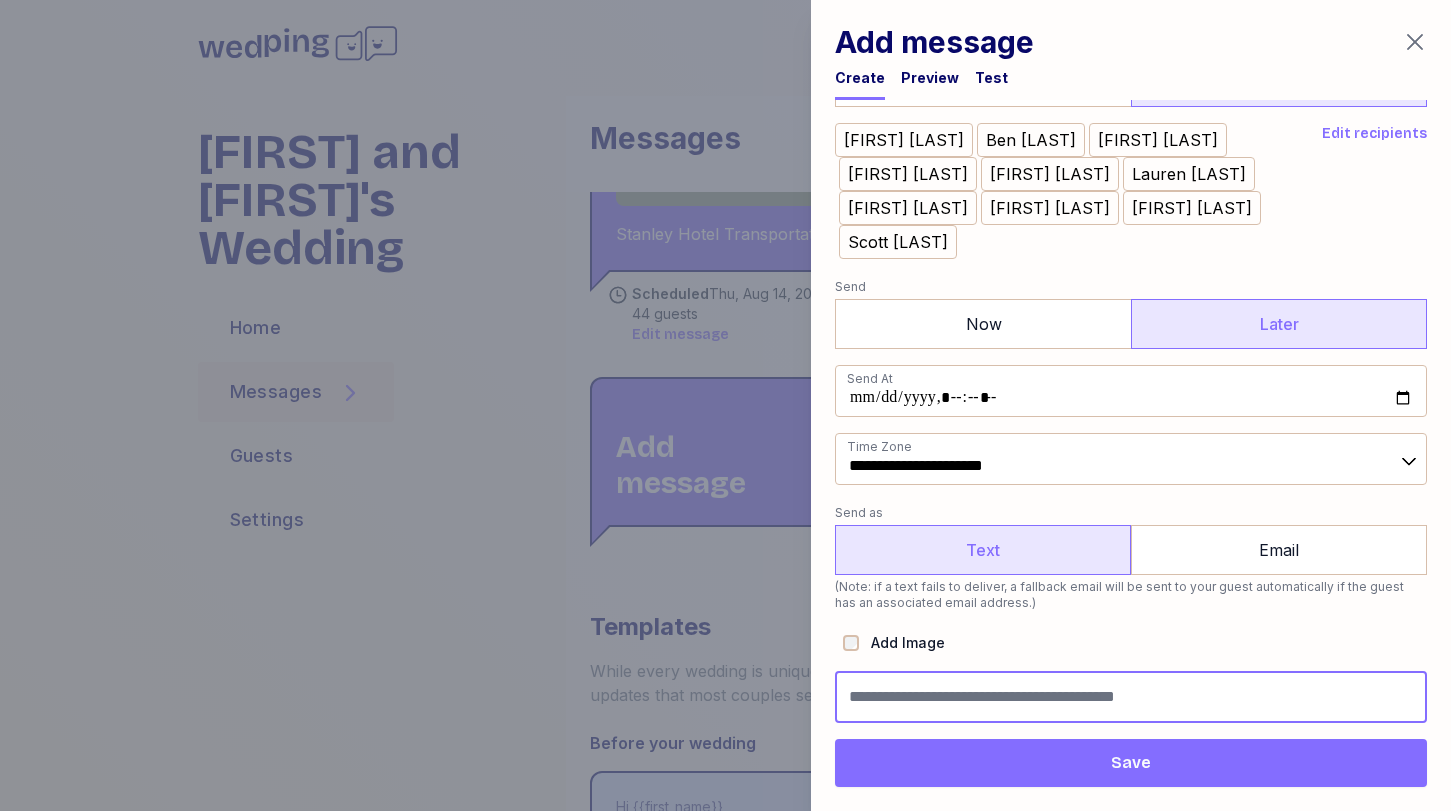 click at bounding box center (1131, 697) 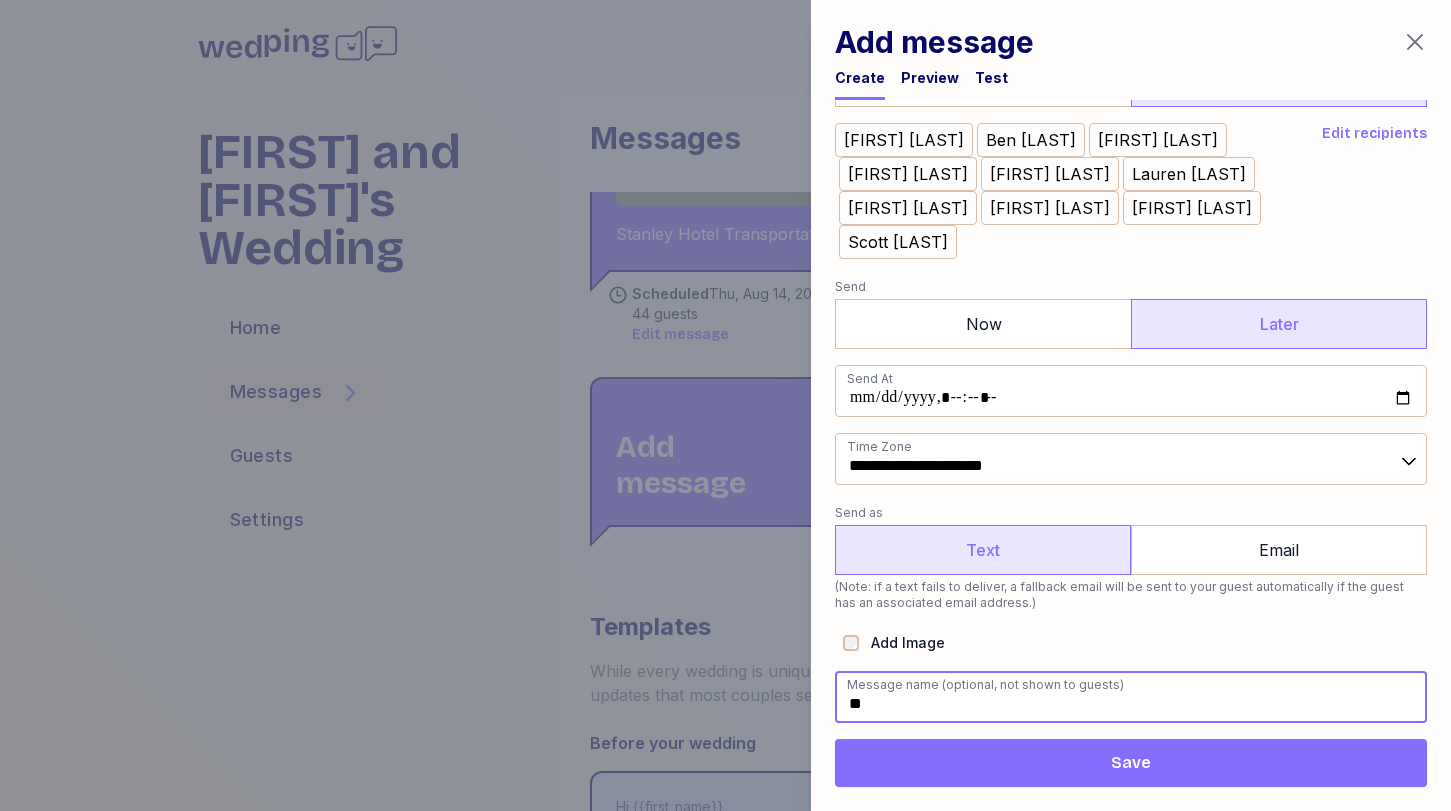 type on "*" 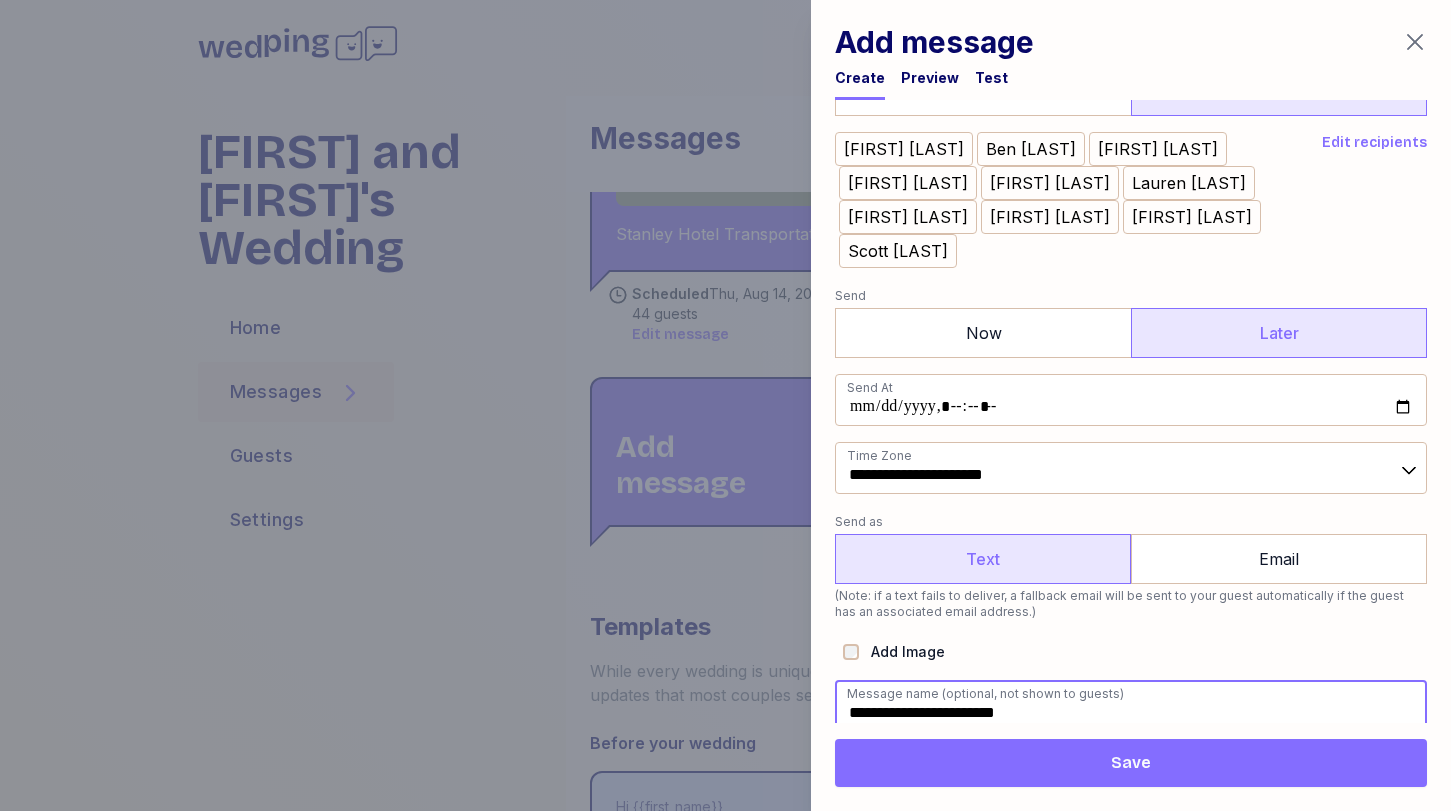 scroll, scrollTop: 295, scrollLeft: 0, axis: vertical 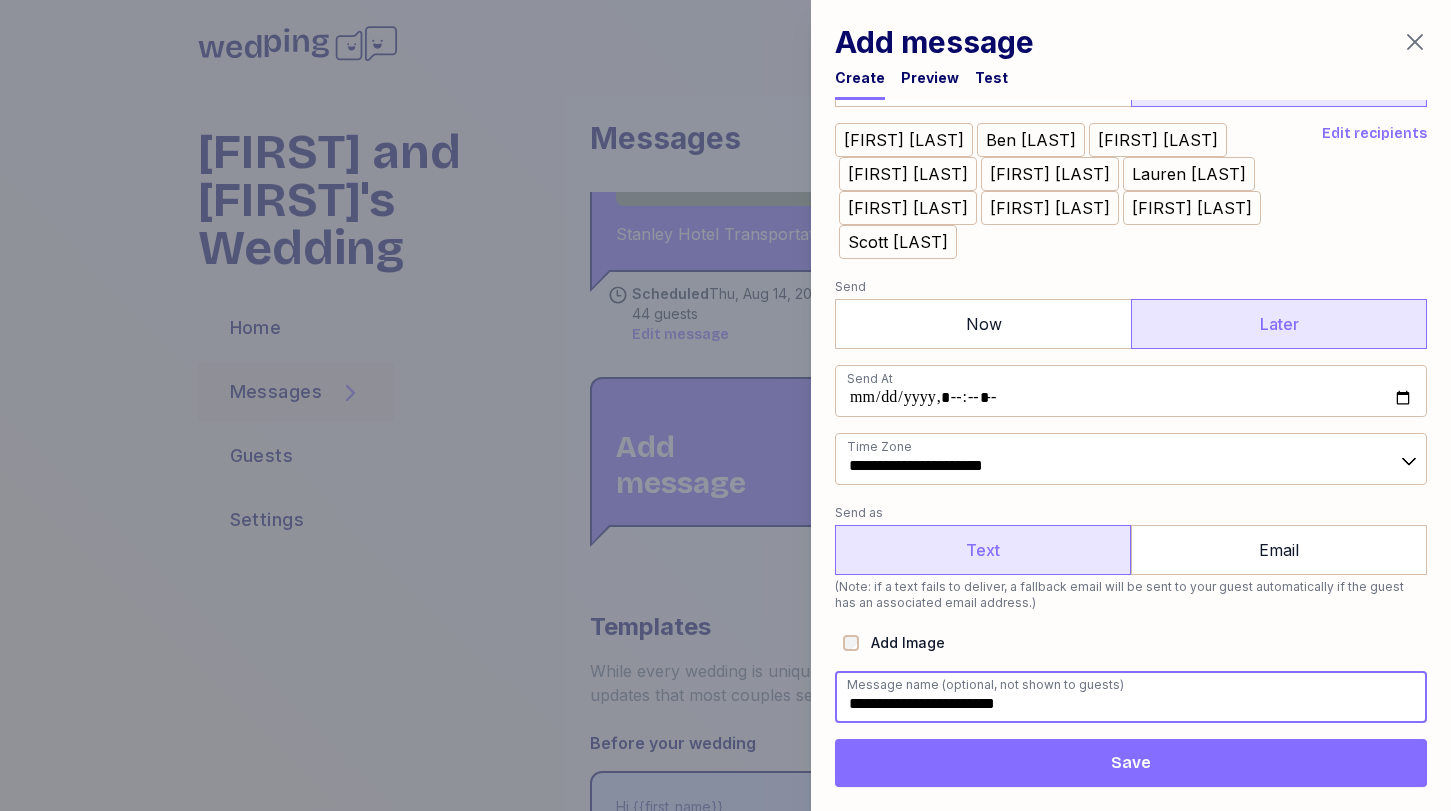 type on "**********" 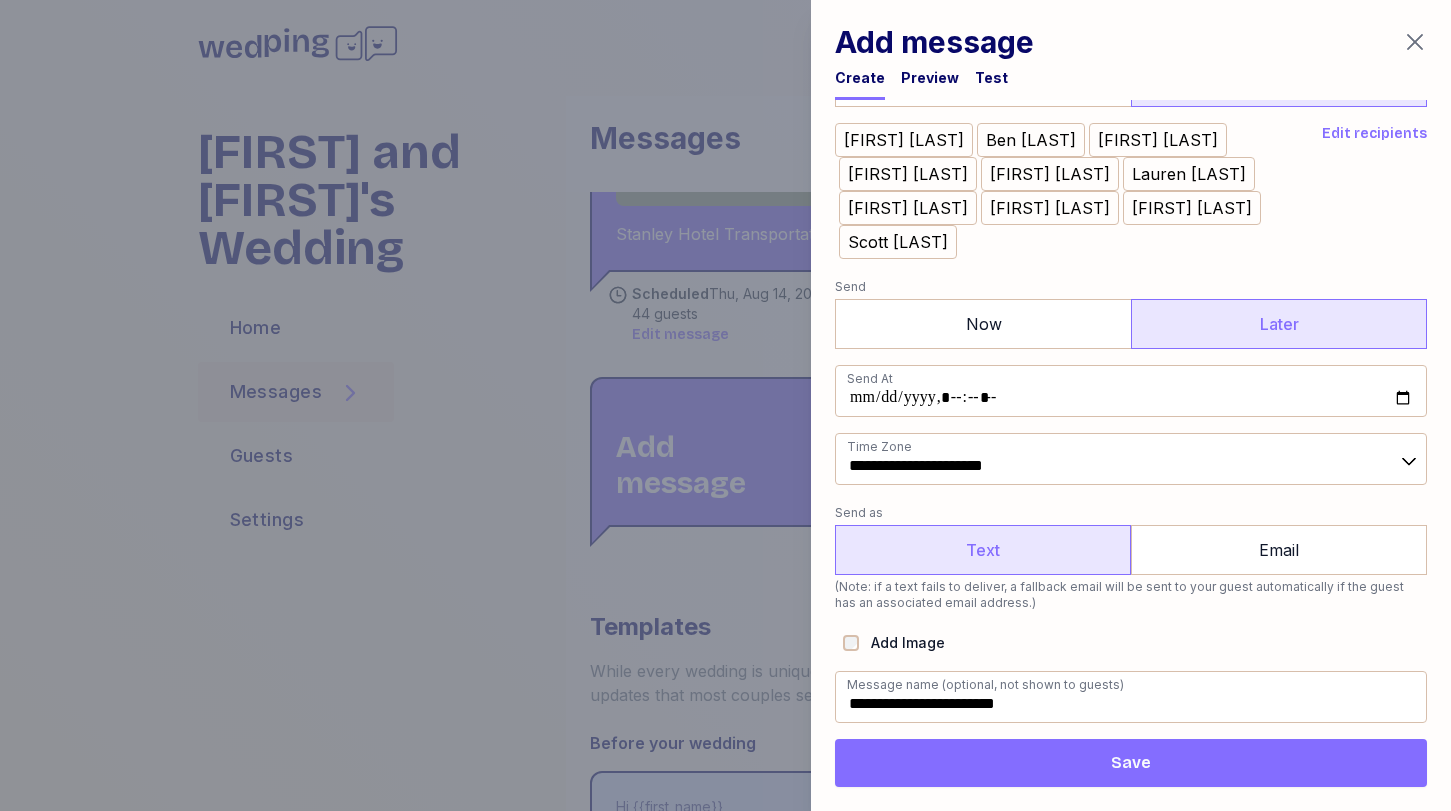 click on "Save" at bounding box center (1131, 763) 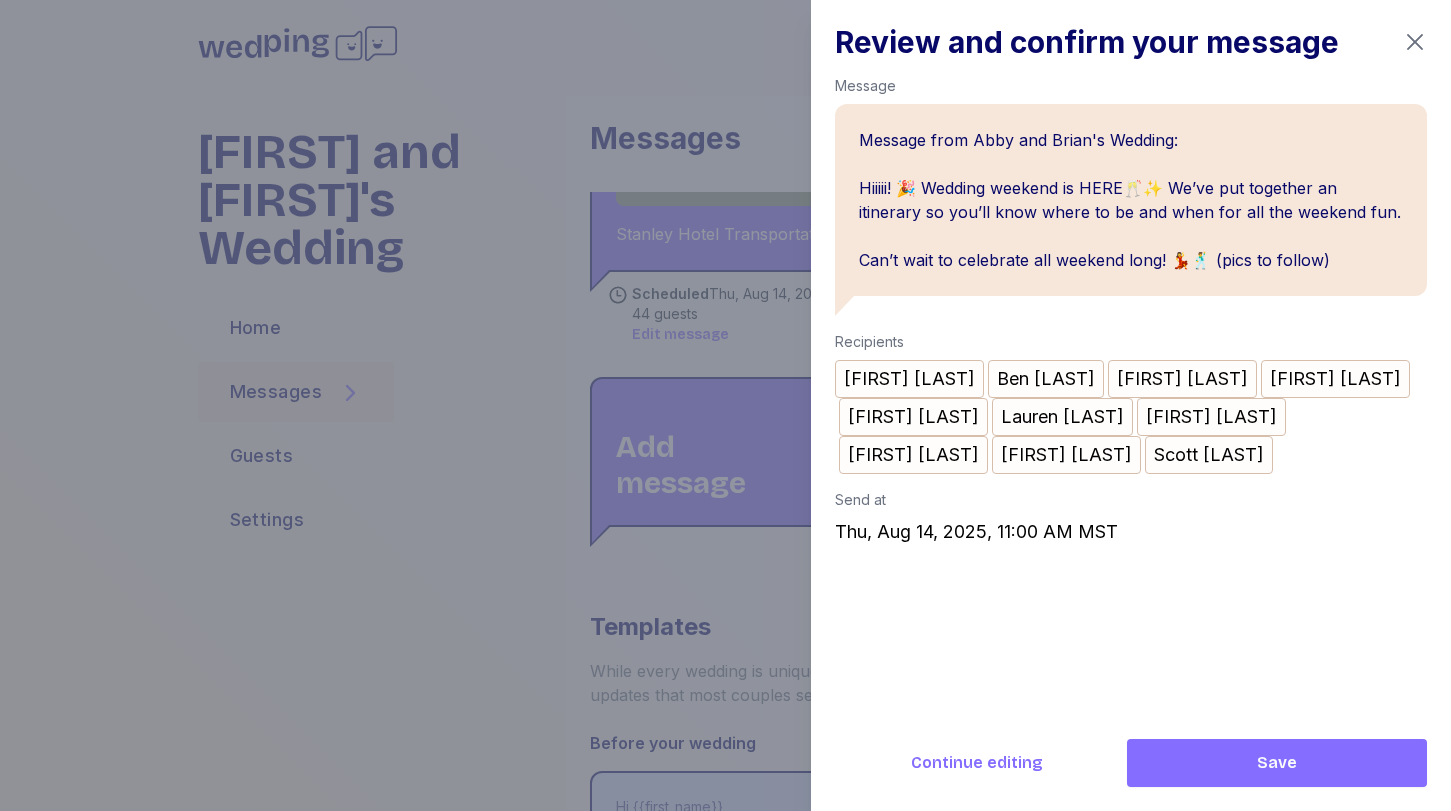 click on "Save" at bounding box center [1277, 763] 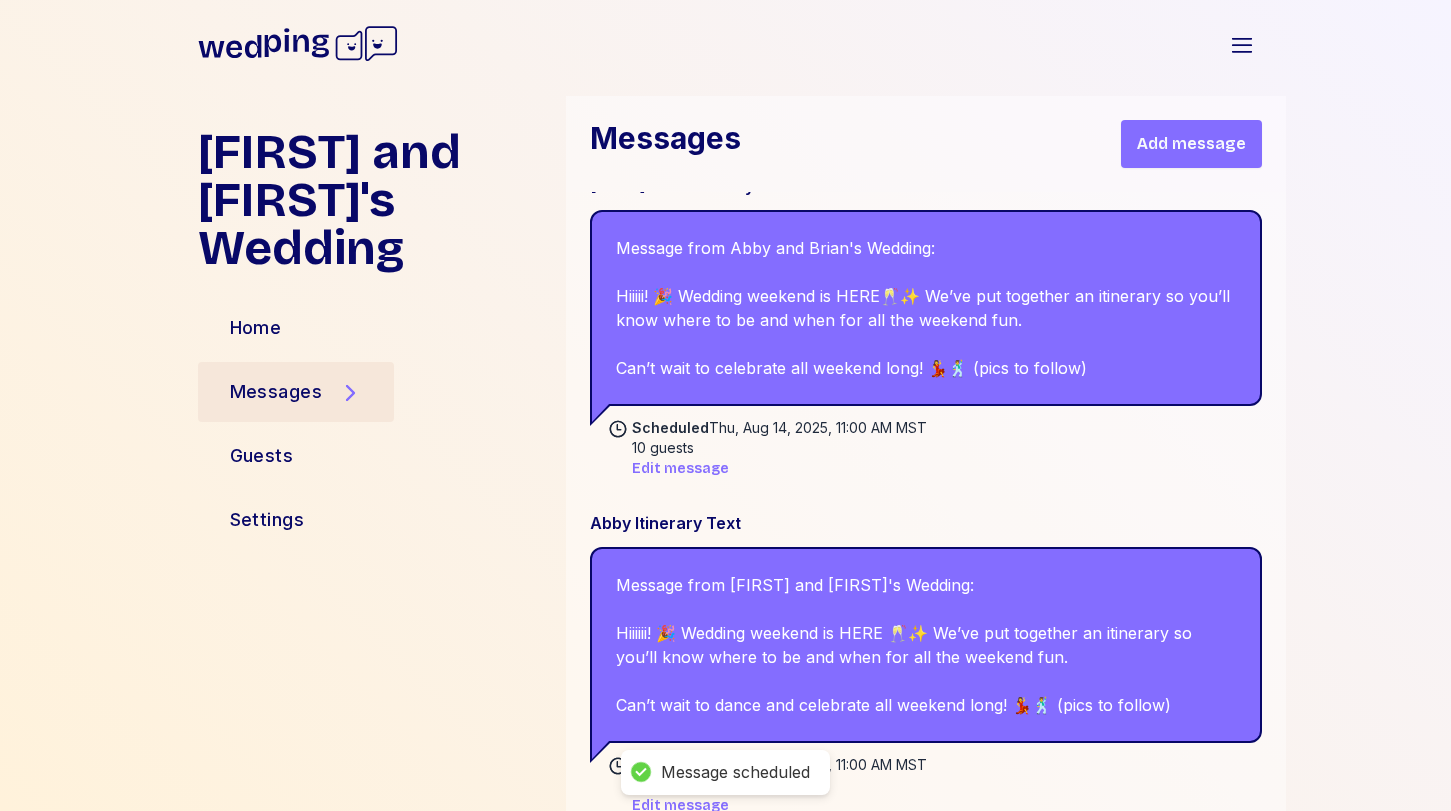 scroll, scrollTop: 7498, scrollLeft: 0, axis: vertical 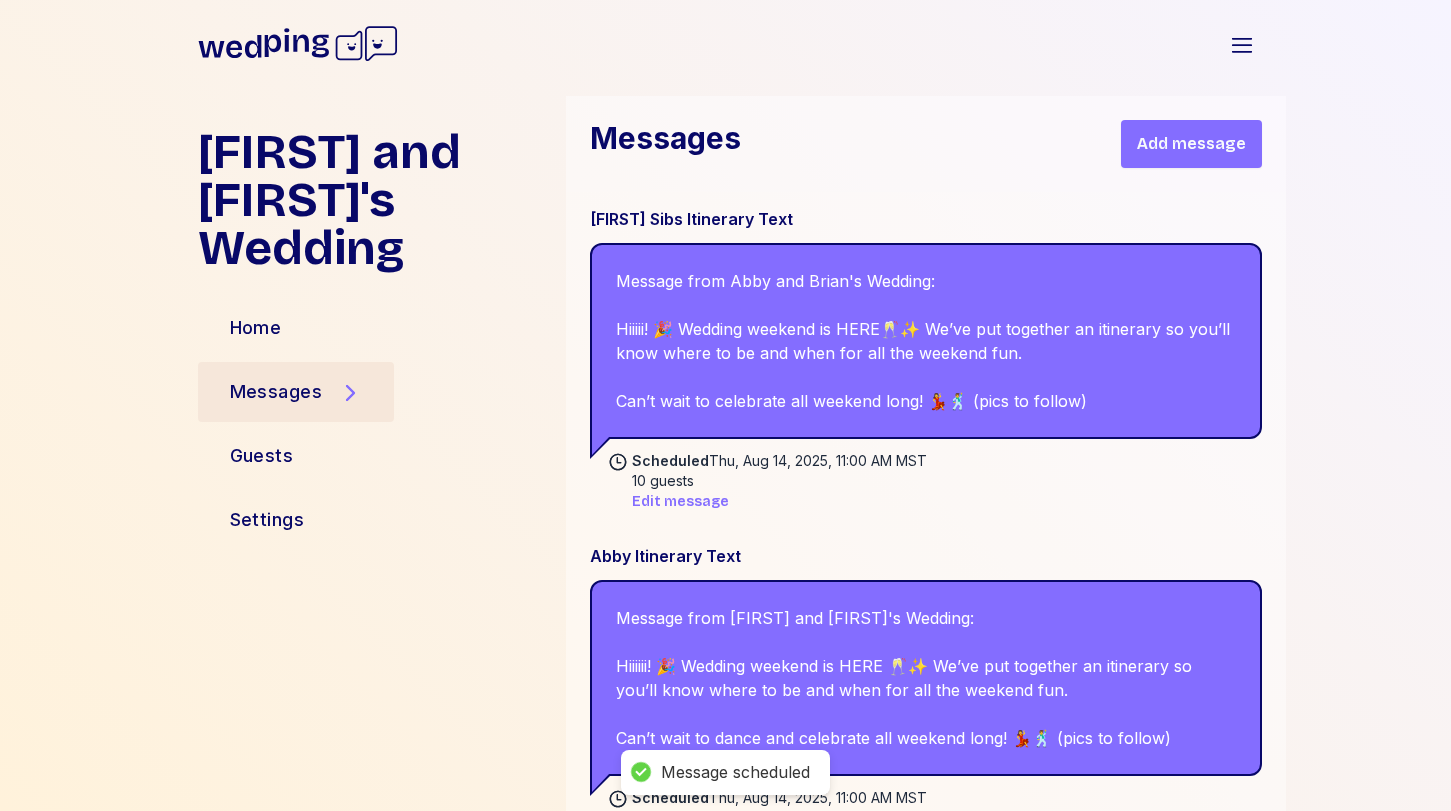 click on "Add message" at bounding box center [1191, 144] 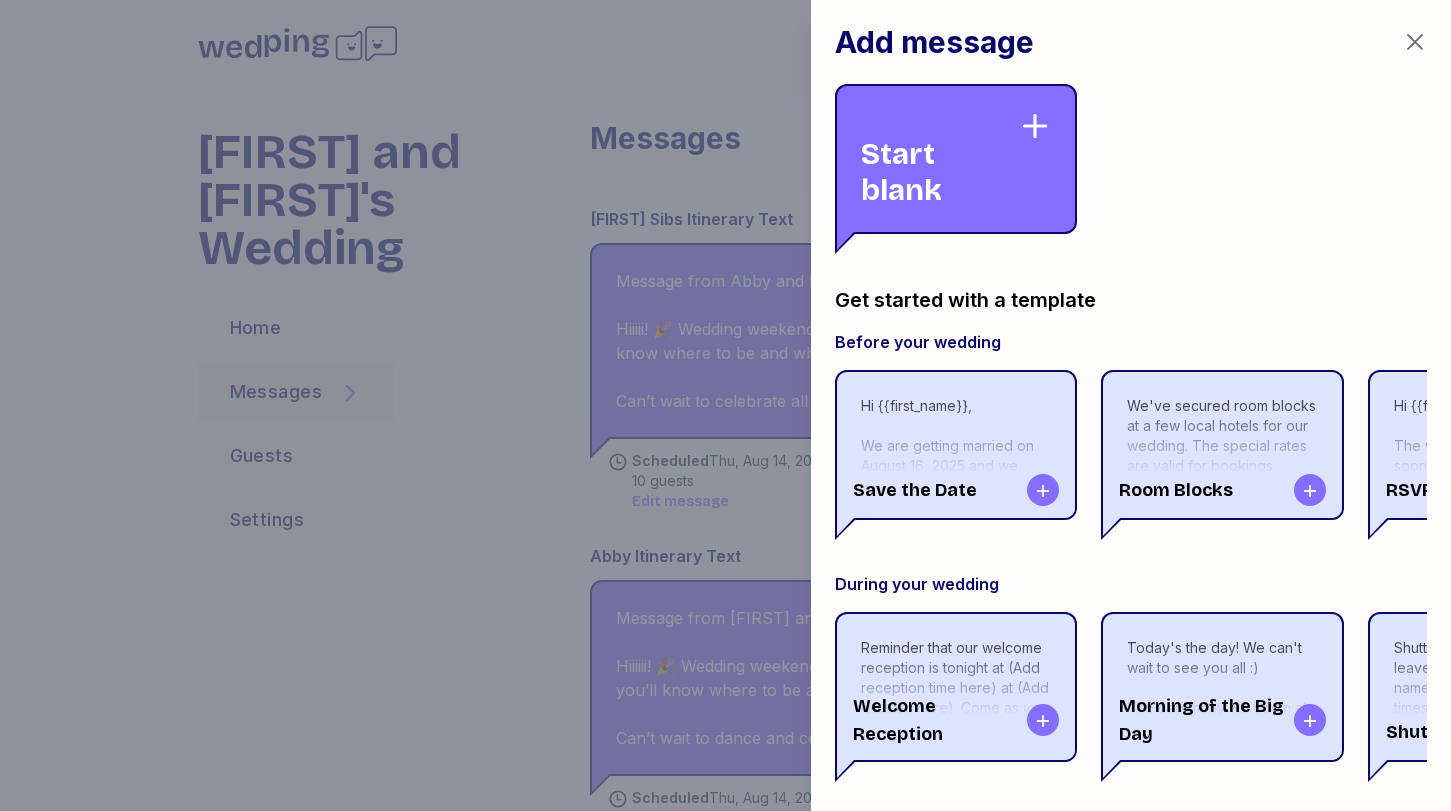 click on "Start blank" at bounding box center [940, 159] 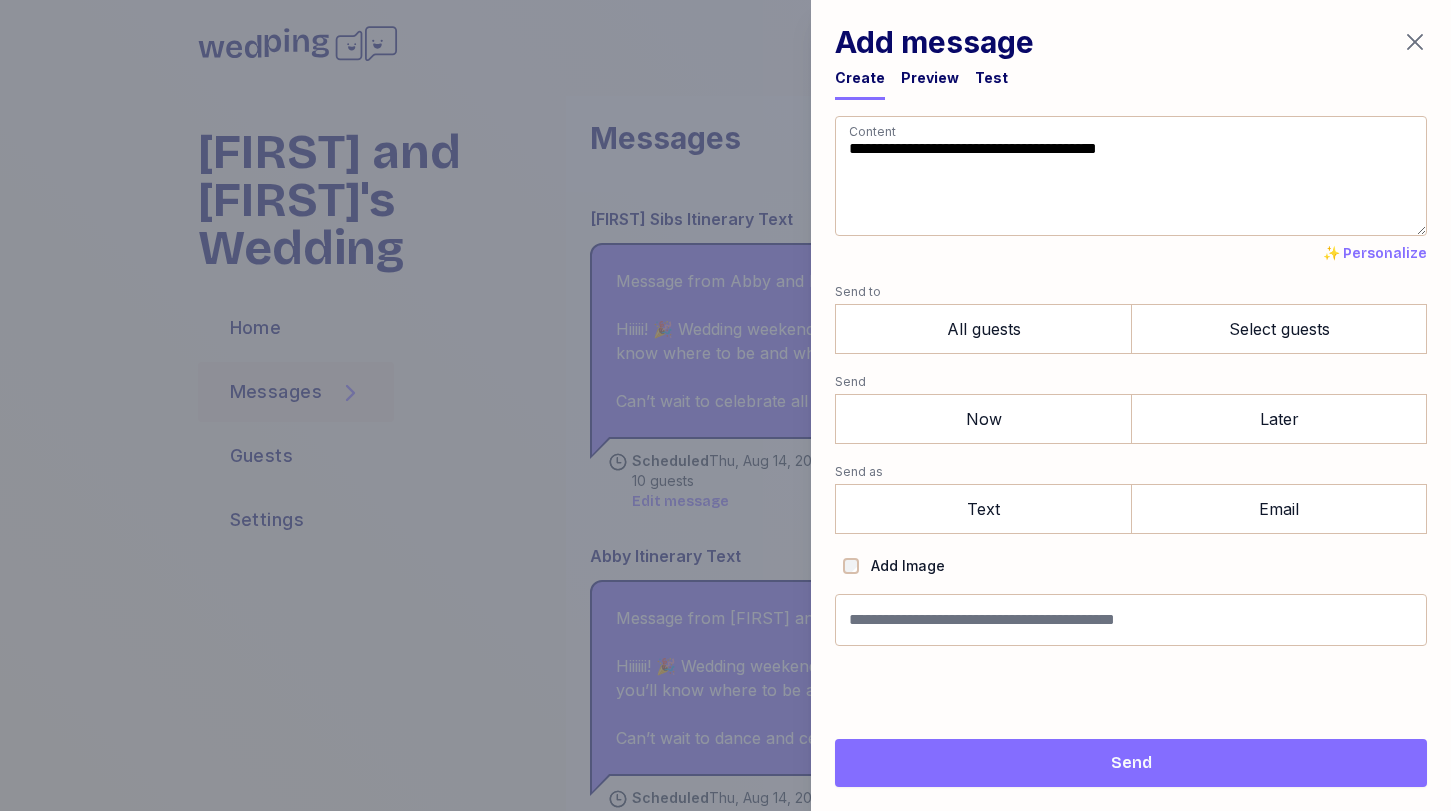 drag, startPoint x: 1004, startPoint y: 213, endPoint x: 734, endPoint y: 37, distance: 322.298 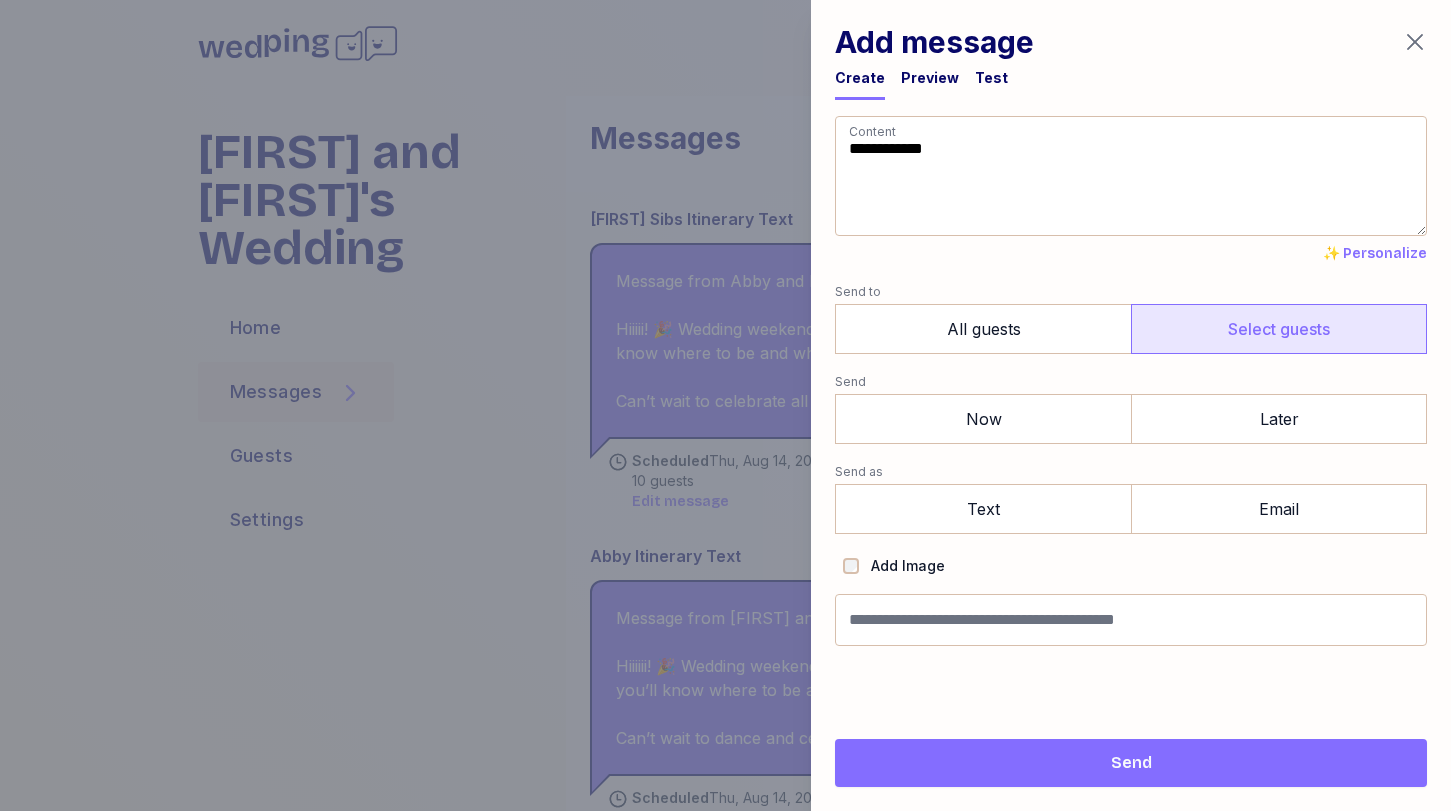 type on "**********" 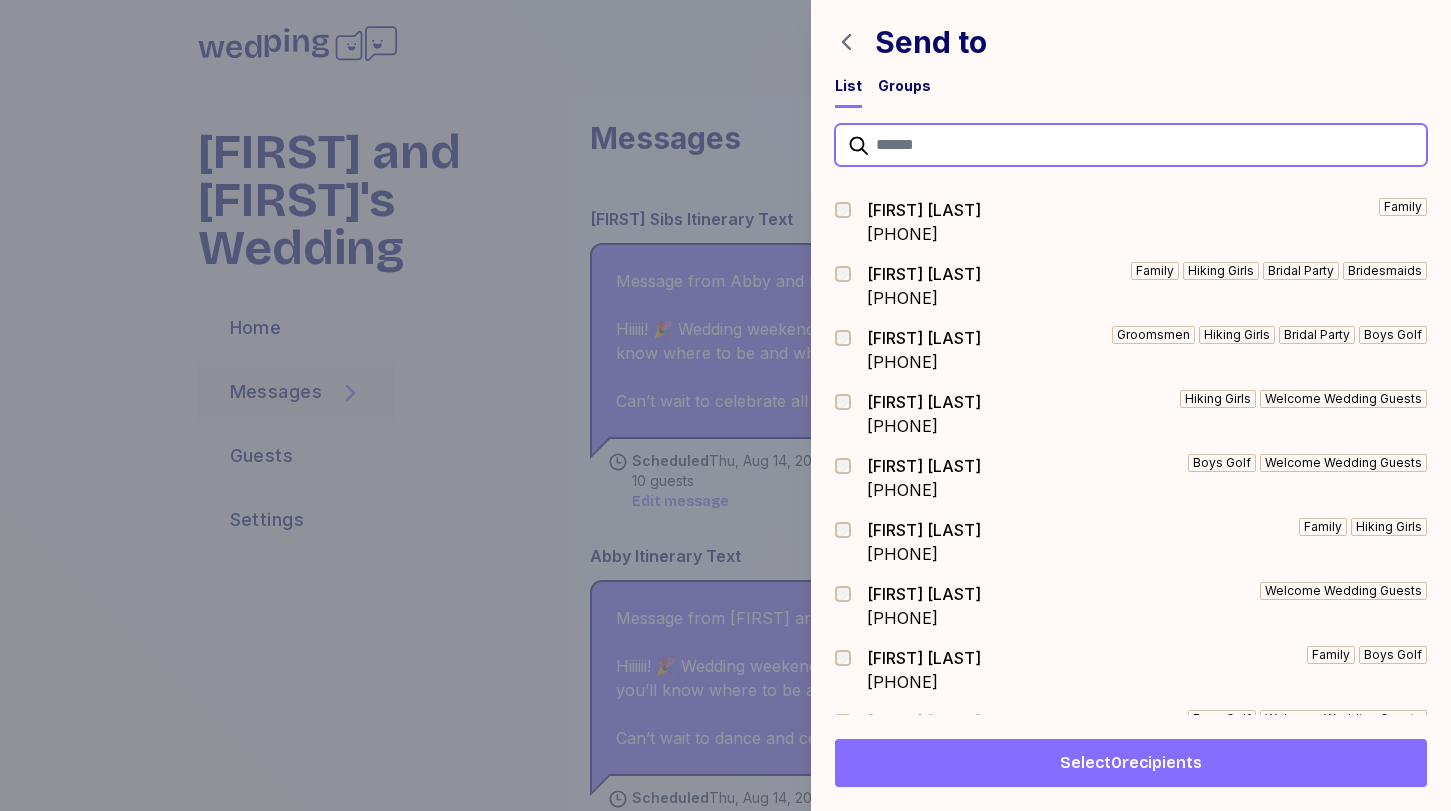 click at bounding box center [1131, 145] 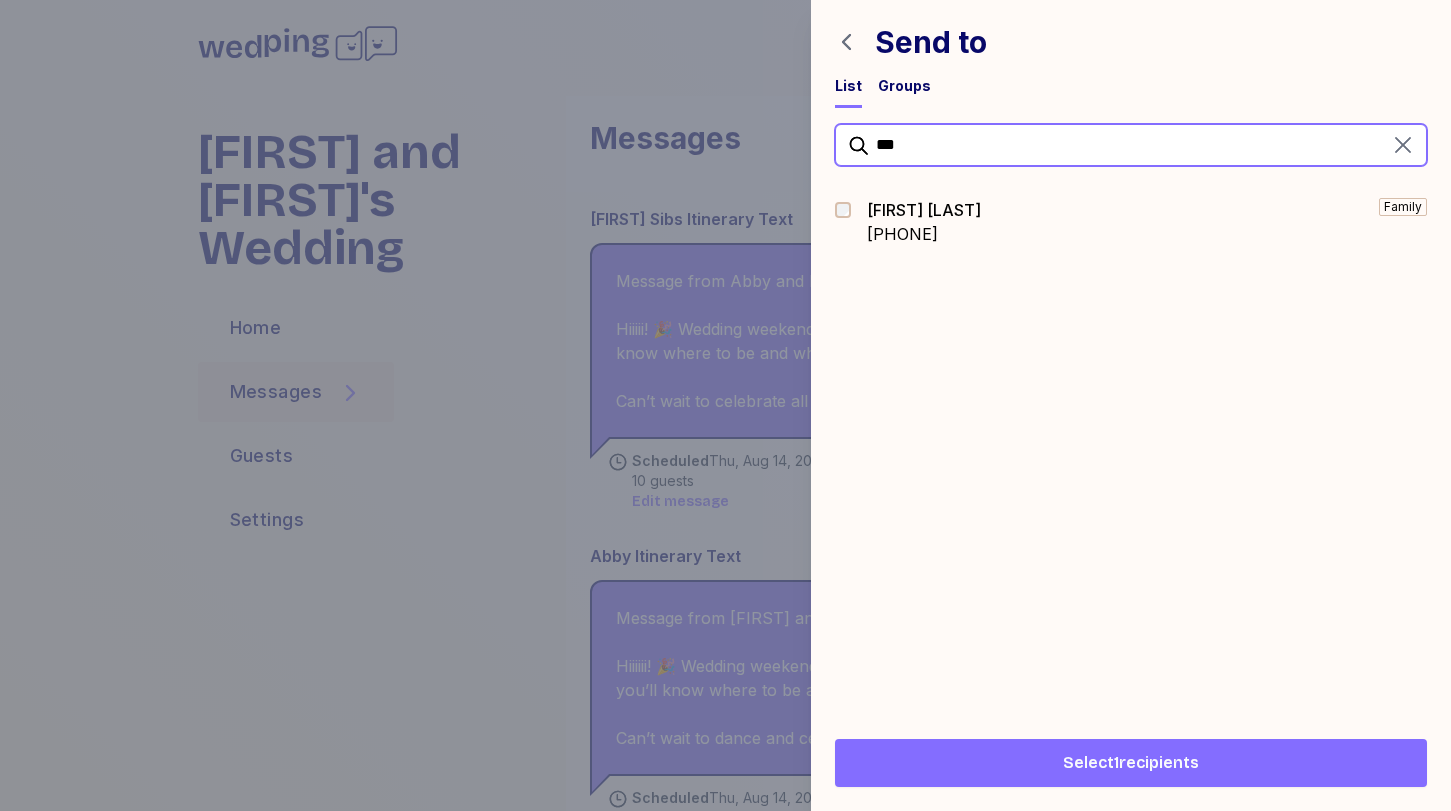 drag, startPoint x: 932, startPoint y: 150, endPoint x: 818, endPoint y: 150, distance: 114 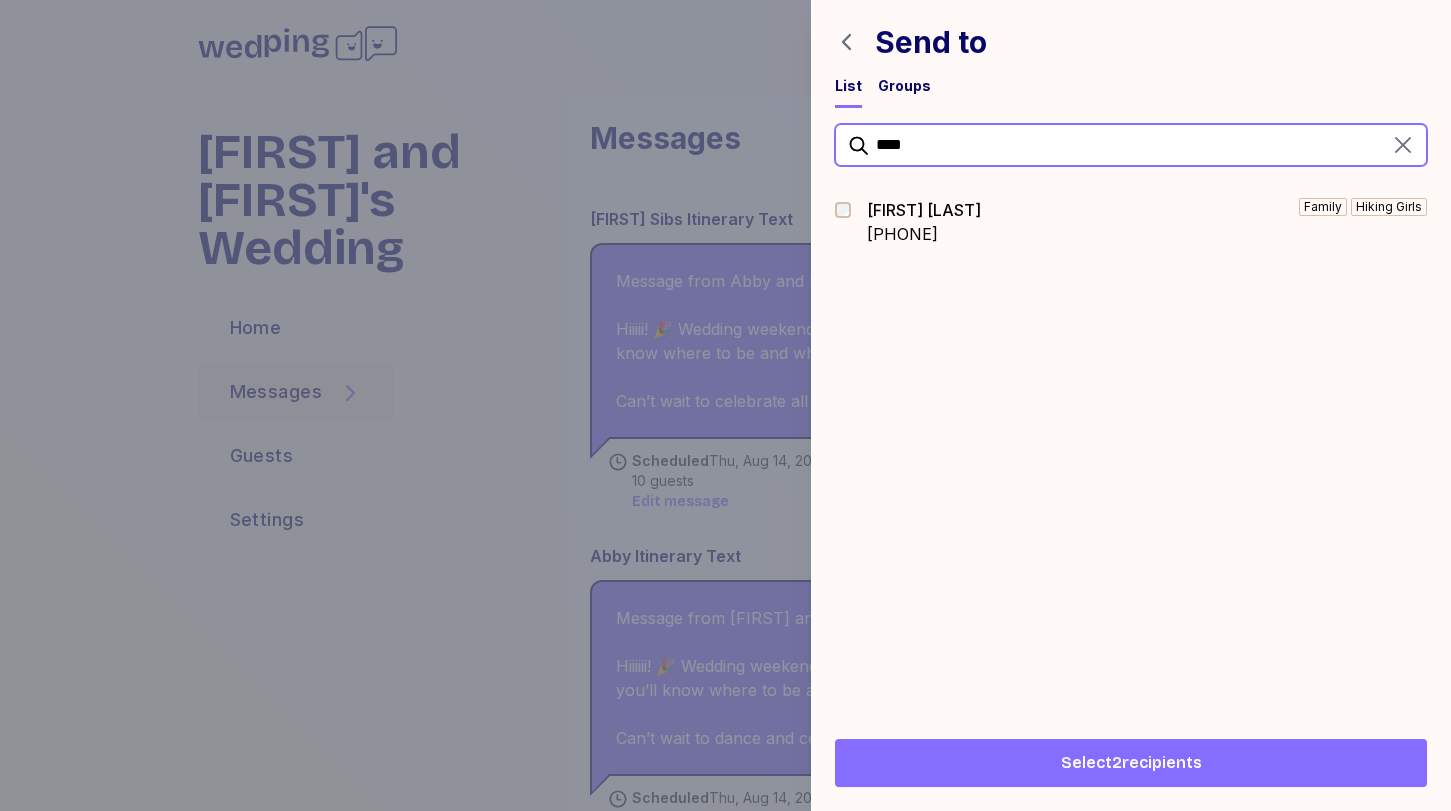 drag, startPoint x: 951, startPoint y: 147, endPoint x: 719, endPoint y: 124, distance: 233.1373 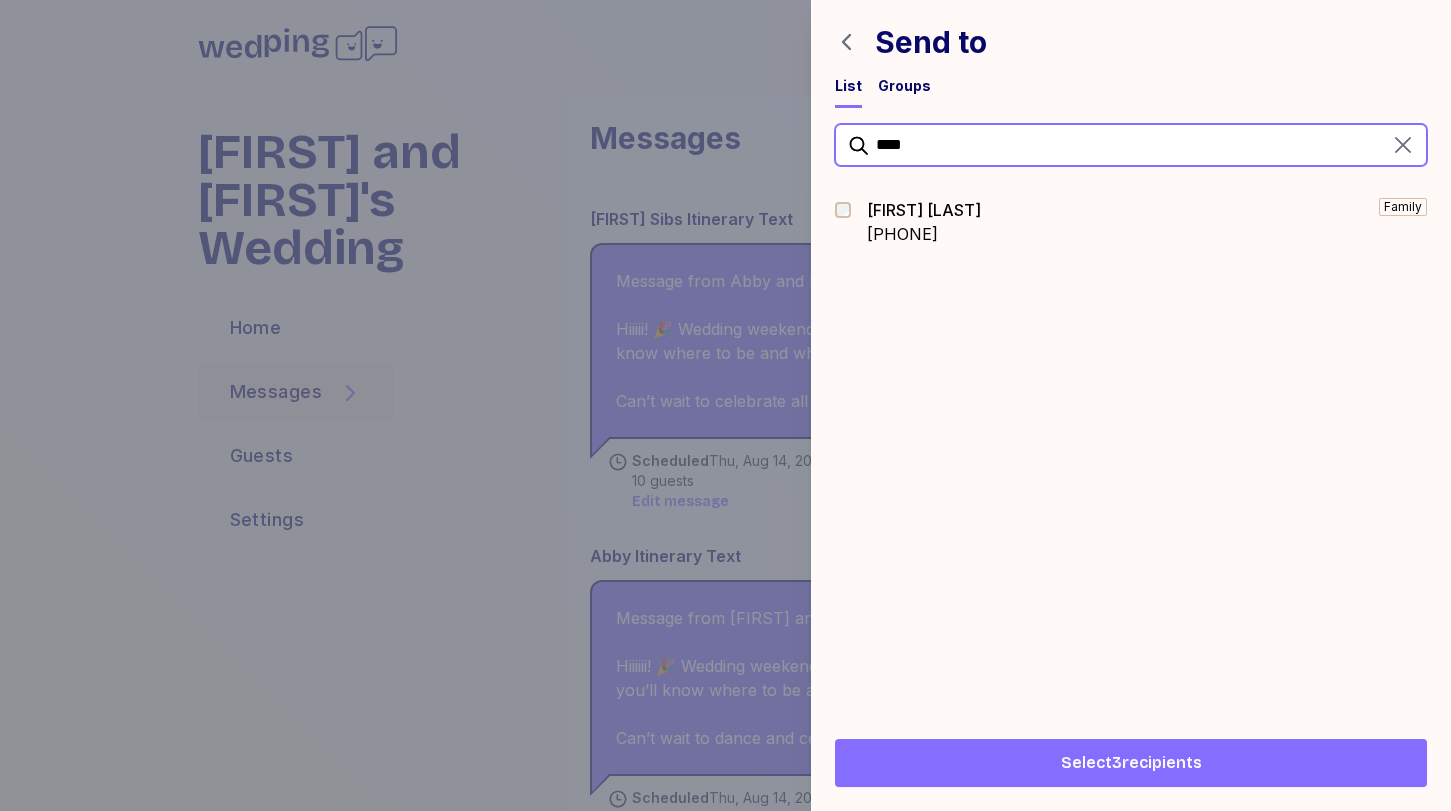 drag, startPoint x: 933, startPoint y: 134, endPoint x: 832, endPoint y: 134, distance: 101 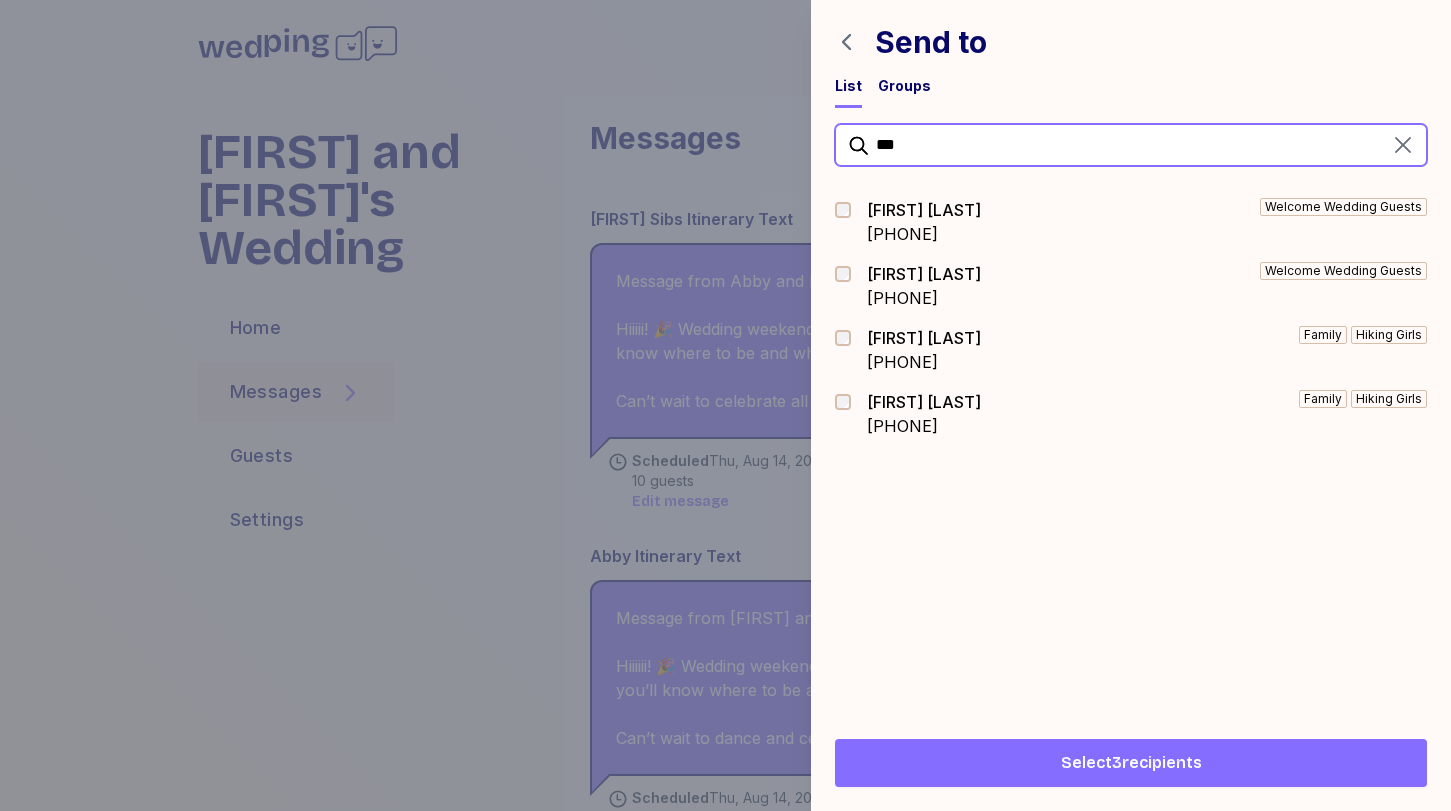 type on "***" 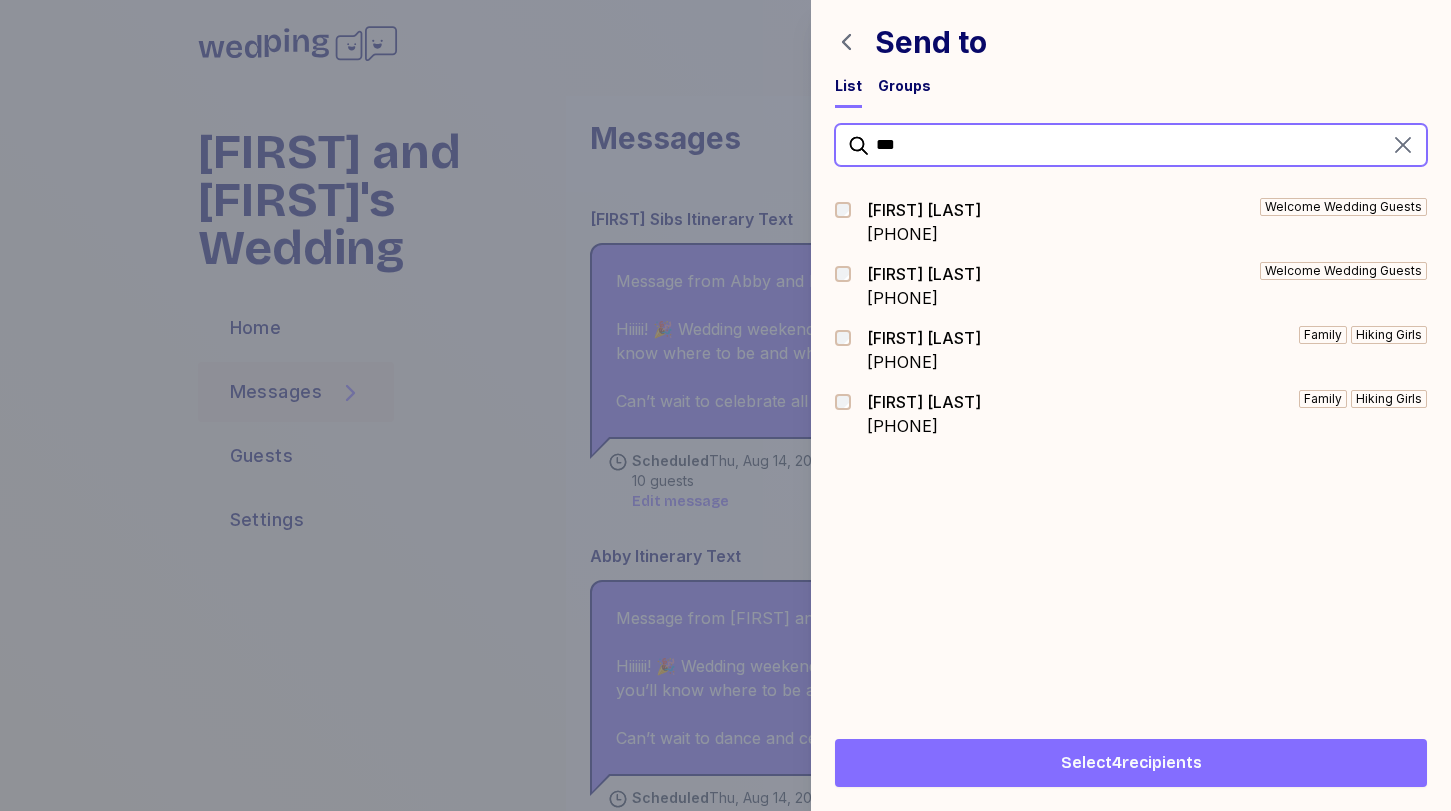 drag, startPoint x: 913, startPoint y: 149, endPoint x: 770, endPoint y: 115, distance: 146.98639 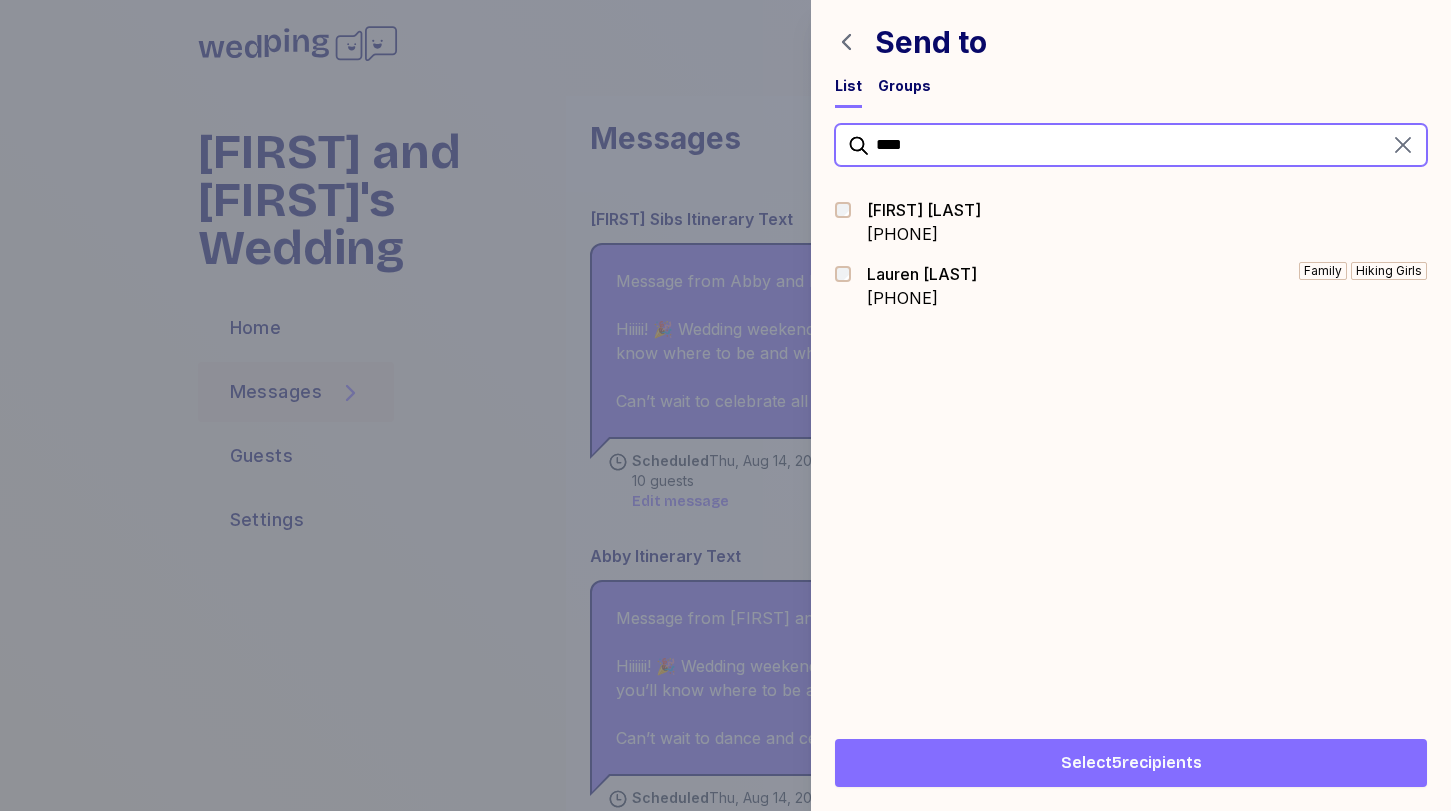 drag, startPoint x: 909, startPoint y: 148, endPoint x: 744, endPoint y: 113, distance: 168.67128 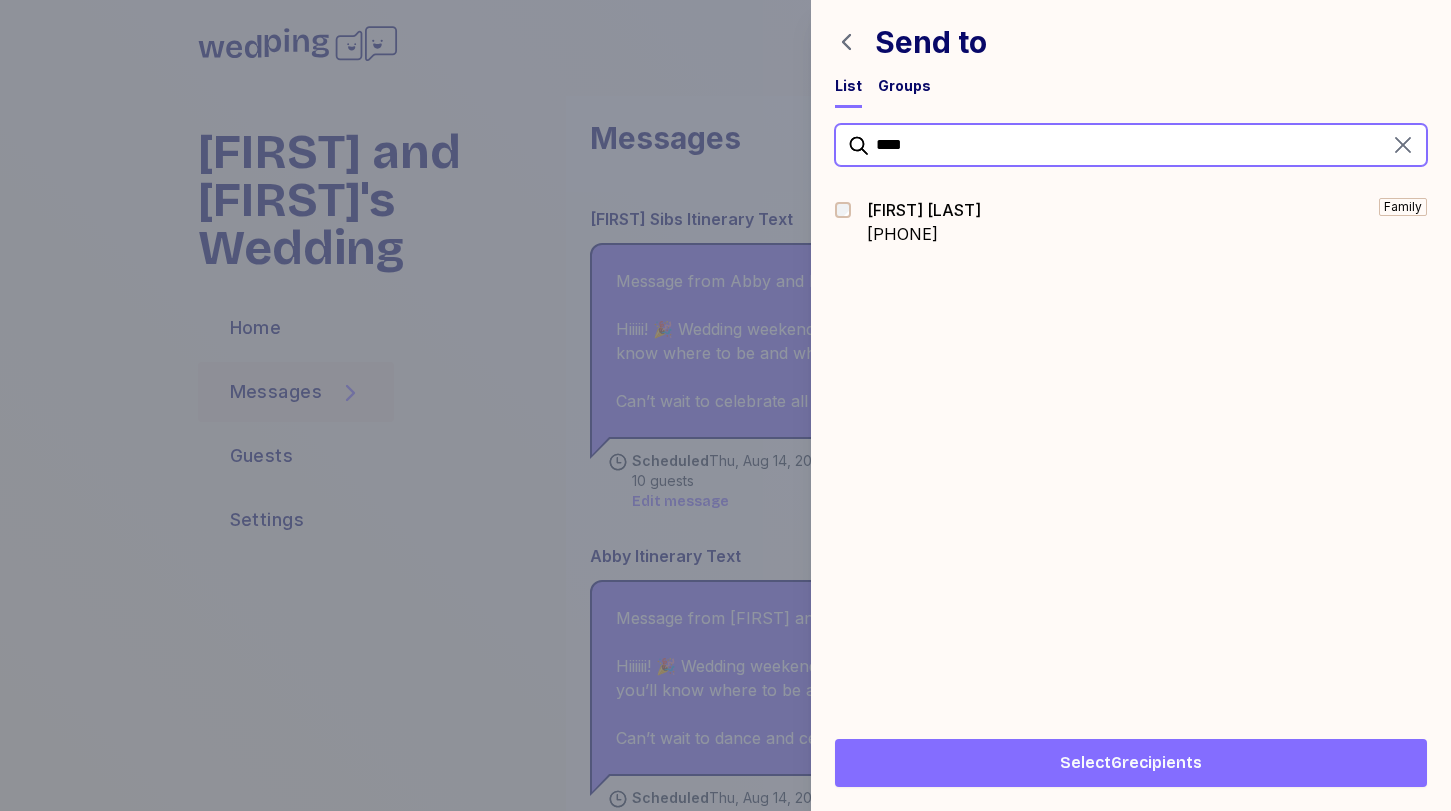 drag, startPoint x: 943, startPoint y: 145, endPoint x: 738, endPoint y: 139, distance: 205.08778 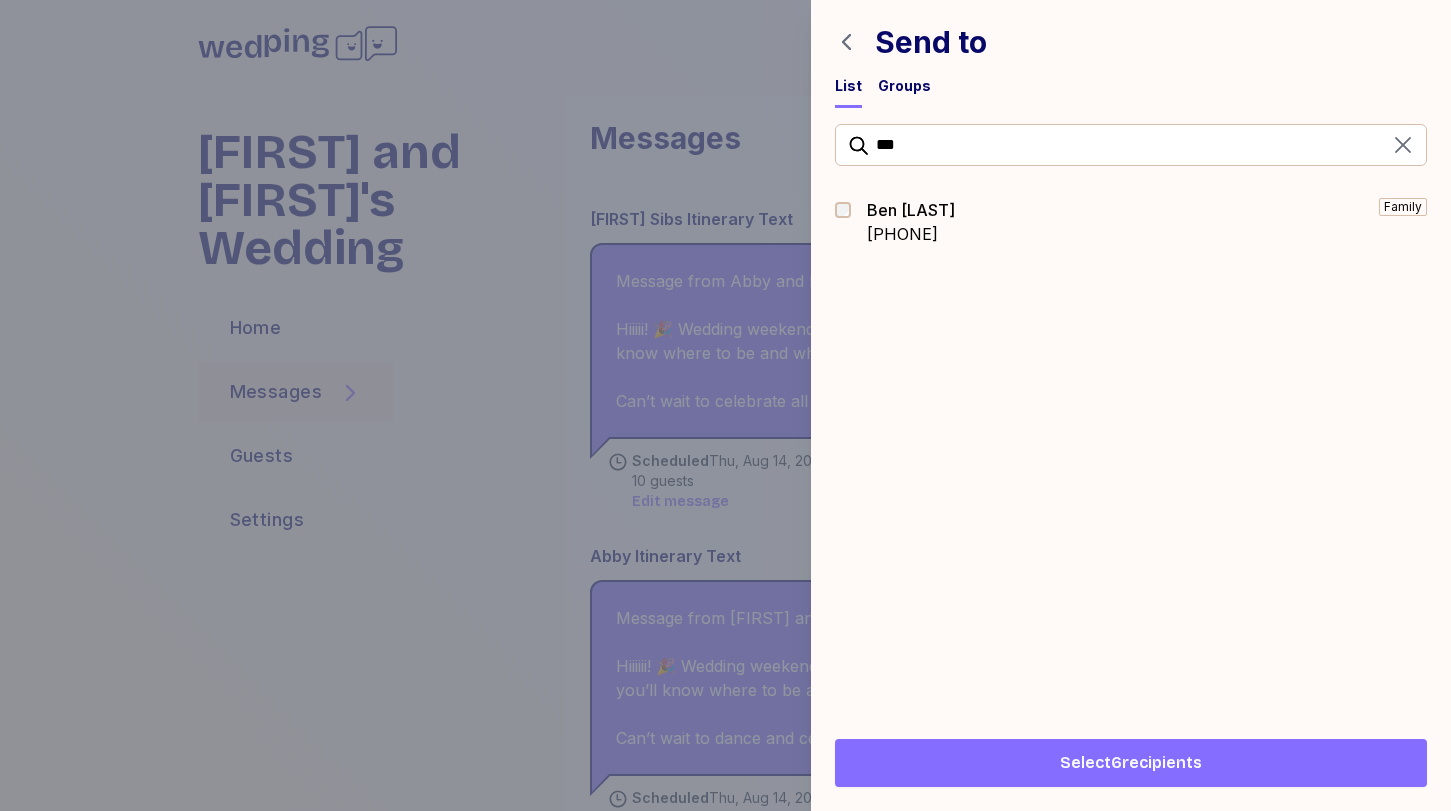 click at bounding box center [849, 222] 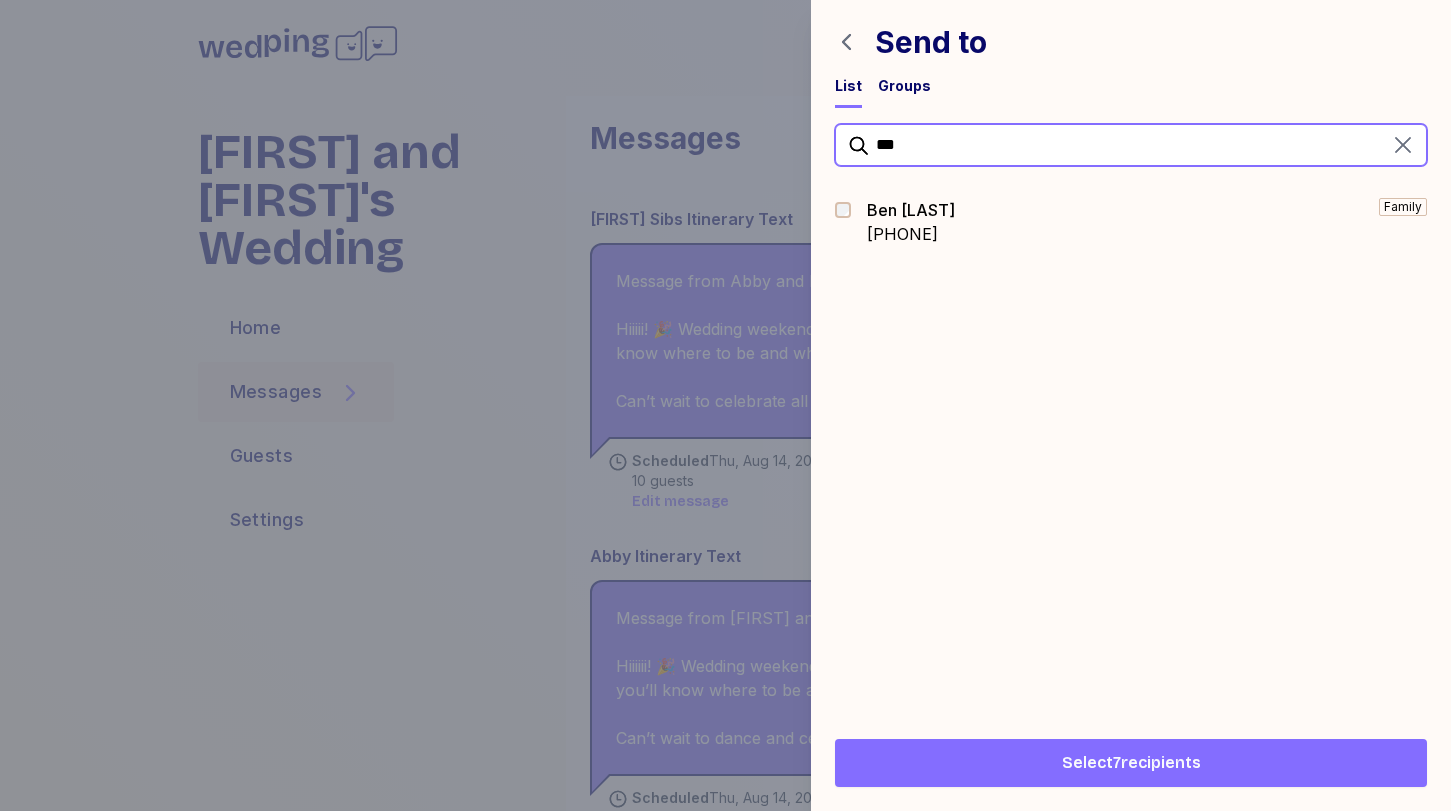 drag, startPoint x: 938, startPoint y: 156, endPoint x: 688, endPoint y: 93, distance: 257.81583 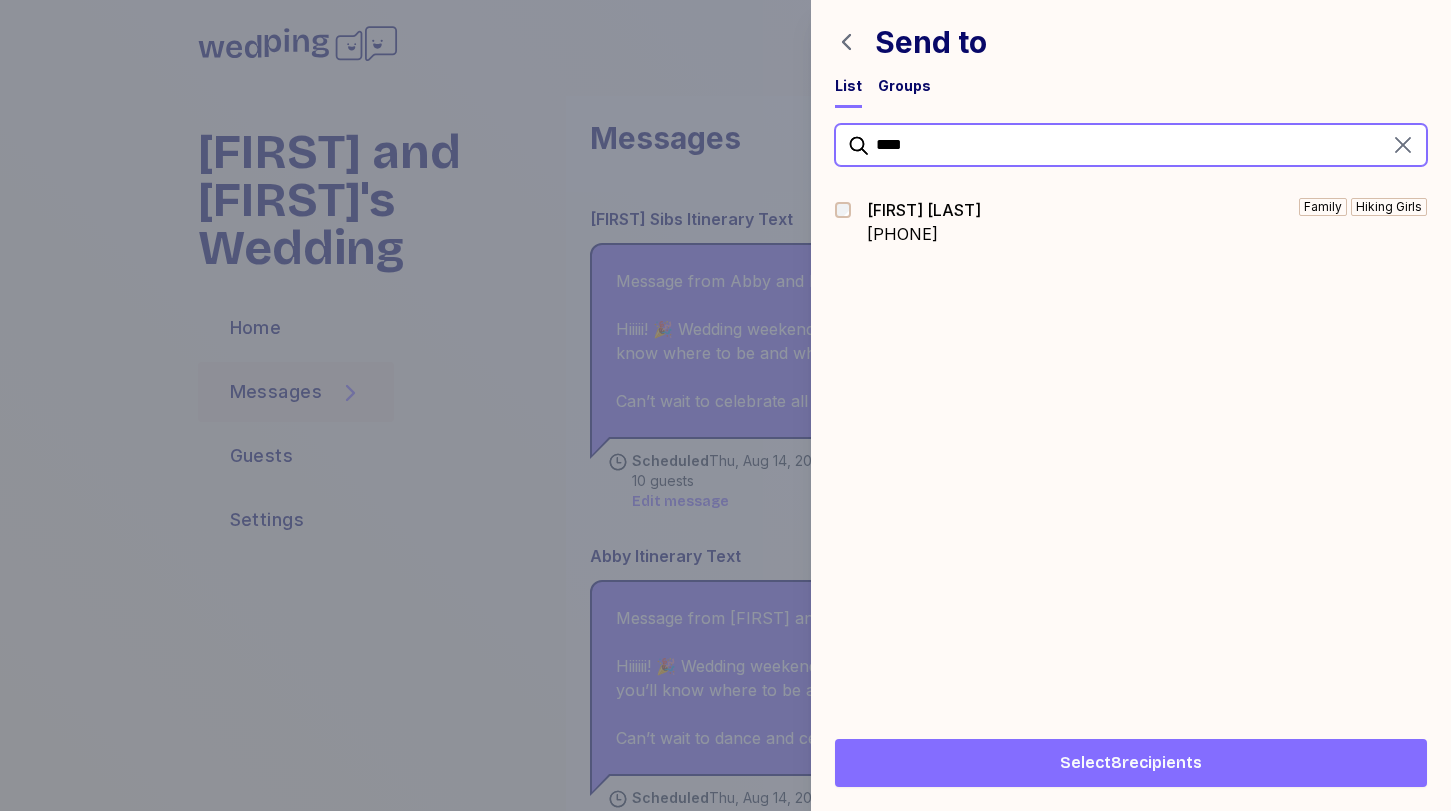 drag, startPoint x: 945, startPoint y: 146, endPoint x: 797, endPoint y: 105, distance: 153.57408 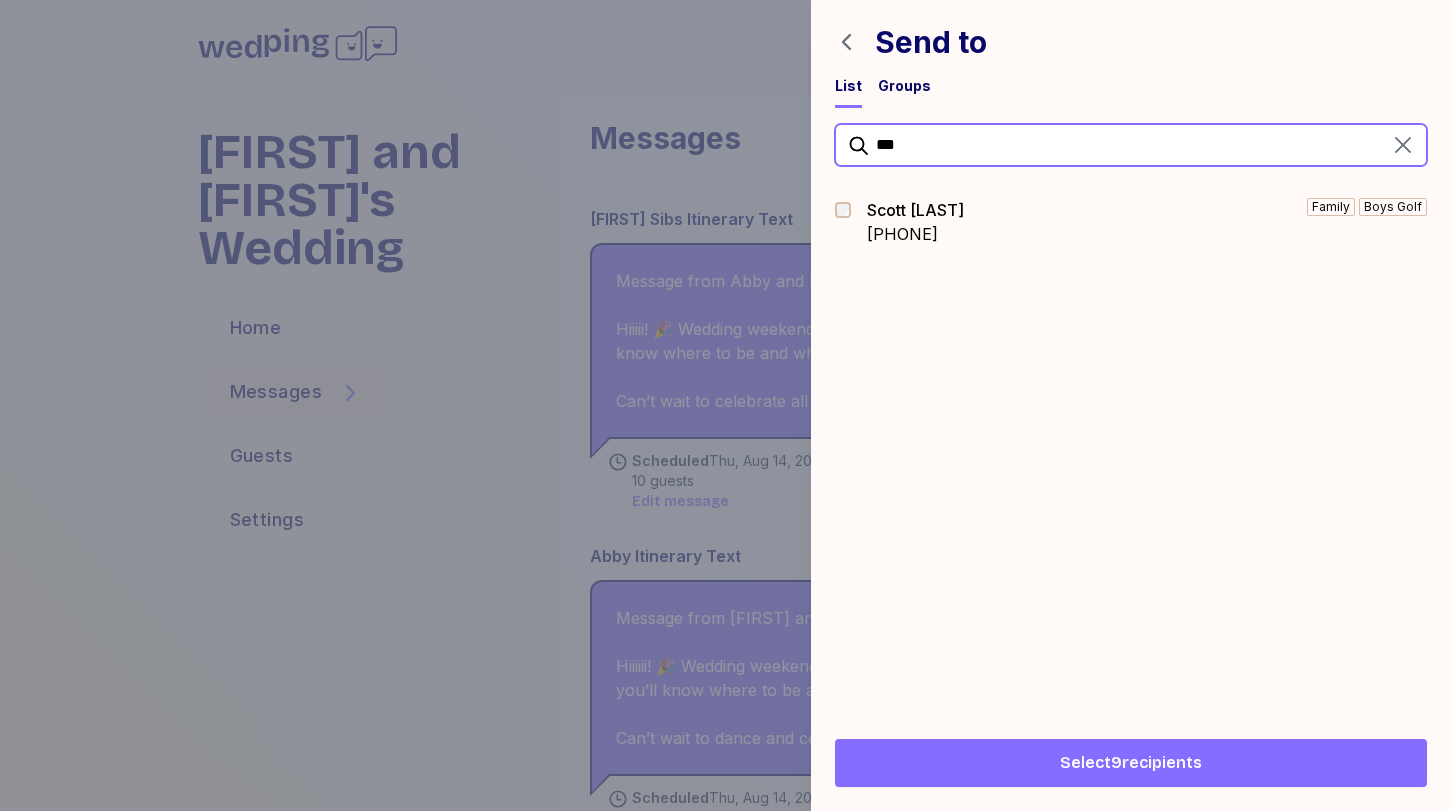 drag, startPoint x: 970, startPoint y: 133, endPoint x: 761, endPoint y: 119, distance: 209.46837 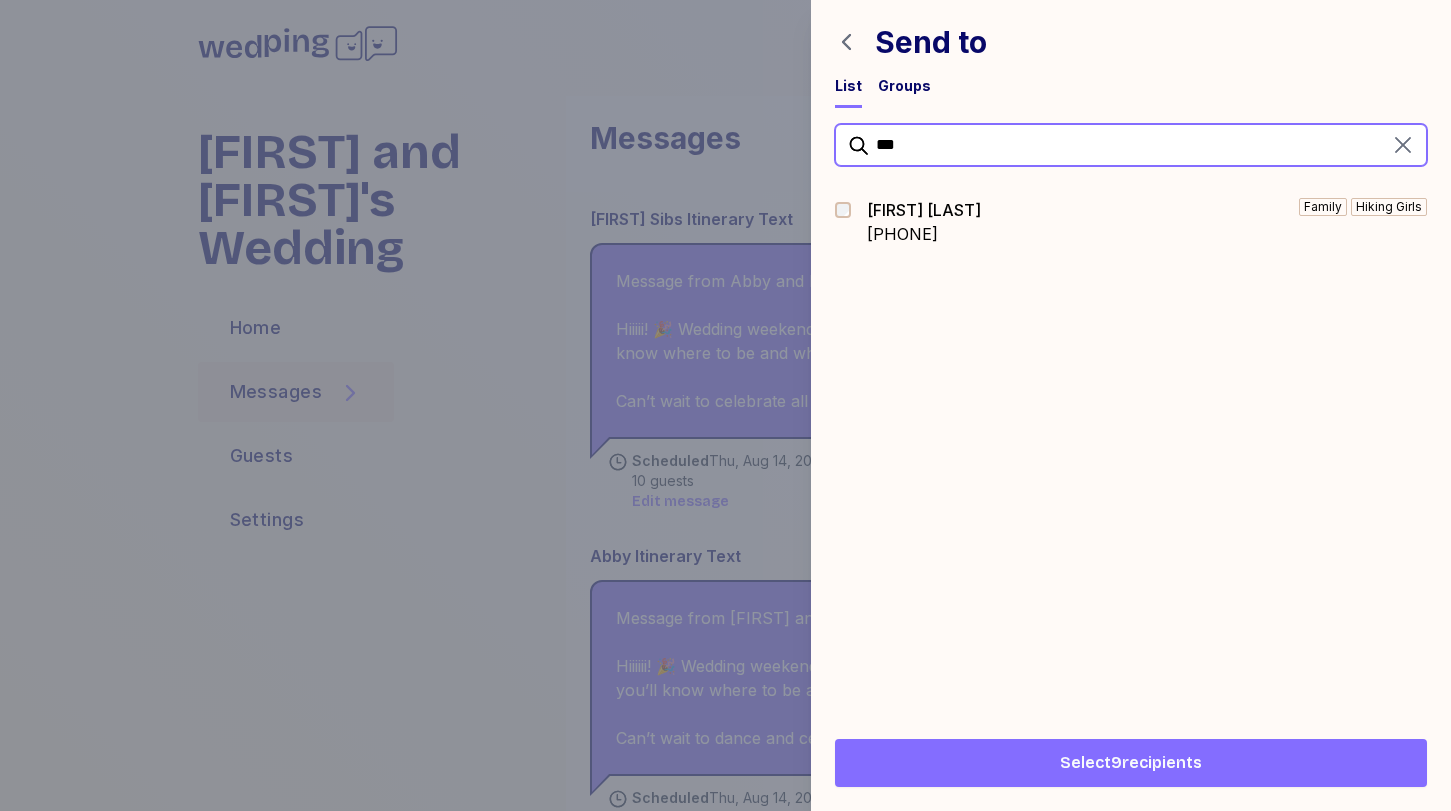 type on "***" 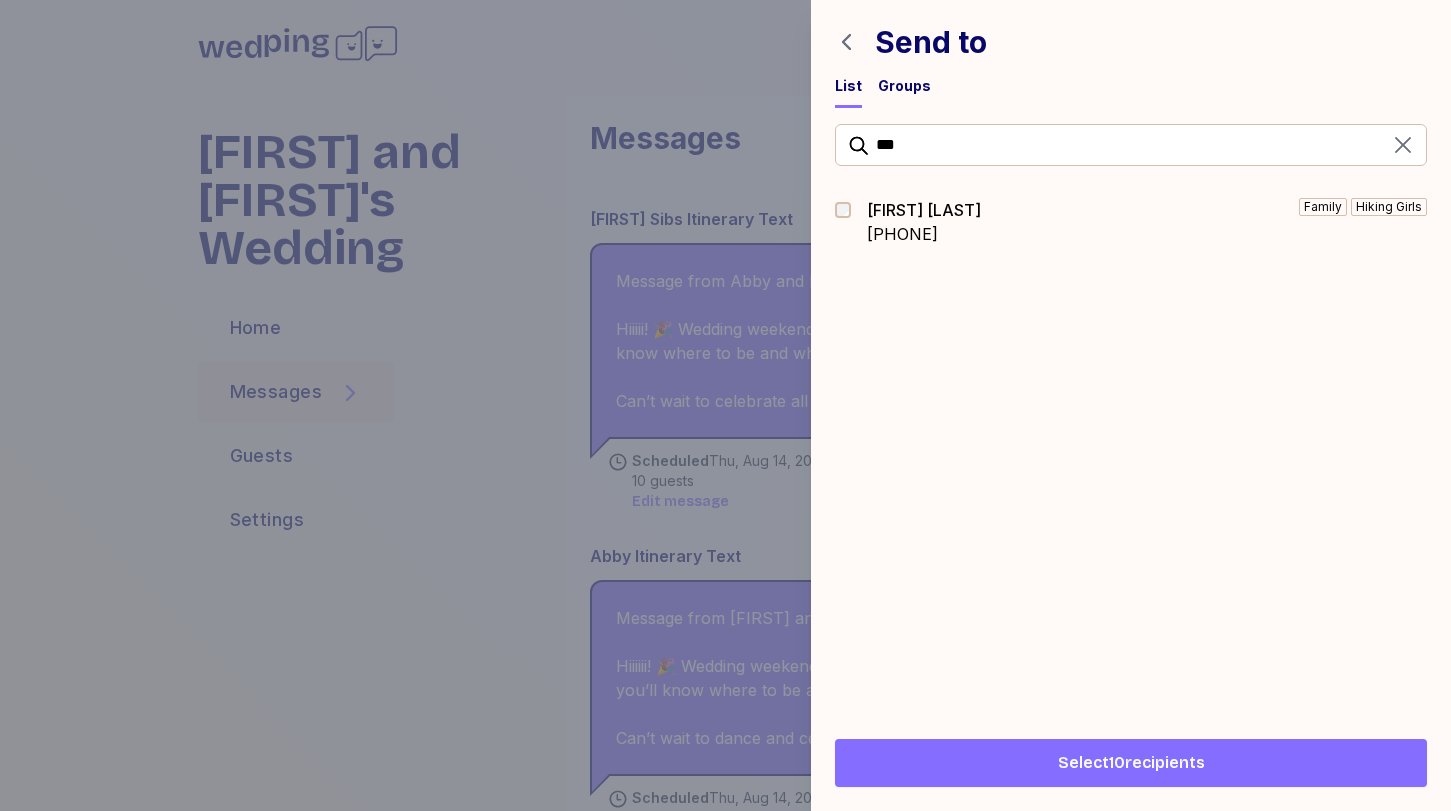 click on "Select  10  recipients" at bounding box center [1131, 763] 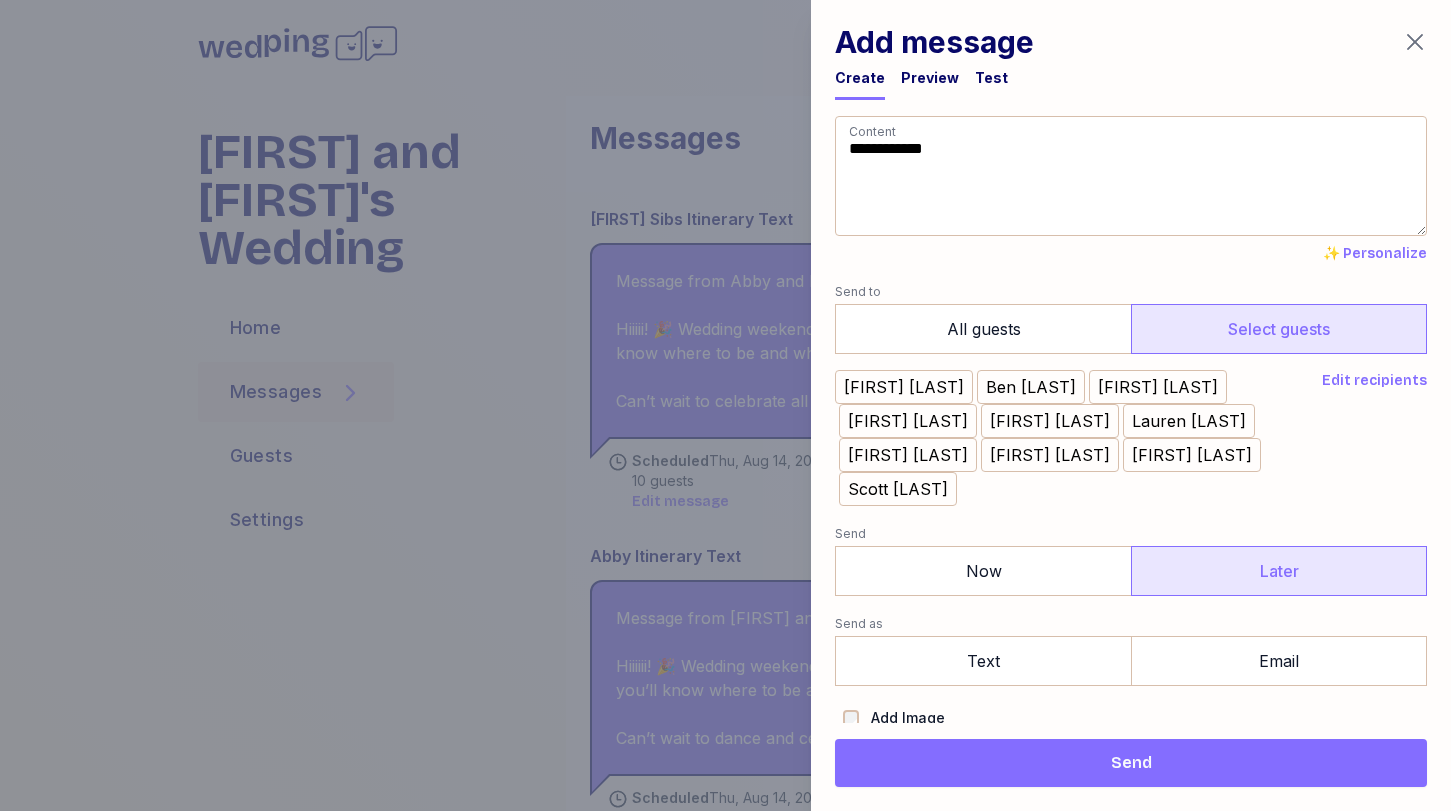 click on "Later" at bounding box center [1279, 571] 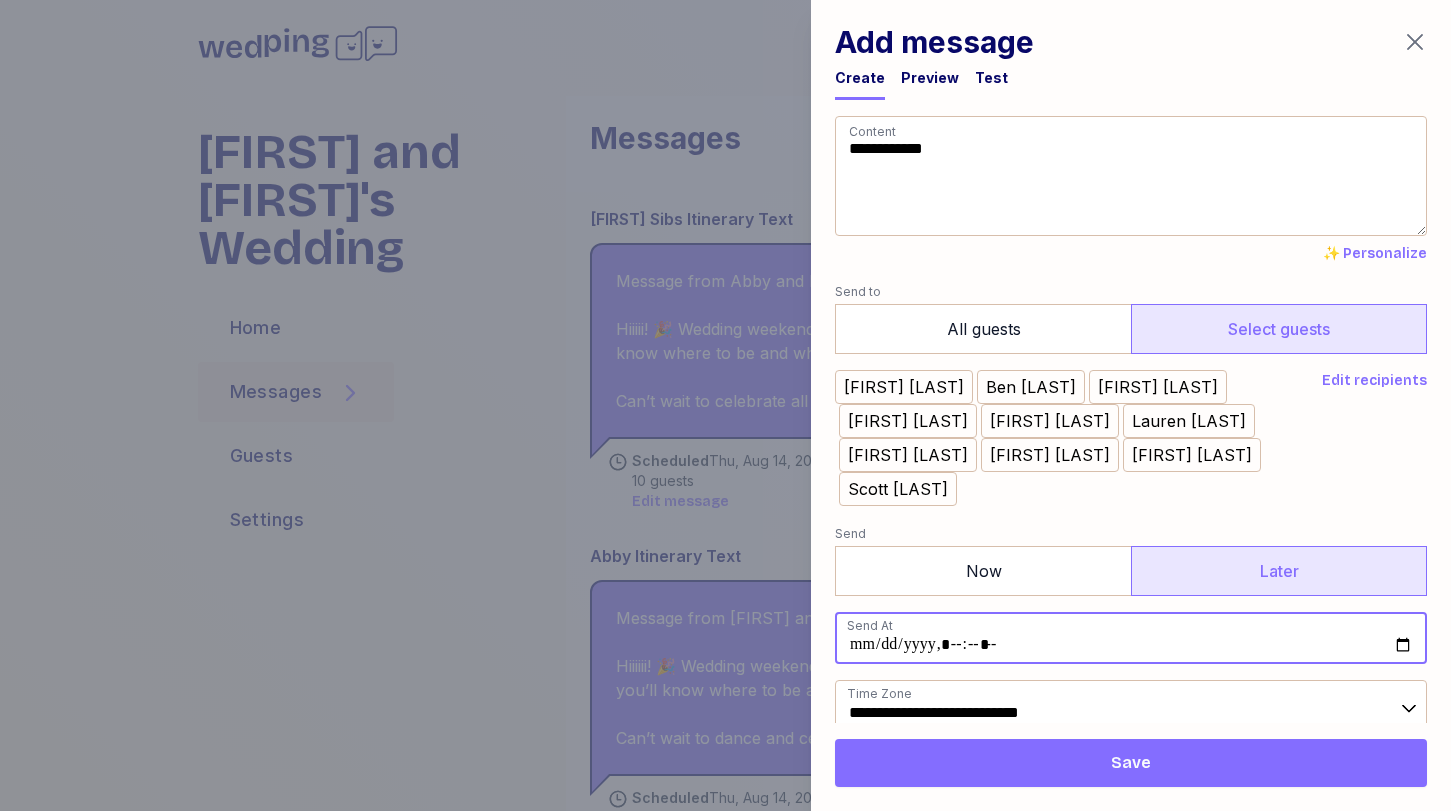 click at bounding box center [1131, 638] 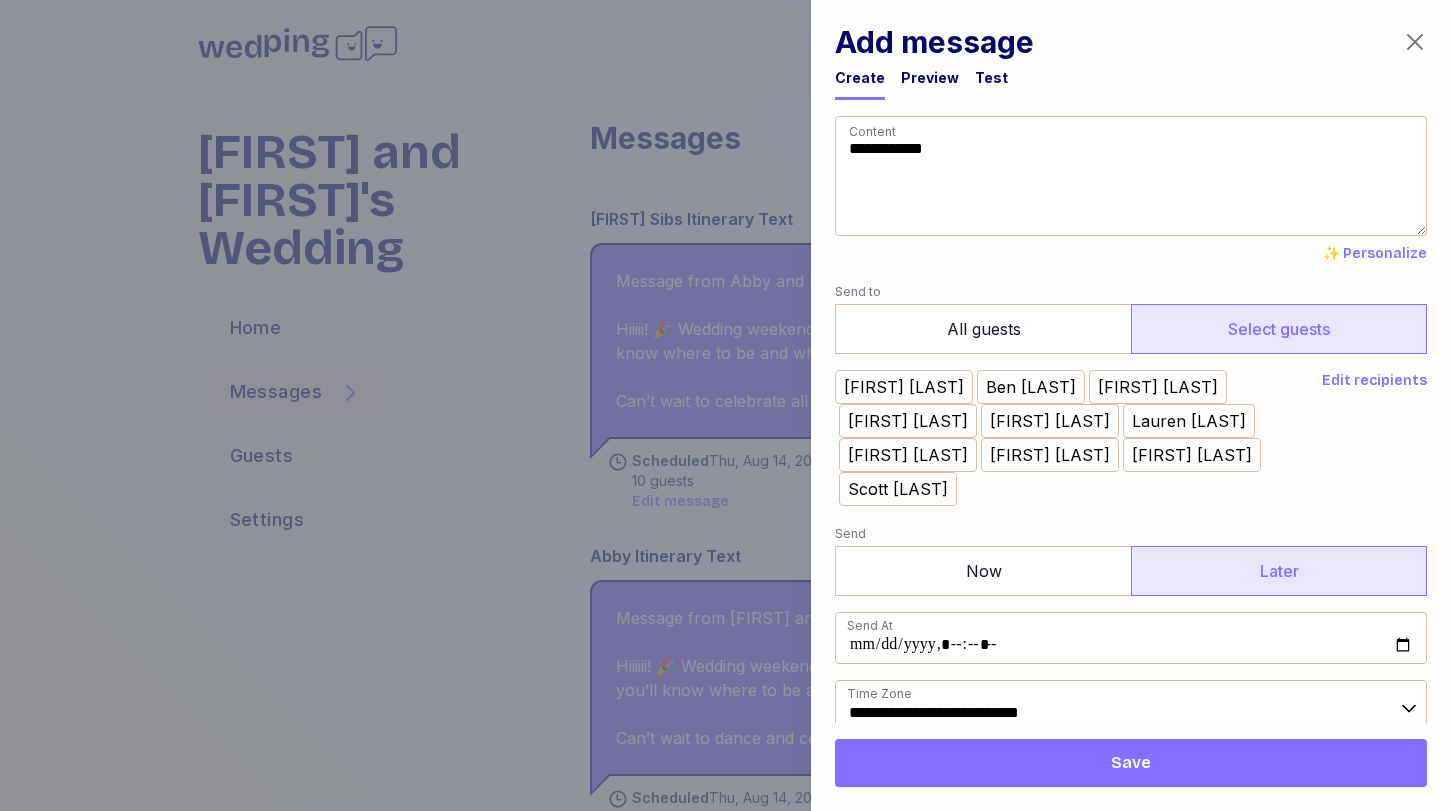 type on "**********" 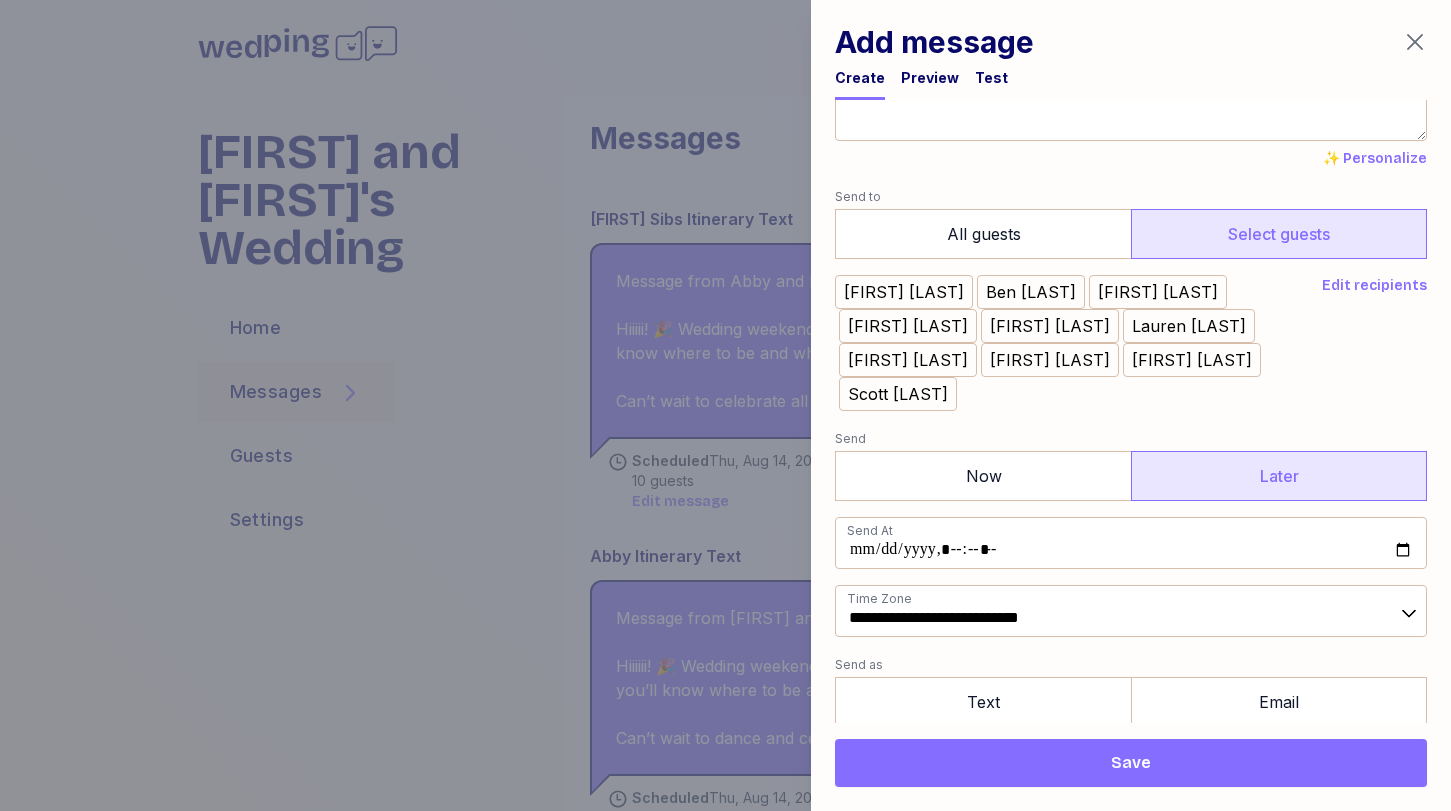 scroll, scrollTop: 129, scrollLeft: 0, axis: vertical 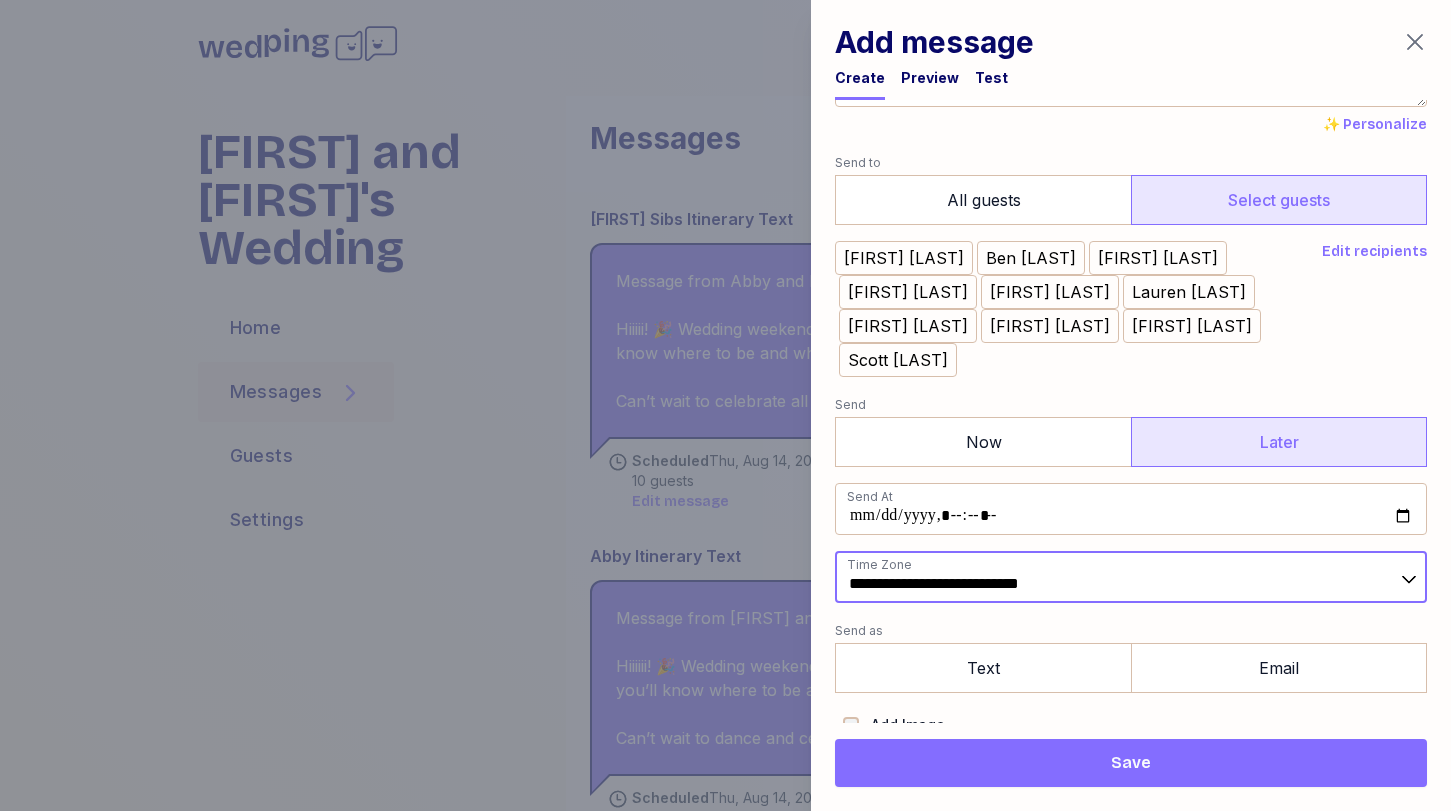 click on "**********" at bounding box center [1131, 577] 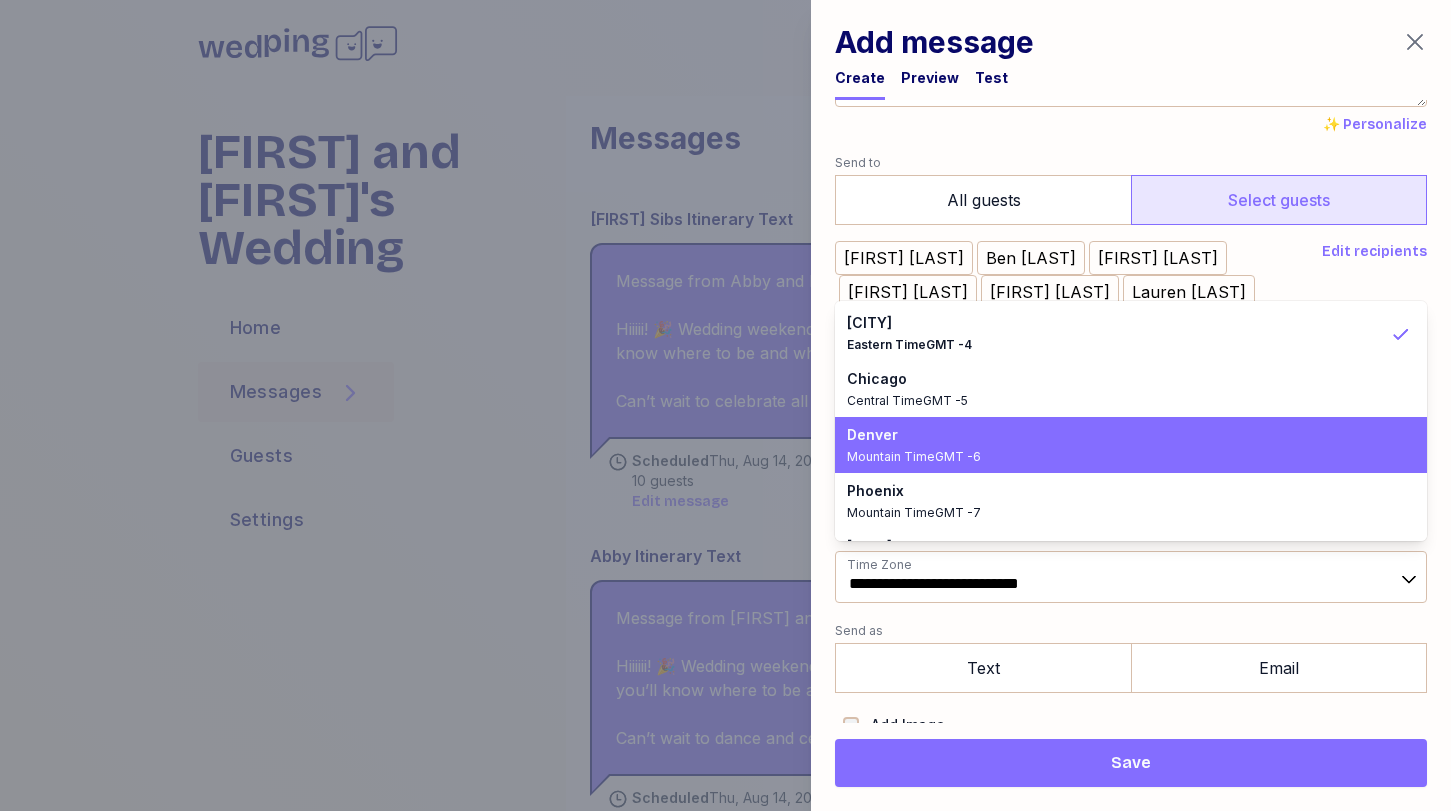 click on "Denver" at bounding box center [1119, 435] 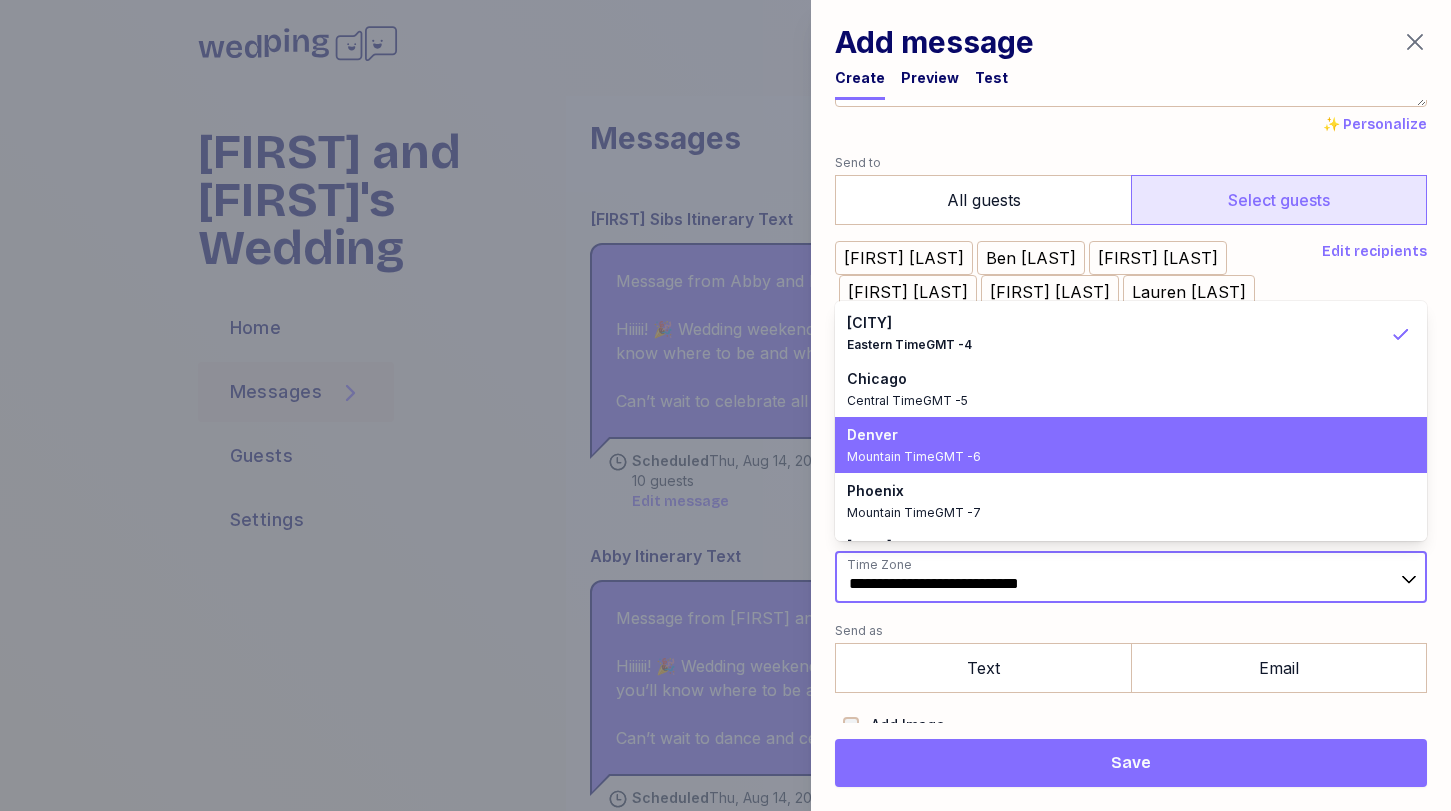 type on "**********" 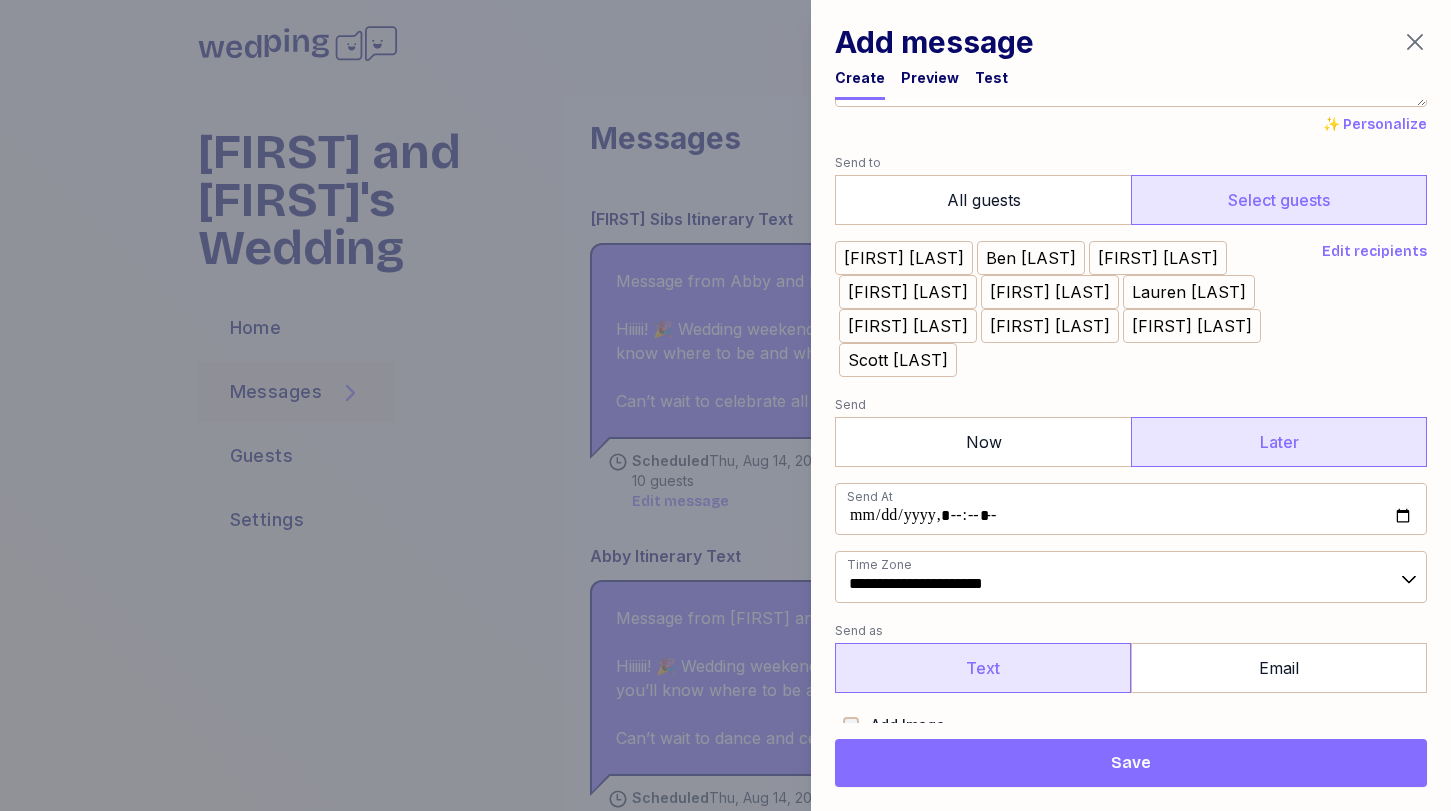 click on "Text" at bounding box center (983, 668) 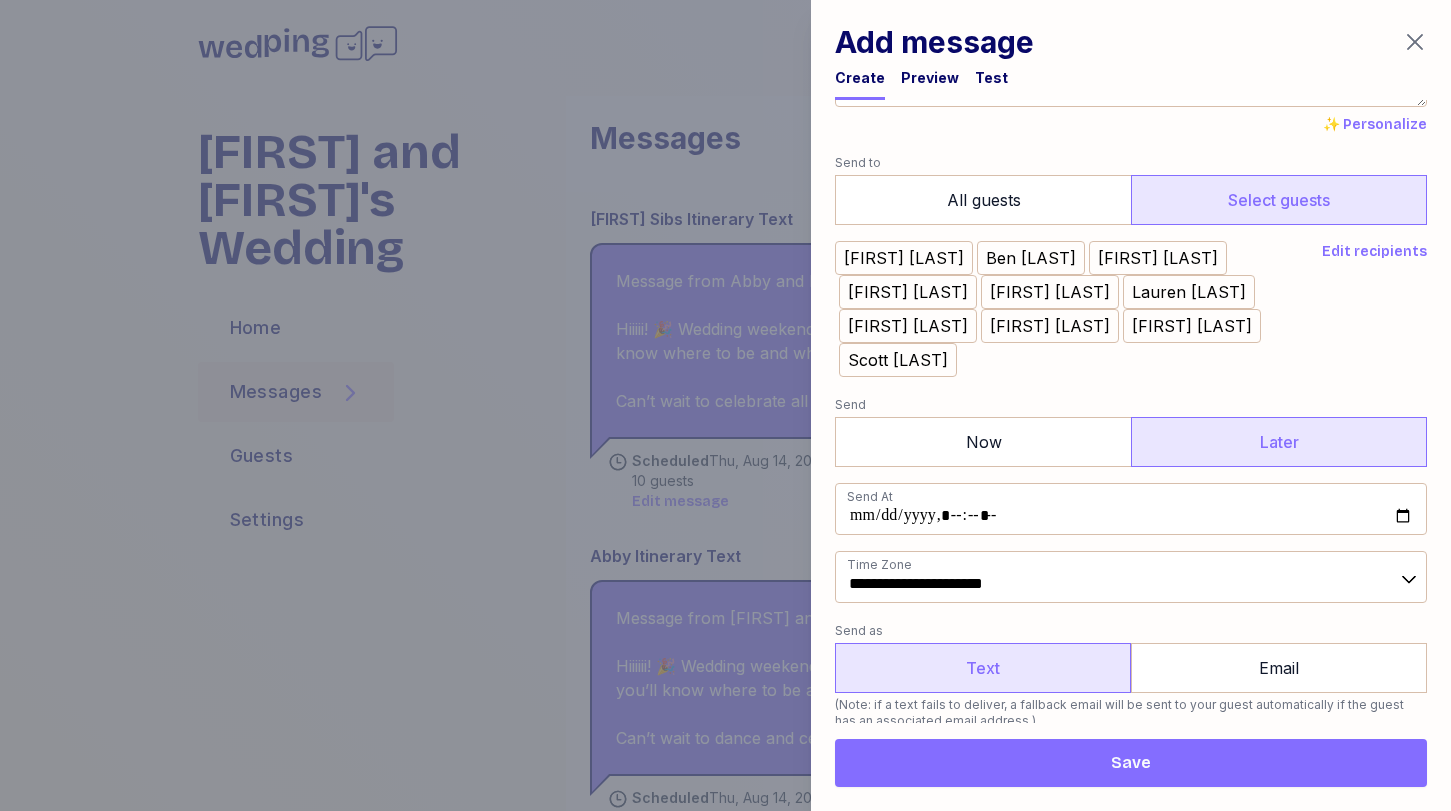 scroll, scrollTop: 247, scrollLeft: 0, axis: vertical 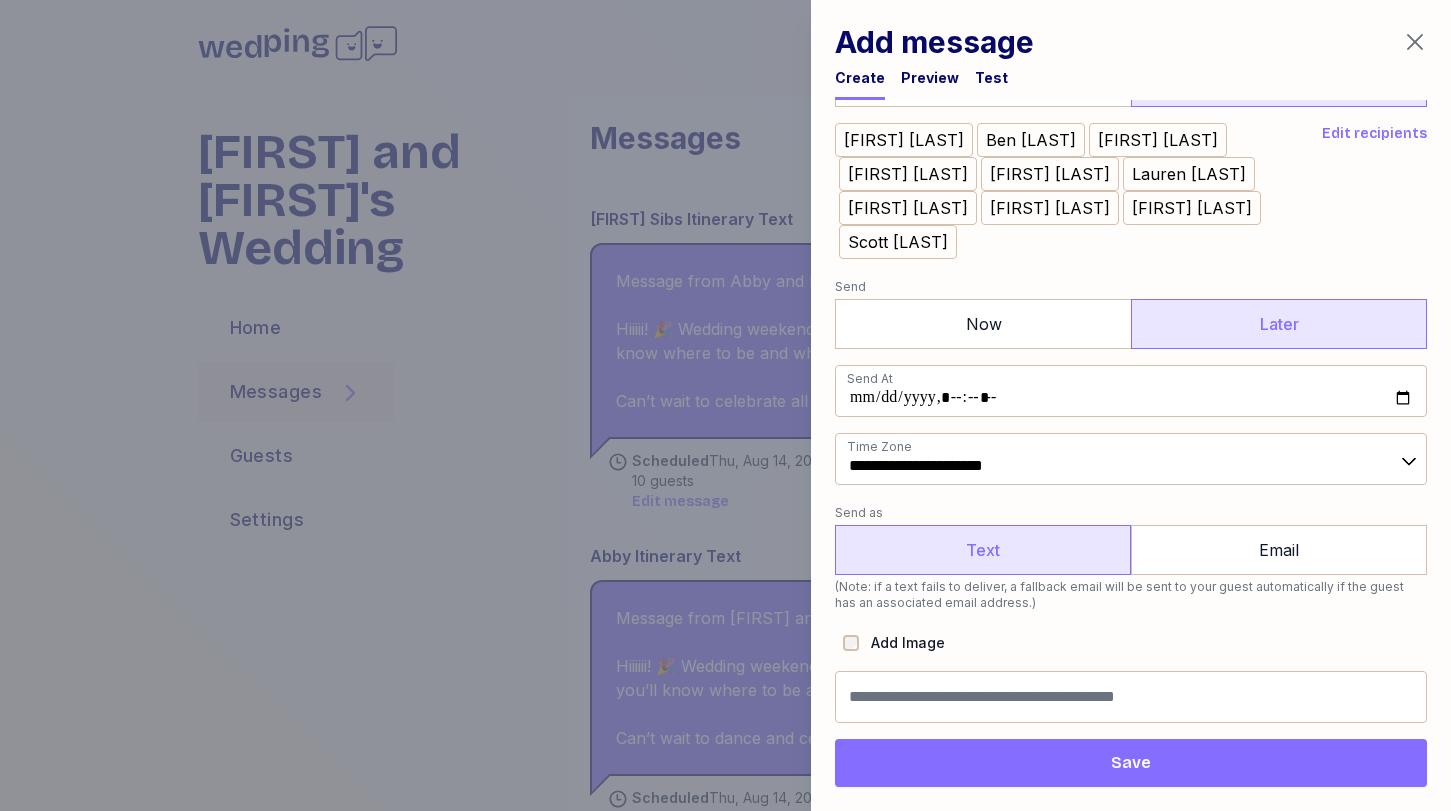 click on "Add Image" at bounding box center [902, 643] 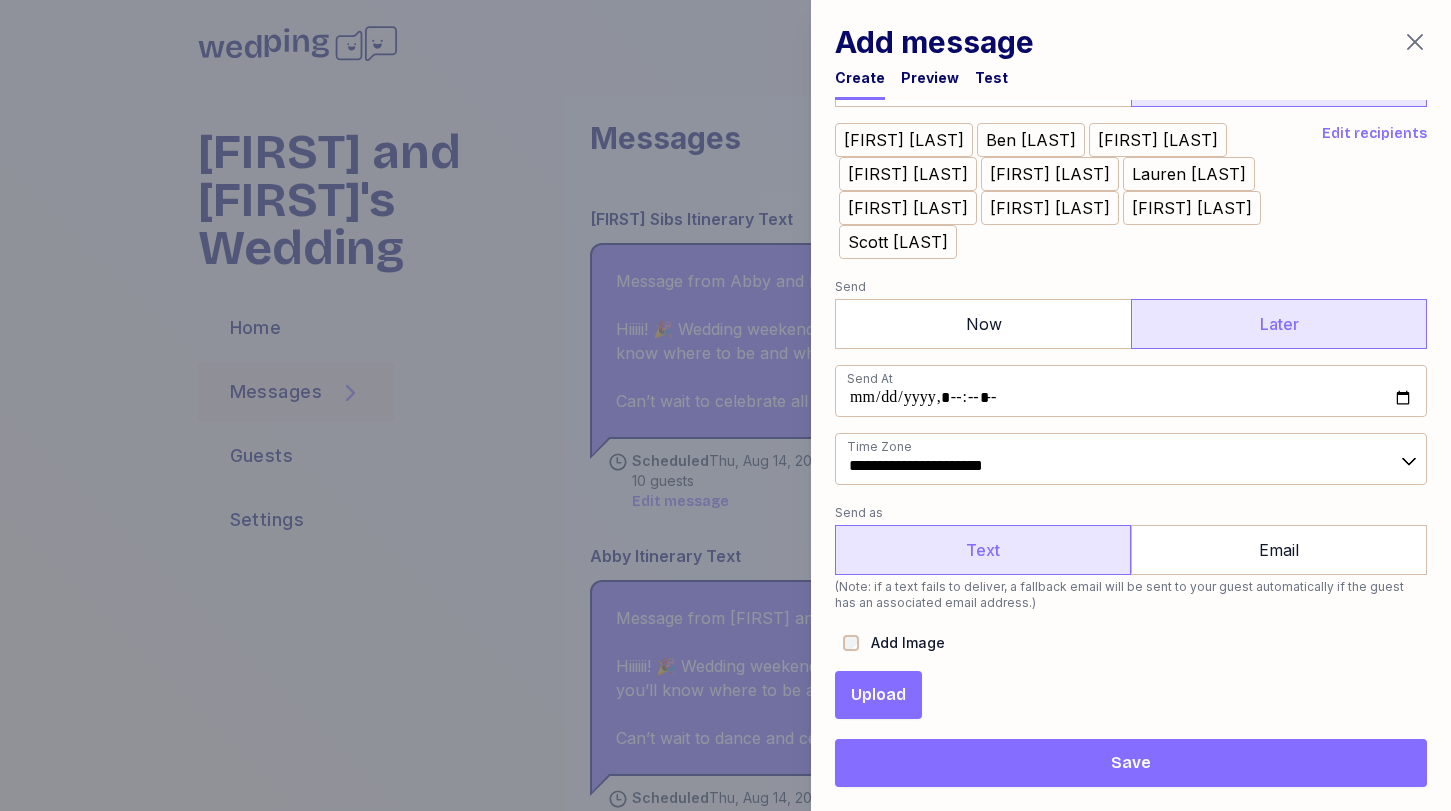 click on "Upload" at bounding box center (878, 695) 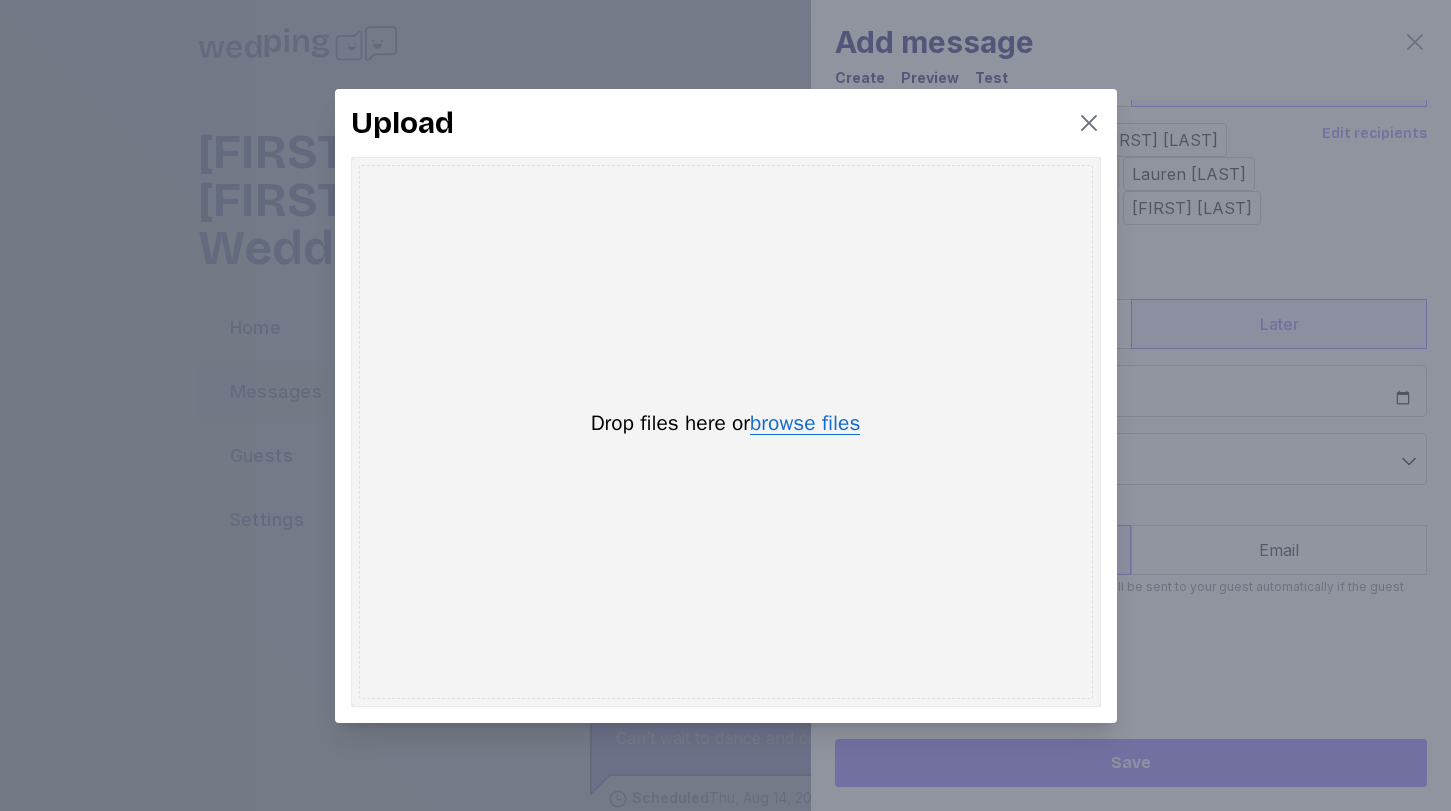 click on "browse files" at bounding box center (805, 424) 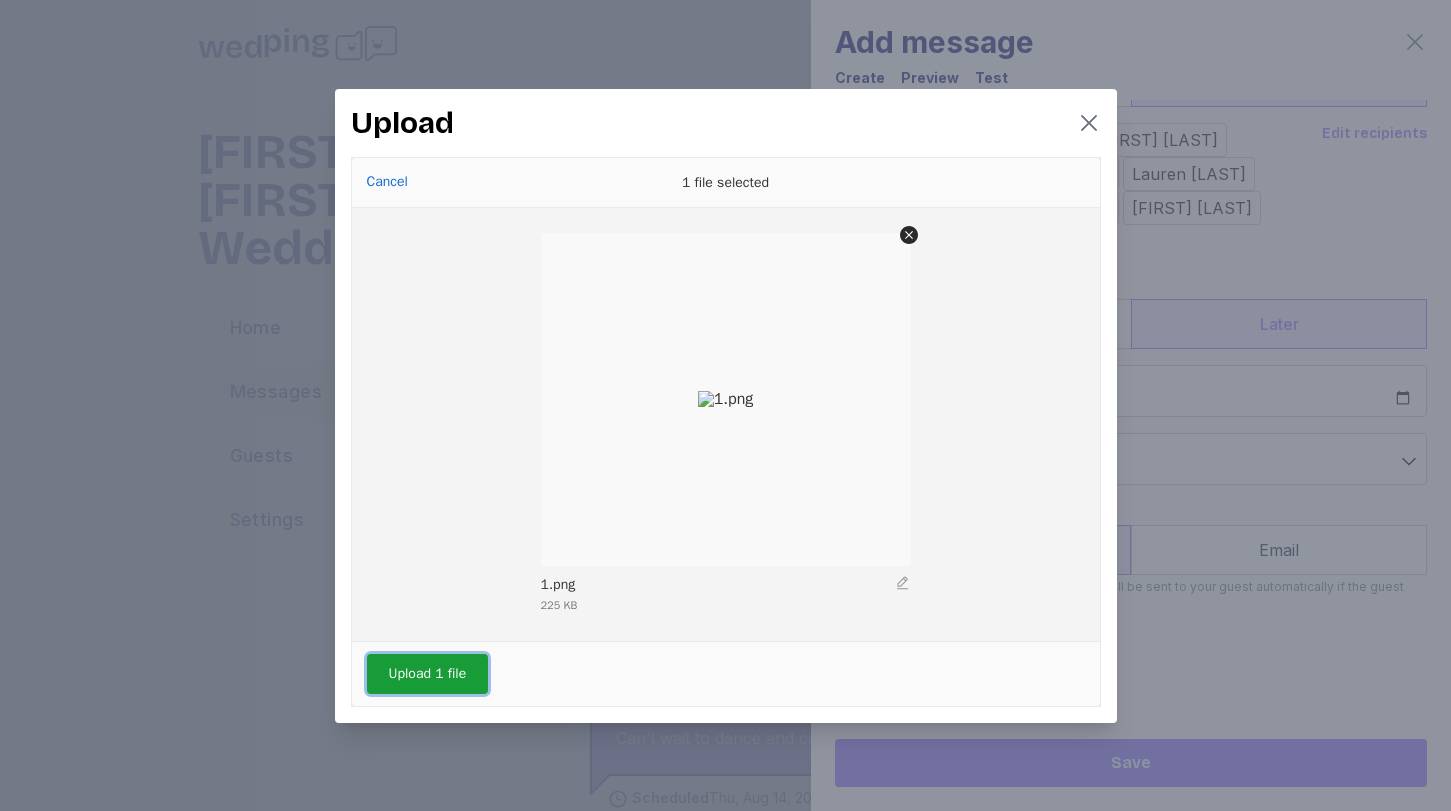 click on "Upload 1 file" at bounding box center (428, 674) 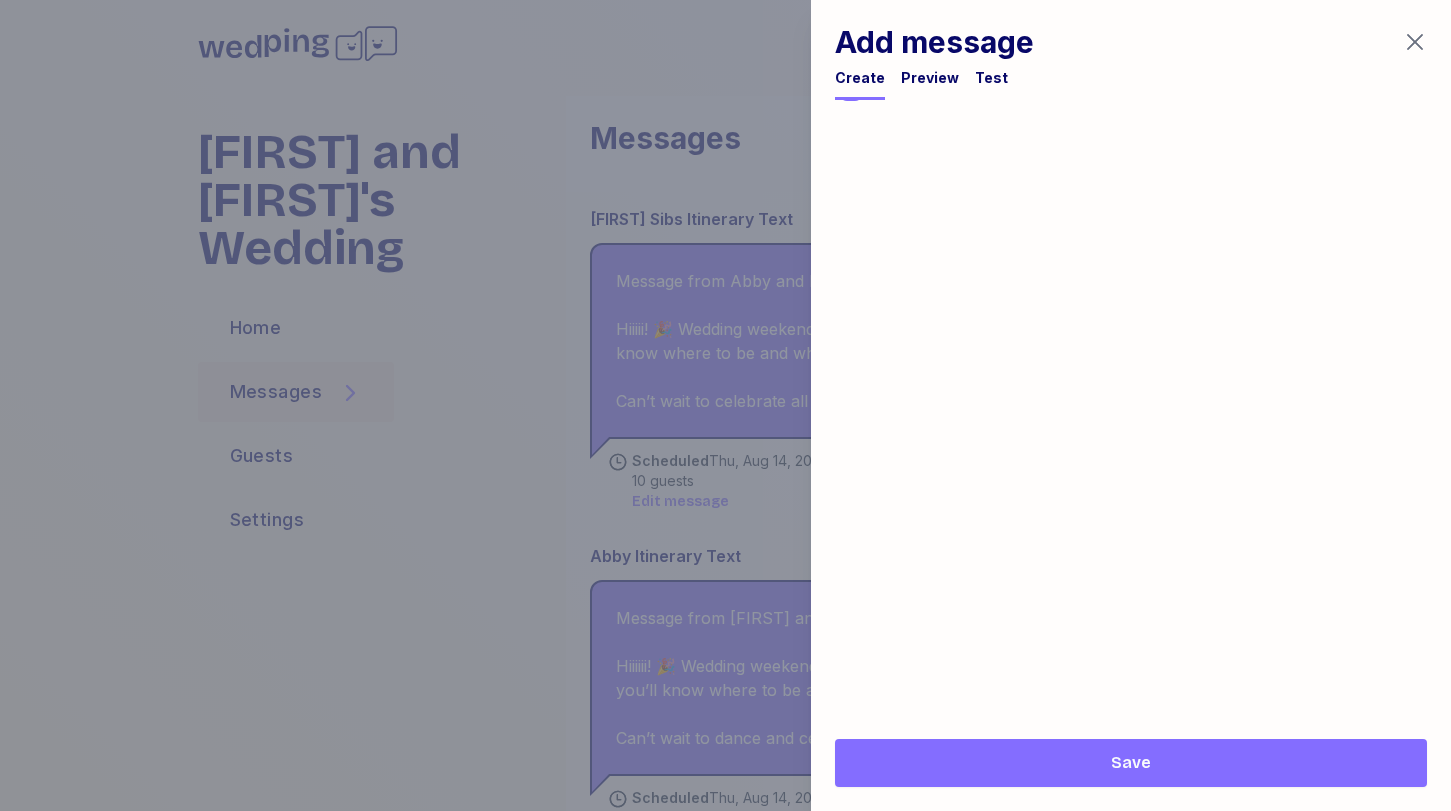 scroll, scrollTop: 1315, scrollLeft: 0, axis: vertical 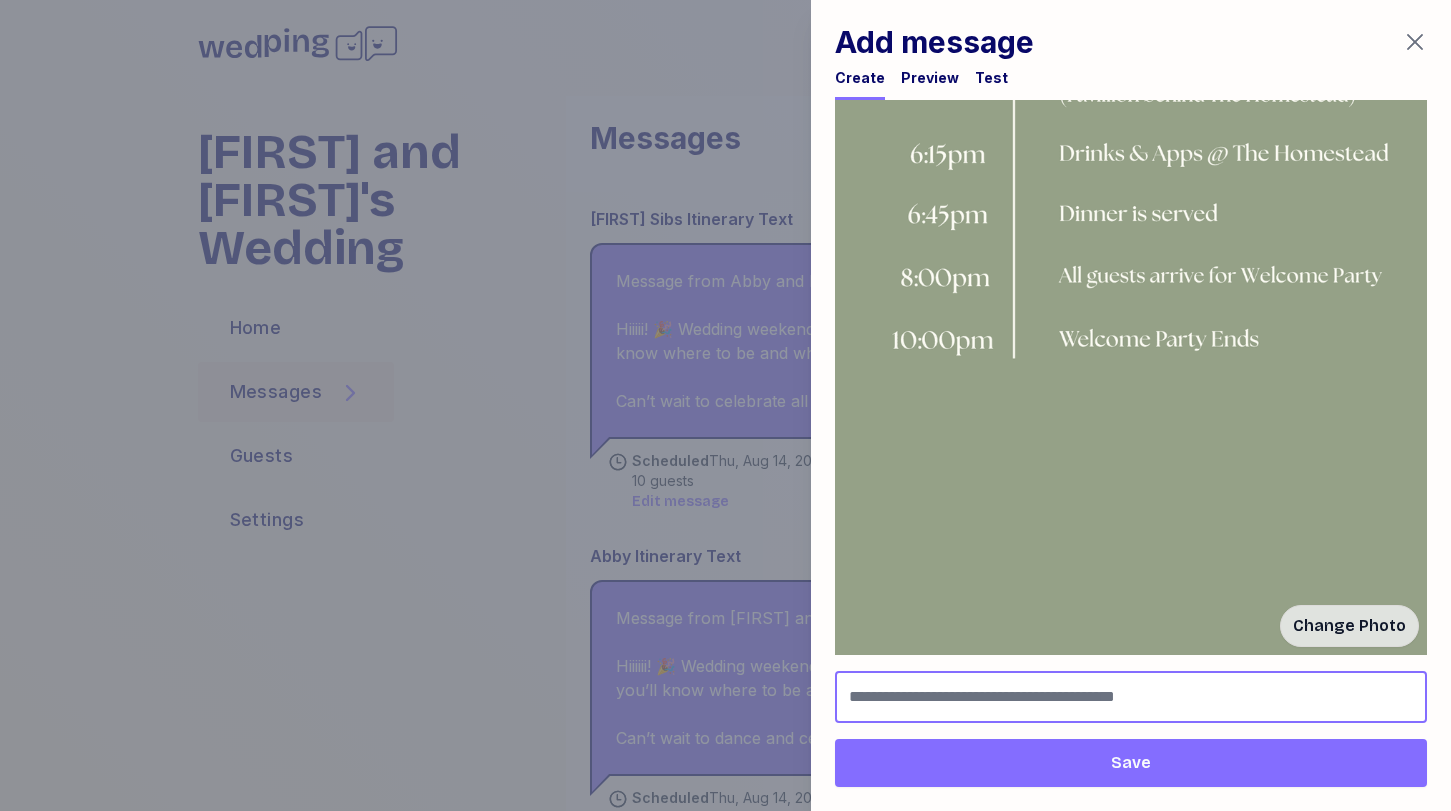 click at bounding box center (1131, 697) 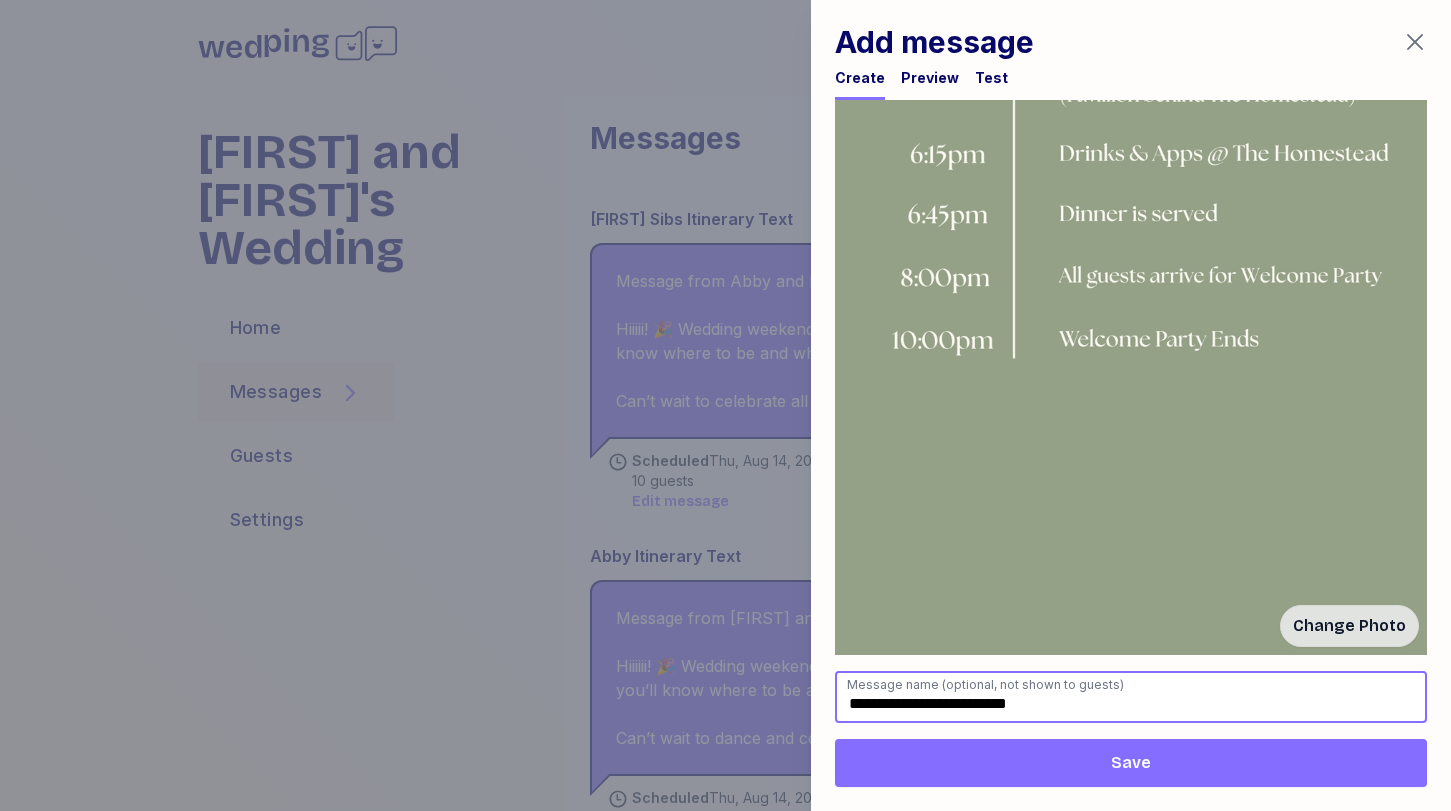 type on "**********" 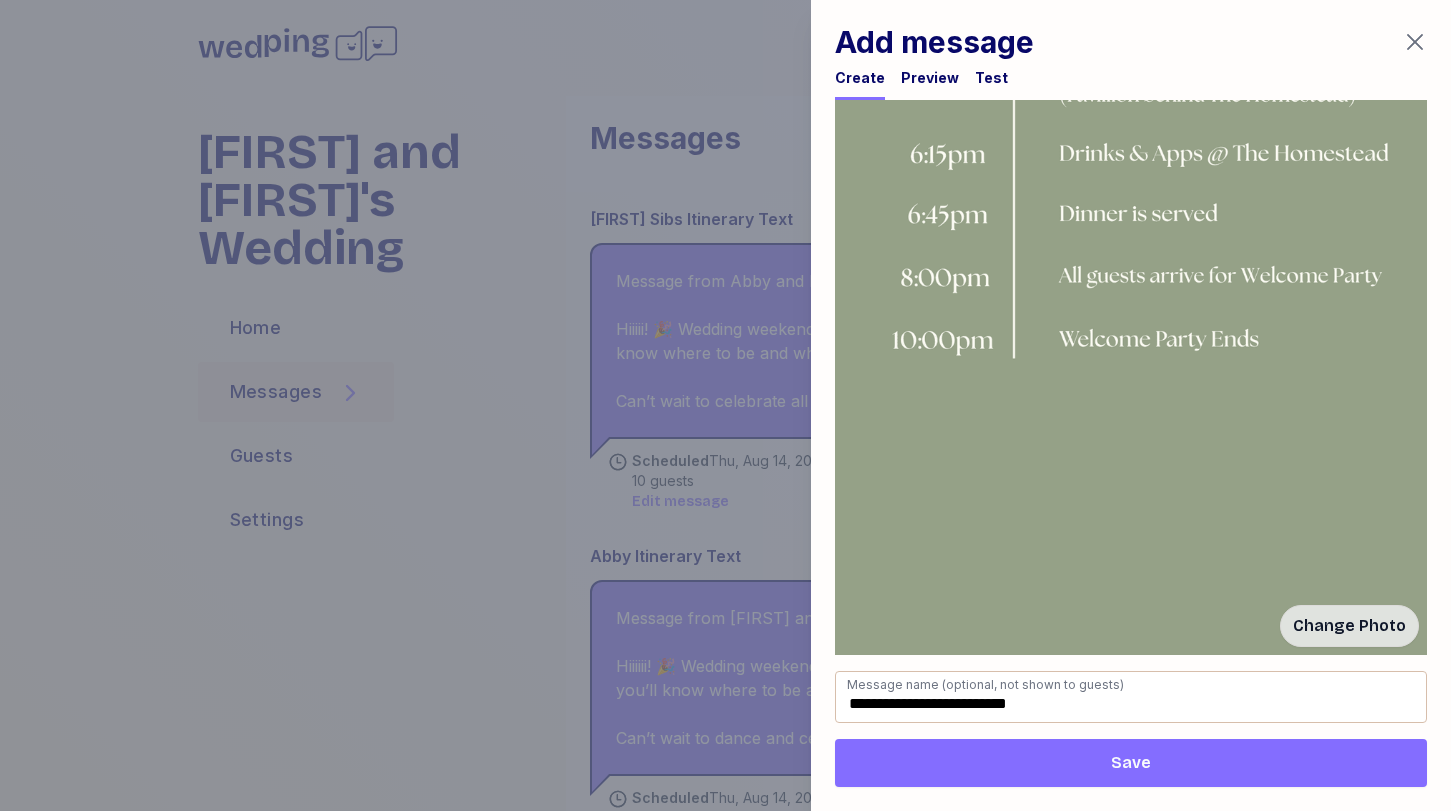 click on "Save" at bounding box center (1131, 763) 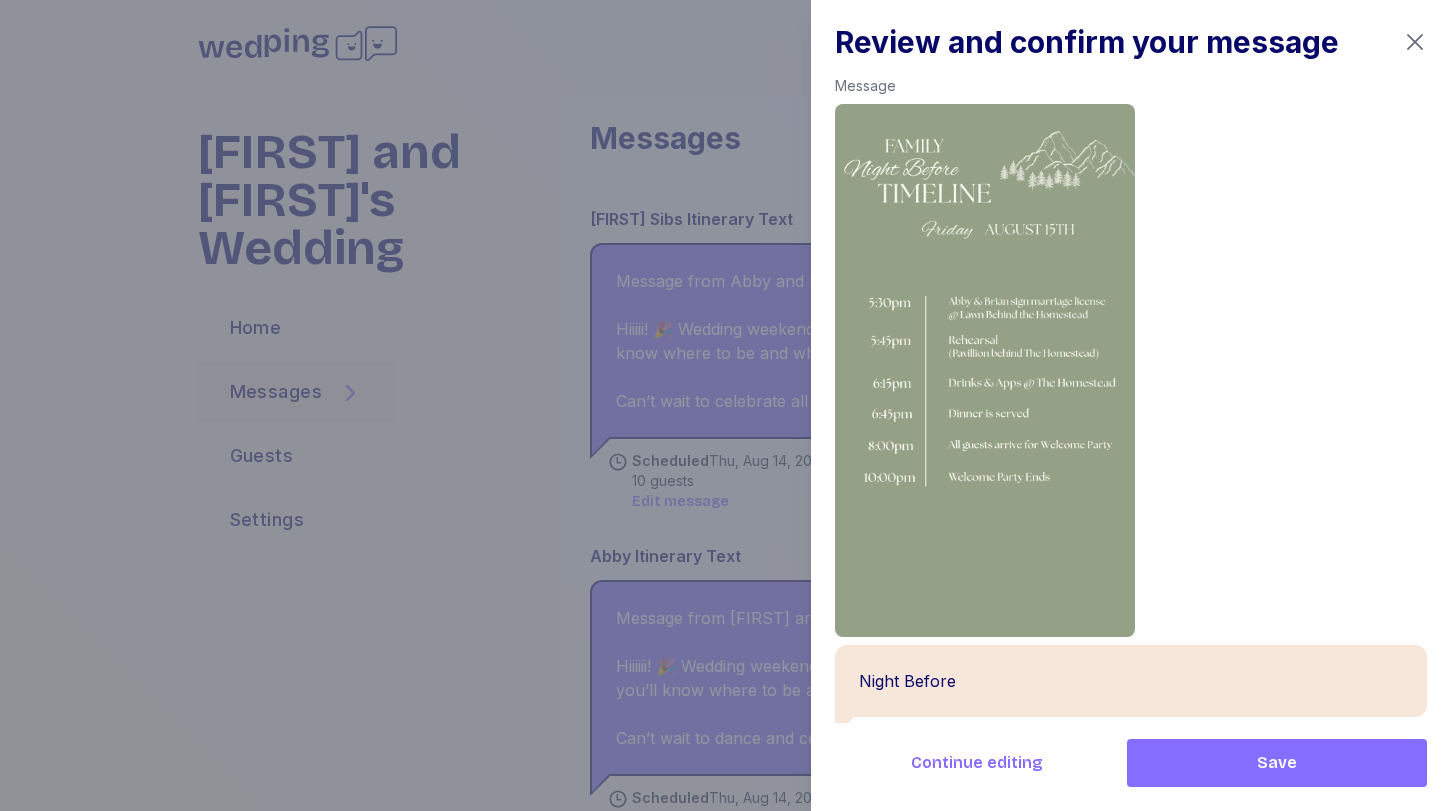 scroll, scrollTop: 244, scrollLeft: 0, axis: vertical 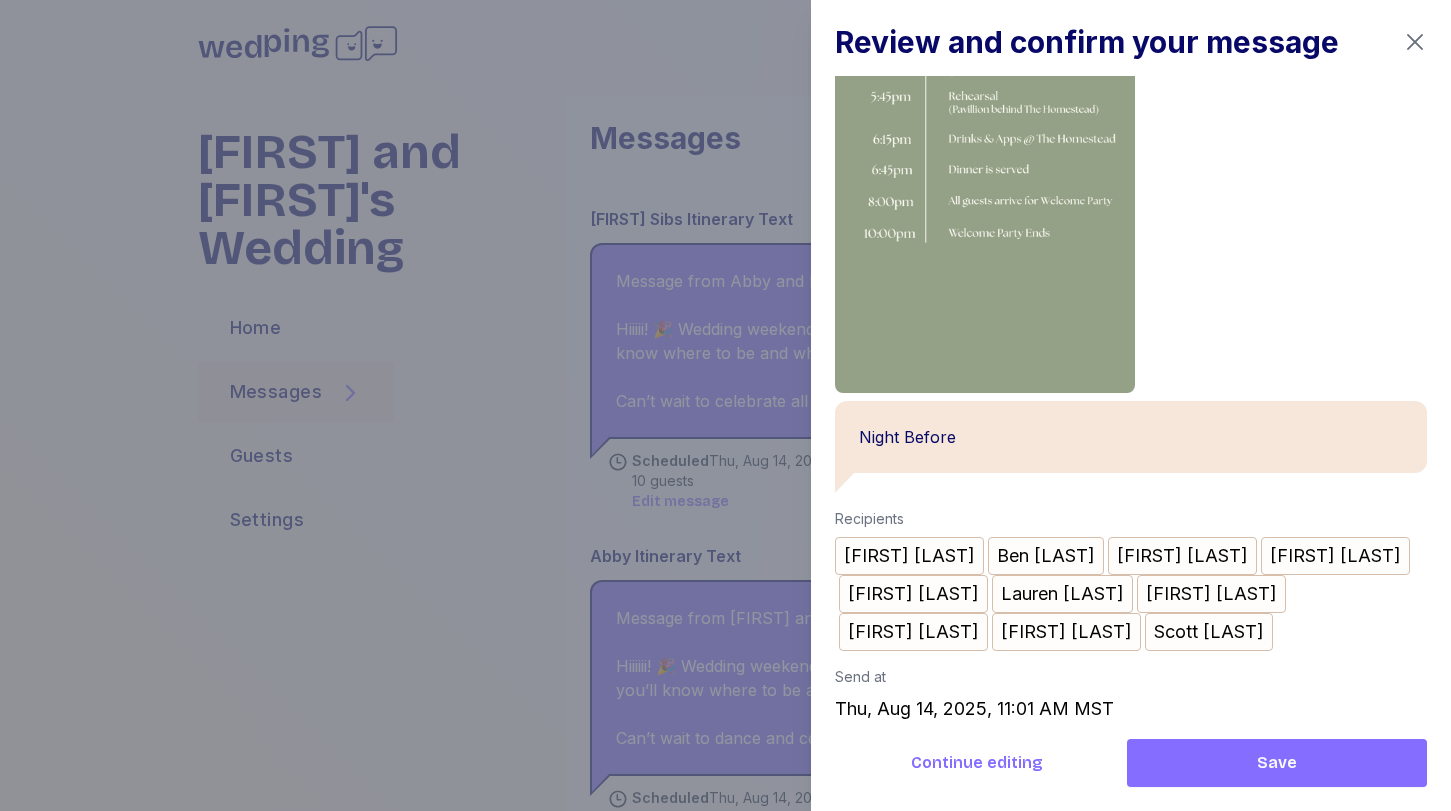 click on "Save" at bounding box center (1277, 763) 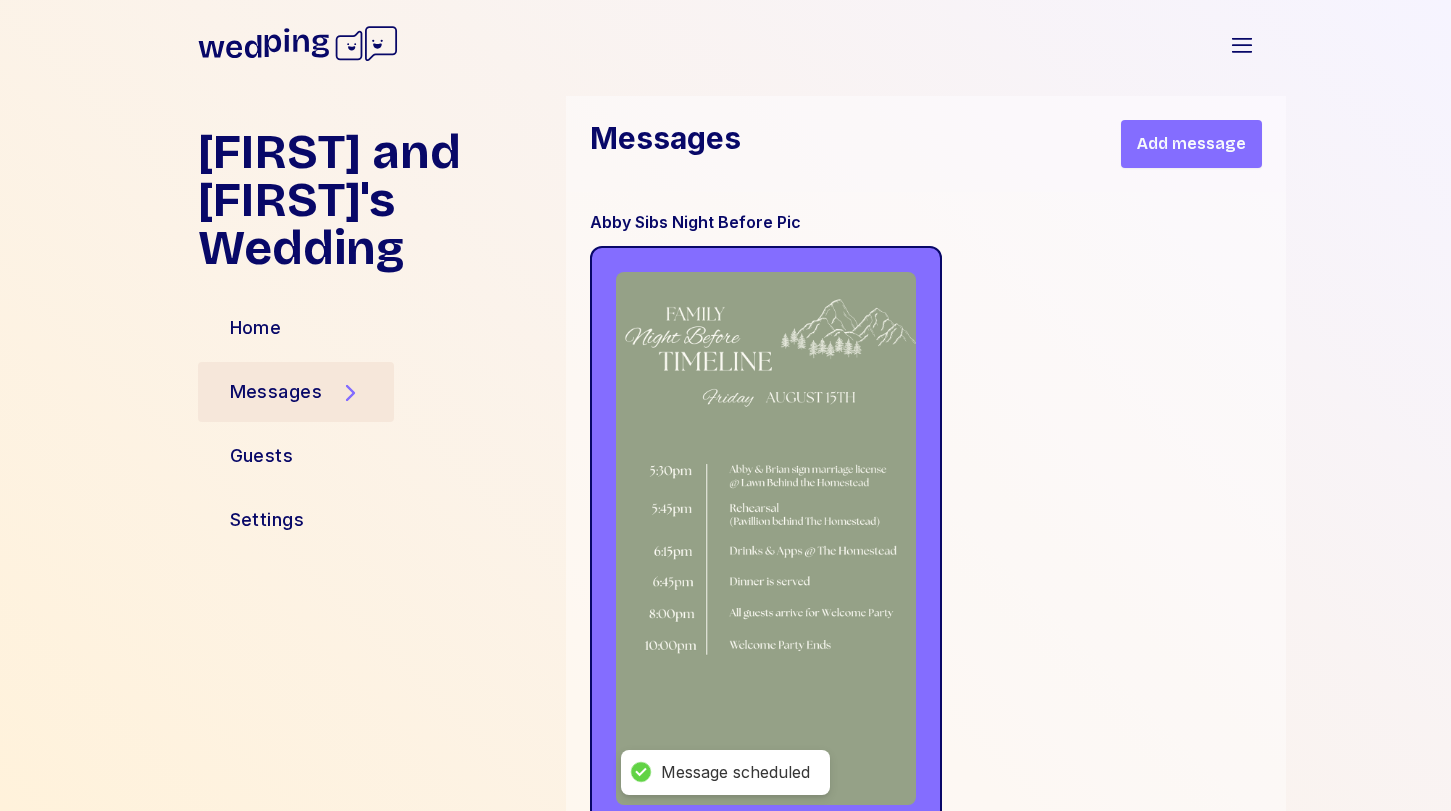 scroll, scrollTop: 8892, scrollLeft: 0, axis: vertical 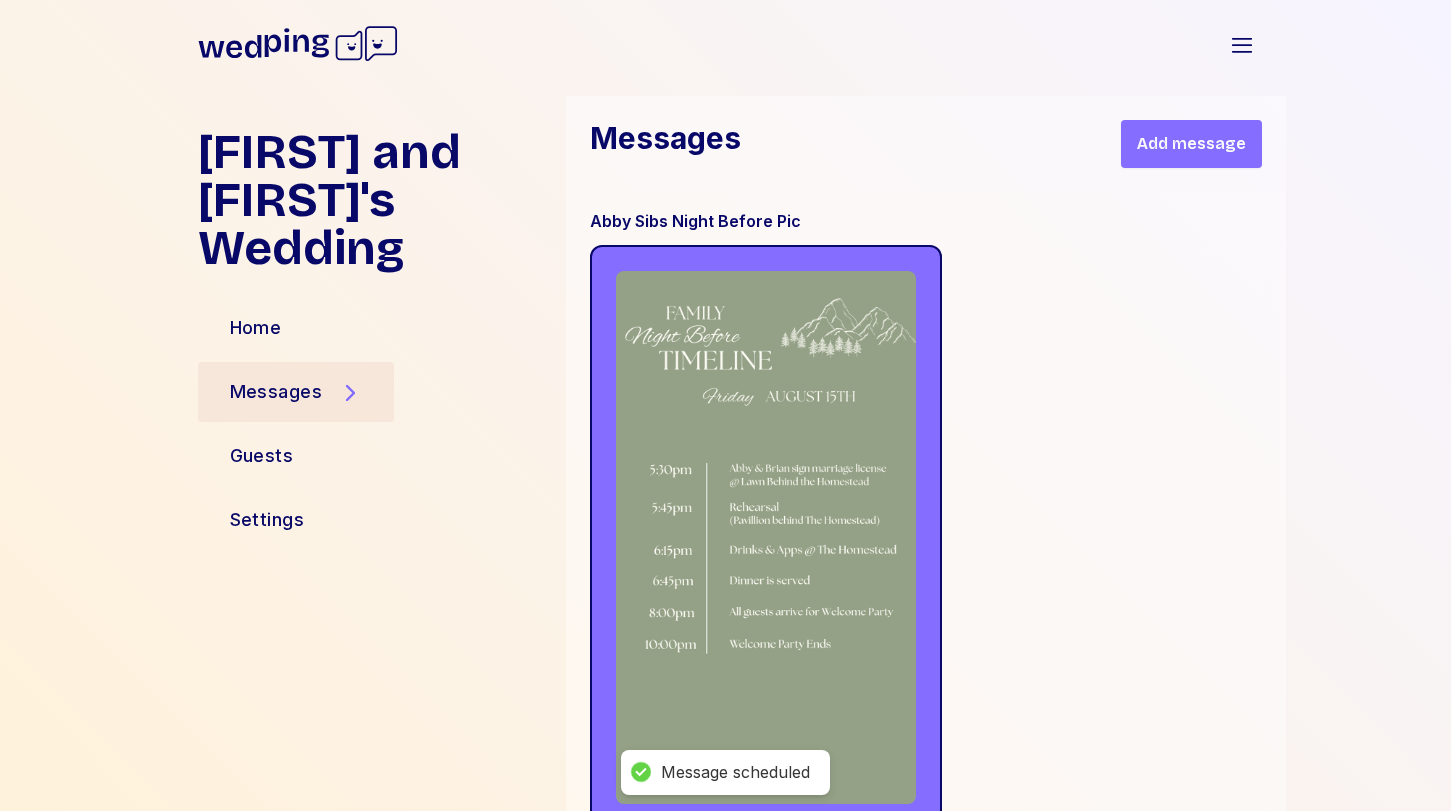 click on "Add message" at bounding box center (1191, 144) 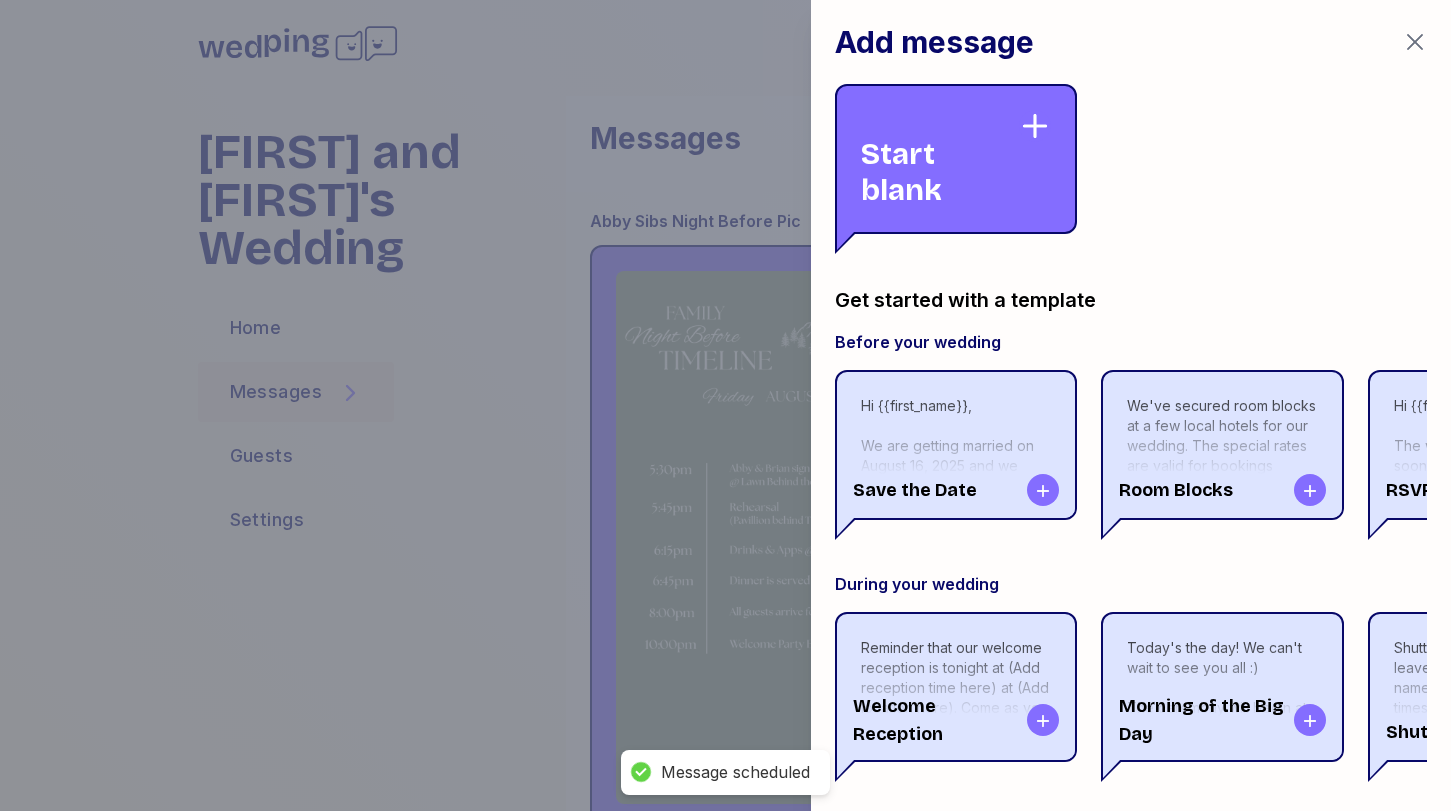 click on "Start blank" at bounding box center (940, 159) 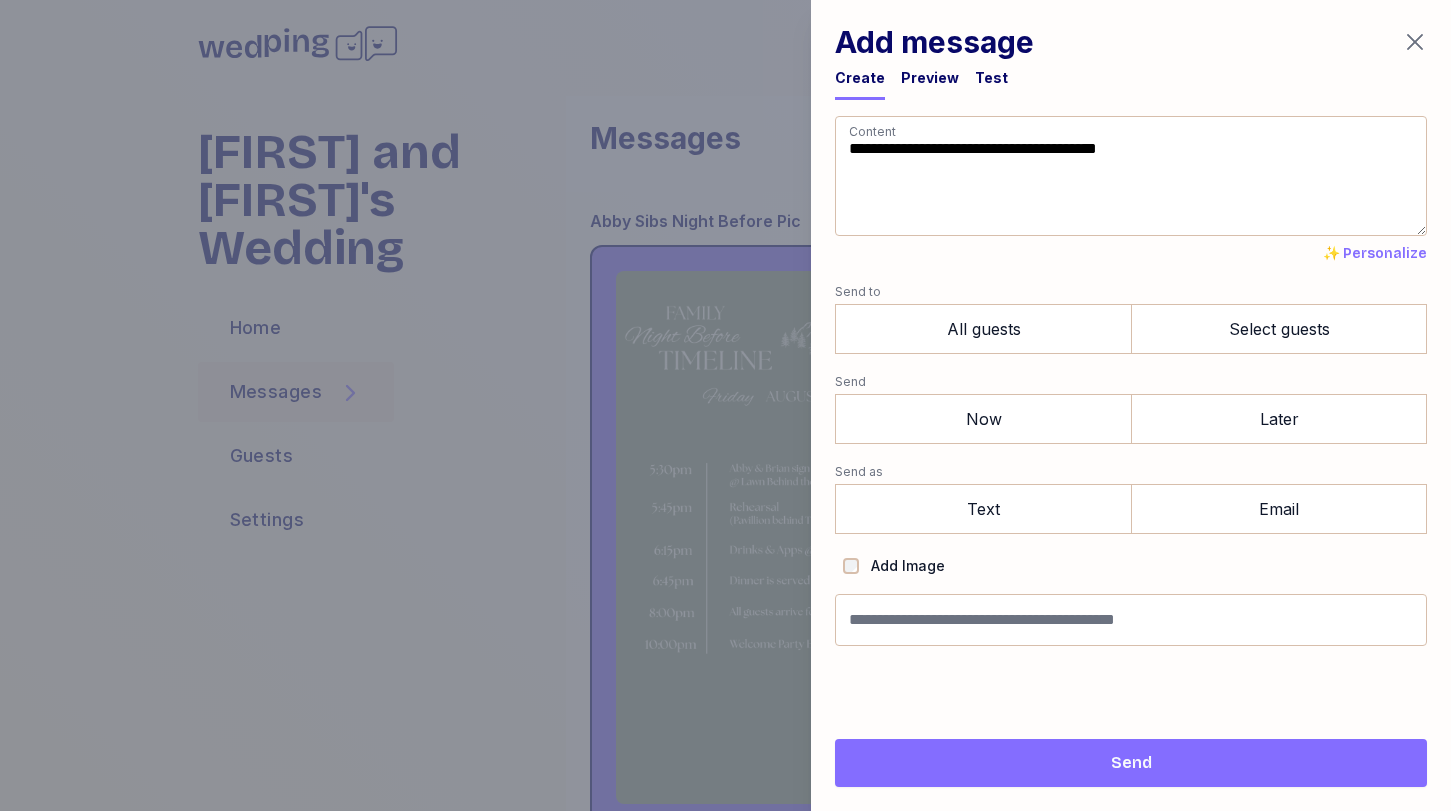 drag, startPoint x: 1018, startPoint y: 202, endPoint x: 671, endPoint y: 59, distance: 375.31055 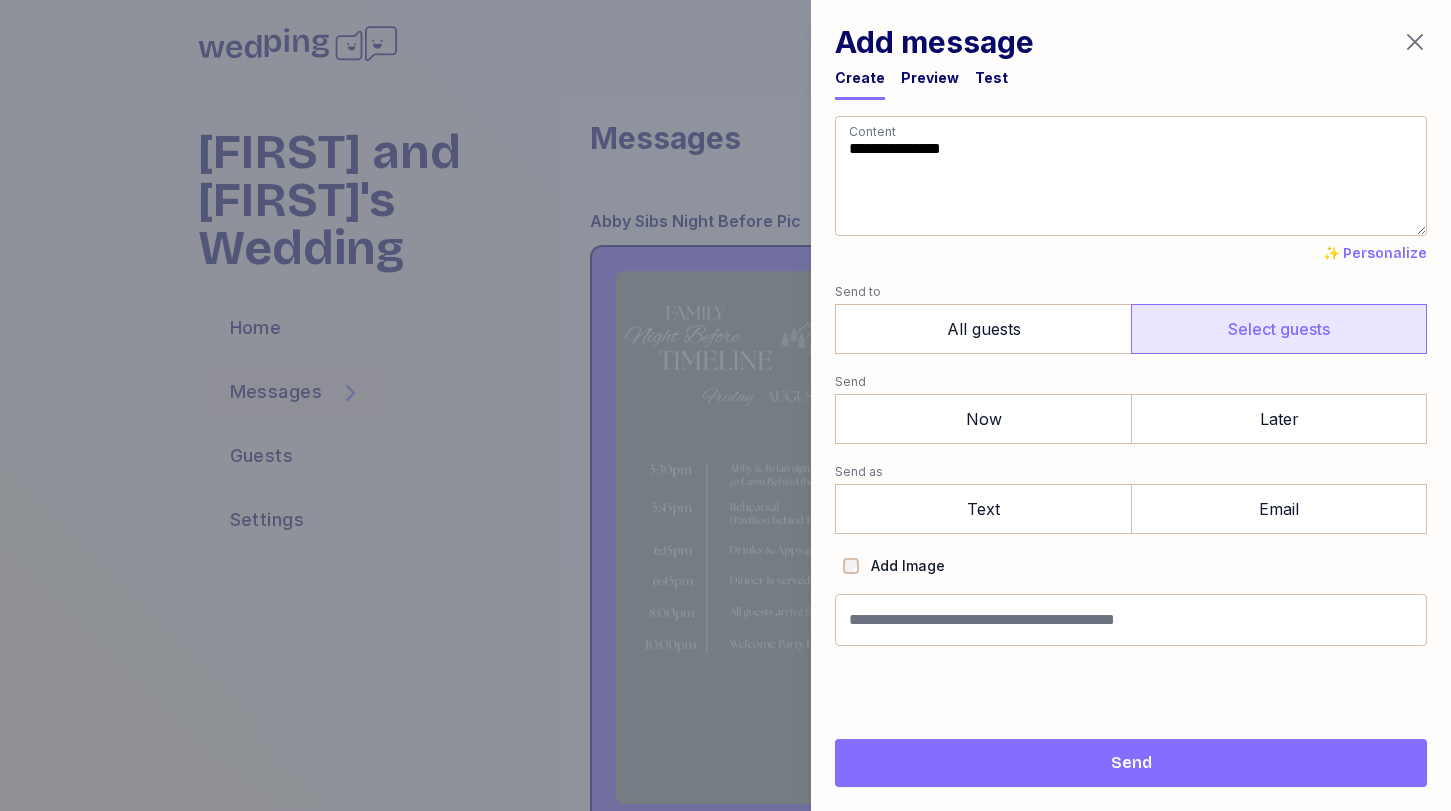 type on "**********" 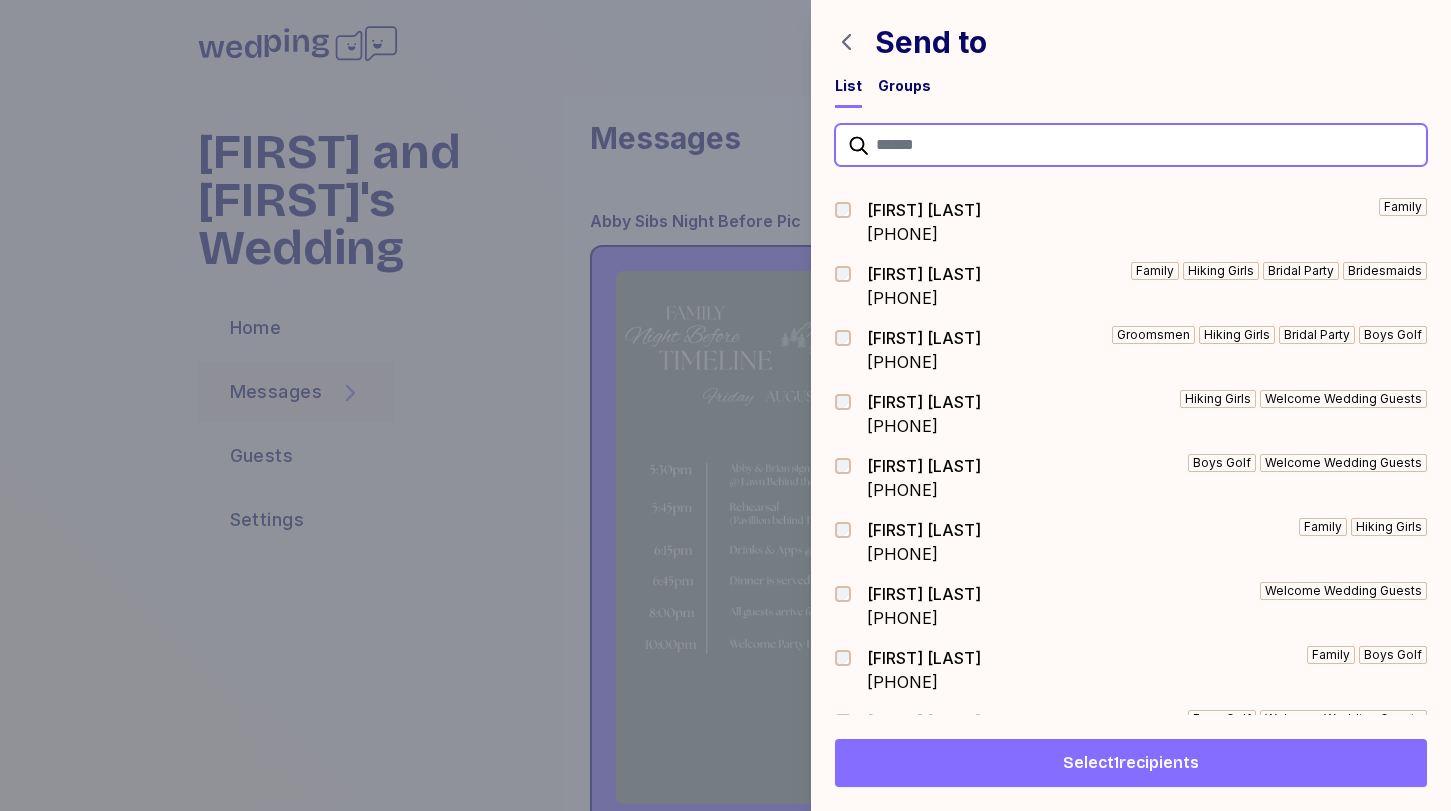 click at bounding box center (1131, 145) 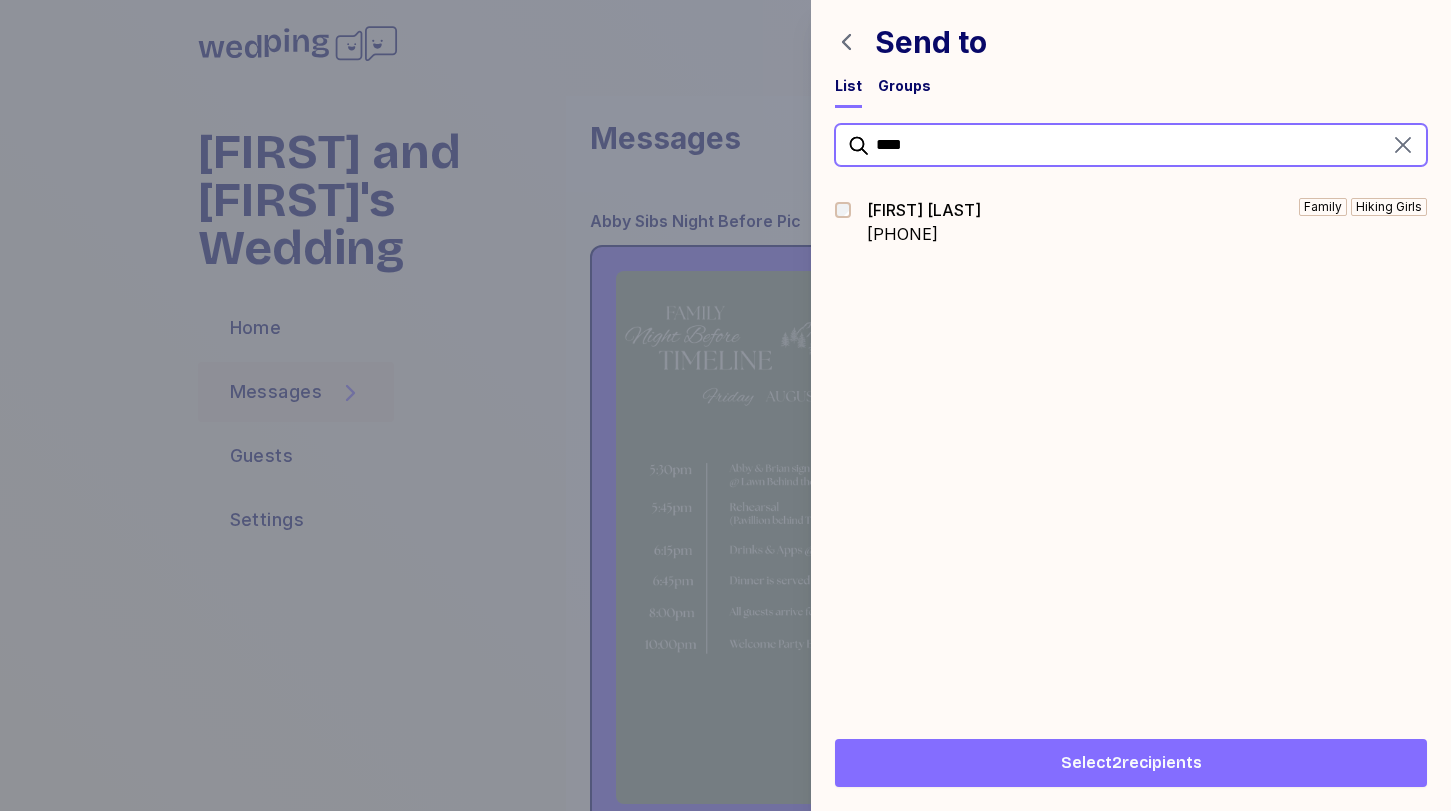 drag, startPoint x: 955, startPoint y: 152, endPoint x: 746, endPoint y: 145, distance: 209.11719 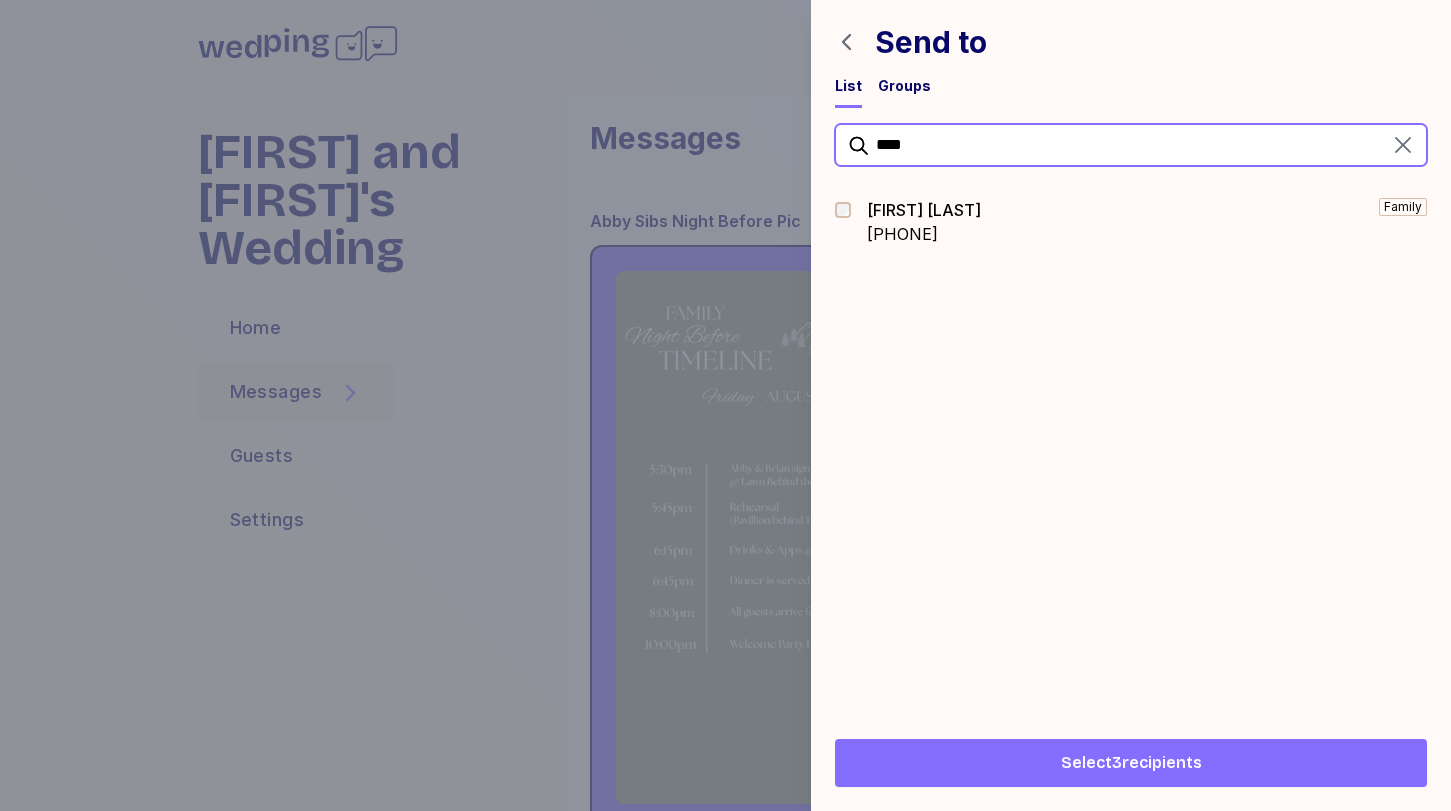 drag, startPoint x: 910, startPoint y: 156, endPoint x: 725, endPoint y: 73, distance: 202.76587 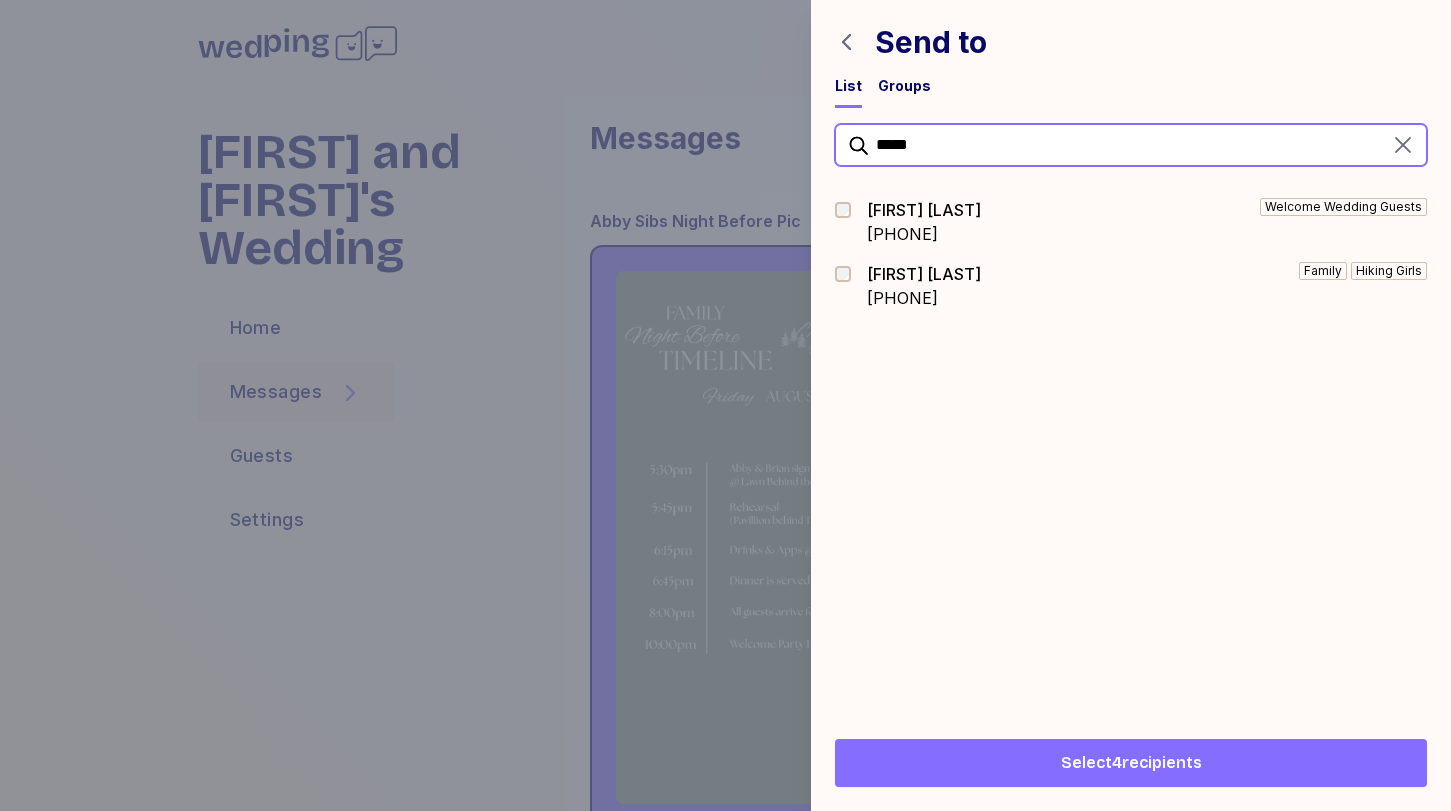 drag, startPoint x: 924, startPoint y: 151, endPoint x: 706, endPoint y: 115, distance: 220.95248 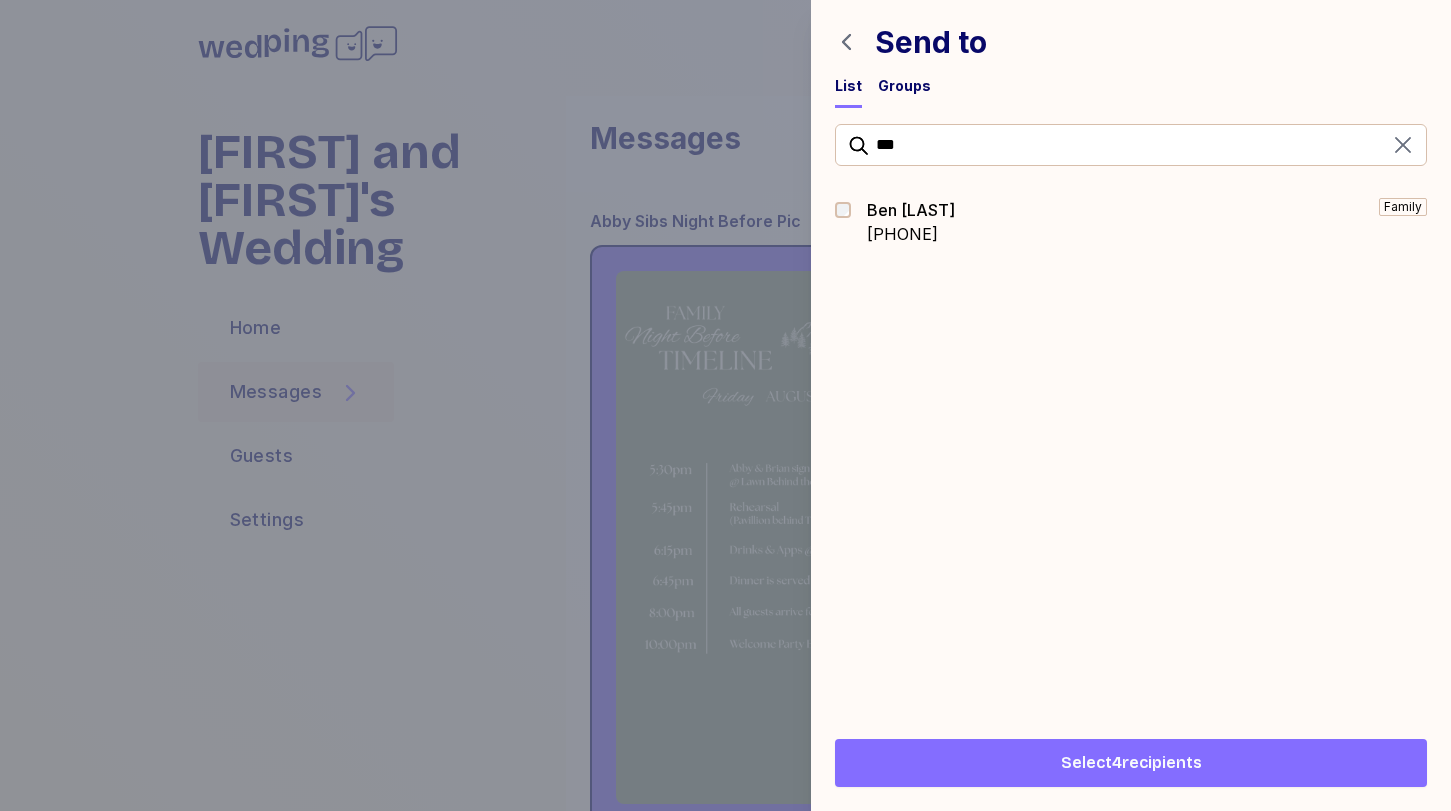 click at bounding box center [849, 210] 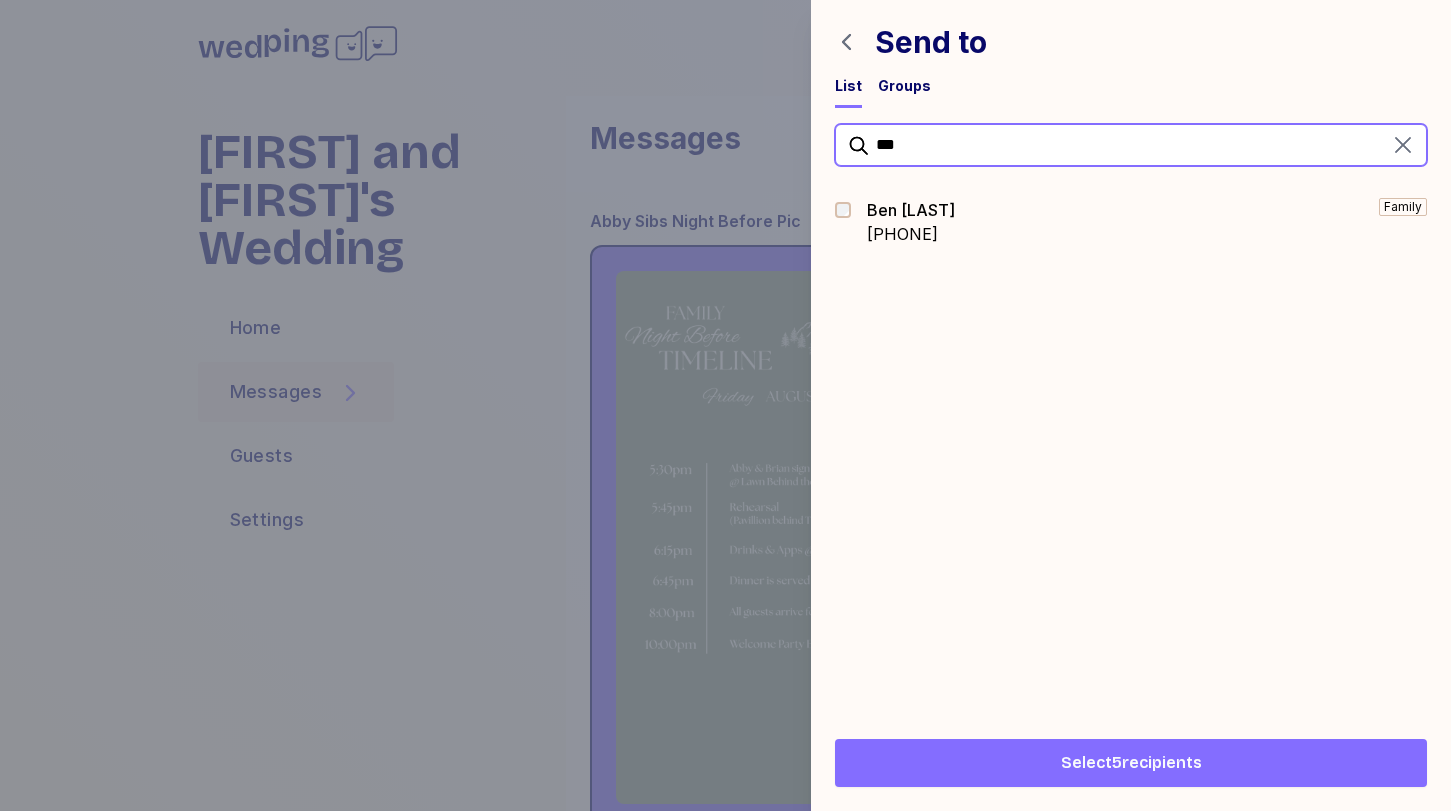 drag, startPoint x: 924, startPoint y: 155, endPoint x: 710, endPoint y: 121, distance: 216.6841 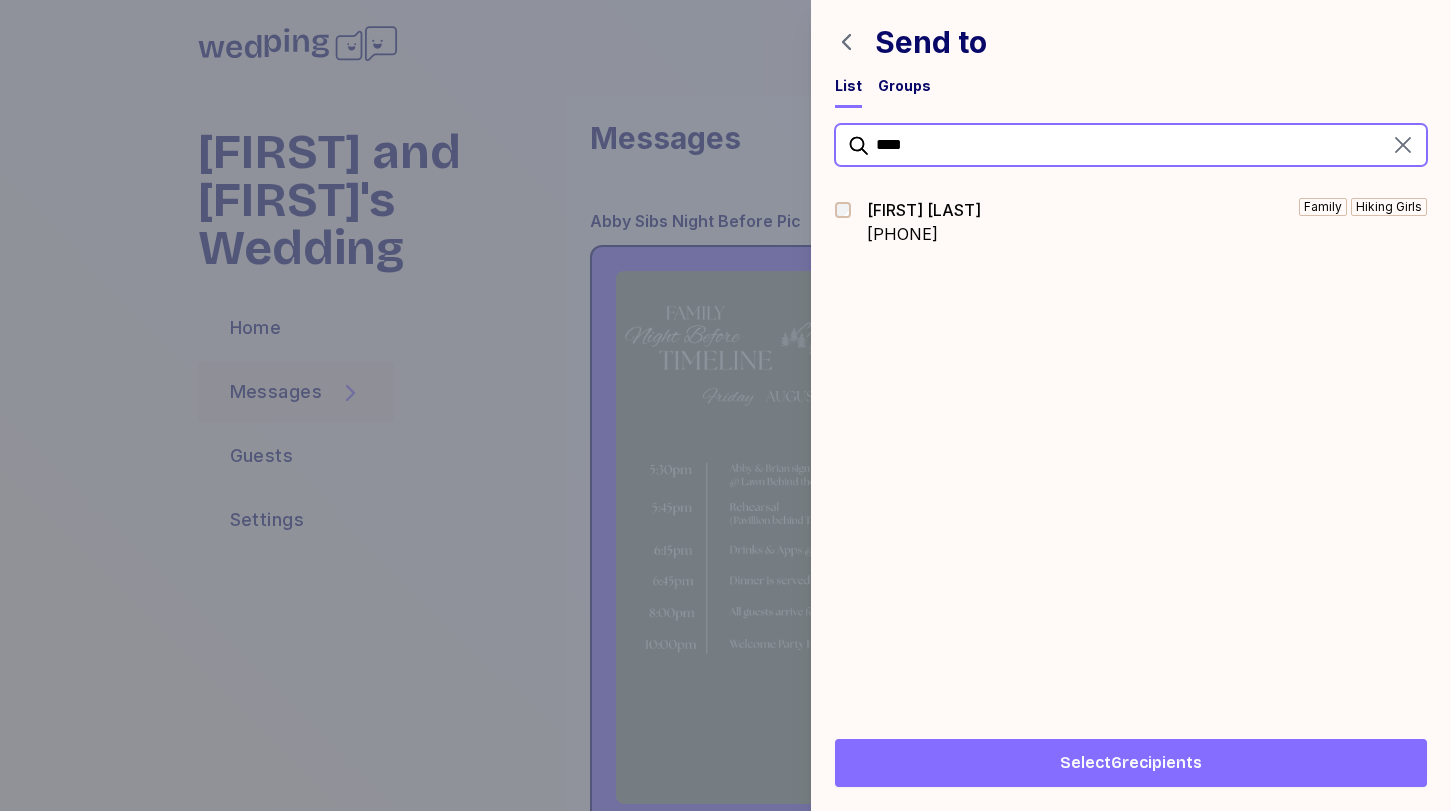 drag, startPoint x: 945, startPoint y: 144, endPoint x: 742, endPoint y: 128, distance: 203.62956 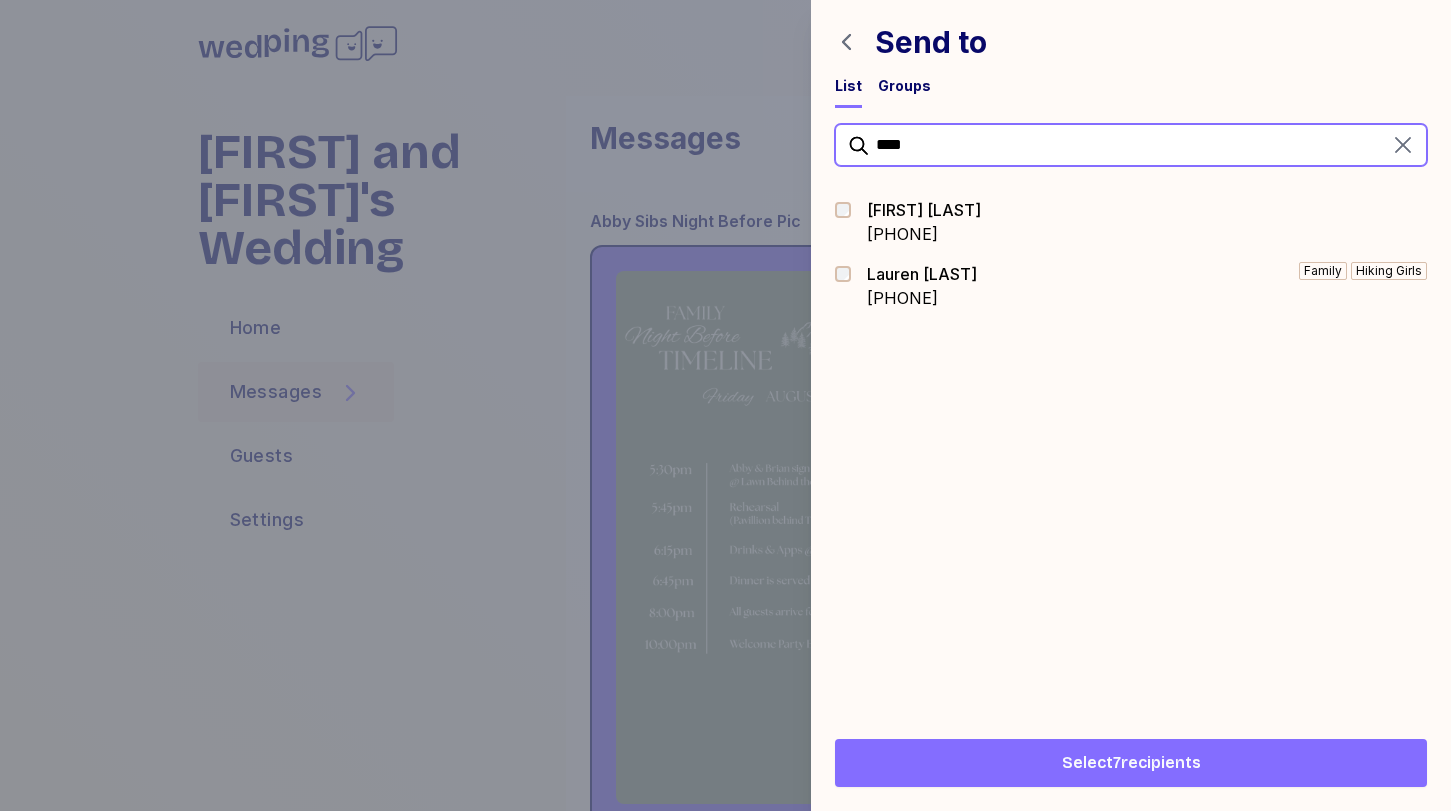 drag, startPoint x: 943, startPoint y: 148, endPoint x: 750, endPoint y: 107, distance: 197.30687 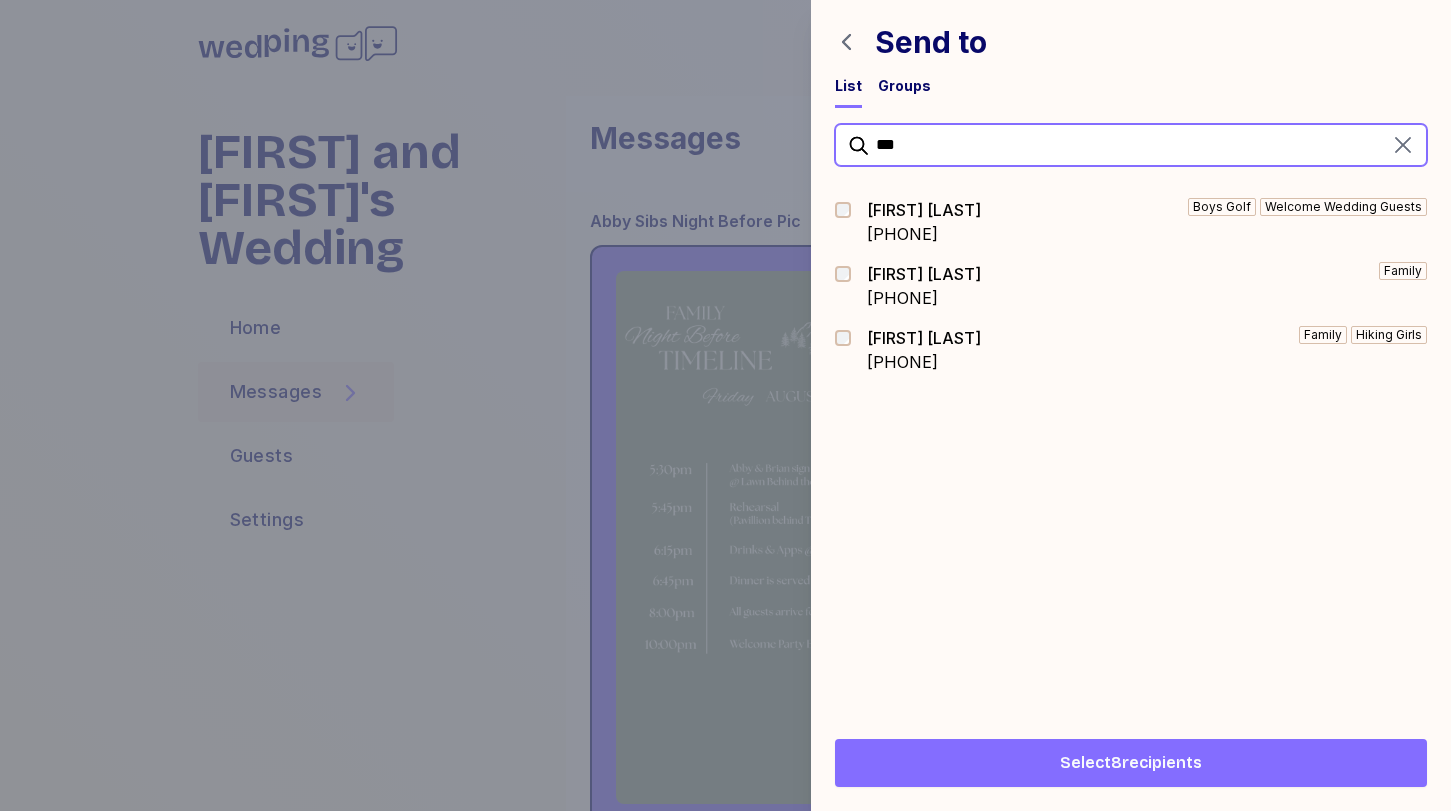 drag, startPoint x: 923, startPoint y: 152, endPoint x: 755, endPoint y: 115, distance: 172.02615 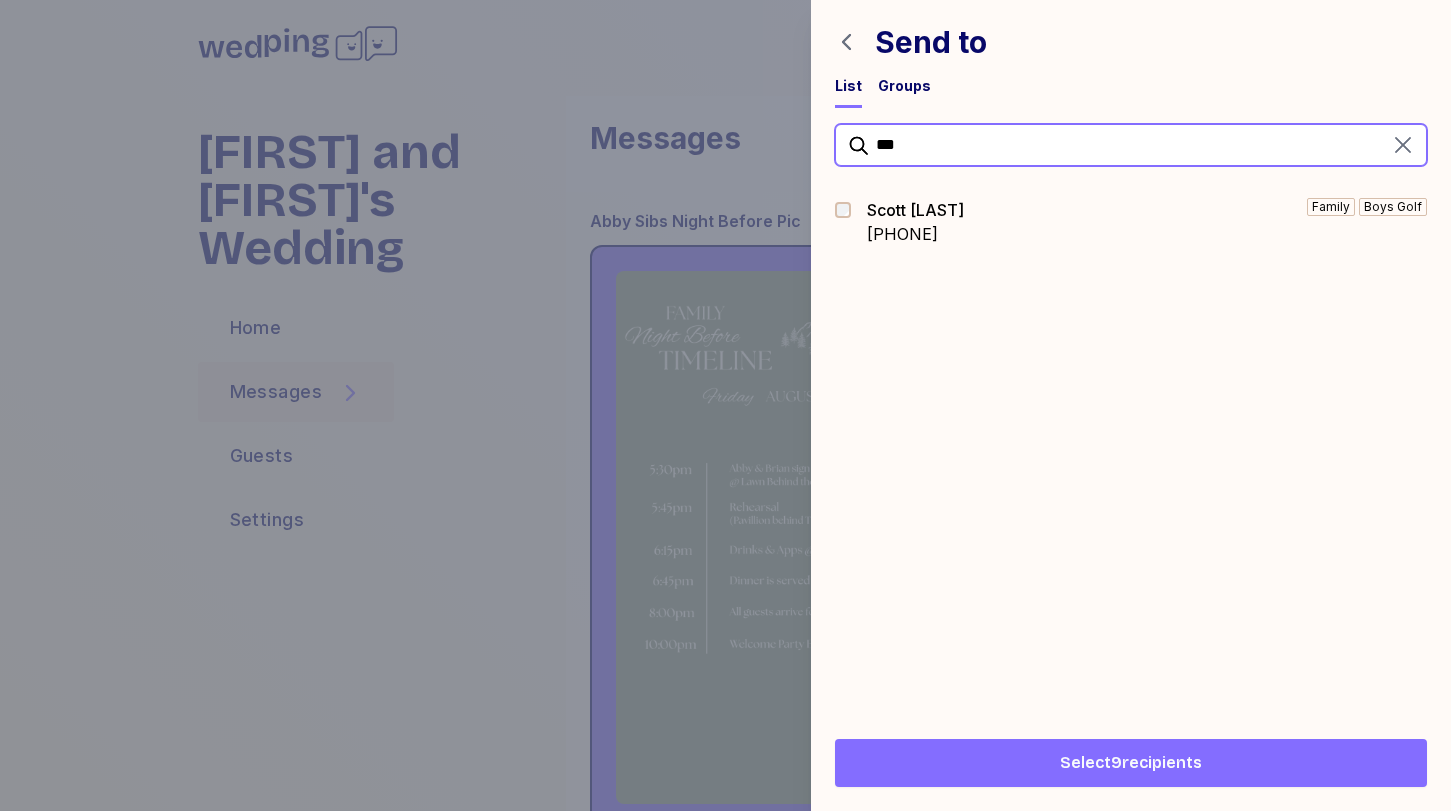 drag, startPoint x: 935, startPoint y: 152, endPoint x: 745, endPoint y: 132, distance: 191.04973 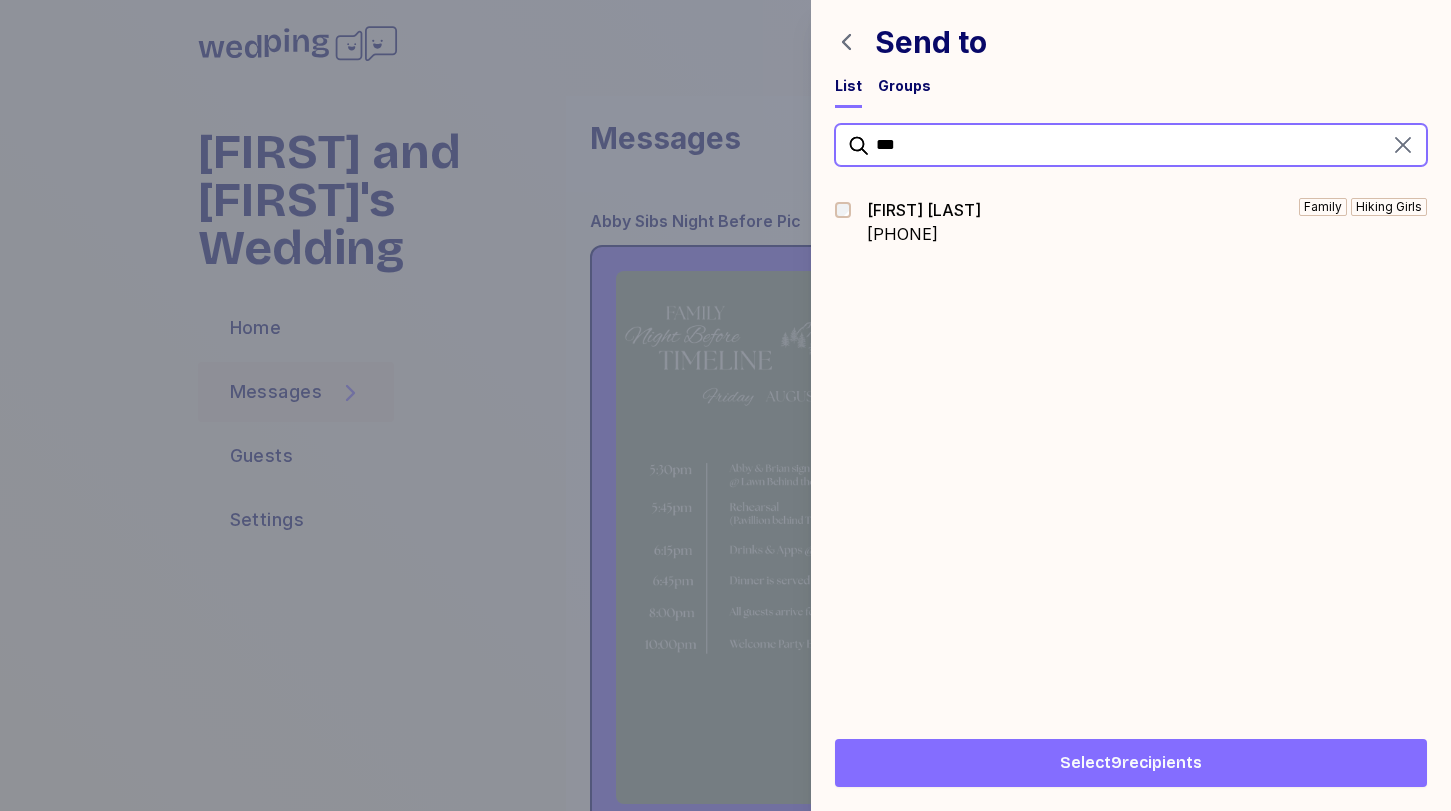 type on "***" 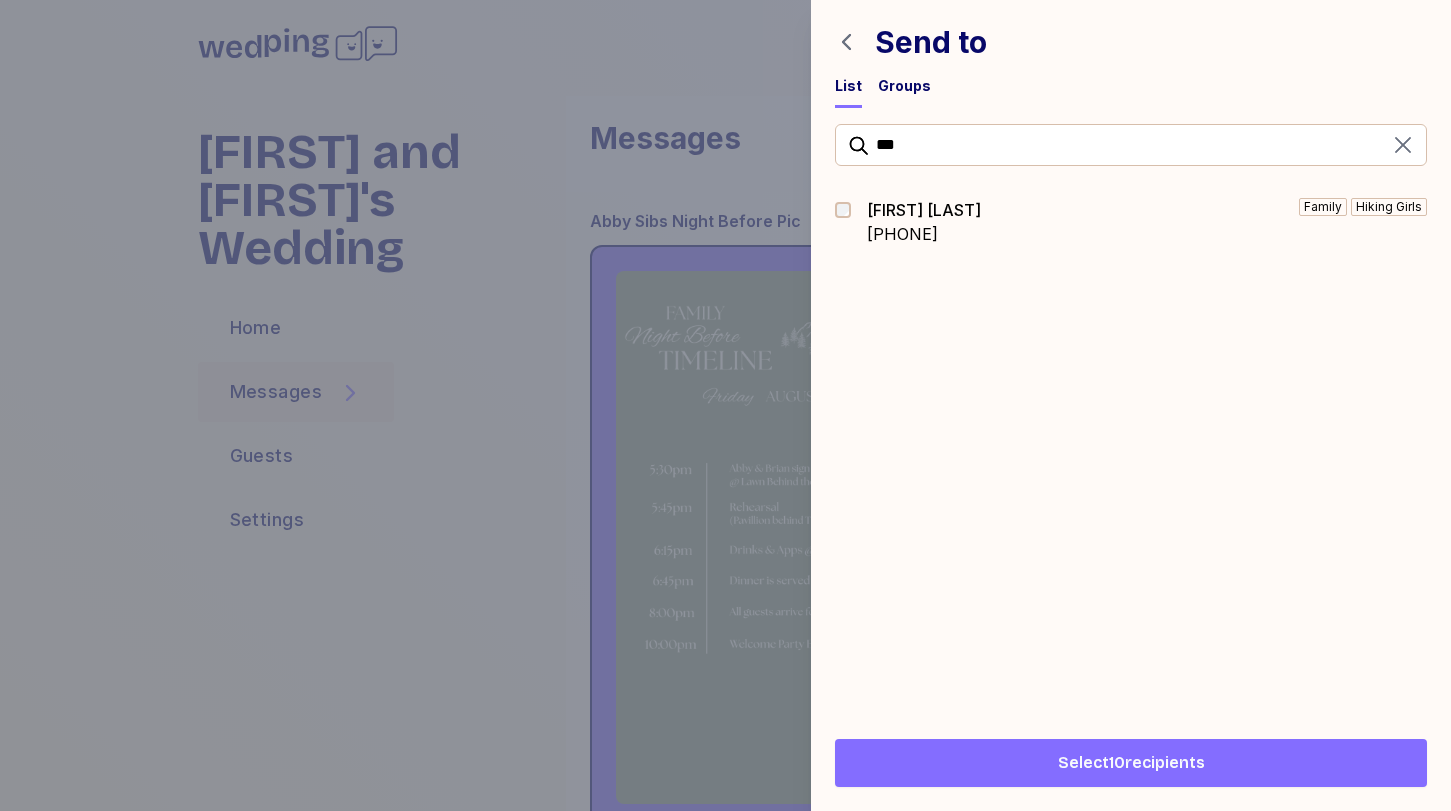 click on "Select  10  recipients" at bounding box center [1131, 763] 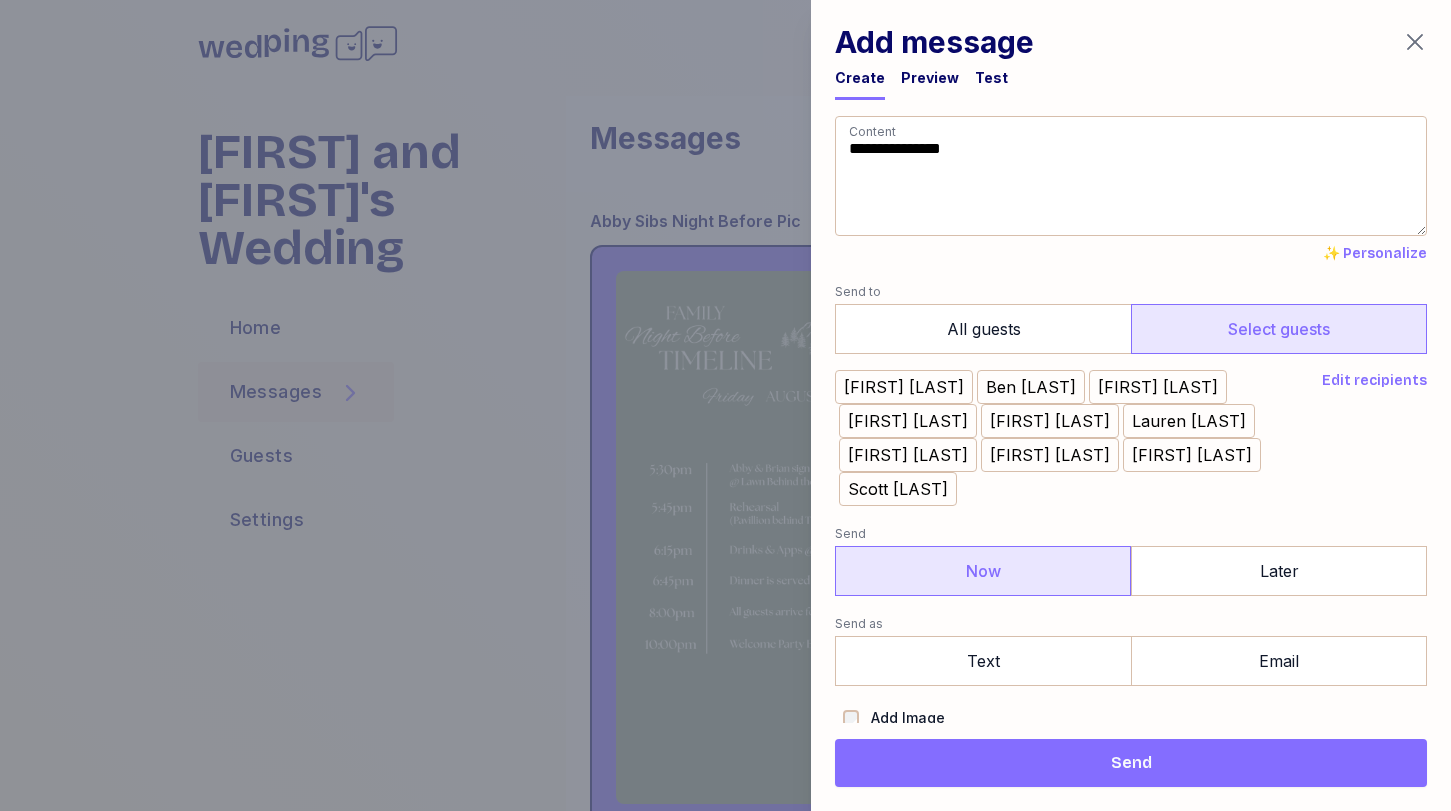 click on "Now" at bounding box center [983, 571] 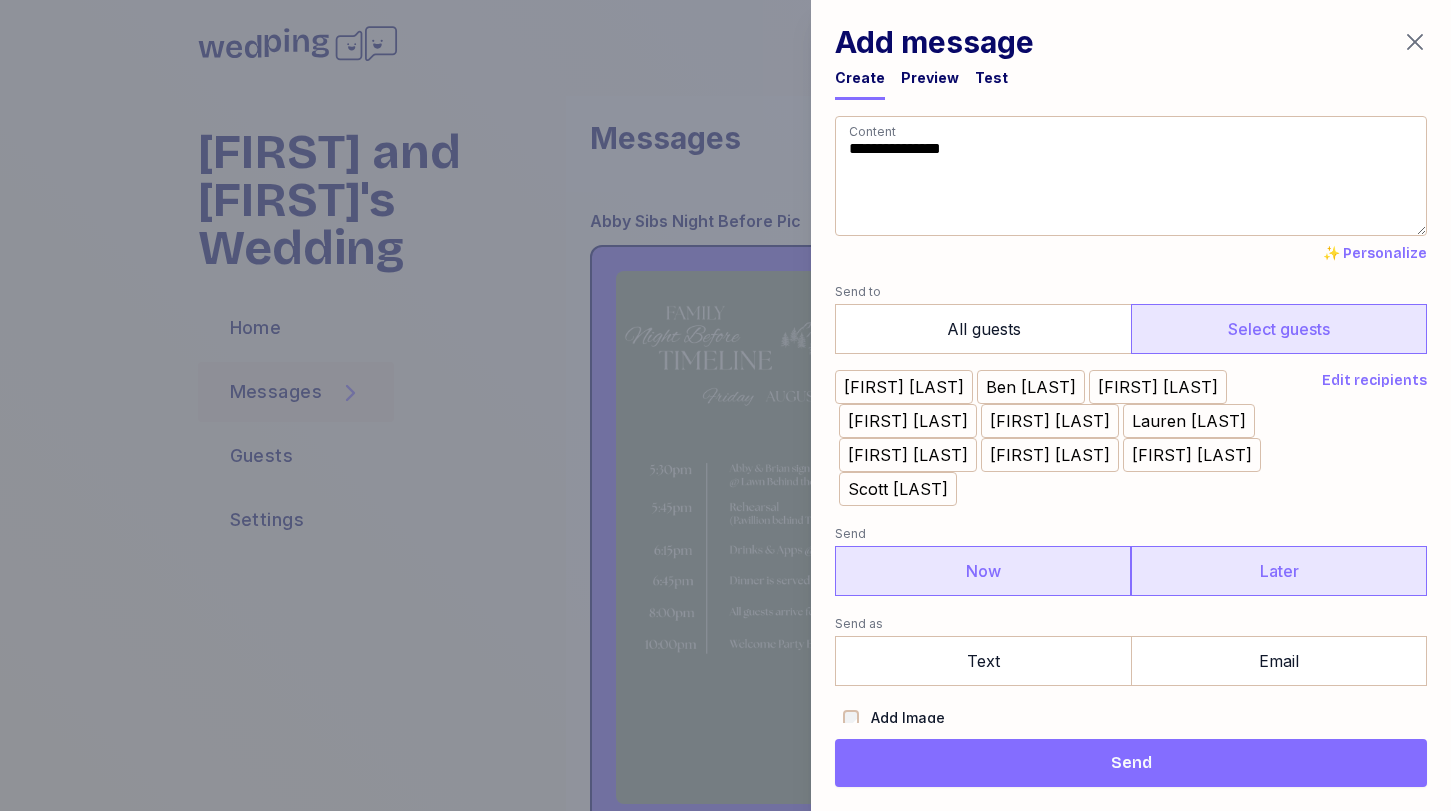 click on "Later" at bounding box center (1279, 571) 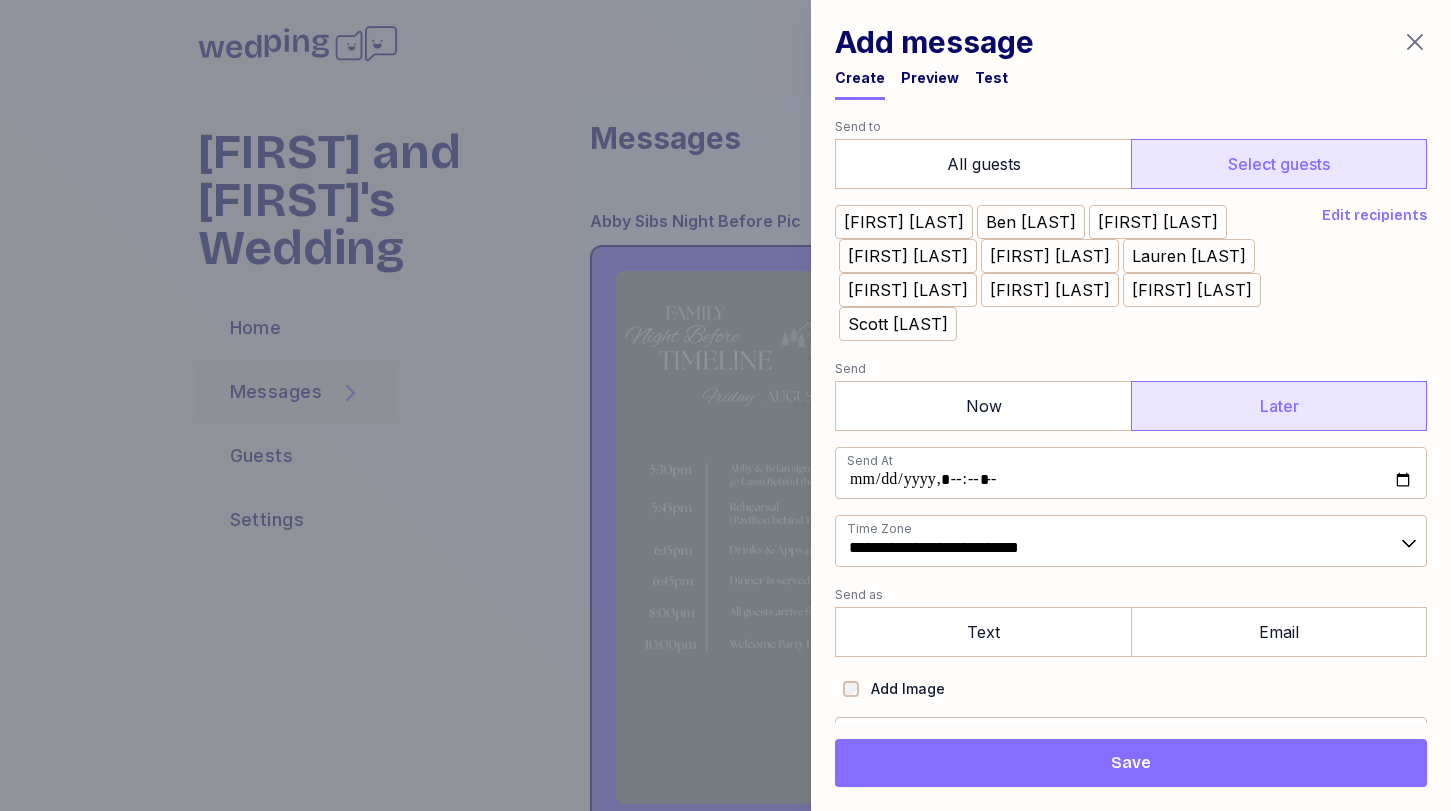 scroll, scrollTop: 211, scrollLeft: 0, axis: vertical 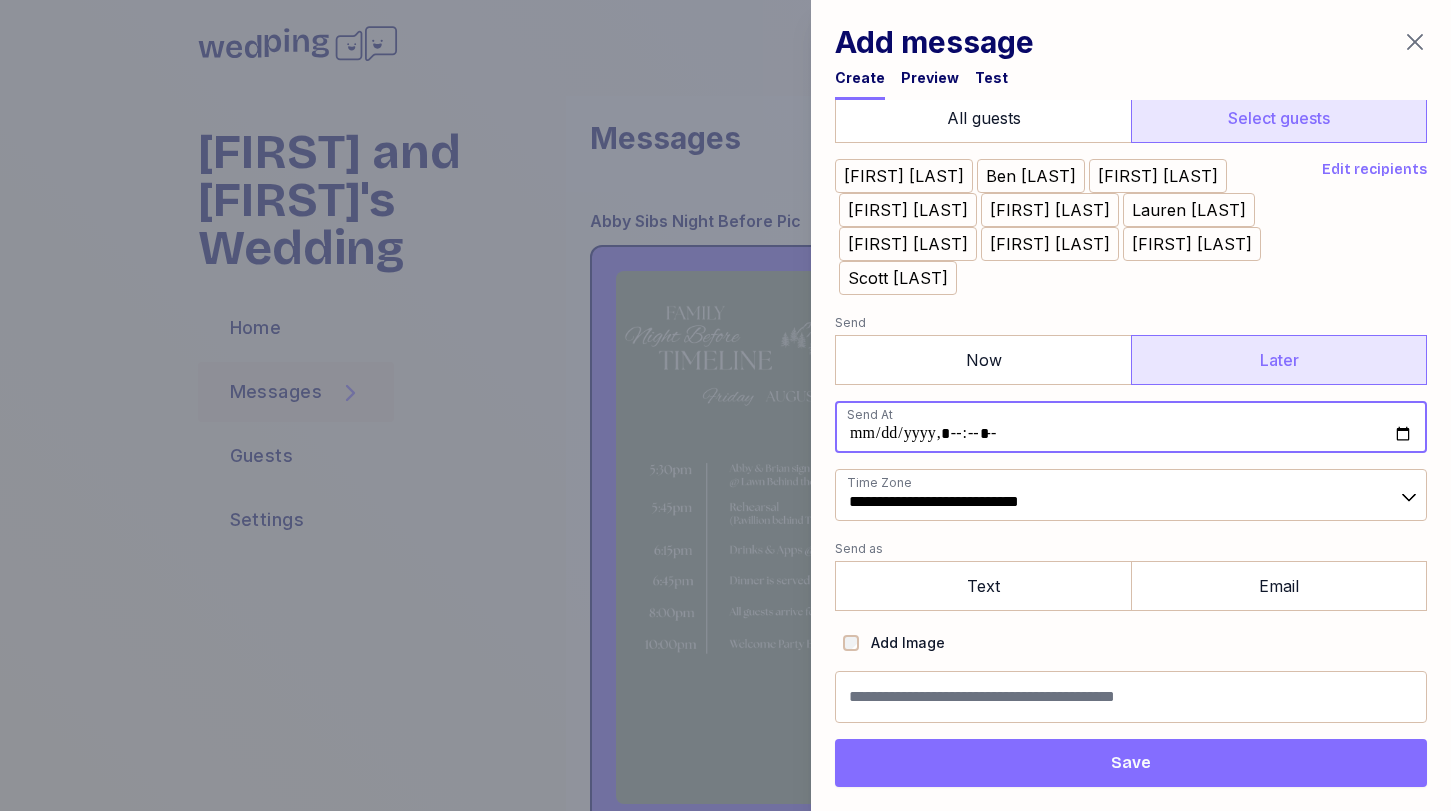 click at bounding box center [1131, 427] 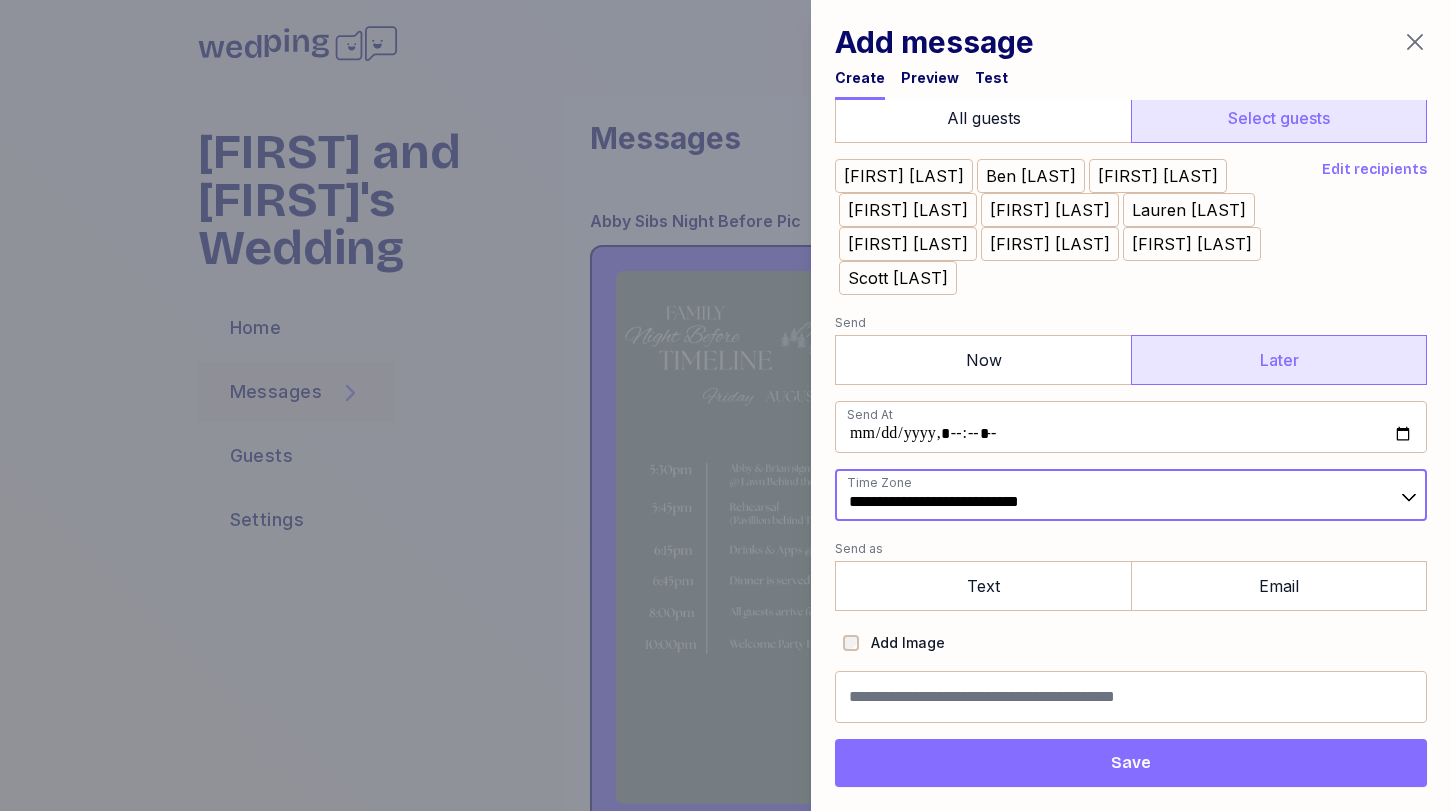 type on "**********" 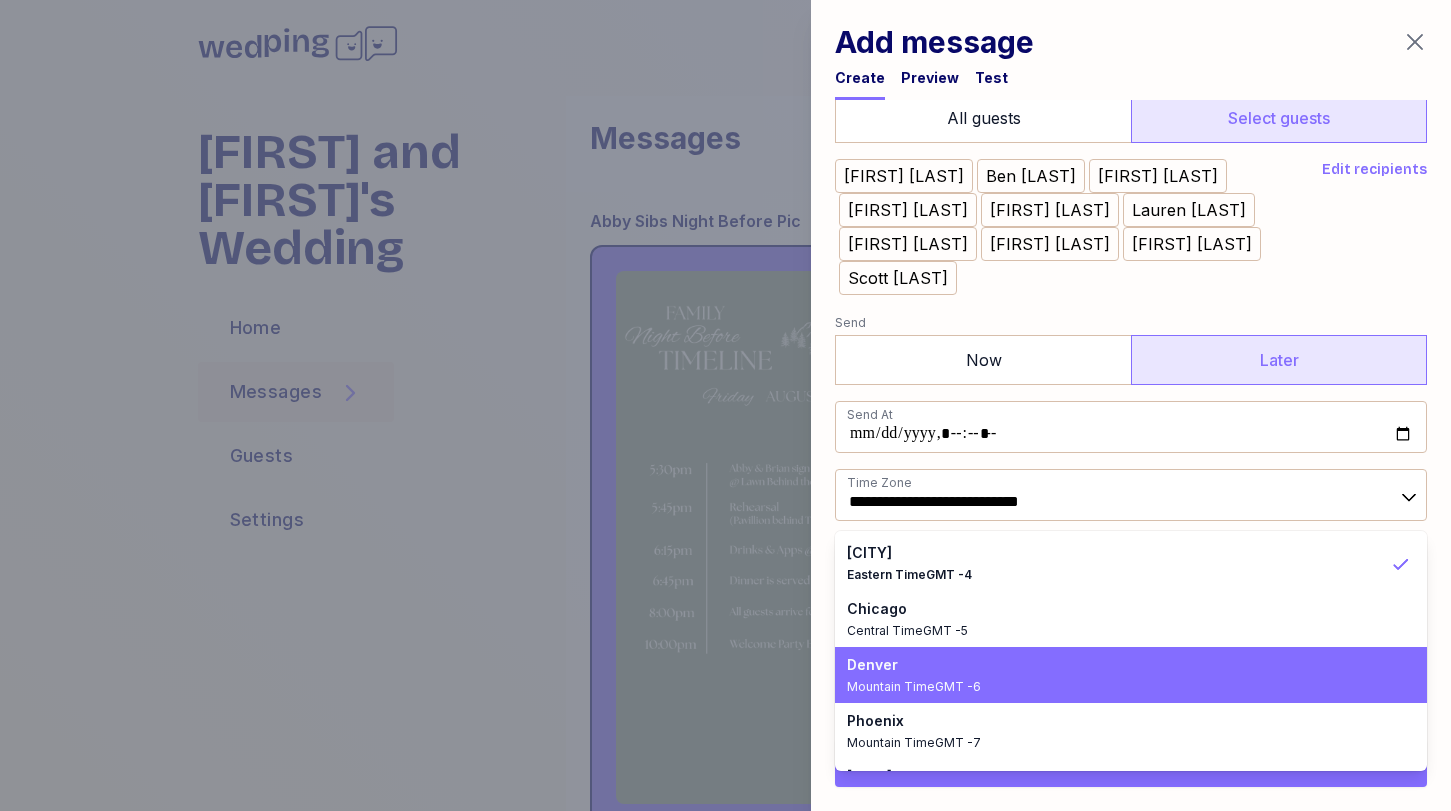 click on "Mountain Time  GMT   -6" at bounding box center (1119, 687) 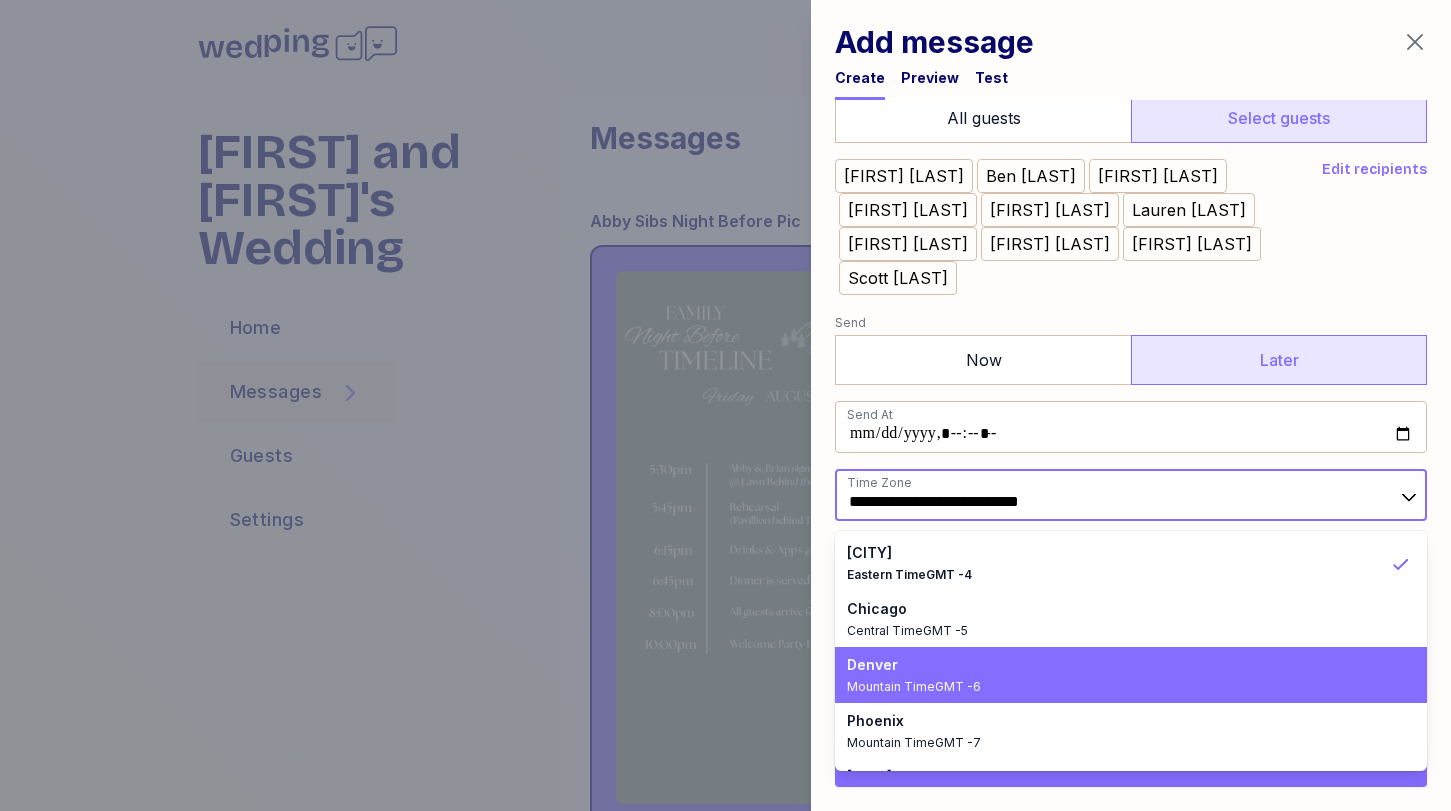type on "**********" 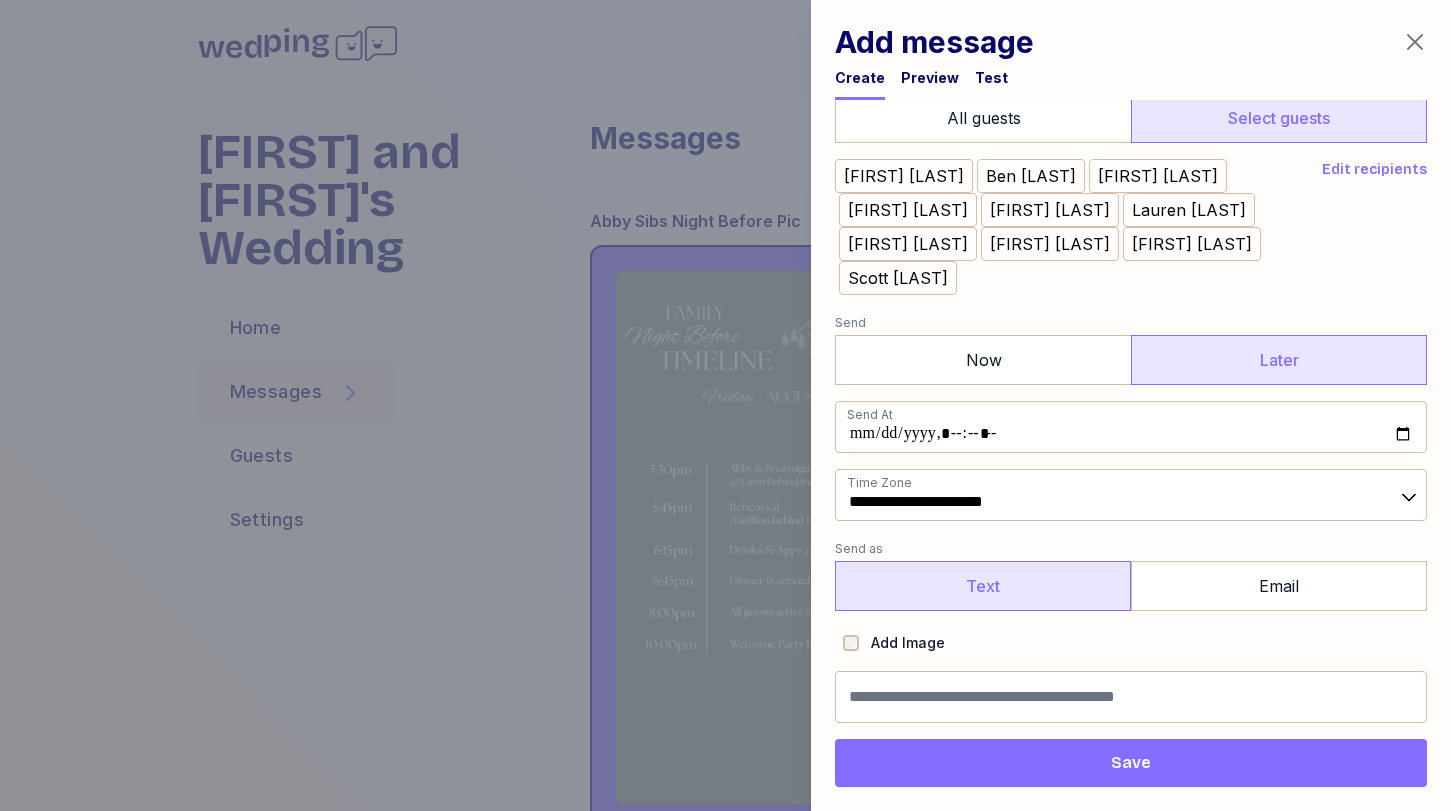 click on "Text" at bounding box center (983, 586) 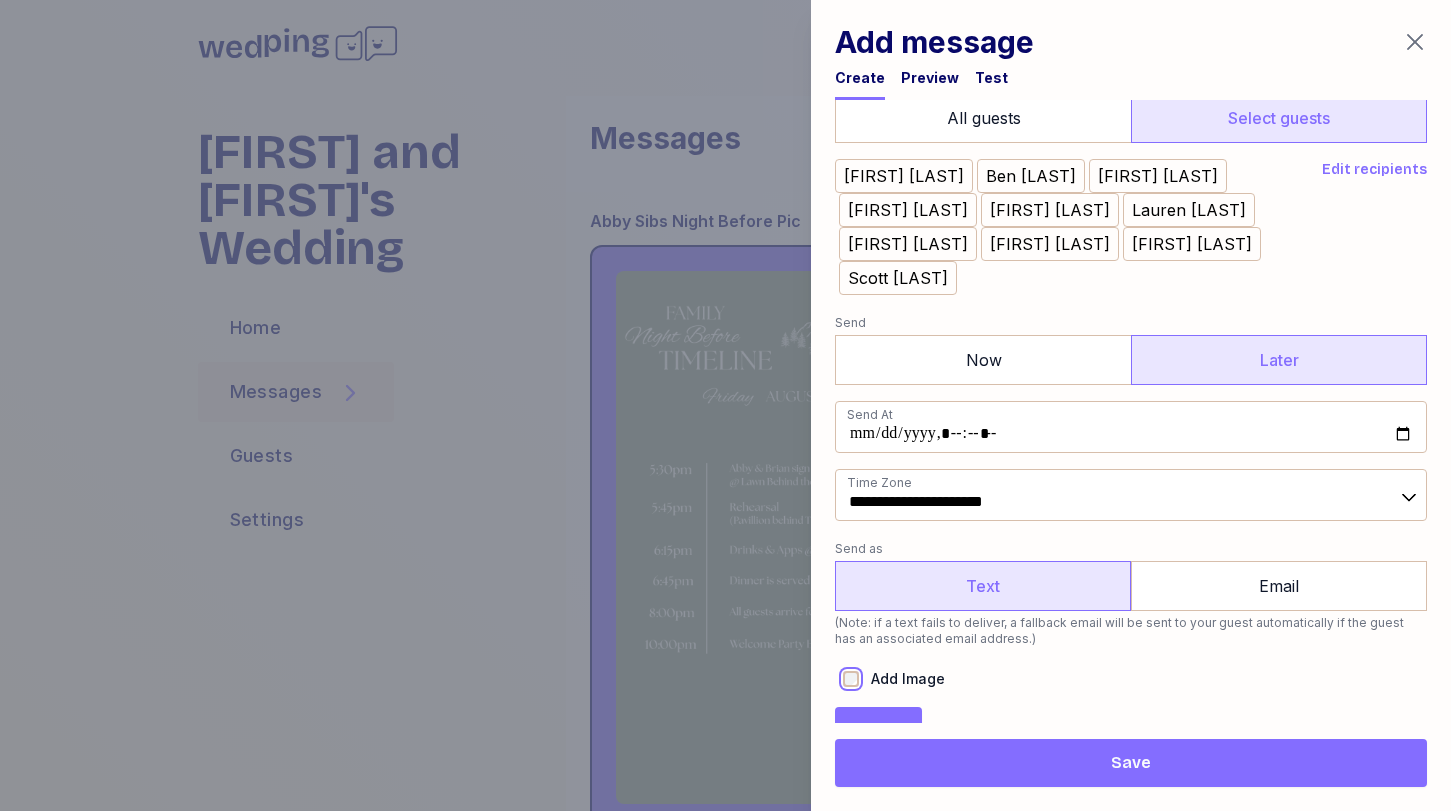 scroll, scrollTop: 347, scrollLeft: 0, axis: vertical 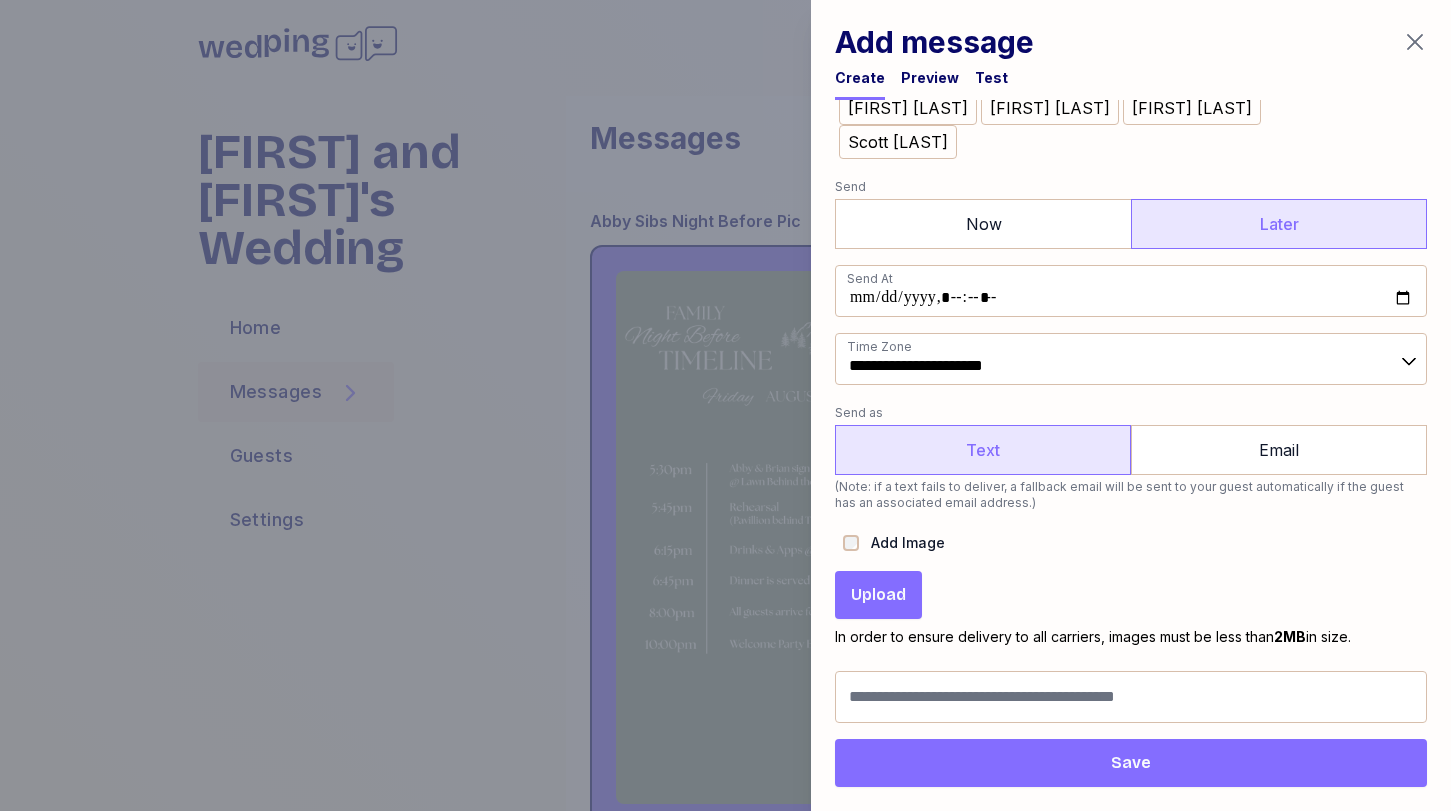 click on "Upload" at bounding box center [878, 595] 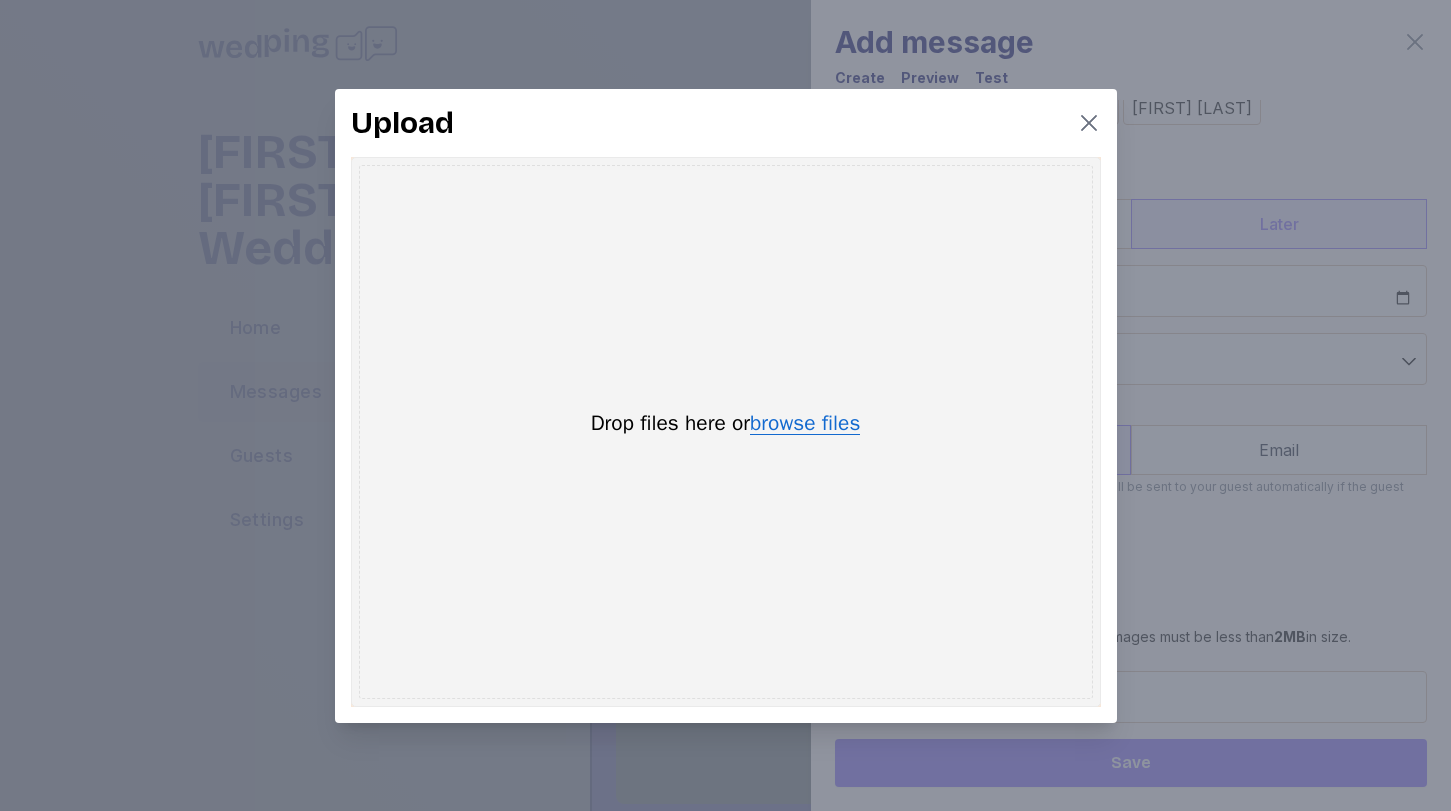 click on "browse files" at bounding box center [805, 424] 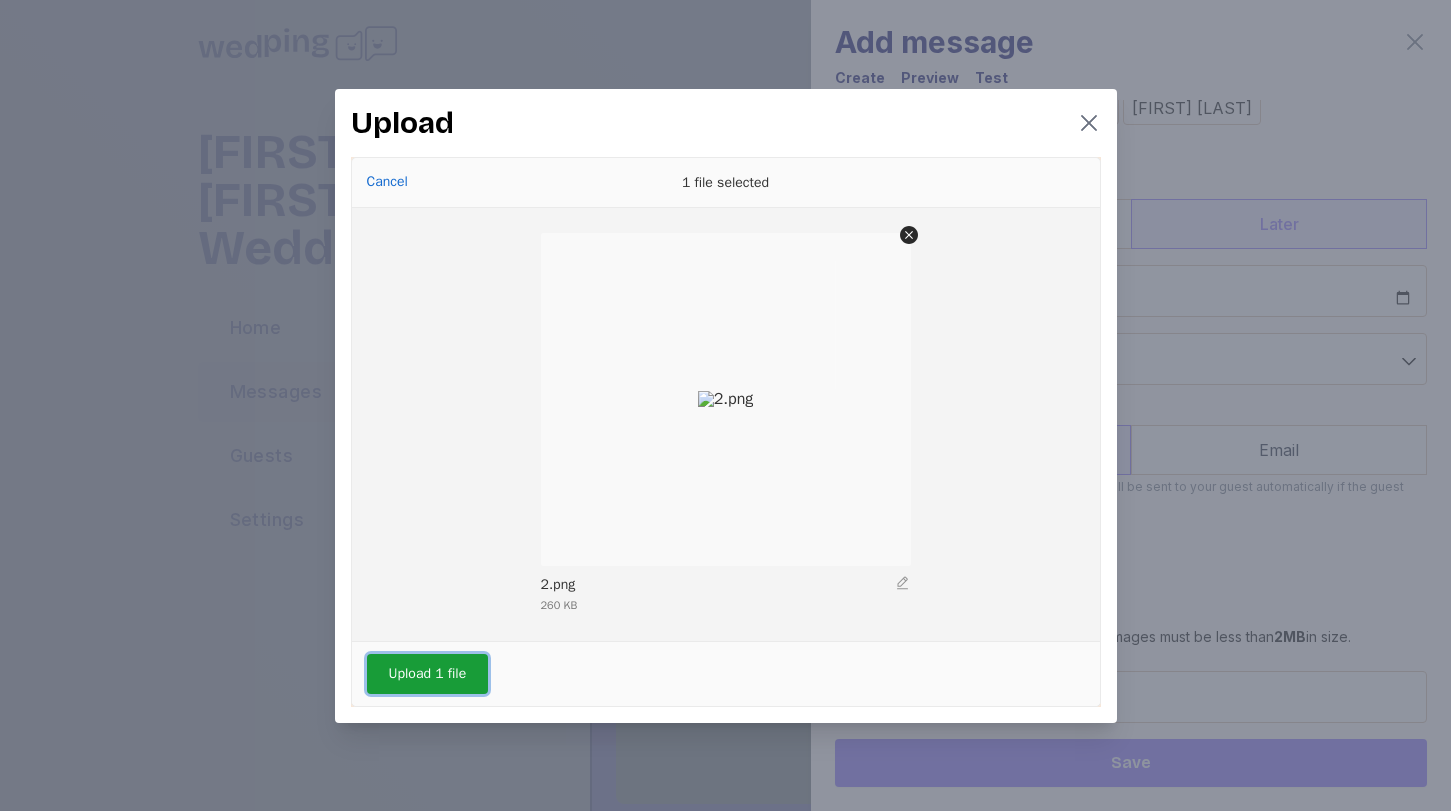 click on "Upload 1 file" at bounding box center (428, 674) 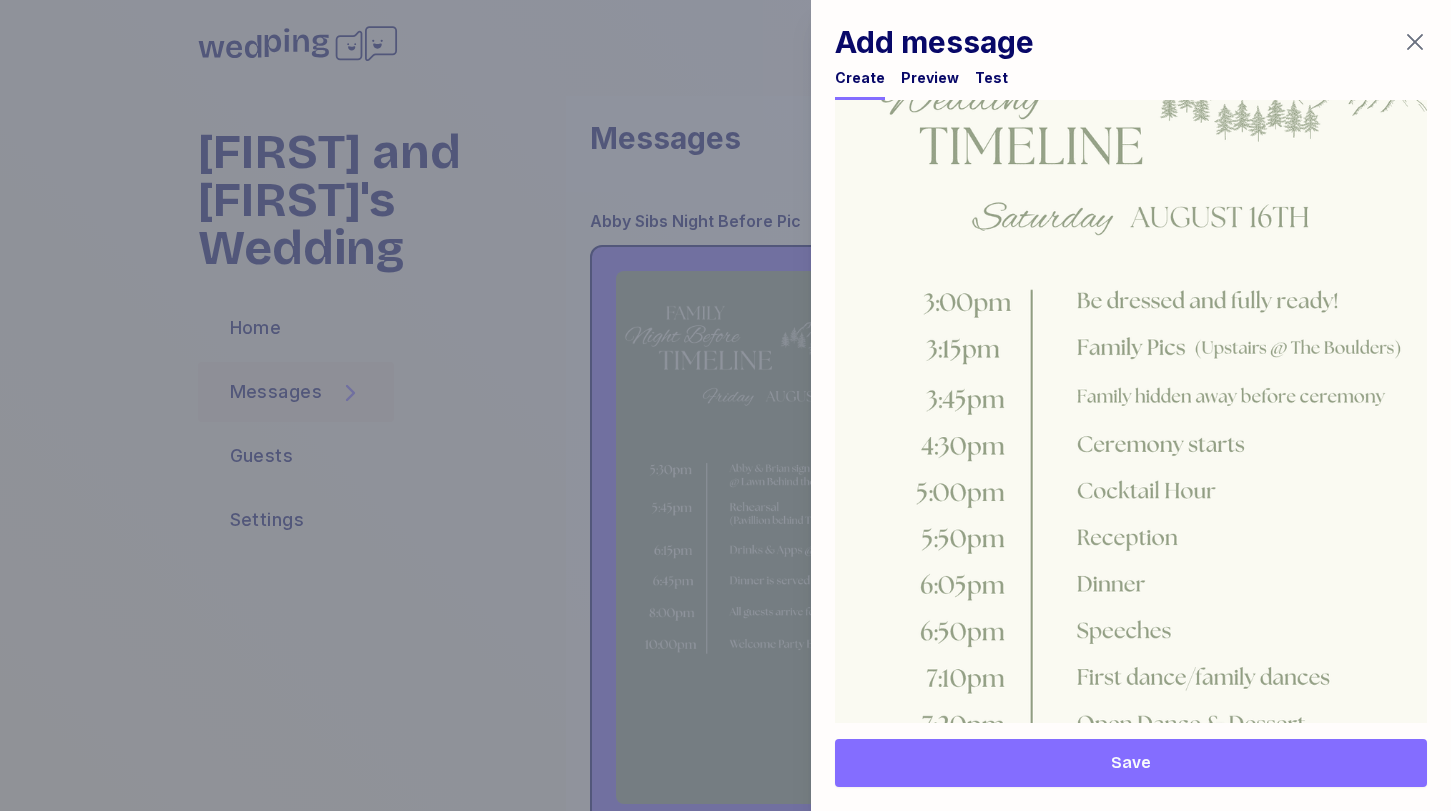 scroll, scrollTop: 1045, scrollLeft: 0, axis: vertical 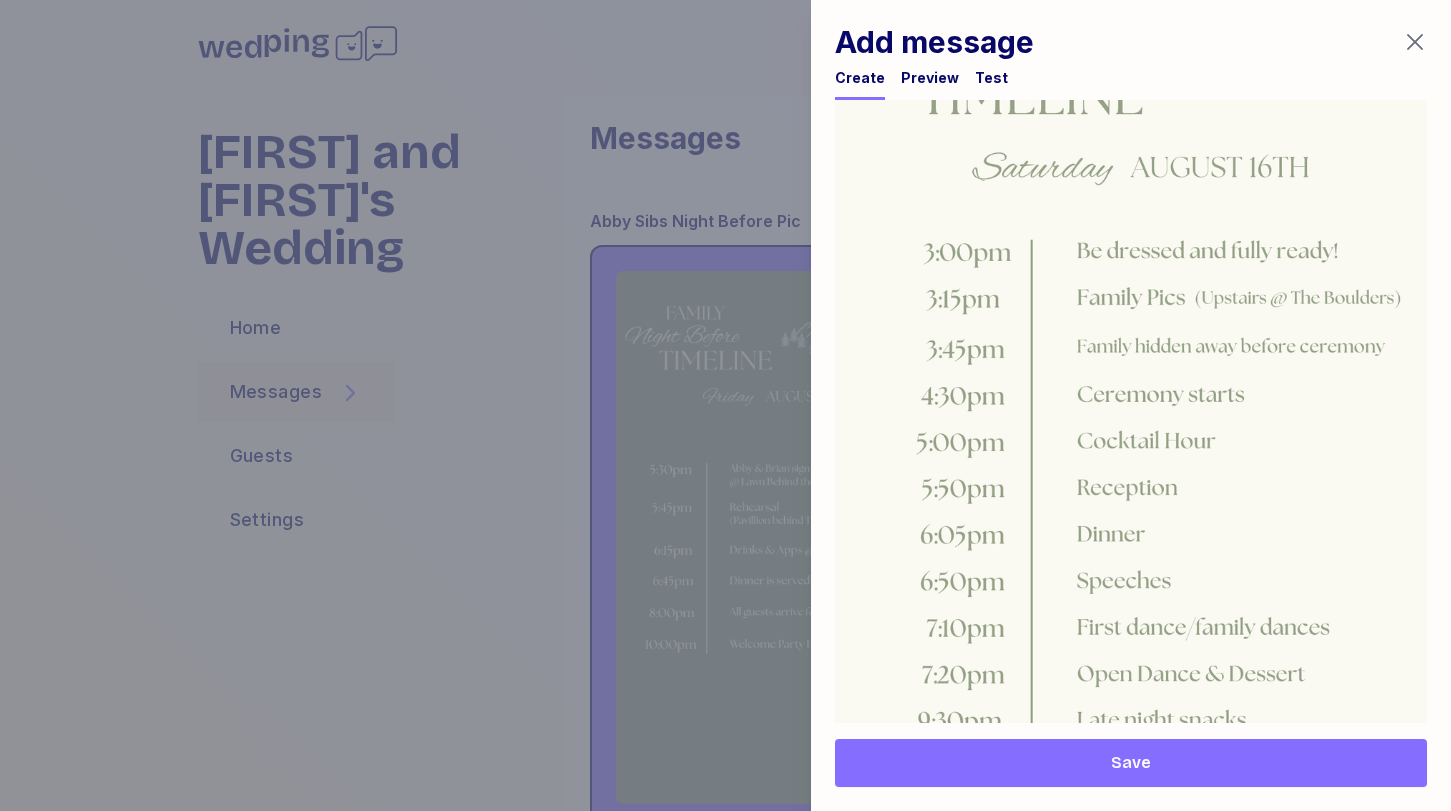 click on "Save" at bounding box center (1131, 763) 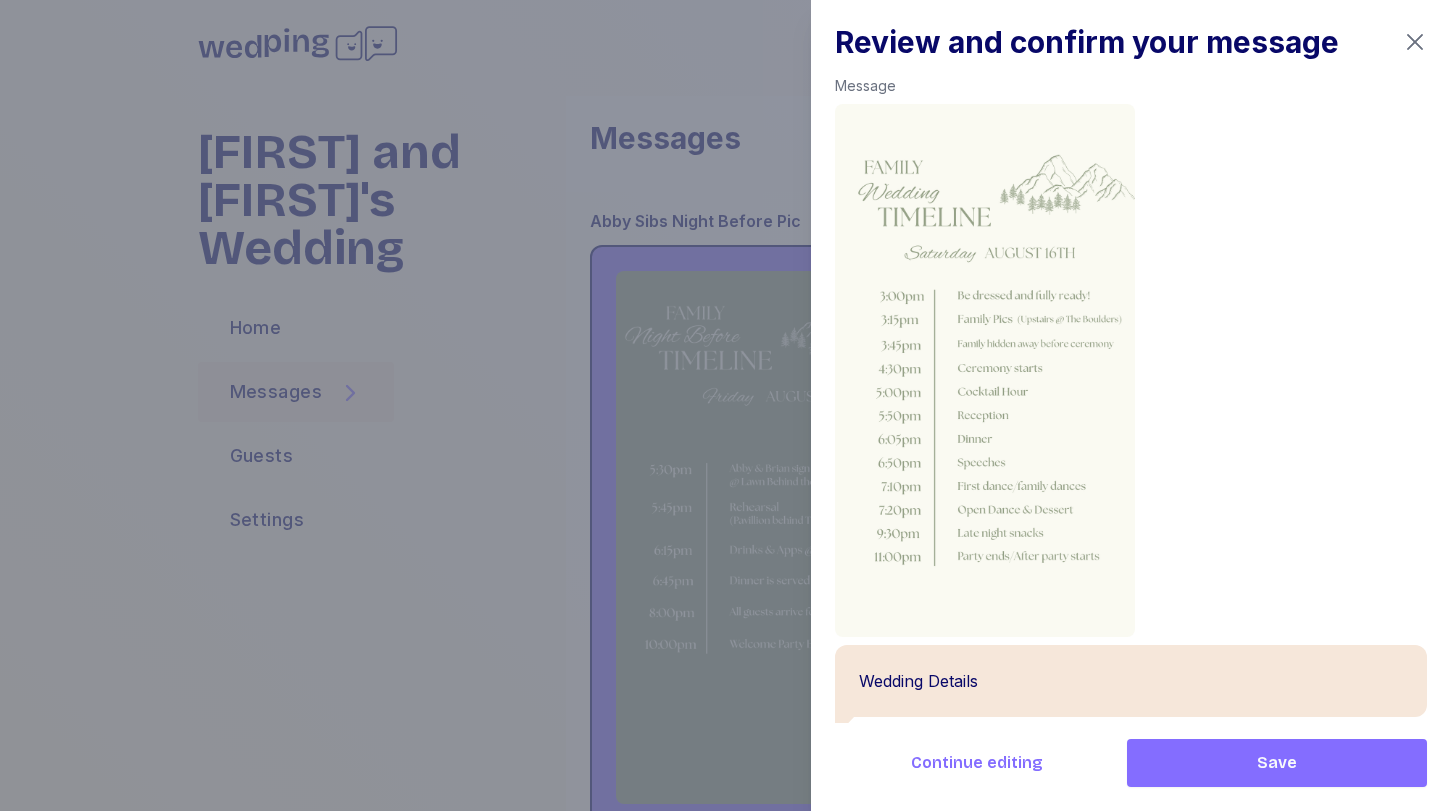 scroll, scrollTop: 244, scrollLeft: 0, axis: vertical 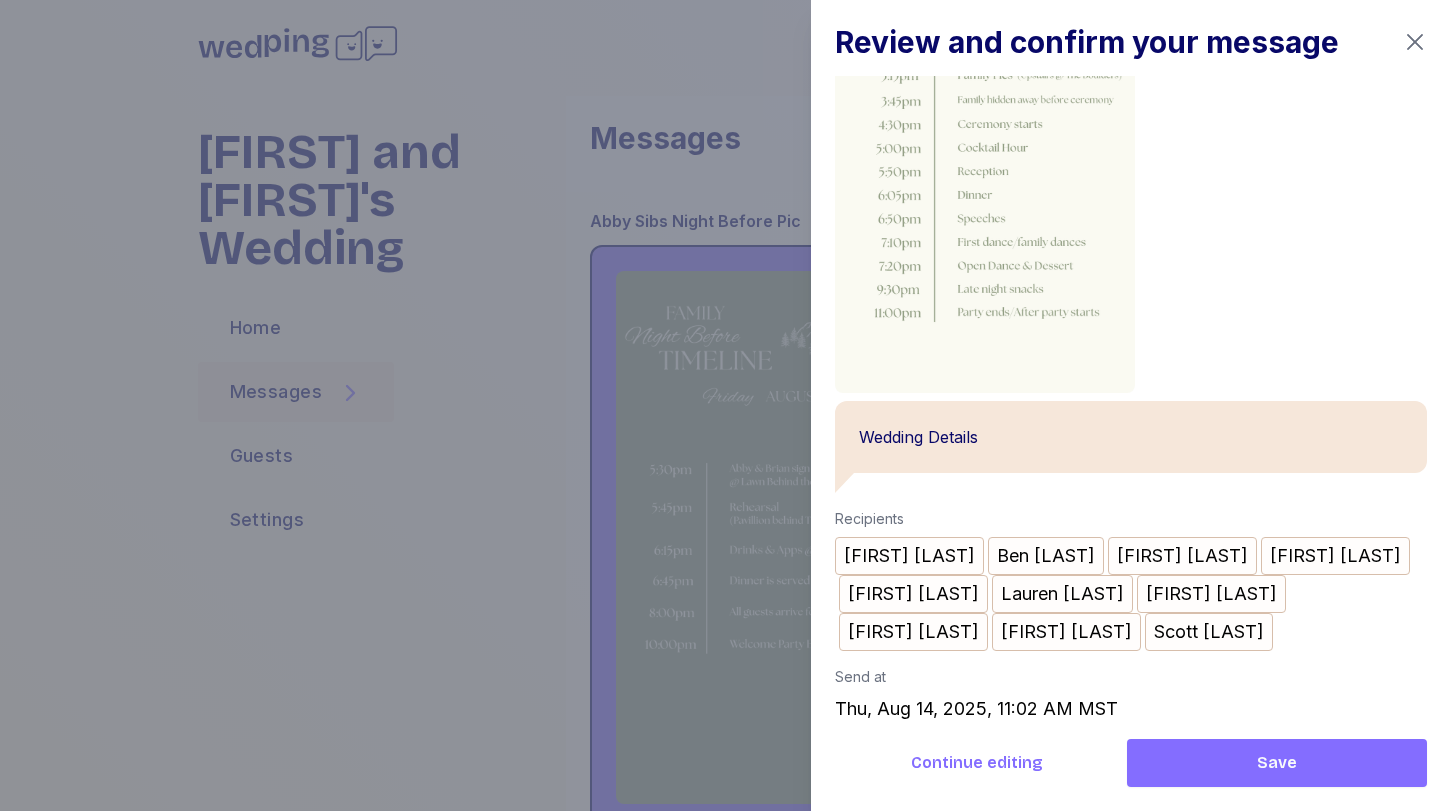 click on "Continue editing" at bounding box center (977, 763) 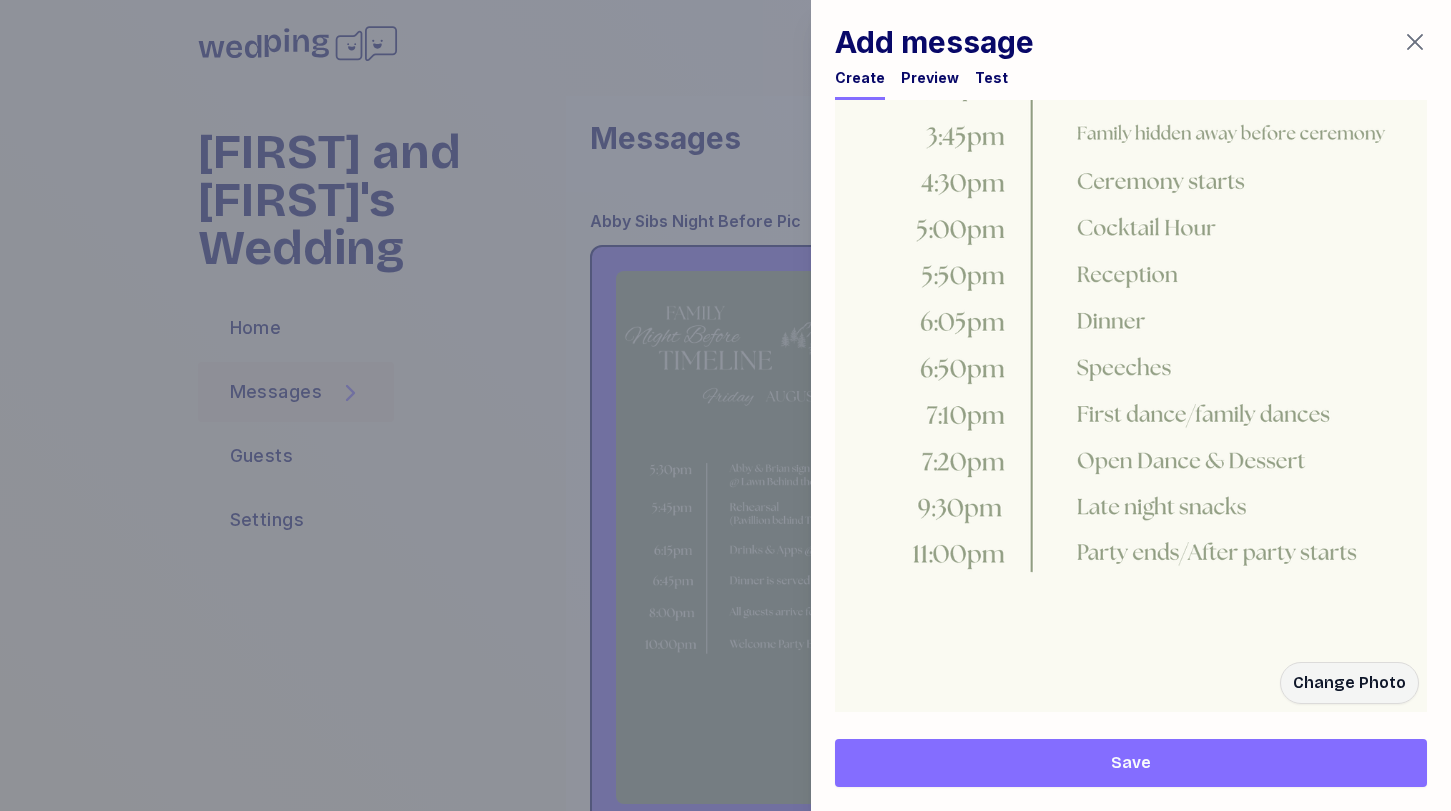 scroll, scrollTop: 1315, scrollLeft: 0, axis: vertical 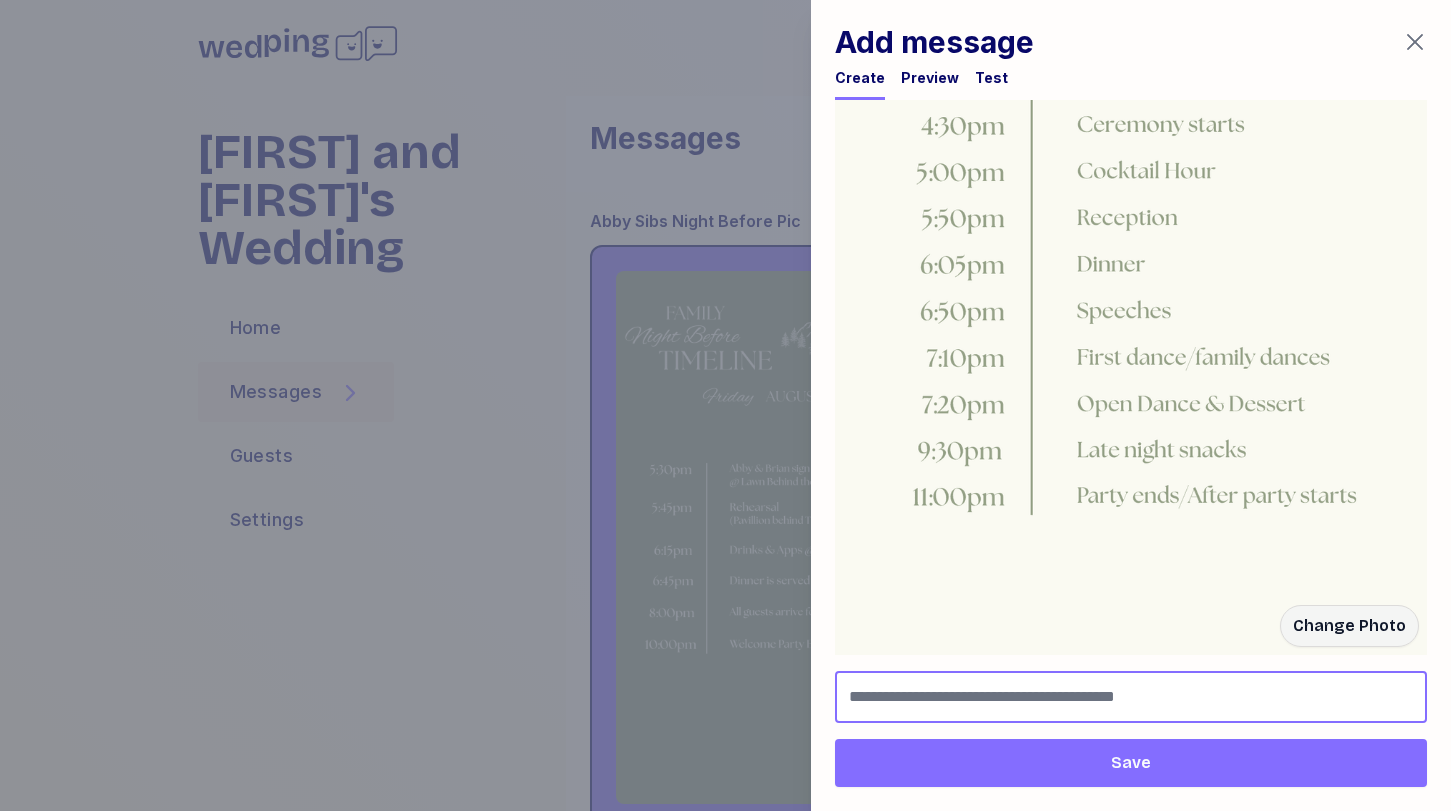 click at bounding box center [1131, 697] 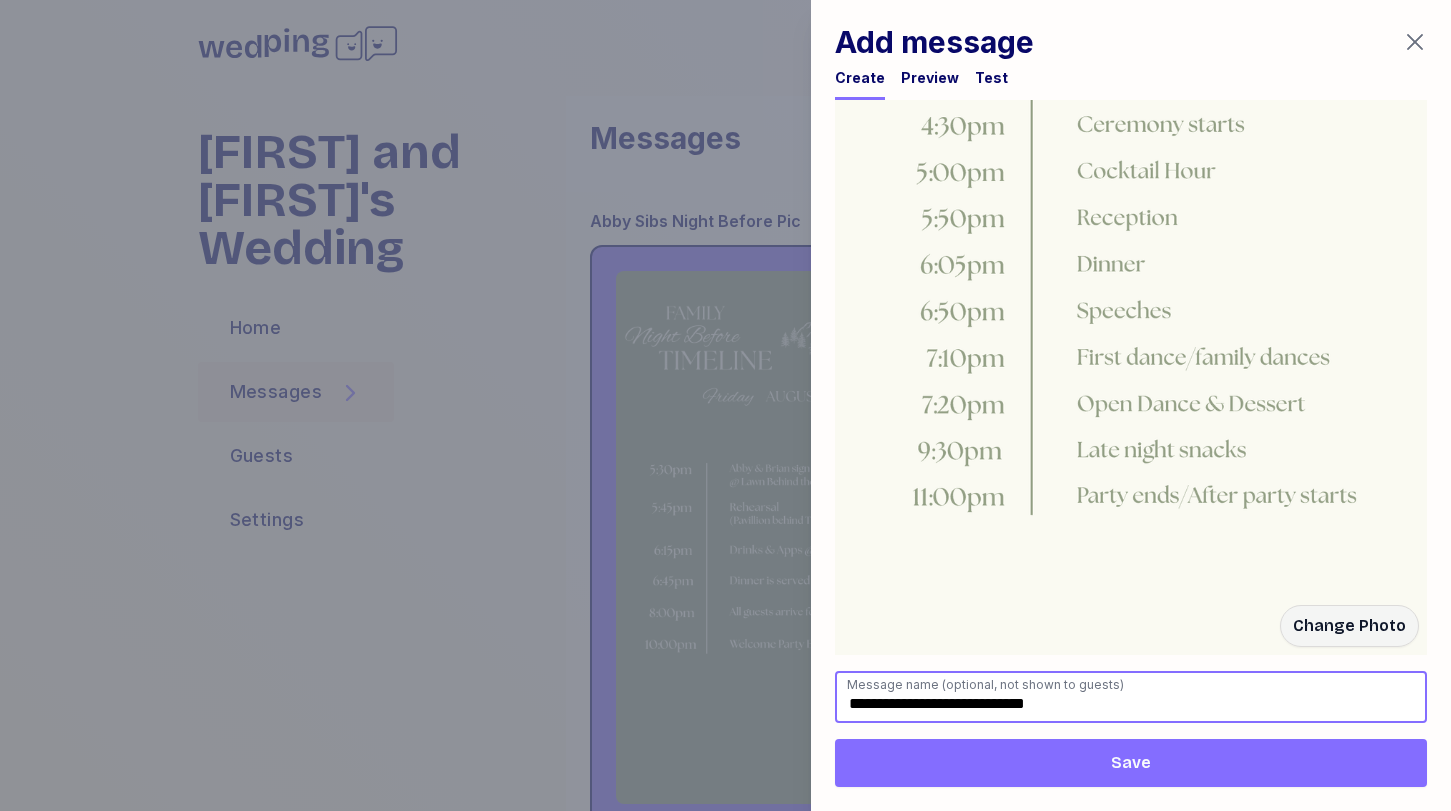 type on "**********" 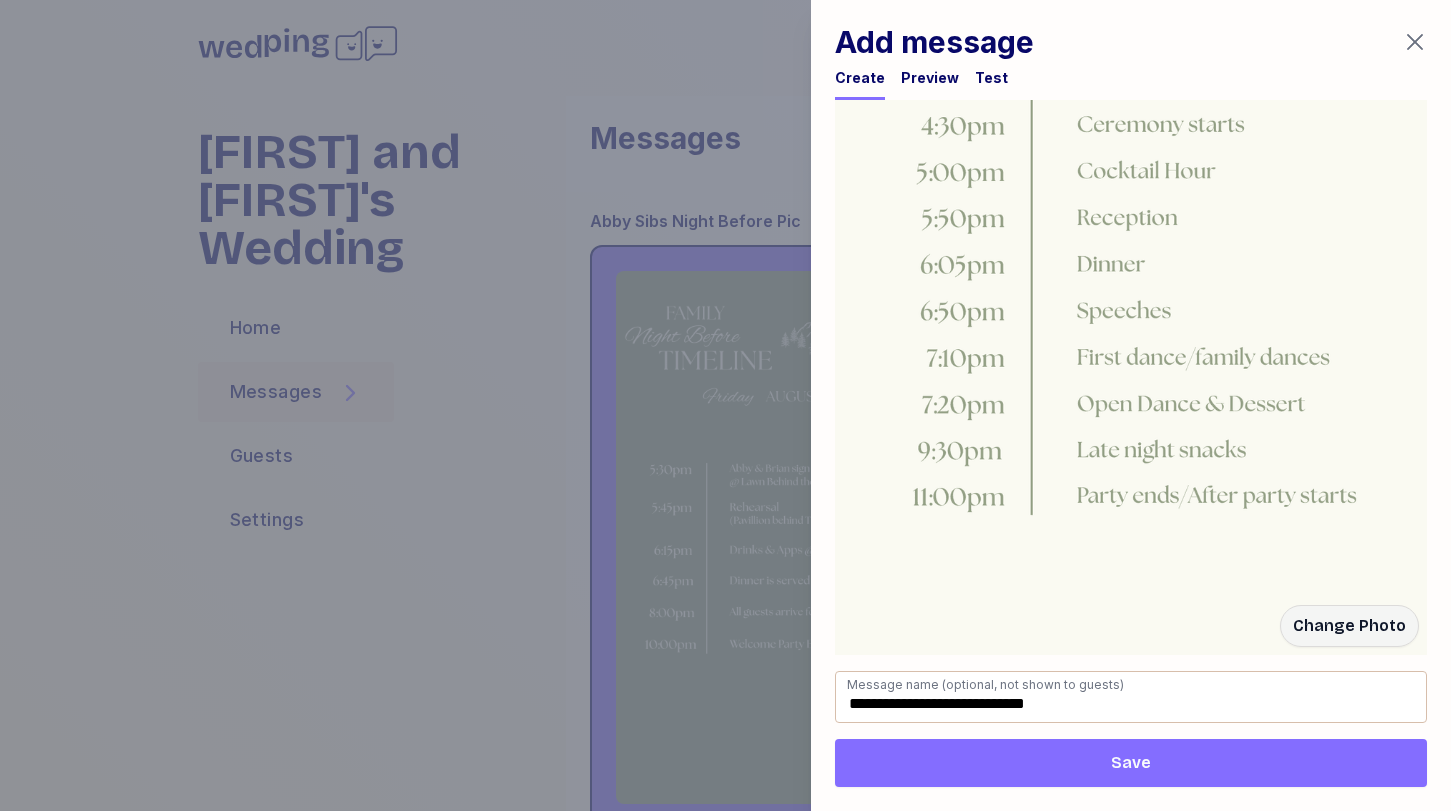 click on "Save" at bounding box center (1131, 763) 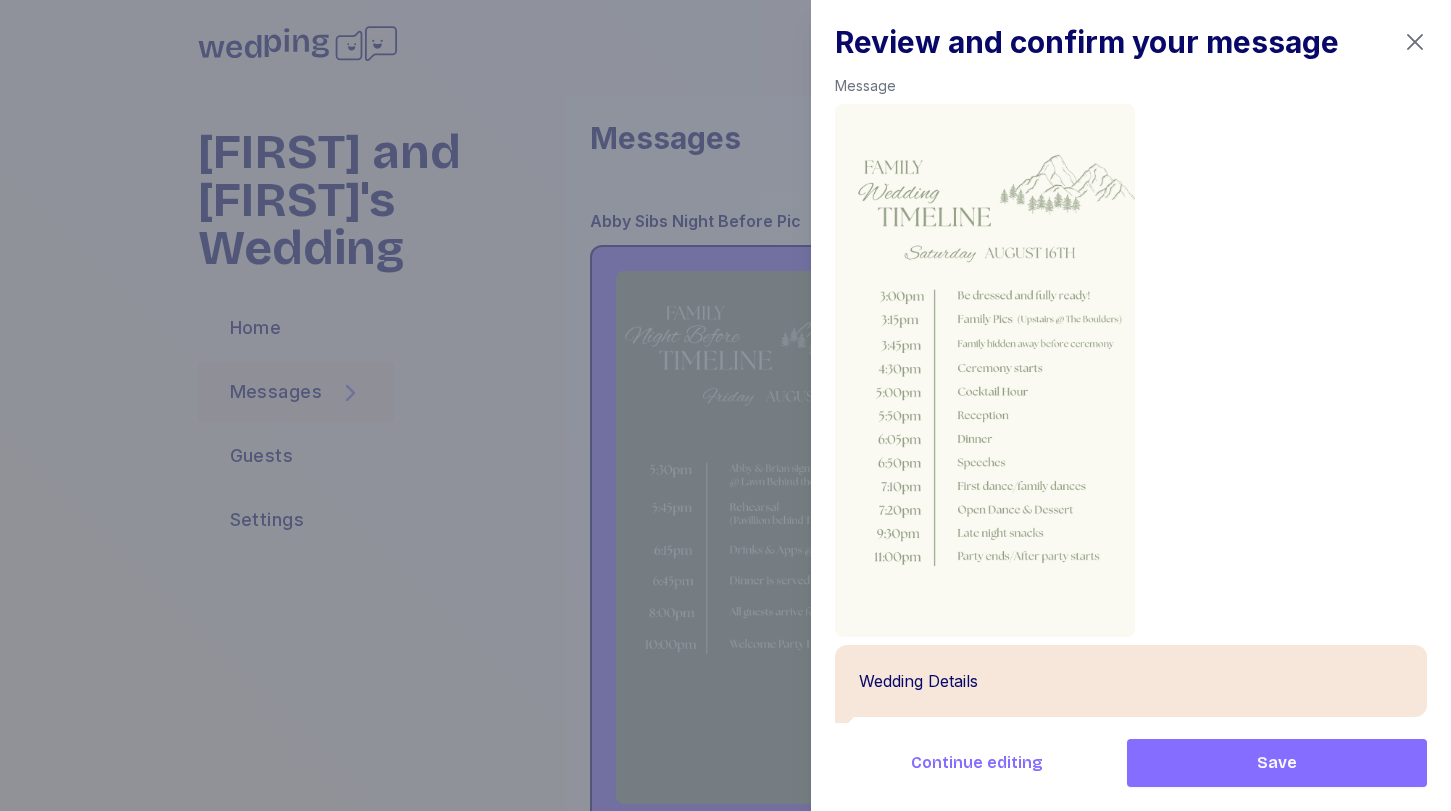 click on "Save" at bounding box center [1277, 763] 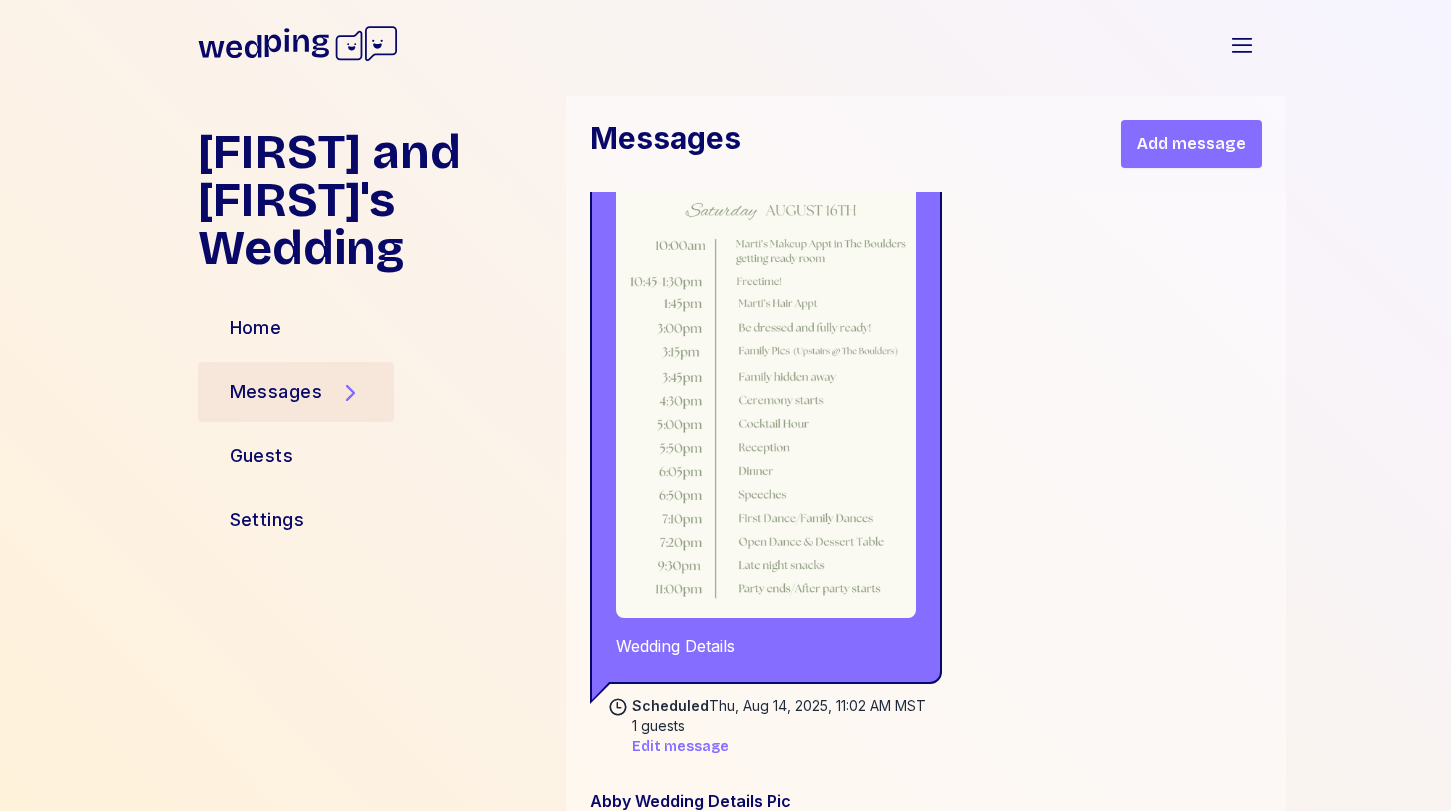 scroll, scrollTop: 13462, scrollLeft: 0, axis: vertical 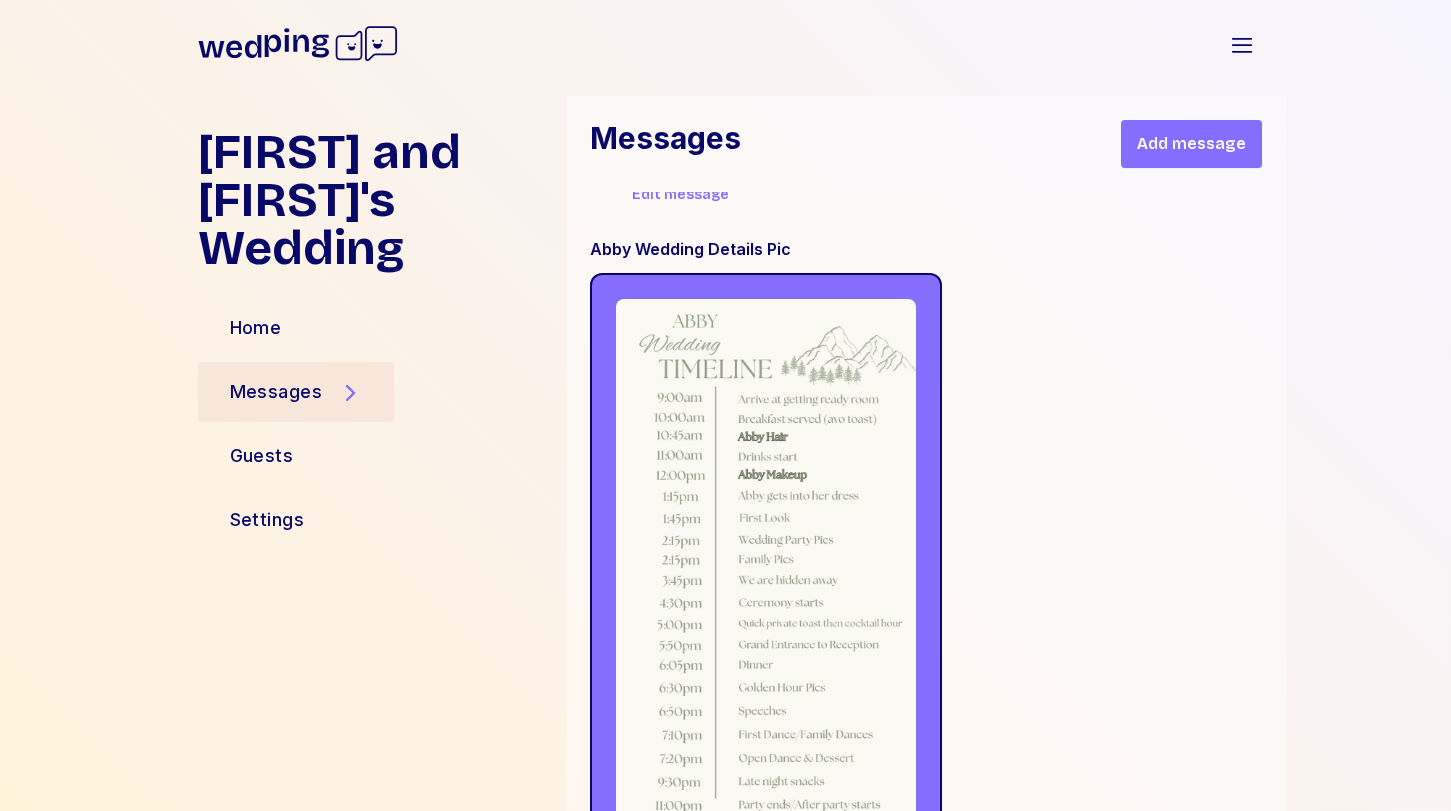 click on "Add message" at bounding box center [1191, 144] 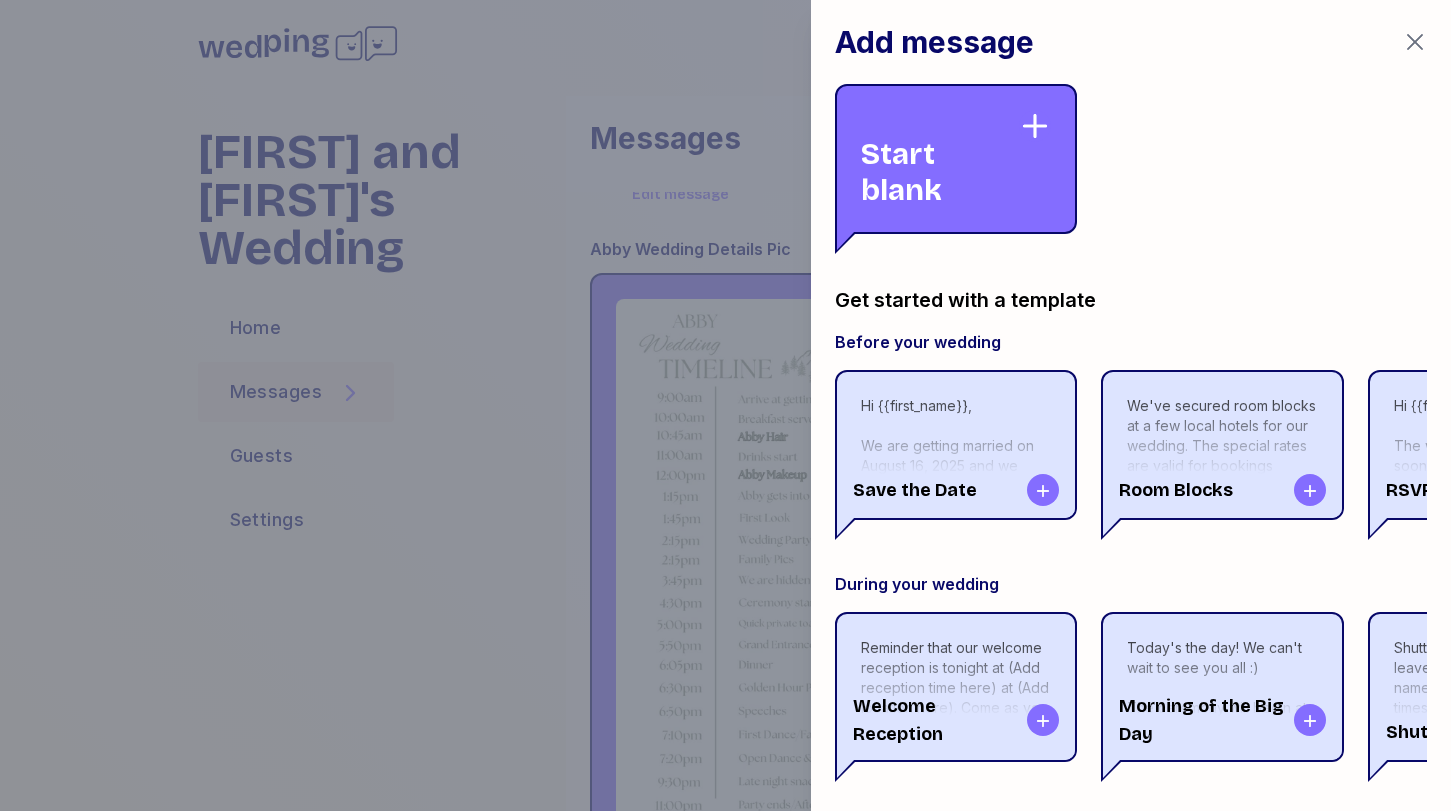 click on "Start blank" at bounding box center (940, 159) 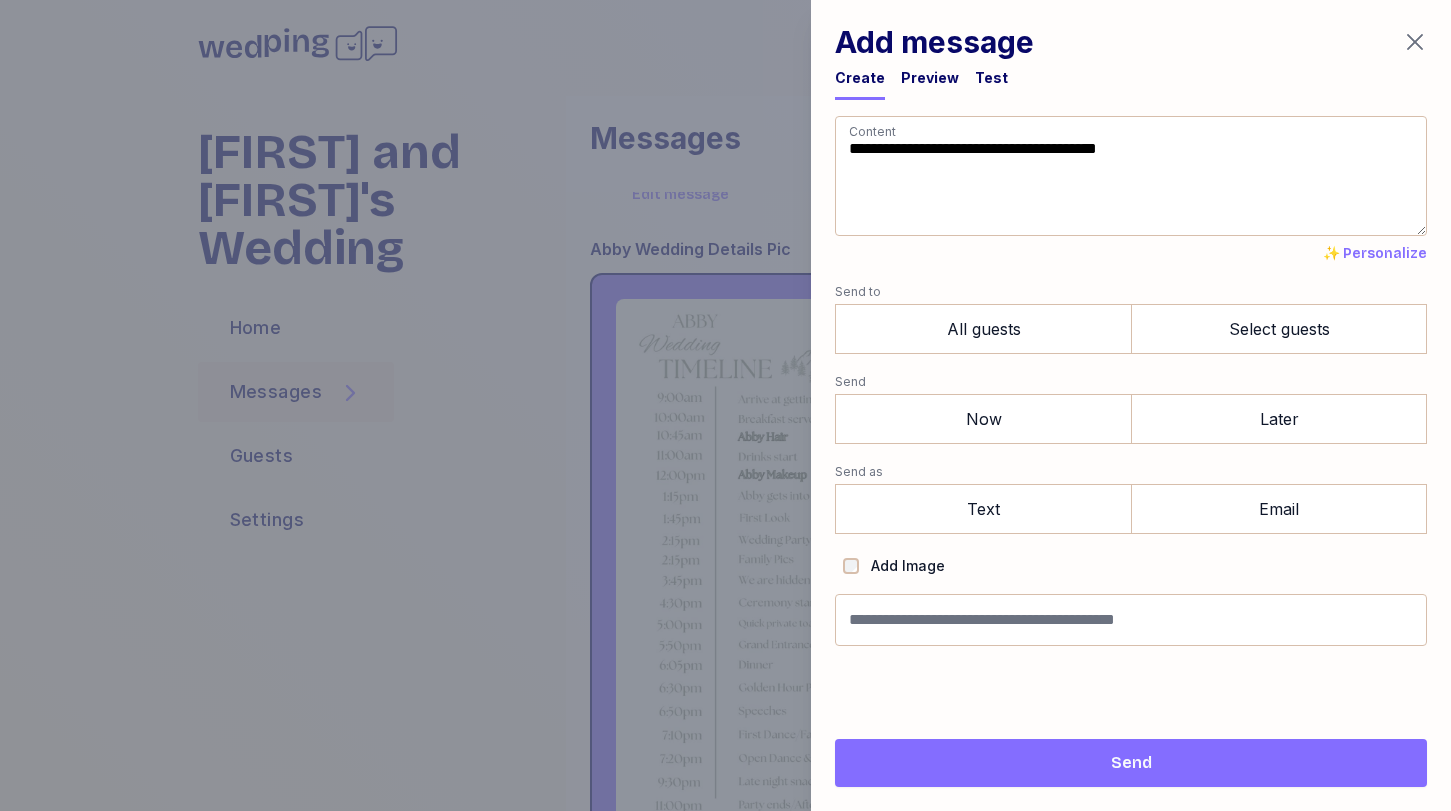 click on "Add message" at bounding box center (1131, 42) 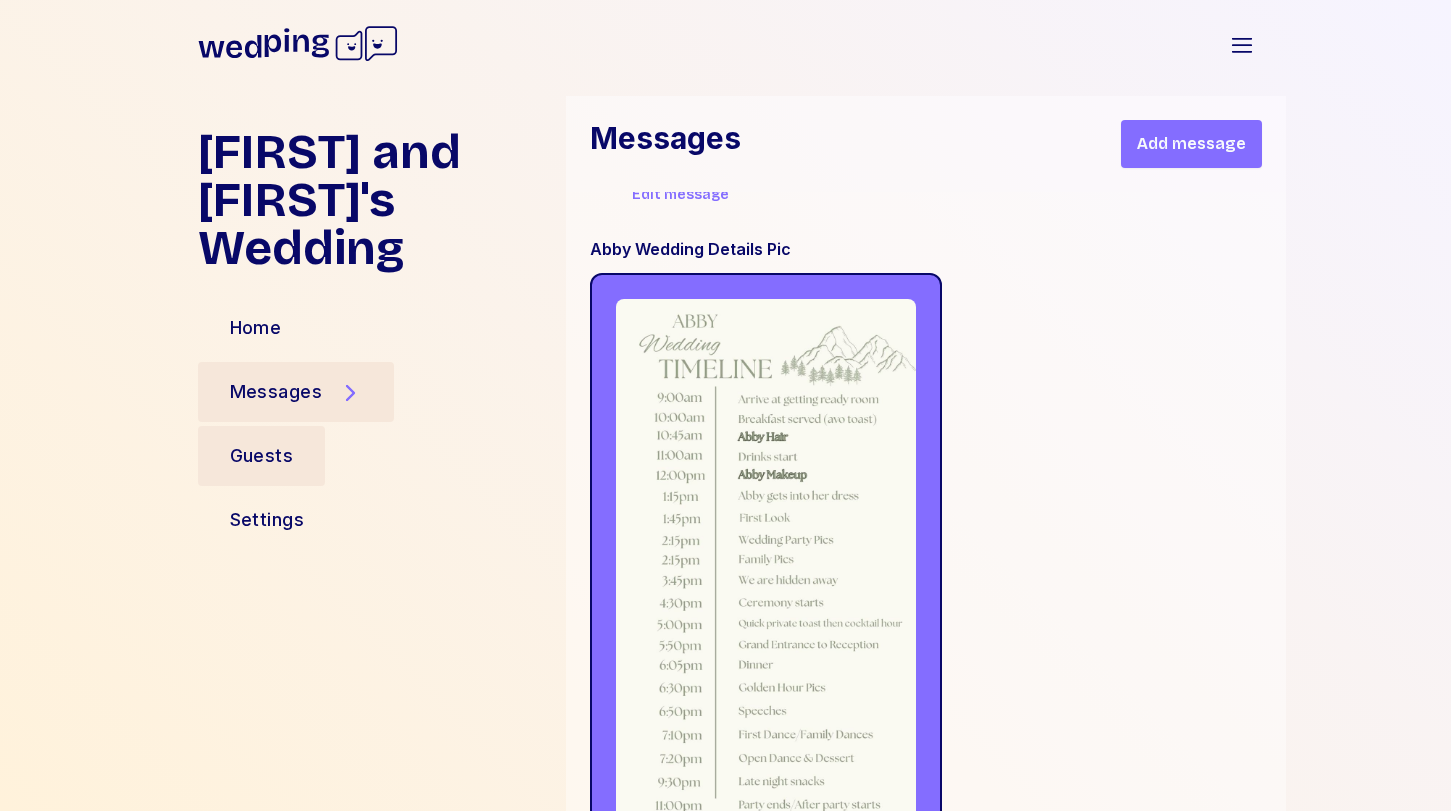 click on "Guests" at bounding box center (262, 456) 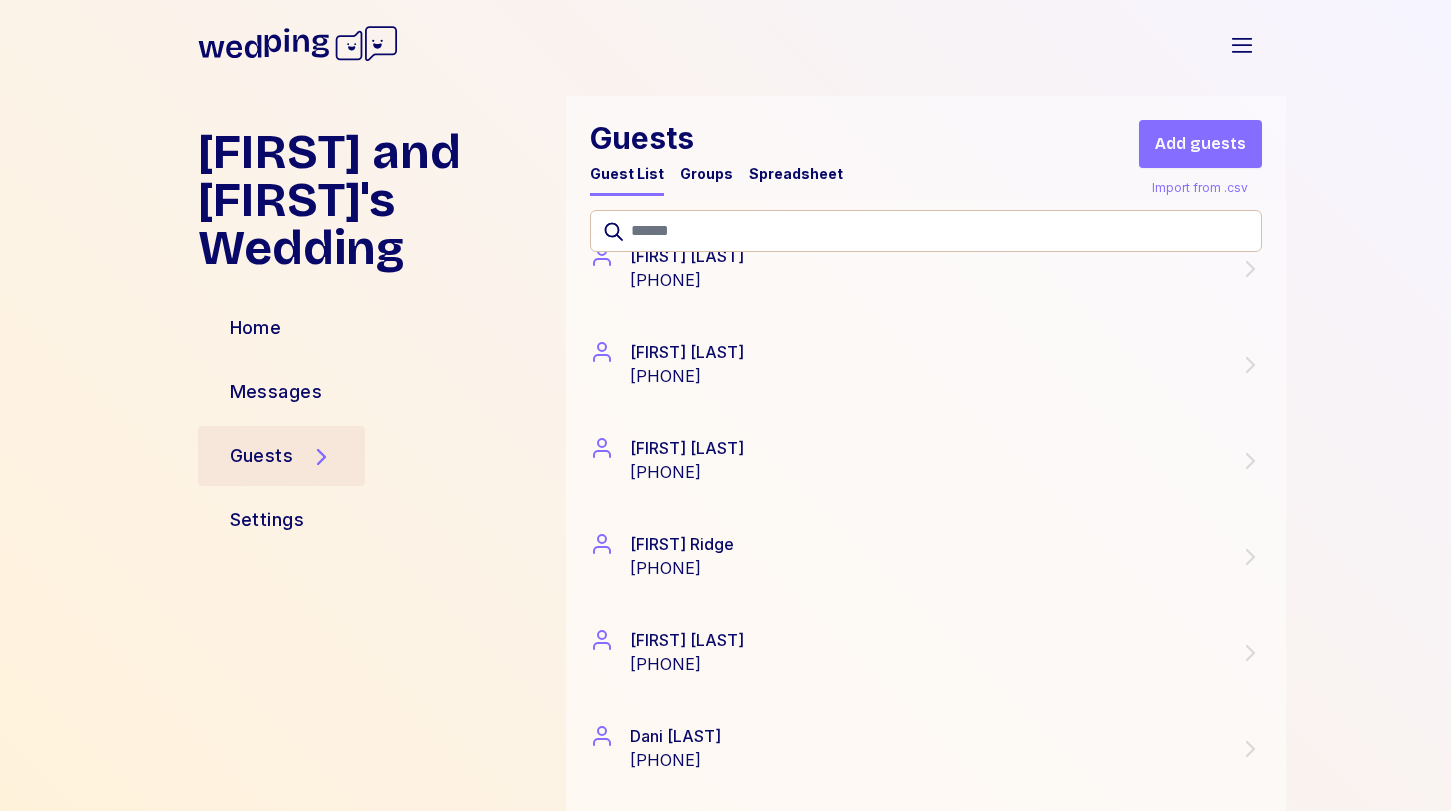 scroll, scrollTop: 1966, scrollLeft: 0, axis: vertical 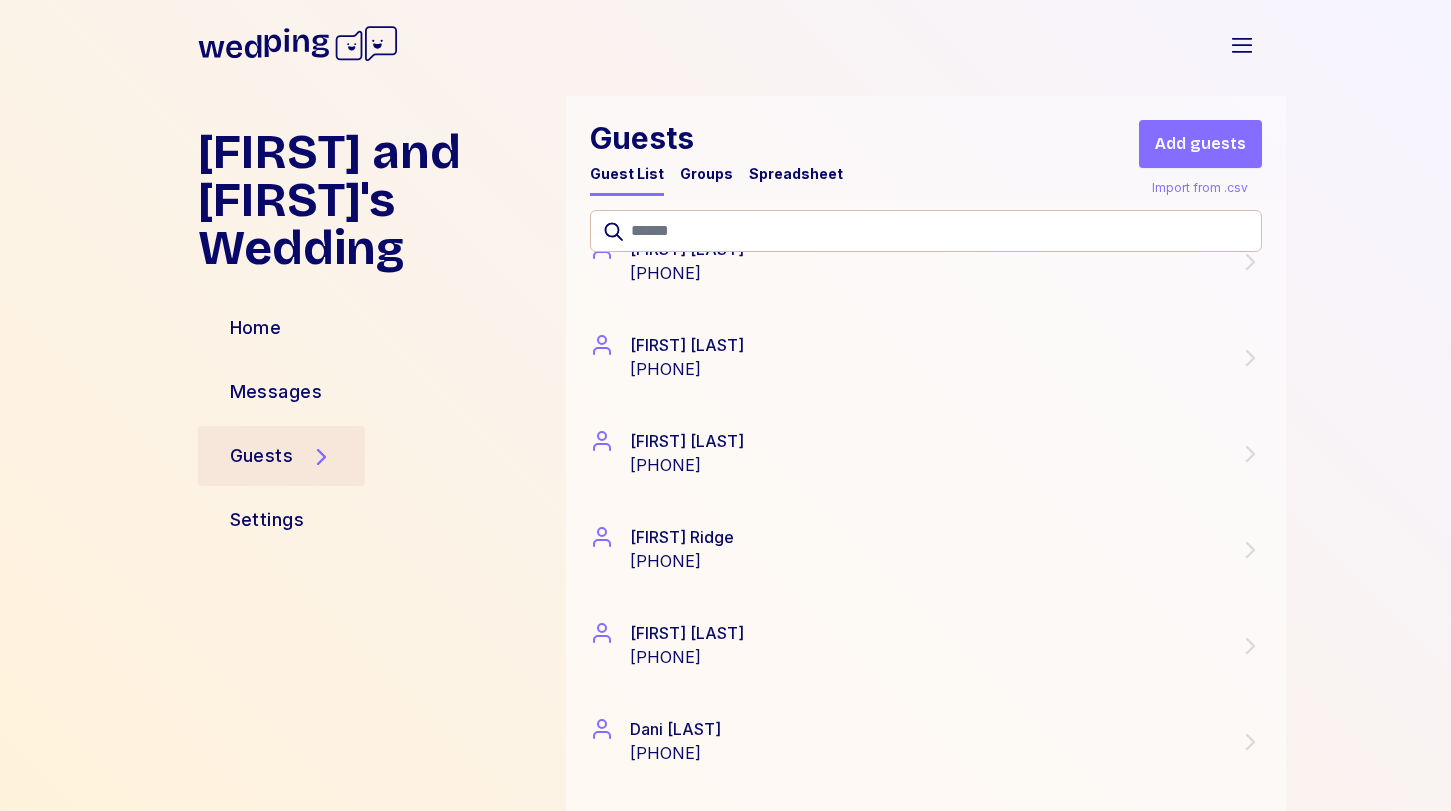 click on "Add guests" at bounding box center (1200, 144) 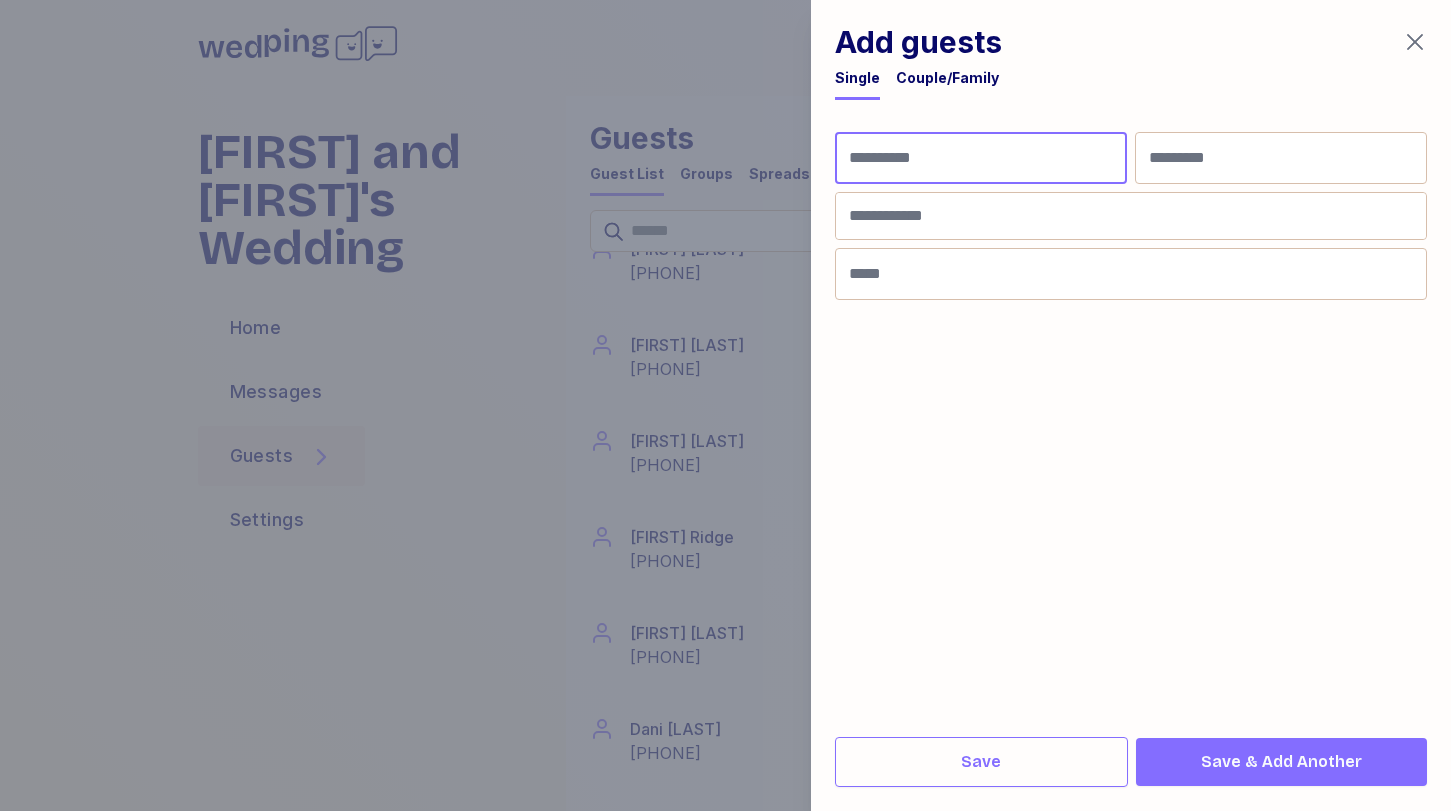 click at bounding box center [981, 158] 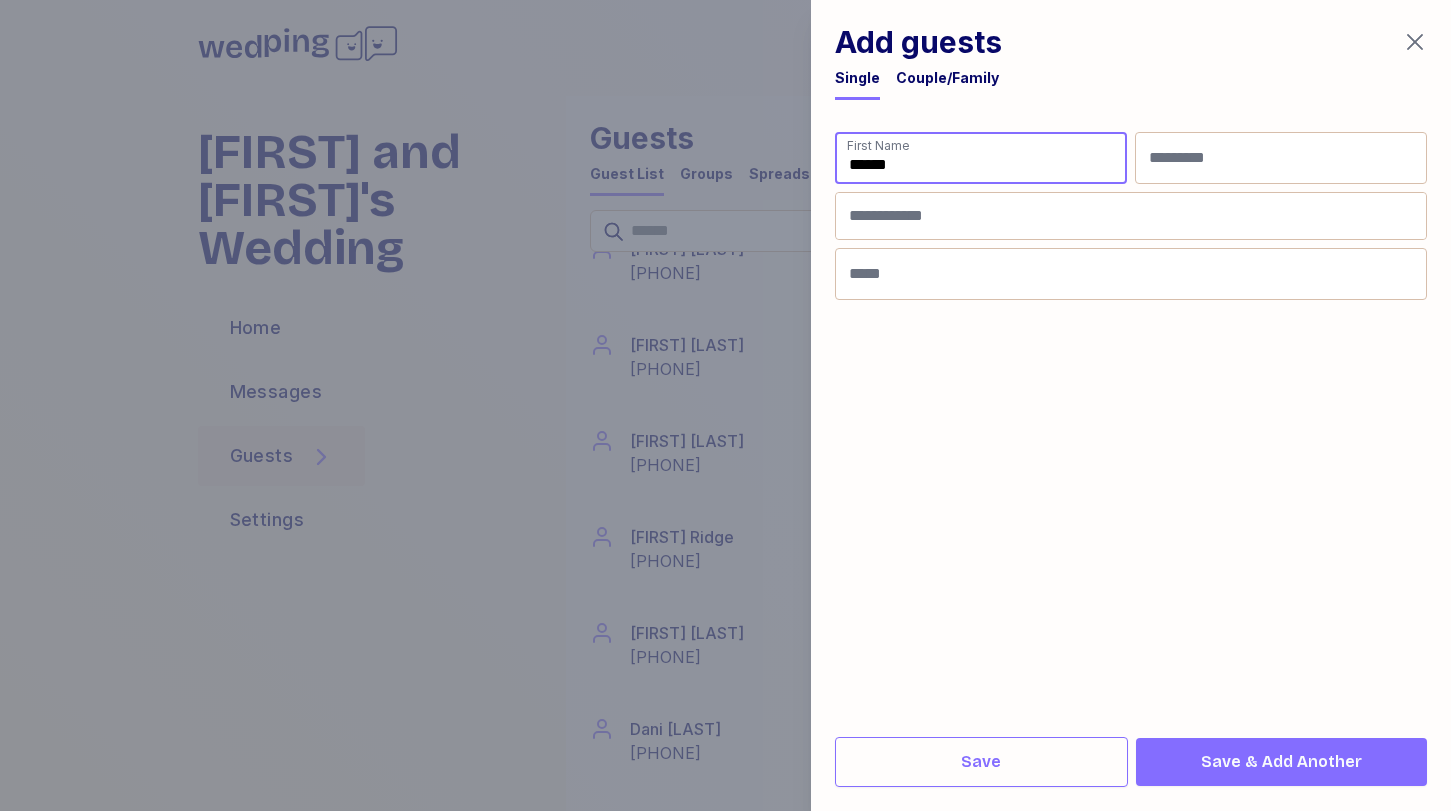 type on "******" 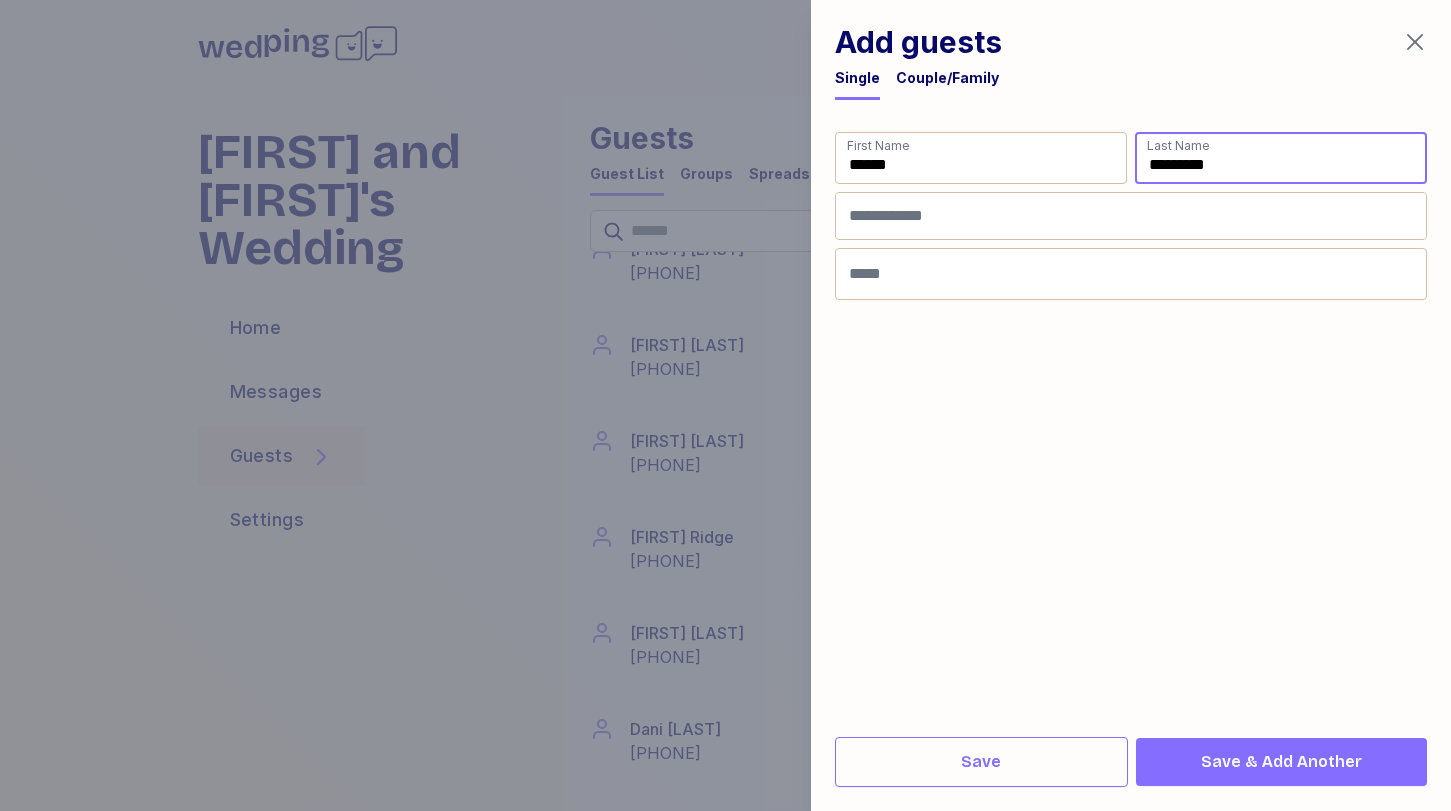 type on "*********" 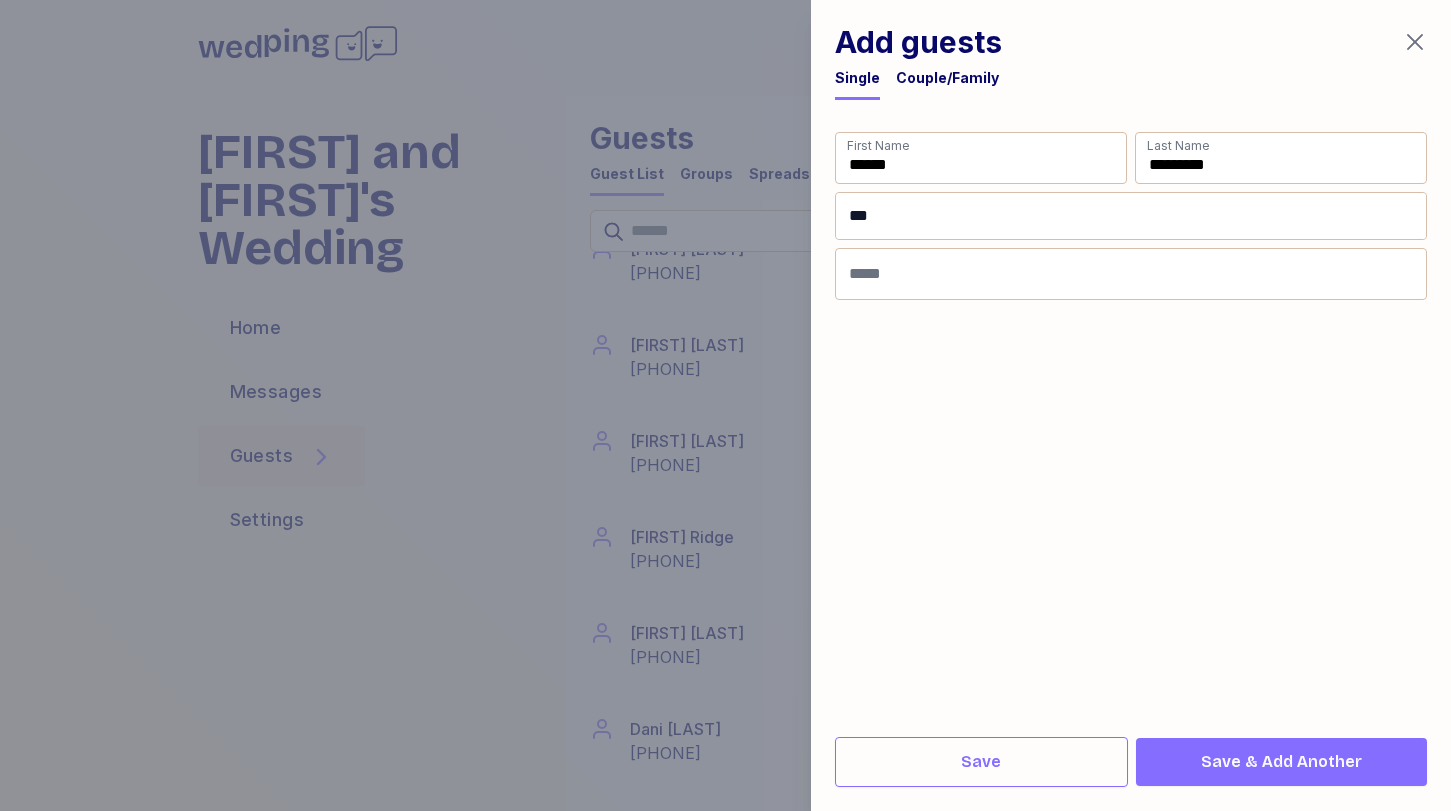 click on "Phone Number **" at bounding box center (1131, 216) 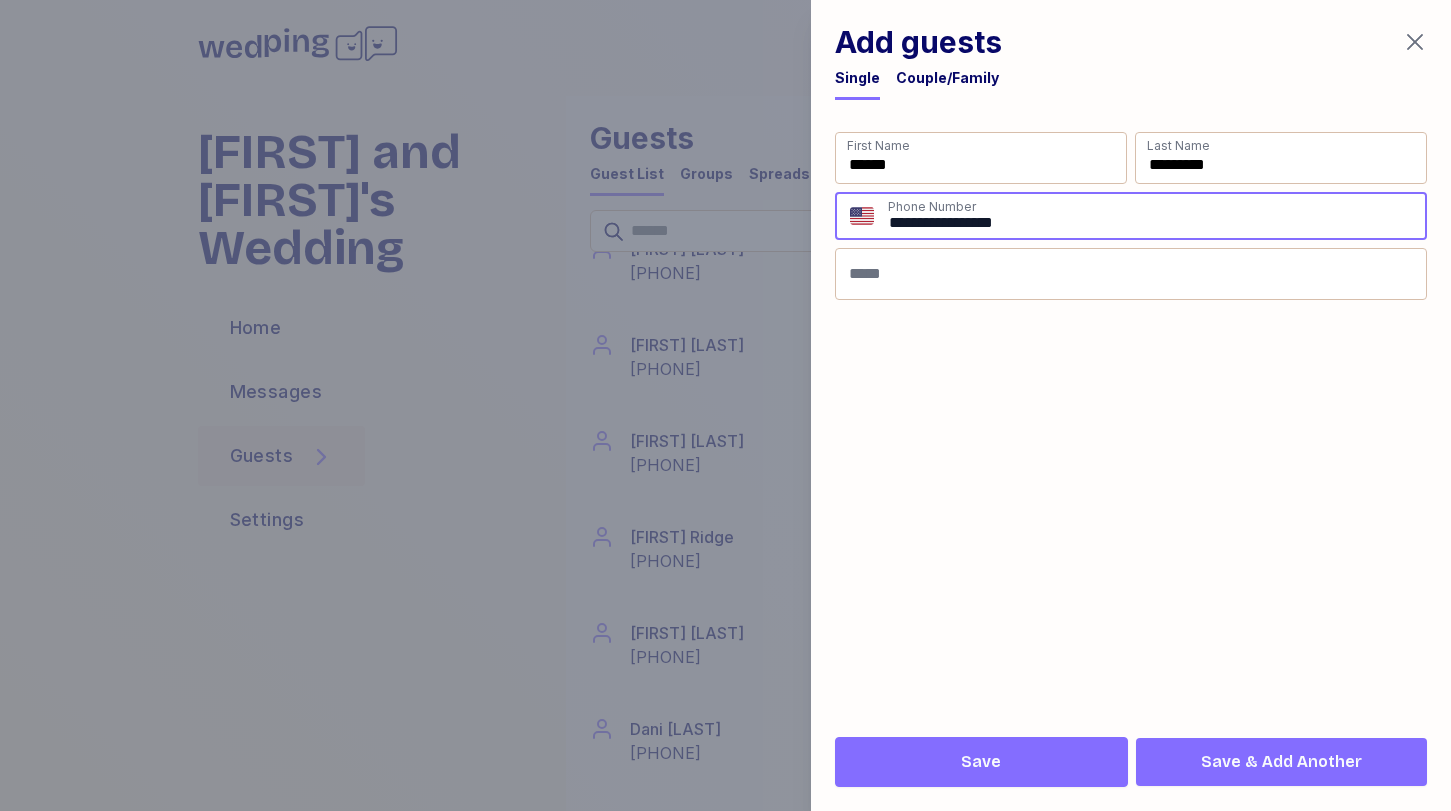 type on "**********" 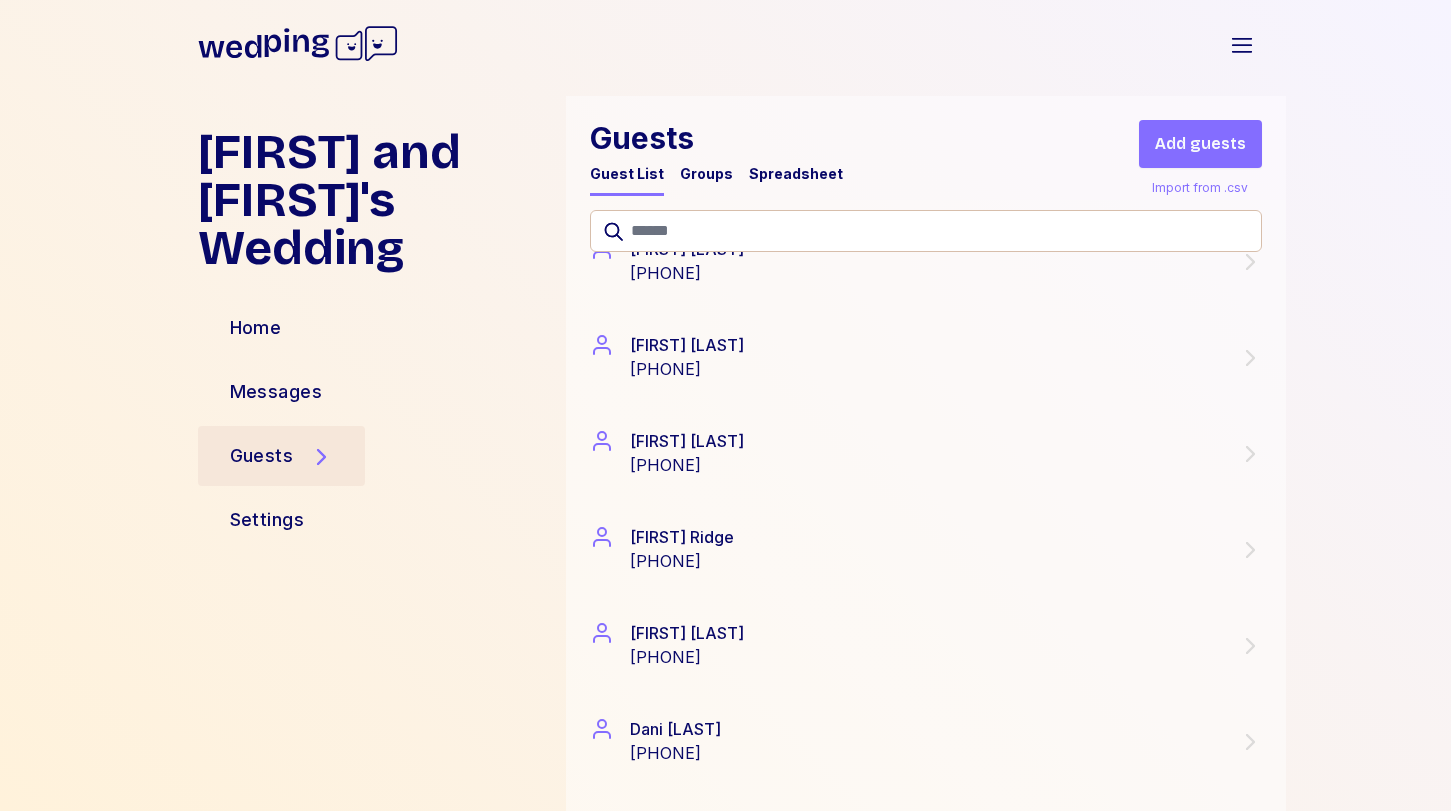 click on "Groups" at bounding box center (706, 174) 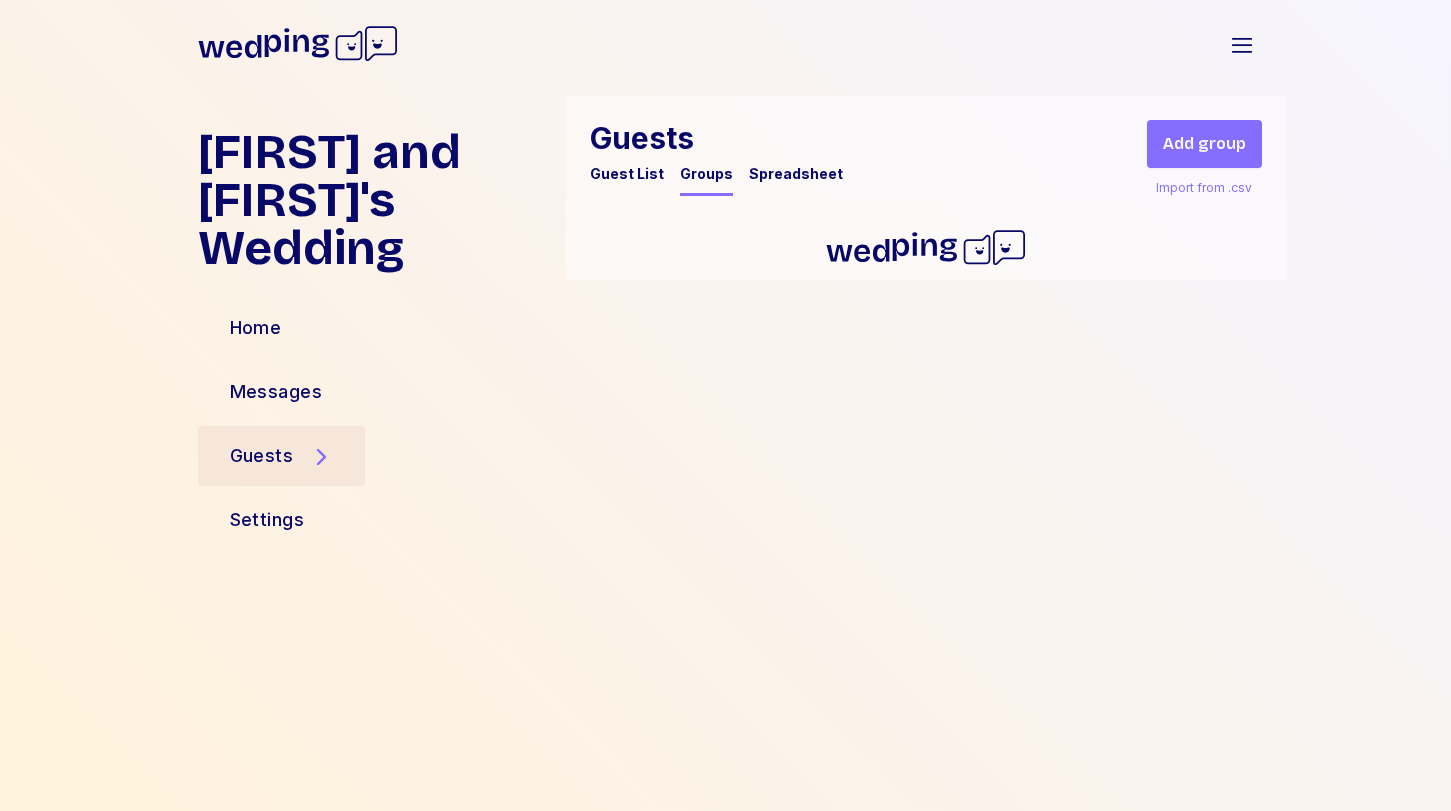 scroll, scrollTop: 0, scrollLeft: 0, axis: both 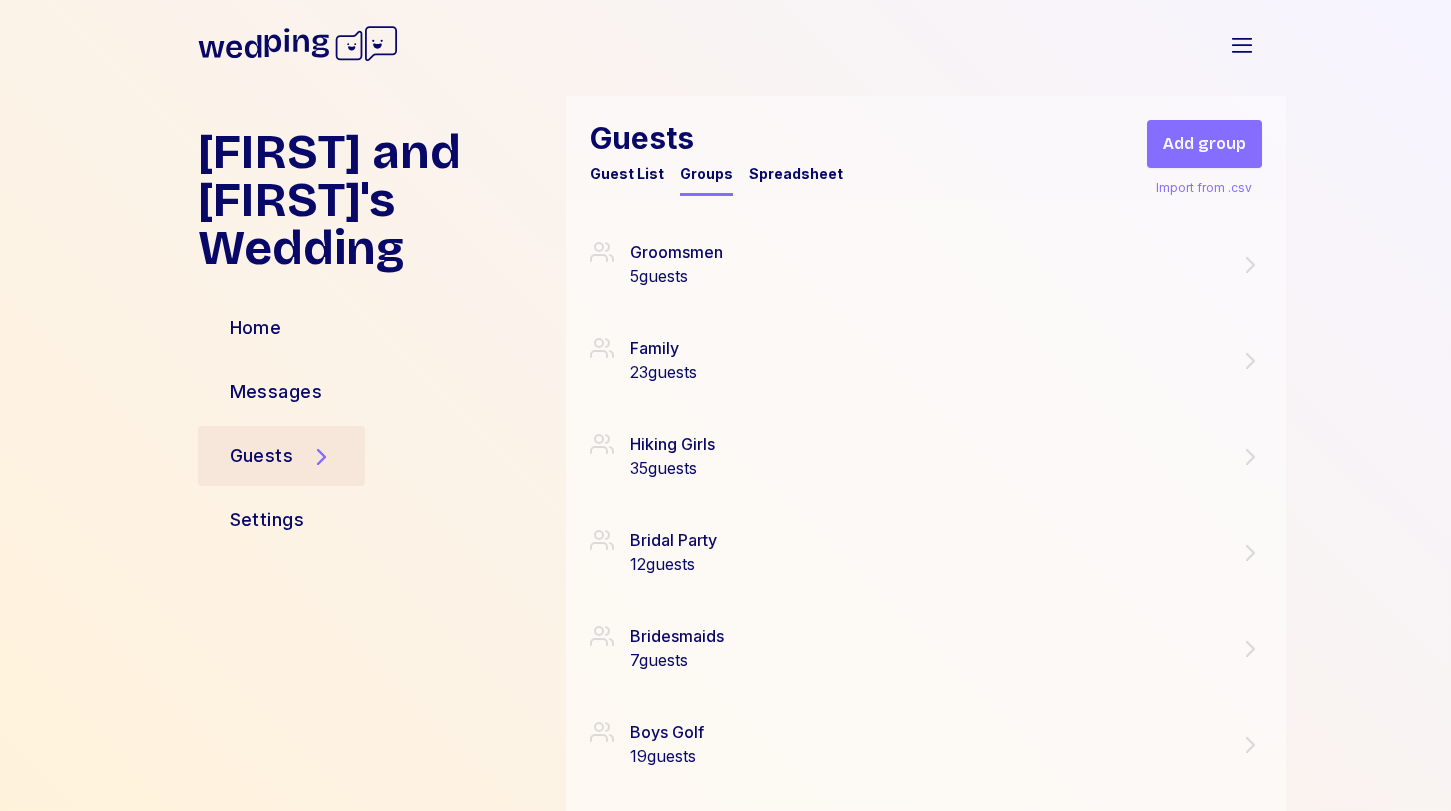 click on "Add group" at bounding box center (1204, 144) 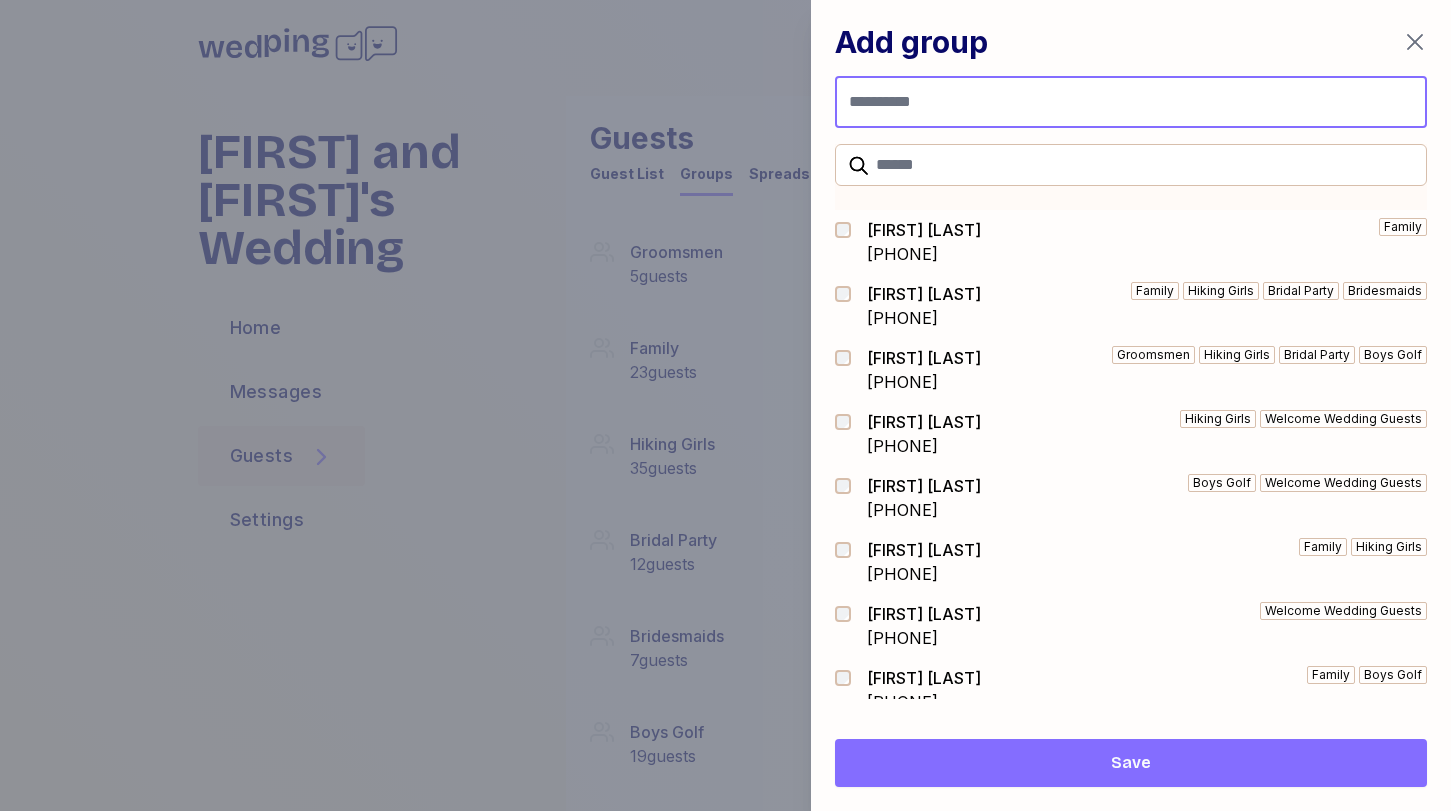 click at bounding box center (1131, 102) 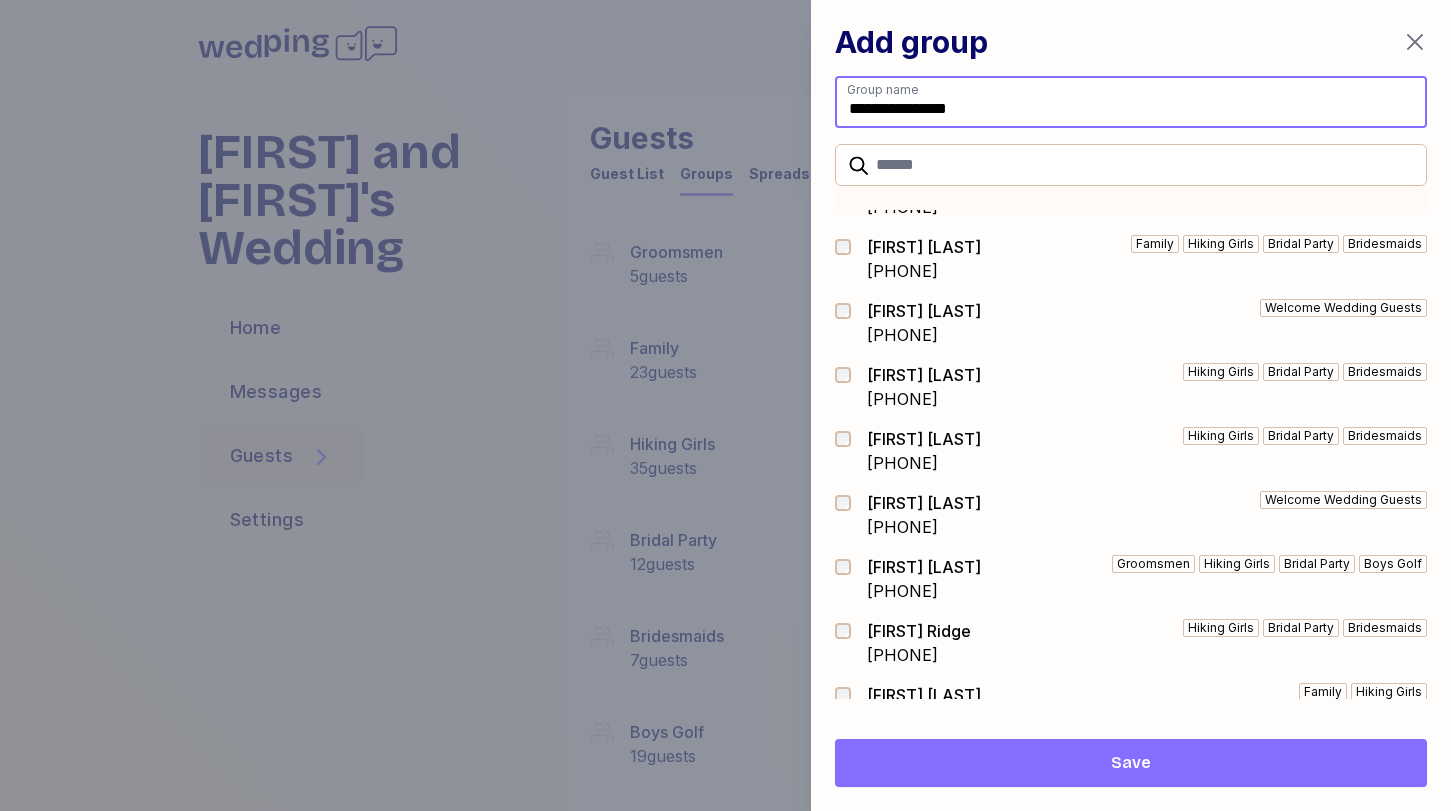 scroll, scrollTop: 876, scrollLeft: 0, axis: vertical 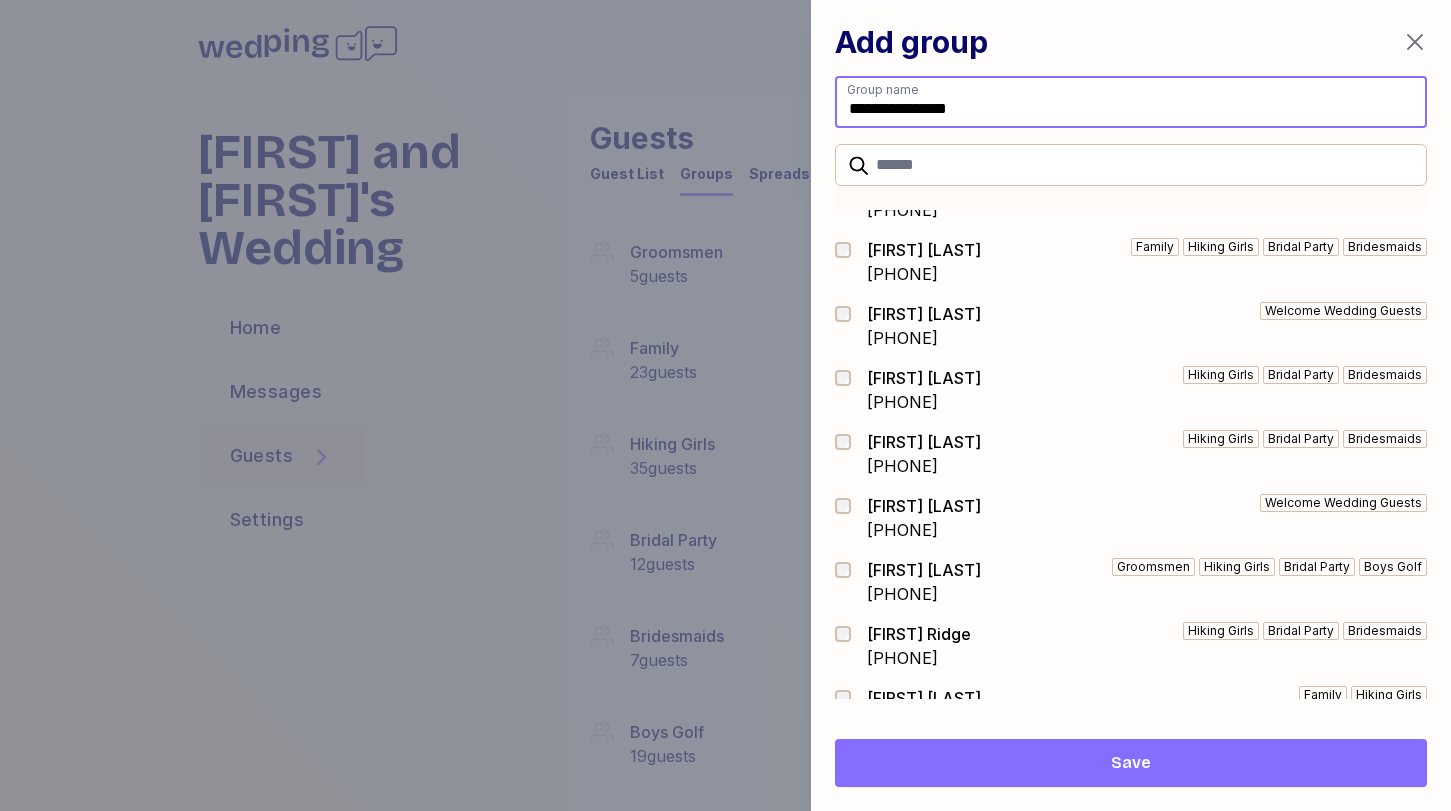 type on "**********" 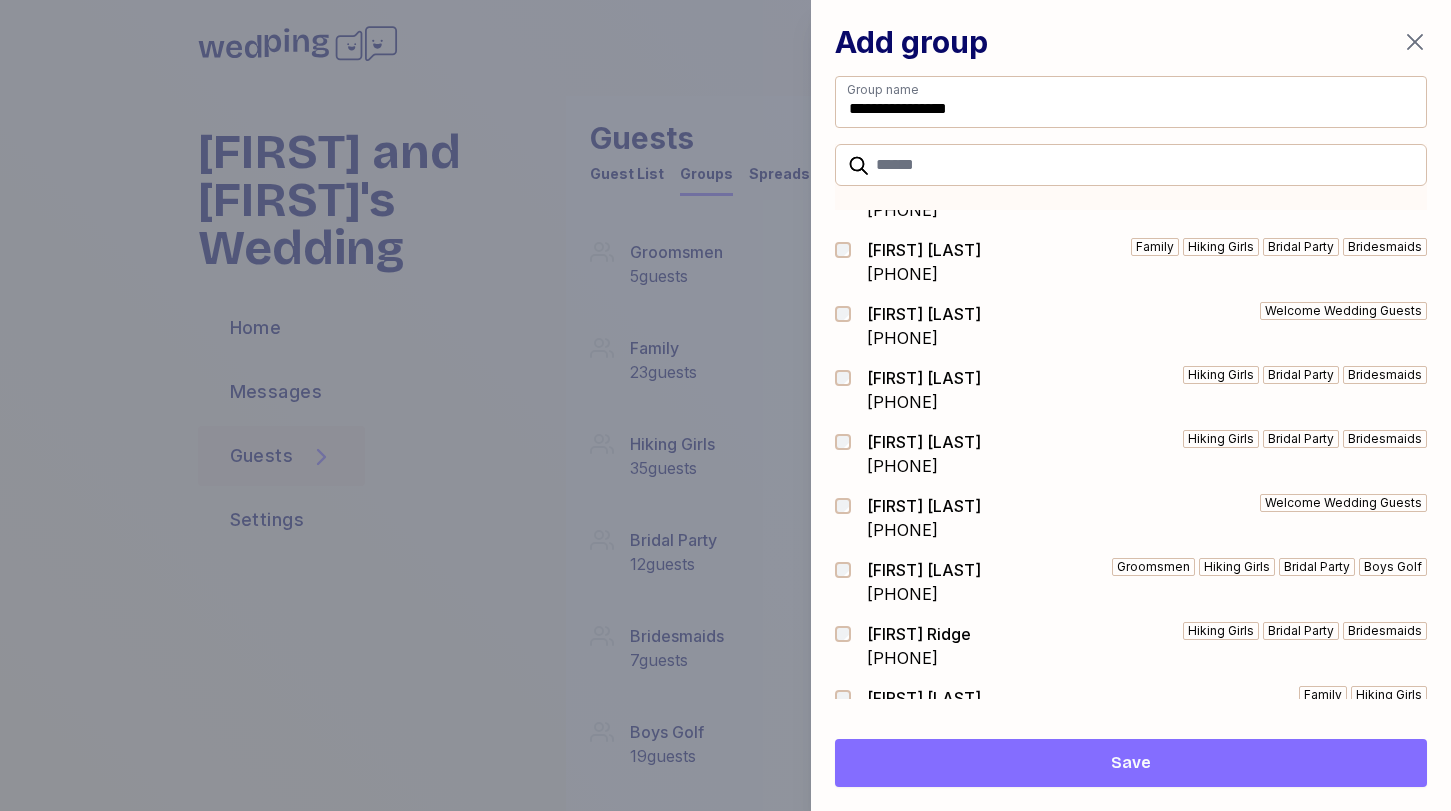 click 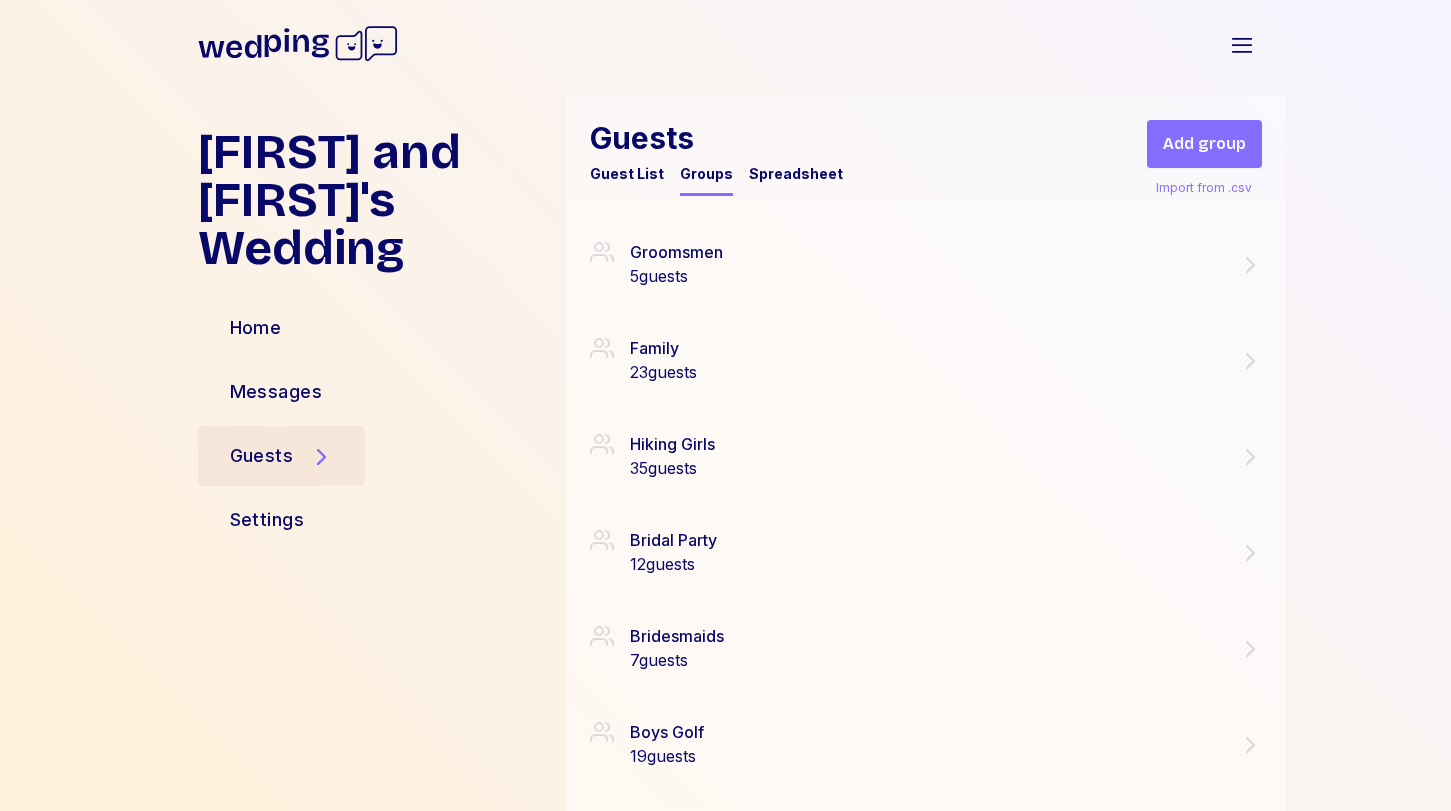 click on "Add group" at bounding box center (1204, 144) 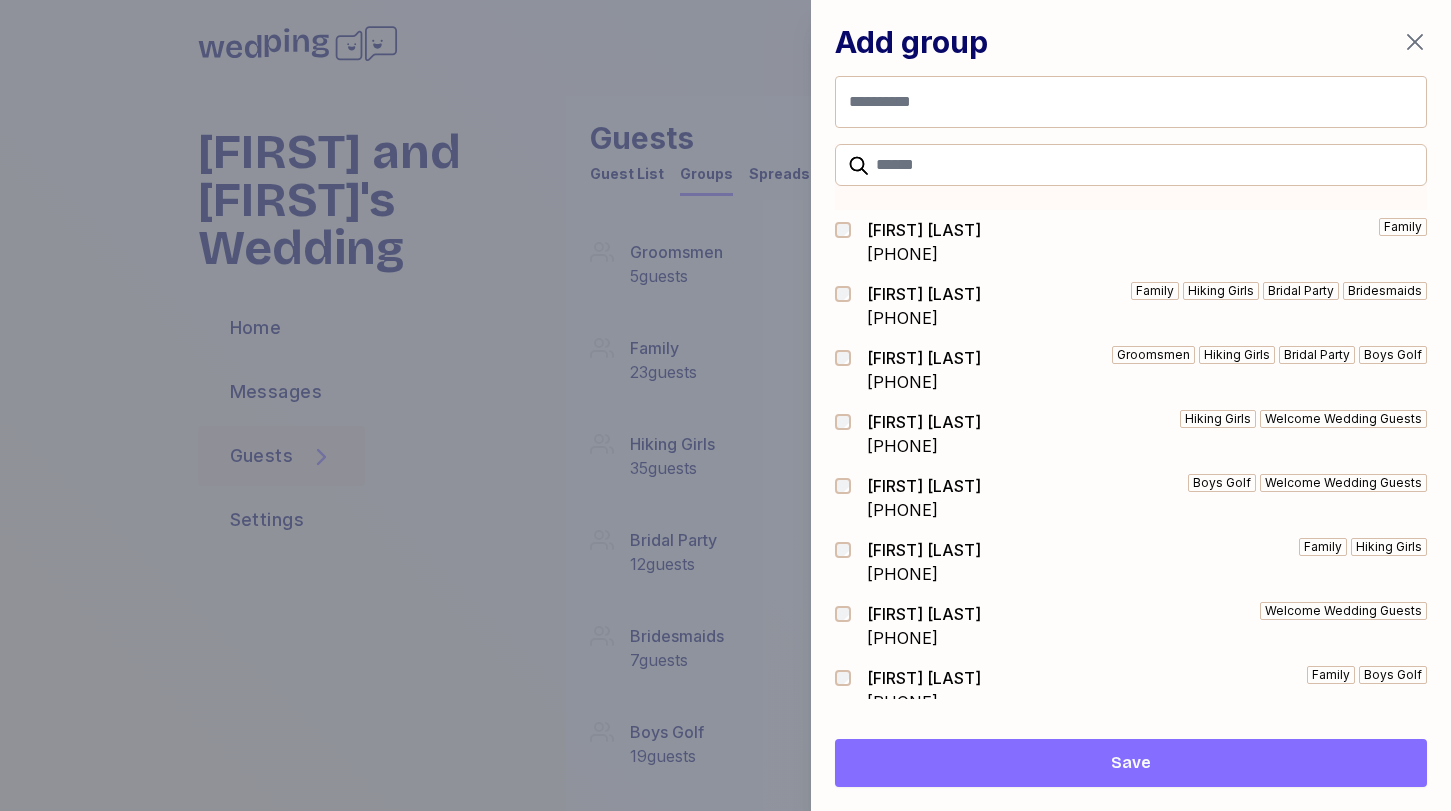 click on "Add group" at bounding box center [1131, 30] 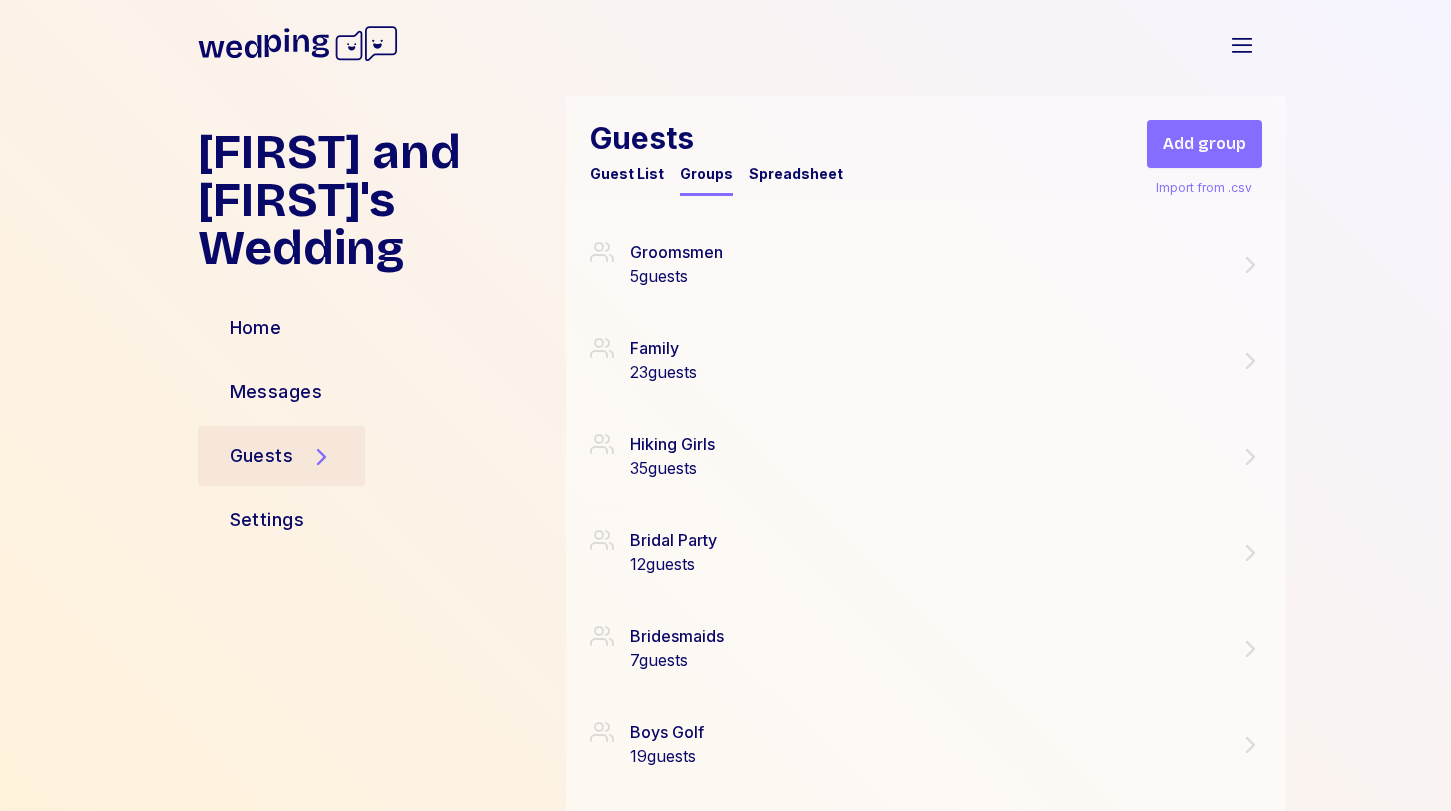click on "Guest List" at bounding box center [627, 180] 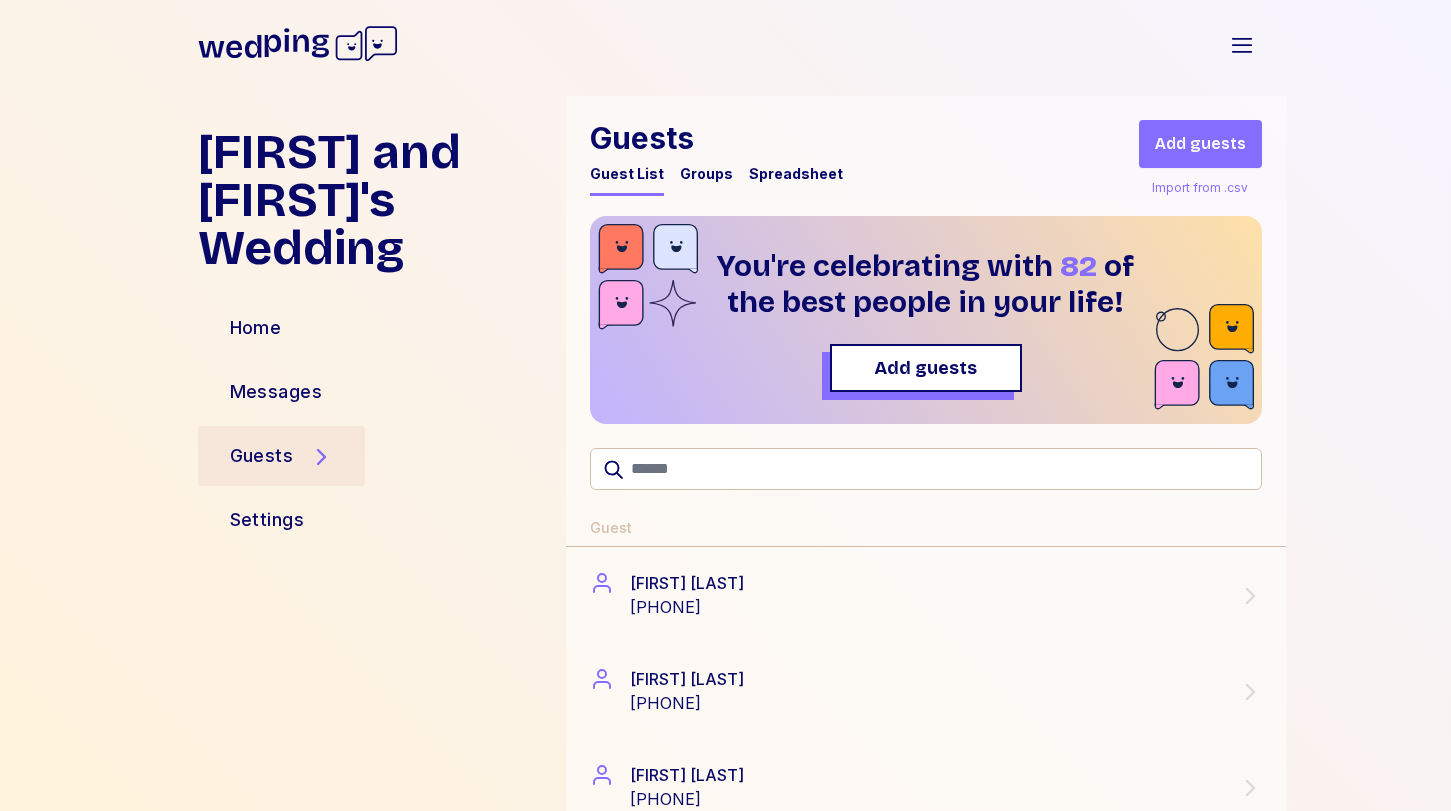 click on "Add guests" at bounding box center [1200, 144] 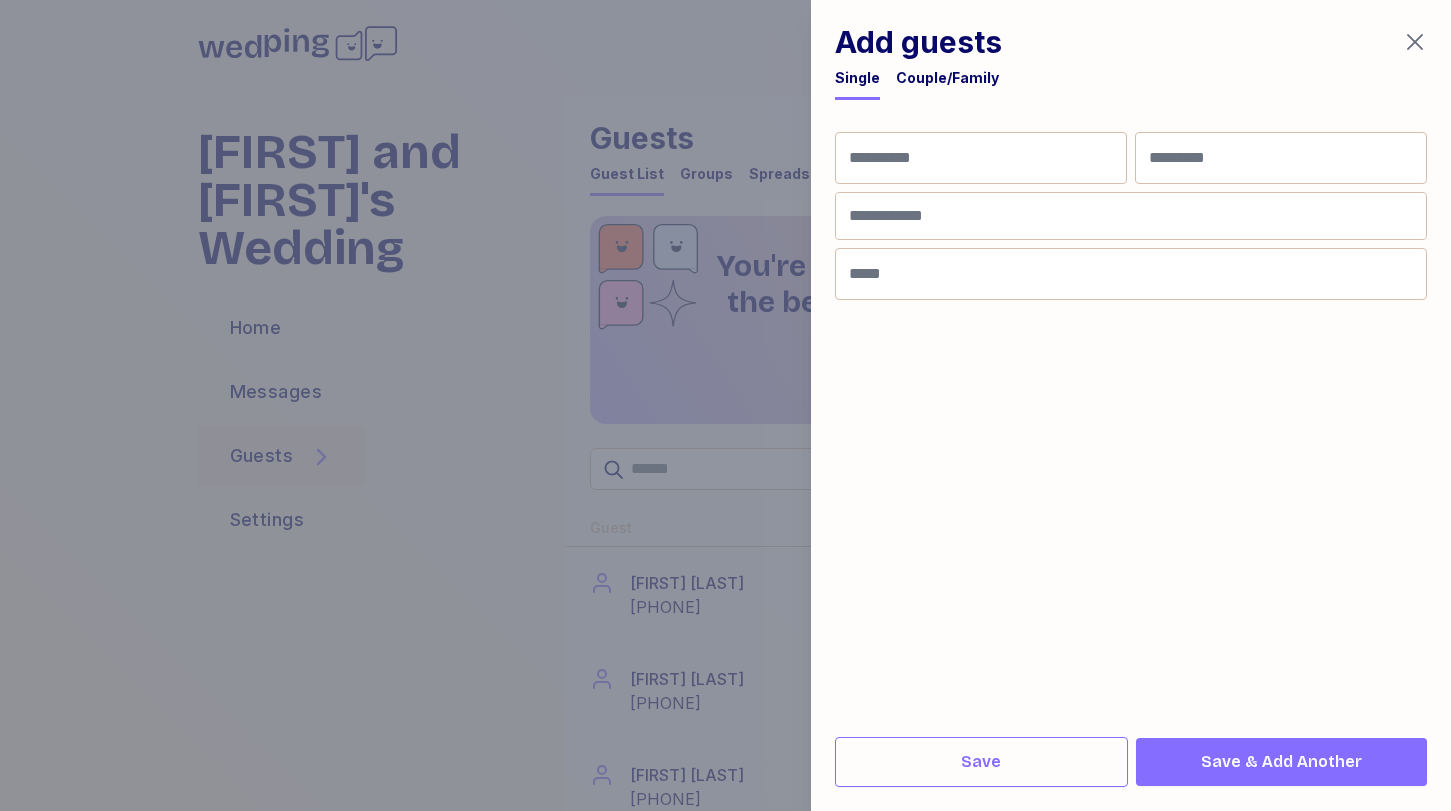 type 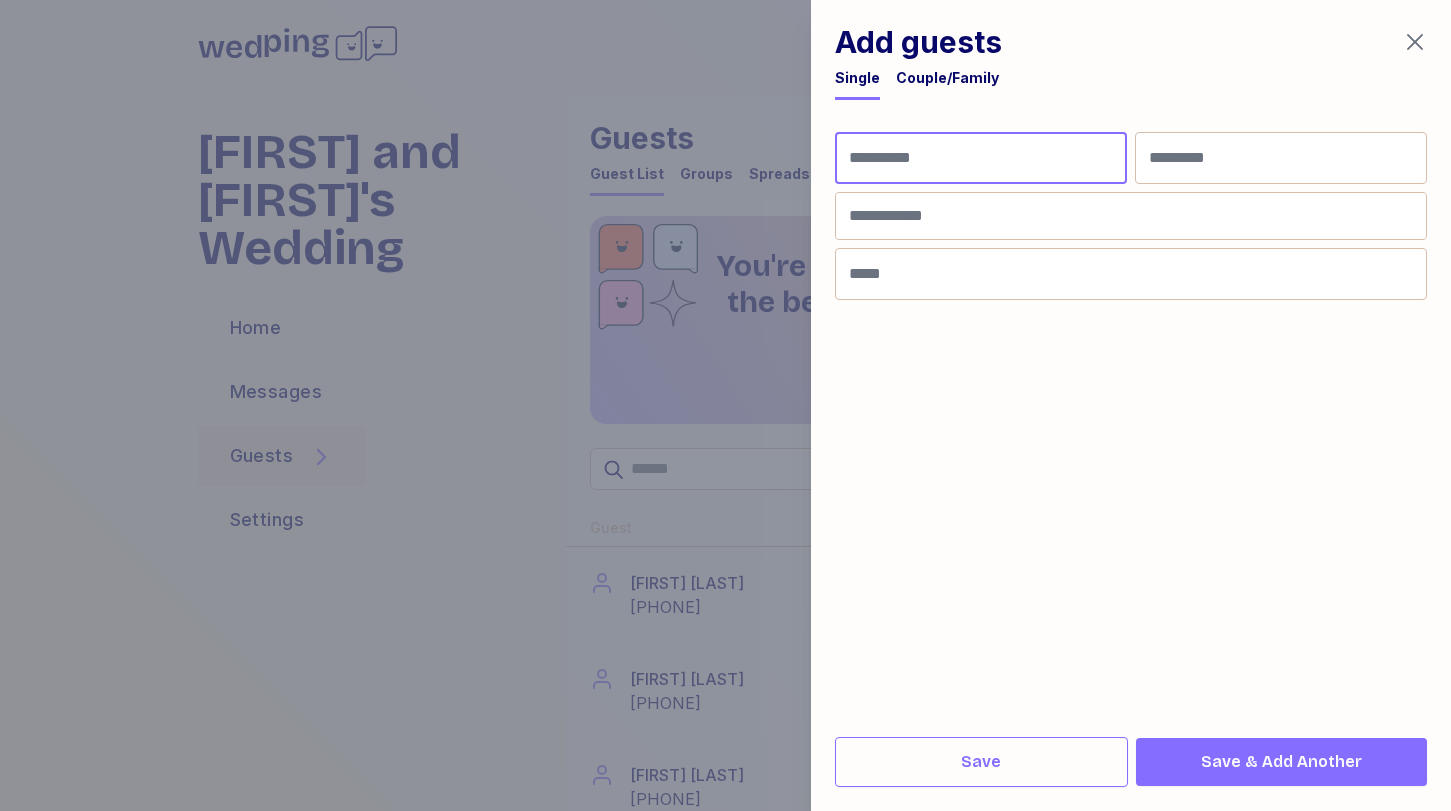 click at bounding box center (981, 158) 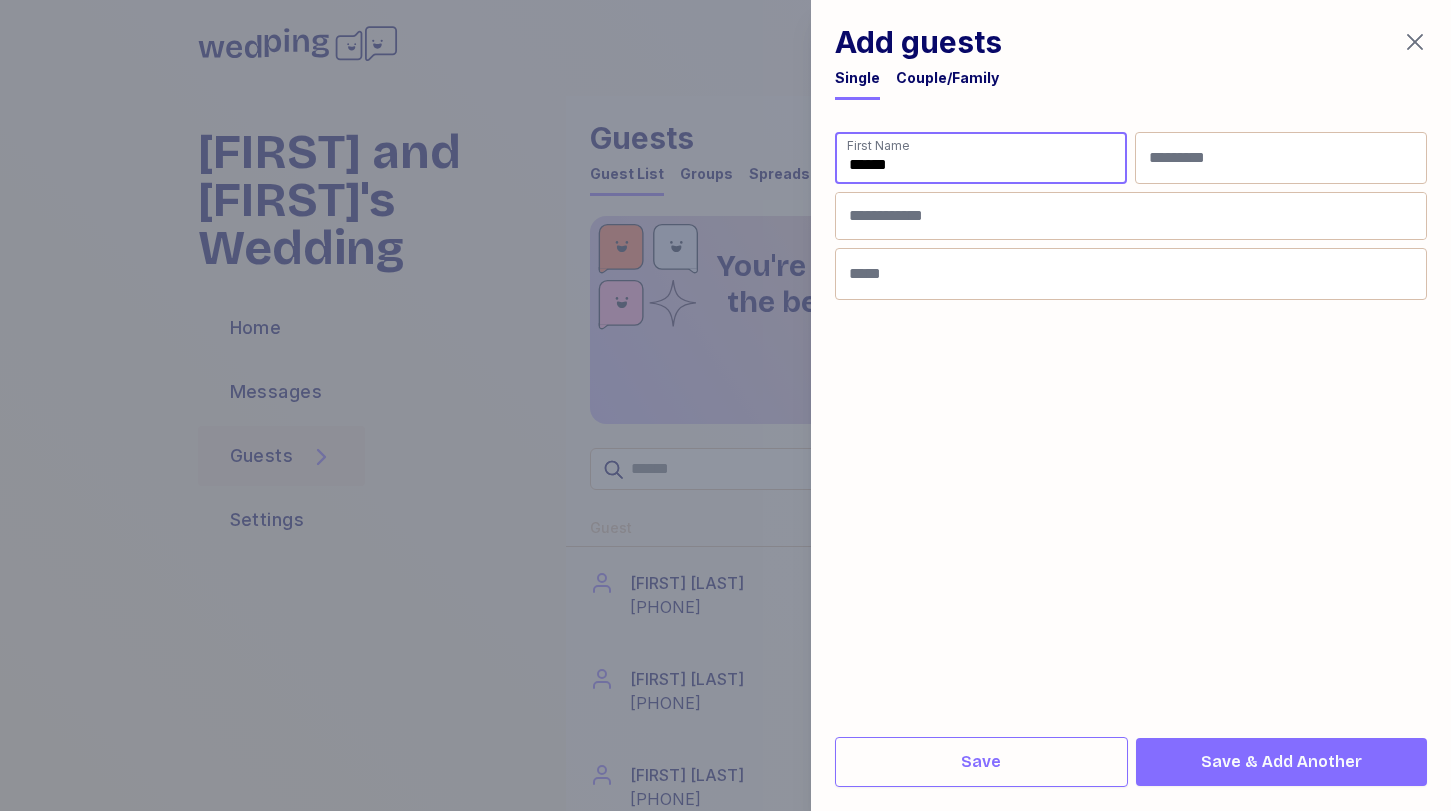 type on "******" 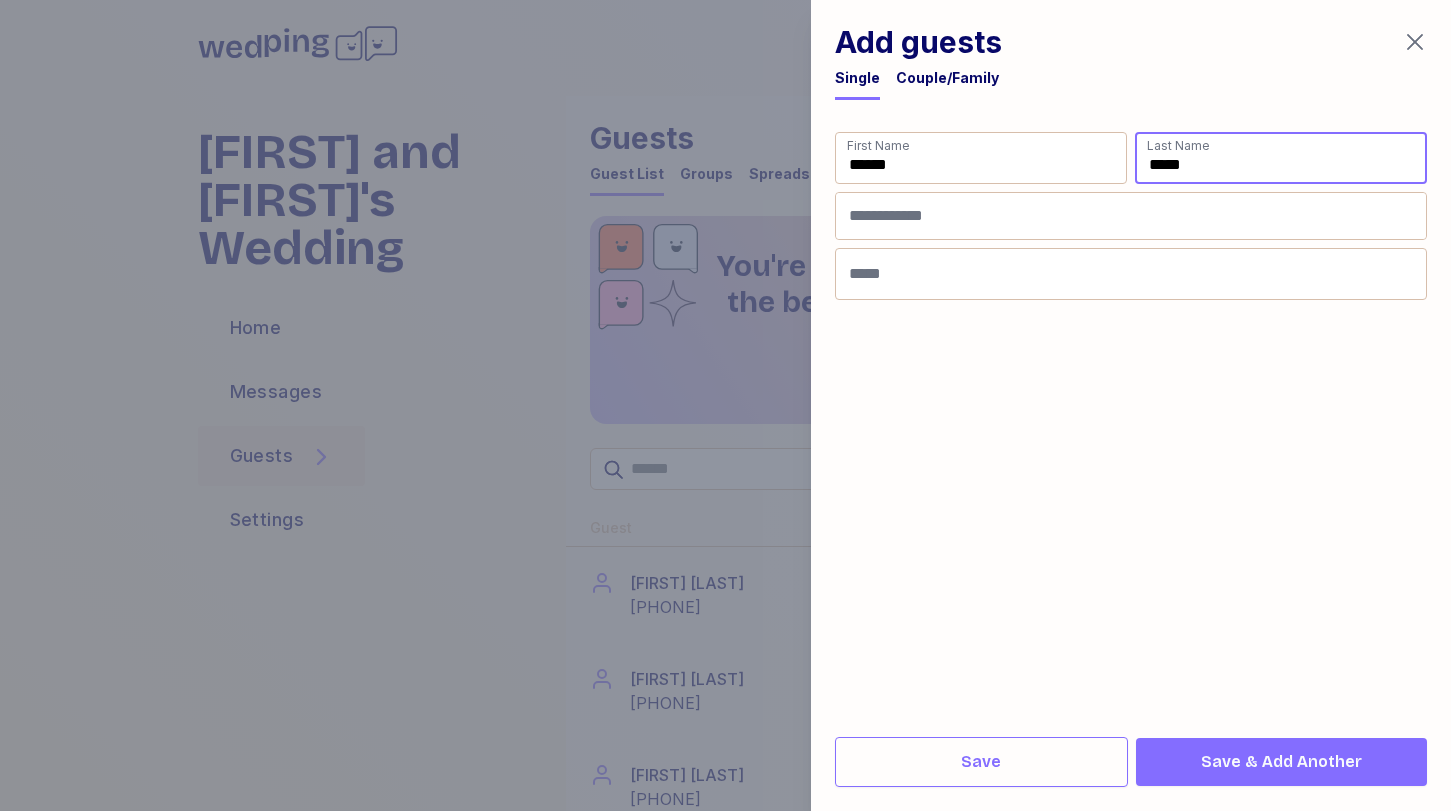 type on "*****" 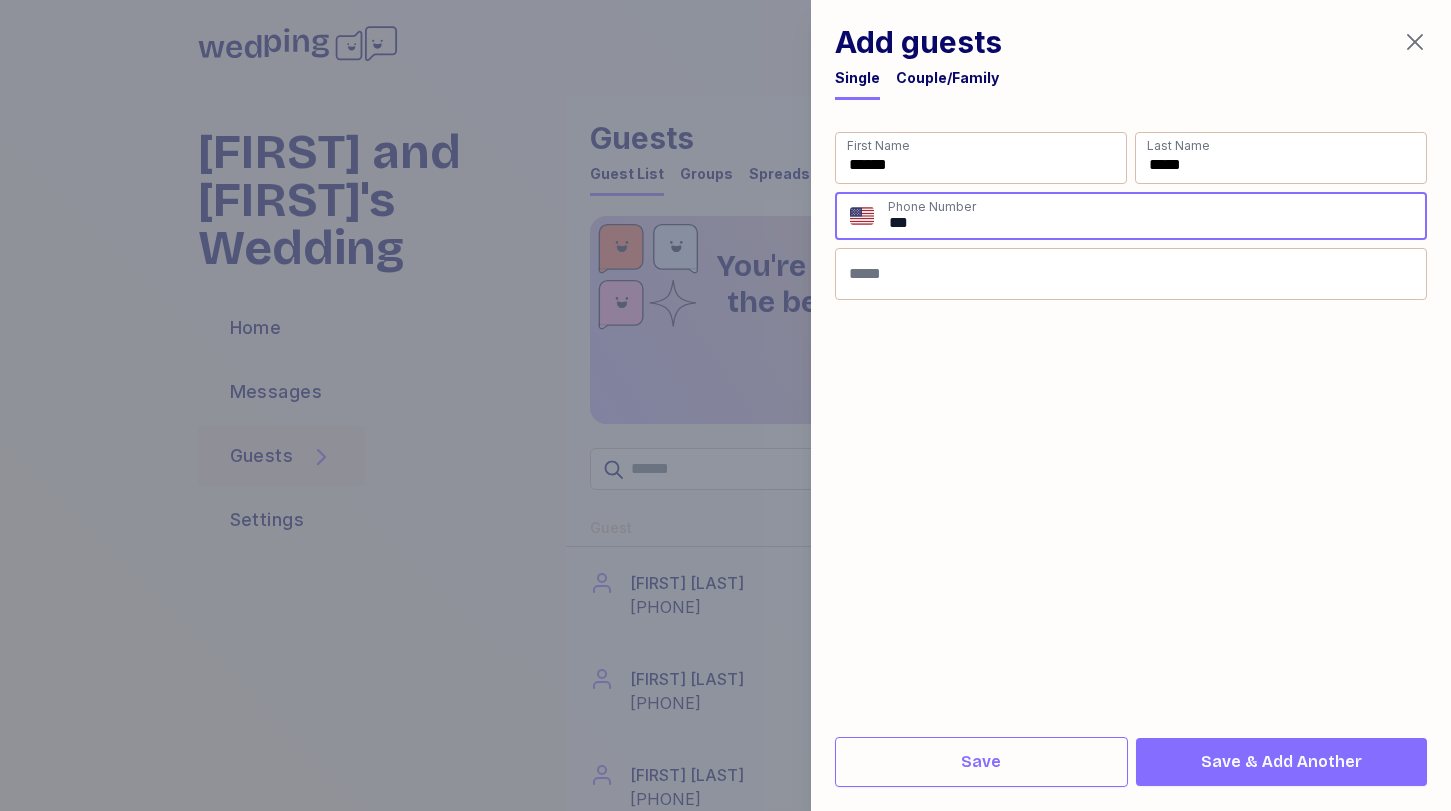 click on "**" at bounding box center [1156, 216] 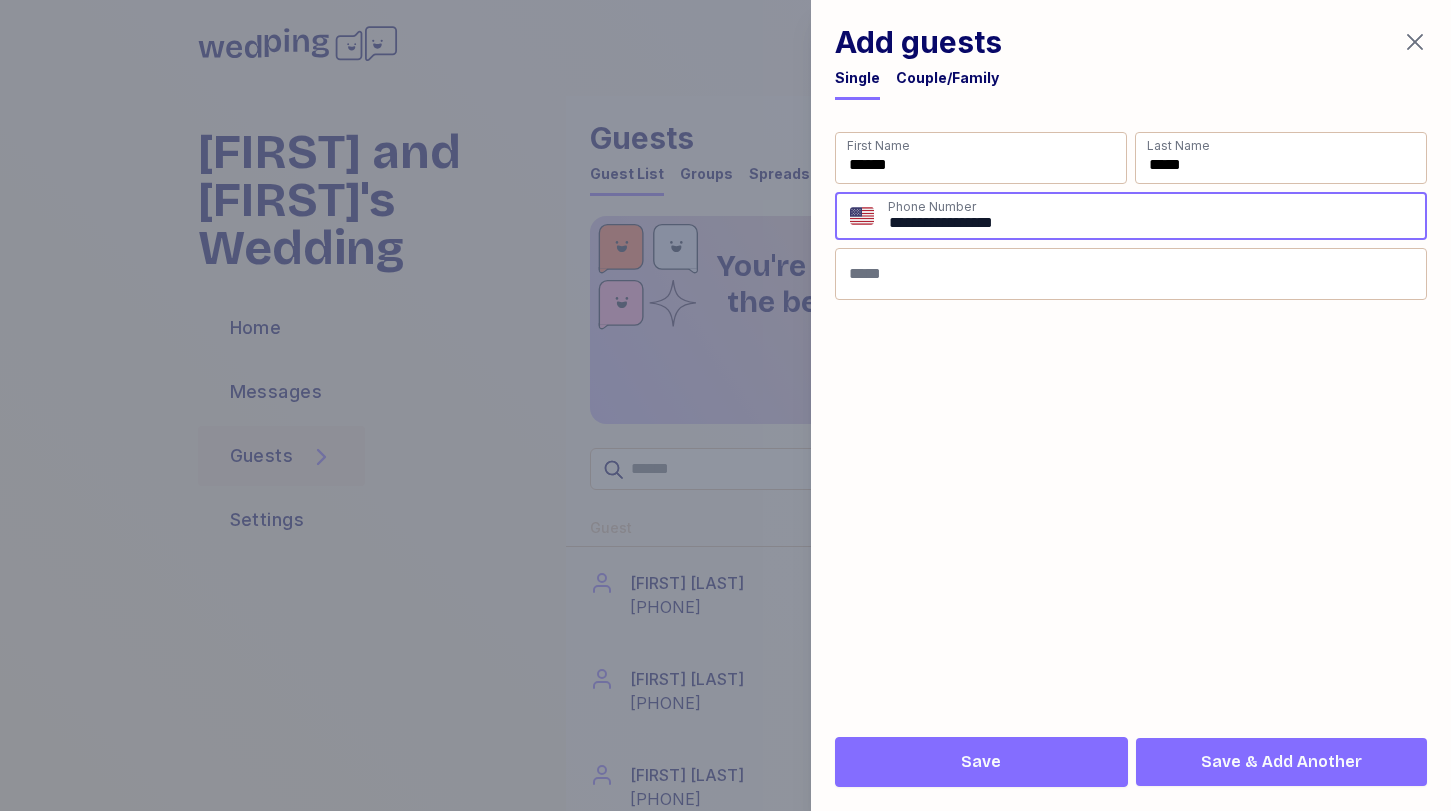 type on "**********" 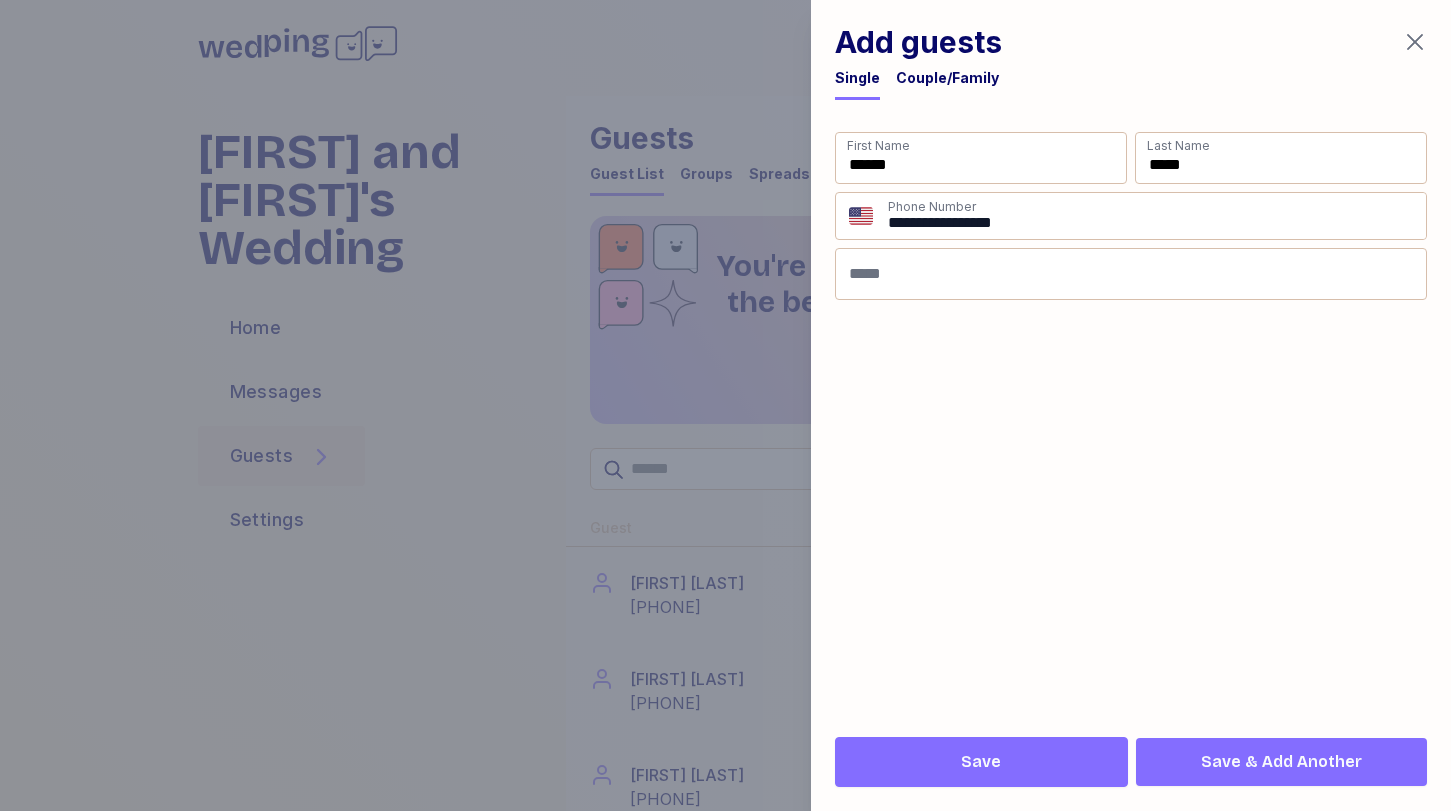 click on "Save" at bounding box center (981, 762) 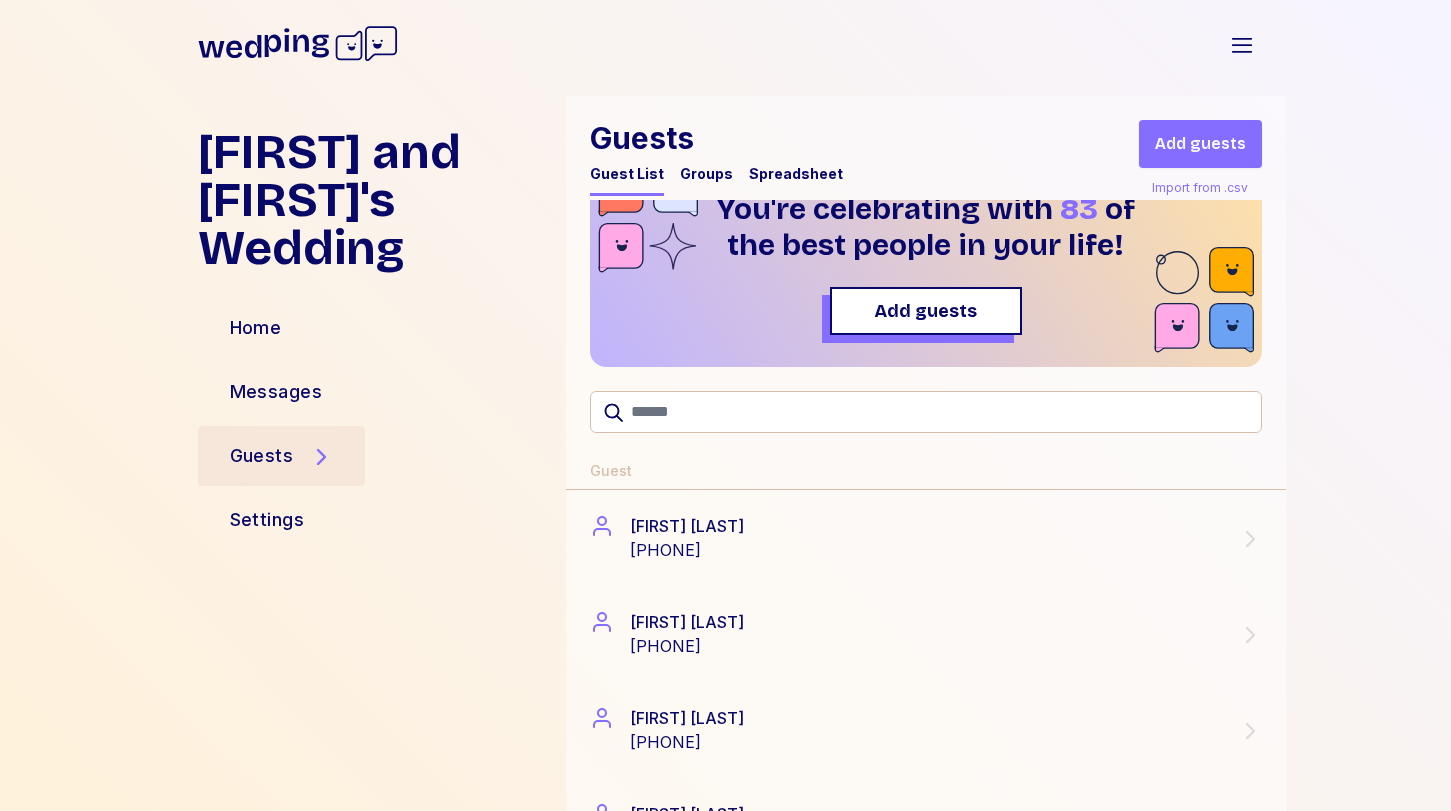 scroll, scrollTop: 0, scrollLeft: 0, axis: both 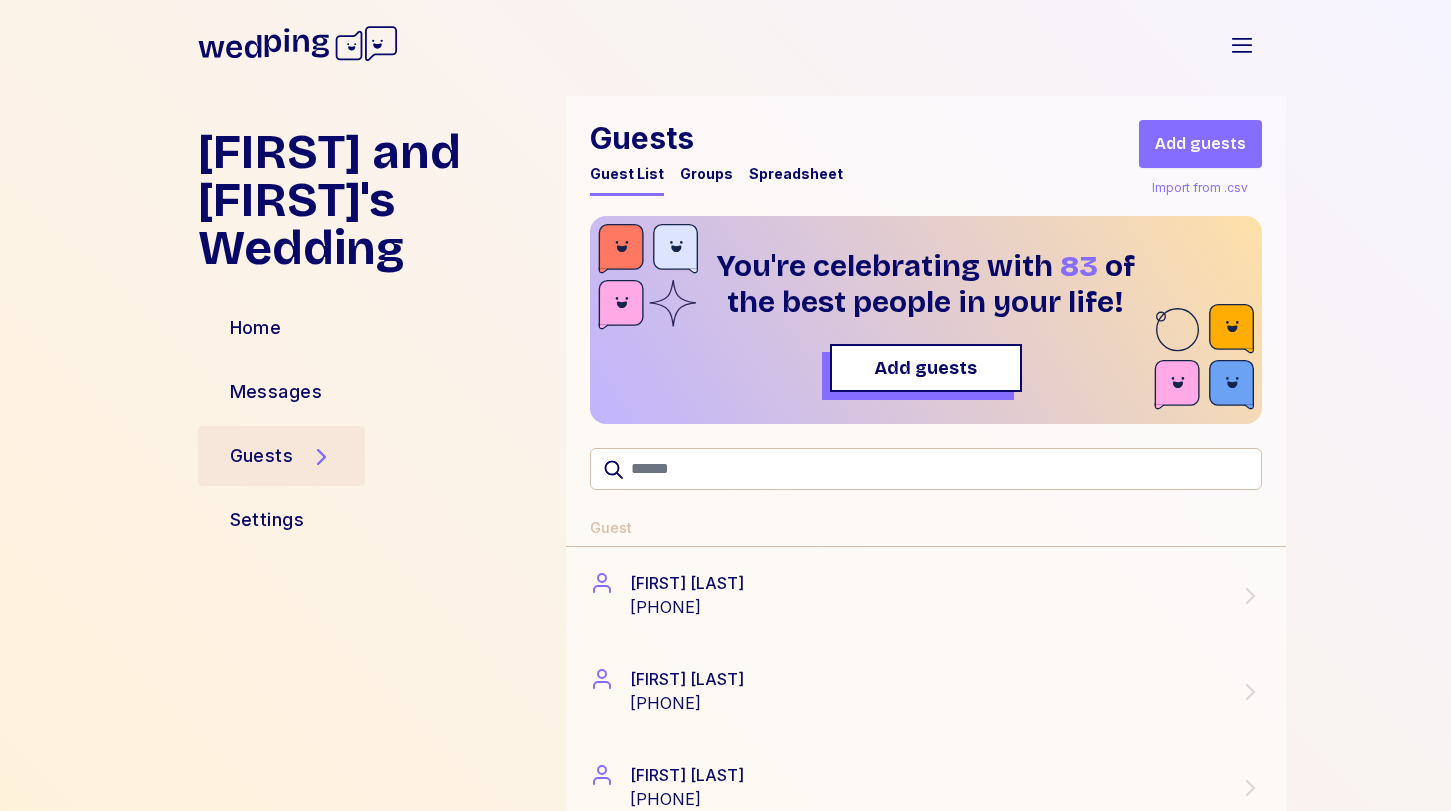 click on "Guests" at bounding box center (716, 138) 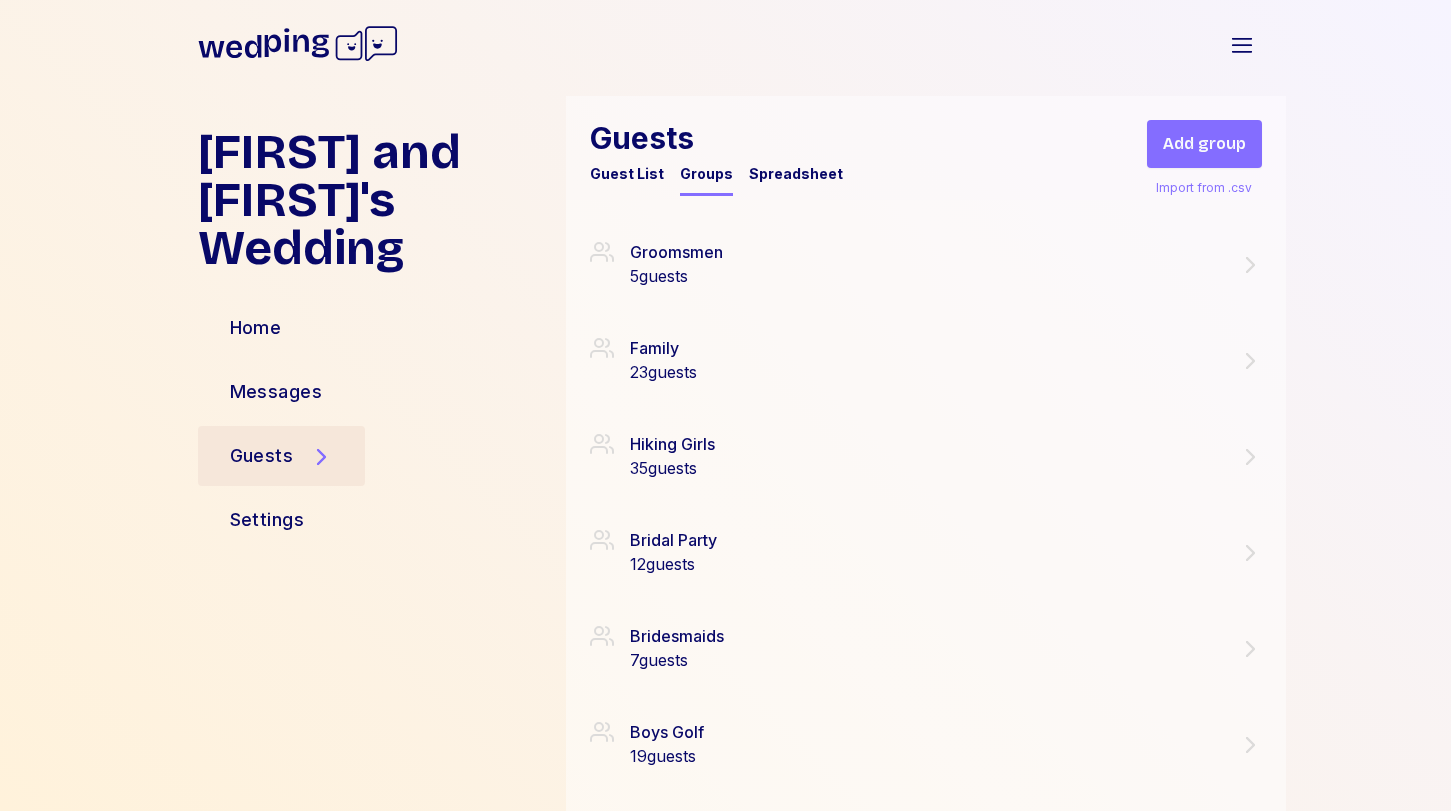 click on "Add group" at bounding box center [1204, 144] 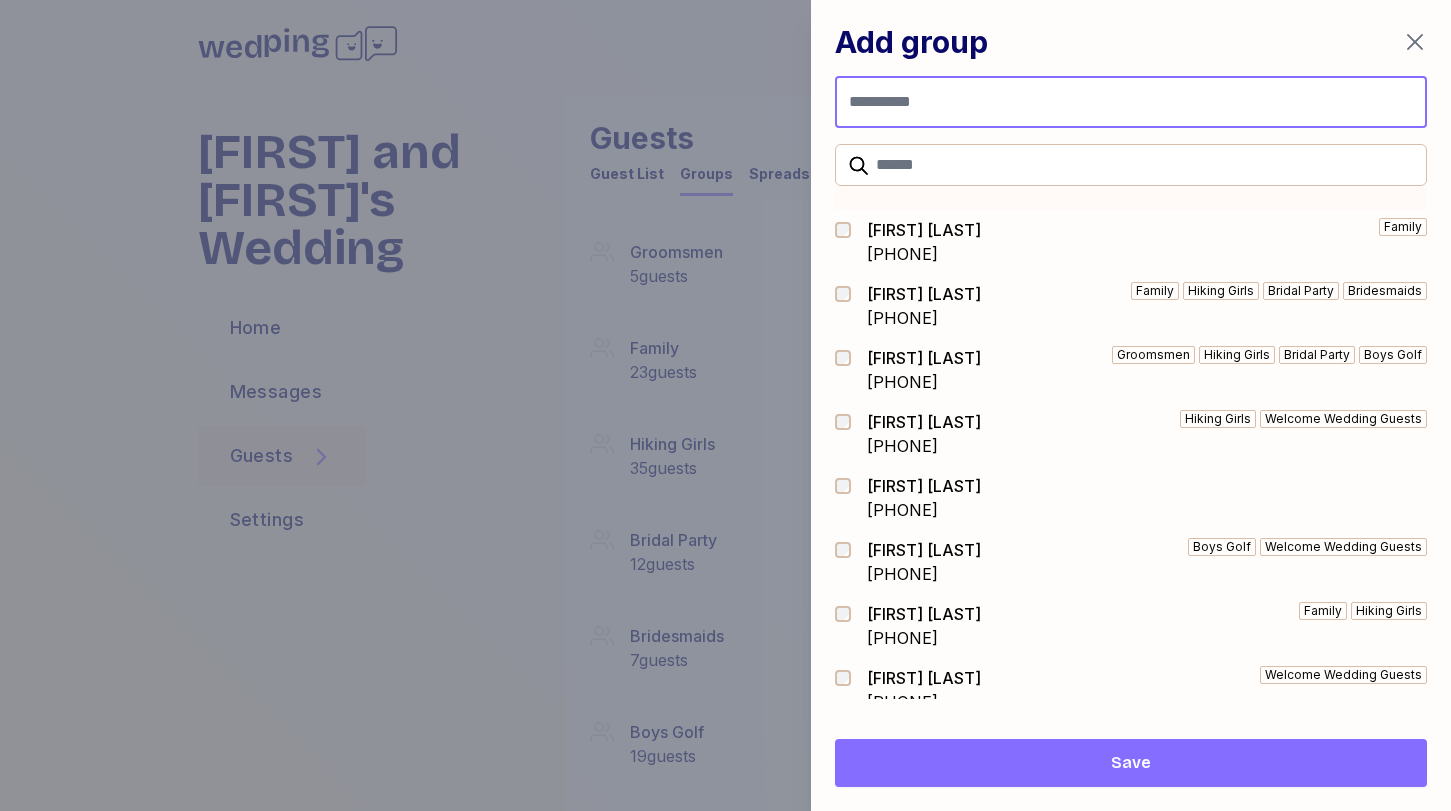 click at bounding box center (1131, 102) 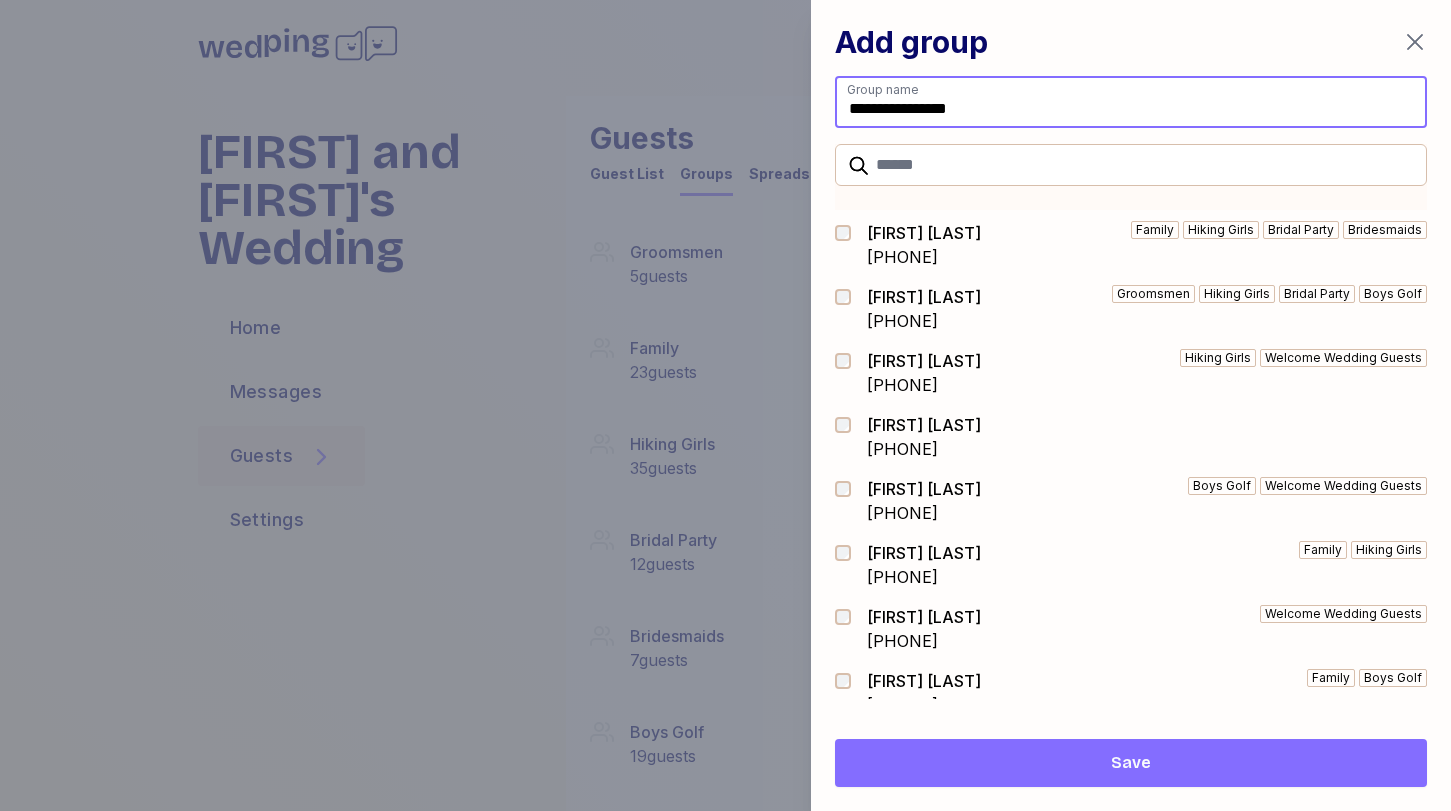 scroll, scrollTop: 60, scrollLeft: 0, axis: vertical 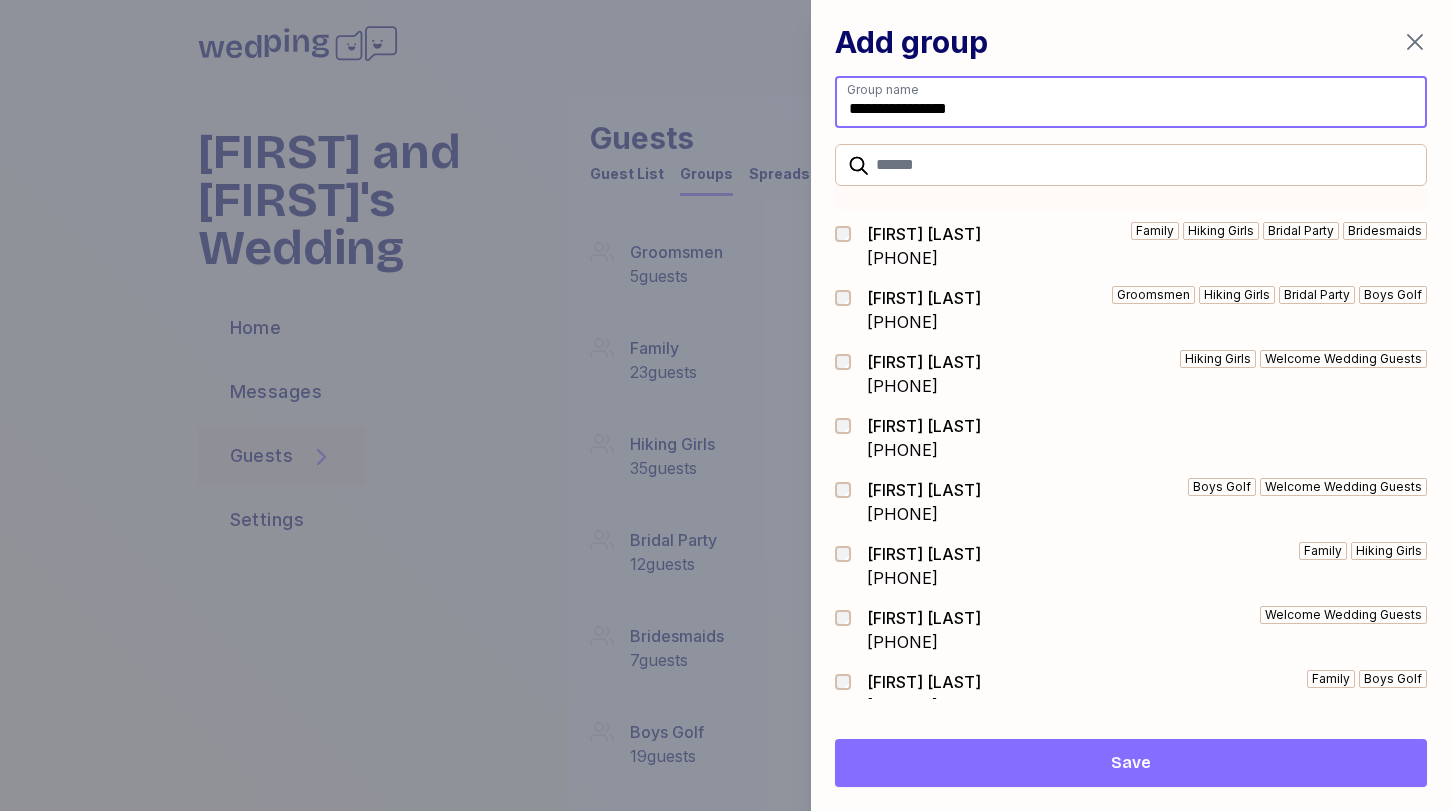 type on "**********" 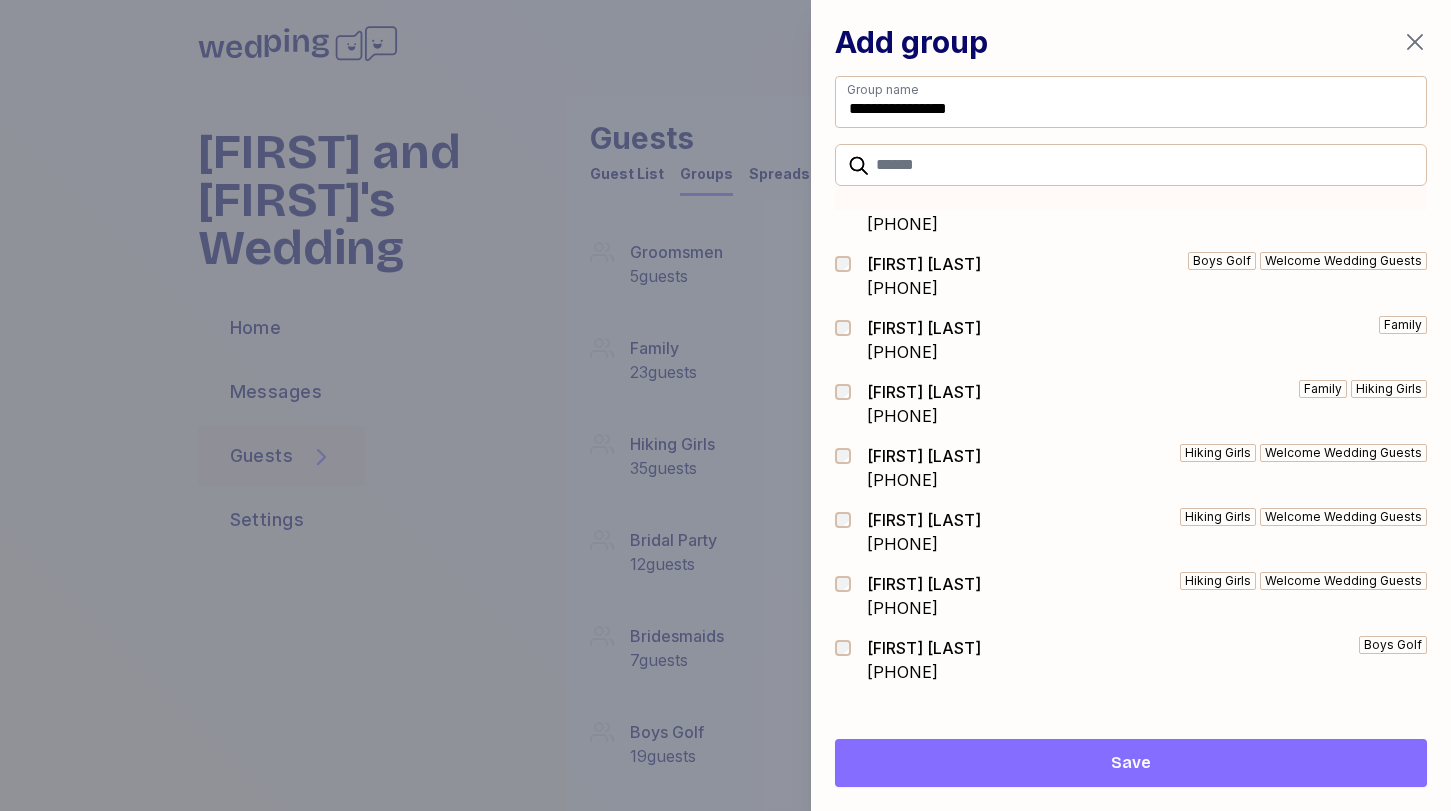 scroll, scrollTop: 2844, scrollLeft: 0, axis: vertical 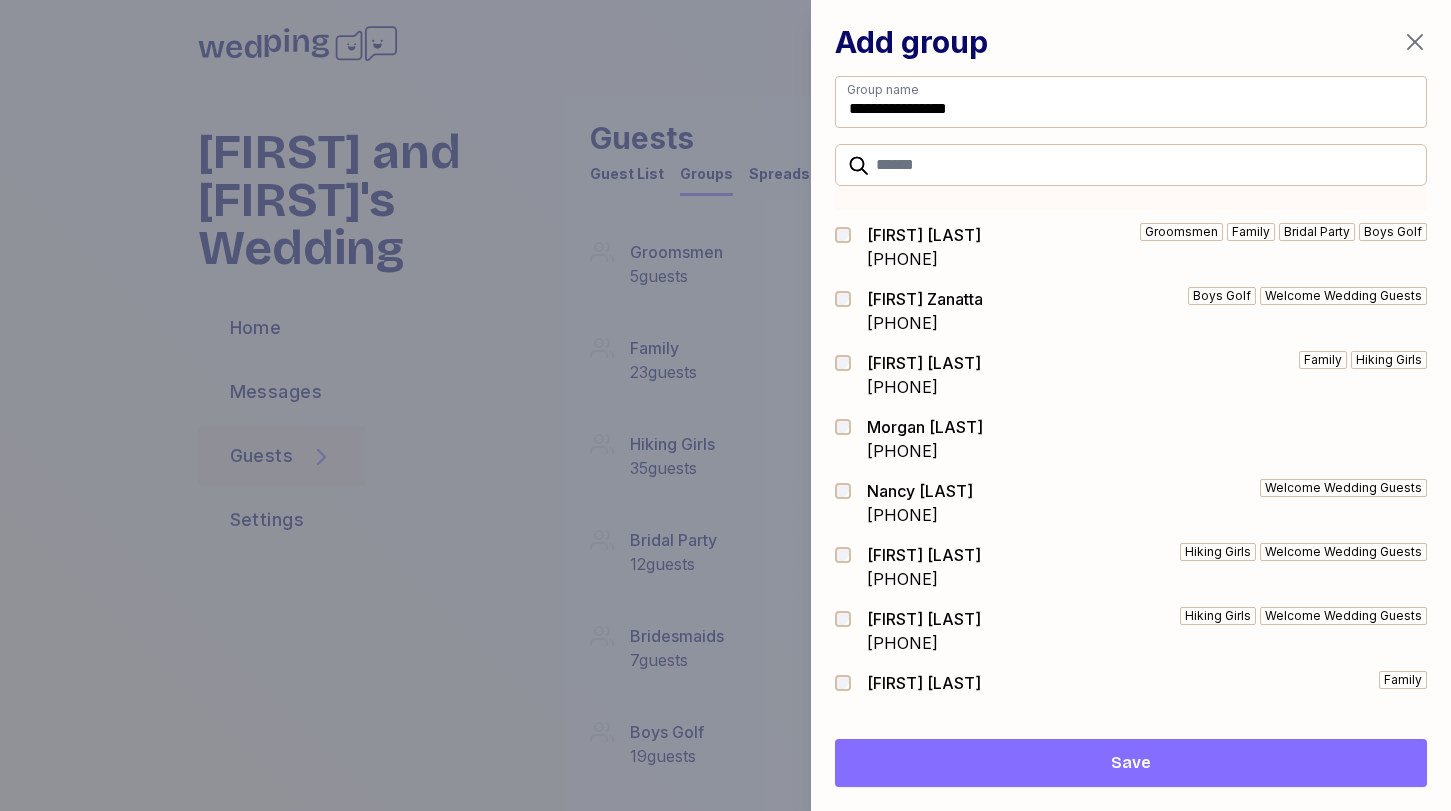 click on "Save" at bounding box center [1131, 763] 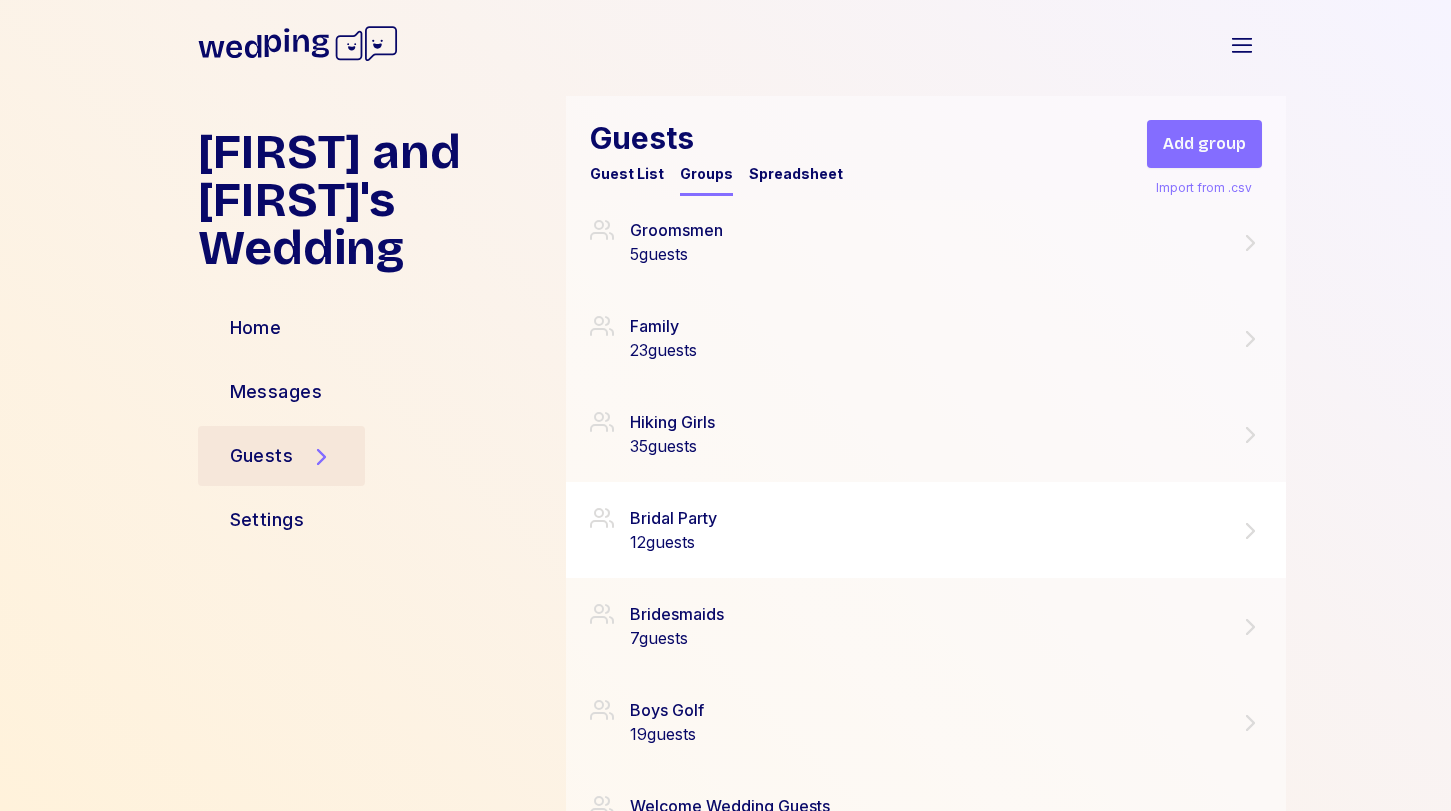 scroll, scrollTop: 0, scrollLeft: 0, axis: both 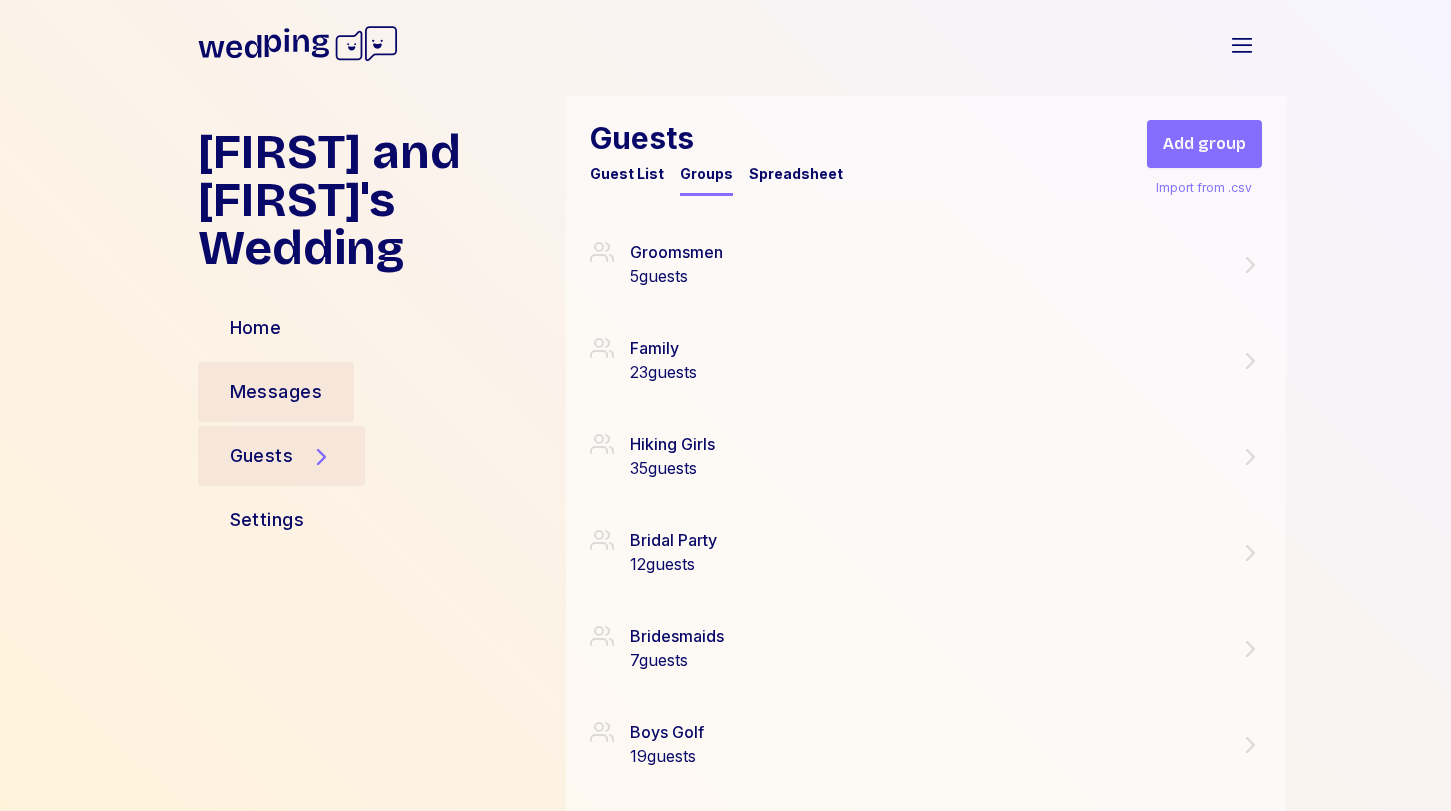 click on "Messages" at bounding box center [276, 392] 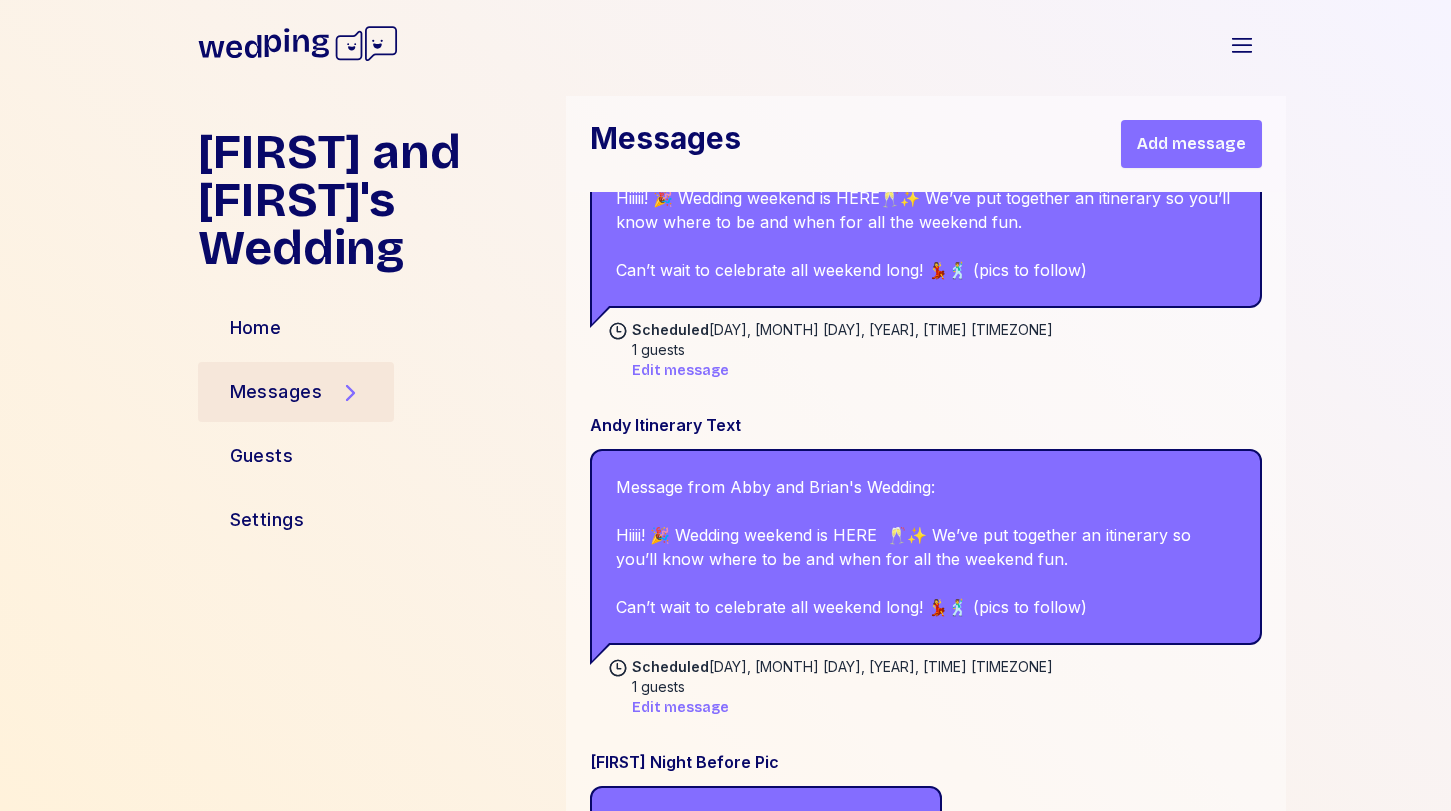 scroll, scrollTop: 3893, scrollLeft: 0, axis: vertical 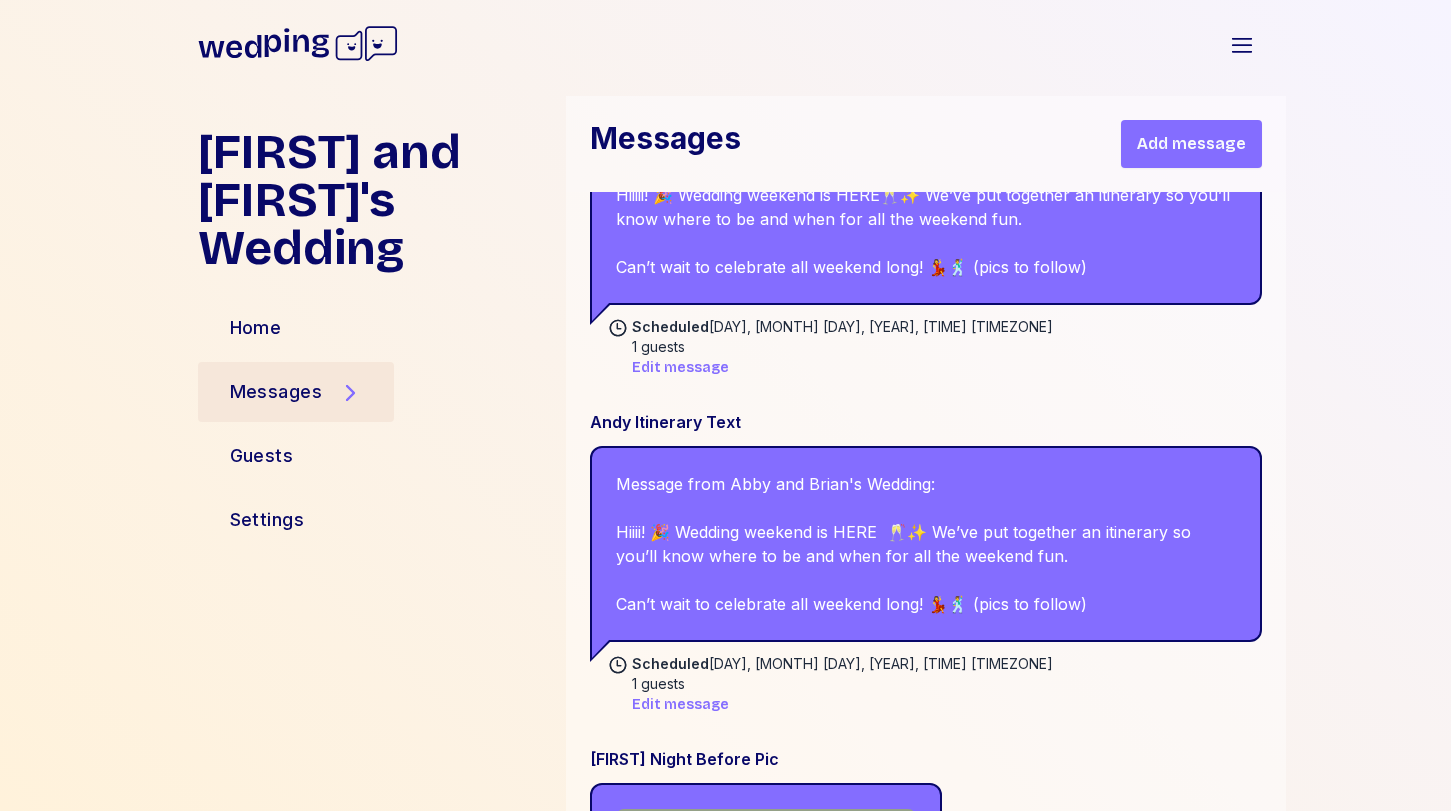 click on "Add message" at bounding box center (1191, 144) 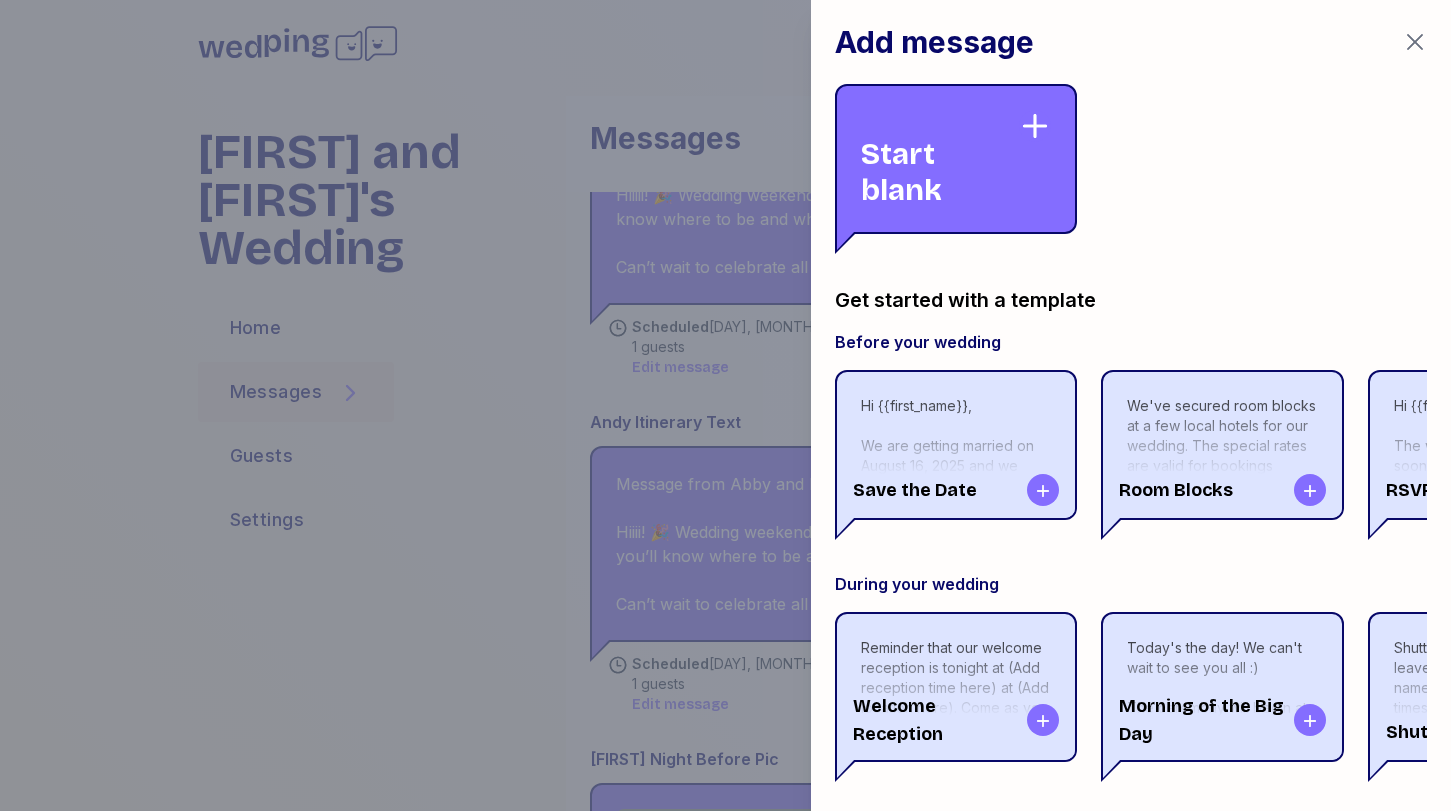 click on "Start blank" at bounding box center [940, 159] 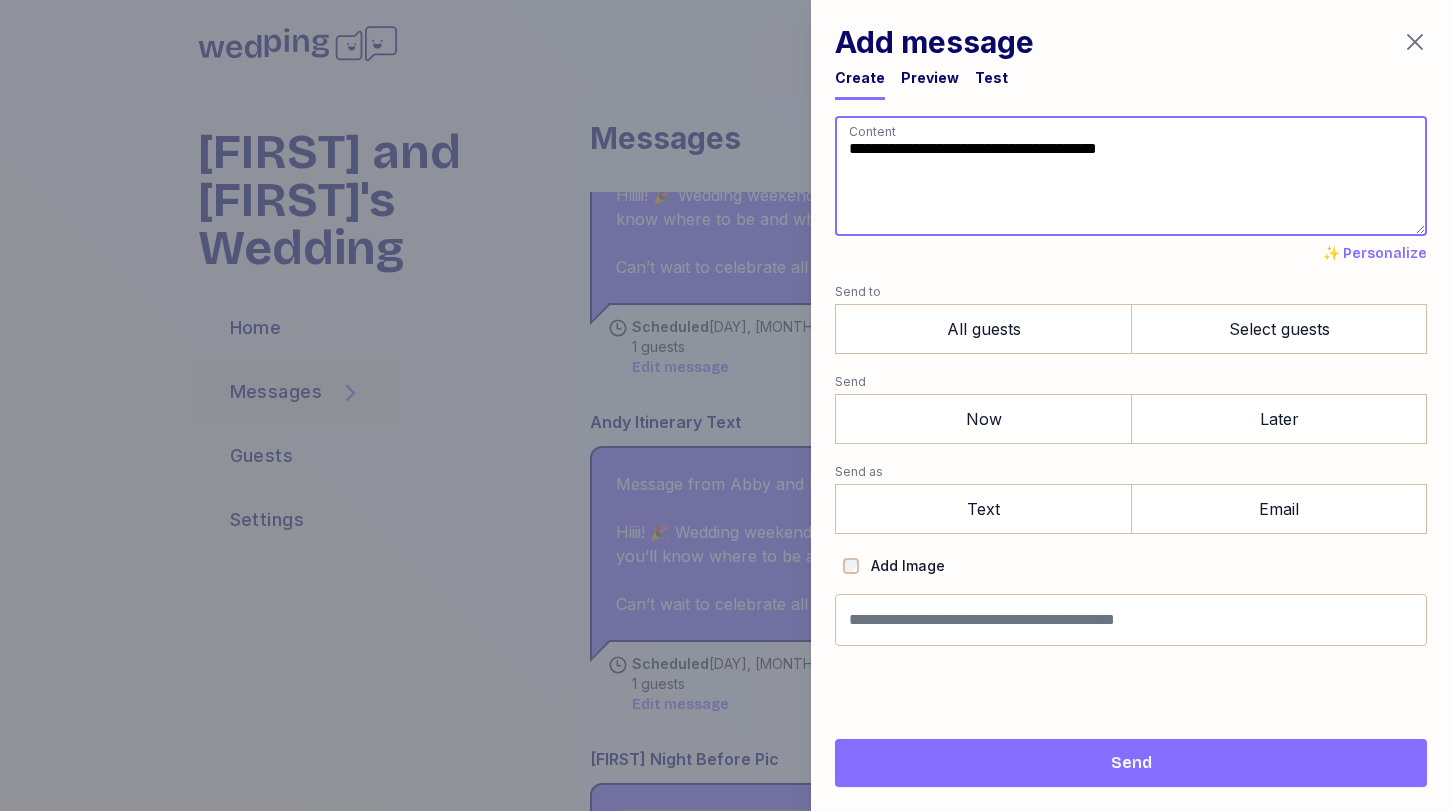 paste on "**********" 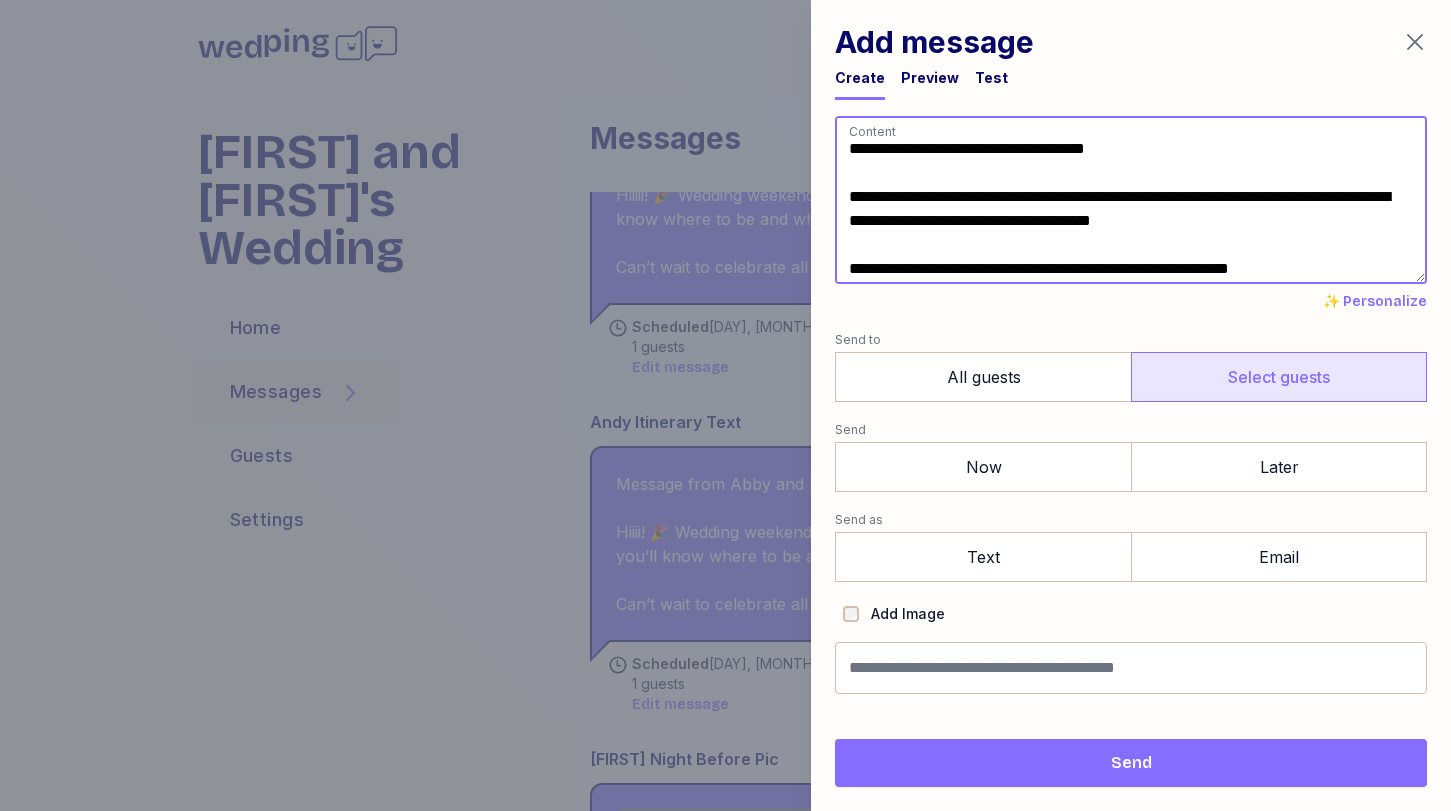 type on "**********" 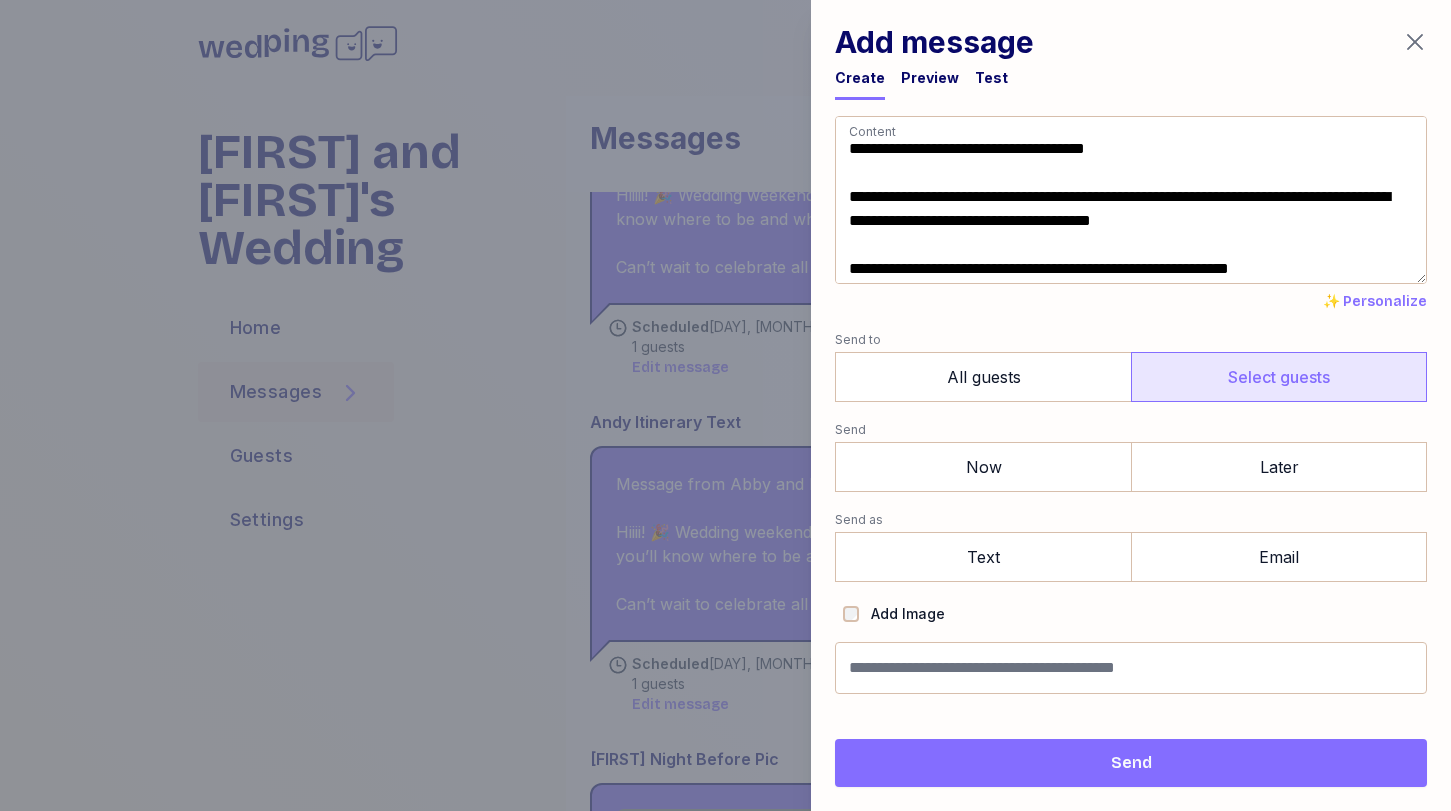 click on "Select guests" at bounding box center (1279, 377) 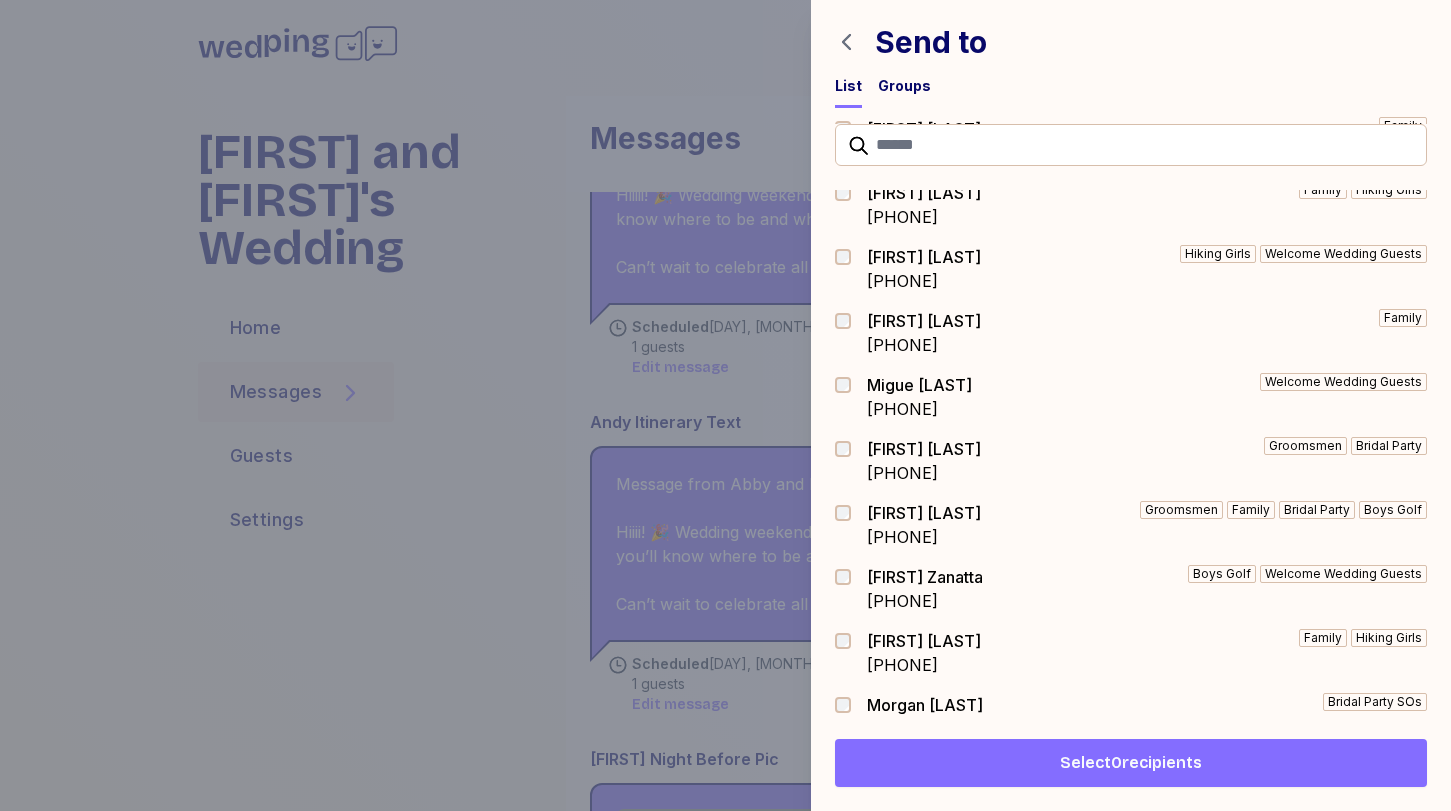 scroll, scrollTop: 3806, scrollLeft: 0, axis: vertical 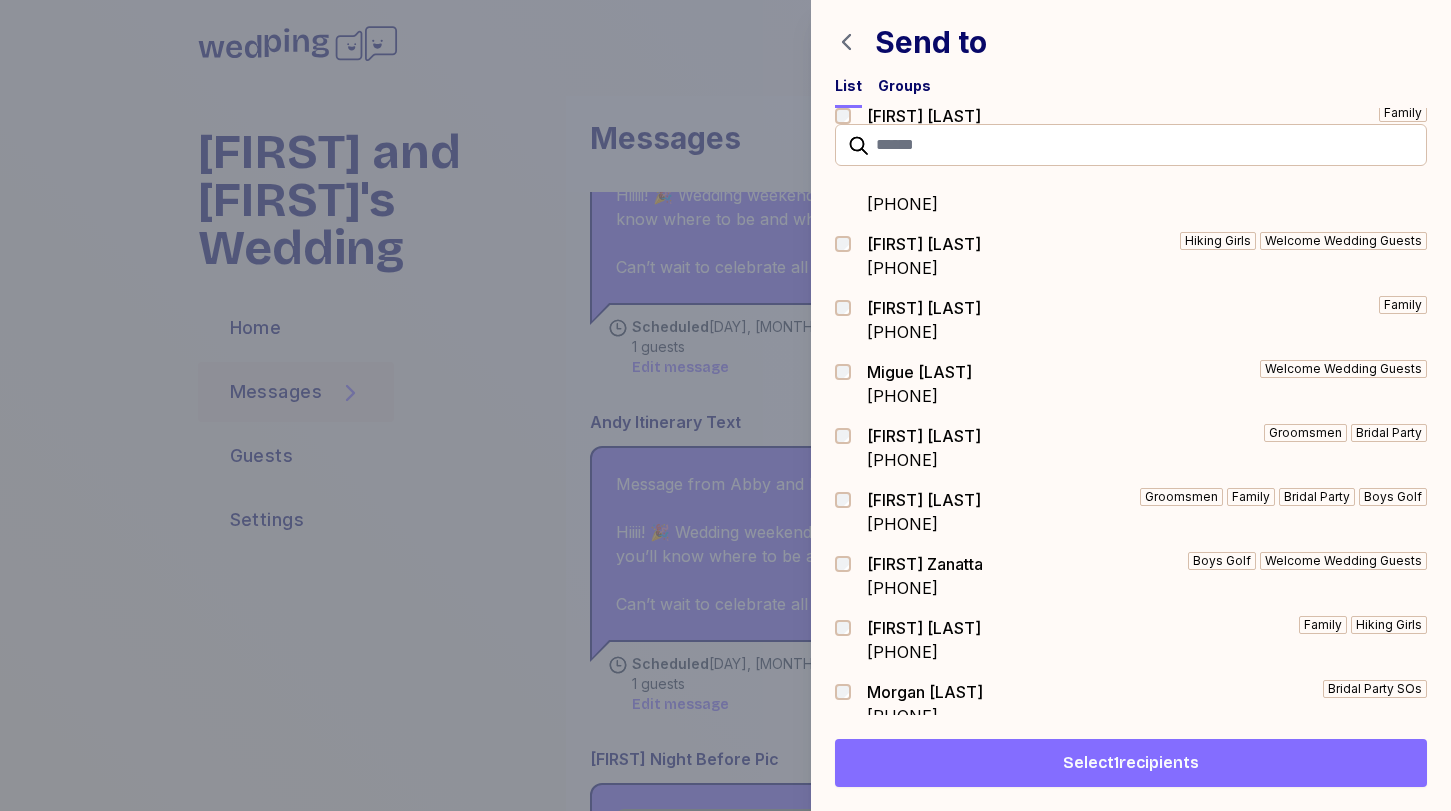 click on "Select  1  recipients" at bounding box center [1131, 763] 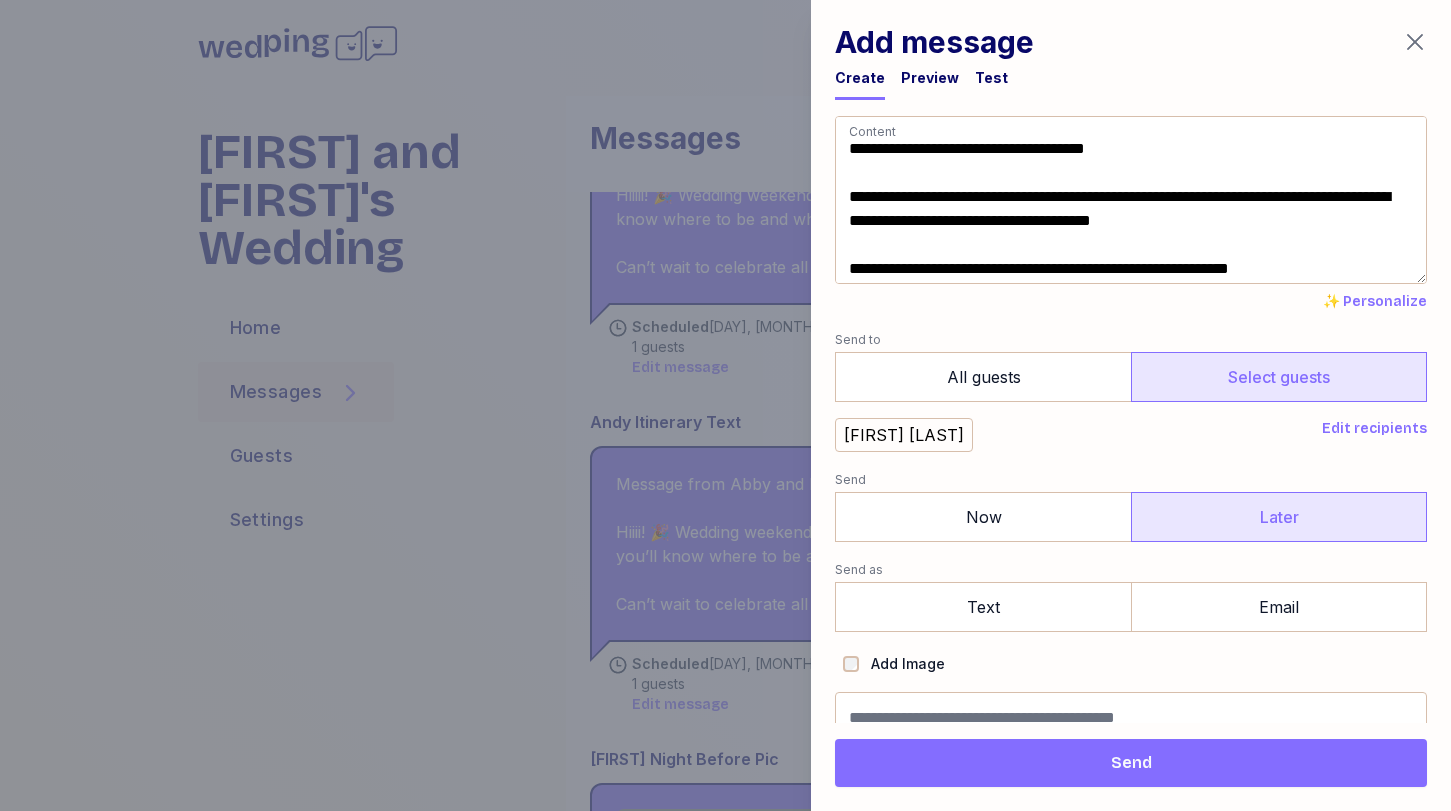 click on "Later" at bounding box center (1279, 517) 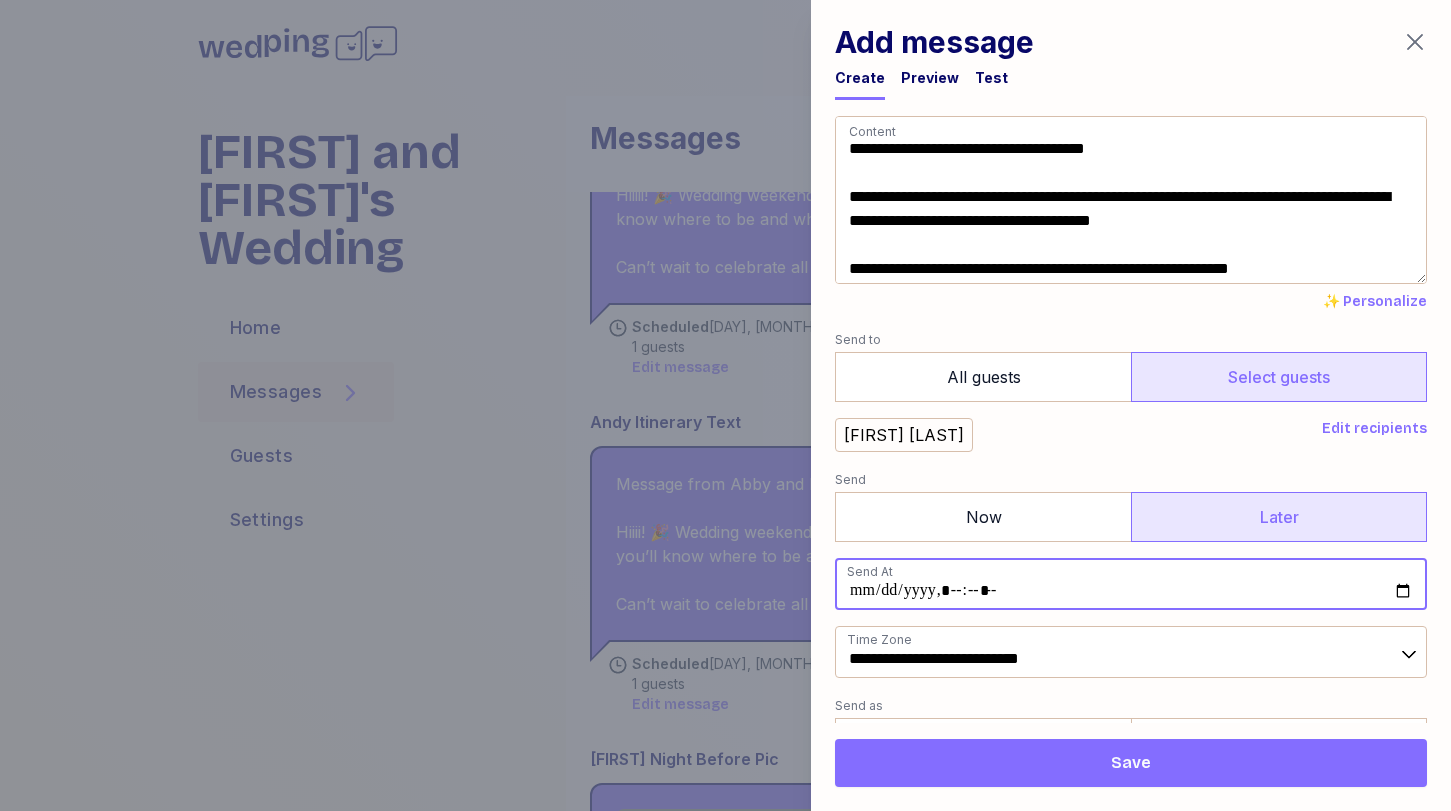 click at bounding box center [1131, 584] 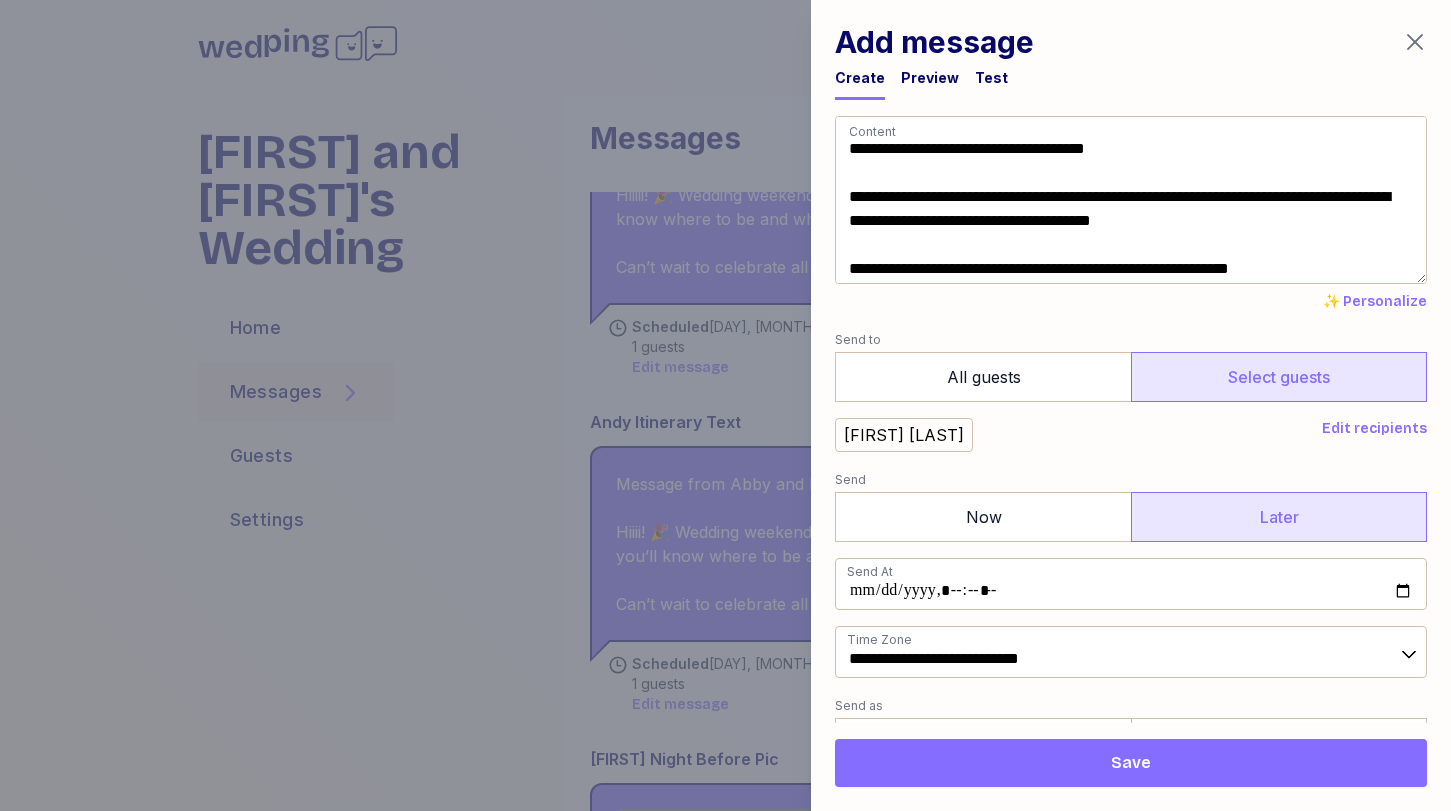 type on "**********" 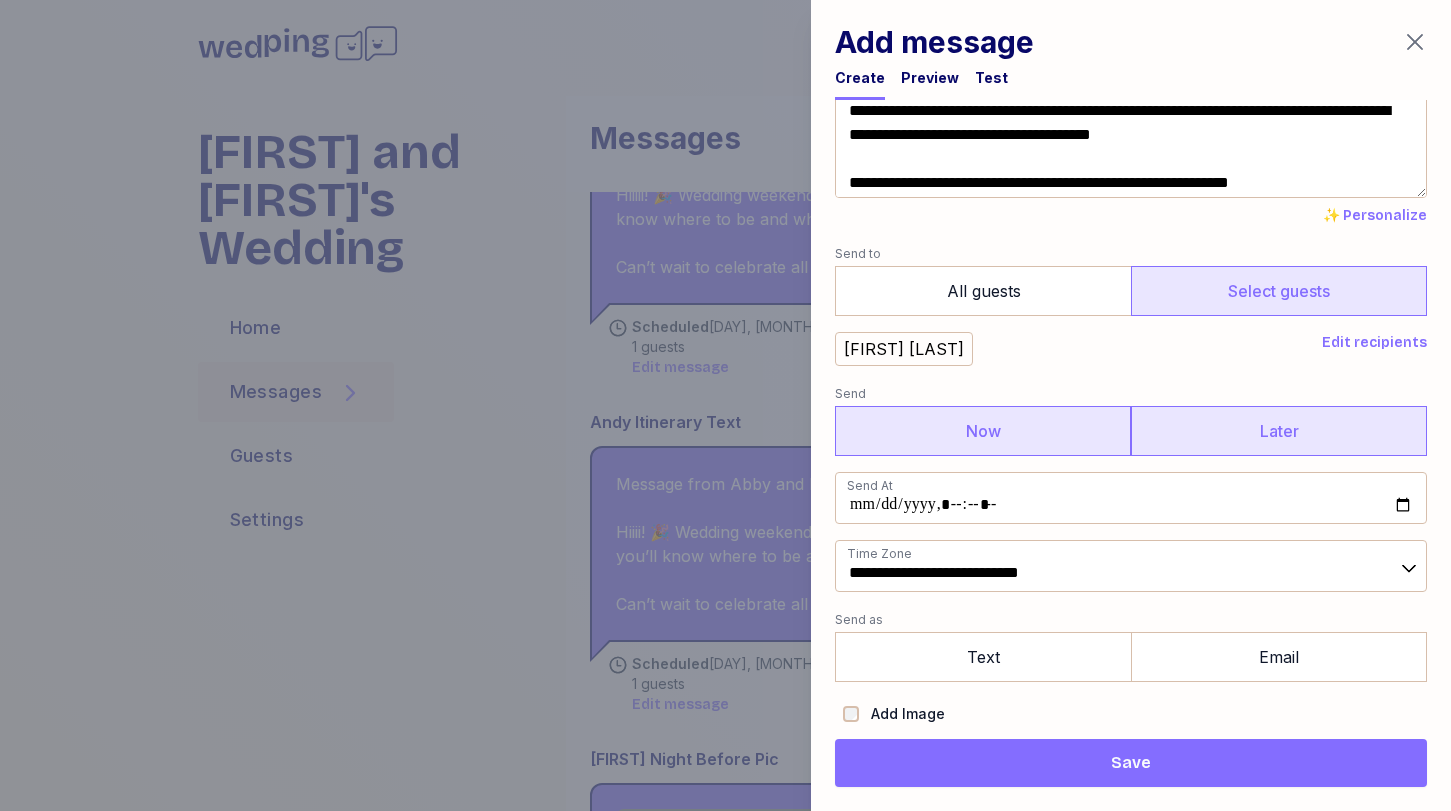 scroll, scrollTop: 89, scrollLeft: 0, axis: vertical 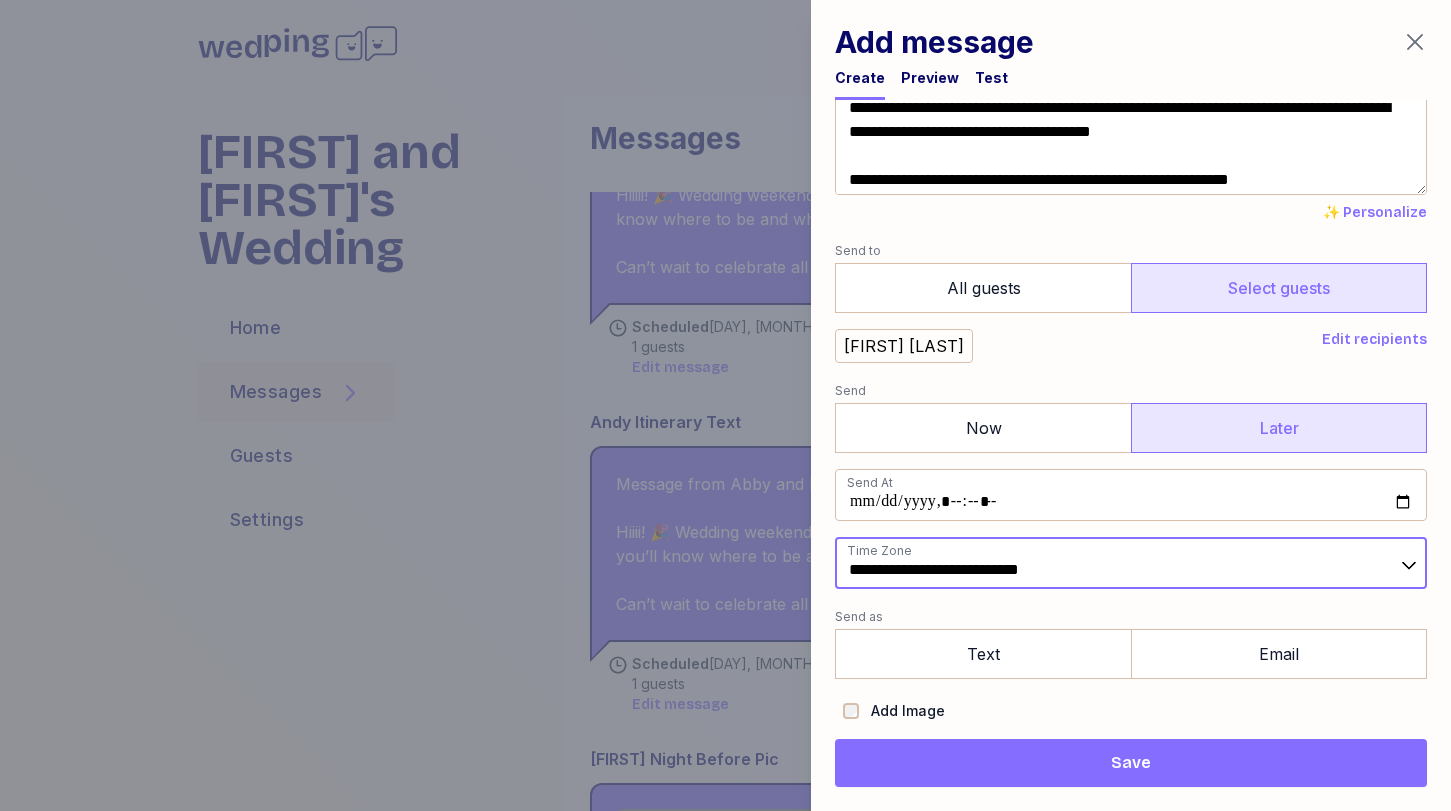 click on "**********" at bounding box center [1131, 563] 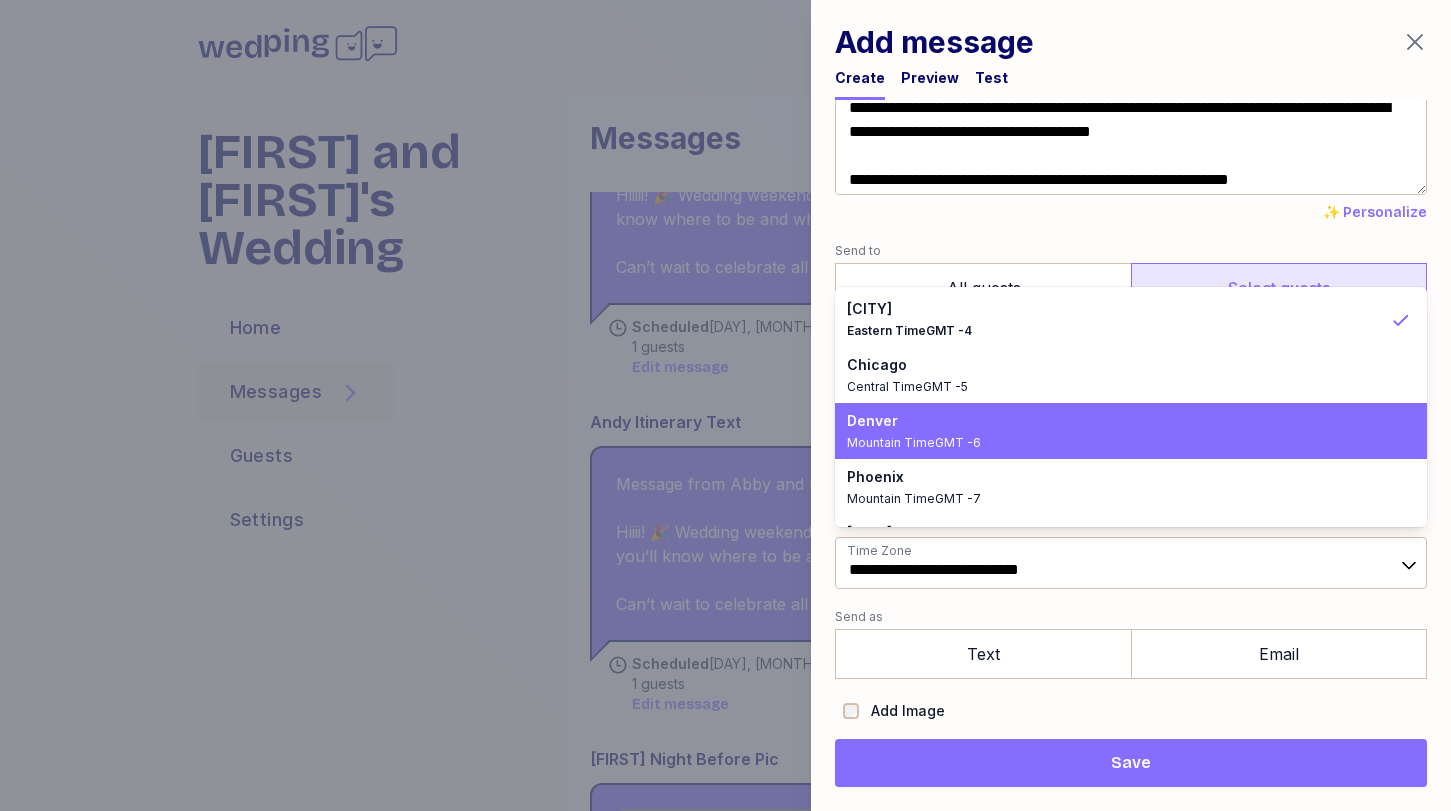 click on "Mountain Time  GMT   -6" at bounding box center (1119, 443) 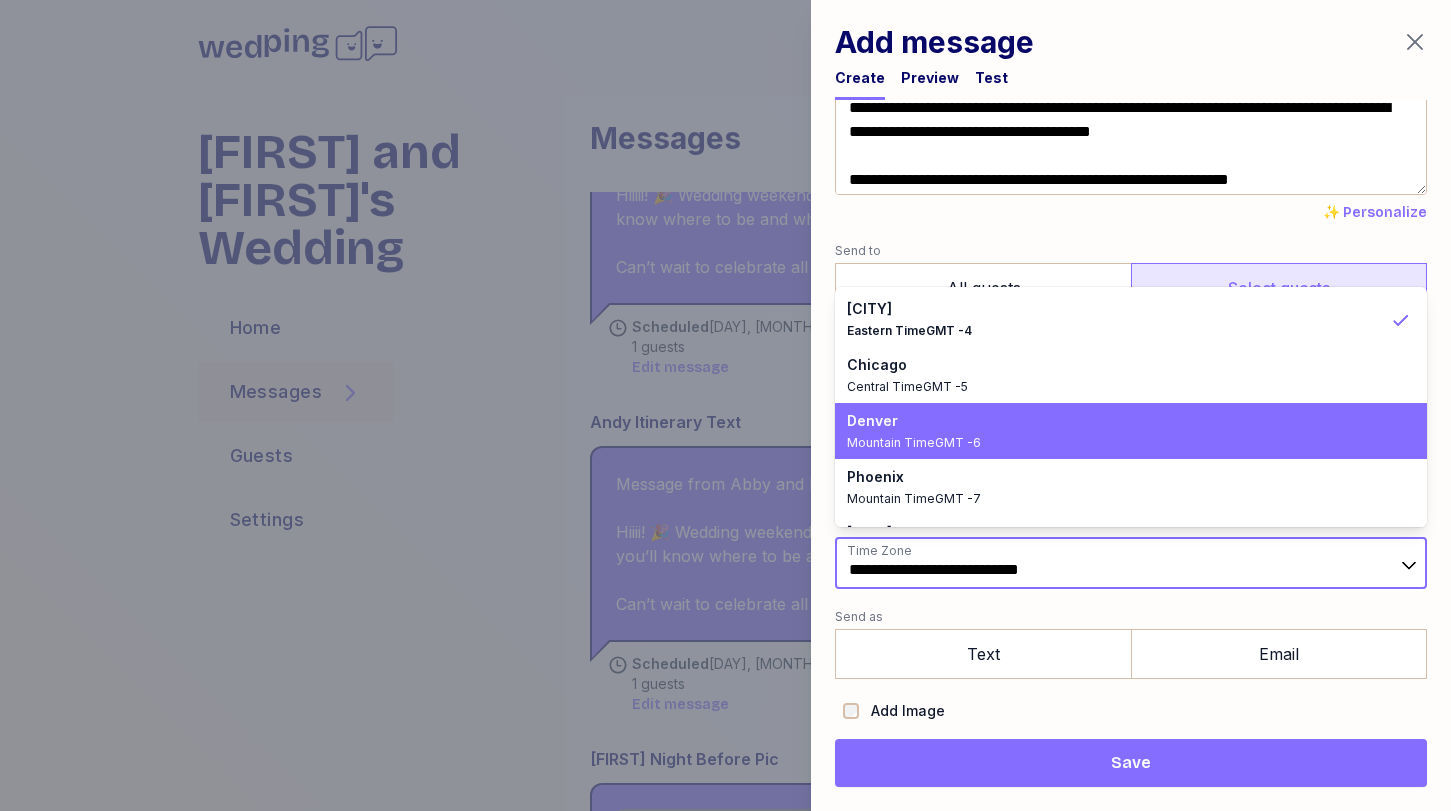 type 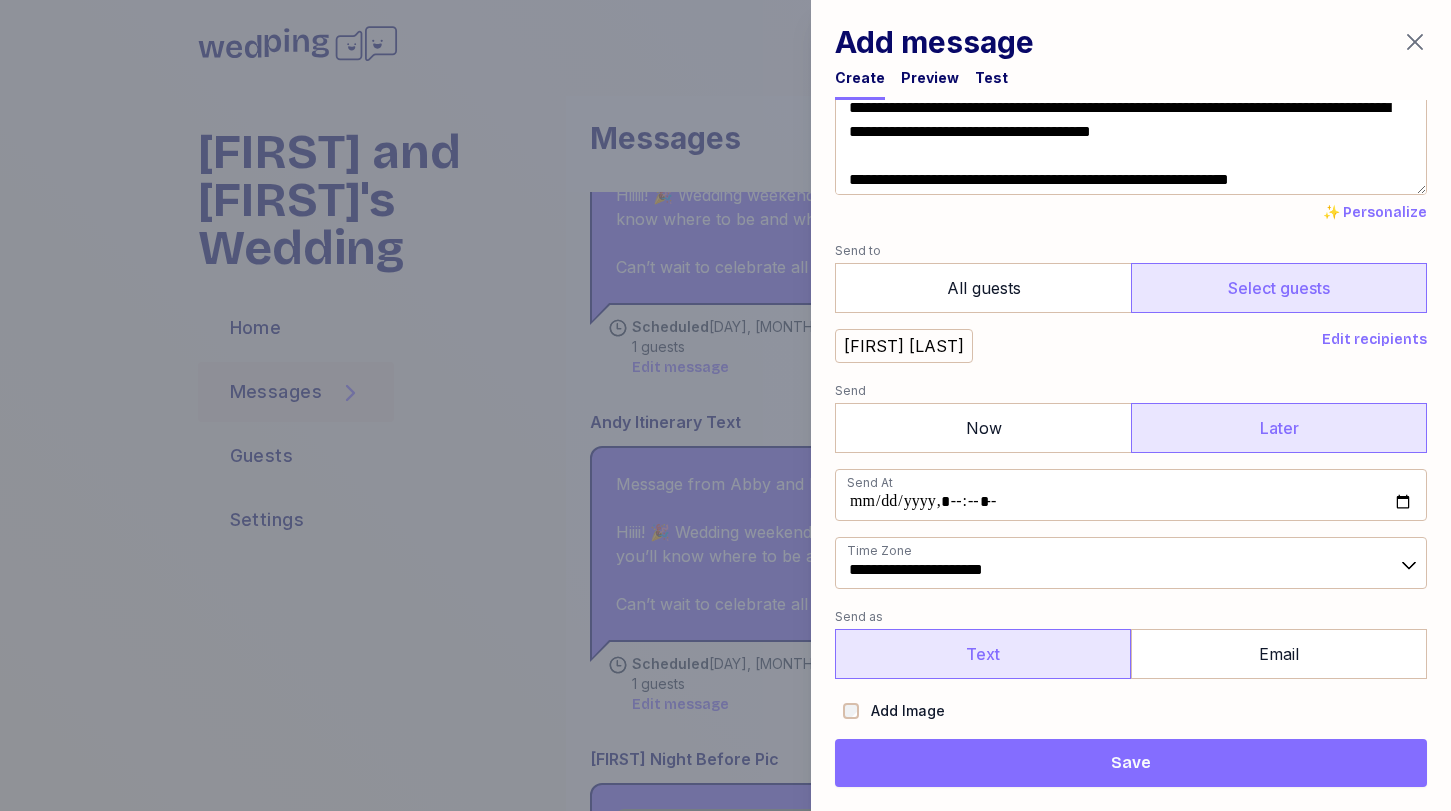 click on "Text" at bounding box center [983, 654] 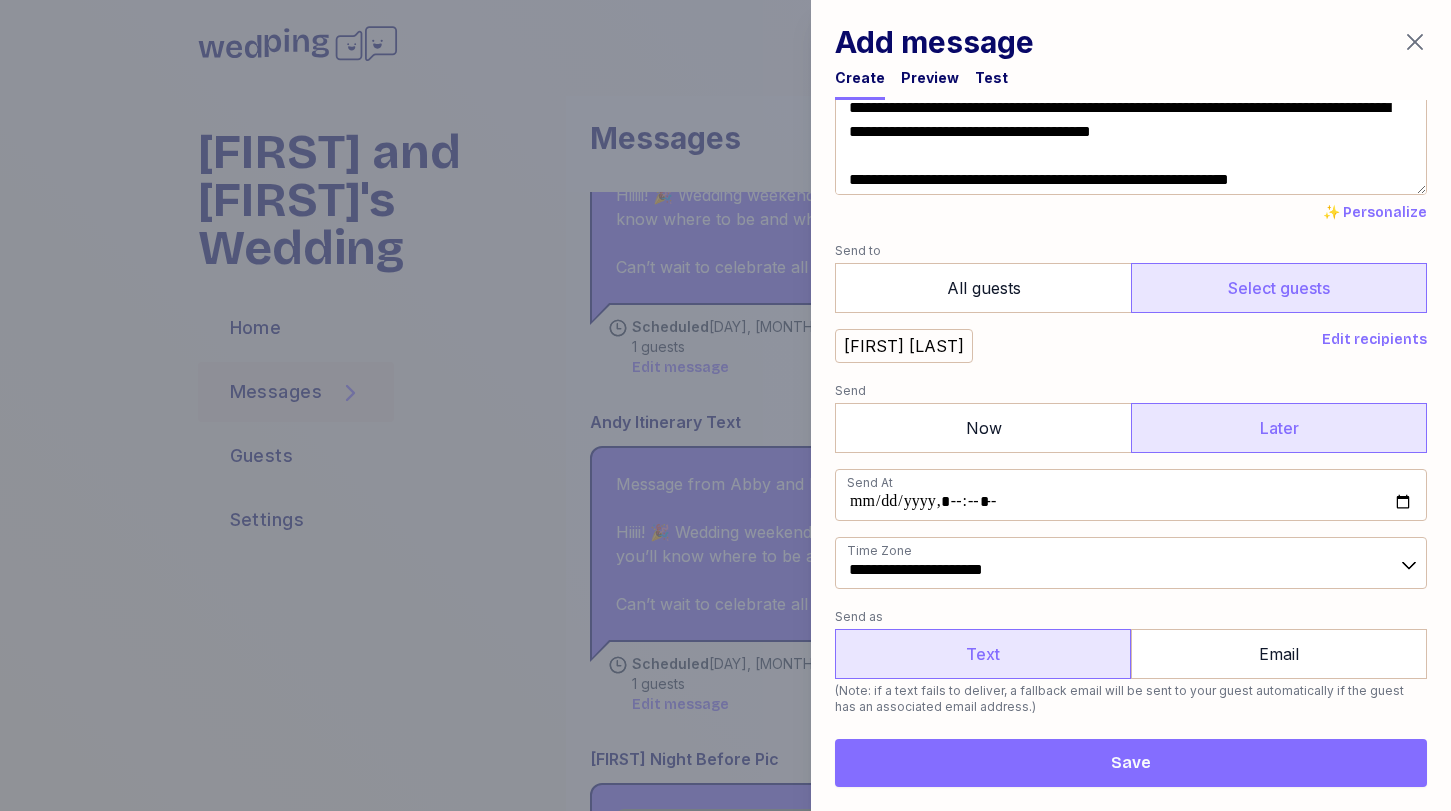 scroll, scrollTop: 193, scrollLeft: 0, axis: vertical 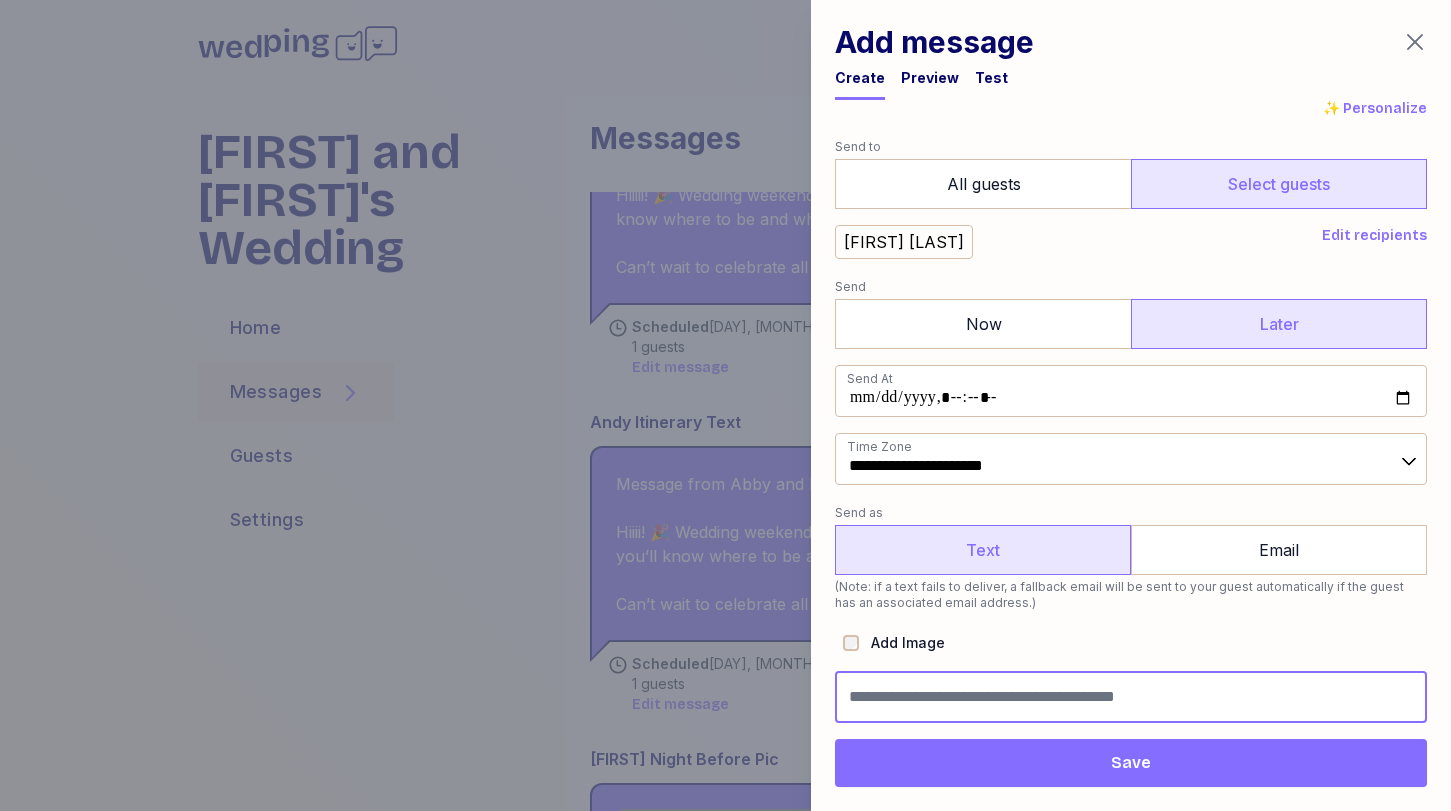 click at bounding box center [1131, 697] 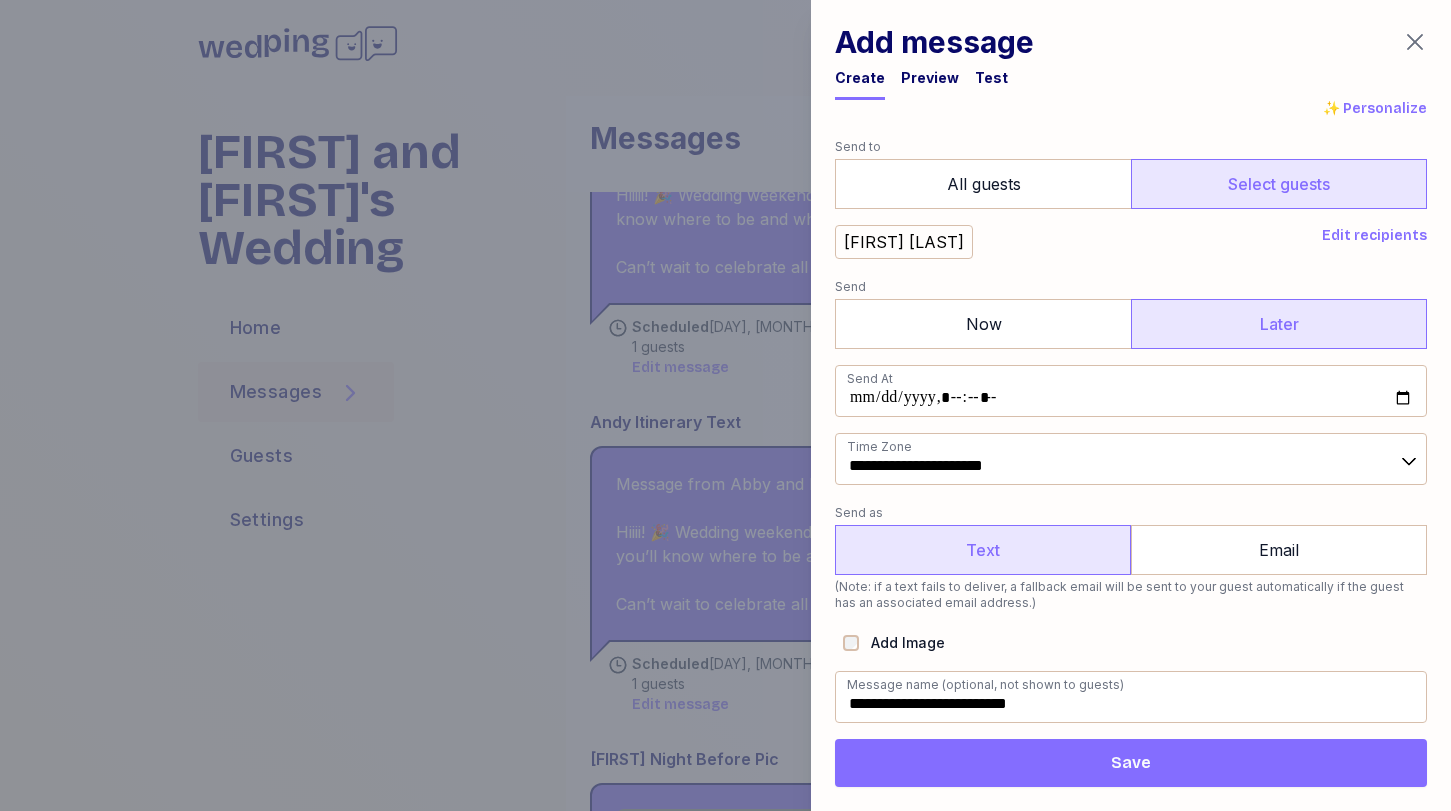 click on "Save" at bounding box center [1131, 763] 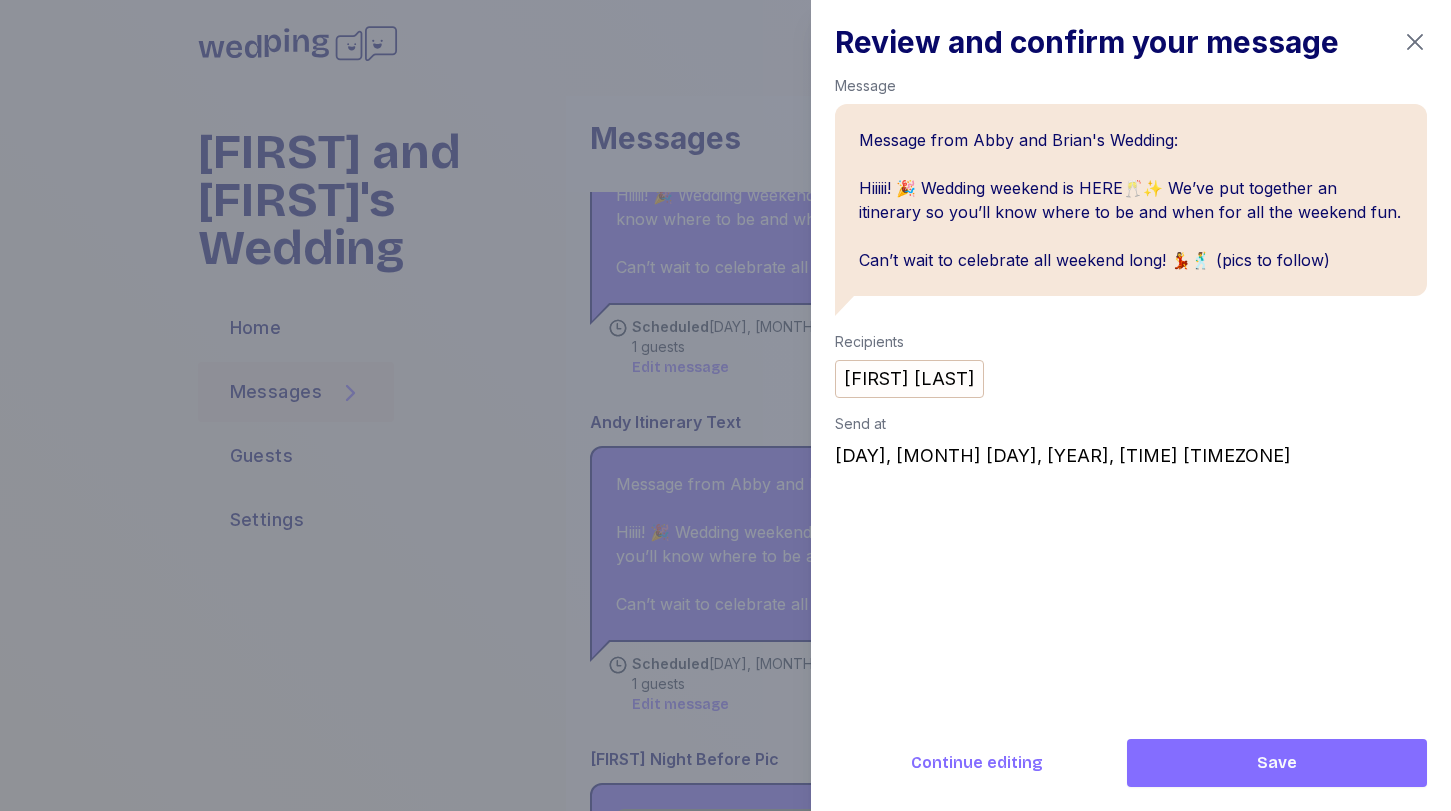 click on "Save" at bounding box center [1277, 763] 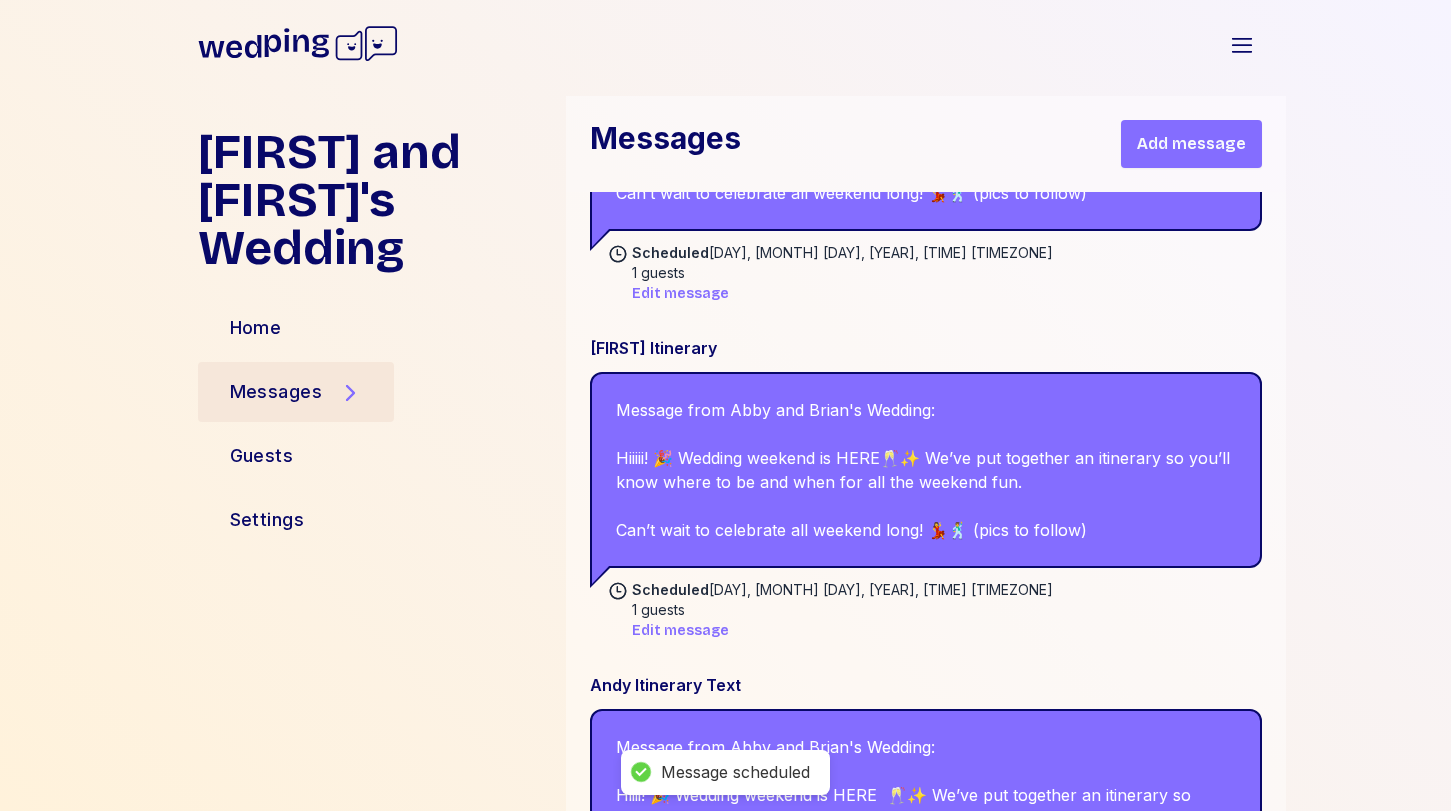 scroll, scrollTop: 3762, scrollLeft: 0, axis: vertical 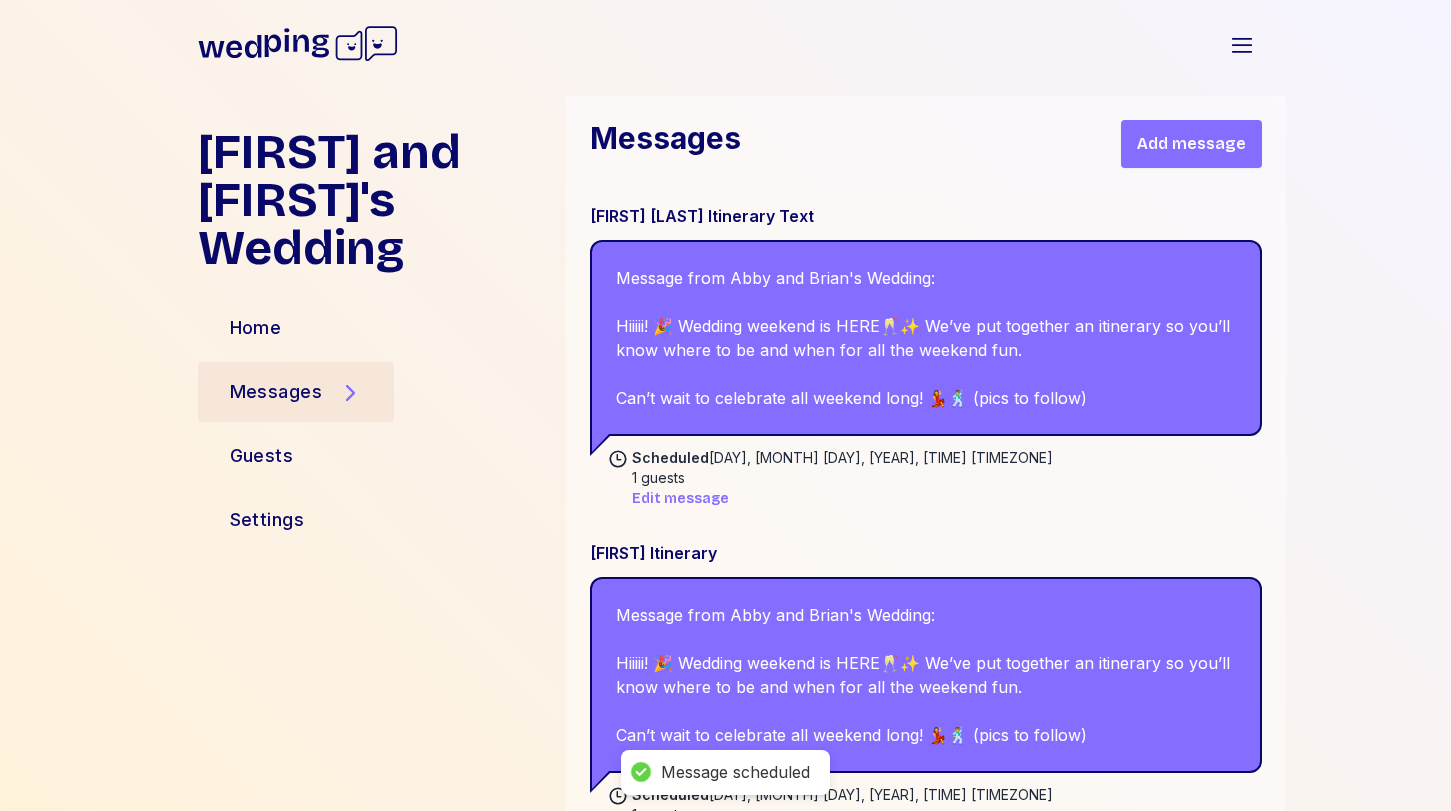 click on "Add message" at bounding box center (1191, 144) 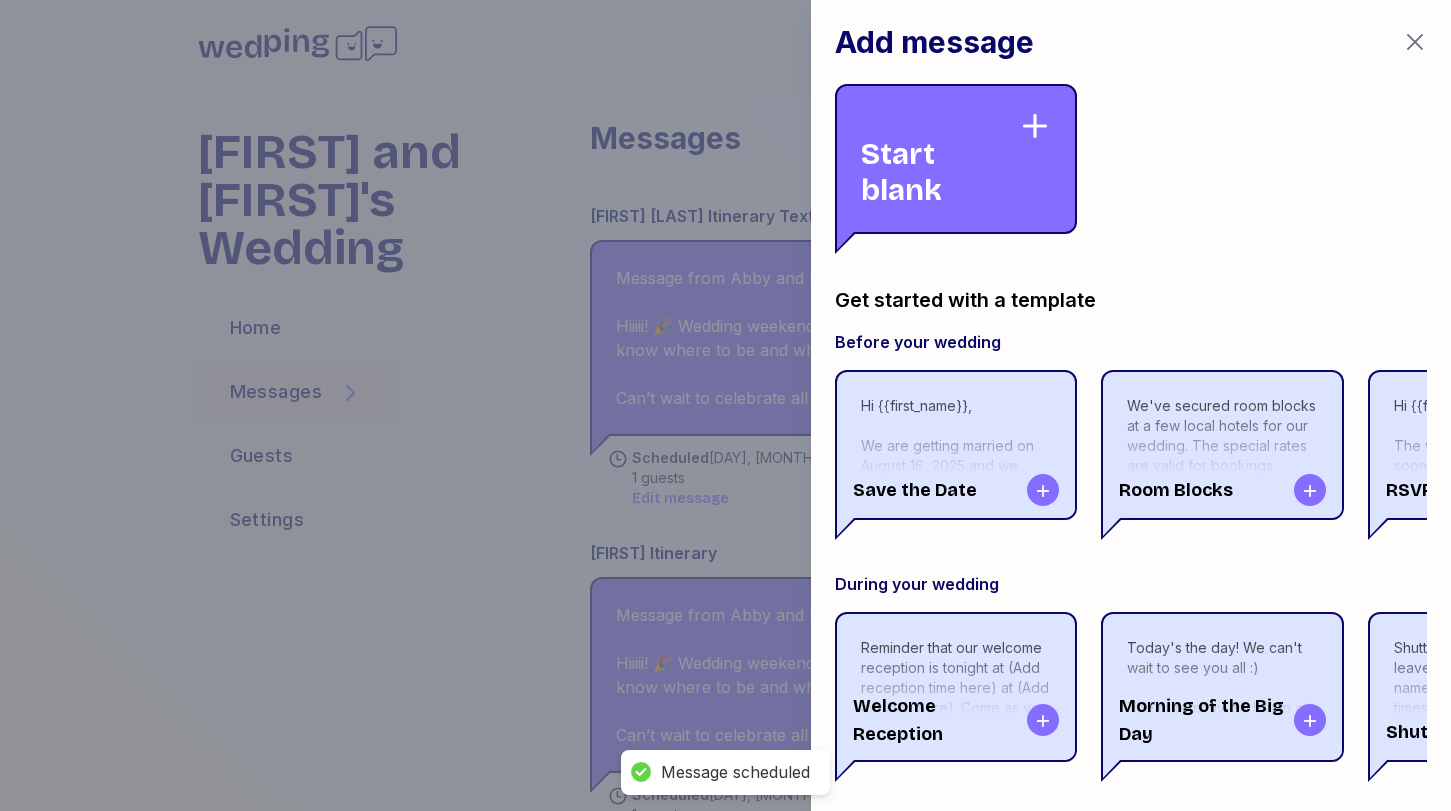 click on "Start blank" at bounding box center [940, 159] 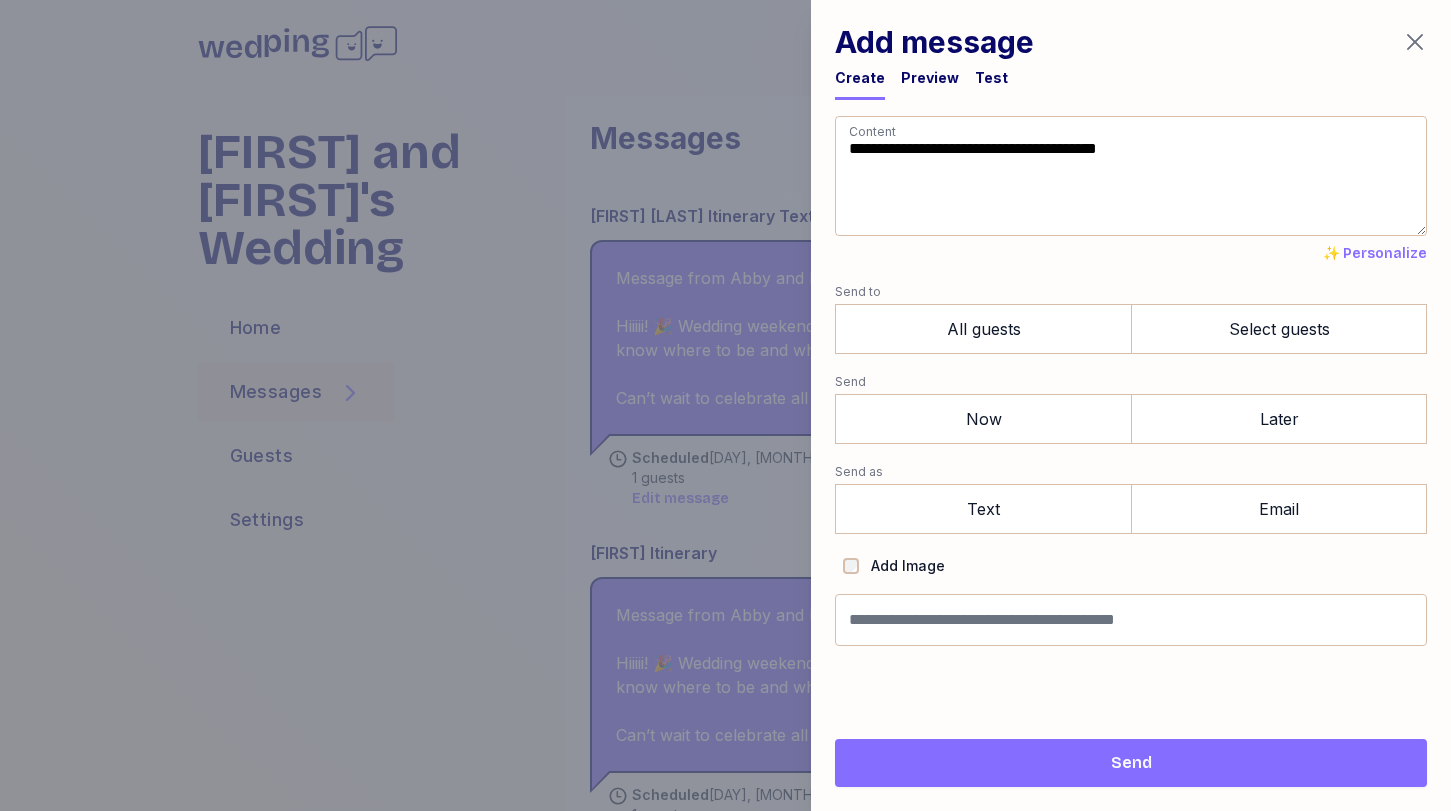 drag, startPoint x: 946, startPoint y: 198, endPoint x: 719, endPoint y: 87, distance: 252.68558 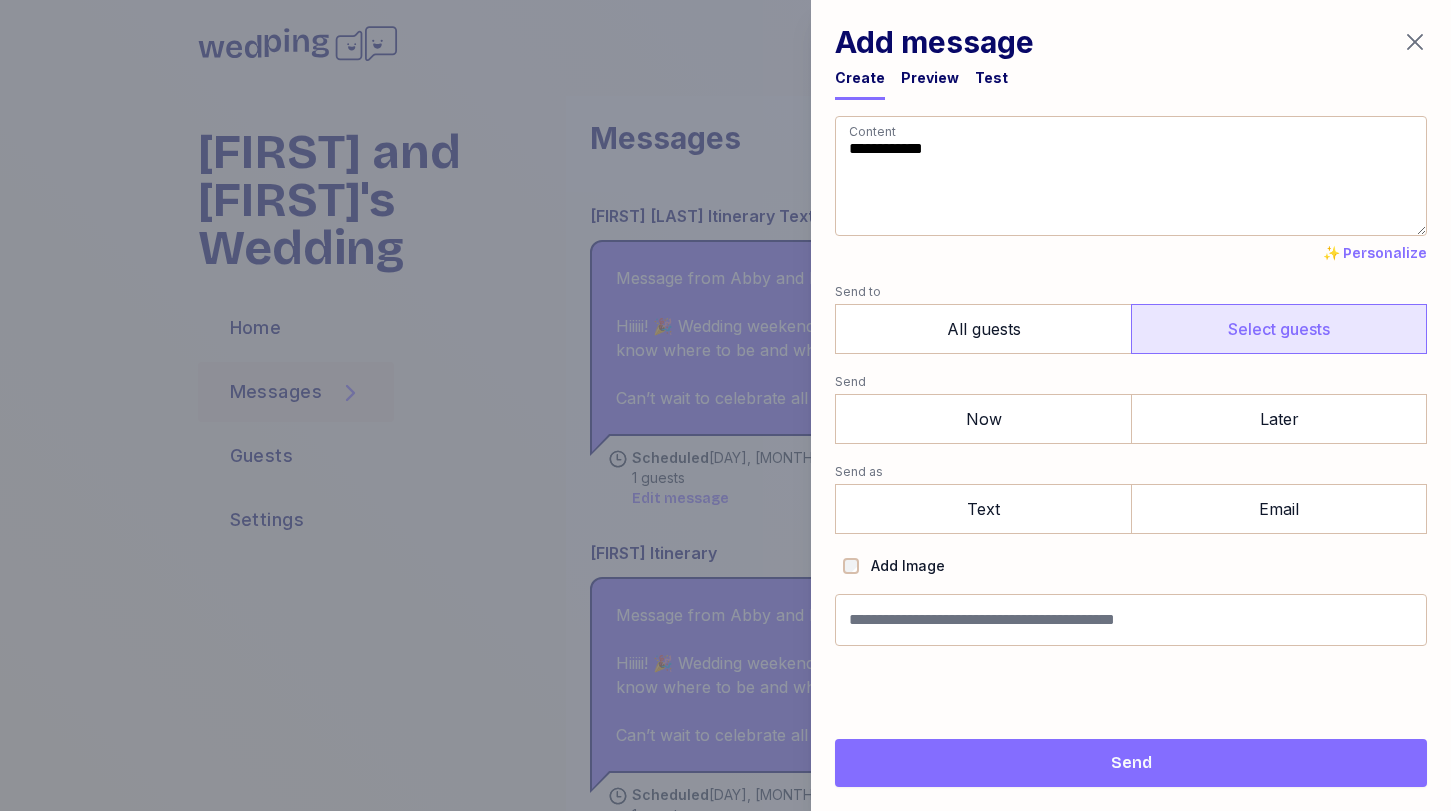 click on "Select guests" at bounding box center (1279, 329) 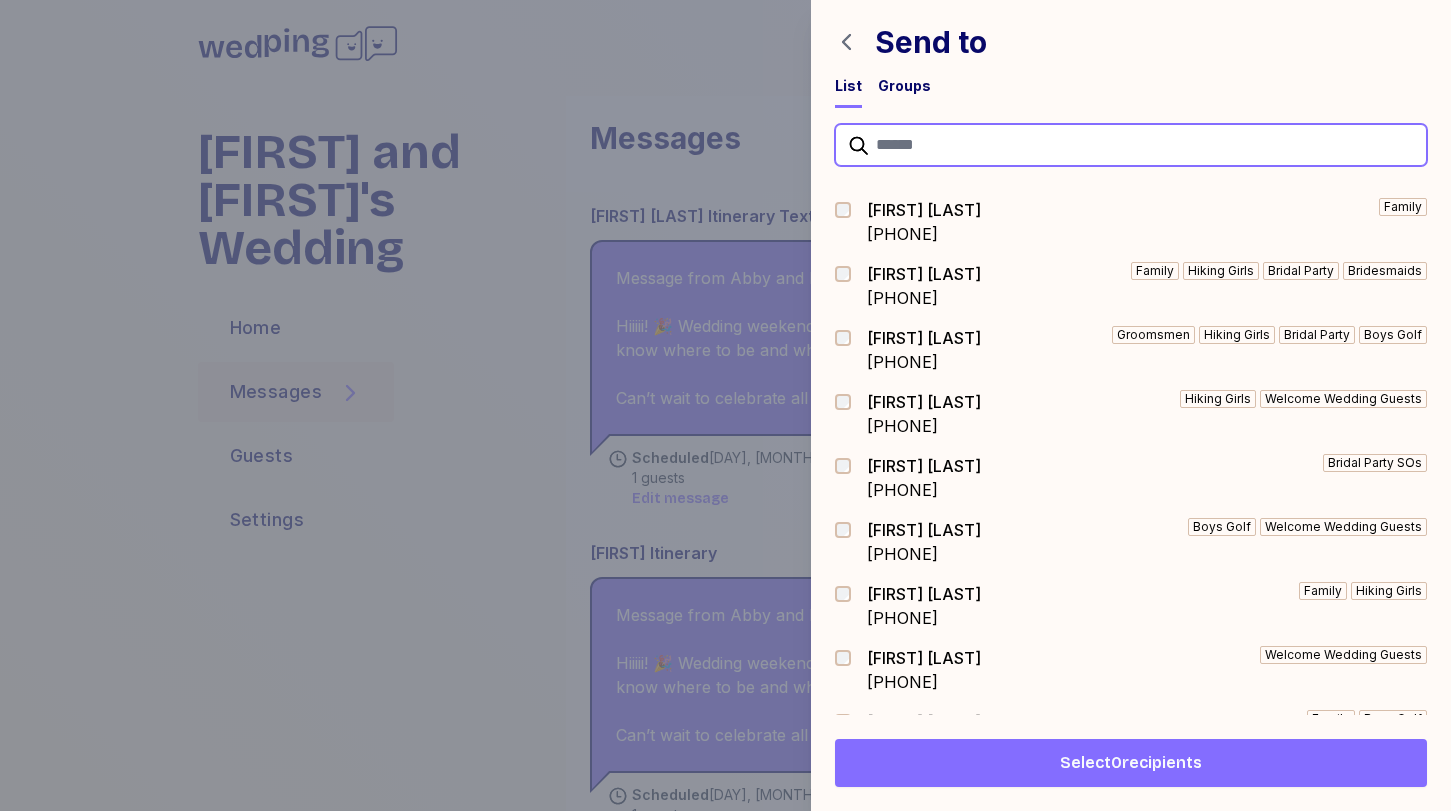 click at bounding box center [1131, 145] 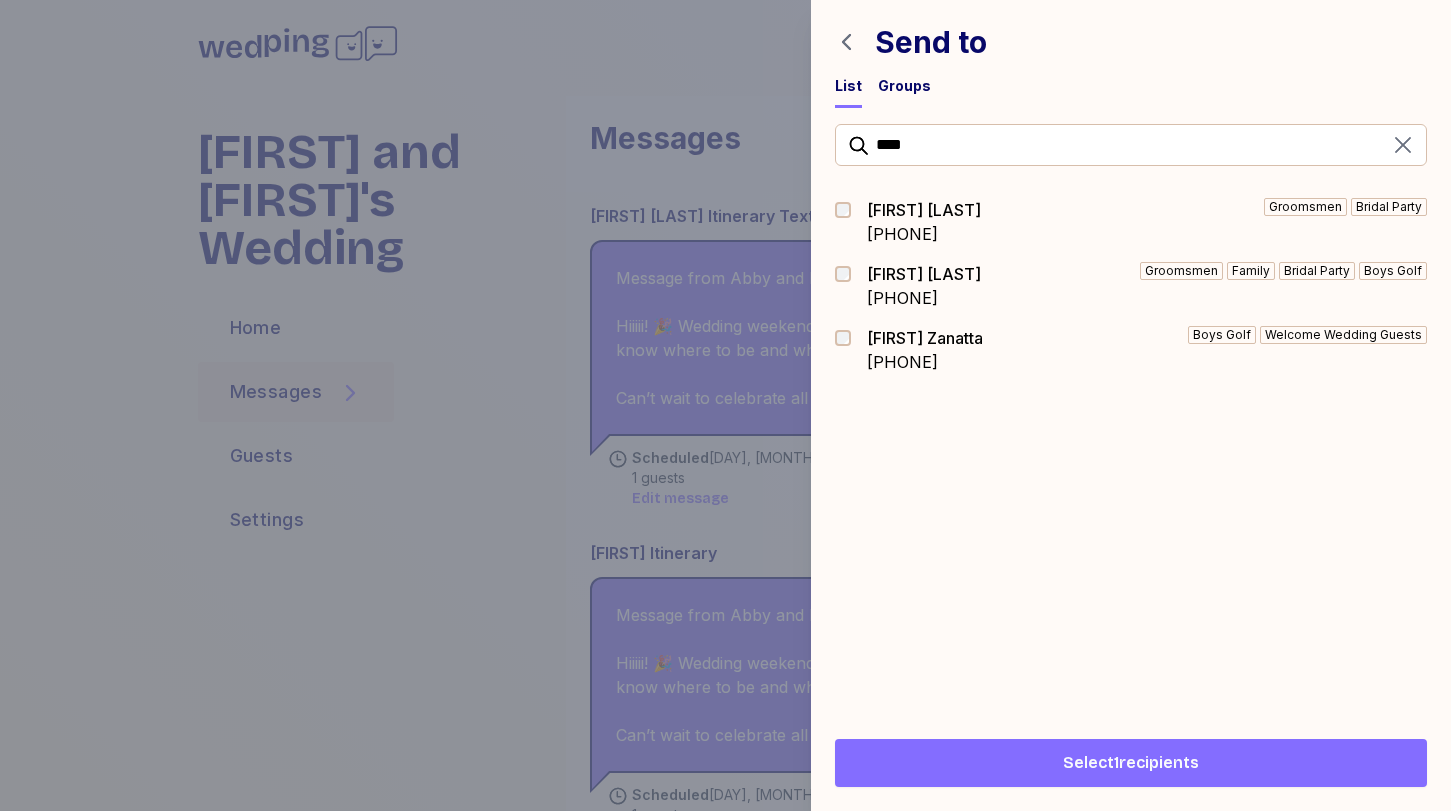 click on "Select  1  recipients" at bounding box center (1131, 763) 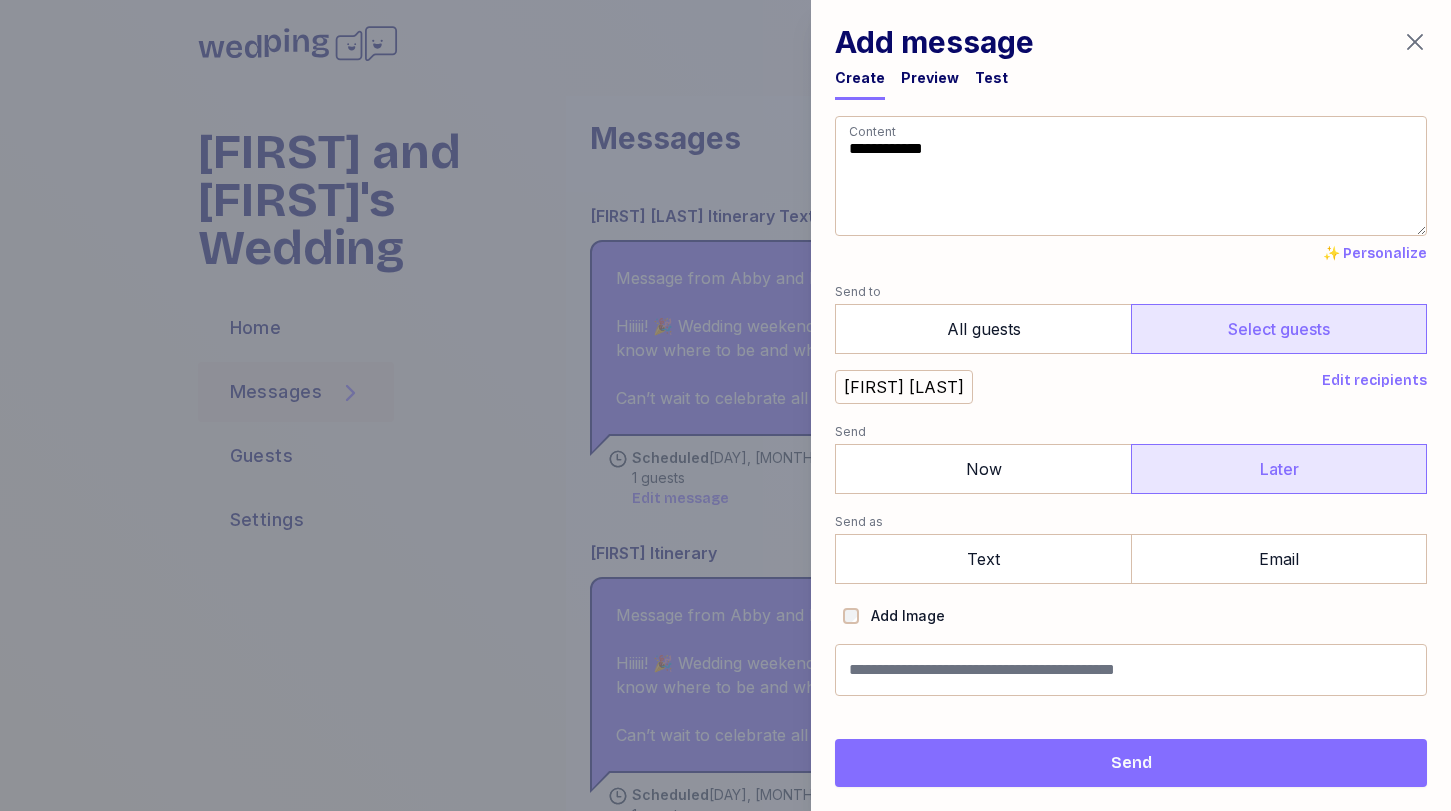 click on "Later" at bounding box center [1279, 469] 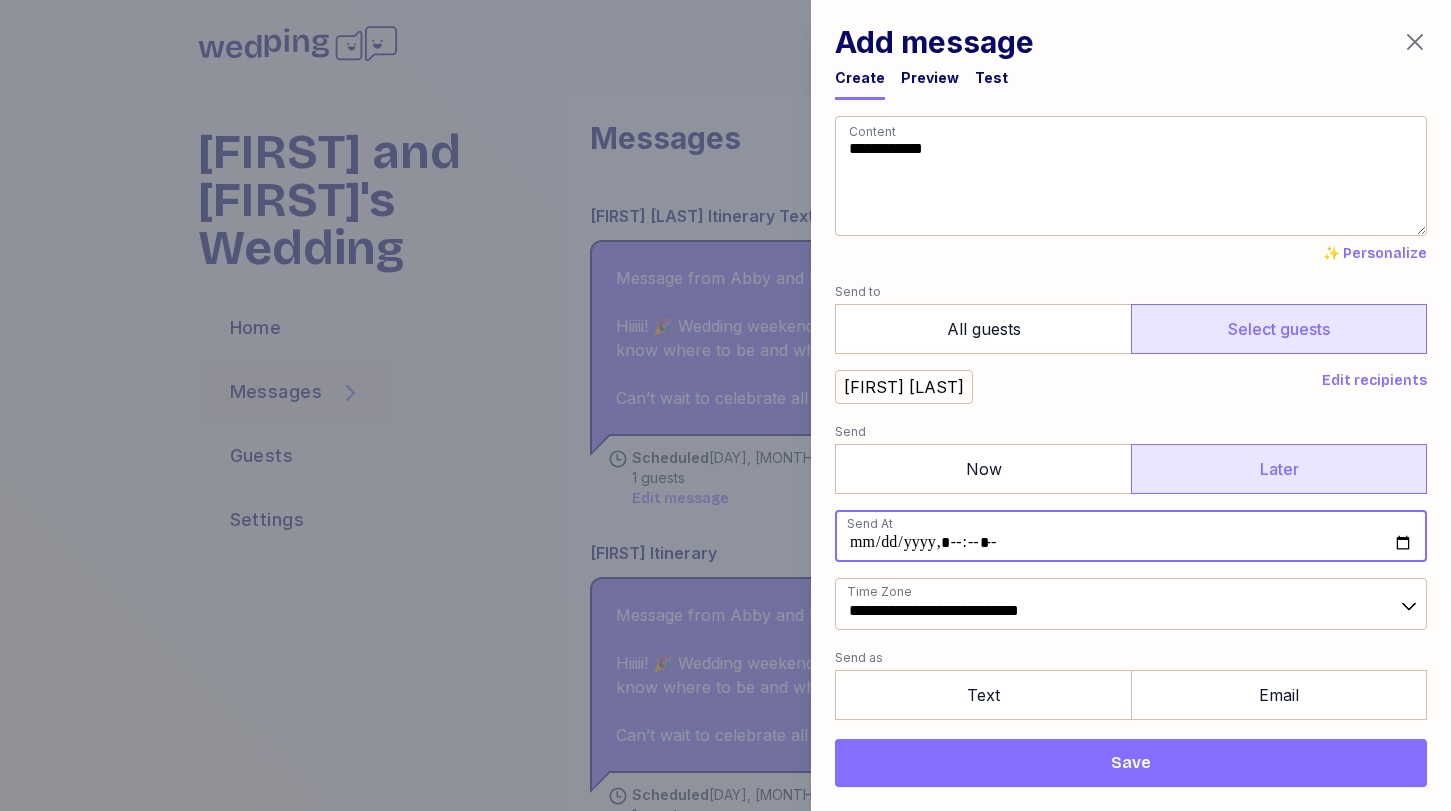 click at bounding box center [1131, 536] 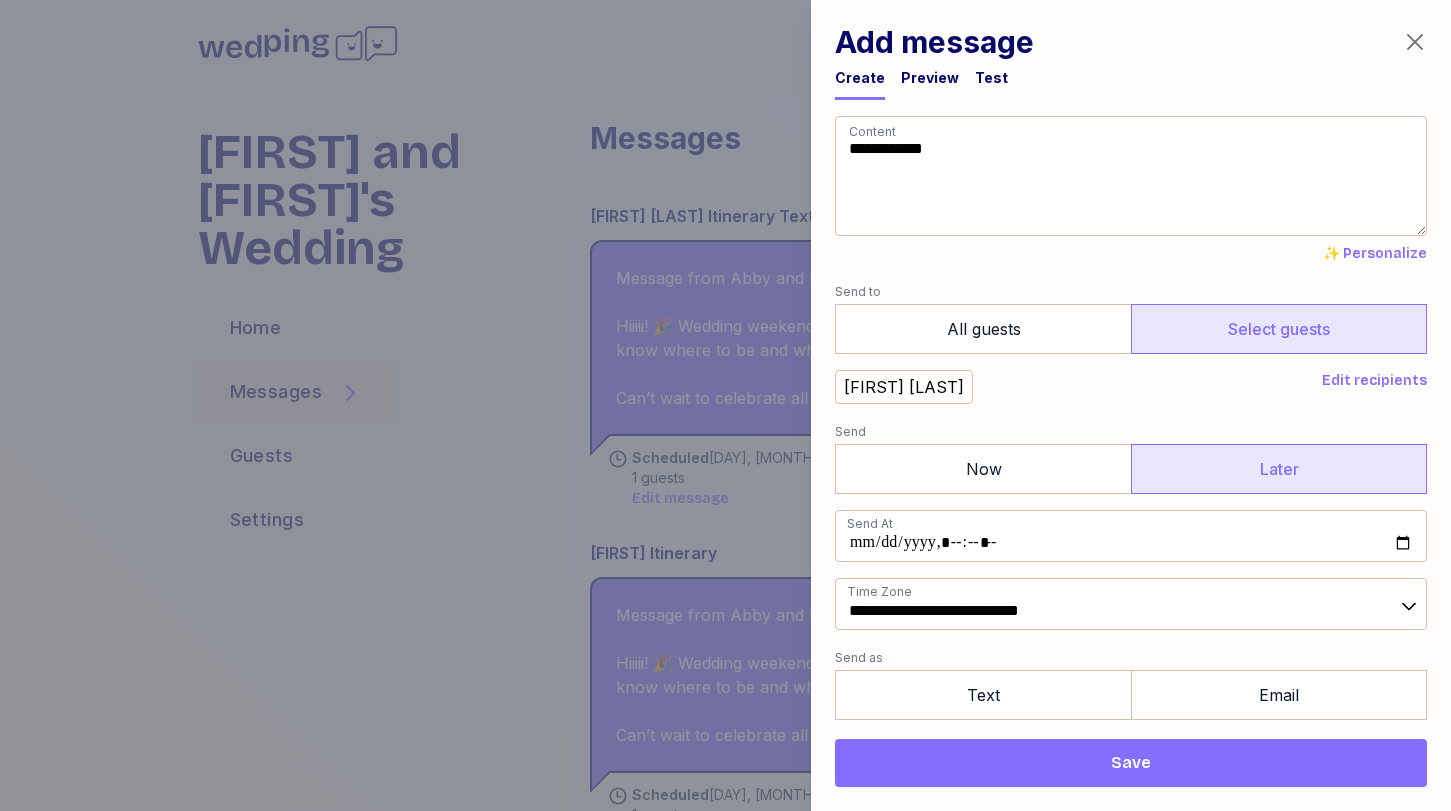 click on "[FIRST] [LAST]" at bounding box center (1074, 387) 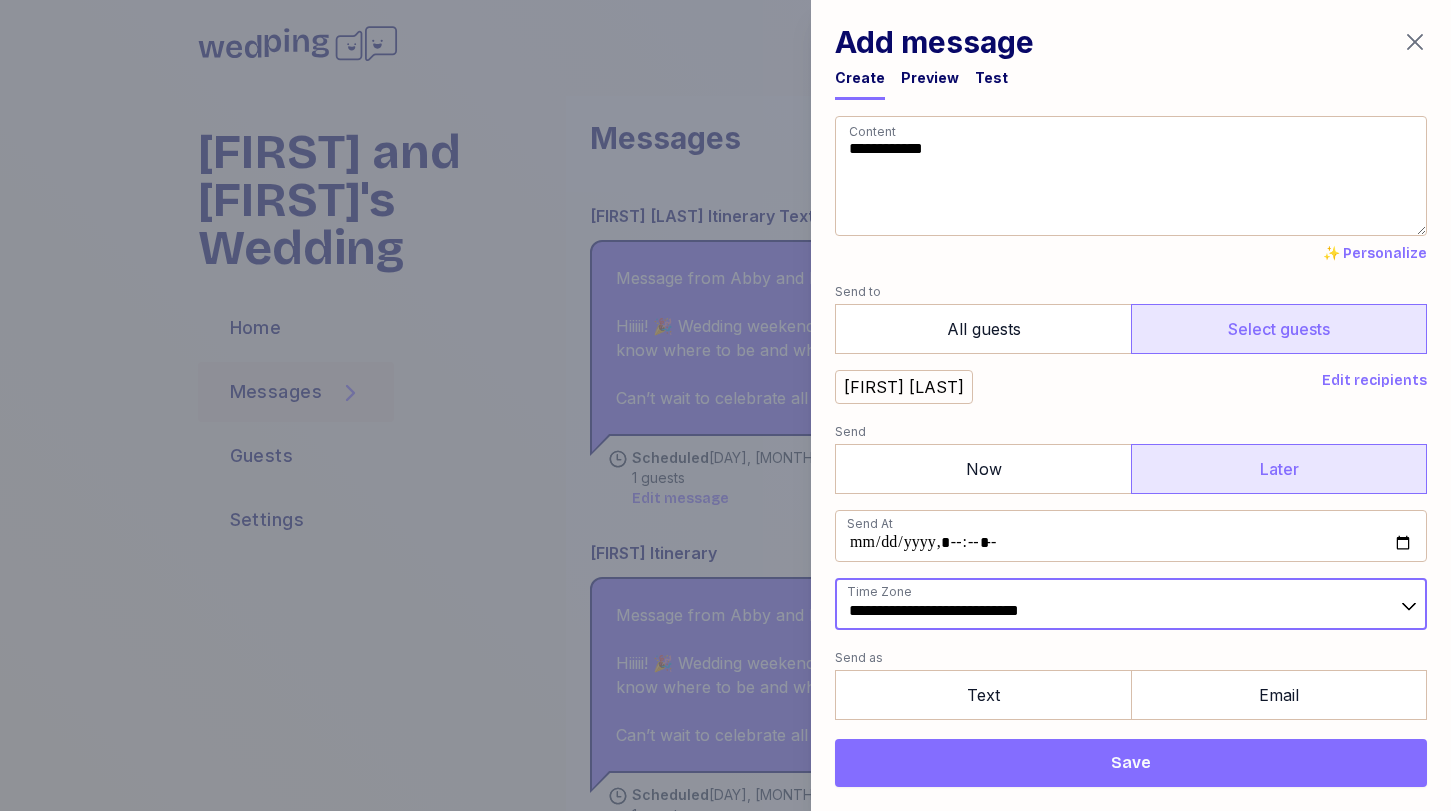 click on "**********" at bounding box center (1131, 604) 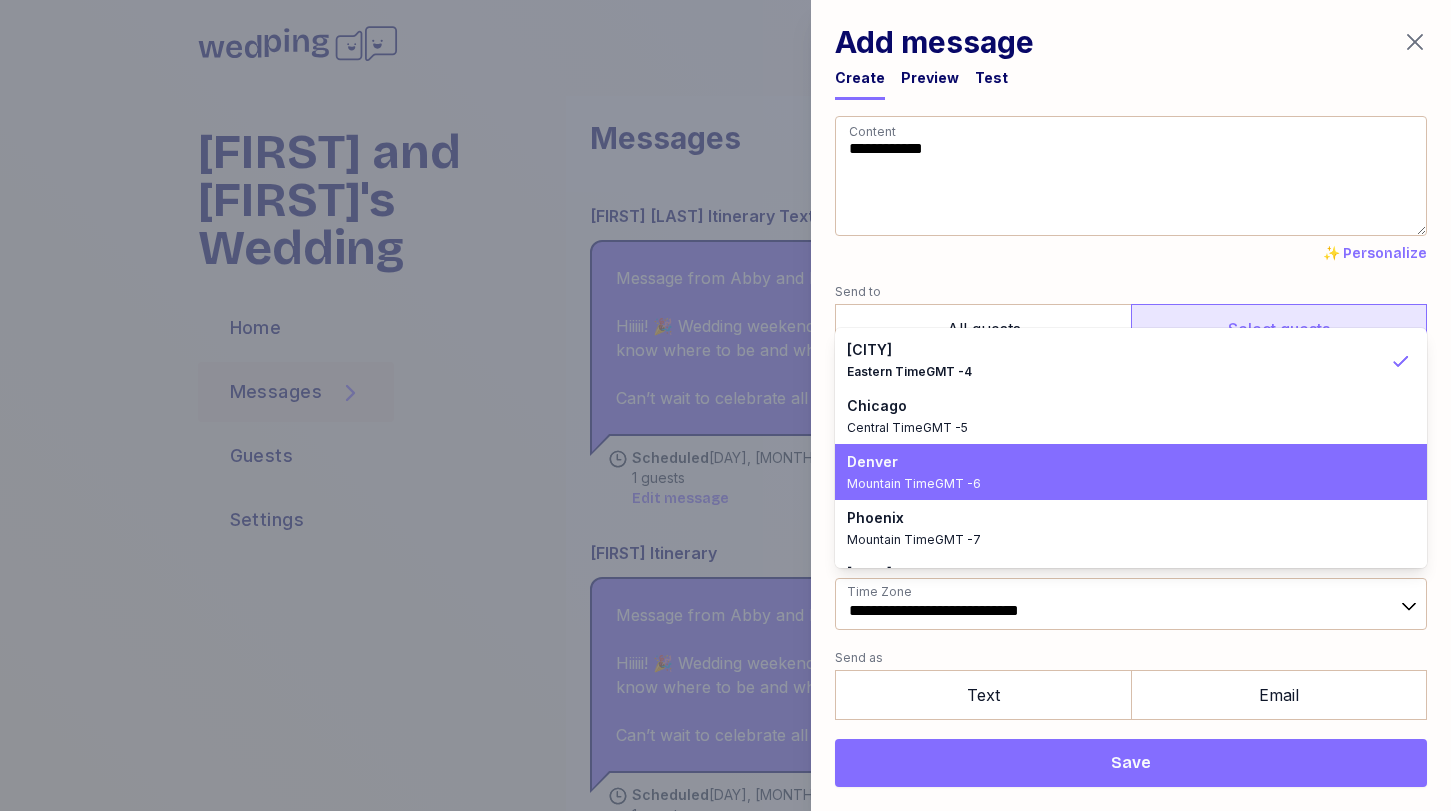 click on "[CITY] [TIMEZONE]" at bounding box center (1119, 472) 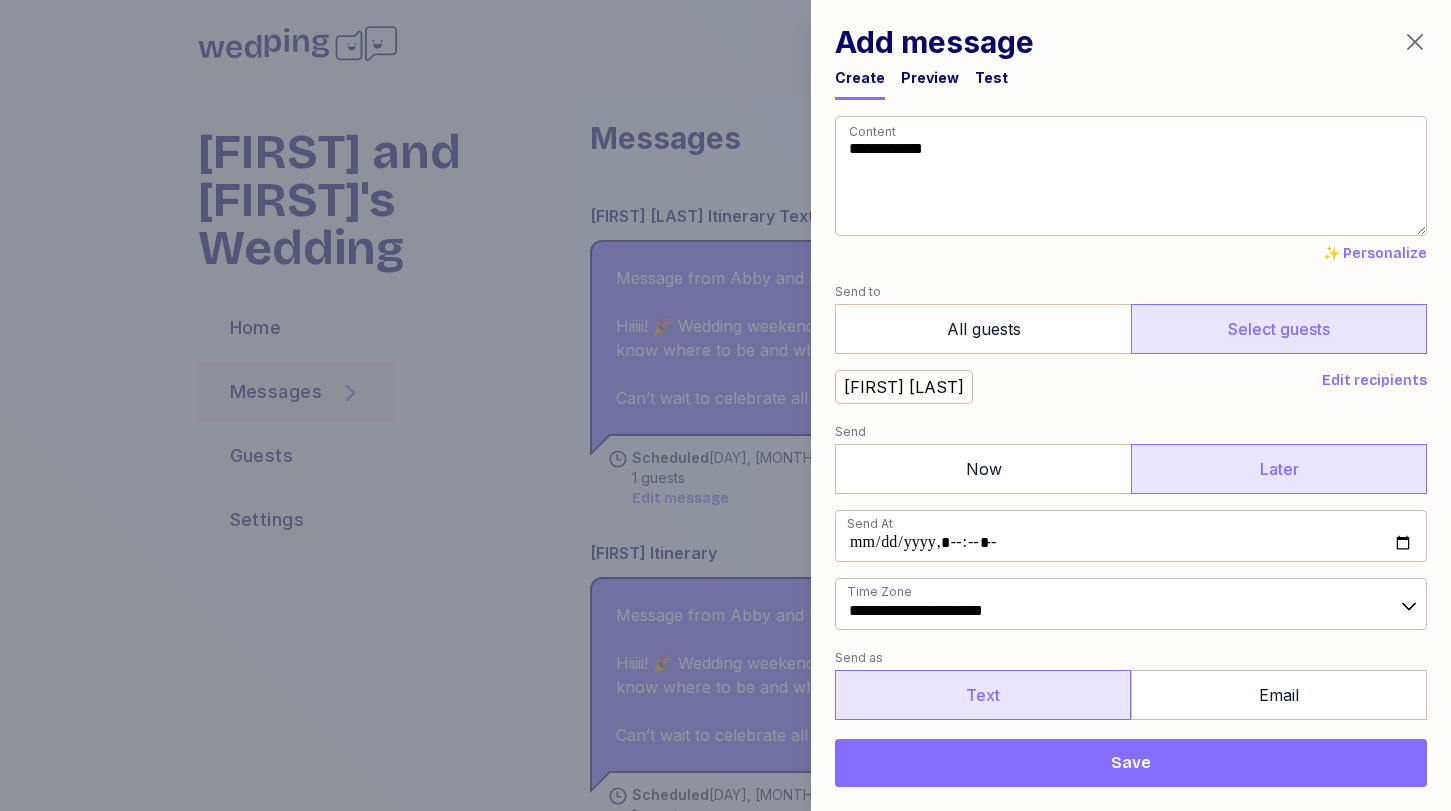 click on "Text" at bounding box center (983, 695) 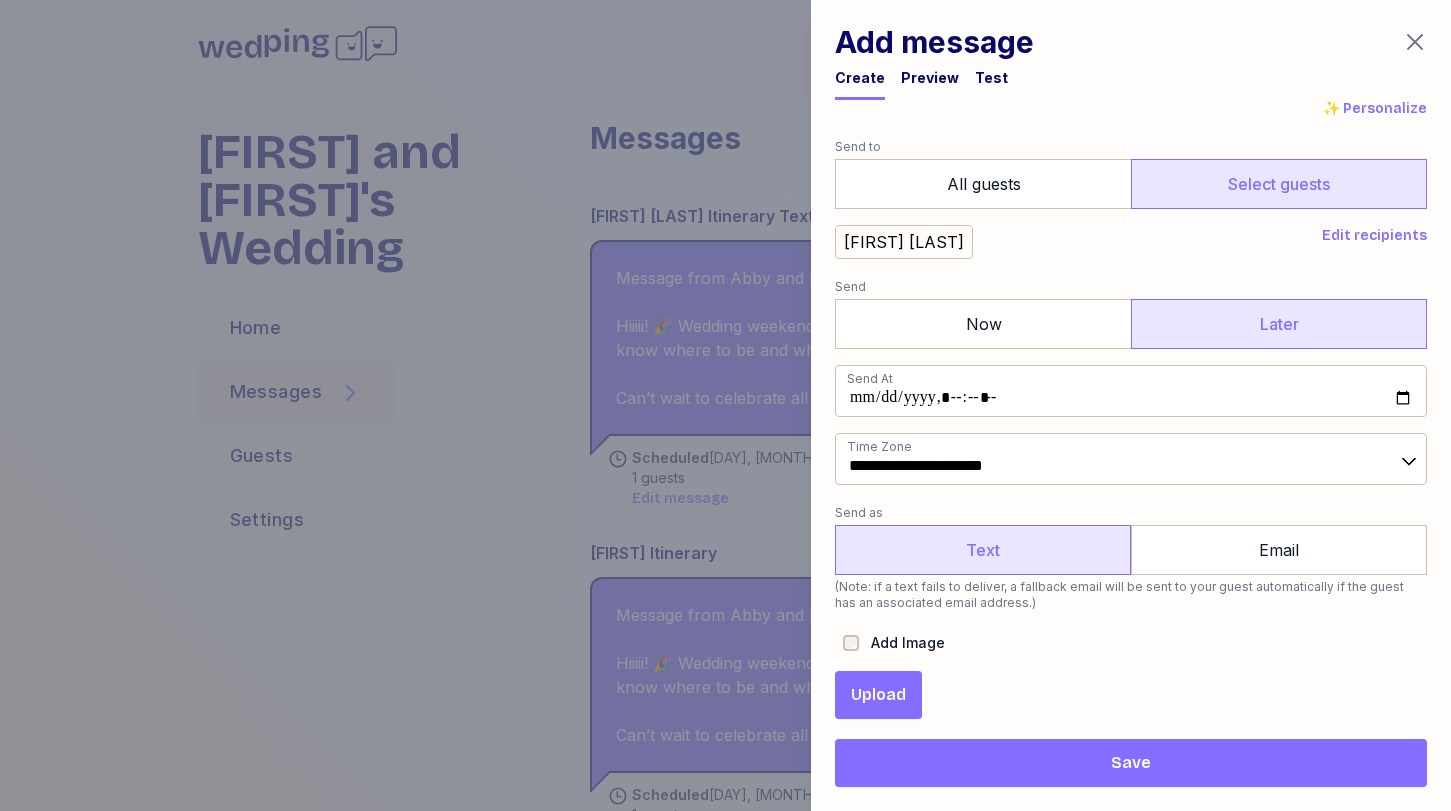 click on "Upload" at bounding box center (878, 695) 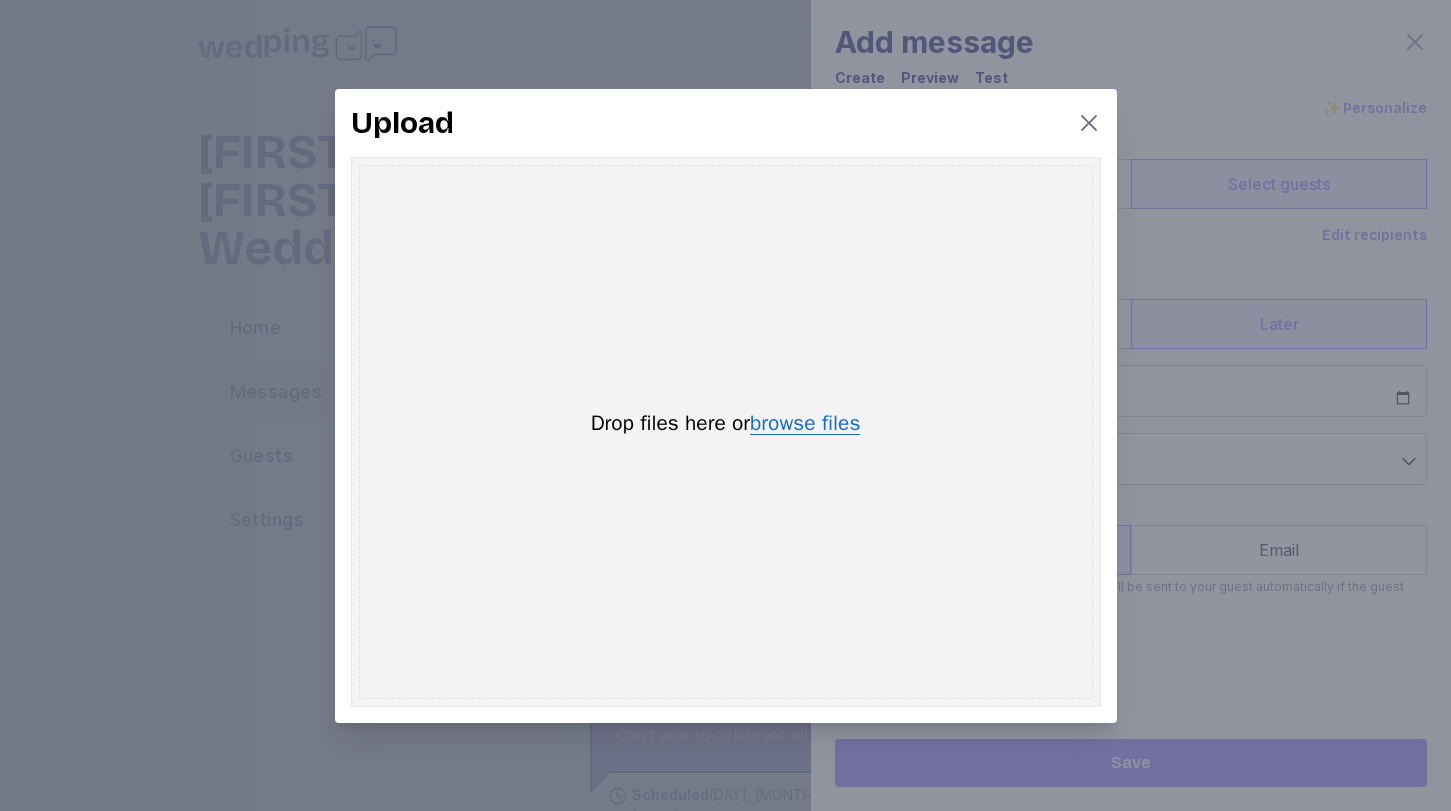 click on "browse files" at bounding box center (805, 424) 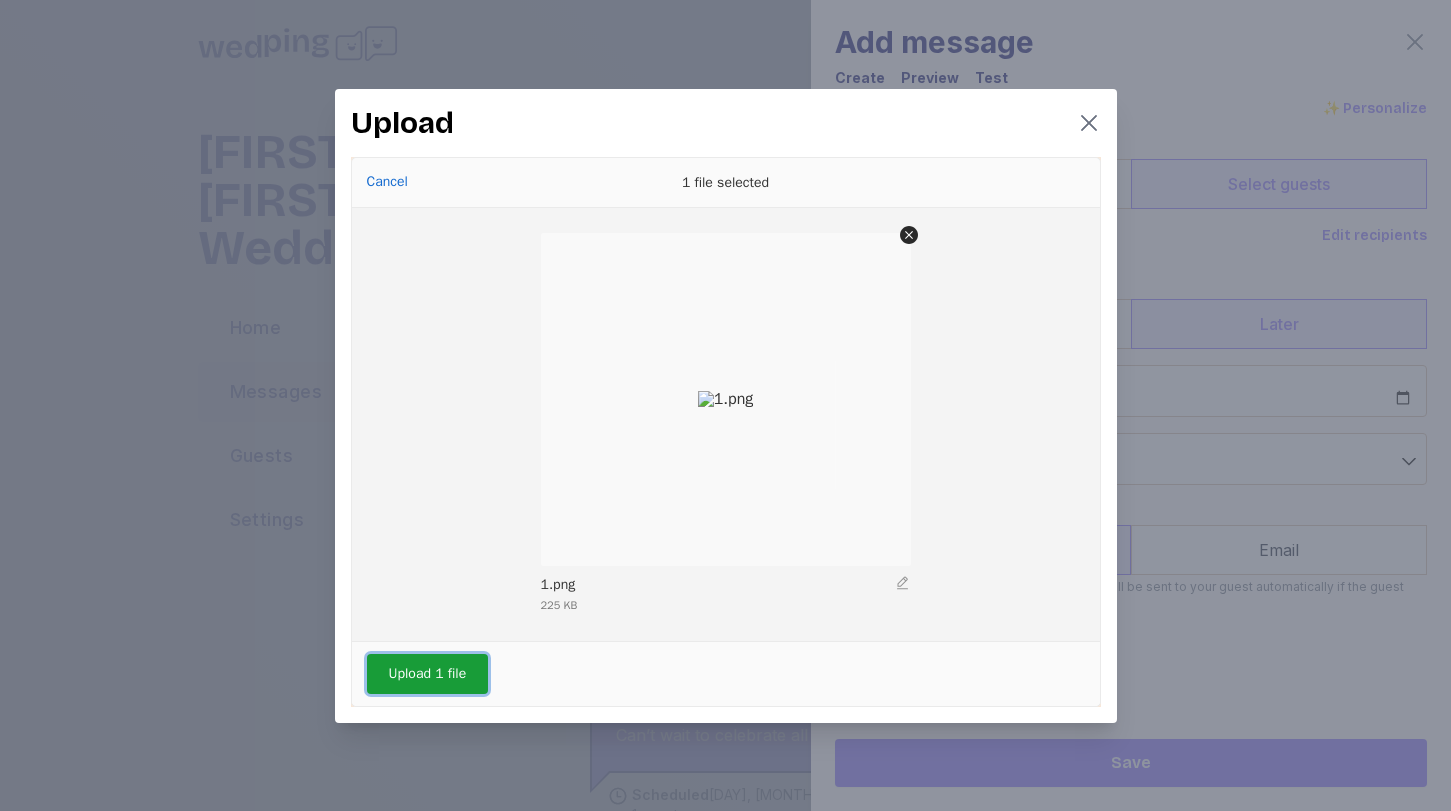 click on "Upload 1 file" at bounding box center [428, 674] 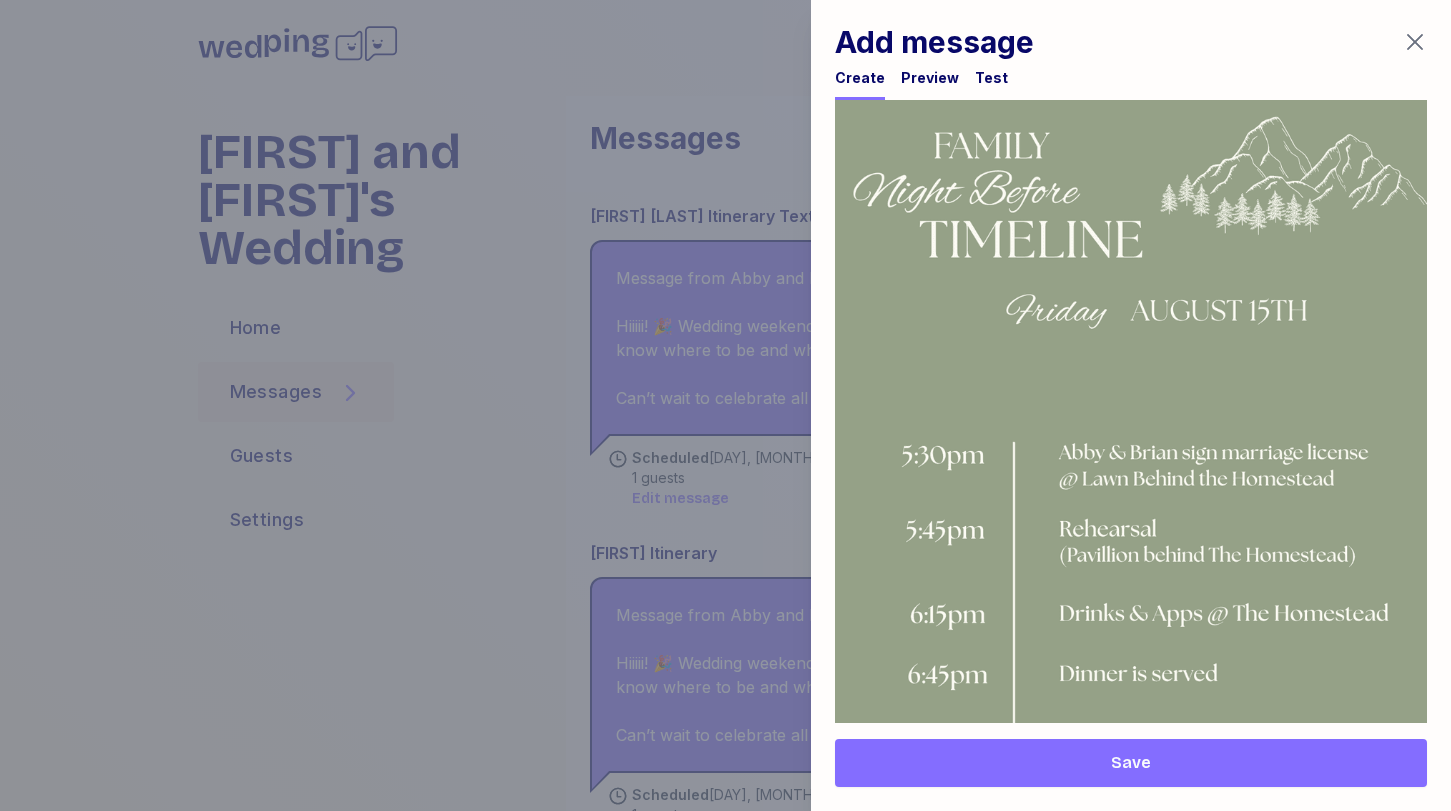 scroll, scrollTop: 1213, scrollLeft: 0, axis: vertical 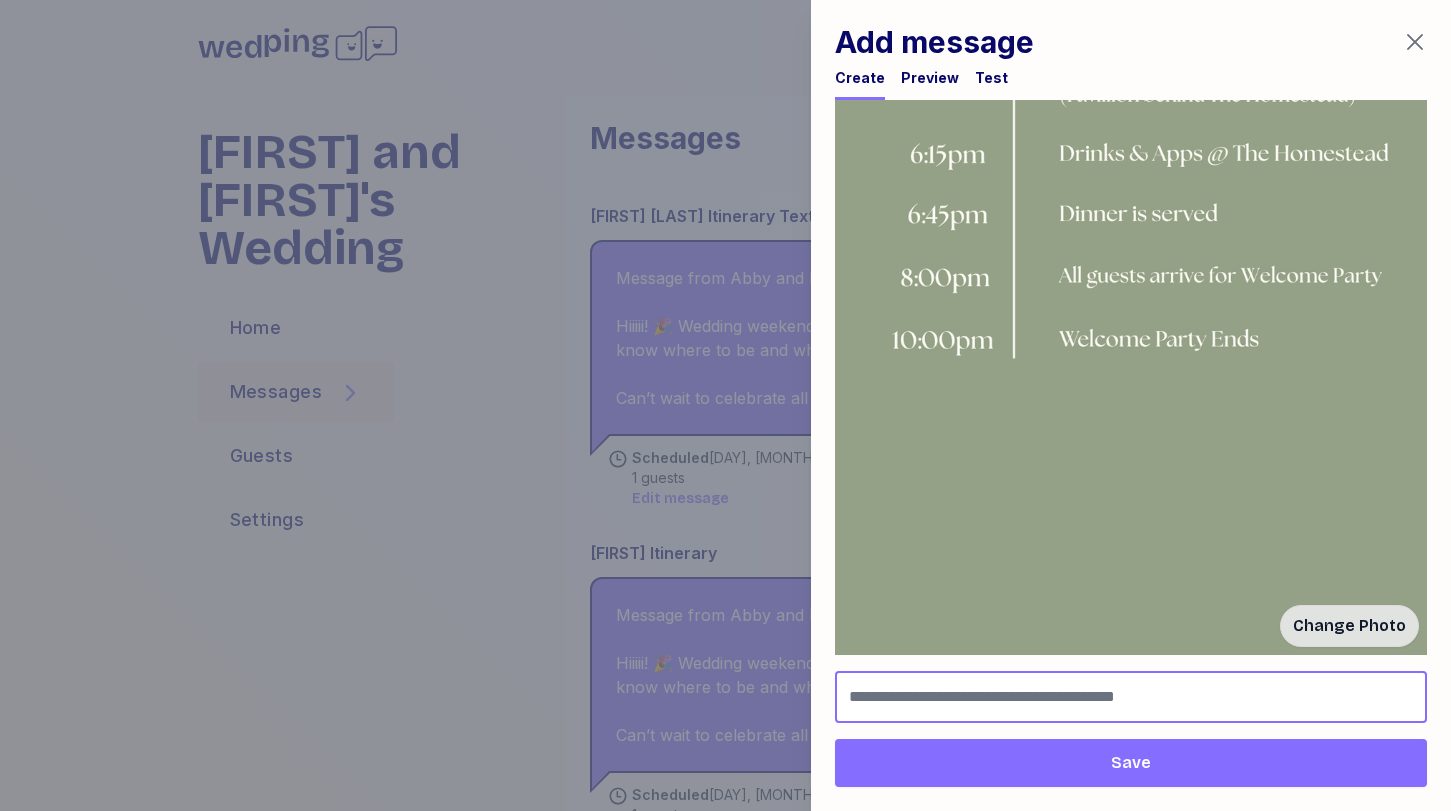 click at bounding box center (1131, 697) 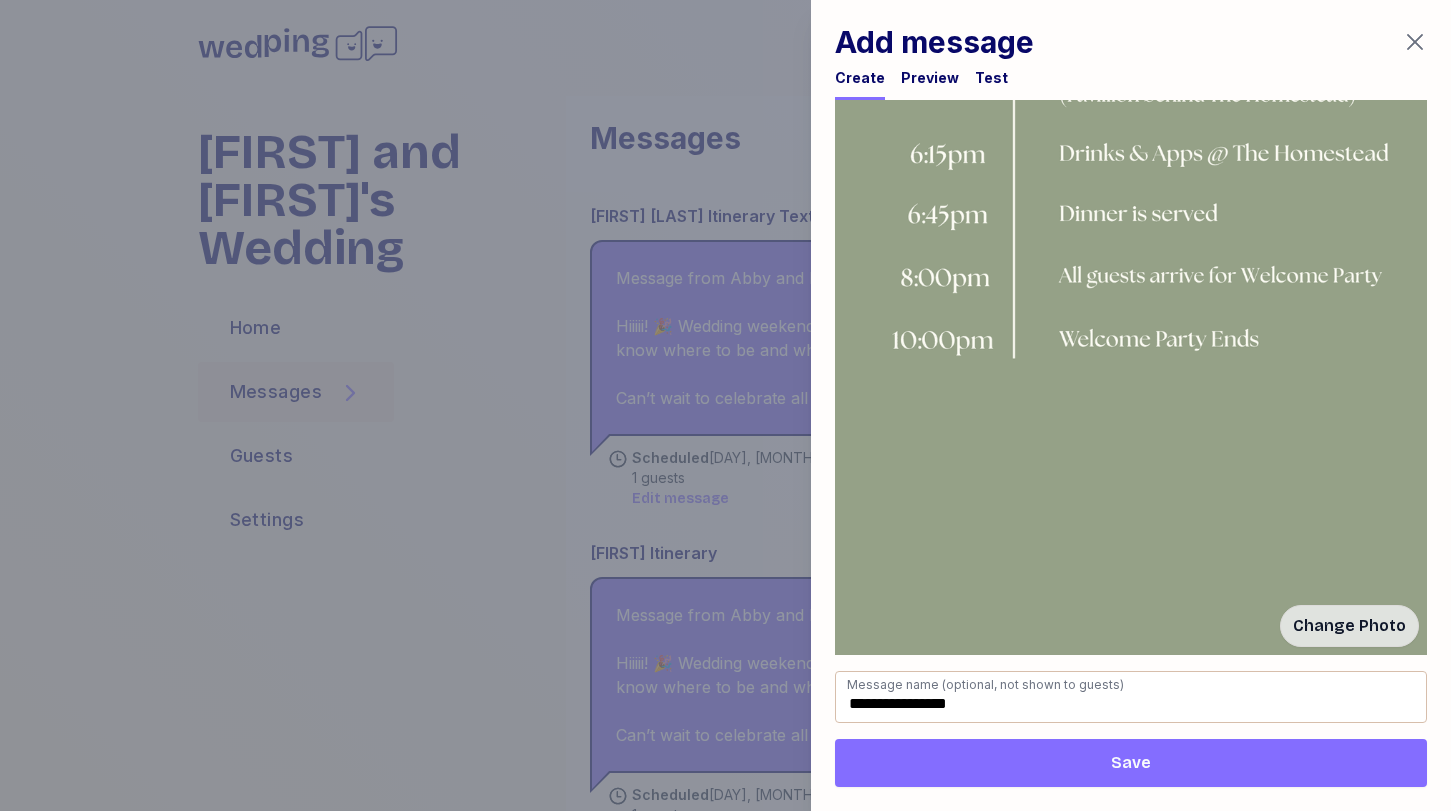 click on "Save" at bounding box center (1131, 763) 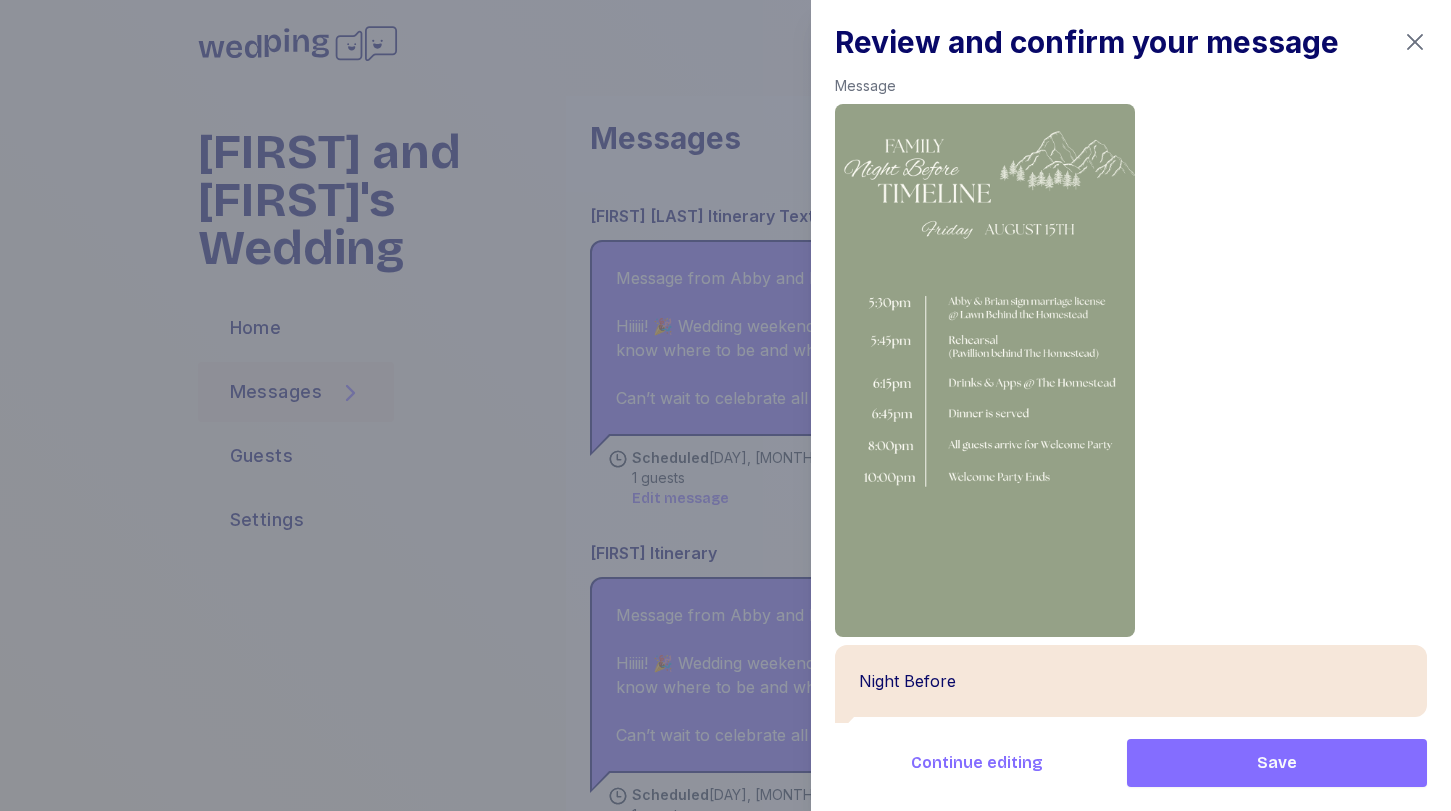 scroll, scrollTop: 168, scrollLeft: 0, axis: vertical 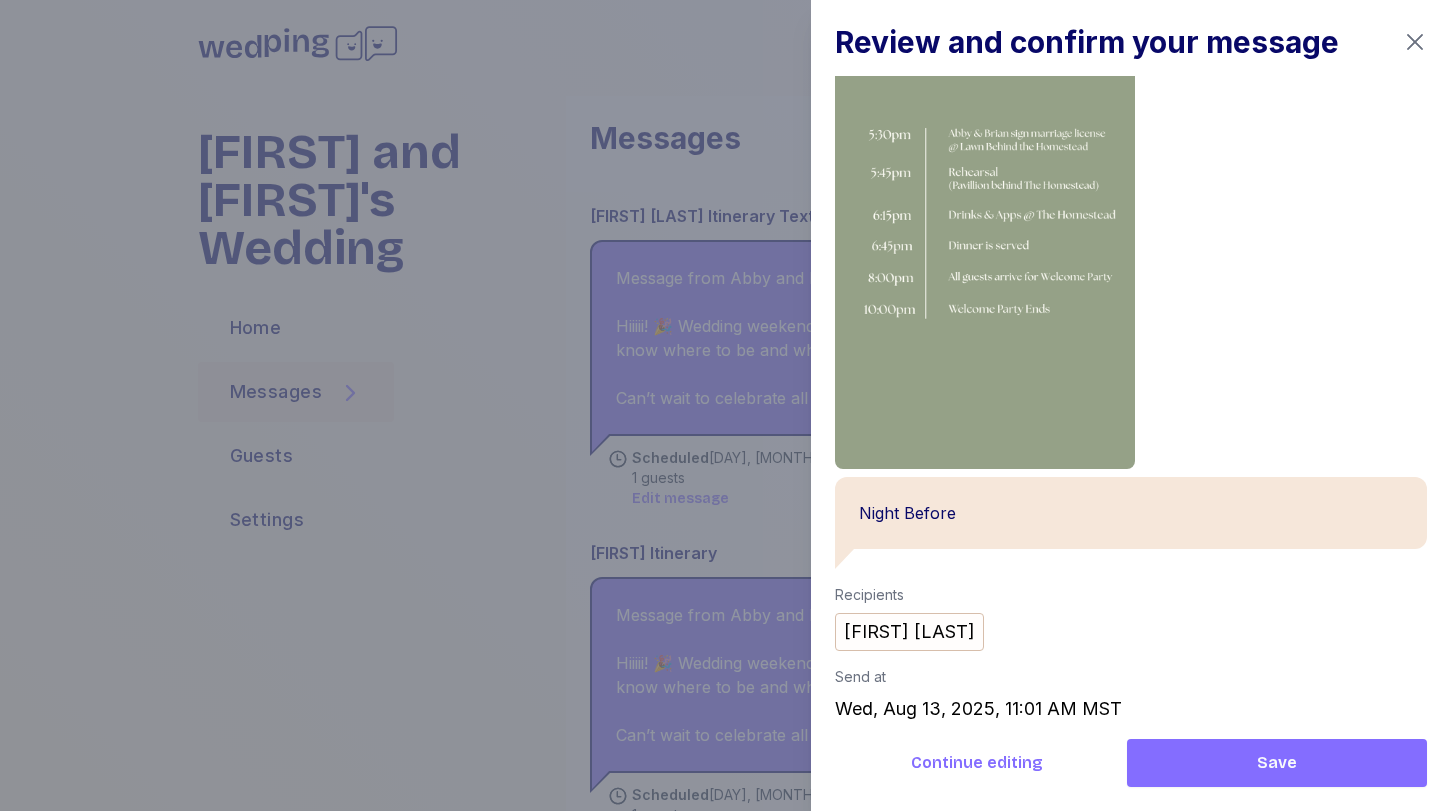 click on "Save" at bounding box center (1277, 763) 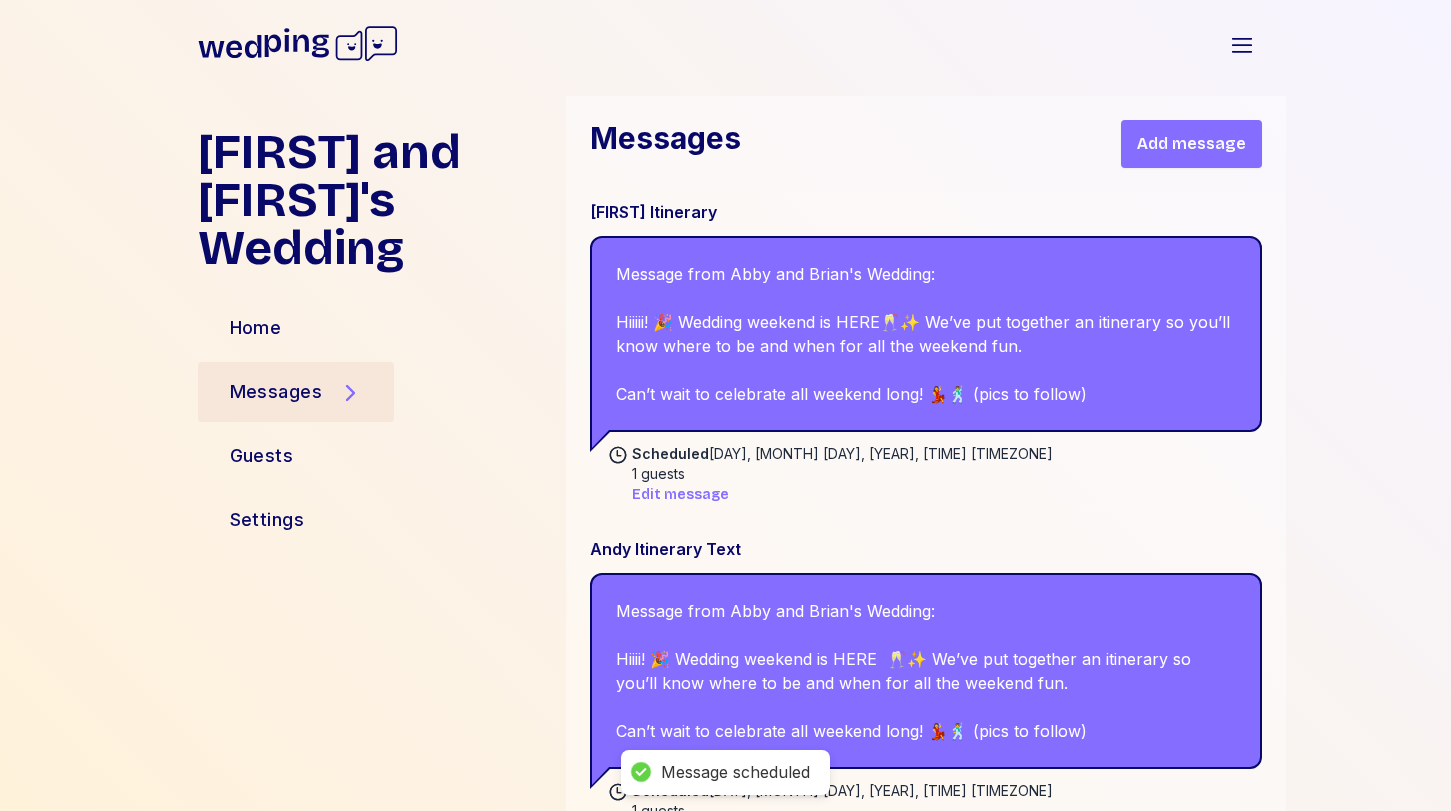 scroll, scrollTop: 4771, scrollLeft: 0, axis: vertical 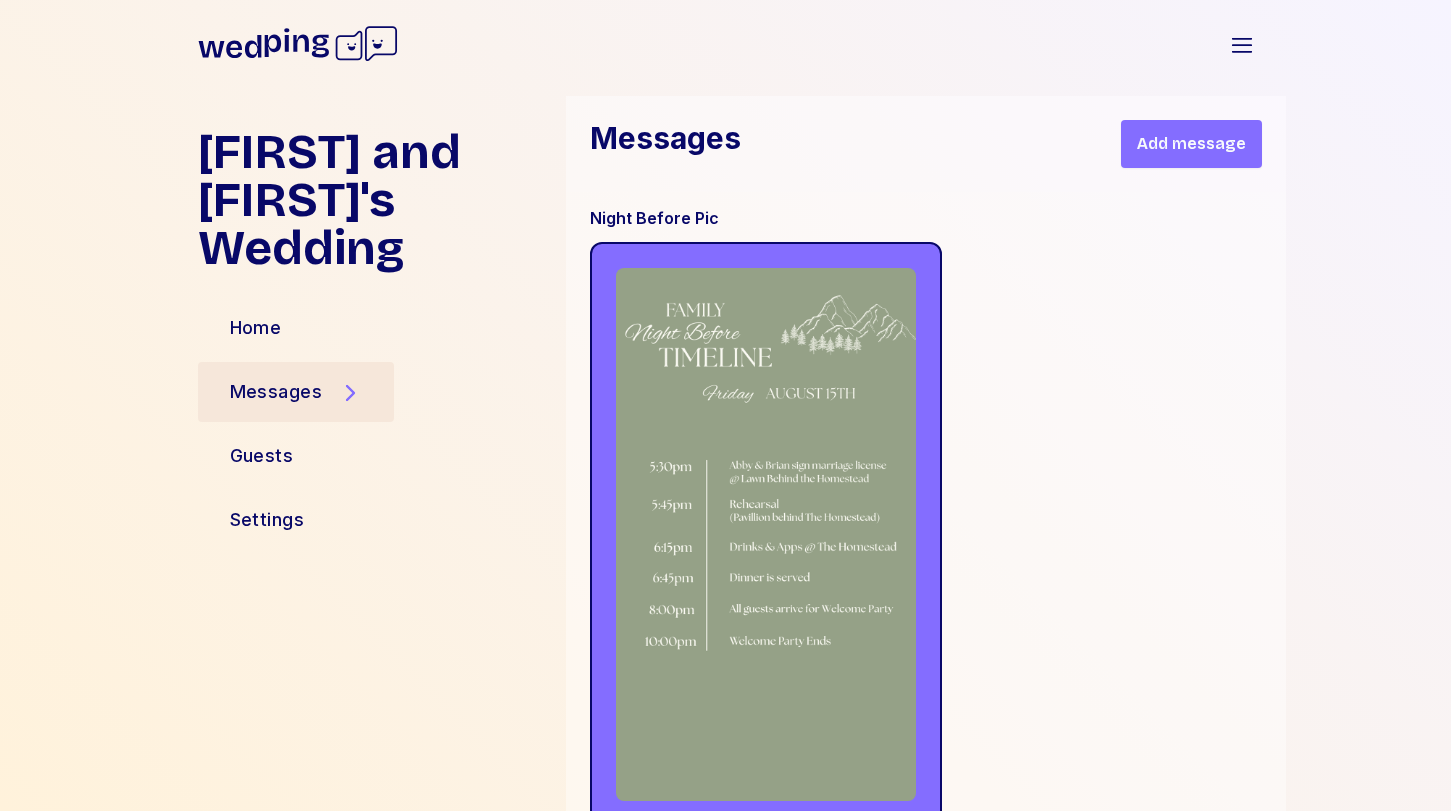 click on "Add message" at bounding box center [1191, 144] 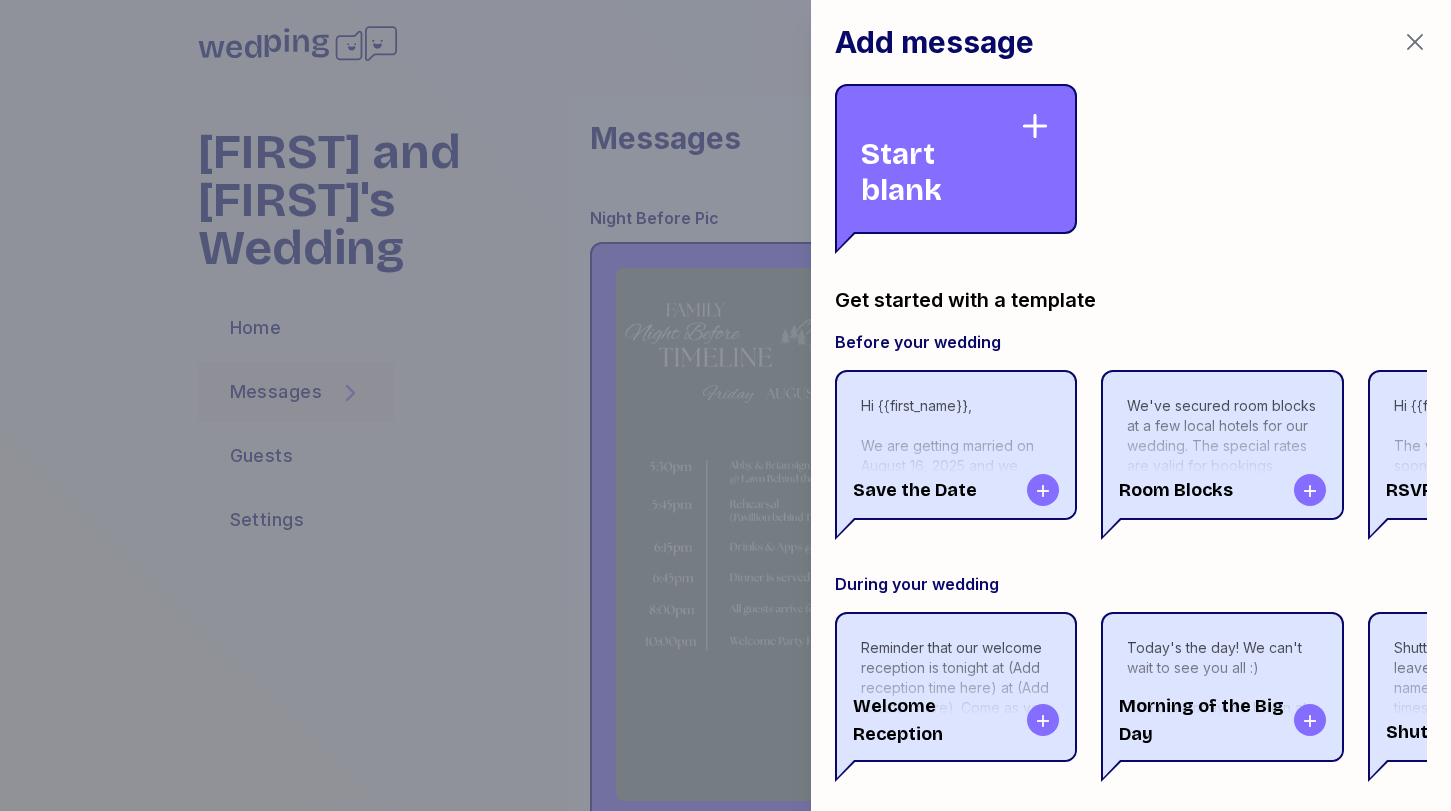 click on "Start blank" at bounding box center (940, 159) 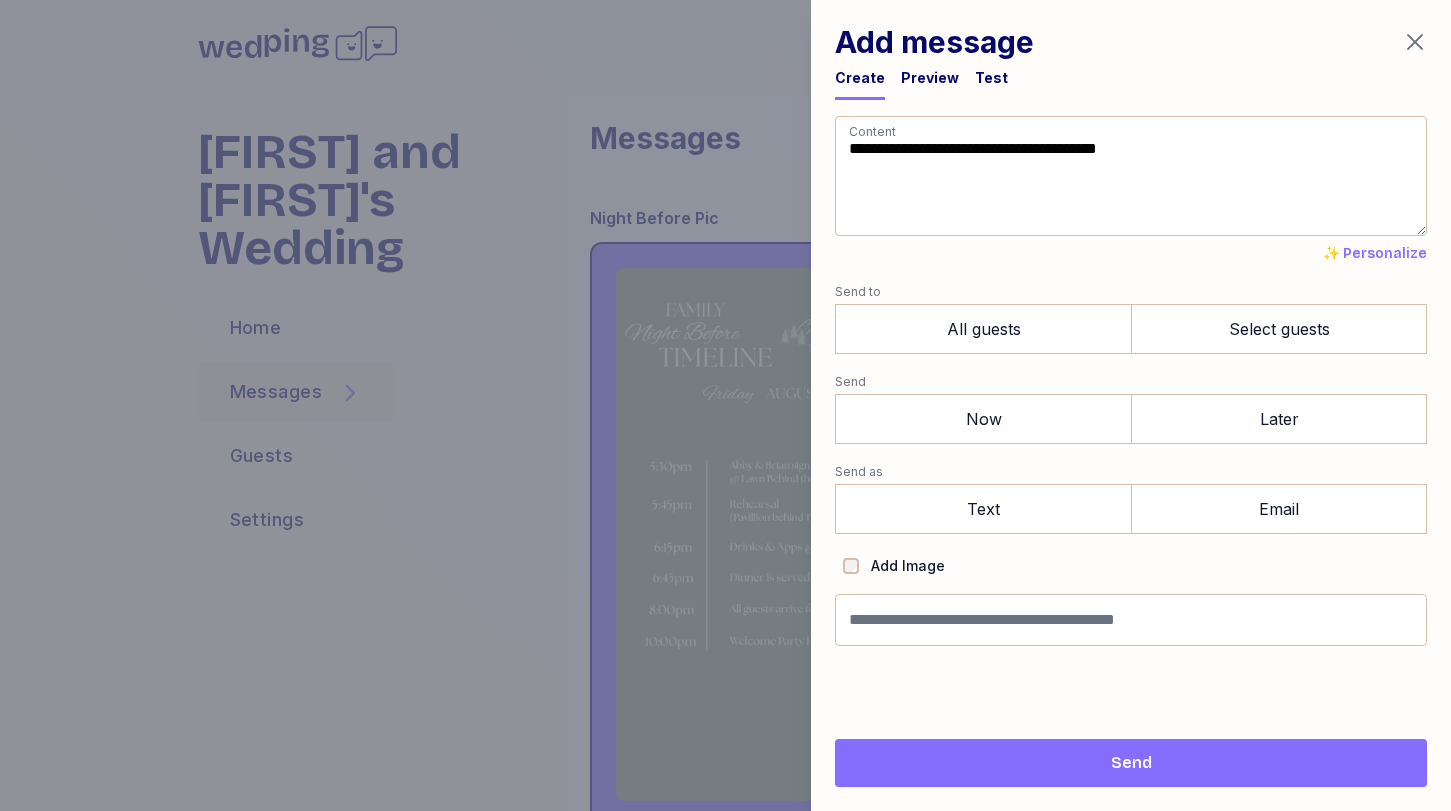 drag, startPoint x: 1130, startPoint y: 204, endPoint x: 755, endPoint y: 38, distance: 410.09875 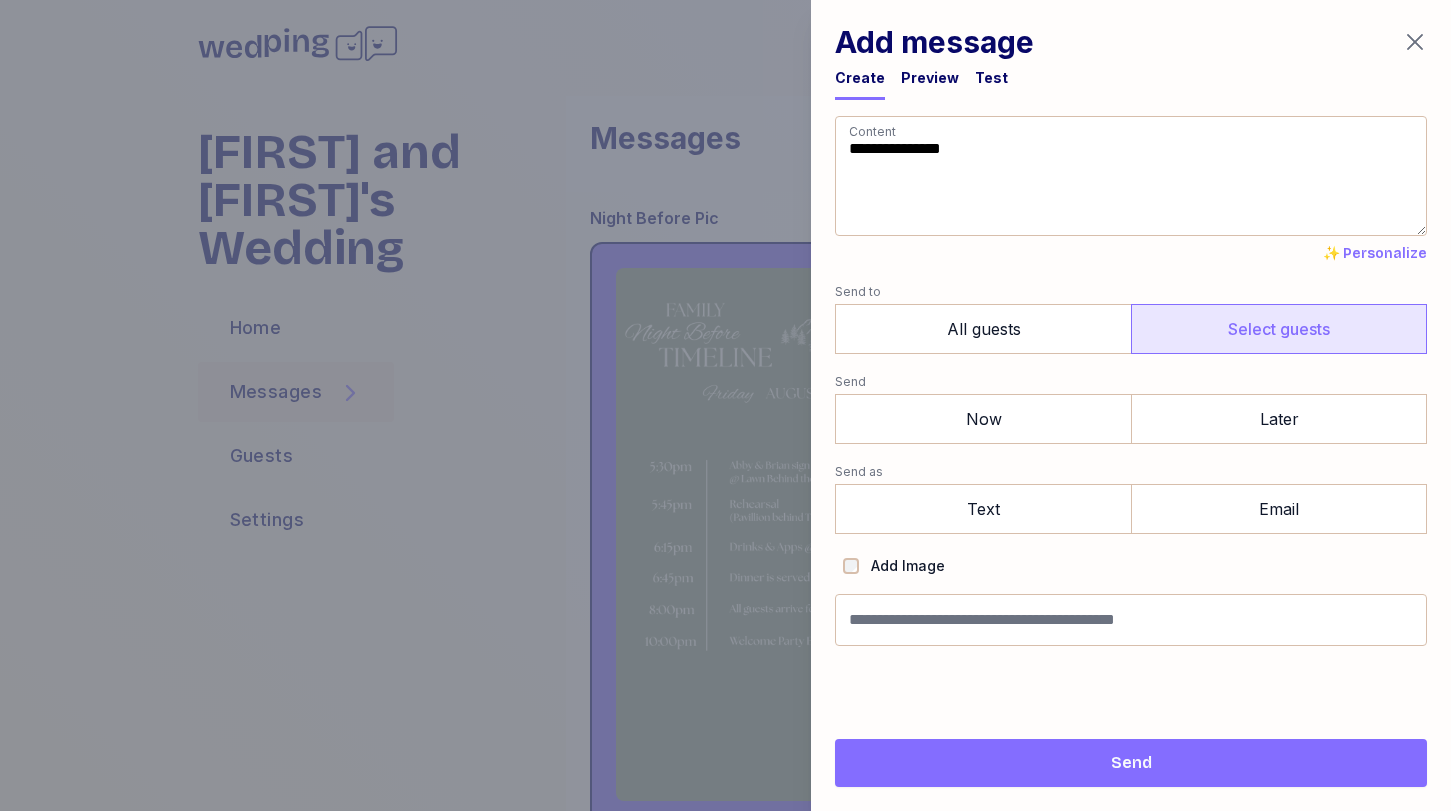 click on "Select guests" at bounding box center [1279, 329] 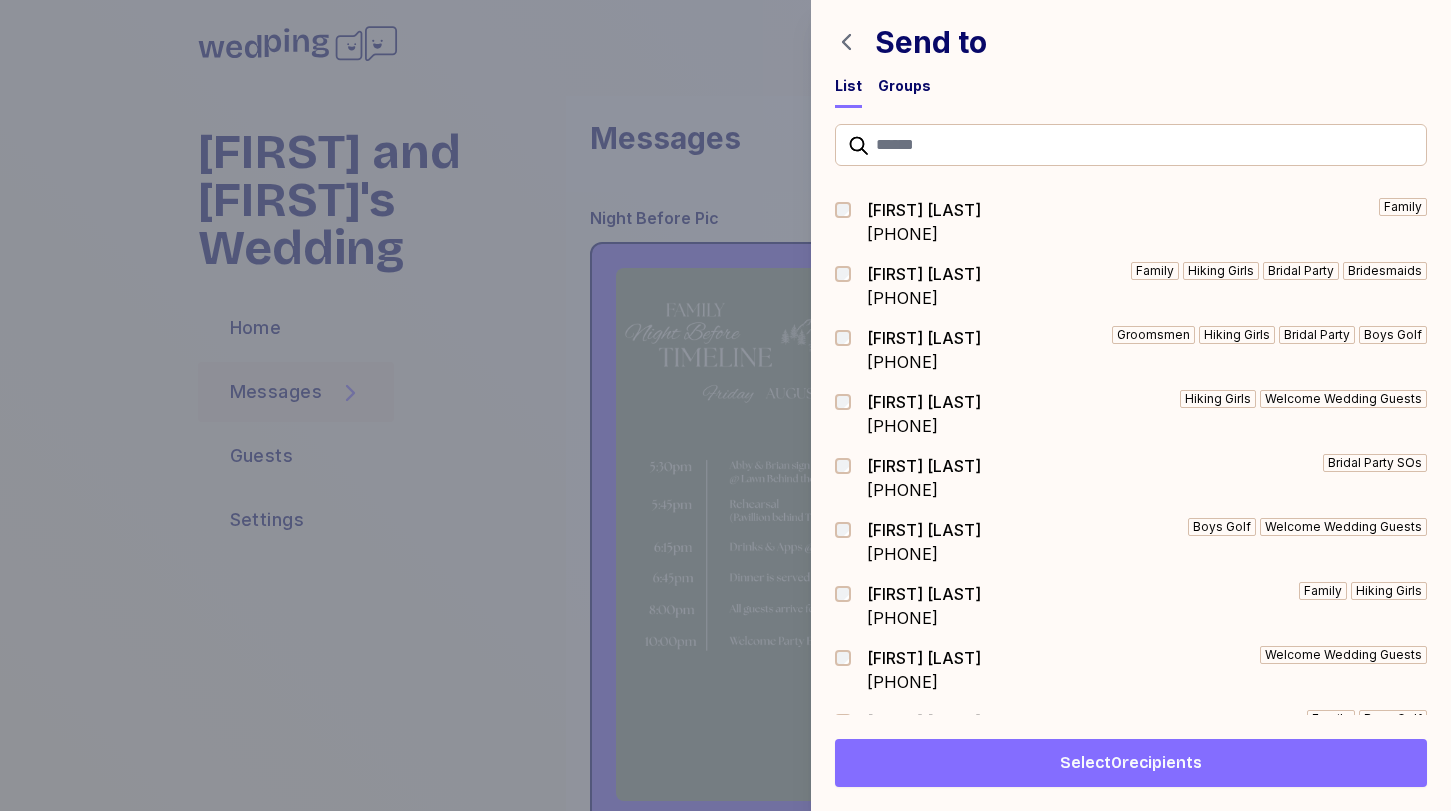 scroll, scrollTop: 2, scrollLeft: 0, axis: vertical 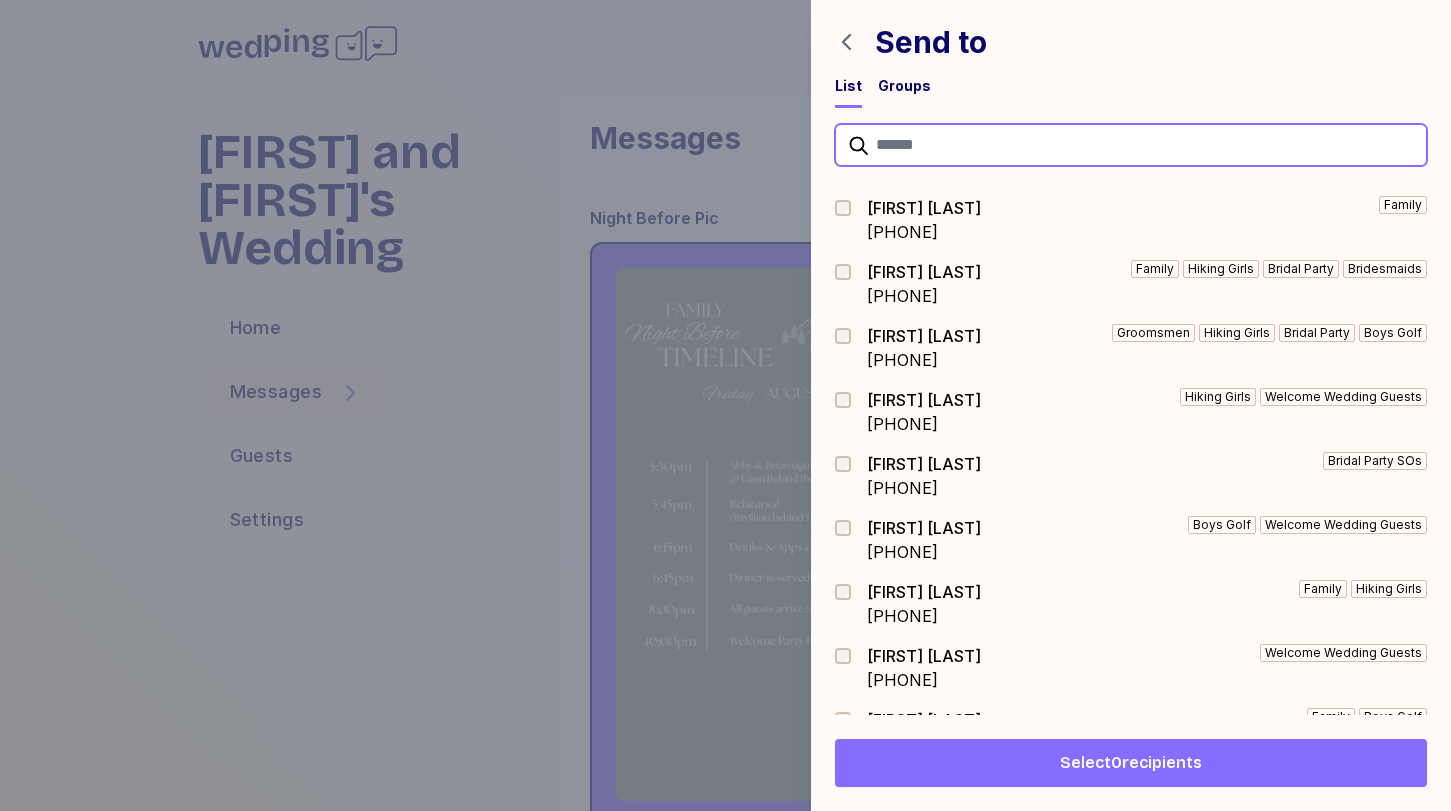 click at bounding box center [1131, 145] 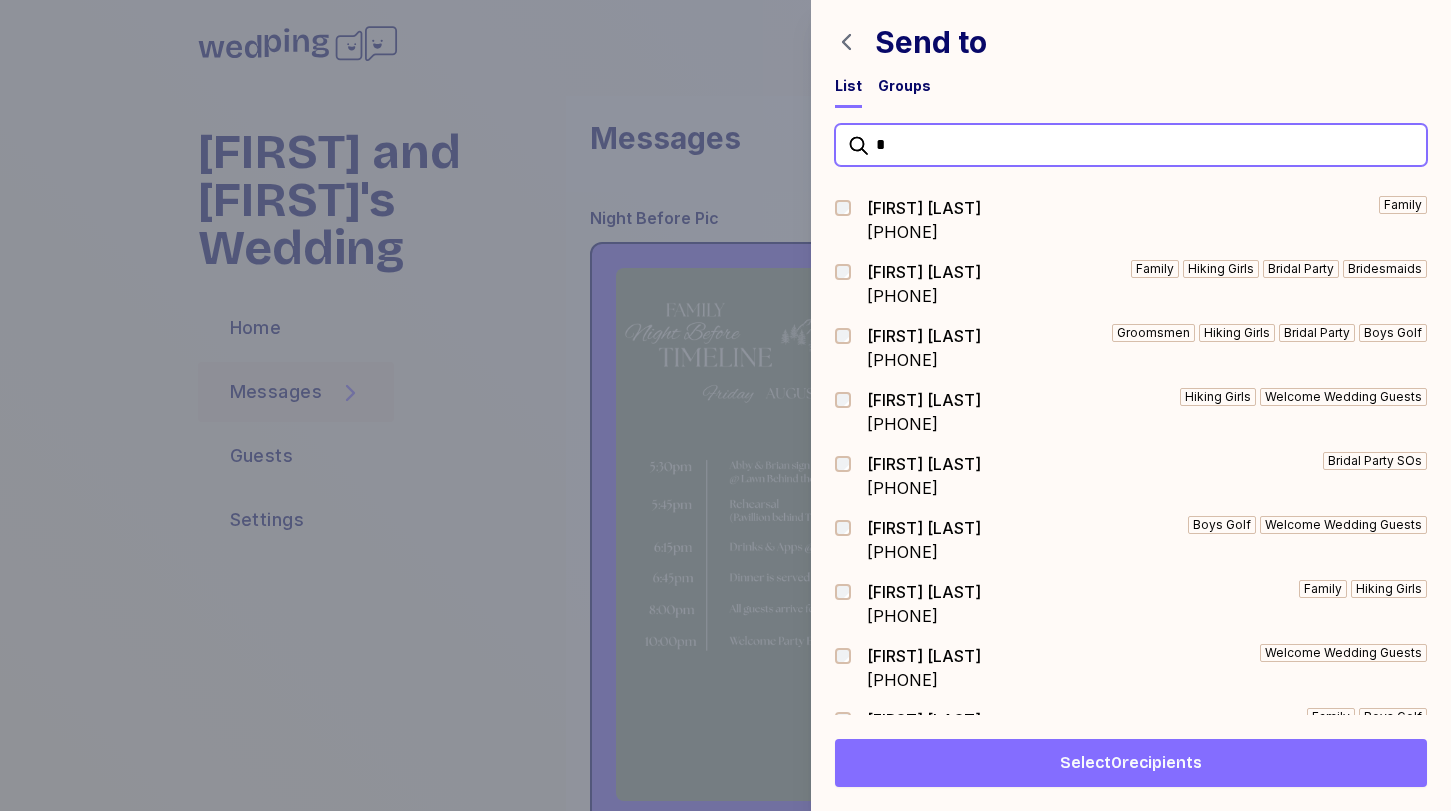 scroll, scrollTop: 0, scrollLeft: 0, axis: both 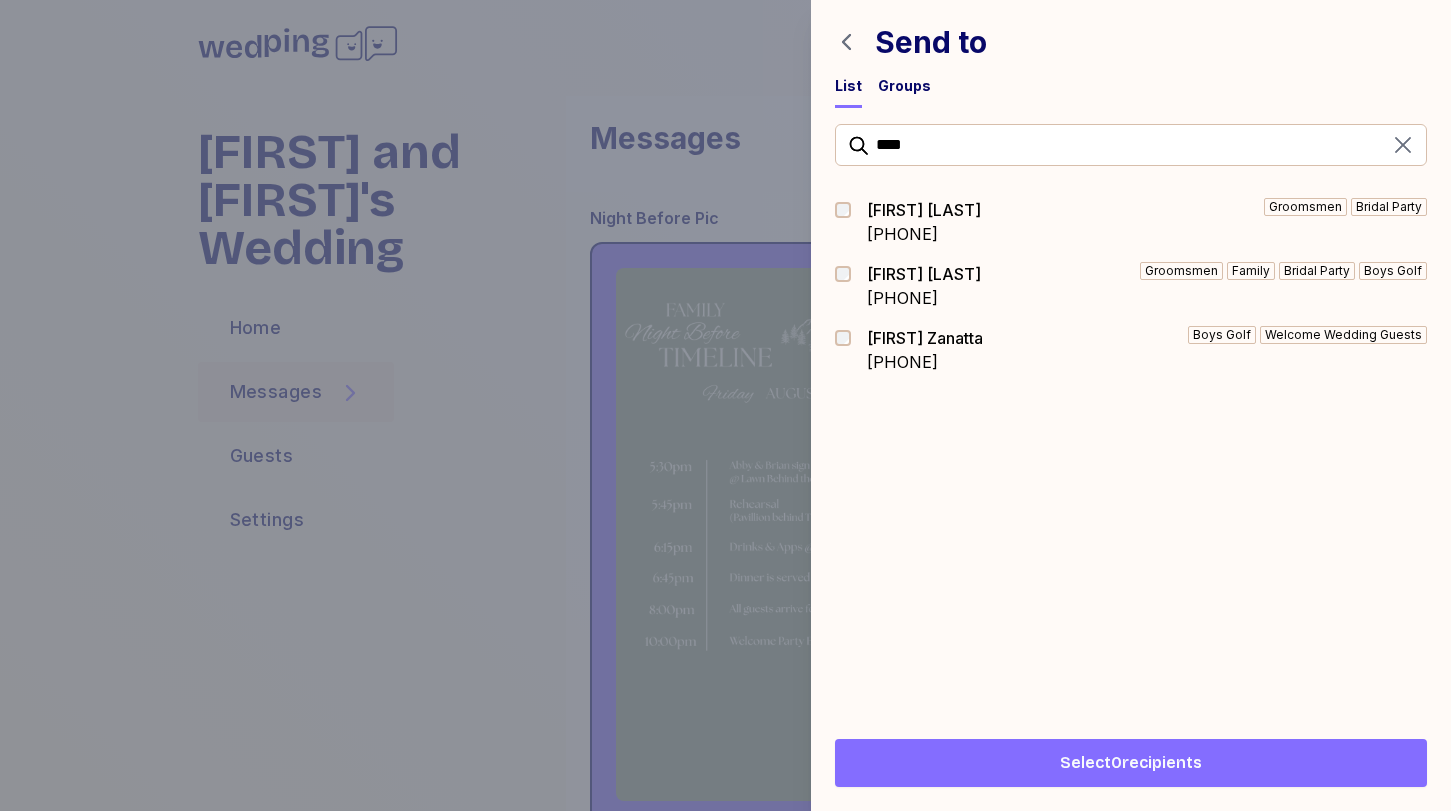 click at bounding box center [849, 286] 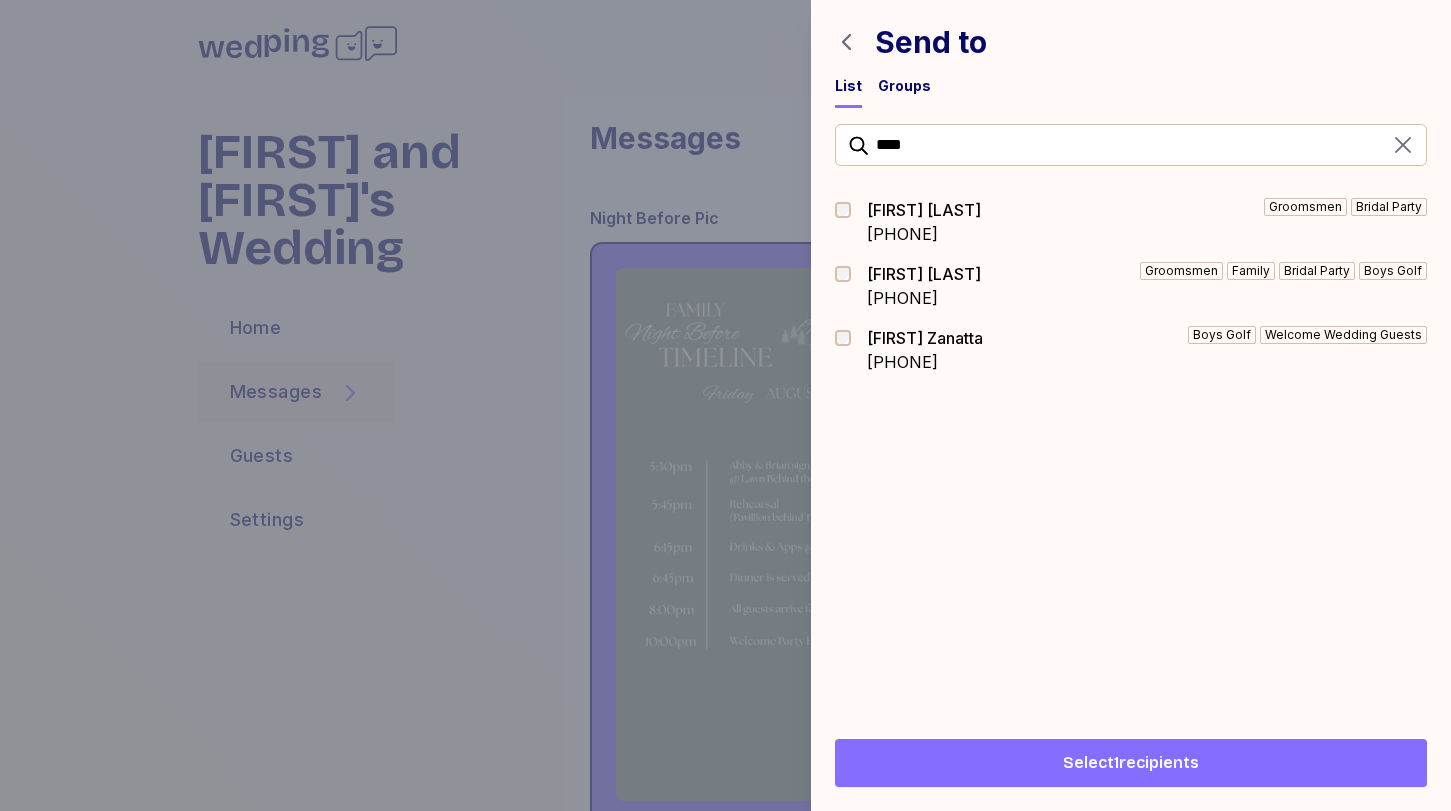 click on "Select  1  recipients" at bounding box center [1131, 763] 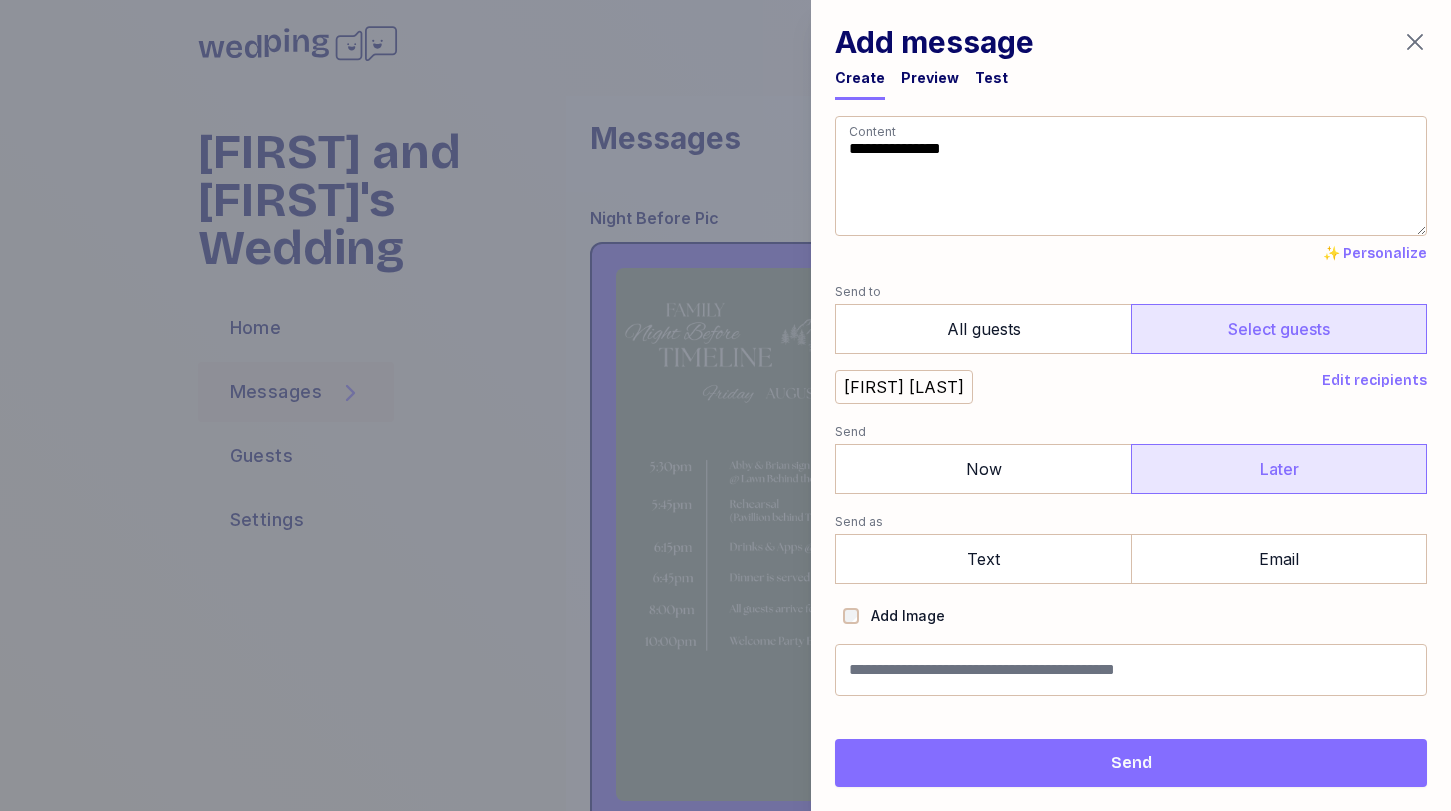click on "Later" at bounding box center [1279, 469] 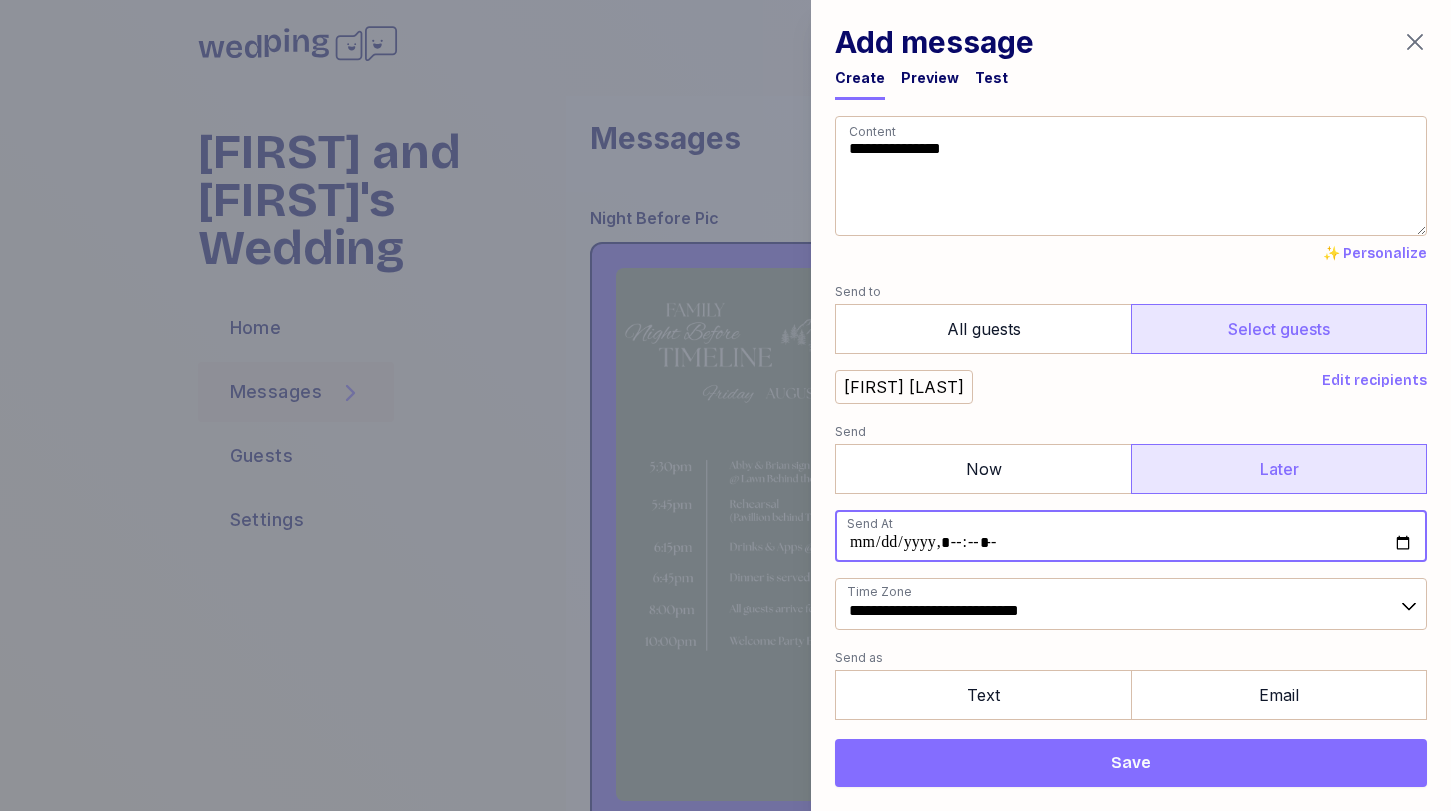 click at bounding box center (1131, 536) 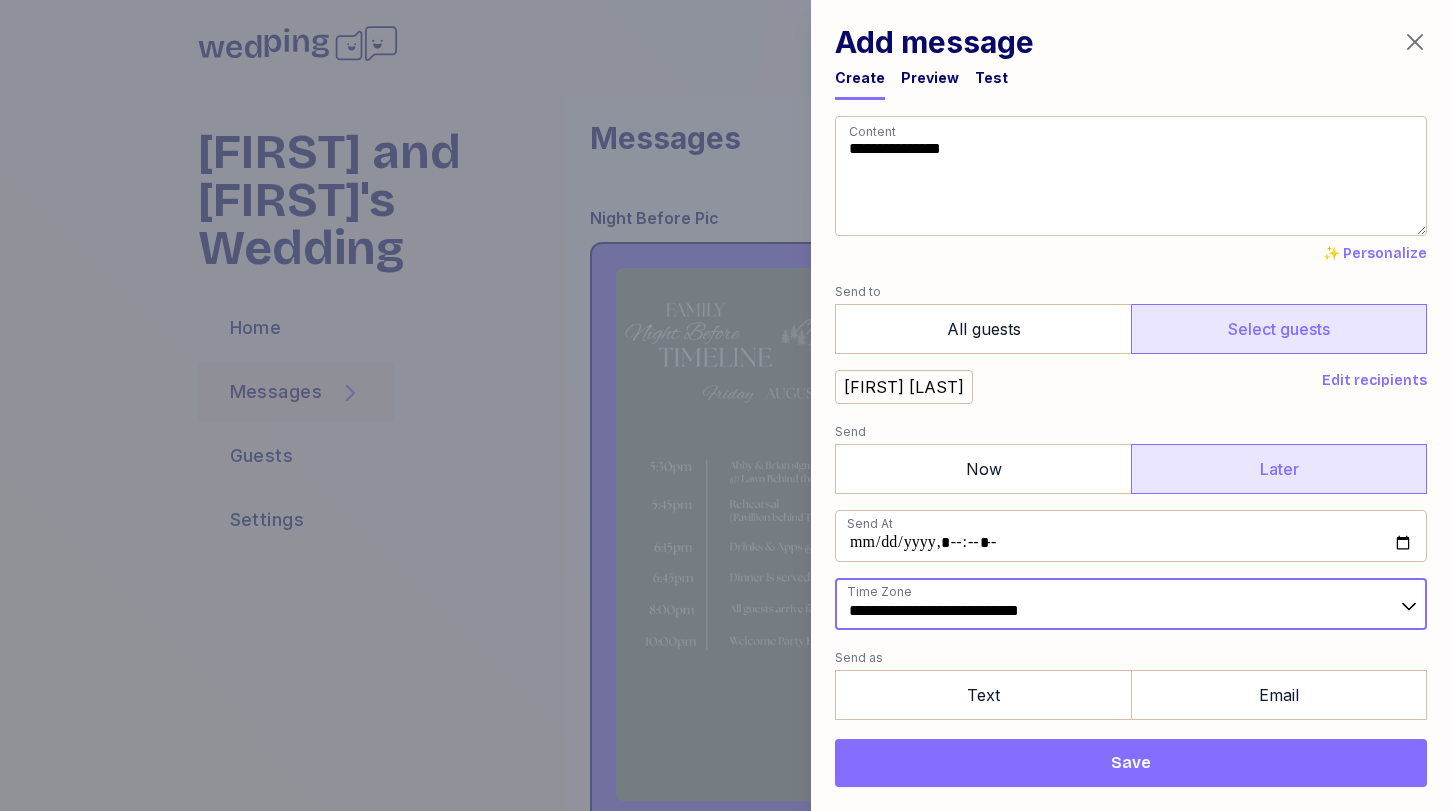 click on "**********" at bounding box center [1131, 604] 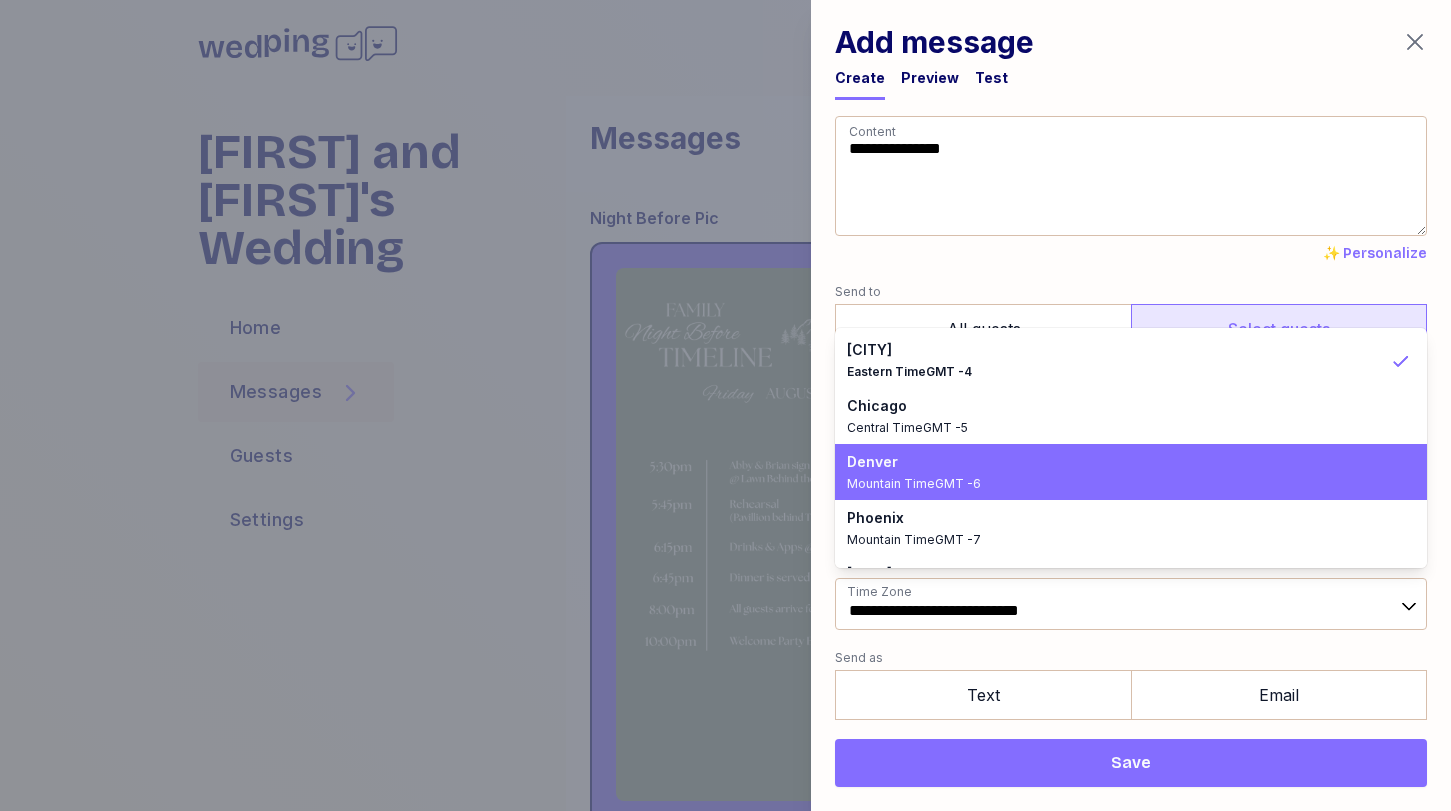 click on "Denver" at bounding box center (1119, 462) 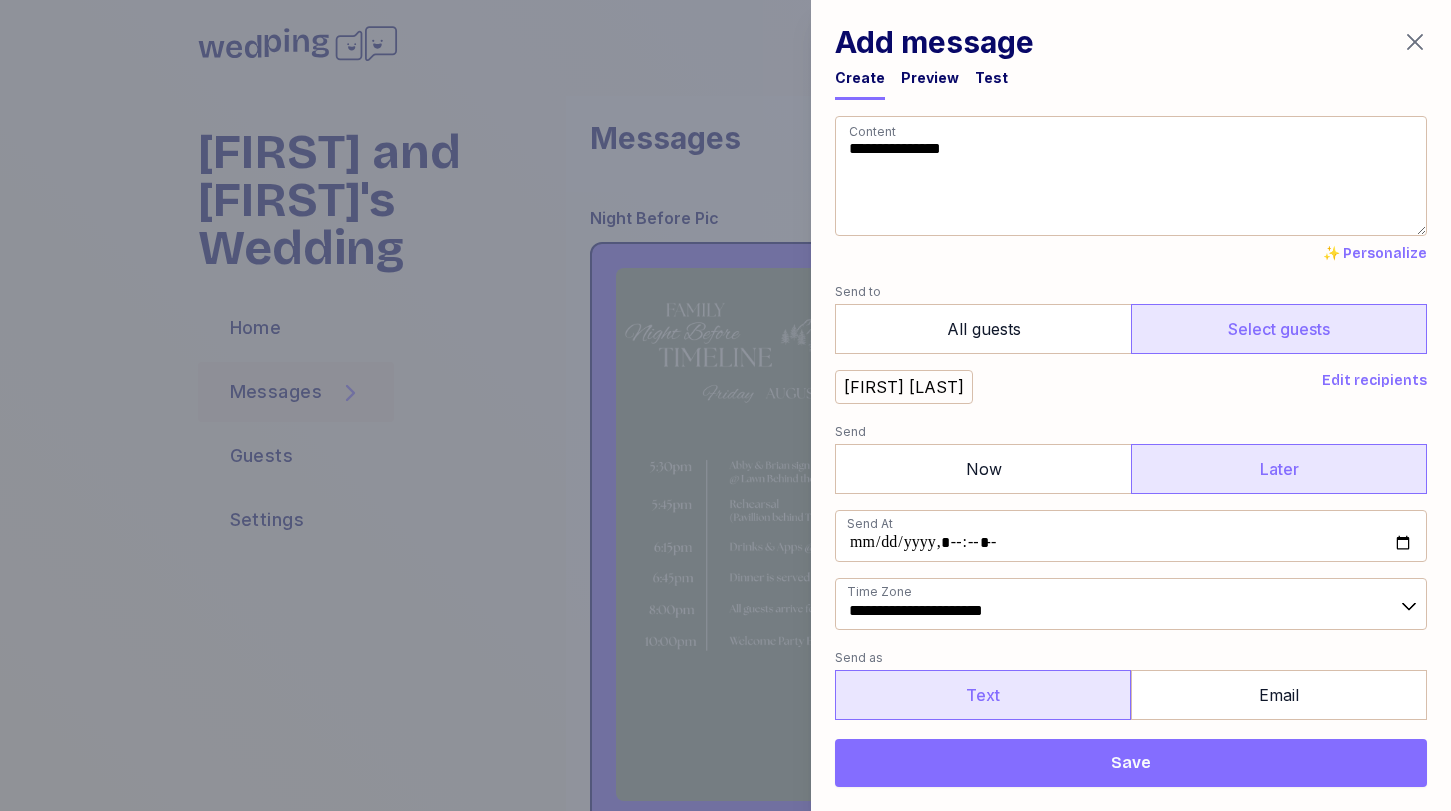 click on "Text" at bounding box center (983, 695) 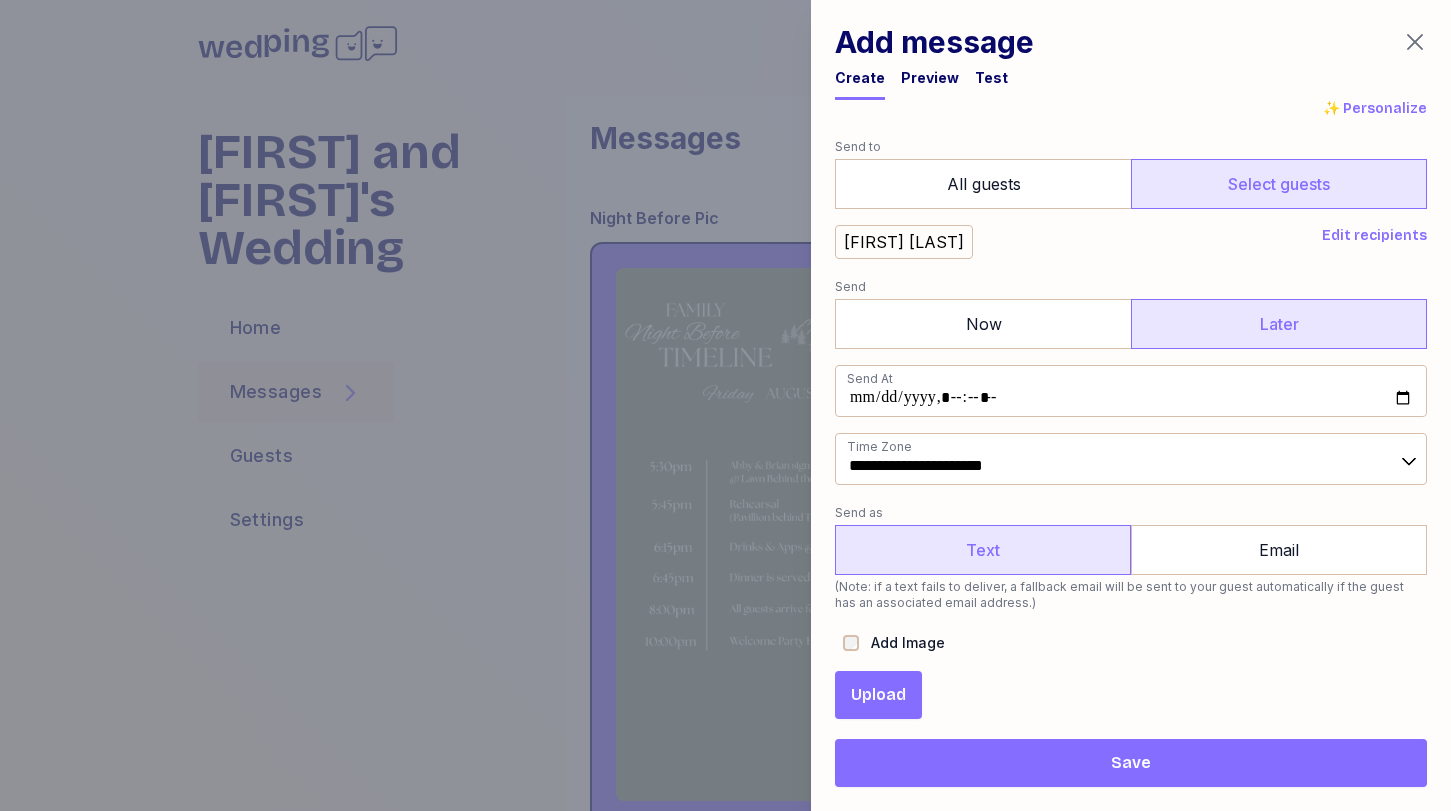click on "Upload" at bounding box center (878, 695) 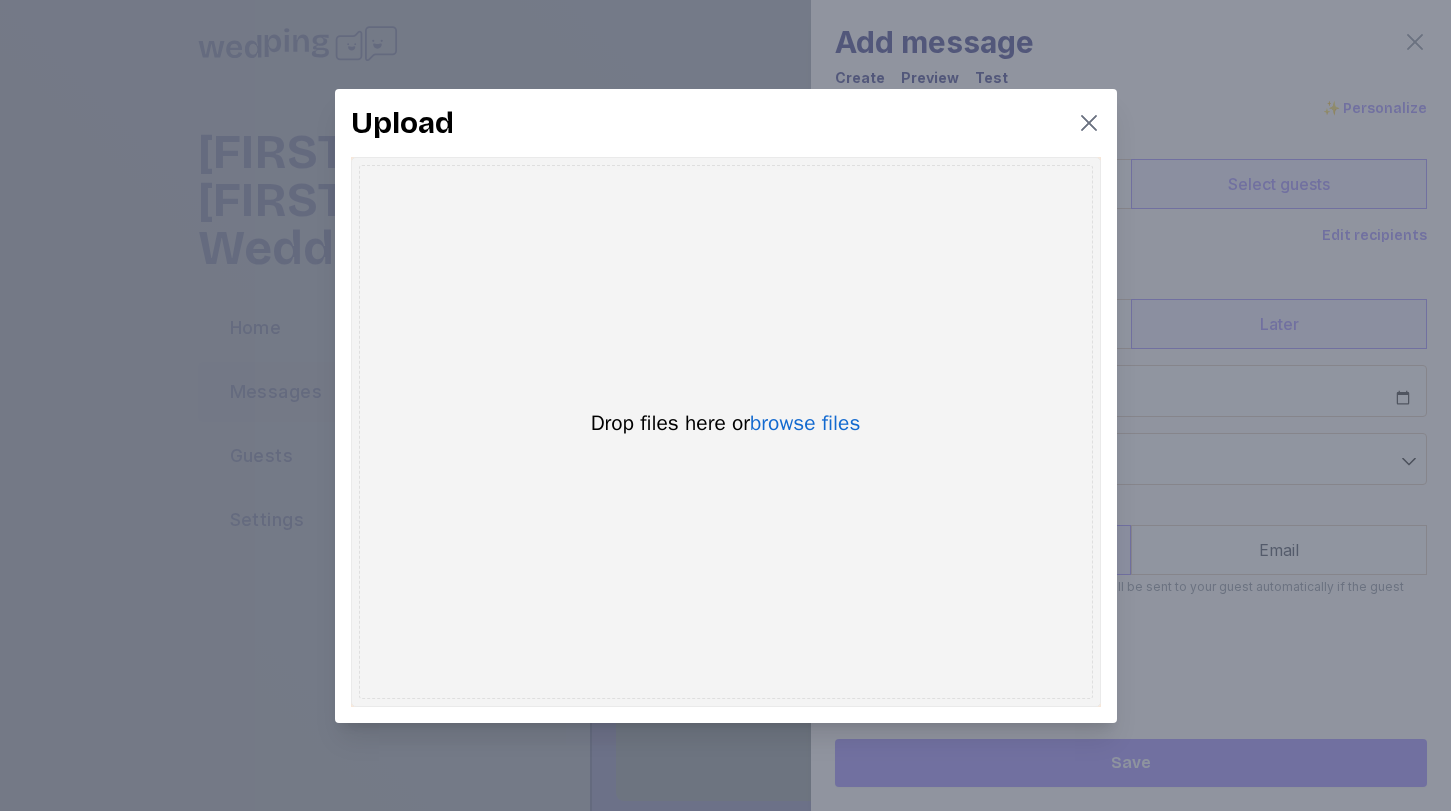 click on "Drop files here or  browse files" at bounding box center [726, 432] 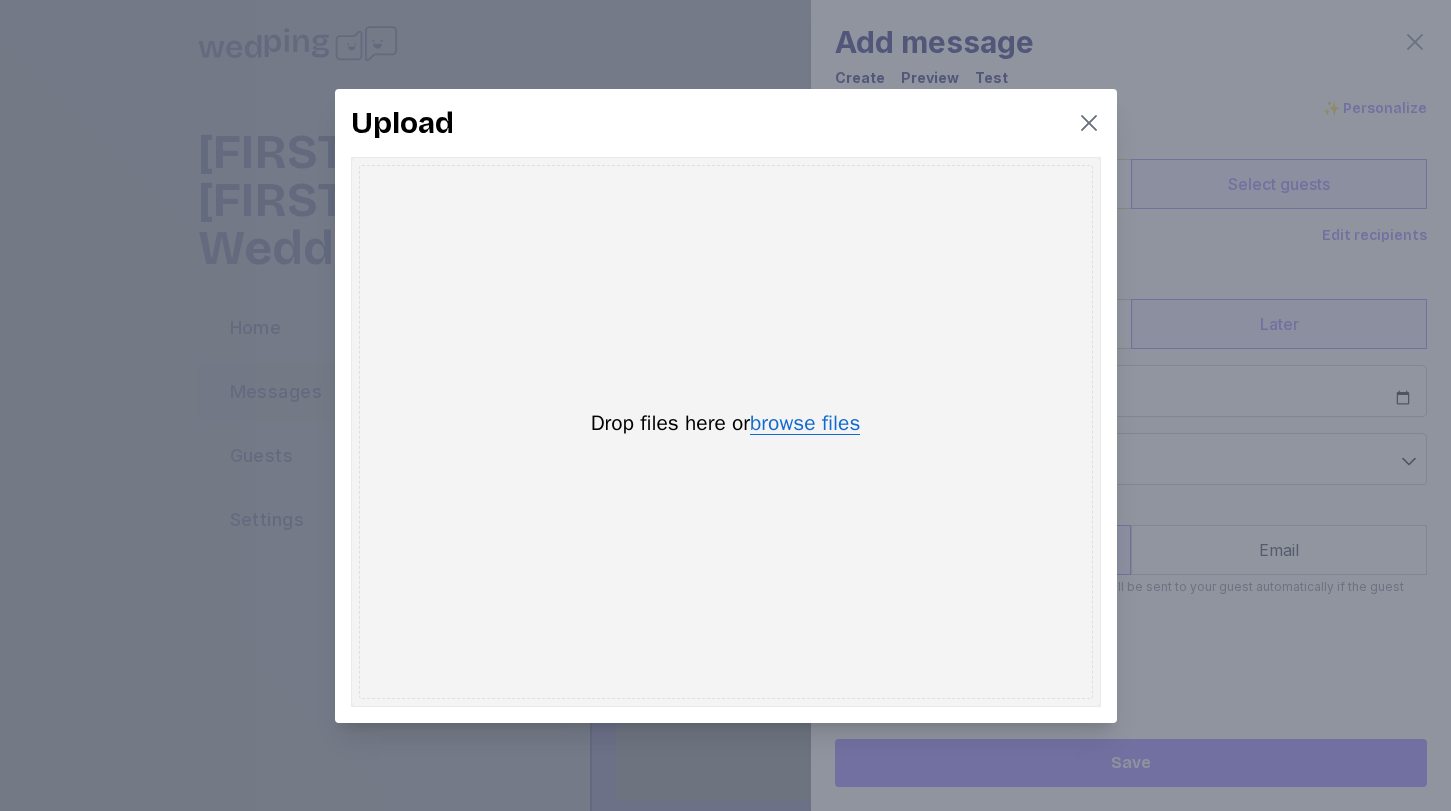 click on "browse files" at bounding box center (805, 424) 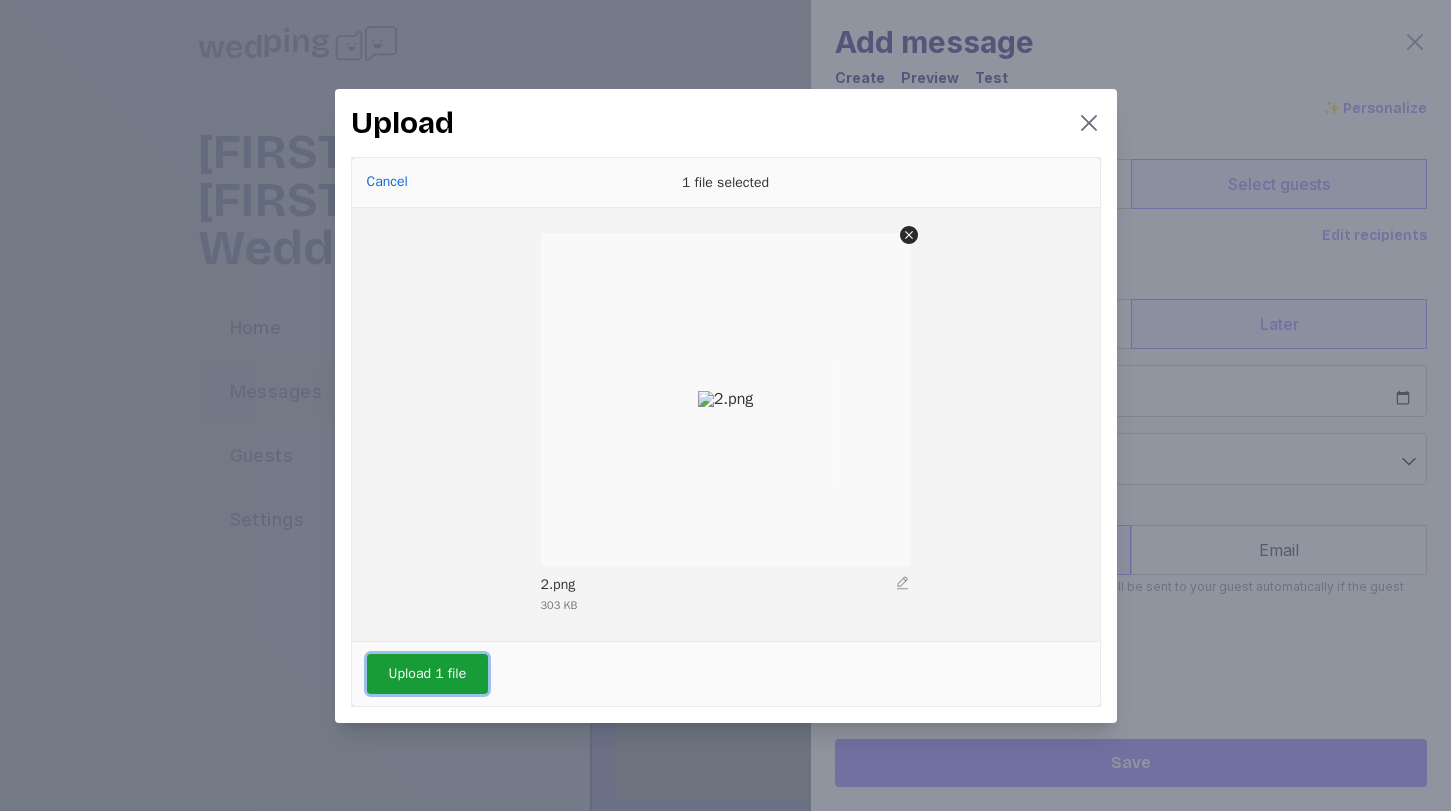 click on "Upload 1 file" at bounding box center (428, 674) 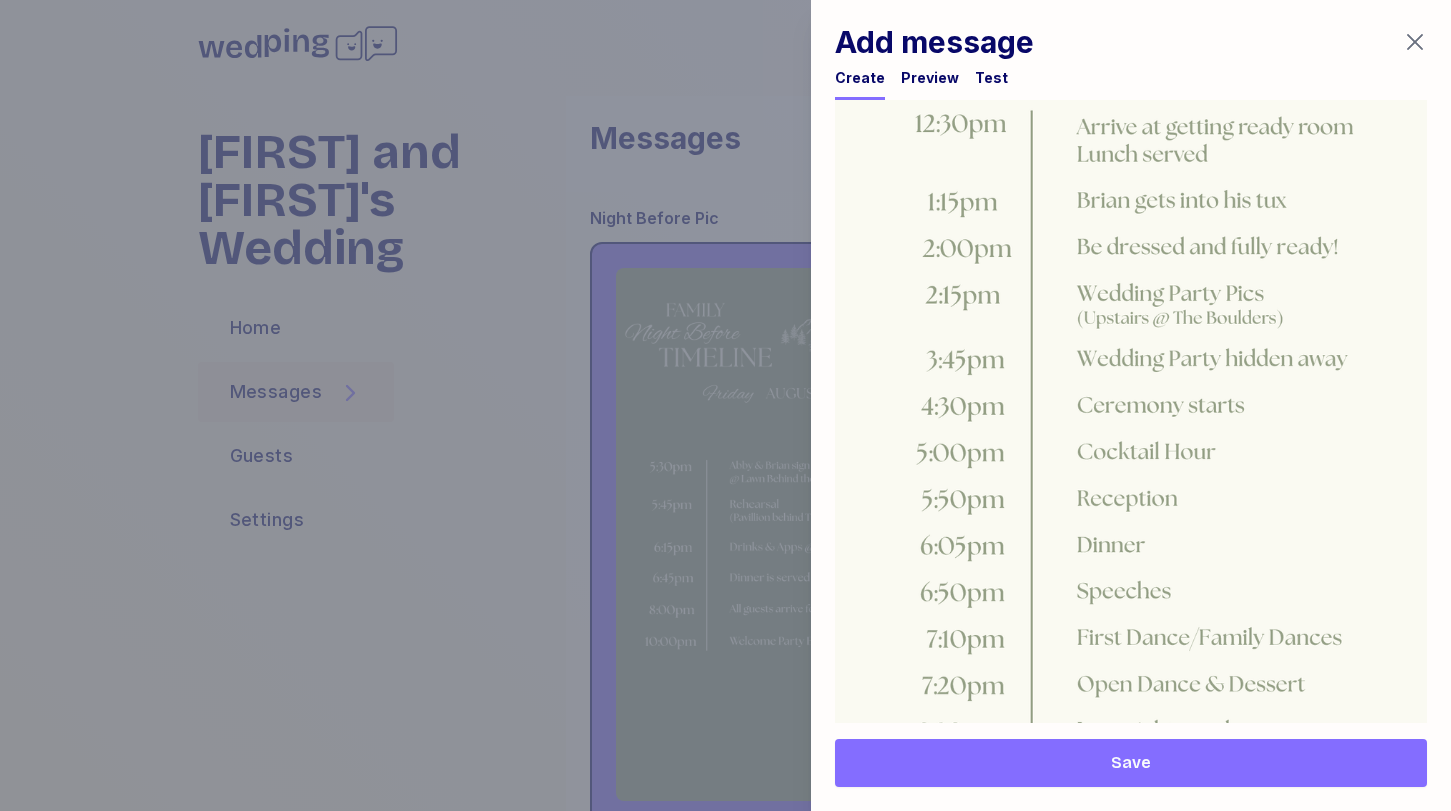 scroll, scrollTop: 1213, scrollLeft: 0, axis: vertical 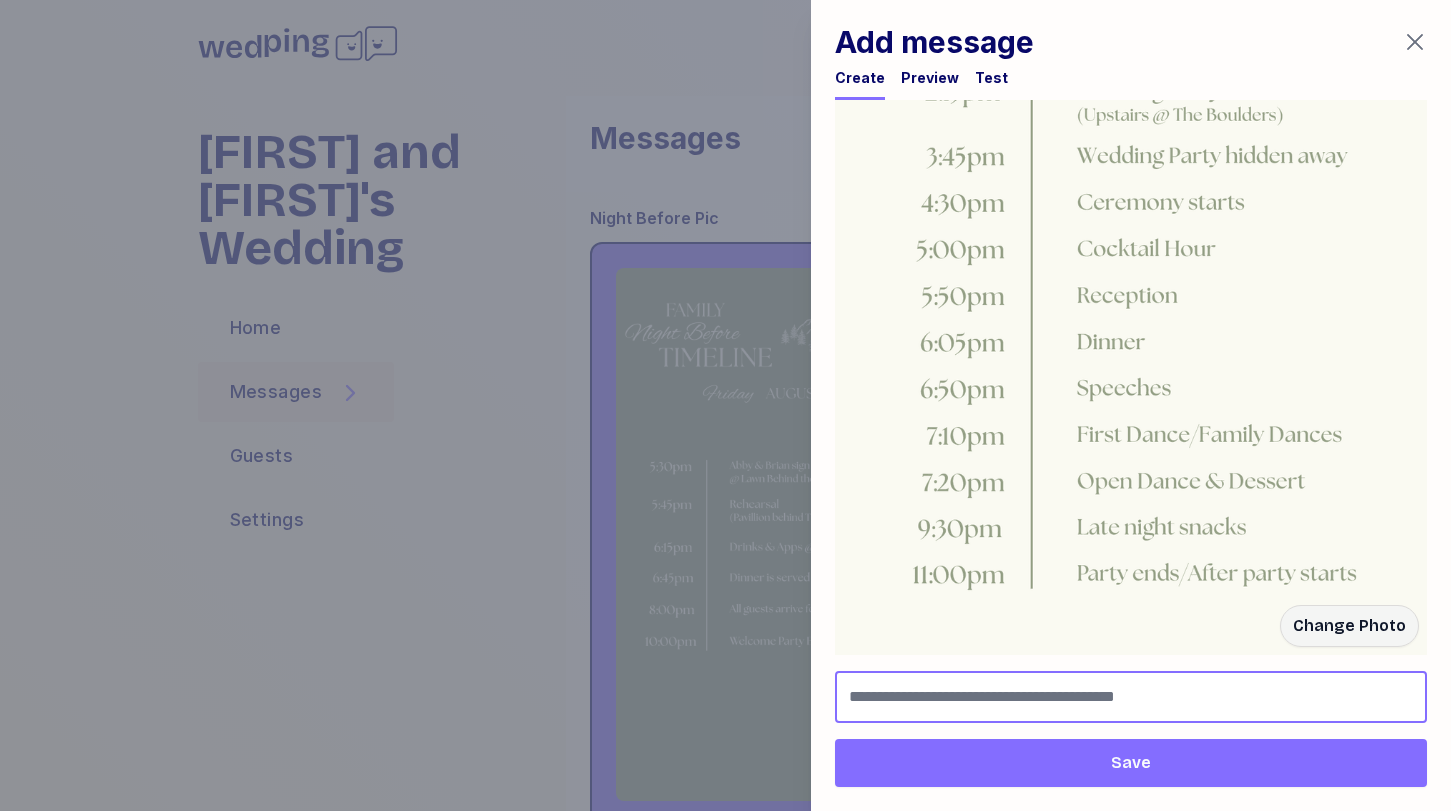 click at bounding box center [1131, 697] 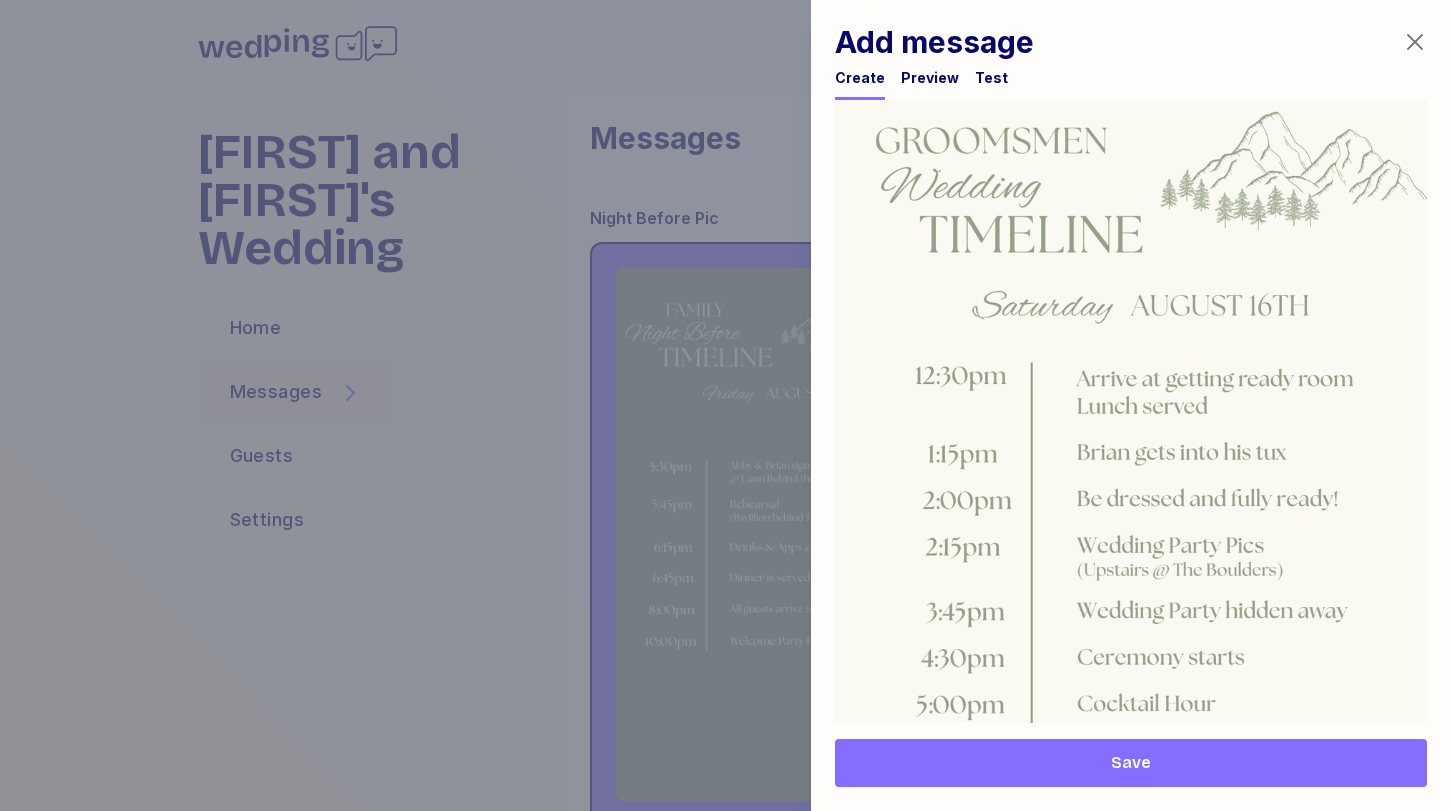 scroll, scrollTop: 1213, scrollLeft: 0, axis: vertical 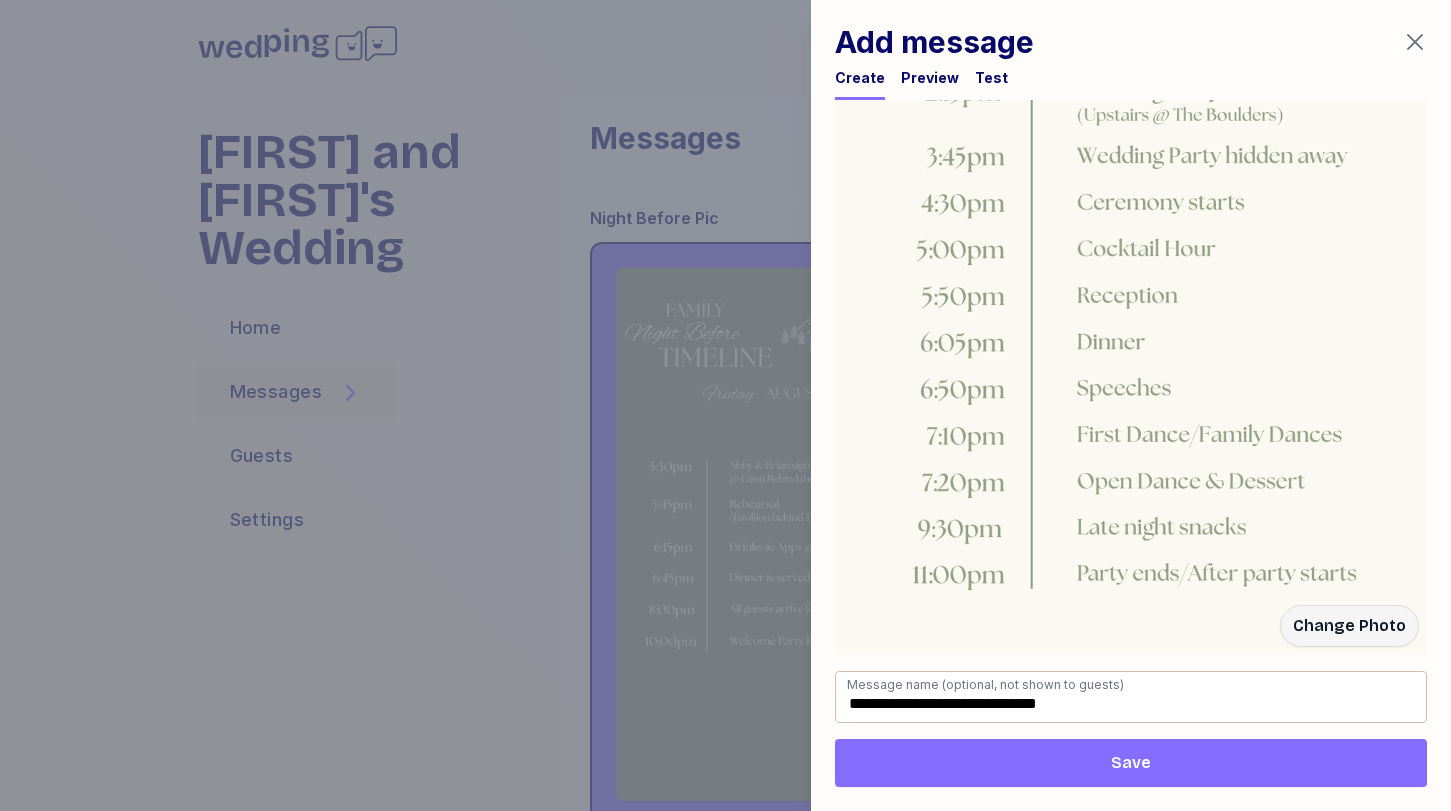 click on "Save" at bounding box center [1131, 763] 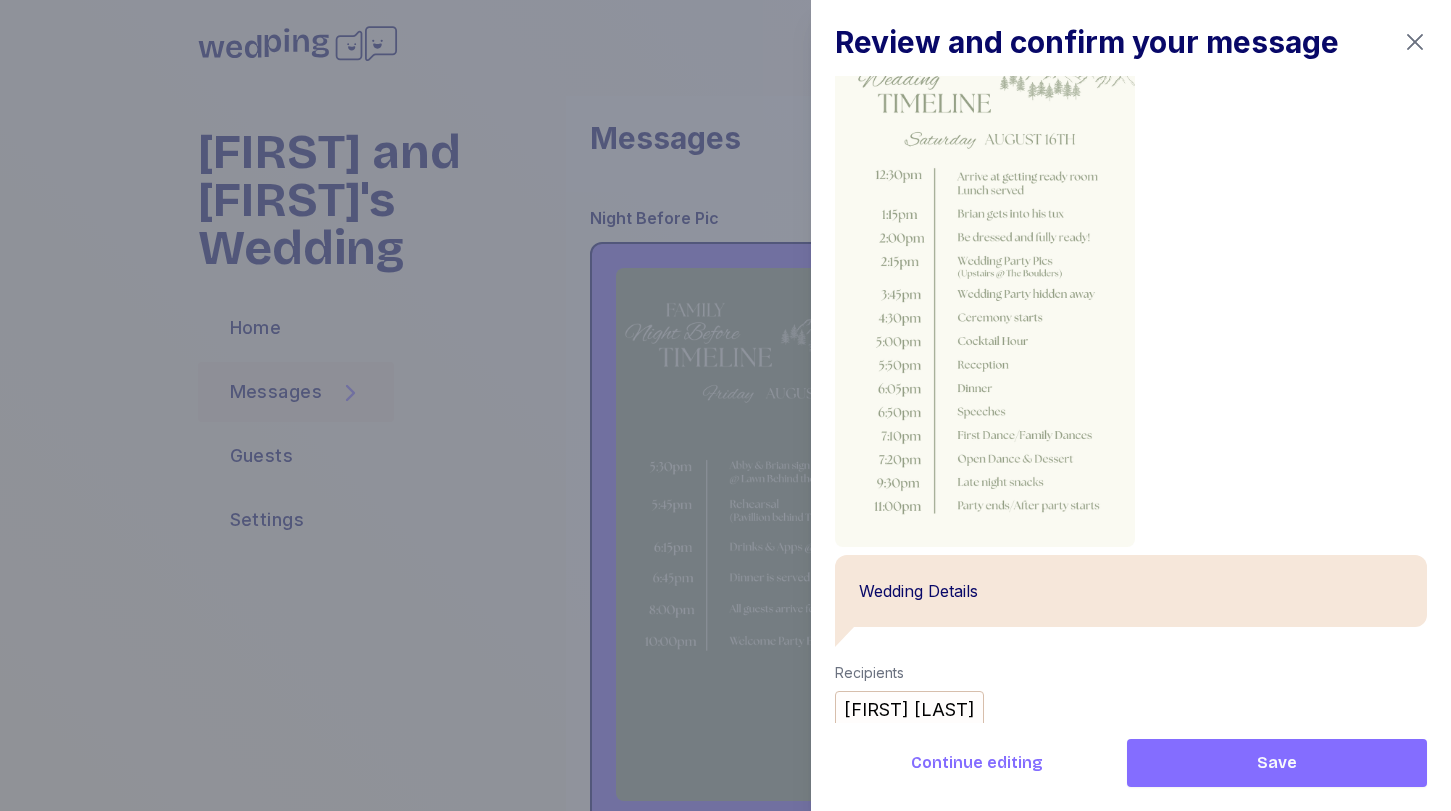 scroll, scrollTop: 89, scrollLeft: 0, axis: vertical 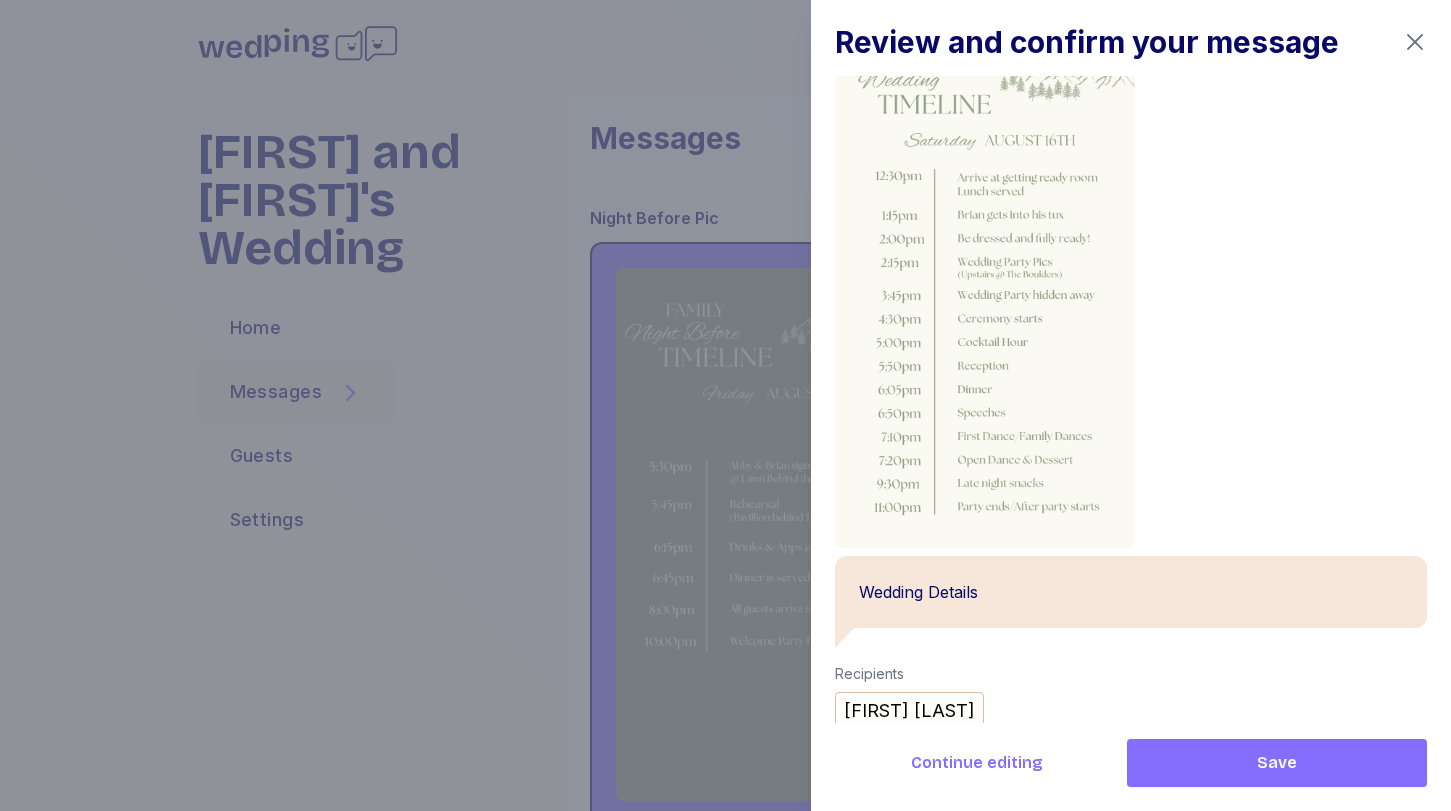 click on "Save" at bounding box center [1277, 763] 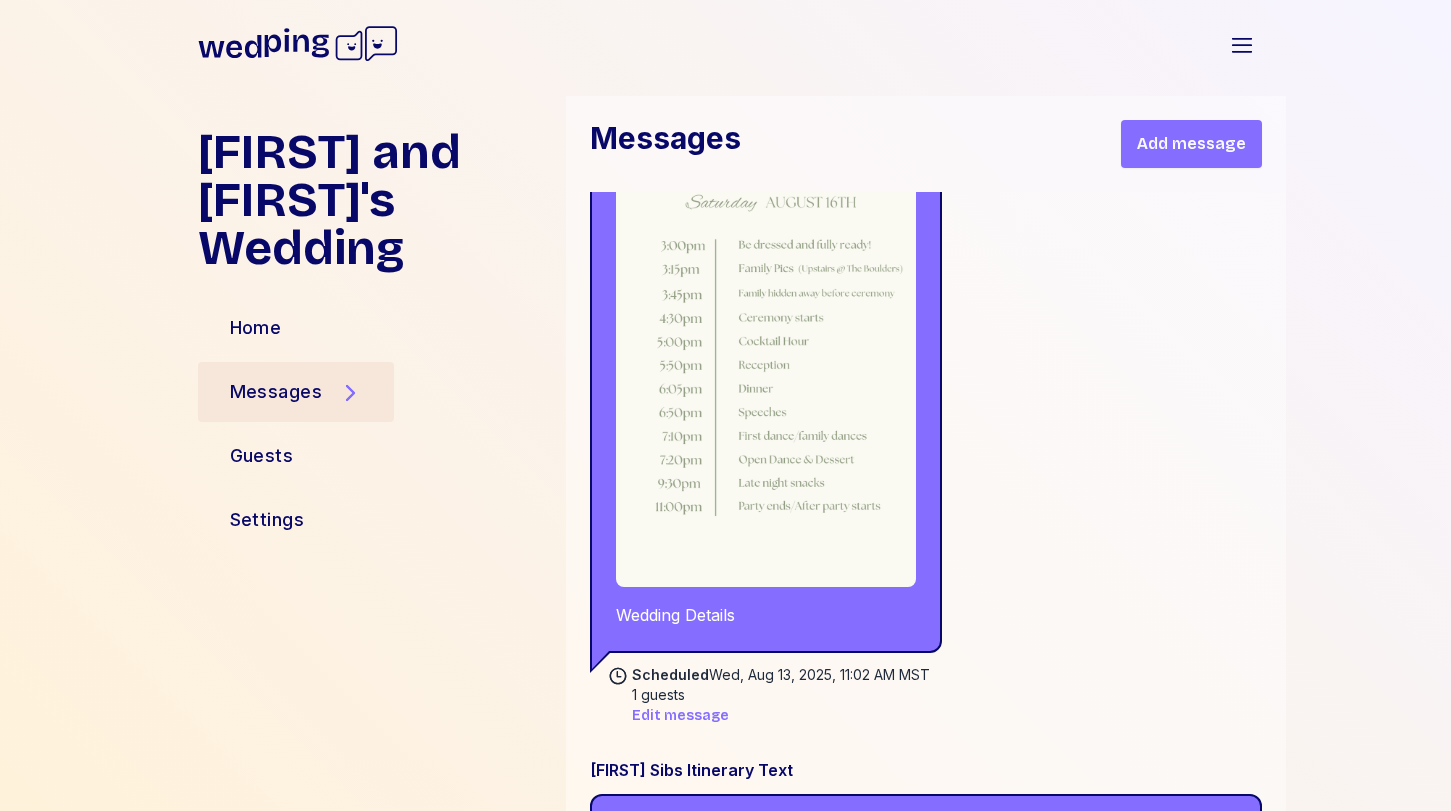 scroll, scrollTop: 8819, scrollLeft: 0, axis: vertical 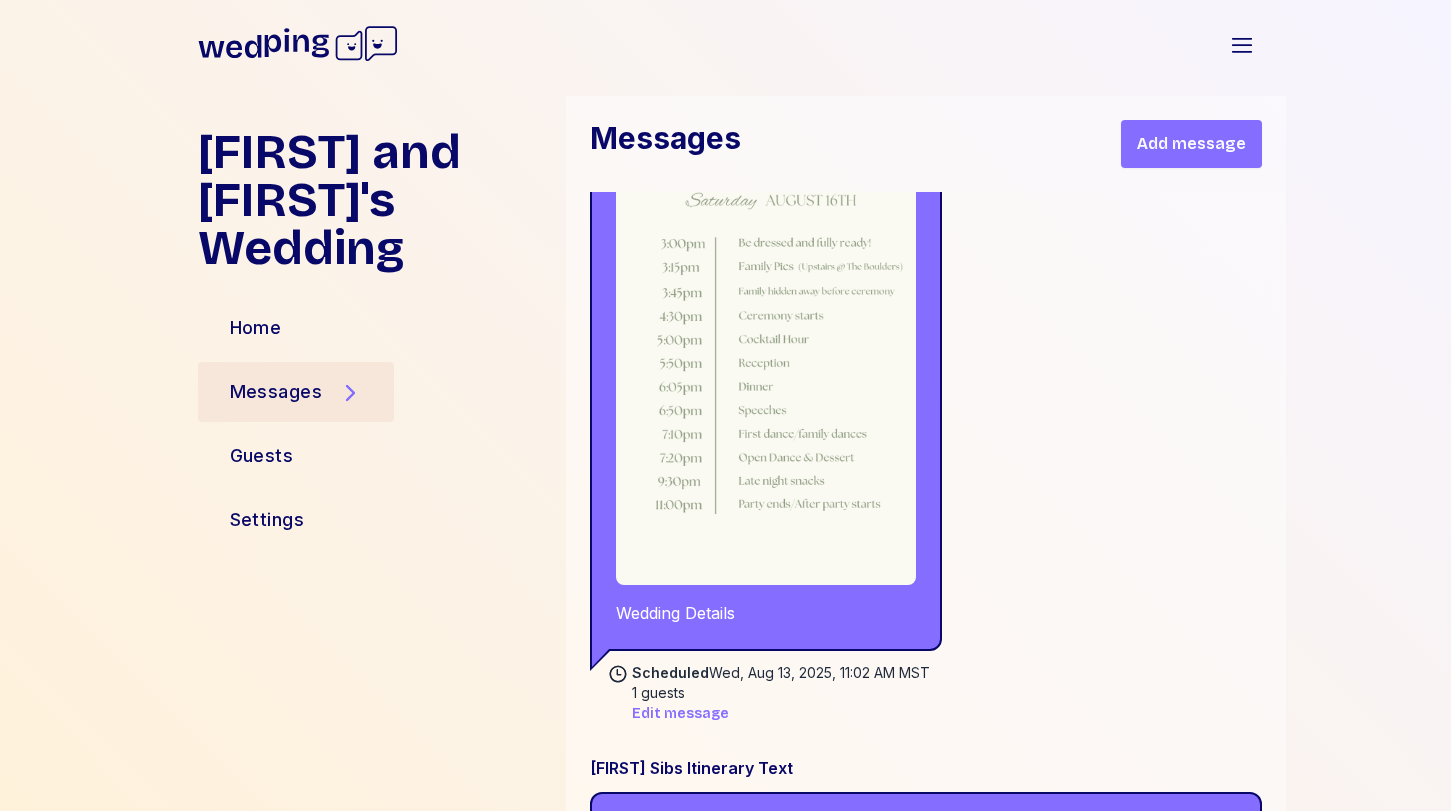 click on "[FIRST] and [FIRST]'s Wedding Open sidebar" at bounding box center [726, 44] 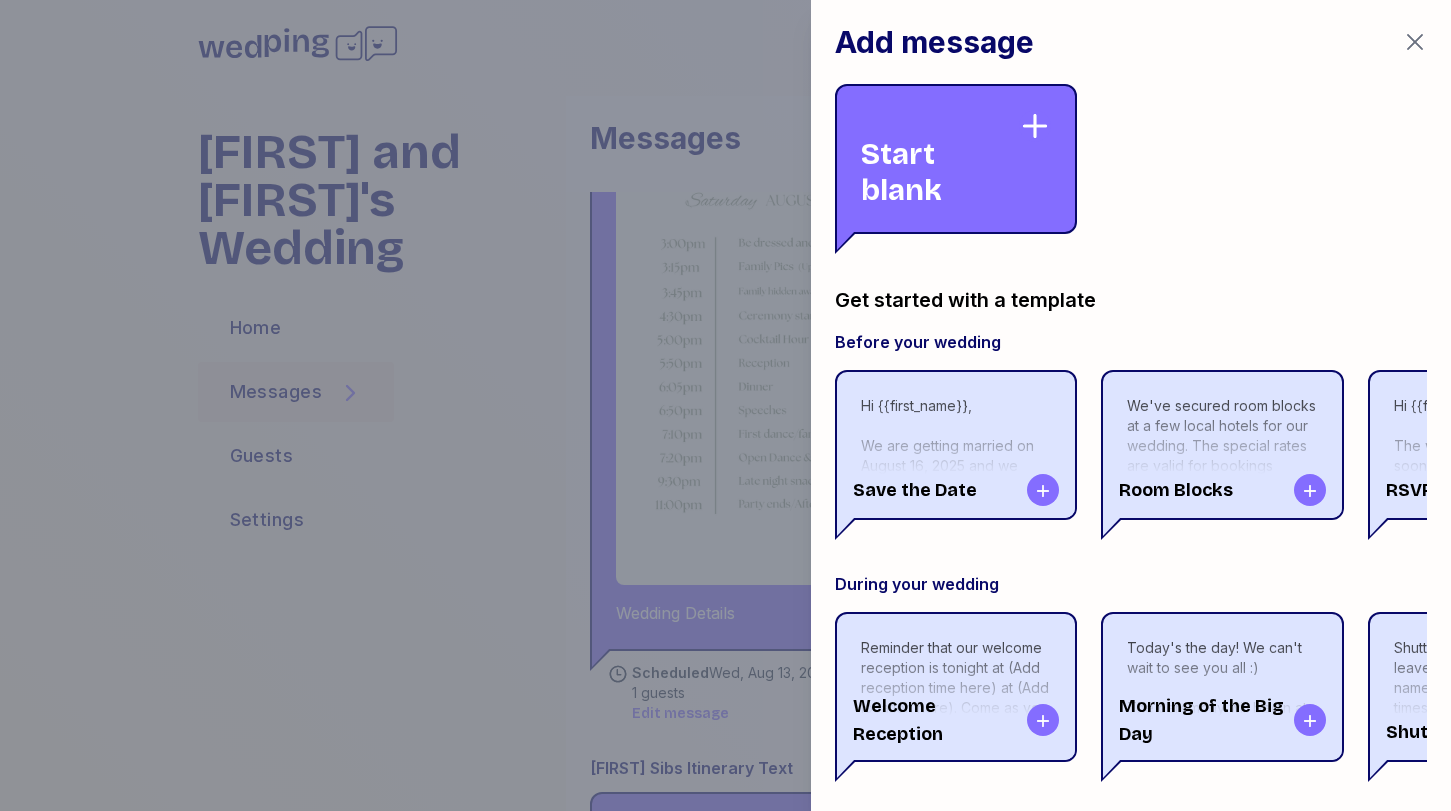 click on "Start blank" at bounding box center (940, 159) 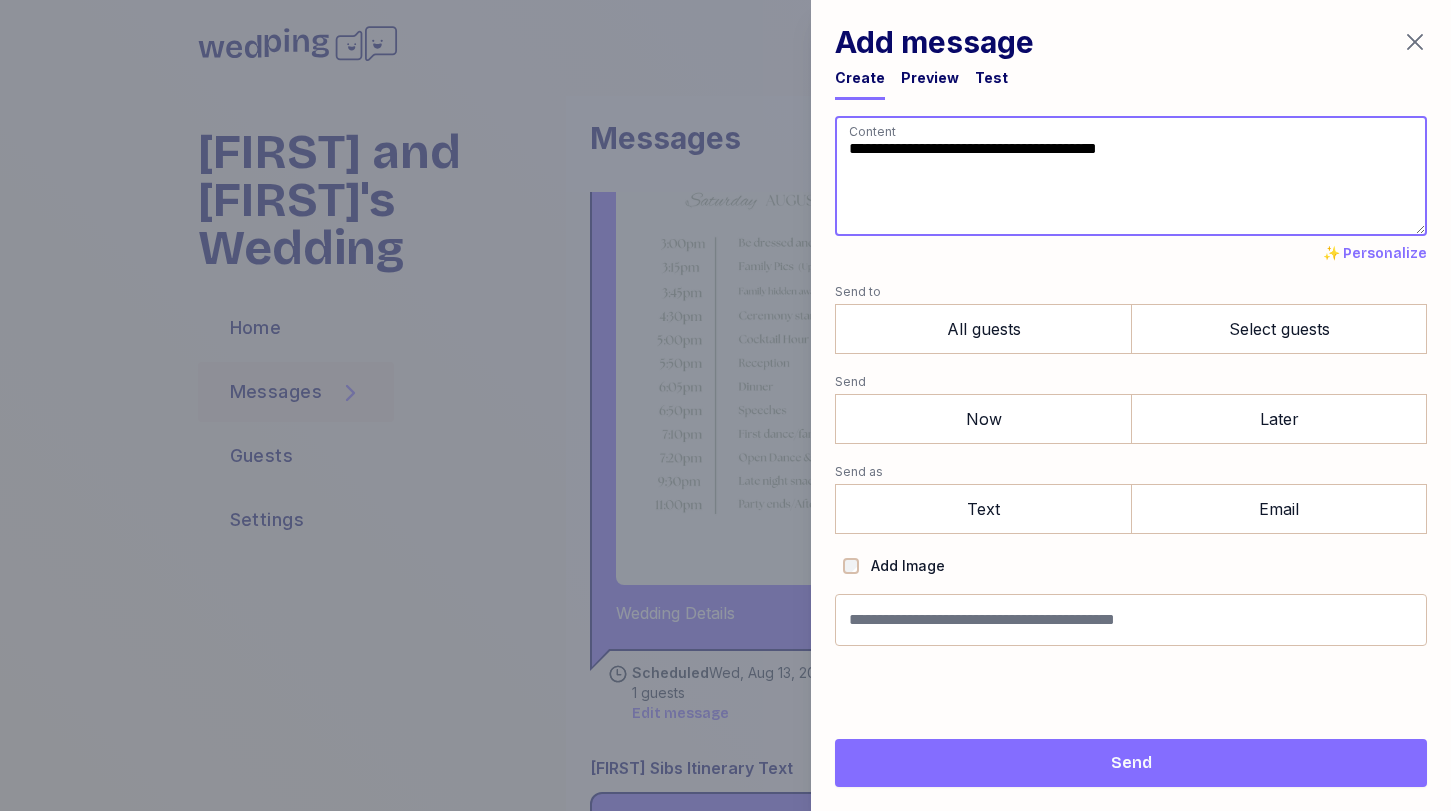 paste on "**********" 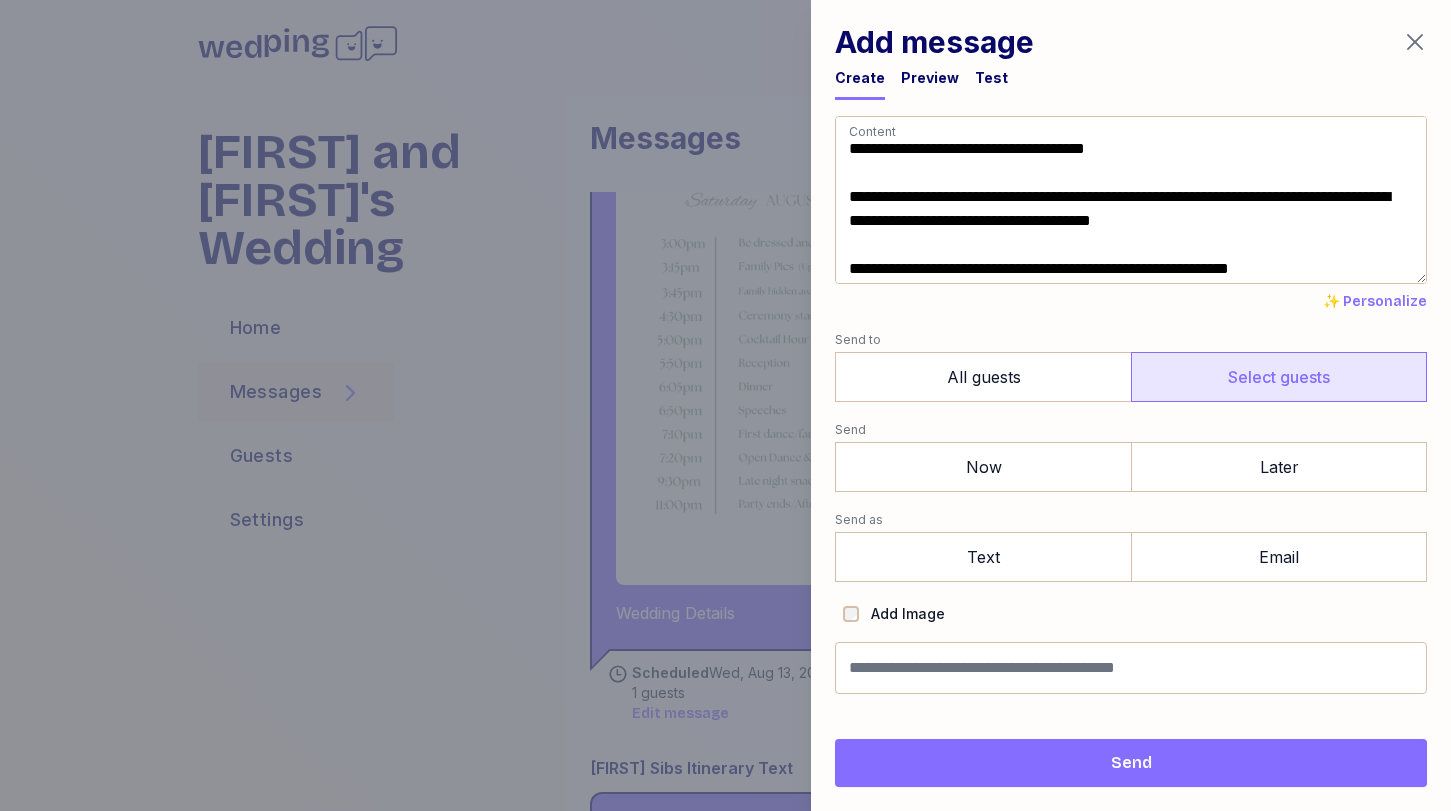 click on "Select guests" at bounding box center (1279, 377) 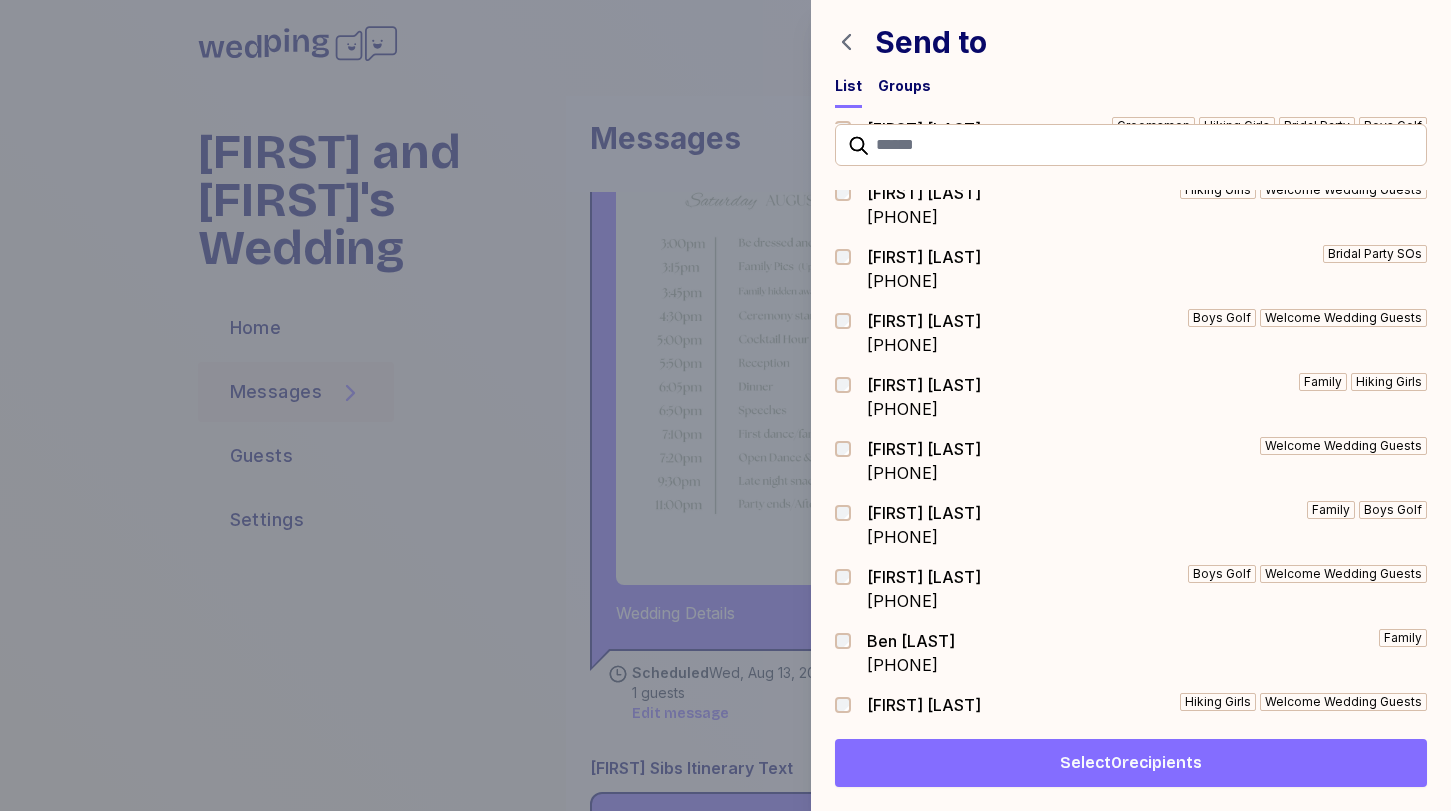 scroll, scrollTop: 0, scrollLeft: 0, axis: both 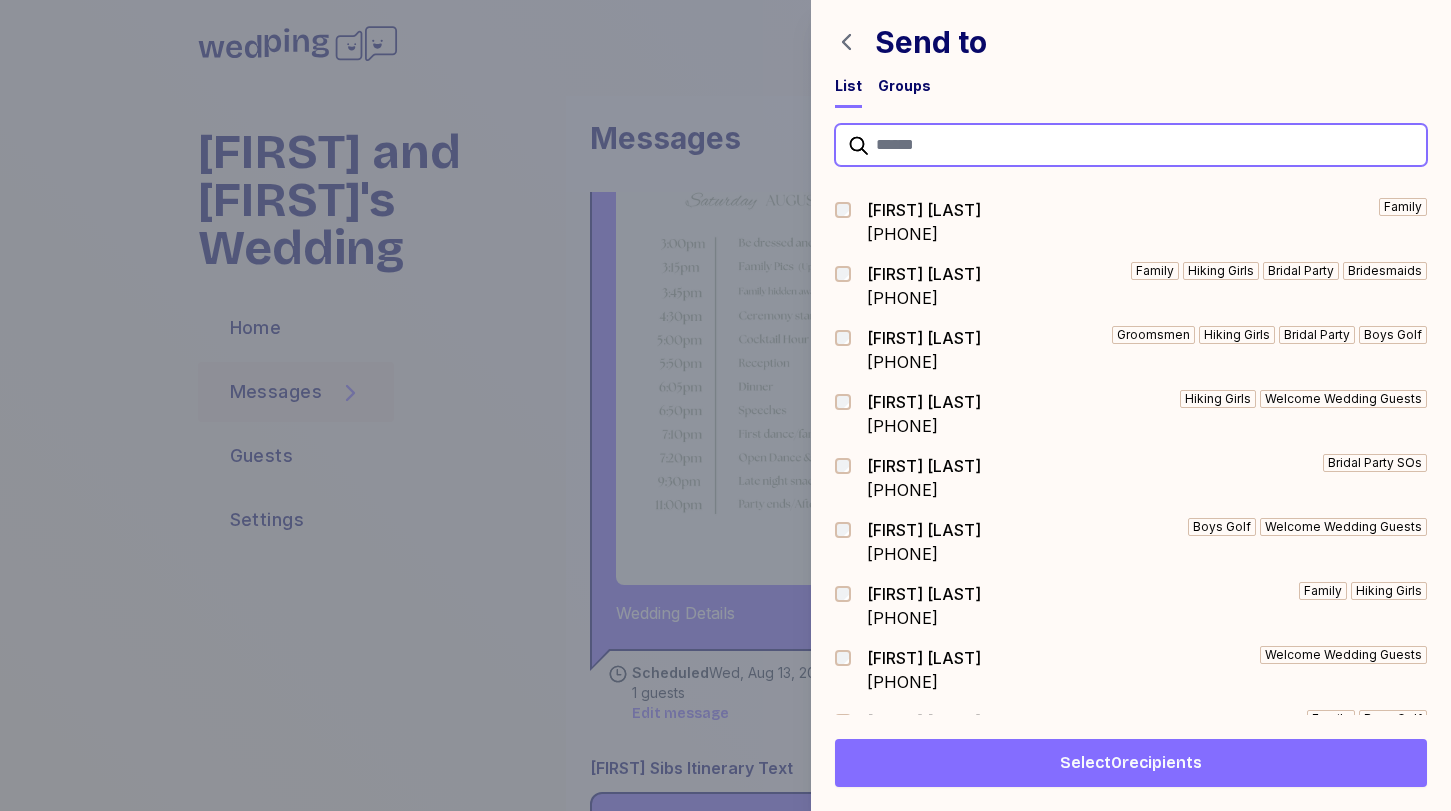 click at bounding box center [1131, 145] 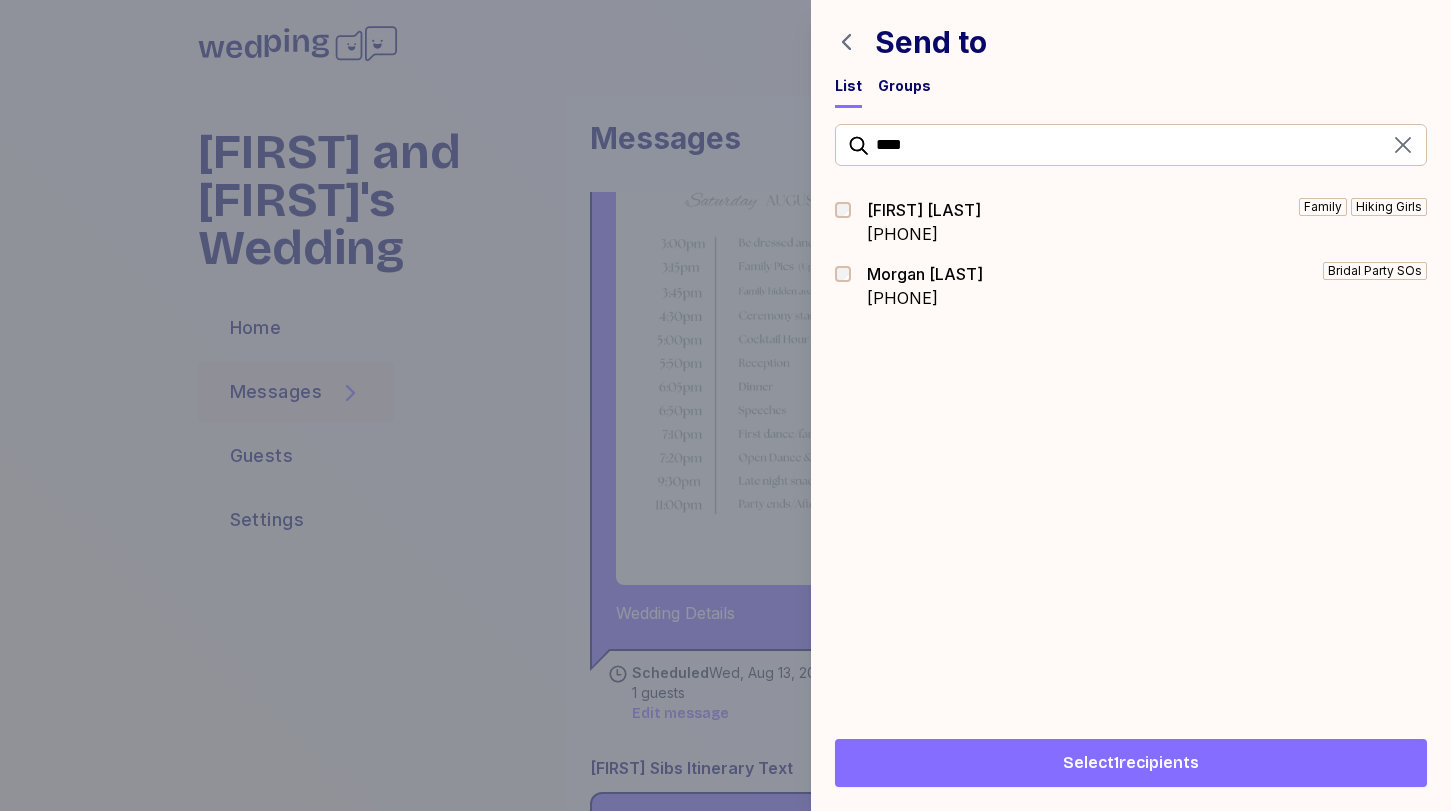 click on "Select  1  recipients" at bounding box center [1131, 763] 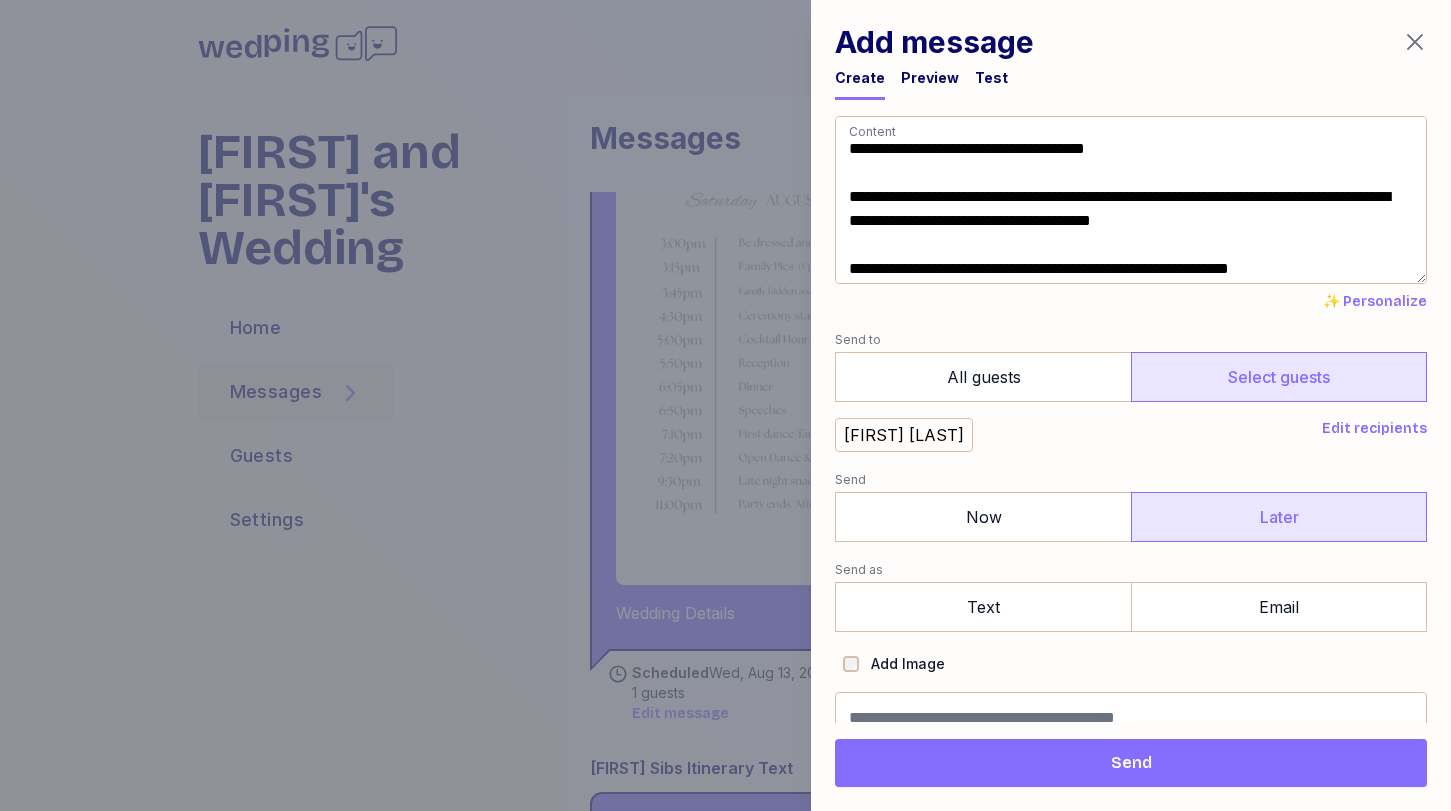 click on "Later" at bounding box center [1279, 517] 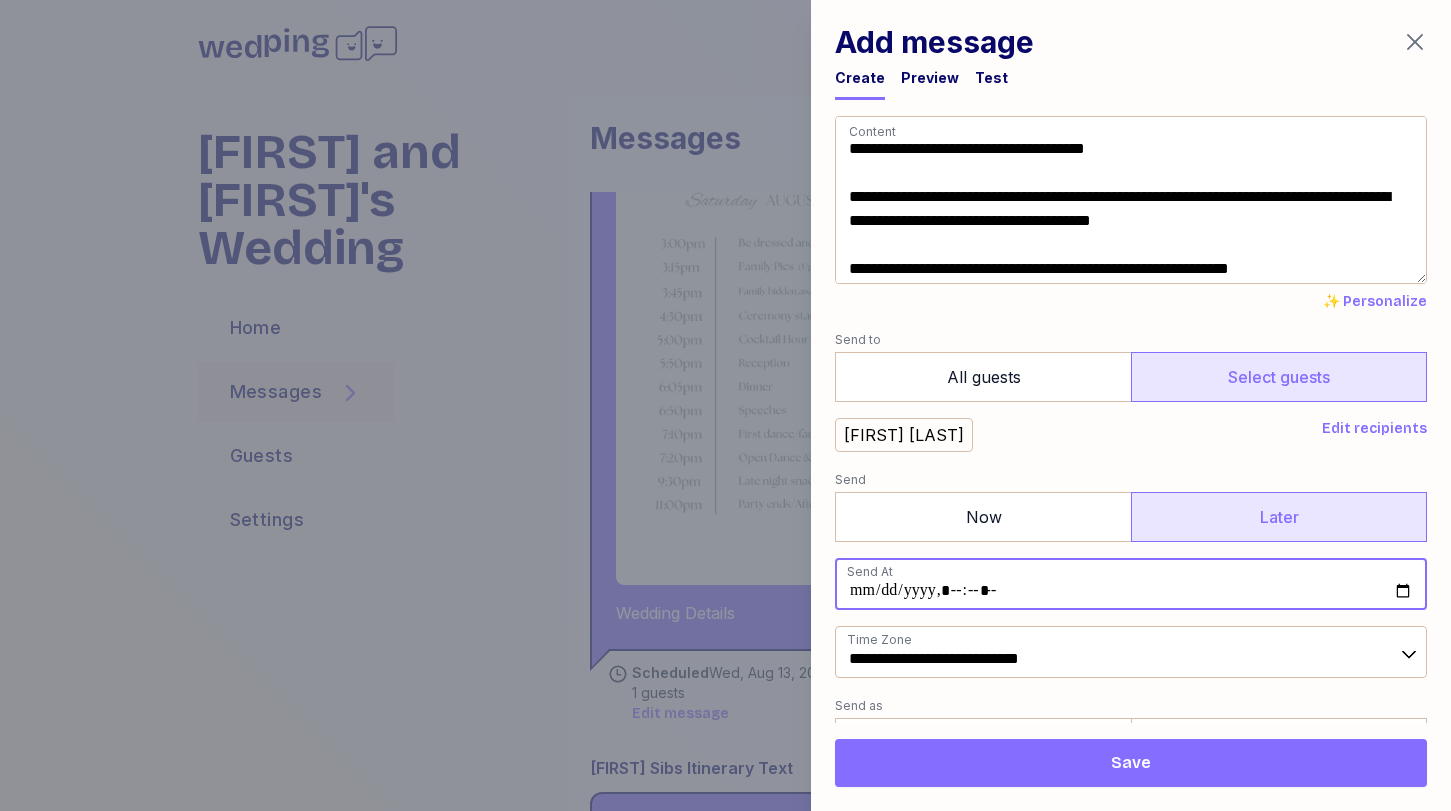 click at bounding box center (1131, 584) 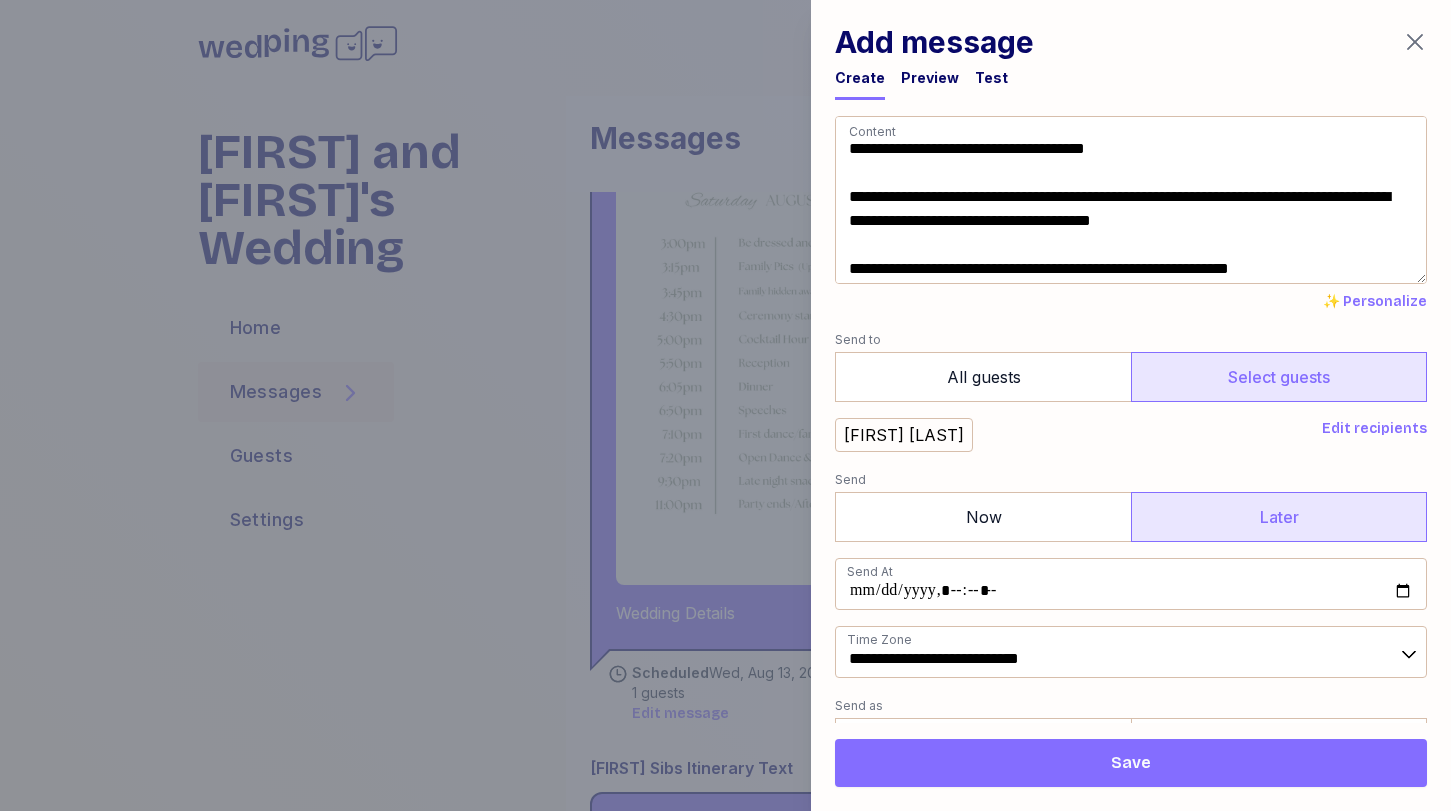 click on "[FIRST] [LAST]" at bounding box center [1074, 435] 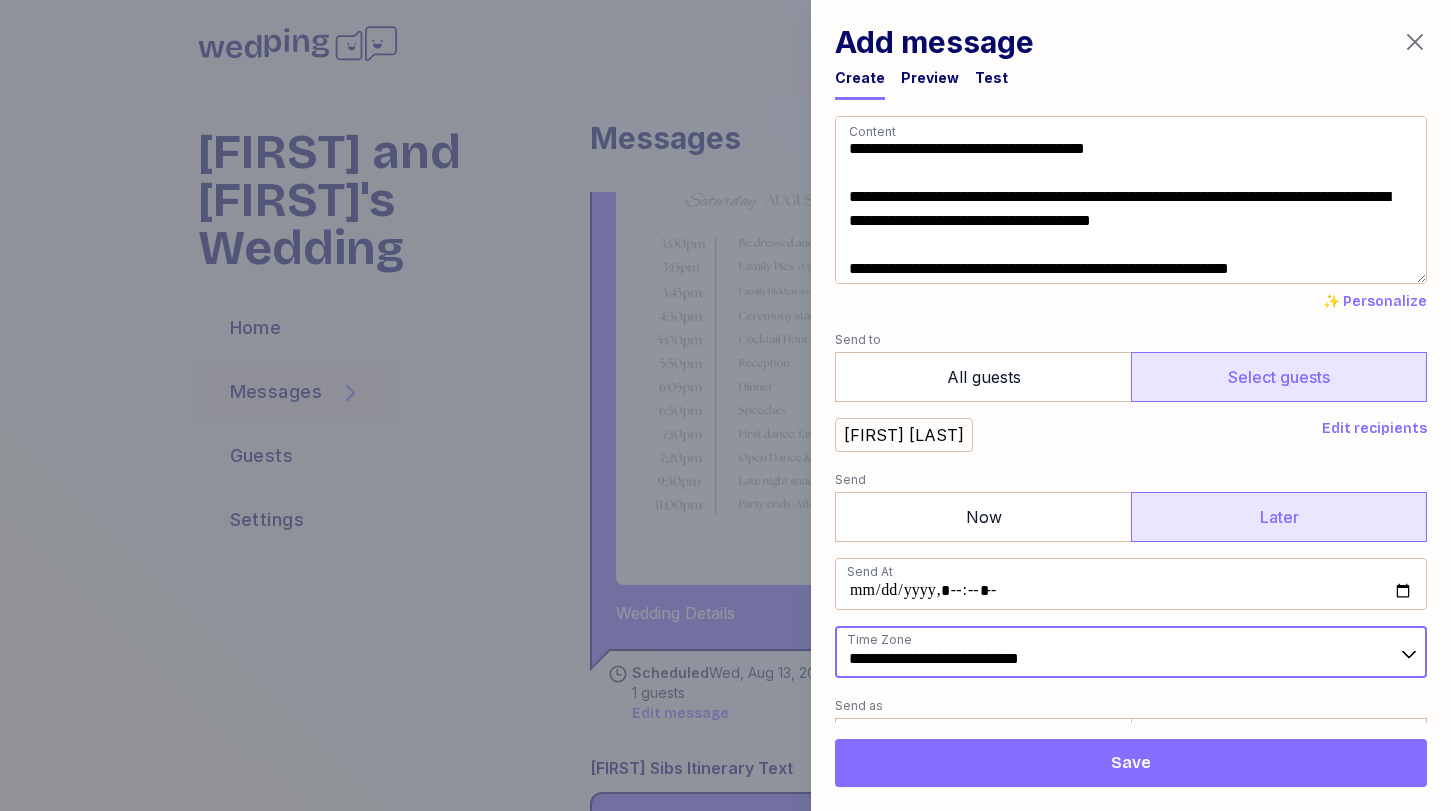 click on "**********" at bounding box center [1131, 652] 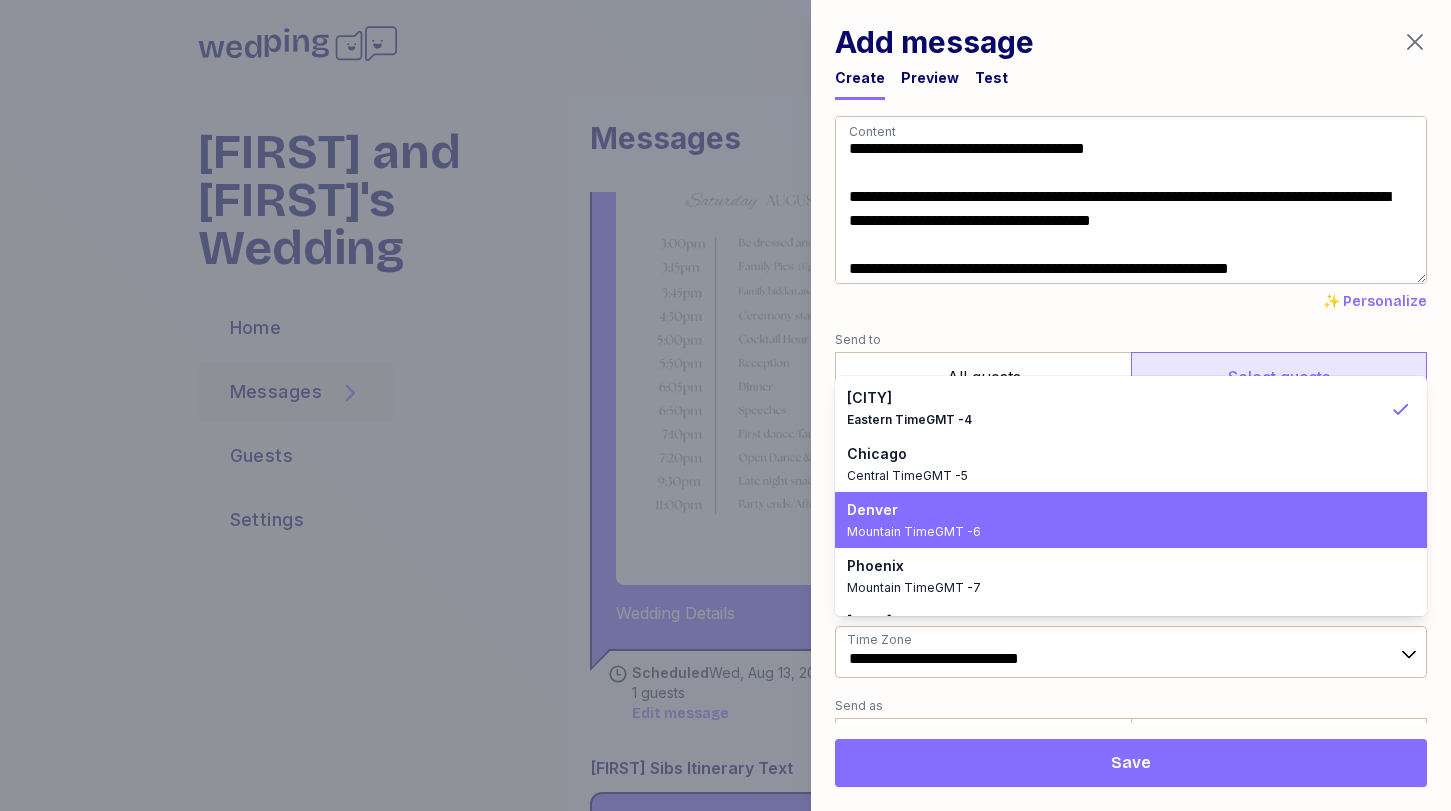 click on "Mountain Time  GMT   -6" at bounding box center [1119, 532] 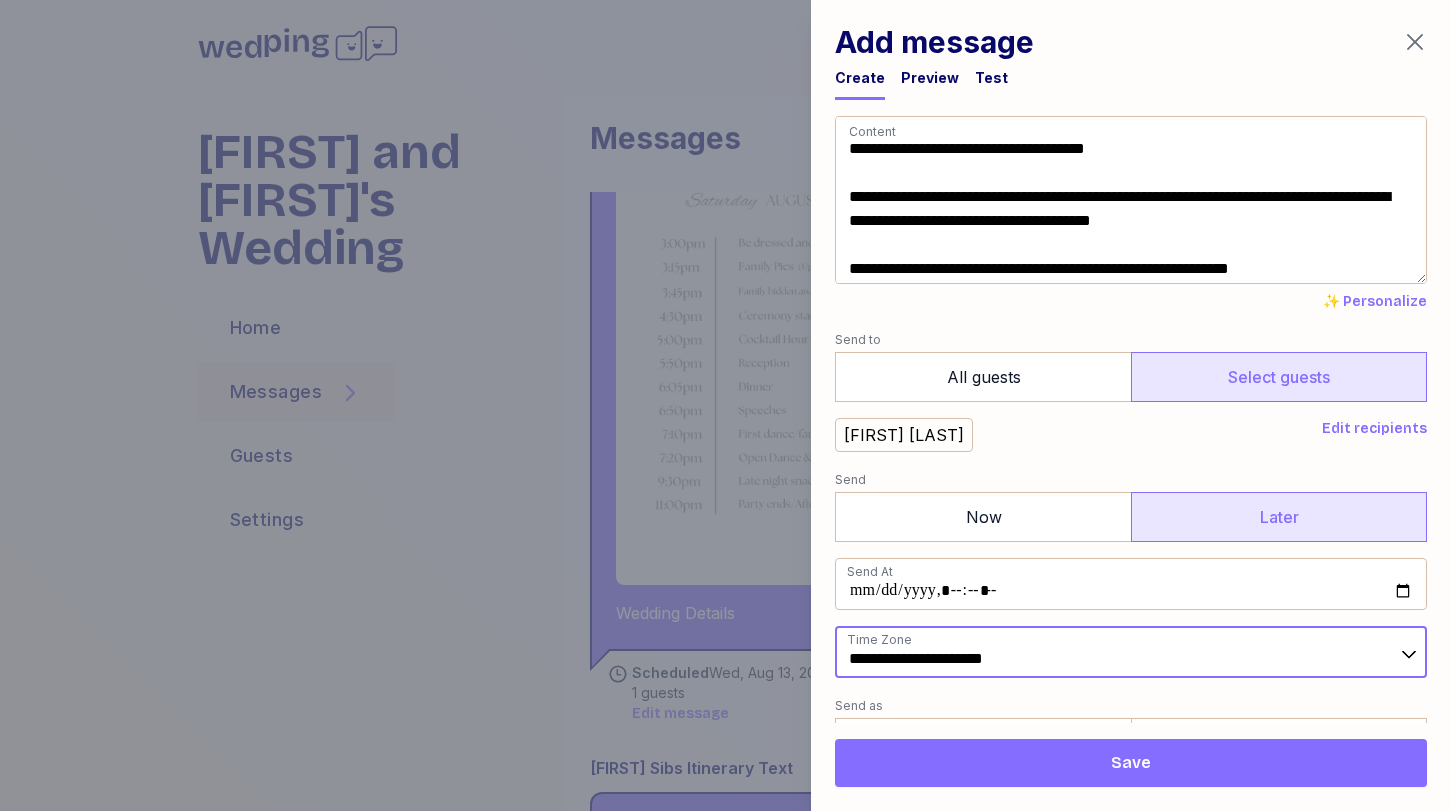 scroll, scrollTop: 157, scrollLeft: 0, axis: vertical 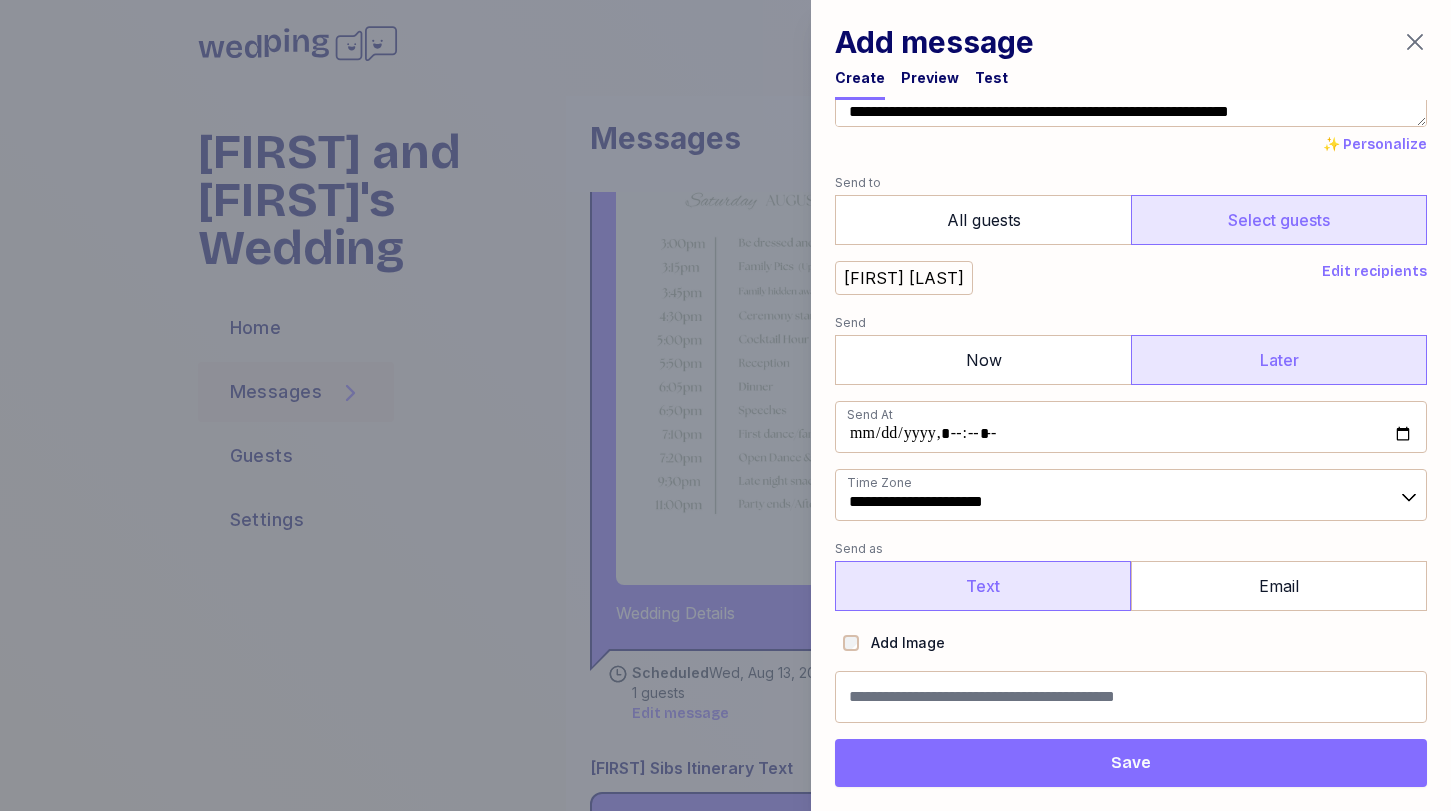 click on "Text" at bounding box center (983, 586) 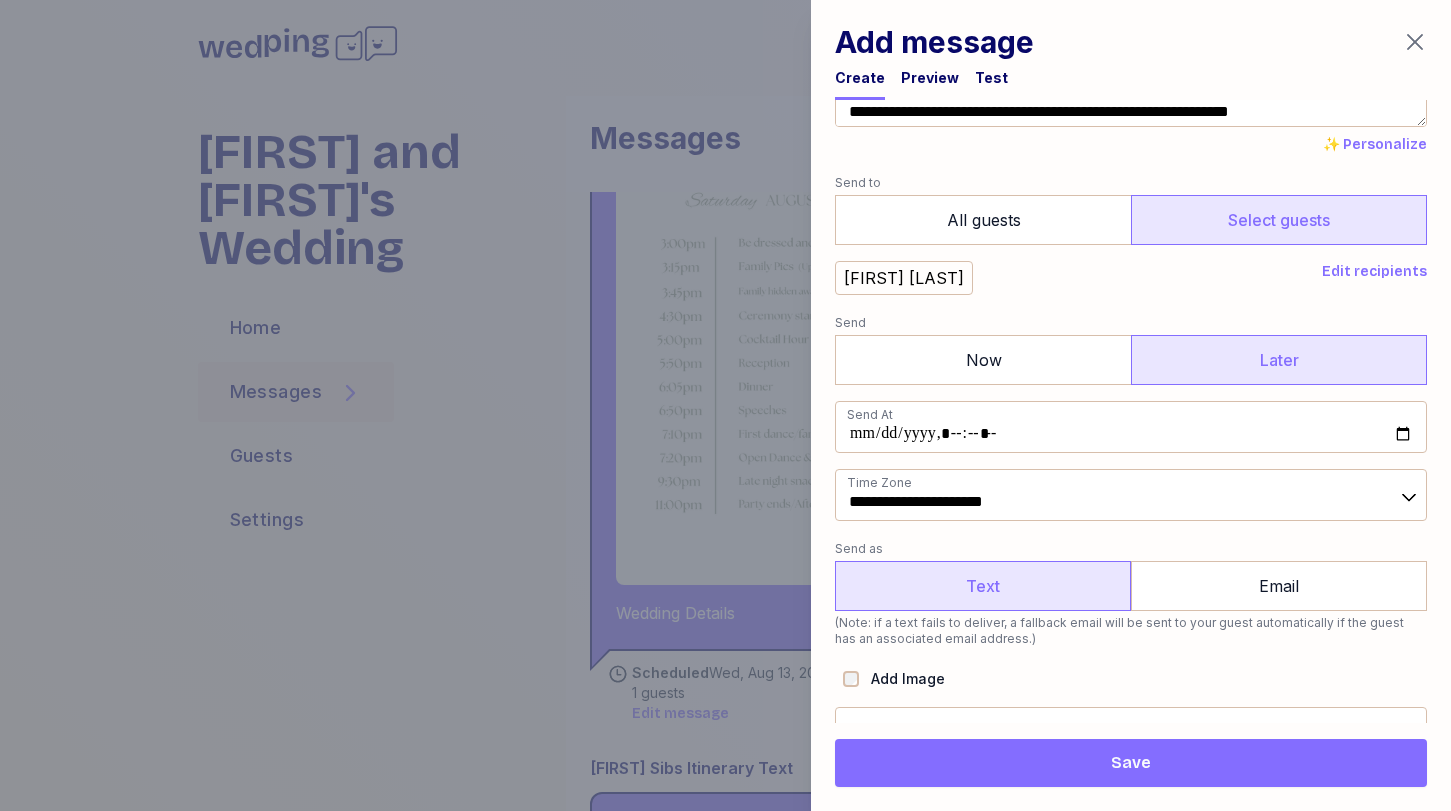 scroll, scrollTop: 193, scrollLeft: 0, axis: vertical 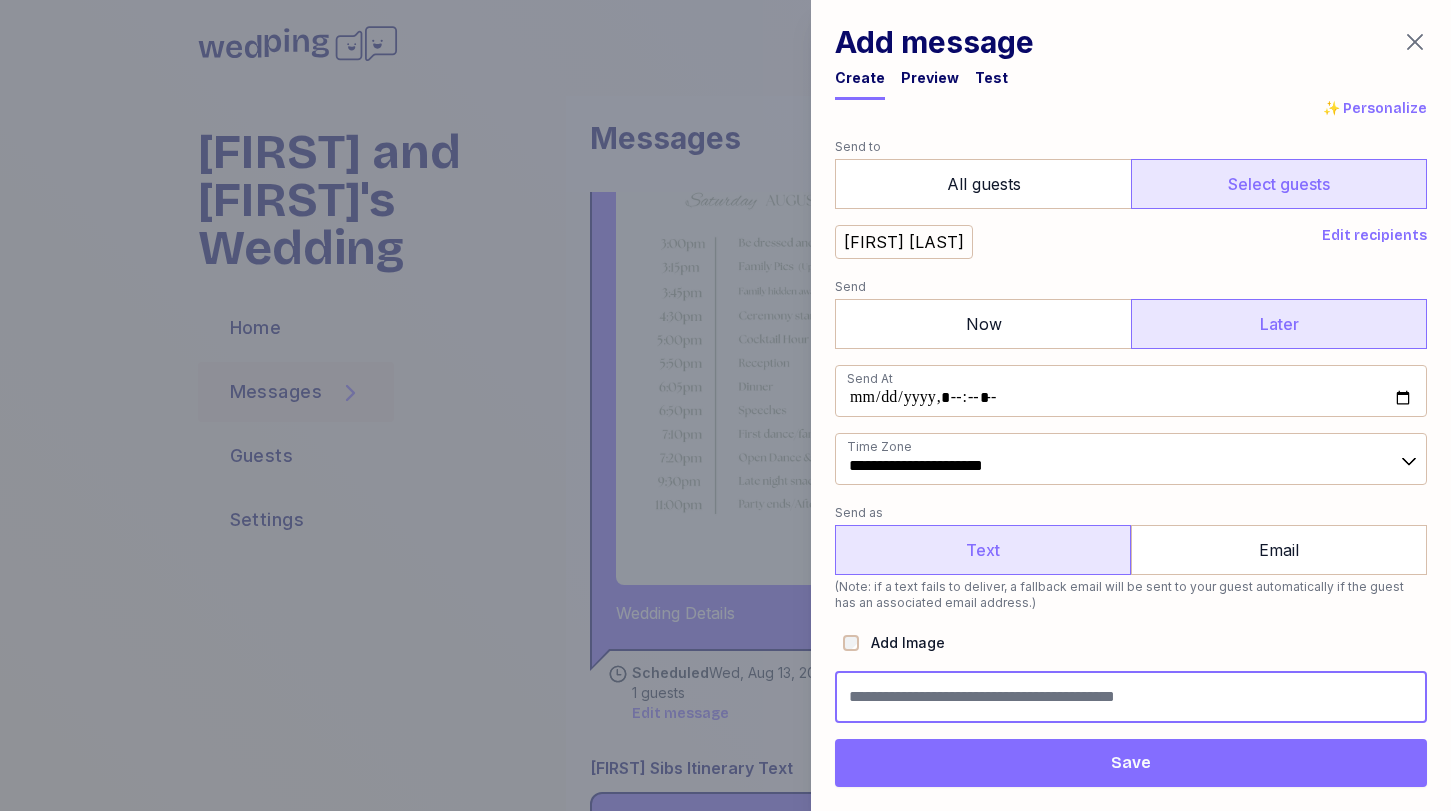 click at bounding box center (1131, 697) 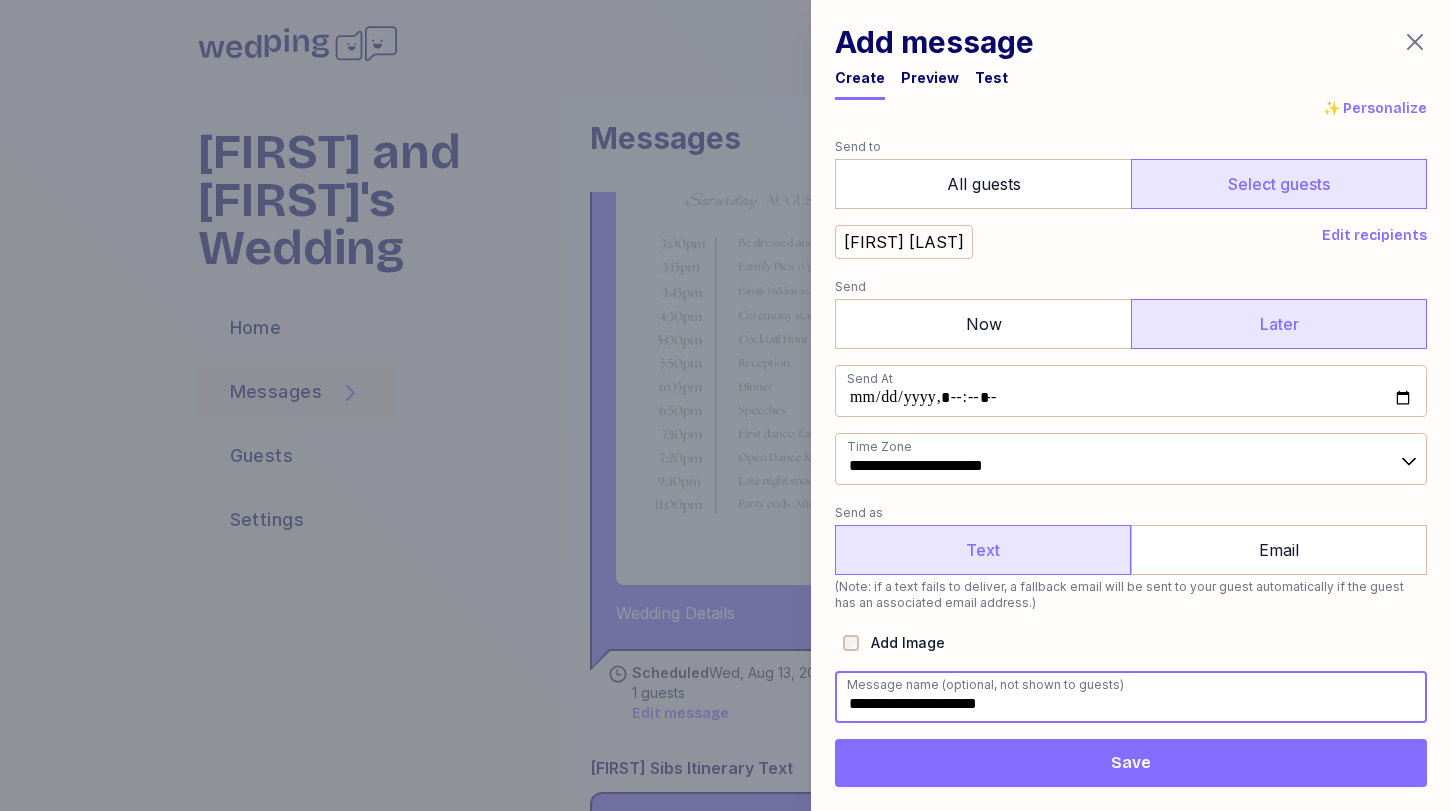 scroll, scrollTop: 0, scrollLeft: 0, axis: both 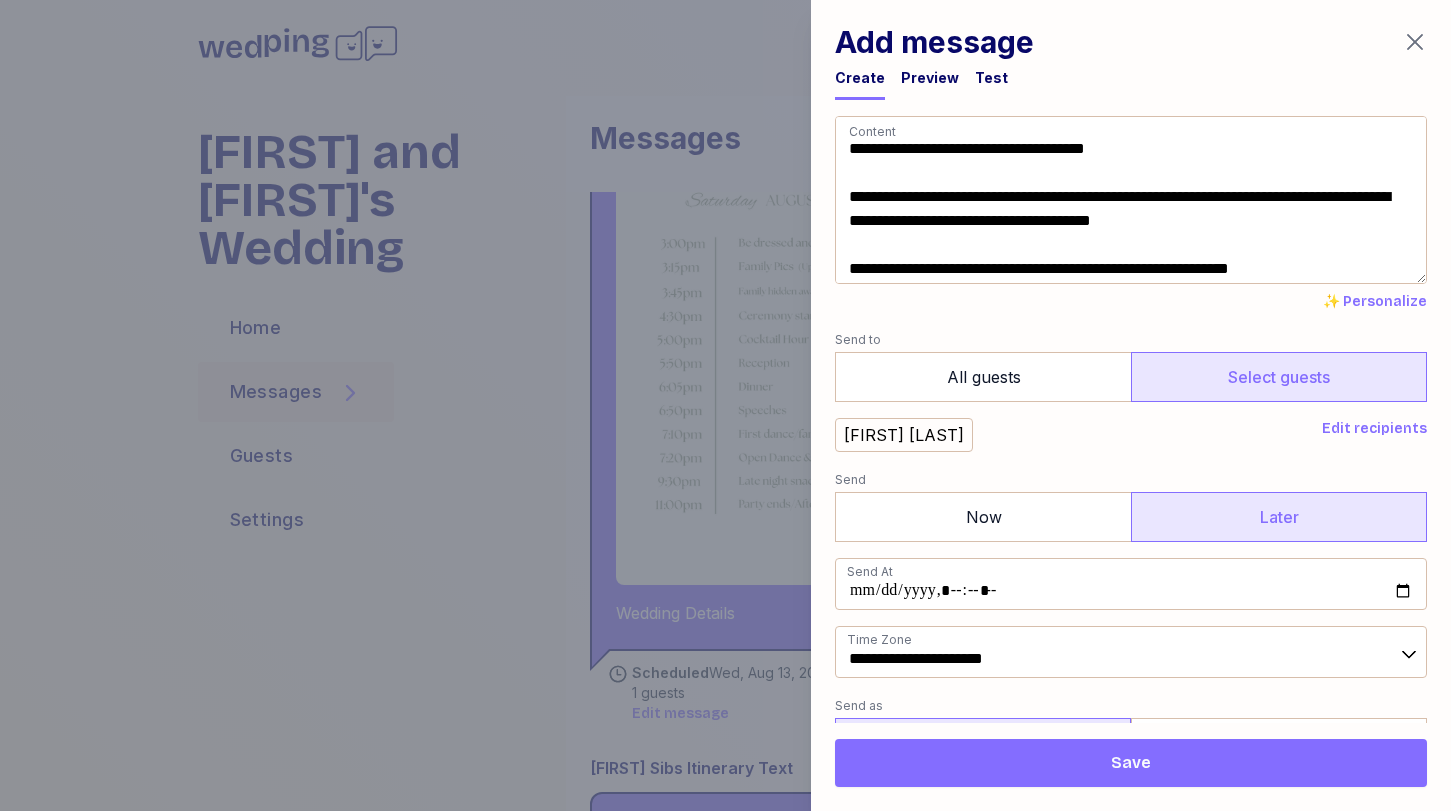 click on "Save" at bounding box center (1131, 763) 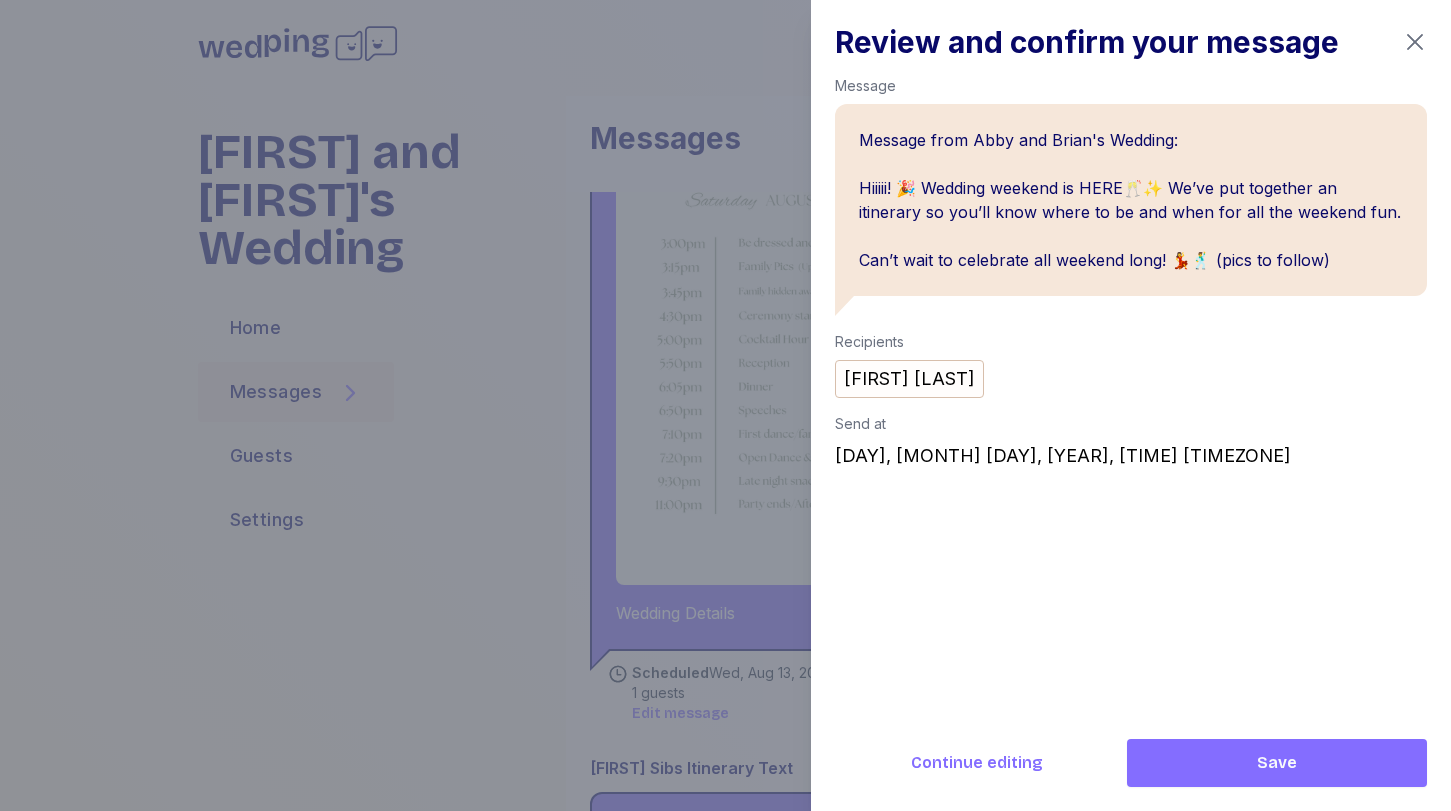 click on "Save" at bounding box center (1277, 763) 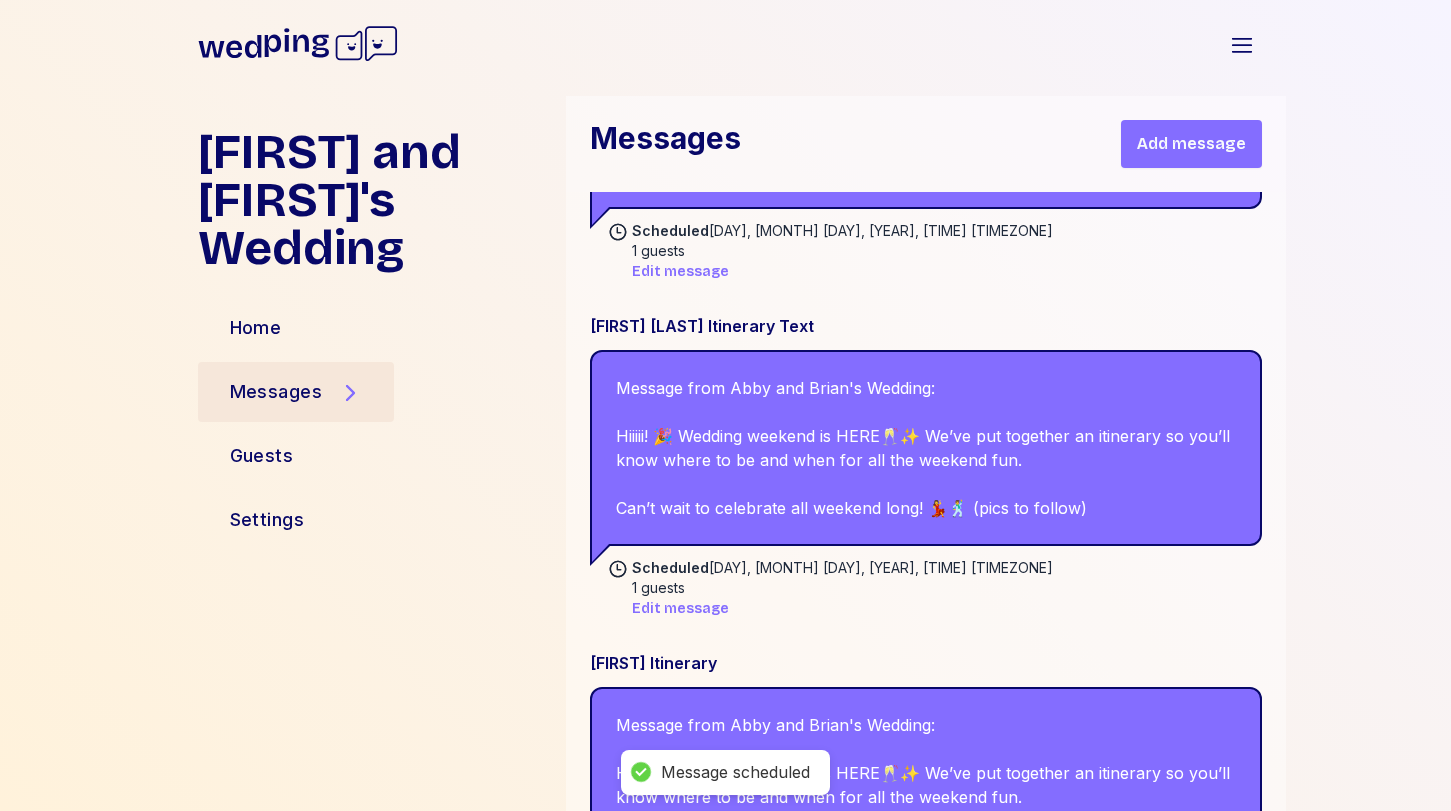 click on "Add message" at bounding box center (1191, 144) 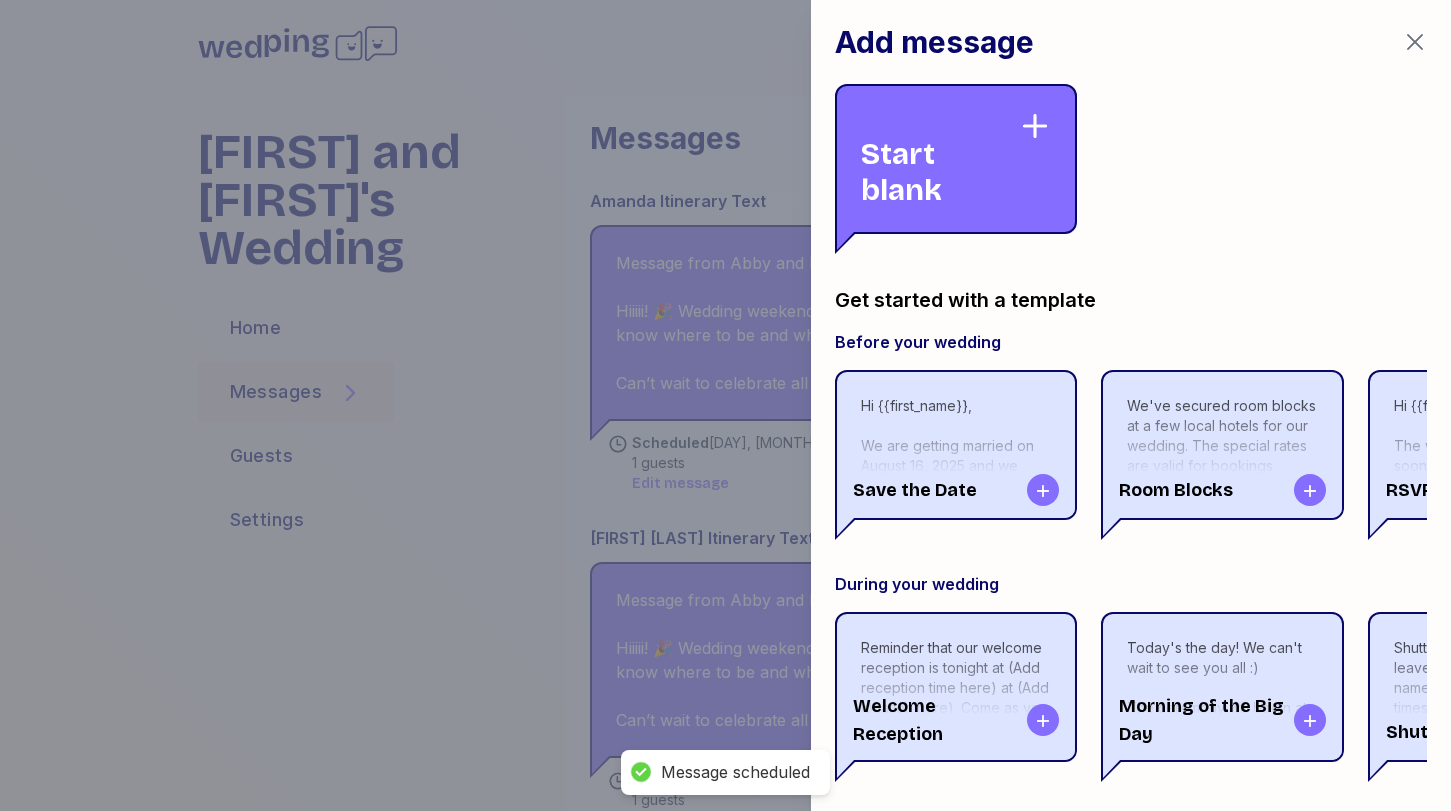 scroll, scrollTop: 3762, scrollLeft: 0, axis: vertical 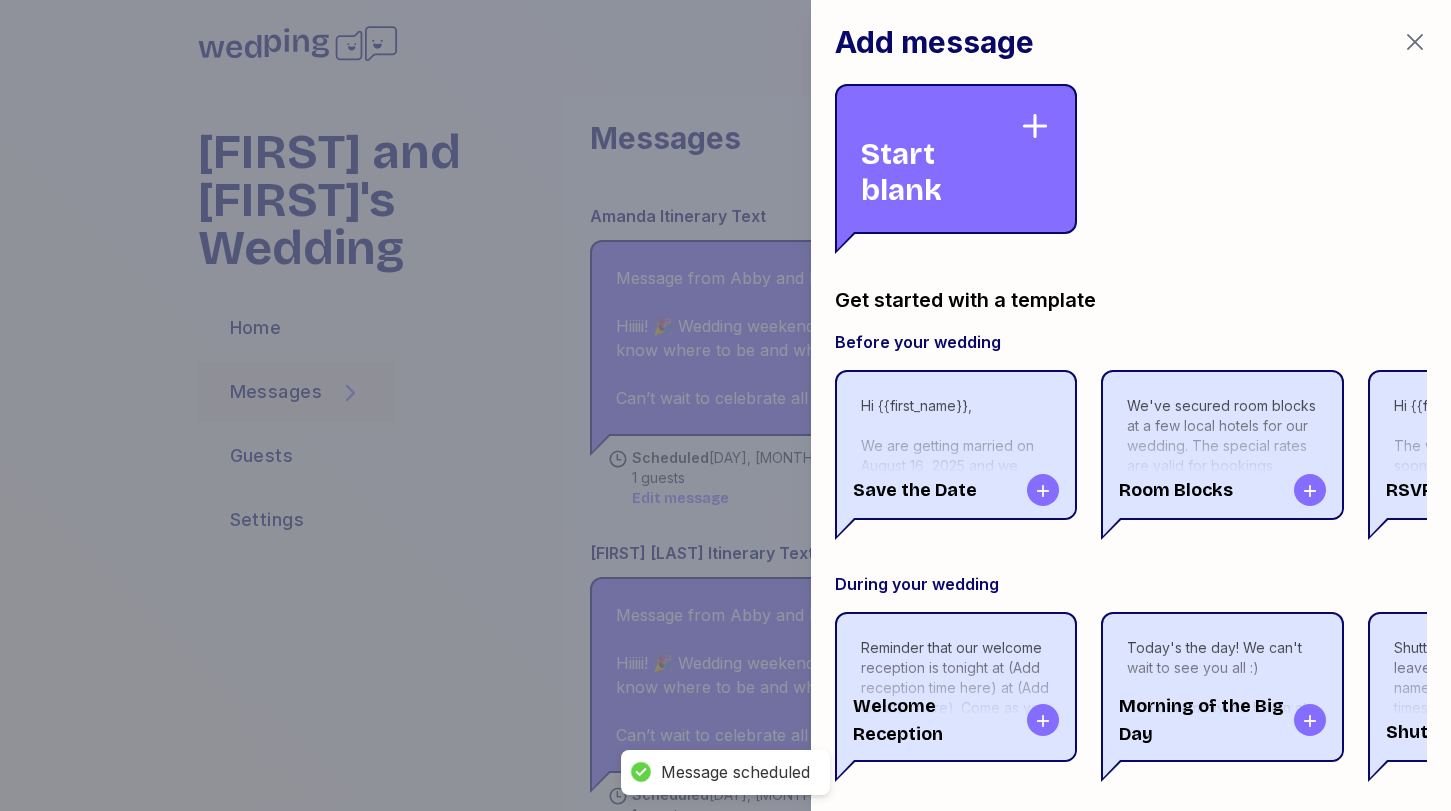 click on "Start blank" at bounding box center (940, 159) 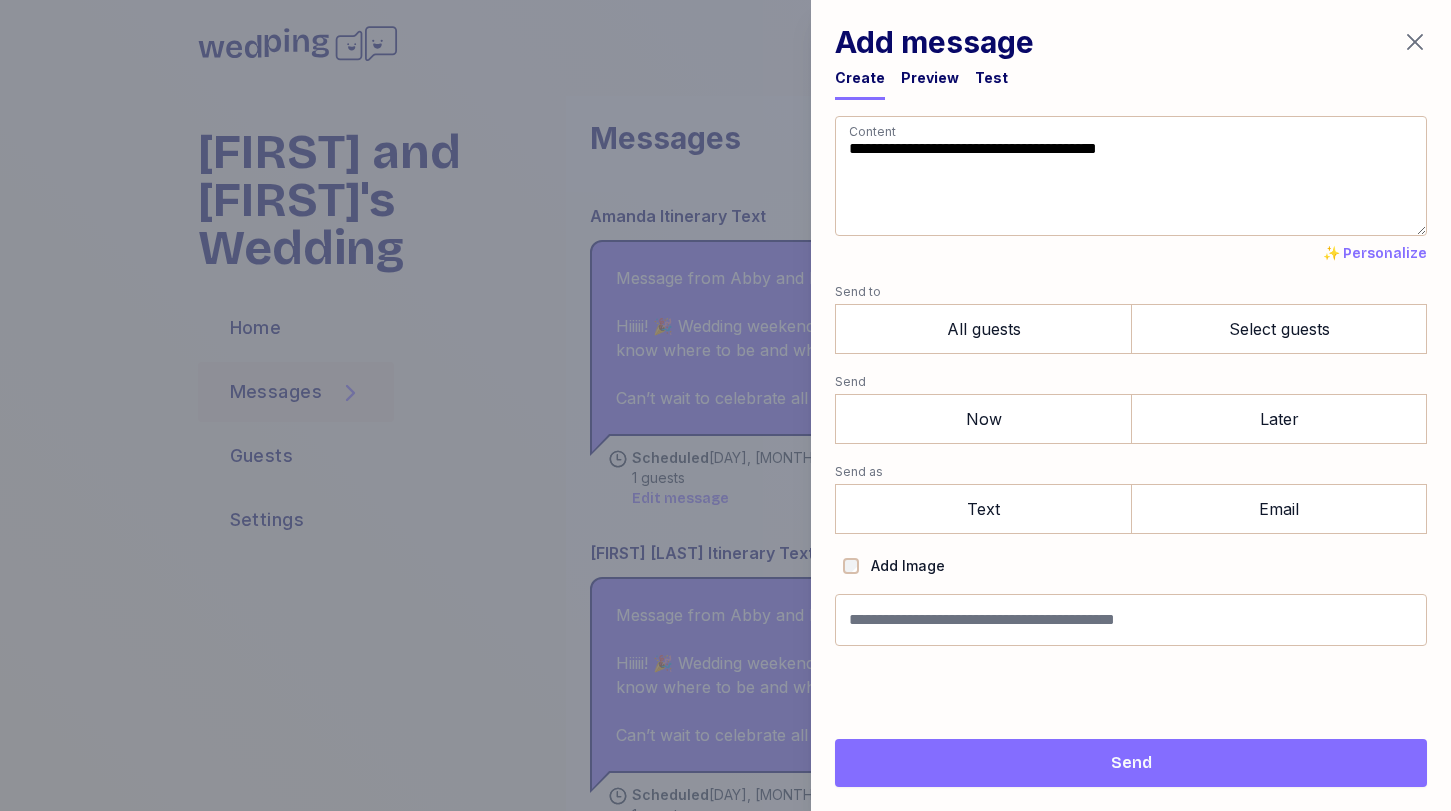 drag, startPoint x: 1041, startPoint y: 203, endPoint x: 712, endPoint y: 1, distance: 386.06348 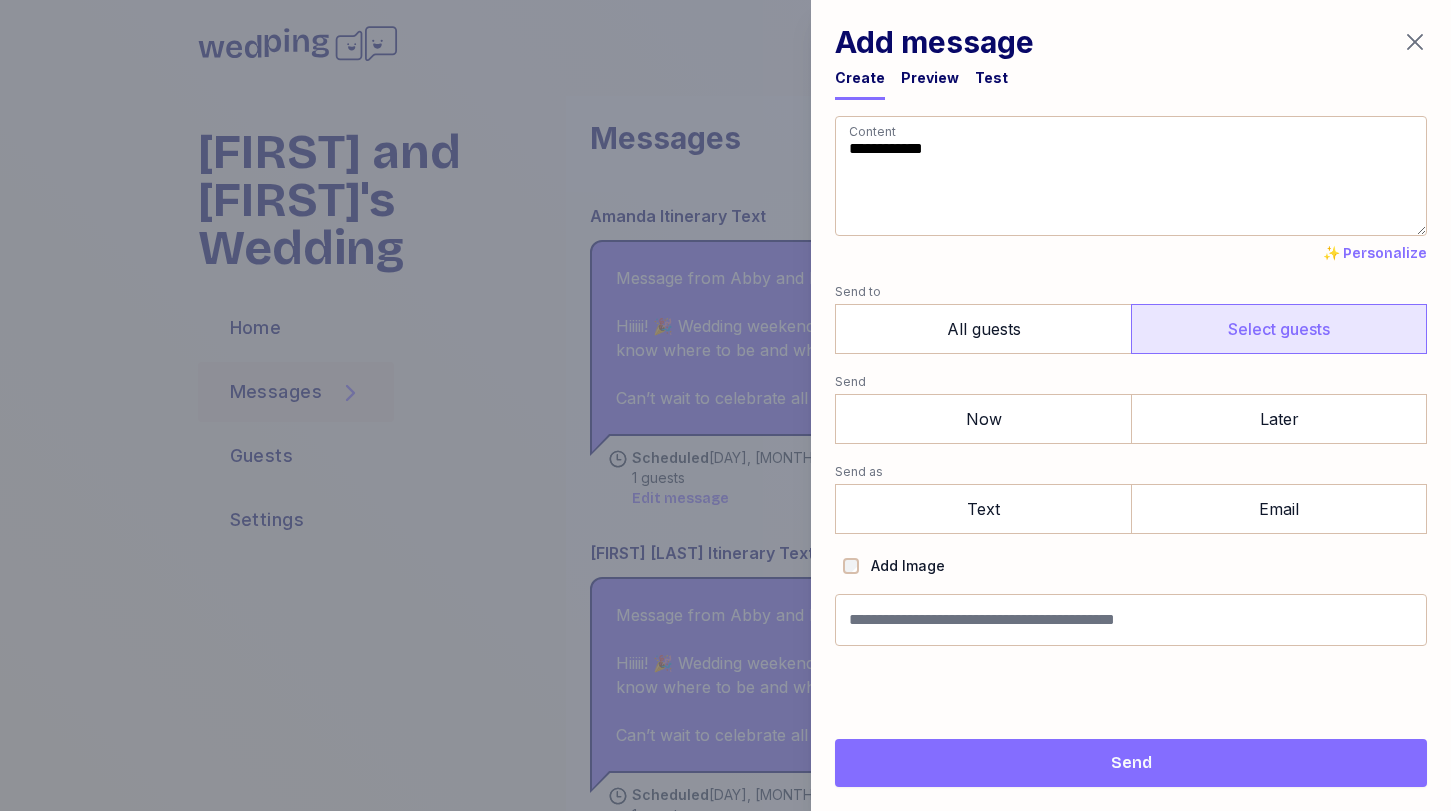 click on "Select guests" at bounding box center (1279, 329) 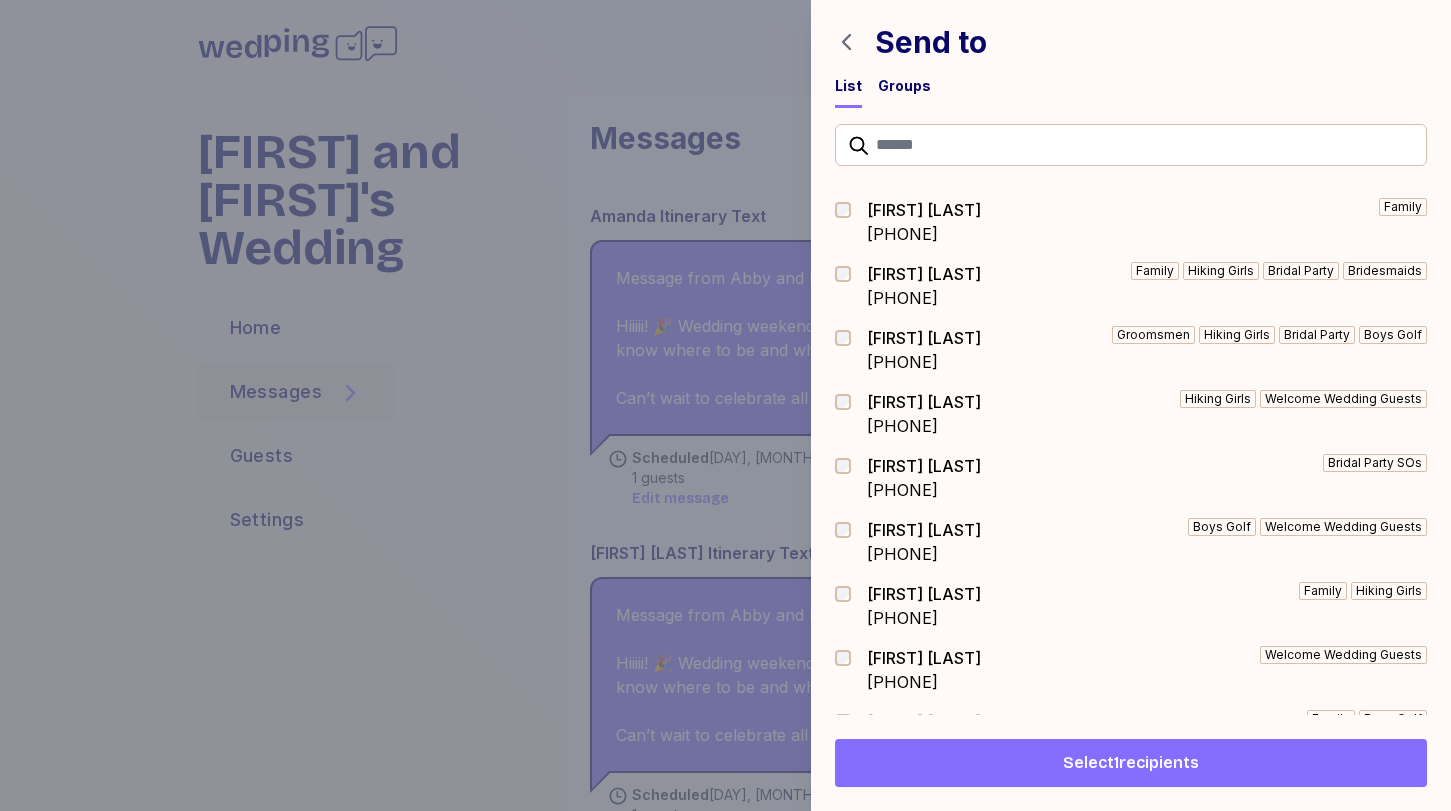 click on "Select  1  recipients" at bounding box center [1131, 763] 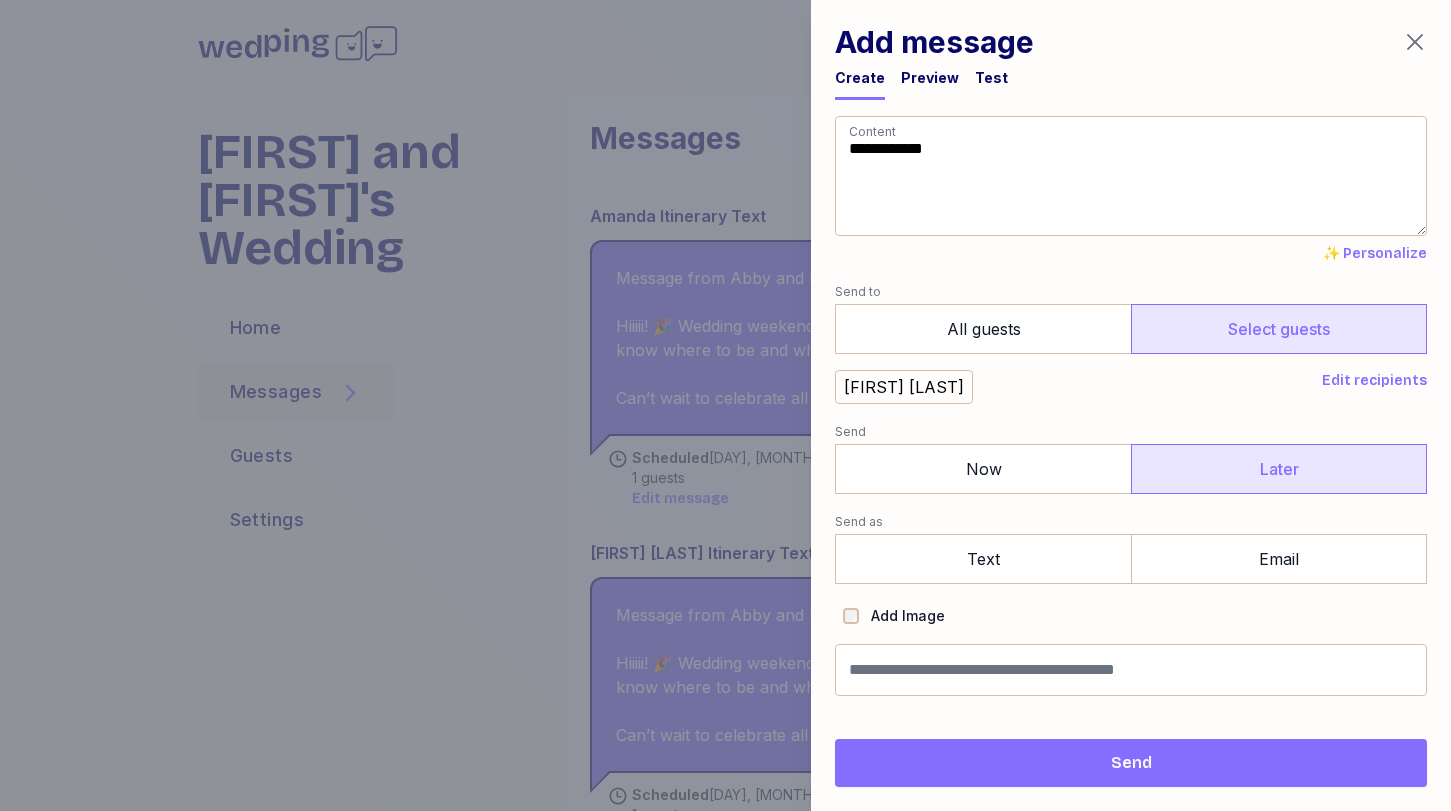 click on "Later" at bounding box center (1279, 469) 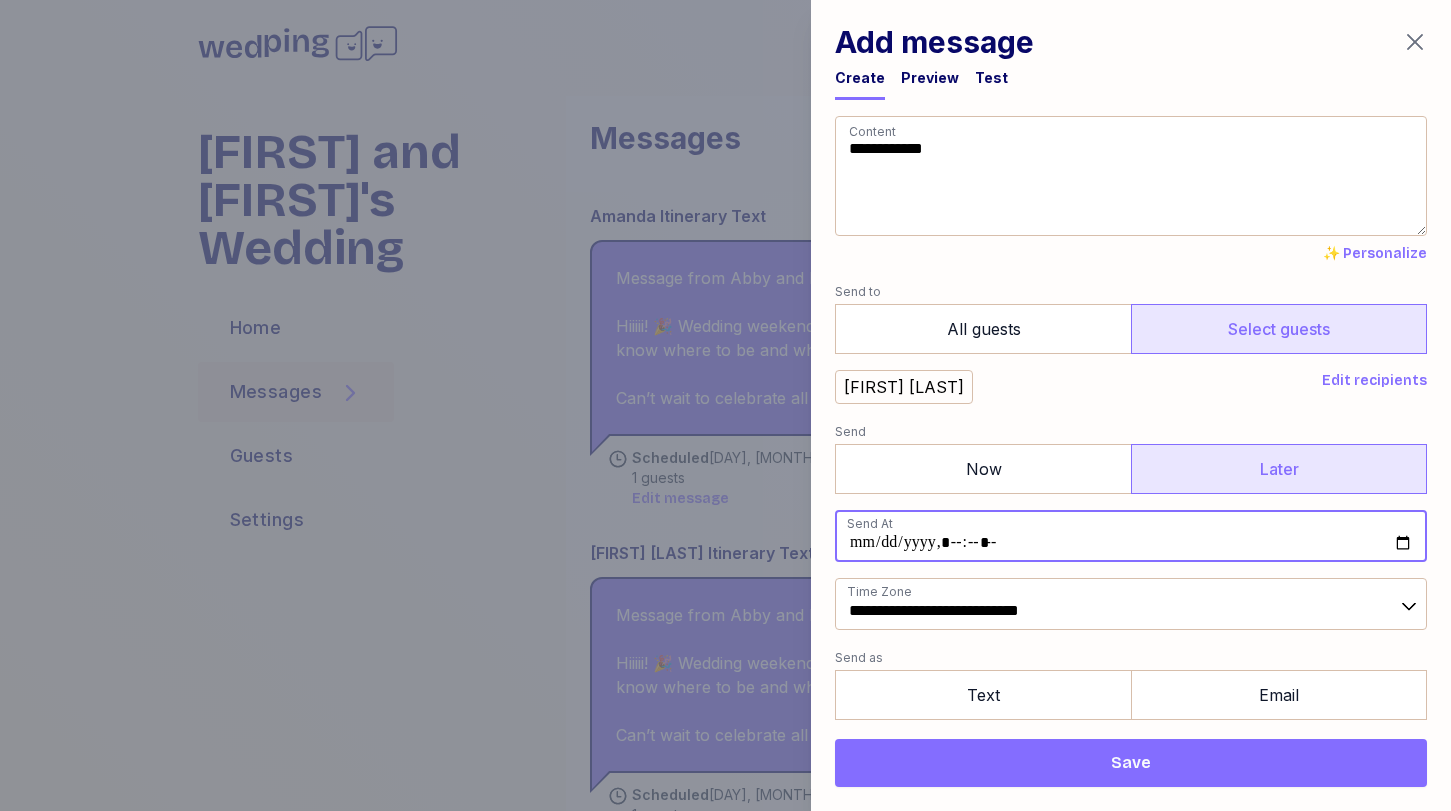 click at bounding box center (1131, 536) 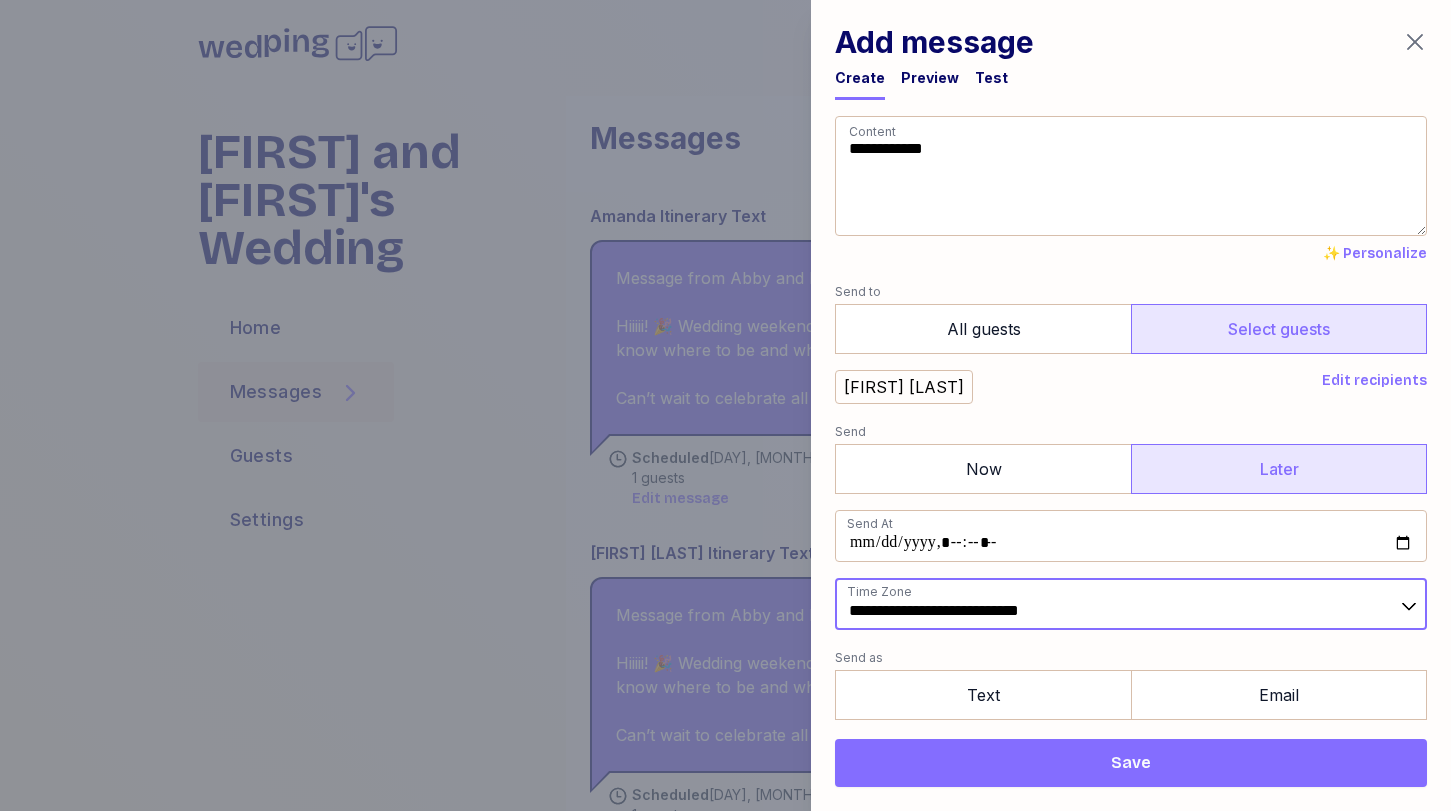 click on "**********" at bounding box center [1131, 604] 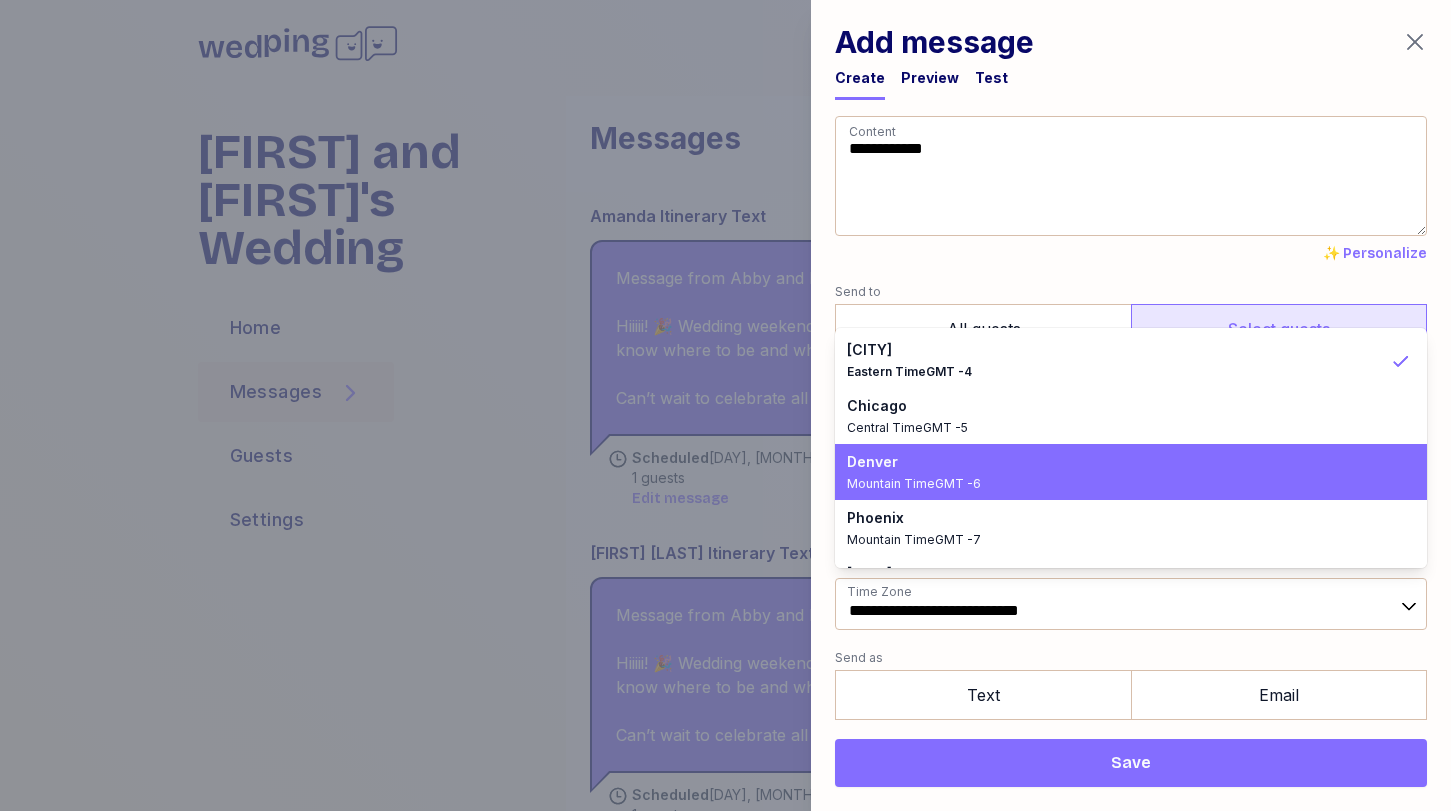 click on "[CITY] [TIMEZONE]" at bounding box center [1119, 472] 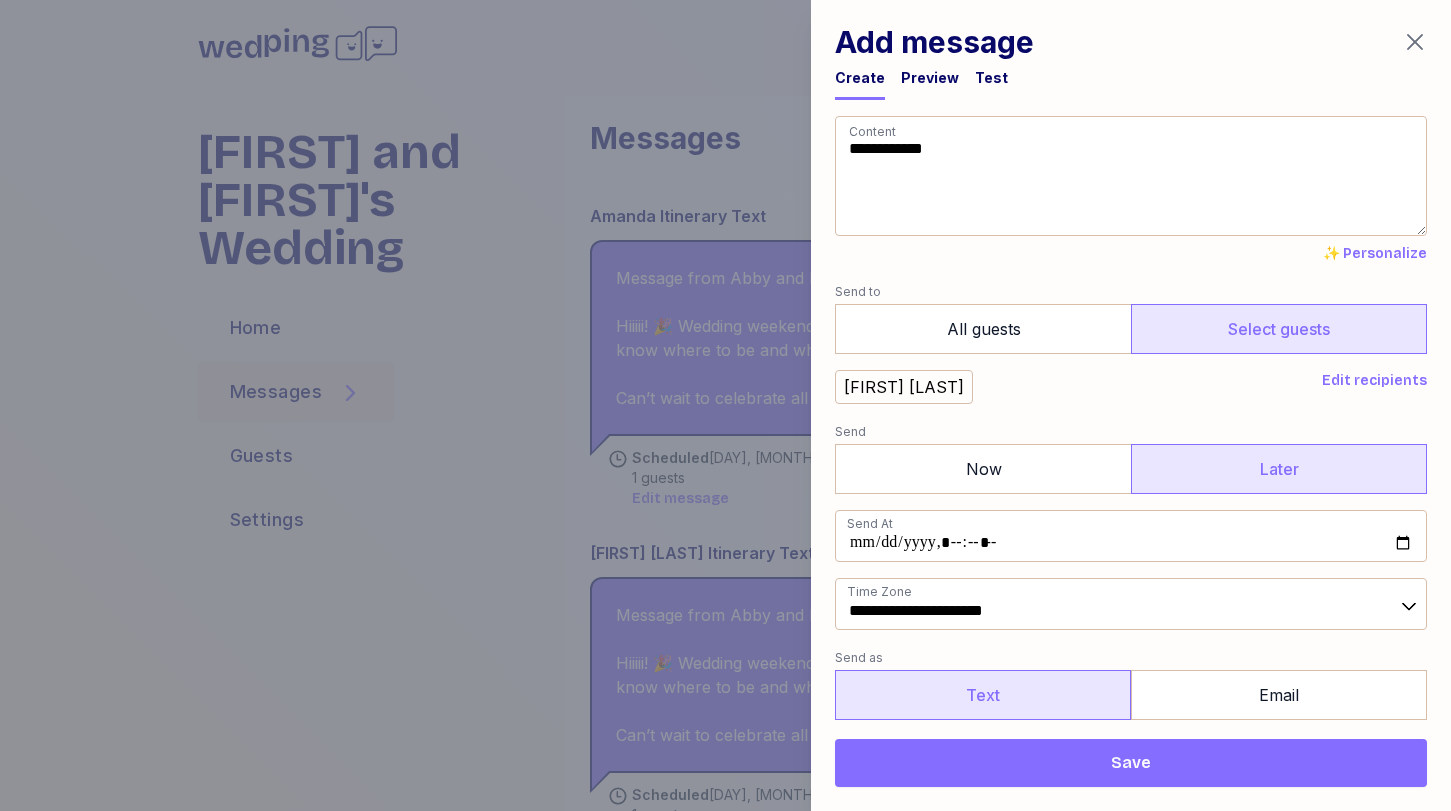 click on "Text" at bounding box center (983, 695) 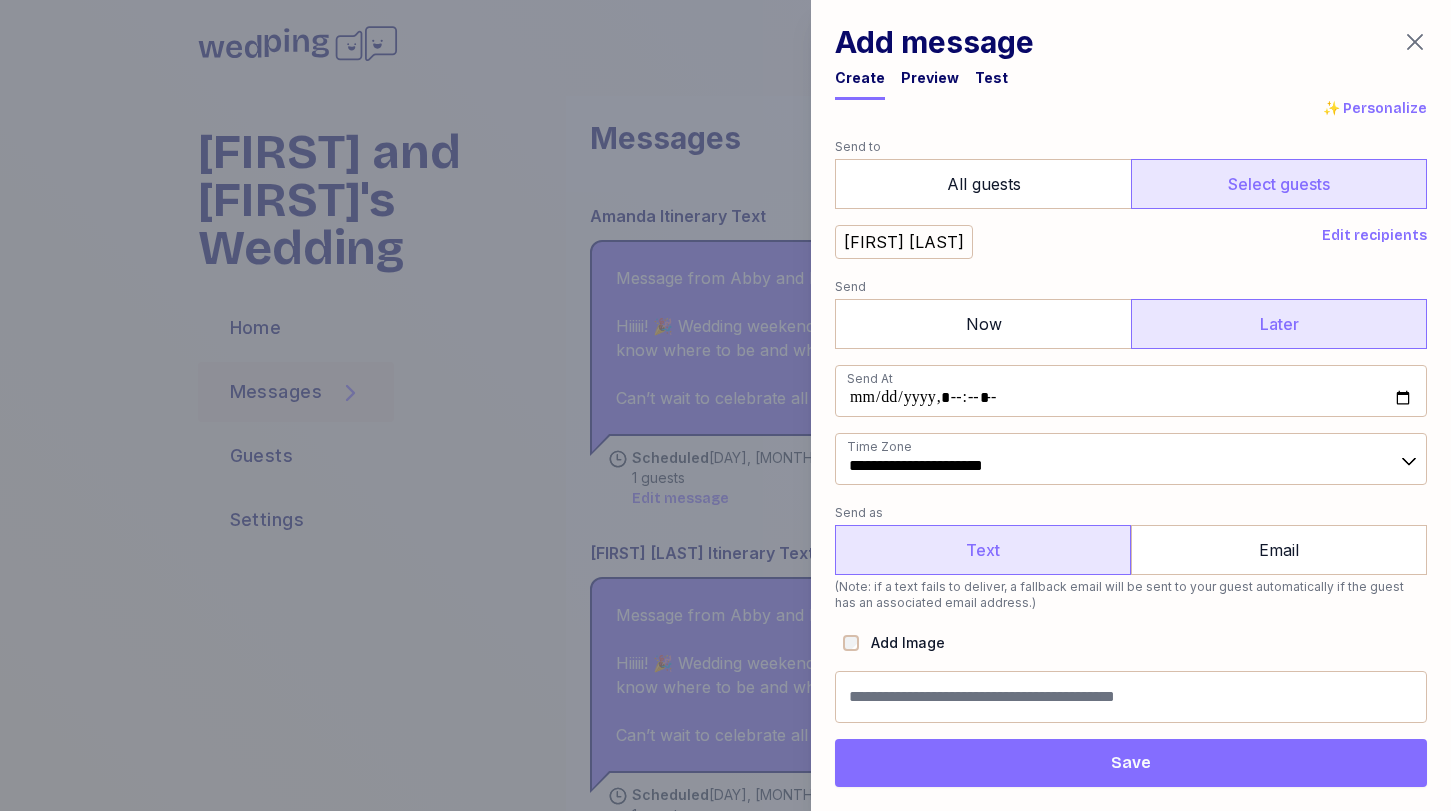 click on "Add Image" at bounding box center [902, 643] 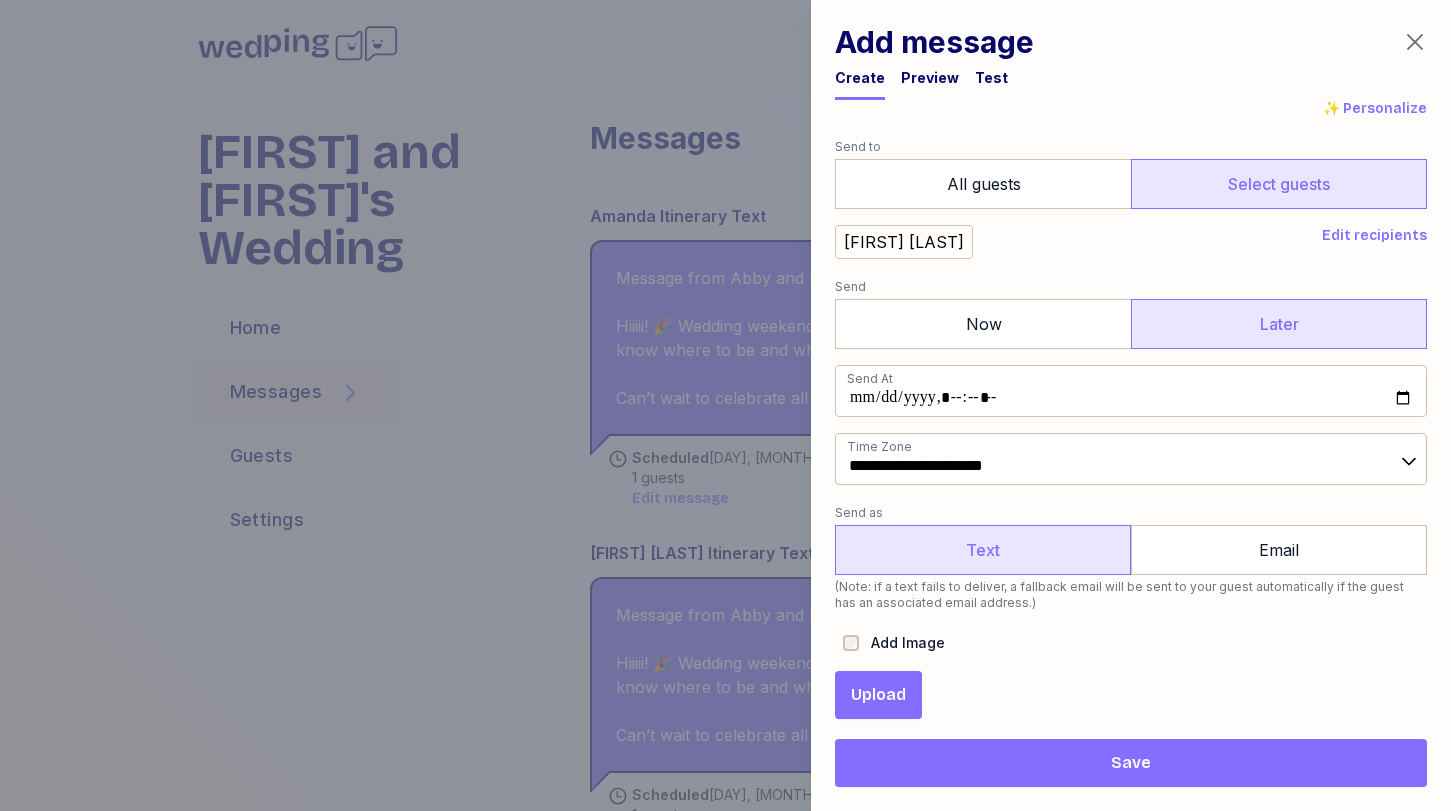 click on "Upload" at bounding box center [878, 695] 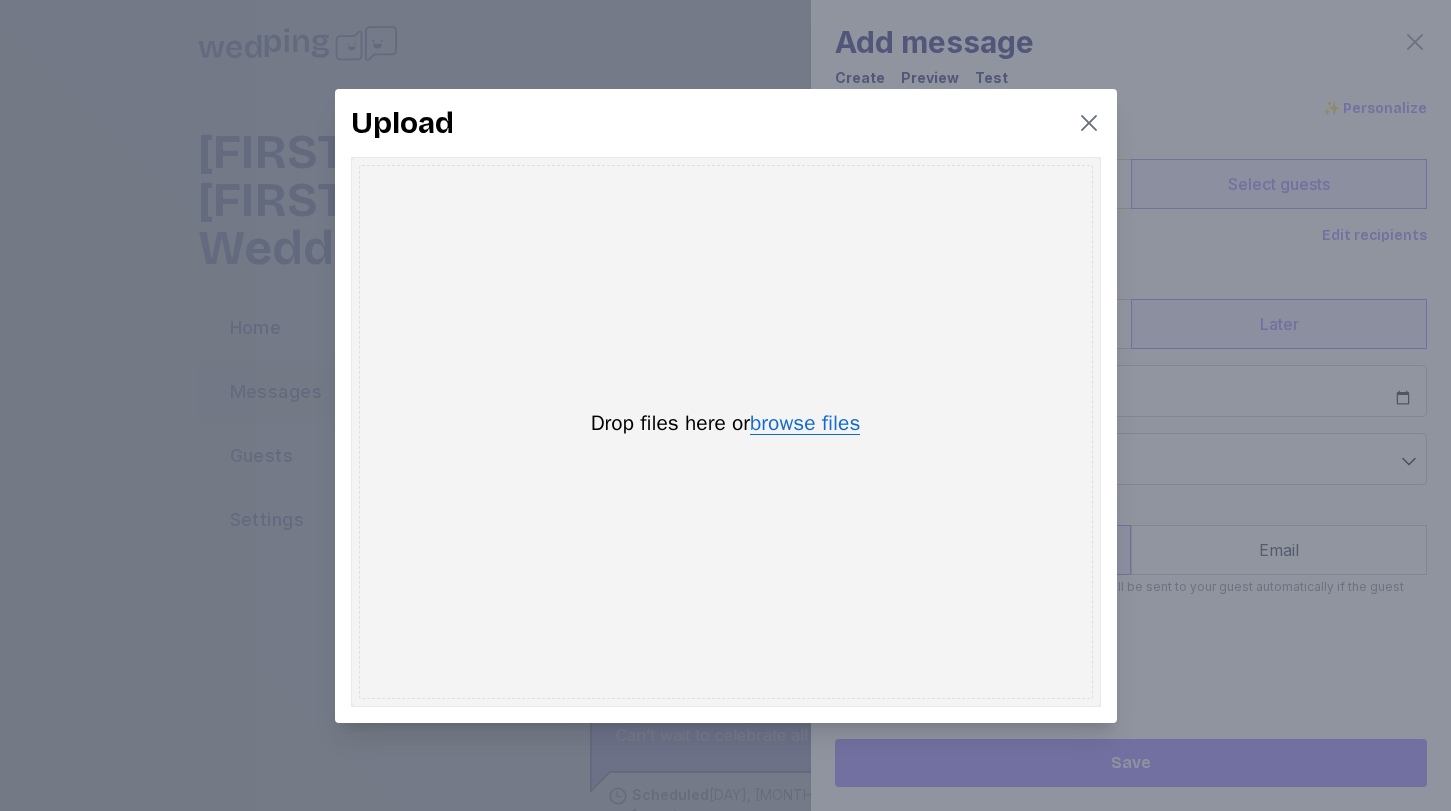 click on "browse files" at bounding box center [805, 424] 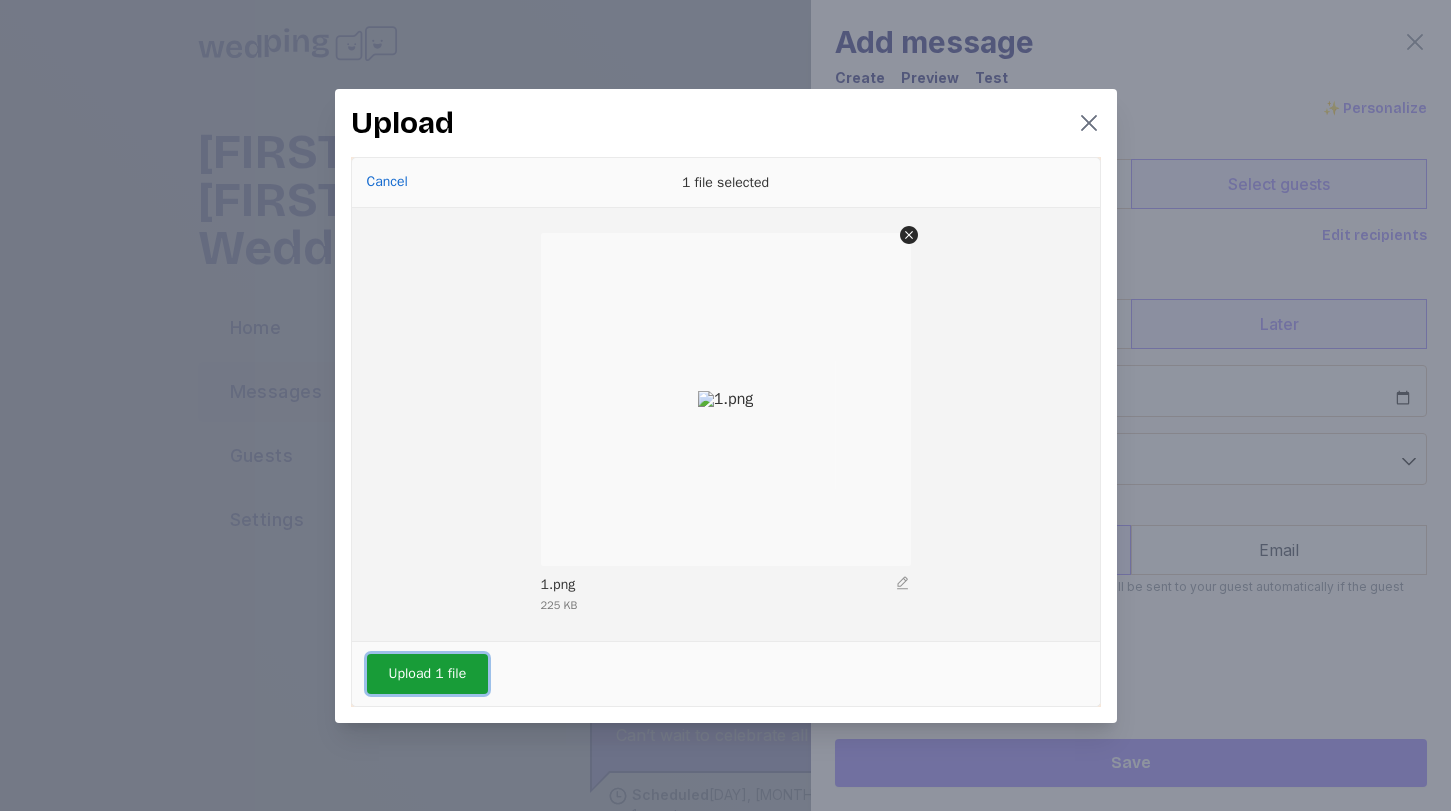 click on "Upload 1 file" at bounding box center (428, 674) 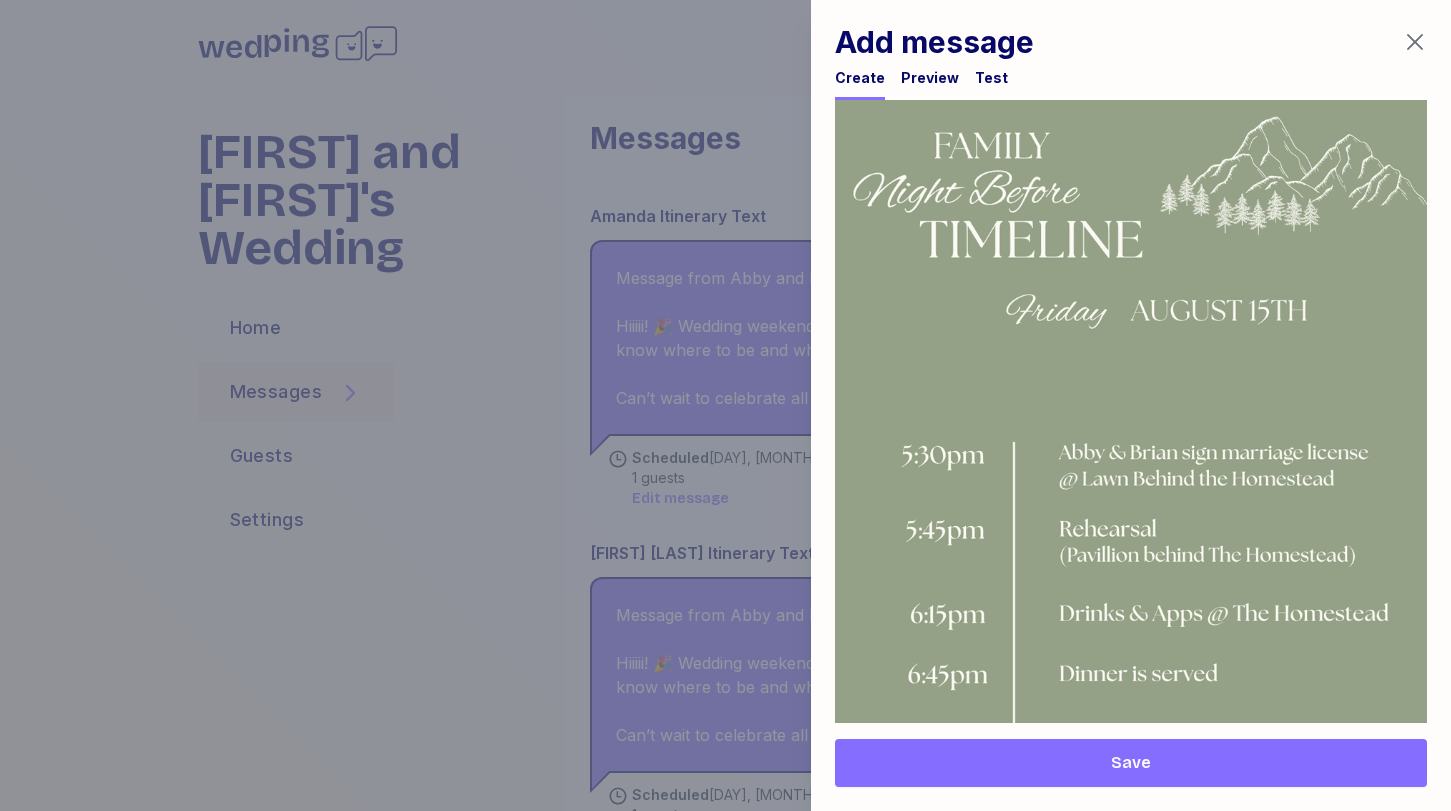 scroll, scrollTop: 1213, scrollLeft: 0, axis: vertical 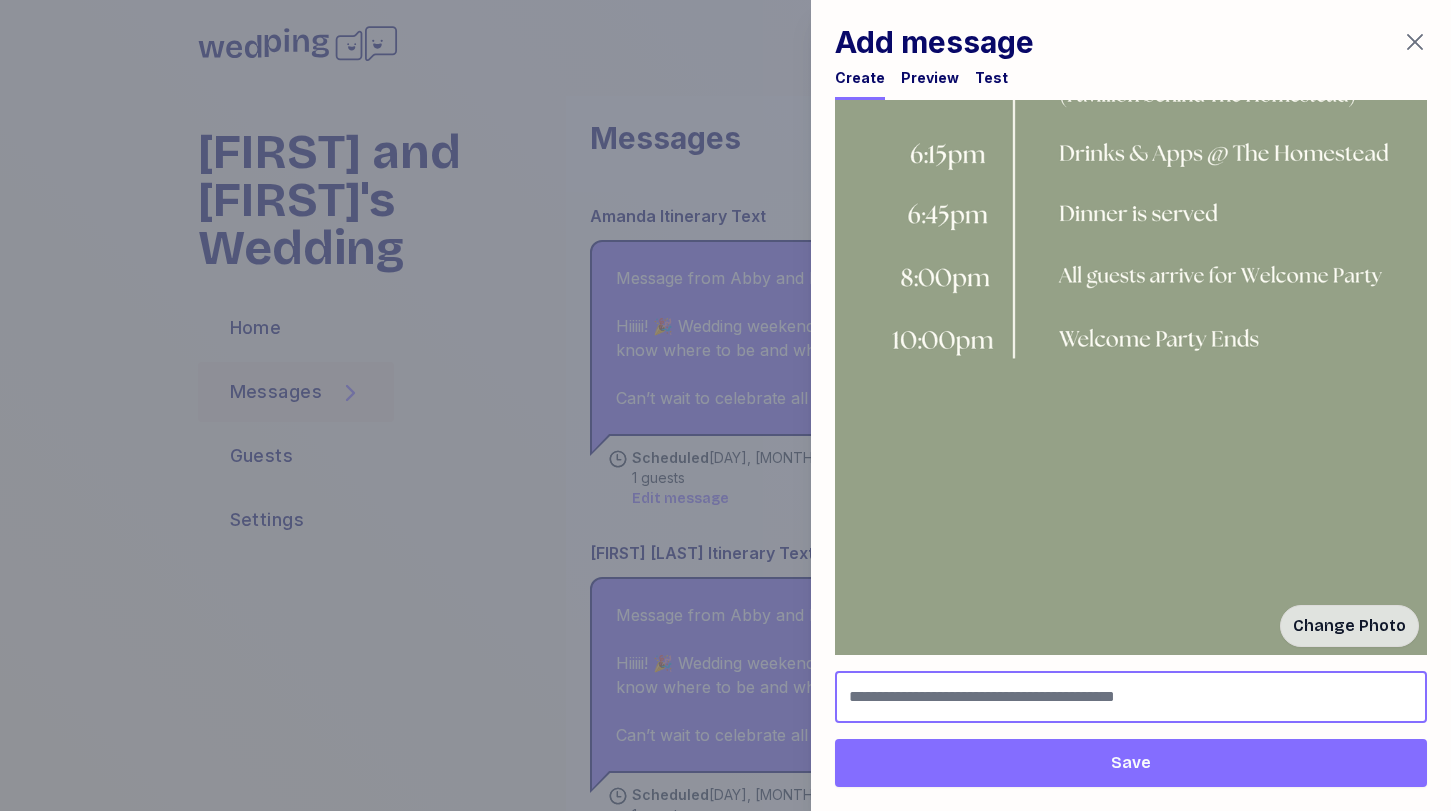 click at bounding box center (1131, 697) 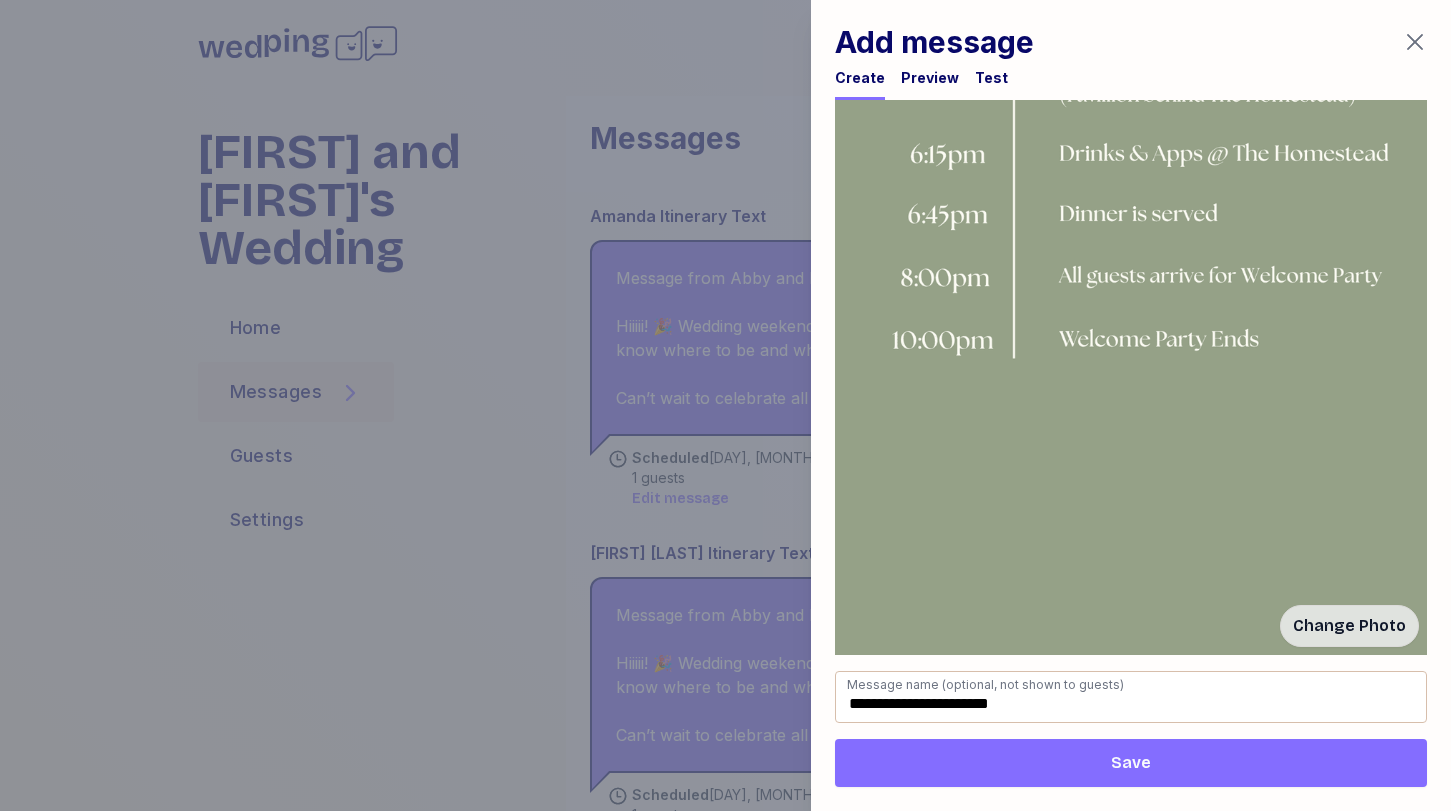click on "Save" at bounding box center (1131, 763) 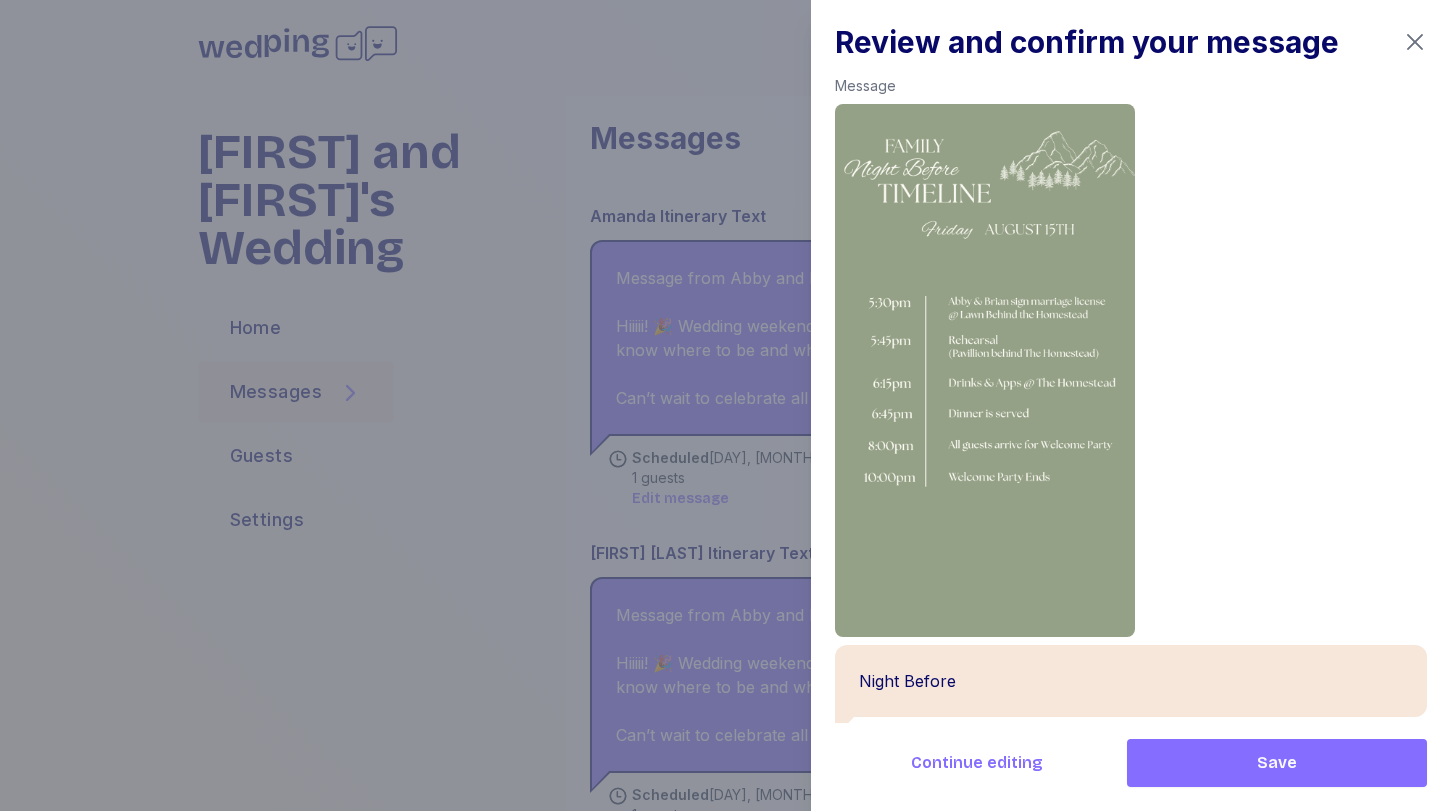click on "Save" at bounding box center (1277, 763) 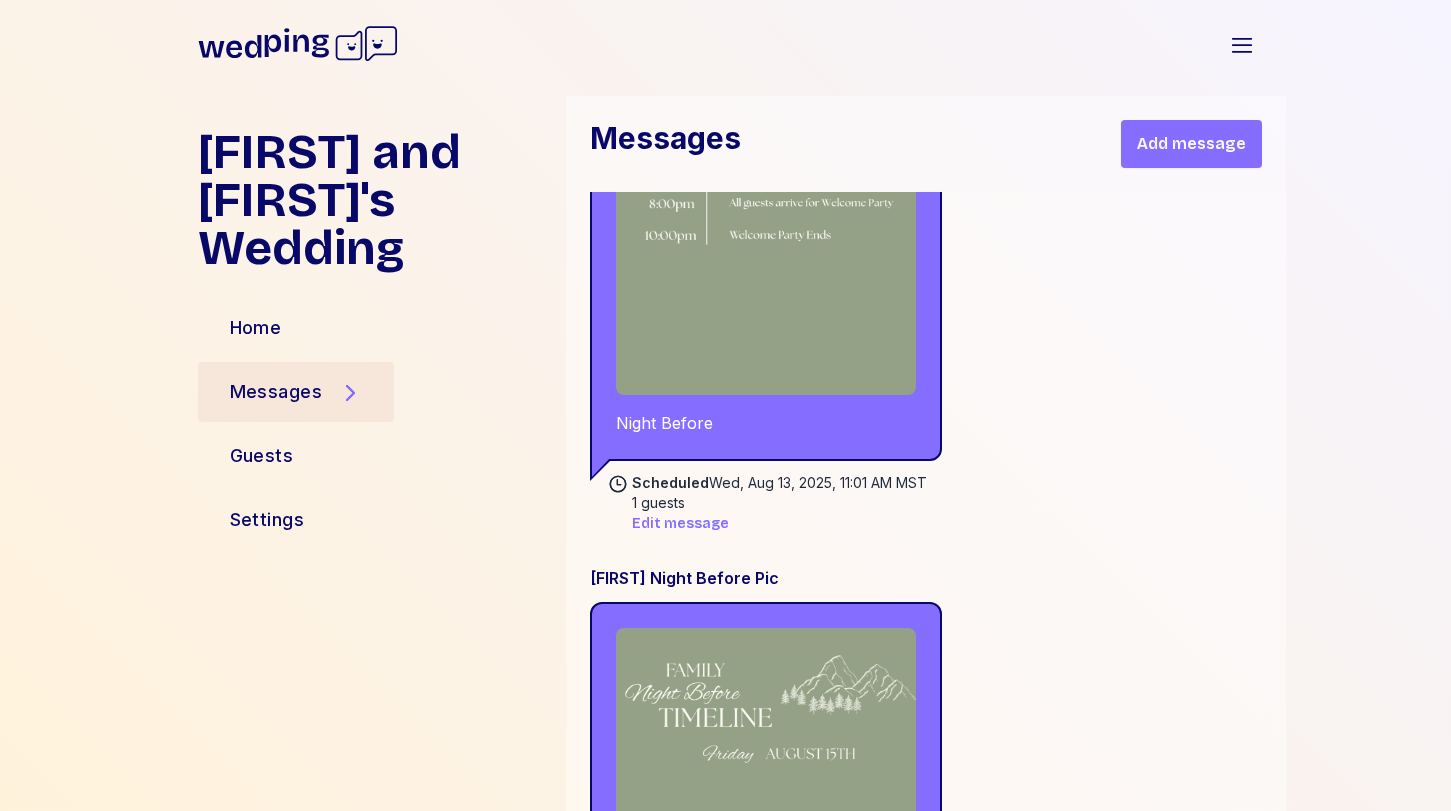 scroll, scrollTop: 6078, scrollLeft: 0, axis: vertical 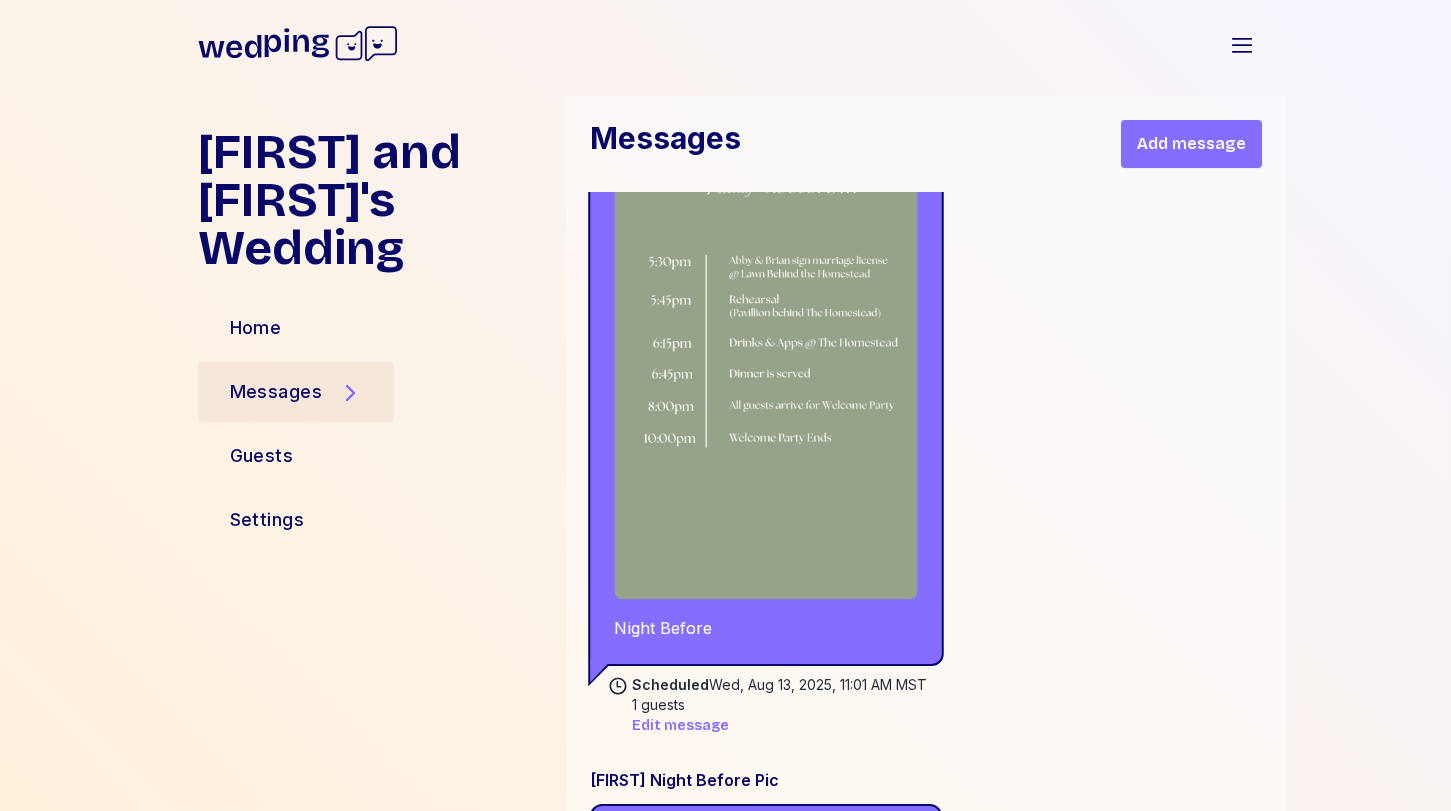click at bounding box center (765, 330) 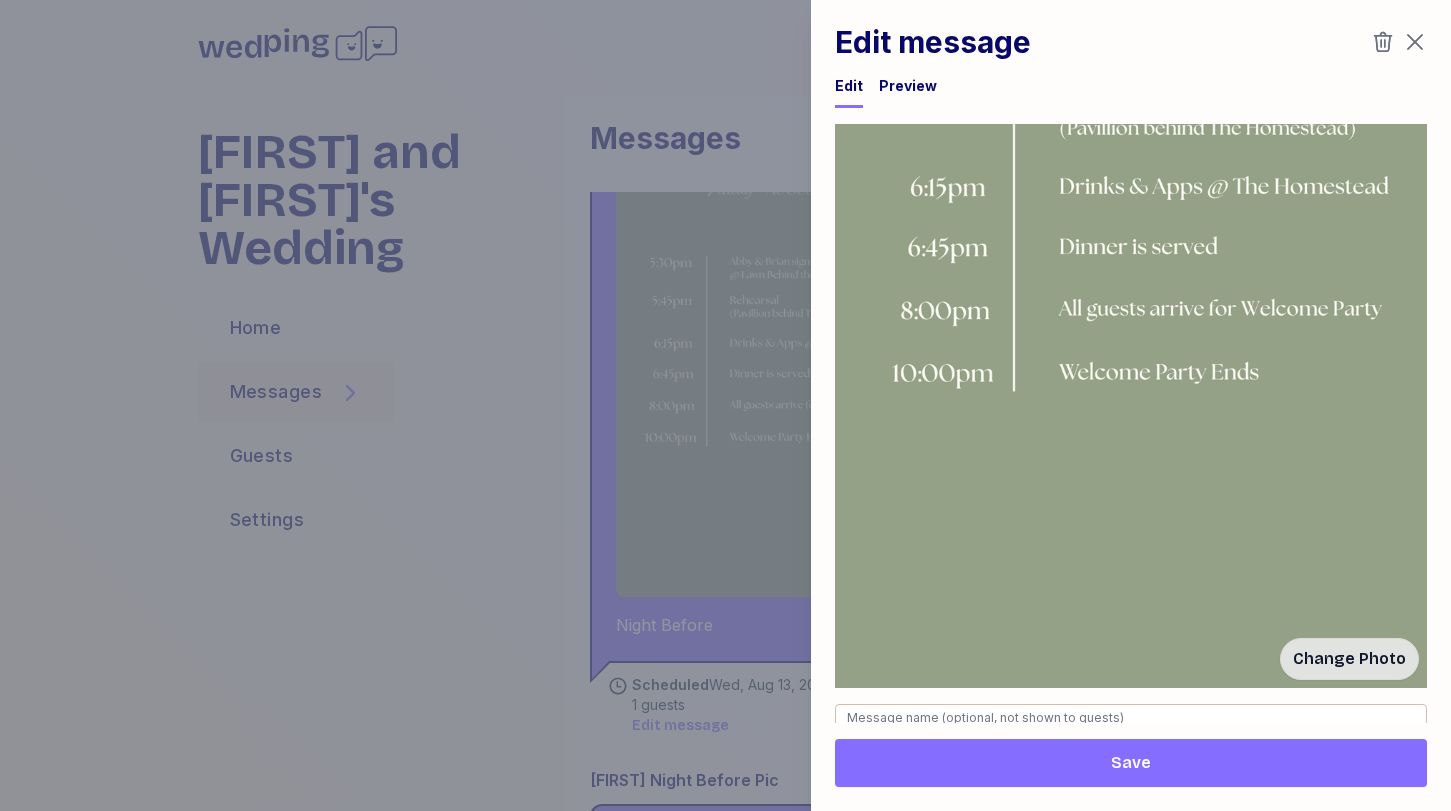 scroll, scrollTop: 1255, scrollLeft: 0, axis: vertical 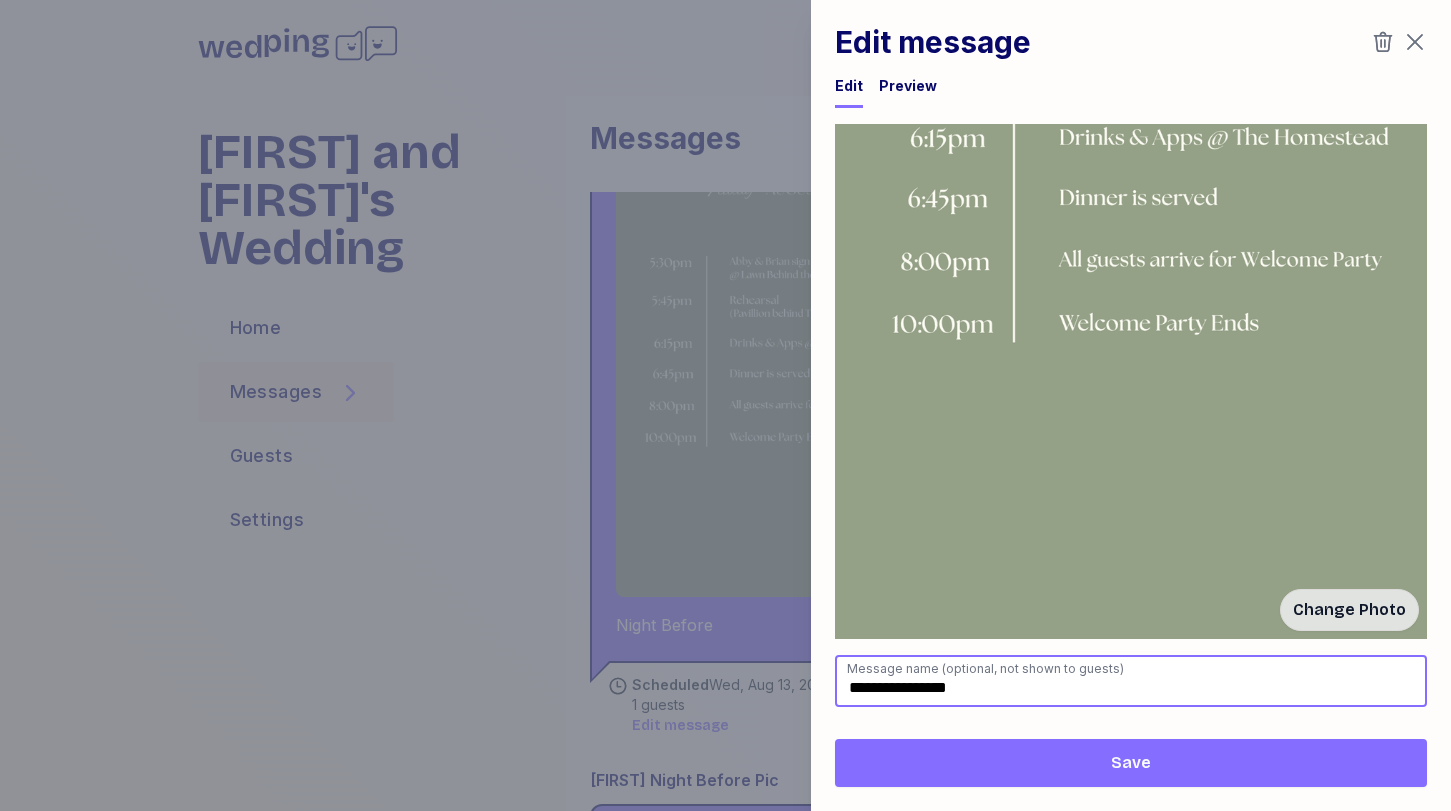 click on "**********" at bounding box center (1131, 681) 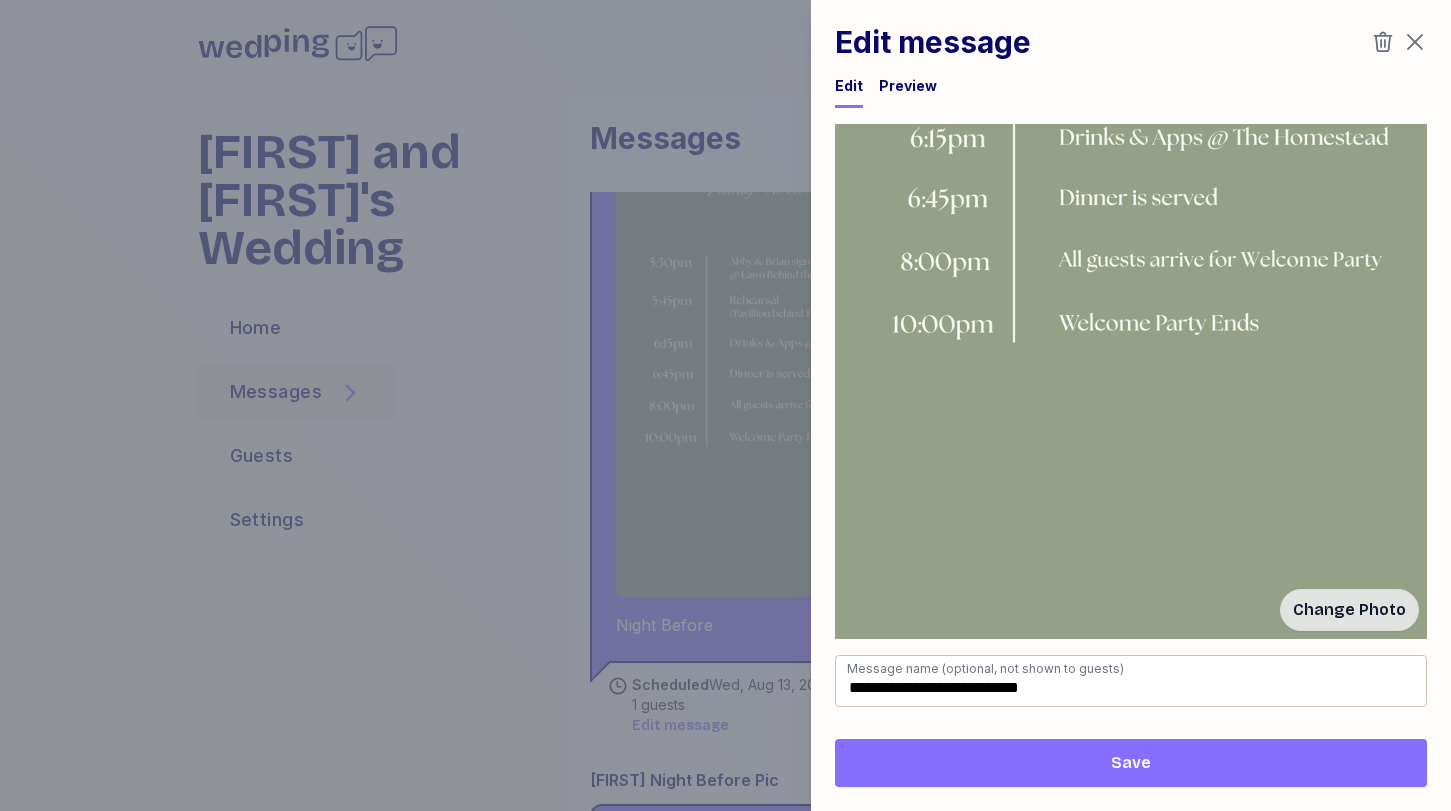 click on "Save" at bounding box center [1131, 763] 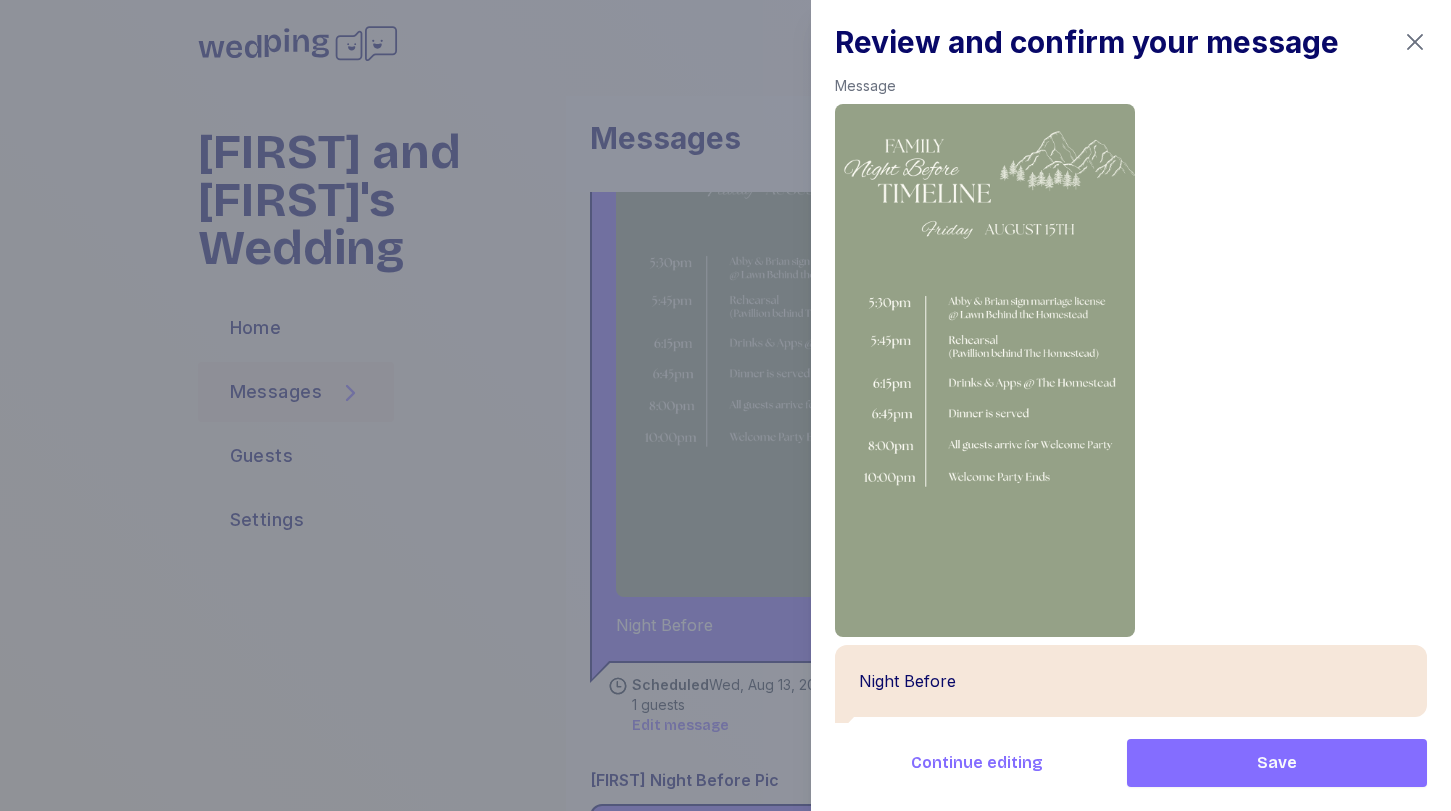 click on "Save" at bounding box center (1277, 763) 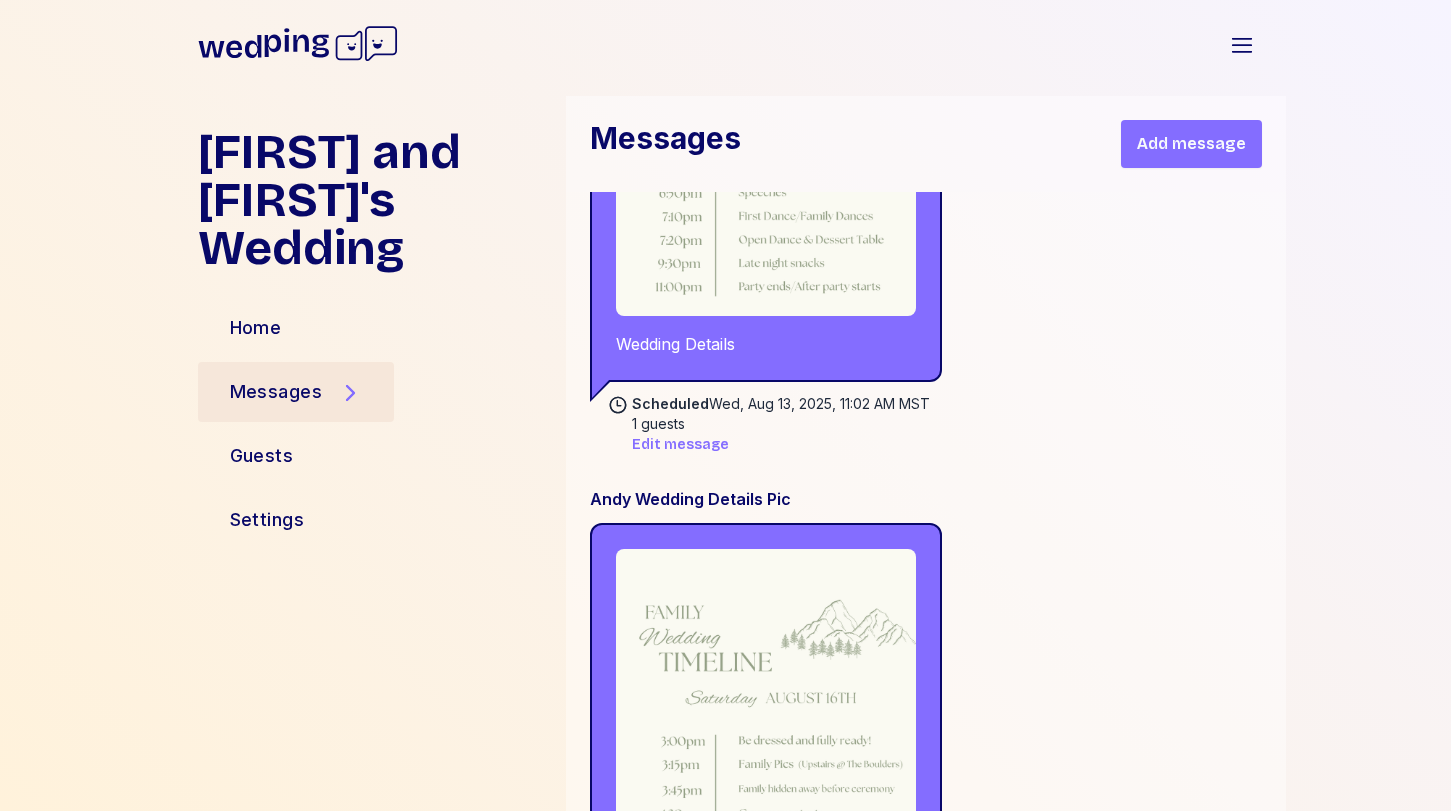 scroll, scrollTop: 9515, scrollLeft: 0, axis: vertical 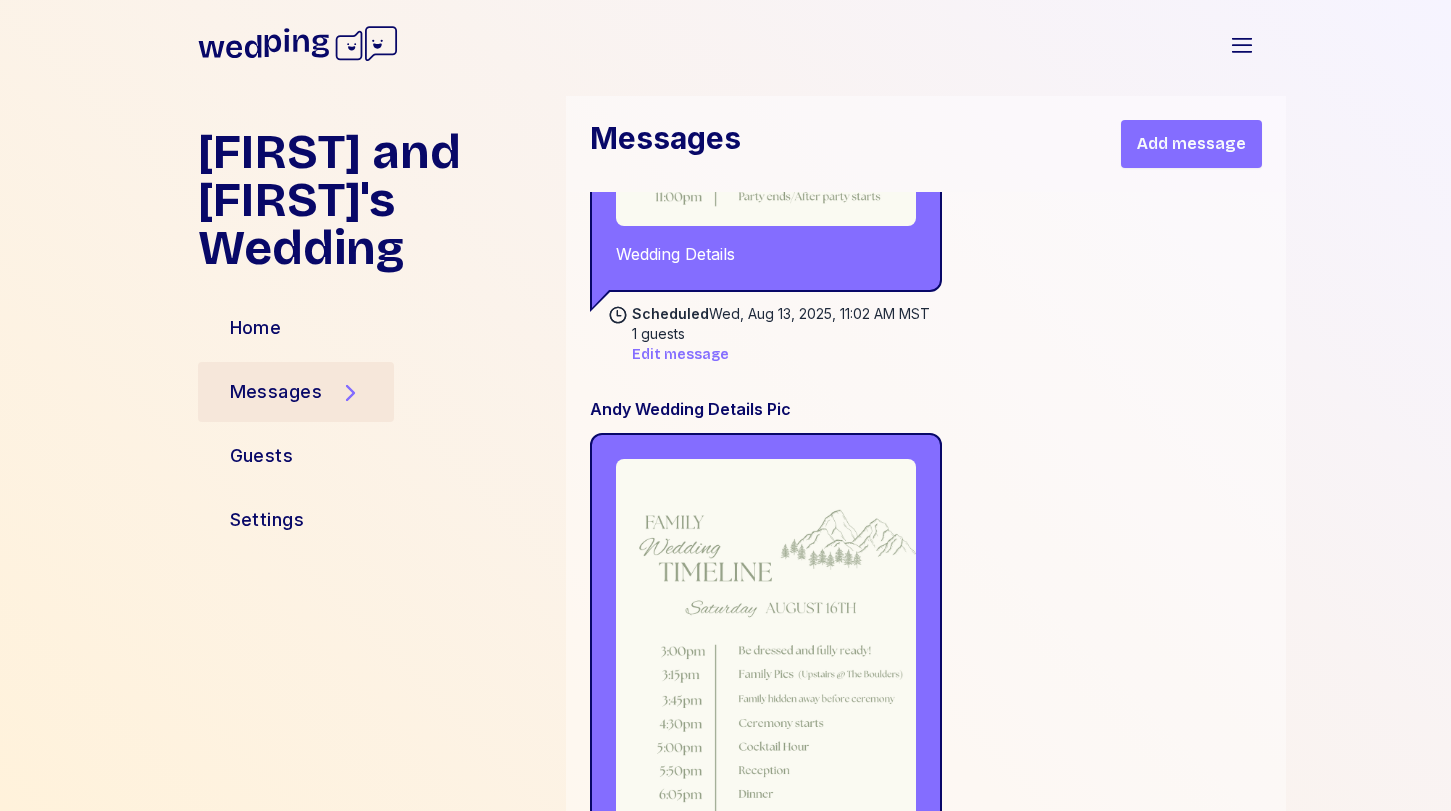 click on "Add message" at bounding box center (1191, 144) 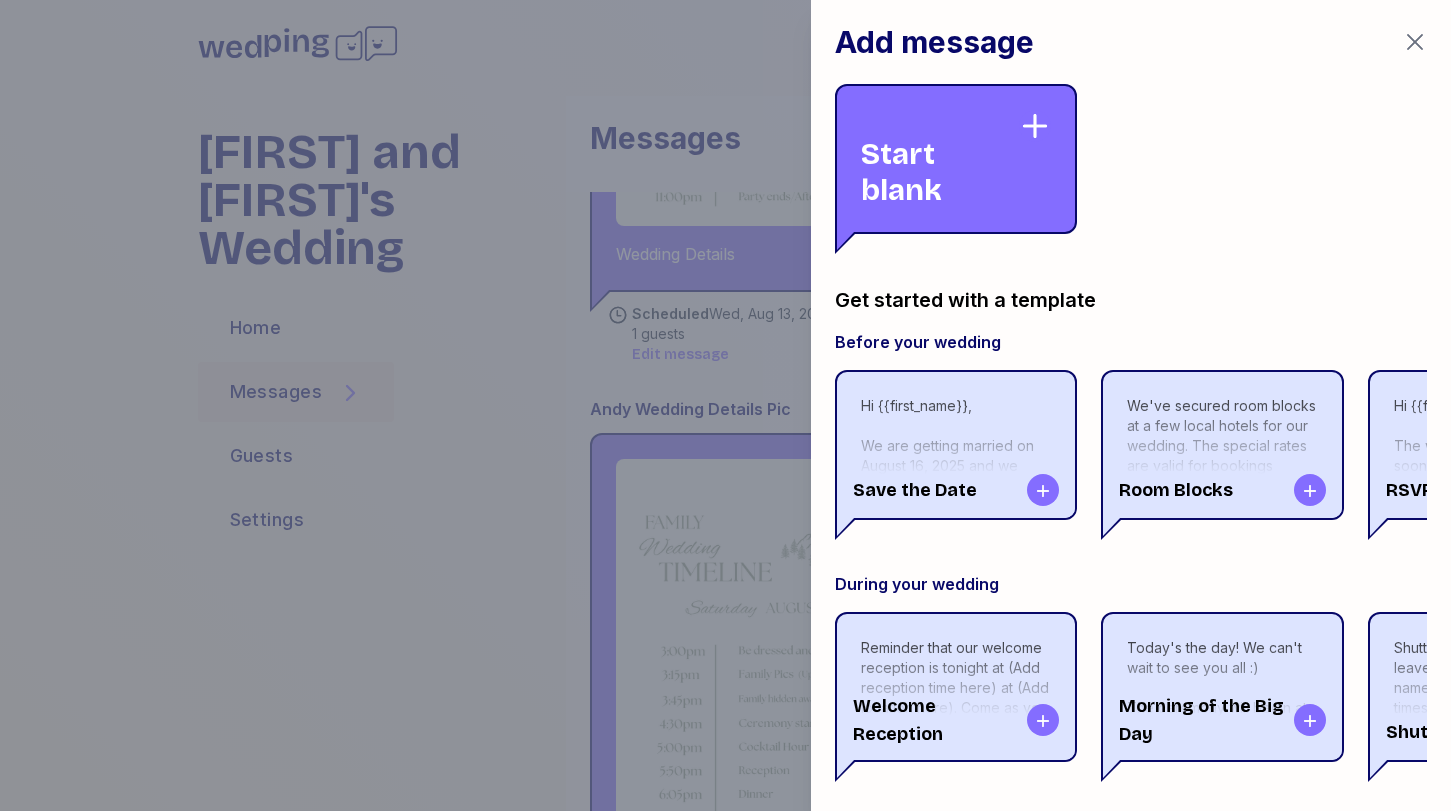 click on "Start blank" at bounding box center [940, 159] 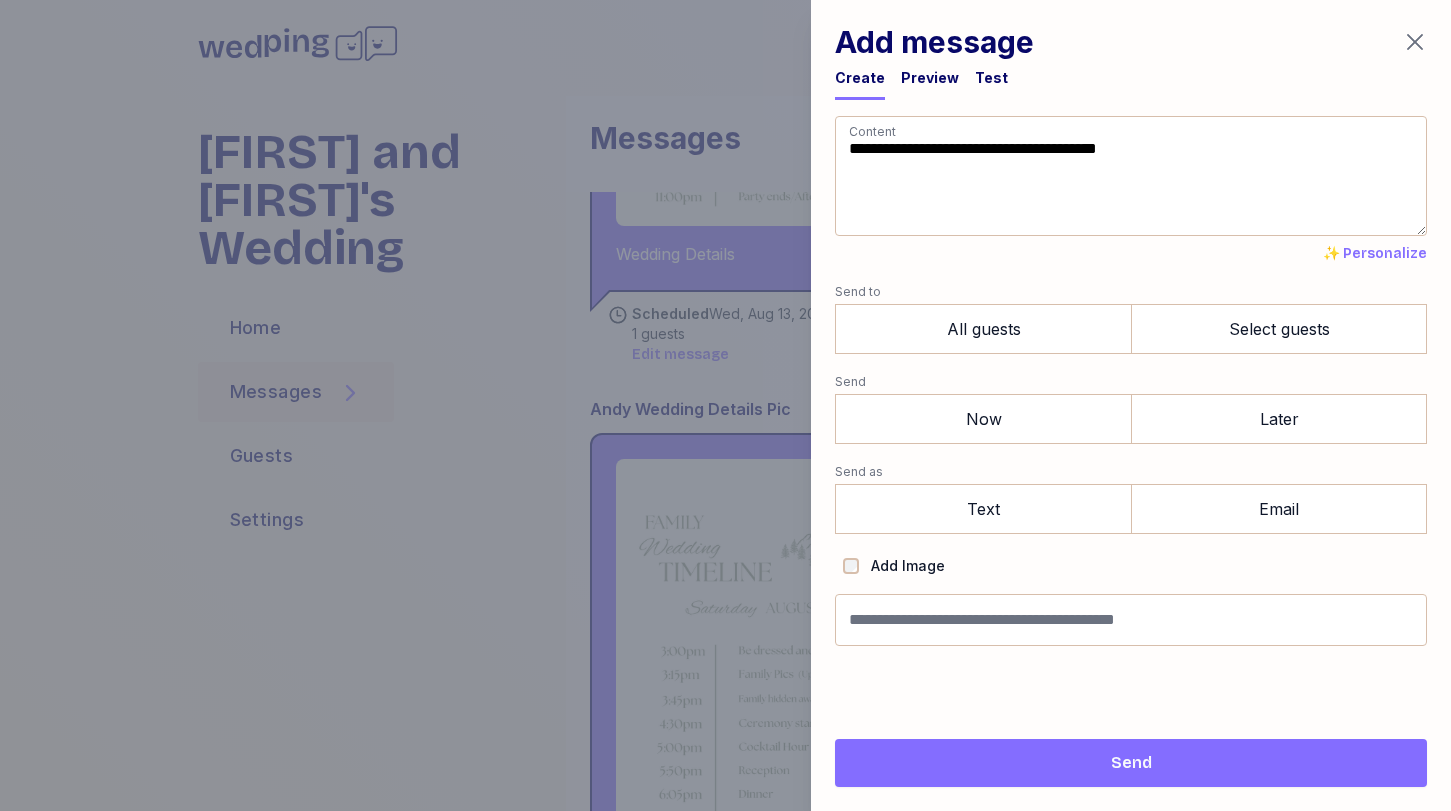 drag, startPoint x: 1022, startPoint y: 190, endPoint x: 738, endPoint y: 62, distance: 311.51245 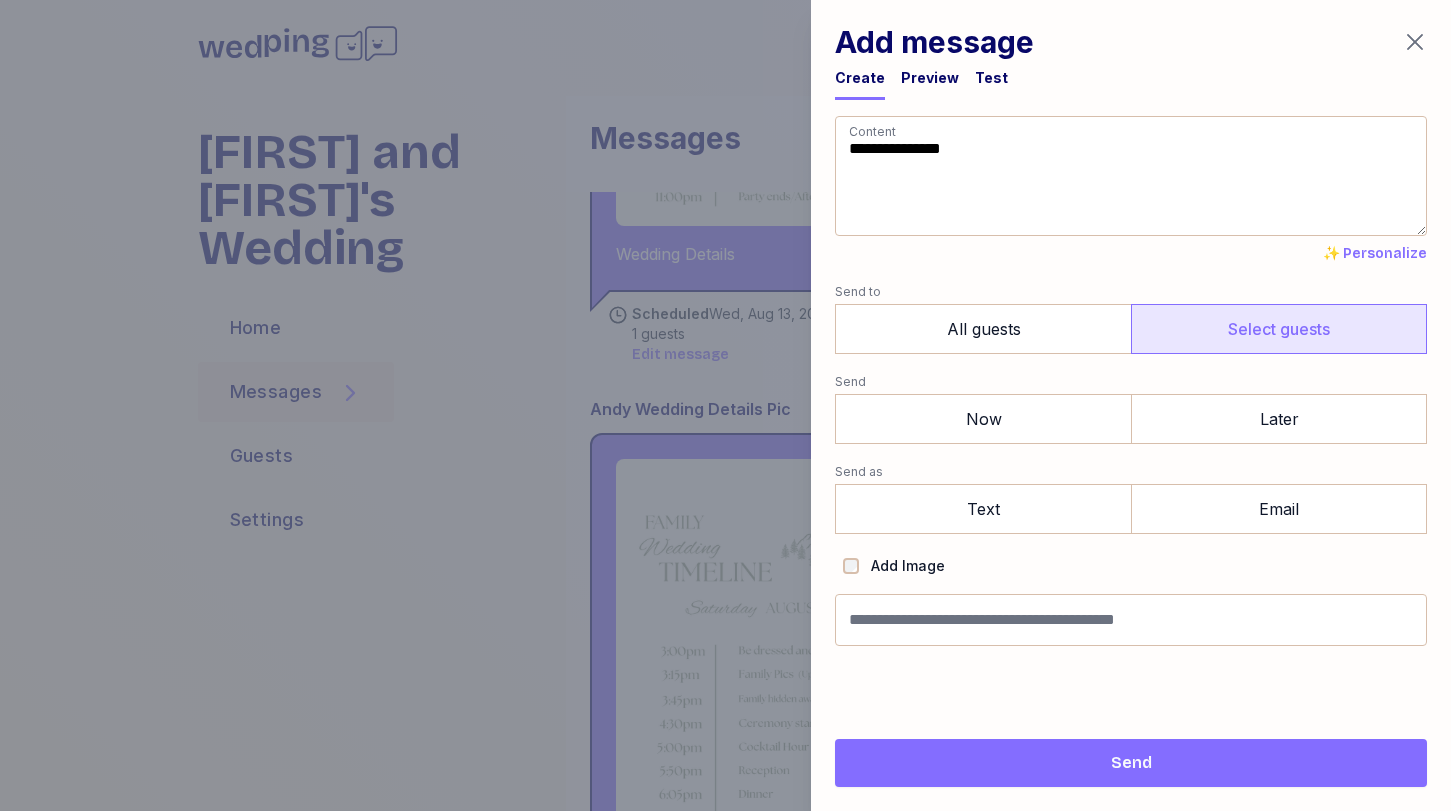 click on "Select guests" at bounding box center (1279, 329) 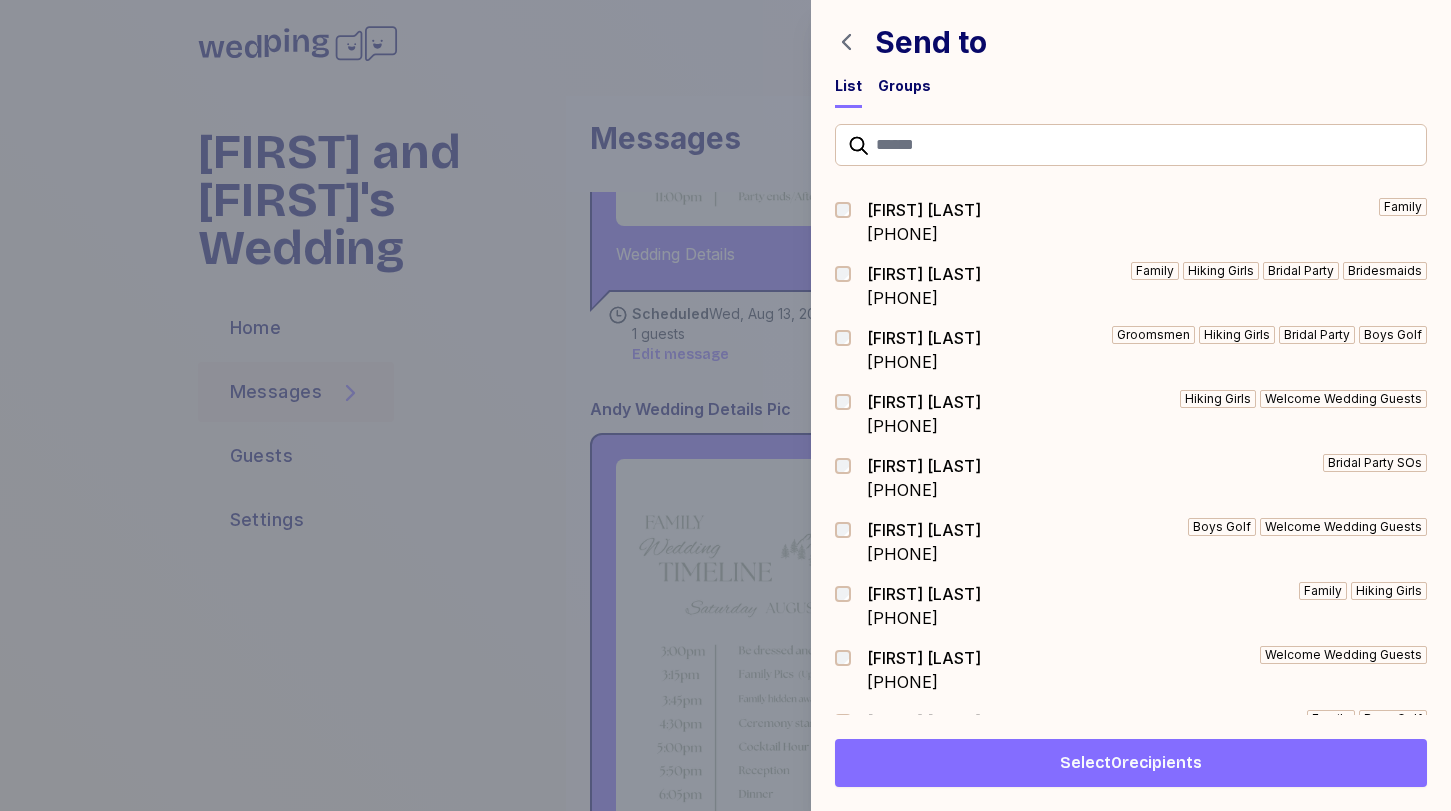 scroll, scrollTop: 58, scrollLeft: 0, axis: vertical 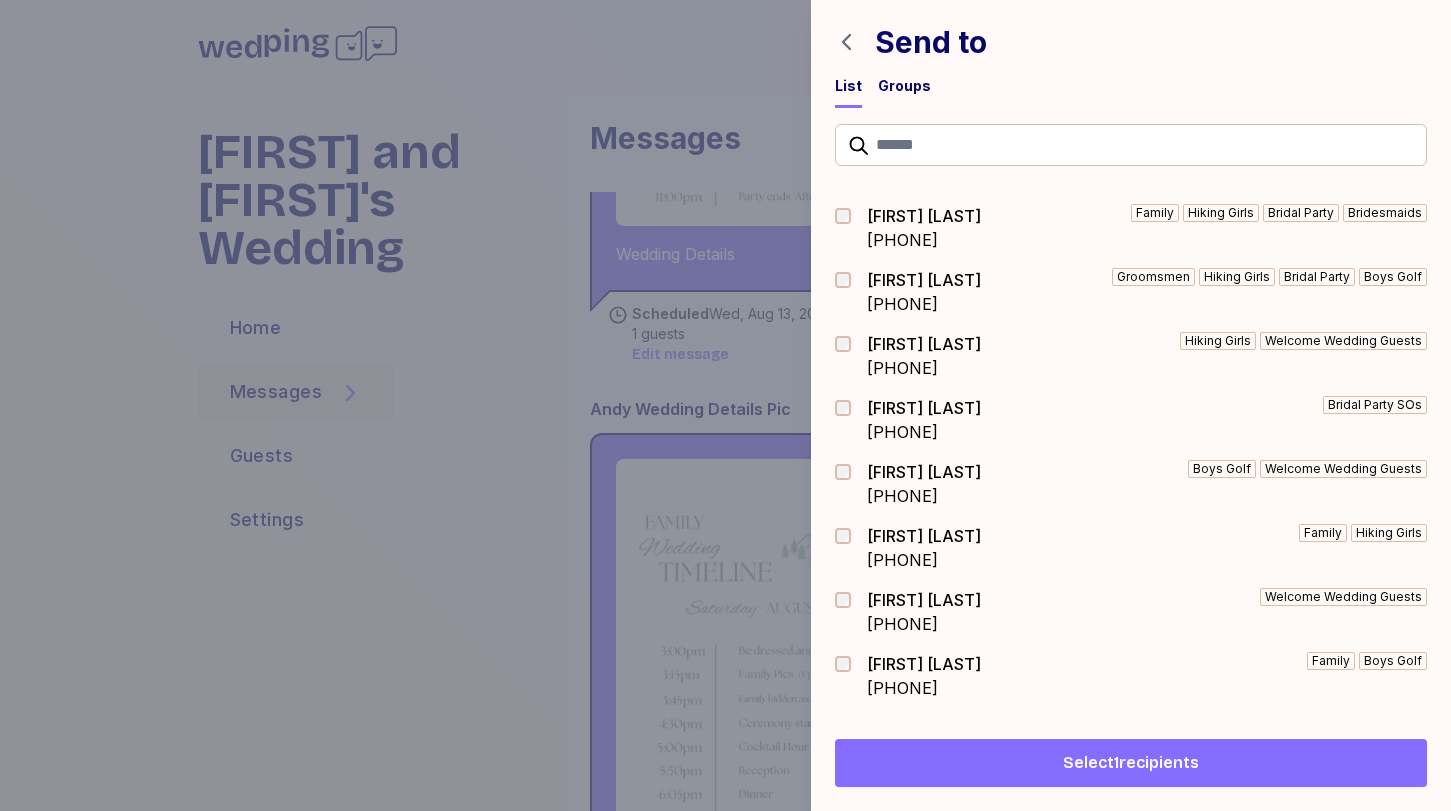 click on "Select  1  recipients" at bounding box center [1131, 763] 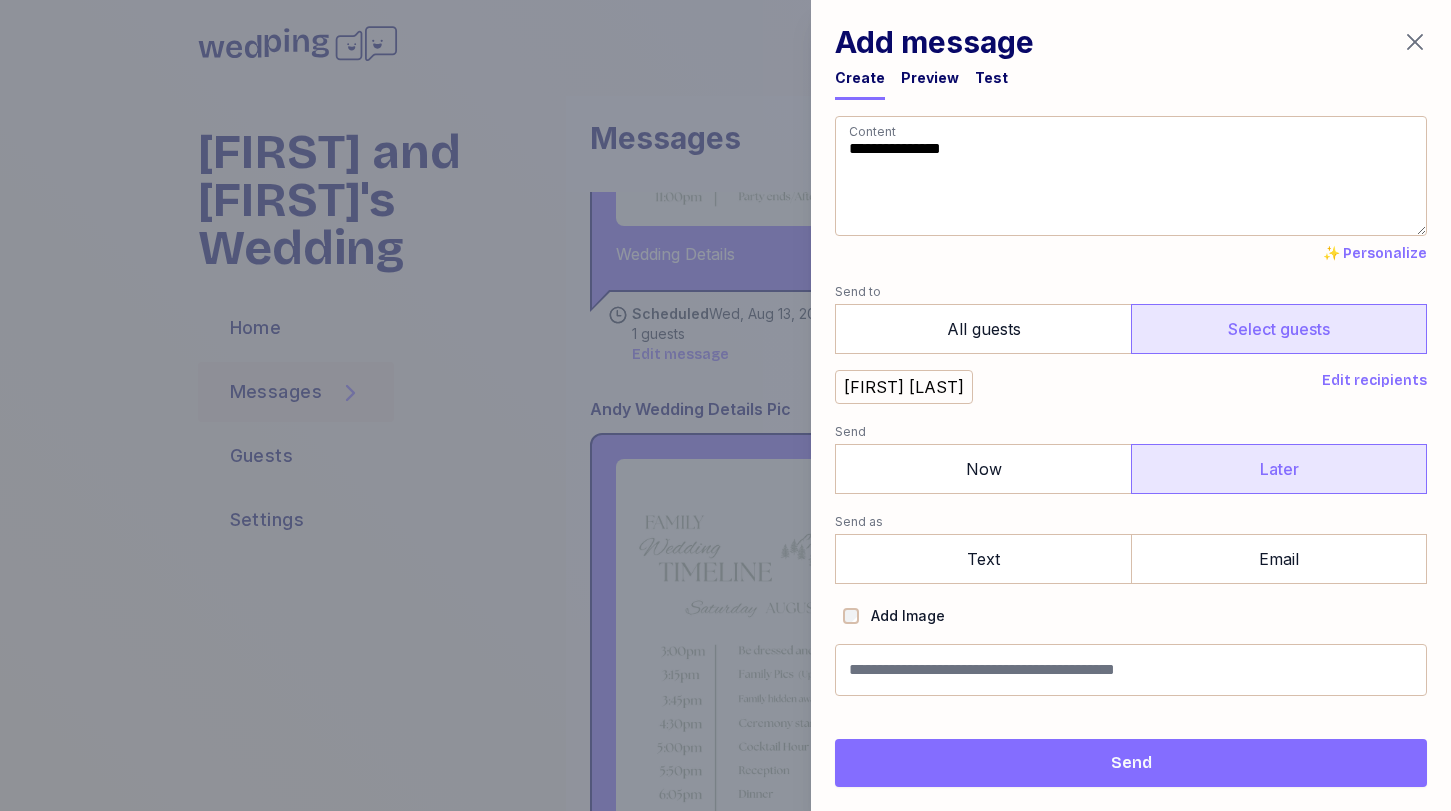 click on "Later" at bounding box center (1279, 469) 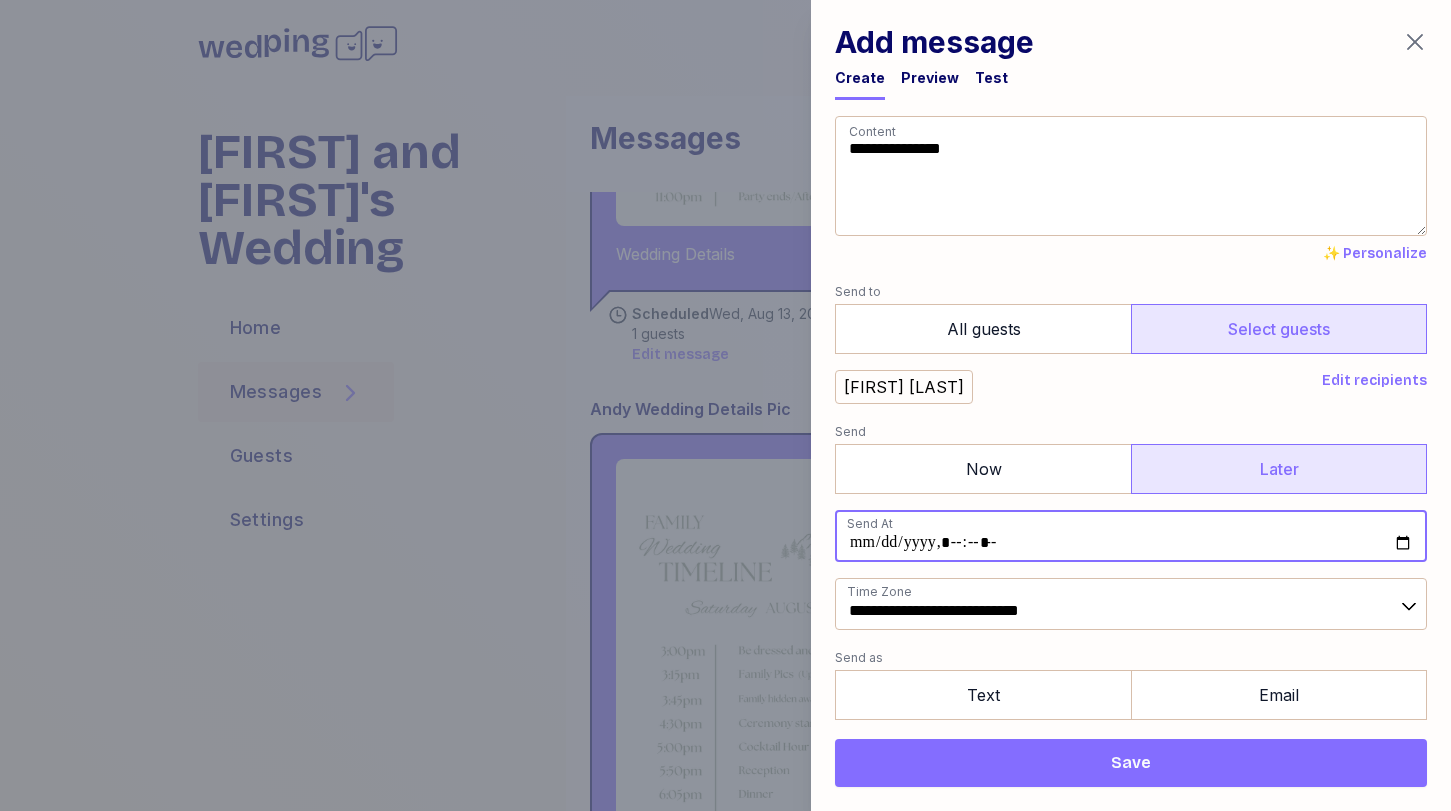 click at bounding box center (1131, 536) 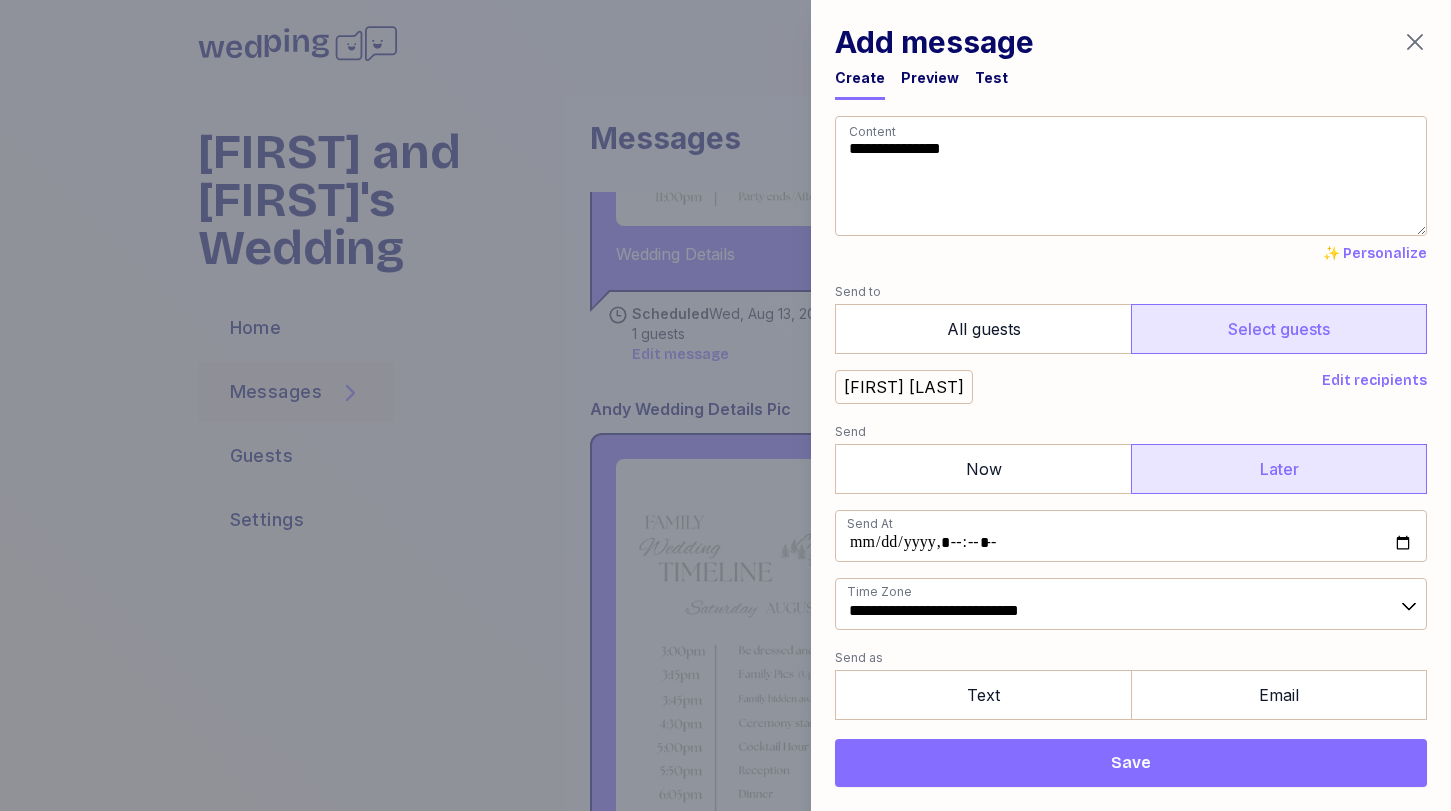 click on "[FIRST] [LAST]" at bounding box center (1074, 387) 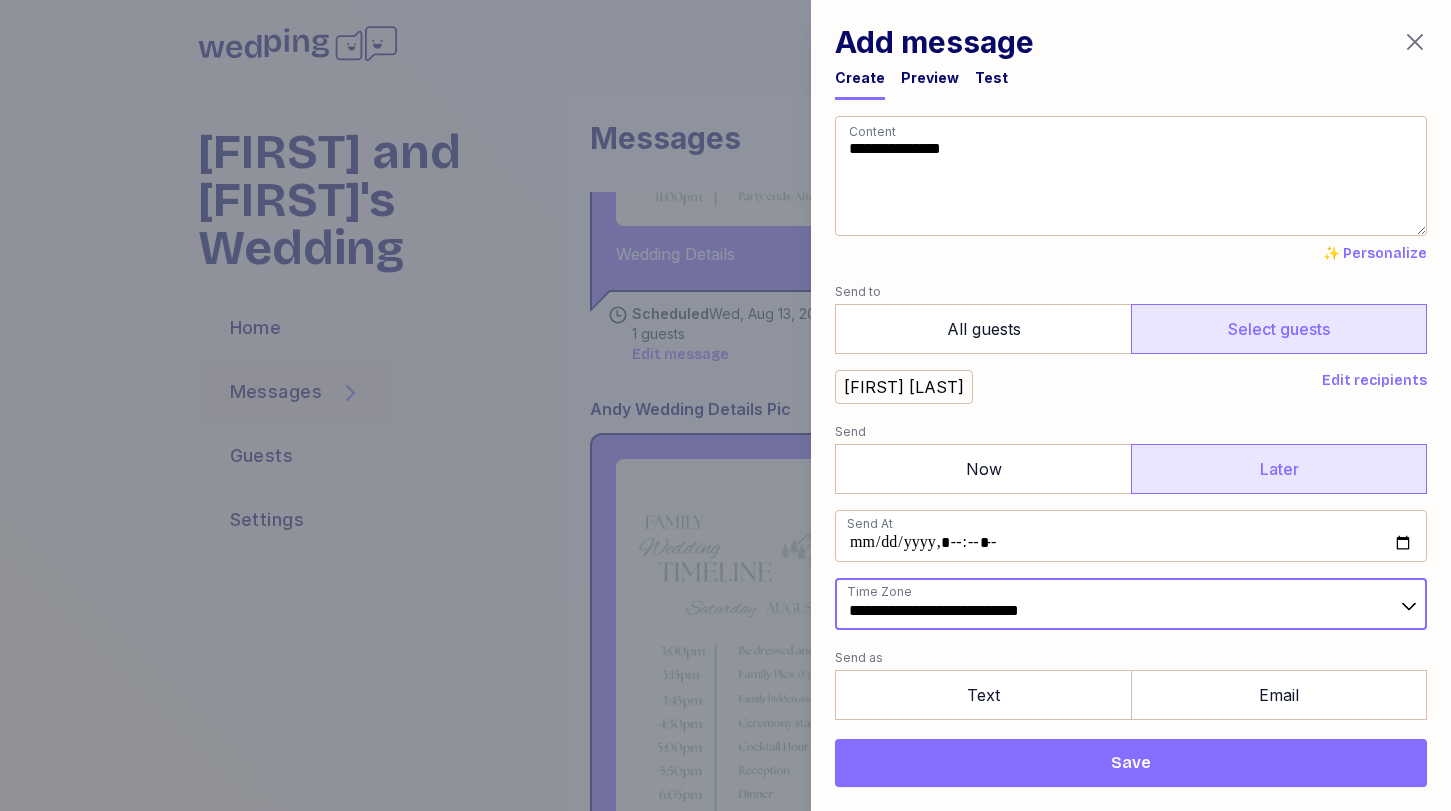 click on "**********" at bounding box center [1131, 604] 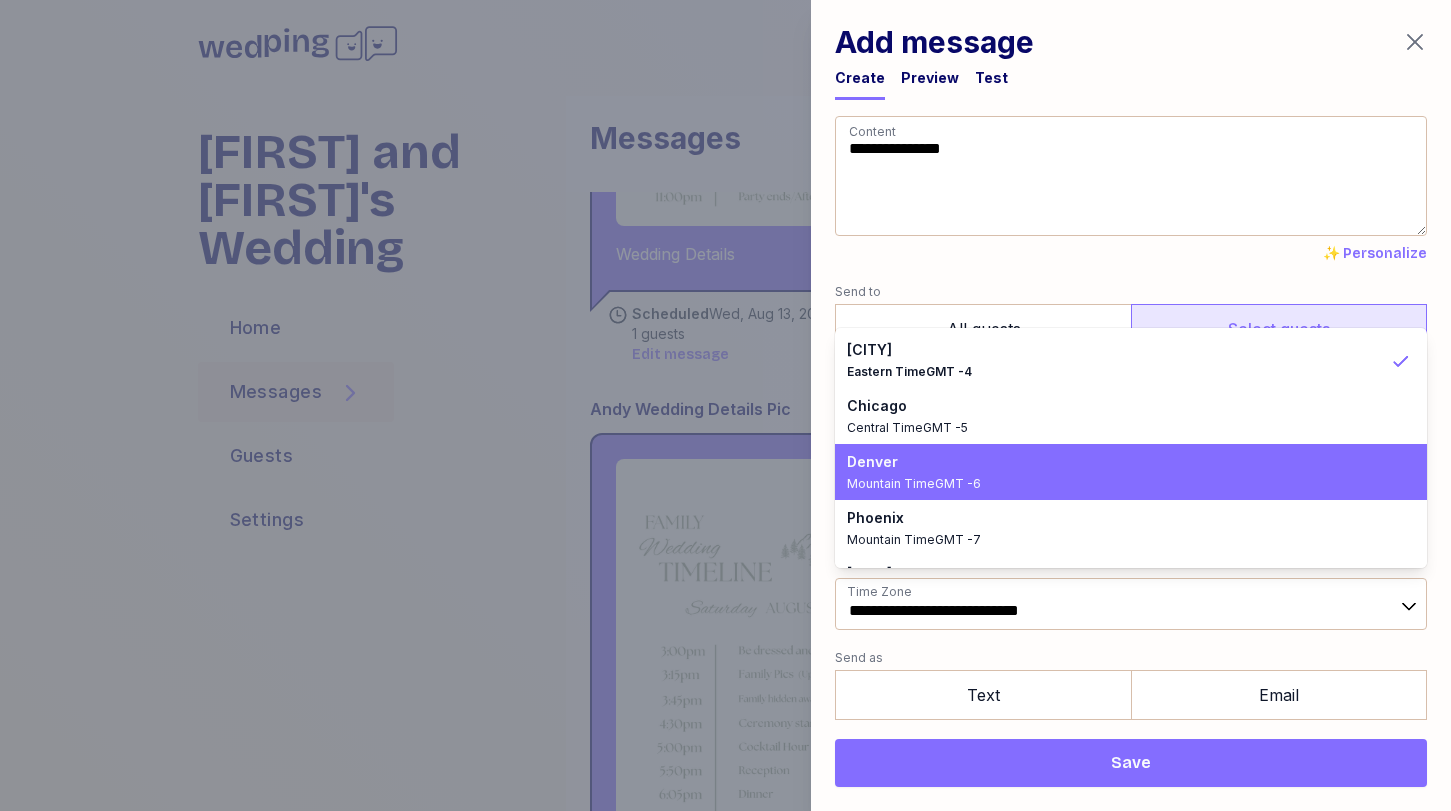 click on "[CITY] [TIMEZONE]" at bounding box center (1119, 472) 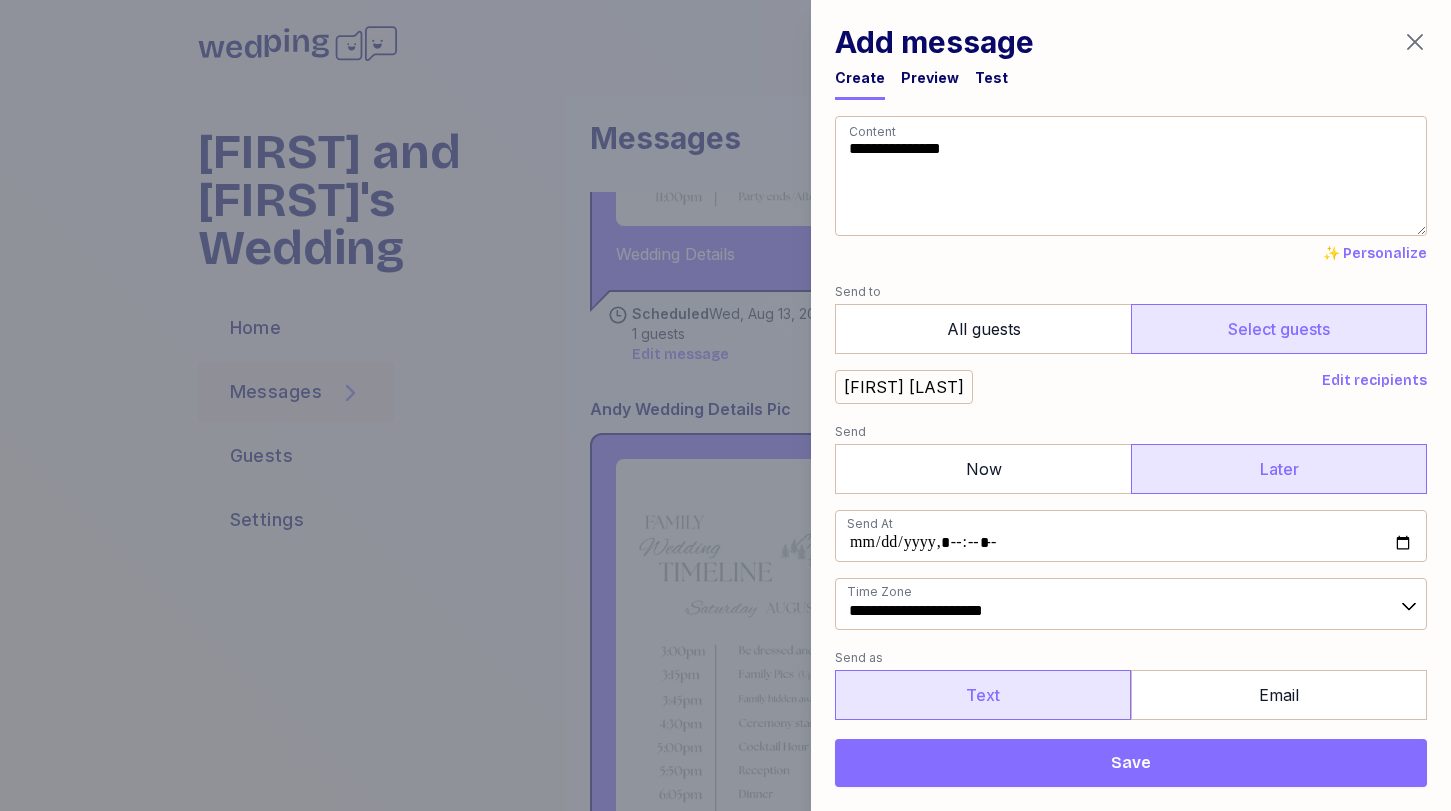 click on "Text" at bounding box center (983, 695) 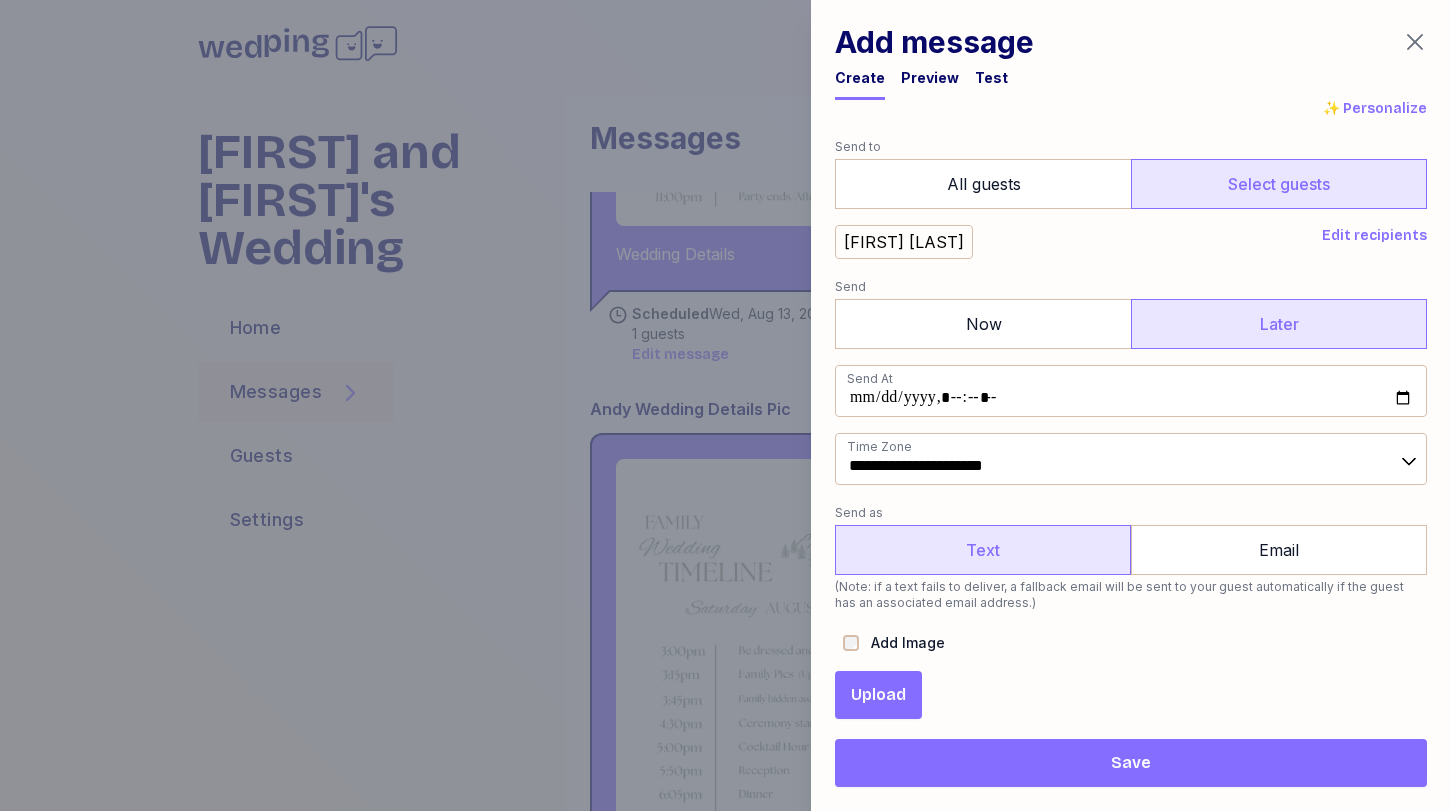 click on "Upload" at bounding box center [878, 695] 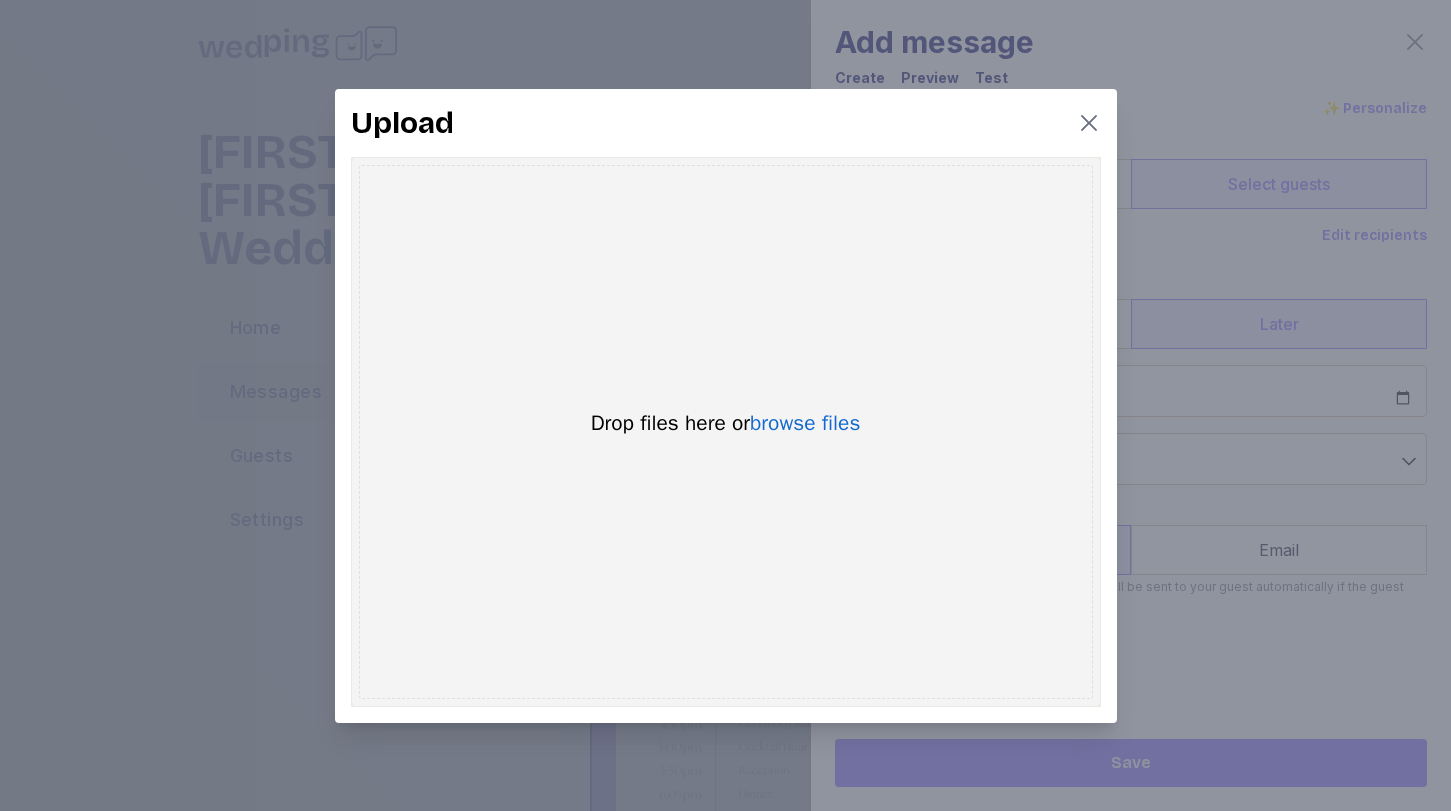 click on "Drop files here or  browse files" at bounding box center [726, 432] 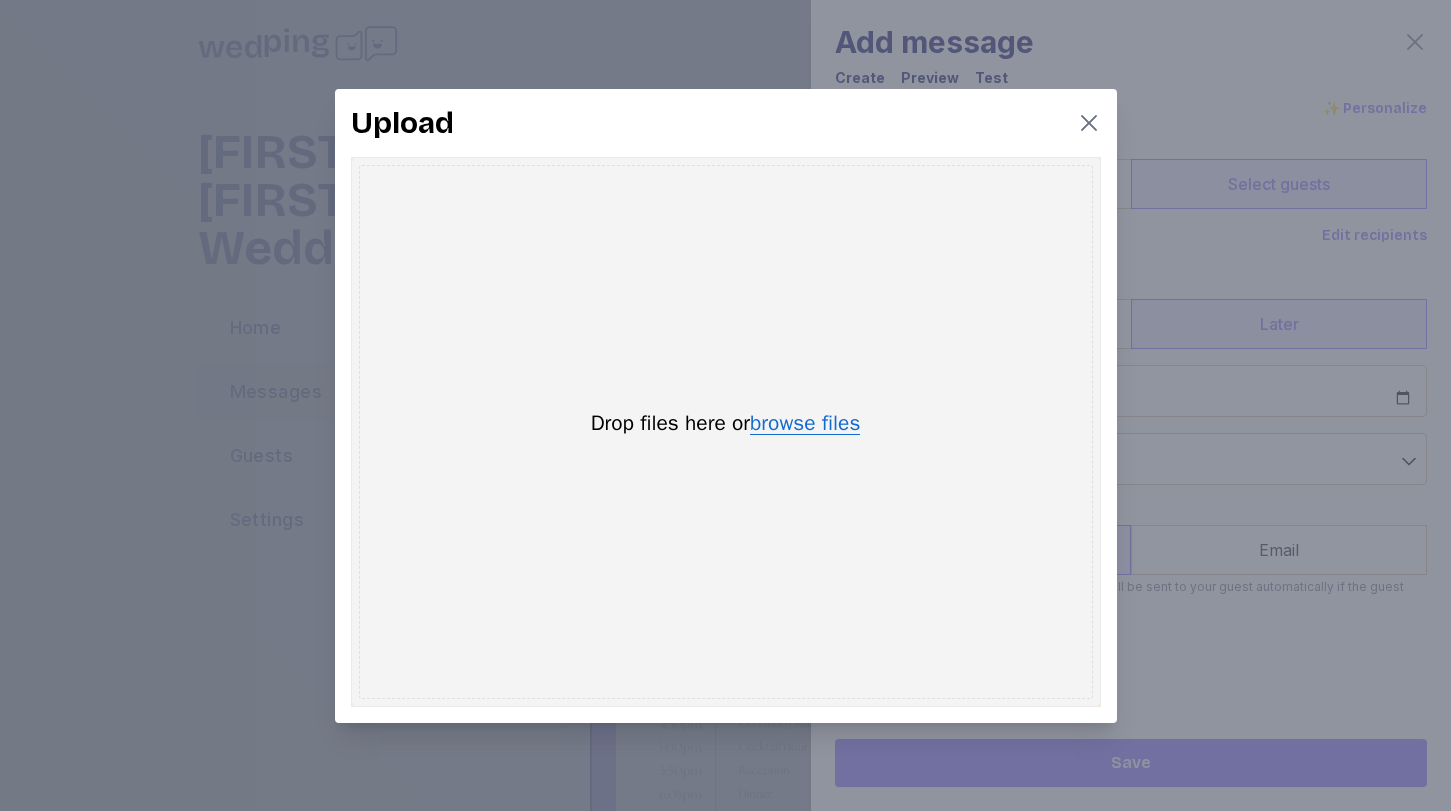 click on "browse files" at bounding box center [805, 424] 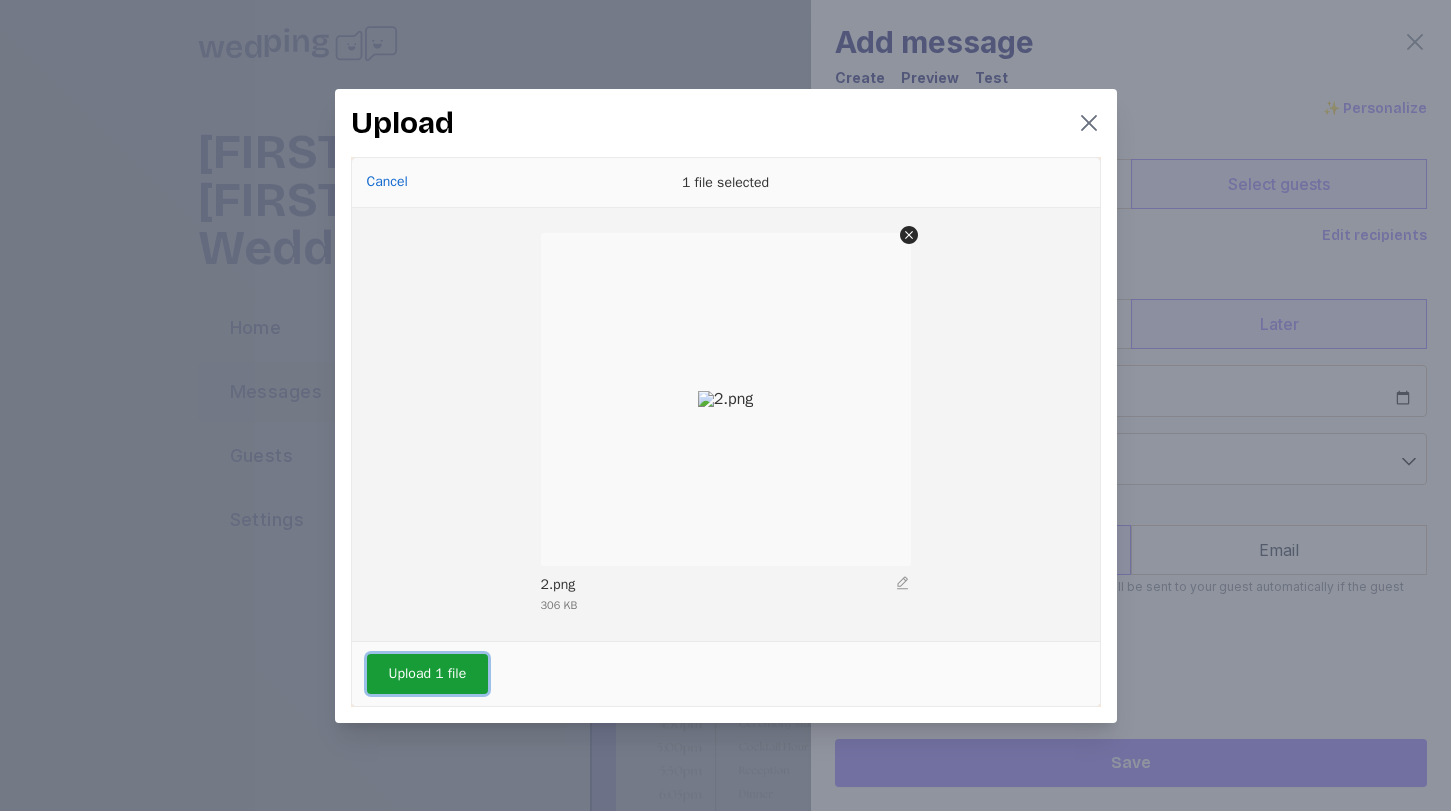click on "Upload 1 file" at bounding box center (428, 674) 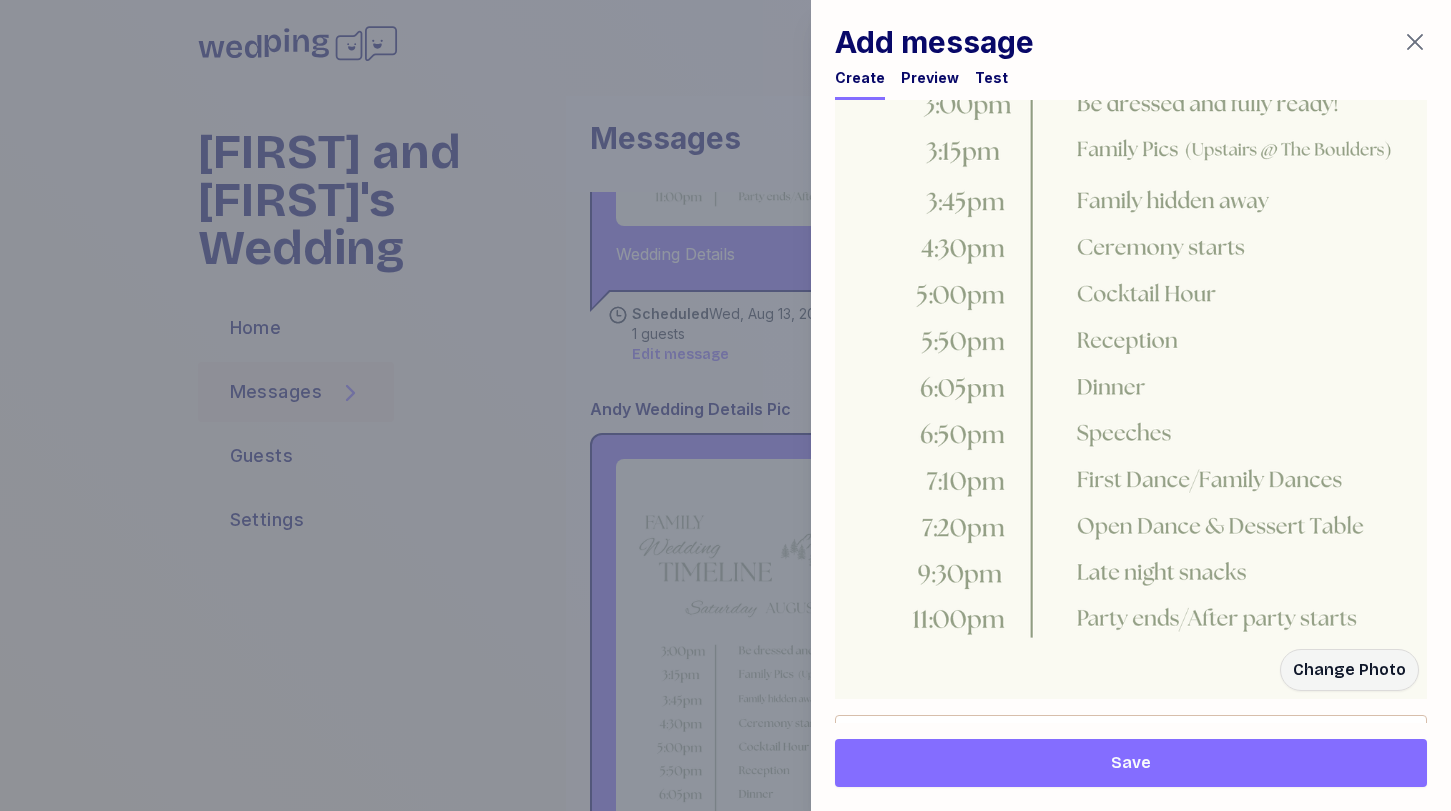 scroll, scrollTop: 1213, scrollLeft: 0, axis: vertical 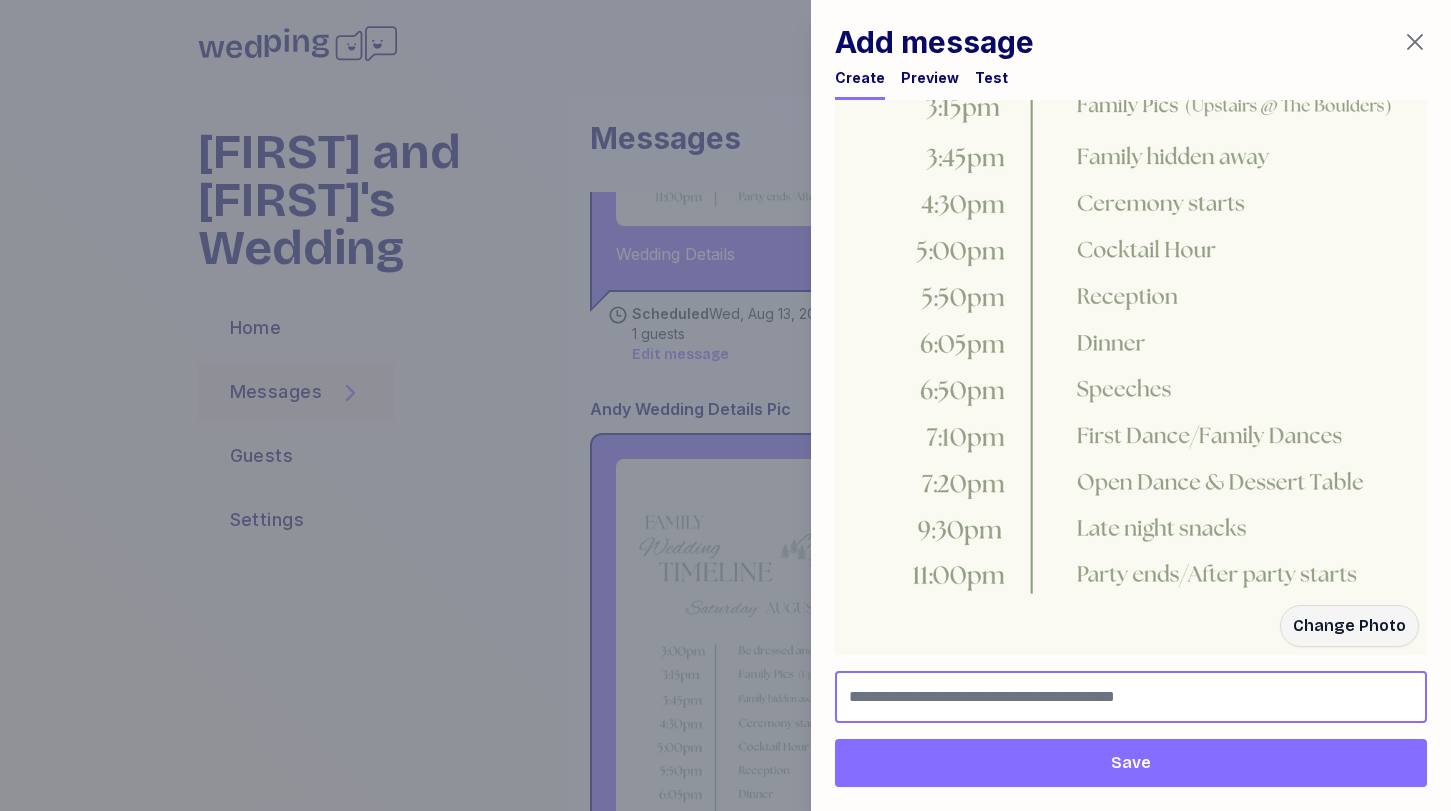 click at bounding box center (1131, 697) 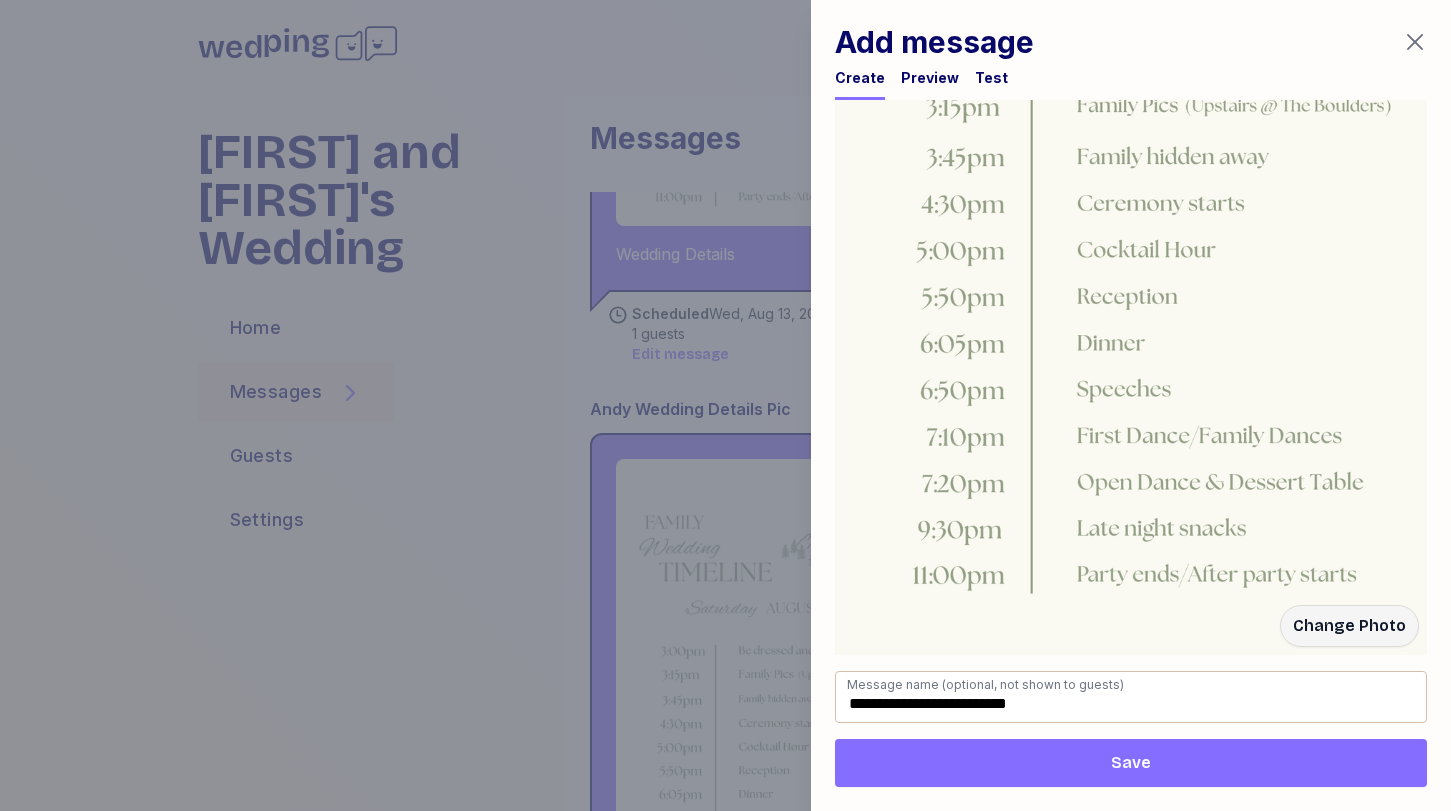 click on "Save" at bounding box center [1131, 763] 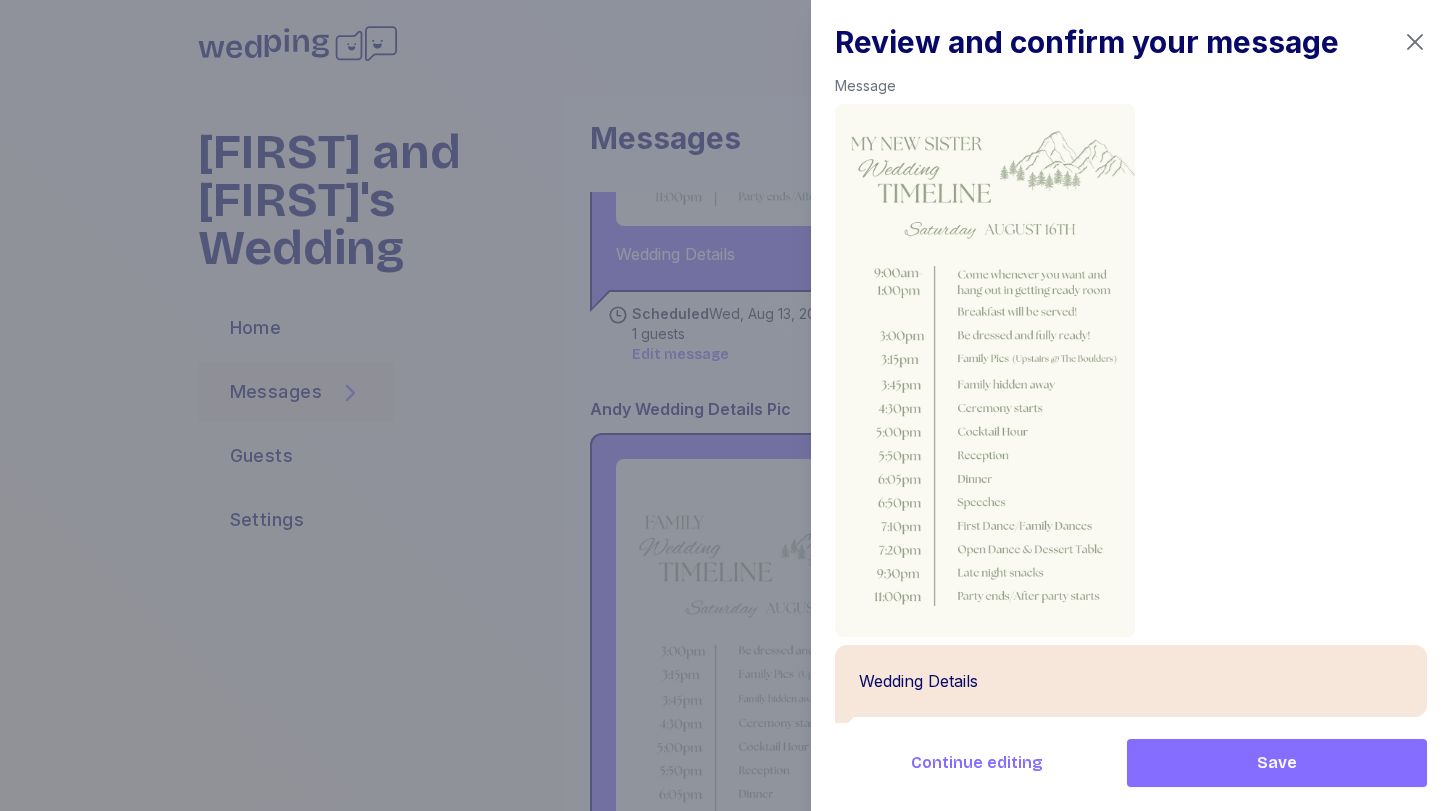 scroll, scrollTop: 168, scrollLeft: 0, axis: vertical 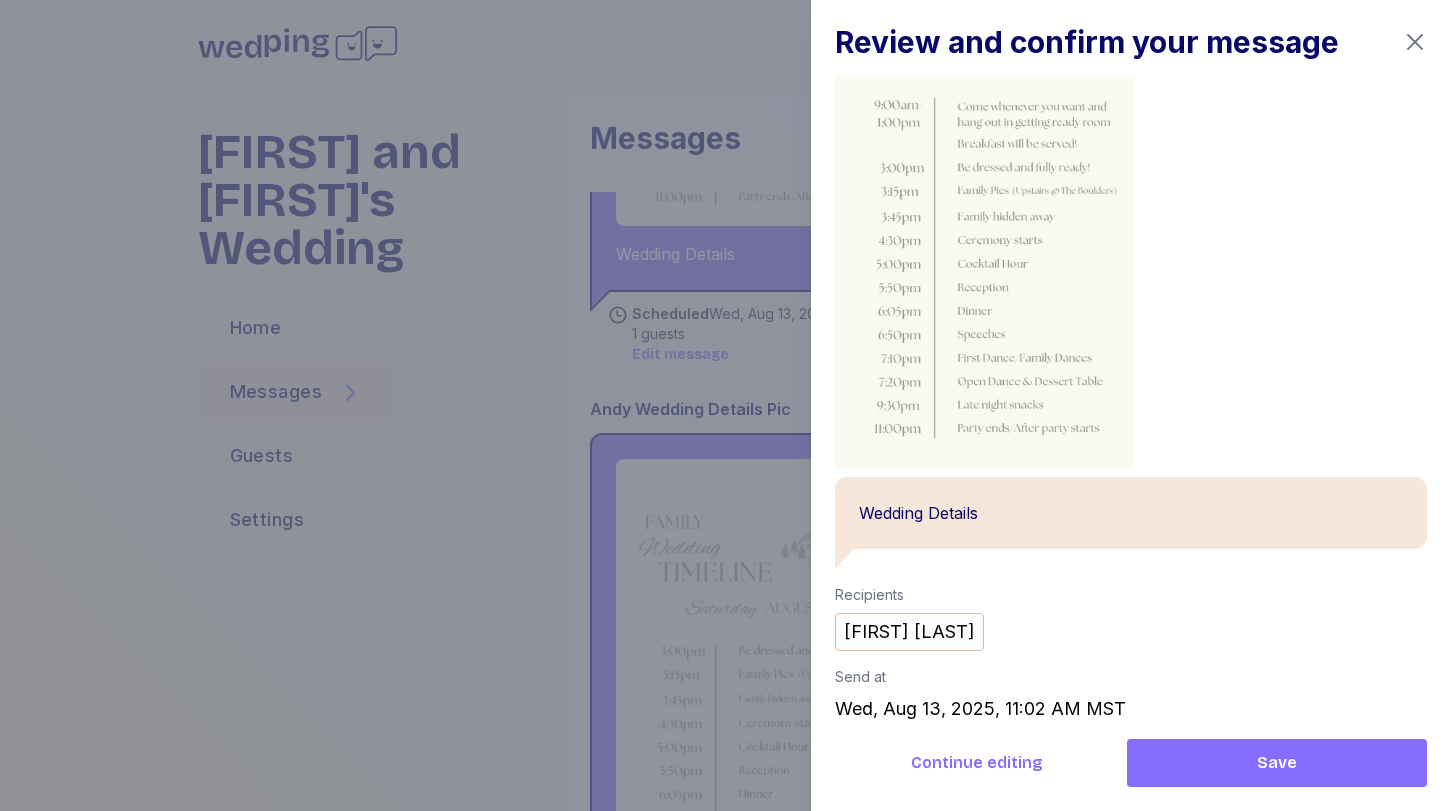 click on "Save" at bounding box center [1277, 763] 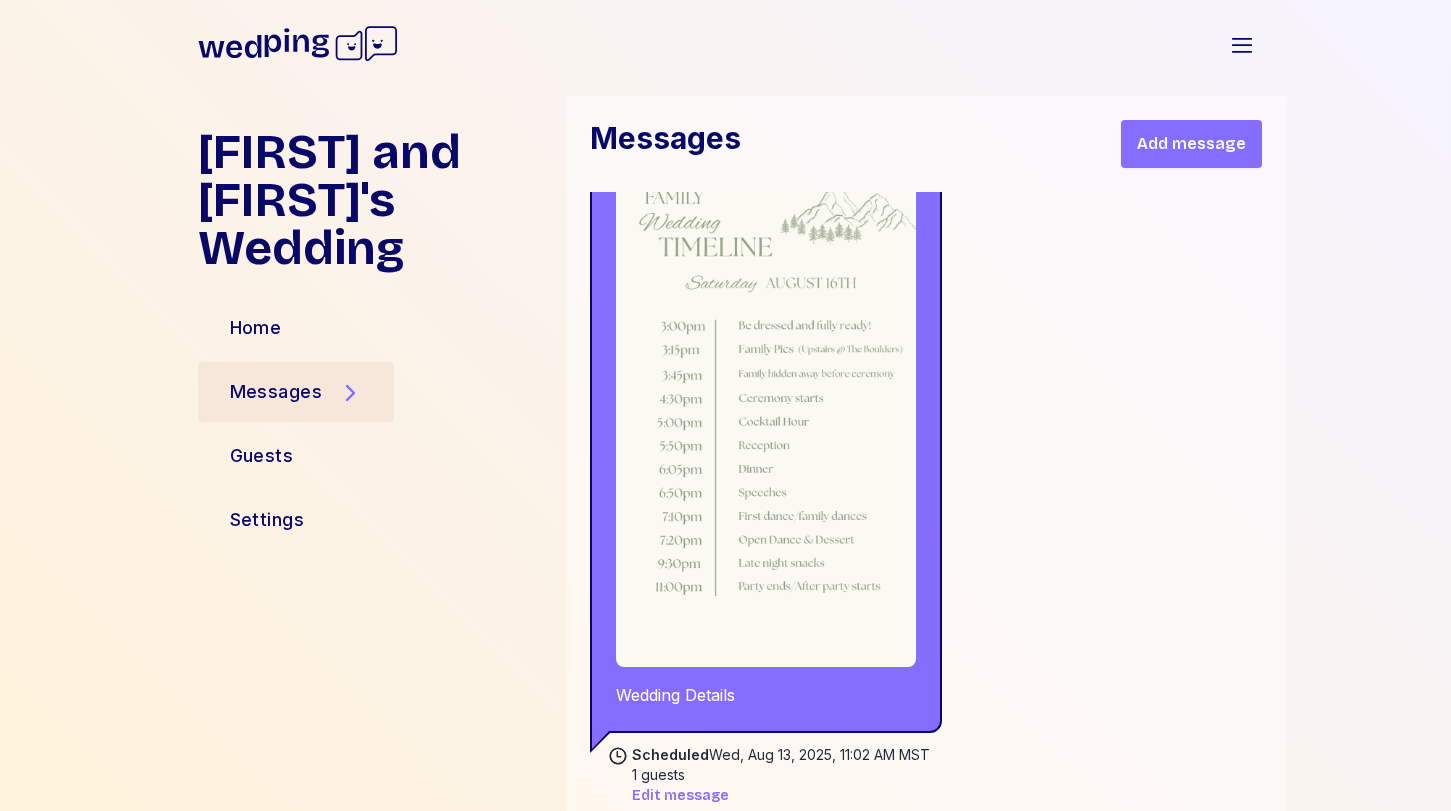 scroll, scrollTop: 10614, scrollLeft: 0, axis: vertical 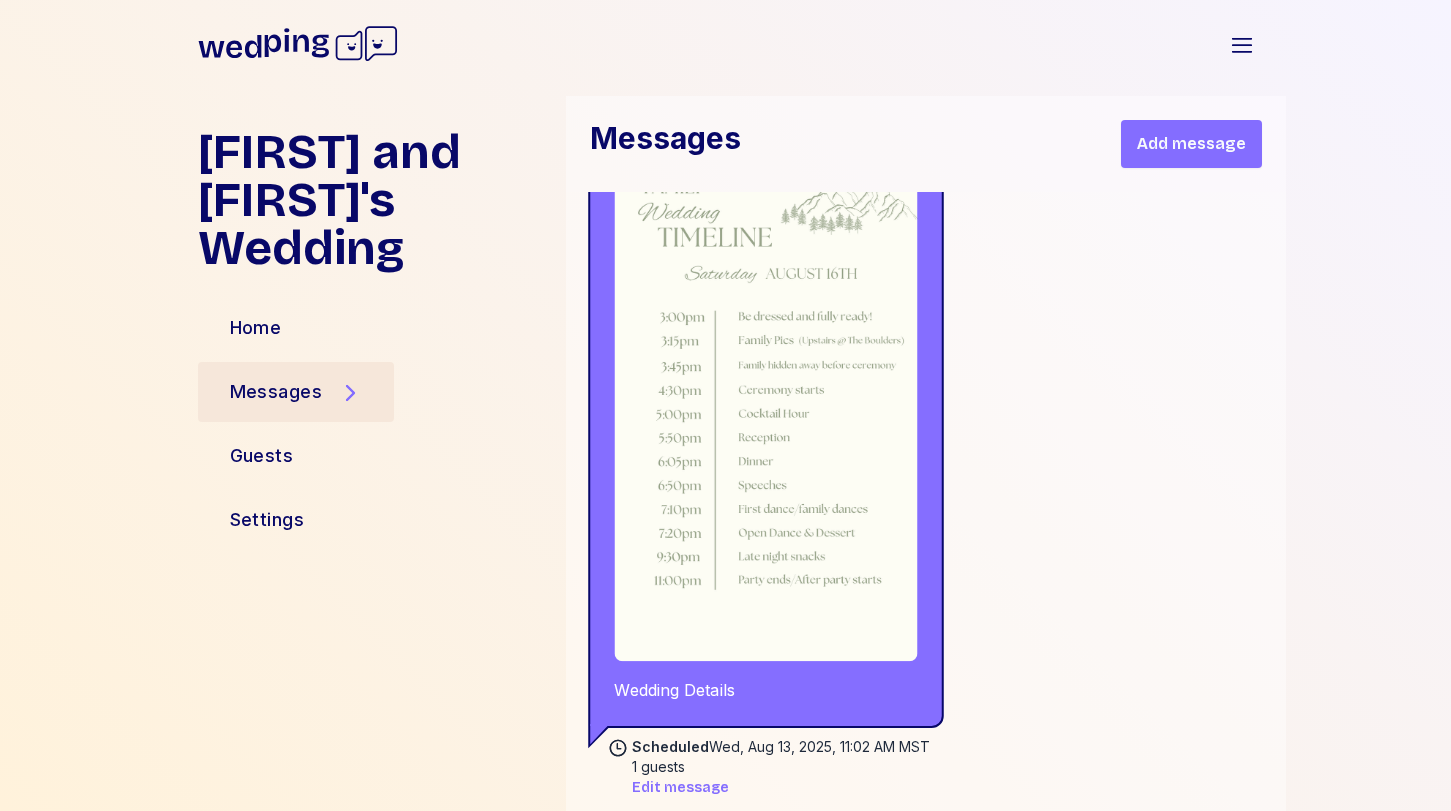 click at bounding box center (765, 392) 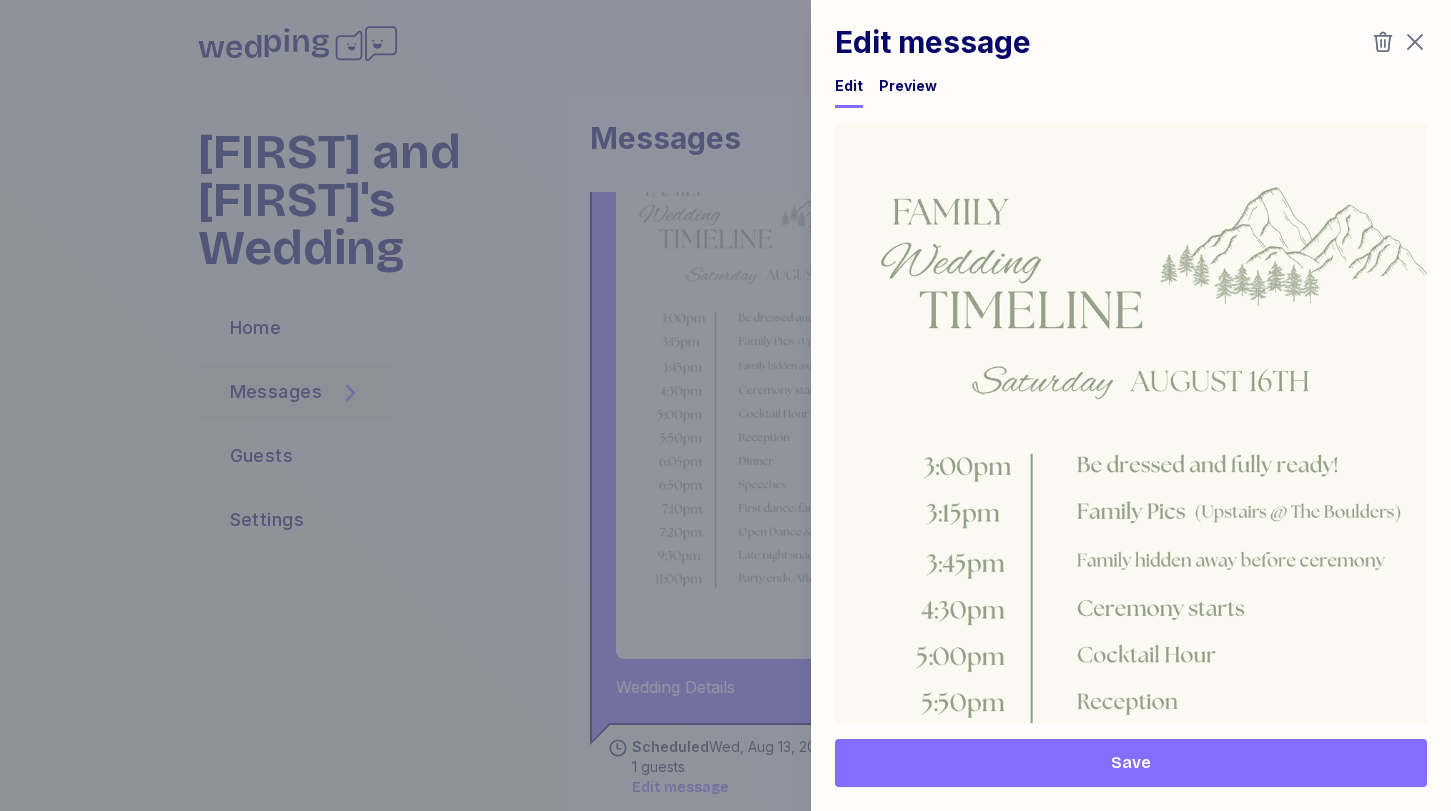 scroll, scrollTop: 1255, scrollLeft: 0, axis: vertical 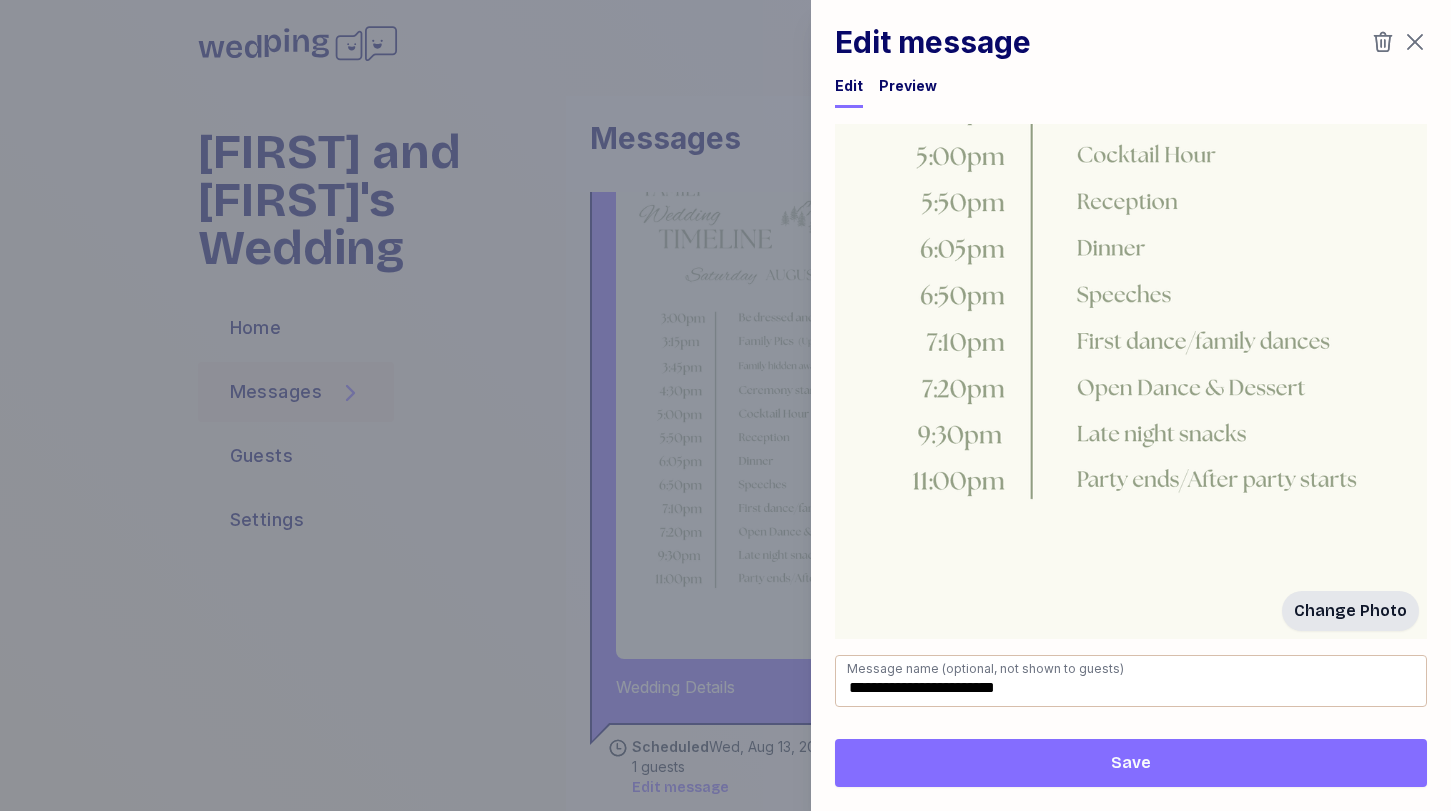 click on "Change Photo" at bounding box center (1350, 611) 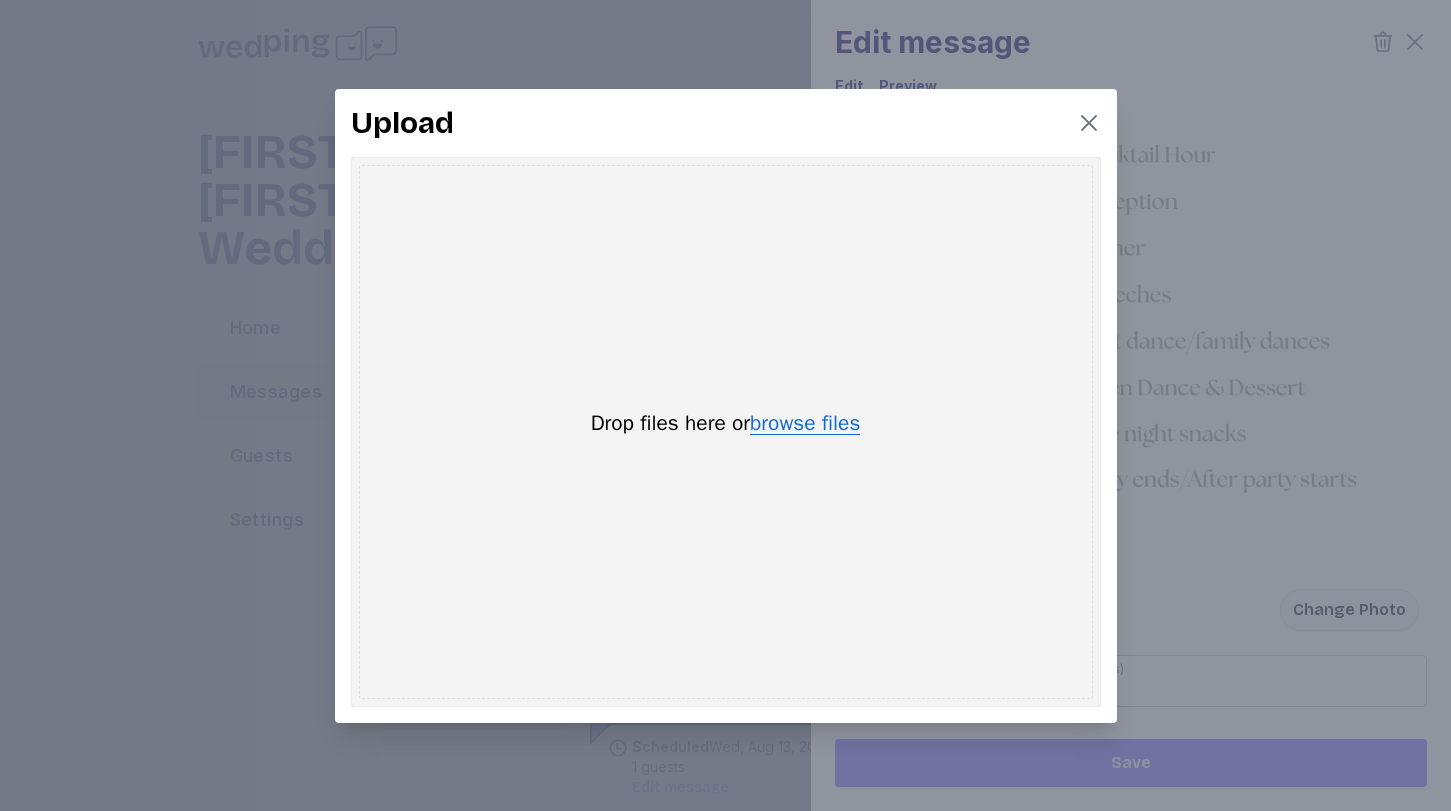 click on "browse files" at bounding box center (805, 424) 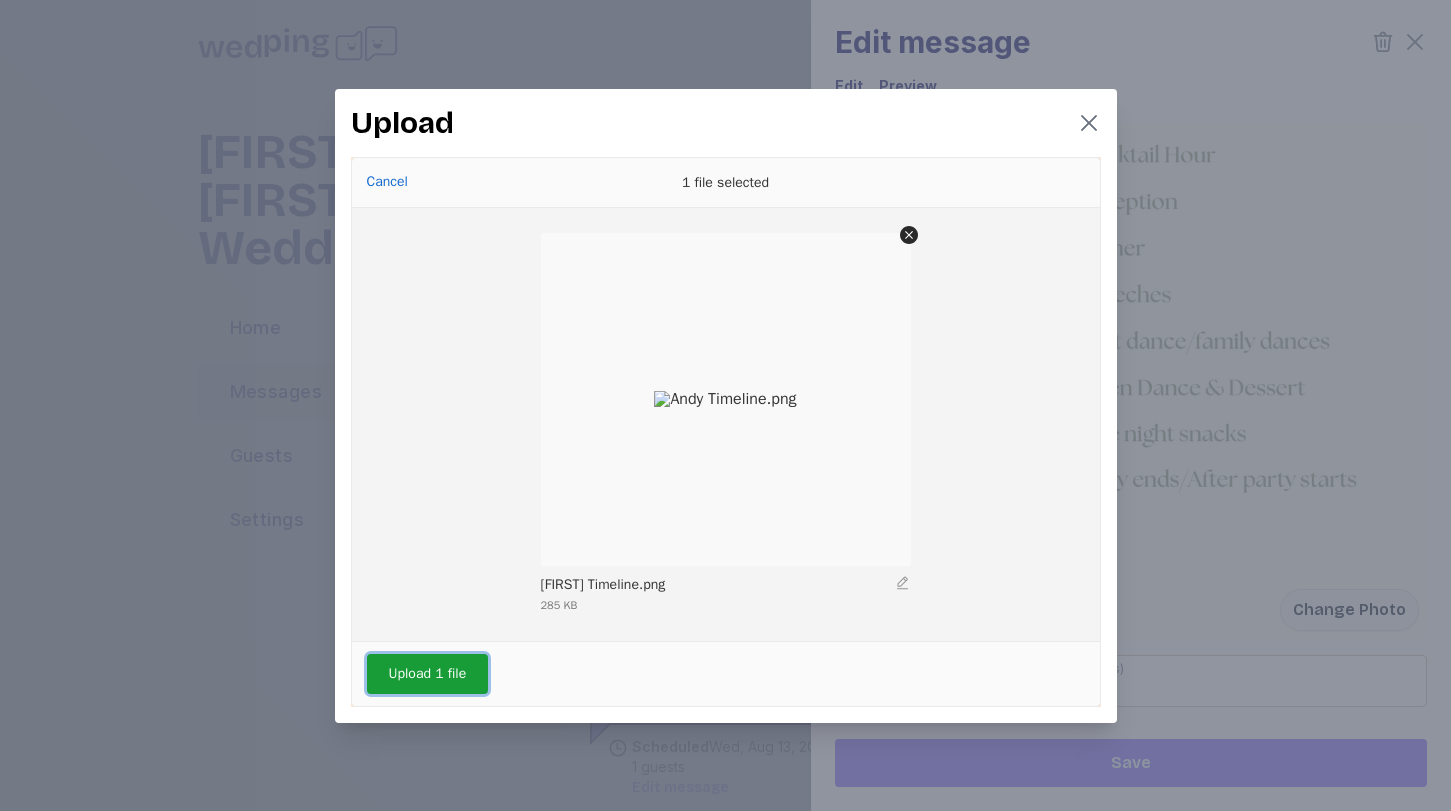 click on "Upload 1 file" at bounding box center [428, 674] 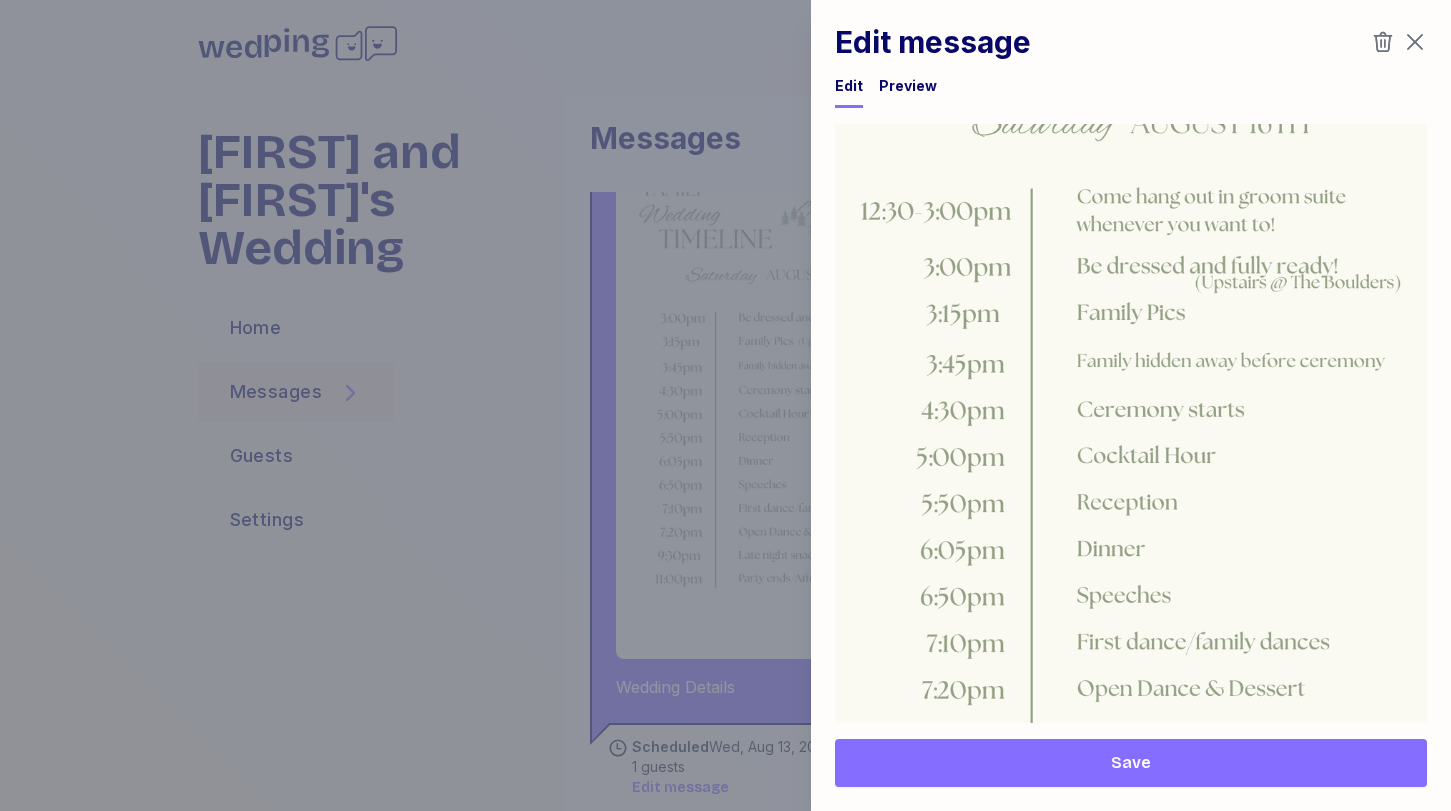 scroll, scrollTop: 1018, scrollLeft: 0, axis: vertical 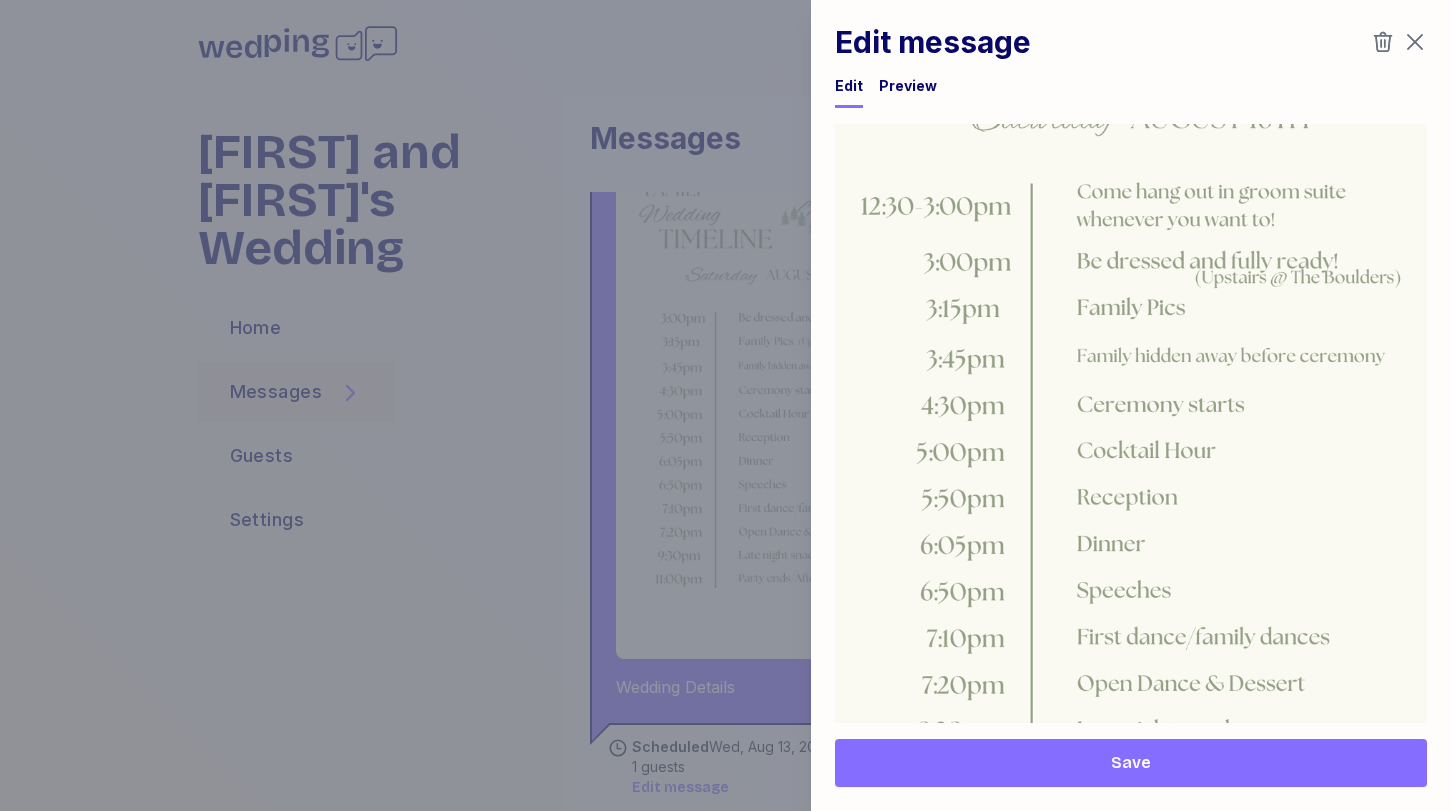 click on "Save" at bounding box center (1131, 763) 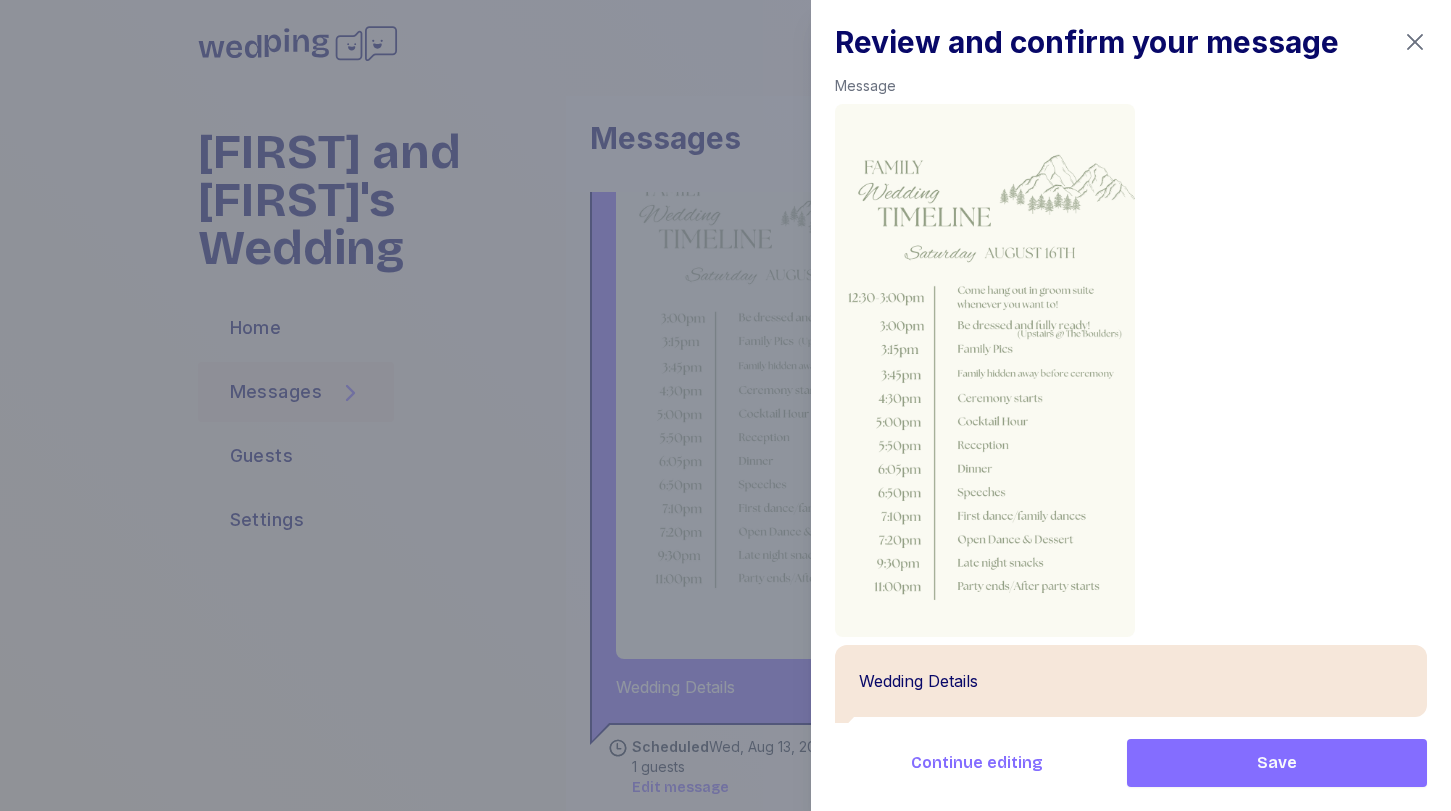 click on "Save" at bounding box center [1277, 763] 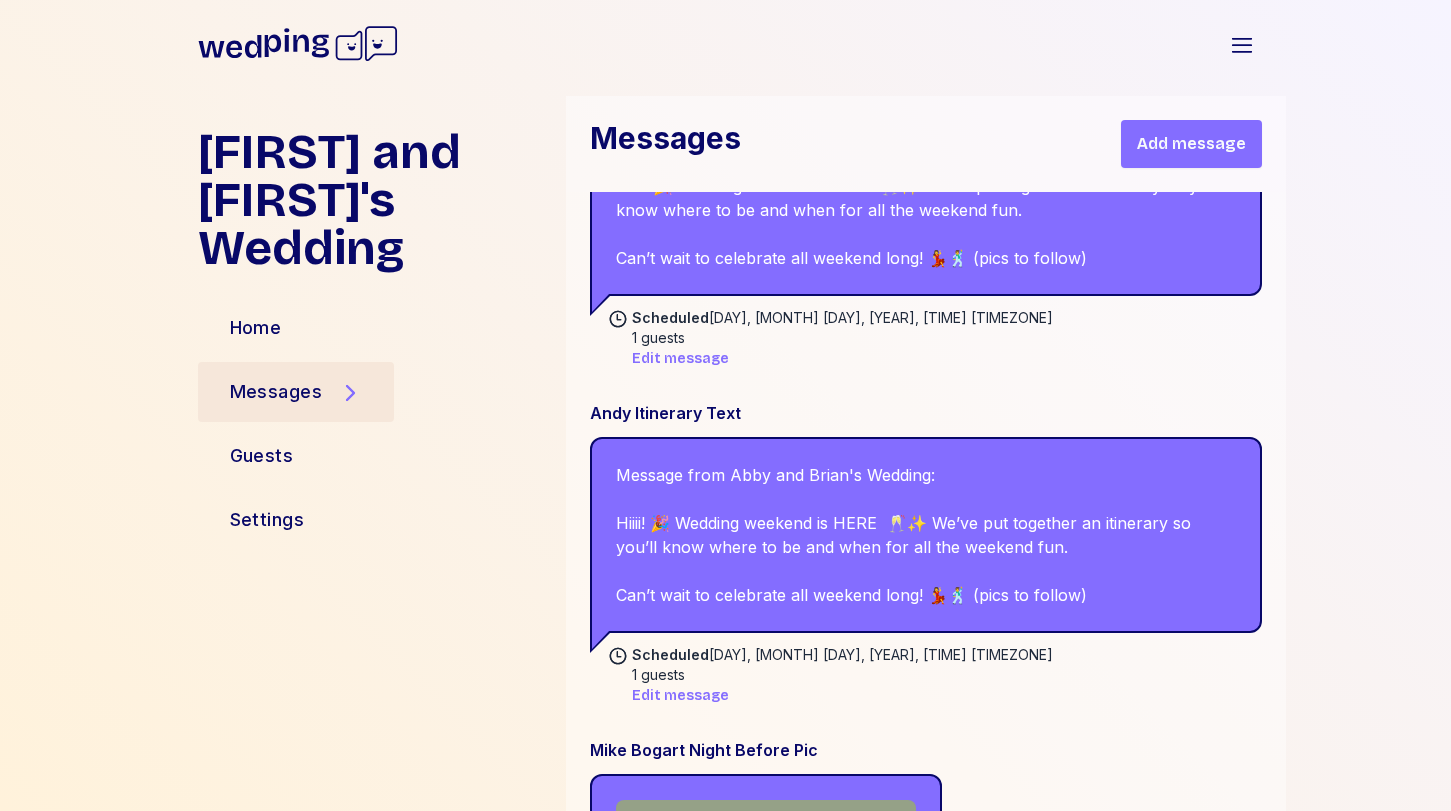 scroll, scrollTop: 4370, scrollLeft: 0, axis: vertical 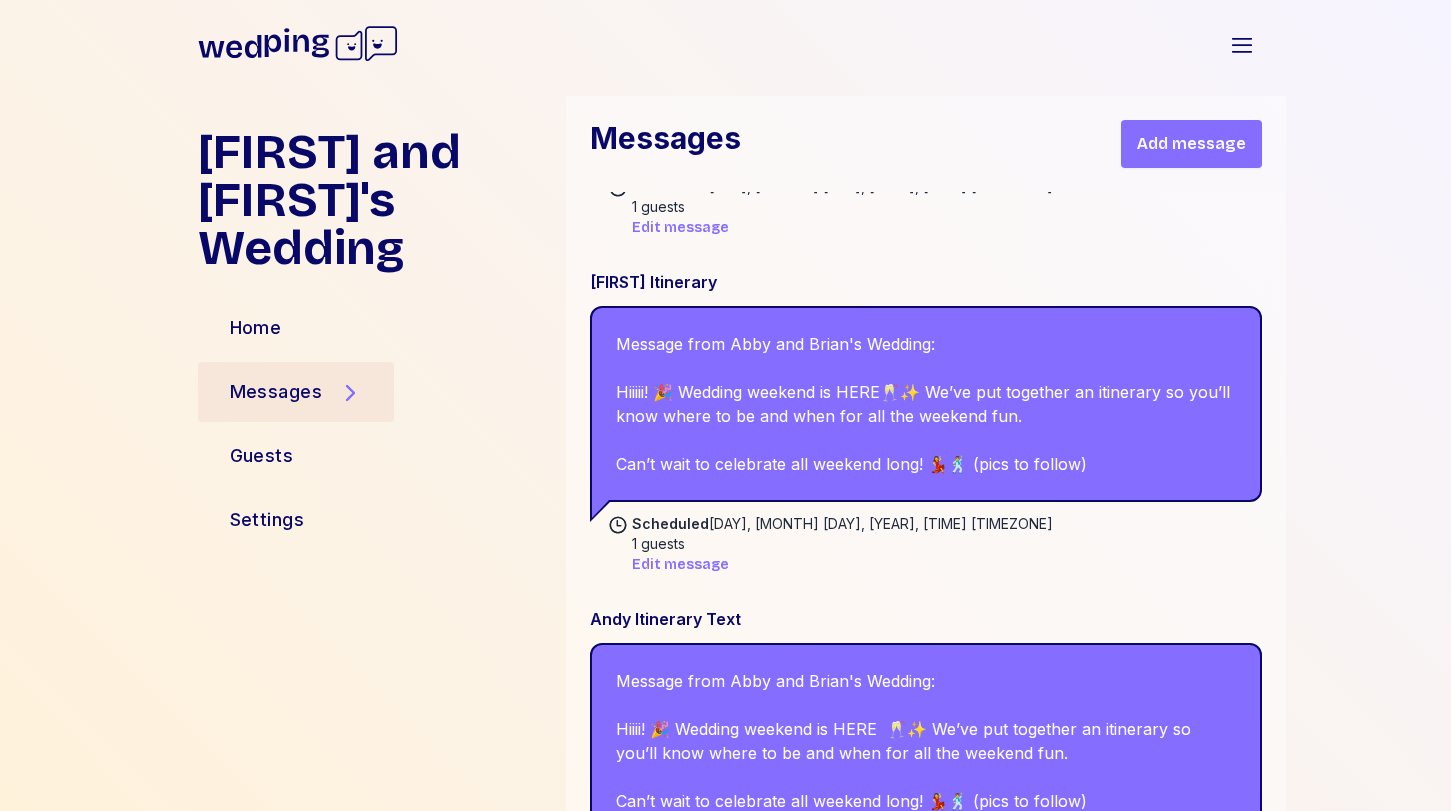click on "Add message" at bounding box center [1191, 144] 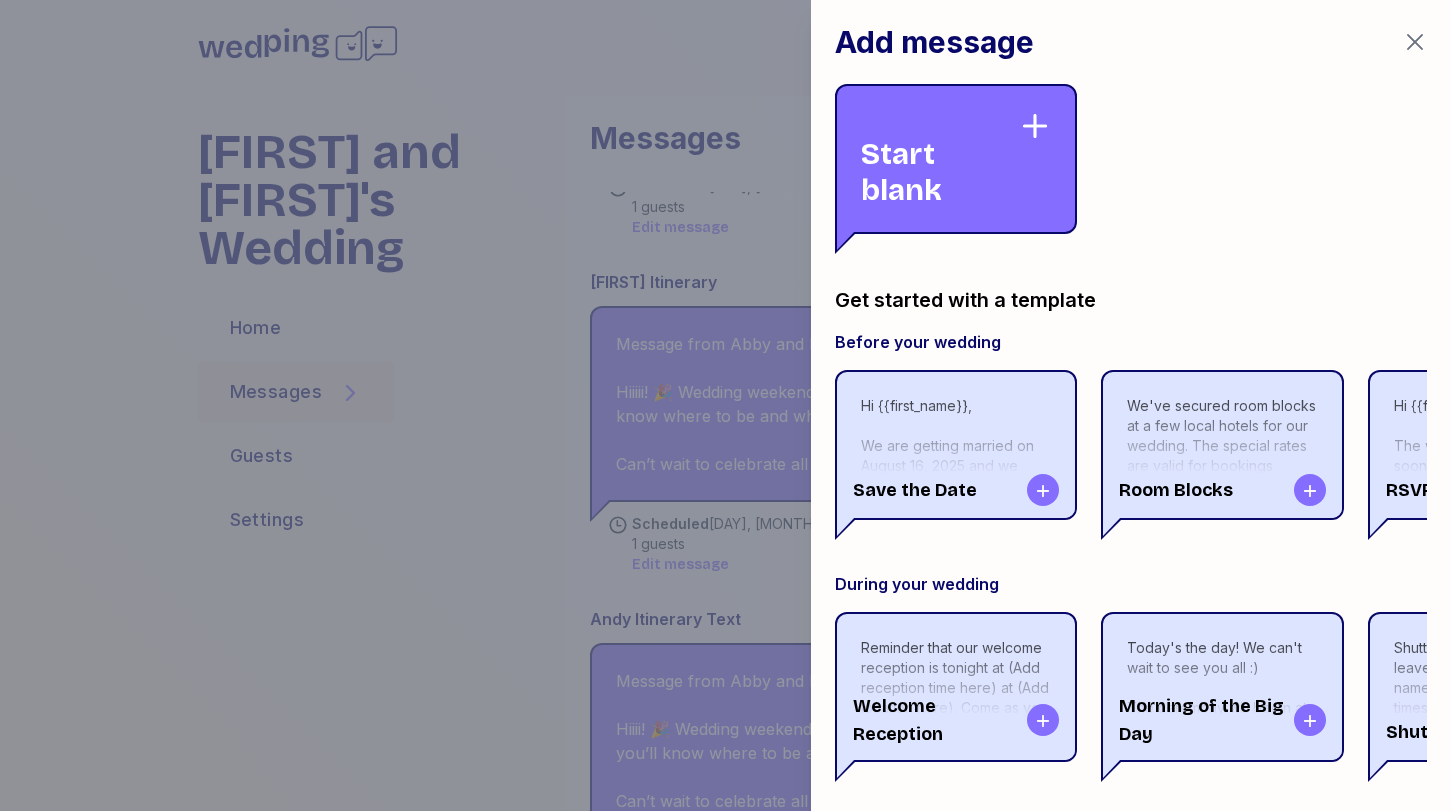 click on "Start blank" at bounding box center (940, 159) 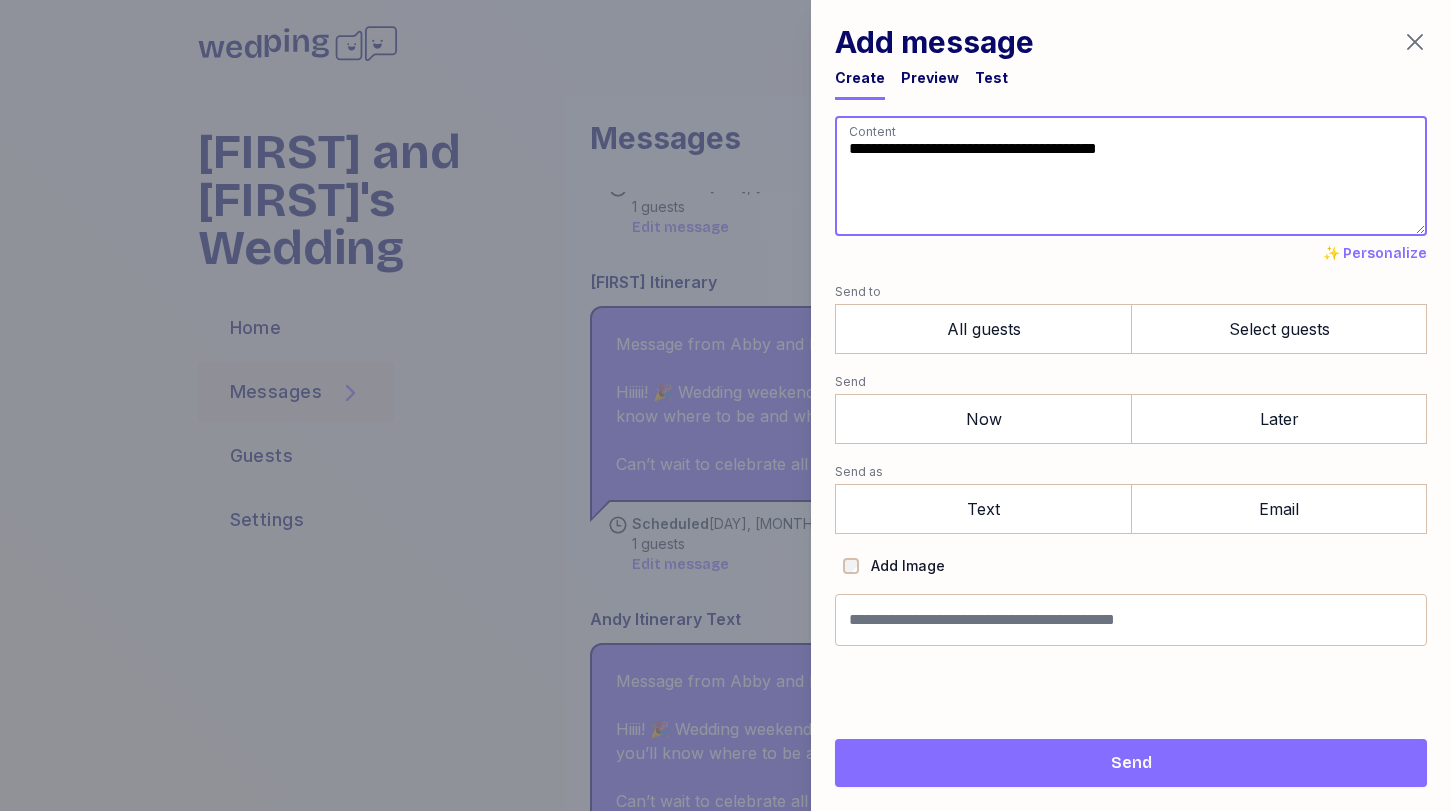 click on "**********" at bounding box center (1131, 176) 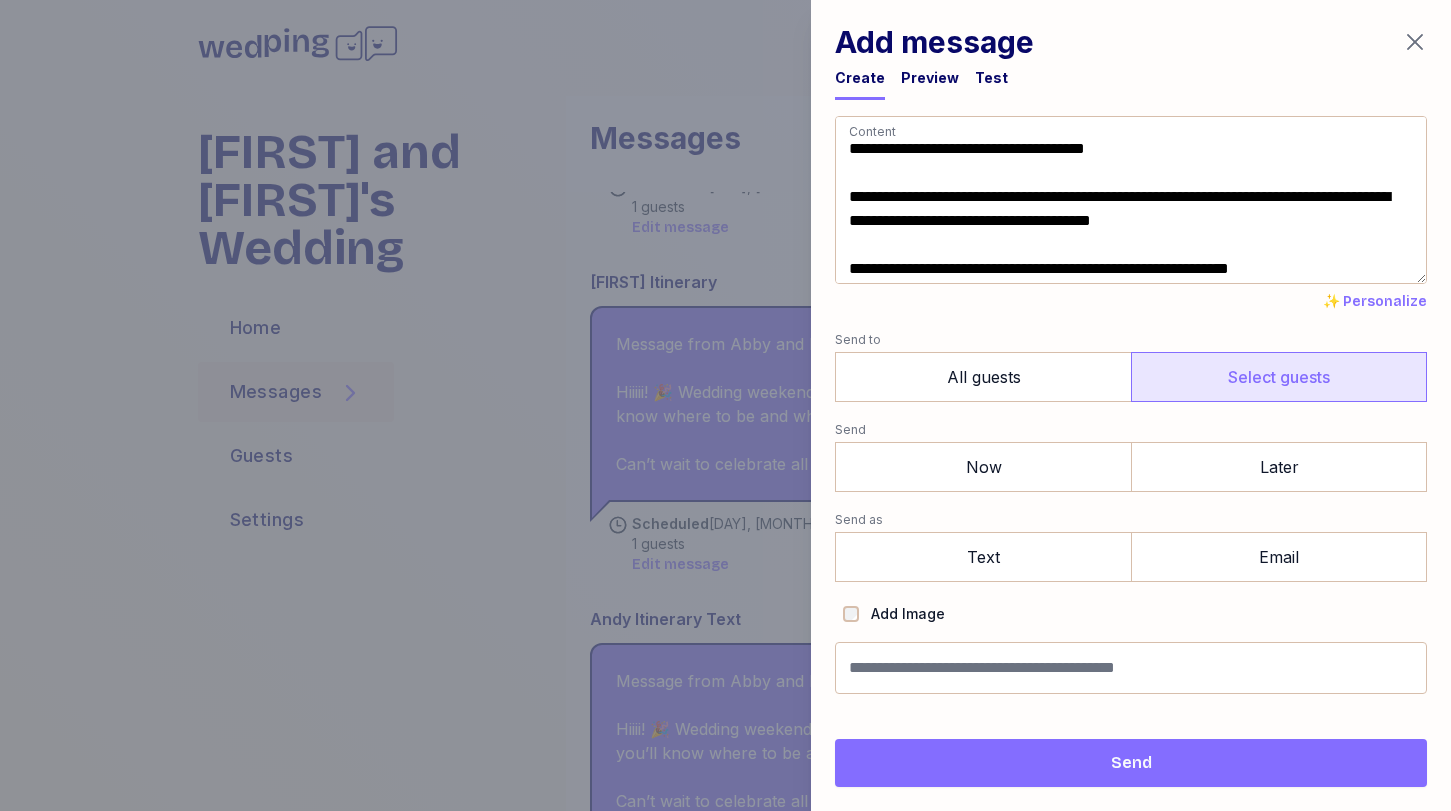 click on "Select guests" at bounding box center [1279, 377] 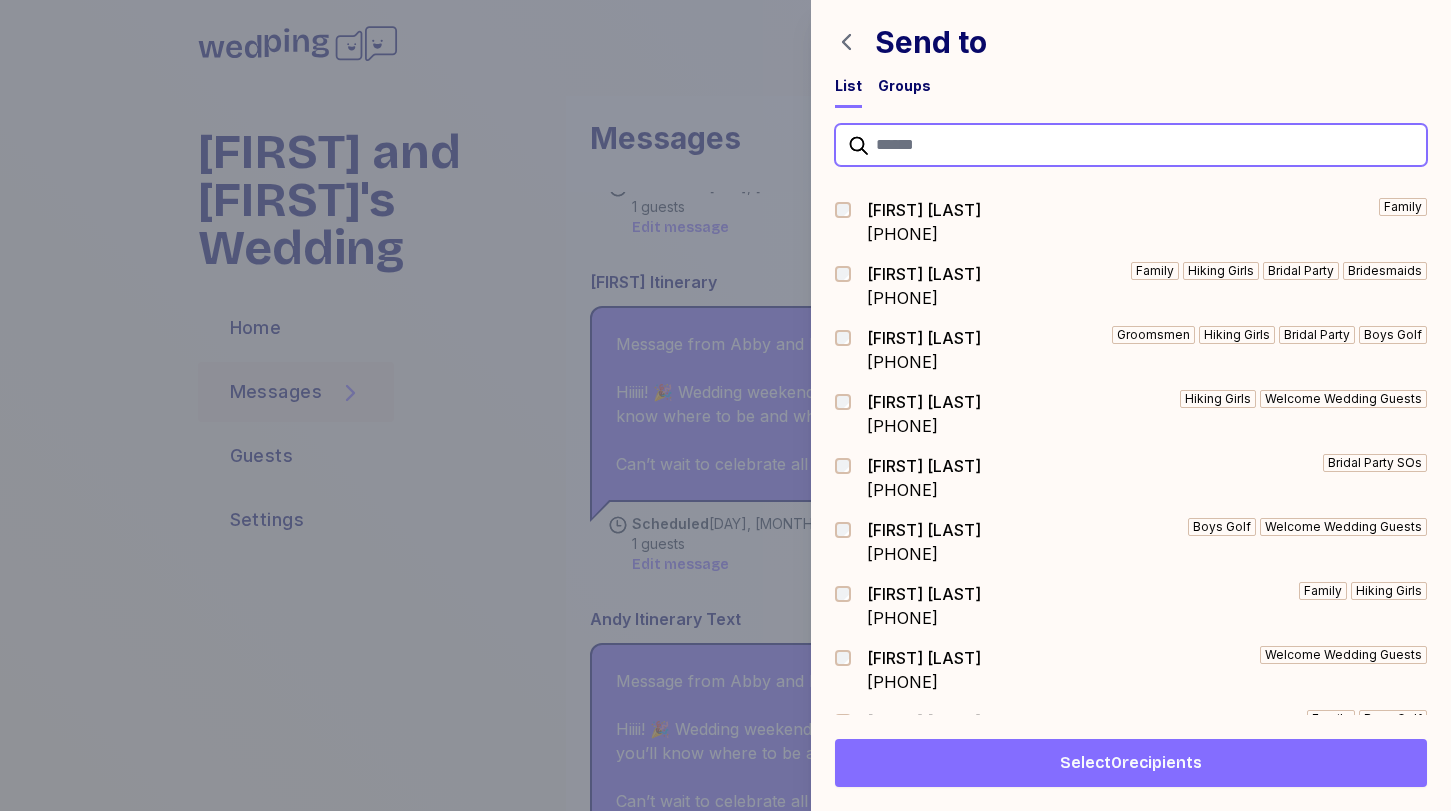 click at bounding box center (1131, 145) 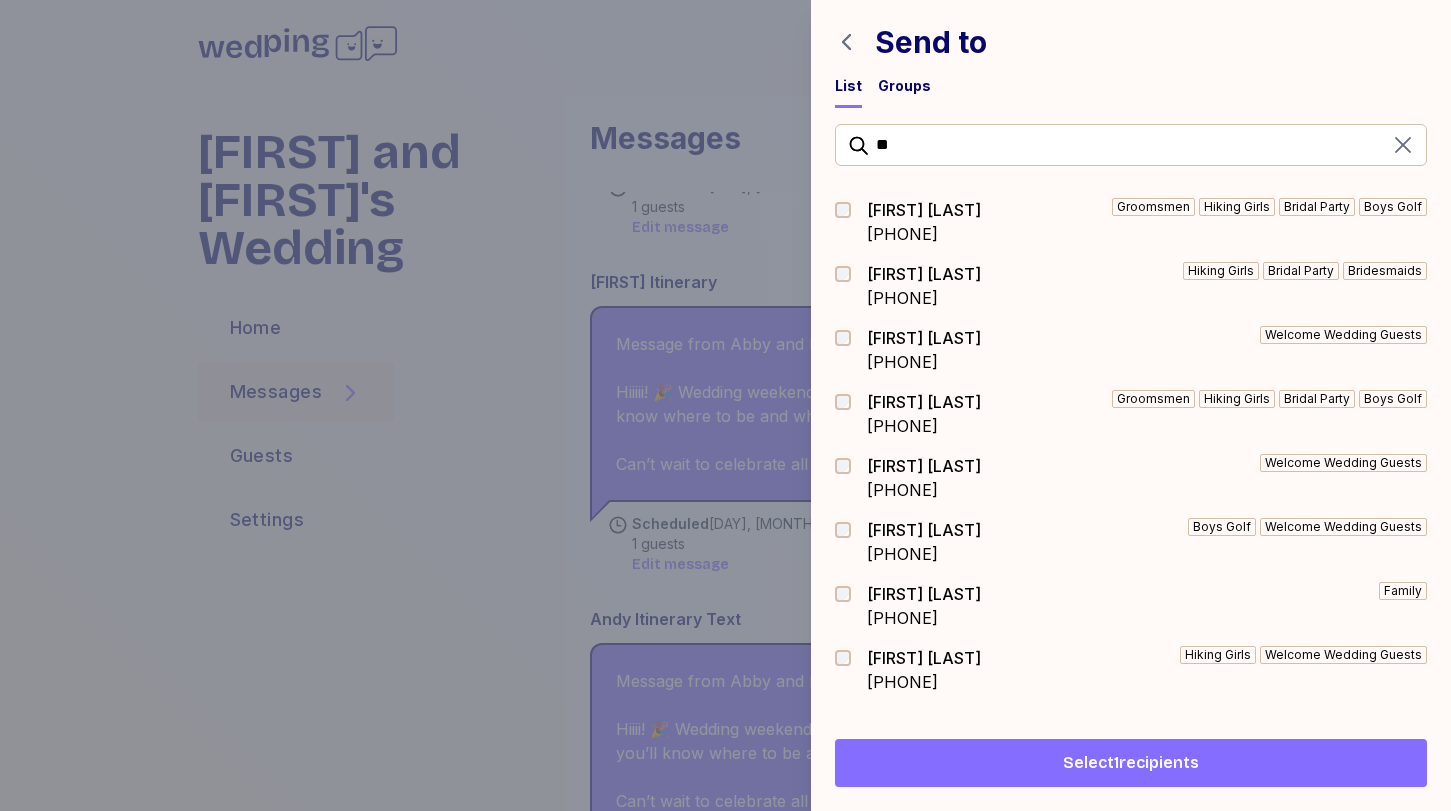click on "Select  1  recipients" at bounding box center (1131, 763) 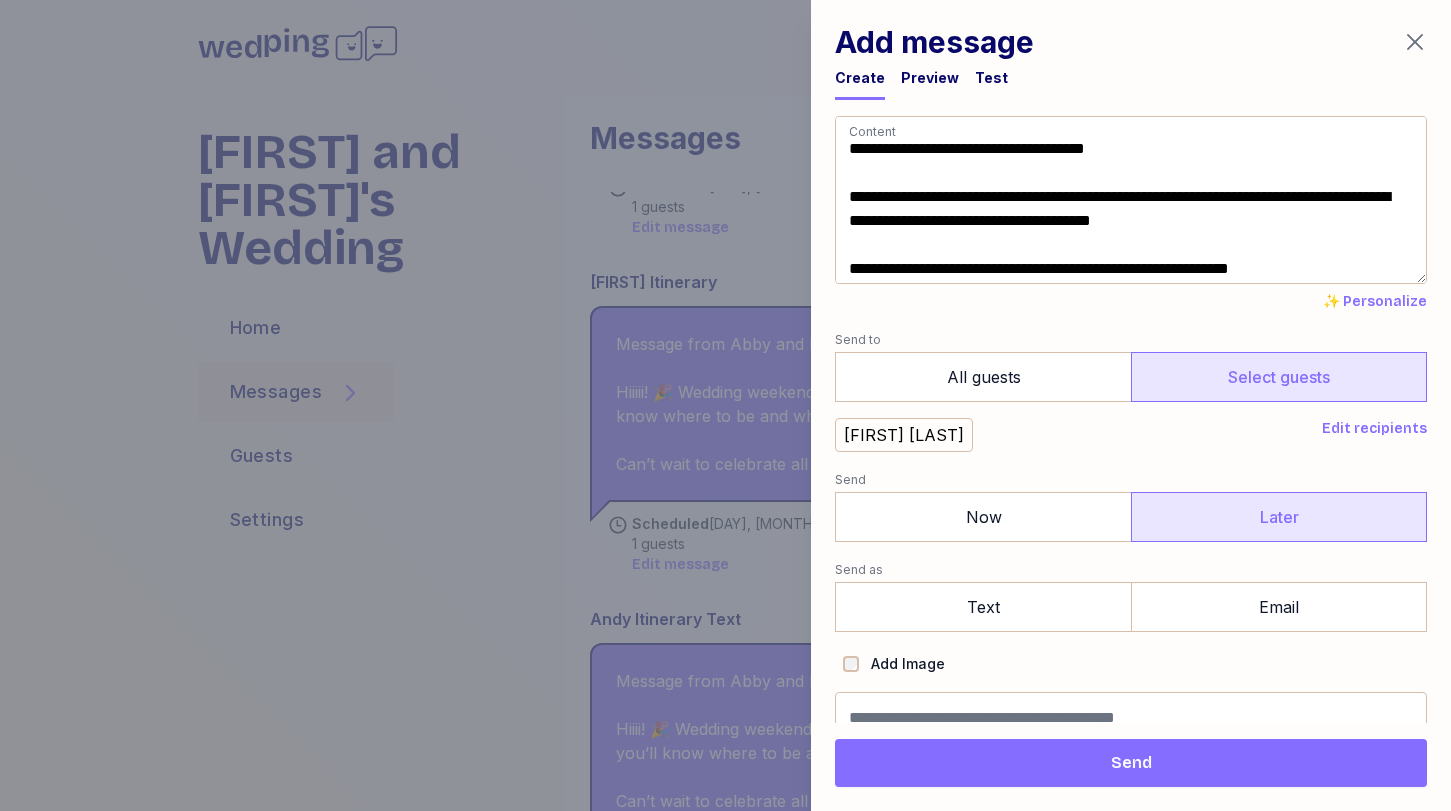 click on "Later" at bounding box center (1279, 517) 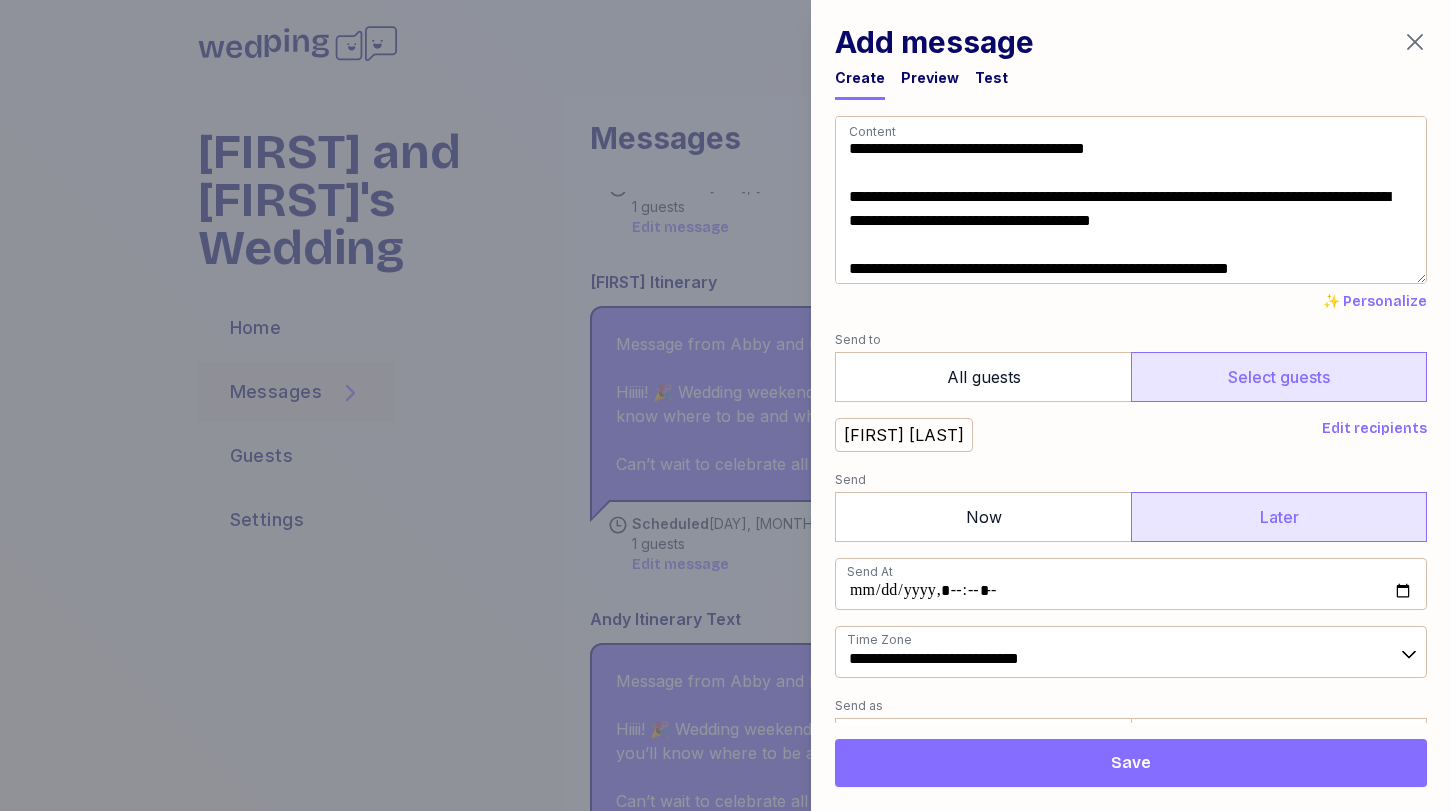 scroll, scrollTop: 157, scrollLeft: 0, axis: vertical 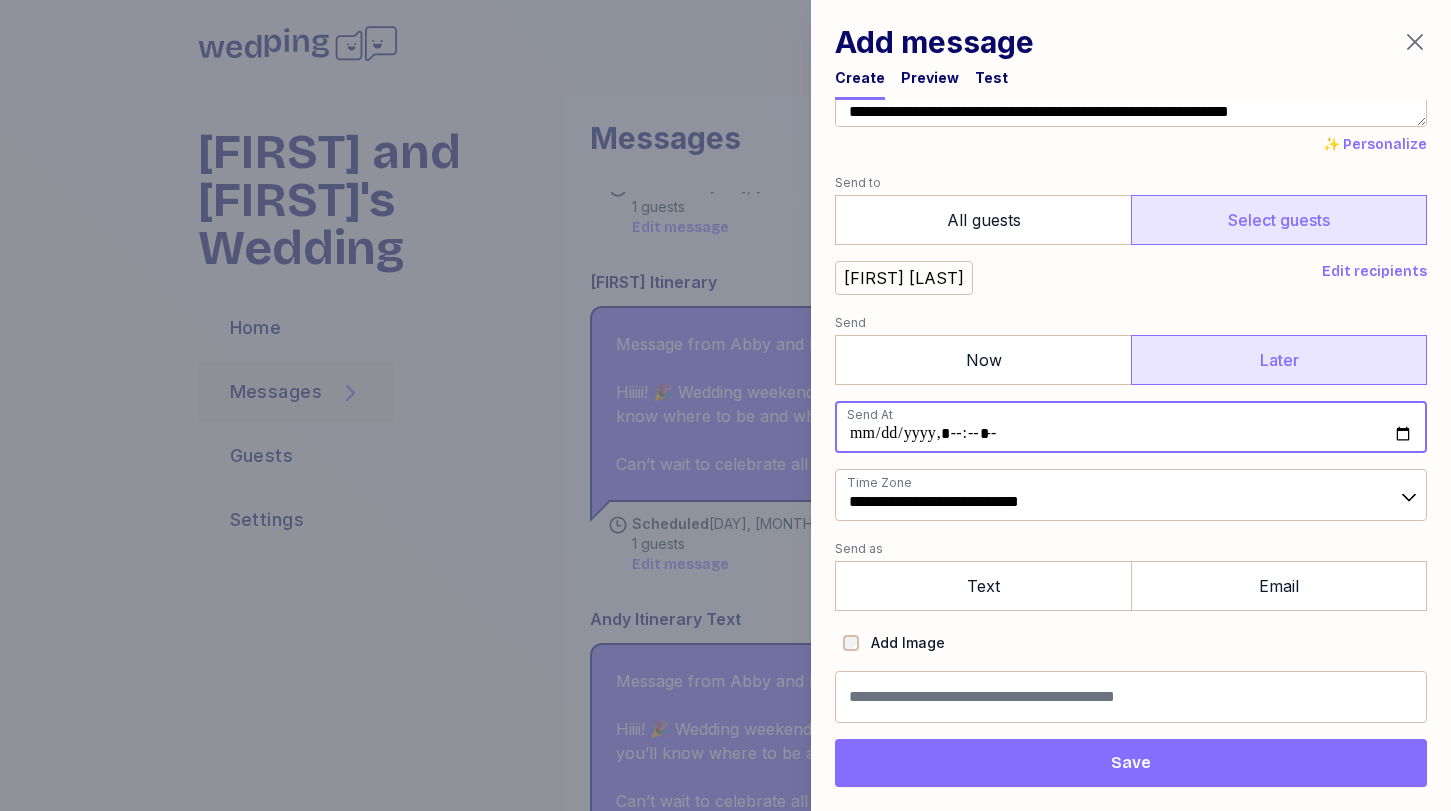 click at bounding box center (1131, 427) 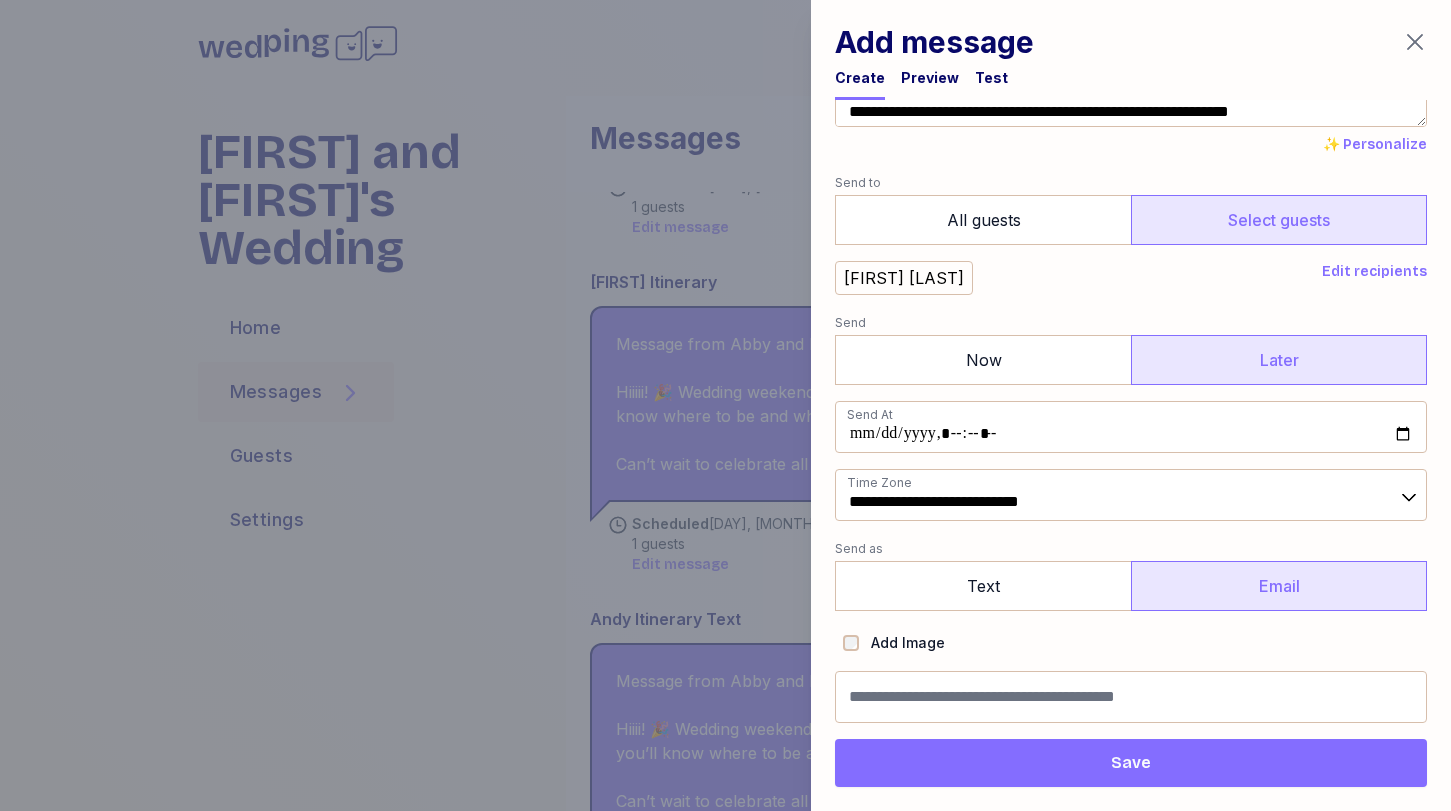 click on "Email" at bounding box center [1279, 586] 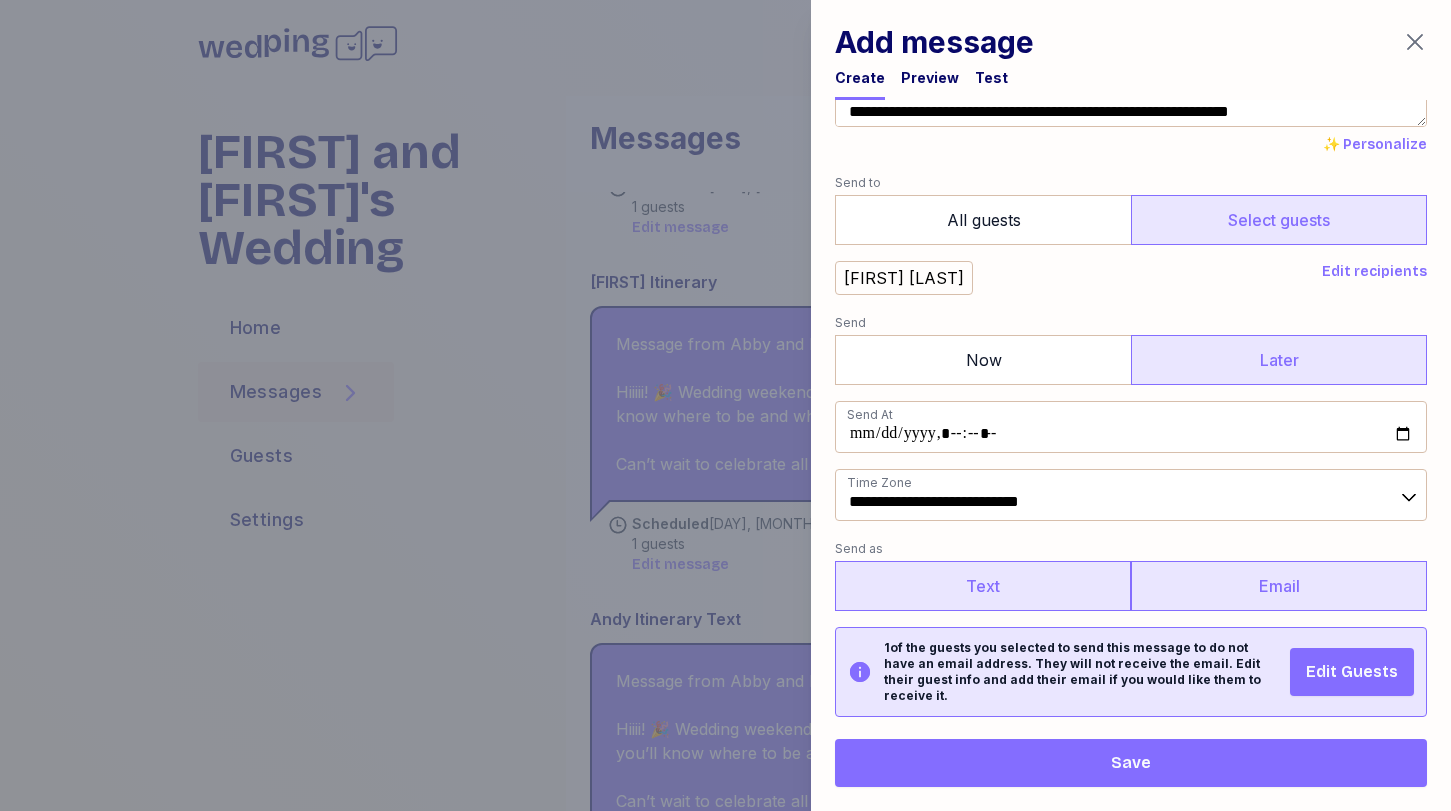 click on "Text" at bounding box center [983, 586] 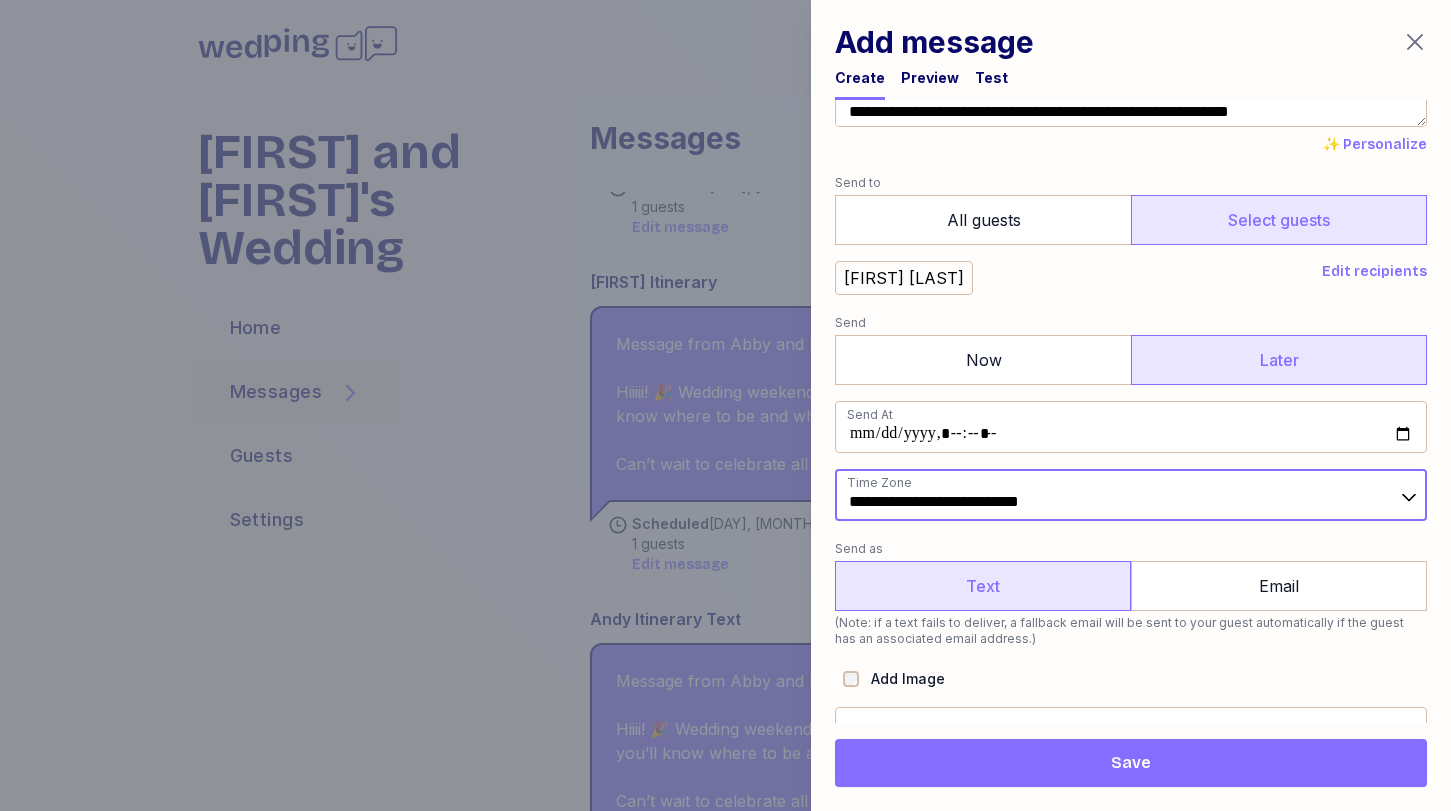 click on "**********" at bounding box center (1131, 495) 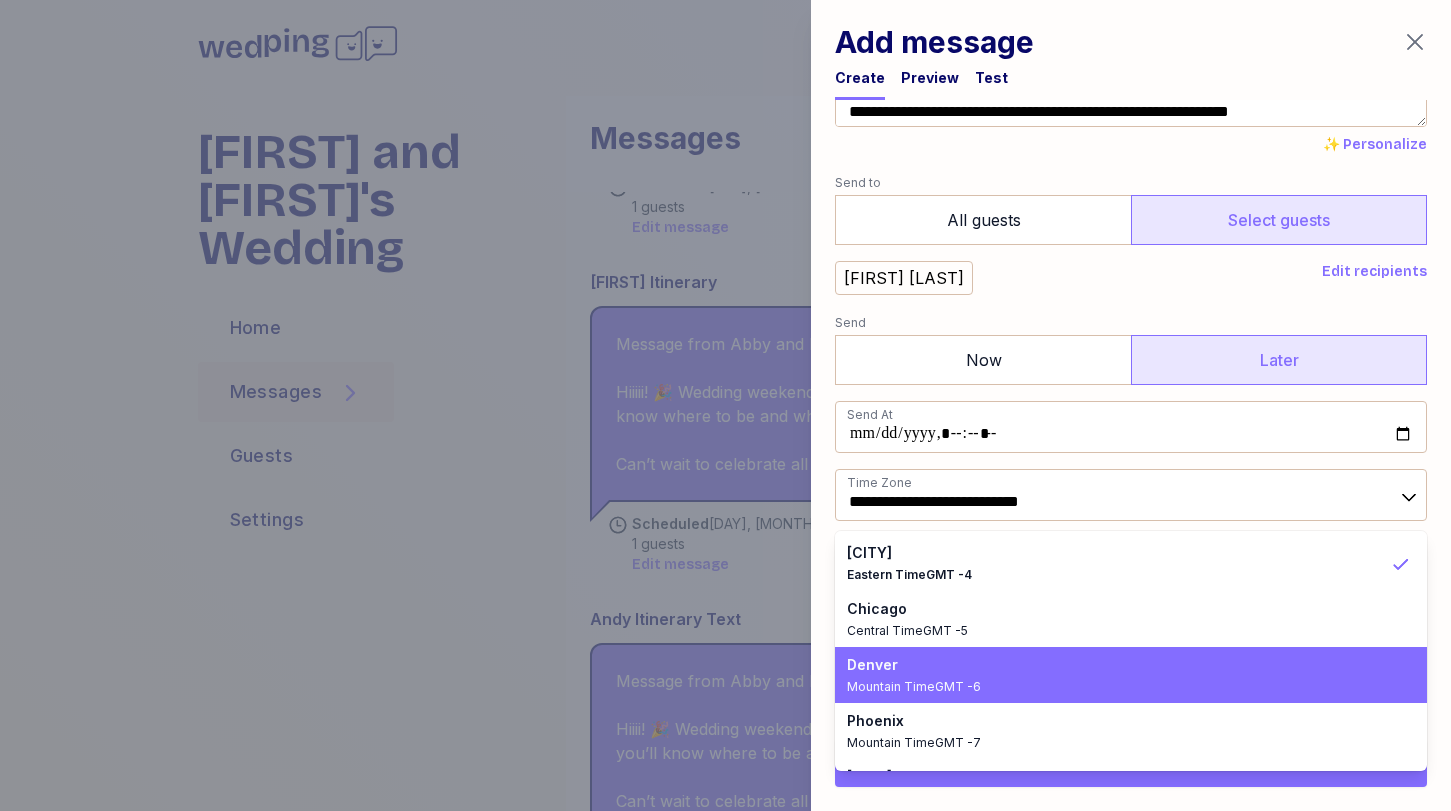 click on "[CITY] [TIMEZONE]" at bounding box center [1119, 675] 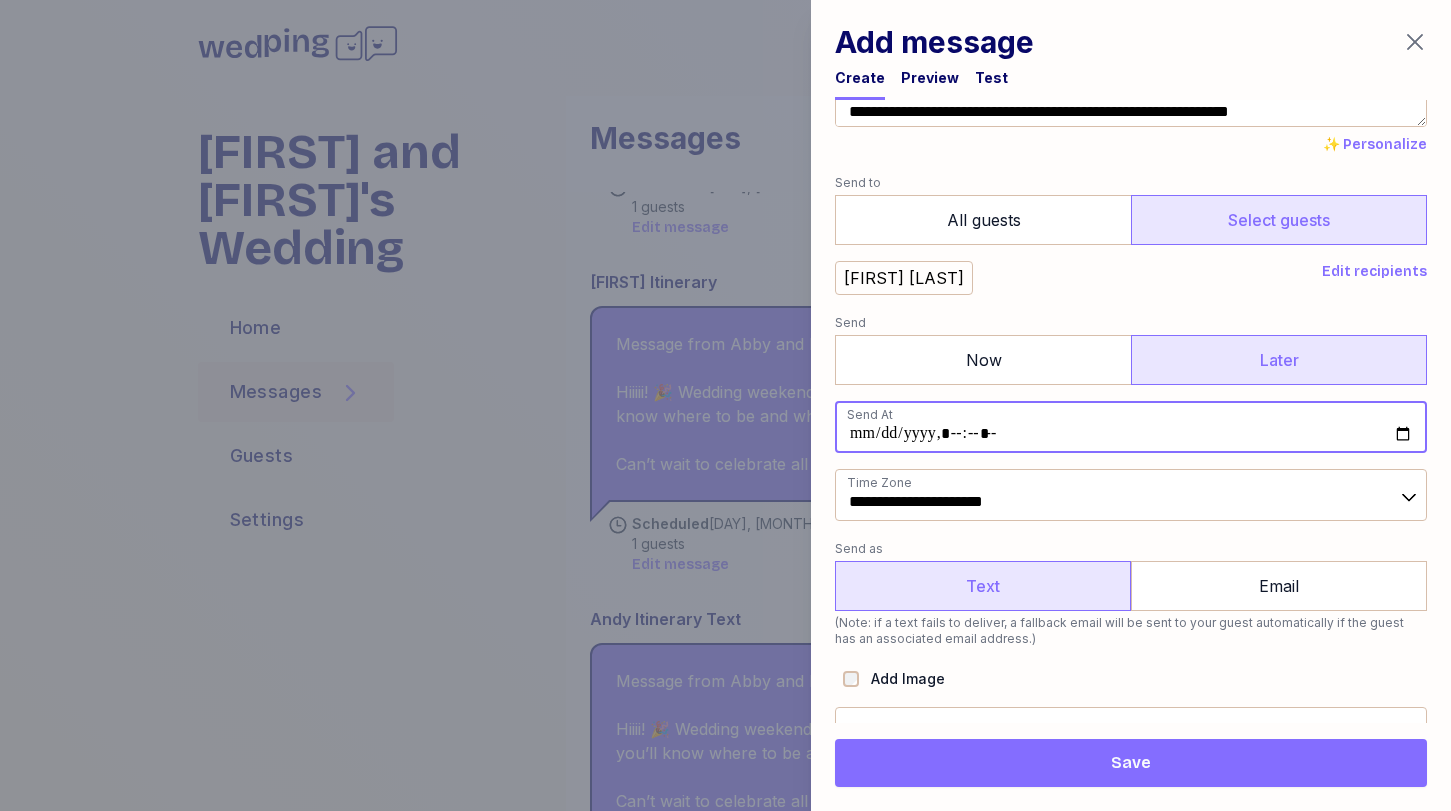 click at bounding box center [1131, 427] 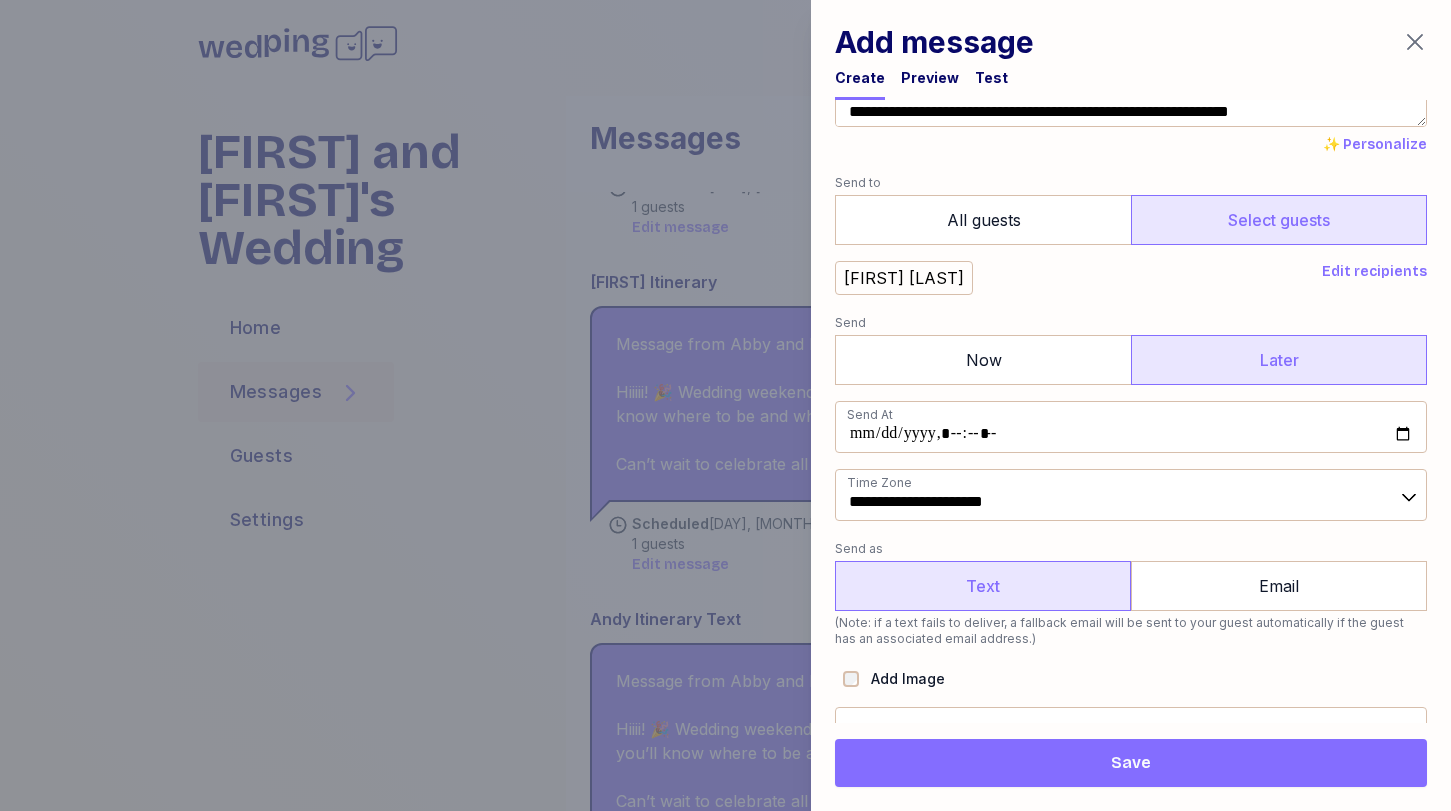 click on "**********" at bounding box center (1131, 359) 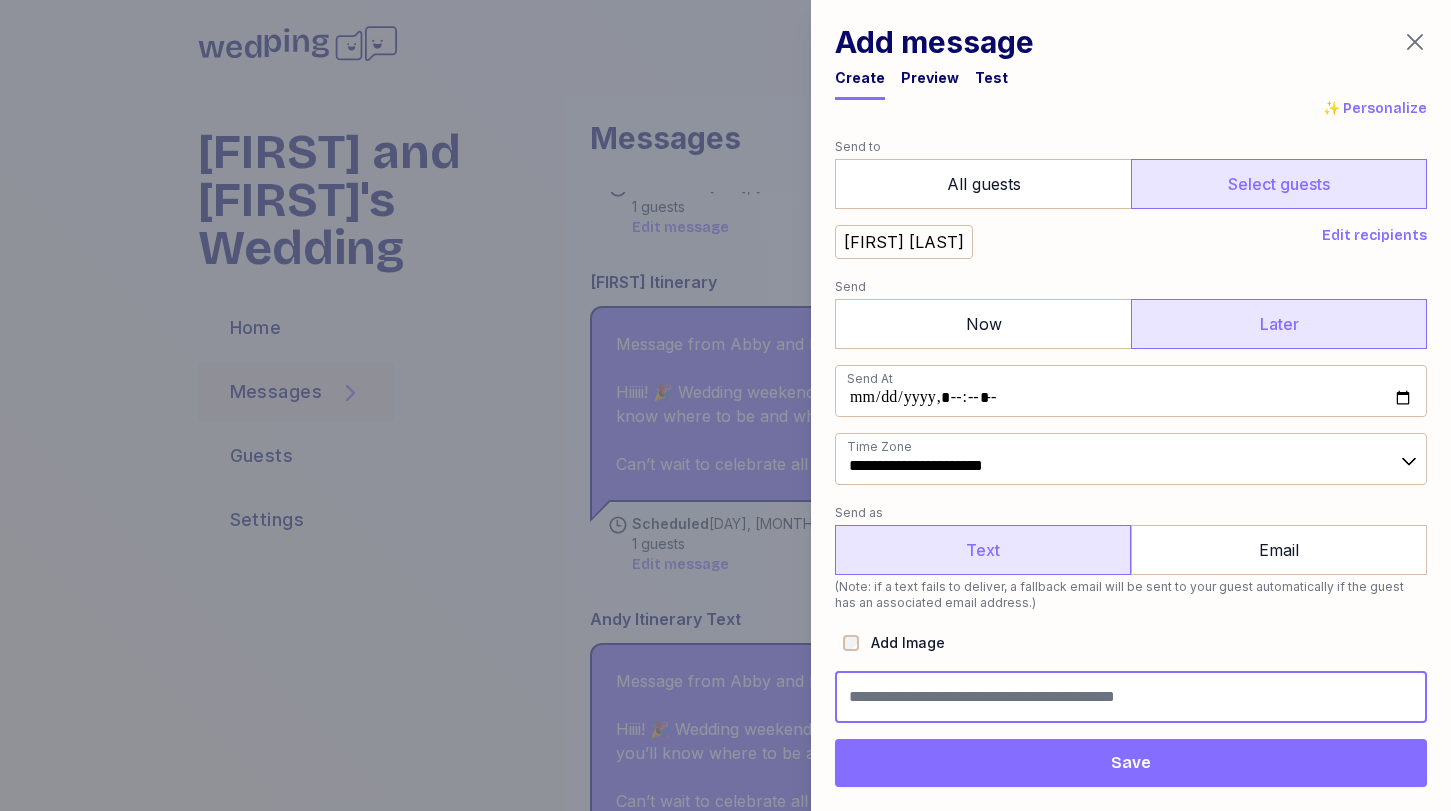 click at bounding box center [1131, 697] 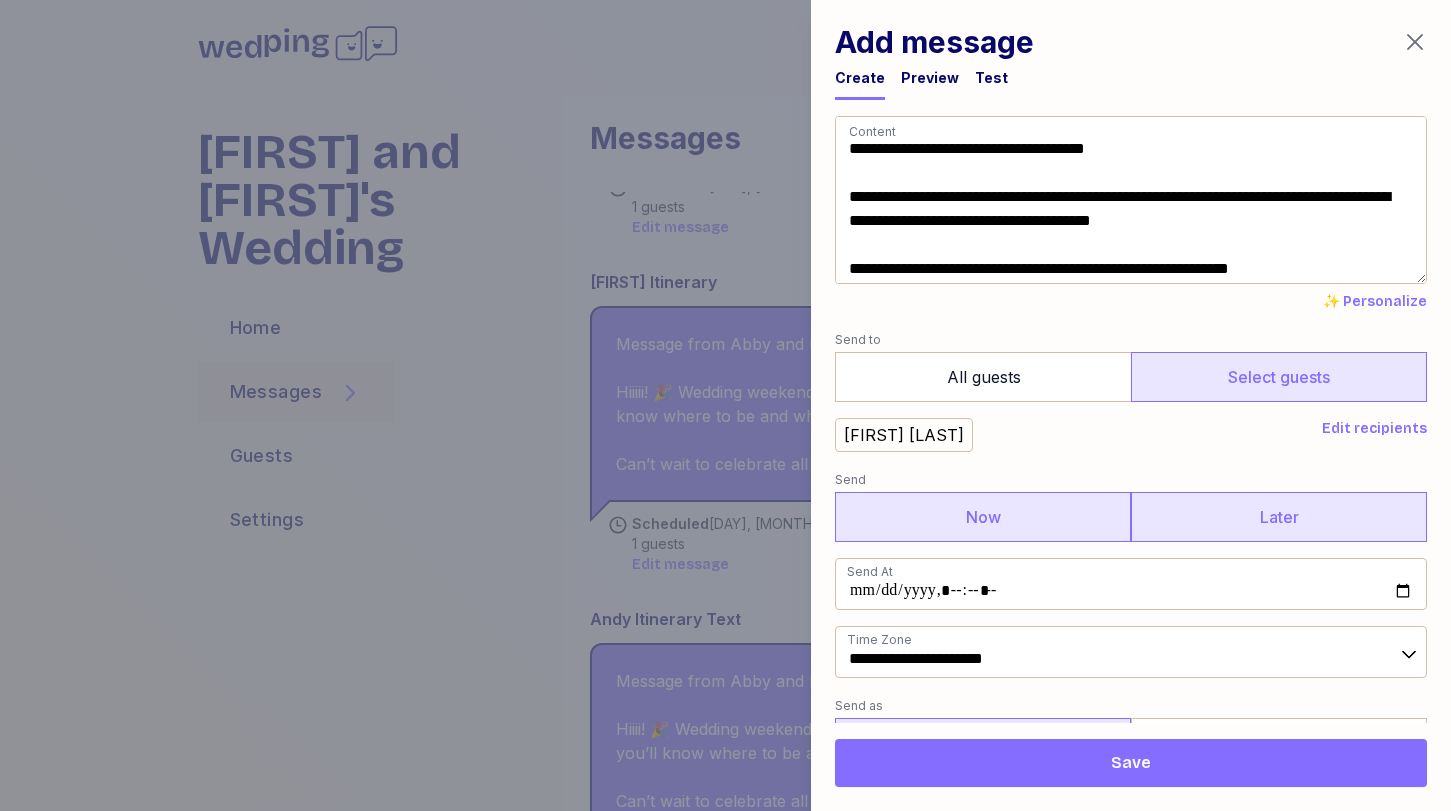 scroll, scrollTop: 193, scrollLeft: 0, axis: vertical 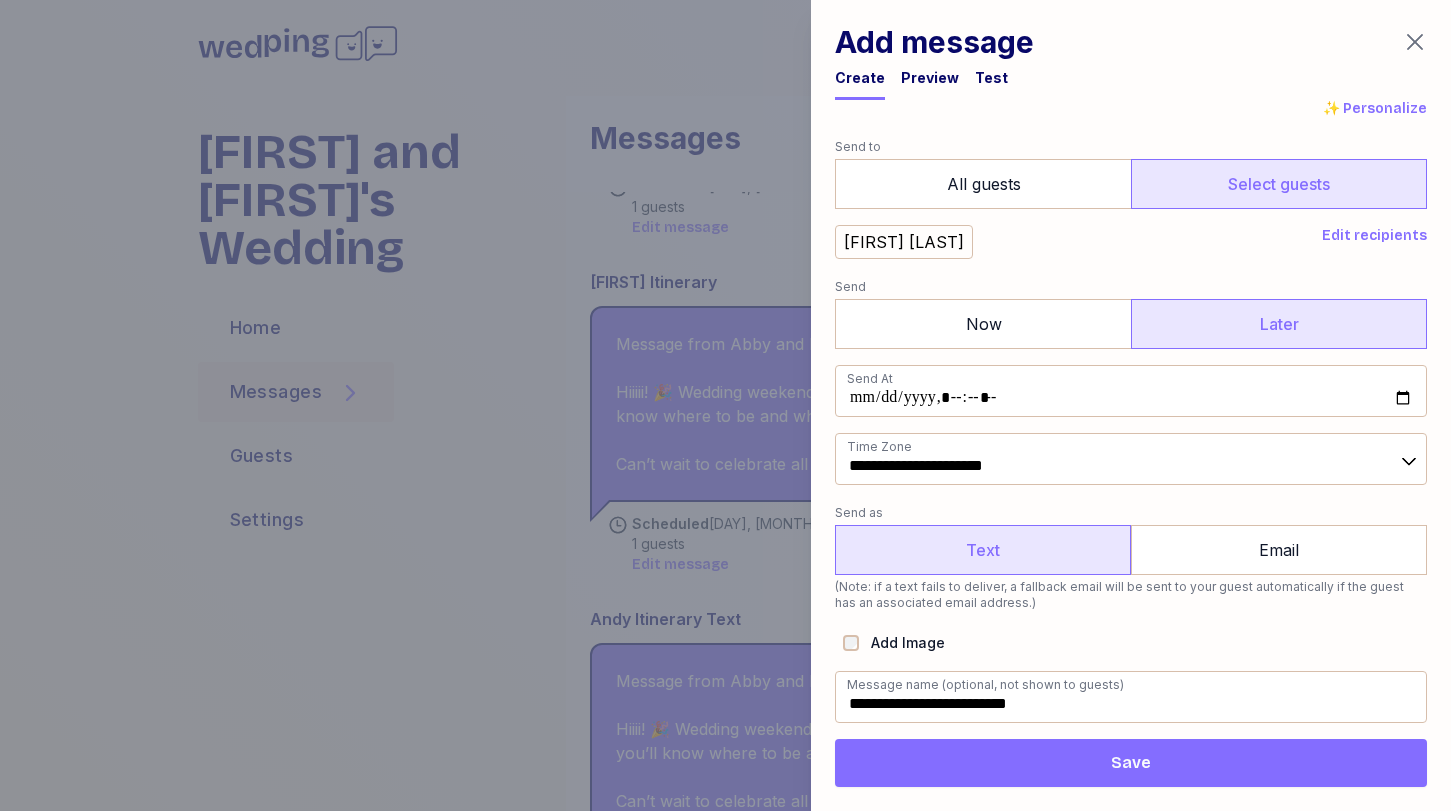 click on "Save" at bounding box center [1131, 763] 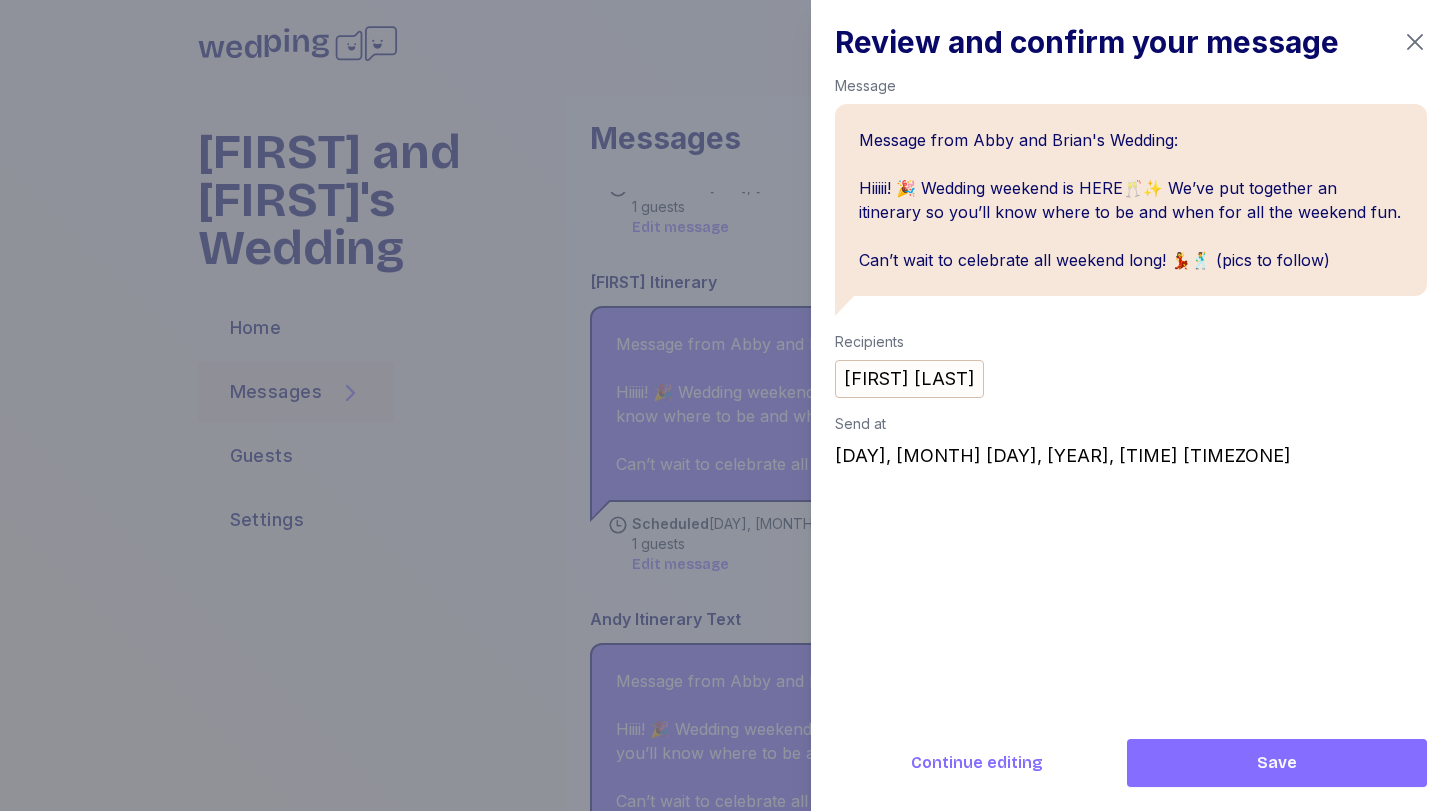 click on "Save" at bounding box center (1277, 763) 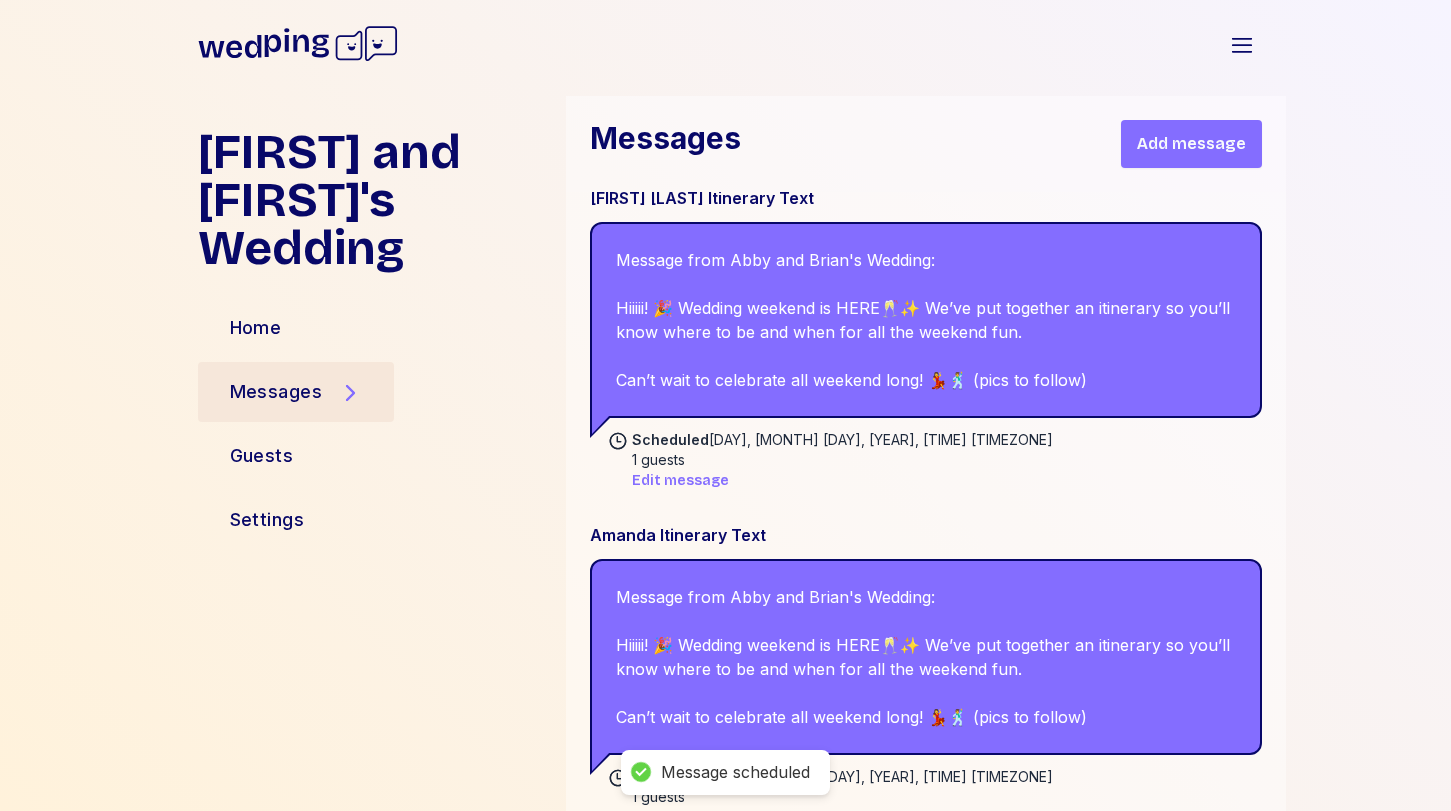 scroll, scrollTop: 3762, scrollLeft: 0, axis: vertical 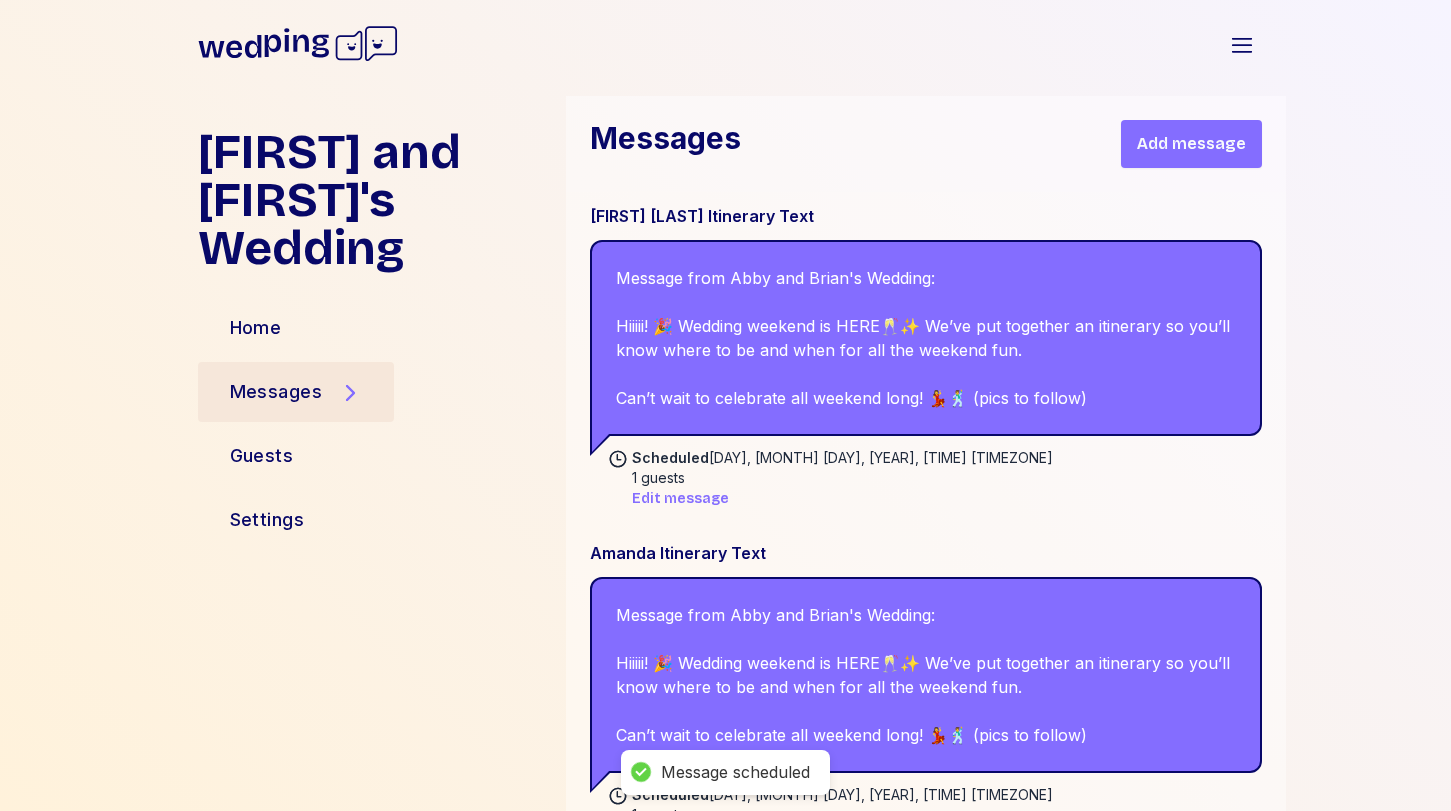 click on "Add message" at bounding box center [1191, 144] 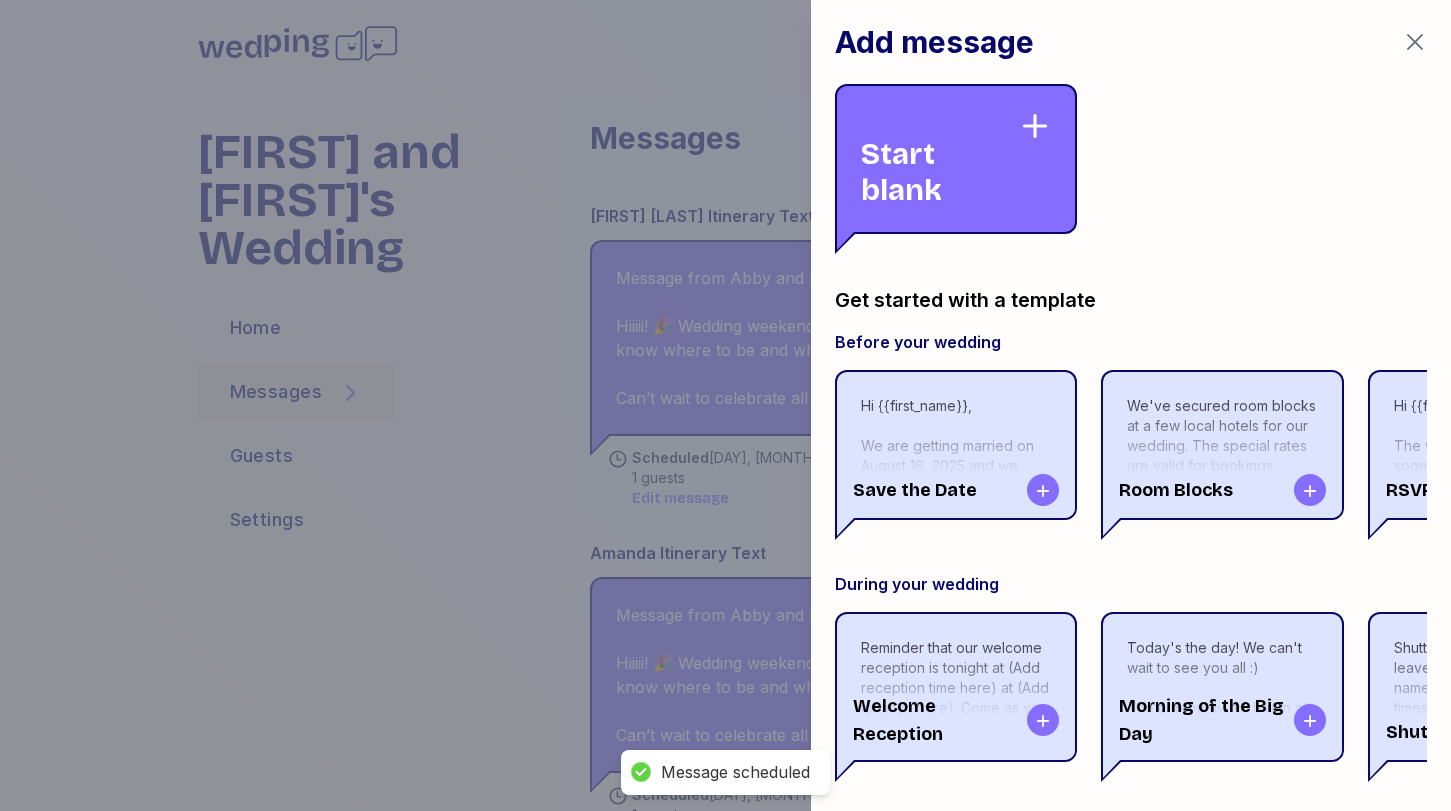 click on "Start blank" at bounding box center [940, 159] 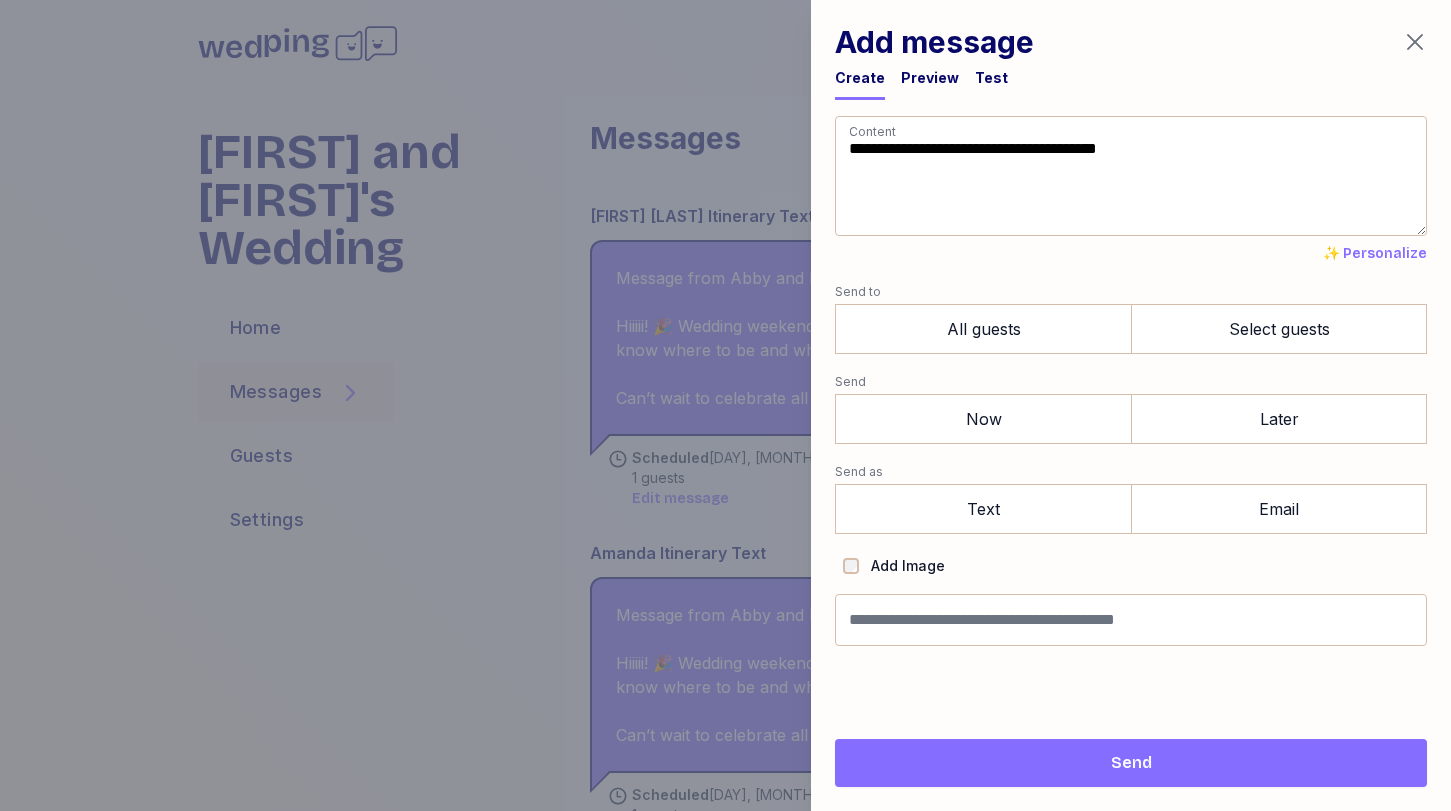 drag, startPoint x: 1011, startPoint y: 176, endPoint x: 687, endPoint y: 85, distance: 336.53677 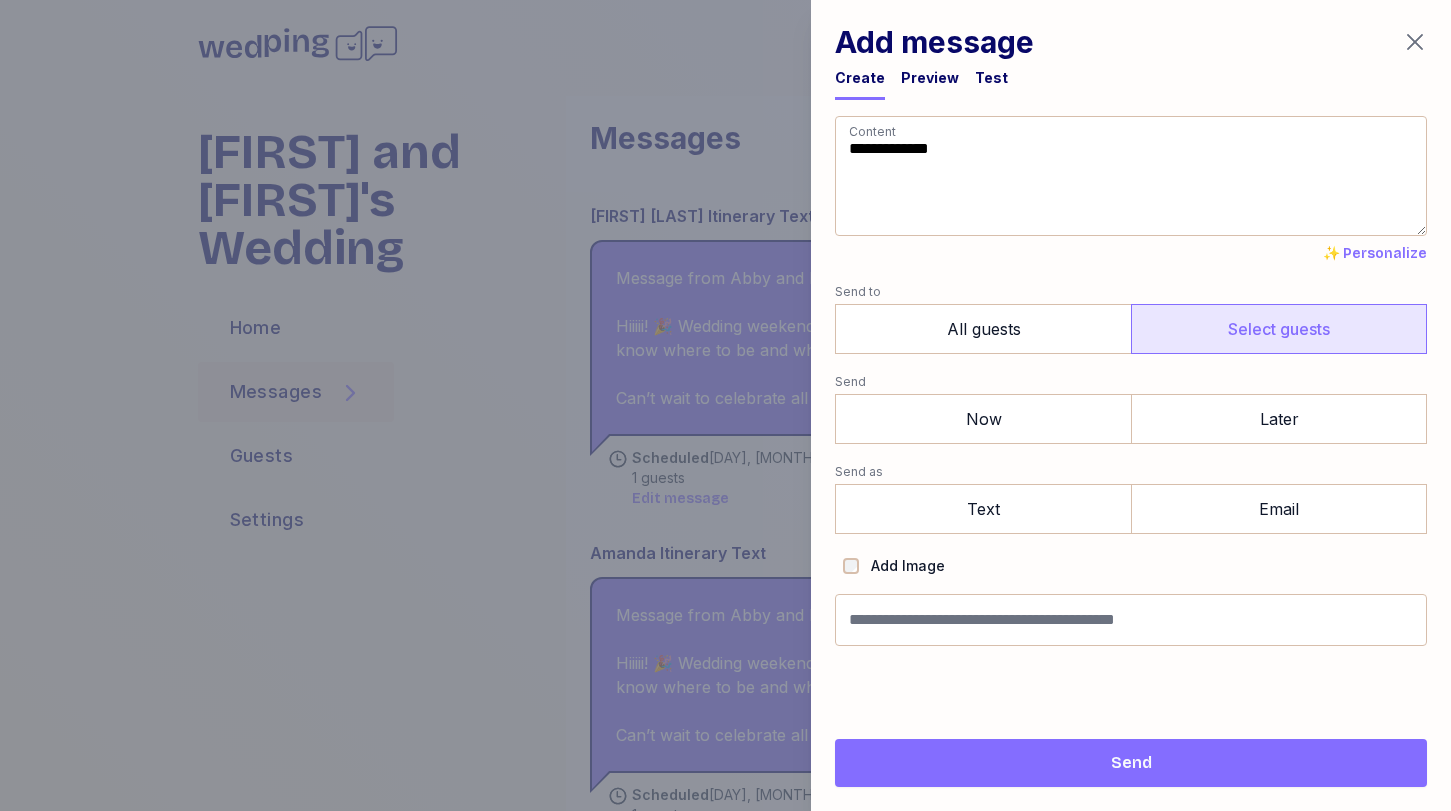 click on "Select guests" at bounding box center (1279, 329) 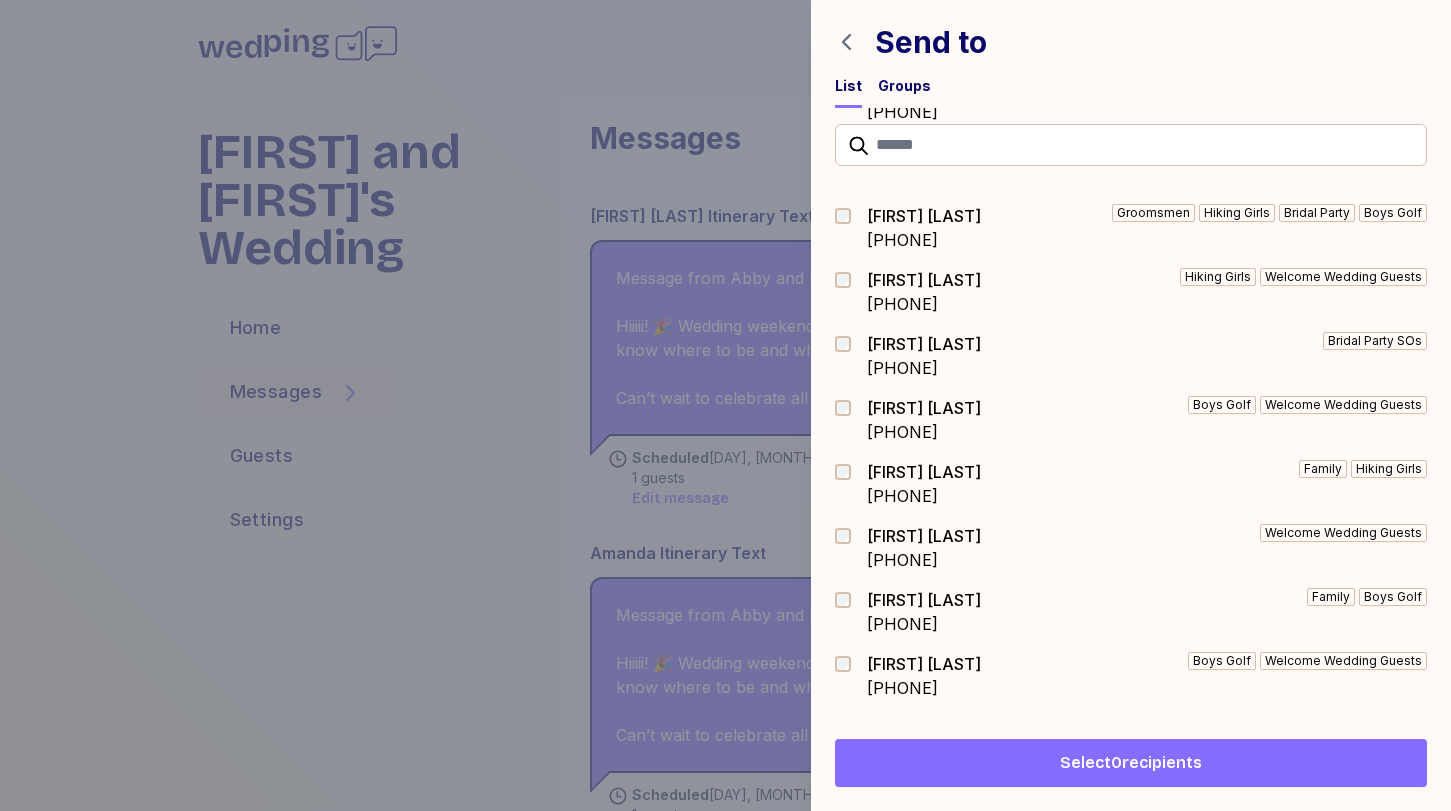 scroll, scrollTop: 129, scrollLeft: 0, axis: vertical 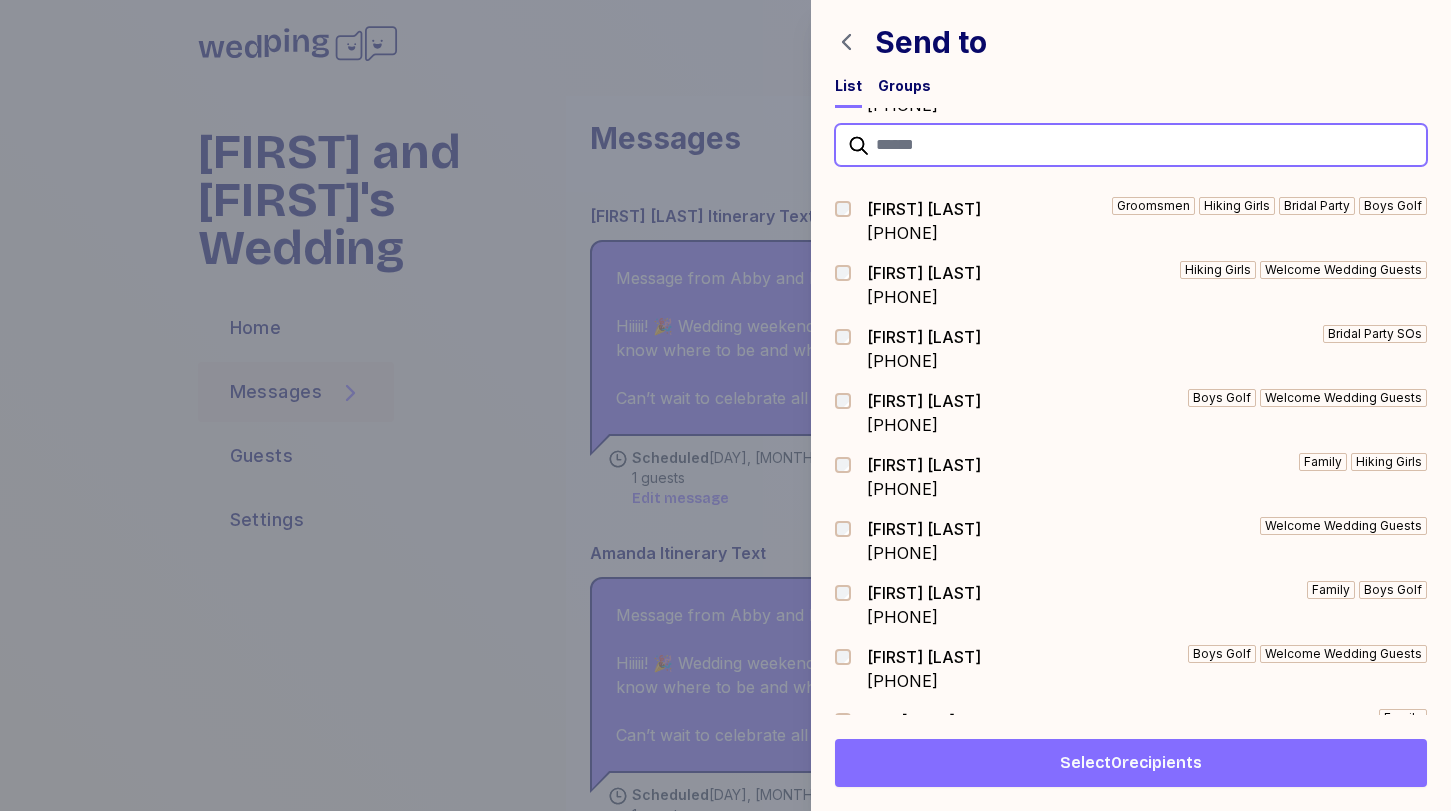 click at bounding box center [1131, 145] 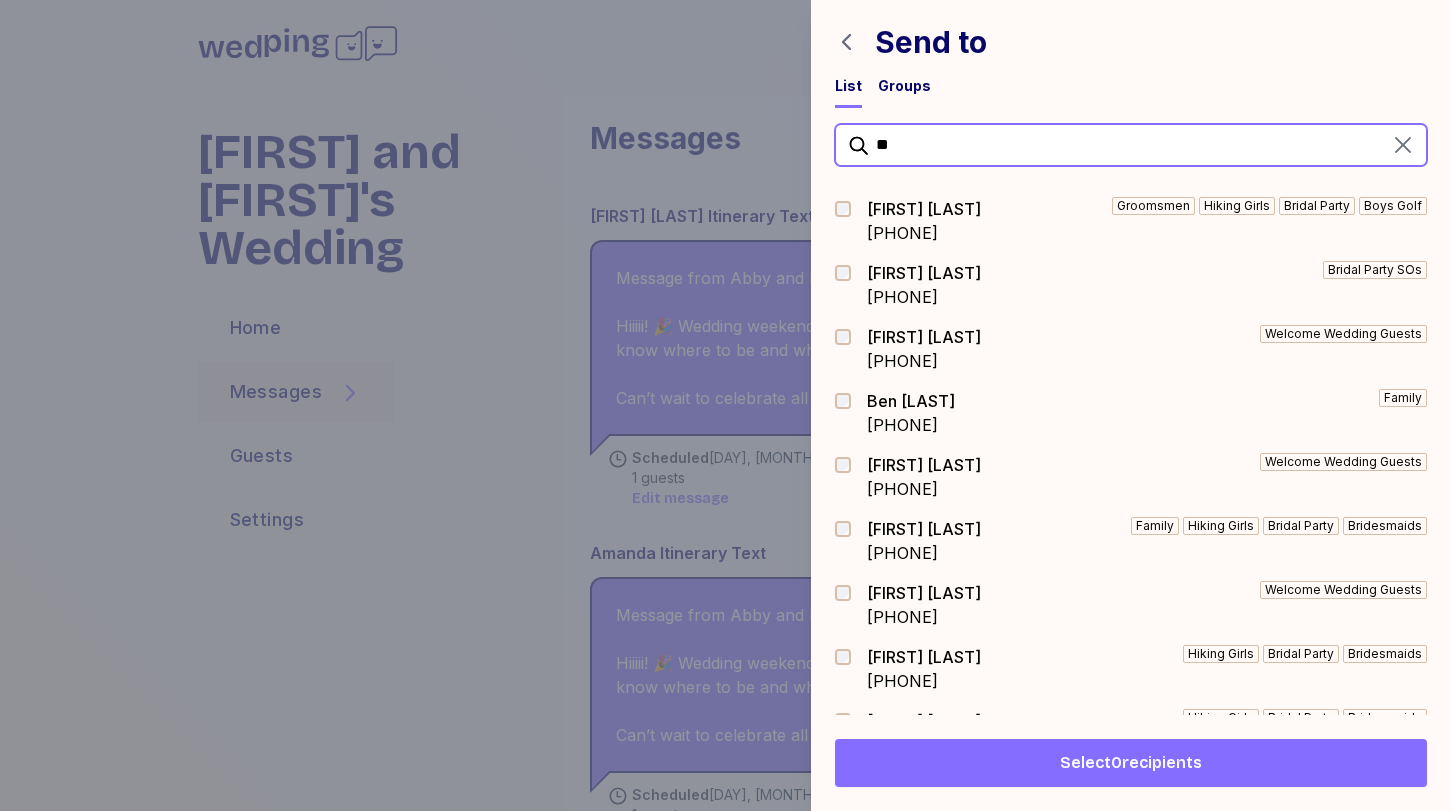 scroll, scrollTop: 0, scrollLeft: 0, axis: both 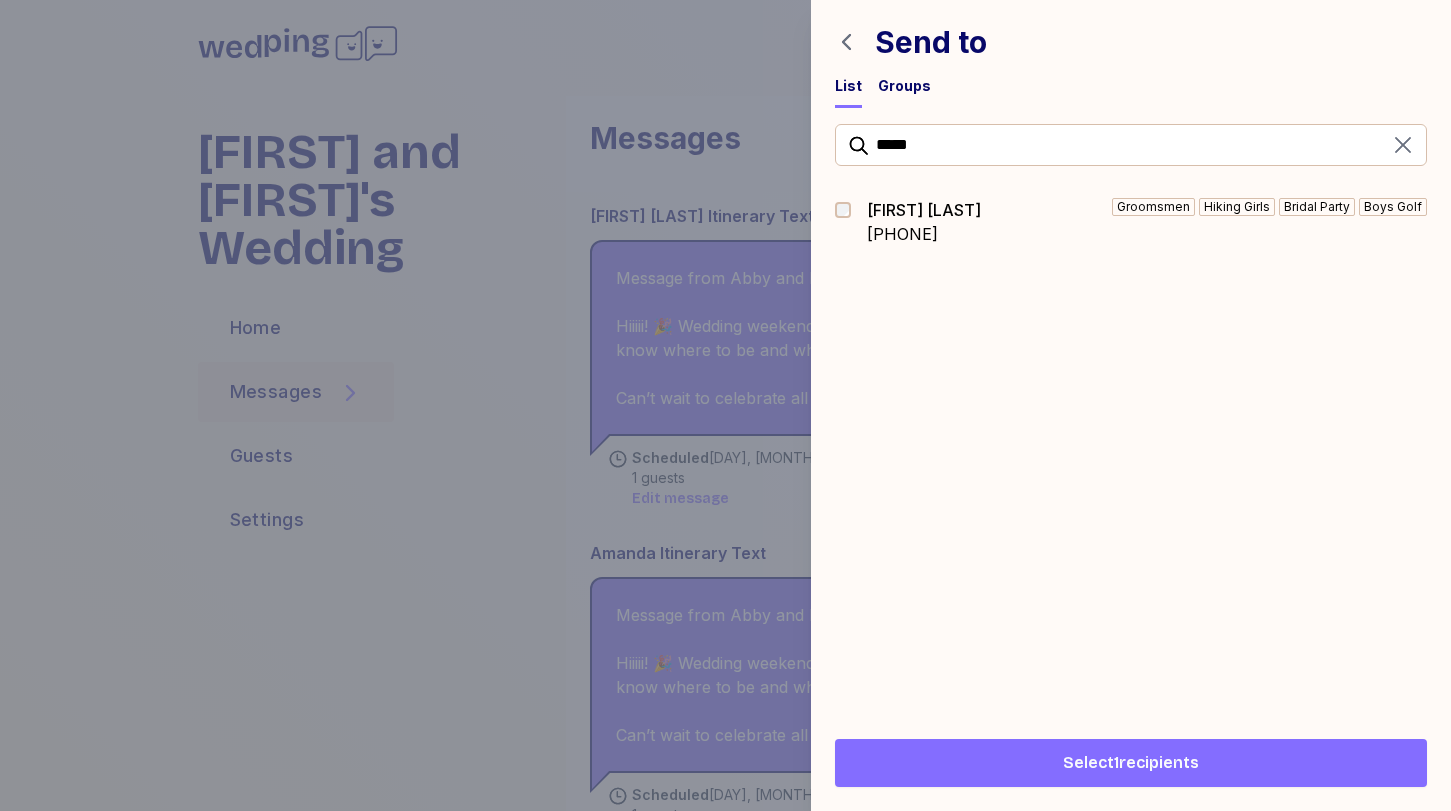 click on "Select  1  recipients" at bounding box center [1131, 763] 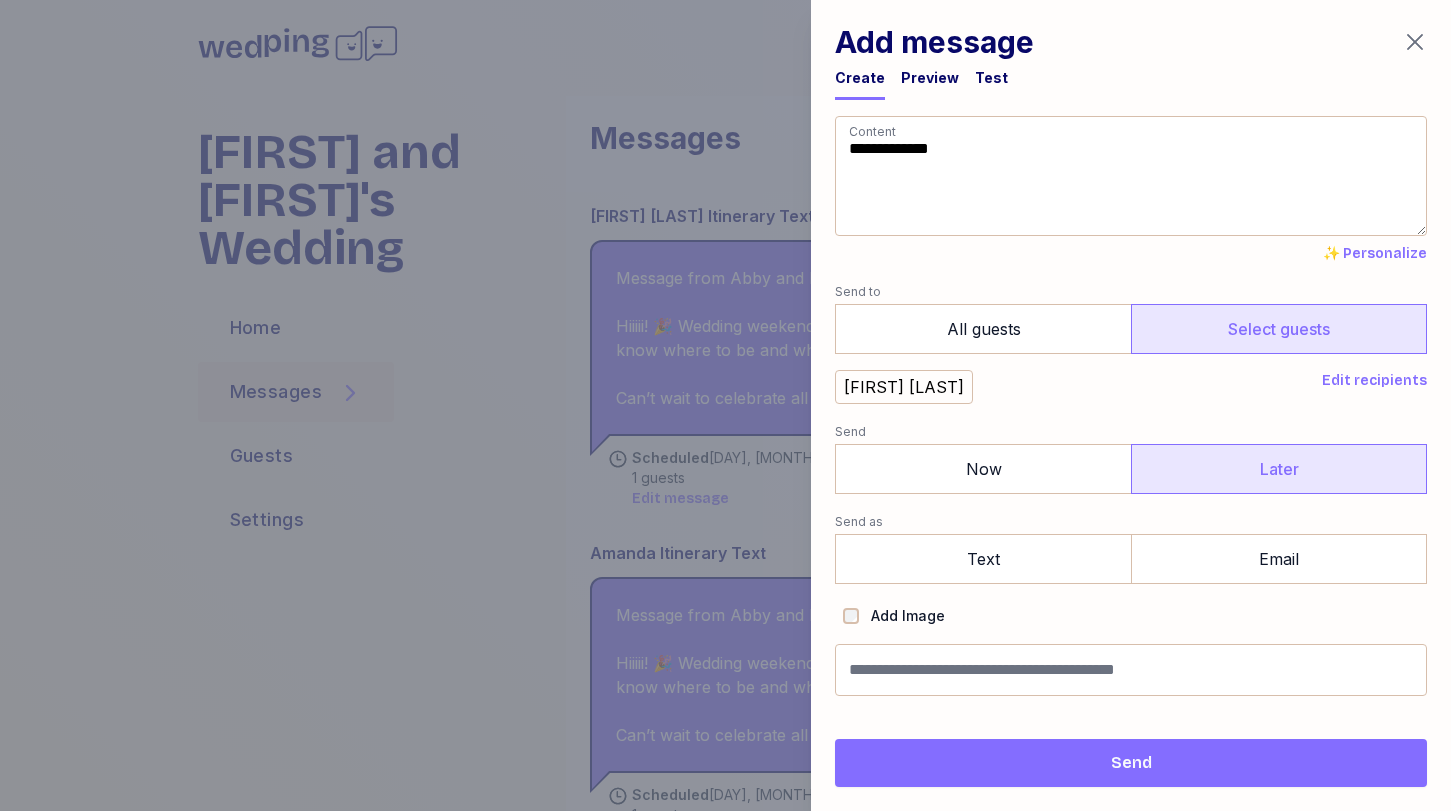 click on "Later" at bounding box center (1279, 469) 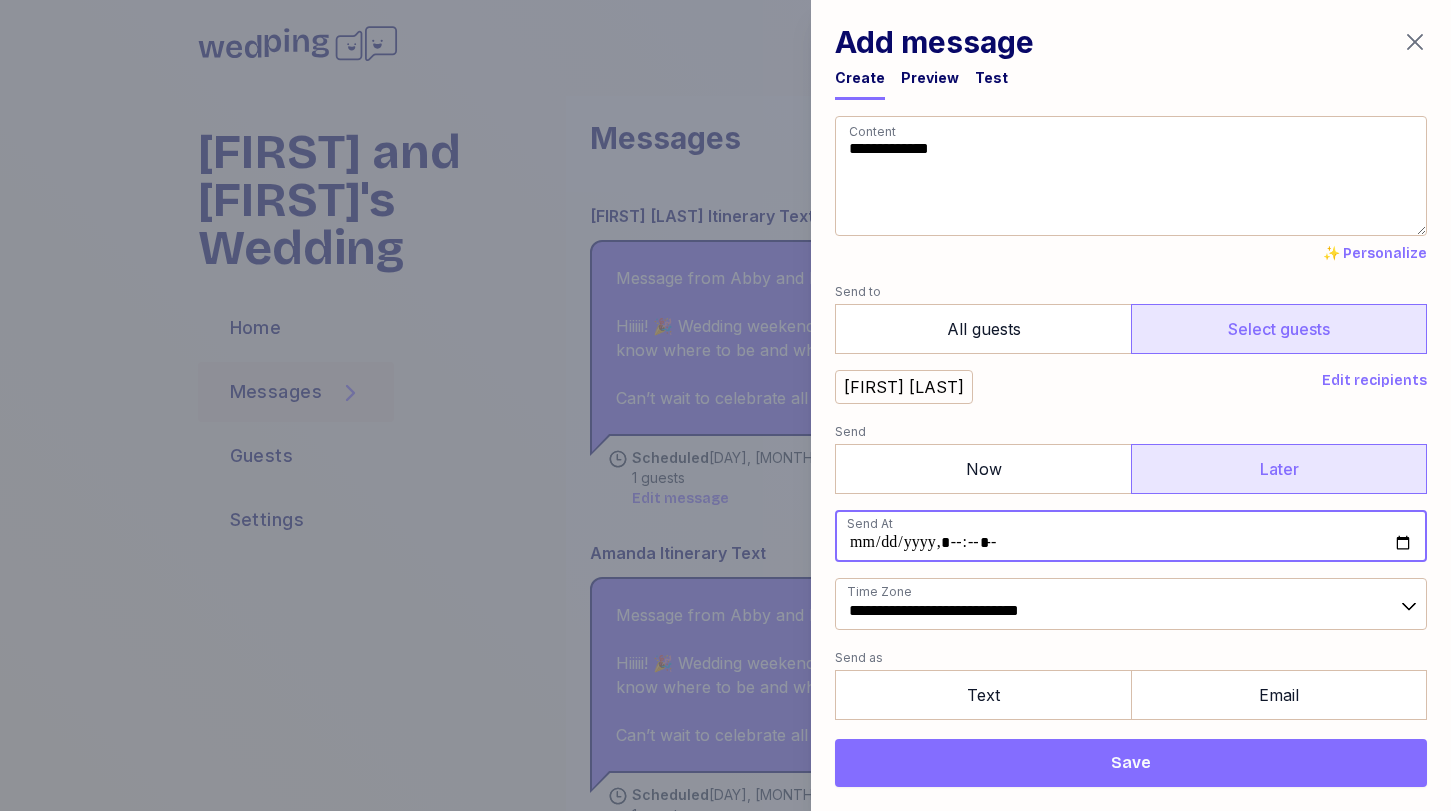 click at bounding box center [1131, 536] 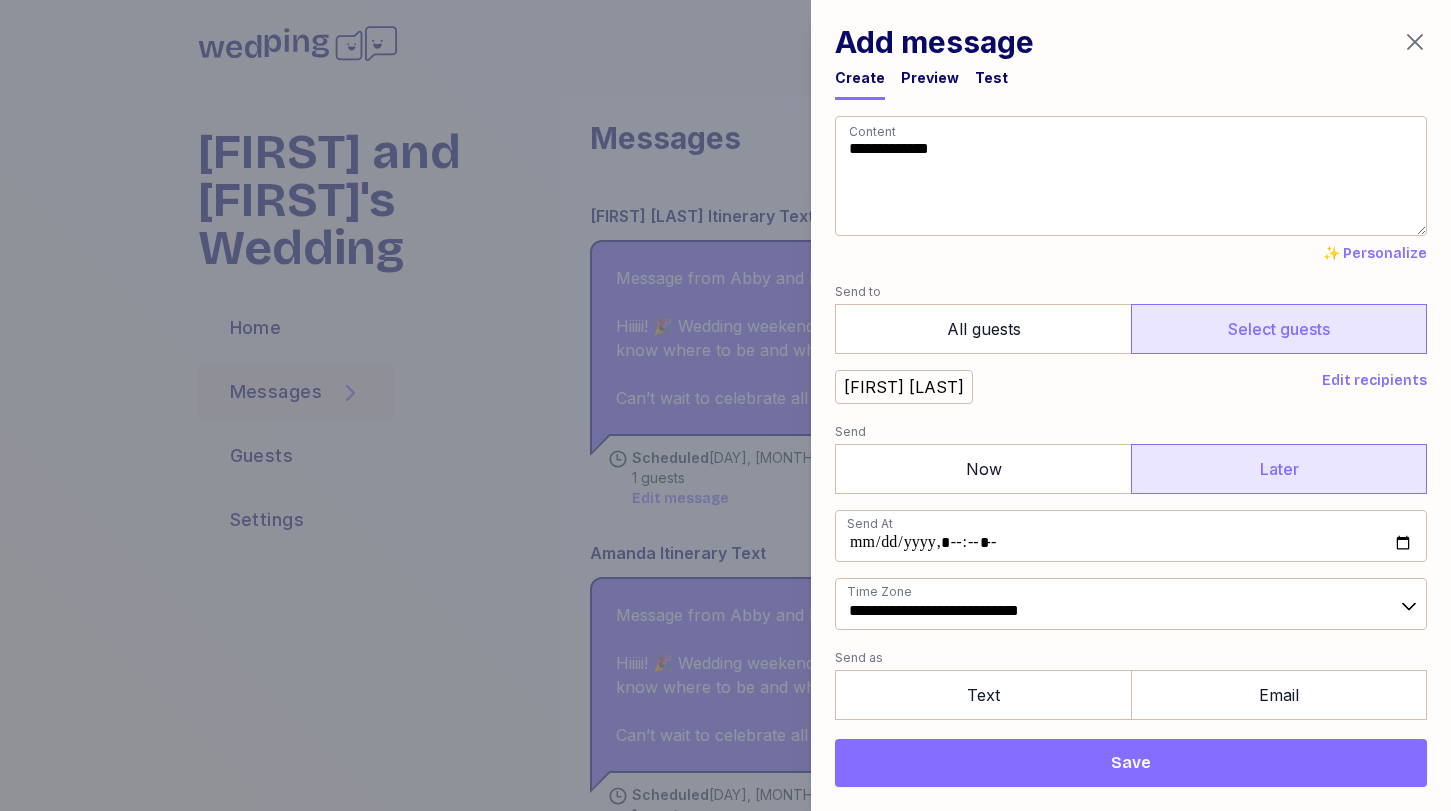 click on "[FIRST] [LAST]" at bounding box center (1074, 387) 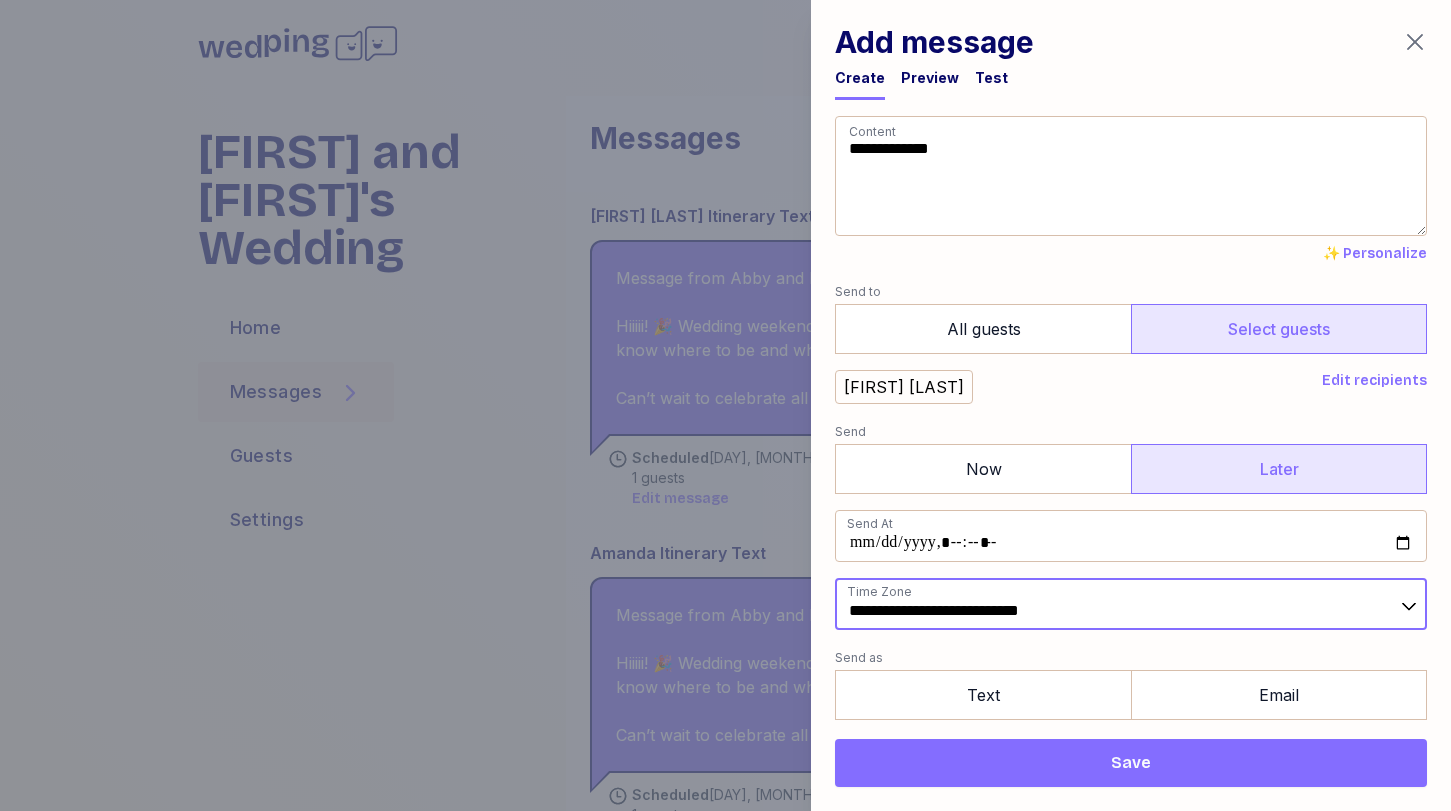 click on "**********" at bounding box center [1131, 604] 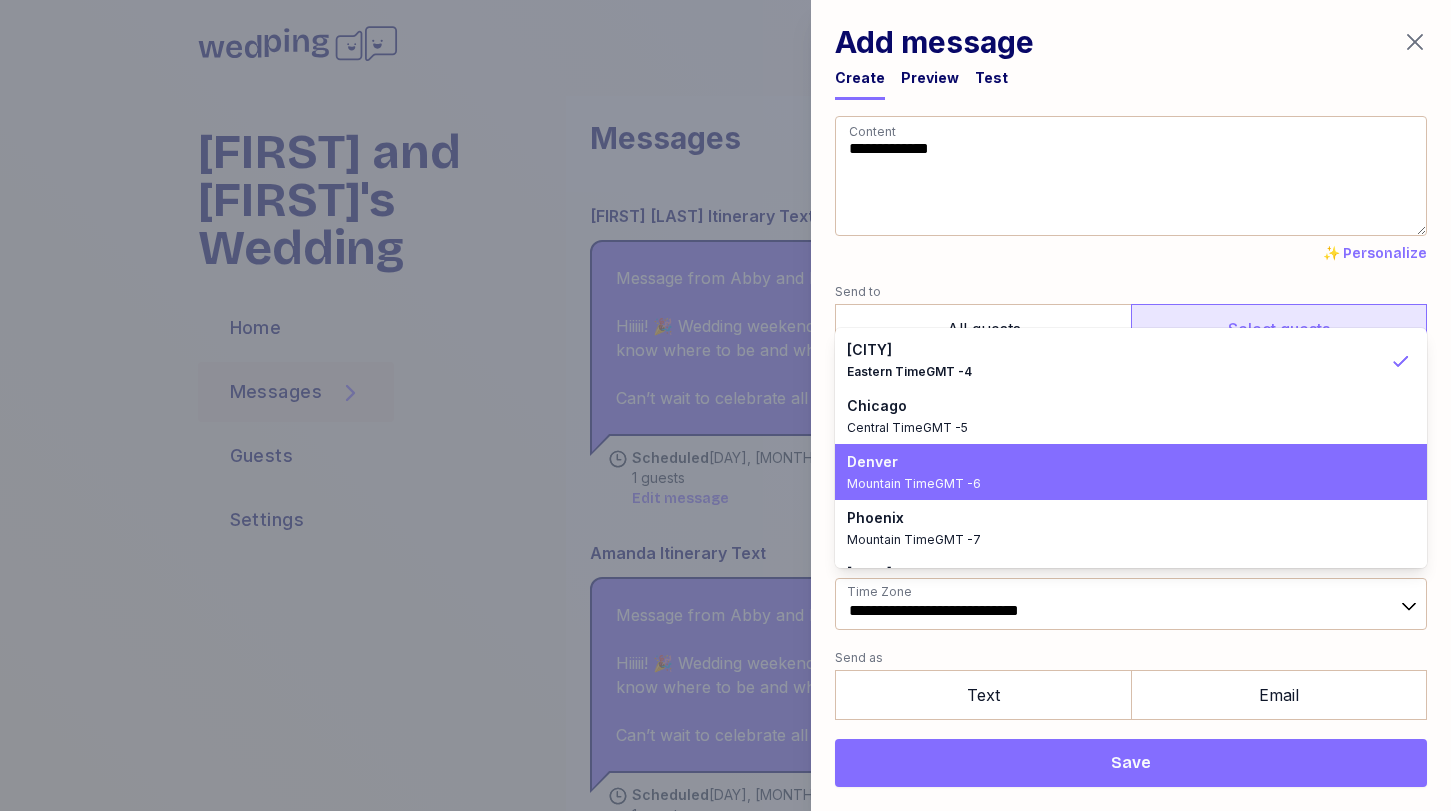 click on "Denver" at bounding box center [1119, 462] 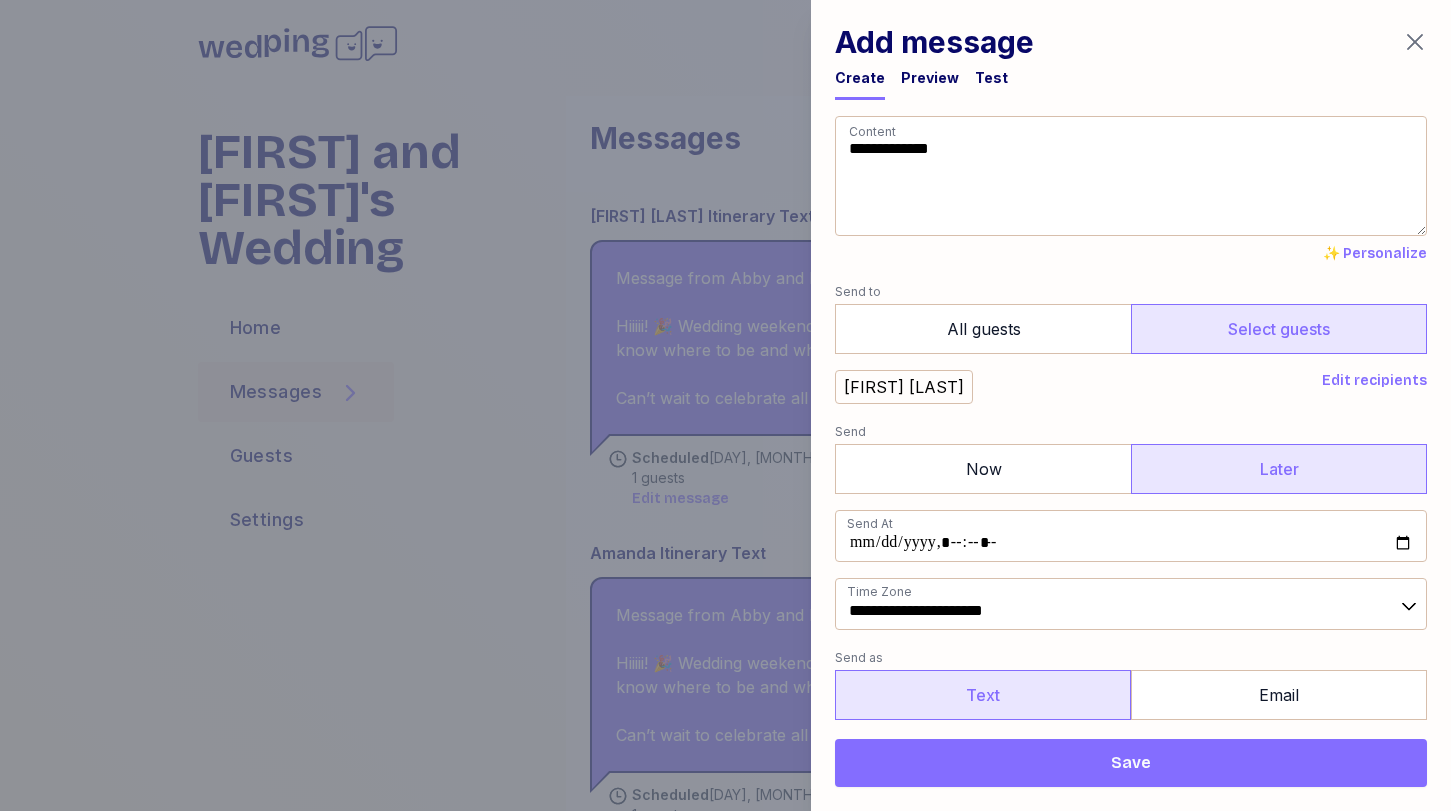 click on "Text" at bounding box center (983, 695) 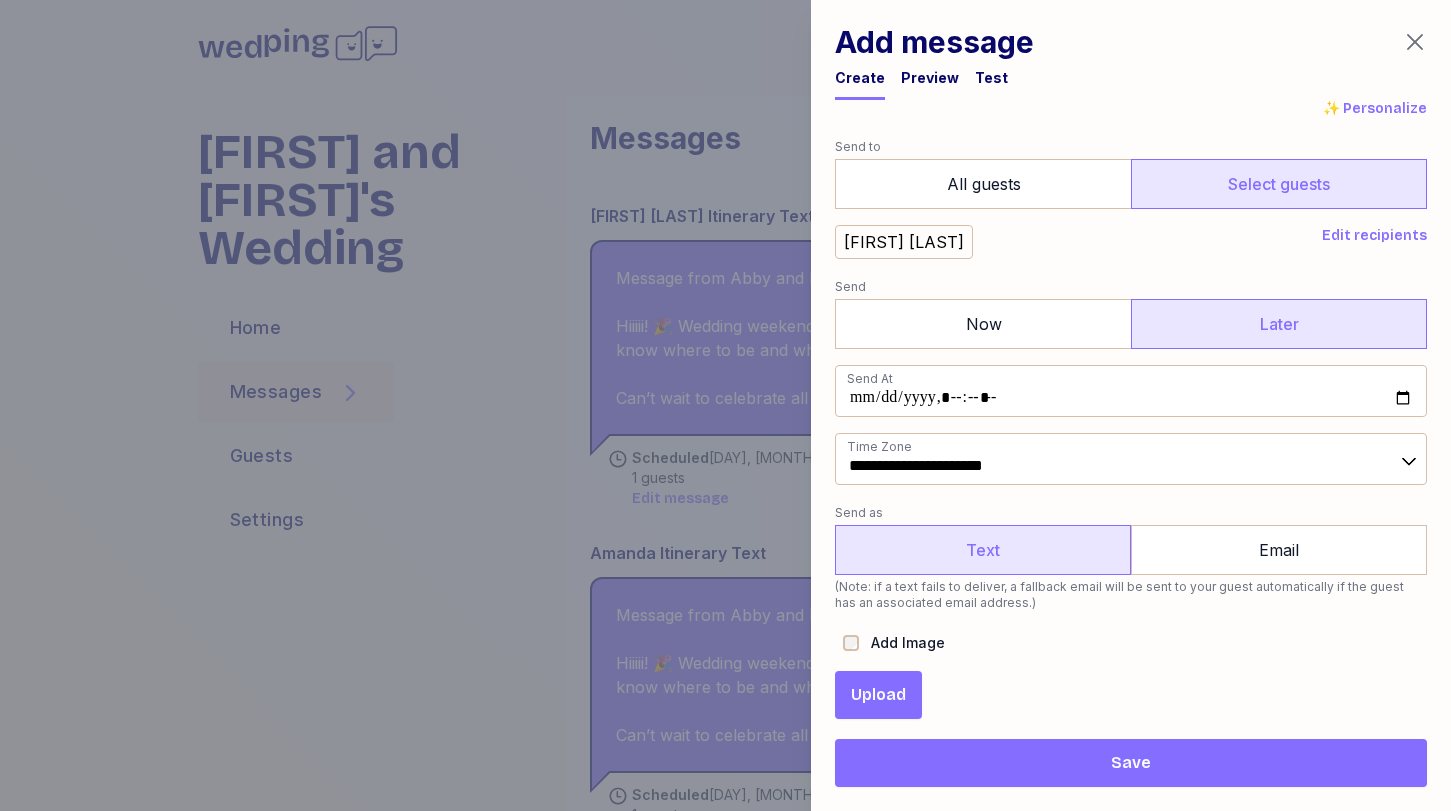 click on "Upload" at bounding box center (878, 695) 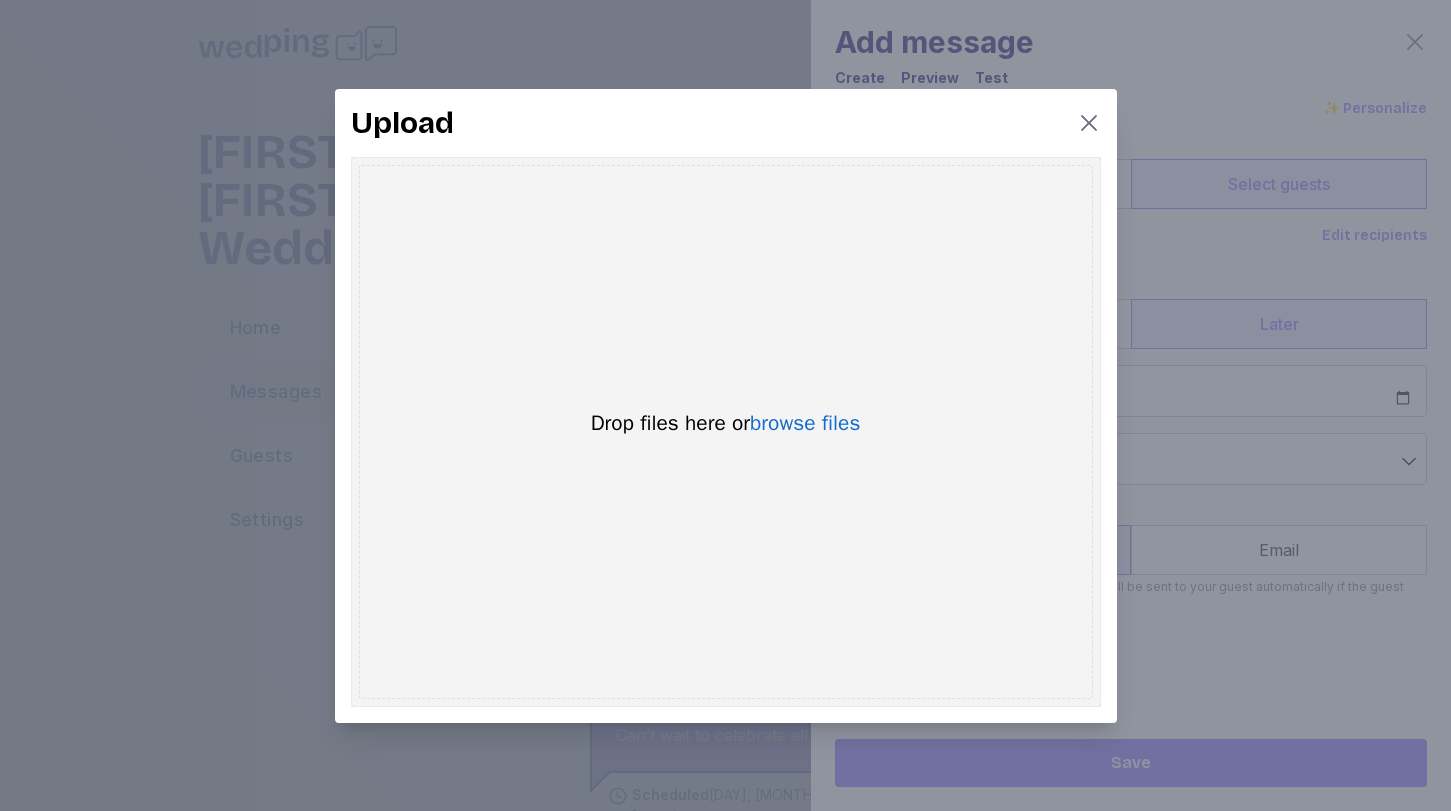 click on "Drop files here or  browse files" at bounding box center [726, 423] 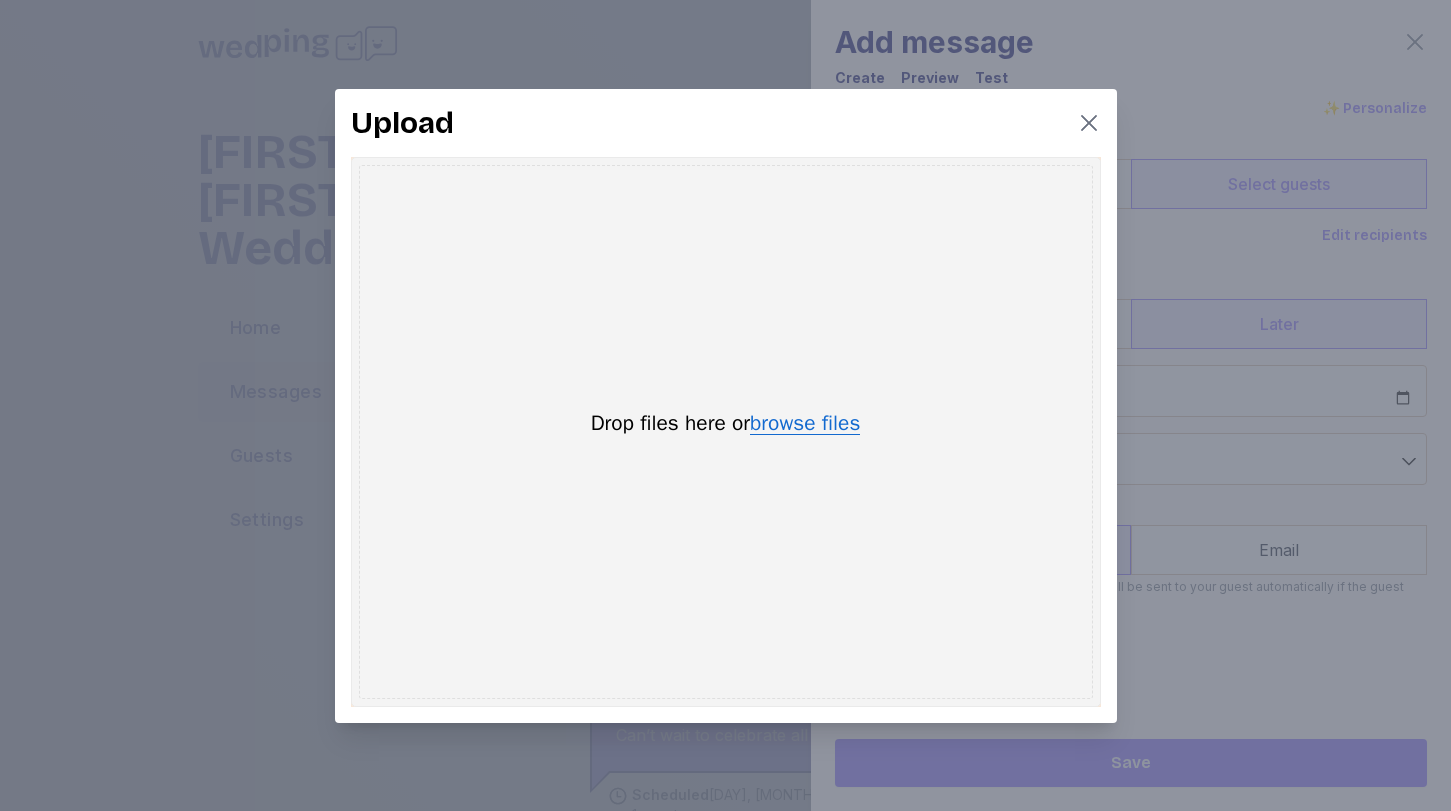 click on "browse files" at bounding box center (805, 424) 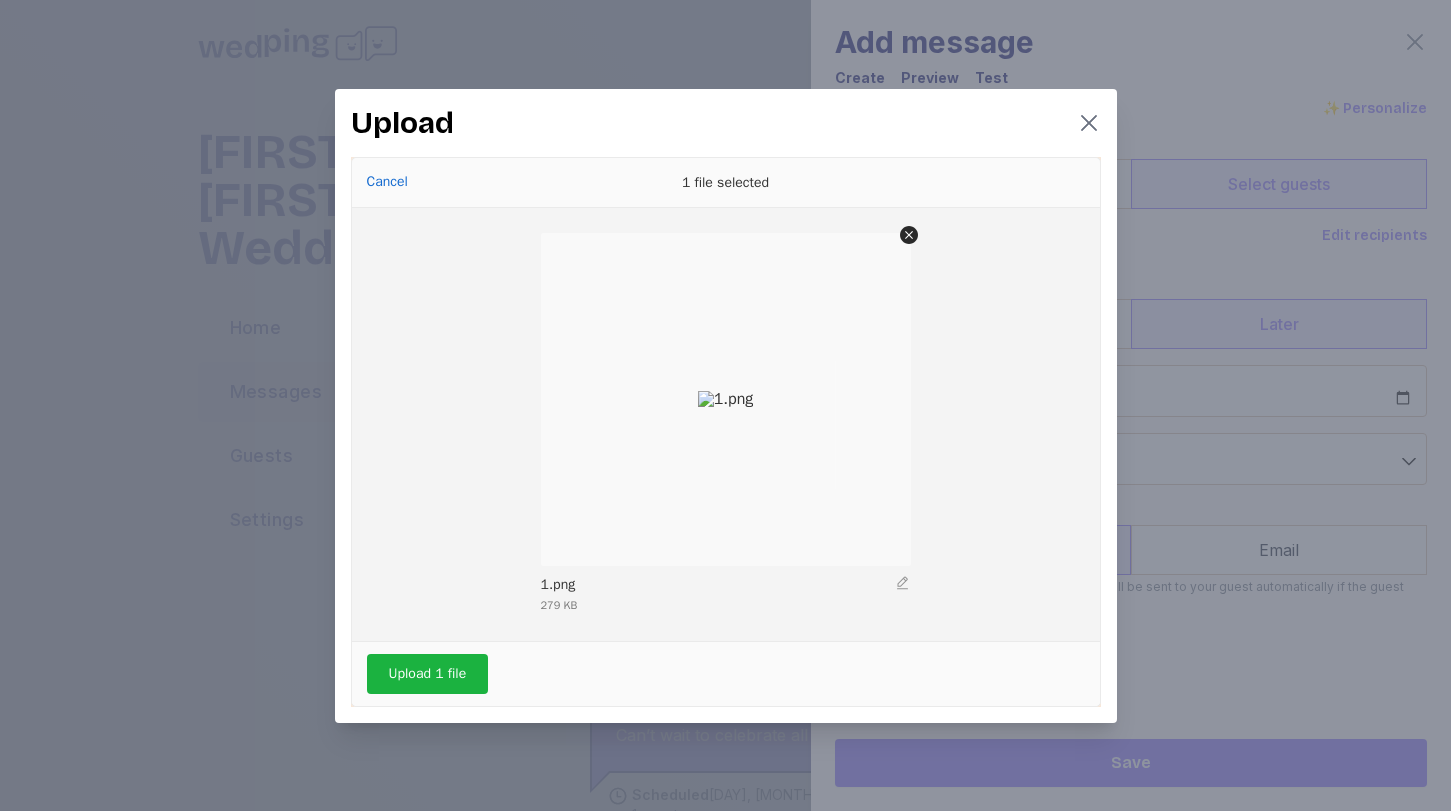 click on "Upload 1 file" at bounding box center [726, 674] 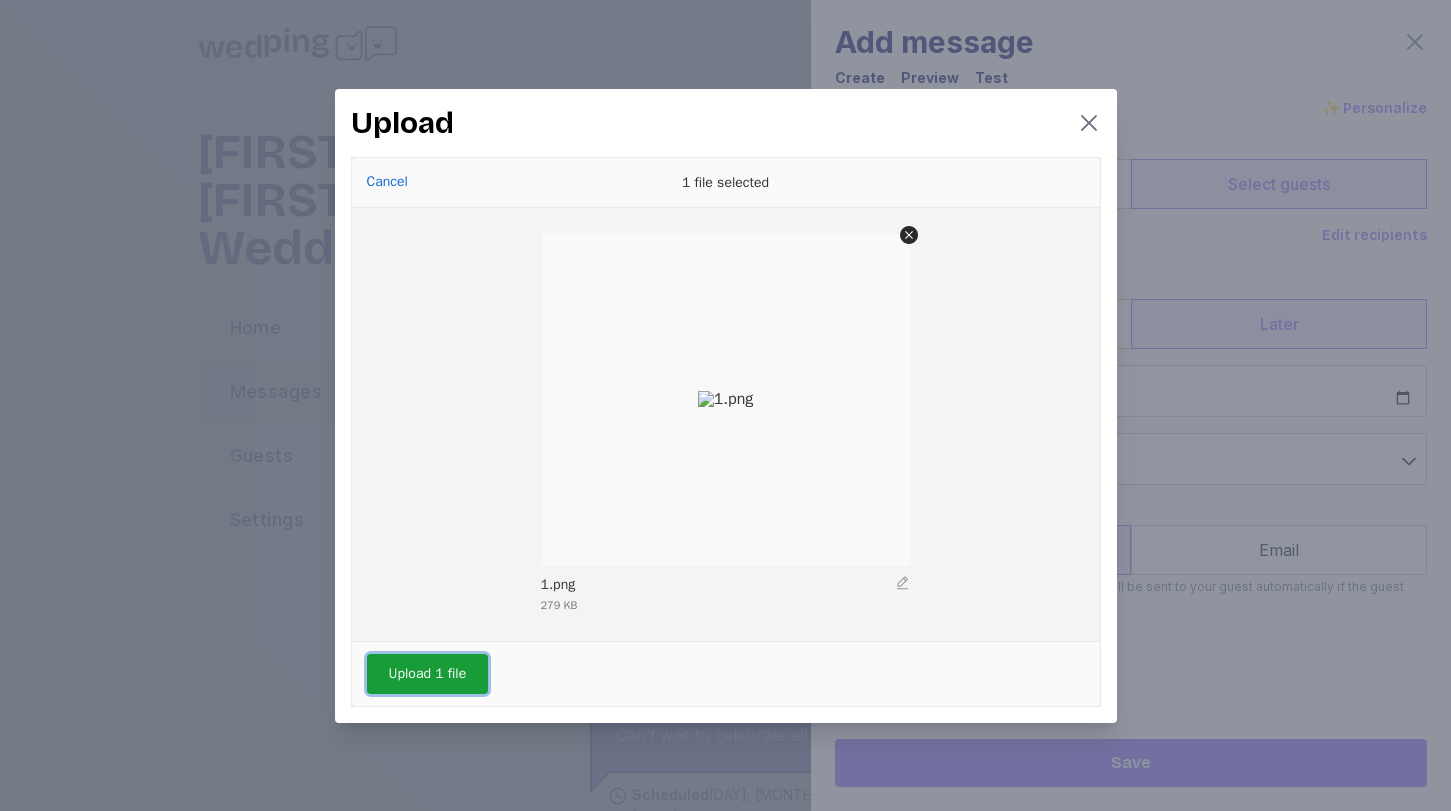 click on "Upload 1 file" at bounding box center [428, 674] 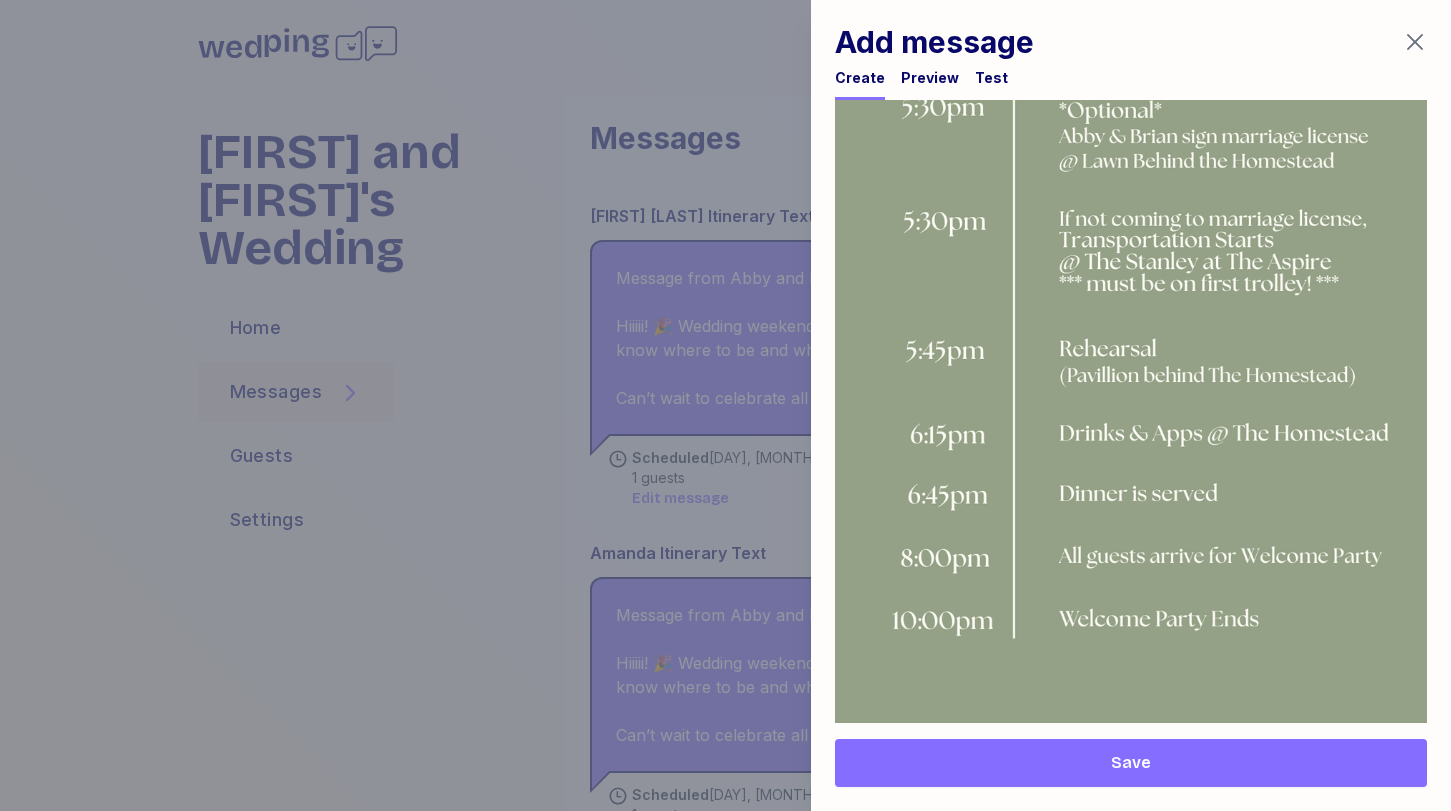 scroll, scrollTop: 1213, scrollLeft: 0, axis: vertical 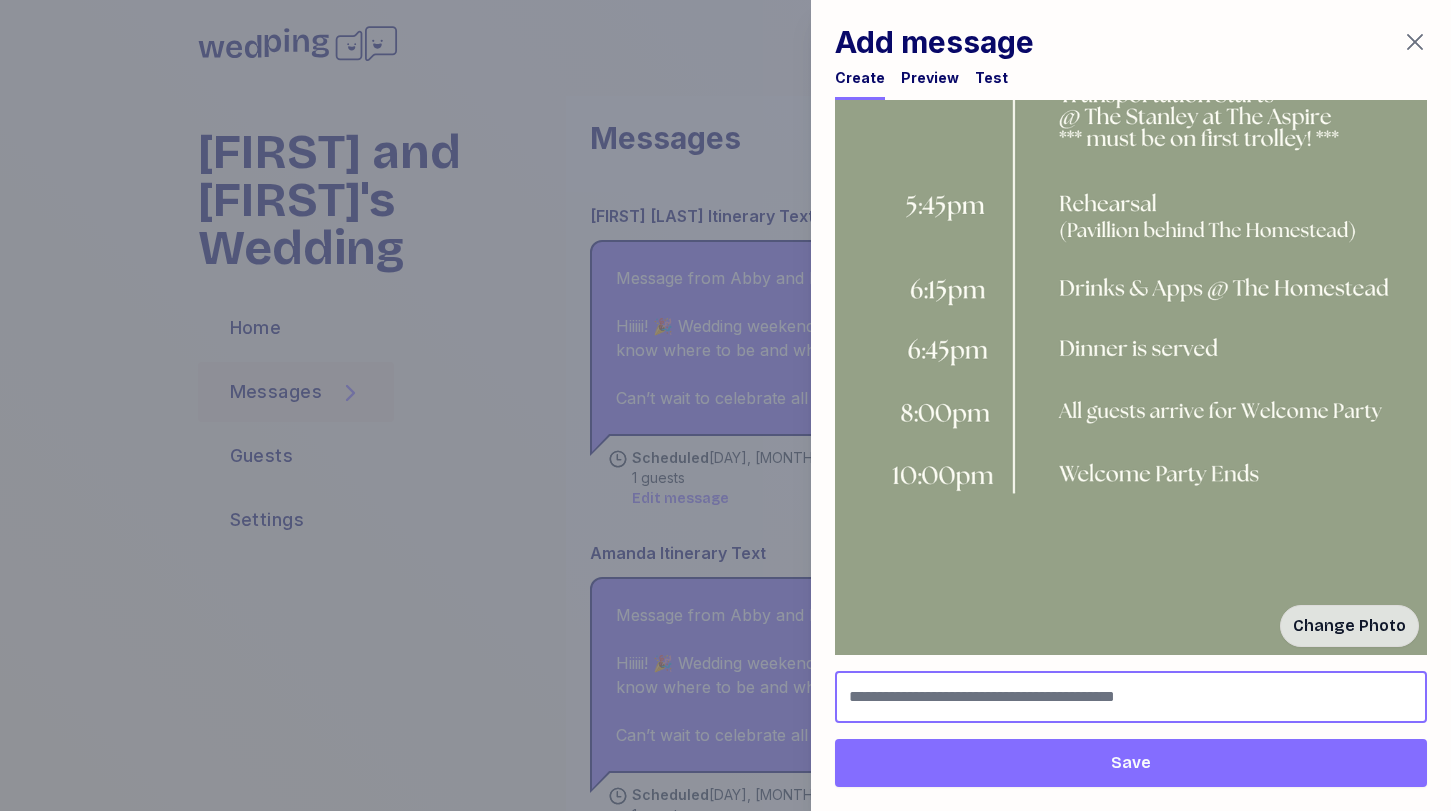 click at bounding box center [1131, 697] 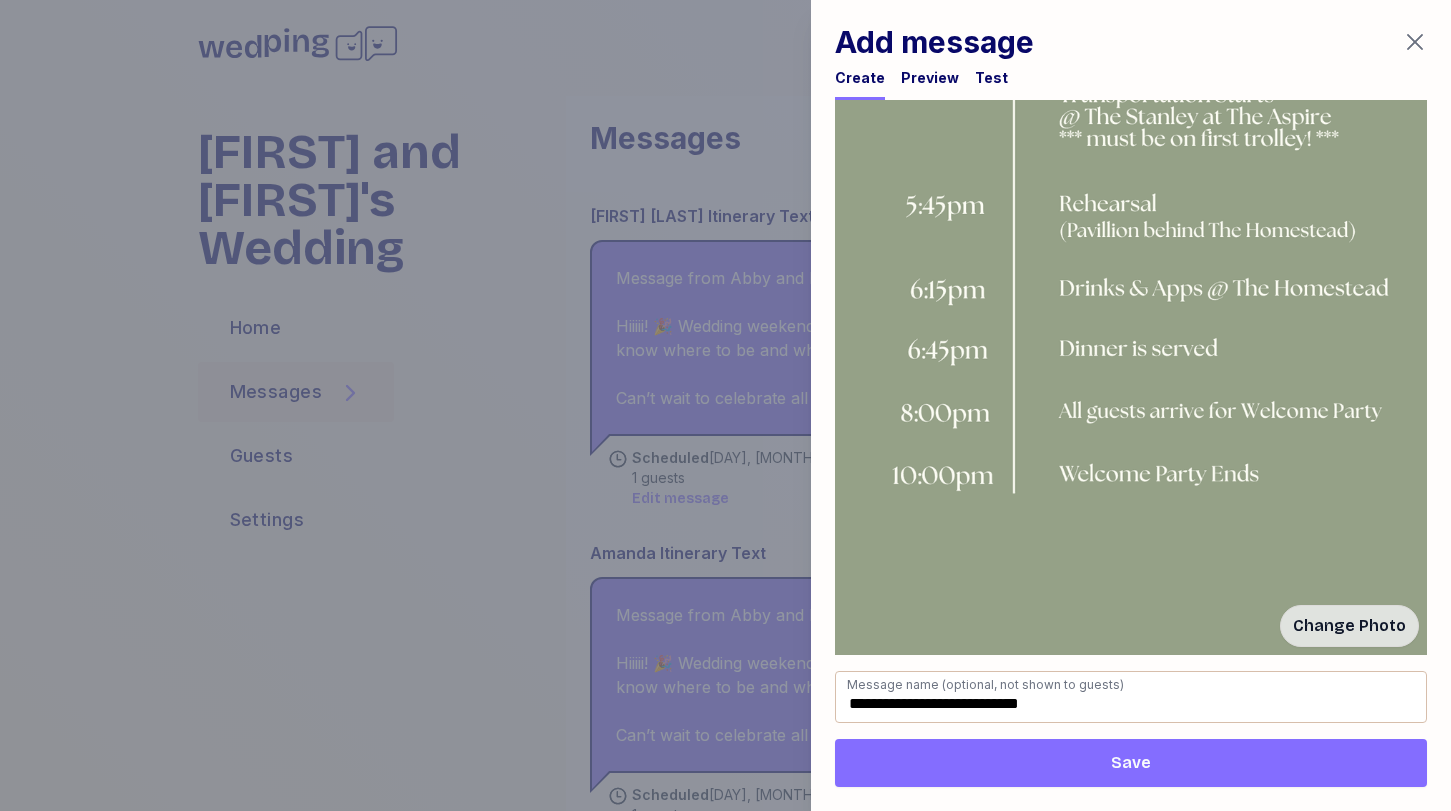 click on "Save" at bounding box center (1131, 763) 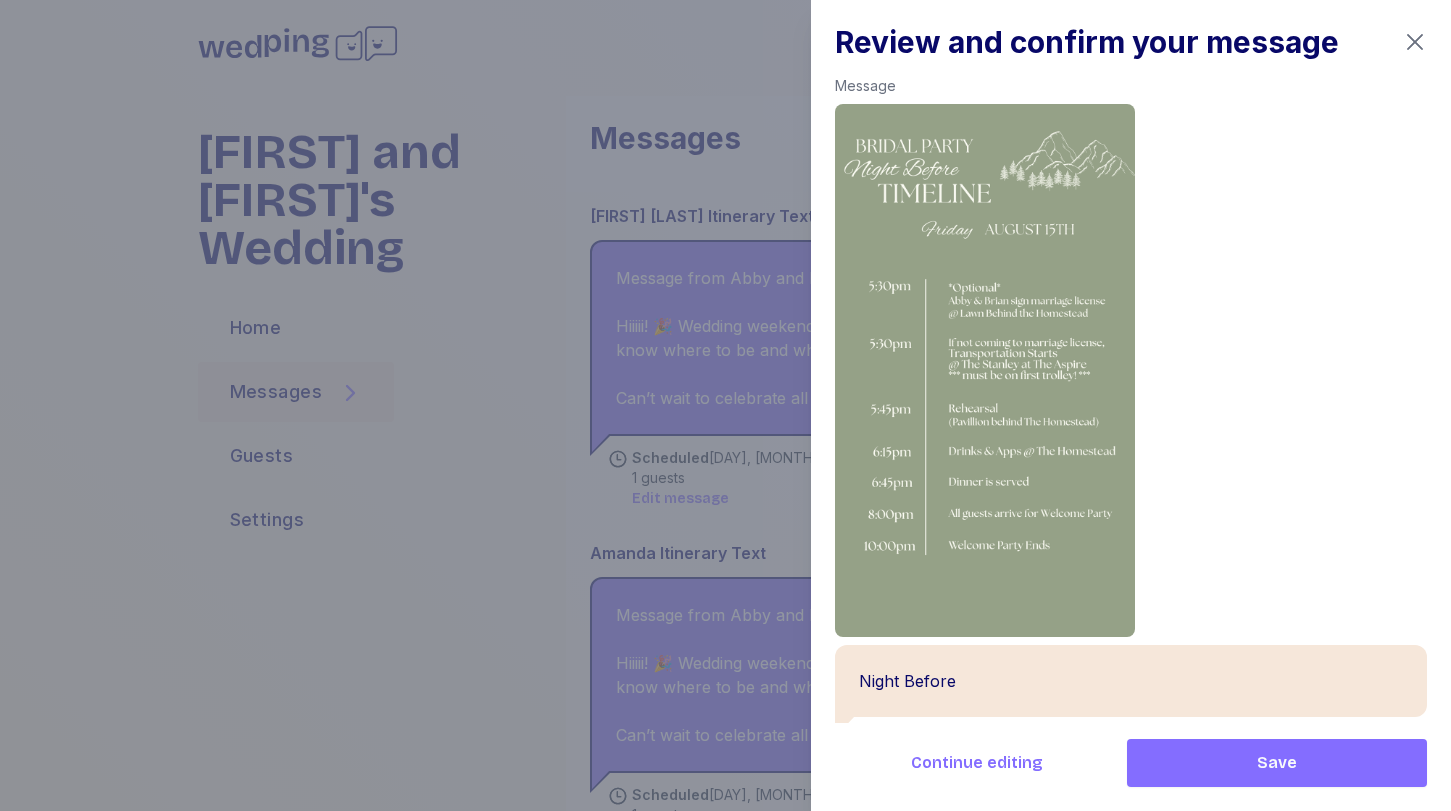 scroll, scrollTop: 168, scrollLeft: 0, axis: vertical 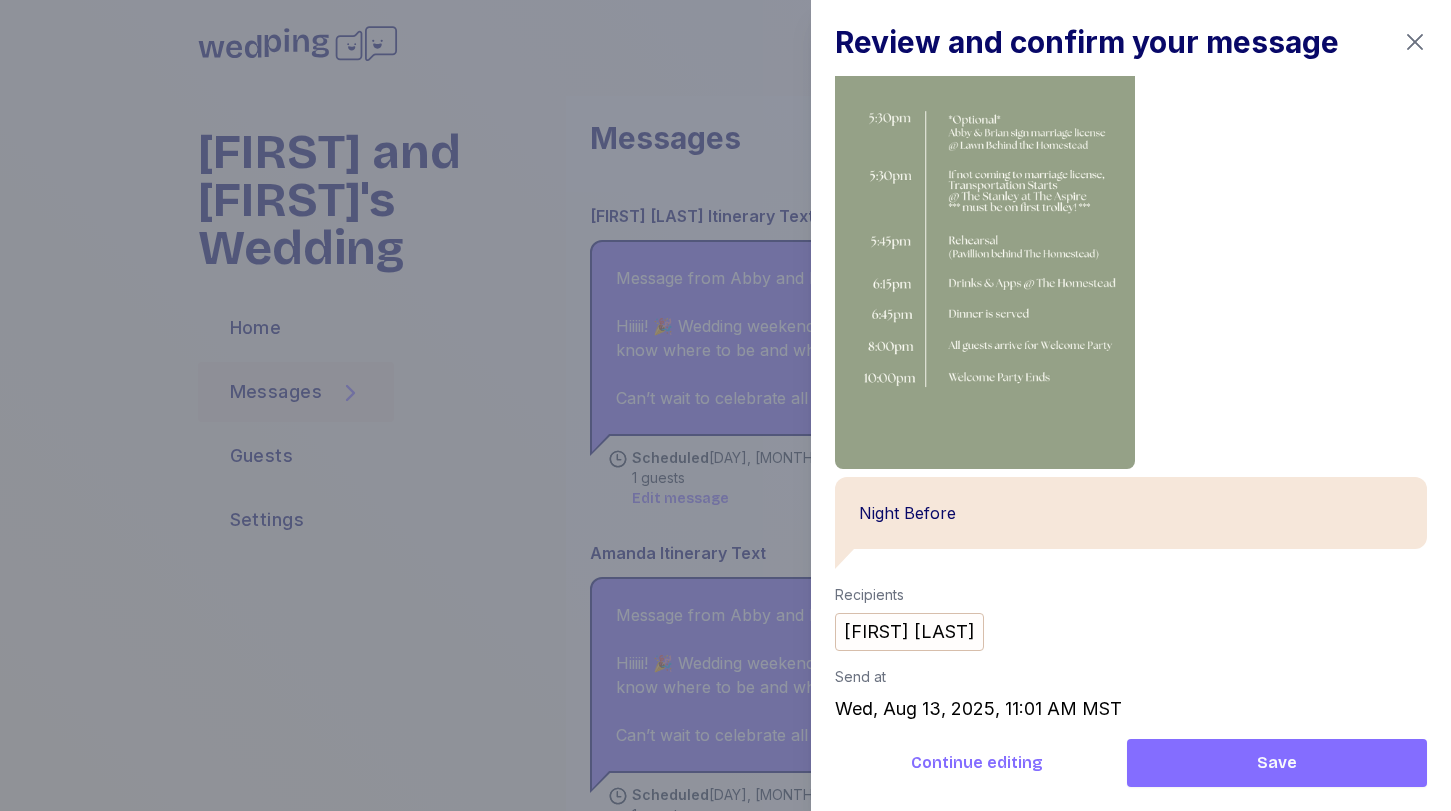 click on "Save" at bounding box center (1277, 763) 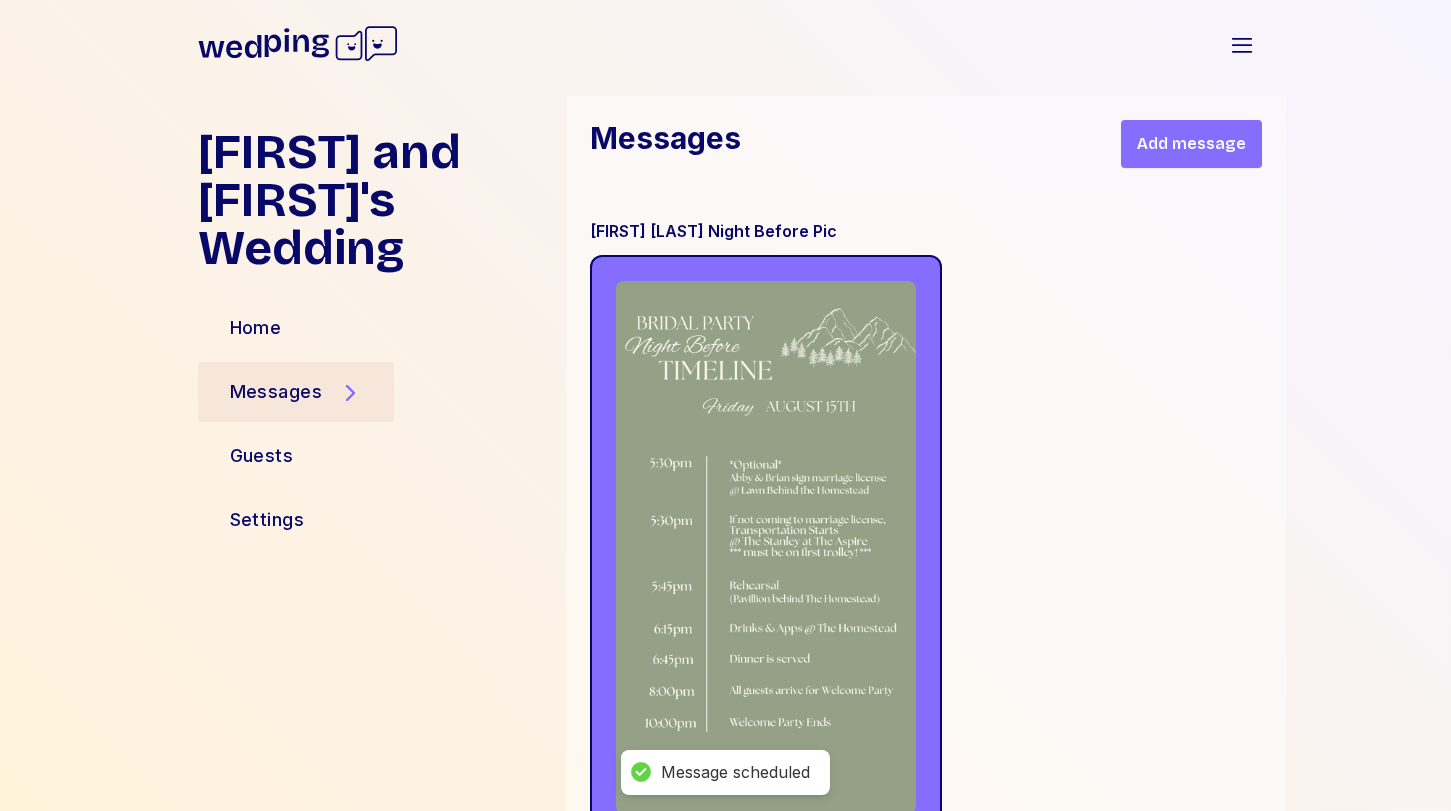 scroll, scrollTop: 5444, scrollLeft: 0, axis: vertical 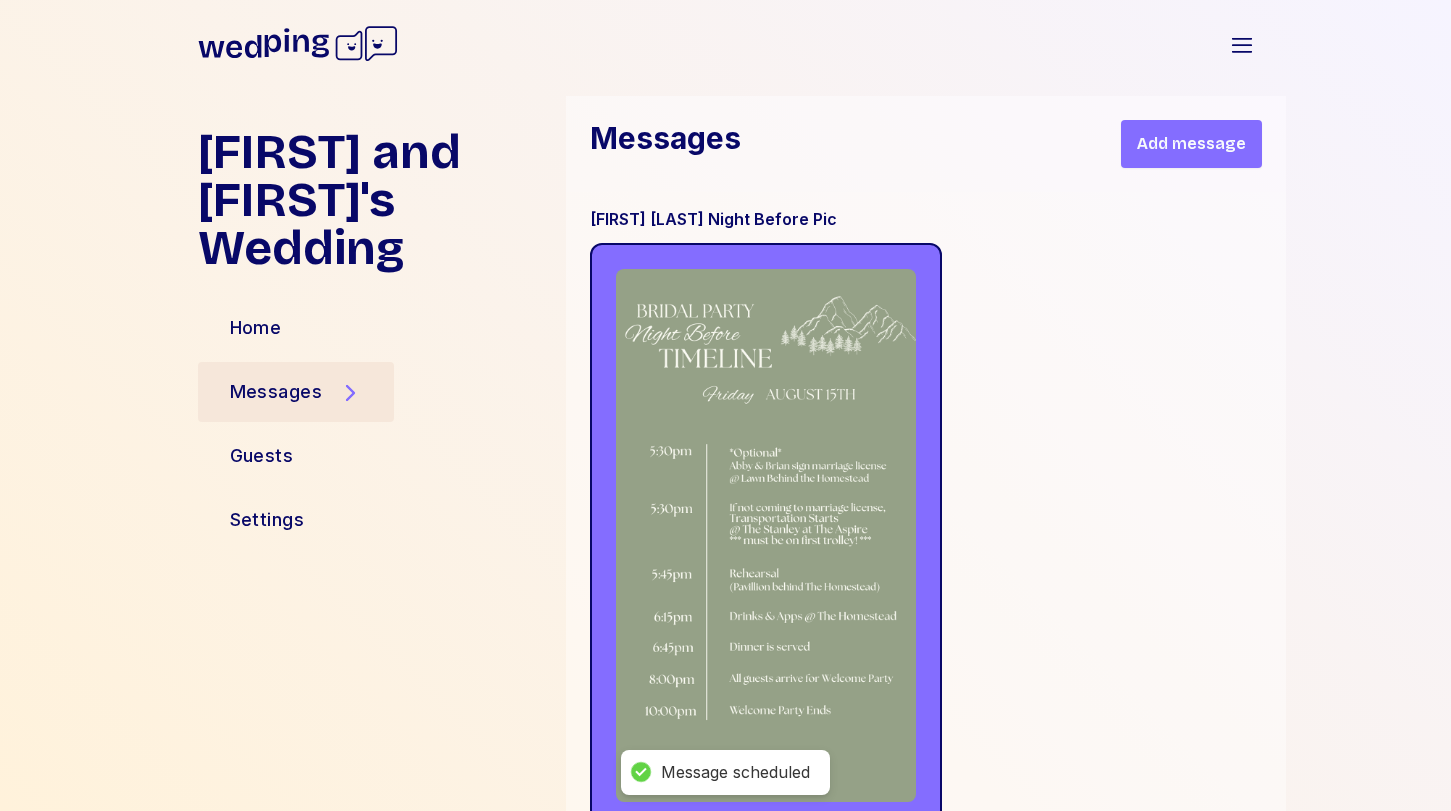 click on "Add message" at bounding box center (1191, 144) 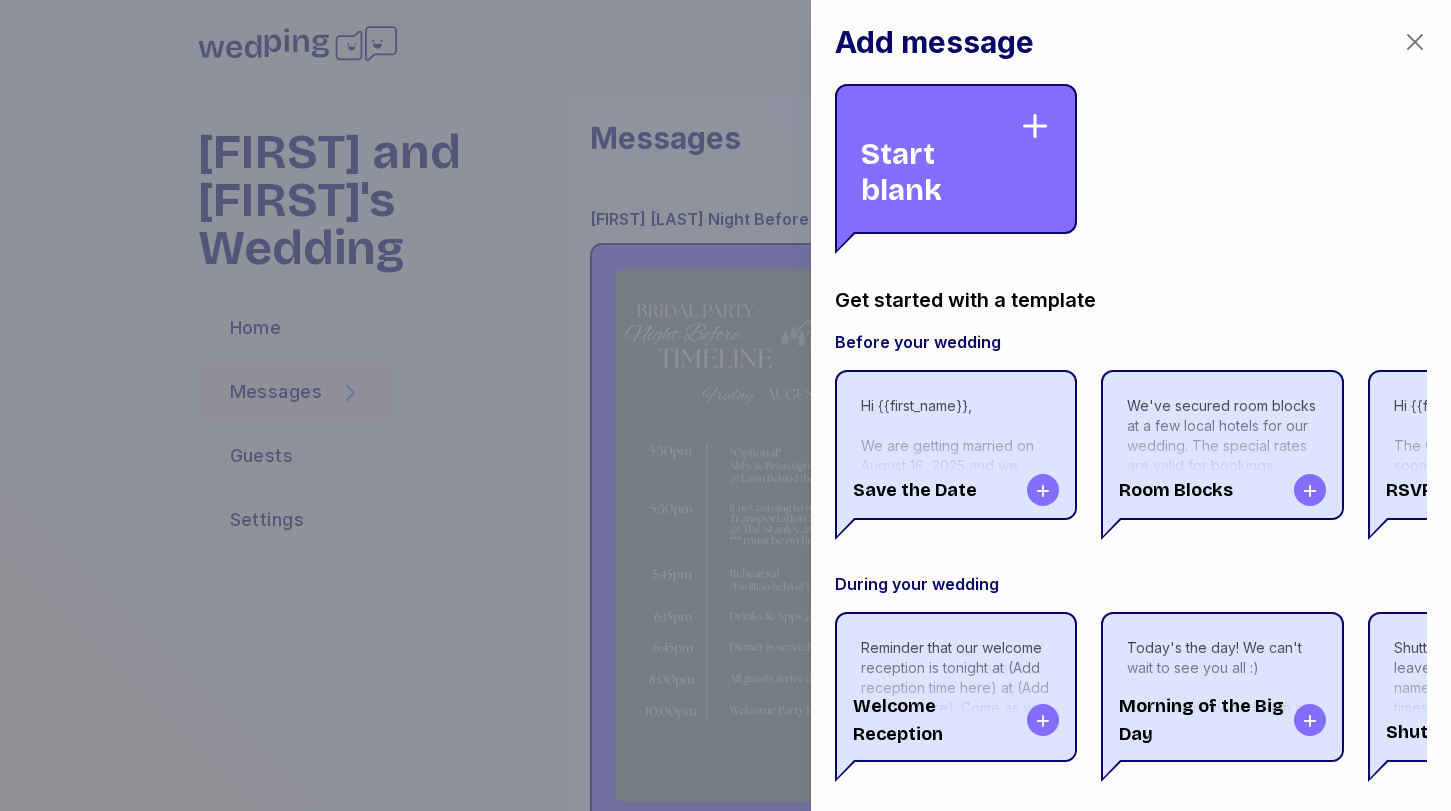 click on "Start blank" at bounding box center [940, 159] 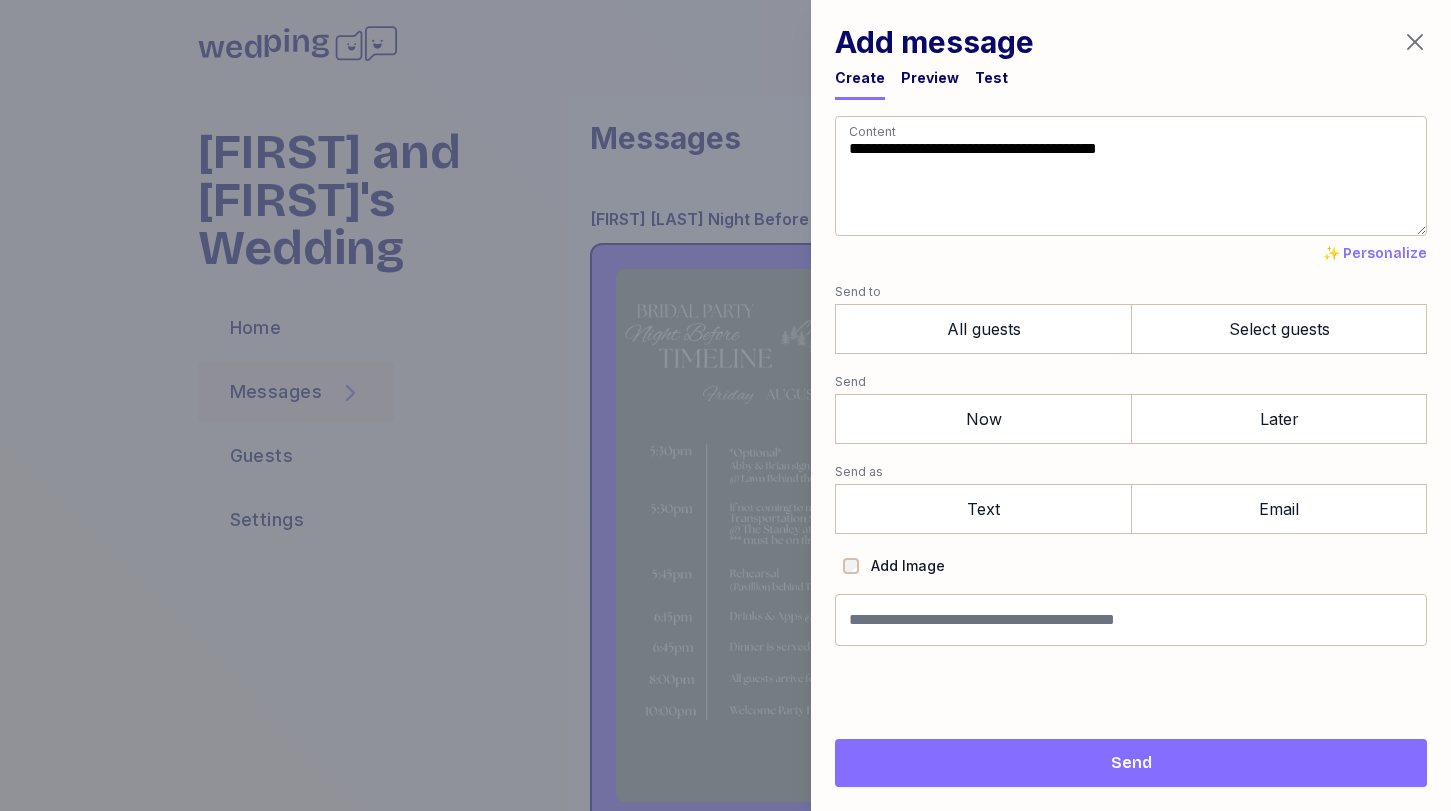 drag, startPoint x: 1031, startPoint y: 223, endPoint x: 808, endPoint y: 84, distance: 262.77368 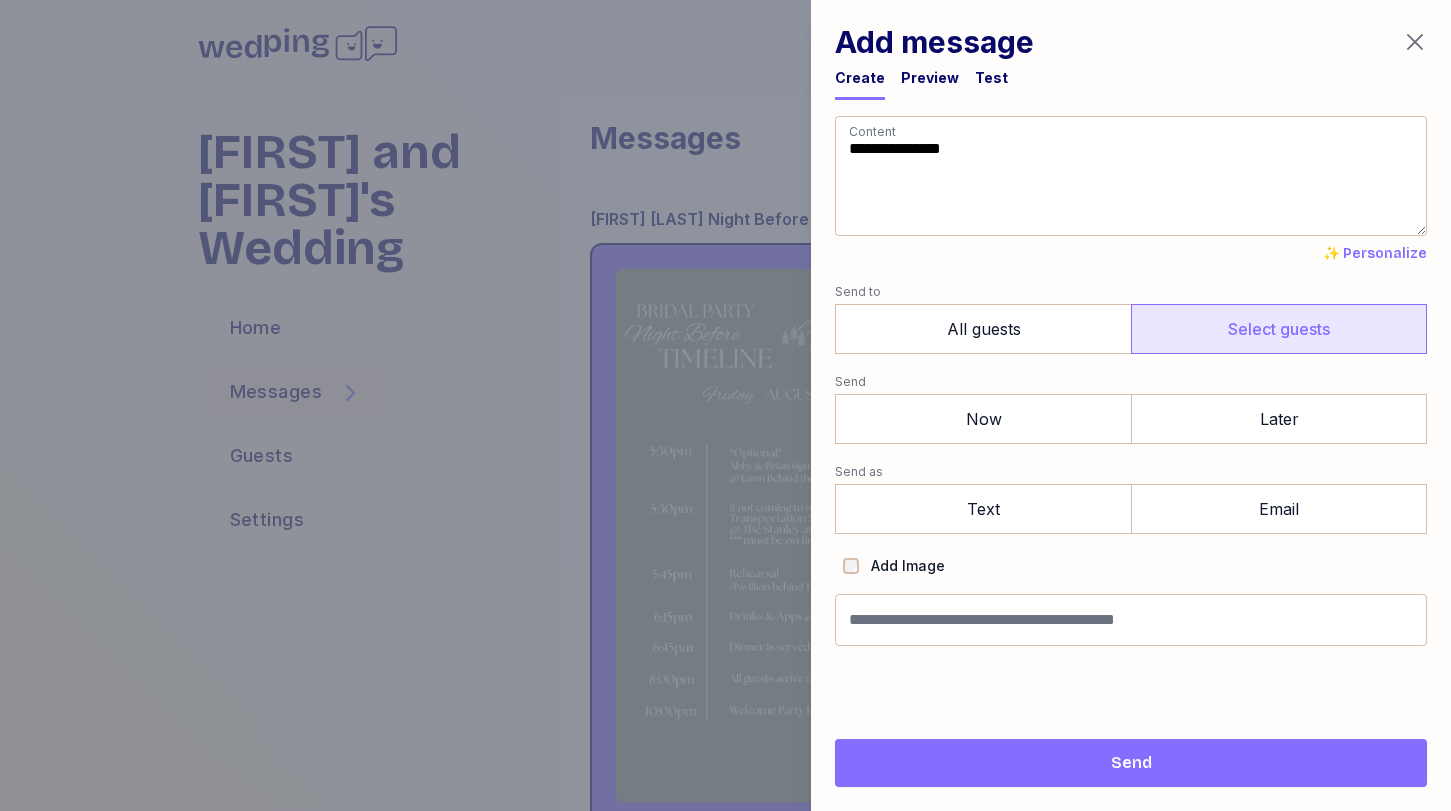 click on "Select guests" at bounding box center [1279, 329] 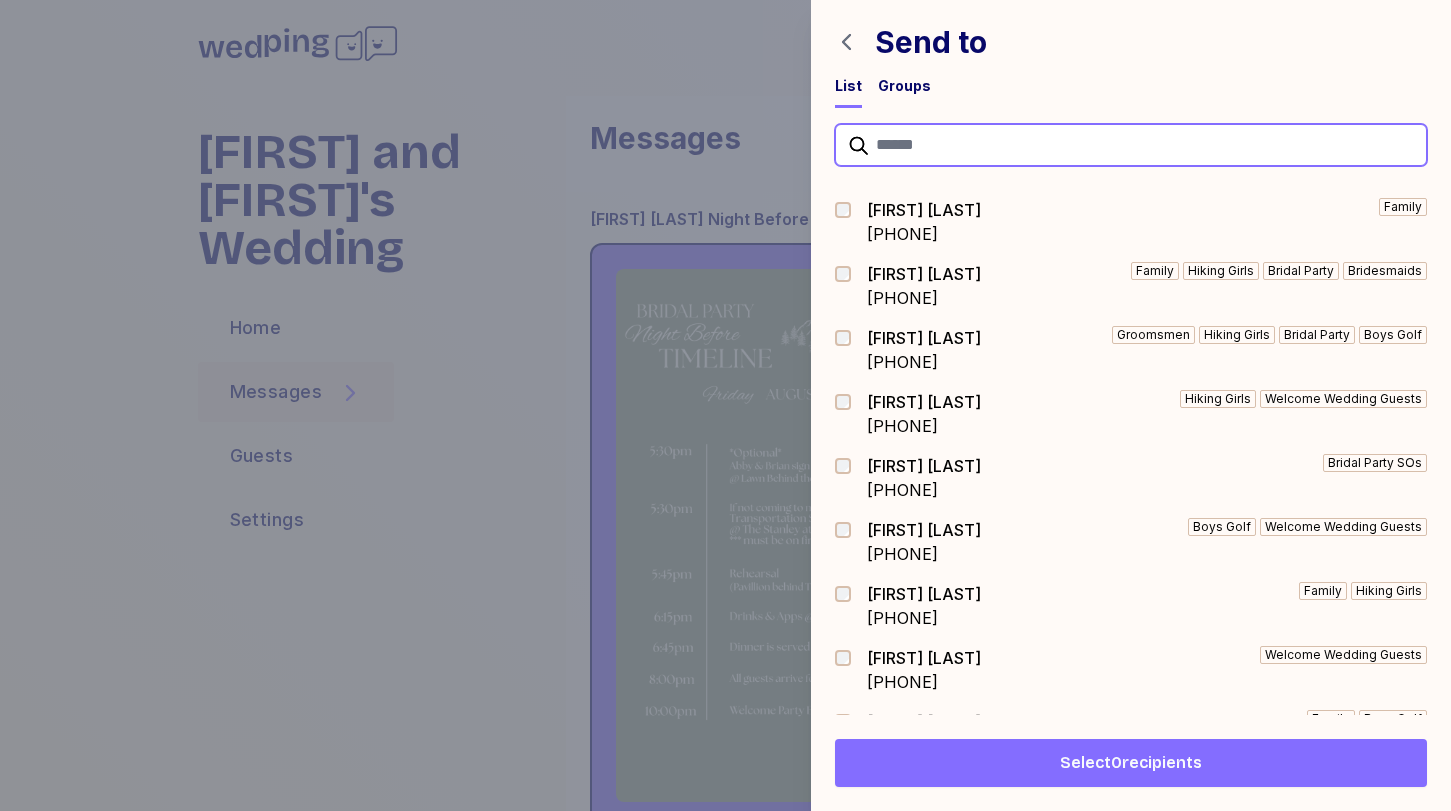 click at bounding box center (1131, 145) 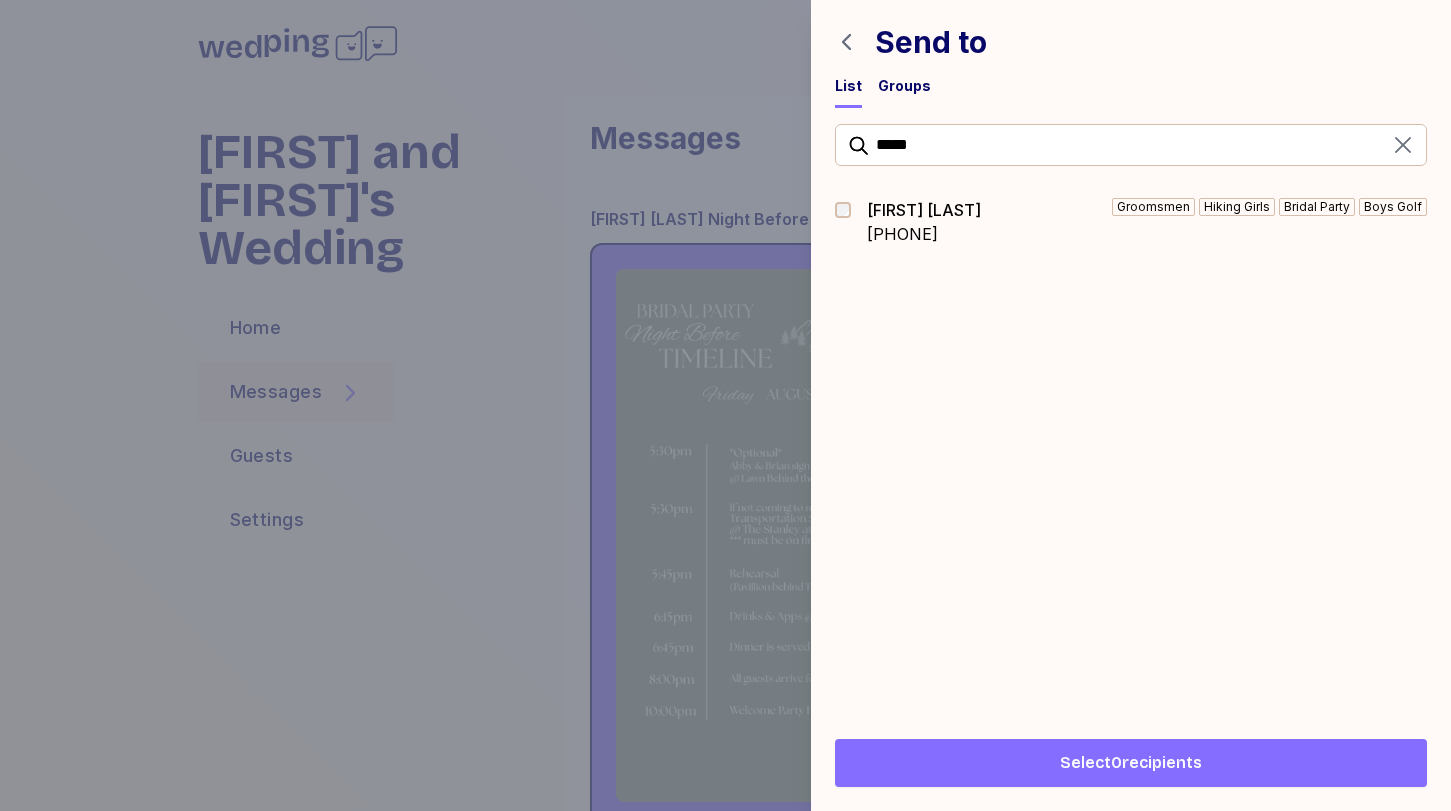click at bounding box center (849, 210) 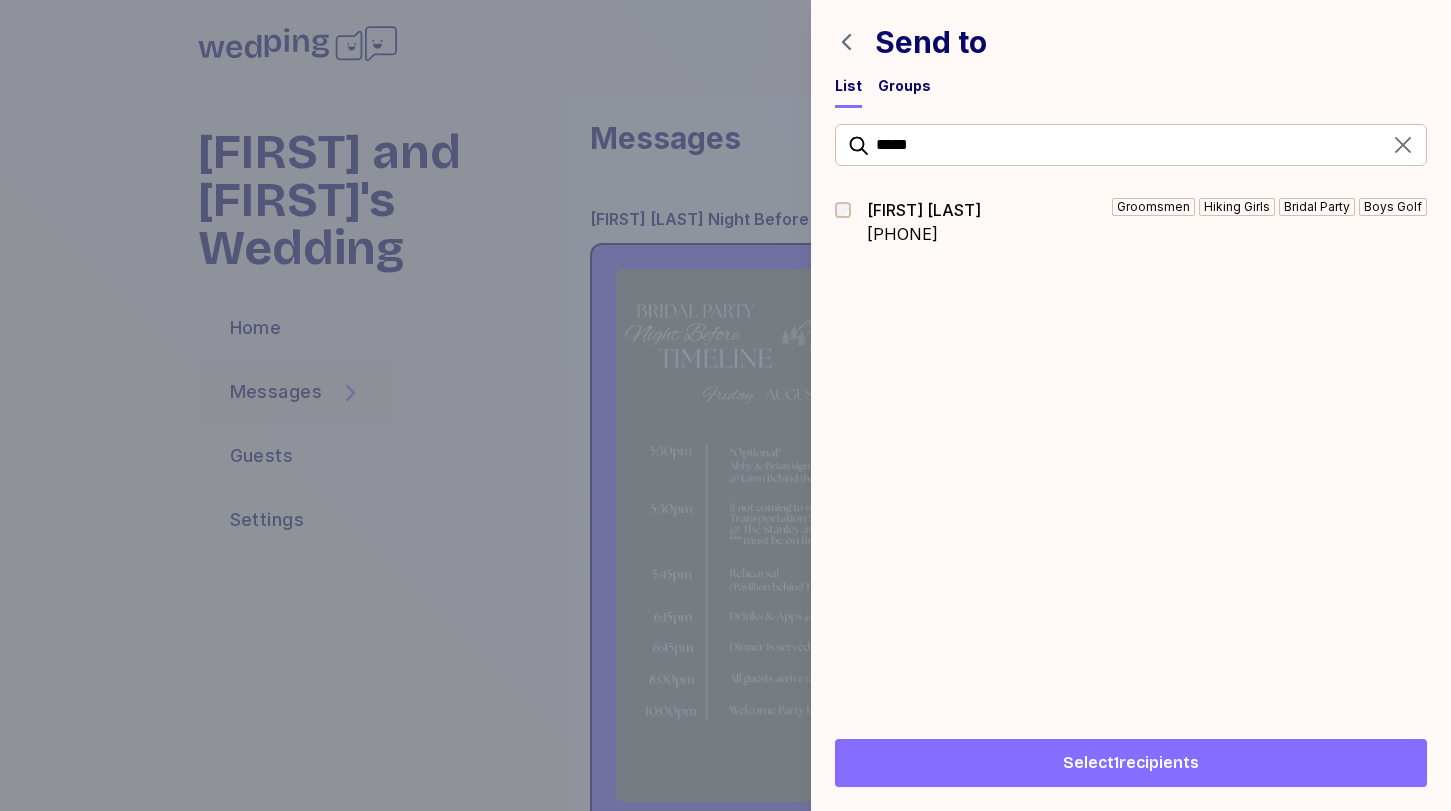 click on "Select  1  recipients" at bounding box center [1131, 763] 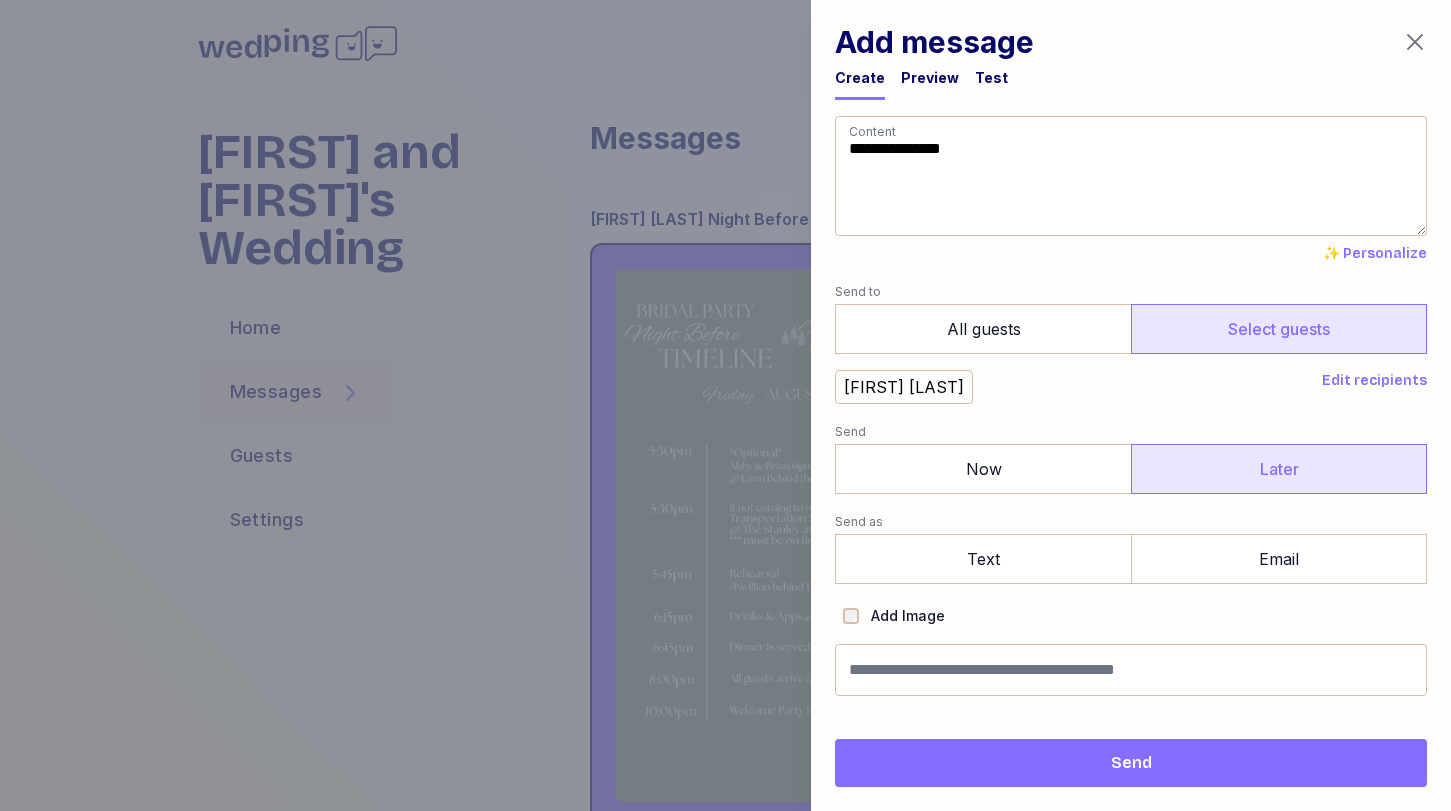click on "Later" at bounding box center (1279, 469) 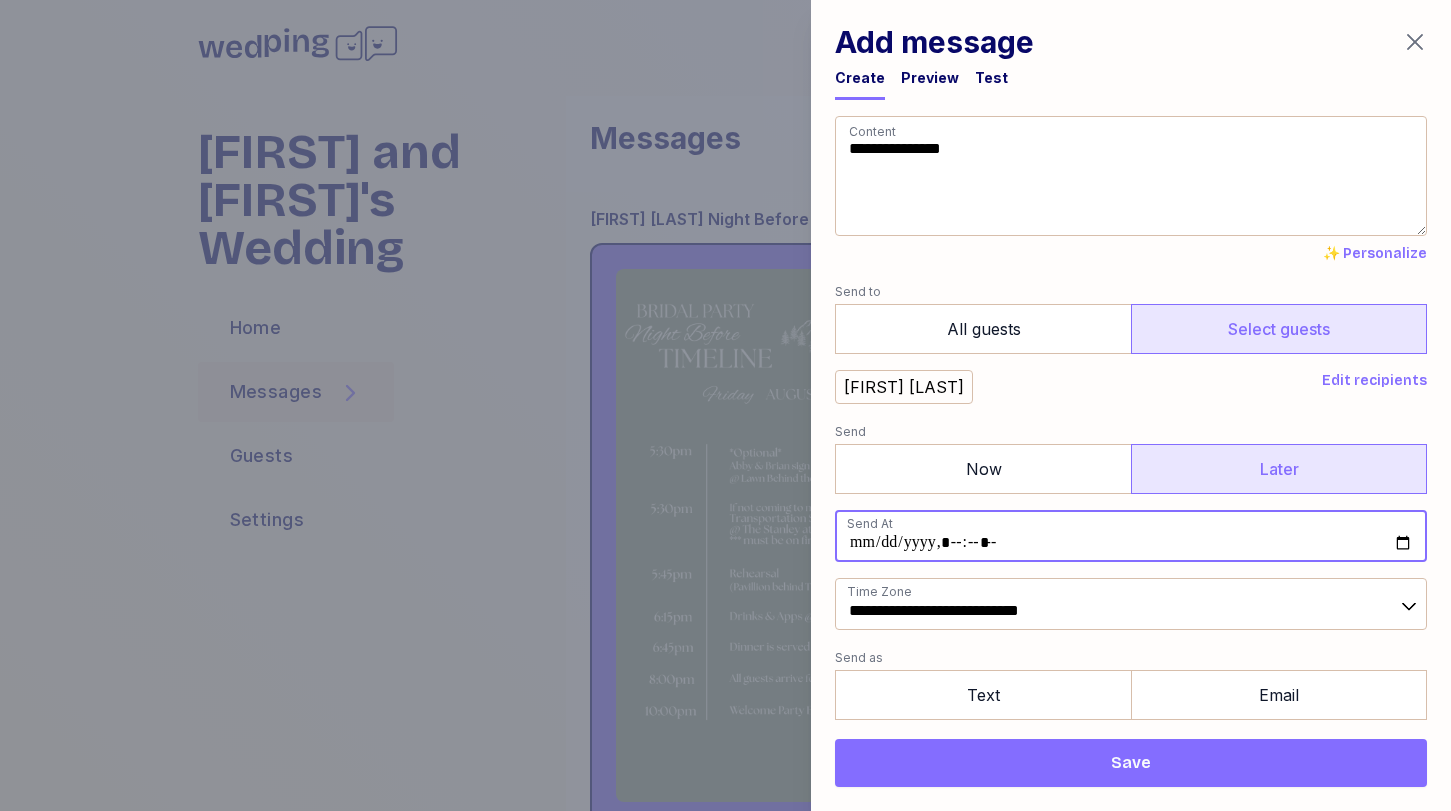 click at bounding box center [1131, 536] 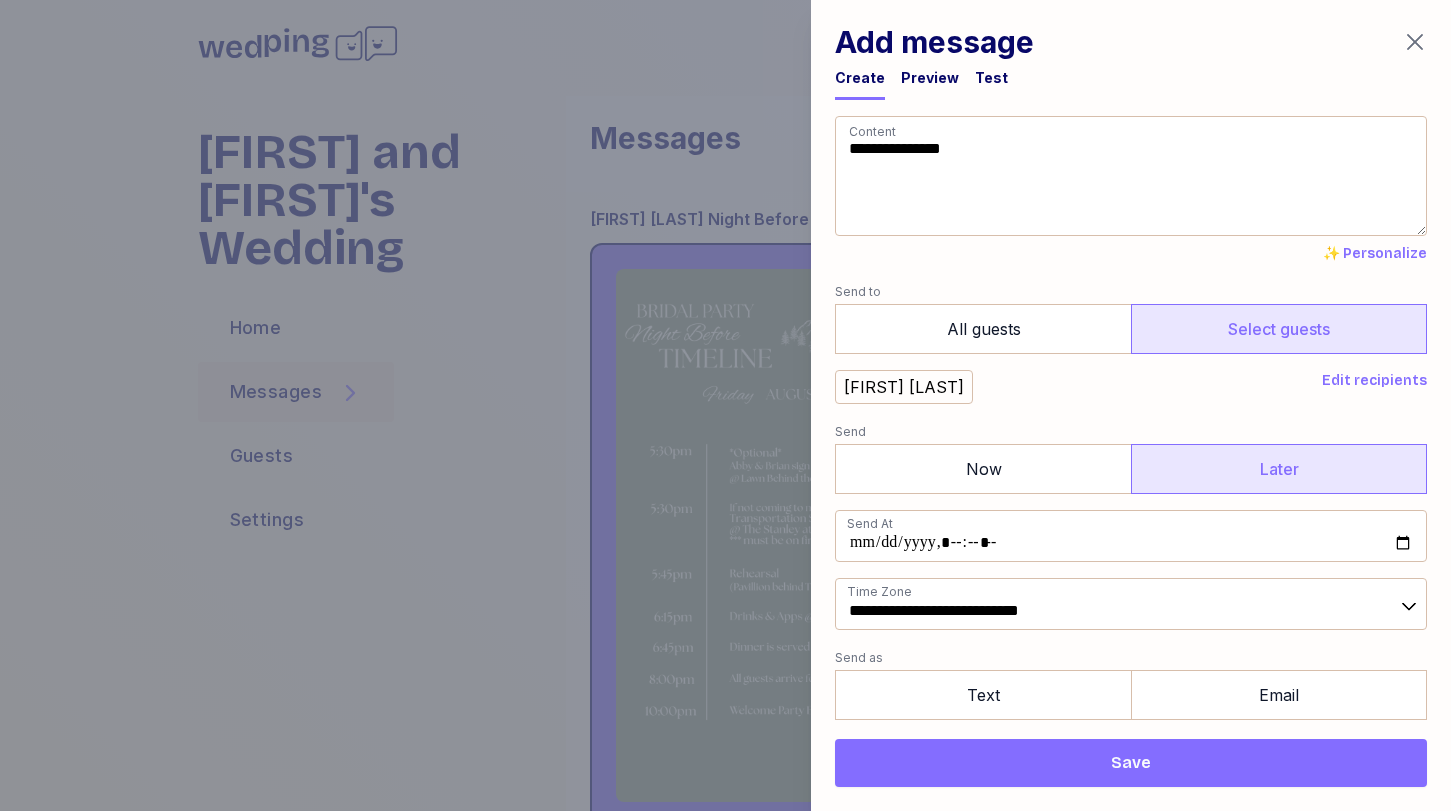 click on "[FIRST] [LAST] Edit recipients" at bounding box center (1131, 387) 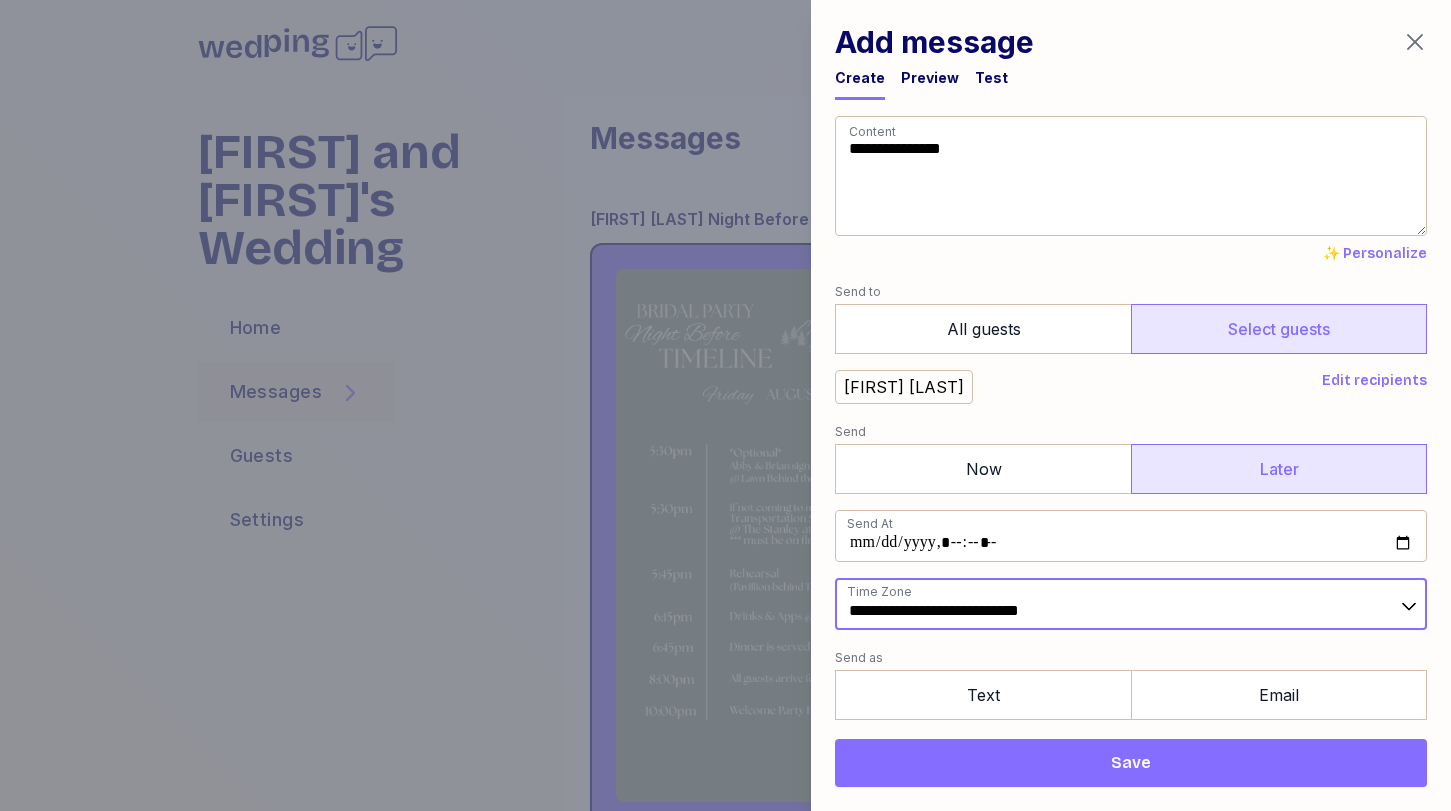 click on "**********" at bounding box center [1131, 604] 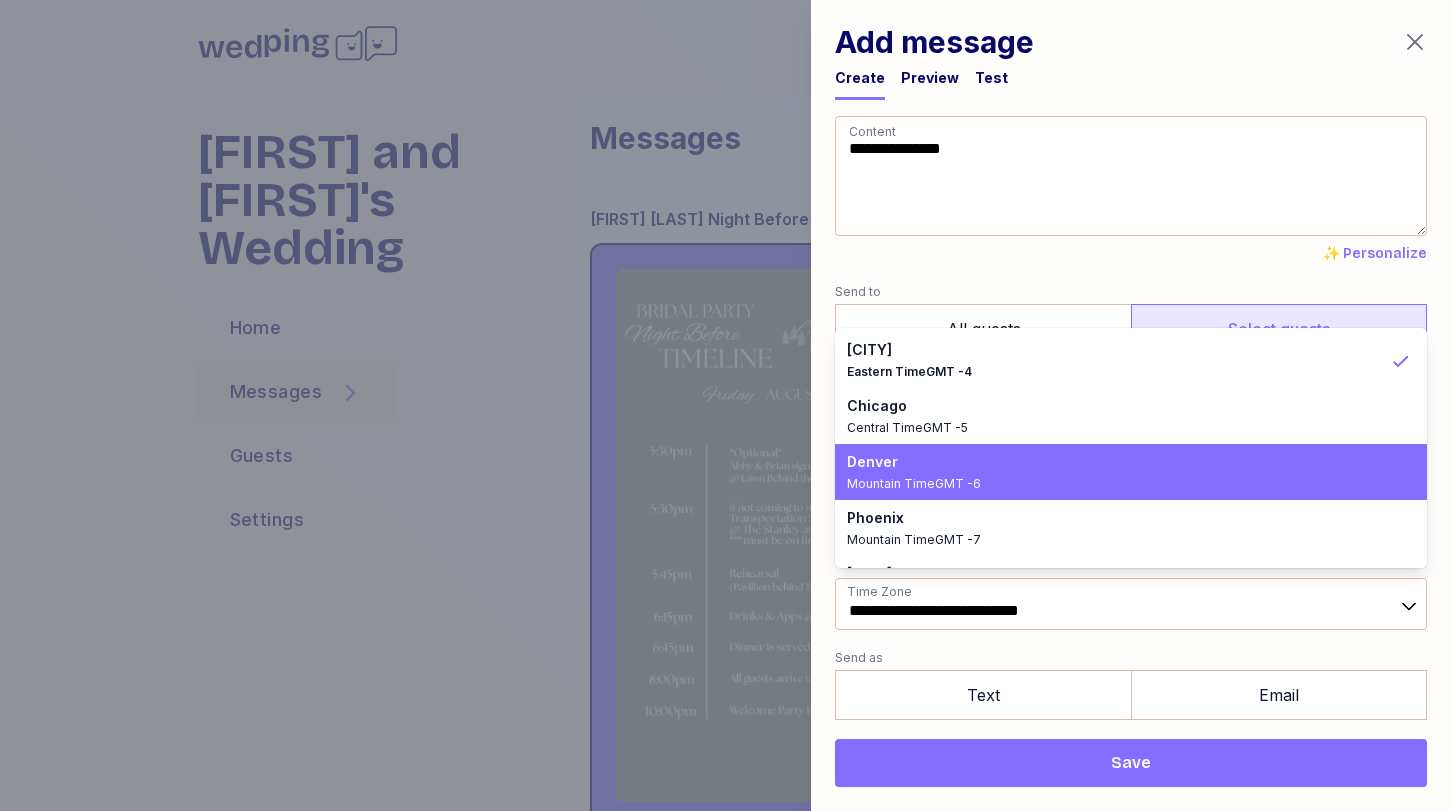 click on "Mountain Time  GMT   -6" at bounding box center (1119, 484) 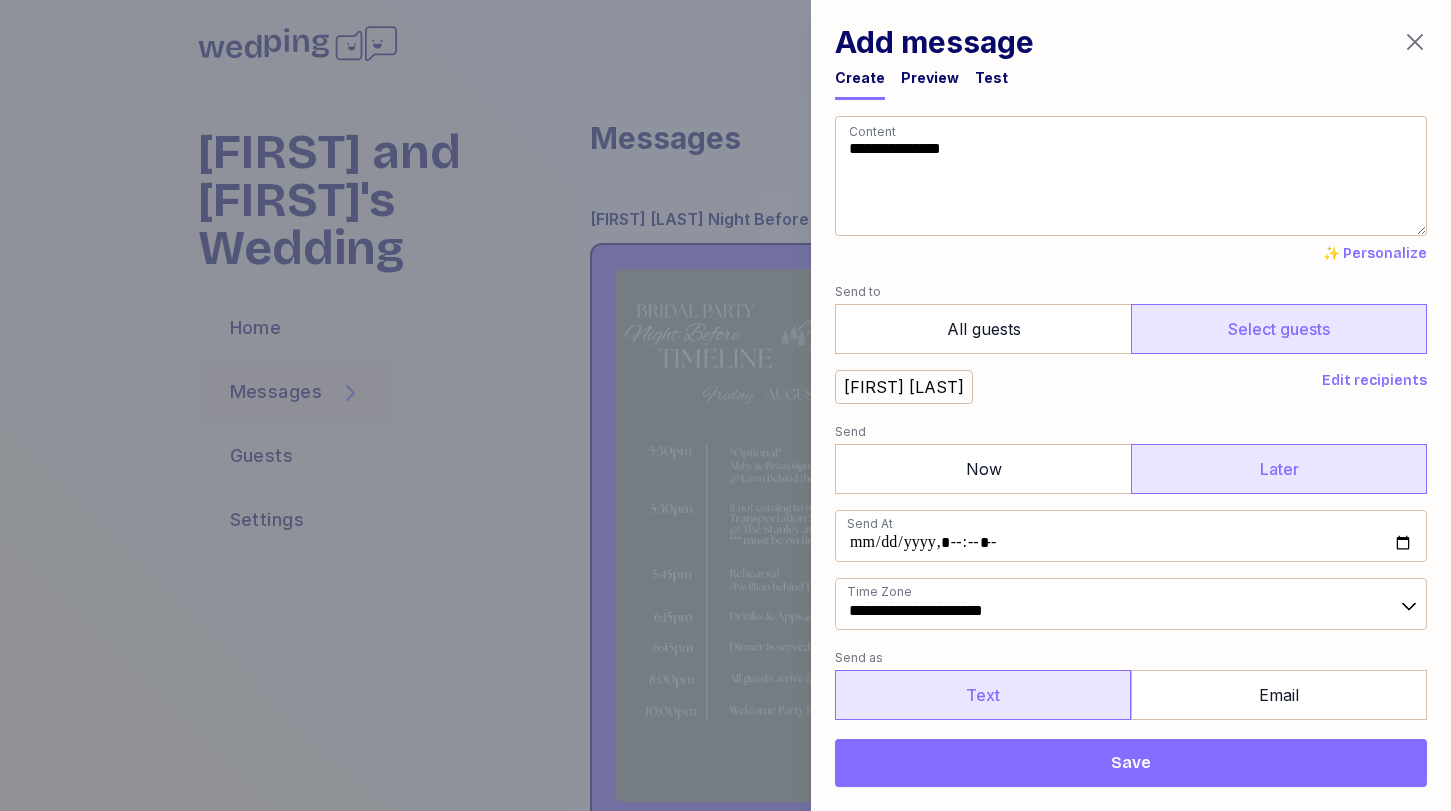 click on "Text" at bounding box center (983, 695) 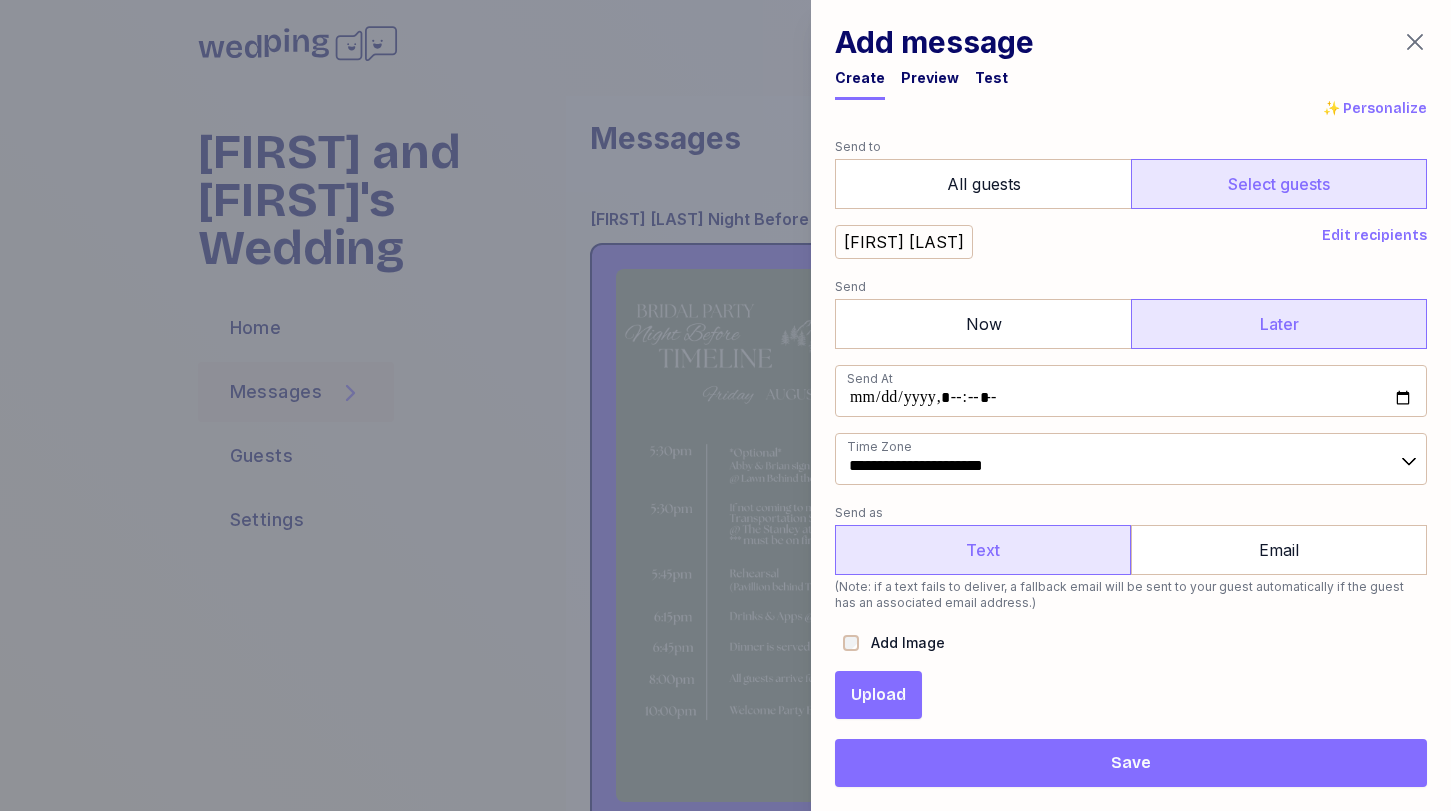 click on "Upload" at bounding box center [878, 695] 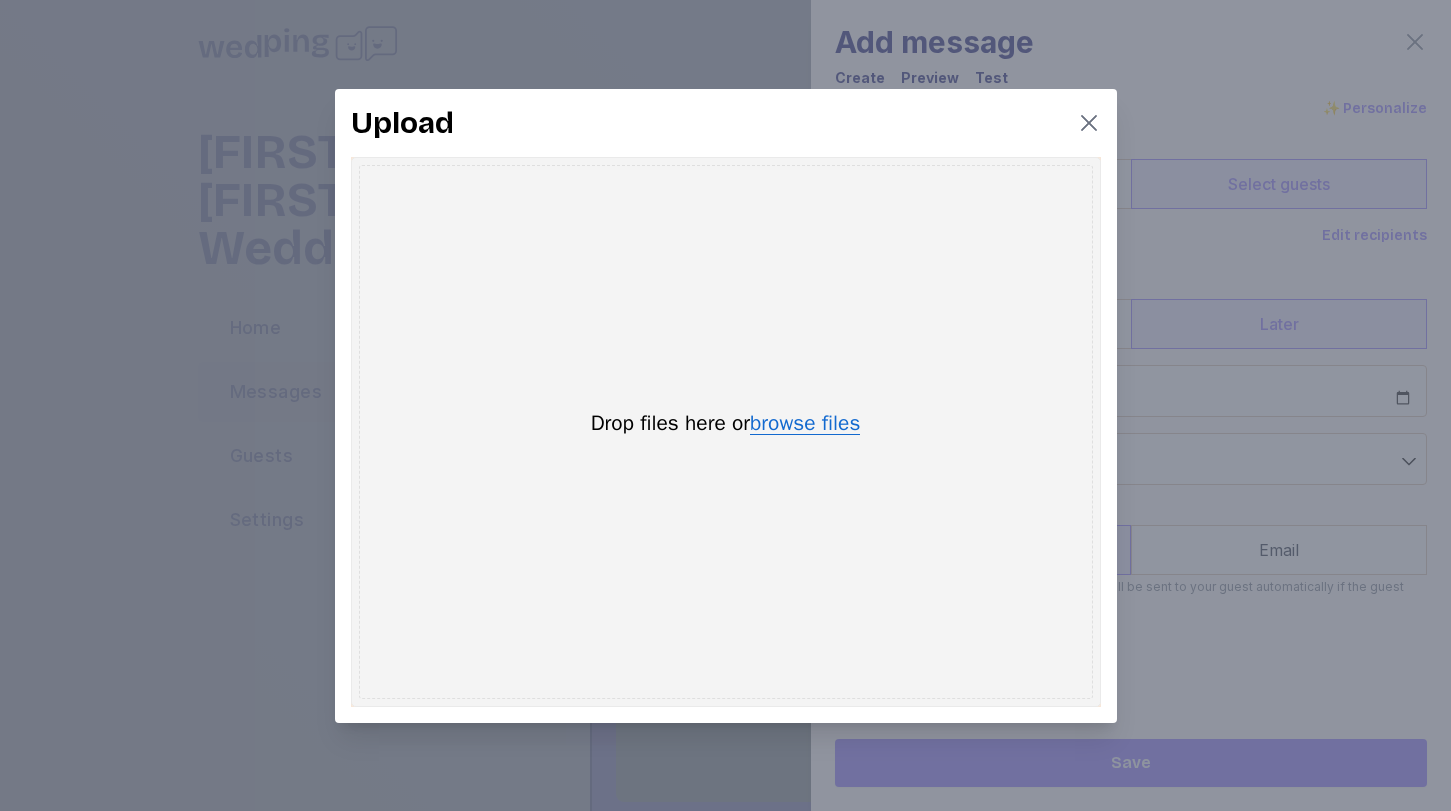 click on "browse files" at bounding box center (805, 424) 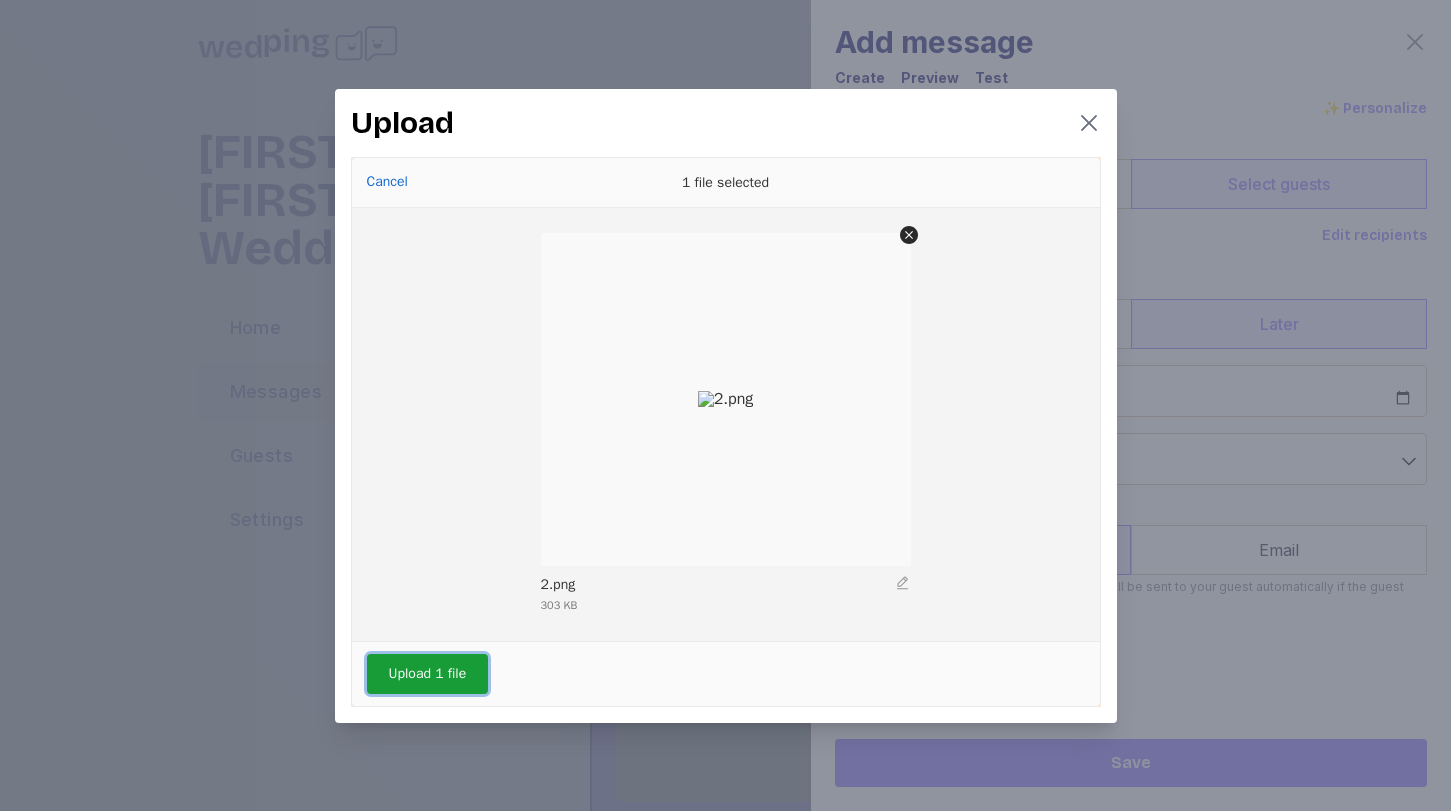 click on "Upload 1 file" at bounding box center [428, 674] 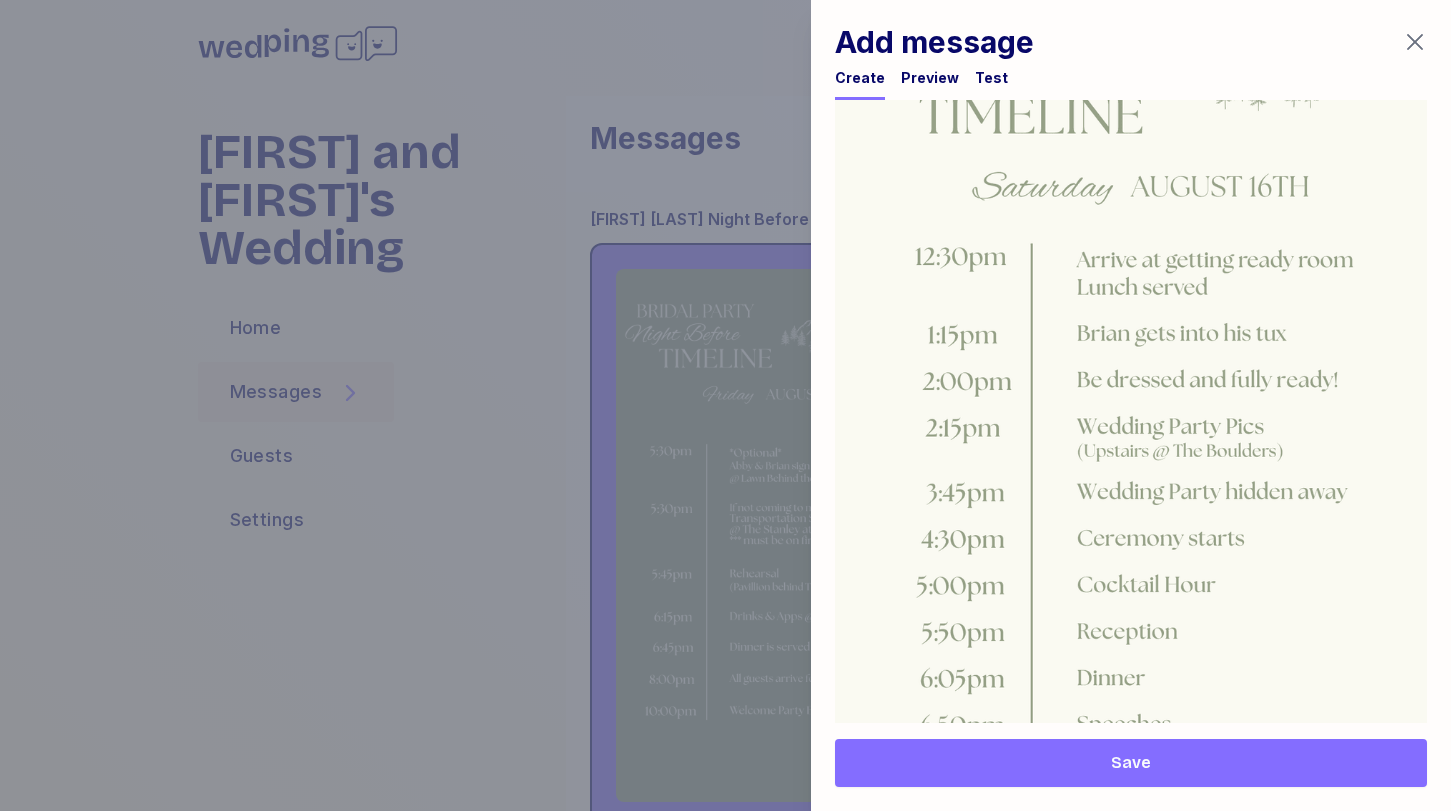 scroll, scrollTop: 1213, scrollLeft: 0, axis: vertical 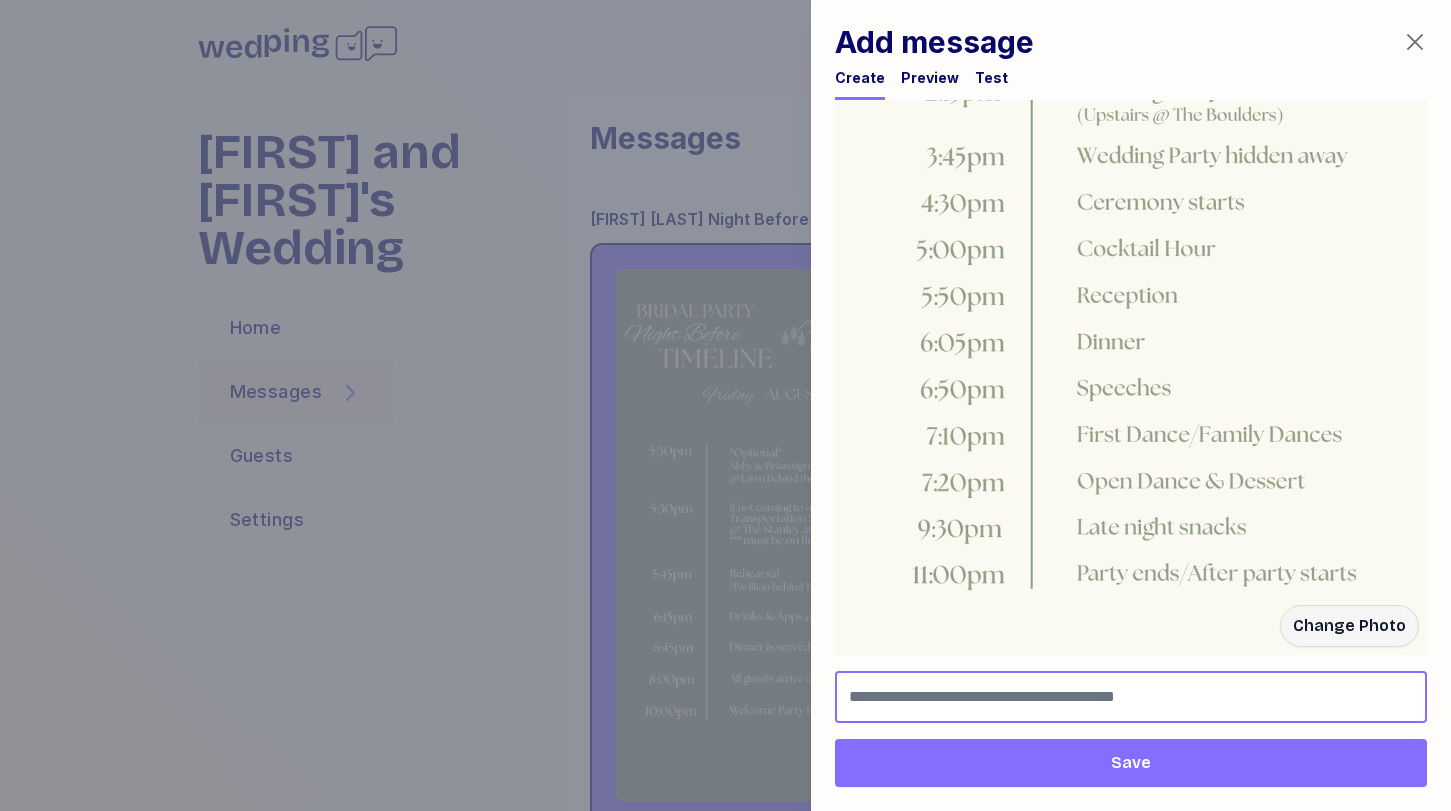 click at bounding box center [1131, 697] 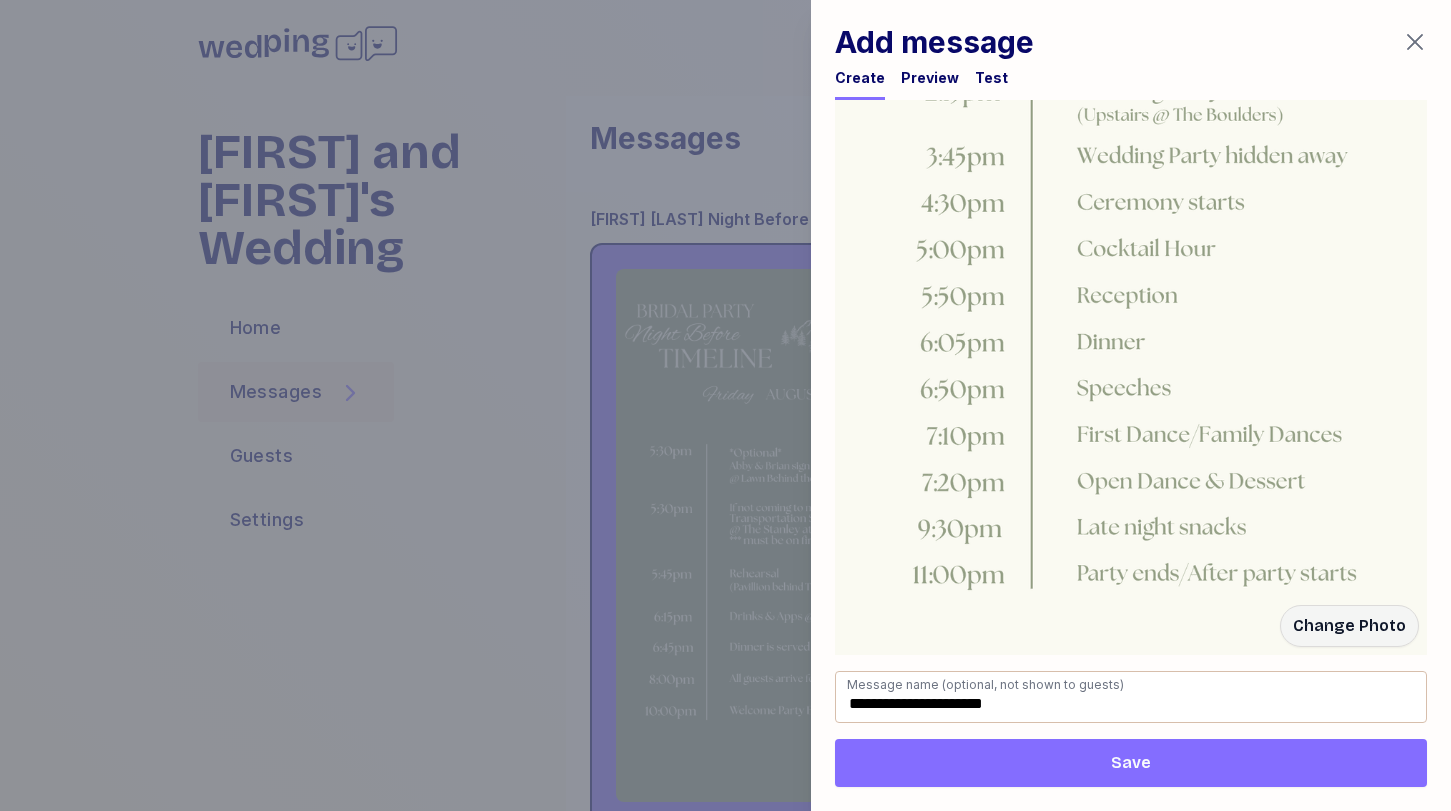 click on "Save" at bounding box center (1131, 763) 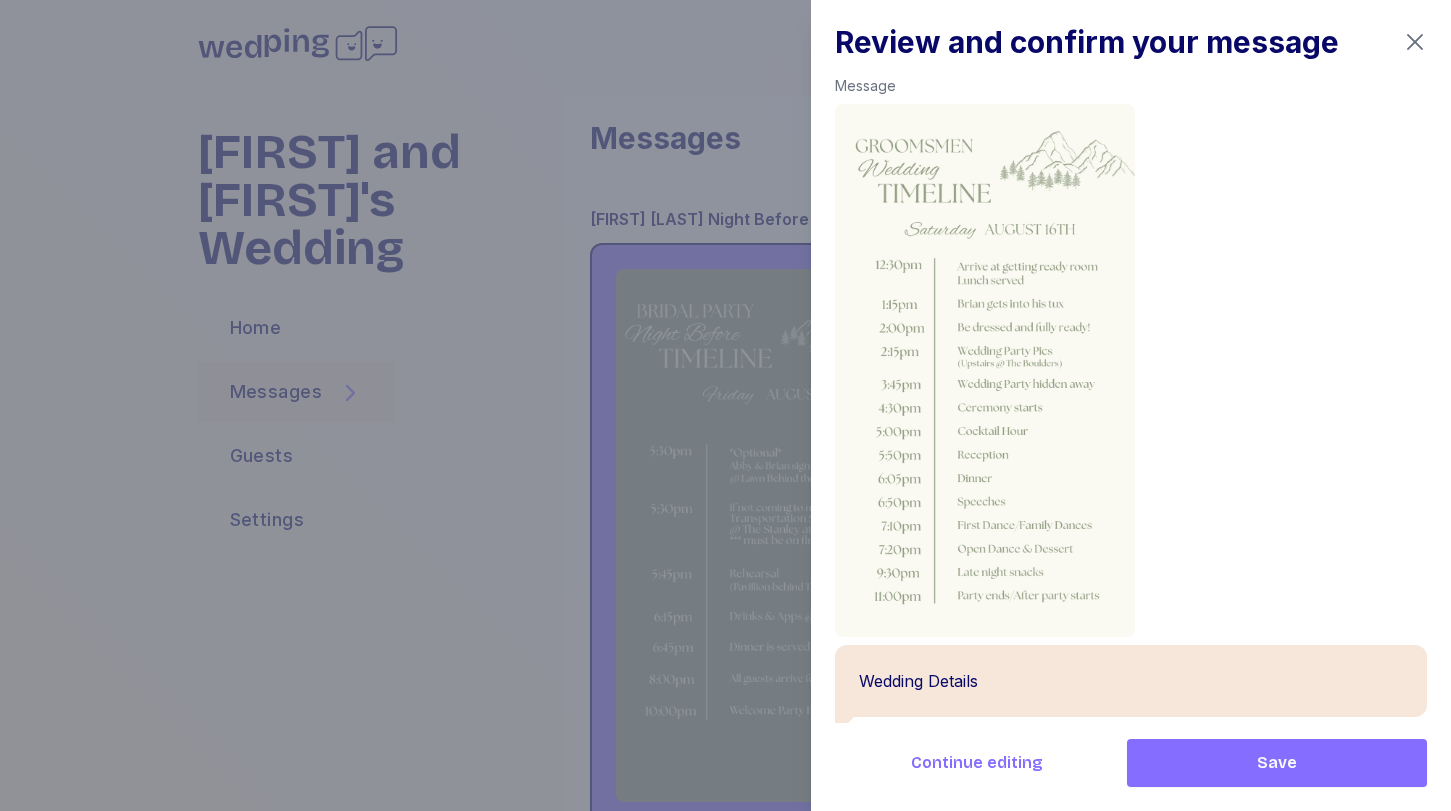 scroll, scrollTop: 168, scrollLeft: 0, axis: vertical 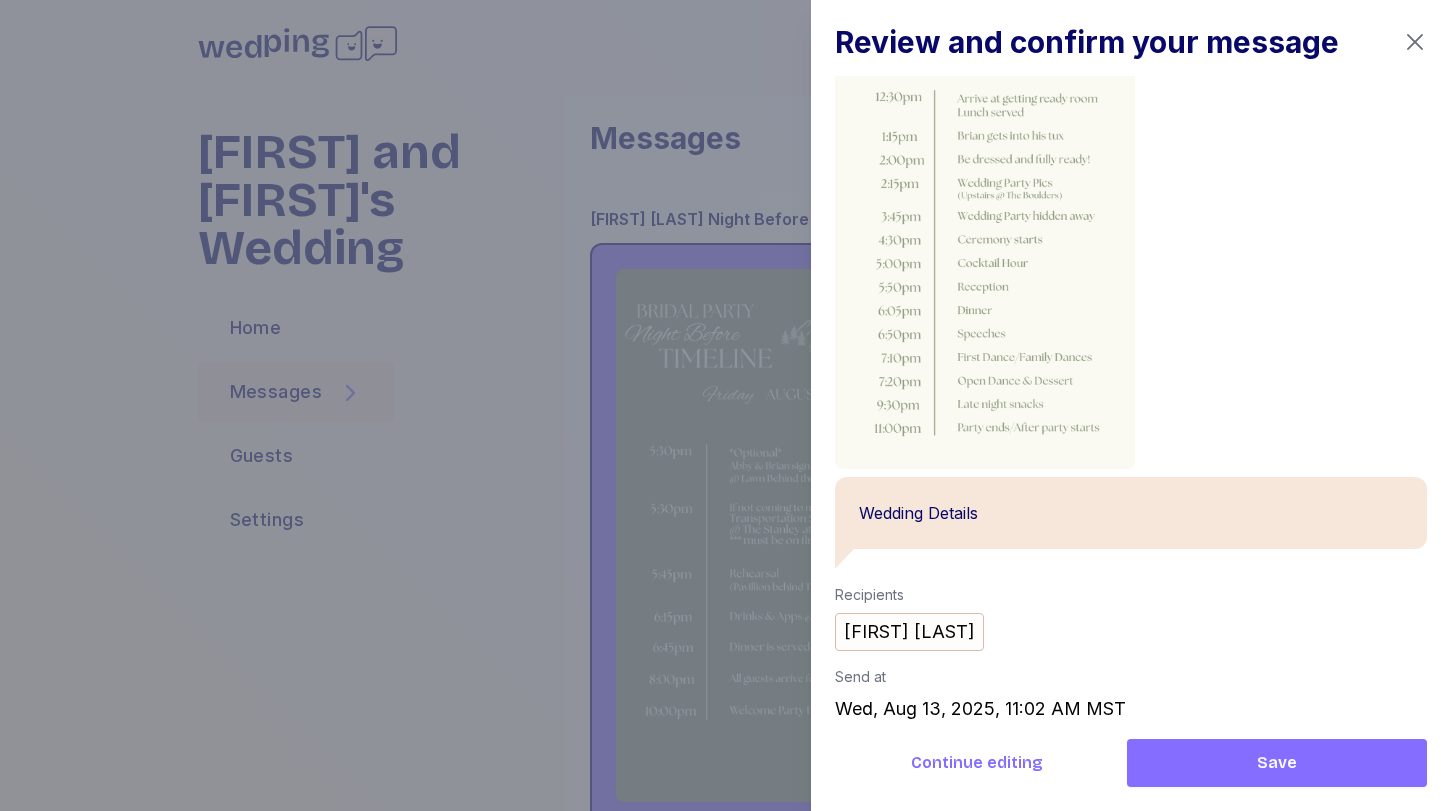 click on "Save" at bounding box center [1277, 763] 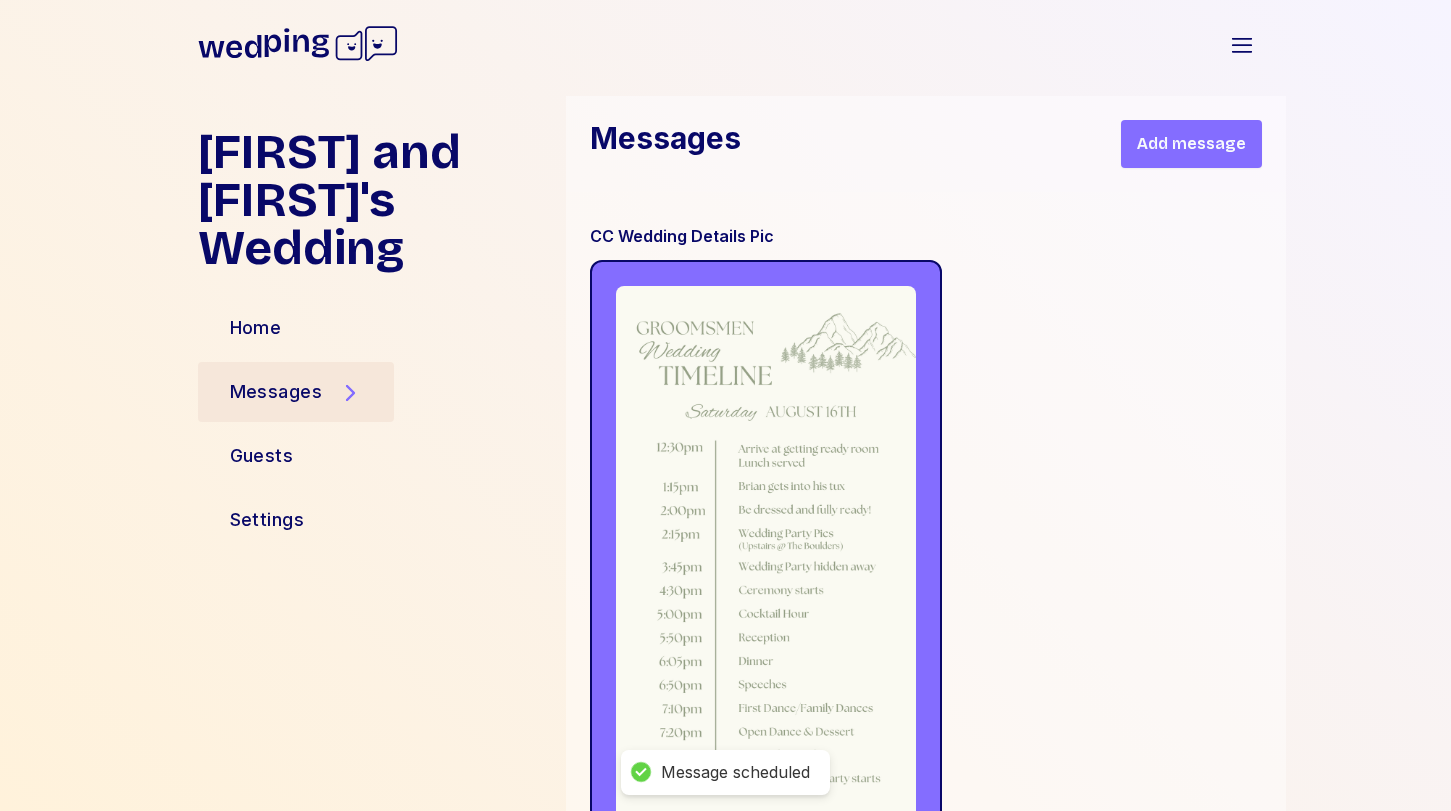 click on "Add message" at bounding box center [1191, 144] 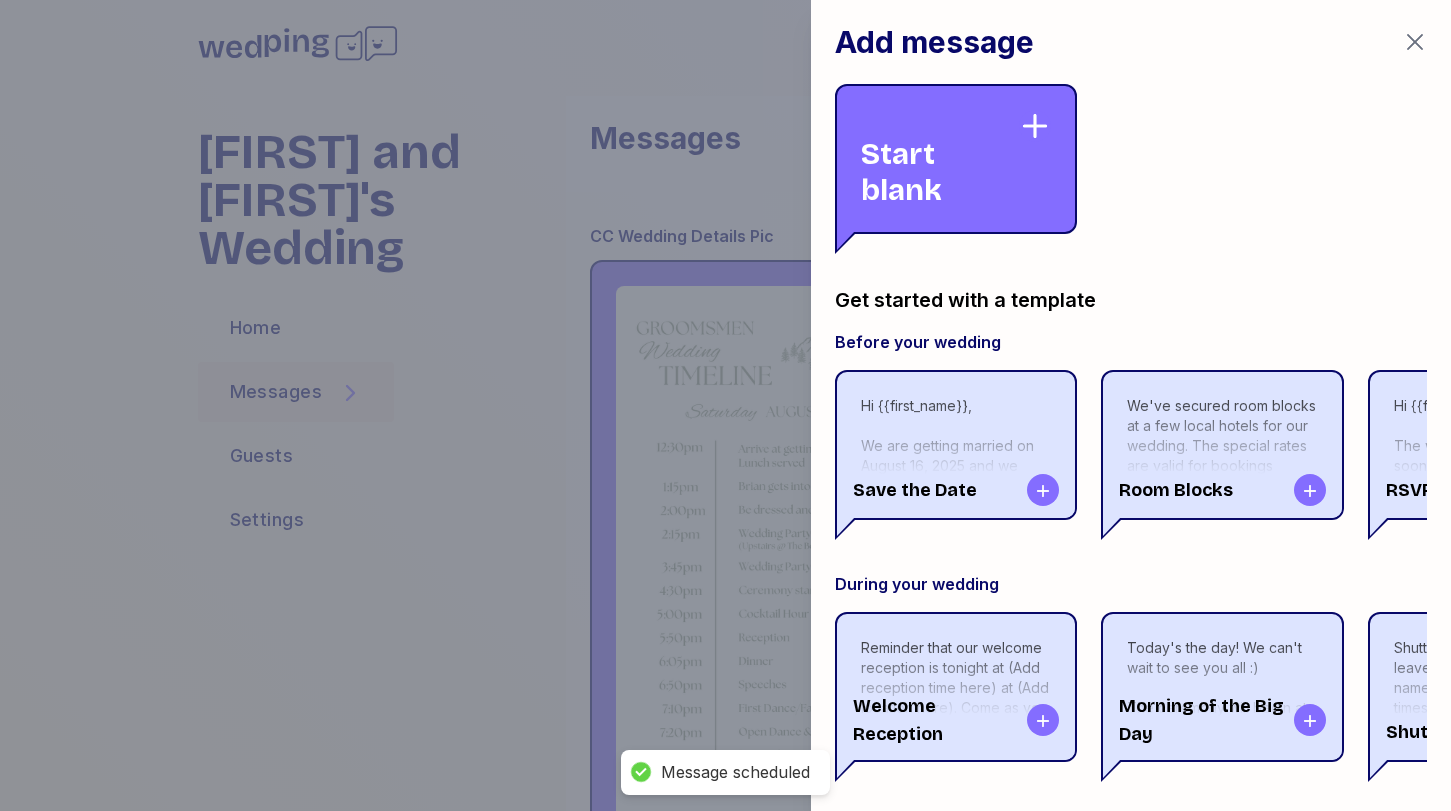 scroll, scrollTop: 9274, scrollLeft: 0, axis: vertical 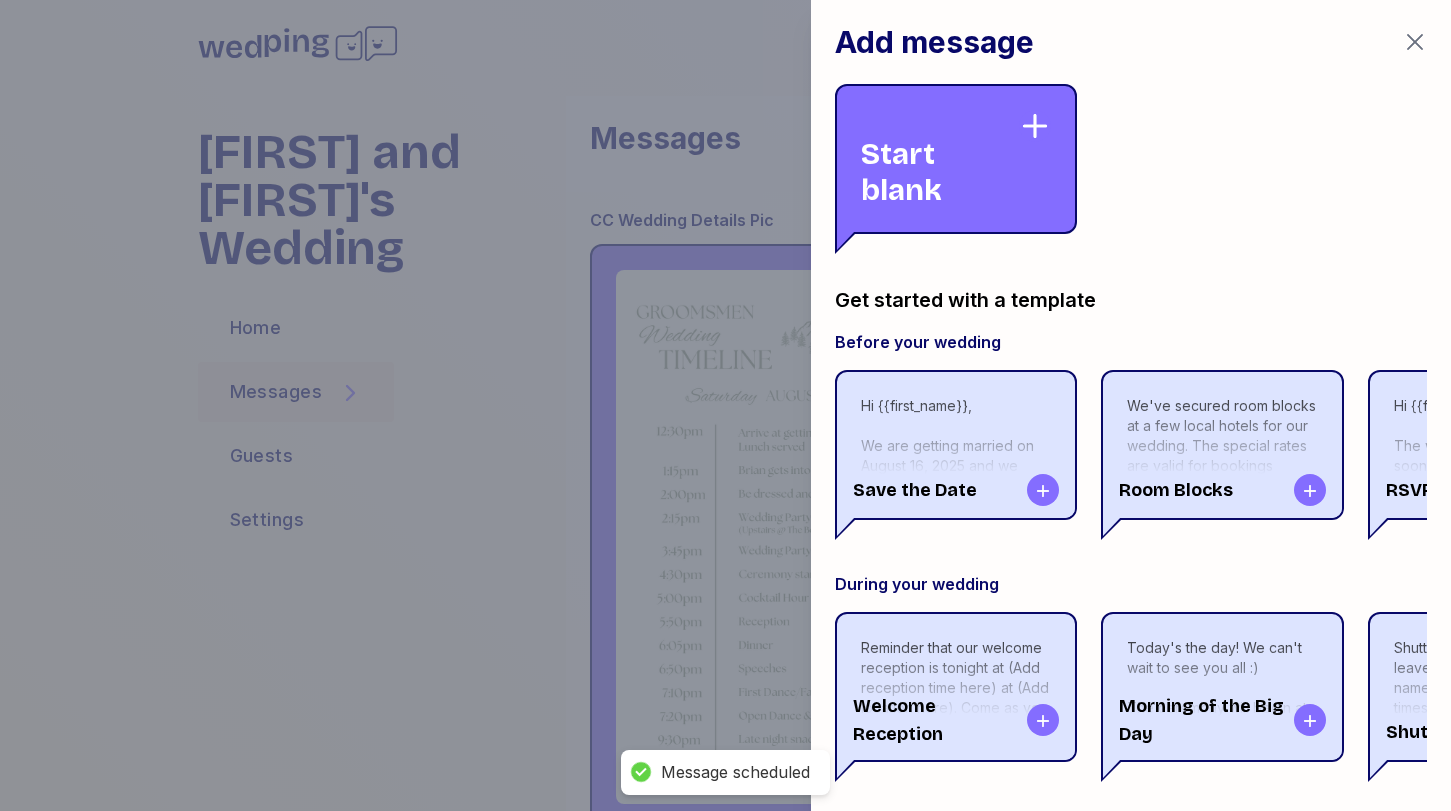 click on "Start blank" at bounding box center (940, 159) 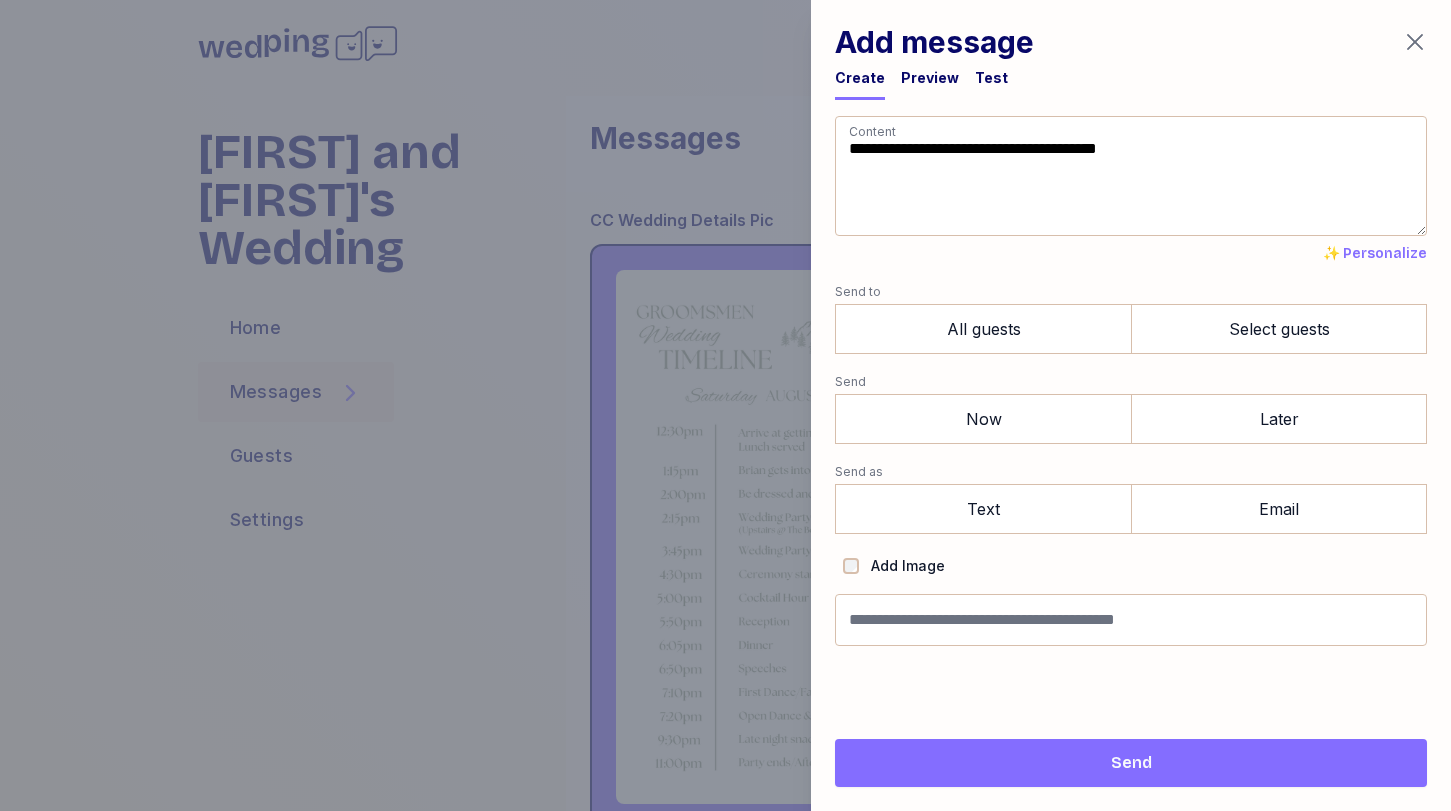 drag, startPoint x: 963, startPoint y: 204, endPoint x: 713, endPoint y: 40, distance: 298.99164 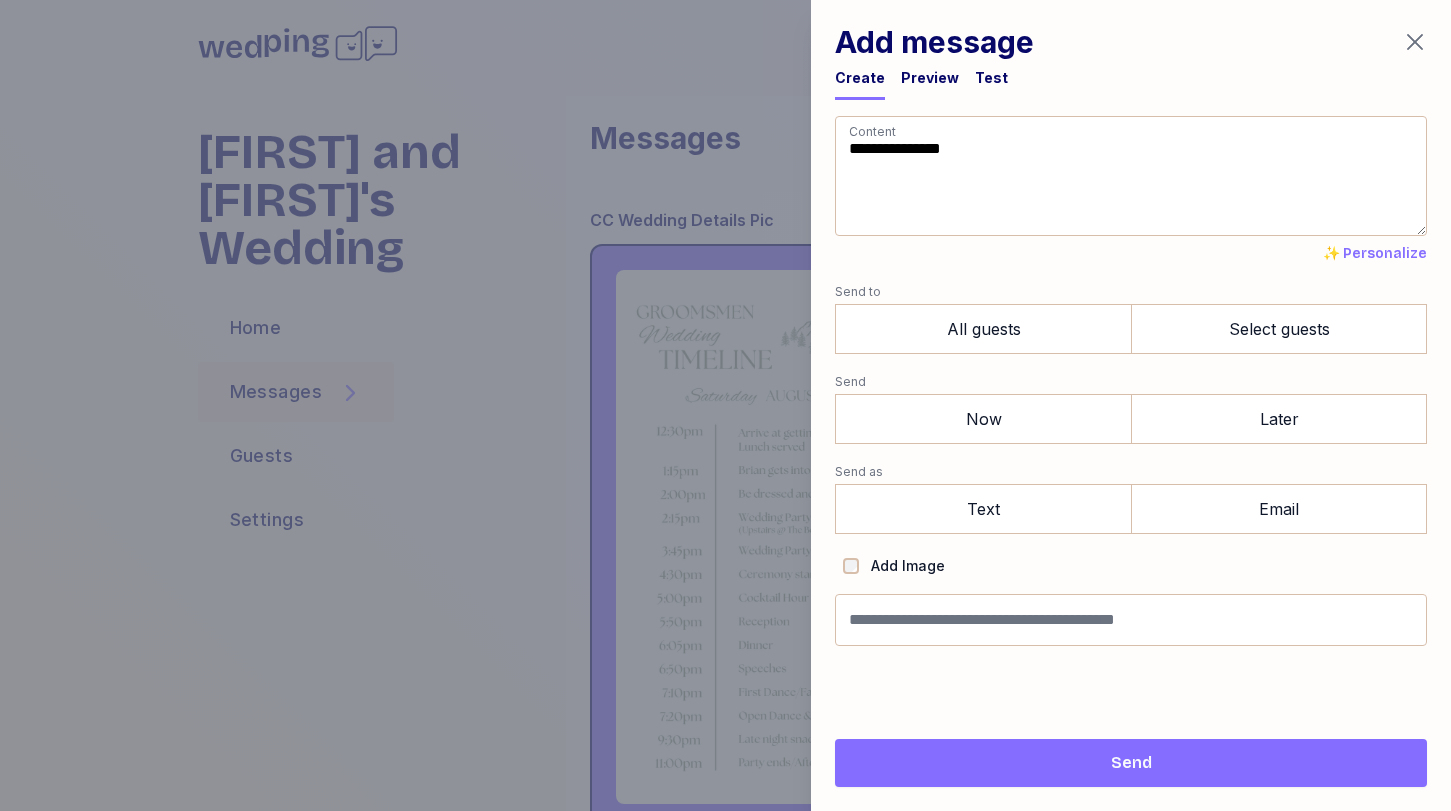 drag, startPoint x: 1008, startPoint y: 166, endPoint x: 798, endPoint y: 131, distance: 212.89668 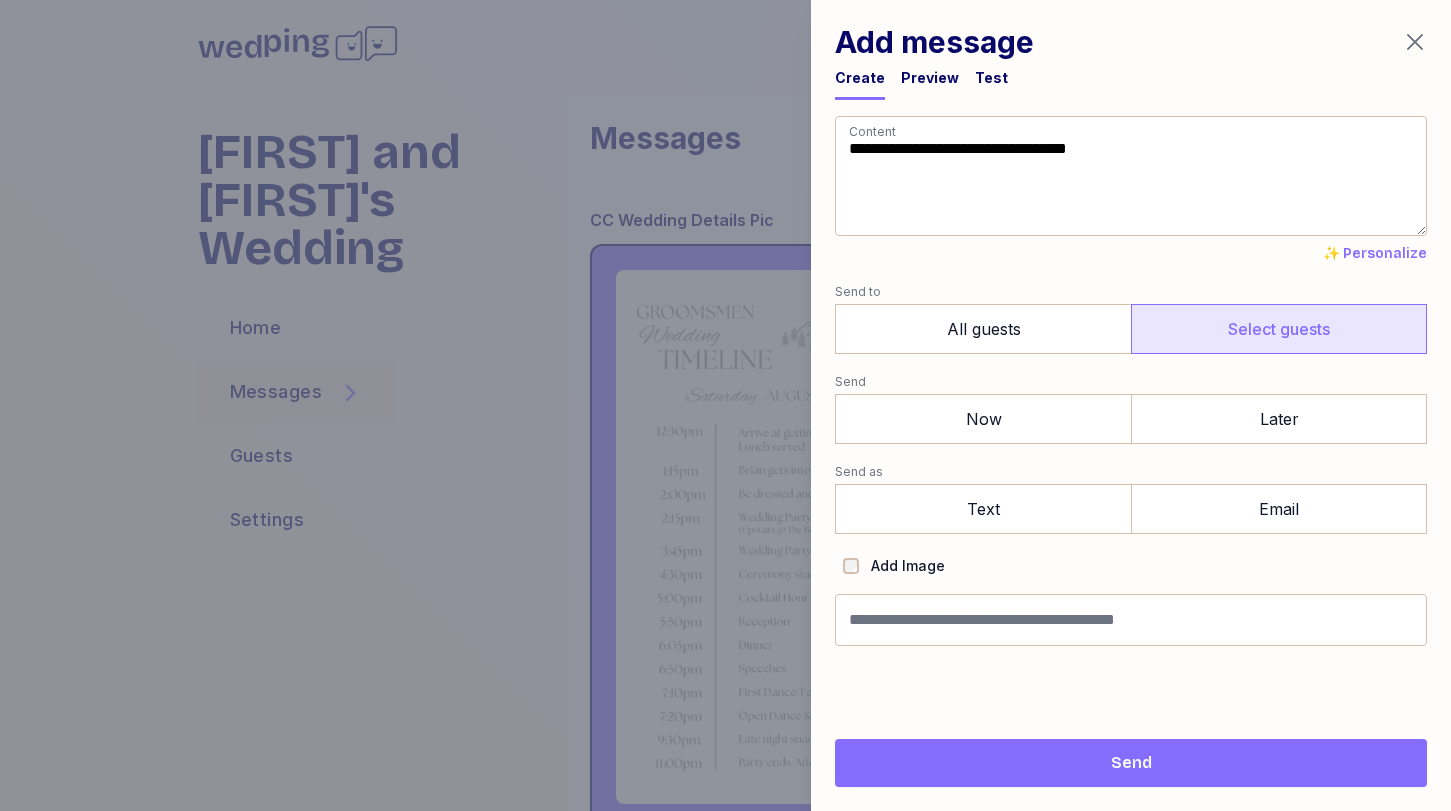 click on "Select guests" at bounding box center [1279, 329] 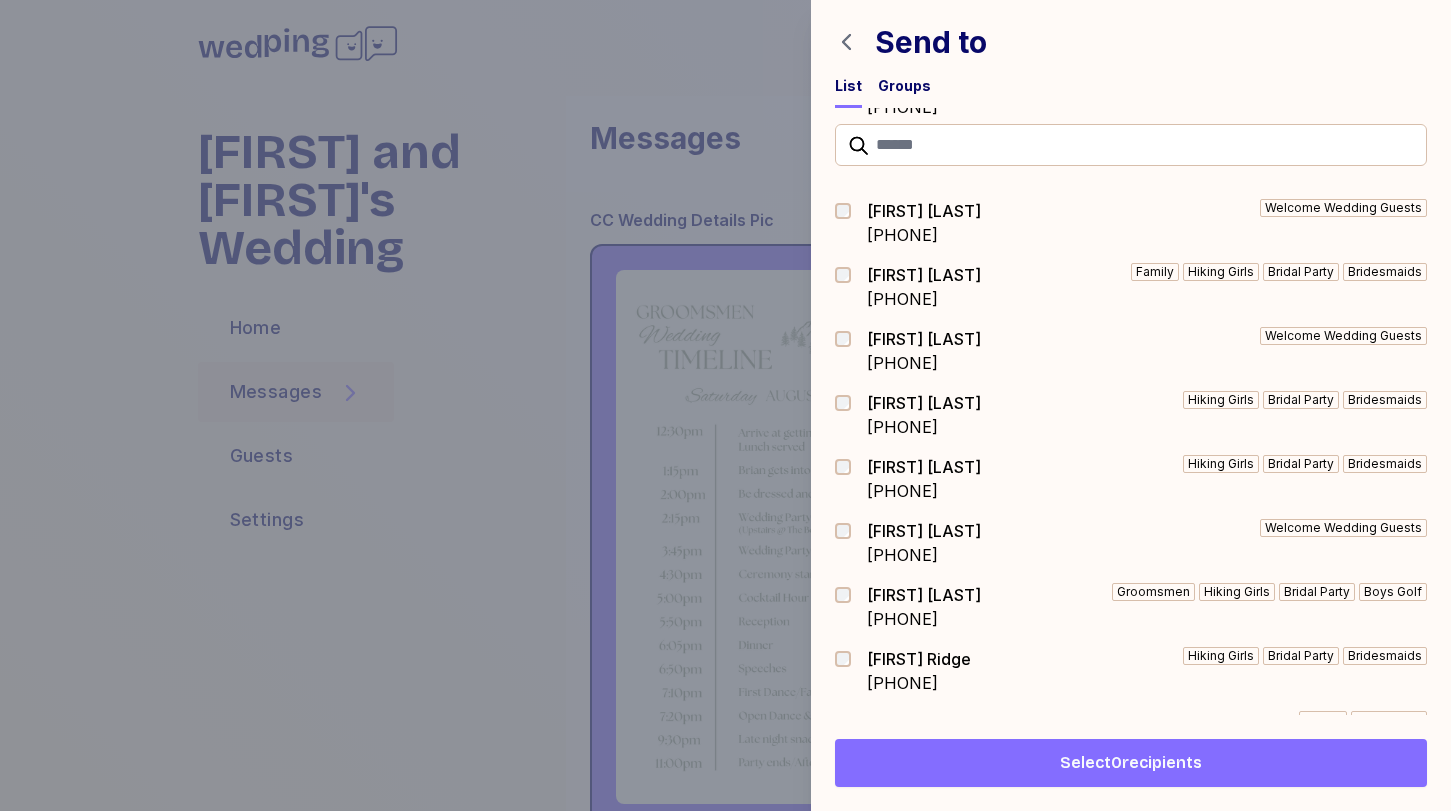 scroll, scrollTop: 912, scrollLeft: 0, axis: vertical 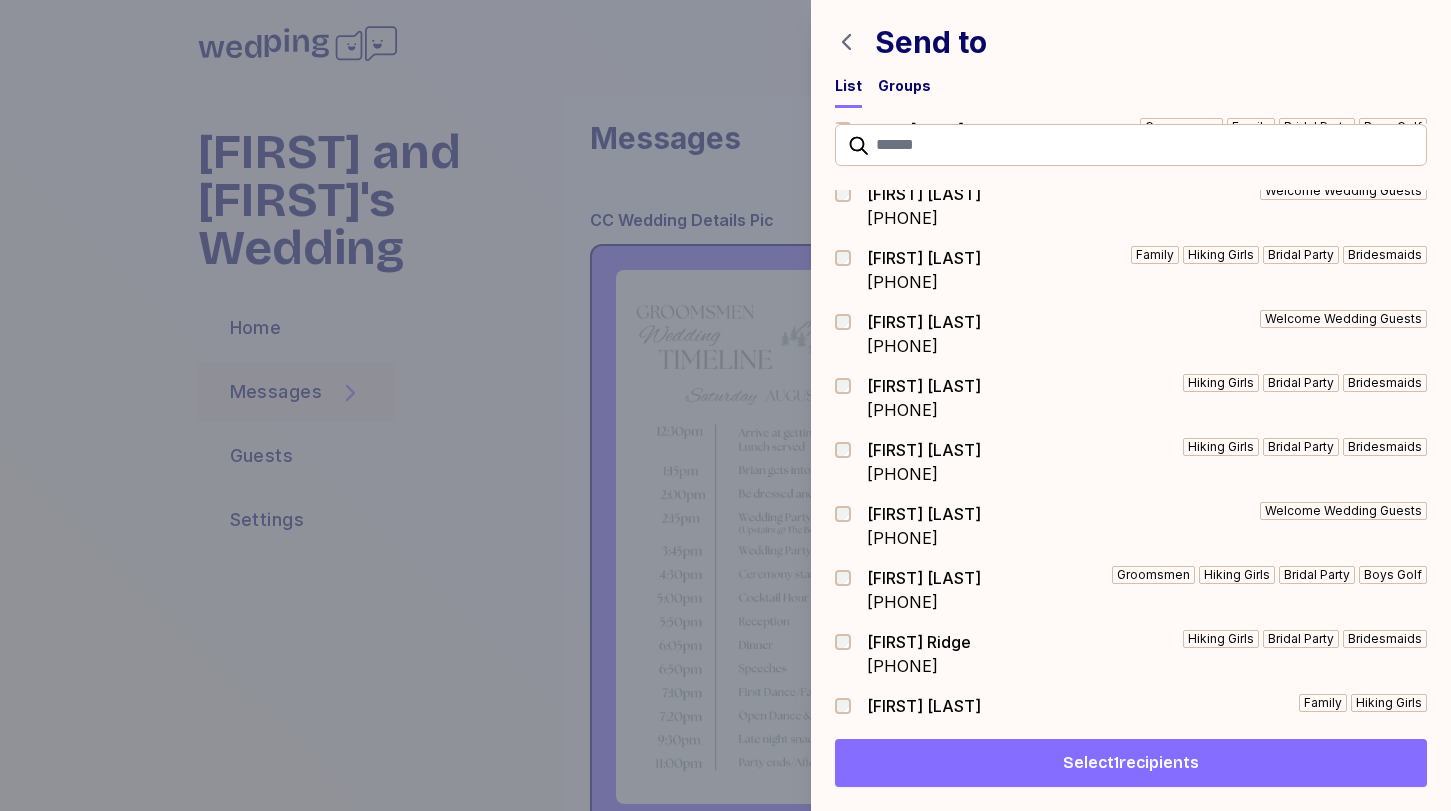 click on "Select  1  recipients" at bounding box center [1131, 763] 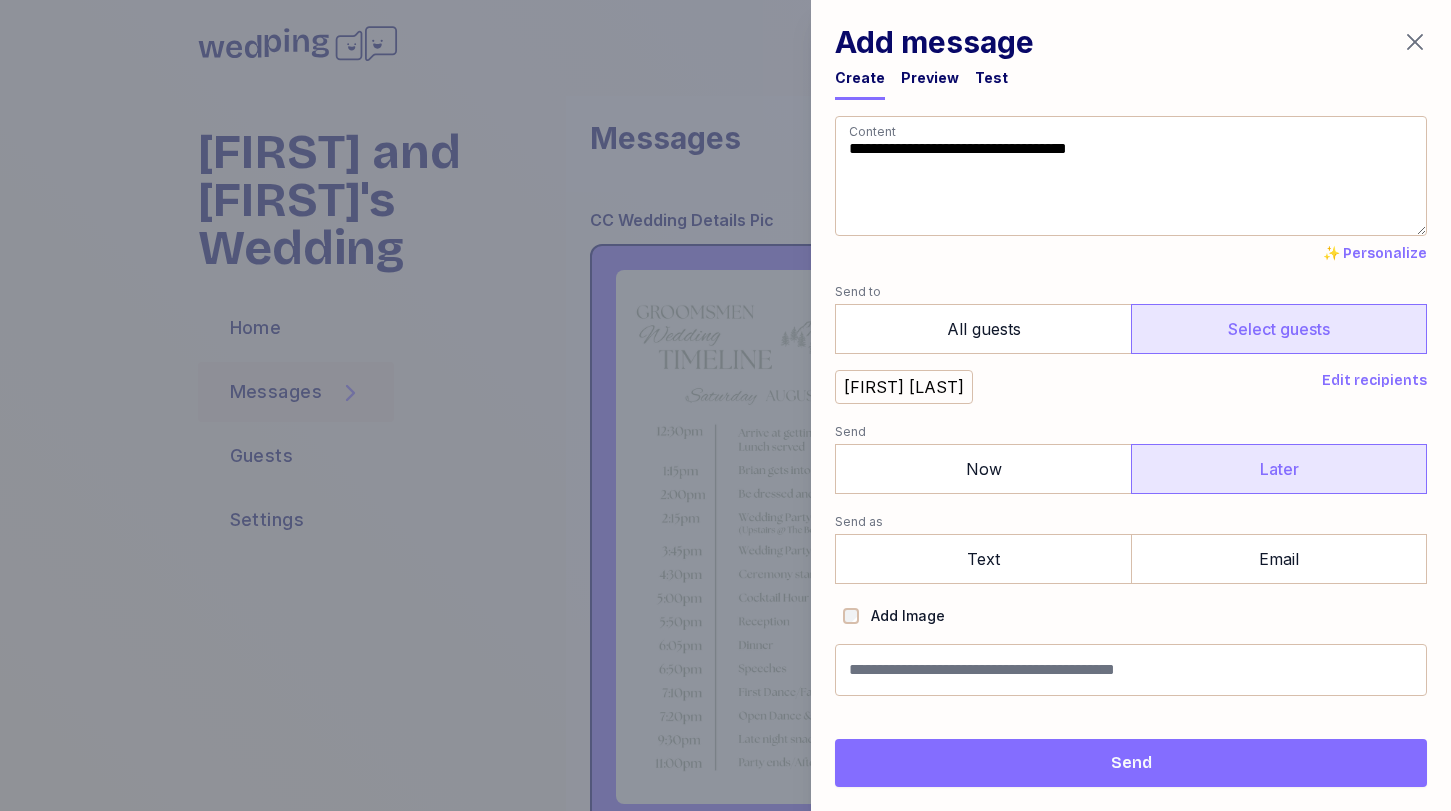click on "Later" at bounding box center [1279, 469] 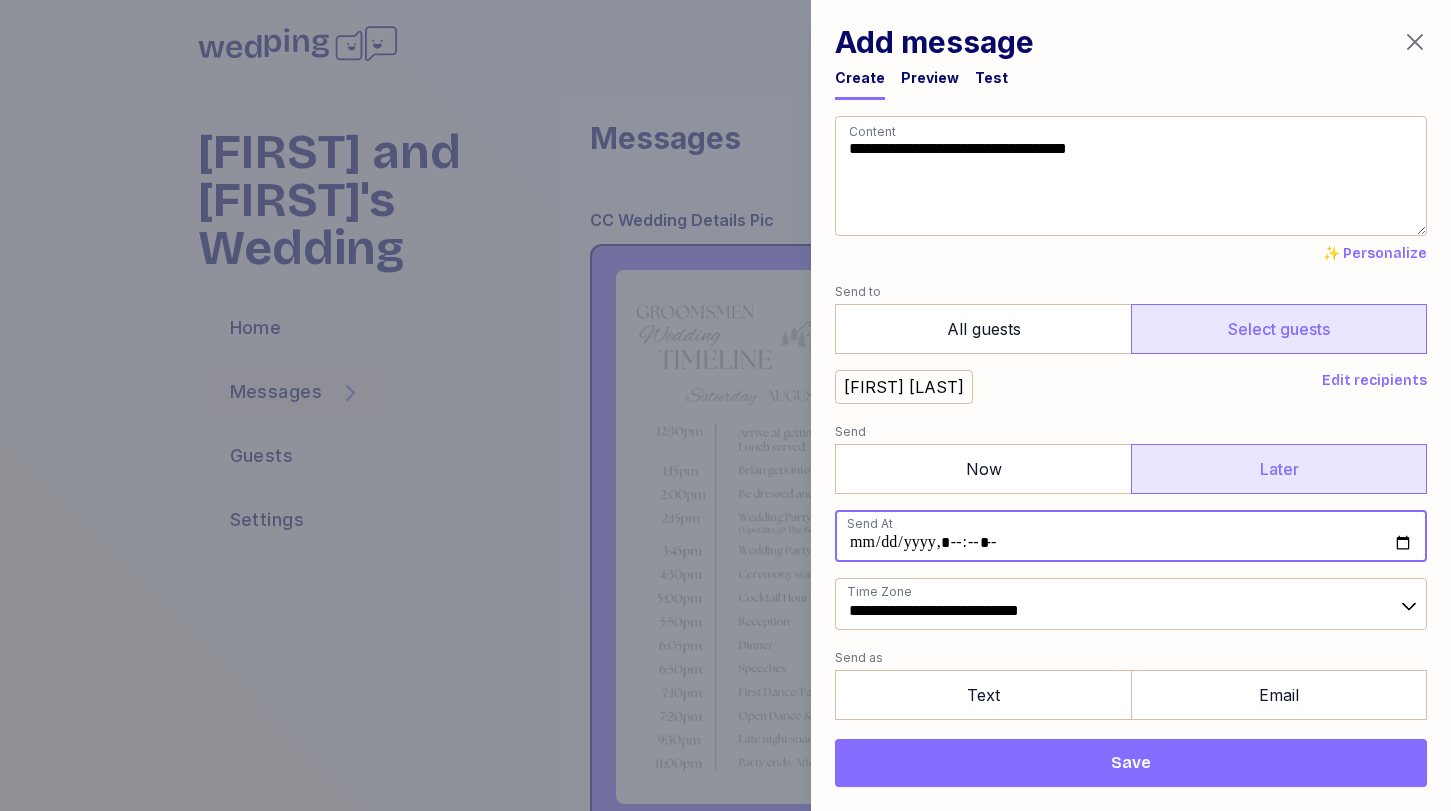 click at bounding box center [1131, 536] 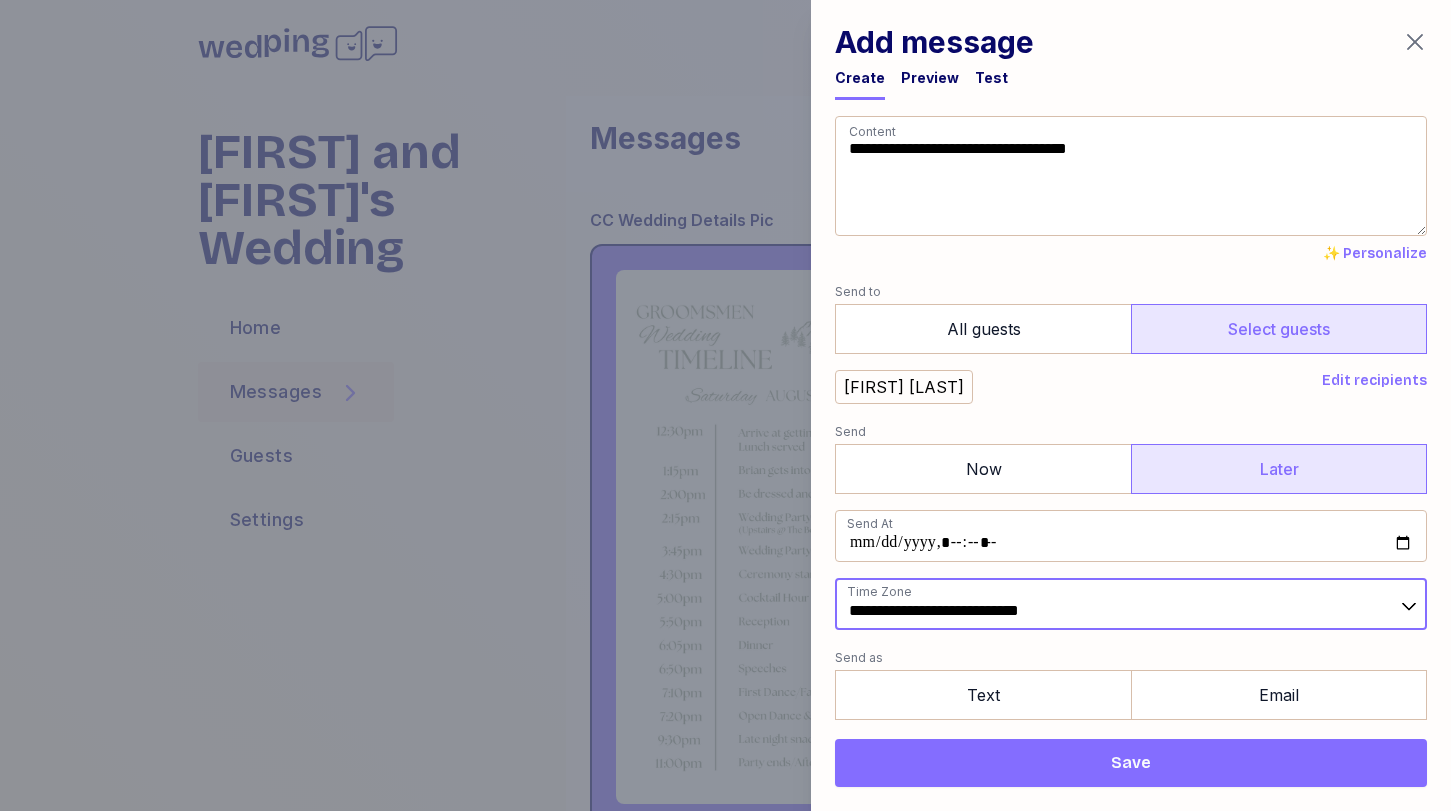 click on "**********" at bounding box center [1131, 604] 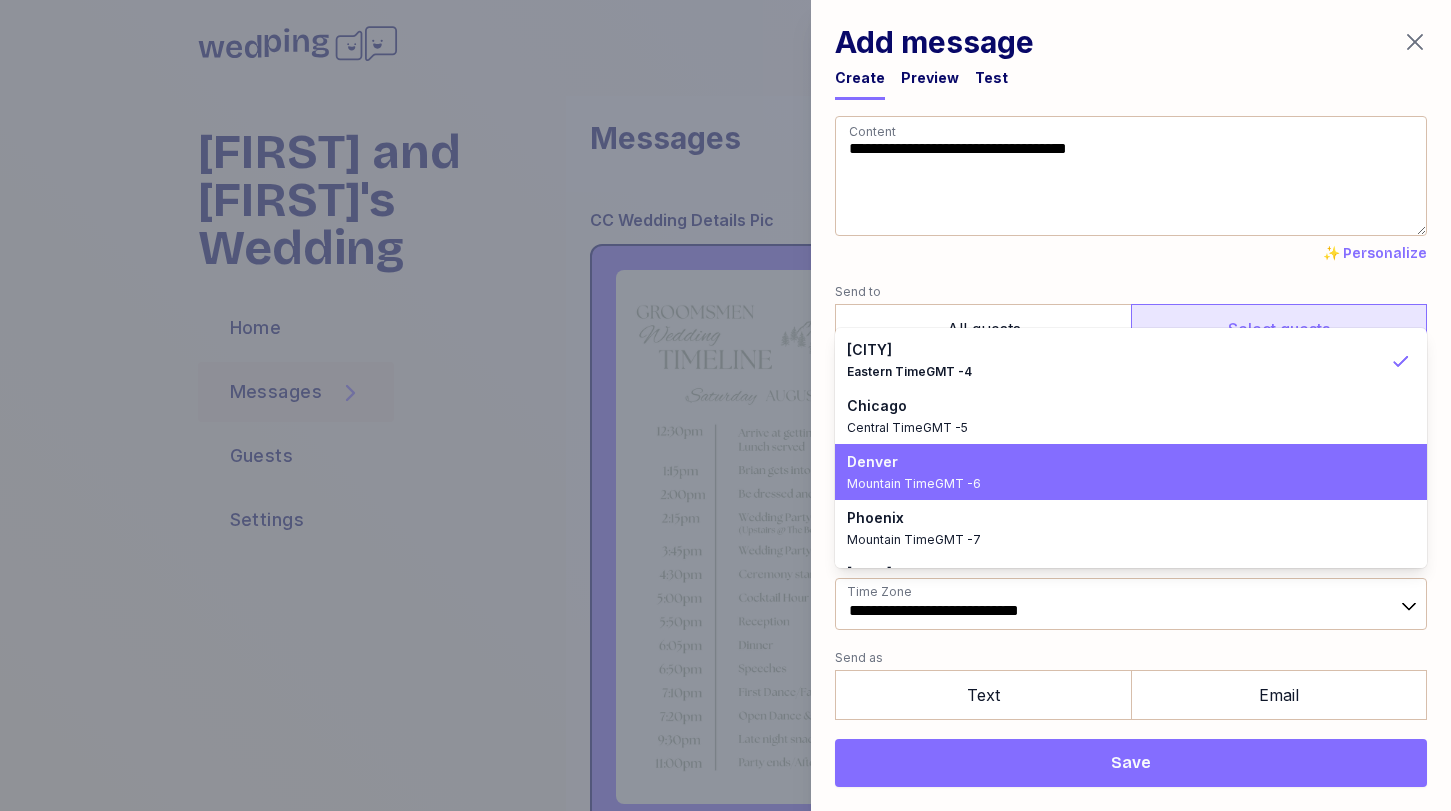 click on "Denver" at bounding box center (1119, 462) 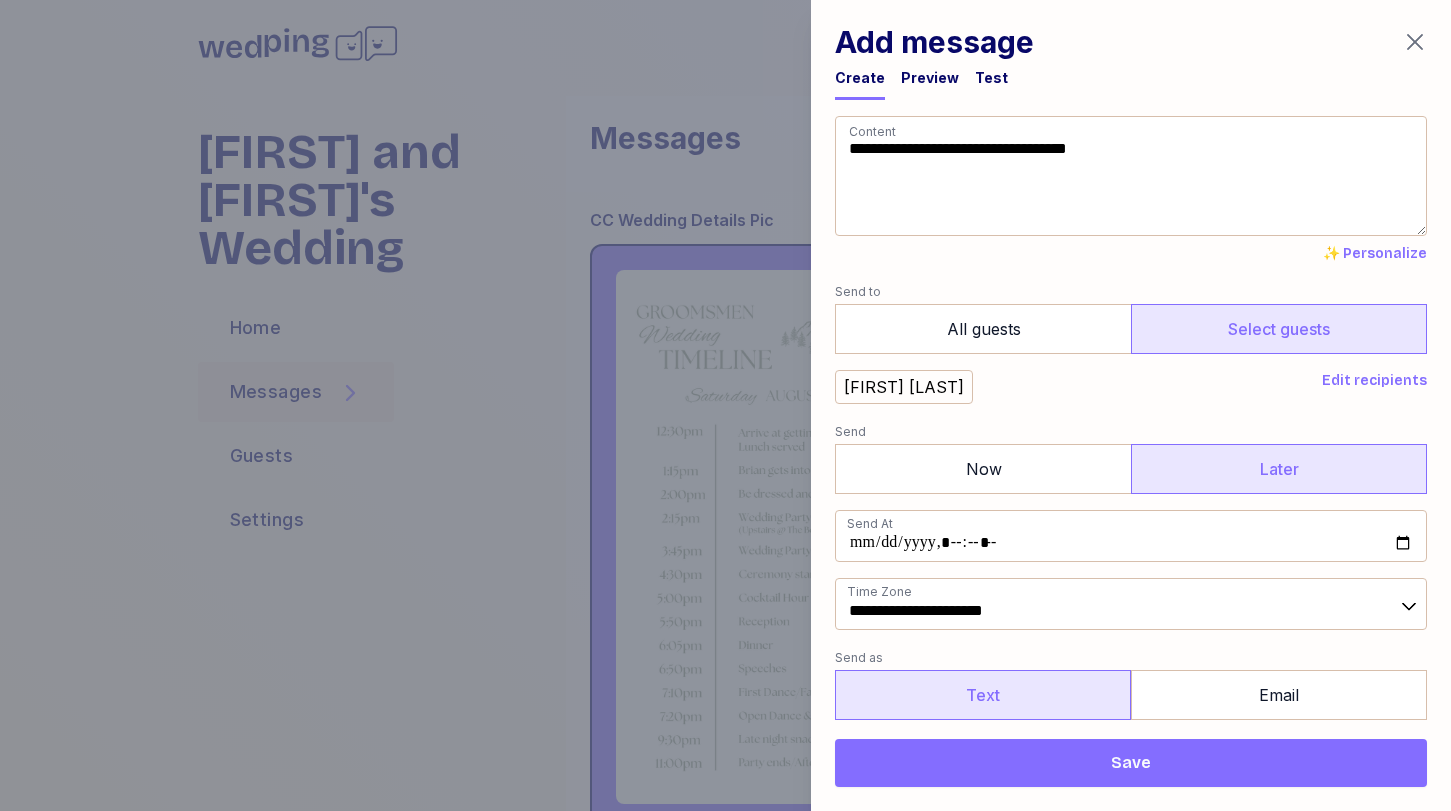 click on "Text" at bounding box center [983, 695] 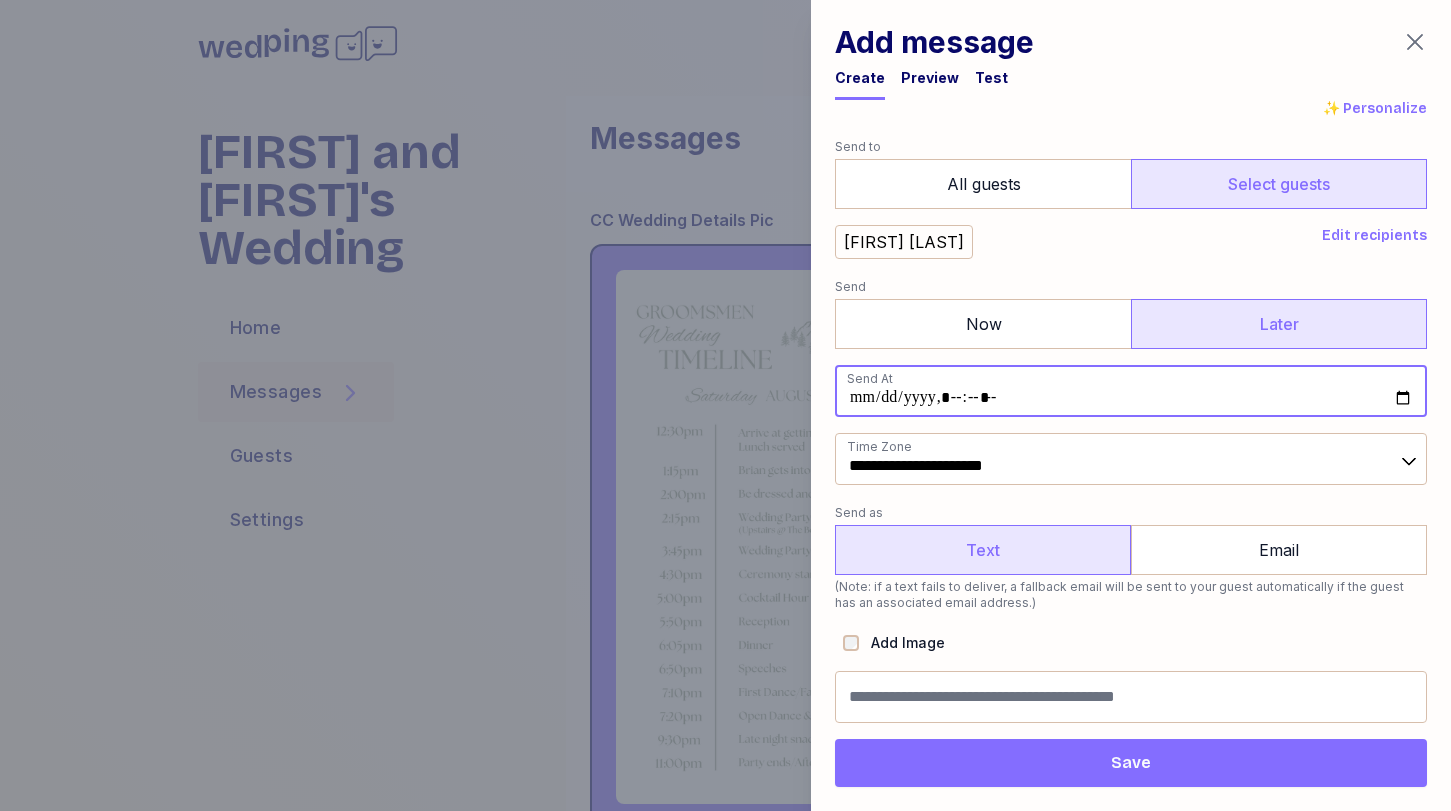 click at bounding box center (1131, 391) 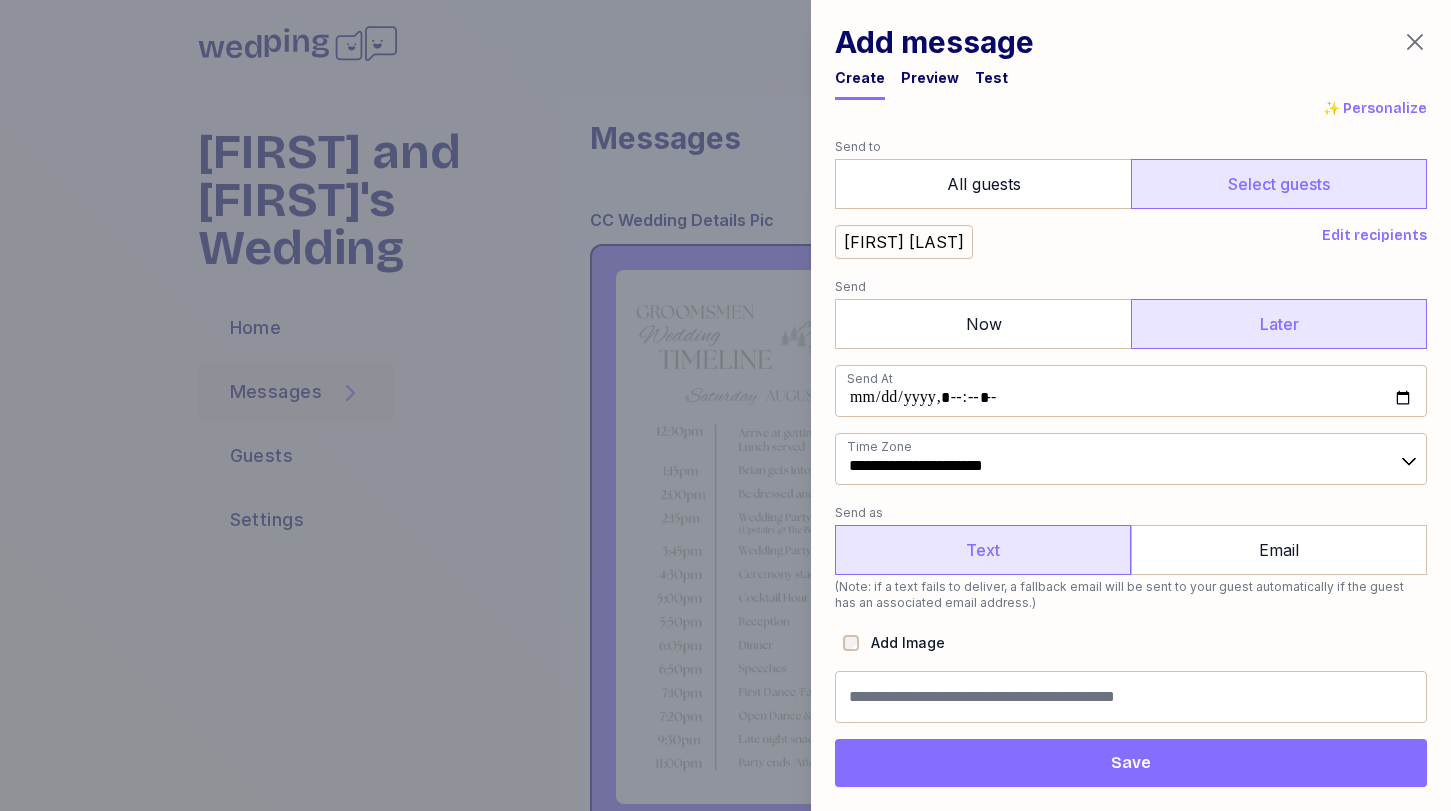 click on "**********" at bounding box center [1131, 347] 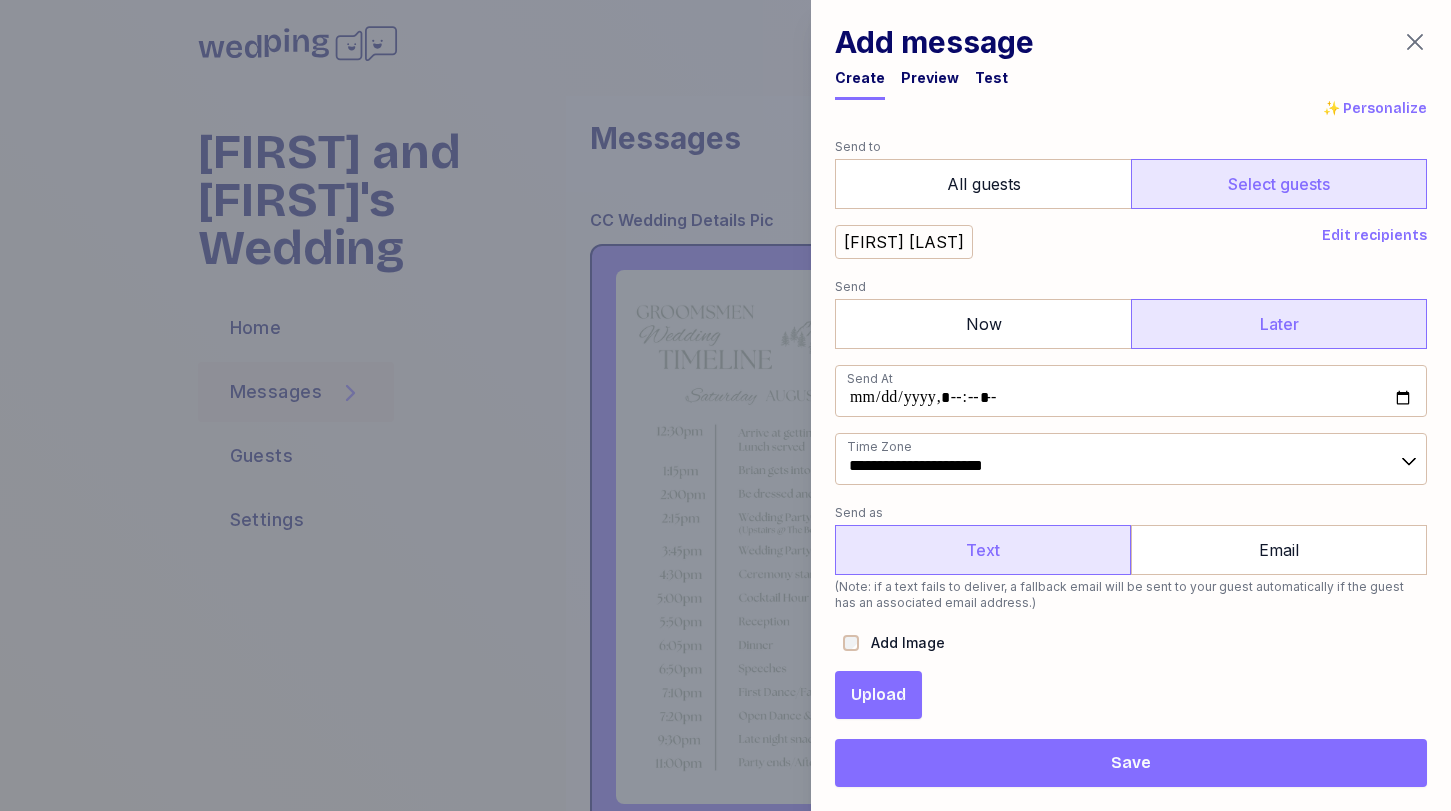 click on "Upload" at bounding box center (878, 695) 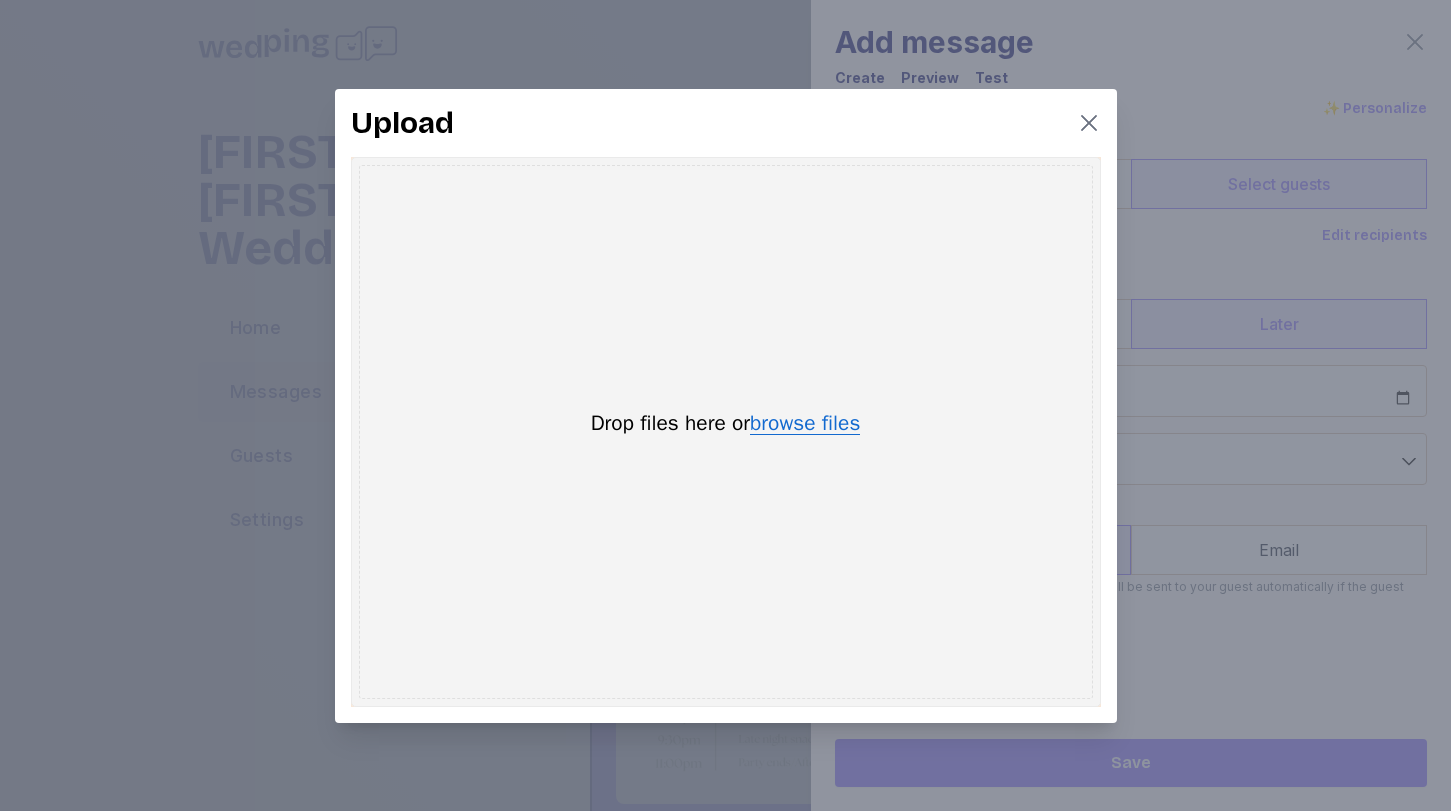 click on "browse files" at bounding box center [805, 424] 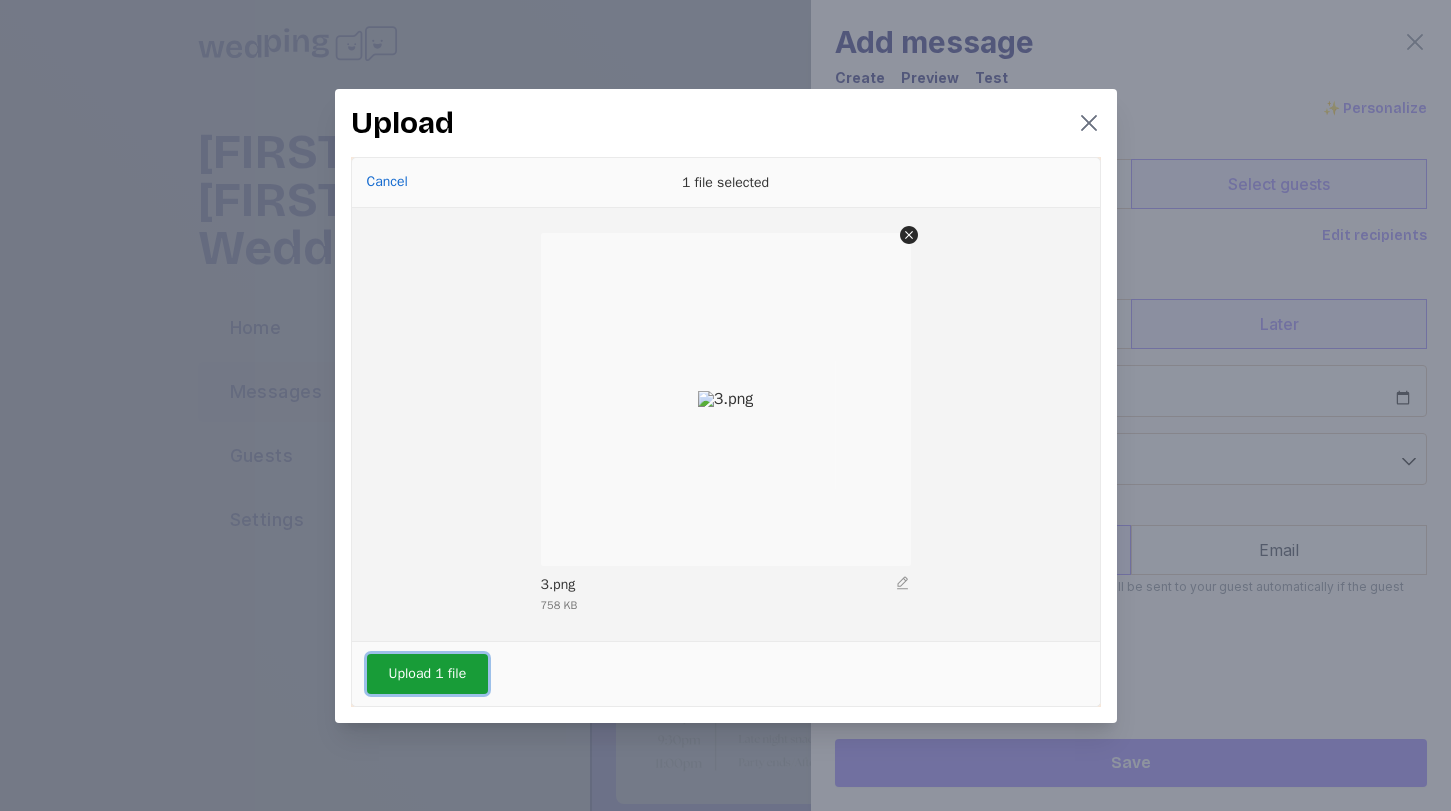 click on "Upload 1 file" at bounding box center [428, 674] 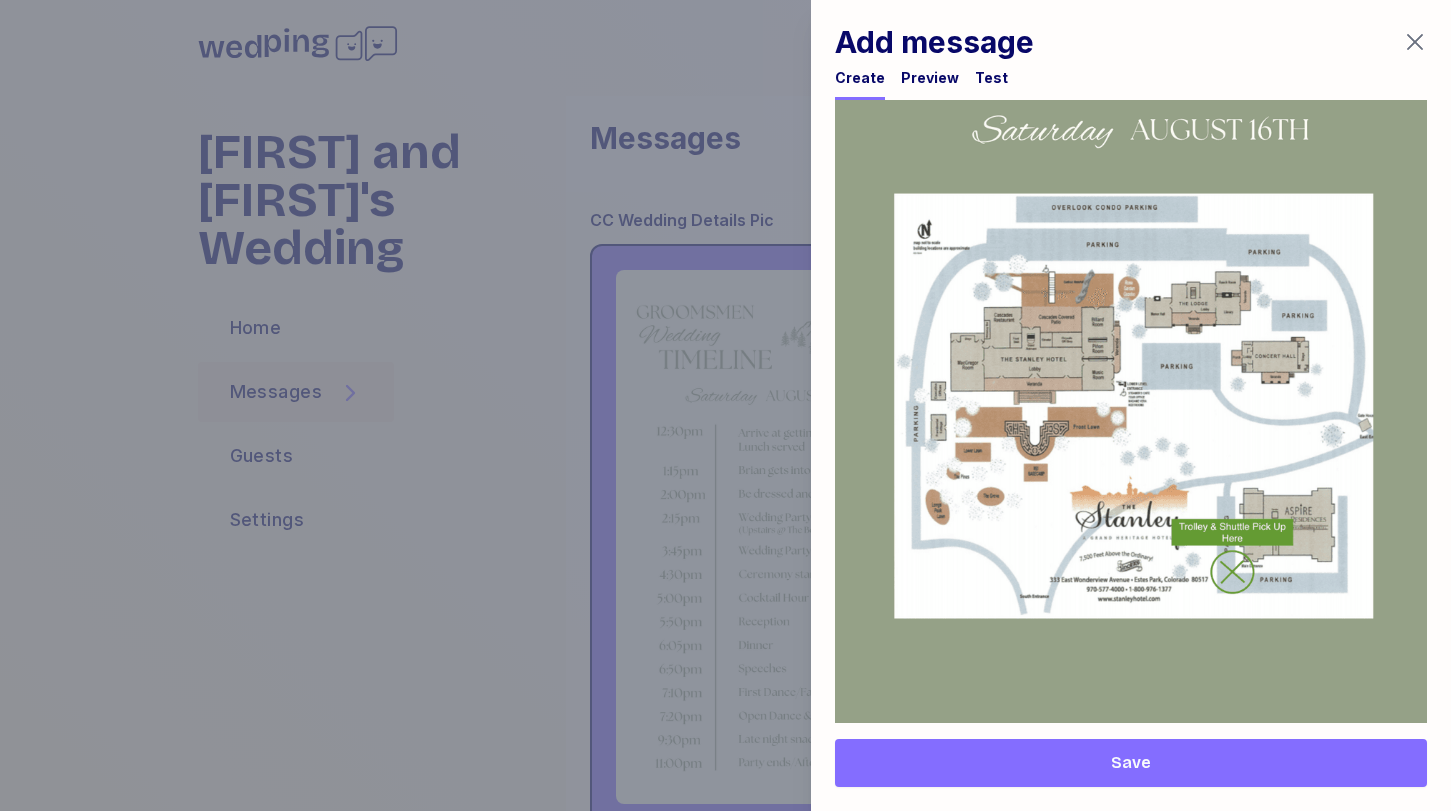 scroll, scrollTop: 1213, scrollLeft: 0, axis: vertical 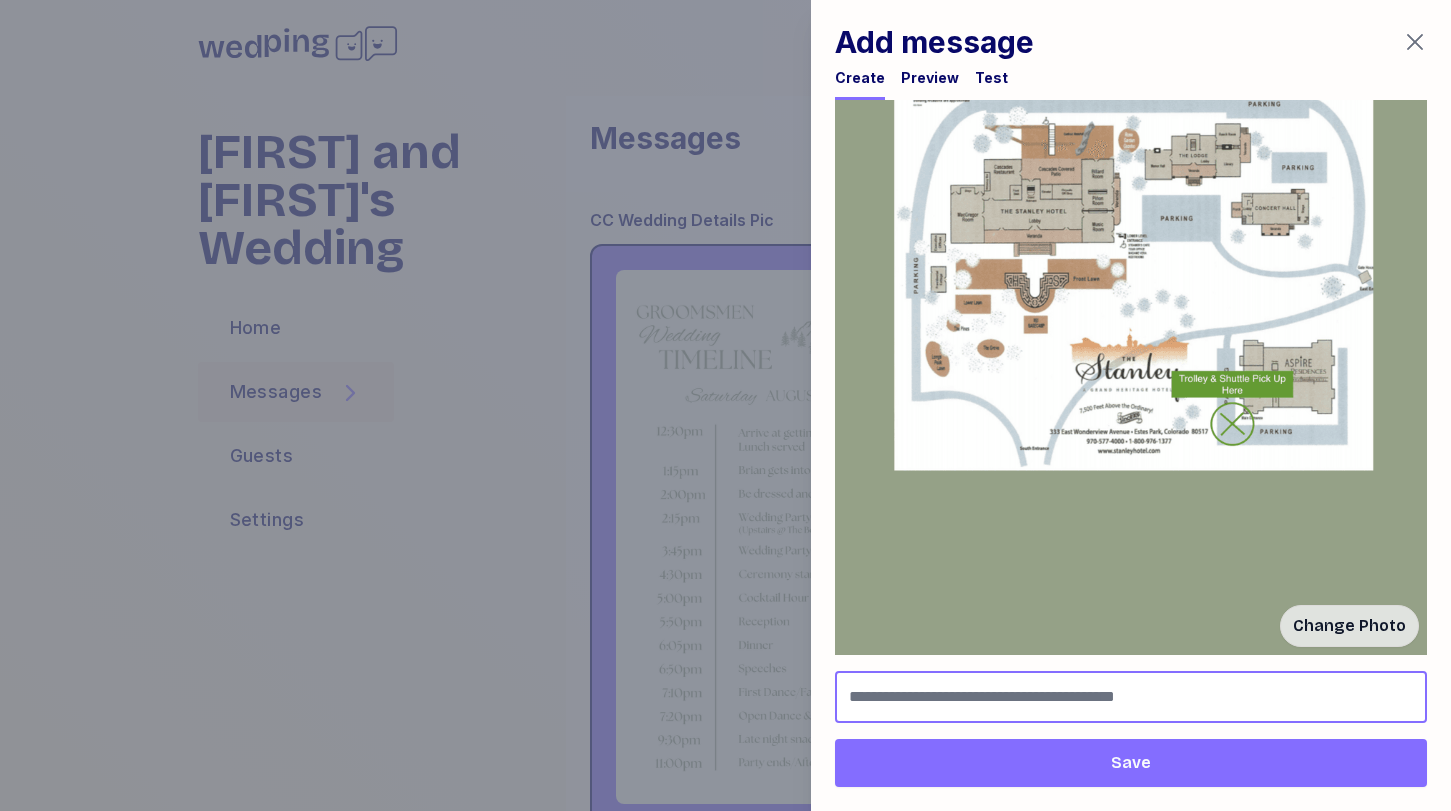 click at bounding box center [1131, 697] 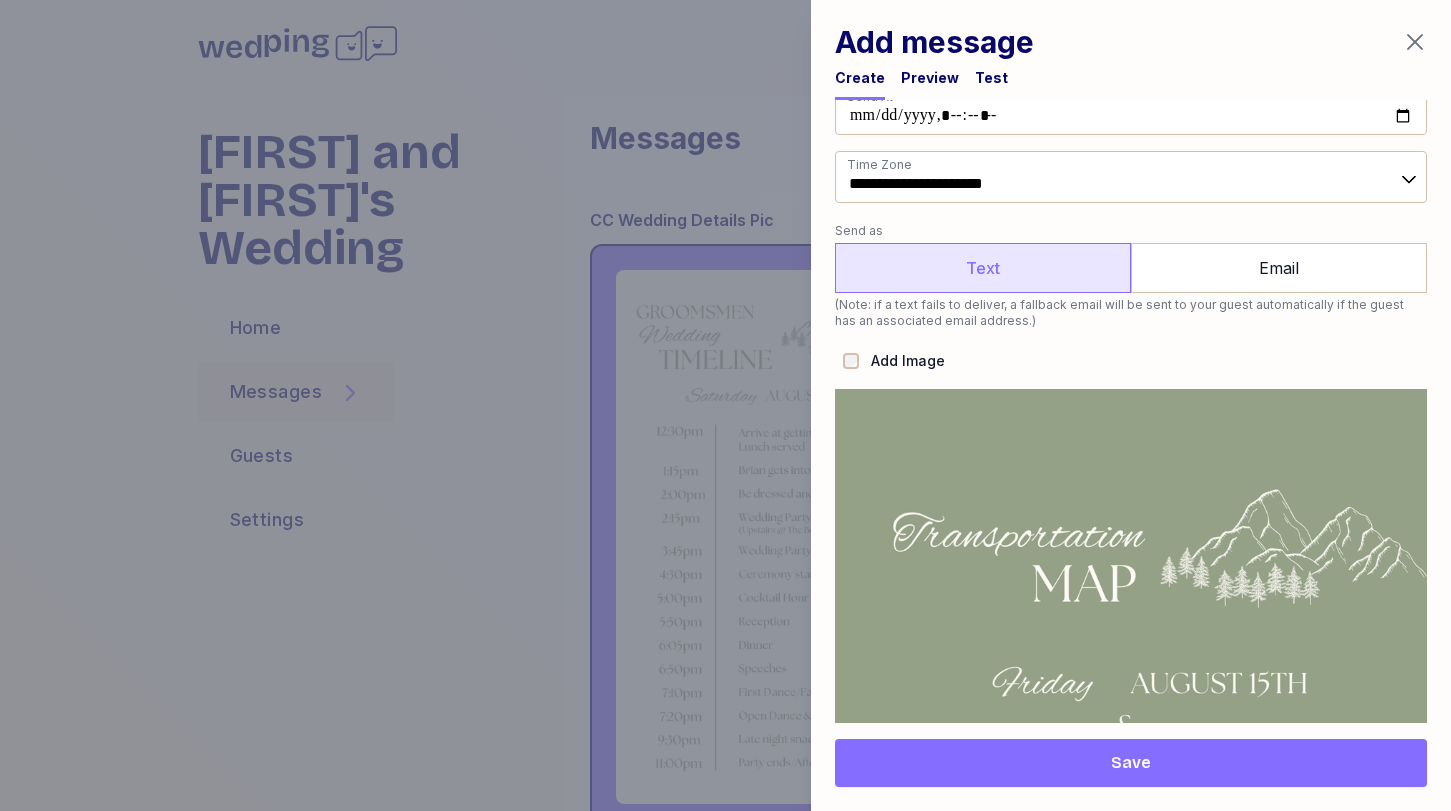 scroll, scrollTop: 1213, scrollLeft: 0, axis: vertical 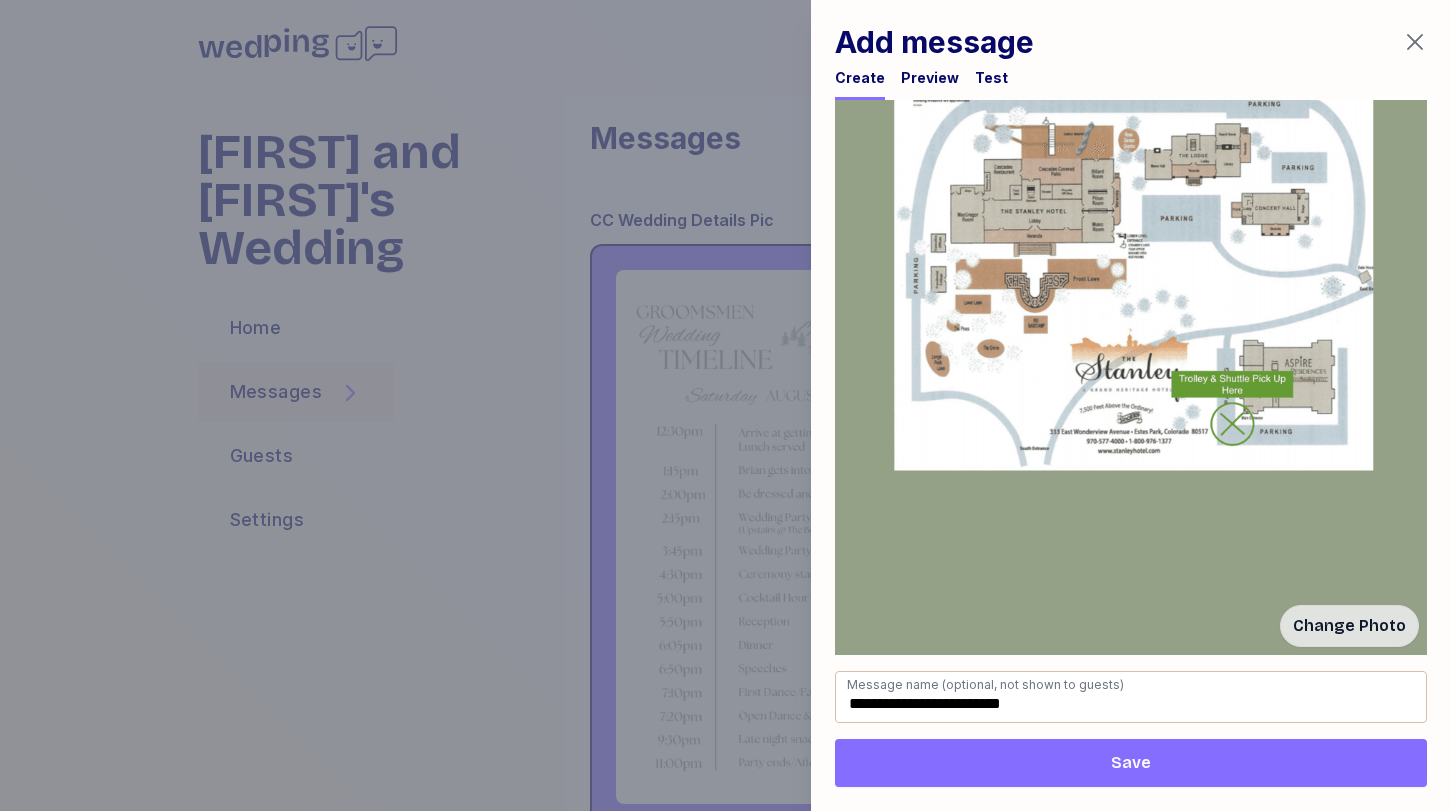 click on "Save" at bounding box center [1131, 763] 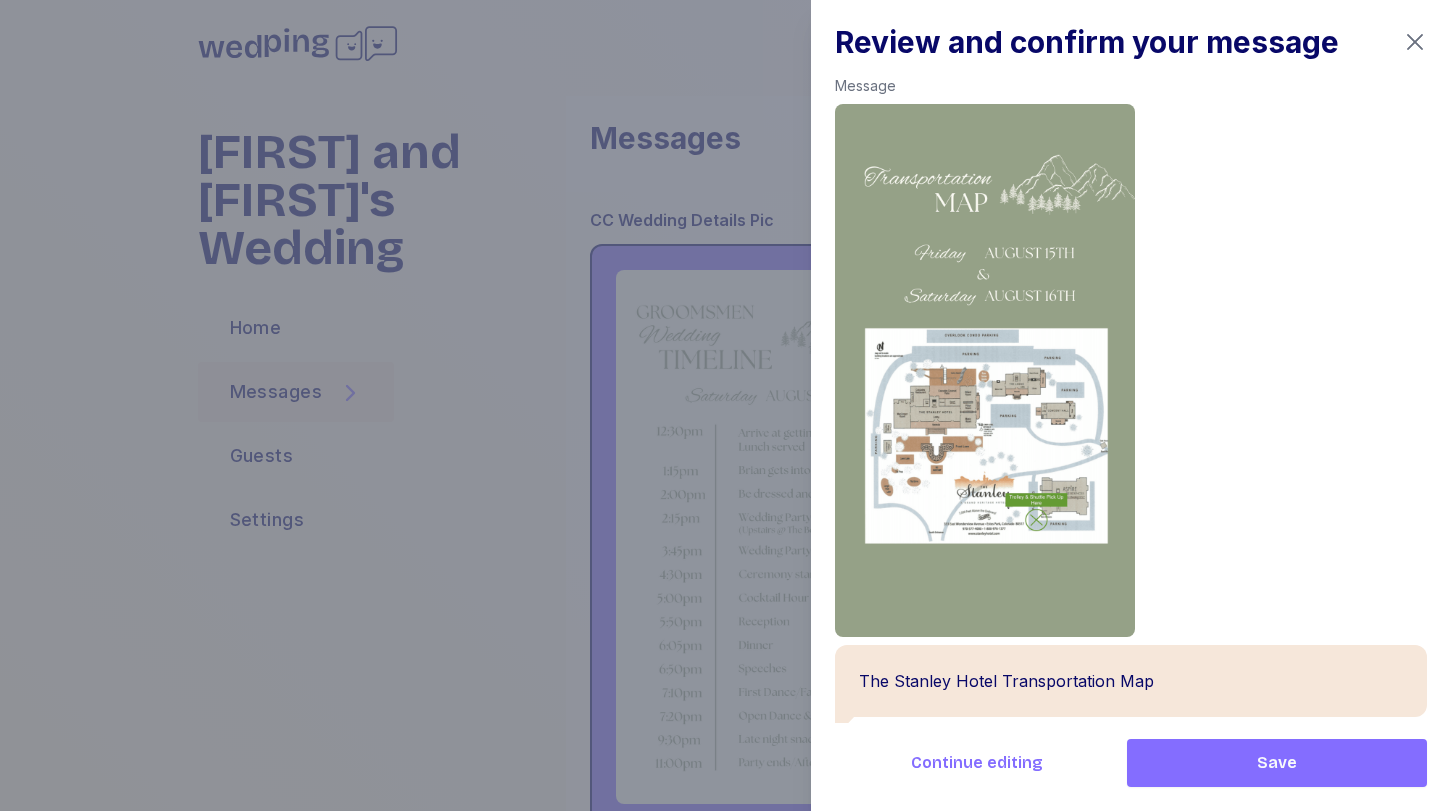 click on "Save" at bounding box center (1277, 763) 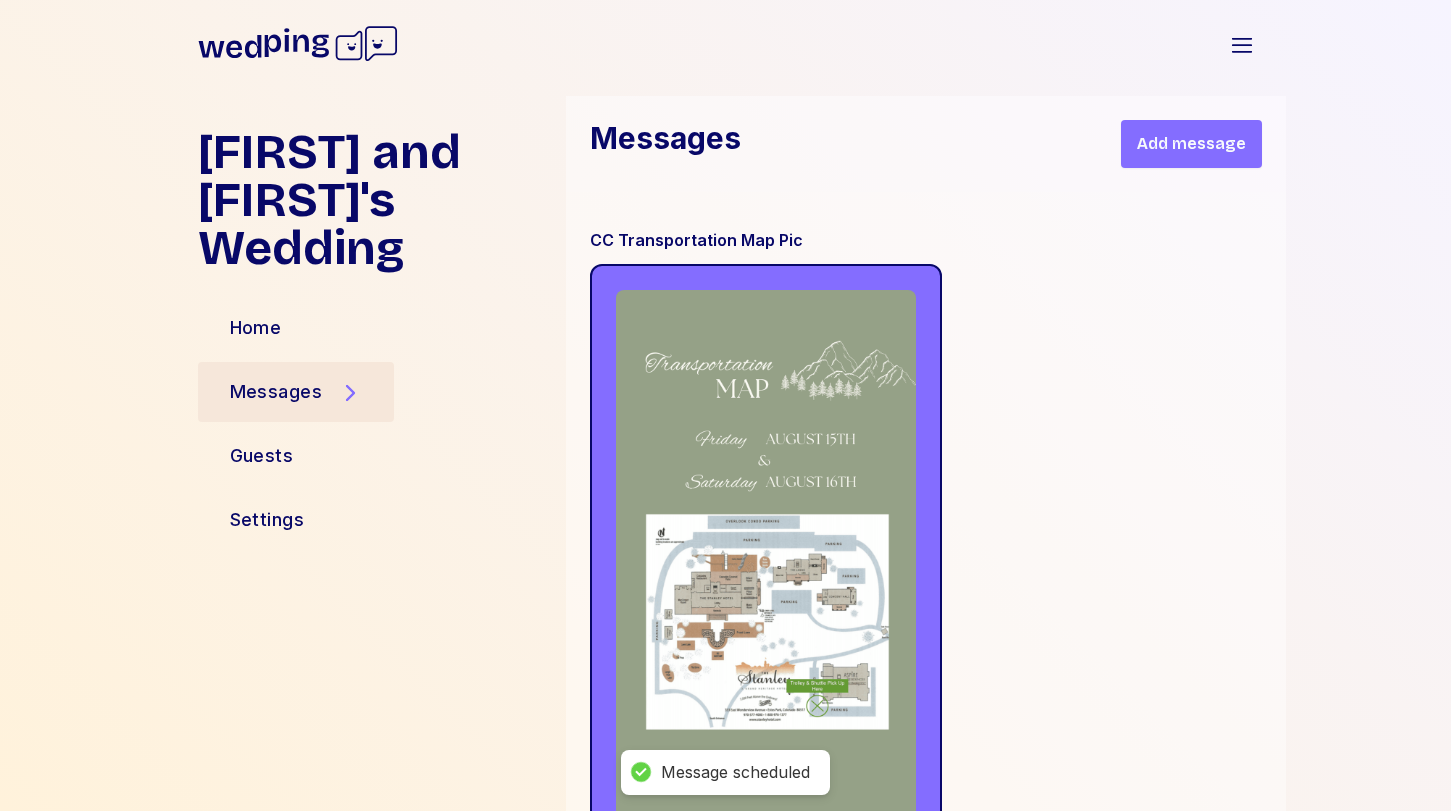 scroll, scrollTop: 13103, scrollLeft: 0, axis: vertical 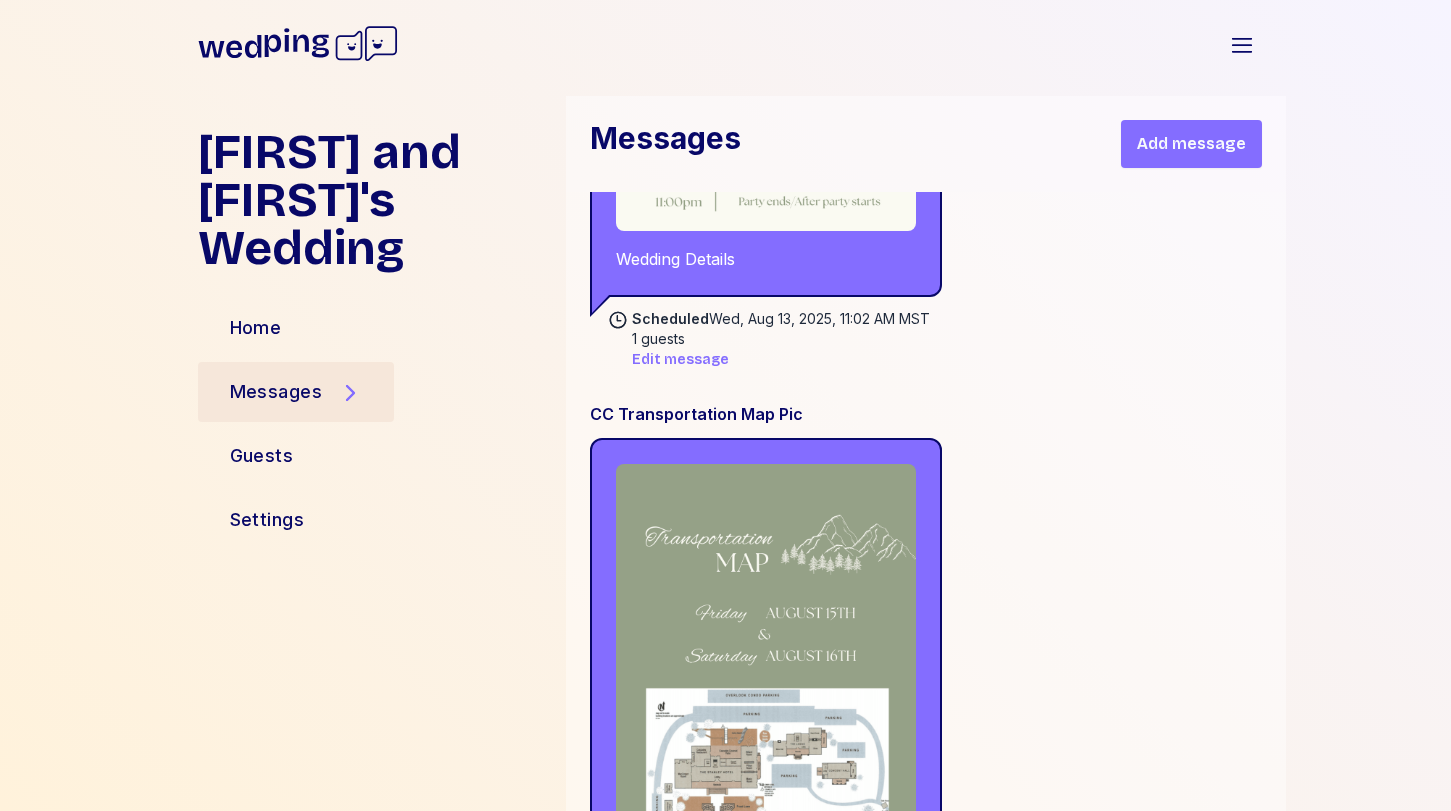 click on "Add message" at bounding box center (1191, 144) 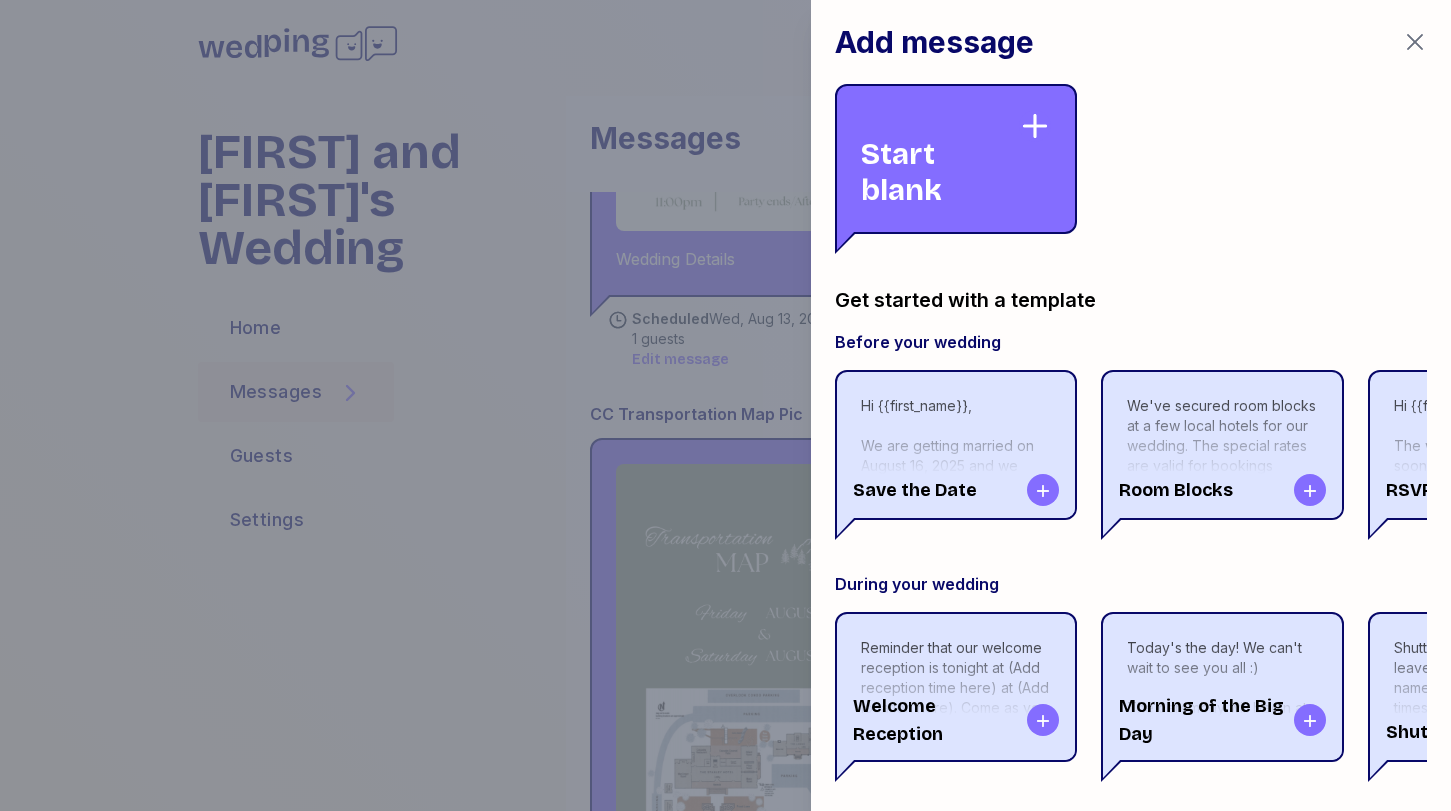 click on "Start blank" at bounding box center (940, 159) 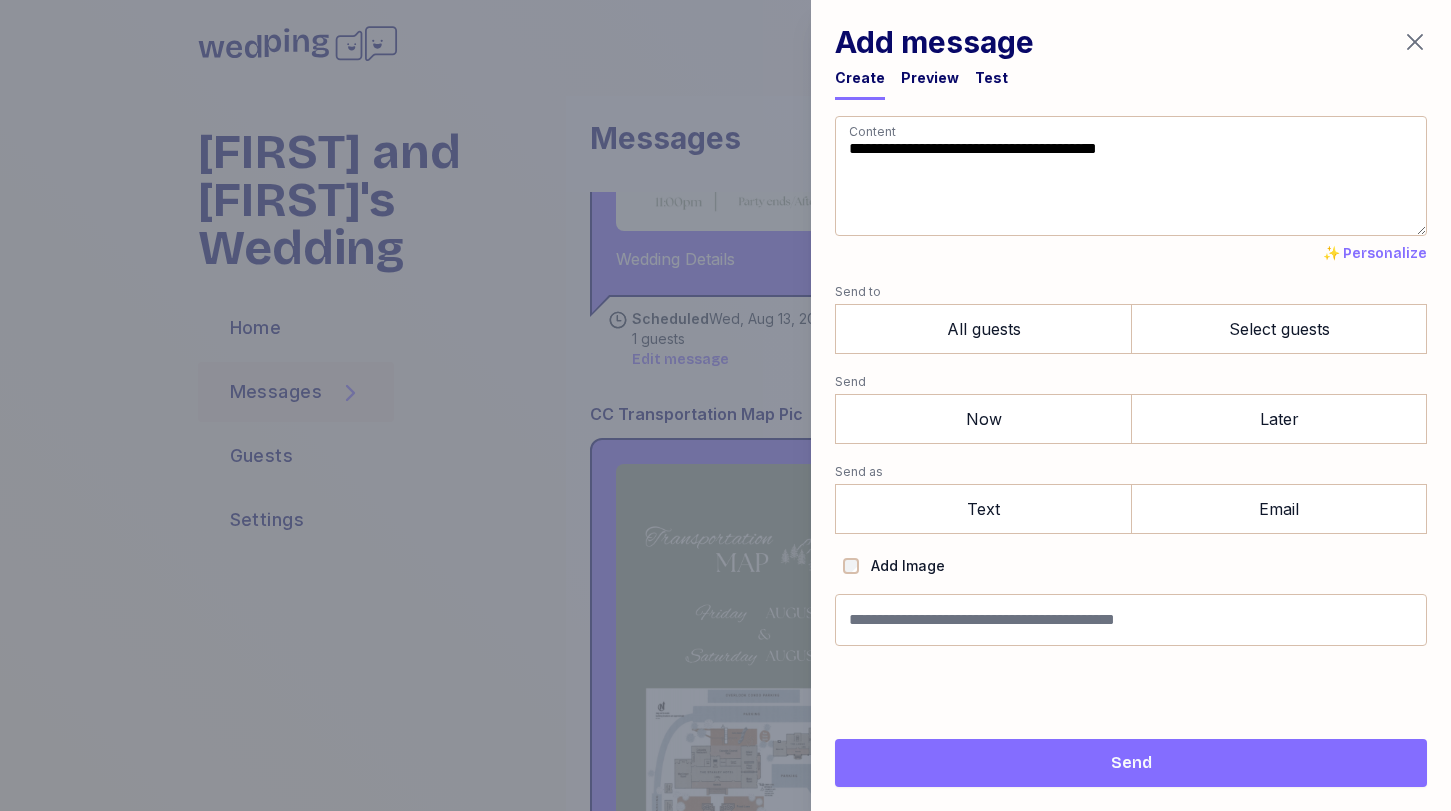 click on "**********" at bounding box center (1131, 381) 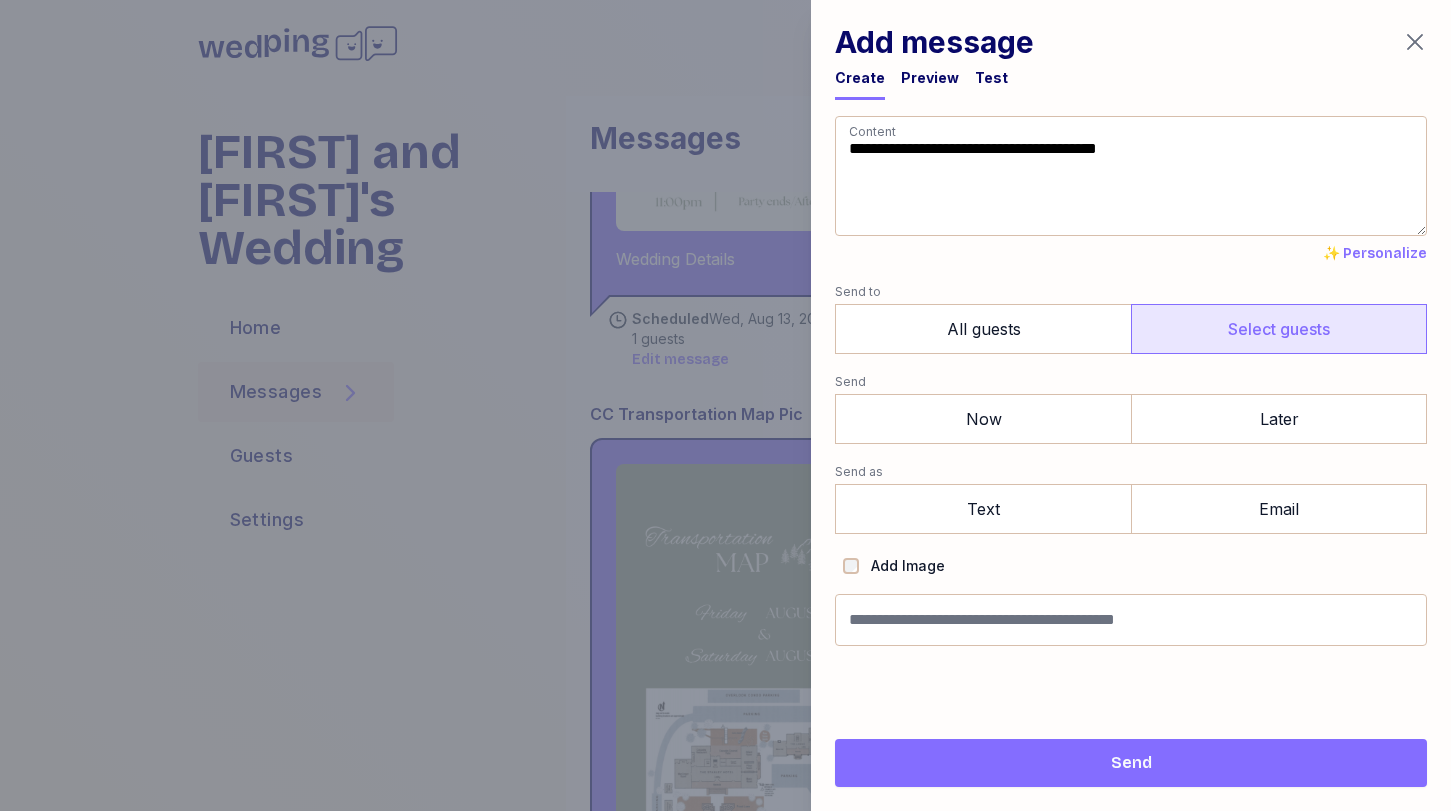 click on "Select guests" at bounding box center [1279, 329] 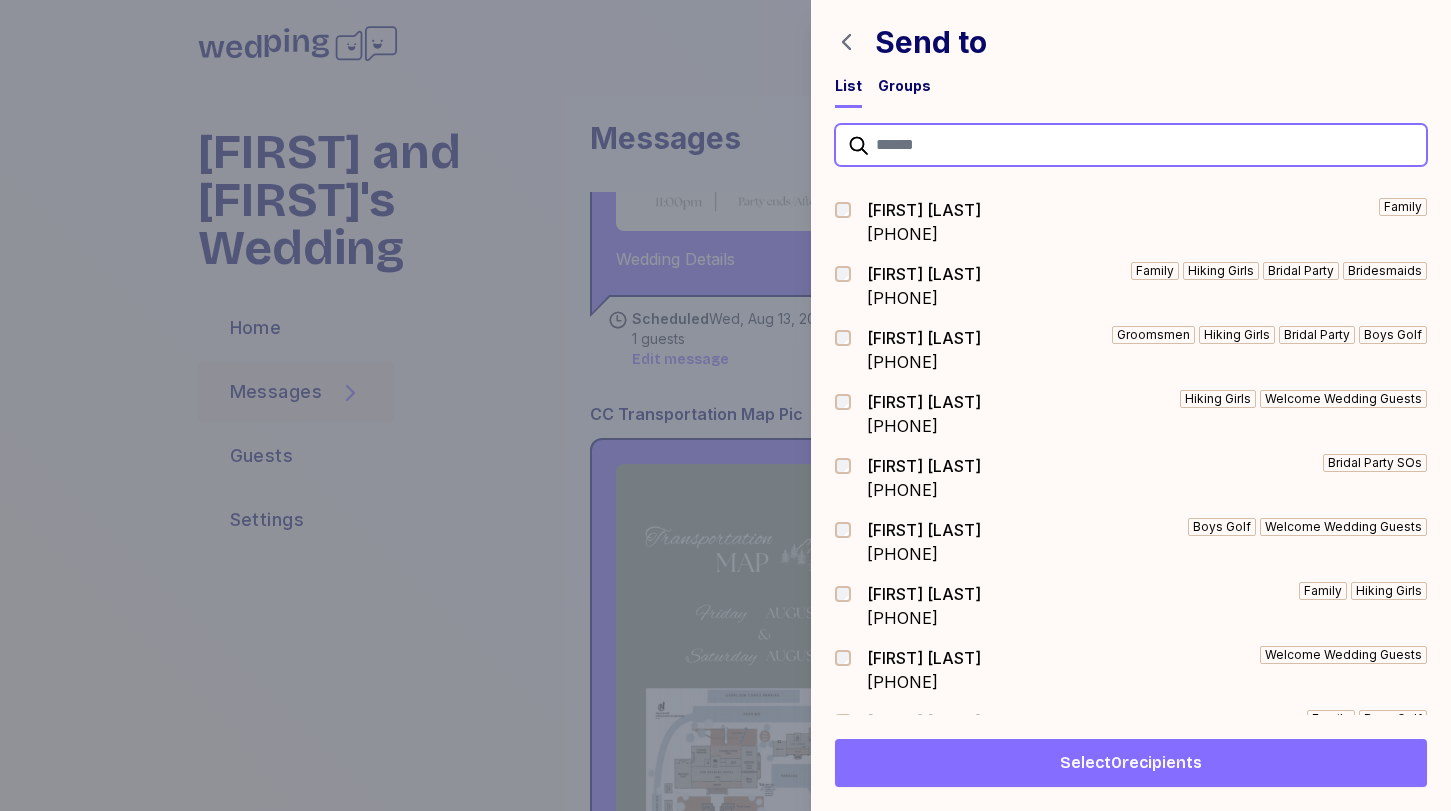 click at bounding box center [1131, 145] 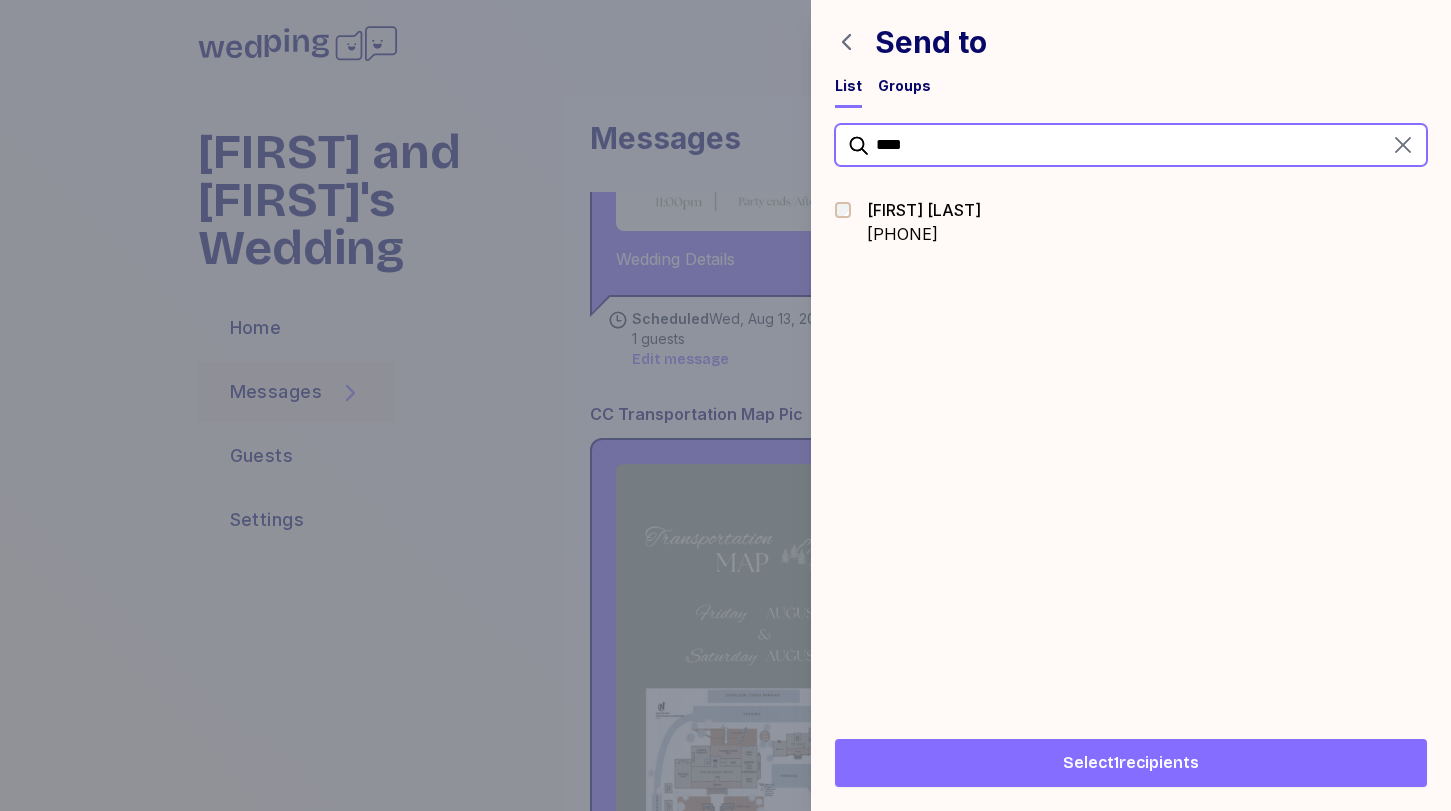 drag, startPoint x: 915, startPoint y: 155, endPoint x: 754, endPoint y: 136, distance: 162.11725 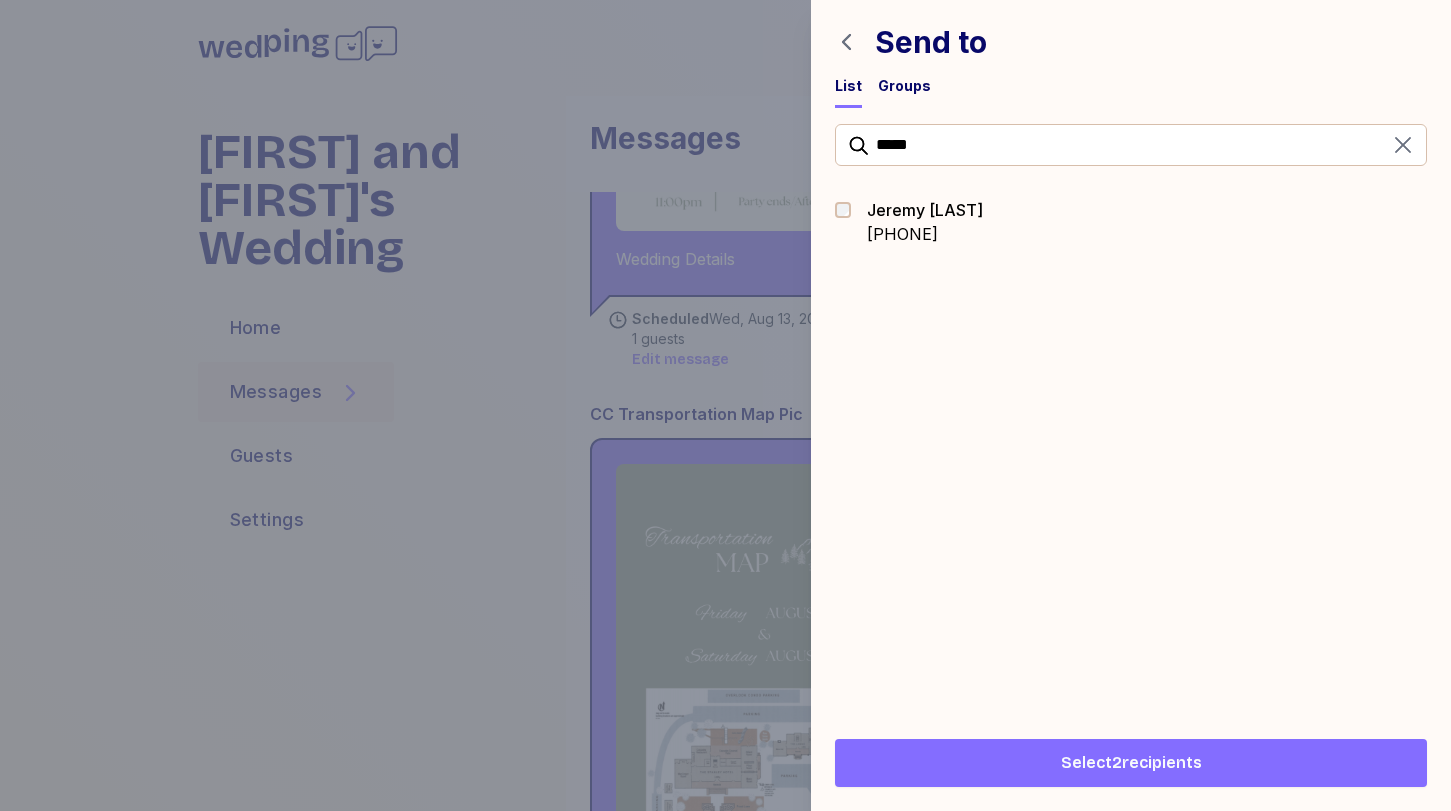 click on "Select  2  recipients" at bounding box center [1131, 763] 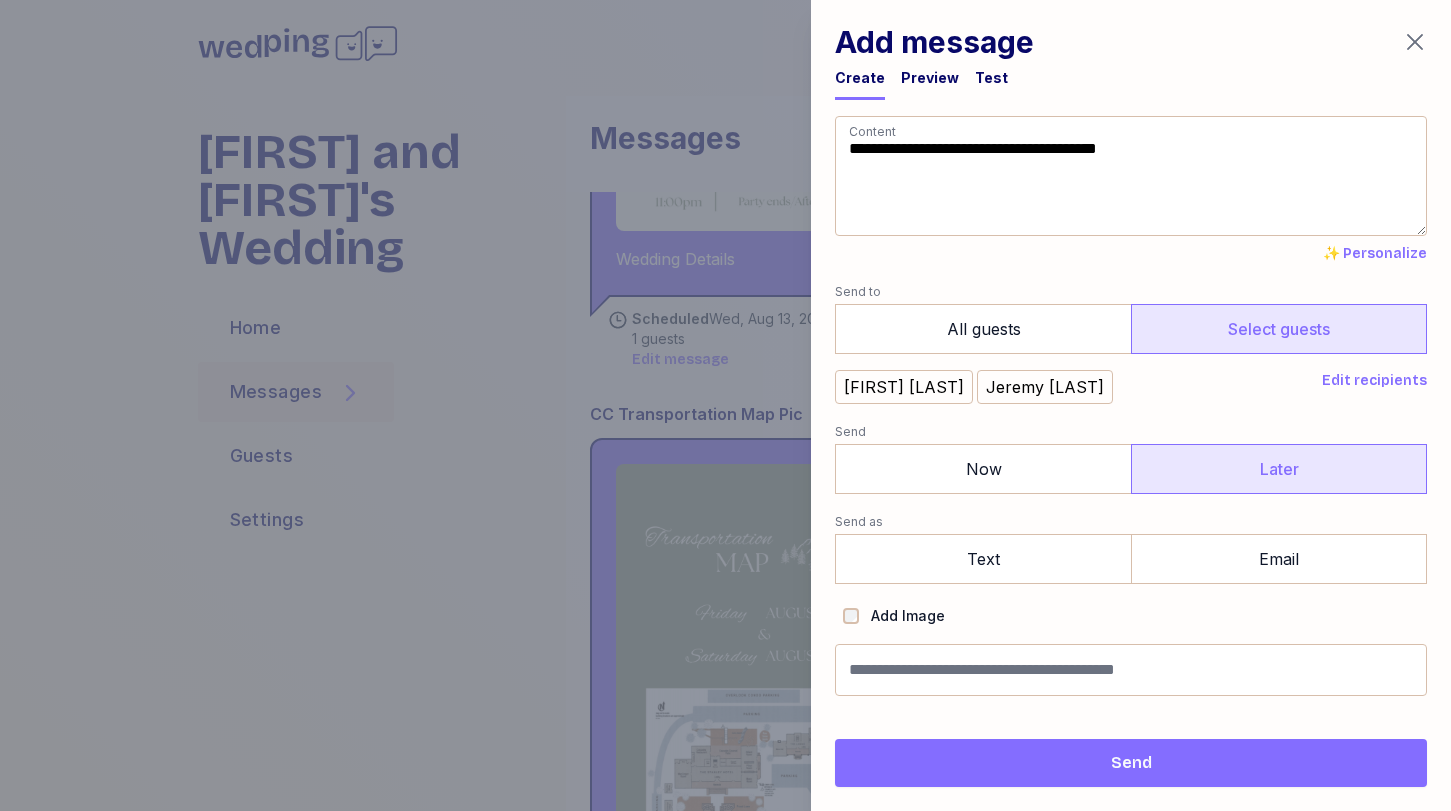 click on "Later" at bounding box center (1279, 469) 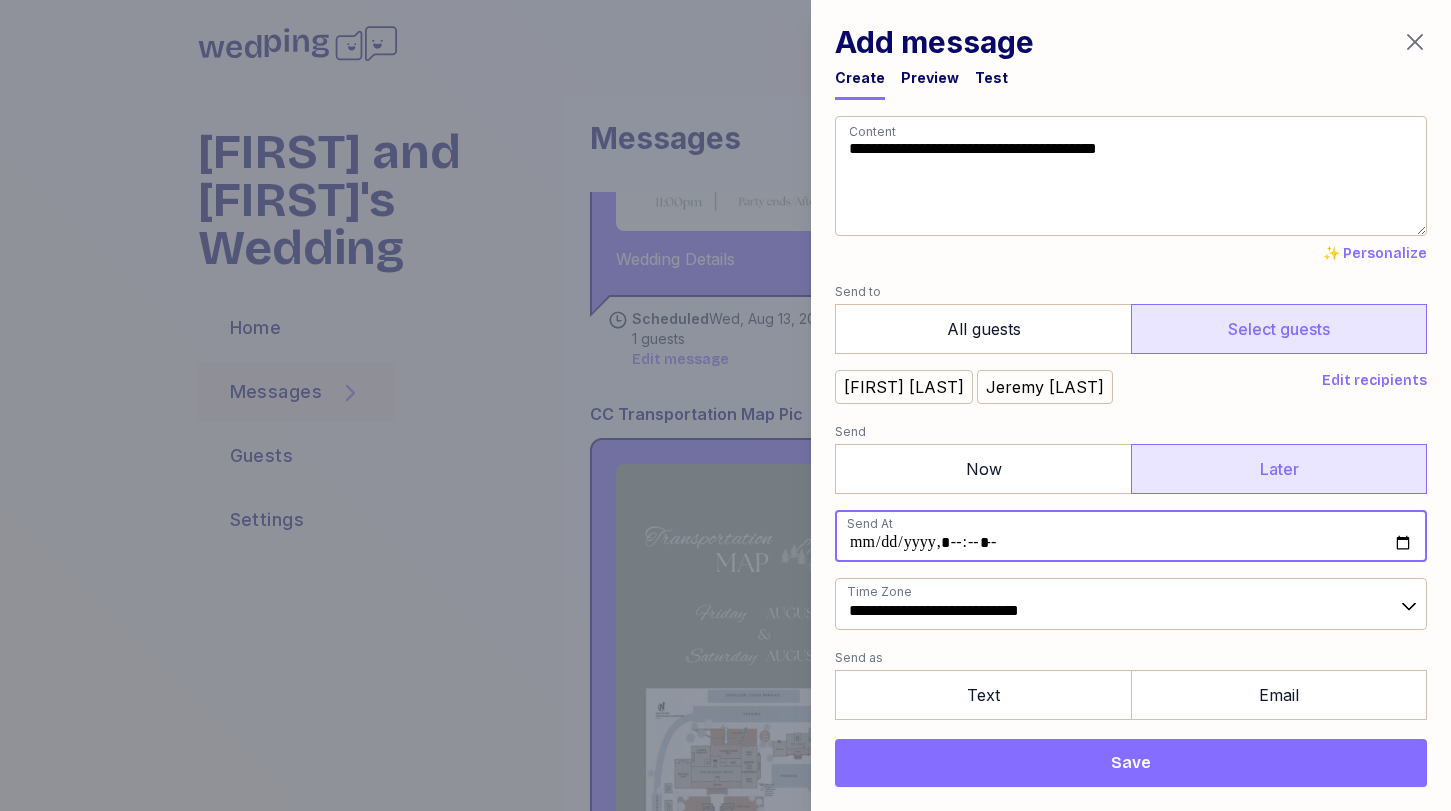click at bounding box center [1131, 536] 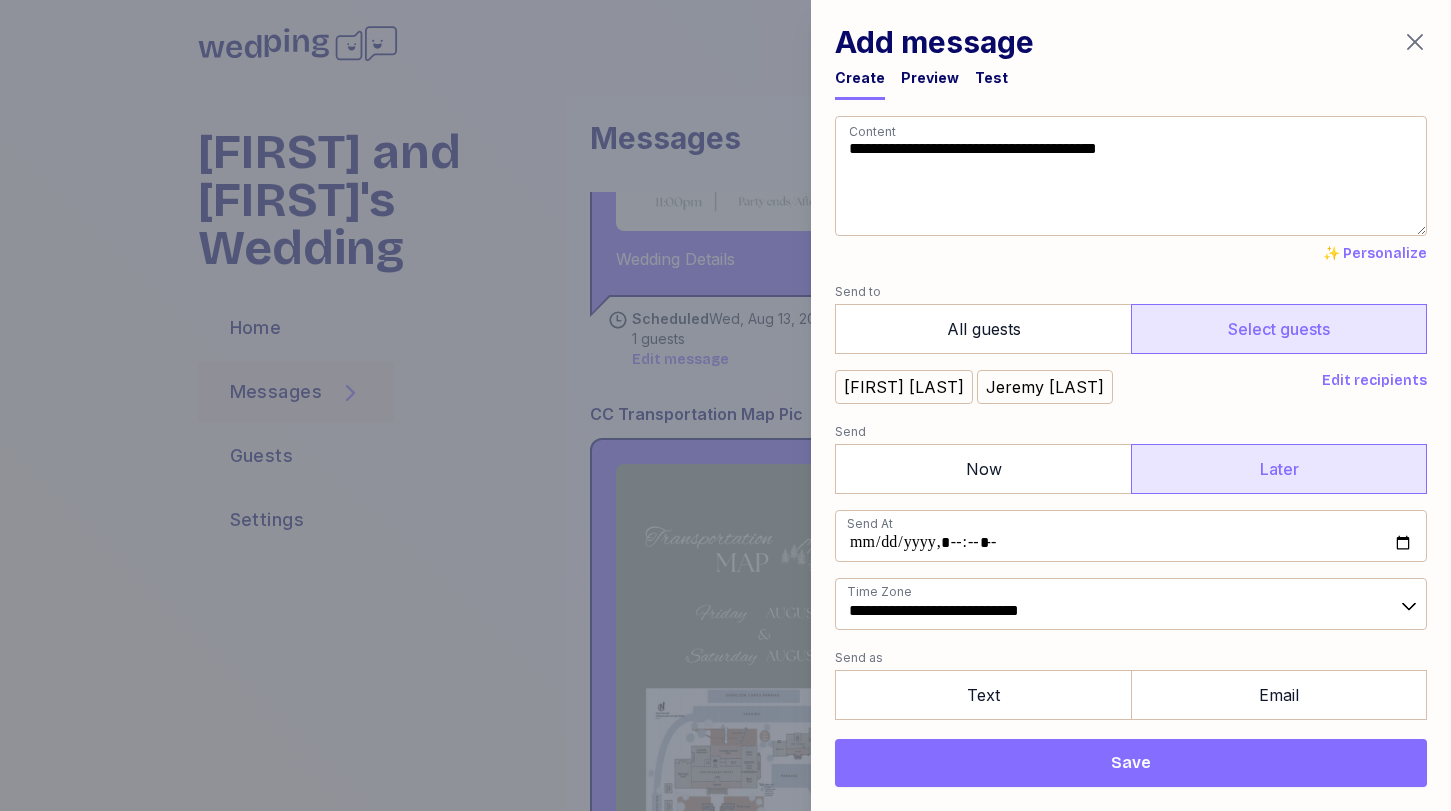 click on "✨ Personalize" at bounding box center (1131, 254) 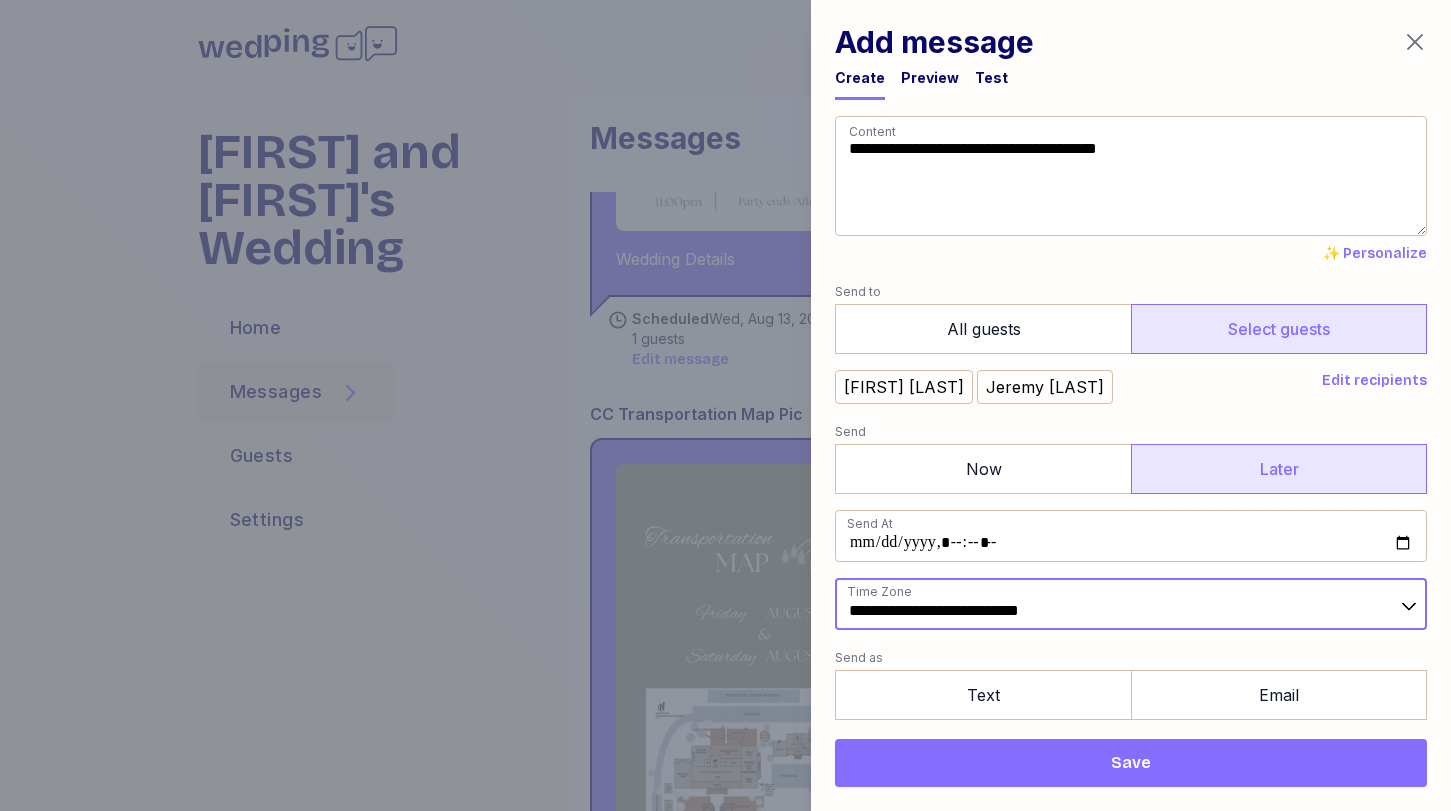click on "**********" at bounding box center (1131, 604) 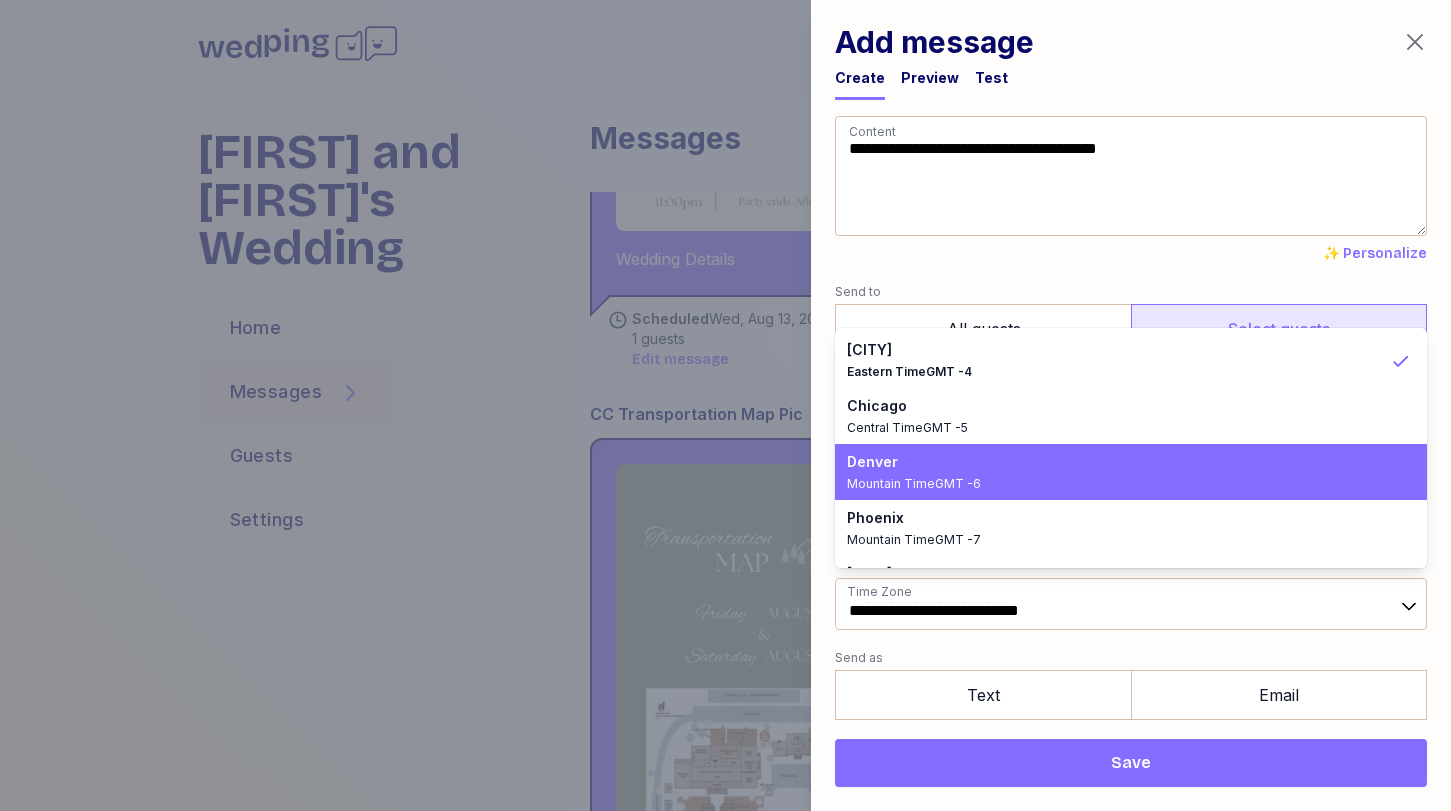 click on "Denver" at bounding box center [1119, 462] 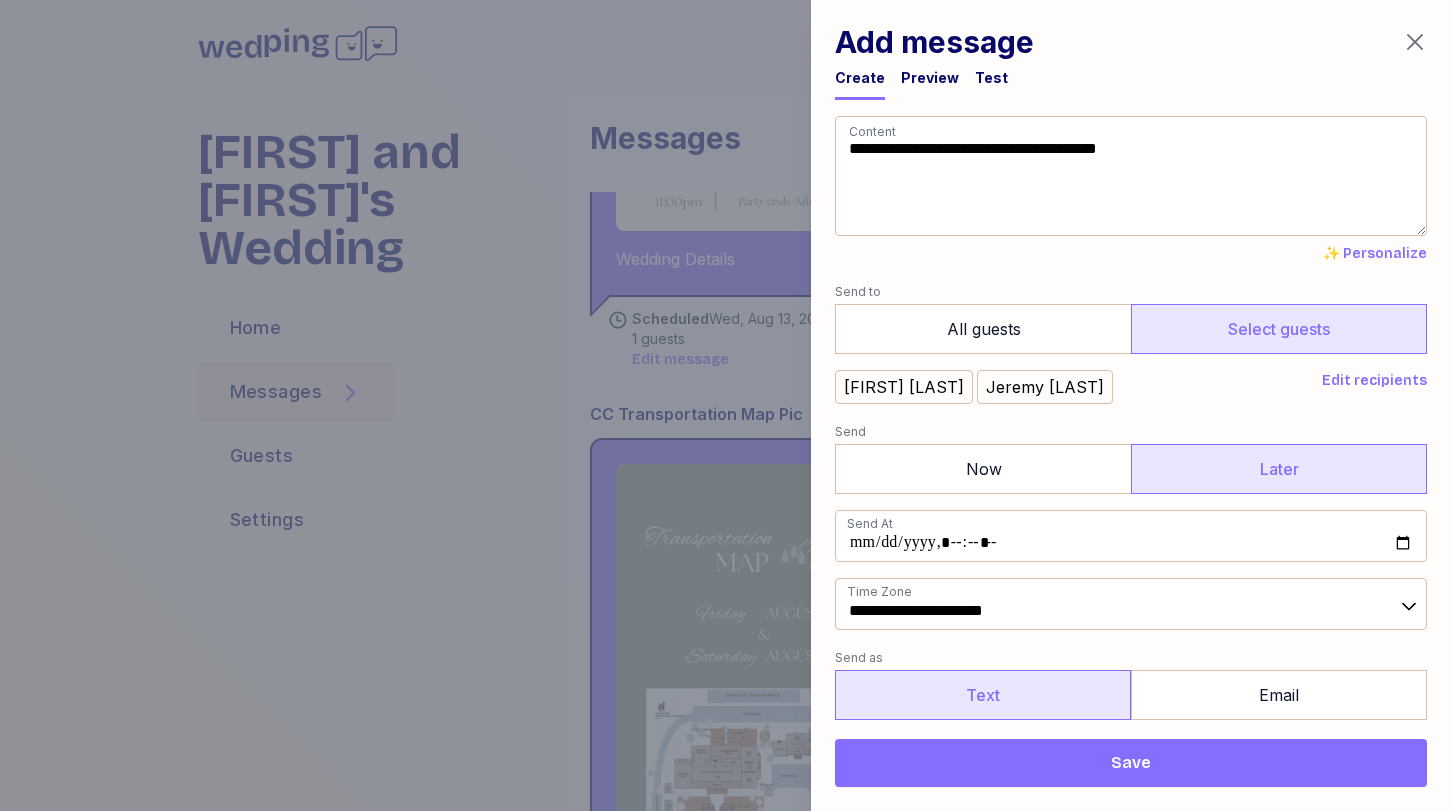 click on "Text" at bounding box center (983, 695) 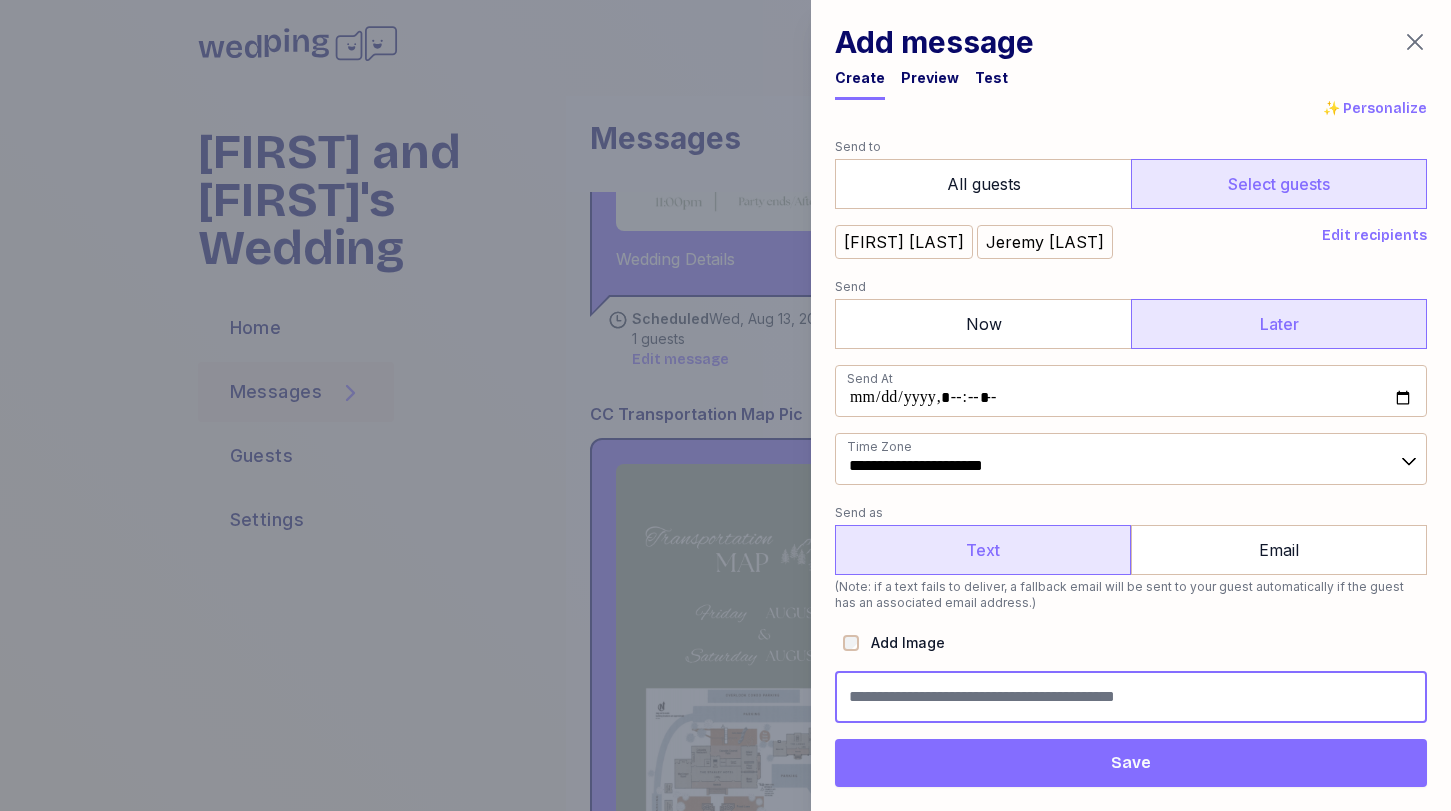 click at bounding box center [1131, 697] 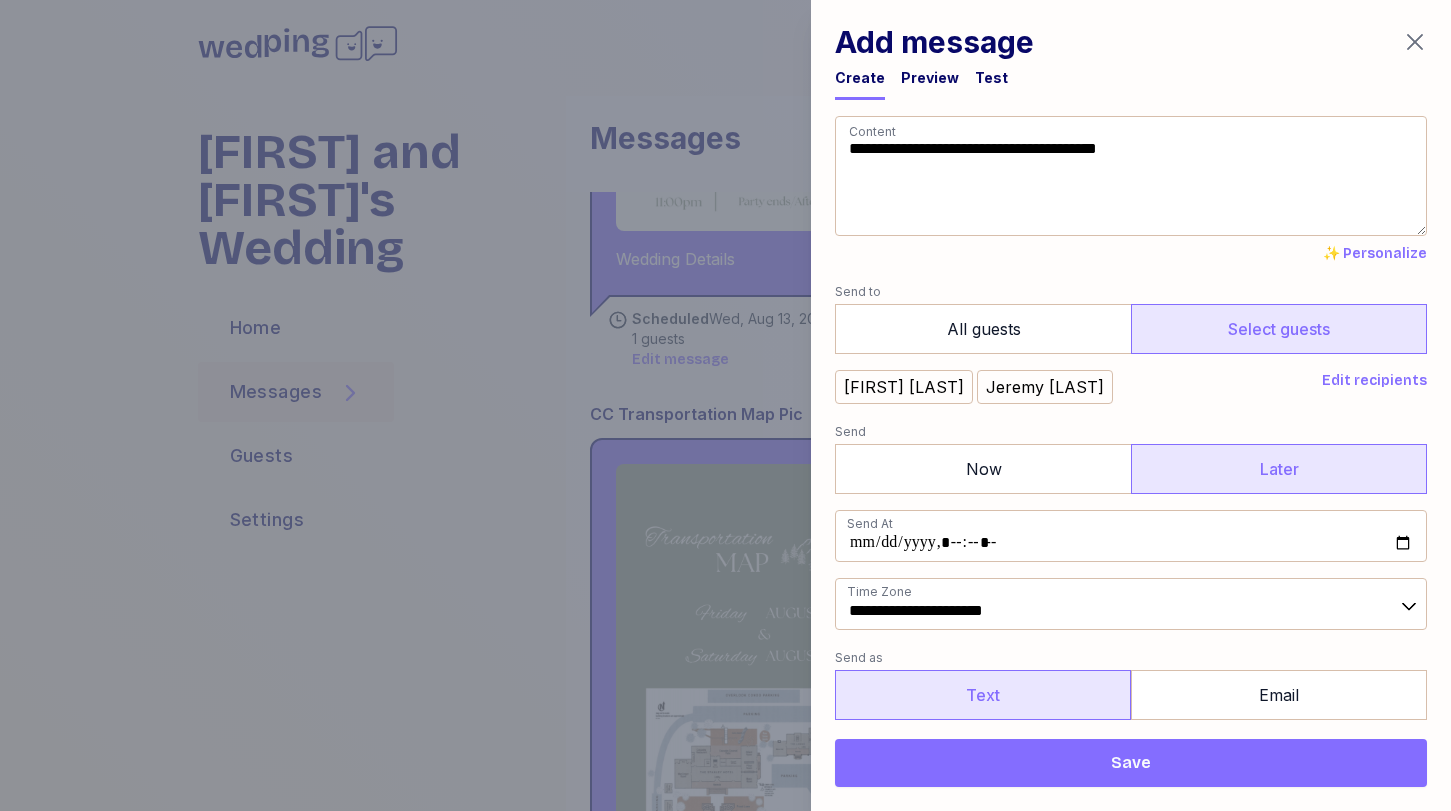 scroll, scrollTop: 5, scrollLeft: 0, axis: vertical 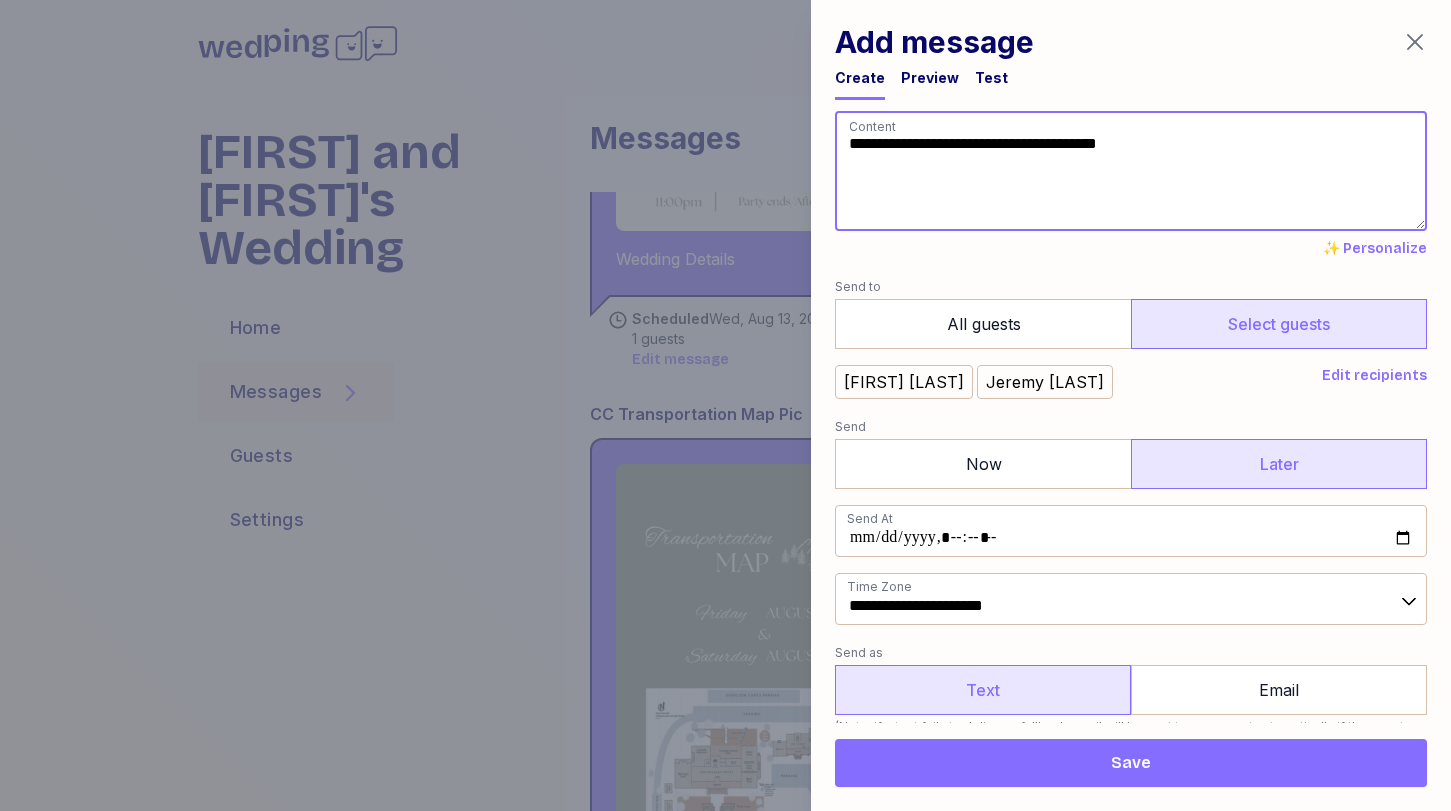 click on "**********" at bounding box center (1131, 171) 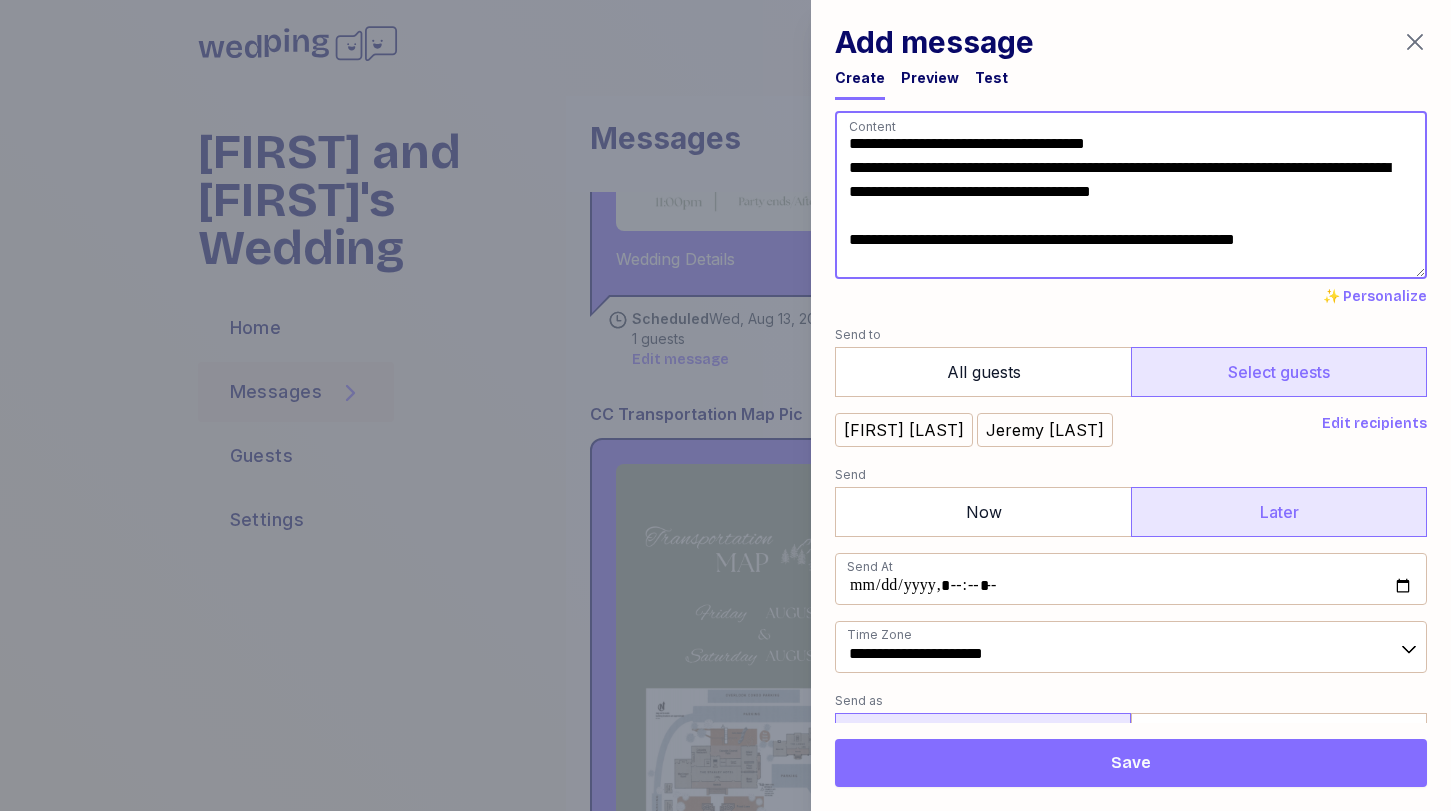 click on "**********" at bounding box center (1131, 195) 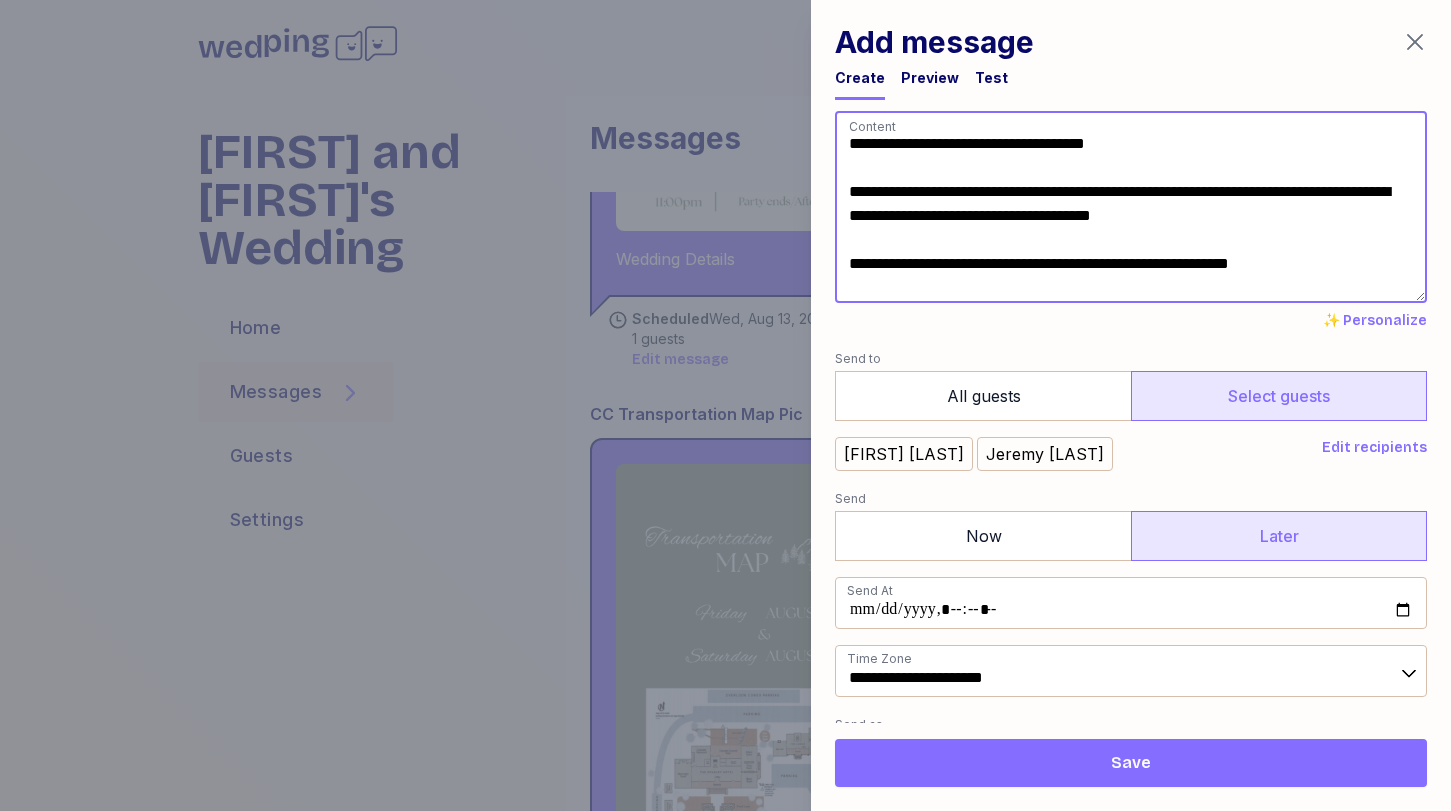 scroll, scrollTop: 0, scrollLeft: 0, axis: both 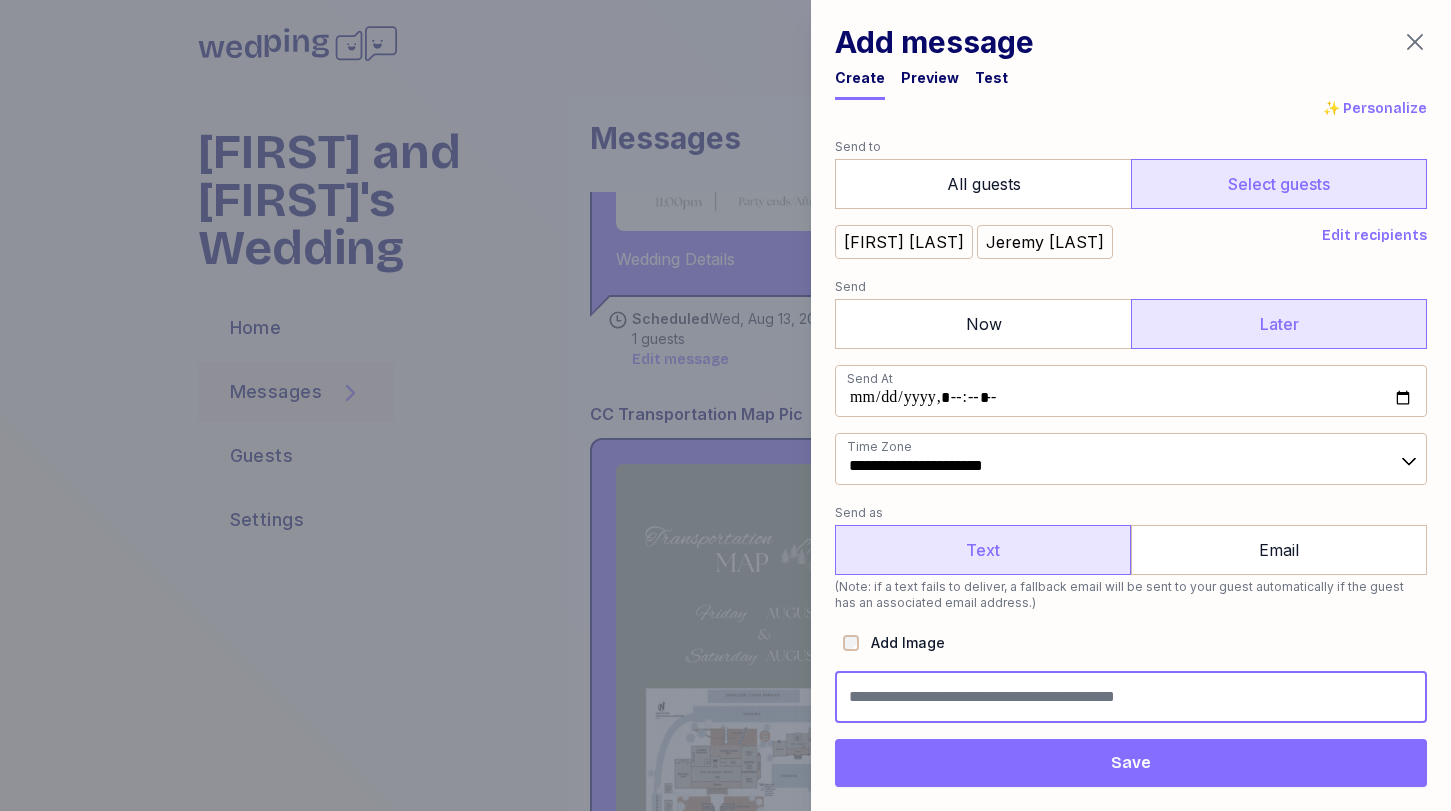 click at bounding box center [1131, 697] 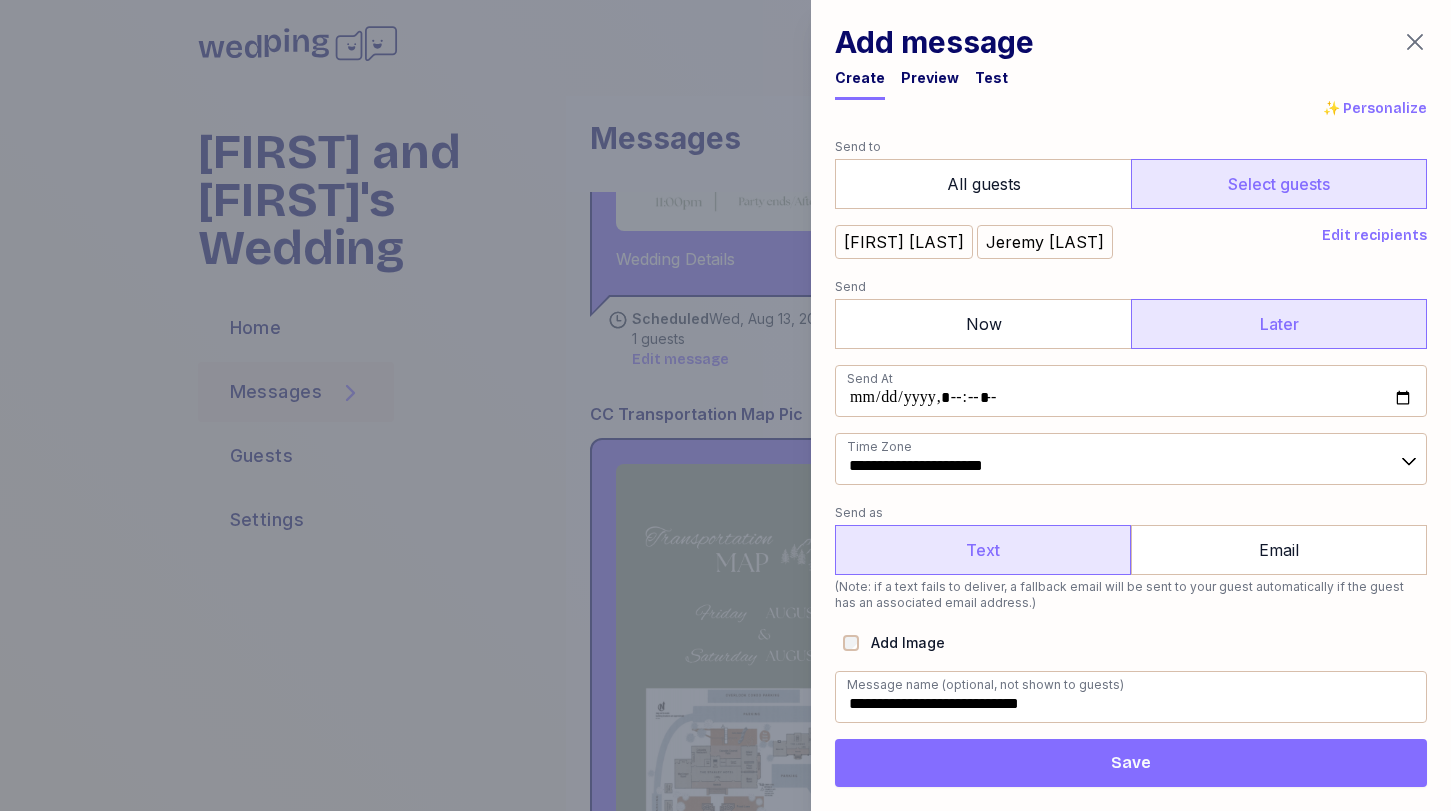 click on "Save" at bounding box center [1131, 763] 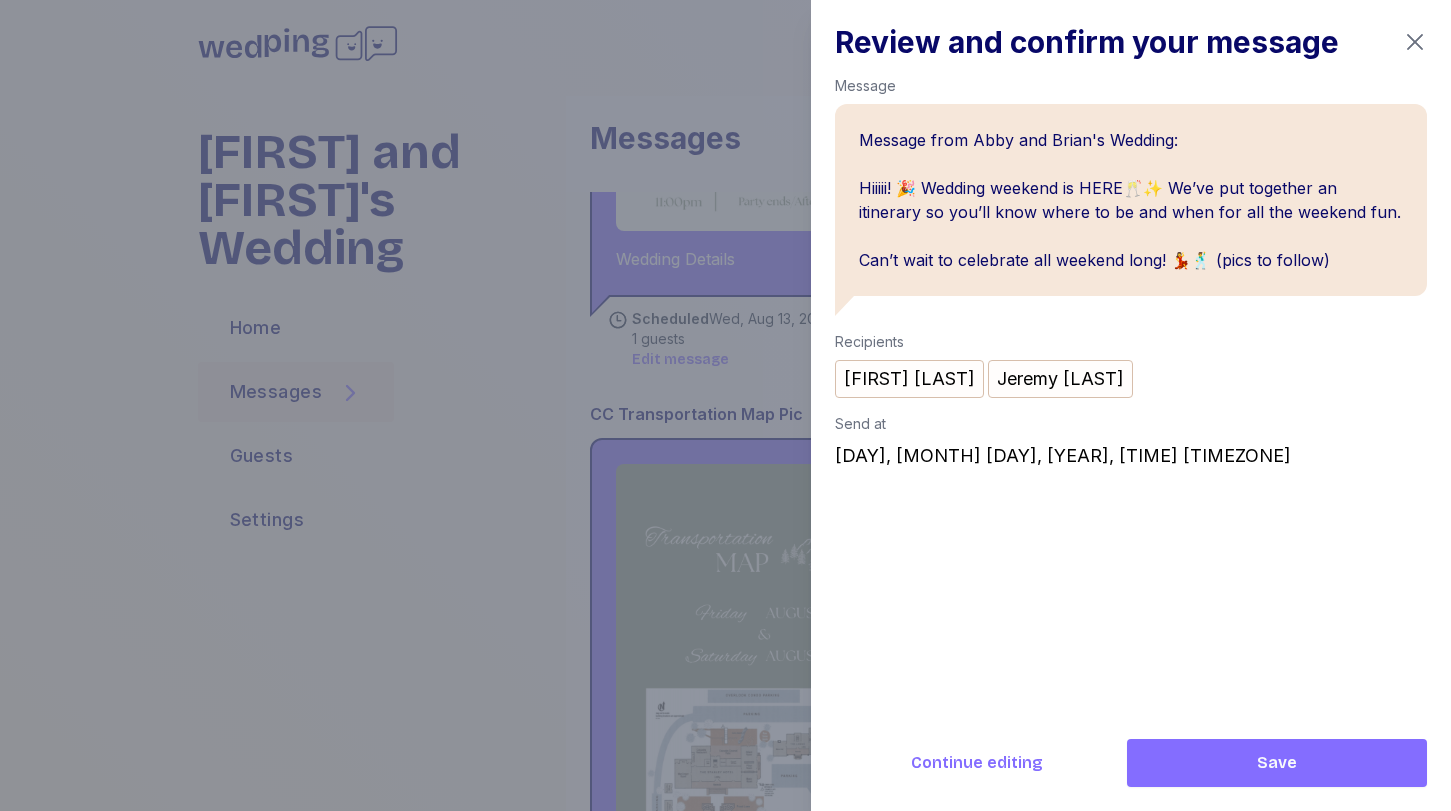 click on "Save" at bounding box center [1277, 763] 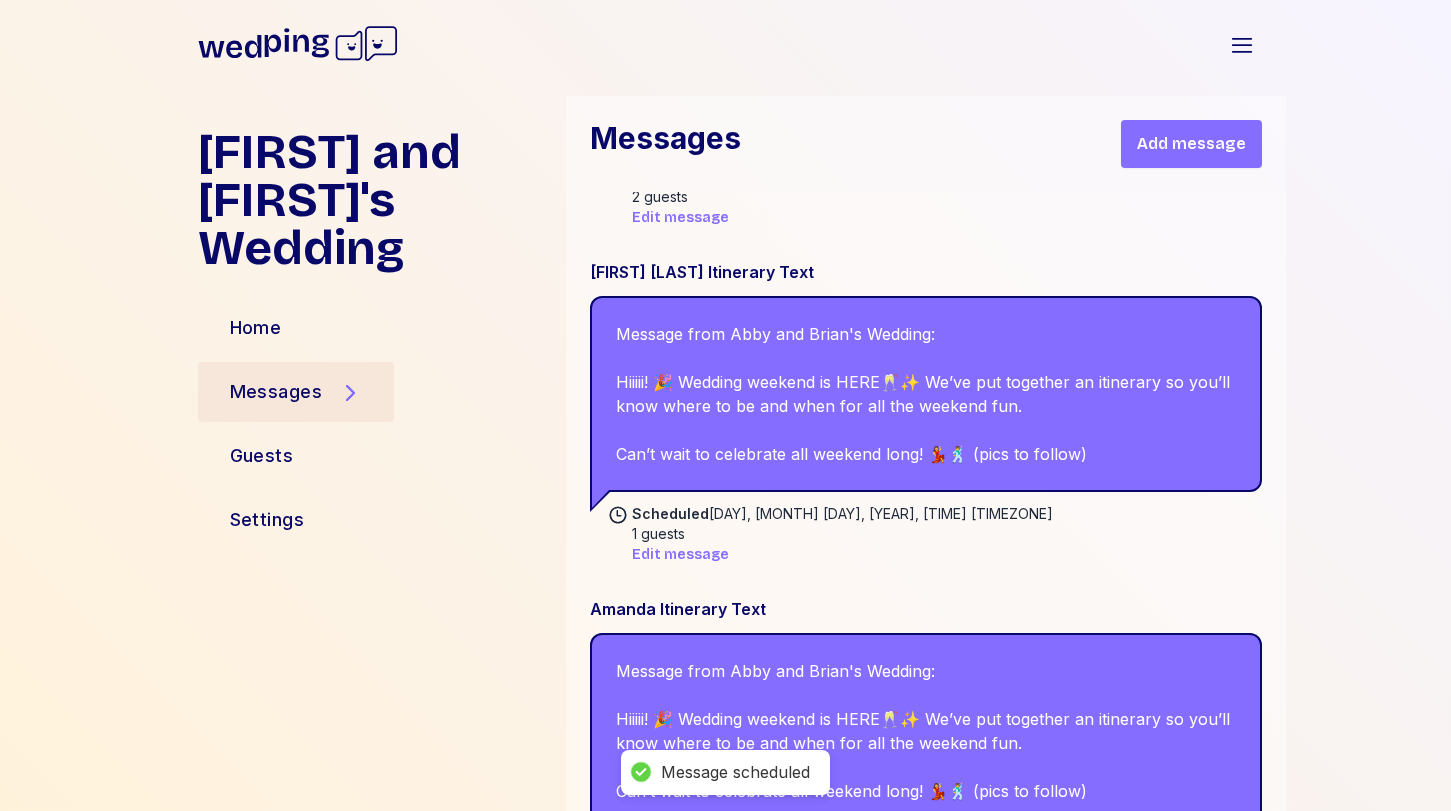 click on "Add message" at bounding box center (1191, 144) 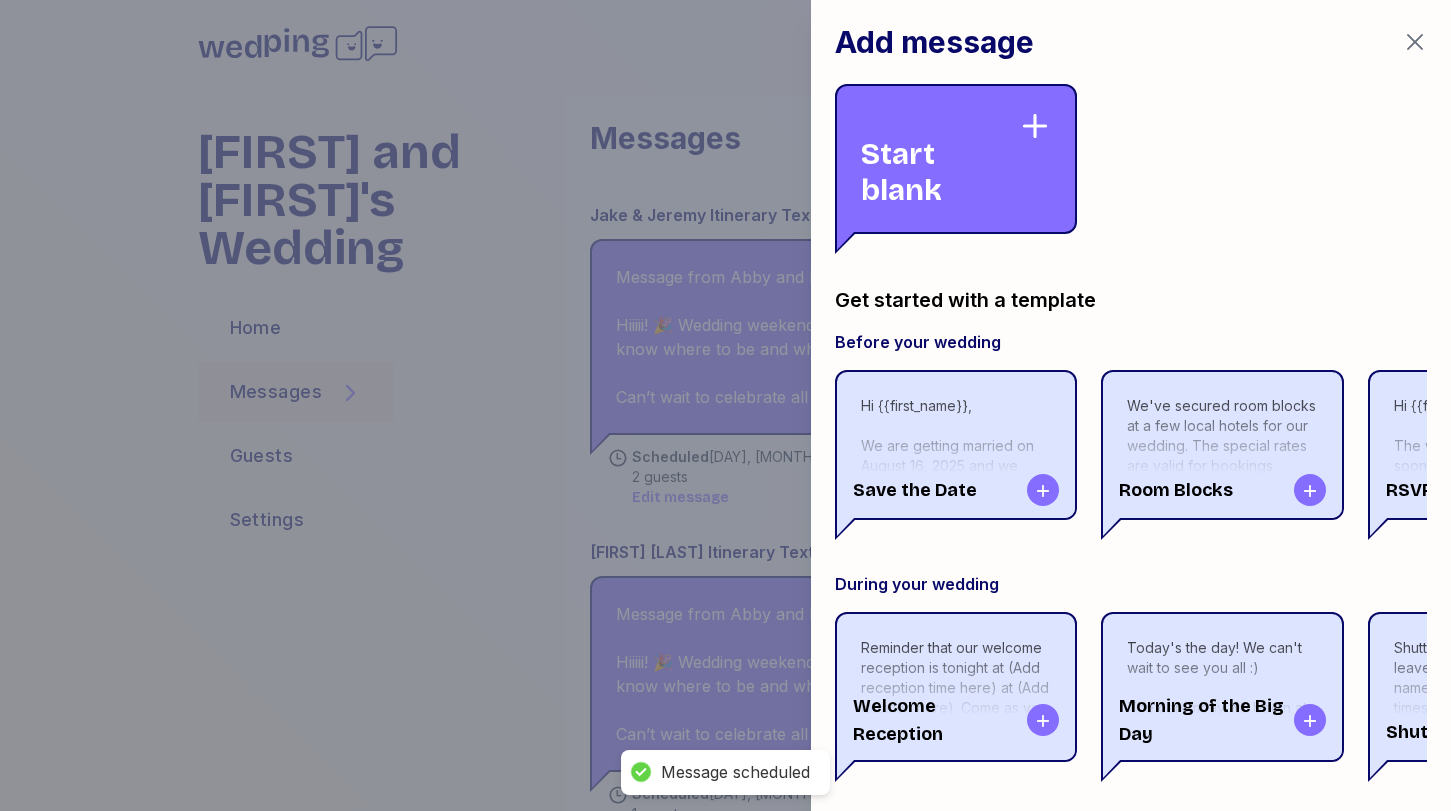 scroll, scrollTop: 3762, scrollLeft: 0, axis: vertical 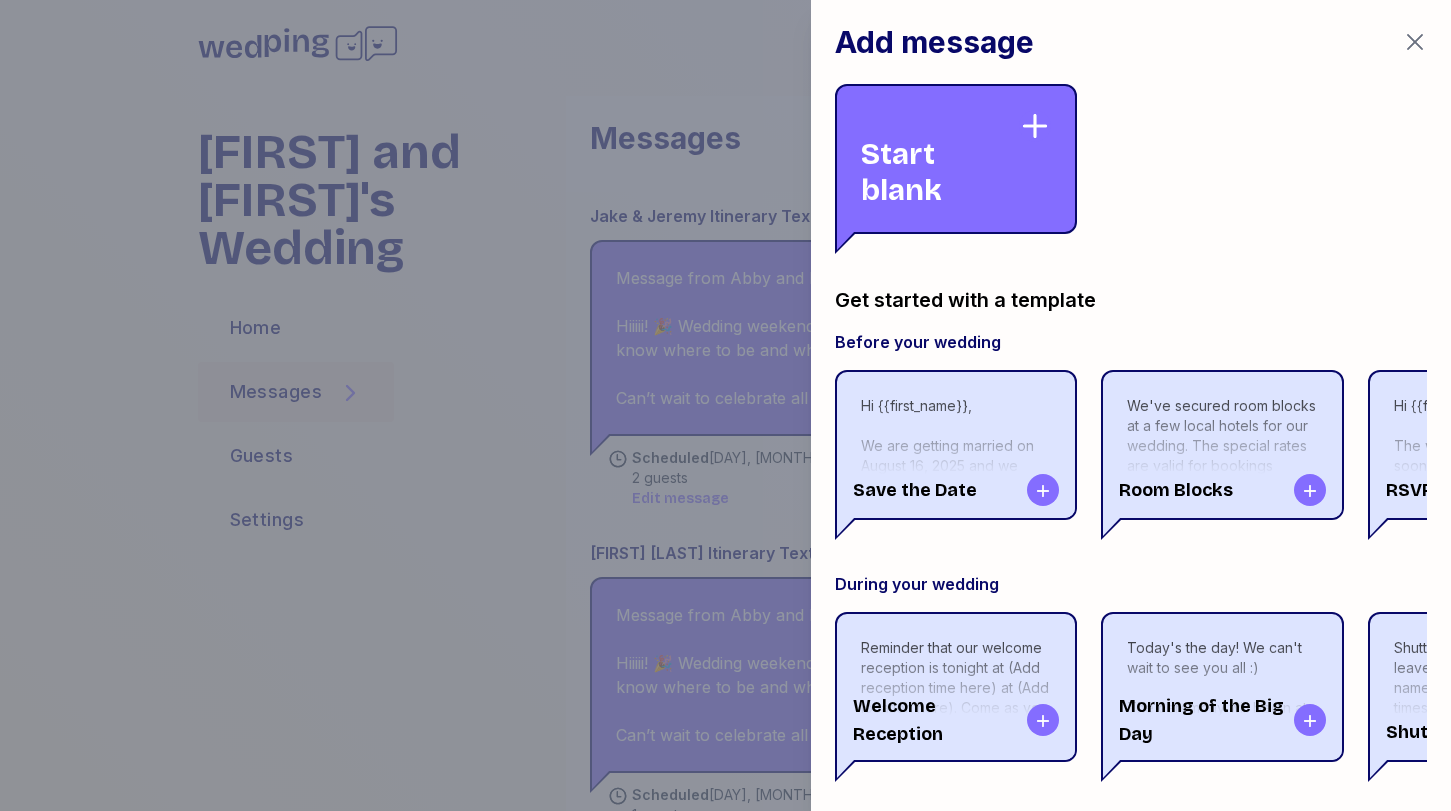 click on "Start blank" at bounding box center [940, 159] 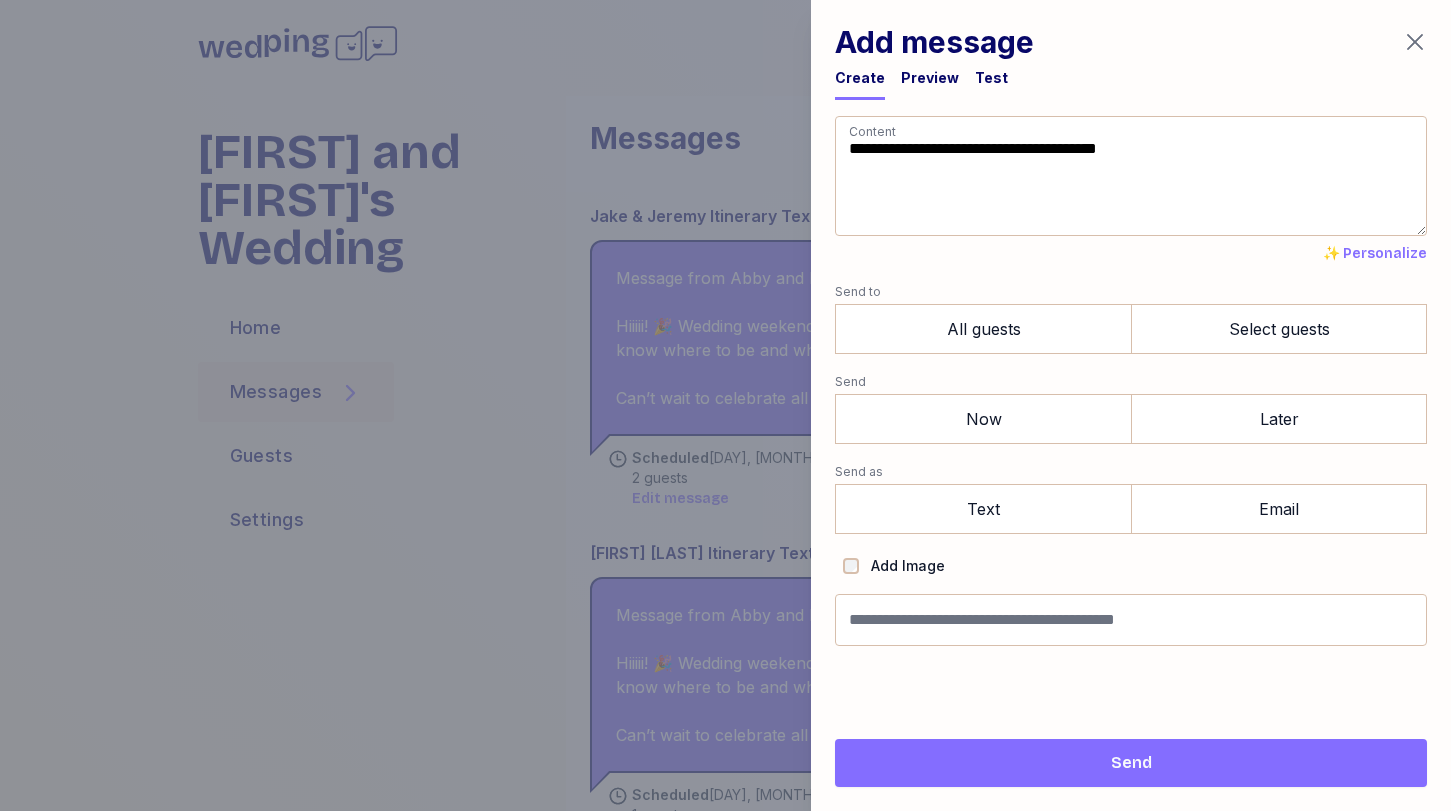 drag, startPoint x: 1055, startPoint y: 210, endPoint x: 825, endPoint y: 86, distance: 261.29675 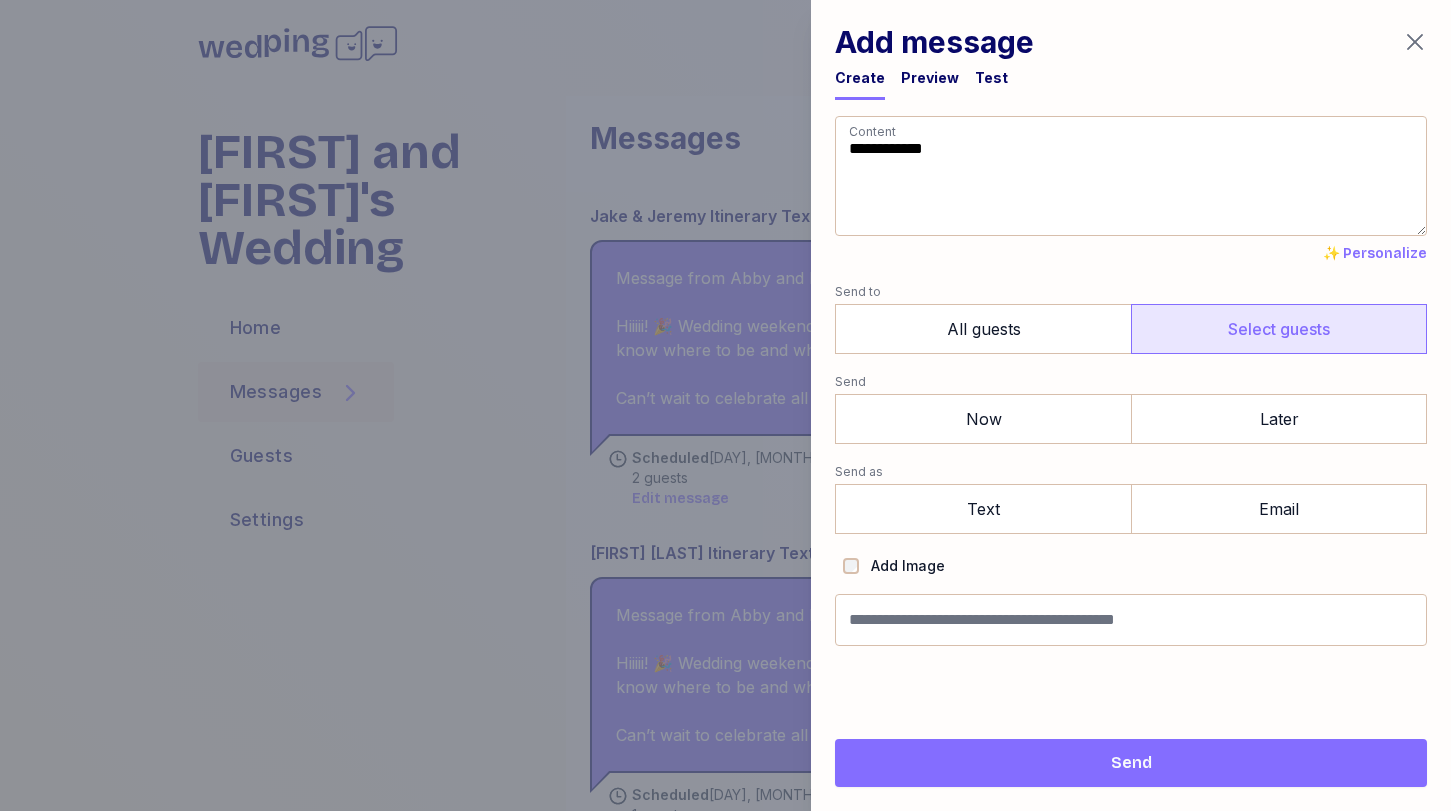click on "Select guests" at bounding box center (1279, 329) 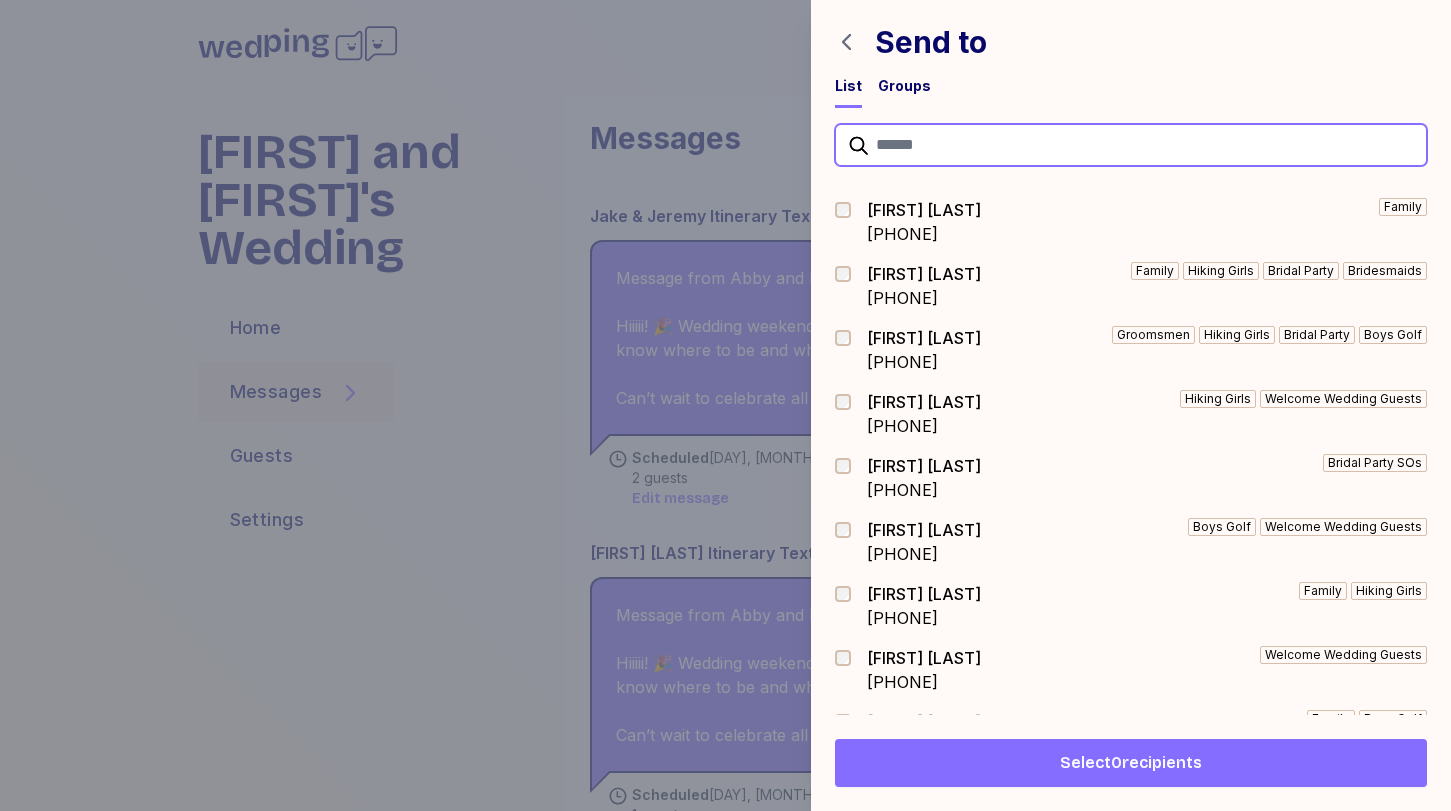 click at bounding box center [1131, 145] 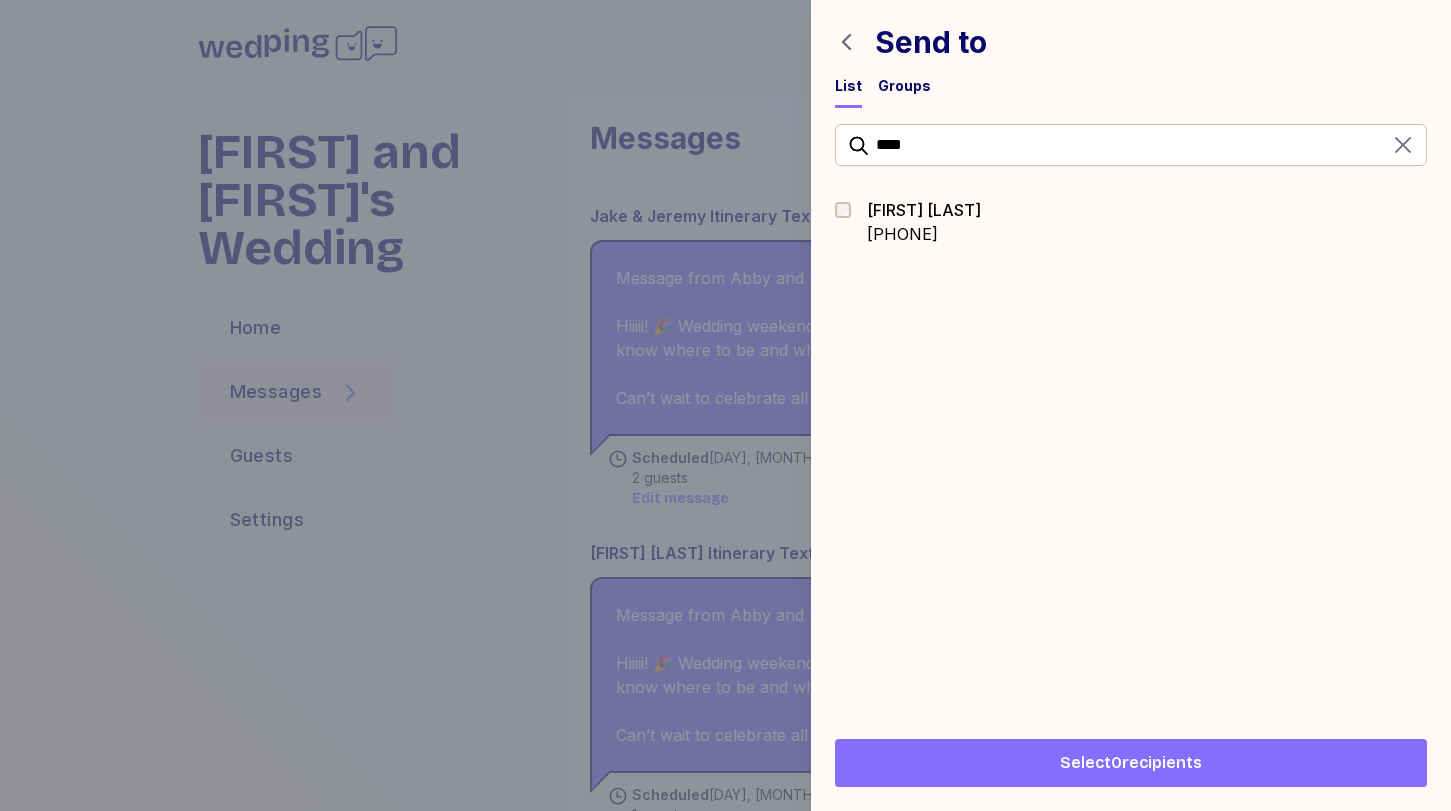 click at bounding box center [849, 210] 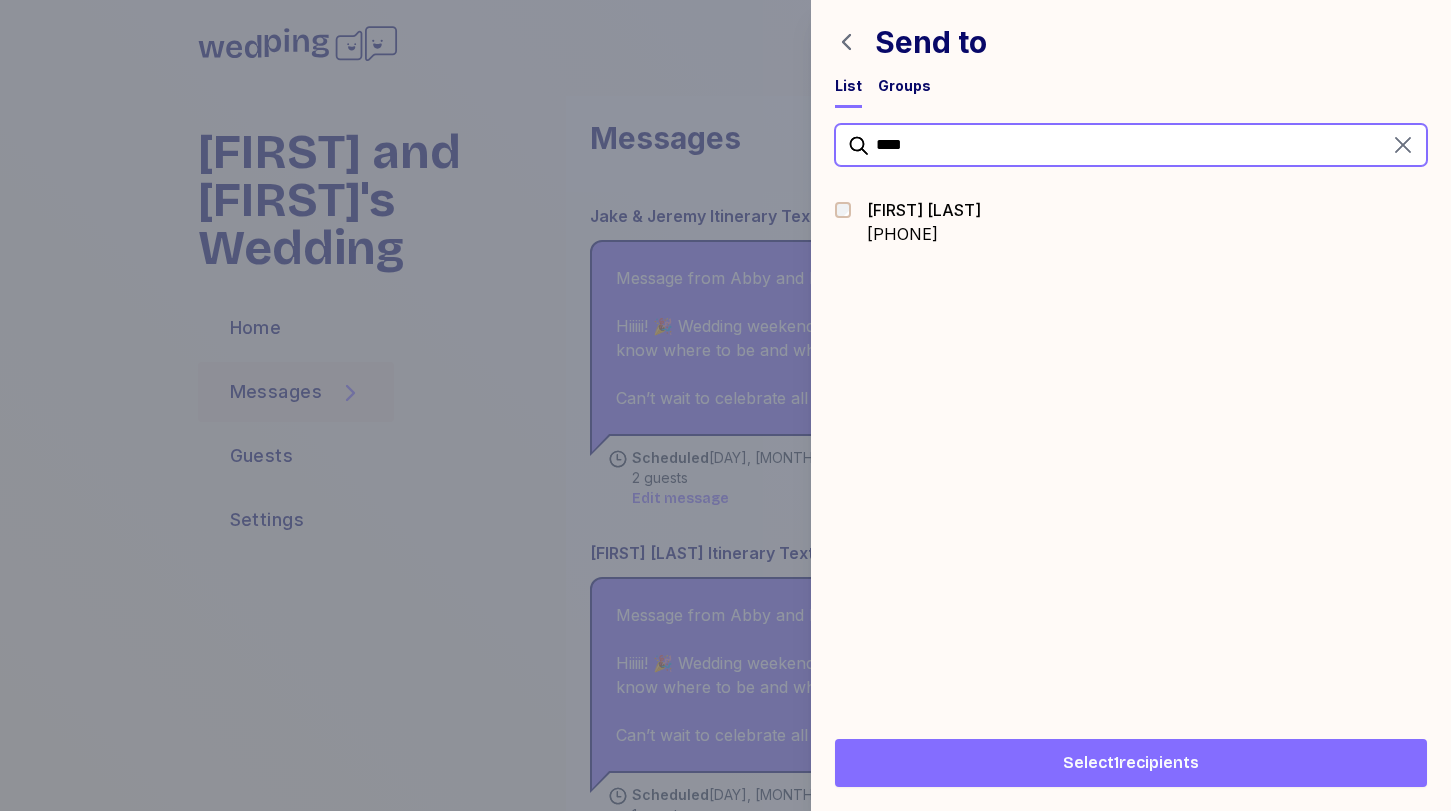 drag, startPoint x: 962, startPoint y: 146, endPoint x: 842, endPoint y: 138, distance: 120.26637 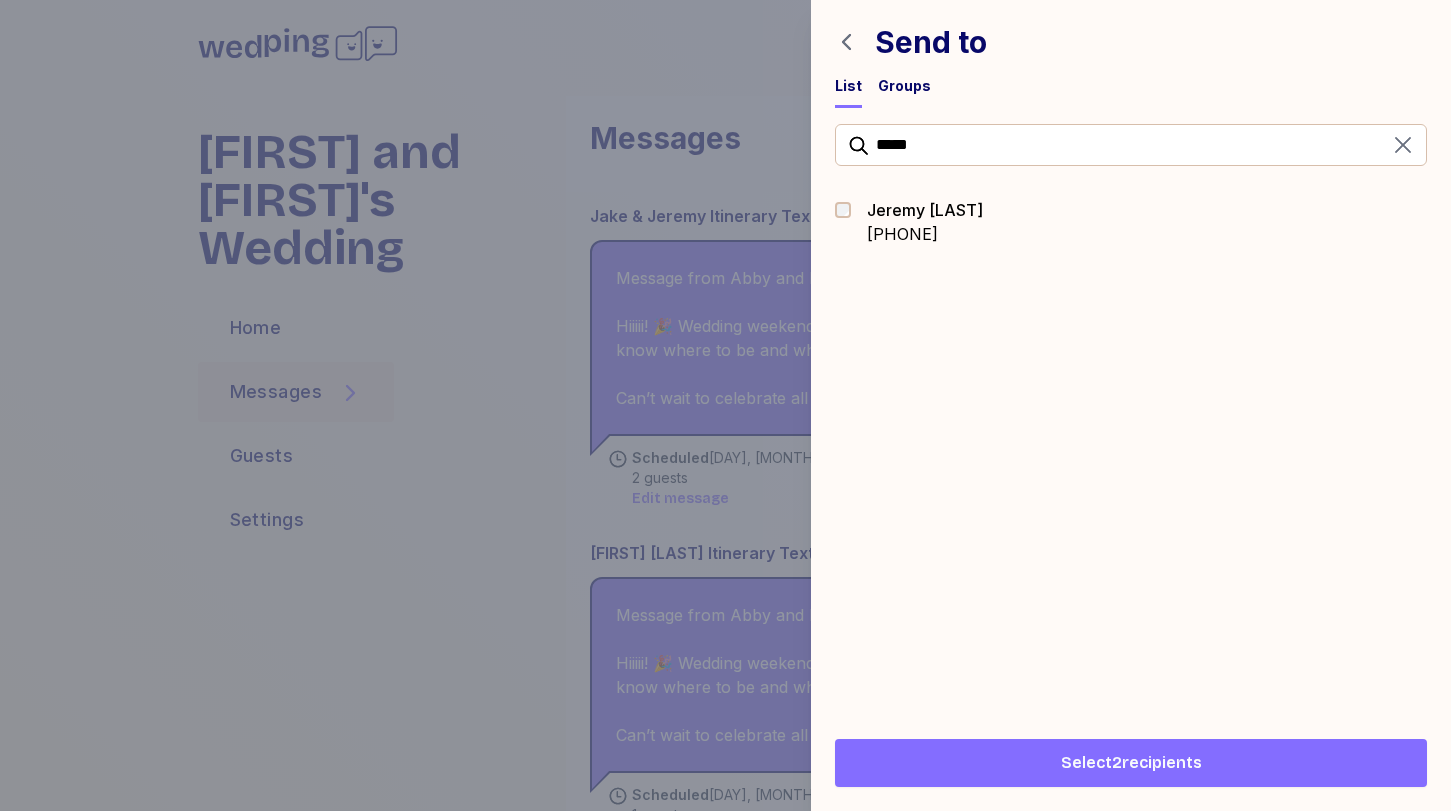 click on "Select  2  recipients" at bounding box center (1131, 763) 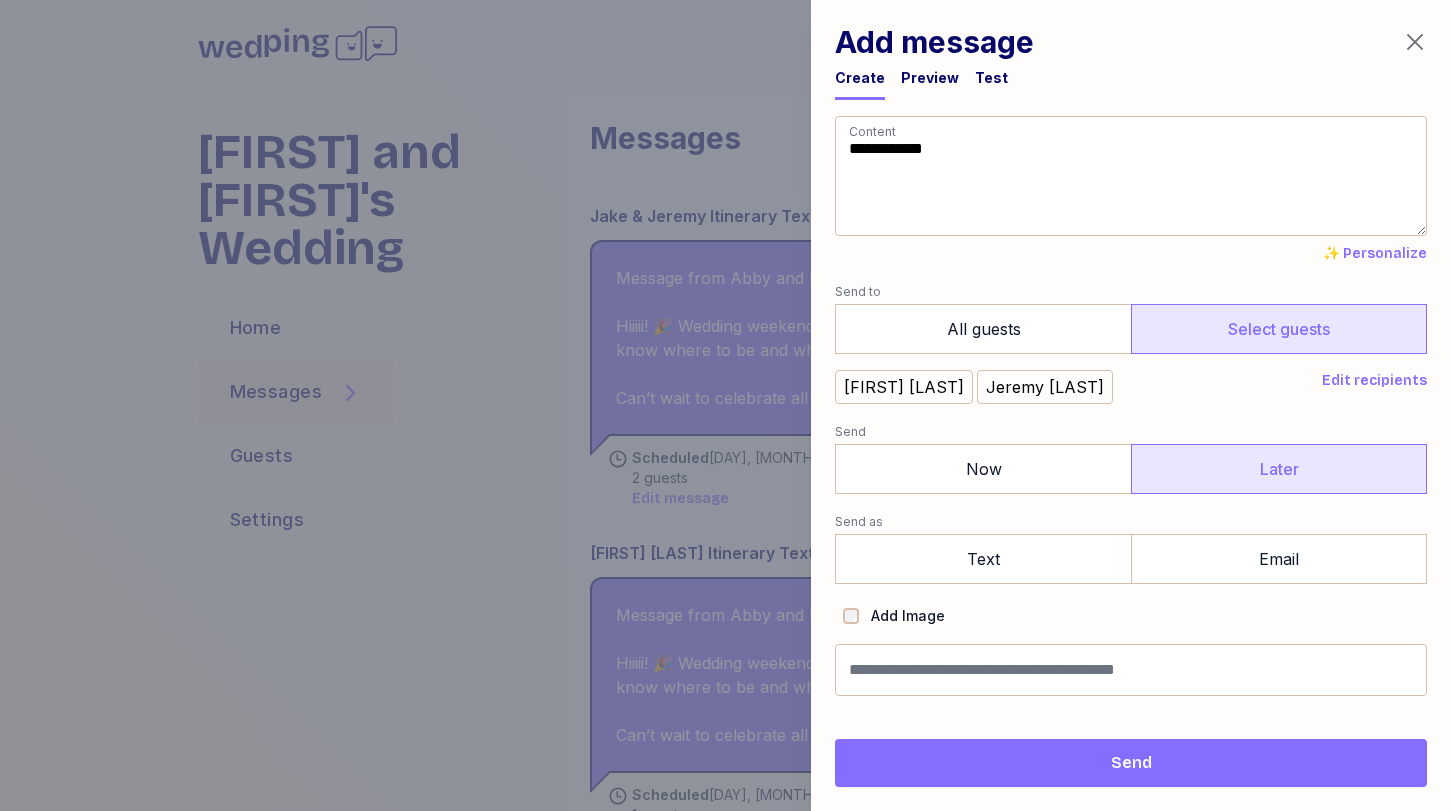 click on "Later" at bounding box center (1279, 469) 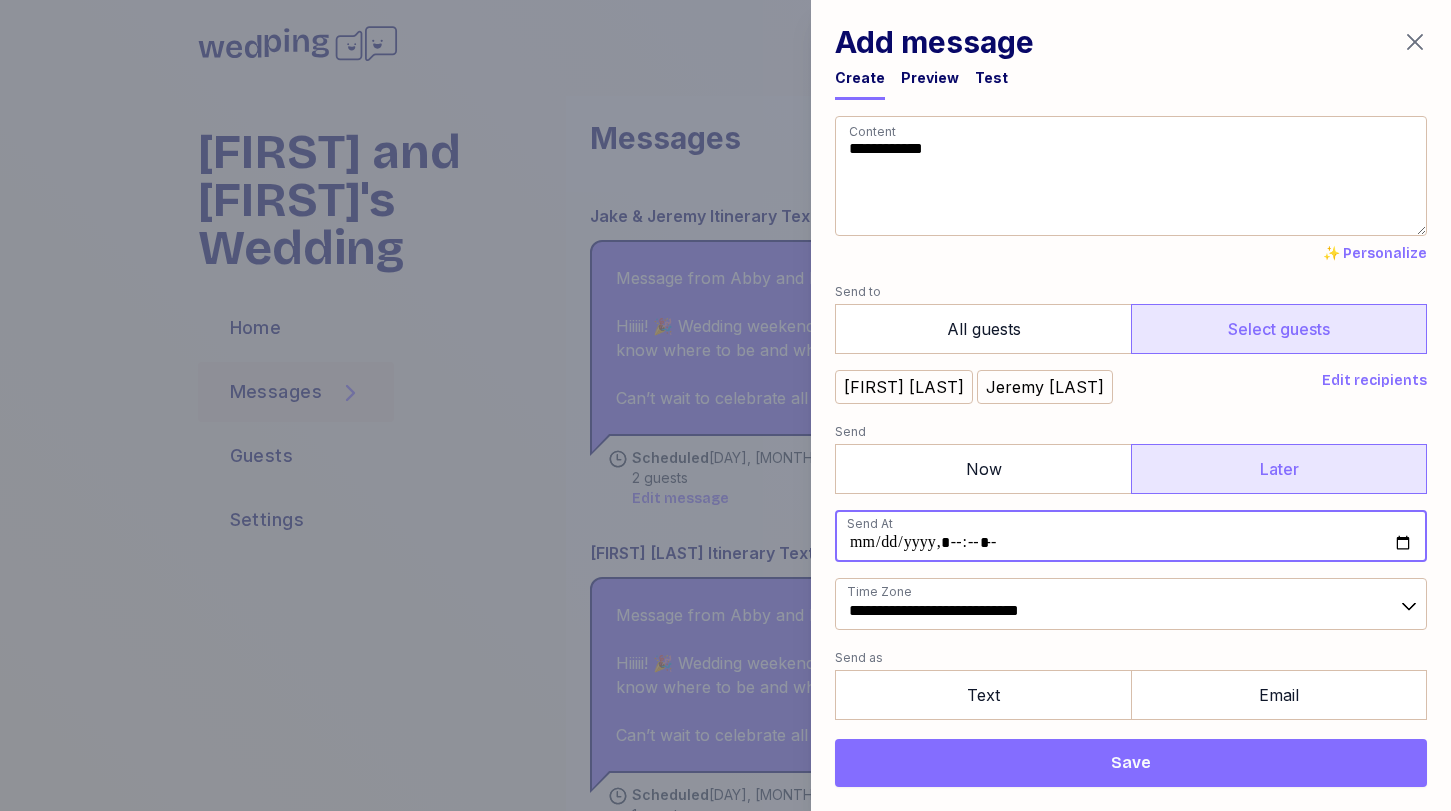click at bounding box center (1131, 536) 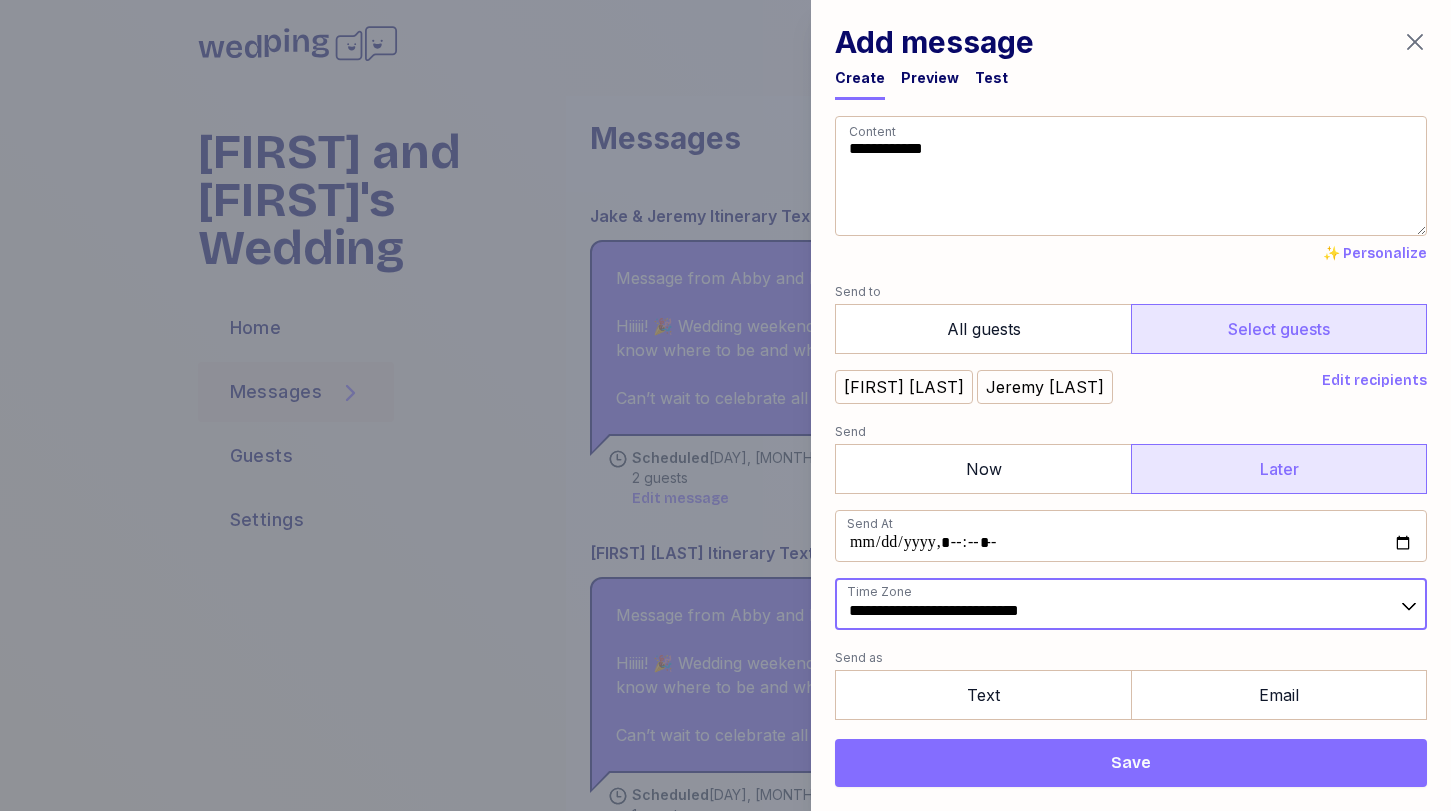 click on "**********" at bounding box center [1131, 604] 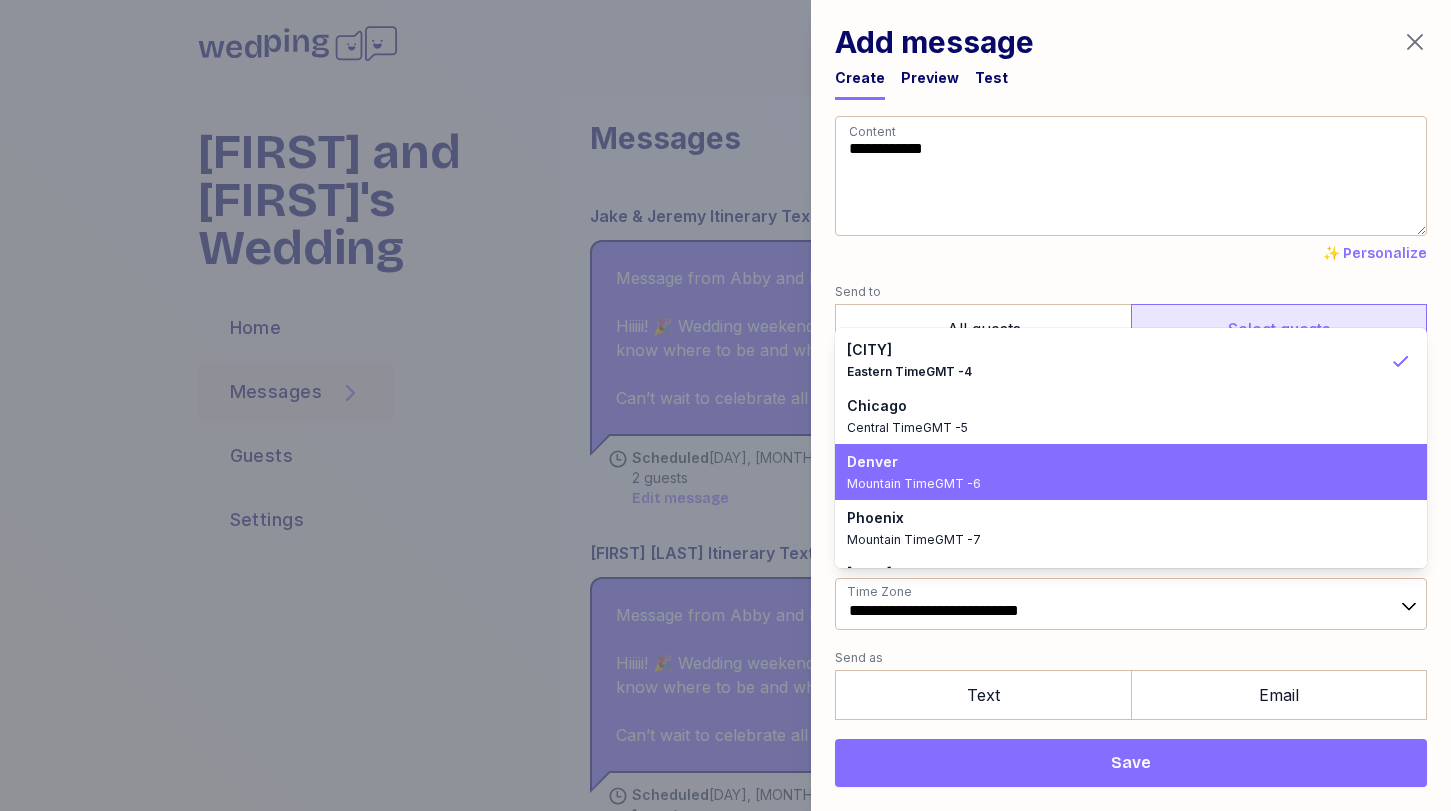 click on "Denver" at bounding box center [1119, 462] 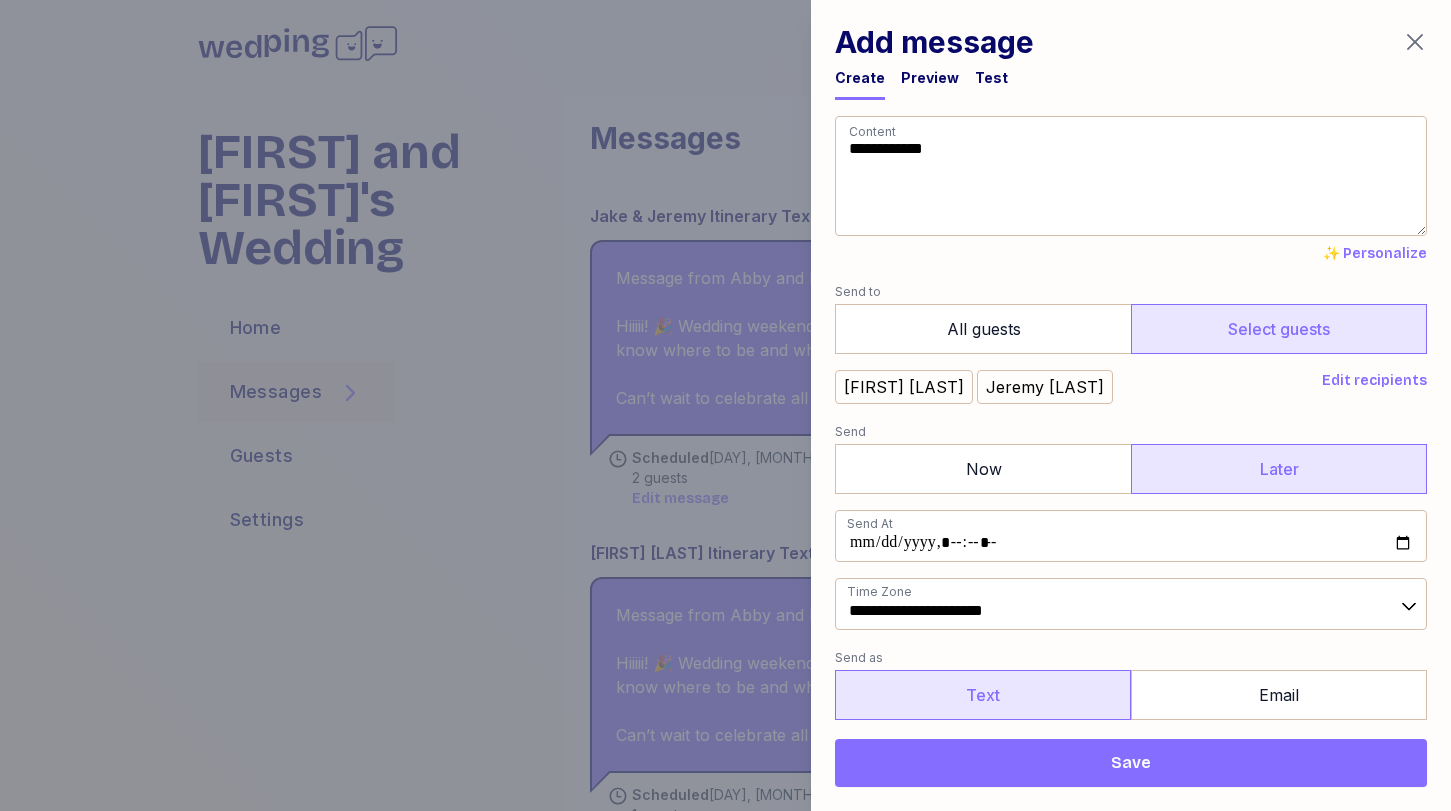 click on "Text" at bounding box center (983, 695) 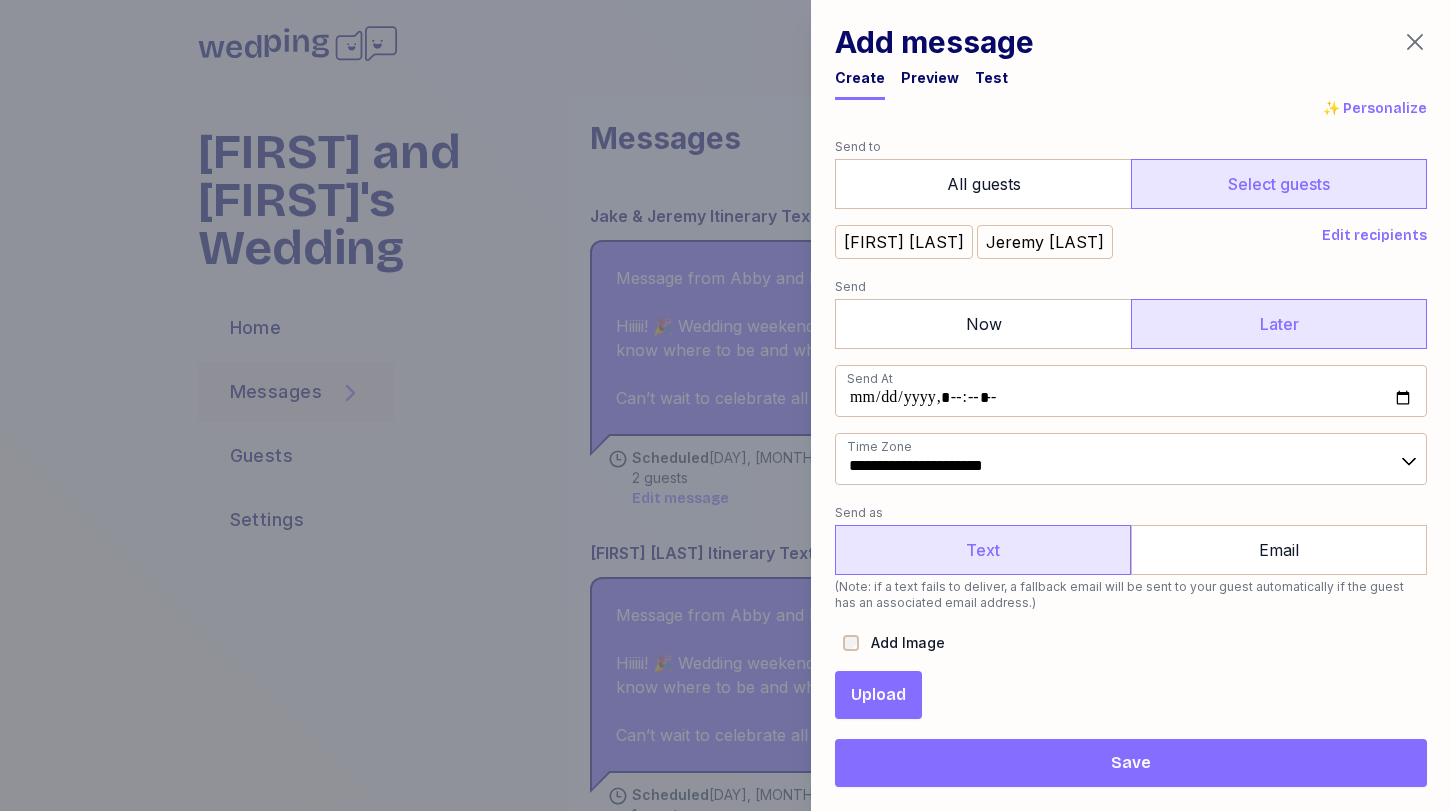 click on "Upload" at bounding box center [878, 695] 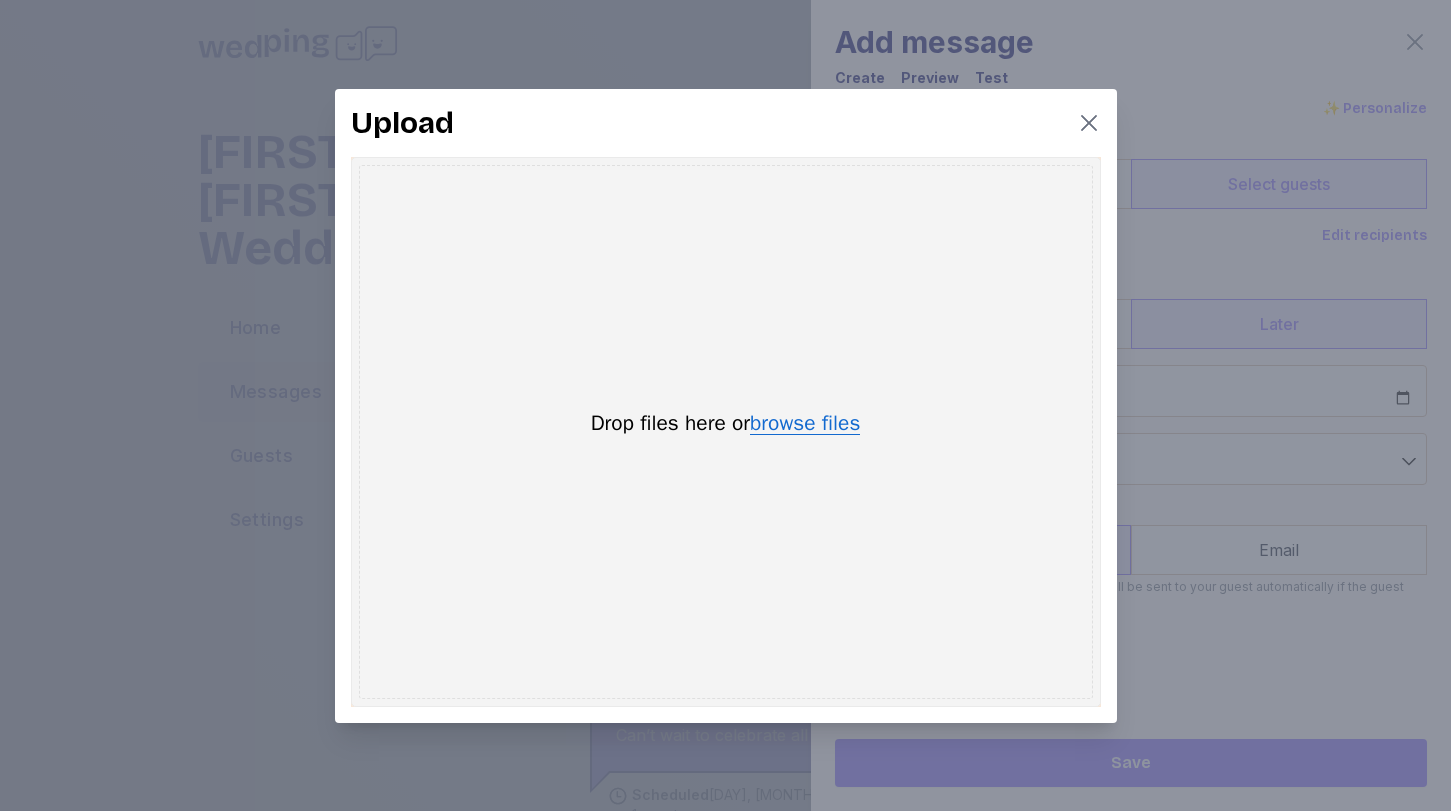 click on "browse files" at bounding box center [805, 424] 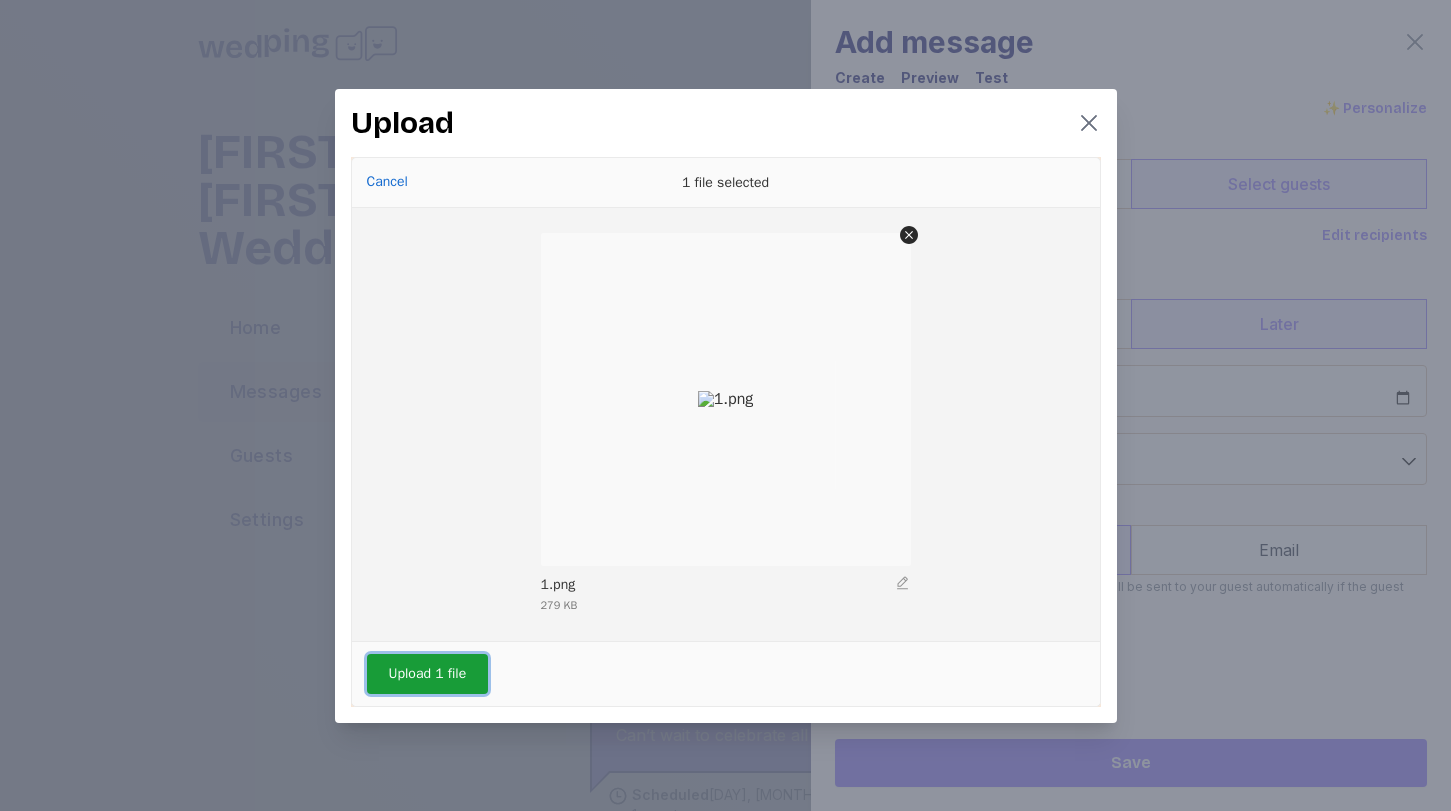 click on "Upload 1 file" at bounding box center [428, 674] 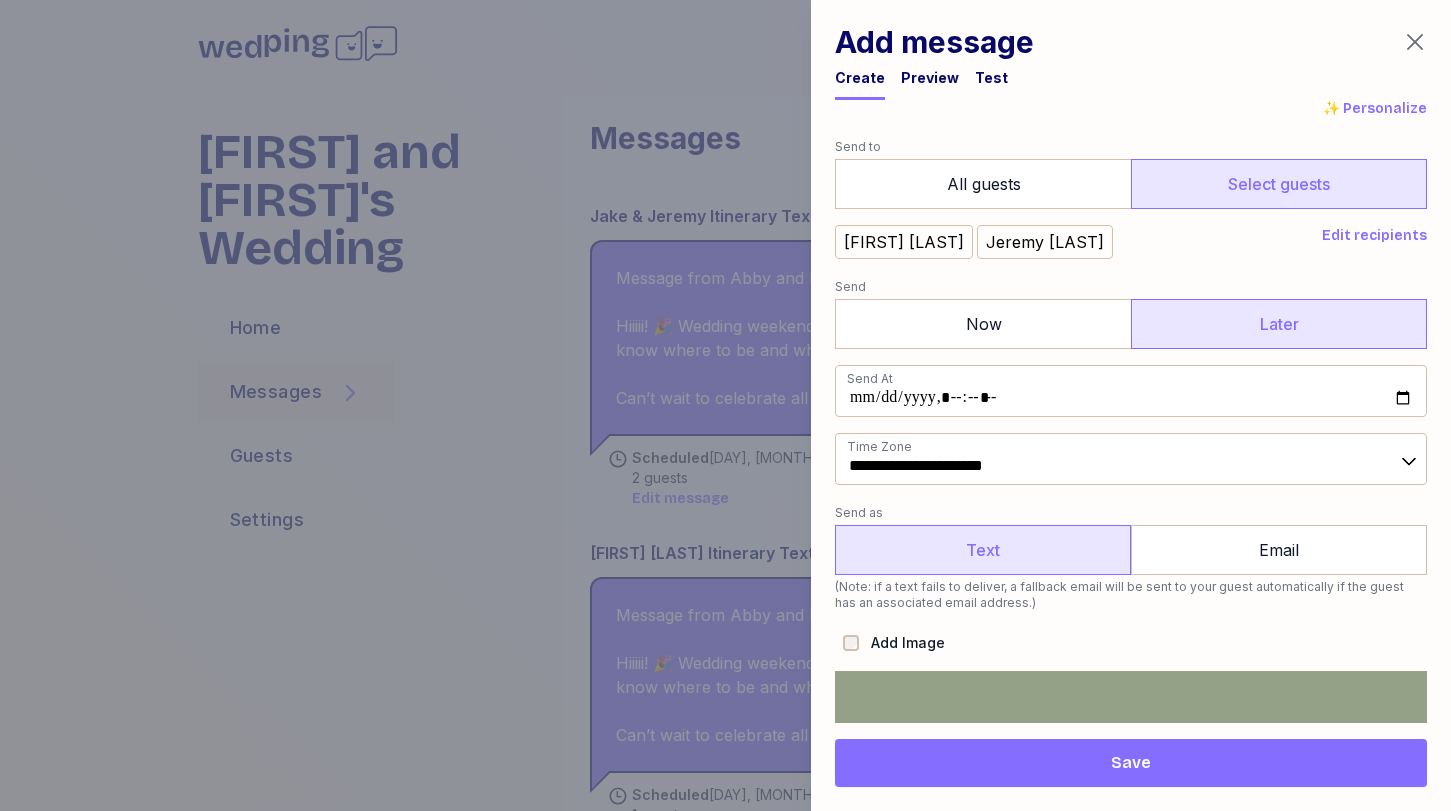 click at bounding box center (1131, 1197) 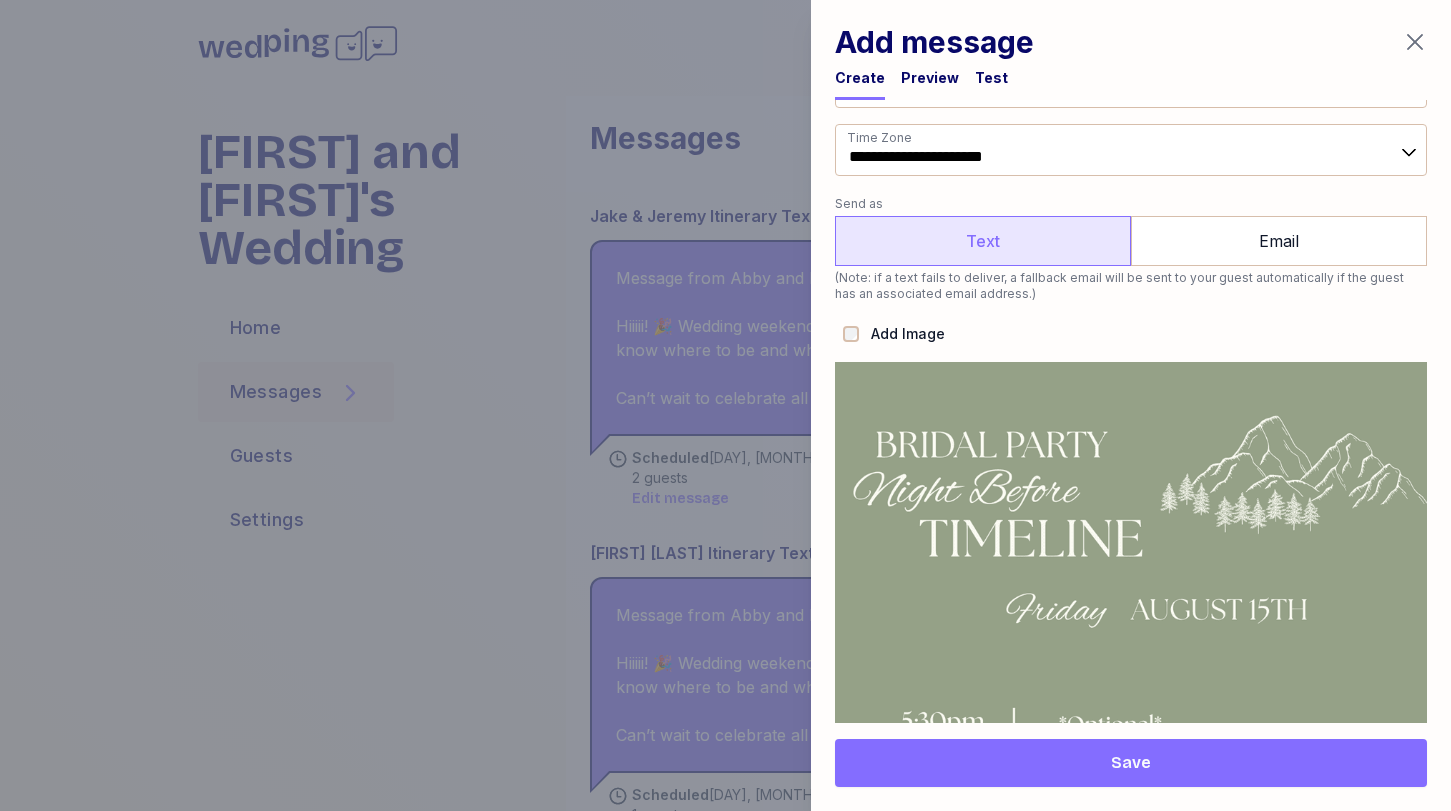 scroll, scrollTop: 753, scrollLeft: 0, axis: vertical 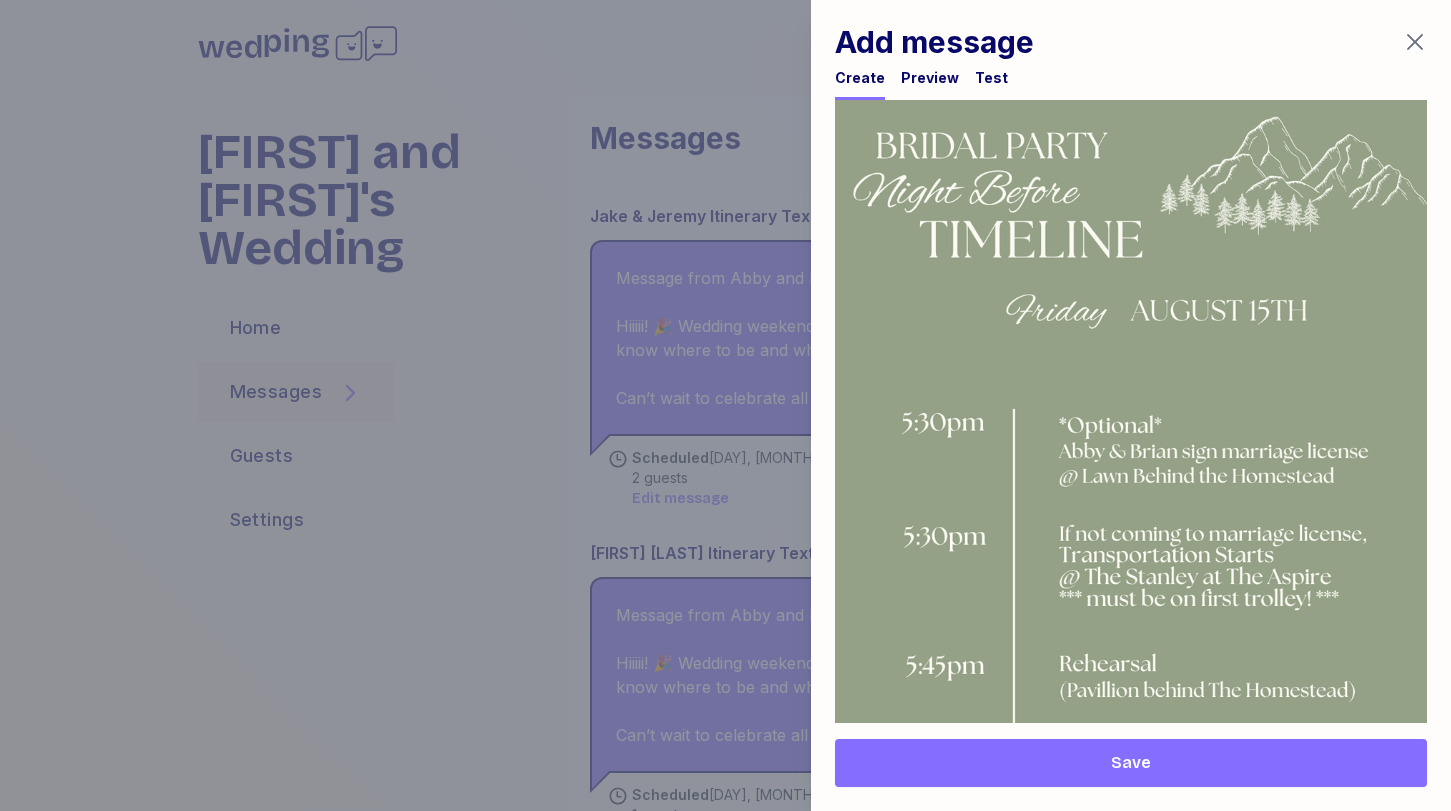 click at bounding box center (1131, 1157) 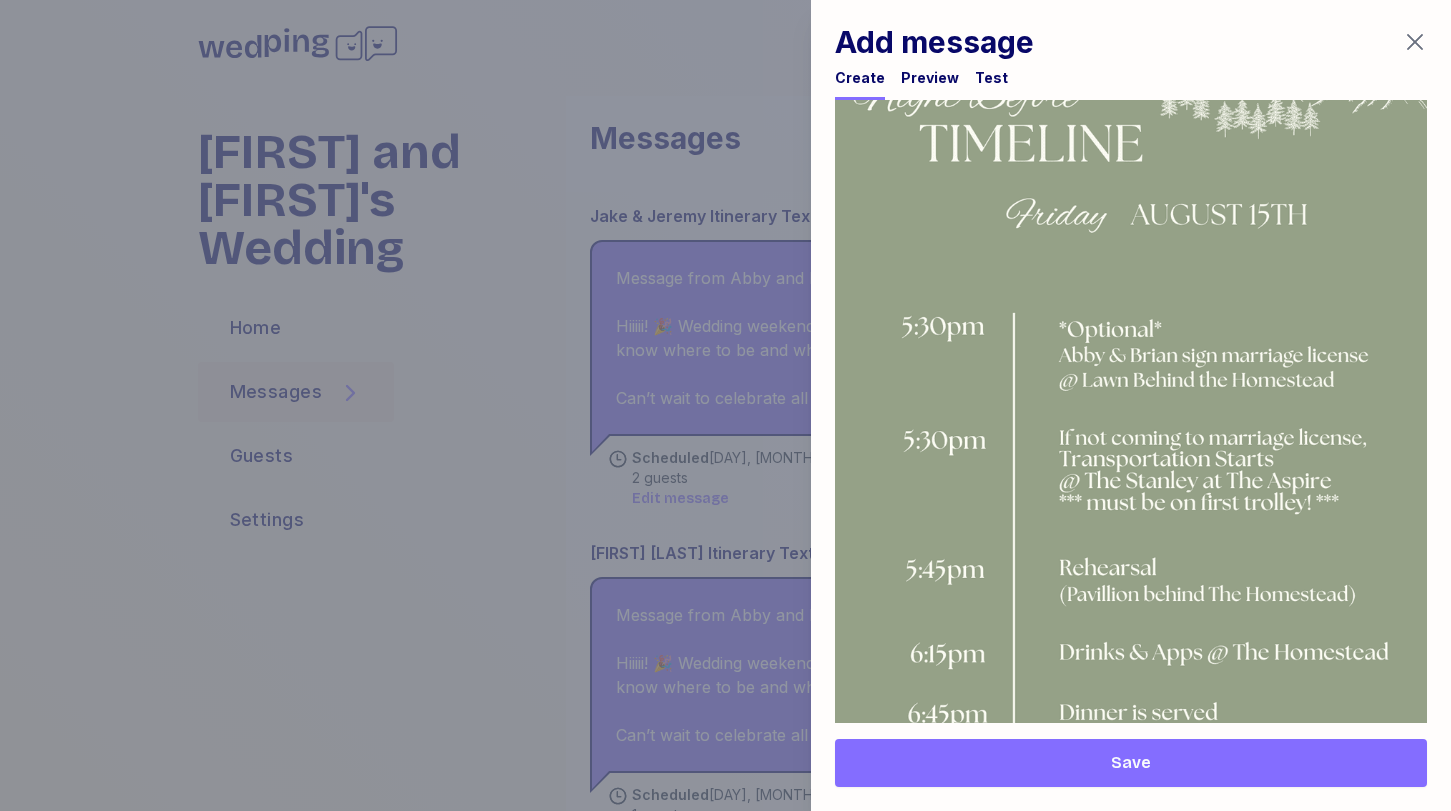 scroll, scrollTop: 1213, scrollLeft: 0, axis: vertical 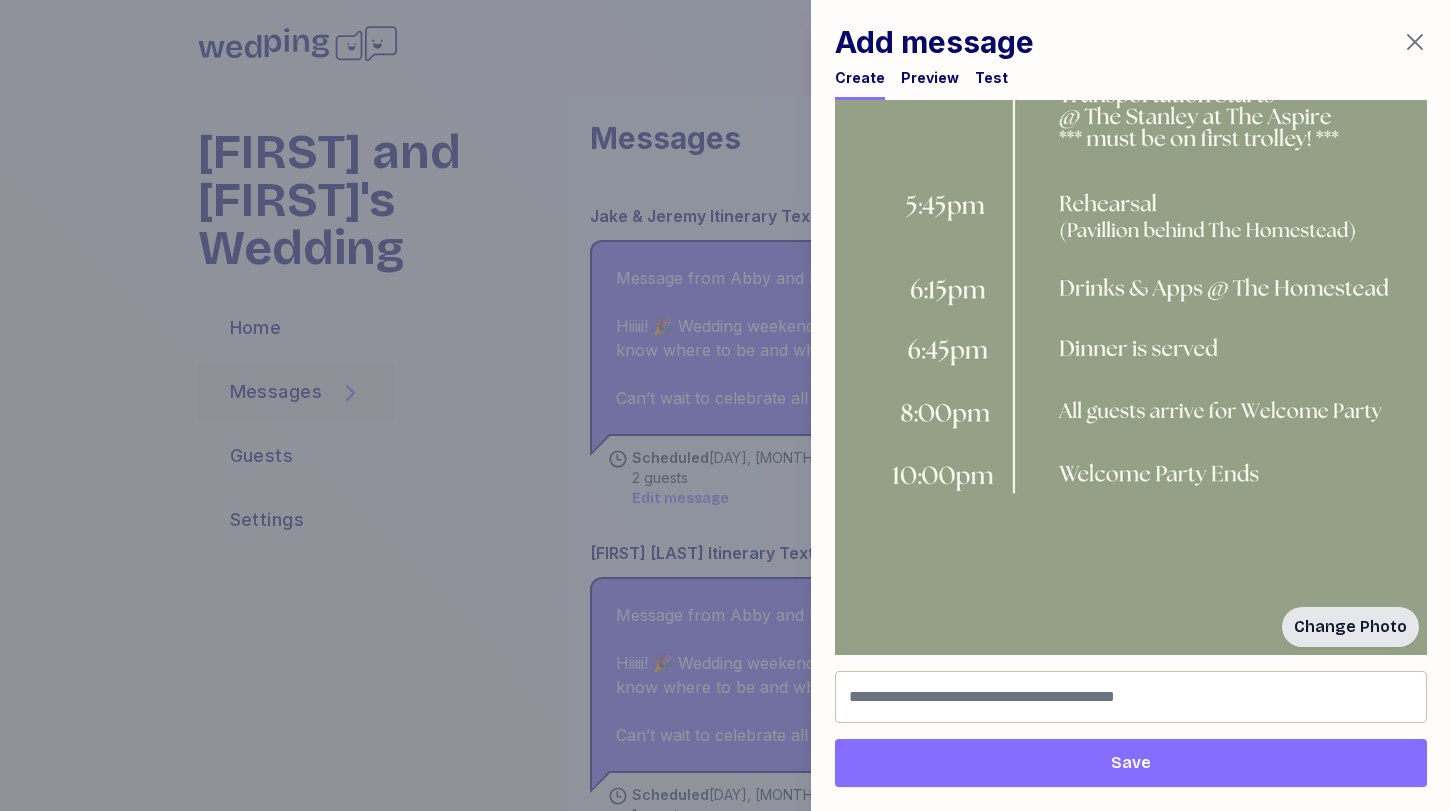 click on "Change Photo" at bounding box center (1350, 627) 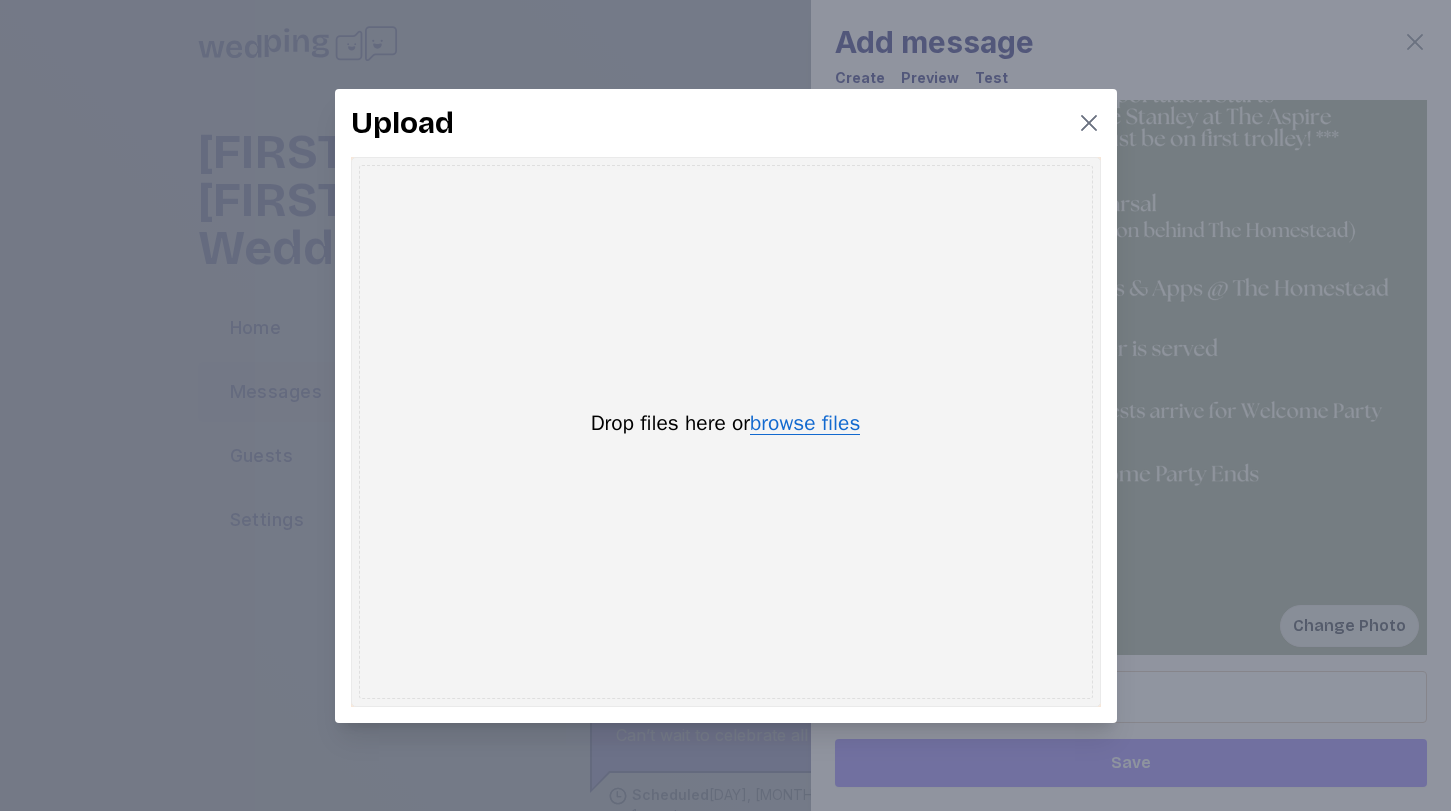 click on "browse files" at bounding box center [805, 424] 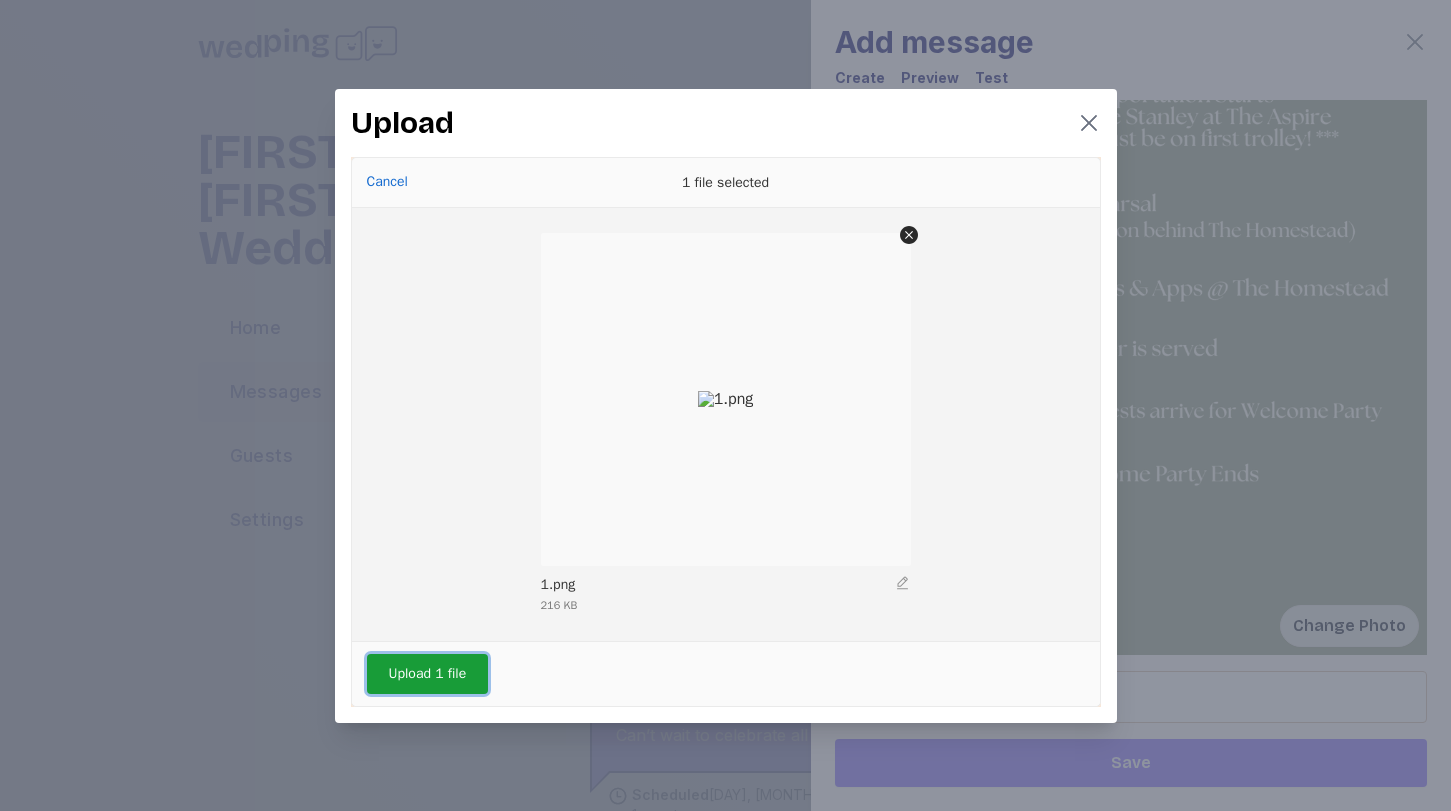 click on "Upload 1 file" at bounding box center [428, 674] 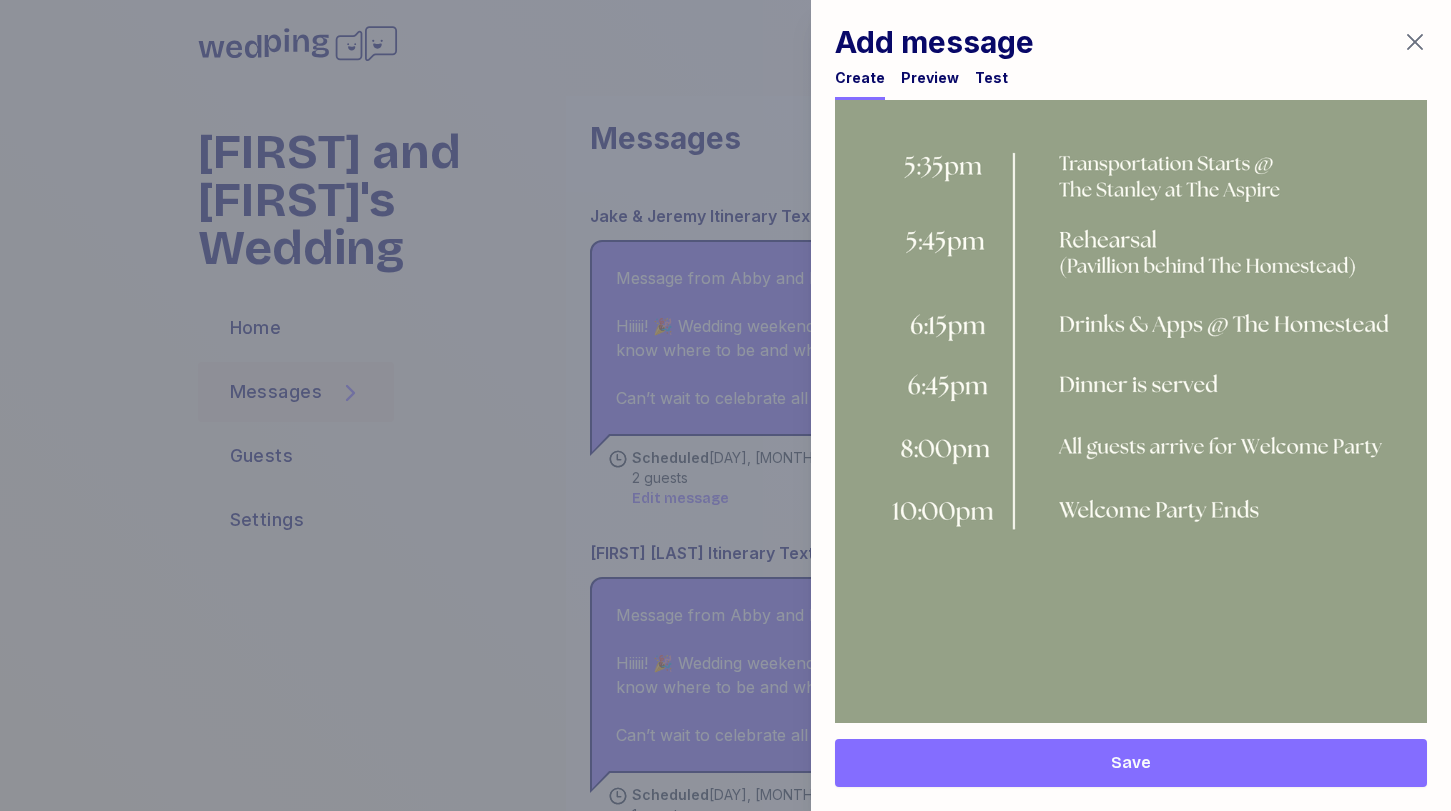 scroll, scrollTop: 1213, scrollLeft: 0, axis: vertical 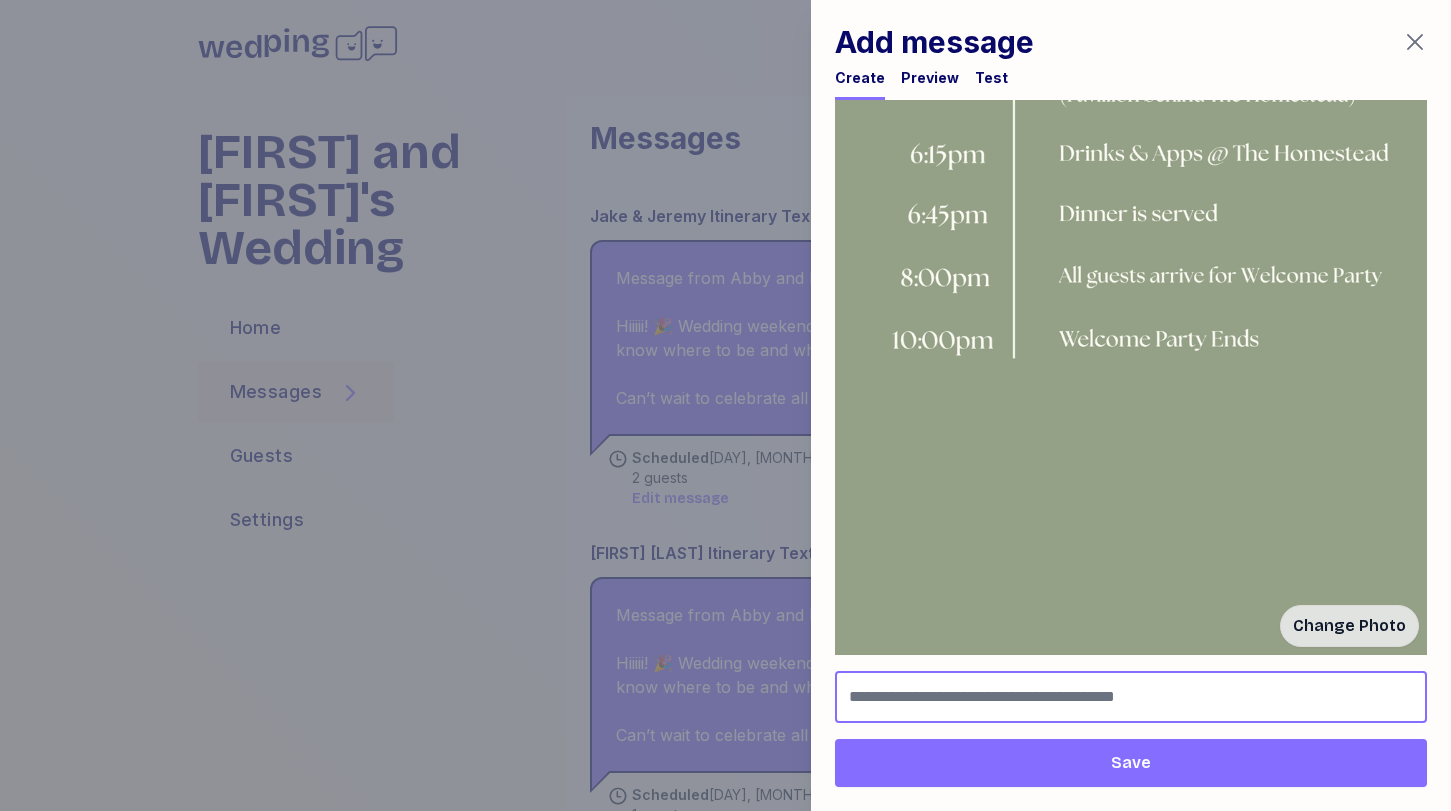 click at bounding box center (1131, 697) 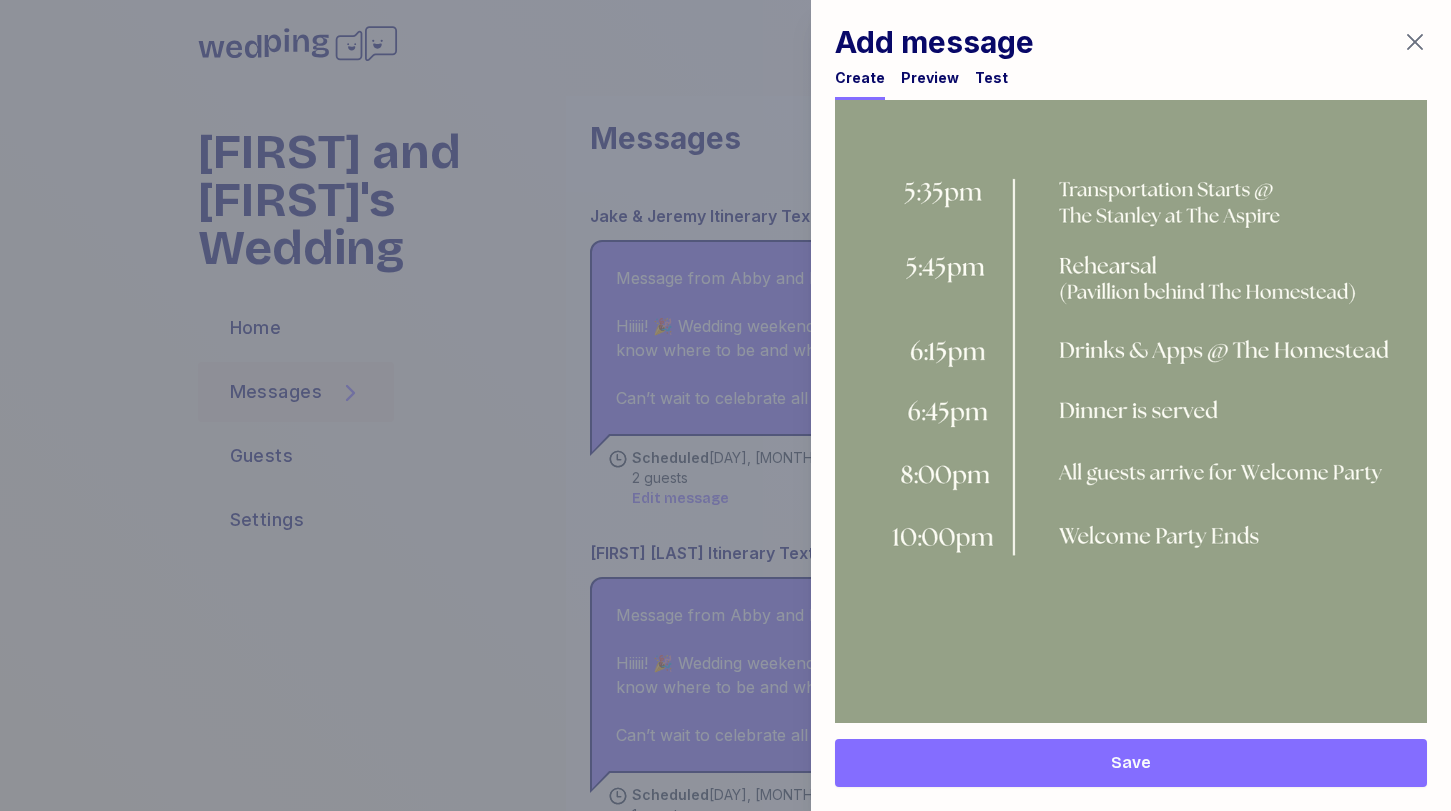 scroll, scrollTop: 1213, scrollLeft: 0, axis: vertical 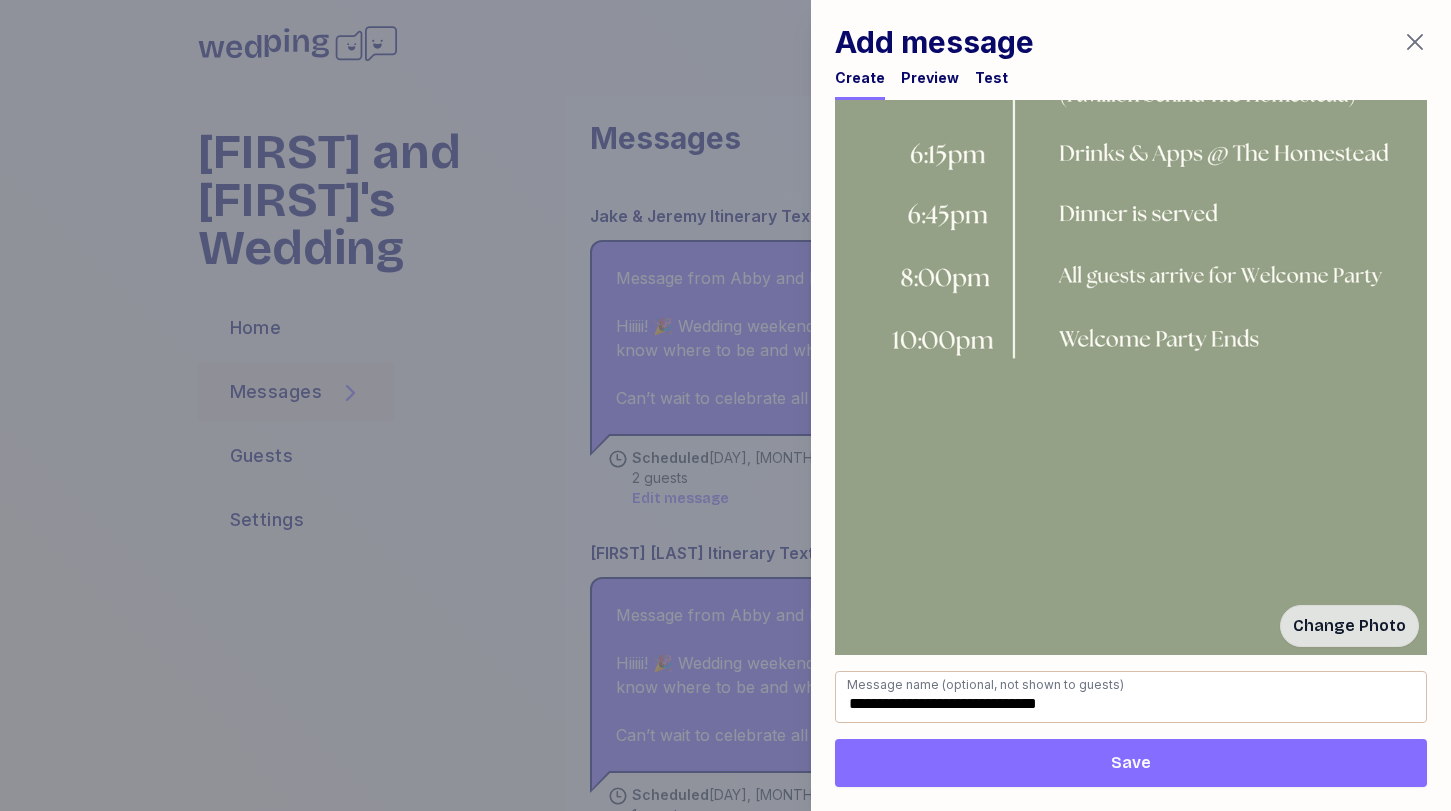 click on "Save" at bounding box center (1131, 763) 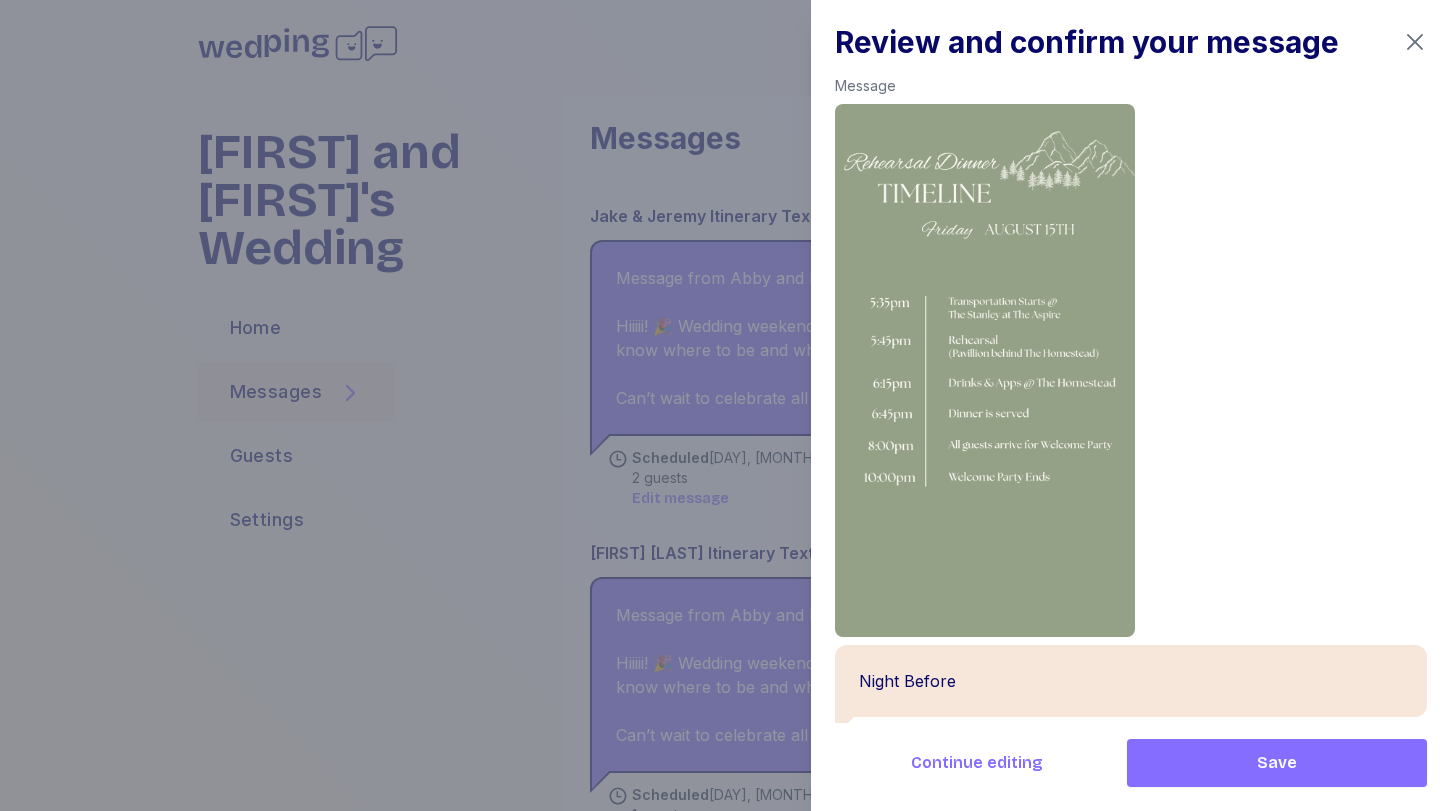 scroll, scrollTop: 168, scrollLeft: 0, axis: vertical 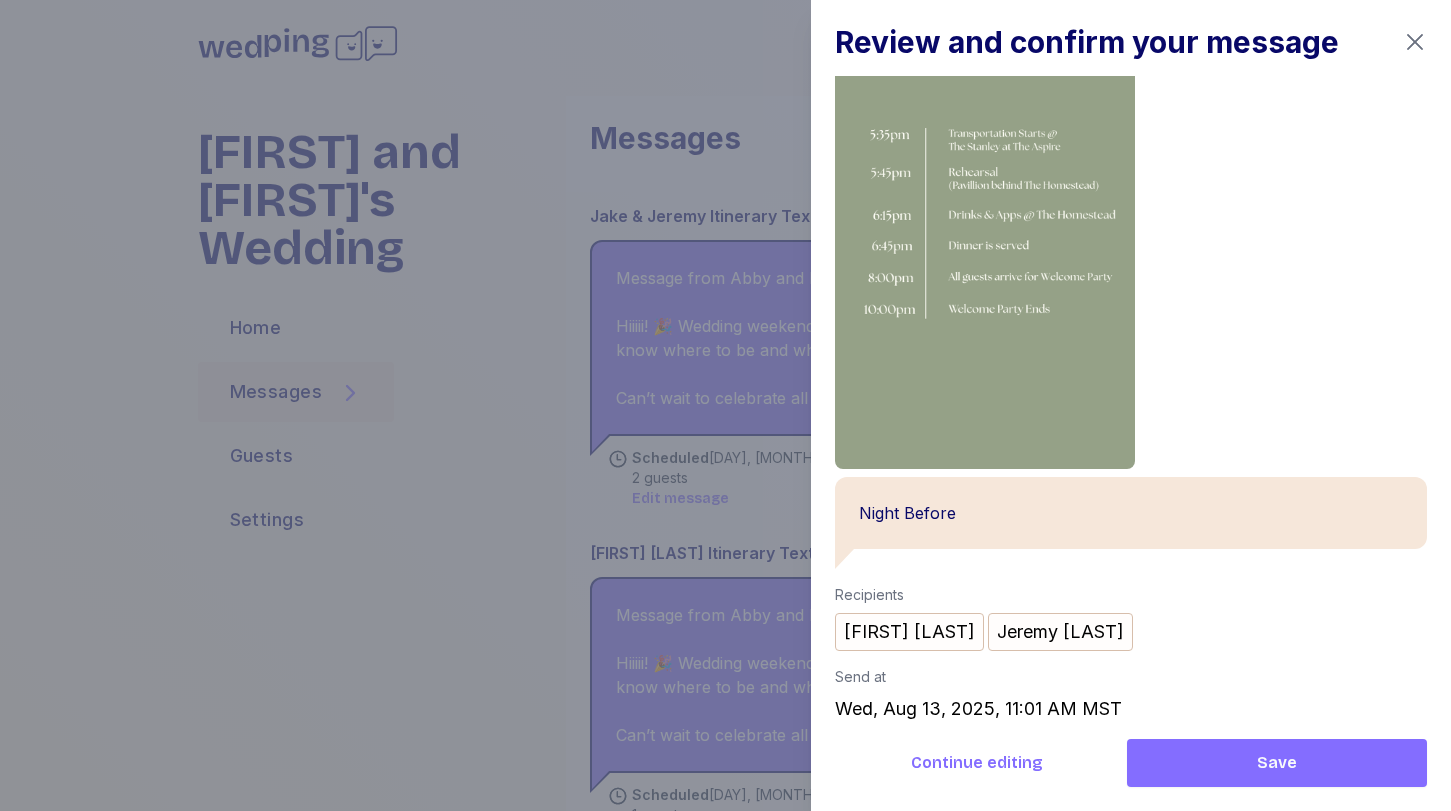 click on "Save" at bounding box center (1277, 763) 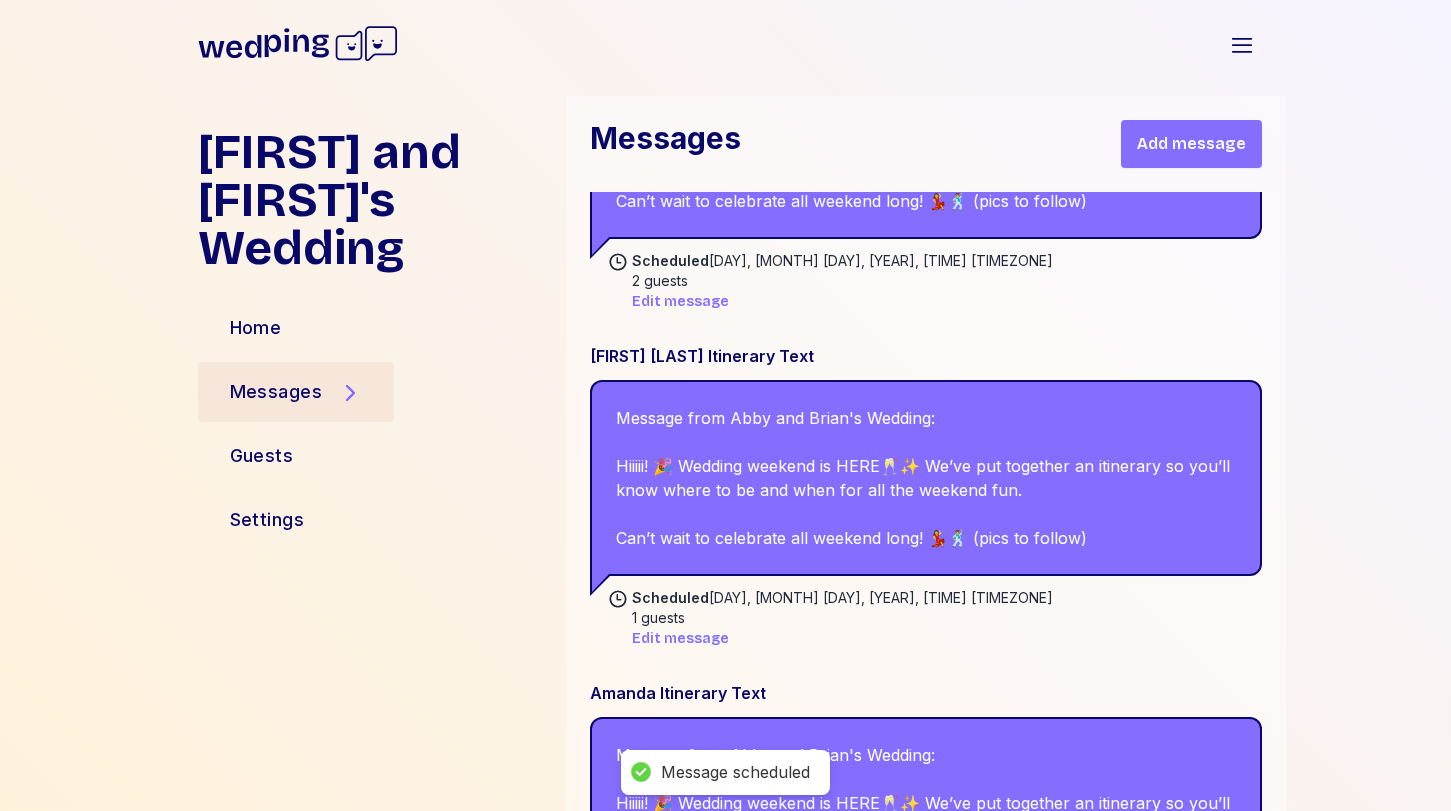 scroll, scrollTop: 5781, scrollLeft: 0, axis: vertical 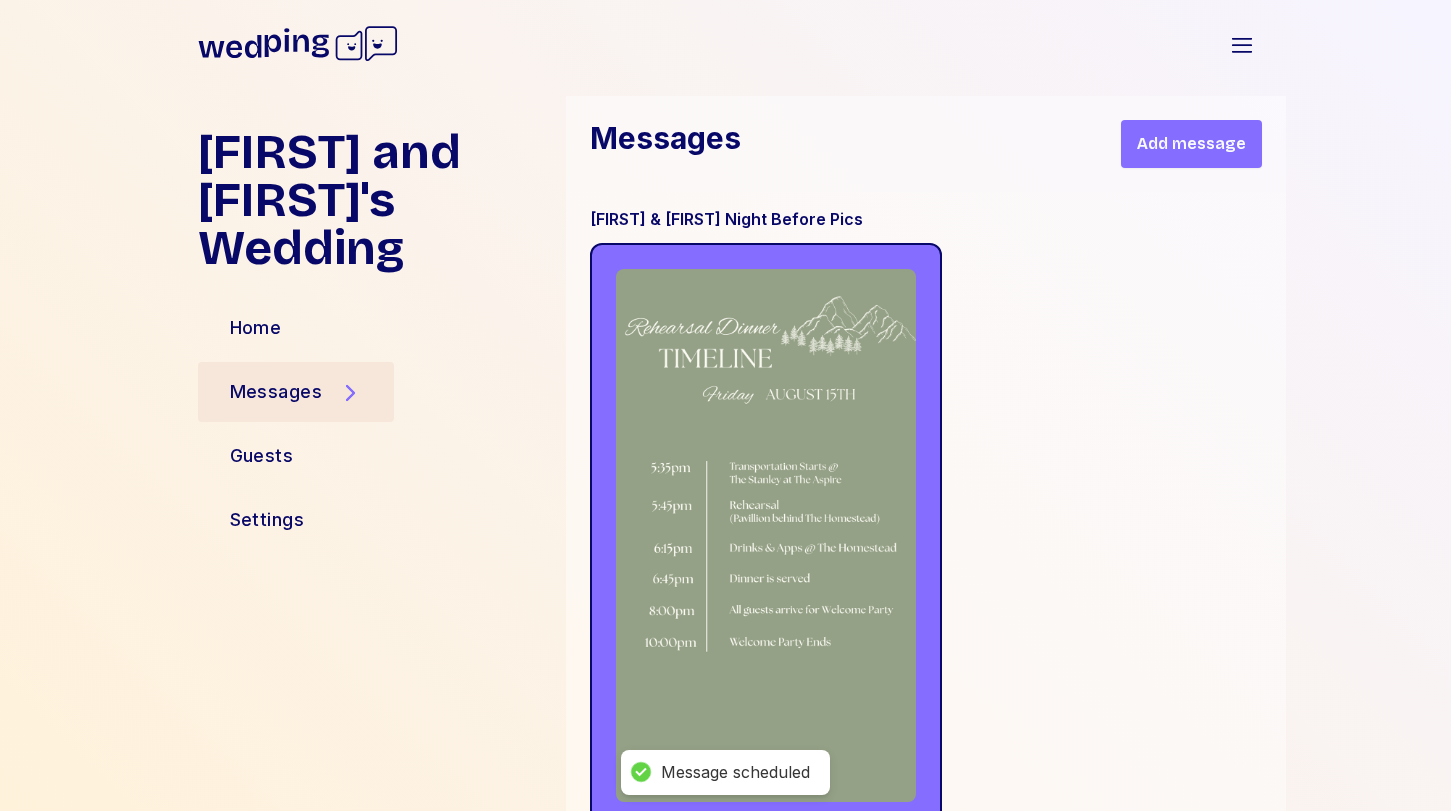 click on "Add message" at bounding box center (1191, 144) 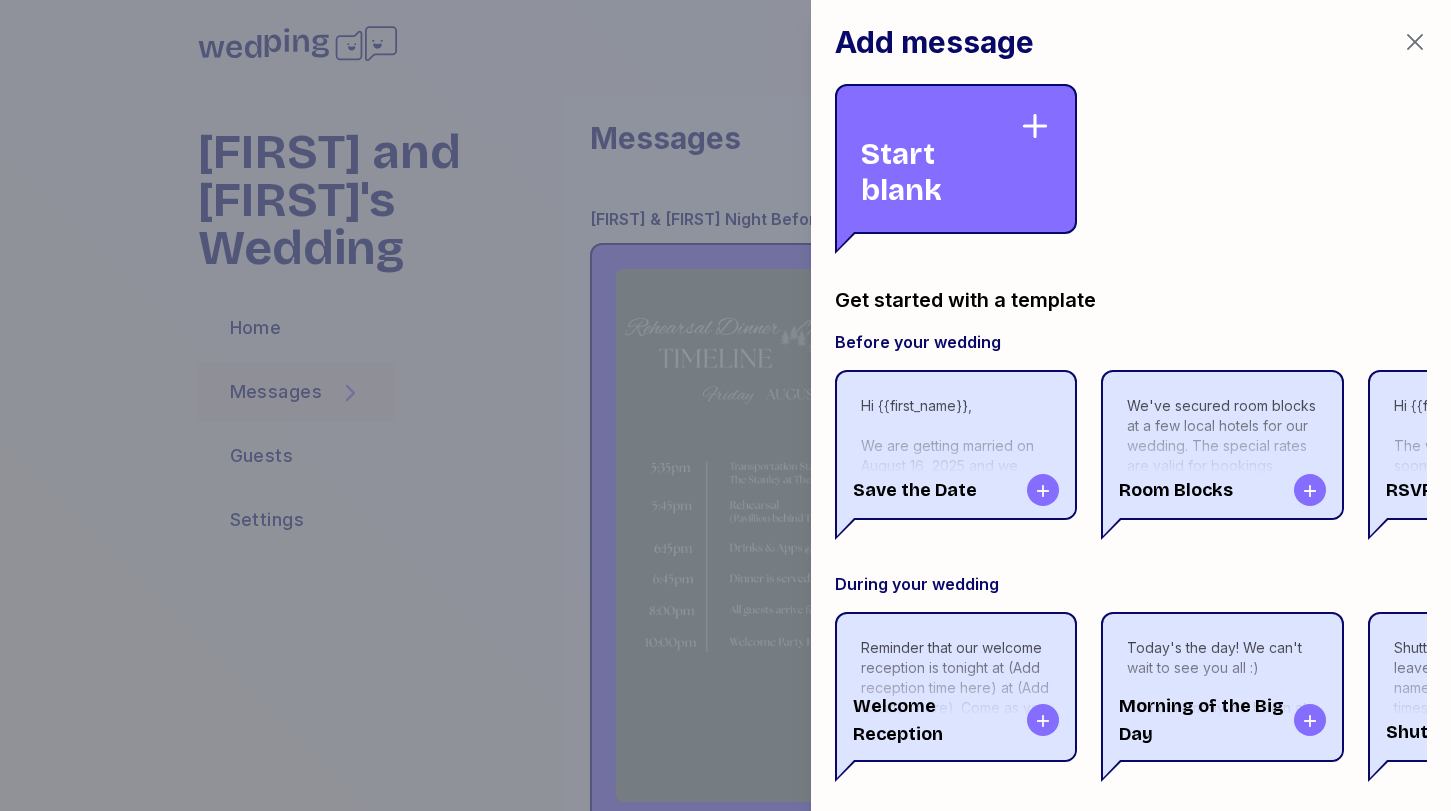 click on "Start blank" at bounding box center [940, 159] 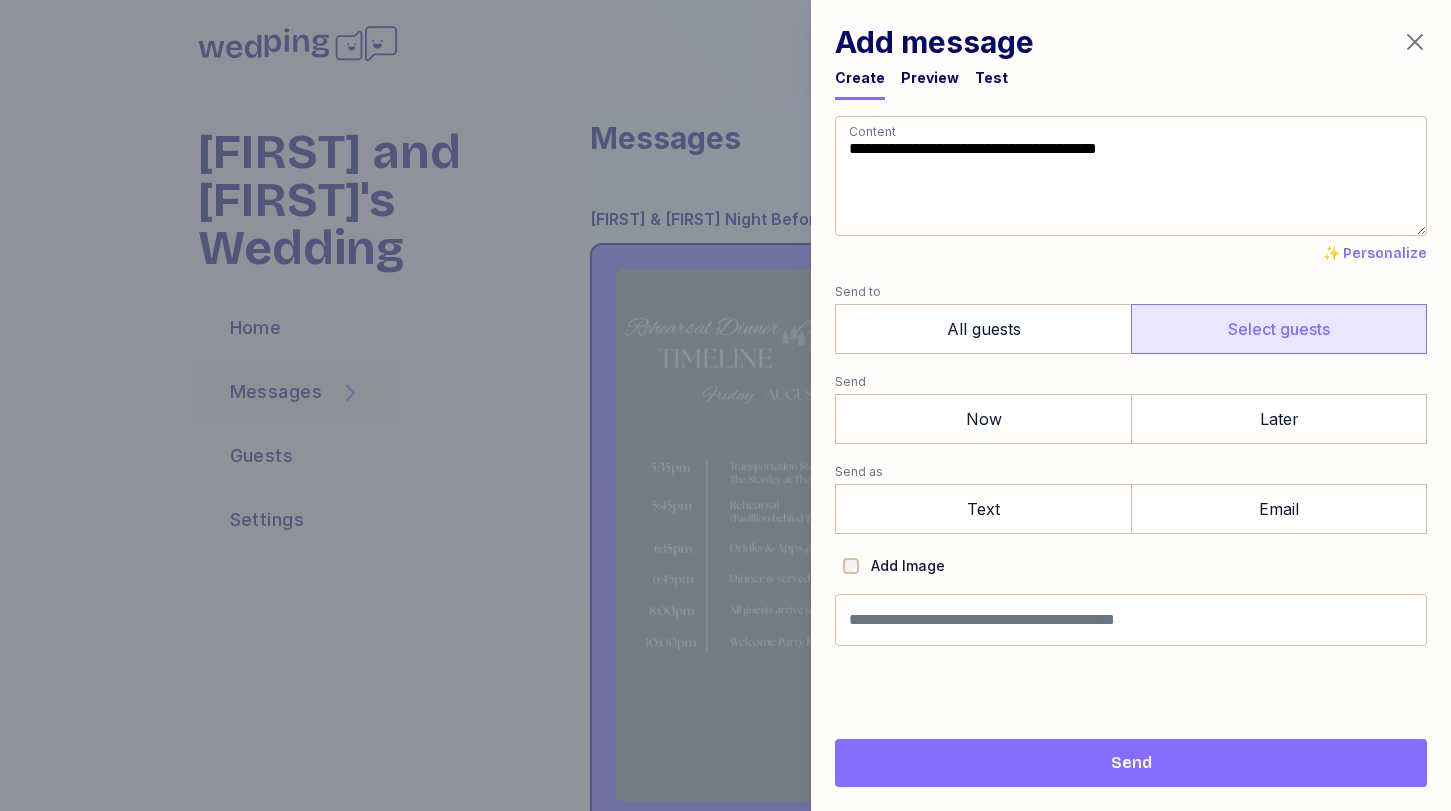 click on "Select guests" at bounding box center [1279, 329] 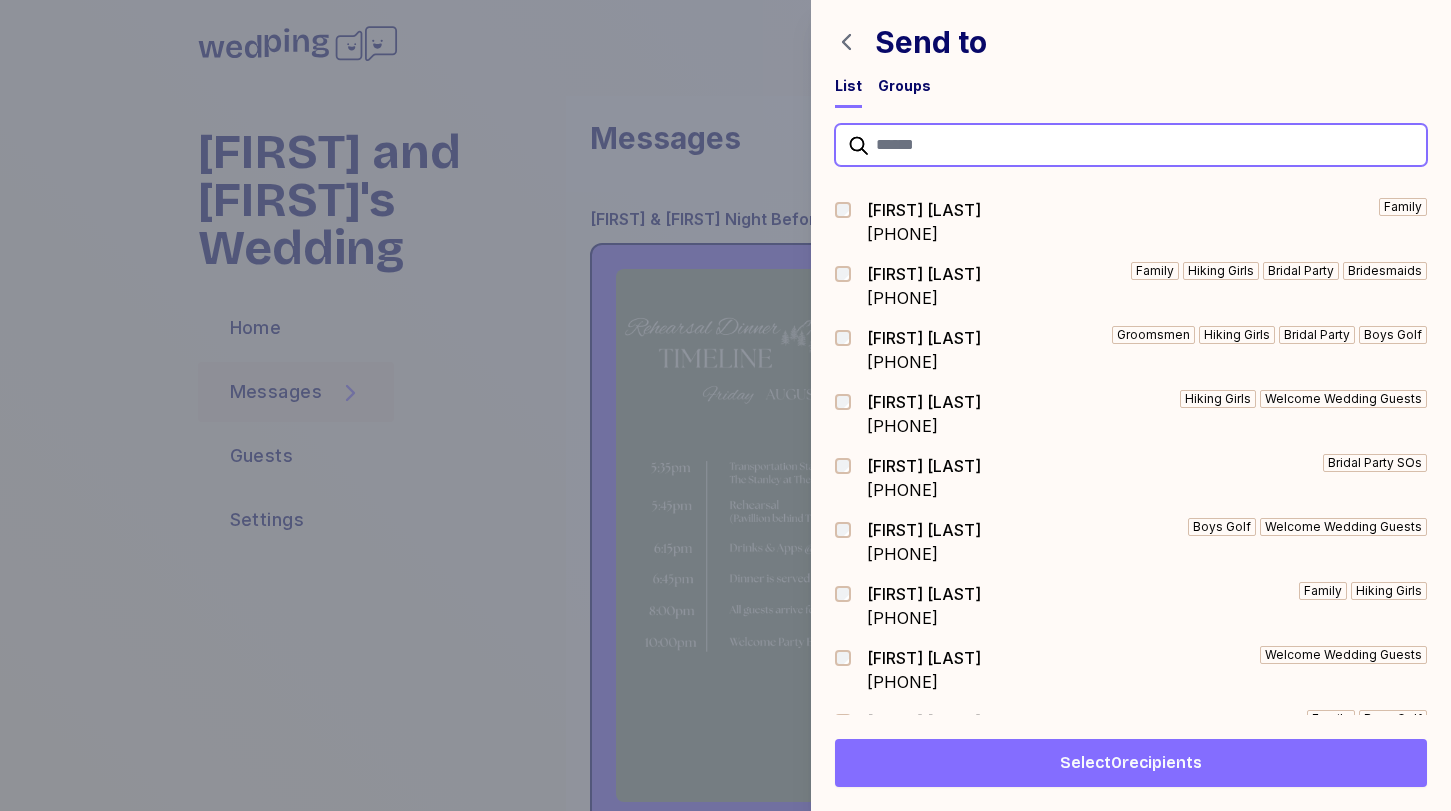 click at bounding box center [1131, 145] 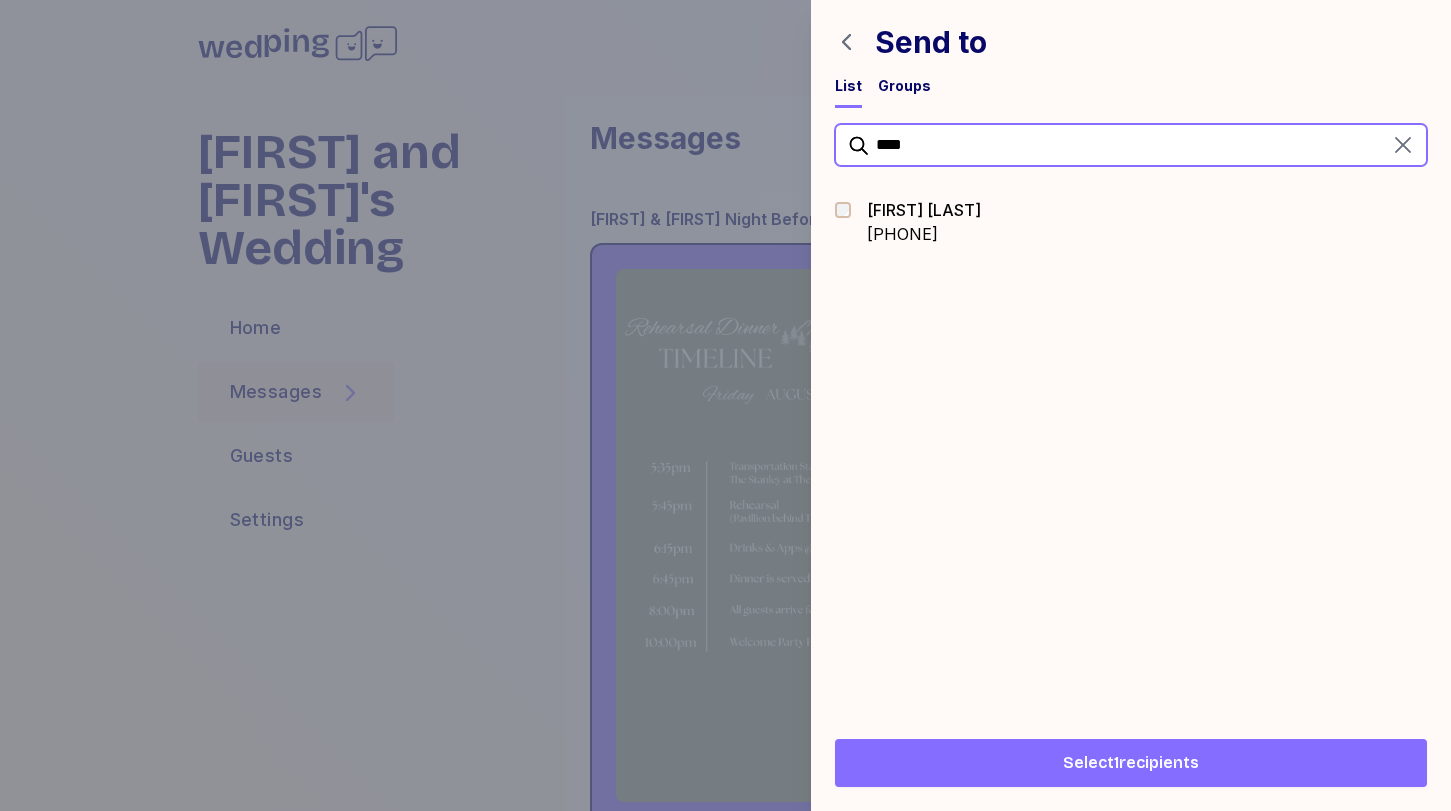 click on "****" at bounding box center (1131, 145) 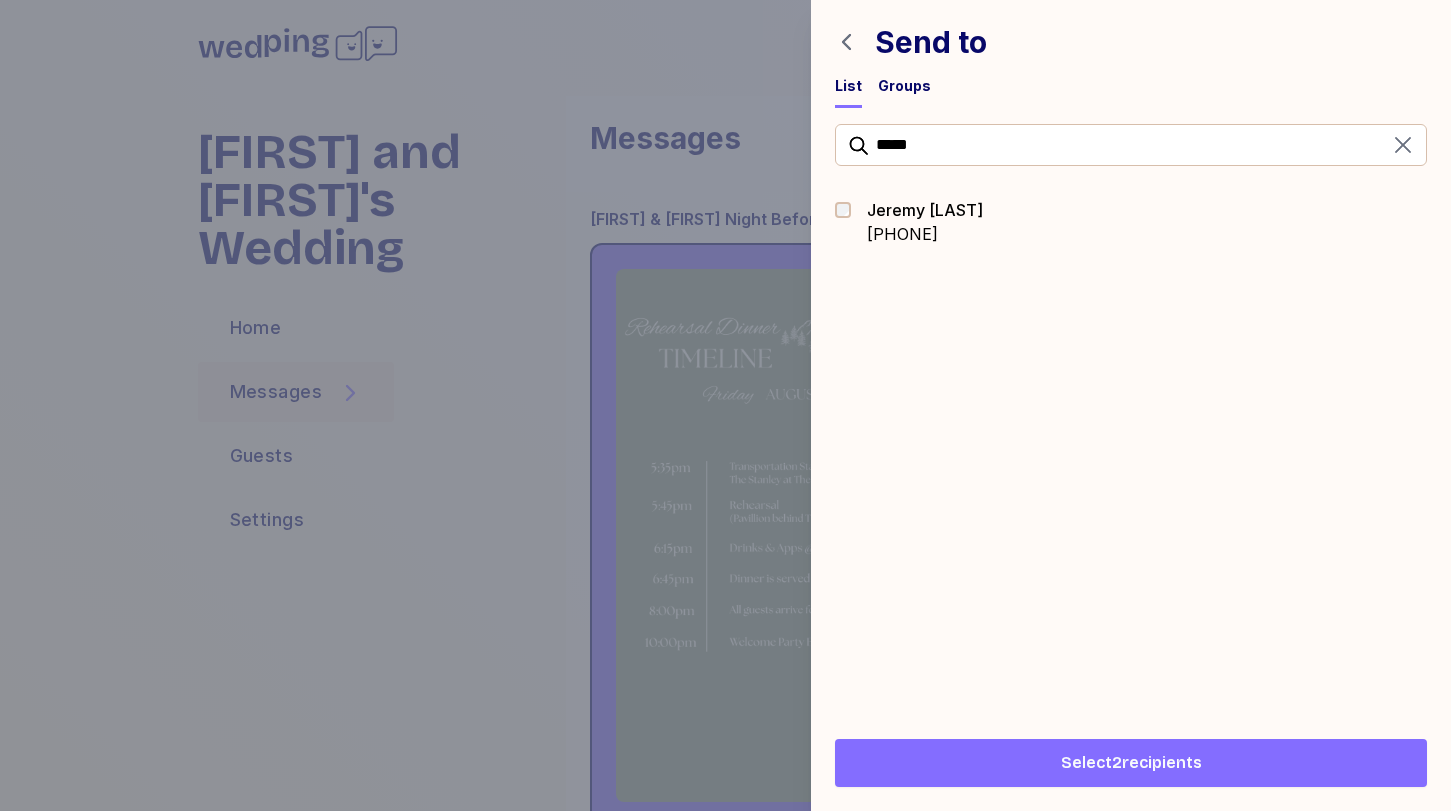 click on "Select  2  recipients" at bounding box center (1131, 763) 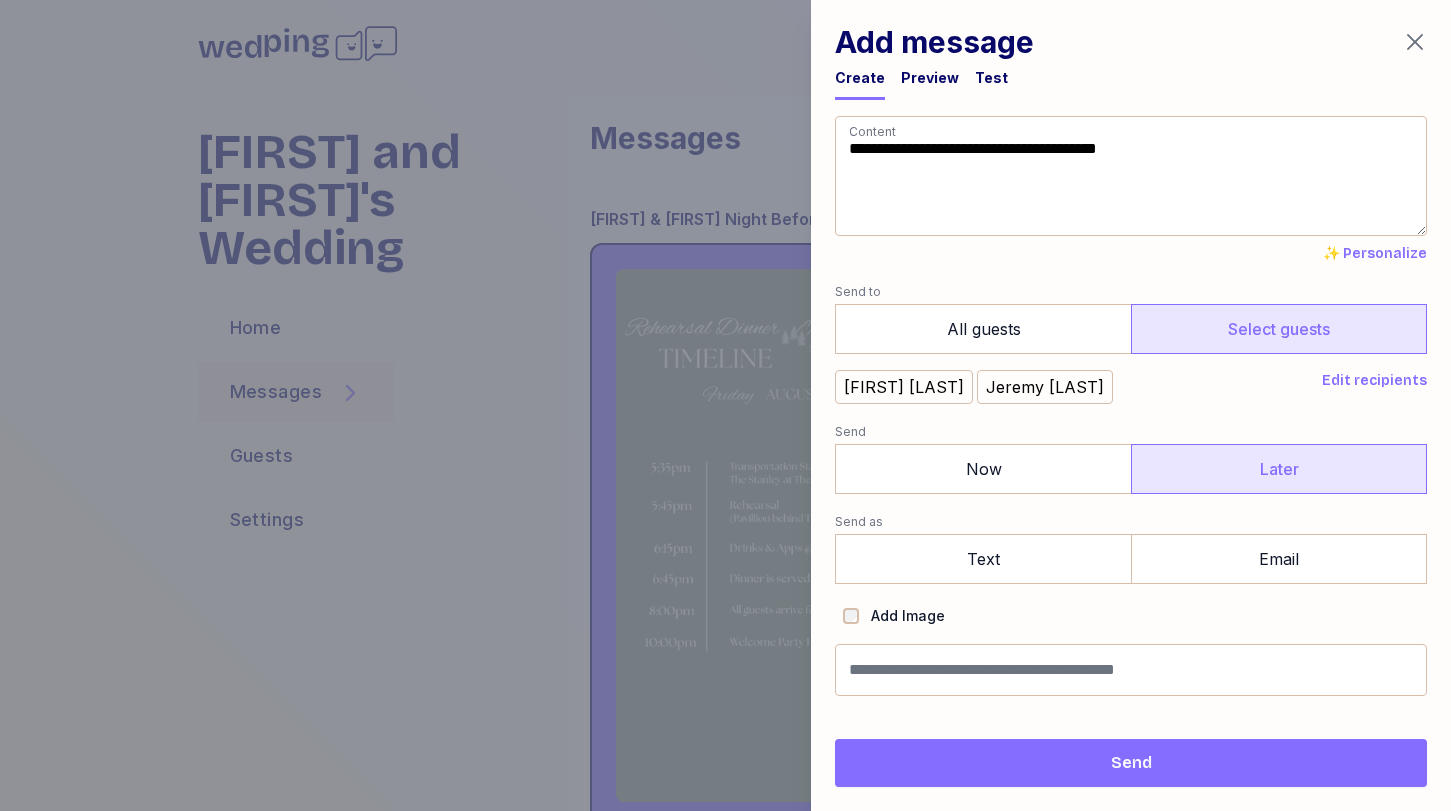 click on "Later" at bounding box center (1279, 469) 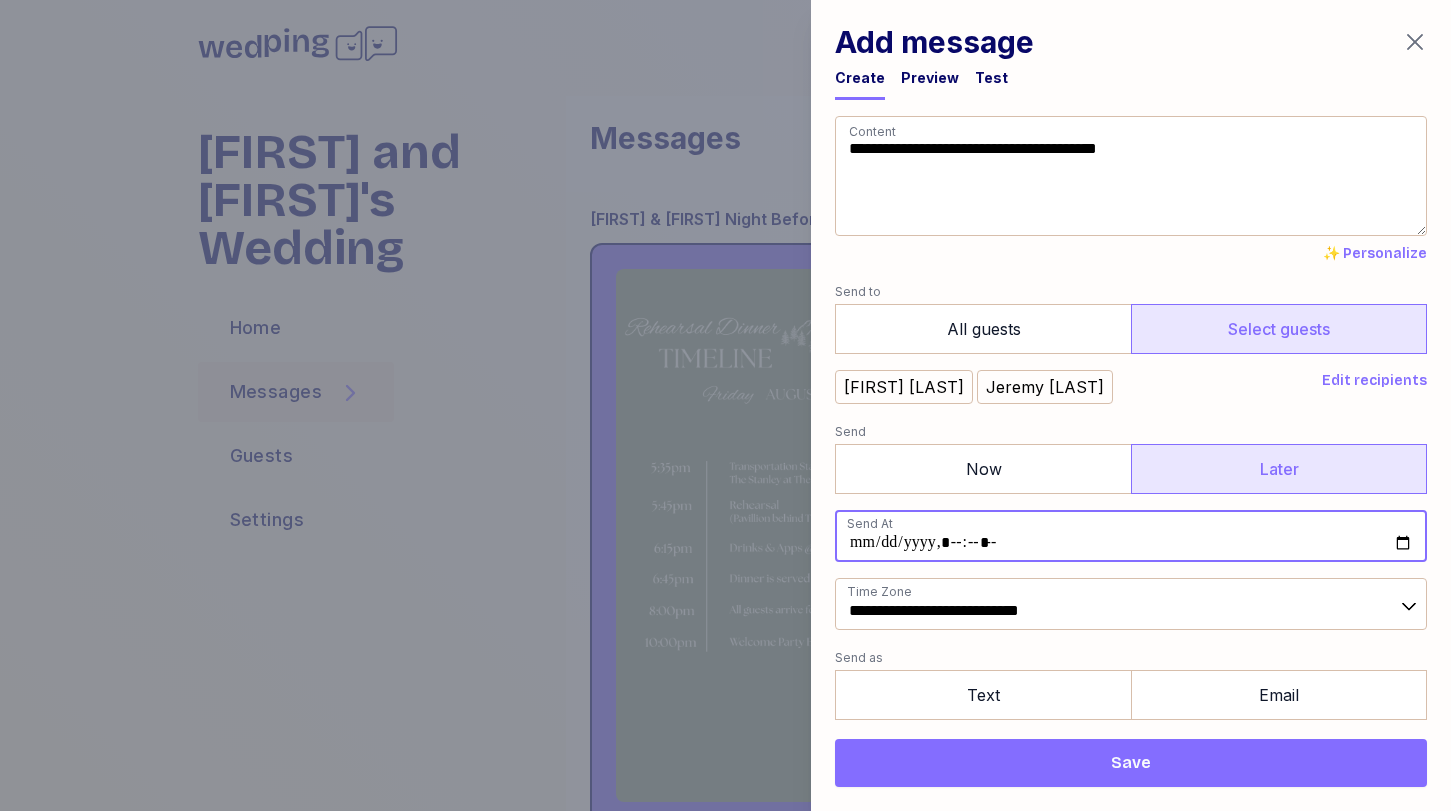 click at bounding box center (1131, 536) 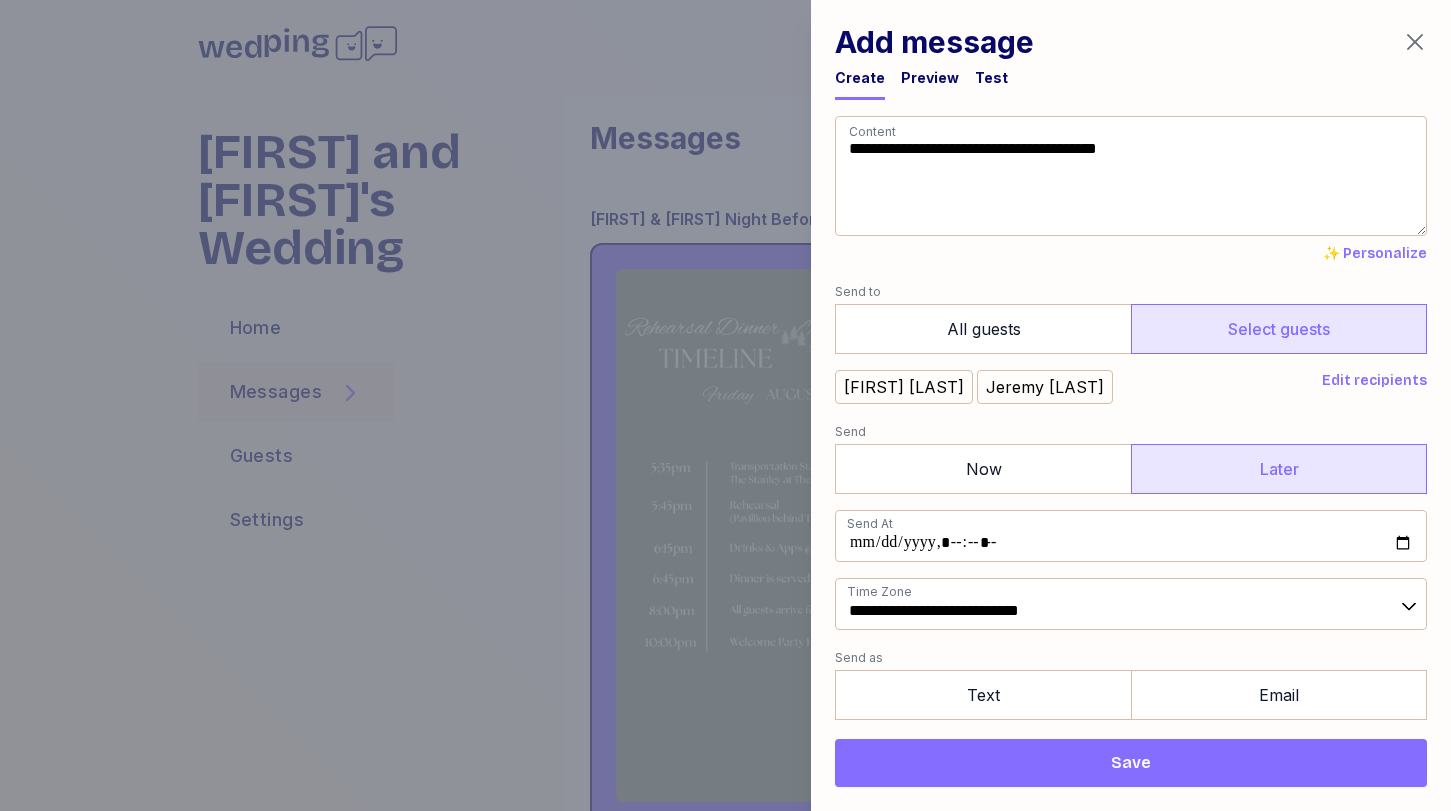 click on "[FIRST] [LAST] [FIRST] [LAST]" at bounding box center [1074, 387] 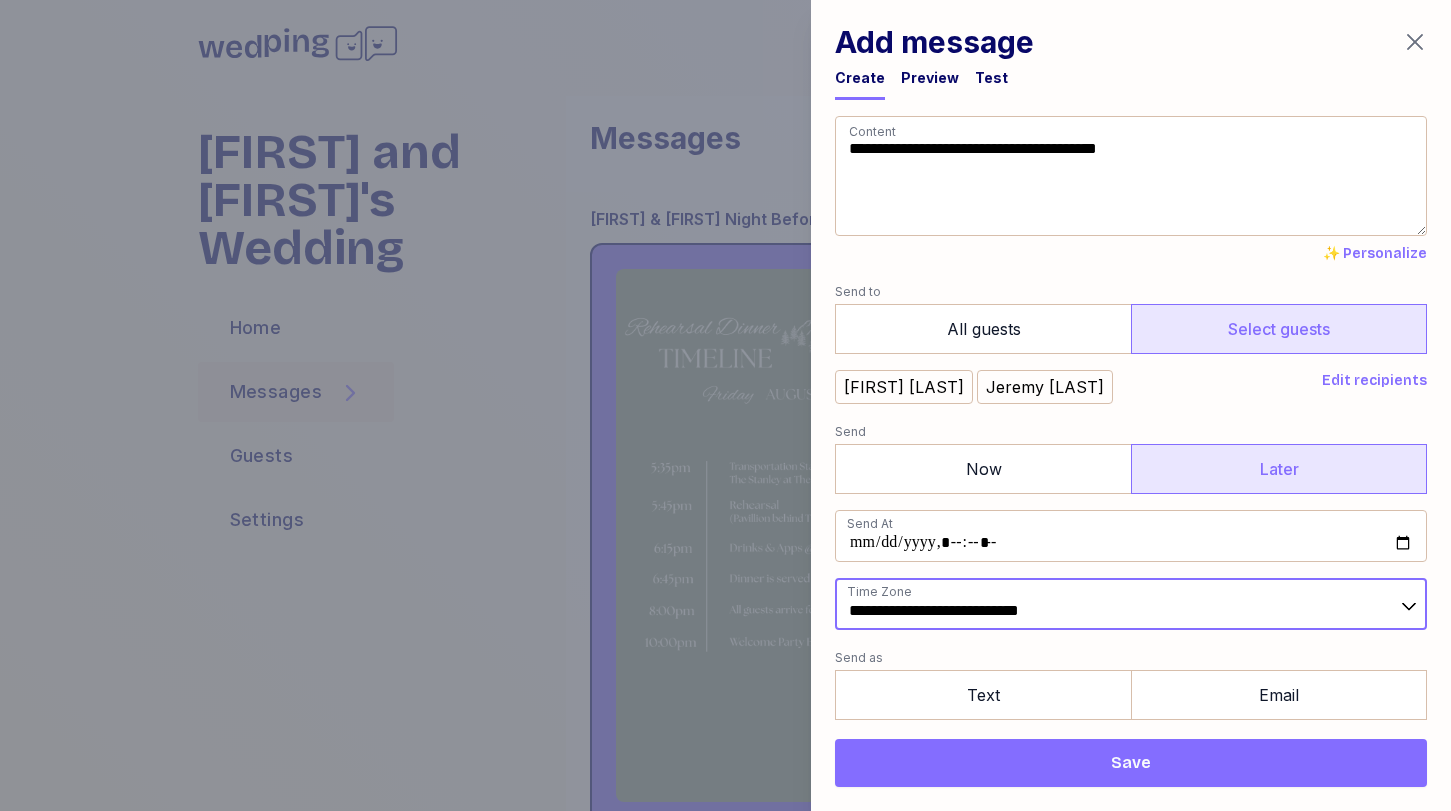 click on "**********" at bounding box center [1131, 604] 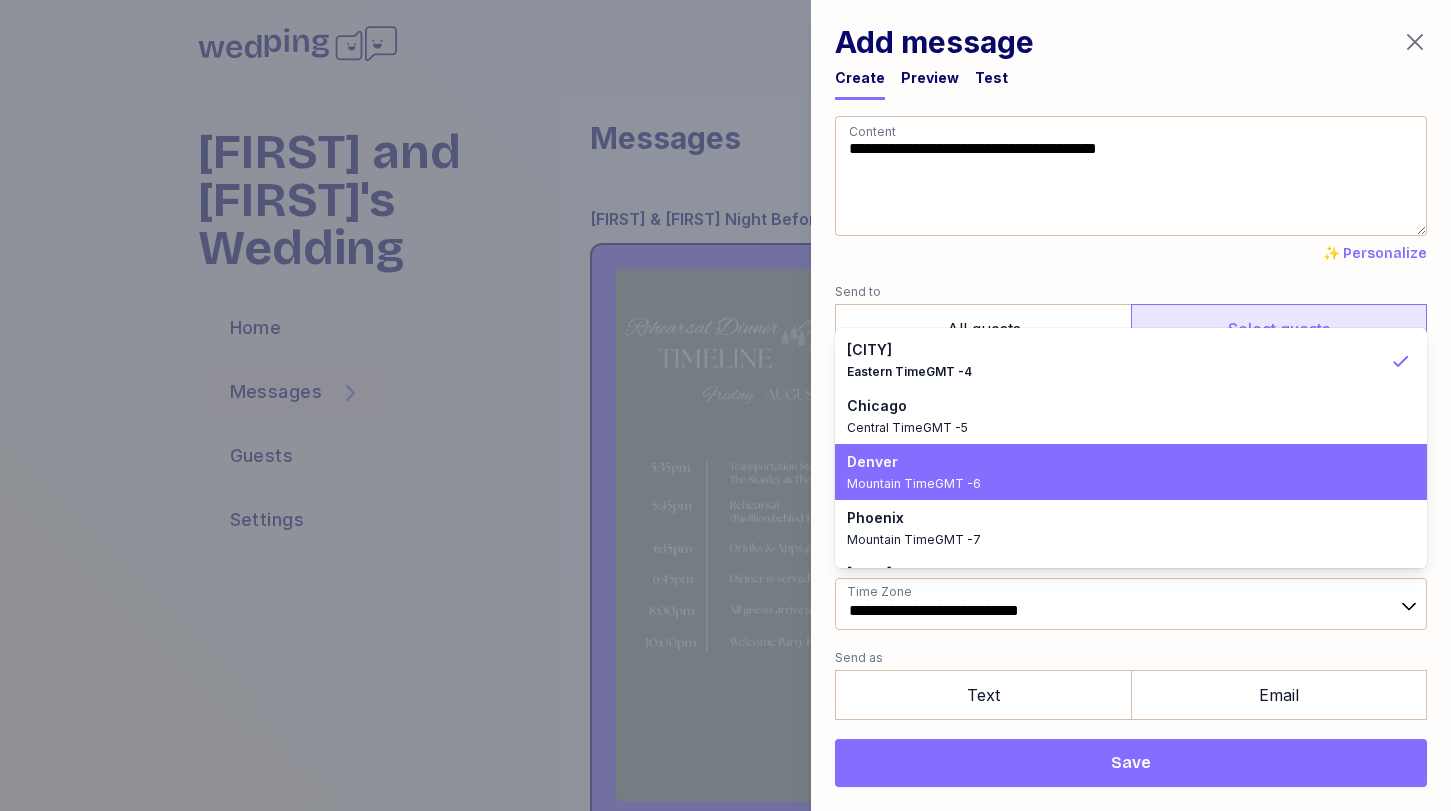 click on "Mountain Time  GMT   -6" at bounding box center (1119, 484) 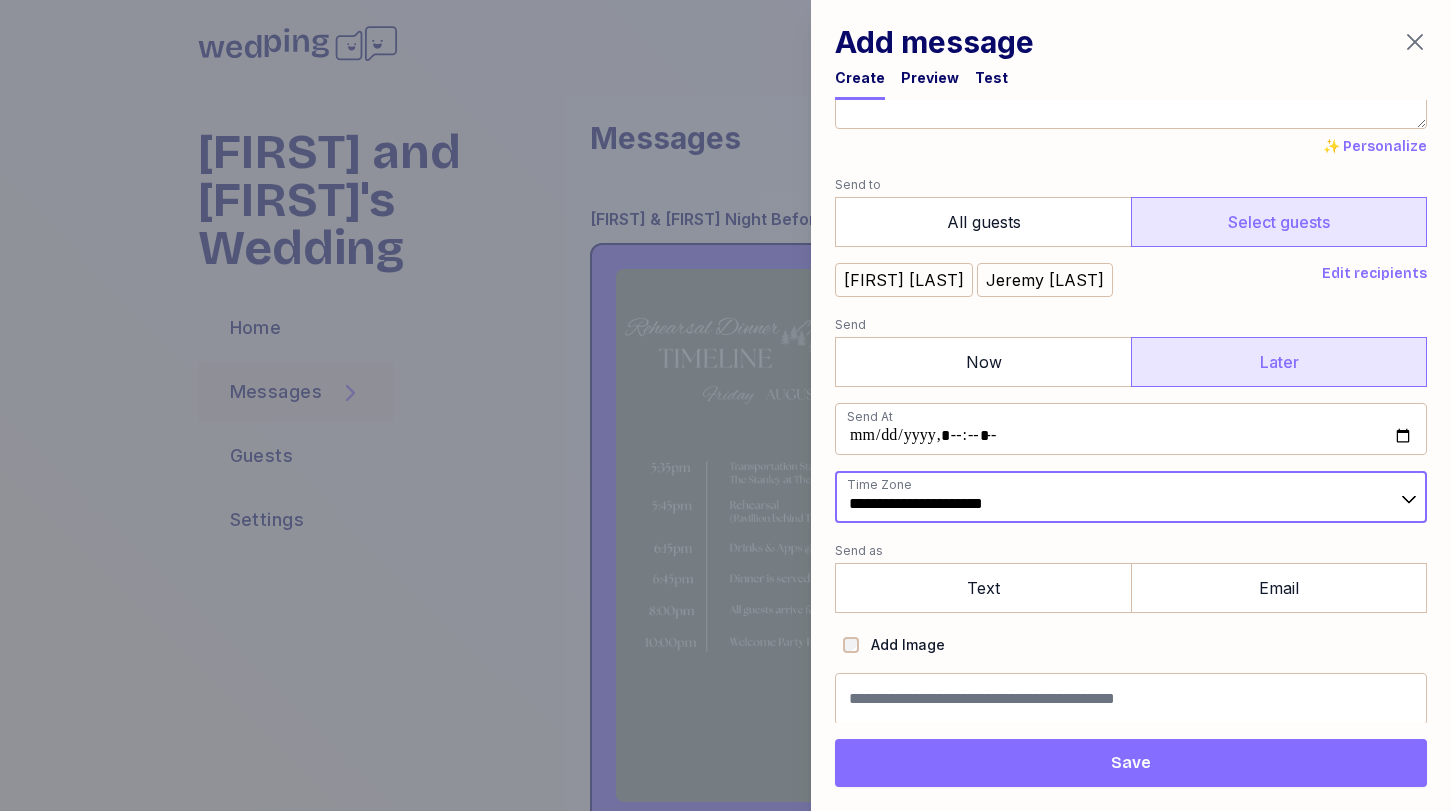 scroll, scrollTop: 109, scrollLeft: 0, axis: vertical 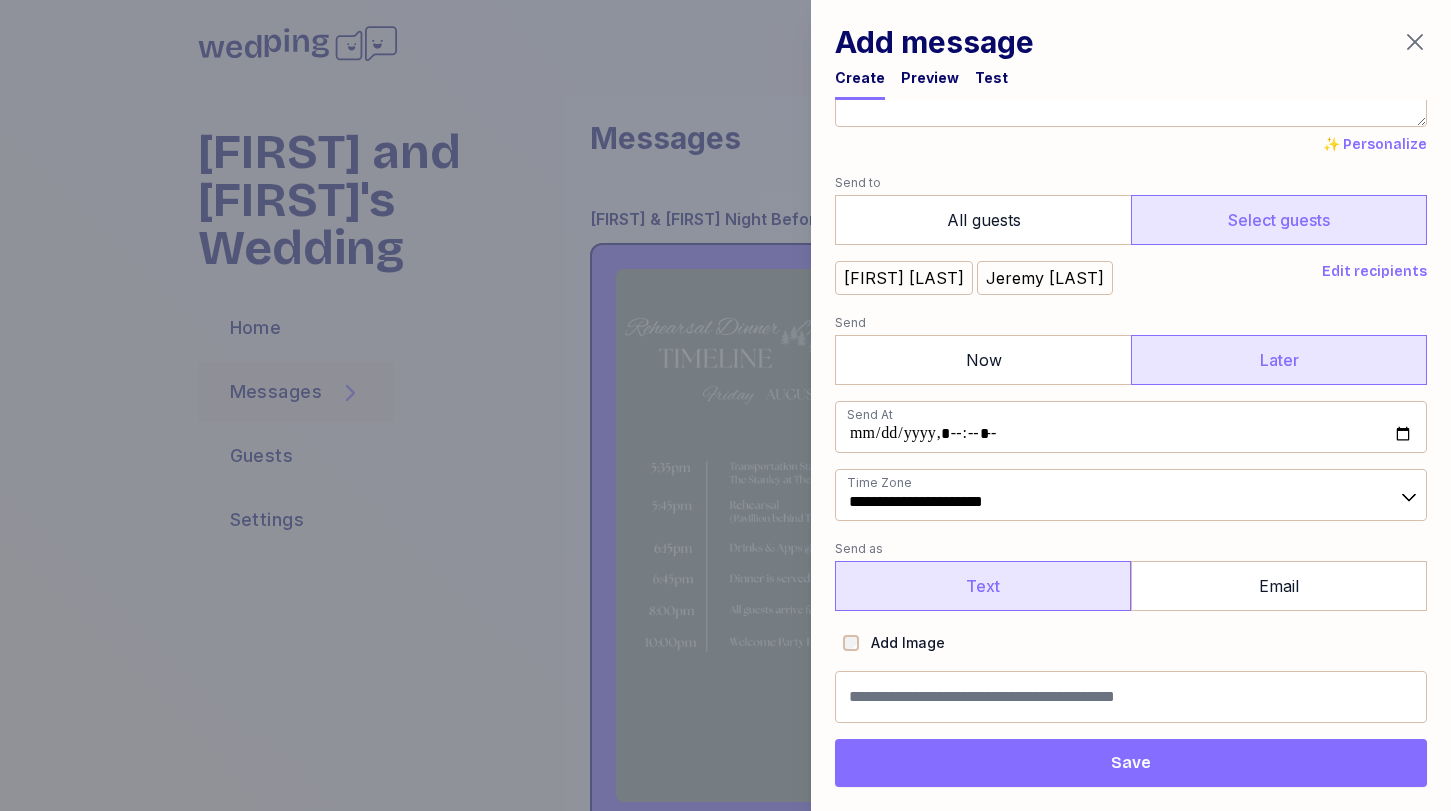 click on "Text" at bounding box center [983, 586] 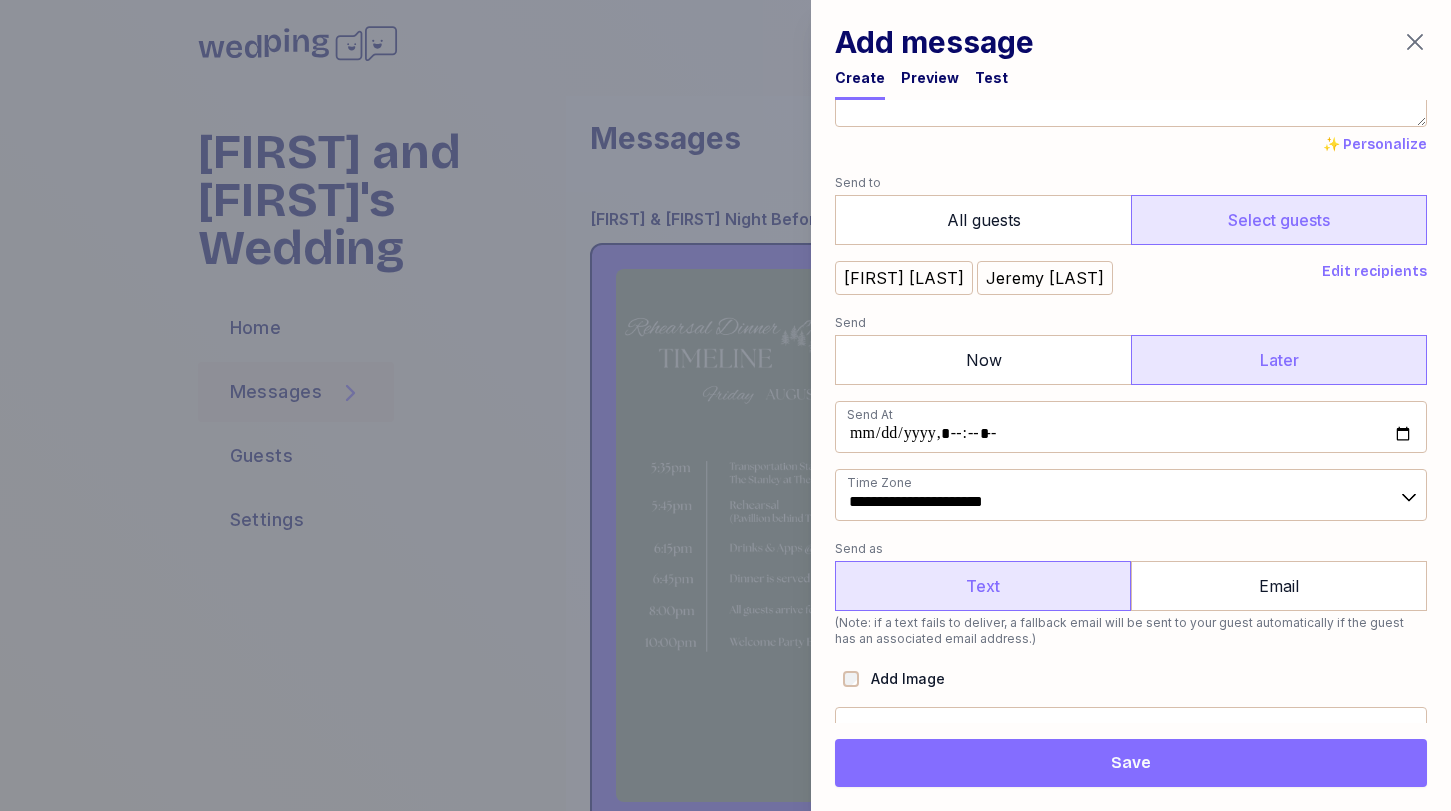scroll, scrollTop: 145, scrollLeft: 0, axis: vertical 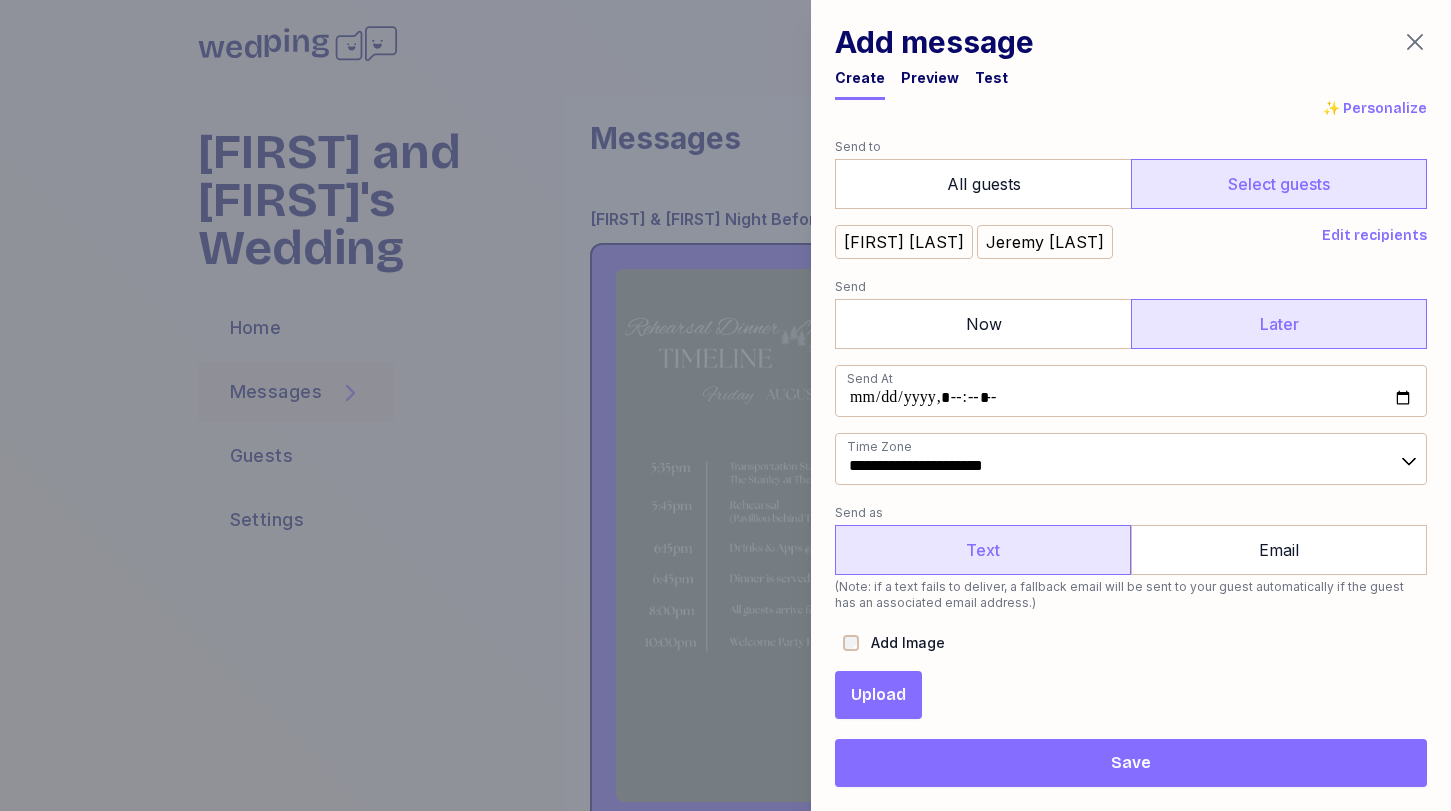 click on "Upload" at bounding box center [878, 695] 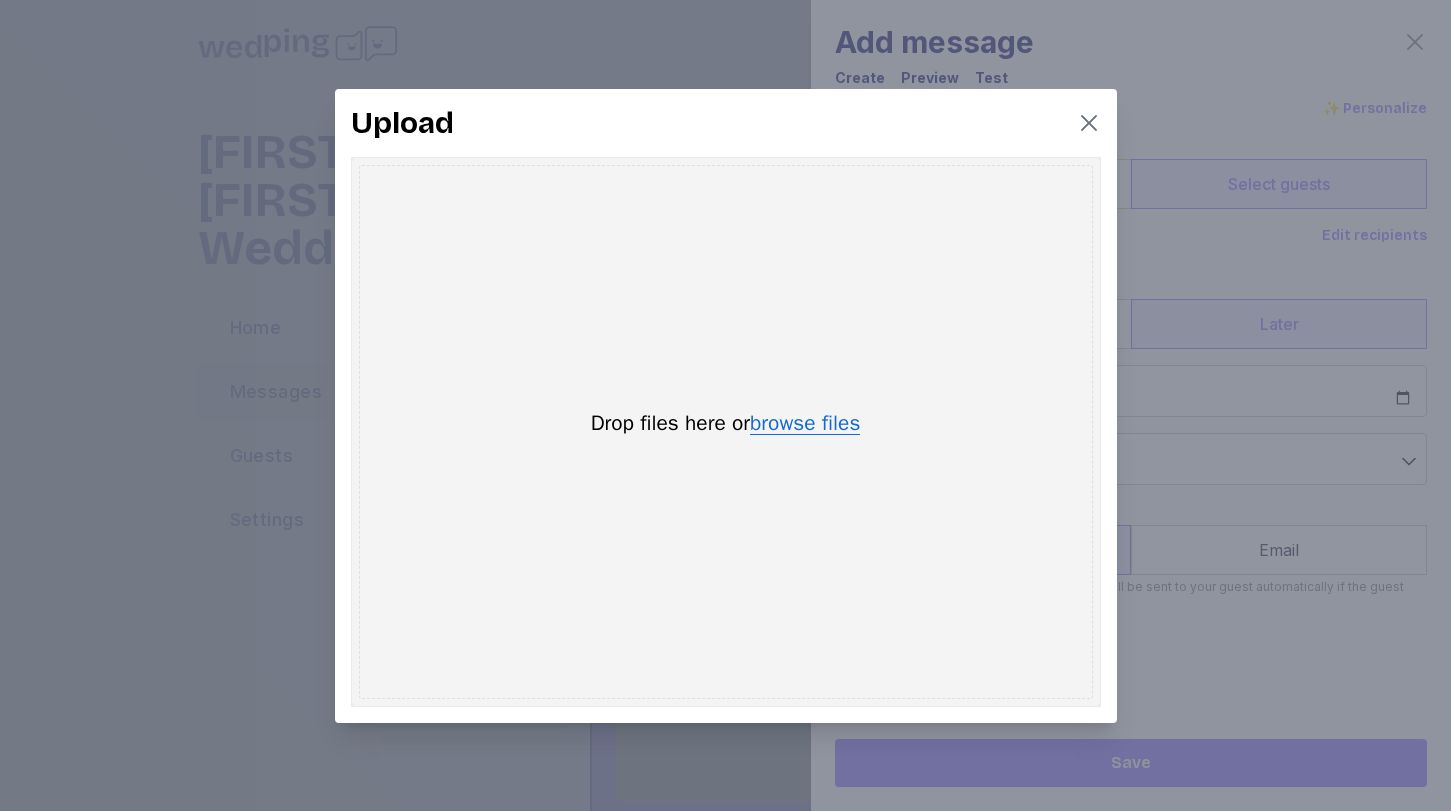 click on "browse files" at bounding box center [805, 424] 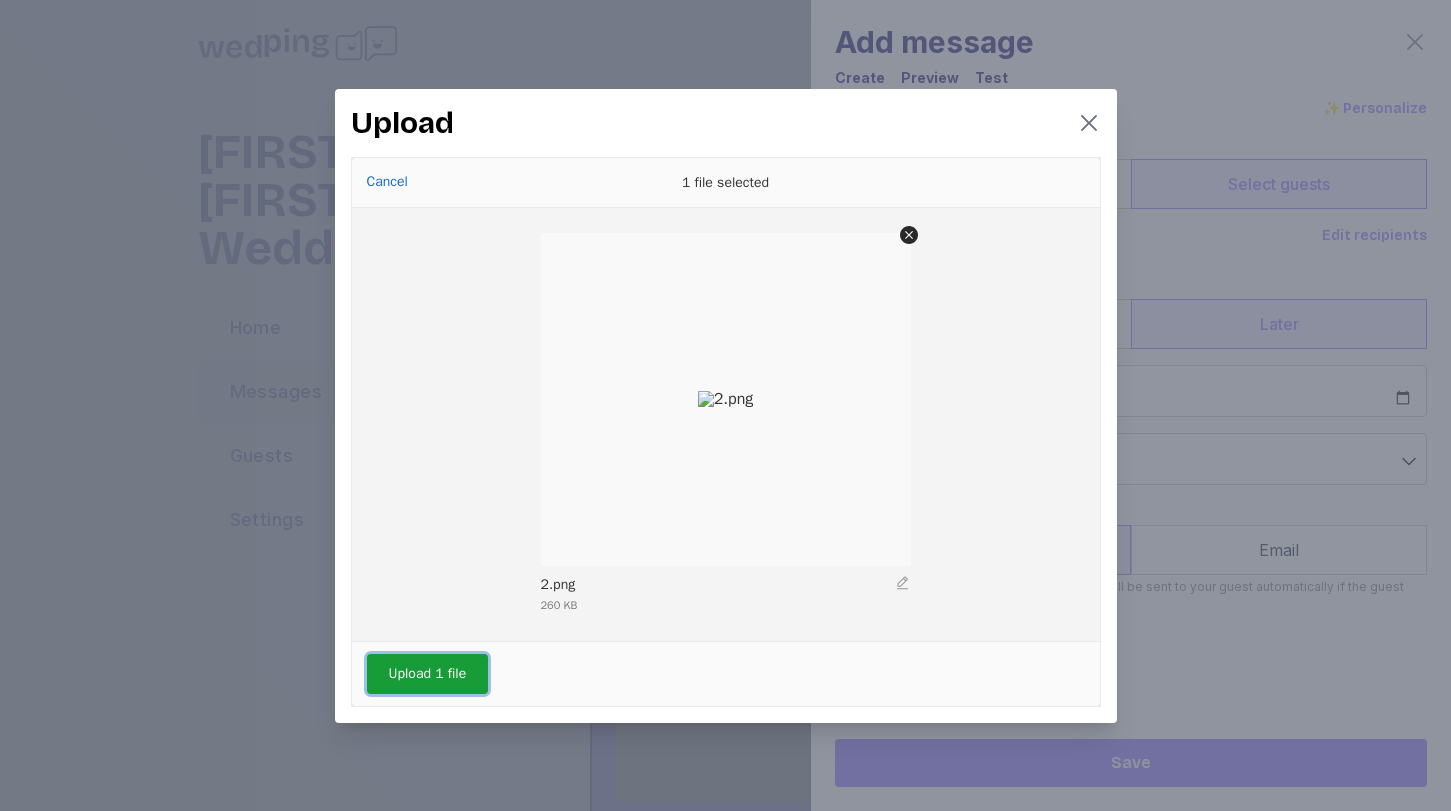 click on "Upload 1 file" at bounding box center (428, 674) 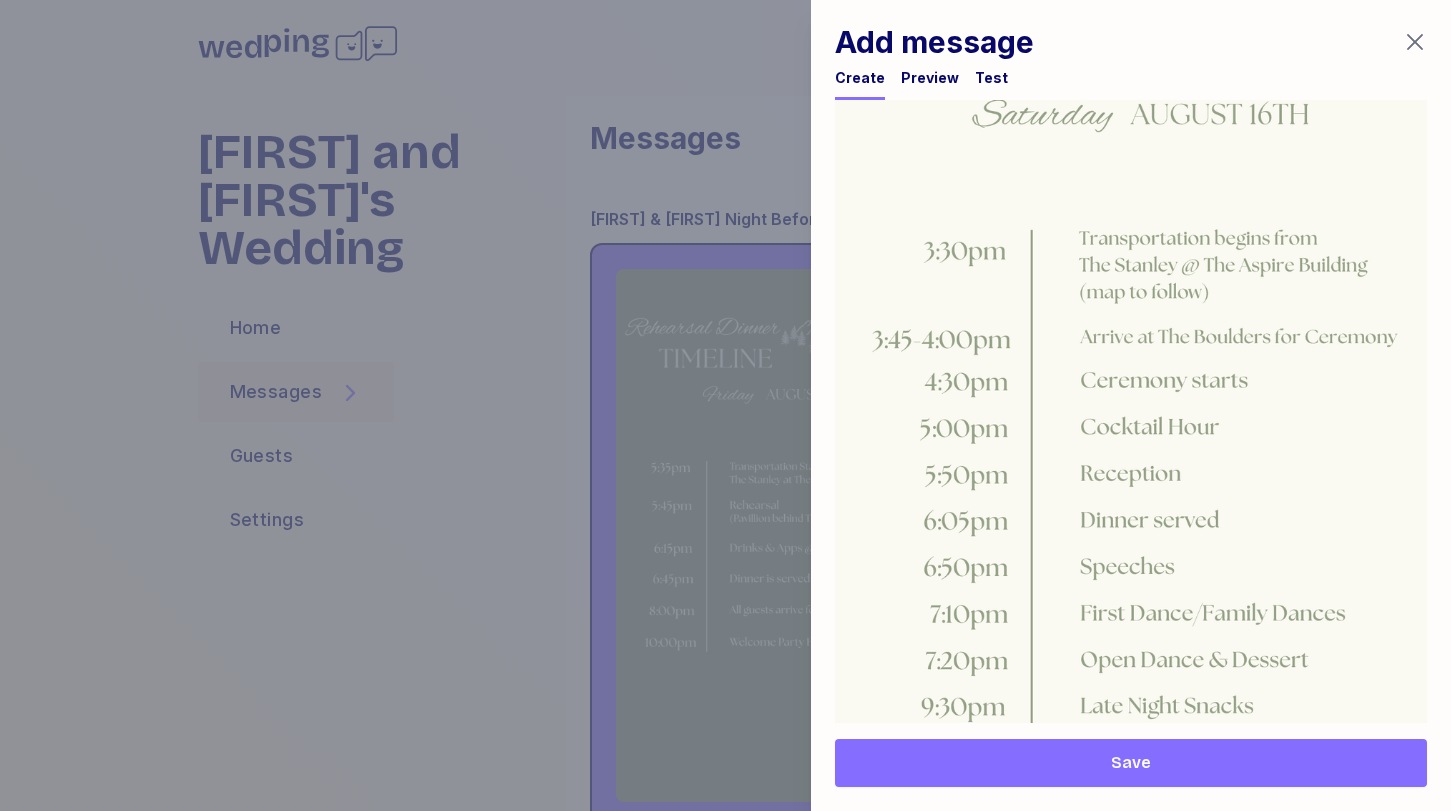 scroll, scrollTop: 1213, scrollLeft: 0, axis: vertical 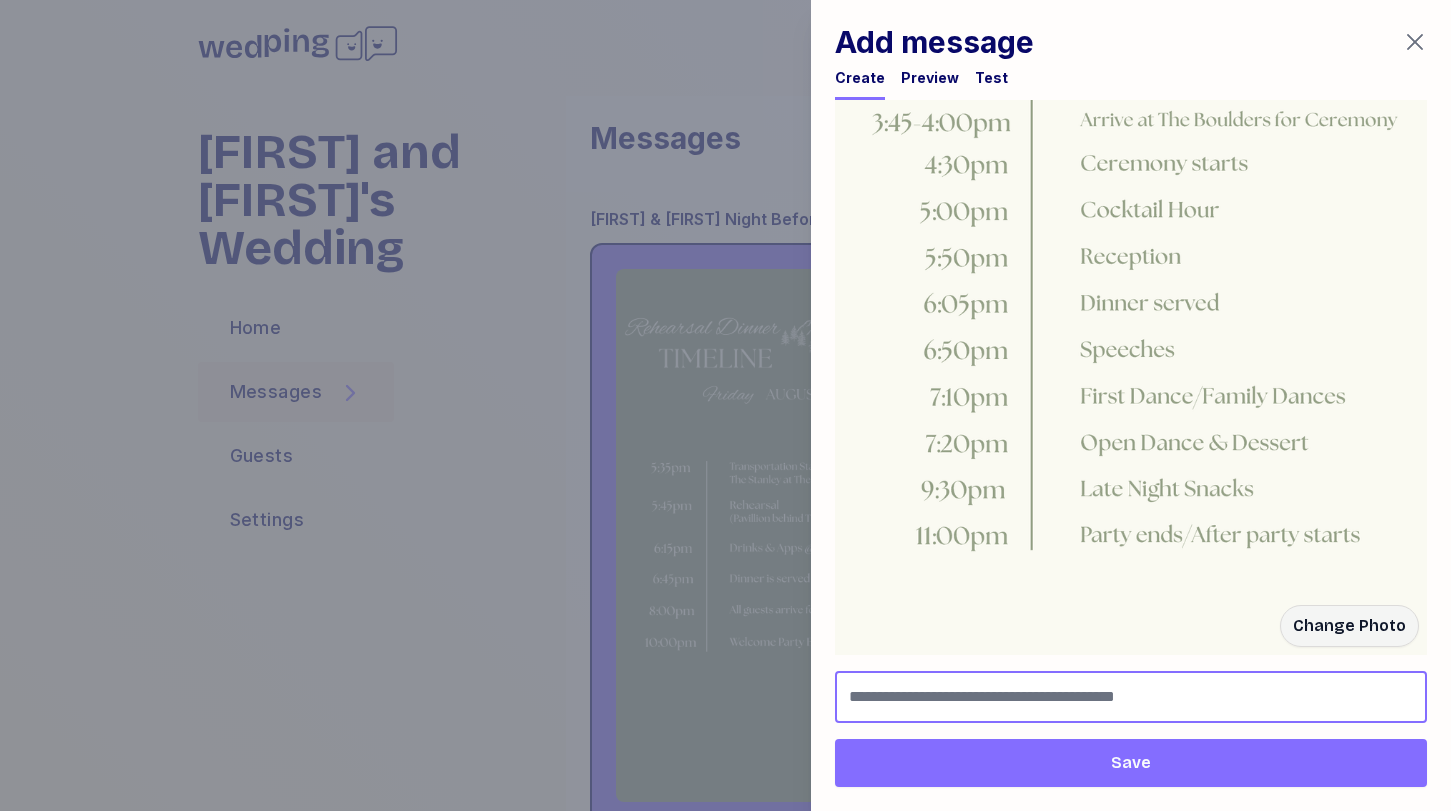 click at bounding box center [1131, 697] 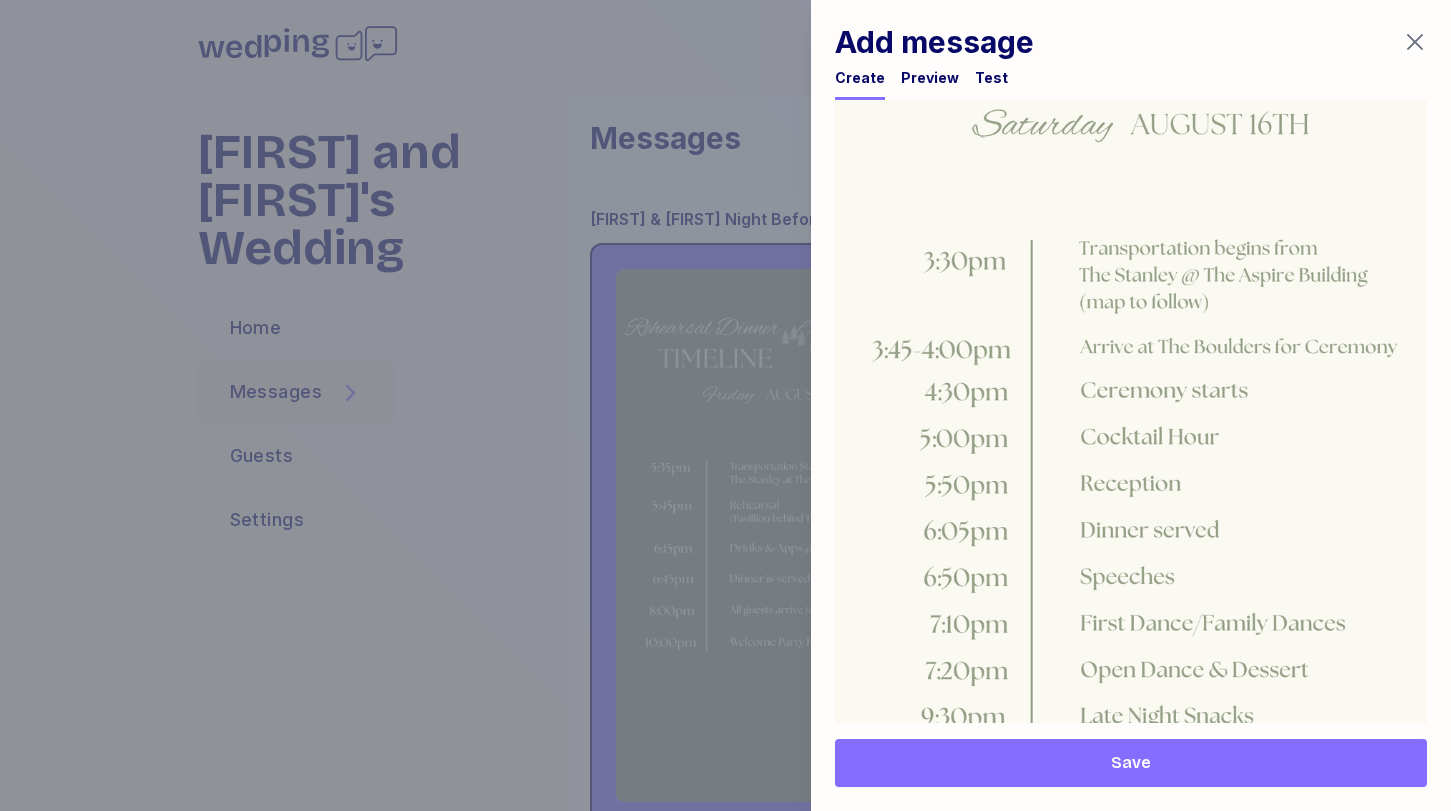 scroll, scrollTop: 0, scrollLeft: 0, axis: both 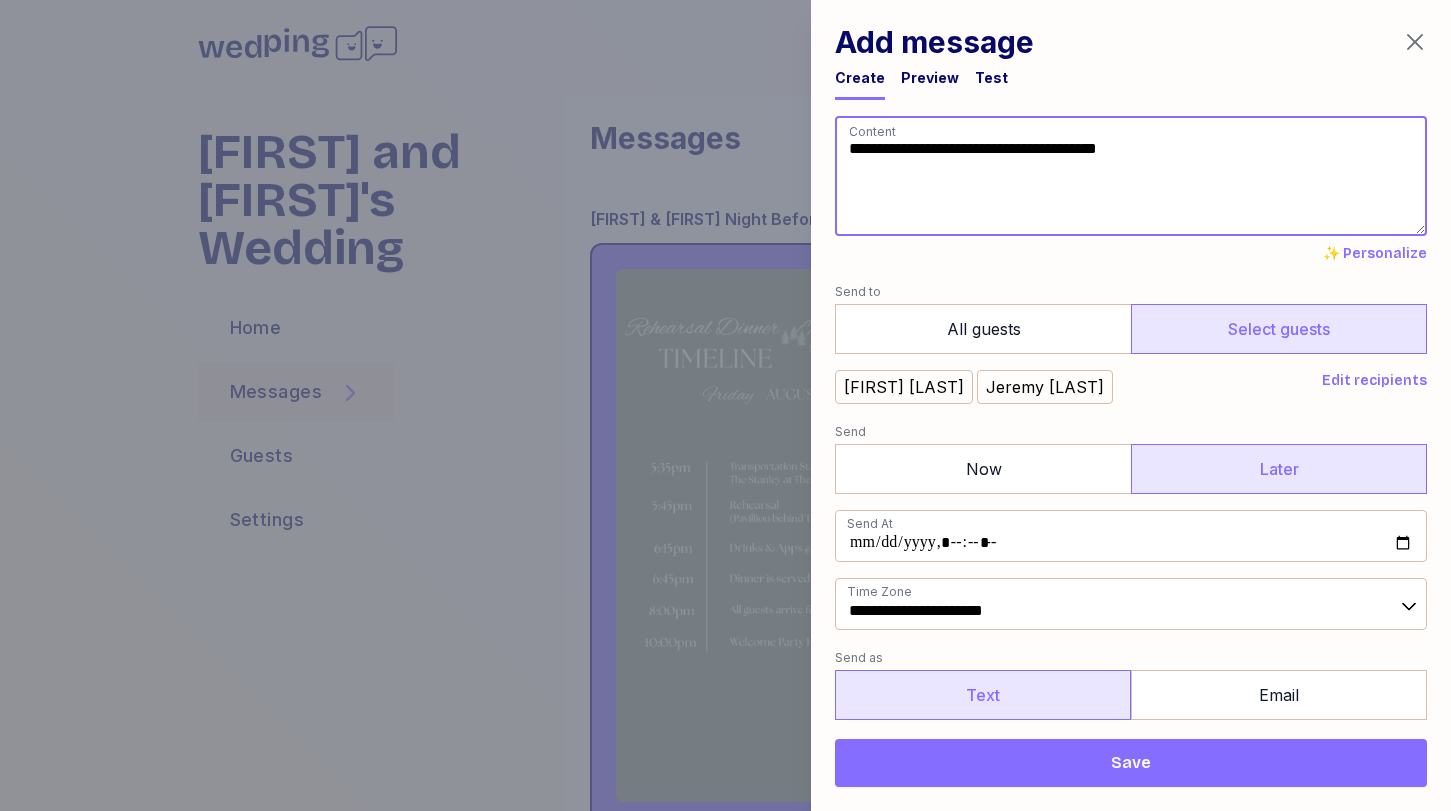 drag, startPoint x: 1169, startPoint y: 171, endPoint x: 753, endPoint y: 79, distance: 426.05164 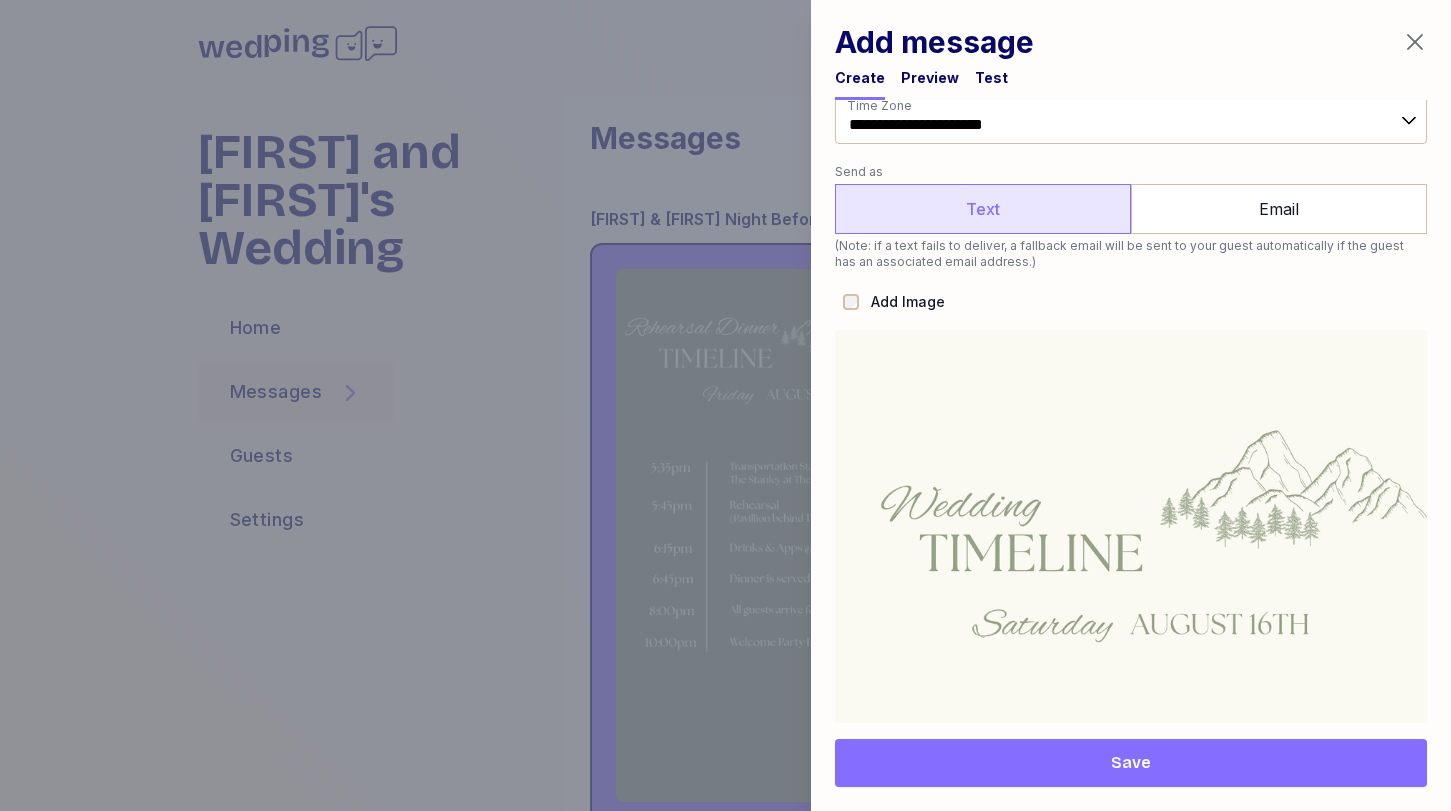 scroll, scrollTop: 1213, scrollLeft: 0, axis: vertical 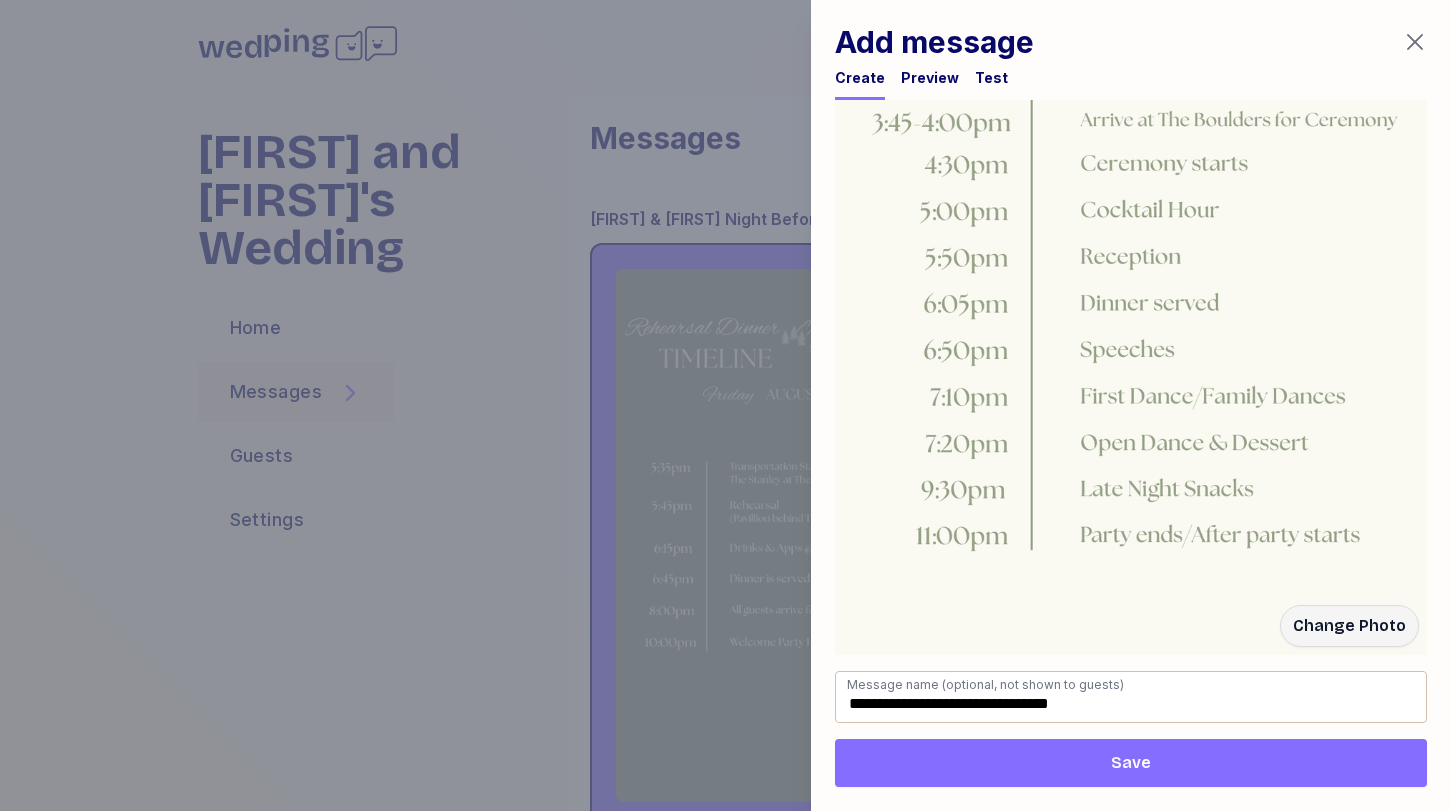 click on "Save" at bounding box center [1131, 763] 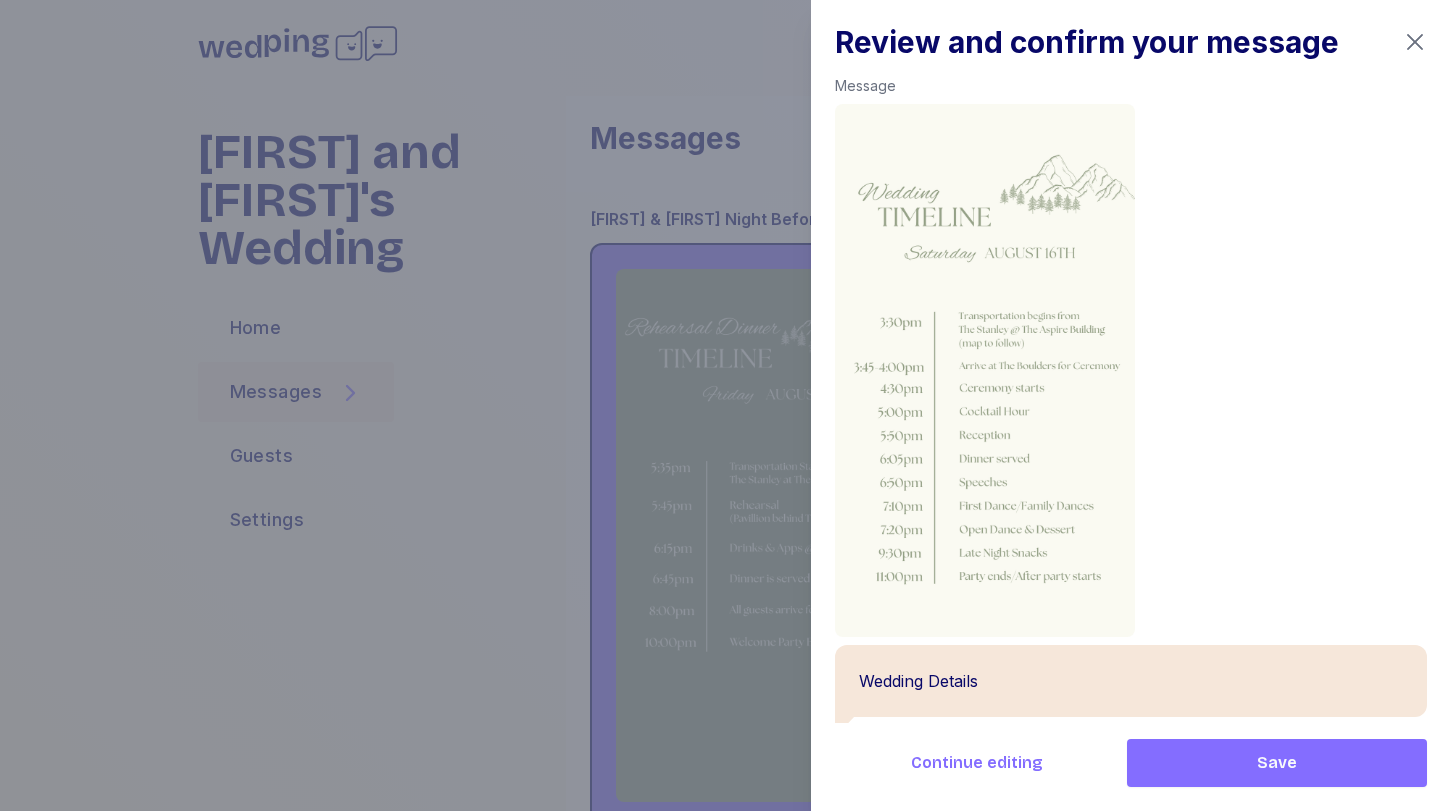 click on "Save" at bounding box center [1277, 763] 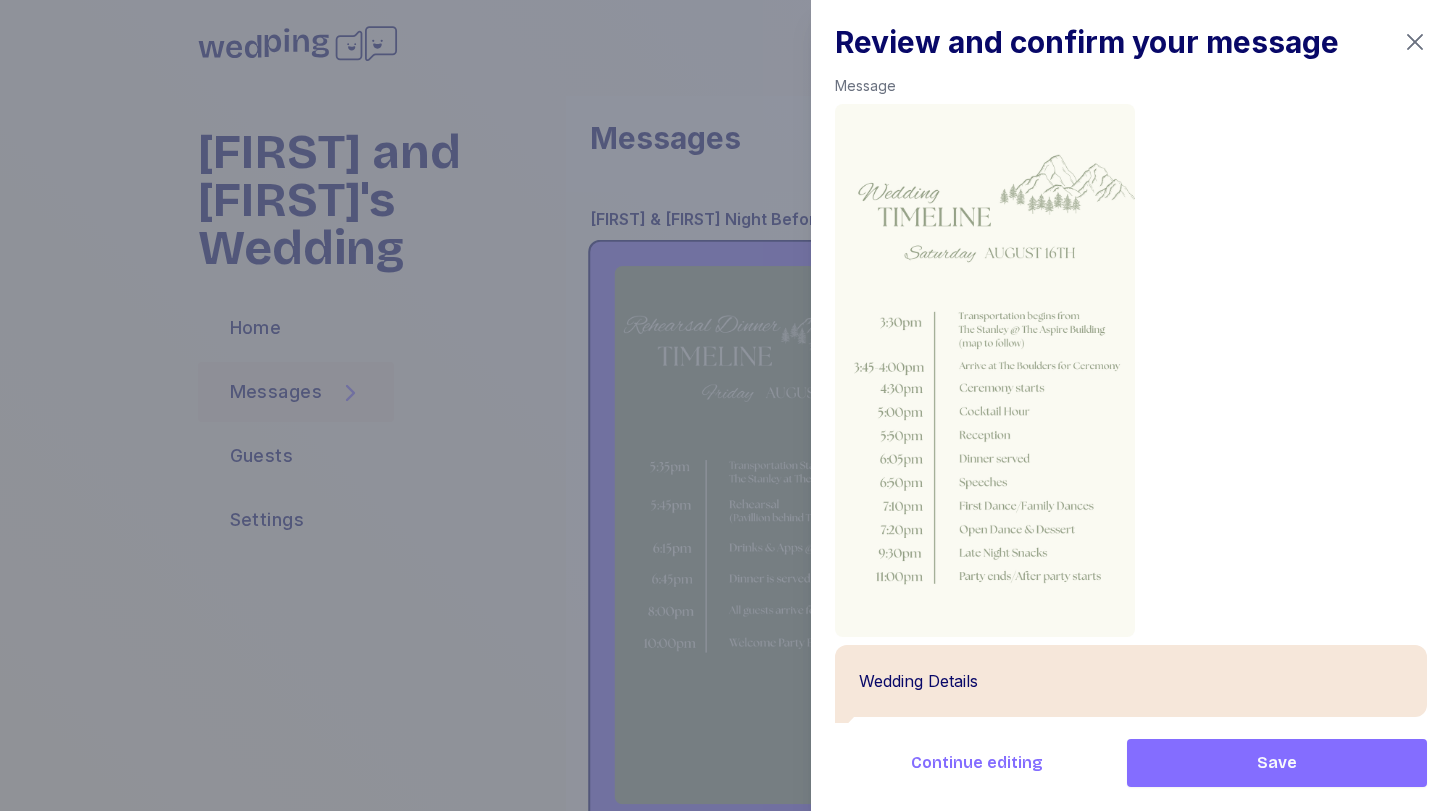 scroll, scrollTop: 1209, scrollLeft: 0, axis: vertical 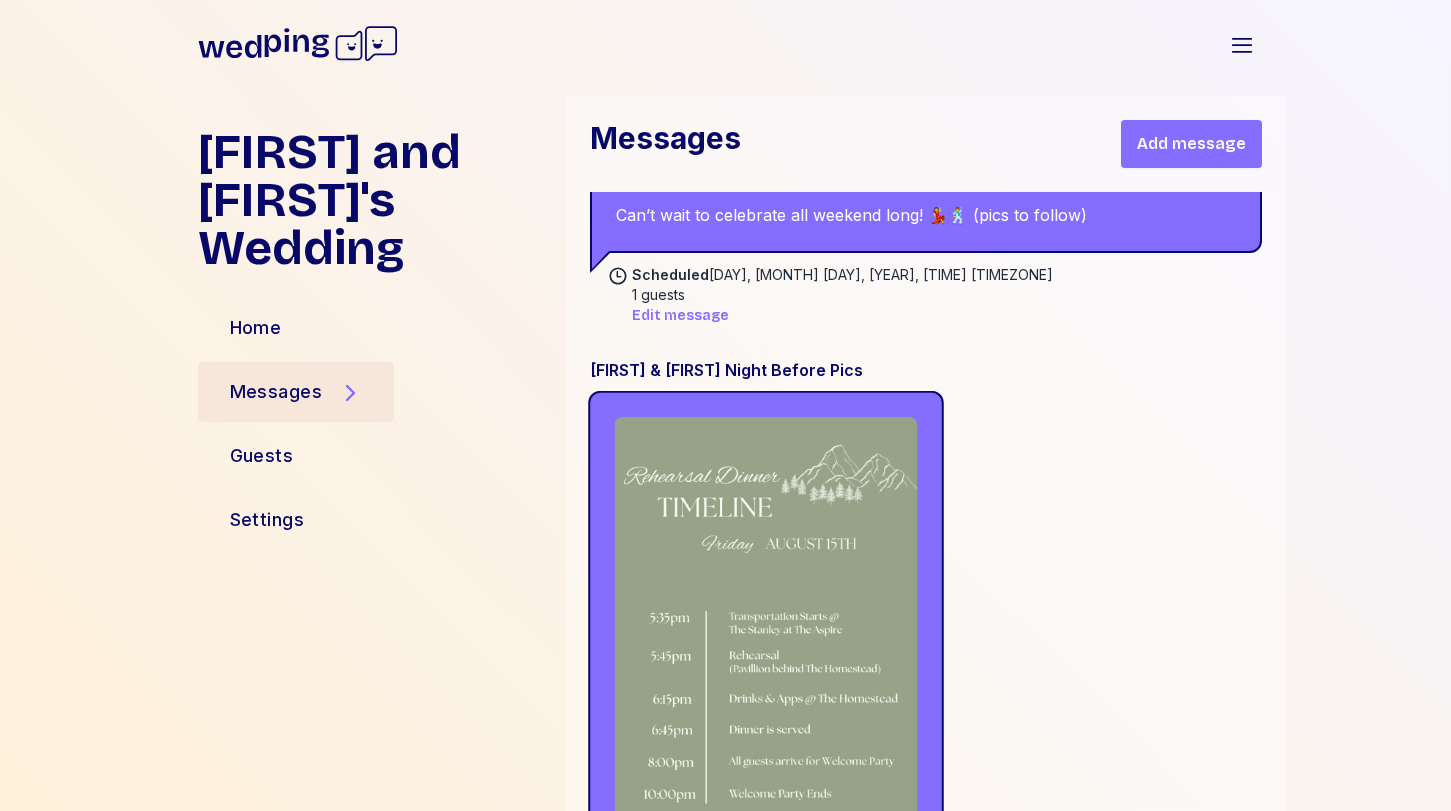 click at bounding box center (765, 686) 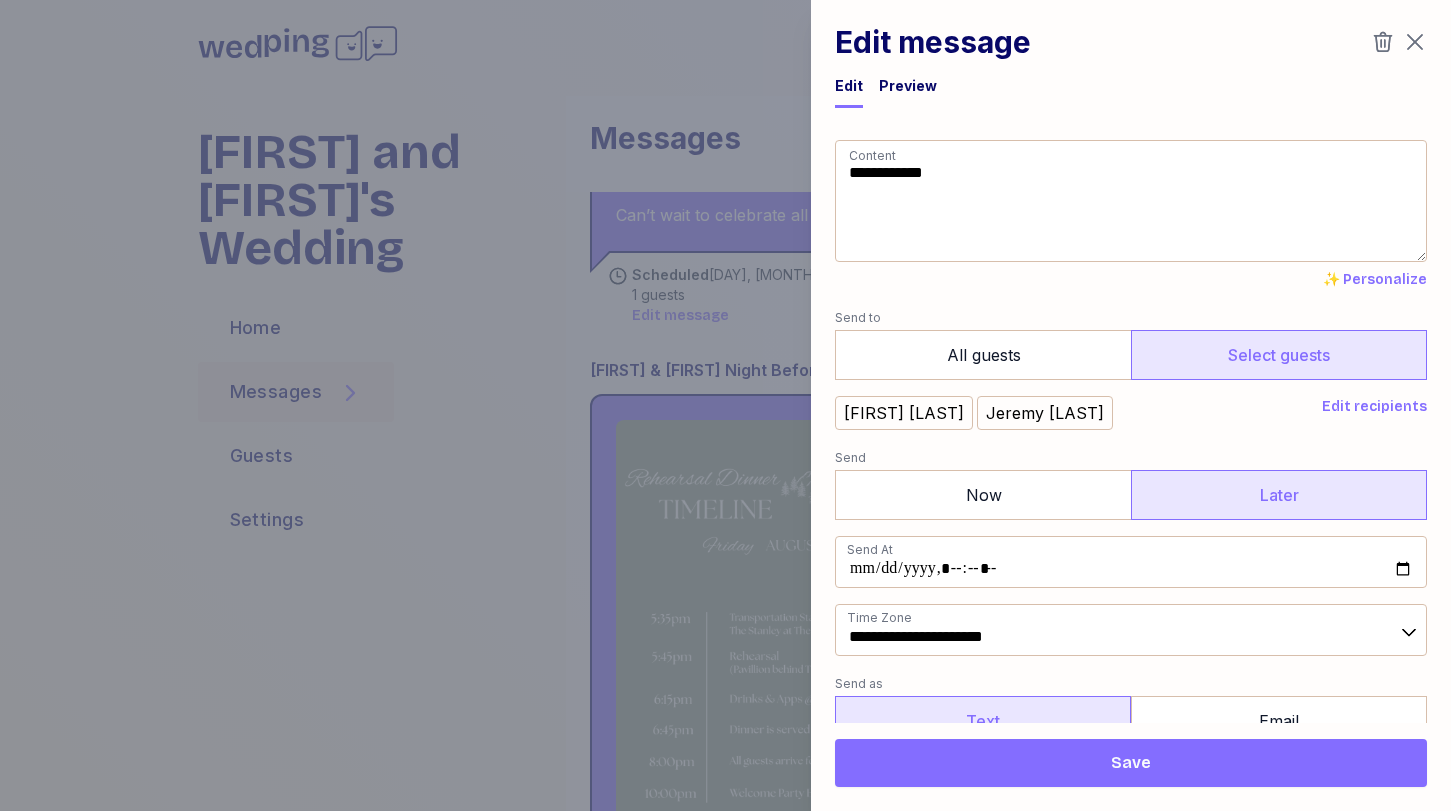 click 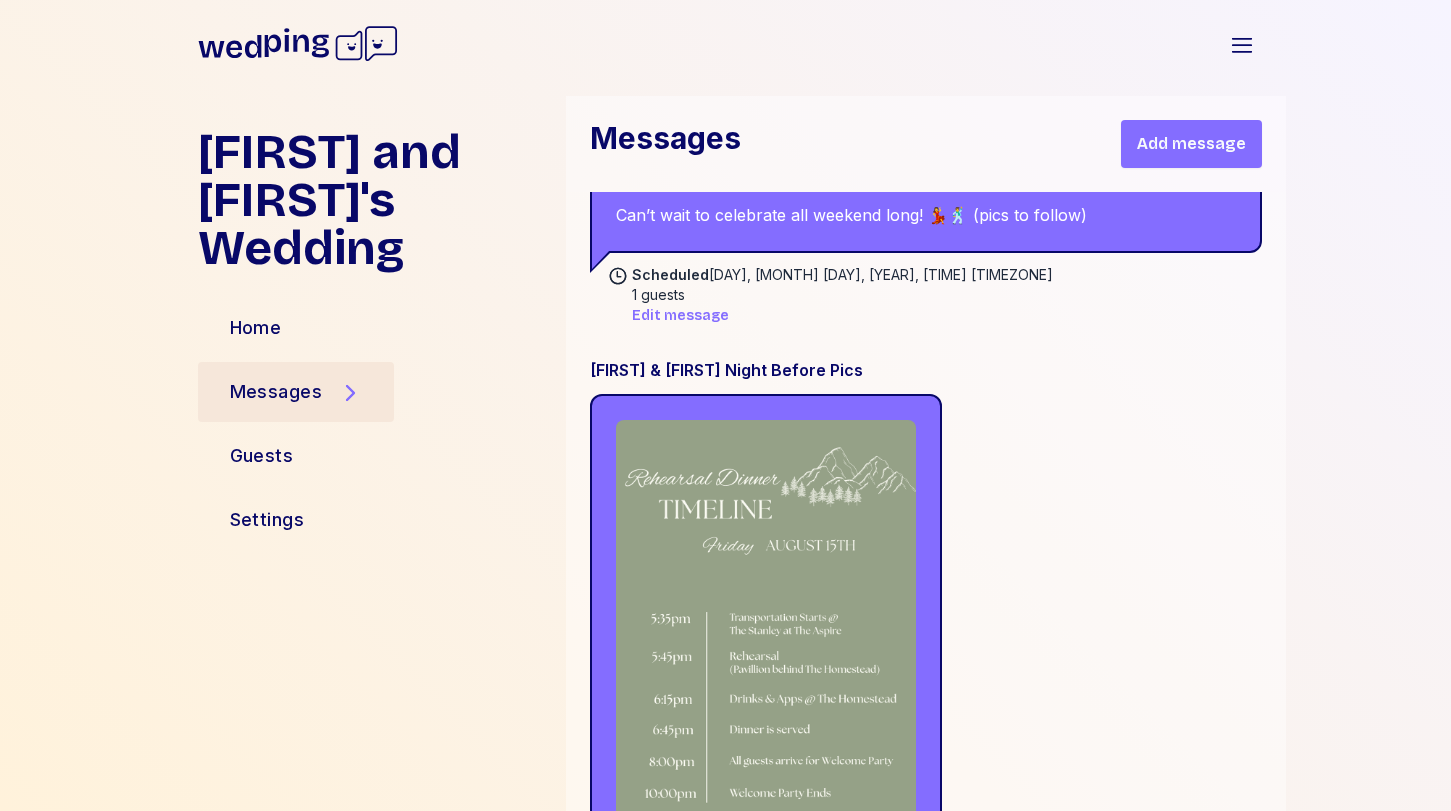 click on "Add message" at bounding box center (1191, 144) 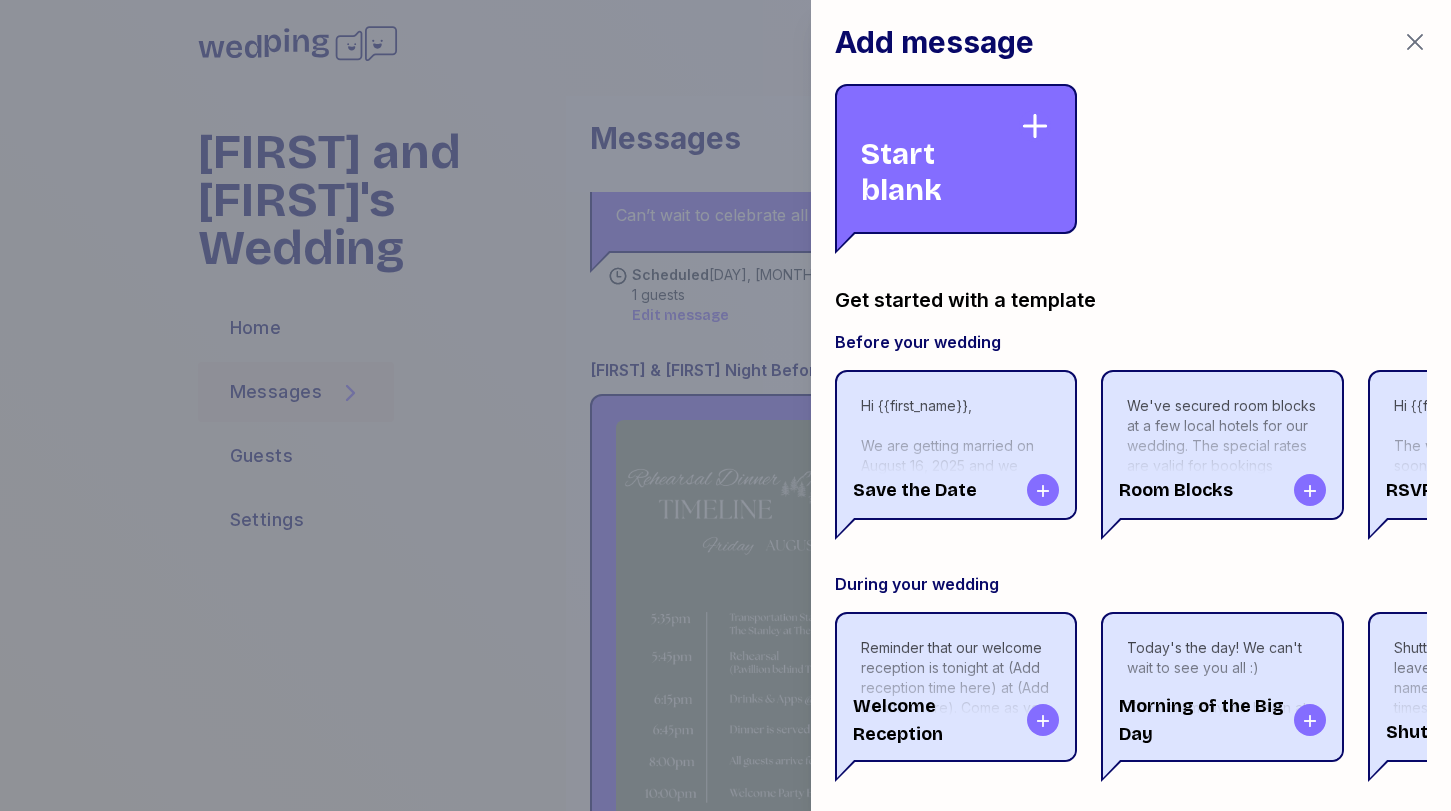 click on "Start blank" at bounding box center [940, 159] 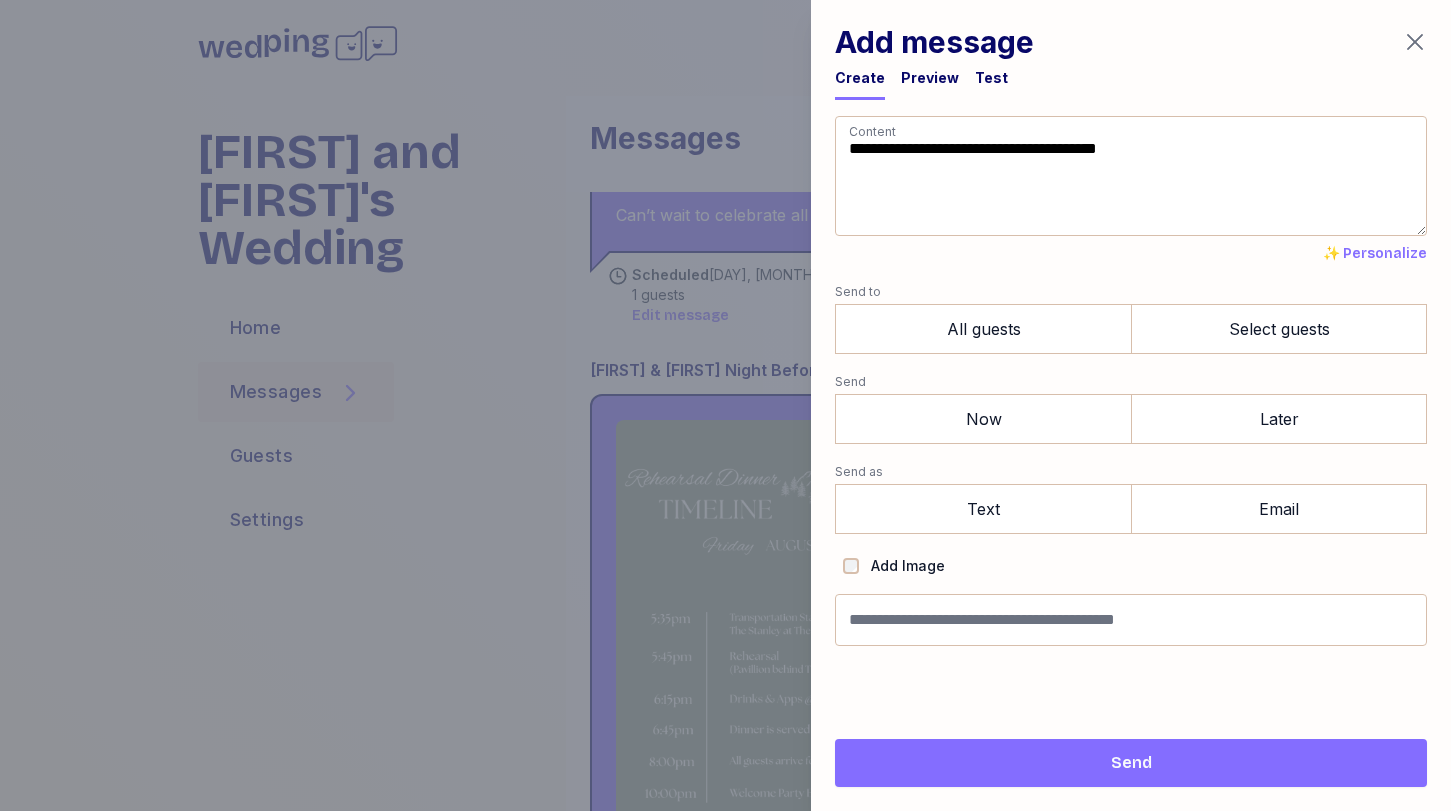 drag, startPoint x: 1001, startPoint y: 228, endPoint x: 787, endPoint y: 53, distance: 276.44348 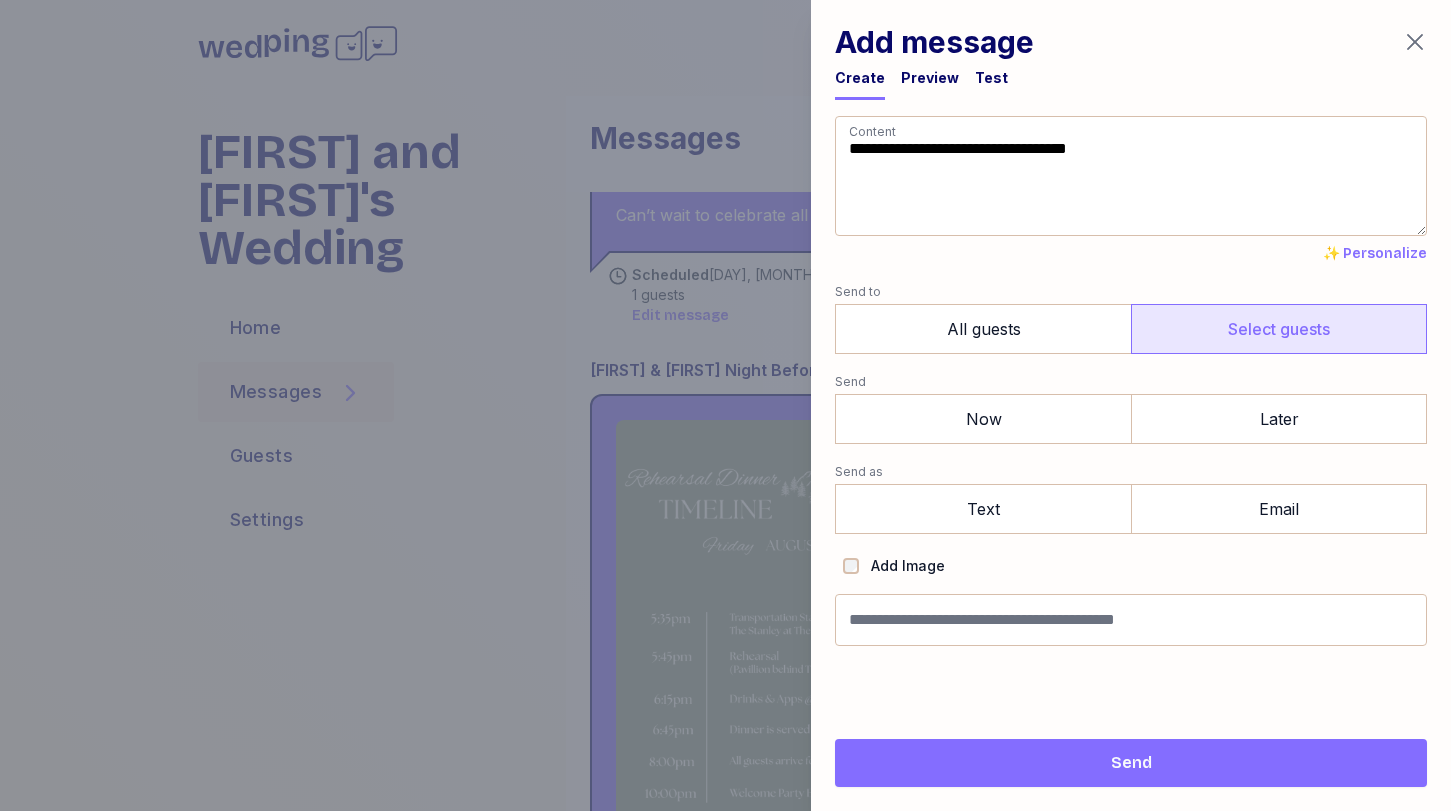 click on "Select guests" at bounding box center [1279, 329] 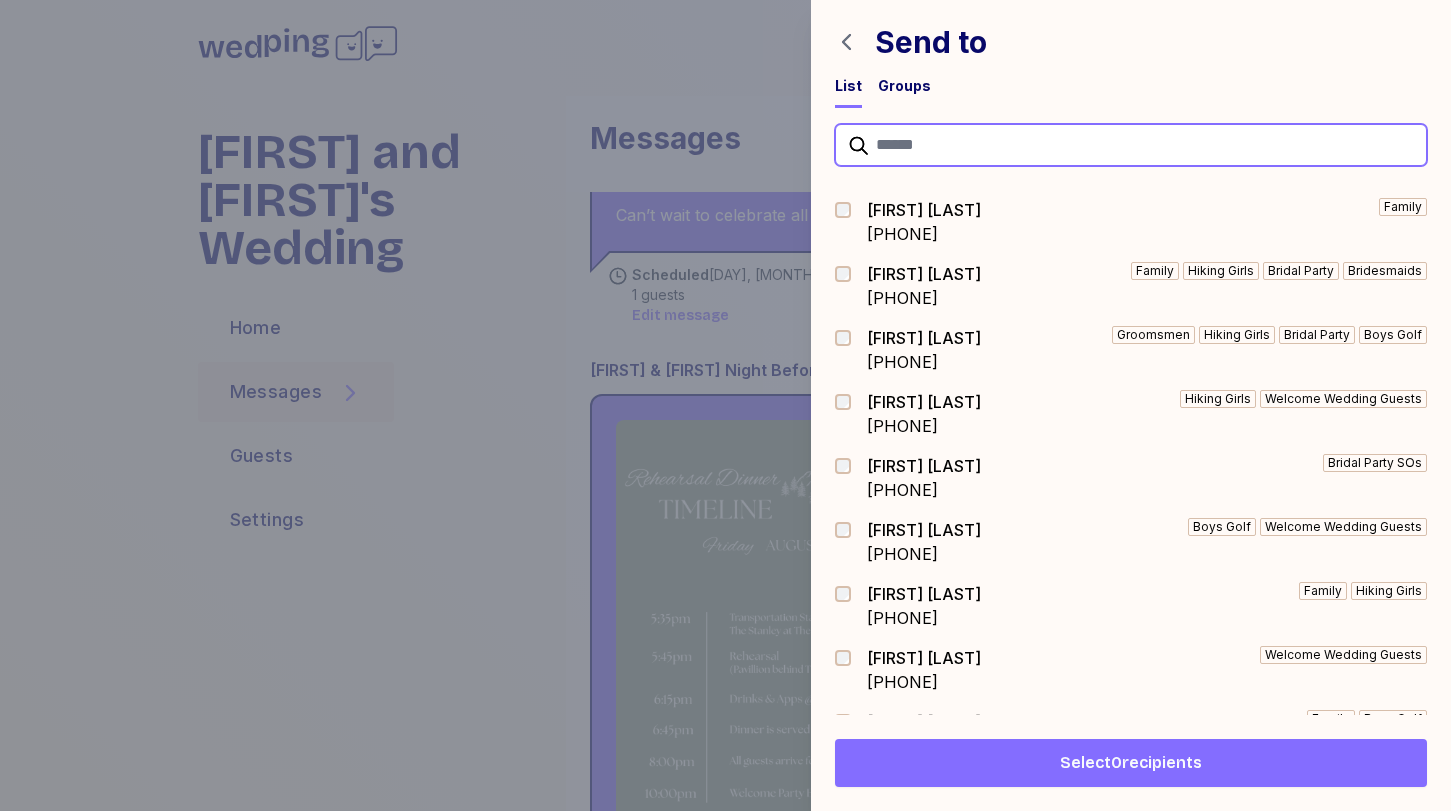 click at bounding box center (1131, 145) 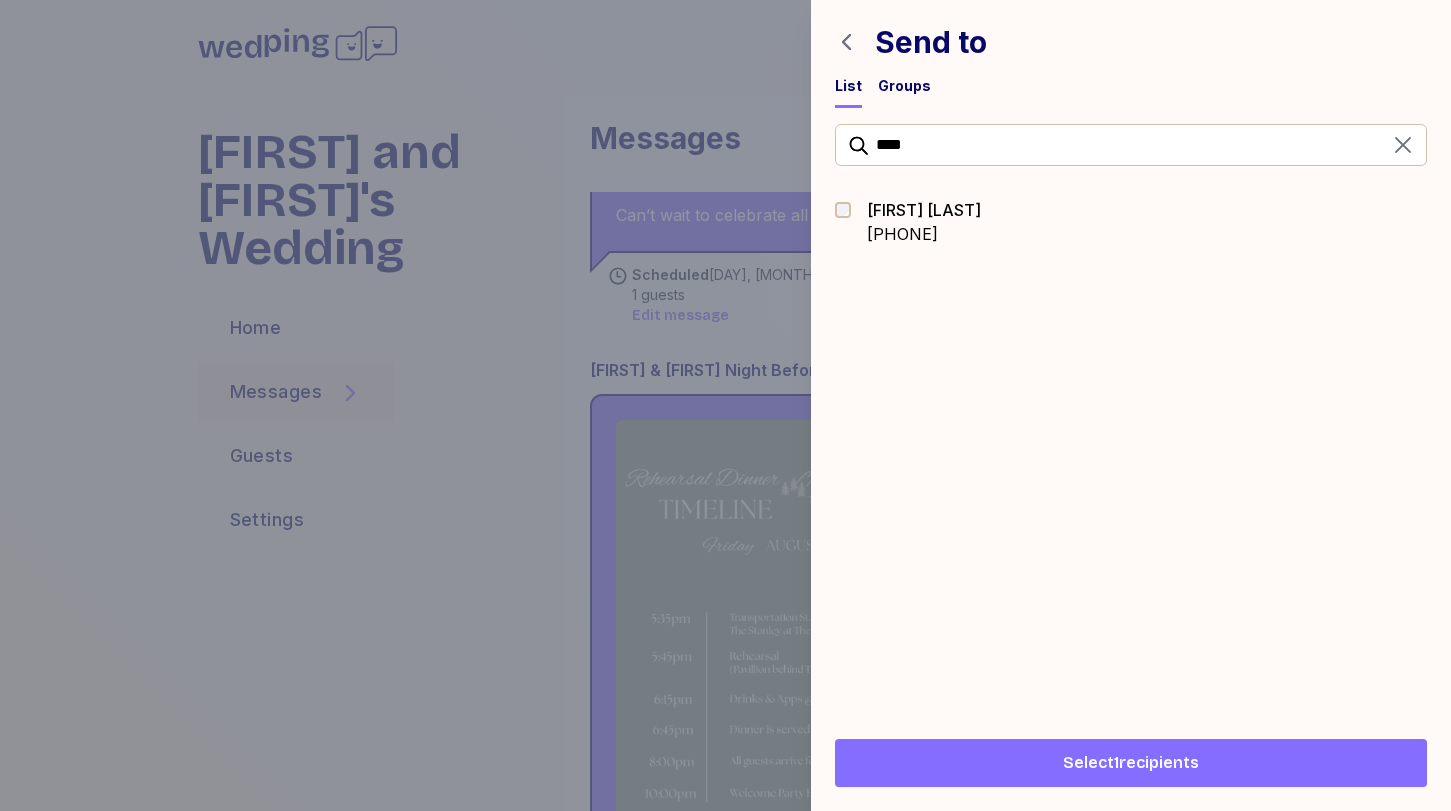 click on "Select  1  recipients" at bounding box center (1131, 763) 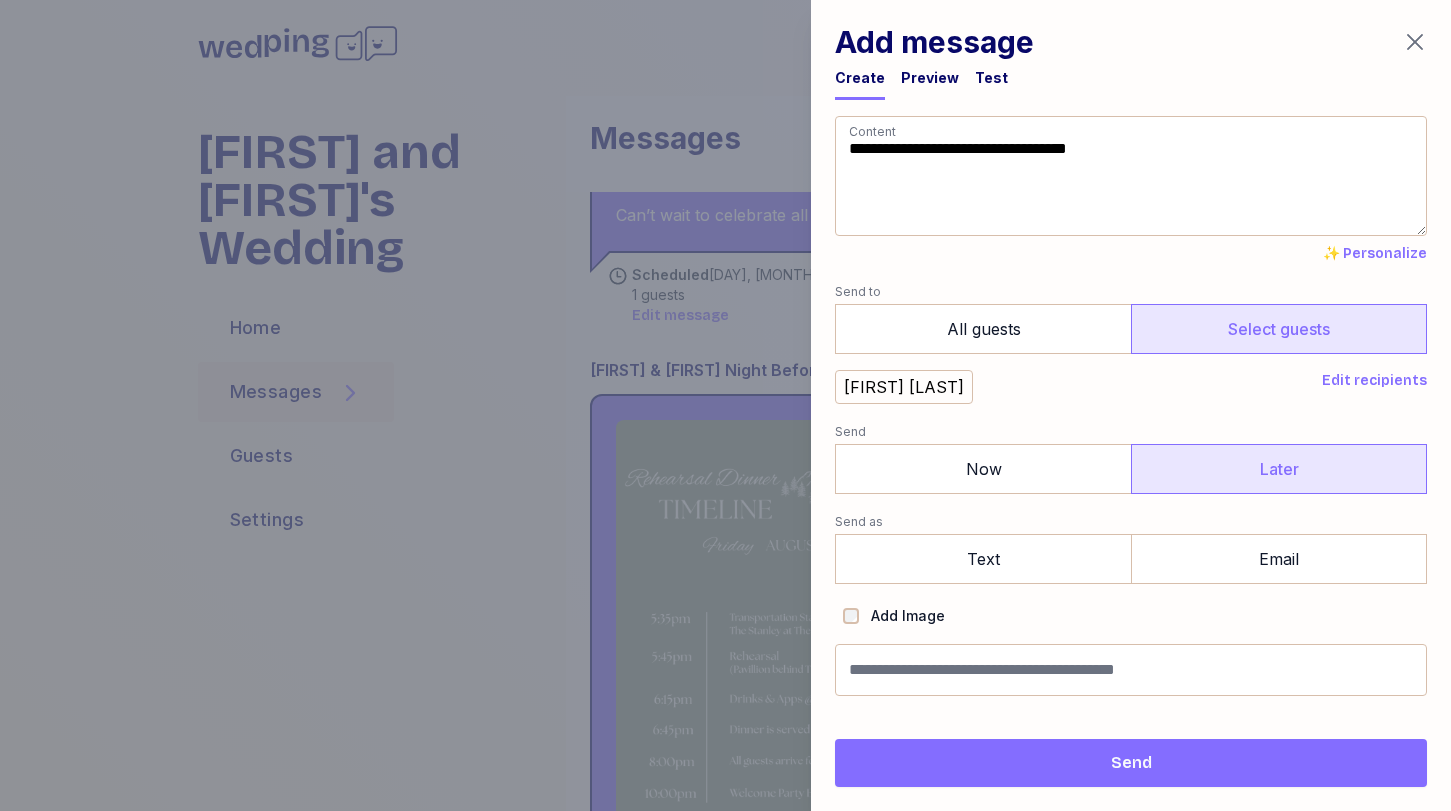 click on "Later" at bounding box center (1279, 469) 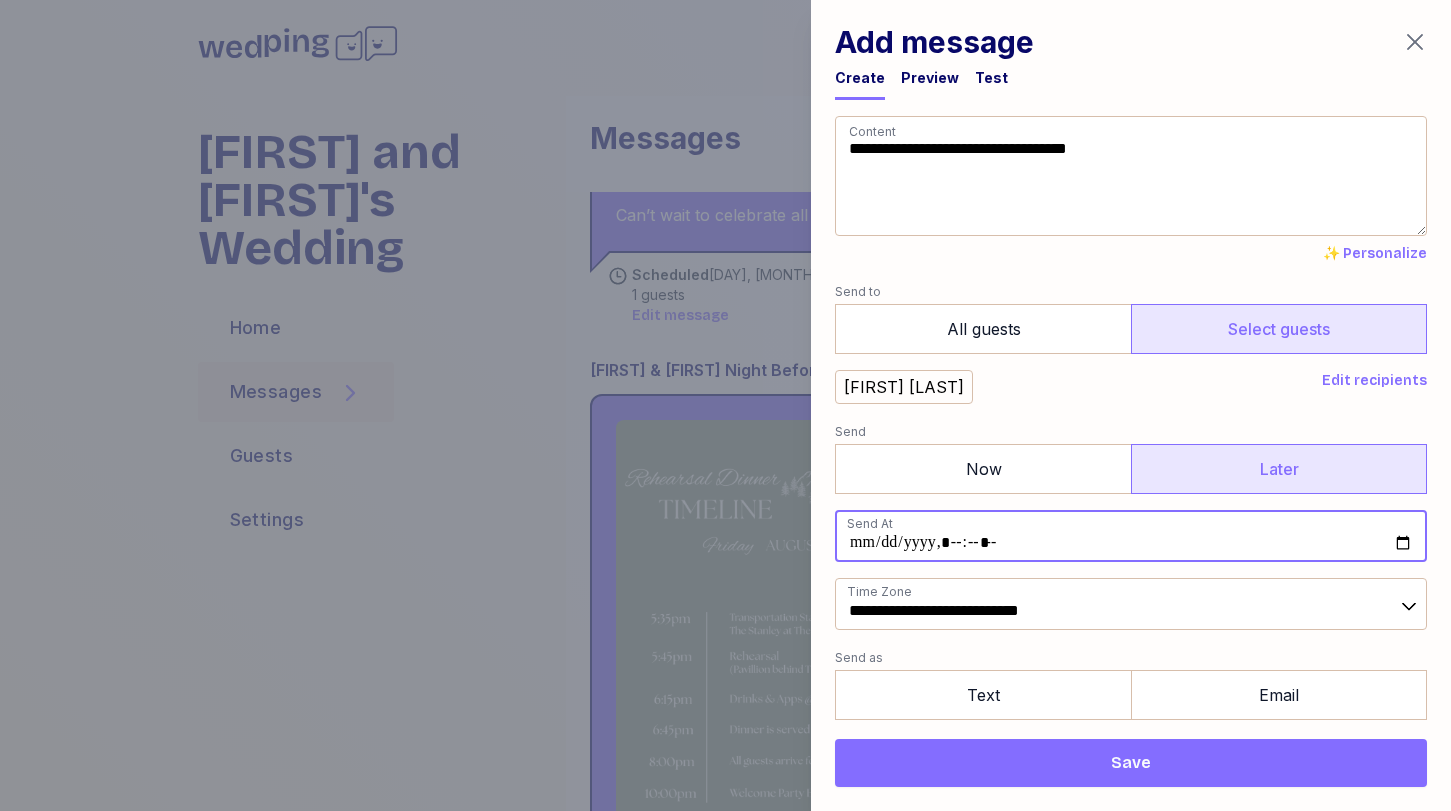 click at bounding box center (1131, 536) 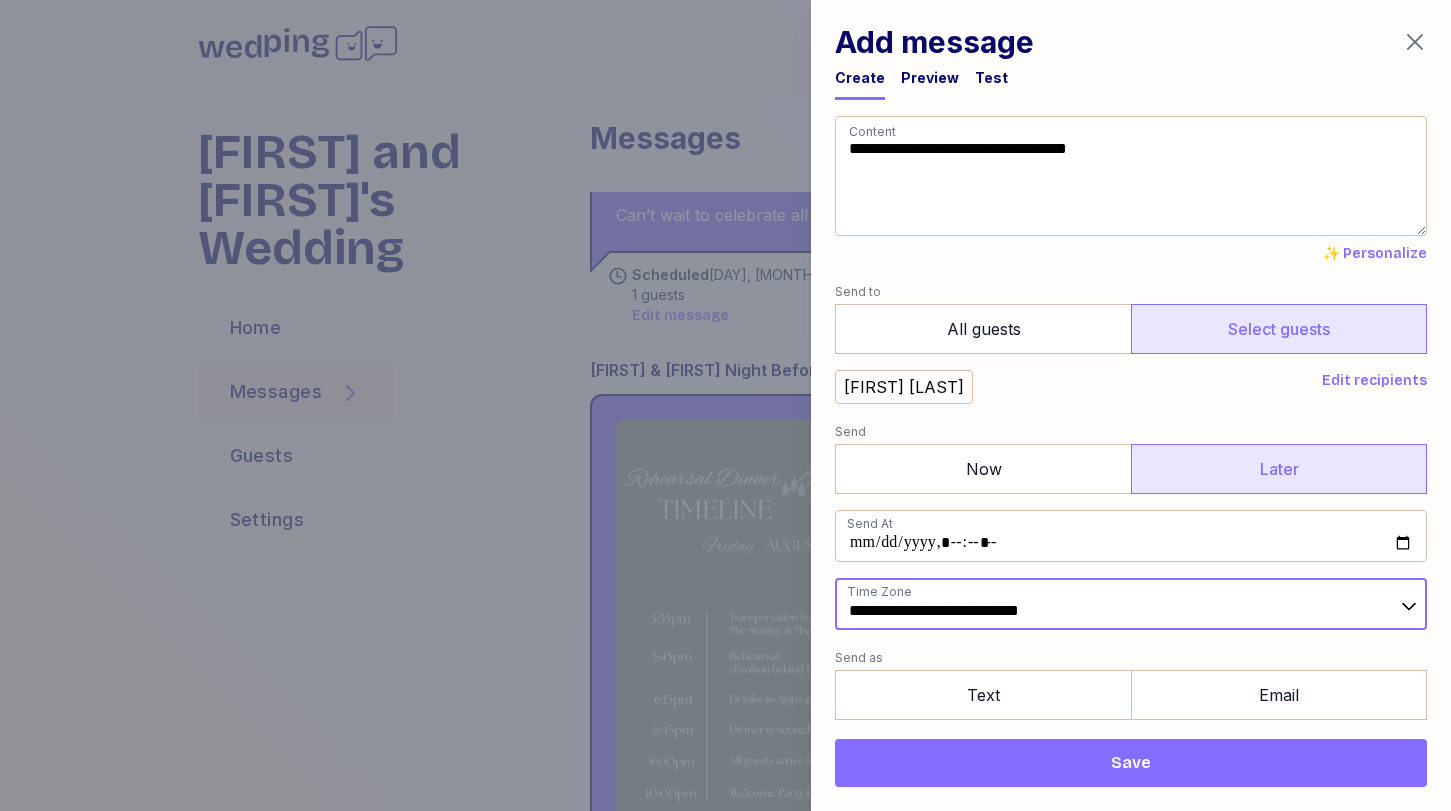 click on "**********" at bounding box center (1131, 604) 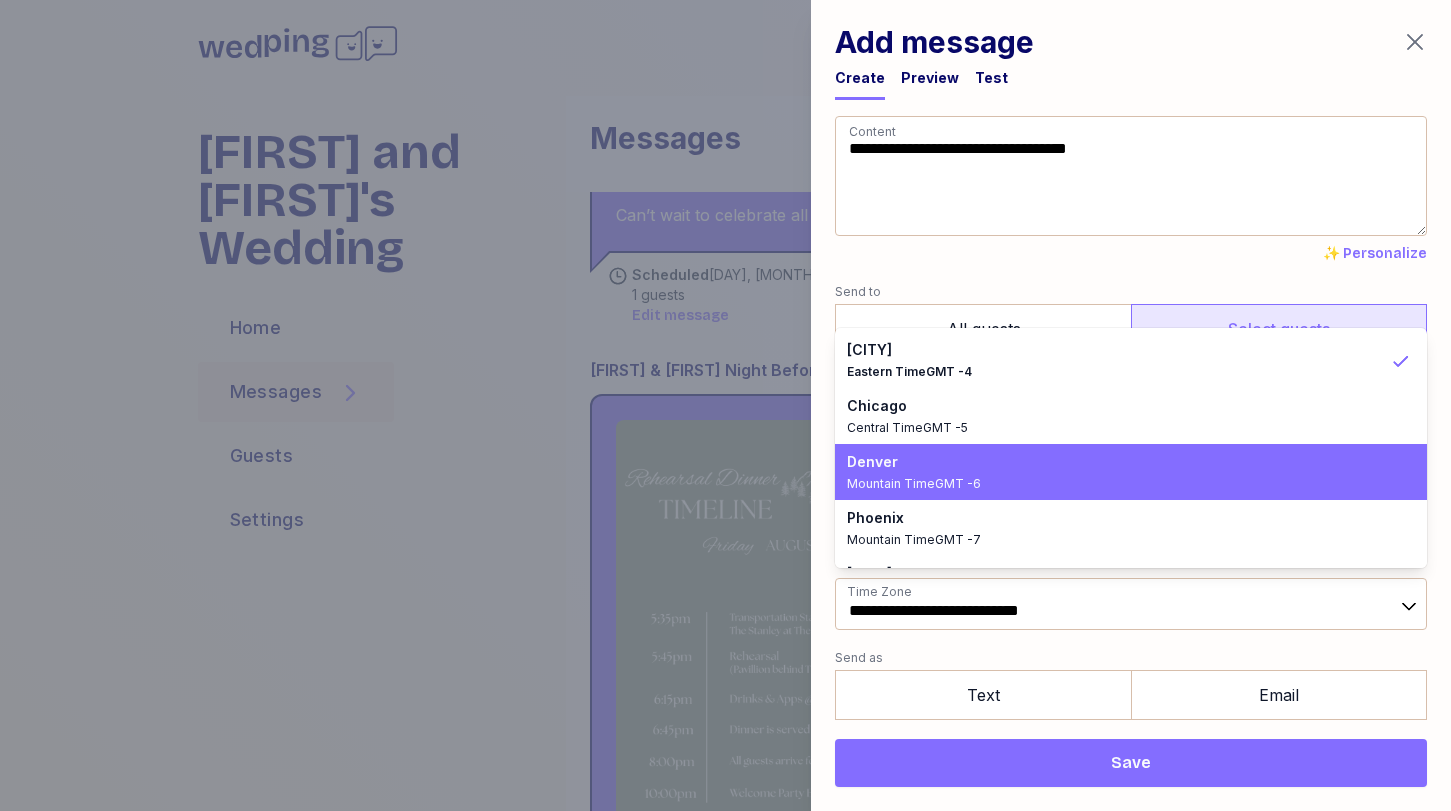 click on "Denver" at bounding box center [1119, 462] 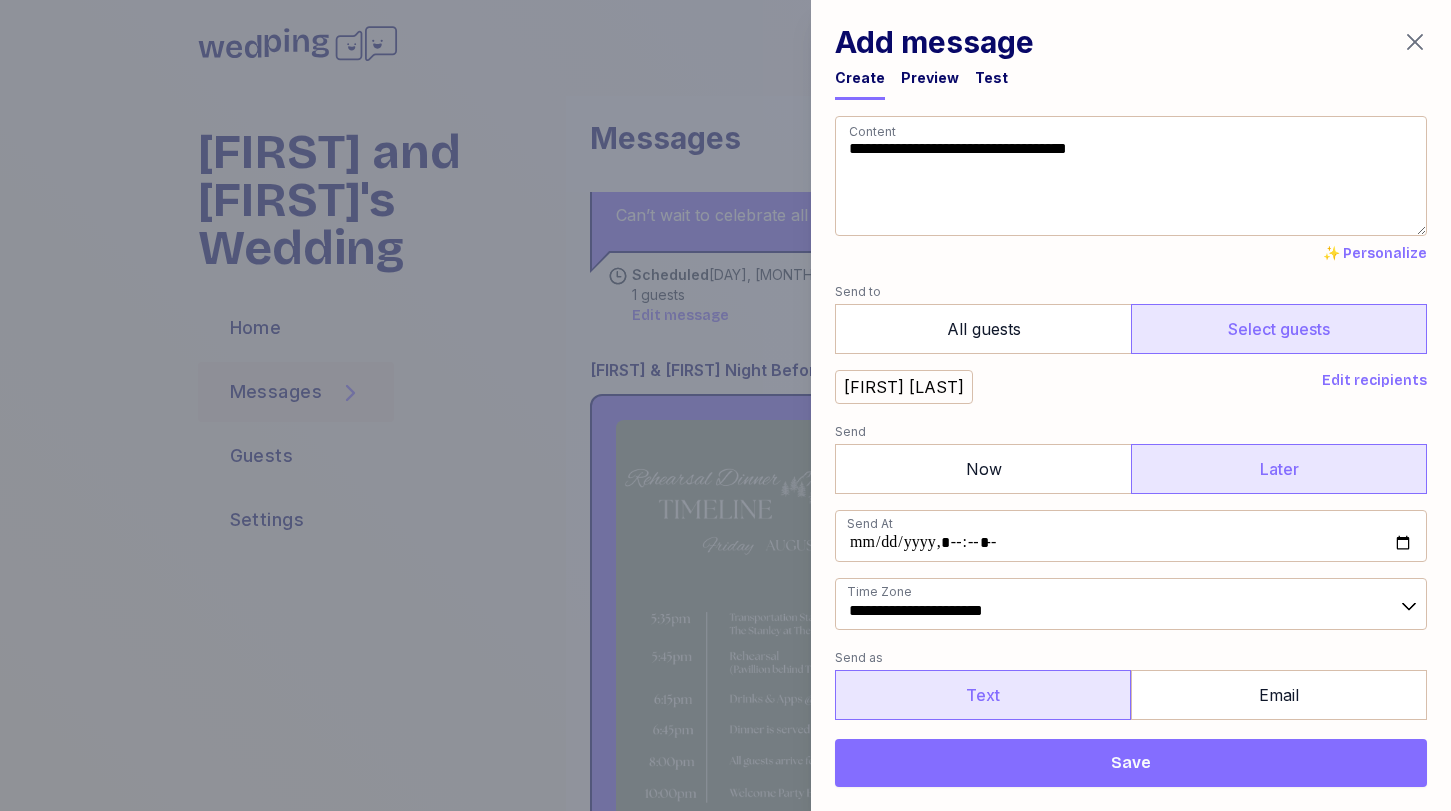 click on "Text" at bounding box center [983, 695] 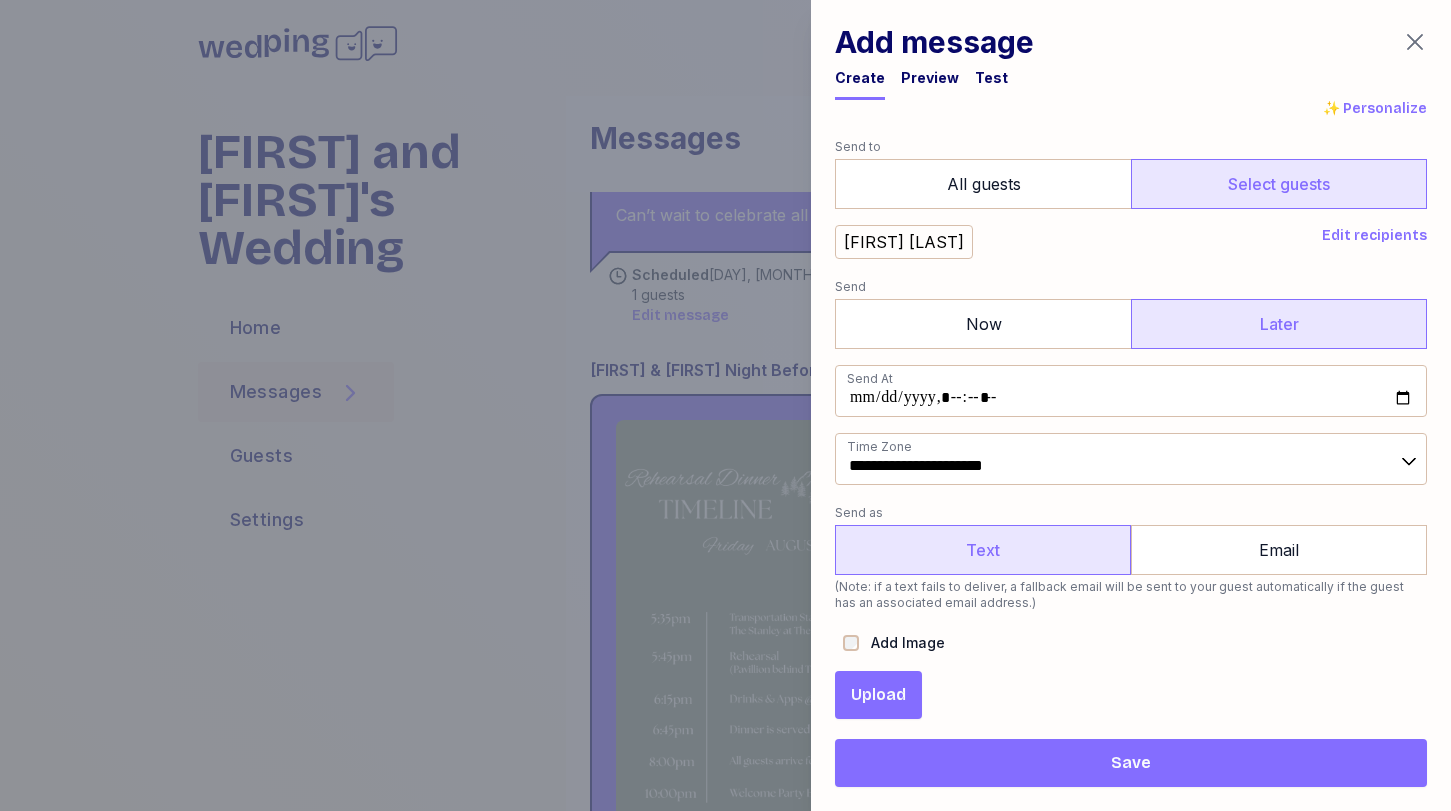 click on "Upload" at bounding box center [878, 695] 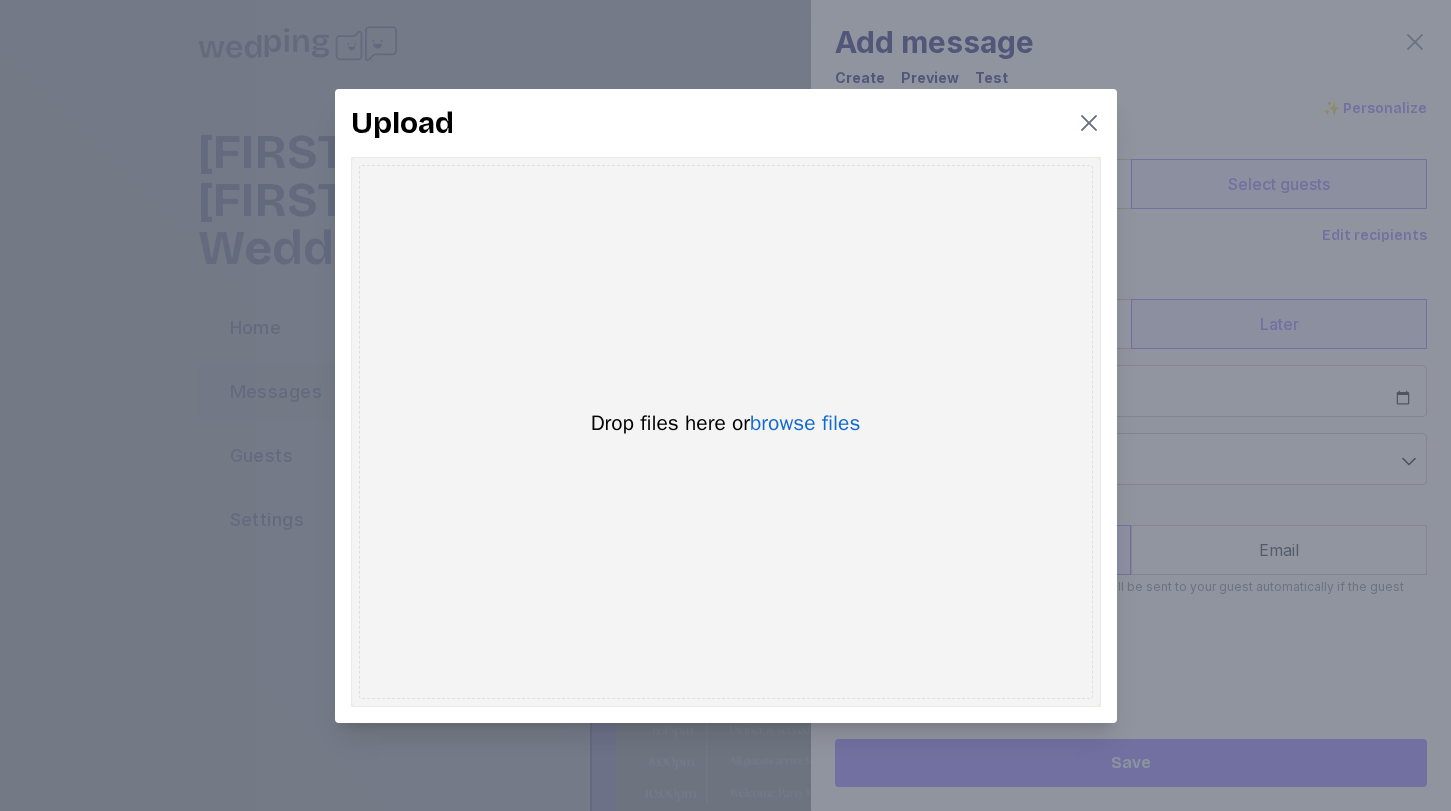 click on "Drop files here or  browse files" at bounding box center [726, 423] 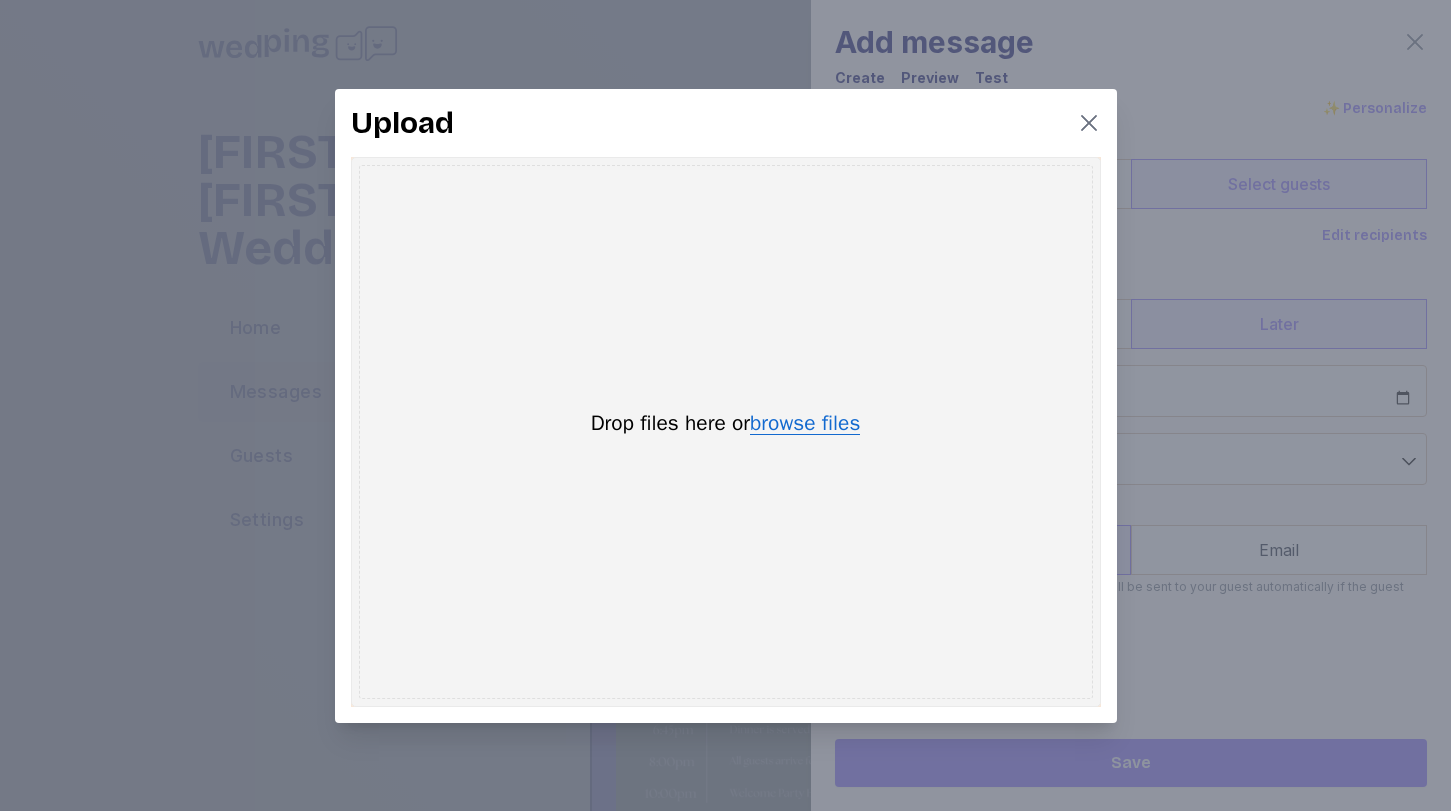 click on "browse files" at bounding box center [805, 424] 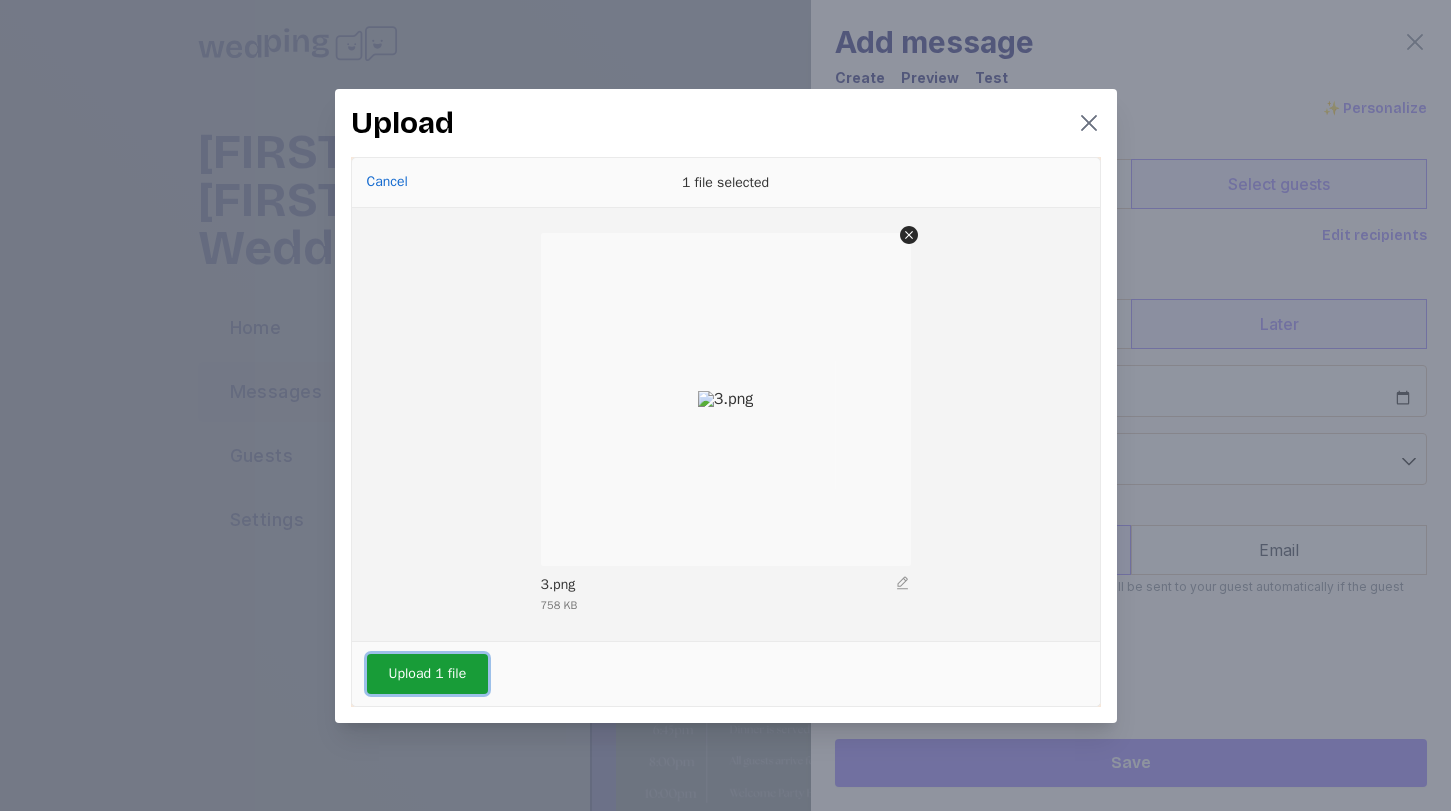 click on "Upload 1 file" at bounding box center (428, 674) 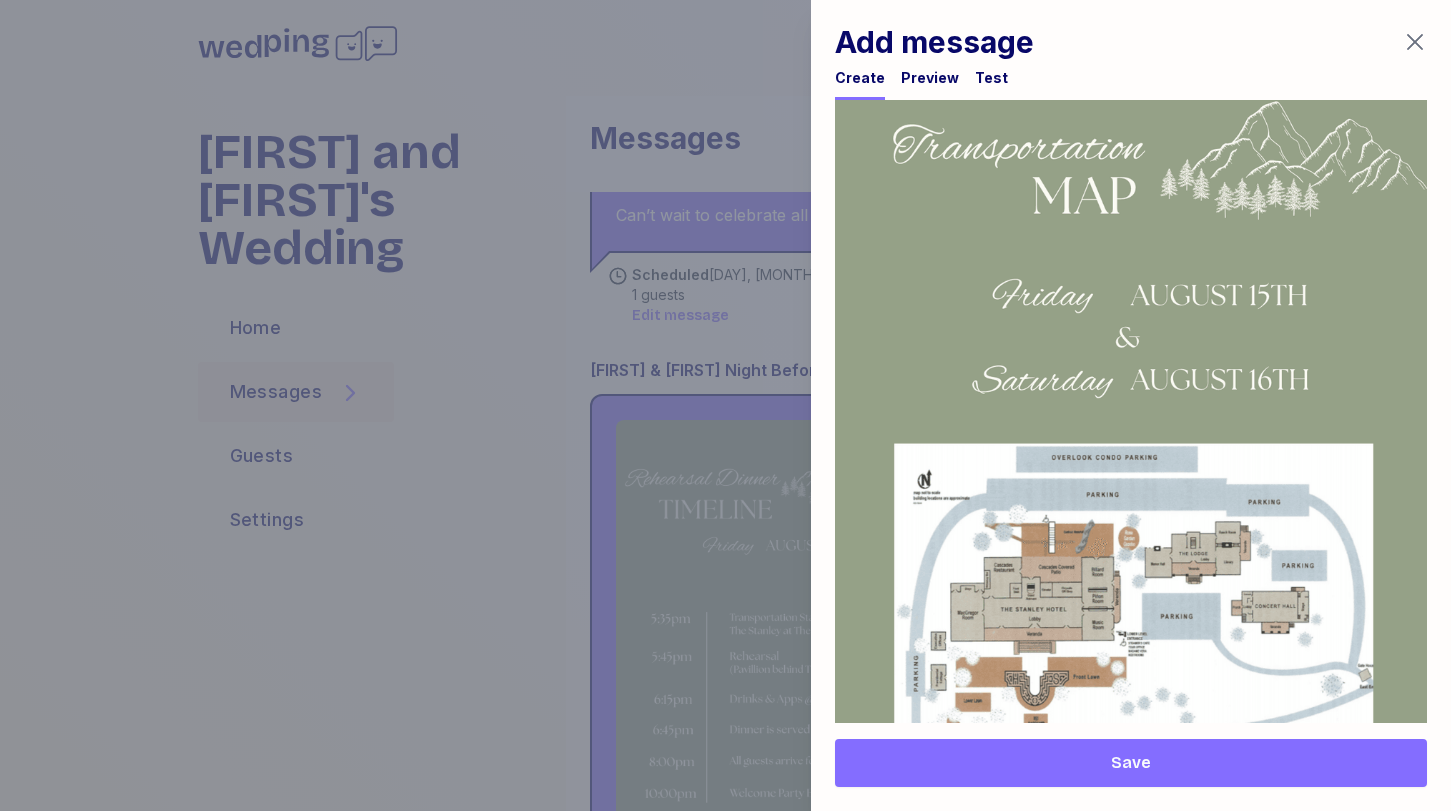 scroll, scrollTop: 1213, scrollLeft: 0, axis: vertical 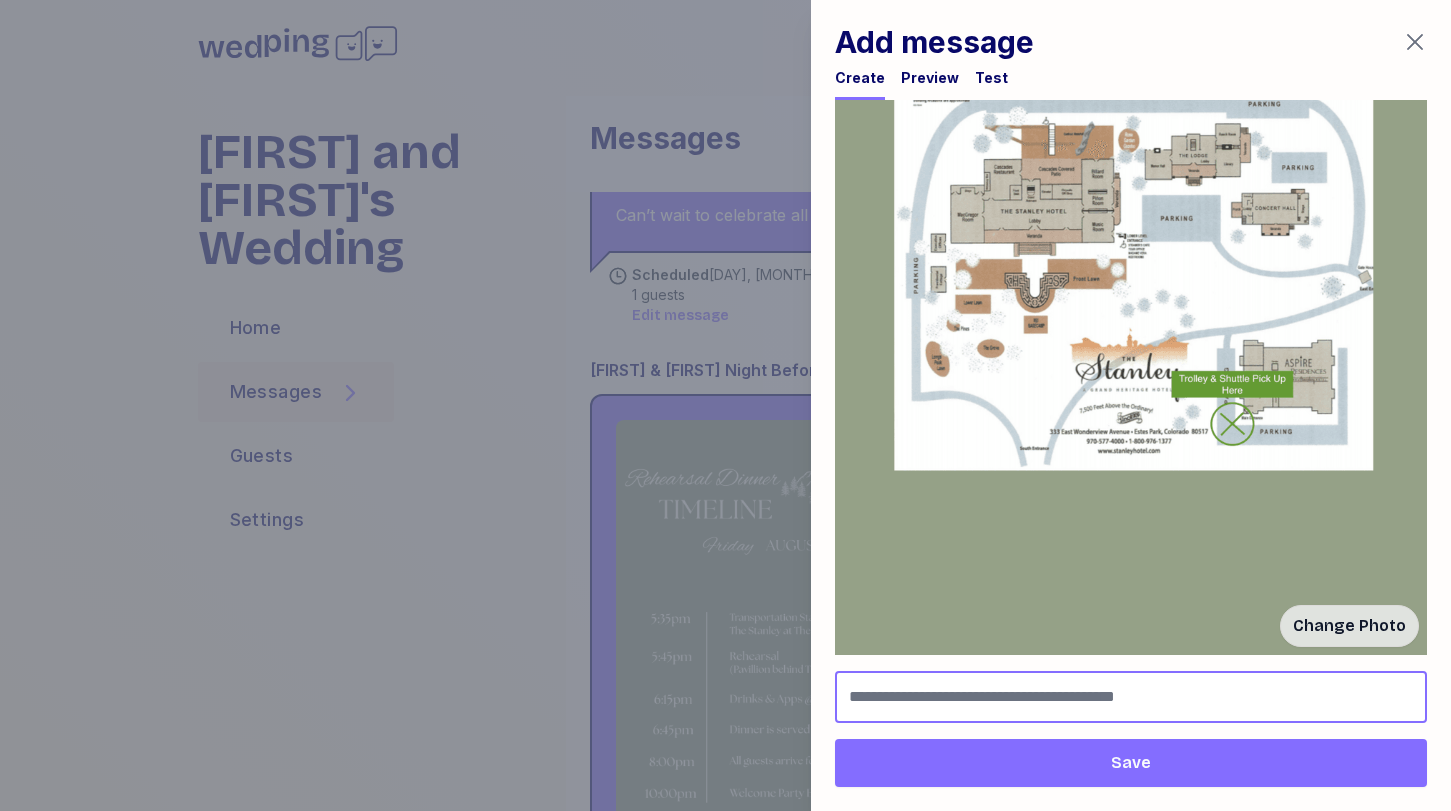 click at bounding box center [1131, 697] 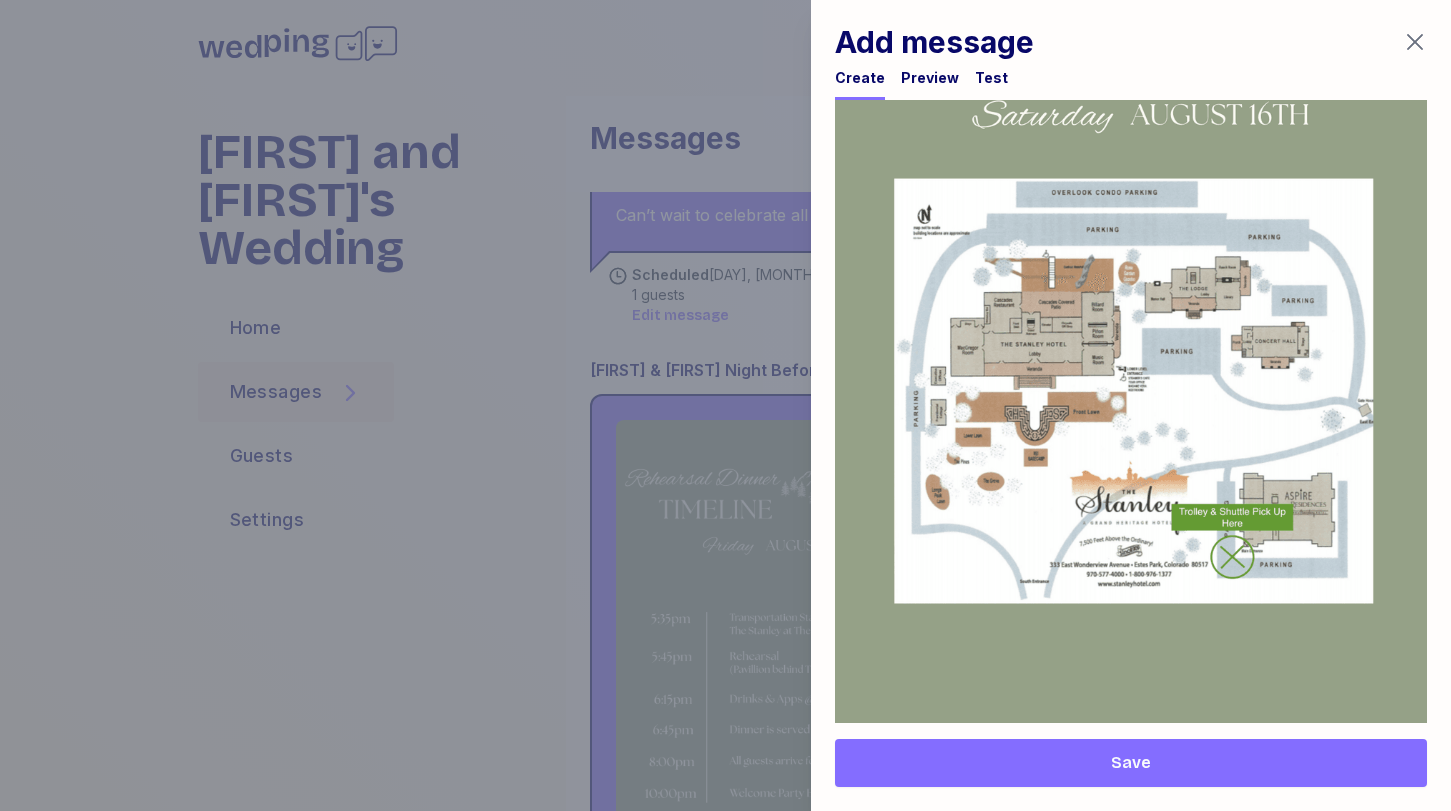 scroll, scrollTop: 1213, scrollLeft: 0, axis: vertical 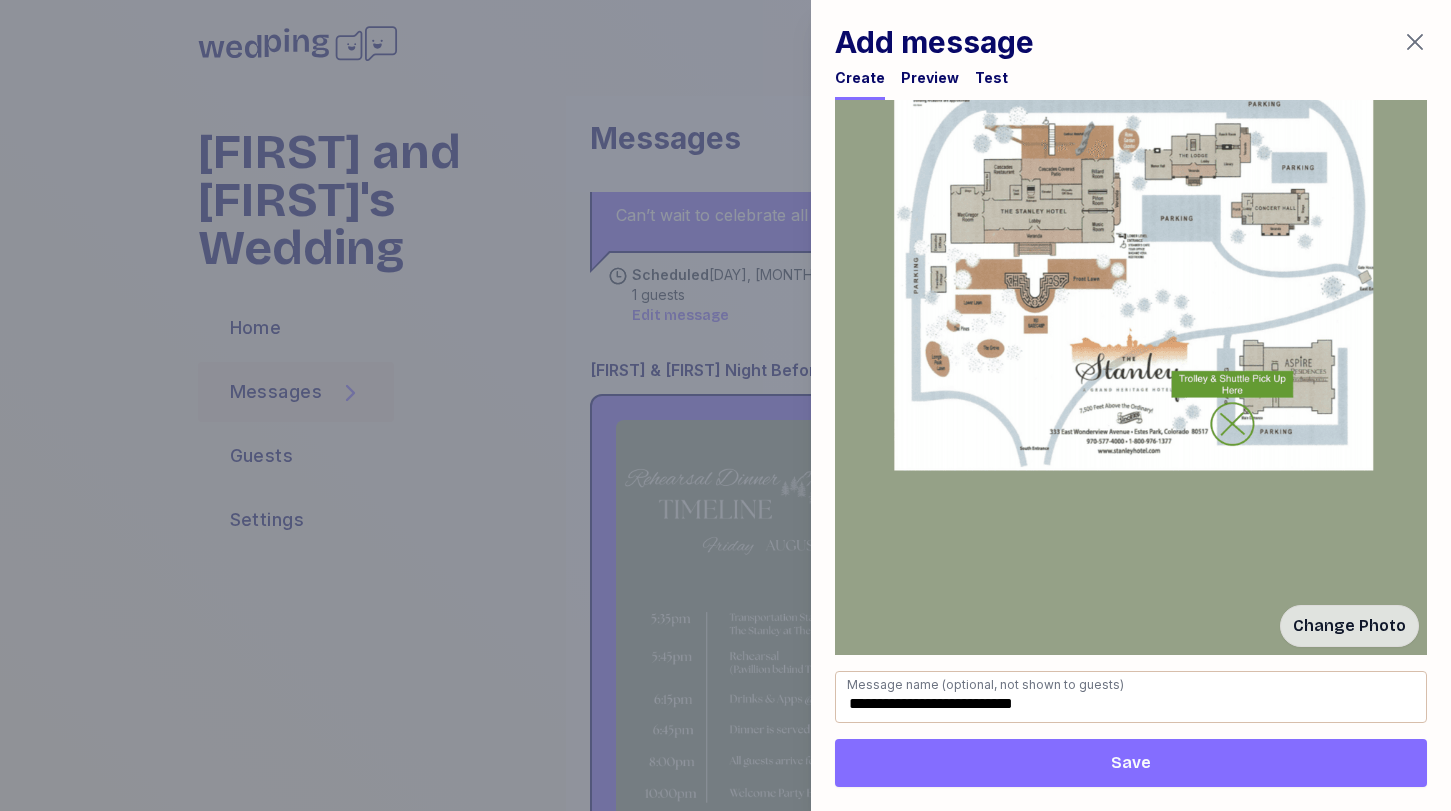 click on "Save" at bounding box center [1131, 763] 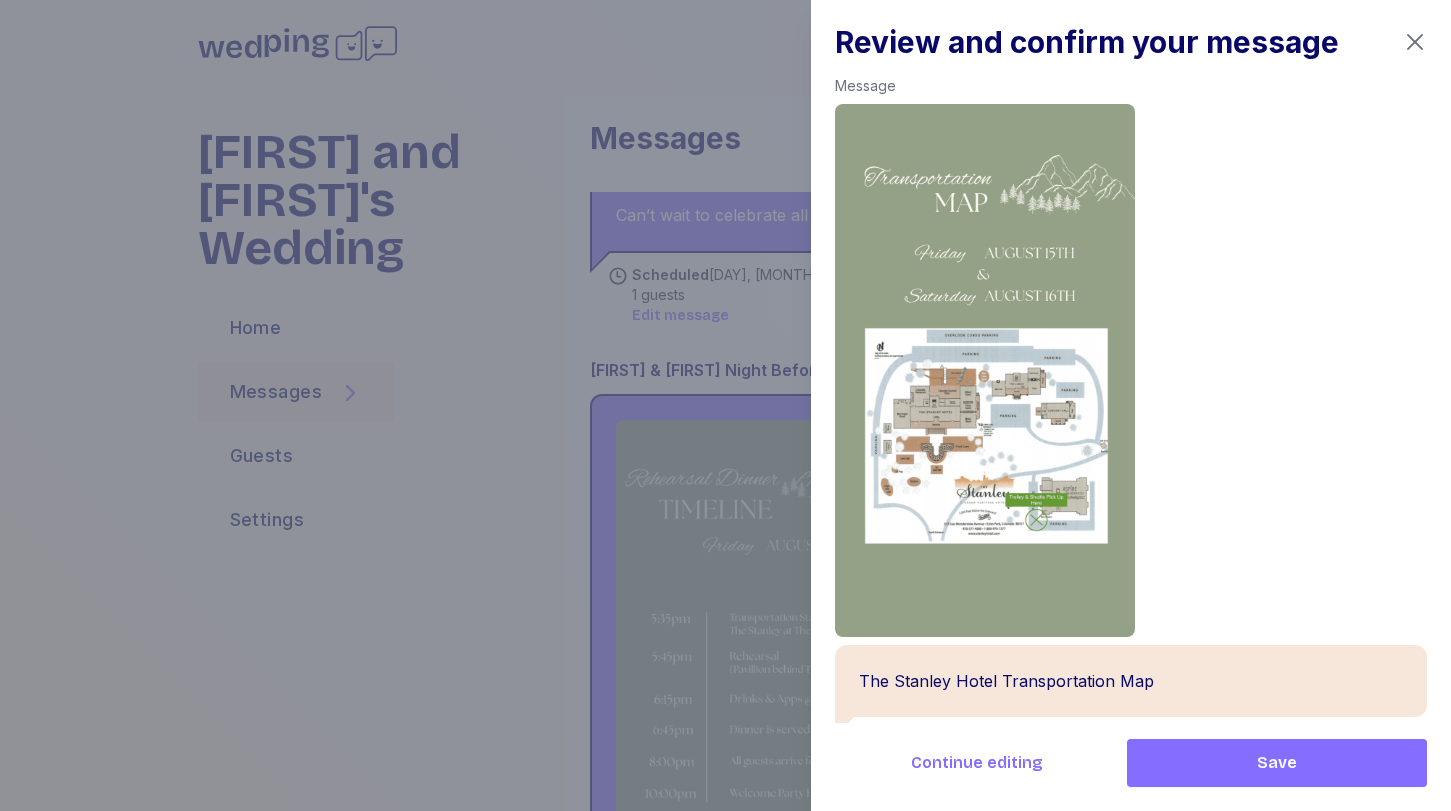 click on "Save" at bounding box center (1277, 763) 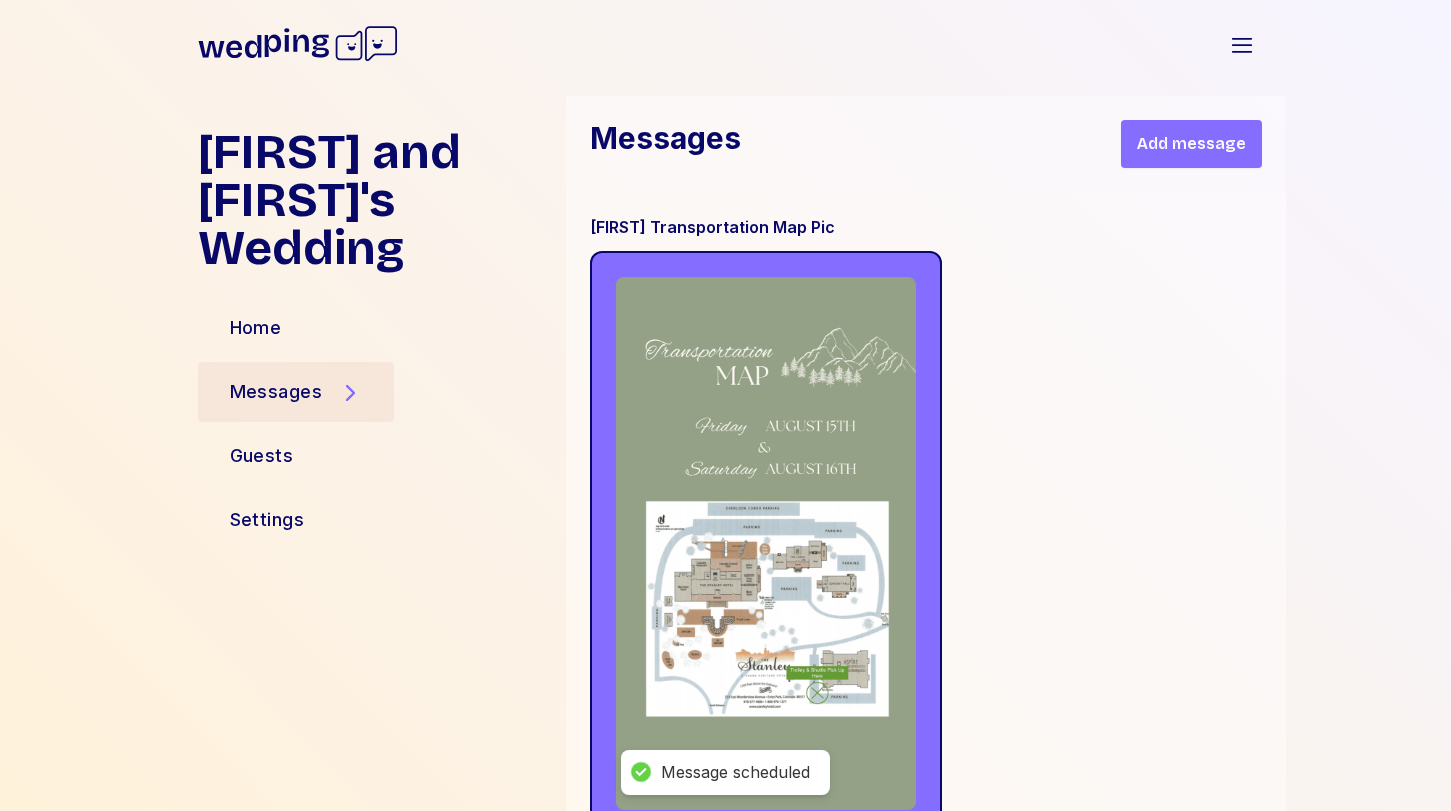 scroll, scrollTop: 14971, scrollLeft: 0, axis: vertical 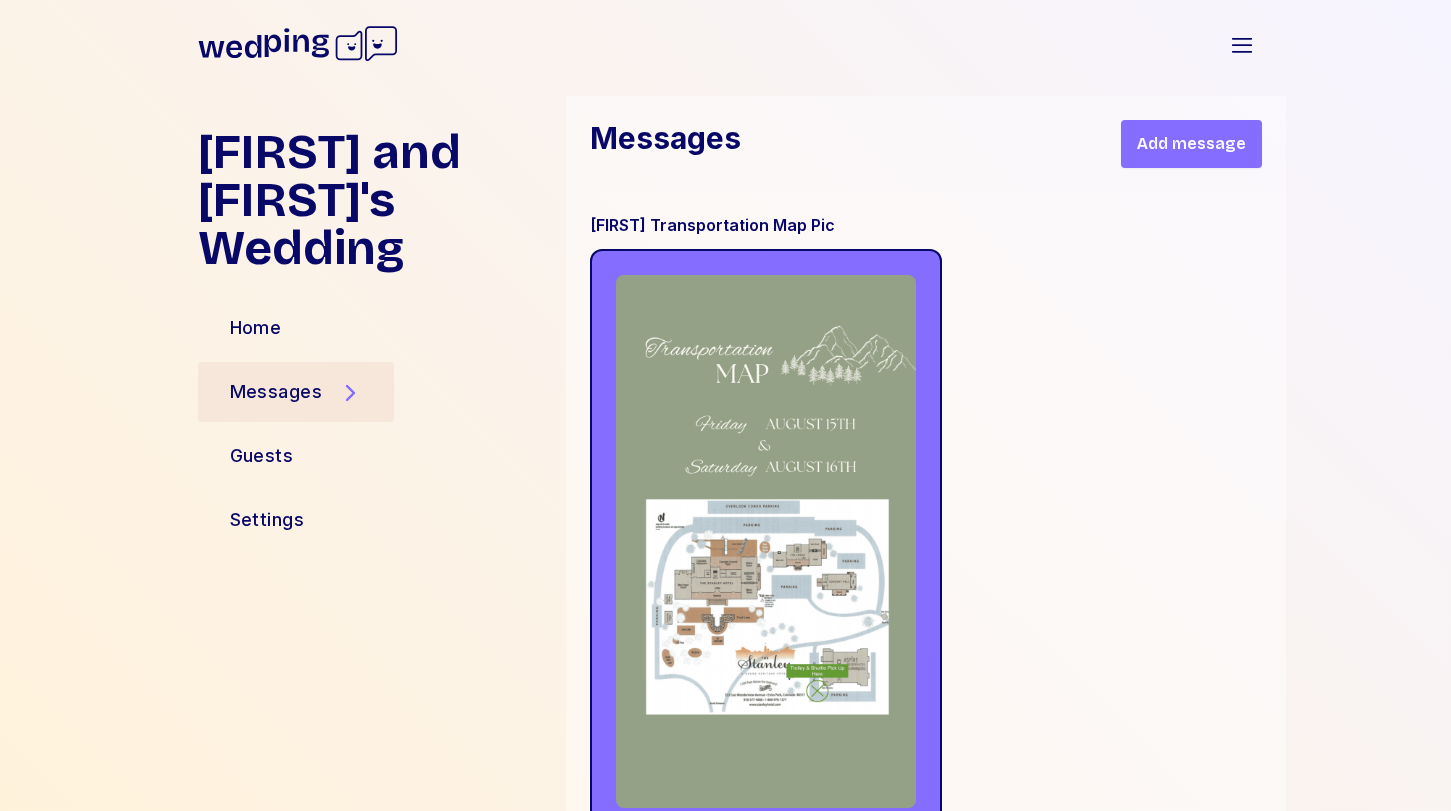 click on "Add message" at bounding box center [1191, 144] 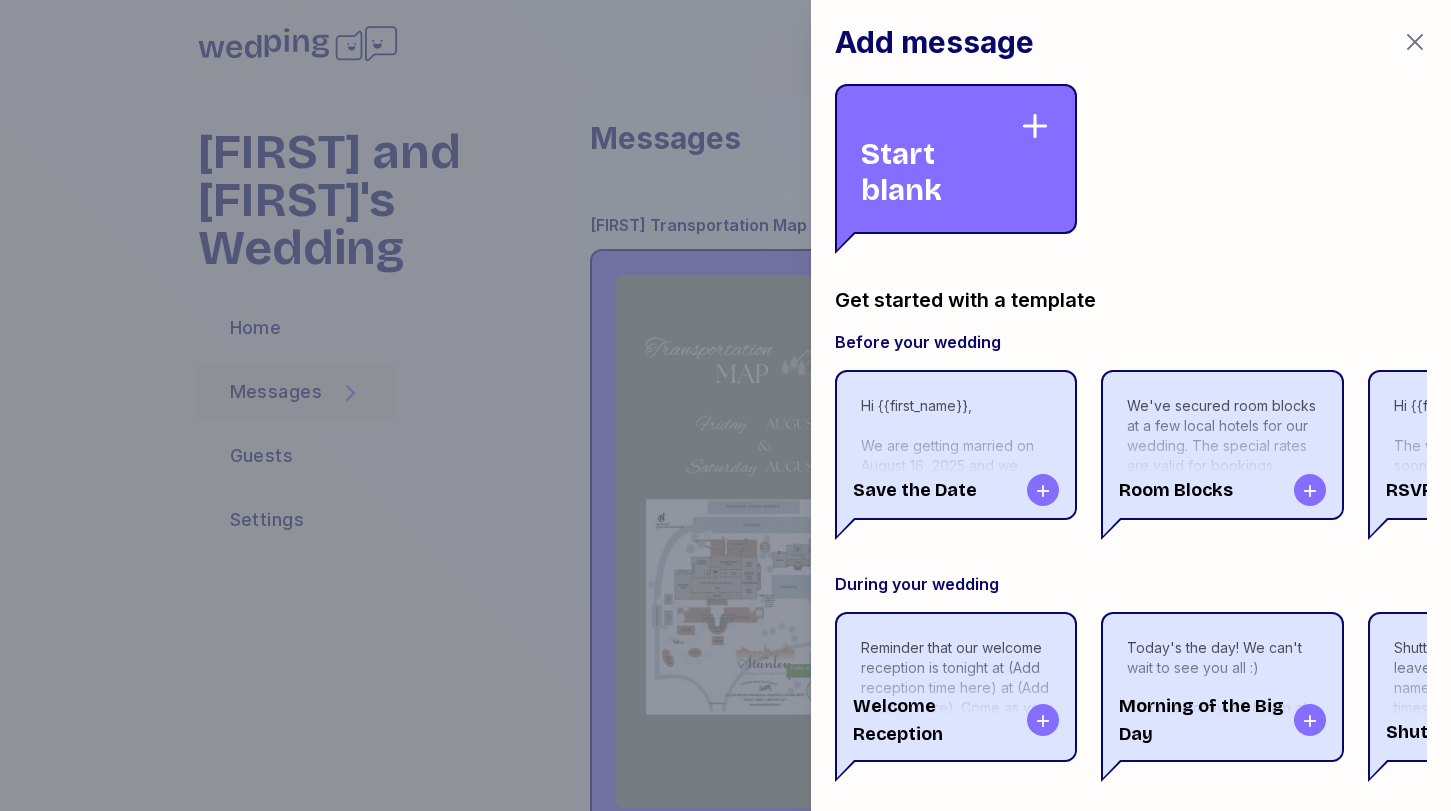 click on "Start blank" at bounding box center (940, 159) 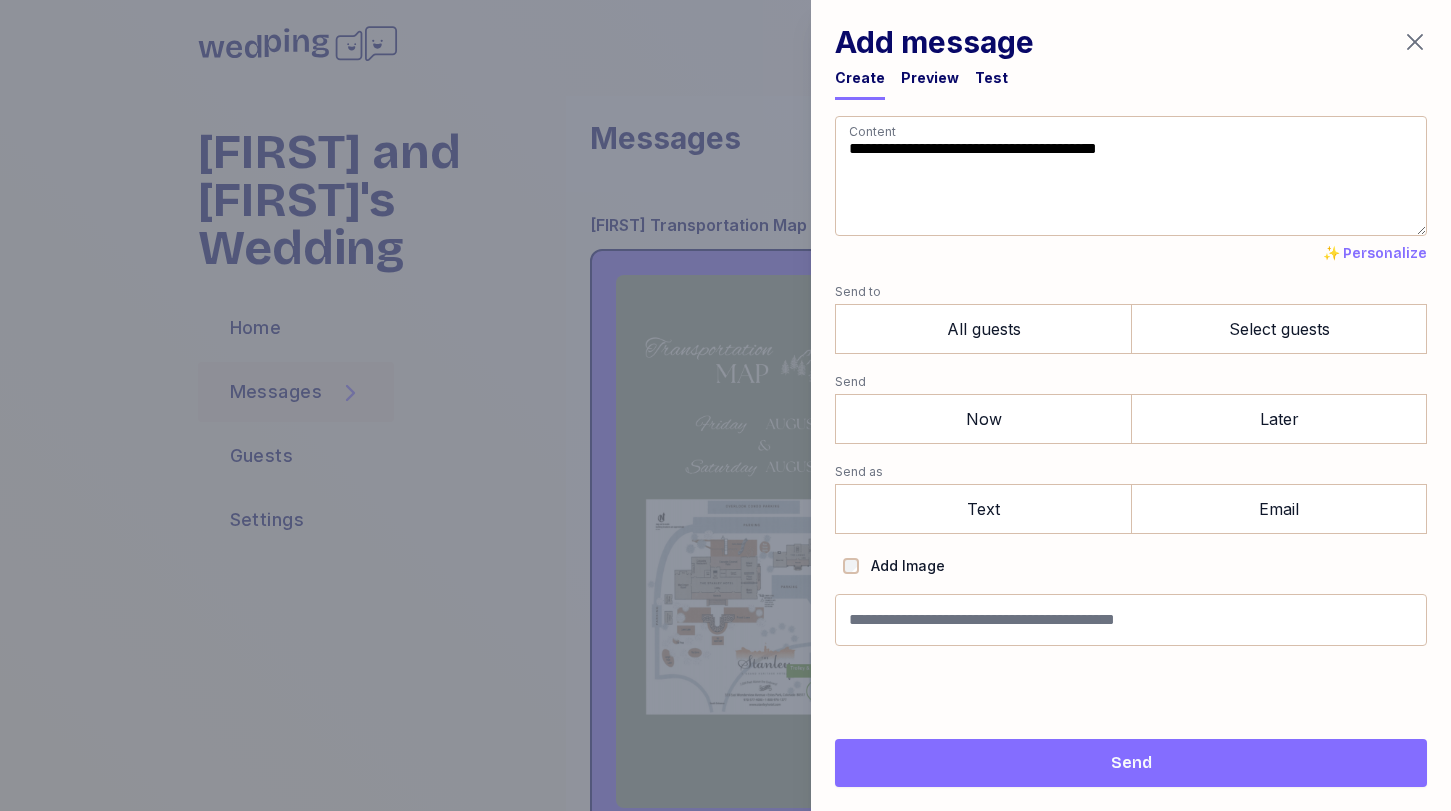 click 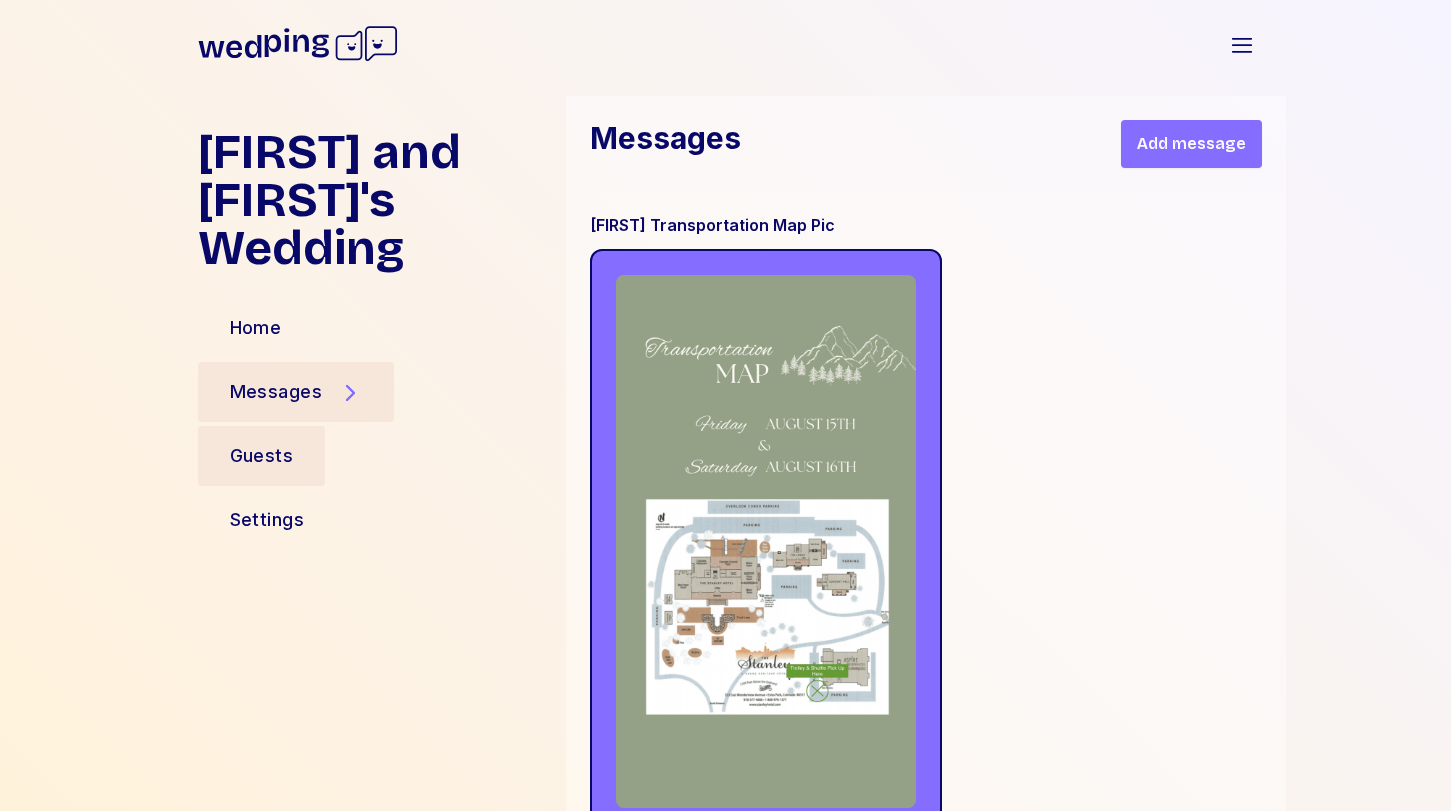 click on "Guests" at bounding box center [262, 456] 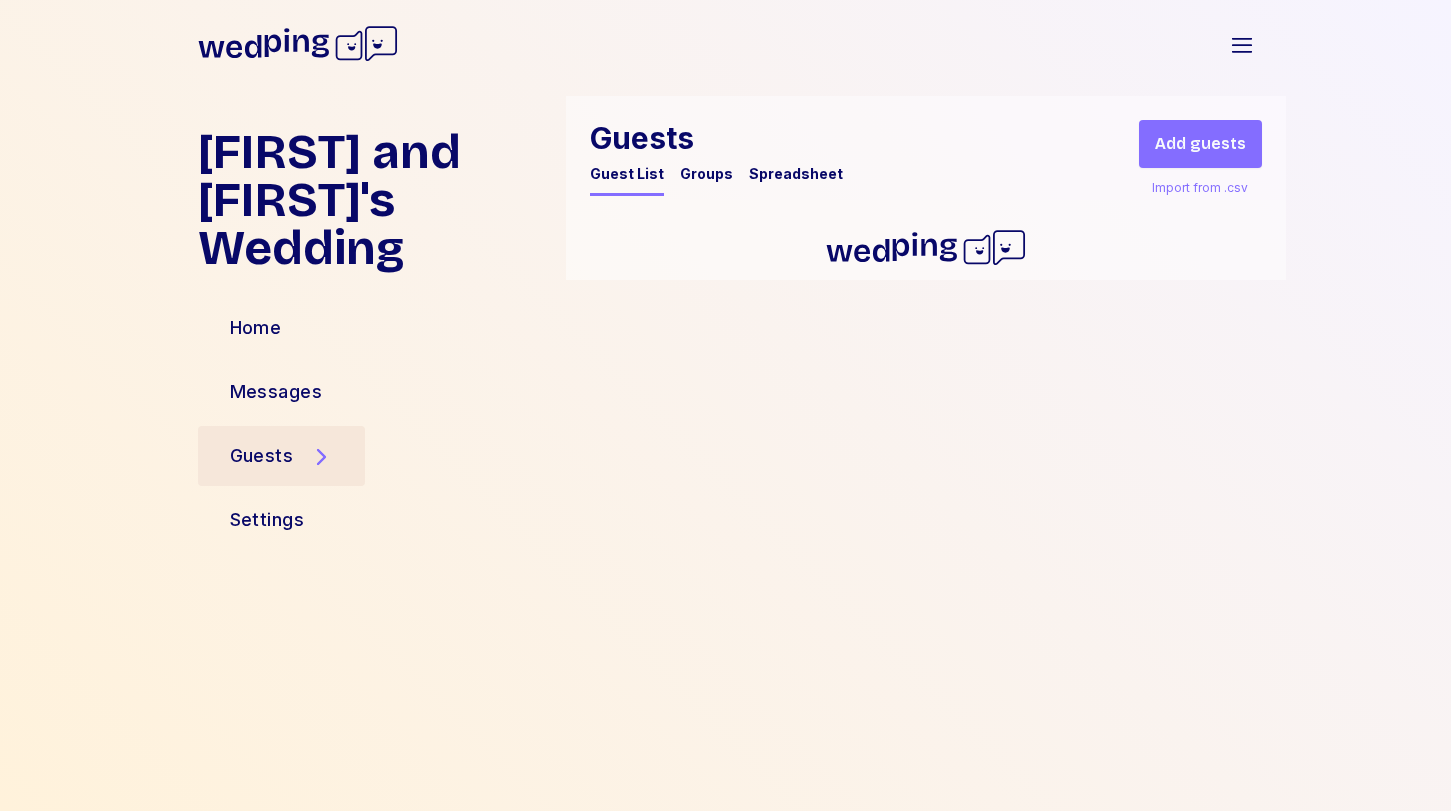 scroll, scrollTop: 0, scrollLeft: 0, axis: both 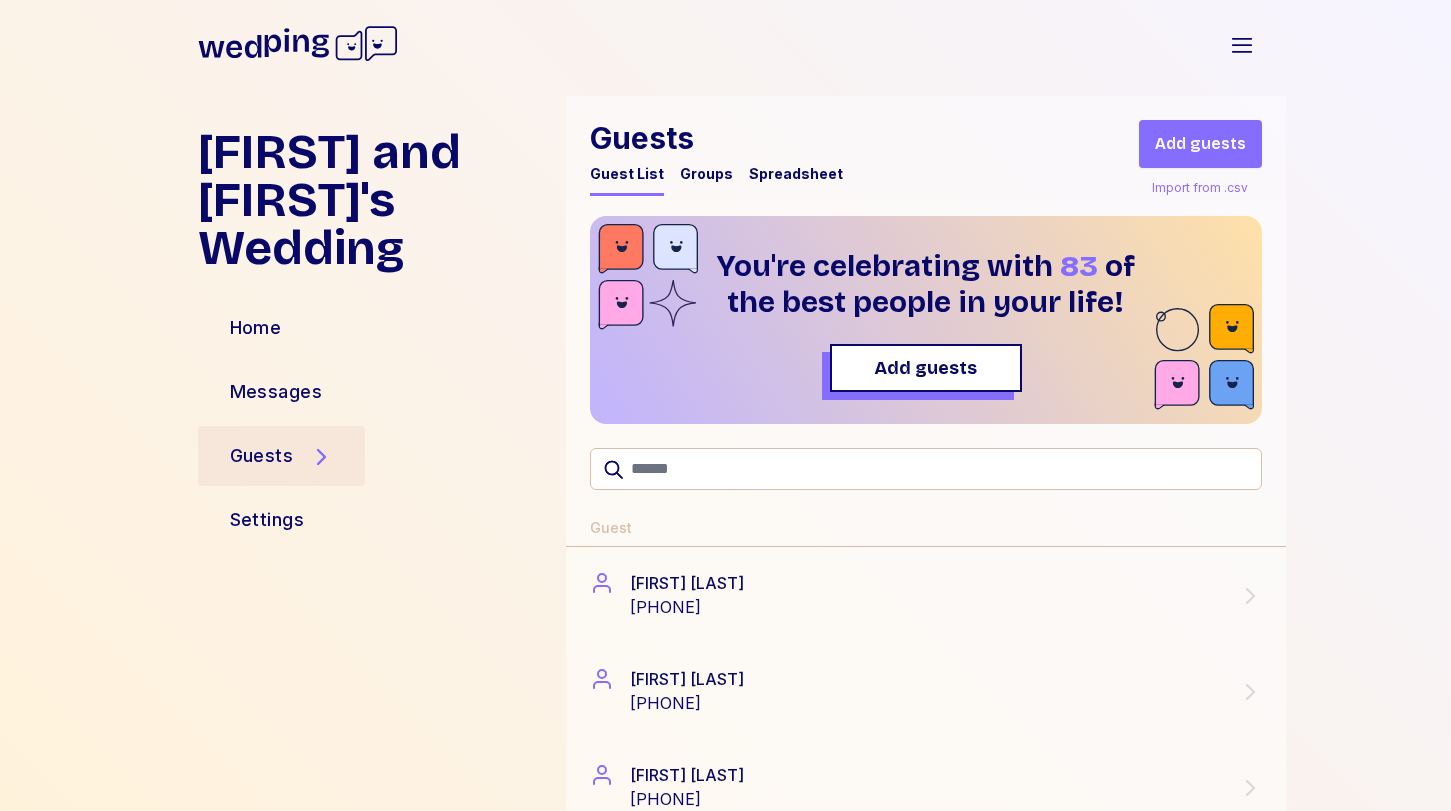 click on "Add guests" at bounding box center [1200, 144] 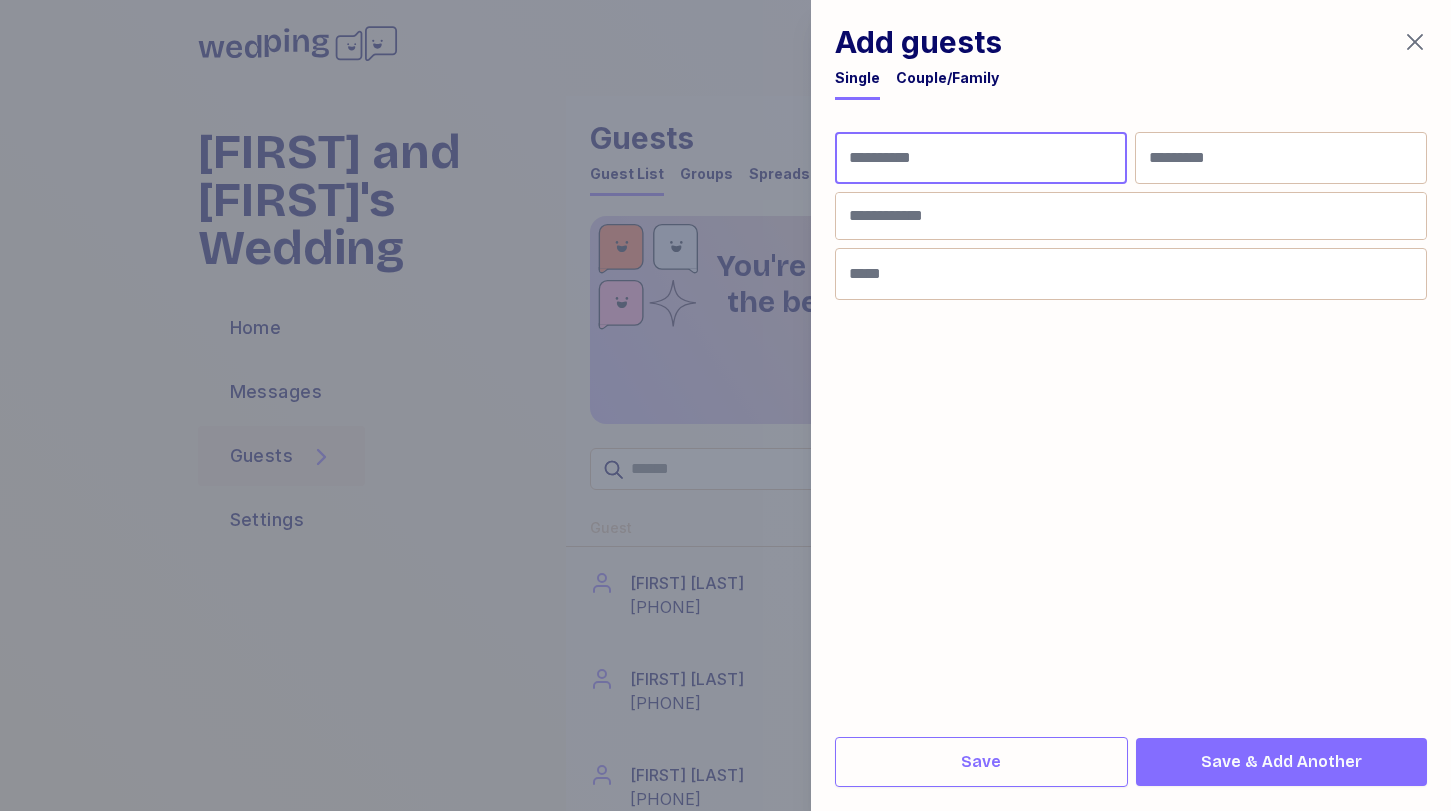click at bounding box center [981, 158] 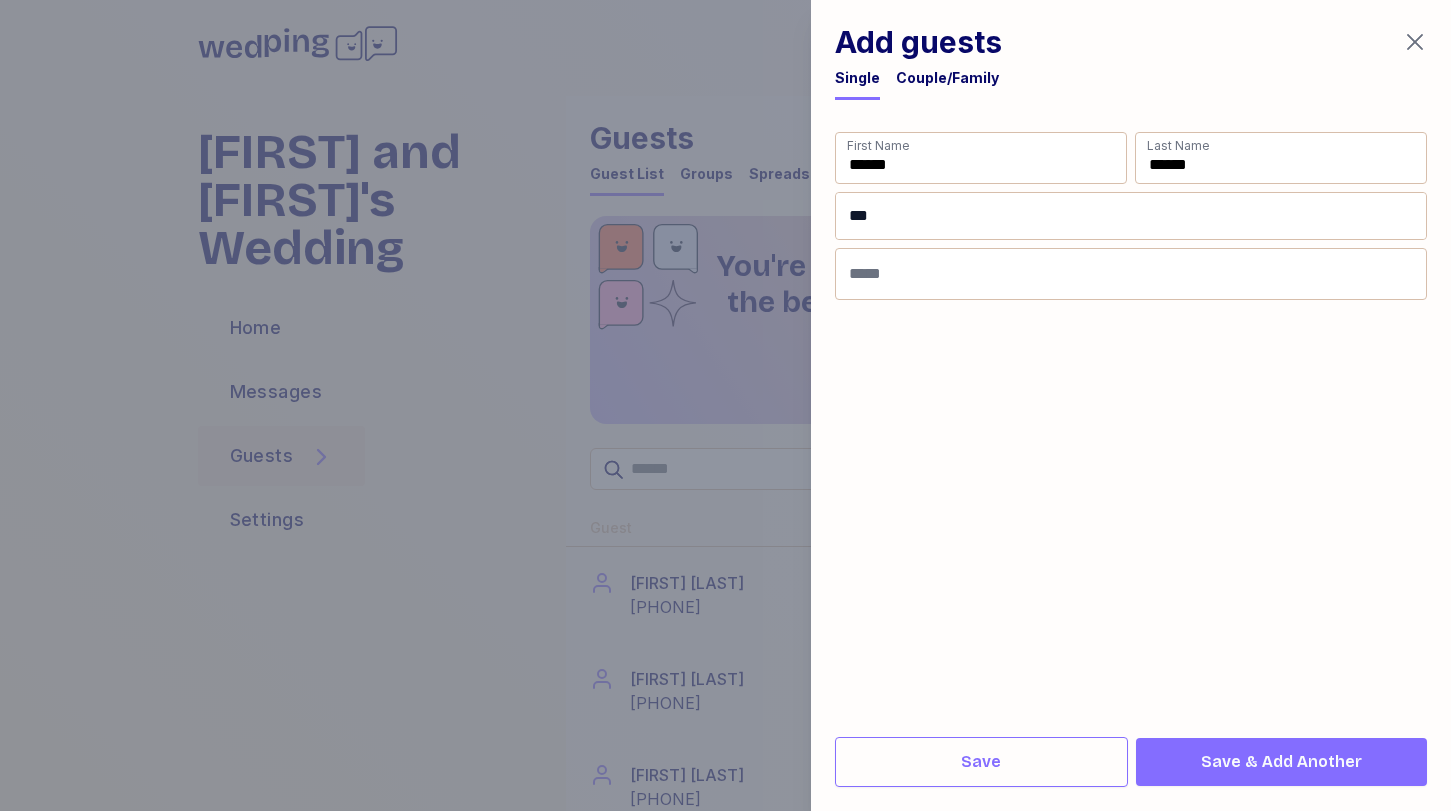 click on "**" at bounding box center [1131, 216] 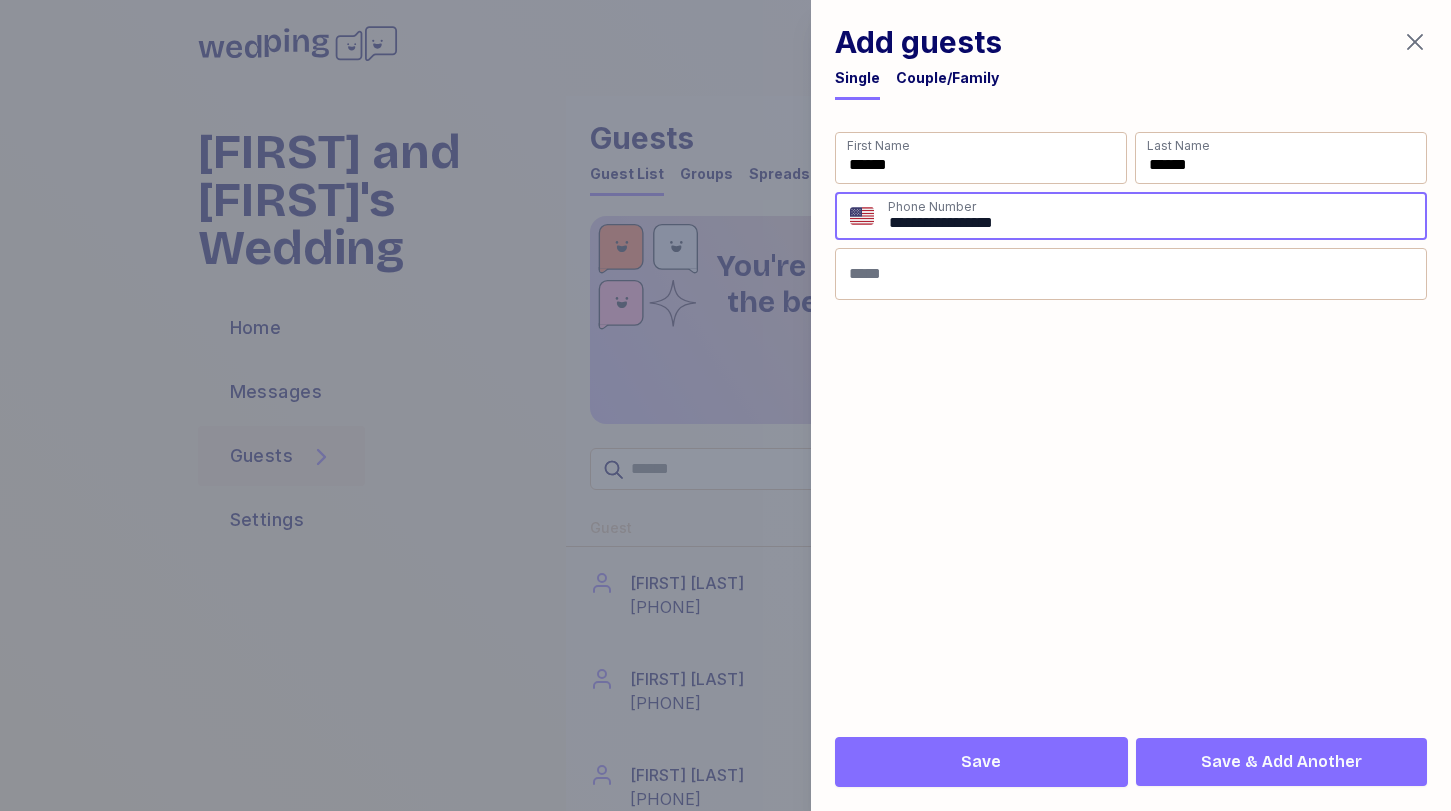 click on "Save" at bounding box center [981, 762] 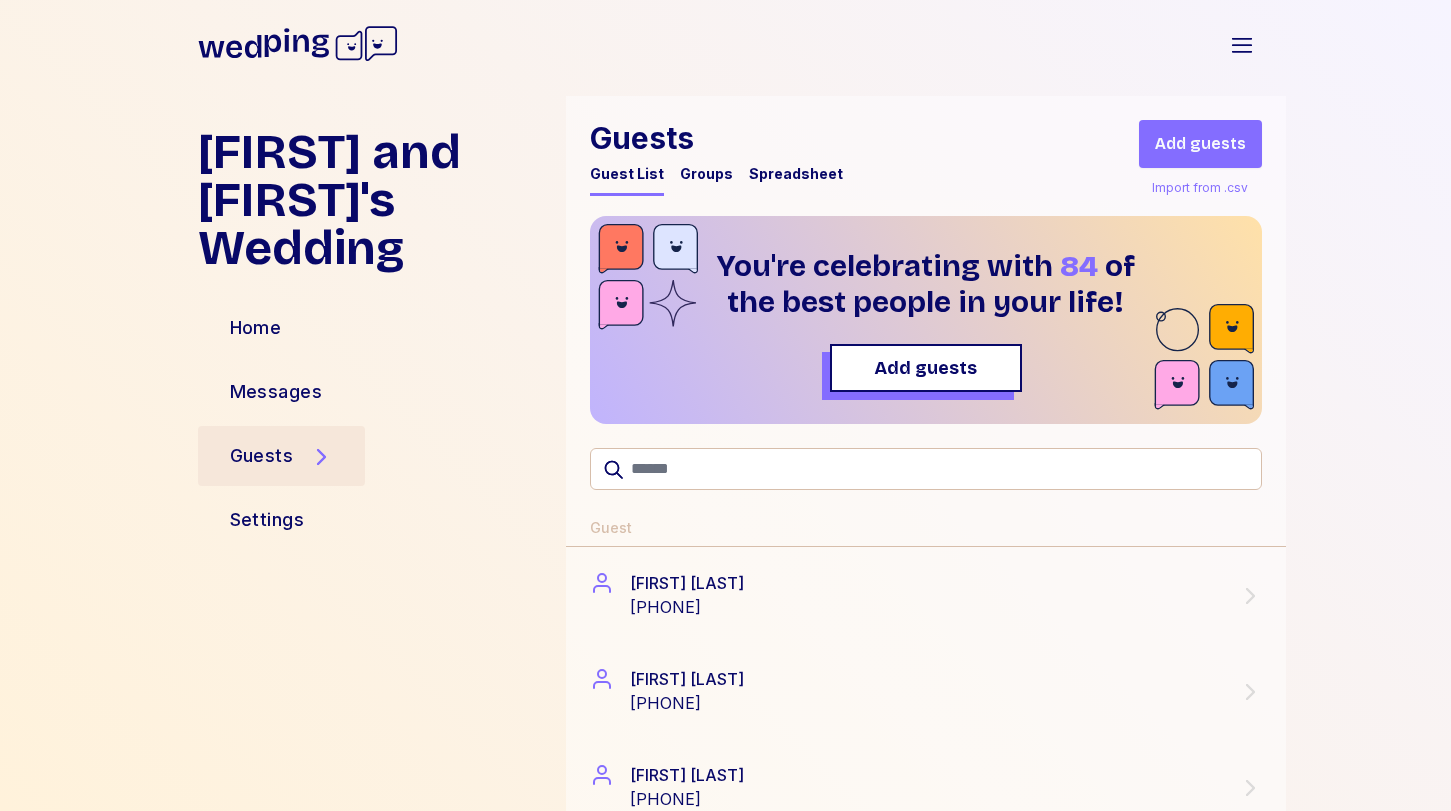 click on "Add guests" at bounding box center [1200, 144] 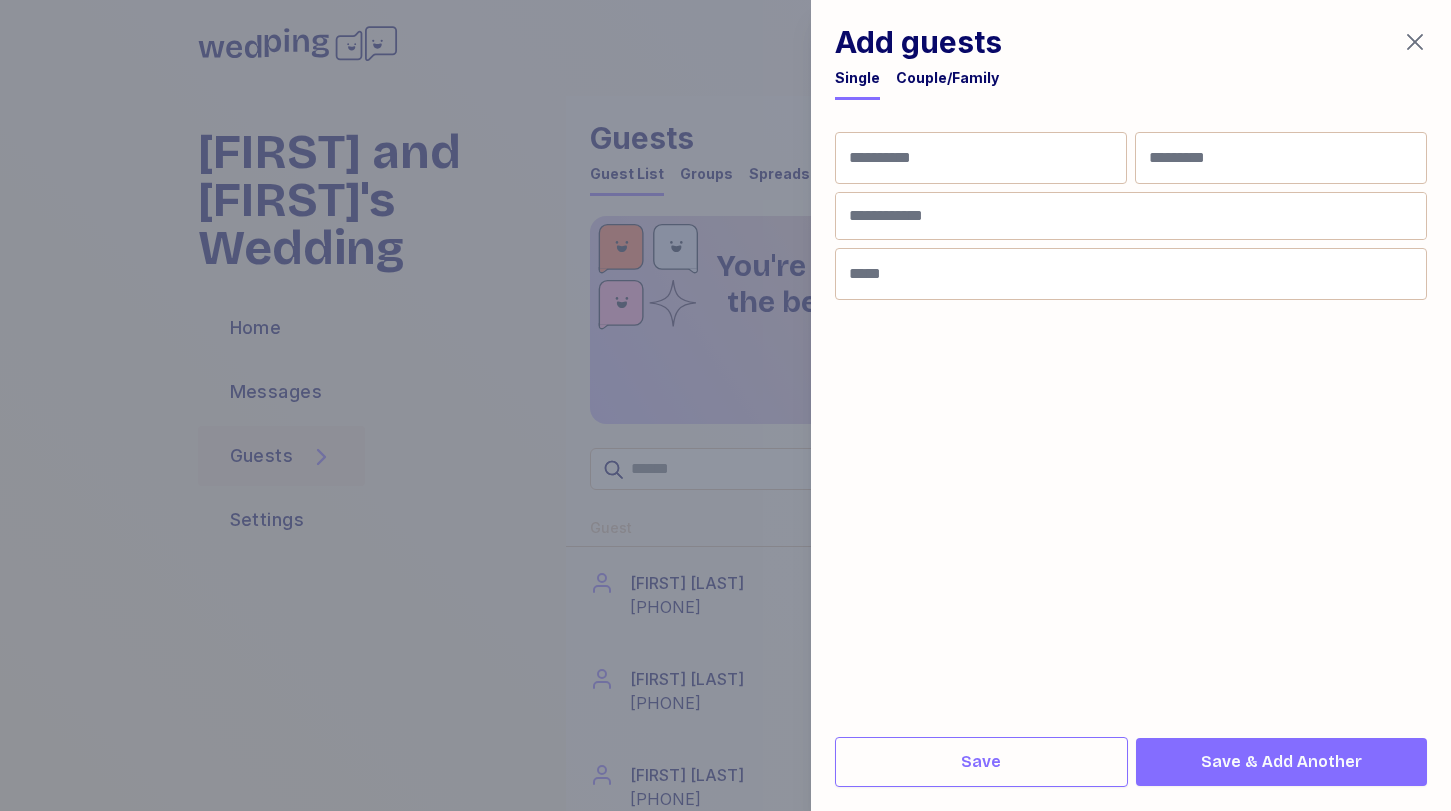 click 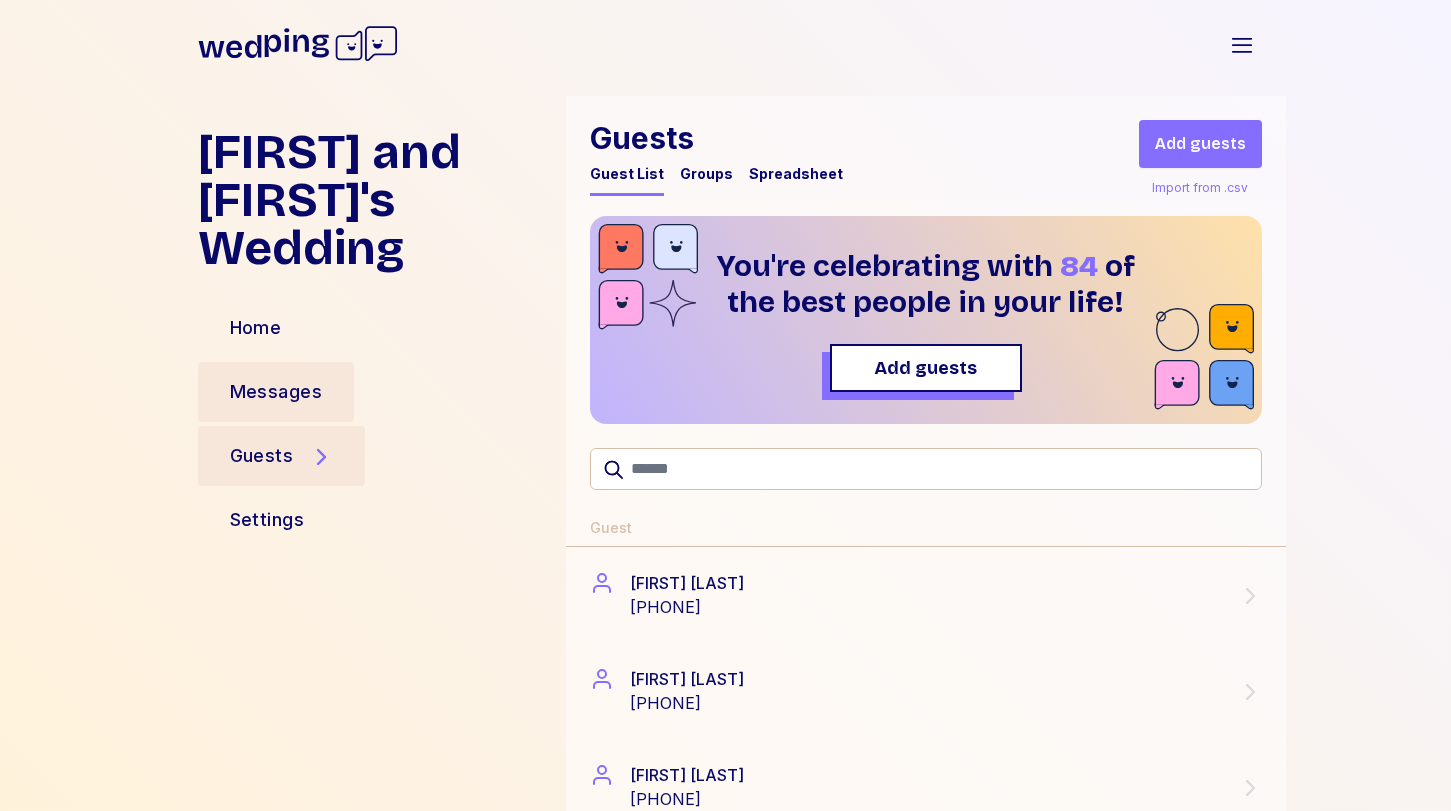 click on "Messages" at bounding box center [276, 392] 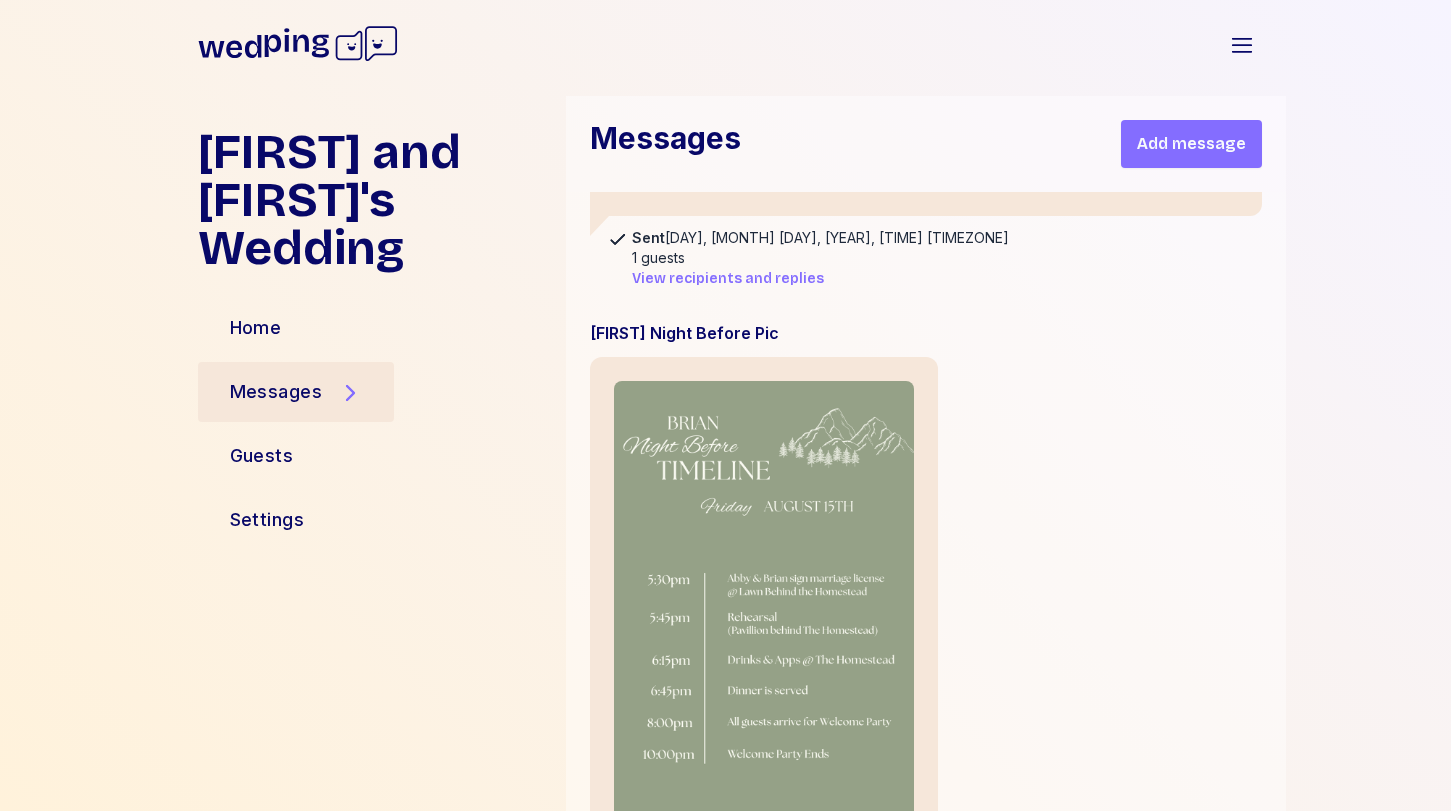 click on "Add message" at bounding box center [1191, 144] 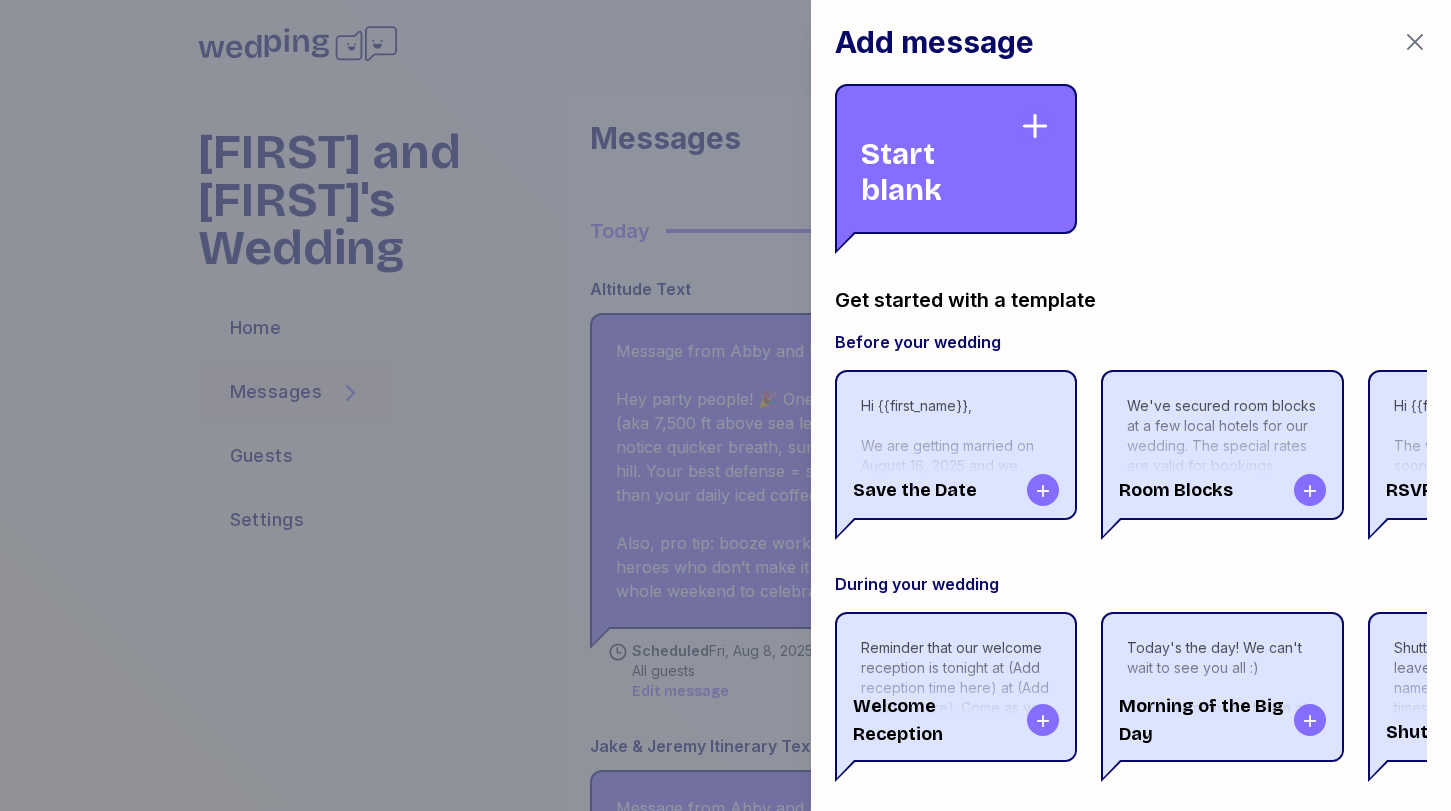 scroll, scrollTop: 3245, scrollLeft: 0, axis: vertical 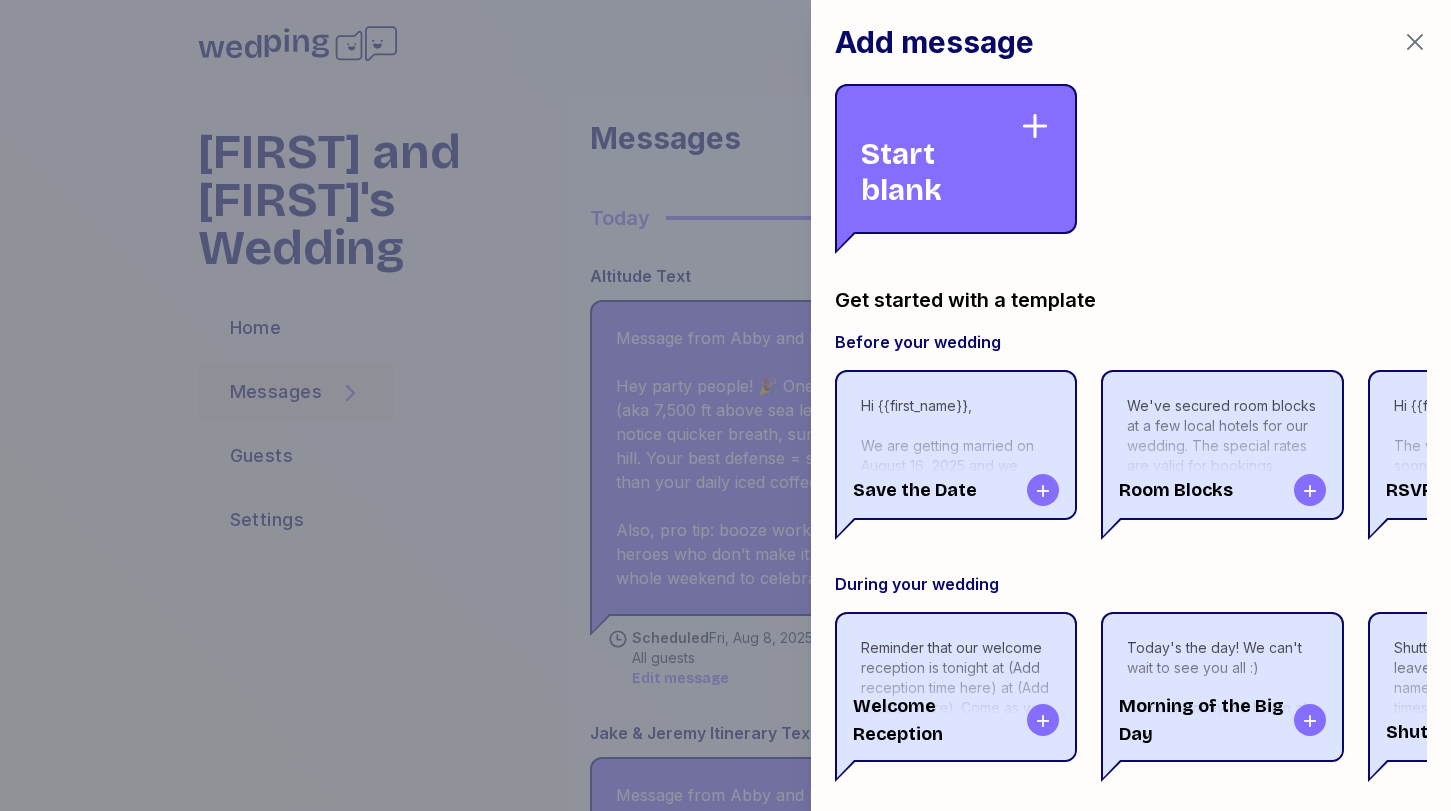 click on "Start blank" at bounding box center (940, 159) 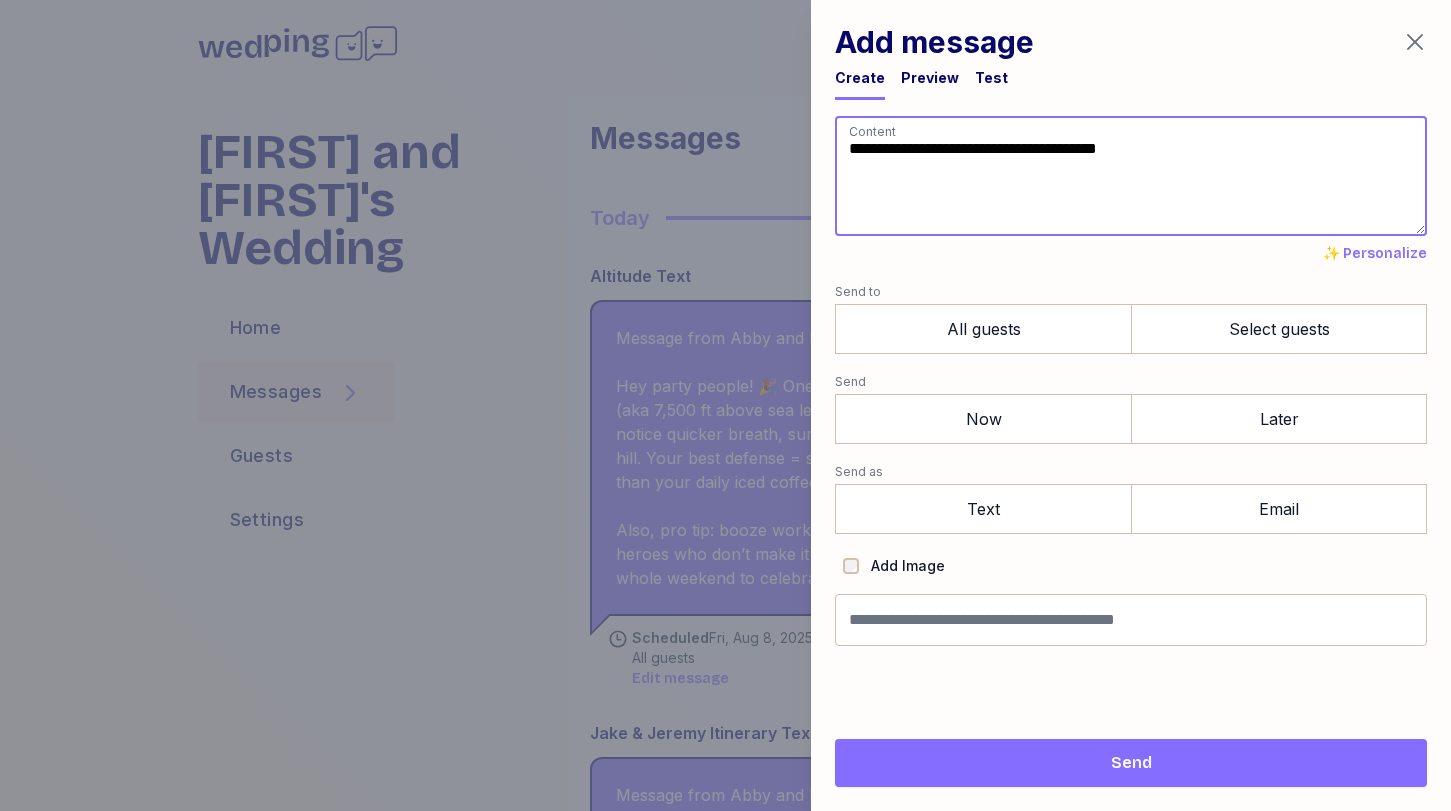 paste on "**********" 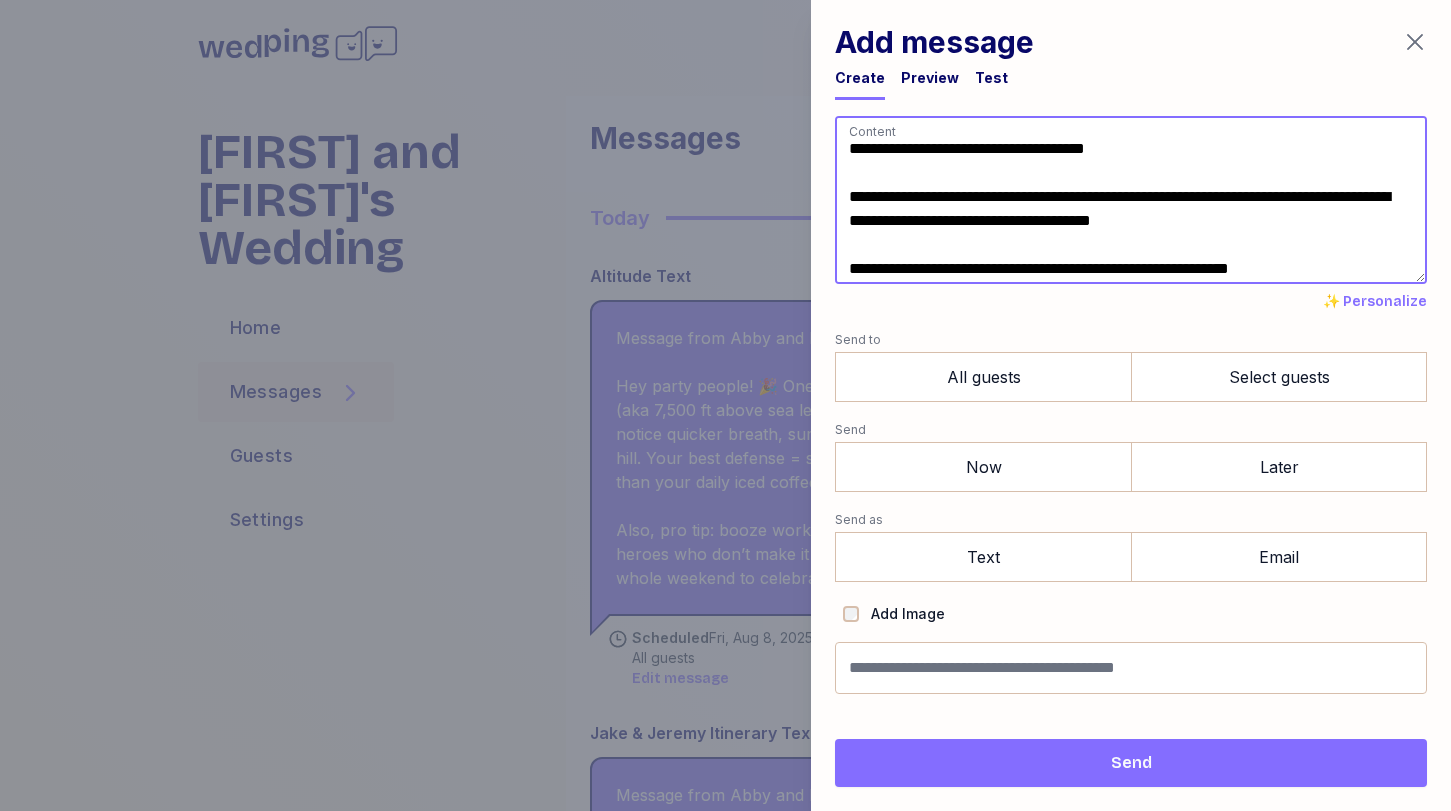 scroll, scrollTop: 4, scrollLeft: 0, axis: vertical 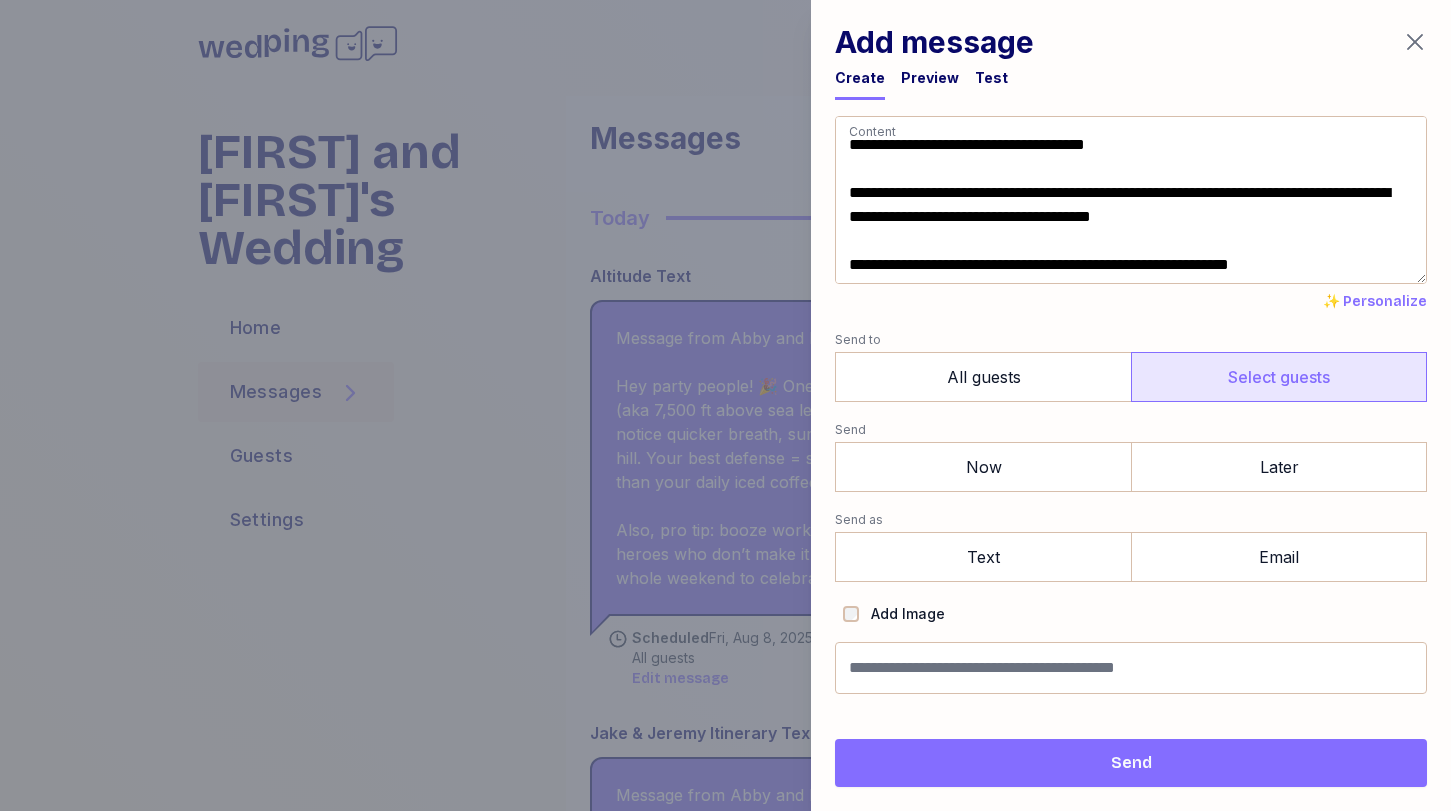 click on "Select guests" at bounding box center [1279, 377] 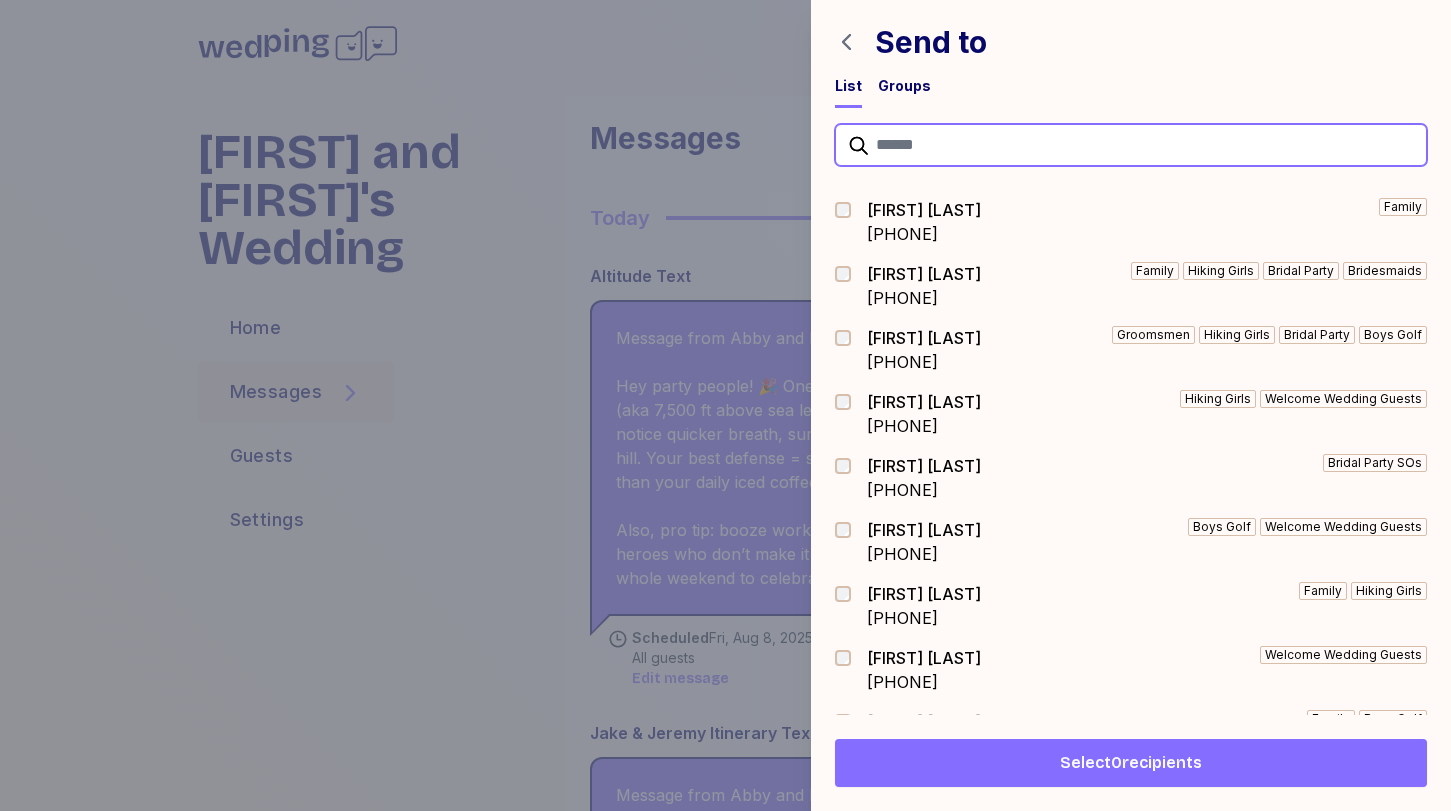 click at bounding box center [1131, 145] 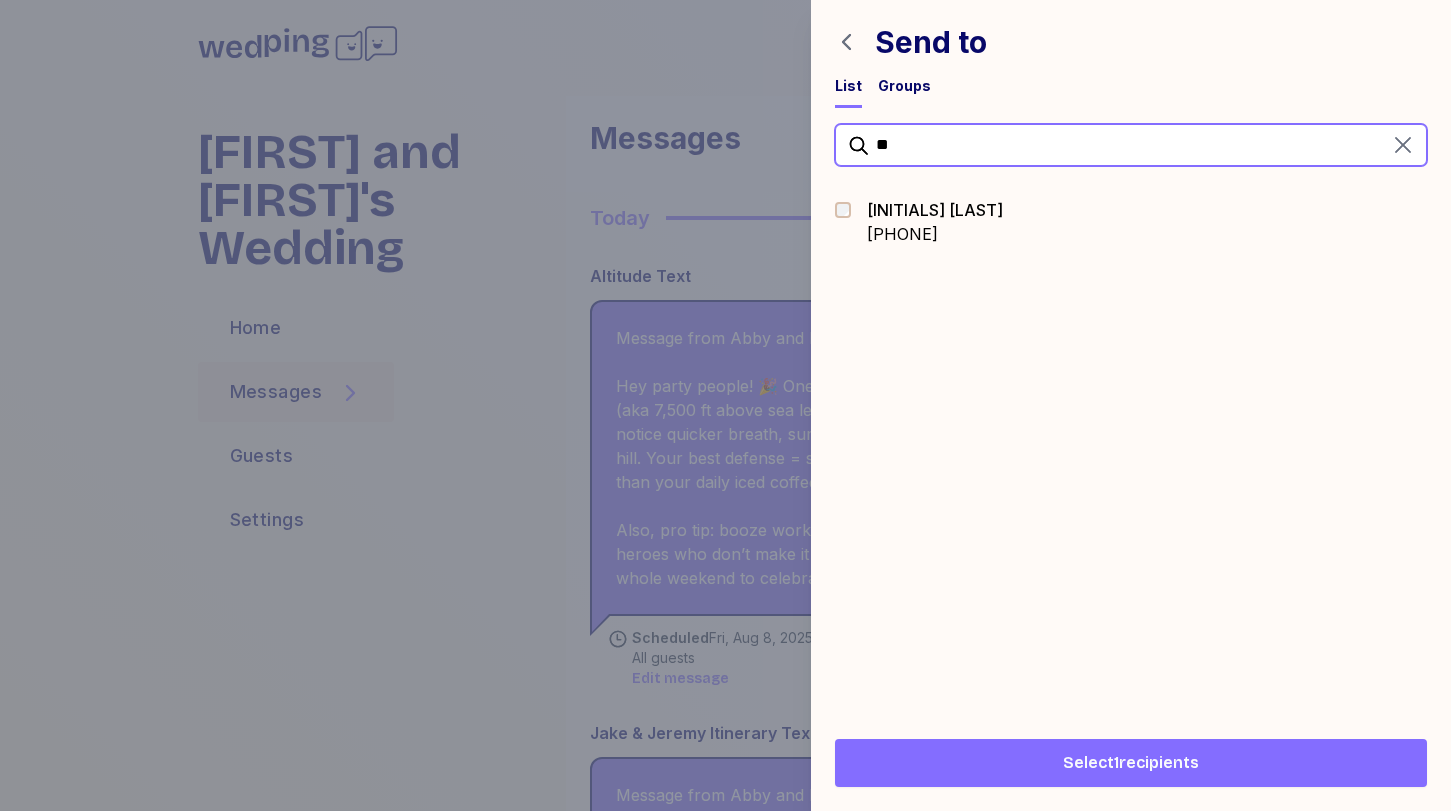 drag, startPoint x: 920, startPoint y: 153, endPoint x: 803, endPoint y: 147, distance: 117.15375 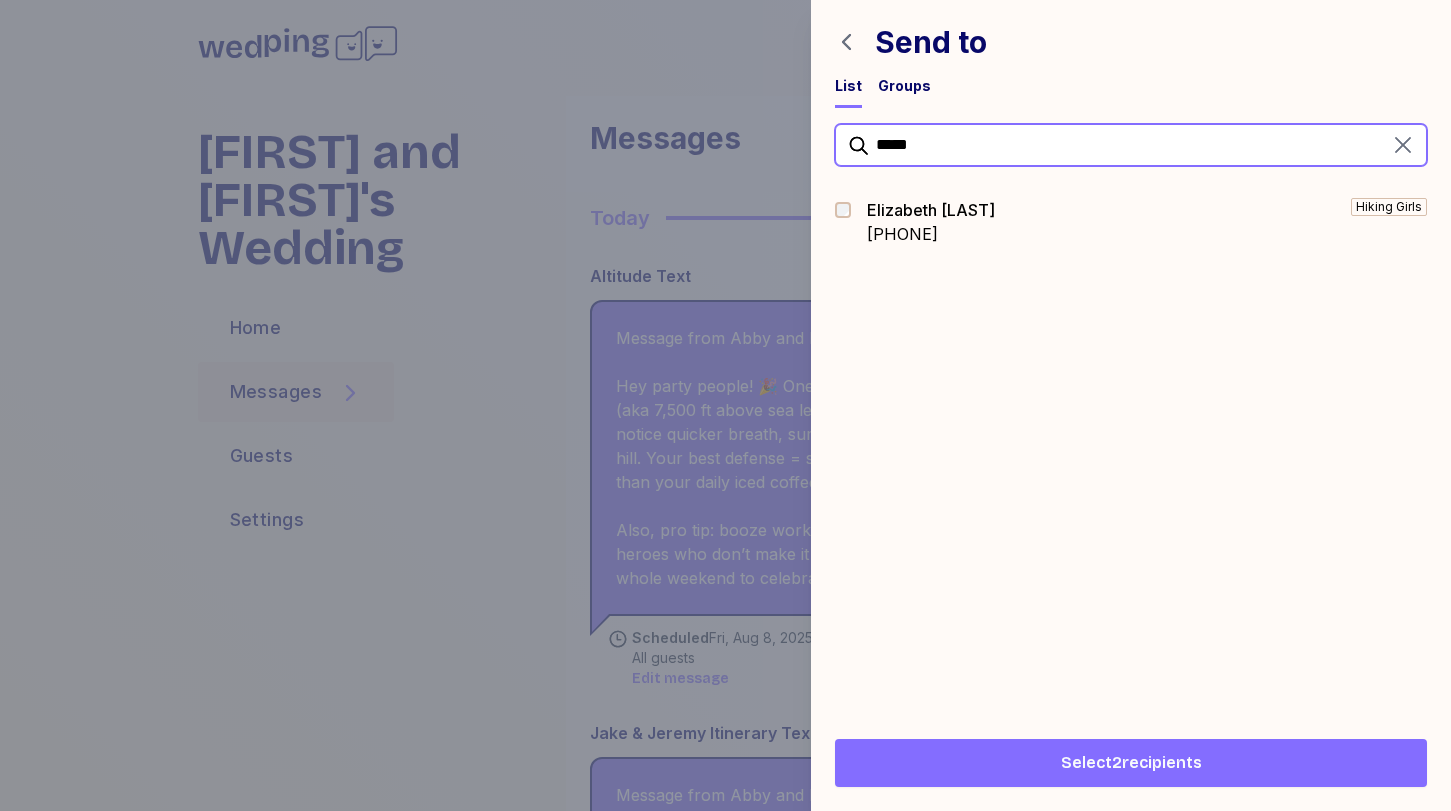 drag, startPoint x: 939, startPoint y: 148, endPoint x: 719, endPoint y: 98, distance: 225.61029 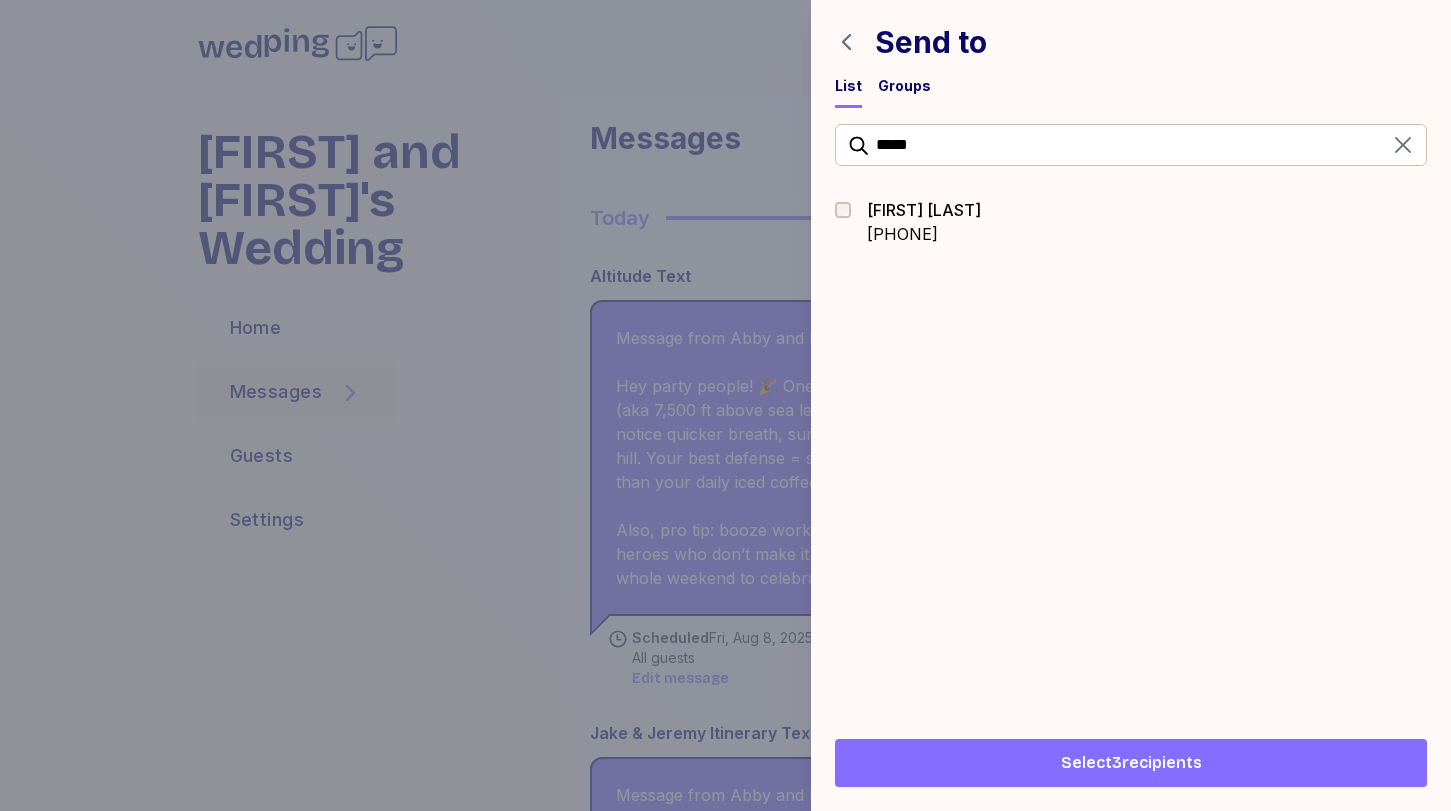 click on "Select  3  recipients" at bounding box center [1131, 763] 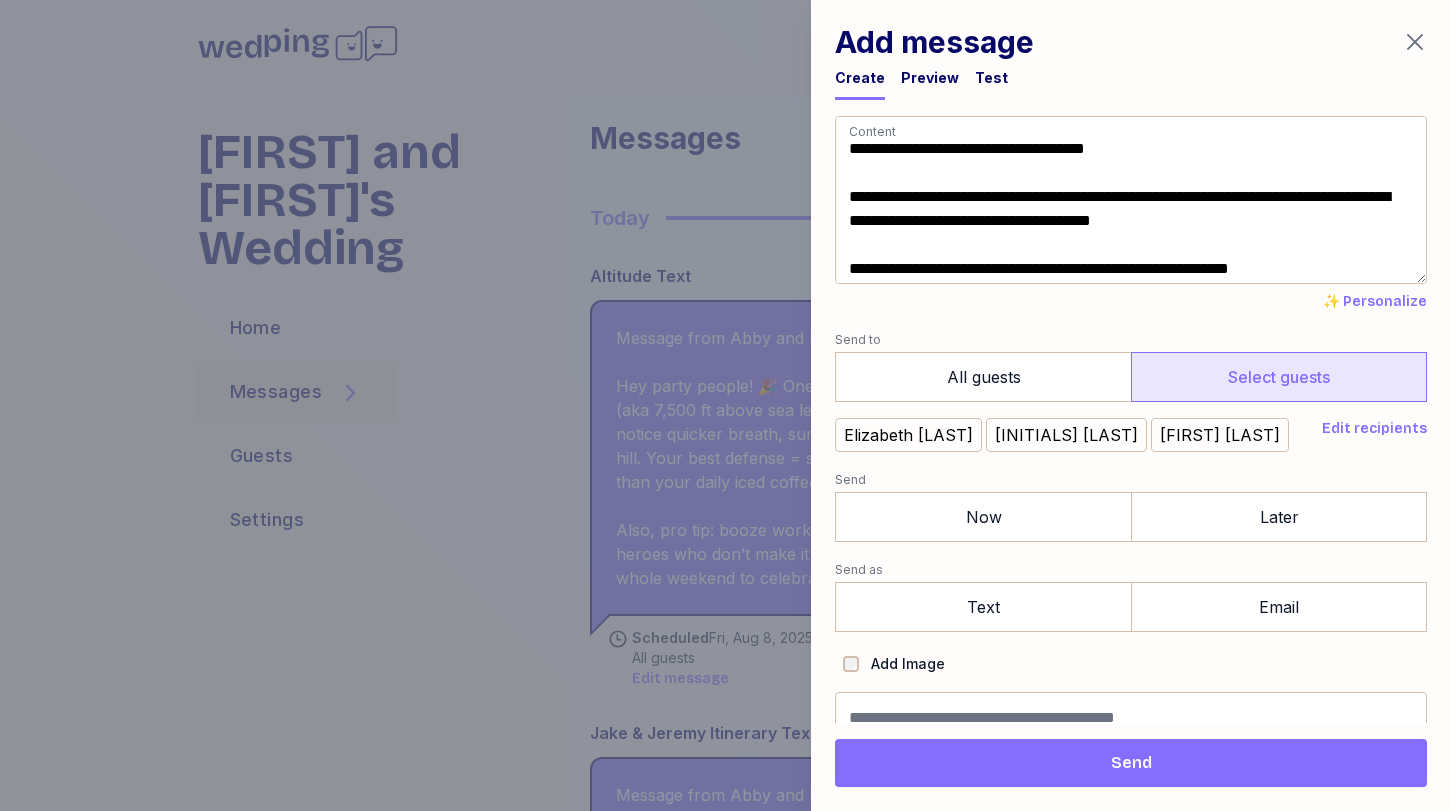 scroll, scrollTop: 21, scrollLeft: 0, axis: vertical 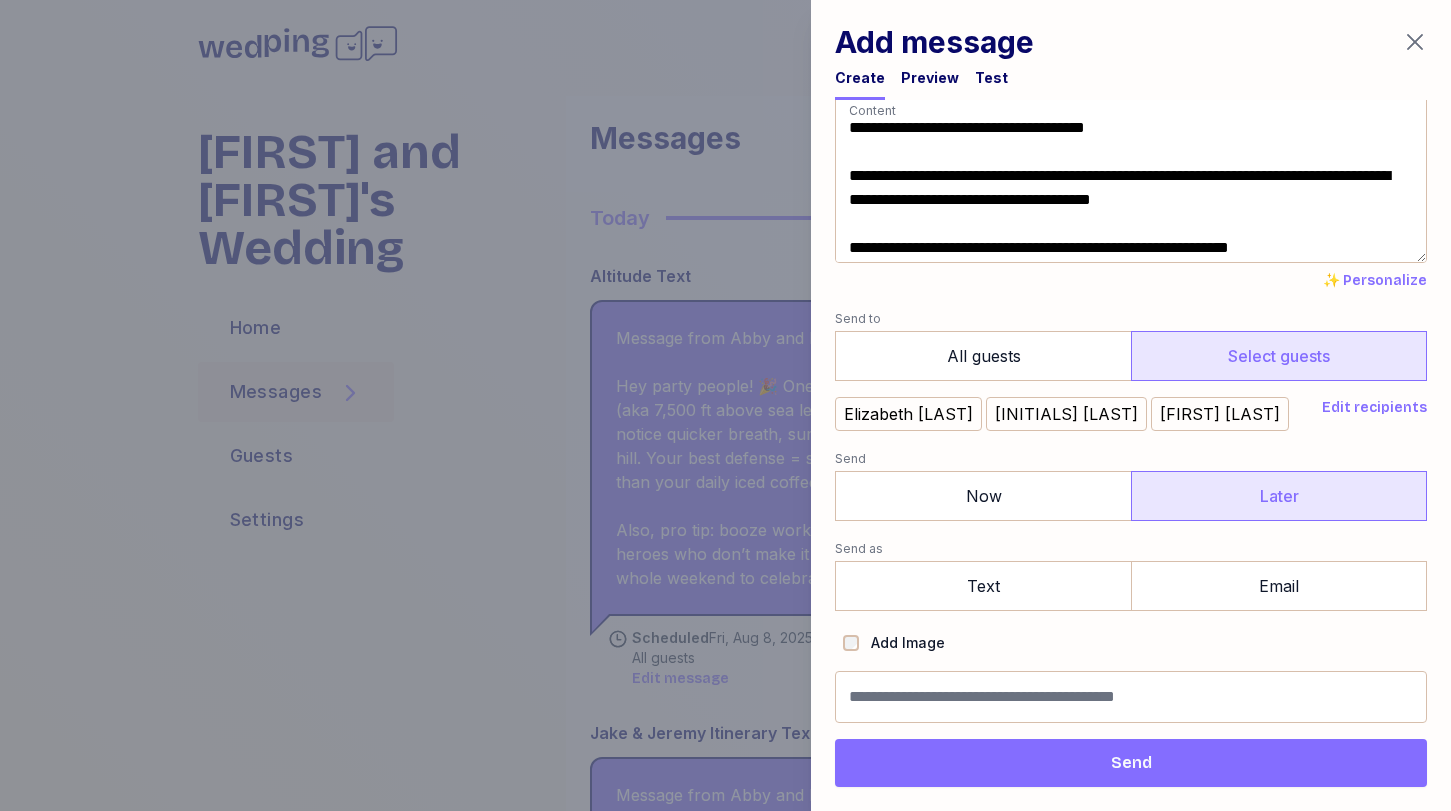 click on "Later" at bounding box center [1279, 496] 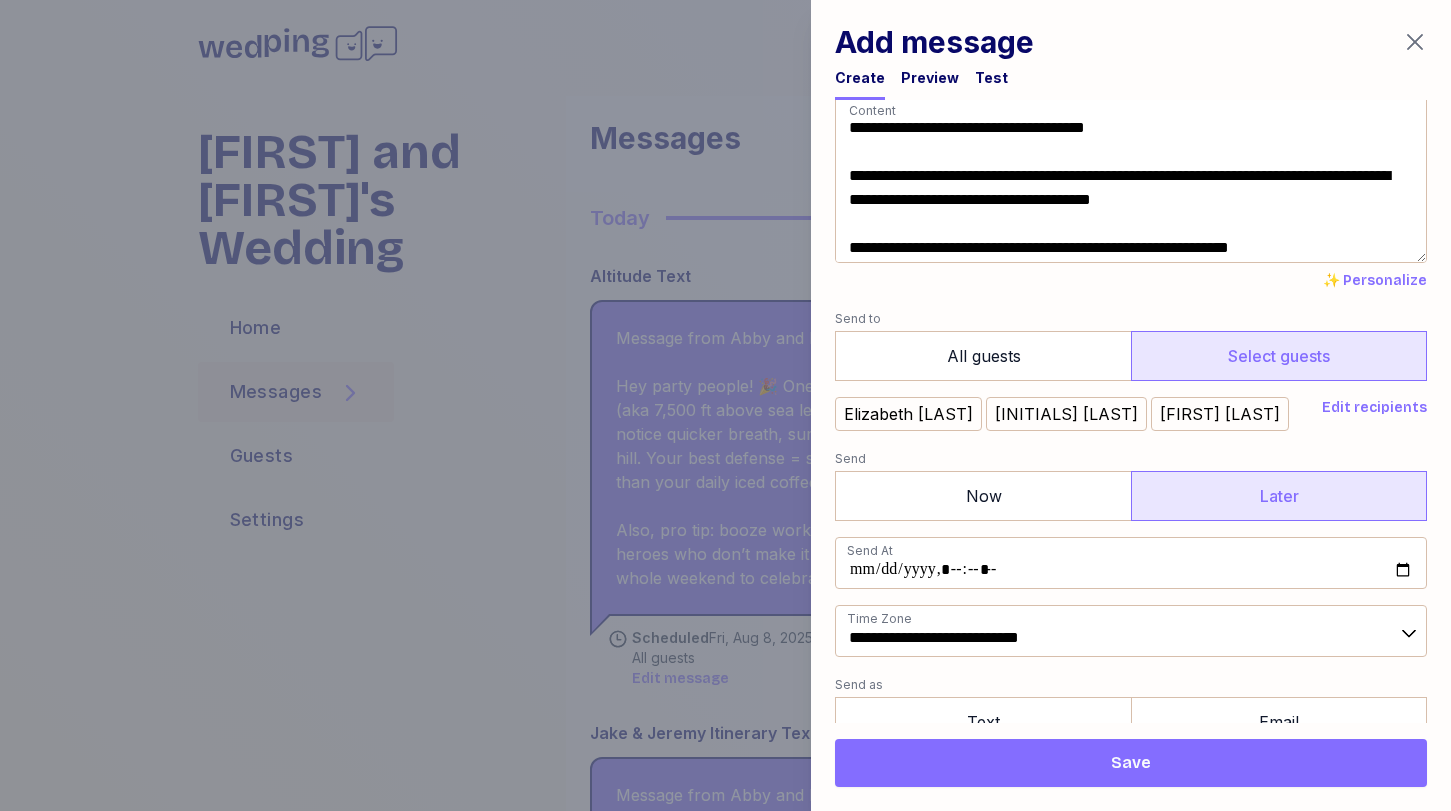 click on "Later" at bounding box center [1279, 496] 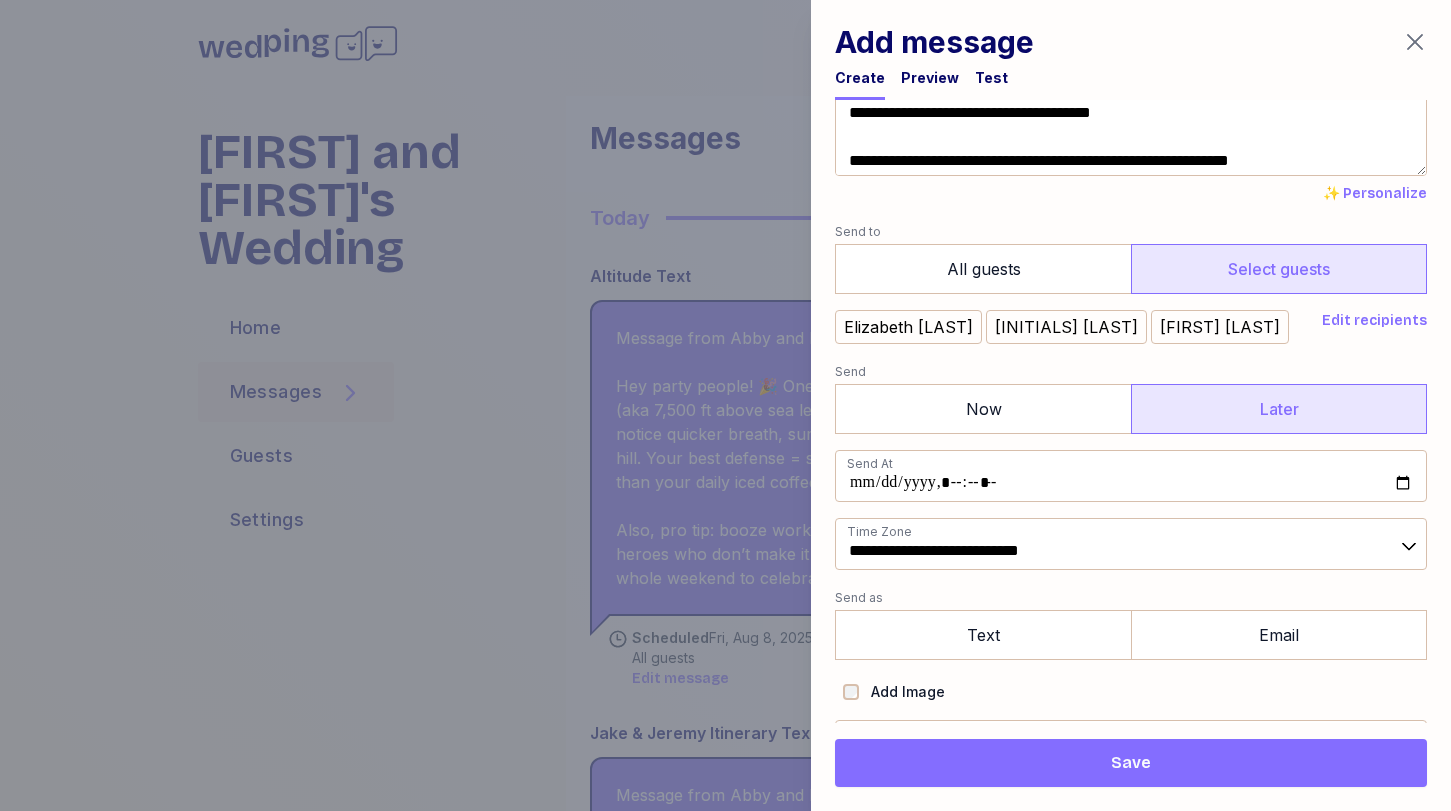 scroll, scrollTop: 157, scrollLeft: 0, axis: vertical 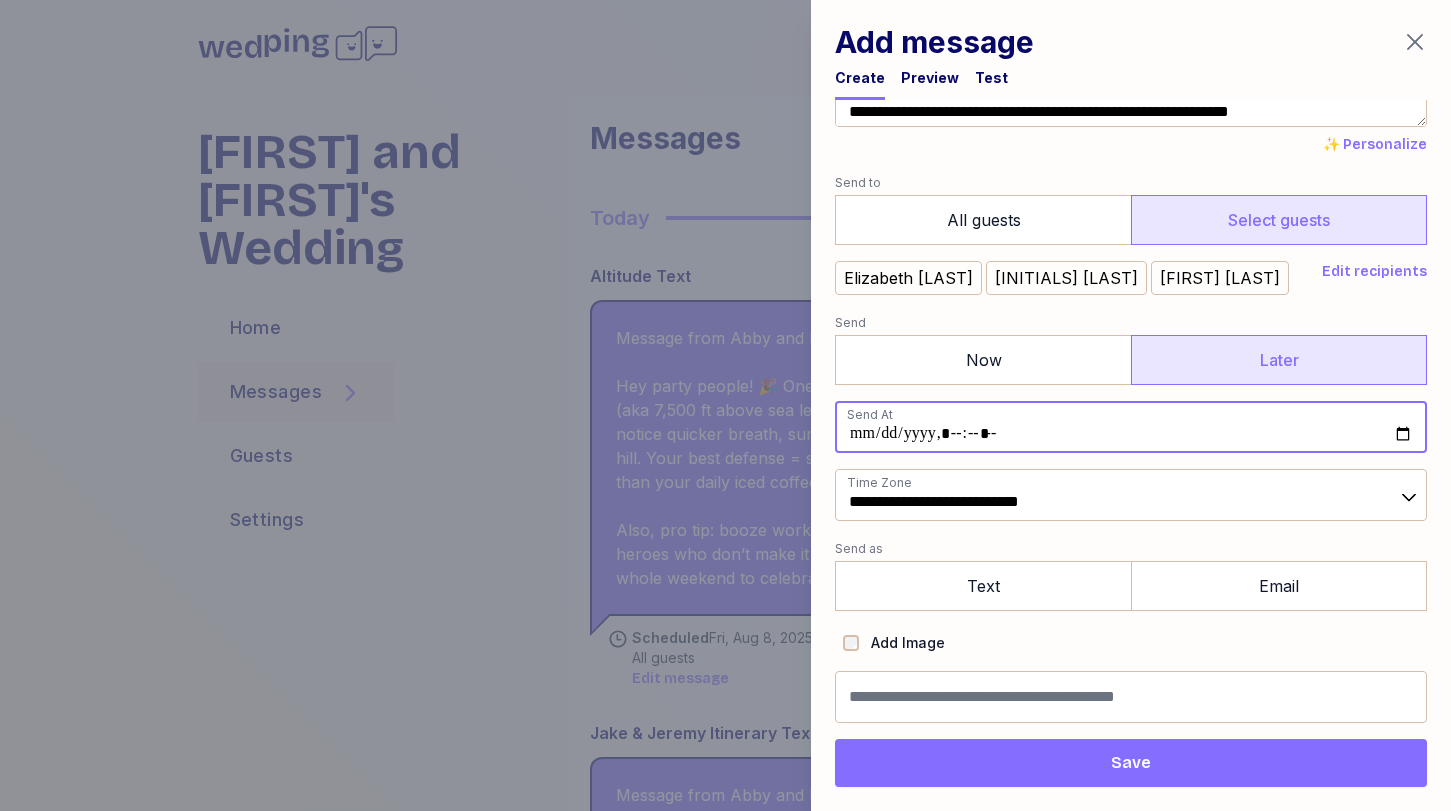click at bounding box center (1131, 427) 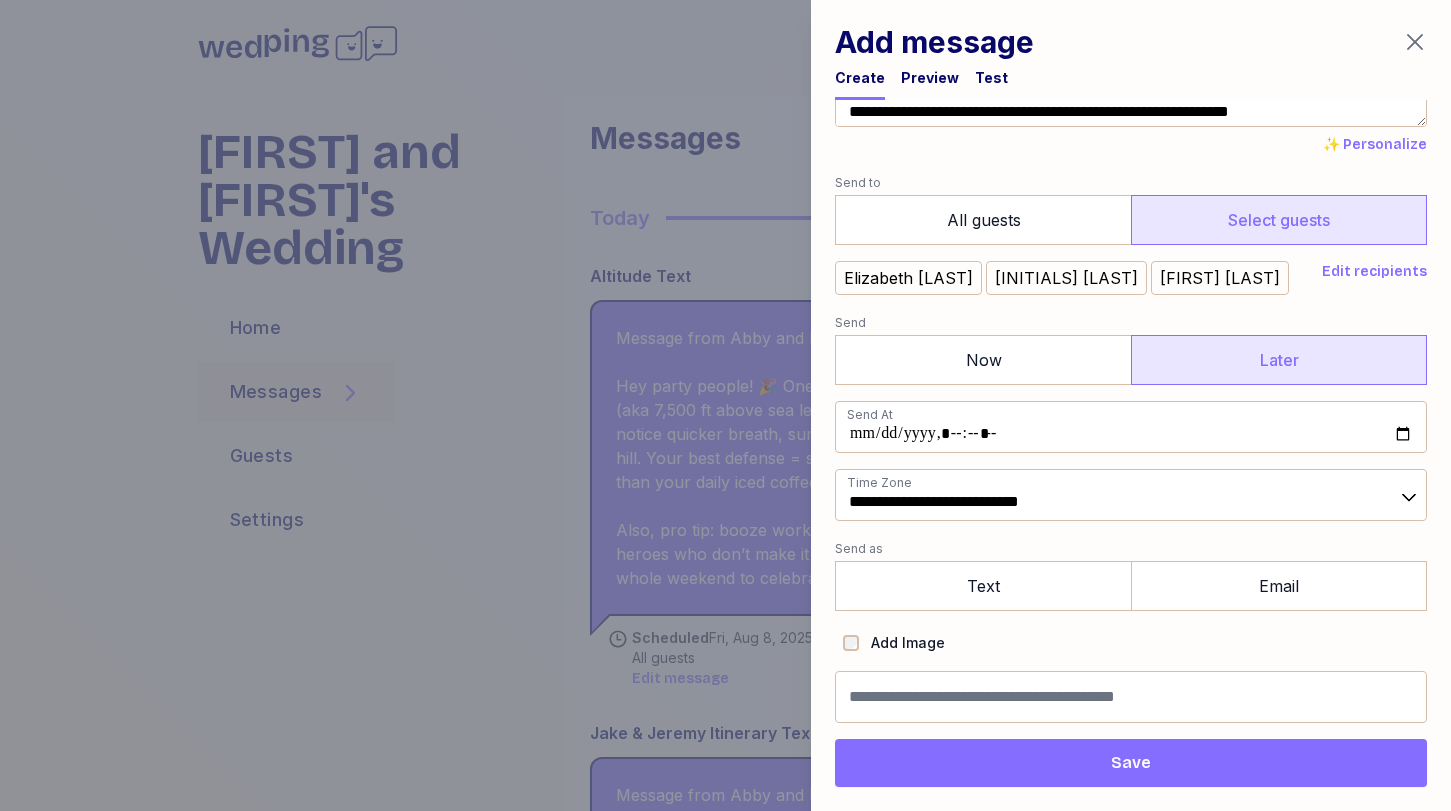 click on "**********" at bounding box center (1131, 341) 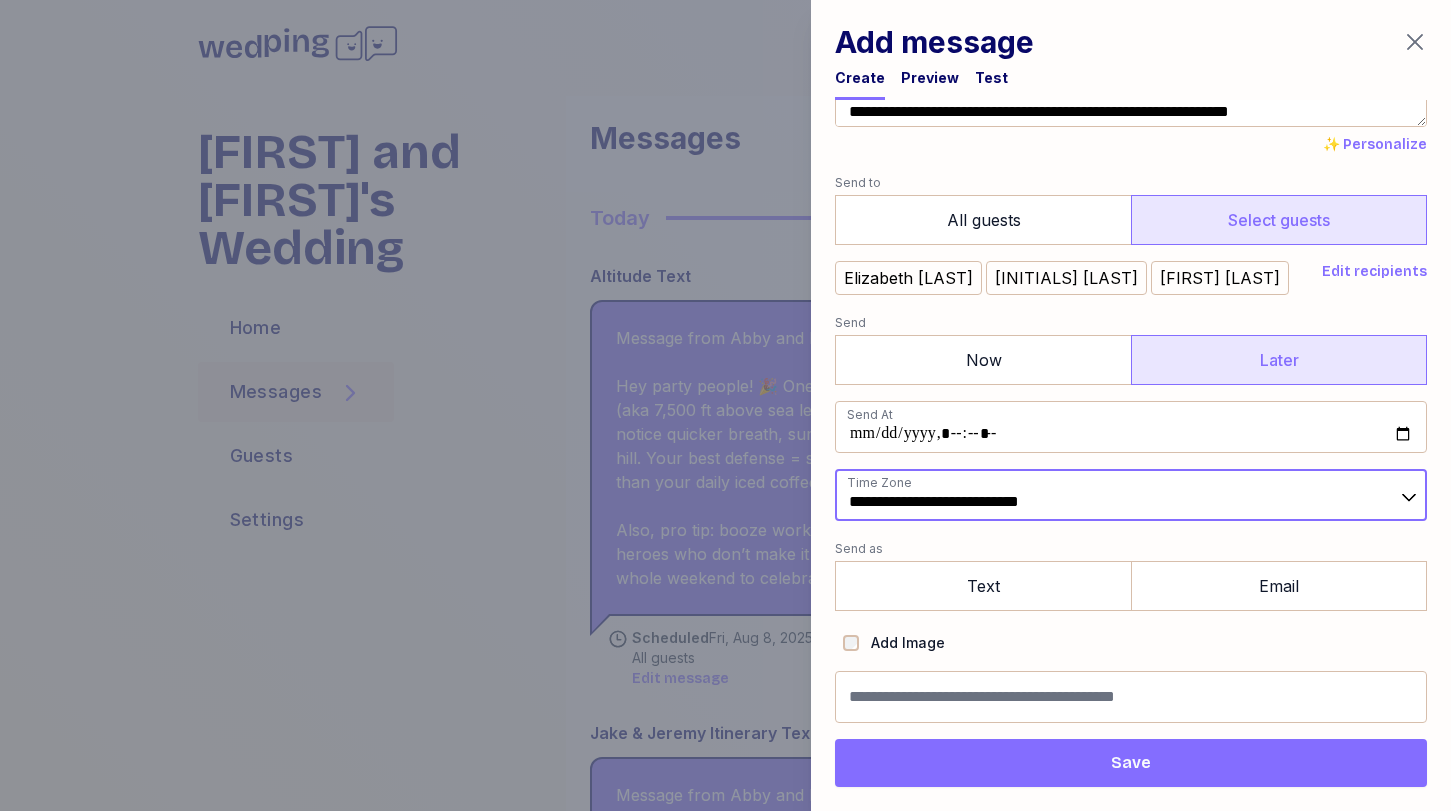 click on "**********" at bounding box center (1131, 495) 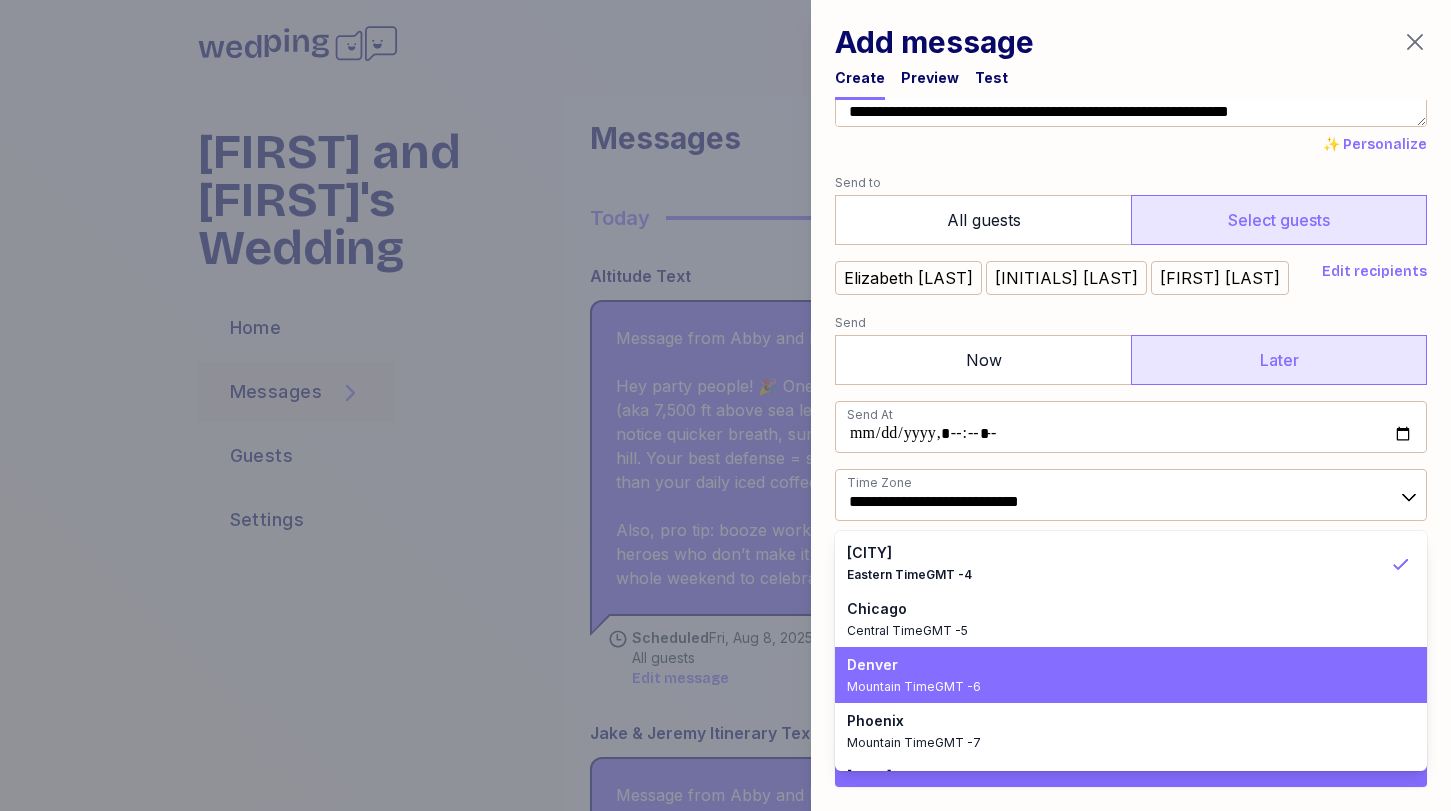 click on "[CITY] [TIMEZONE]" at bounding box center (1119, 675) 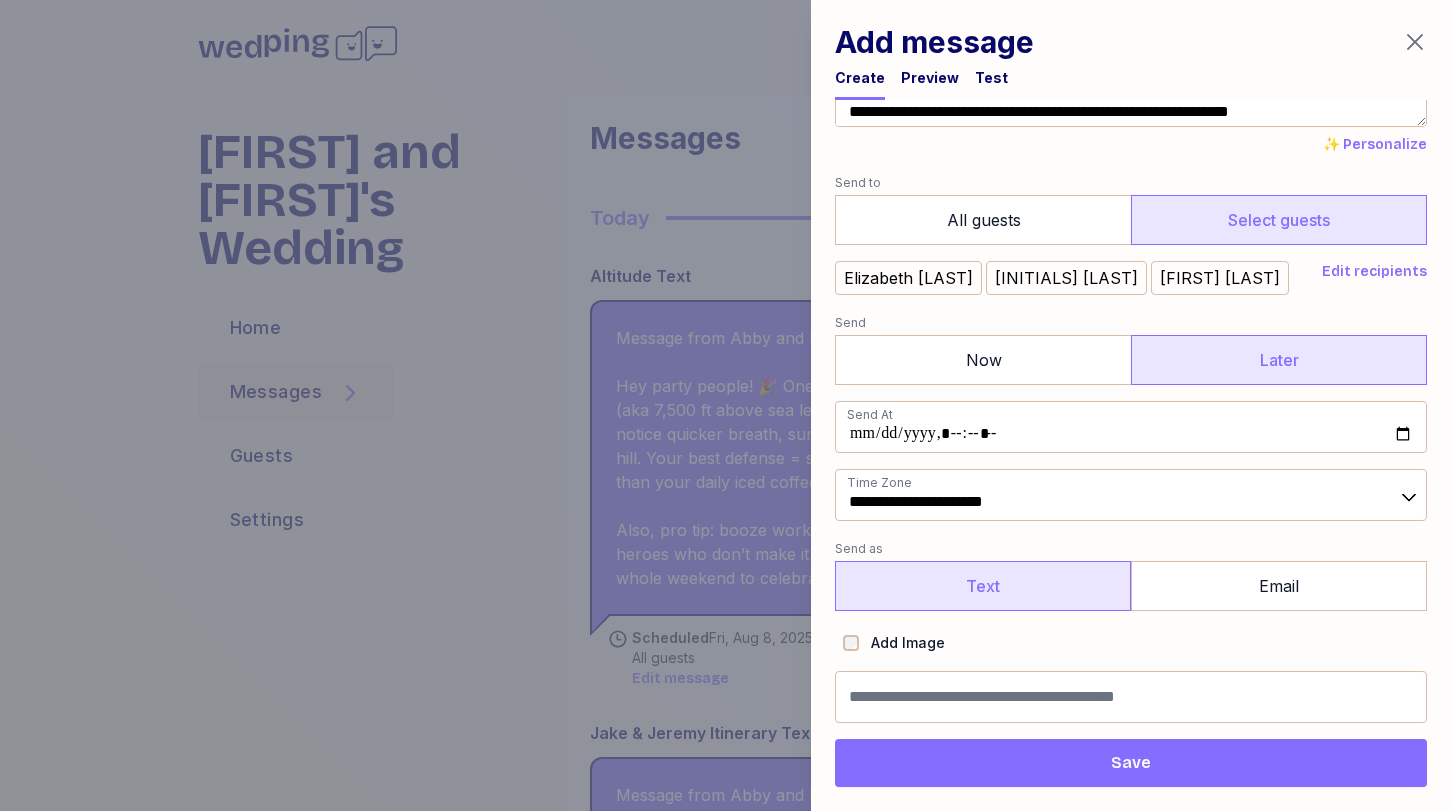 click on "Text" at bounding box center (983, 586) 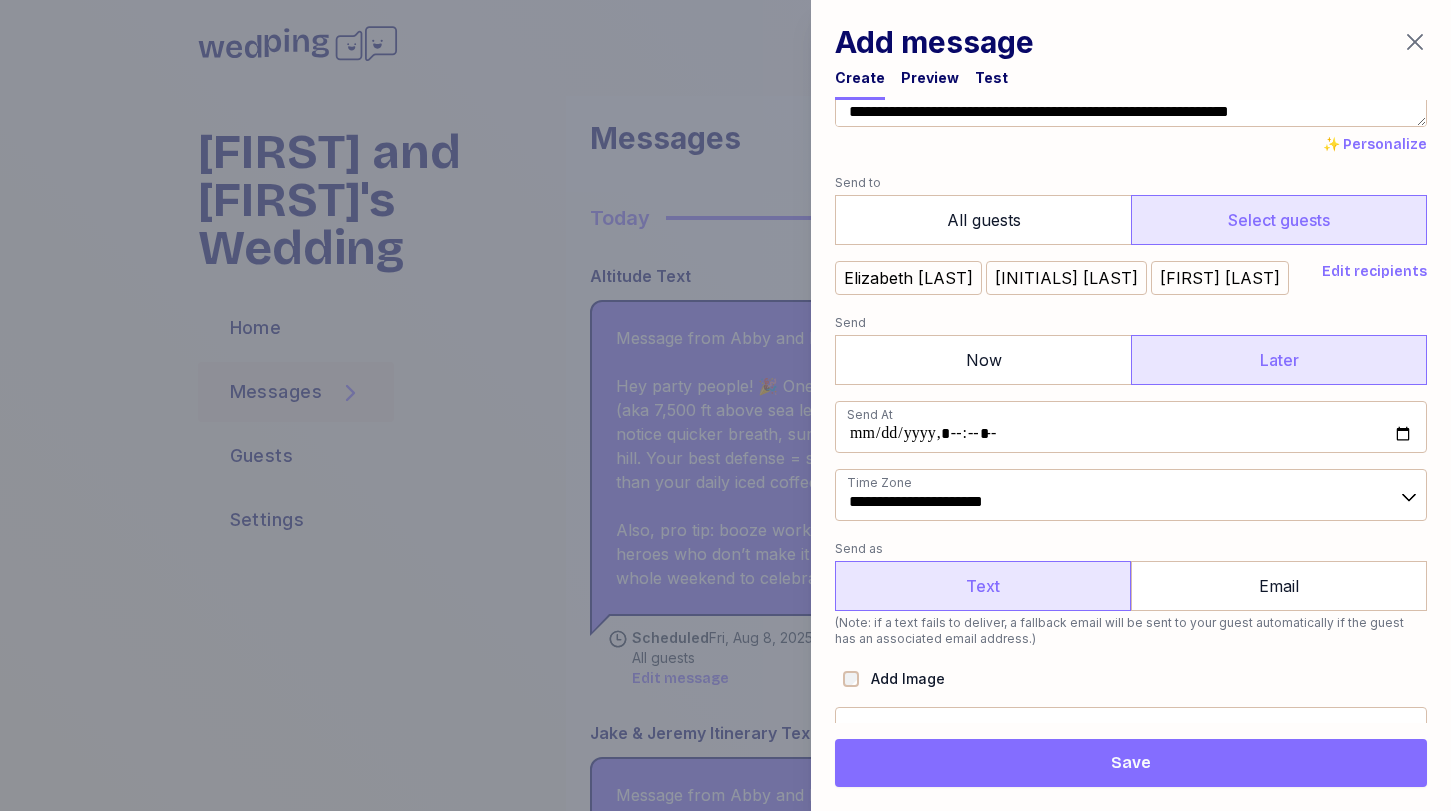 scroll, scrollTop: 193, scrollLeft: 0, axis: vertical 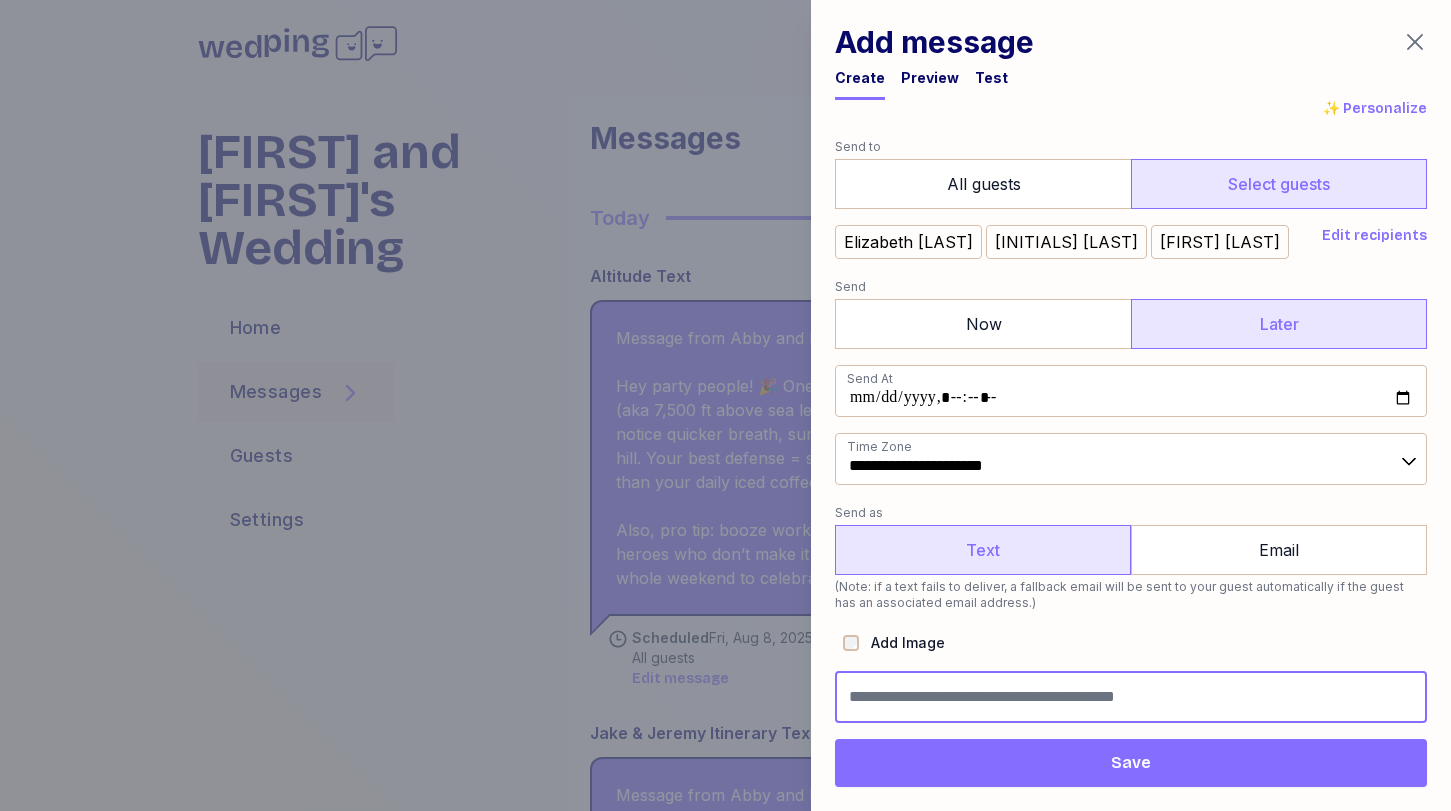 click at bounding box center [1131, 697] 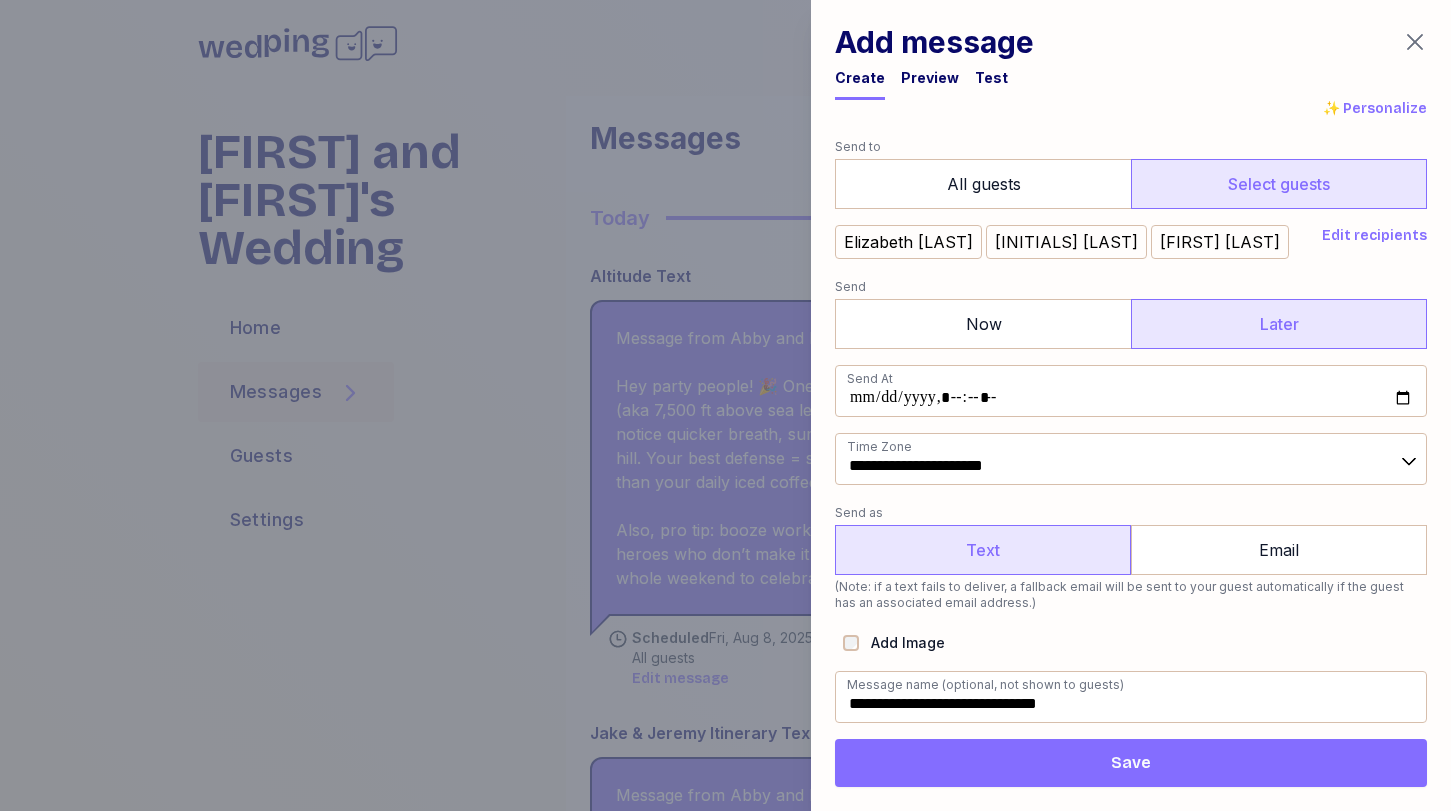 click on "Save" at bounding box center (1131, 763) 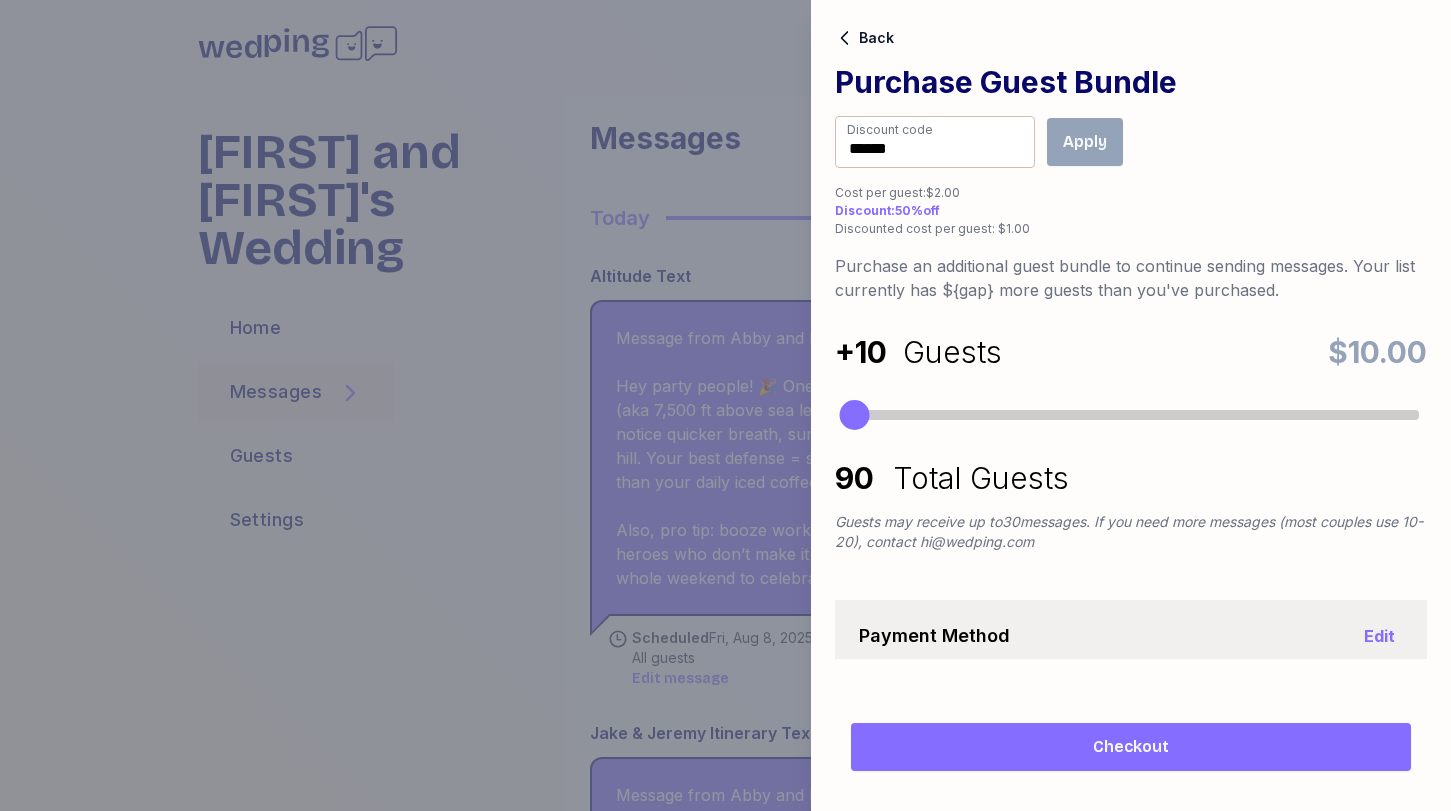 scroll, scrollTop: 69, scrollLeft: 0, axis: vertical 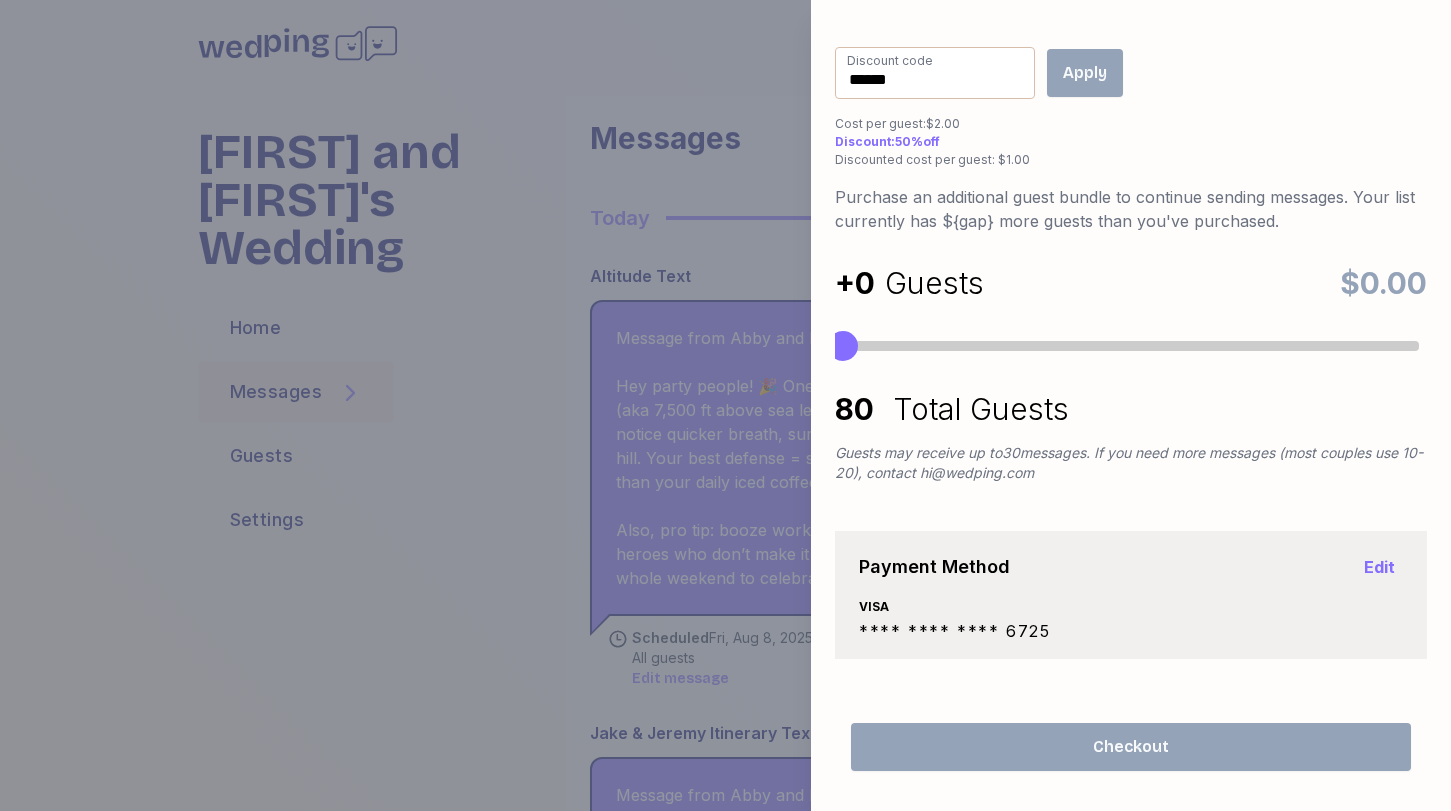 drag, startPoint x: 861, startPoint y: 349, endPoint x: 760, endPoint y: 332, distance: 102.4207 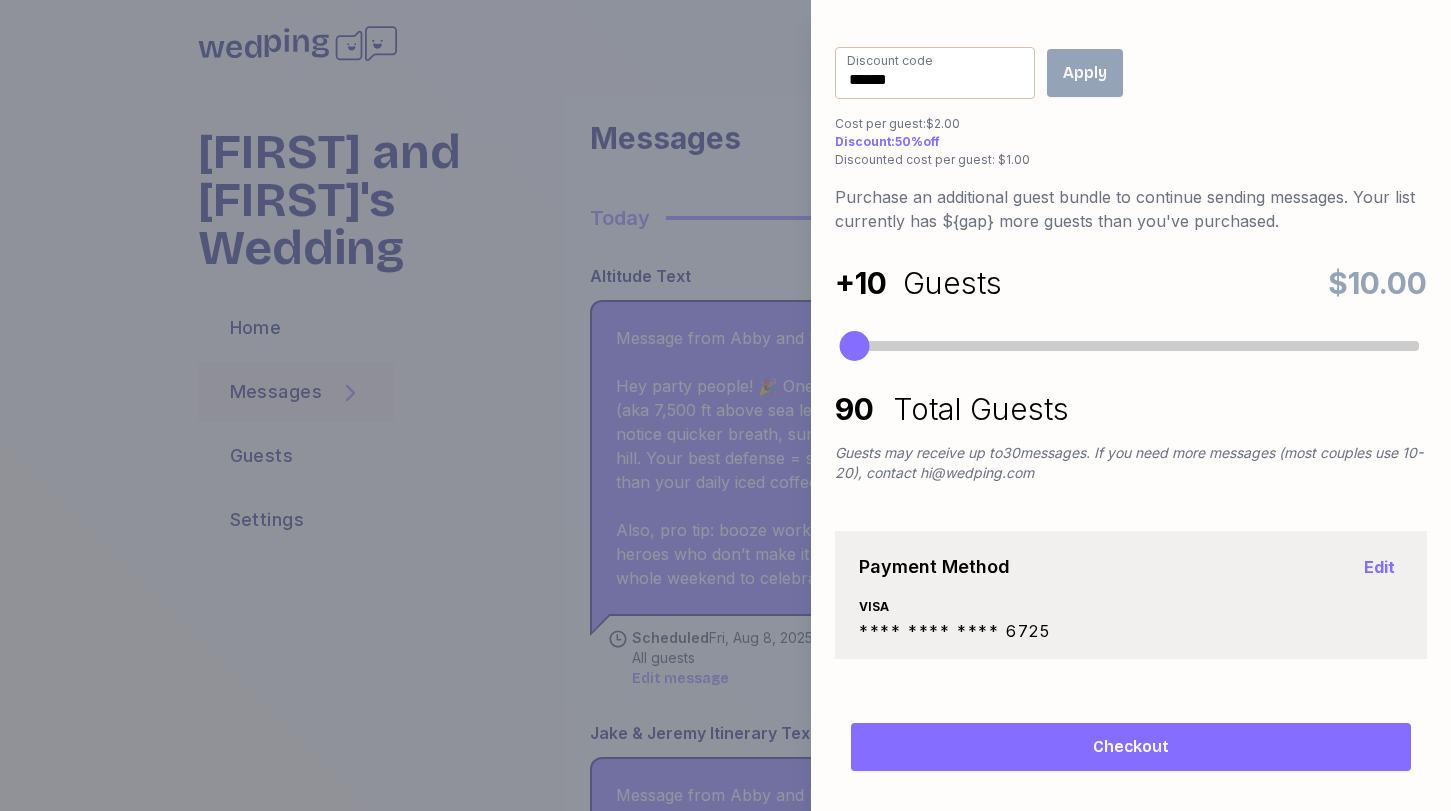 drag, startPoint x: 842, startPoint y: 354, endPoint x: 853, endPoint y: 354, distance: 11 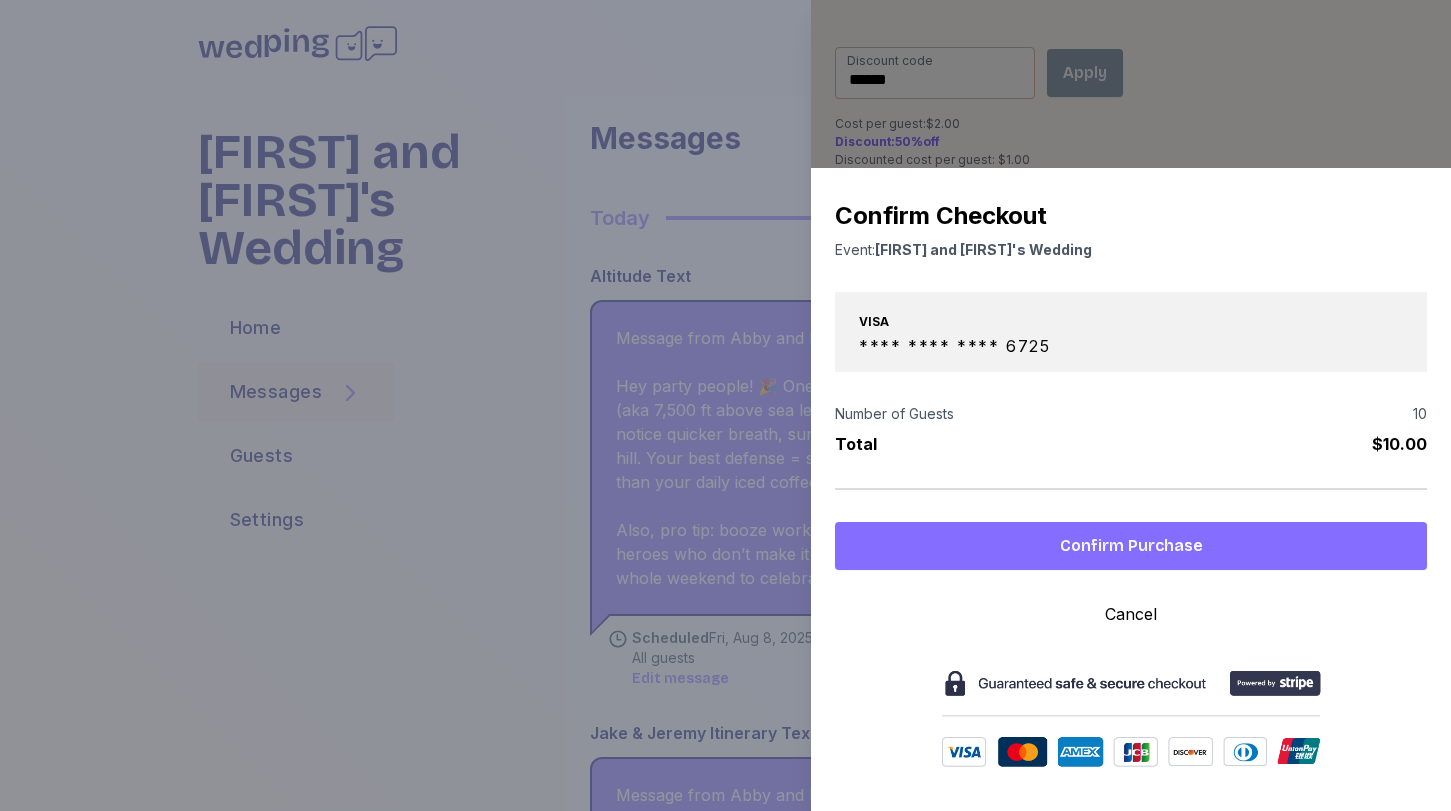 click on "Confirm Purchase" at bounding box center [1131, 546] 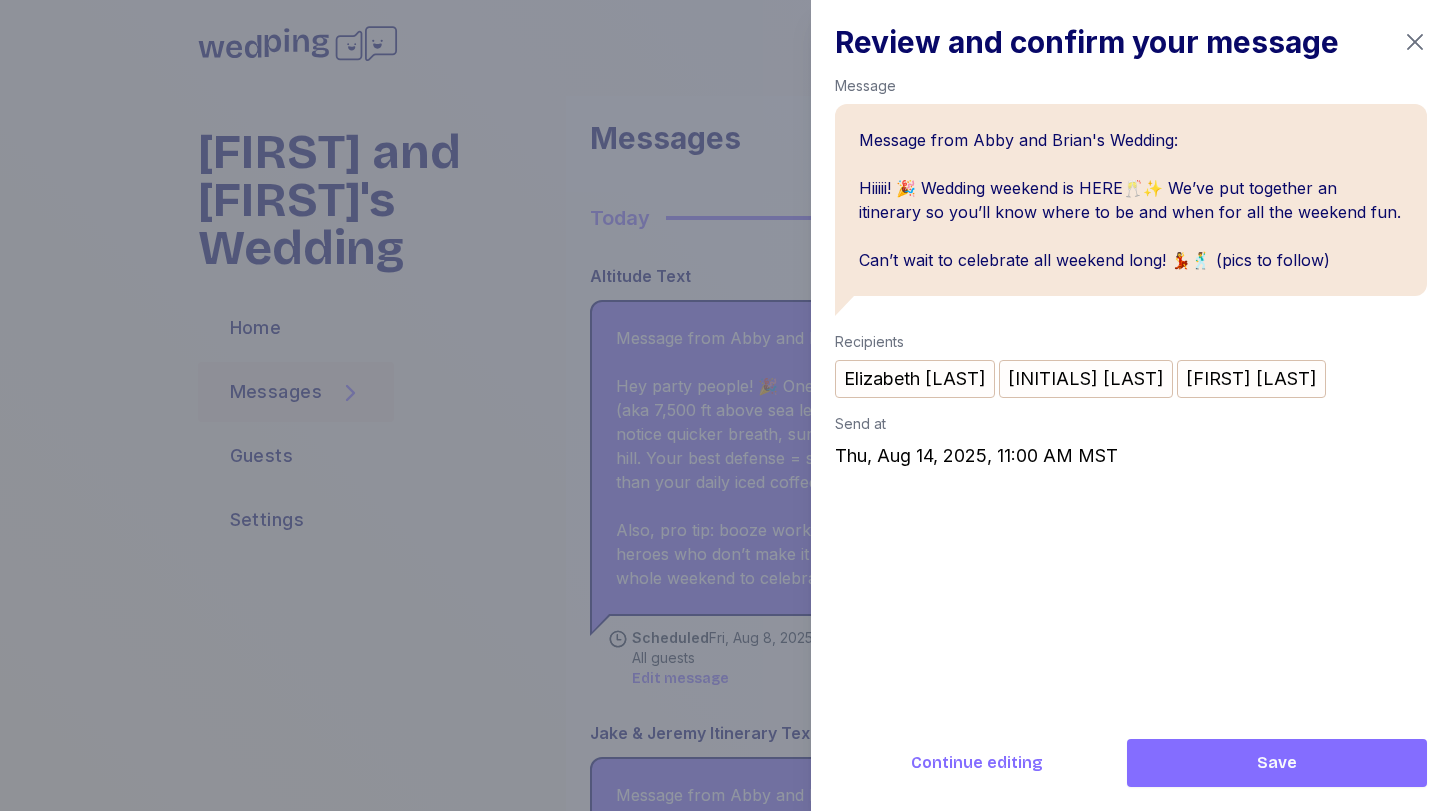 click on "Save" at bounding box center (1277, 763) 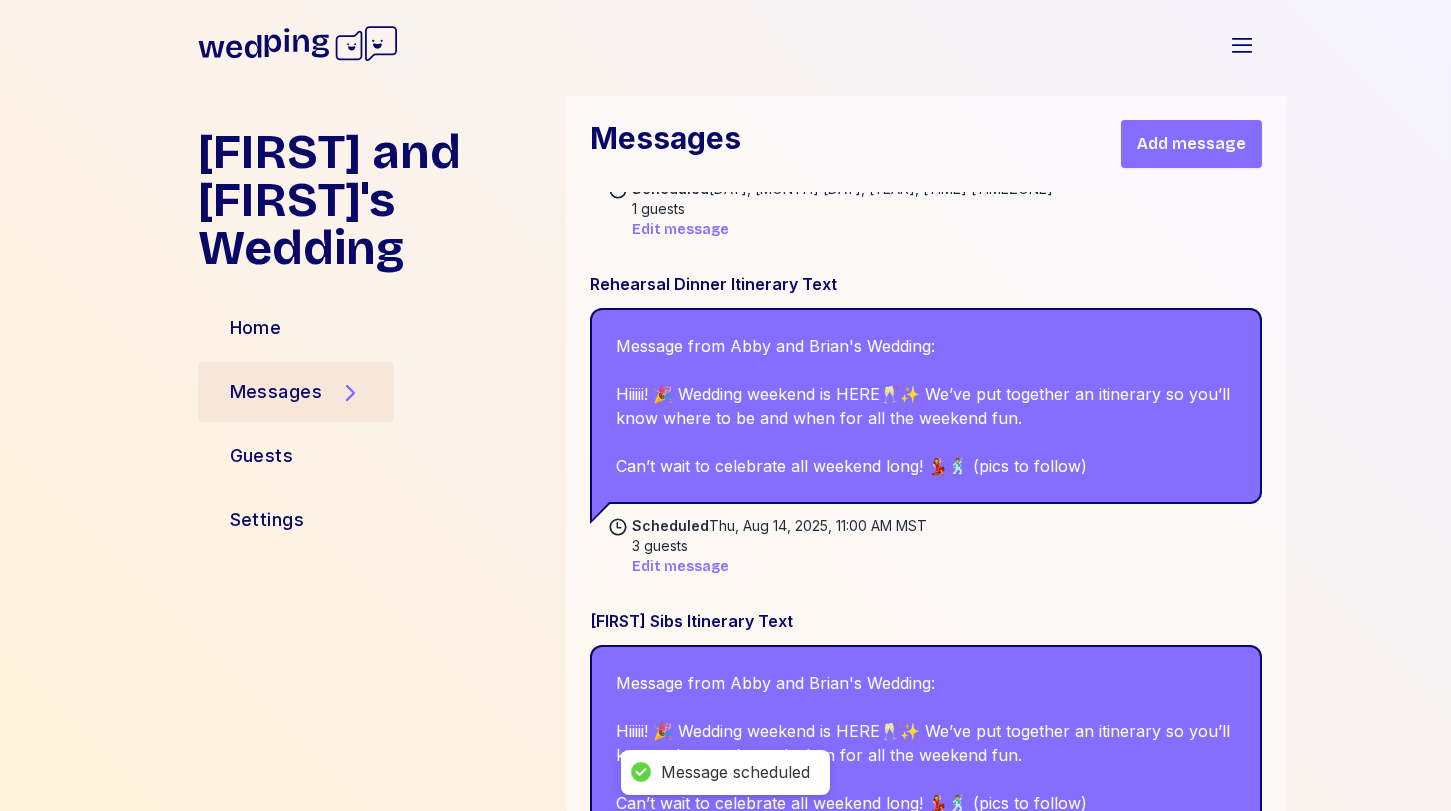 scroll, scrollTop: 16503, scrollLeft: 0, axis: vertical 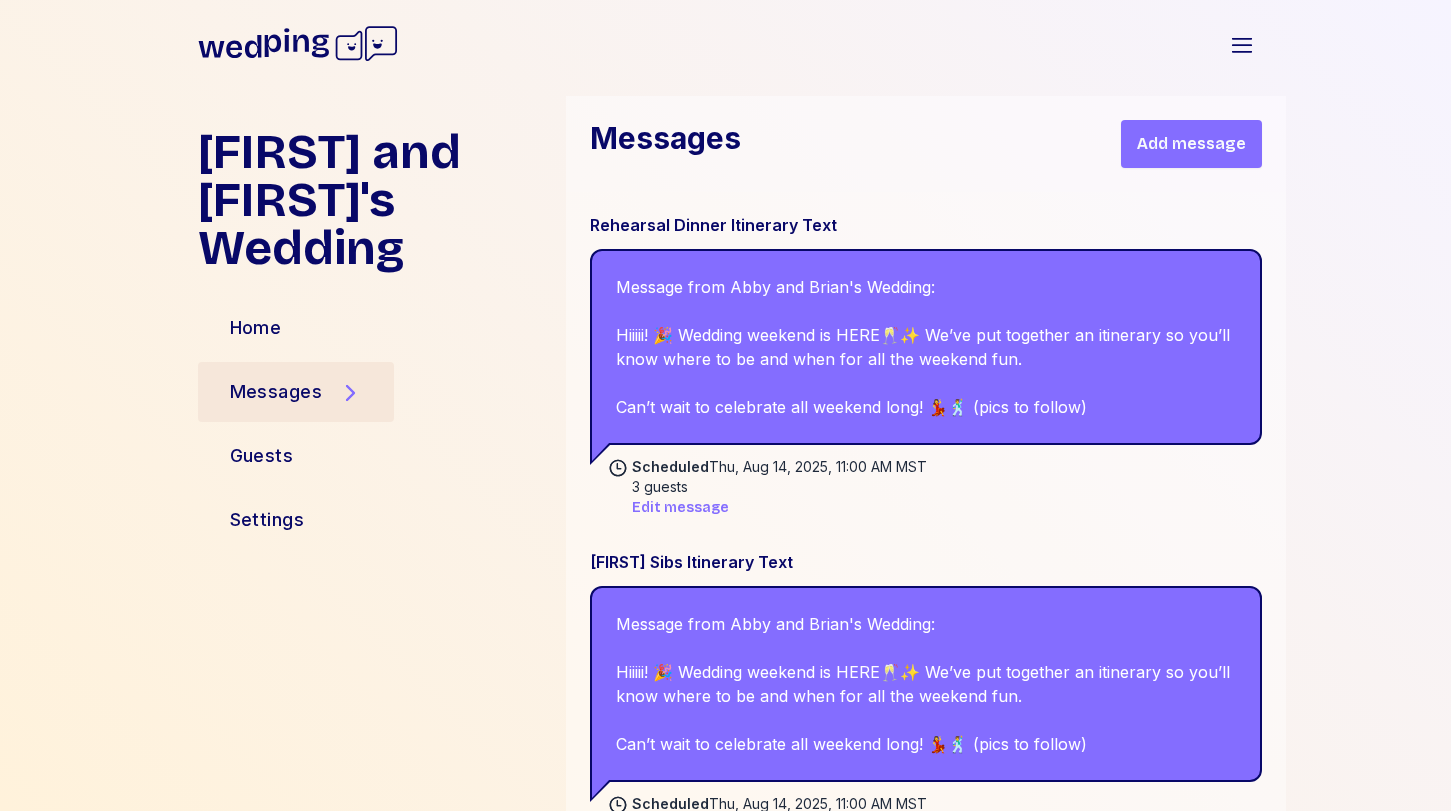 click on "Add message" at bounding box center [1191, 144] 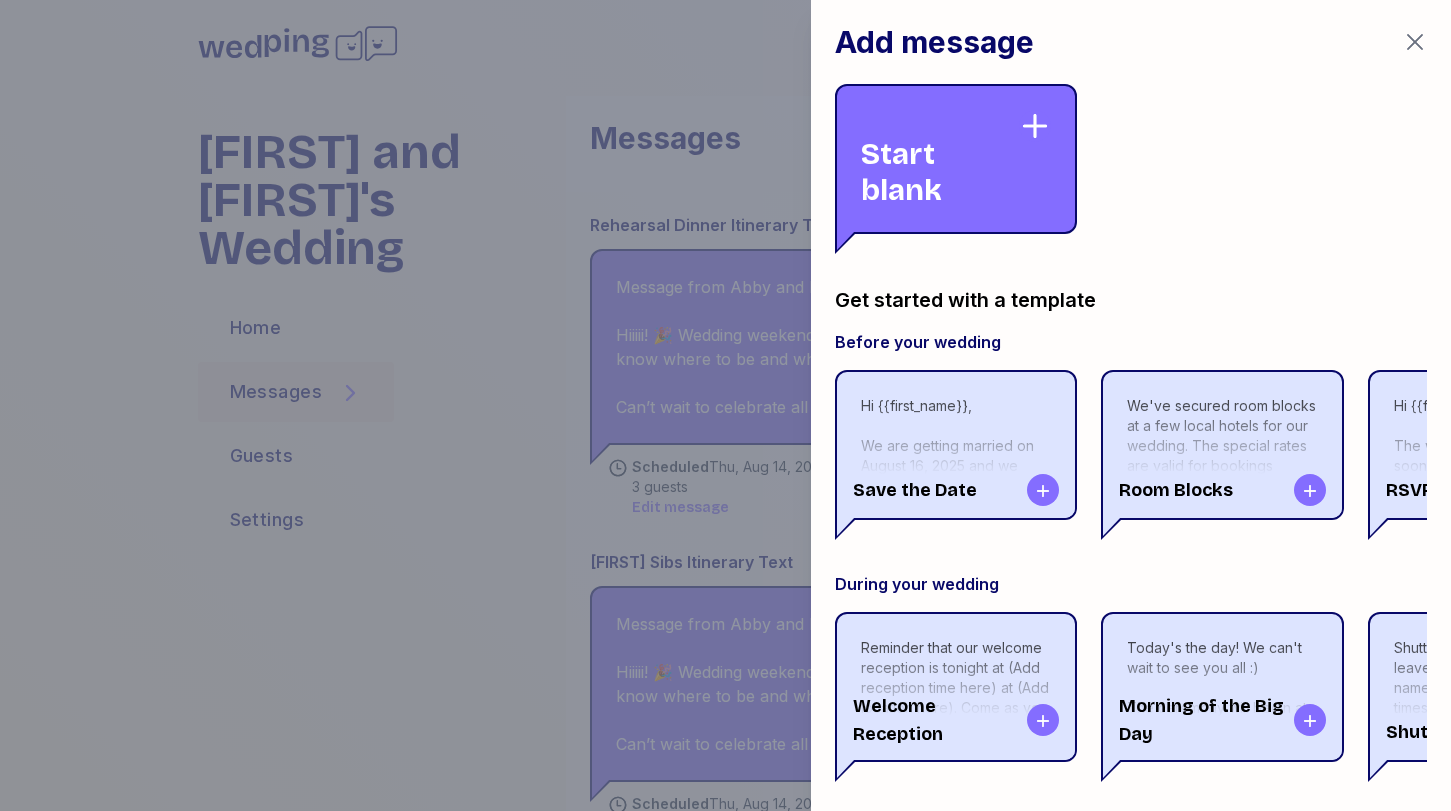 click on "Start blank" at bounding box center [940, 159] 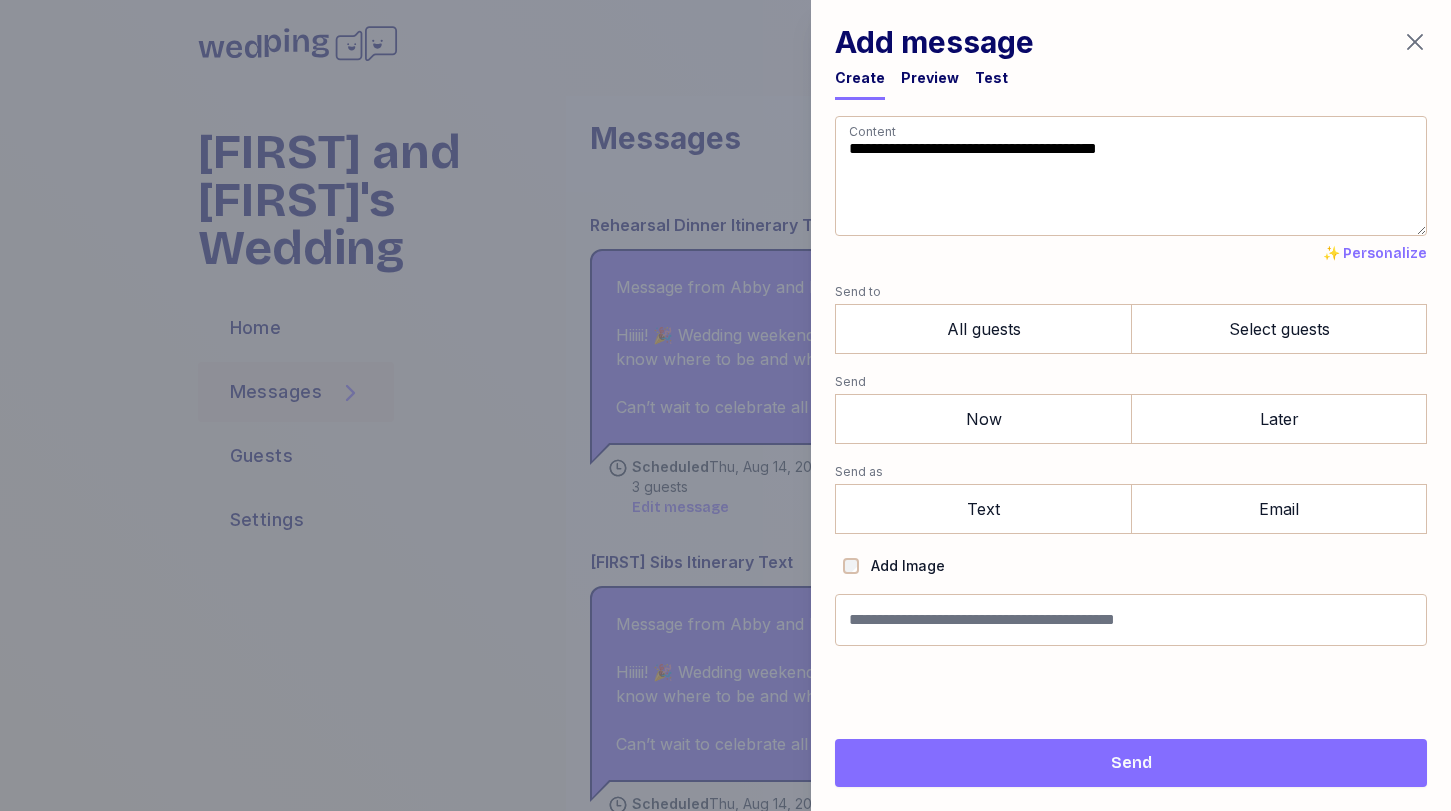 drag, startPoint x: 1003, startPoint y: 212, endPoint x: 714, endPoint y: 30, distance: 341.5333 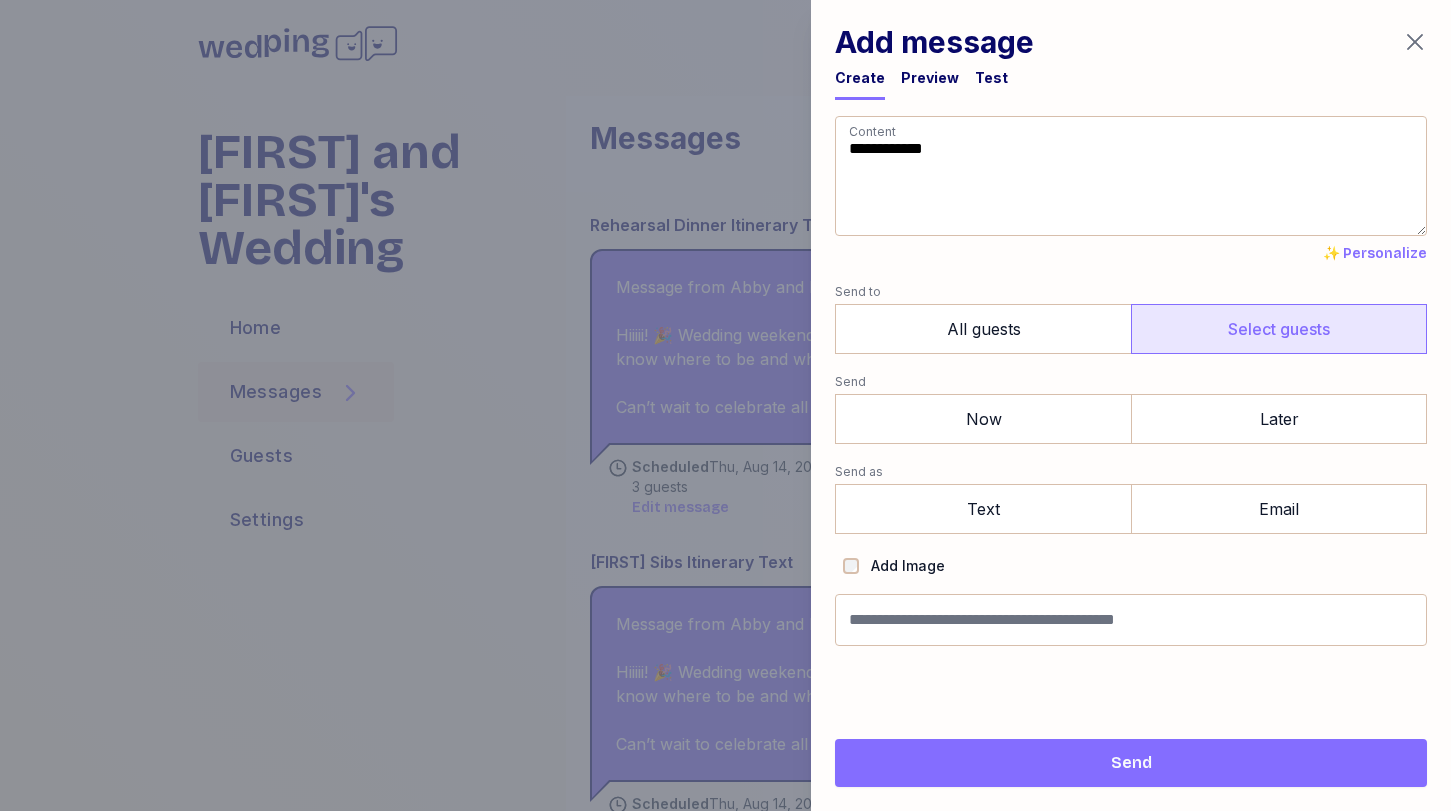 click on "Select guests" at bounding box center [1279, 329] 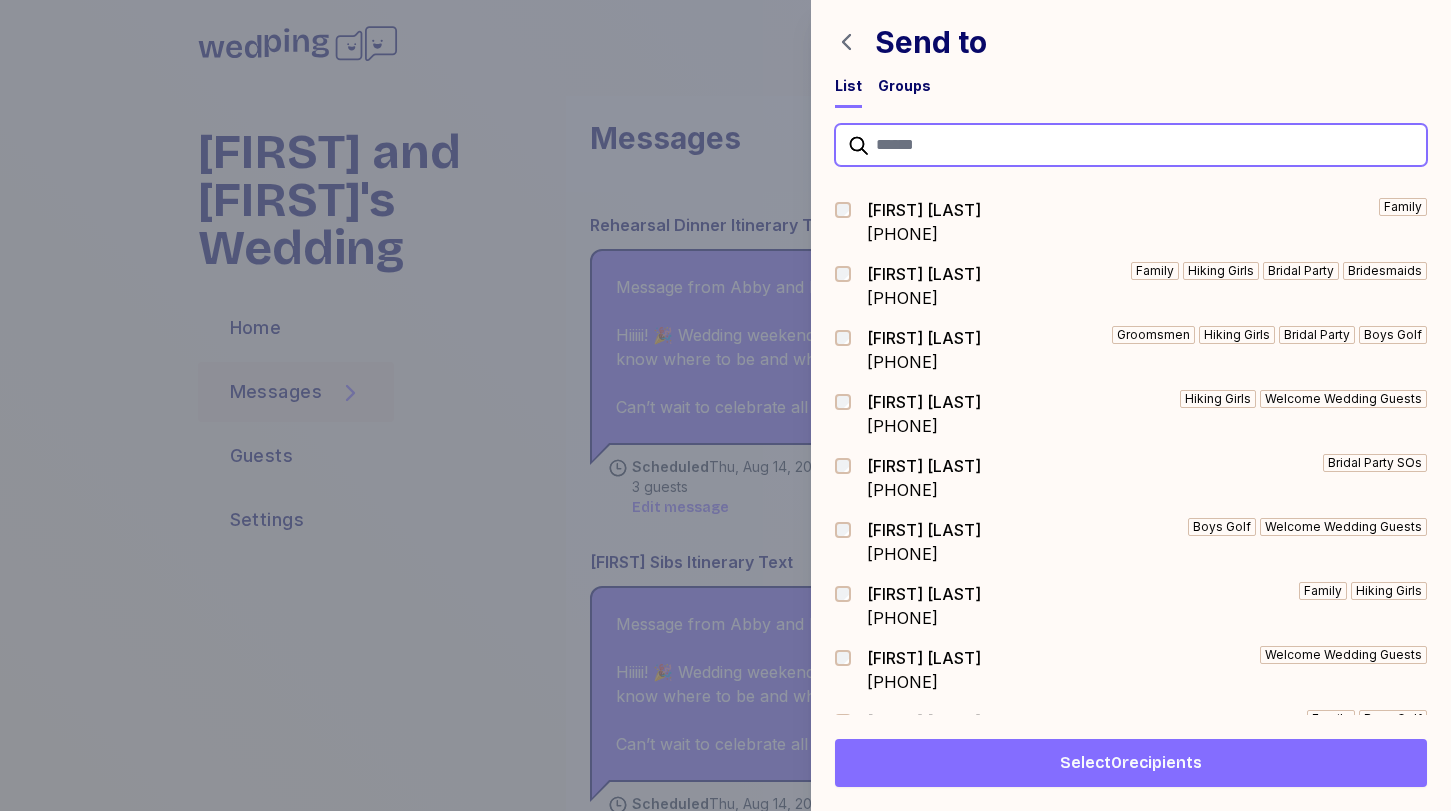 click at bounding box center [1131, 145] 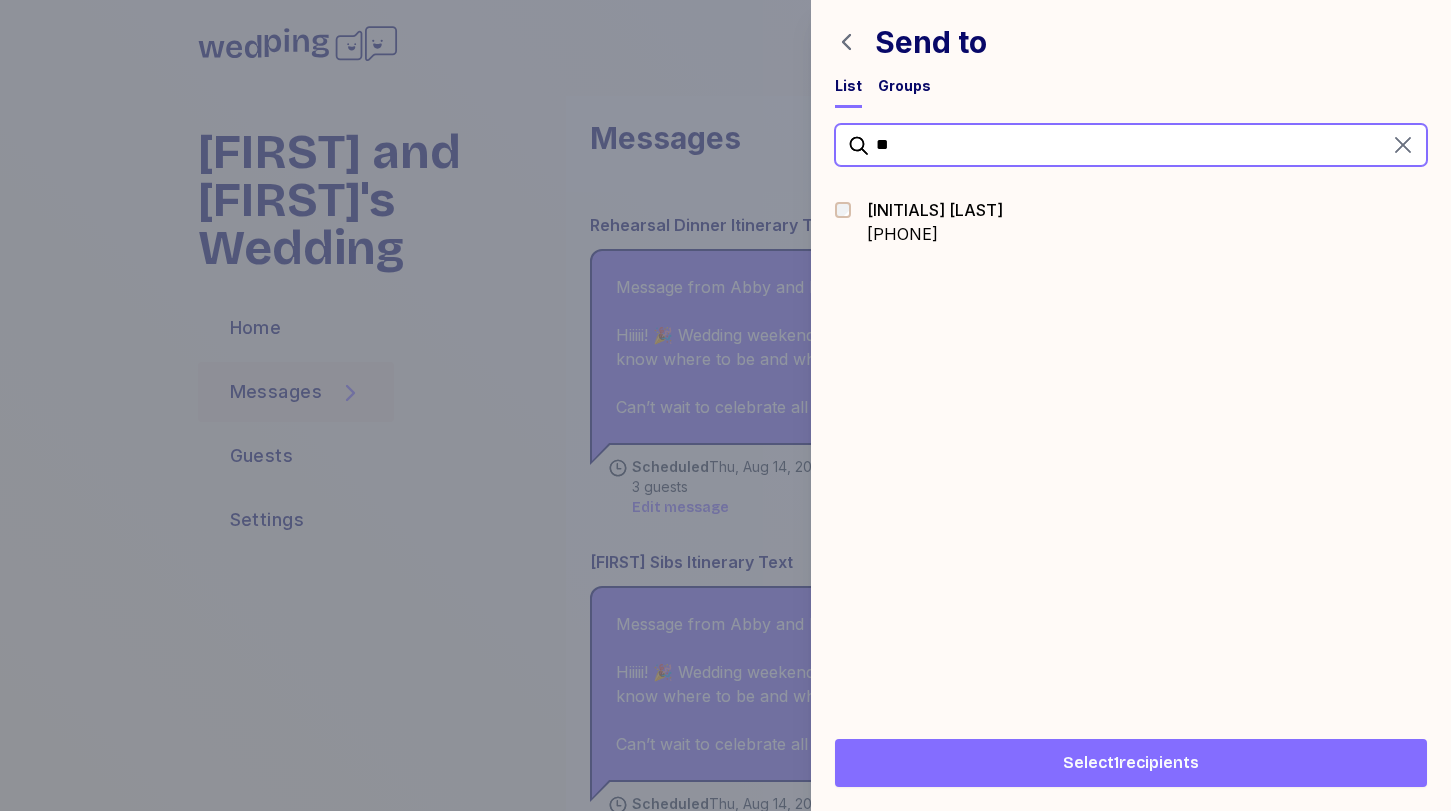 drag, startPoint x: 925, startPoint y: 140, endPoint x: 774, endPoint y: 140, distance: 151 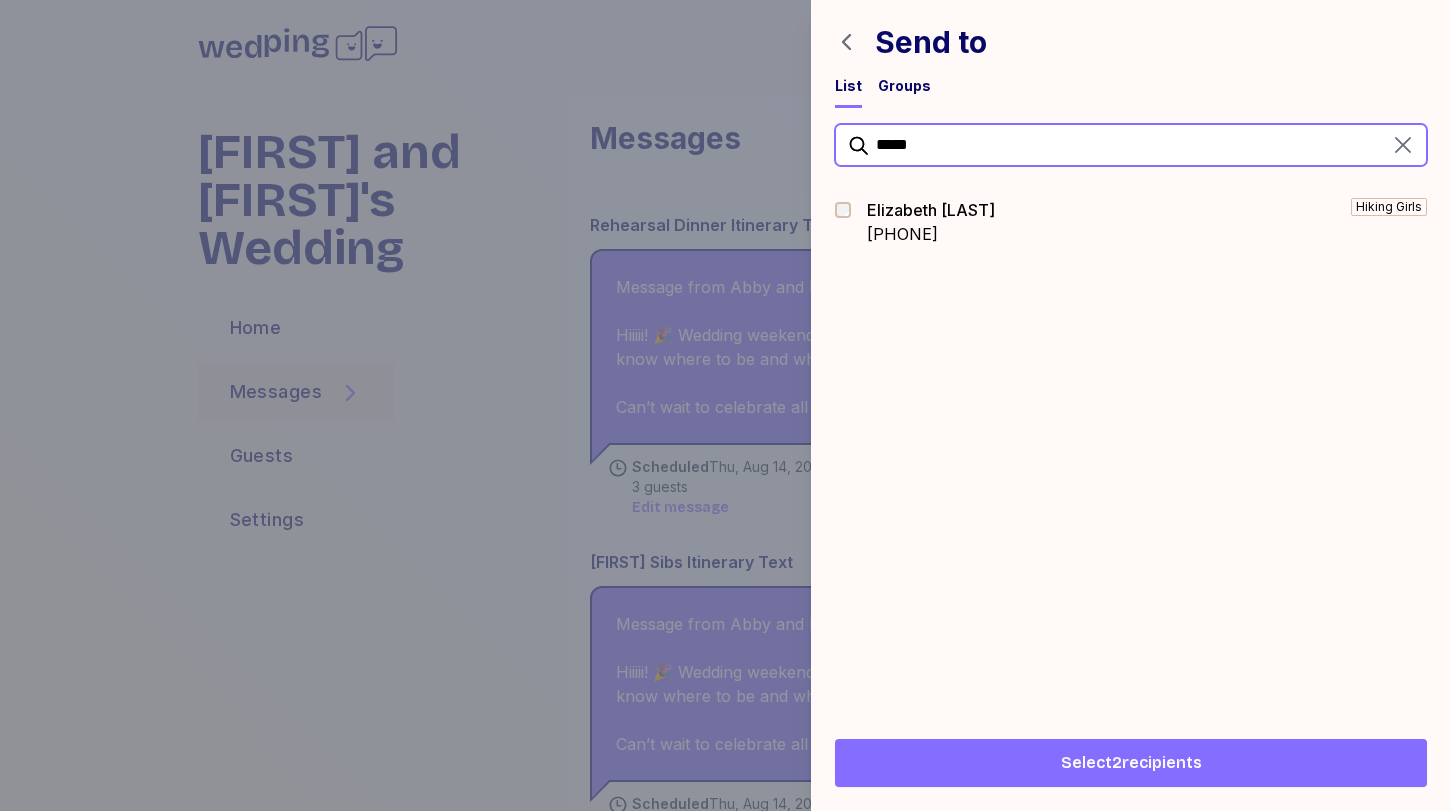 drag, startPoint x: 926, startPoint y: 140, endPoint x: 745, endPoint y: 116, distance: 182.58423 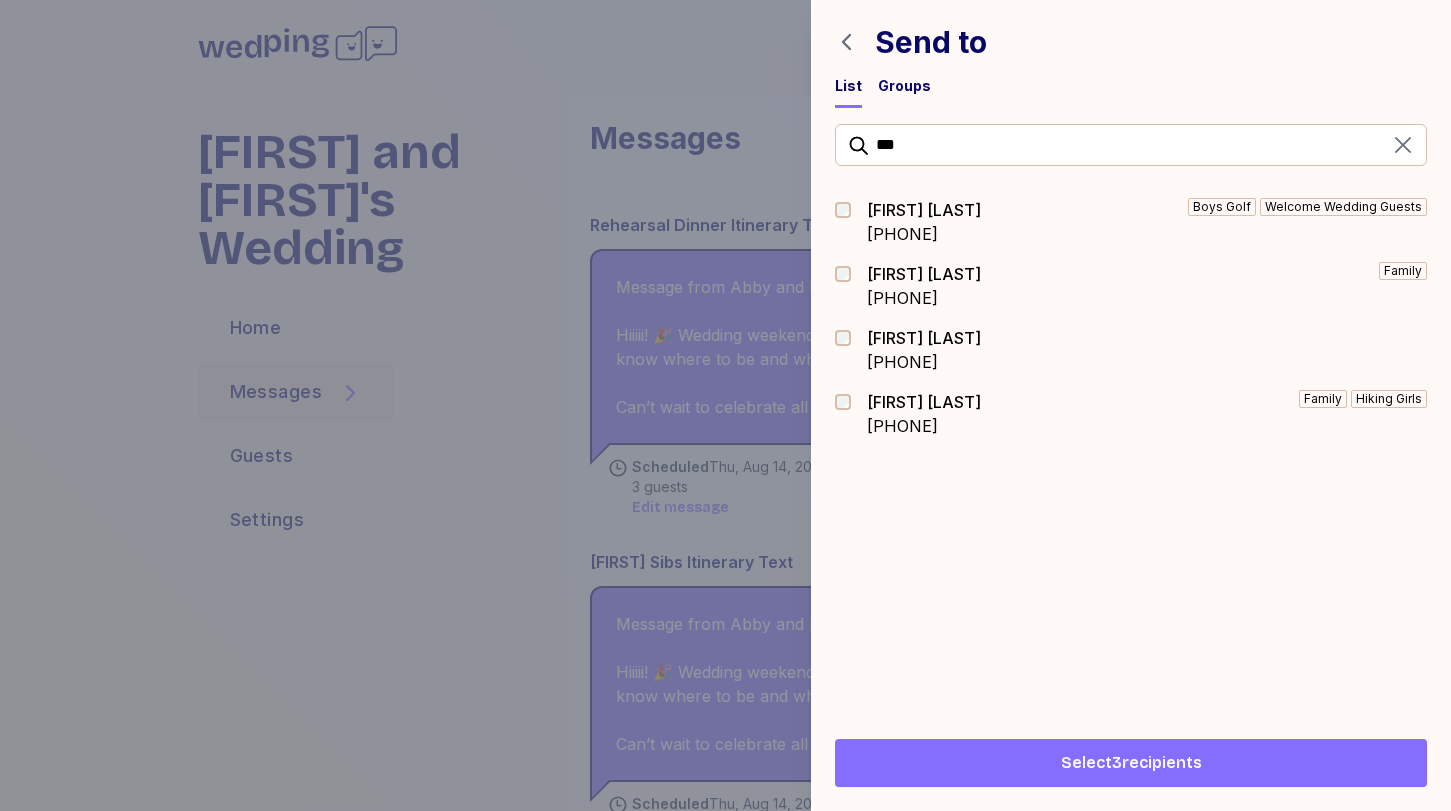 click on "Select  3  recipients" at bounding box center [1131, 763] 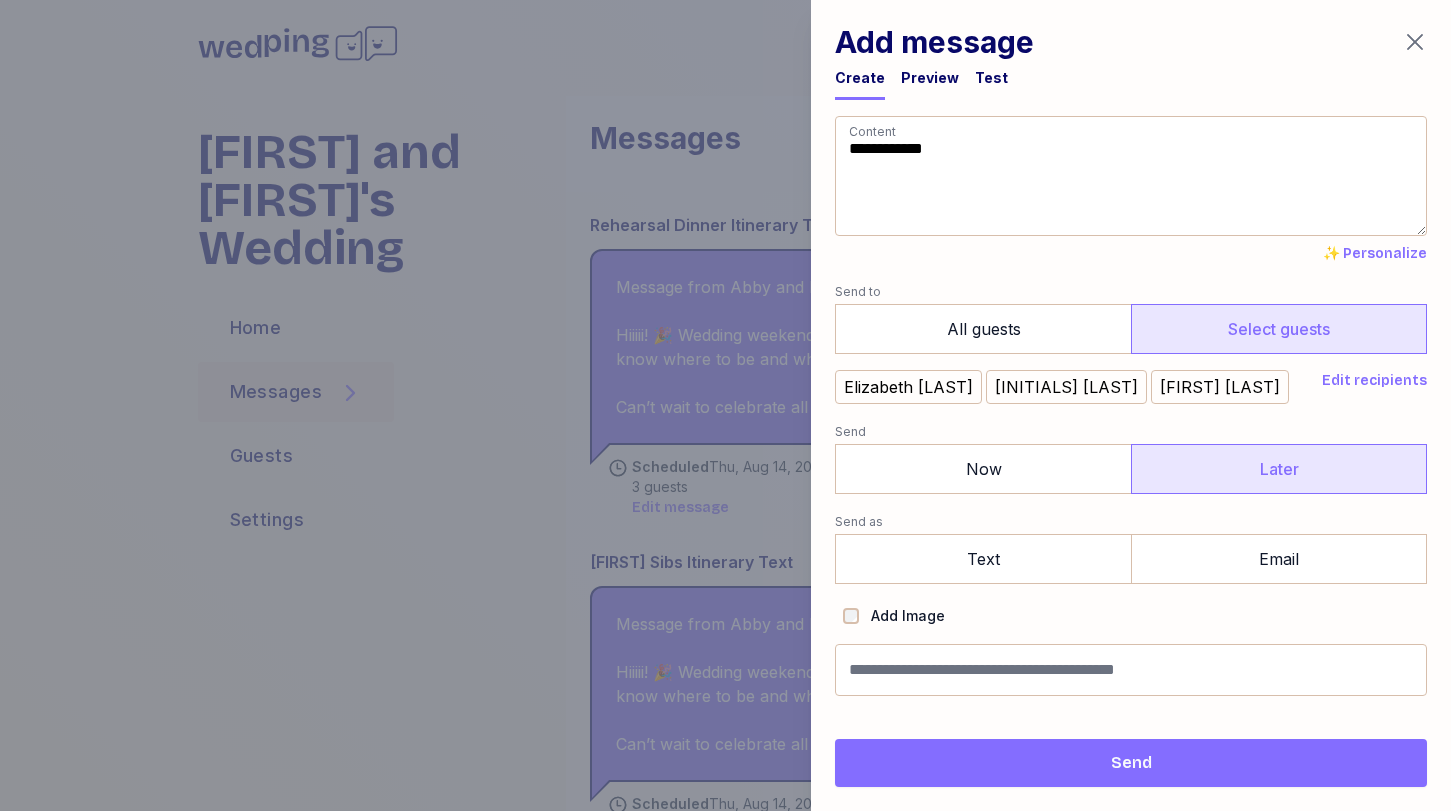 click on "Later" at bounding box center (1279, 469) 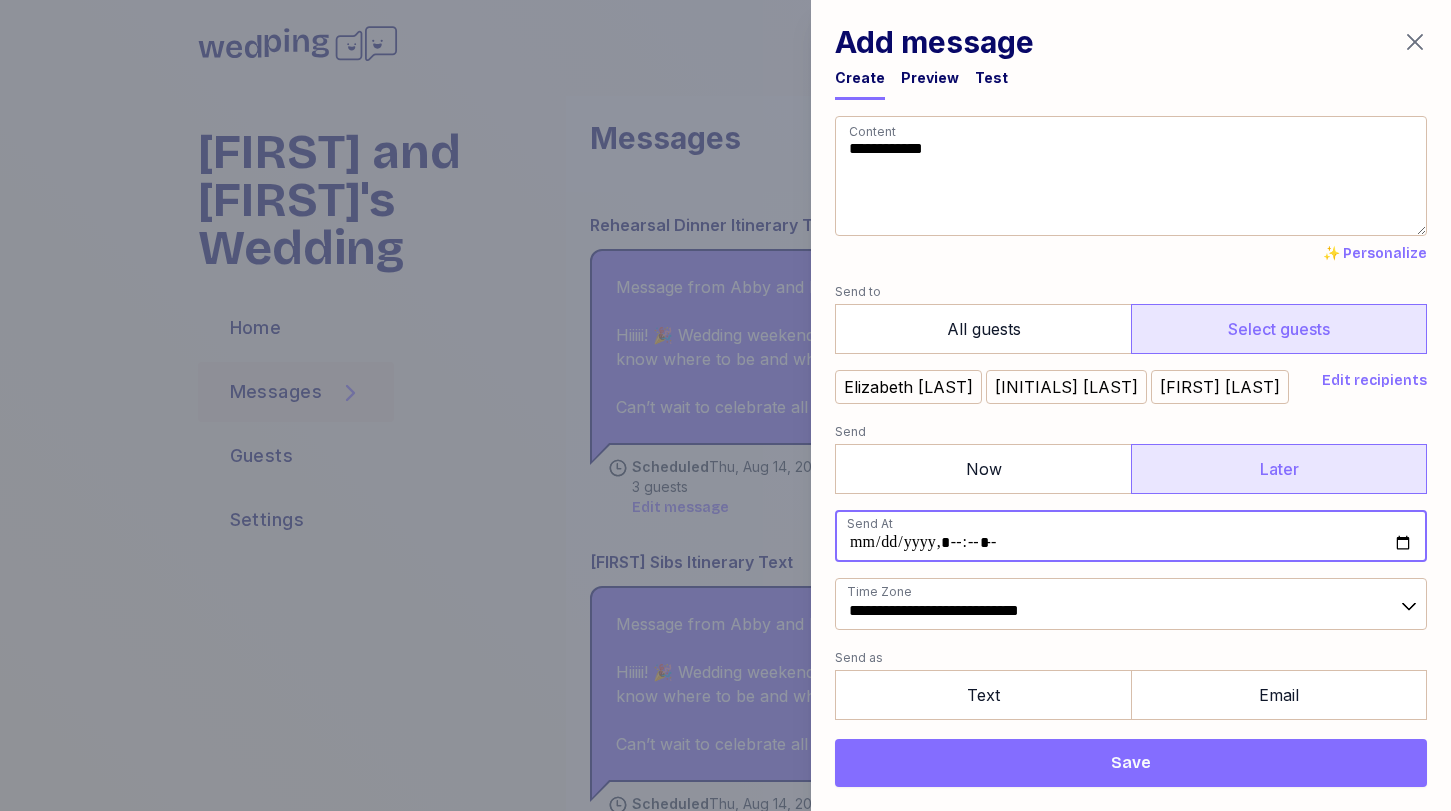 click at bounding box center [1131, 536] 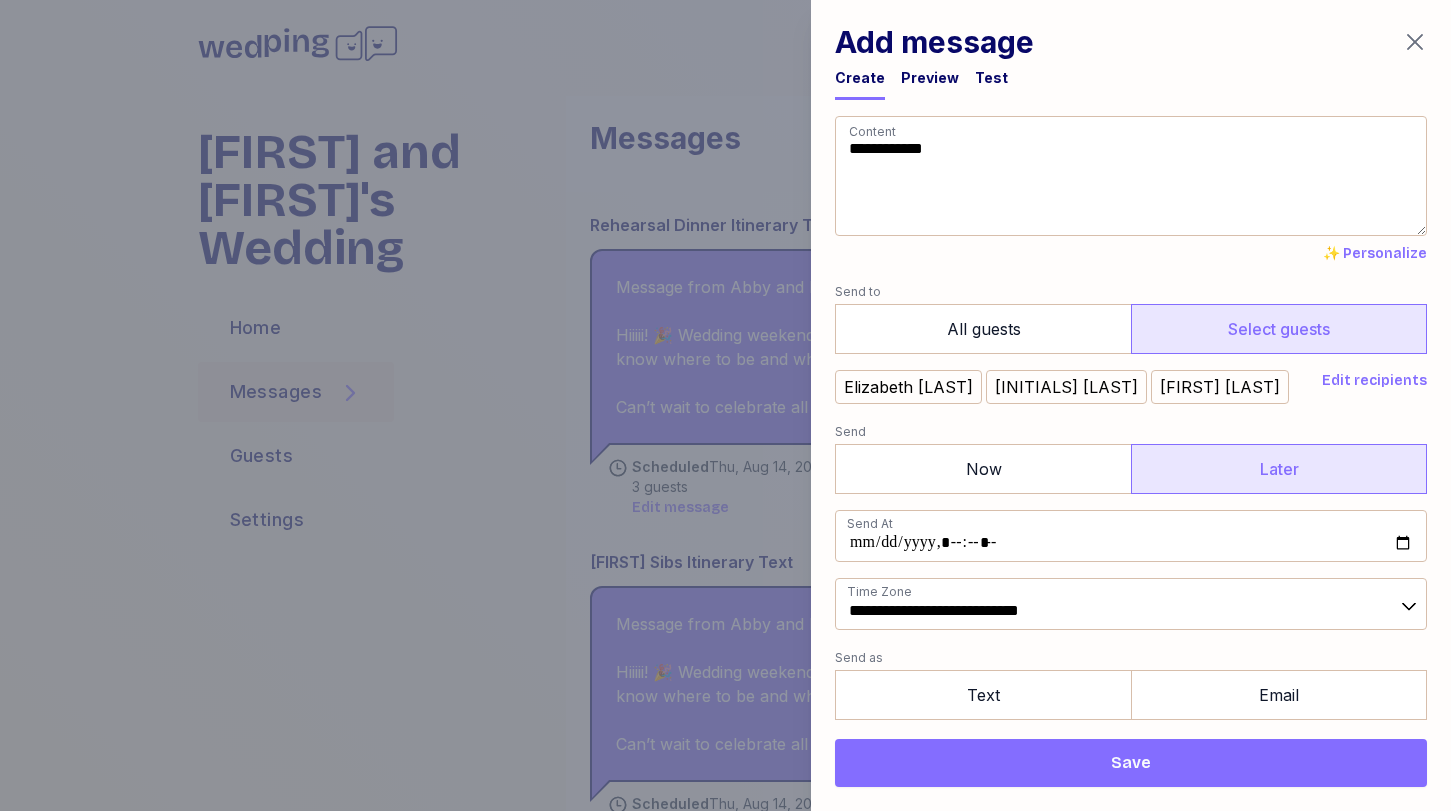 click on "[FIRST]   [LAST] [FIRST]   [LAST]" at bounding box center (1074, 387) 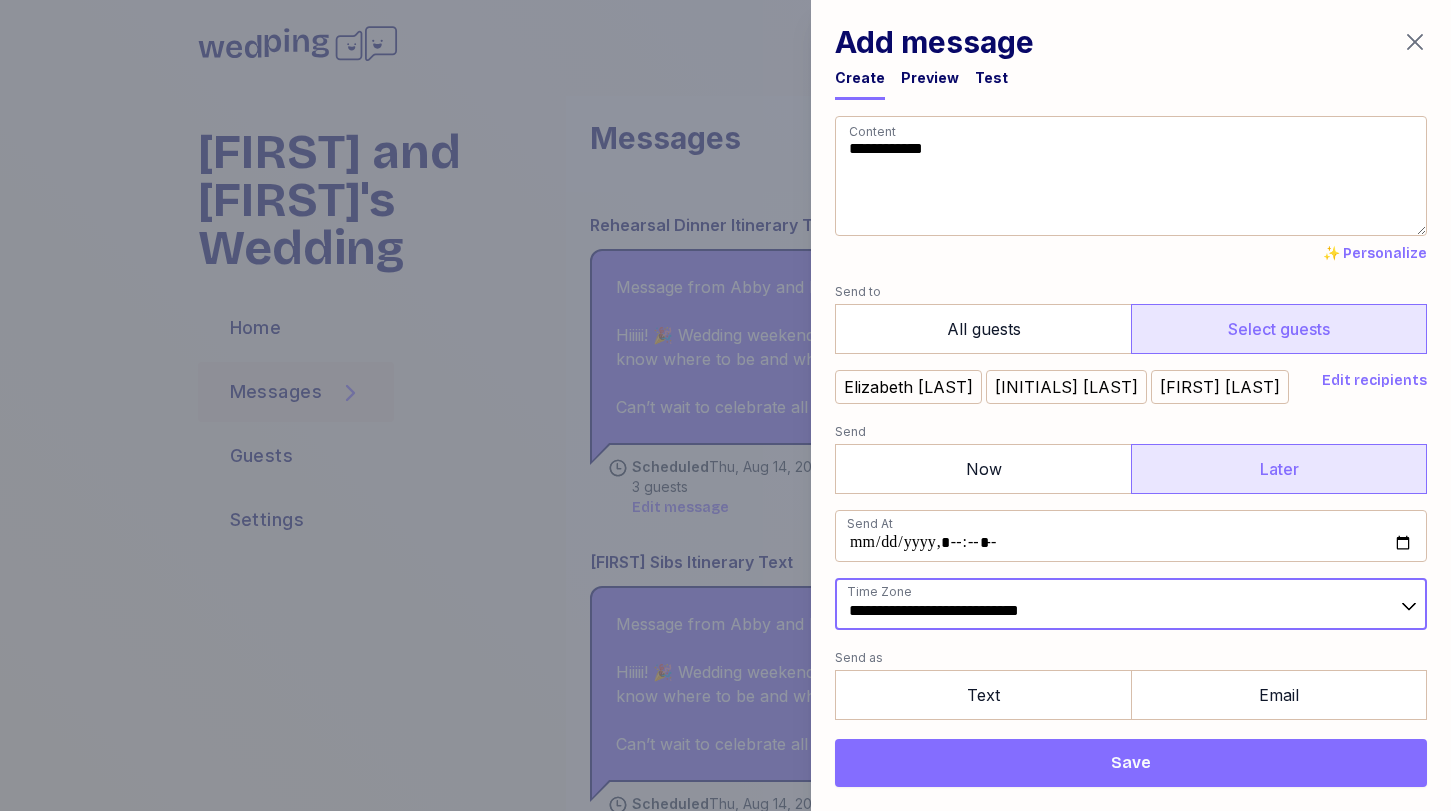 click on "**********" at bounding box center [1131, 604] 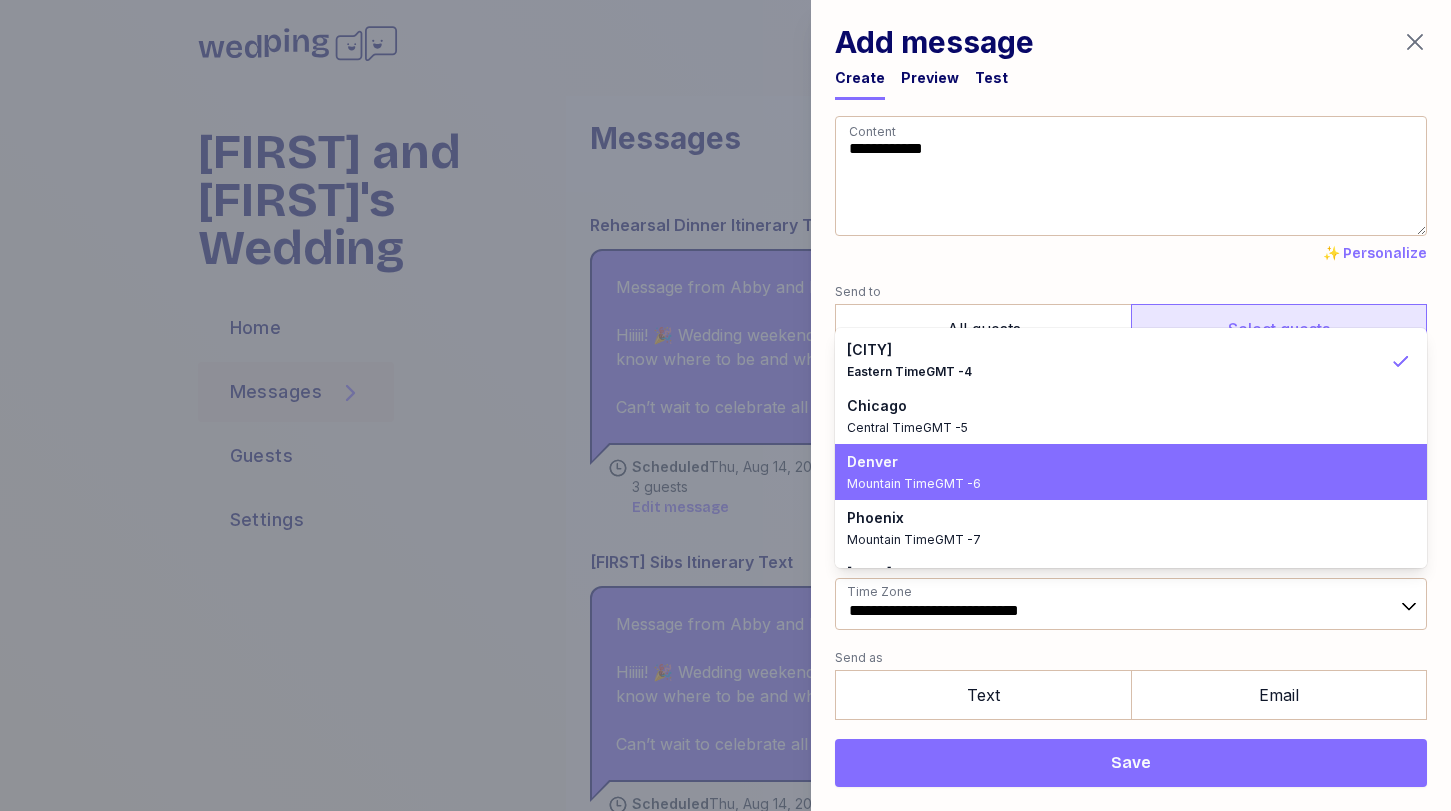 click on "[CITY] [TIMEZONE]" at bounding box center [1119, 472] 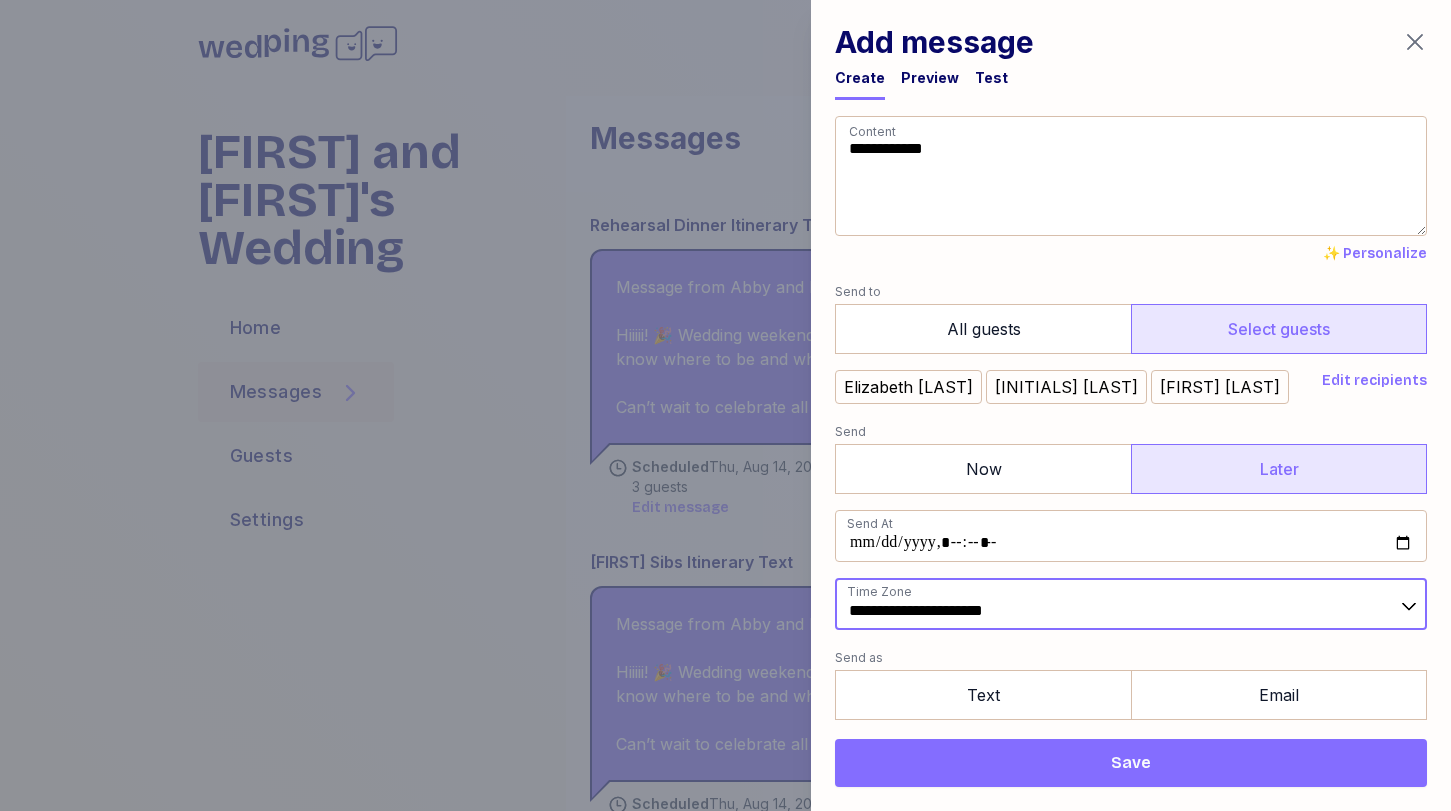 scroll, scrollTop: 109, scrollLeft: 0, axis: vertical 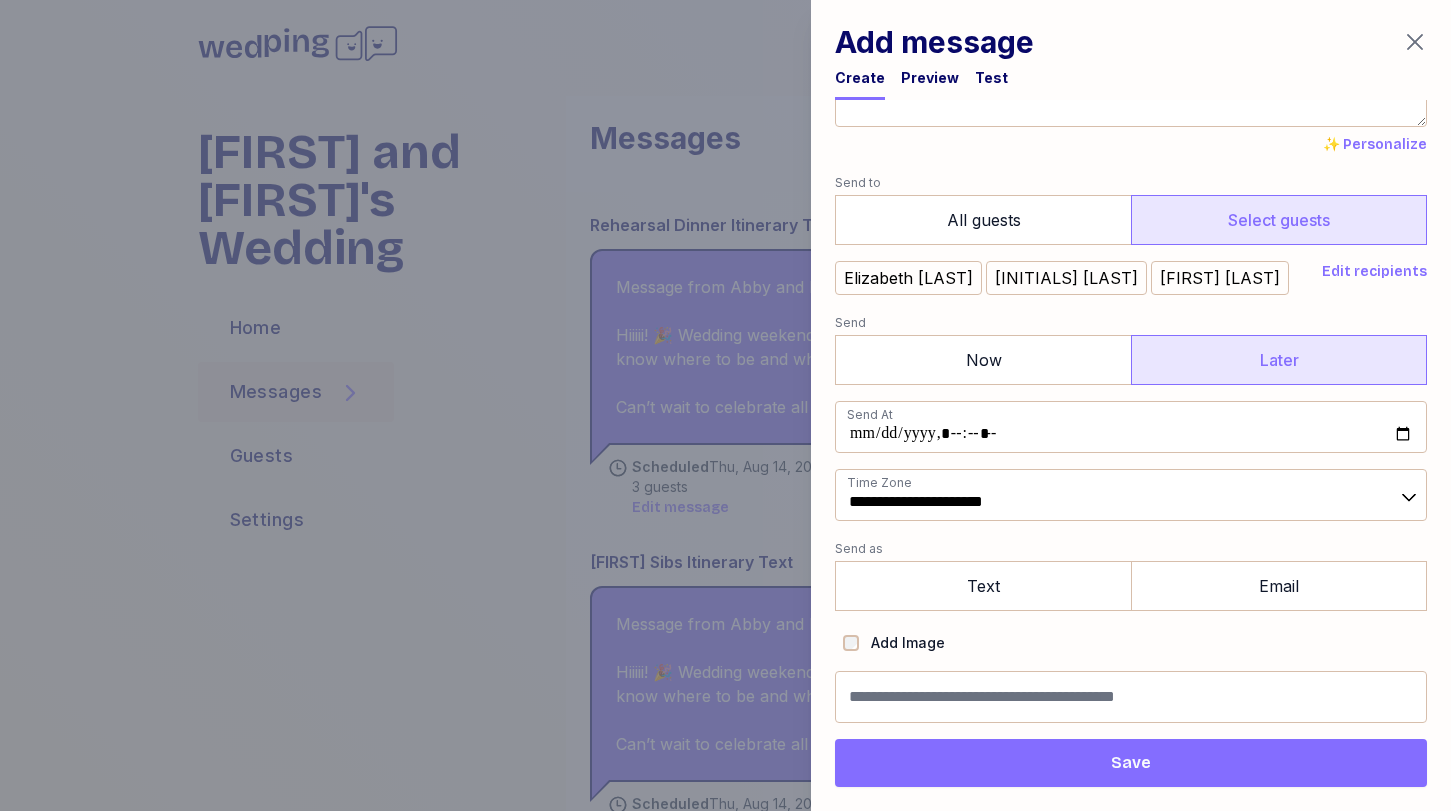 click on "Text" at bounding box center (983, 586) 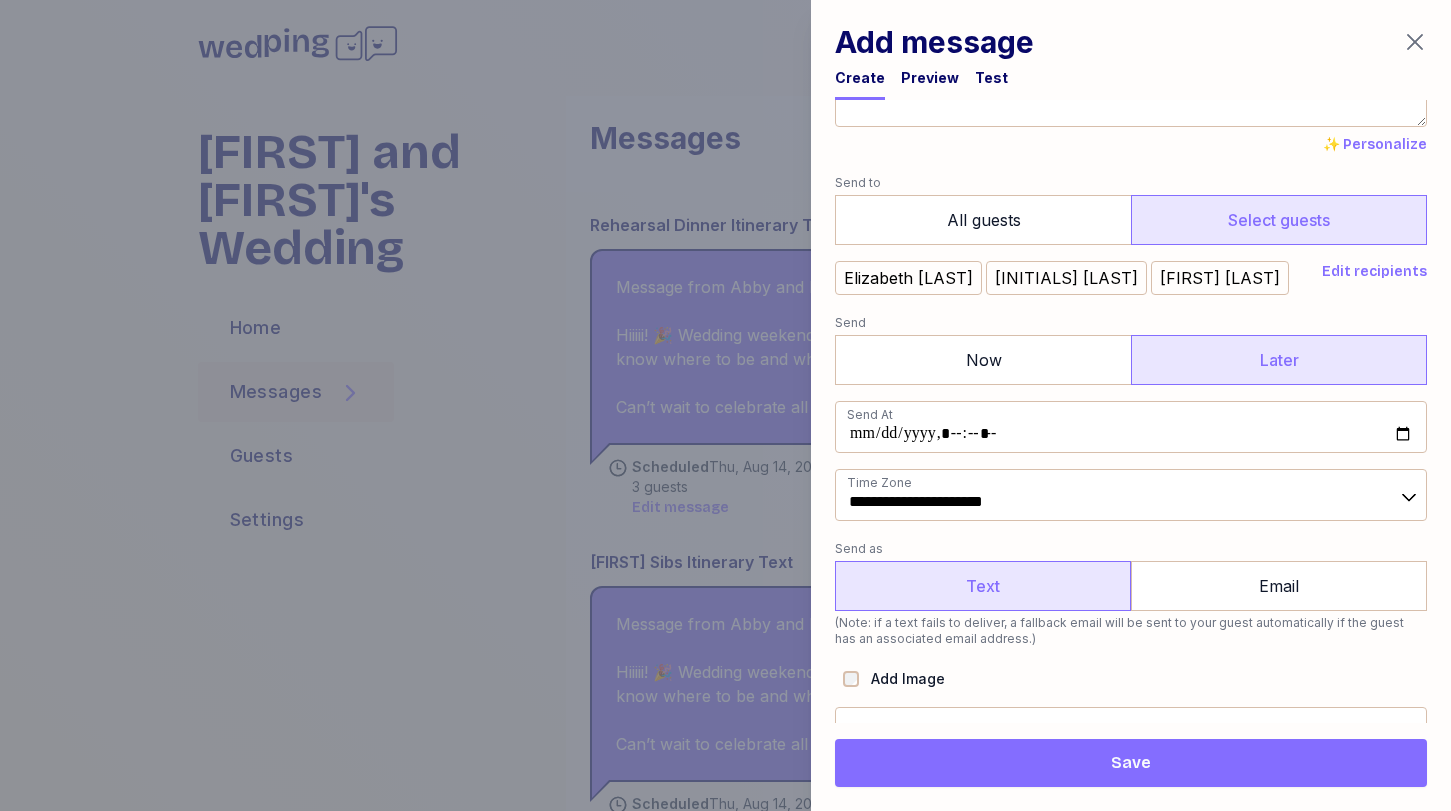 scroll, scrollTop: 145, scrollLeft: 0, axis: vertical 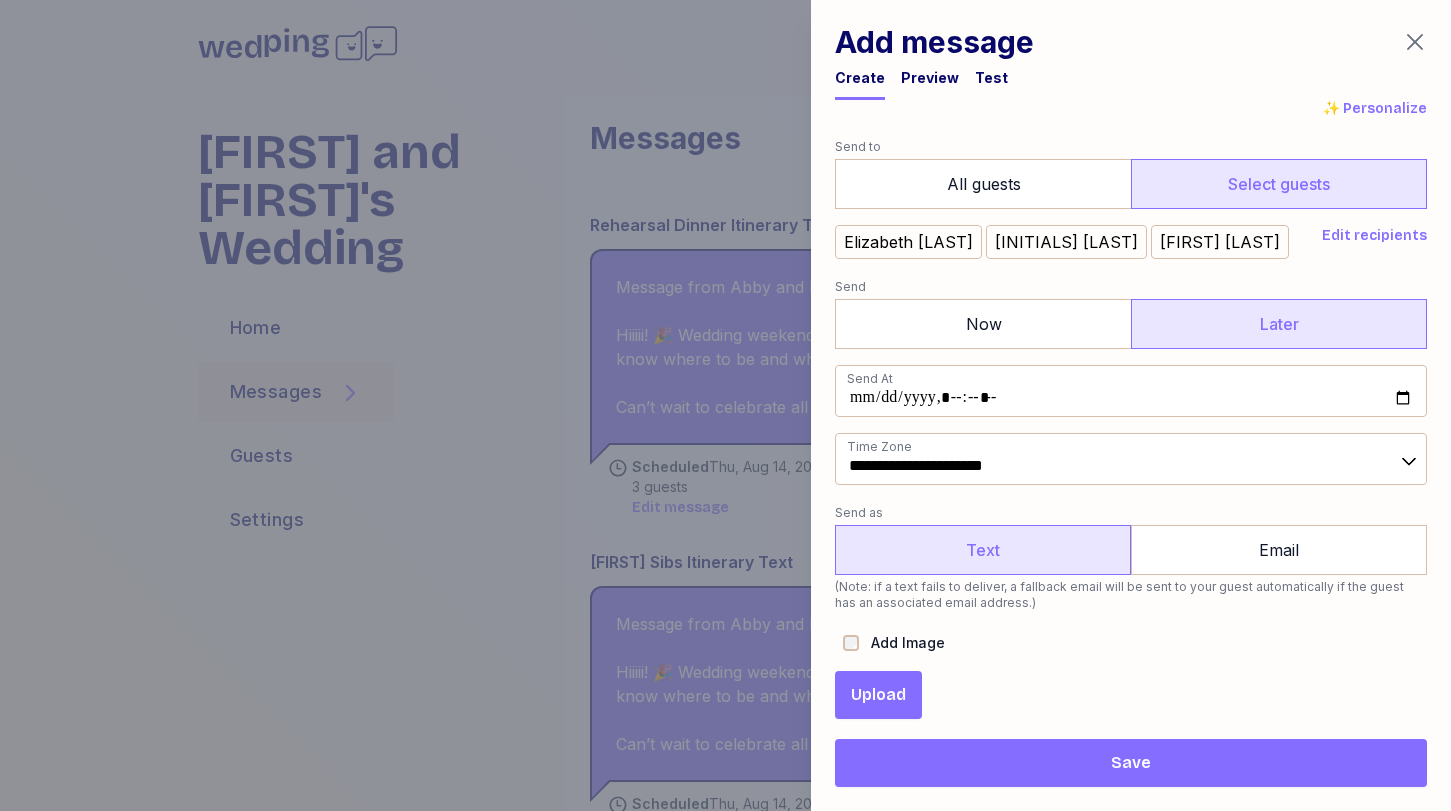 click on "Upload" at bounding box center [878, 695] 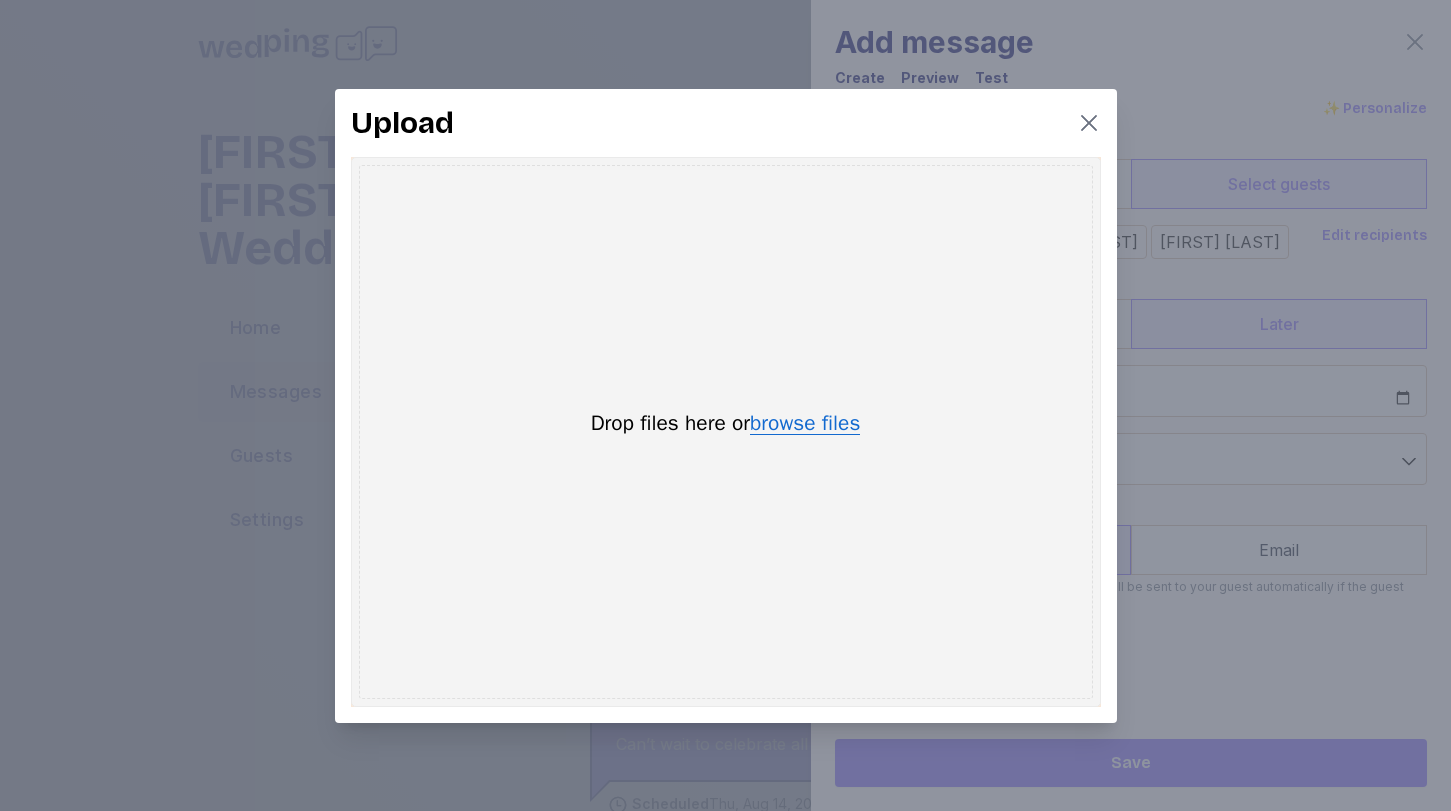 click on "browse files" at bounding box center (805, 424) 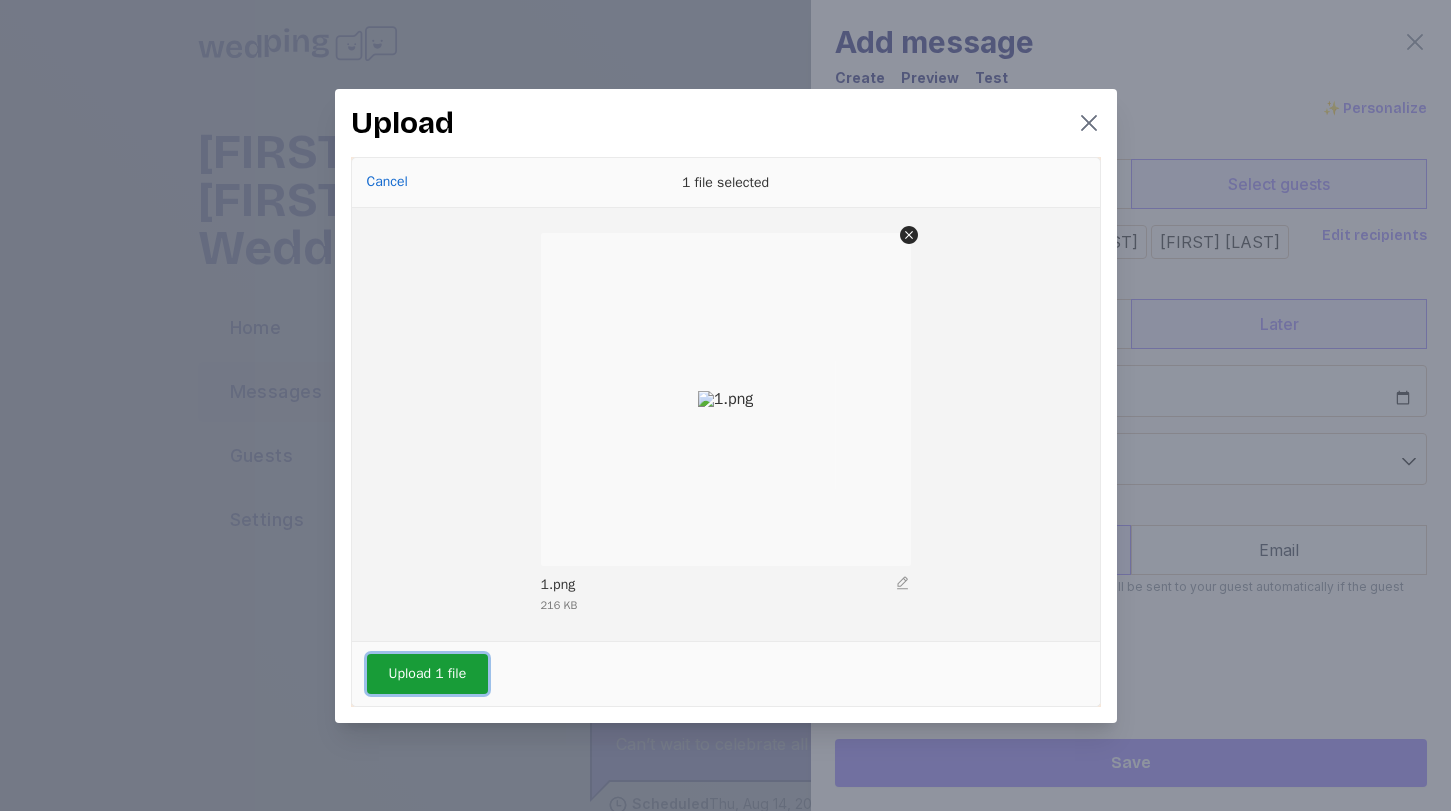 click on "Upload 1 file" at bounding box center [428, 674] 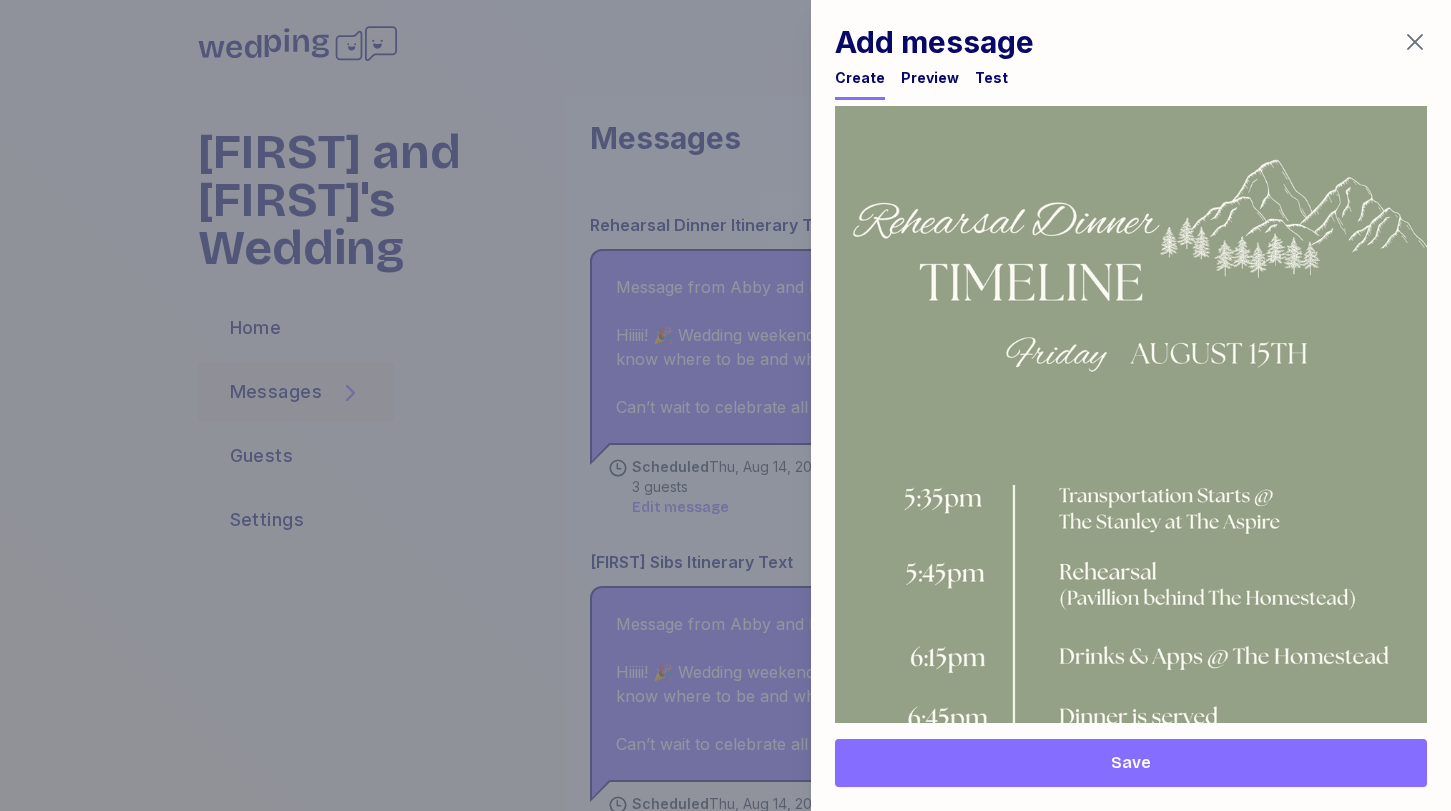 scroll, scrollTop: 1213, scrollLeft: 0, axis: vertical 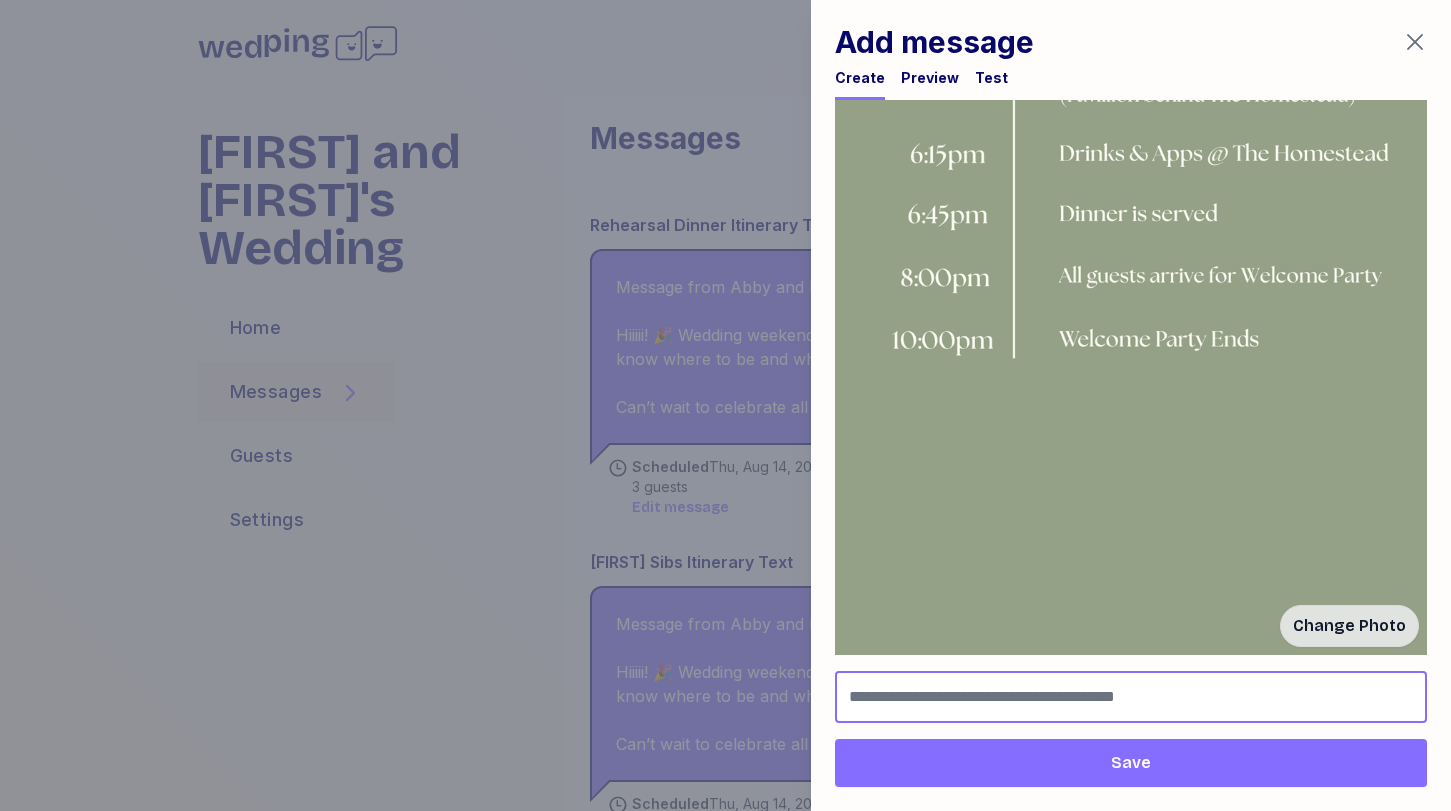 click at bounding box center (1131, 697) 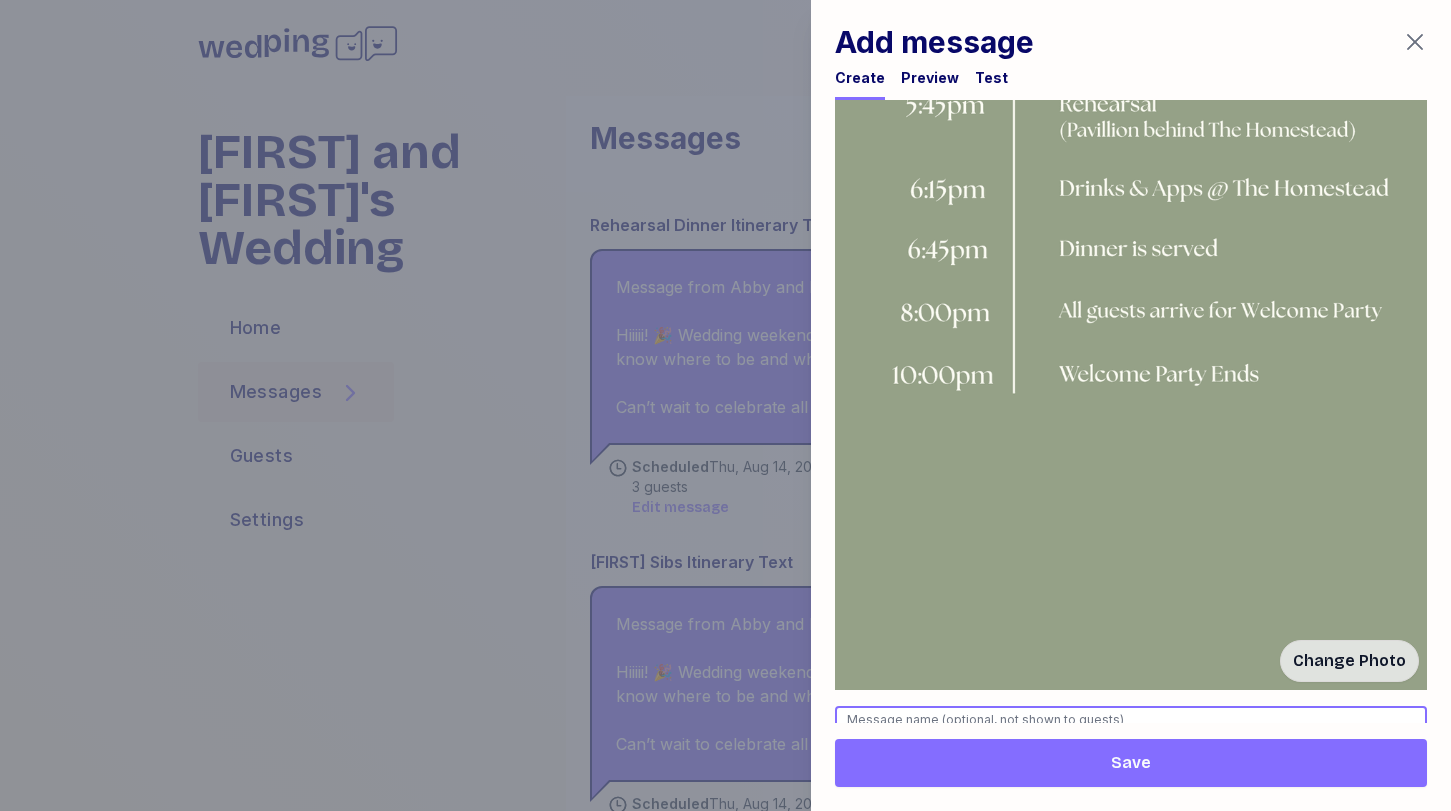 scroll, scrollTop: 1213, scrollLeft: 0, axis: vertical 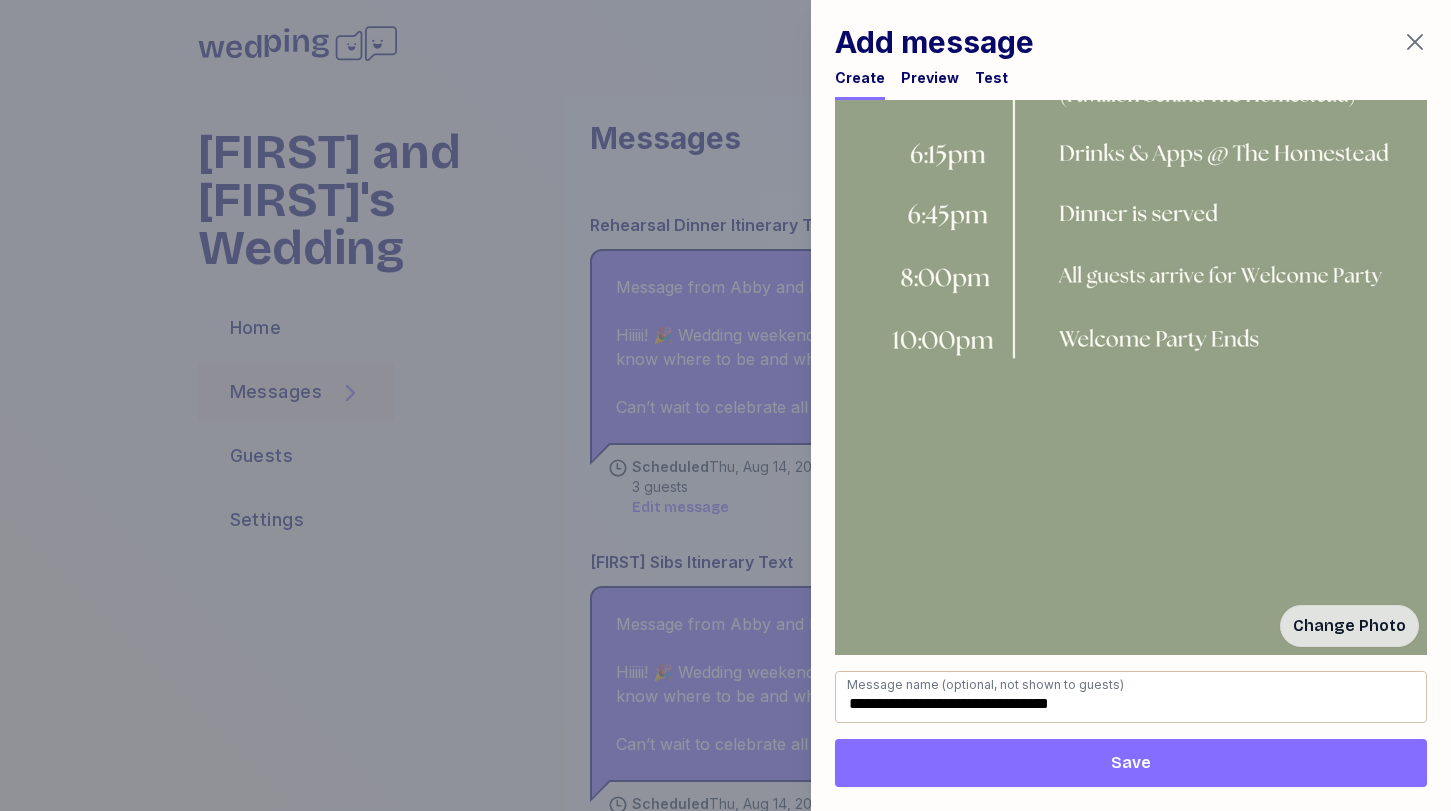 click on "Save" at bounding box center [1131, 763] 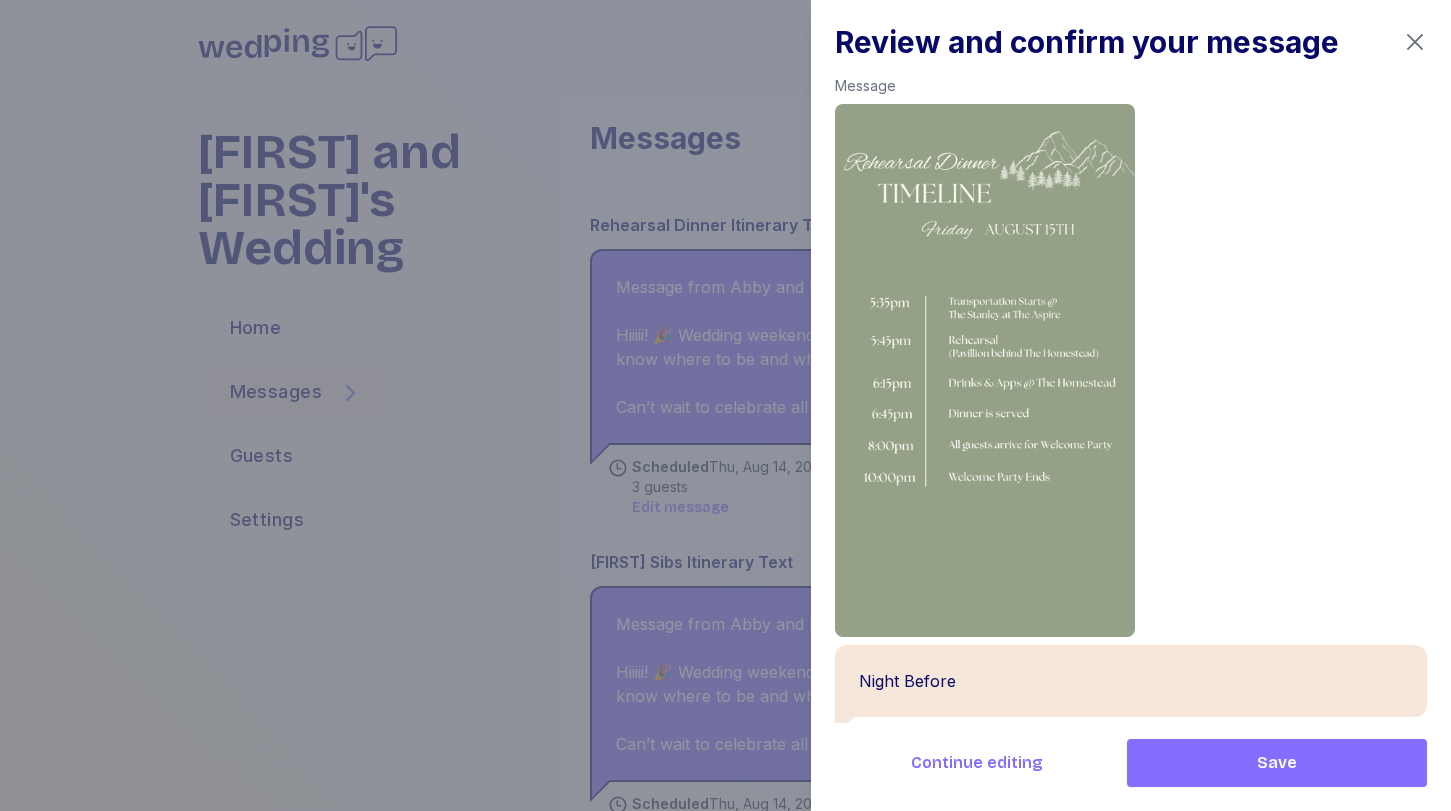 click on "Save" at bounding box center [1277, 763] 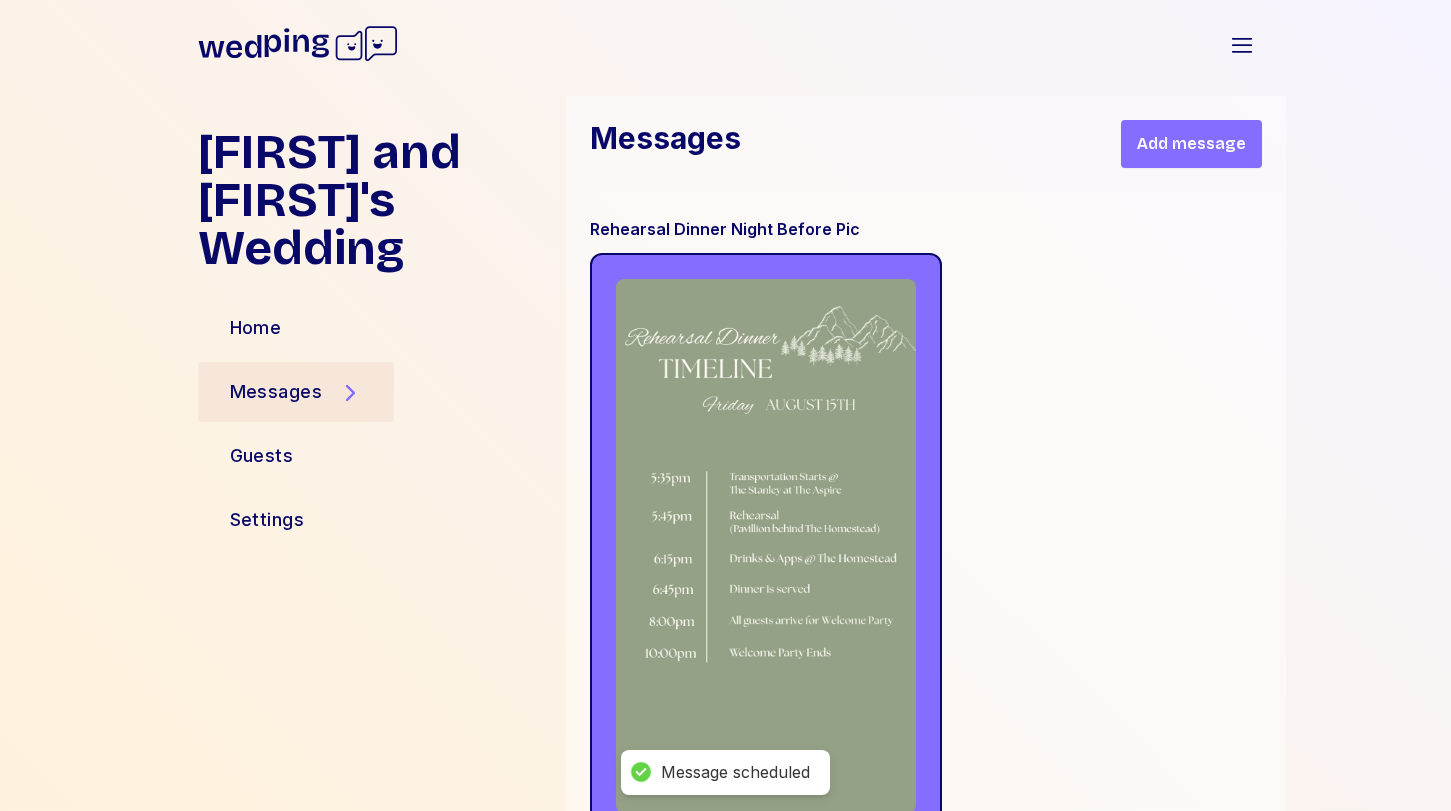 scroll, scrollTop: 18233, scrollLeft: 0, axis: vertical 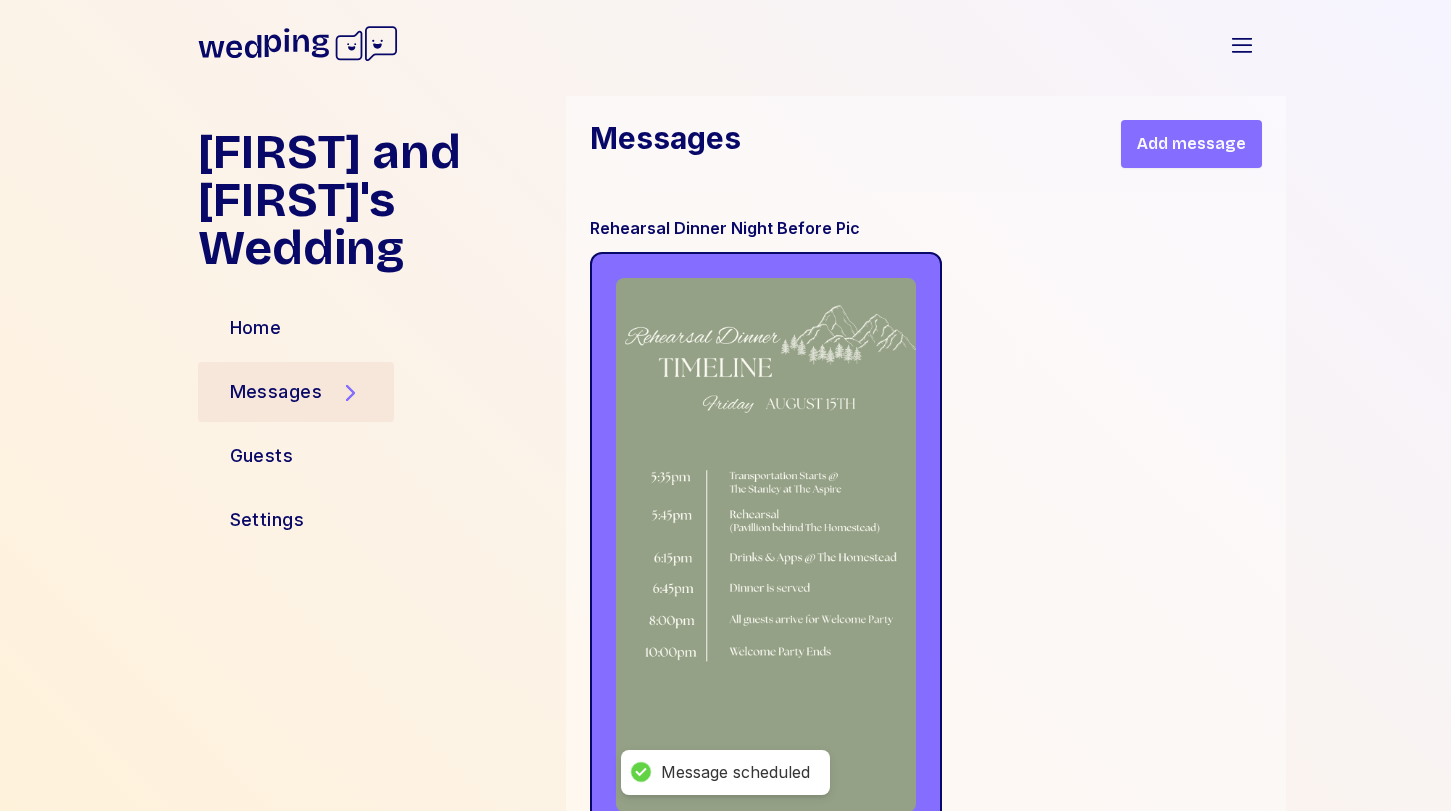 click on "Add message" at bounding box center [1191, 144] 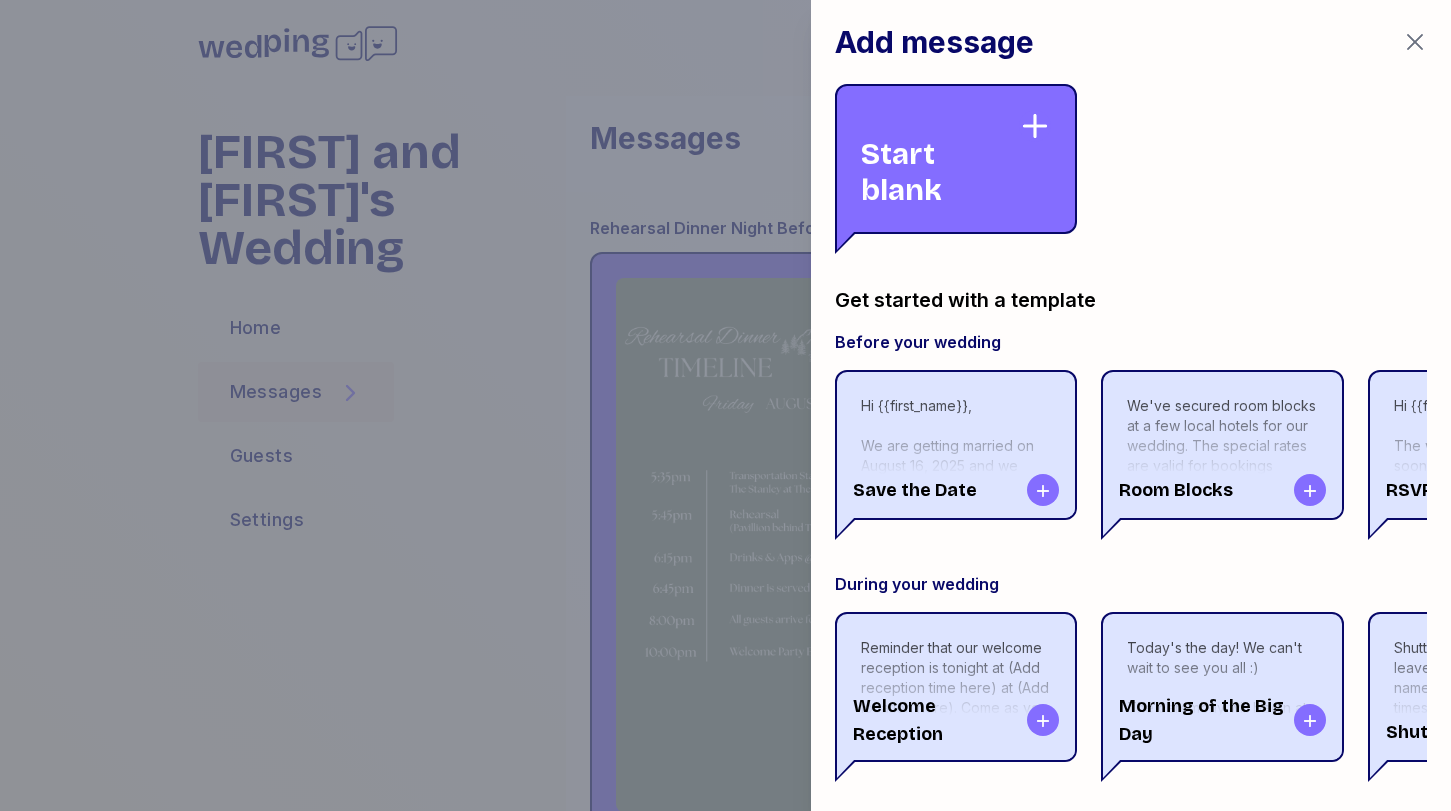 click on "Start blank" at bounding box center (940, 159) 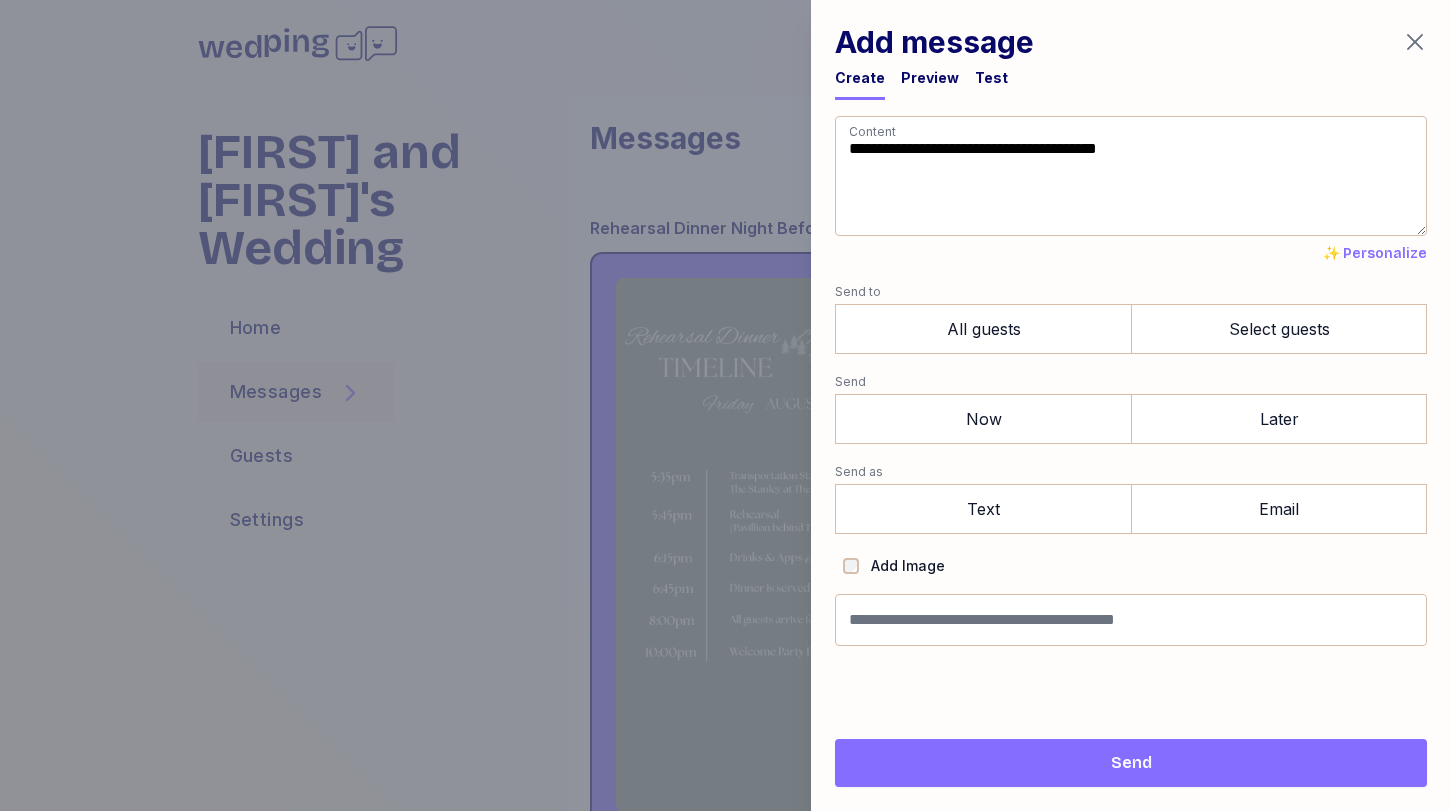 drag, startPoint x: 946, startPoint y: 210, endPoint x: 757, endPoint y: 26, distance: 263.77454 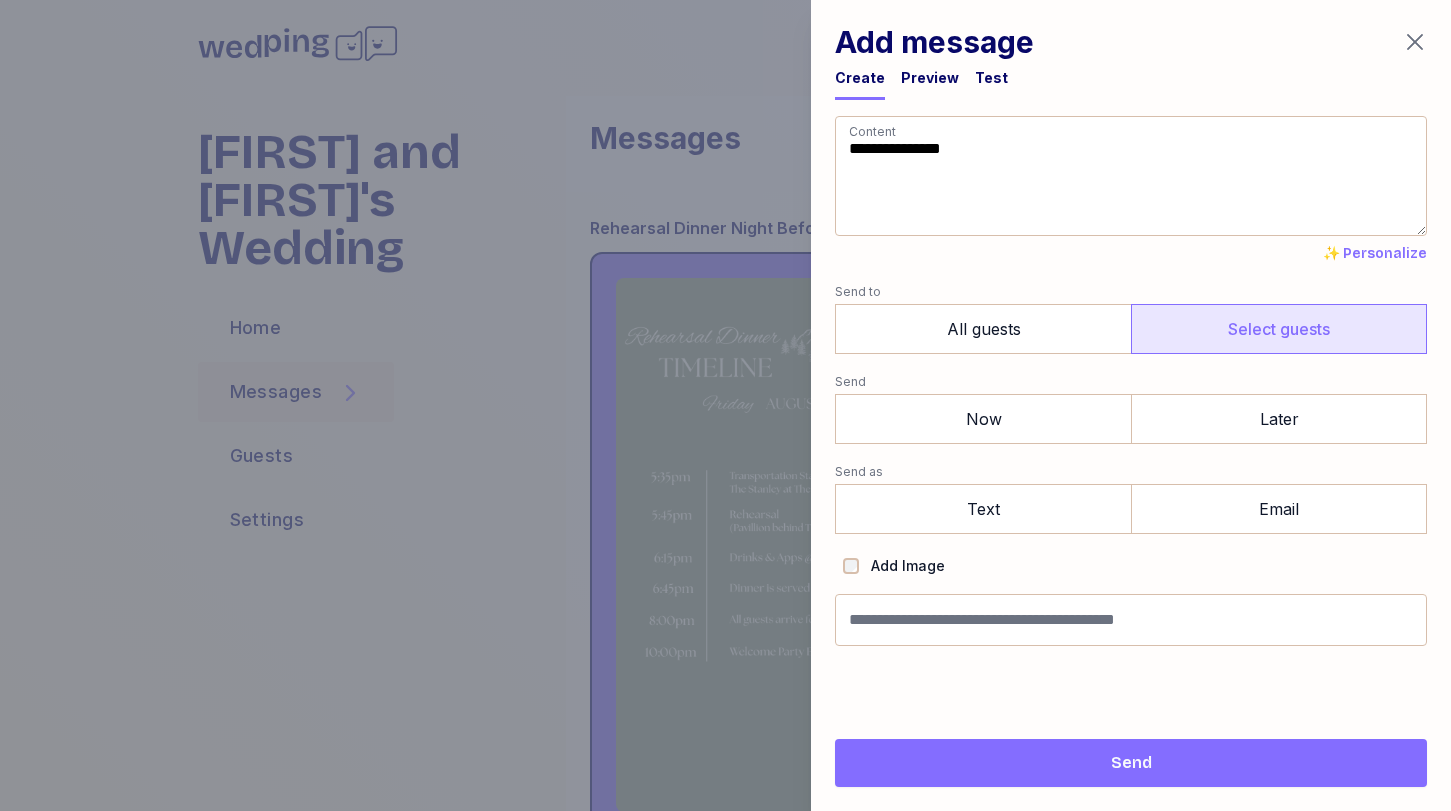 click on "Select guests" at bounding box center [1279, 329] 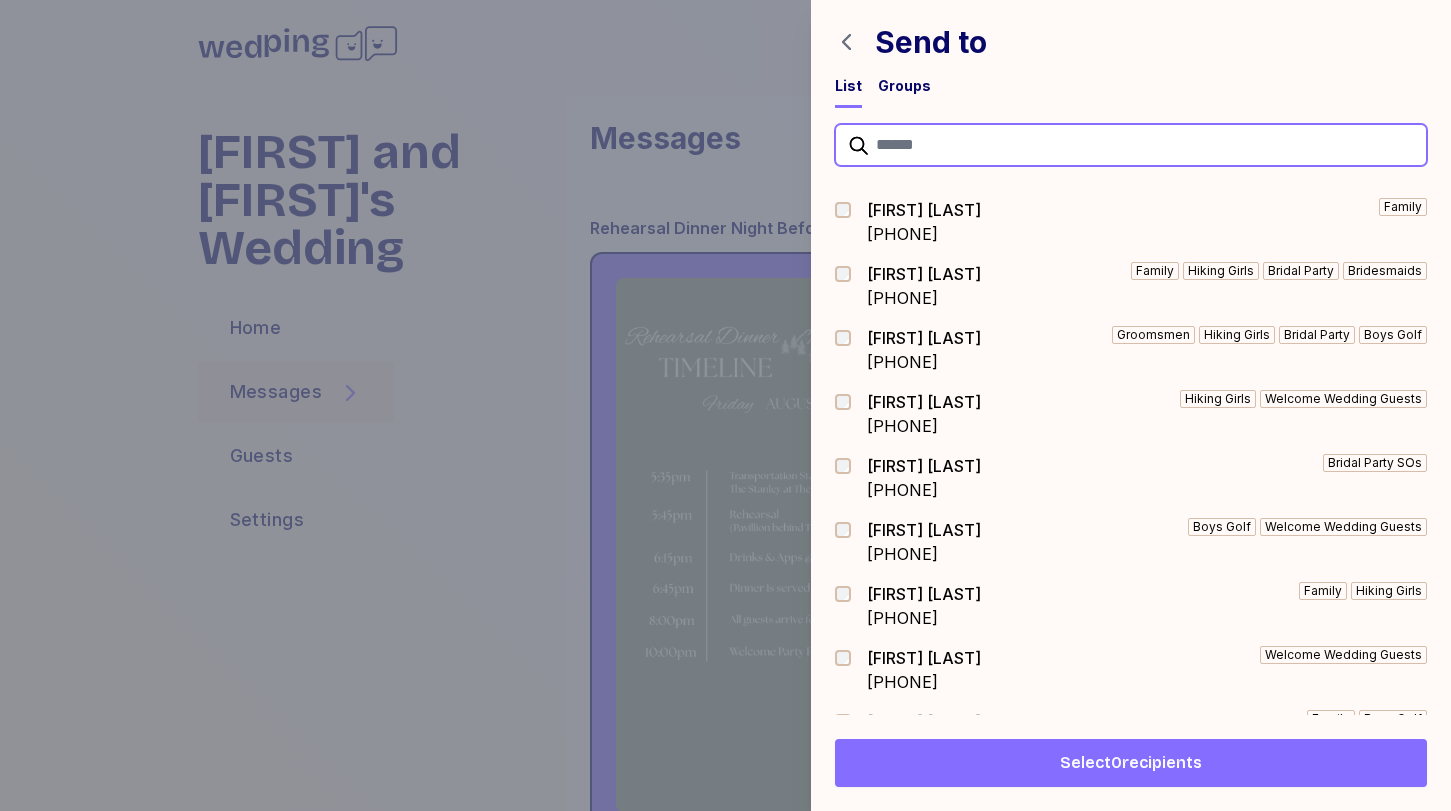 click at bounding box center [1131, 145] 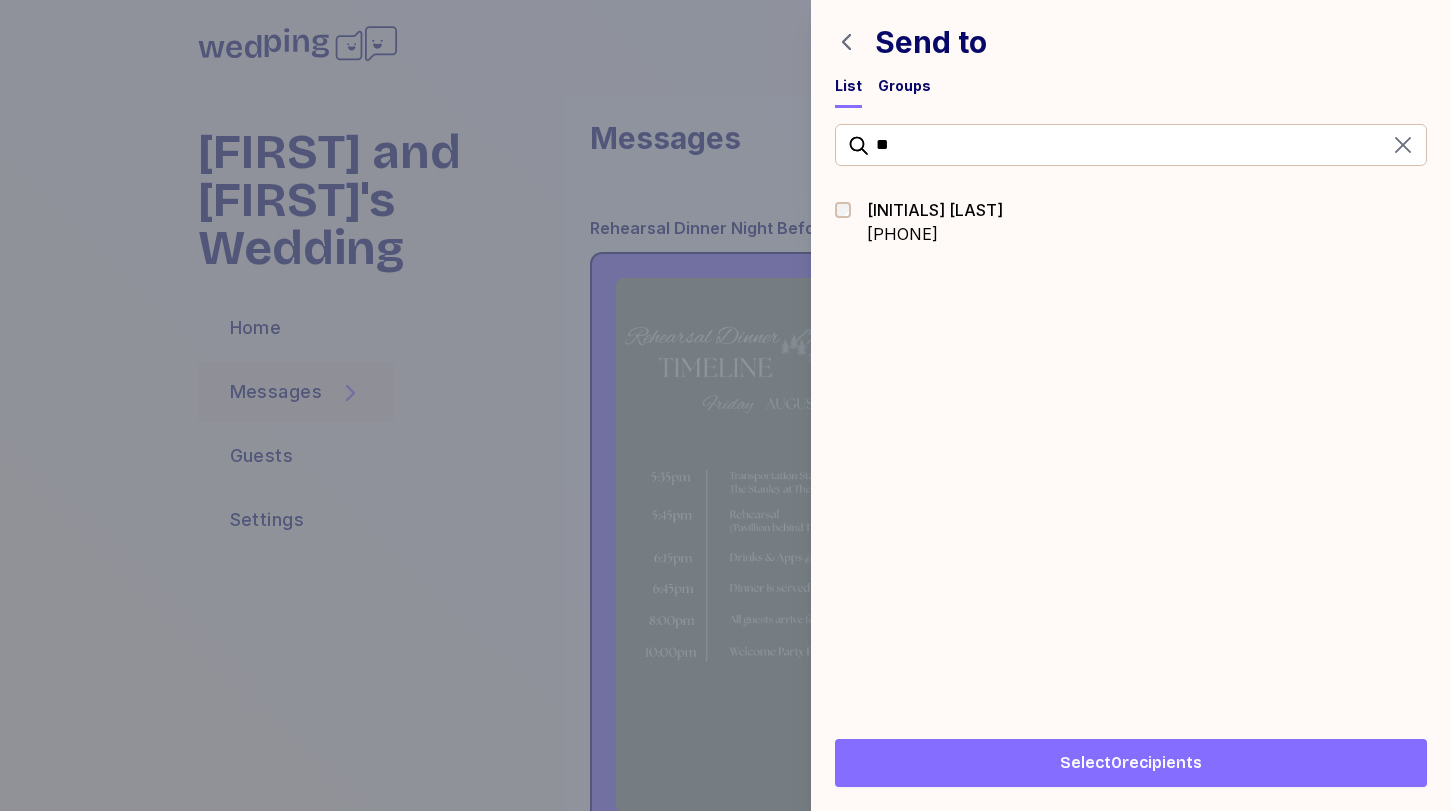 click on "** [FIRST]   [PHONE]" at bounding box center [1131, 411] 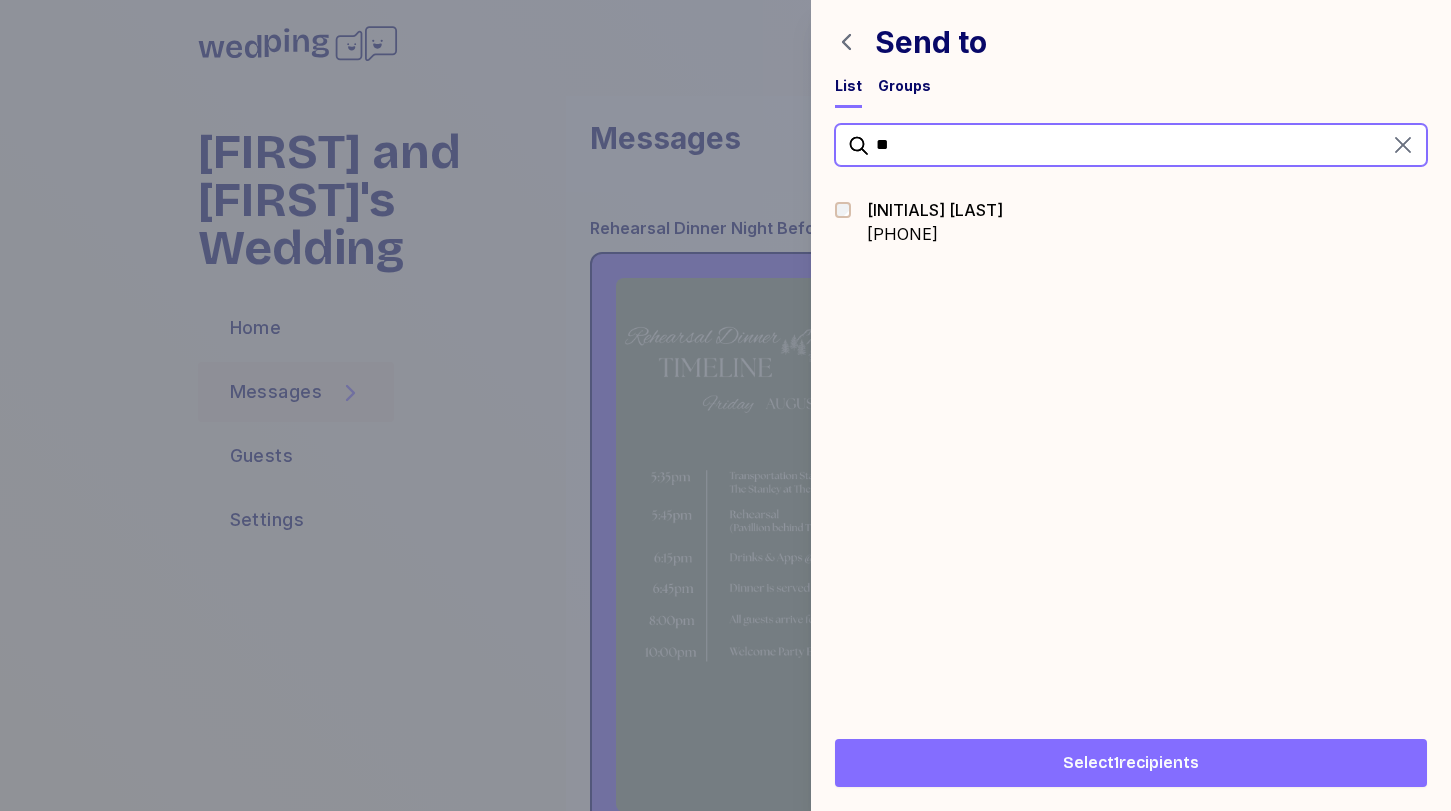 drag, startPoint x: 928, startPoint y: 146, endPoint x: 814, endPoint y: 145, distance: 114.00439 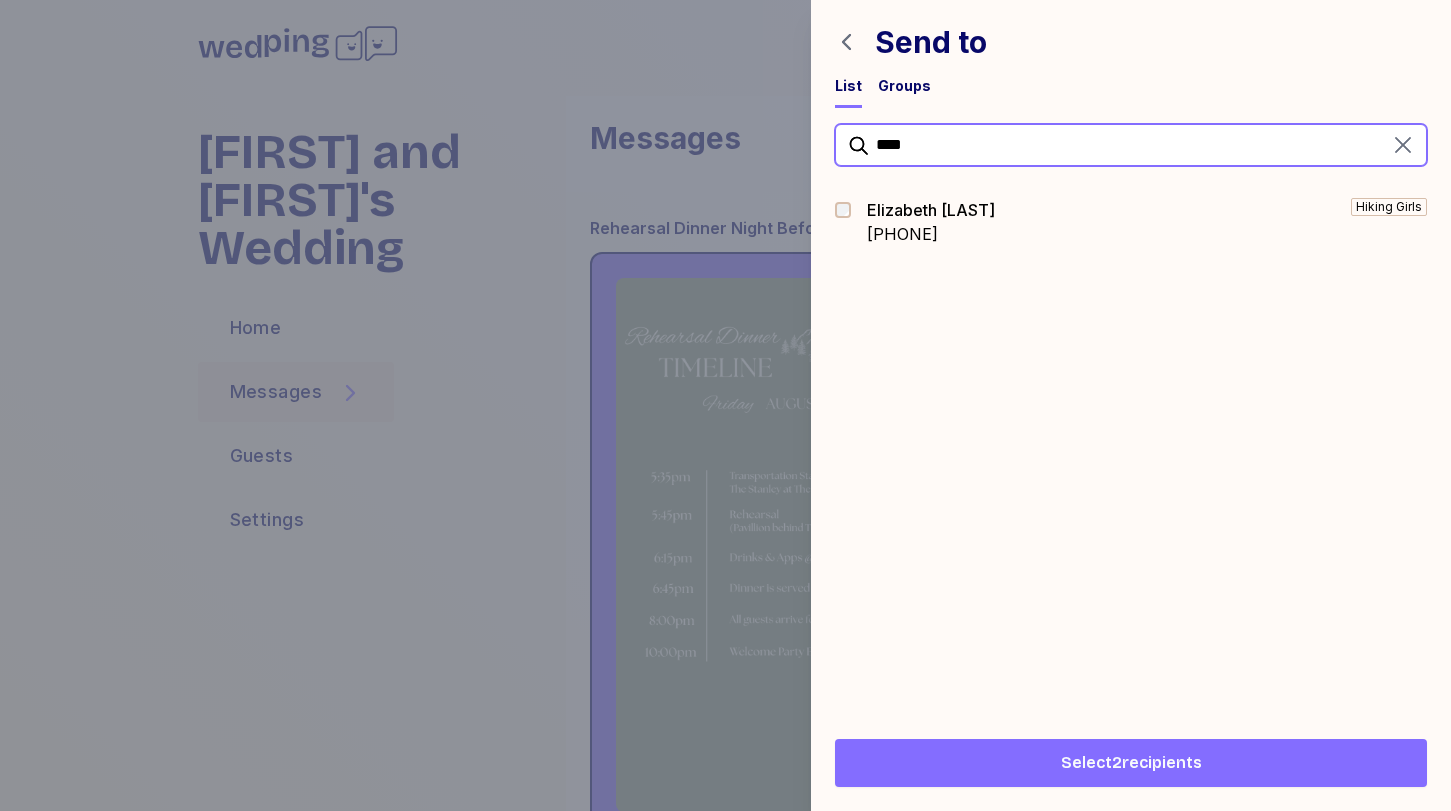 drag, startPoint x: 940, startPoint y: 162, endPoint x: 815, endPoint y: 138, distance: 127.28315 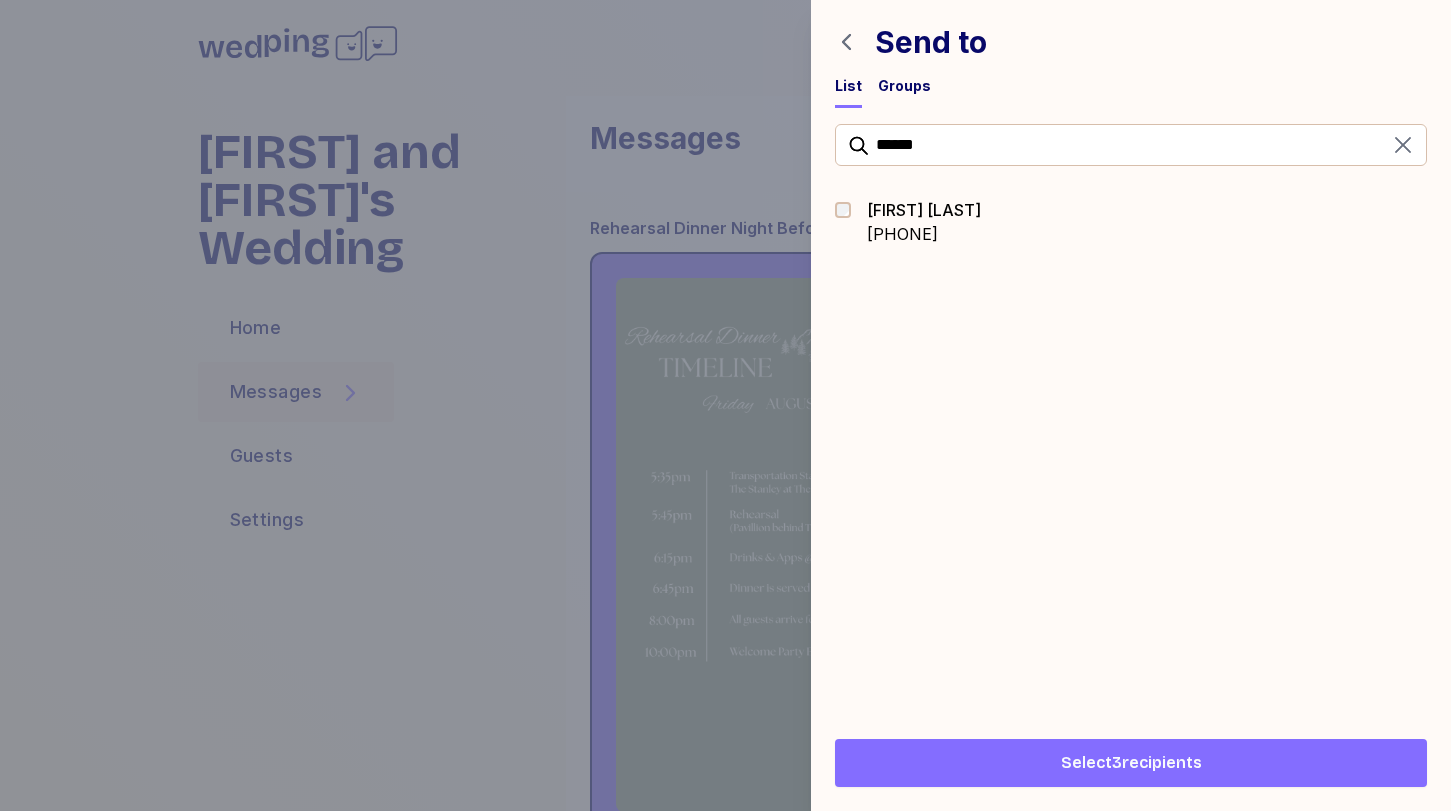 click on "Select  3  recipients" at bounding box center [1131, 763] 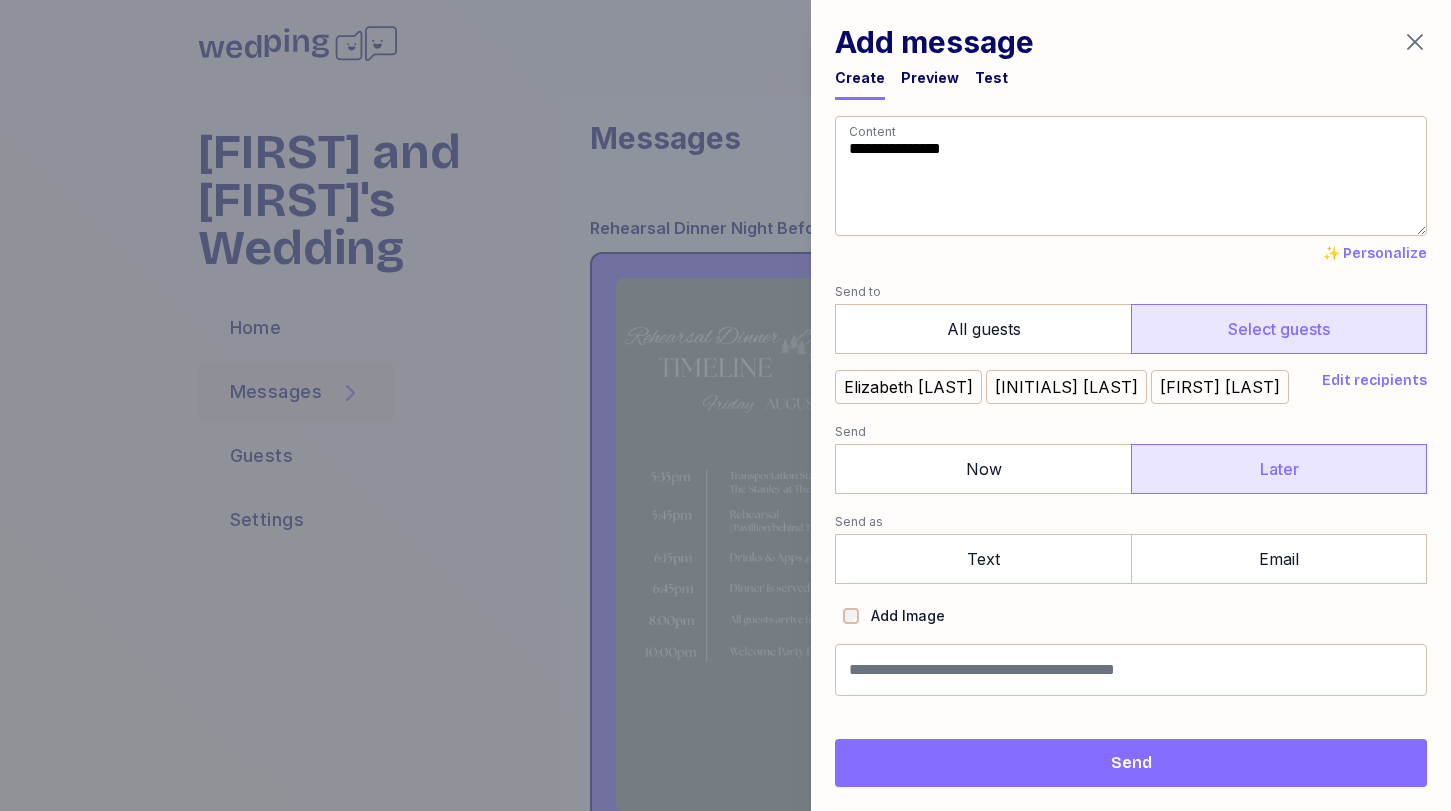 click on "Later" at bounding box center (1279, 469) 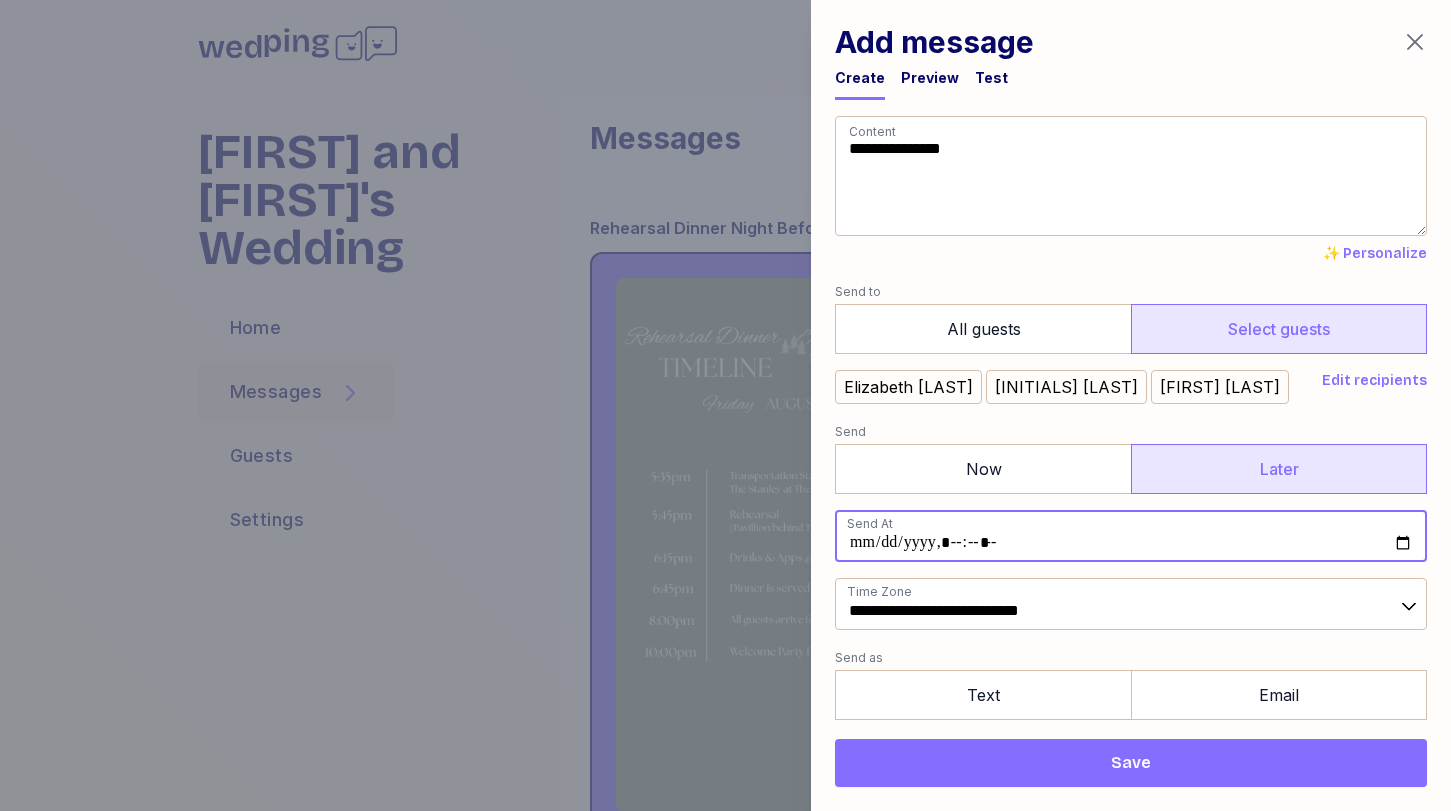 click at bounding box center [1131, 536] 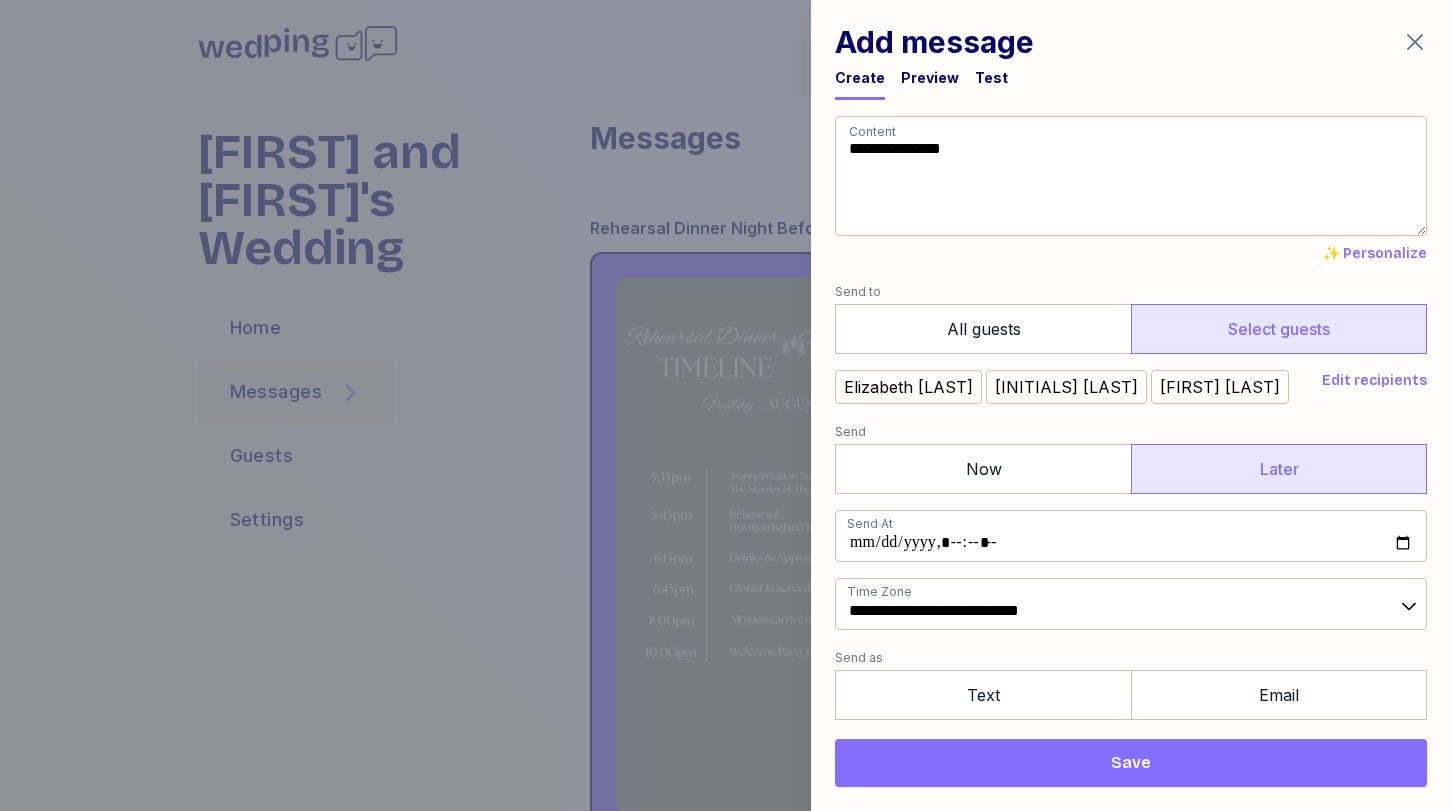 click on "**********" at bounding box center (1131, 474) 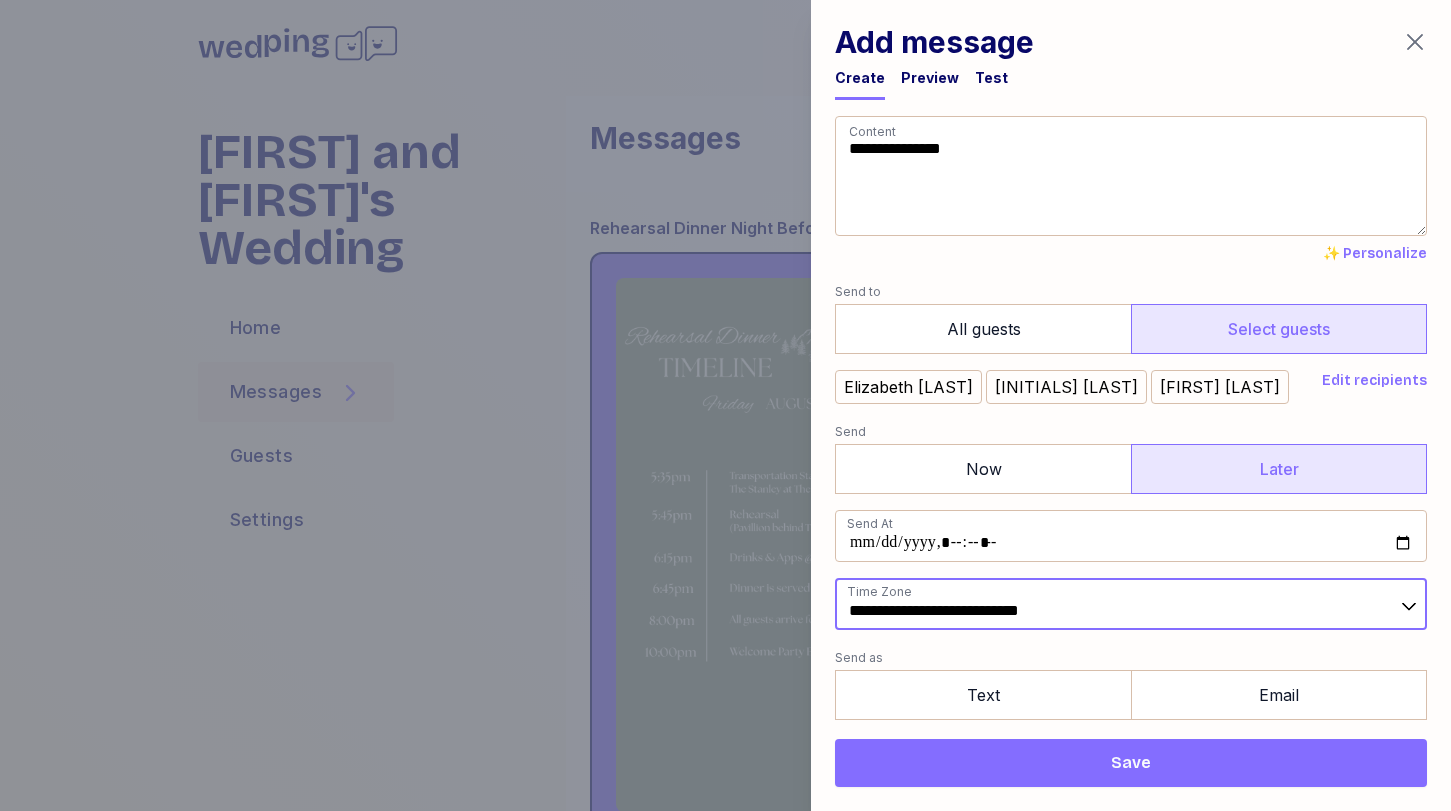 click on "**********" at bounding box center (1131, 604) 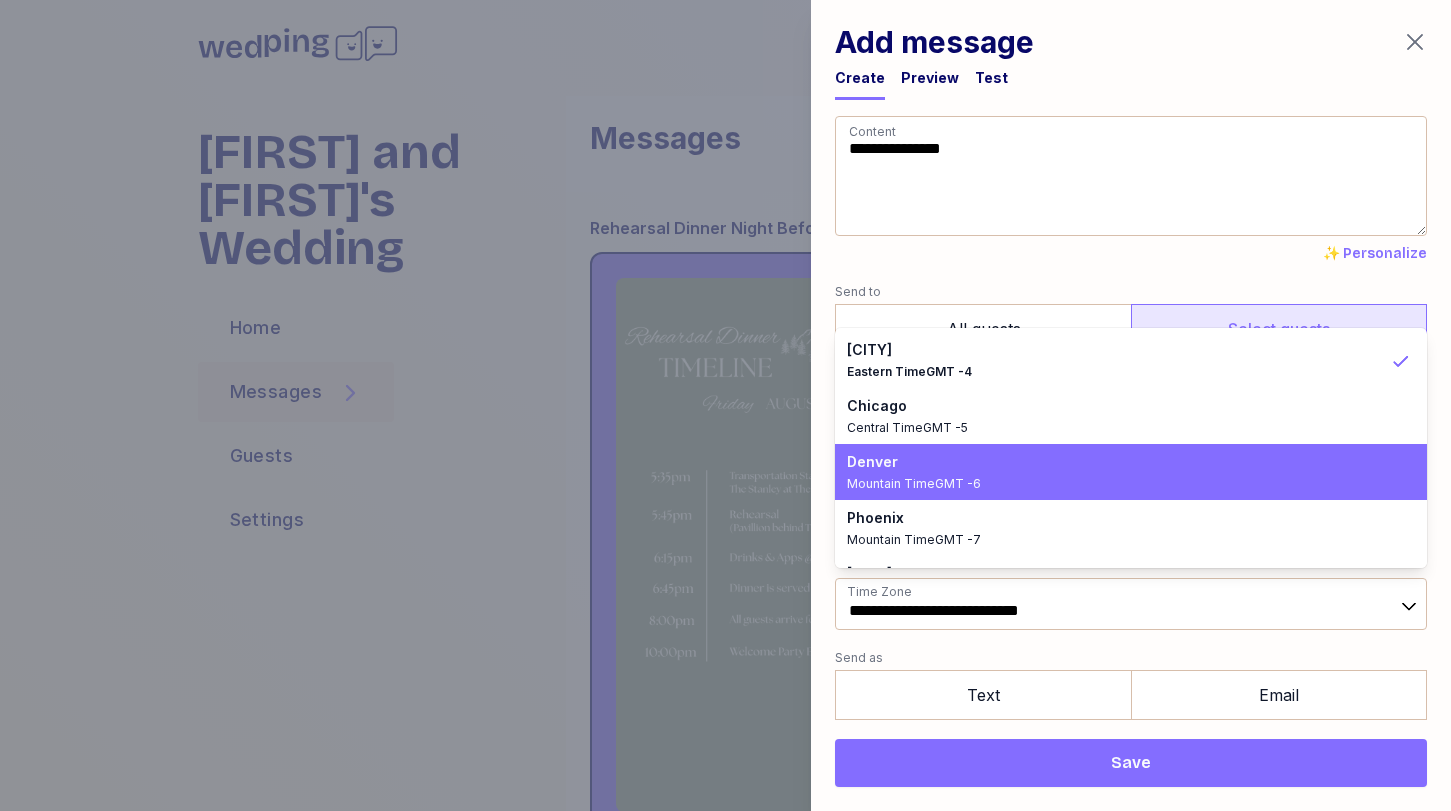click on "Mountain Time  GMT   -6" at bounding box center (1119, 484) 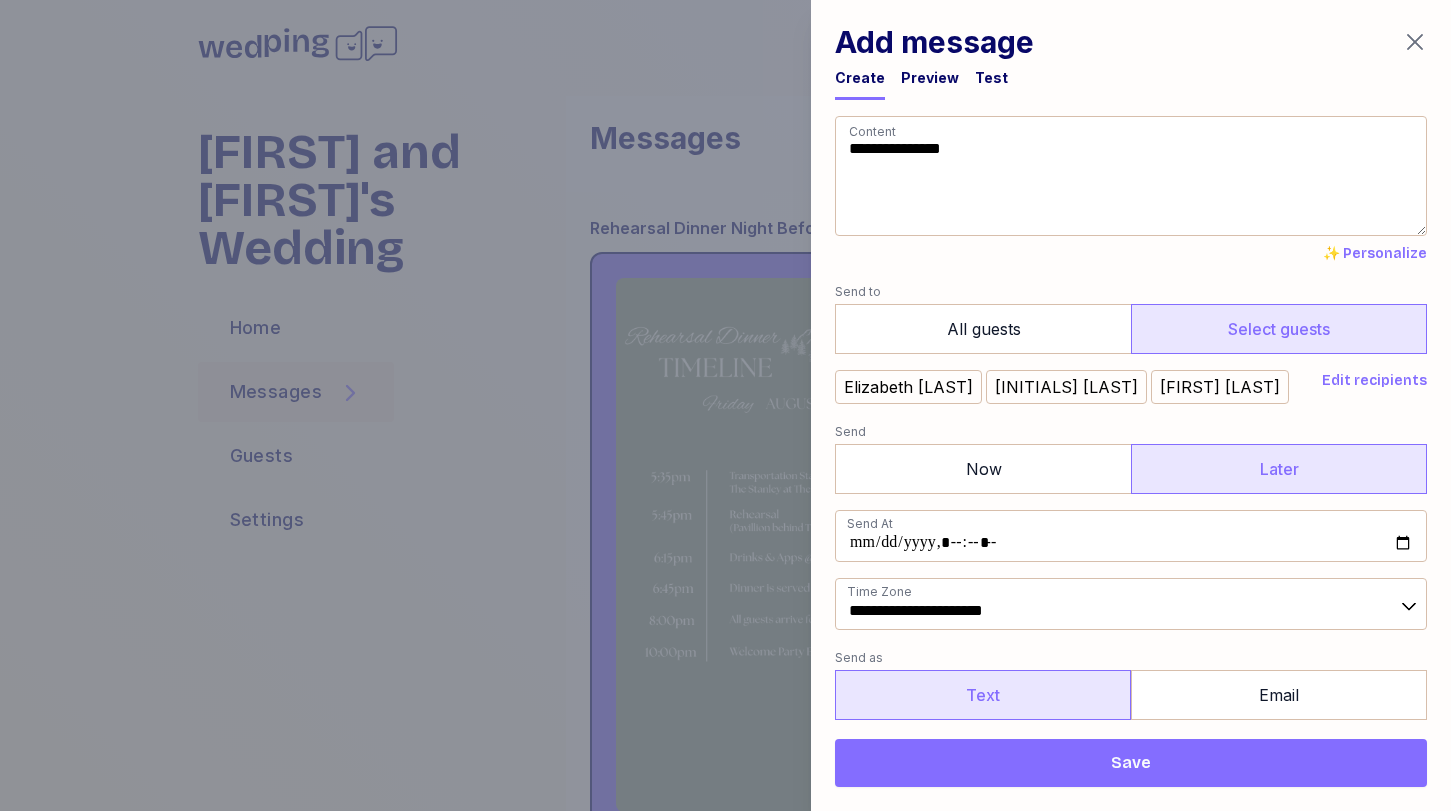 click on "Text" at bounding box center [983, 695] 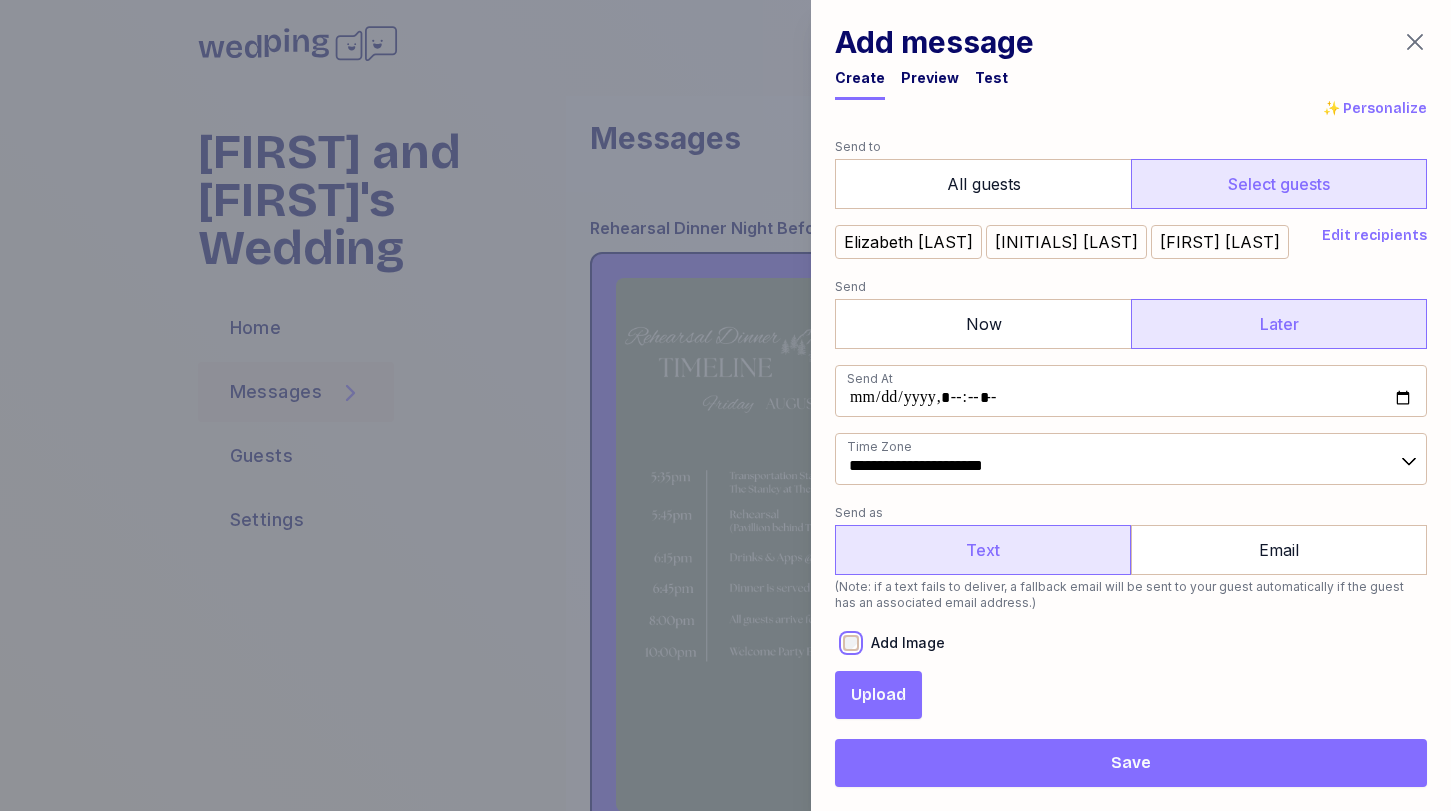 scroll, scrollTop: 245, scrollLeft: 0, axis: vertical 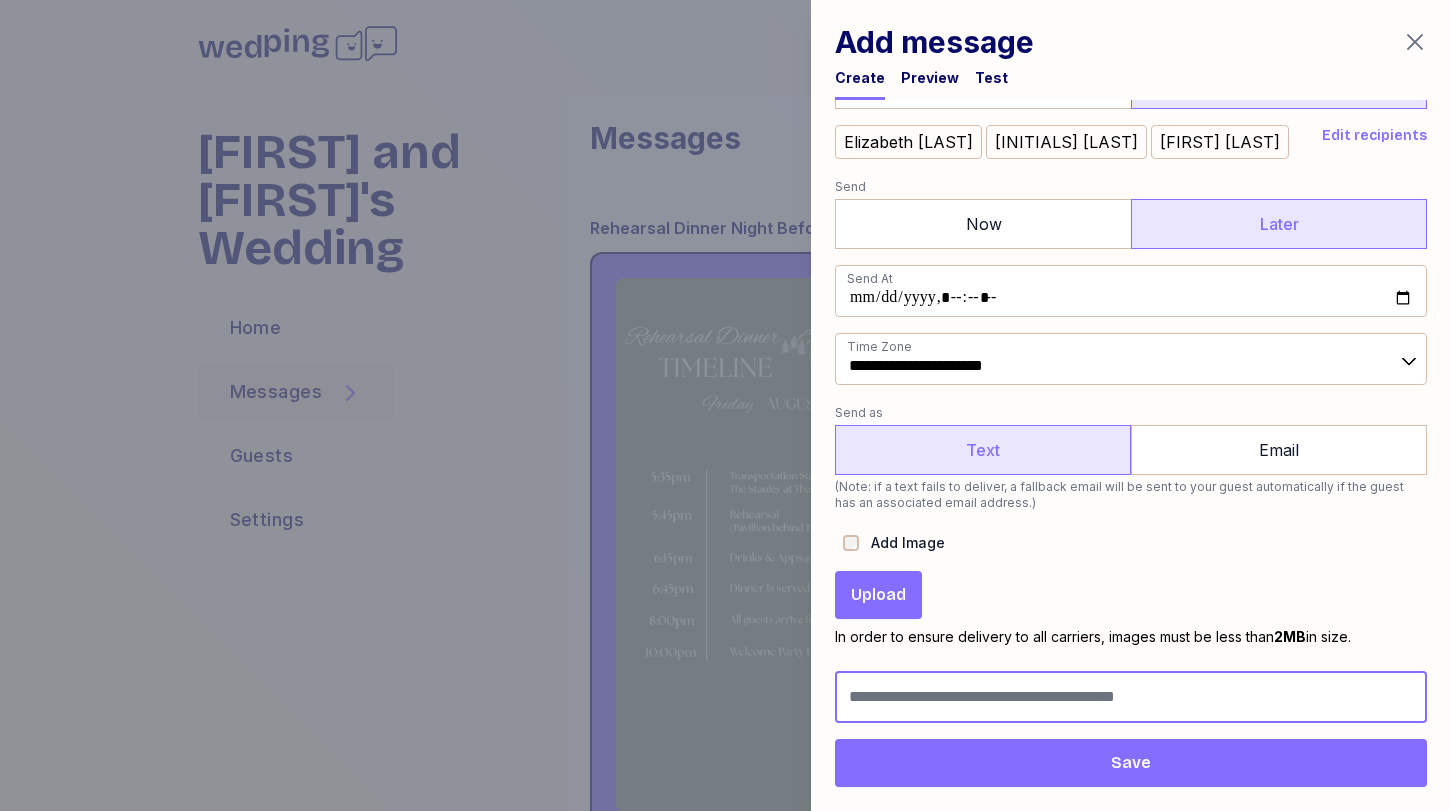 click at bounding box center [1131, 697] 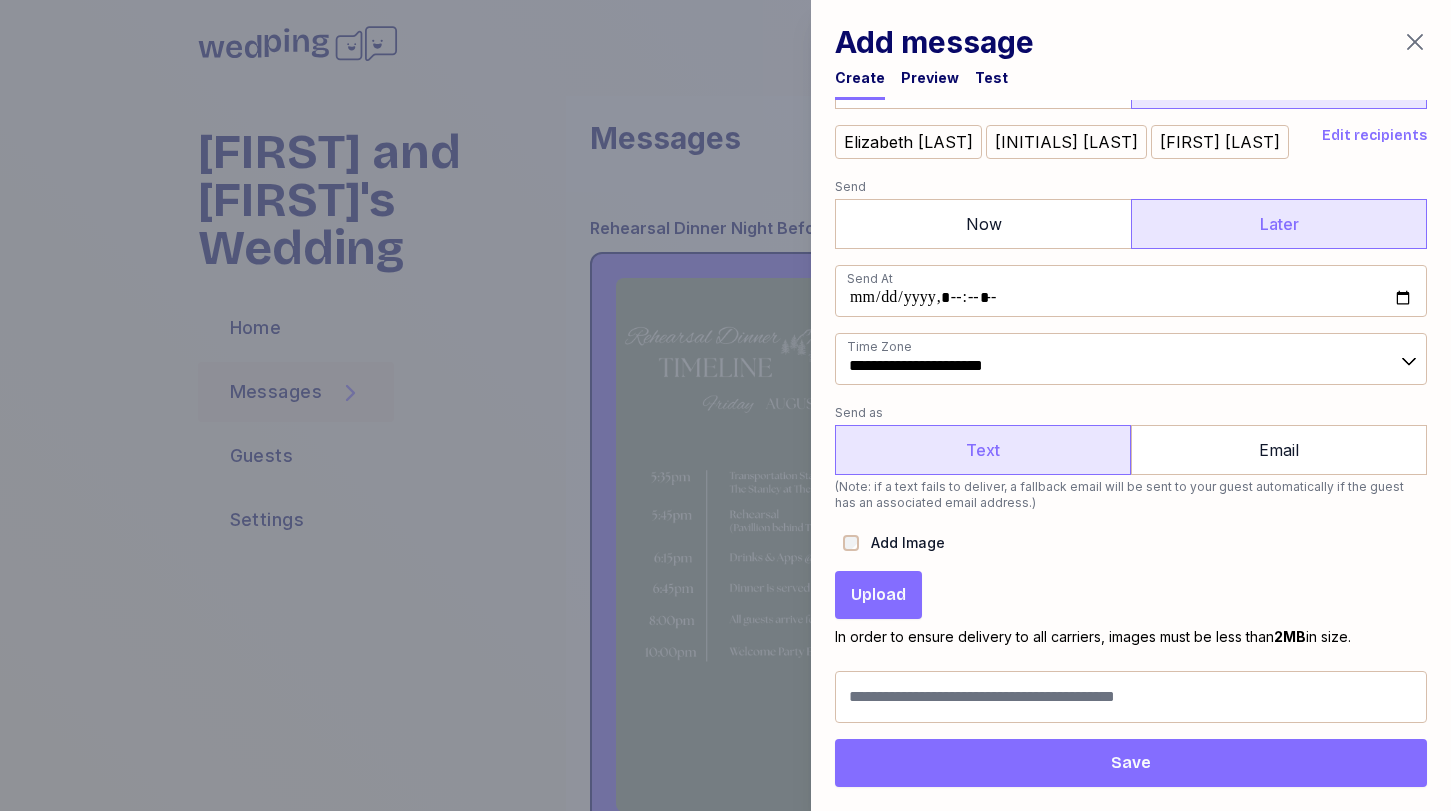 click on "Upload" at bounding box center (878, 595) 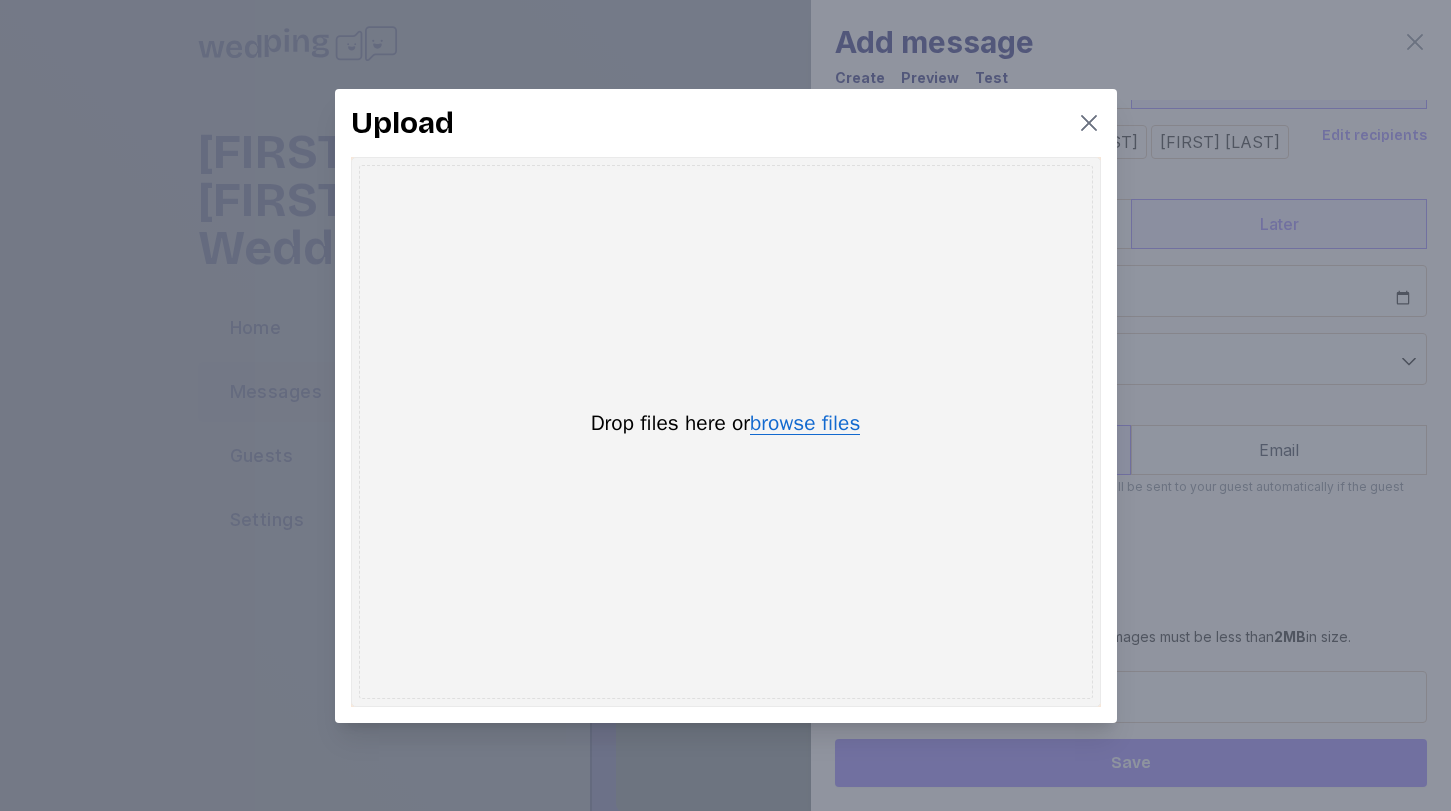 click on "browse files" at bounding box center (805, 424) 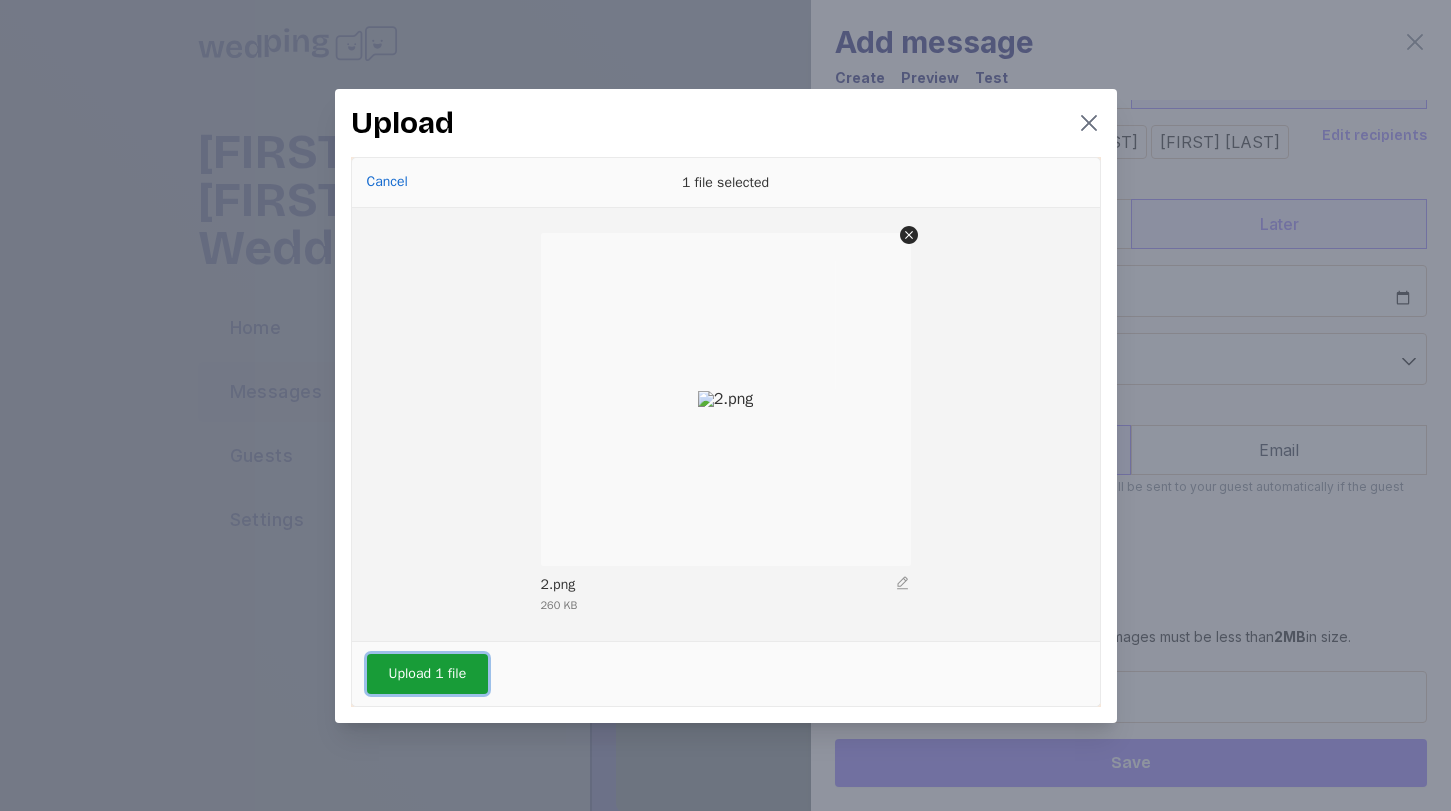 click on "Upload 1 file" at bounding box center [428, 674] 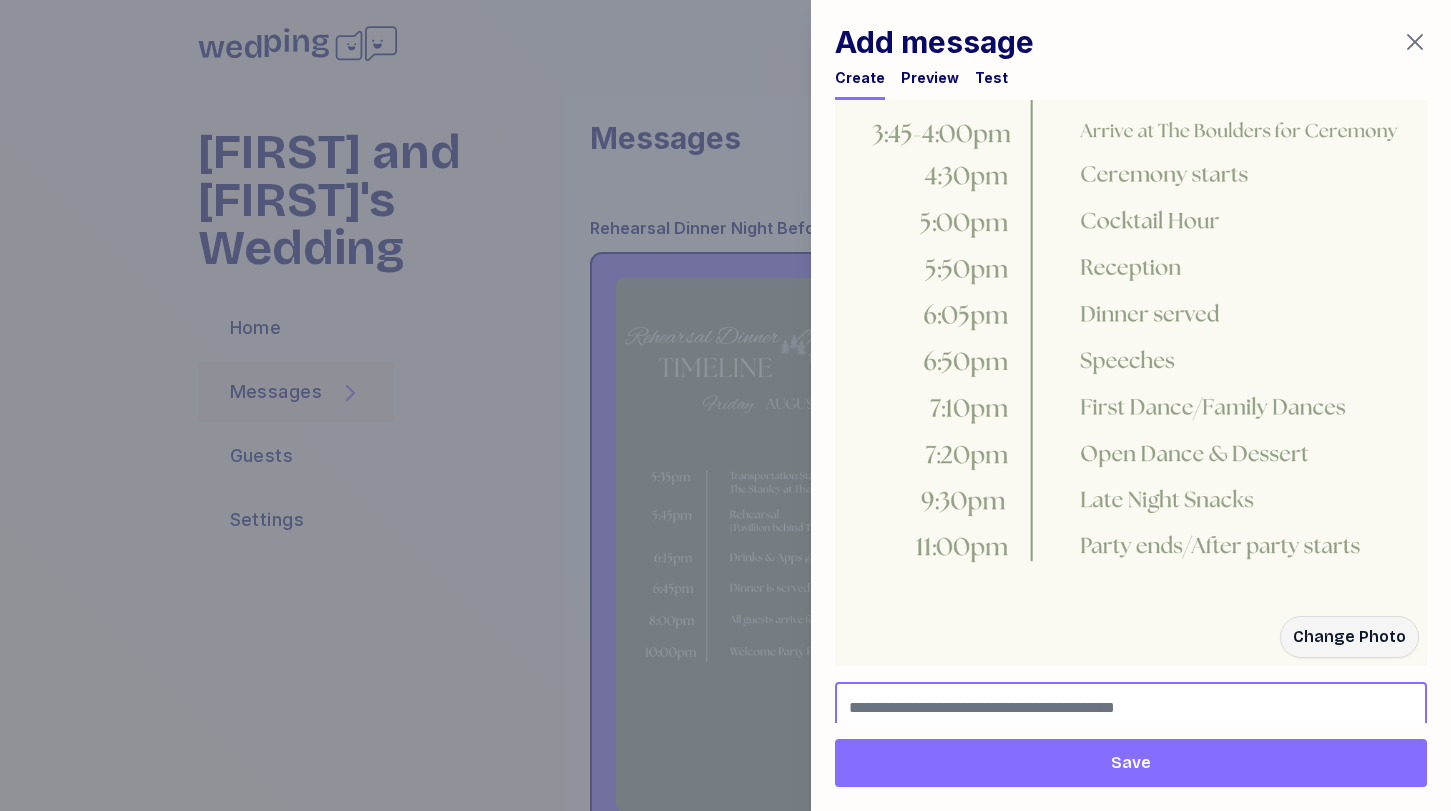 scroll, scrollTop: 1213, scrollLeft: 0, axis: vertical 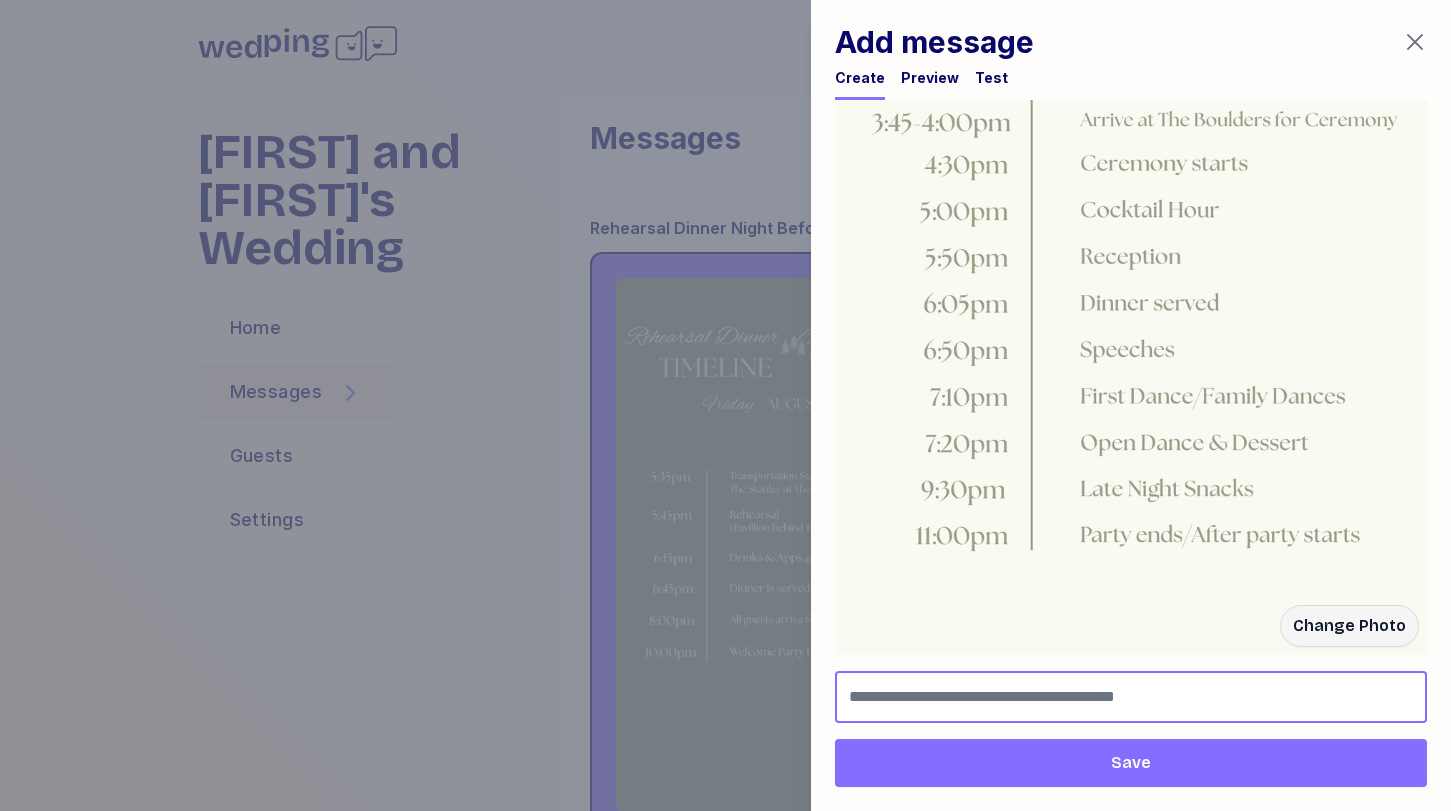 click at bounding box center [1131, 697] 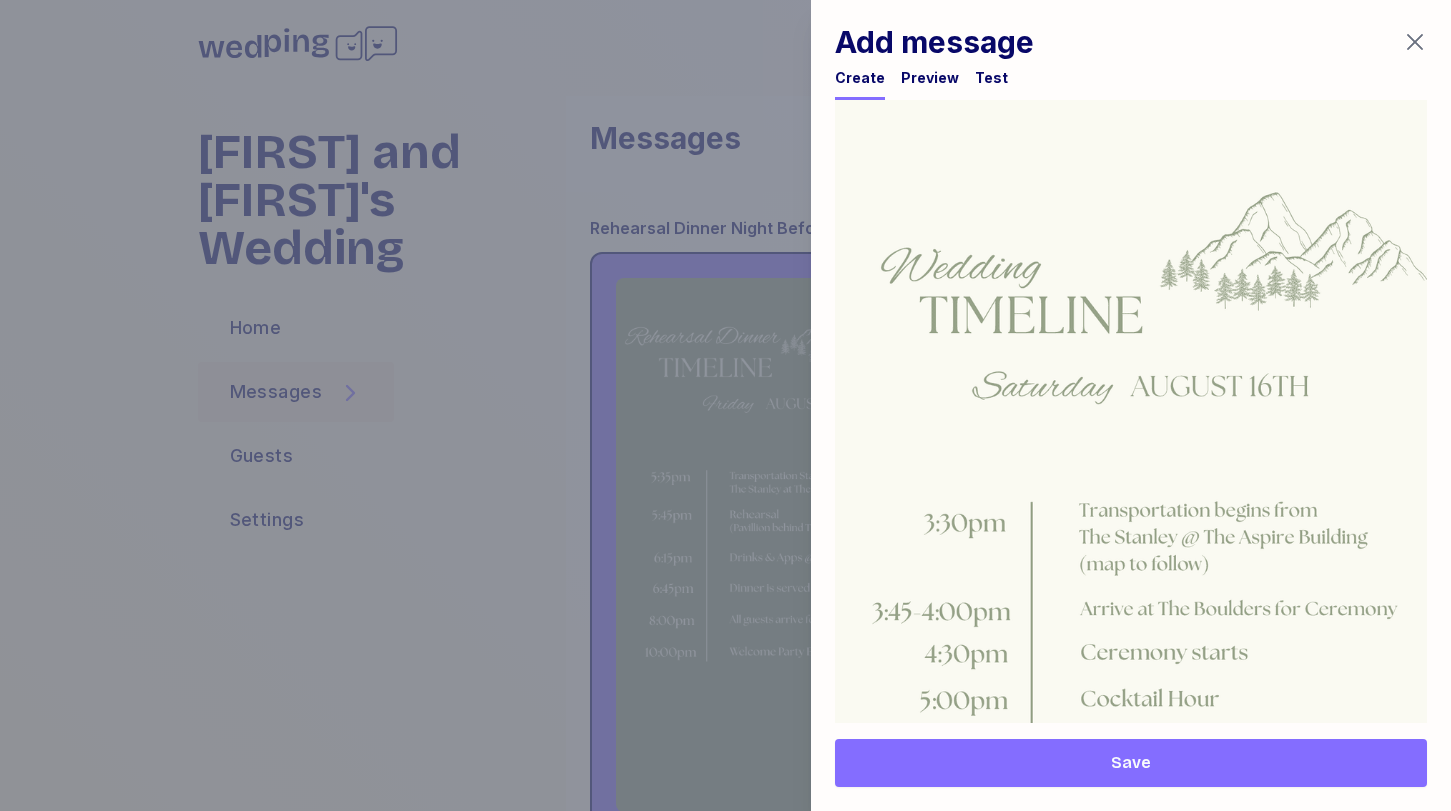 scroll, scrollTop: 1213, scrollLeft: 0, axis: vertical 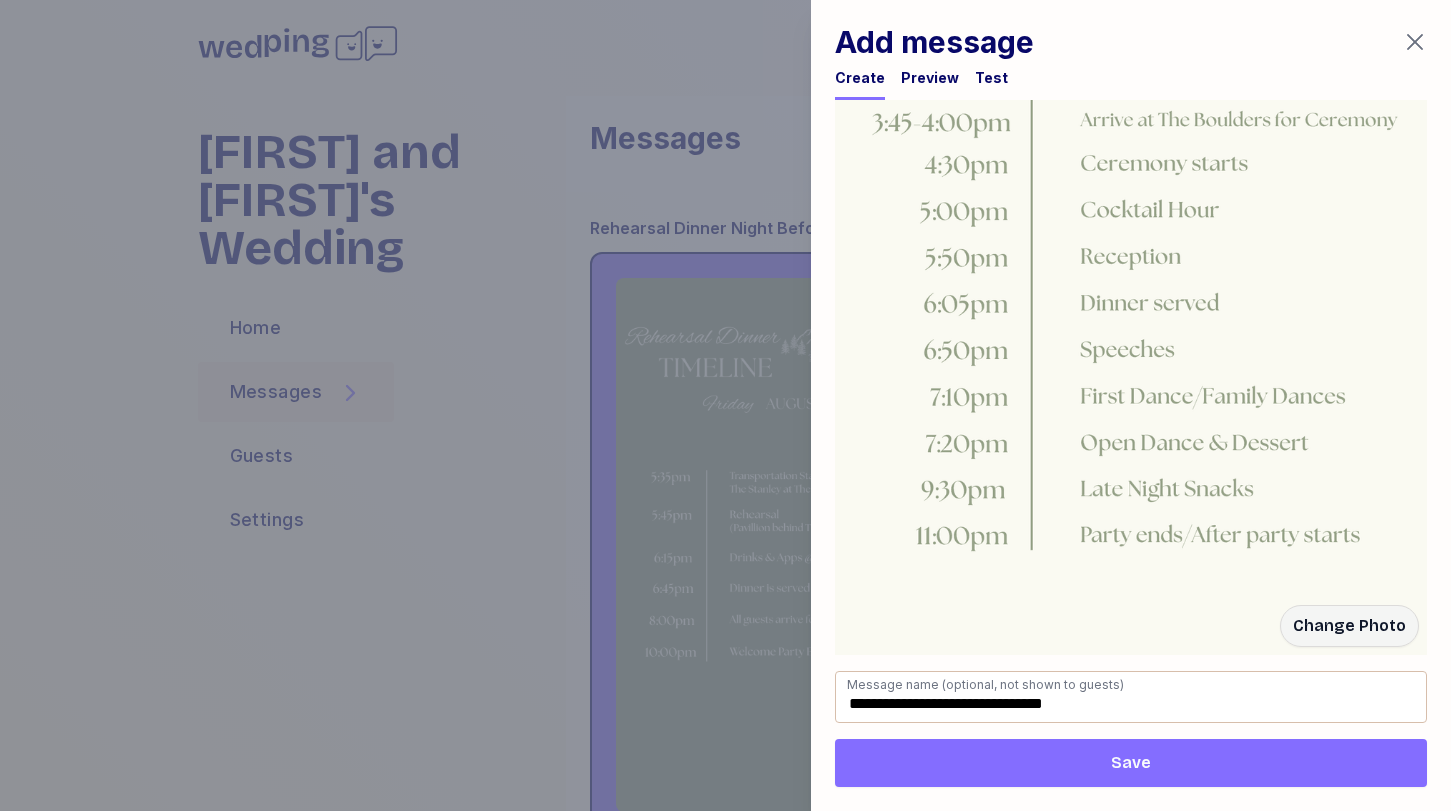 click on "Save" at bounding box center (1131, 763) 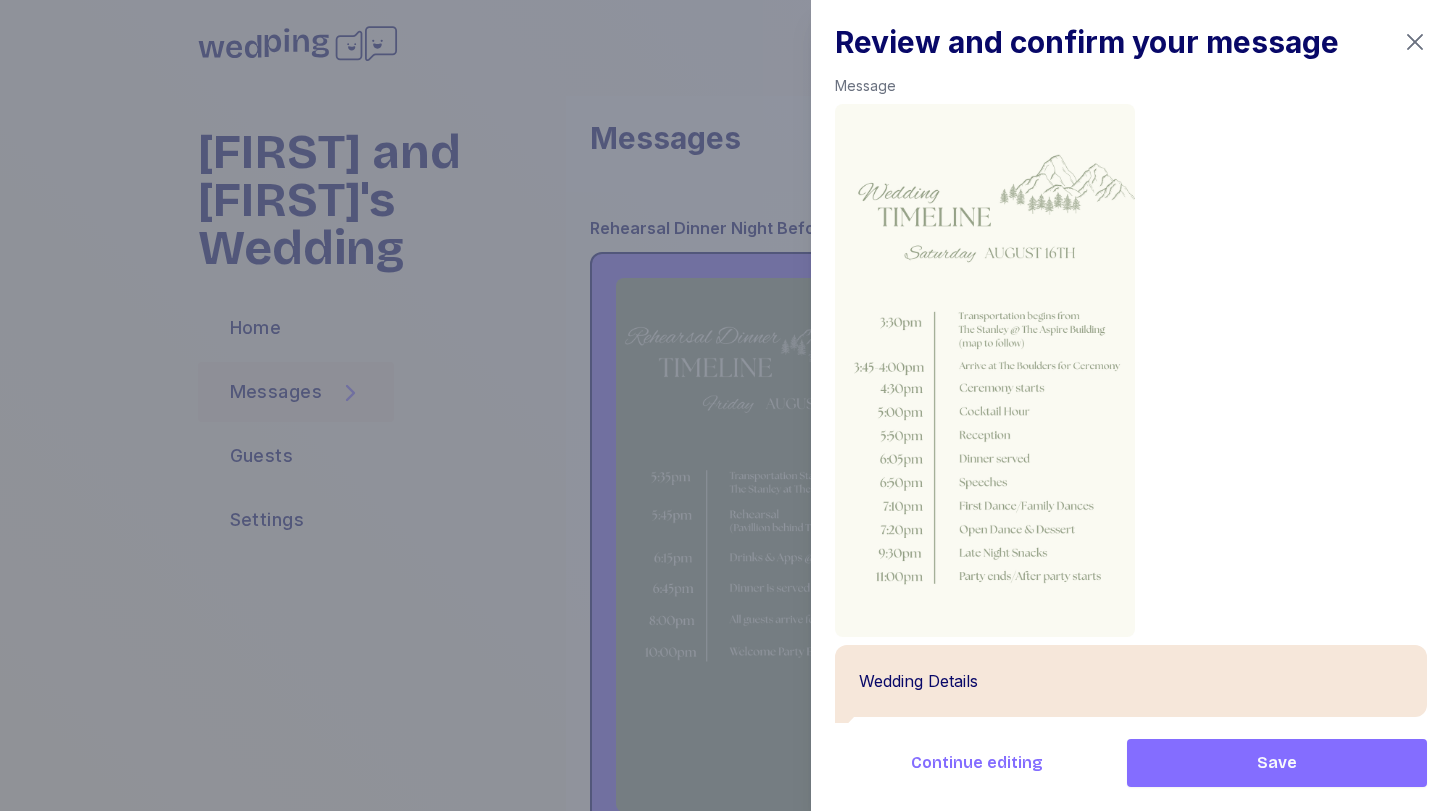 click on "Save" at bounding box center (1277, 763) 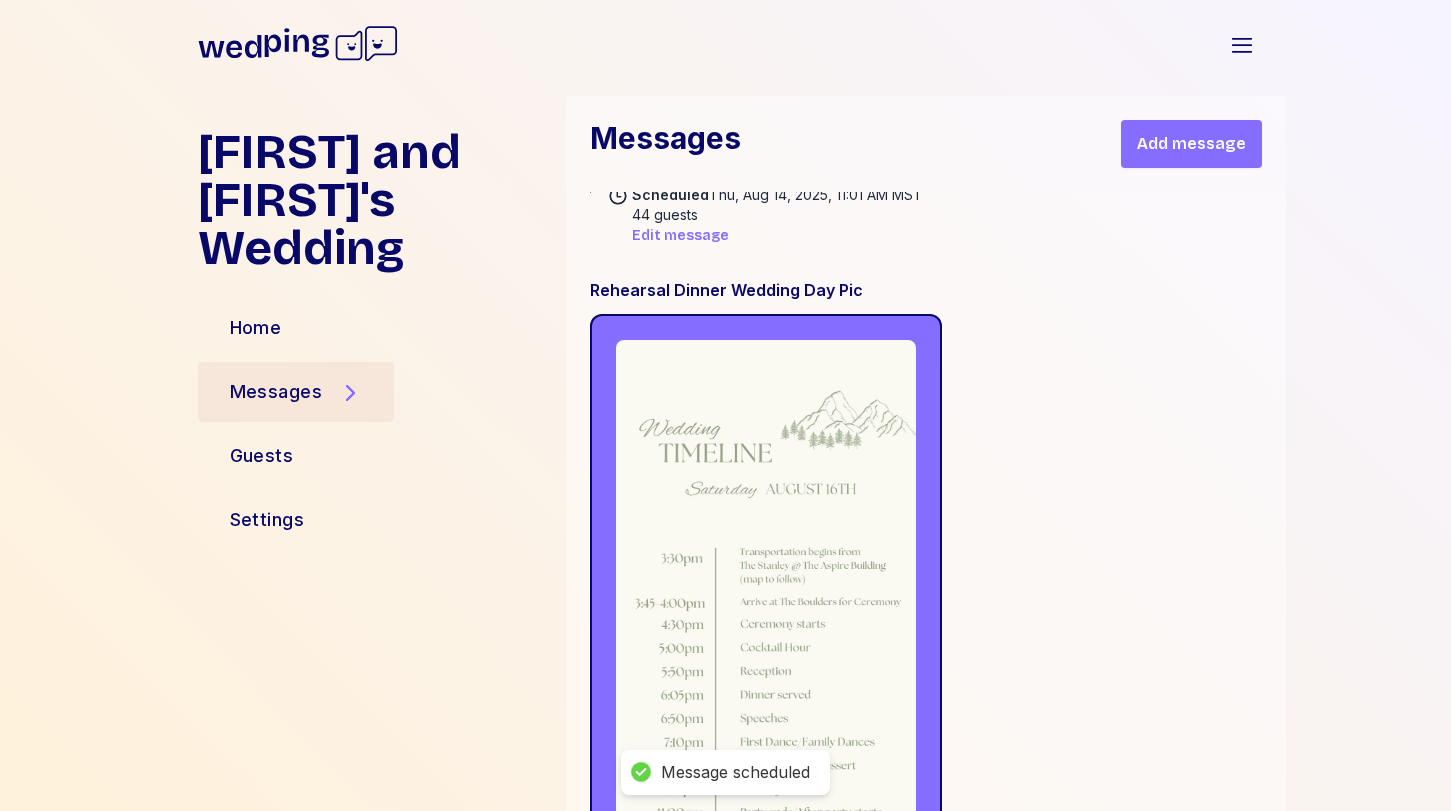 click on "Add message" at bounding box center (1191, 144) 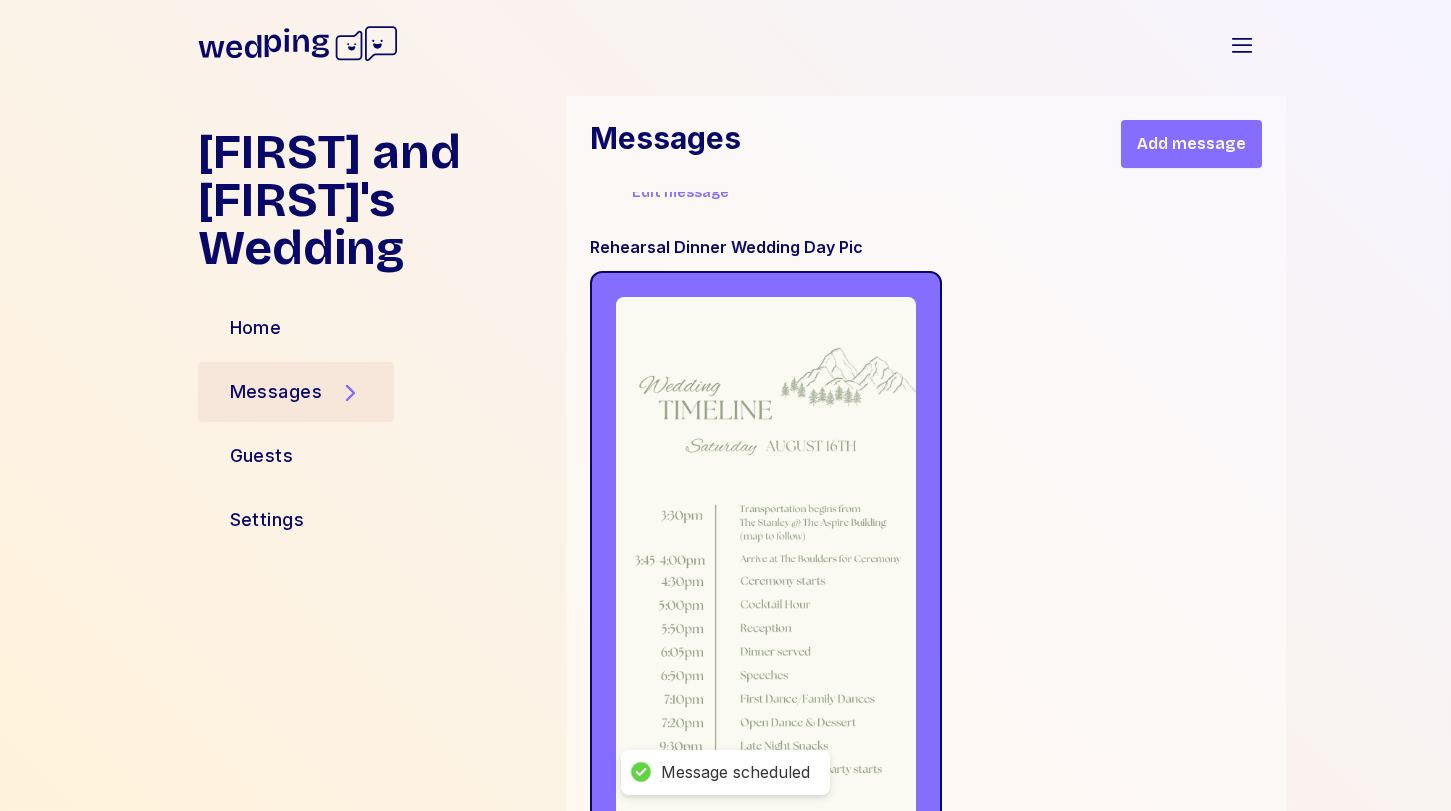 scroll, scrollTop: 22062, scrollLeft: 0, axis: vertical 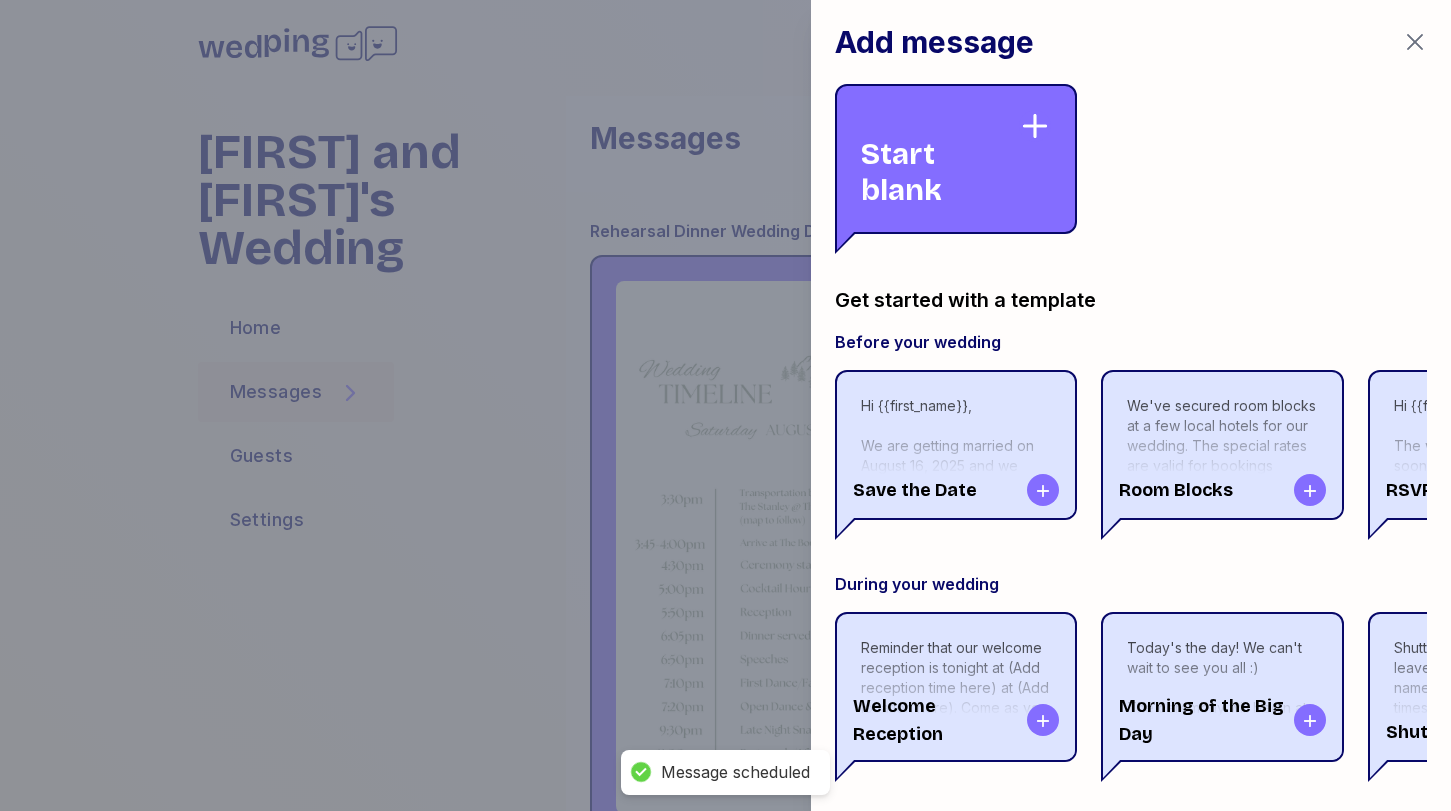 click on "Start blank" at bounding box center [940, 159] 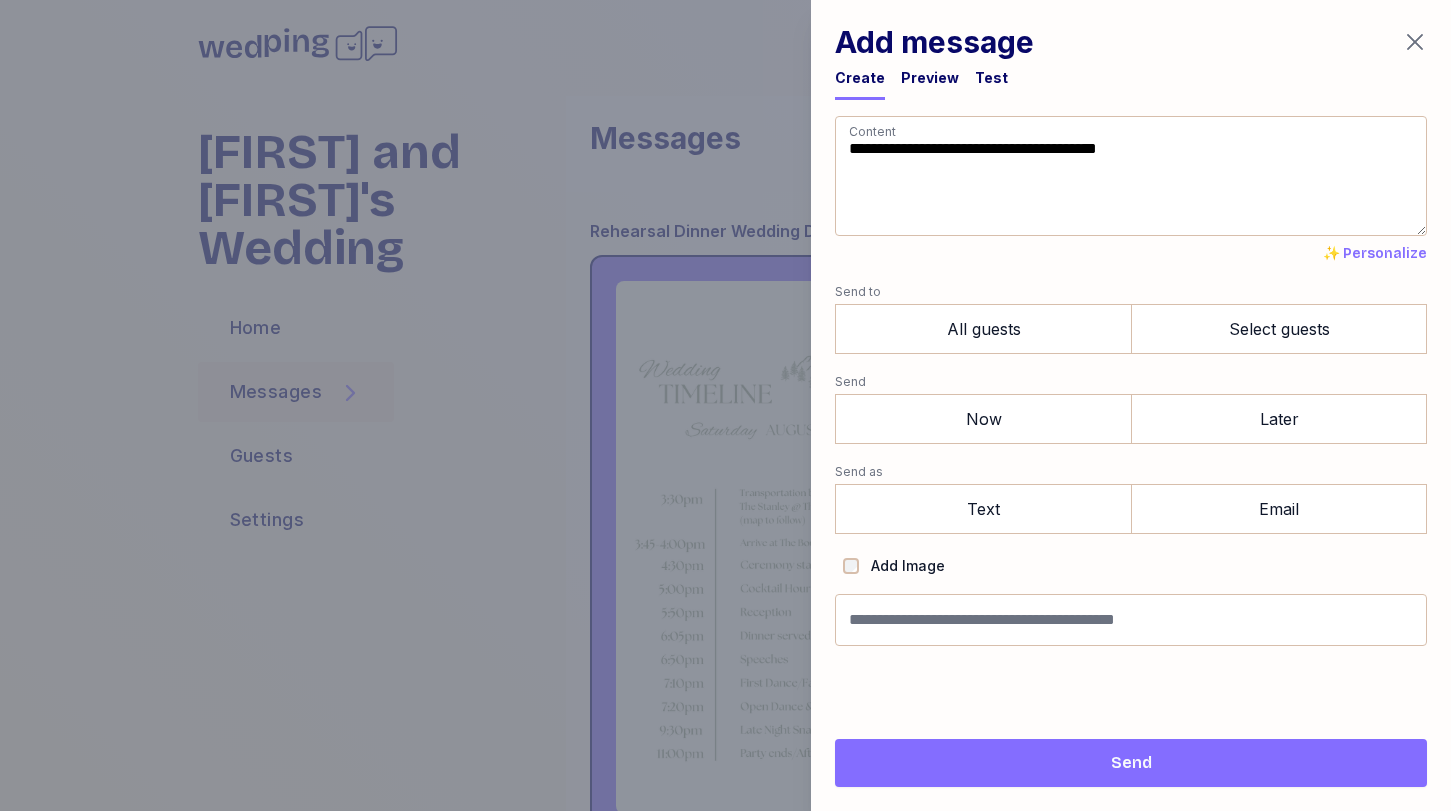 drag, startPoint x: 1035, startPoint y: 214, endPoint x: 744, endPoint y: 33, distance: 342.69812 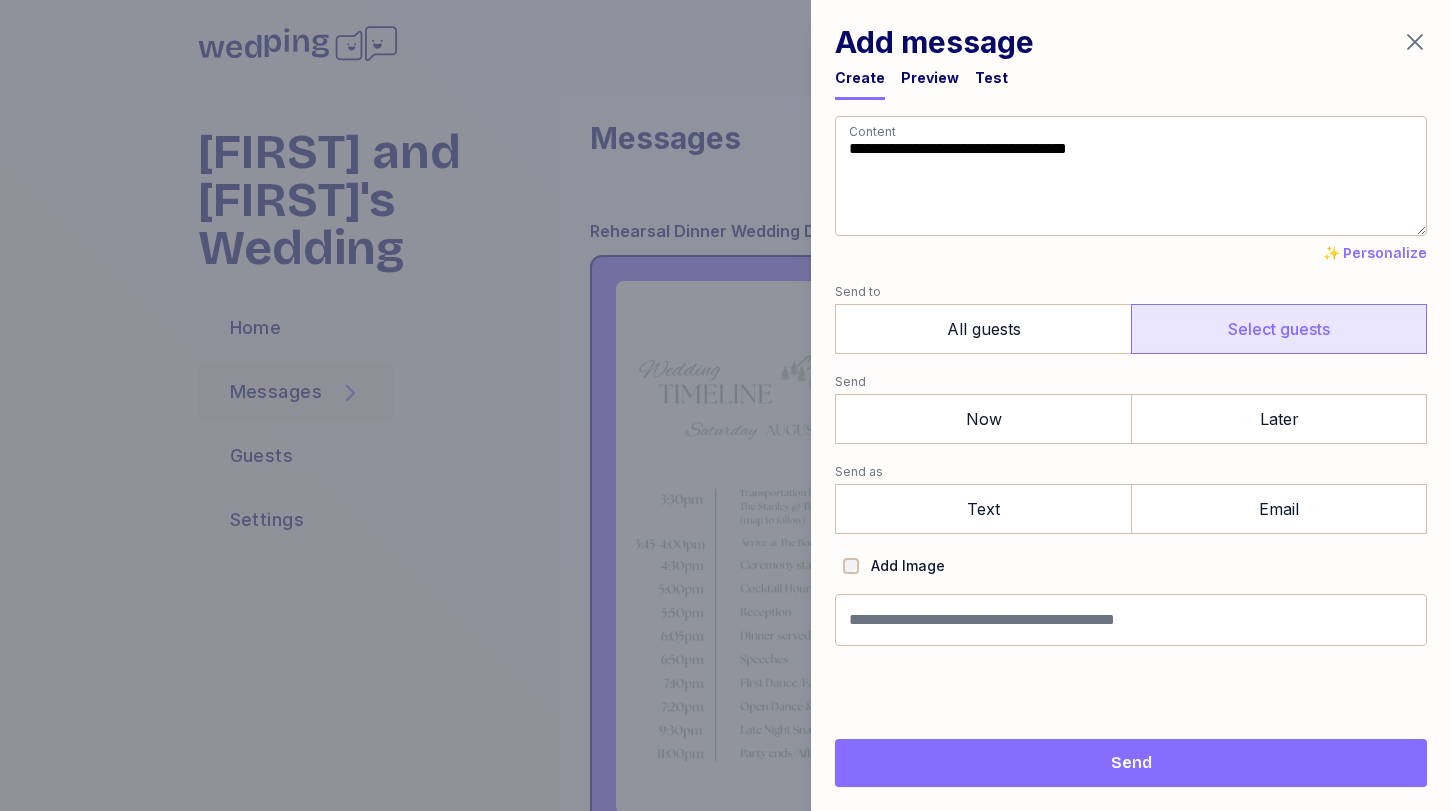 click on "Select guests" at bounding box center (1279, 329) 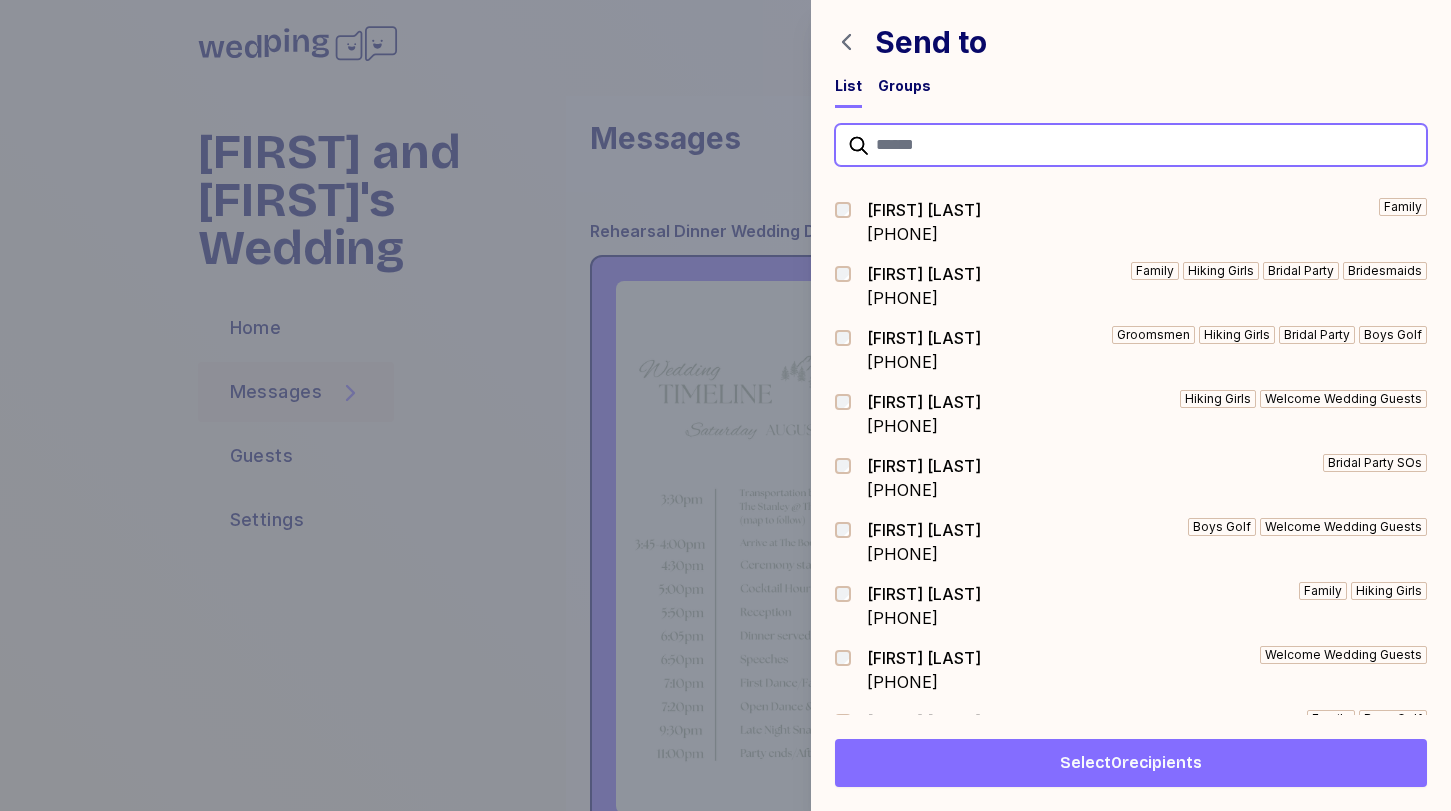 click at bounding box center (1131, 145) 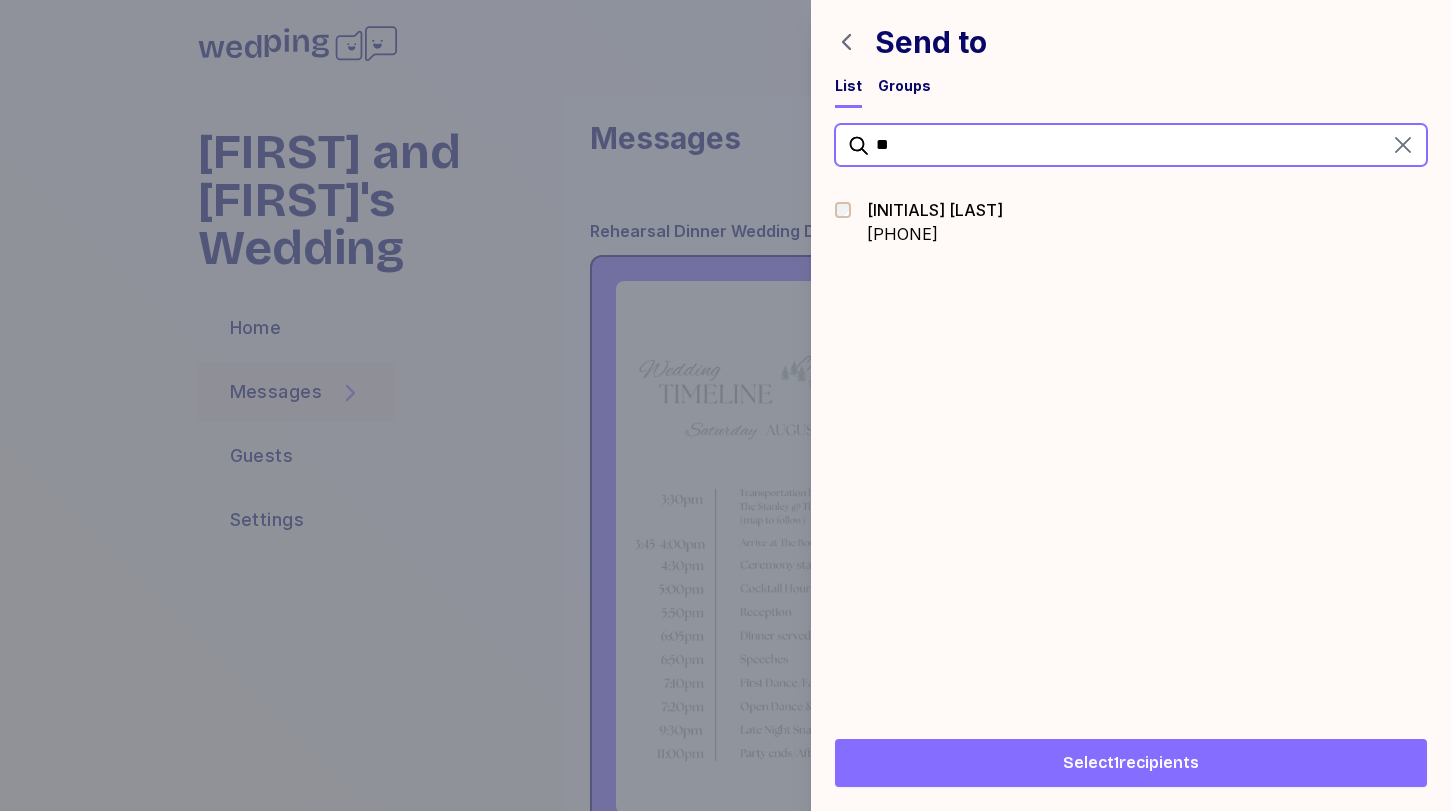 drag, startPoint x: 1185, startPoint y: 156, endPoint x: 748, endPoint y: 121, distance: 438.39935 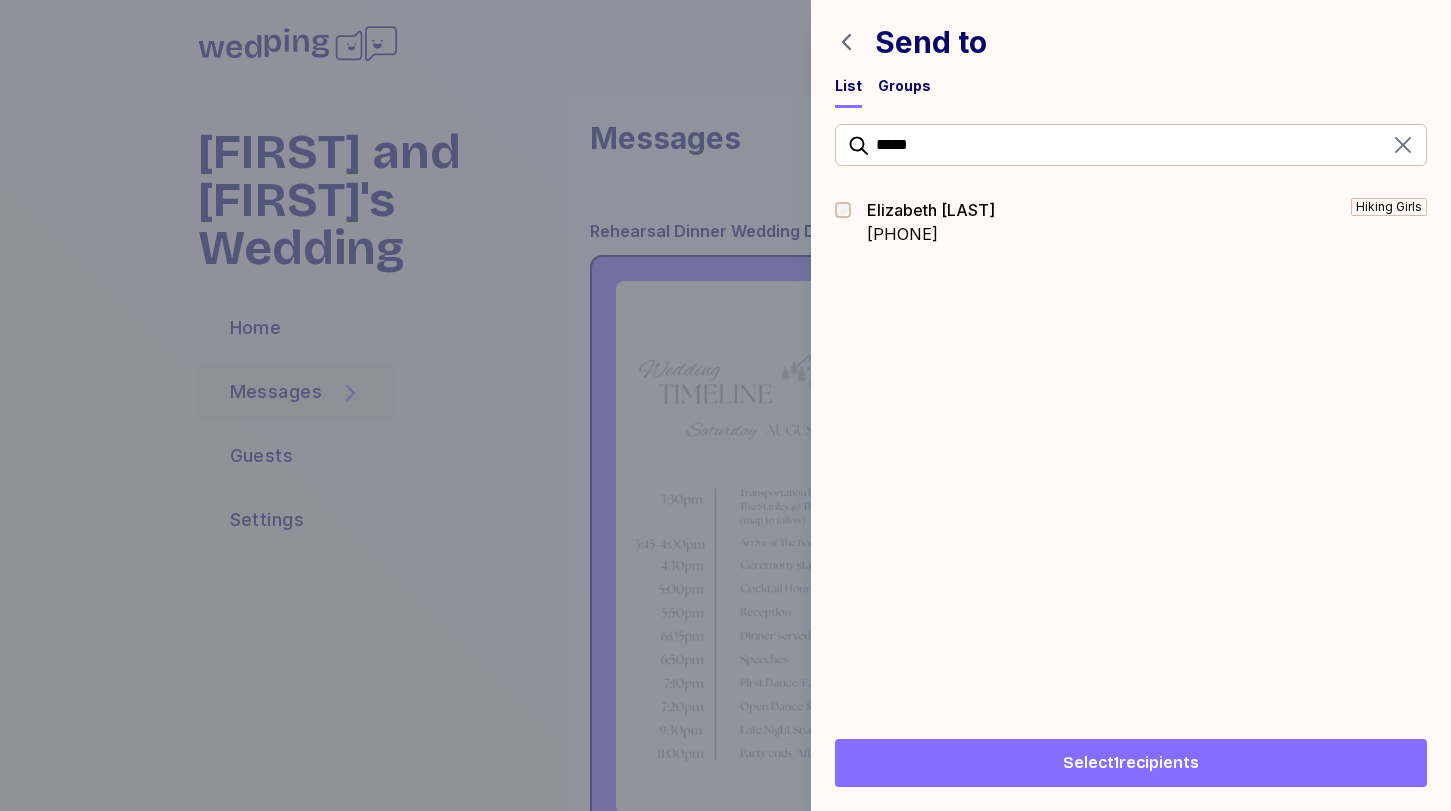 click at bounding box center [849, 222] 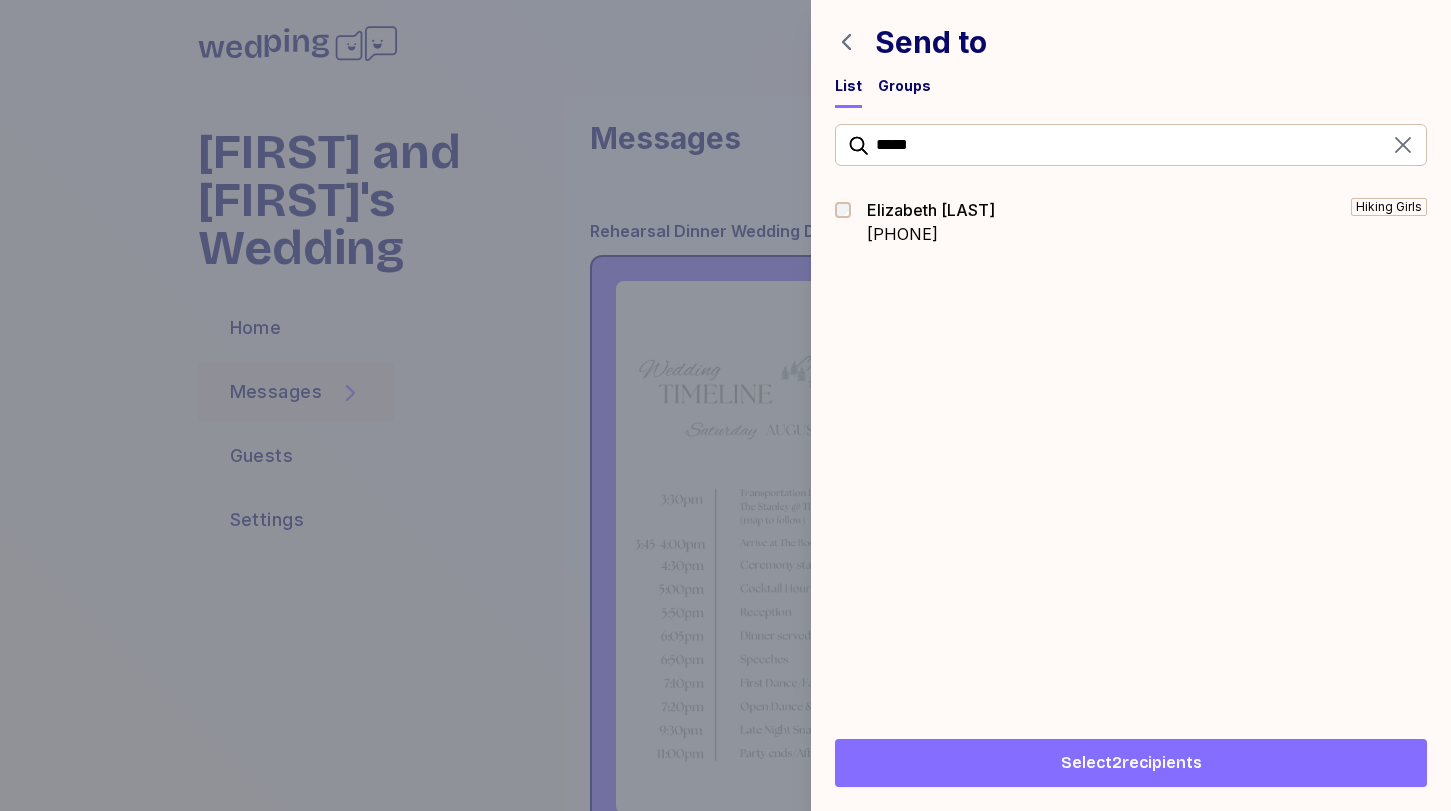 click on "Select  2  recipients" at bounding box center (1131, 763) 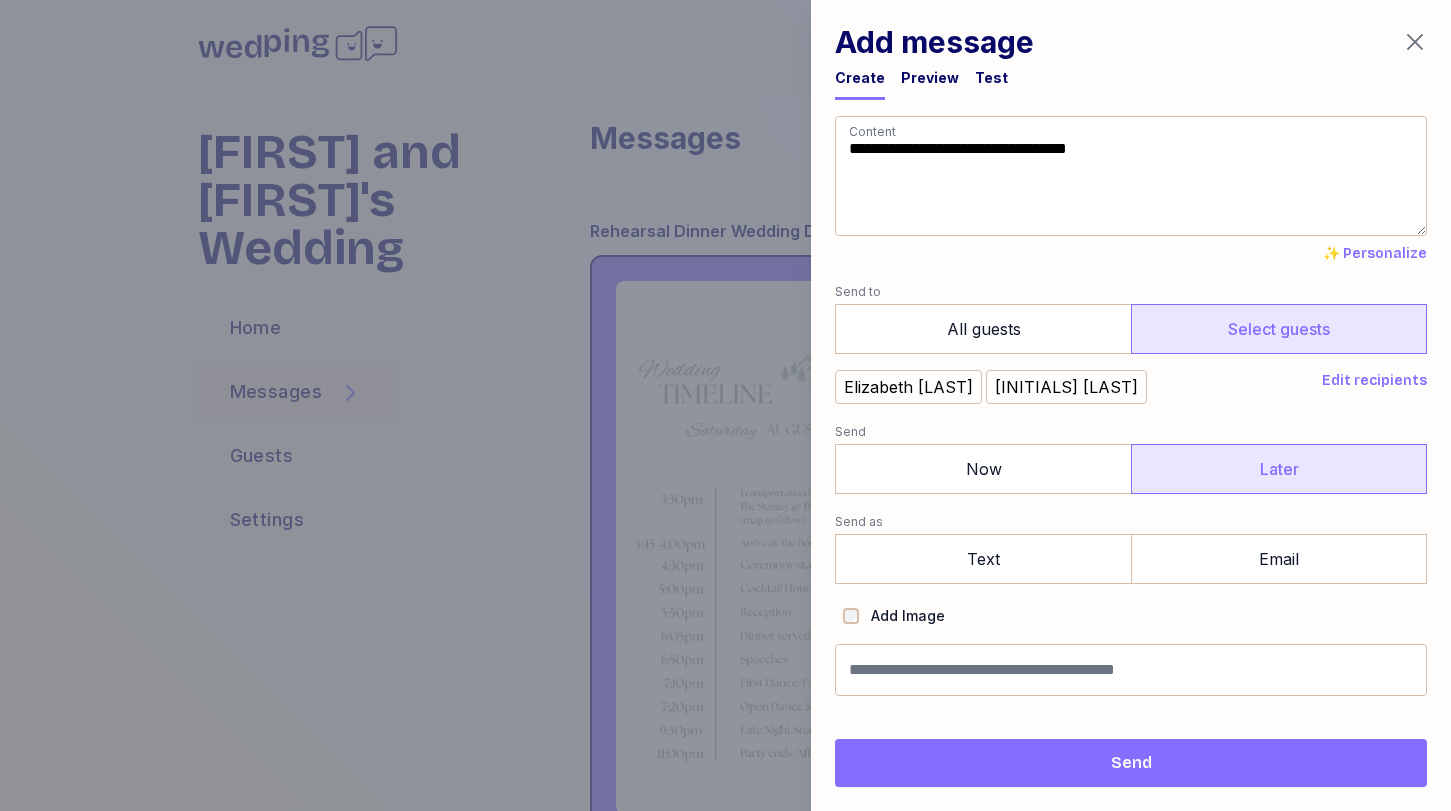 click on "Later" at bounding box center (1279, 469) 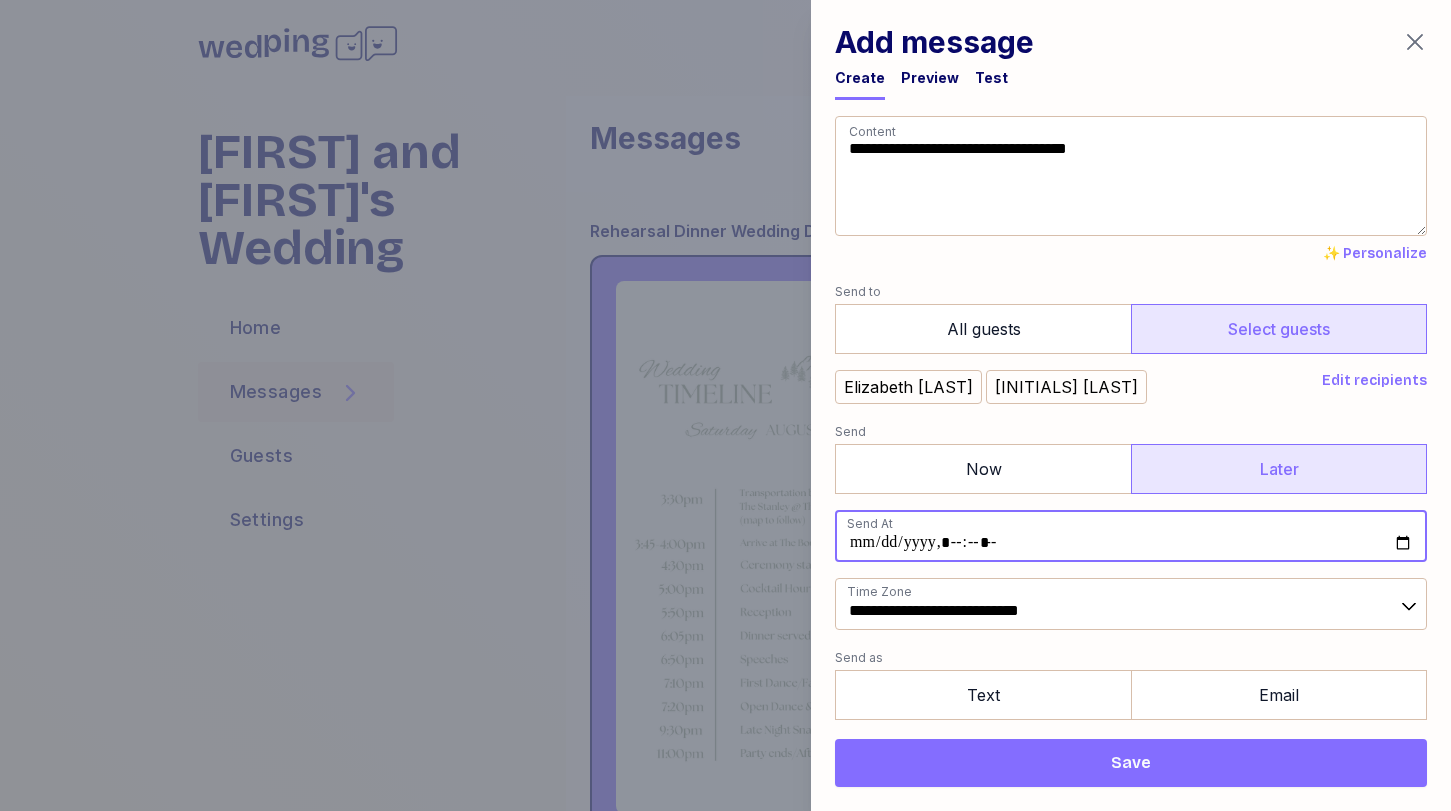 click at bounding box center (1131, 536) 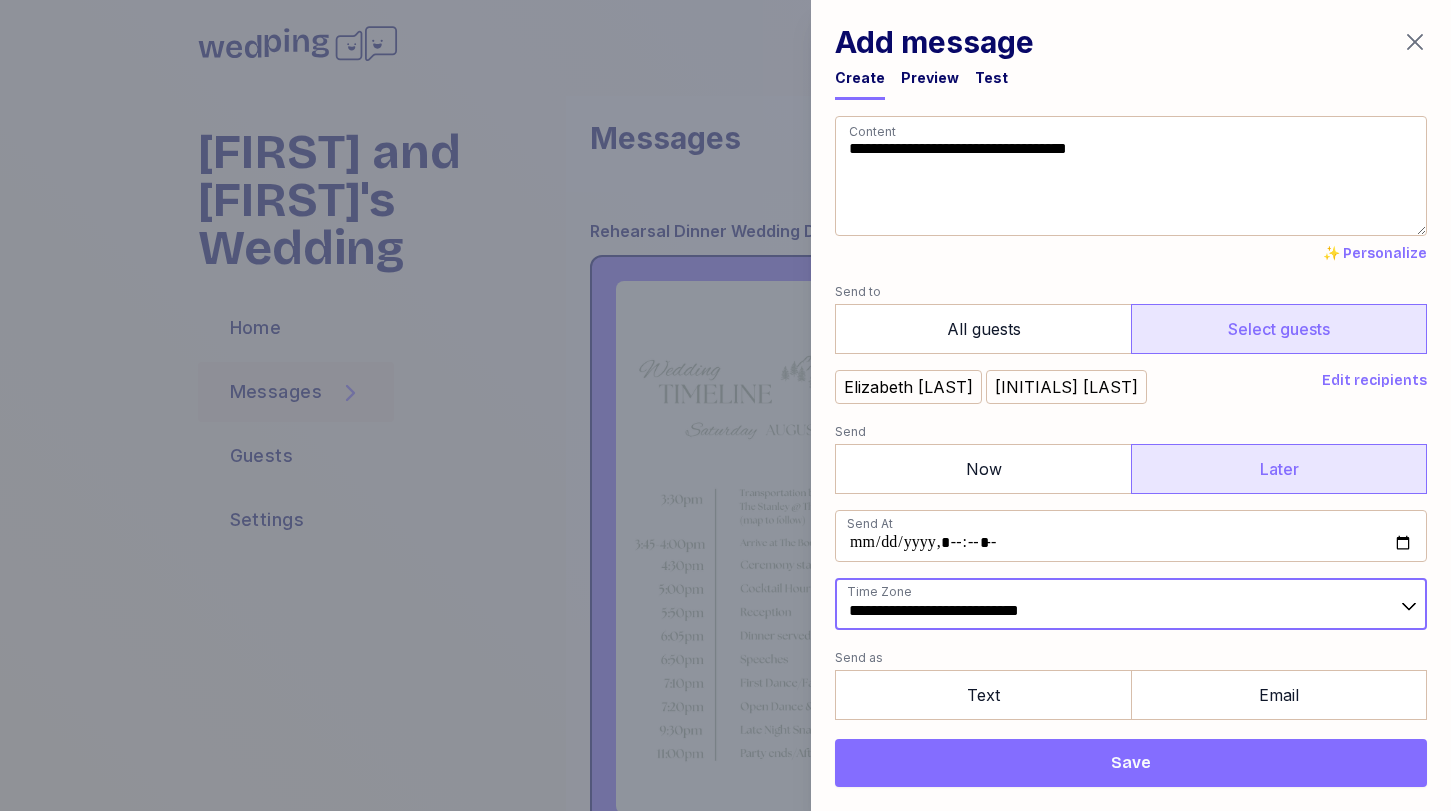 click on "**********" at bounding box center [1131, 604] 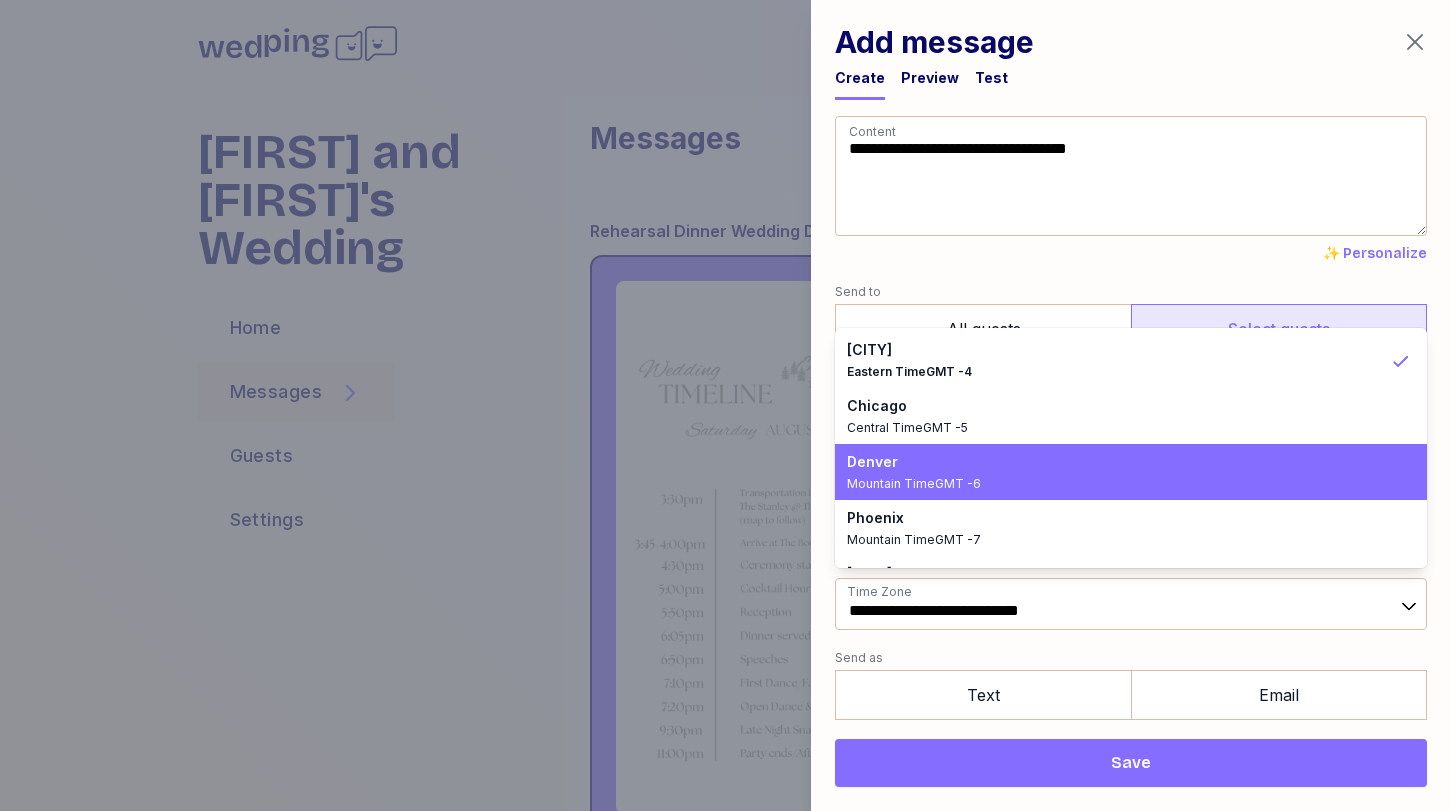 click on "Mountain Time  GMT   -6" at bounding box center [1119, 484] 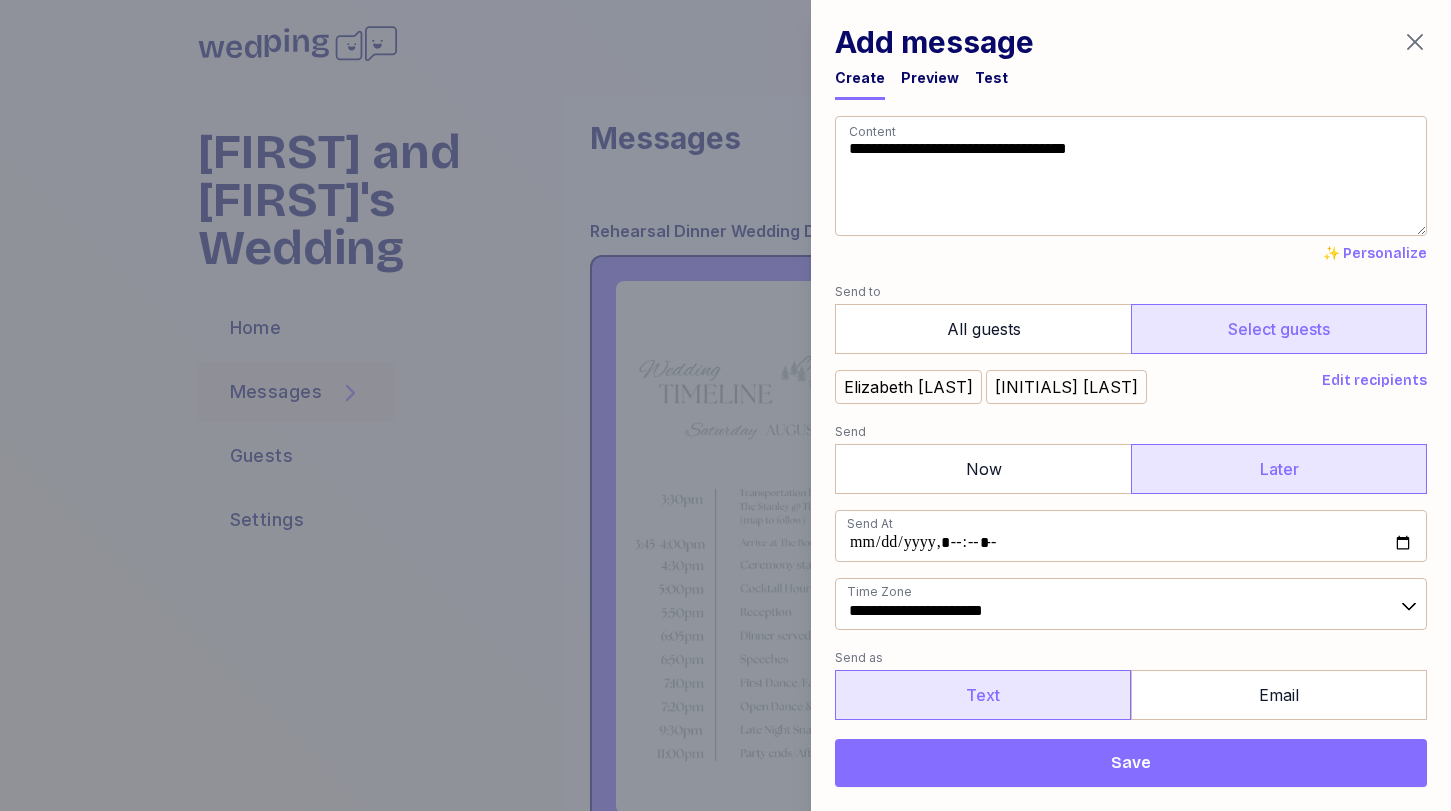 click on "Text" at bounding box center [983, 695] 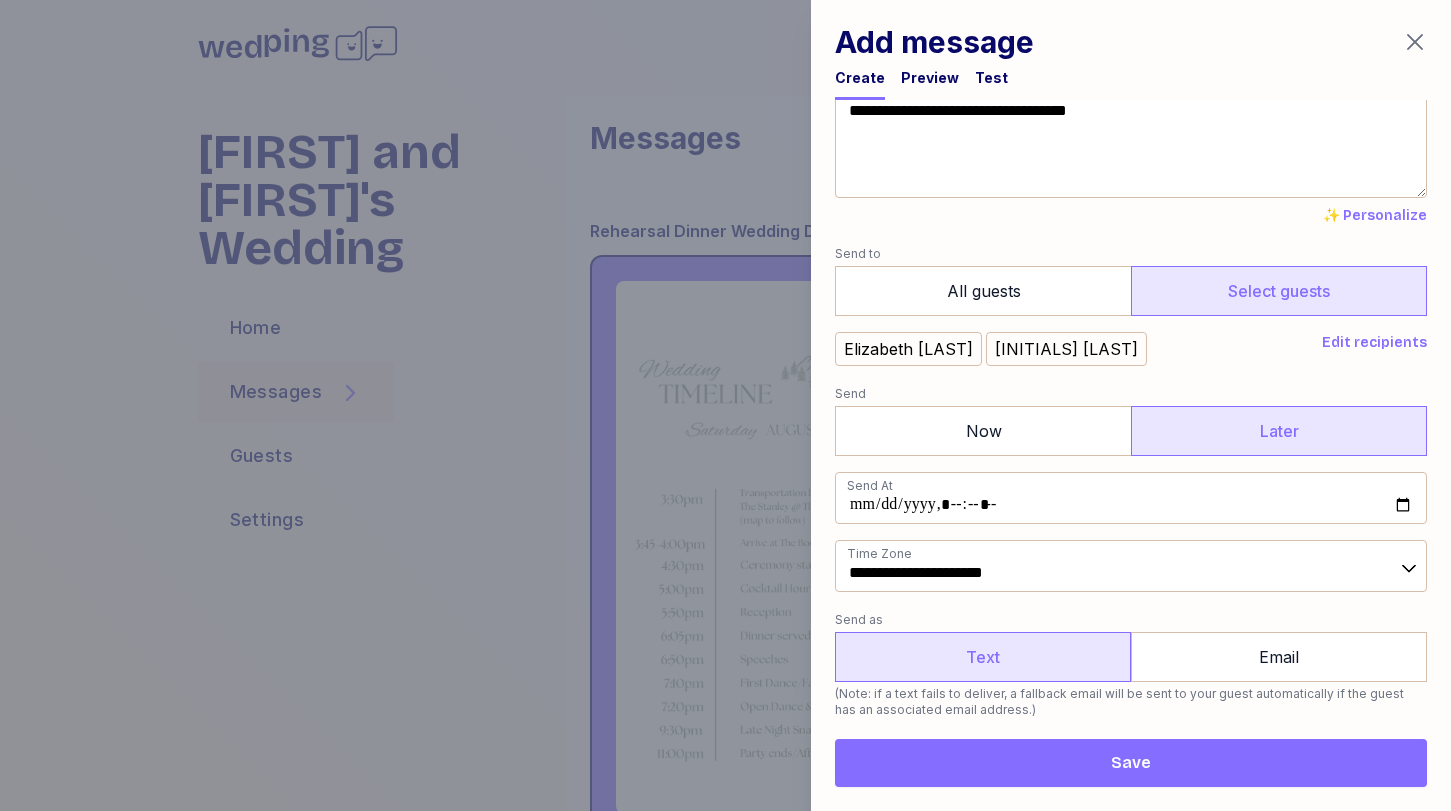 scroll, scrollTop: 145, scrollLeft: 0, axis: vertical 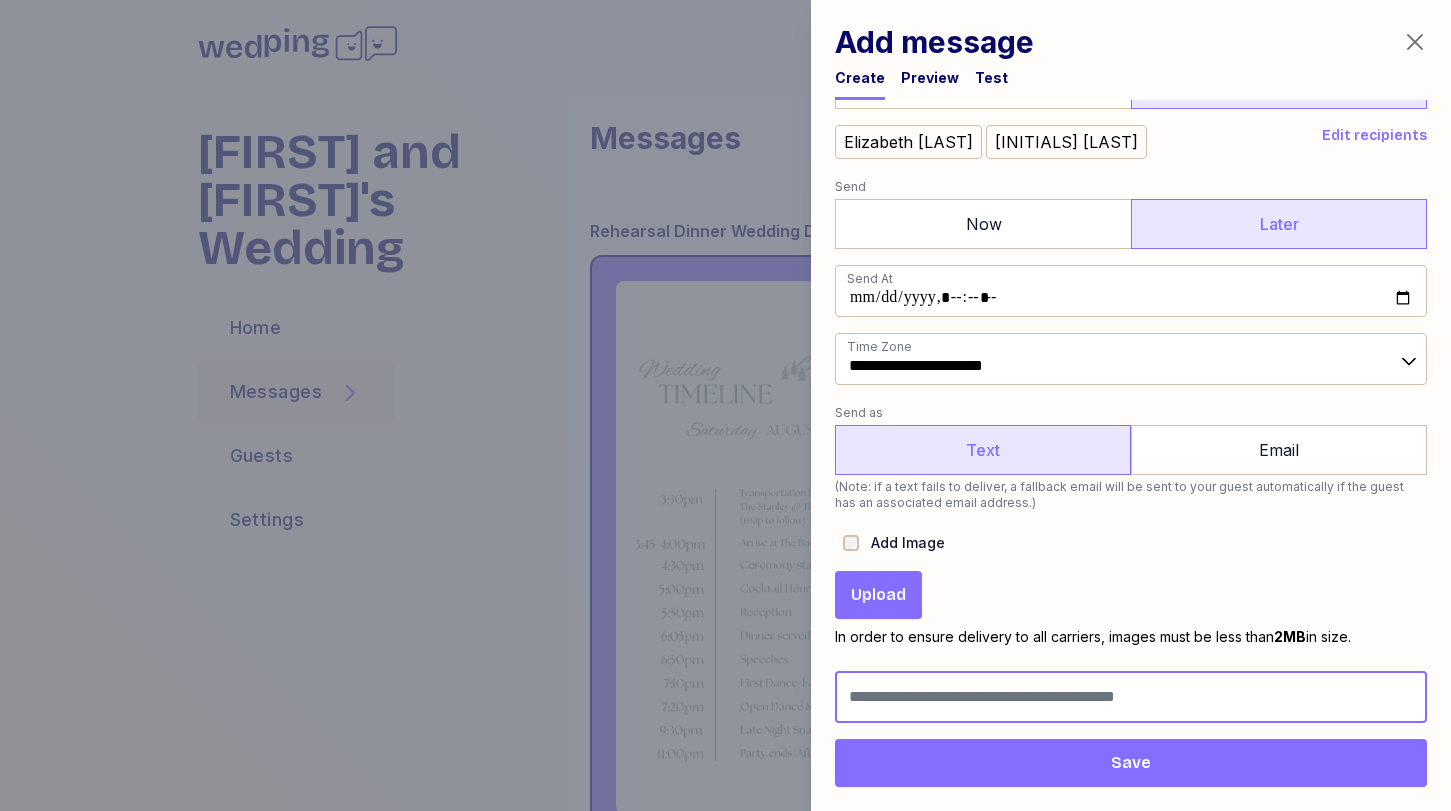 click at bounding box center (1131, 697) 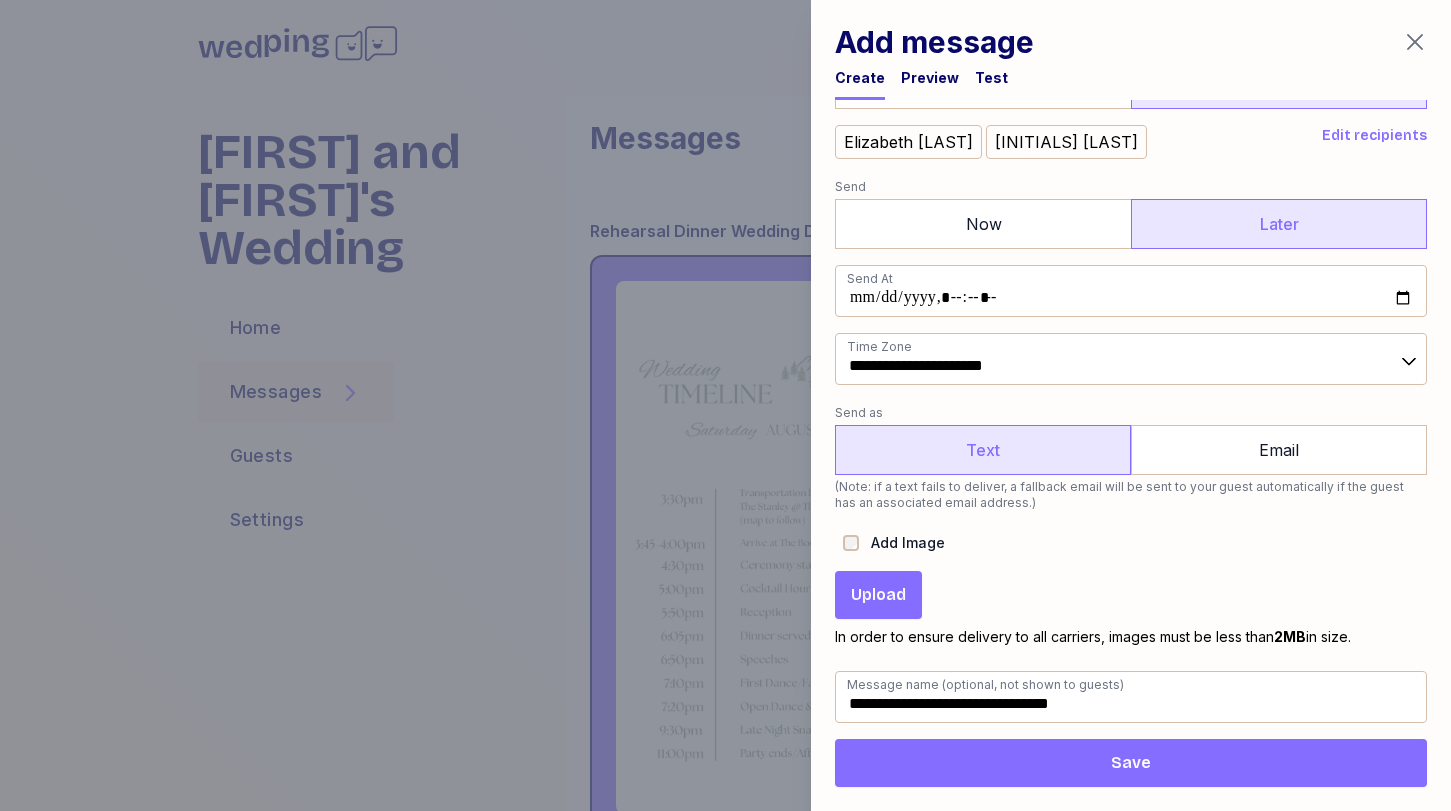 click on "Save" at bounding box center (1131, 763) 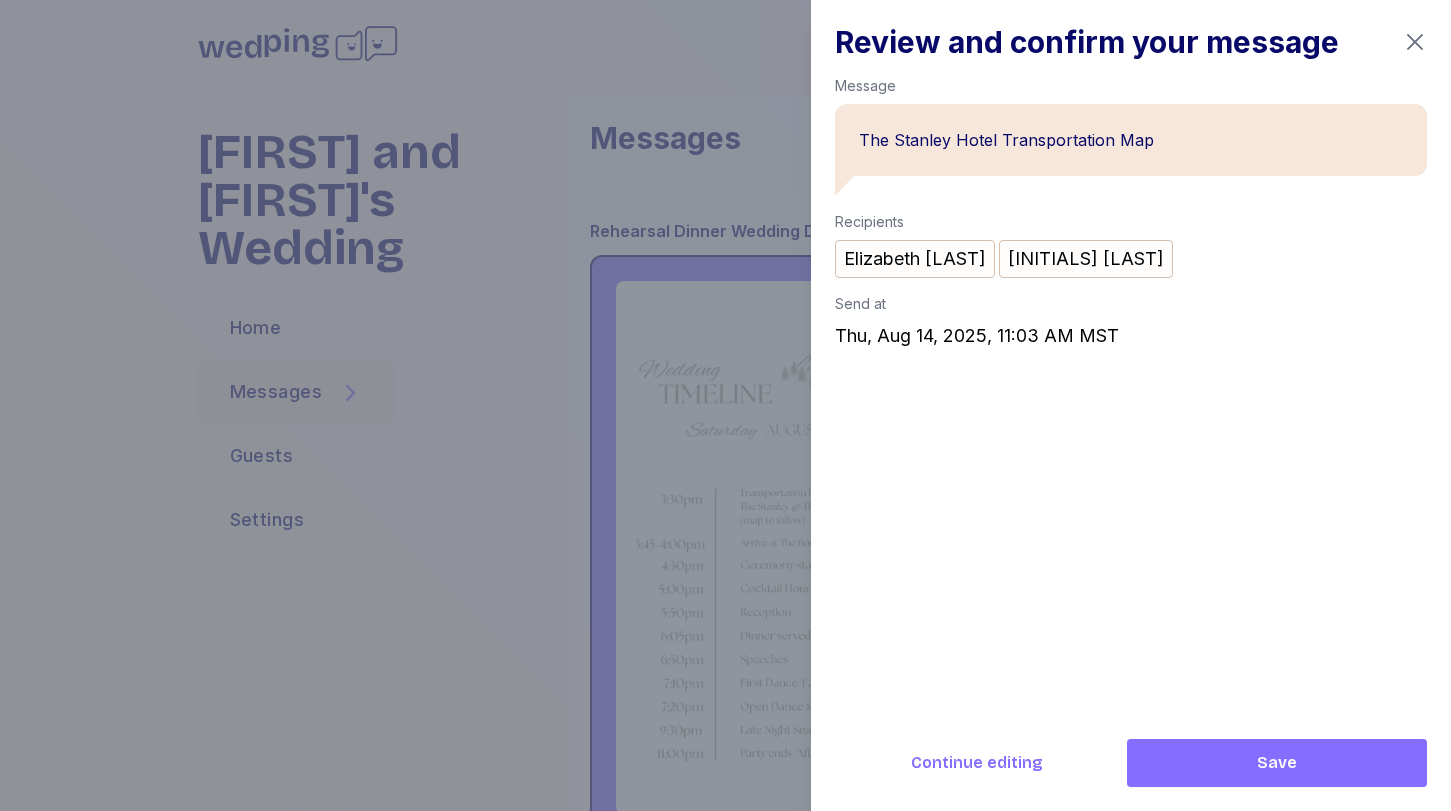 click on "Continue editing" at bounding box center (977, 763) 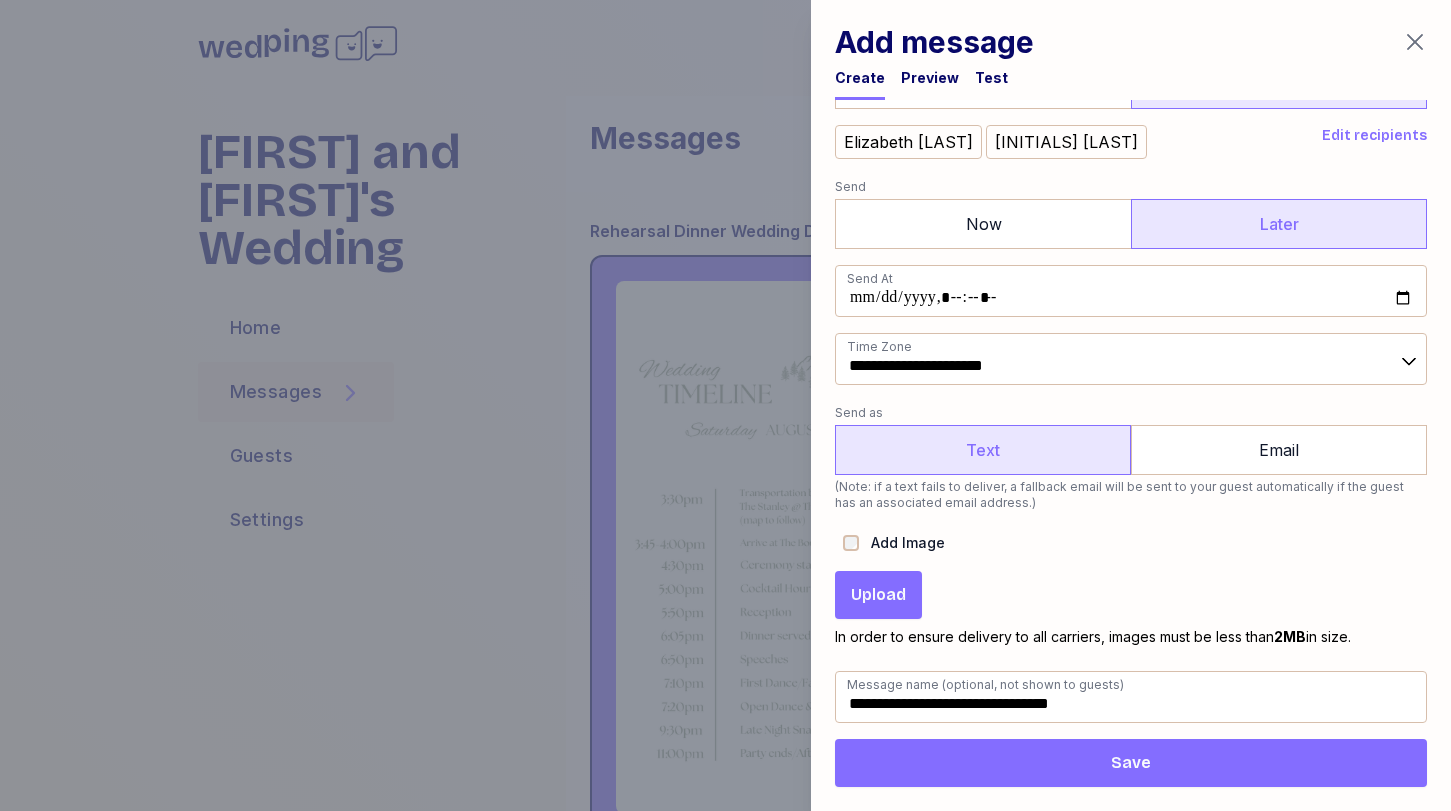 click on "Upload" at bounding box center (878, 595) 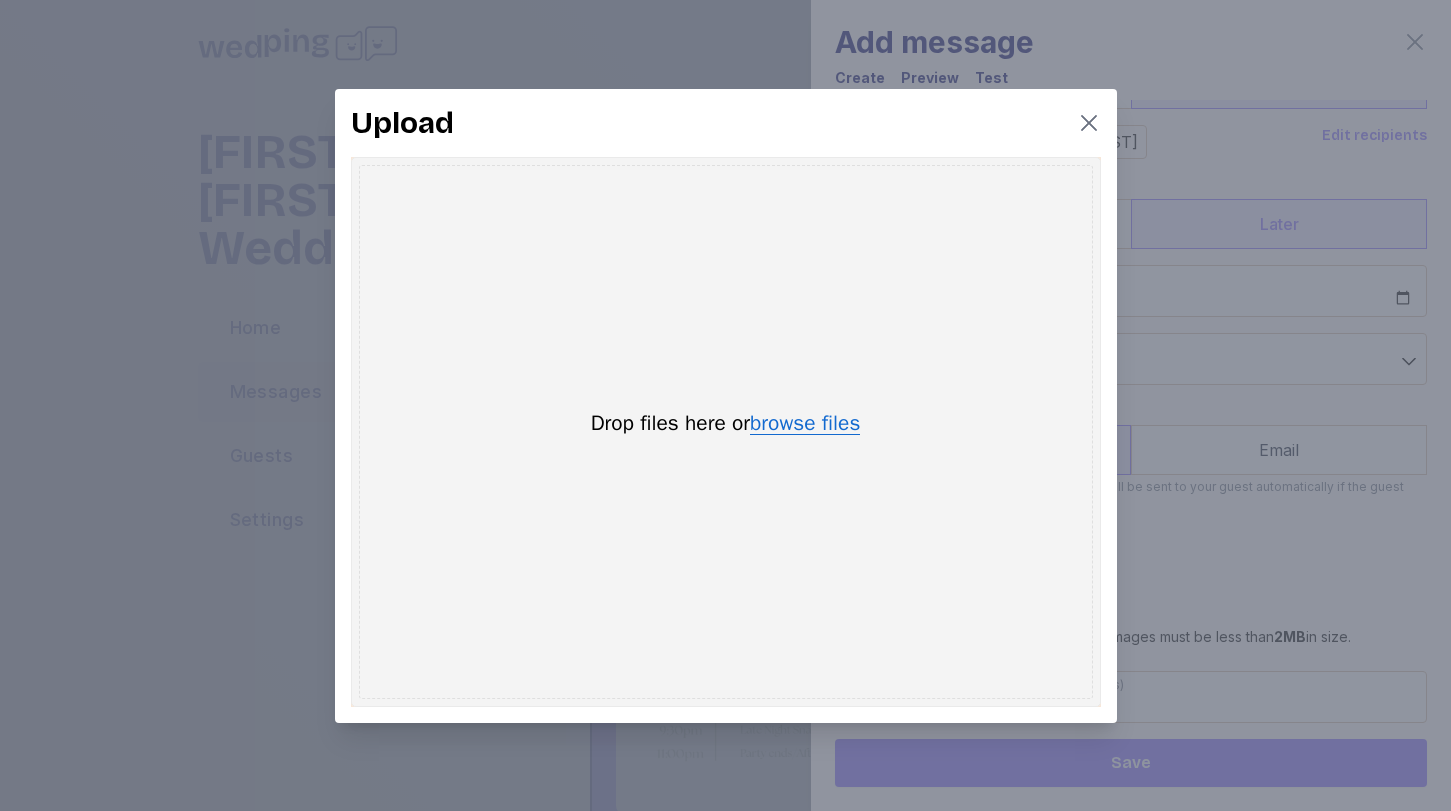 click on "browse files" at bounding box center [805, 424] 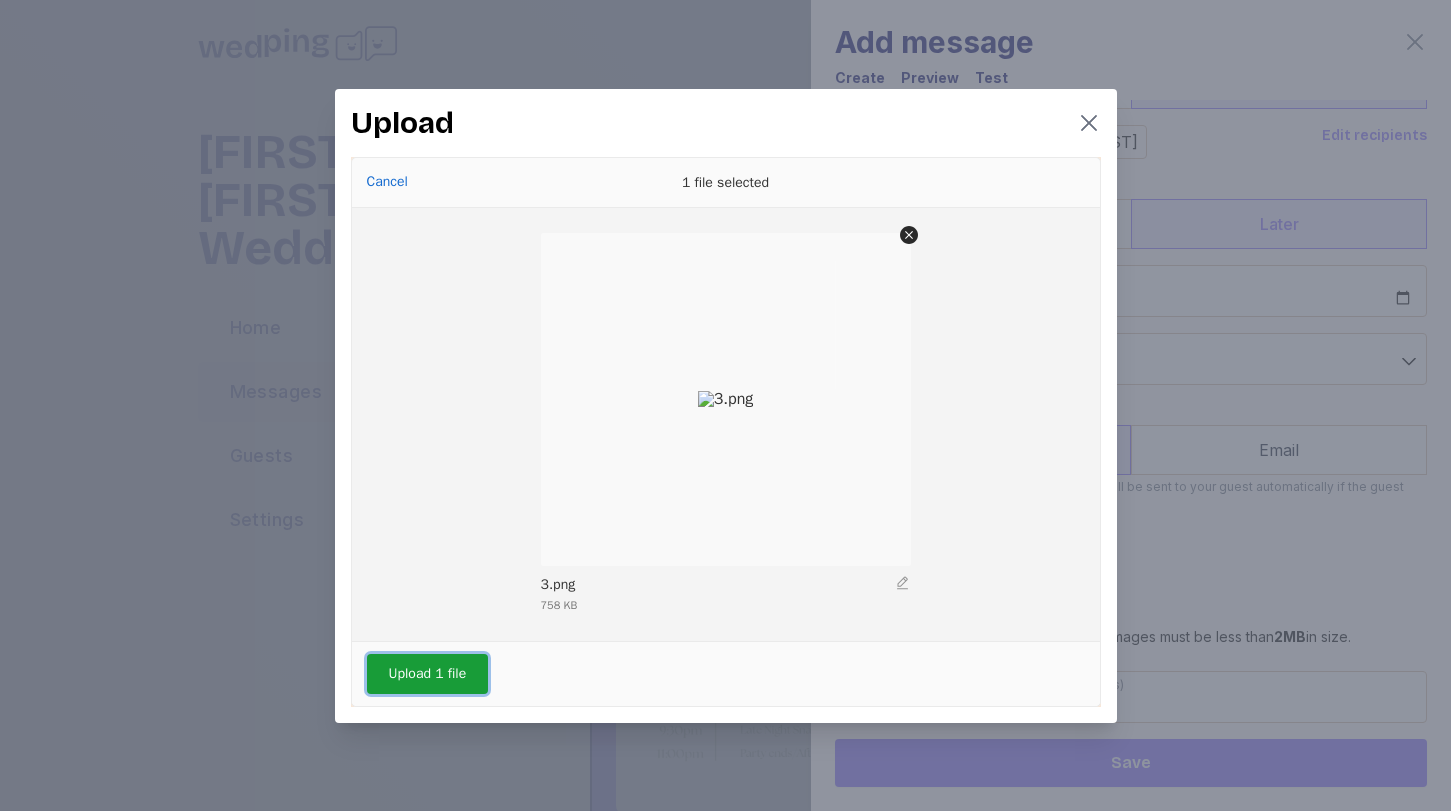 click on "Upload 1 file" at bounding box center [428, 674] 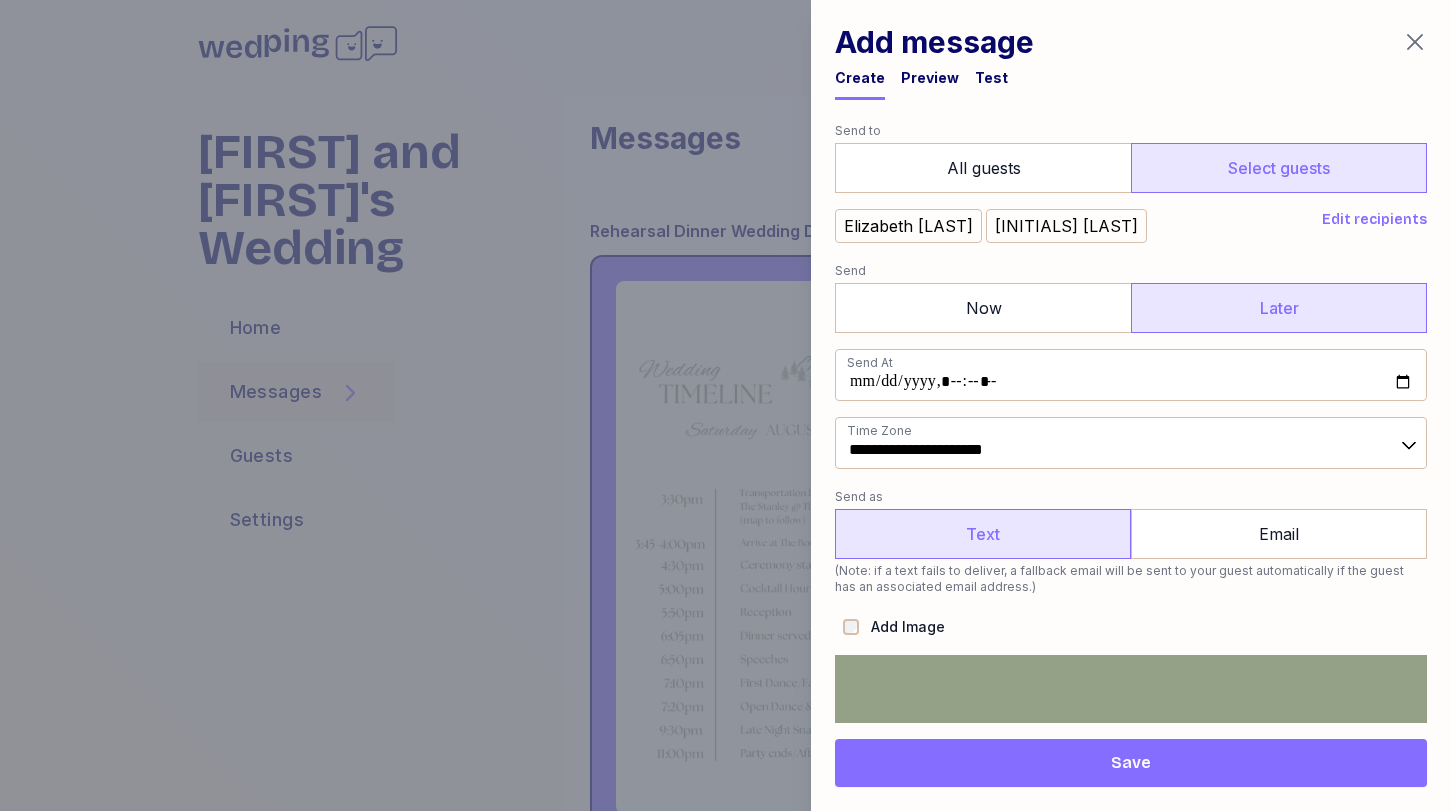 scroll, scrollTop: 245, scrollLeft: 0, axis: vertical 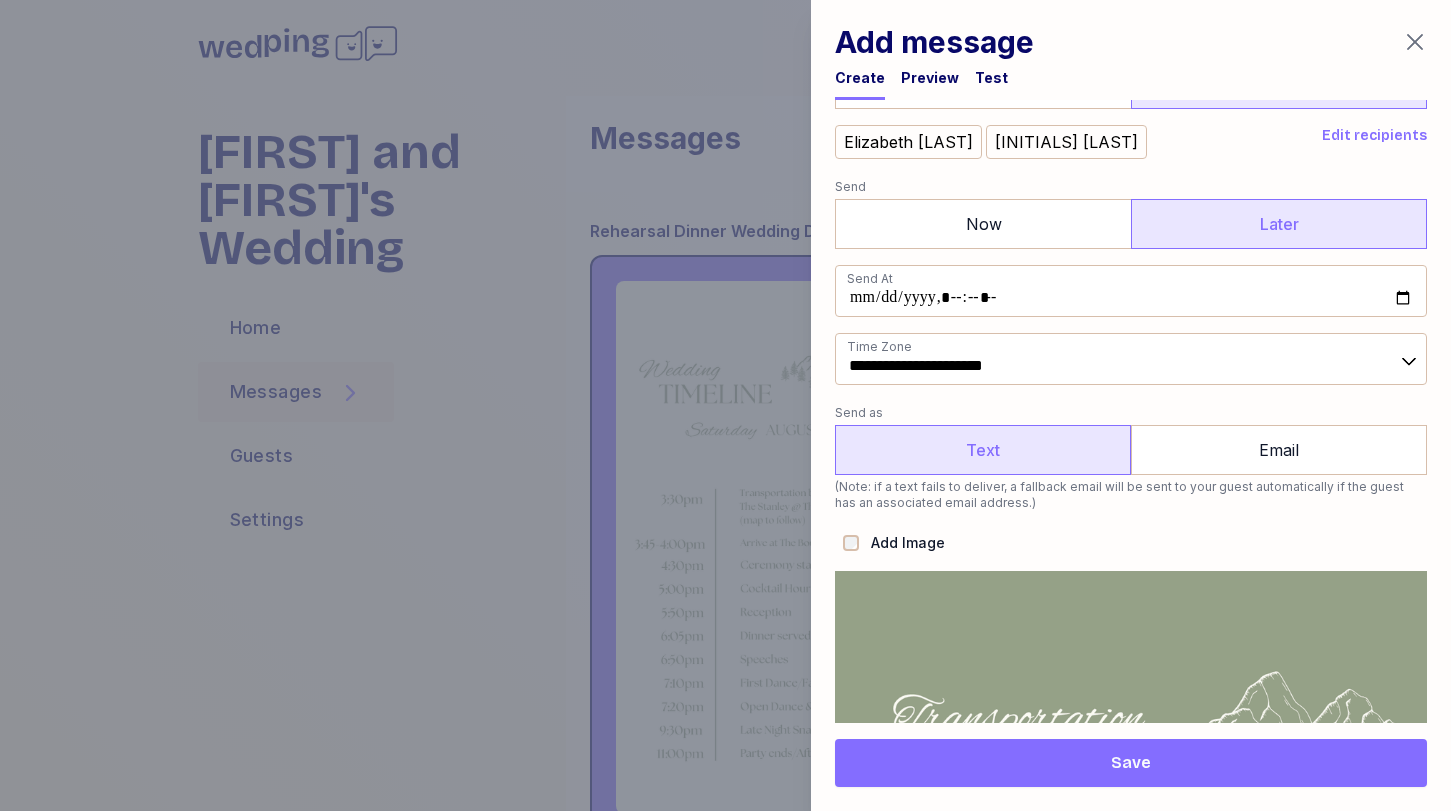 click on "Save" at bounding box center [1131, 763] 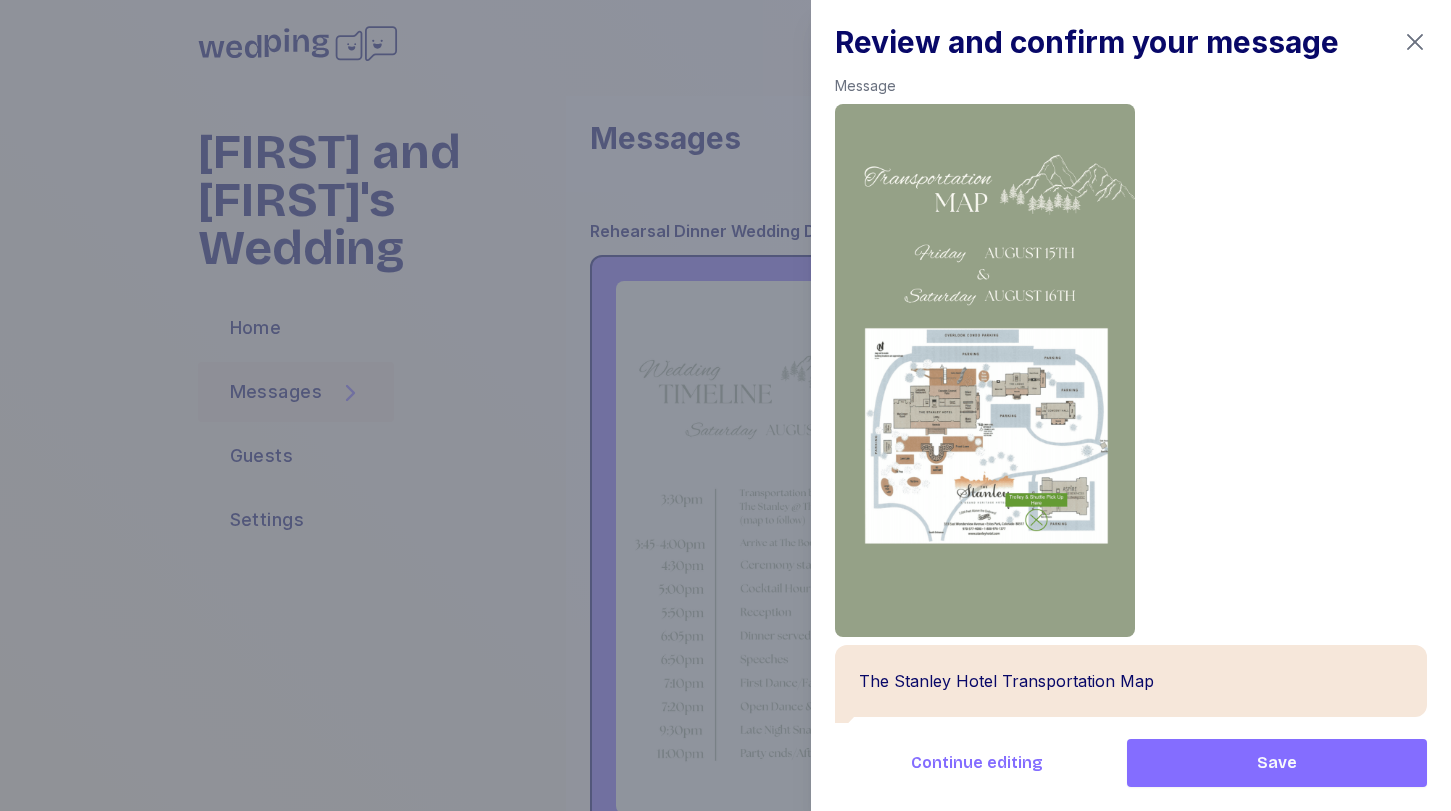 click on "Save" at bounding box center [1277, 763] 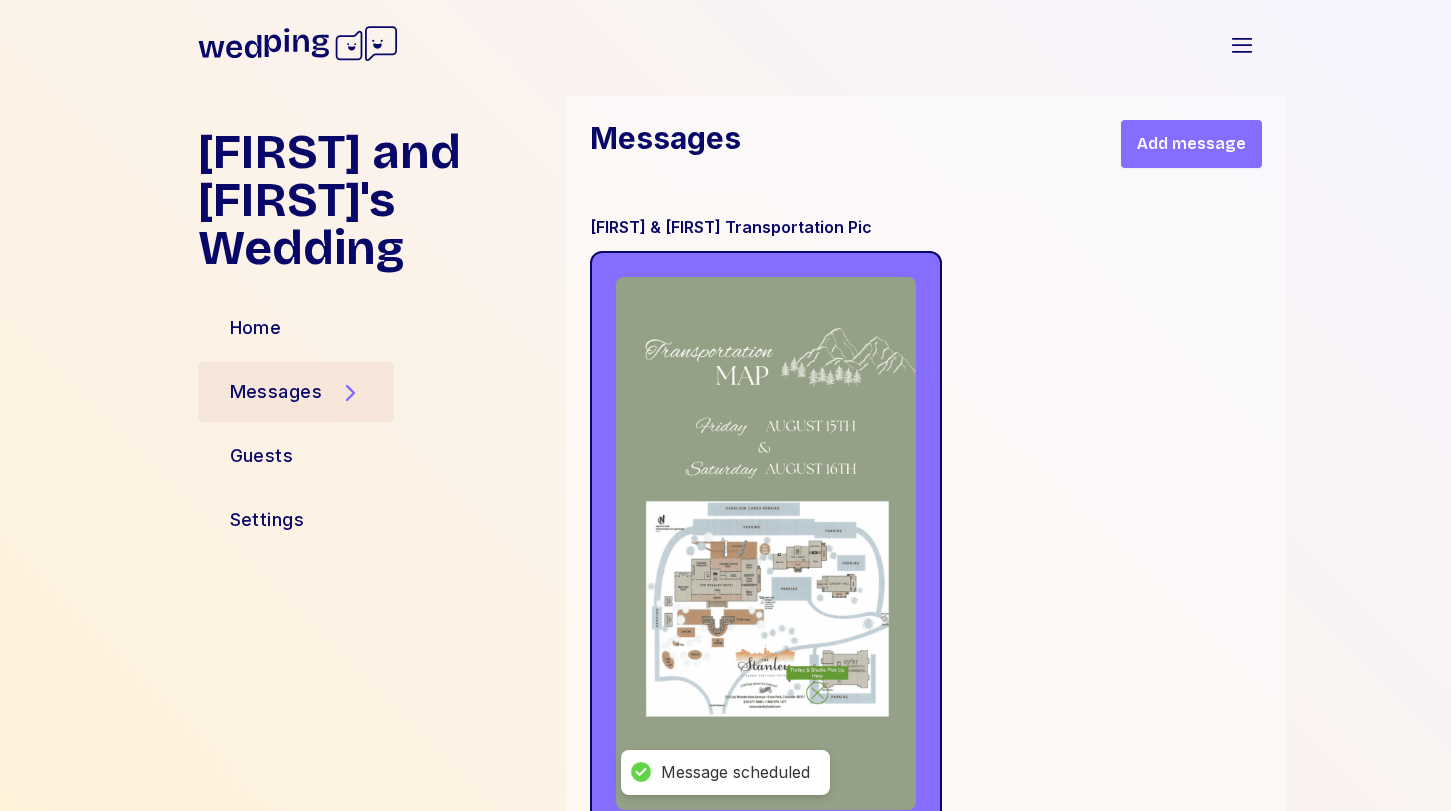 scroll, scrollTop: 25915, scrollLeft: 0, axis: vertical 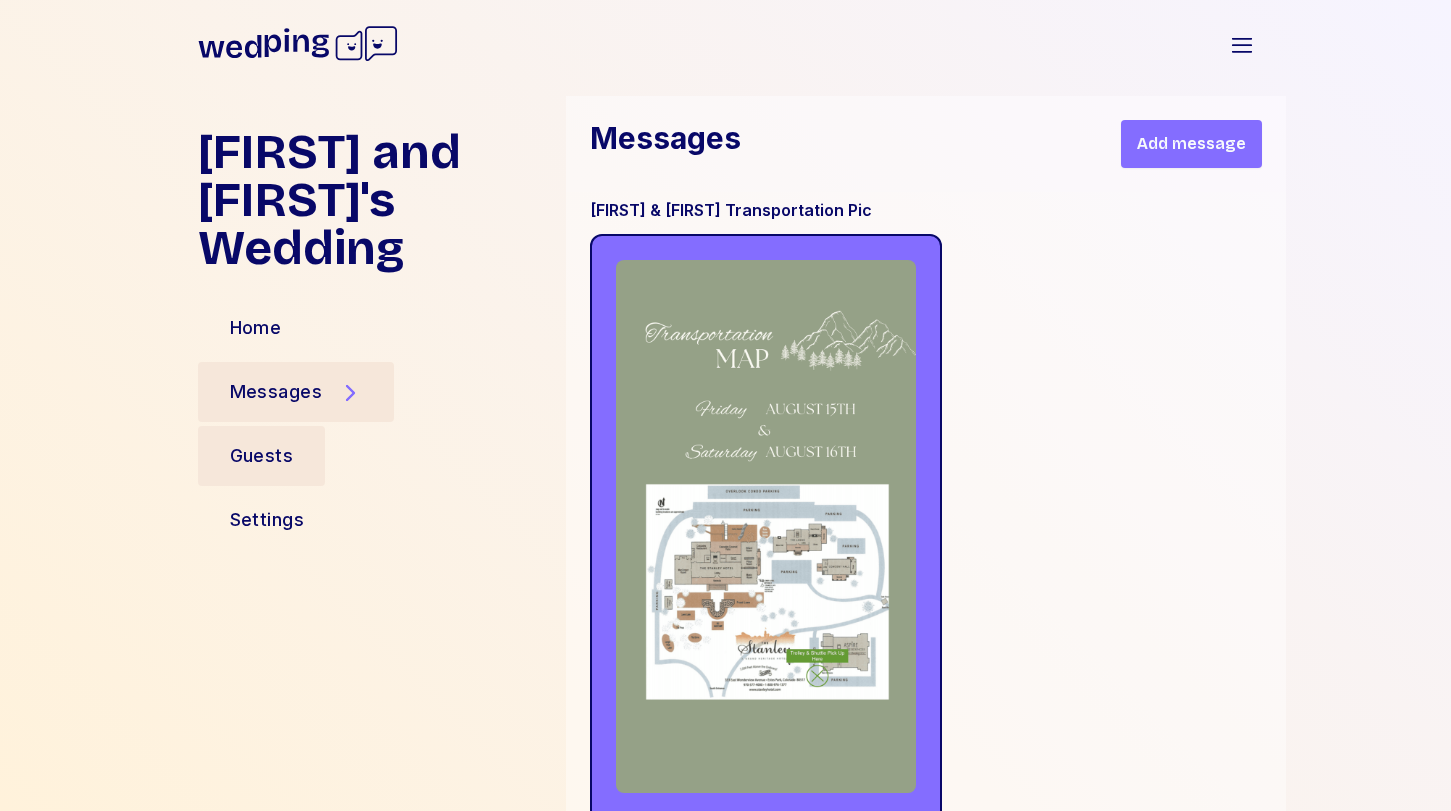 click on "Guests" at bounding box center [262, 456] 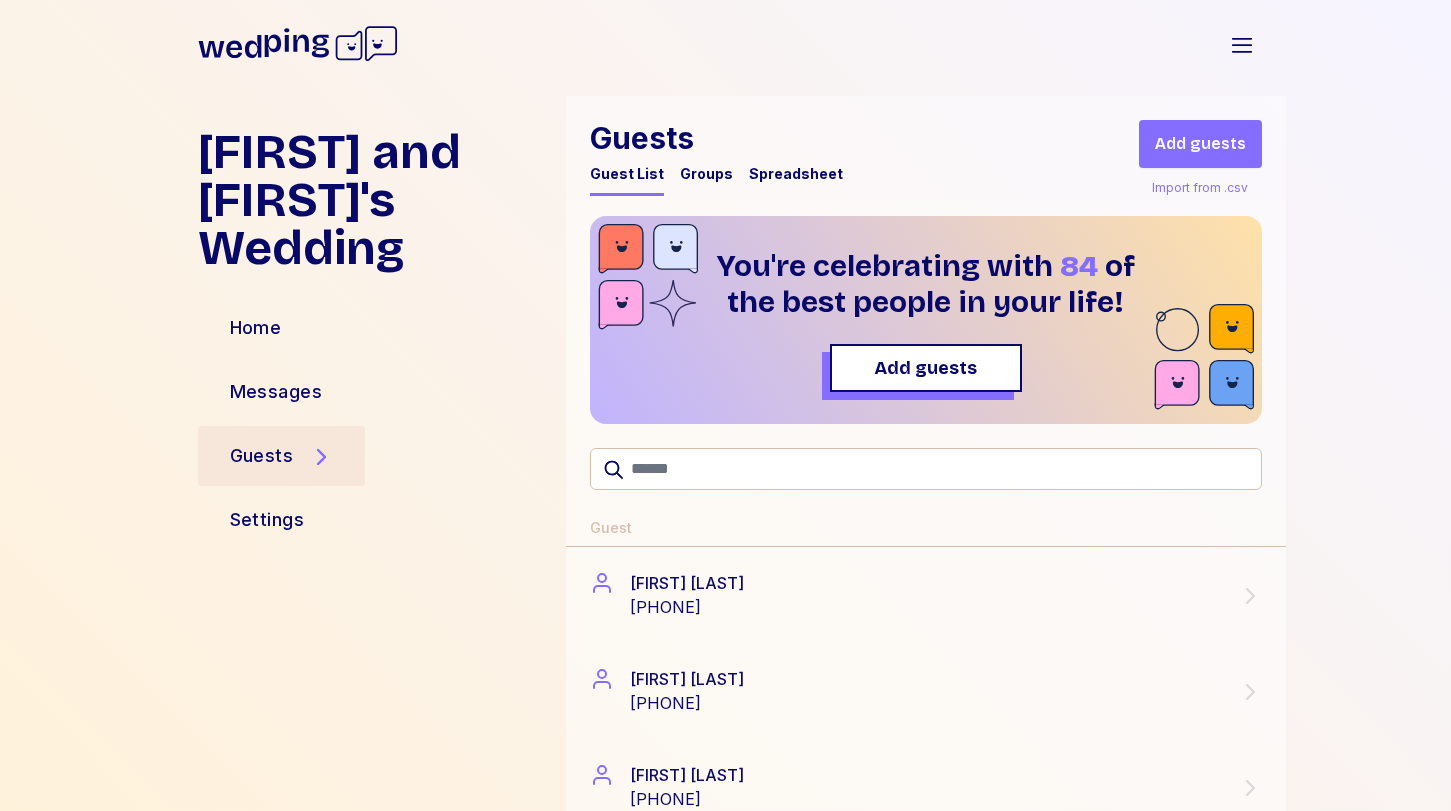 click on "Groups" at bounding box center [706, 174] 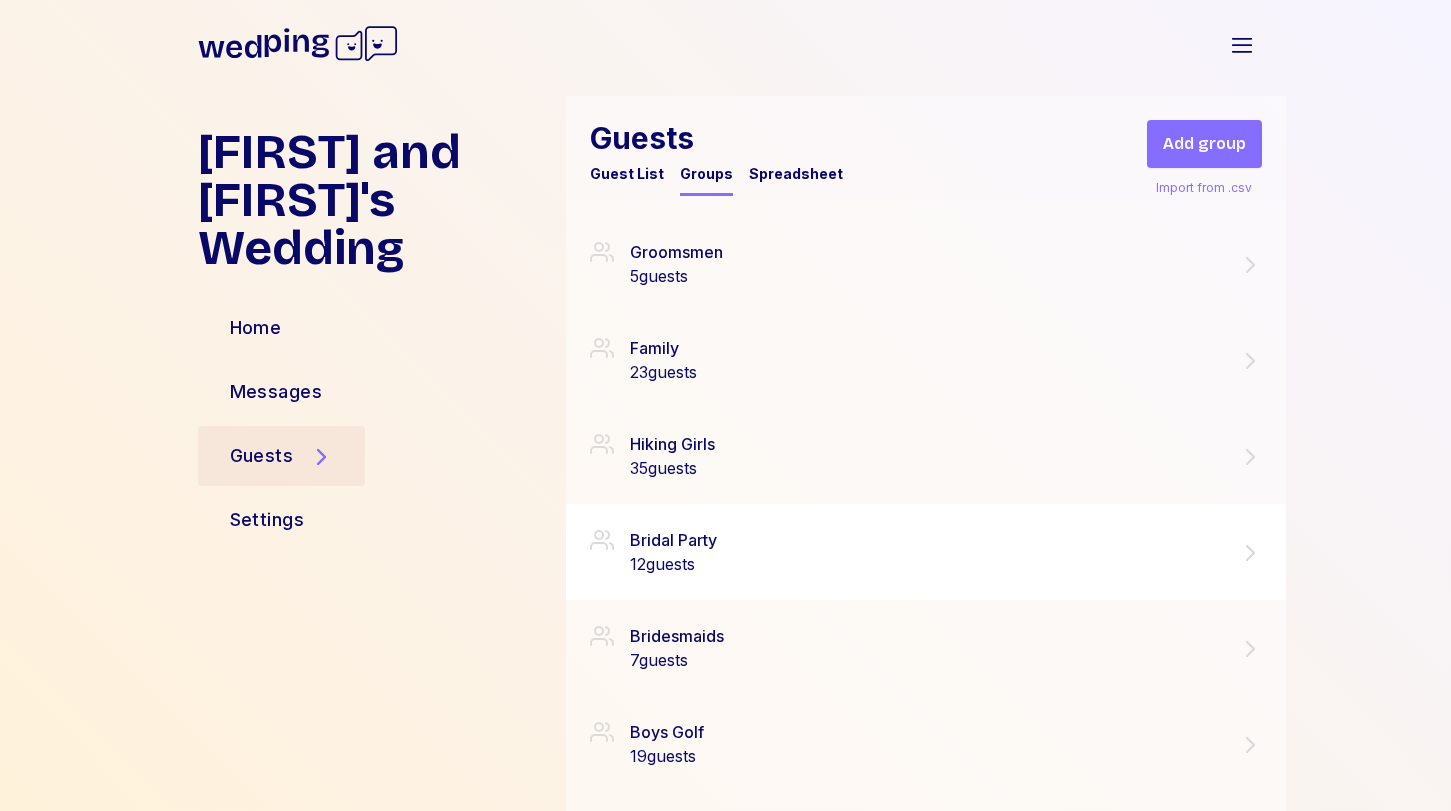 scroll, scrollTop: 221, scrollLeft: 0, axis: vertical 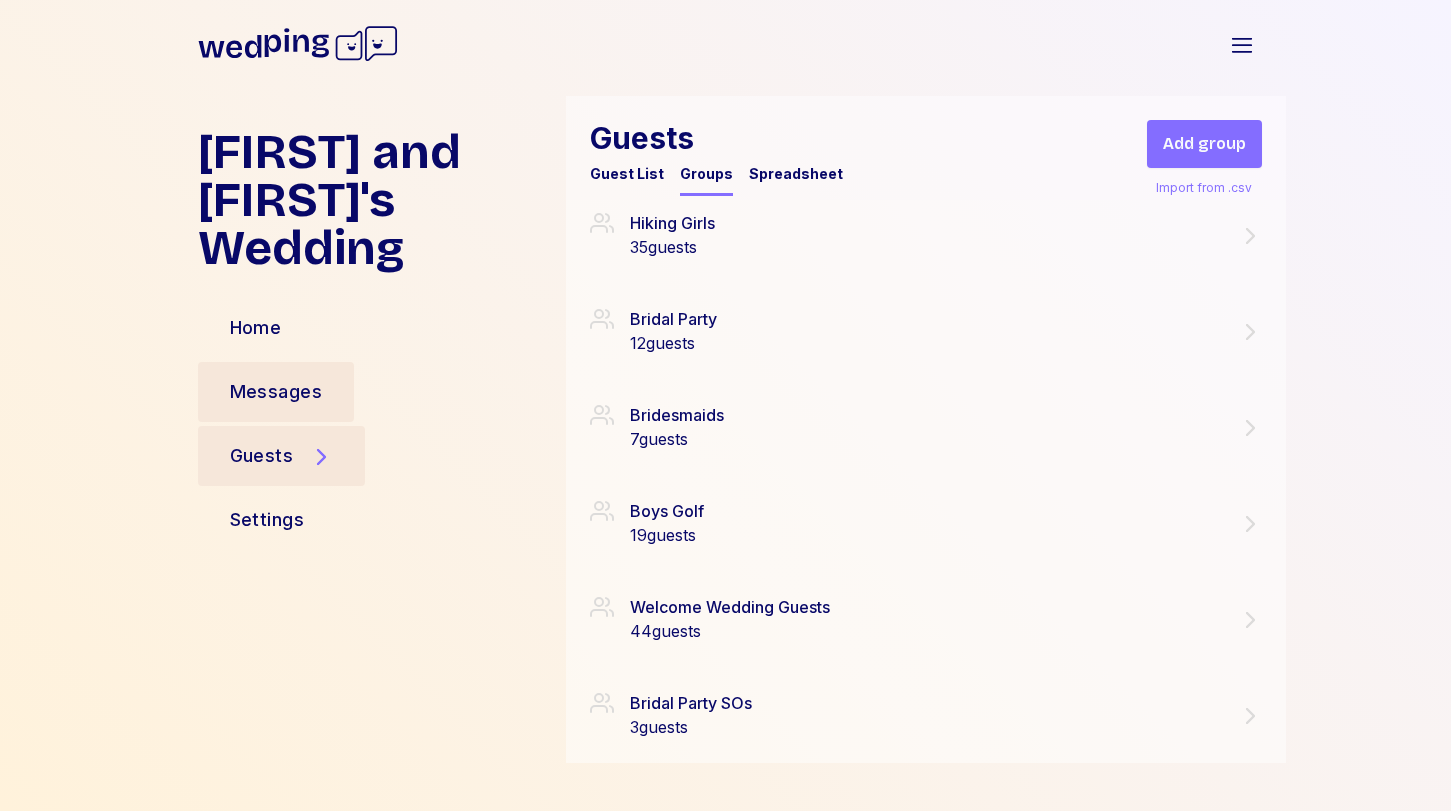 click on "Messages" at bounding box center (276, 392) 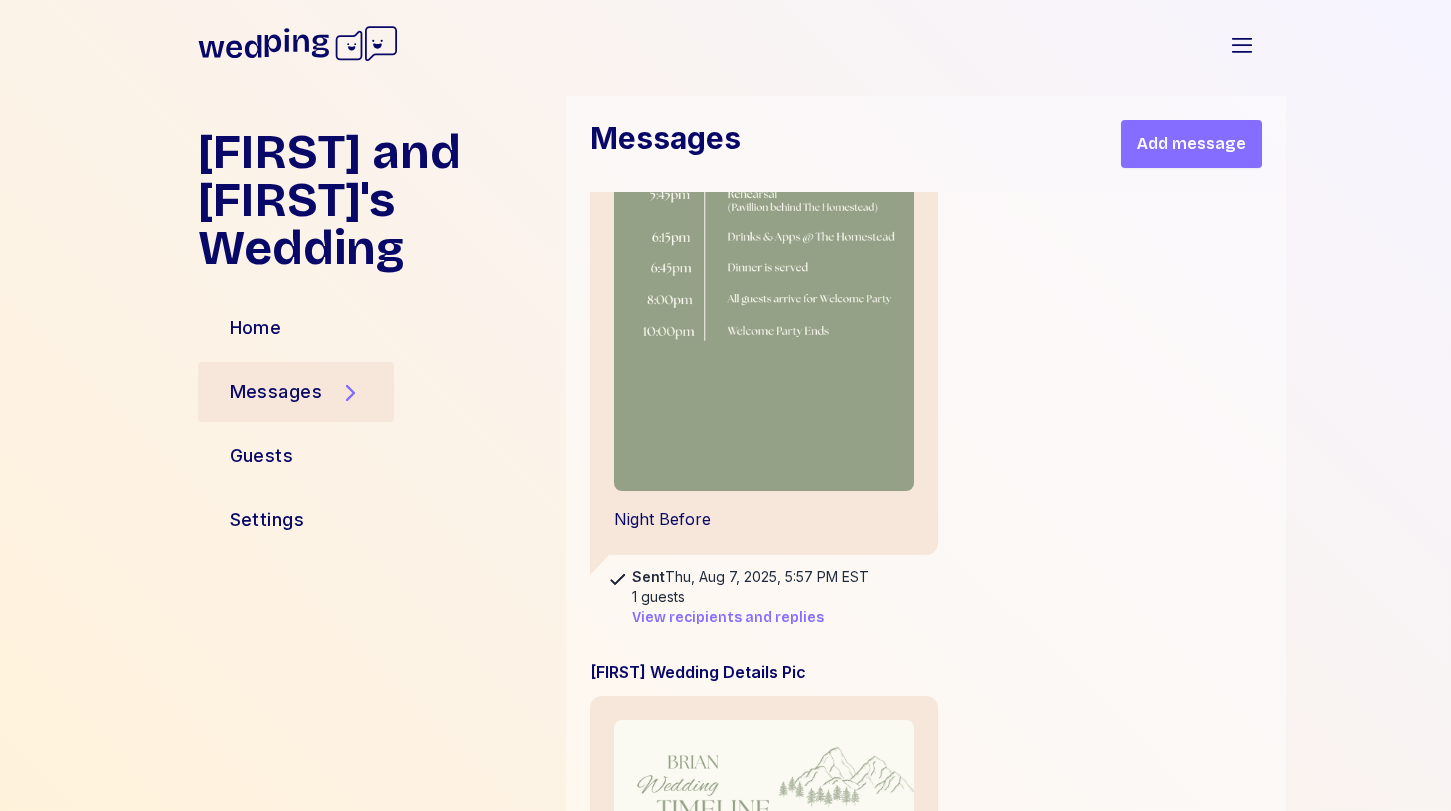 scroll, scrollTop: 2655, scrollLeft: 0, axis: vertical 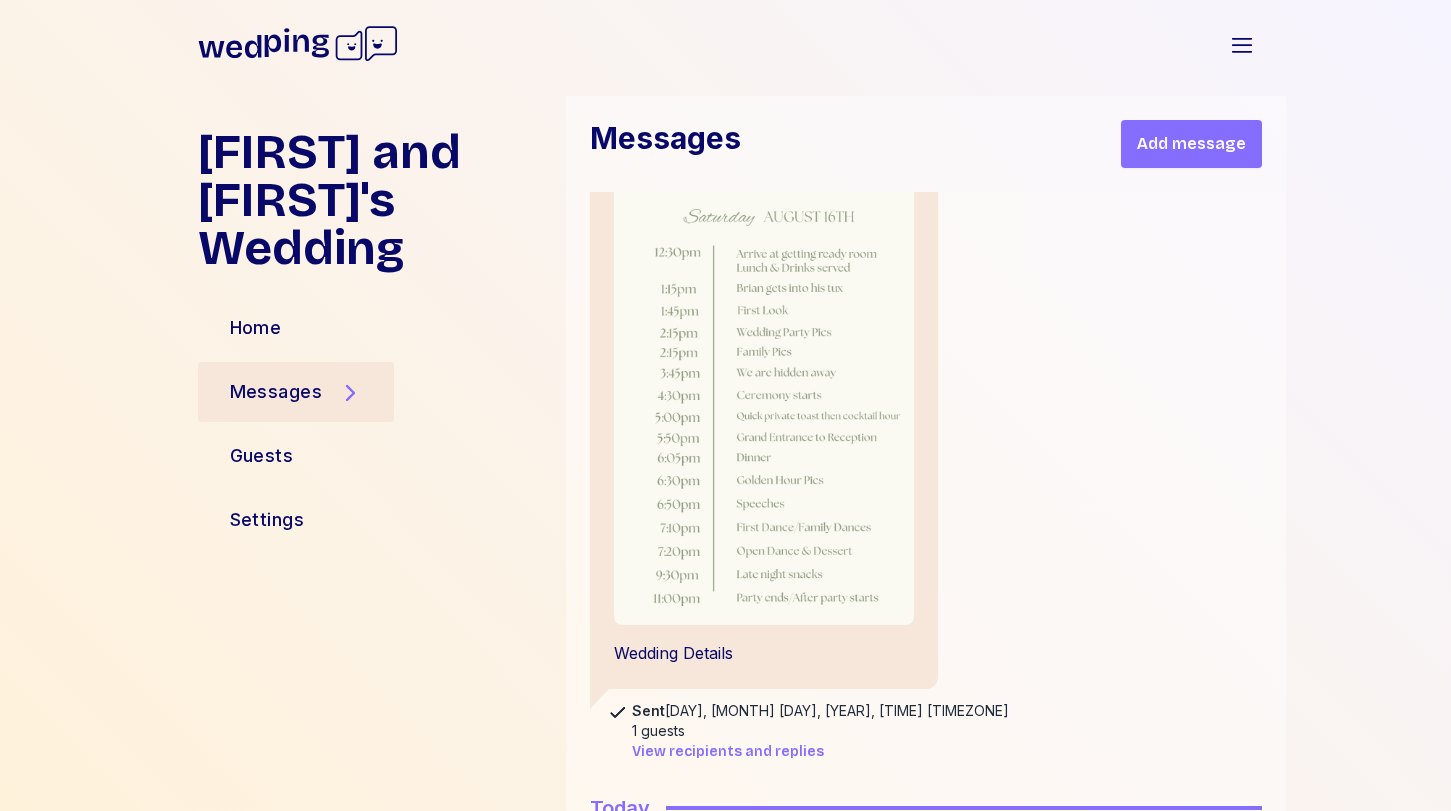 click on "Add message" at bounding box center [1191, 144] 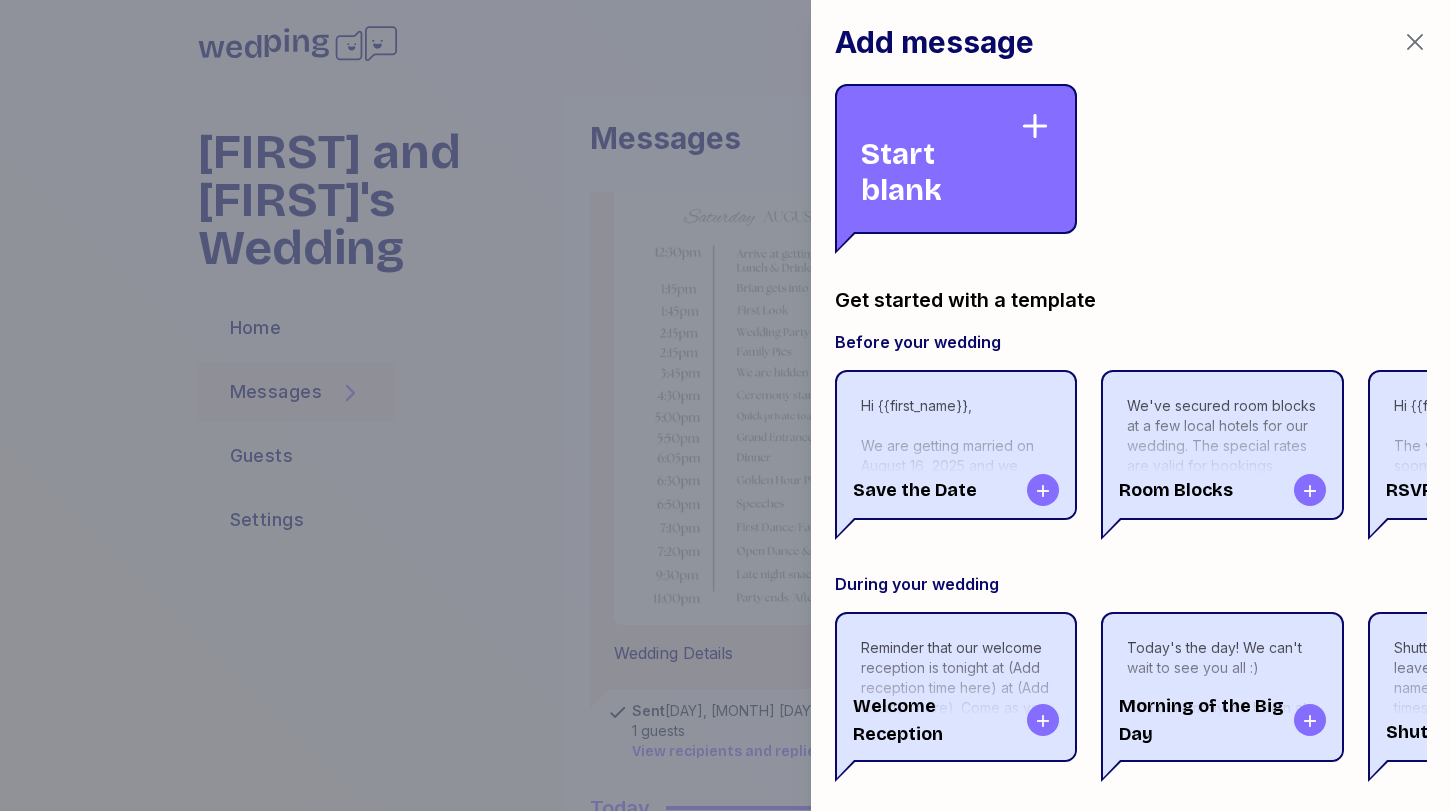 click on "Start blank" at bounding box center (940, 159) 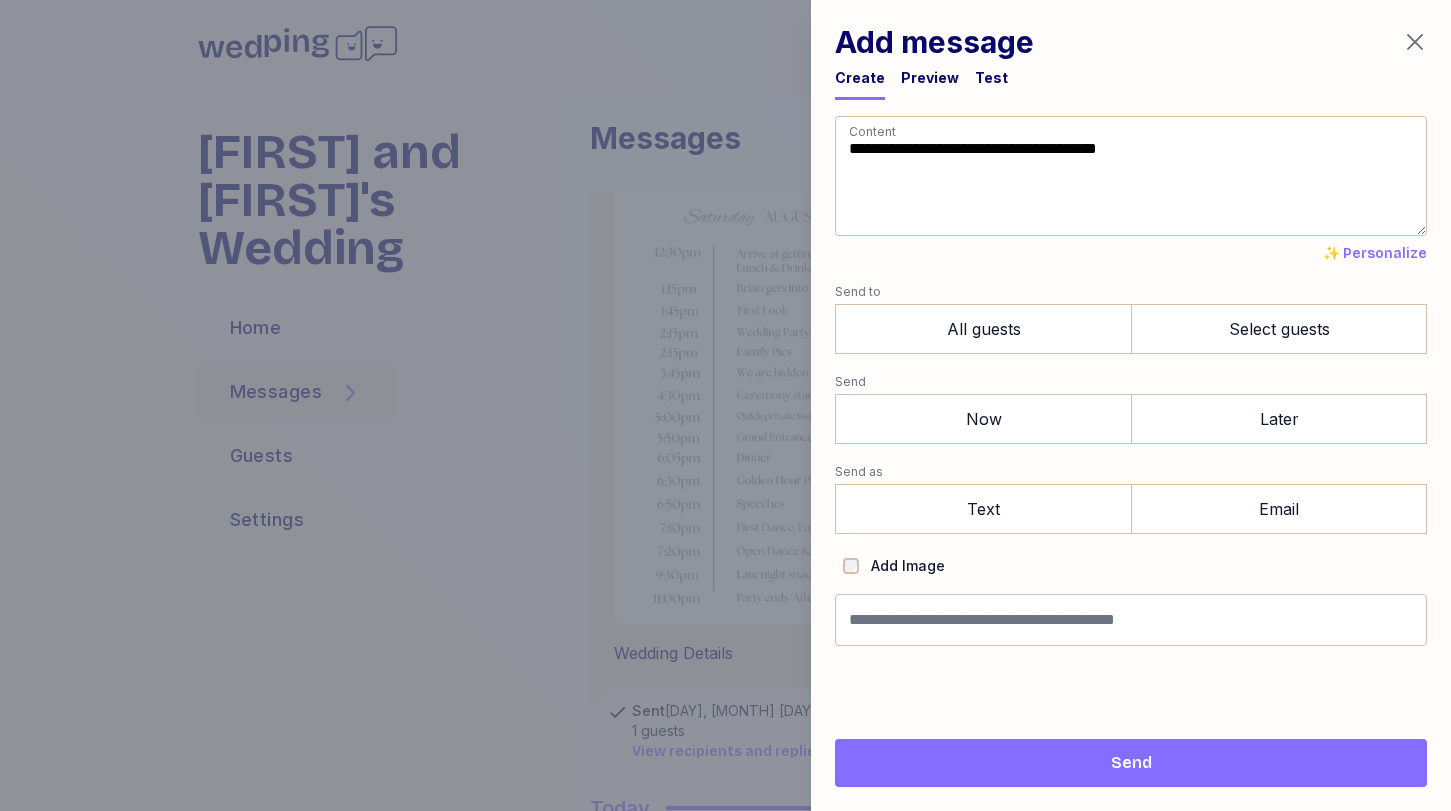 scroll, scrollTop: 3245, scrollLeft: 0, axis: vertical 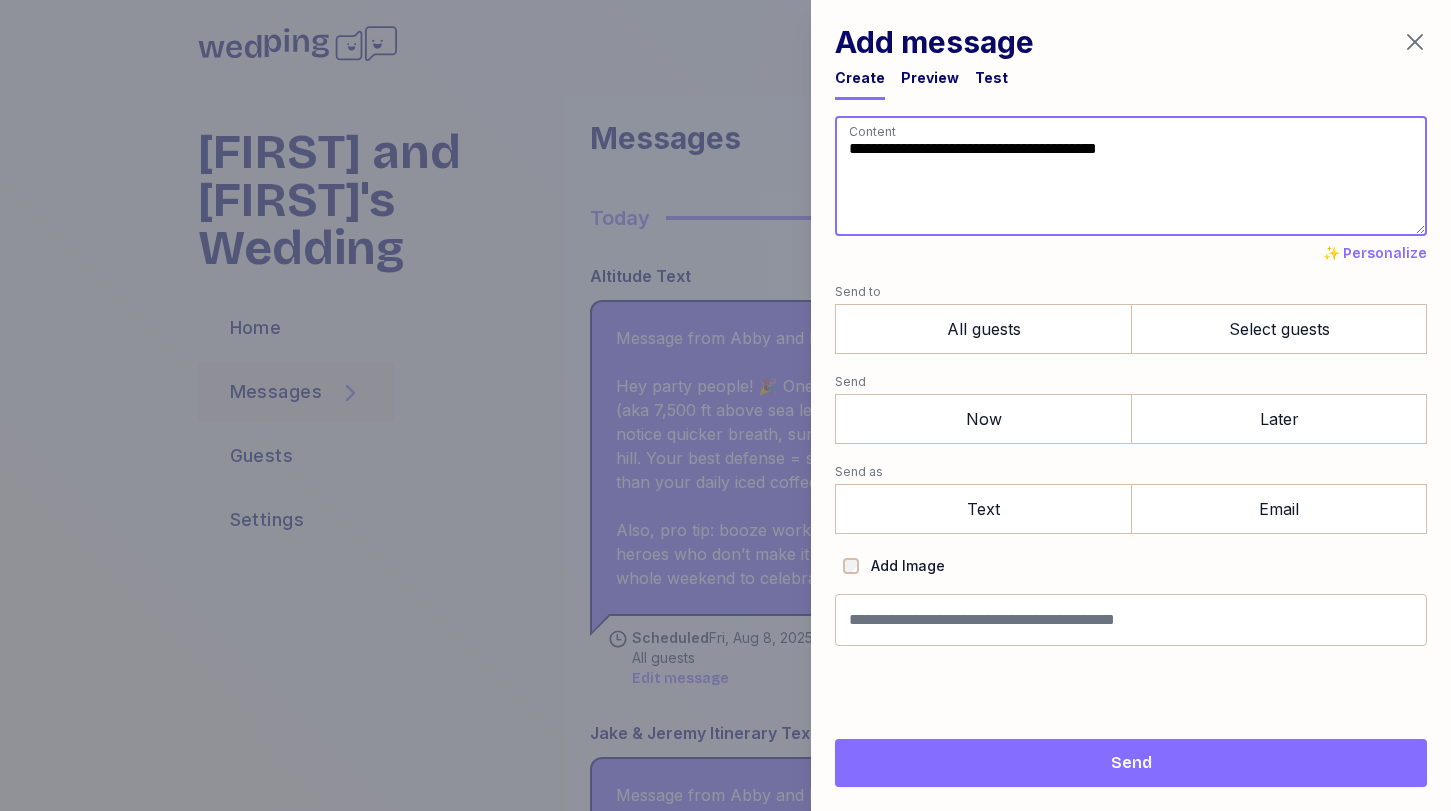 paste on "**********" 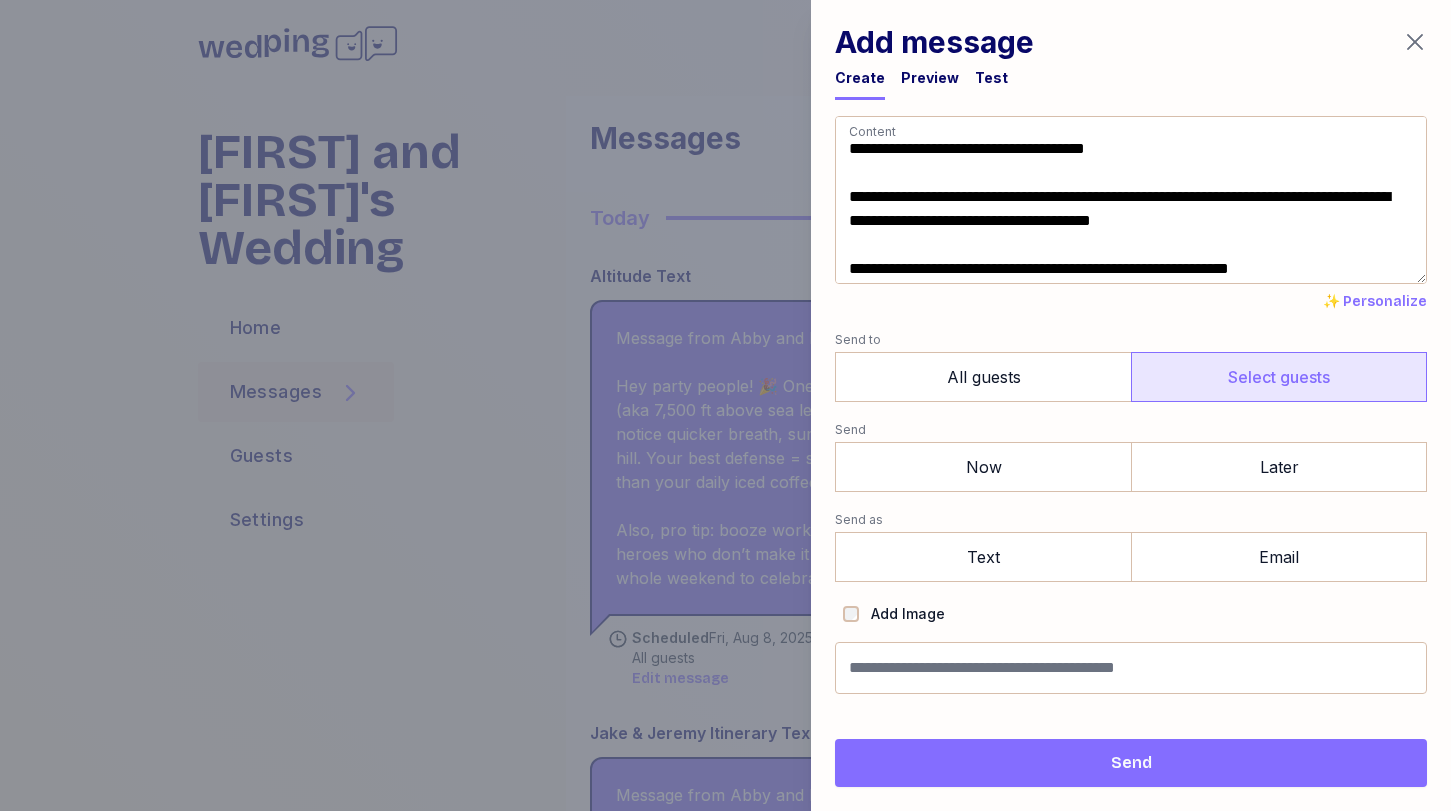 click on "Select guests" at bounding box center (1279, 377) 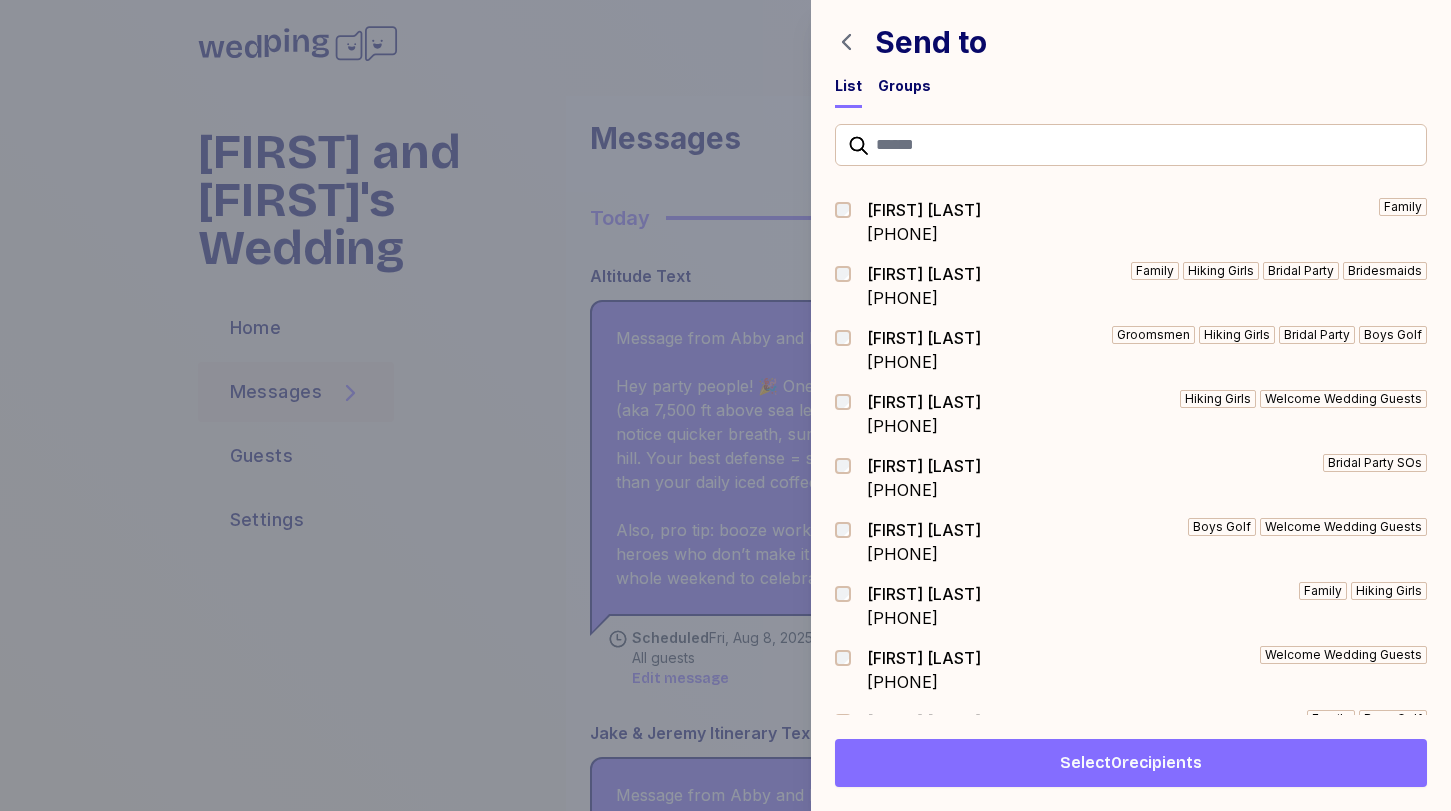 click on "Send to List Groups" at bounding box center (1131, 54) 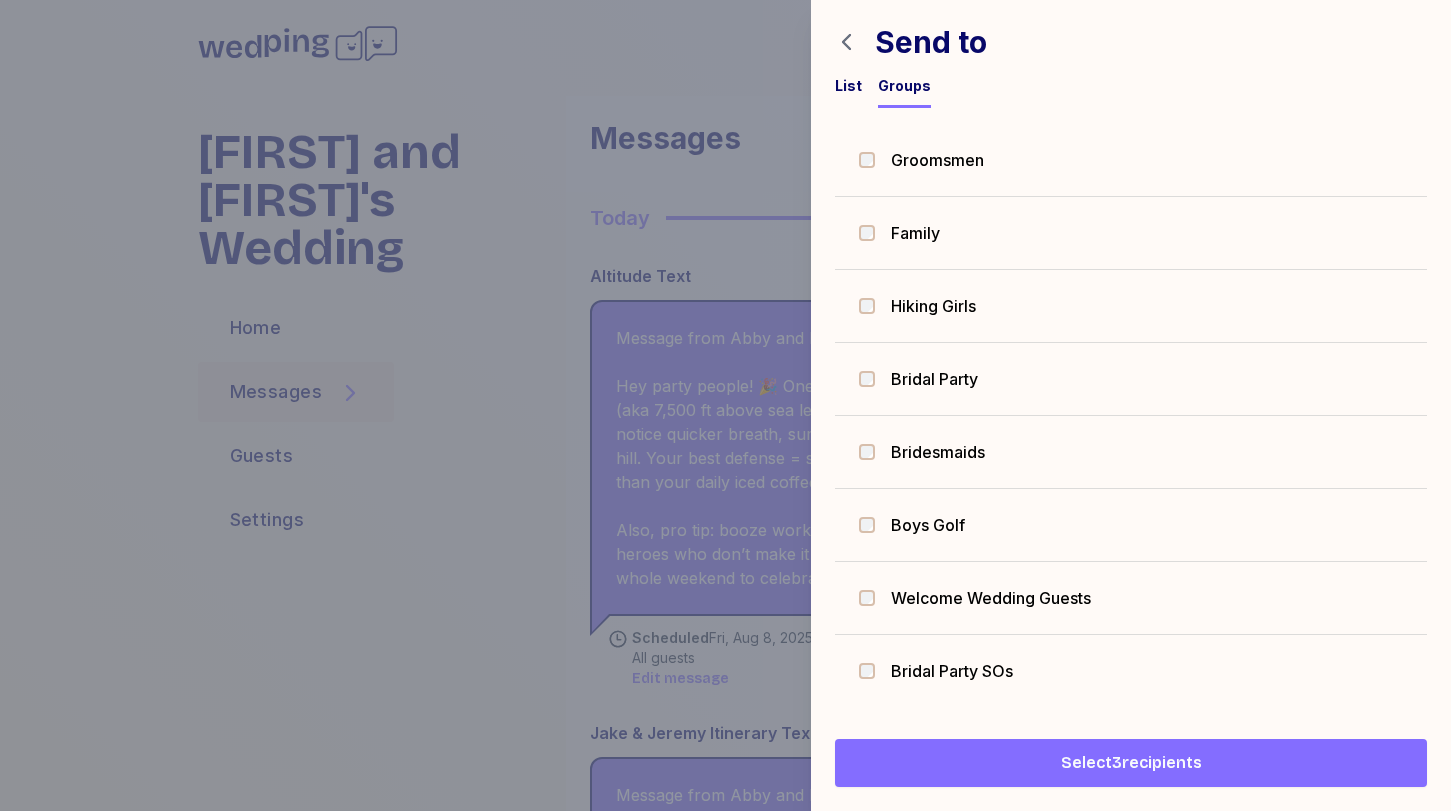 click on "Select  3  recipients" at bounding box center [1131, 763] 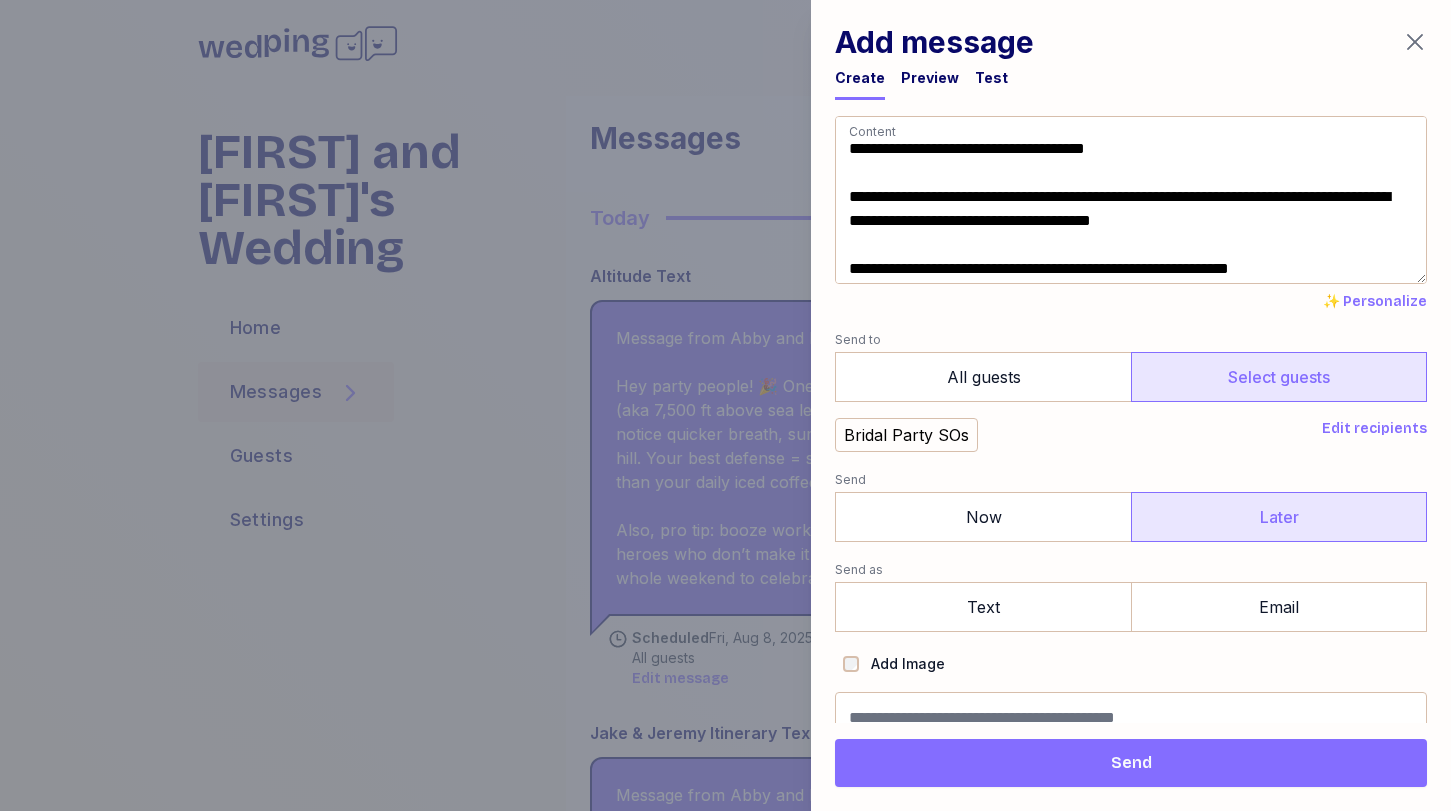 click on "Later" at bounding box center (1279, 517) 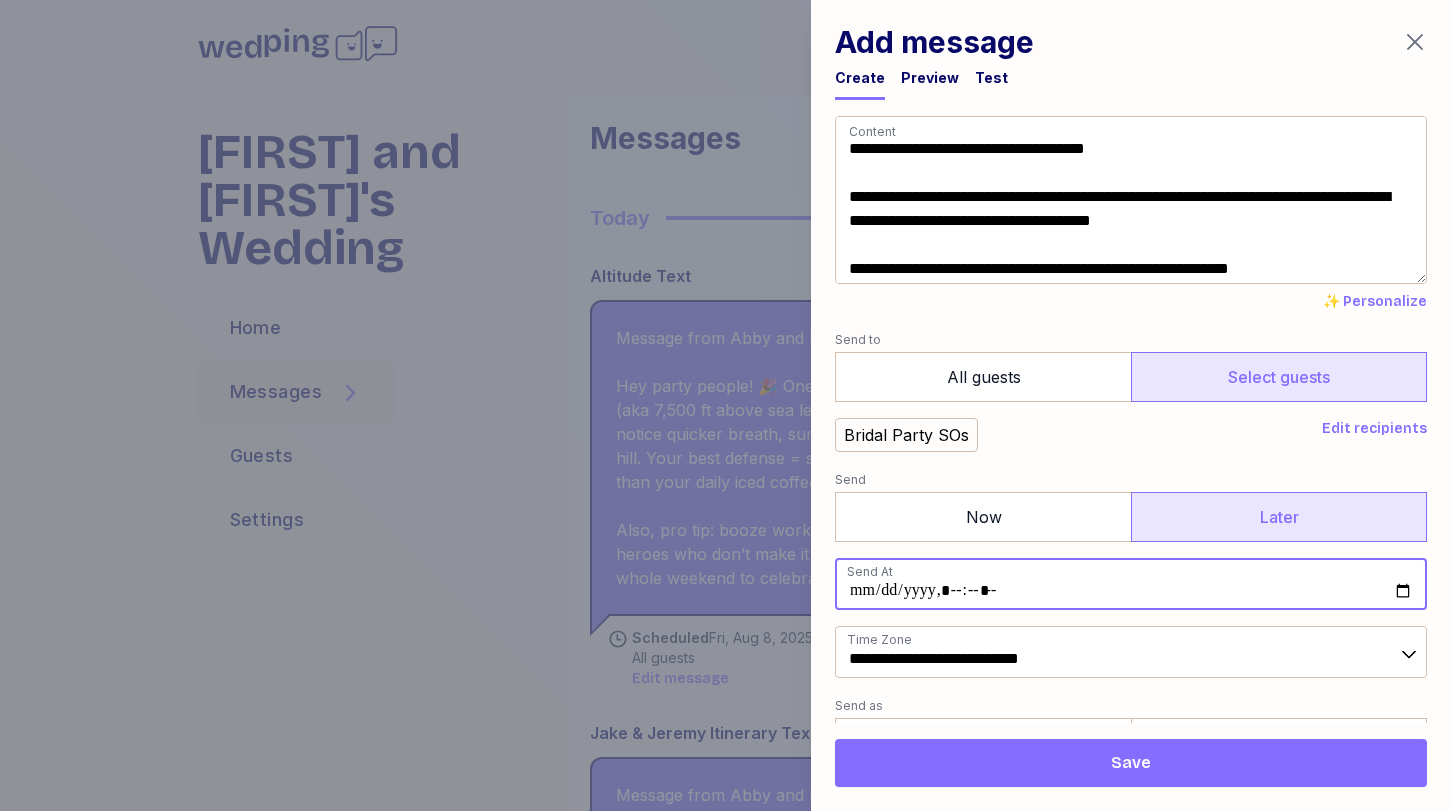 click at bounding box center (1131, 584) 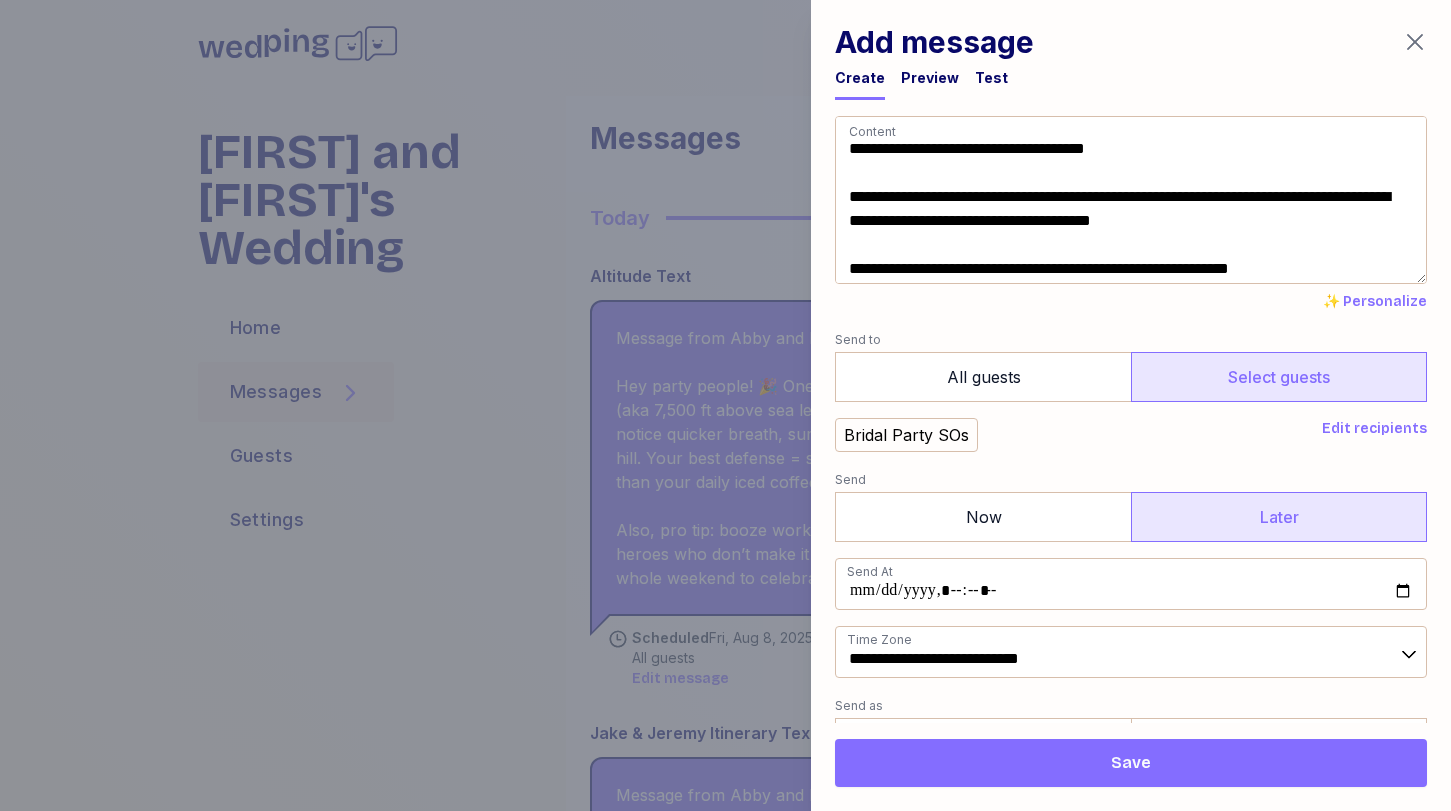 click 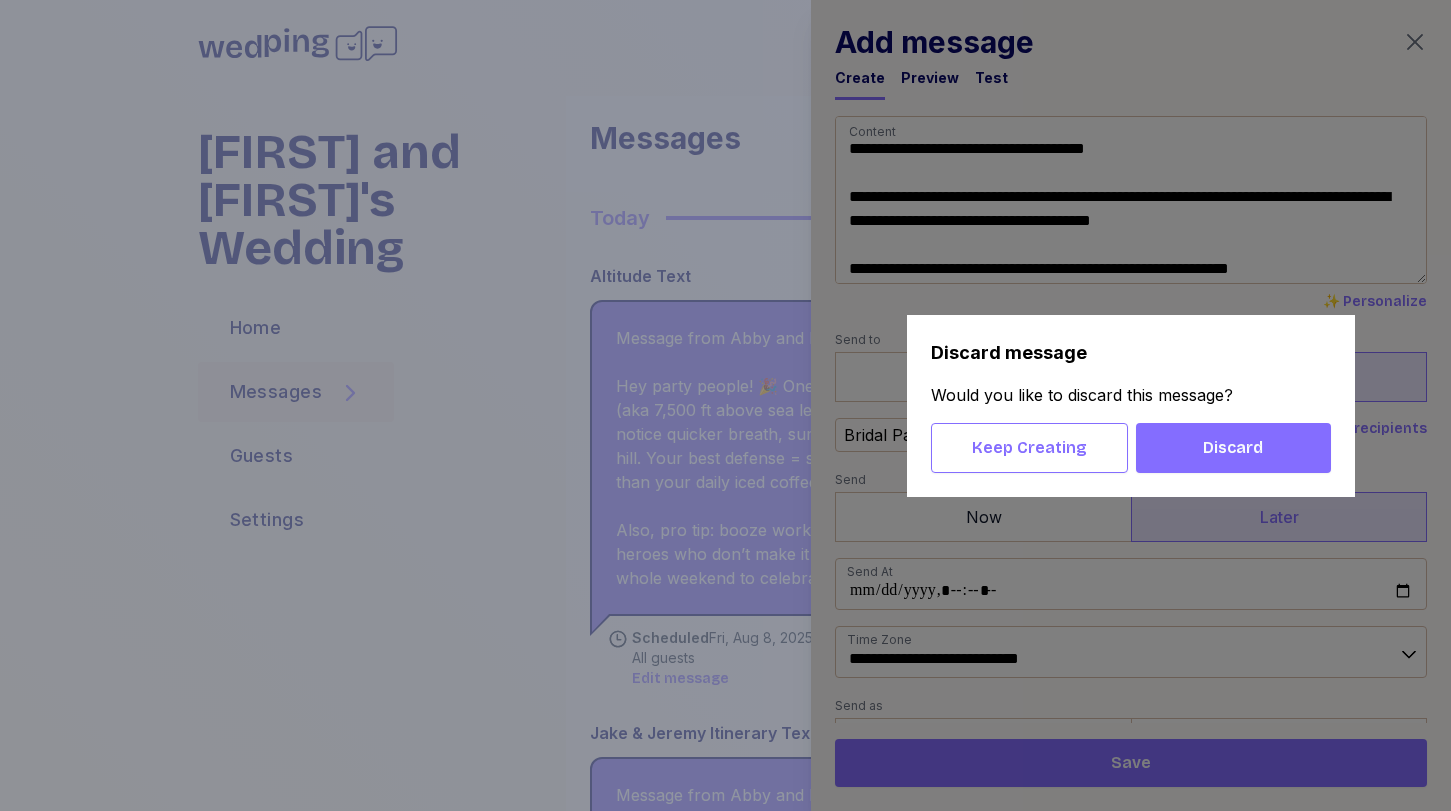 click on "Discard" at bounding box center (1233, 448) 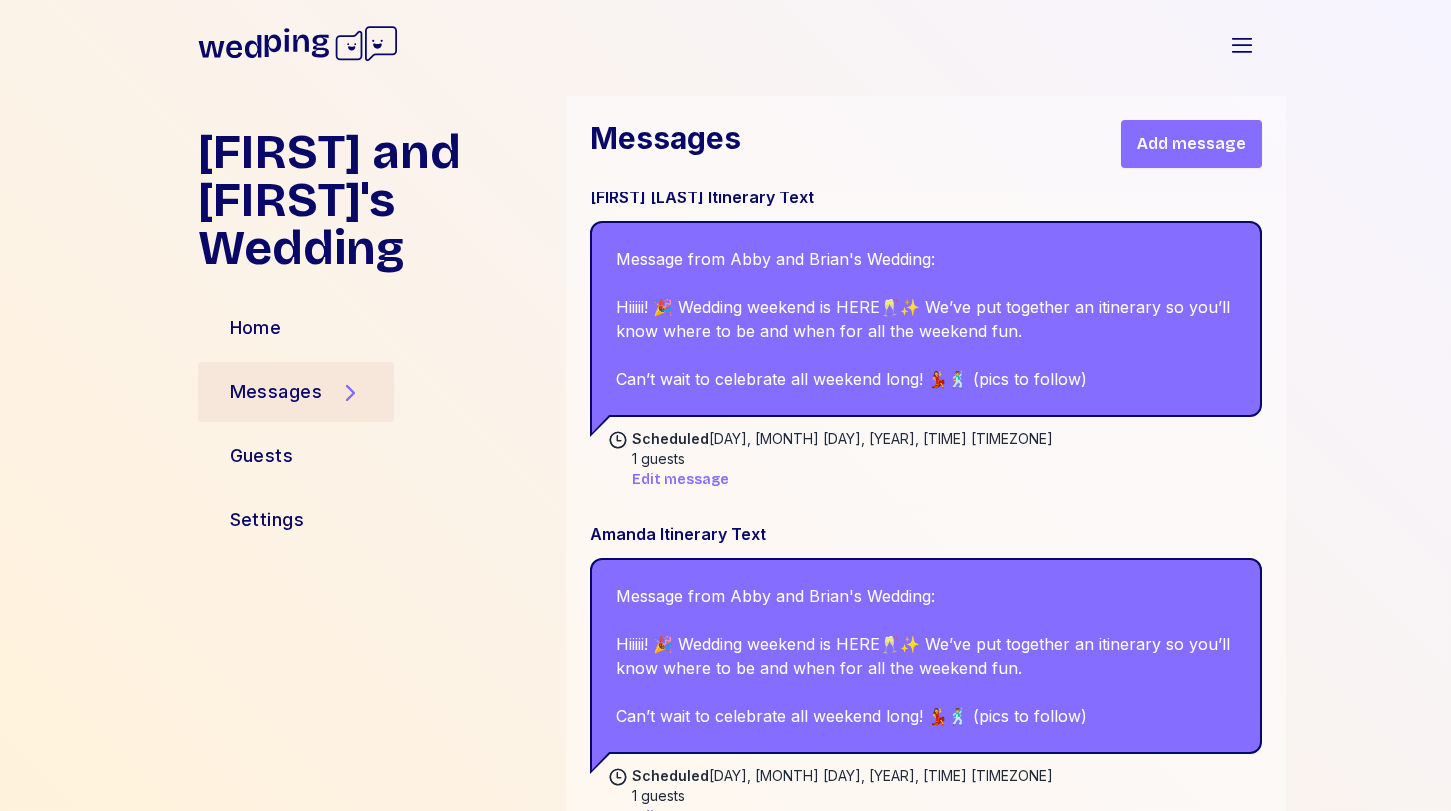 scroll, scrollTop: 4079, scrollLeft: 0, axis: vertical 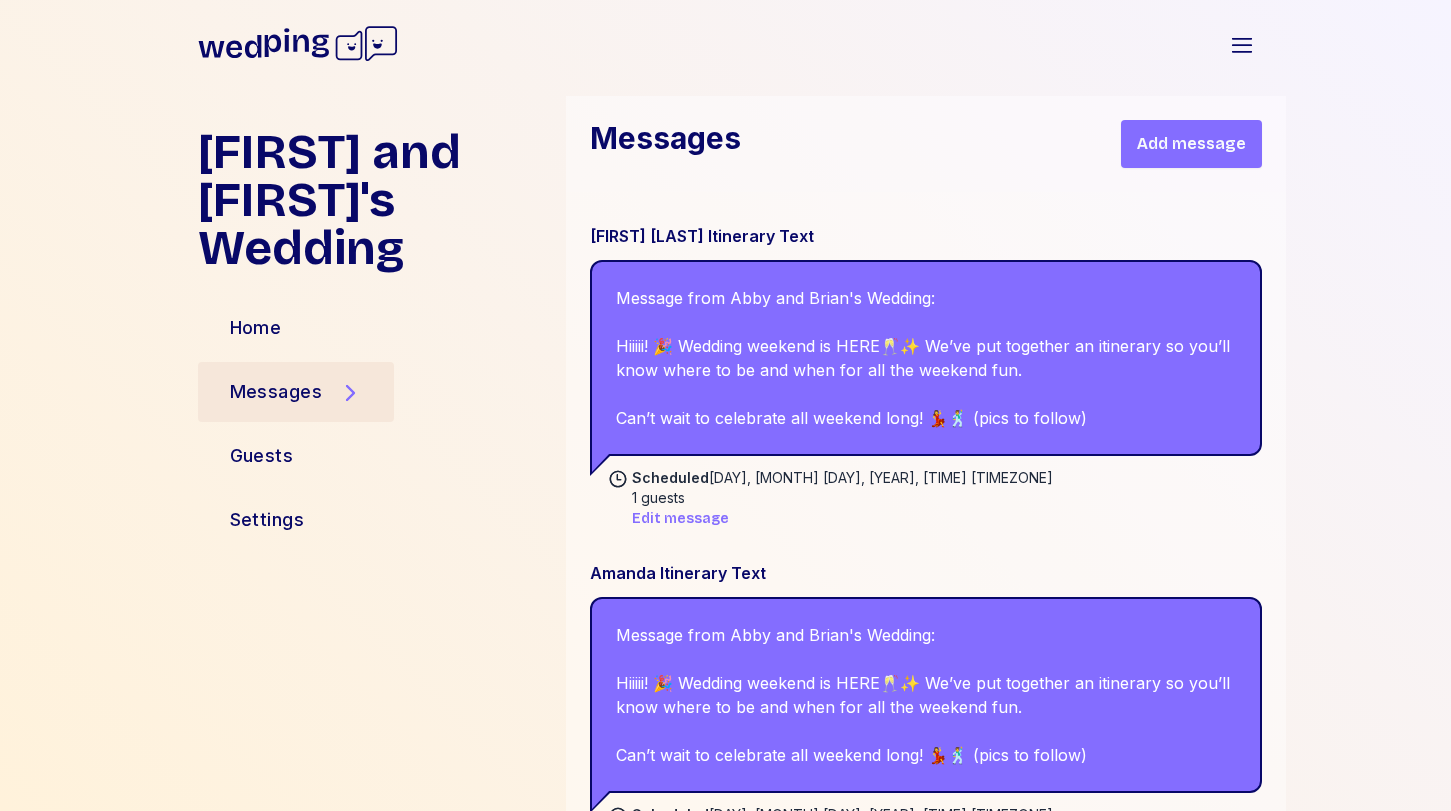 click on "Add message" at bounding box center [1191, 144] 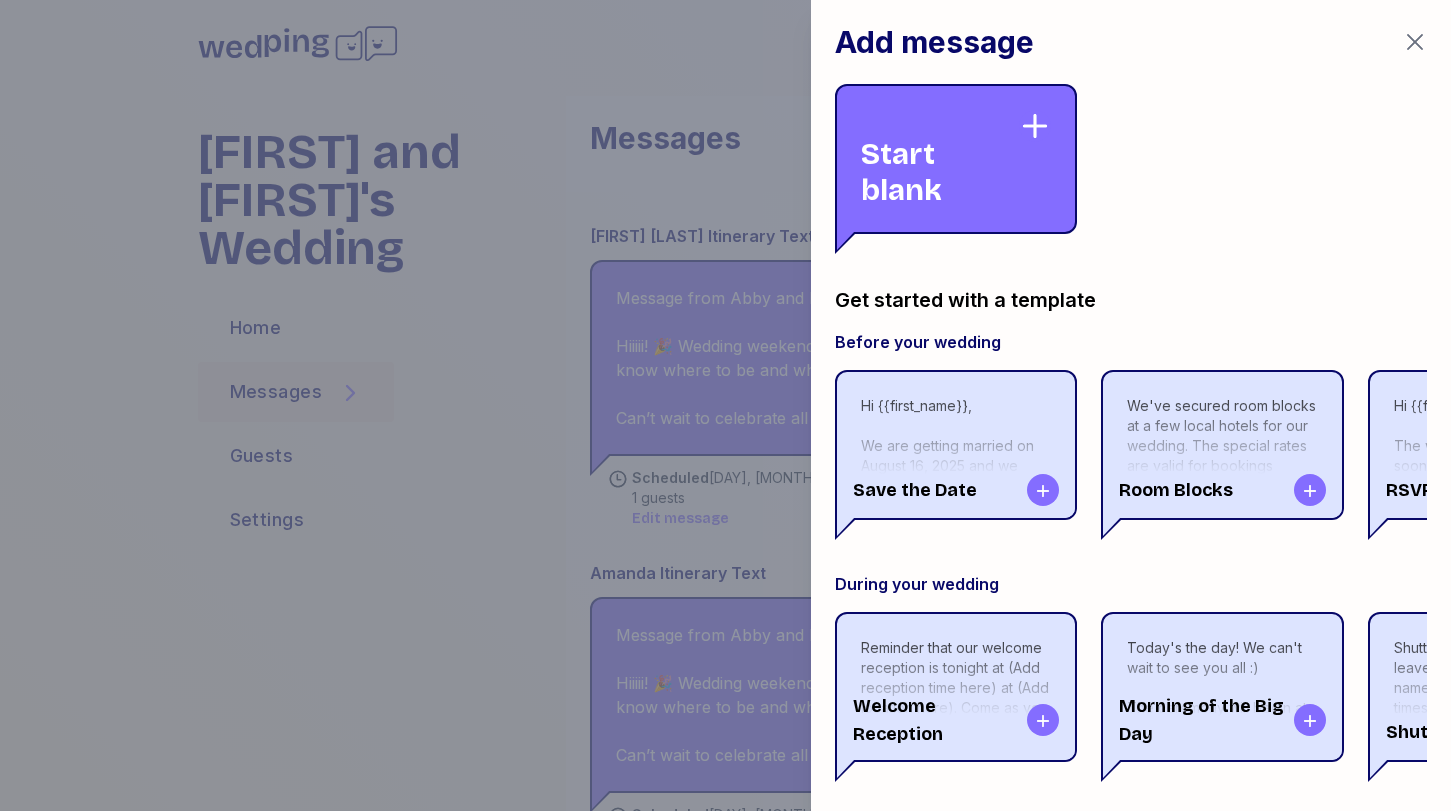 click on "Start blank" at bounding box center (940, 159) 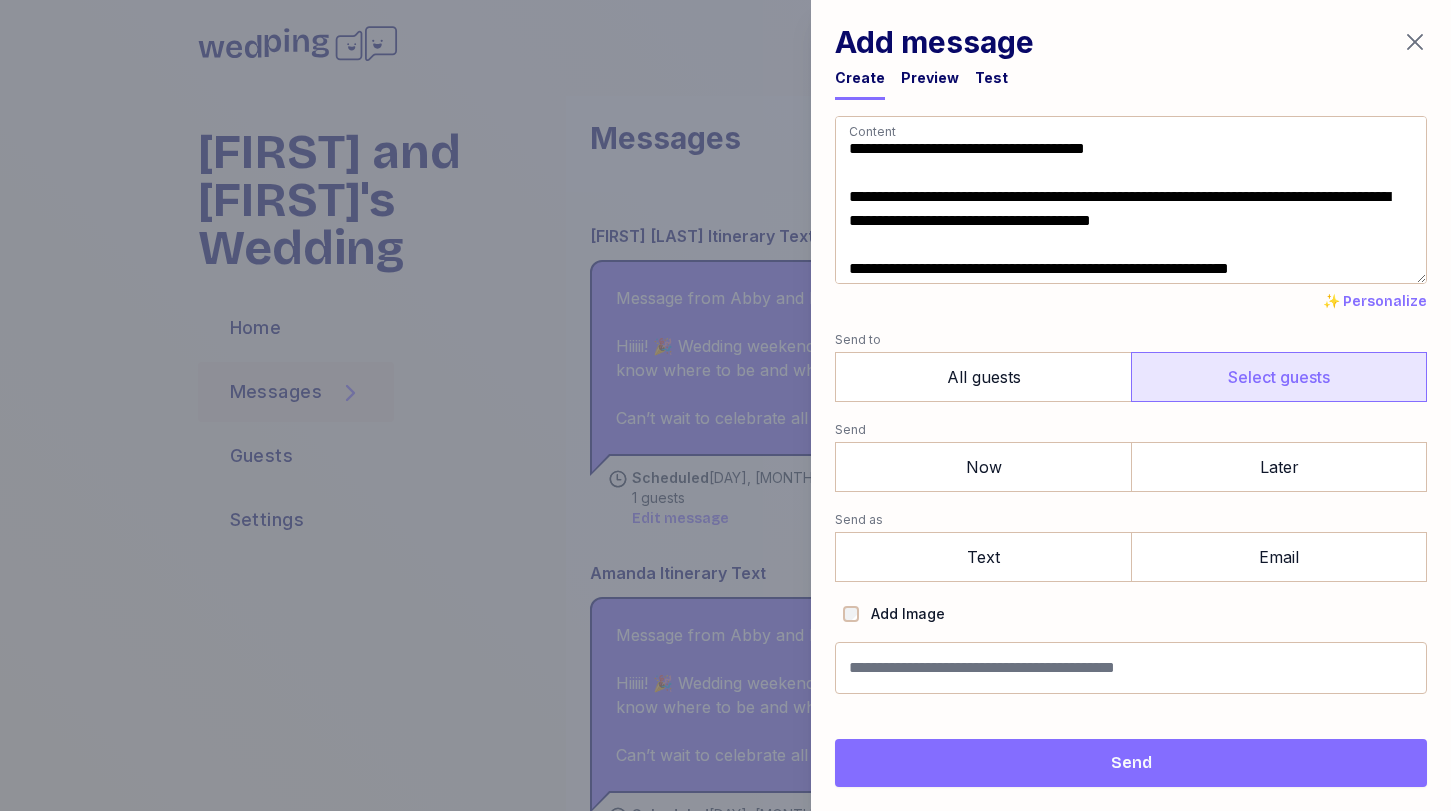 click on "Select guests" at bounding box center (1279, 377) 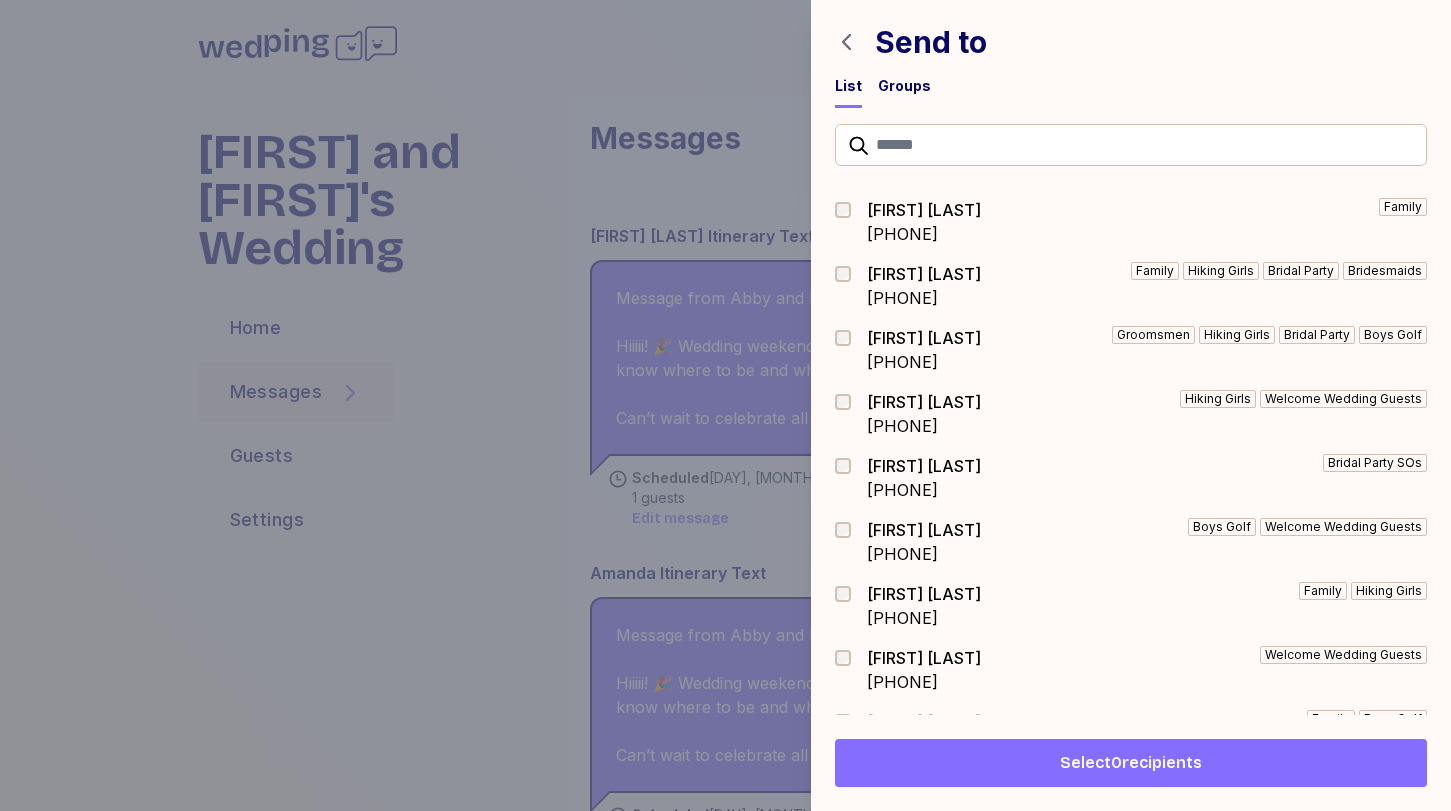 click on "Groups" at bounding box center [904, 86] 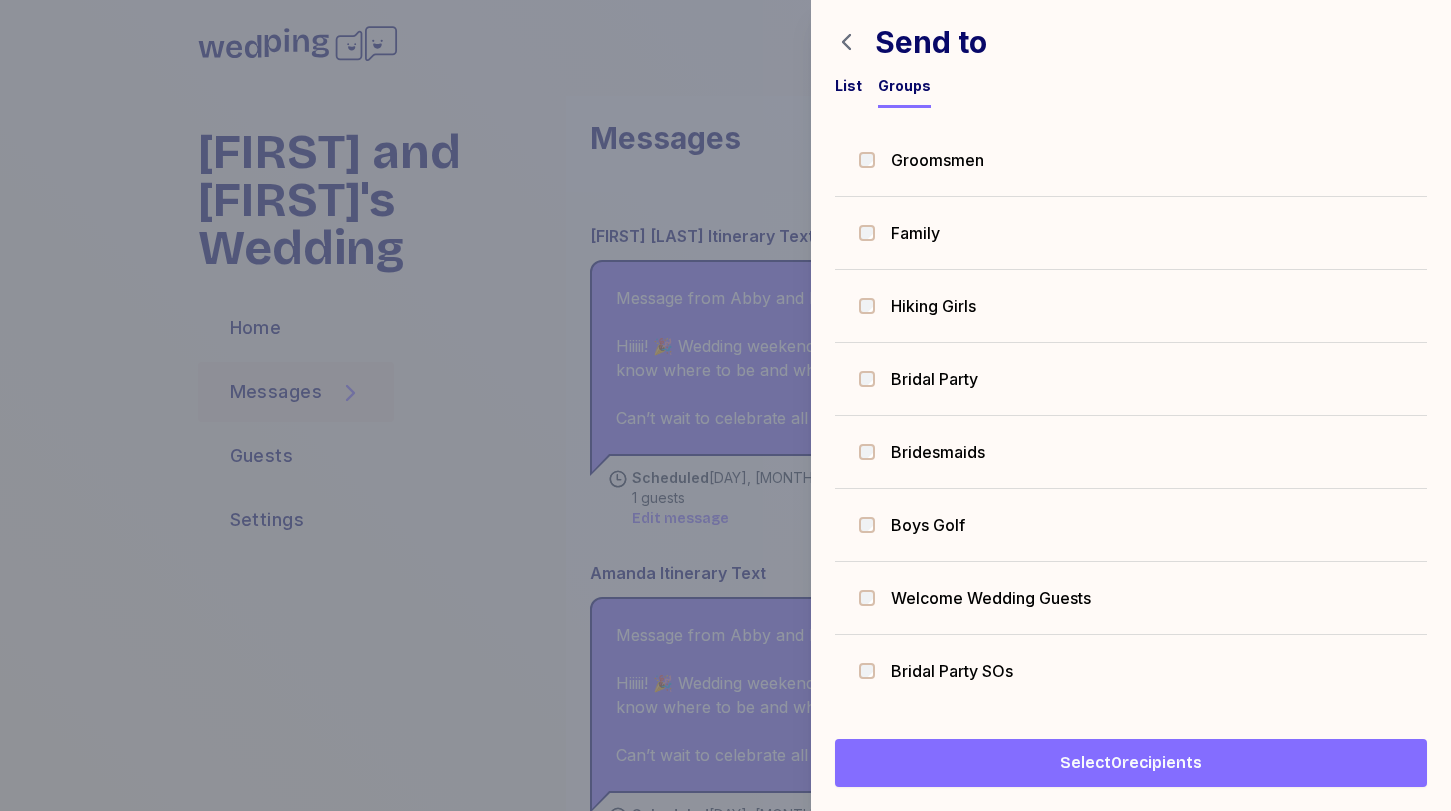 click on "Bridal Party SOs" at bounding box center (1131, 671) 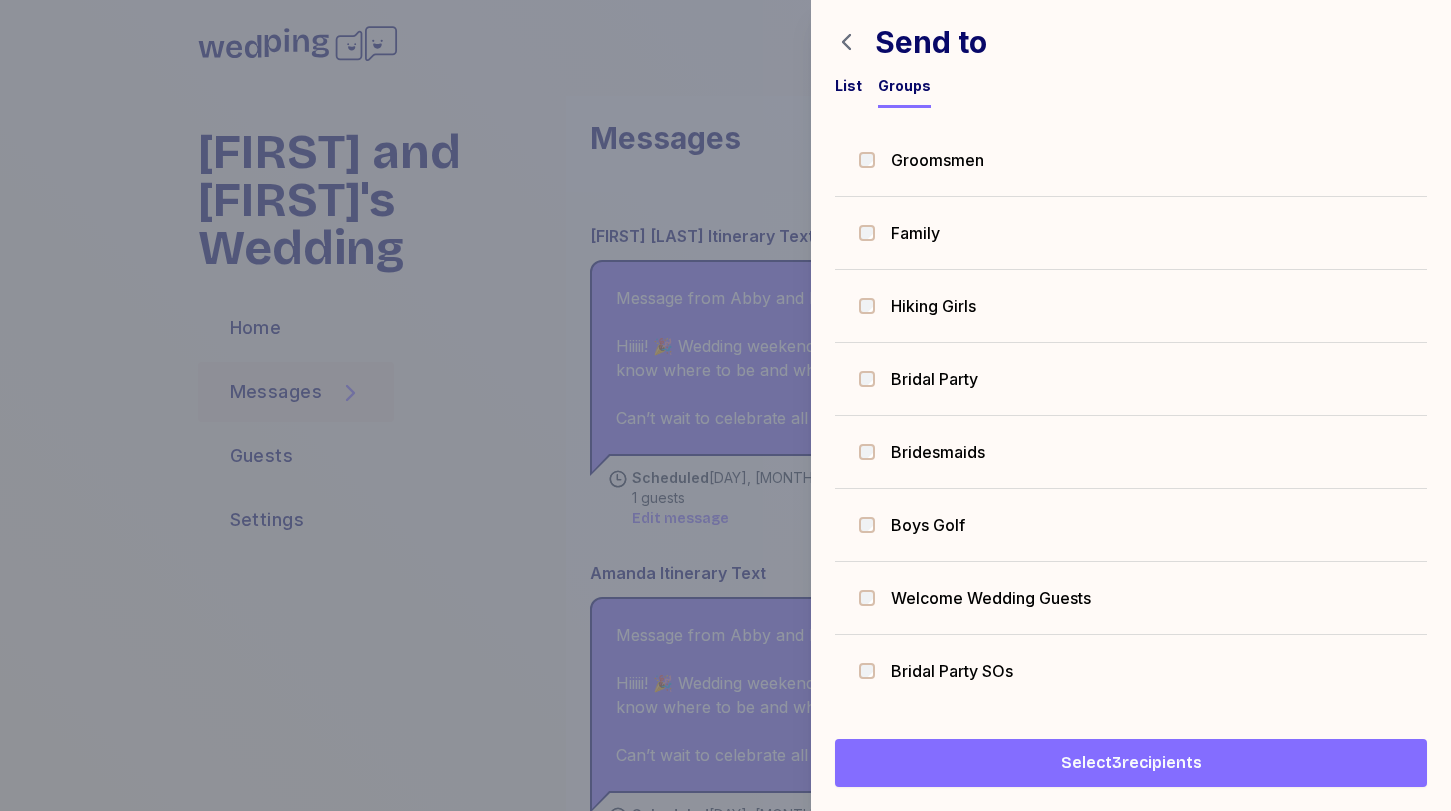 click on "Select  3  recipients" at bounding box center [1131, 763] 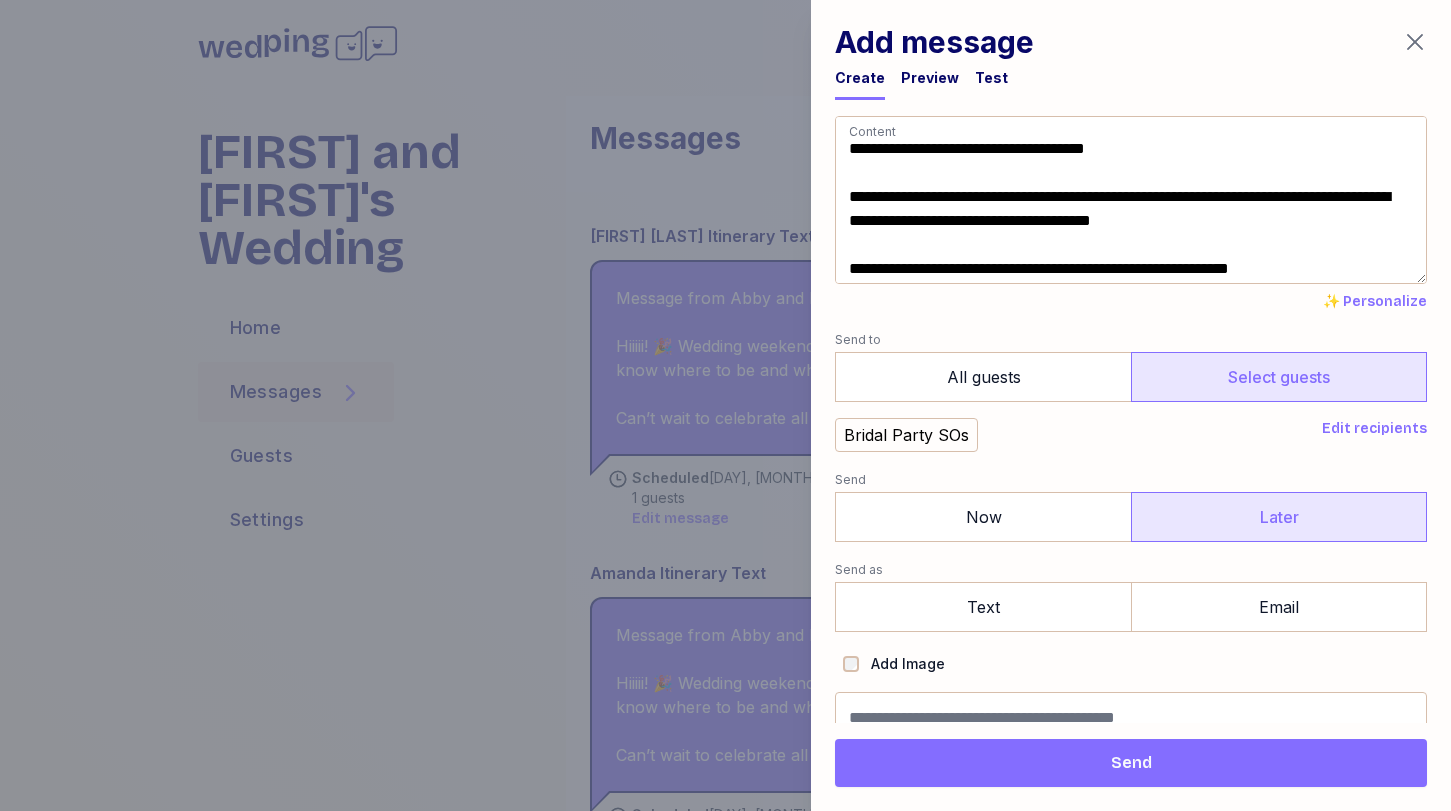 click on "Later" at bounding box center (1279, 517) 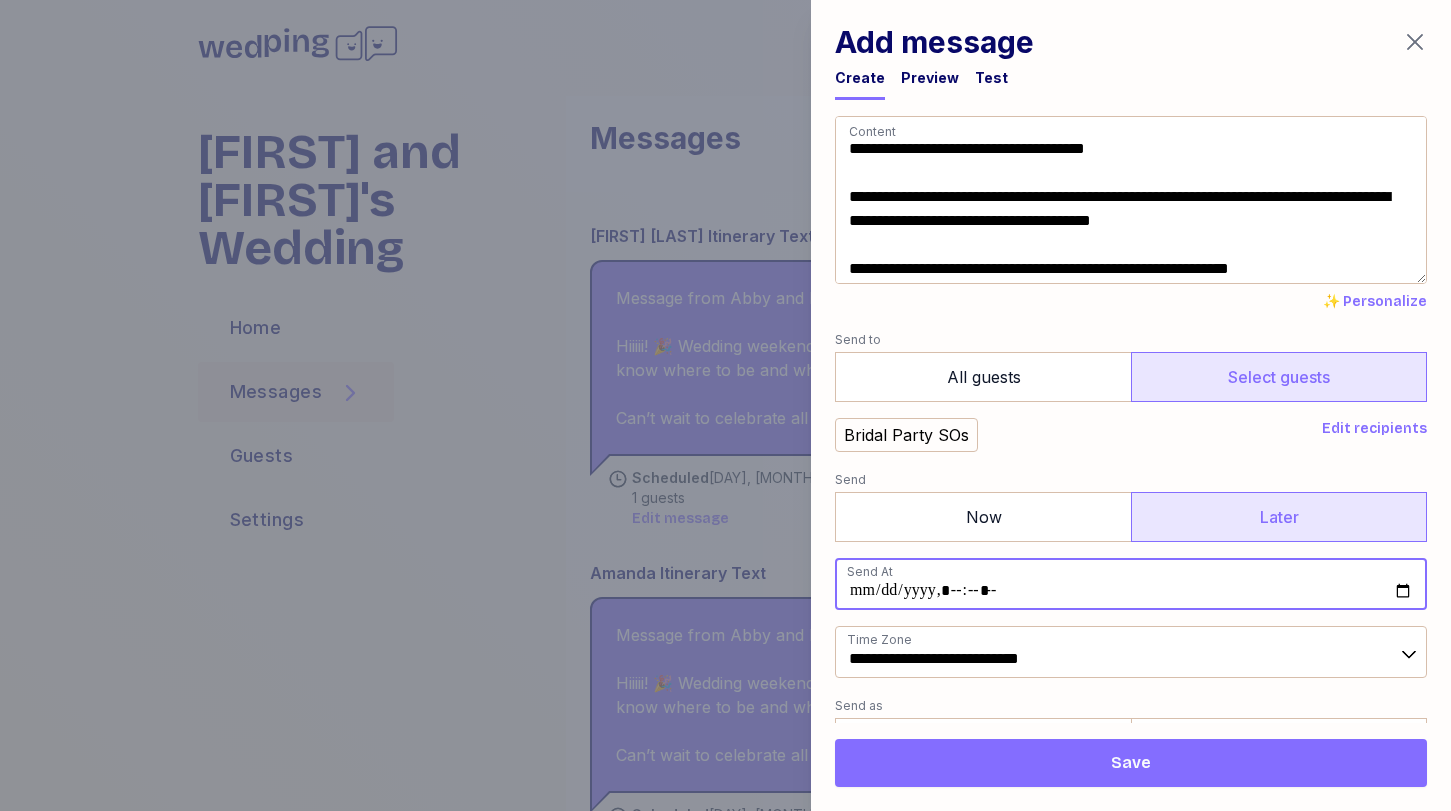 click at bounding box center (1131, 584) 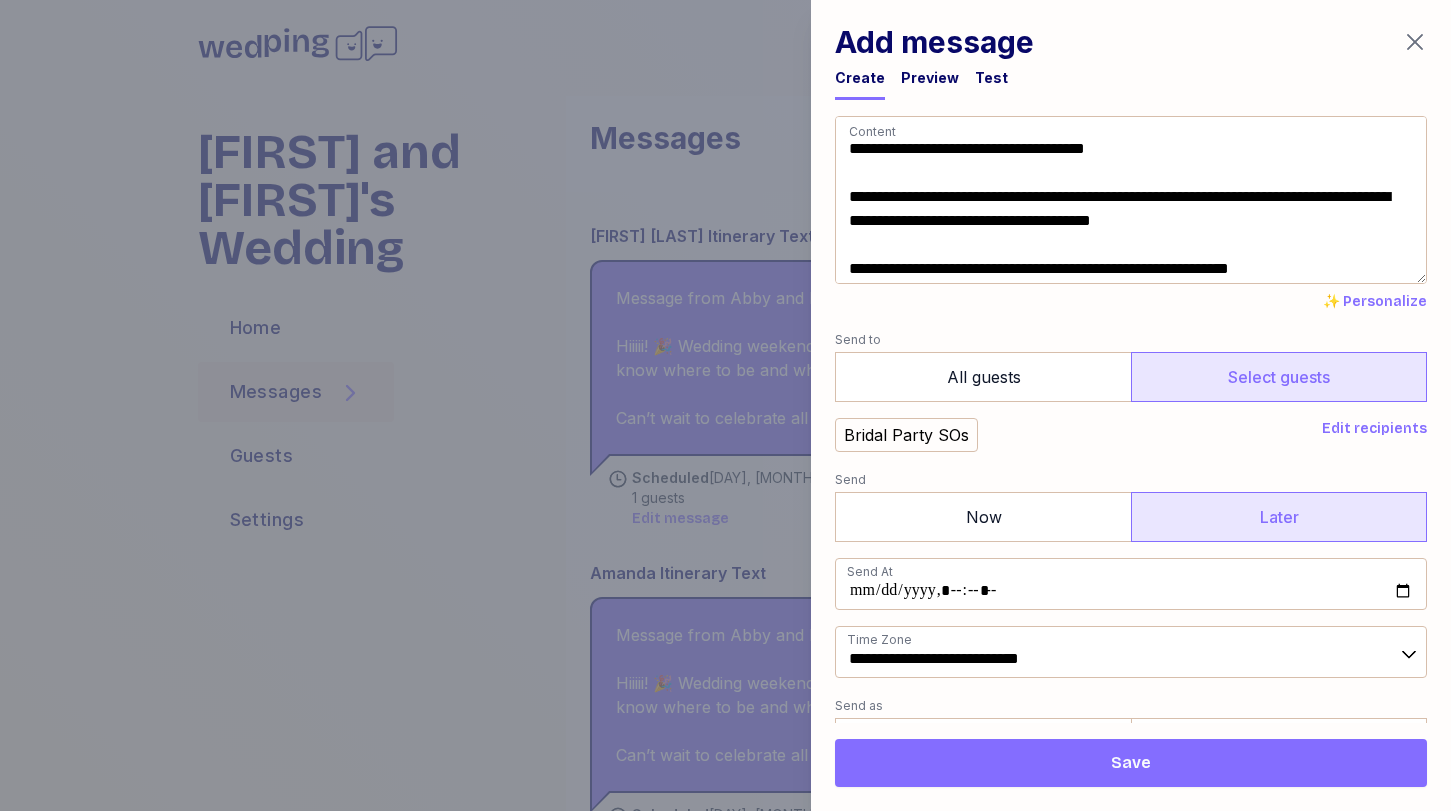 click on "Bridal Party SOs" at bounding box center (1074, 435) 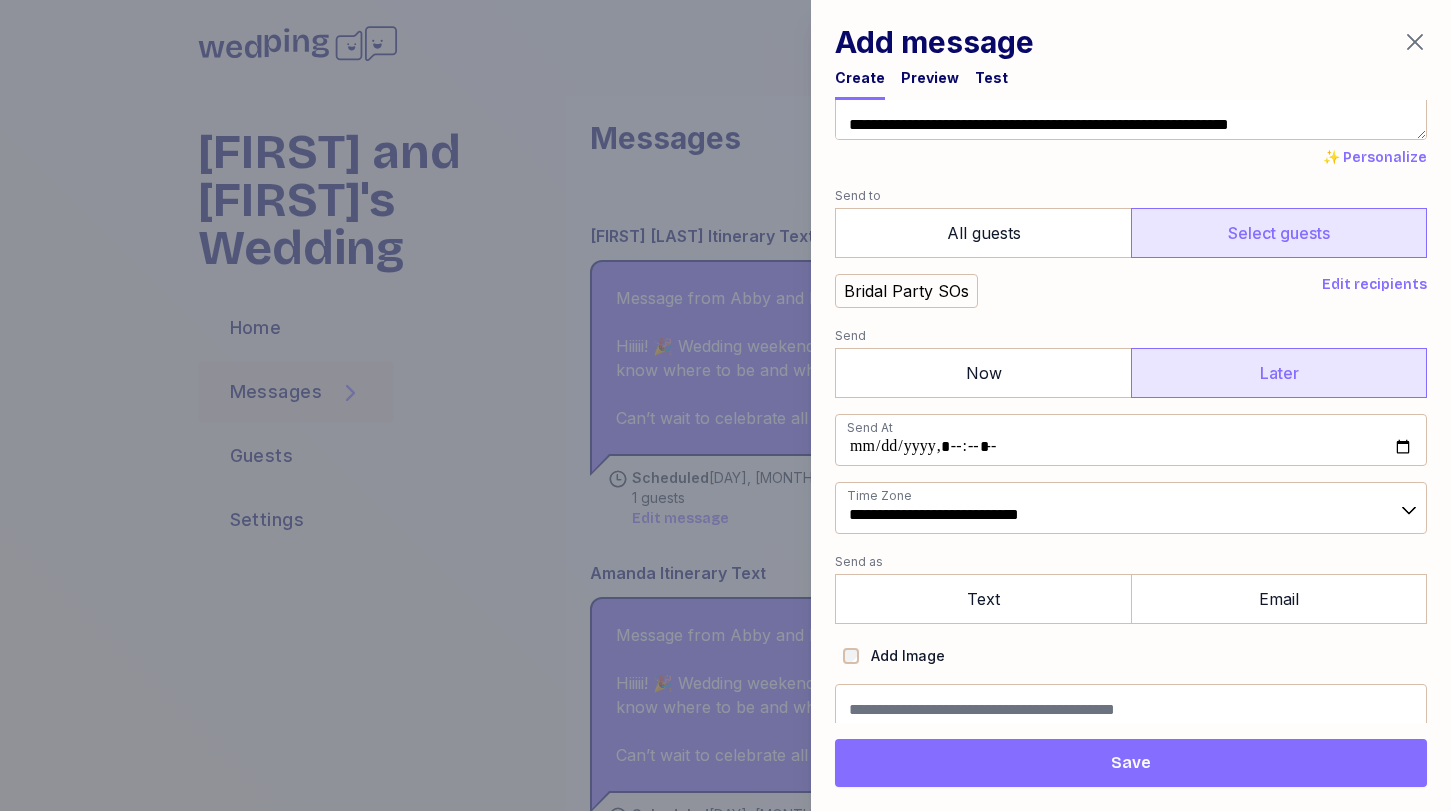 scroll, scrollTop: 150, scrollLeft: 0, axis: vertical 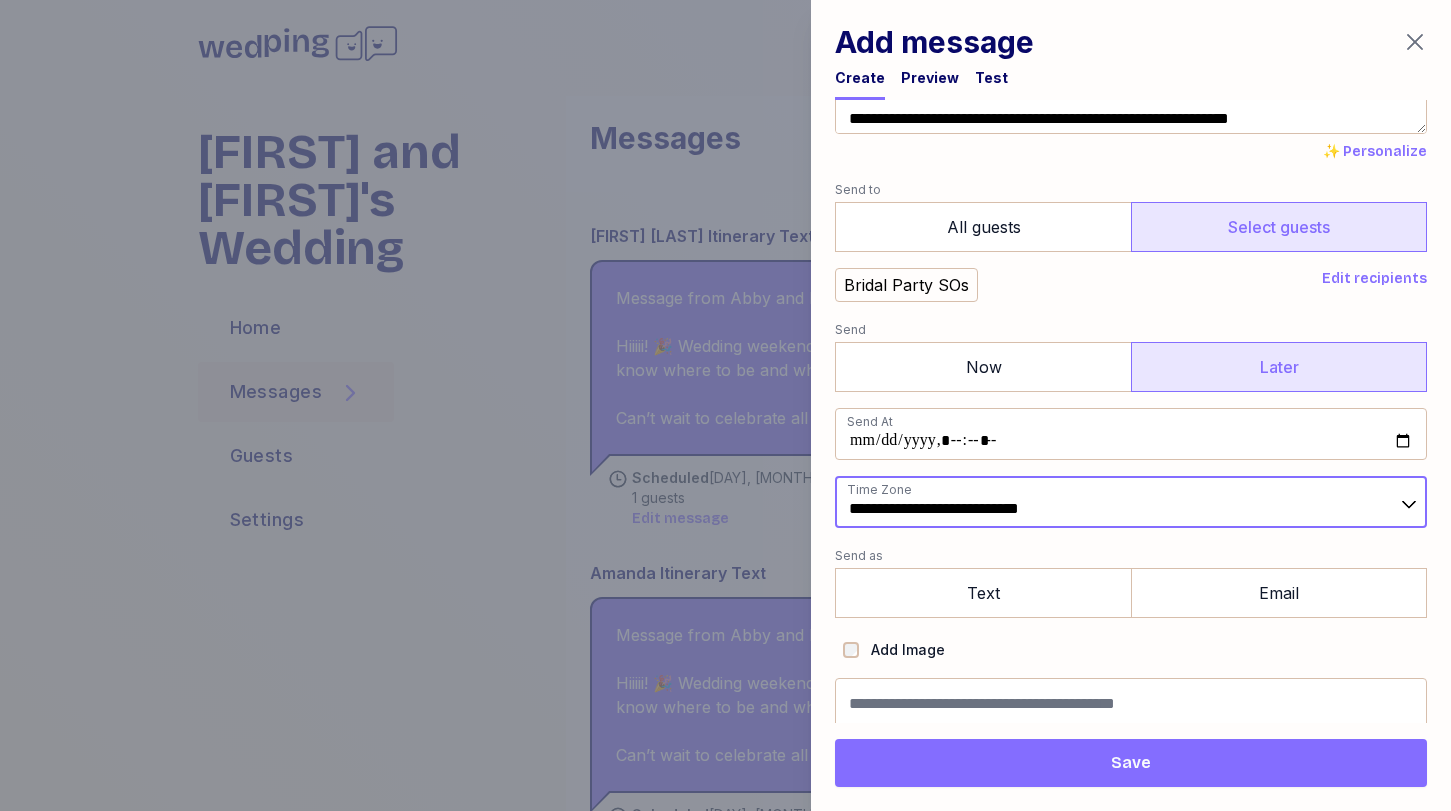 click on "**********" at bounding box center [1131, 502] 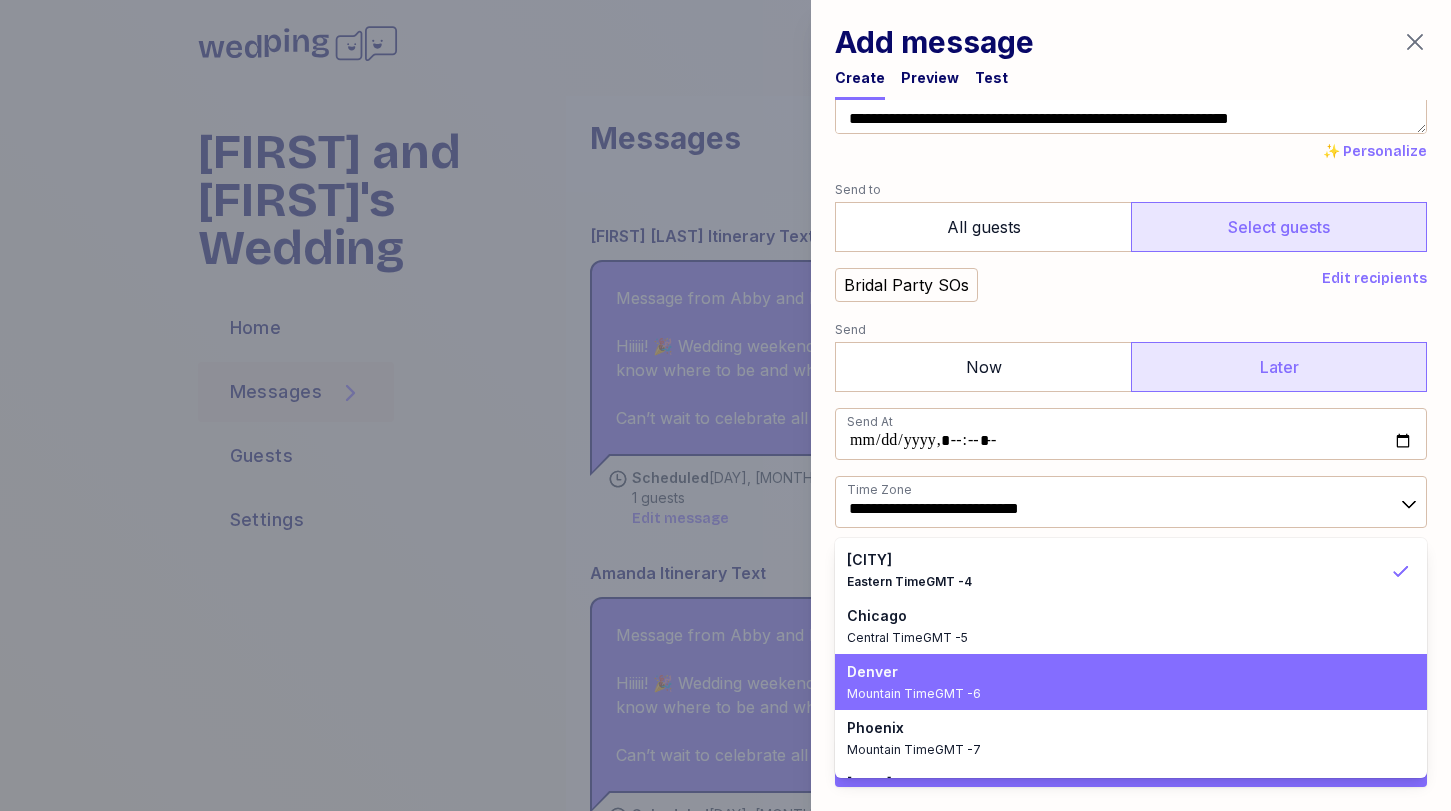 click on "Mountain Time  GMT   -6" at bounding box center (1119, 694) 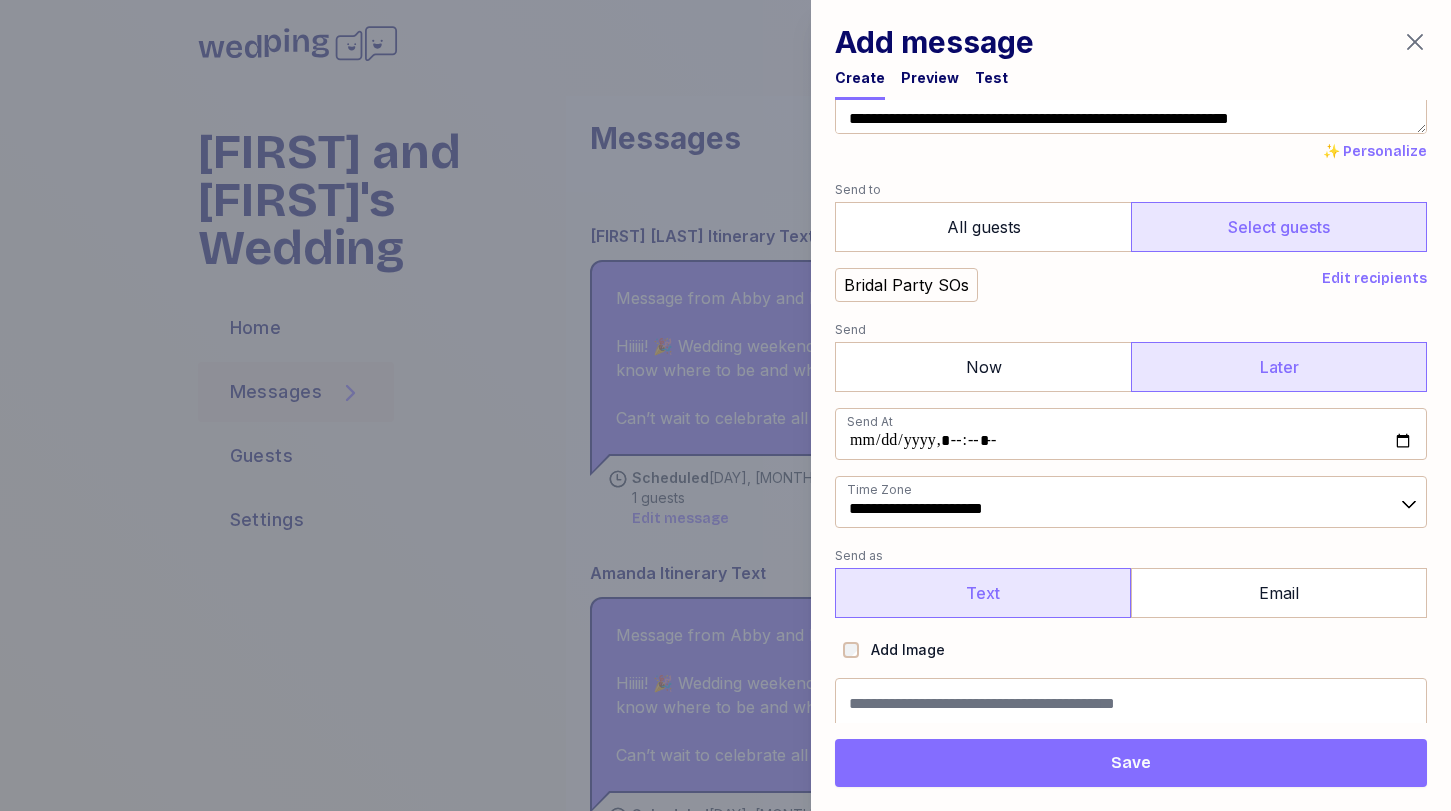 click on "Text" at bounding box center [983, 593] 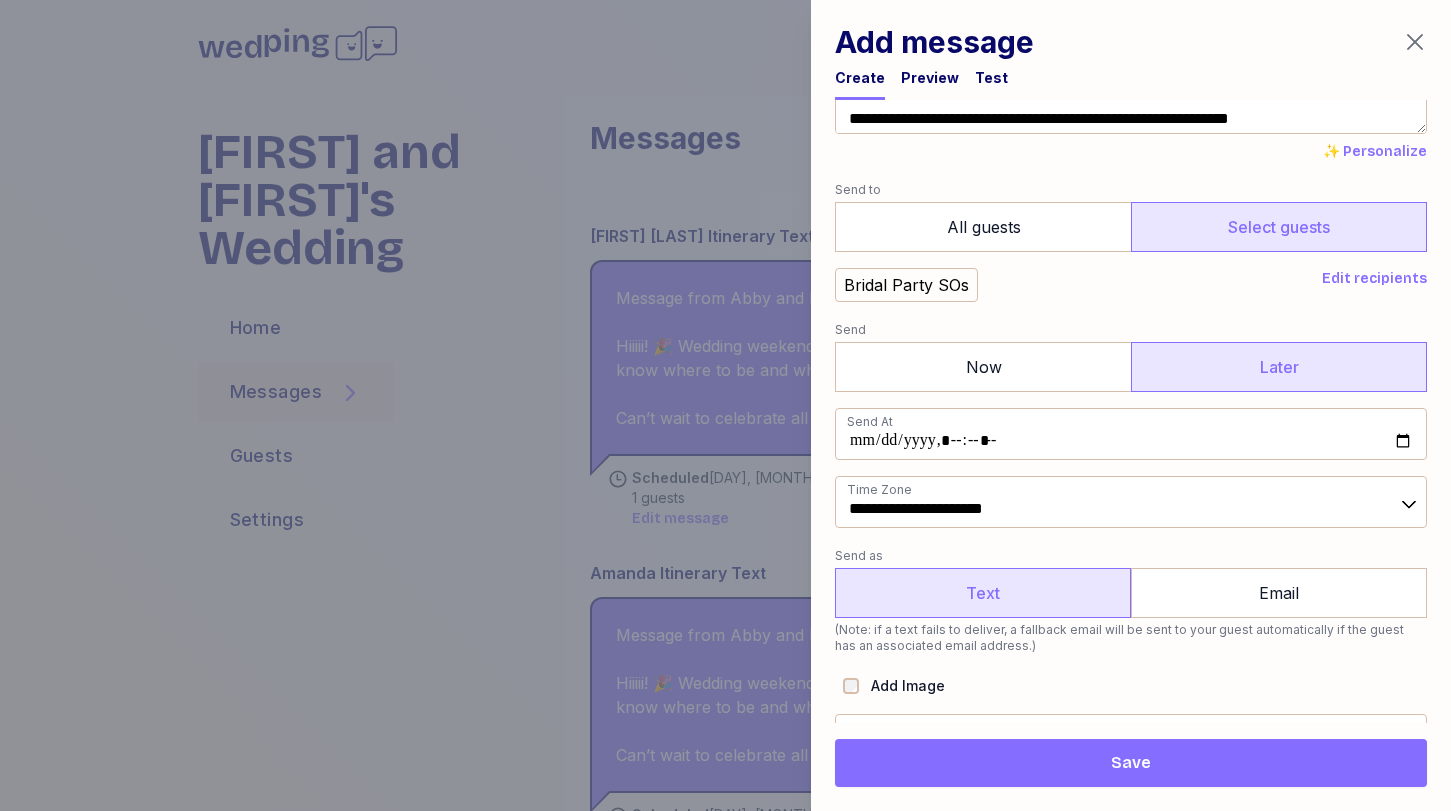 scroll, scrollTop: 193, scrollLeft: 0, axis: vertical 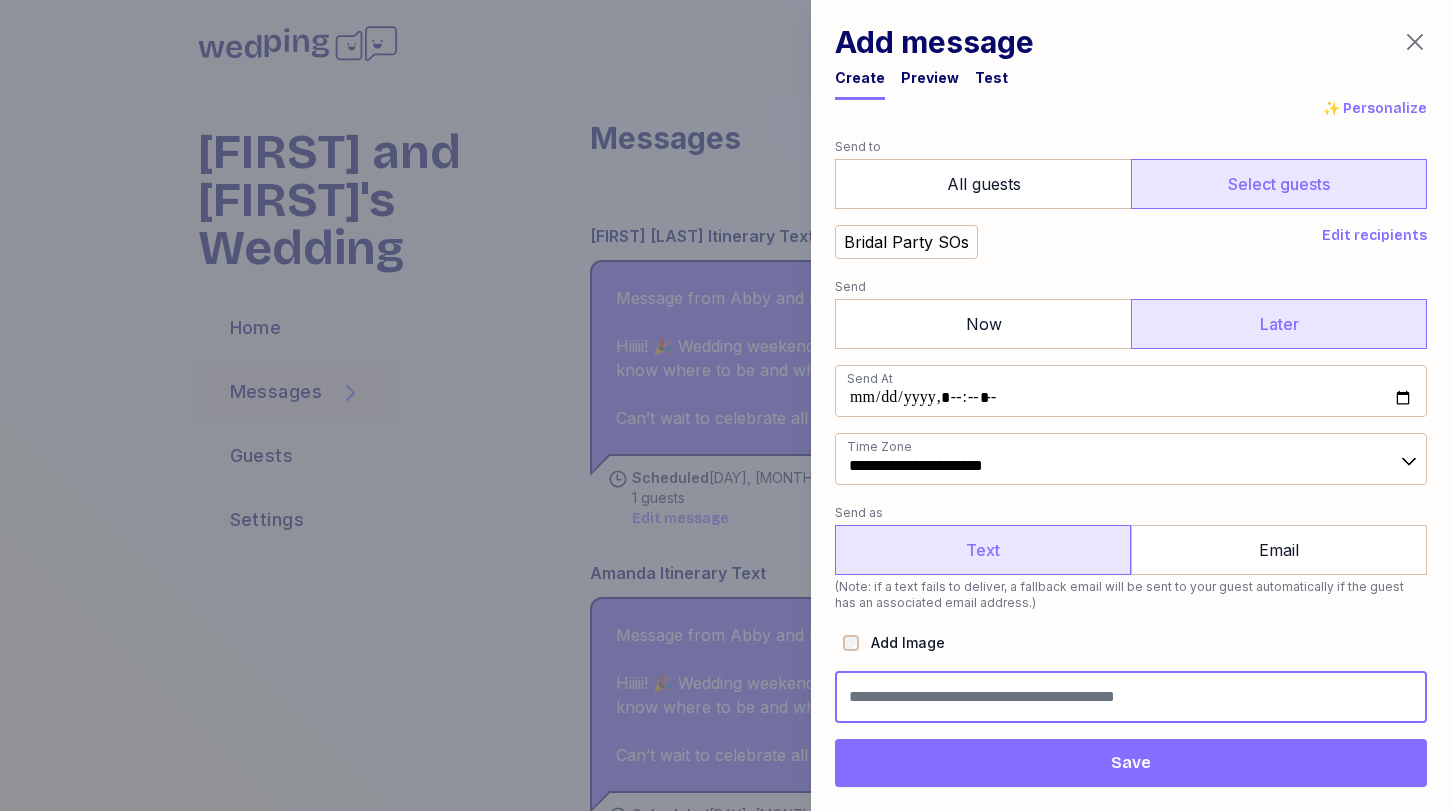 click at bounding box center (1131, 697) 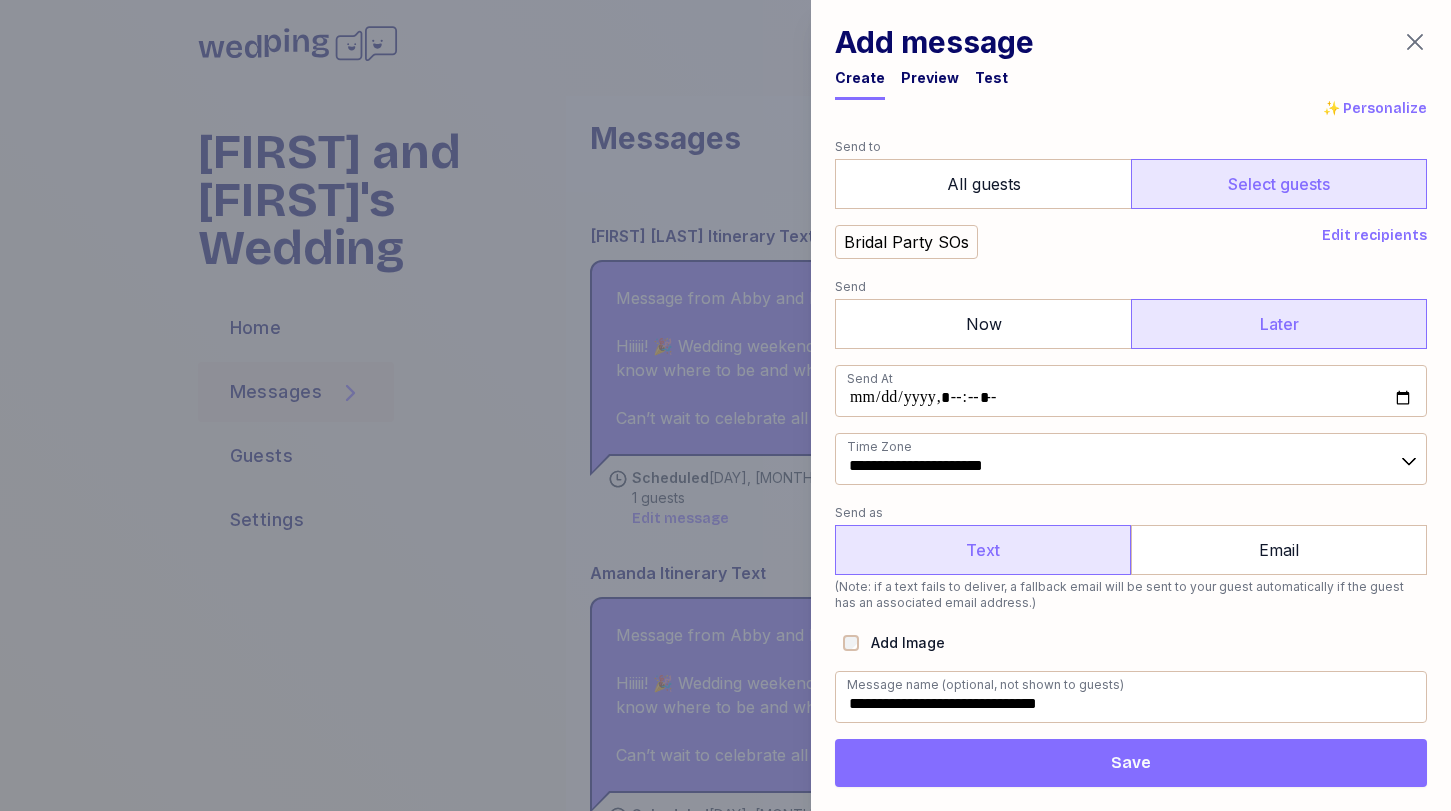 click on "Save" at bounding box center (1131, 763) 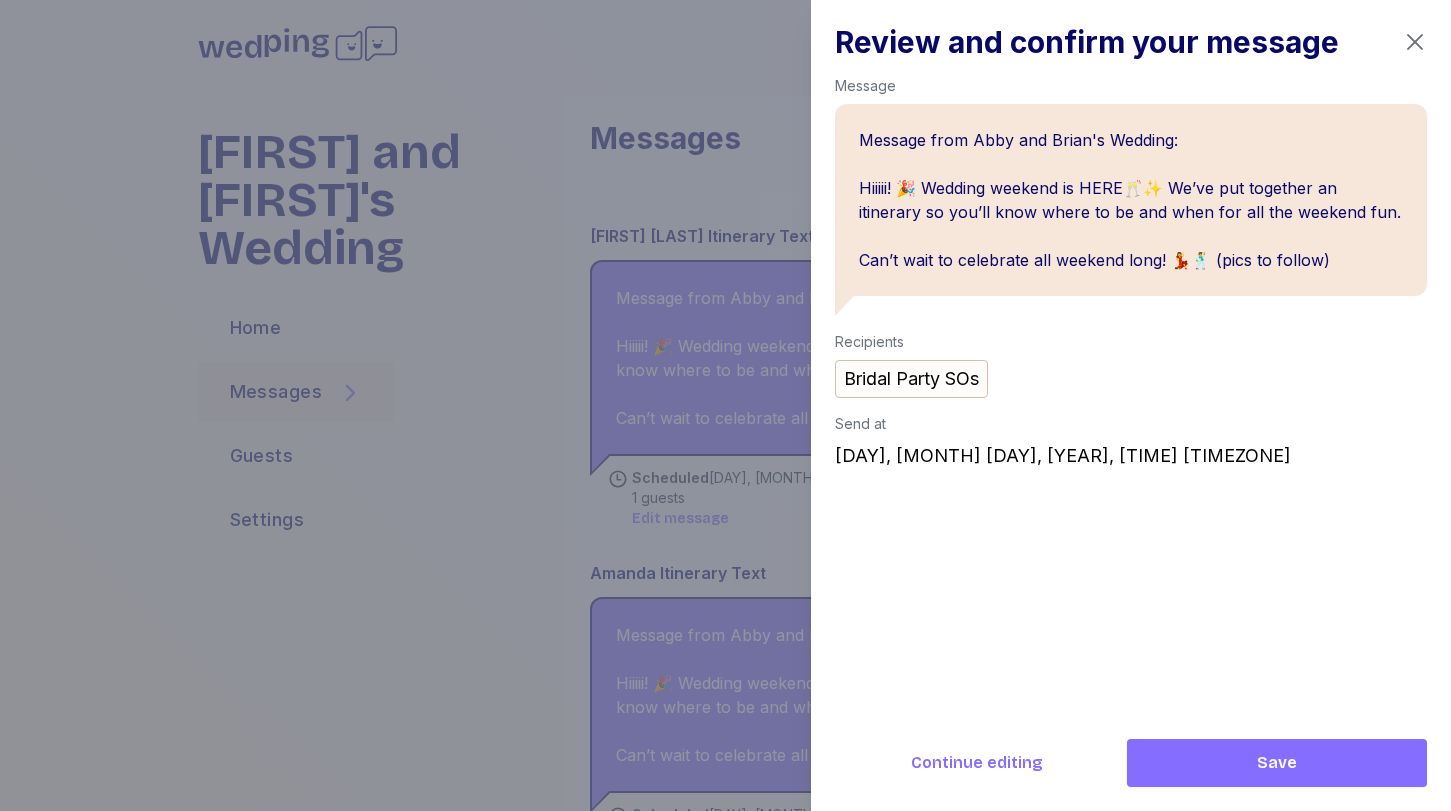 click on "Save" at bounding box center (1277, 763) 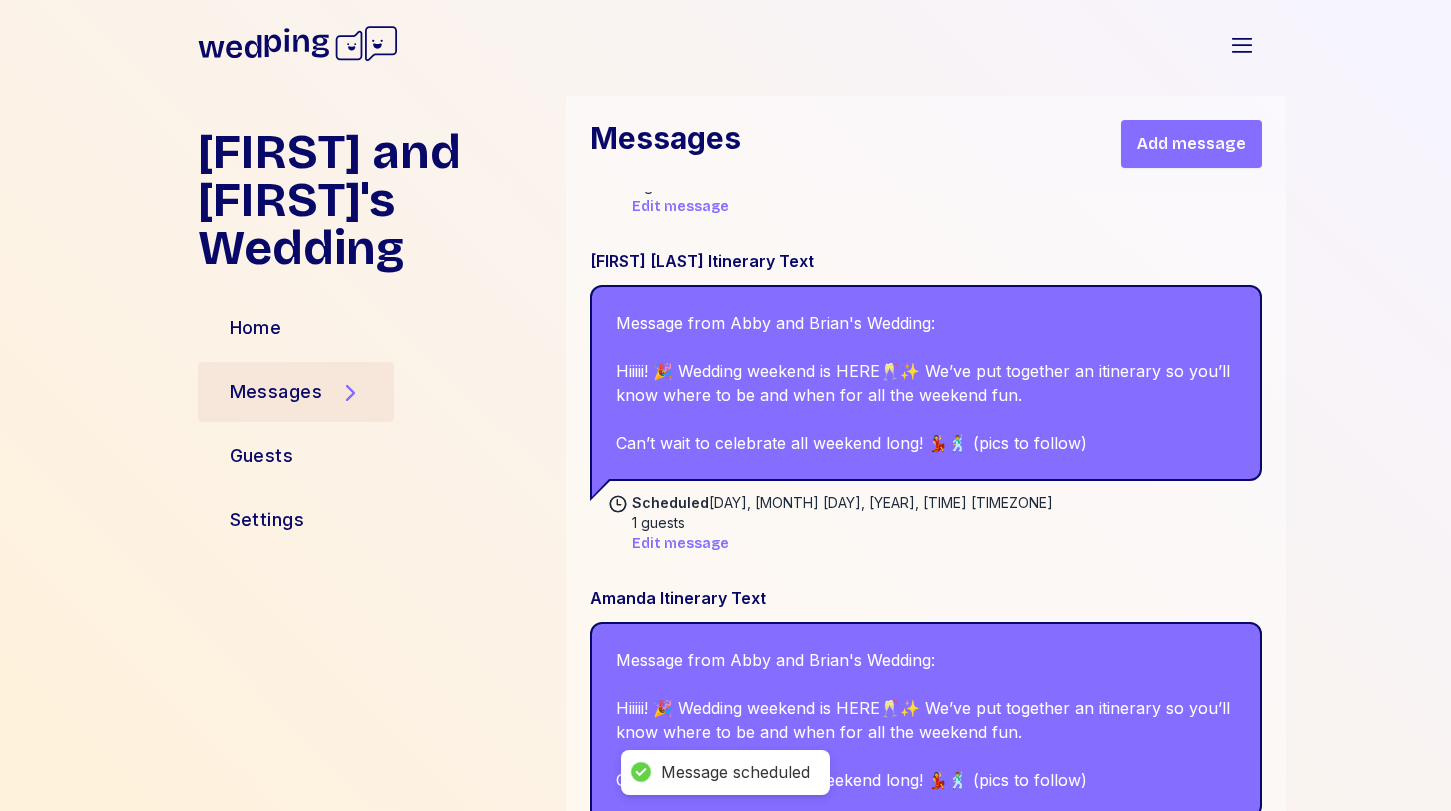 scroll, scrollTop: 3762, scrollLeft: 0, axis: vertical 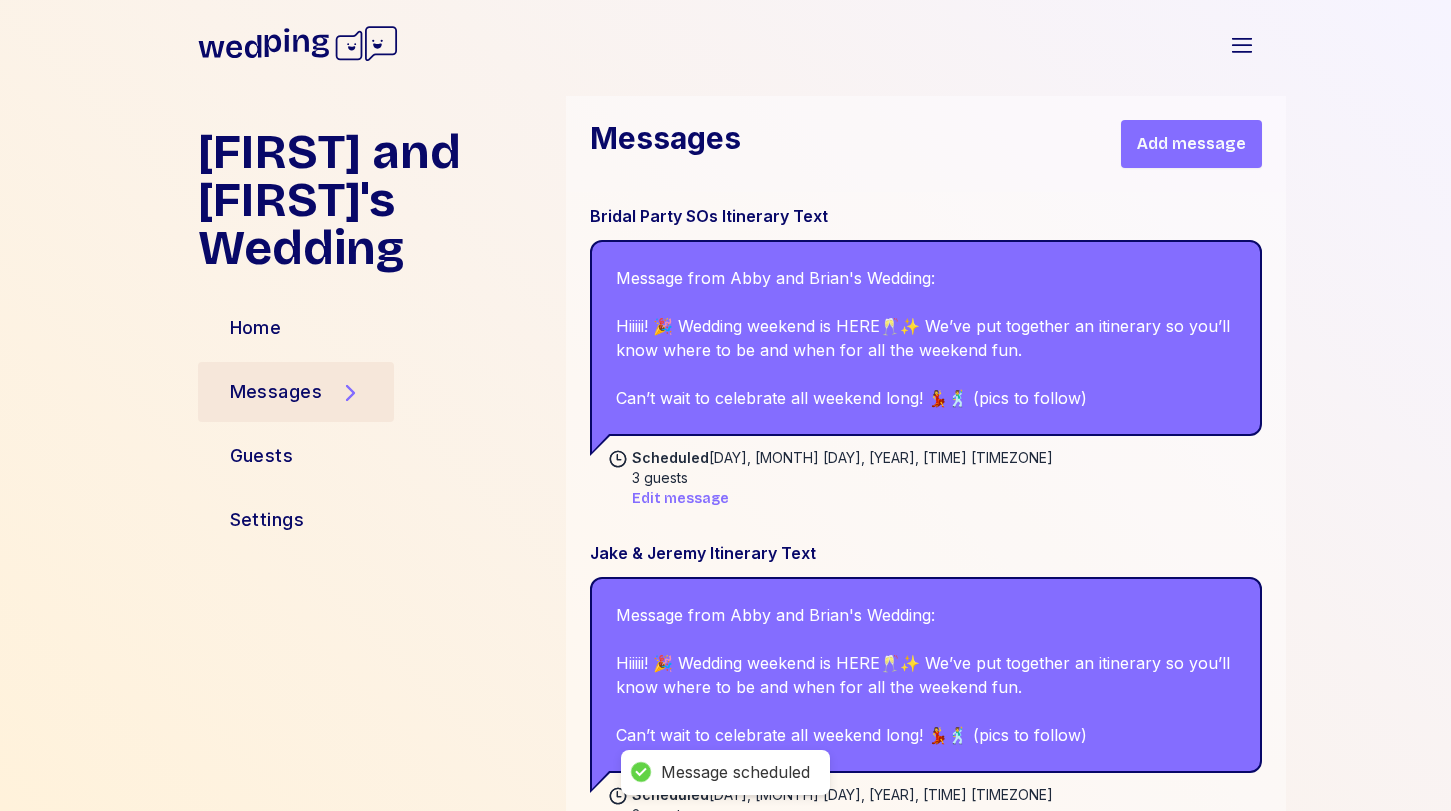 click on "Add message" at bounding box center (1191, 144) 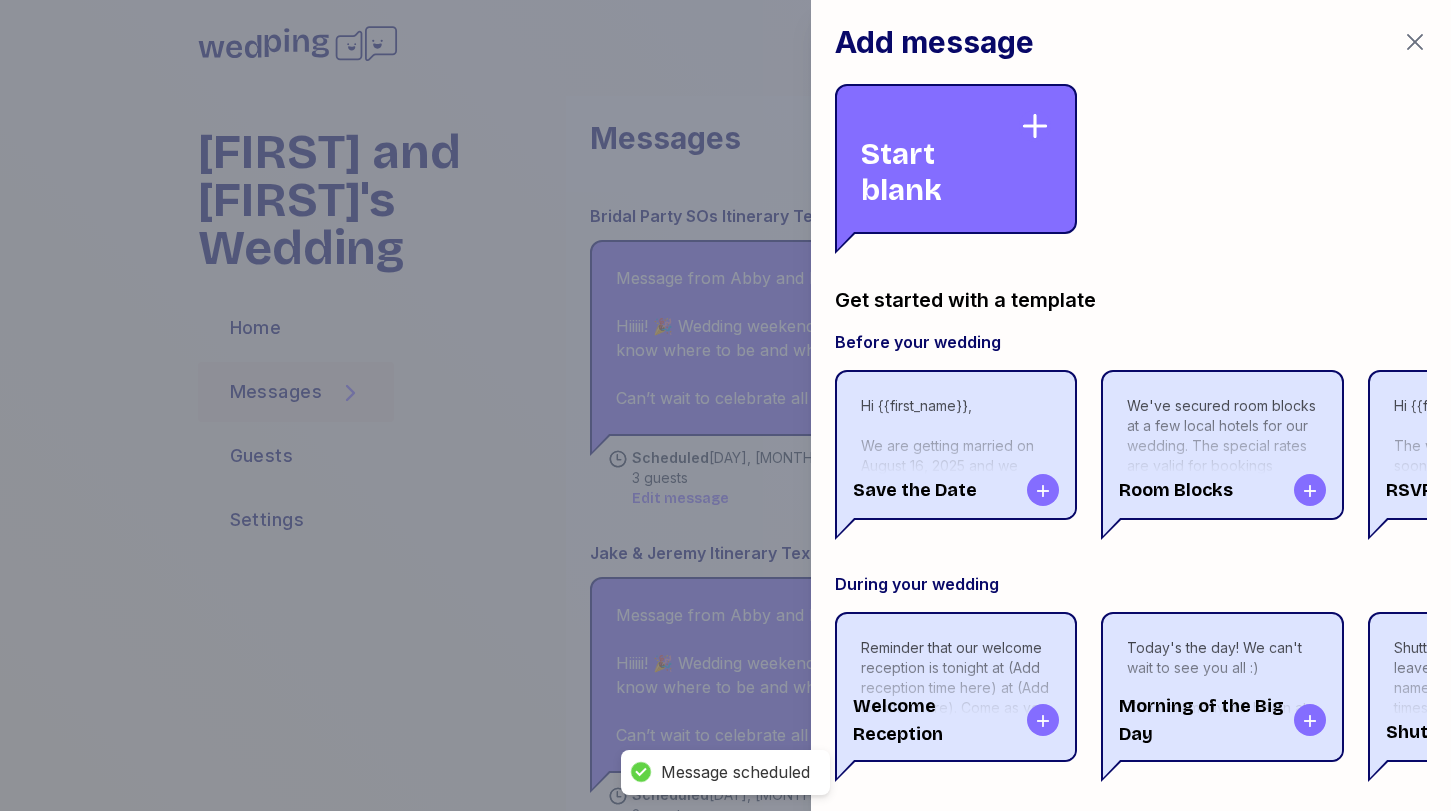 click on "Start blank" at bounding box center [940, 159] 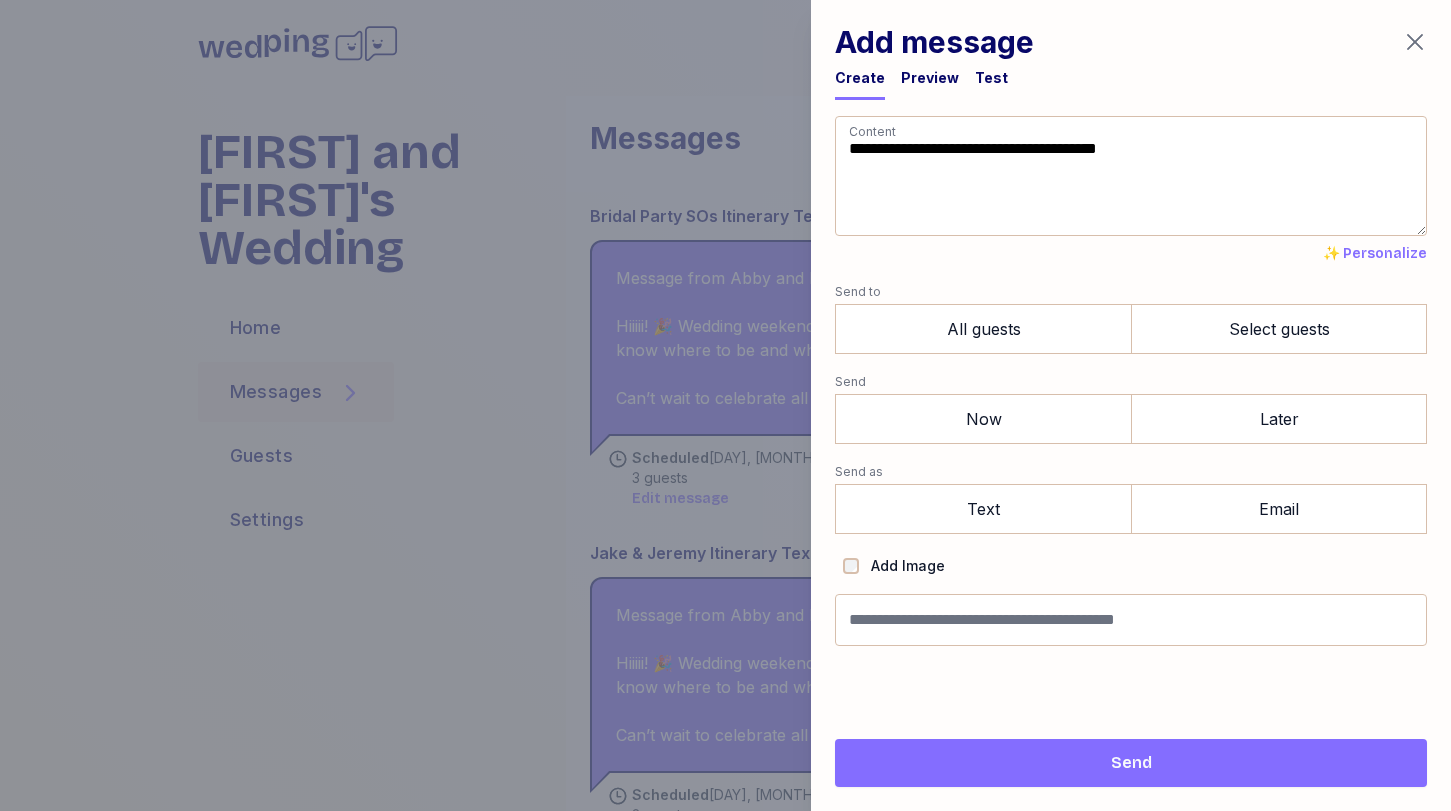 drag, startPoint x: 1023, startPoint y: 207, endPoint x: 674, endPoint y: -20, distance: 416.3292 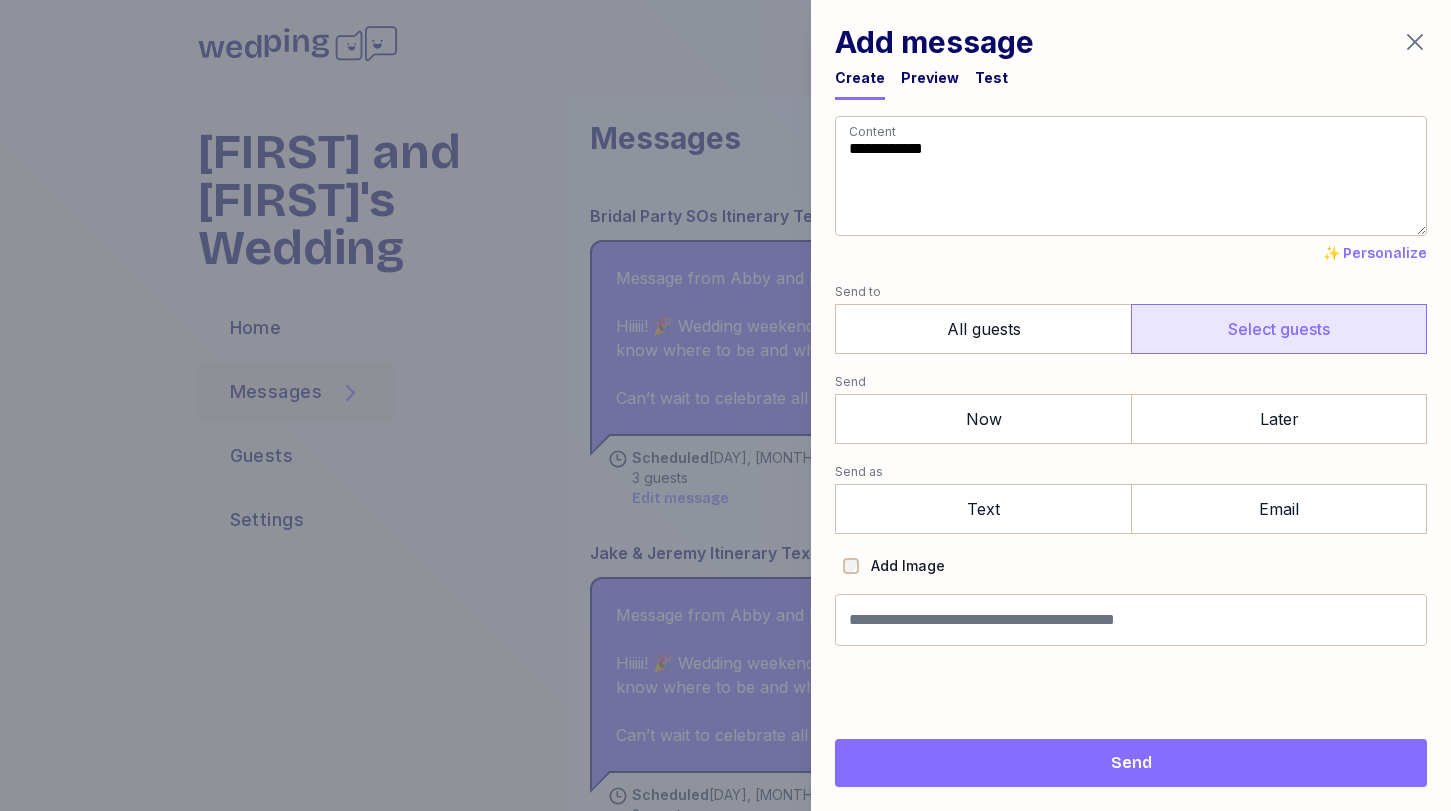 click on "Select guests" at bounding box center (1279, 329) 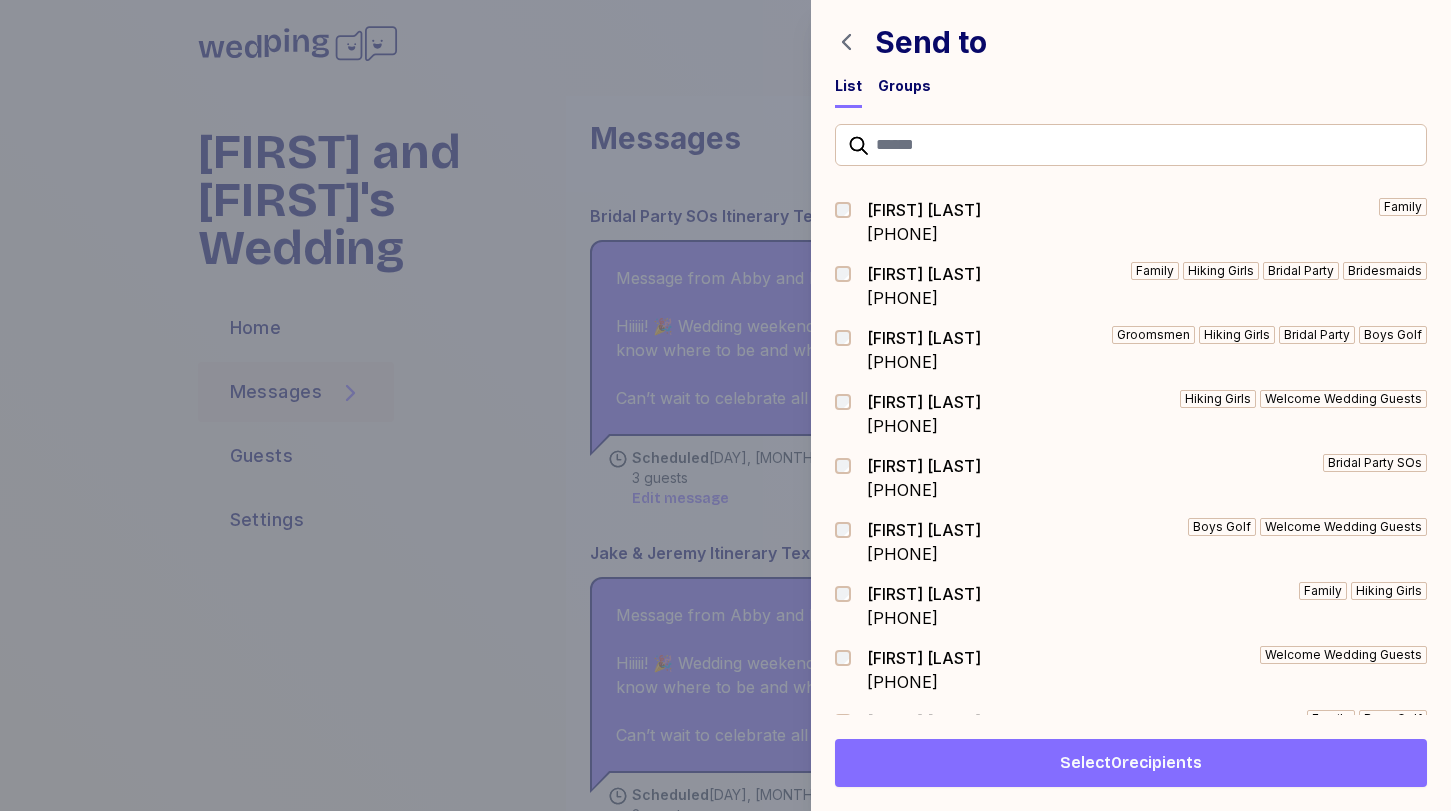 click on "Groups" at bounding box center [904, 86] 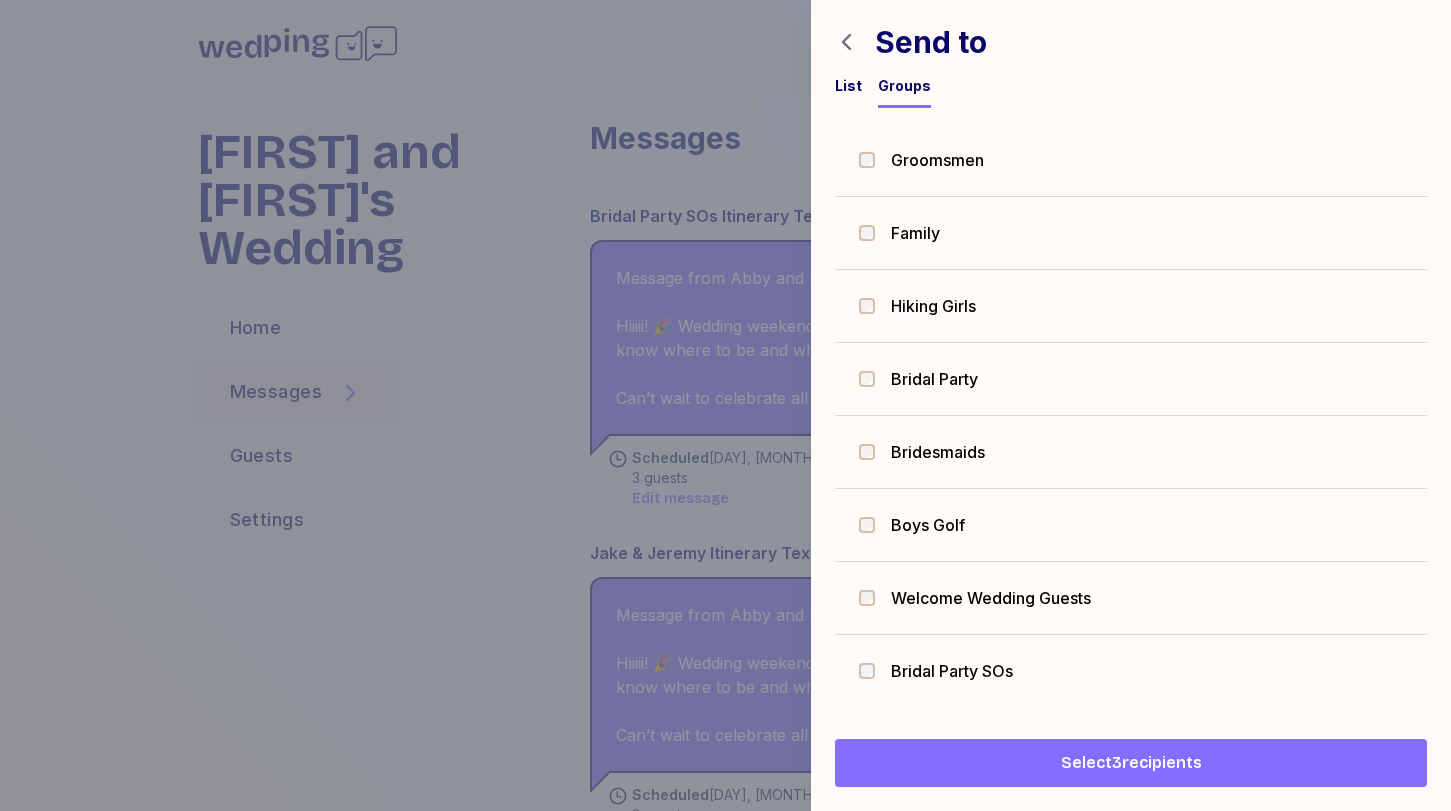 click on "Select  3  recipients" at bounding box center [1131, 763] 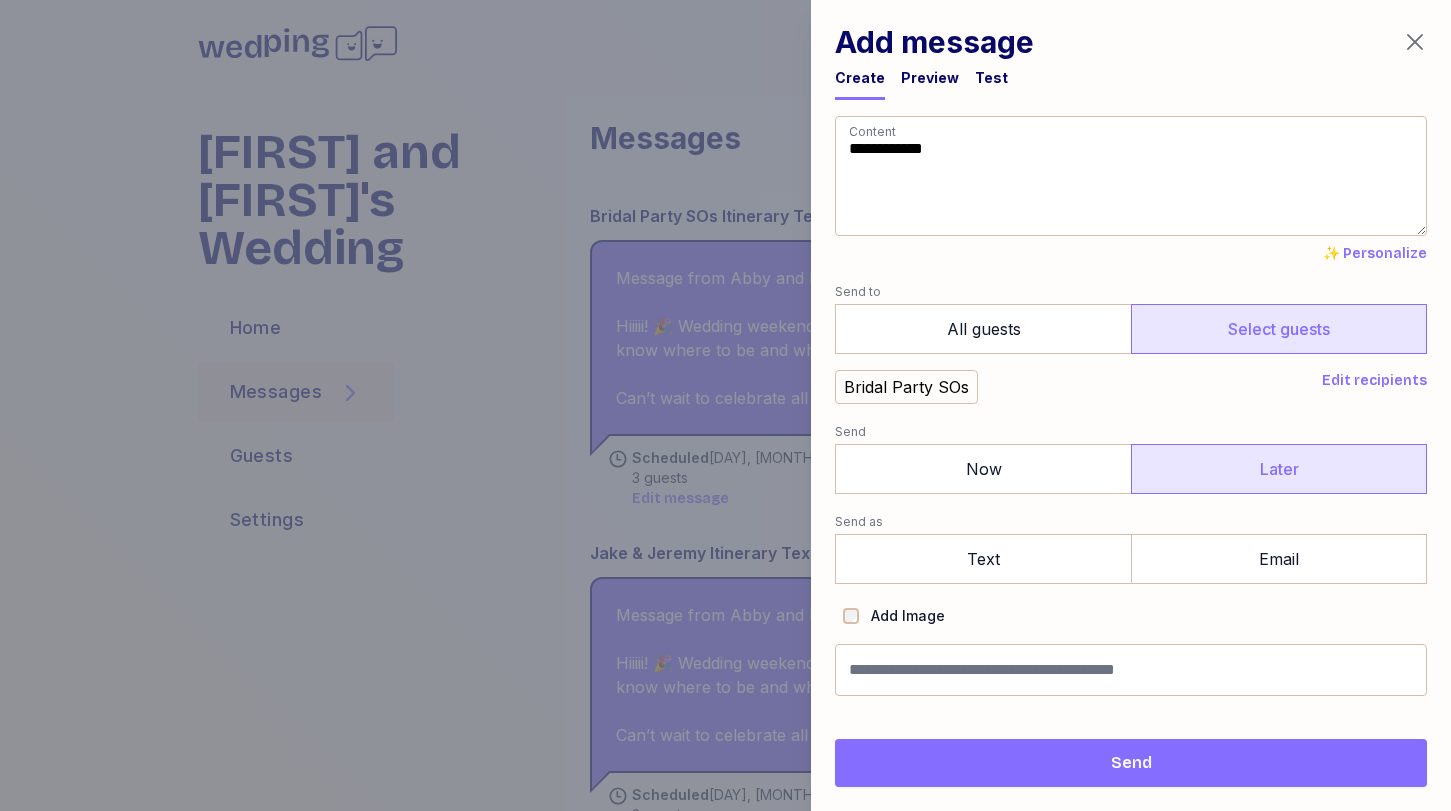 click on "Later" at bounding box center [1279, 469] 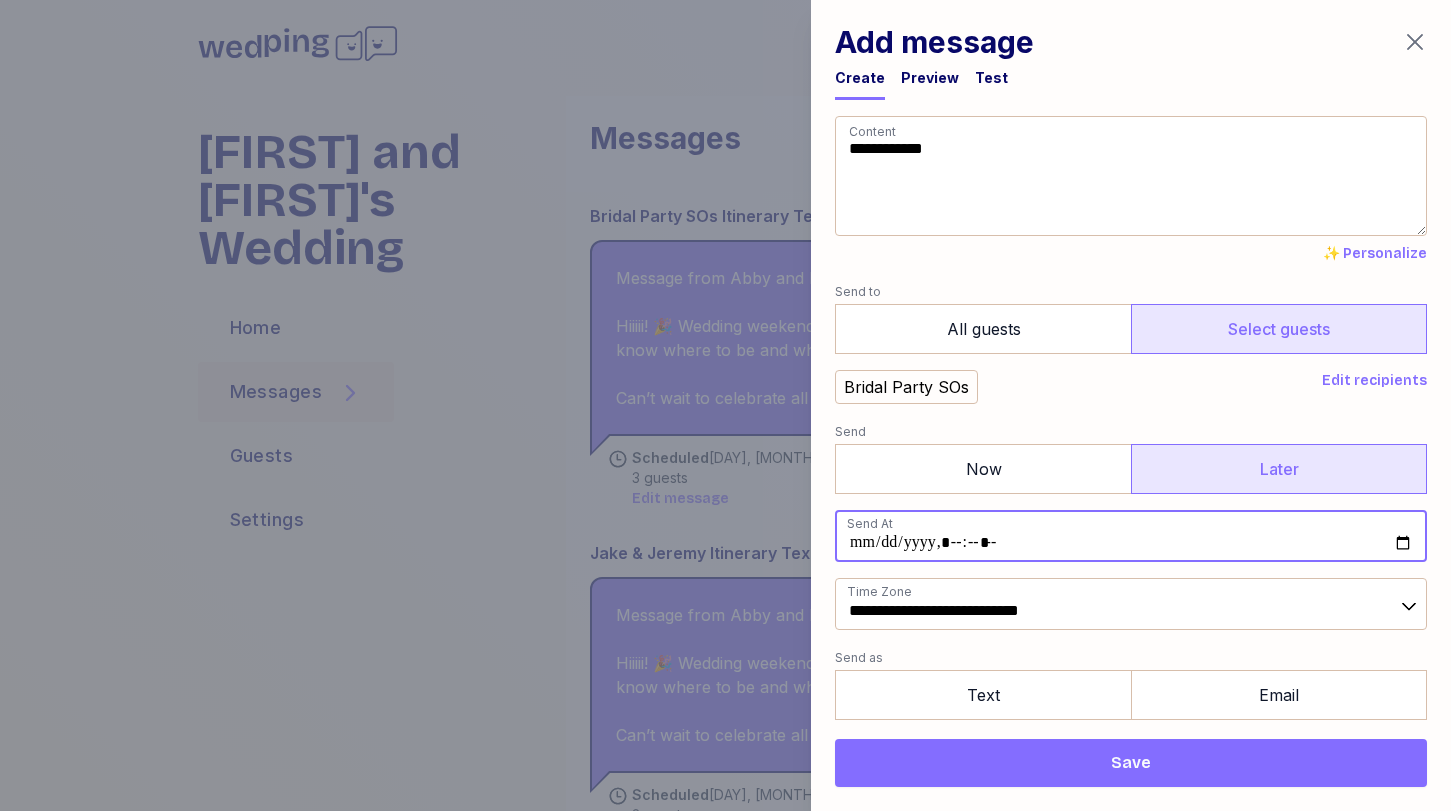 click at bounding box center [1131, 536] 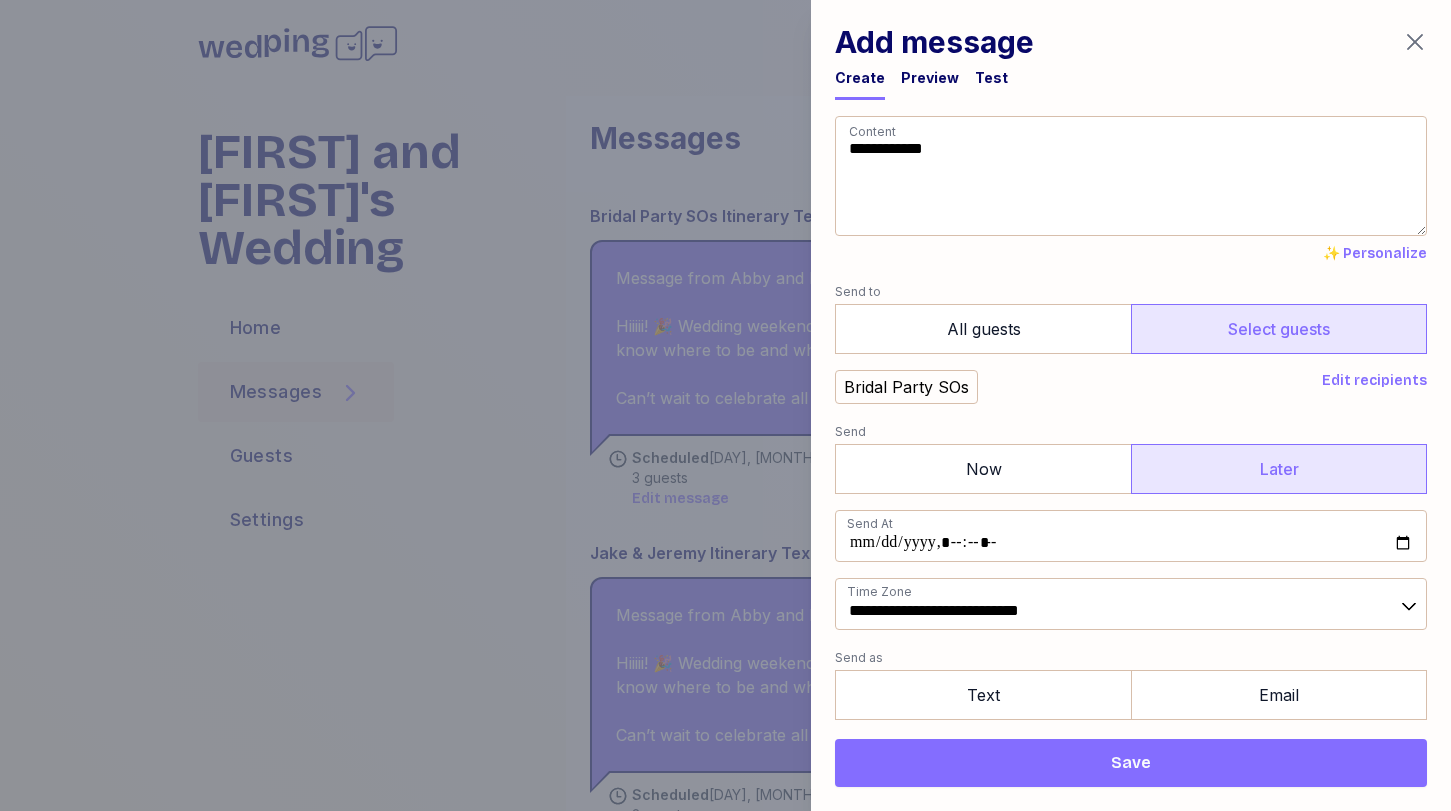 click on "Bridal Party SOs" at bounding box center (1074, 387) 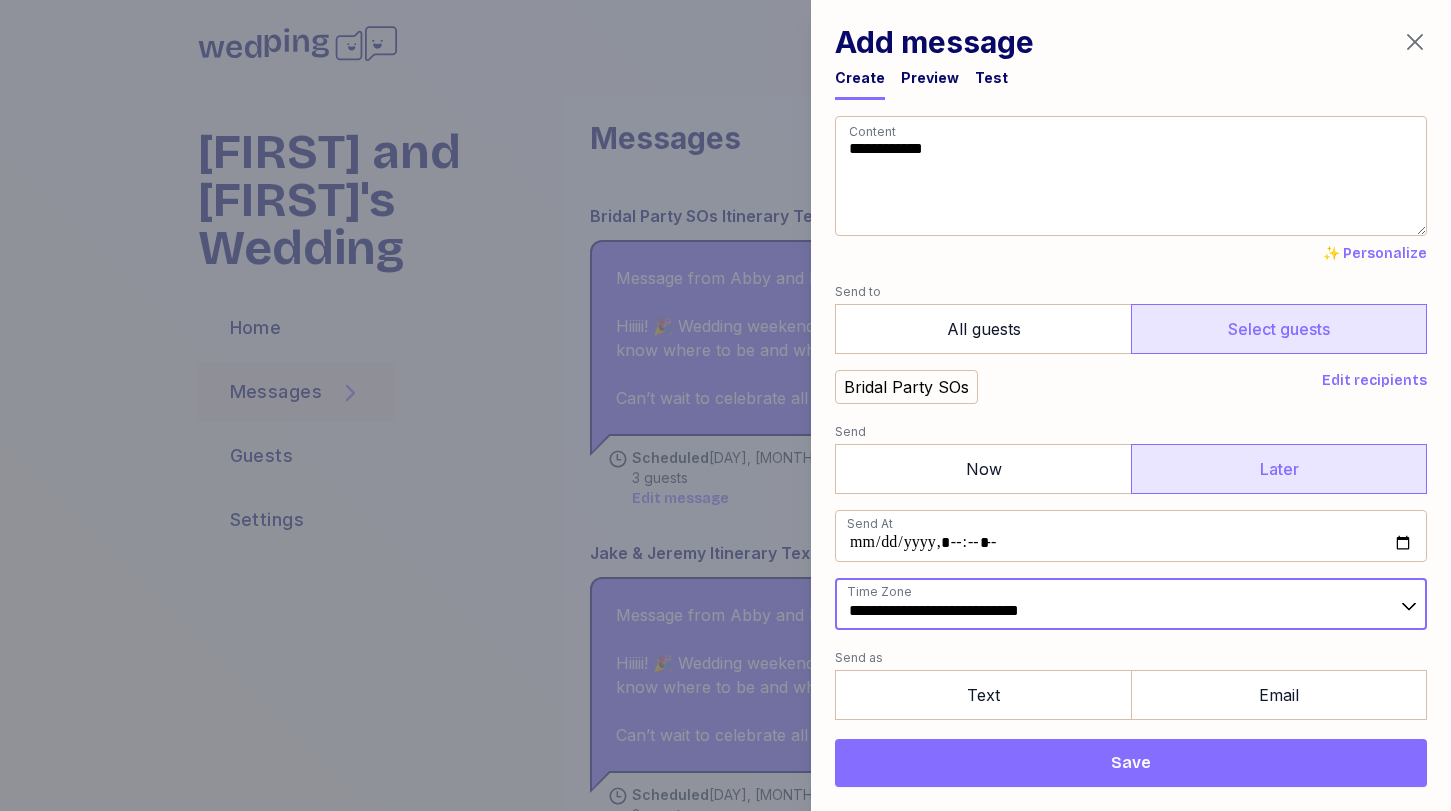 click on "**********" at bounding box center [1131, 604] 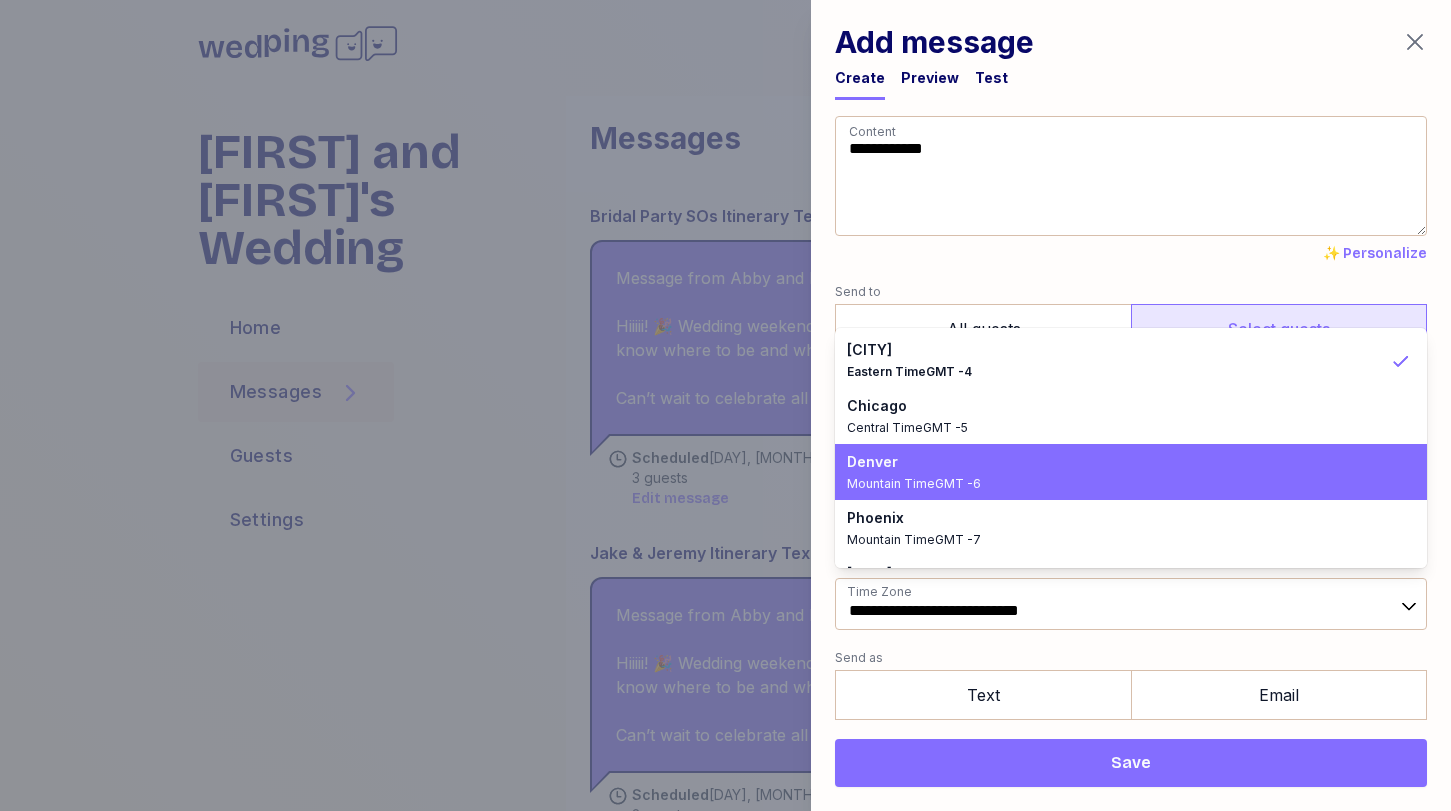 click on "Mountain Time  GMT   -6" at bounding box center (1119, 484) 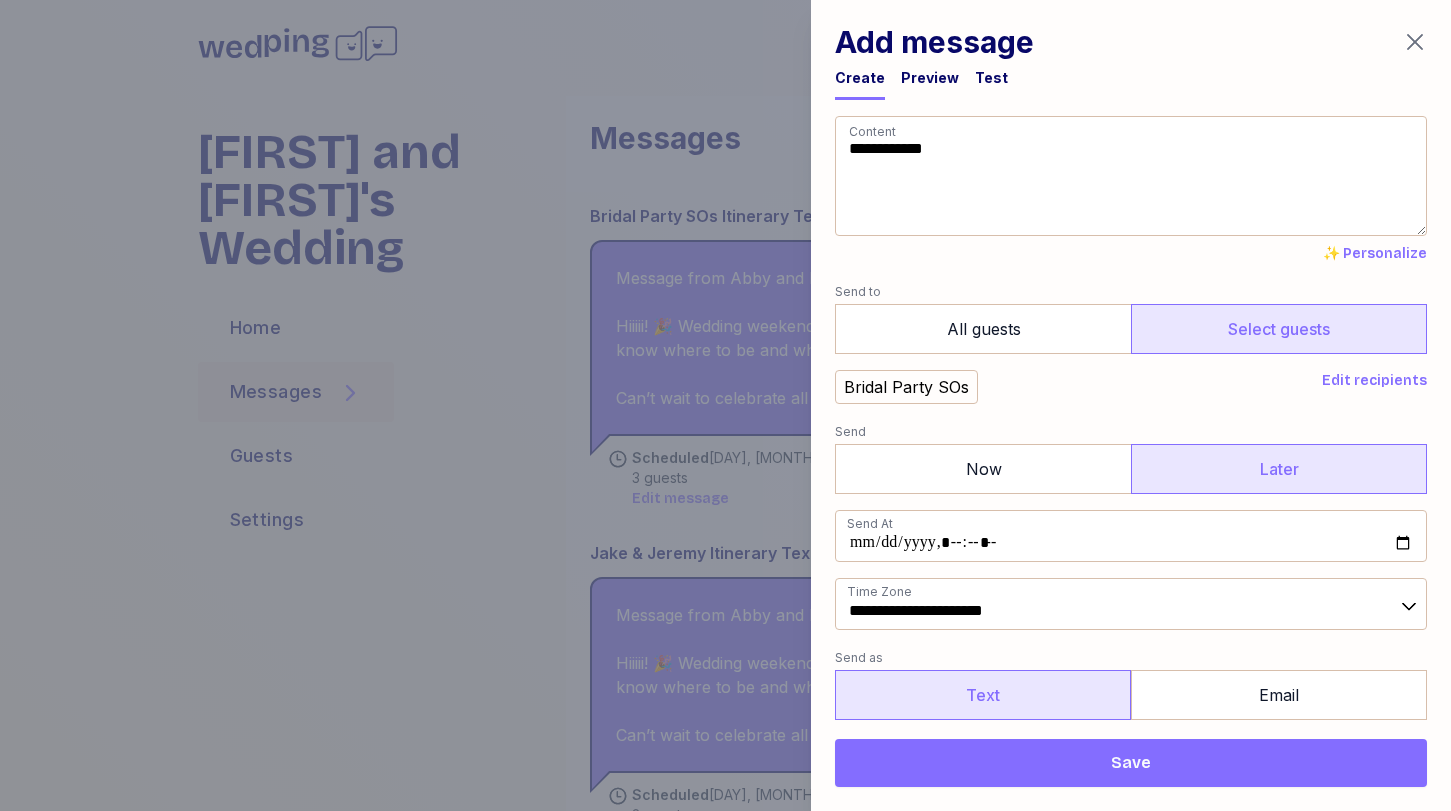 click on "Text" at bounding box center (983, 695) 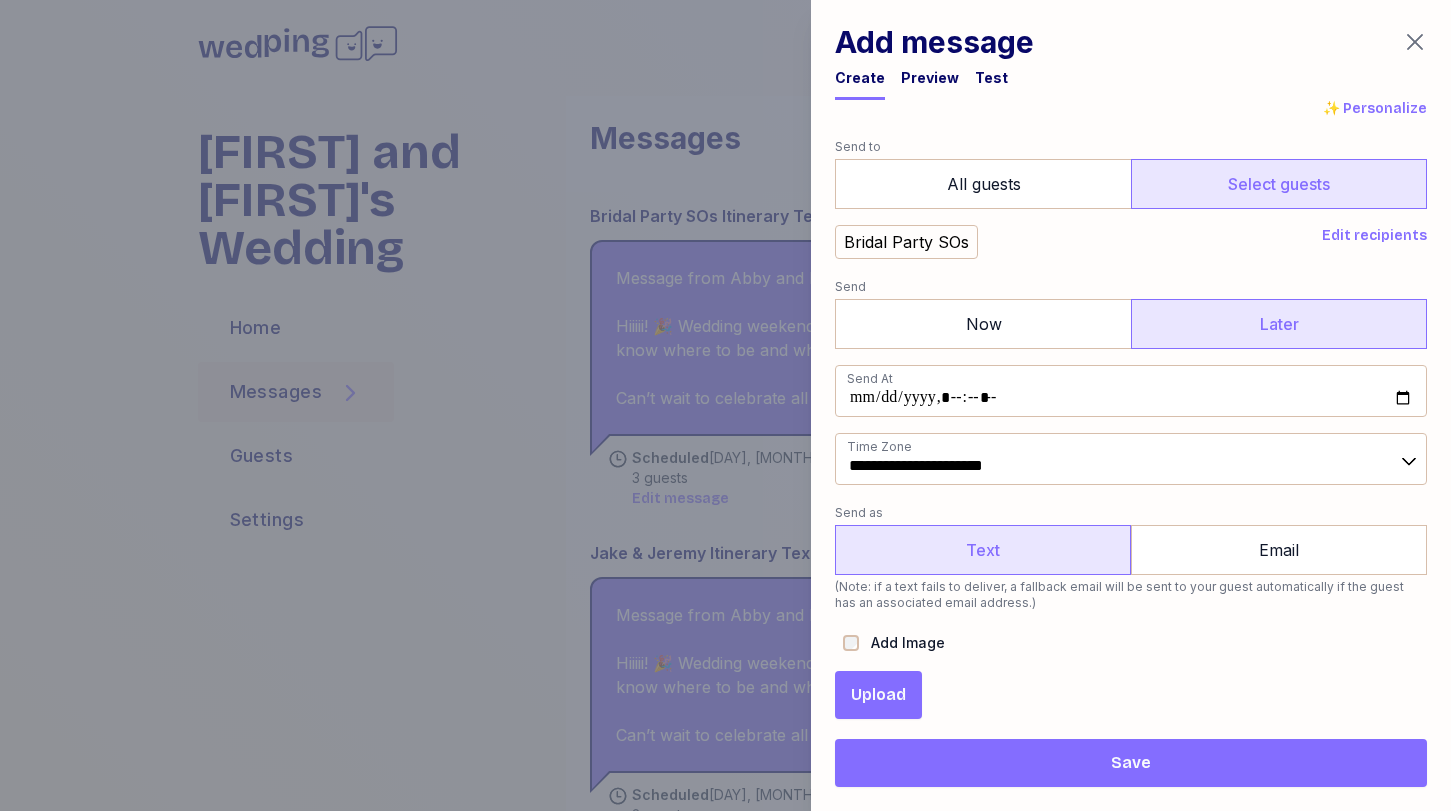 click on "Upload" at bounding box center (878, 695) 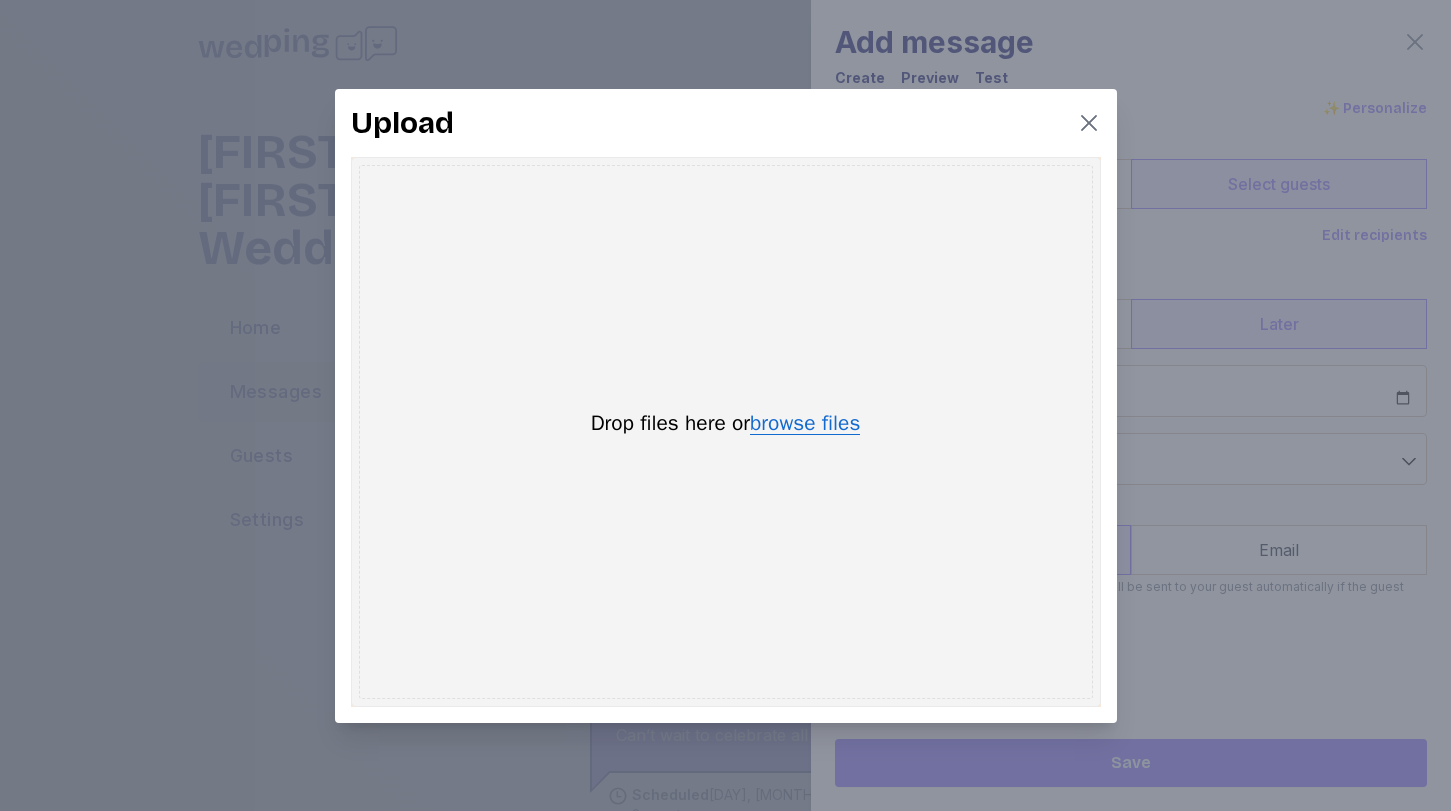 click on "browse files" at bounding box center (805, 424) 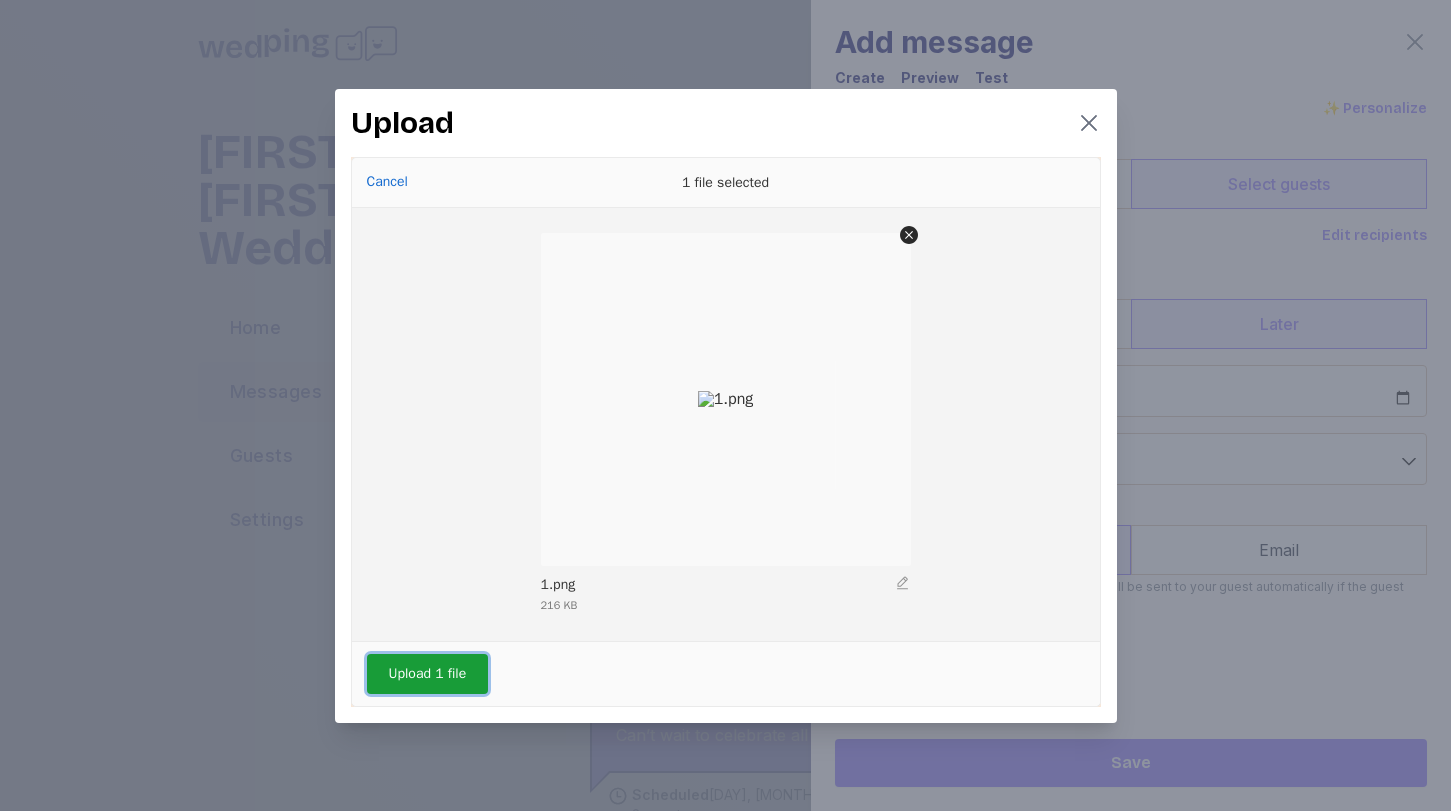 click on "Upload 1 file" at bounding box center [428, 674] 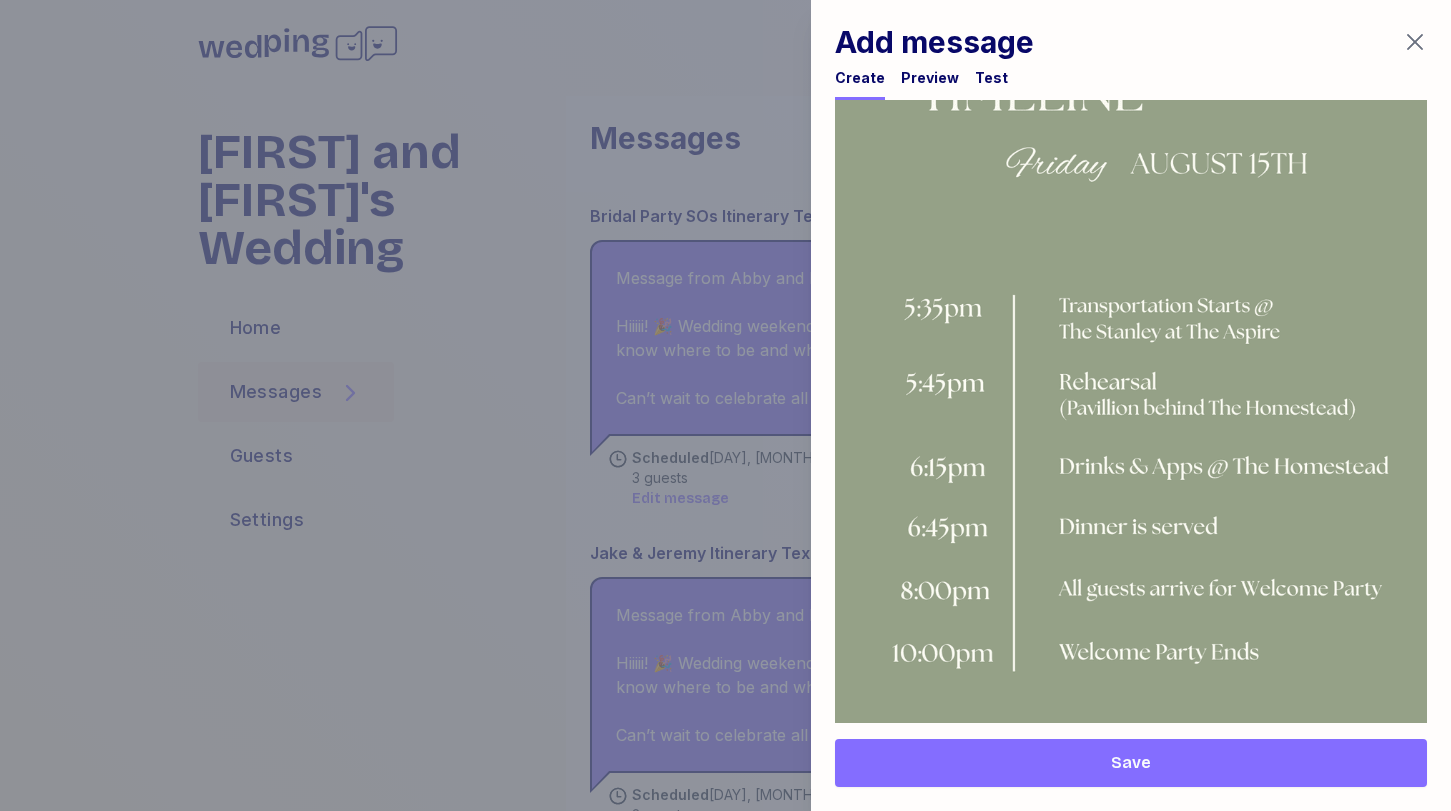 scroll, scrollTop: 1213, scrollLeft: 0, axis: vertical 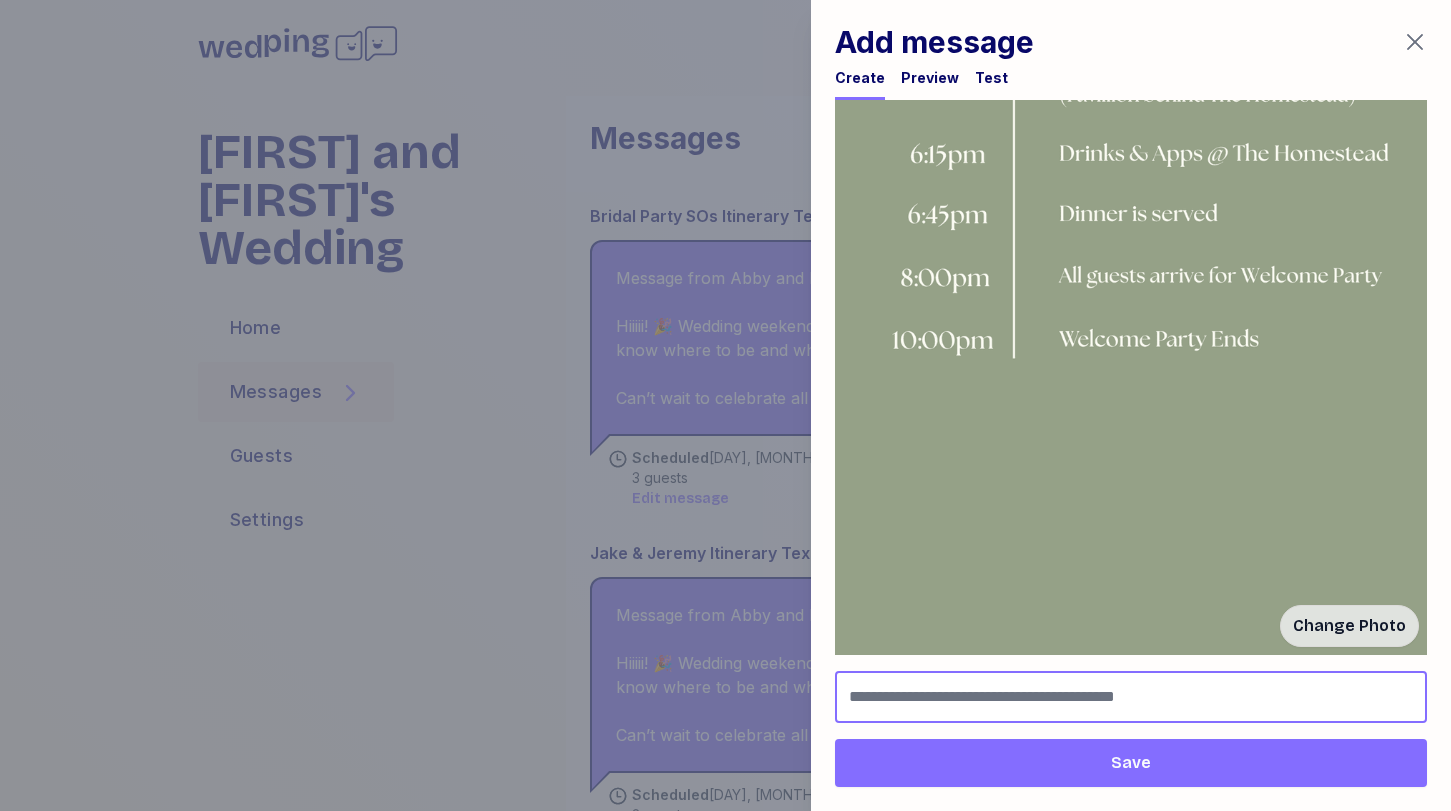 click at bounding box center [1131, 697] 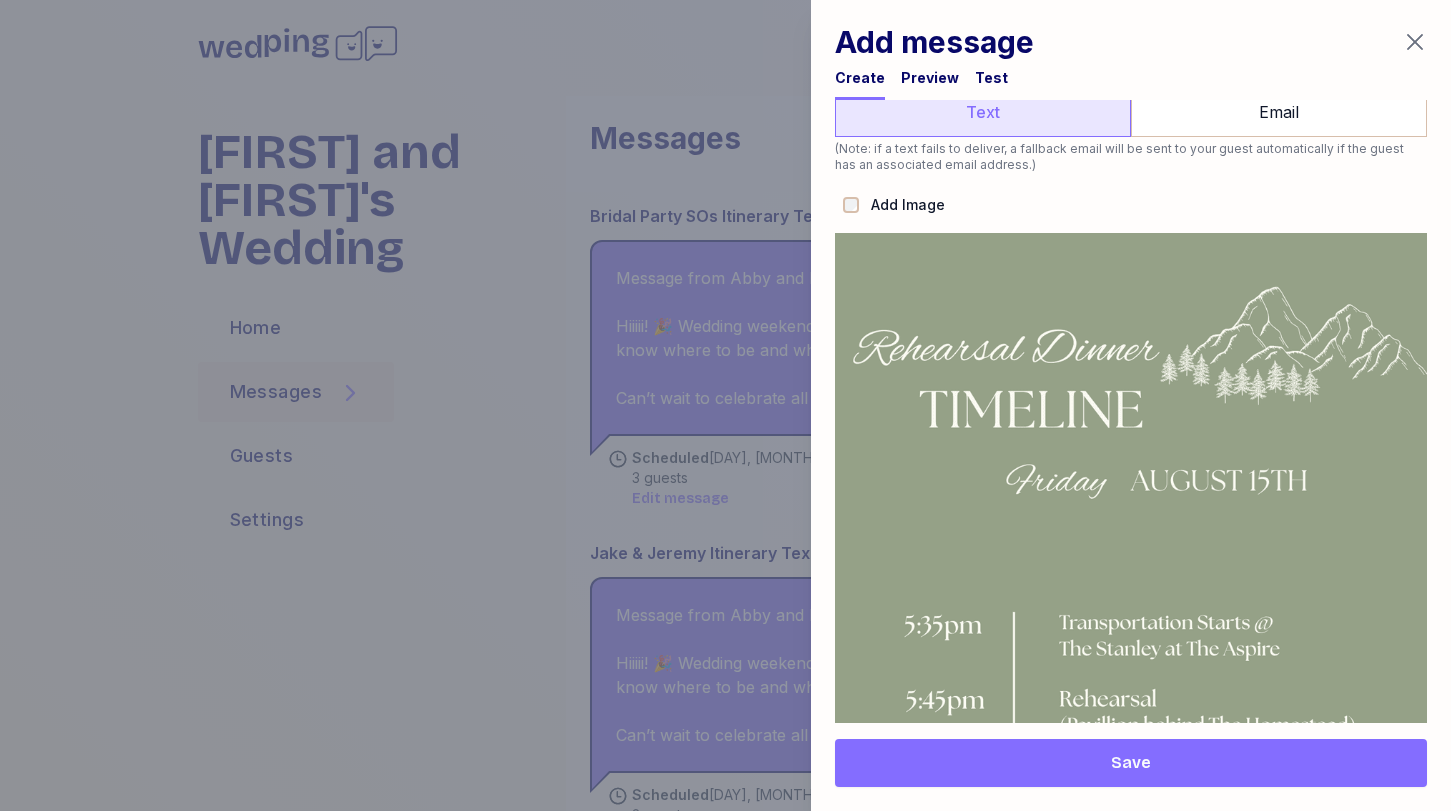 scroll, scrollTop: 1213, scrollLeft: 0, axis: vertical 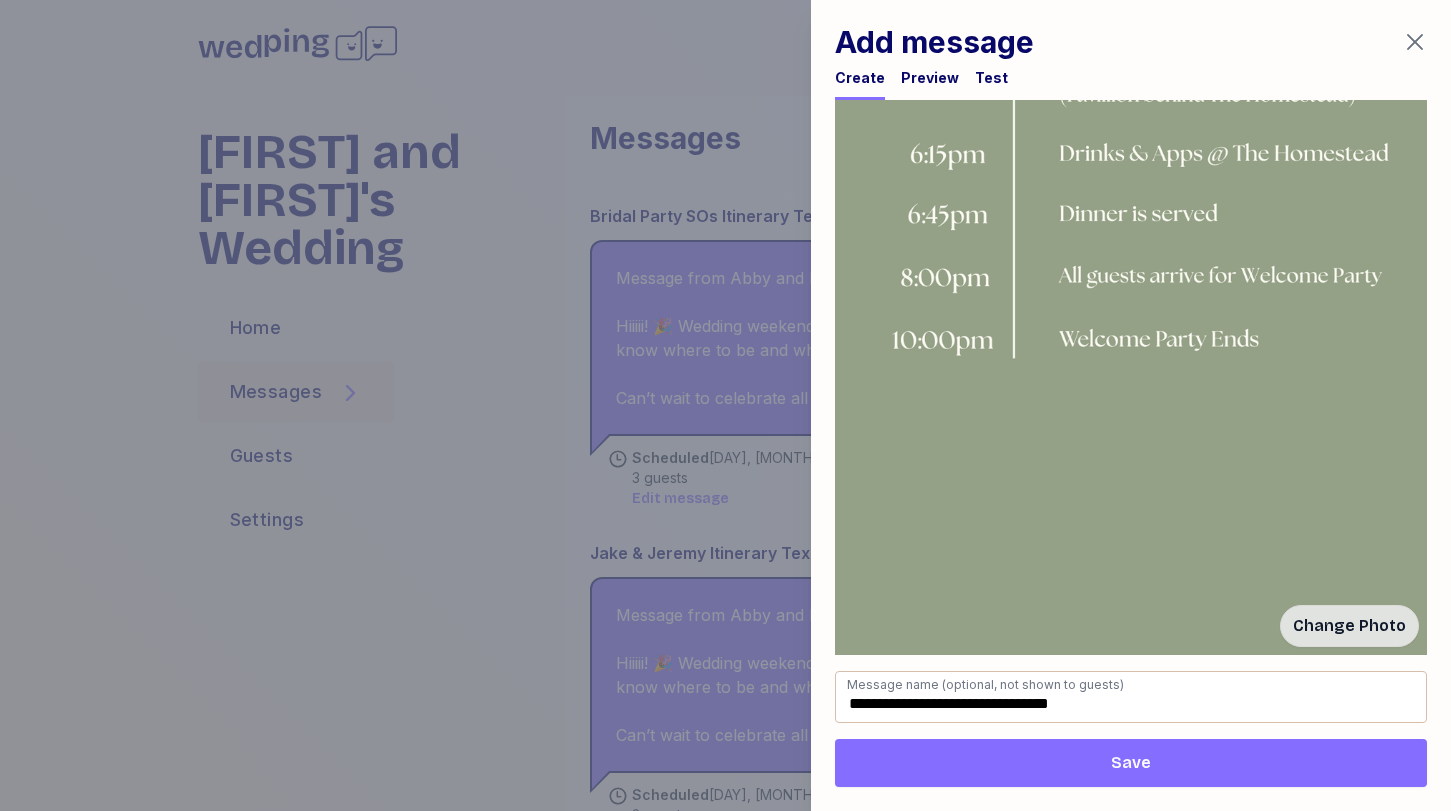 click on "Save" at bounding box center (1131, 763) 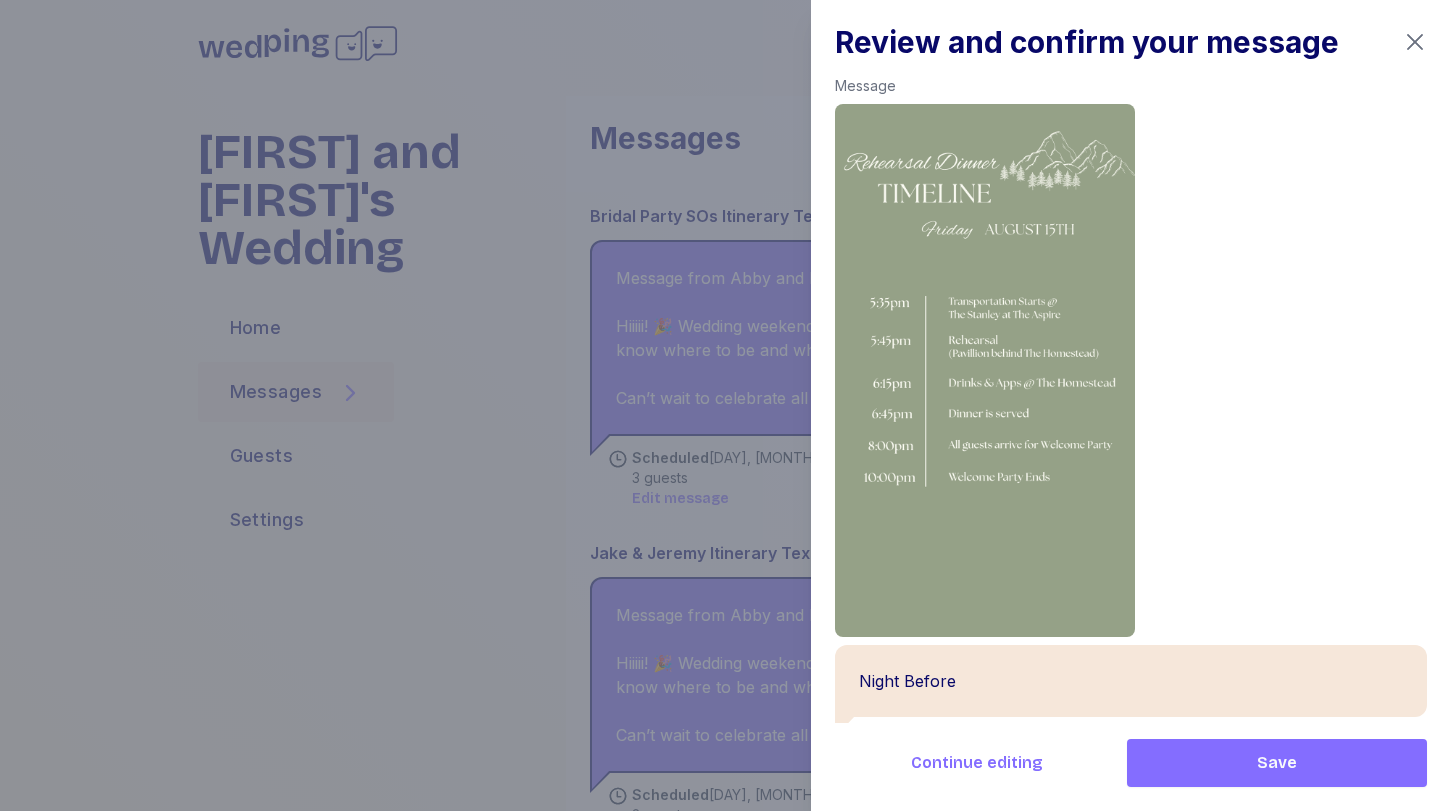 click on "Save" at bounding box center (1277, 763) 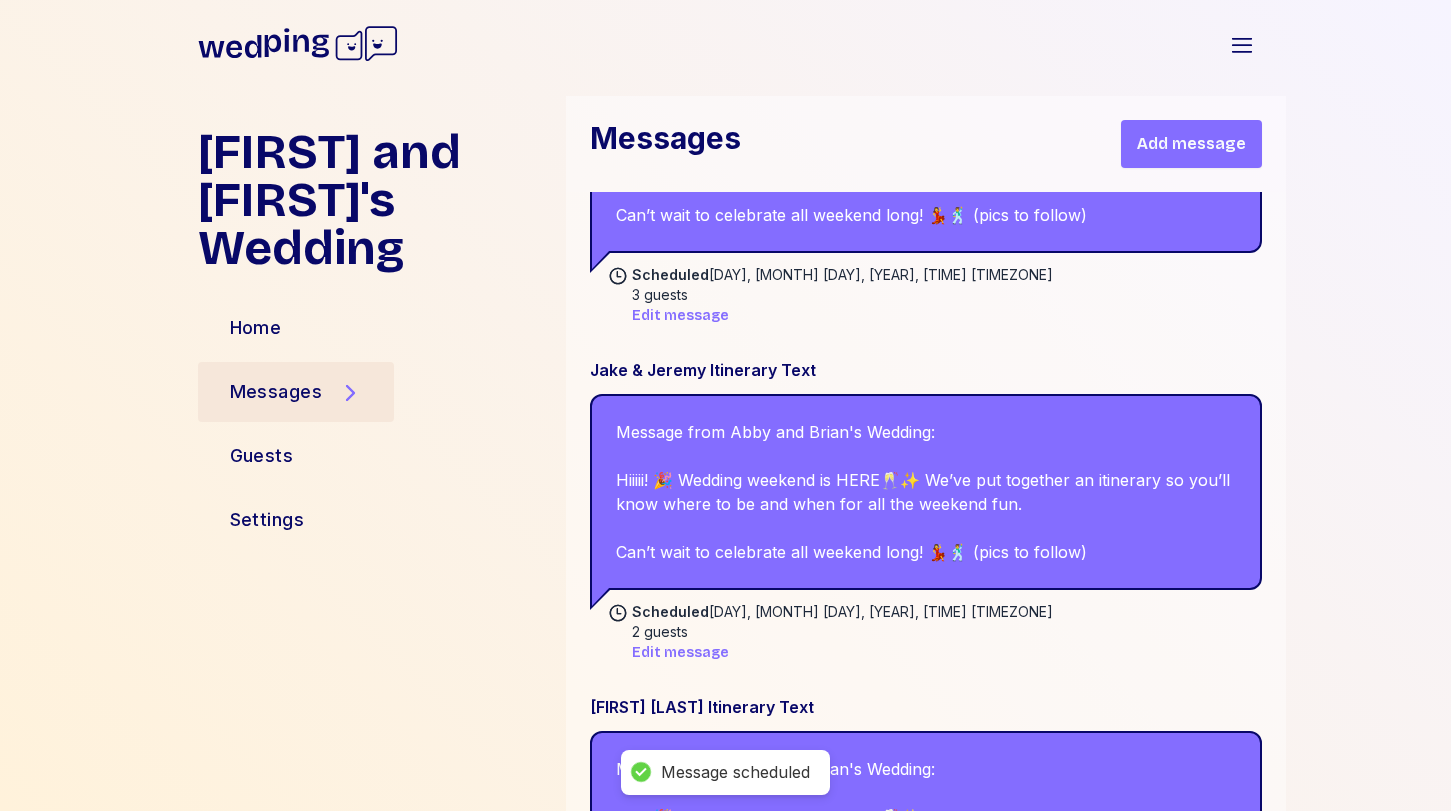 scroll, scrollTop: 6117, scrollLeft: 0, axis: vertical 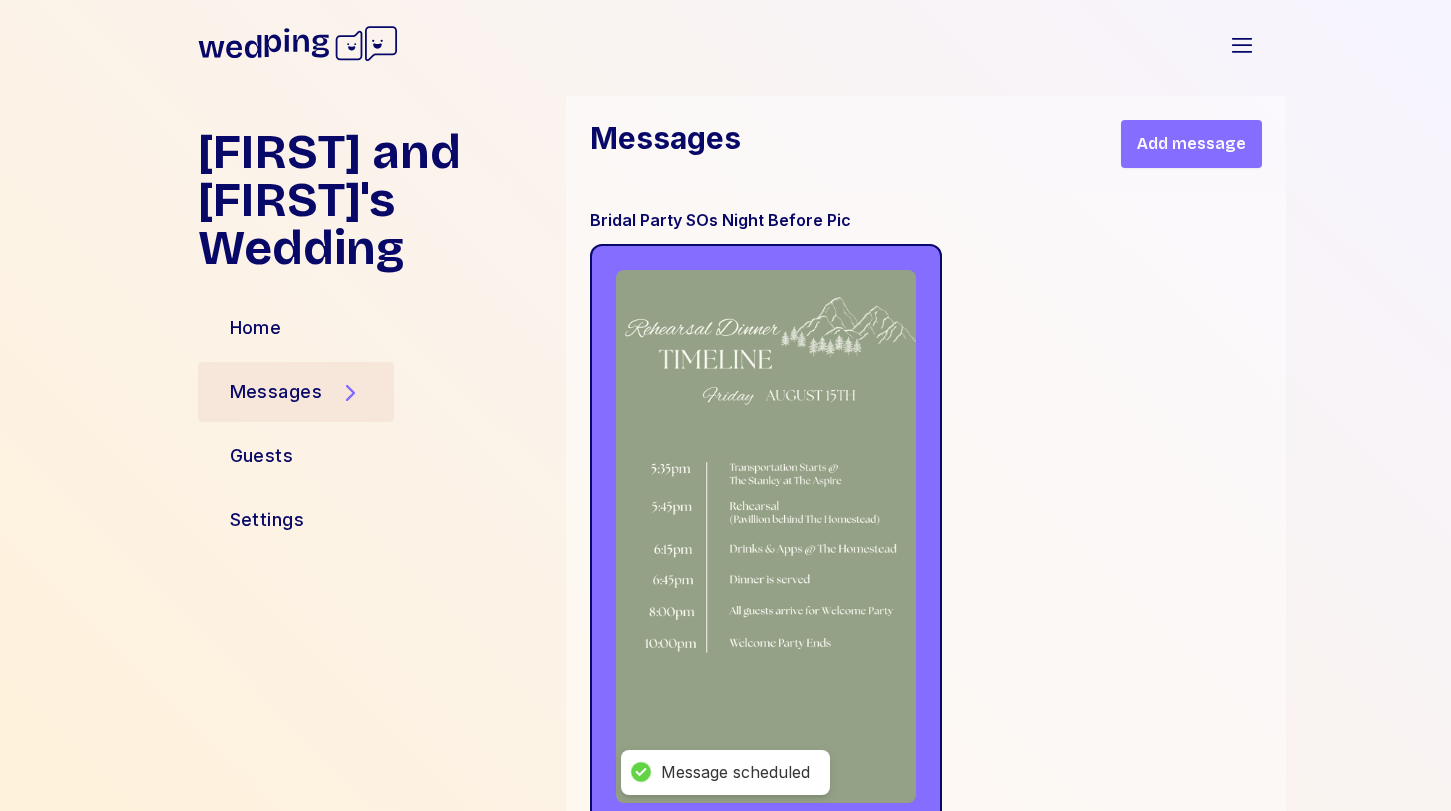 click on "Add message" at bounding box center (1191, 144) 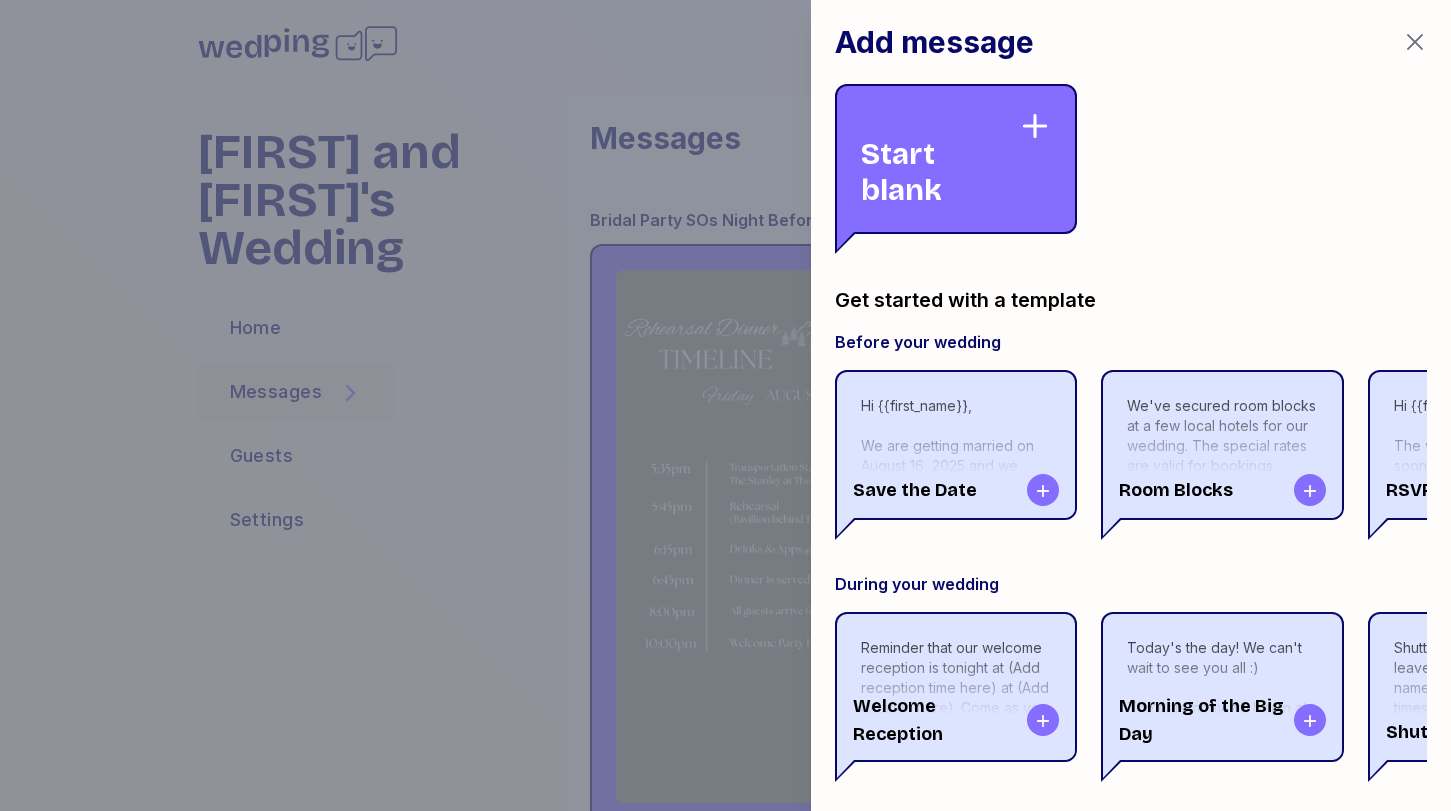 click on "Start blank" at bounding box center [940, 159] 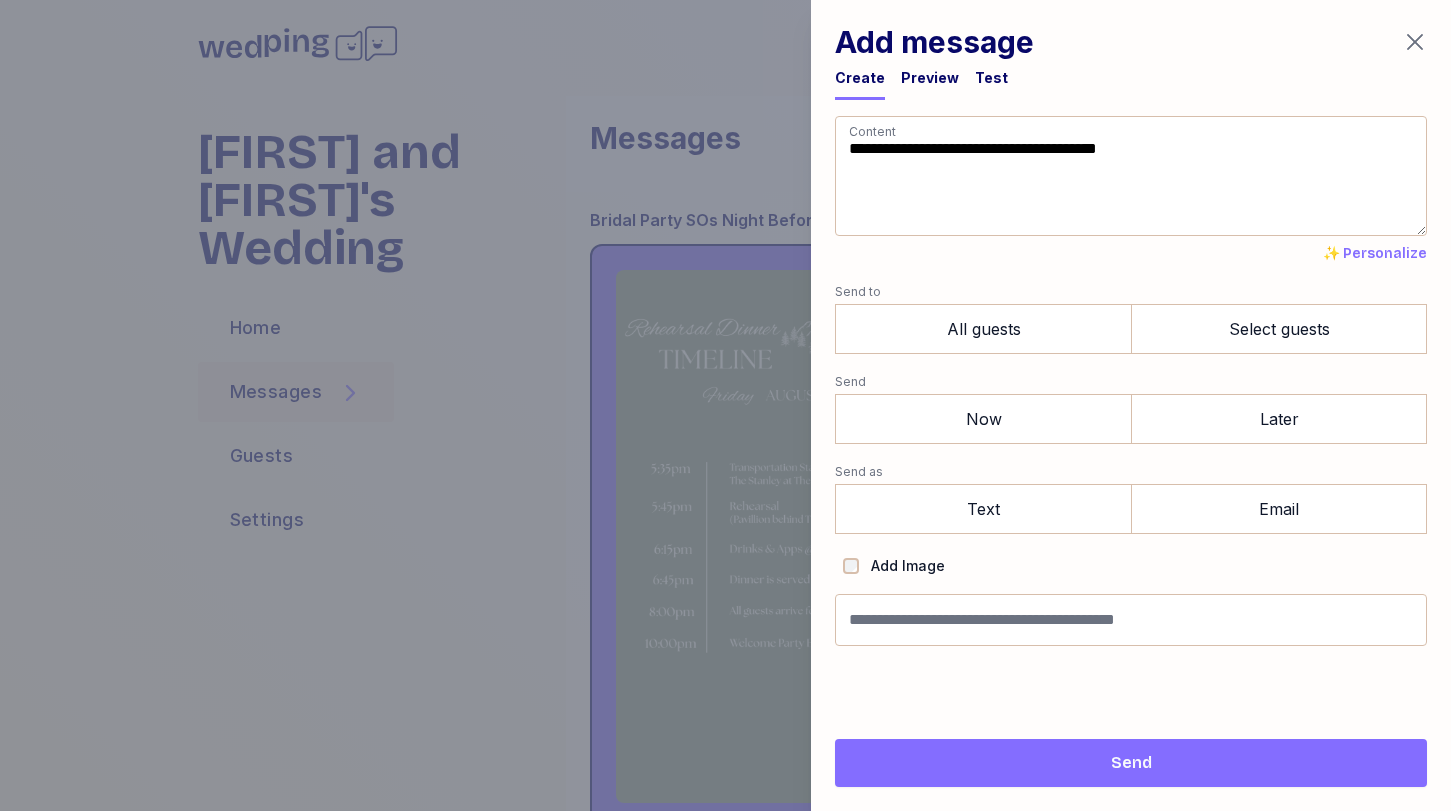 drag, startPoint x: 971, startPoint y: 224, endPoint x: 730, endPoint y: 28, distance: 310.63965 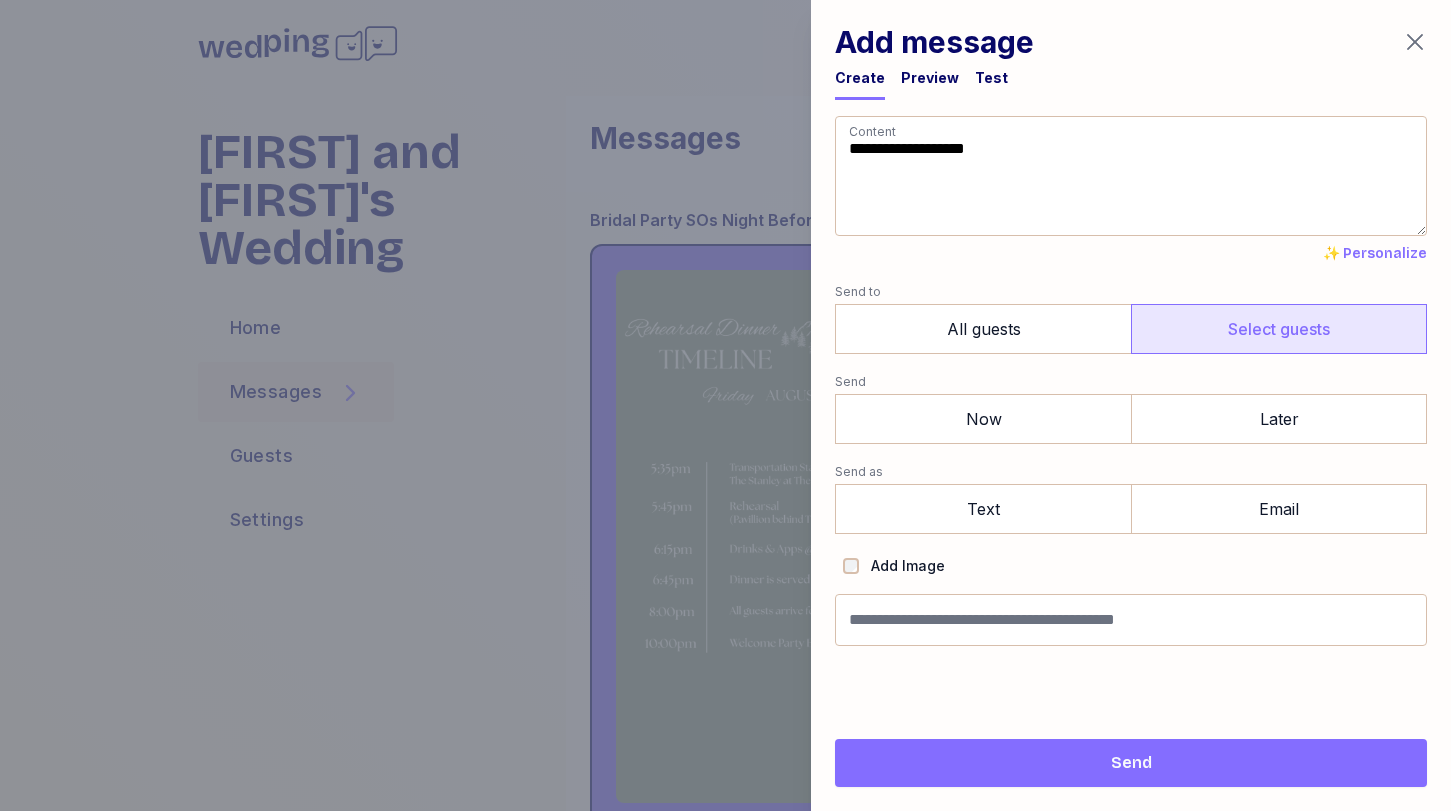 click on "Select guests" at bounding box center [1279, 329] 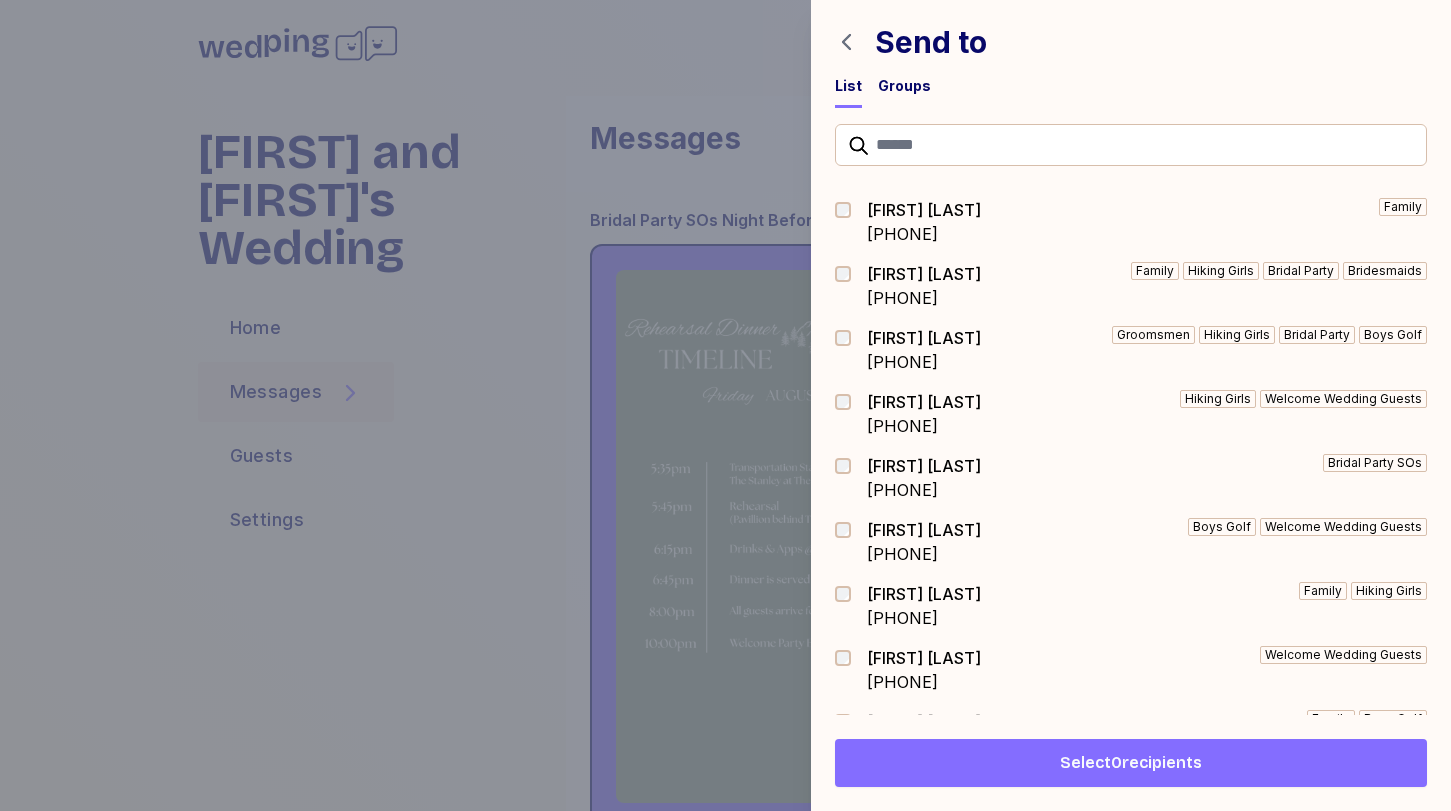 click on "Groups" at bounding box center (904, 86) 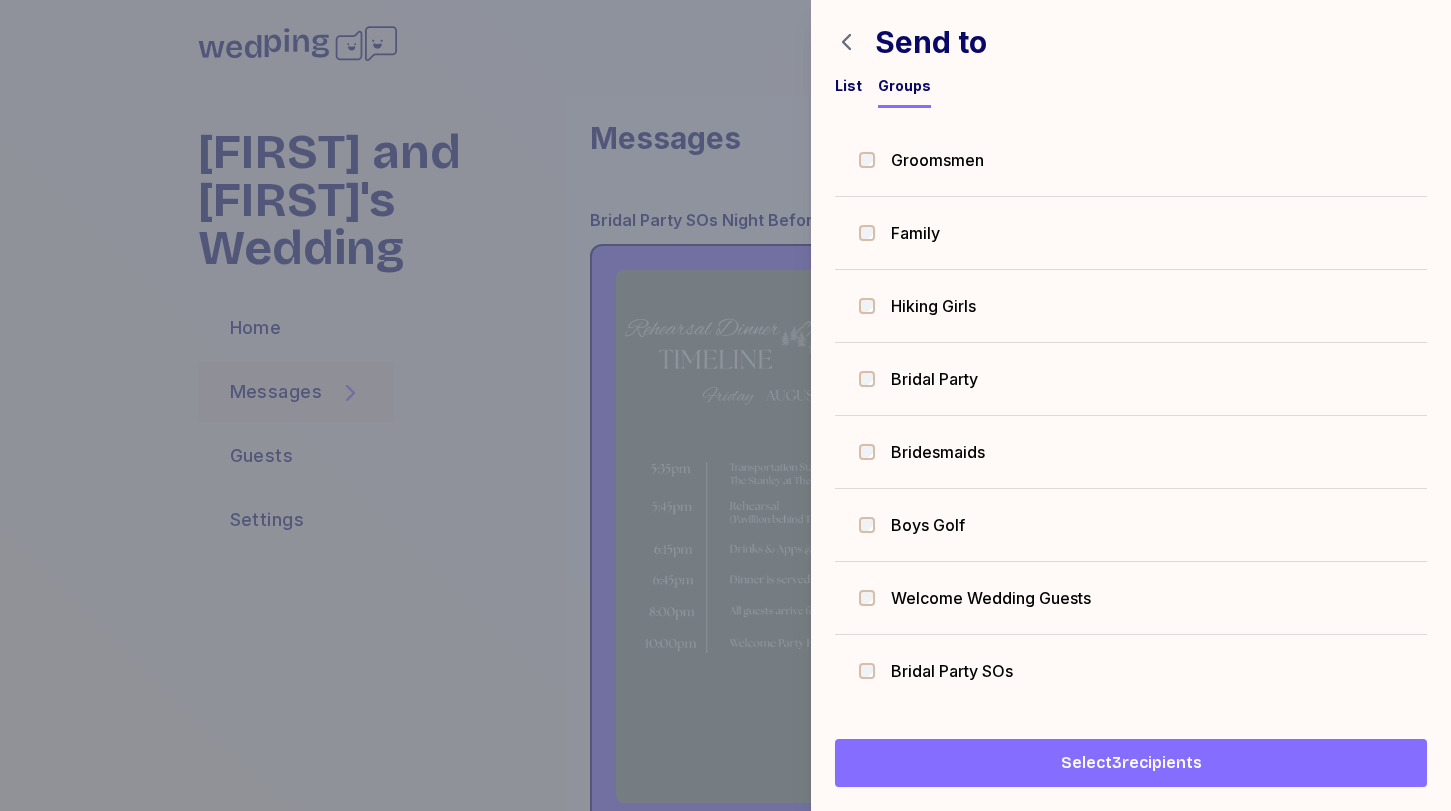 click on "Select  3  recipients" at bounding box center (1131, 763) 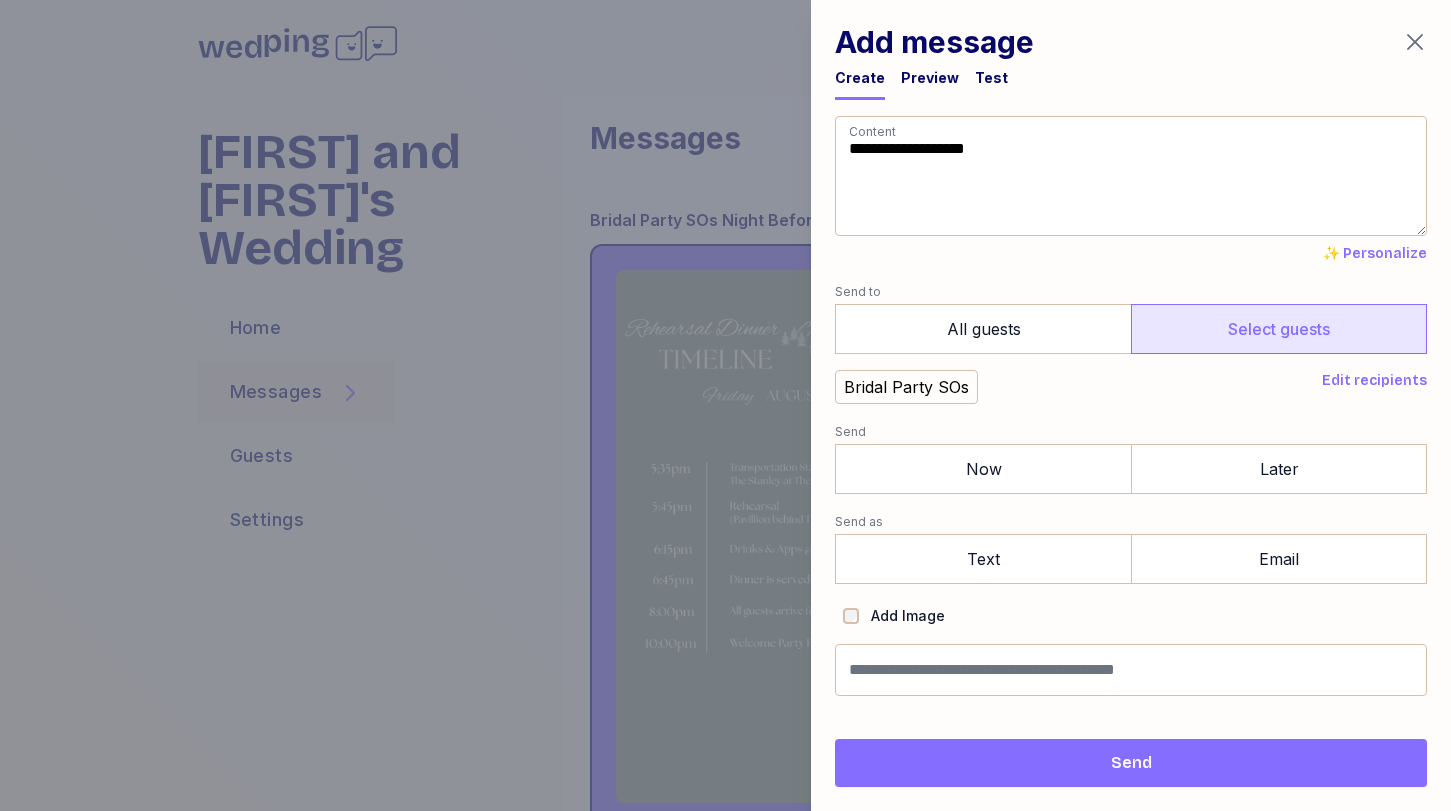 click on "**********" at bounding box center [1131, 406] 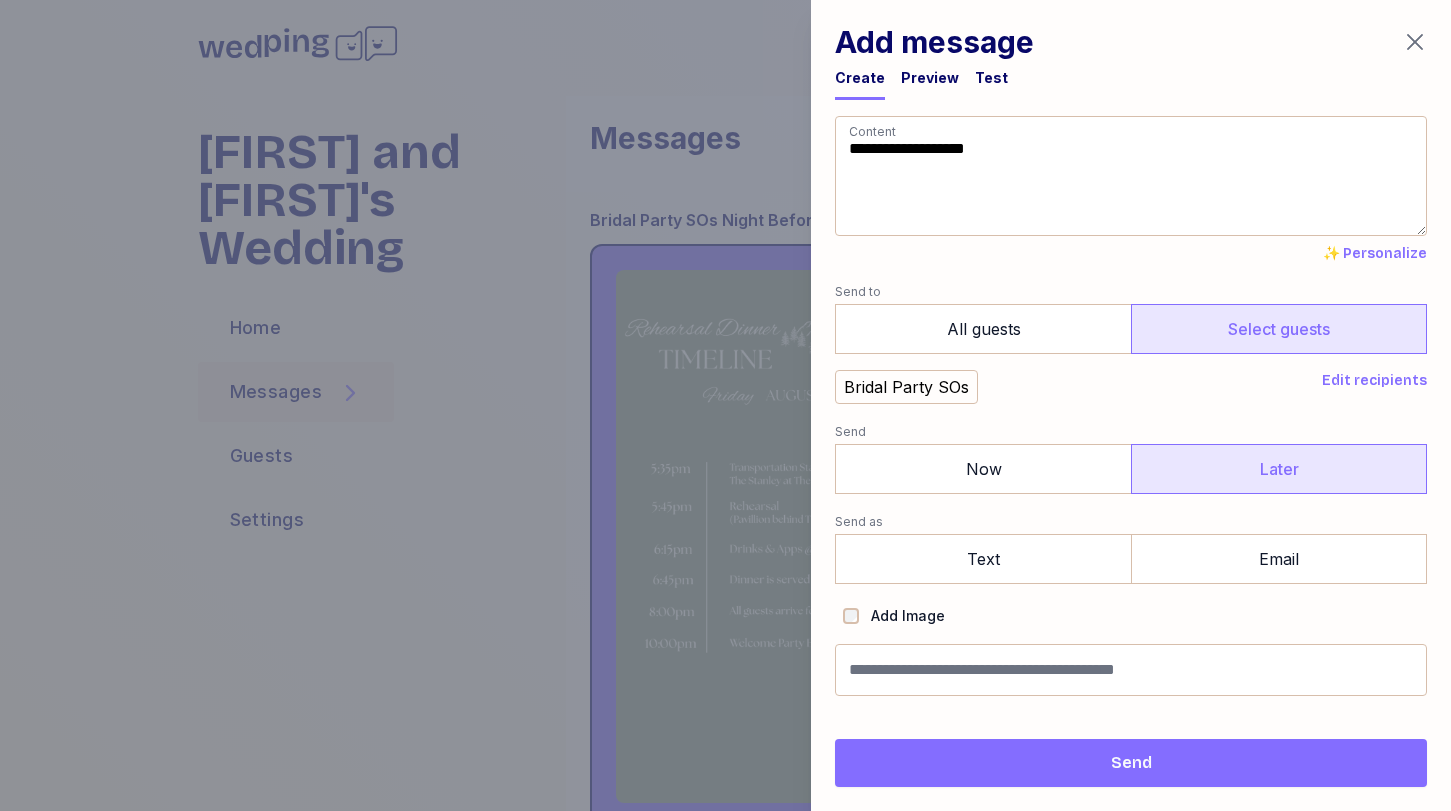 click on "Later" at bounding box center [1279, 469] 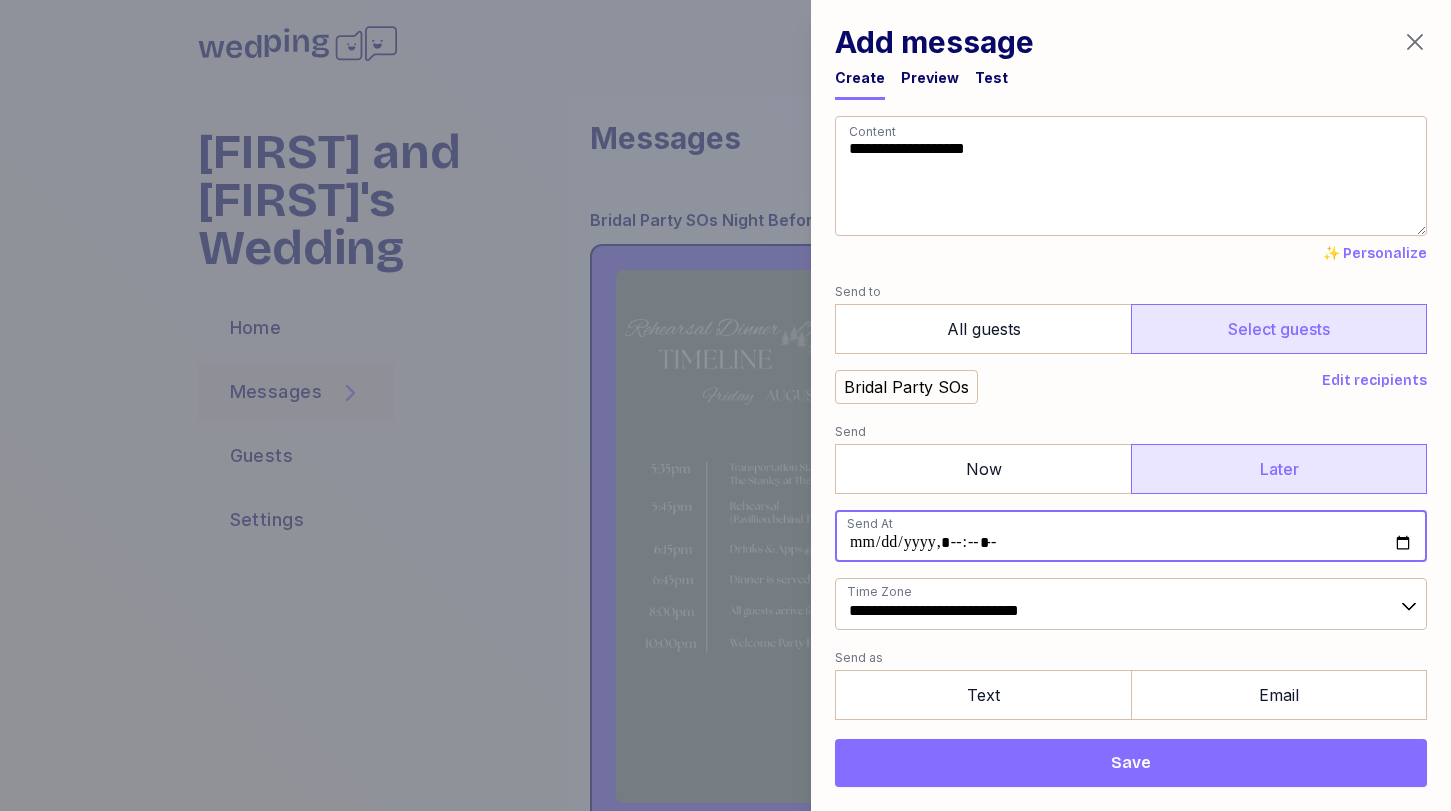 click at bounding box center (1131, 536) 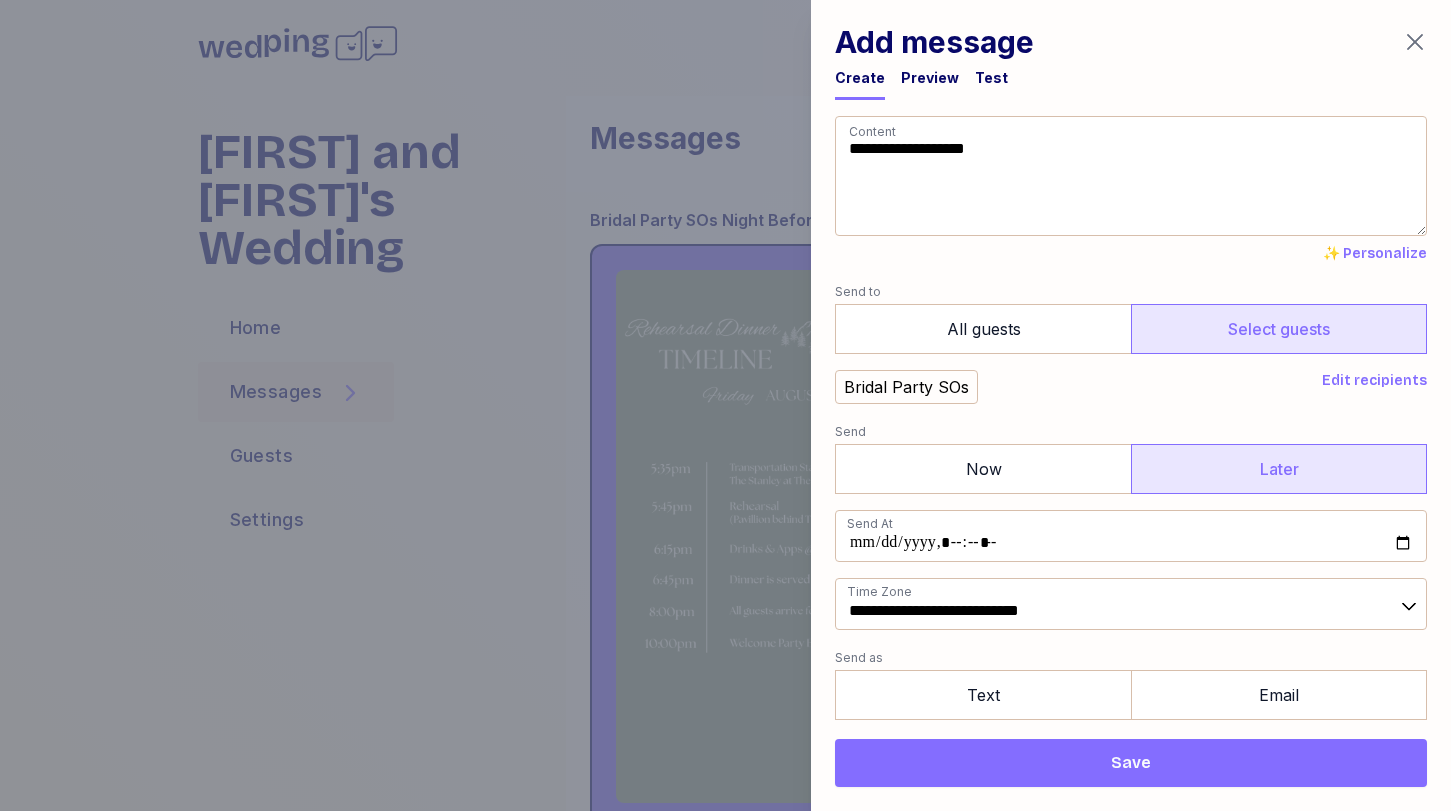 click on "Bridal Party SOs" at bounding box center [1074, 387] 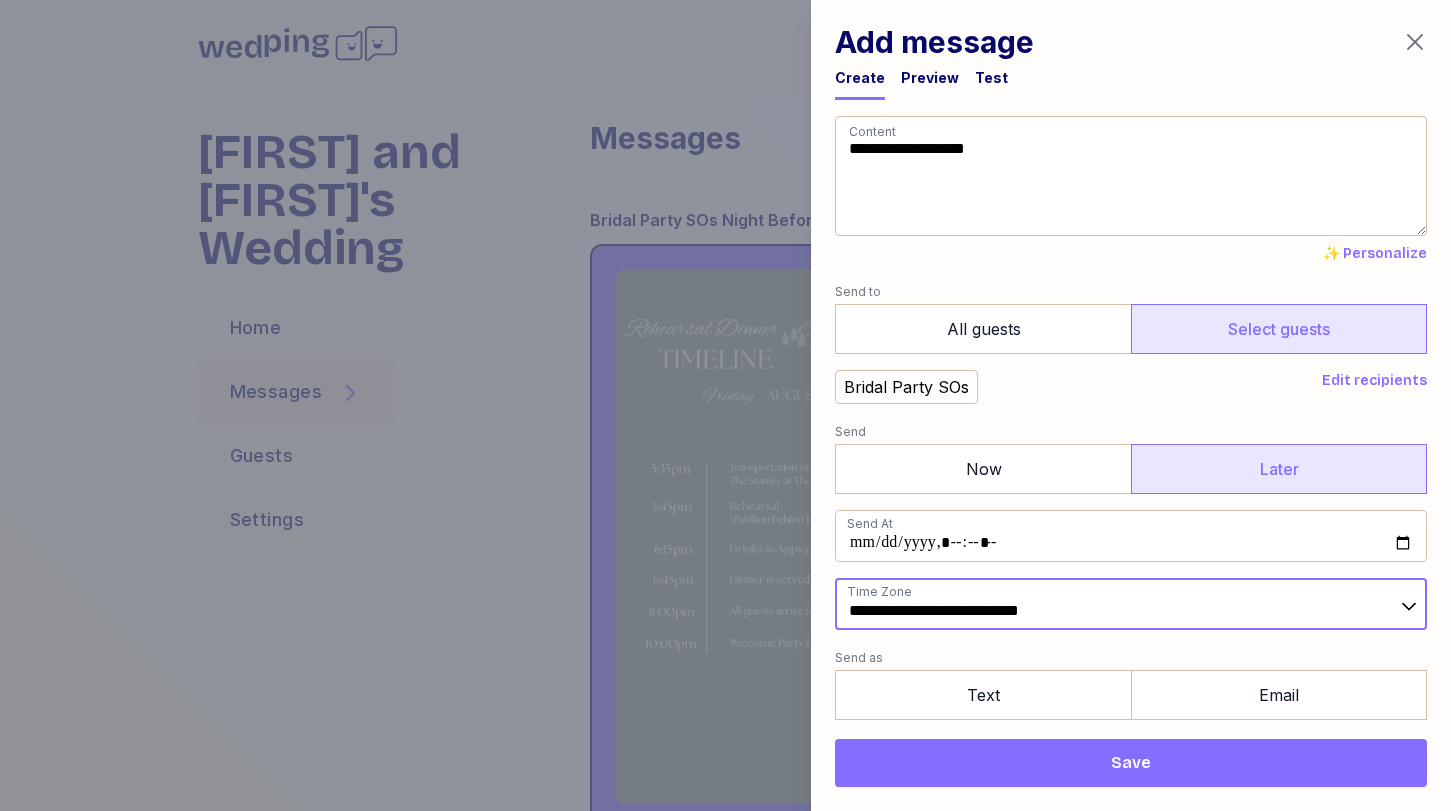 click on "**********" at bounding box center (1131, 604) 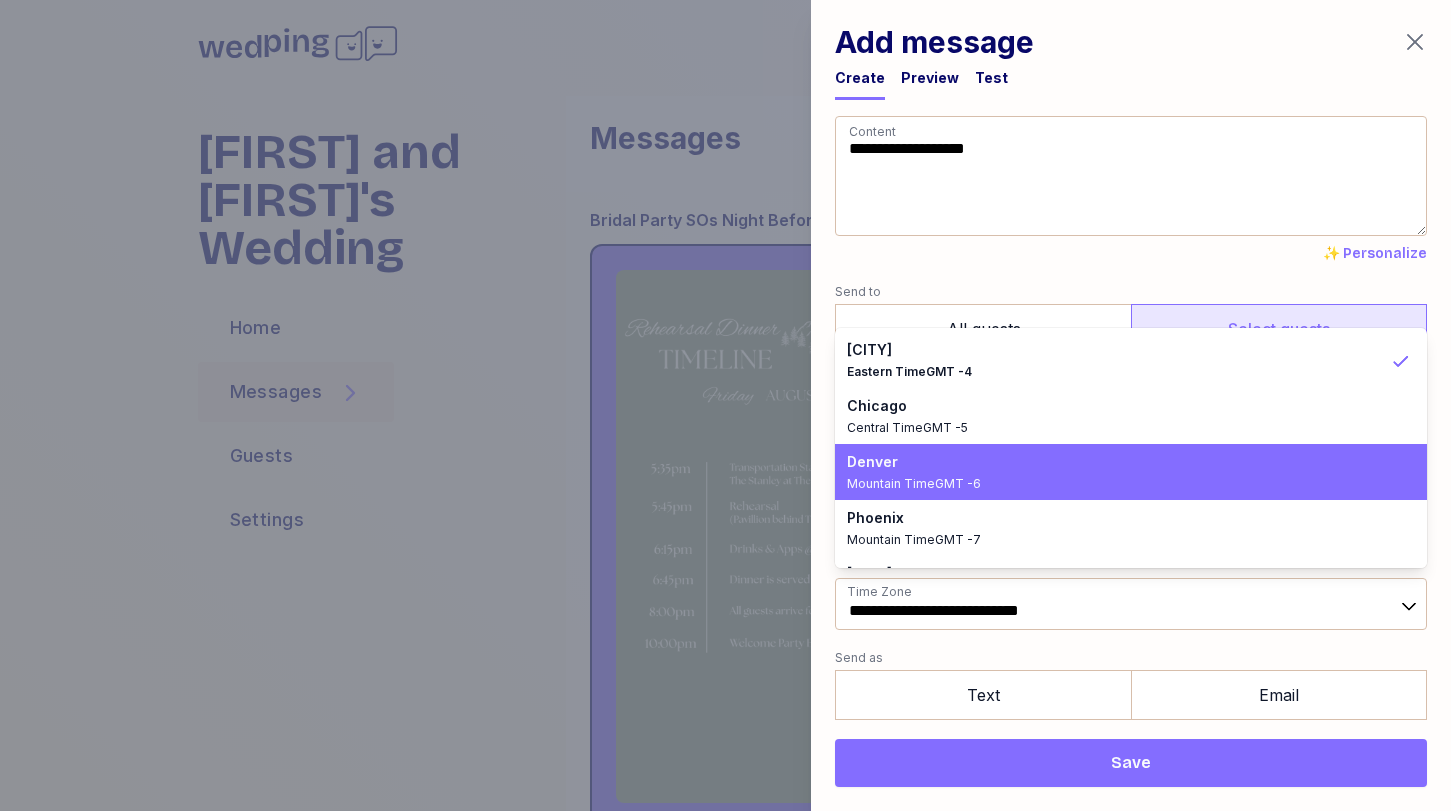 click on "Mountain Time  GMT   -6" at bounding box center [1119, 484] 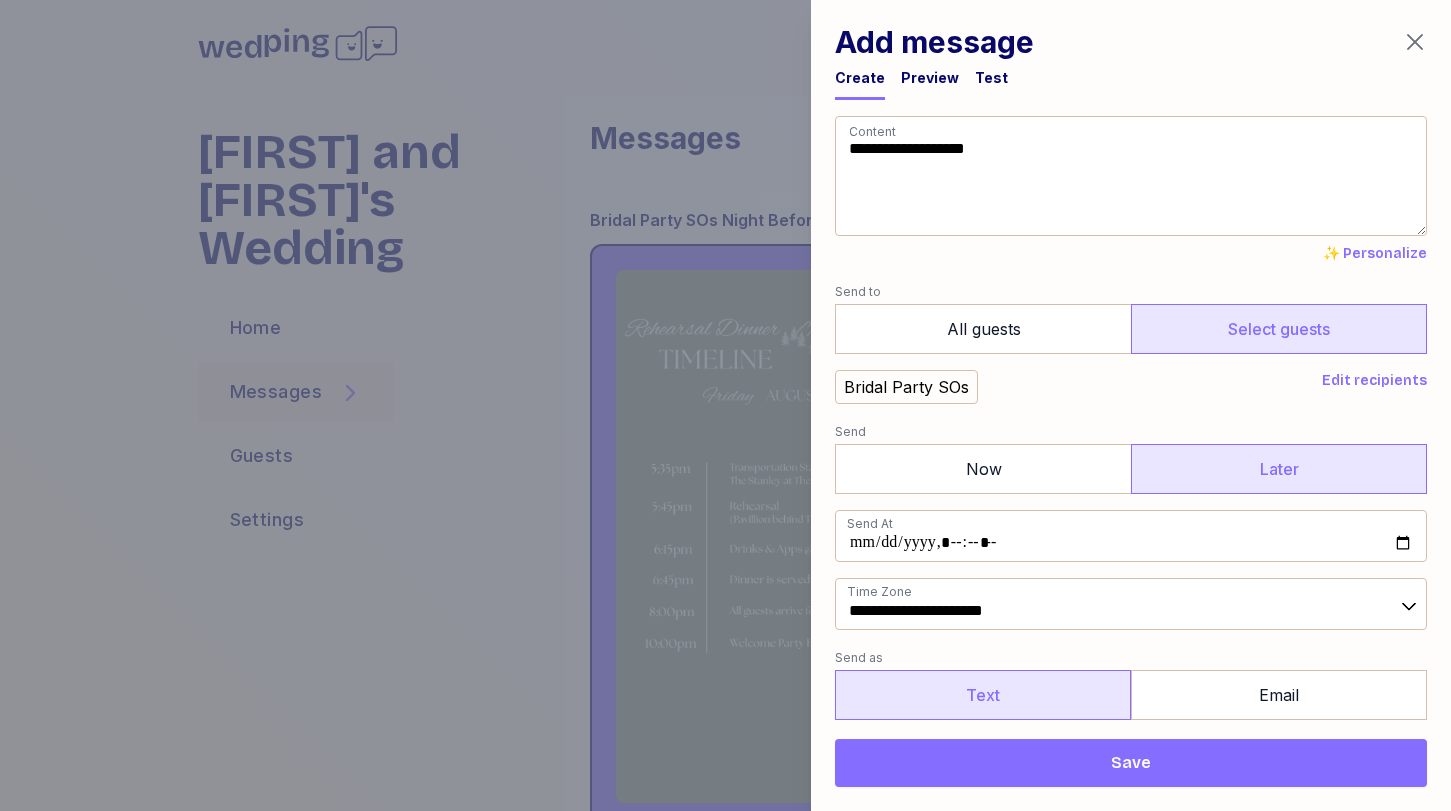 click on "Text" at bounding box center (983, 695) 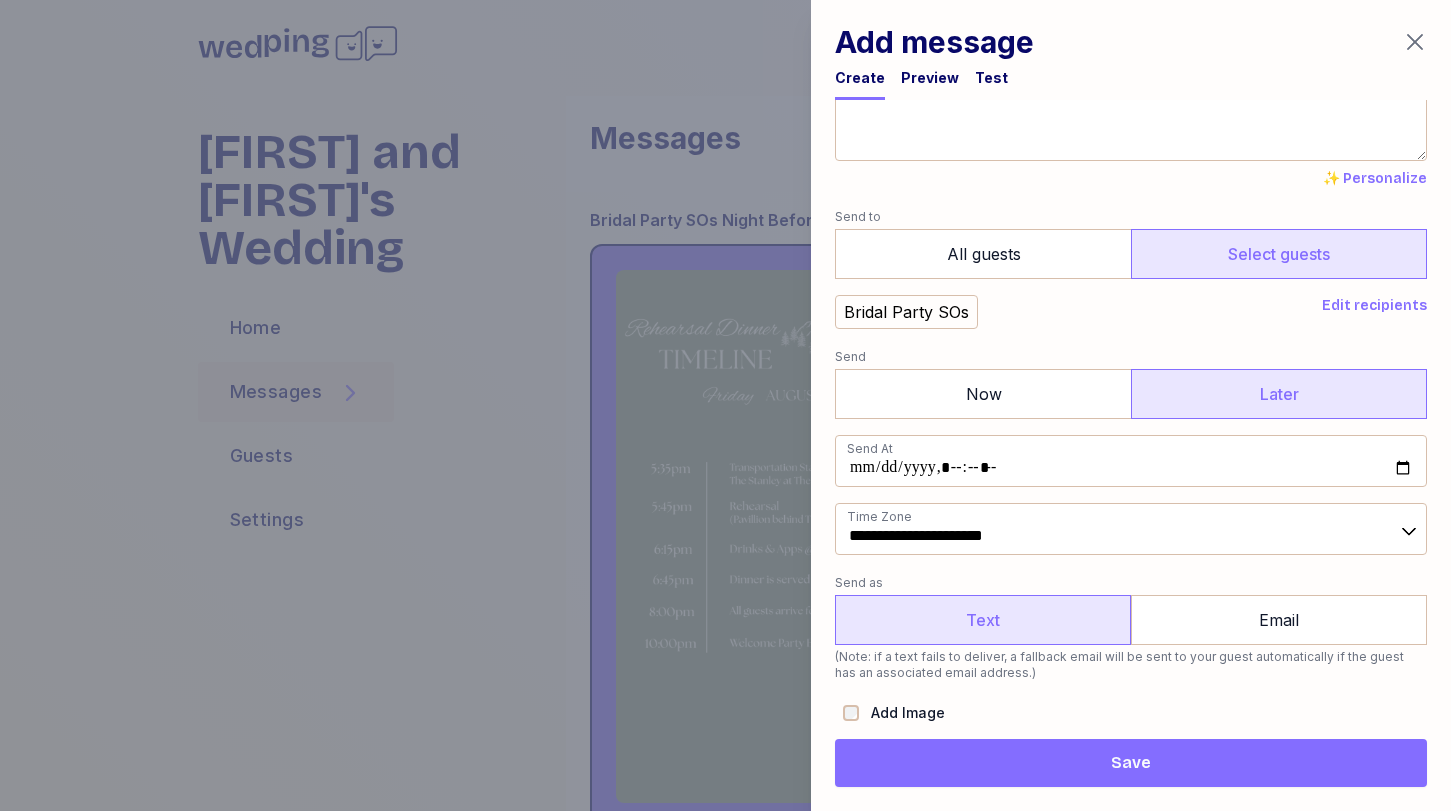 scroll, scrollTop: 145, scrollLeft: 0, axis: vertical 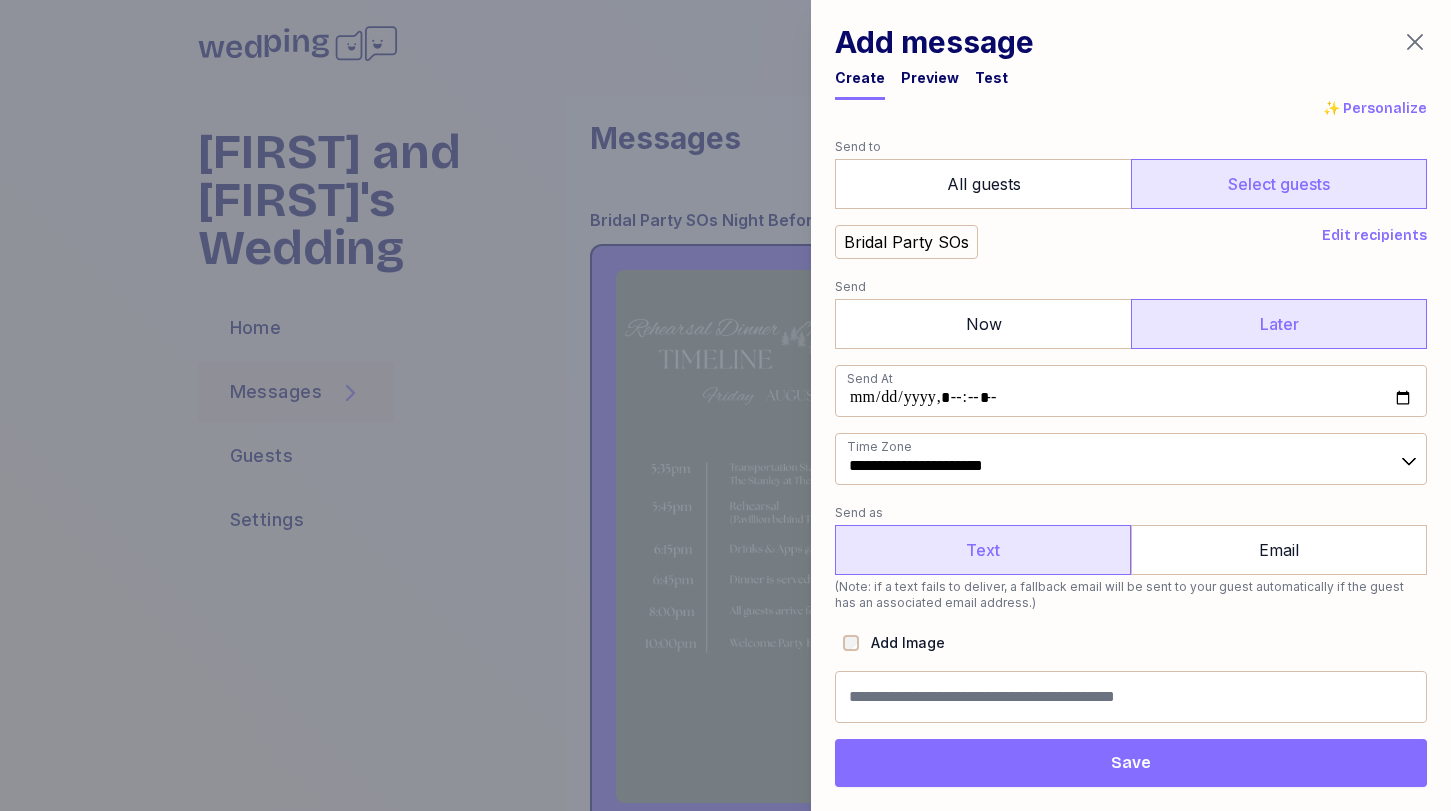 click on "Add Image" at bounding box center (902, 643) 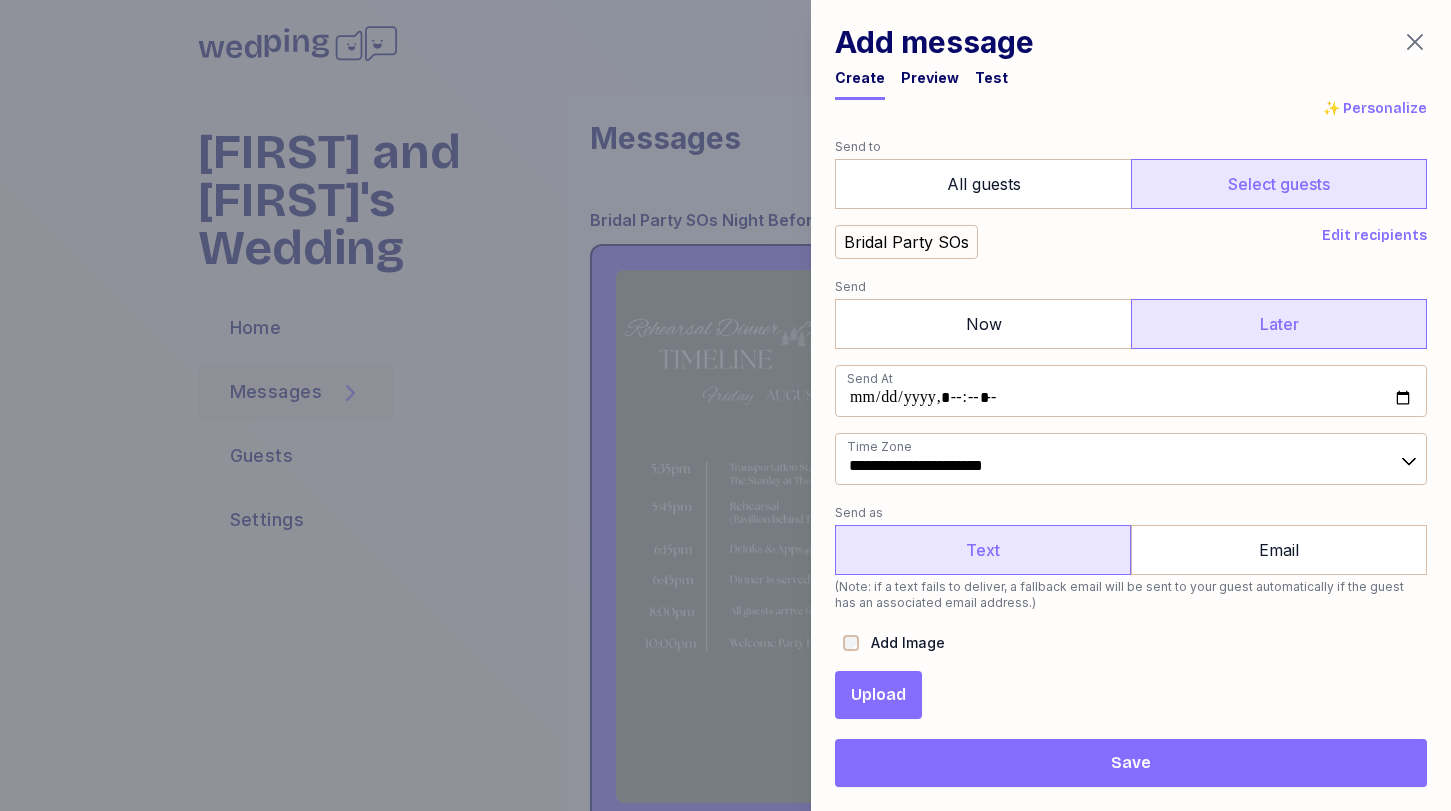 click on "Upload" at bounding box center [878, 695] 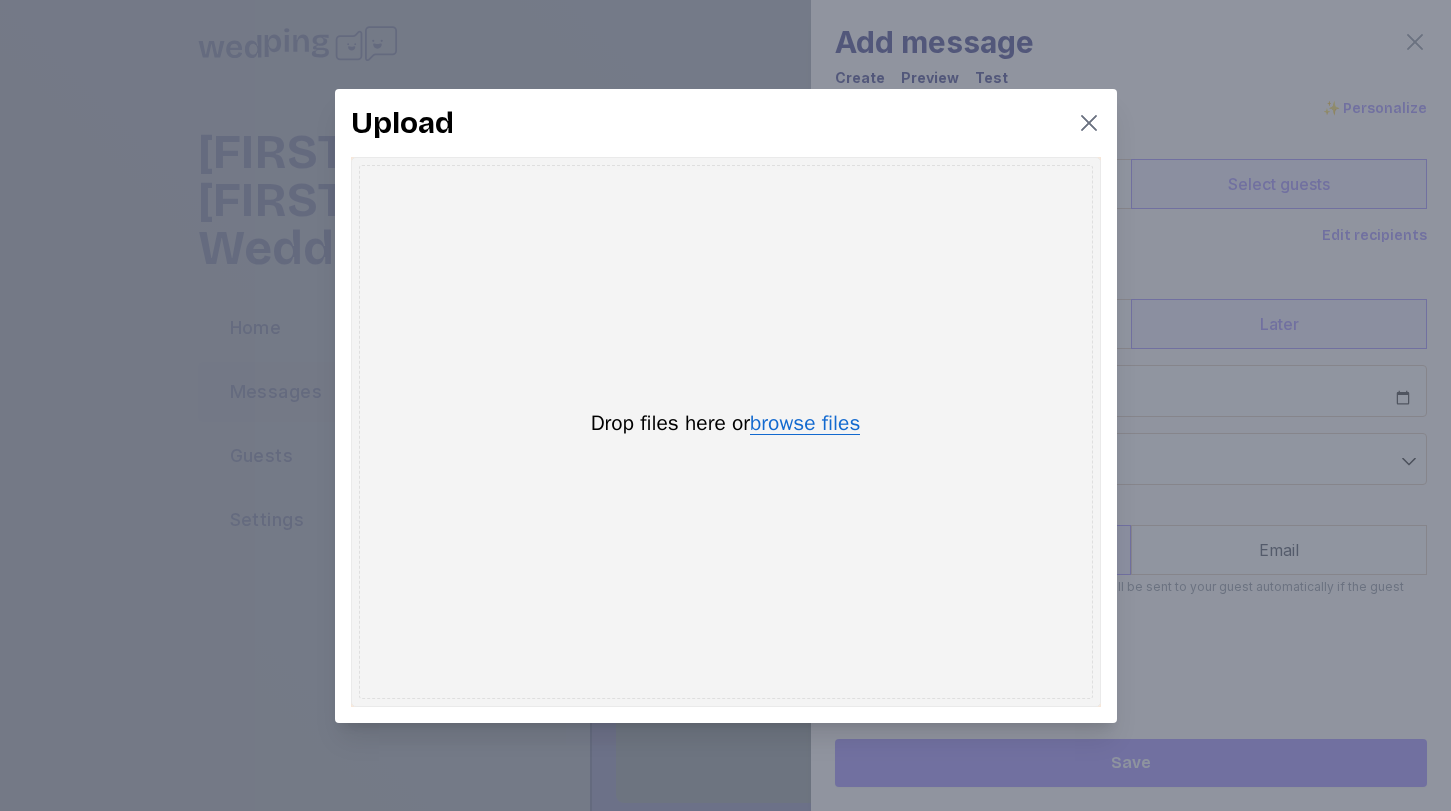click on "browse files" at bounding box center [805, 424] 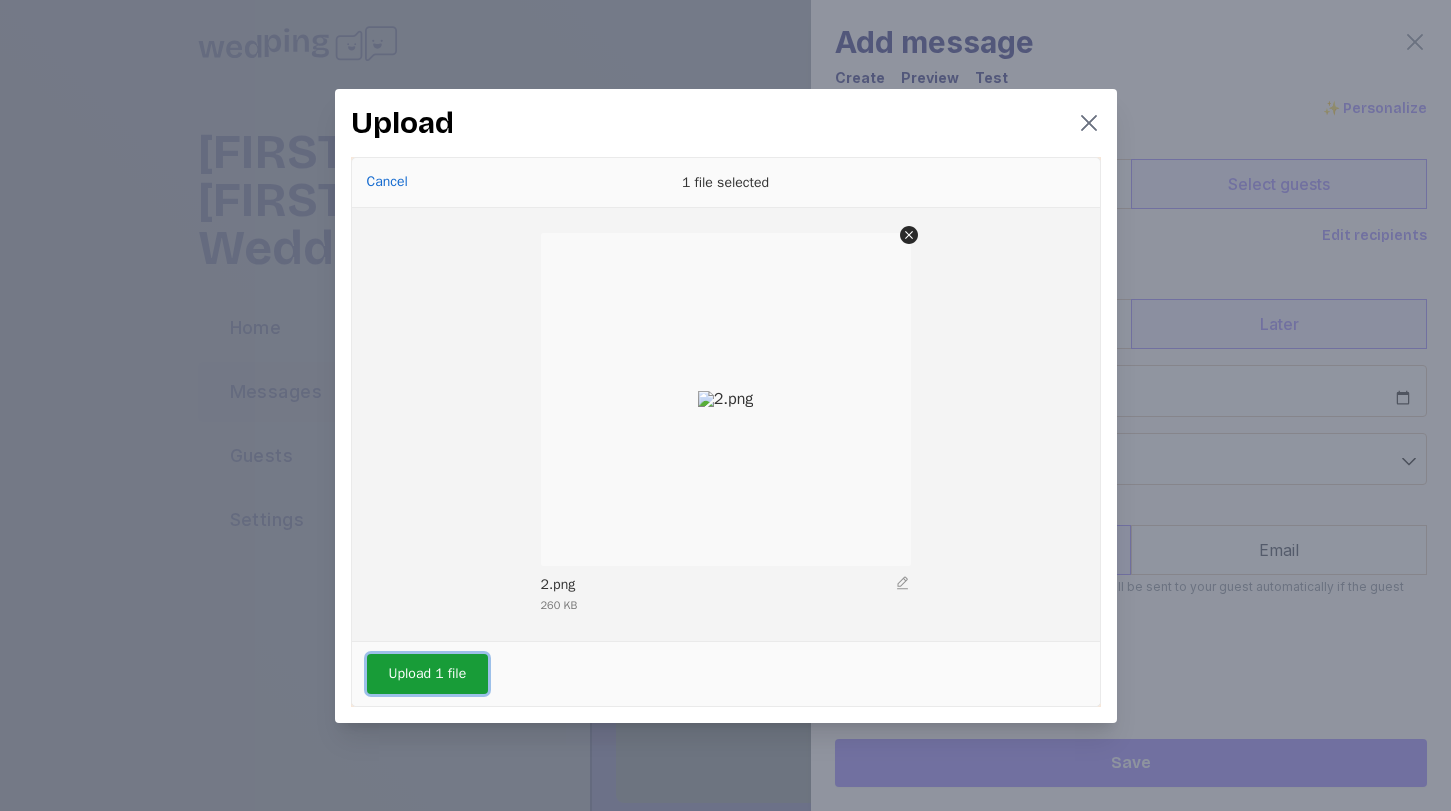 click on "Upload 1 file" at bounding box center (428, 674) 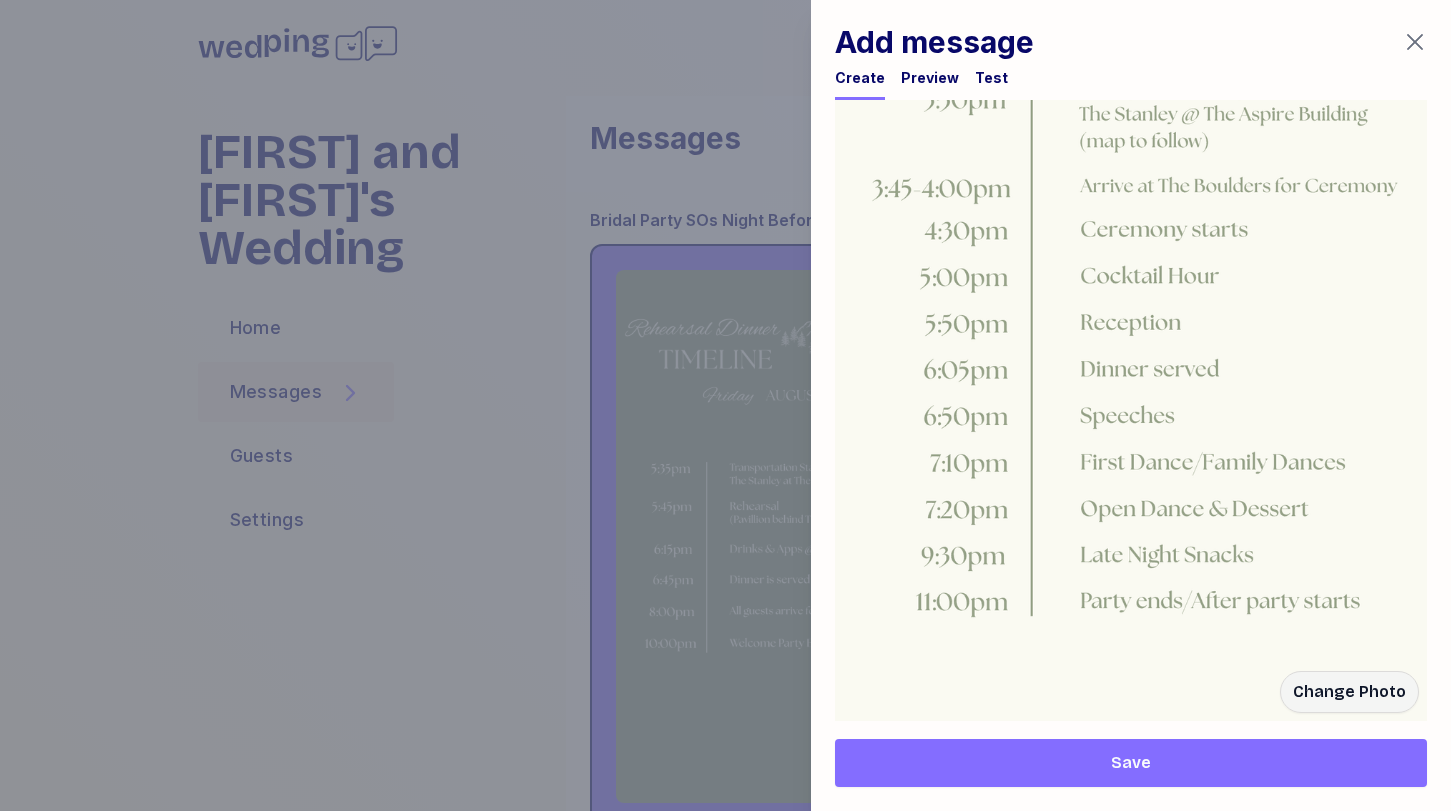 scroll, scrollTop: 1213, scrollLeft: 0, axis: vertical 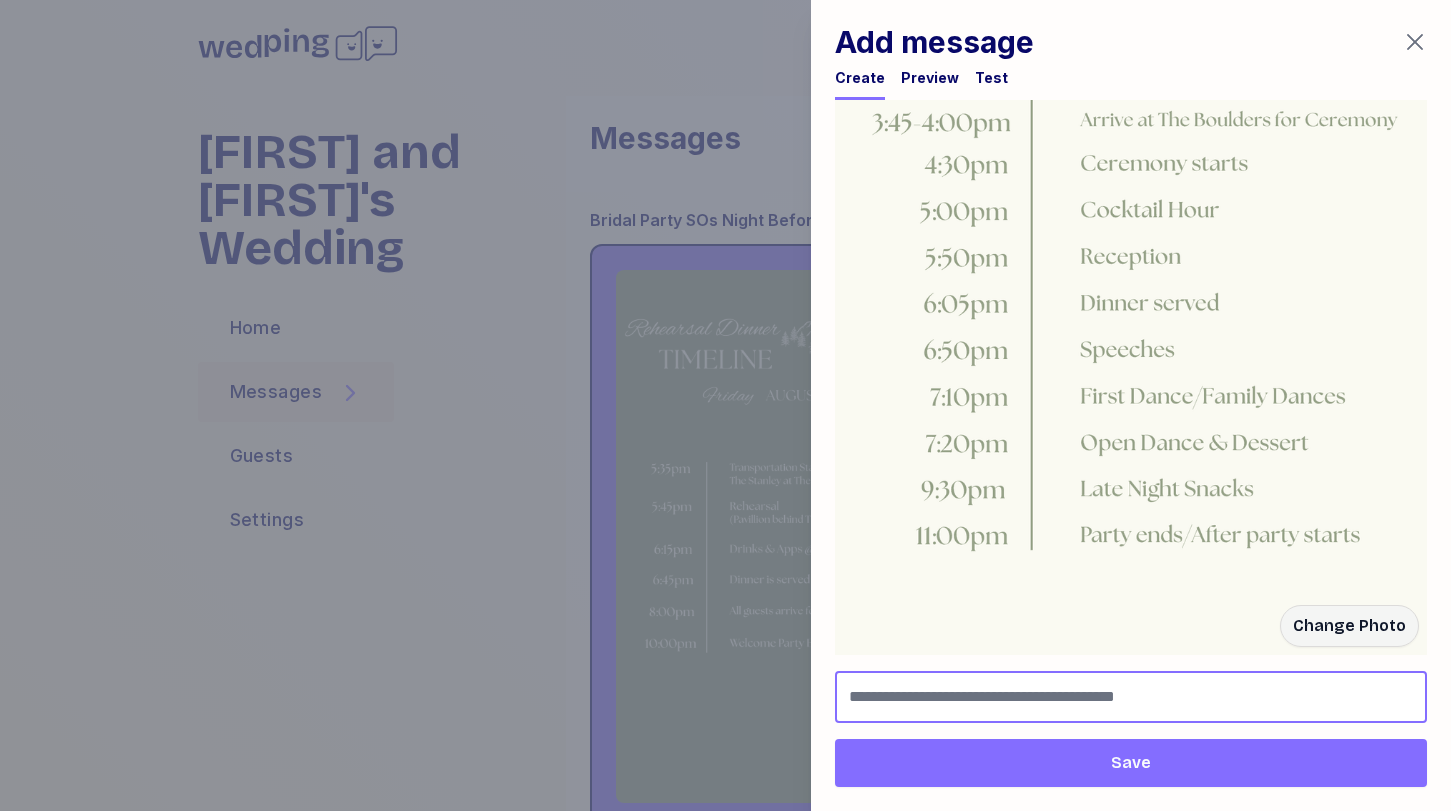 click at bounding box center [1131, 697] 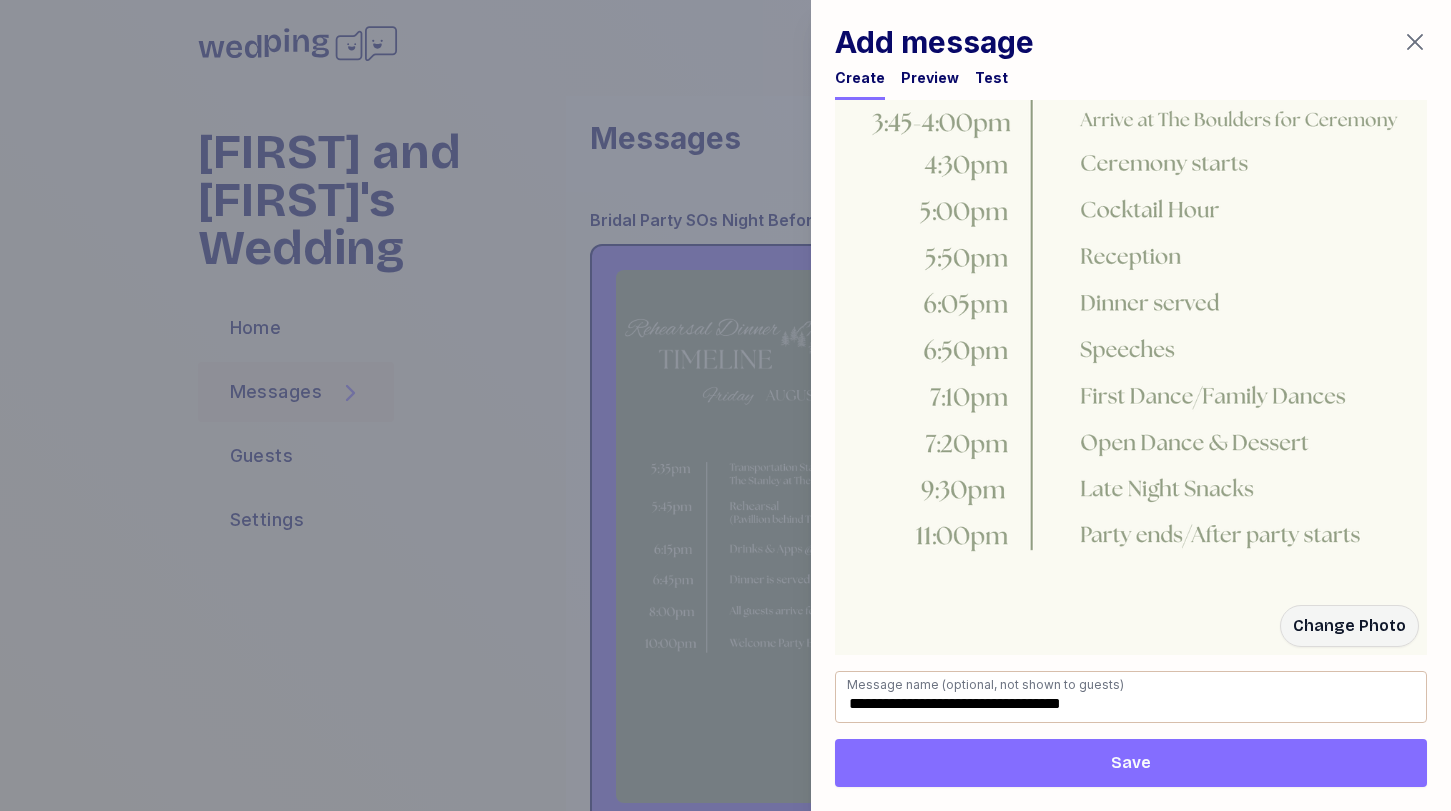 click on "Save" at bounding box center [1131, 763] 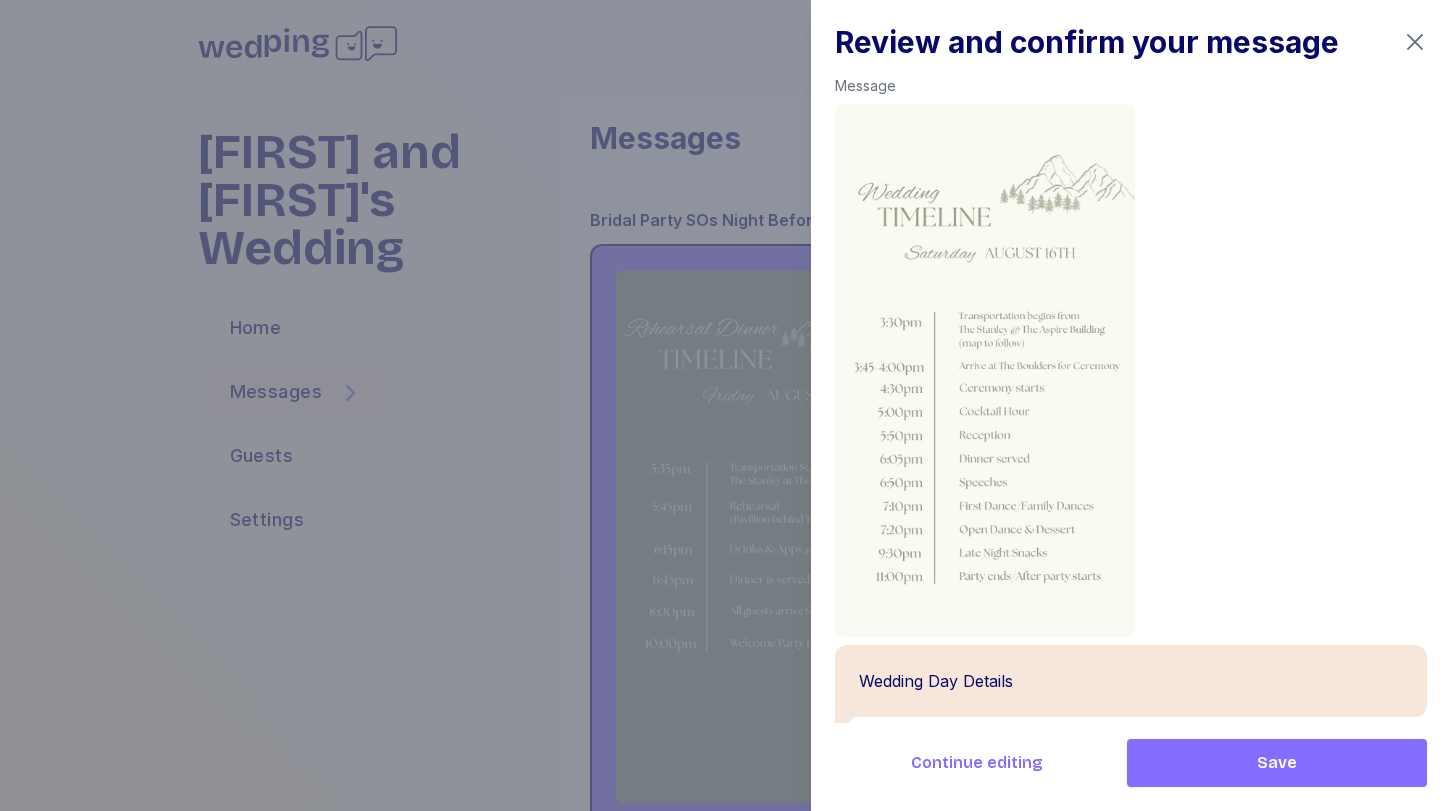 click on "Save" at bounding box center [1277, 763] 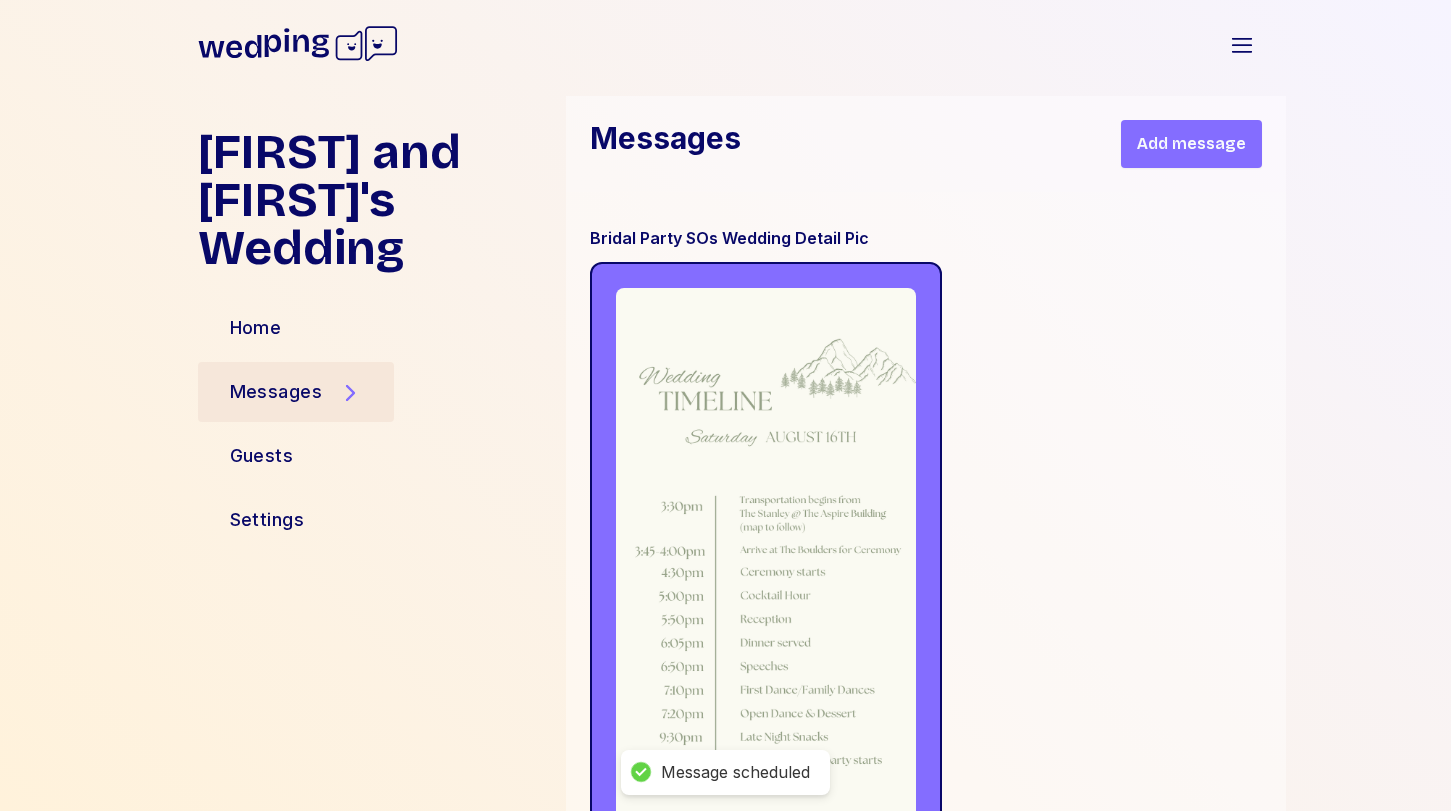 scroll, scrollTop: 11478, scrollLeft: 0, axis: vertical 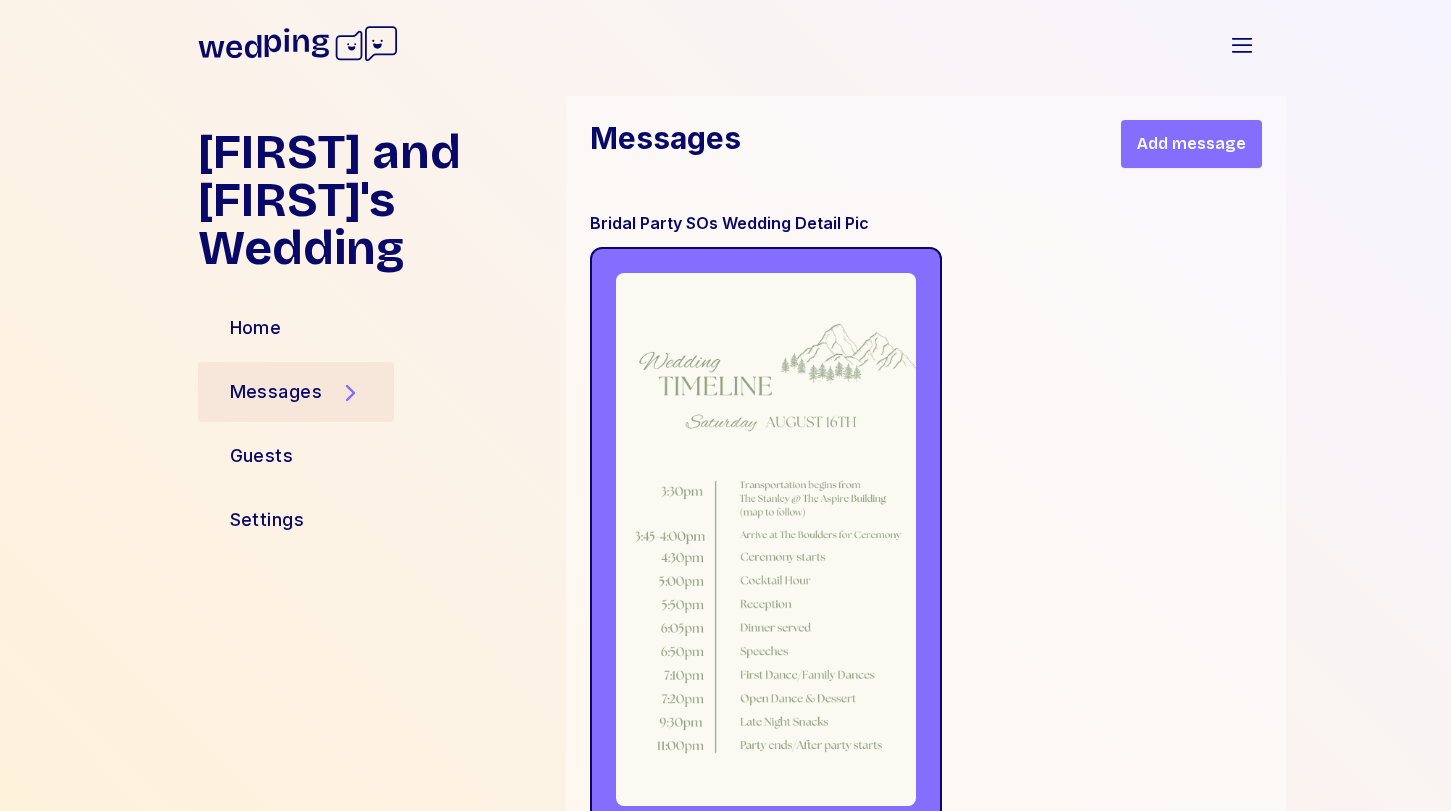 click on "Add message" at bounding box center (1191, 144) 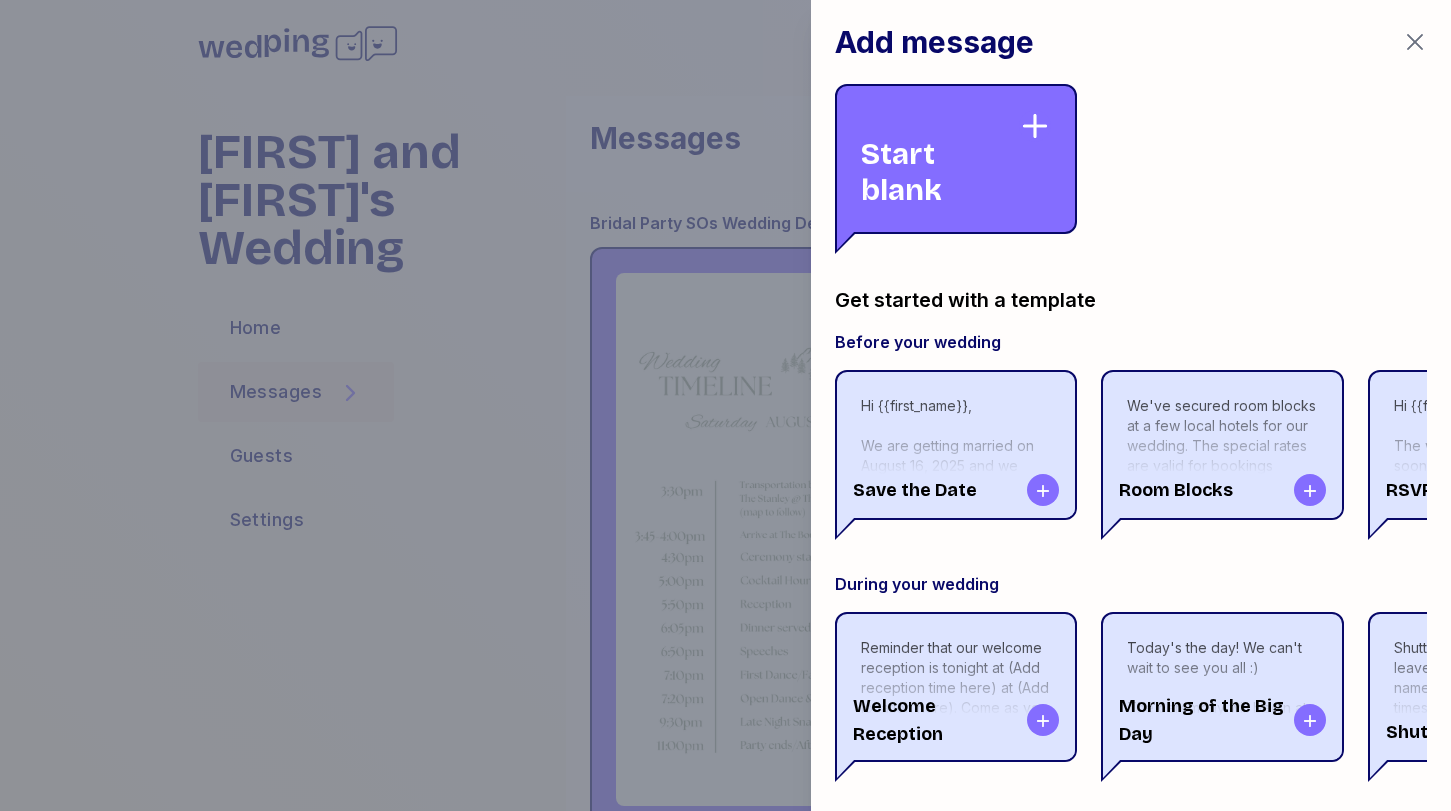 click on "Start blank" at bounding box center [940, 159] 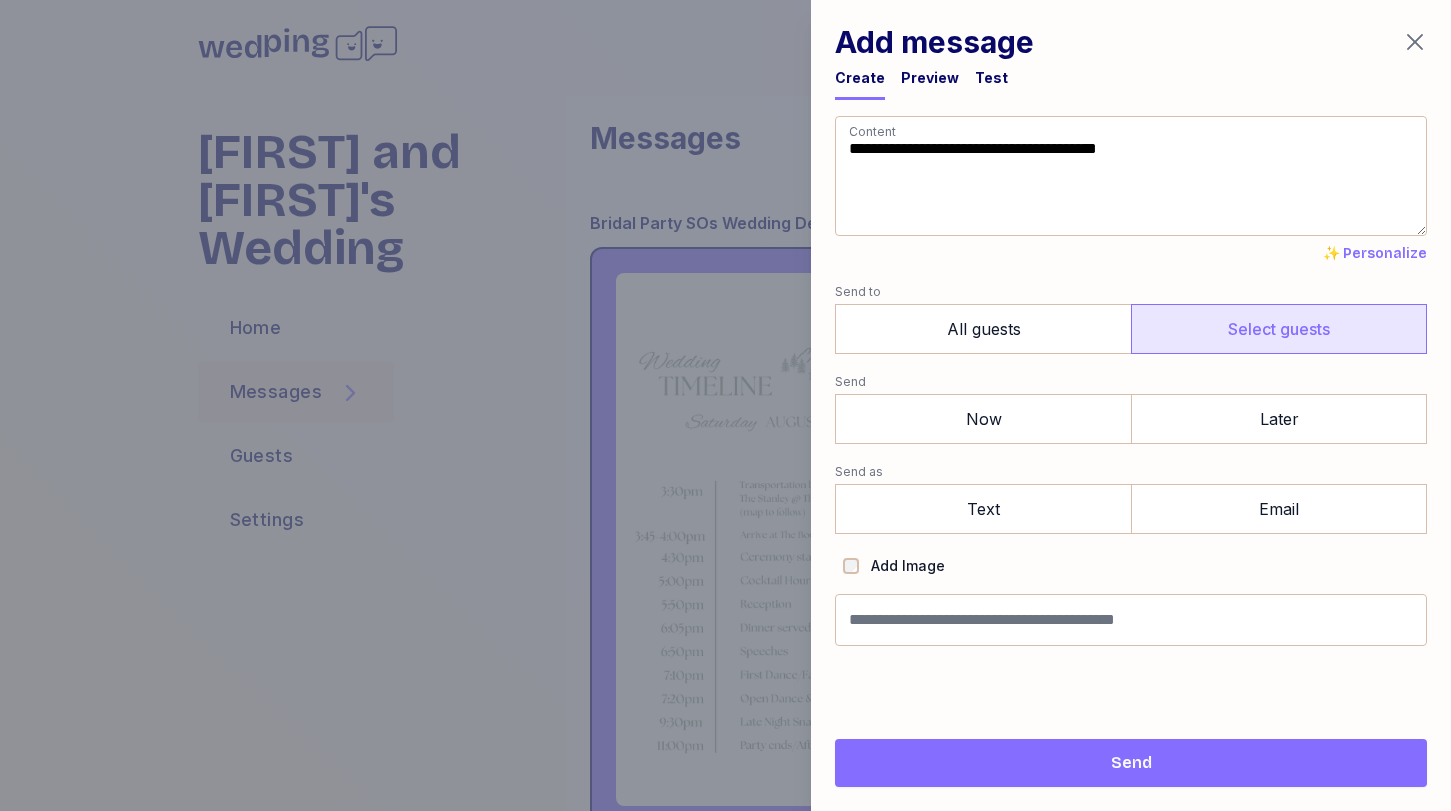 click on "Select guests" at bounding box center (1279, 329) 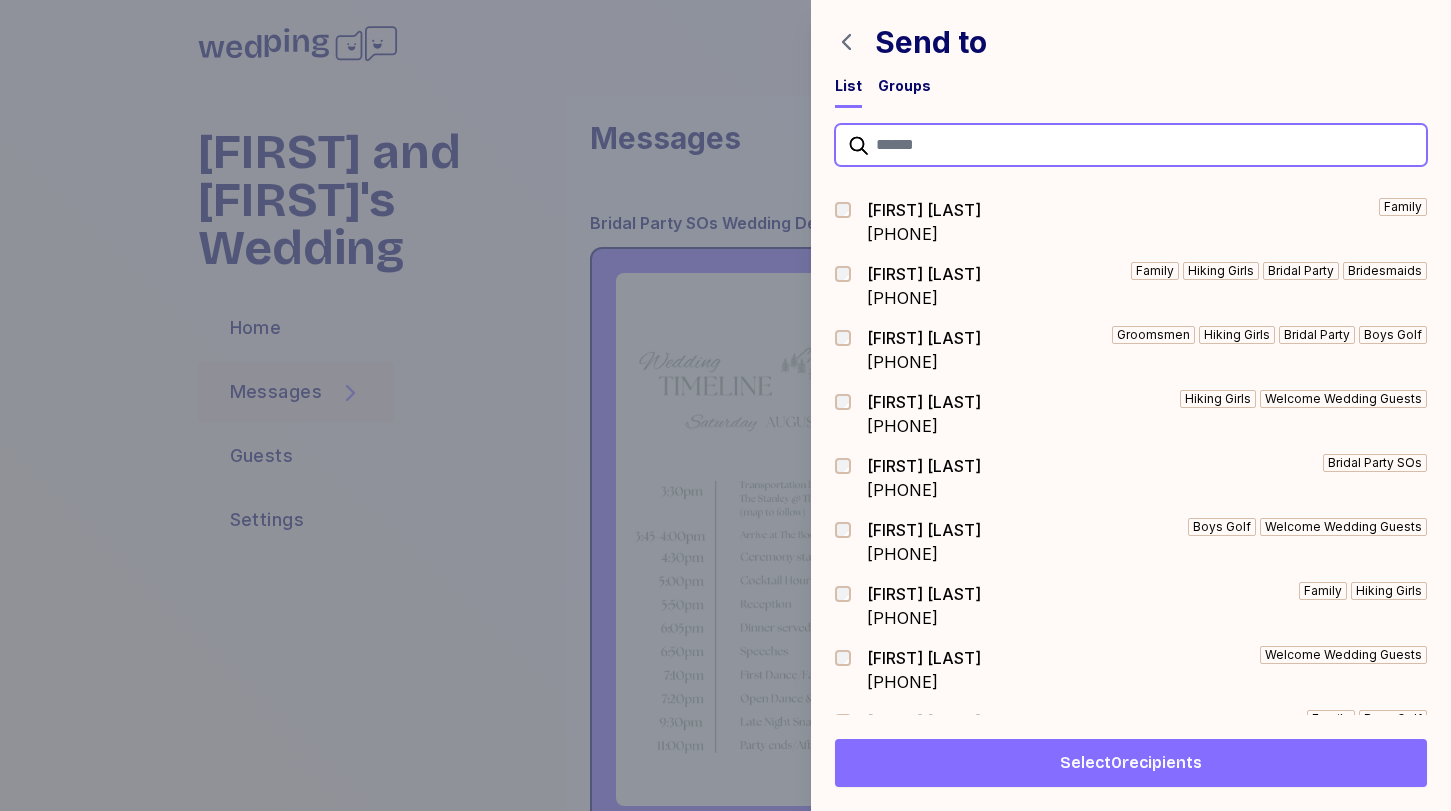 click at bounding box center [1131, 145] 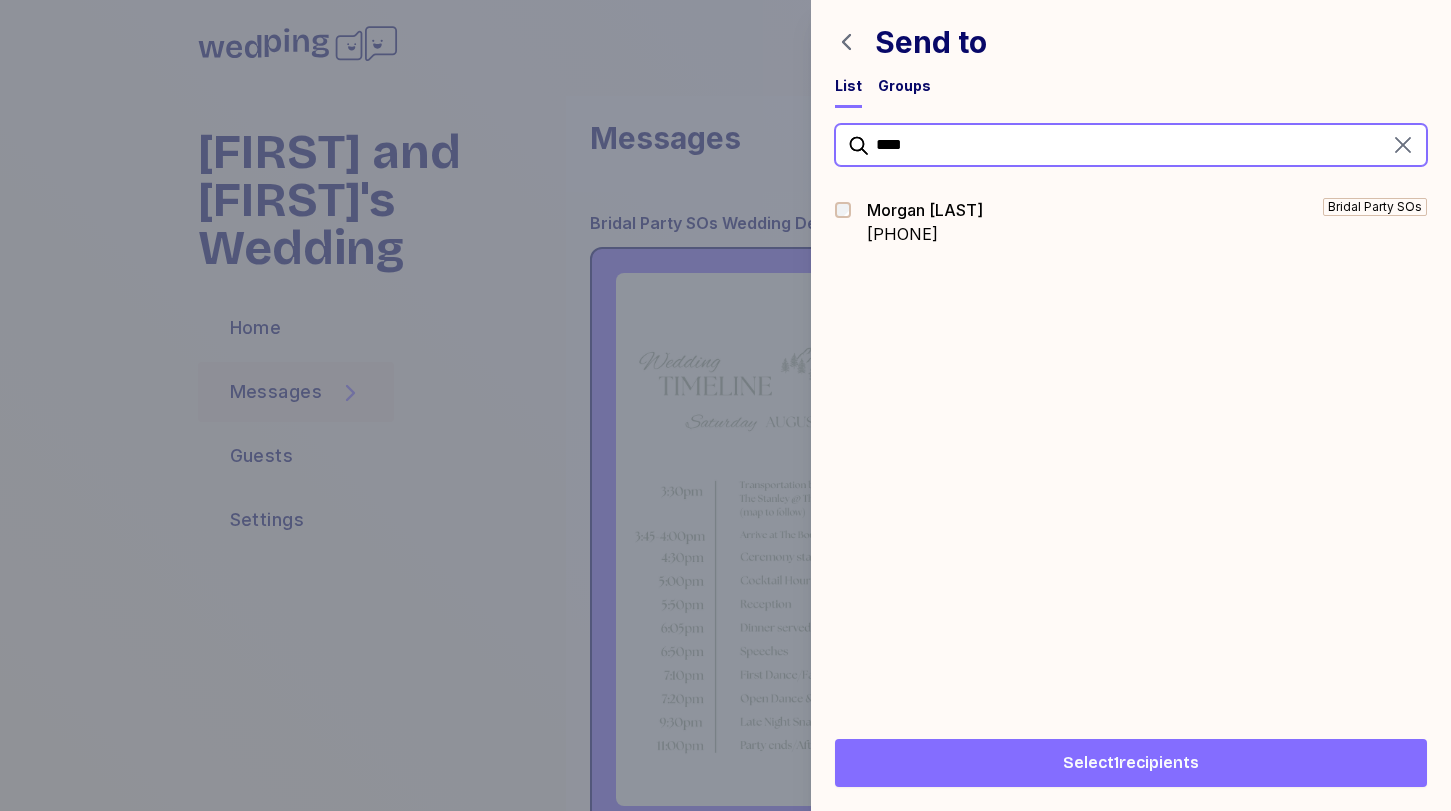 drag, startPoint x: 971, startPoint y: 145, endPoint x: 816, endPoint y: 136, distance: 155.26108 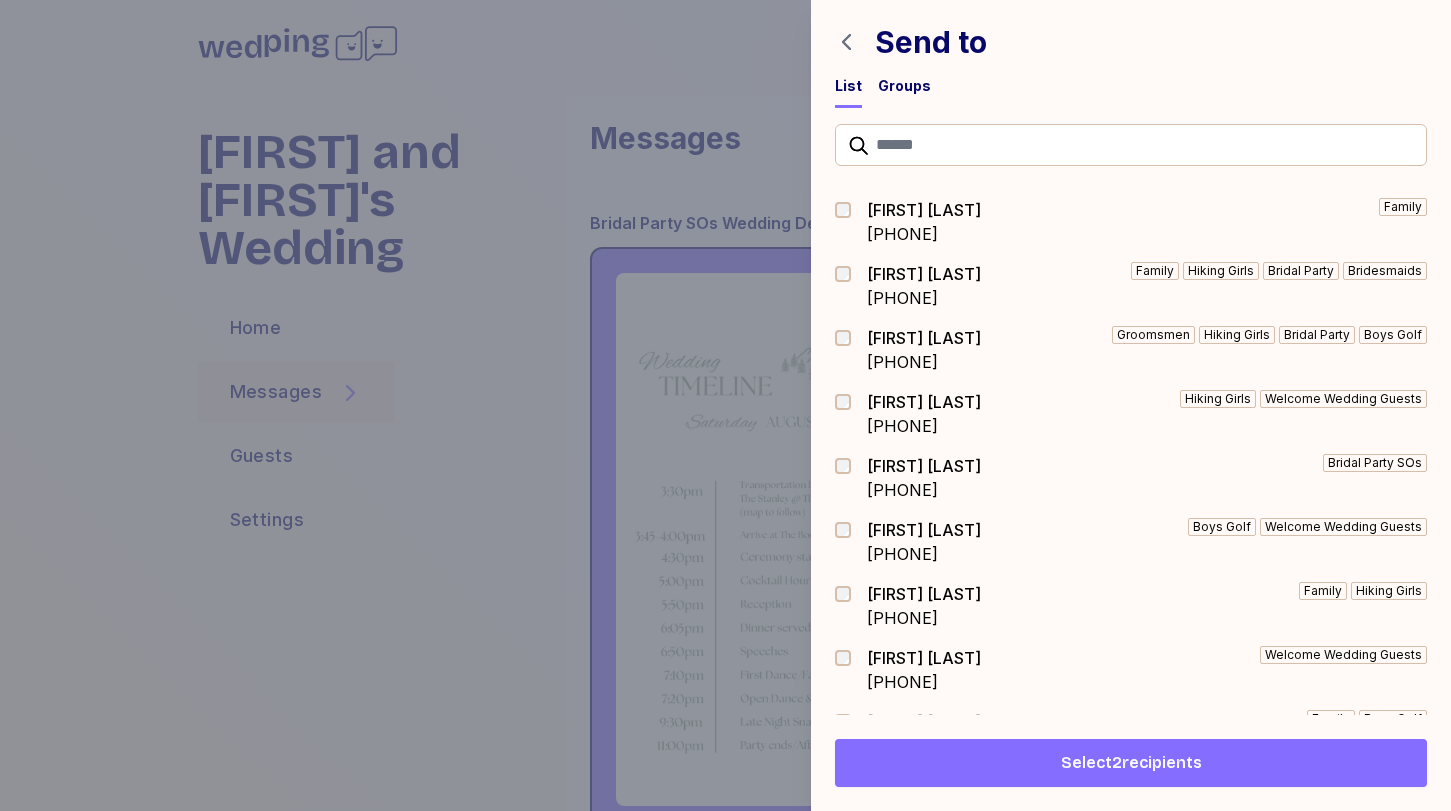 click on "Select  2  recipients" at bounding box center [1131, 763] 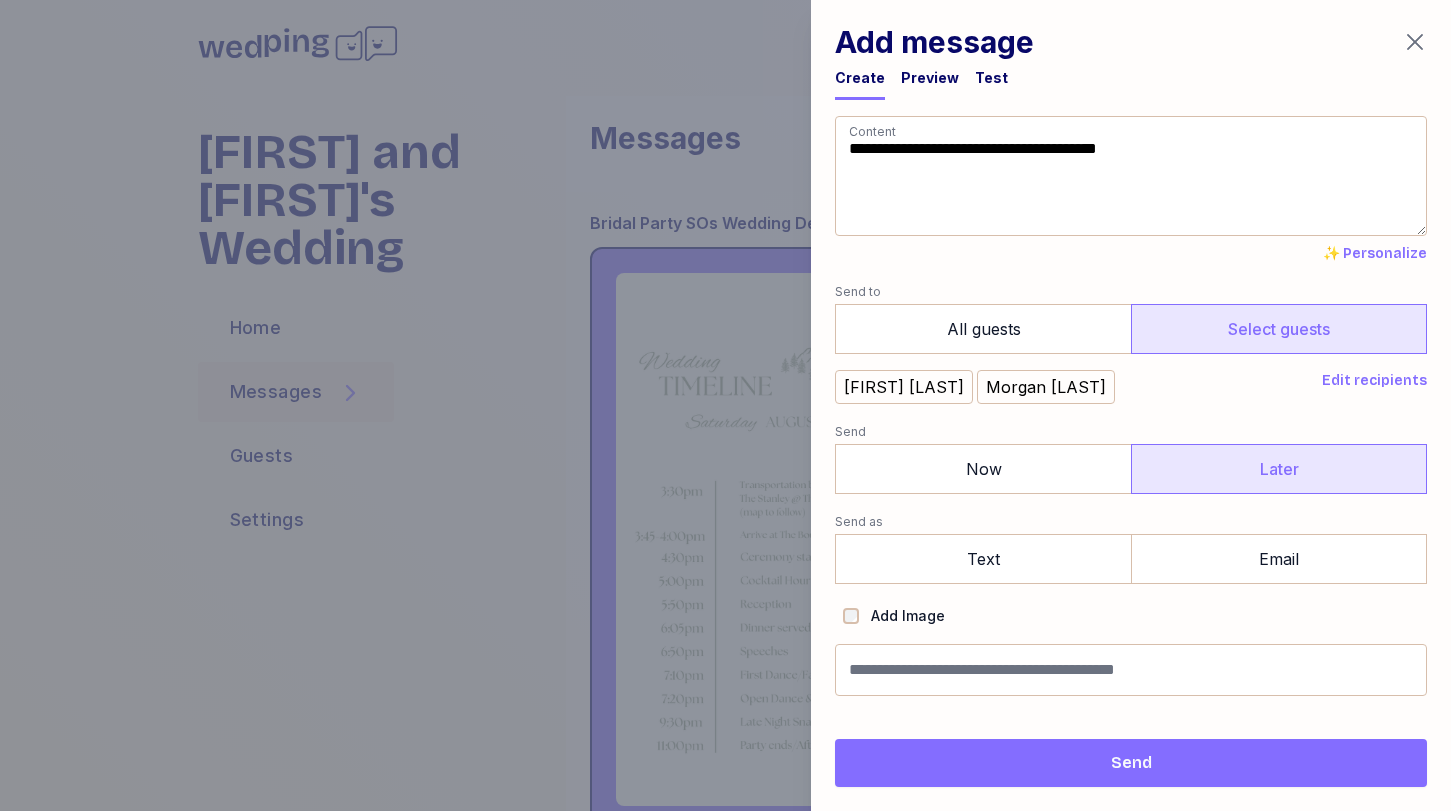 click on "Later" at bounding box center (1279, 469) 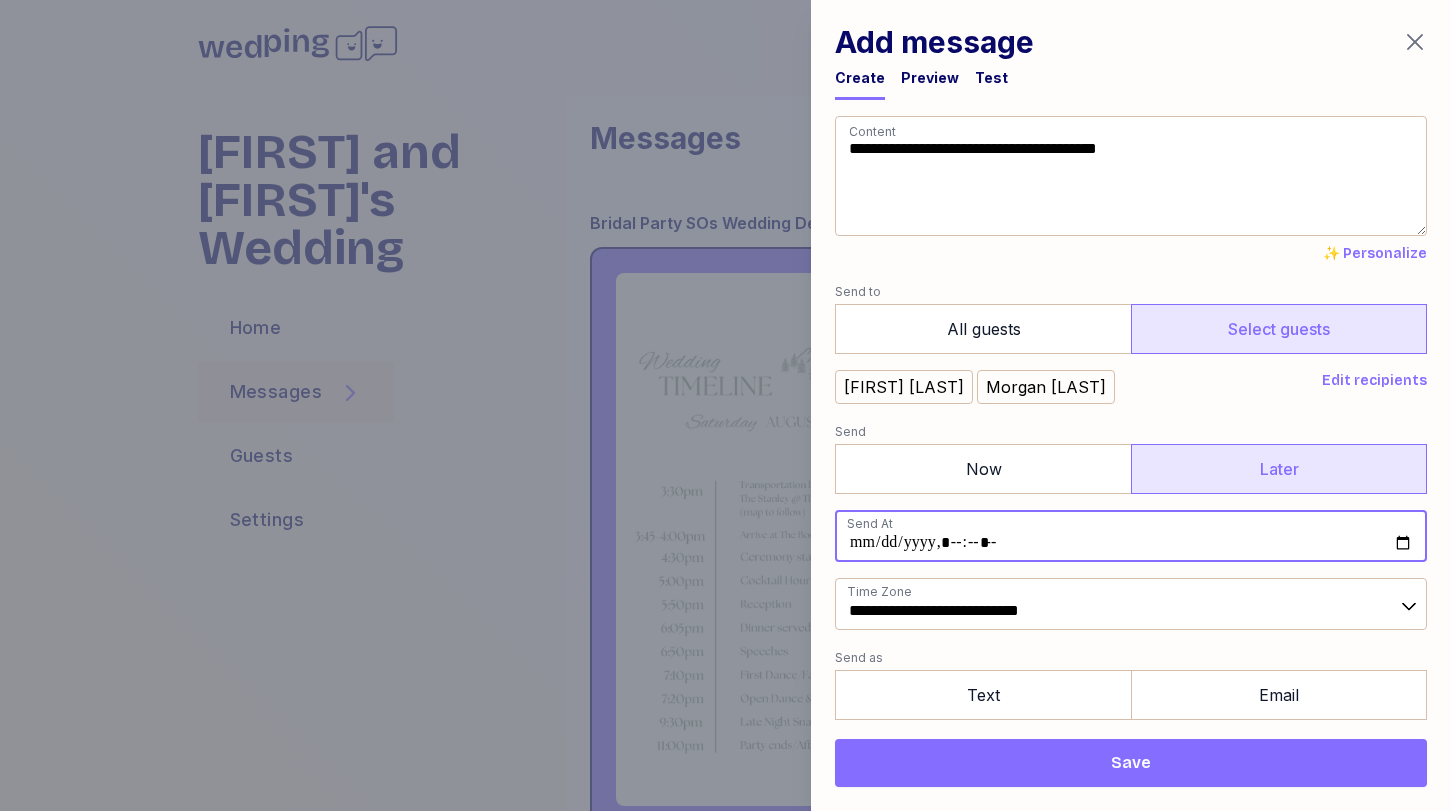 click at bounding box center [1131, 536] 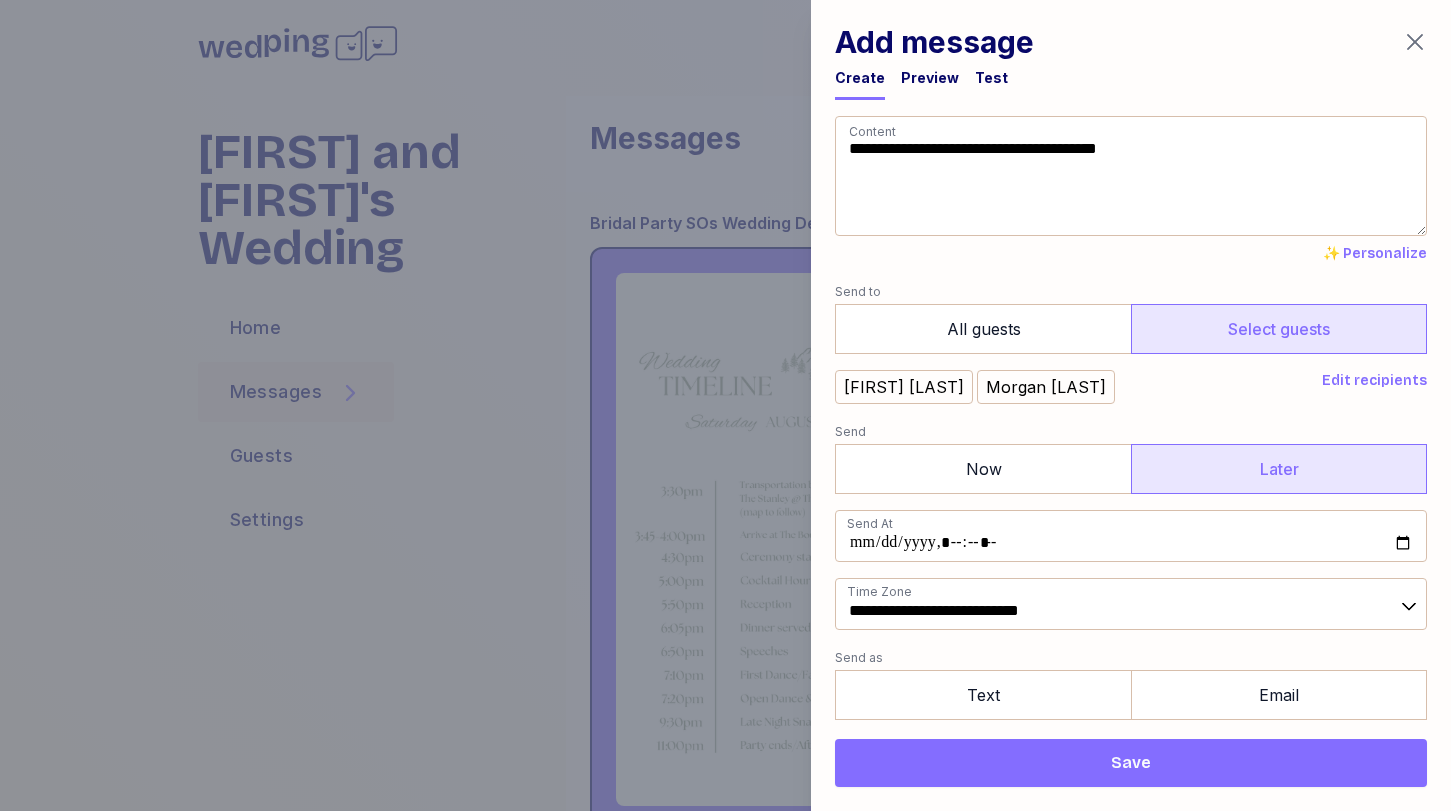 click on "[FIRST]   [LAST] [FIRST]   [LAST]" at bounding box center (1074, 387) 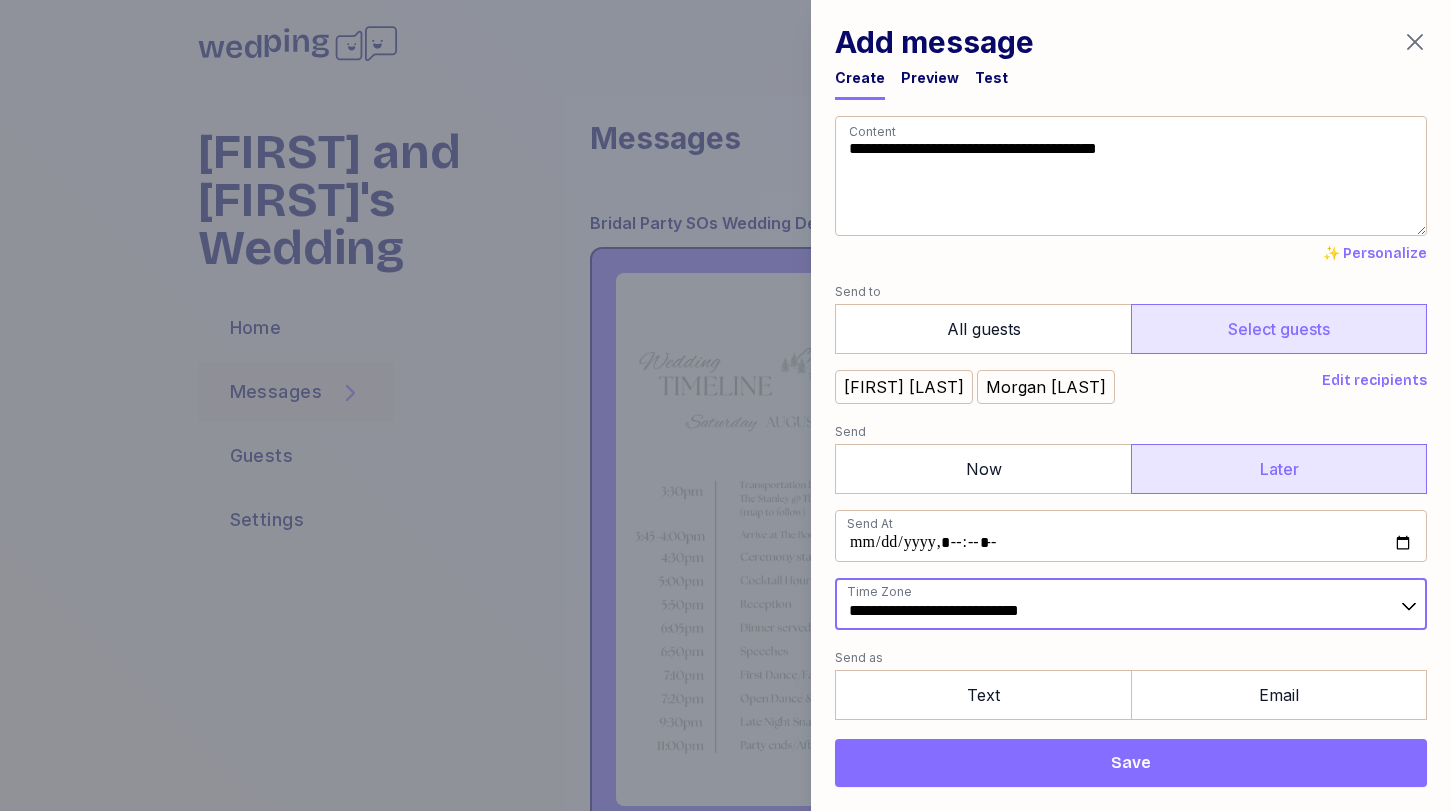 click on "**********" at bounding box center (1131, 604) 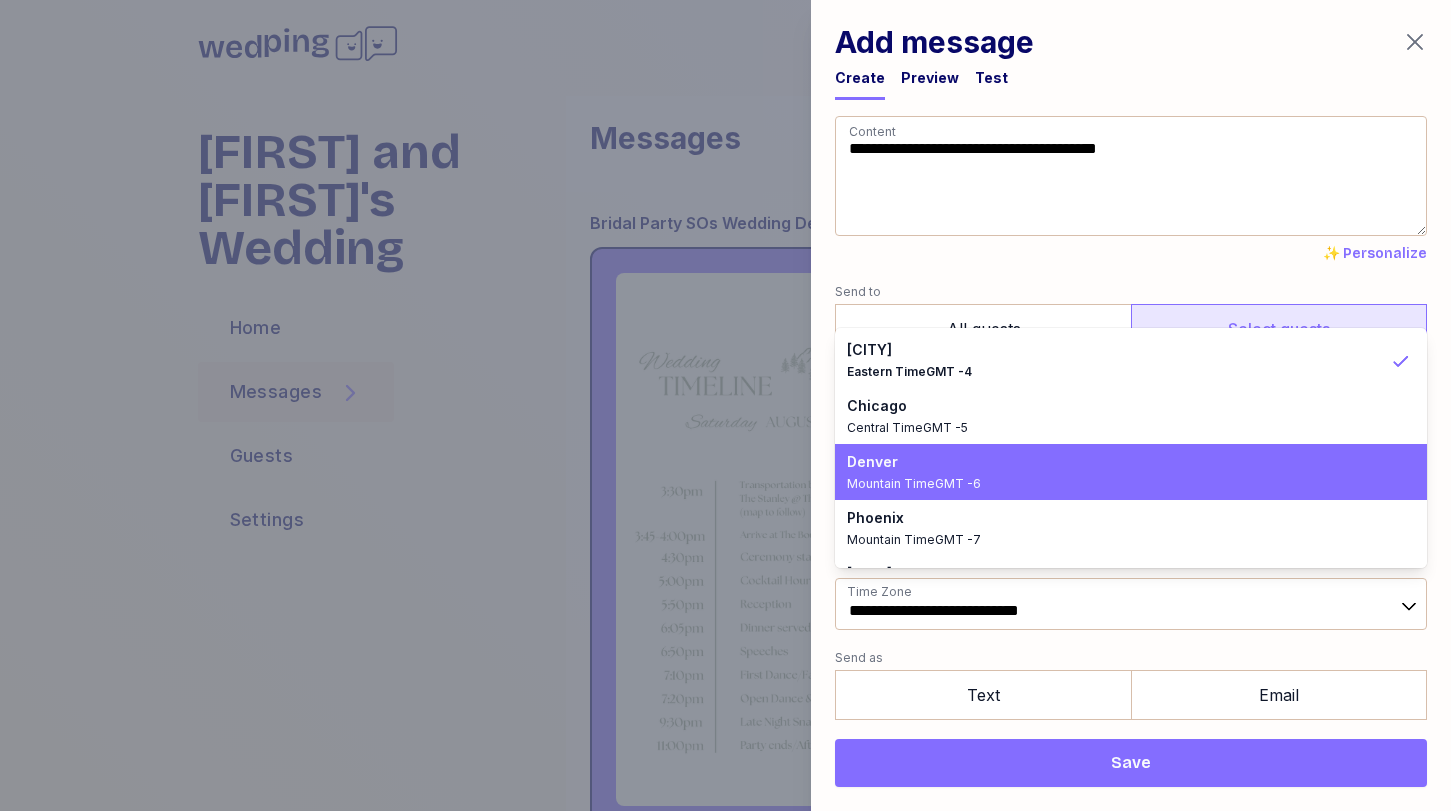 click on "Mountain Time  GMT   -6" at bounding box center (1119, 484) 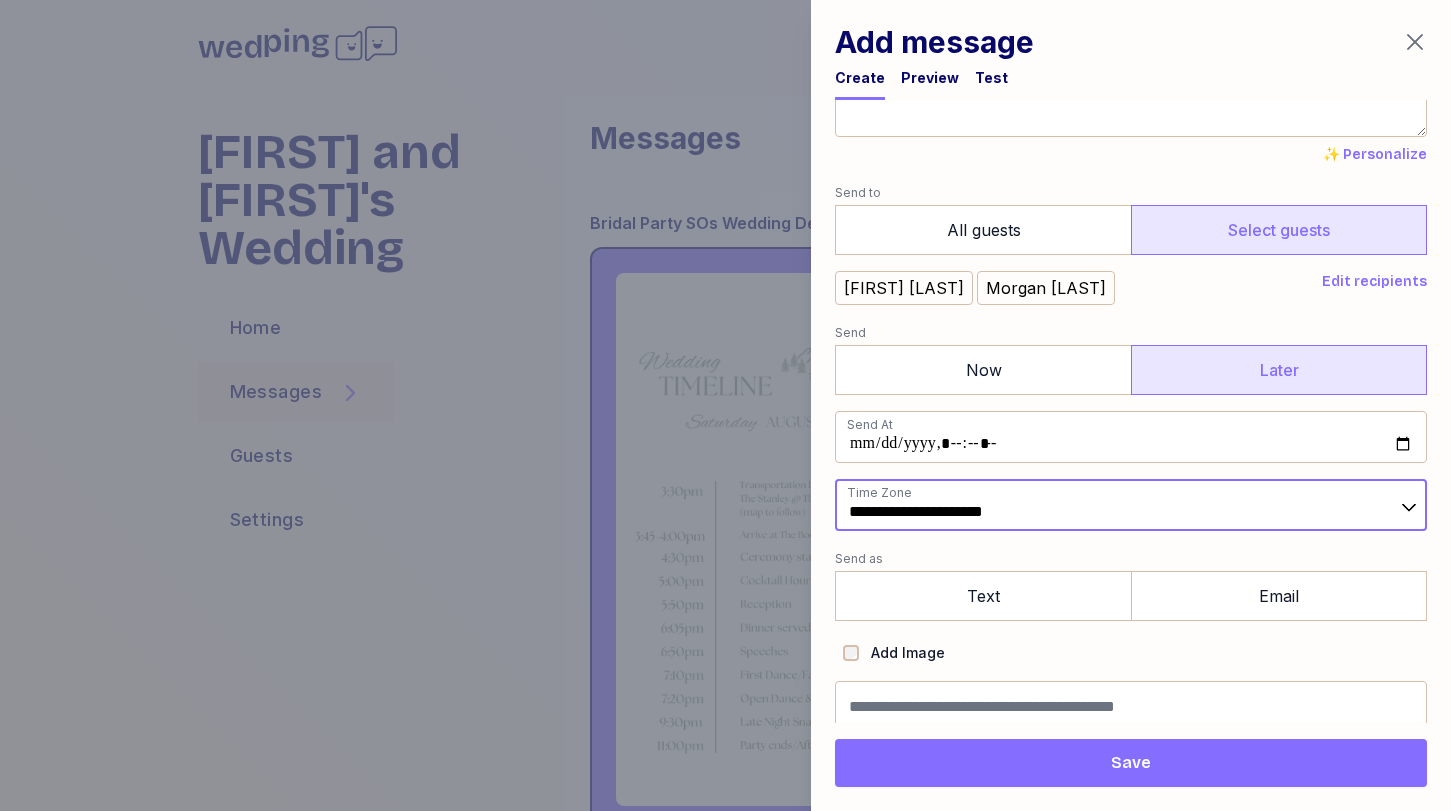 scroll, scrollTop: 109, scrollLeft: 0, axis: vertical 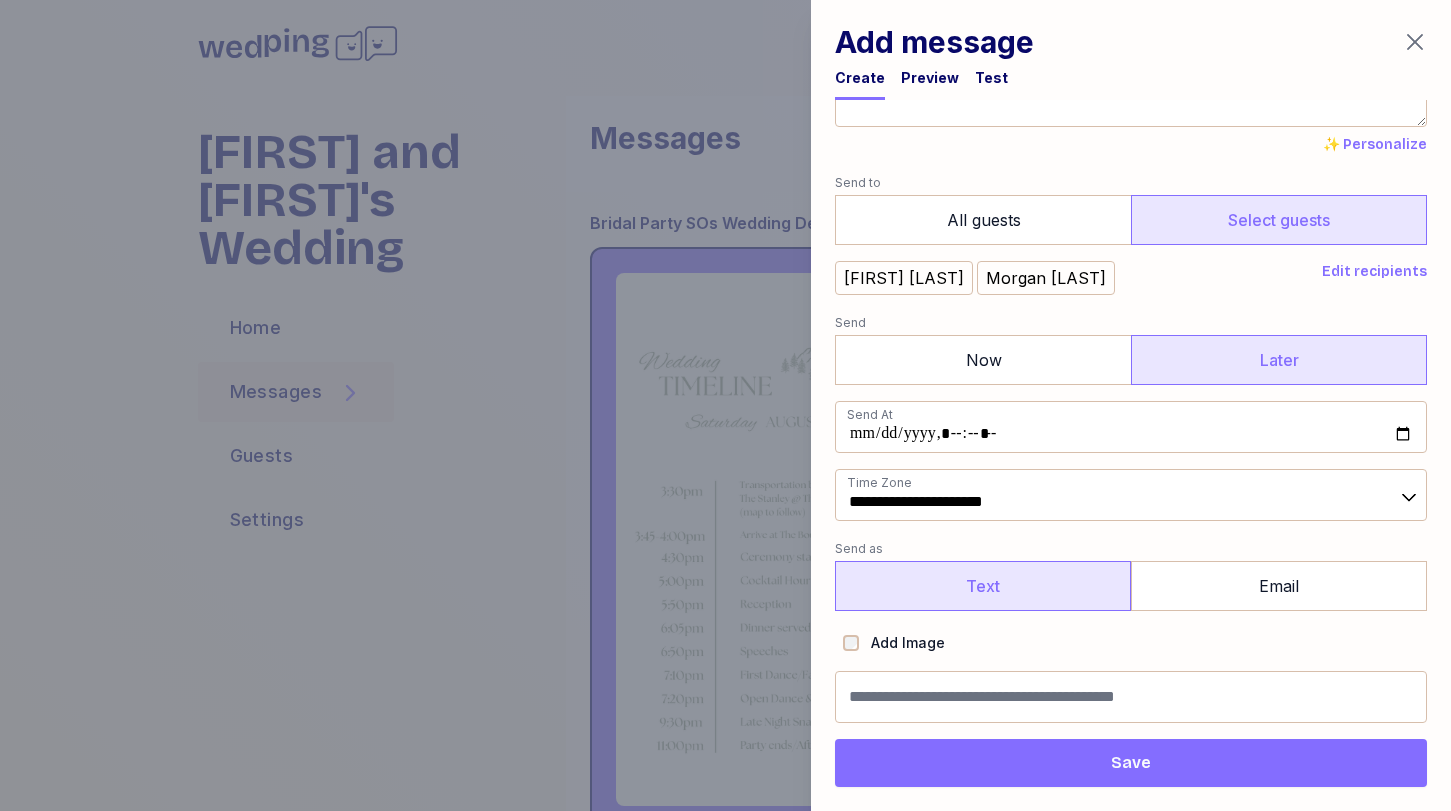 click on "Text" at bounding box center (983, 586) 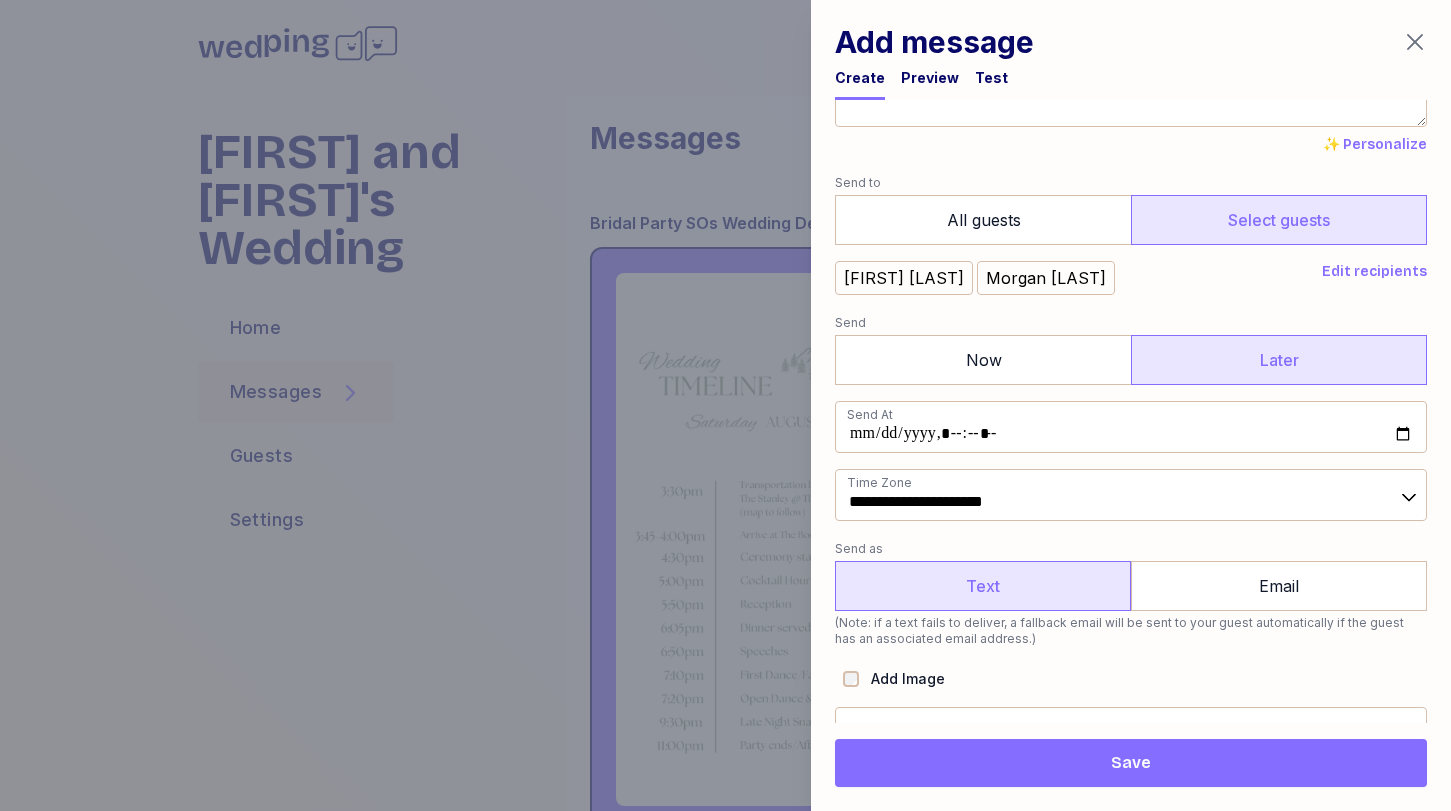 scroll, scrollTop: 145, scrollLeft: 0, axis: vertical 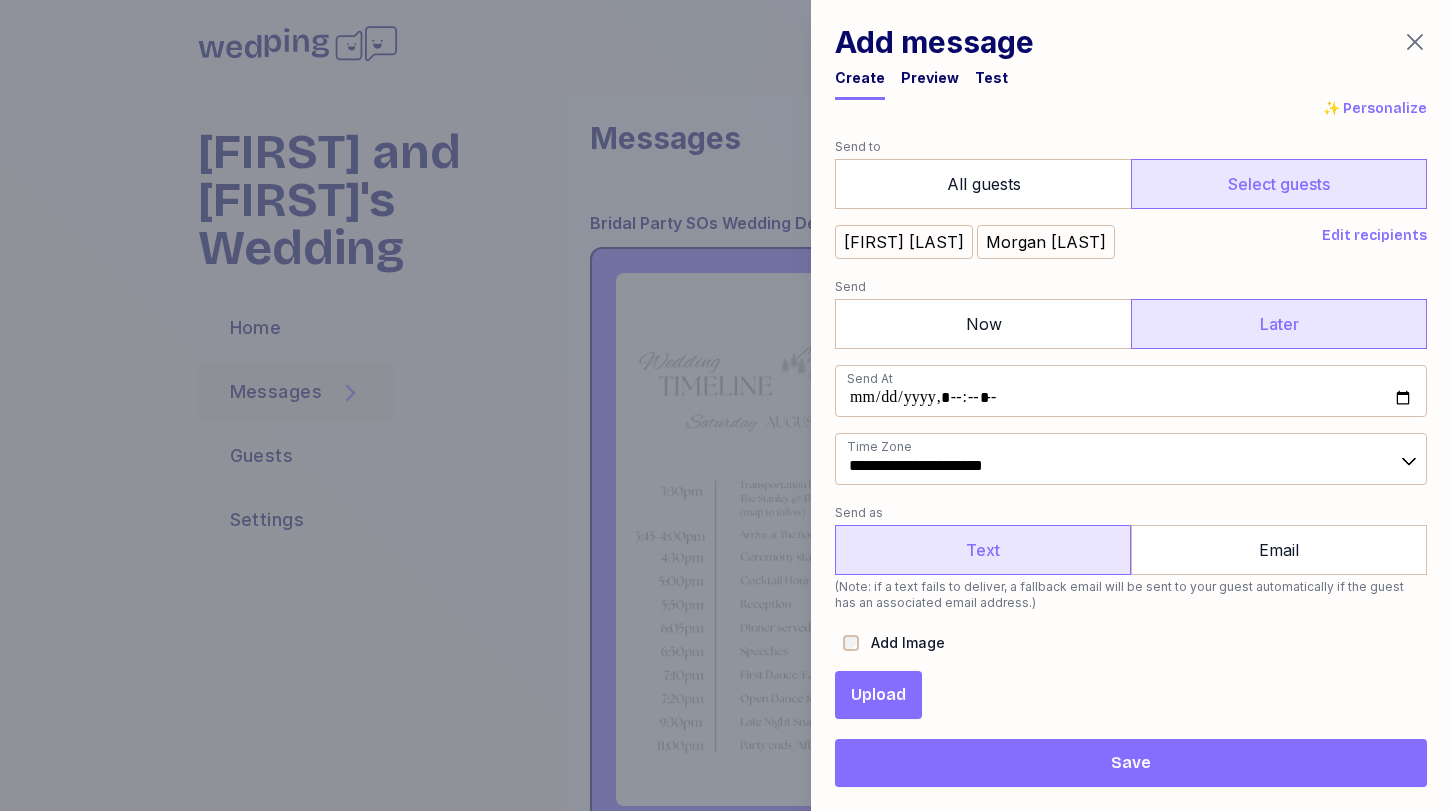 click on "Upload" at bounding box center [878, 695] 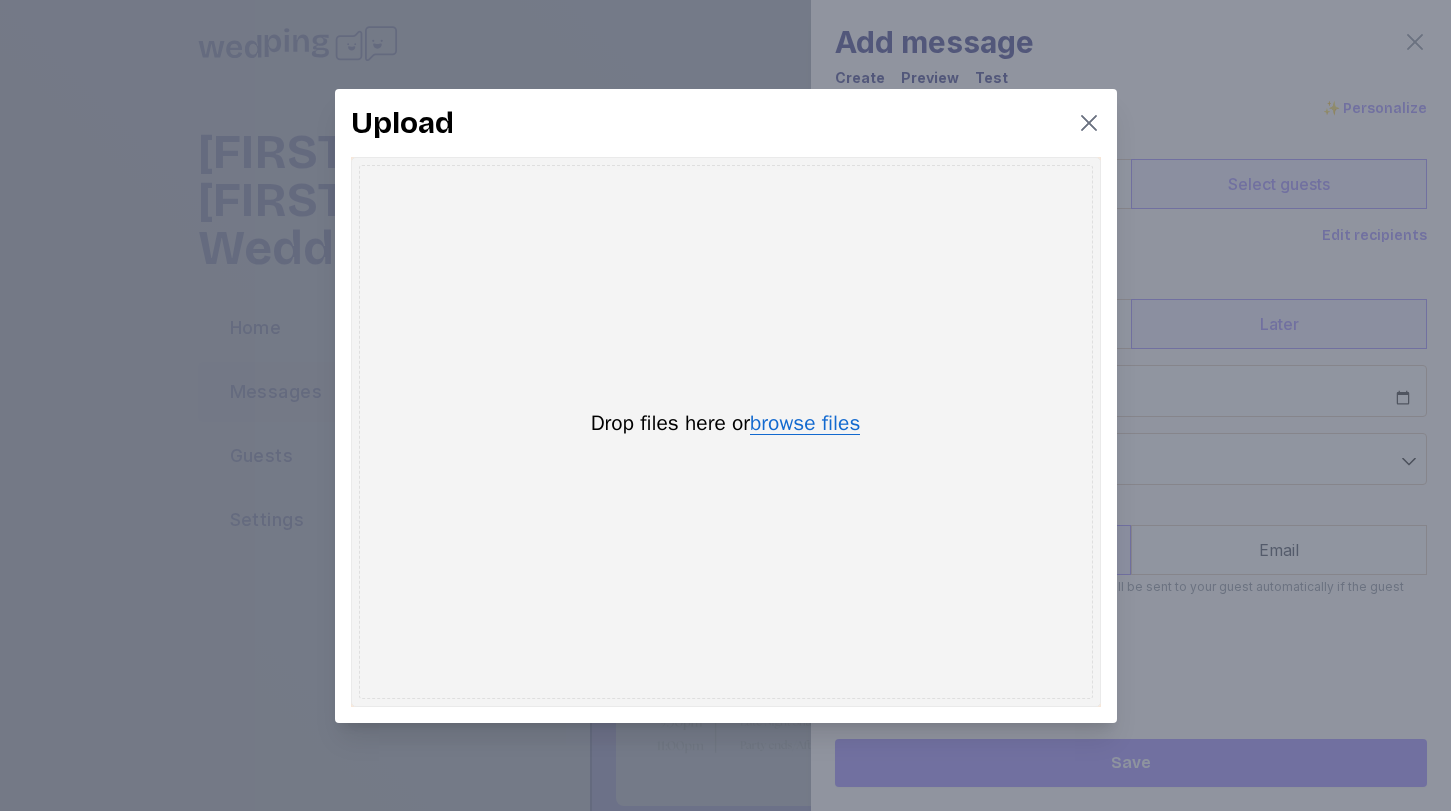 click on "browse files" at bounding box center (805, 424) 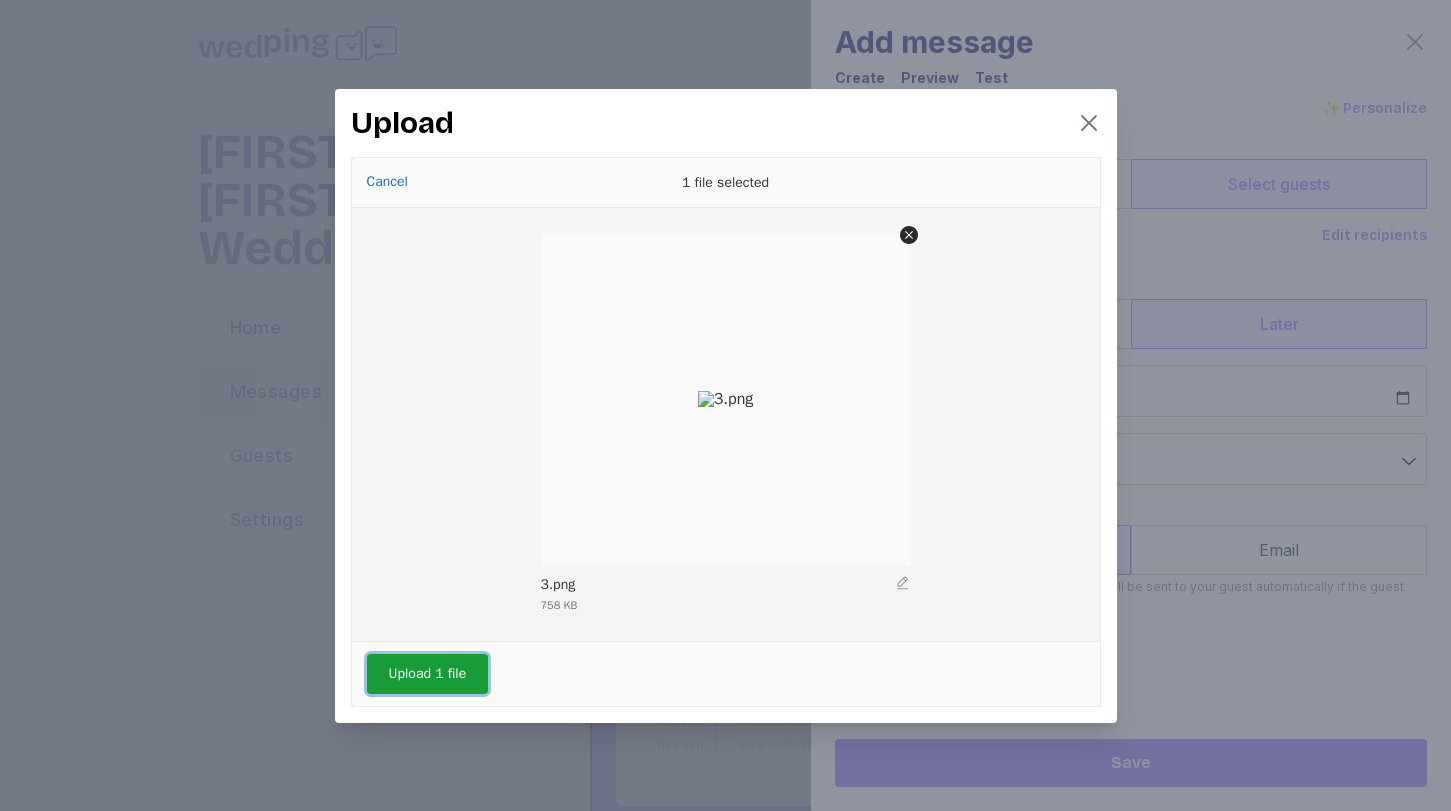 click on "Upload 1 file" at bounding box center [428, 674] 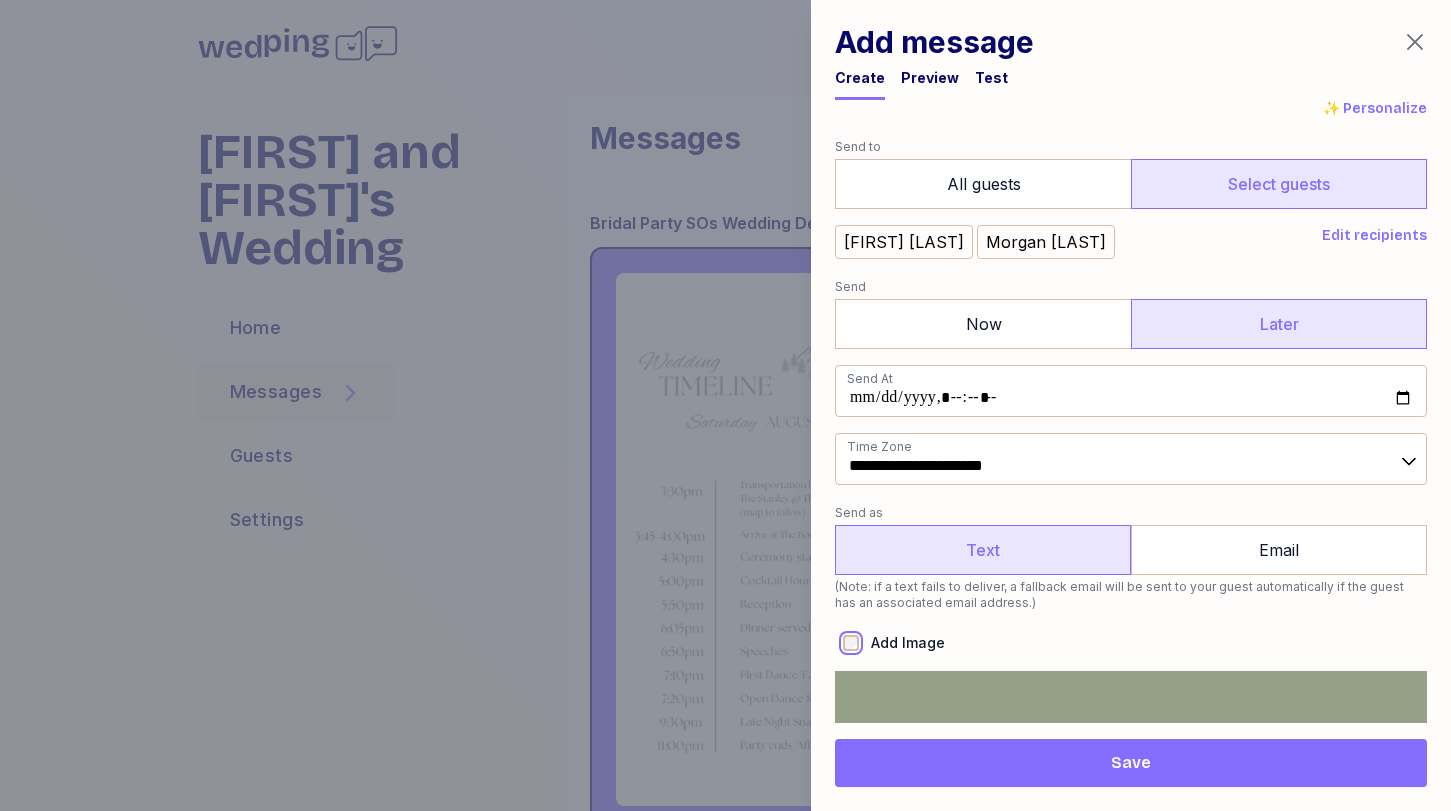 scroll, scrollTop: 0, scrollLeft: 0, axis: both 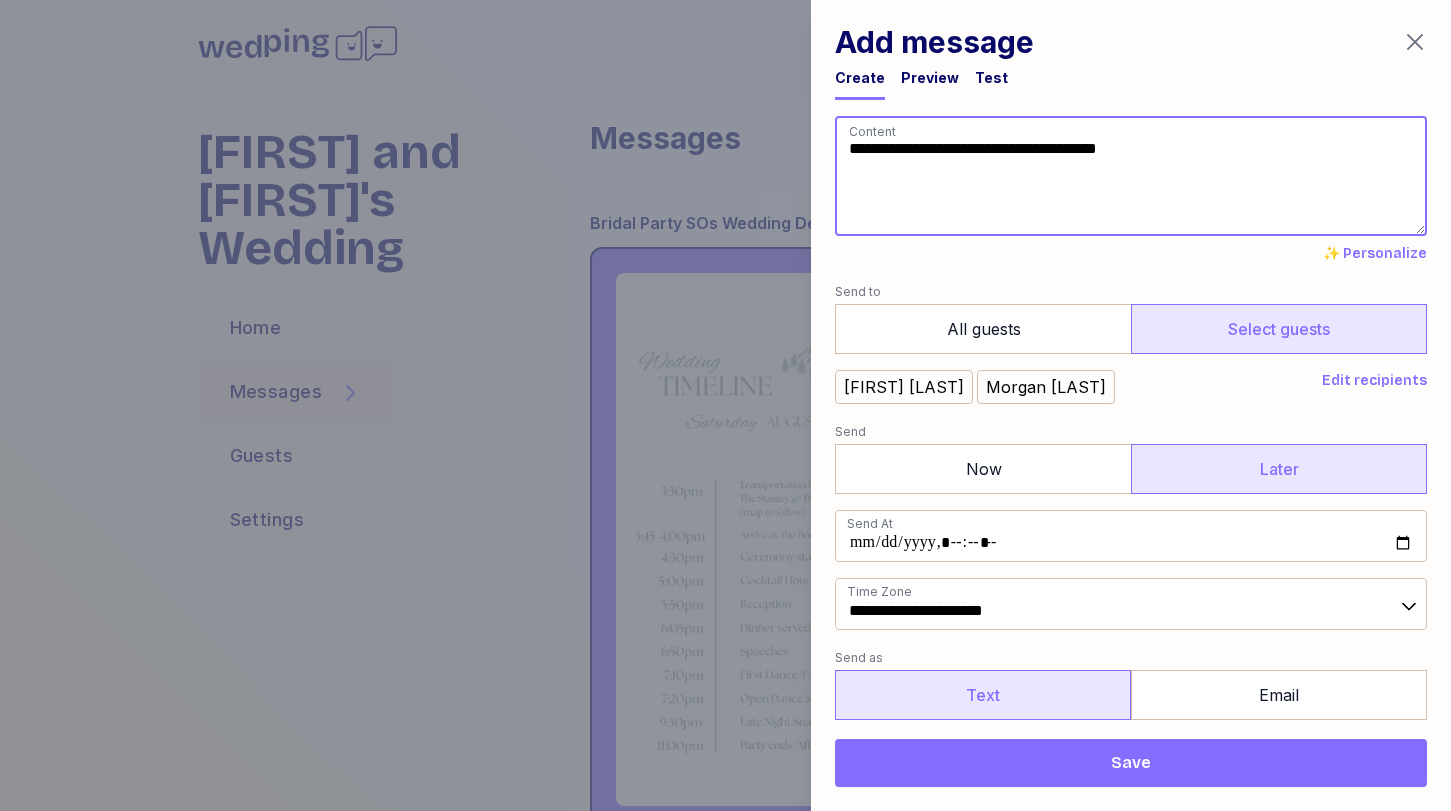 drag, startPoint x: 1102, startPoint y: 187, endPoint x: 703, endPoint y: 0, distance: 440.64725 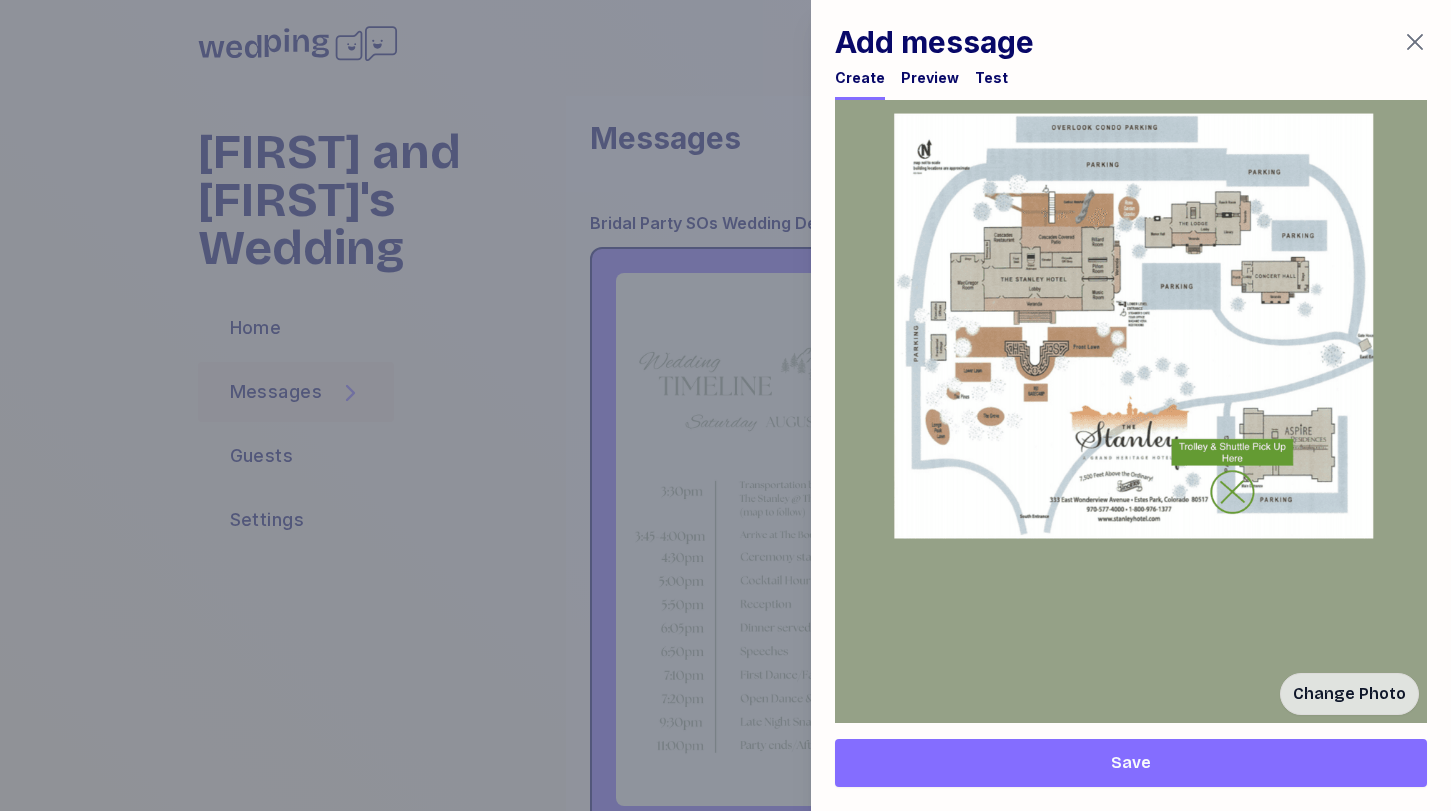 scroll, scrollTop: 1213, scrollLeft: 0, axis: vertical 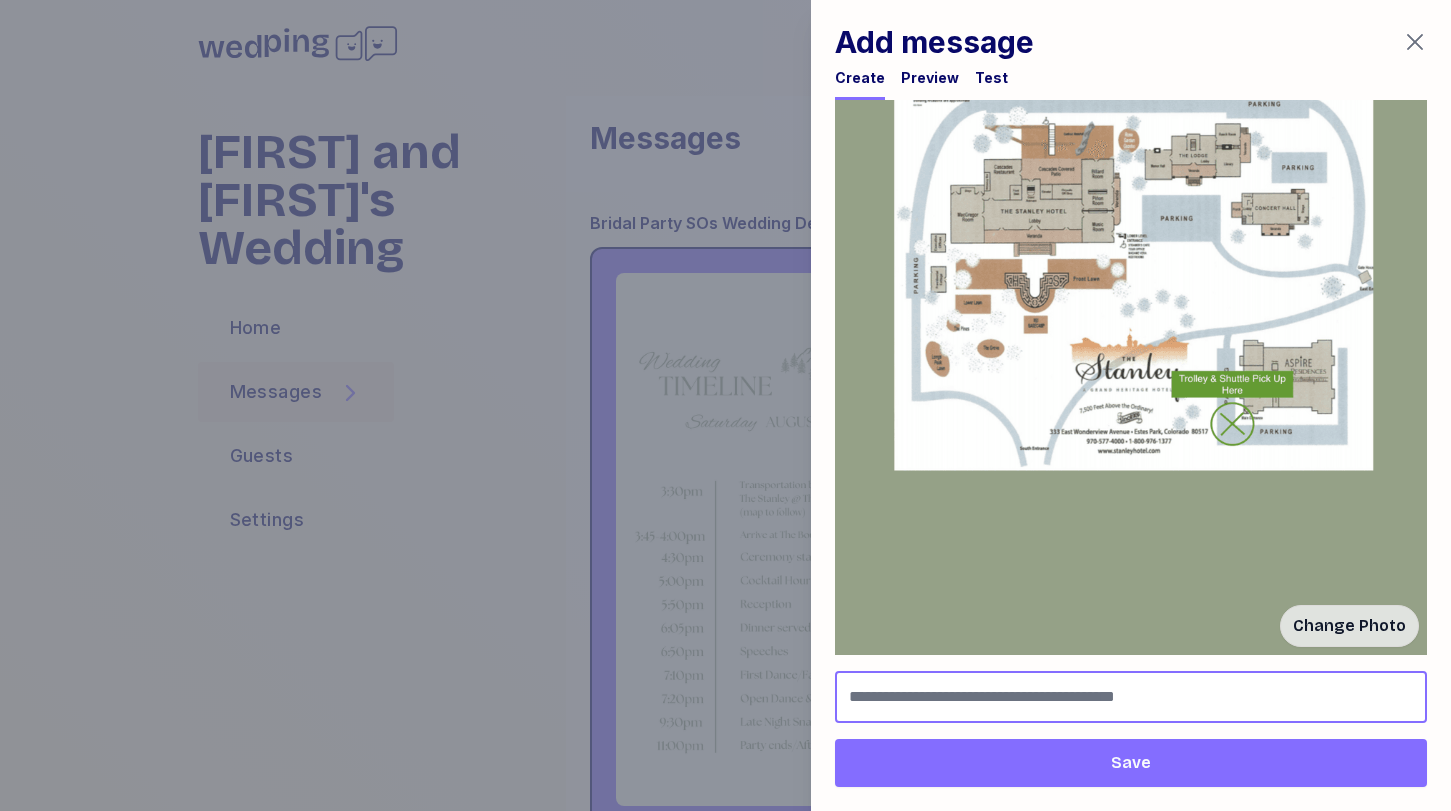 click at bounding box center [1131, 697] 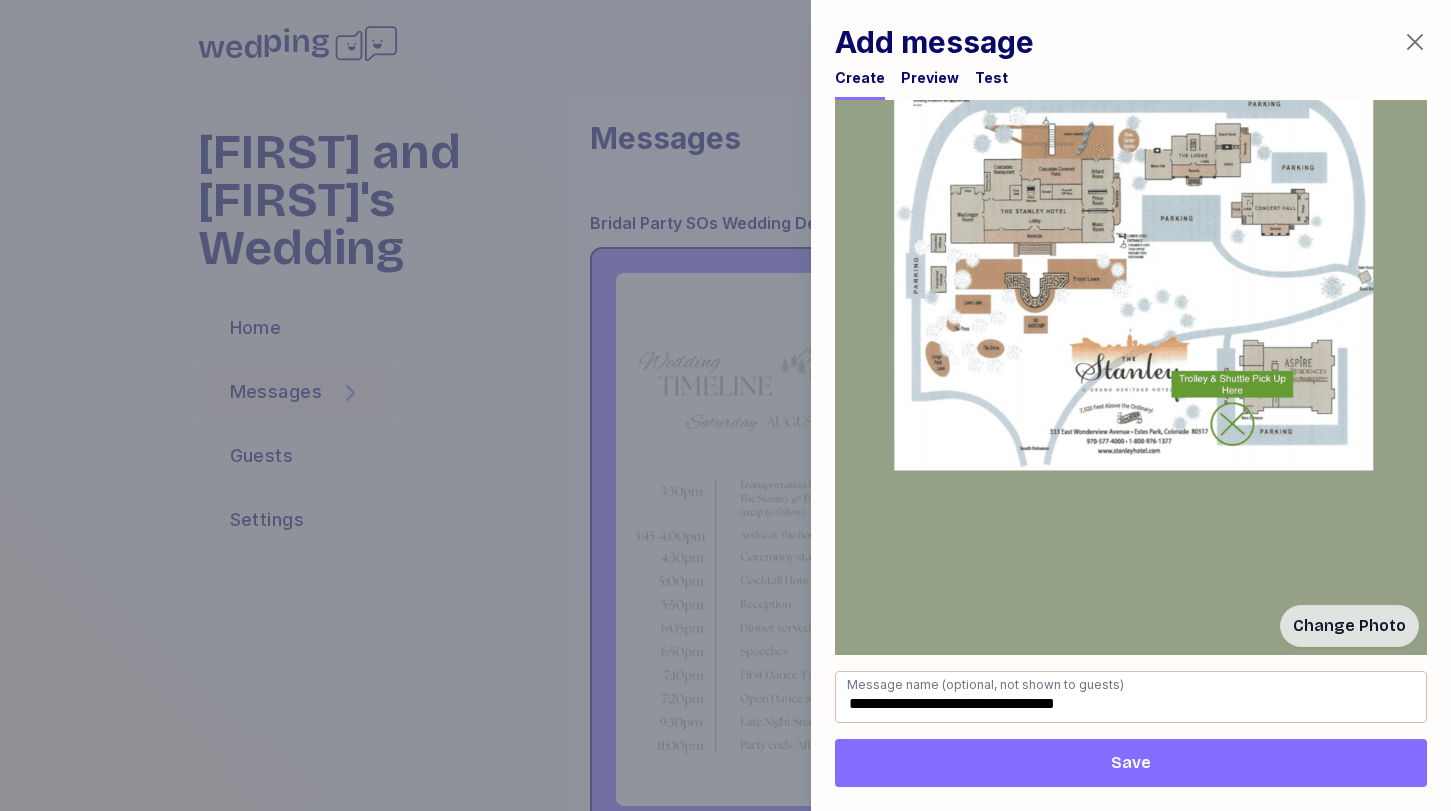 click on "Save" at bounding box center (1131, 763) 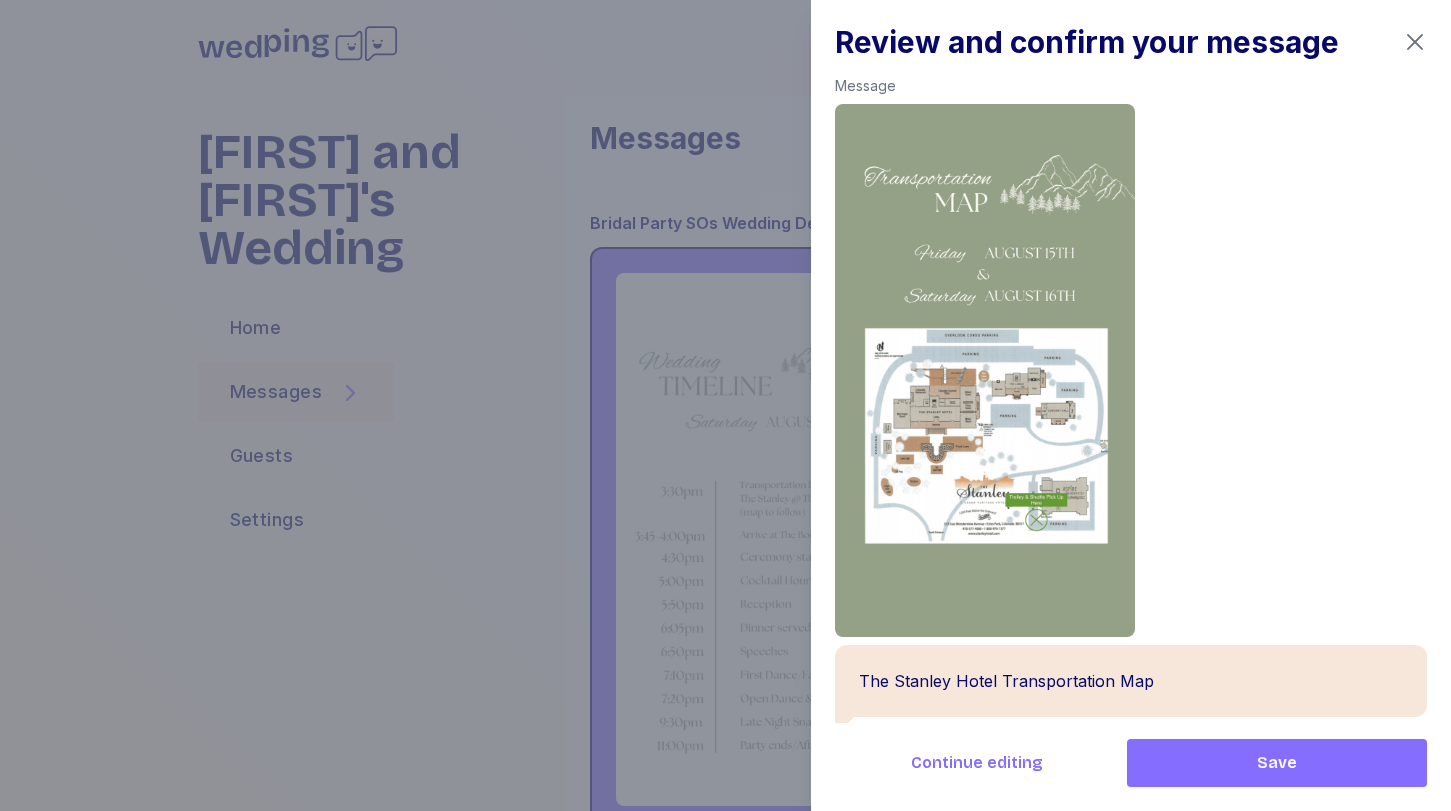 scroll, scrollTop: 168, scrollLeft: 0, axis: vertical 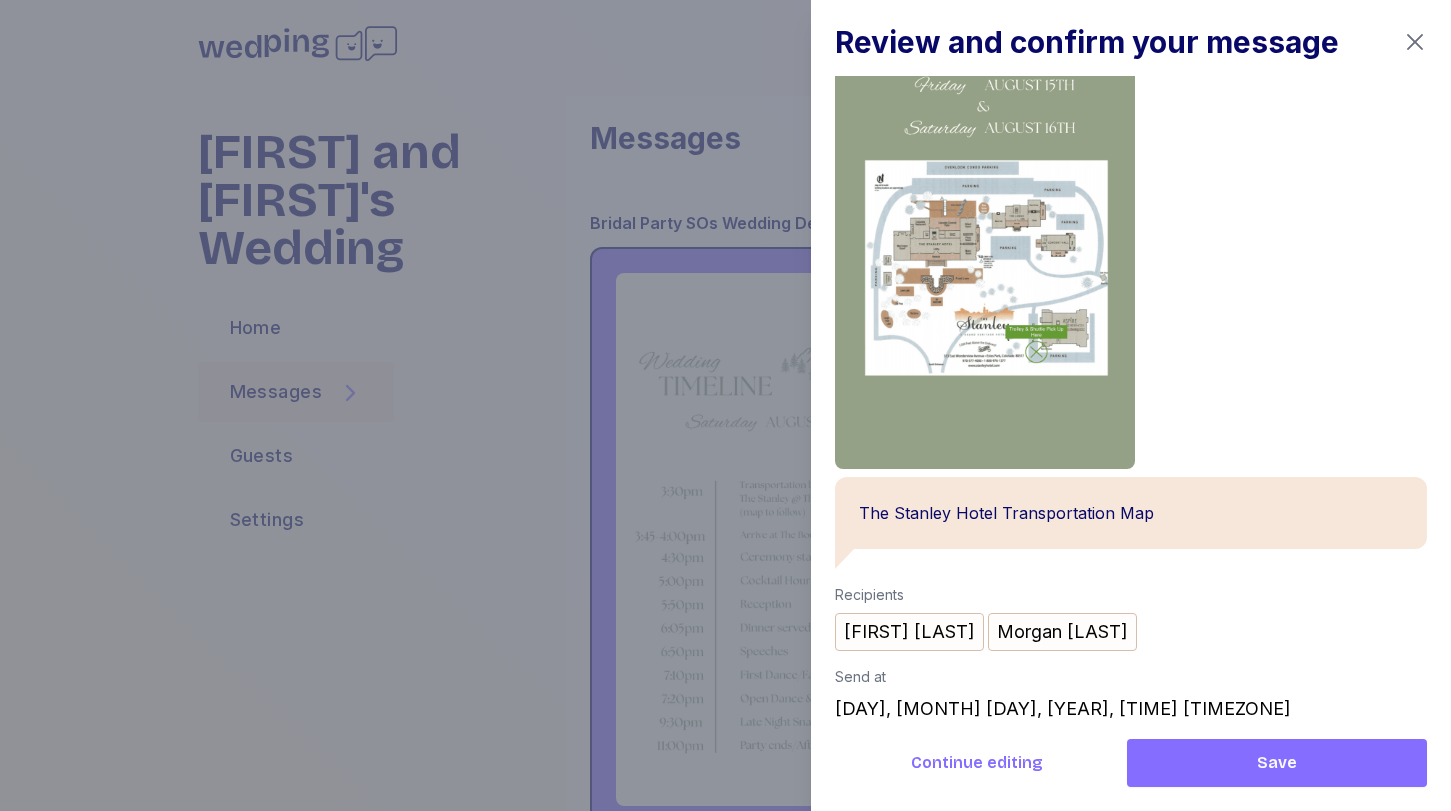 click on "Save" at bounding box center (1277, 763) 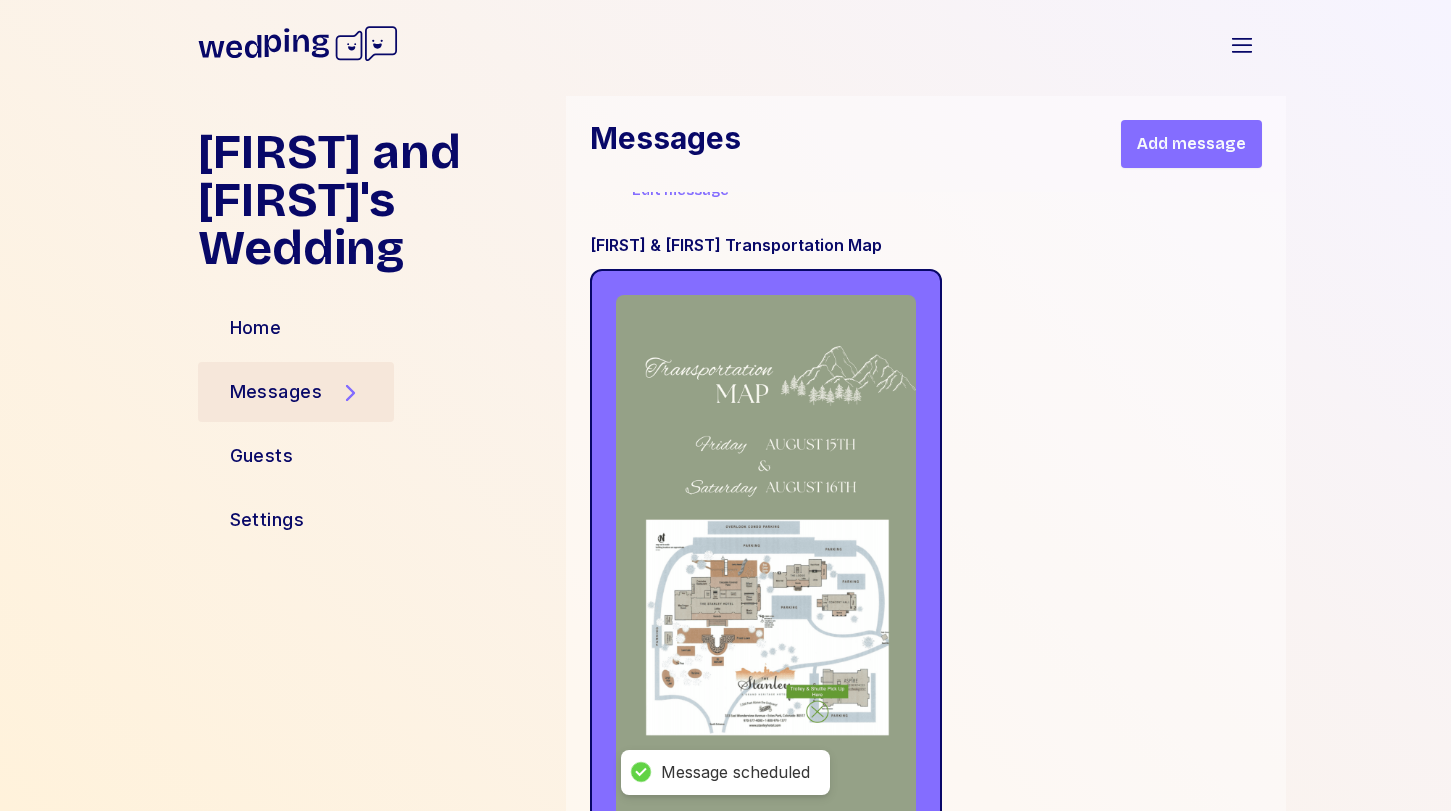 scroll, scrollTop: 16839, scrollLeft: 0, axis: vertical 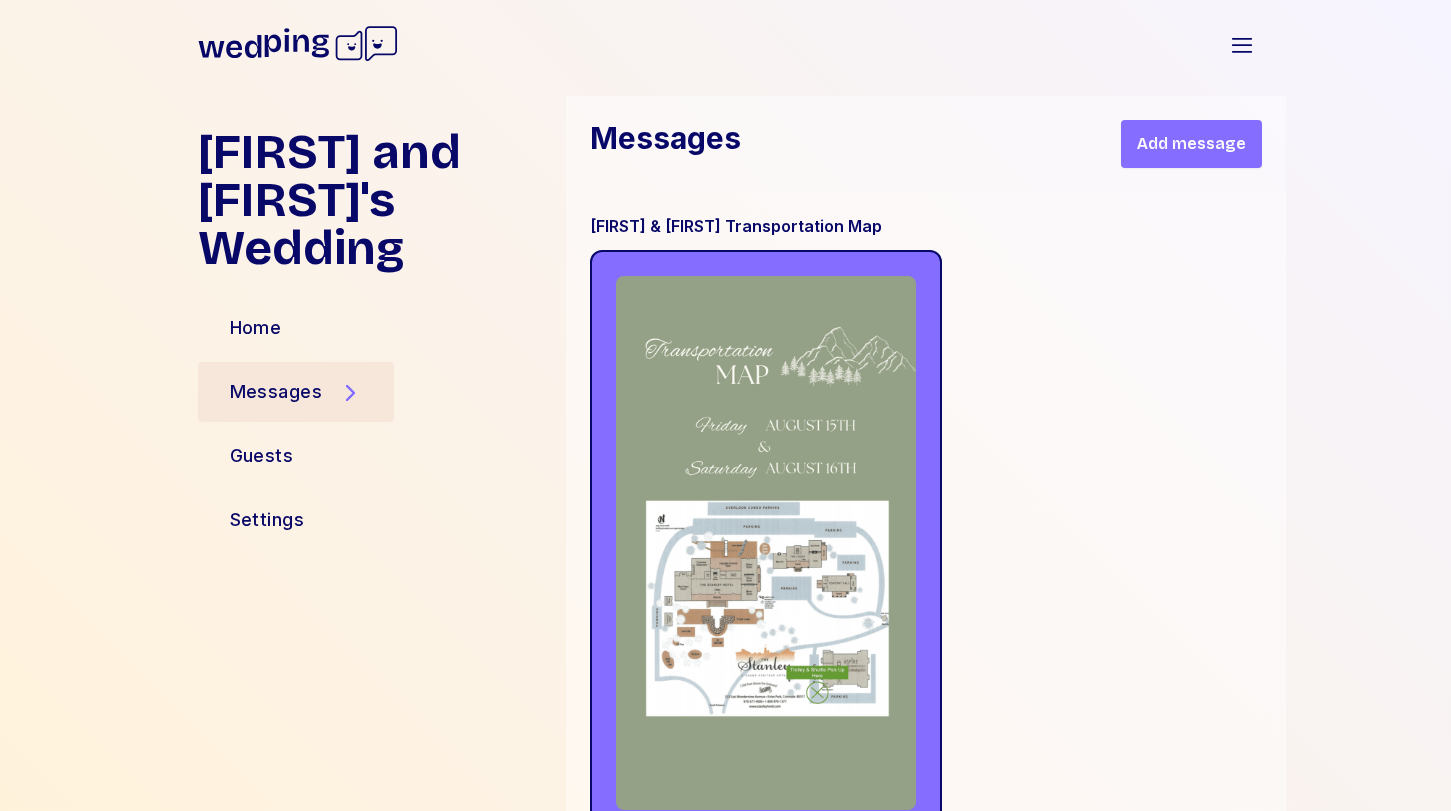 click on "Add message" at bounding box center (1191, 144) 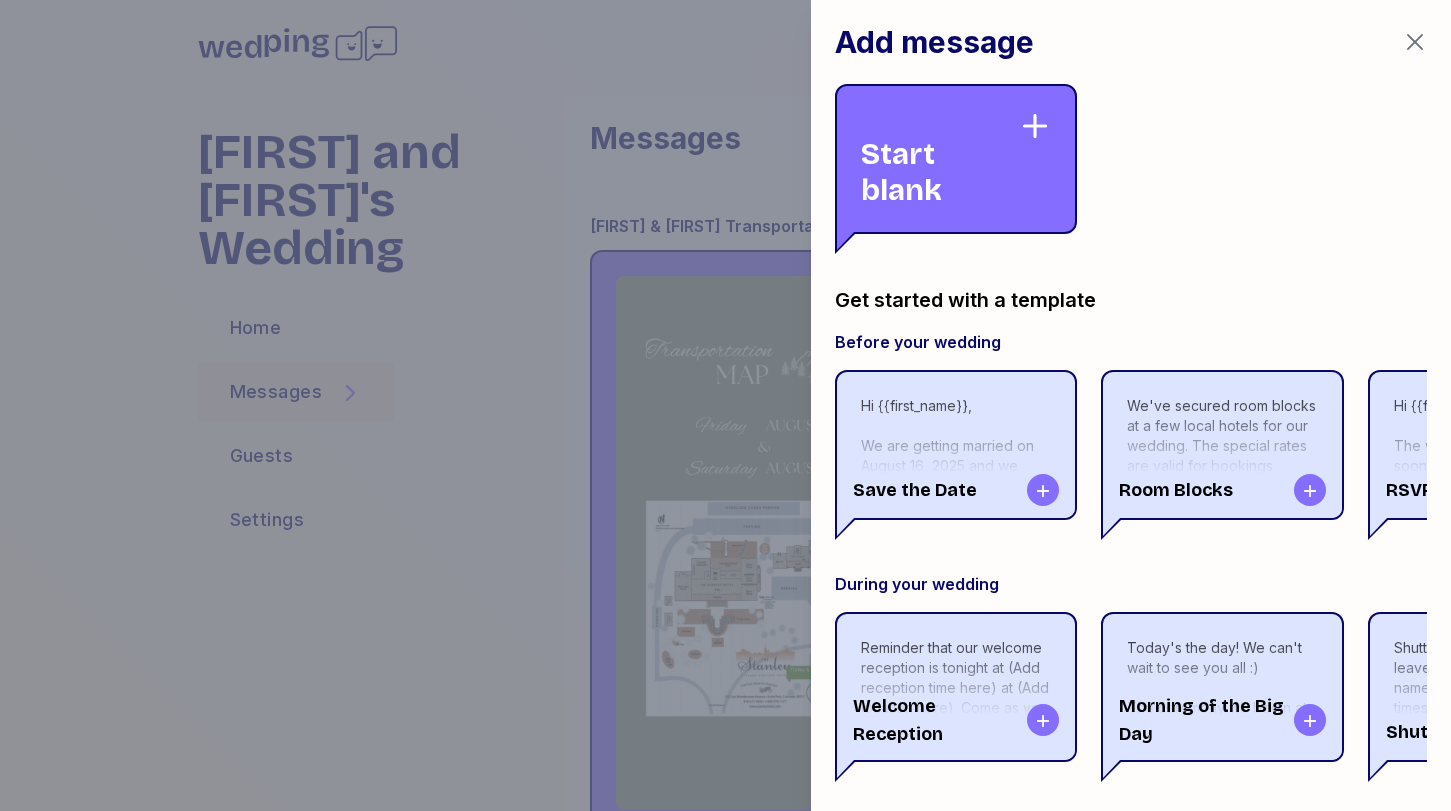 click on "Start blank" at bounding box center [940, 159] 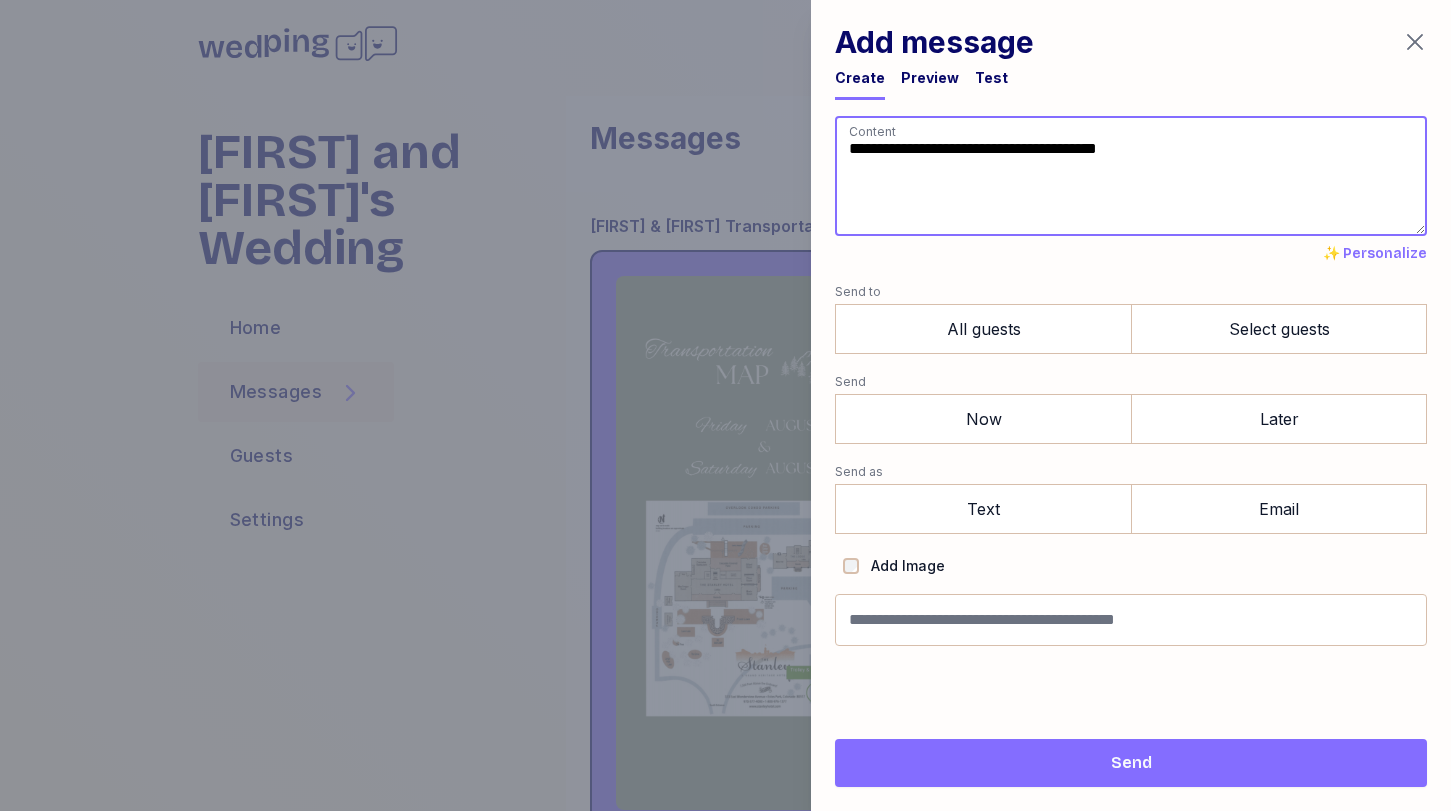 paste on "**********" 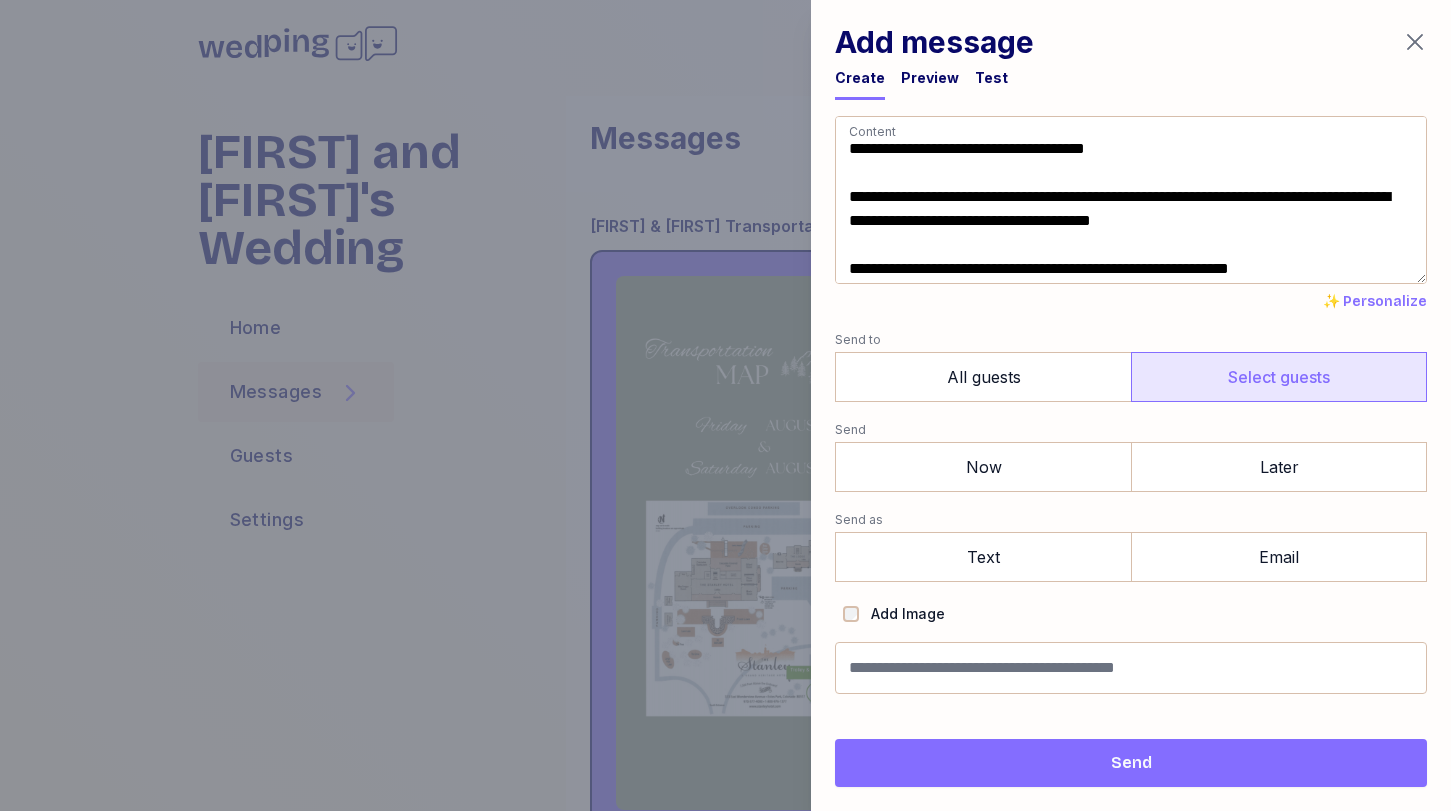 click on "Select guests" at bounding box center [1279, 377] 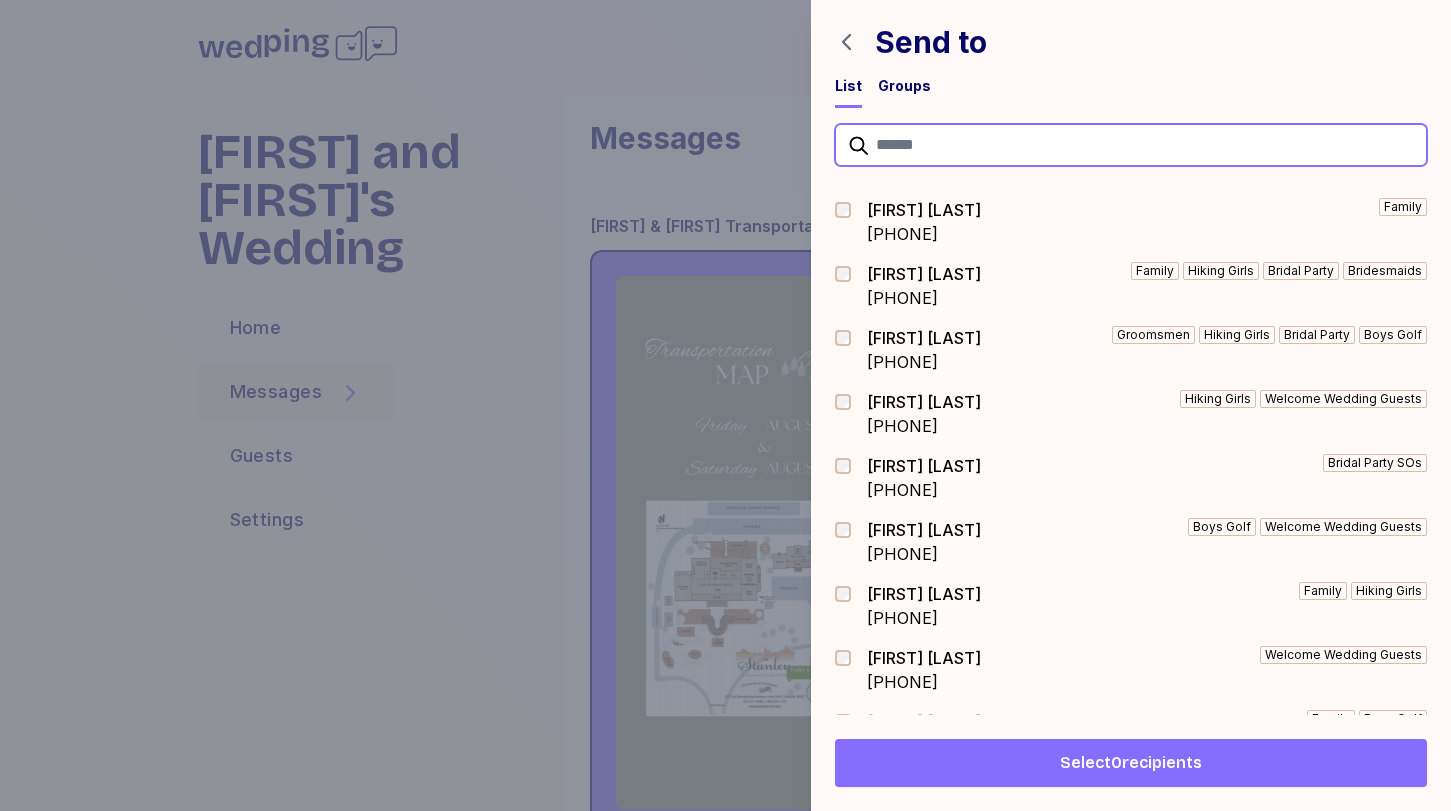click at bounding box center [1131, 145] 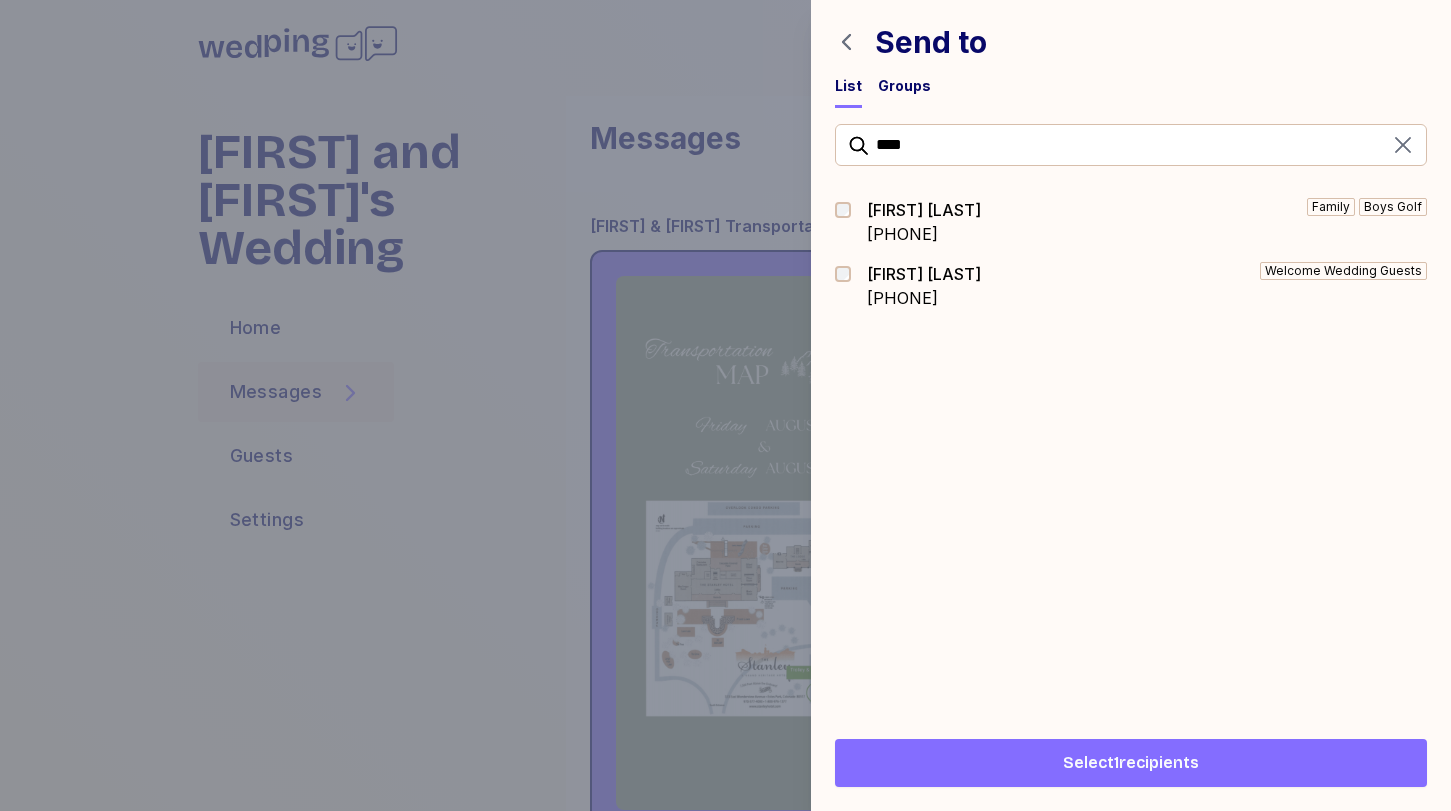 click on "Select  1  recipients" at bounding box center (1131, 763) 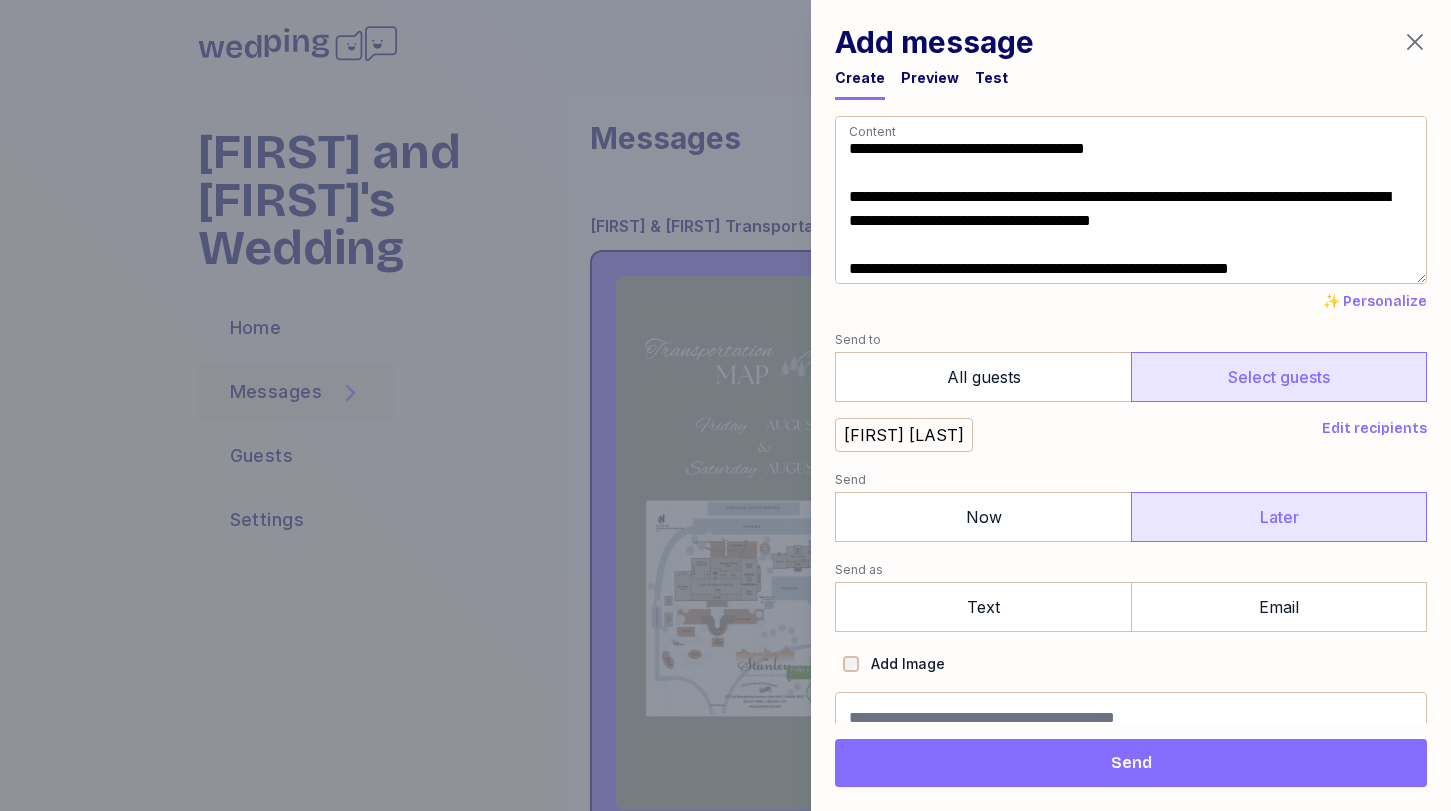 click on "Later" at bounding box center [1279, 517] 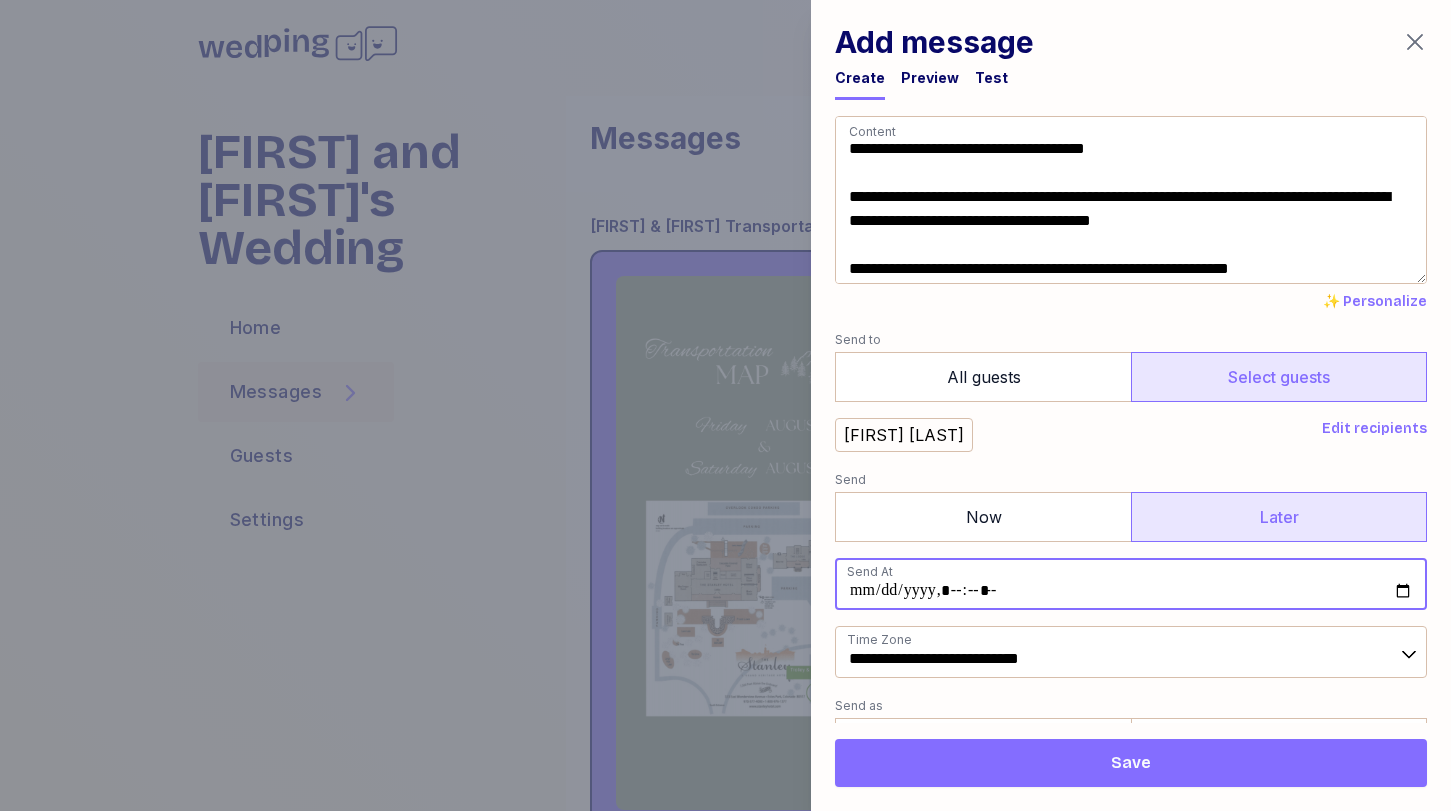 click at bounding box center (1131, 584) 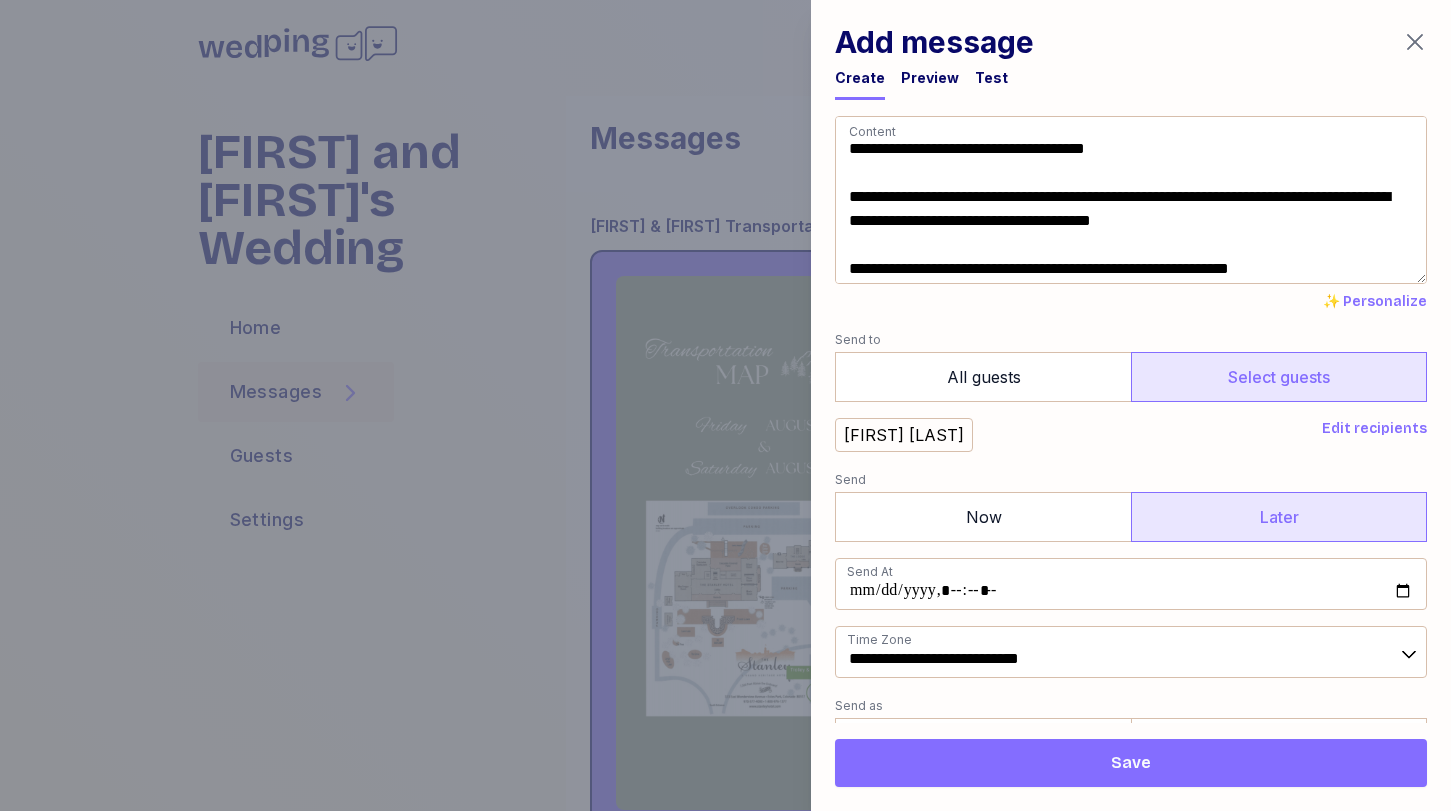 click on "Send" at bounding box center (1131, 480) 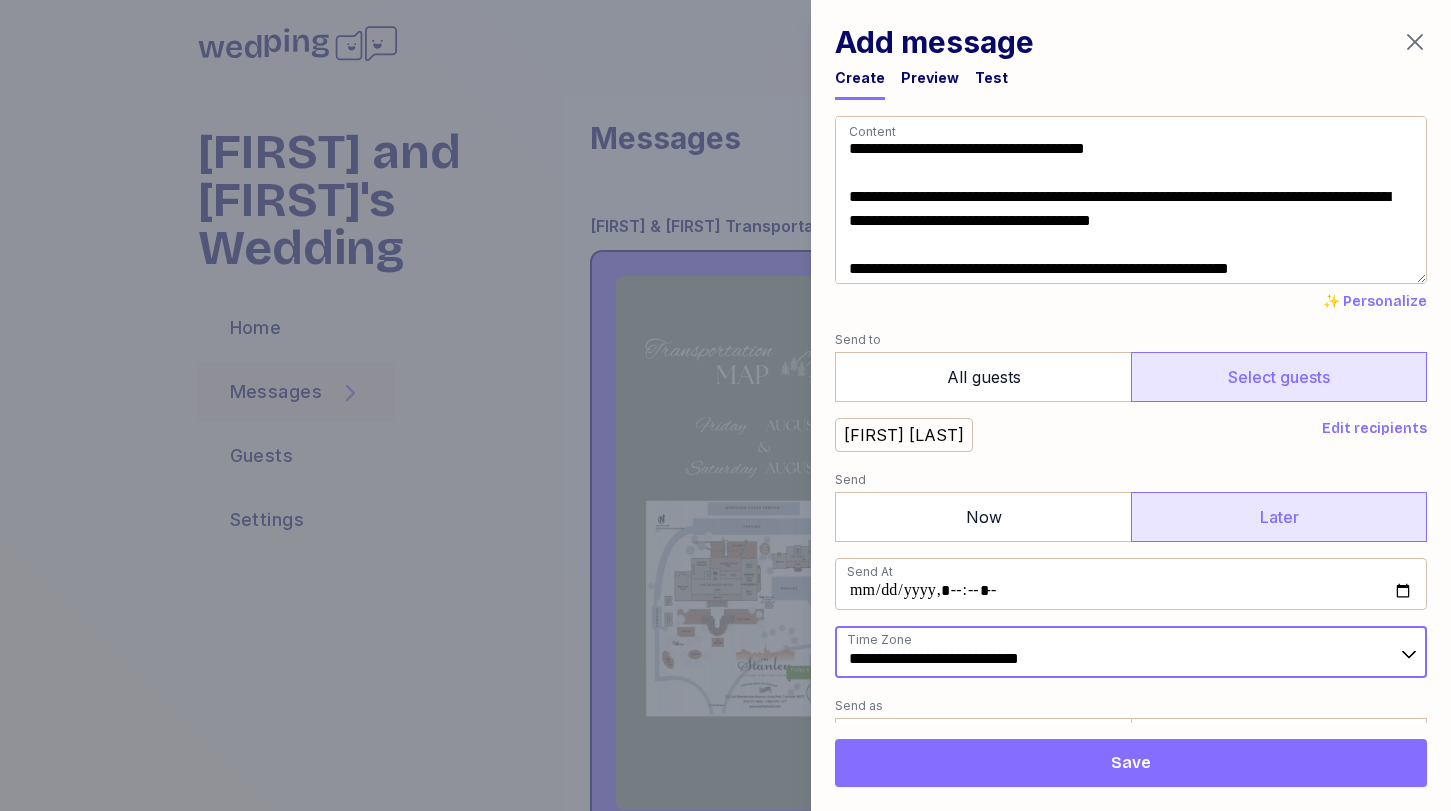 click on "**********" at bounding box center [1131, 652] 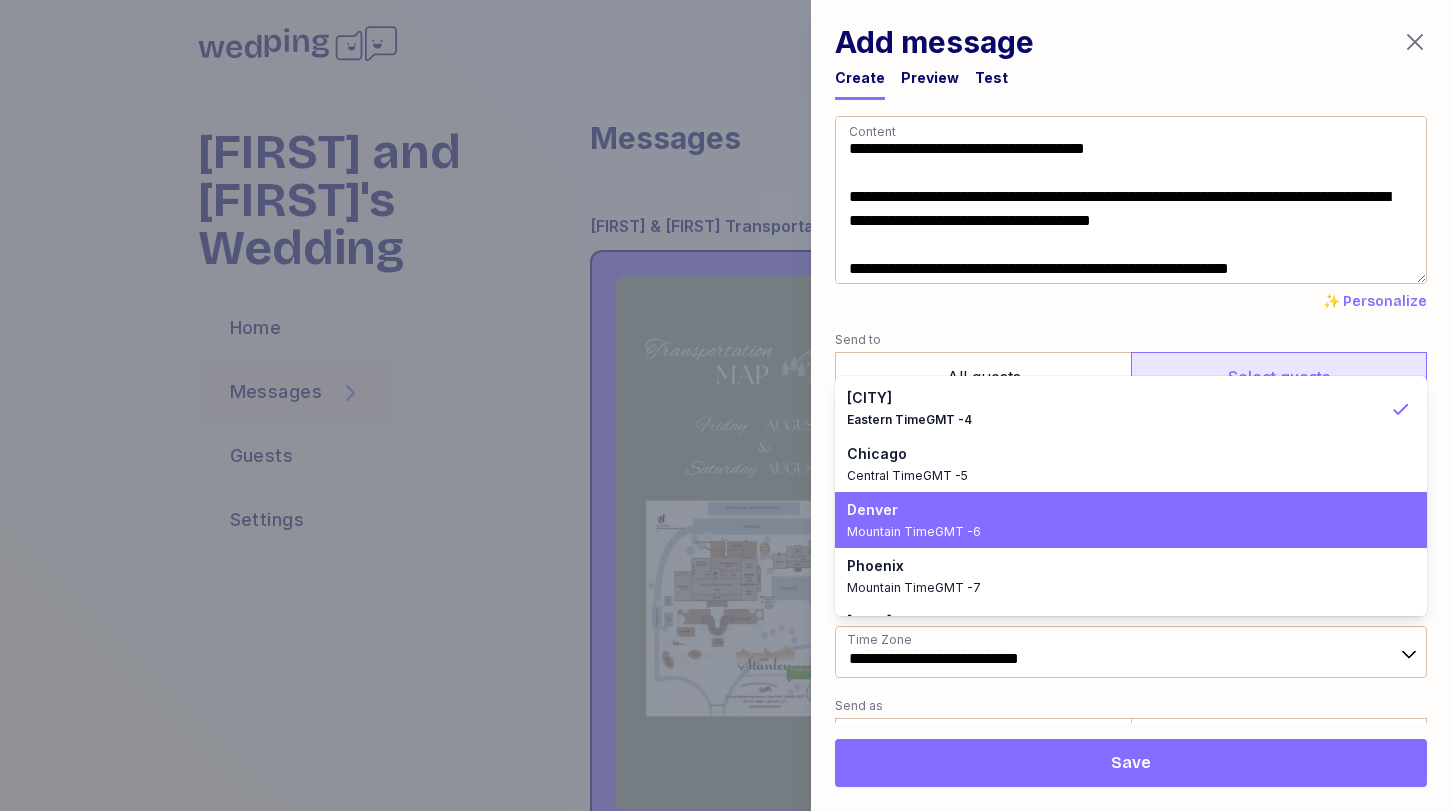 click on "Mountain Time  GMT   -6" at bounding box center [1119, 532] 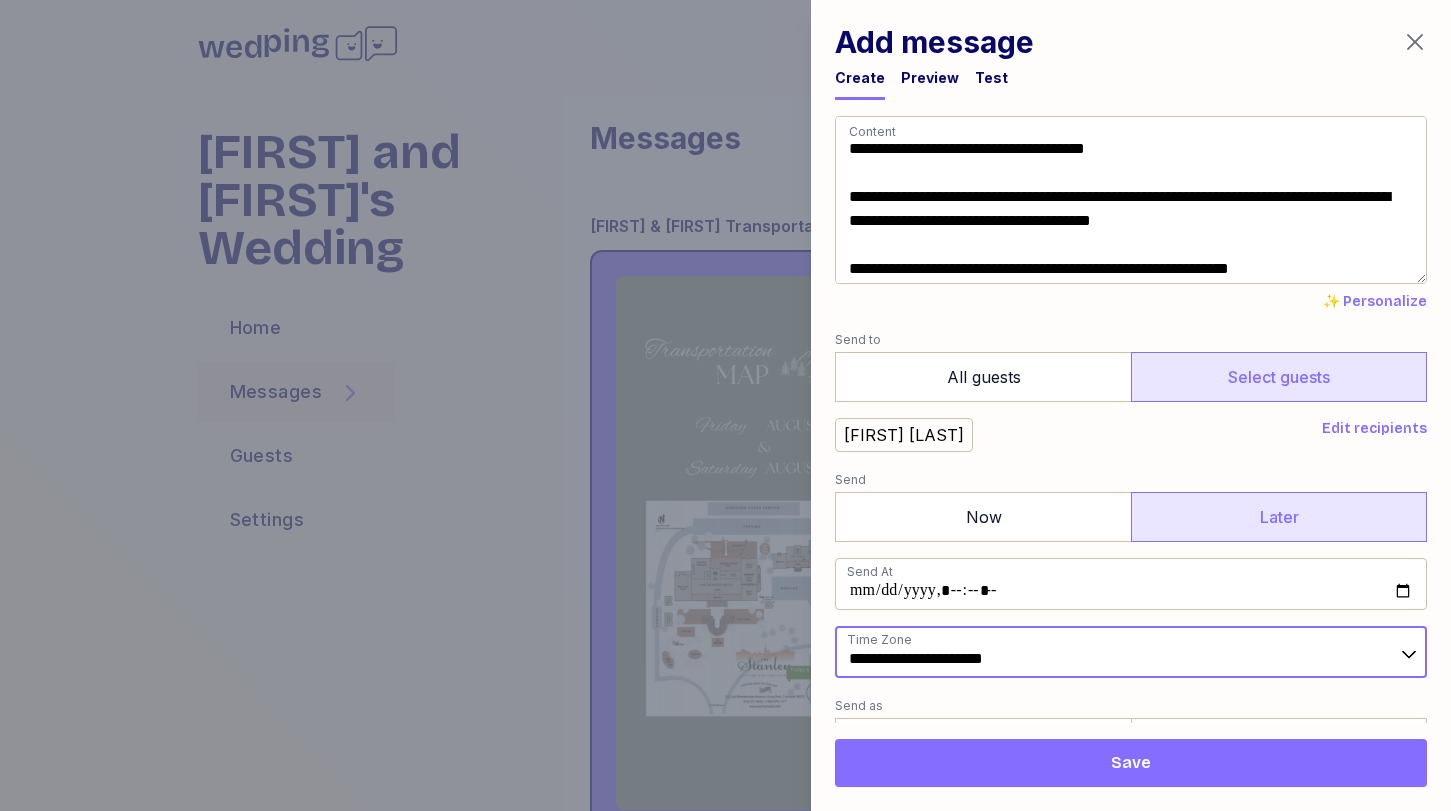 scroll, scrollTop: 157, scrollLeft: 0, axis: vertical 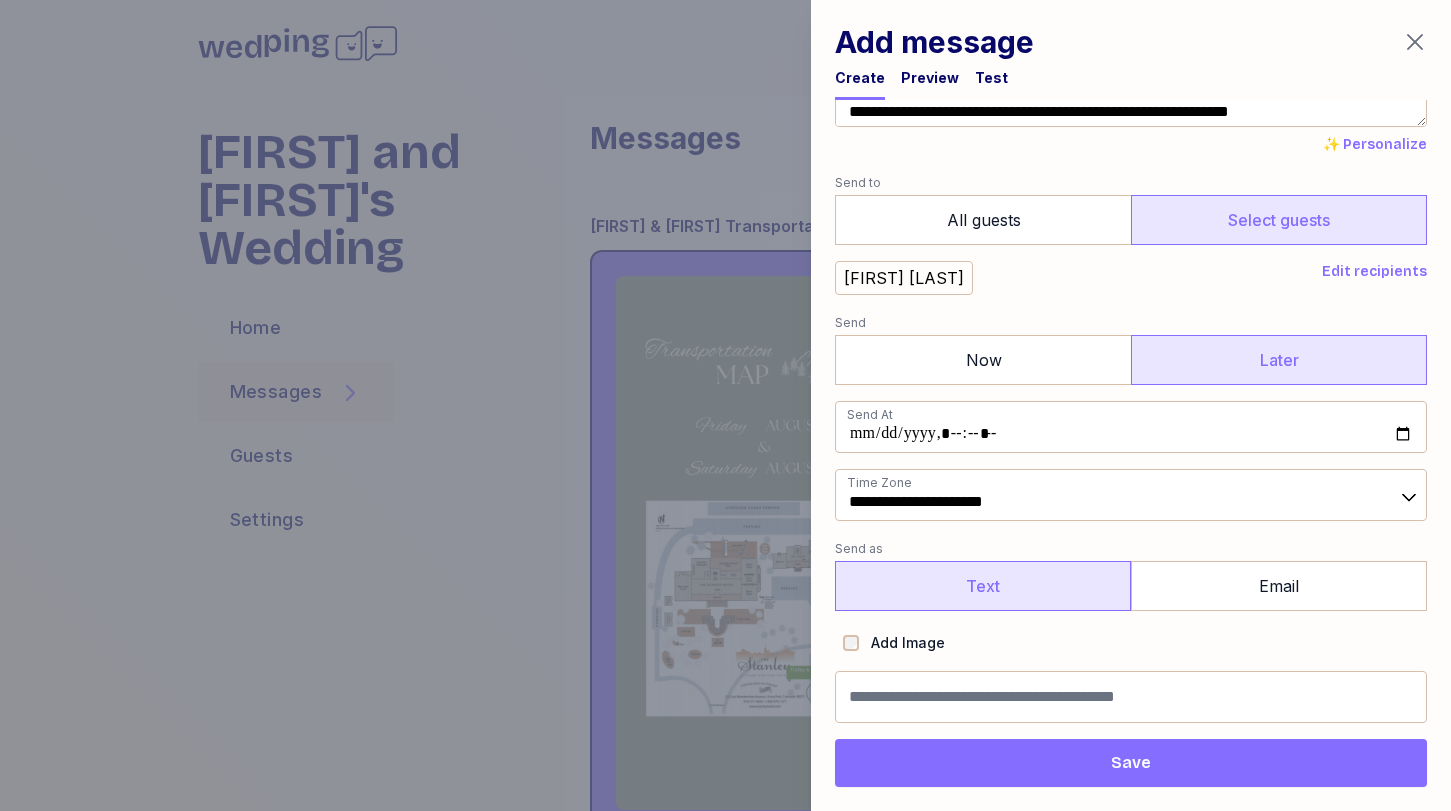 click on "Text" at bounding box center [983, 586] 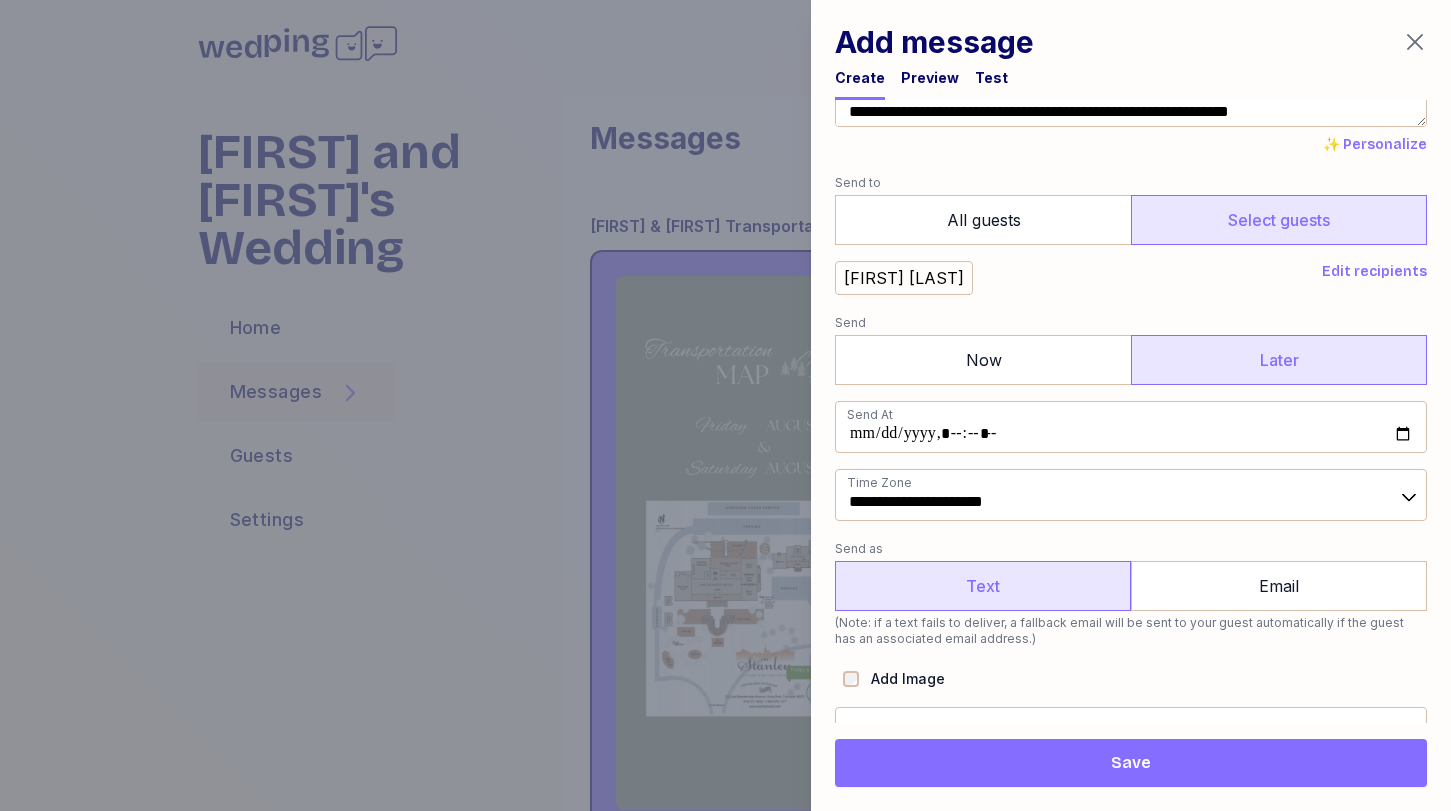 scroll, scrollTop: 193, scrollLeft: 0, axis: vertical 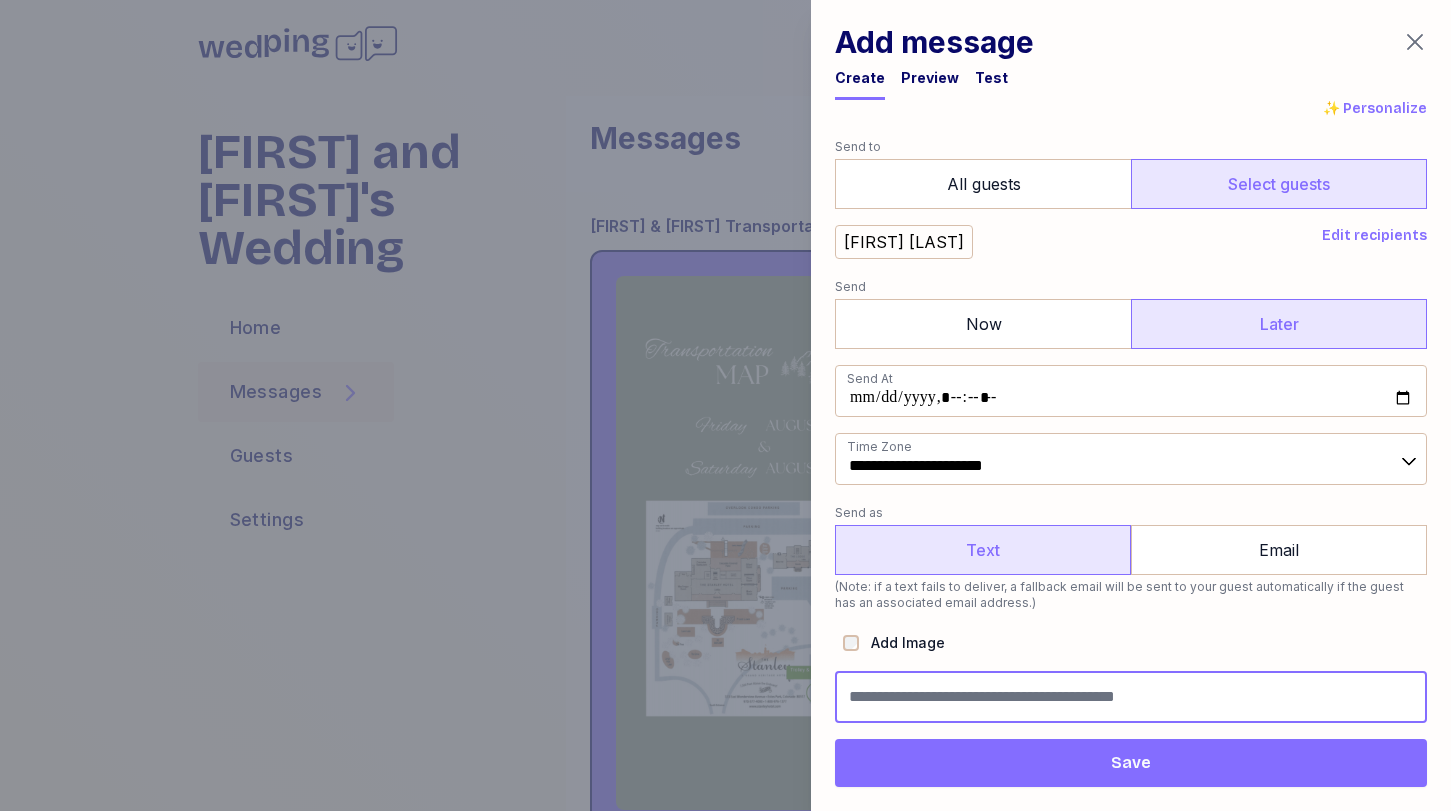 click at bounding box center (1131, 697) 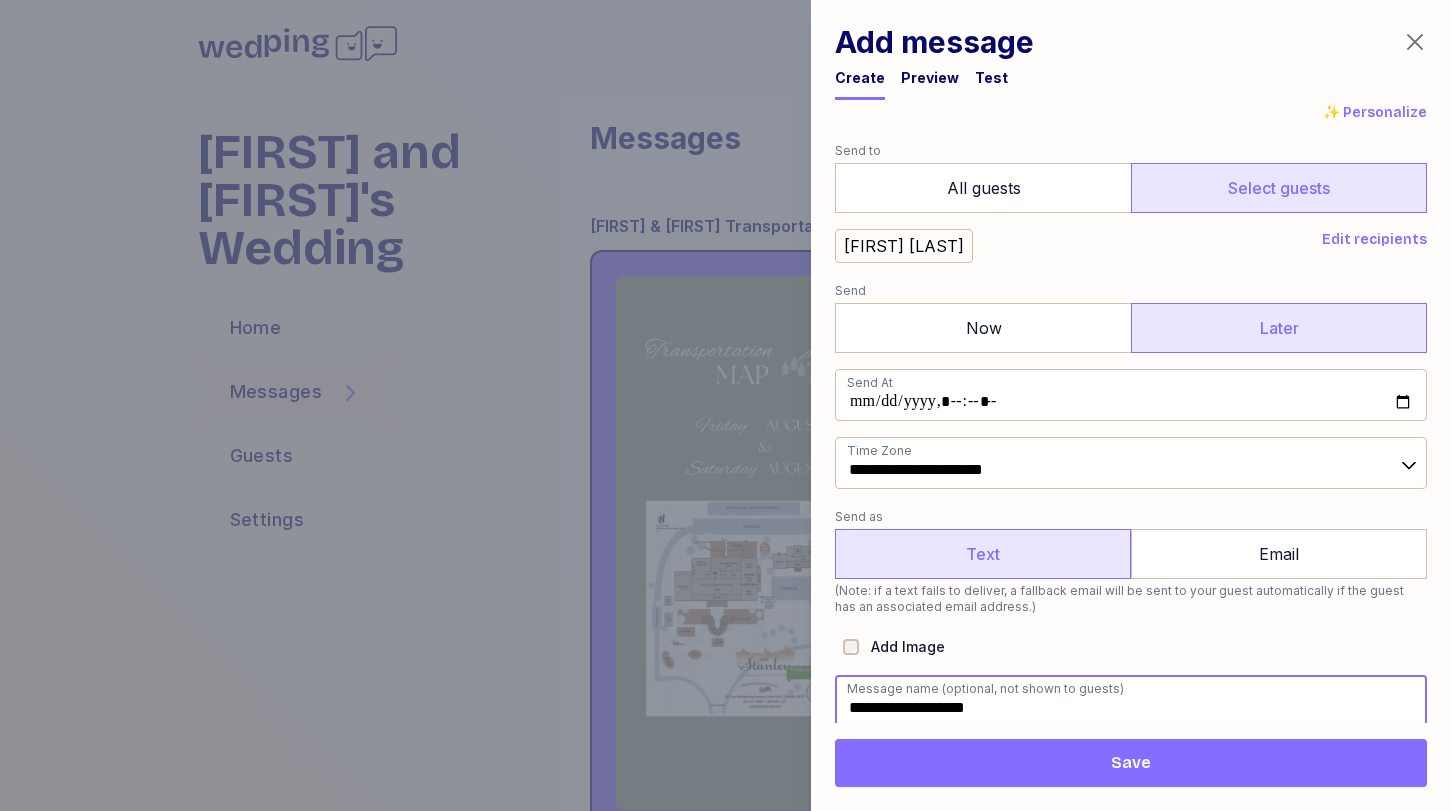scroll, scrollTop: 193, scrollLeft: 0, axis: vertical 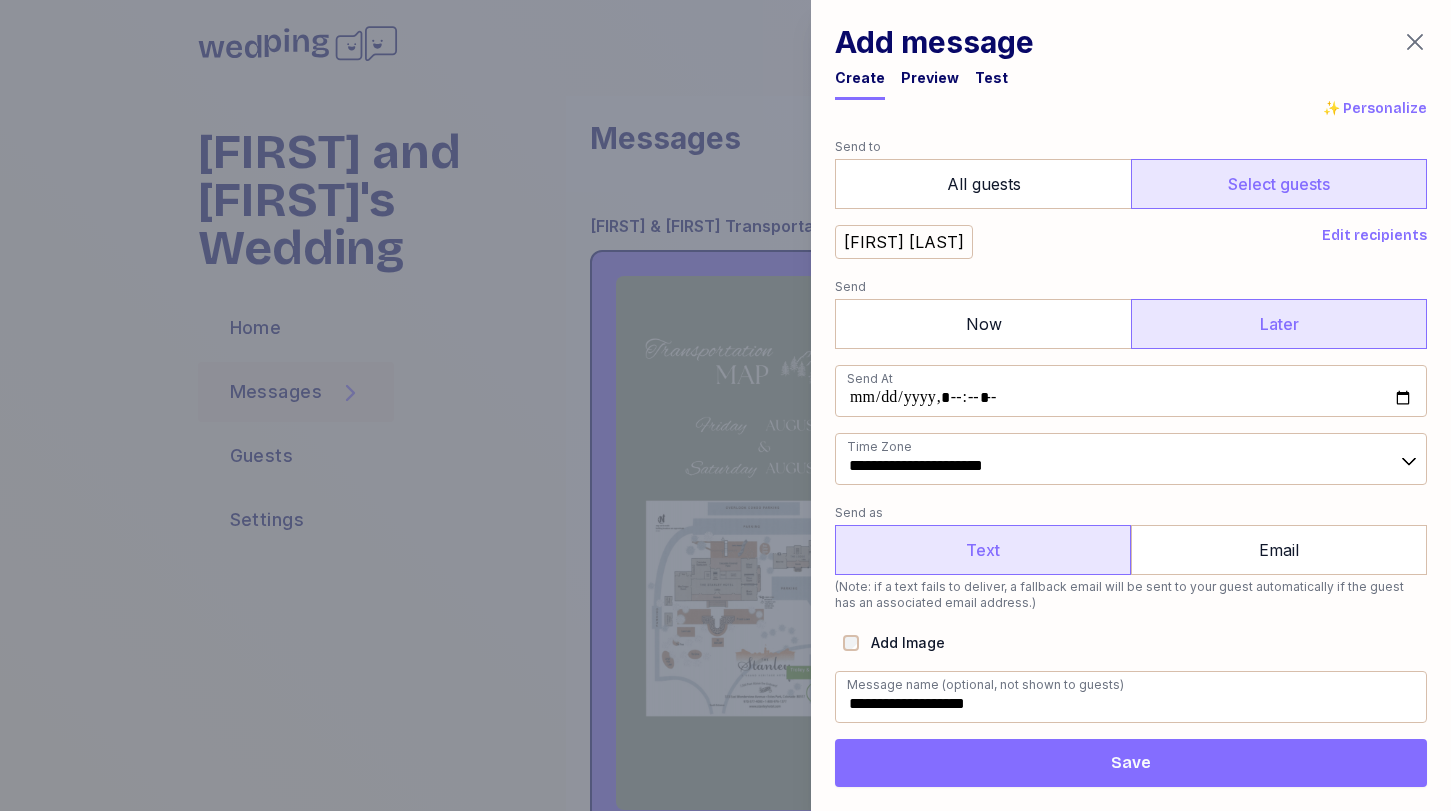 click on "Save" at bounding box center [1131, 763] 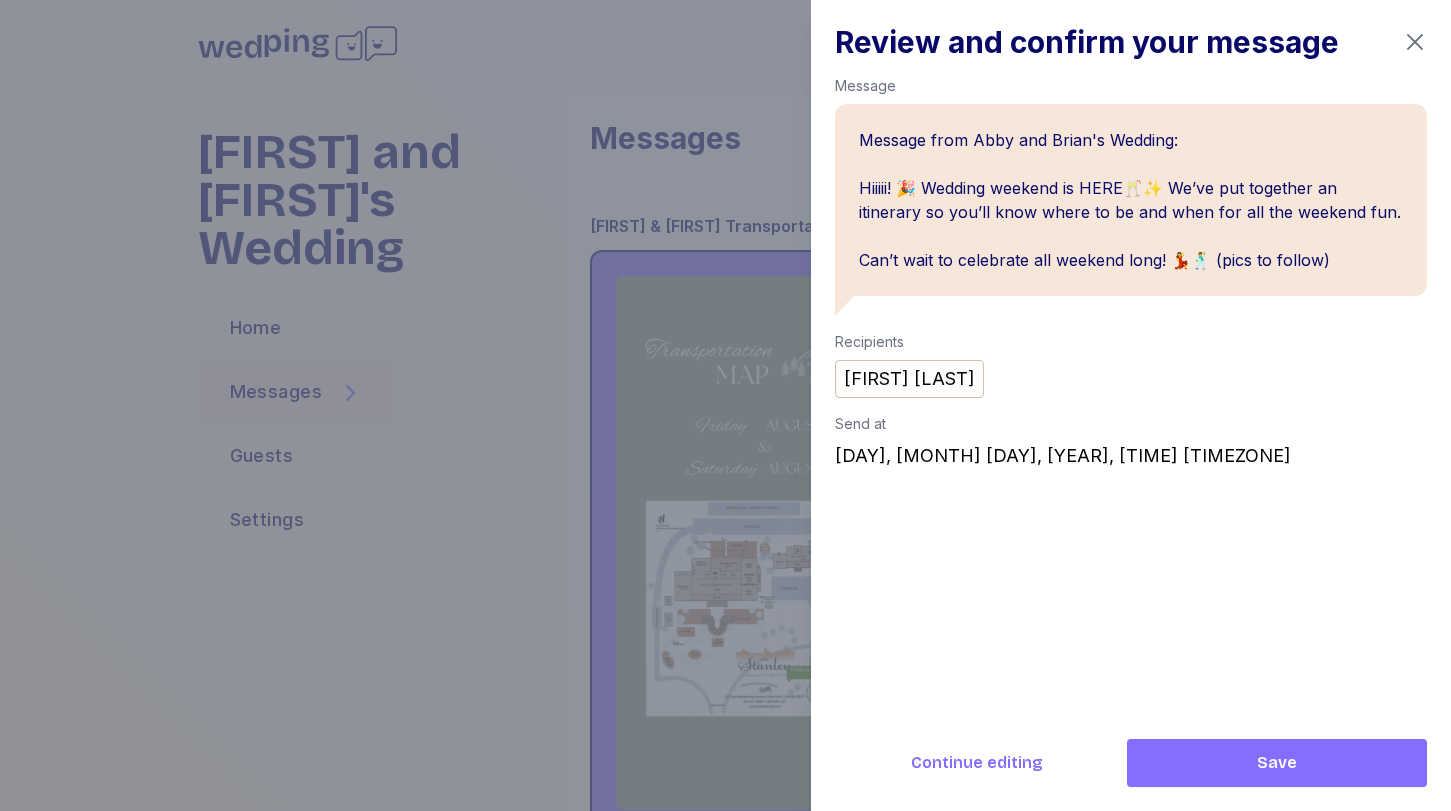 click on "Save" at bounding box center (1277, 763) 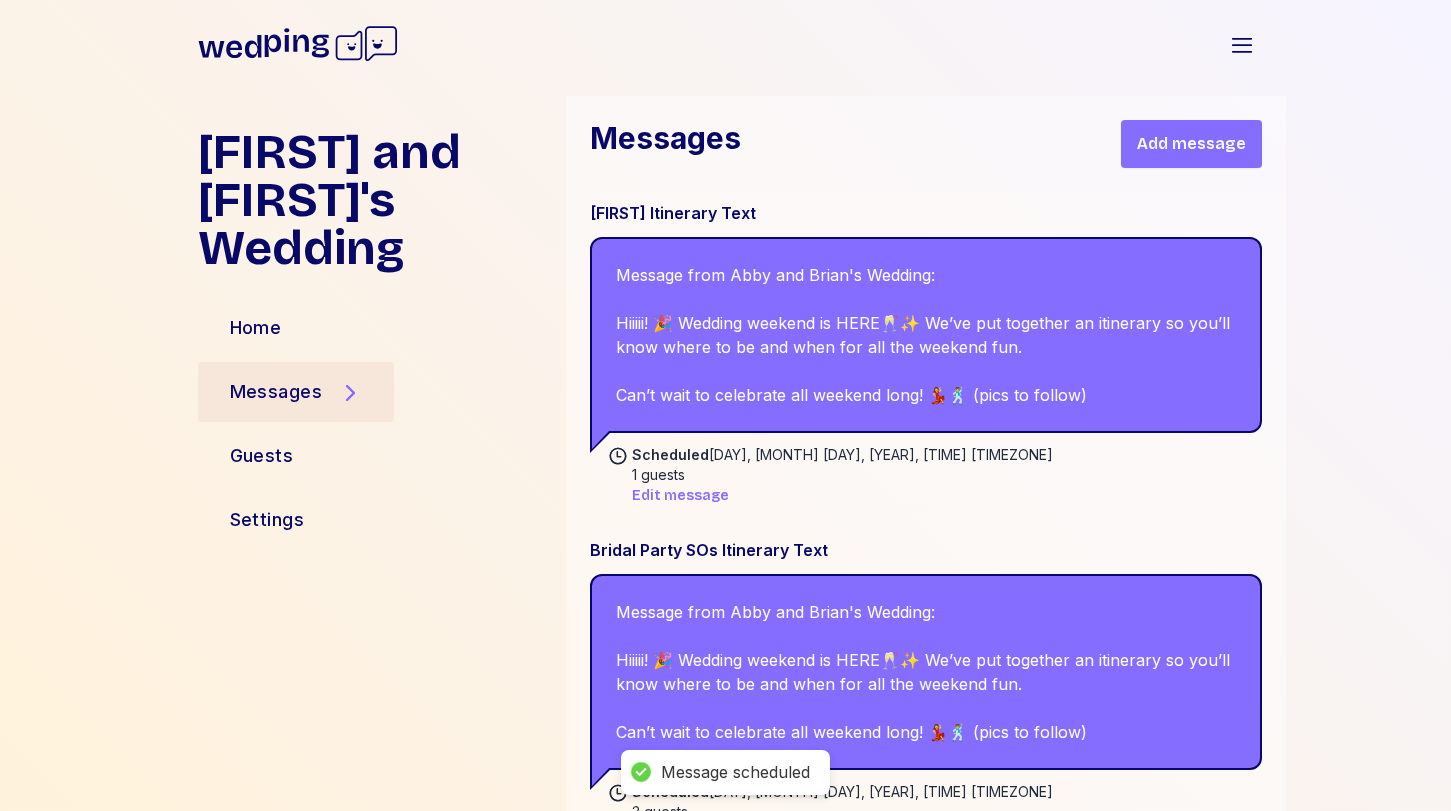 scroll, scrollTop: 3762, scrollLeft: 0, axis: vertical 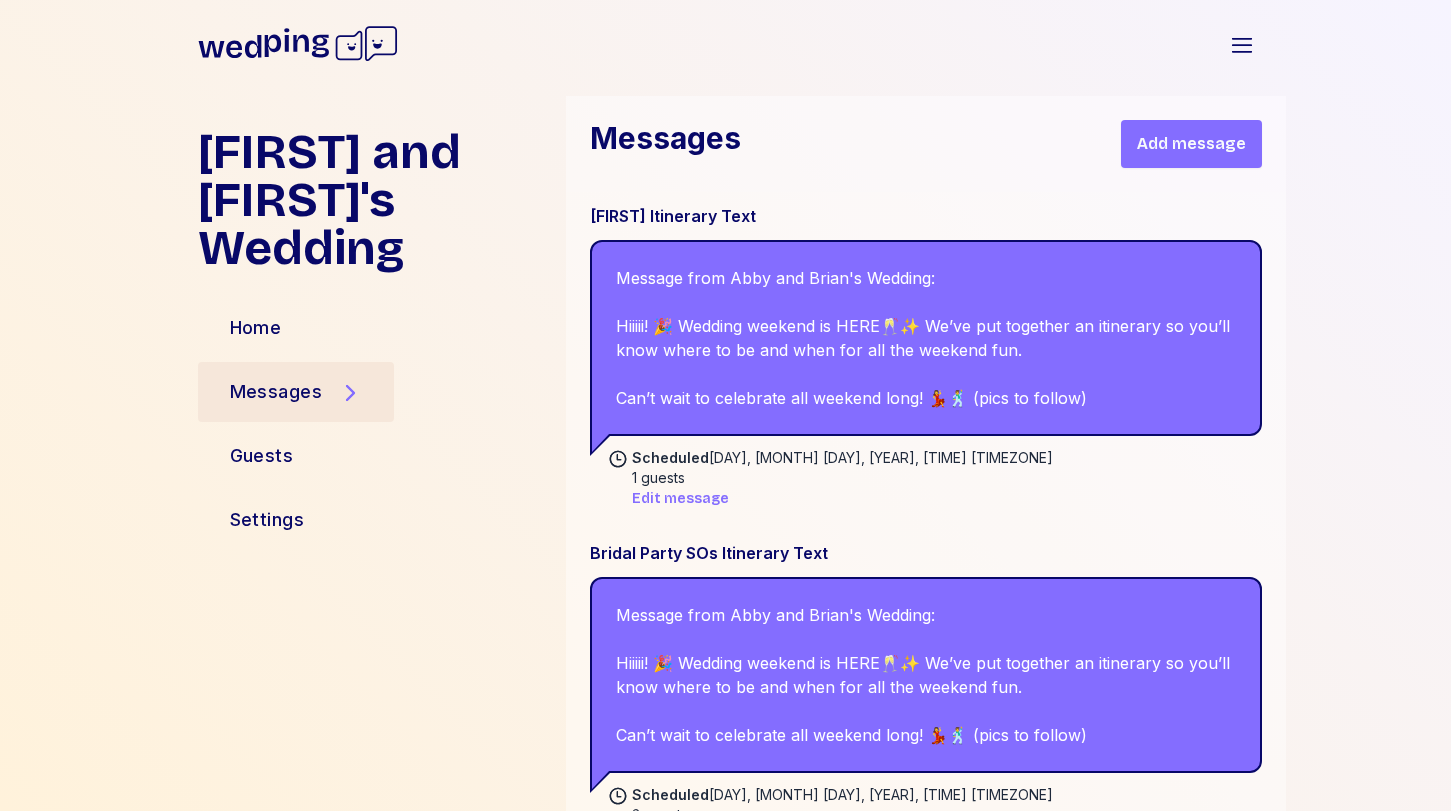 click on "Add message" at bounding box center (1191, 144) 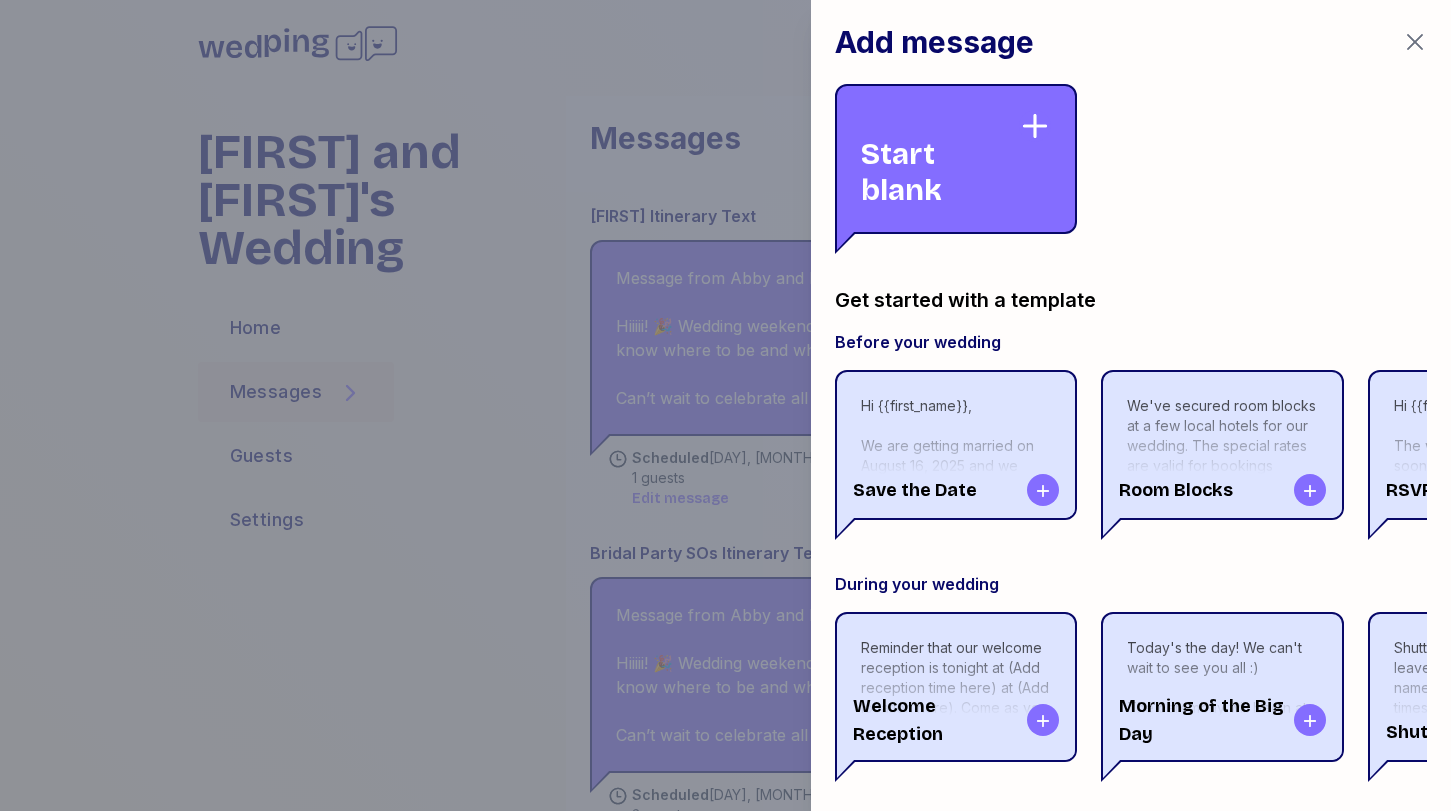 click on "Start blank" at bounding box center [940, 159] 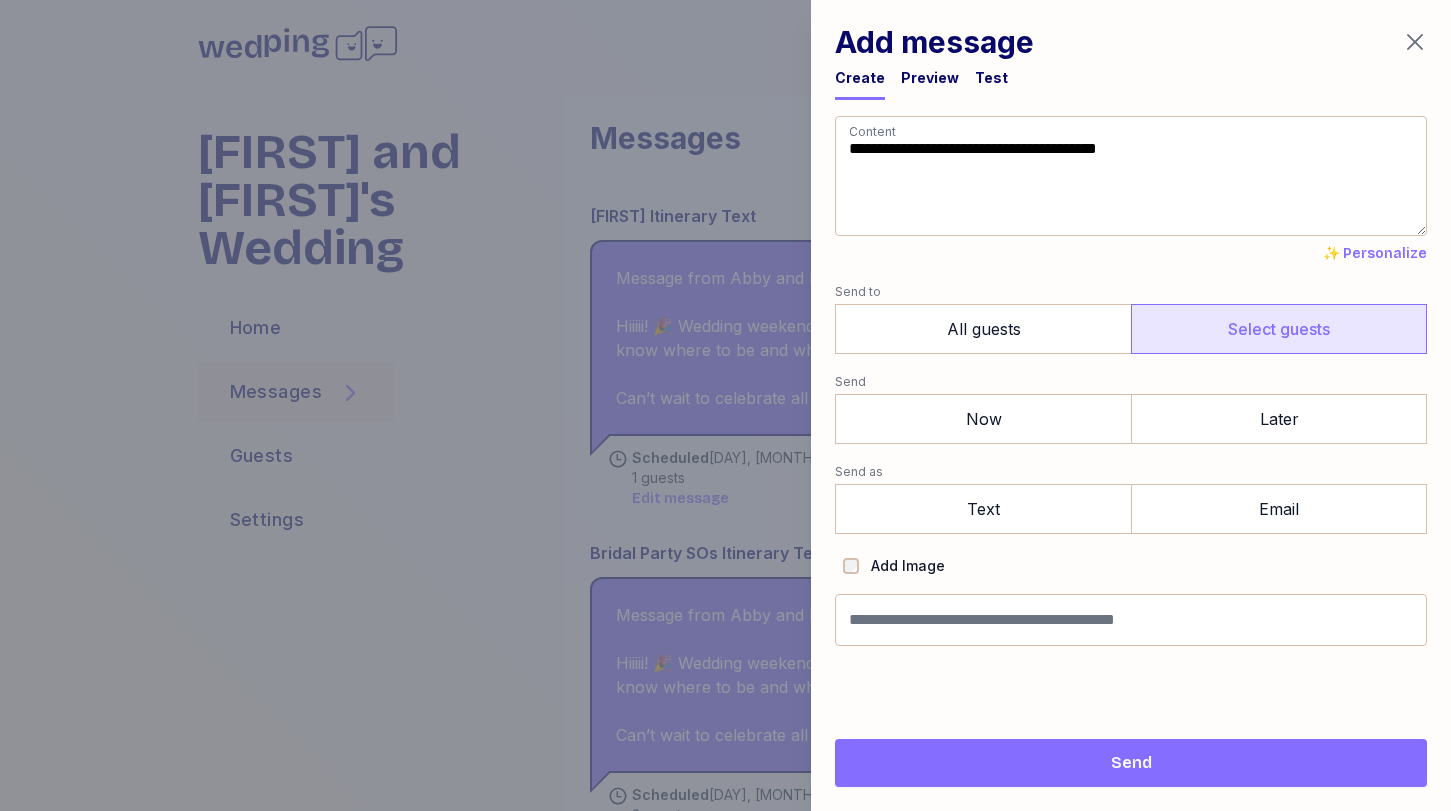 click on "Select guests" at bounding box center (1279, 329) 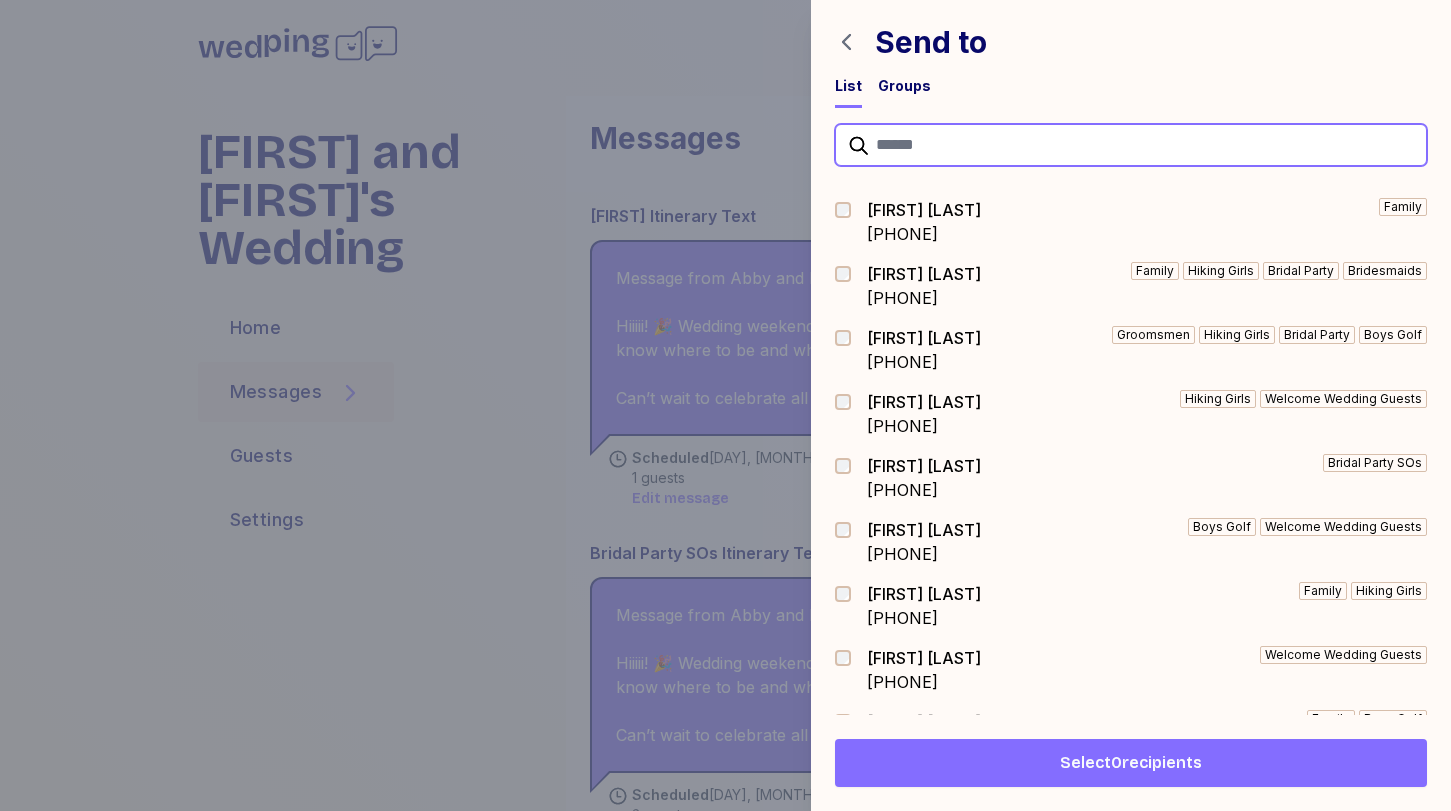 click at bounding box center [1131, 145] 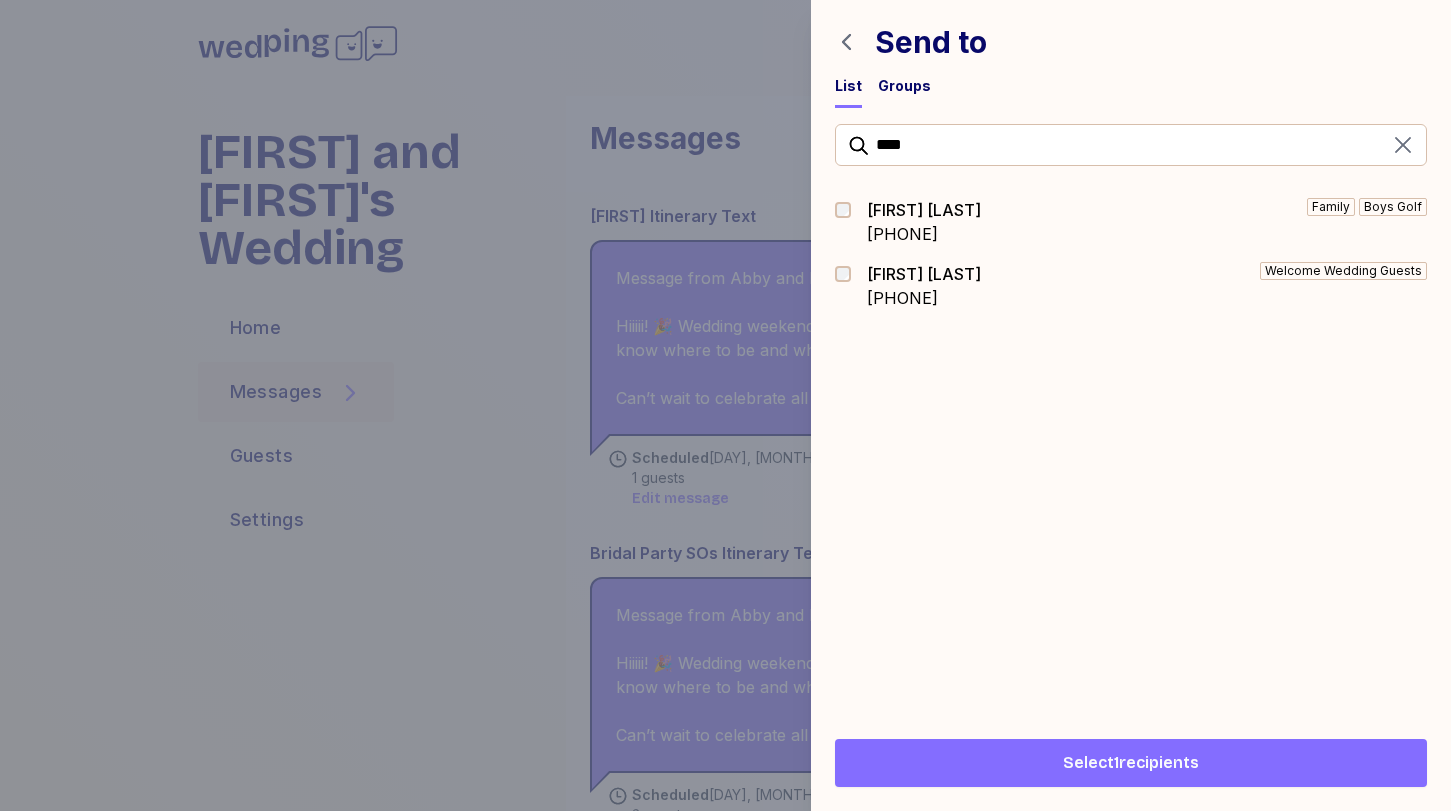 click on "Select  1  recipients" at bounding box center (1131, 763) 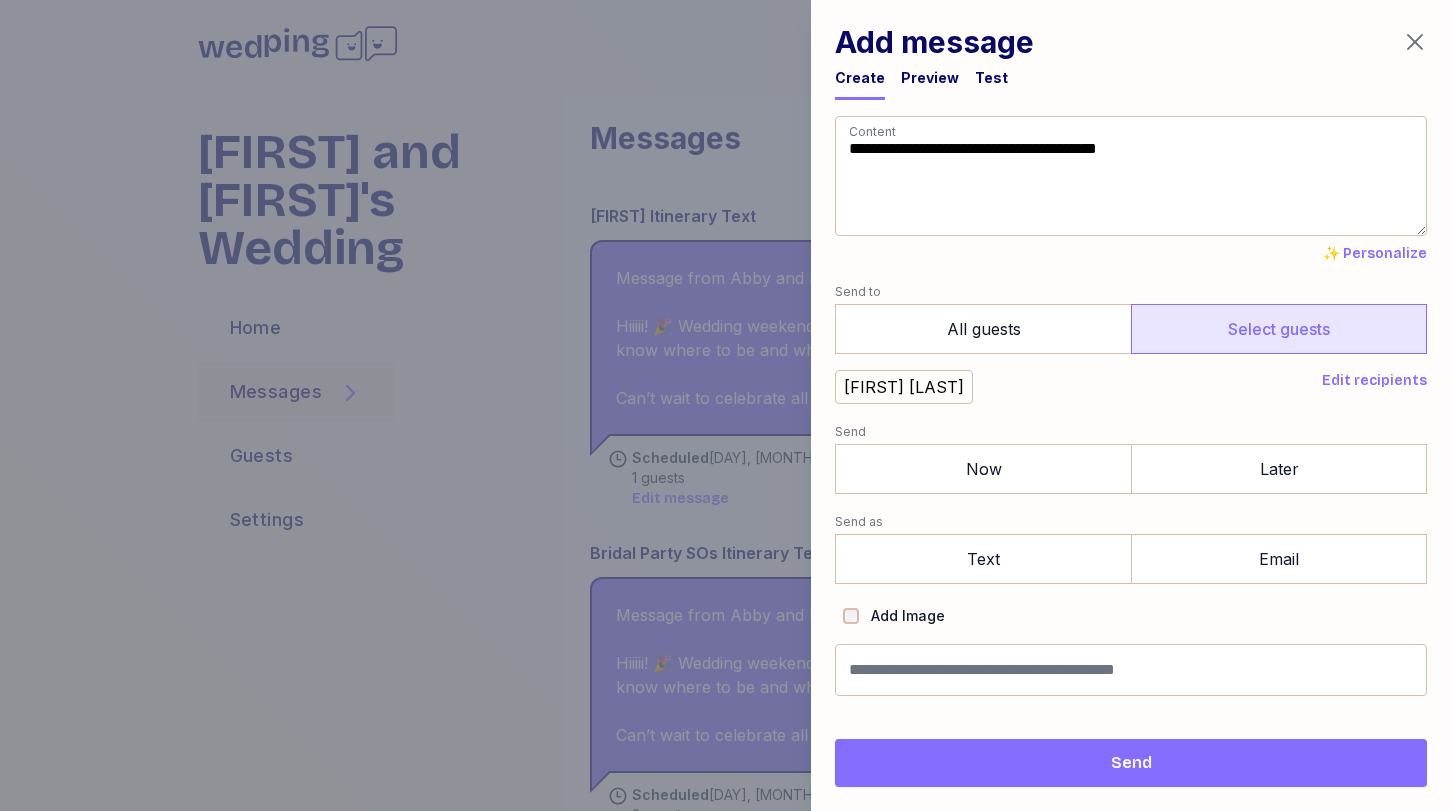 drag, startPoint x: 1013, startPoint y: 209, endPoint x: 725, endPoint y: -40, distance: 380.71643 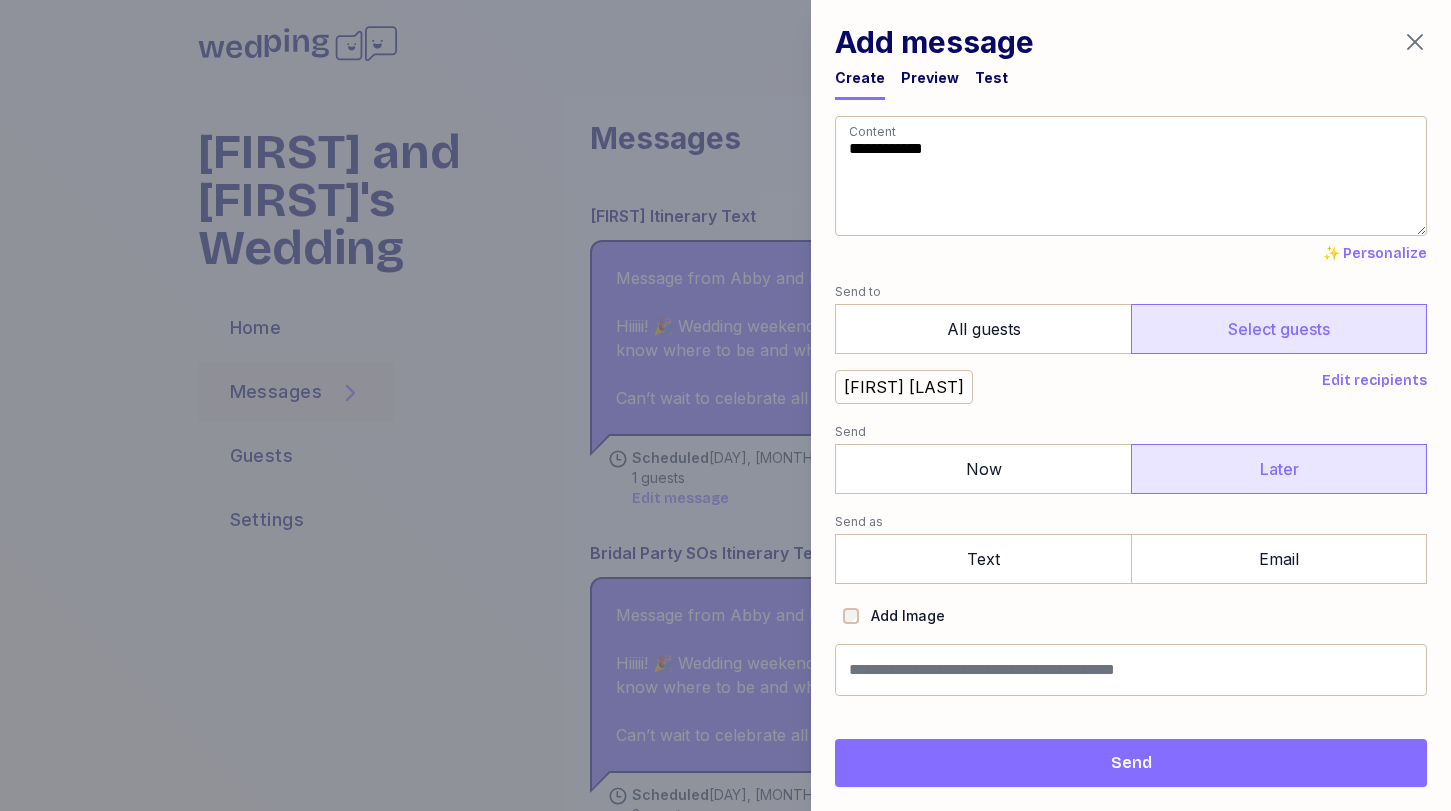 click on "Later" at bounding box center (1279, 469) 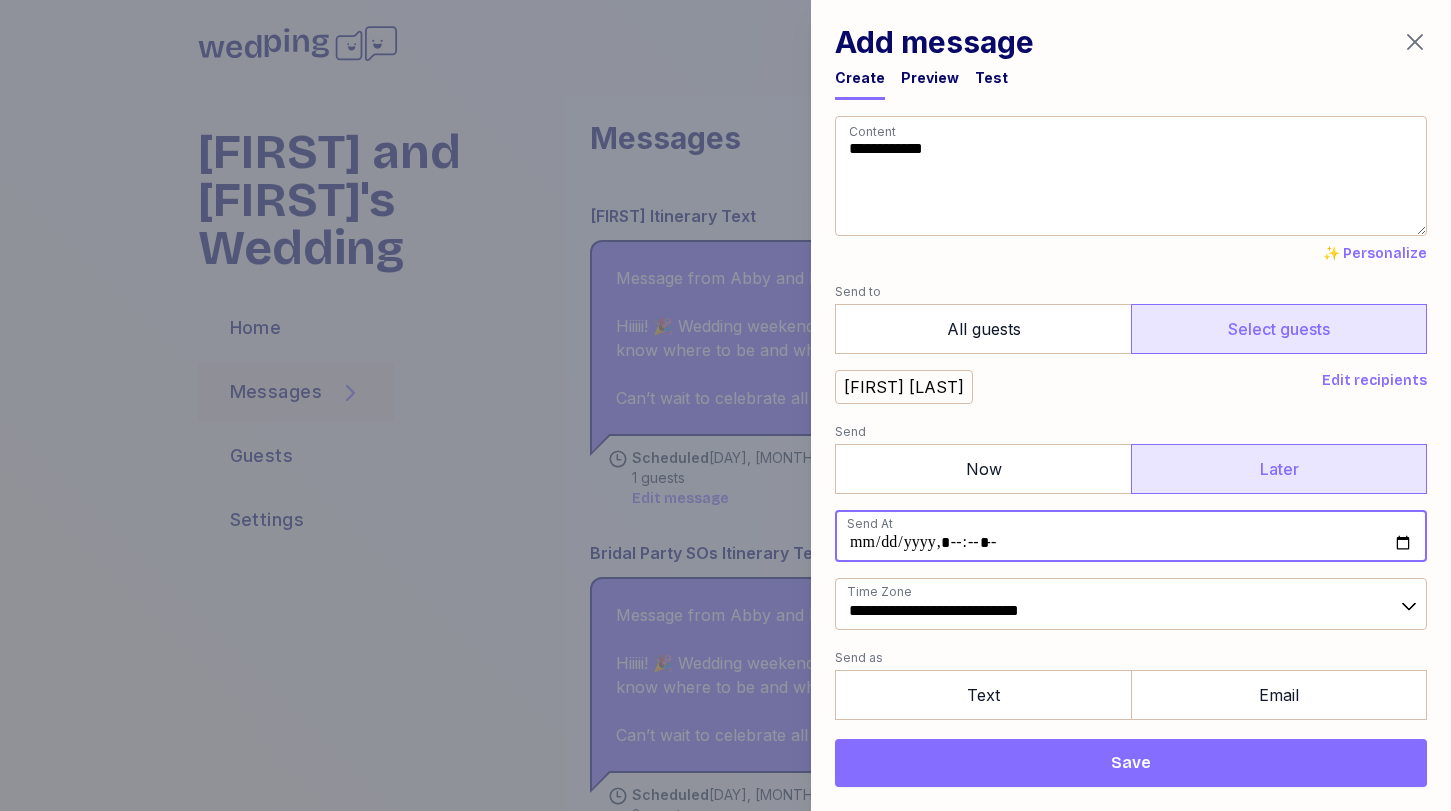 click at bounding box center (1131, 536) 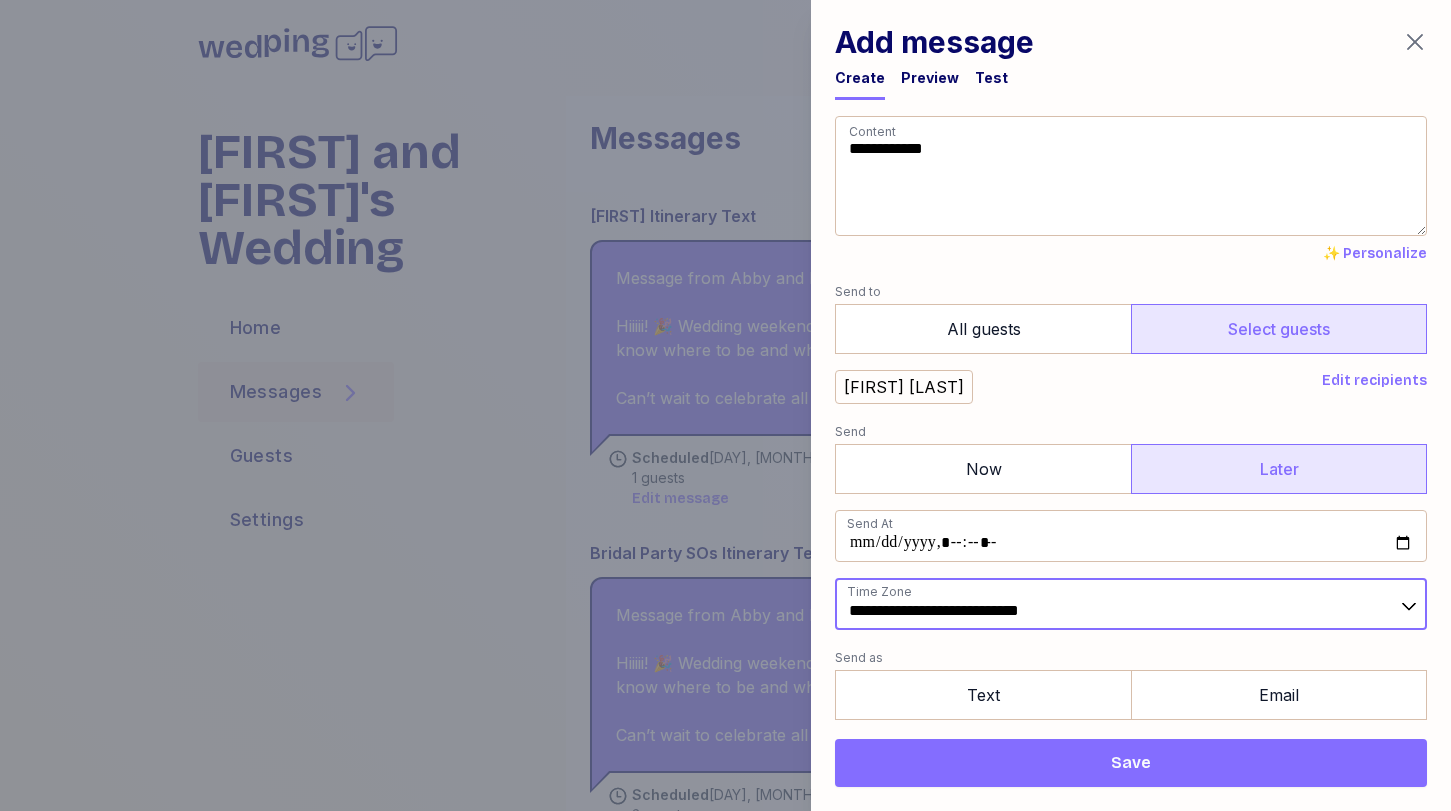 click on "**********" at bounding box center [1131, 604] 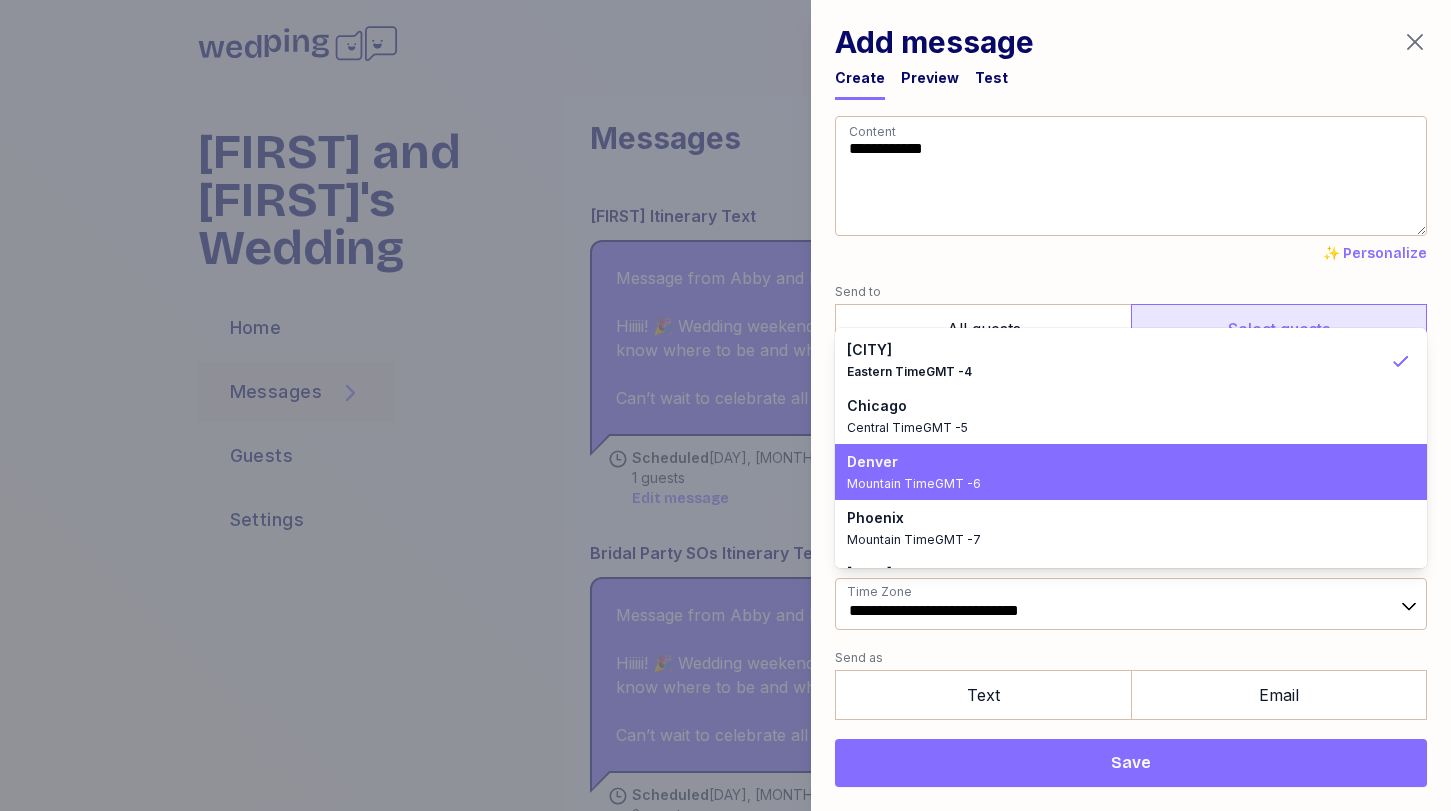 click on "Denver" at bounding box center [1119, 462] 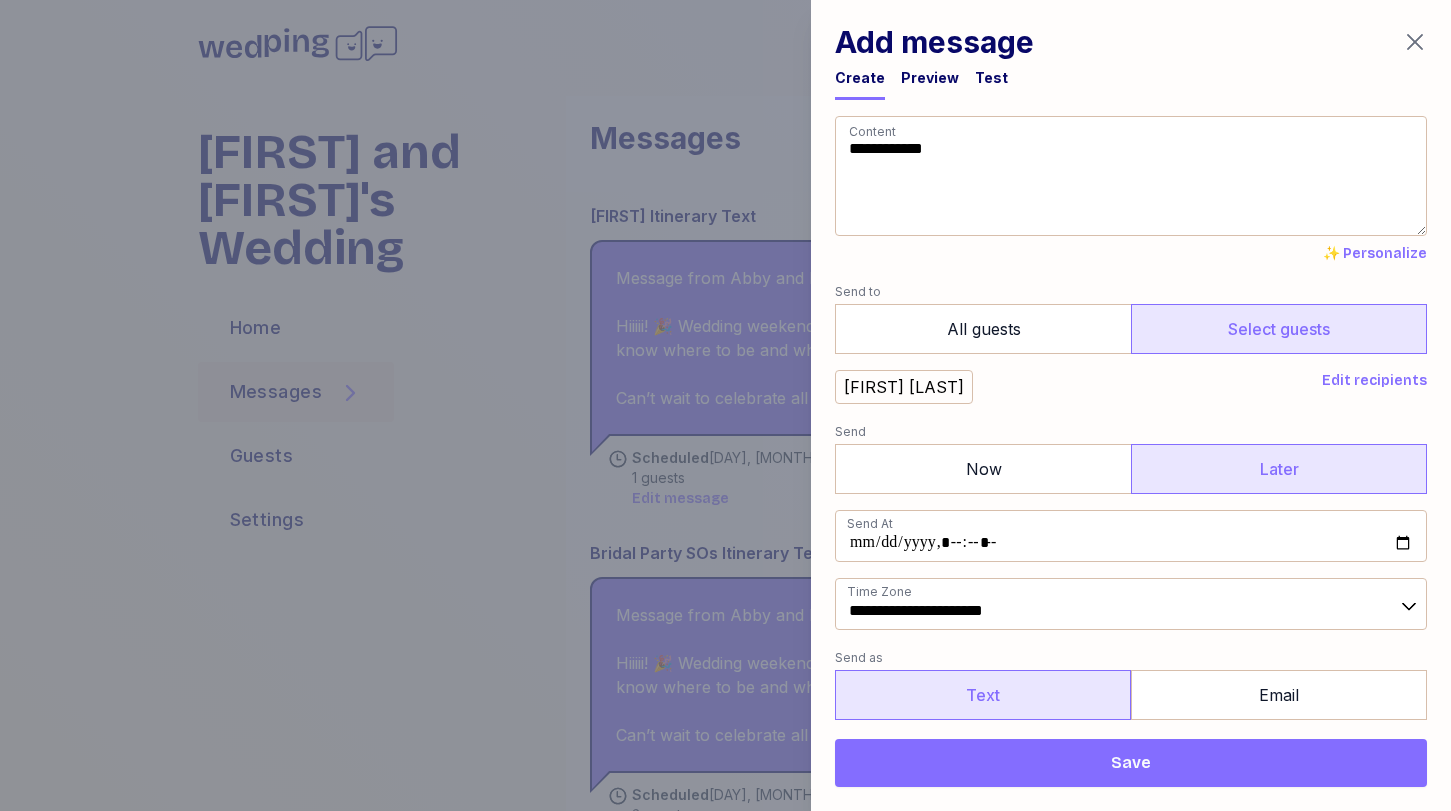 click on "Text" at bounding box center (983, 695) 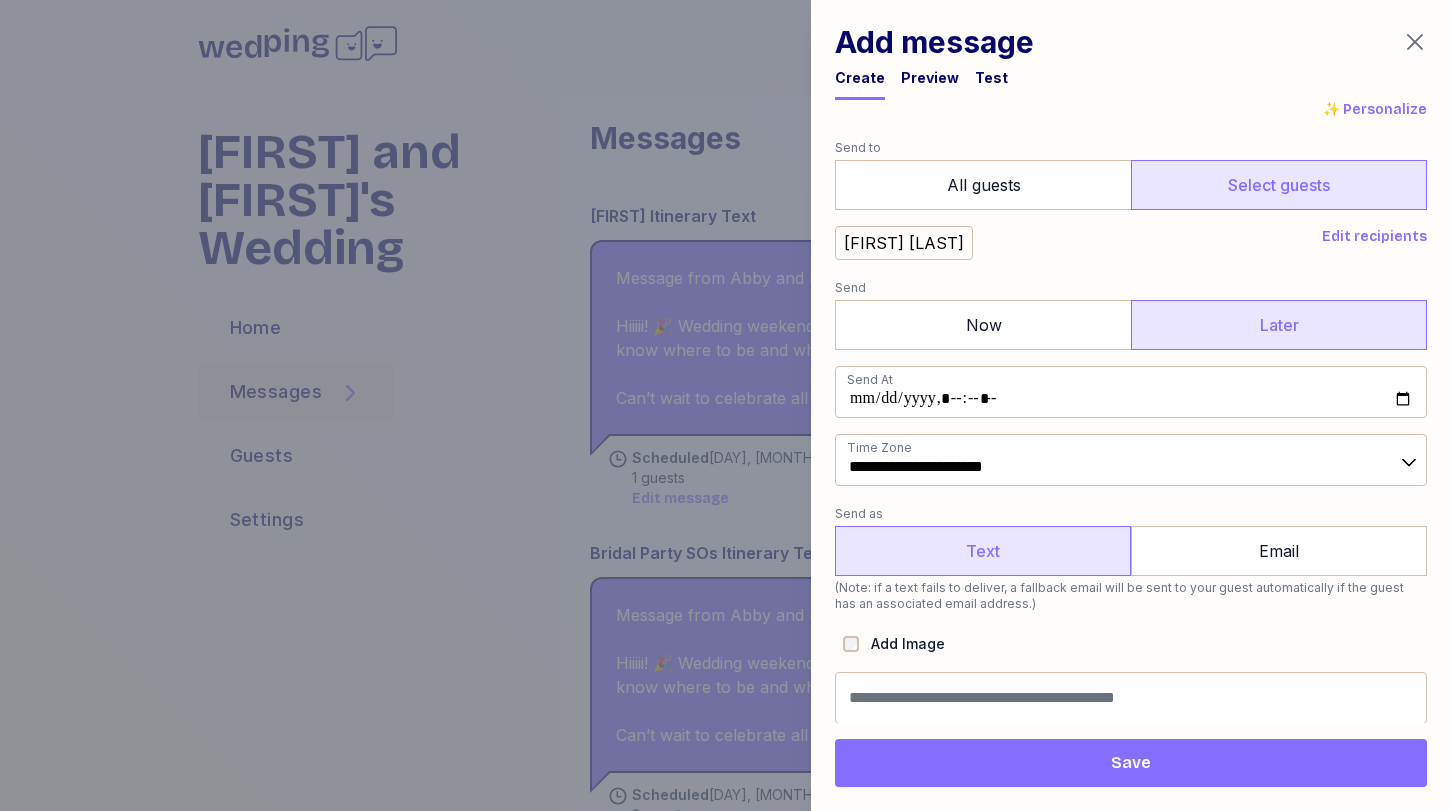 scroll, scrollTop: 145, scrollLeft: 0, axis: vertical 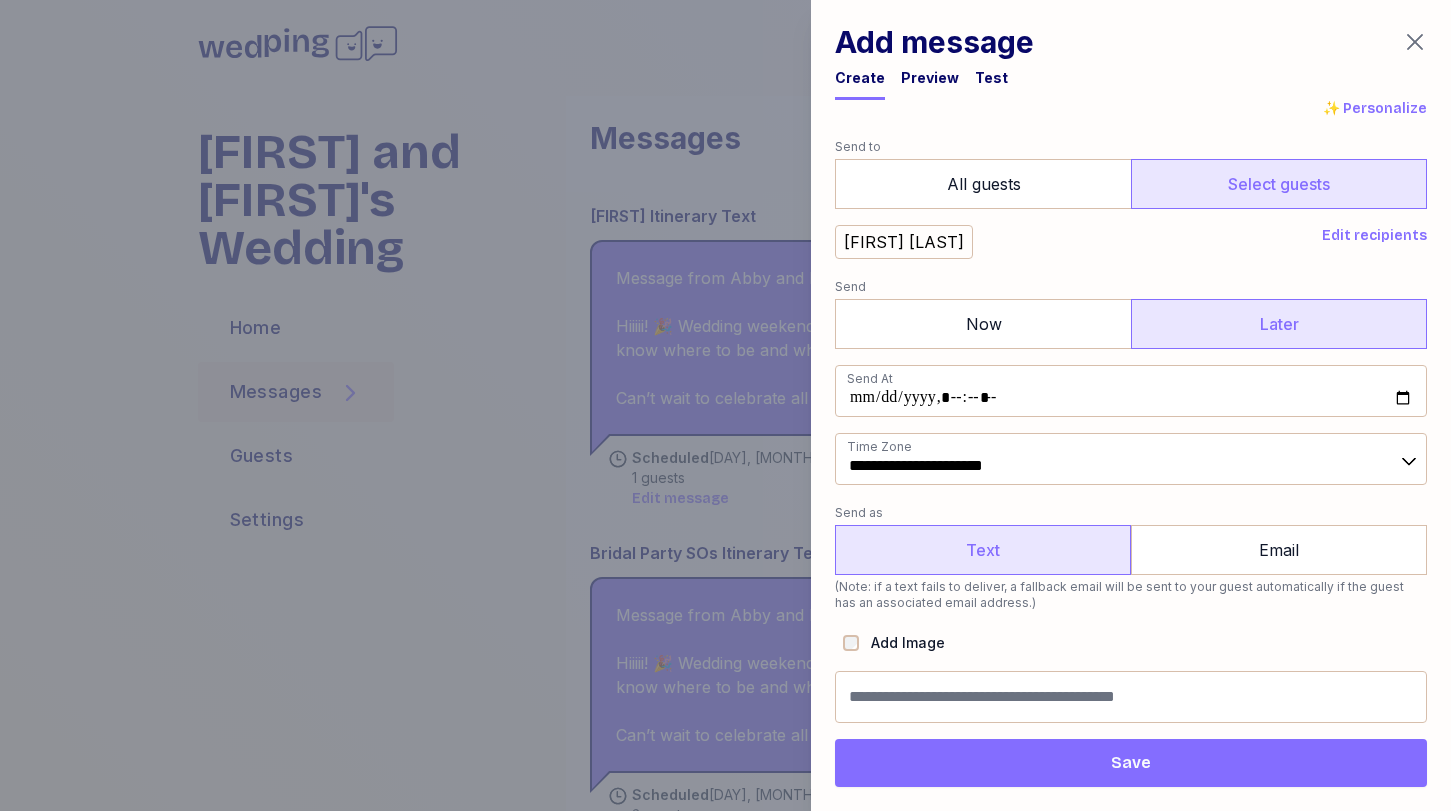 click on "Add Image" at bounding box center (894, 643) 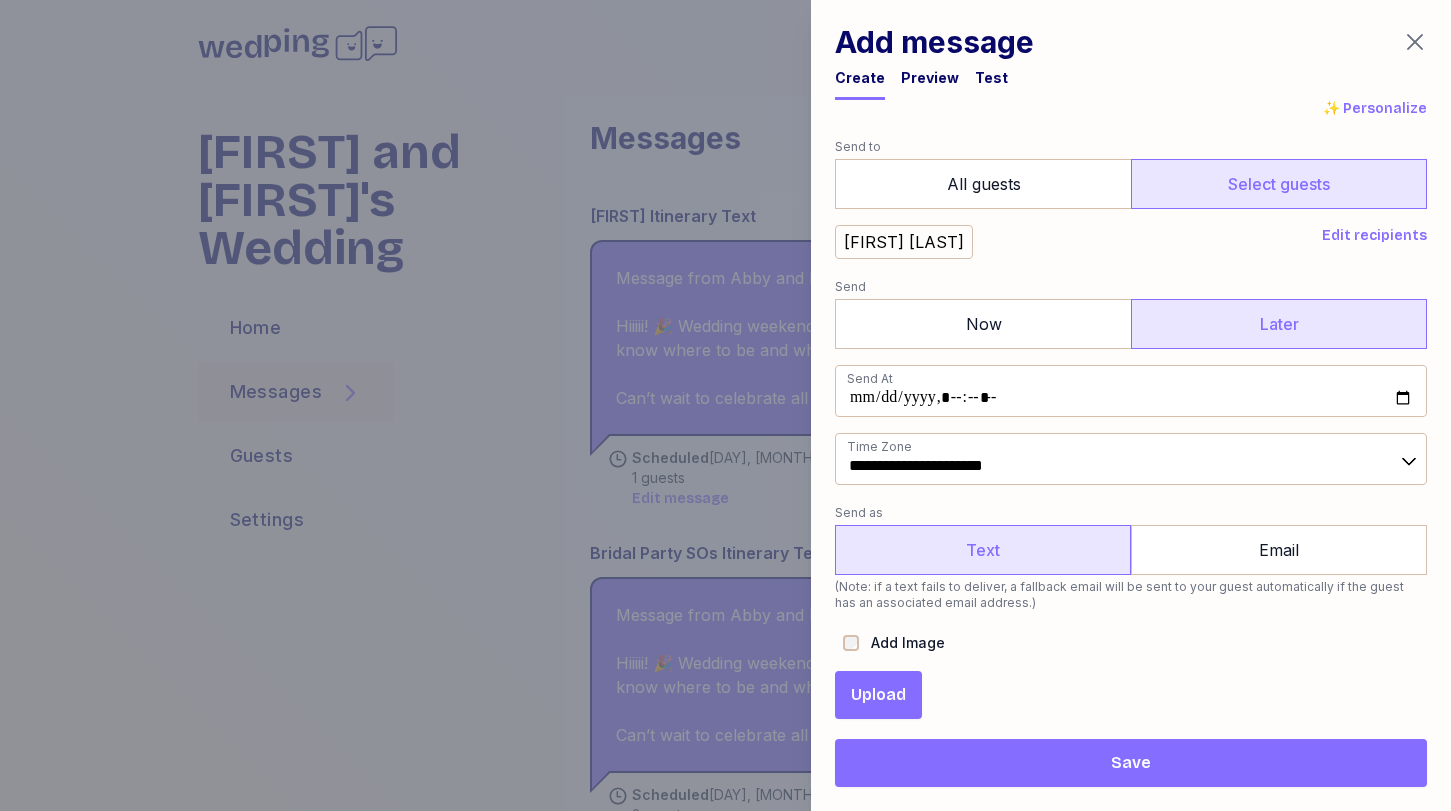 click on "Upload" at bounding box center (878, 695) 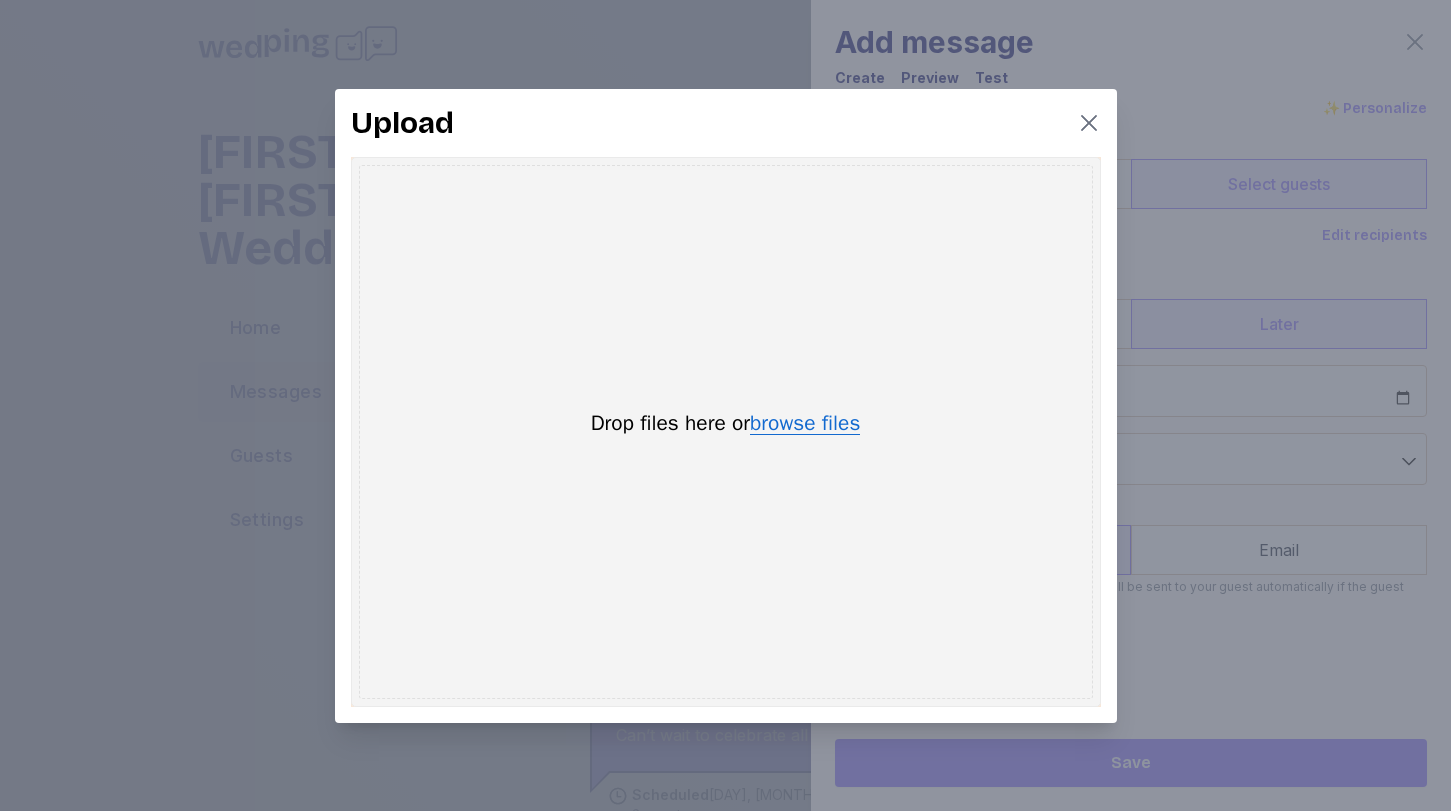 click on "browse files" at bounding box center (805, 424) 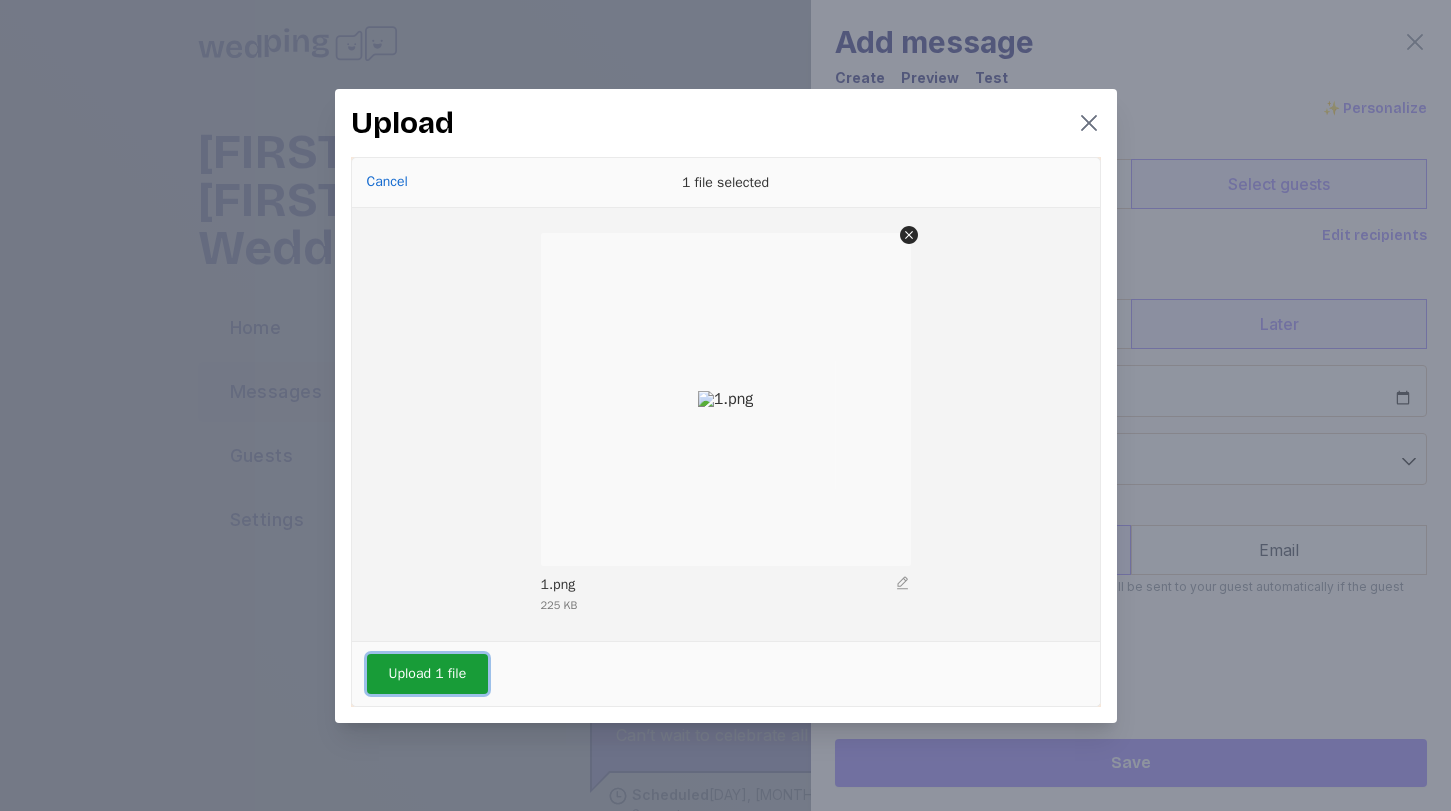 click on "Upload 1 file" at bounding box center [428, 674] 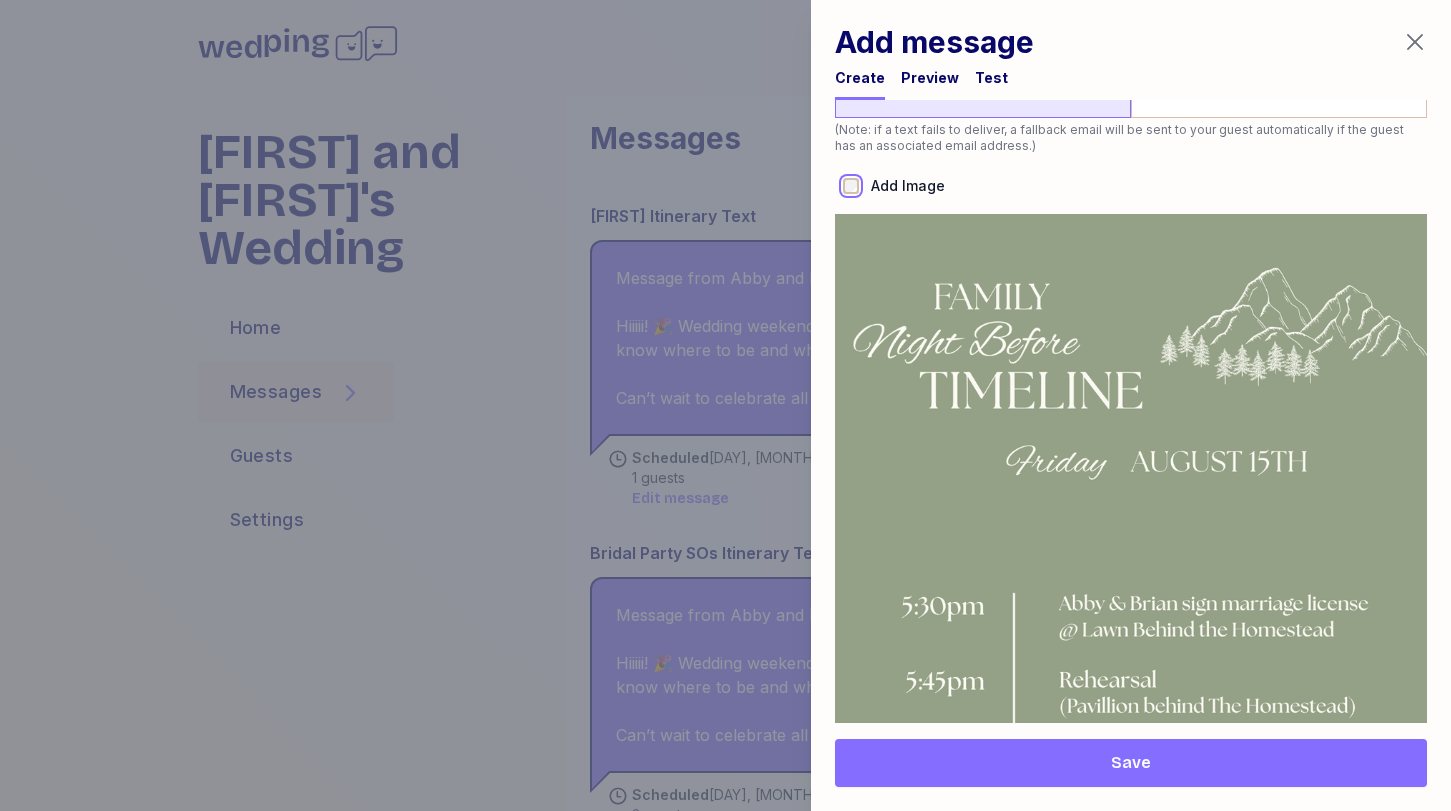 scroll, scrollTop: 709, scrollLeft: 0, axis: vertical 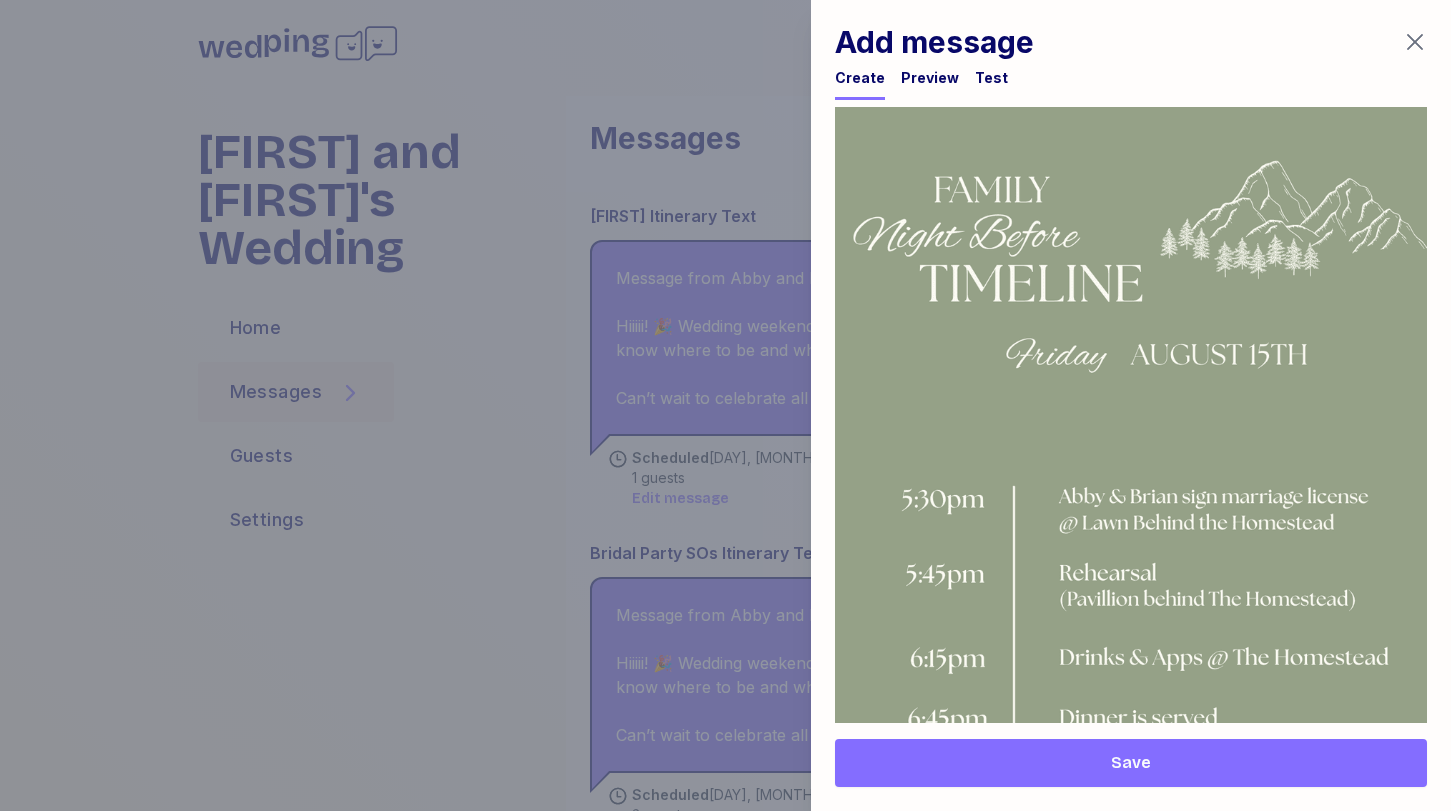 click on "Save" at bounding box center (1131, 763) 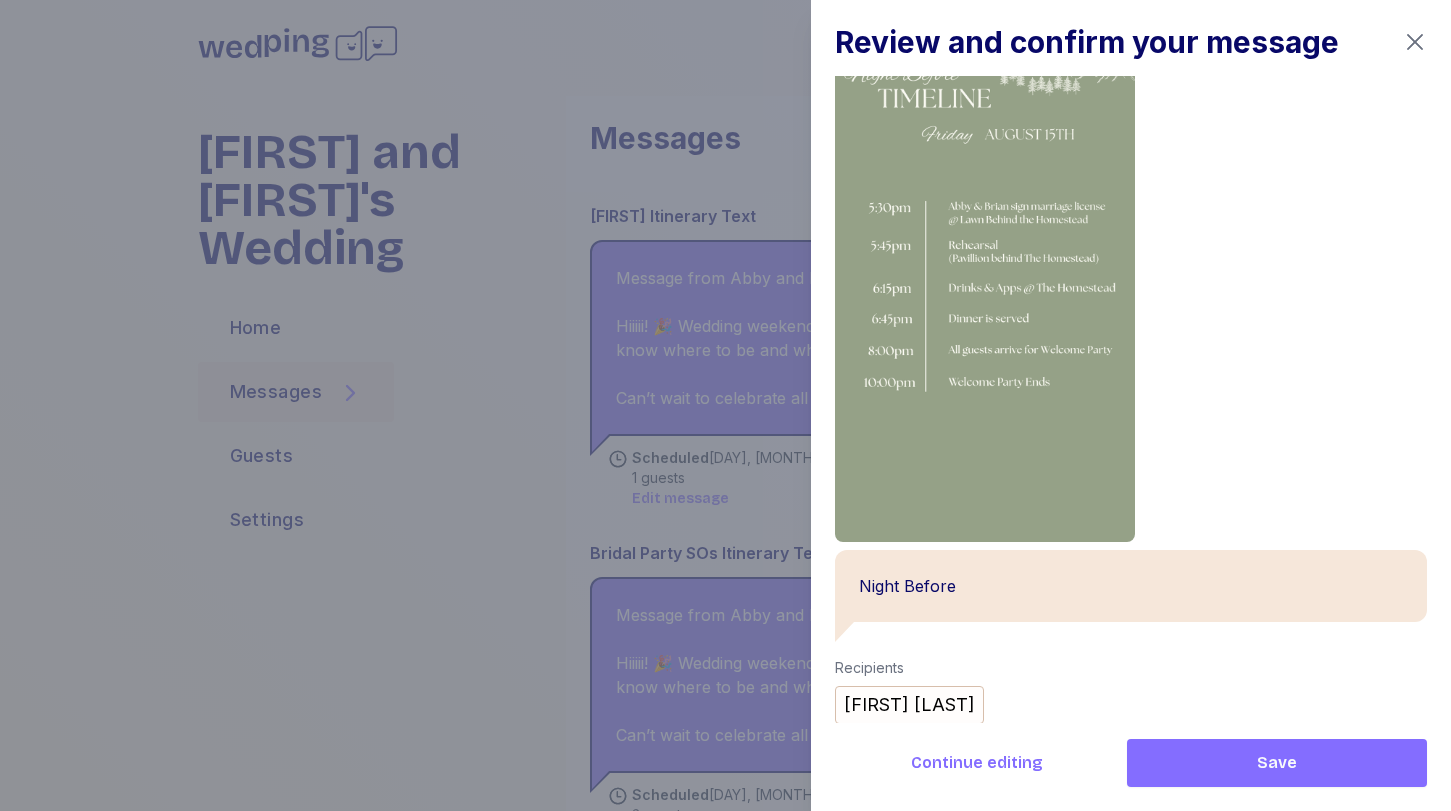scroll, scrollTop: 168, scrollLeft: 0, axis: vertical 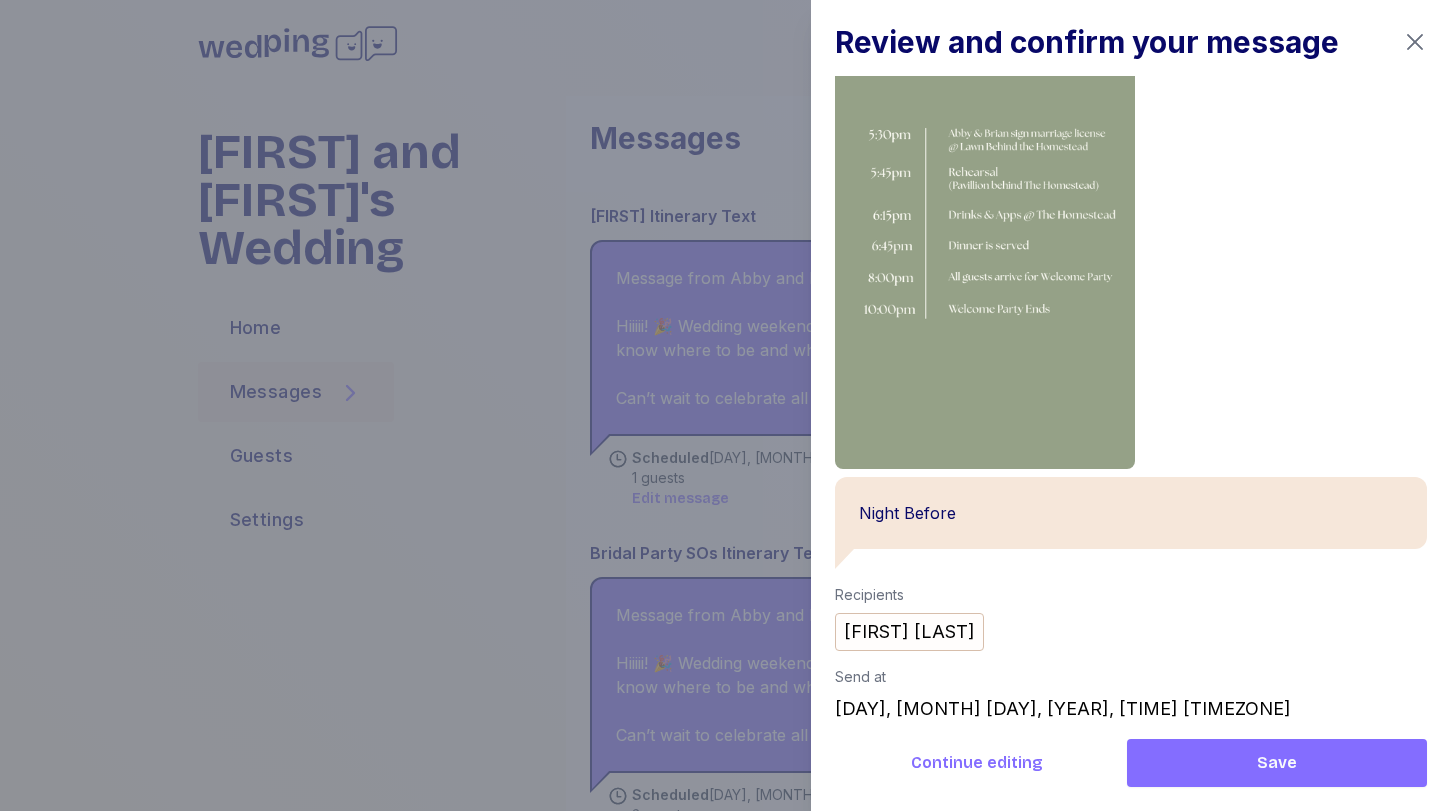click on "Save" at bounding box center [1277, 763] 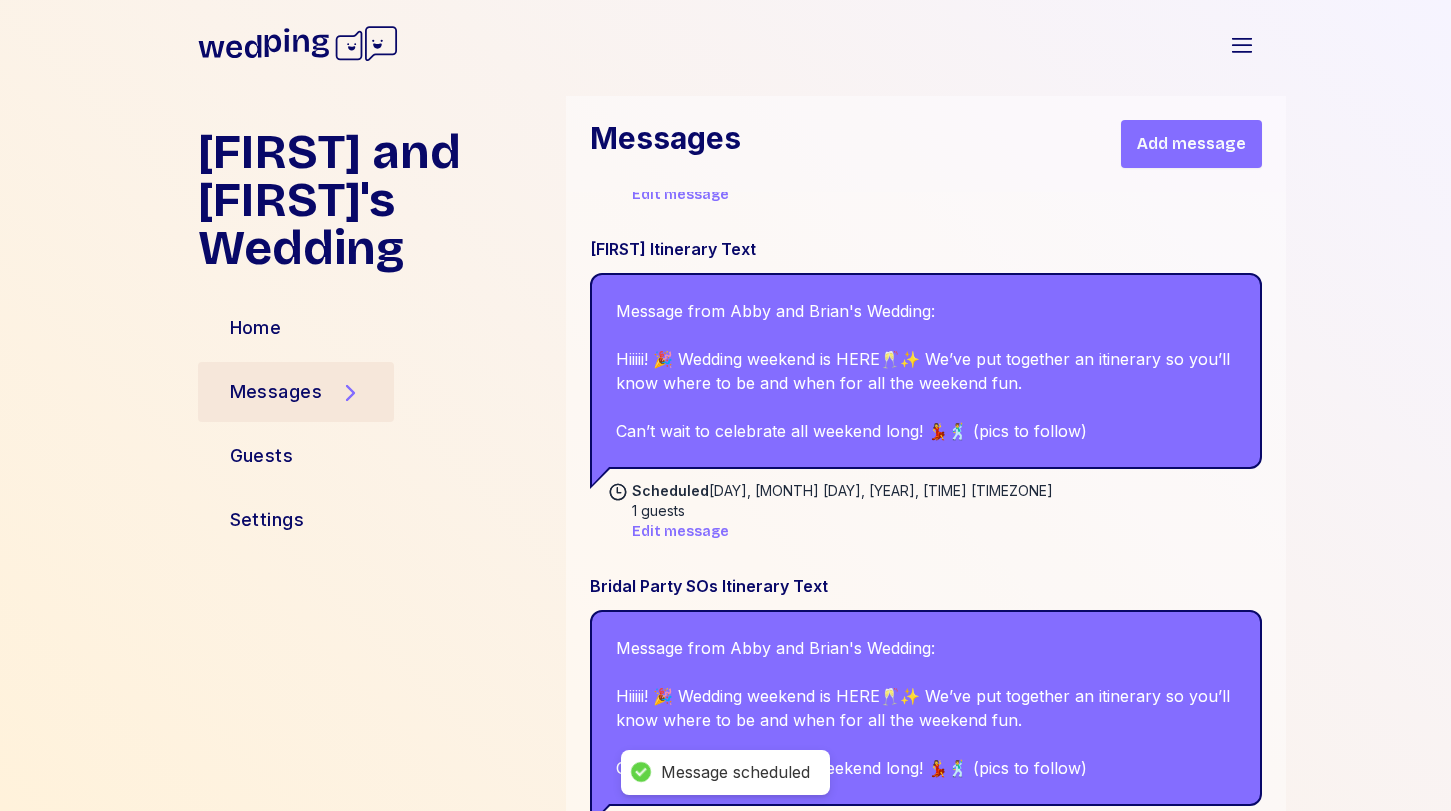 scroll, scrollTop: 3762, scrollLeft: 0, axis: vertical 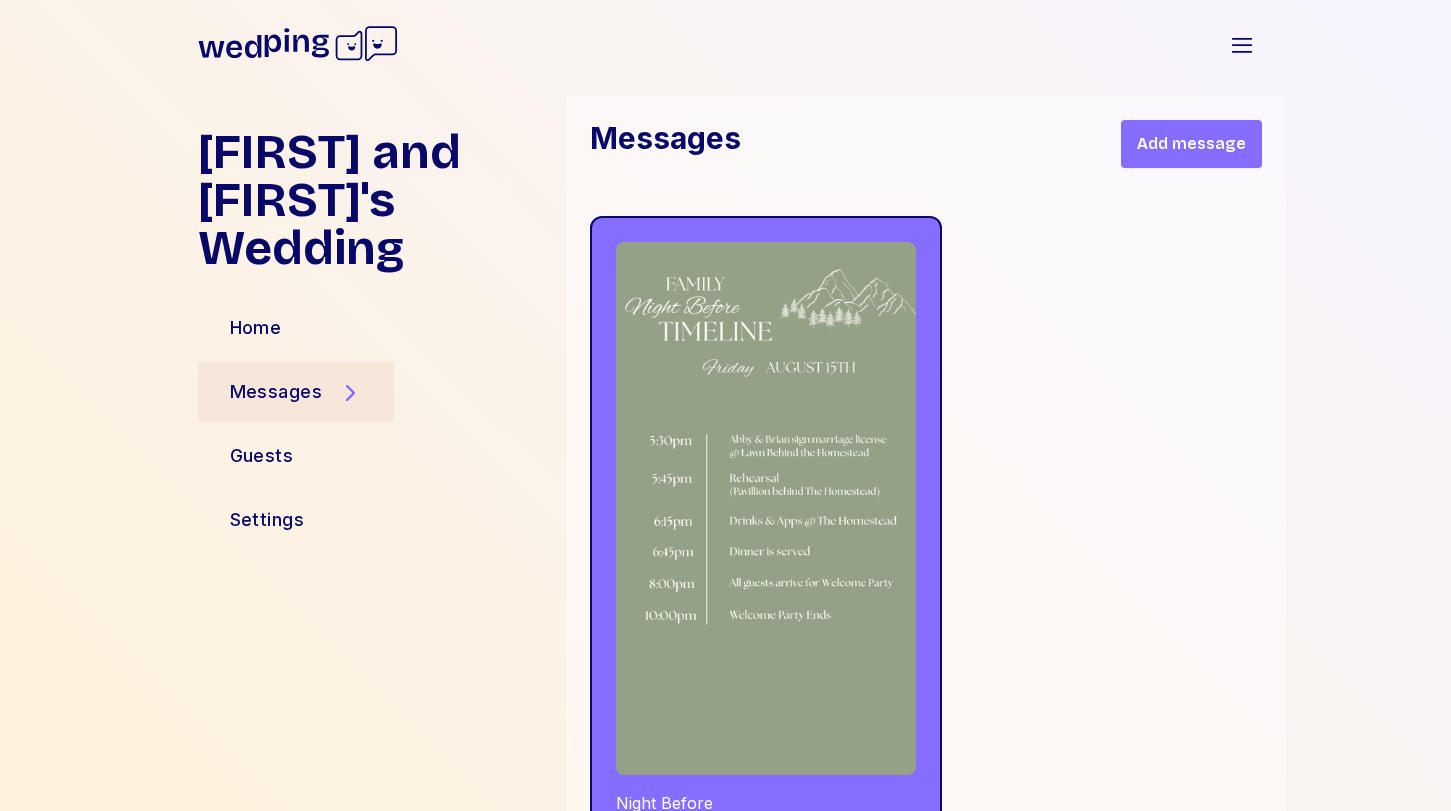 click on "Add message" at bounding box center [1191, 144] 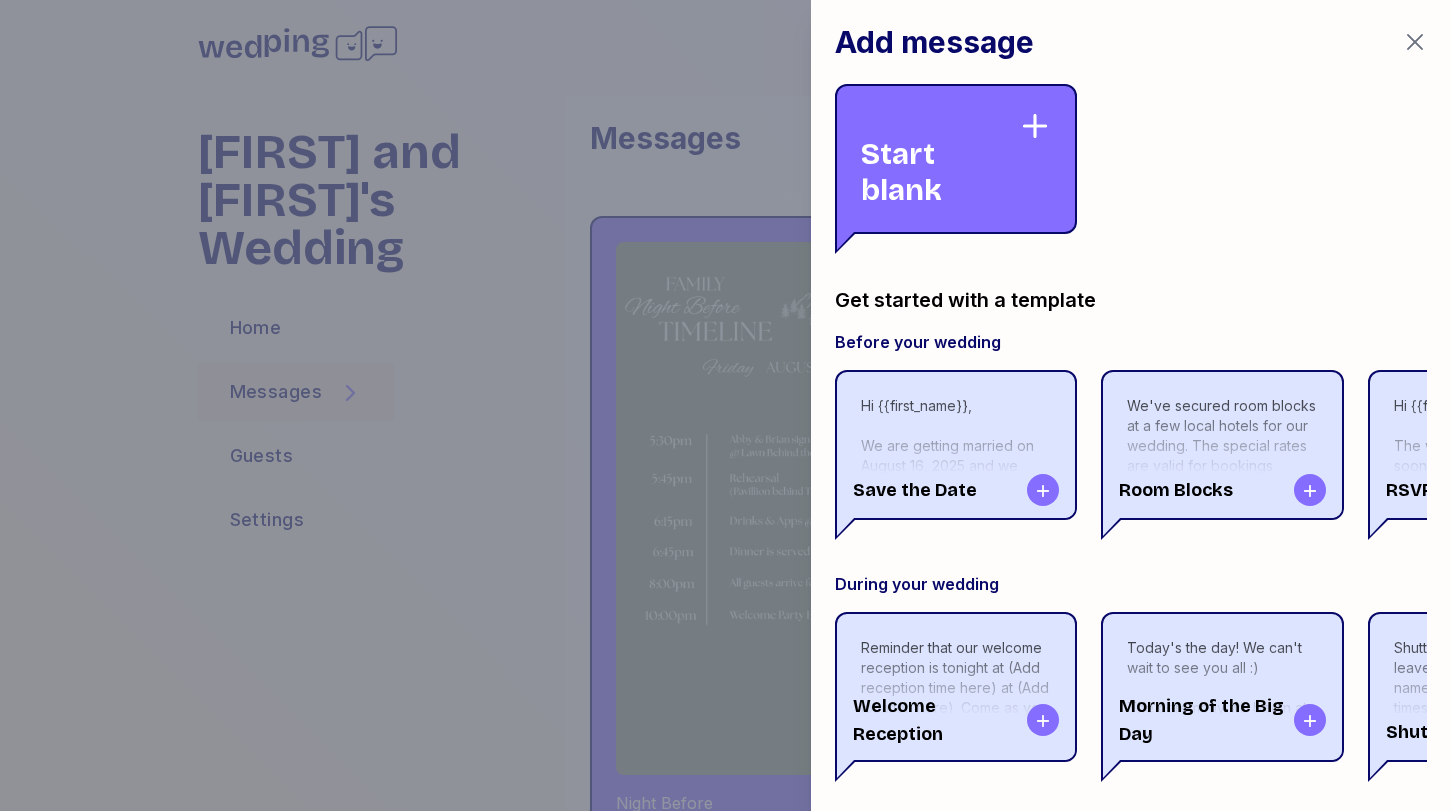 click on "Start blank" at bounding box center [940, 159] 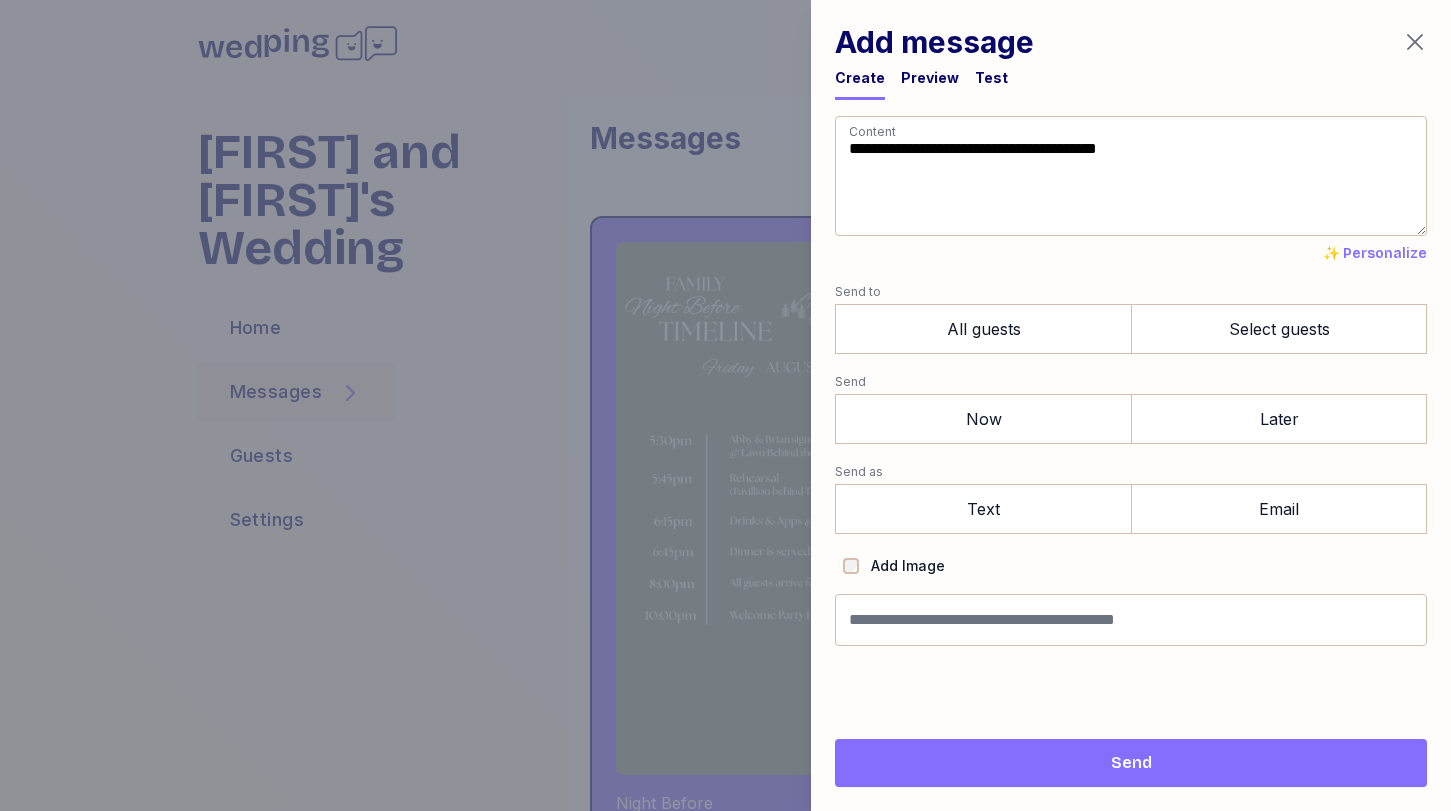 drag, startPoint x: 976, startPoint y: 219, endPoint x: 724, endPoint y: 39, distance: 309.68372 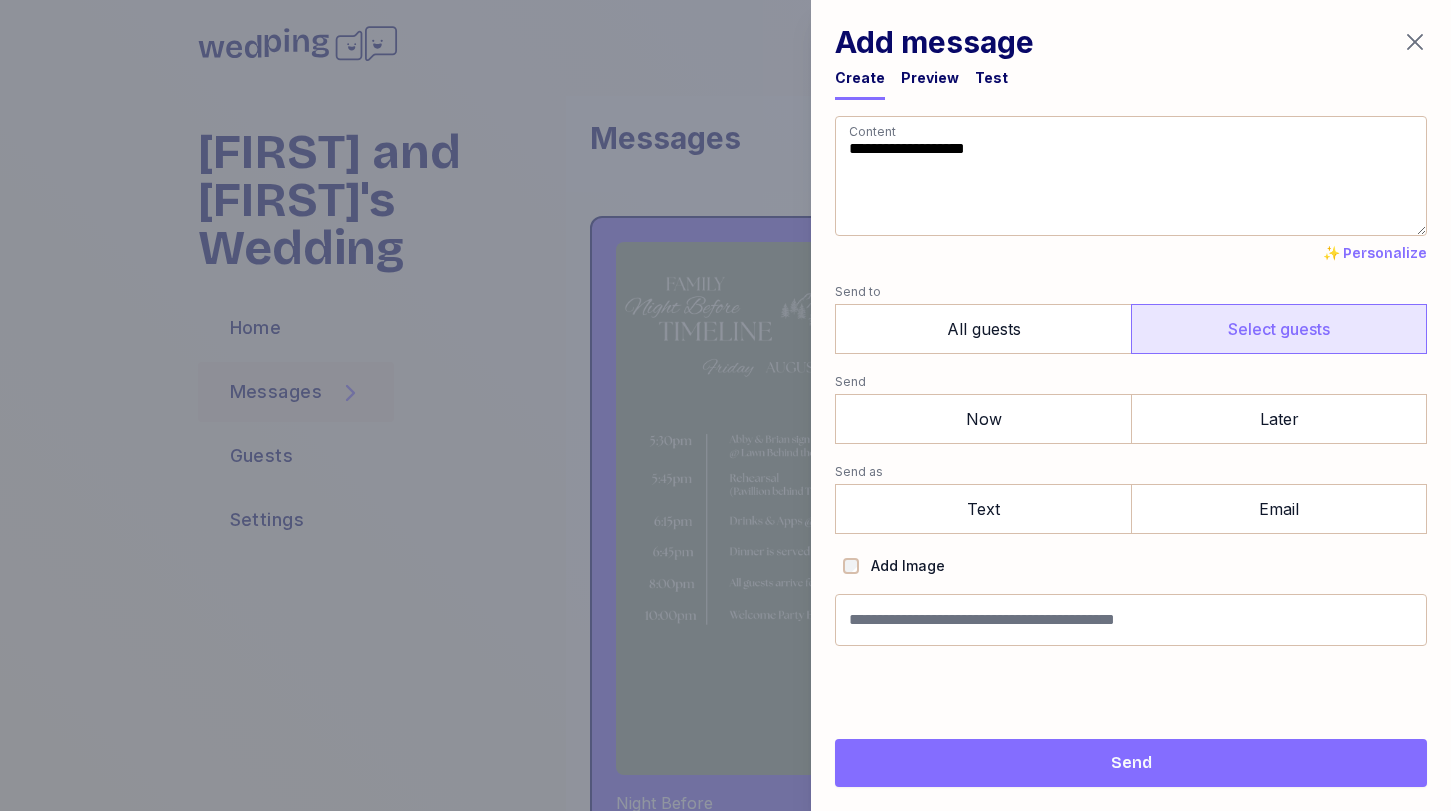 click on "Select guests" at bounding box center (1279, 329) 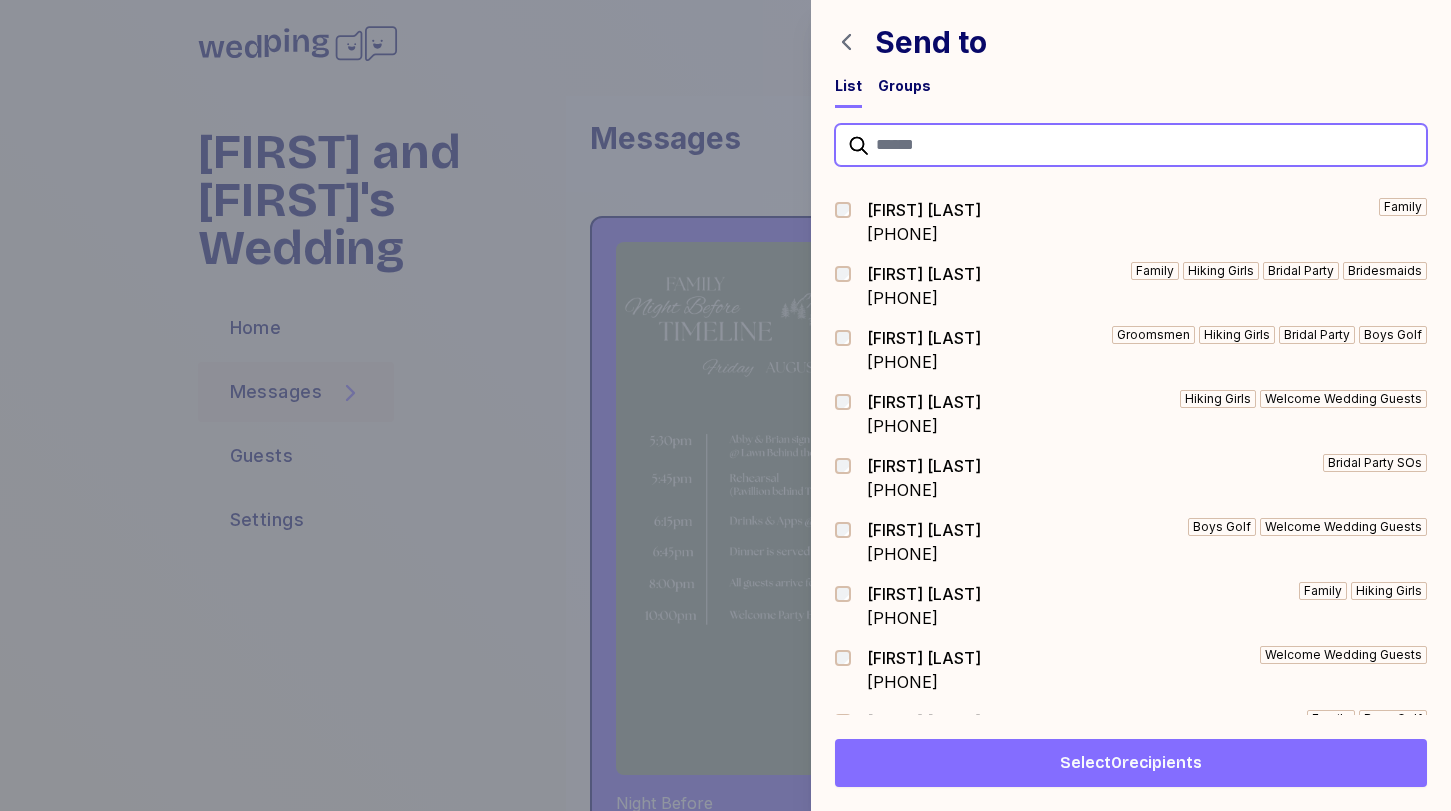 click at bounding box center (1131, 145) 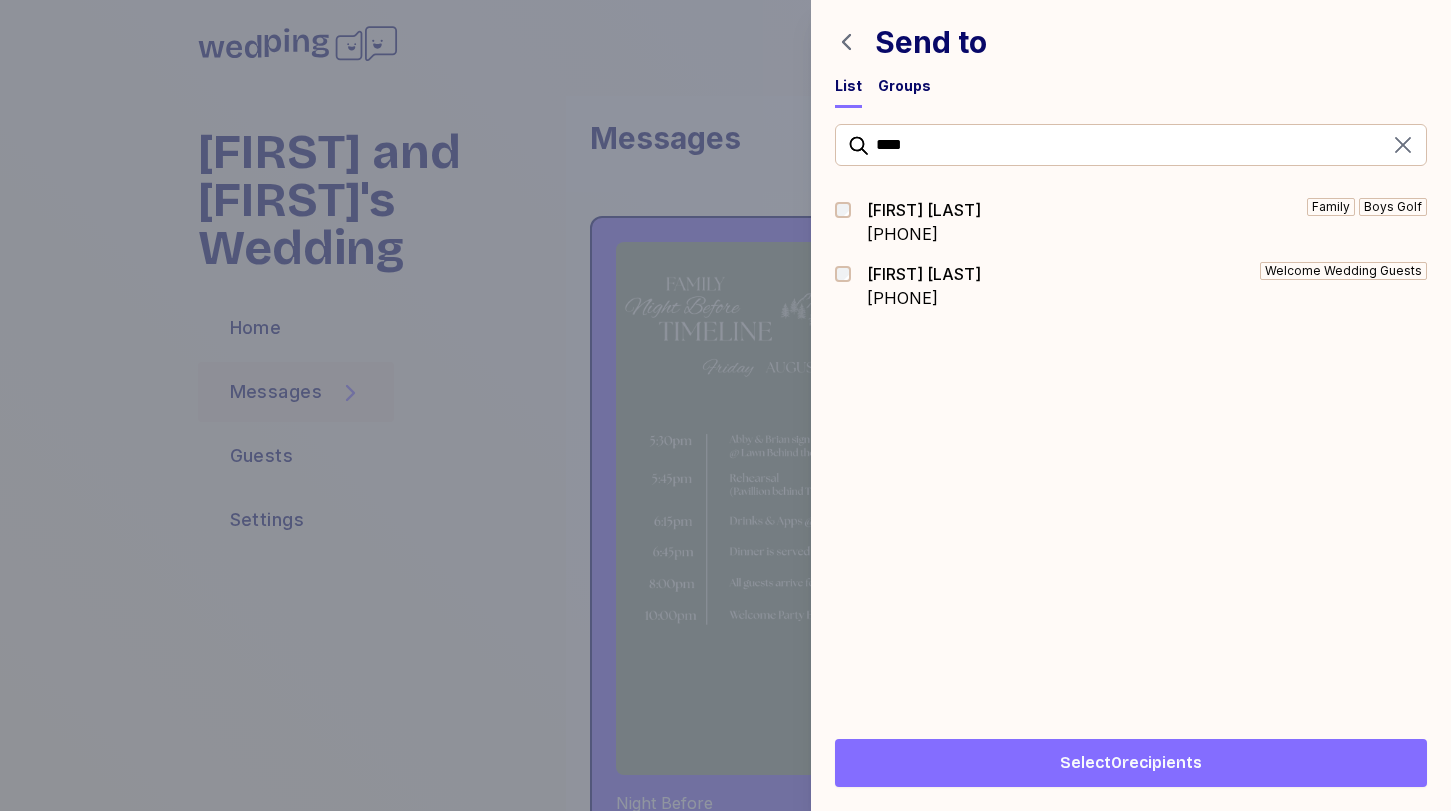 click at bounding box center (849, 210) 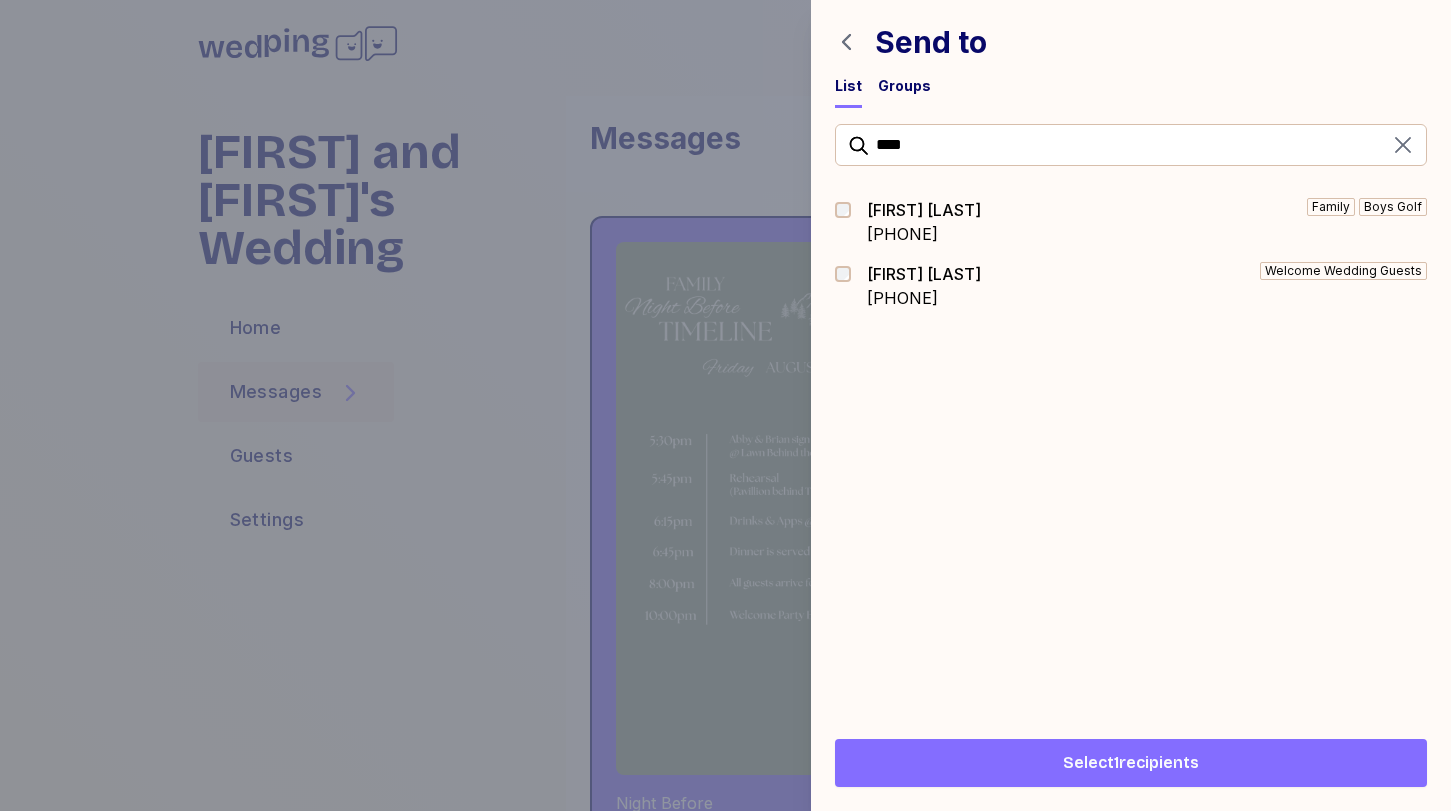click on "Select  1  recipients" at bounding box center (1131, 763) 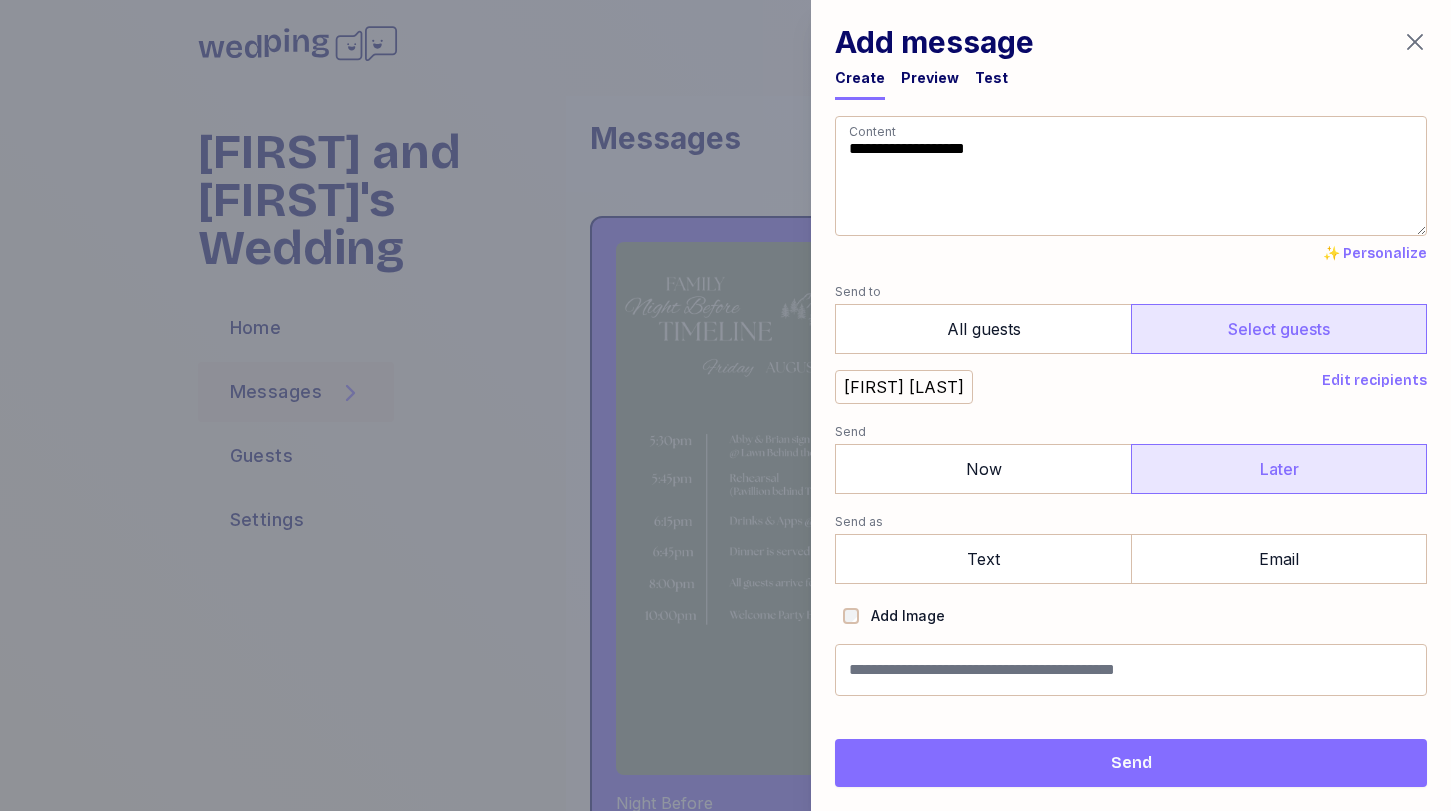 click on "Later" at bounding box center (1279, 469) 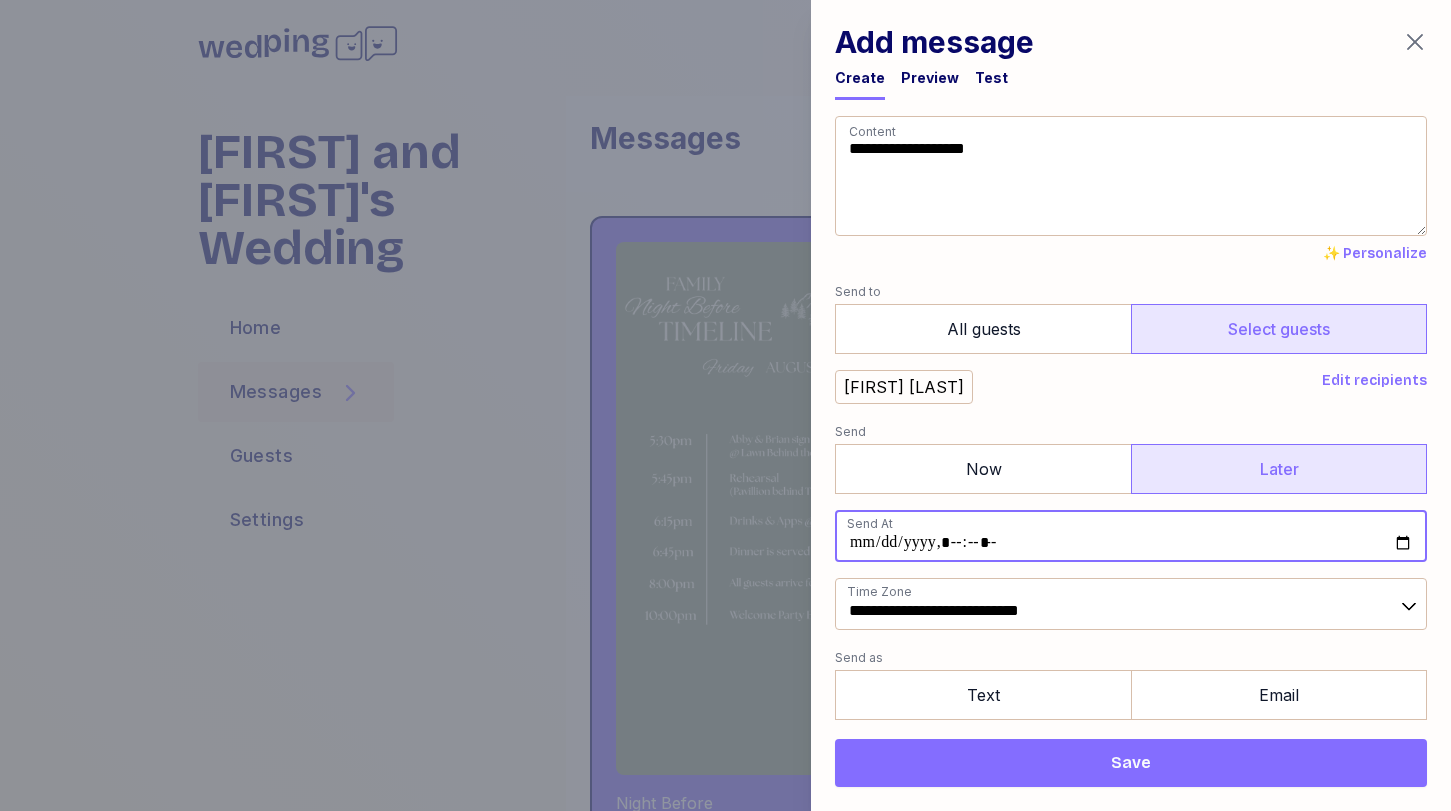 click at bounding box center [1131, 536] 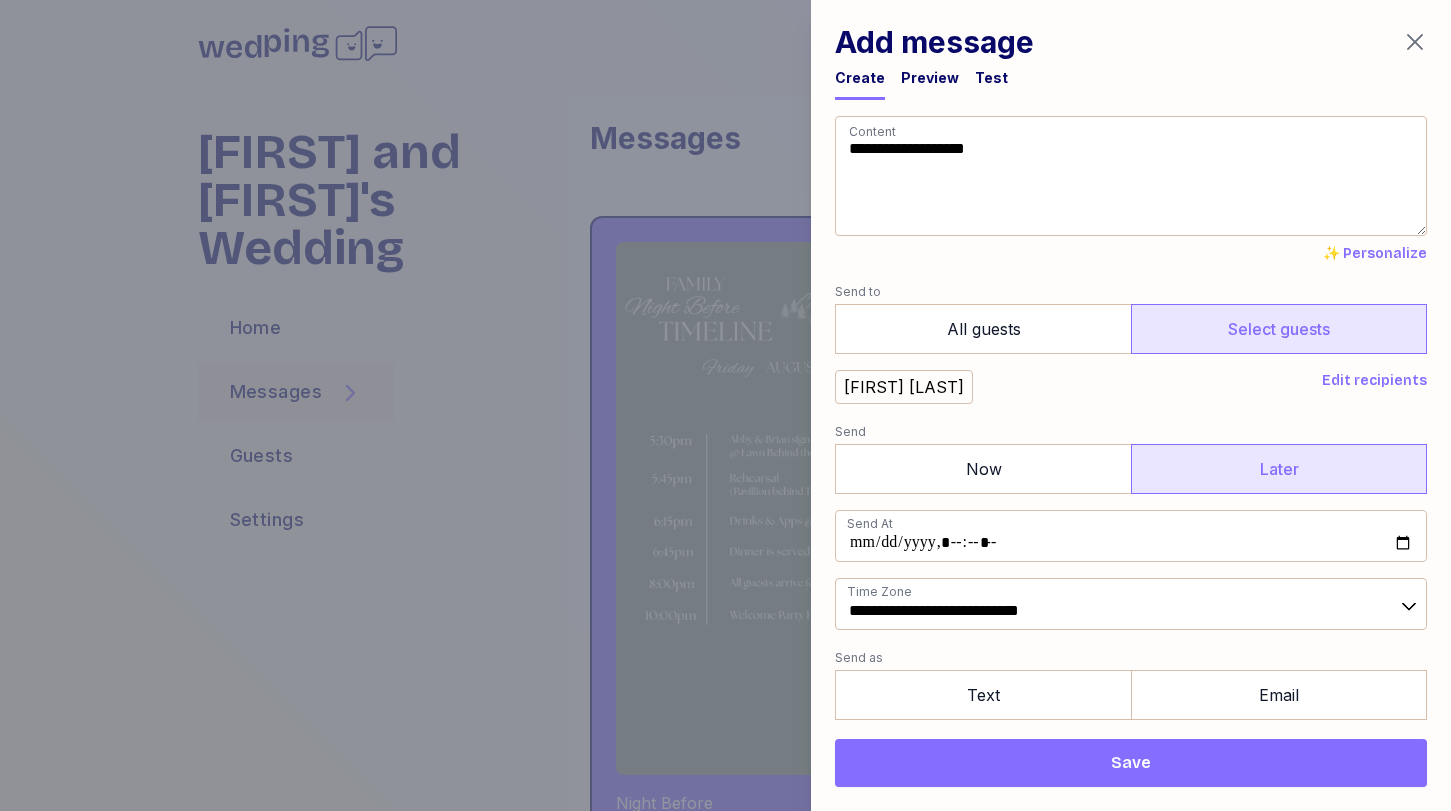 click on "**********" at bounding box center (1131, 474) 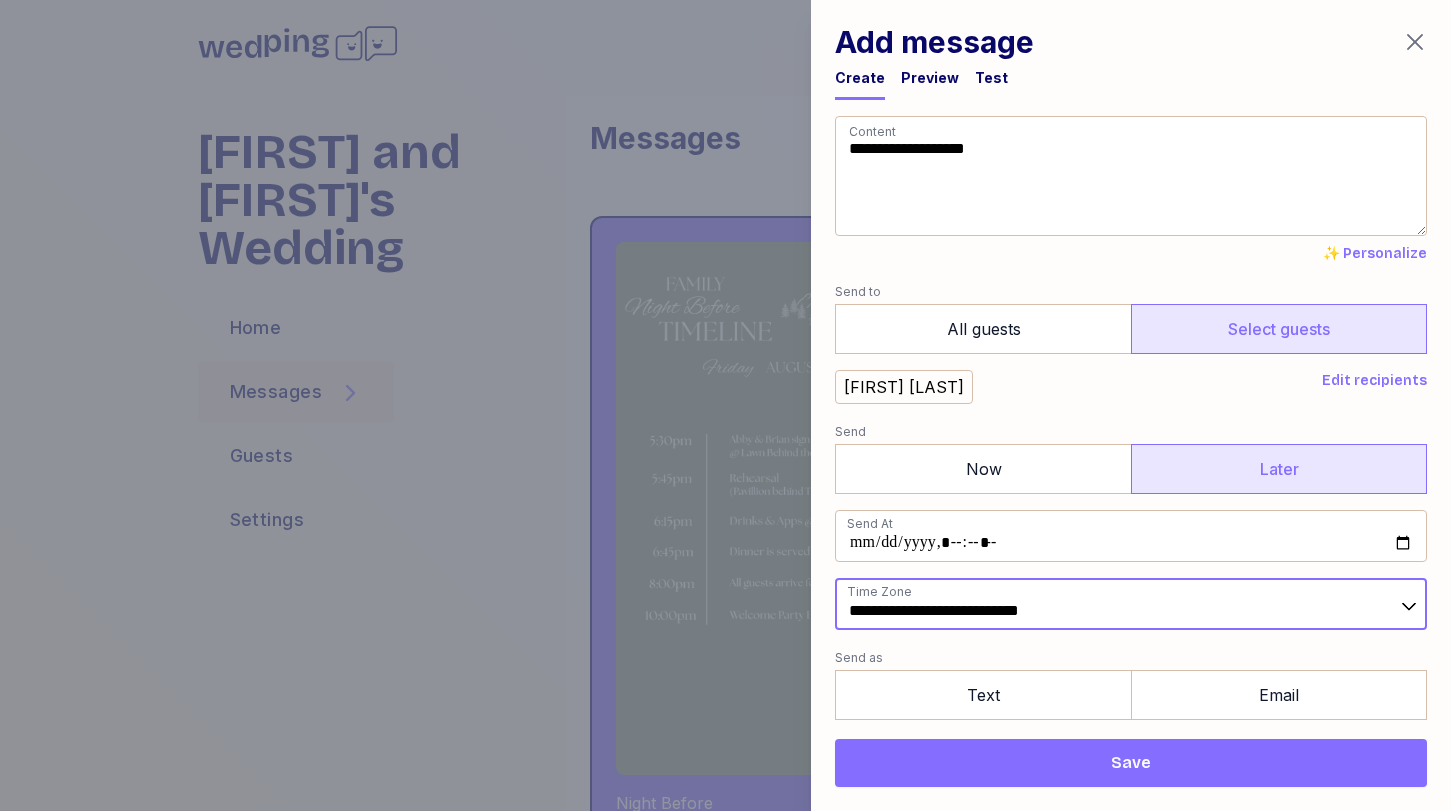 click on "**********" at bounding box center [1131, 604] 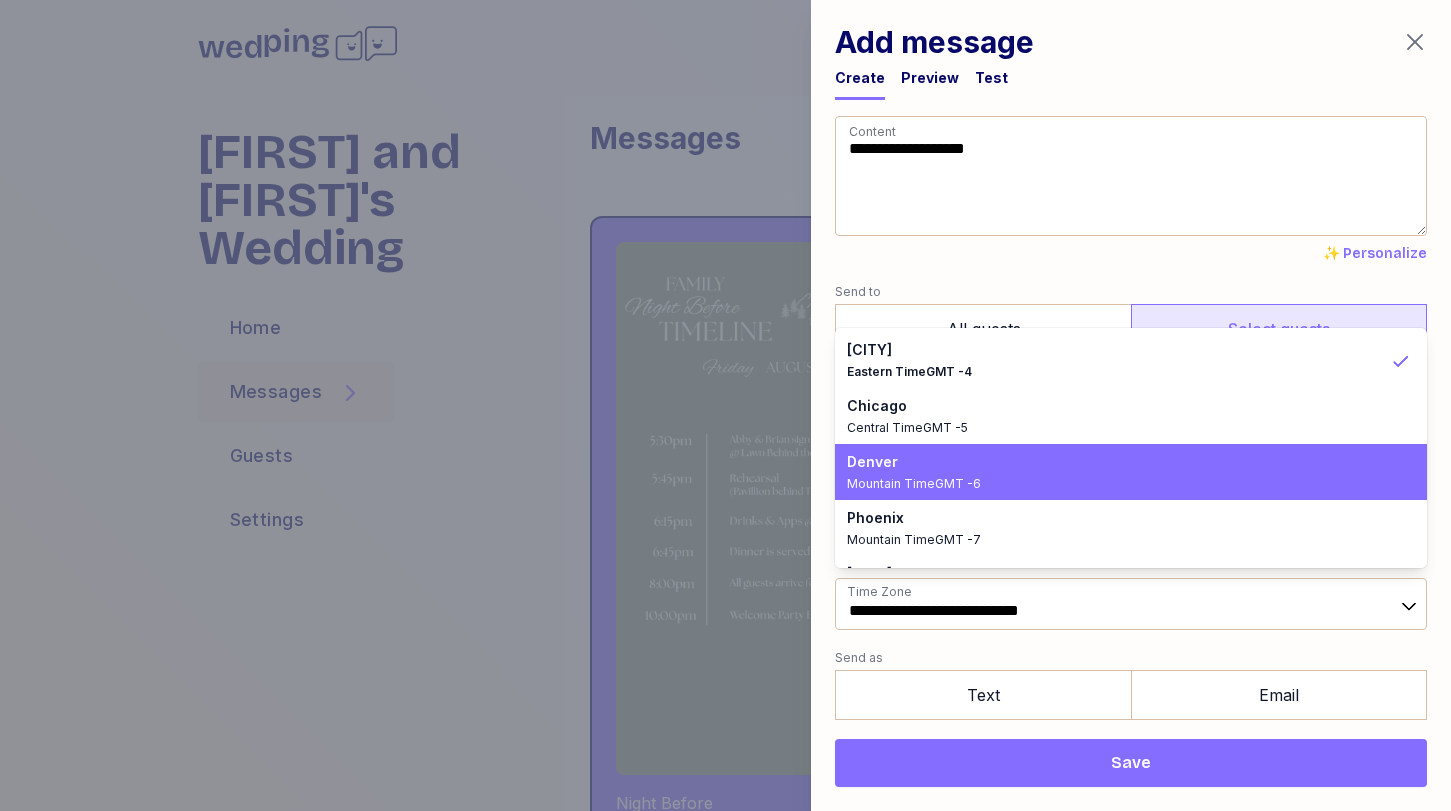 click on "[CITY] [TIMEZONE]" at bounding box center (1131, 472) 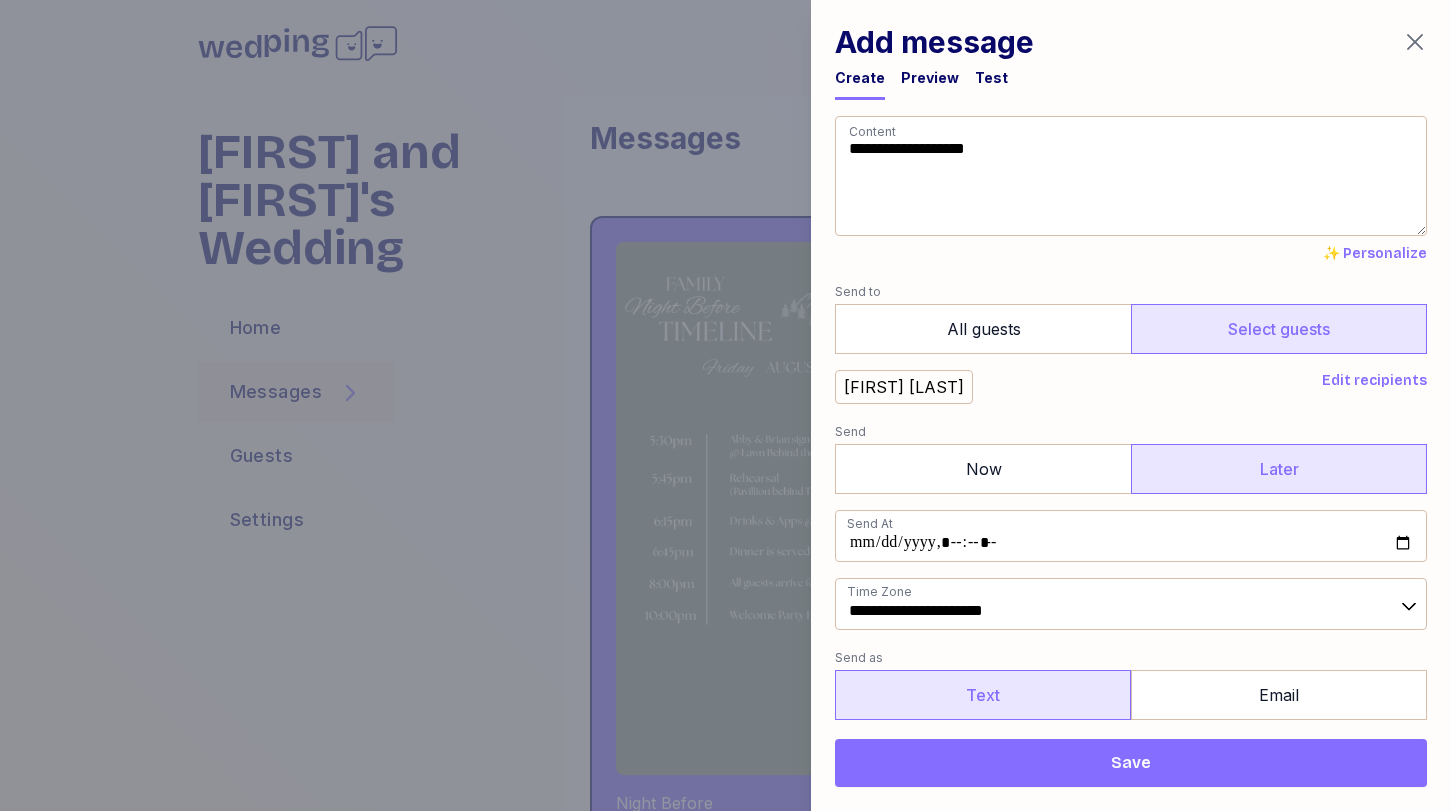 click on "Text" at bounding box center (983, 695) 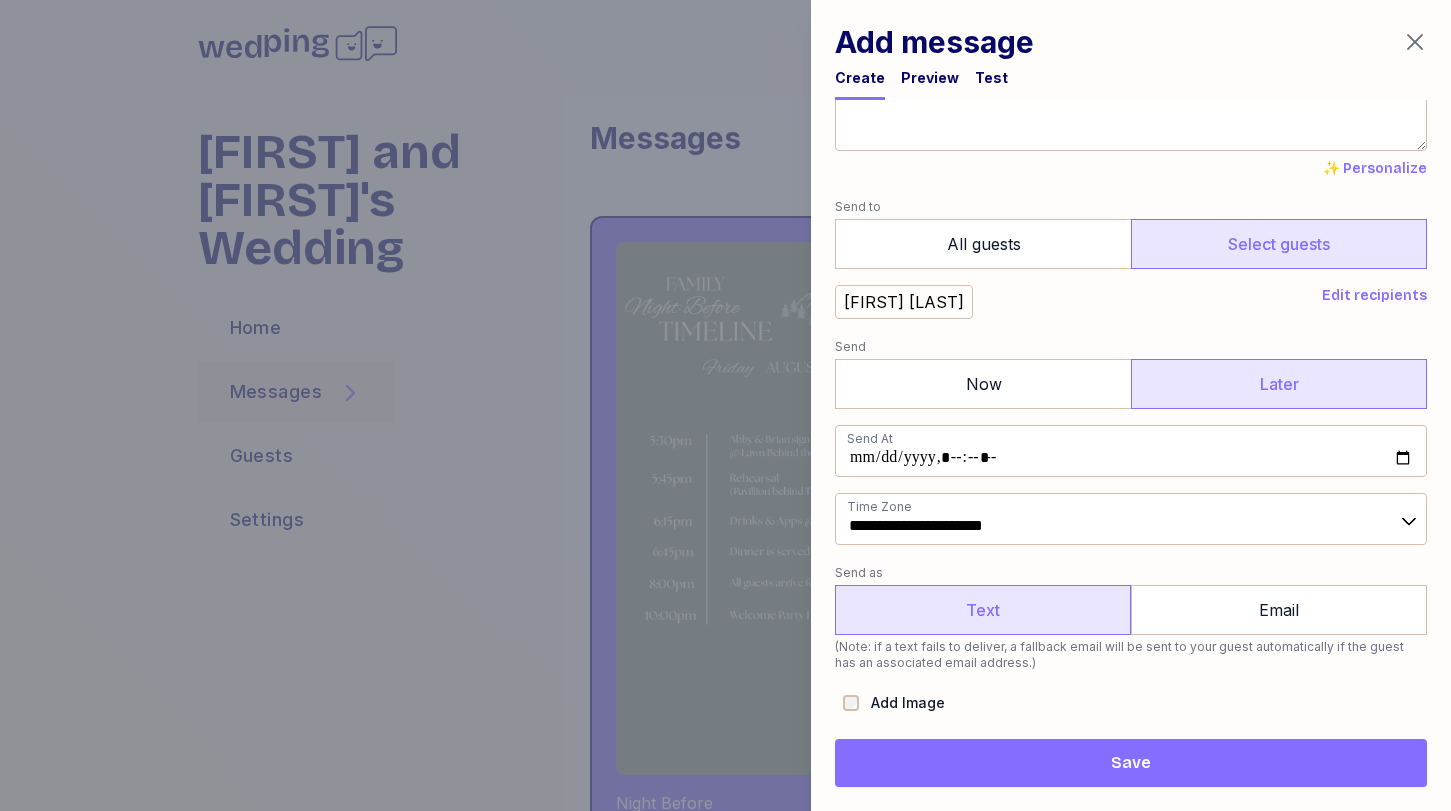 scroll, scrollTop: 74, scrollLeft: 0, axis: vertical 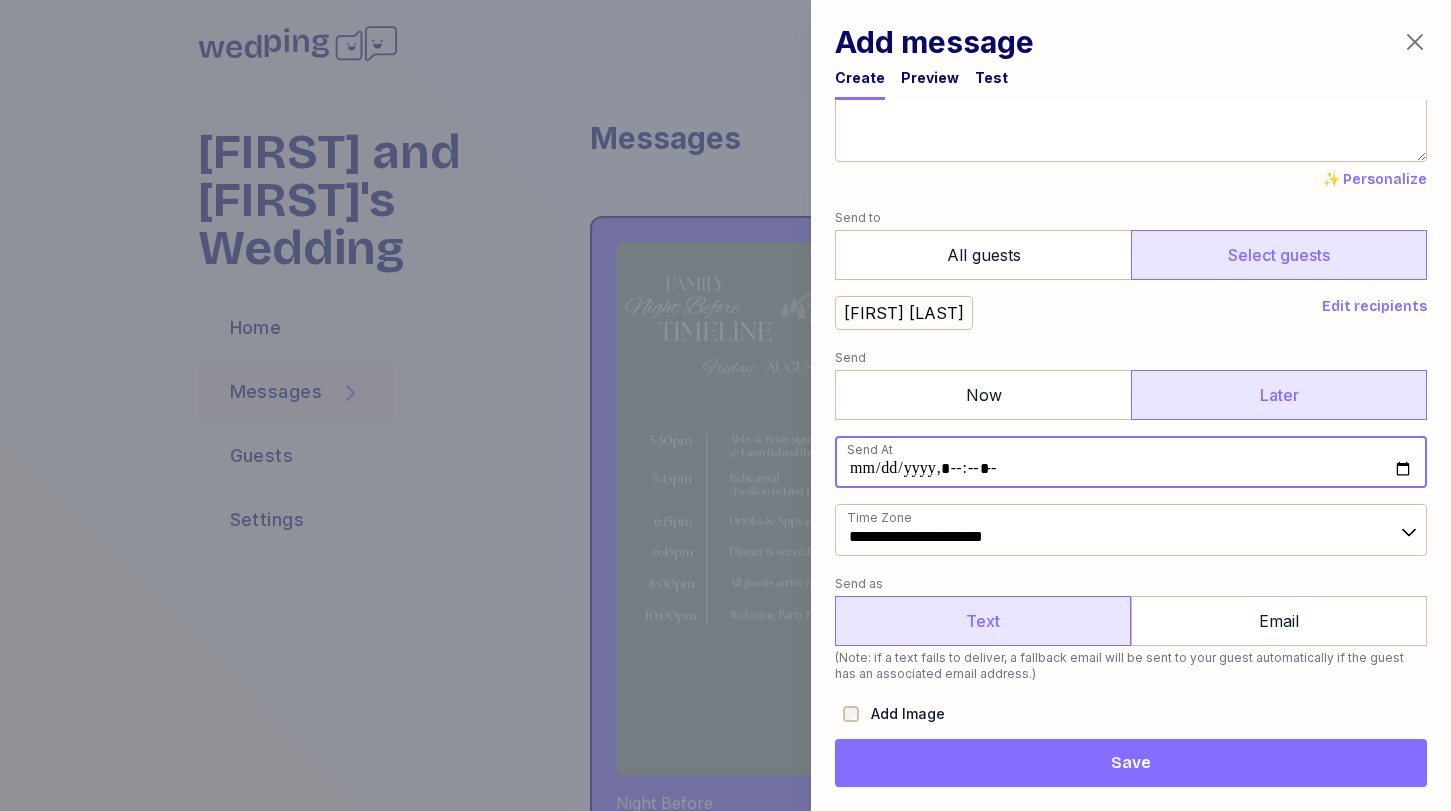 click at bounding box center (1131, 462) 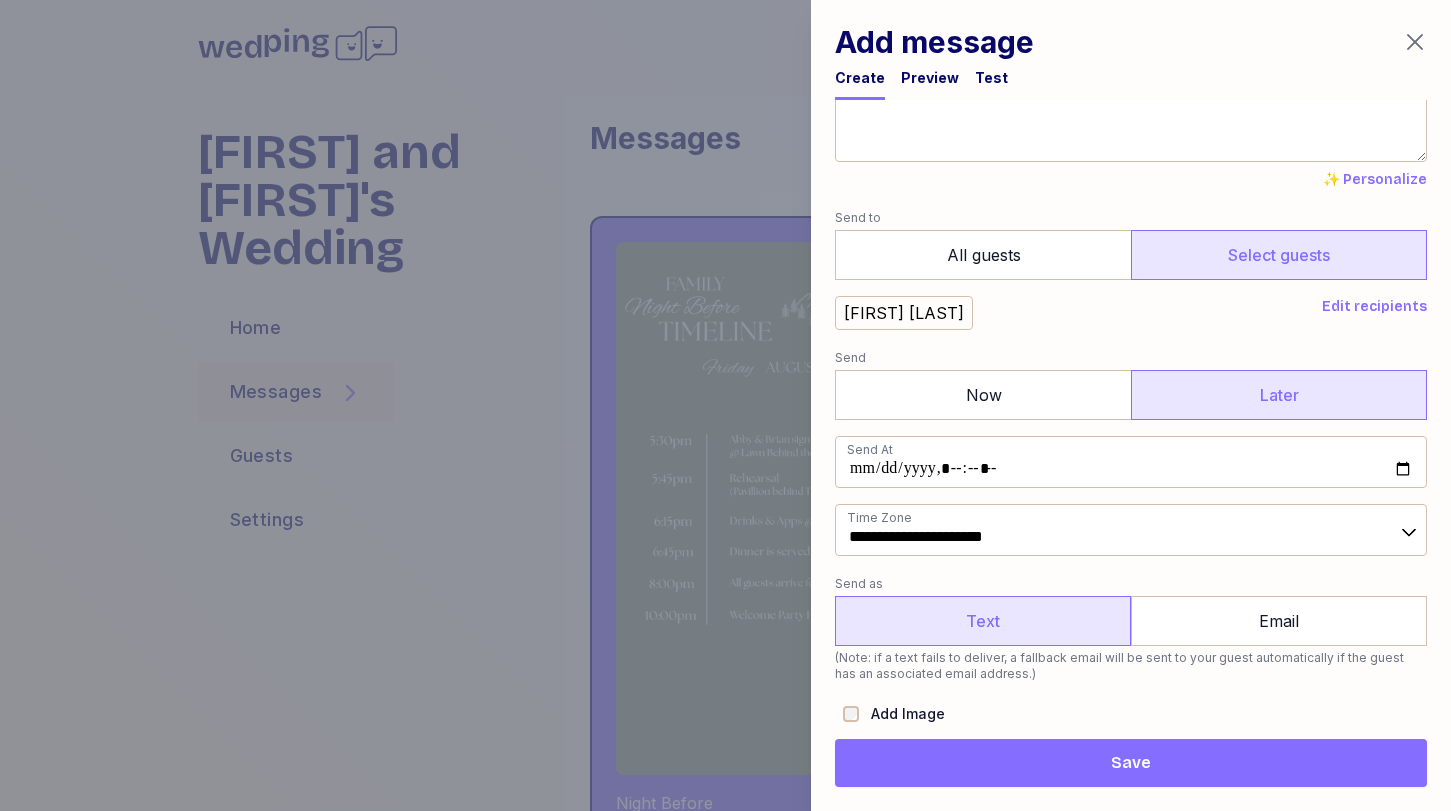 click on "**********" at bounding box center (1131, 418) 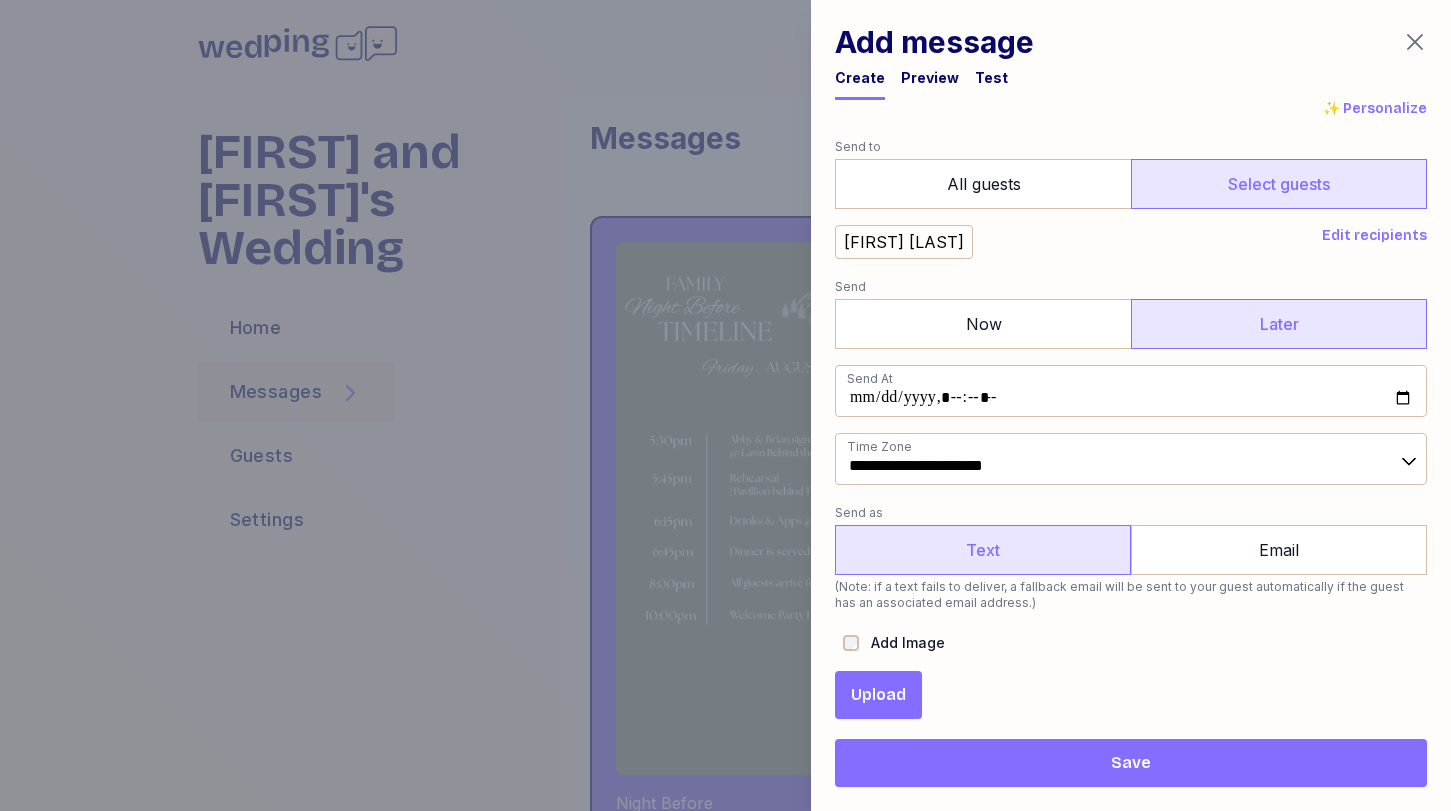 click on "Upload" at bounding box center [878, 695] 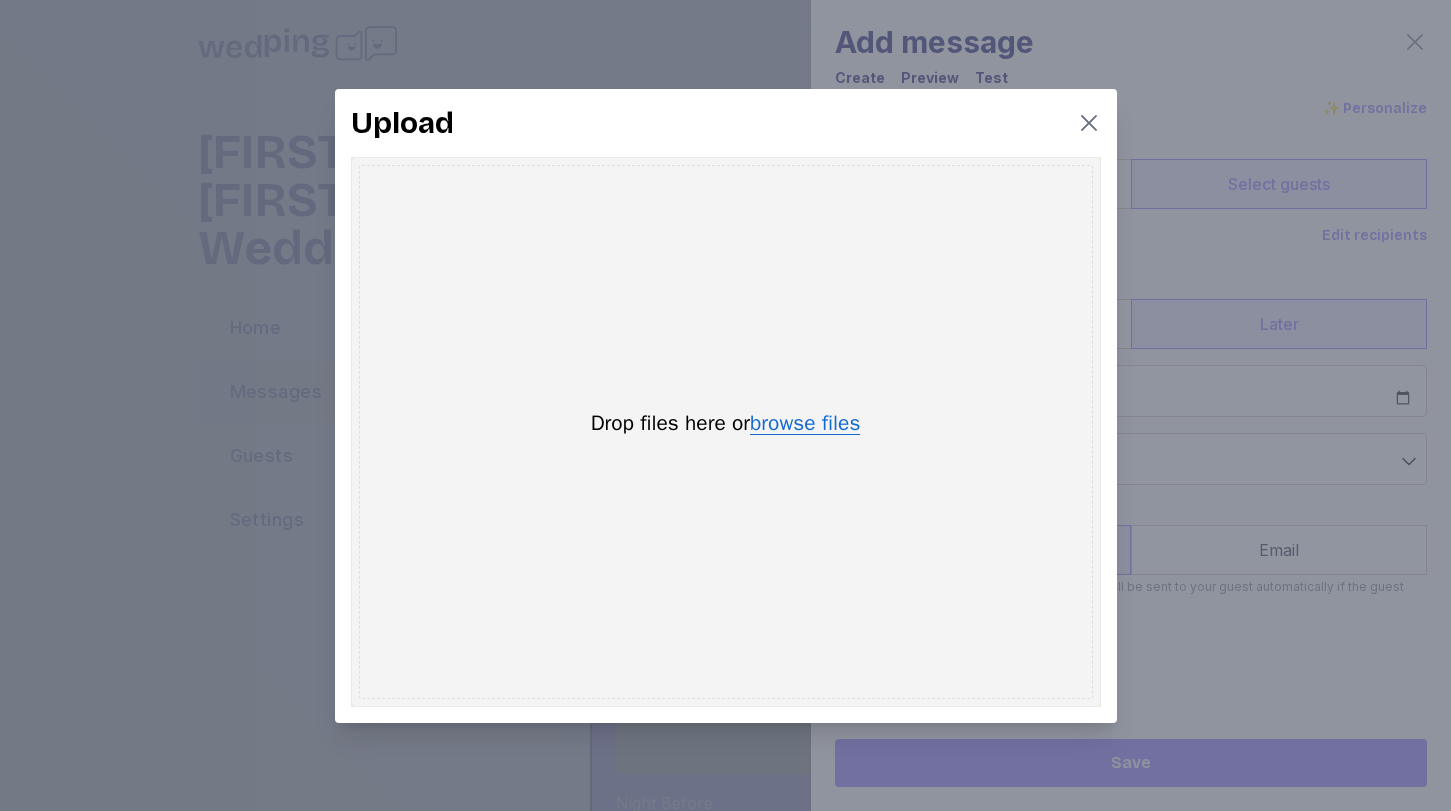 click on "browse files" at bounding box center (805, 424) 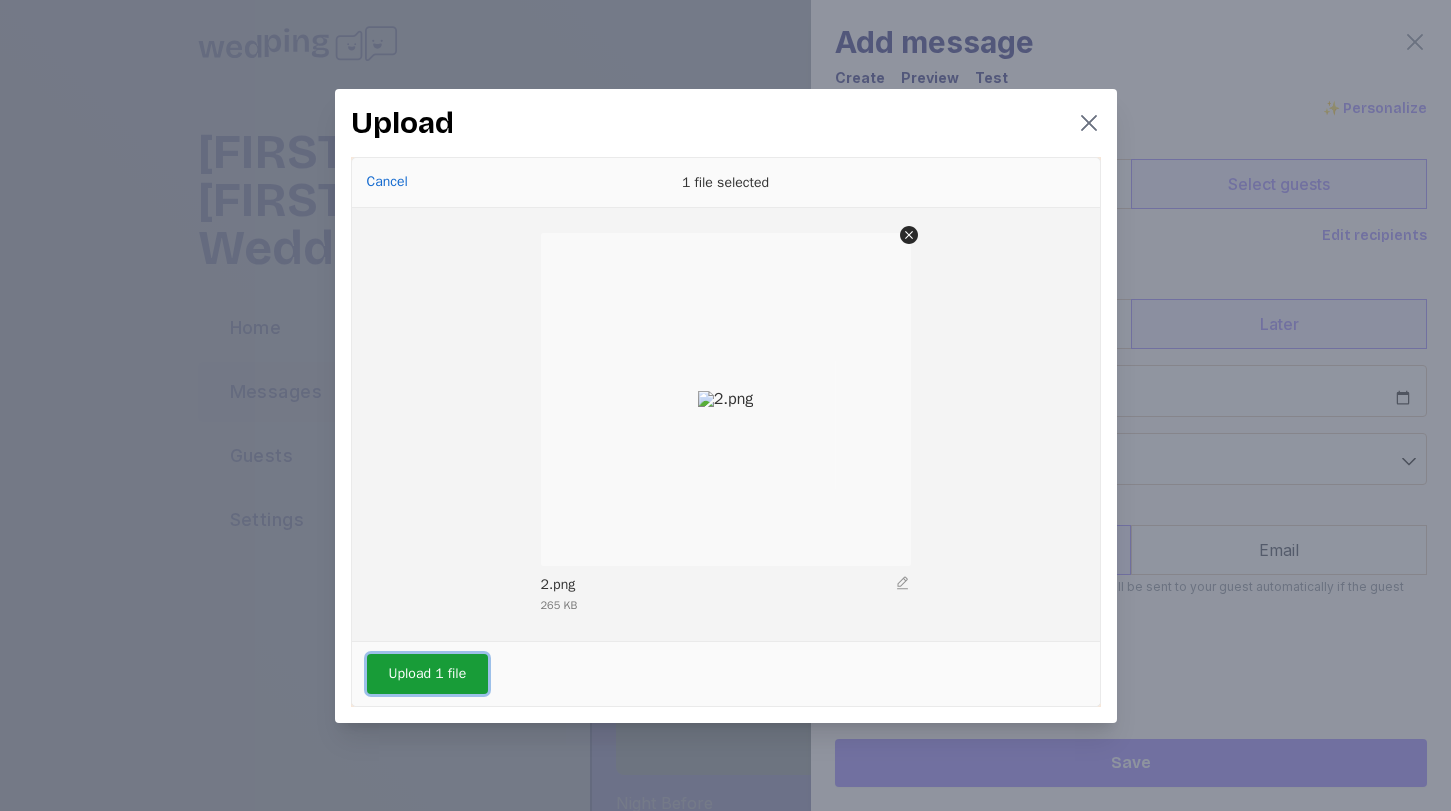 click on "Upload 1 file" at bounding box center [428, 674] 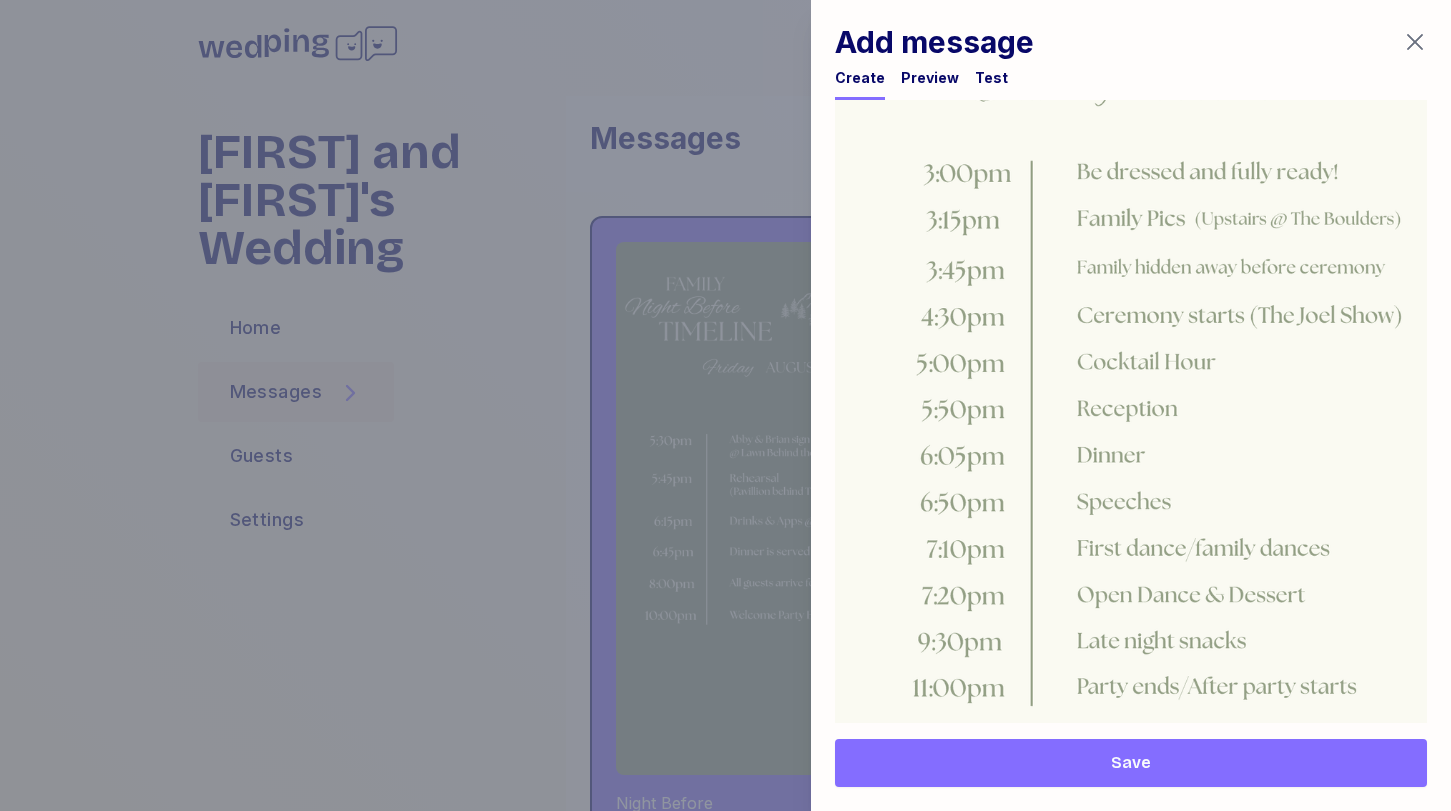 scroll, scrollTop: 1213, scrollLeft: 0, axis: vertical 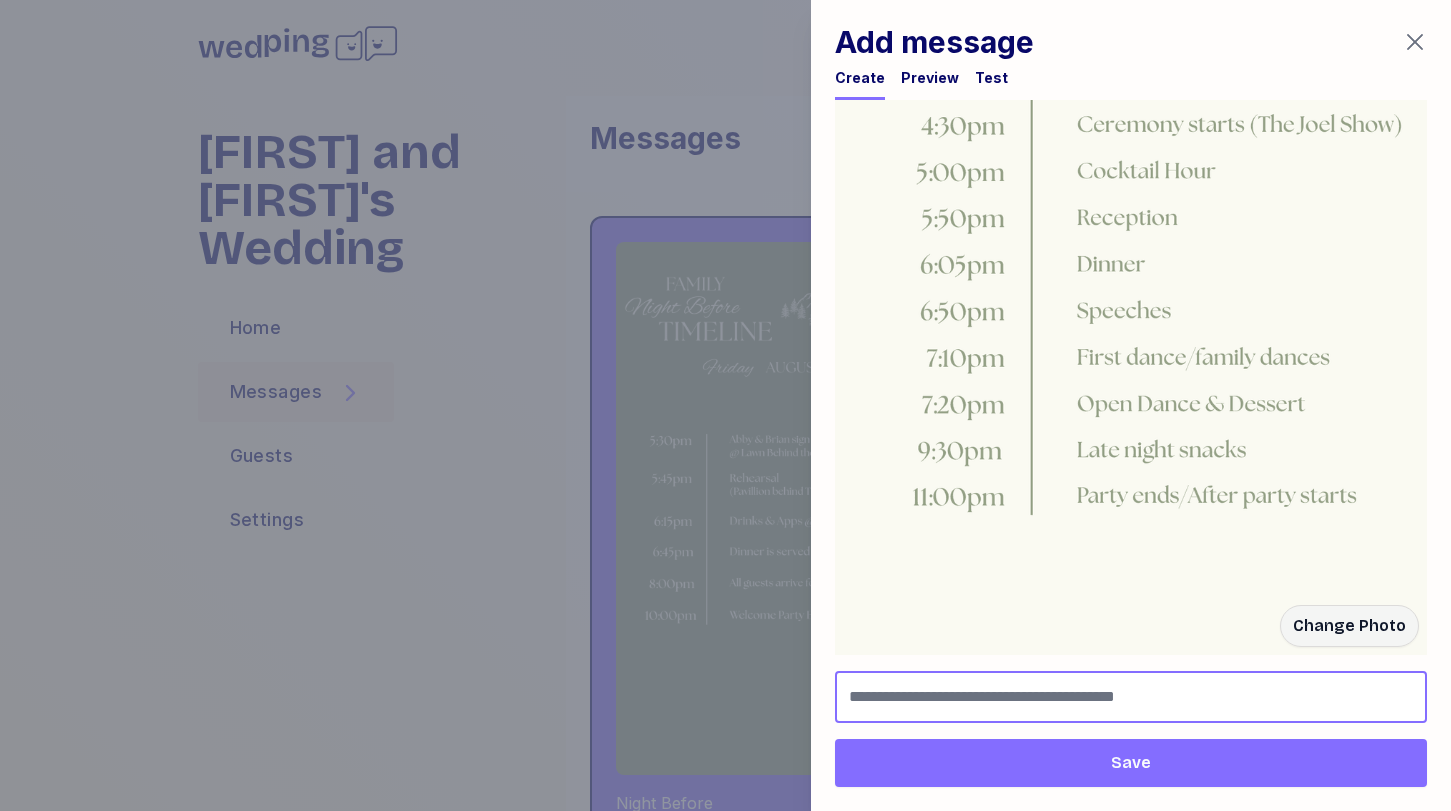 click at bounding box center [1131, 697] 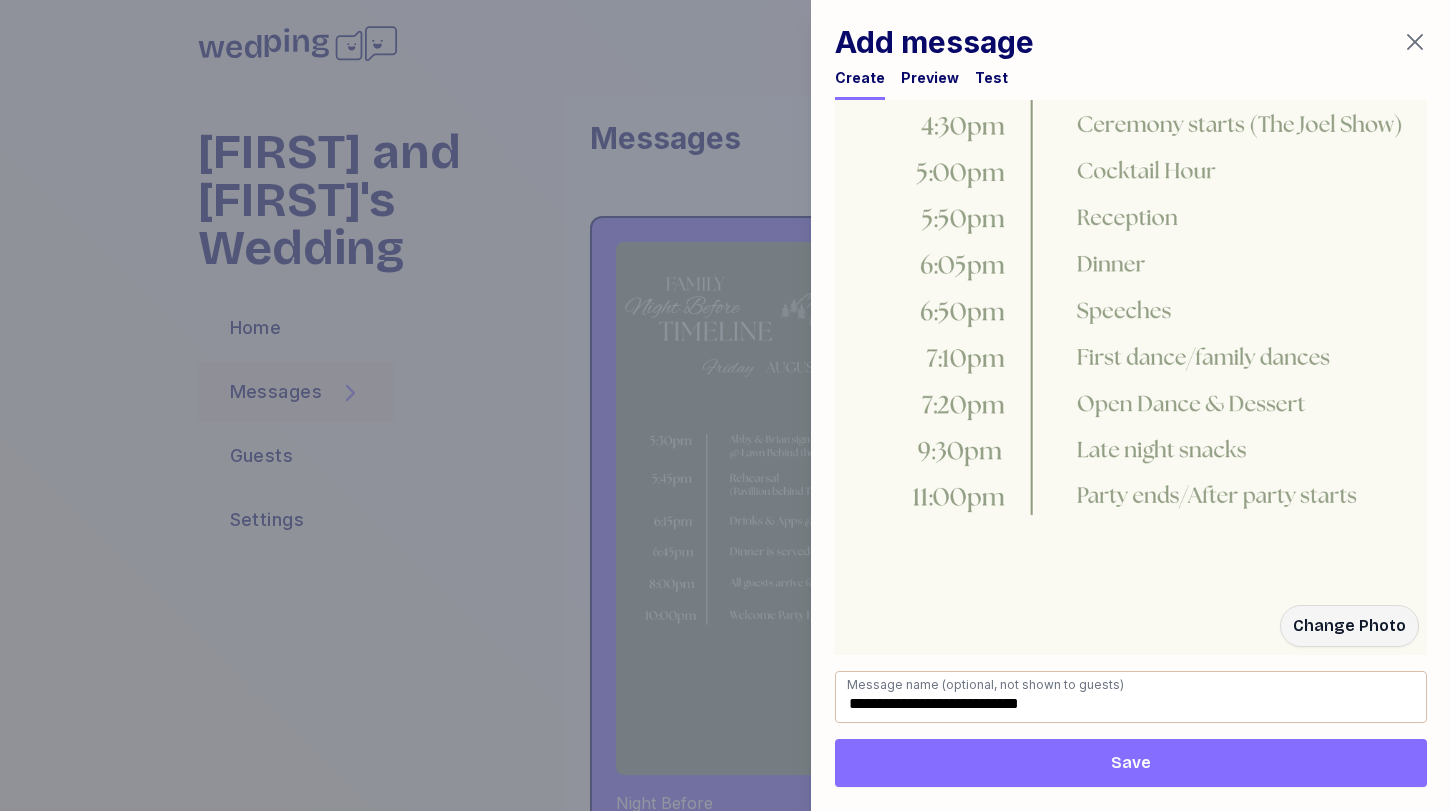 click on "Save" at bounding box center (1131, 763) 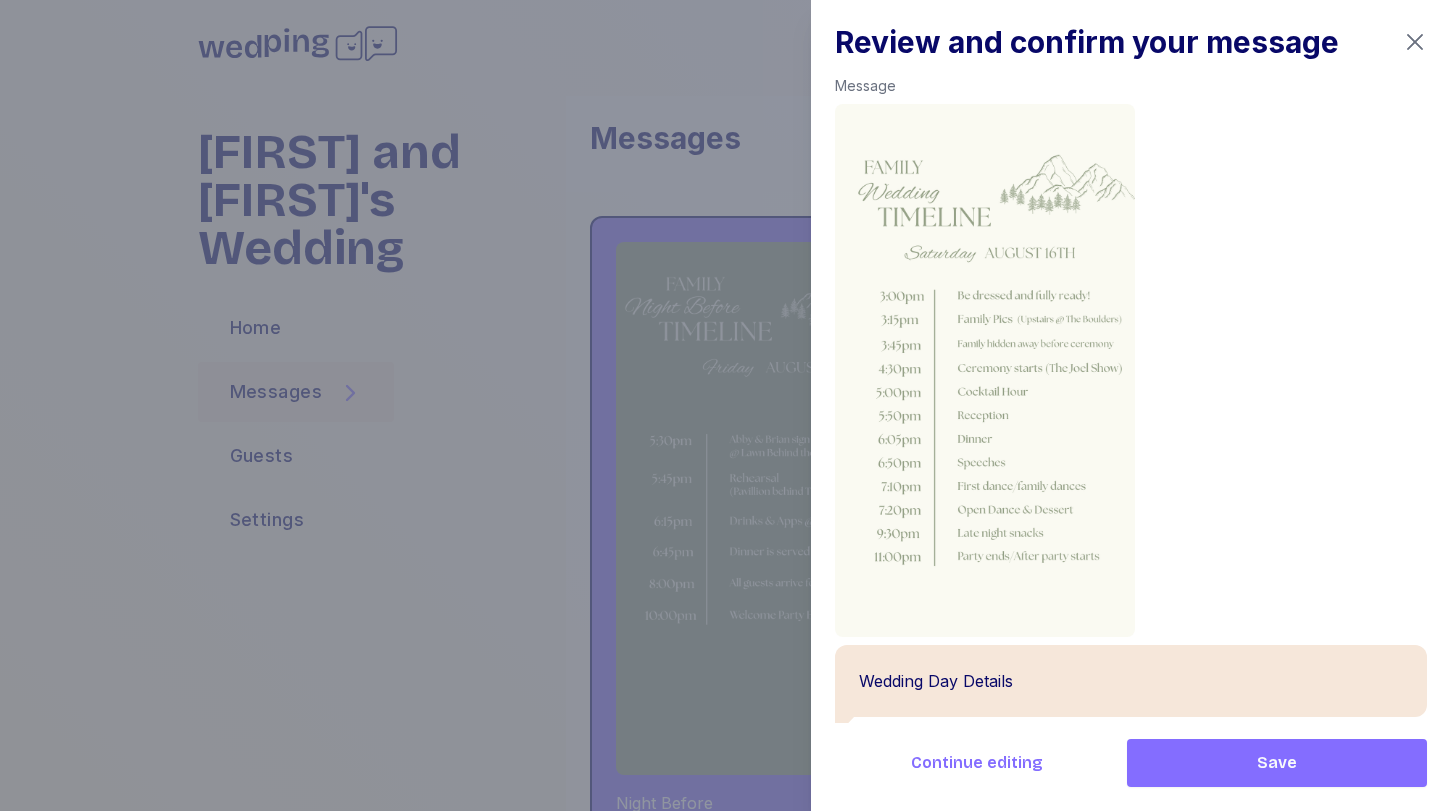 scroll, scrollTop: 168, scrollLeft: 0, axis: vertical 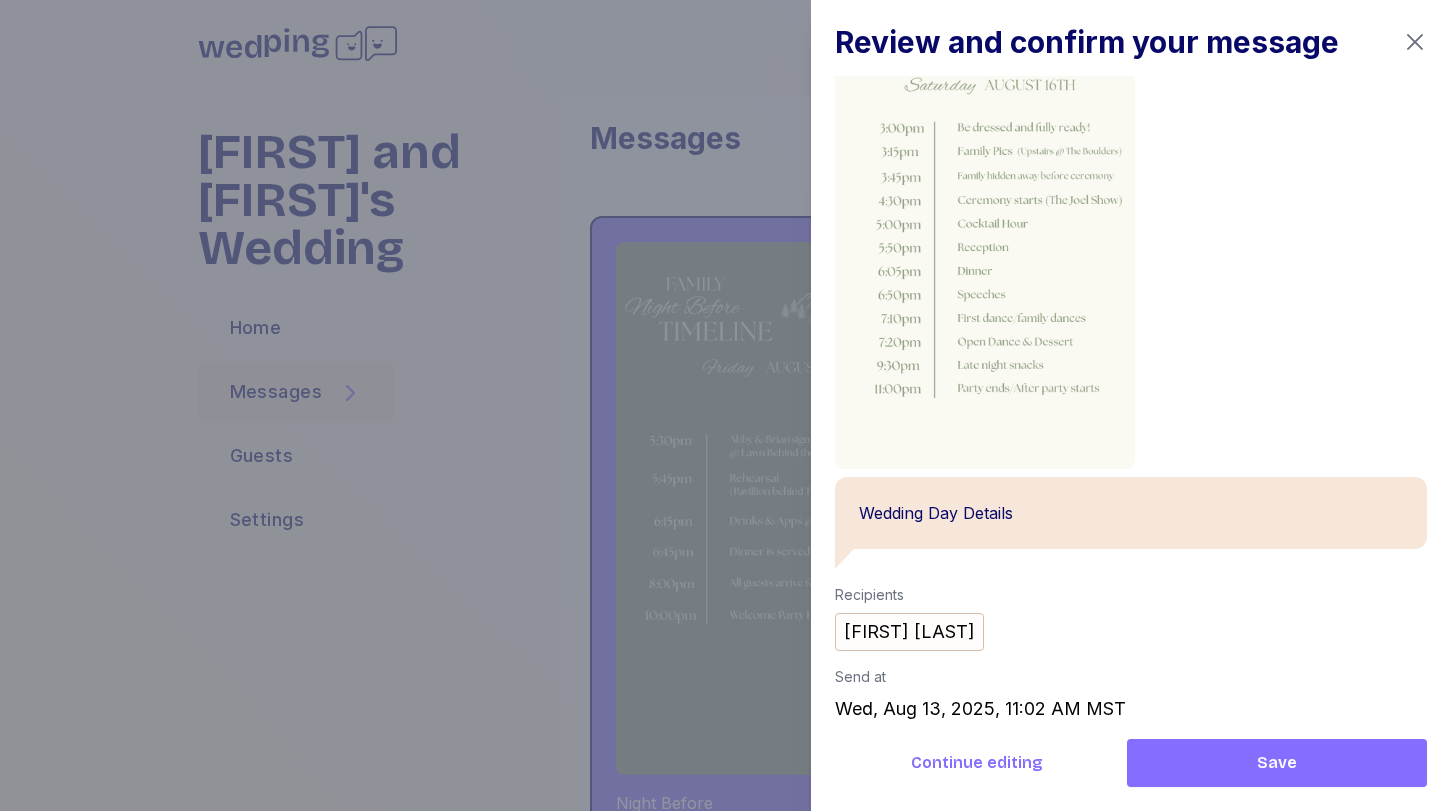 click on "Save" at bounding box center (1277, 763) 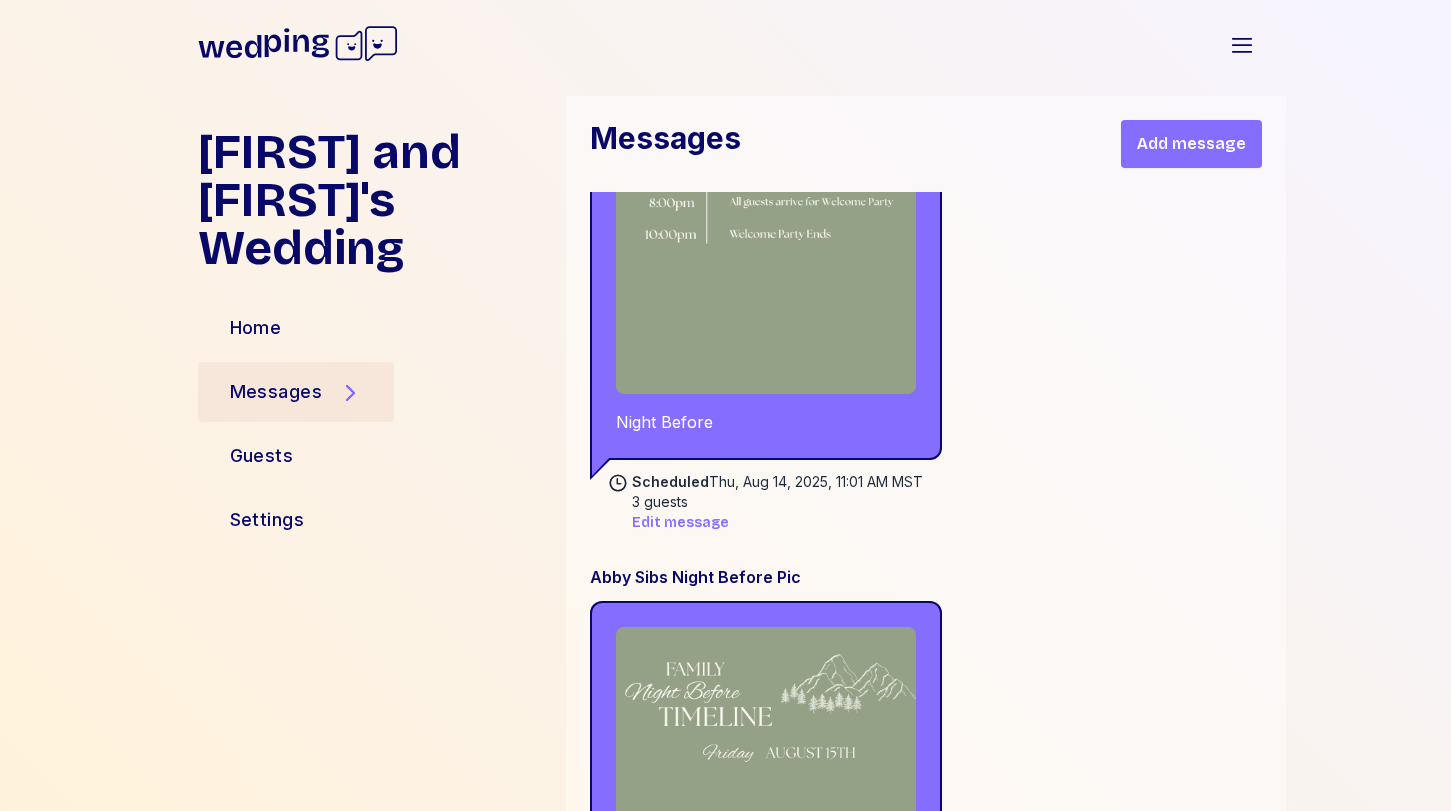 scroll, scrollTop: 22218, scrollLeft: 0, axis: vertical 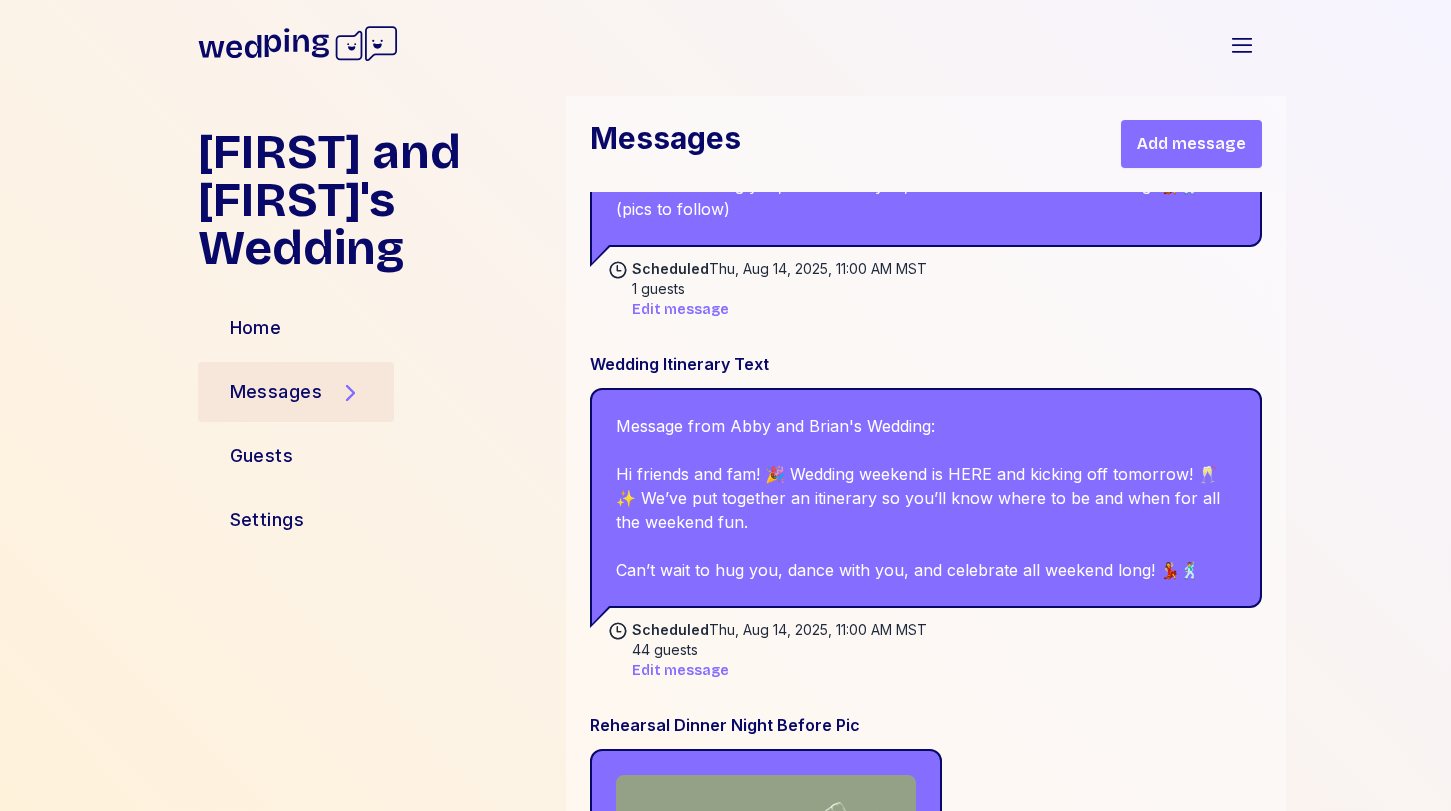 click on "Add message" at bounding box center [1191, 144] 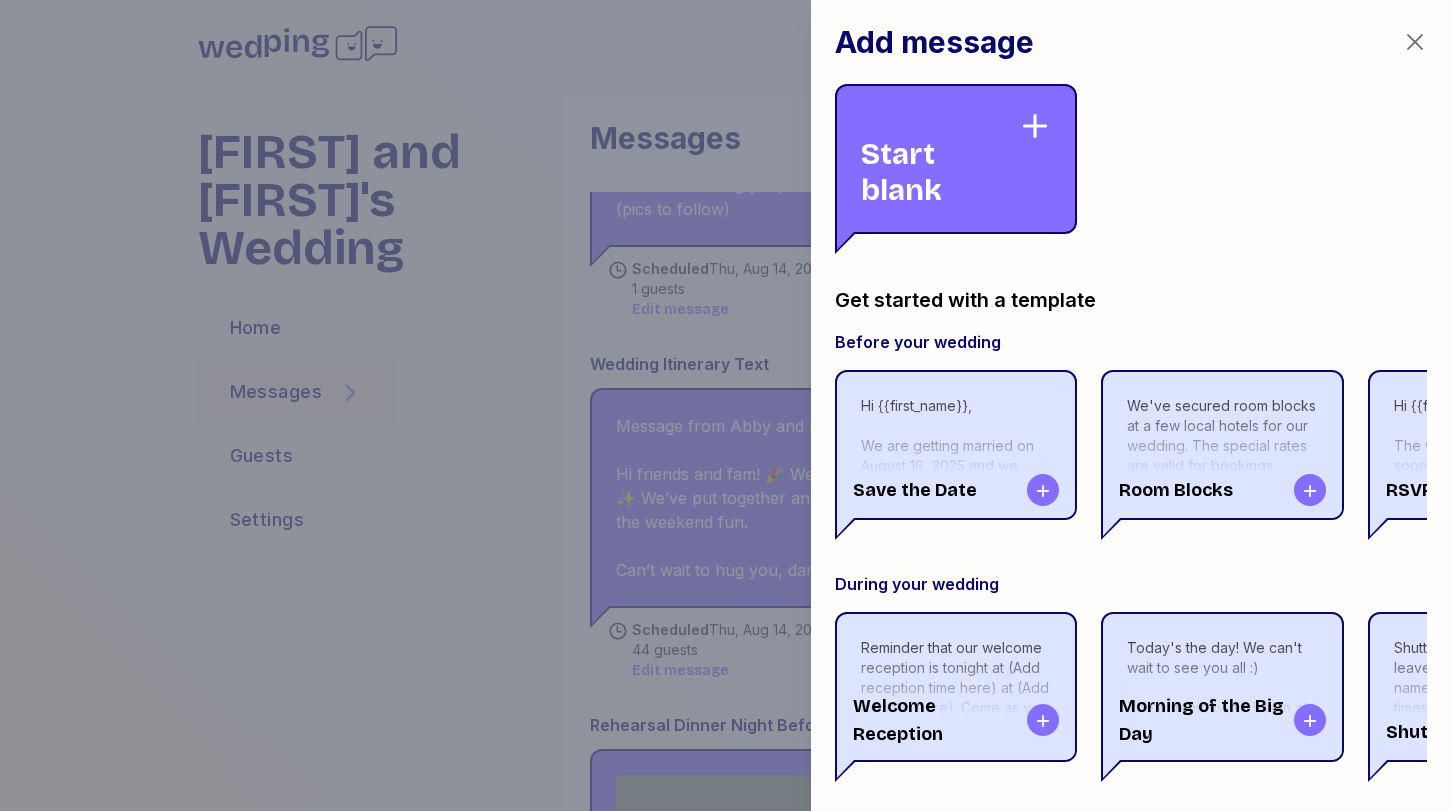 click on "Start blank" at bounding box center [940, 159] 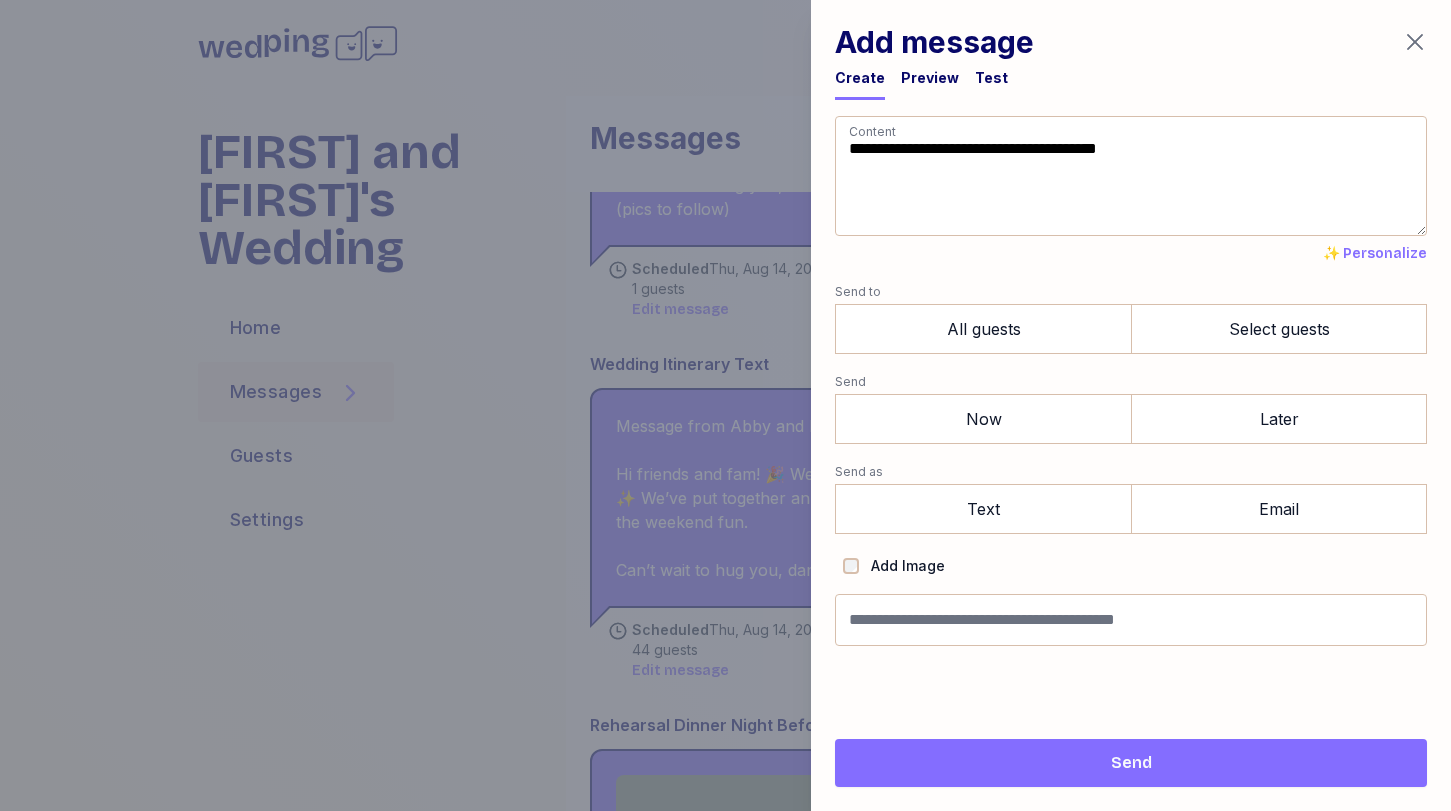 drag, startPoint x: 991, startPoint y: 208, endPoint x: 772, endPoint y: -75, distance: 357.84076 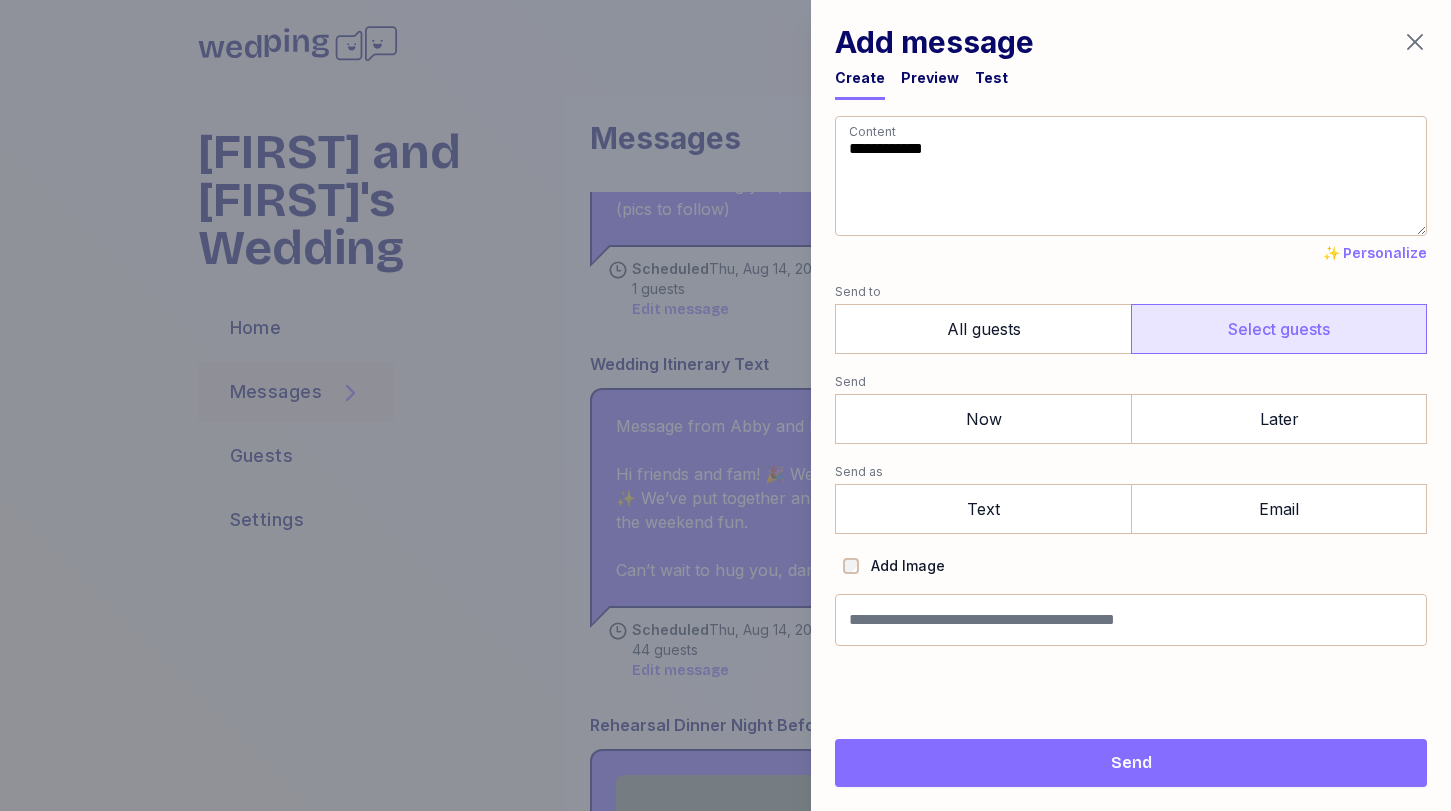 click on "Select guests" at bounding box center (1279, 329) 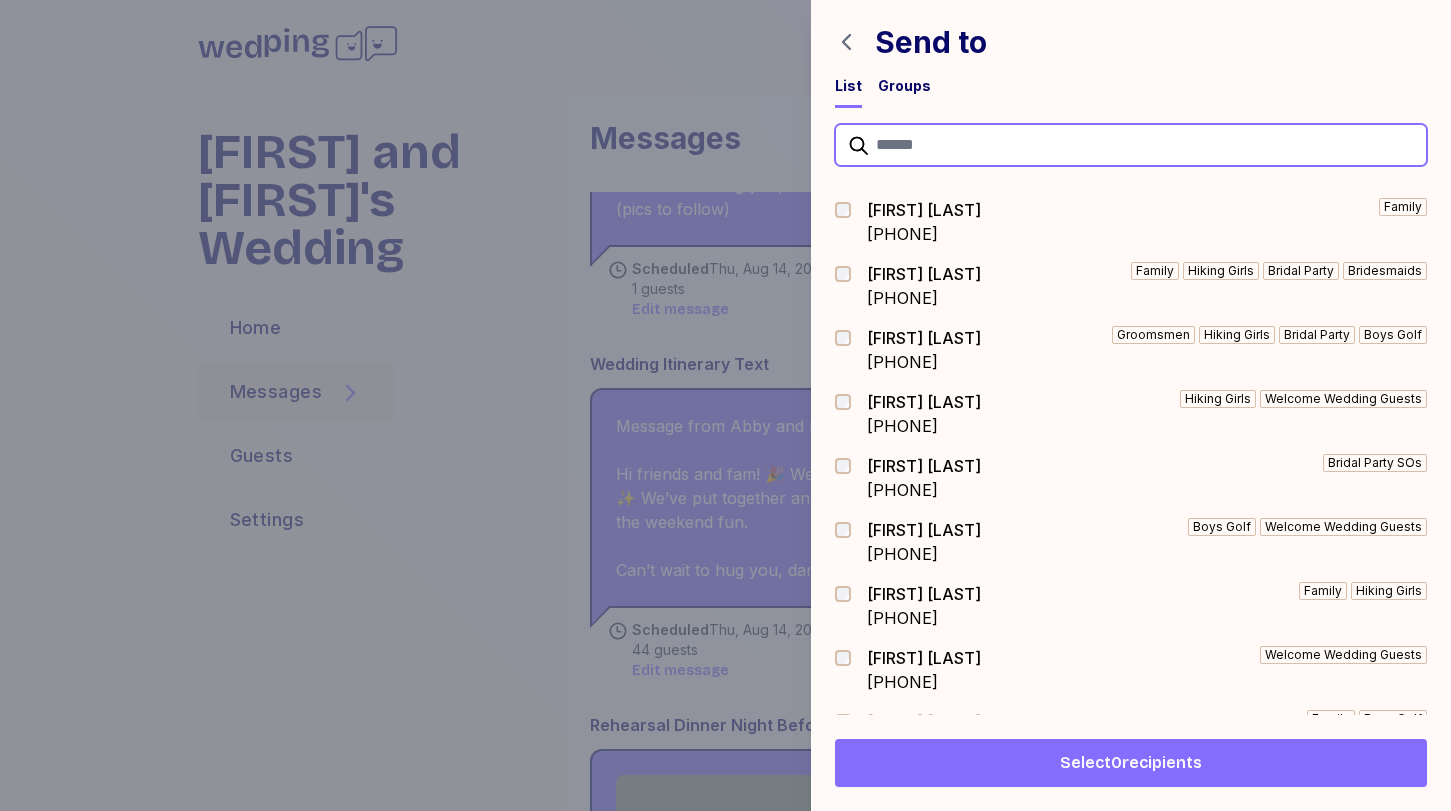 click at bounding box center (1131, 145) 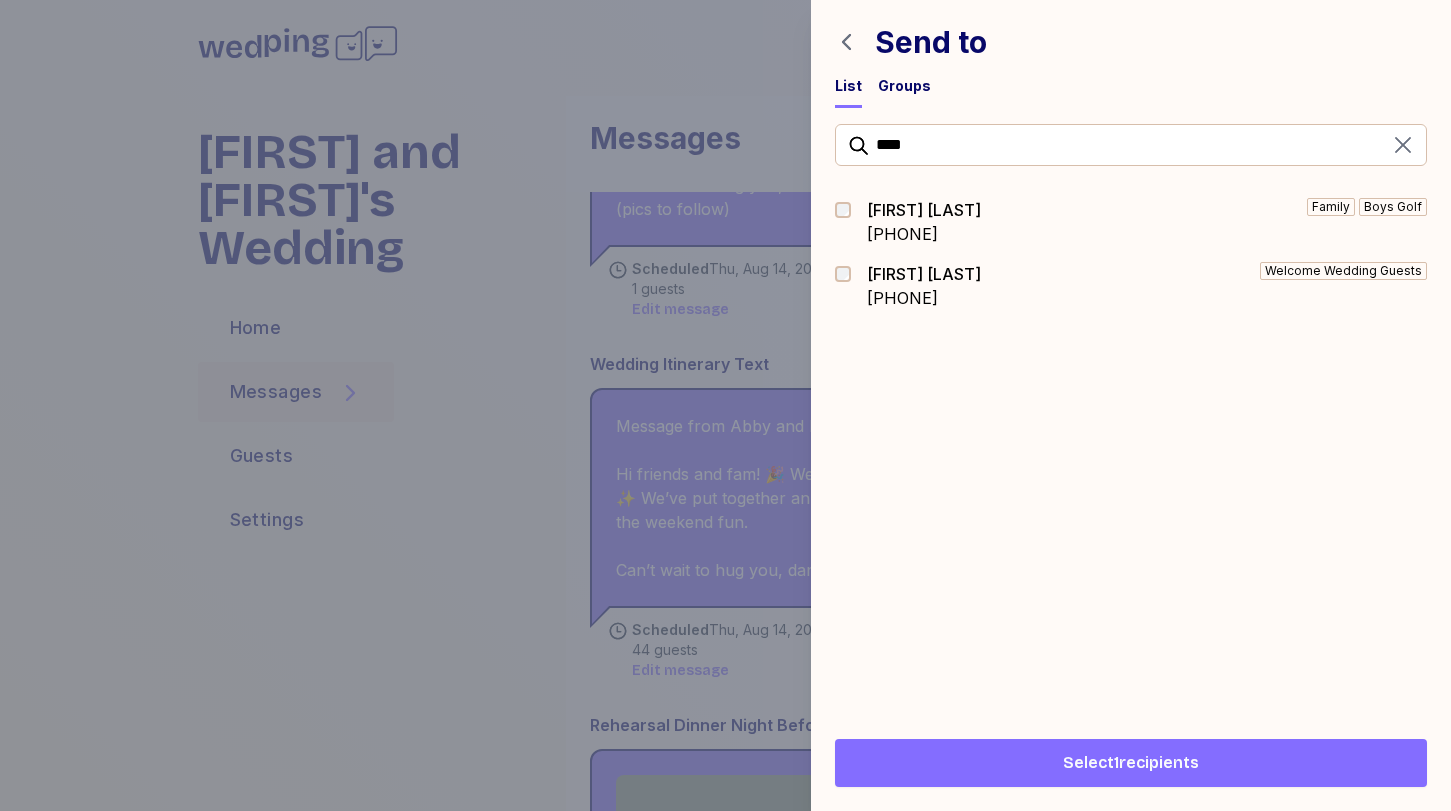 click on "Select  1  recipients" at bounding box center (1131, 763) 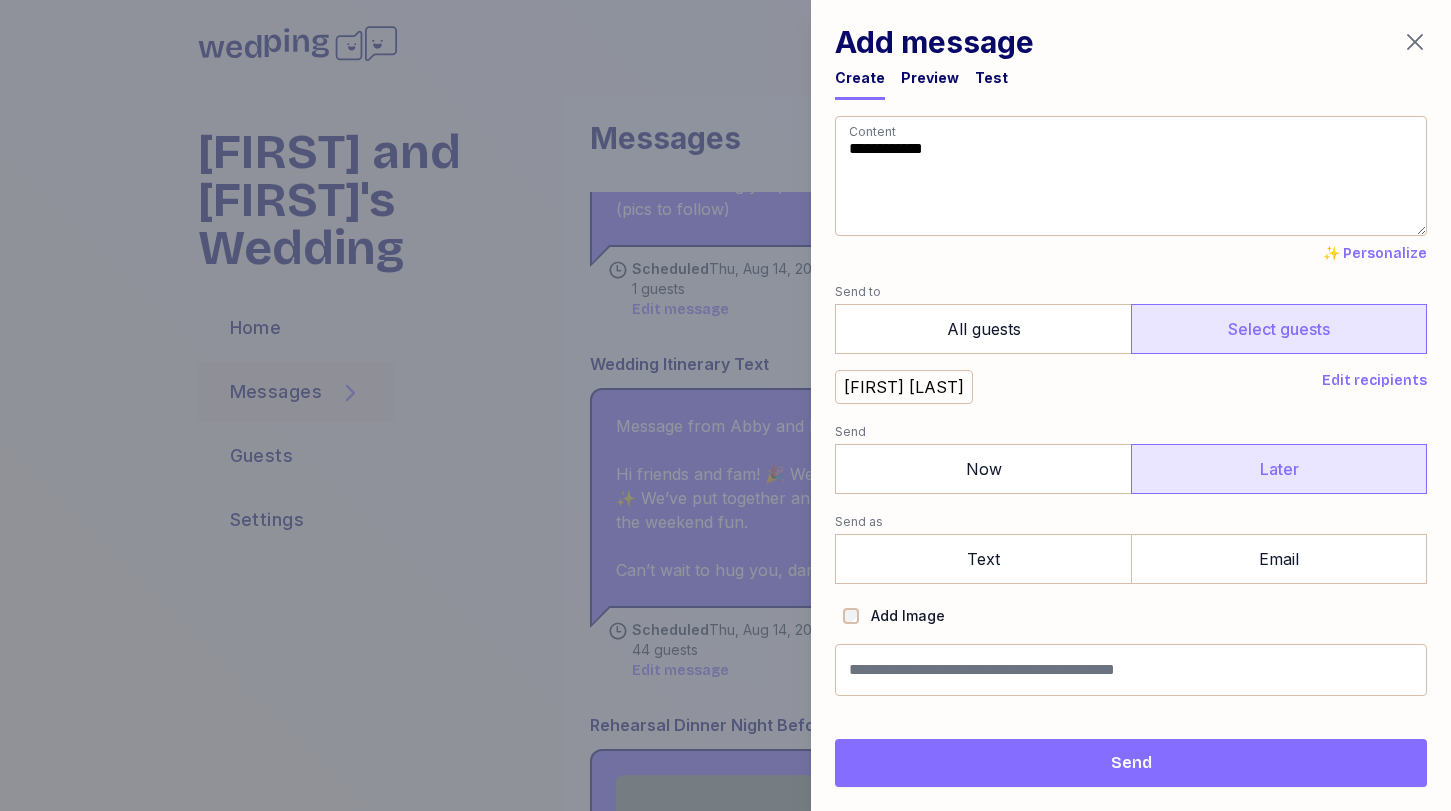 click on "Later" at bounding box center [1279, 469] 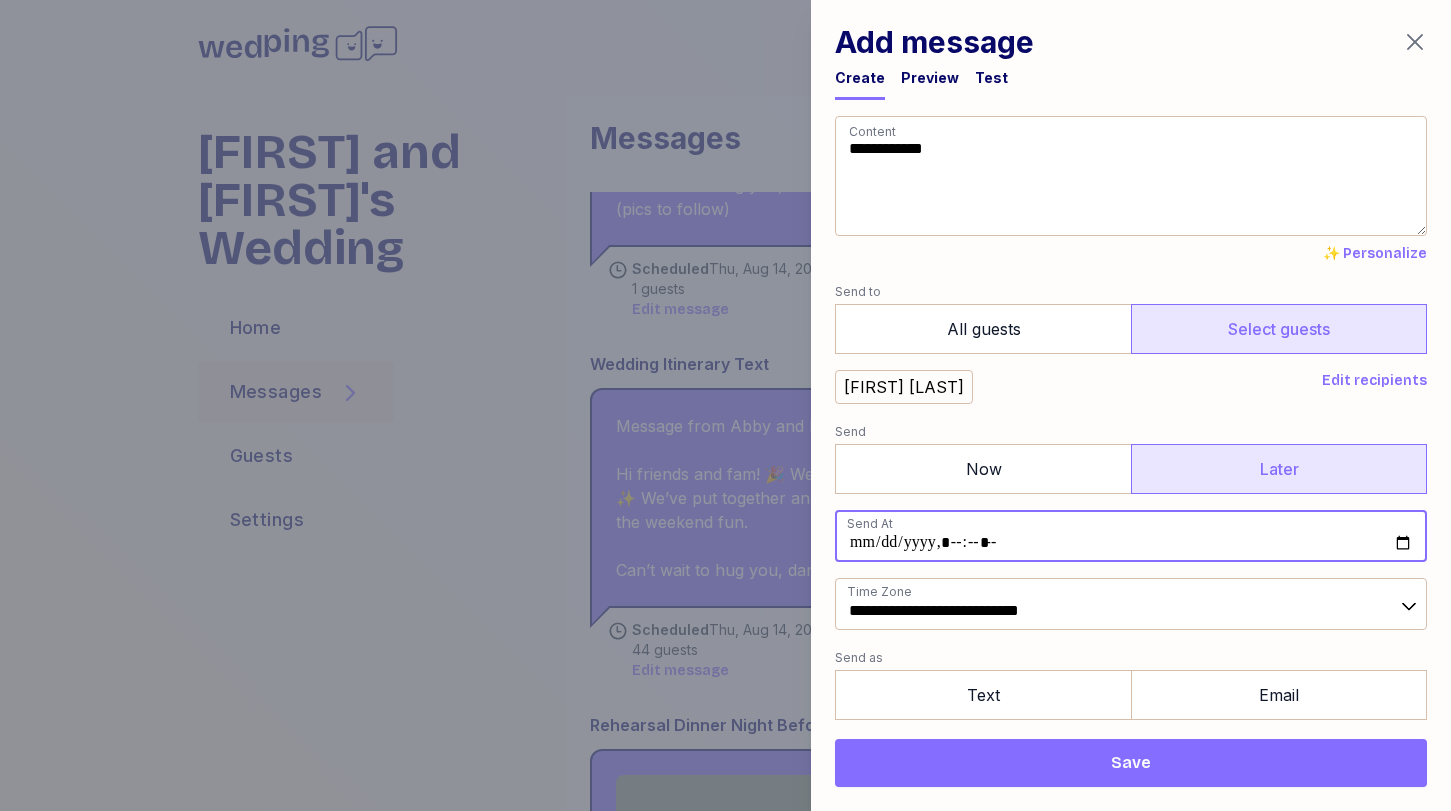 click at bounding box center [1131, 536] 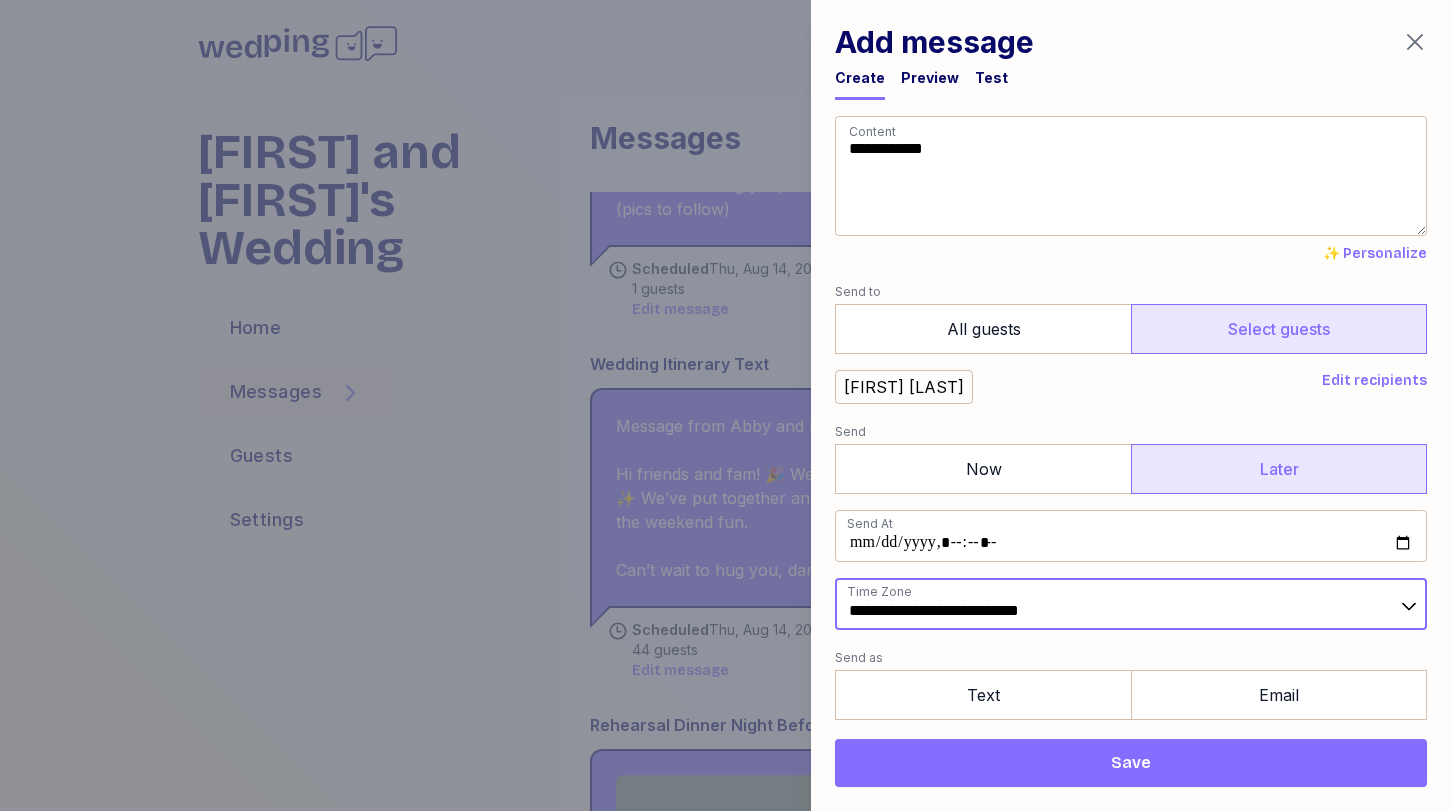 click on "**********" at bounding box center (1131, 604) 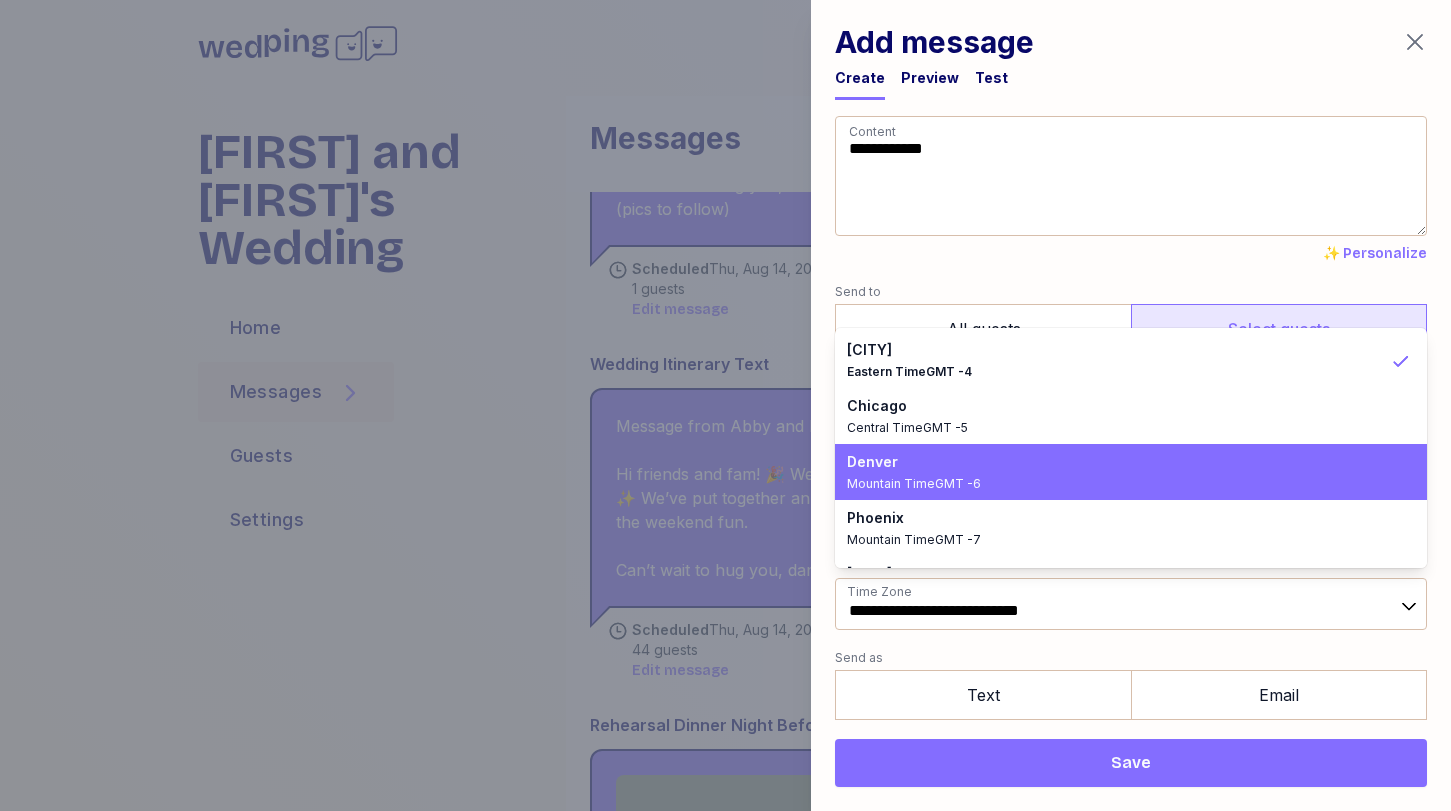 click on "Denver" at bounding box center [1119, 462] 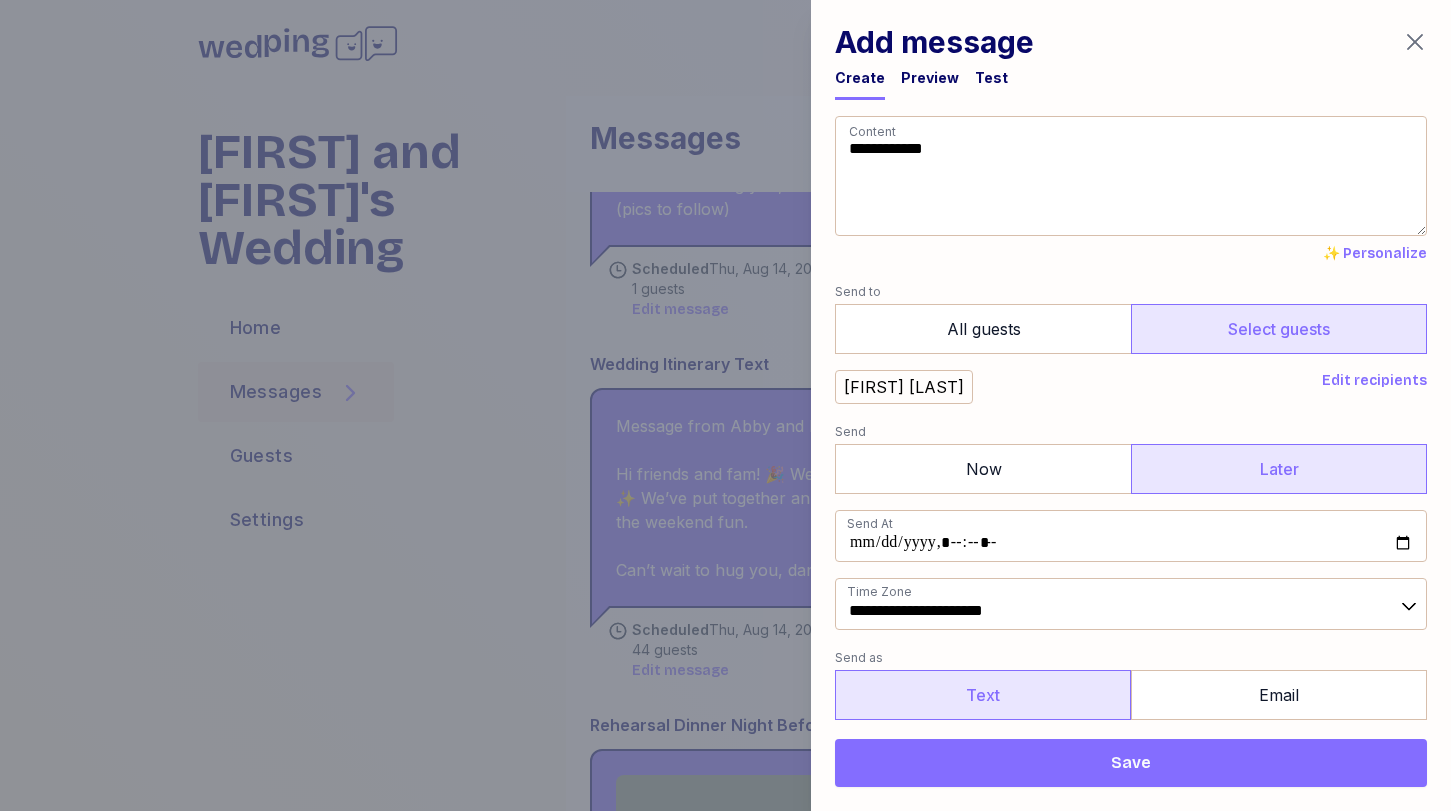 click on "Text" at bounding box center [983, 695] 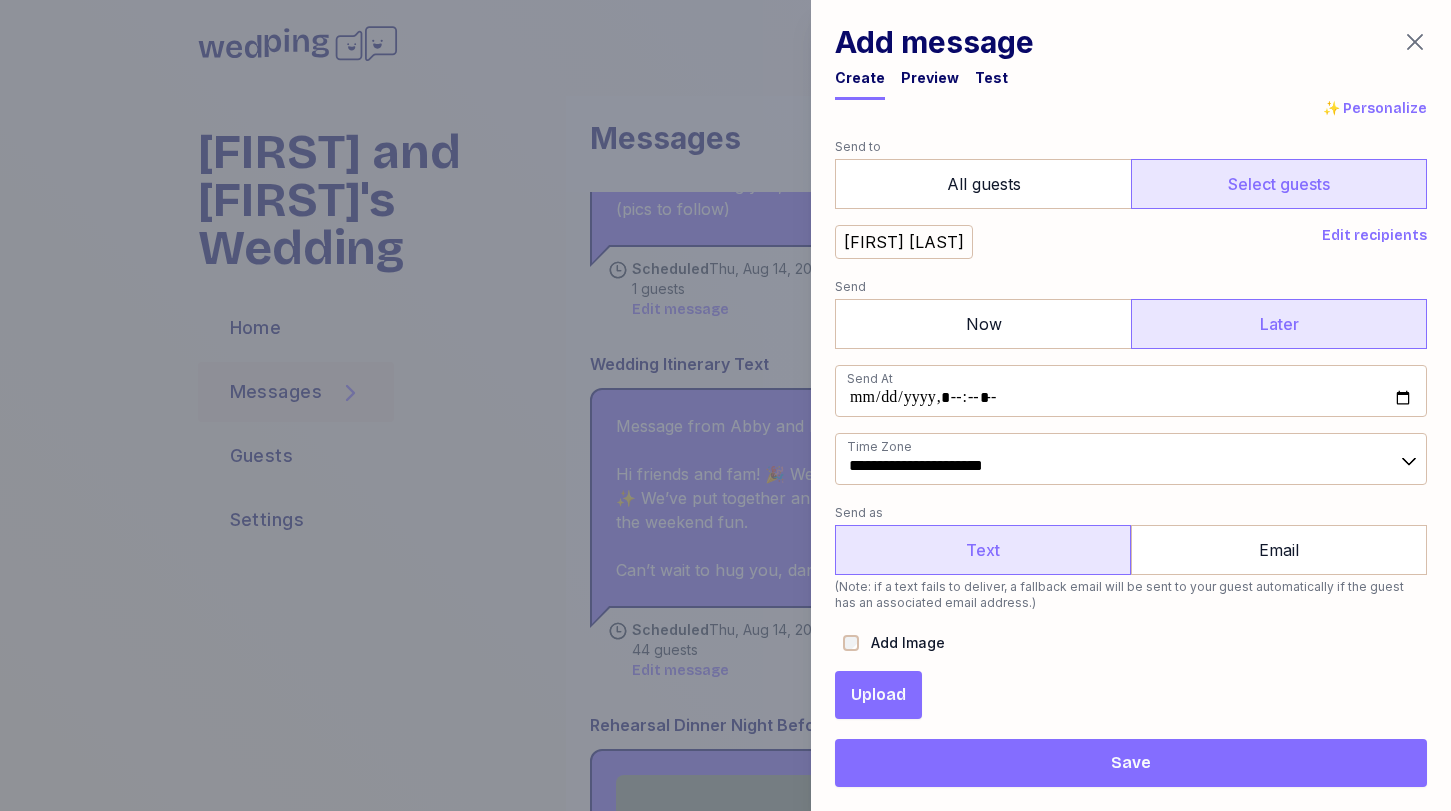 click on "**********" at bounding box center [1131, 397] 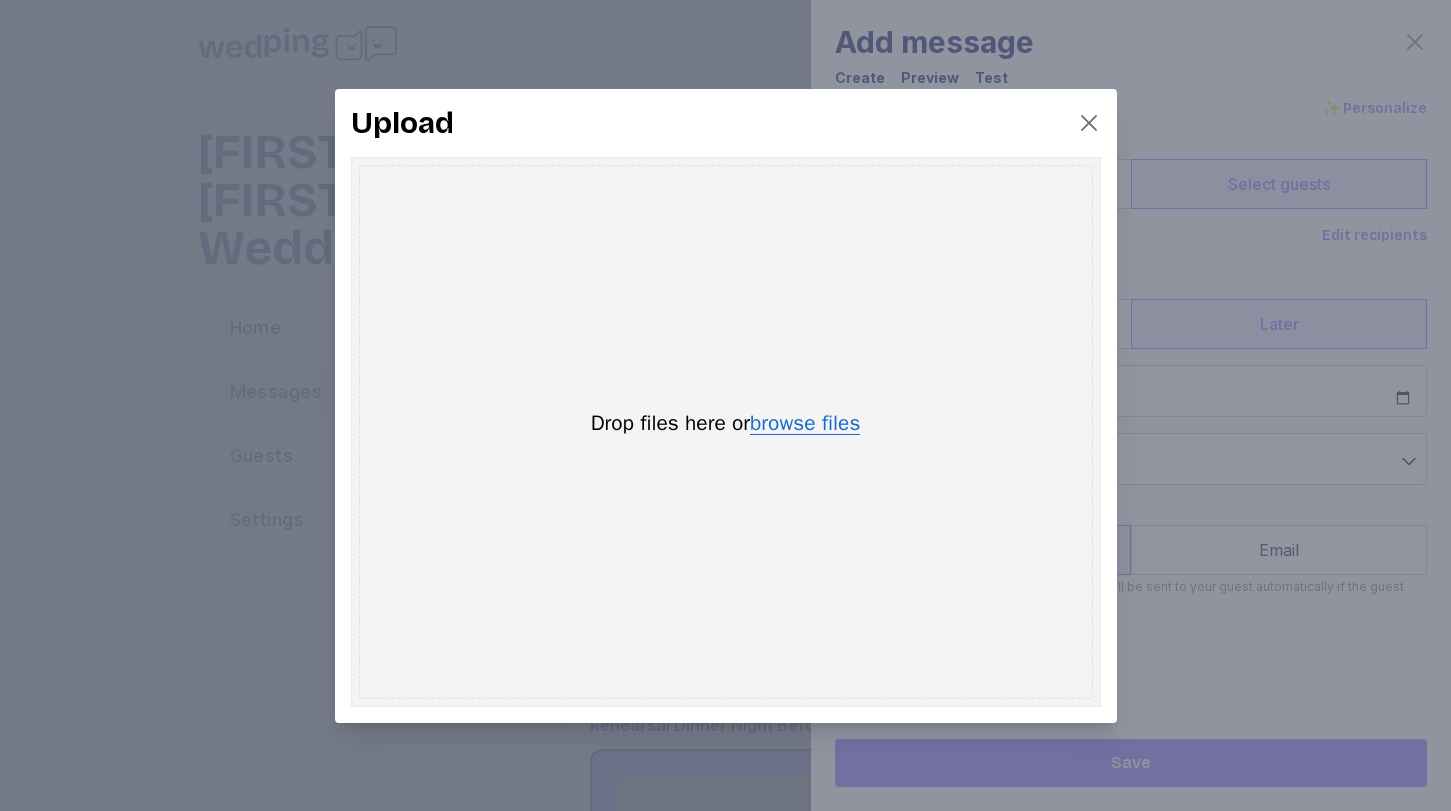 click on "browse files" at bounding box center (805, 424) 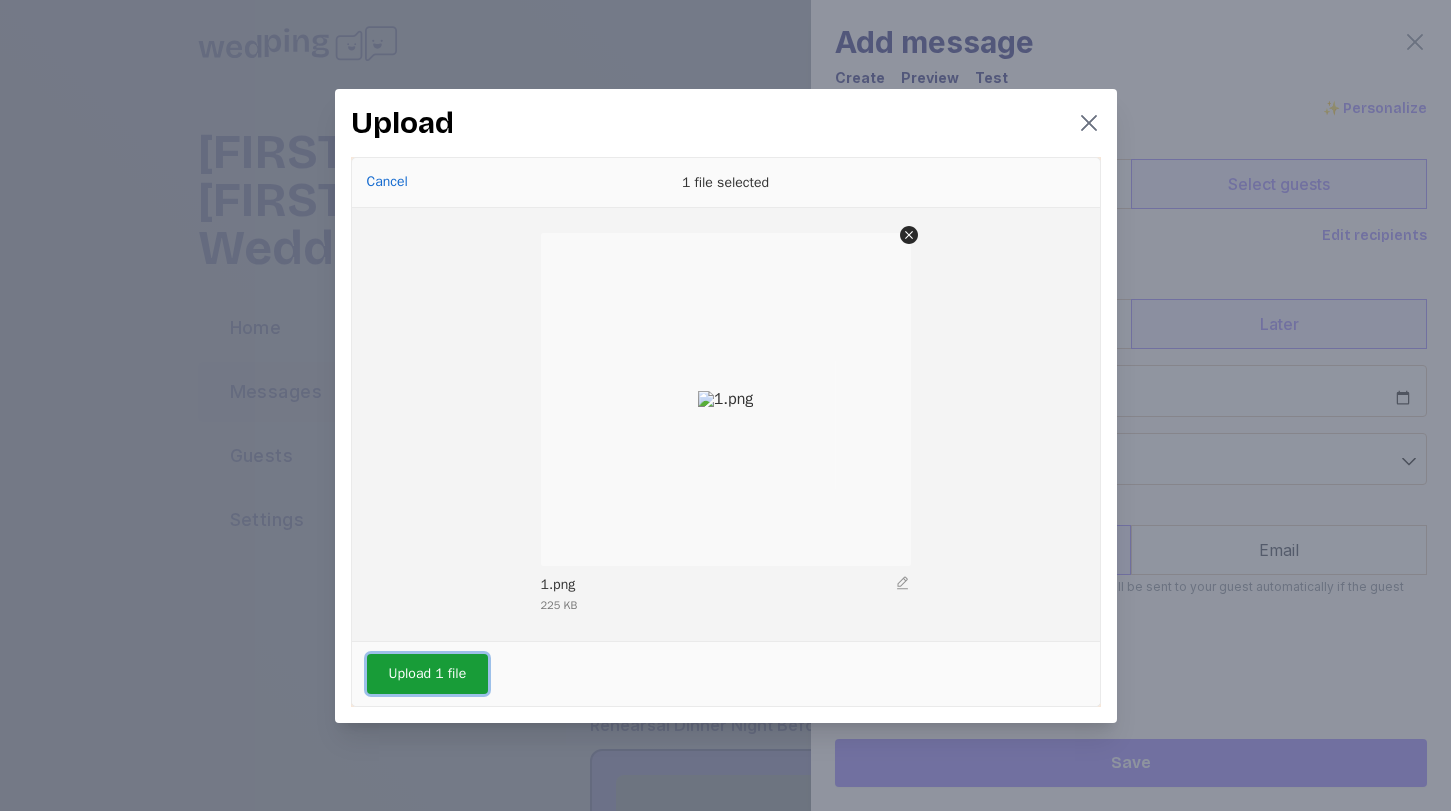 click on "Upload 1 file" at bounding box center [428, 674] 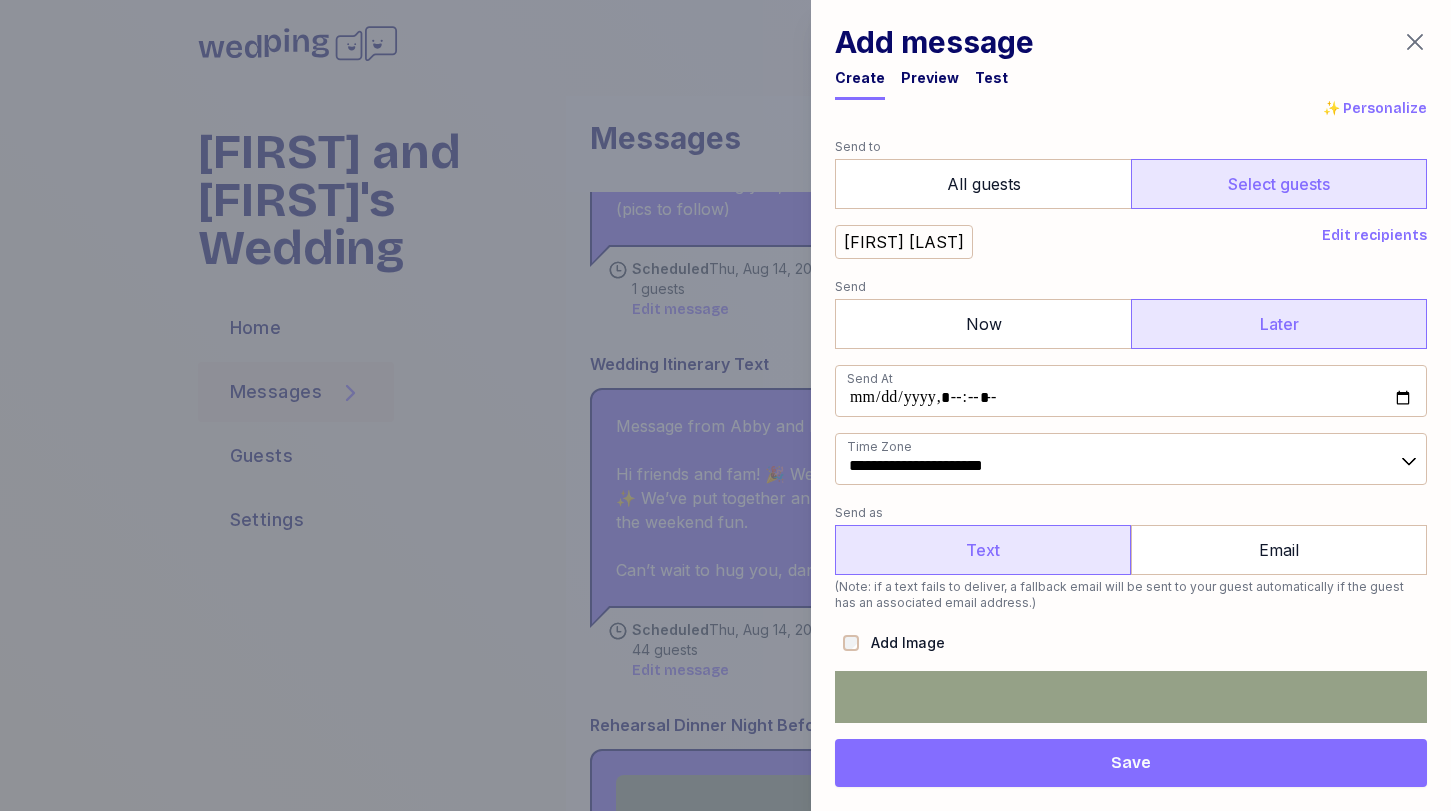 scroll, scrollTop: 753, scrollLeft: 0, axis: vertical 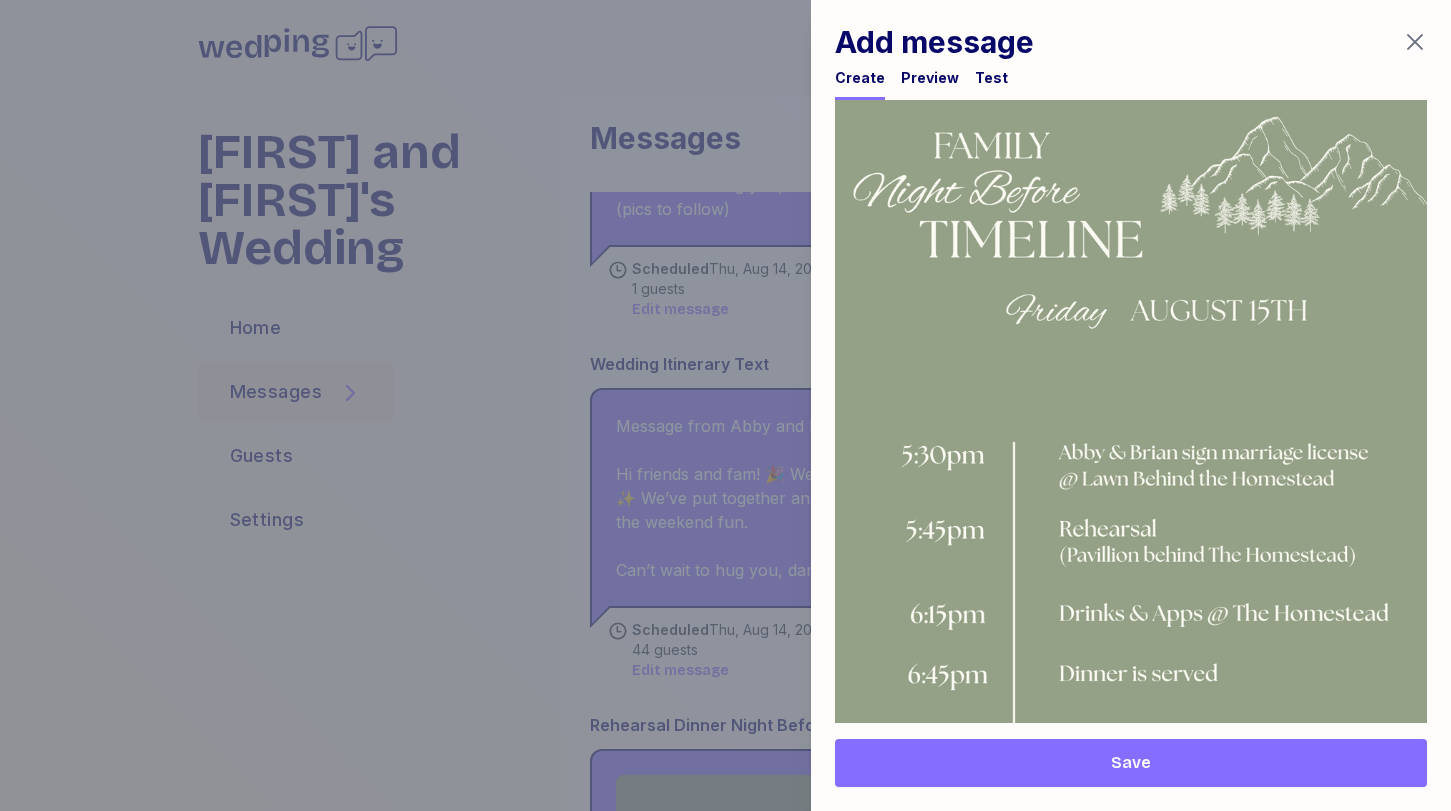 click at bounding box center (1131, 1157) 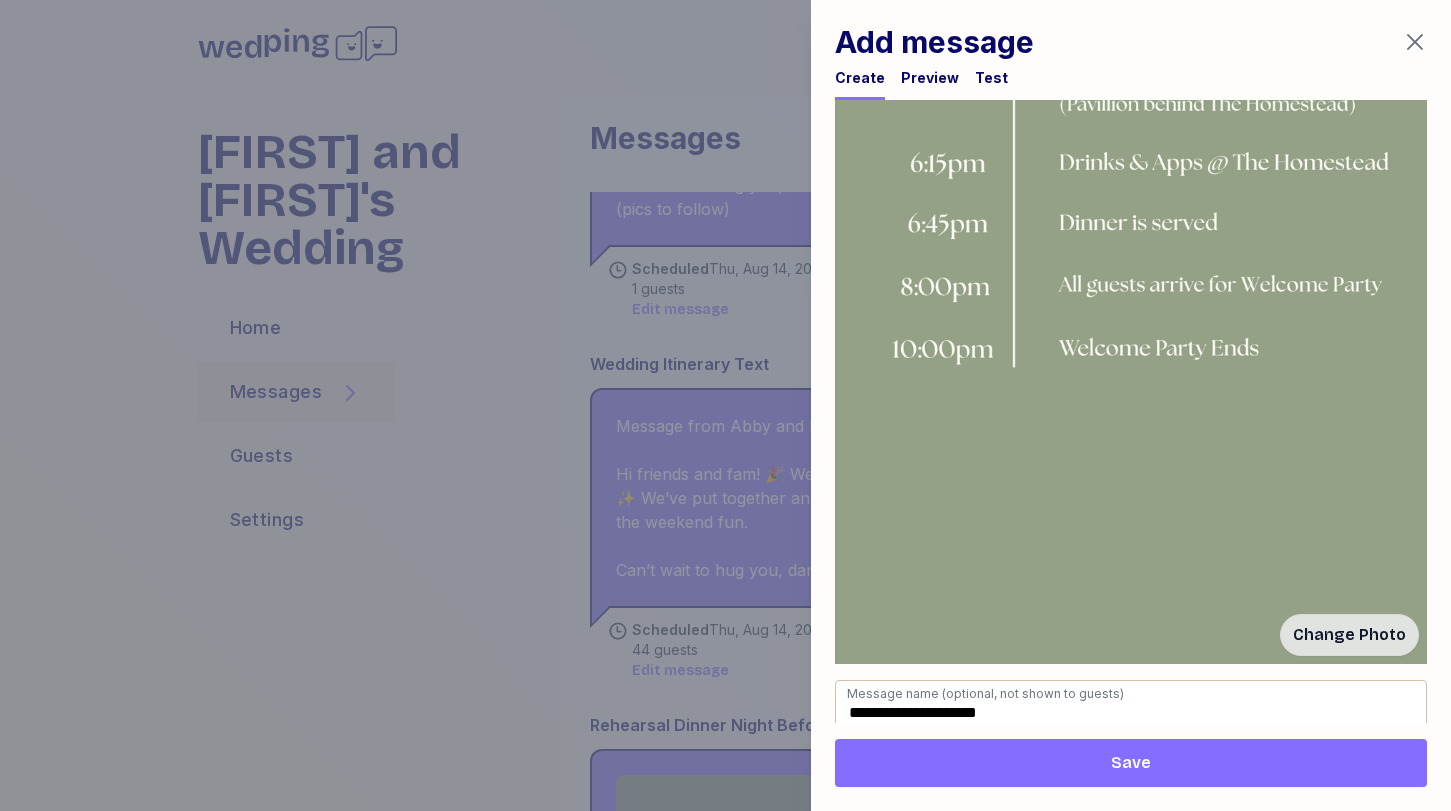 click on "Save" at bounding box center [1131, 763] 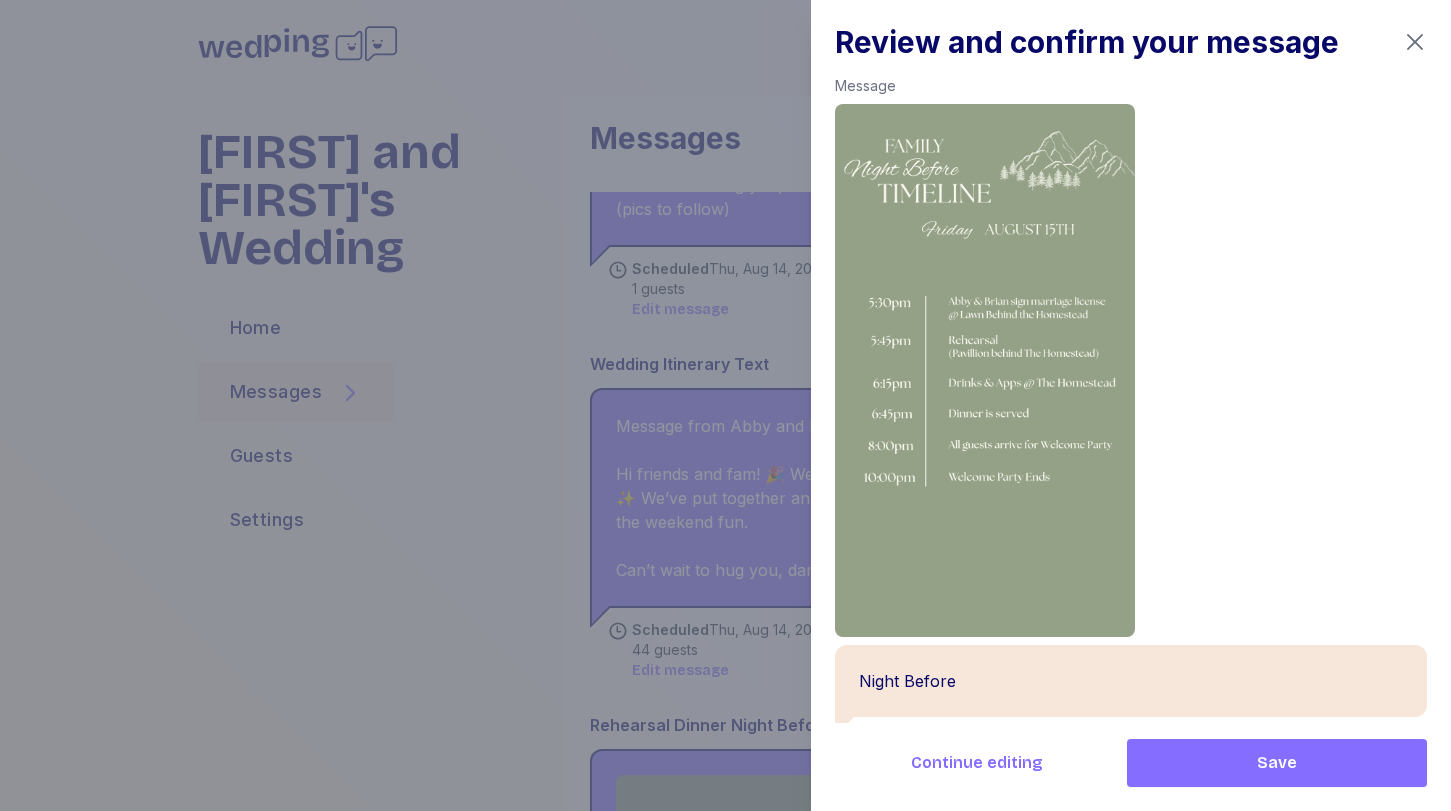 scroll, scrollTop: 168, scrollLeft: 0, axis: vertical 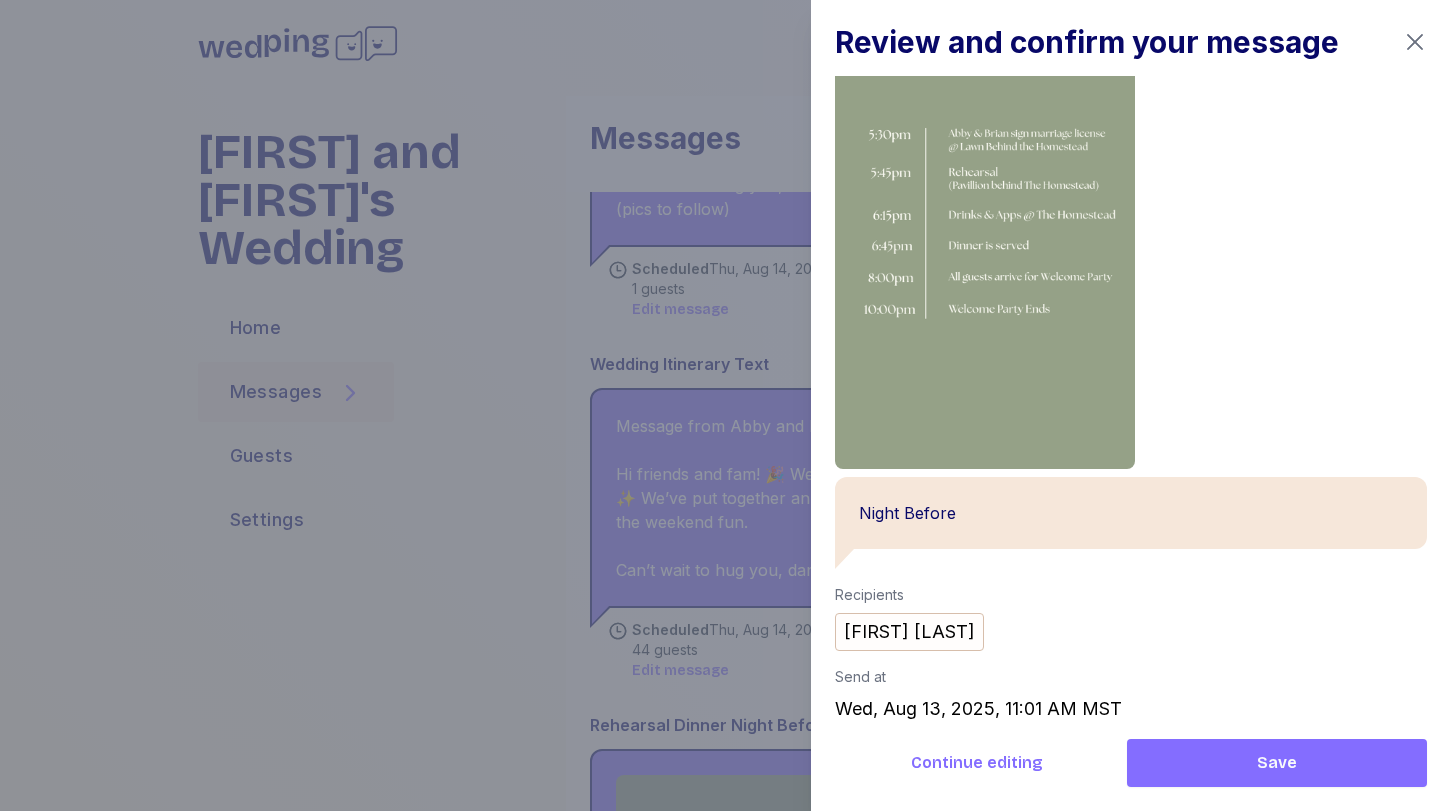 click on "Save" at bounding box center (1277, 763) 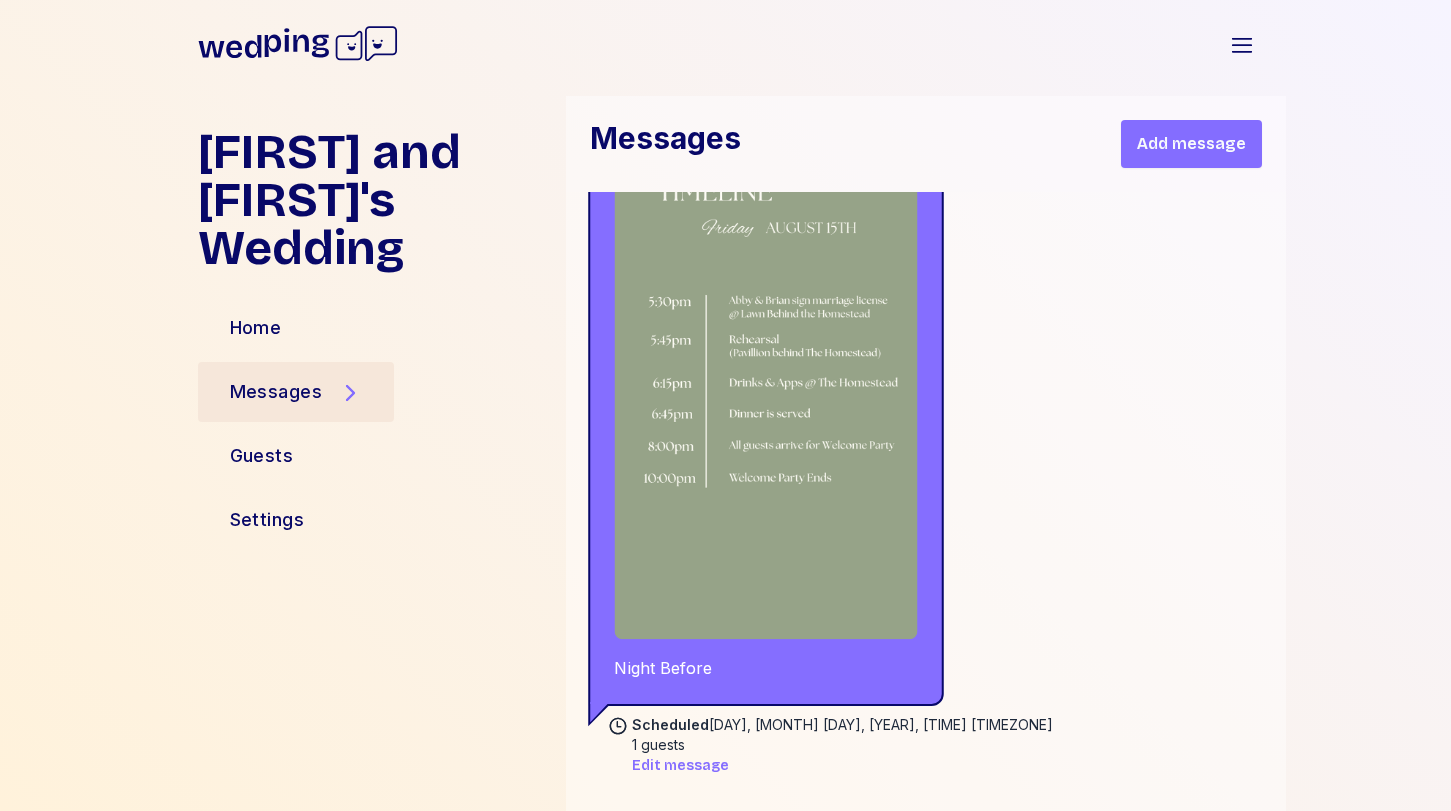 scroll, scrollTop: 3857, scrollLeft: 0, axis: vertical 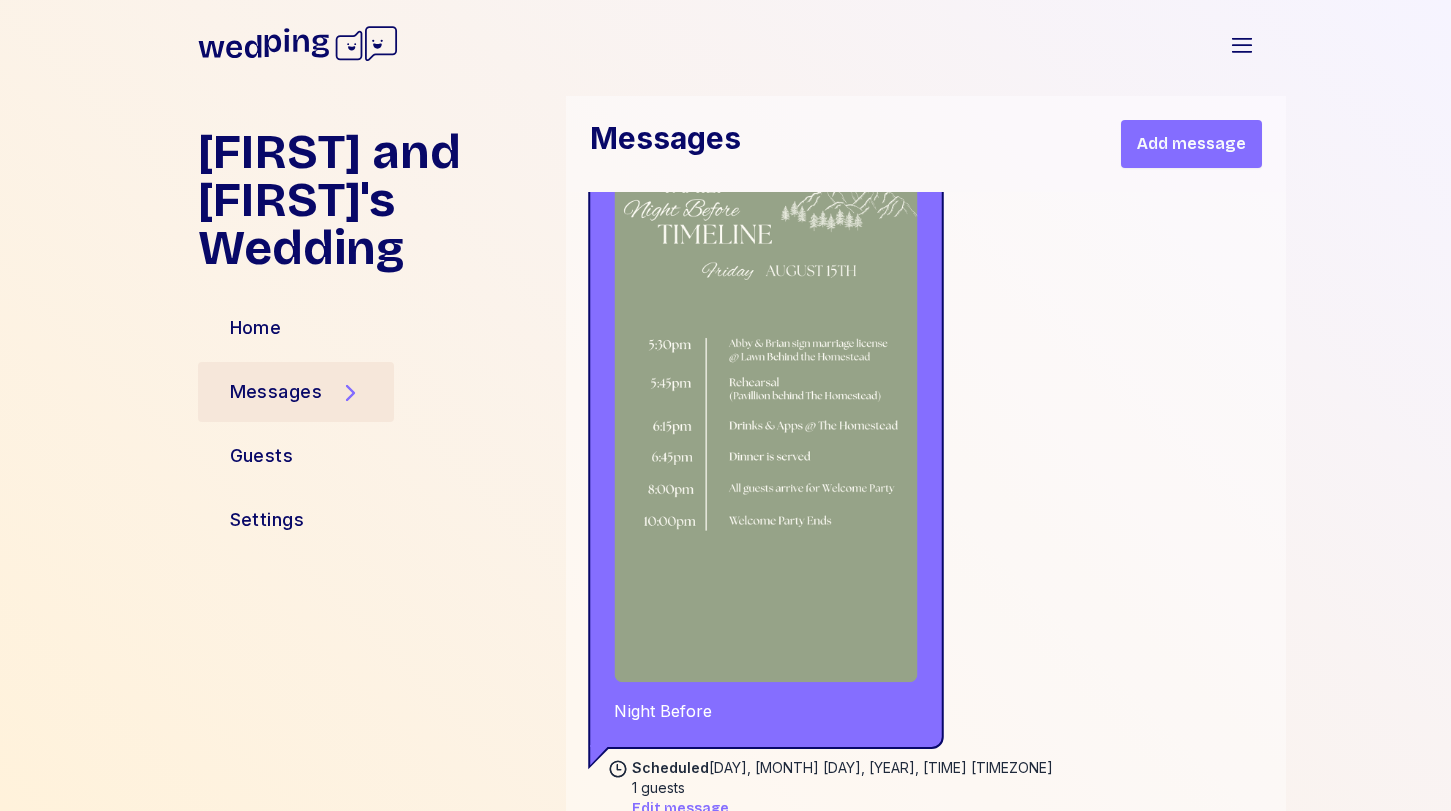 click at bounding box center [765, 413] 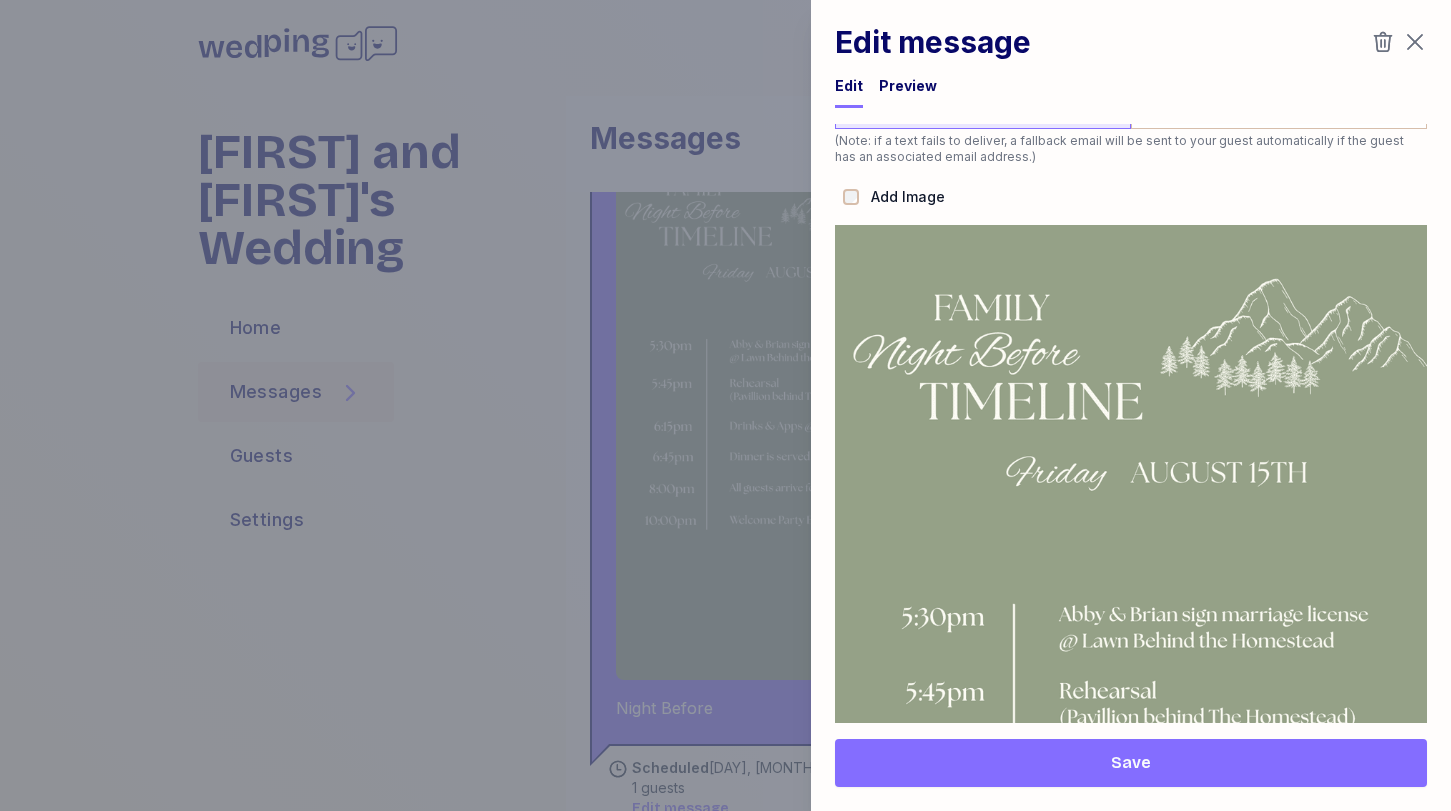scroll, scrollTop: 1255, scrollLeft: 0, axis: vertical 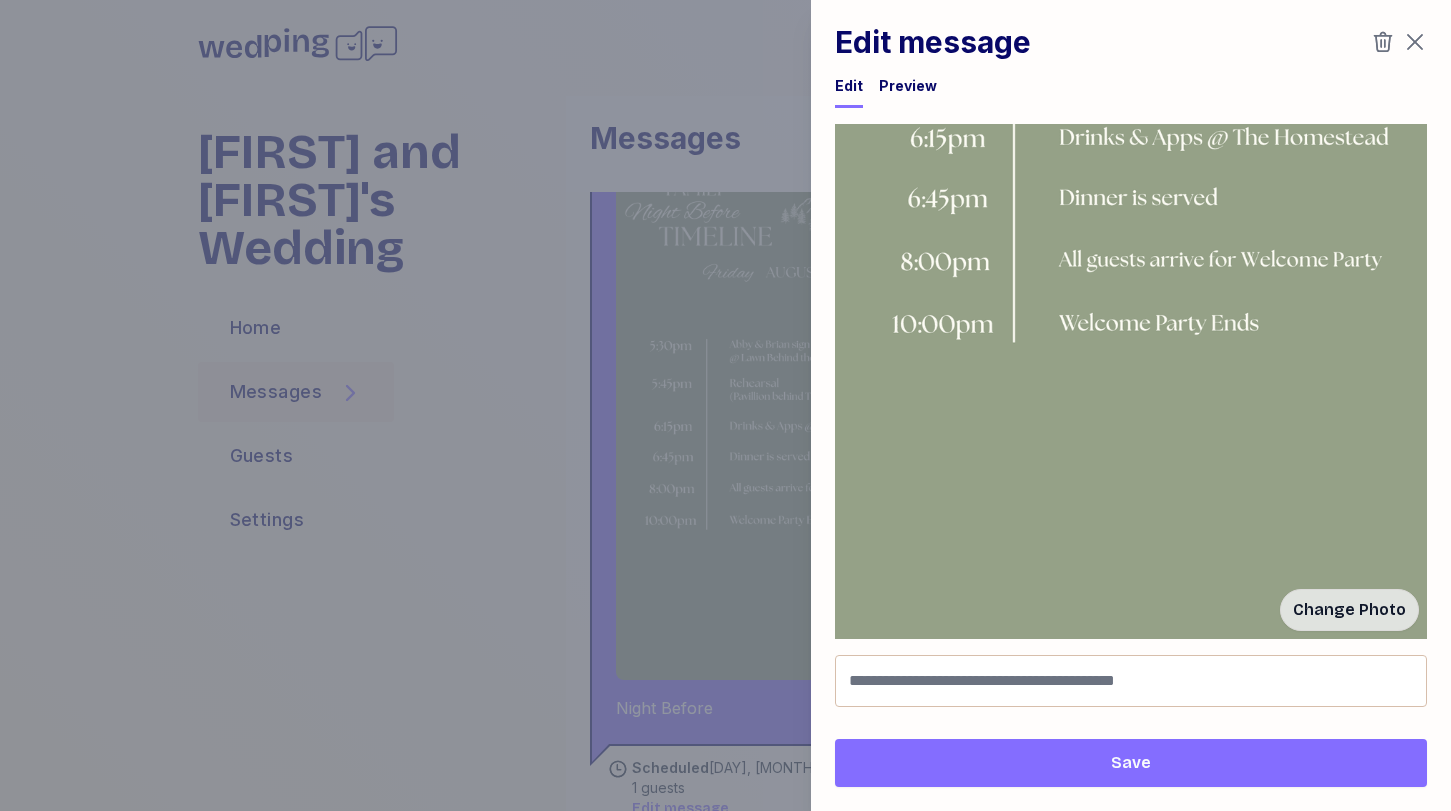click 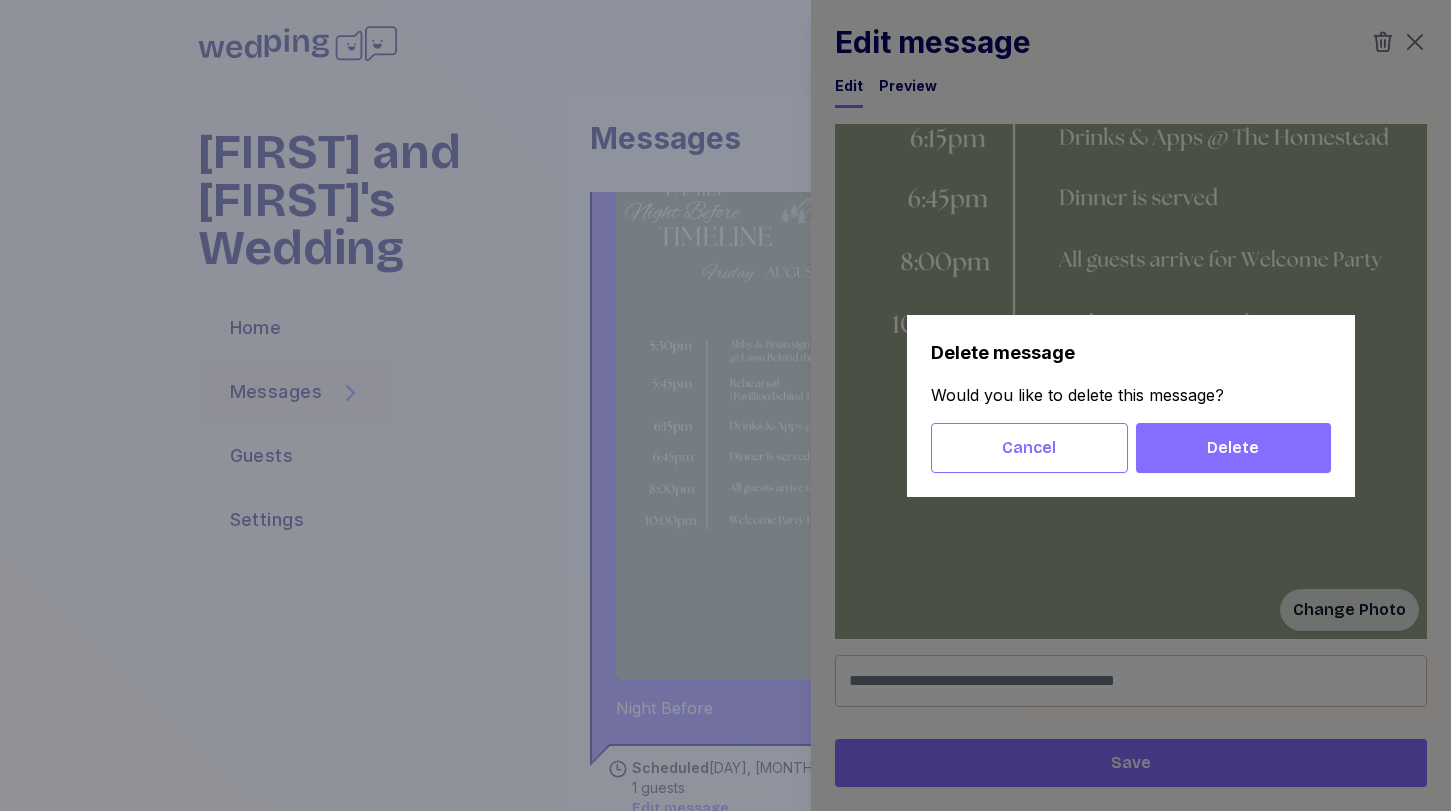 click on "Delete" at bounding box center (1233, 448) 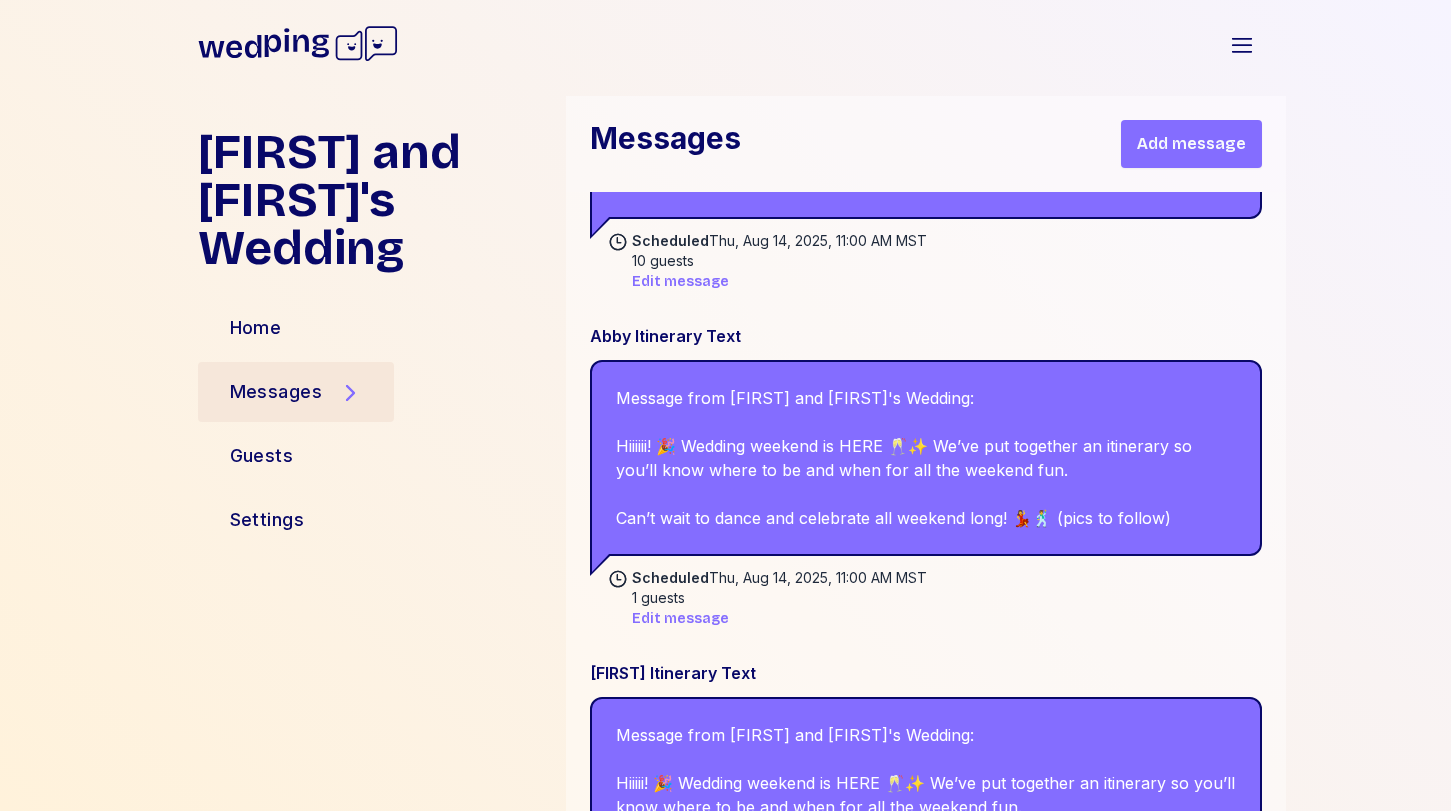 scroll, scrollTop: 21575, scrollLeft: 0, axis: vertical 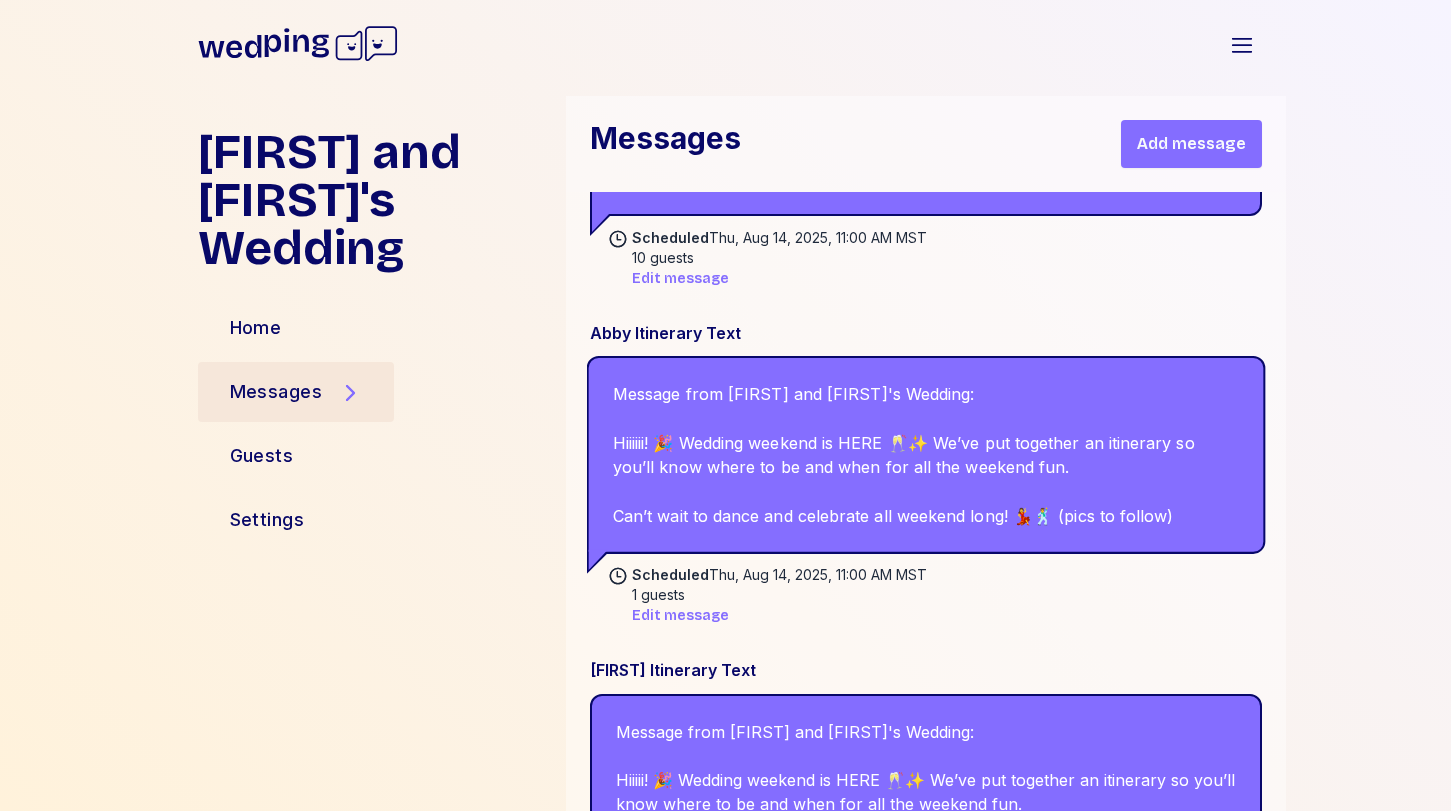 click on "Message from [FIRST] and [FIRST]'s Wedding:
Hiiiiii! 🎉 Wedding weekend is HERE 🥂✨ We’ve put together an itinerary so you’ll know where to be and when for all the weekend fun.
Can’t wait to dance and celebrate all weekend long! 💃🕺 (pics to follow)" at bounding box center (925, 455) 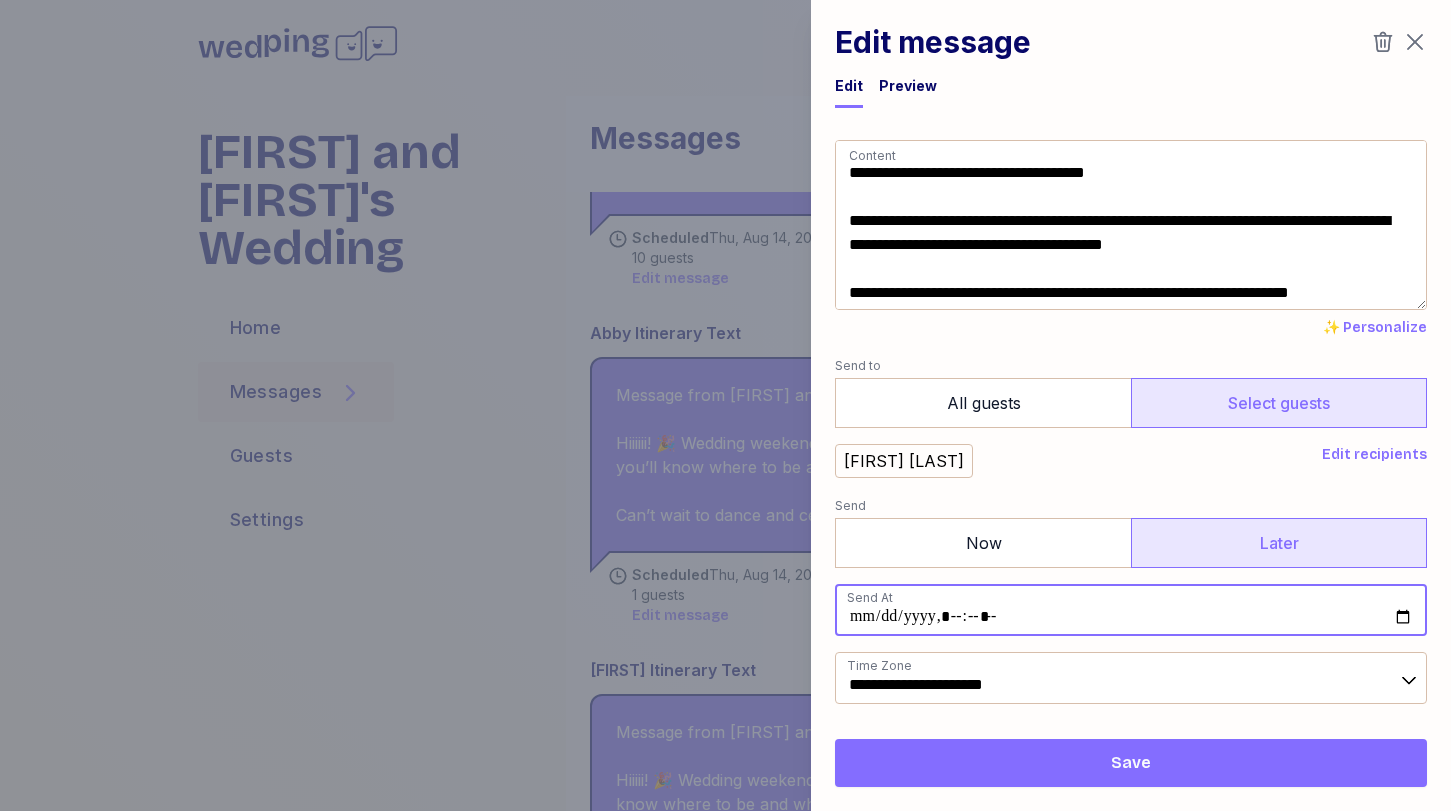 click at bounding box center (1131, 610) 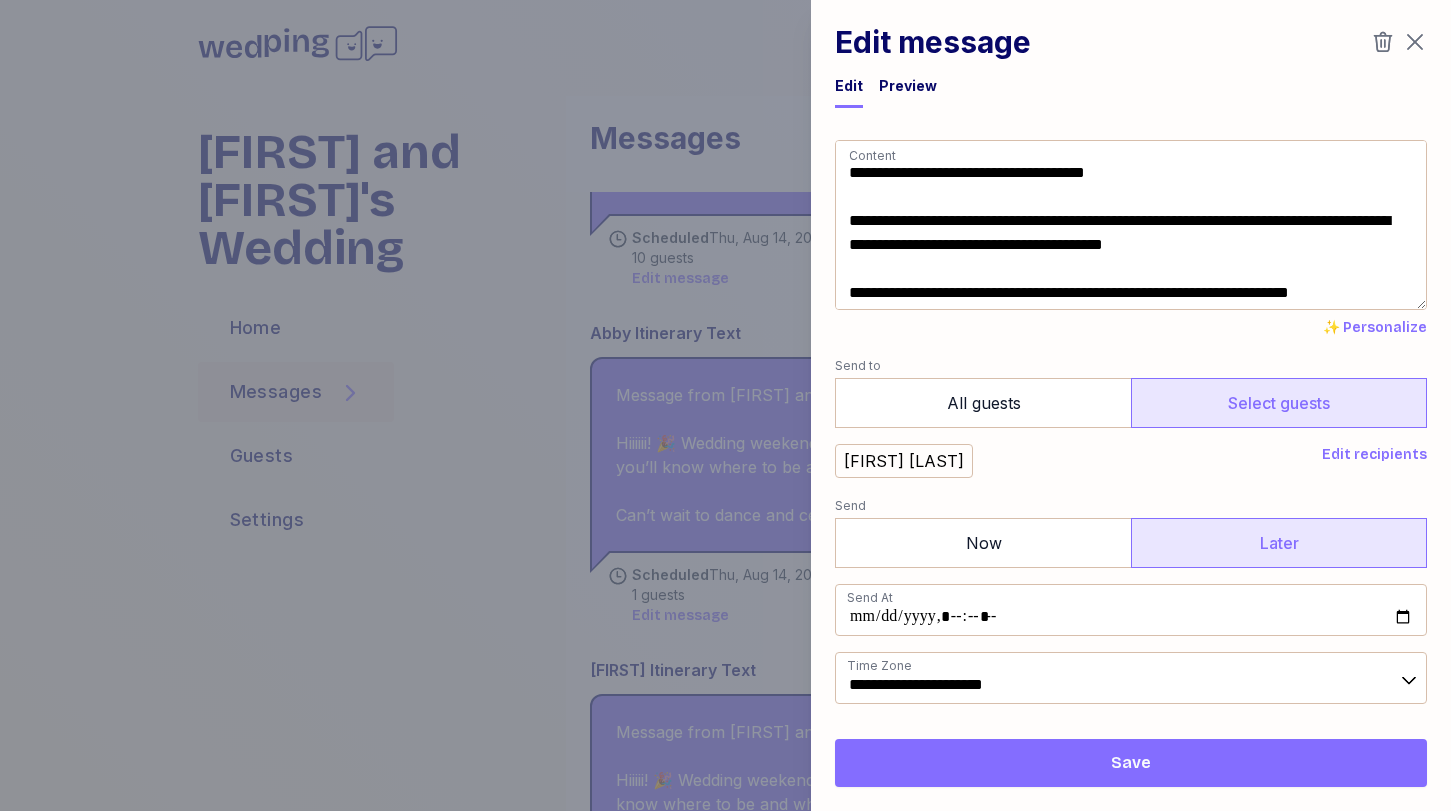 click on "Save" at bounding box center [1131, 763] 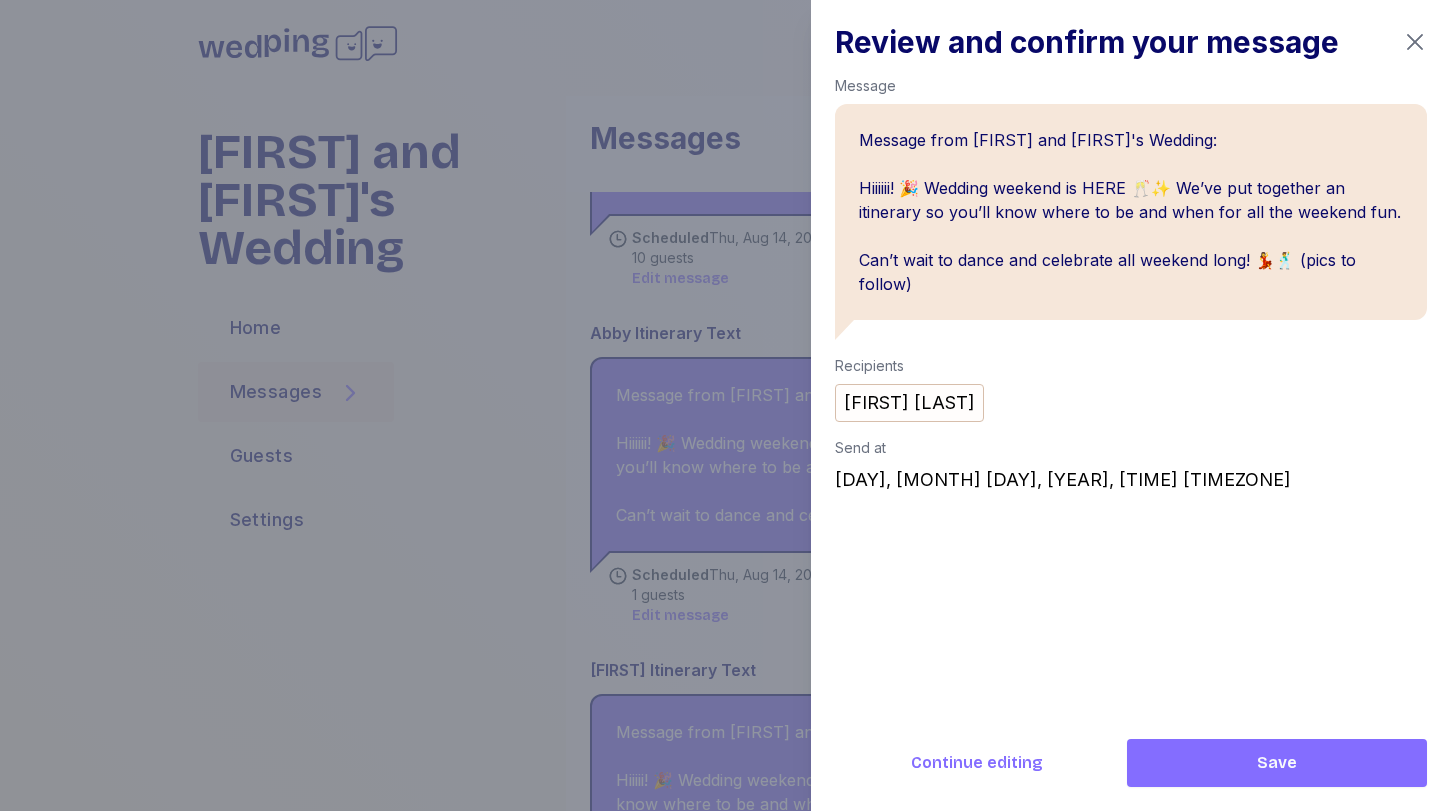 click on "Save" at bounding box center (1277, 763) 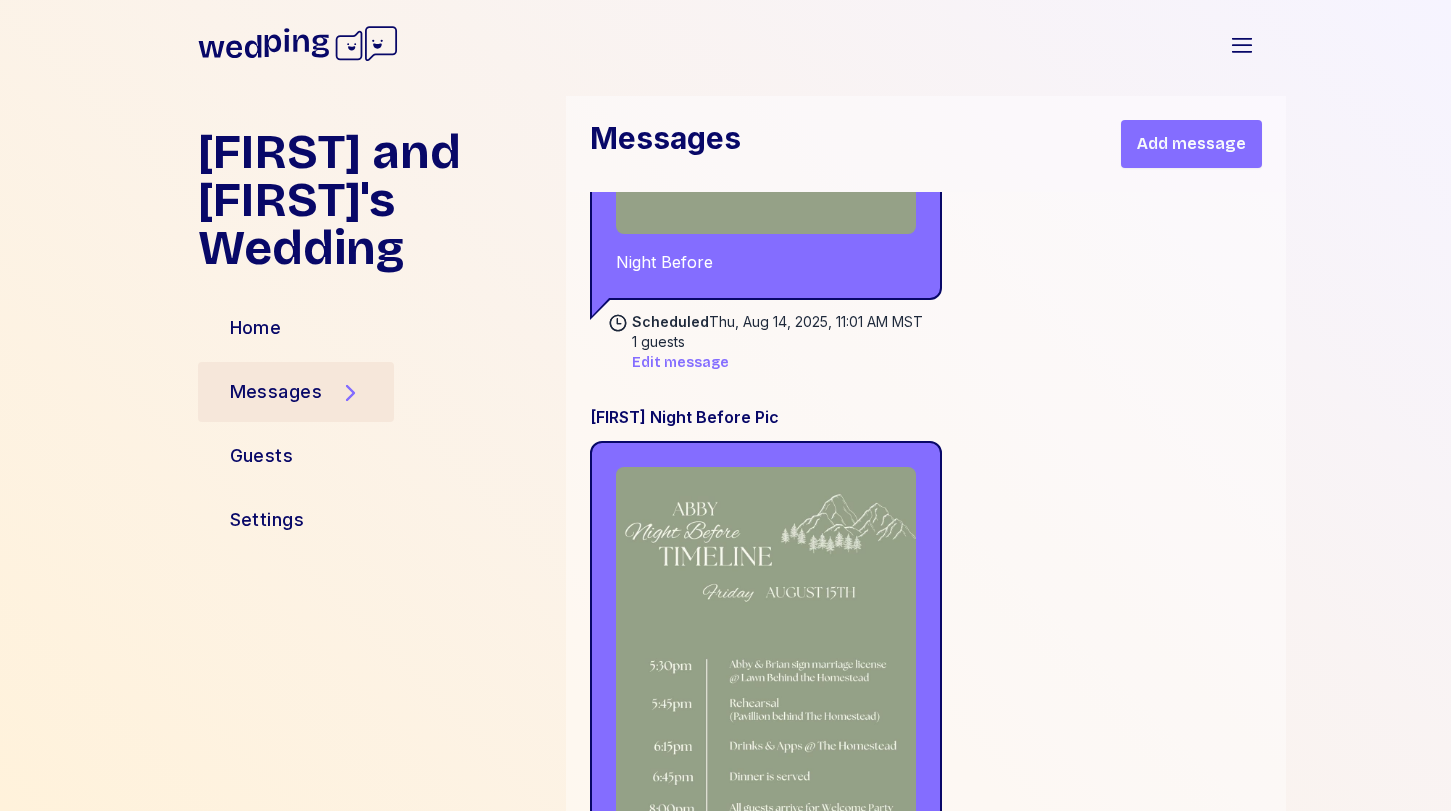 scroll, scrollTop: 25074, scrollLeft: 0, axis: vertical 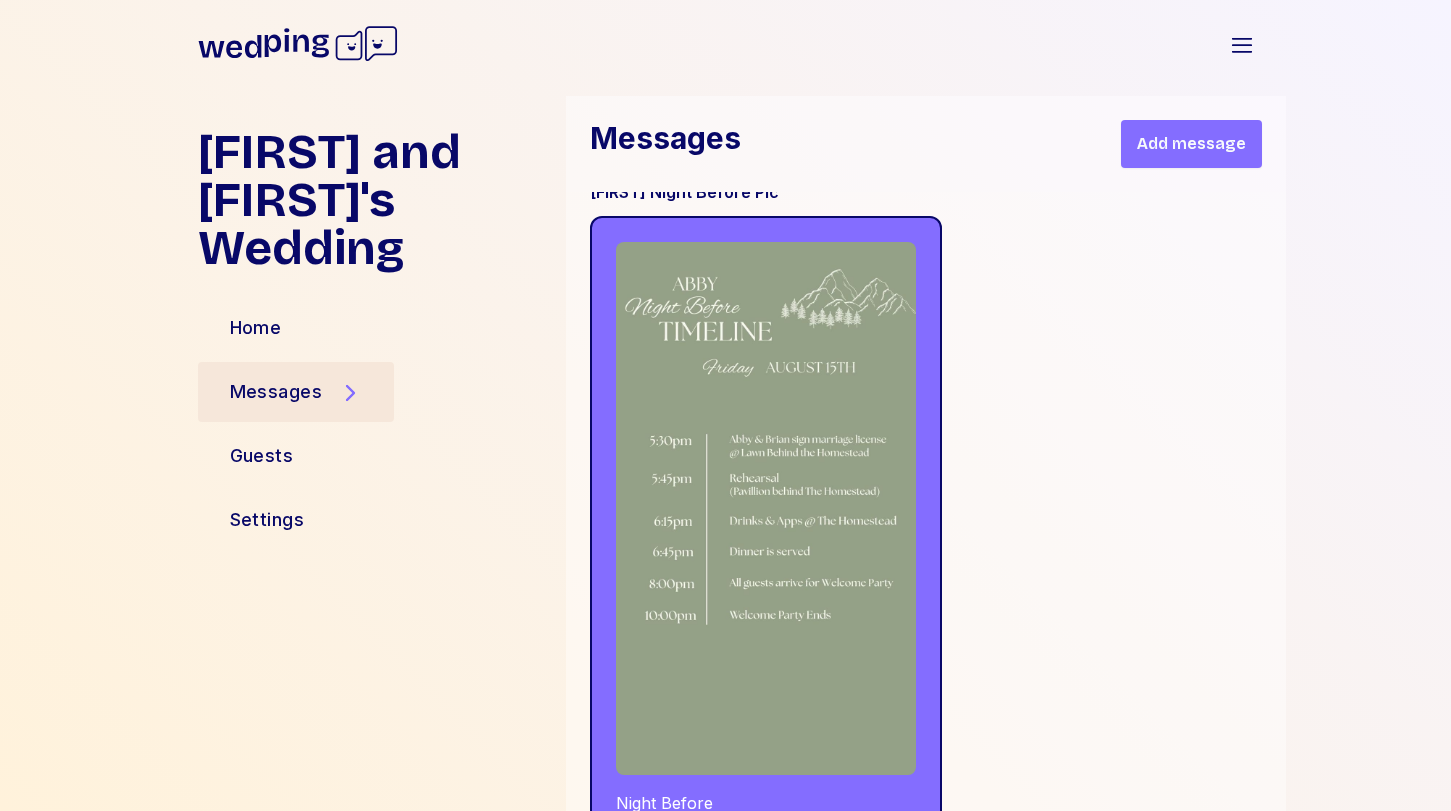 click at bounding box center [766, 508] 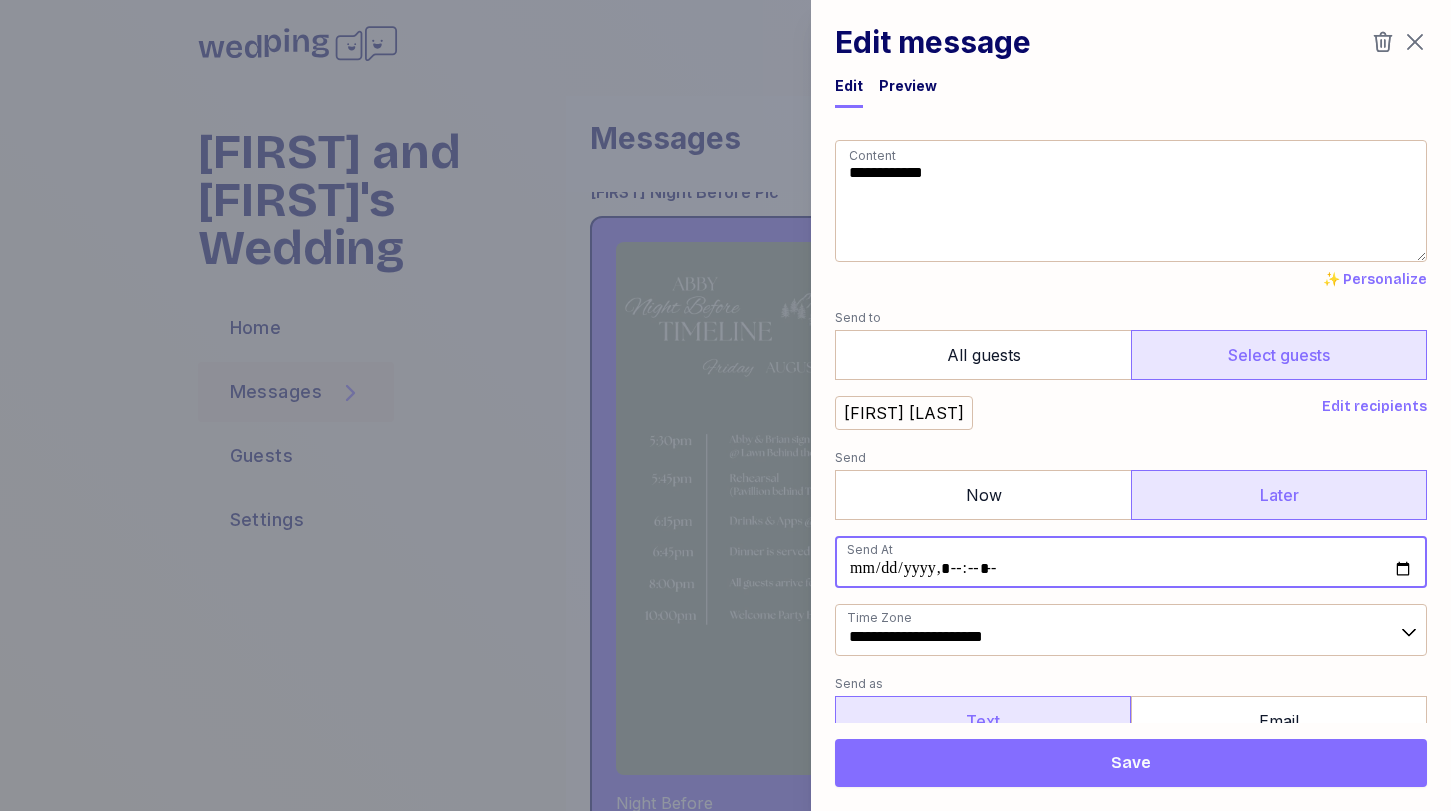 click at bounding box center [1131, 562] 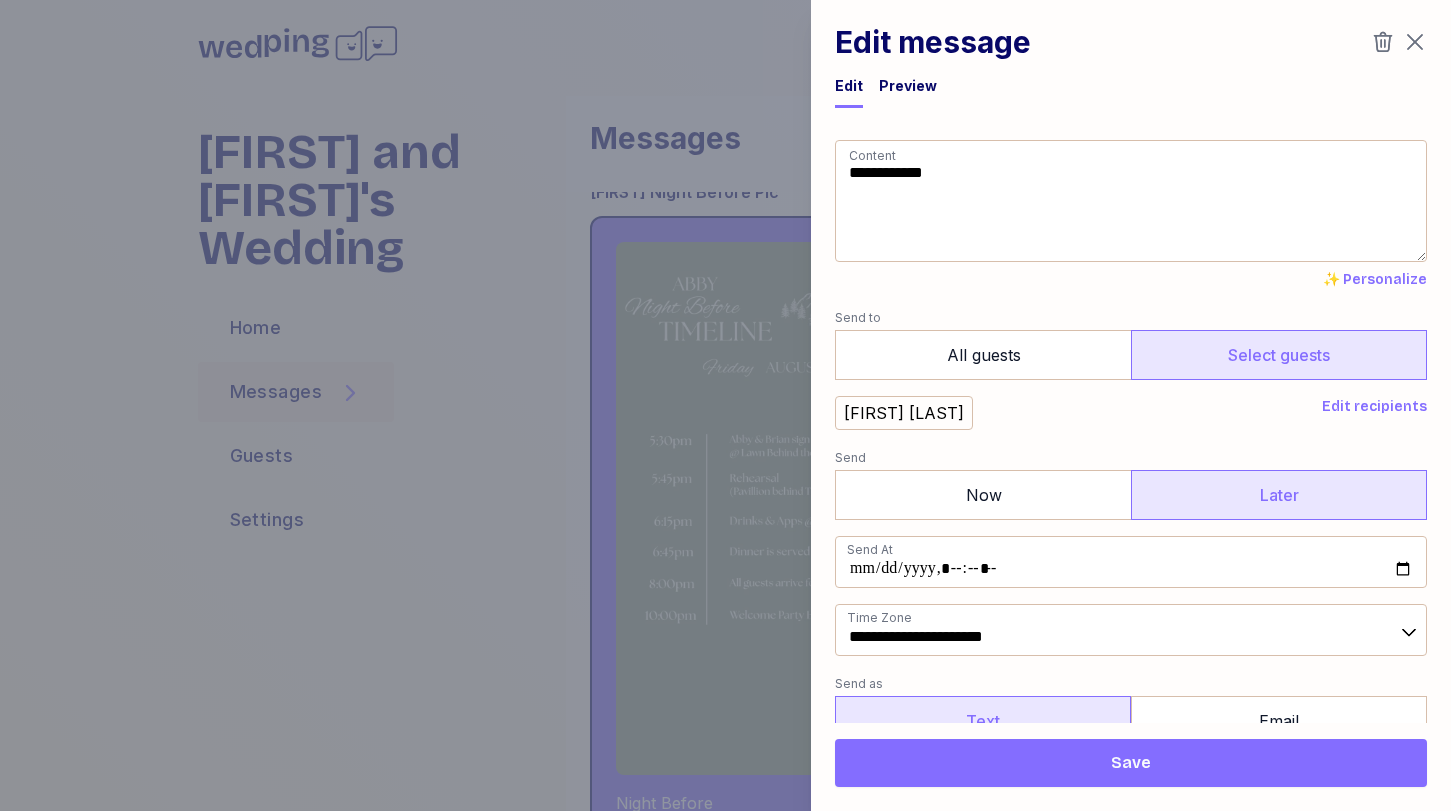 click on "Save" at bounding box center (1131, 763) 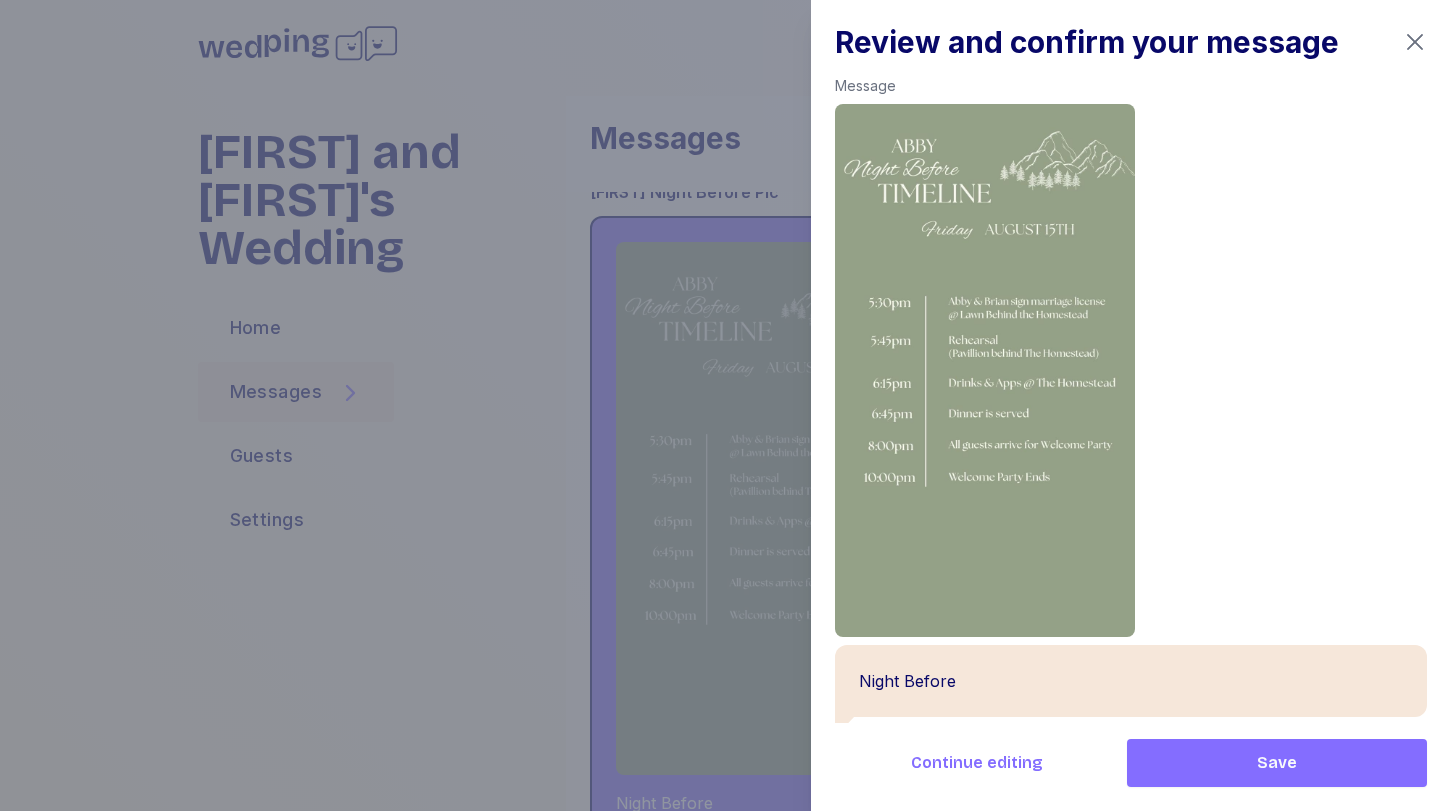 click on "Save" at bounding box center [1277, 763] 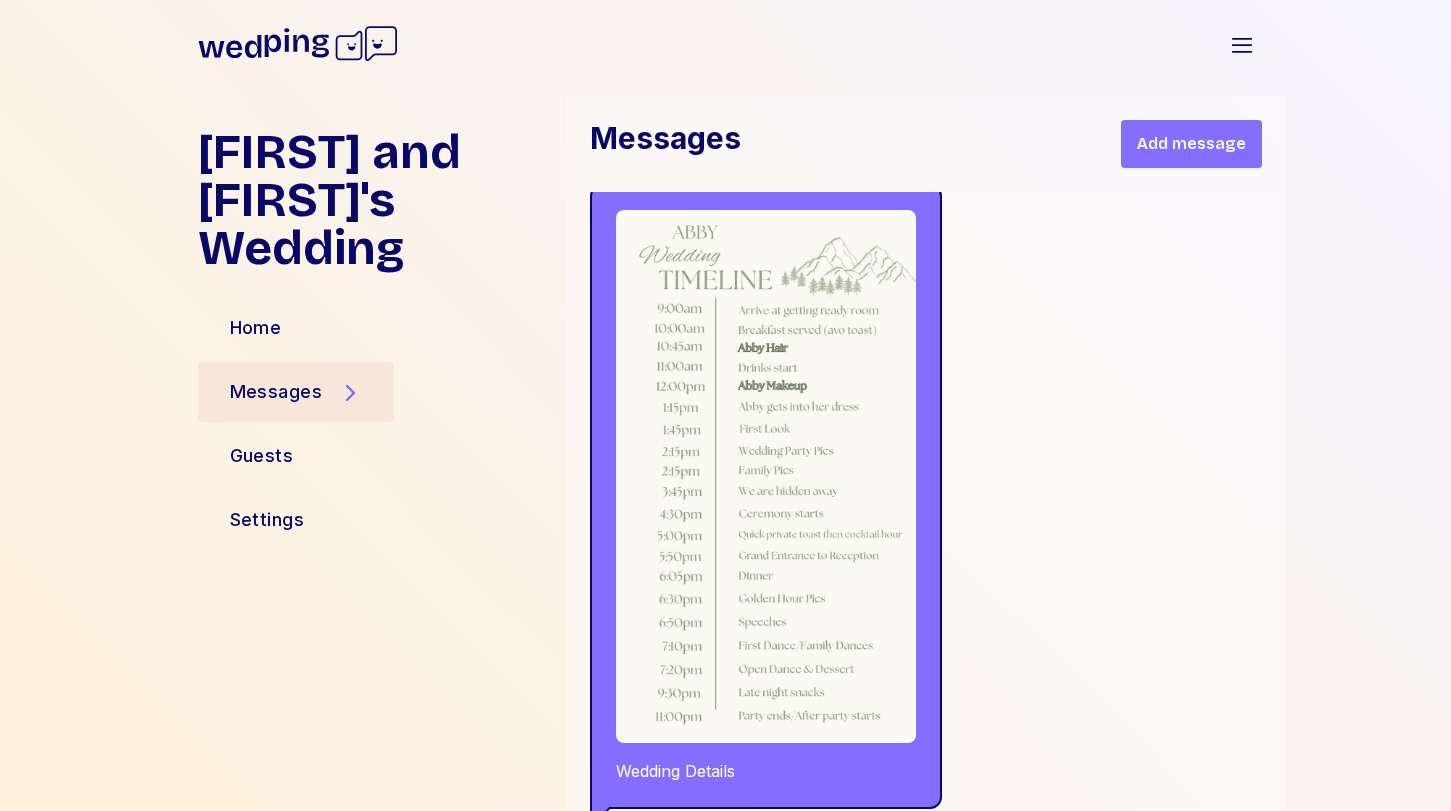 scroll, scrollTop: 28711, scrollLeft: 0, axis: vertical 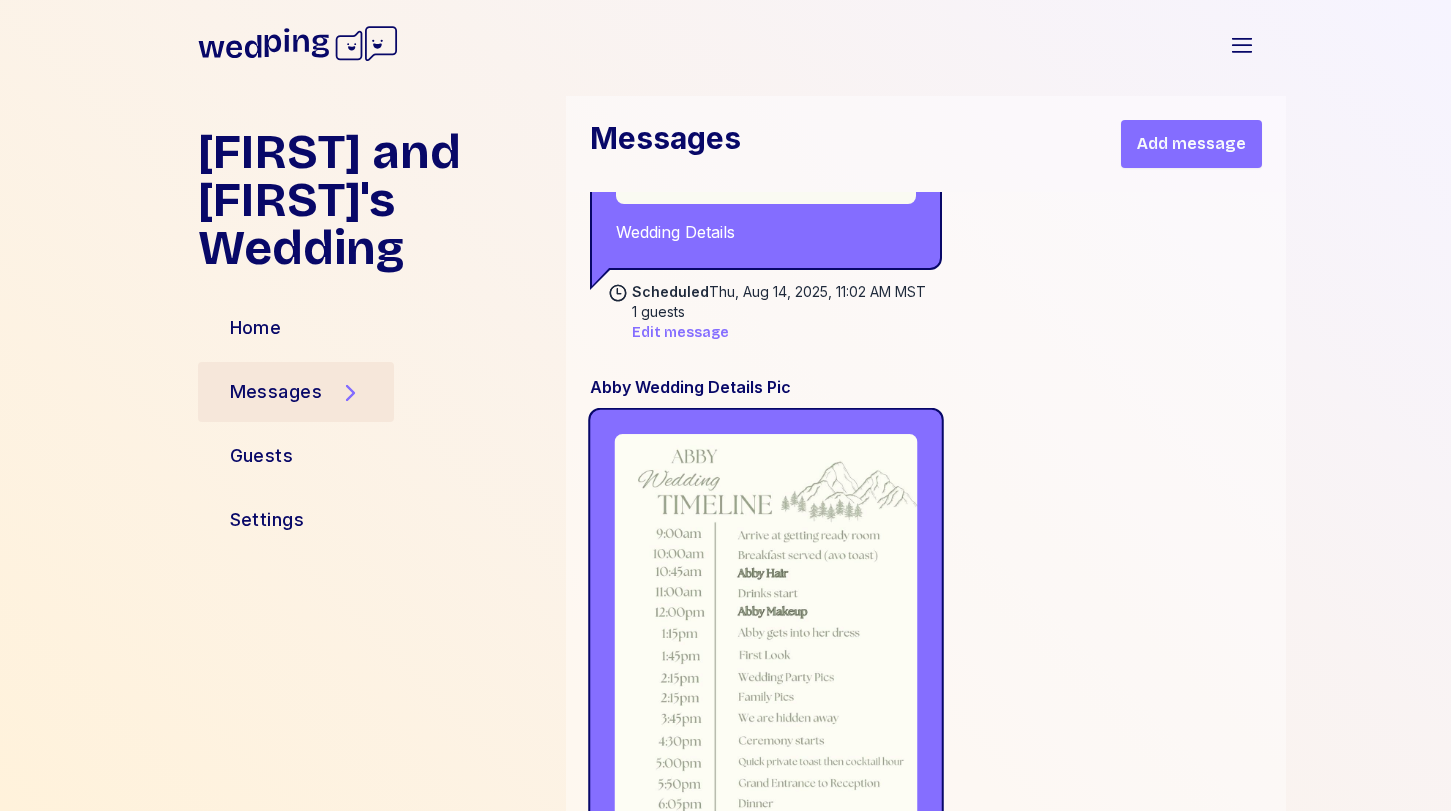 click at bounding box center [765, 703] 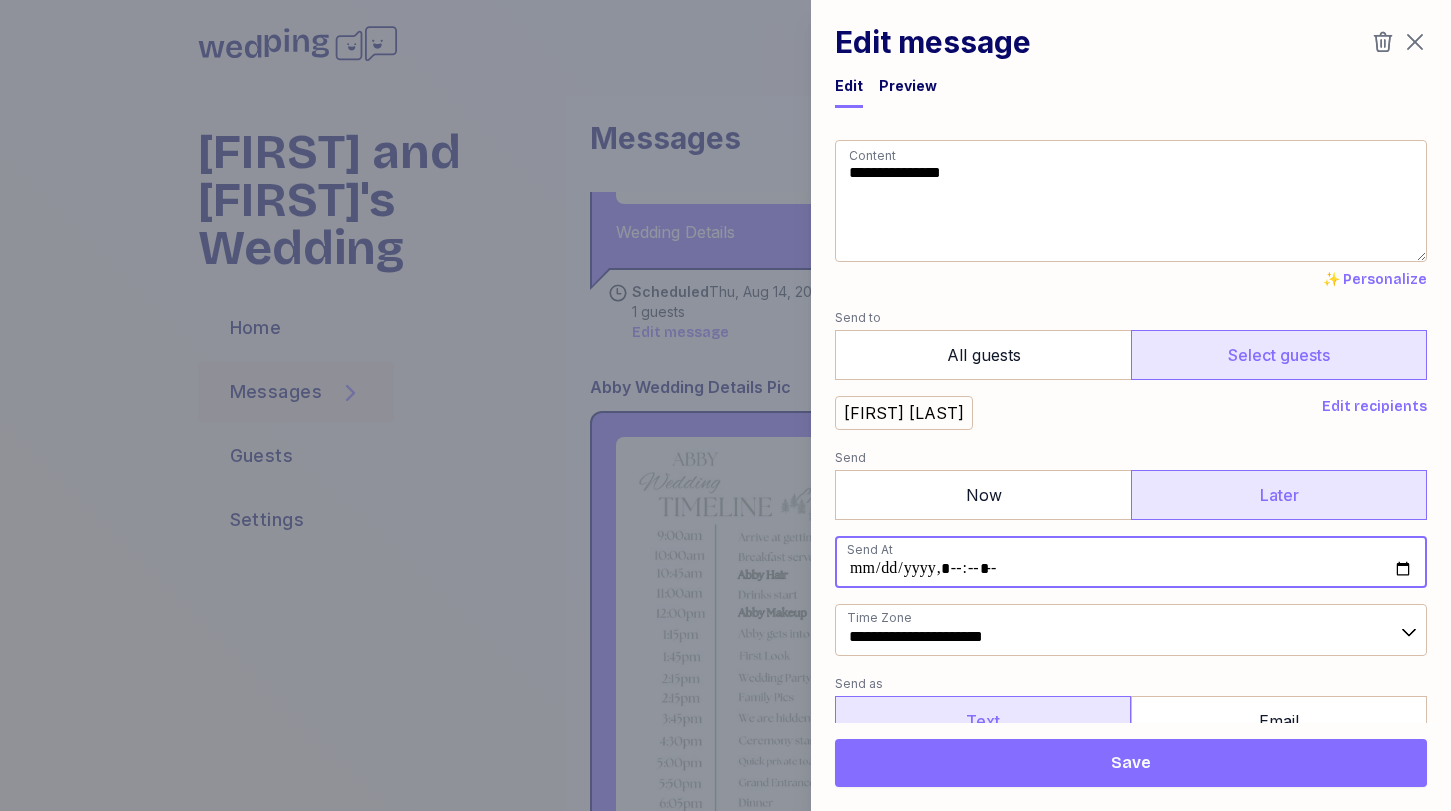 click at bounding box center (1131, 562) 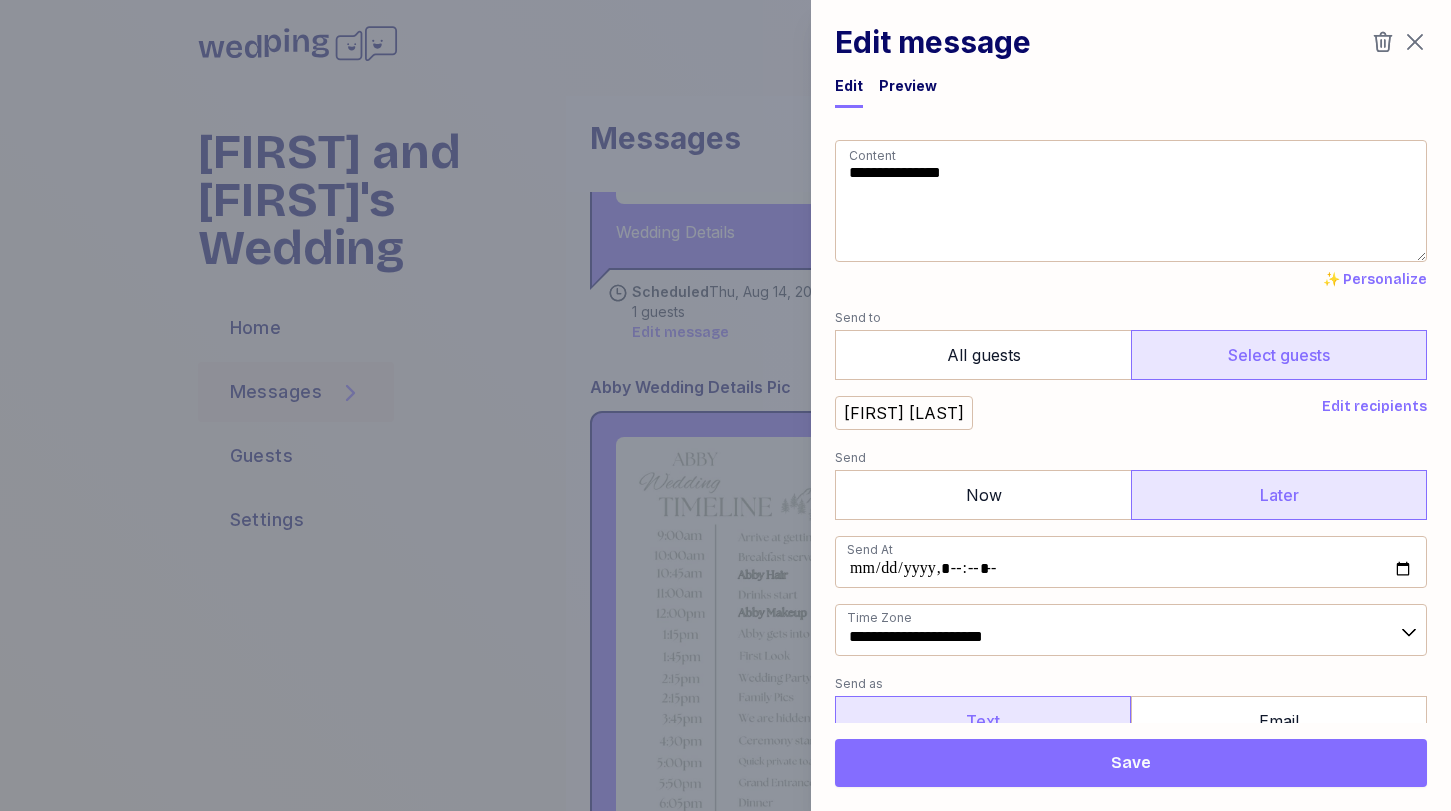 click on "Save" at bounding box center [1131, 763] 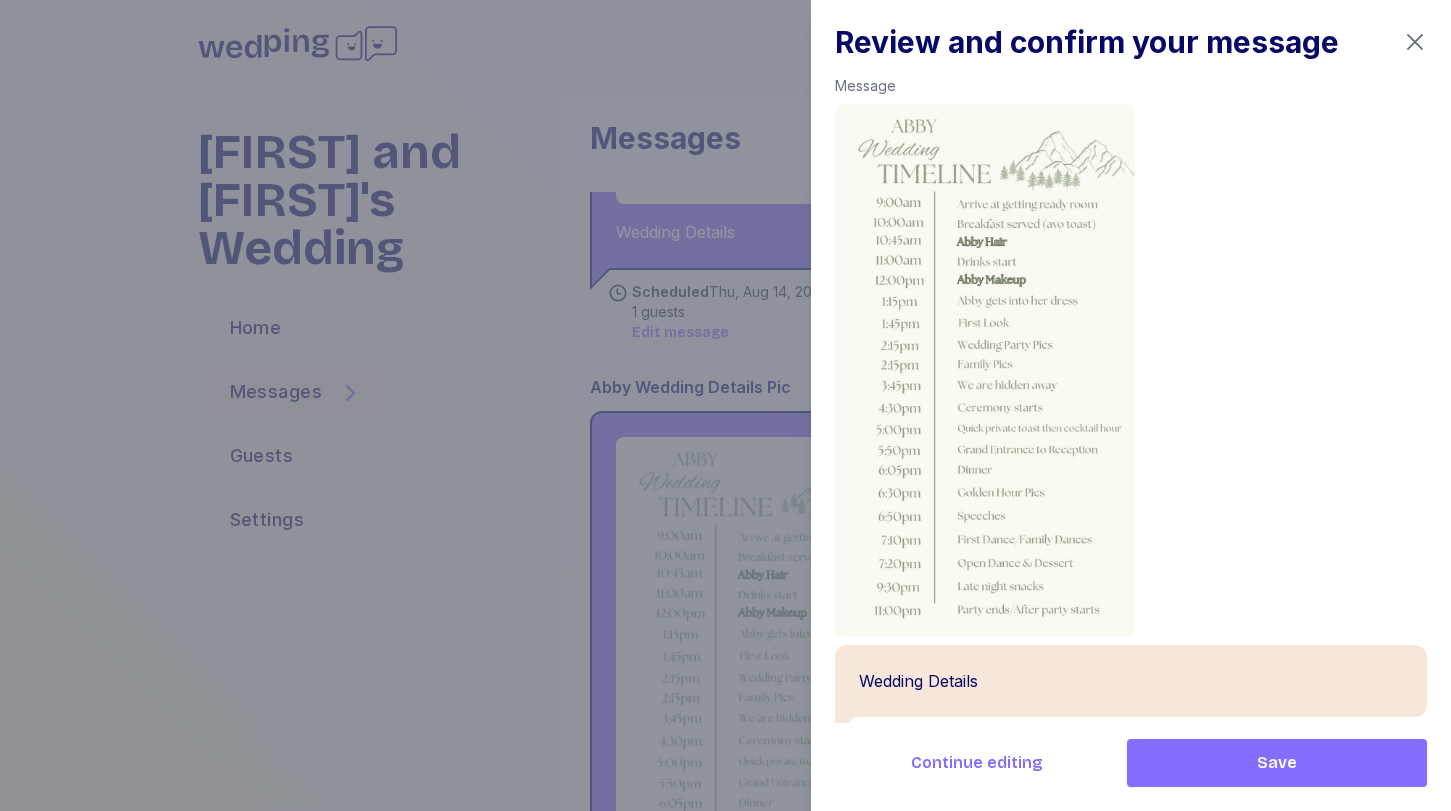 click on "Save" at bounding box center (1277, 763) 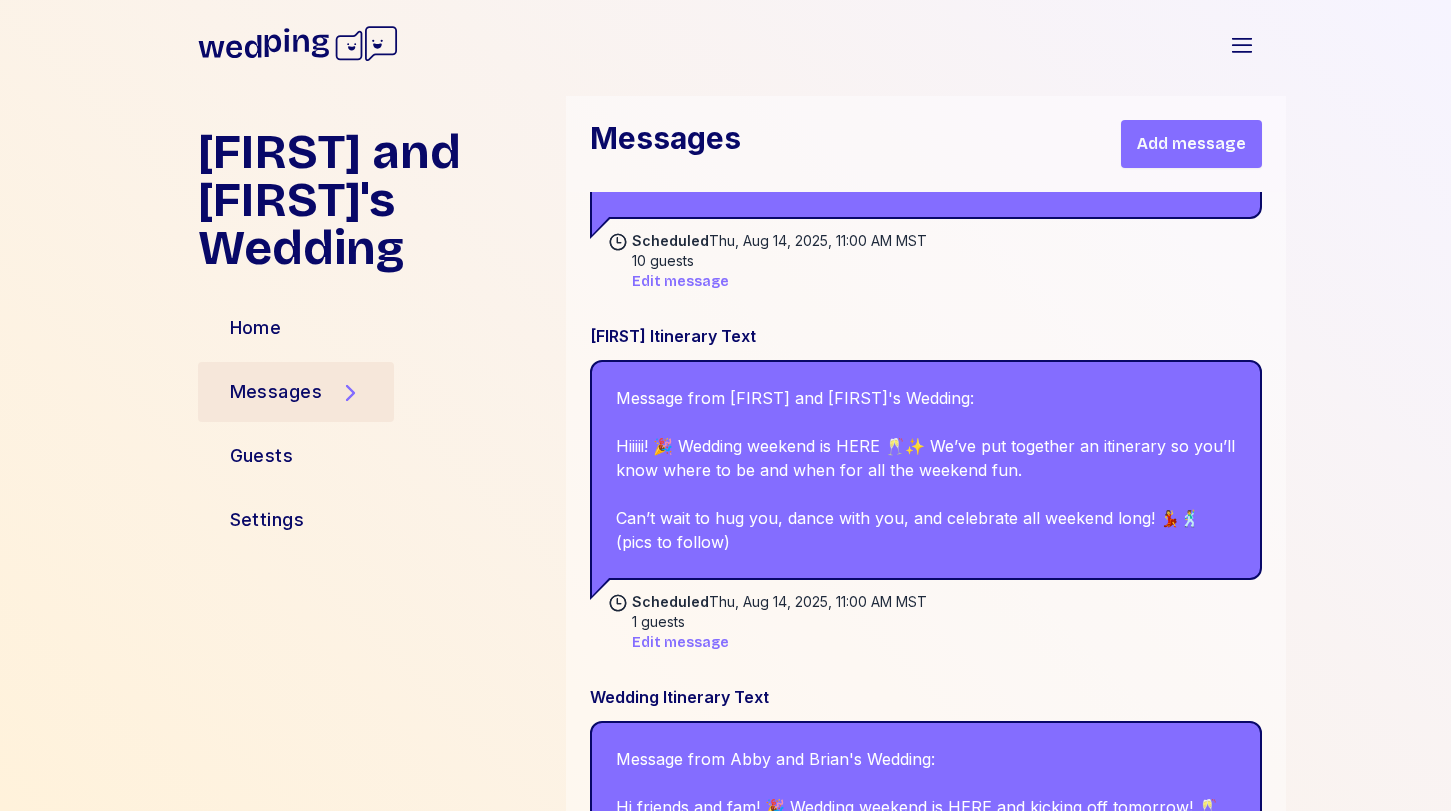 scroll, scrollTop: 23447, scrollLeft: 0, axis: vertical 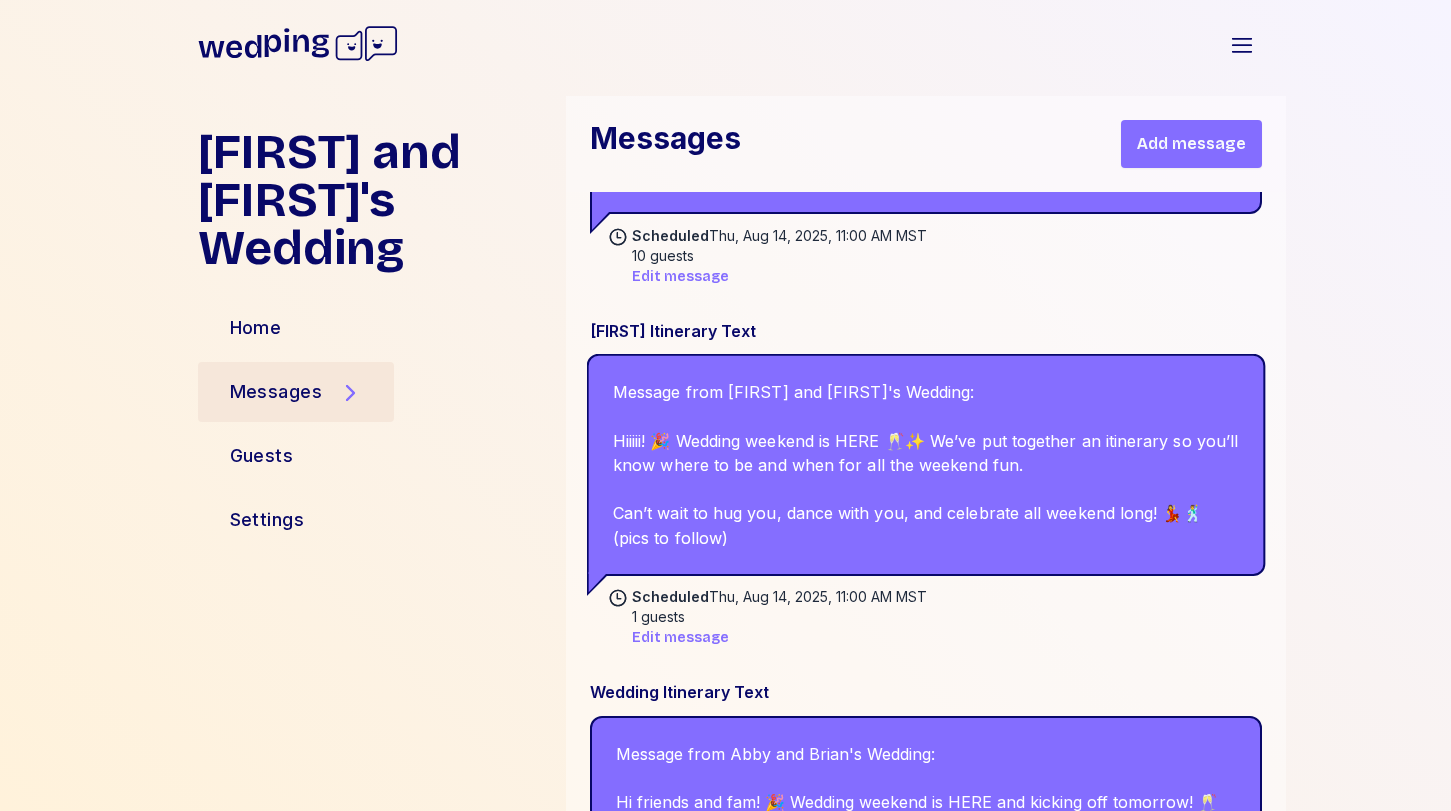 click on "Message from [FIRST] and [FIRST]'s Wedding:
Hiiiii! 🎉 Wedding weekend is HERE 🥂✨ We’ve put together an itinerary so you’ll know where to be and when for all the weekend fun.
Can’t wait to hug you, dance with you, and celebrate all weekend long! 💃🕺 (pics to follow)" at bounding box center (925, 464) 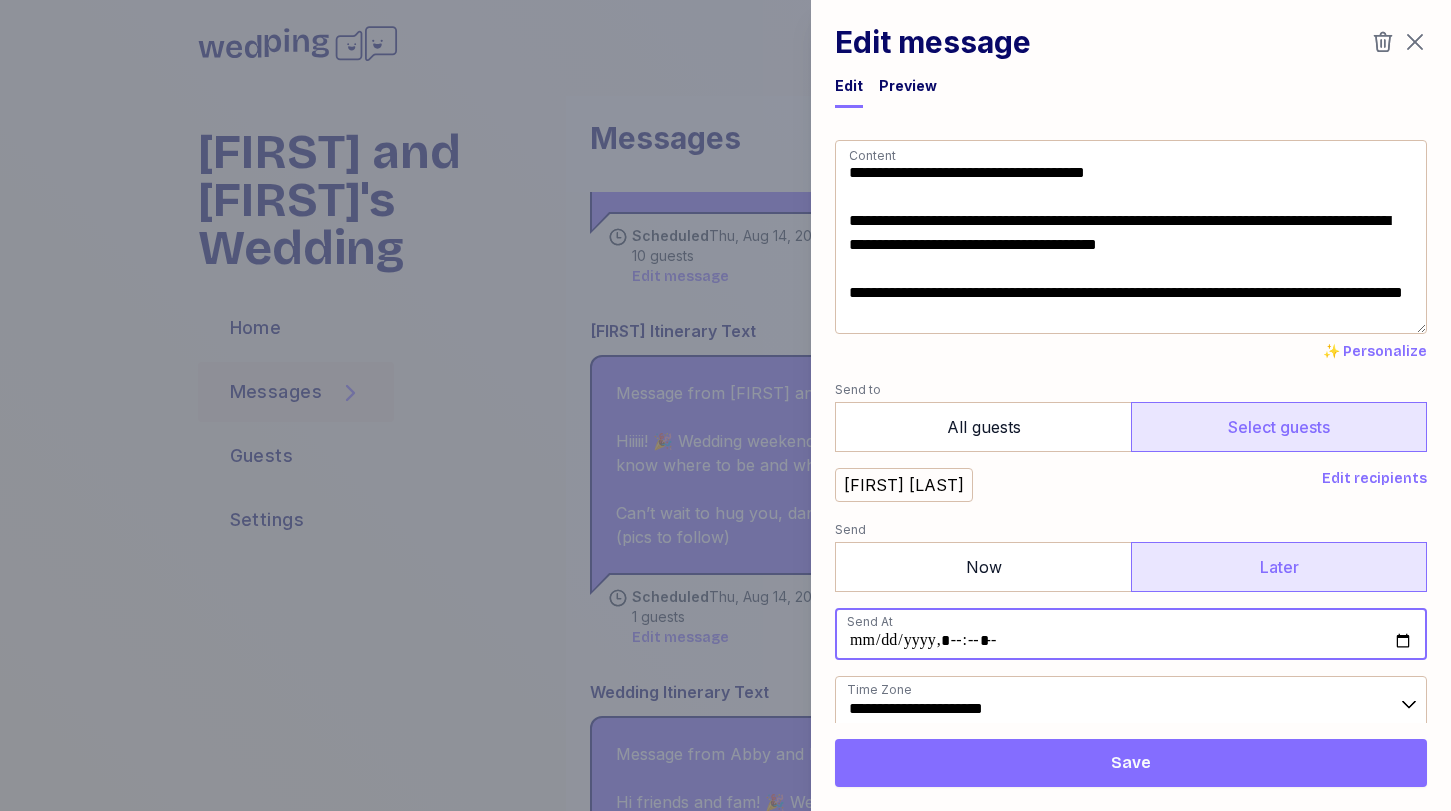 click at bounding box center (1131, 634) 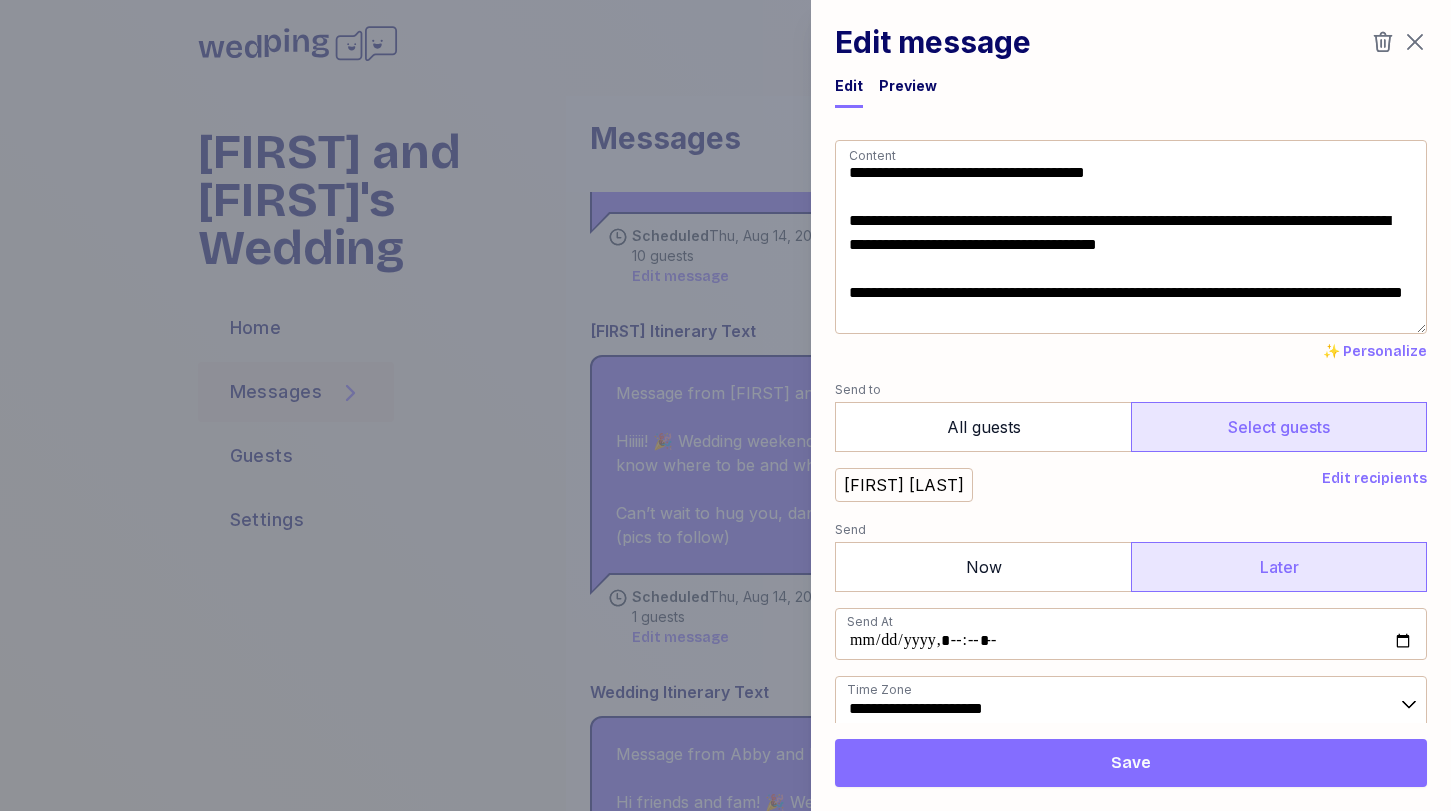 click on "Save" at bounding box center [1131, 763] 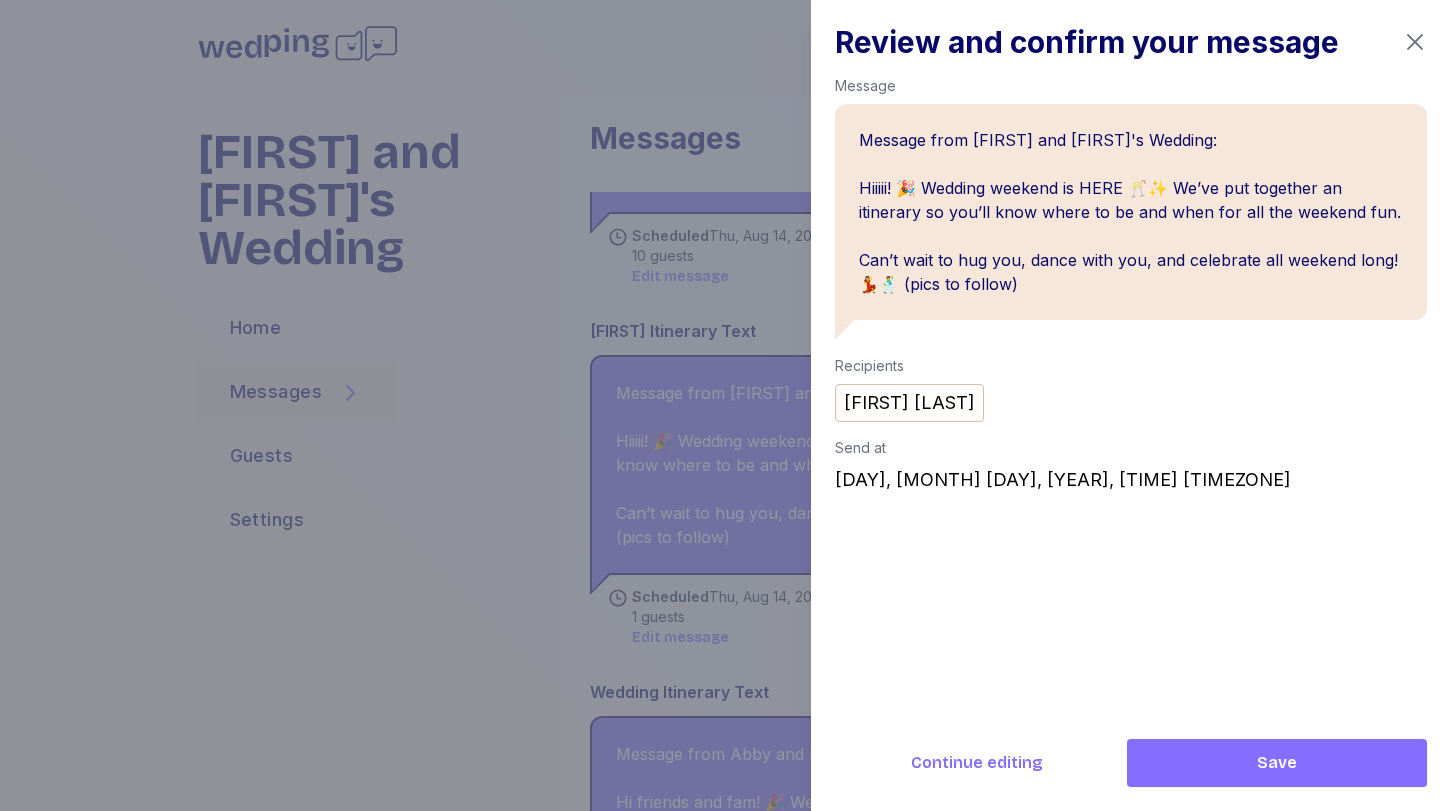 click on "Save" at bounding box center [1277, 763] 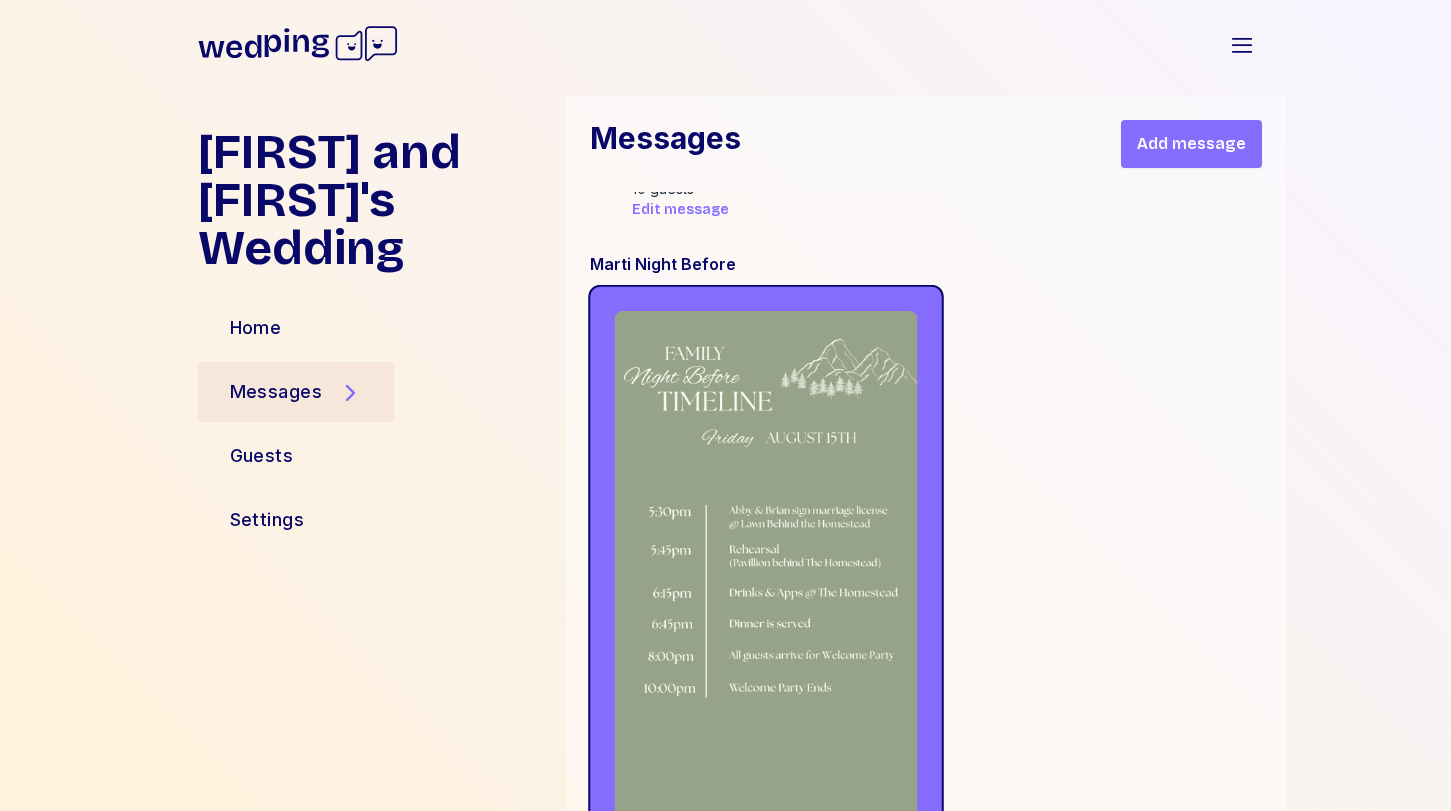 scroll, scrollTop: 25748, scrollLeft: 0, axis: vertical 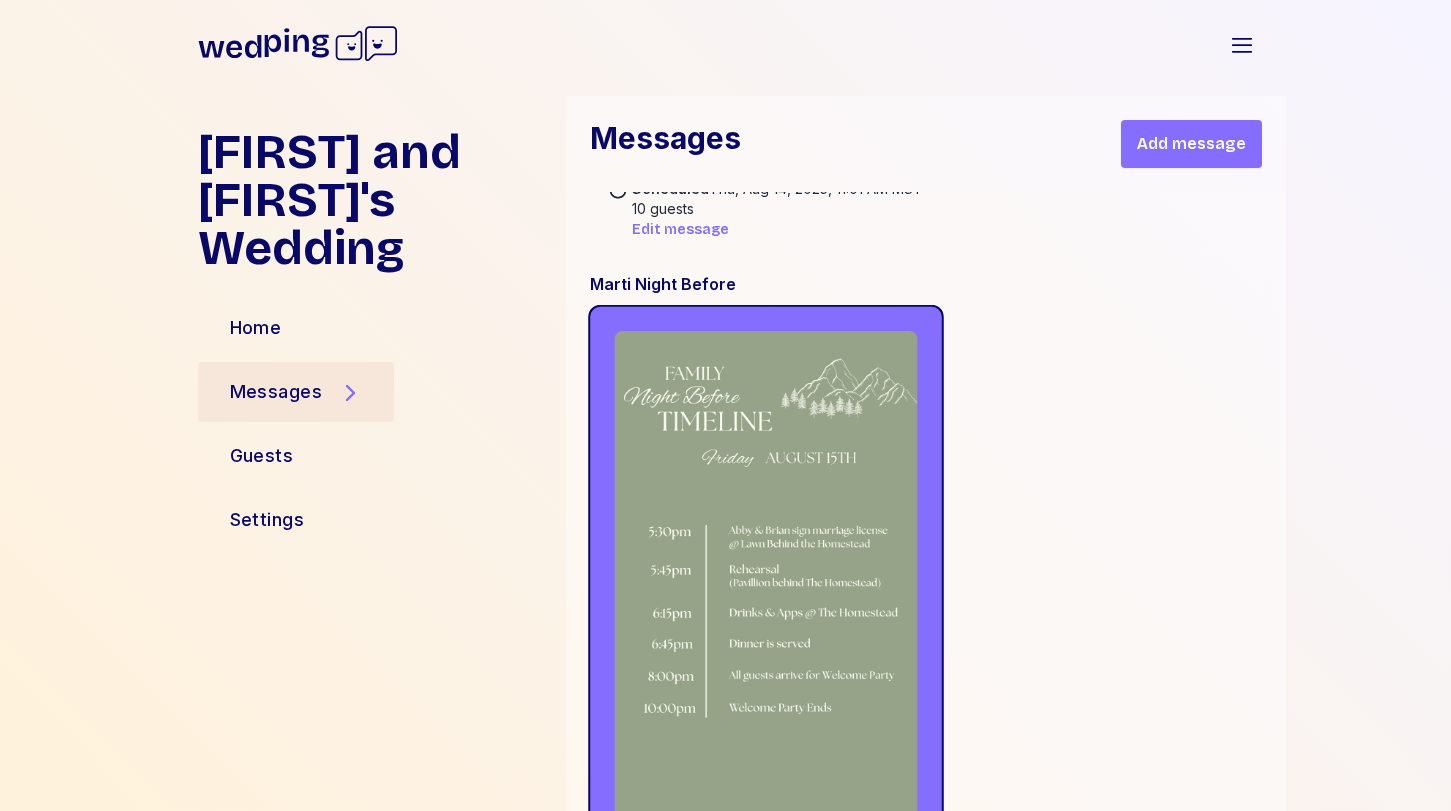 click at bounding box center (765, 600) 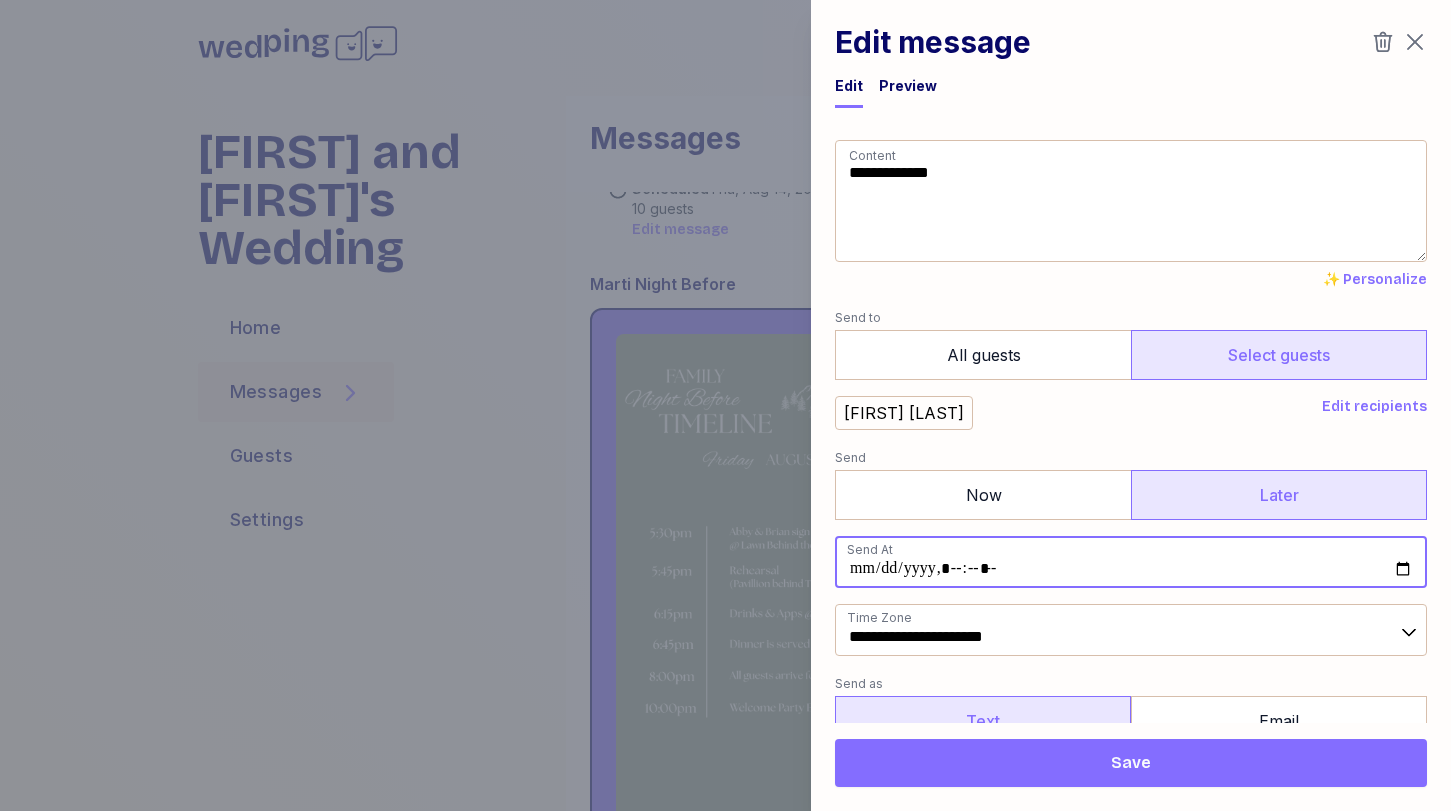 click at bounding box center [1131, 562] 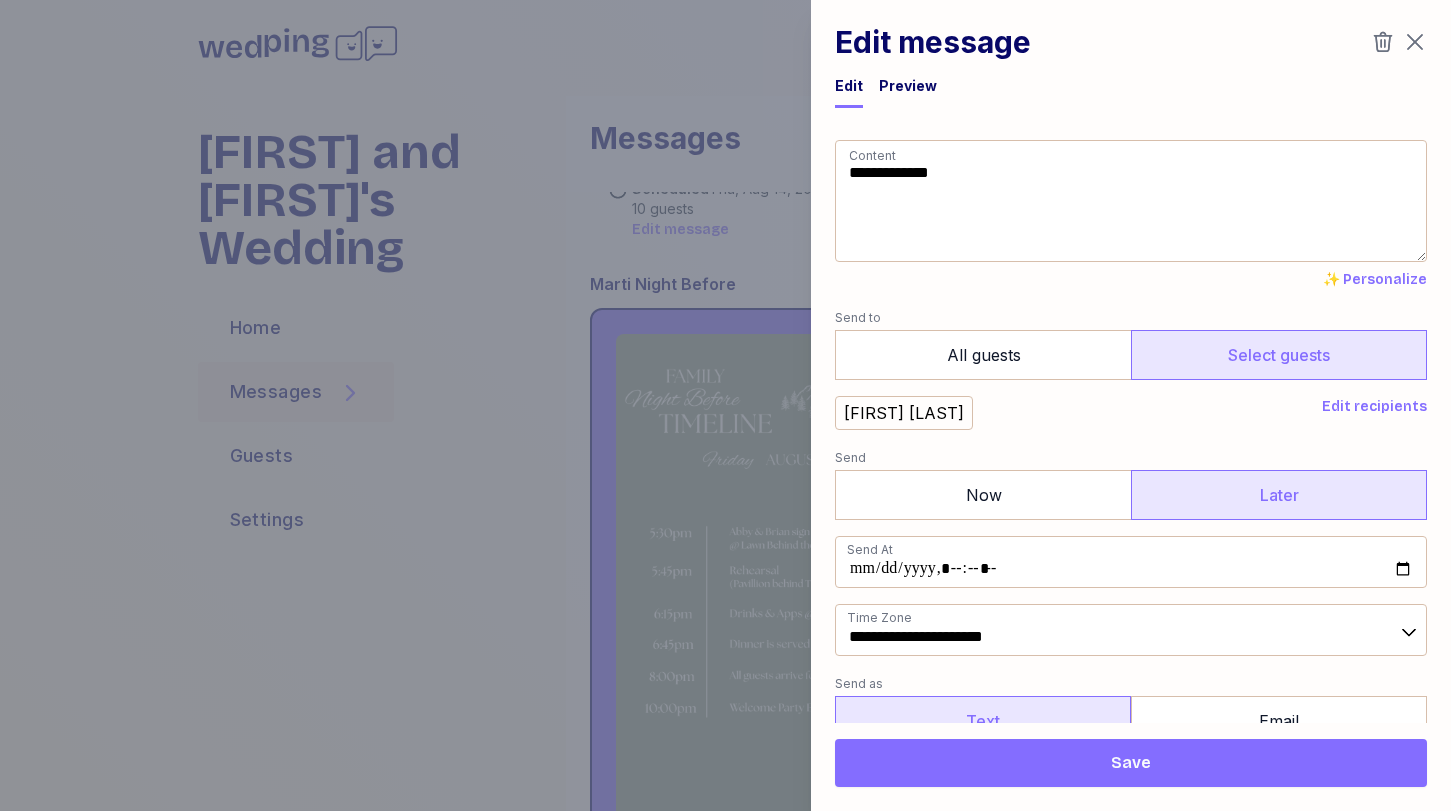 click on "Save" at bounding box center (1131, 763) 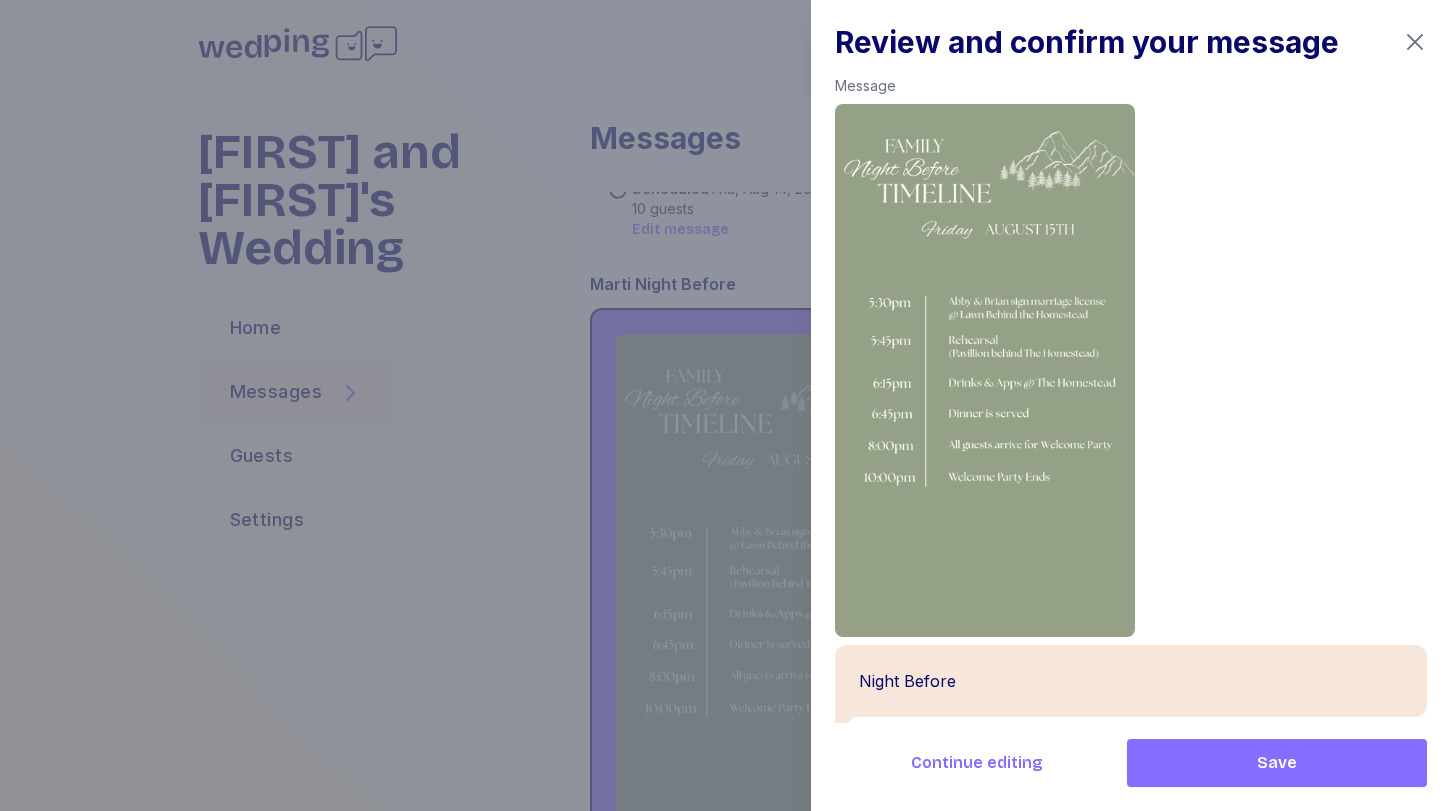 click on "Save" at bounding box center (1277, 763) 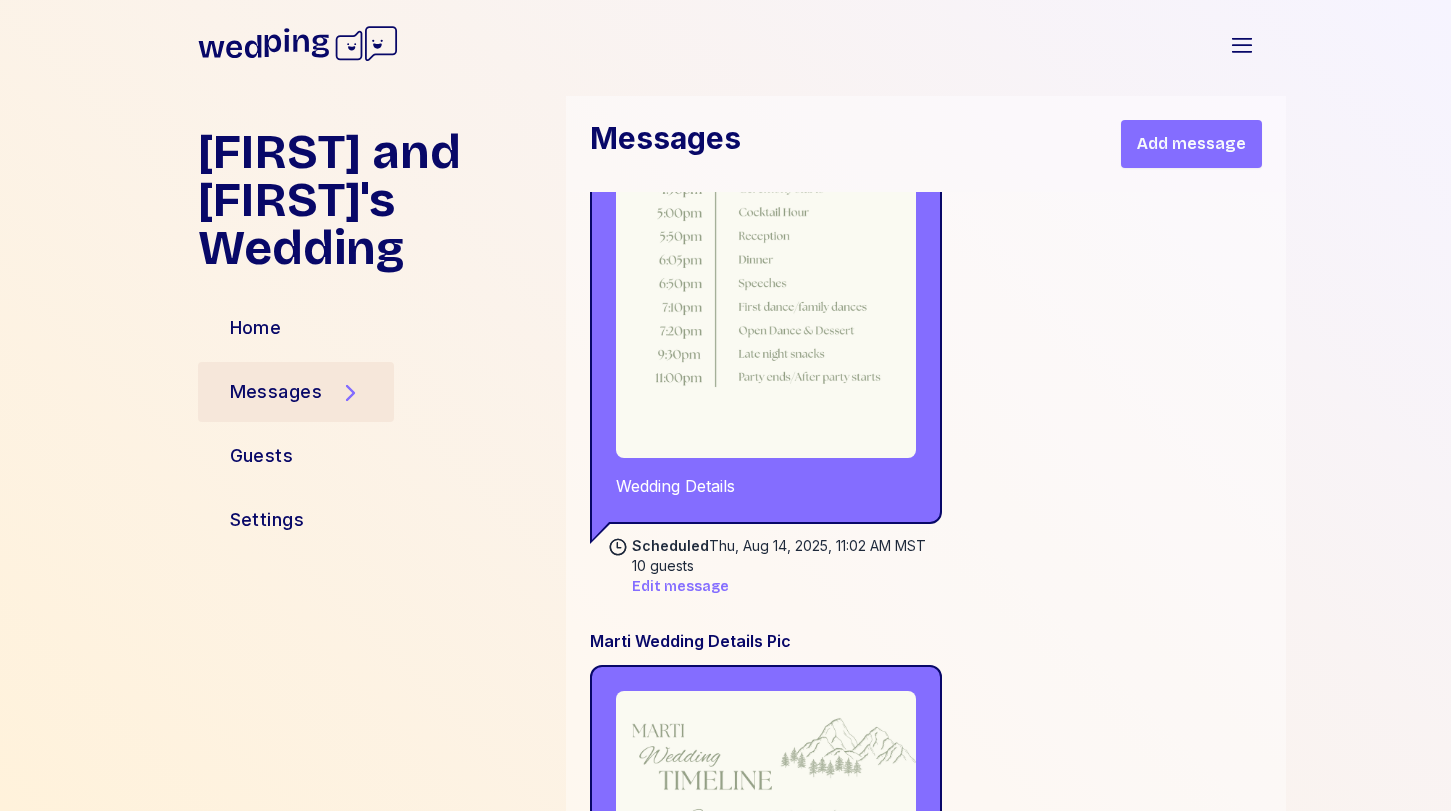 scroll, scrollTop: 28895, scrollLeft: 0, axis: vertical 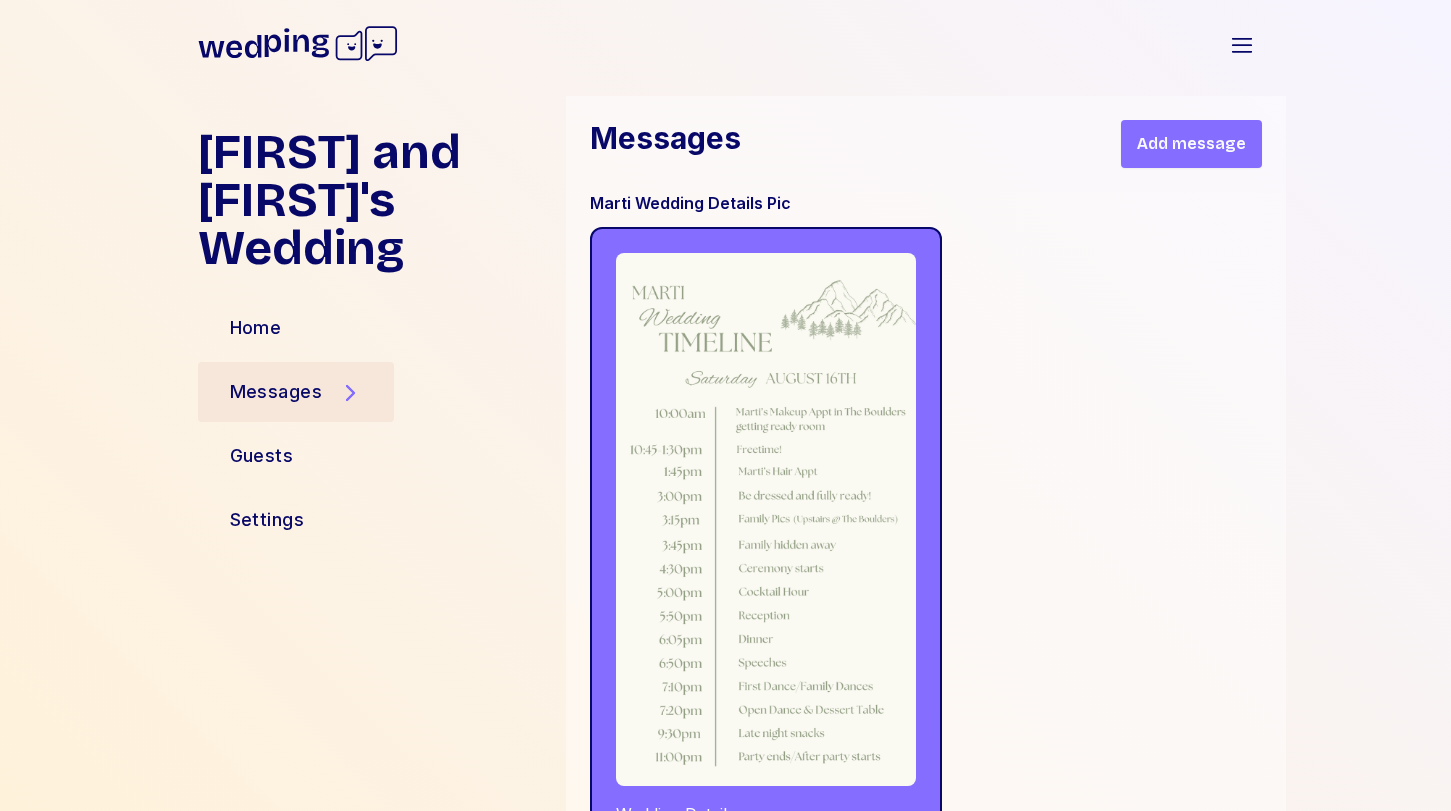 click at bounding box center [766, 519] 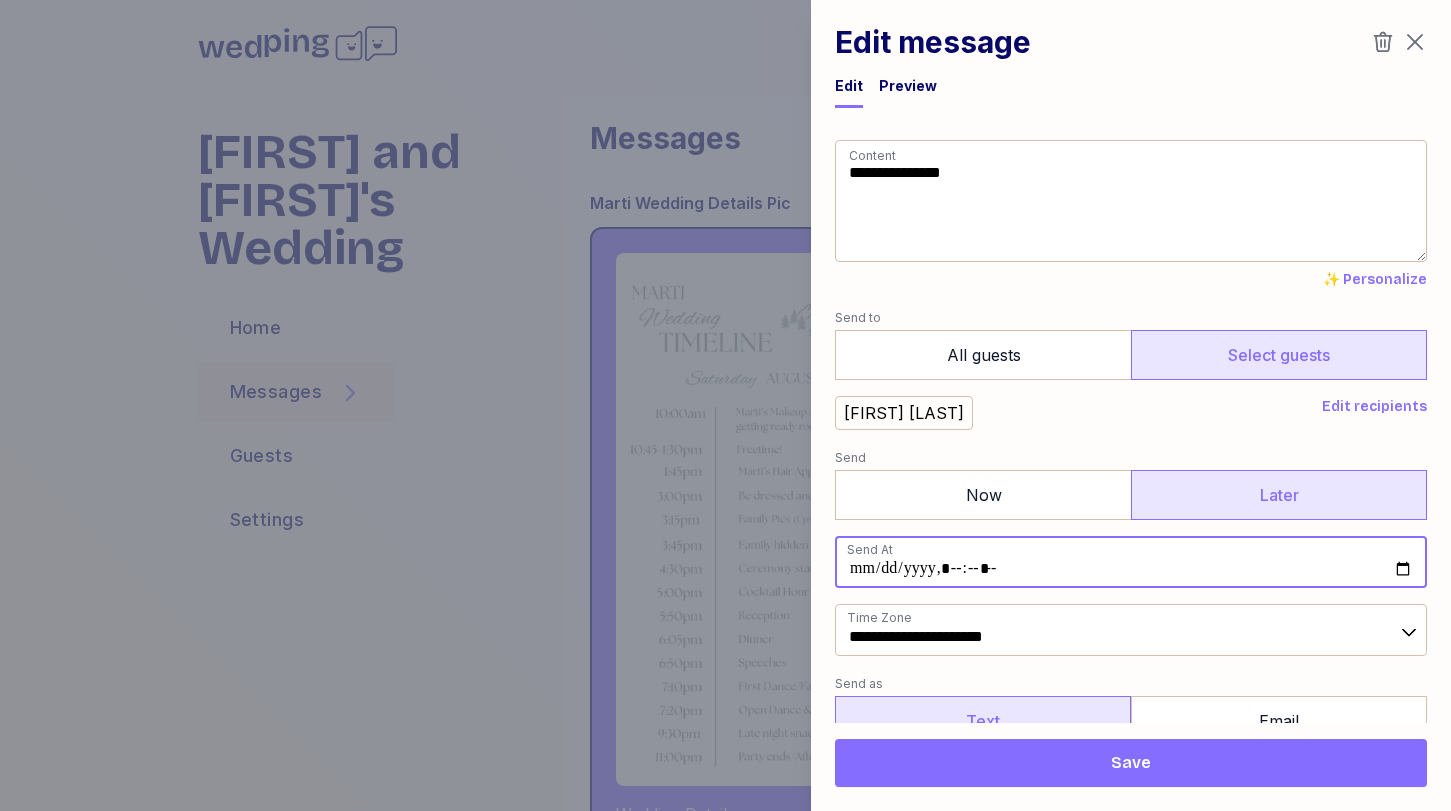 click at bounding box center (1131, 562) 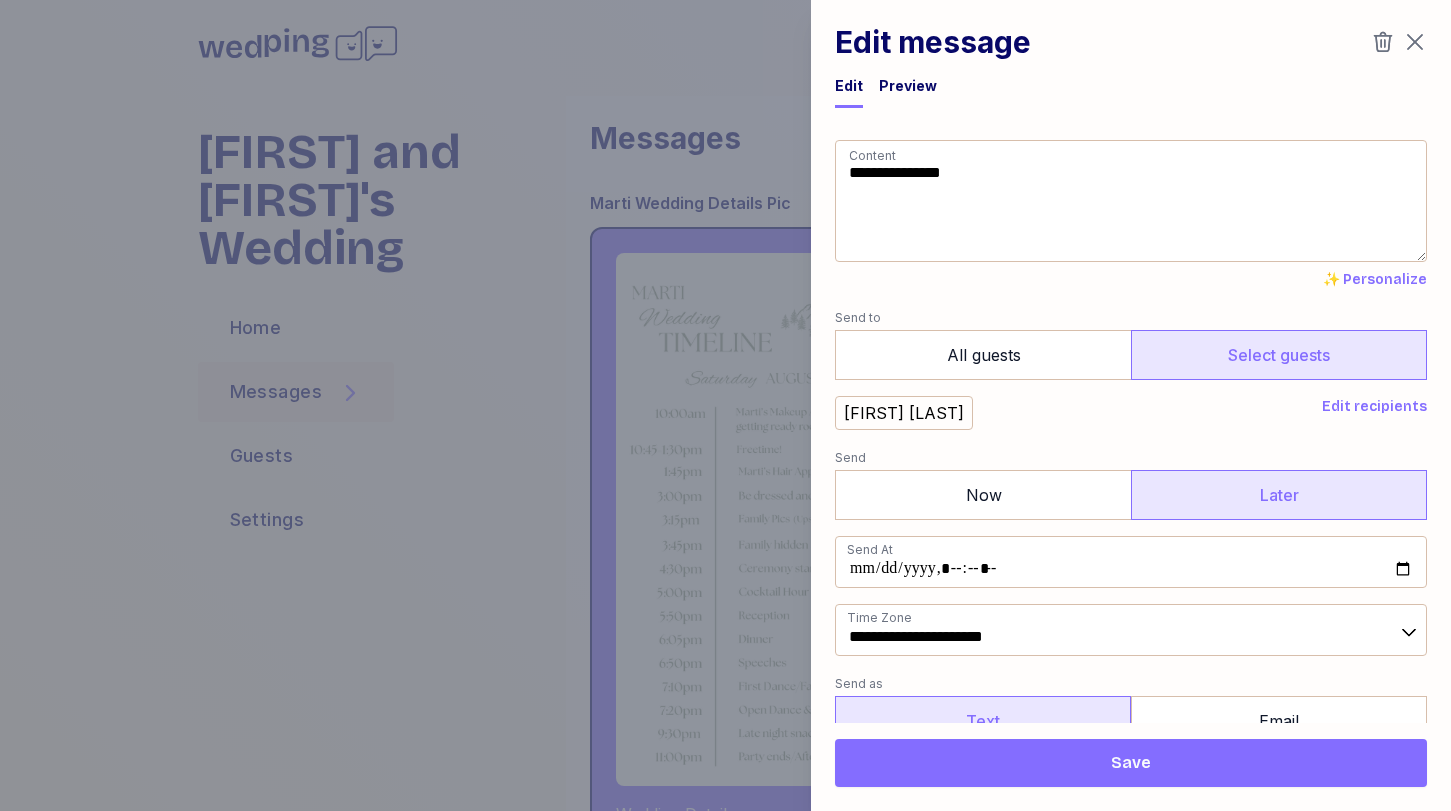 click on "Save" at bounding box center [1131, 763] 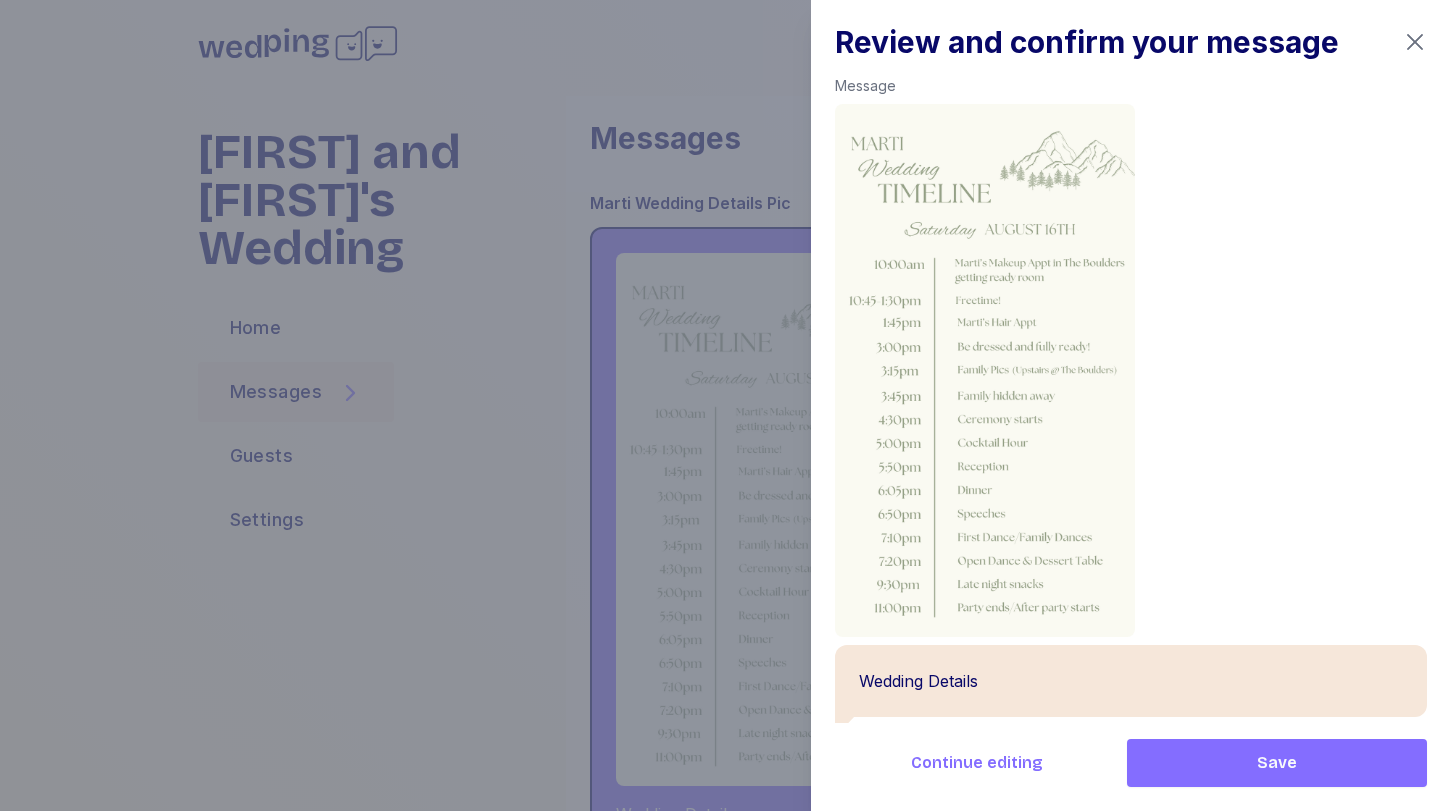 click on "Save" at bounding box center [1277, 763] 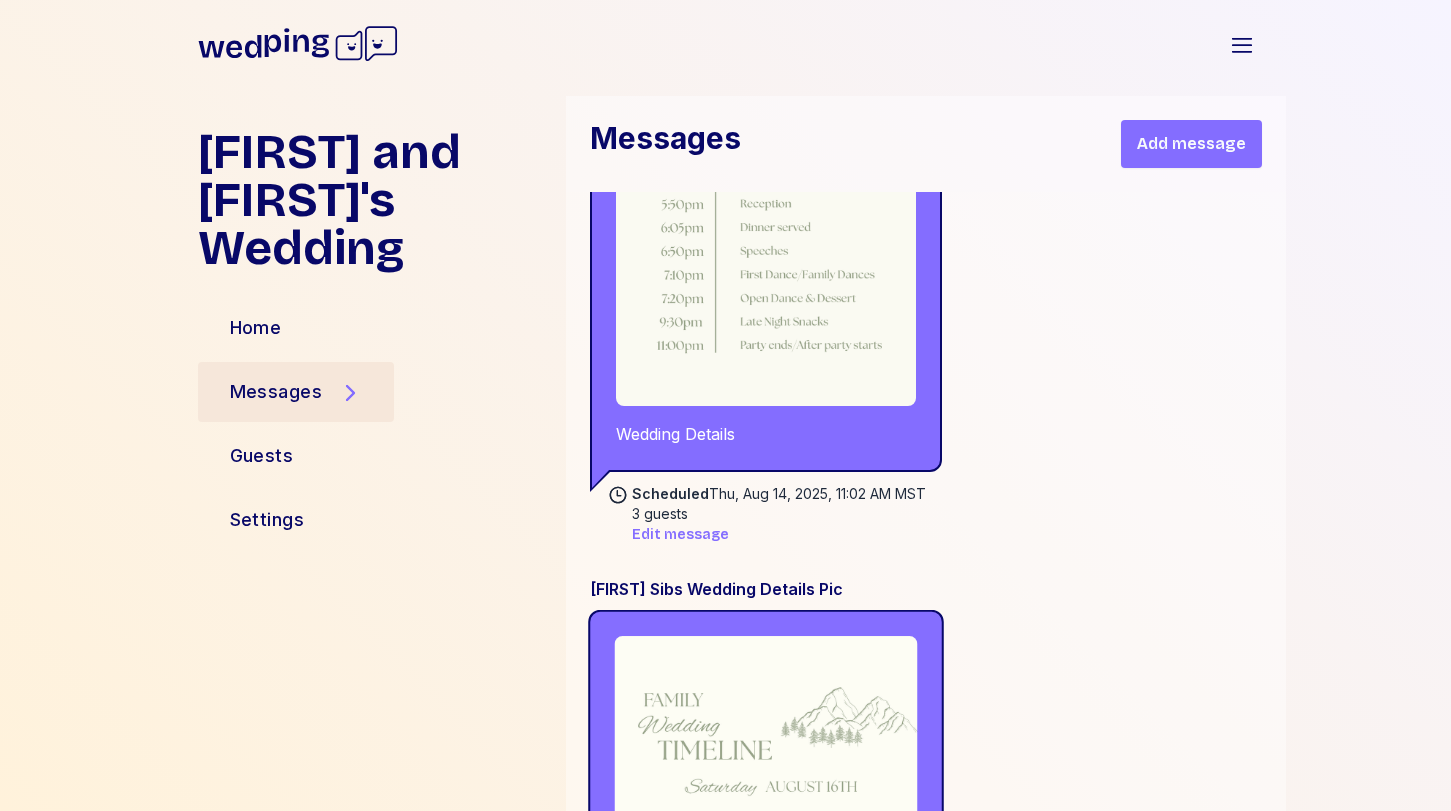 scroll, scrollTop: 28515, scrollLeft: 0, axis: vertical 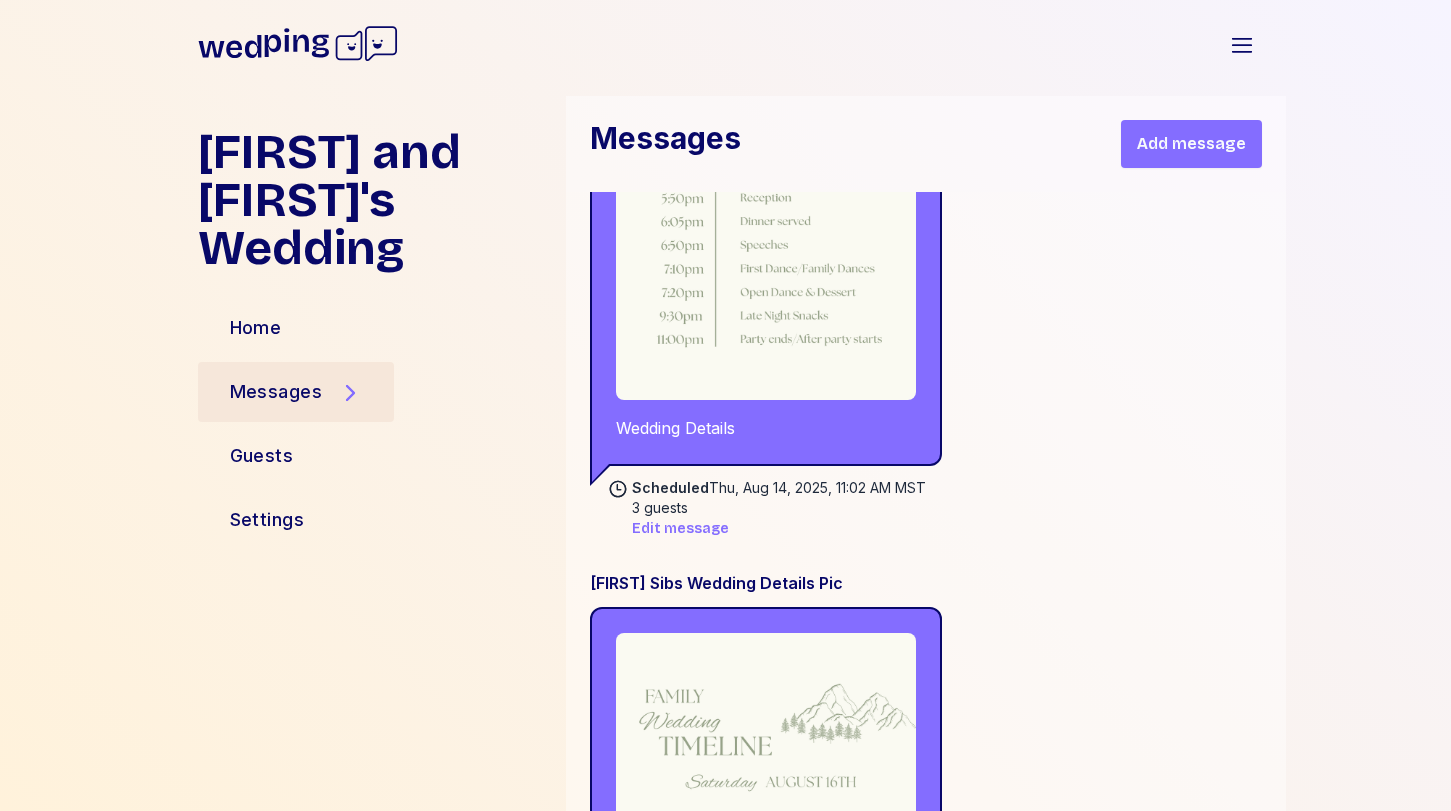 click on "Add message" at bounding box center (1191, 144) 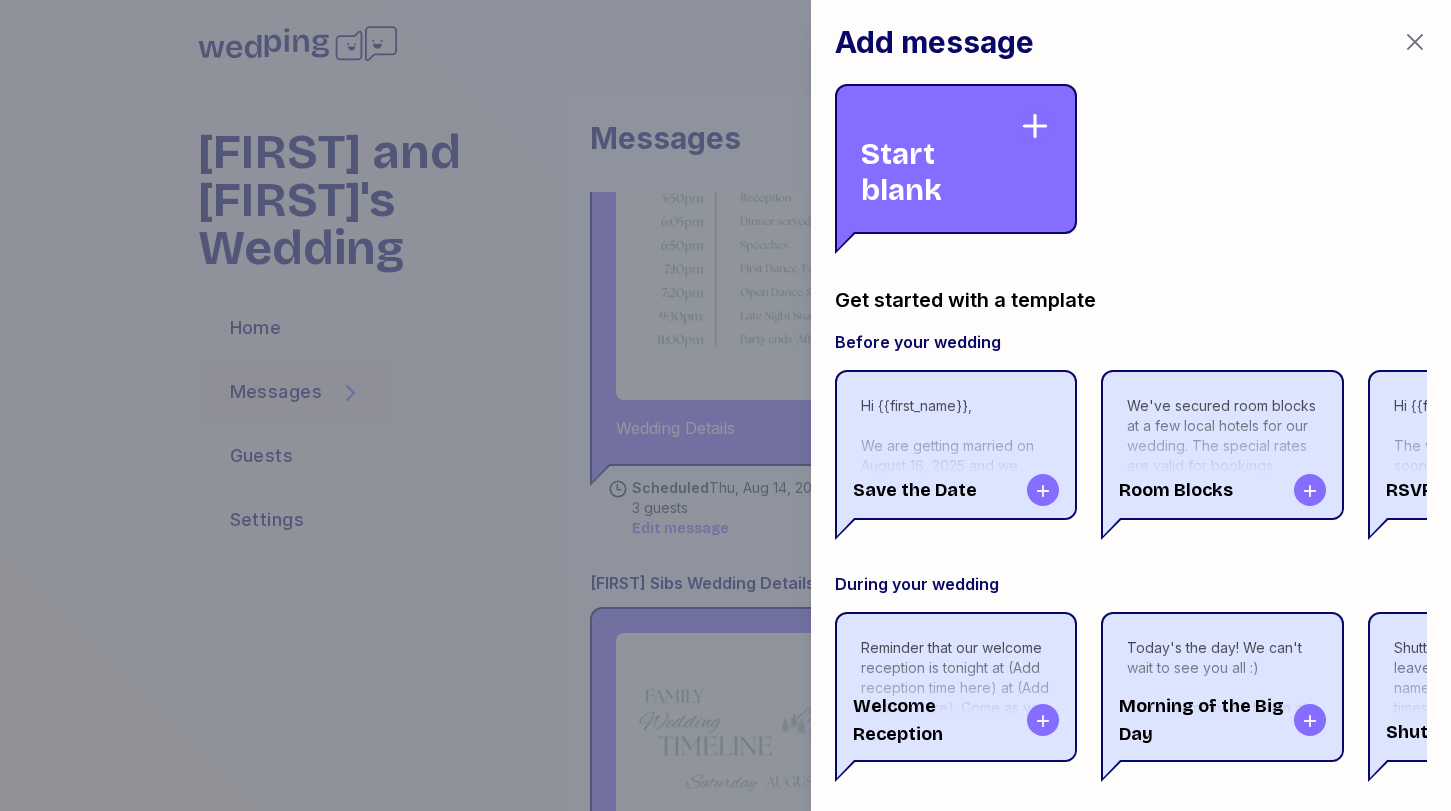 click on "Start blank" at bounding box center (940, 159) 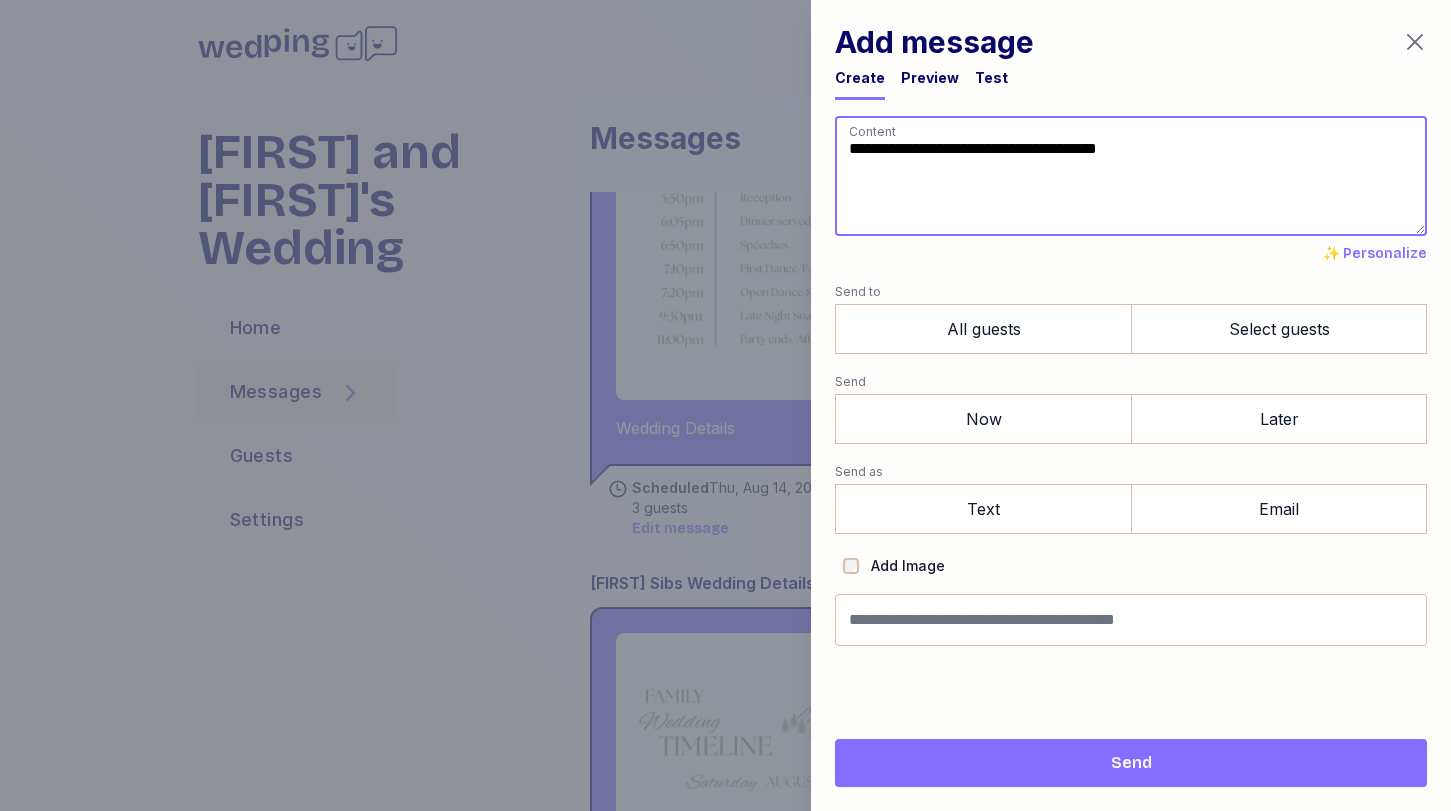 paste on "**********" 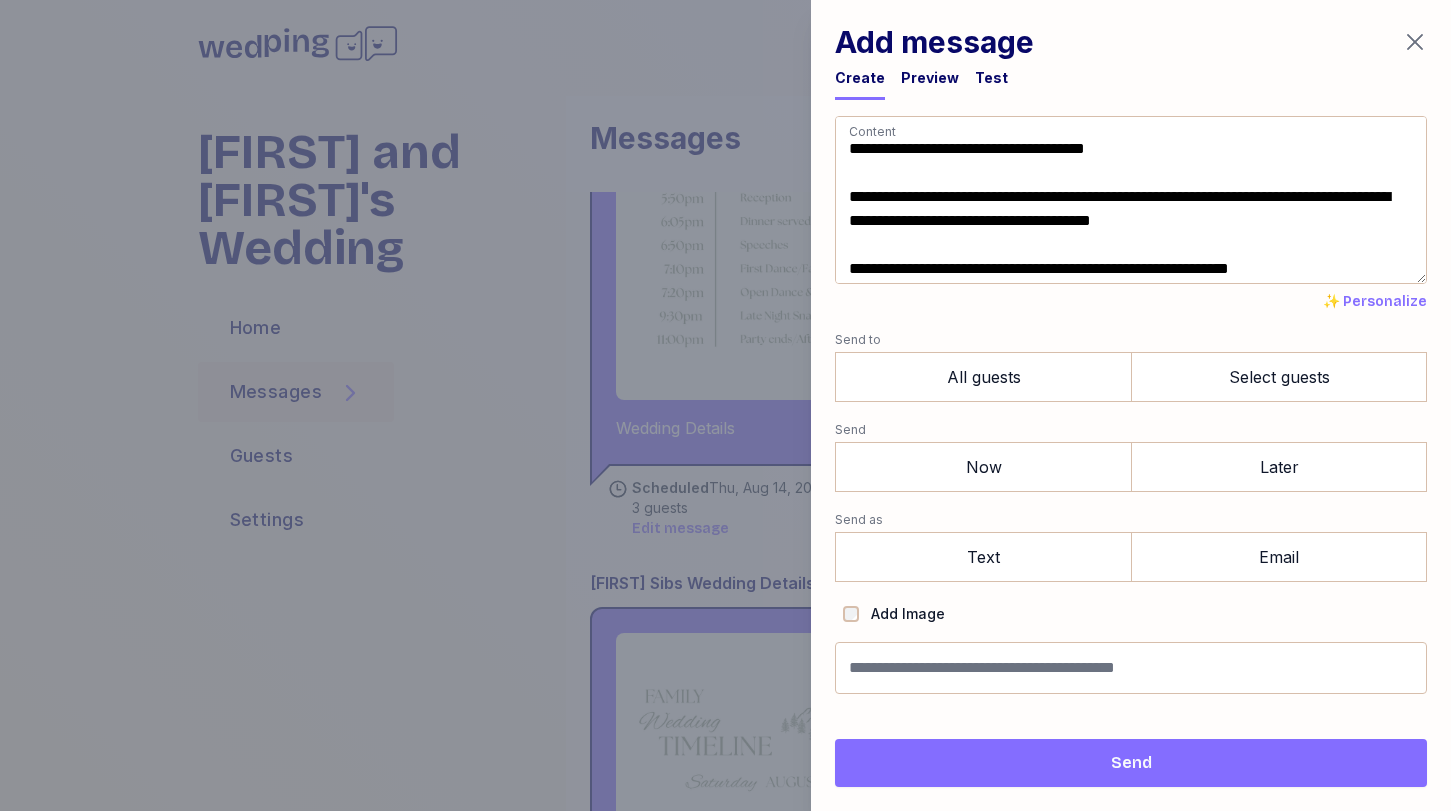 click on "**********" at bounding box center [1131, 405] 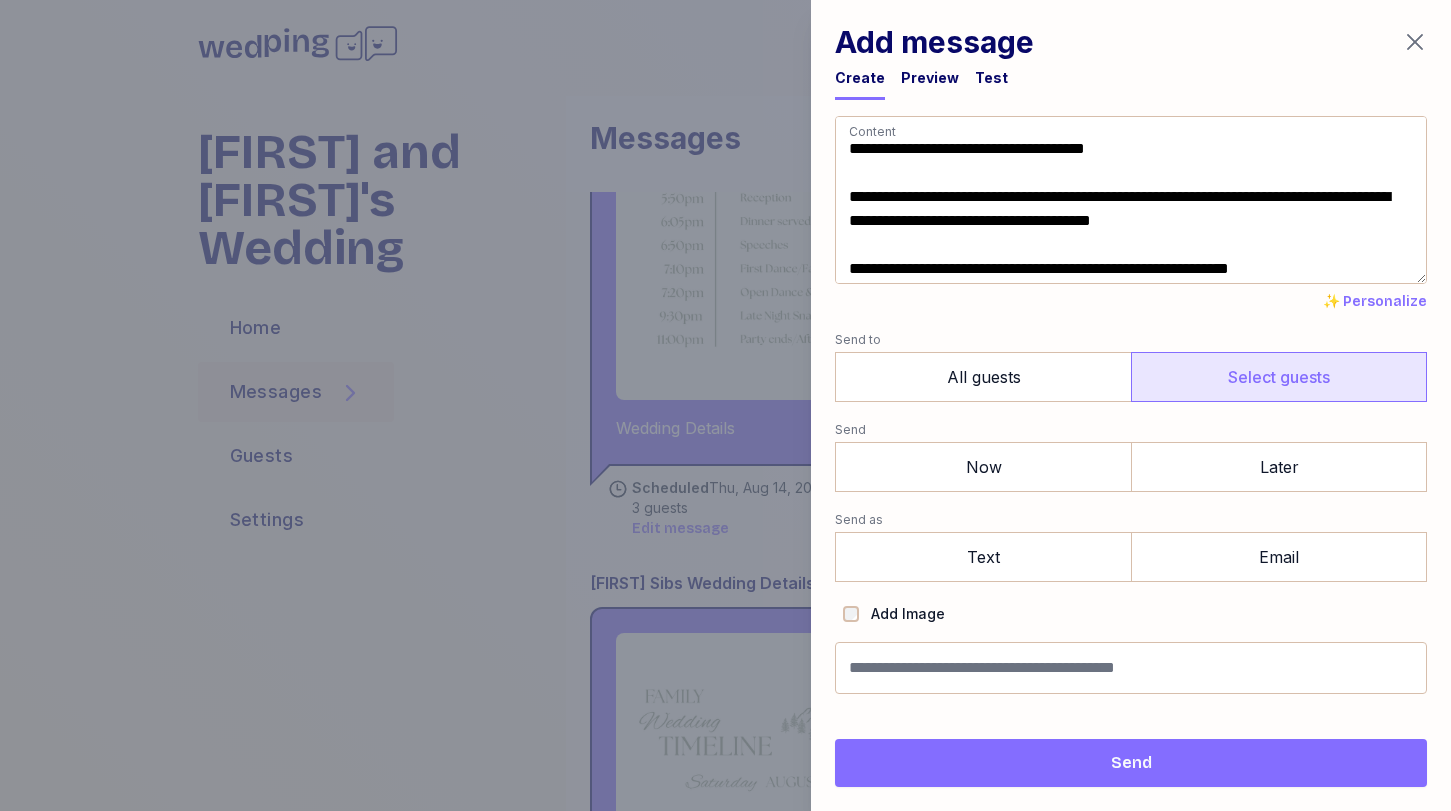 click on "Select guests" at bounding box center (1279, 377) 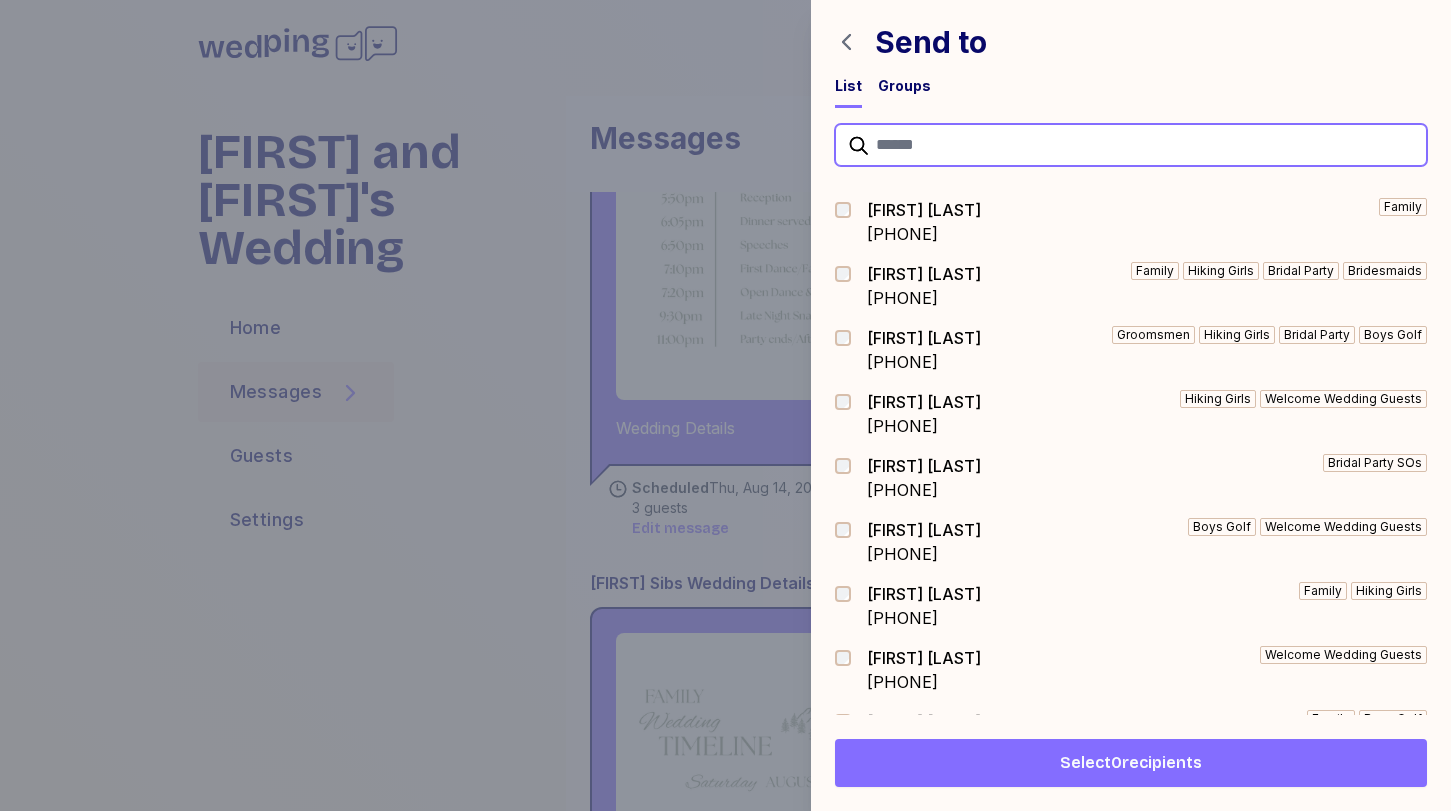 click at bounding box center [1131, 145] 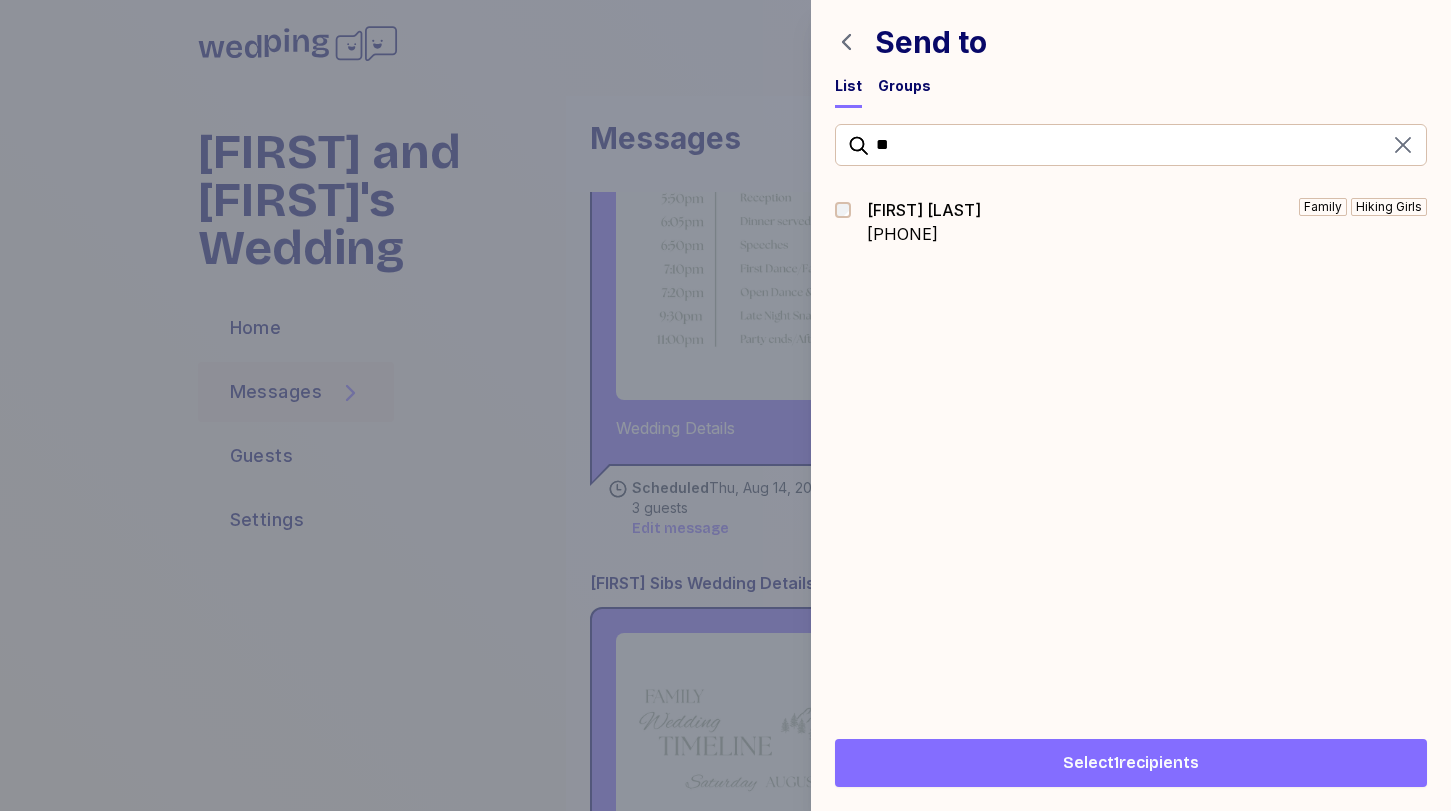 click on "Select  1  recipients" at bounding box center (1131, 763) 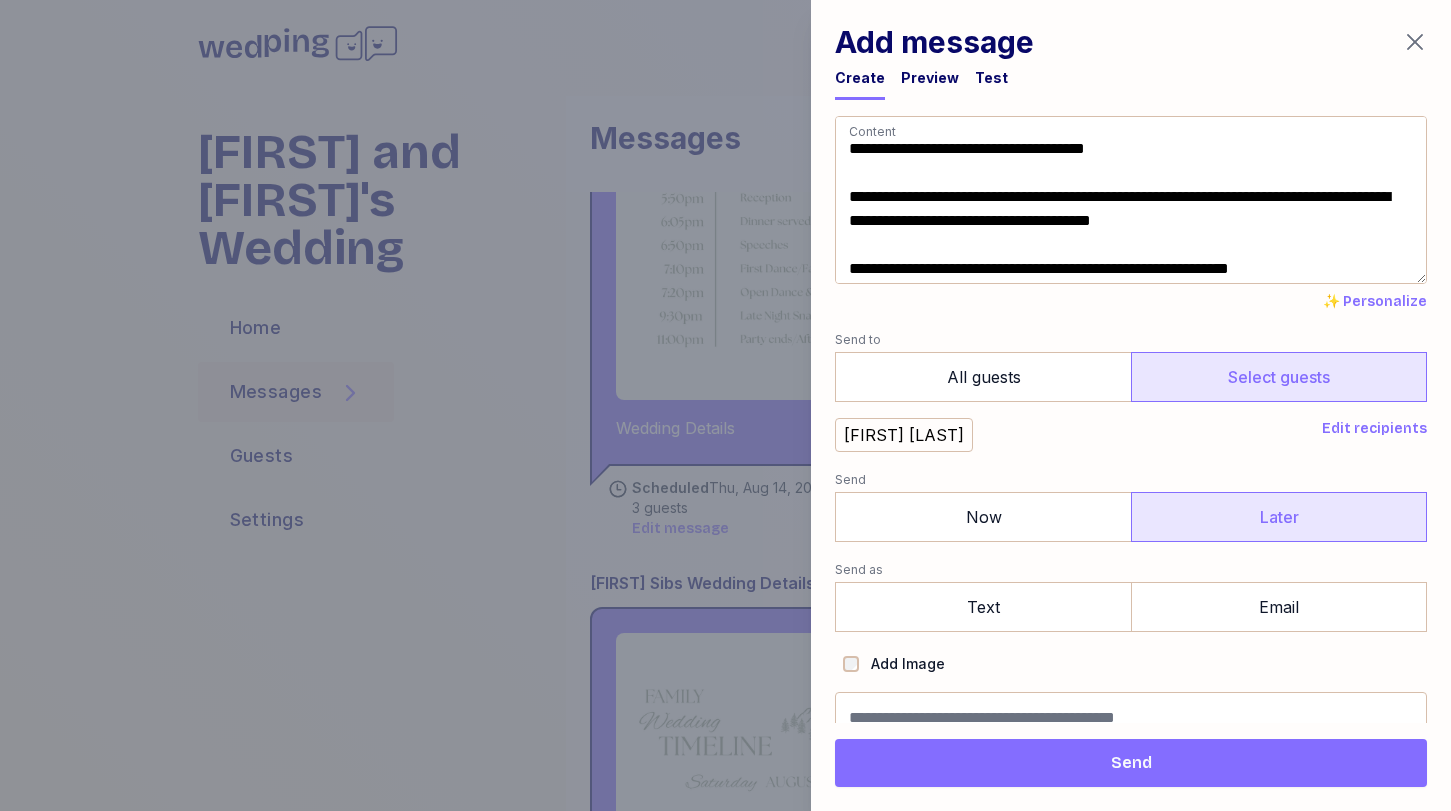 click on "Later" at bounding box center [1279, 517] 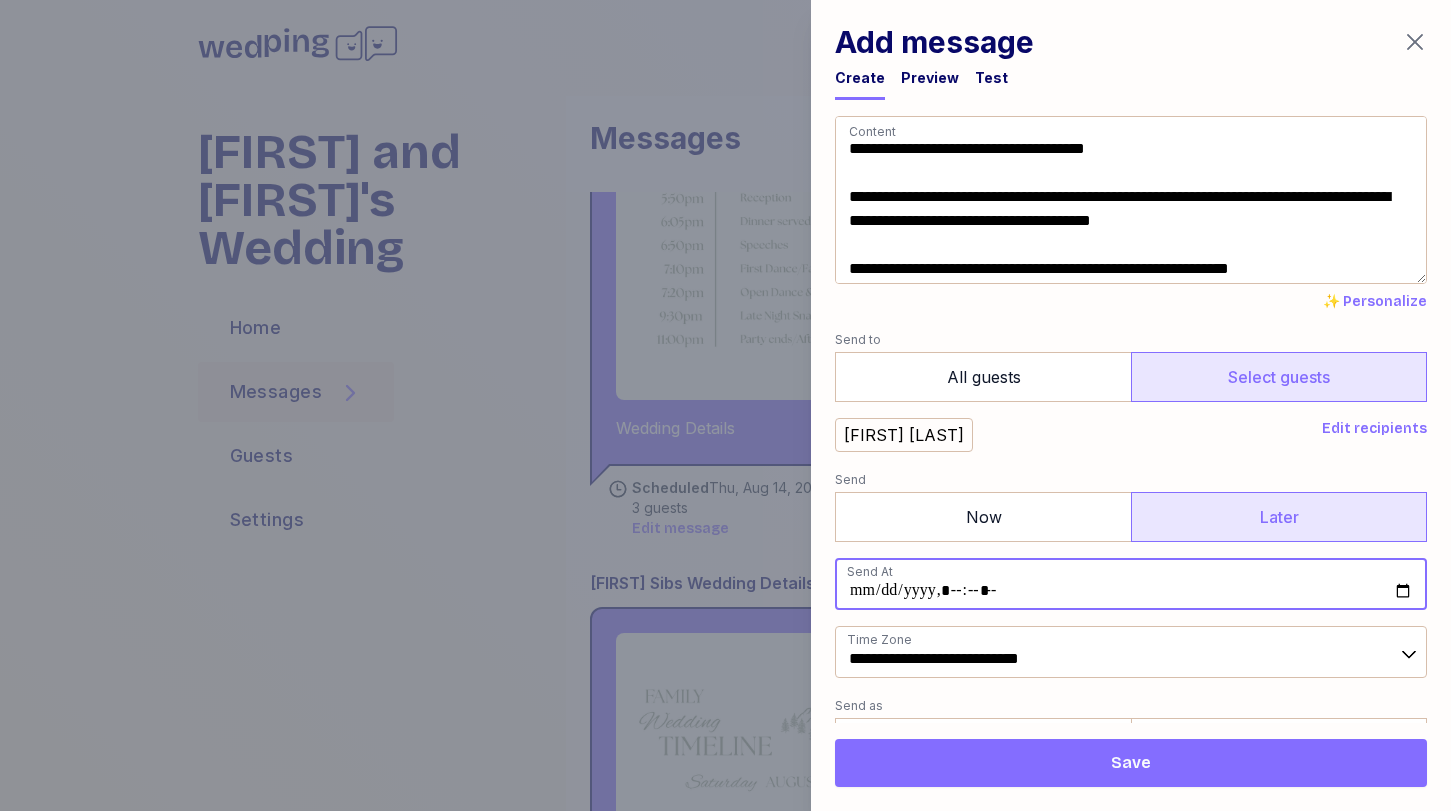 click at bounding box center (1131, 584) 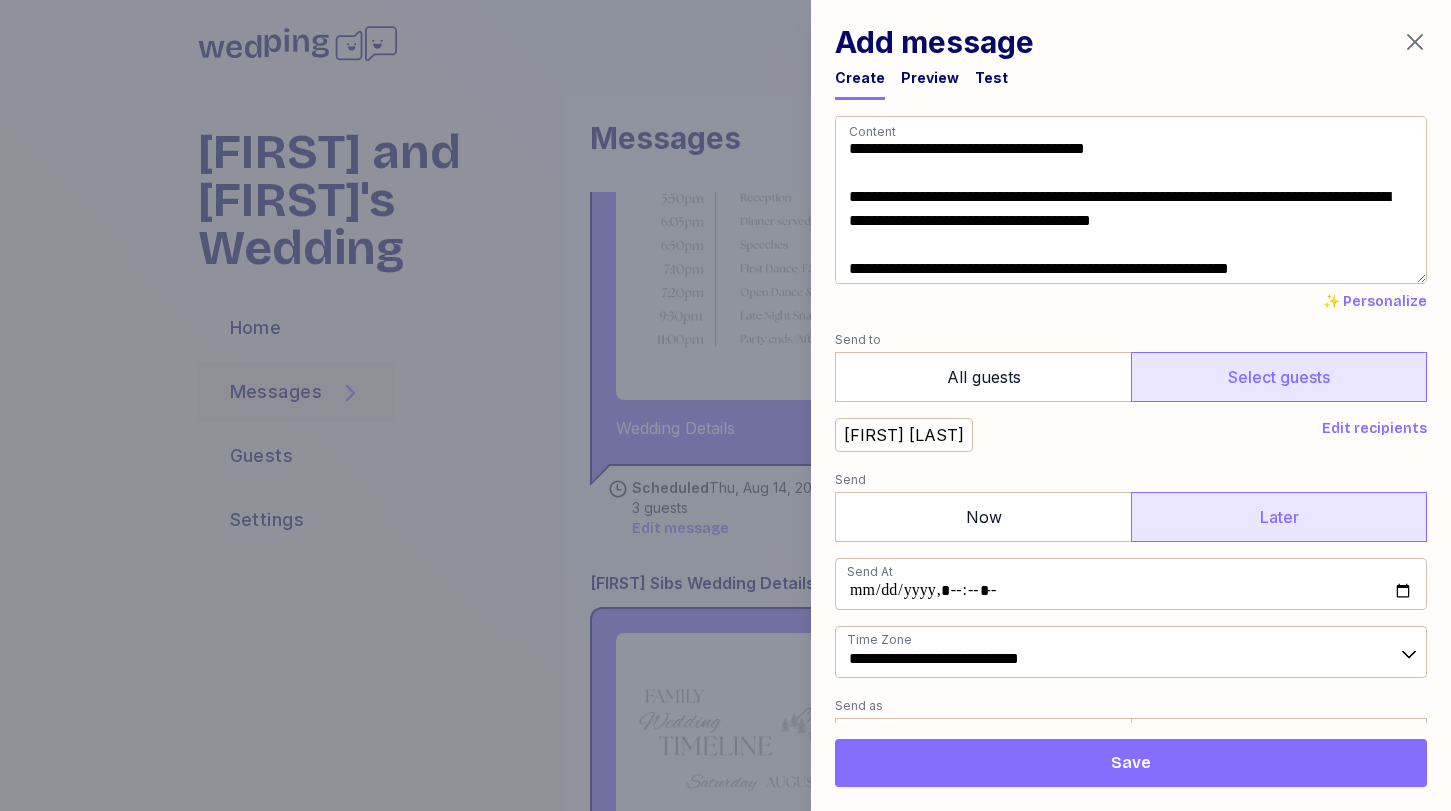 click on "Send" at bounding box center [1131, 480] 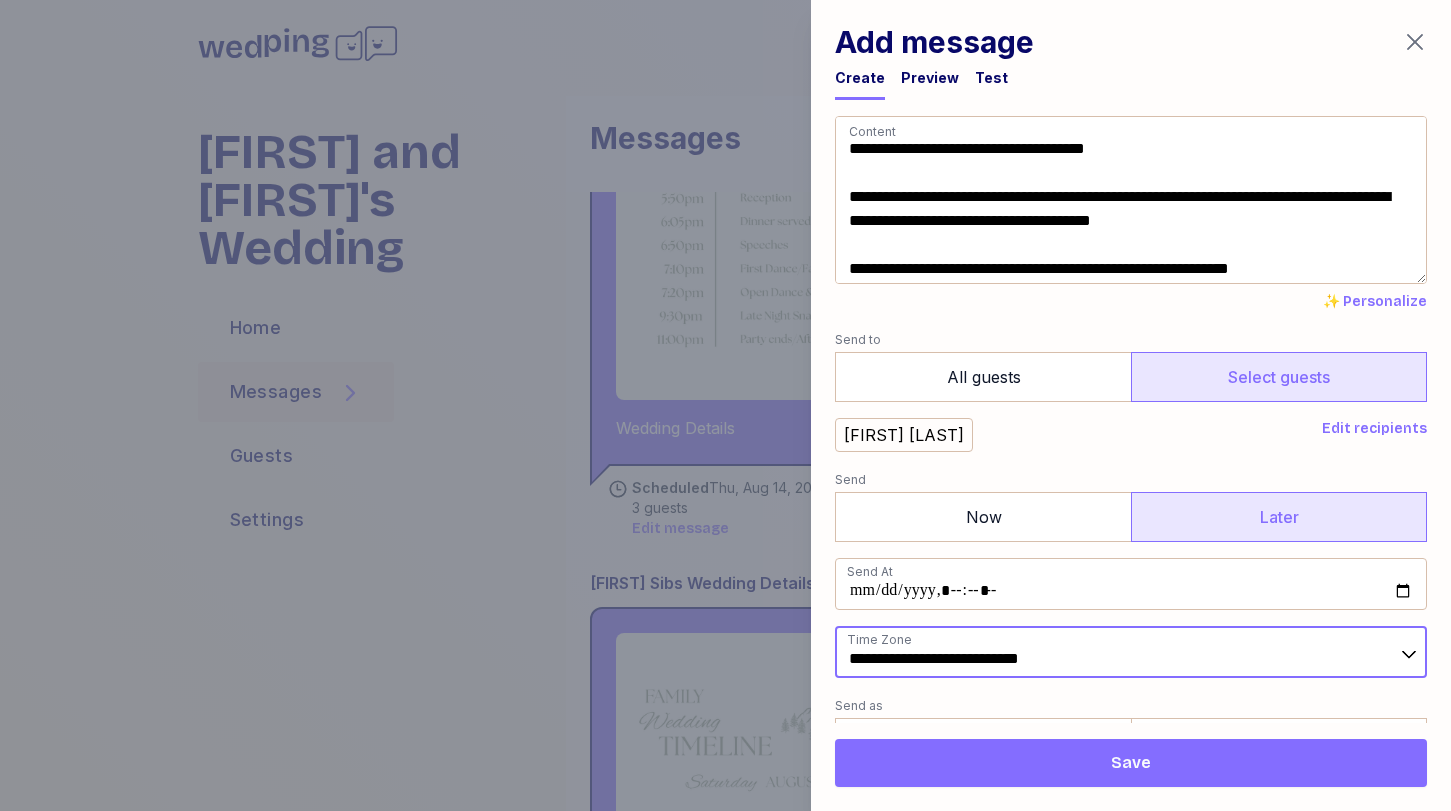 click on "**********" at bounding box center [1131, 652] 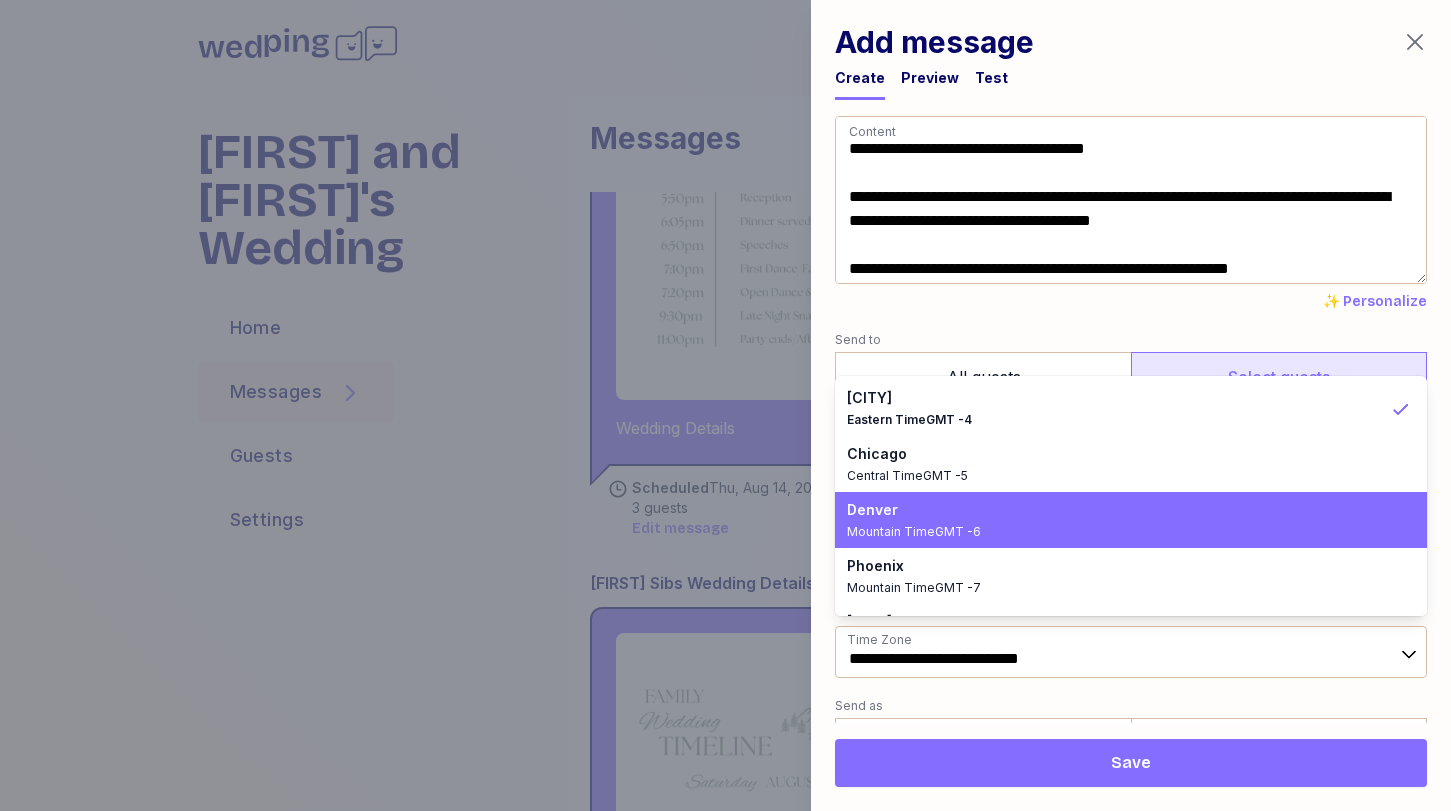 click on "Denver" at bounding box center (1119, 510) 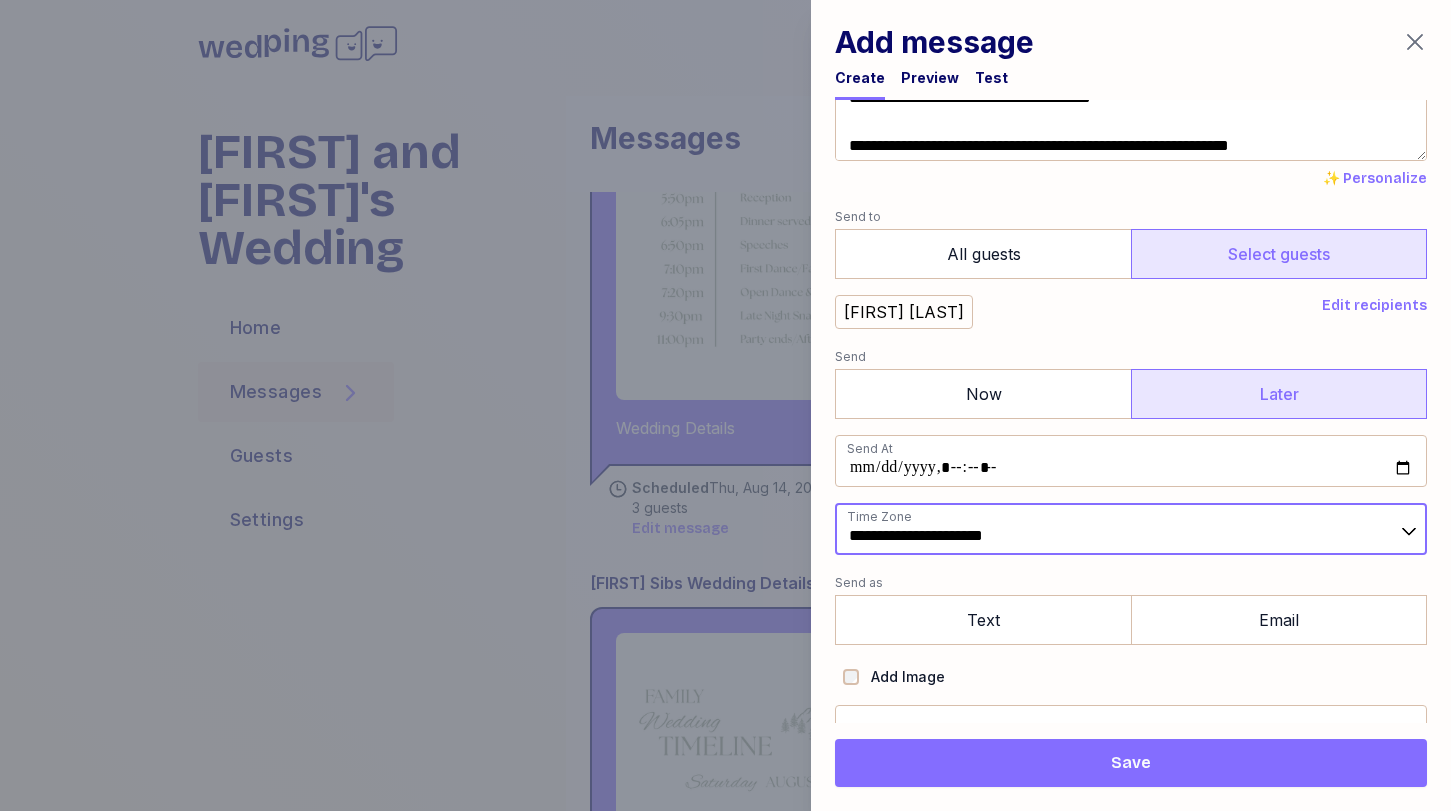 scroll, scrollTop: 157, scrollLeft: 0, axis: vertical 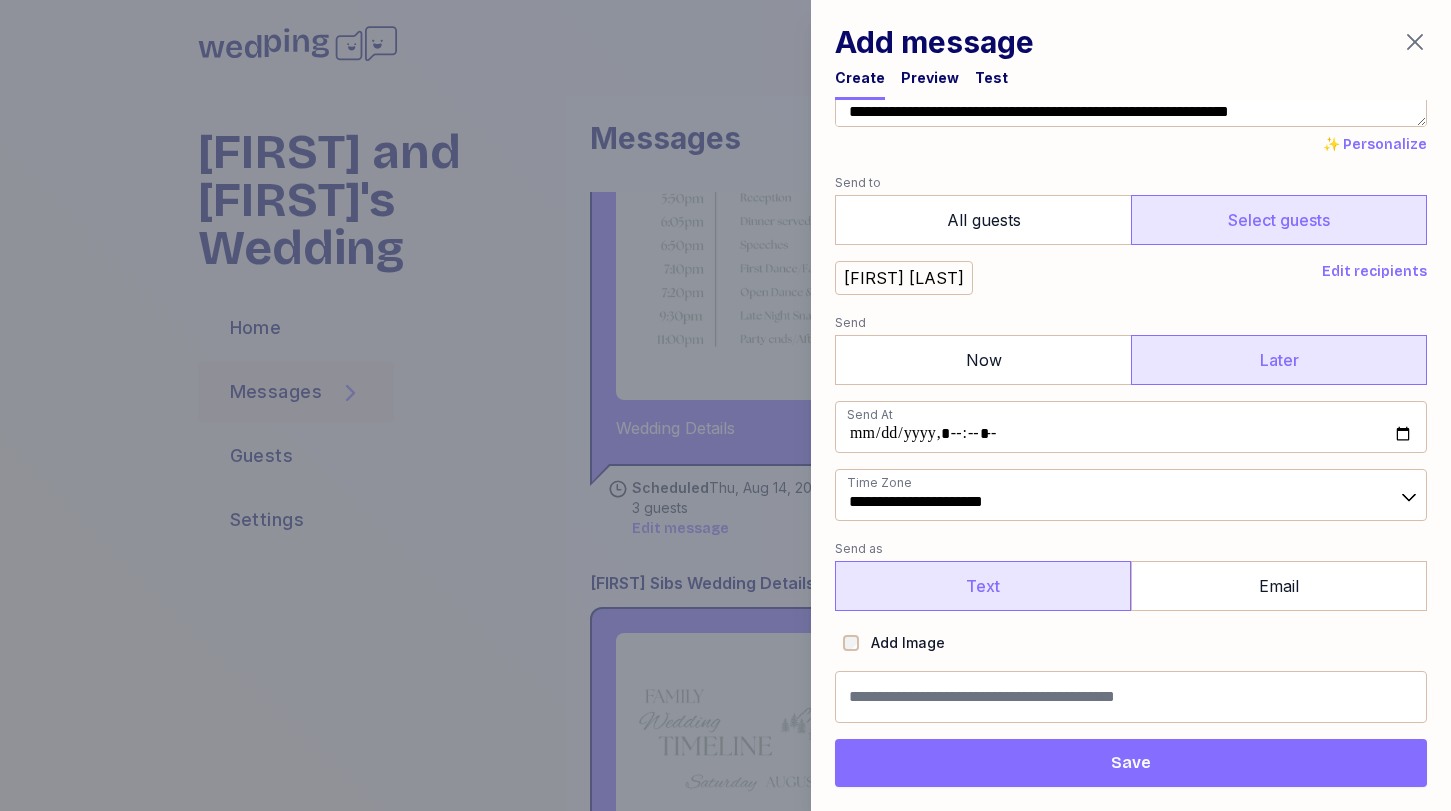 click on "Text" at bounding box center [983, 586] 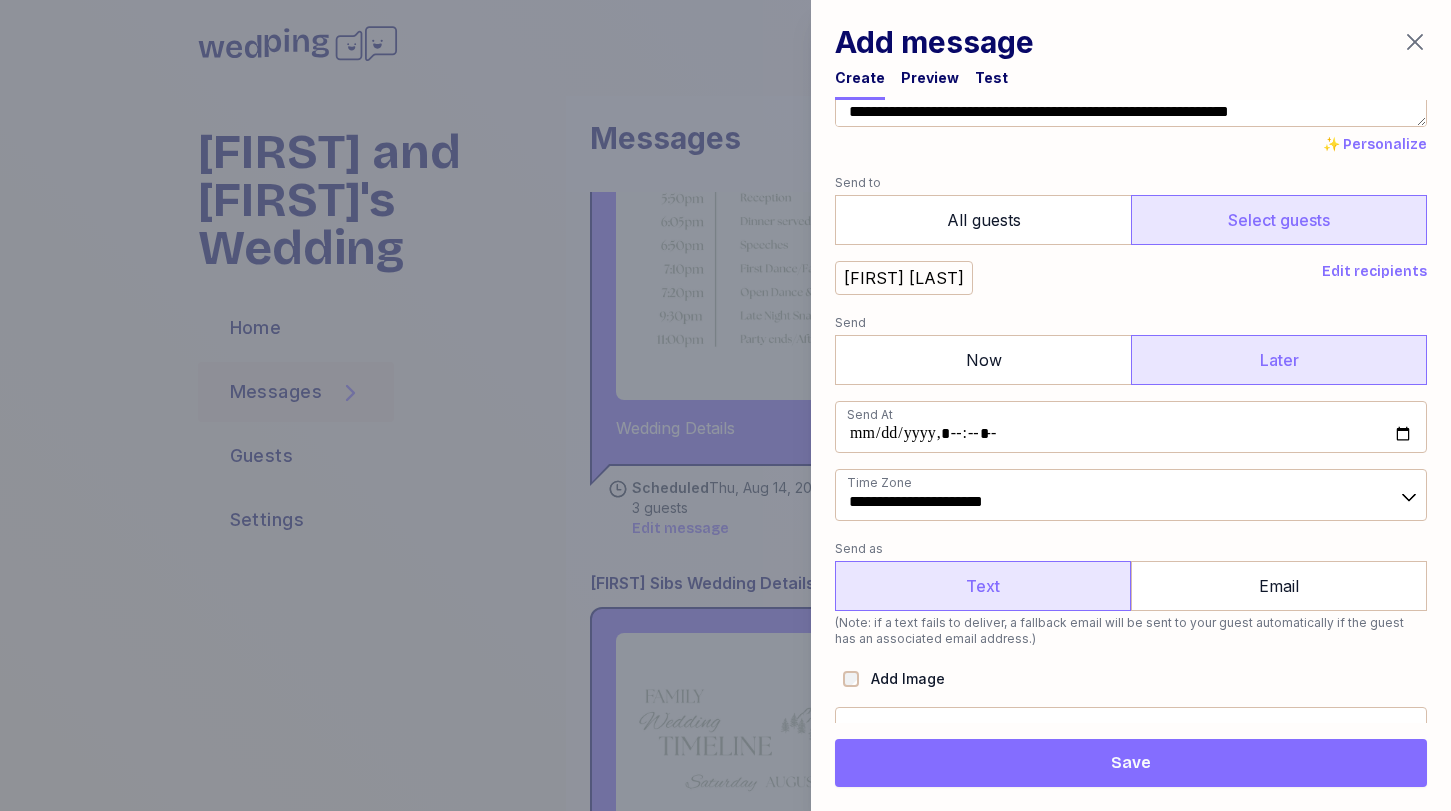 scroll, scrollTop: 193, scrollLeft: 0, axis: vertical 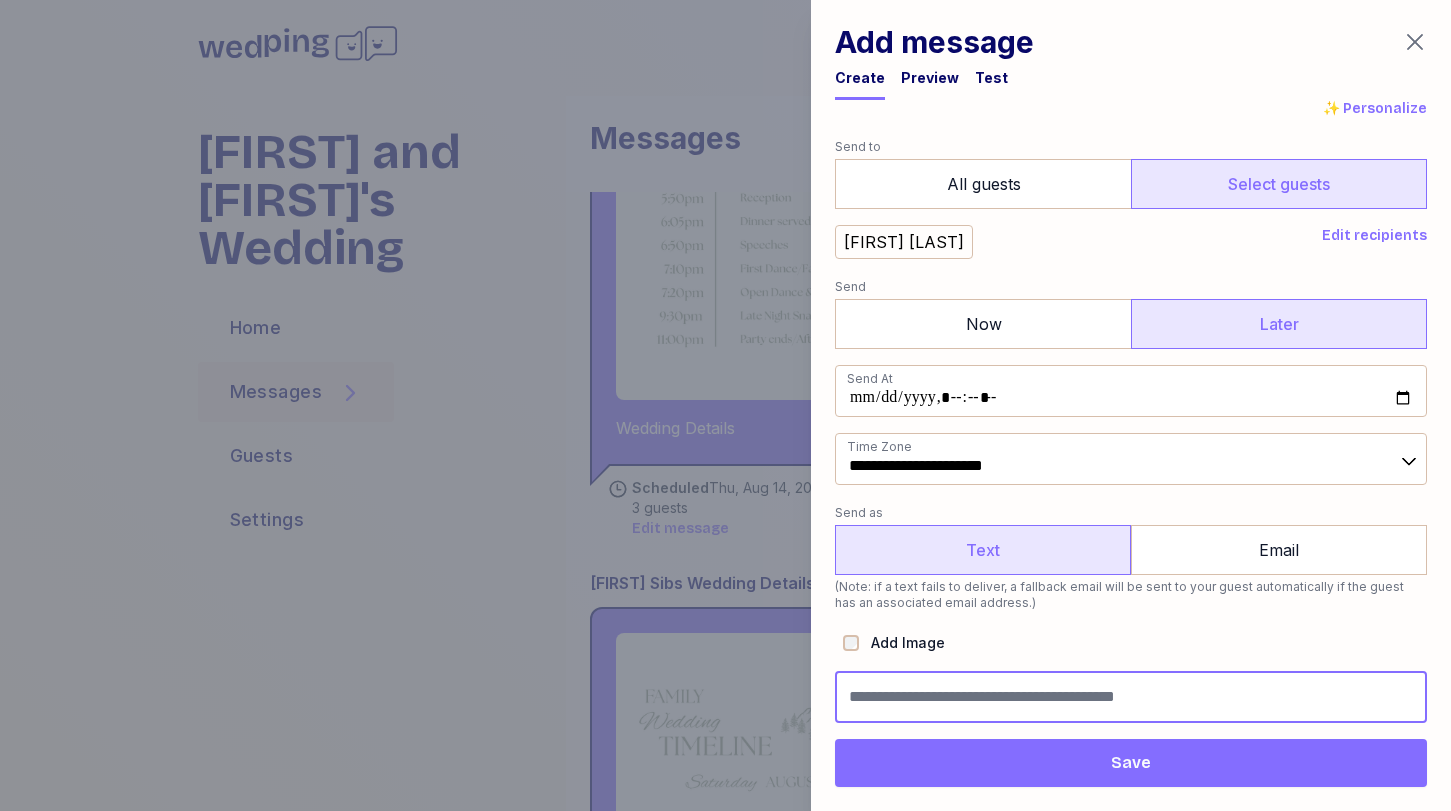 click at bounding box center (1131, 697) 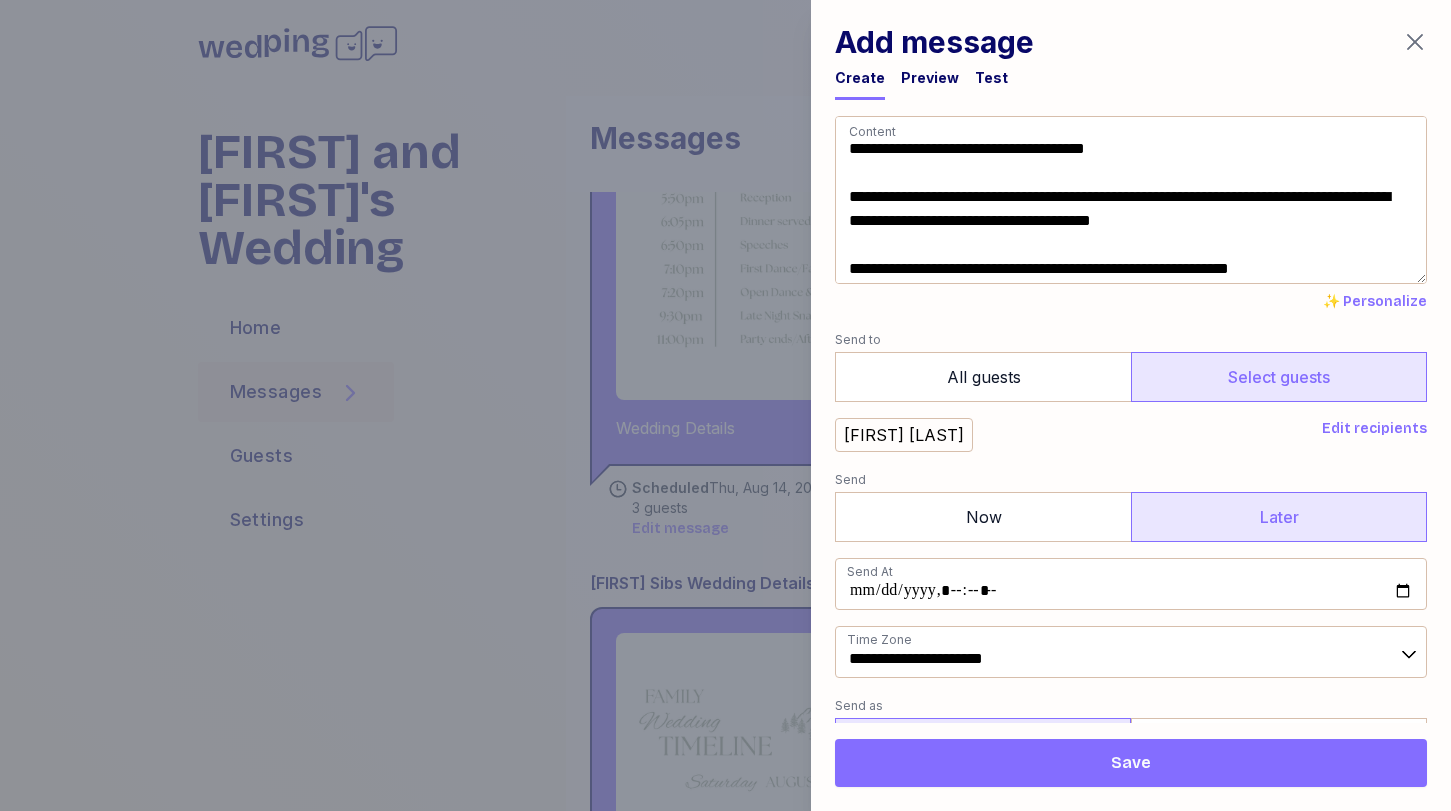 scroll, scrollTop: 193, scrollLeft: 0, axis: vertical 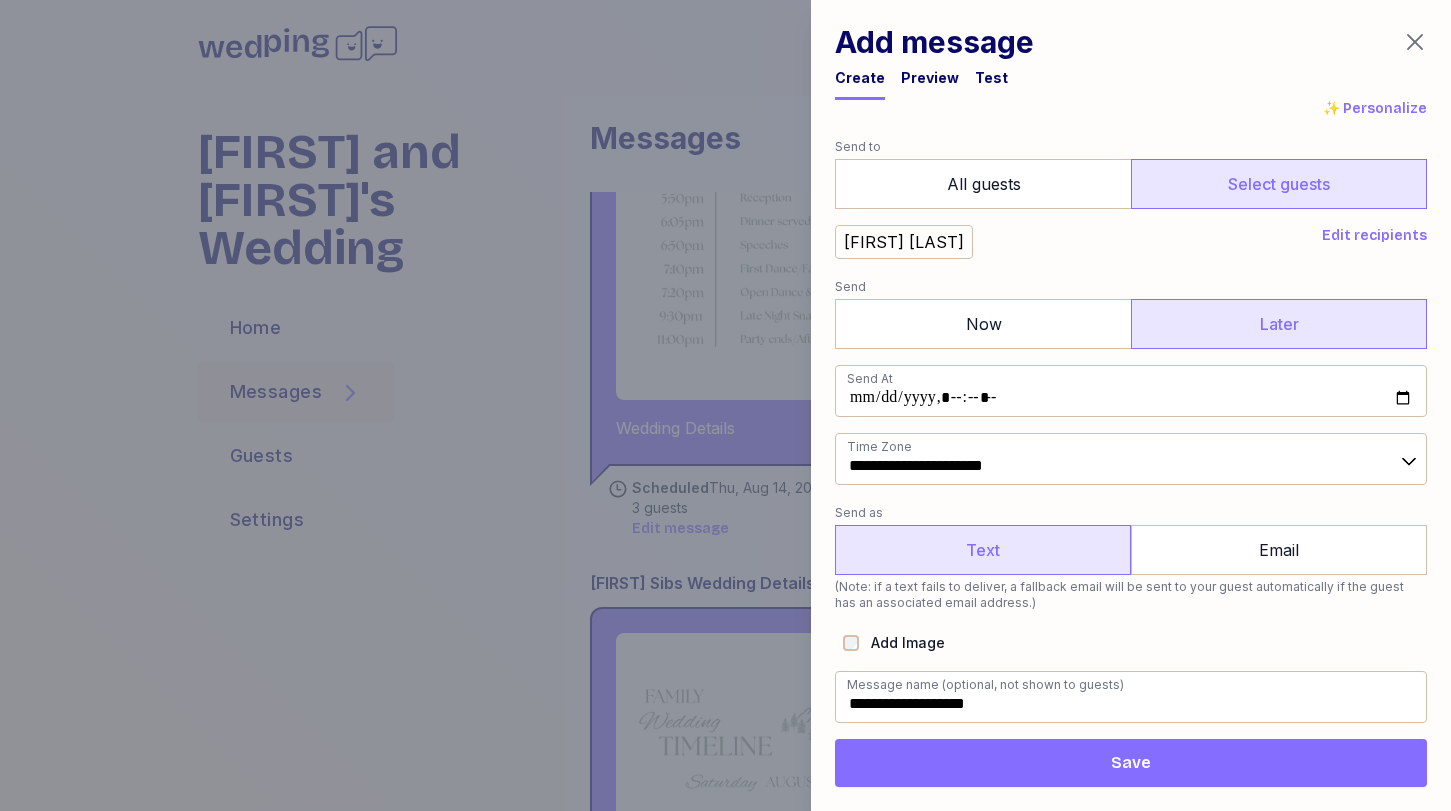 click on "Save" at bounding box center (1131, 763) 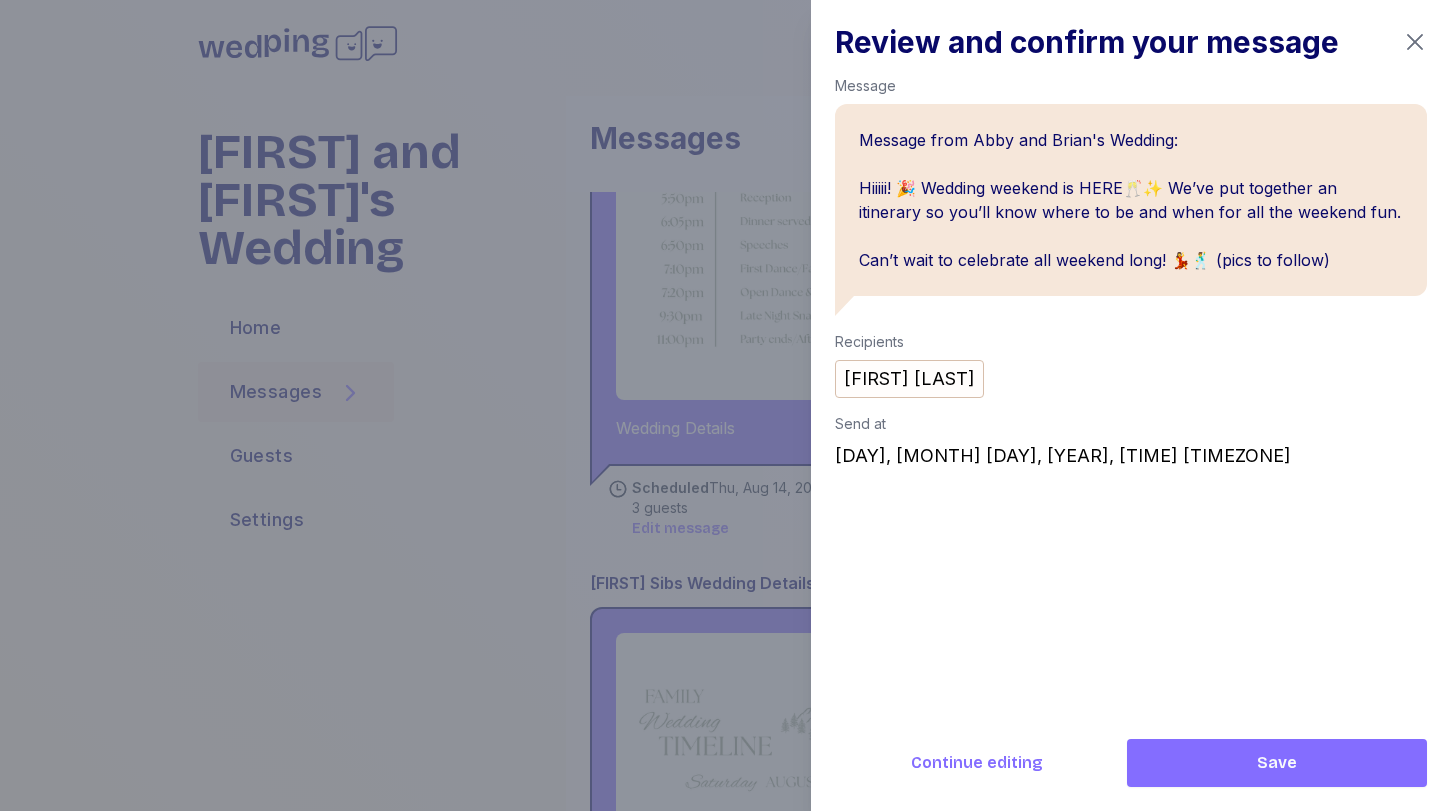 click on "Save" at bounding box center [1277, 763] 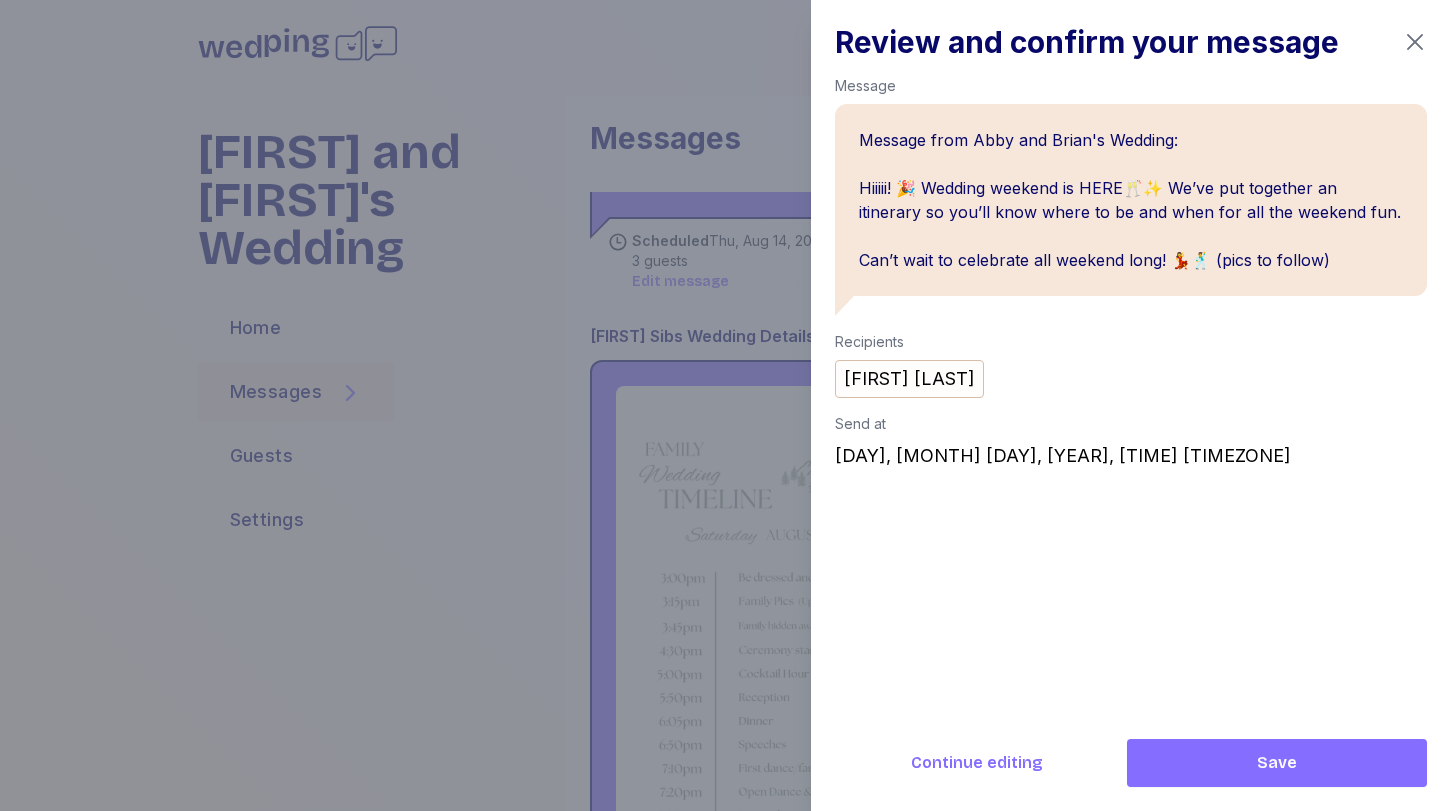 click on "Add message" at bounding box center (1191, 144) 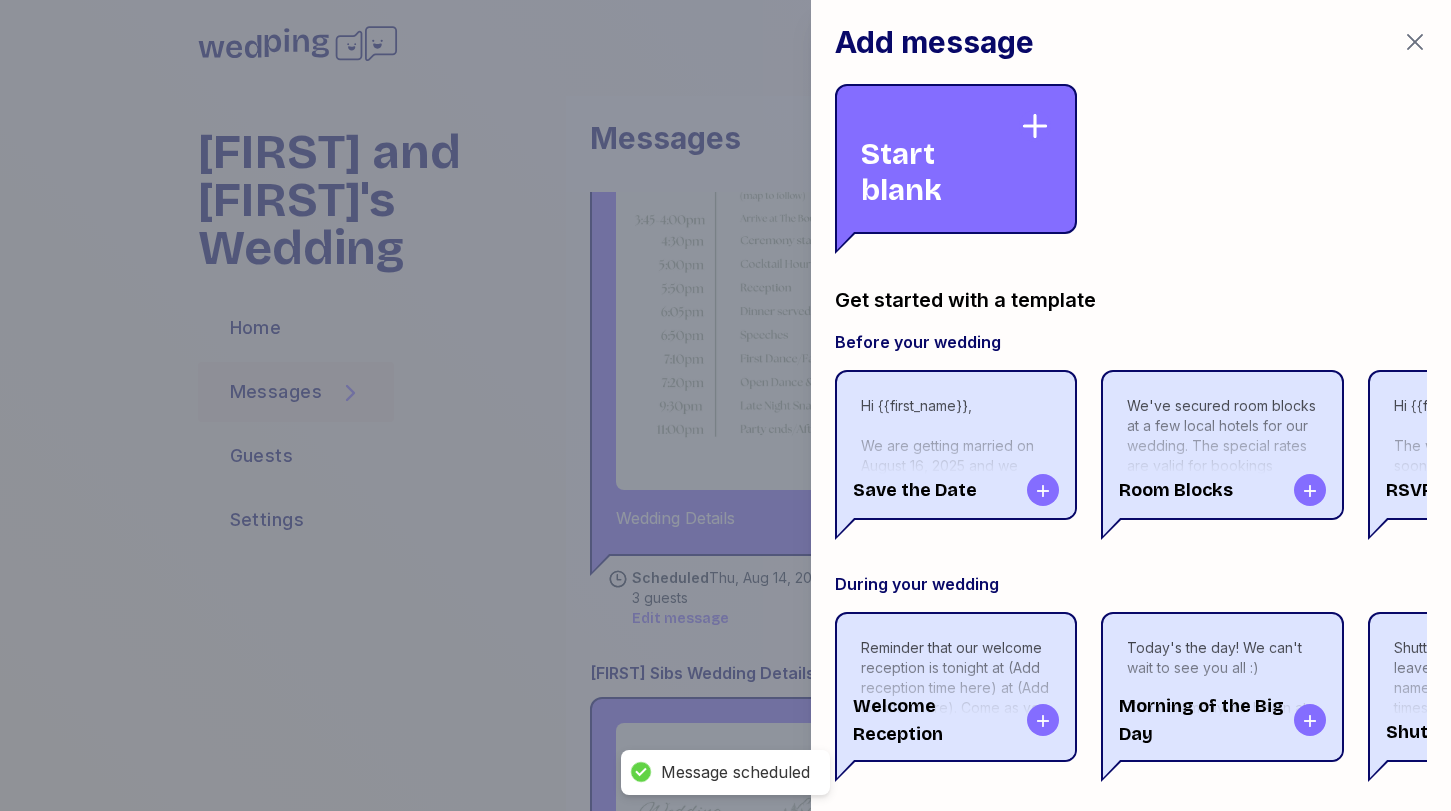 scroll, scrollTop: 3762, scrollLeft: 0, axis: vertical 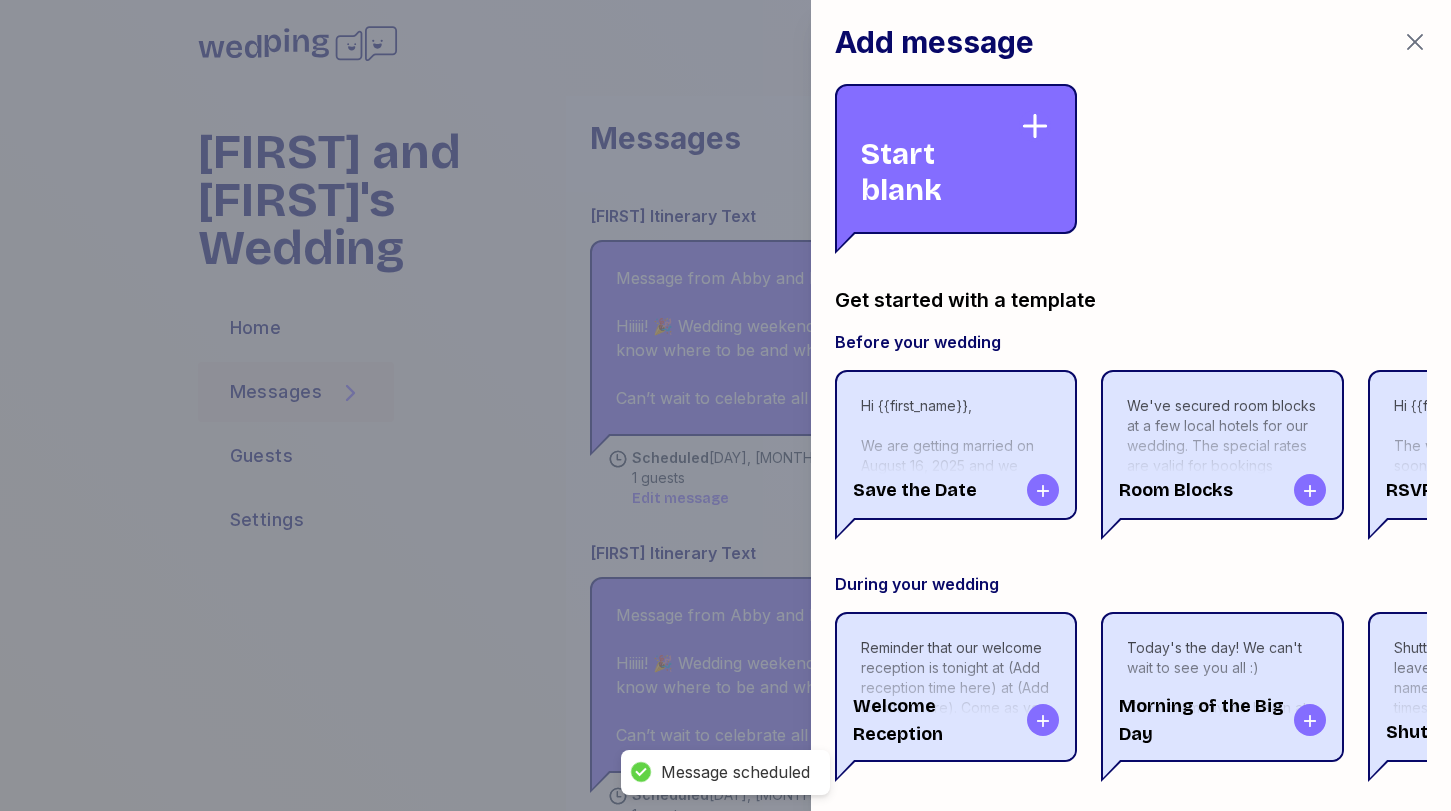 click on "Start blank" at bounding box center (940, 159) 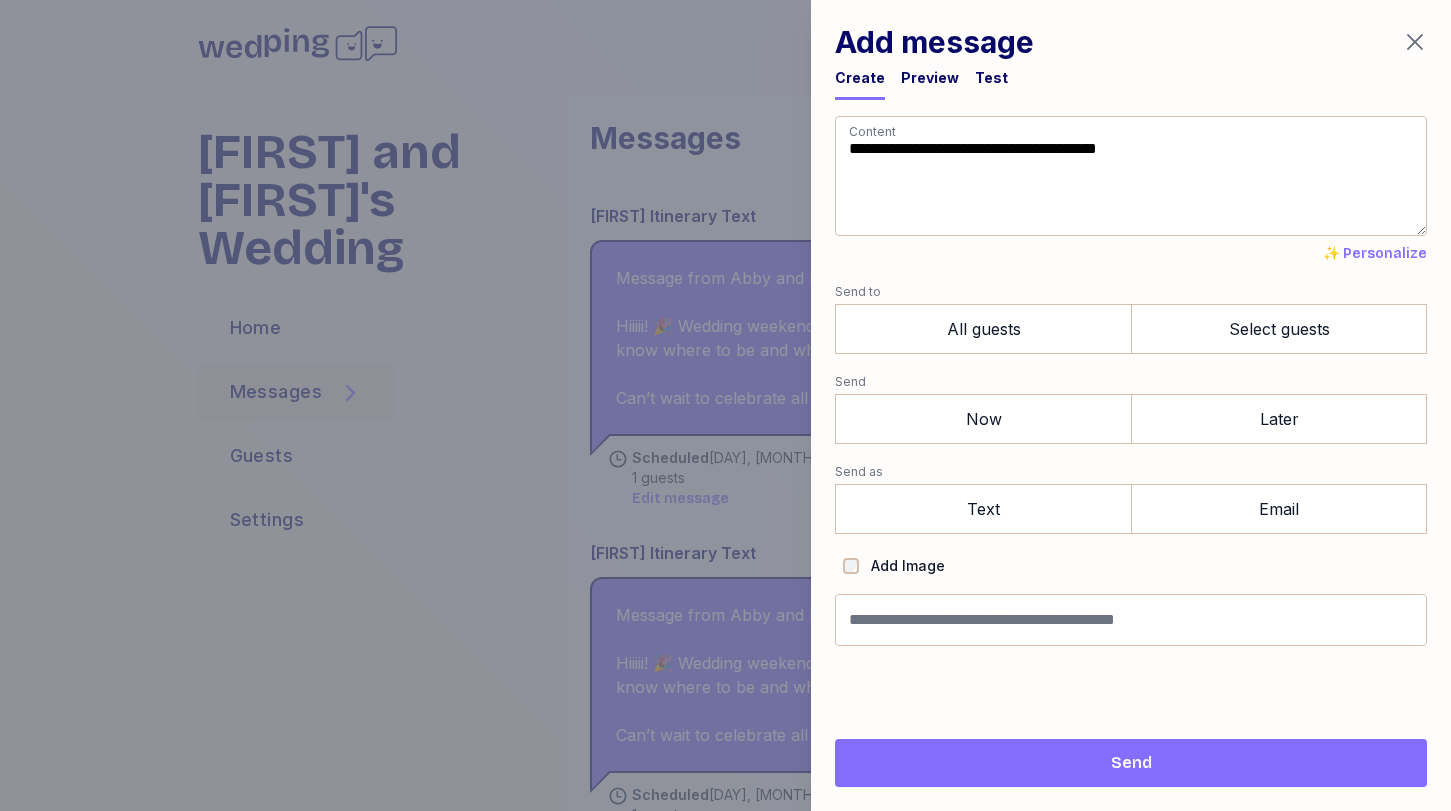 drag, startPoint x: 980, startPoint y: 214, endPoint x: 726, endPoint y: -65, distance: 377.30228 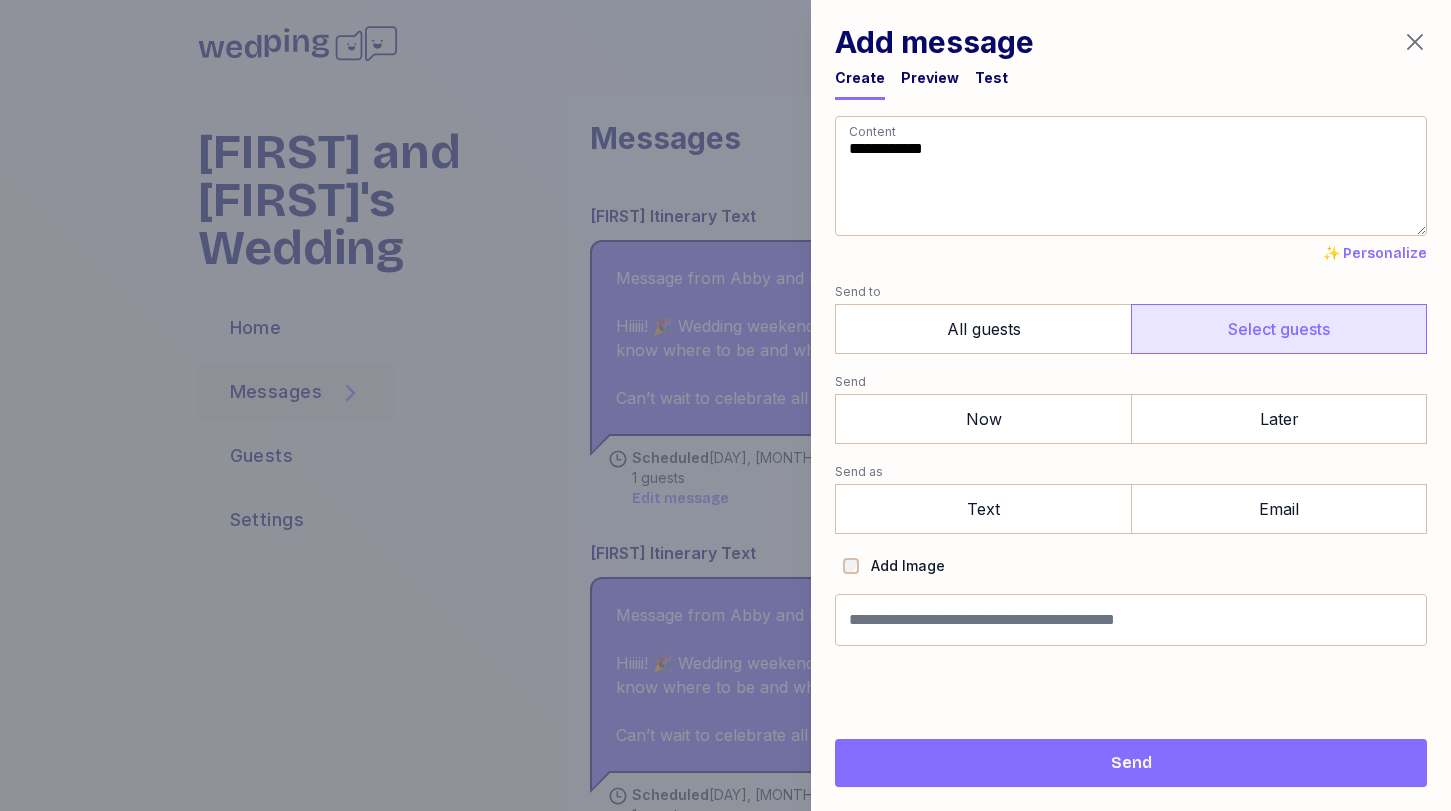 click on "Select guests" at bounding box center (1279, 329) 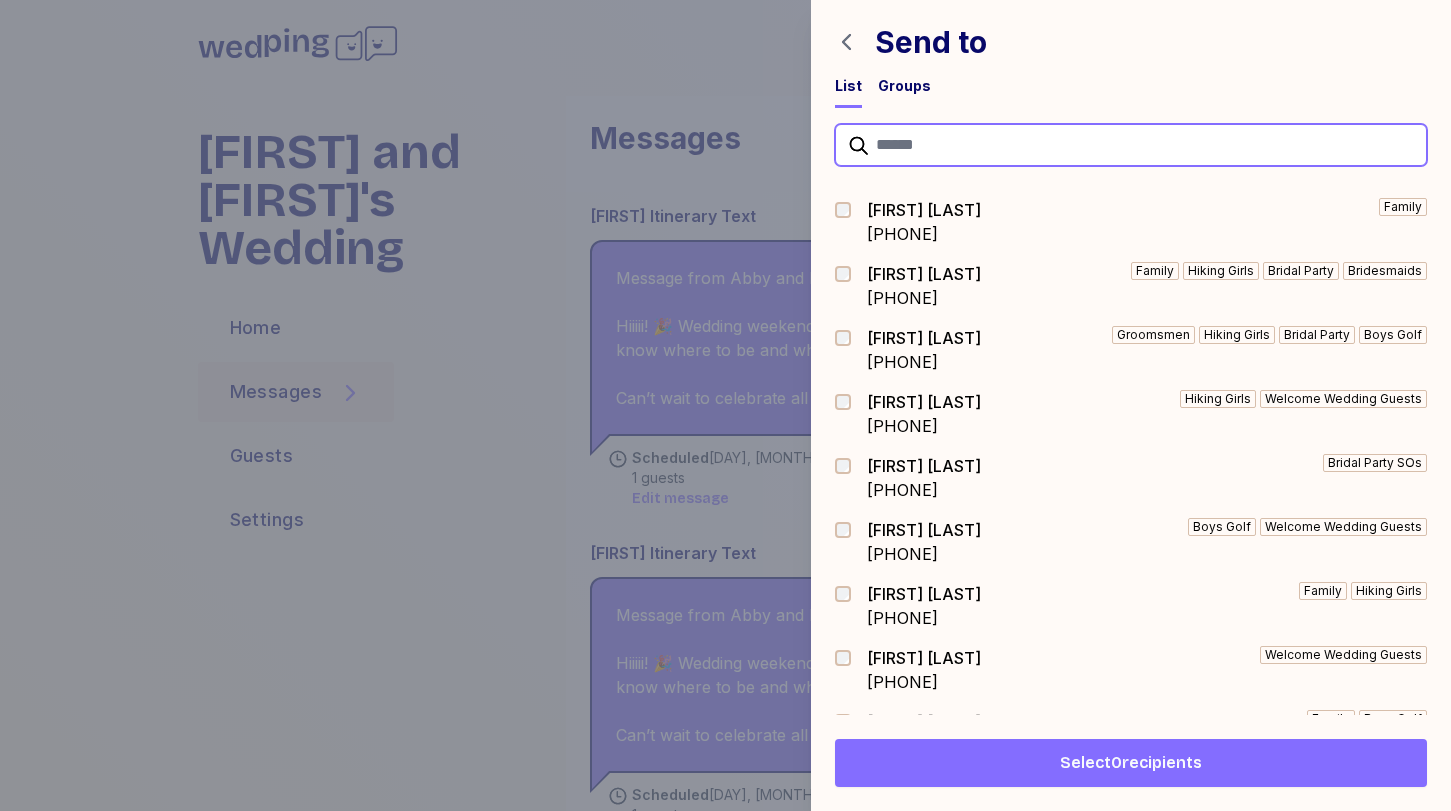 click at bounding box center [1131, 145] 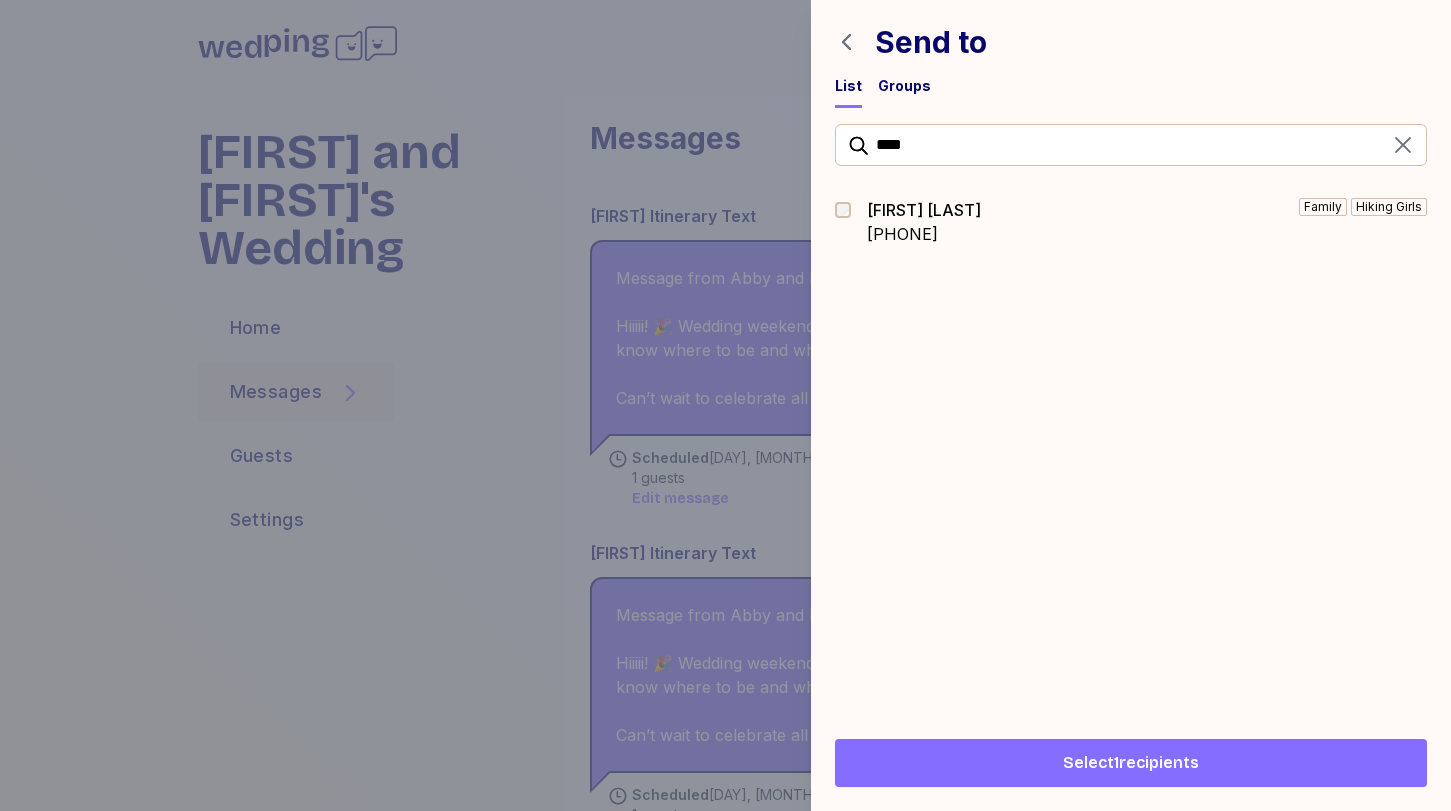 click on "Select  1  recipients" at bounding box center [1131, 763] 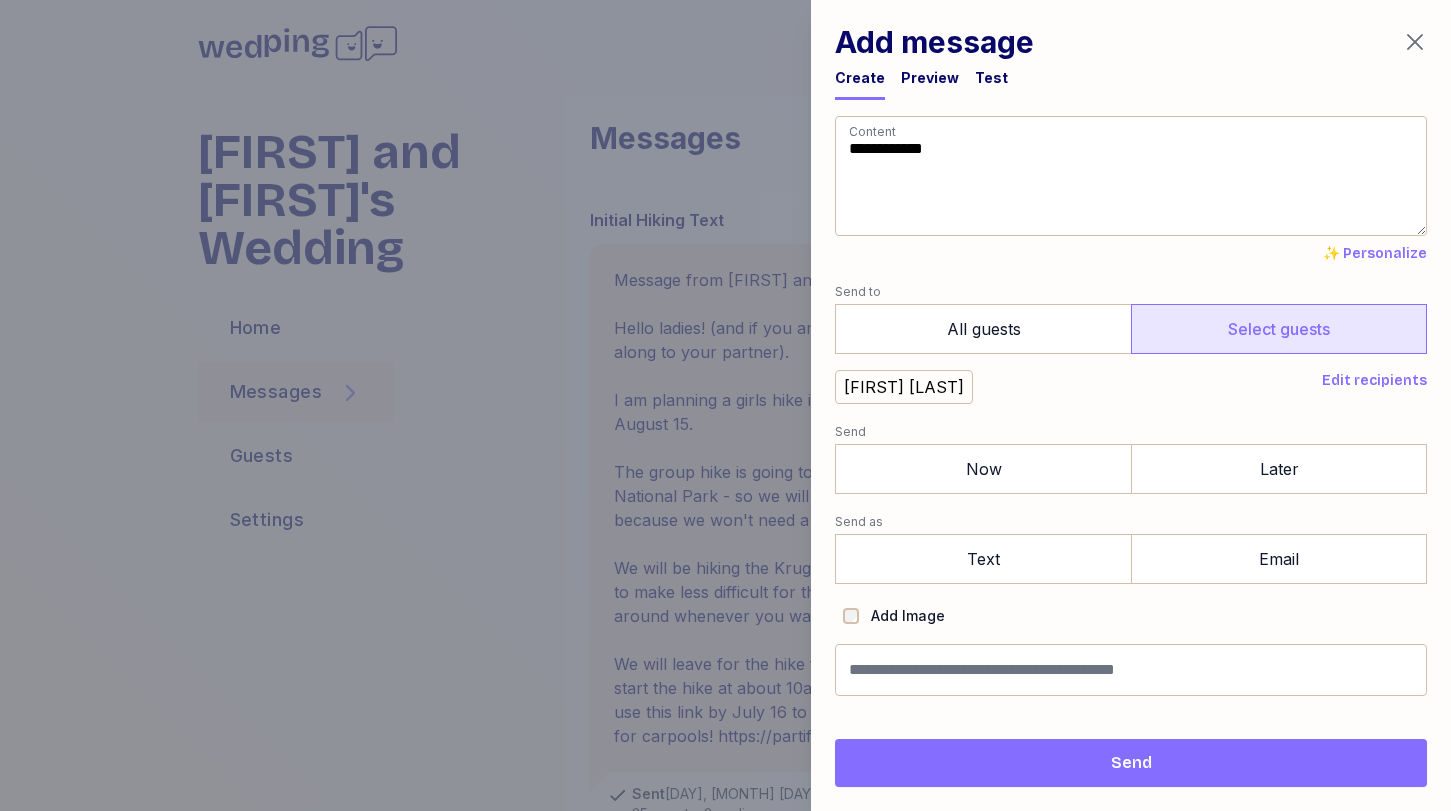 scroll, scrollTop: 0, scrollLeft: 0, axis: both 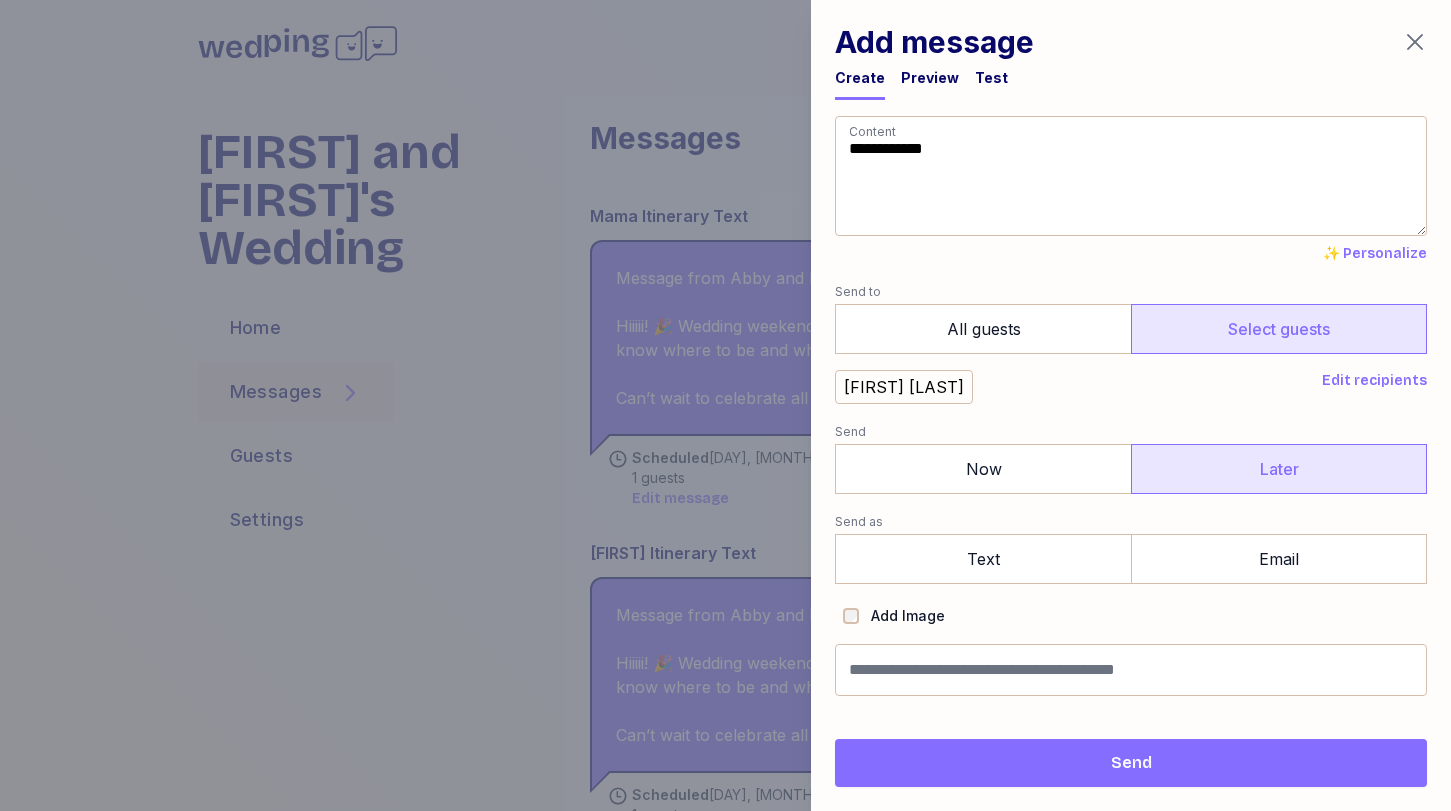click on "Later" at bounding box center [1279, 469] 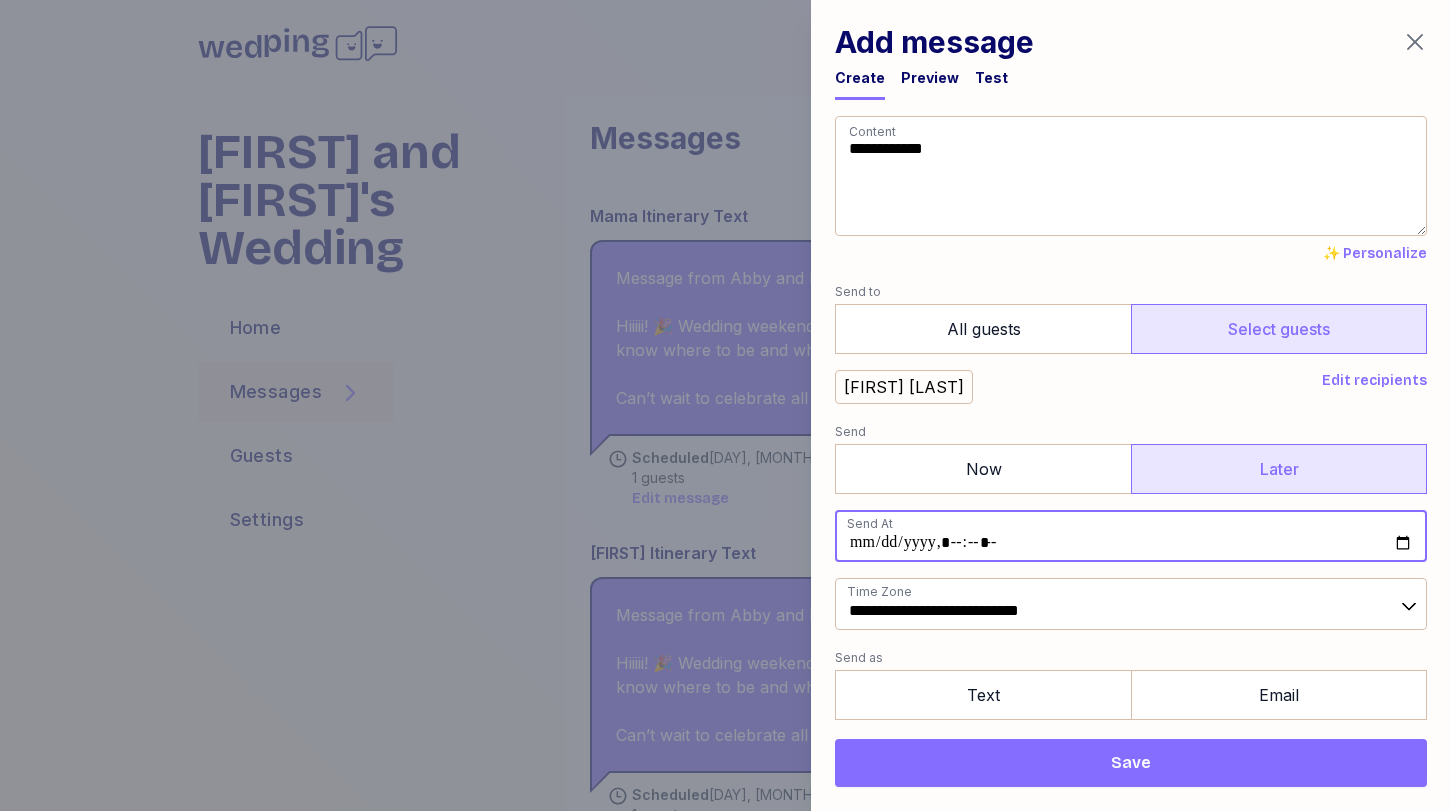 click at bounding box center [1131, 536] 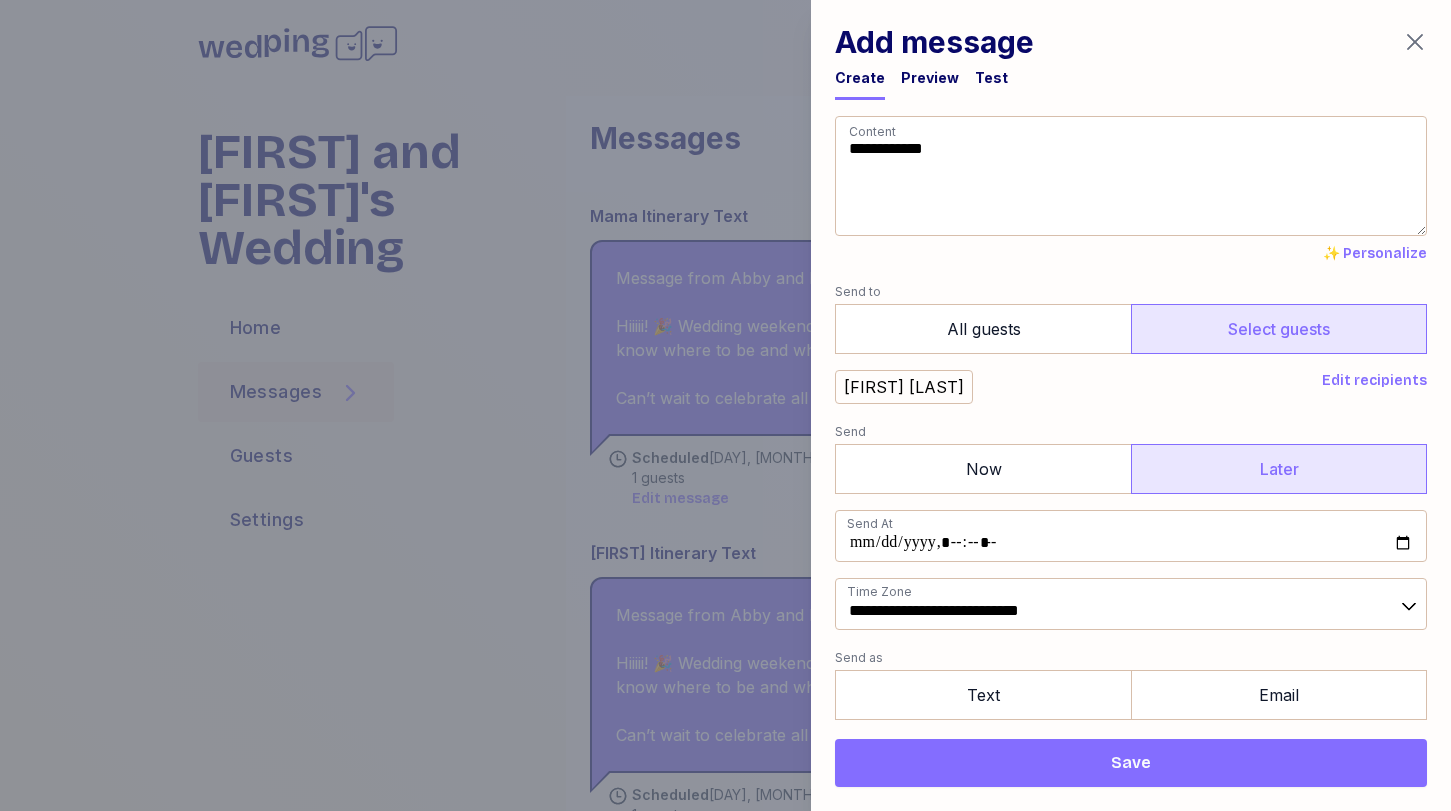 type on "**********" 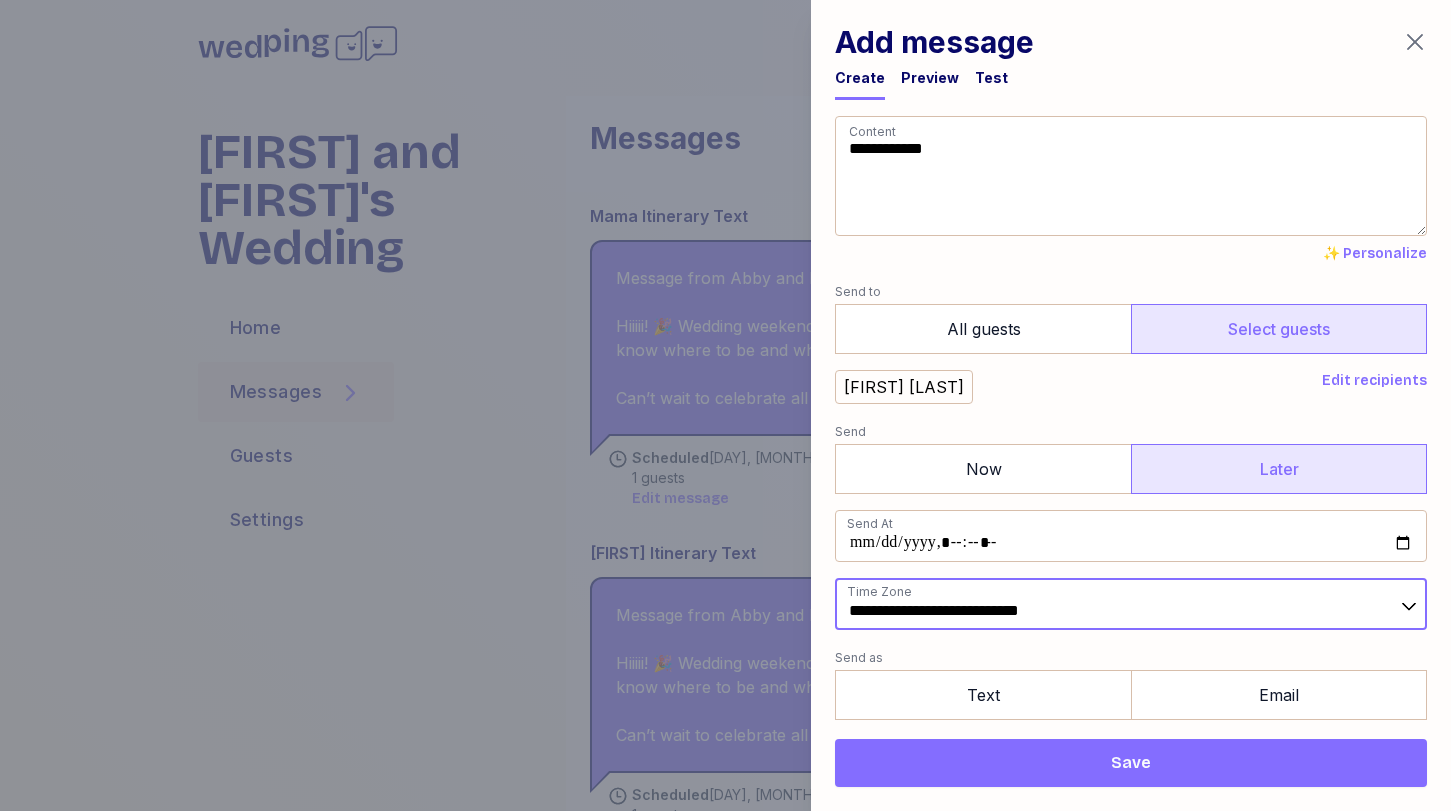 click on "**********" at bounding box center [1131, 604] 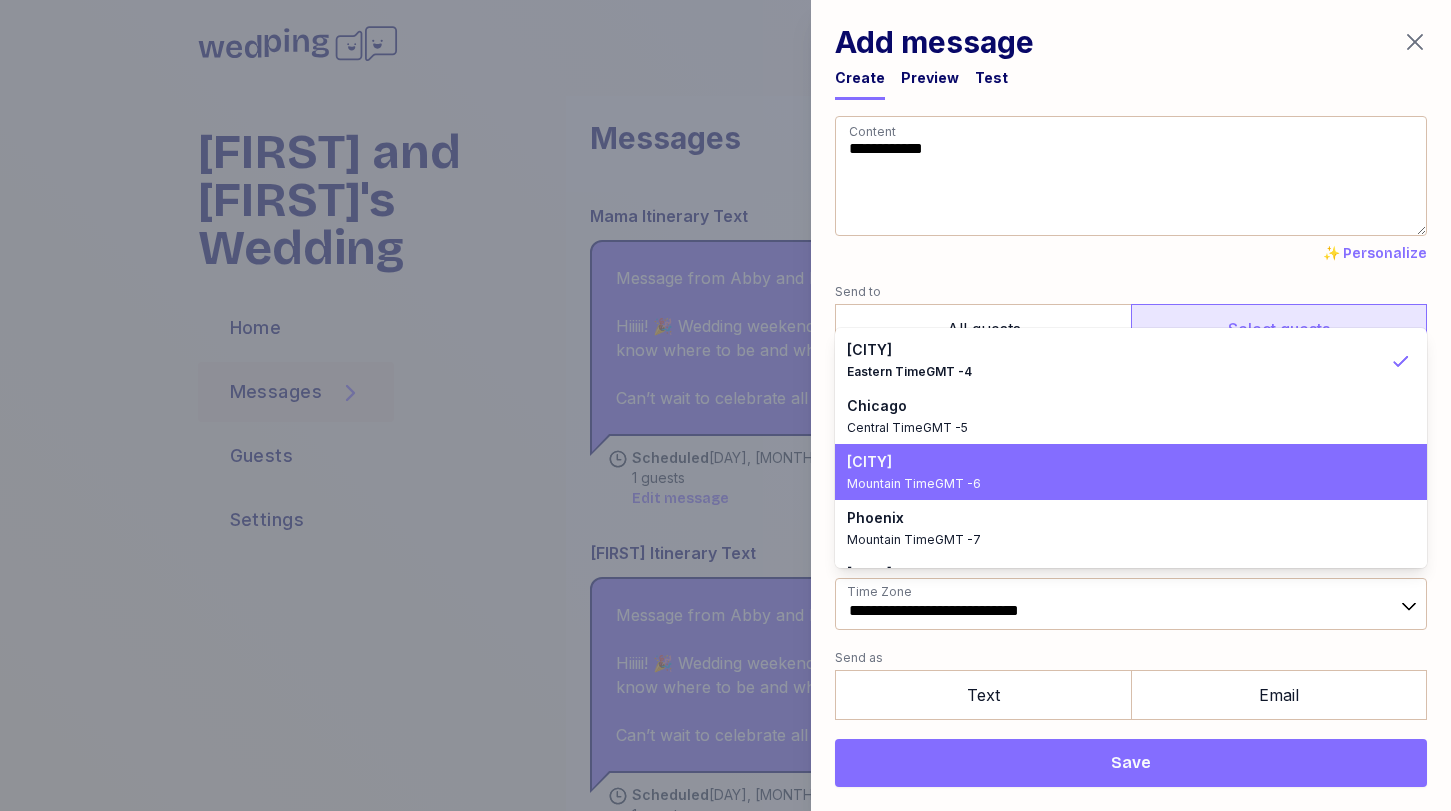 click on "Mountain Time  GMT   -6" at bounding box center [1119, 484] 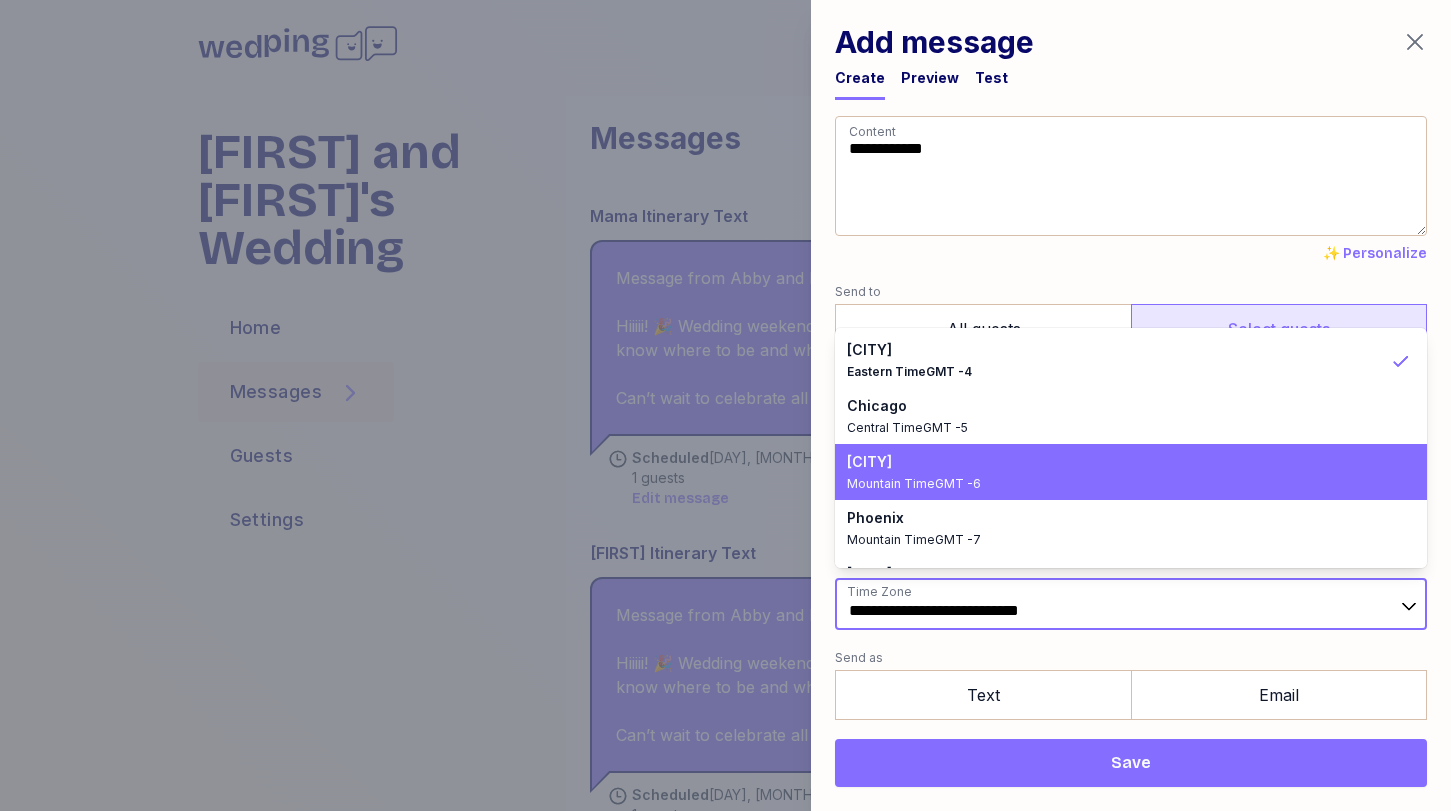 type on "**********" 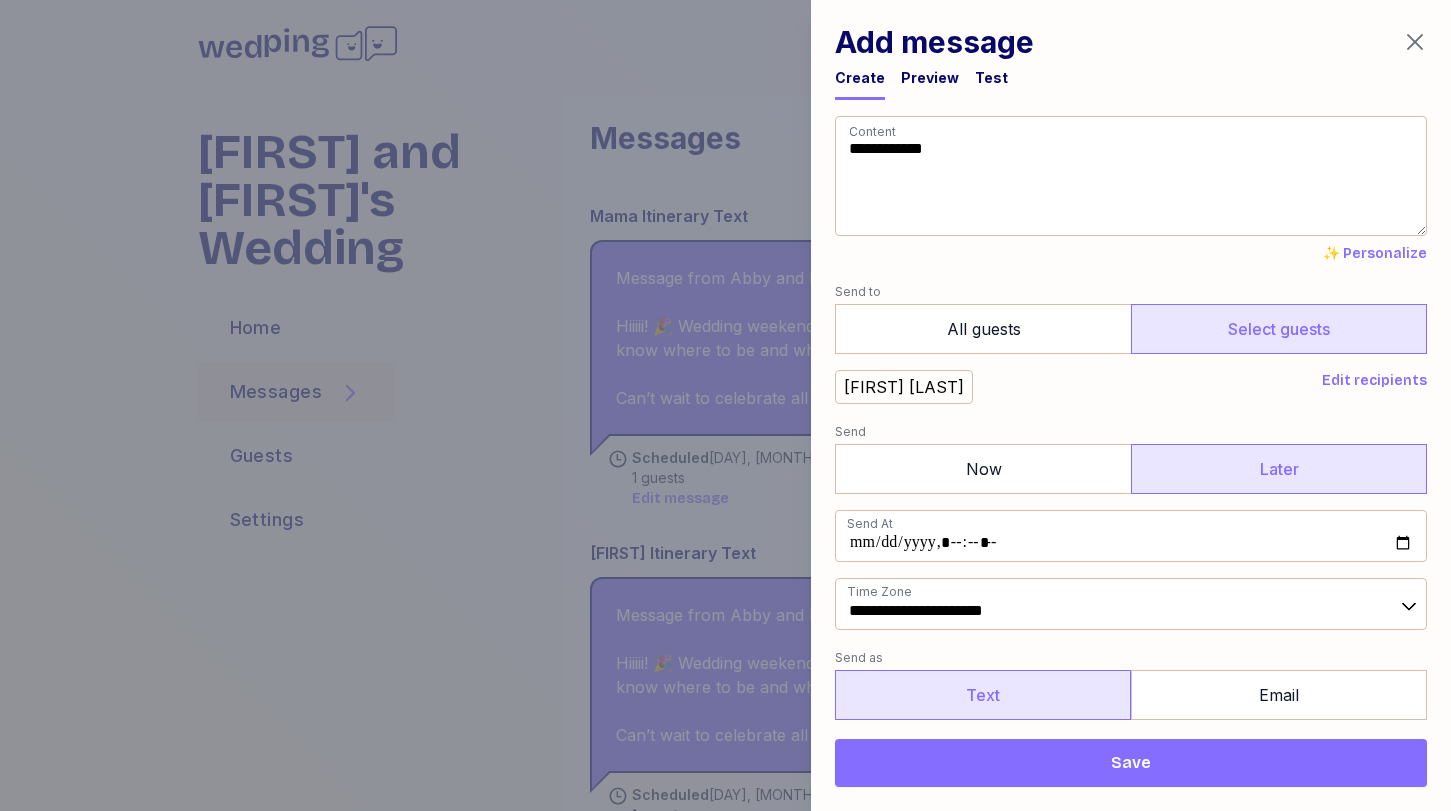 click on "Text" at bounding box center [983, 695] 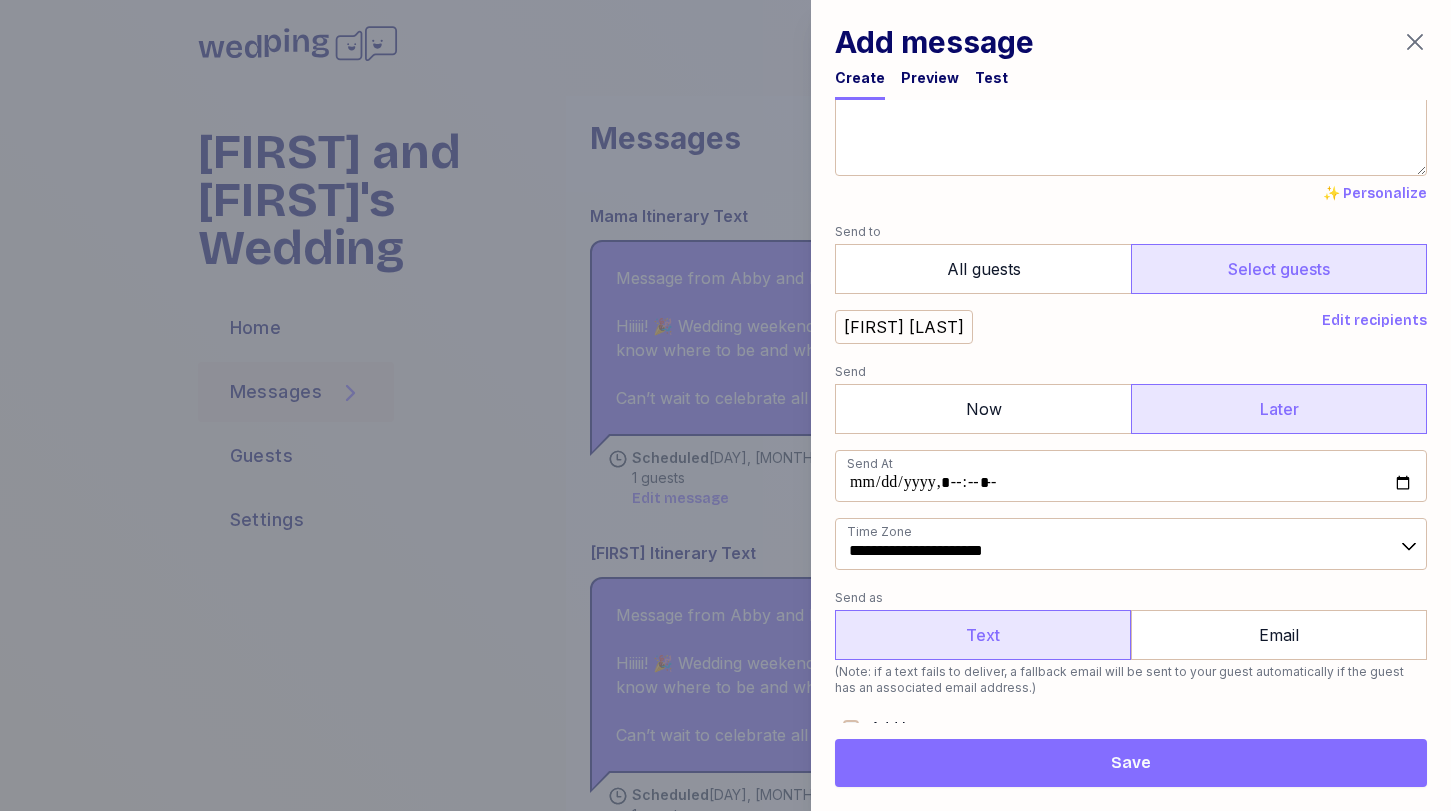 scroll, scrollTop: 145, scrollLeft: 0, axis: vertical 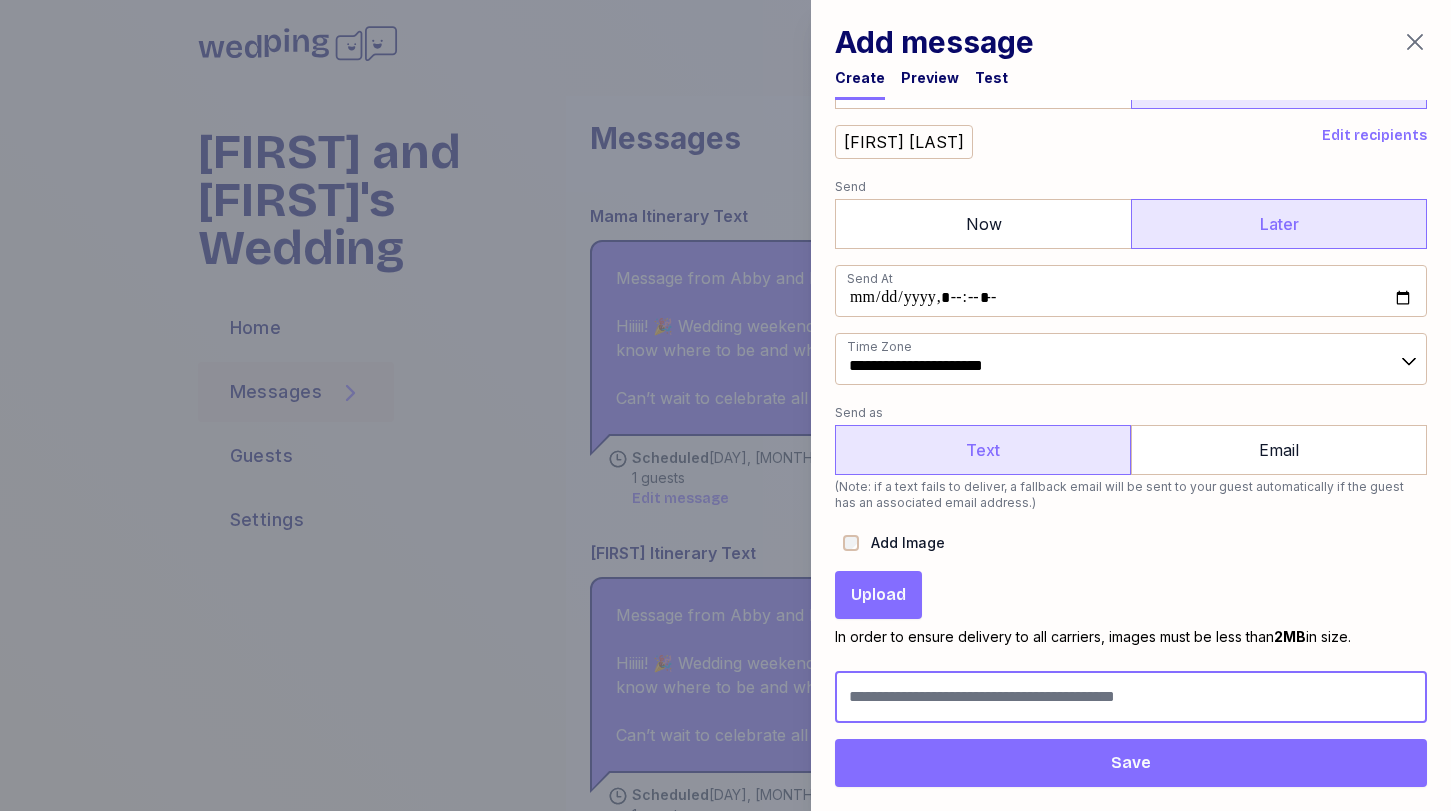 click at bounding box center (1131, 697) 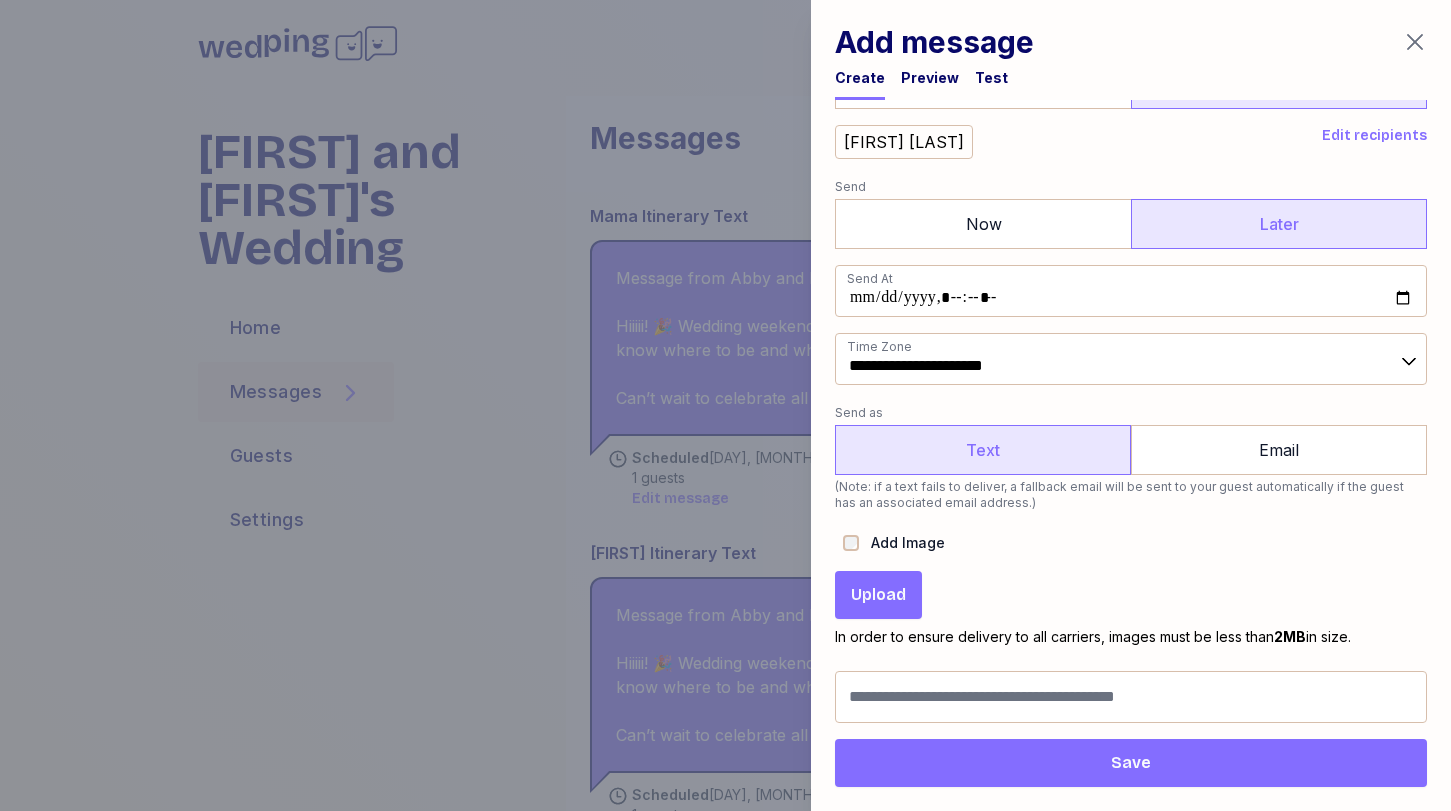 click on "Upload" at bounding box center (878, 595) 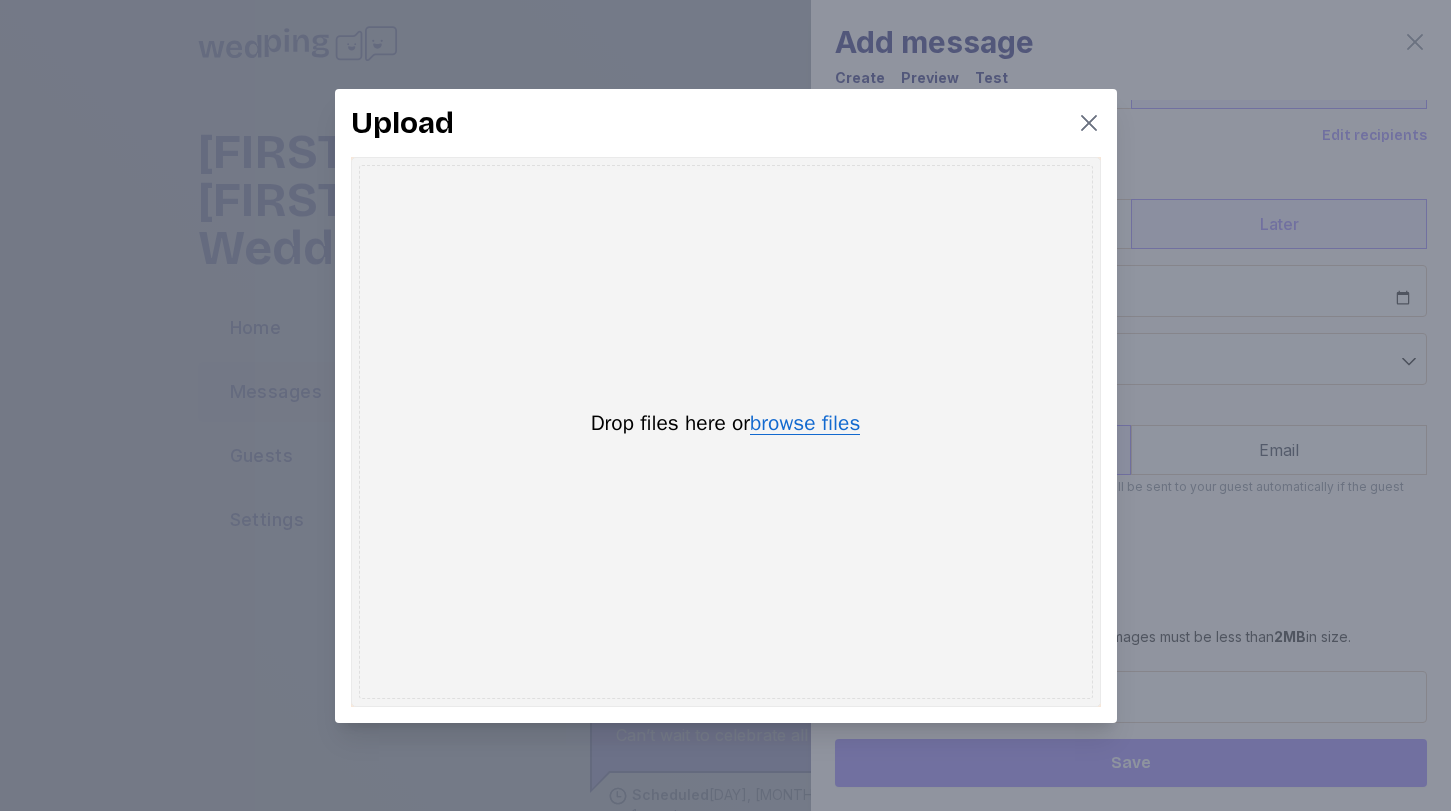 click on "browse files" at bounding box center [805, 424] 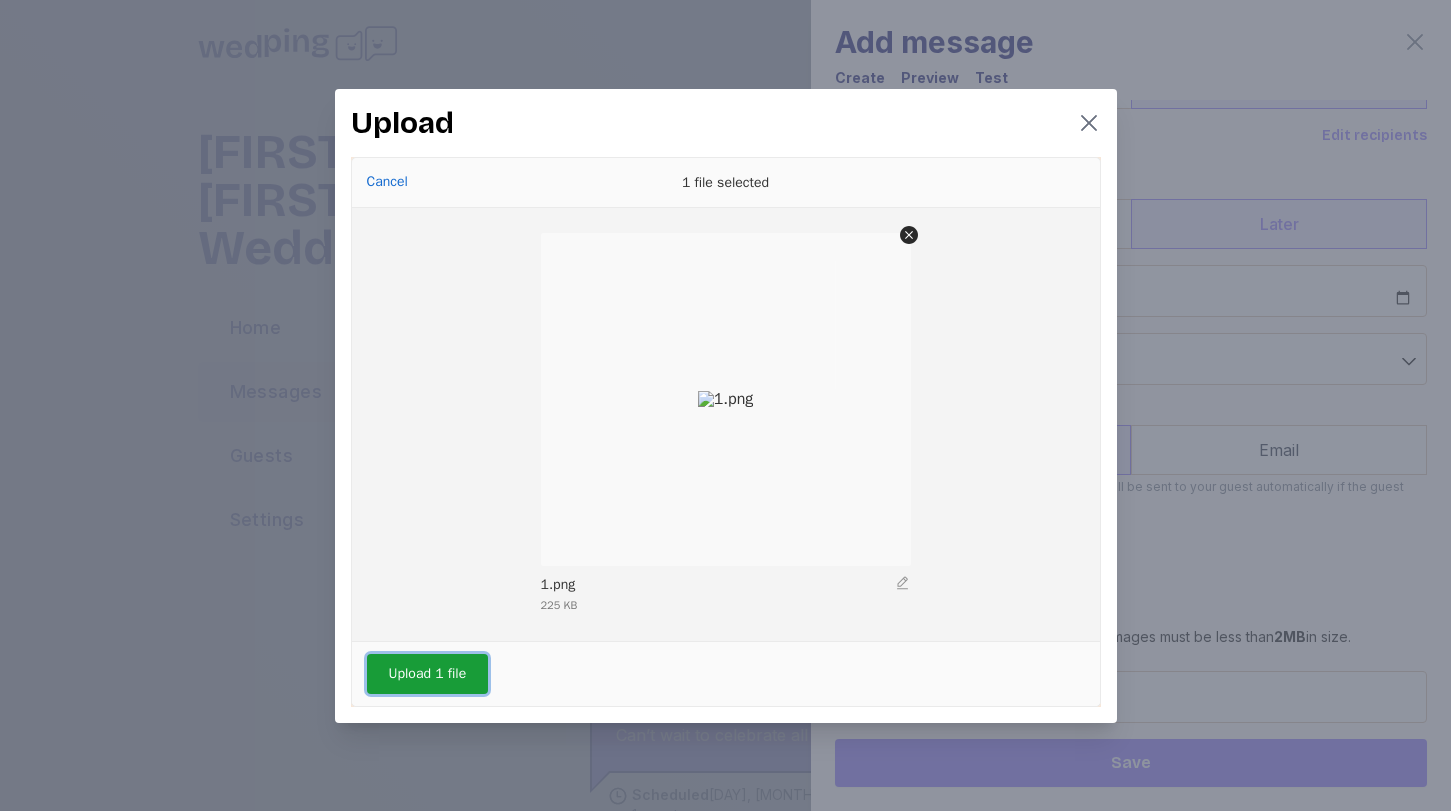 click on "Upload 1 file" at bounding box center (428, 674) 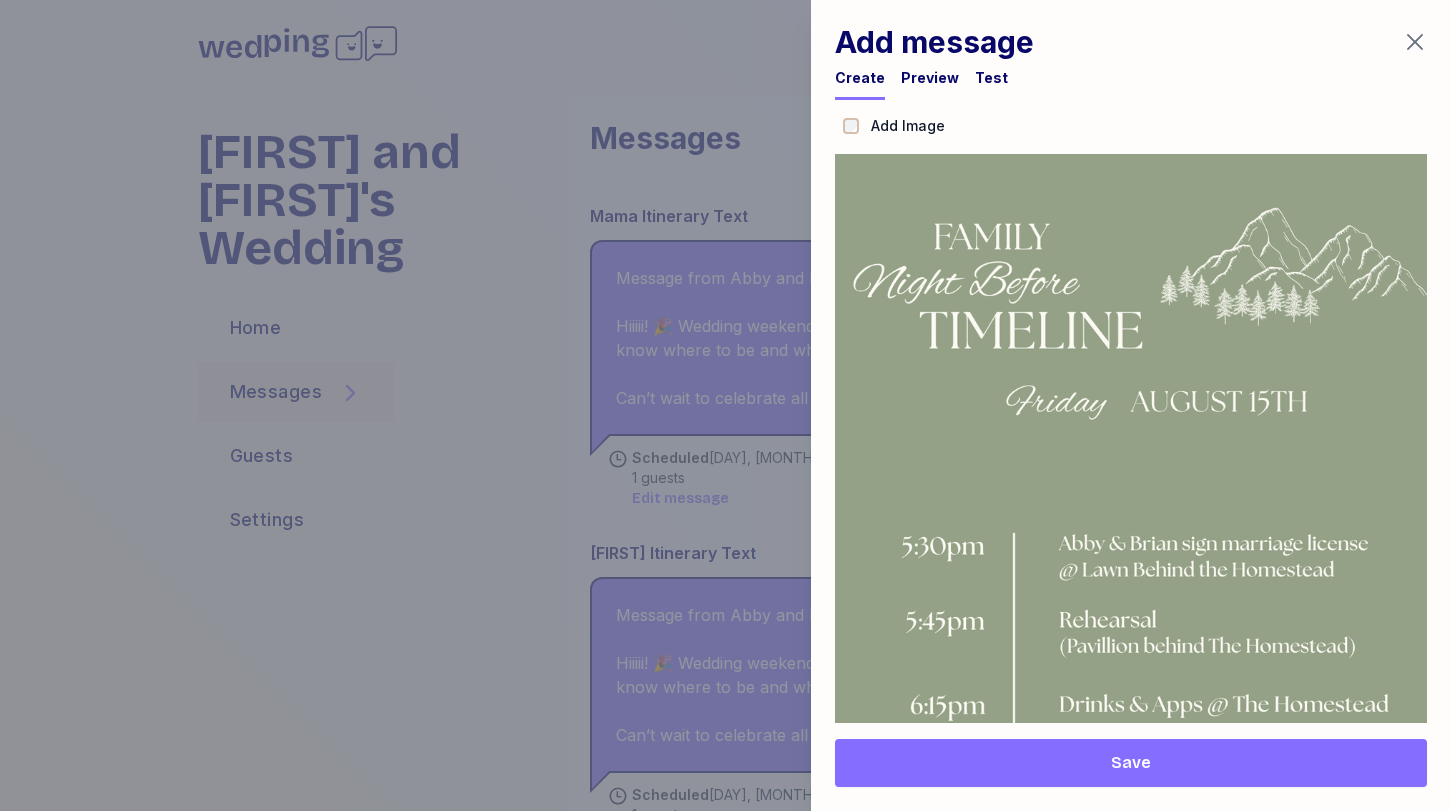 scroll, scrollTop: 1213, scrollLeft: 0, axis: vertical 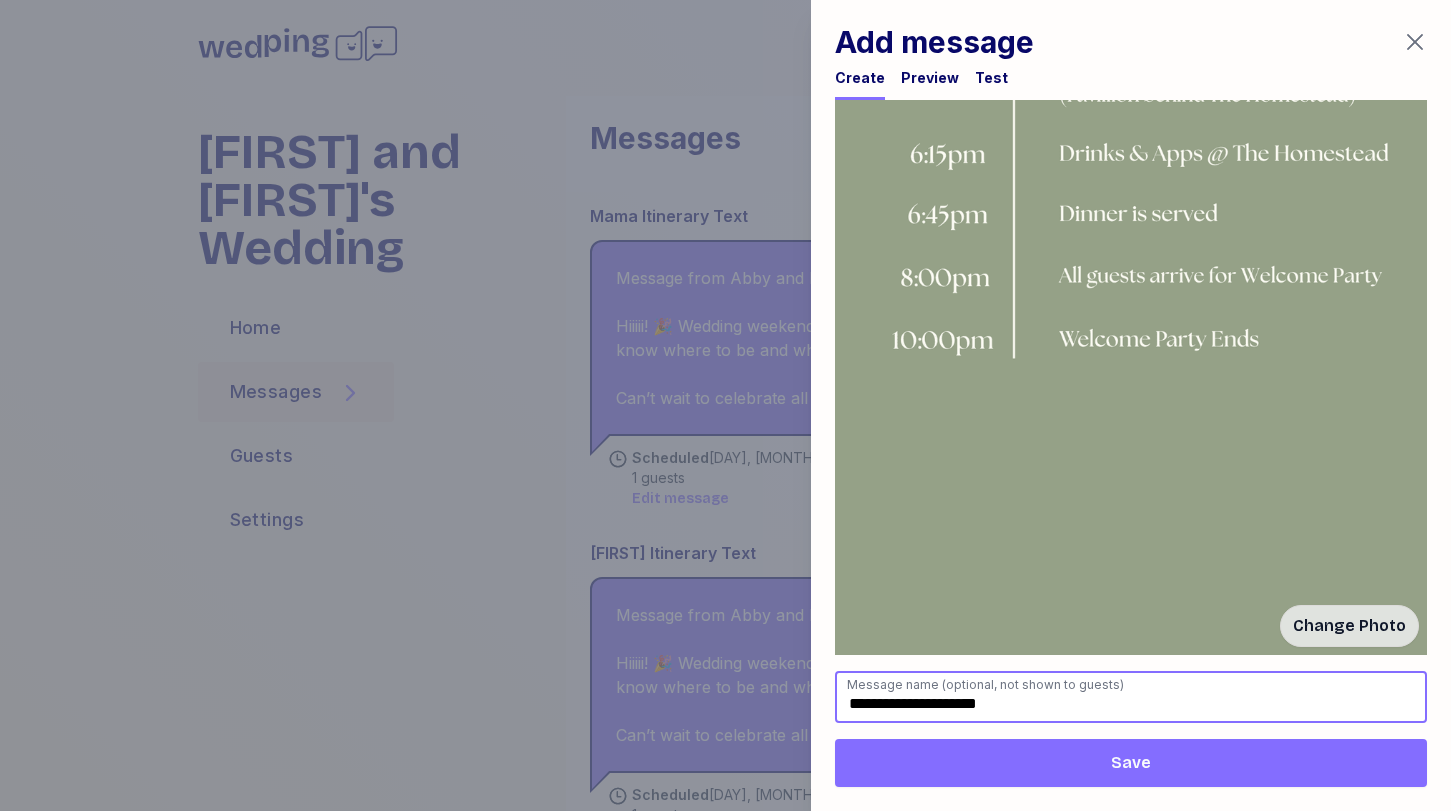 type on "**********" 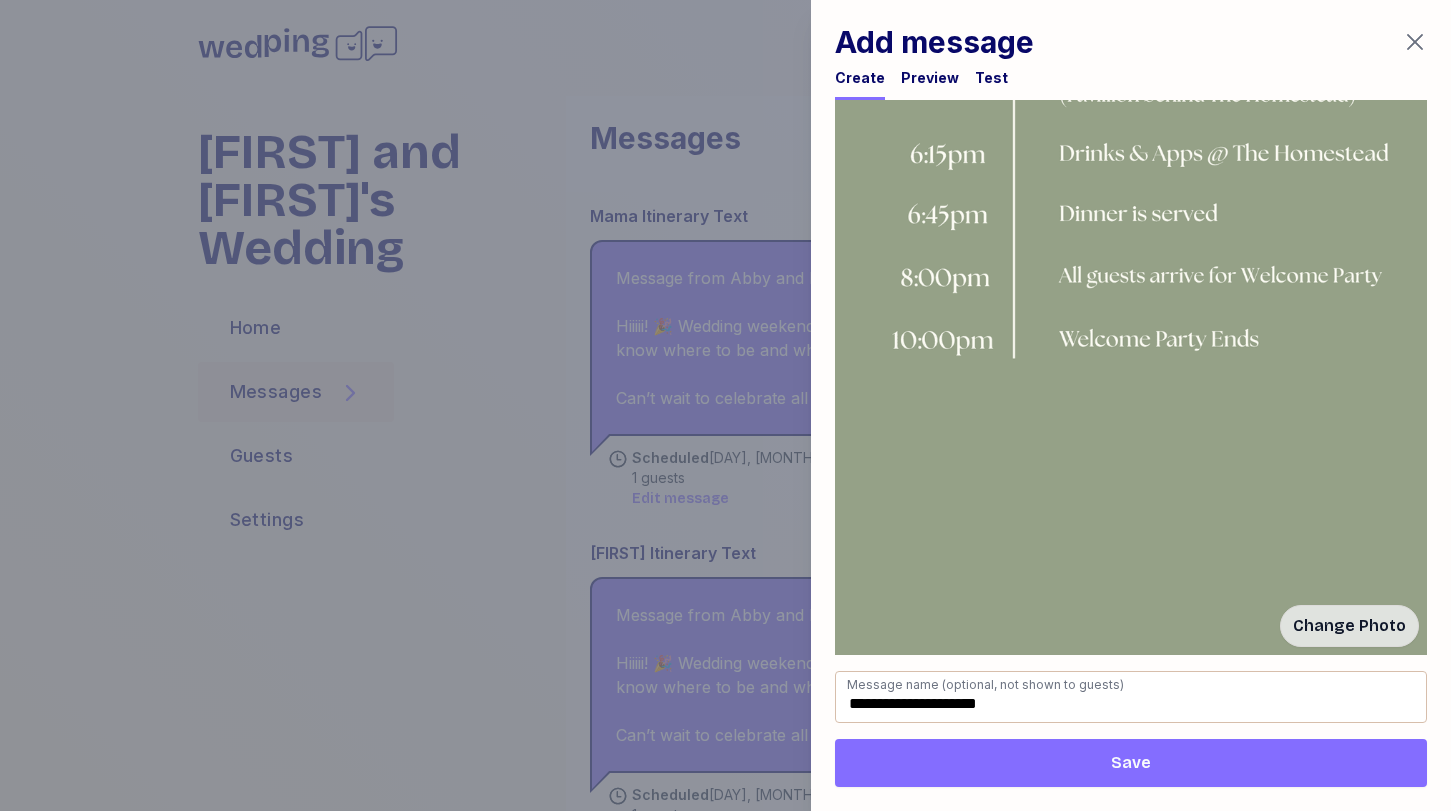 click on "Save" at bounding box center [1131, 763] 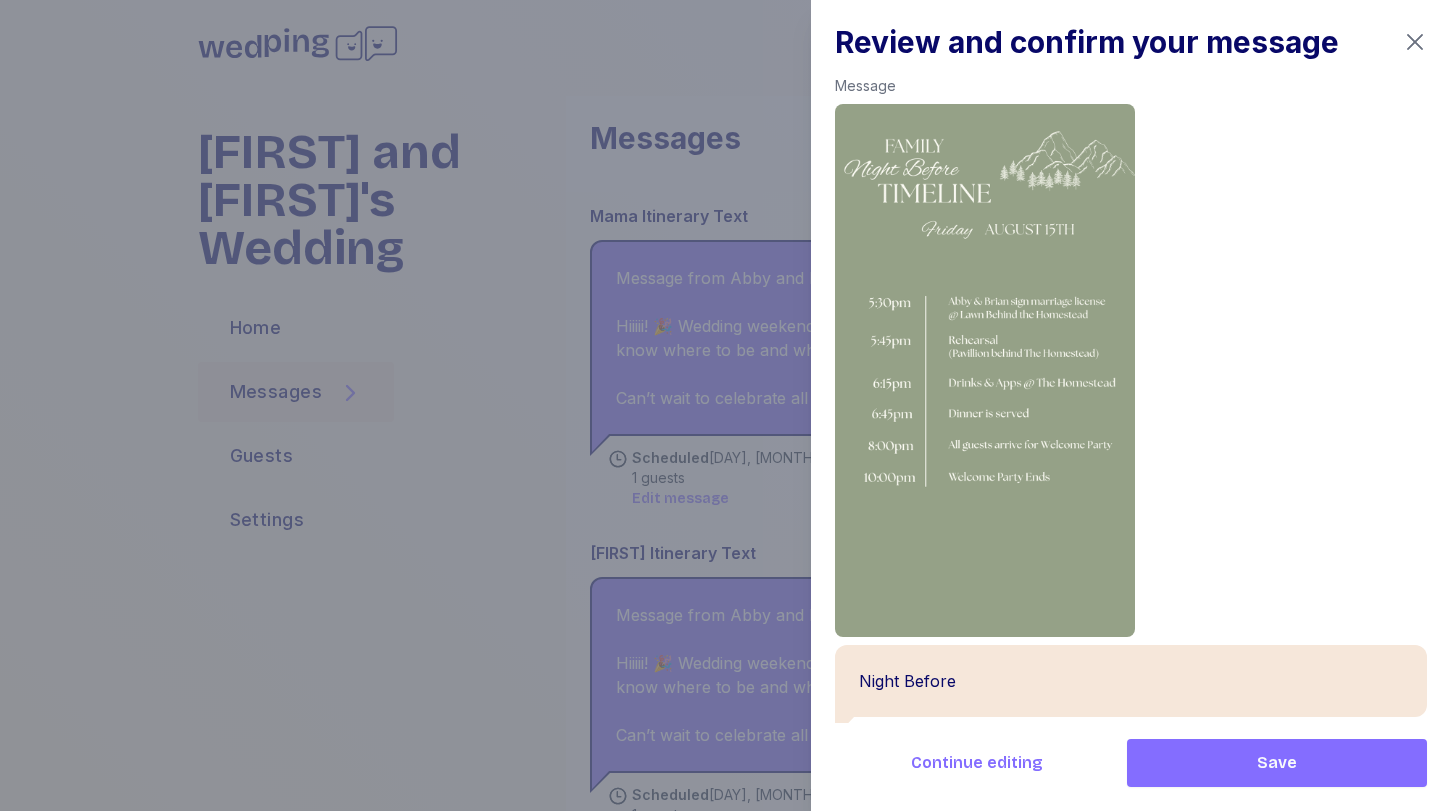 click on "Save" at bounding box center (1277, 763) 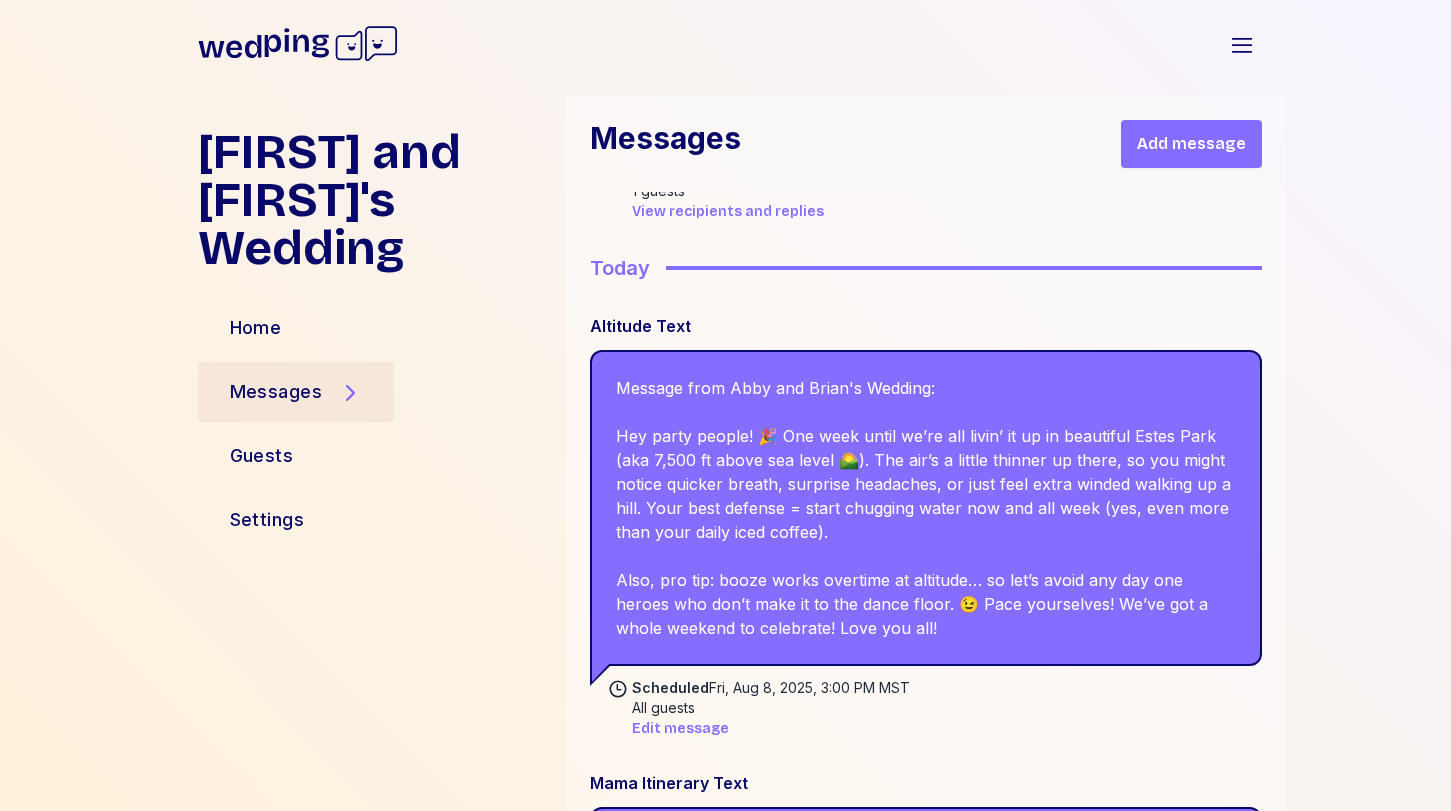 scroll, scrollTop: 3159, scrollLeft: 0, axis: vertical 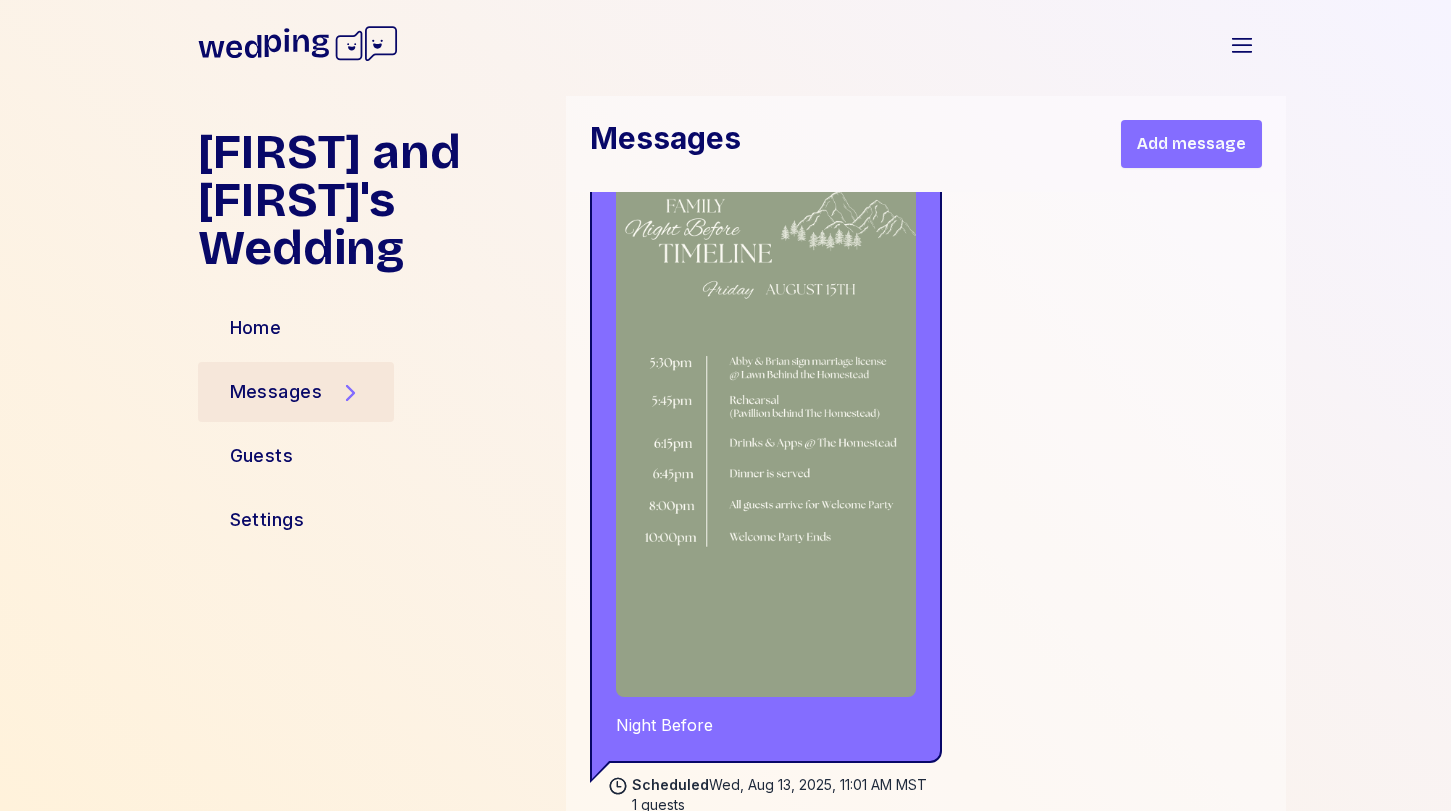 click on "Add message" at bounding box center [1191, 144] 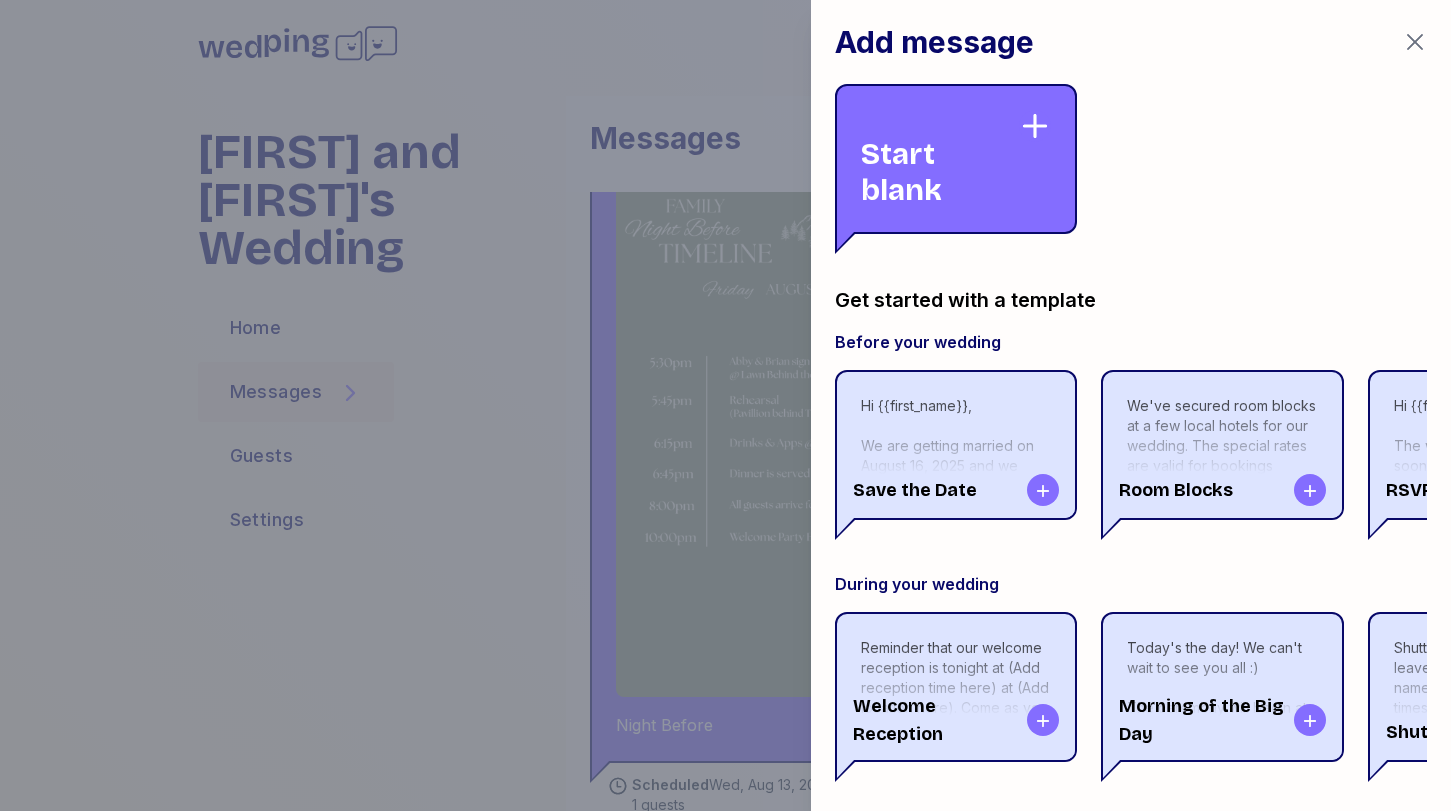 click on "Start blank" at bounding box center [940, 159] 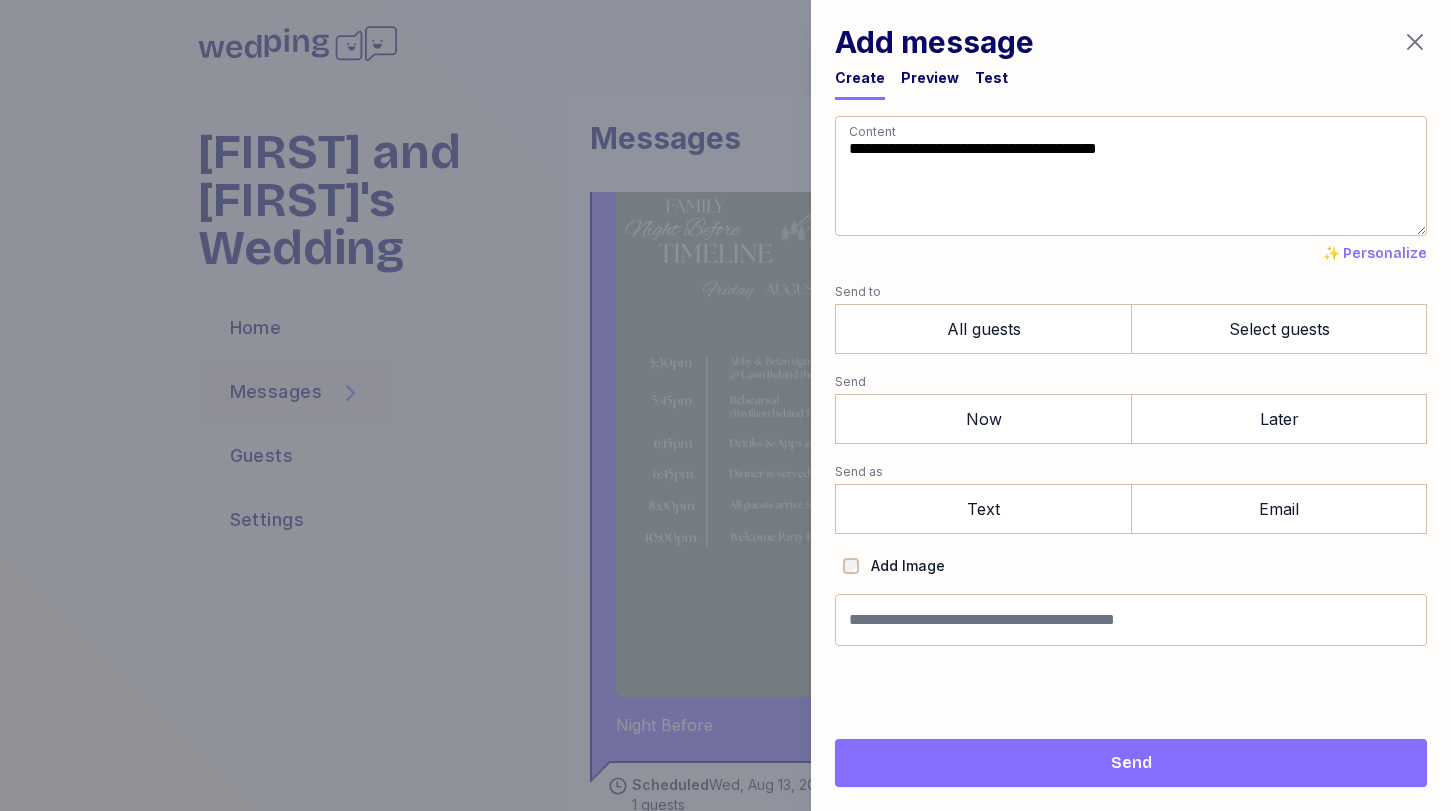 drag, startPoint x: 1088, startPoint y: 199, endPoint x: 794, endPoint y: 23, distance: 342.65436 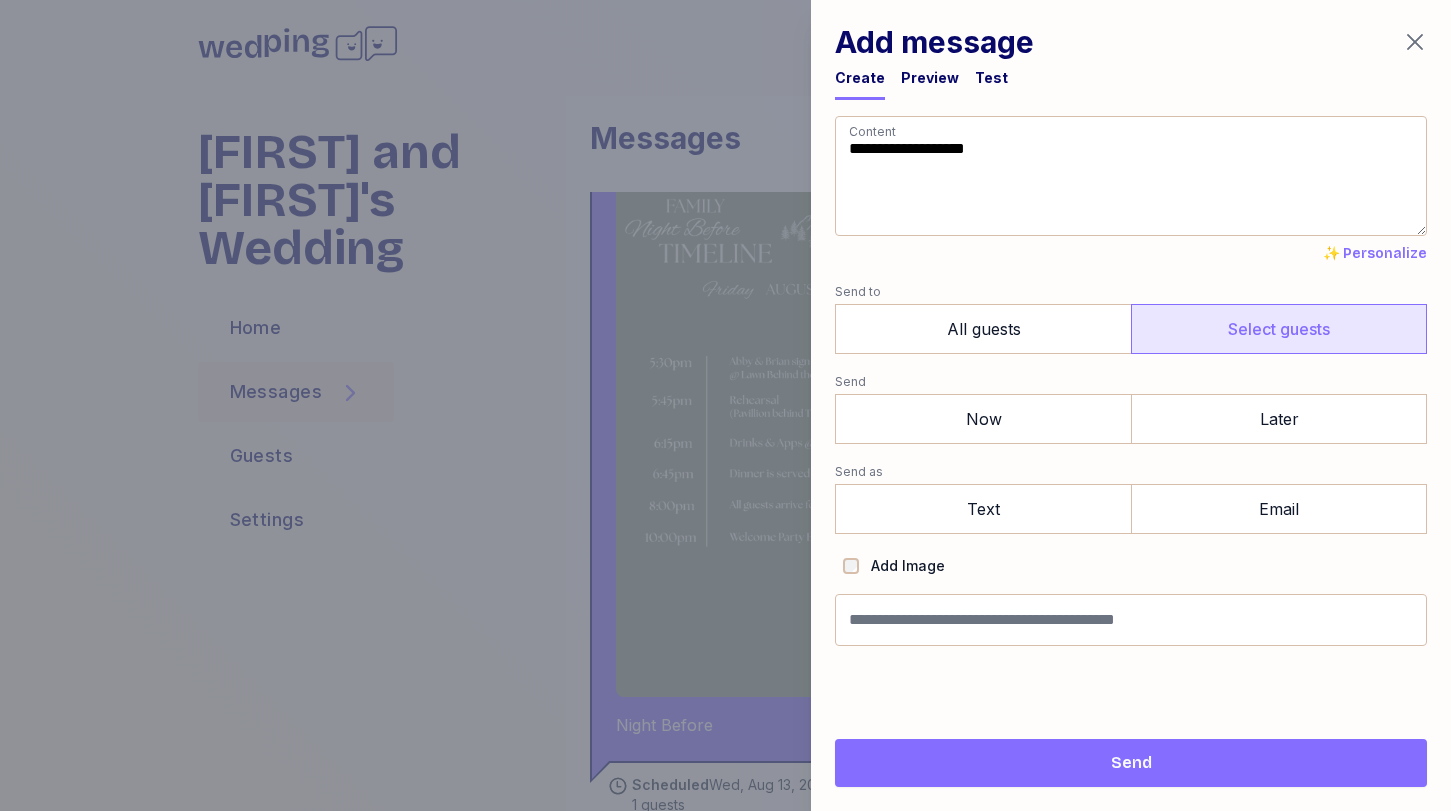 type on "**********" 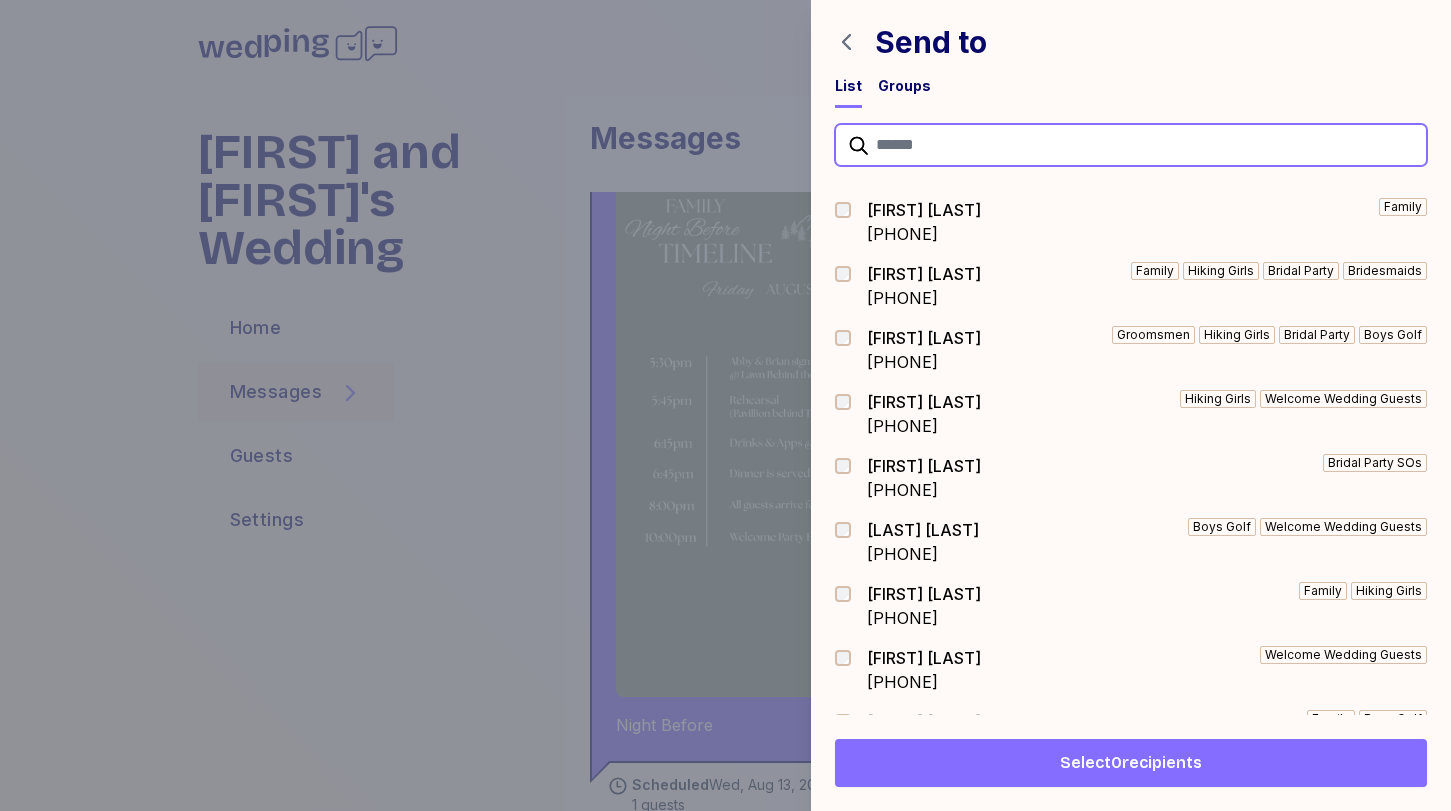 click at bounding box center [1131, 145] 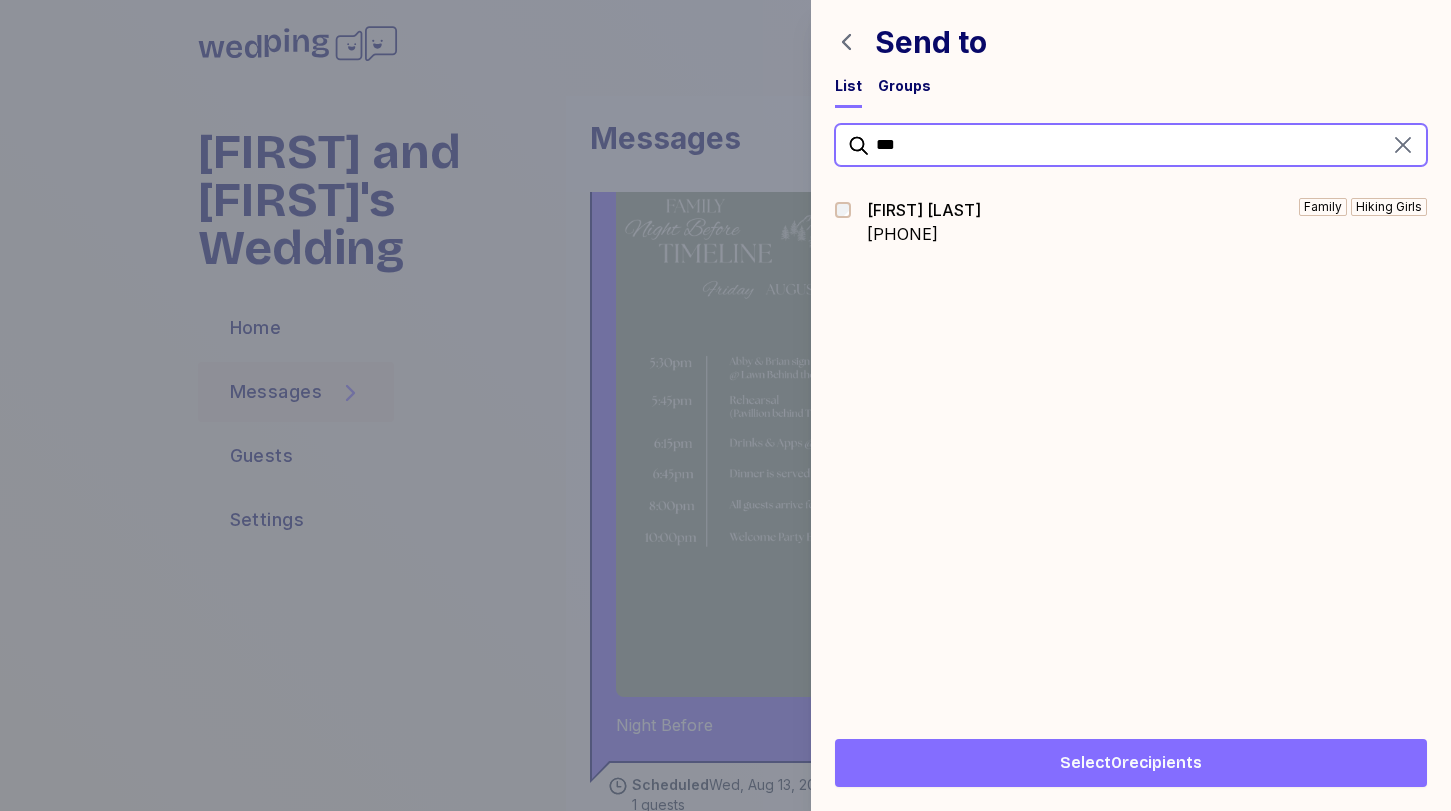 type on "***" 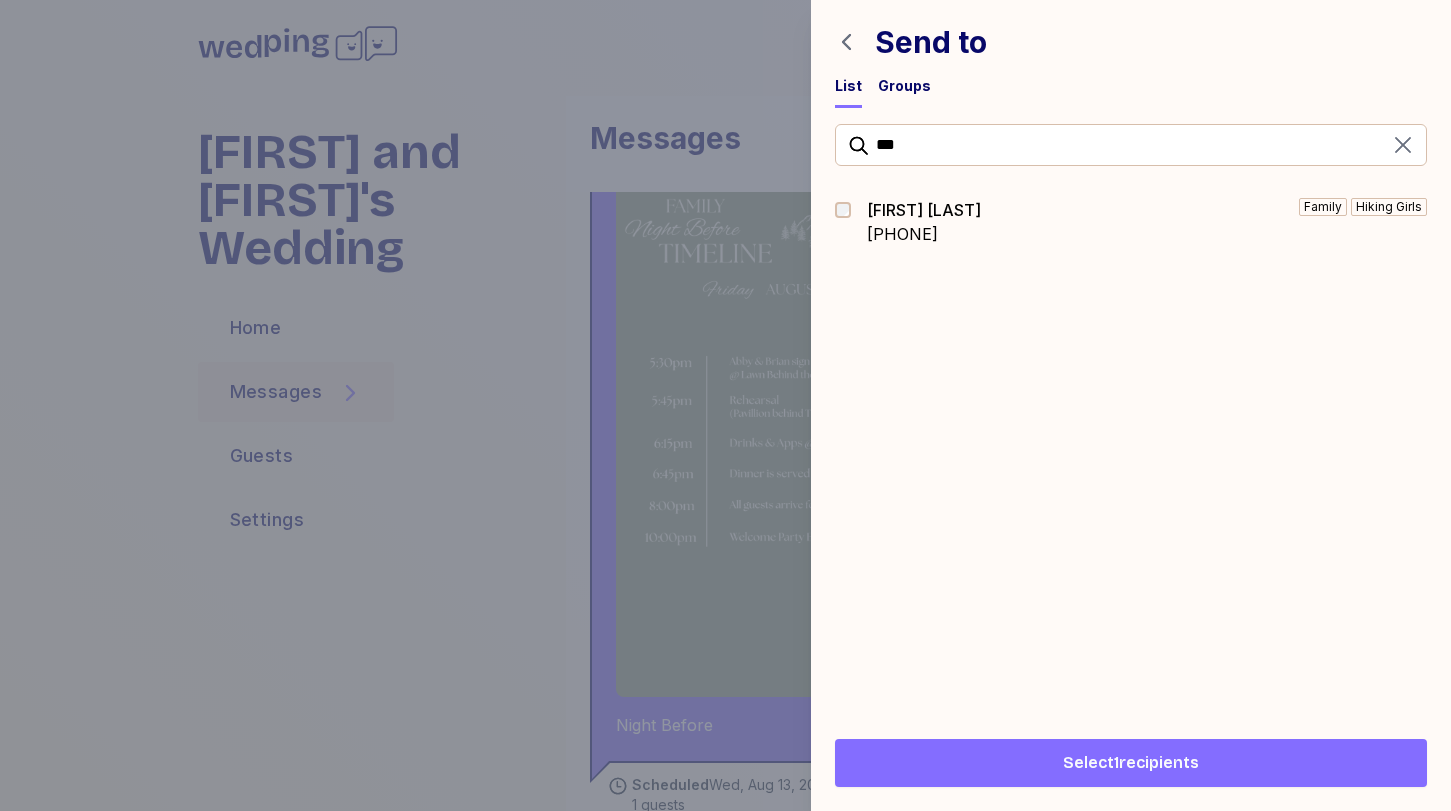 click on "Select  1  recipients" at bounding box center [1131, 763] 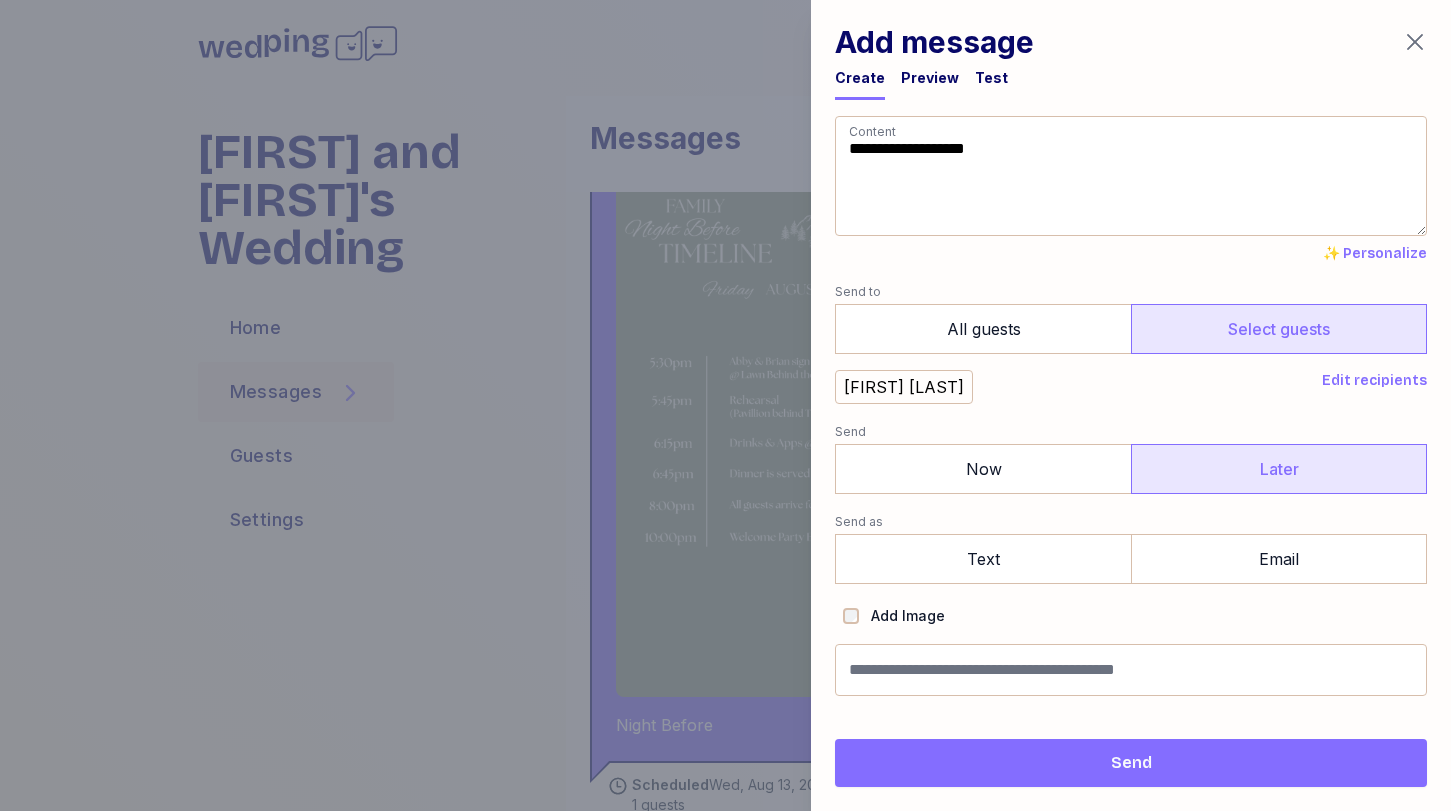 click on "Later" at bounding box center (1279, 469) 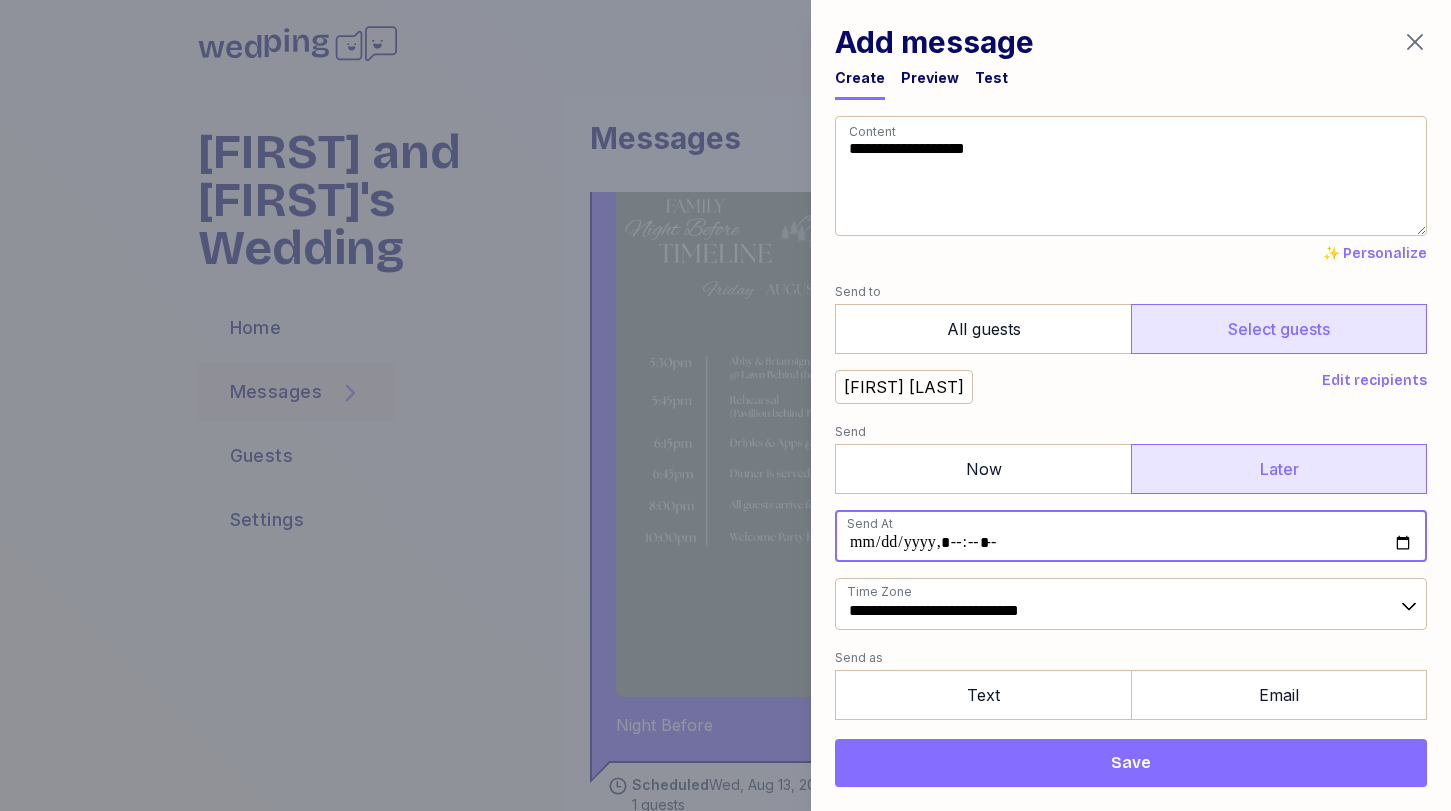 click at bounding box center [1131, 536] 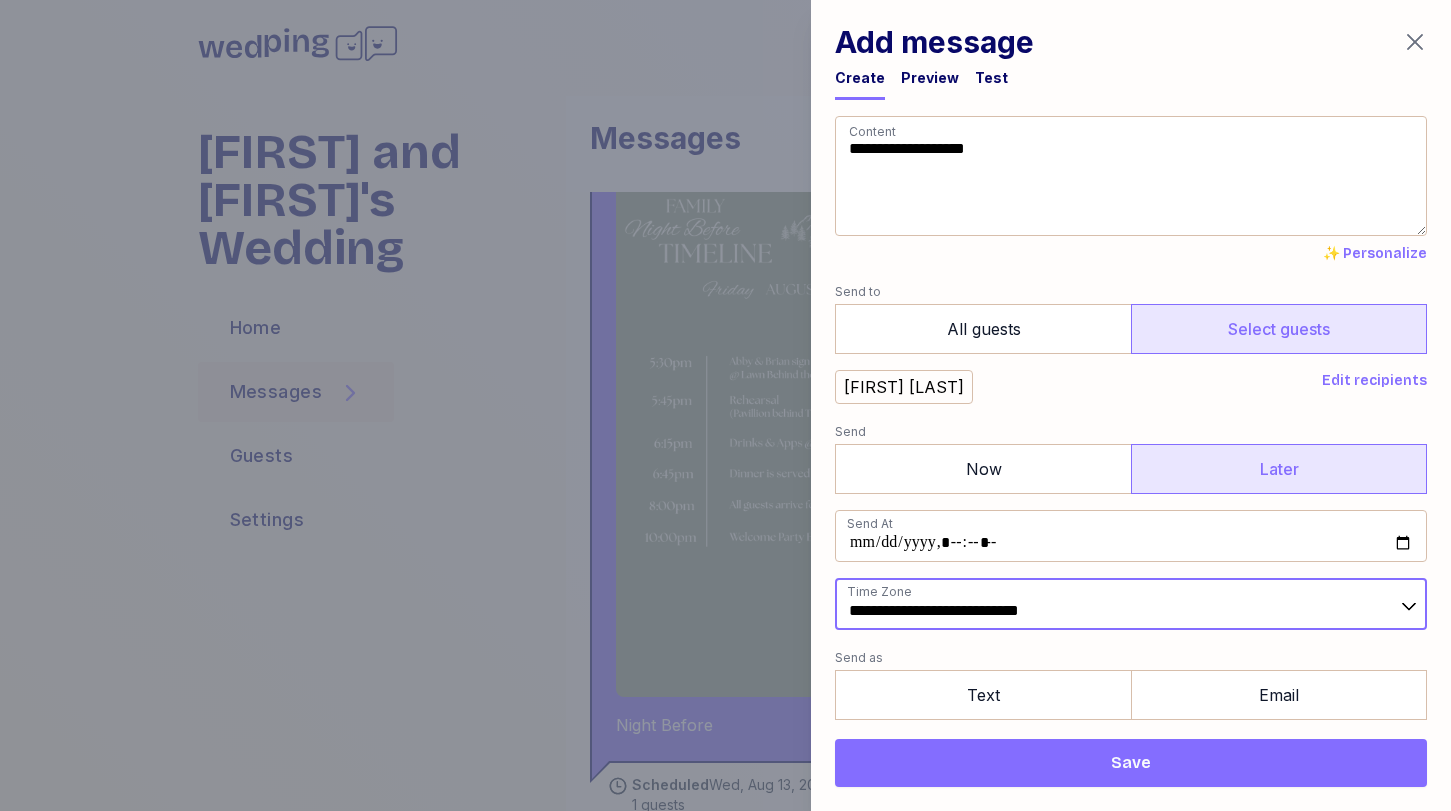 type on "**********" 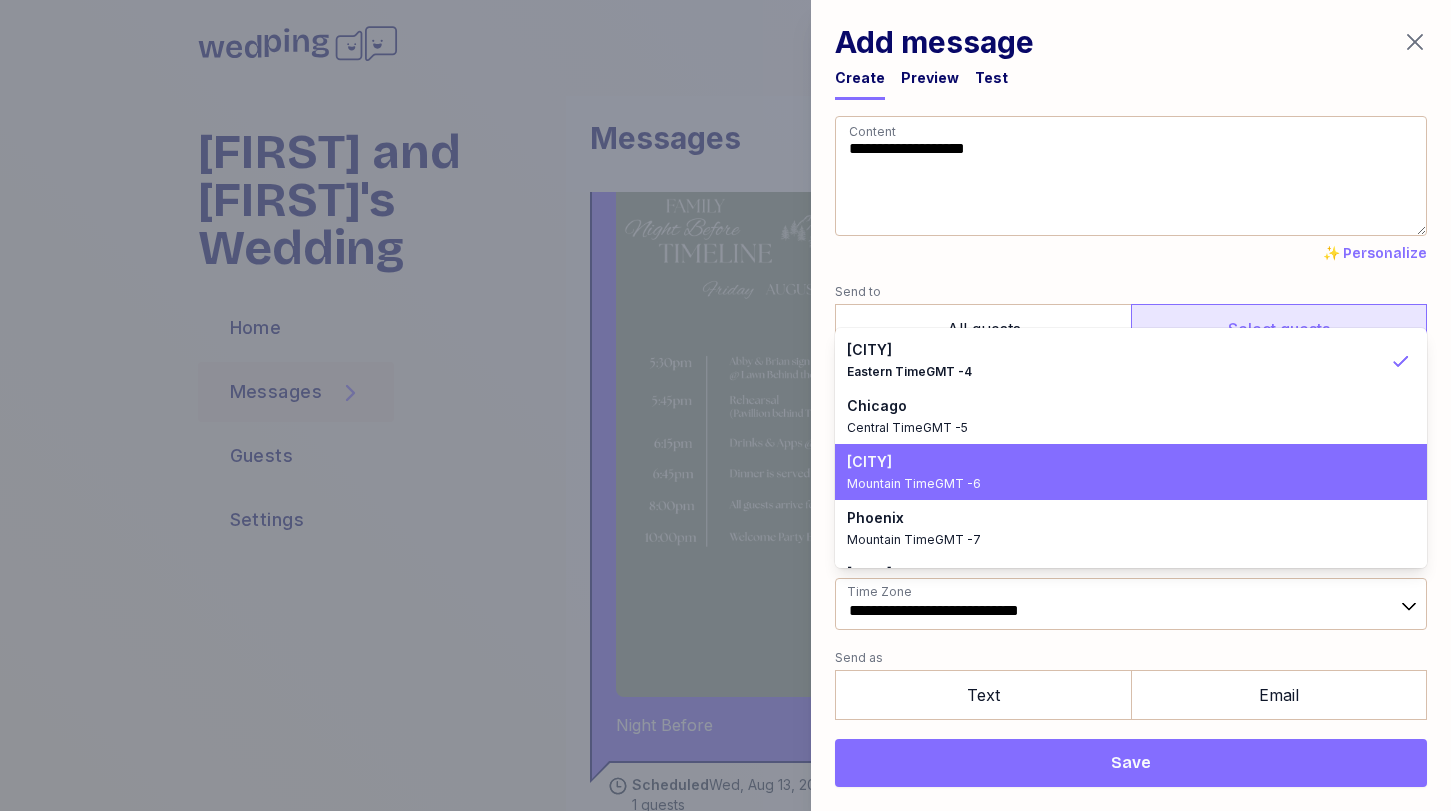 click on "Mountain Time  GMT   -6" at bounding box center (1119, 484) 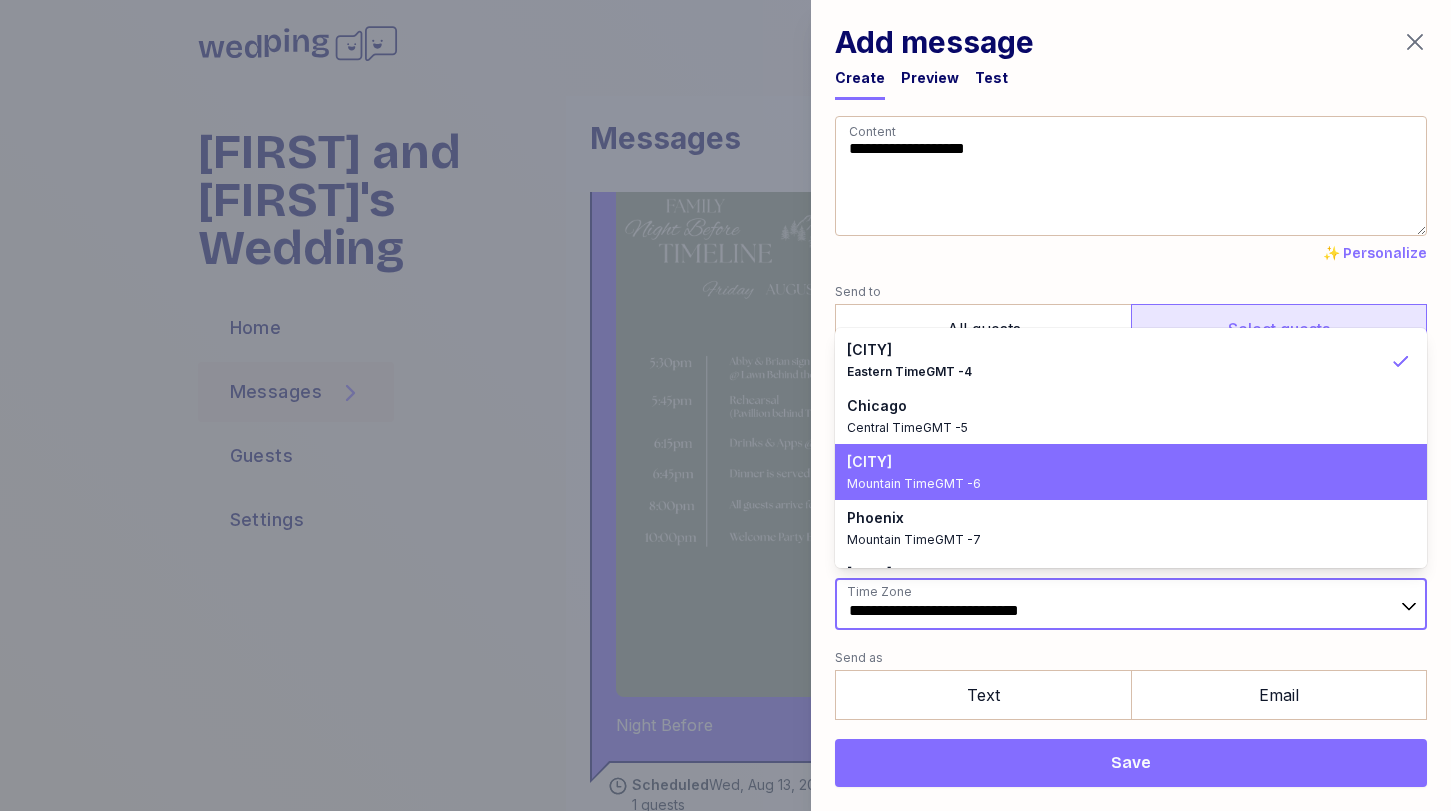 type on "**********" 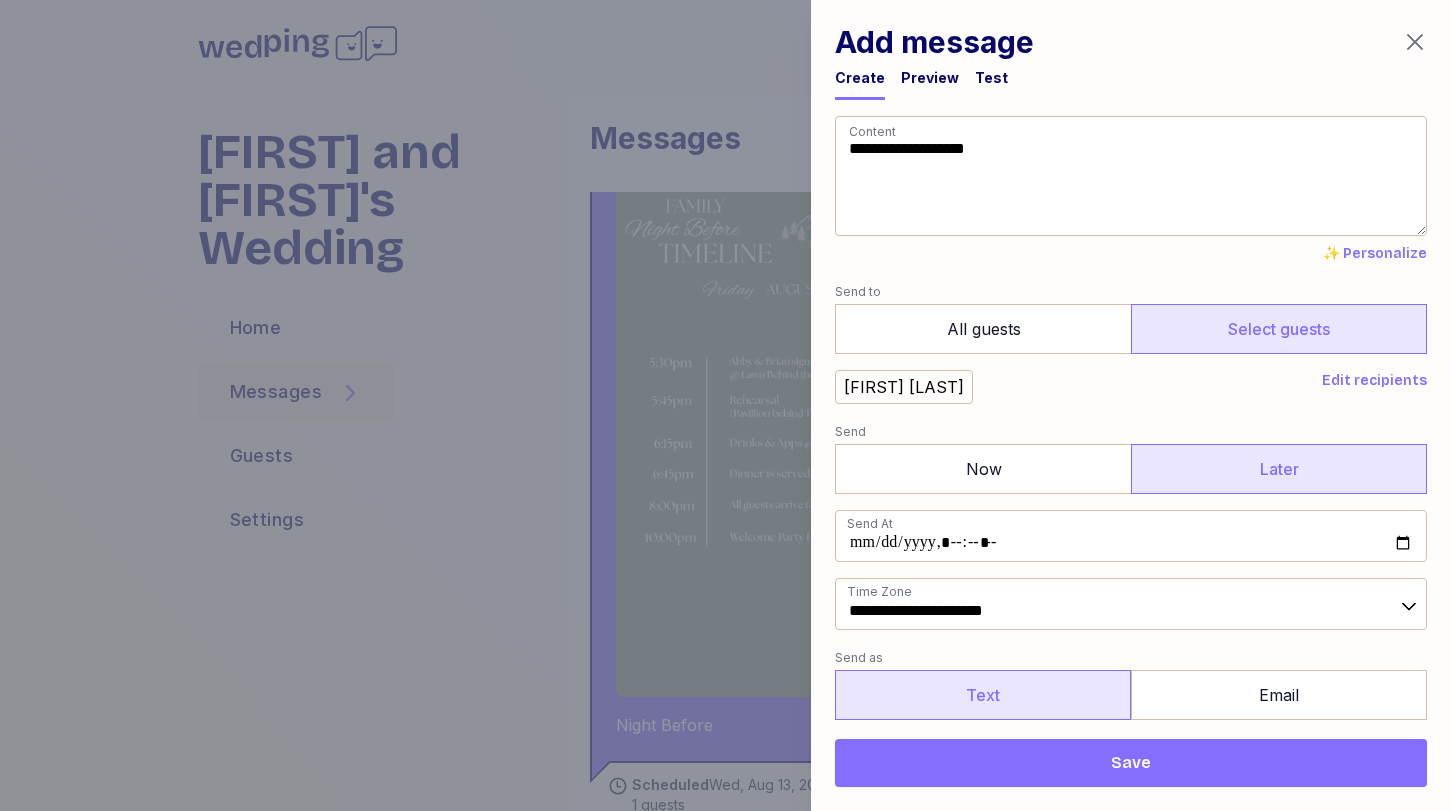 click on "Text" at bounding box center (983, 695) 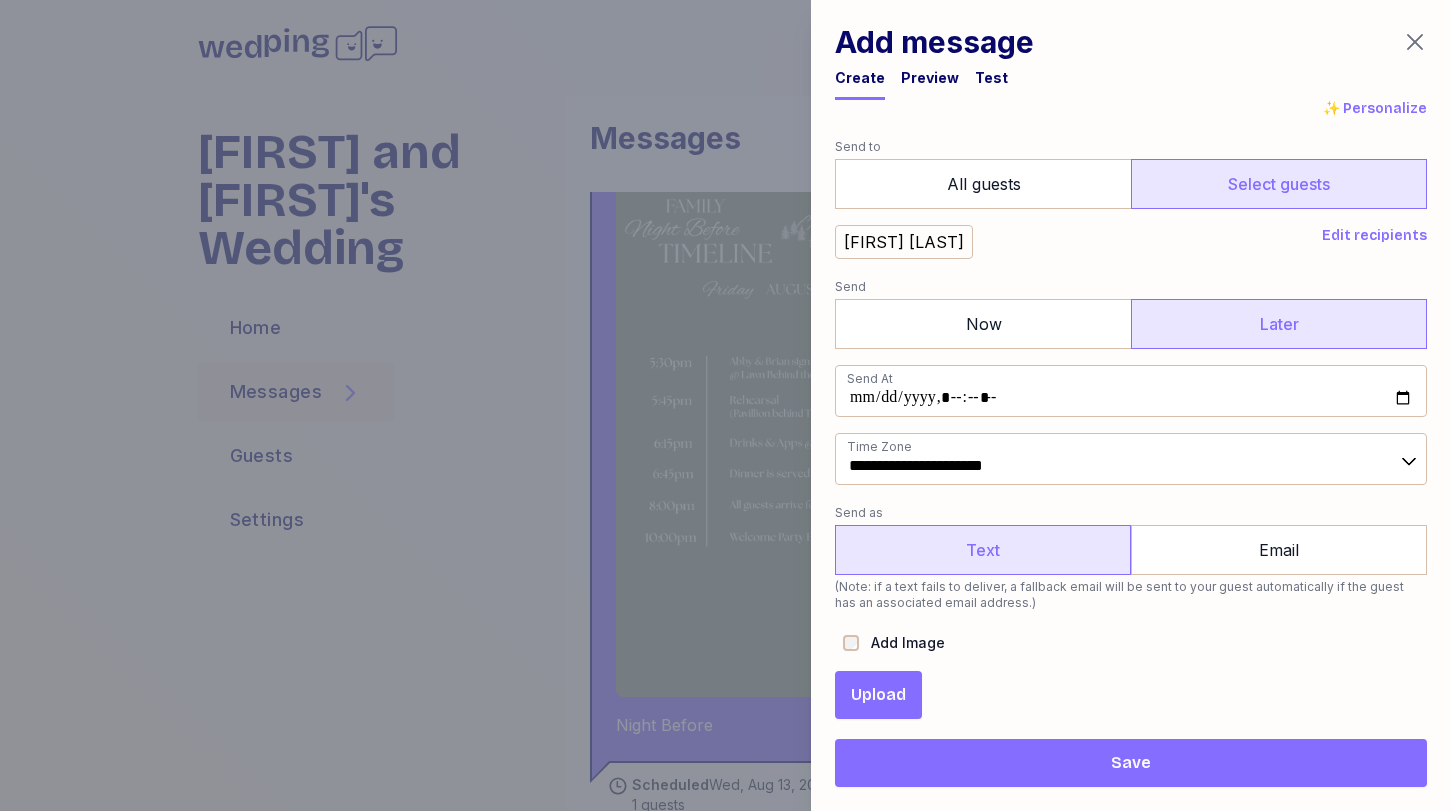 click on "Upload" at bounding box center [878, 695] 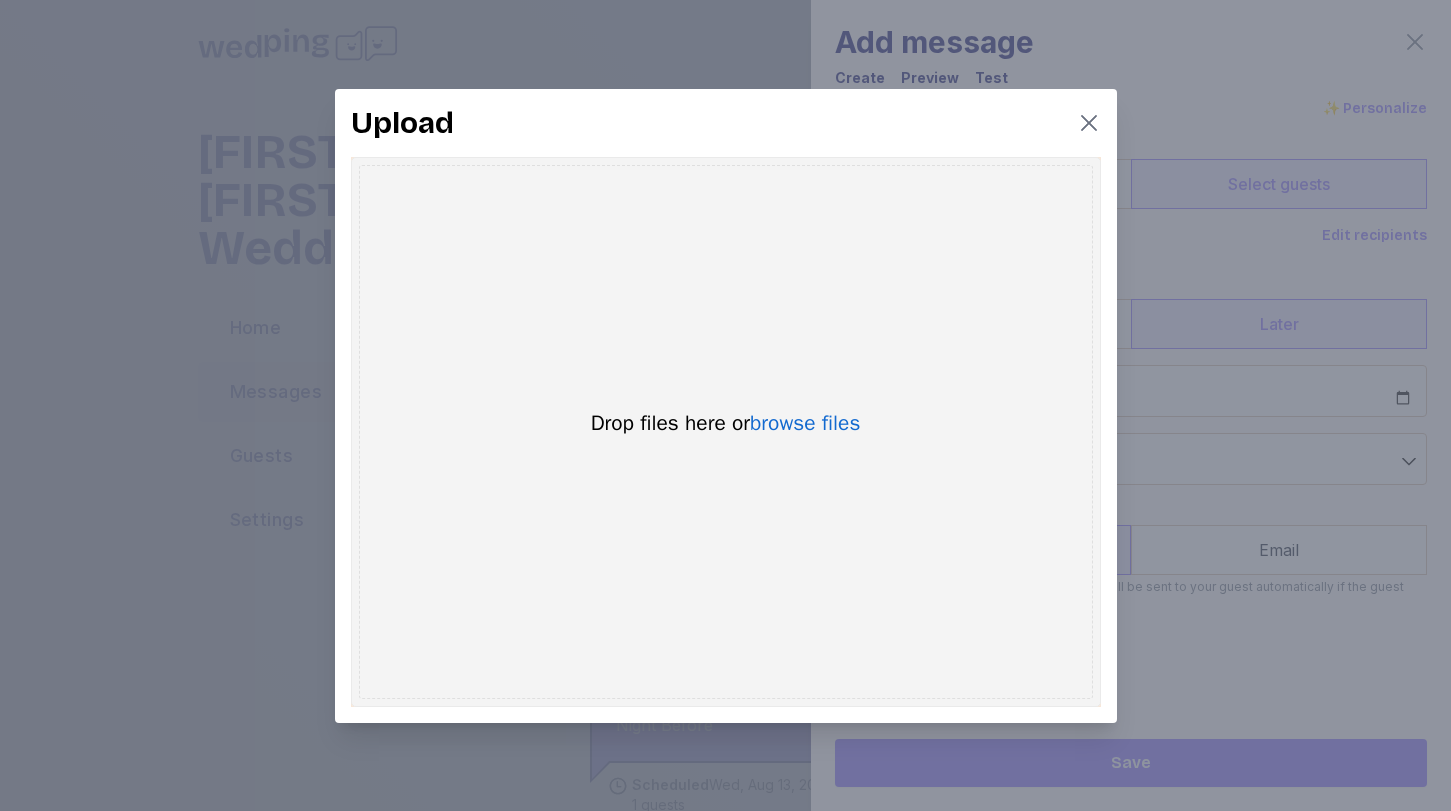 click on "Drop files here or  browse files" at bounding box center [726, 432] 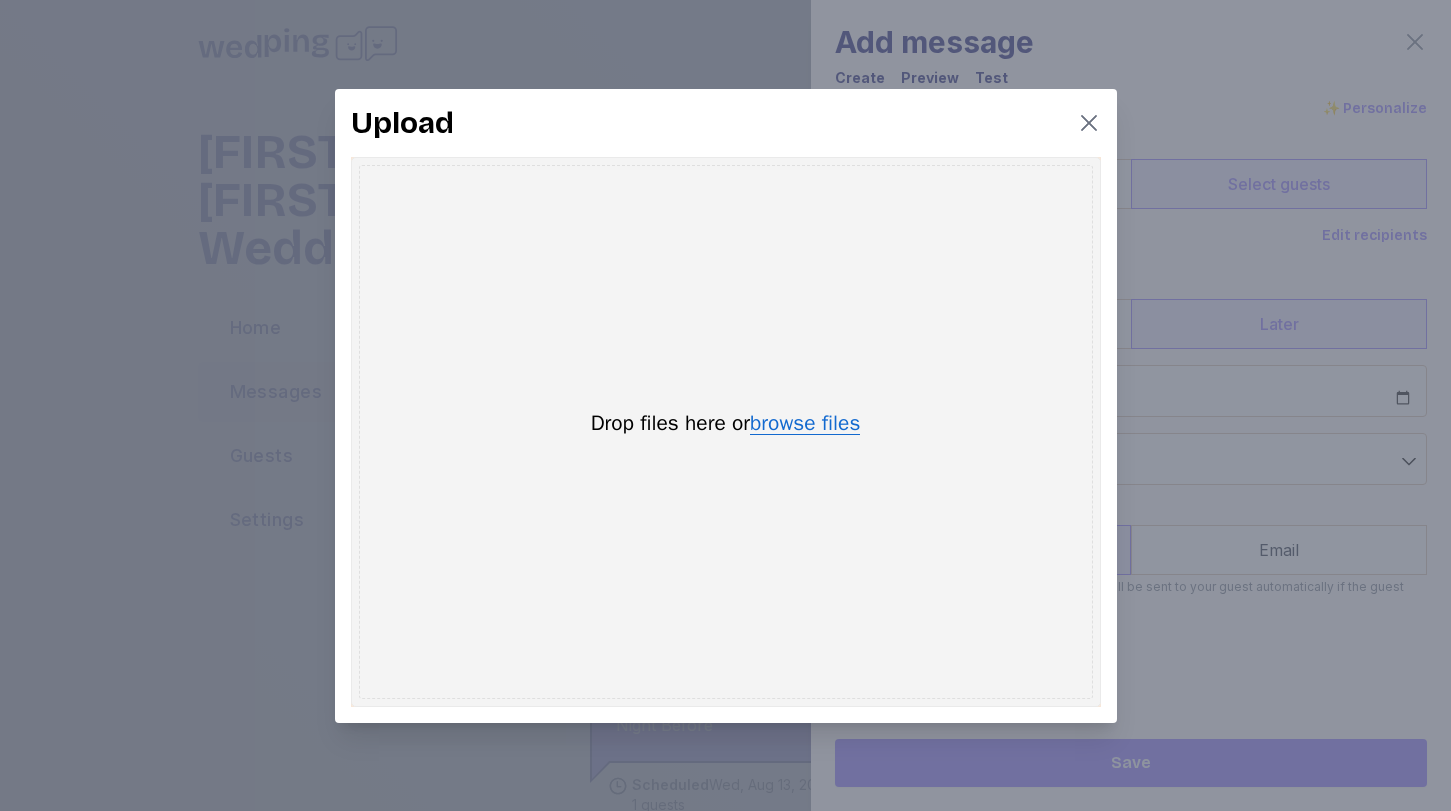 click on "browse files" at bounding box center (805, 424) 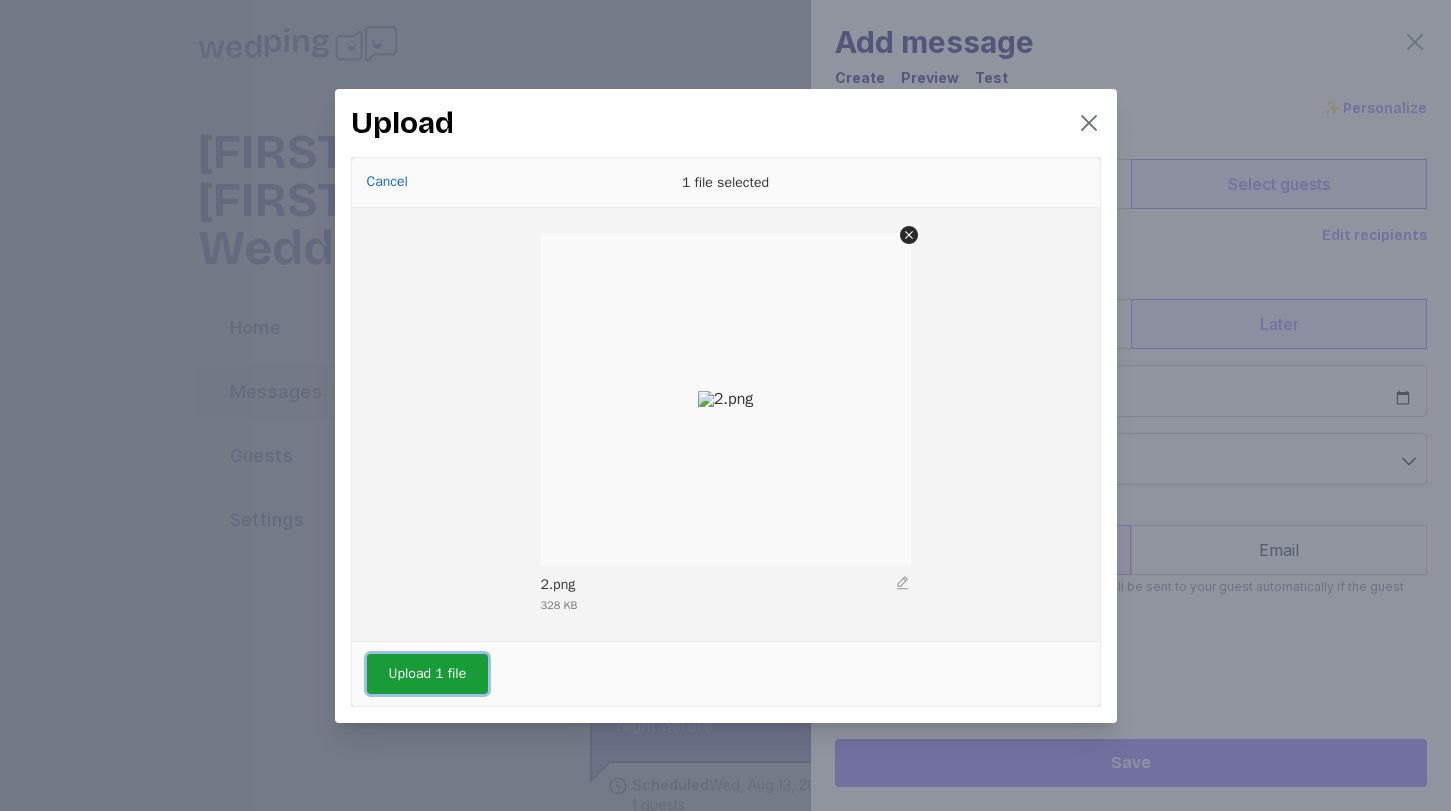 click on "Upload 1 file" at bounding box center [428, 674] 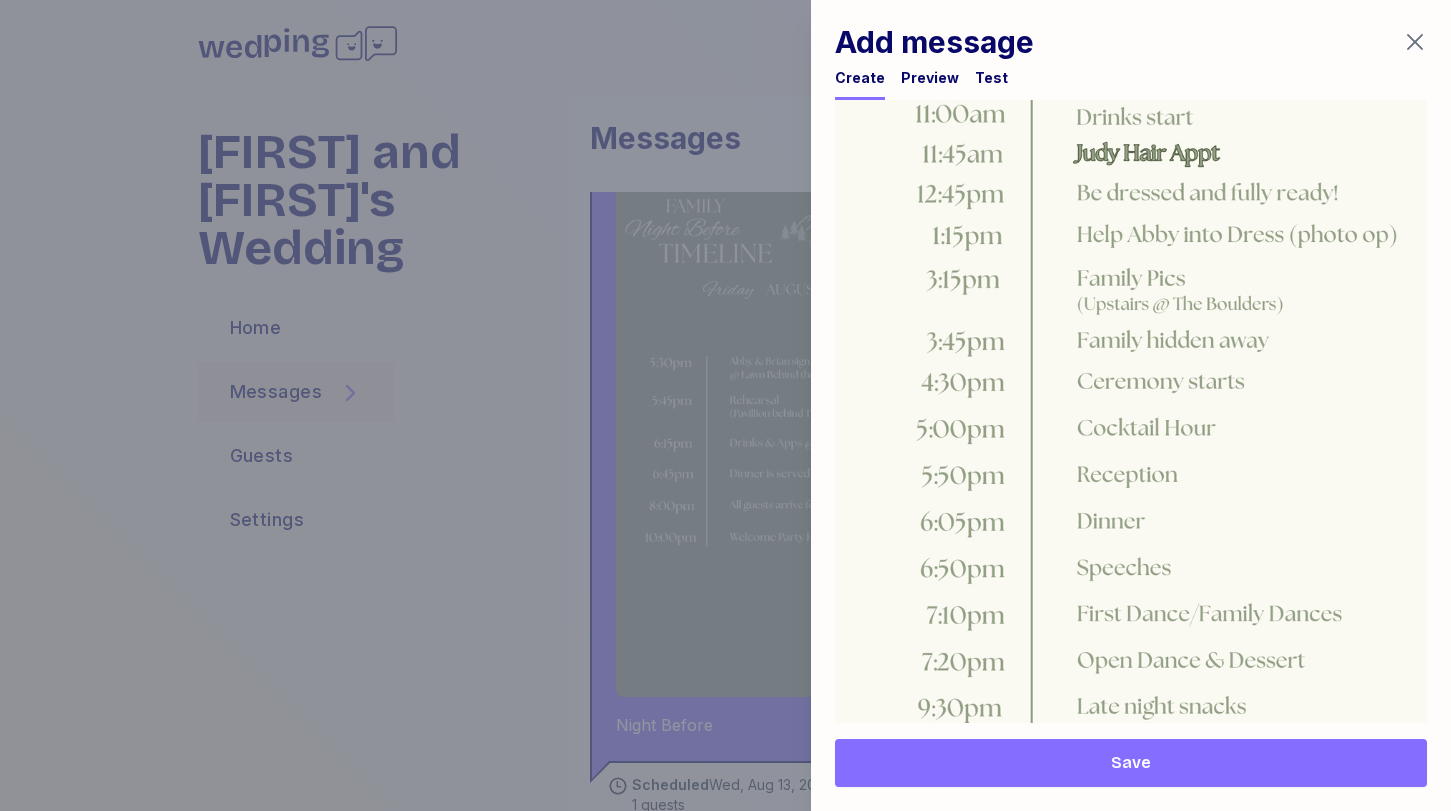 scroll, scrollTop: 1213, scrollLeft: 0, axis: vertical 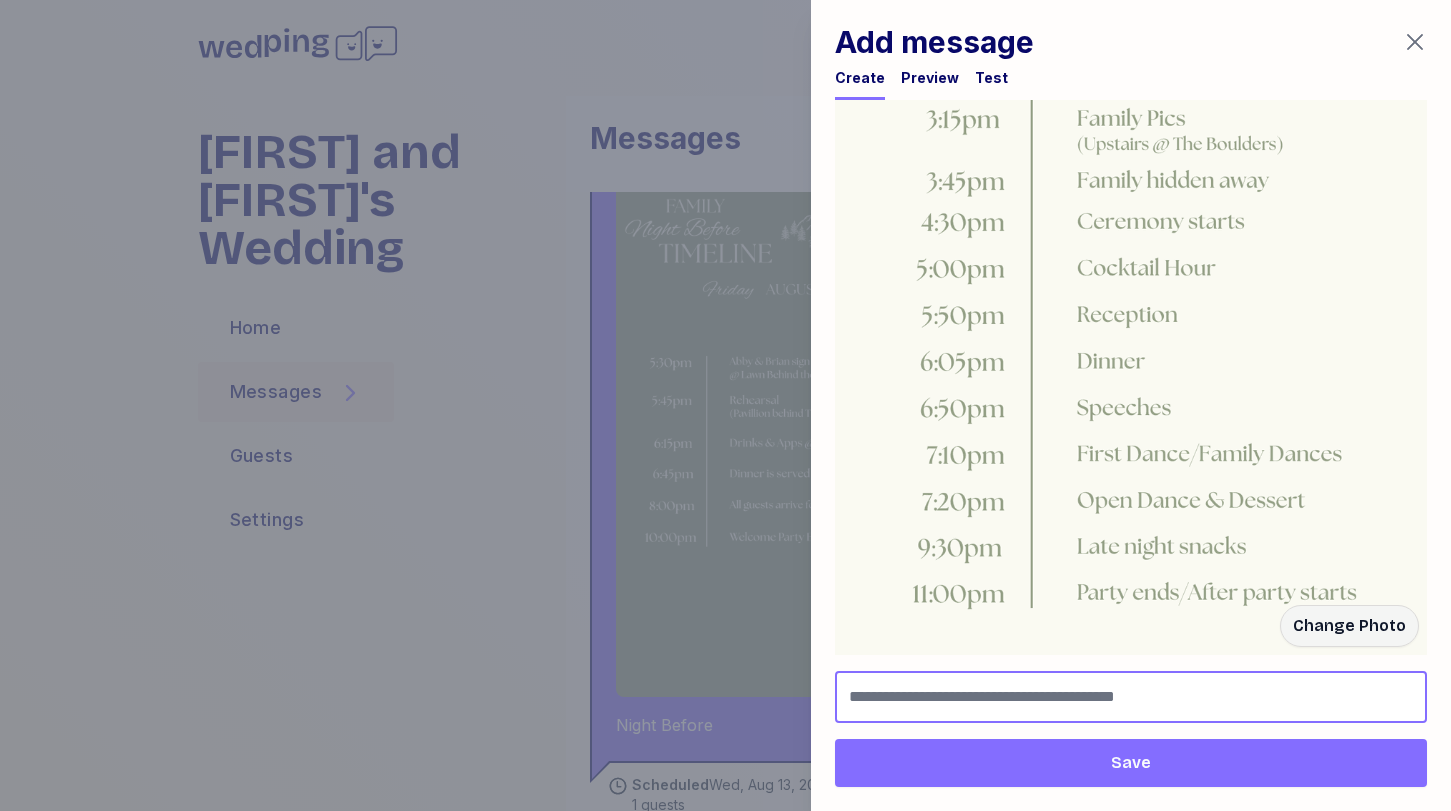 click at bounding box center [1131, 697] 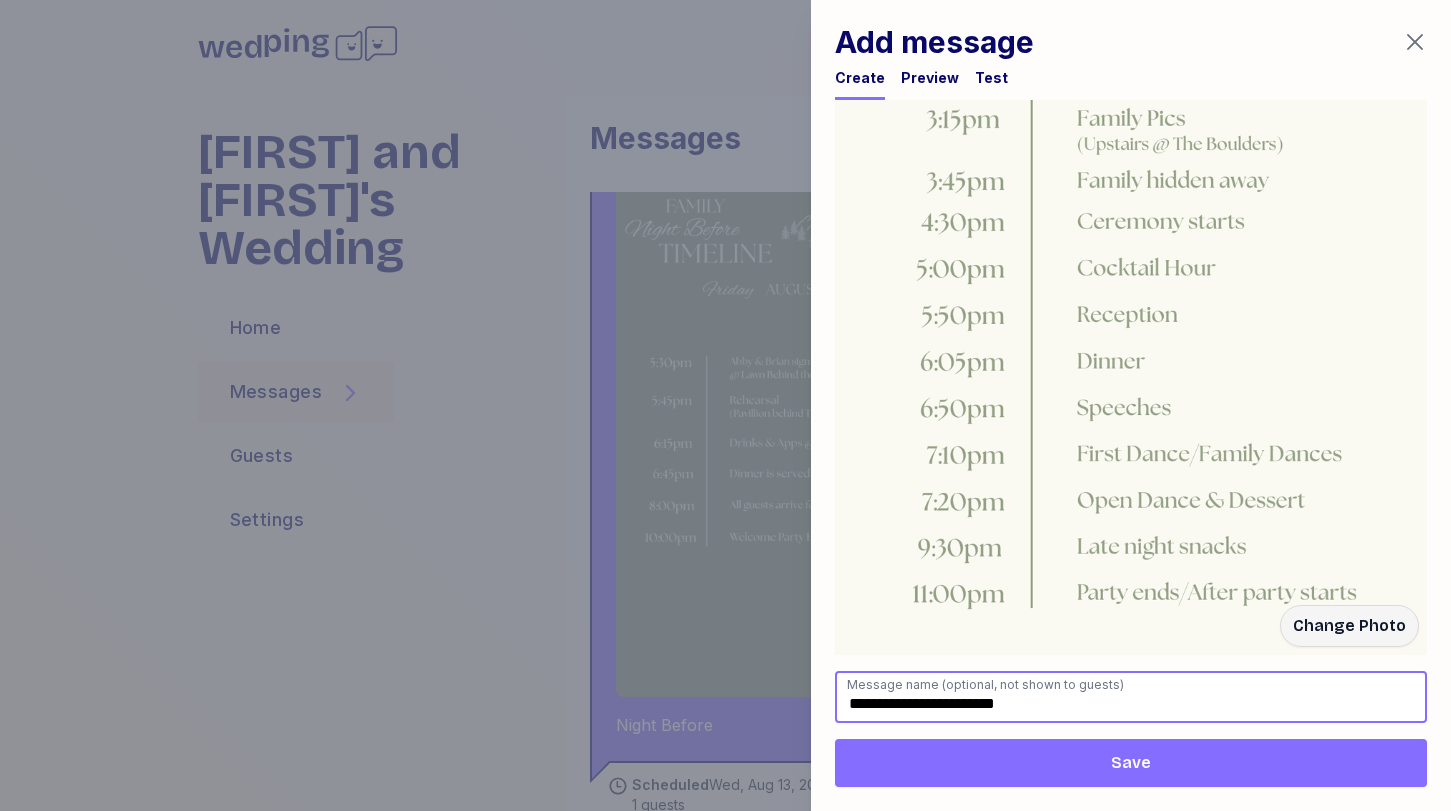 type on "**********" 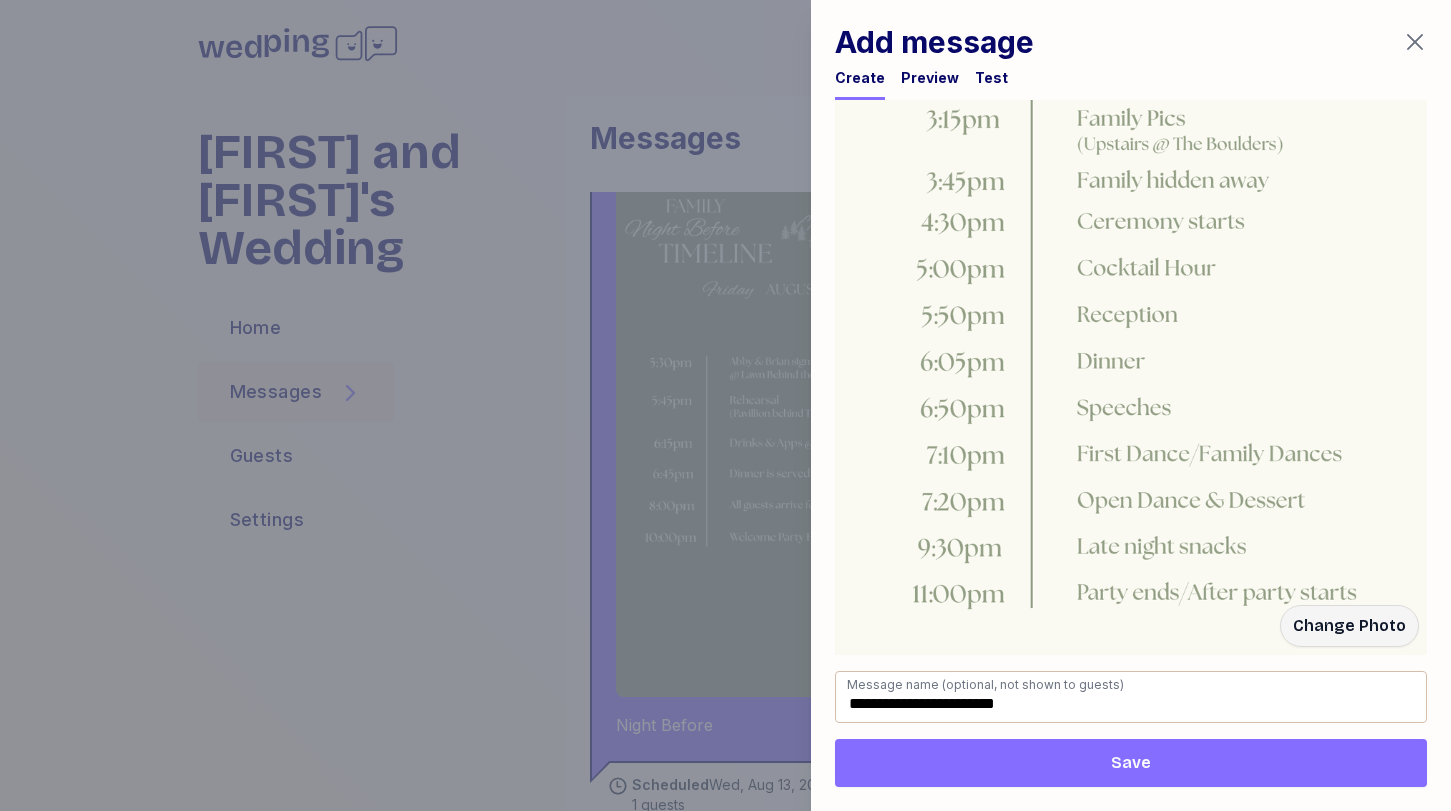 click on "Save" at bounding box center (1131, 763) 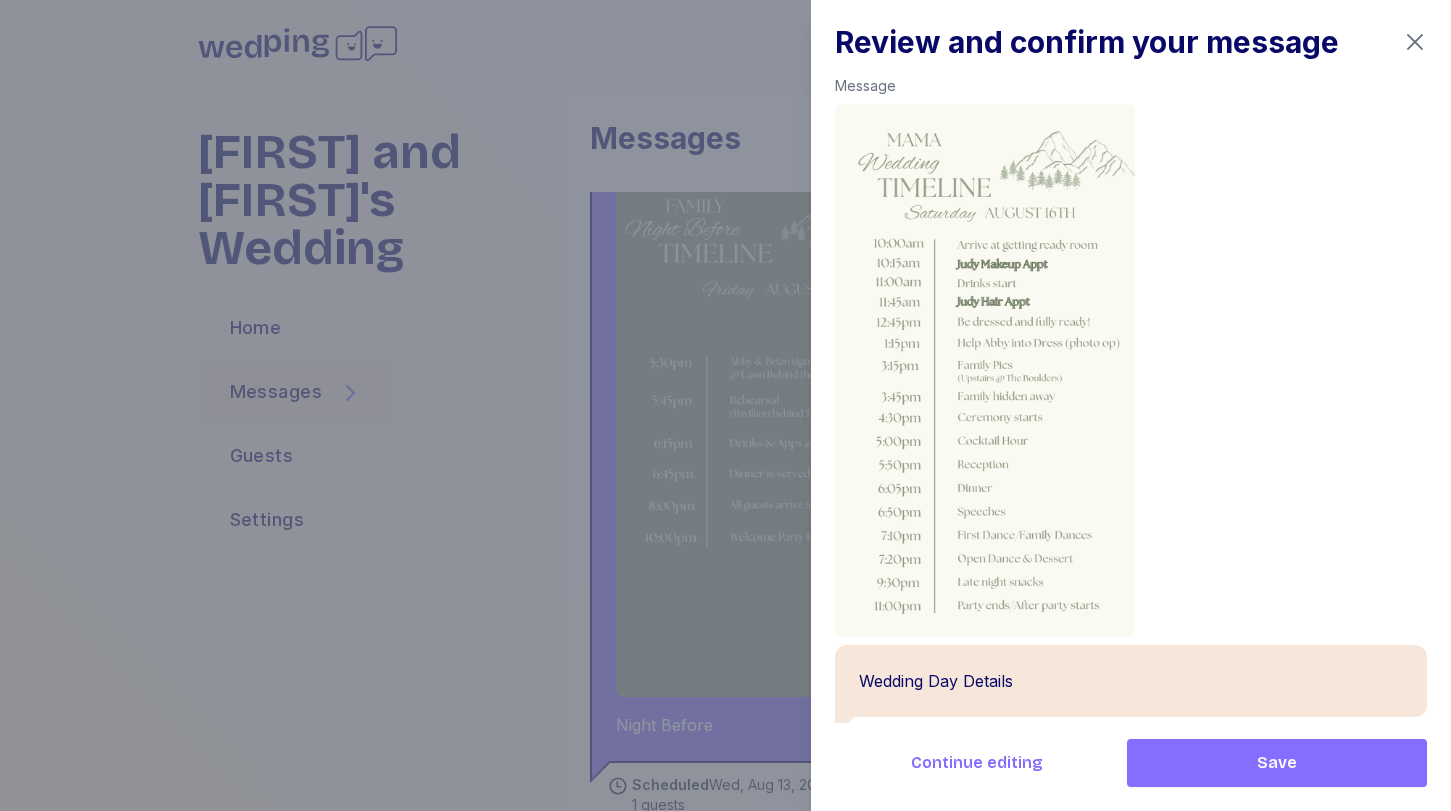 click on "Save" at bounding box center [1277, 763] 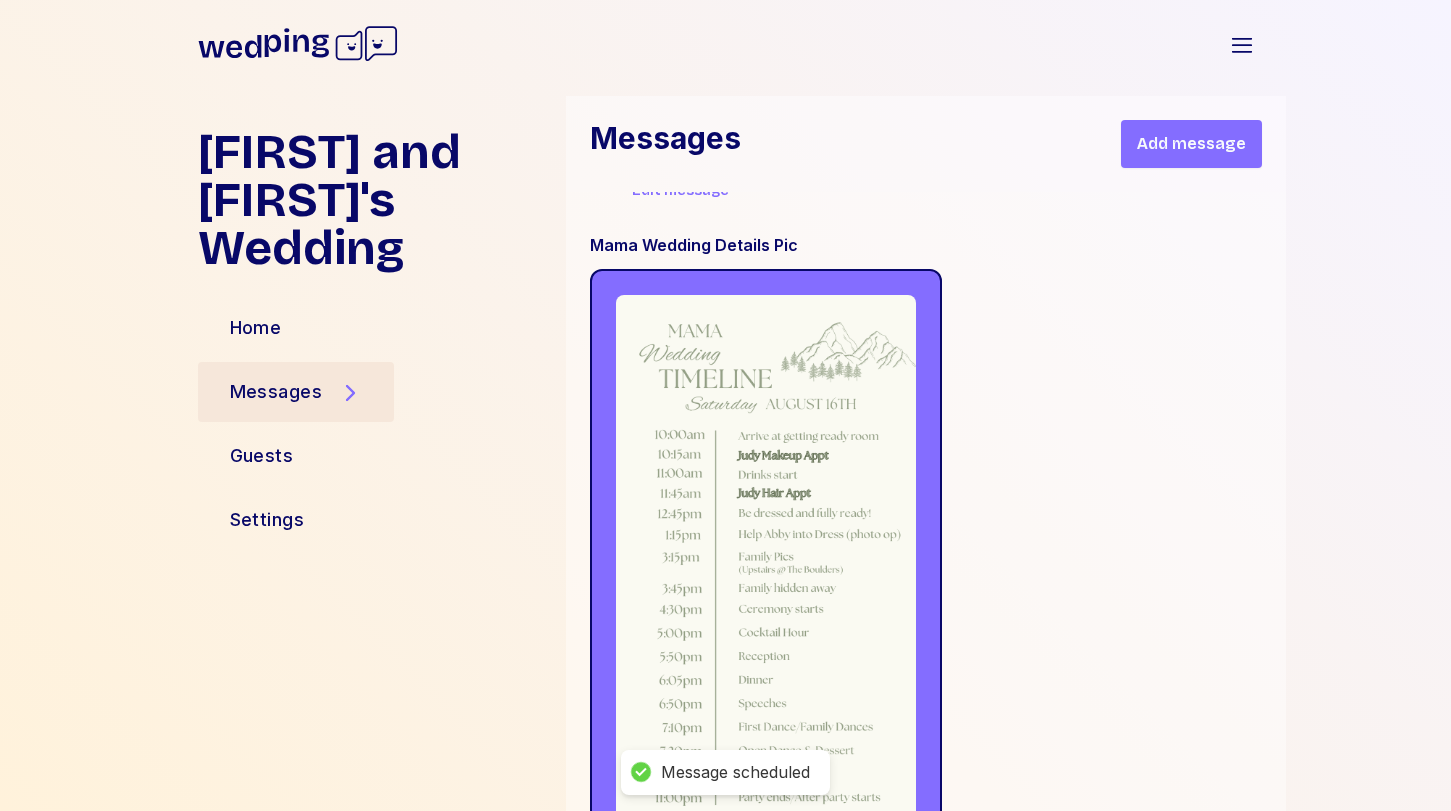 scroll, scrollTop: 15912, scrollLeft: 0, axis: vertical 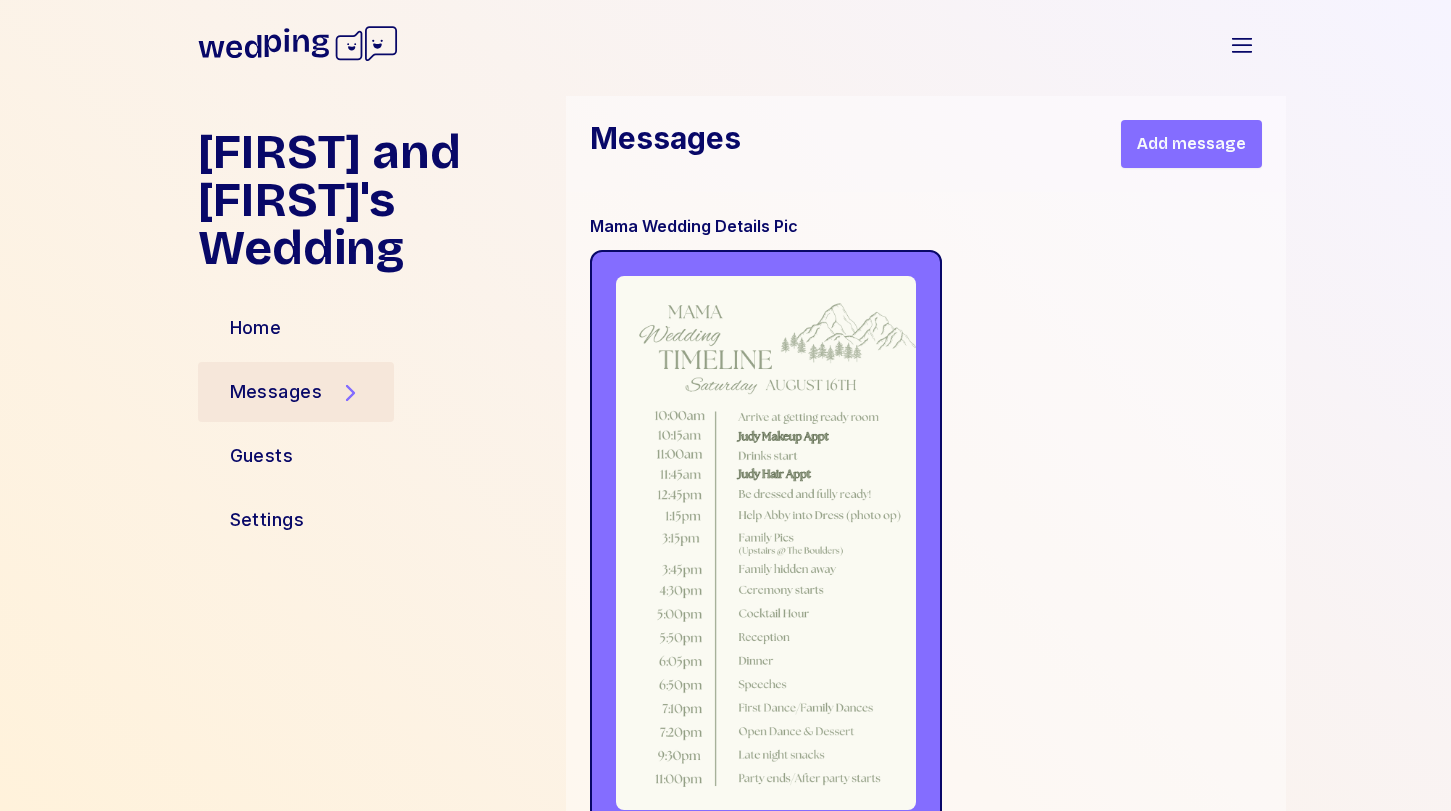 click on "Add message" at bounding box center [1191, 144] 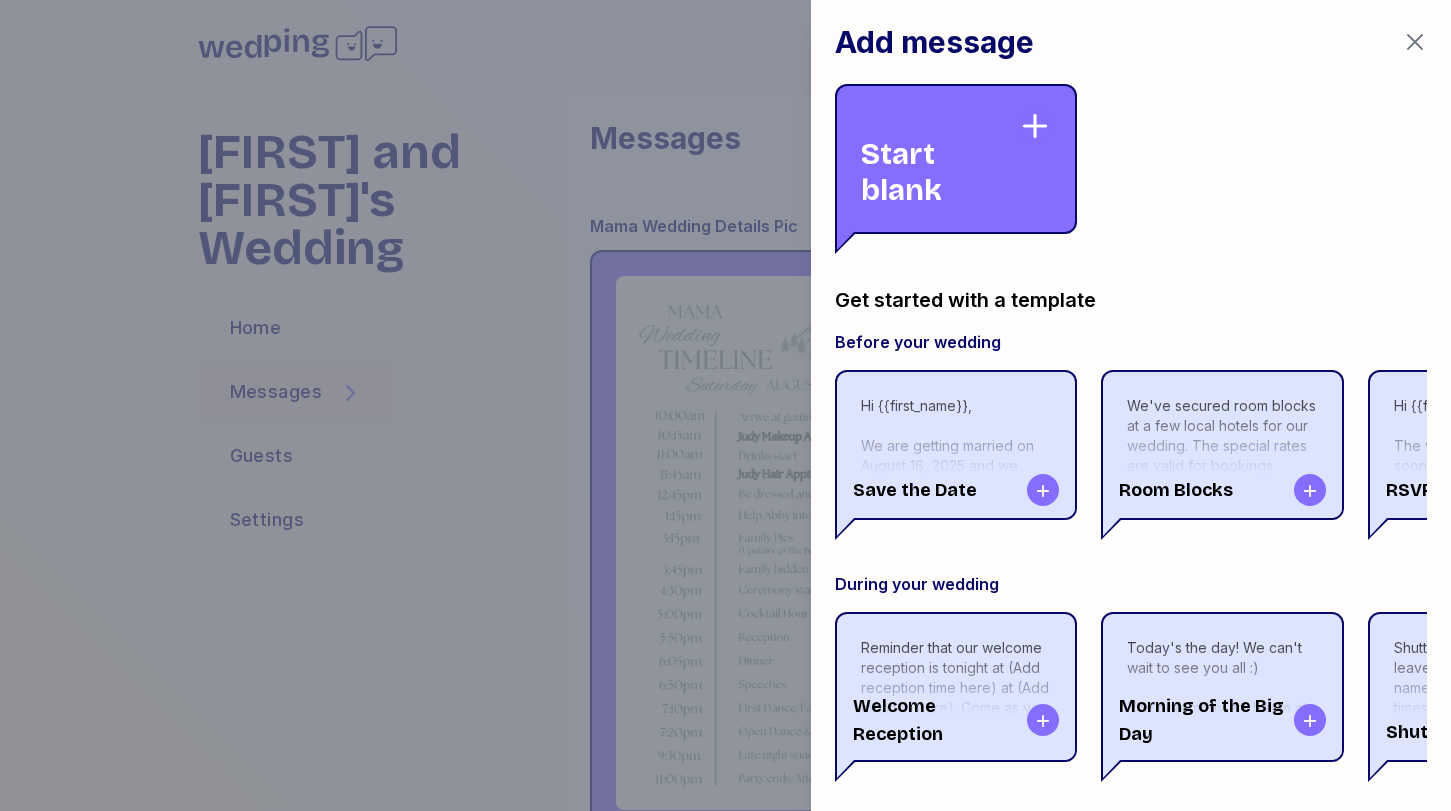 click on "Start blank" at bounding box center (940, 159) 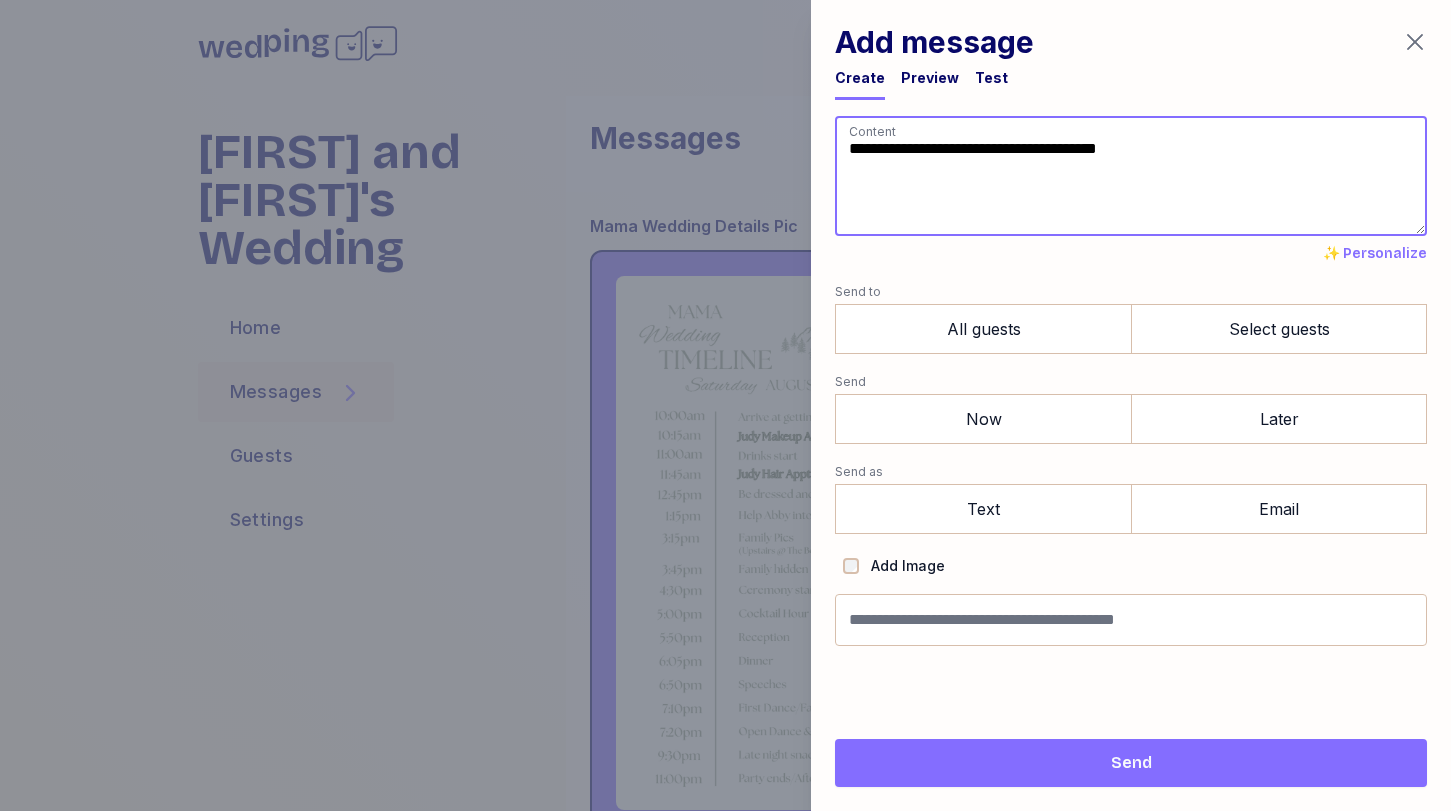 click on "**********" at bounding box center (1131, 176) 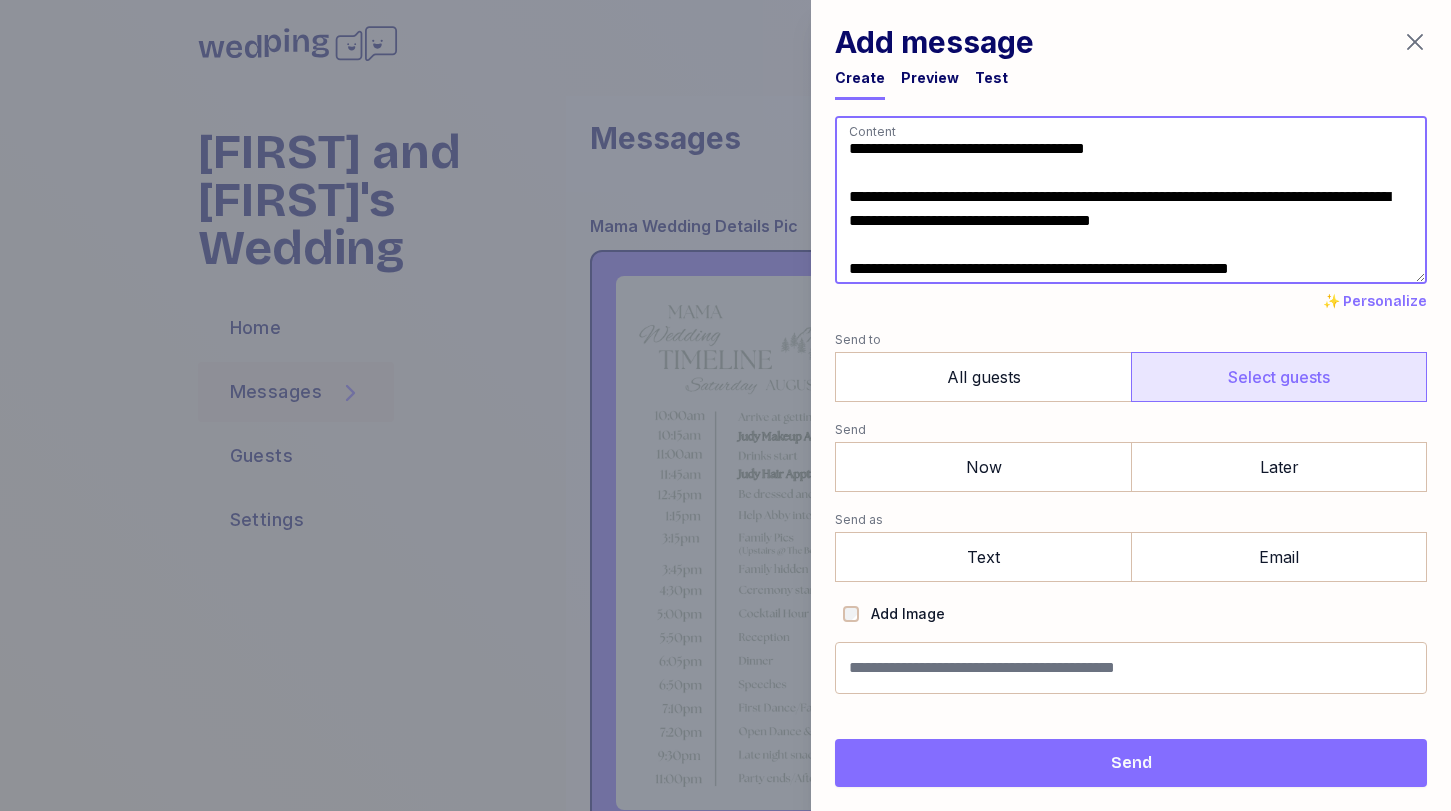 type on "**********" 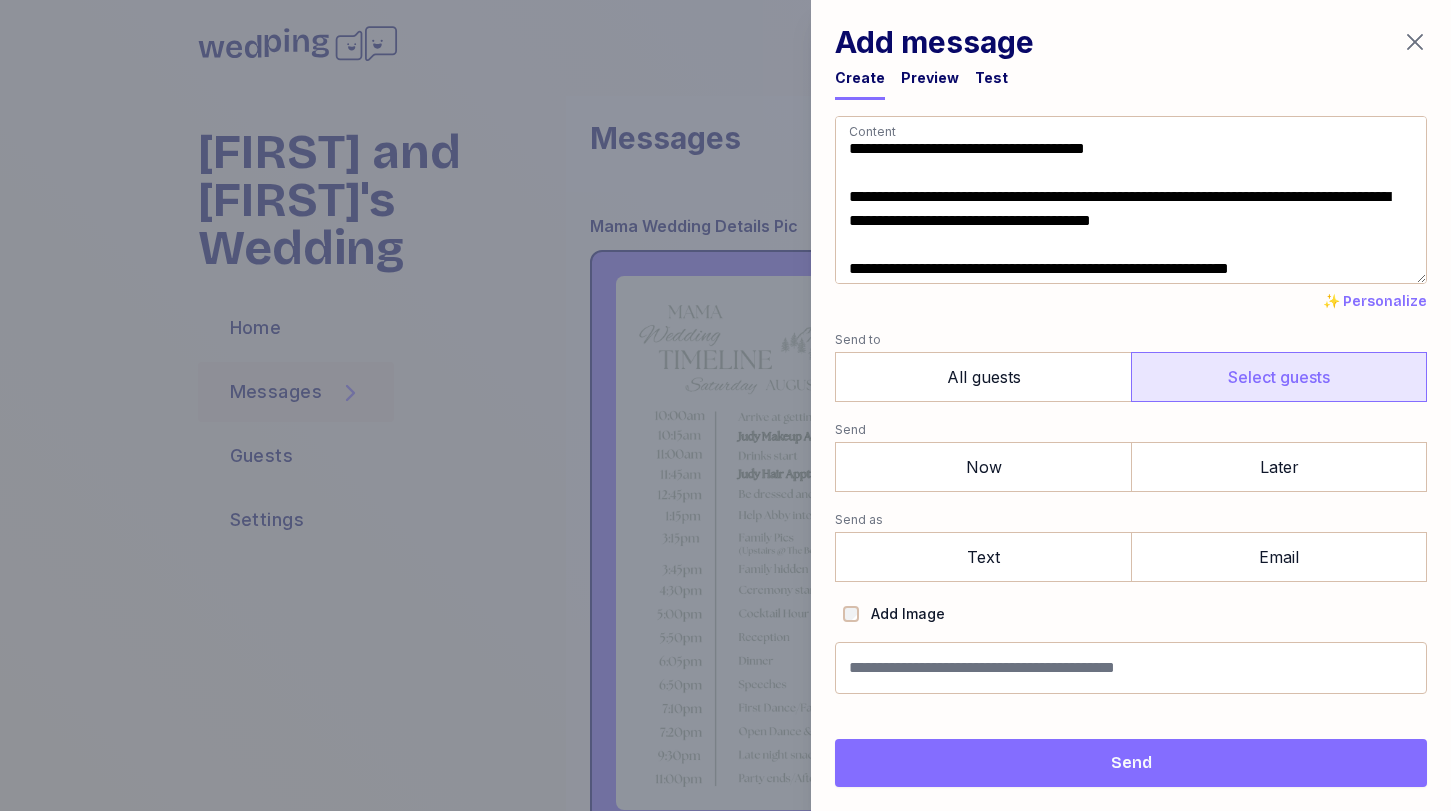 click on "Select guests" at bounding box center [1279, 377] 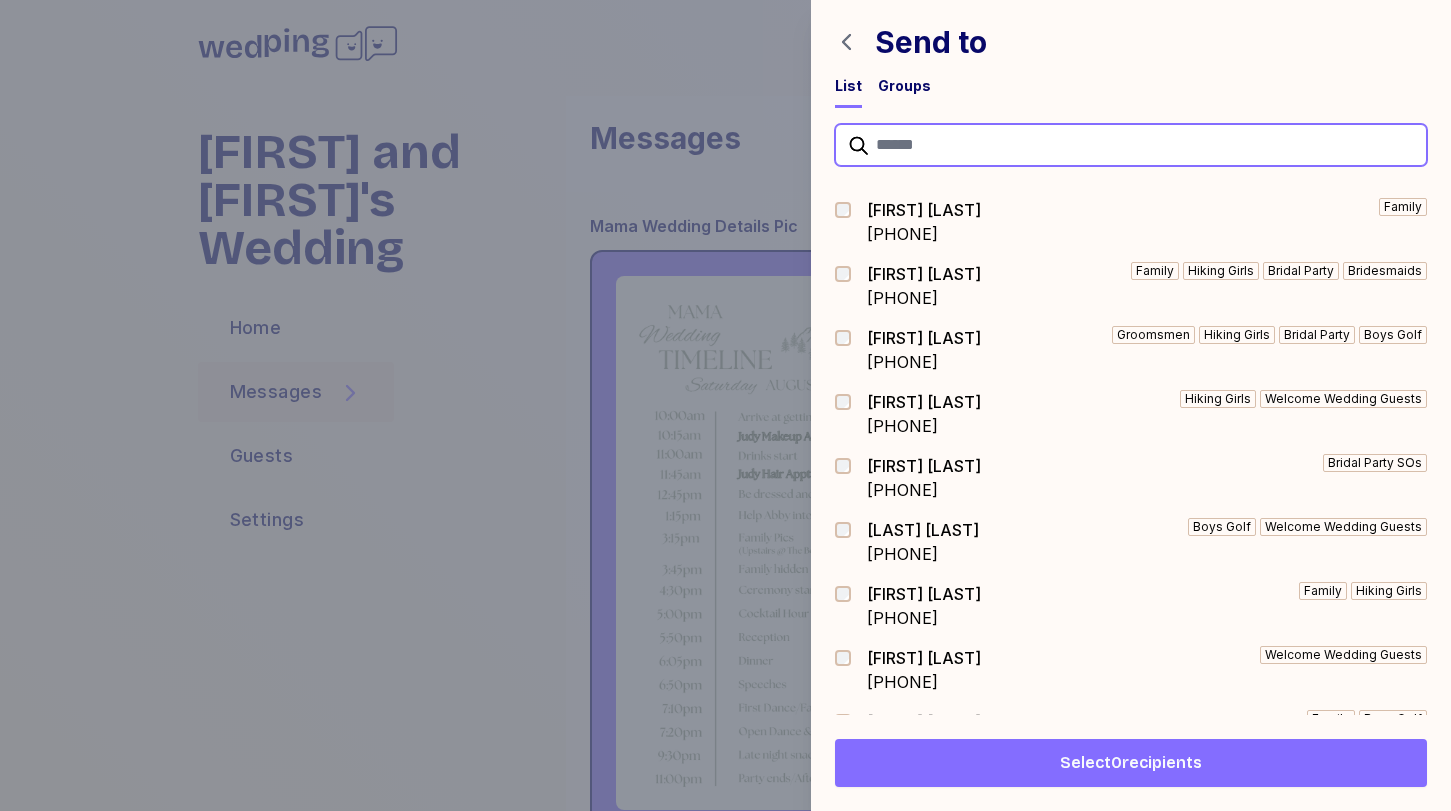 click at bounding box center (1131, 145) 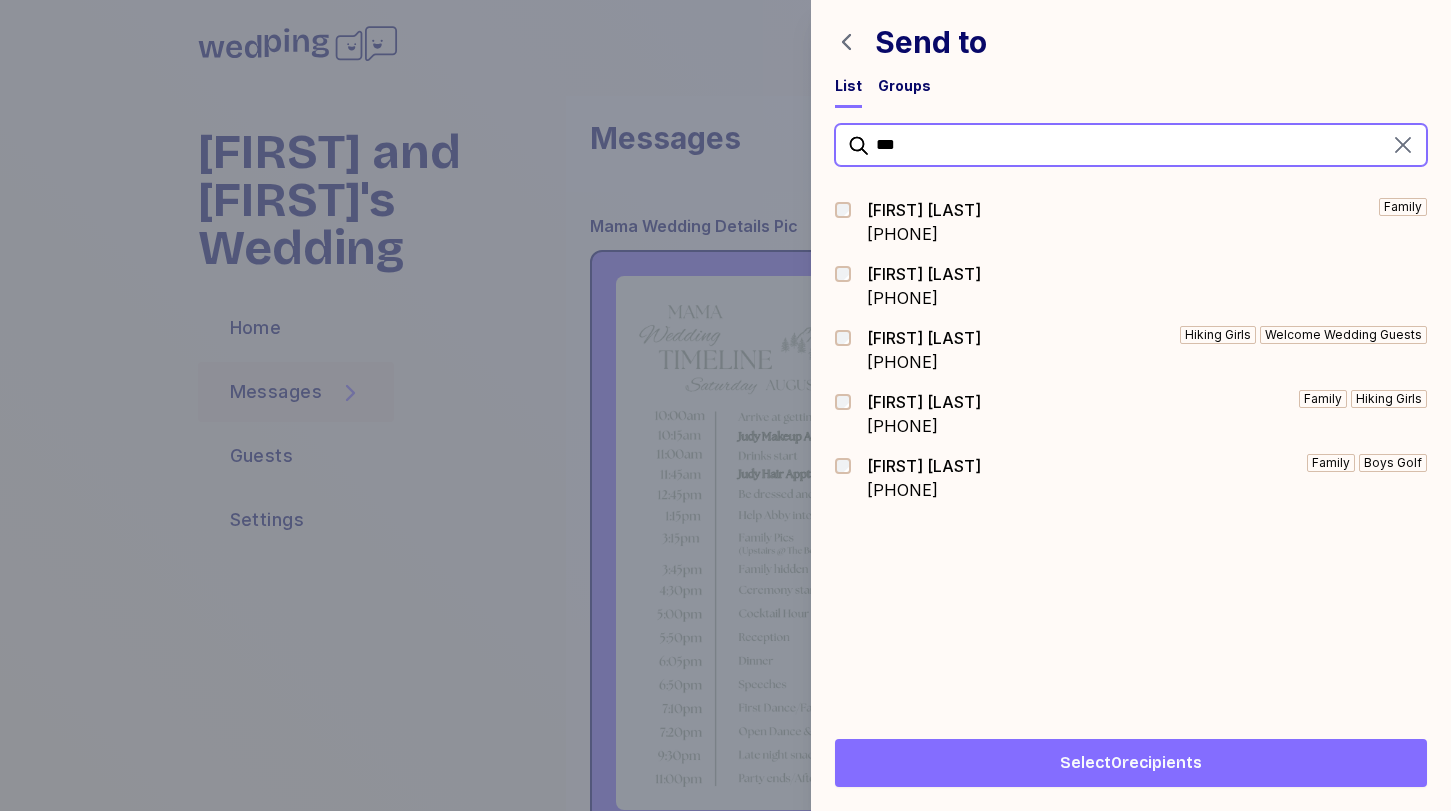 type on "***" 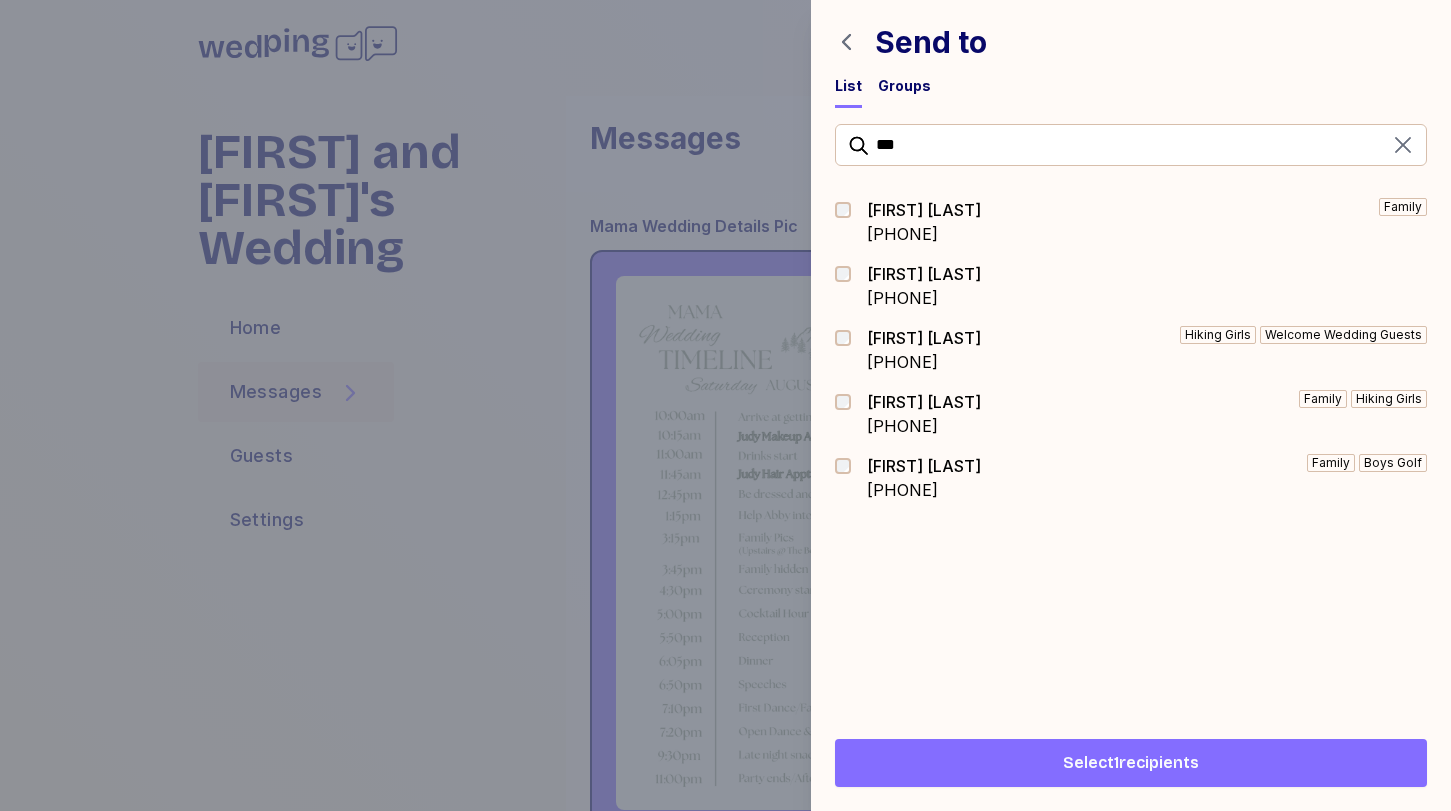 click on "Select  1  recipients" at bounding box center [1131, 763] 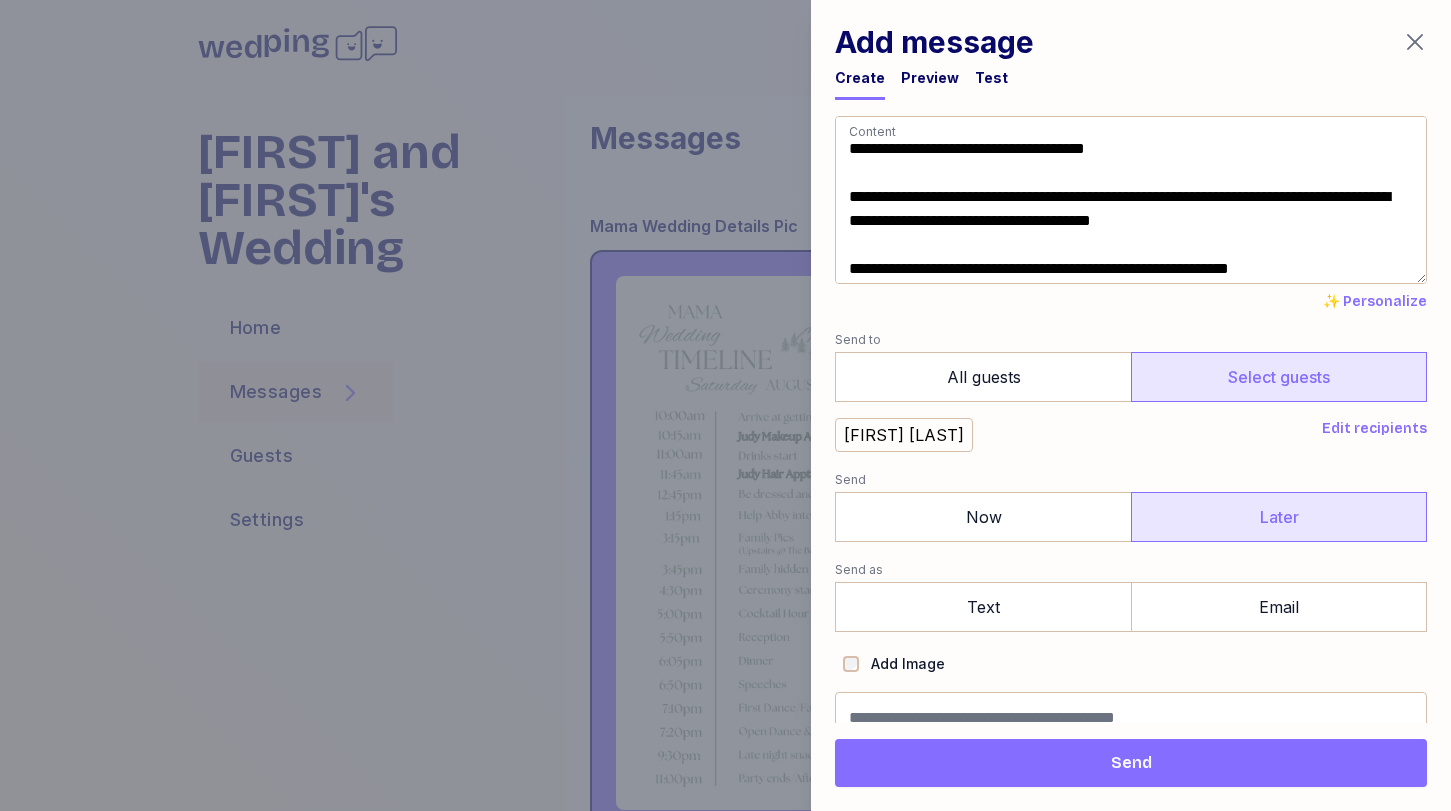 click on "Later" at bounding box center [1279, 517] 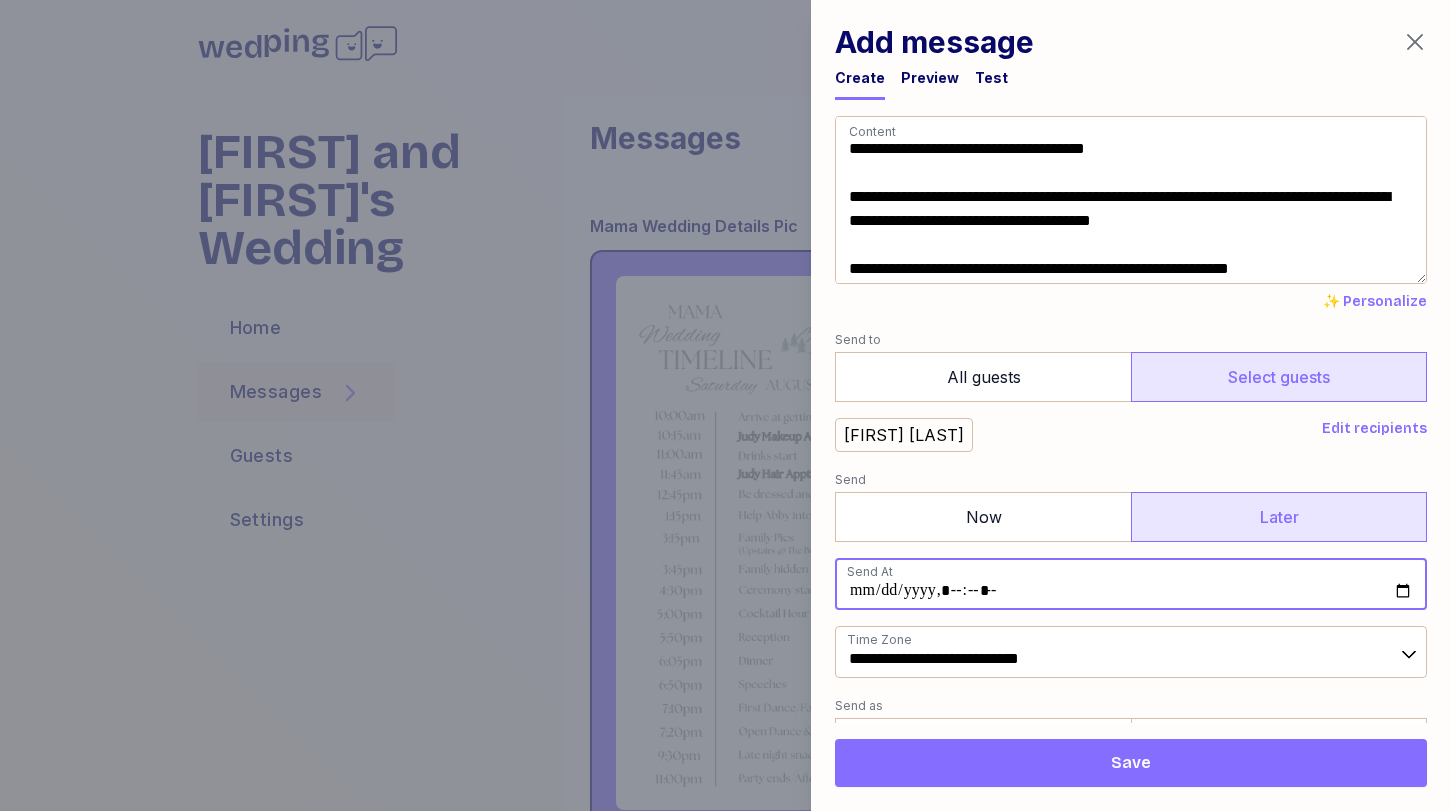 click at bounding box center [1131, 584] 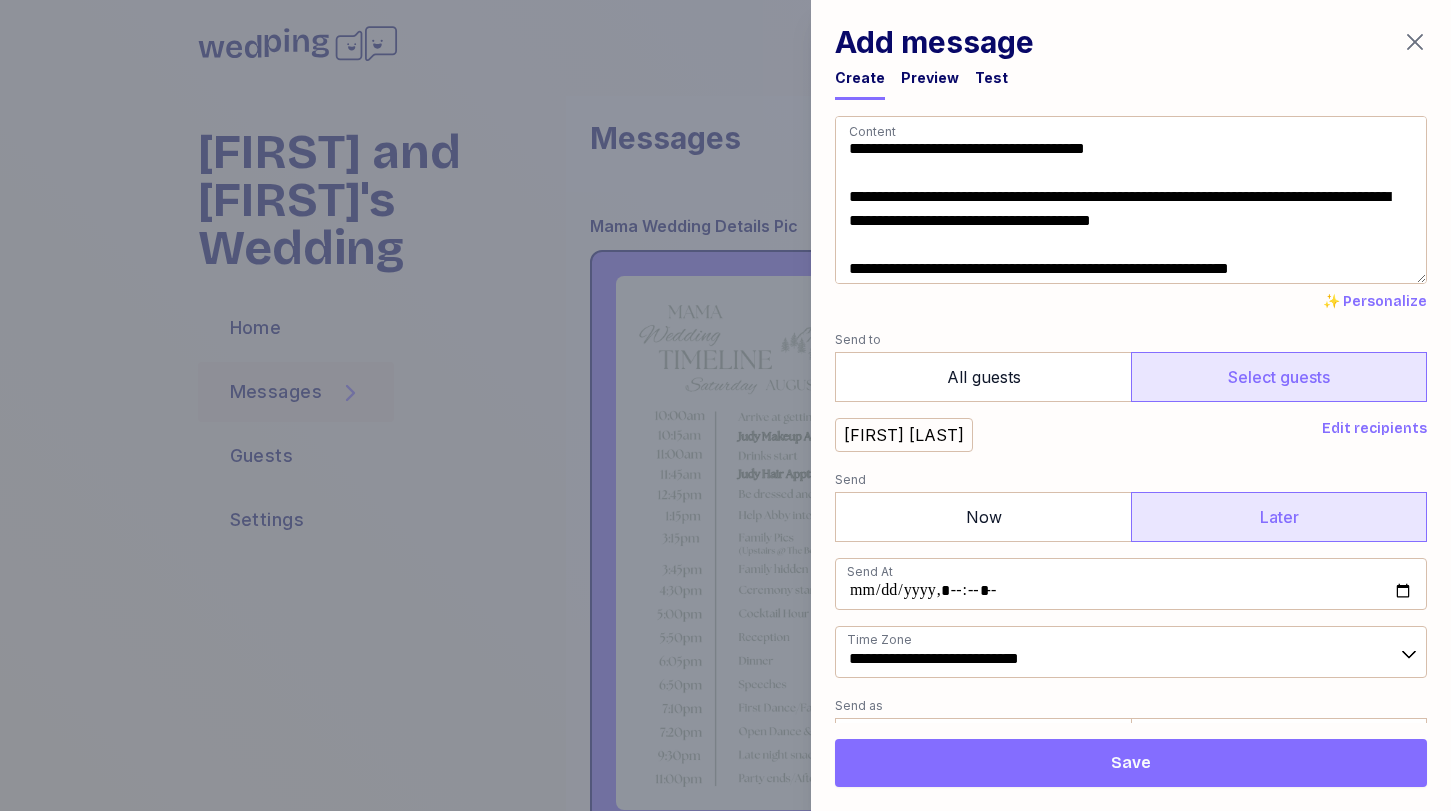 type on "**********" 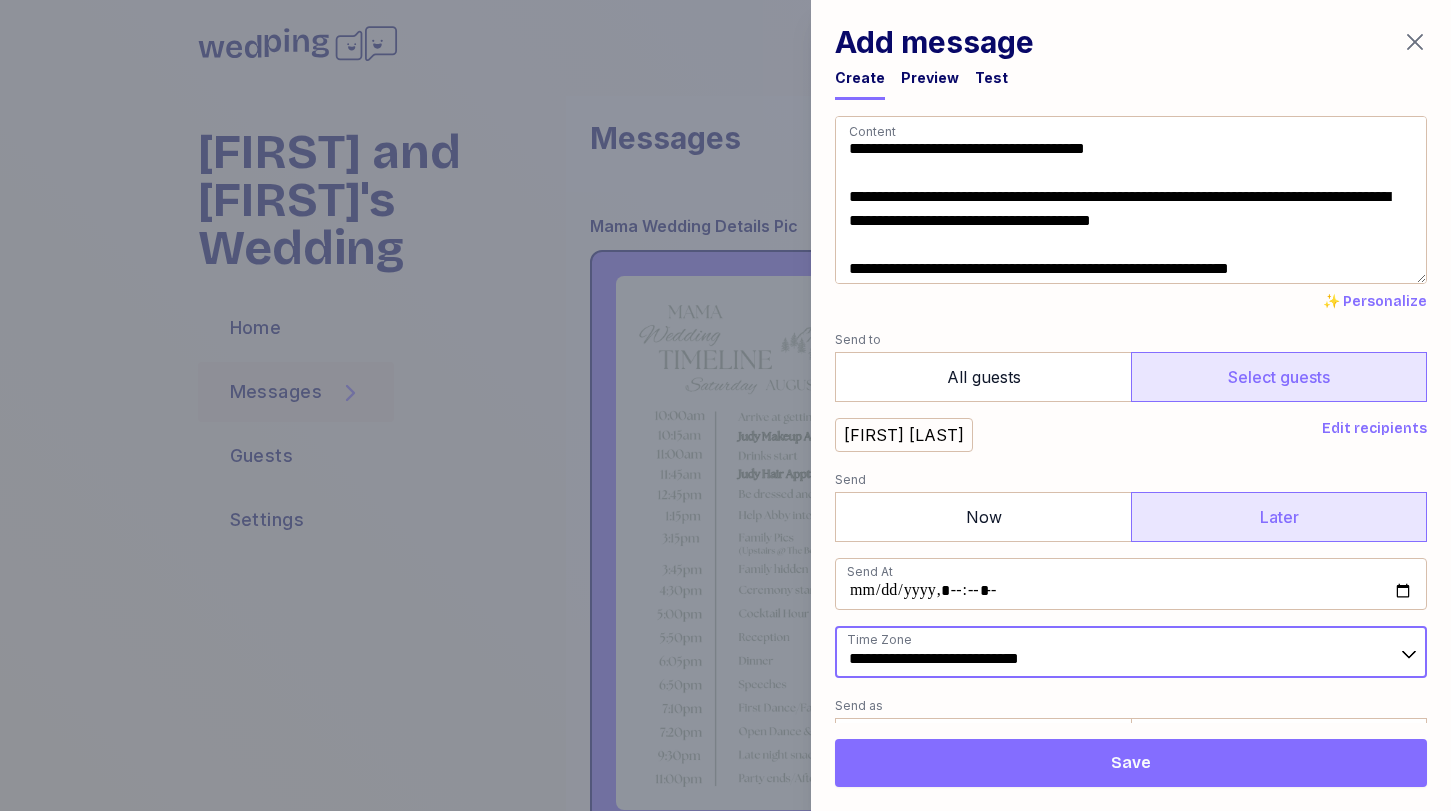 click on "**********" at bounding box center [1131, 652] 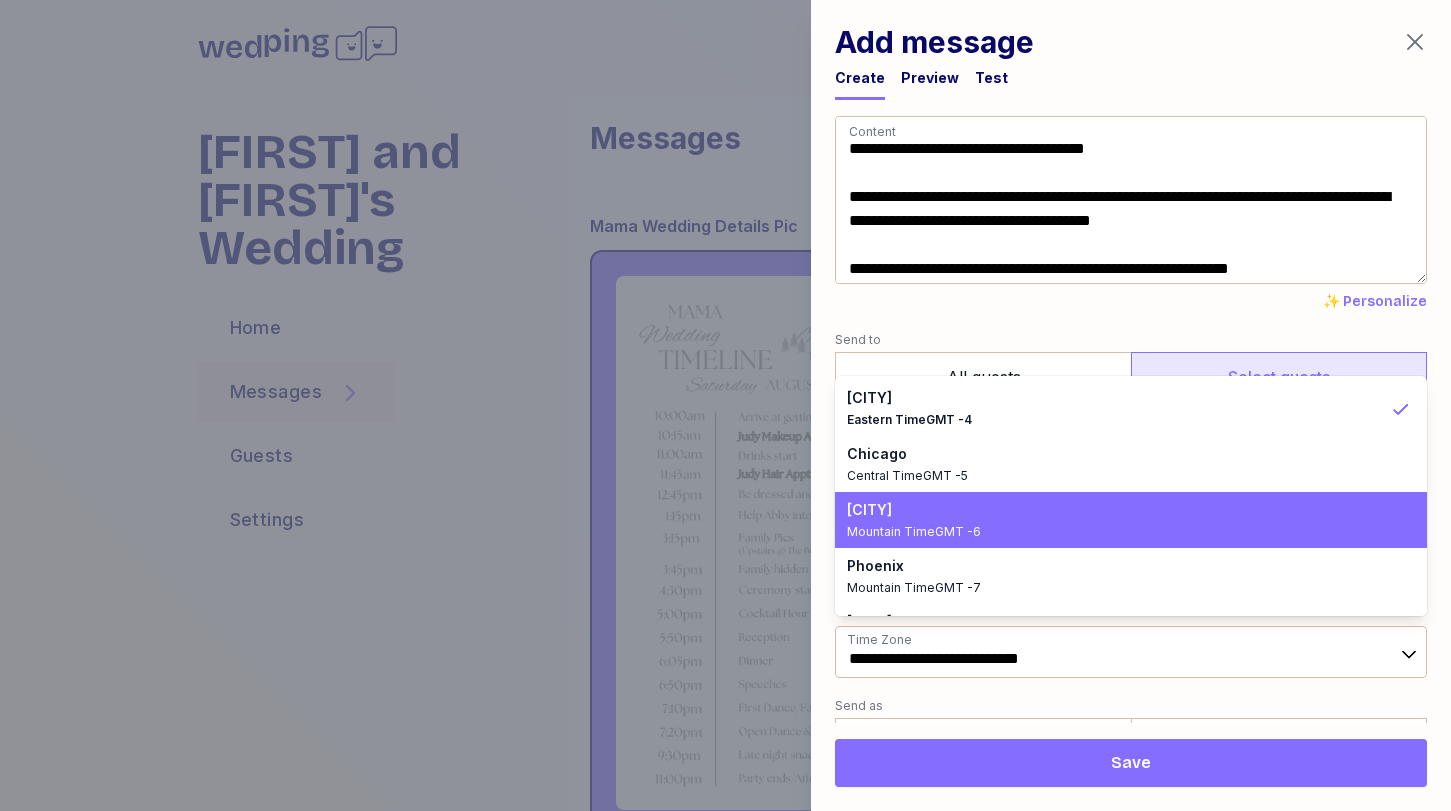click on "Denver" at bounding box center [1119, 510] 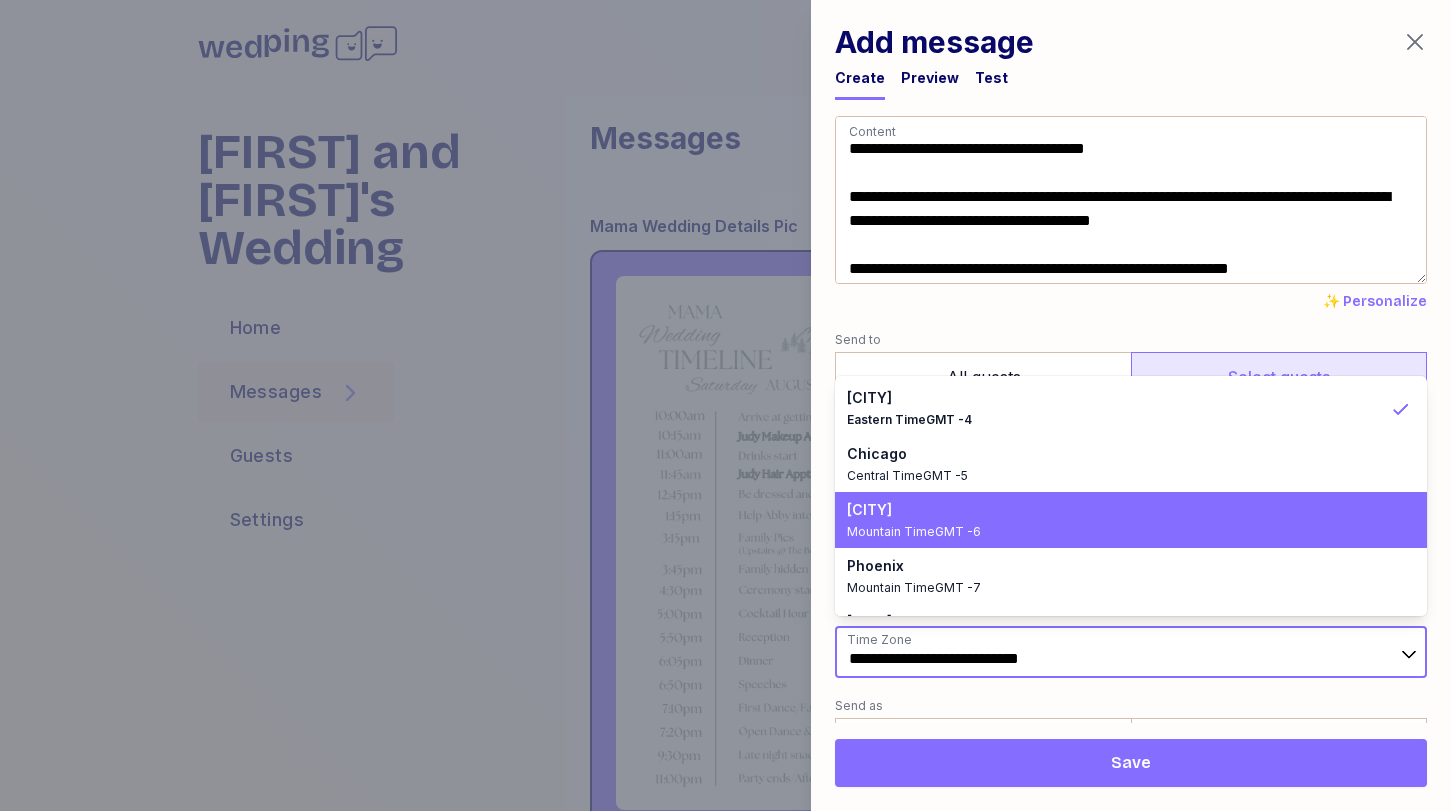 type on "**********" 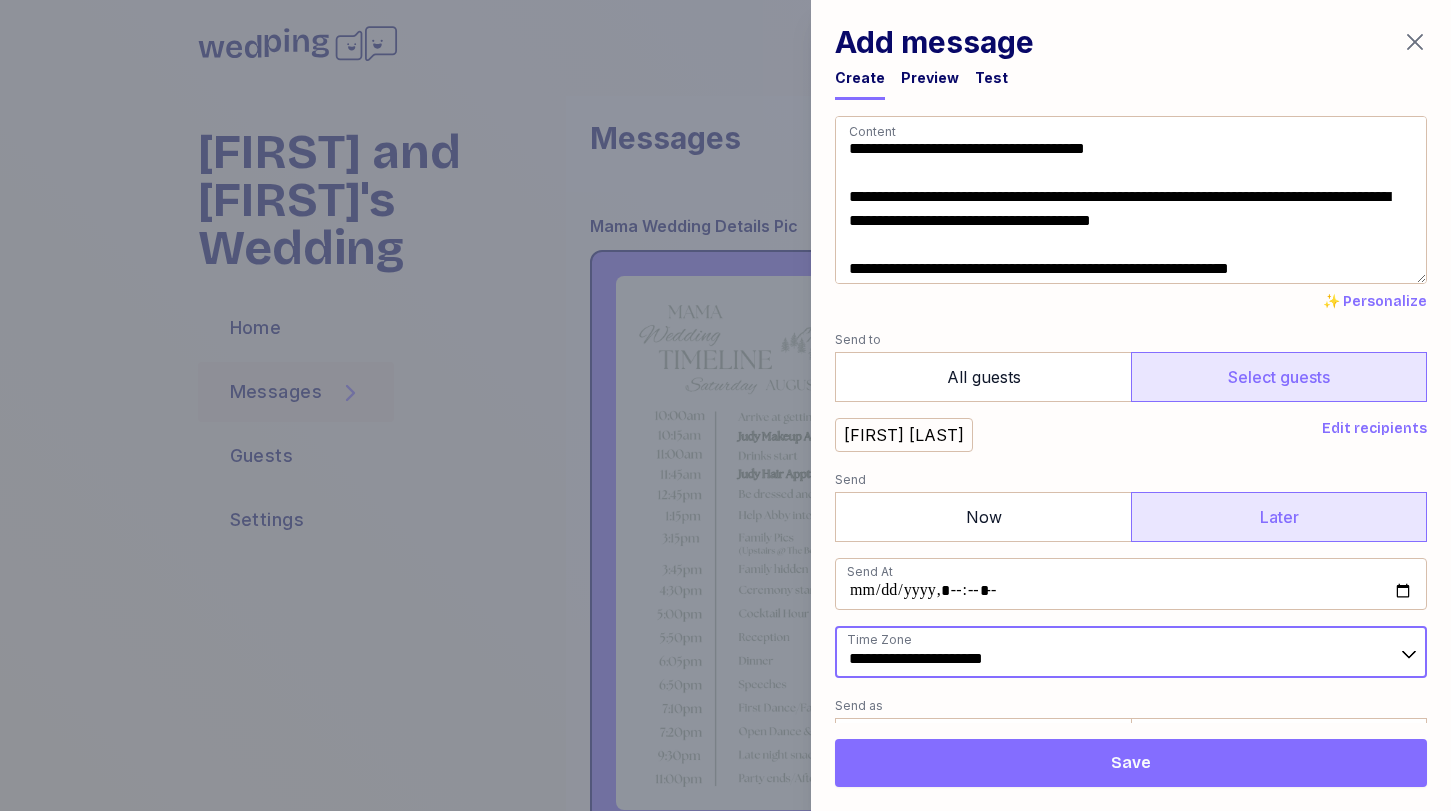 scroll, scrollTop: 157, scrollLeft: 0, axis: vertical 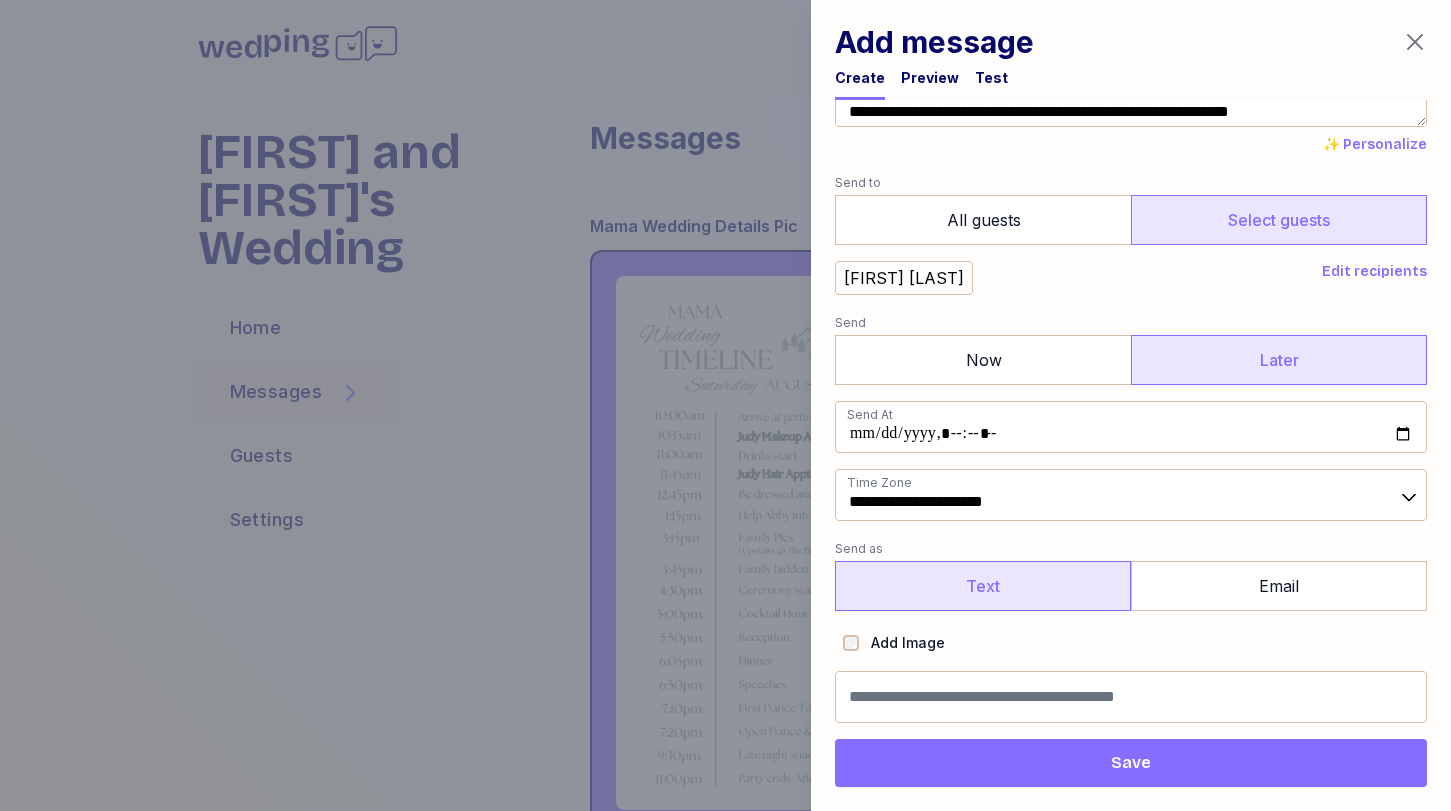 click on "Text" at bounding box center [983, 586] 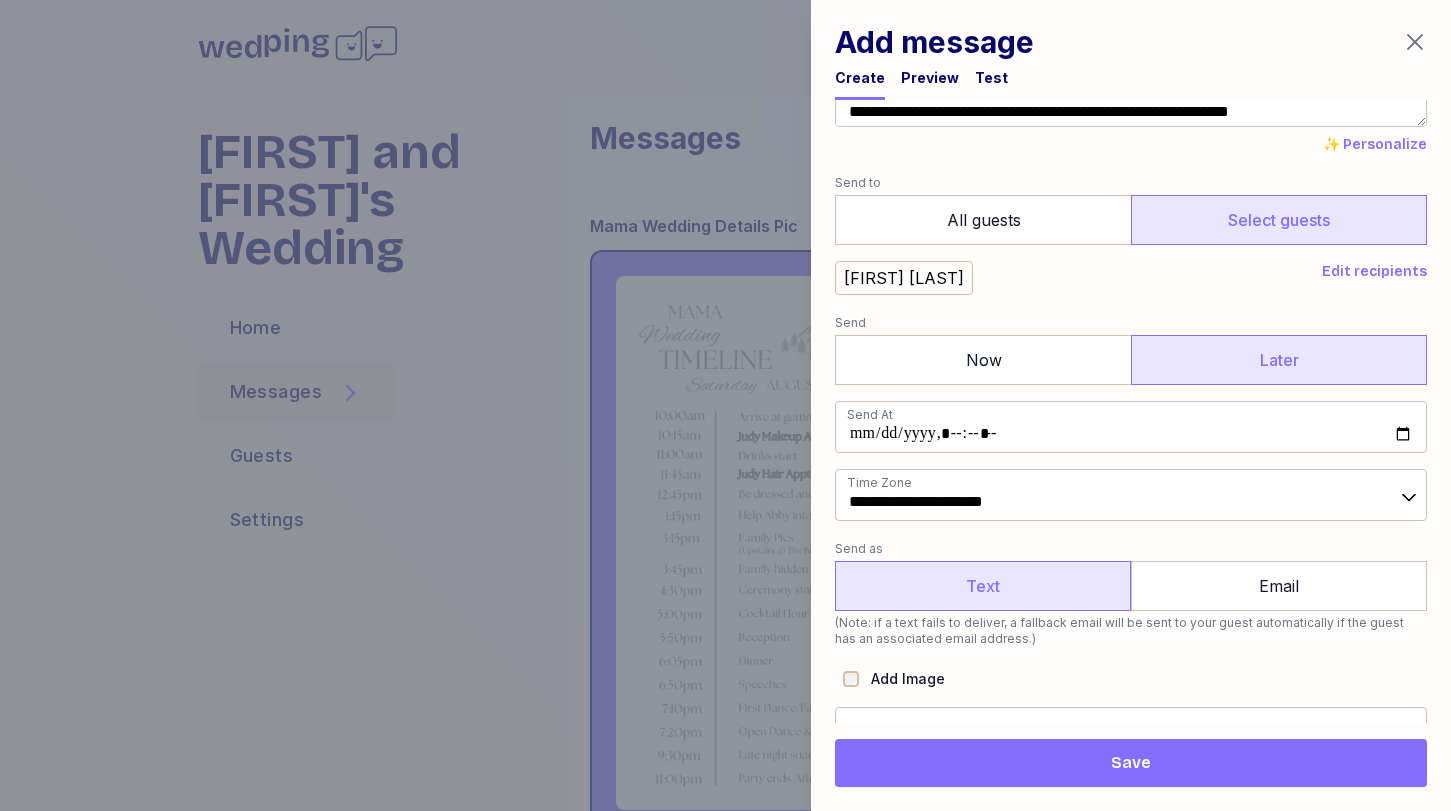 scroll, scrollTop: 193, scrollLeft: 0, axis: vertical 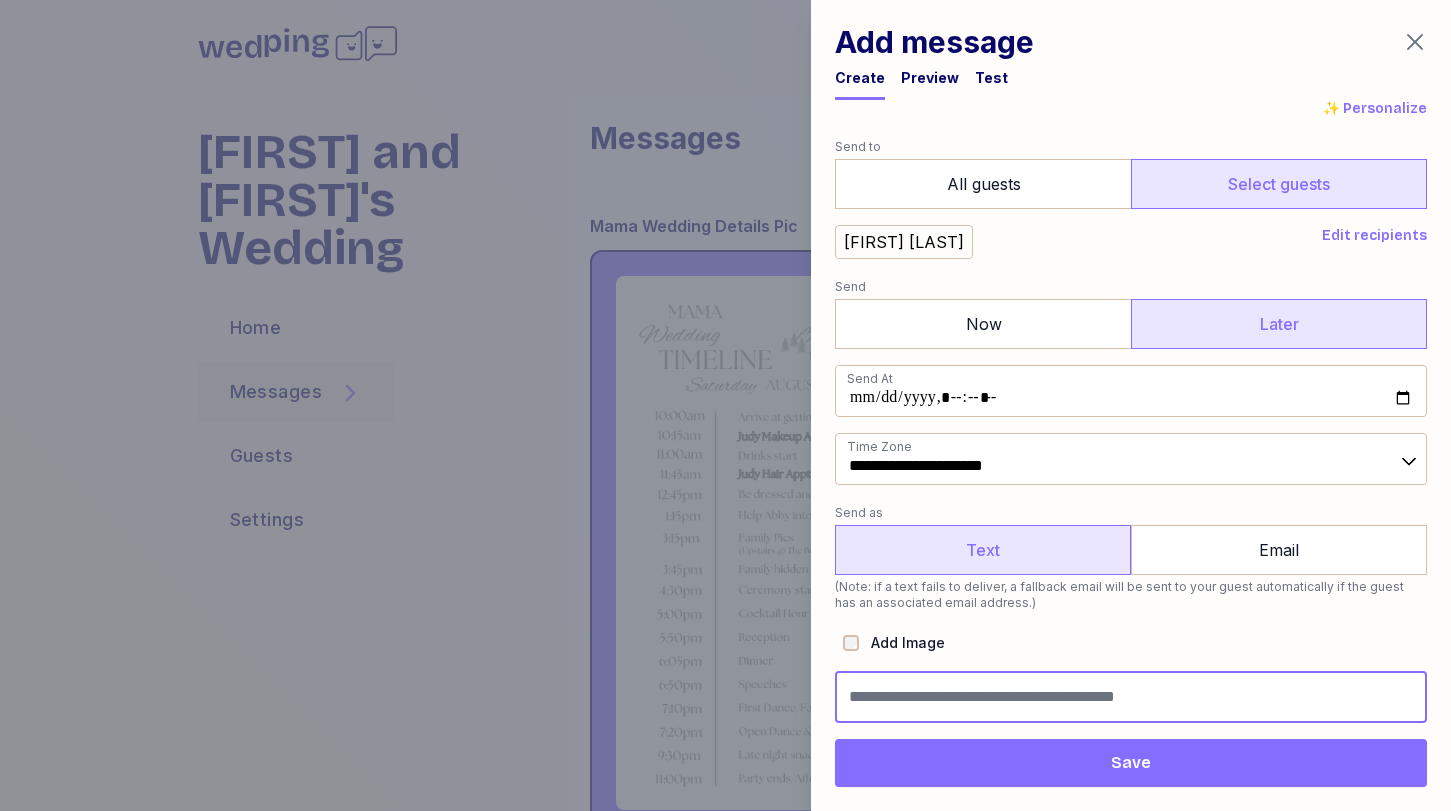 click at bounding box center (1131, 697) 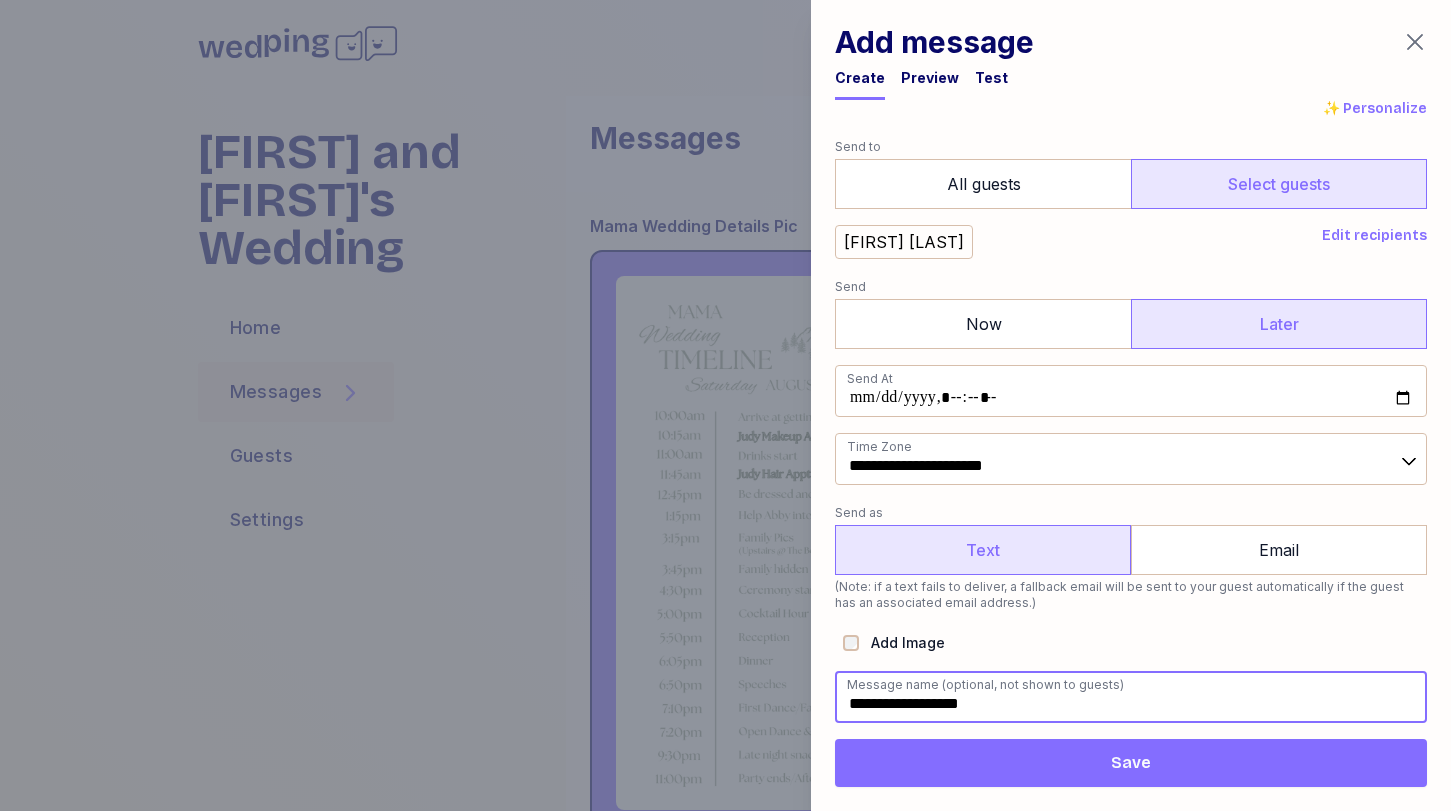type on "**********" 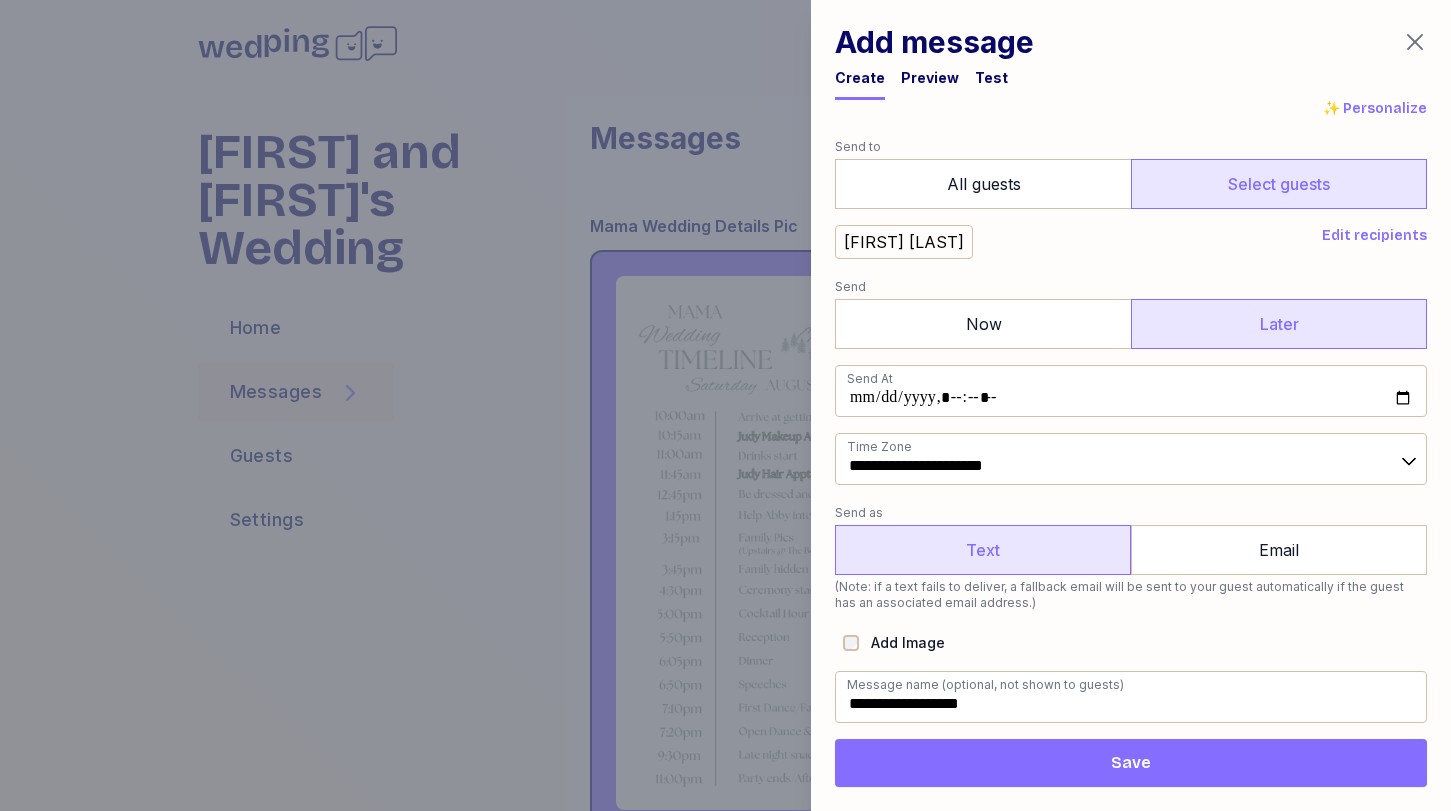 click on "Save" at bounding box center (1131, 763) 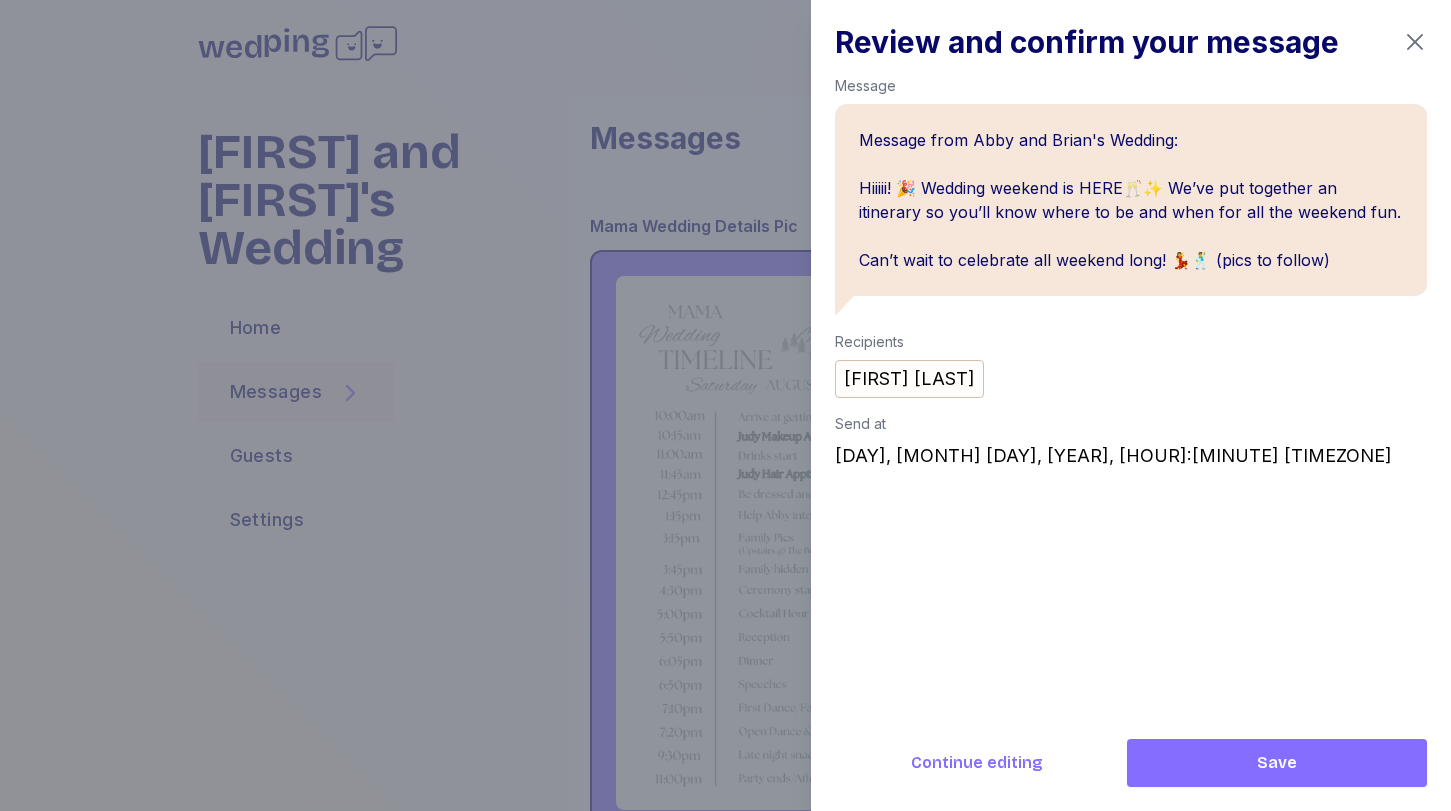 click on "Save" at bounding box center [1277, 763] 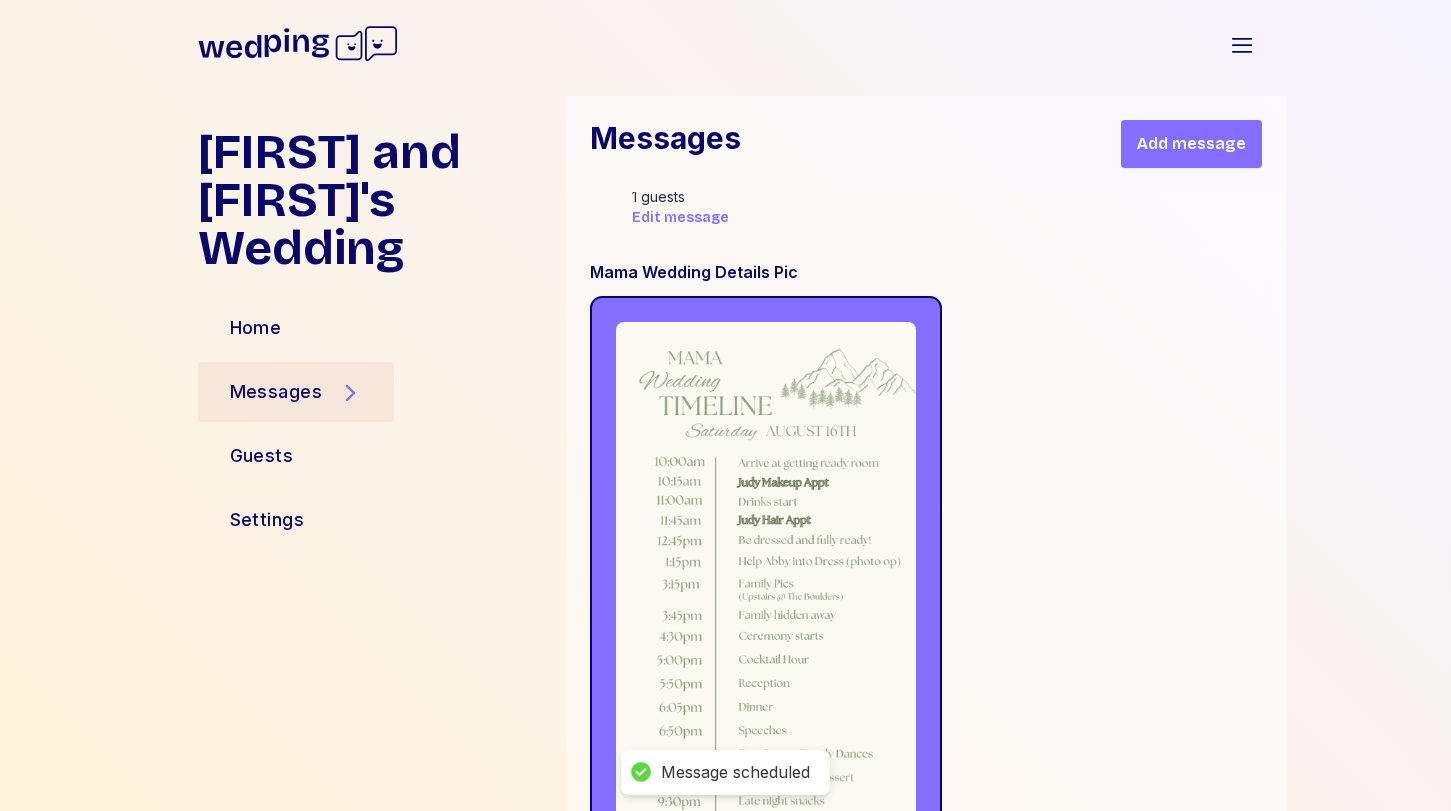 scroll, scrollTop: 15925, scrollLeft: 0, axis: vertical 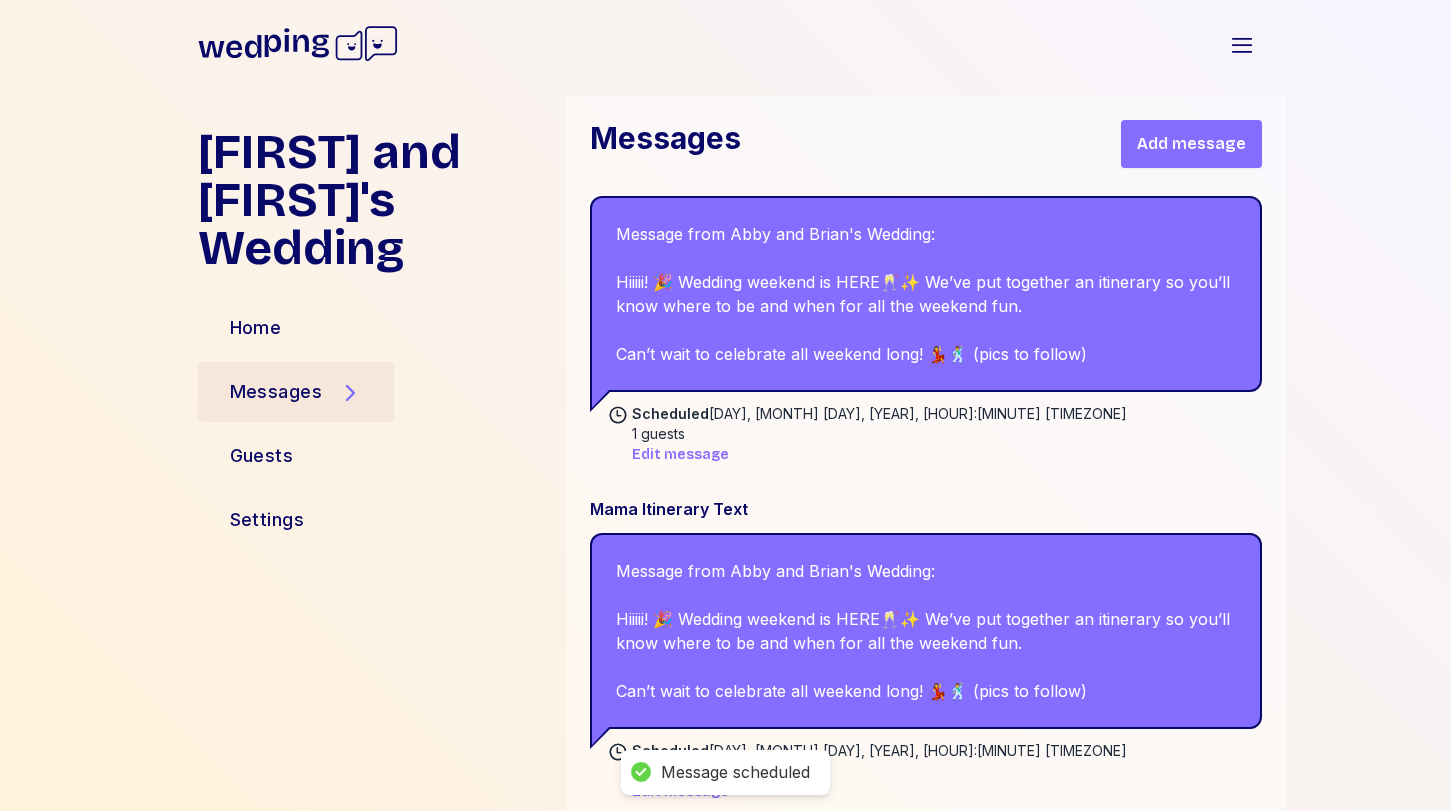 click on "Add message" at bounding box center (1191, 144) 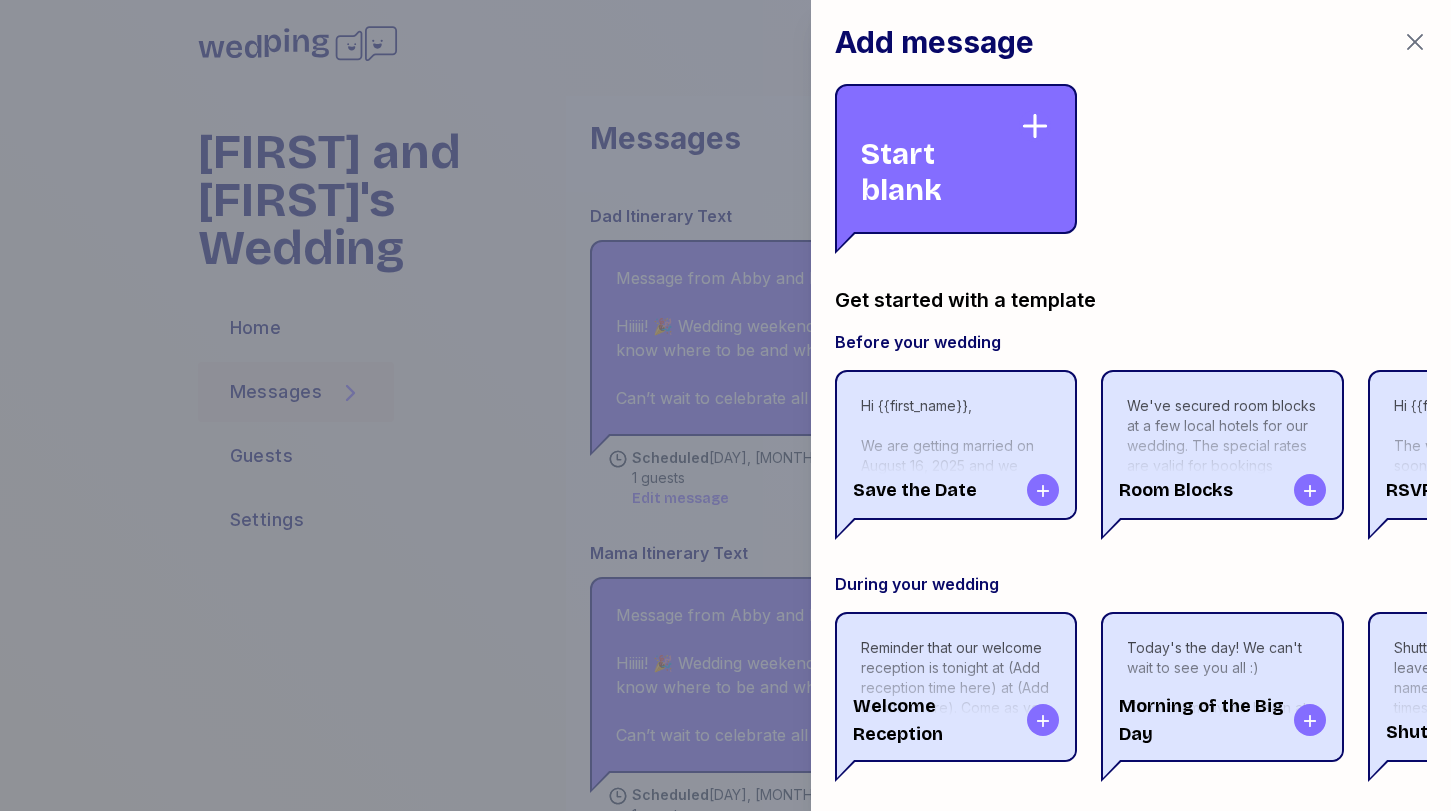 click on "Start blank" at bounding box center [940, 159] 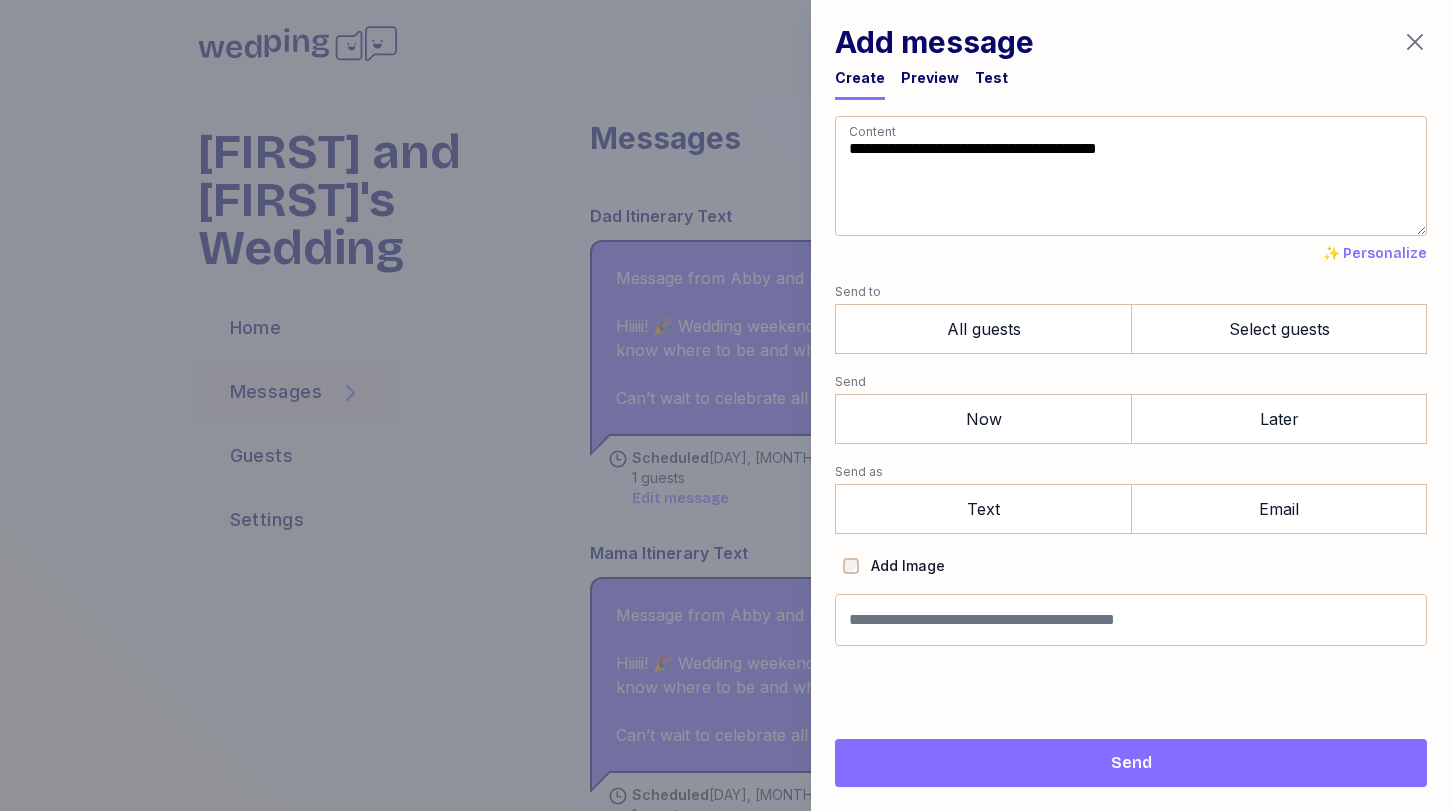 drag, startPoint x: 957, startPoint y: 215, endPoint x: 740, endPoint y: 14, distance: 295.78708 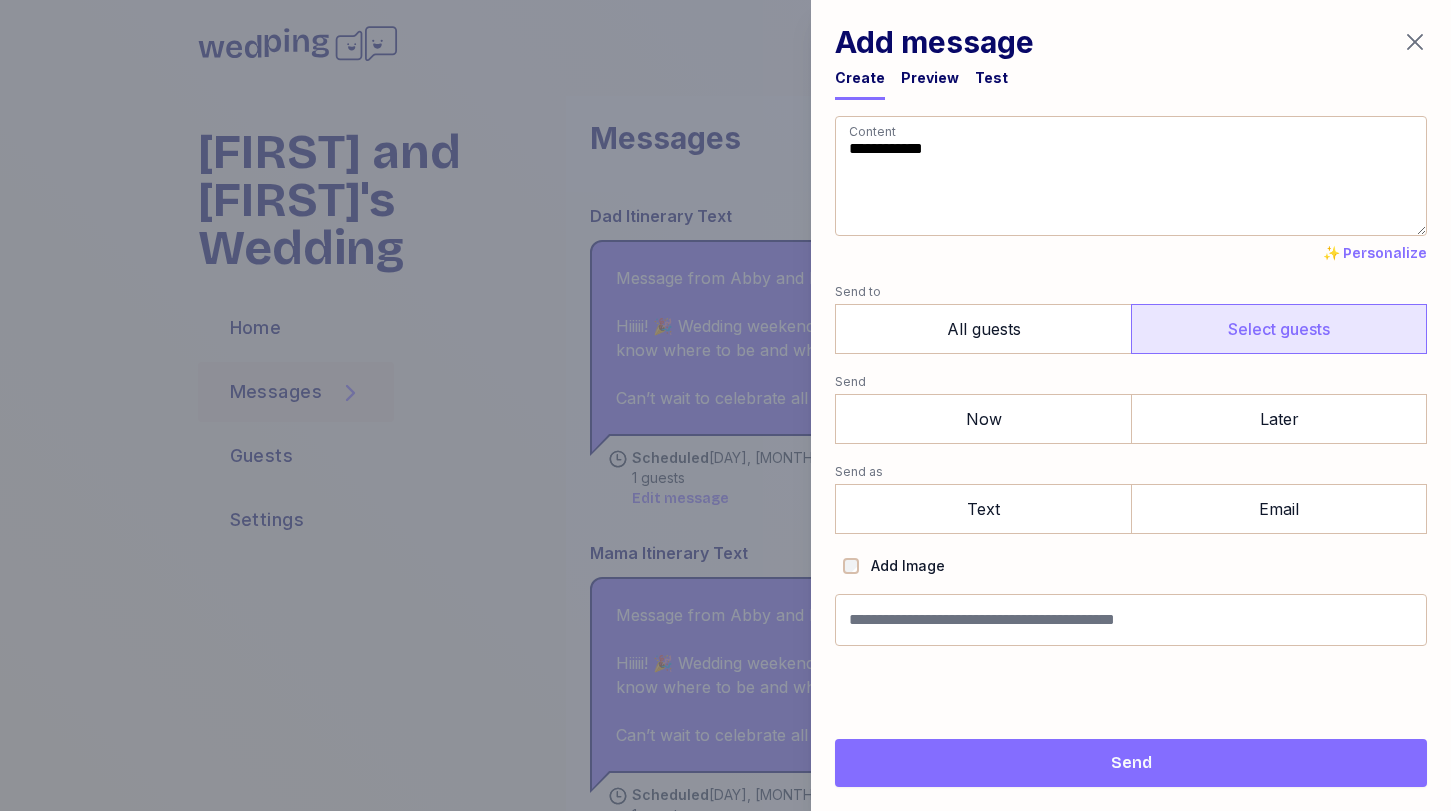 type on "**********" 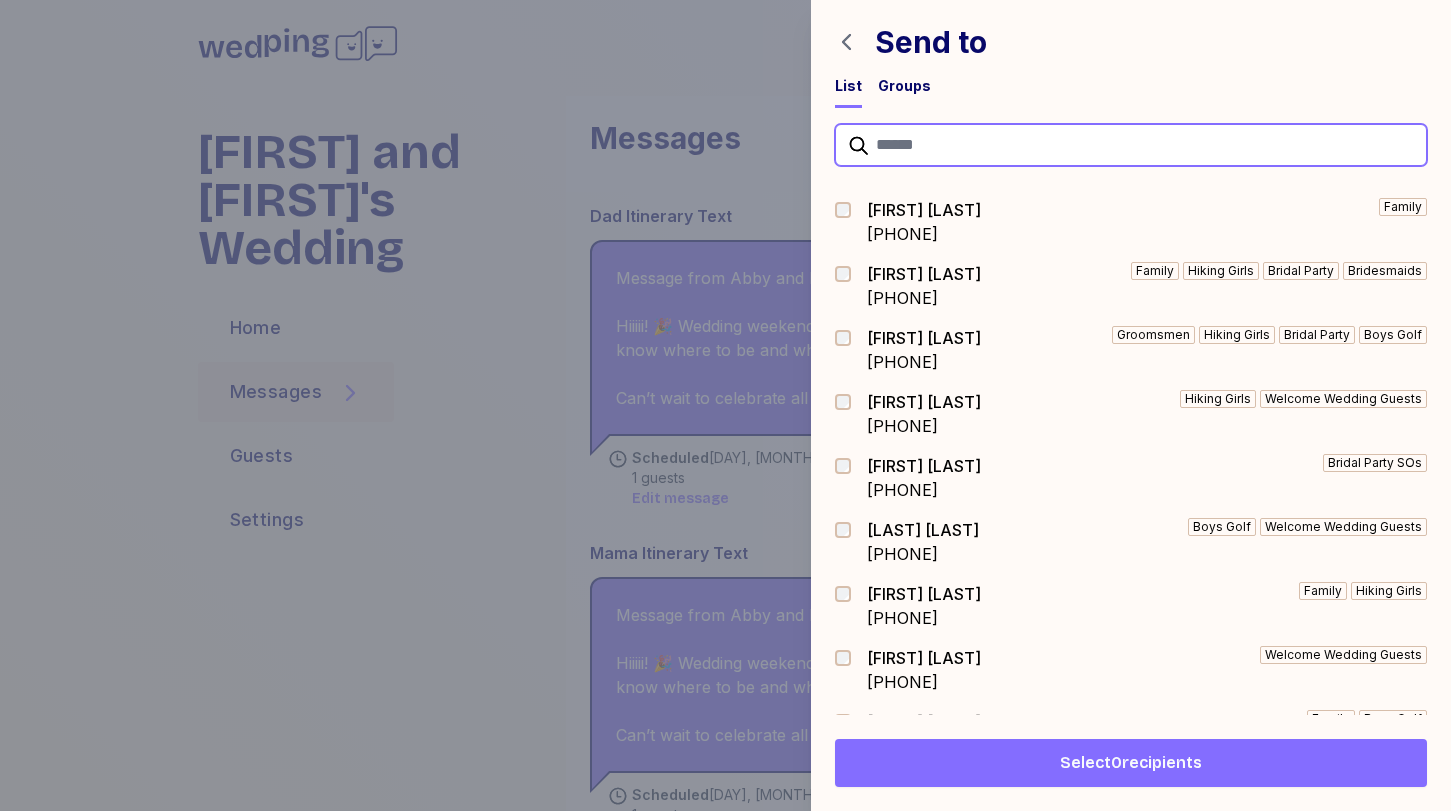 click at bounding box center [1131, 145] 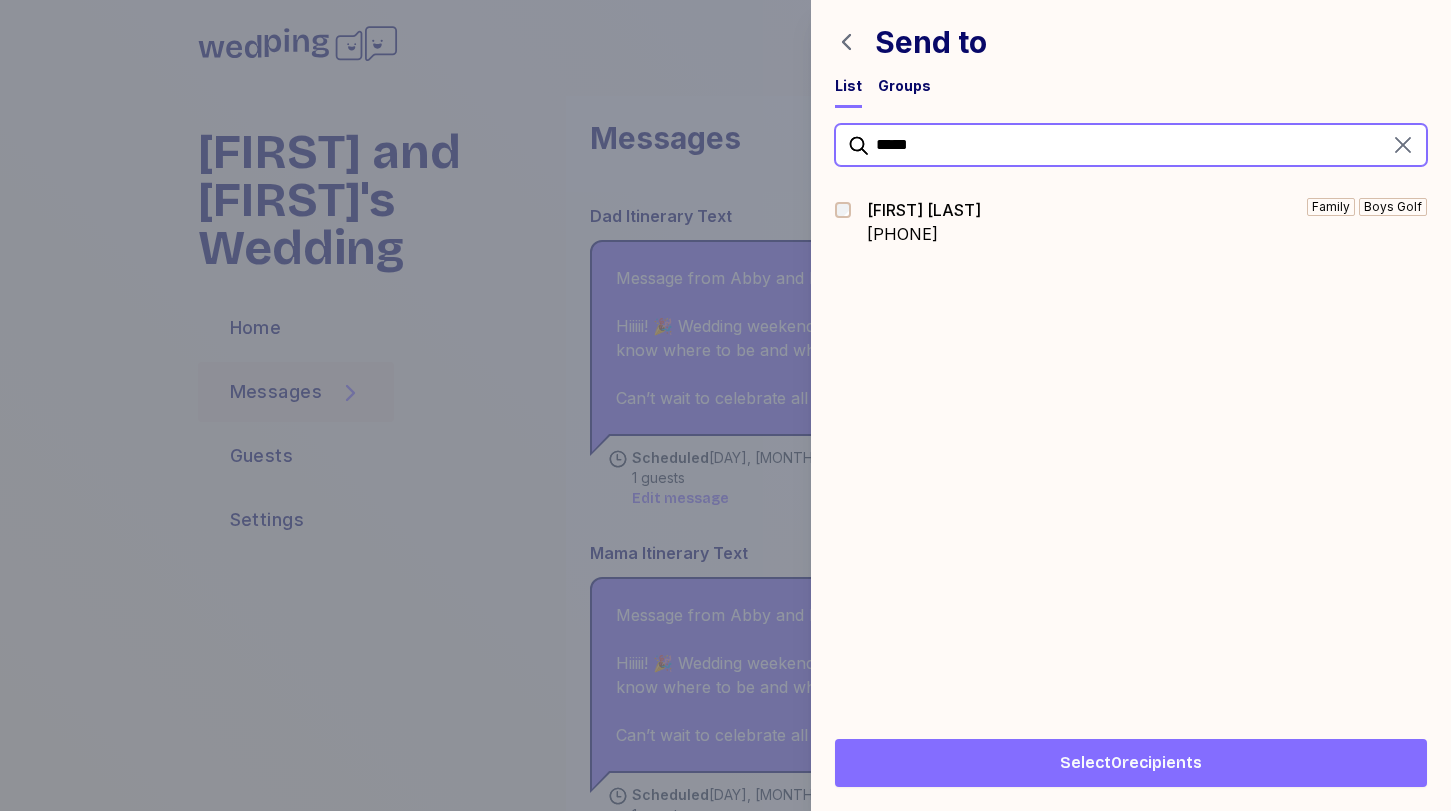 type on "*****" 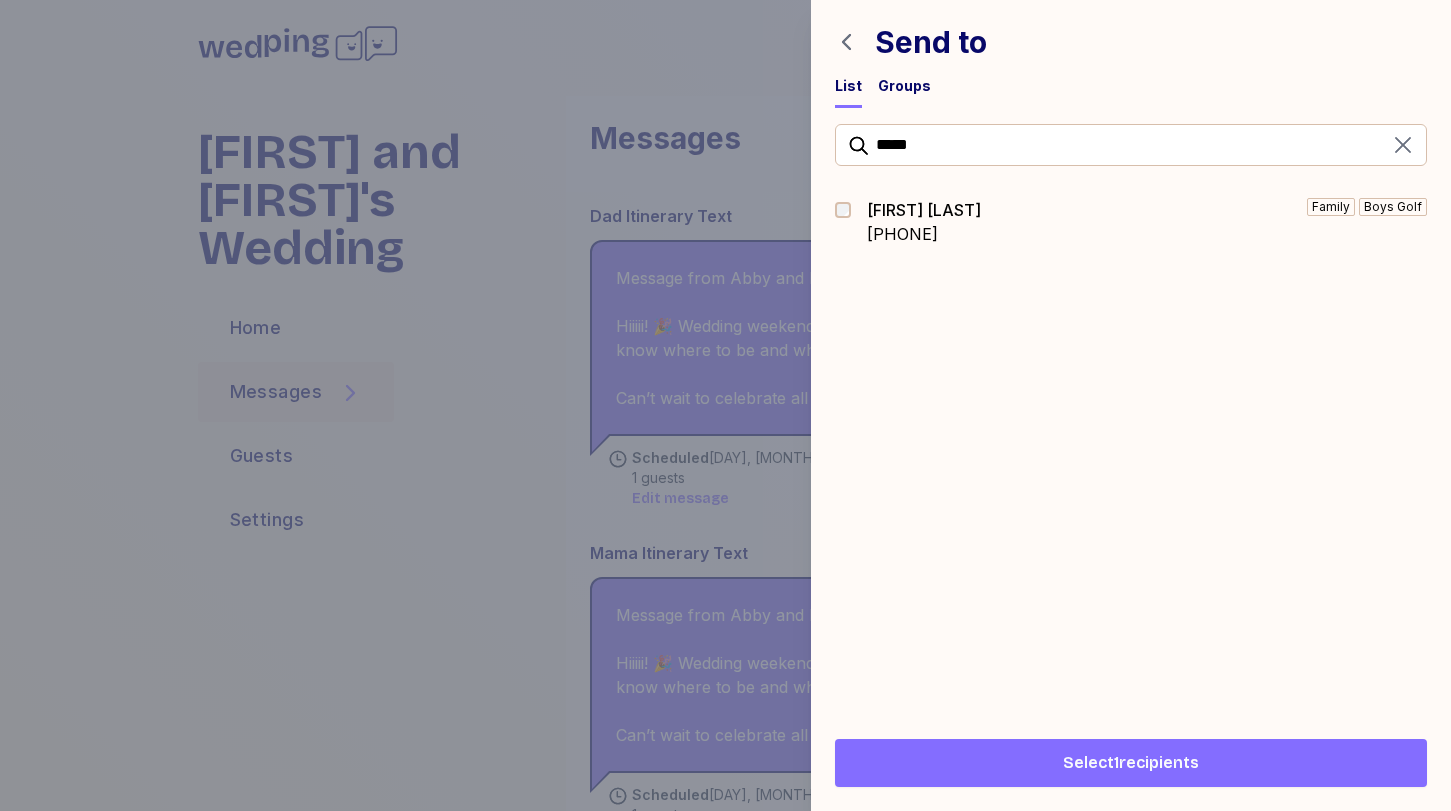 click on "Select  1  recipients" at bounding box center (1131, 763) 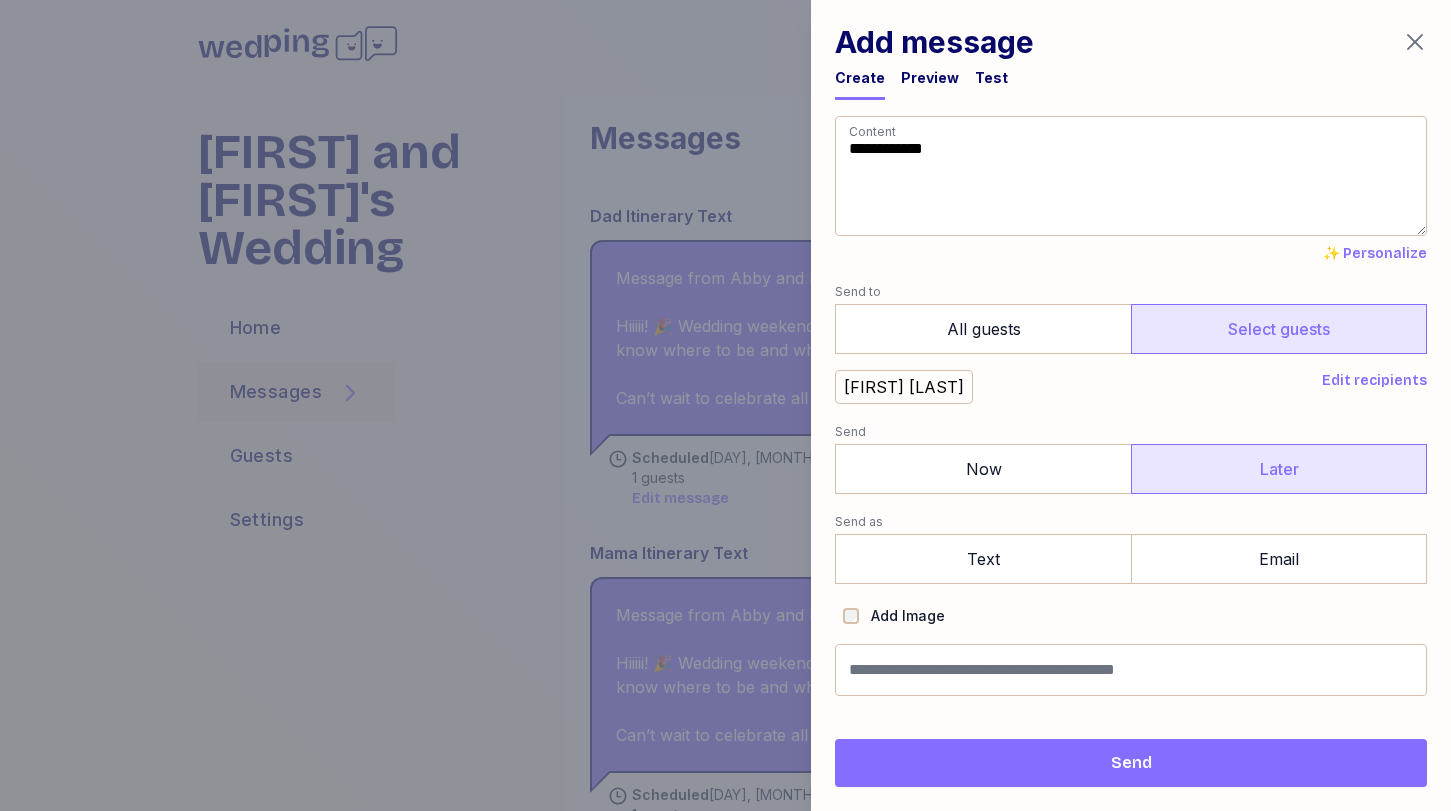 click on "Later" at bounding box center [1279, 469] 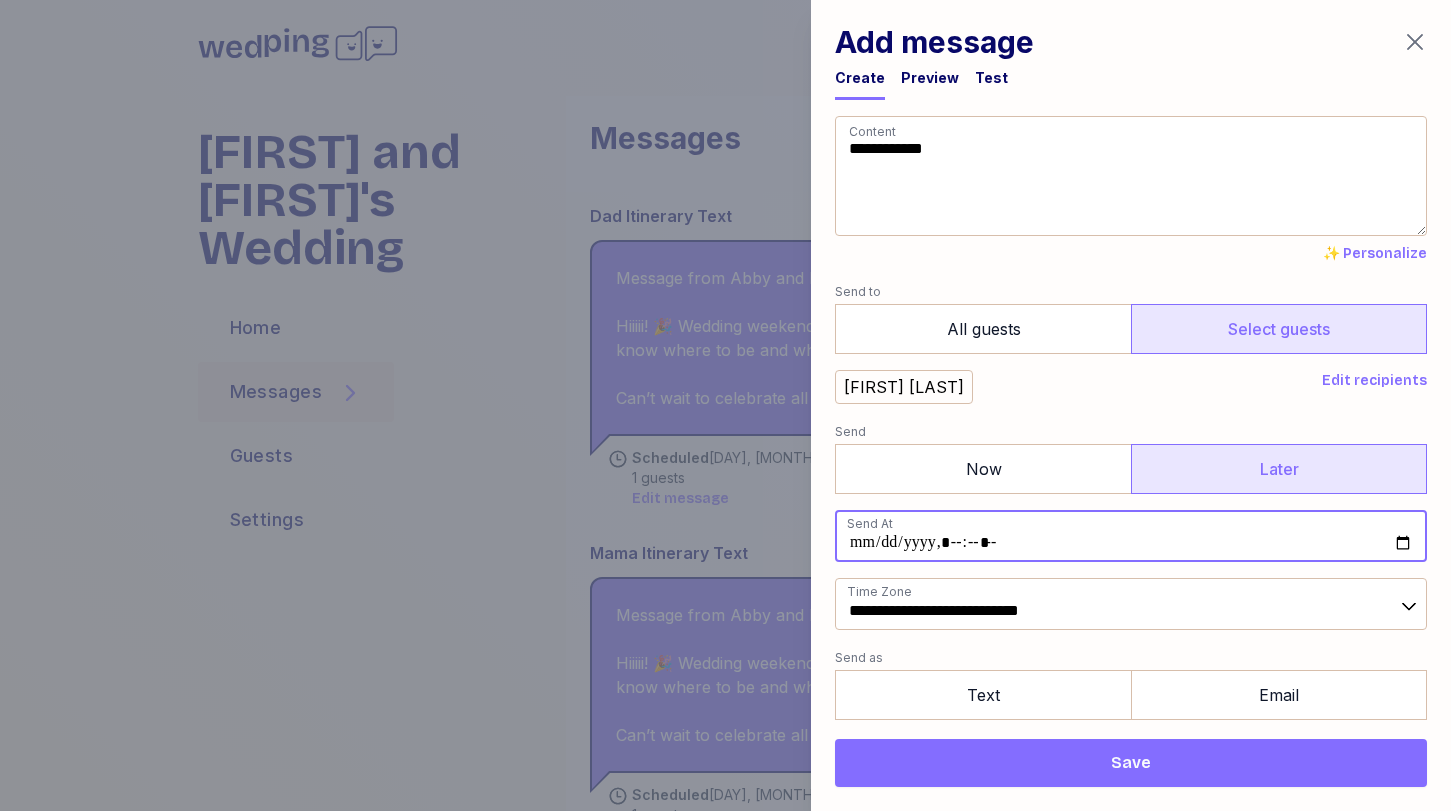 click at bounding box center [1131, 536] 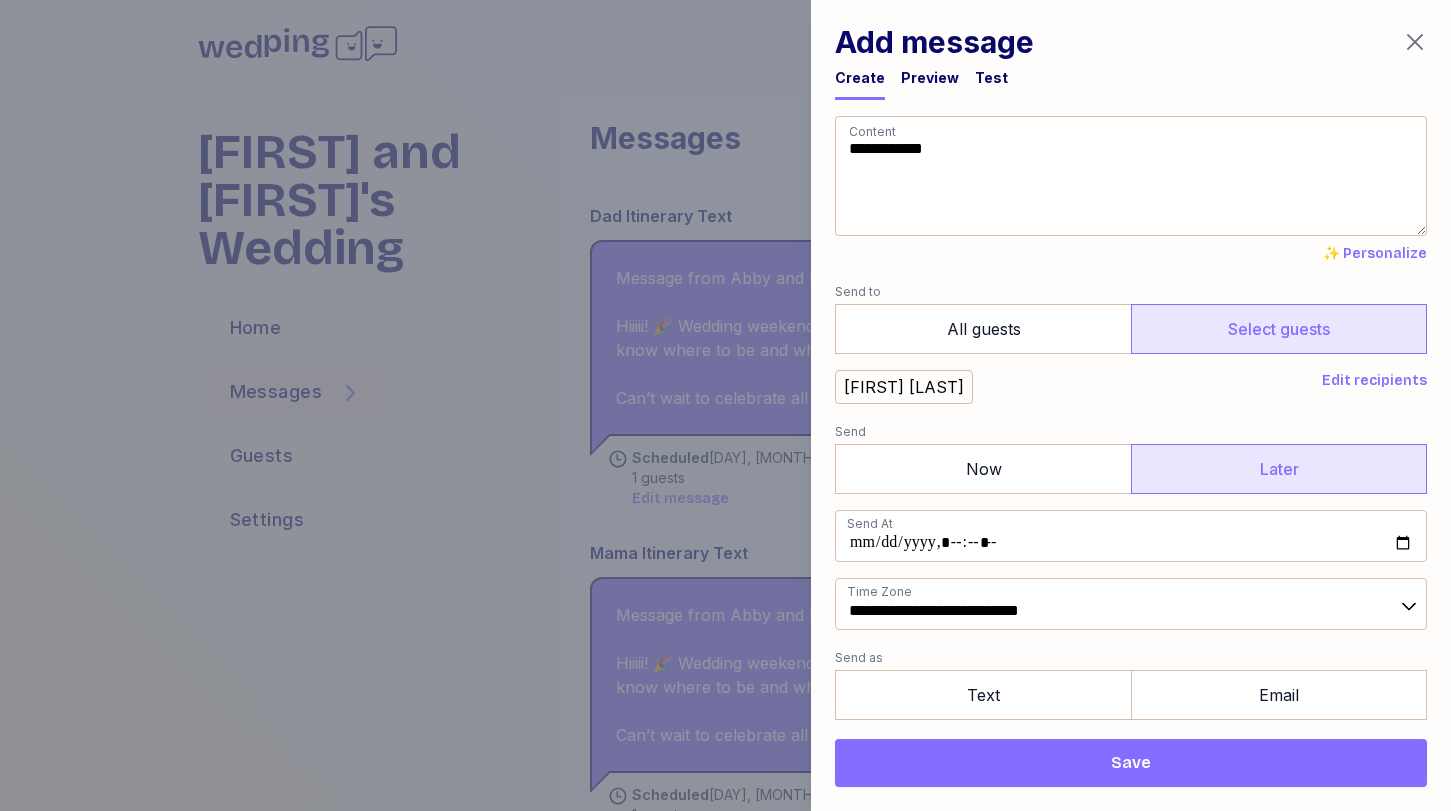 type on "**********" 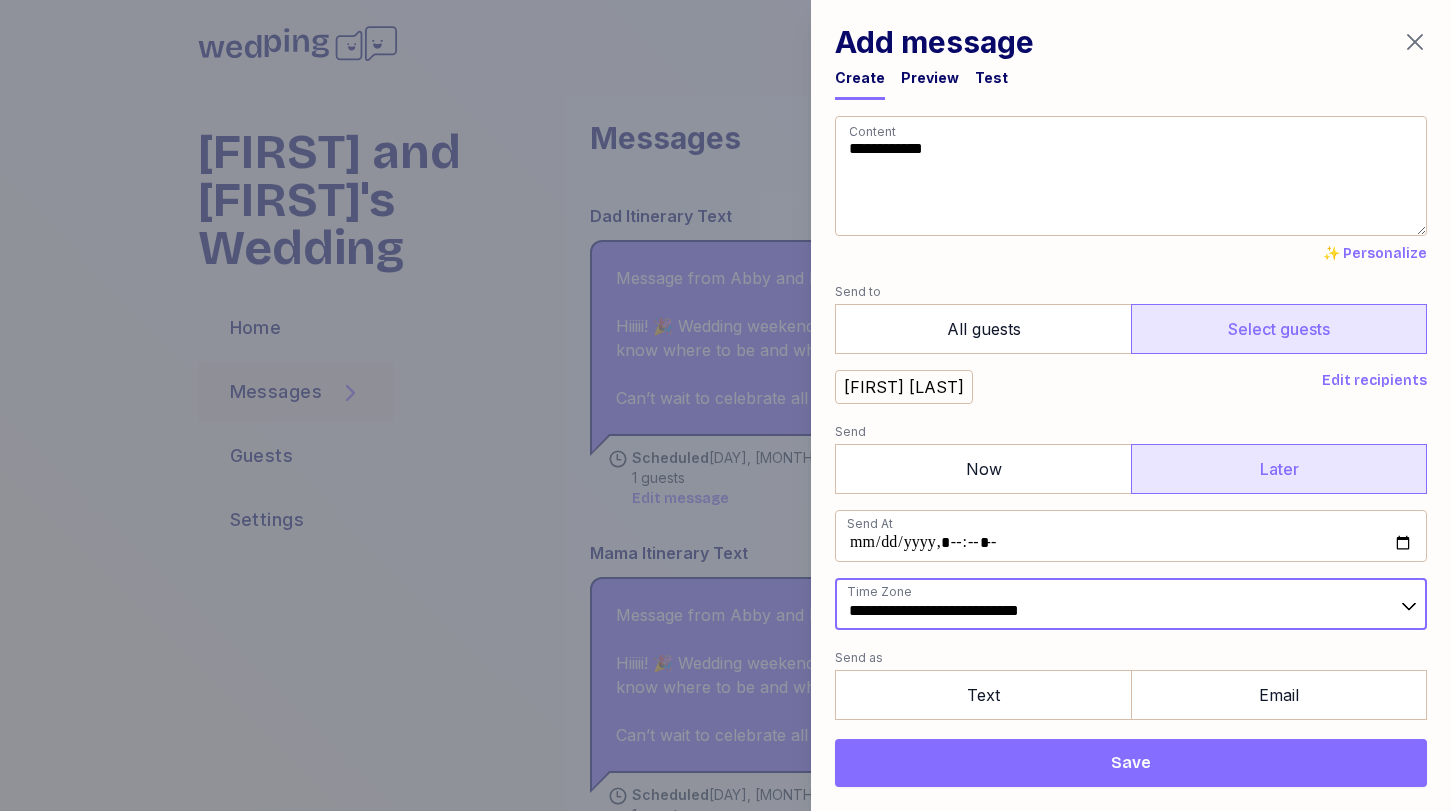 click on "**********" at bounding box center [1131, 604] 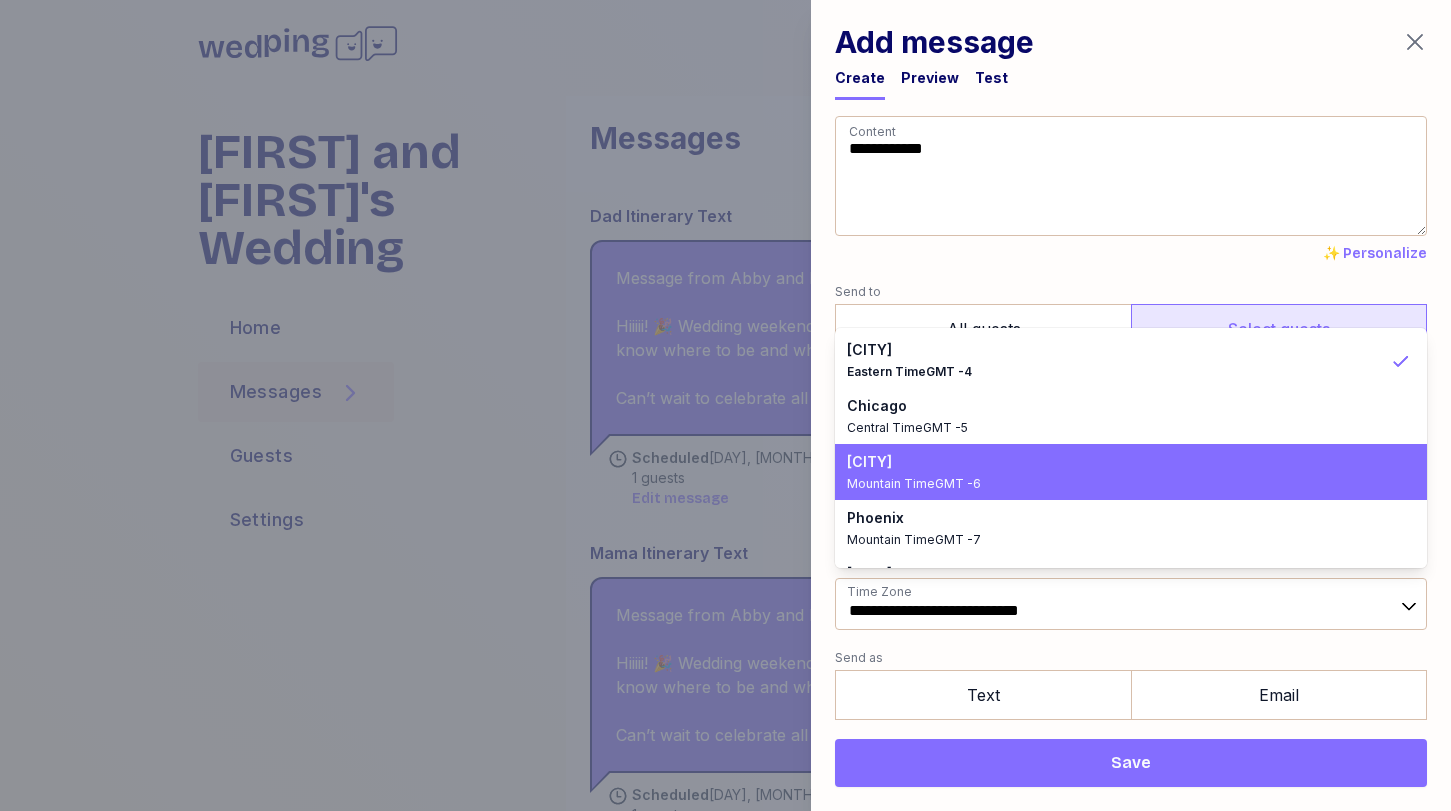 click on "Mountain Time  GMT   -6" at bounding box center [1119, 484] 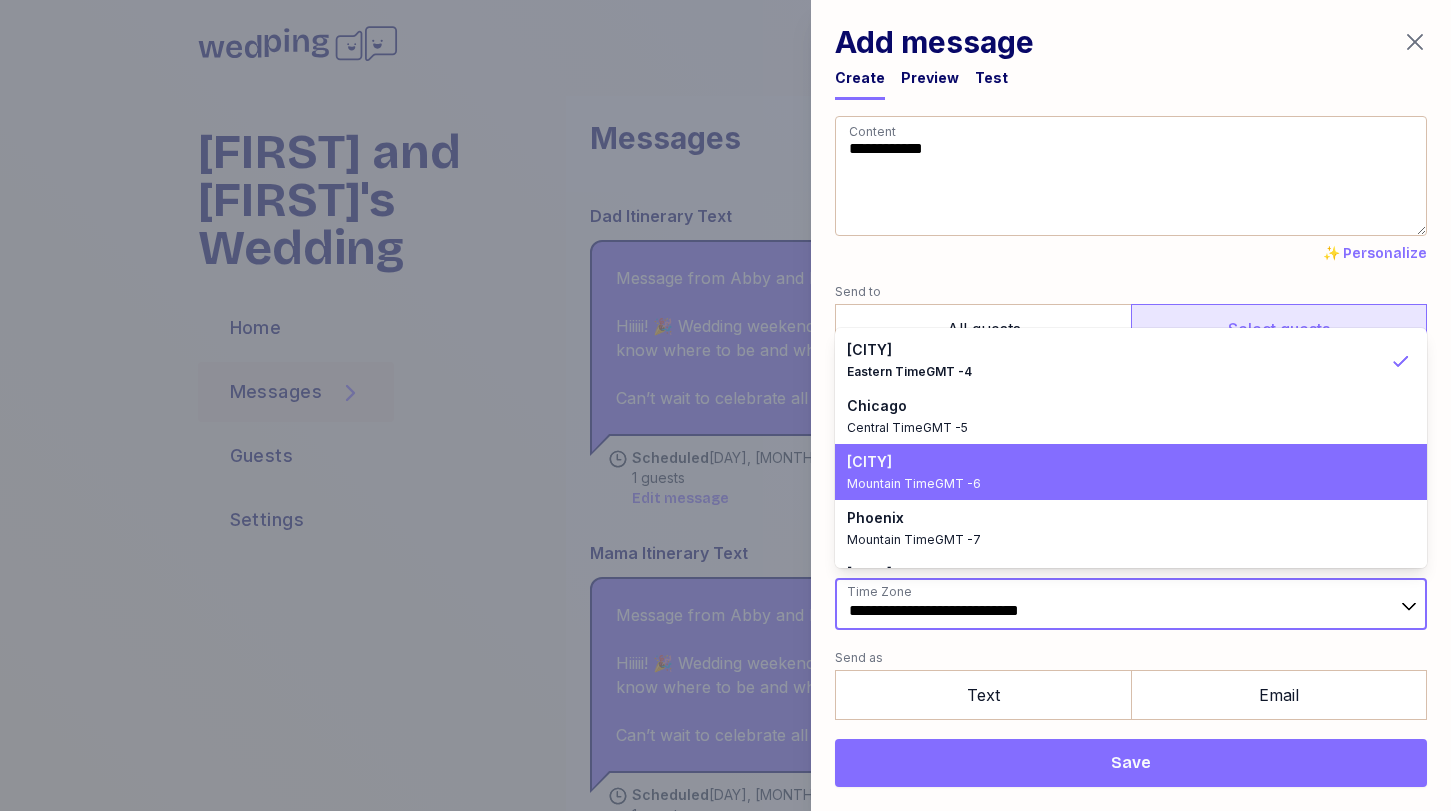 type on "**********" 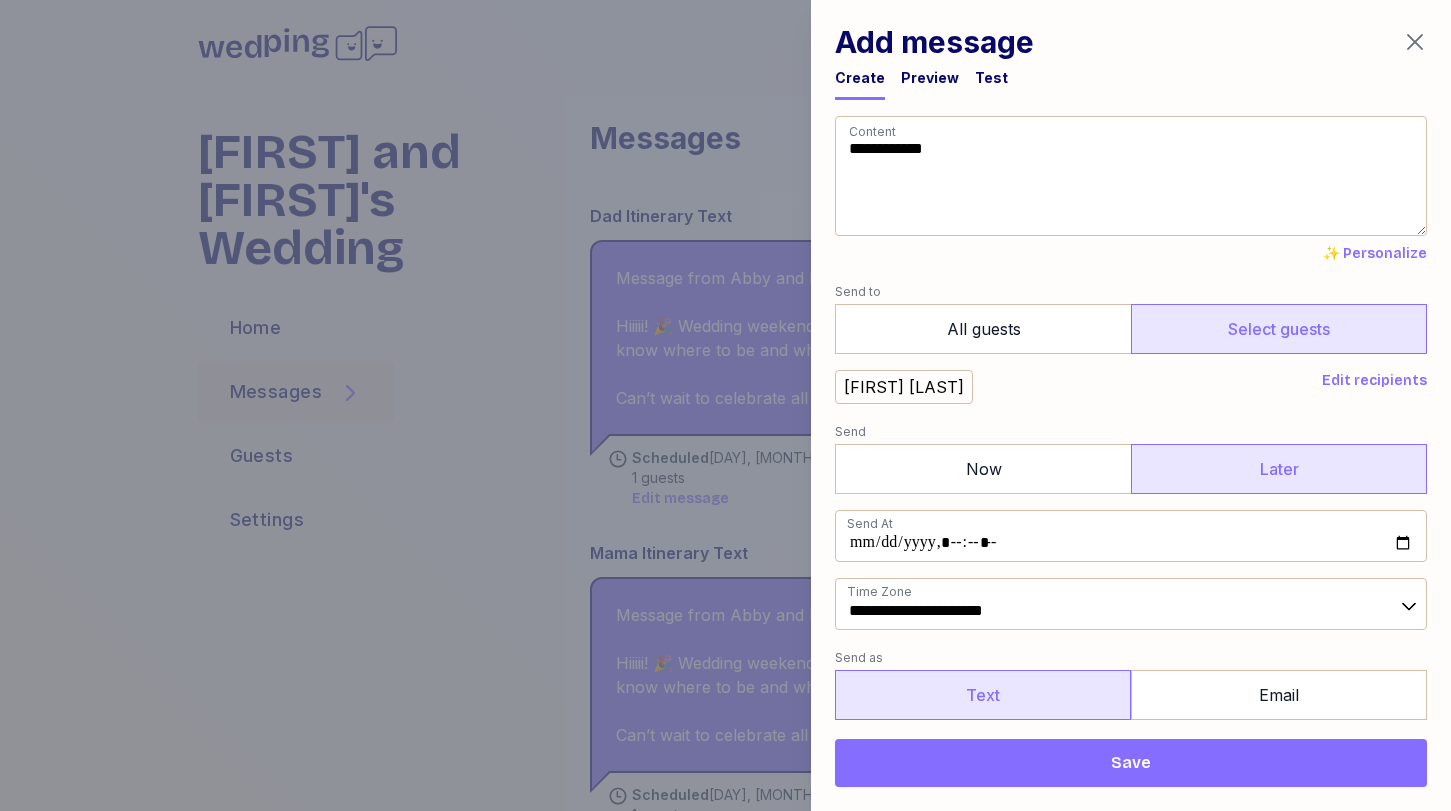 click on "Text" at bounding box center [983, 695] 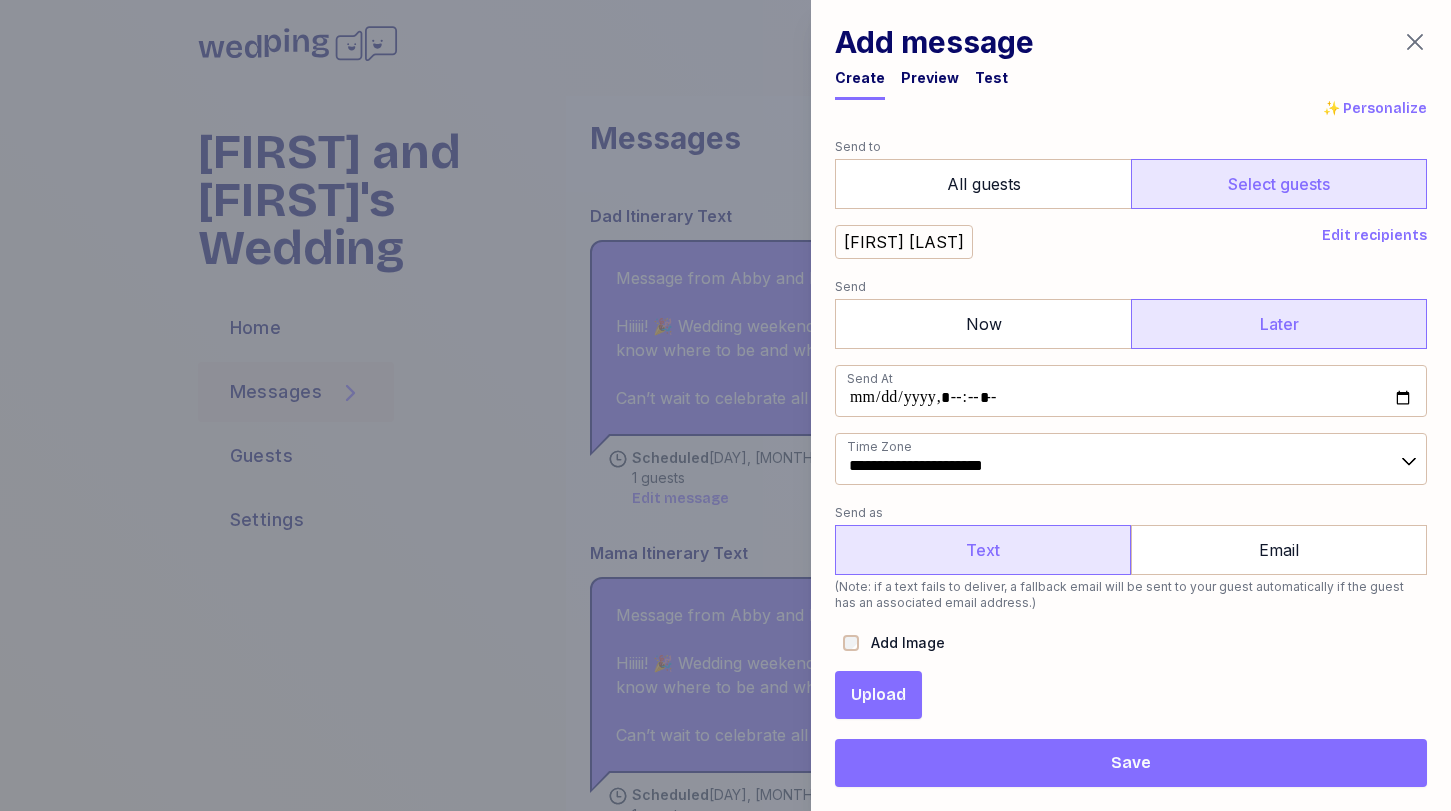click on "Upload" at bounding box center (878, 695) 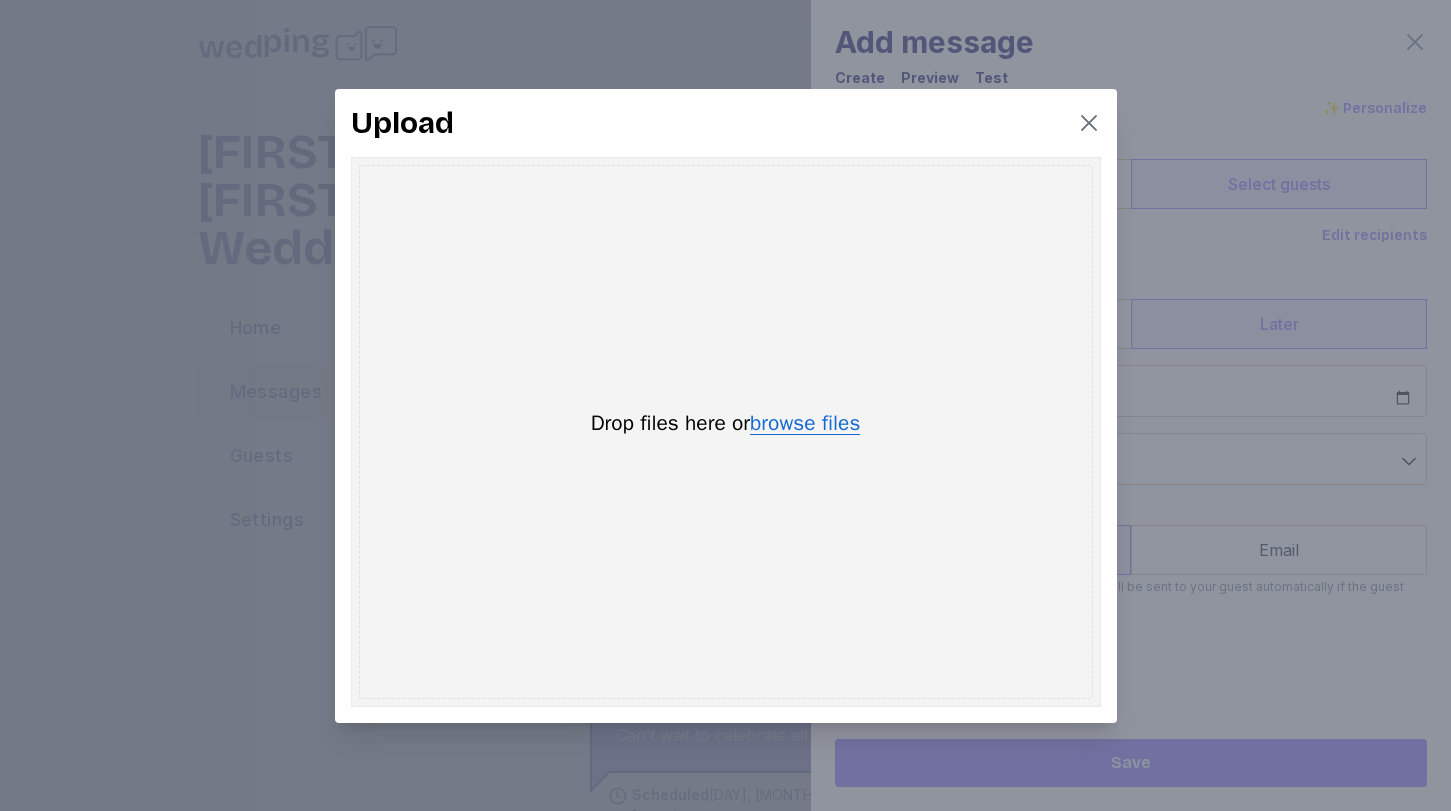 click on "browse files" at bounding box center (805, 424) 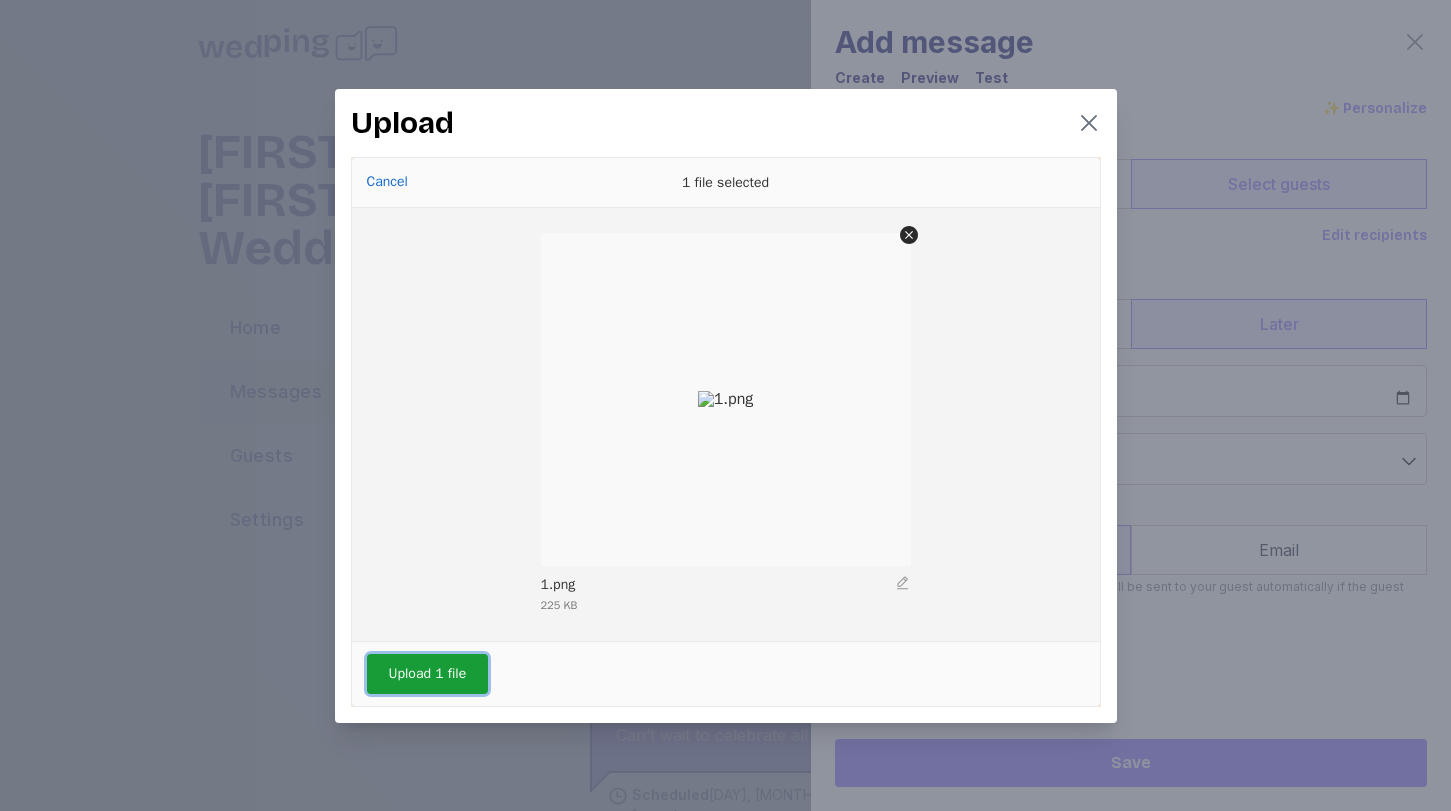 click on "Upload 1 file" at bounding box center (428, 674) 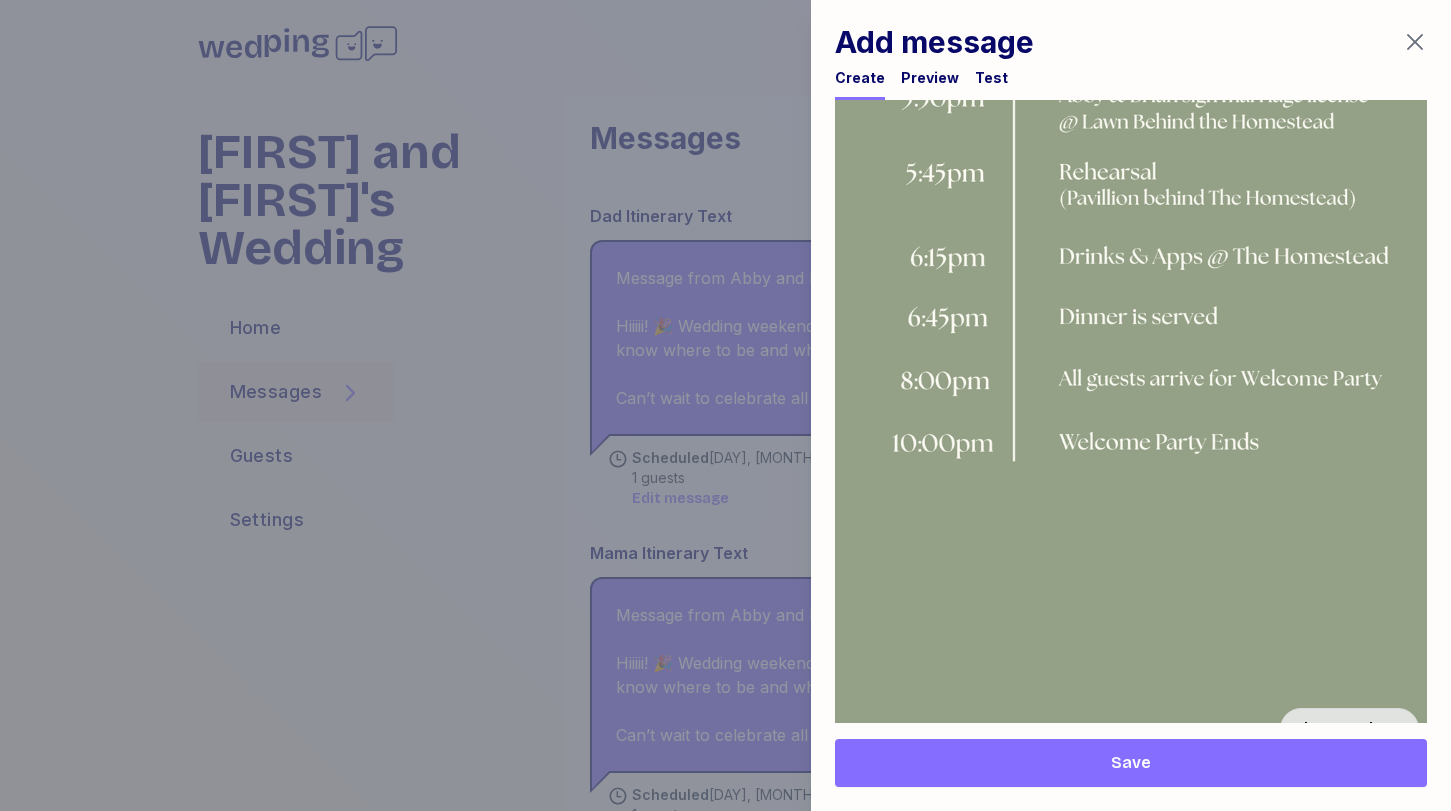 scroll, scrollTop: 1213, scrollLeft: 0, axis: vertical 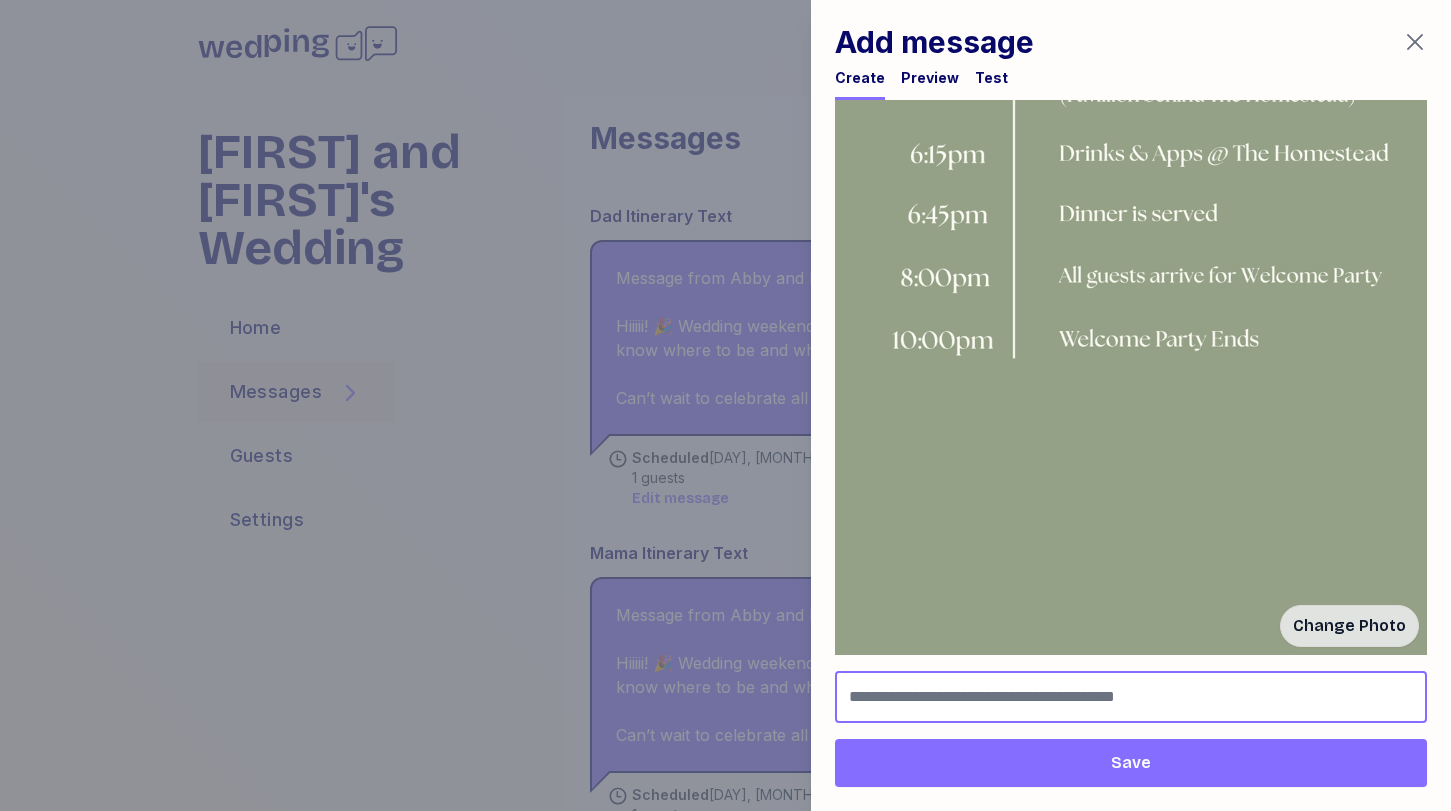 click at bounding box center [1131, 697] 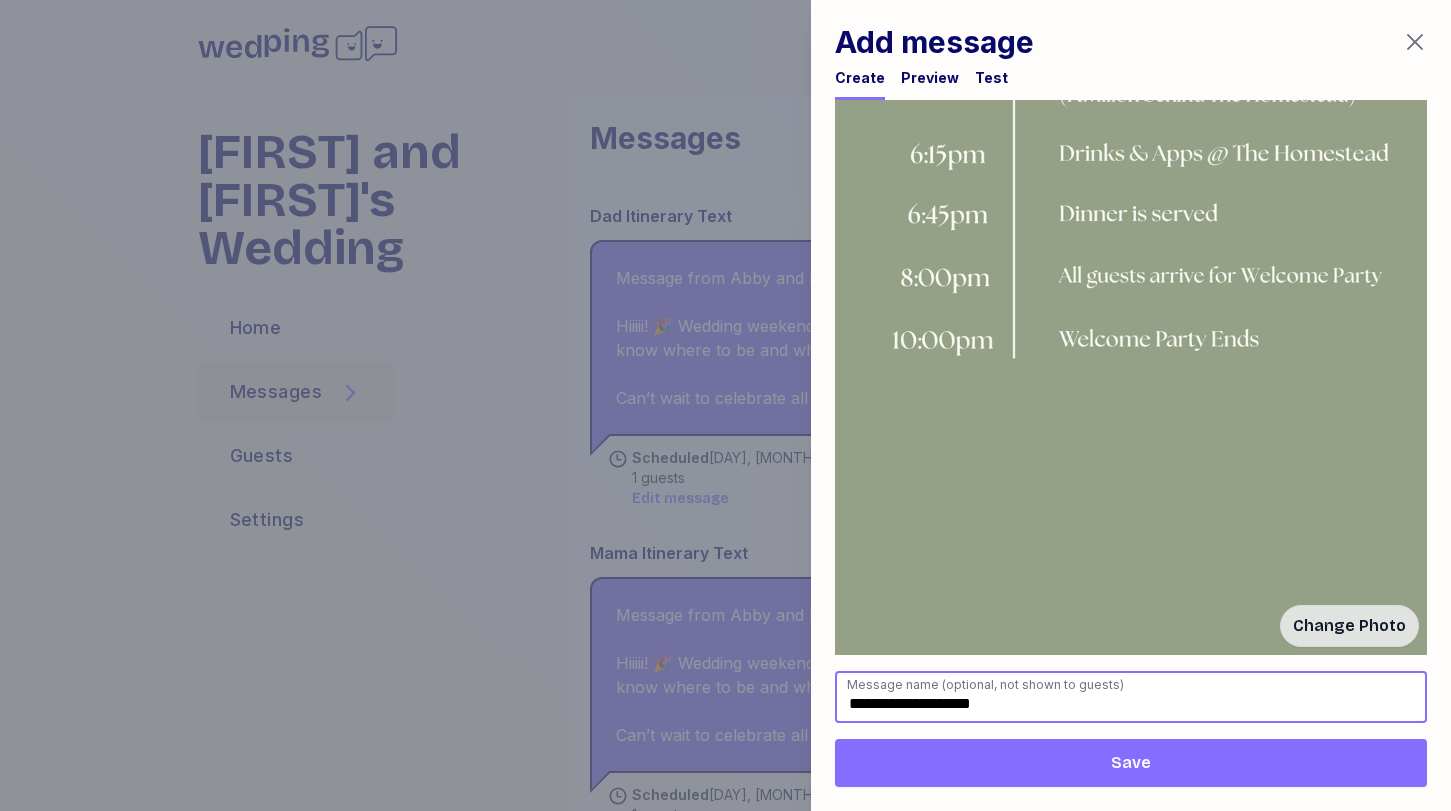 type on "**********" 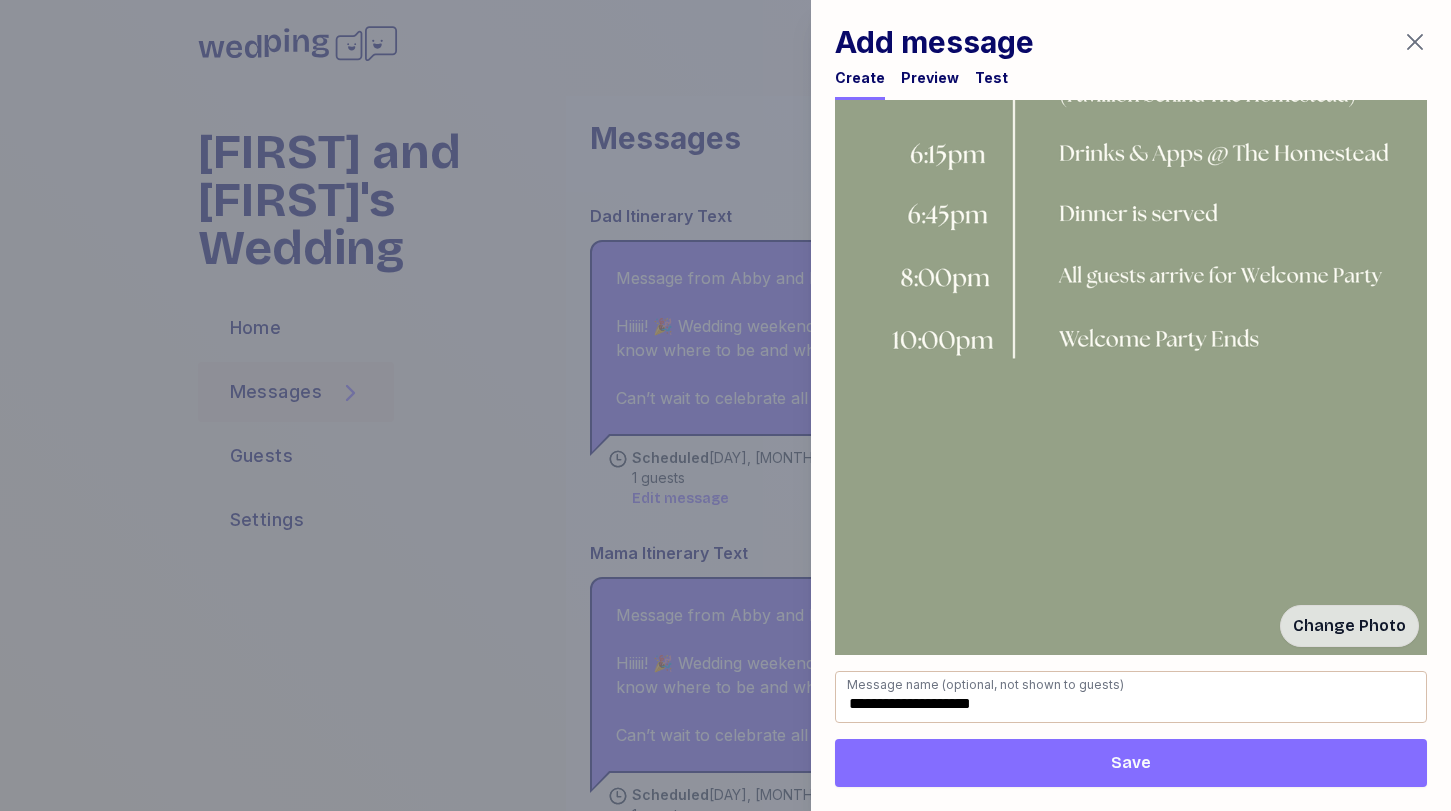 click on "Save" at bounding box center [1131, 763] 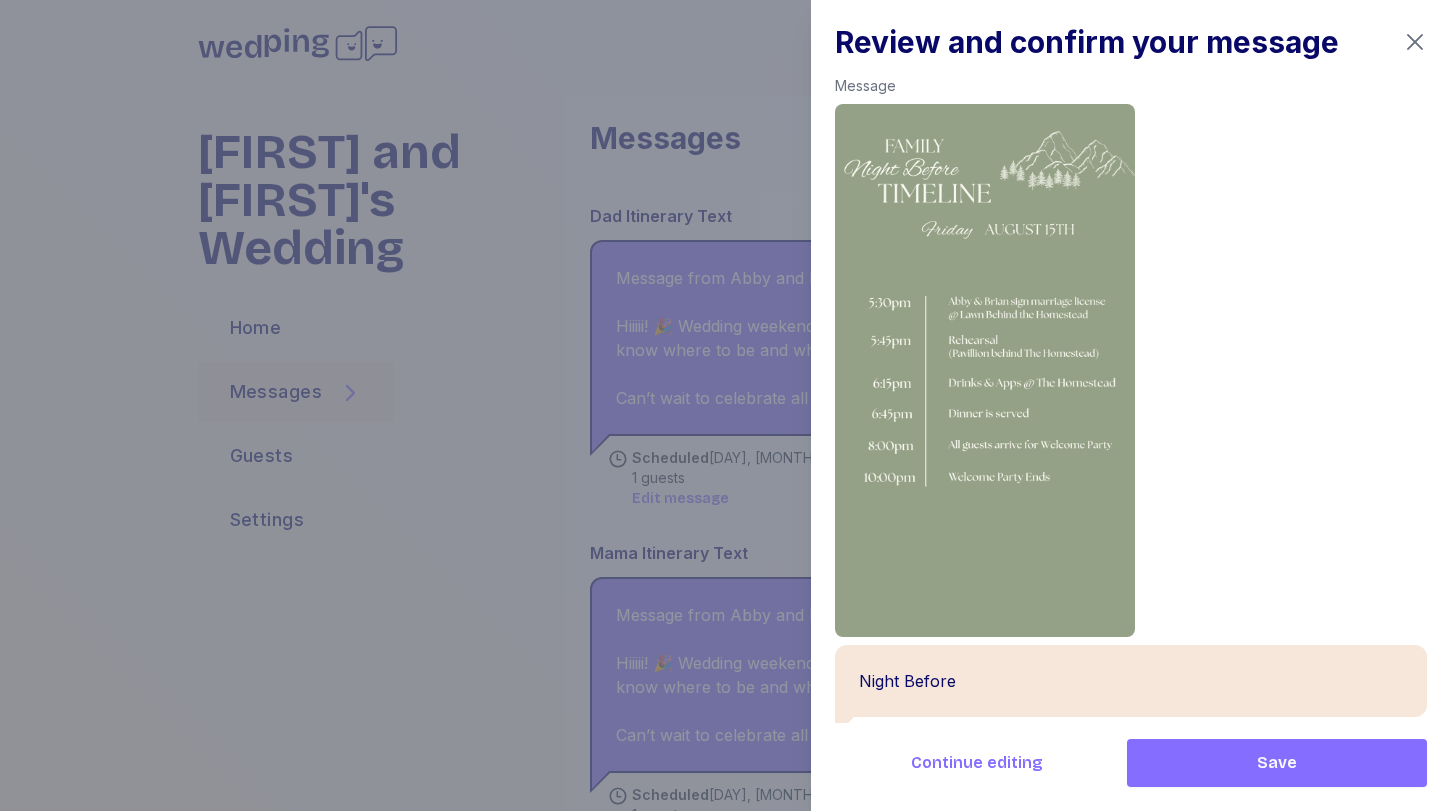 click on "Save" at bounding box center (1277, 763) 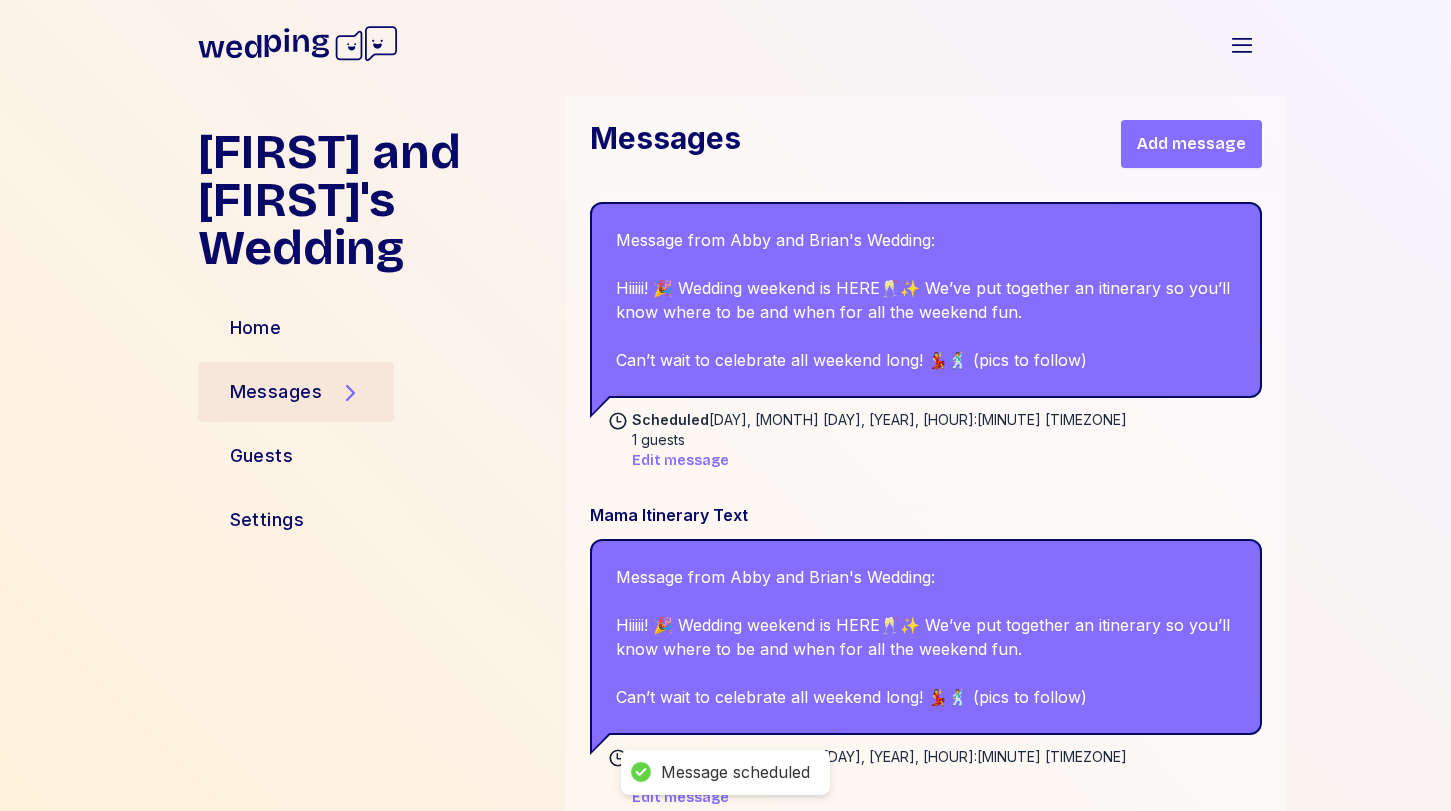 click on "Add message" at bounding box center (1191, 144) 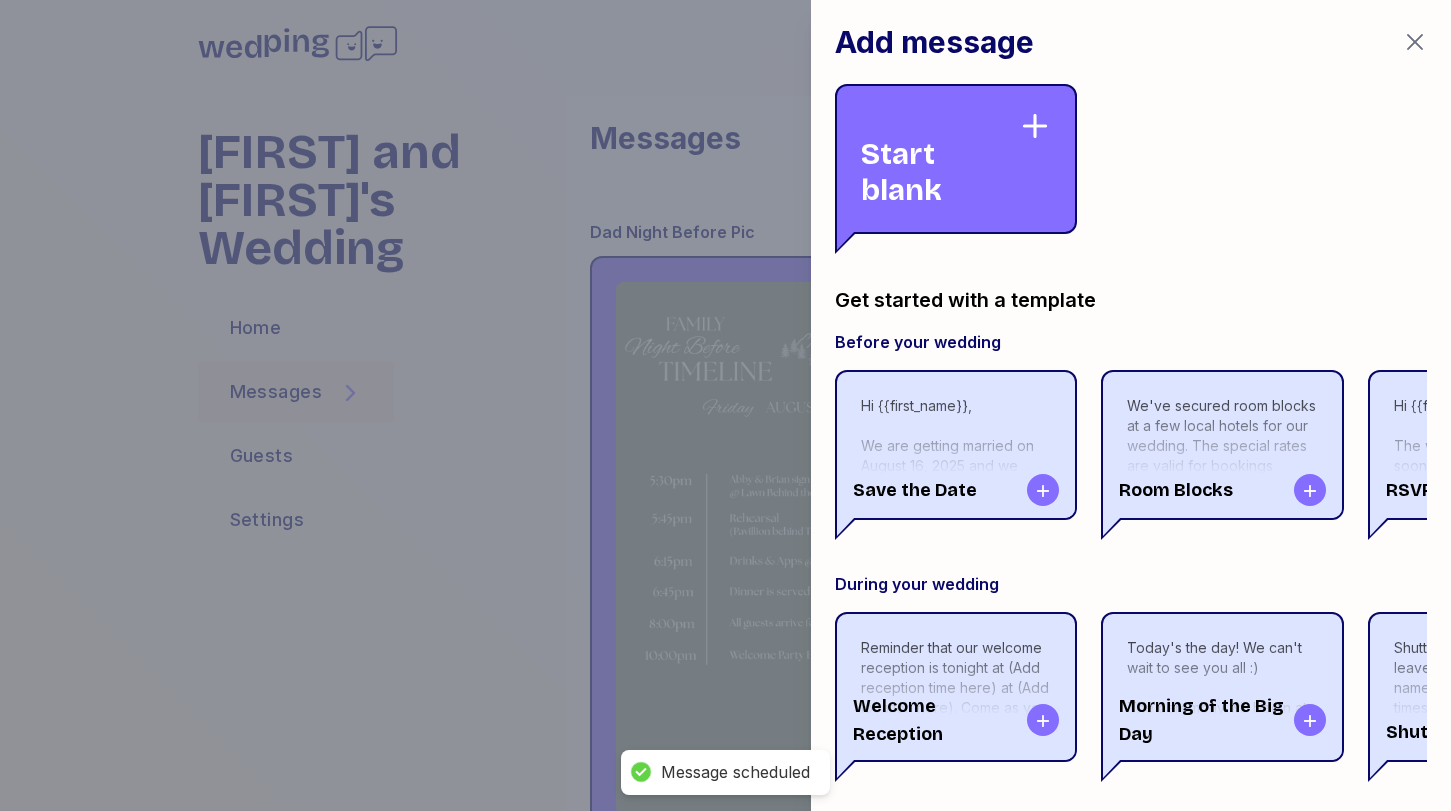 scroll, scrollTop: 7824, scrollLeft: 0, axis: vertical 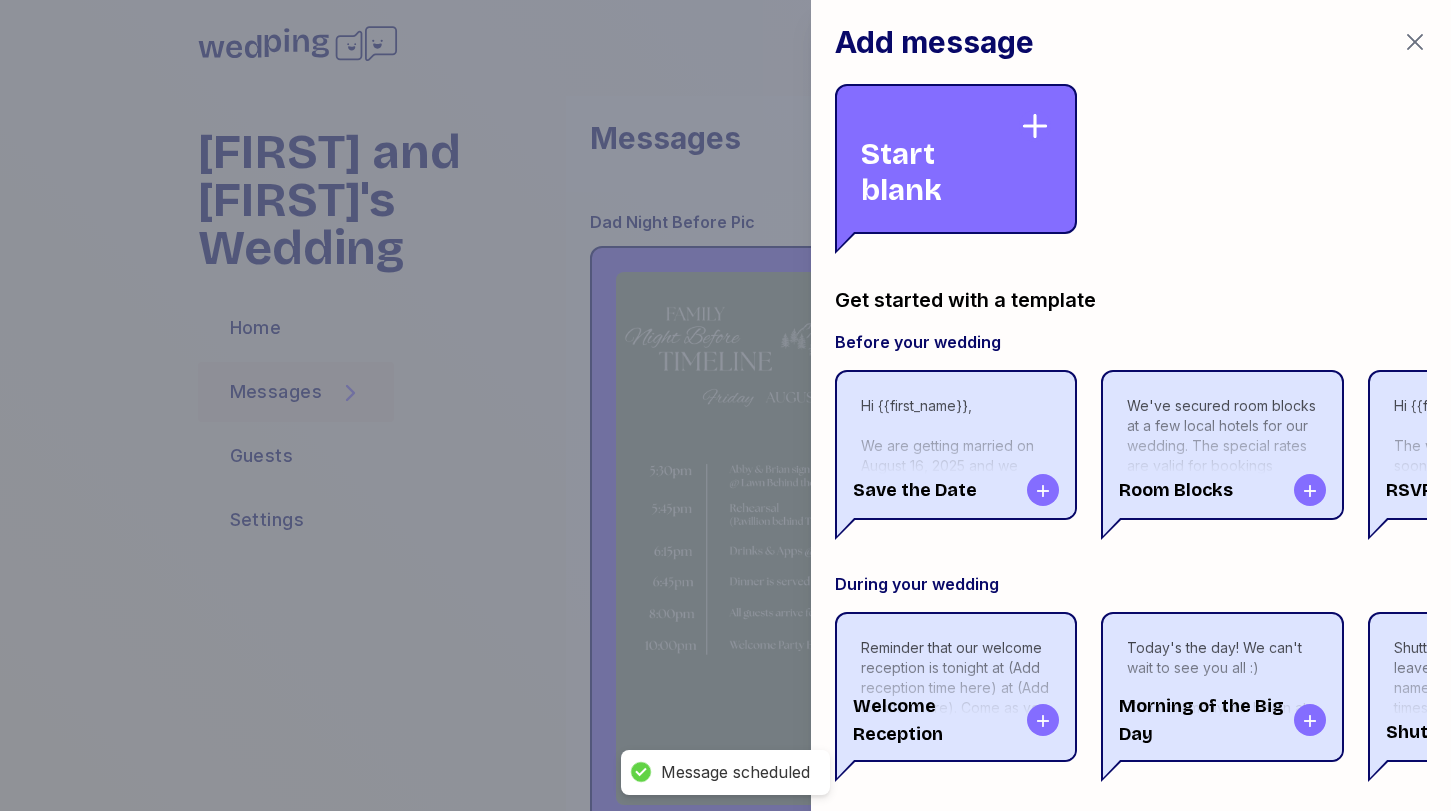 click on "Start blank" at bounding box center [940, 159] 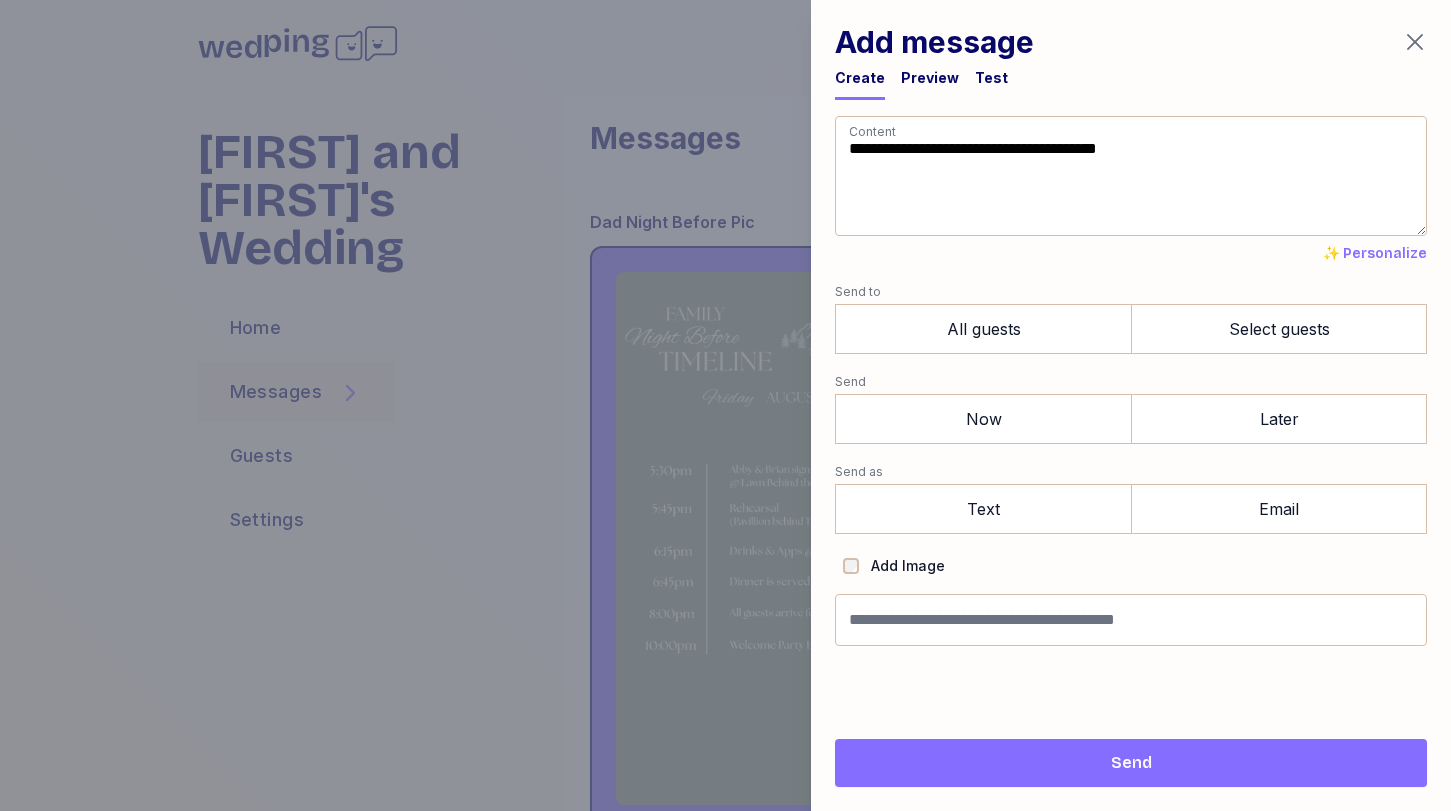 drag, startPoint x: 956, startPoint y: 222, endPoint x: 749, endPoint y: -7, distance: 308.6908 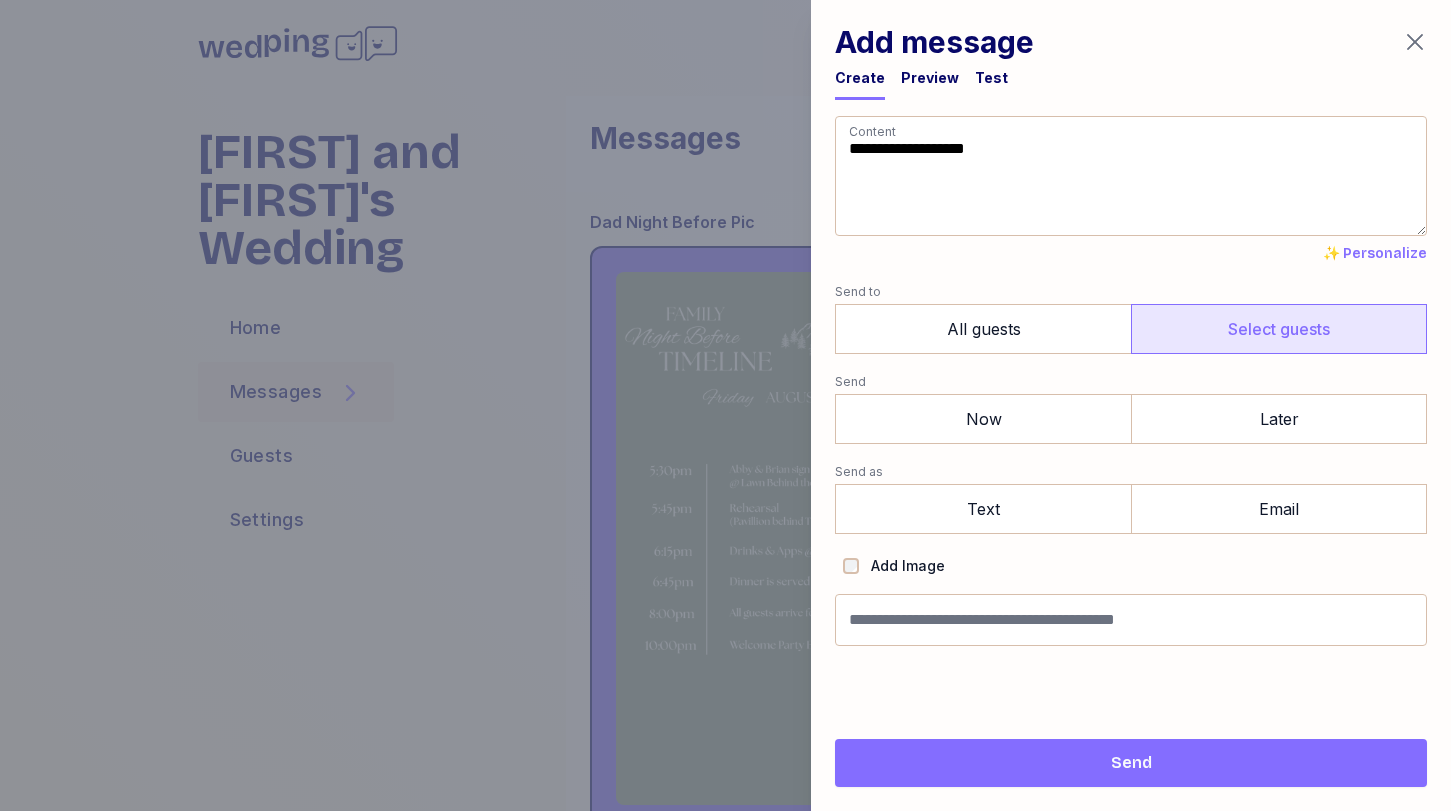 type on "**********" 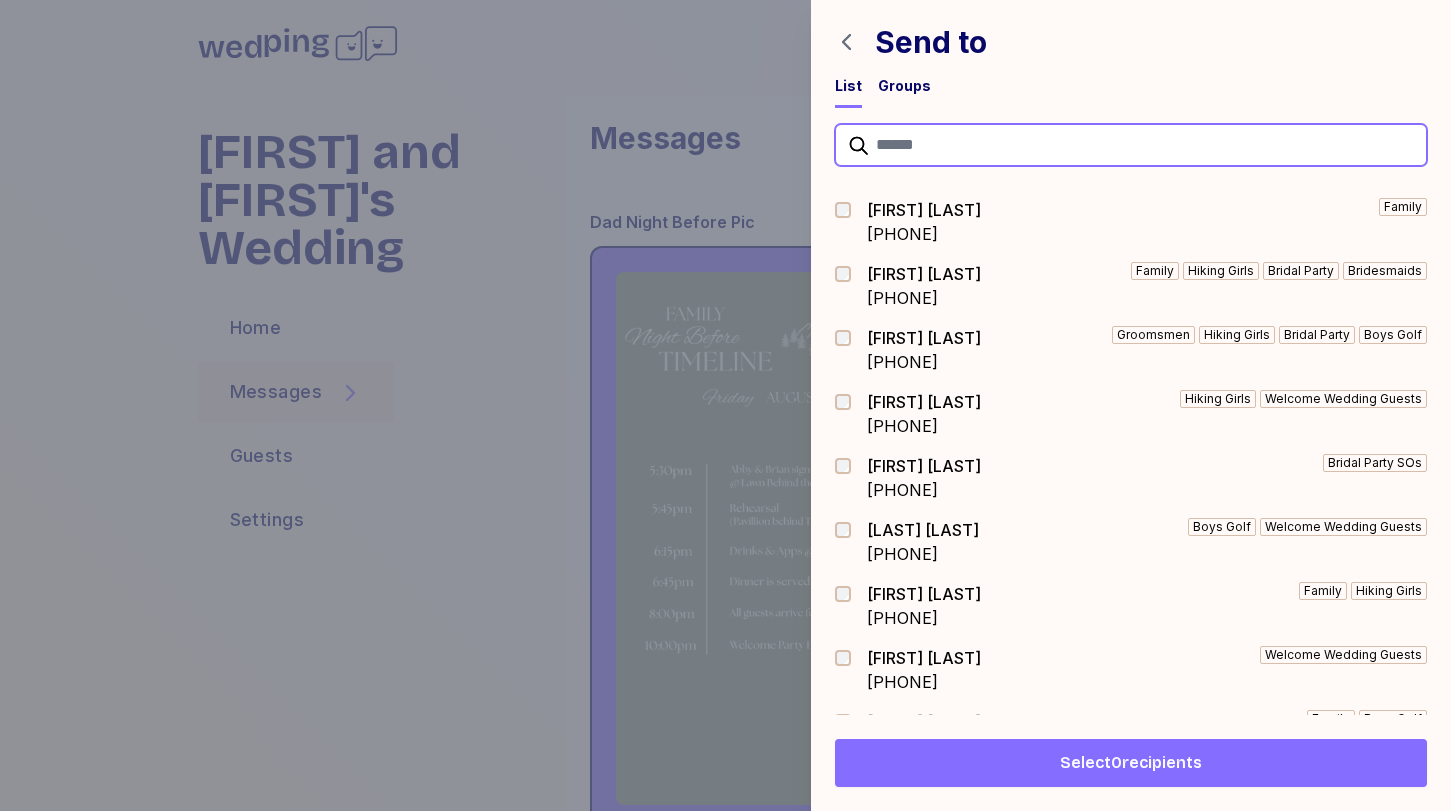 click at bounding box center [1131, 145] 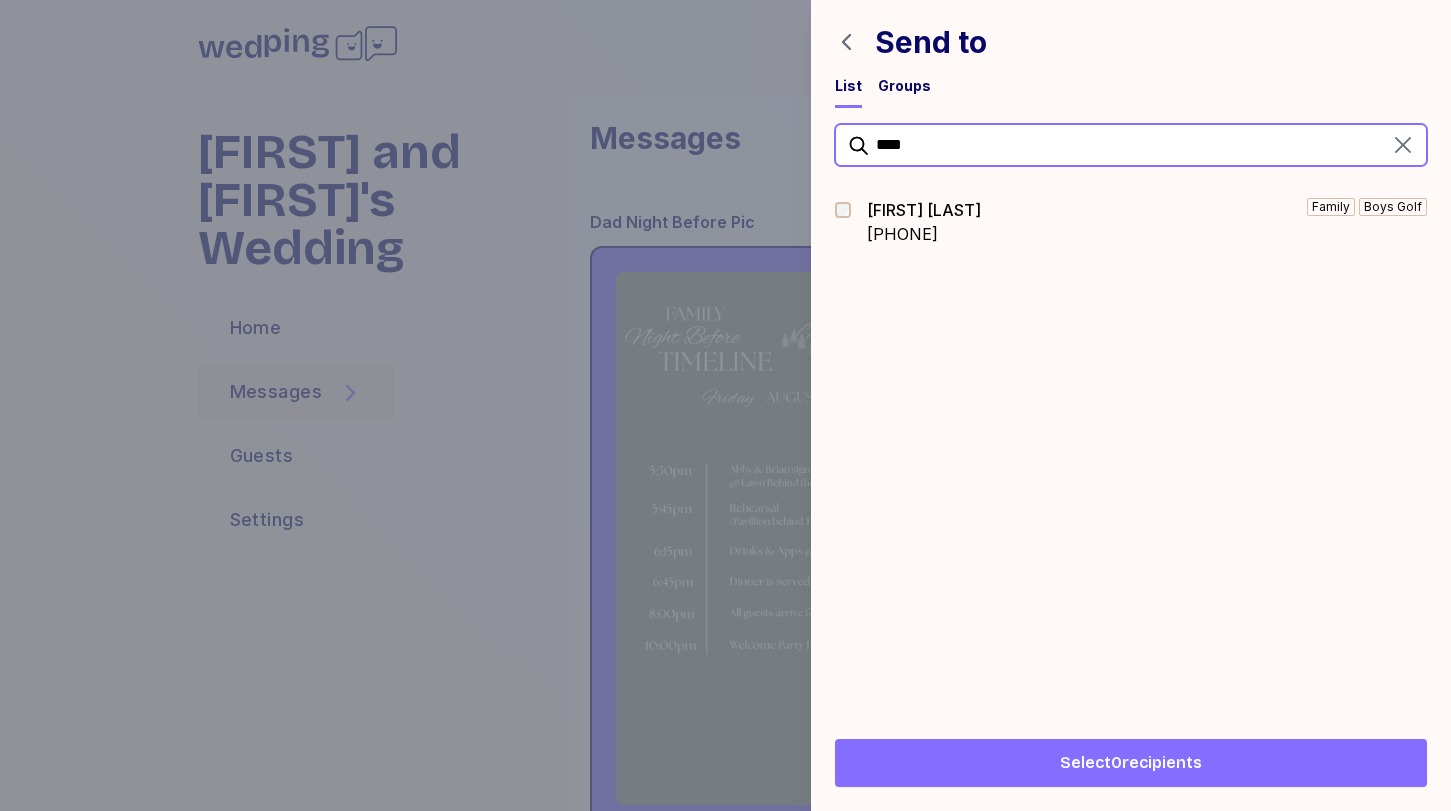 type on "****" 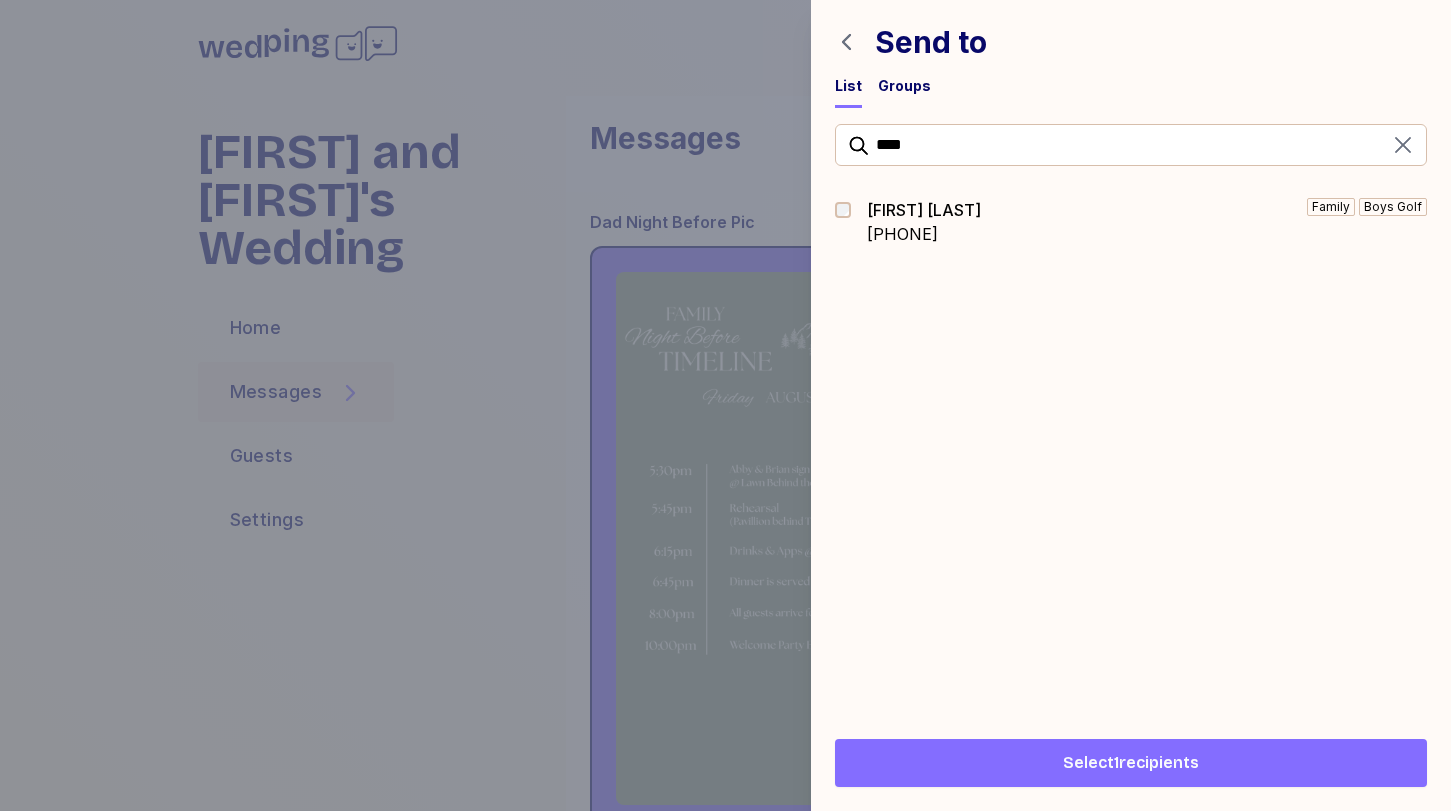 click on "Select  1  recipients" at bounding box center [1131, 763] 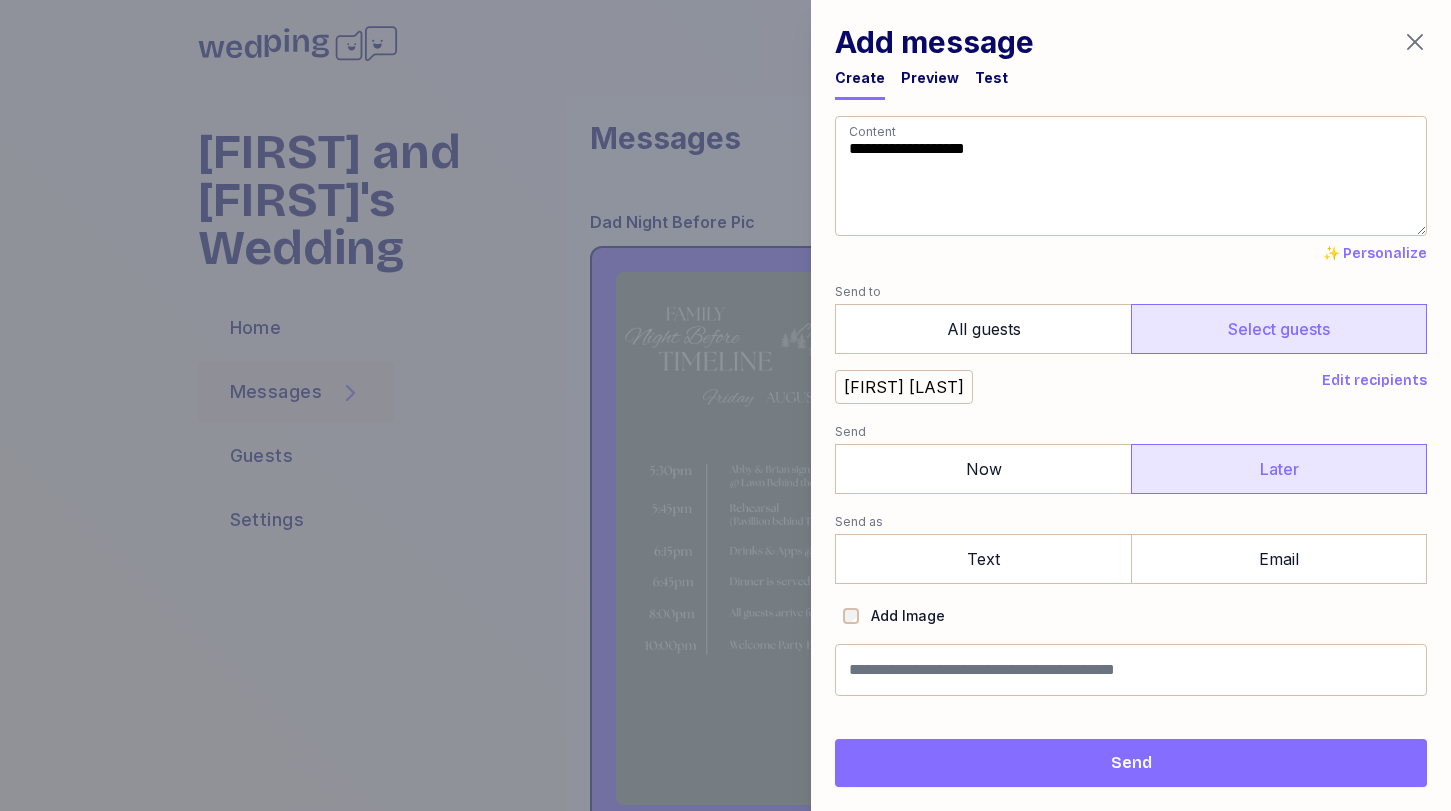 click on "Later" at bounding box center (1279, 469) 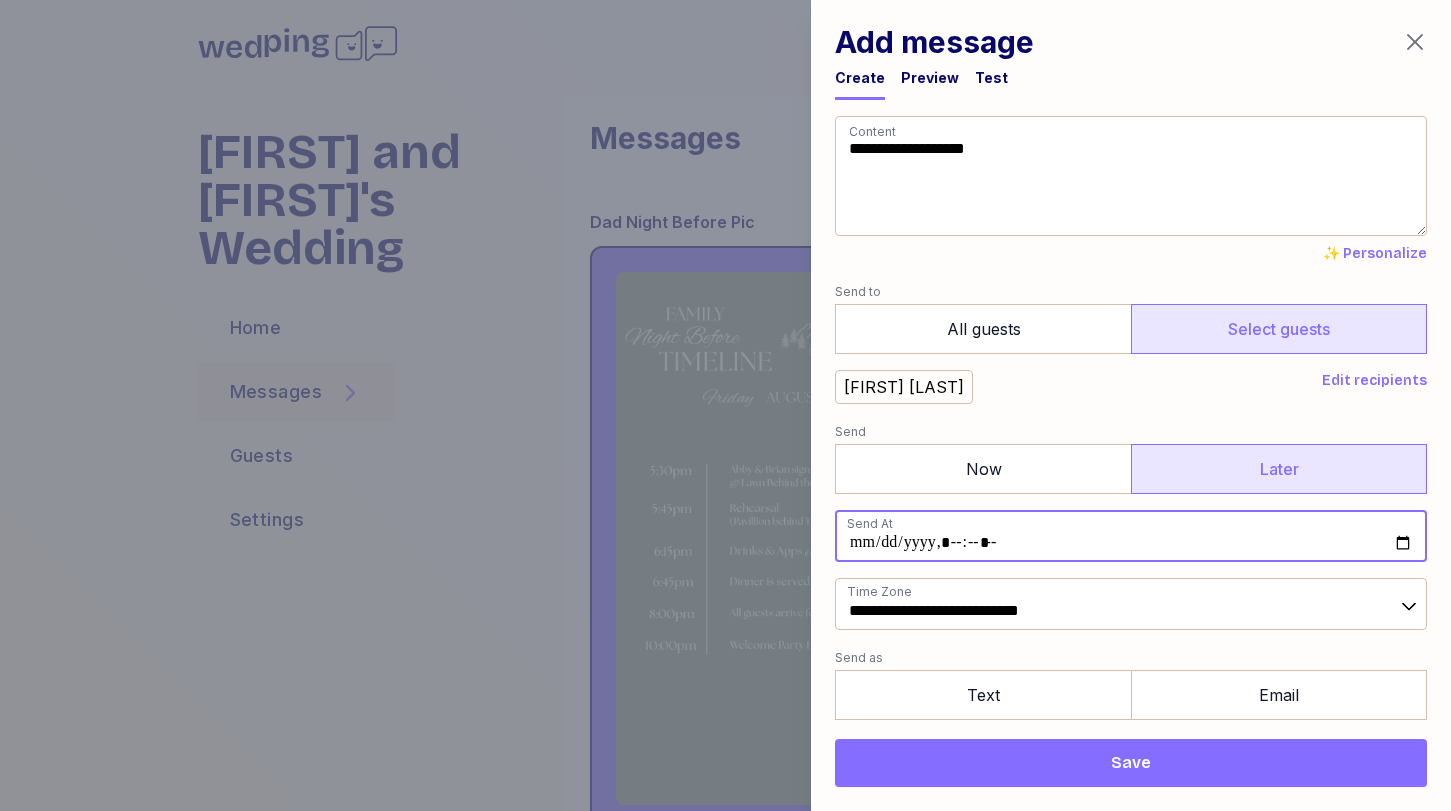 click at bounding box center [1131, 536] 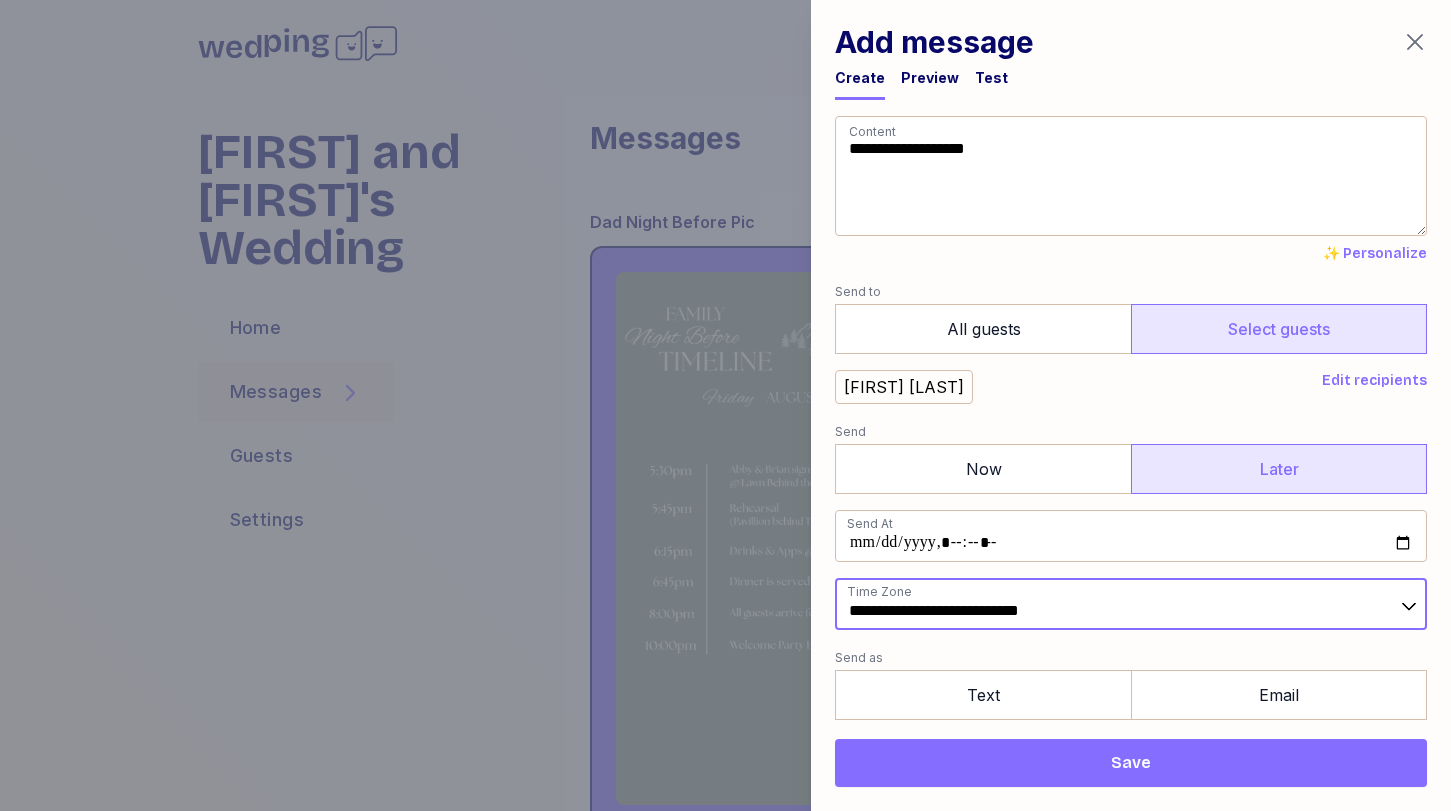 type on "**********" 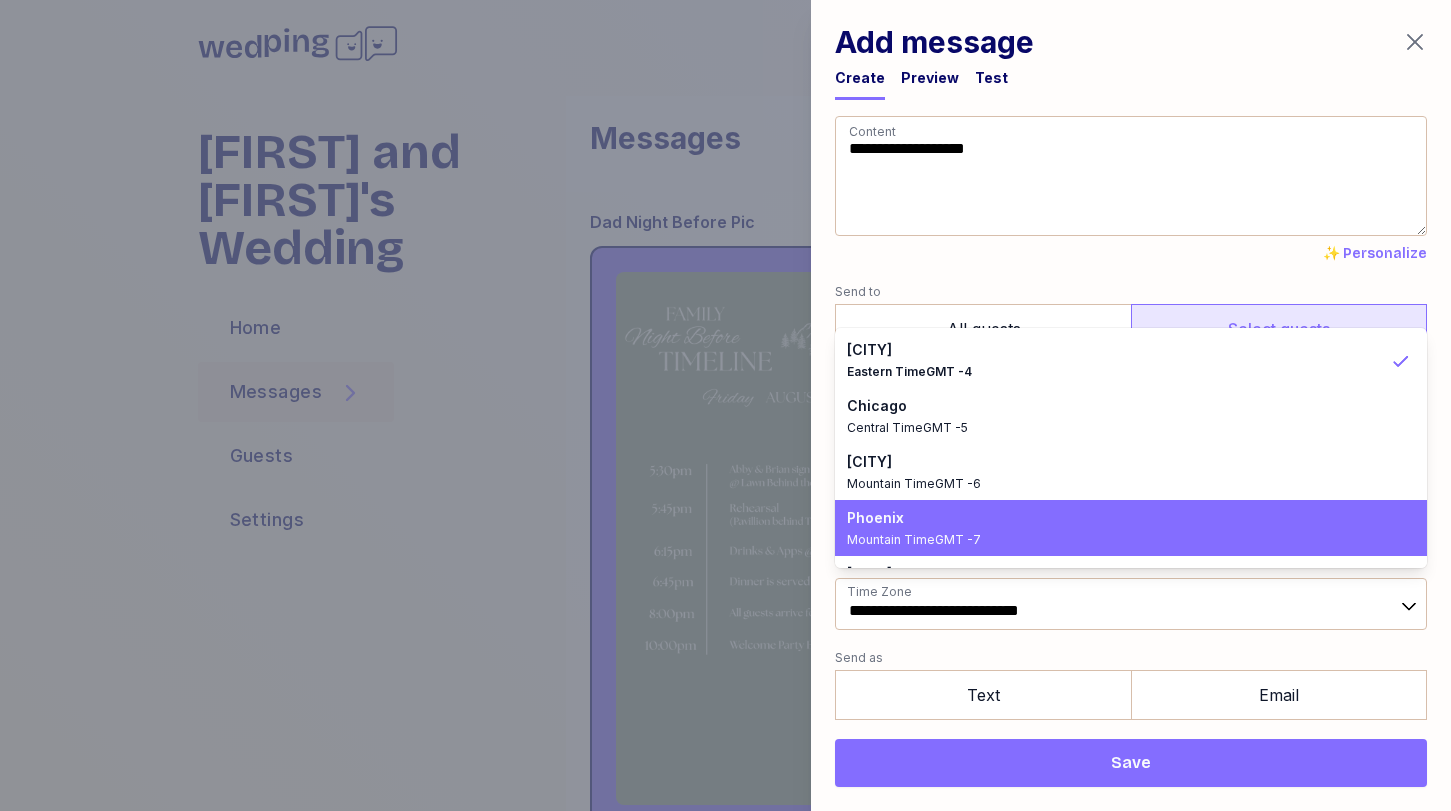 click on "[CITY] [TIMEZONE]" at bounding box center (1131, 472) 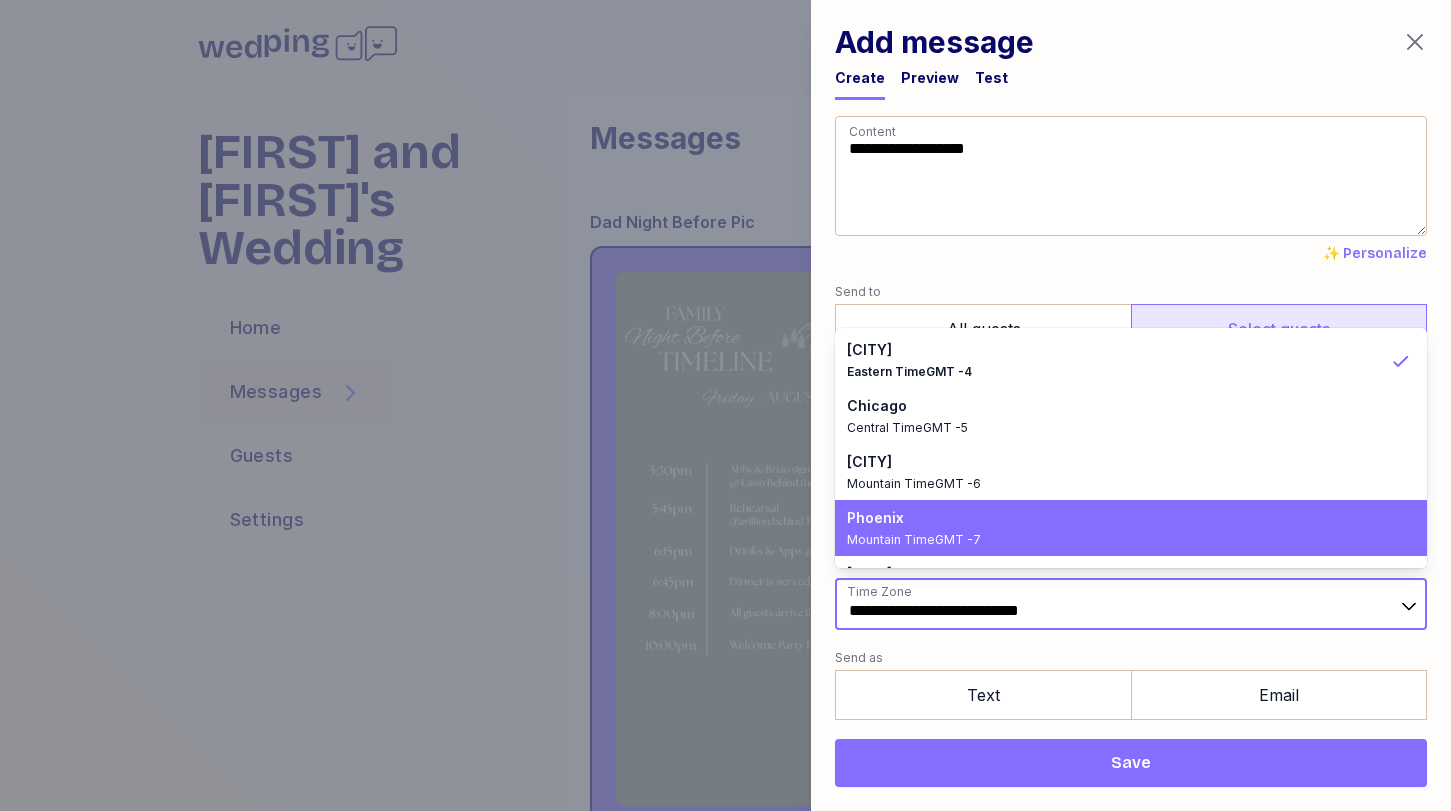 type on "**********" 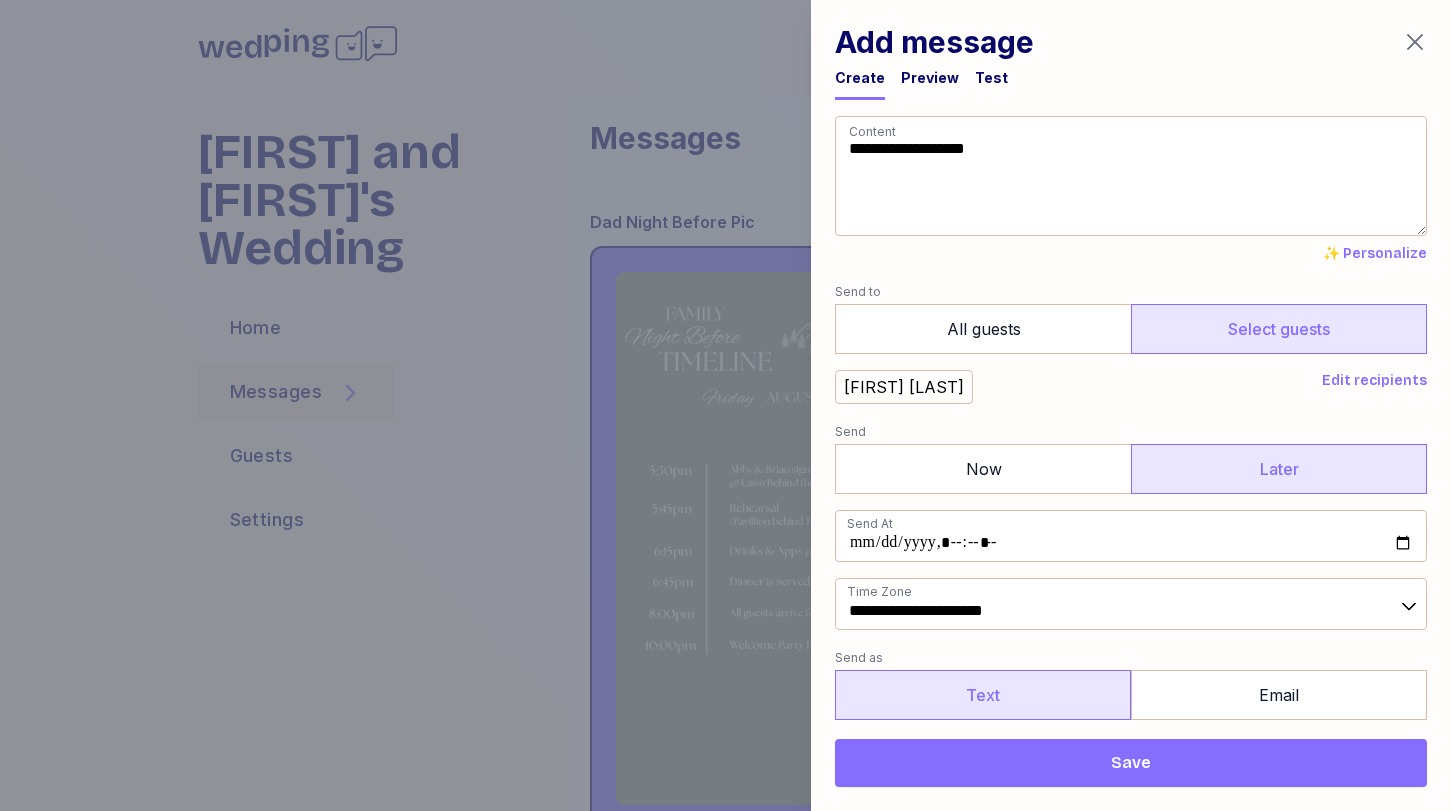 click on "Text" at bounding box center (983, 695) 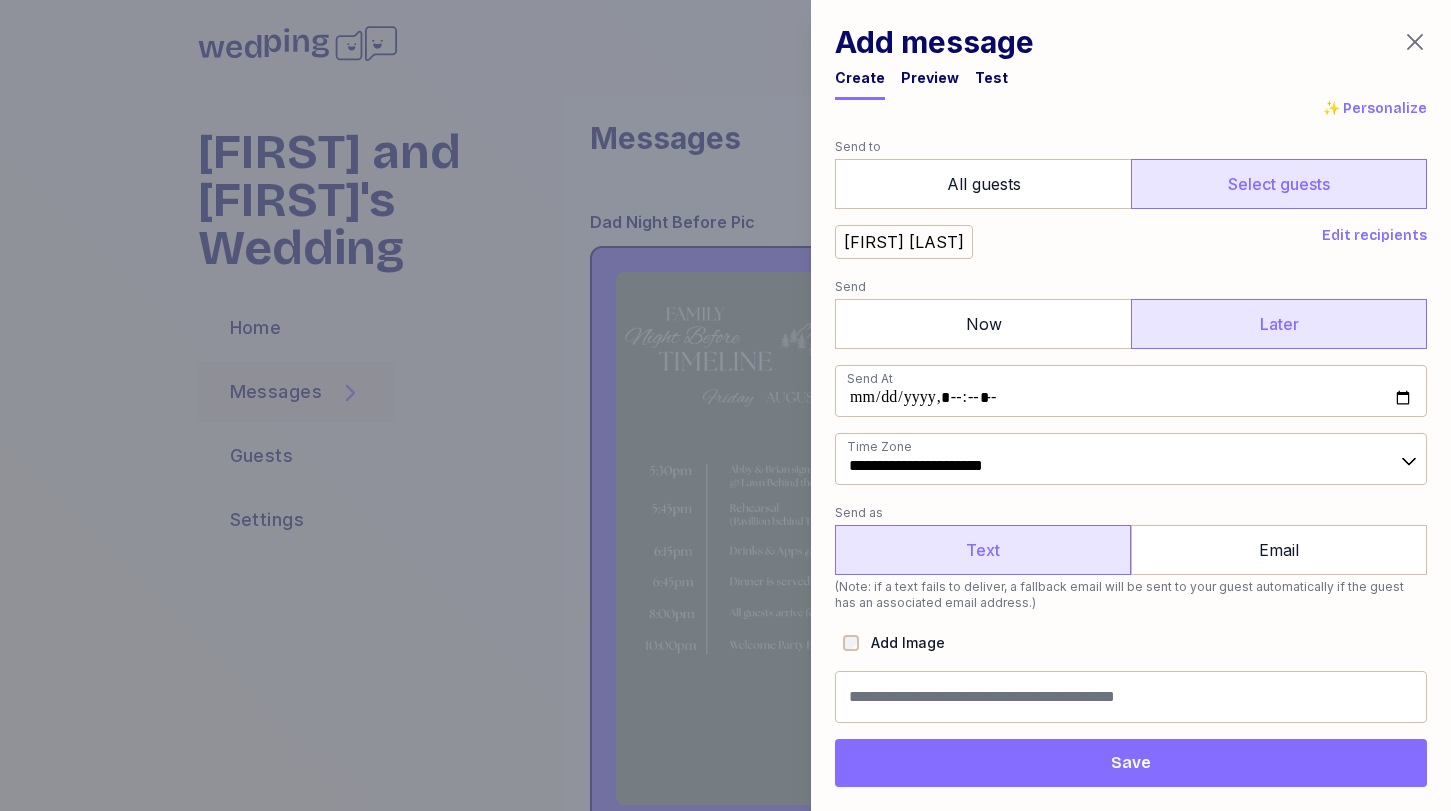 click on "Add Image" at bounding box center (902, 643) 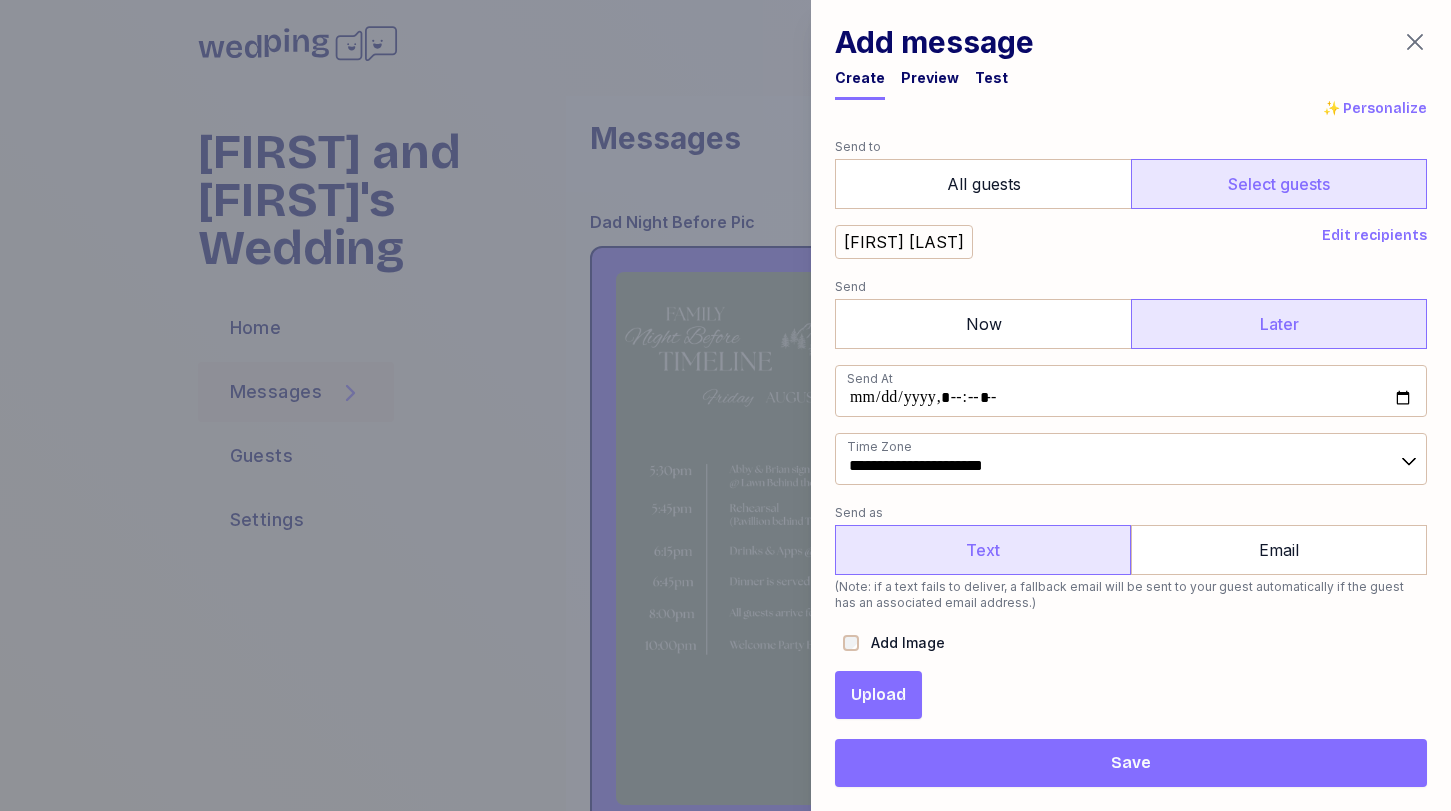click on "Upload" at bounding box center [878, 695] 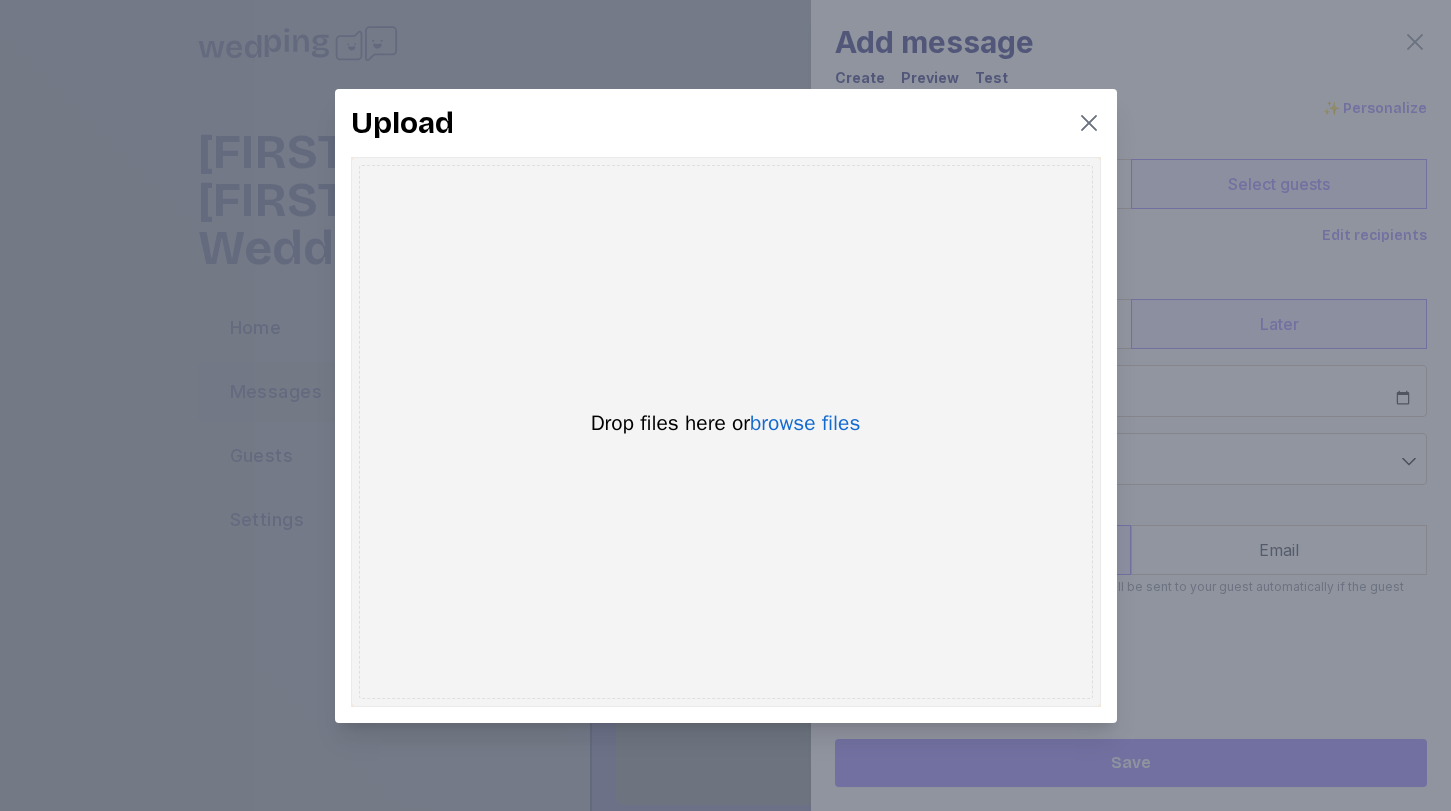 click on "Drop files here or  browse files" at bounding box center [726, 432] 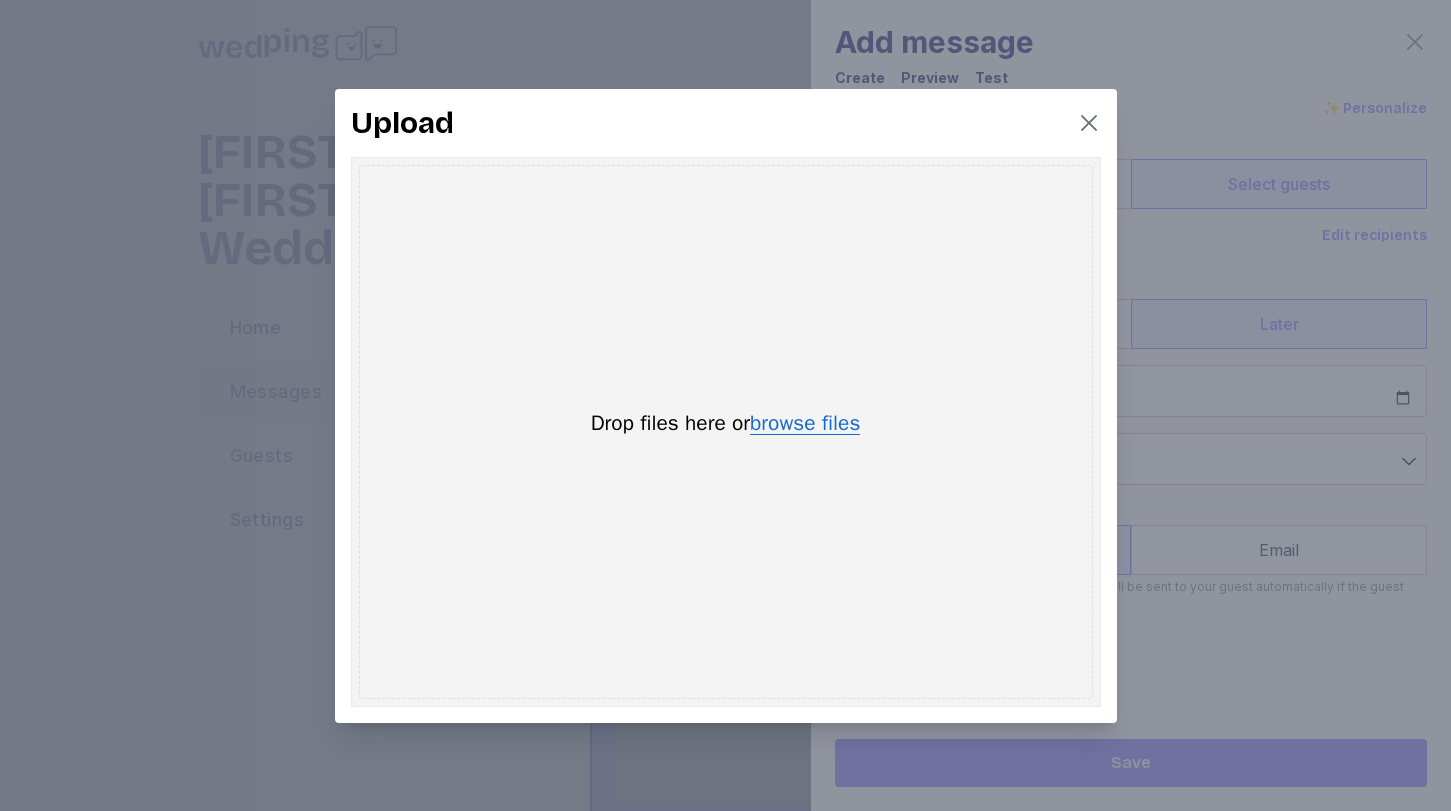 click on "browse files" at bounding box center (805, 424) 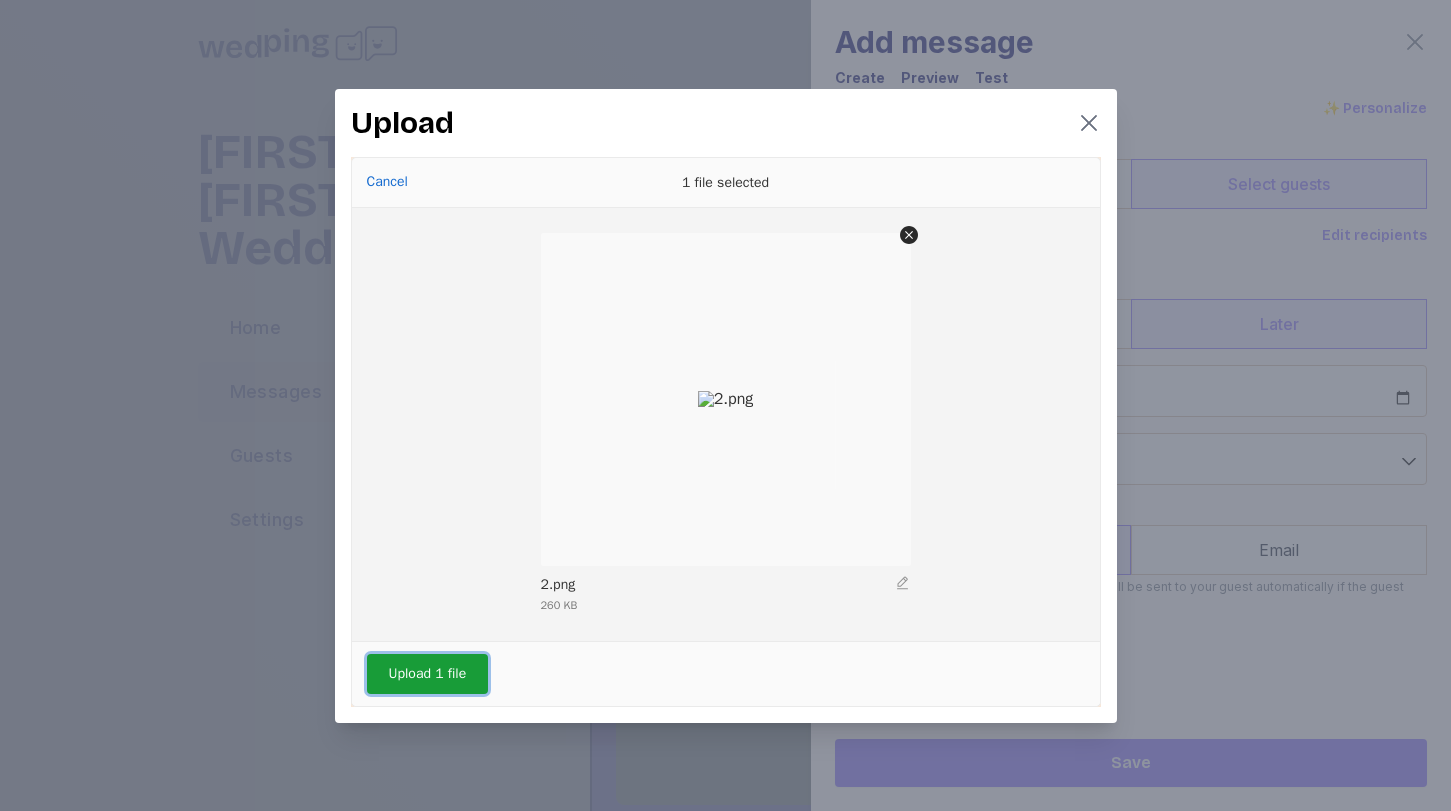 click on "Upload 1 file" at bounding box center (428, 674) 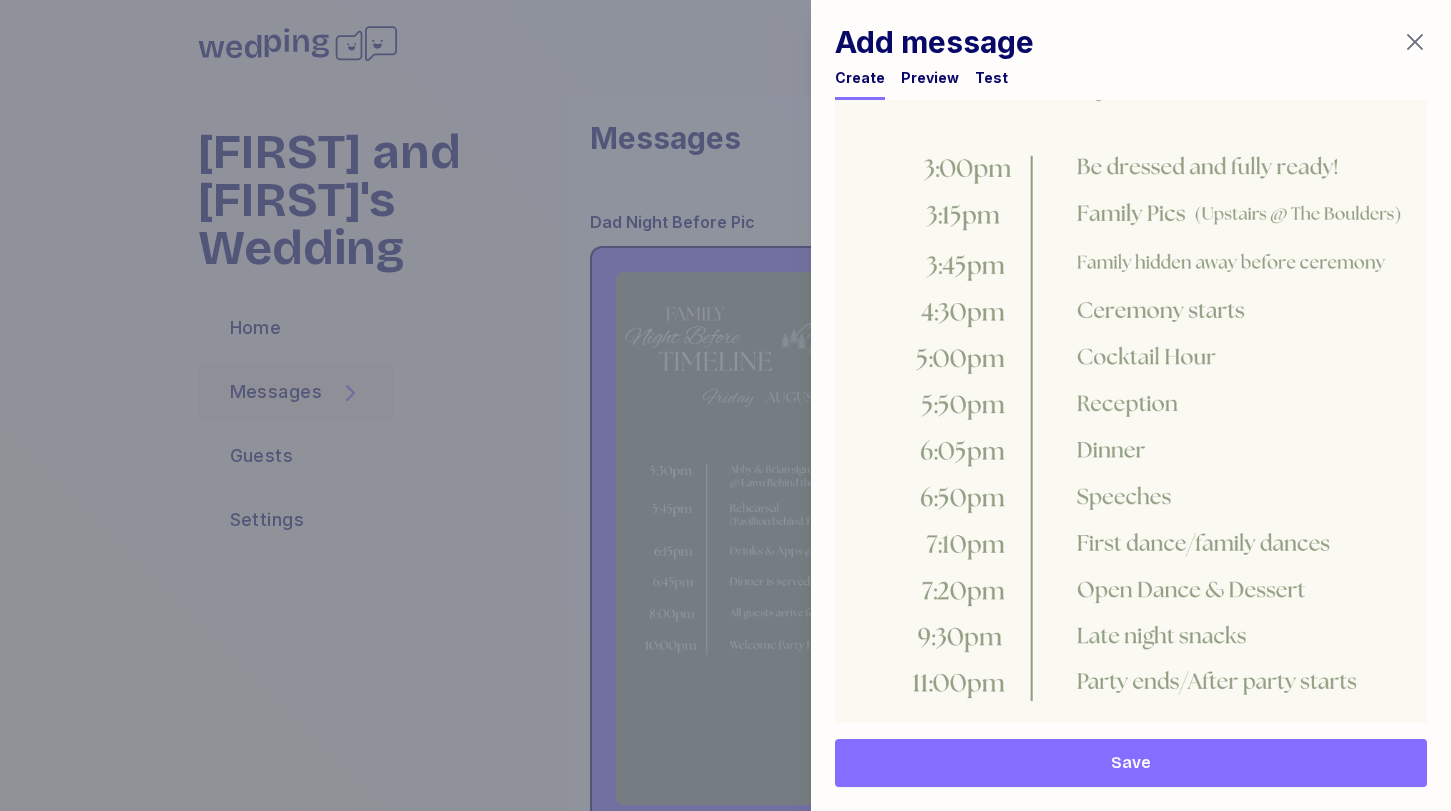 scroll, scrollTop: 1213, scrollLeft: 0, axis: vertical 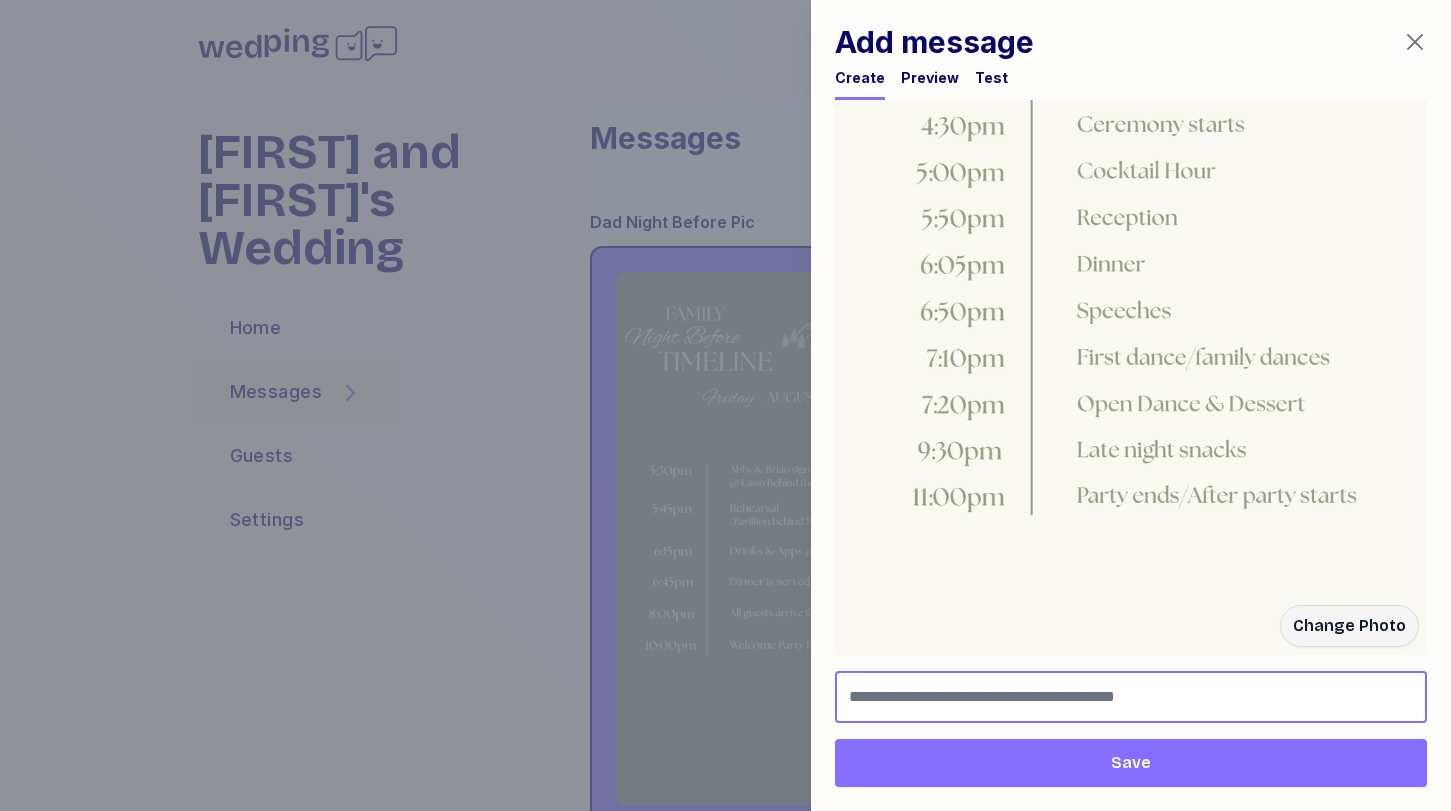 click at bounding box center [1131, 697] 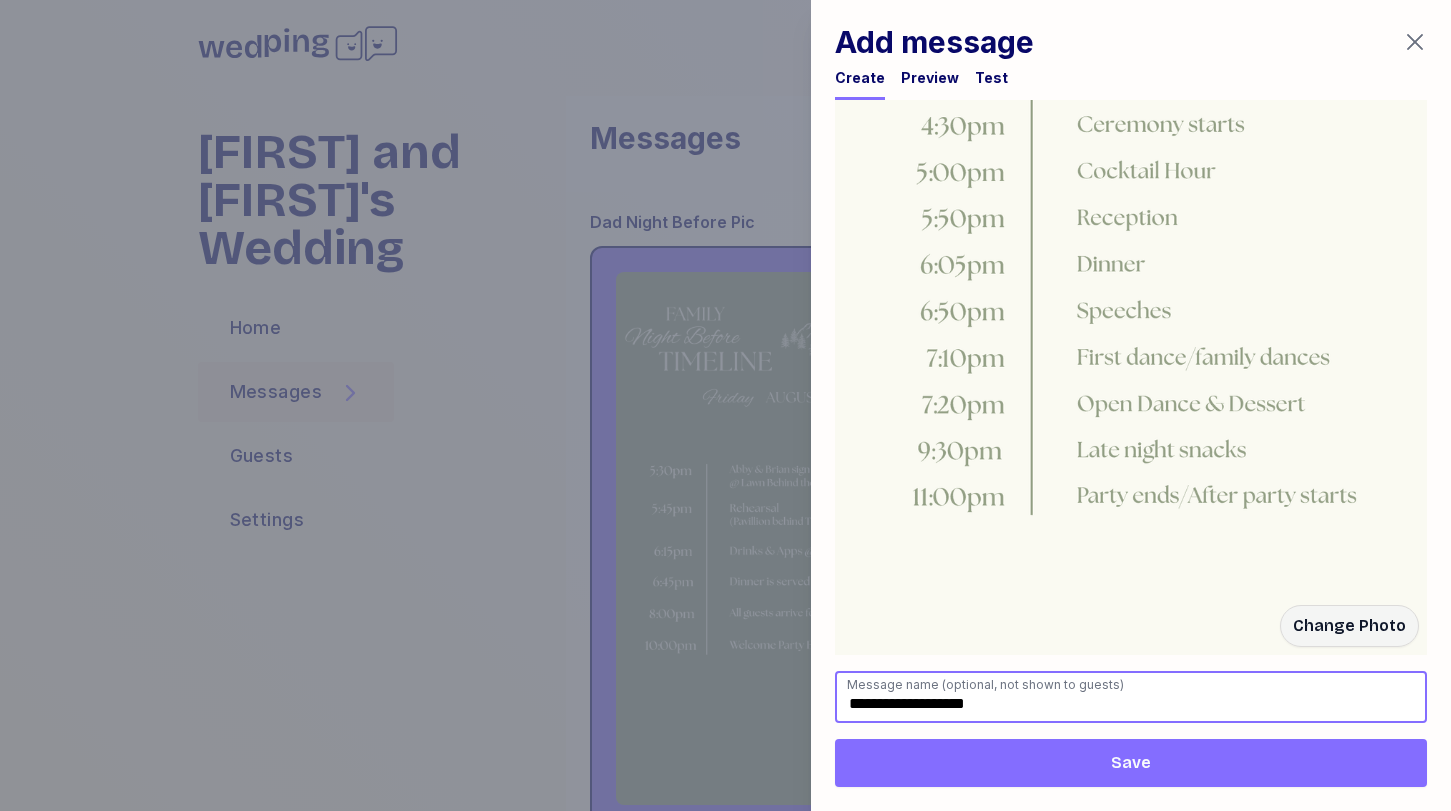 type on "**********" 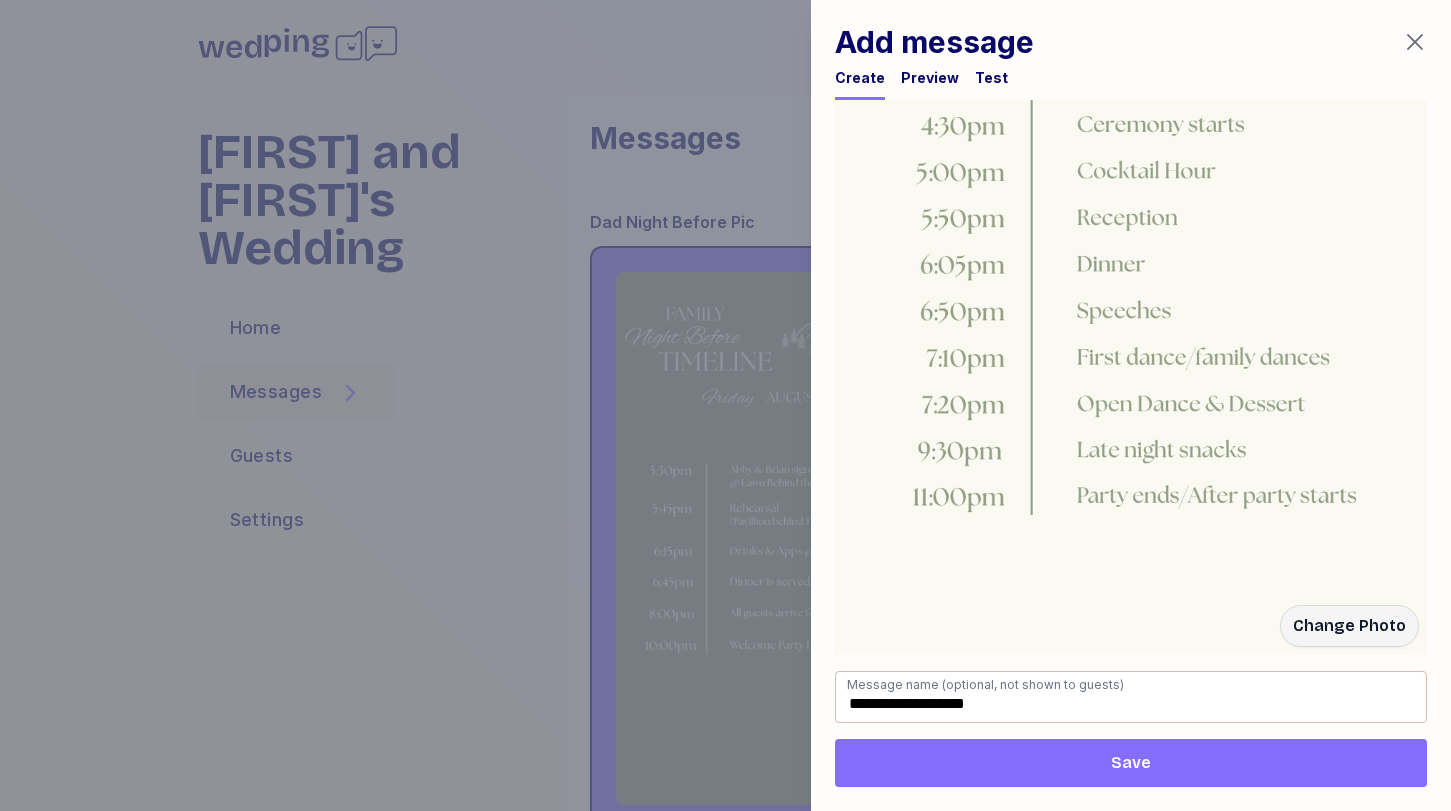 click on "Save" at bounding box center [1131, 763] 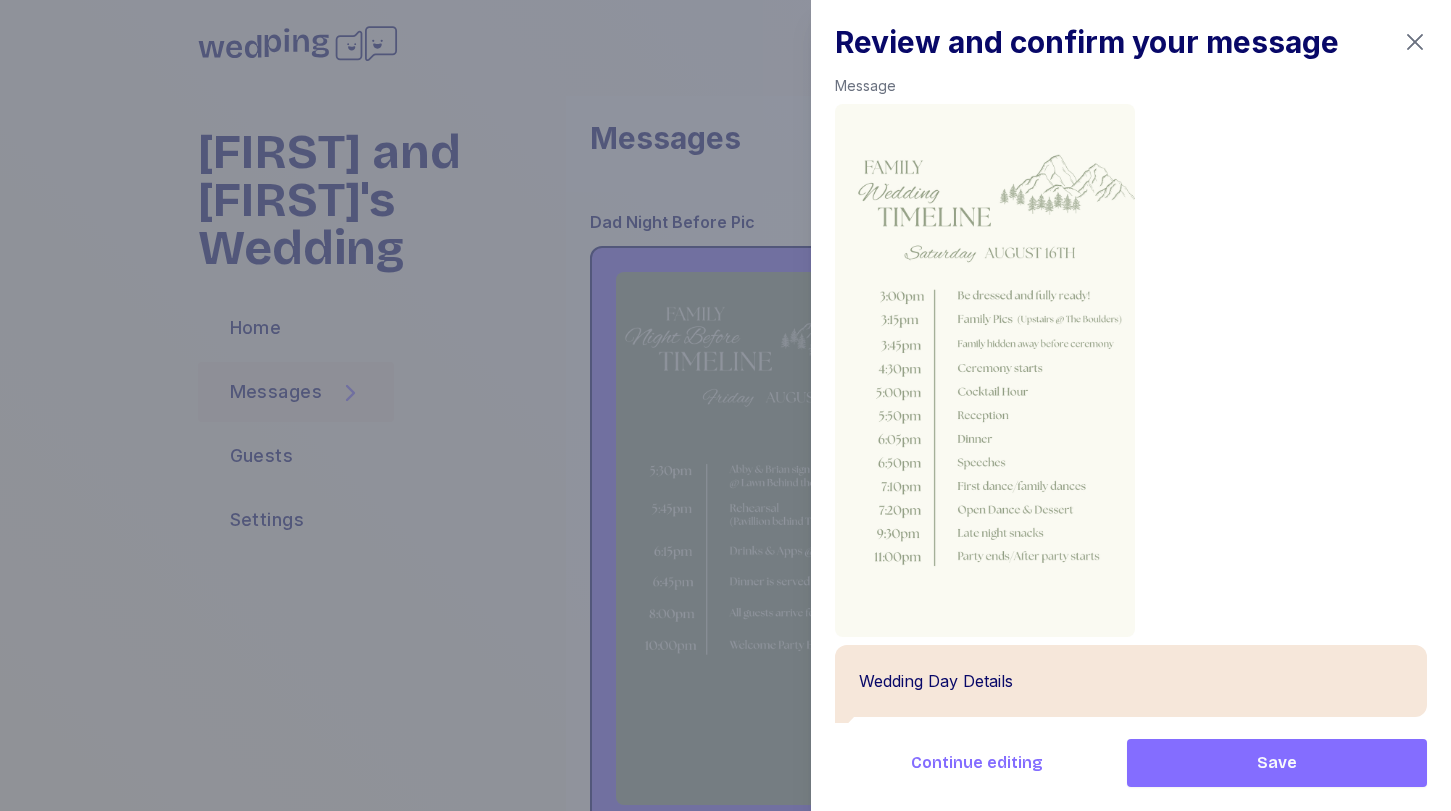 scroll, scrollTop: 168, scrollLeft: 0, axis: vertical 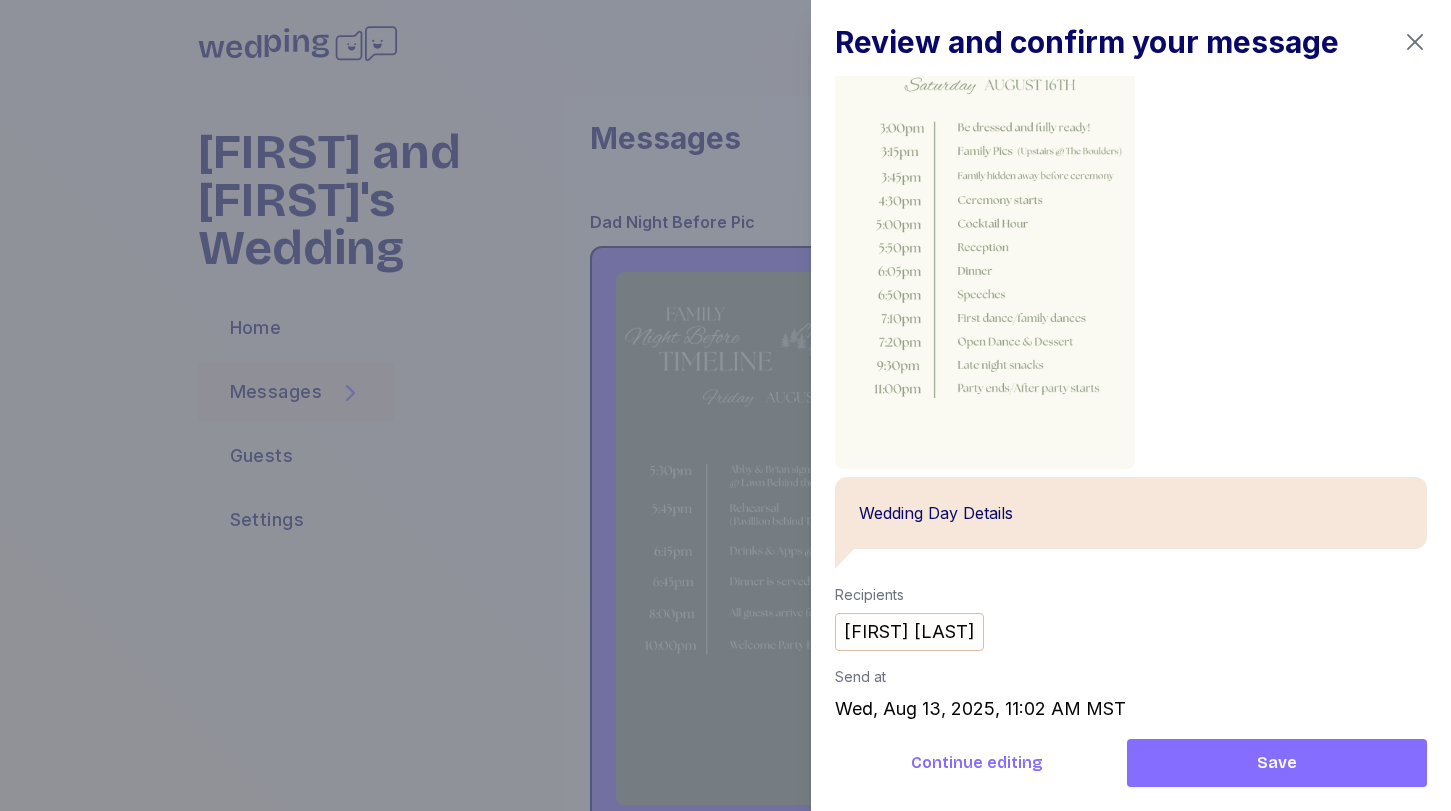 click on "Save" at bounding box center (1277, 763) 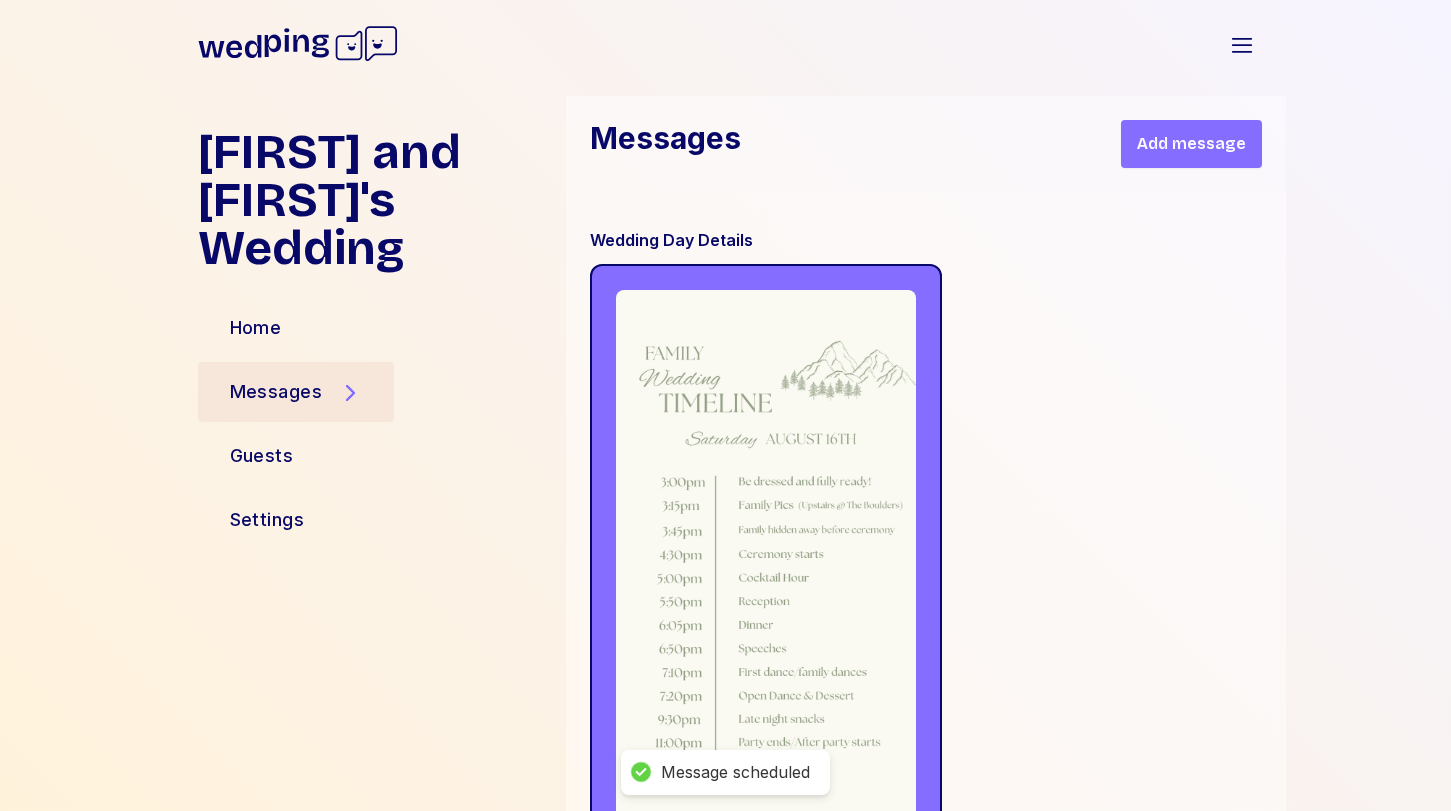 scroll, scrollTop: 17014, scrollLeft: 0, axis: vertical 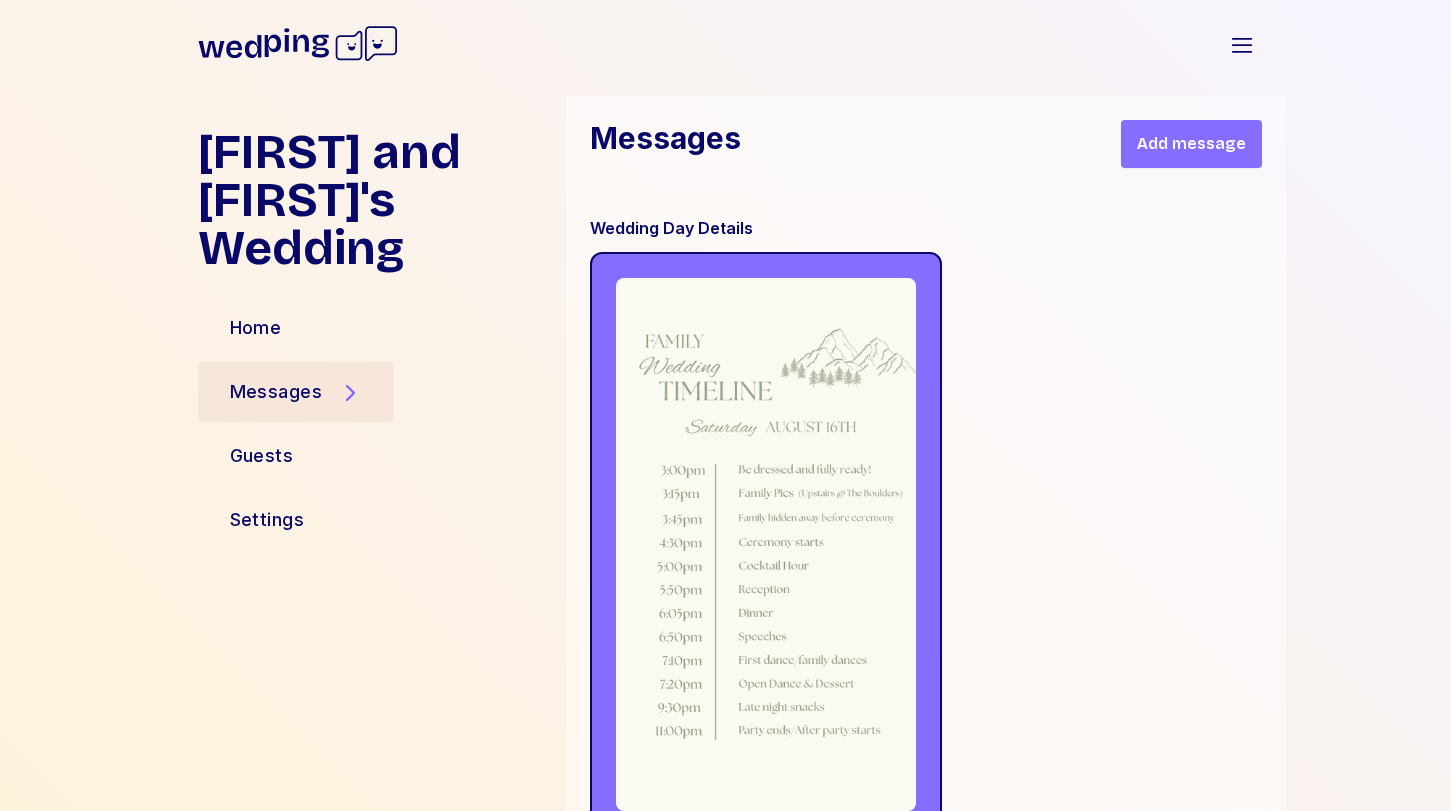 click on "Add message" at bounding box center [1191, 144] 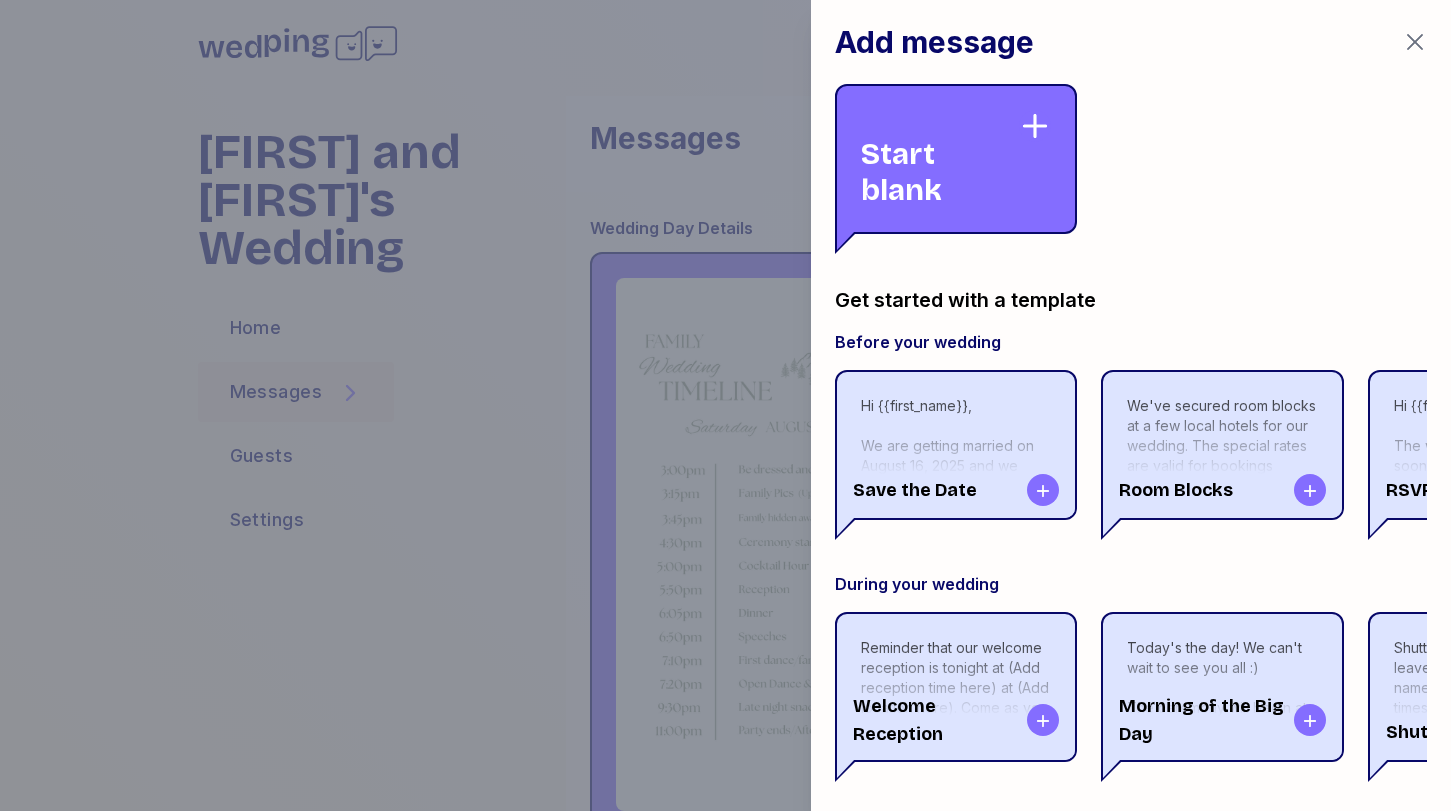 click on "Start blank" at bounding box center (940, 159) 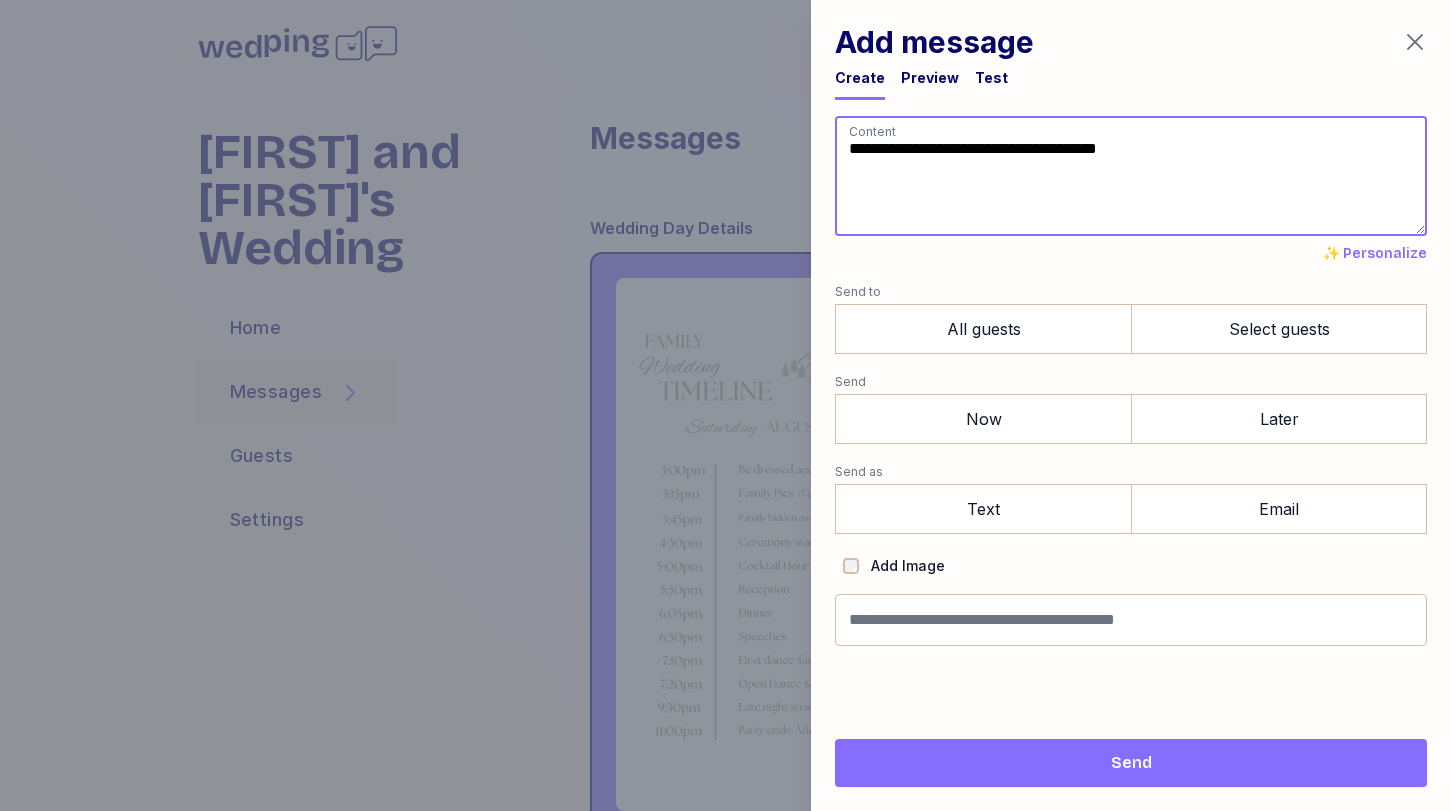 paste on "**********" 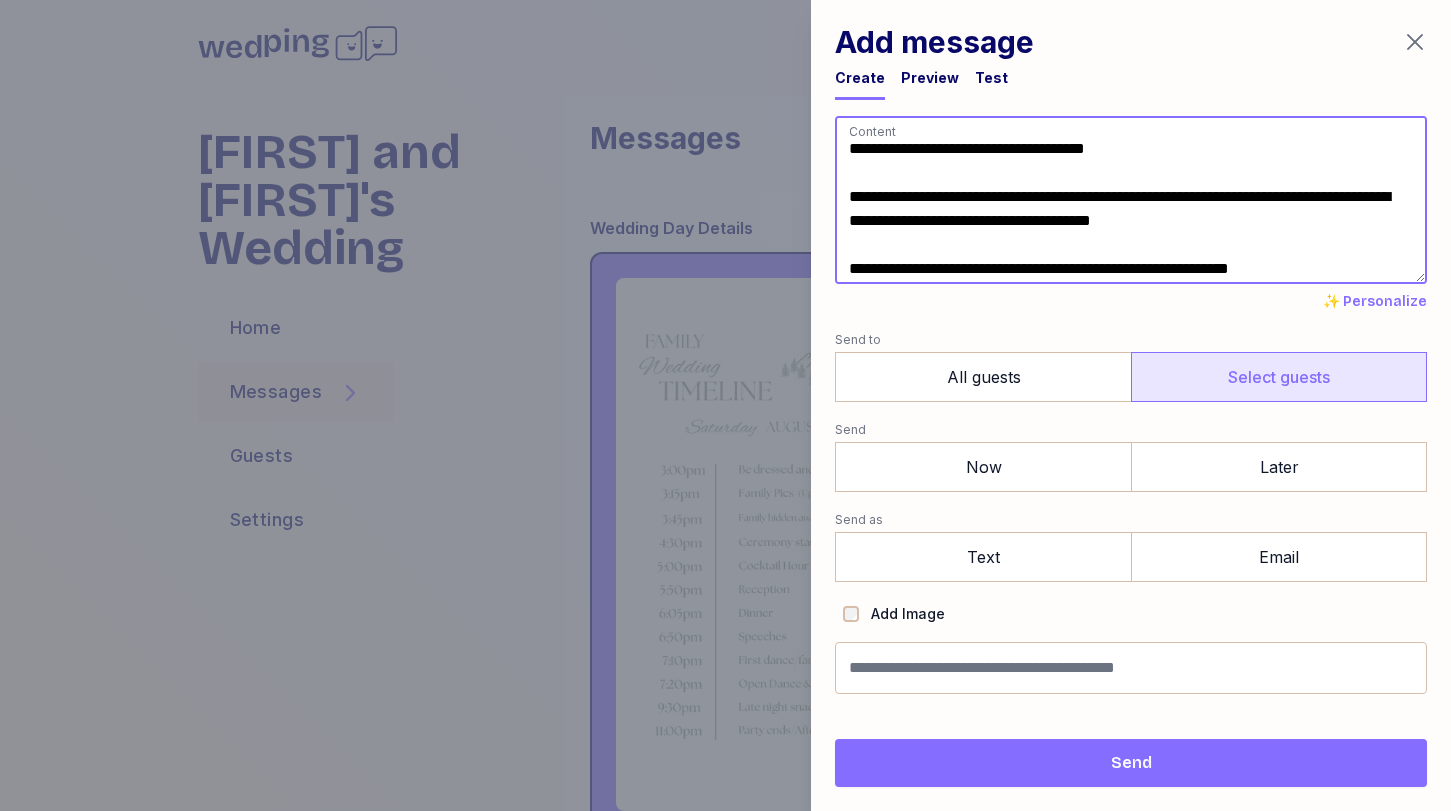 type on "**********" 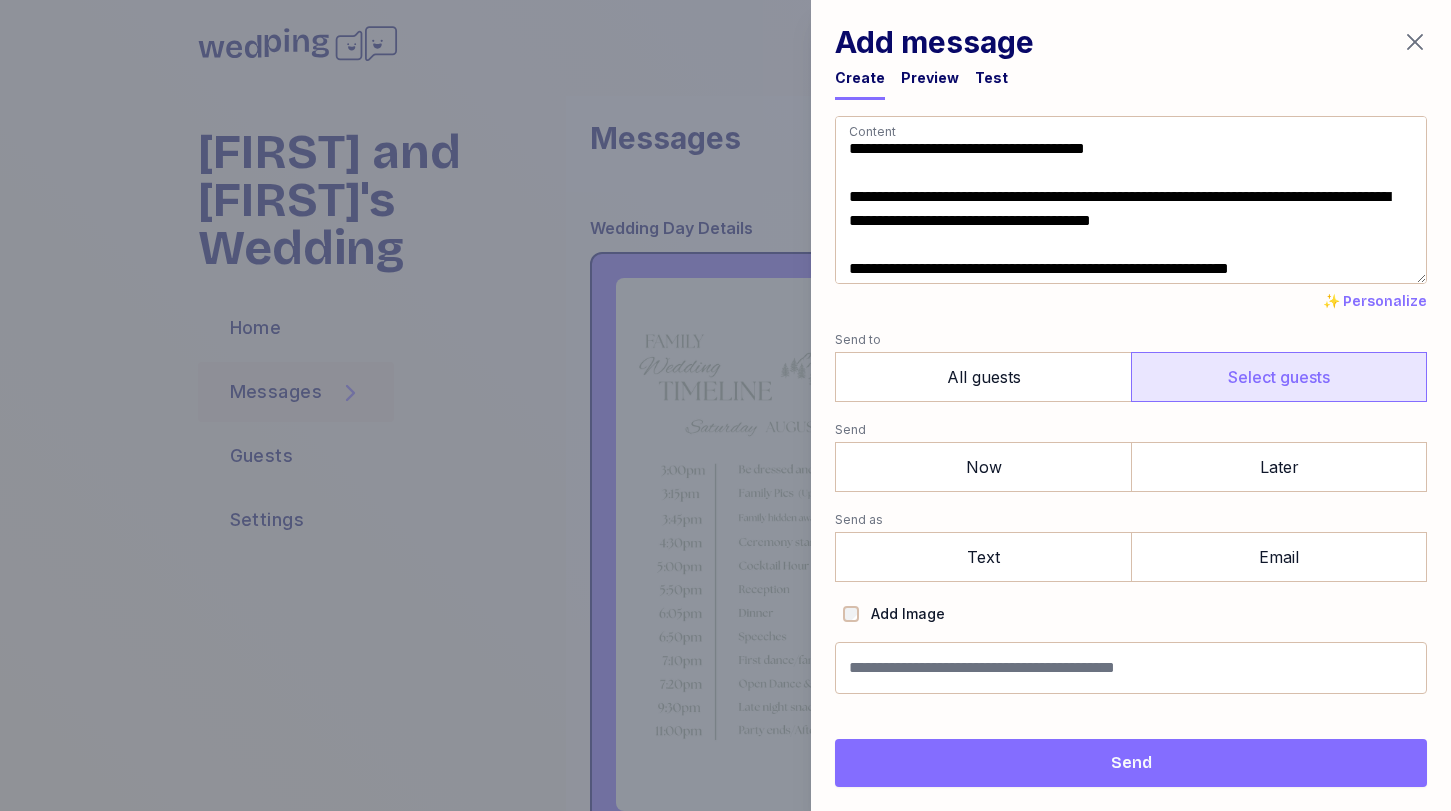 click on "Select guests" at bounding box center (1279, 377) 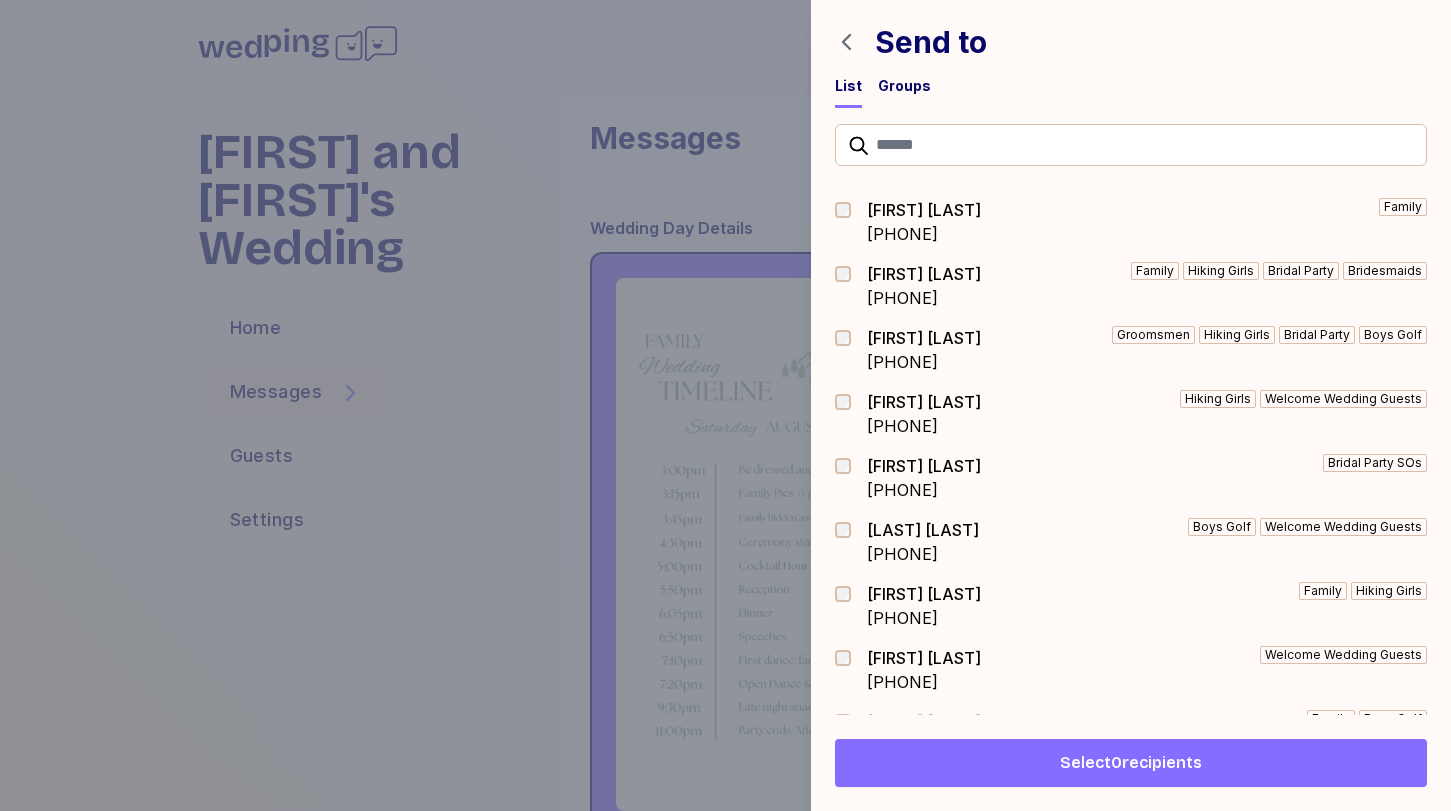 click 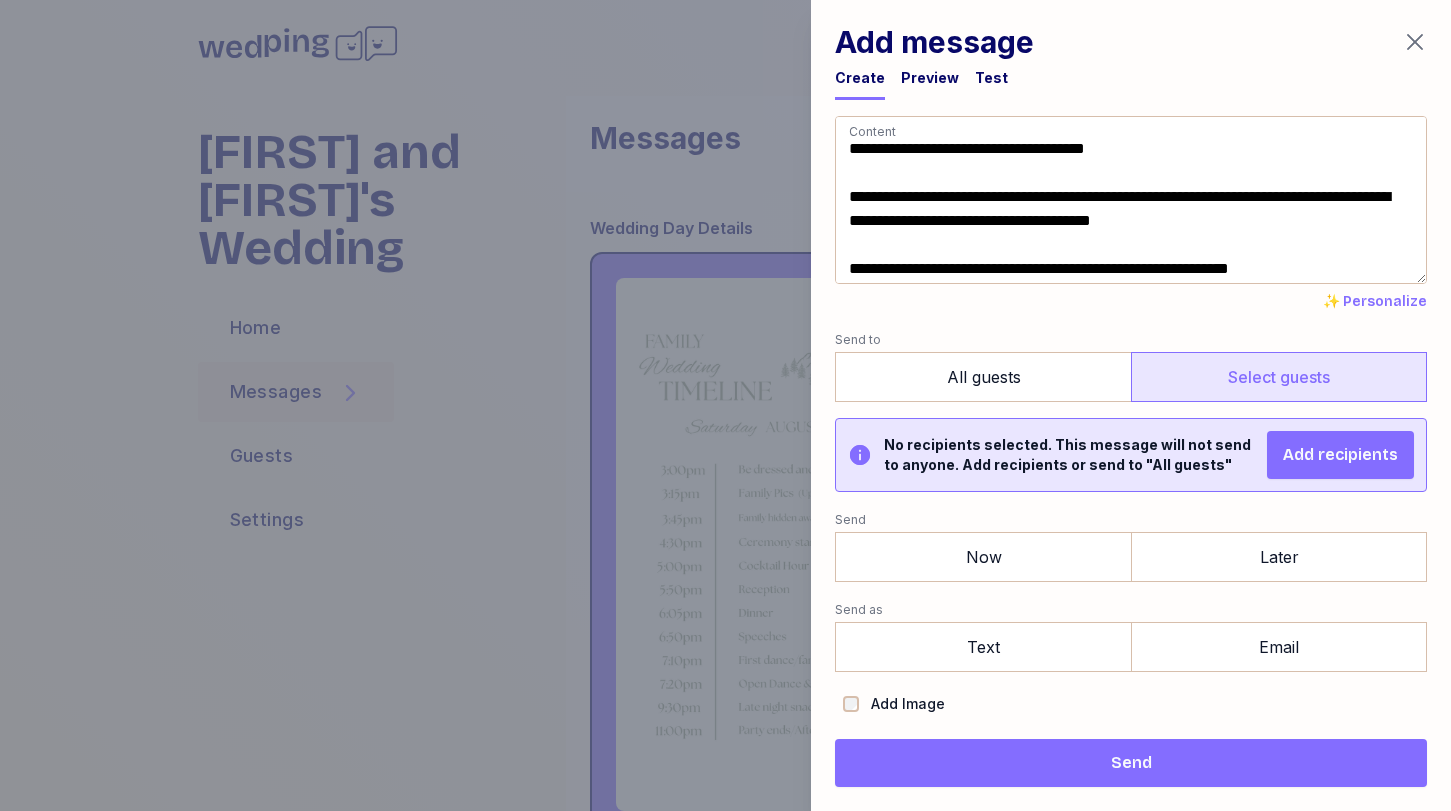 click 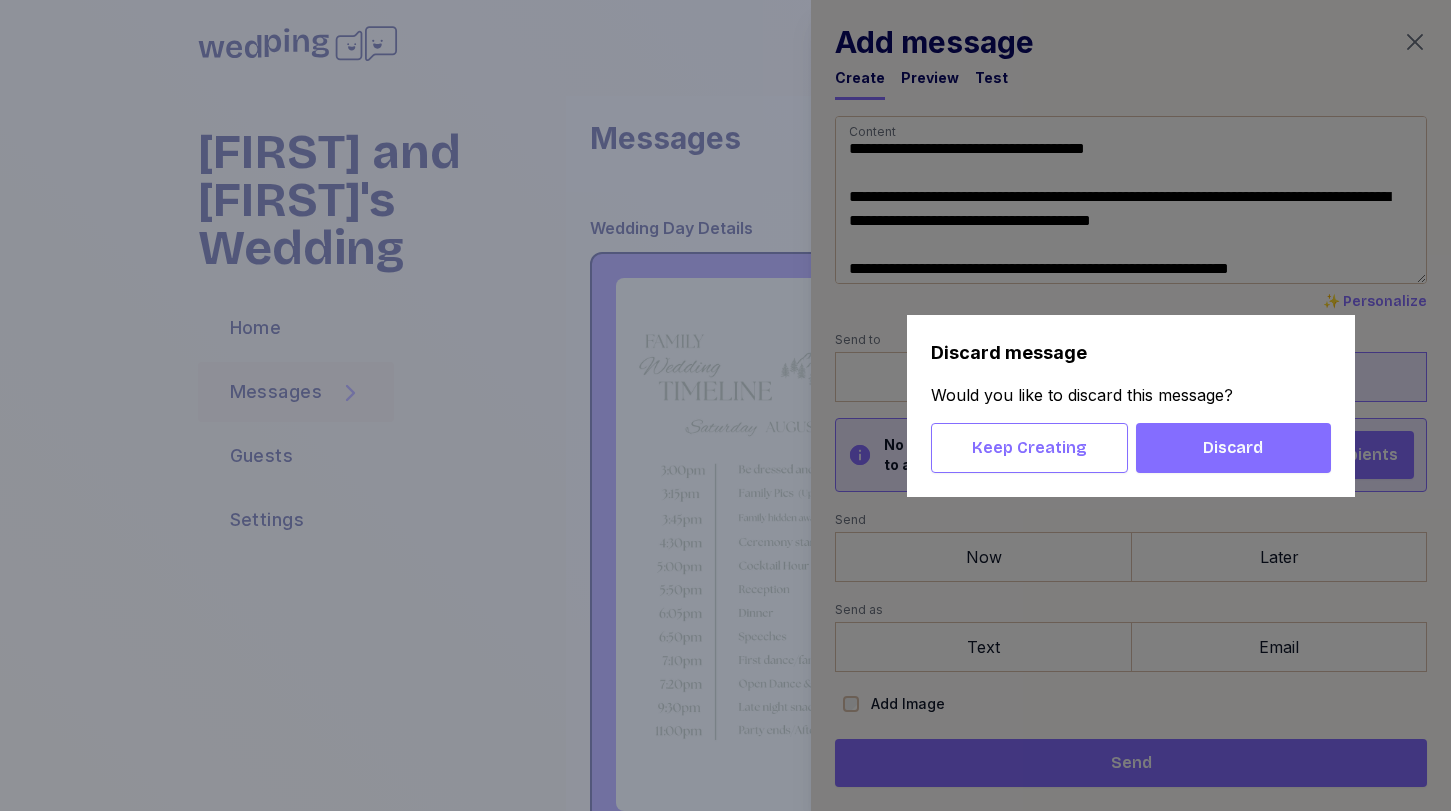 click on "Discard" at bounding box center [1233, 448] 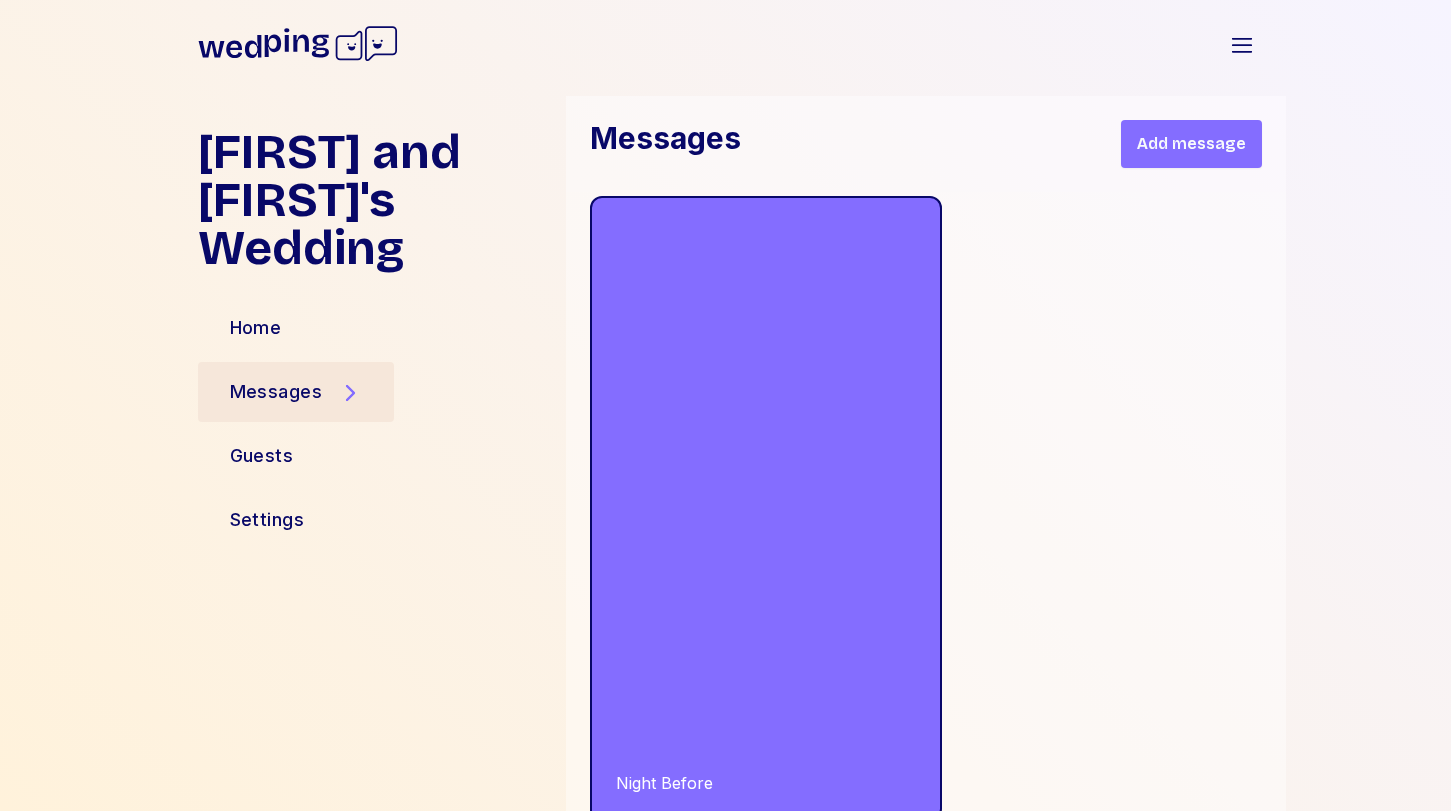 scroll, scrollTop: 15635, scrollLeft: 0, axis: vertical 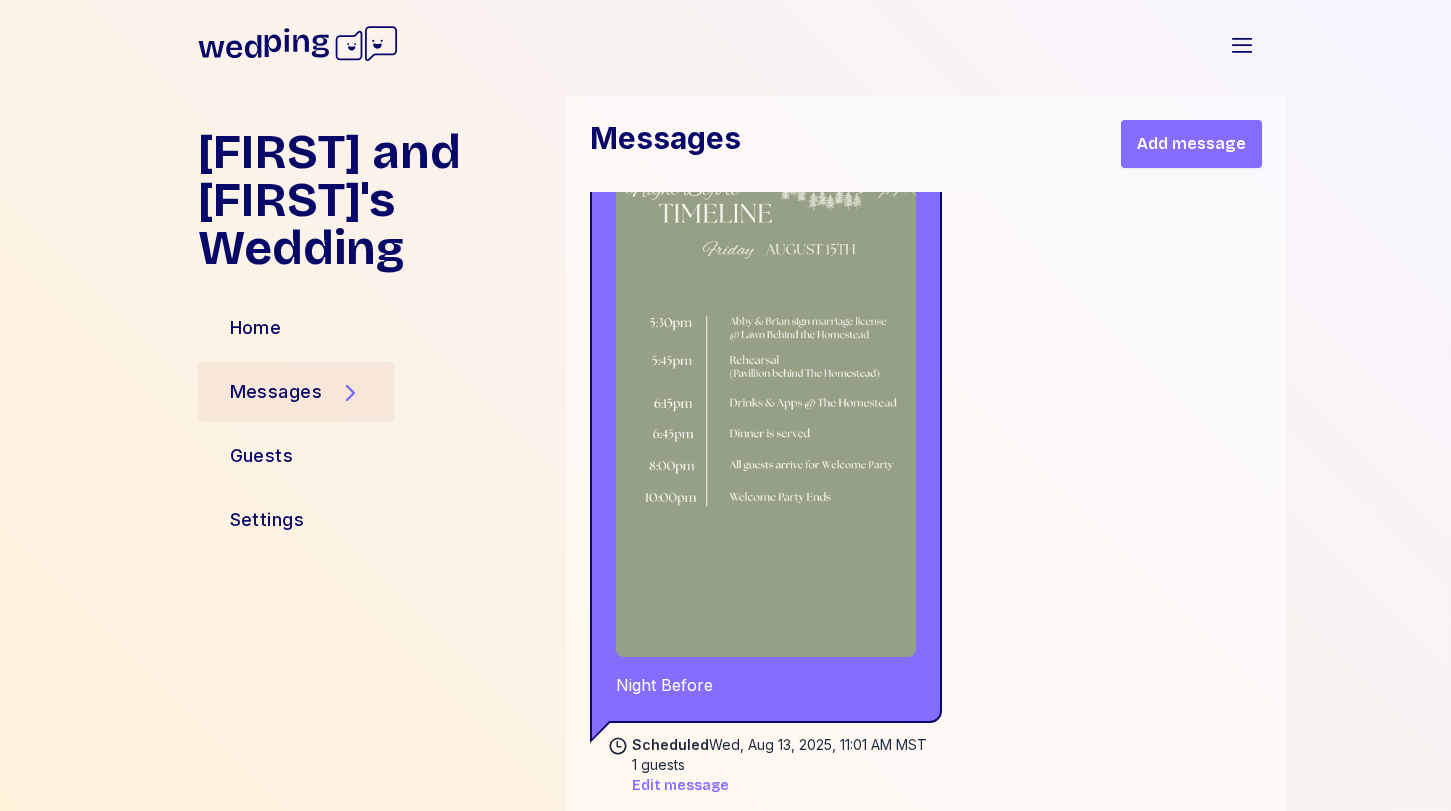 click on "Add message" at bounding box center [1191, 144] 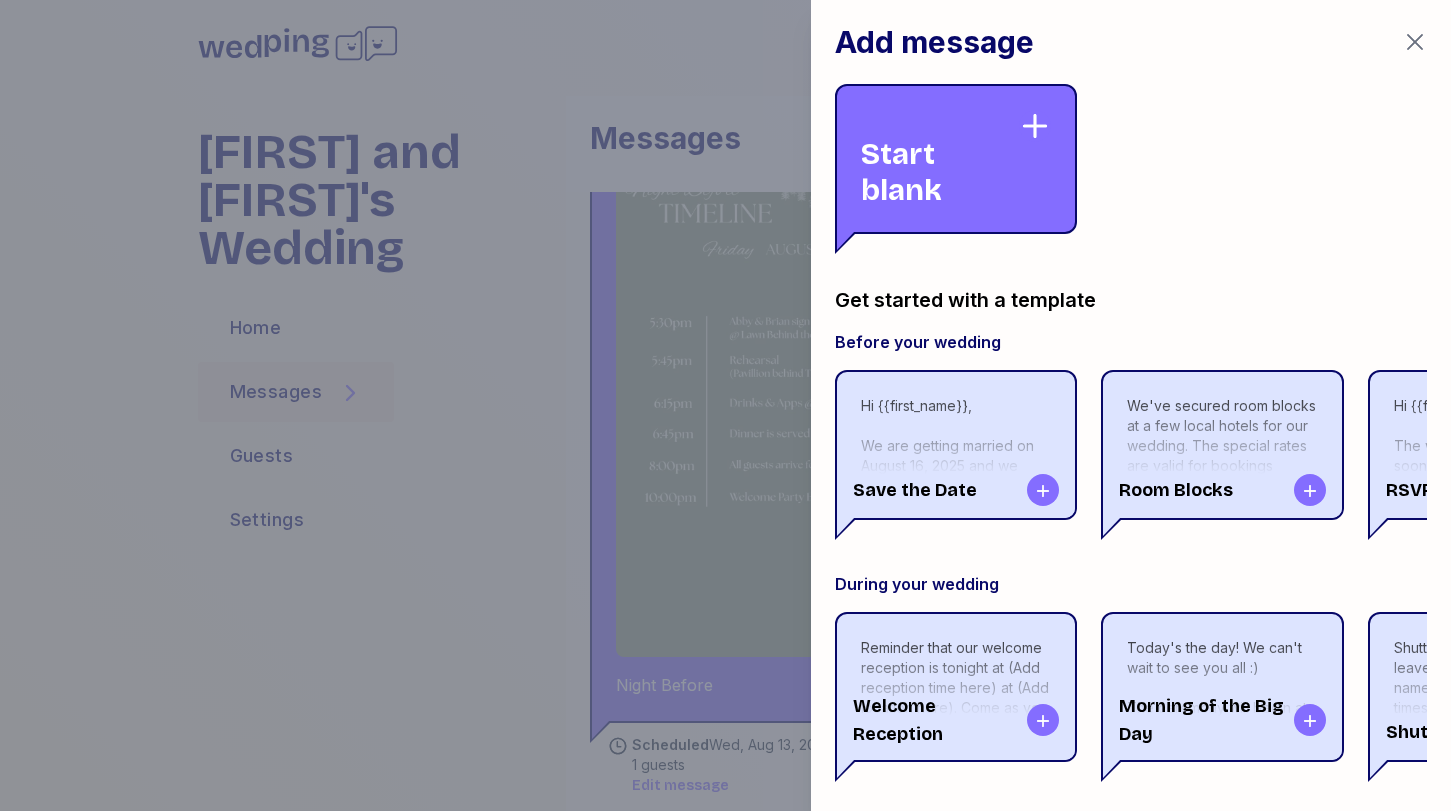 click on "Start blank" at bounding box center (940, 159) 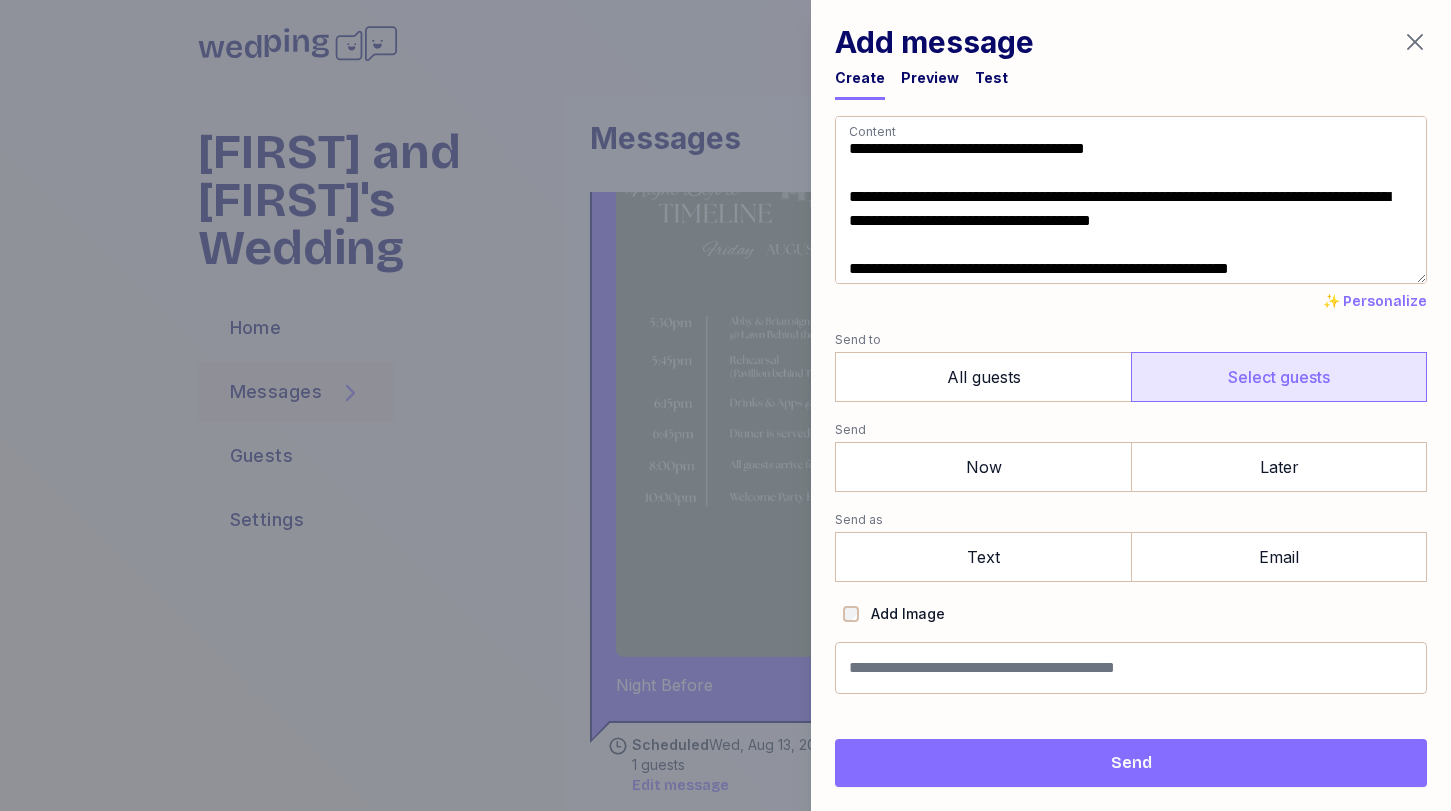 type on "**********" 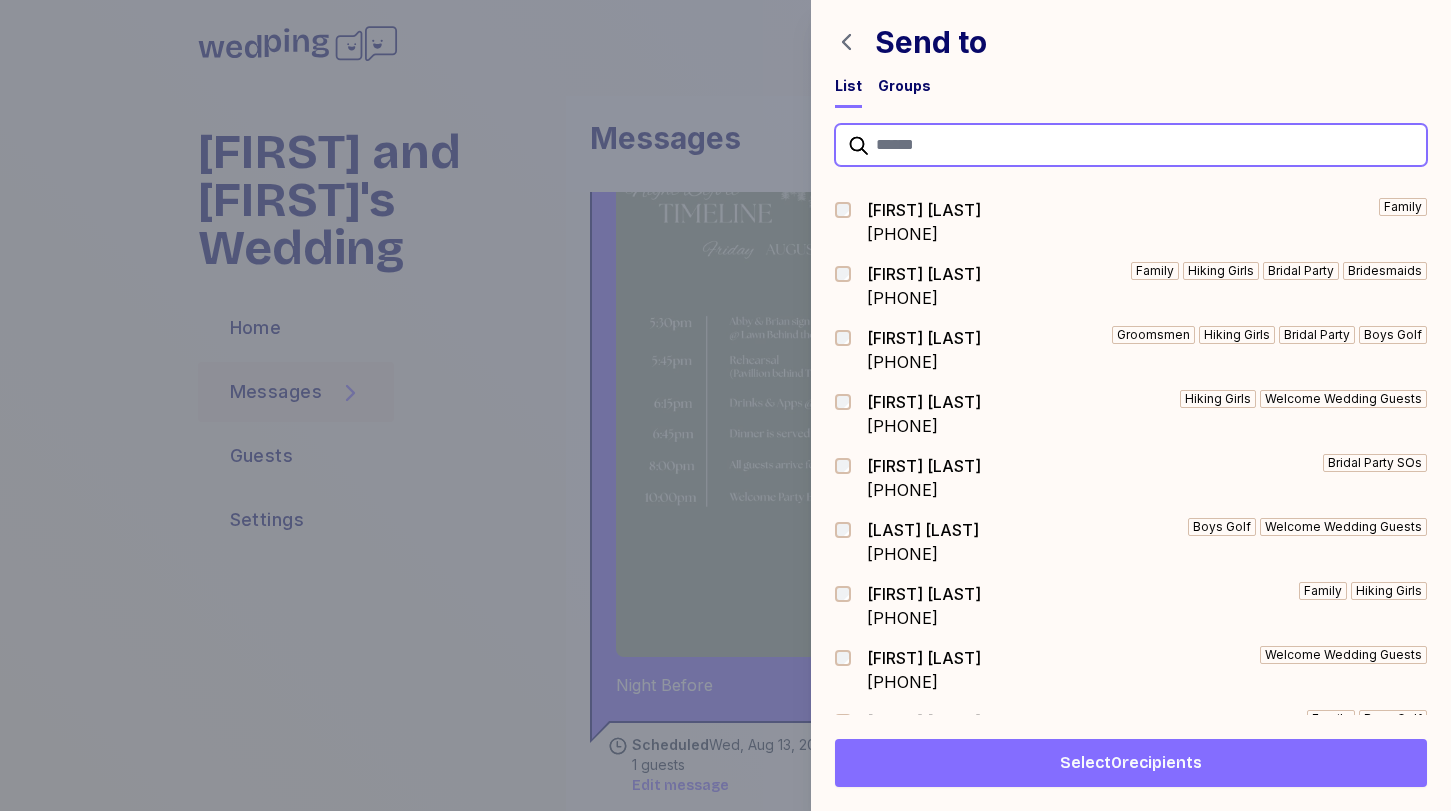 click at bounding box center [1131, 145] 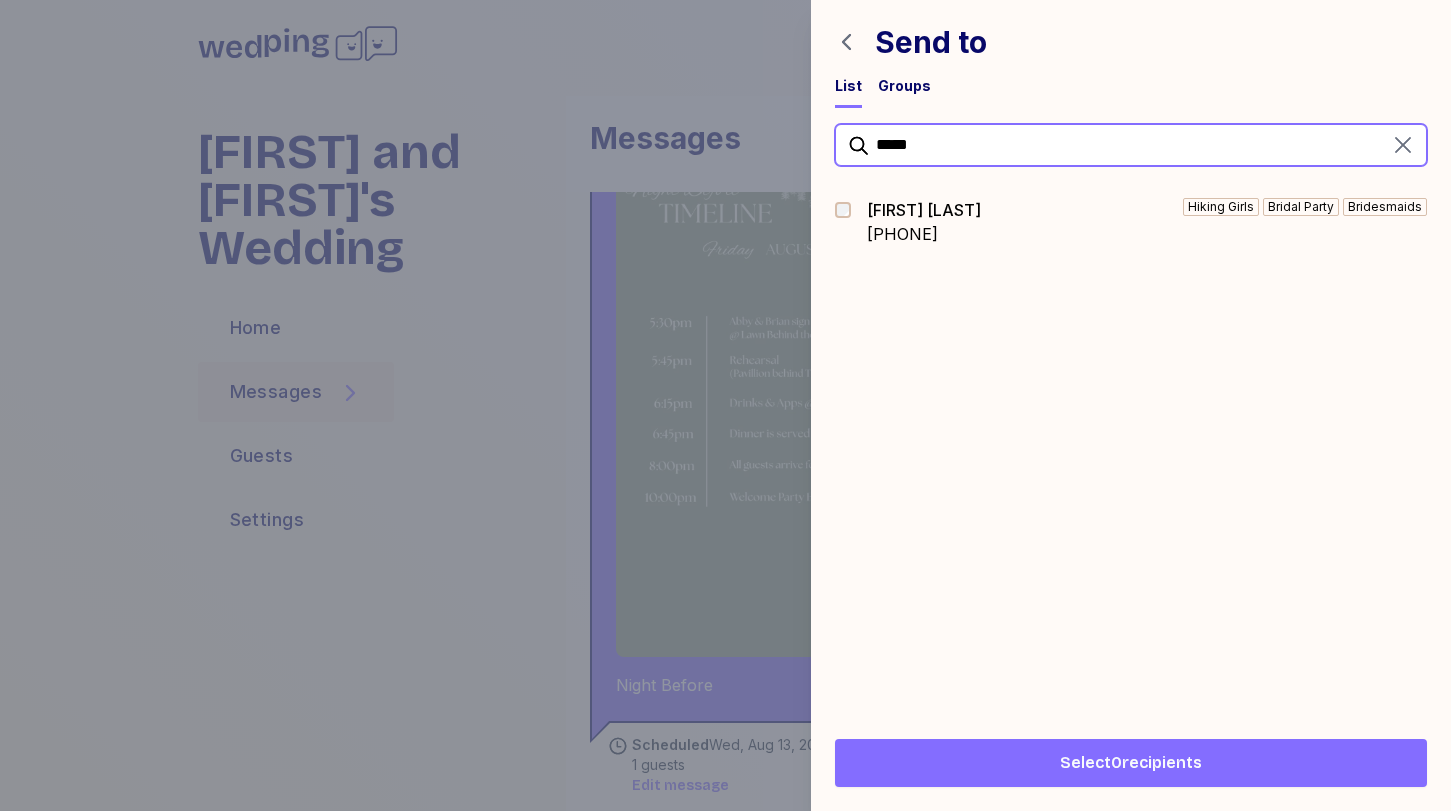 type on "*****" 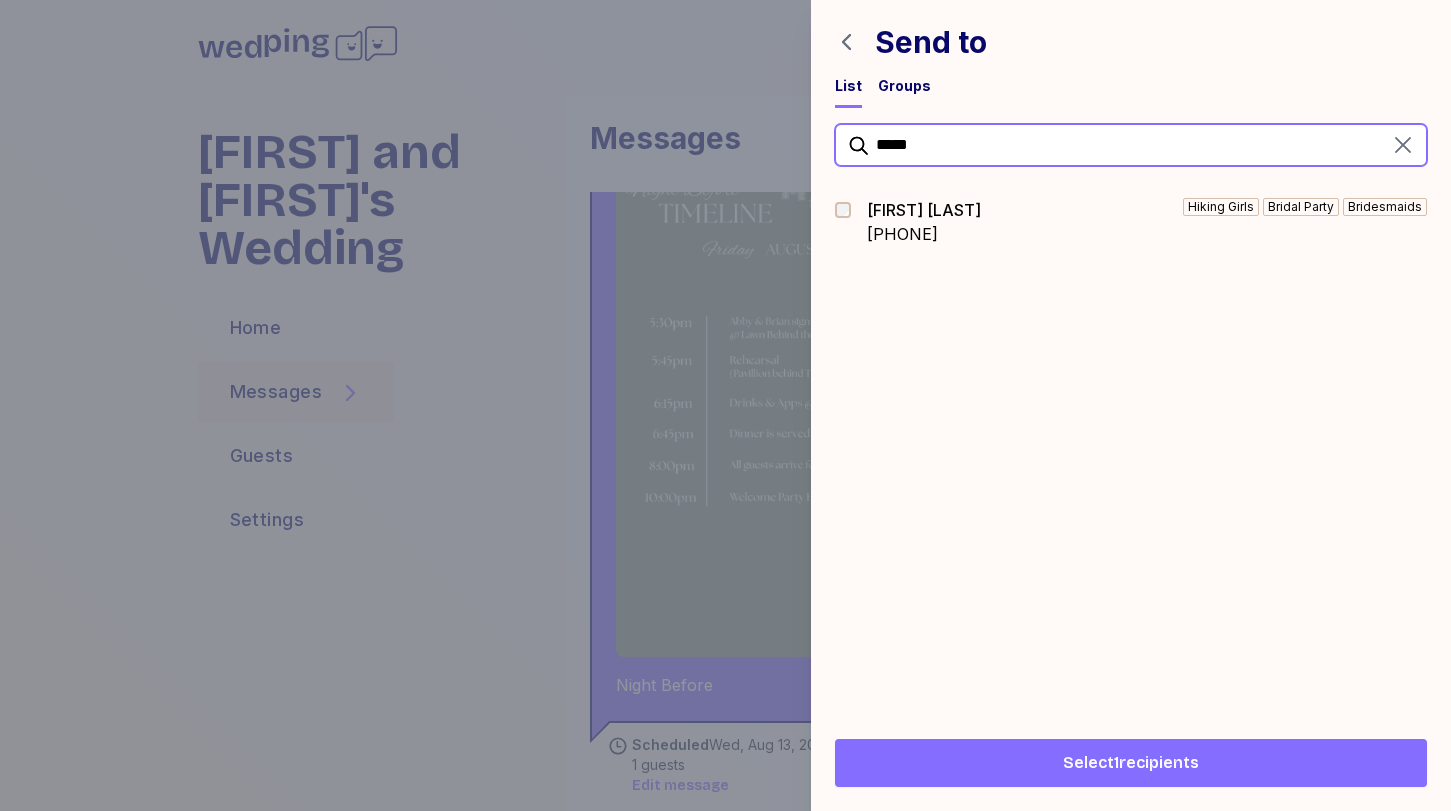 drag, startPoint x: 945, startPoint y: 149, endPoint x: 808, endPoint y: 144, distance: 137.09122 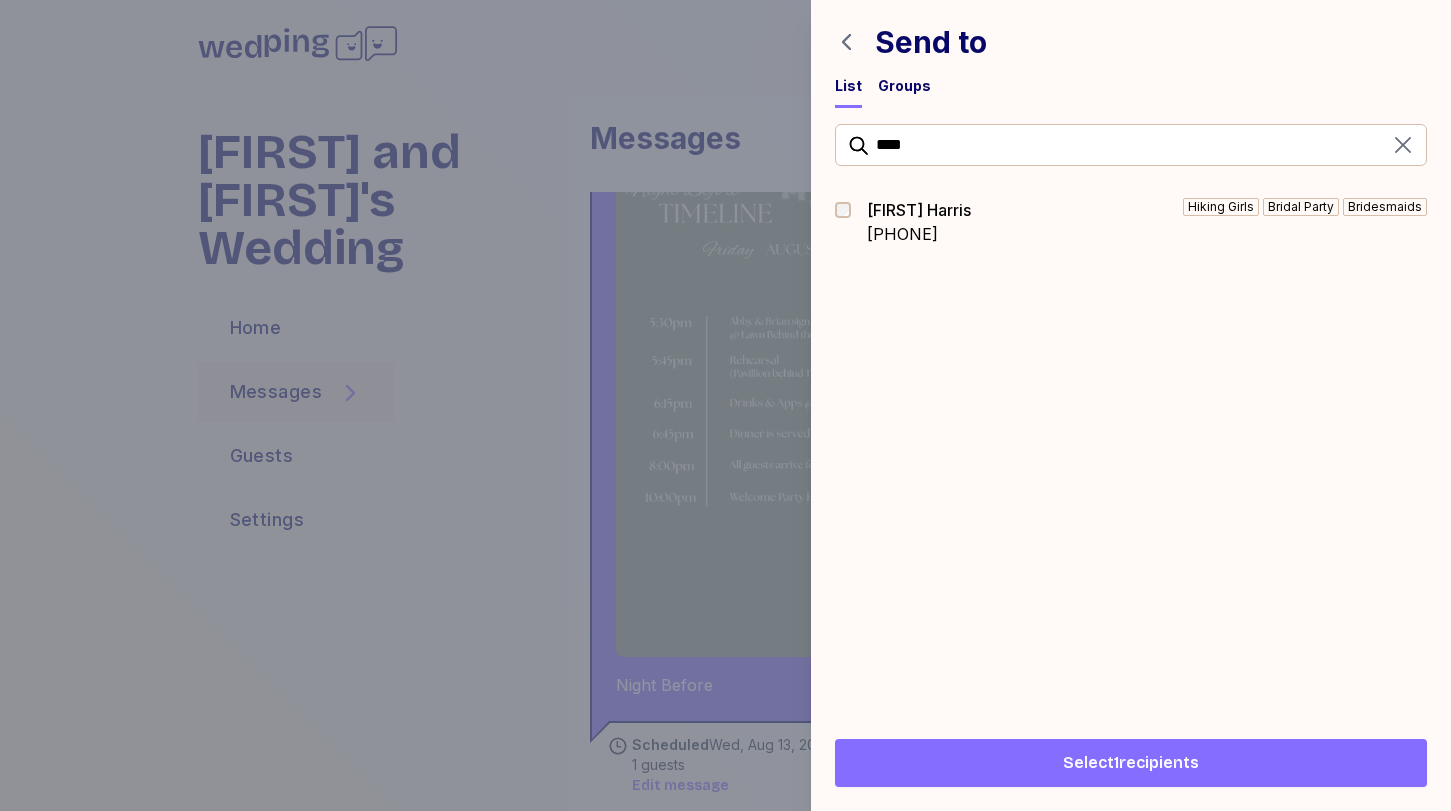 click on "Jessica   Harris" at bounding box center (919, 210) 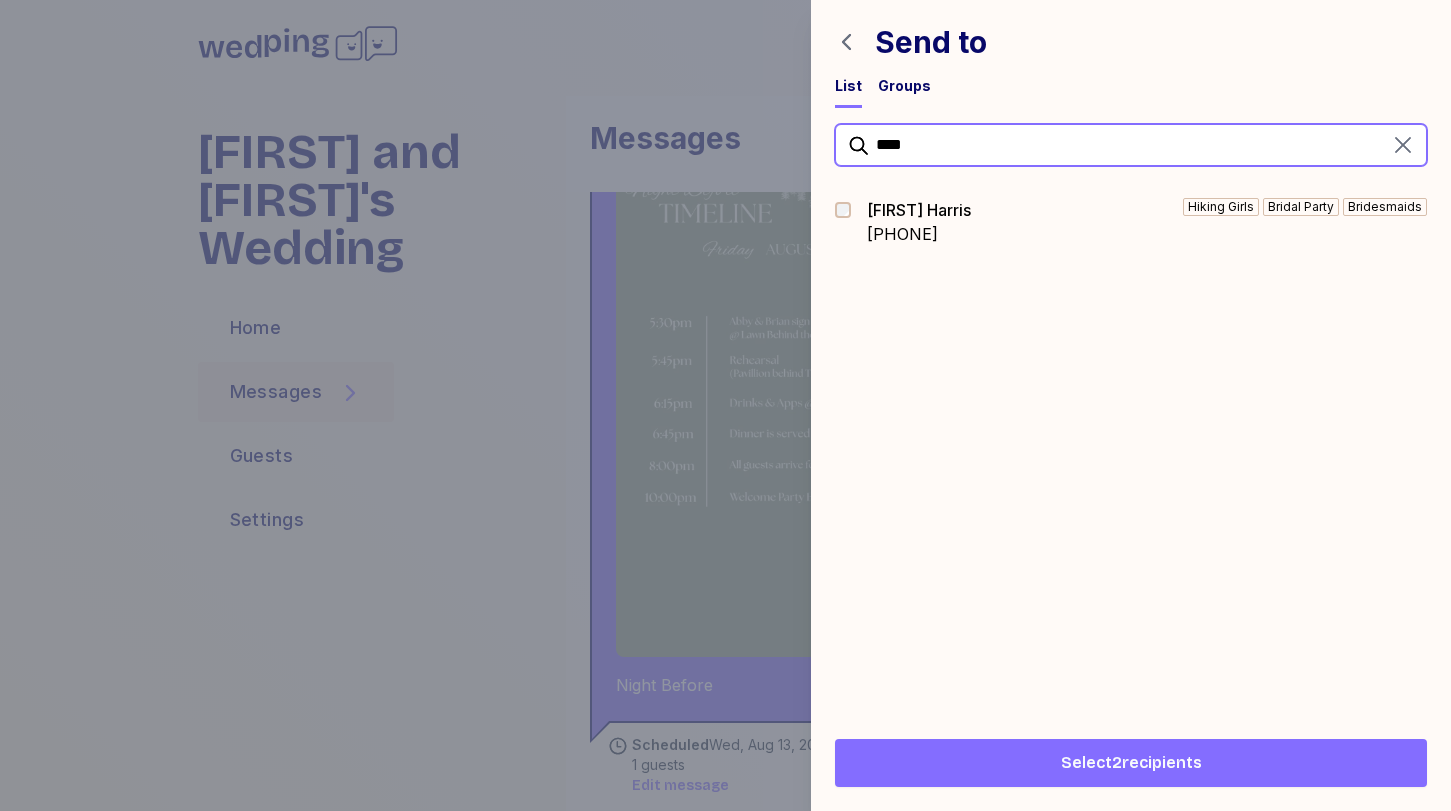 drag, startPoint x: 948, startPoint y: 146, endPoint x: 838, endPoint y: 146, distance: 110 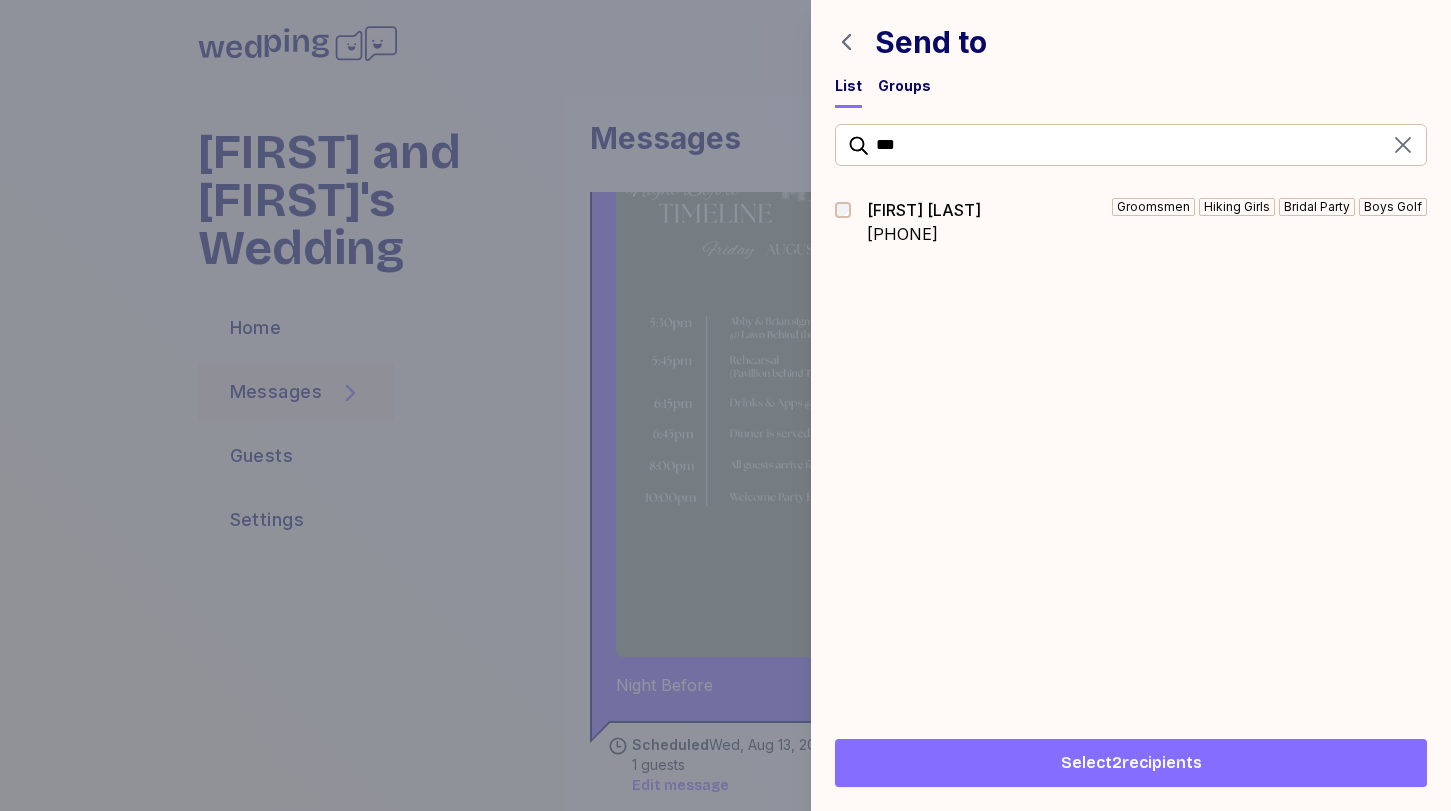 click on "Adam   Friederichsen" at bounding box center [924, 210] 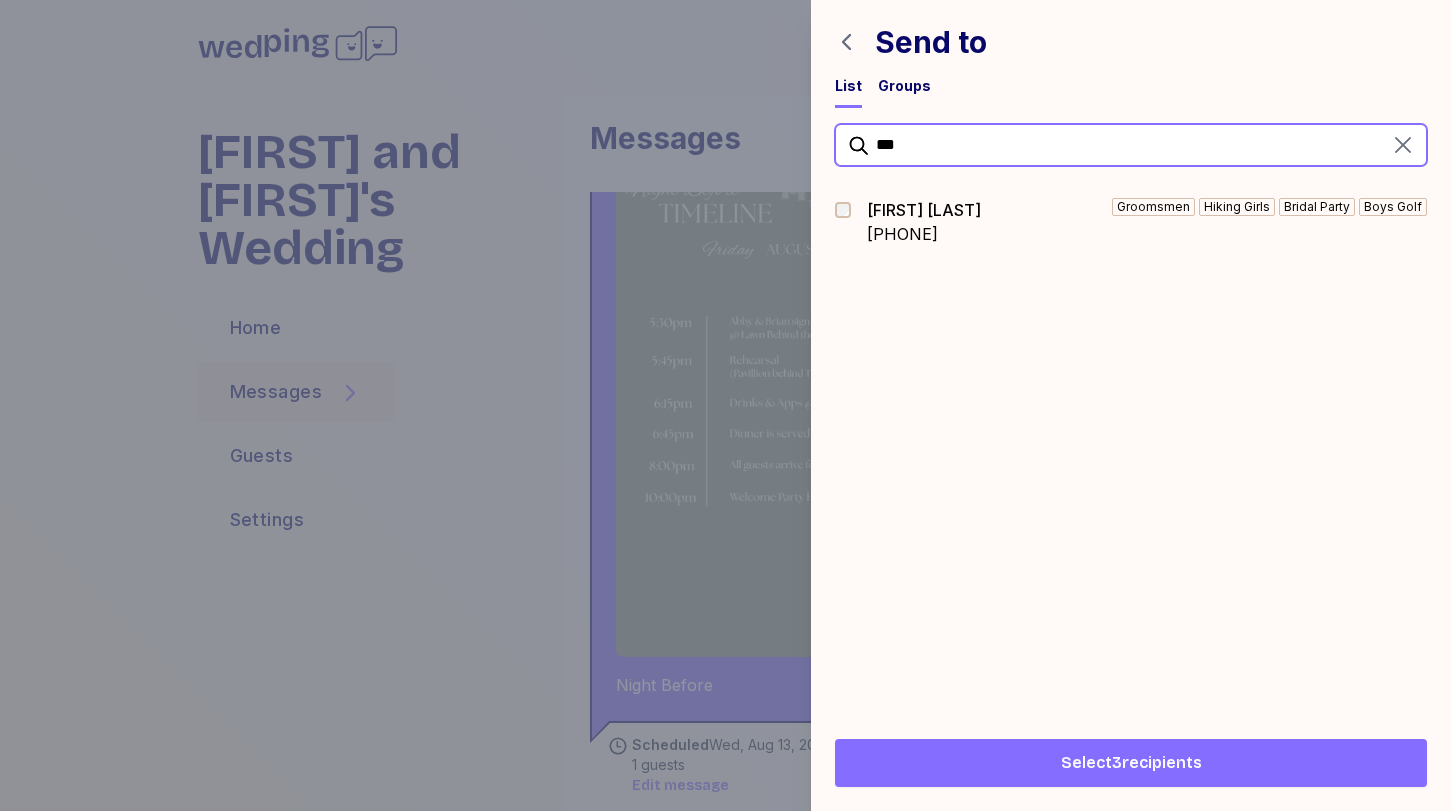 click on "***" at bounding box center (1131, 145) 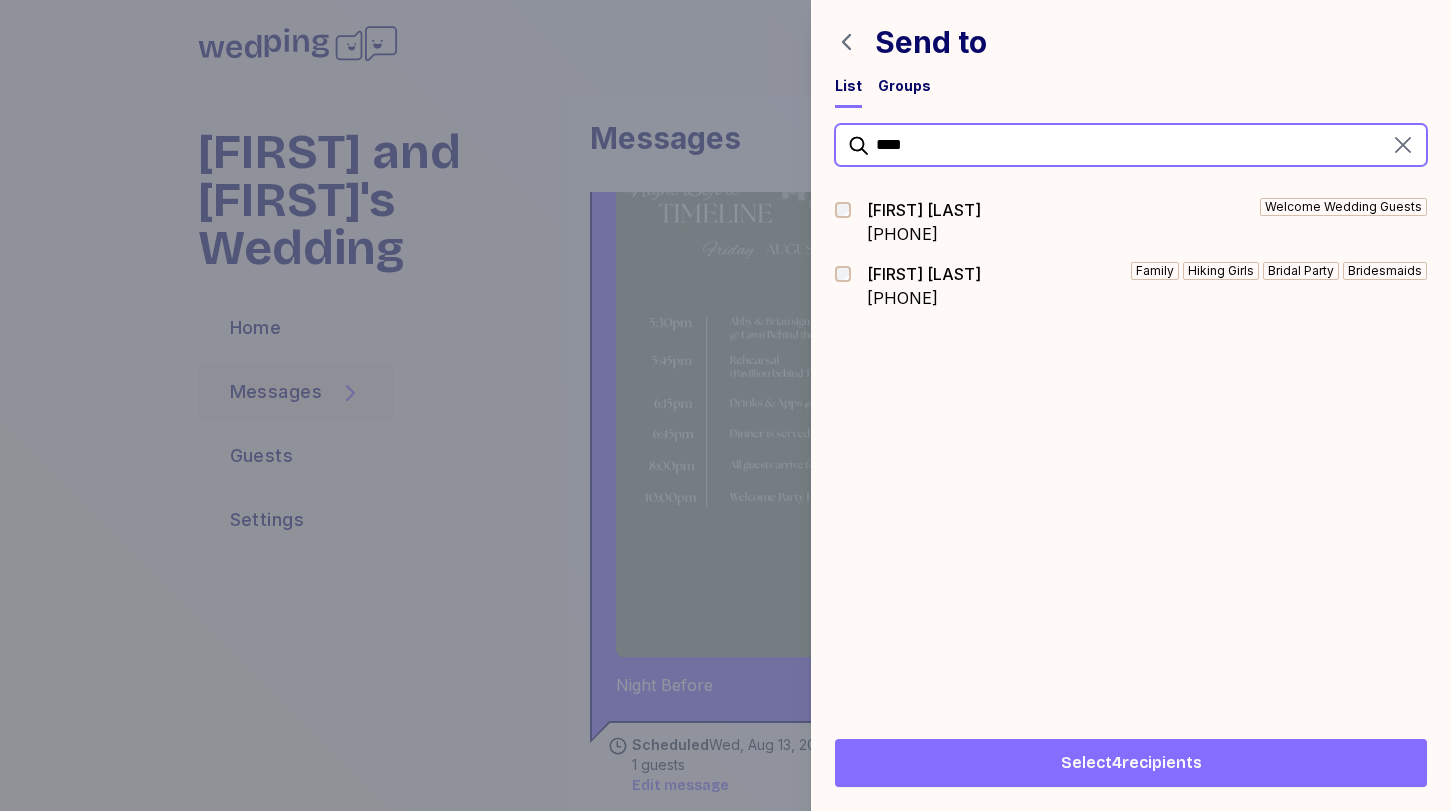 drag, startPoint x: 910, startPoint y: 137, endPoint x: 839, endPoint y: 137, distance: 71 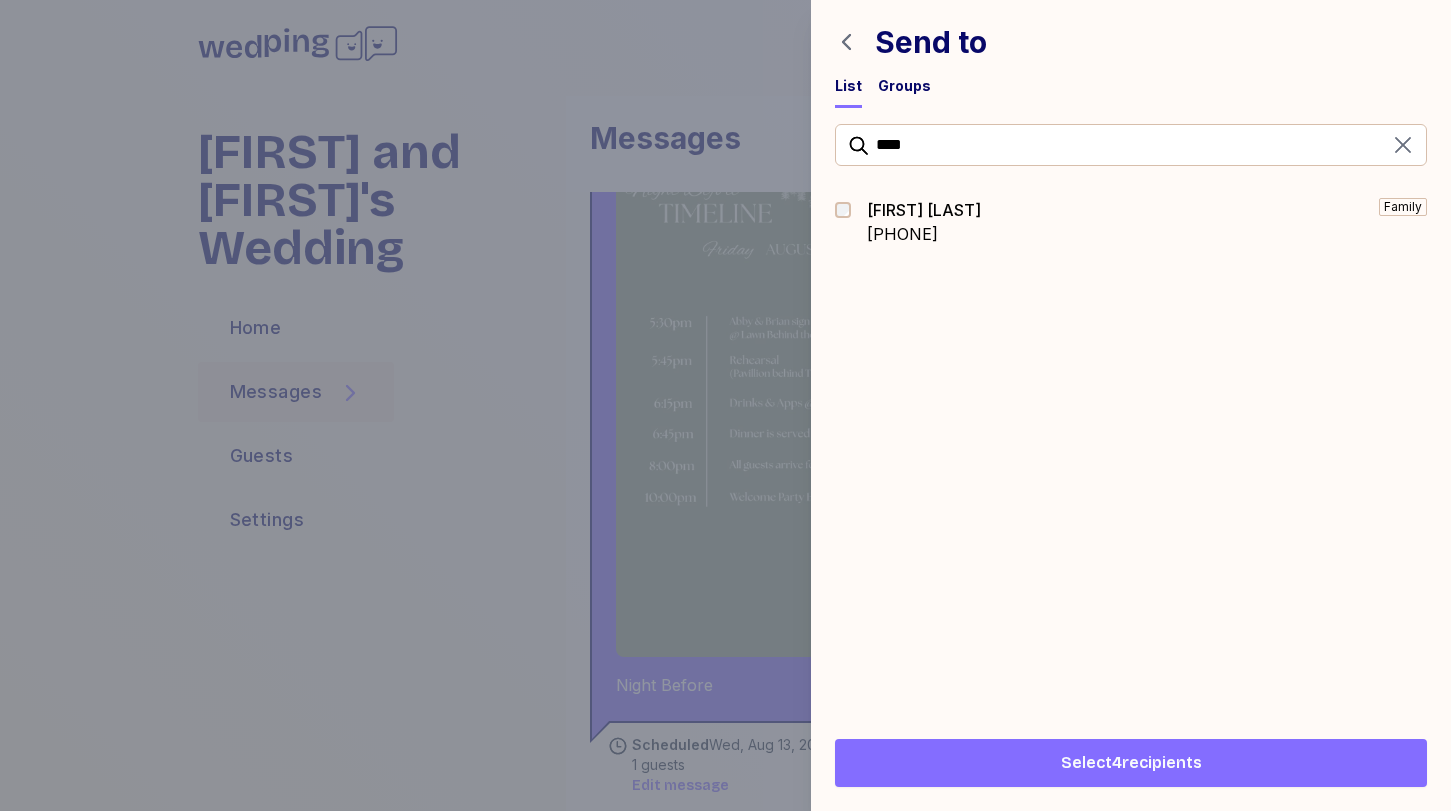 click at bounding box center (849, 222) 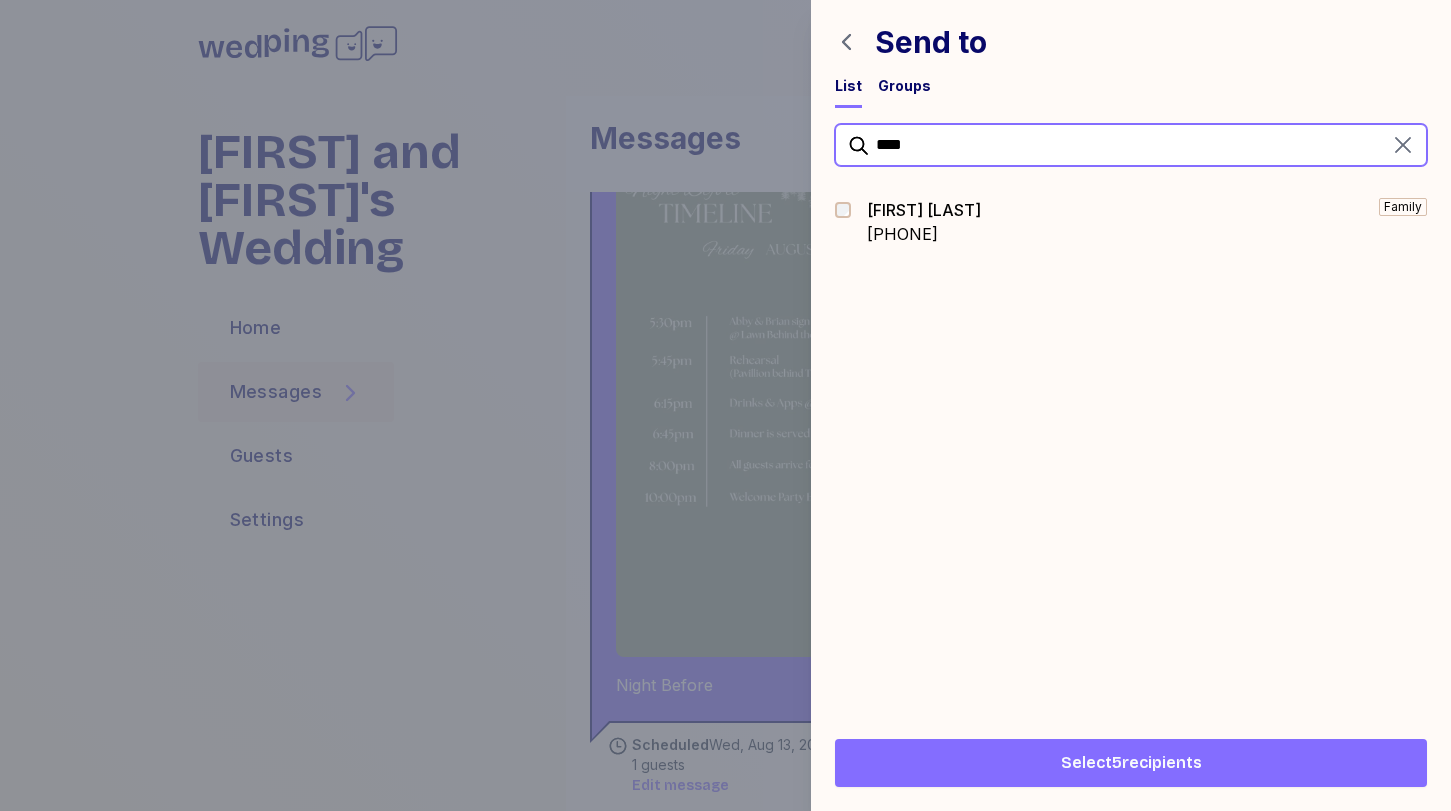 drag, startPoint x: 943, startPoint y: 145, endPoint x: 744, endPoint y: 127, distance: 199.81241 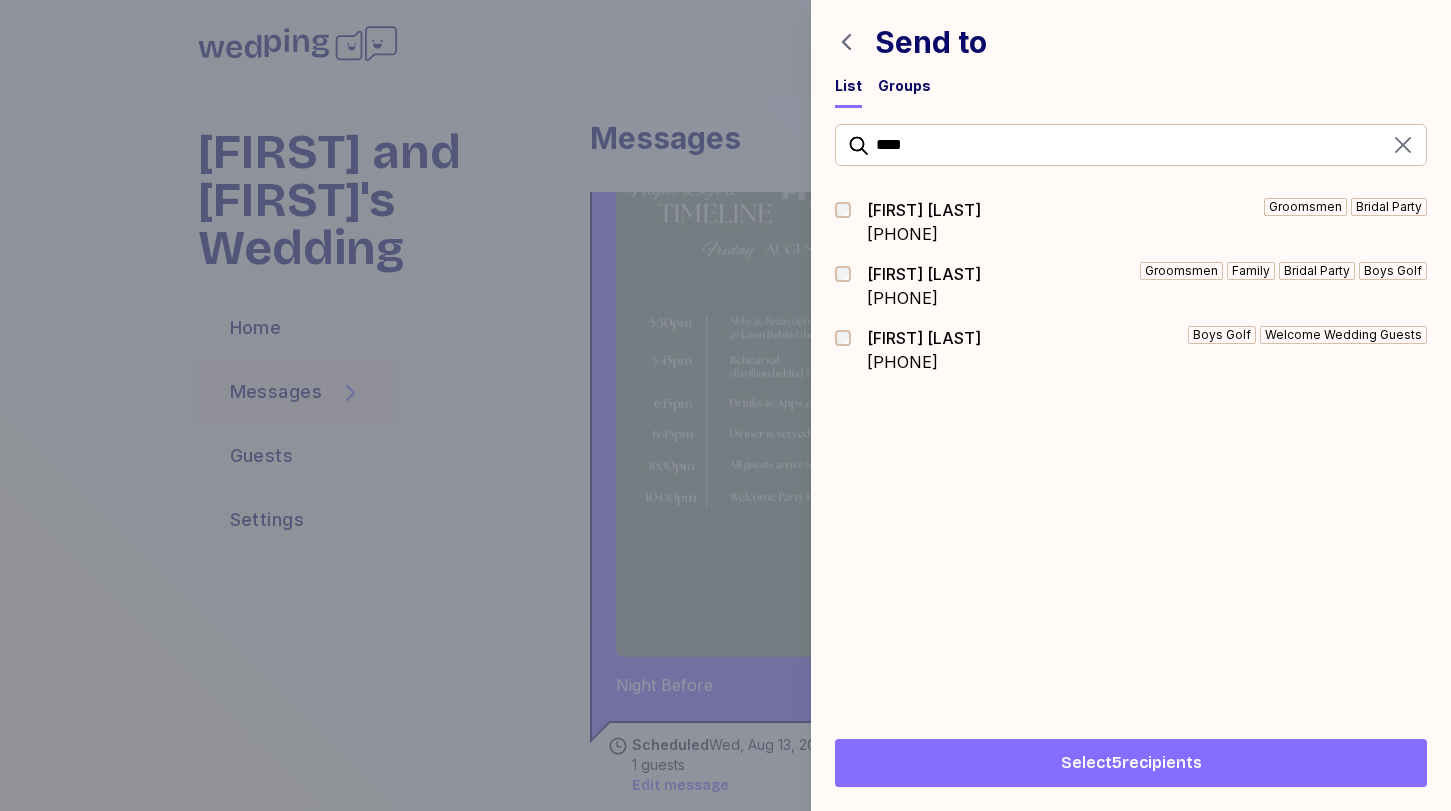 click at bounding box center [849, 222] 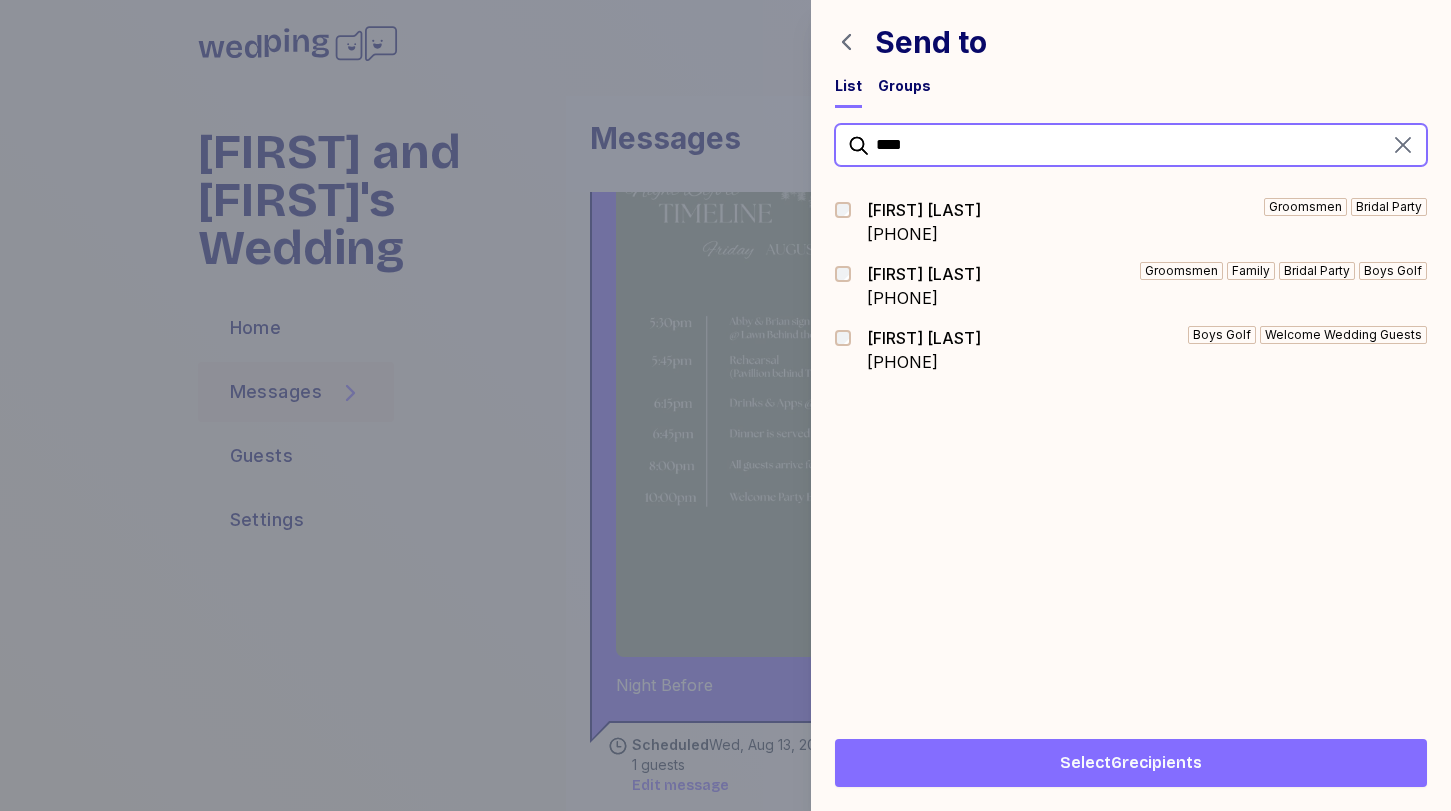 drag, startPoint x: 916, startPoint y: 140, endPoint x: 678, endPoint y: 133, distance: 238.10292 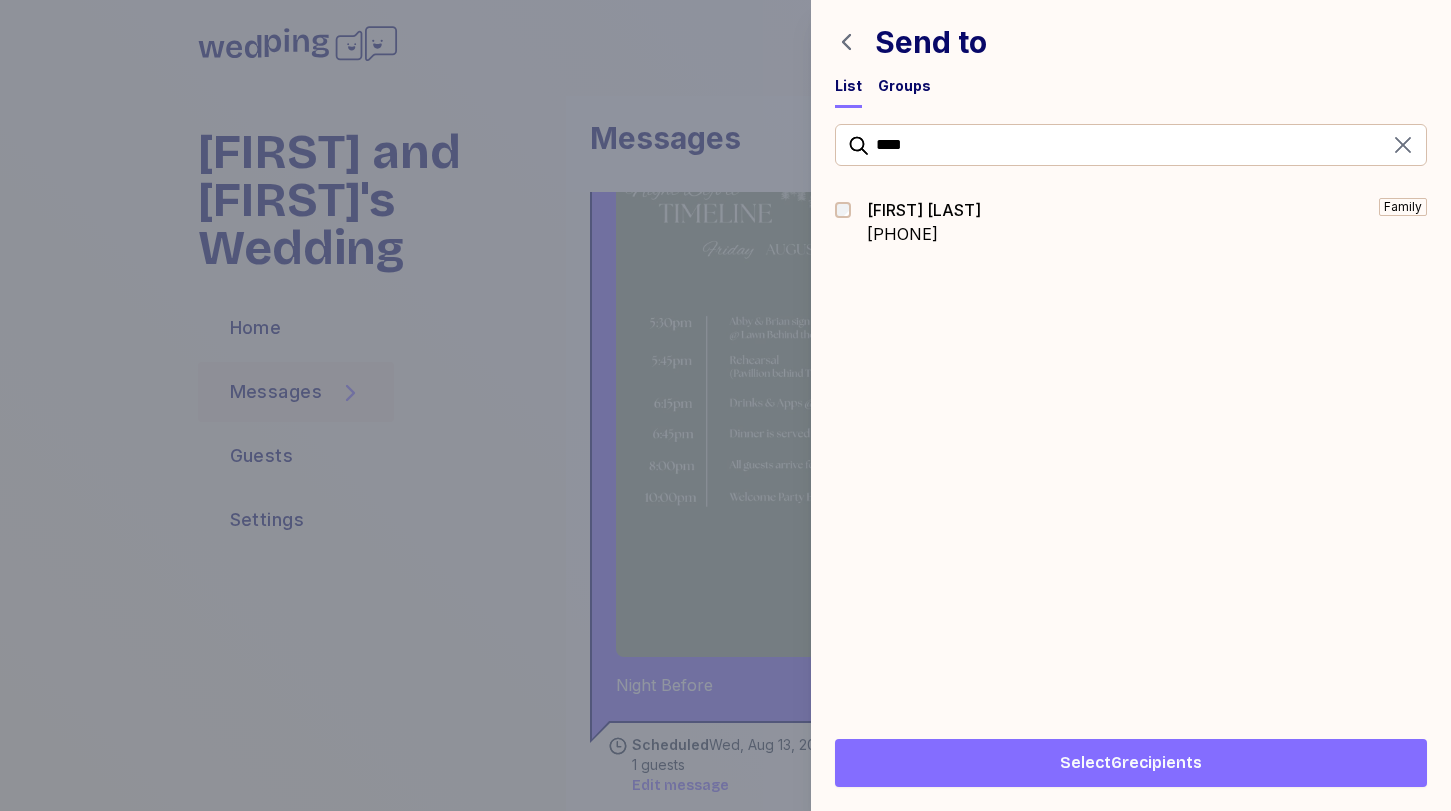 click at bounding box center (849, 222) 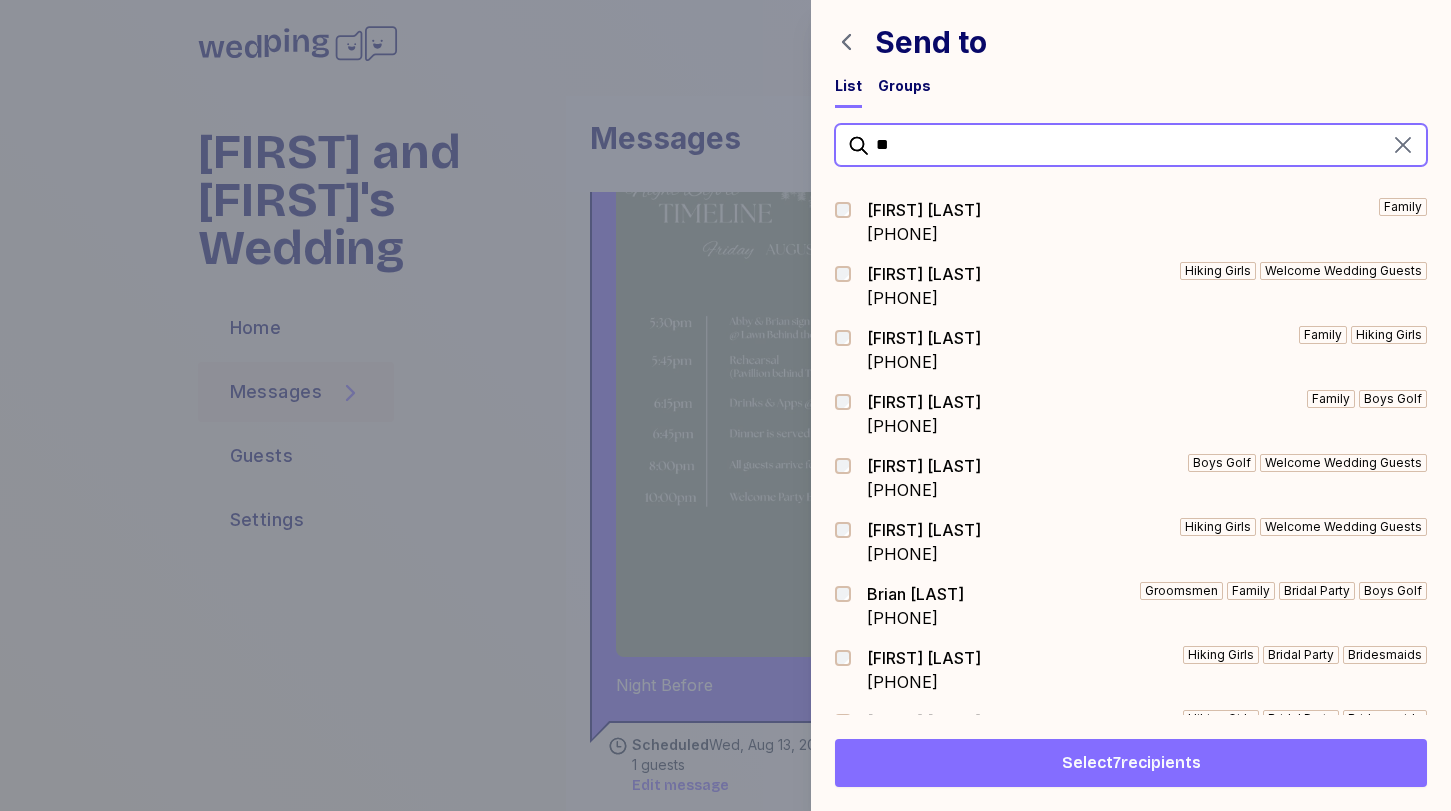 type on "***" 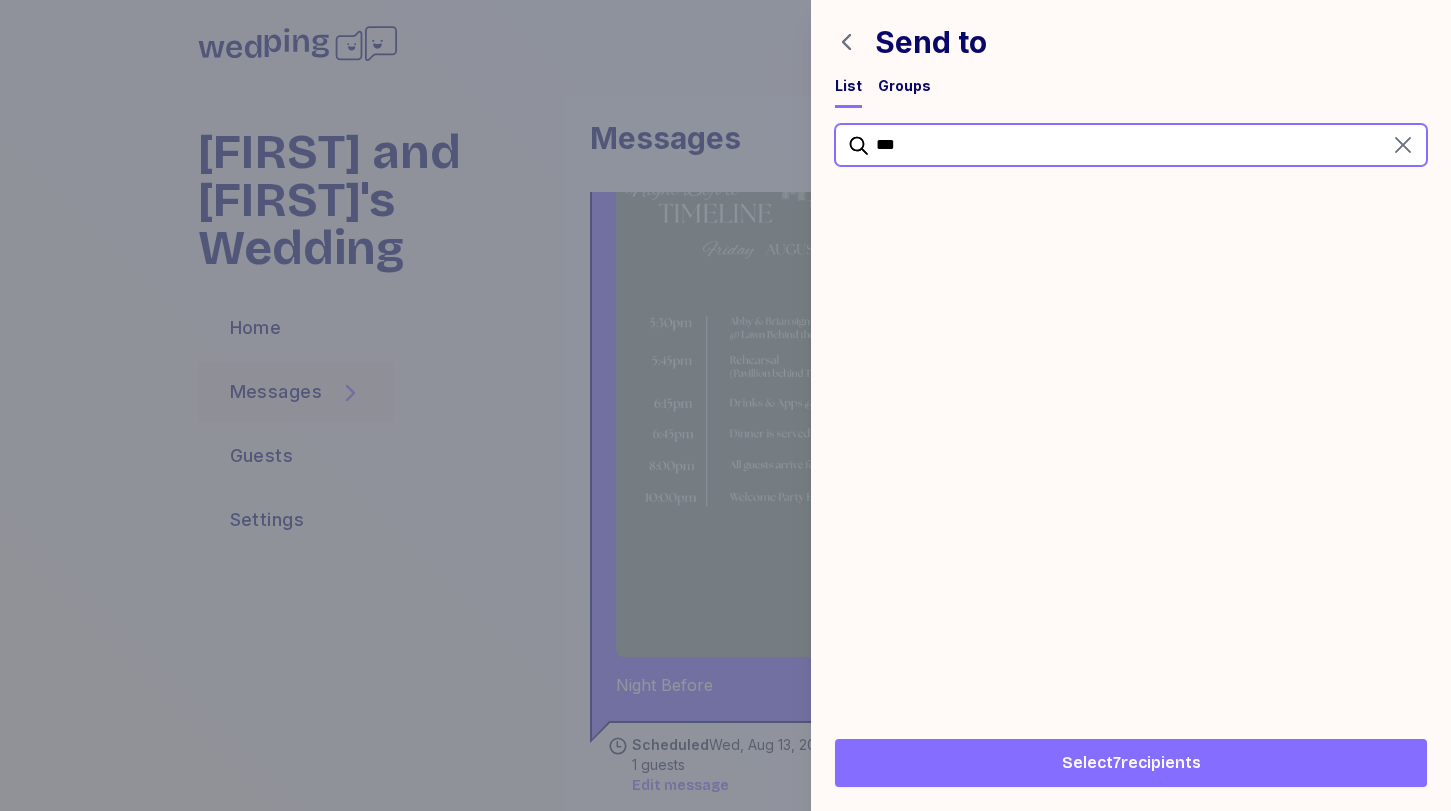 drag, startPoint x: 881, startPoint y: 148, endPoint x: 804, endPoint y: 148, distance: 77 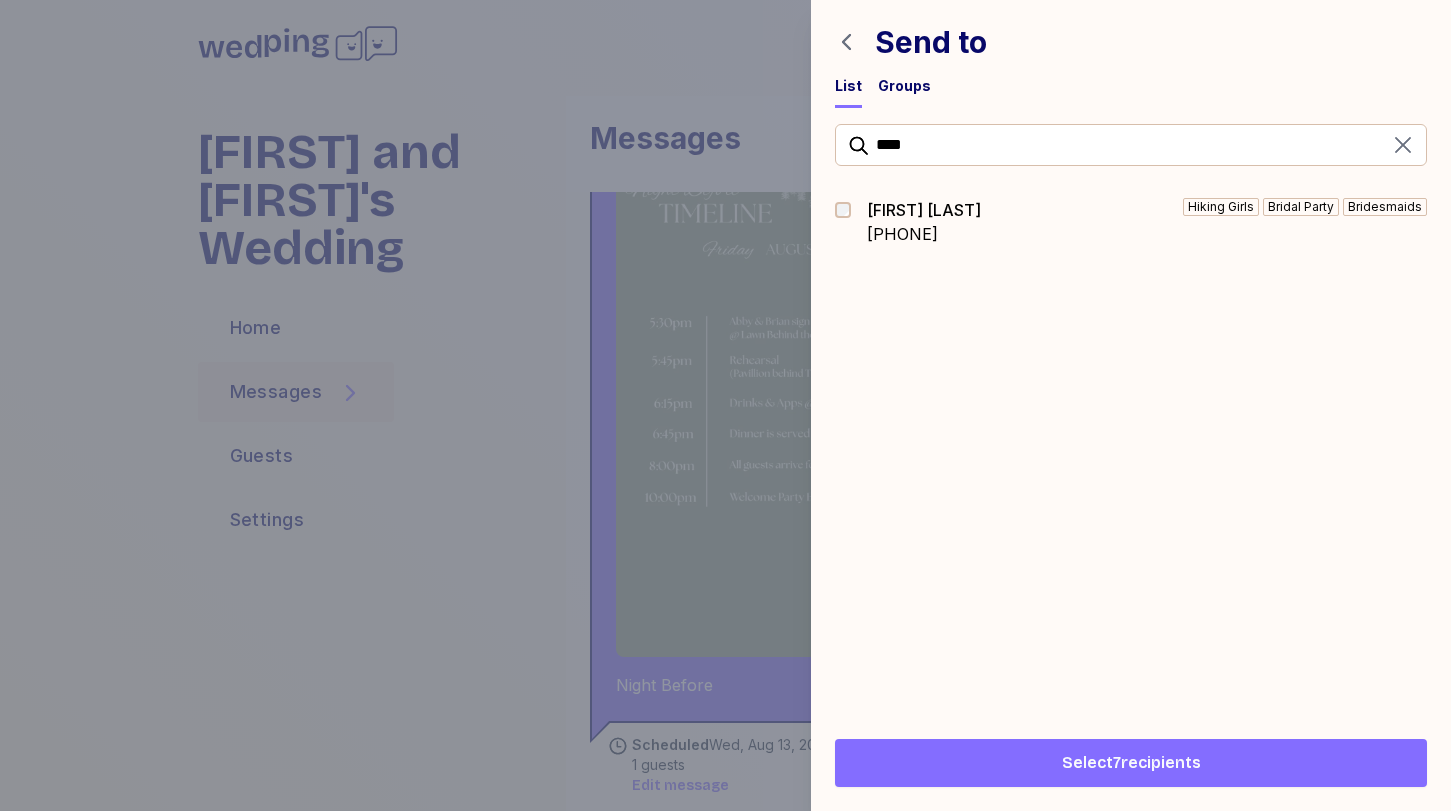 click on "Claire   Ridge" at bounding box center (924, 210) 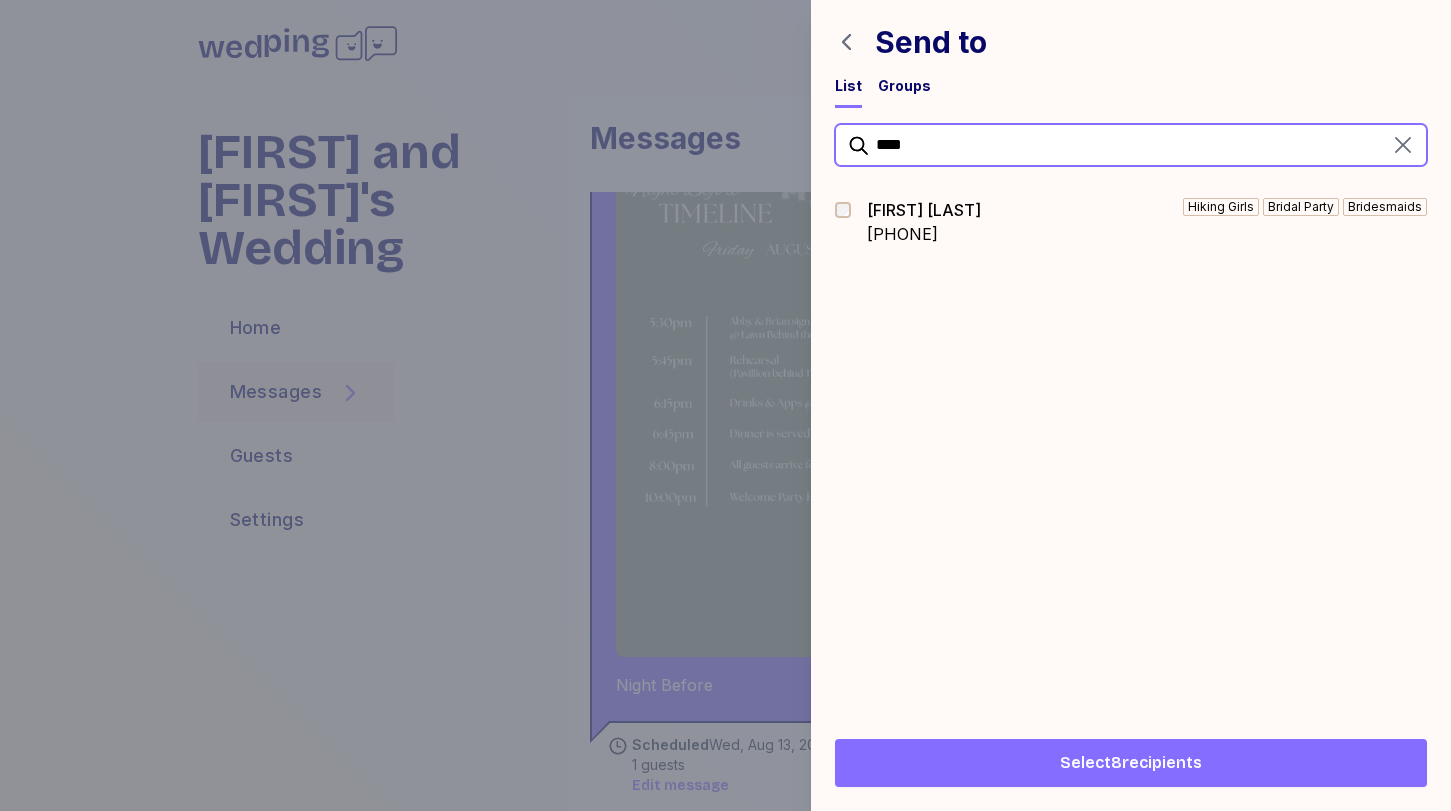 click on "****" at bounding box center (1131, 145) 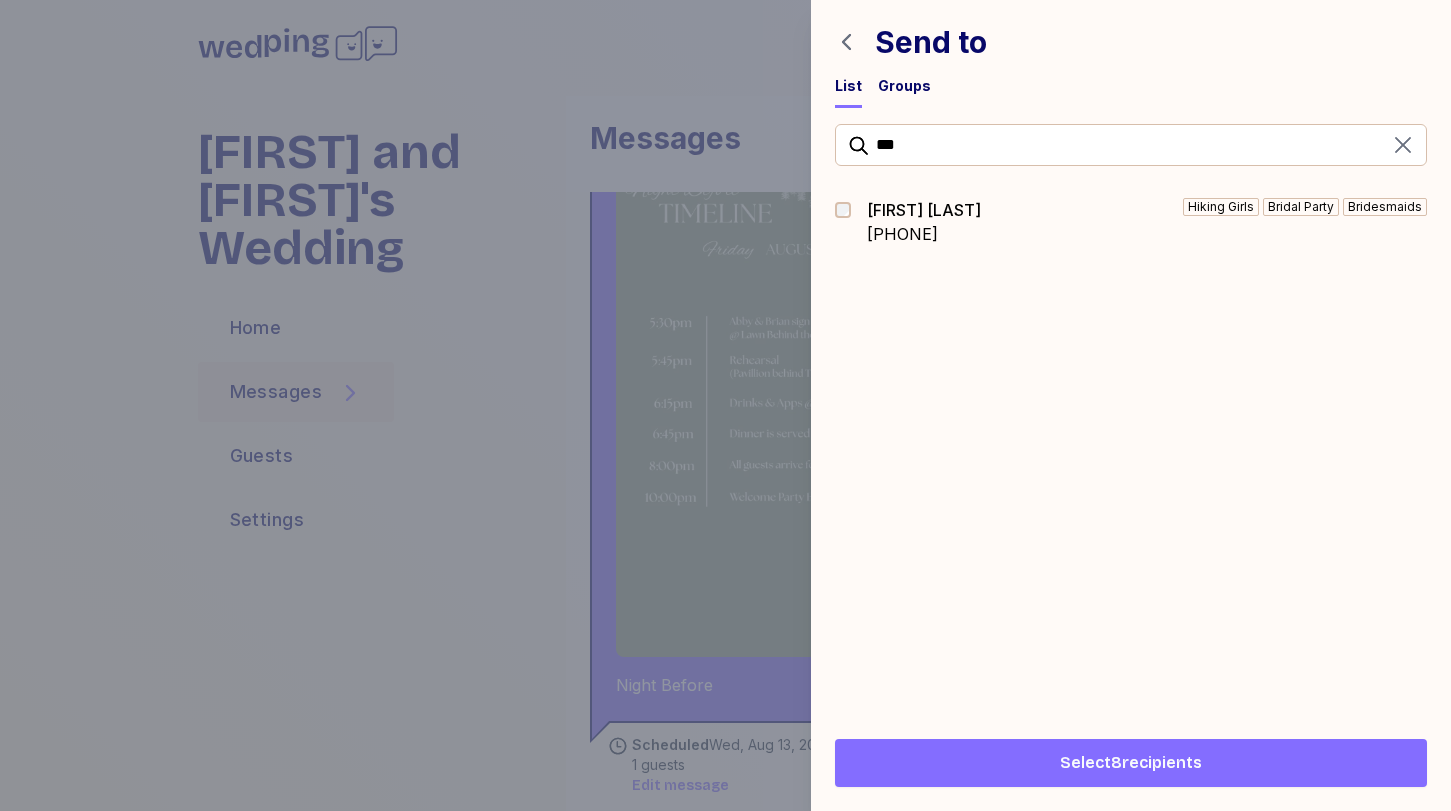click on "Doni   Robinson +12162888852 Hiking Girls Bridal Party Bridesmaids" at bounding box center (1131, 222) 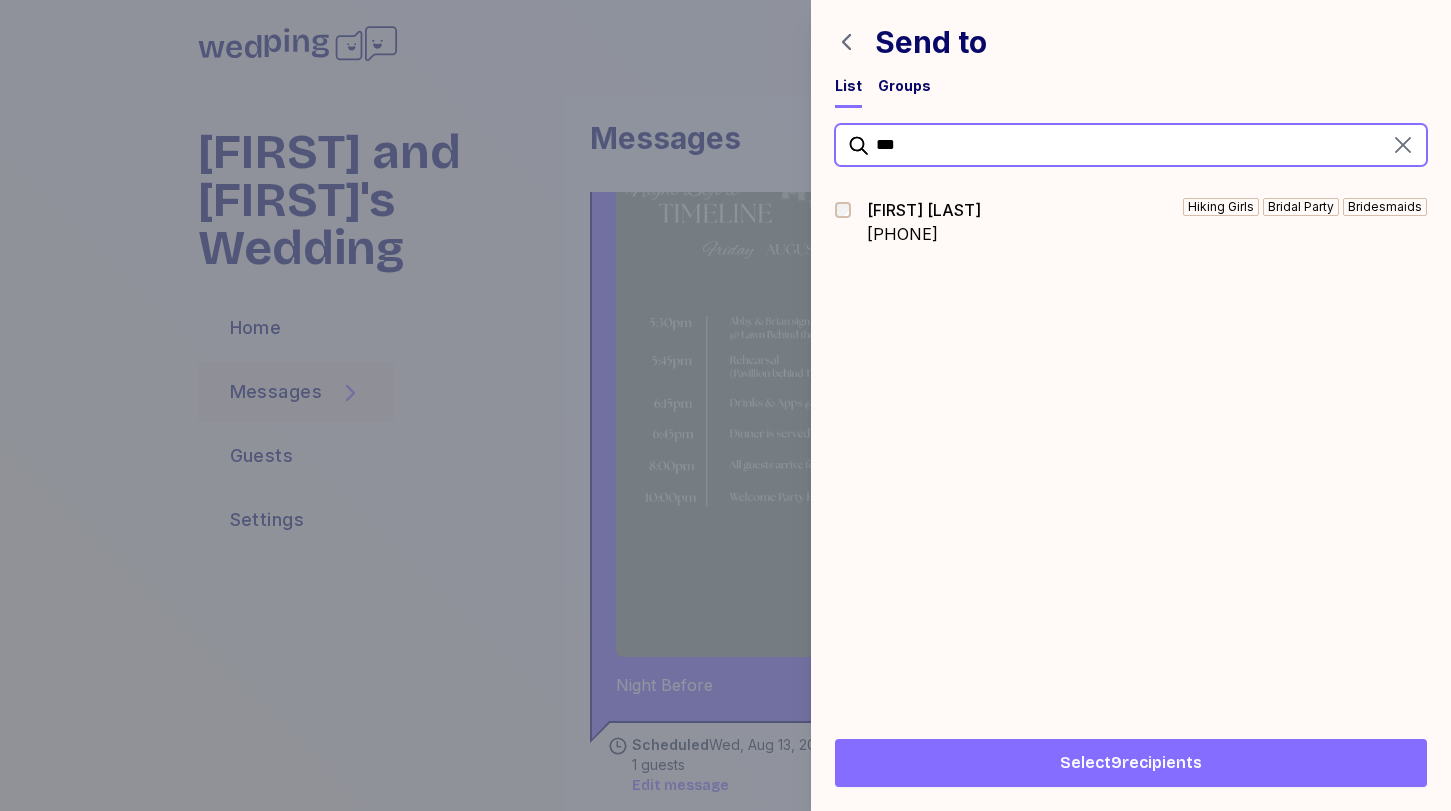 drag, startPoint x: 934, startPoint y: 149, endPoint x: 791, endPoint y: 149, distance: 143 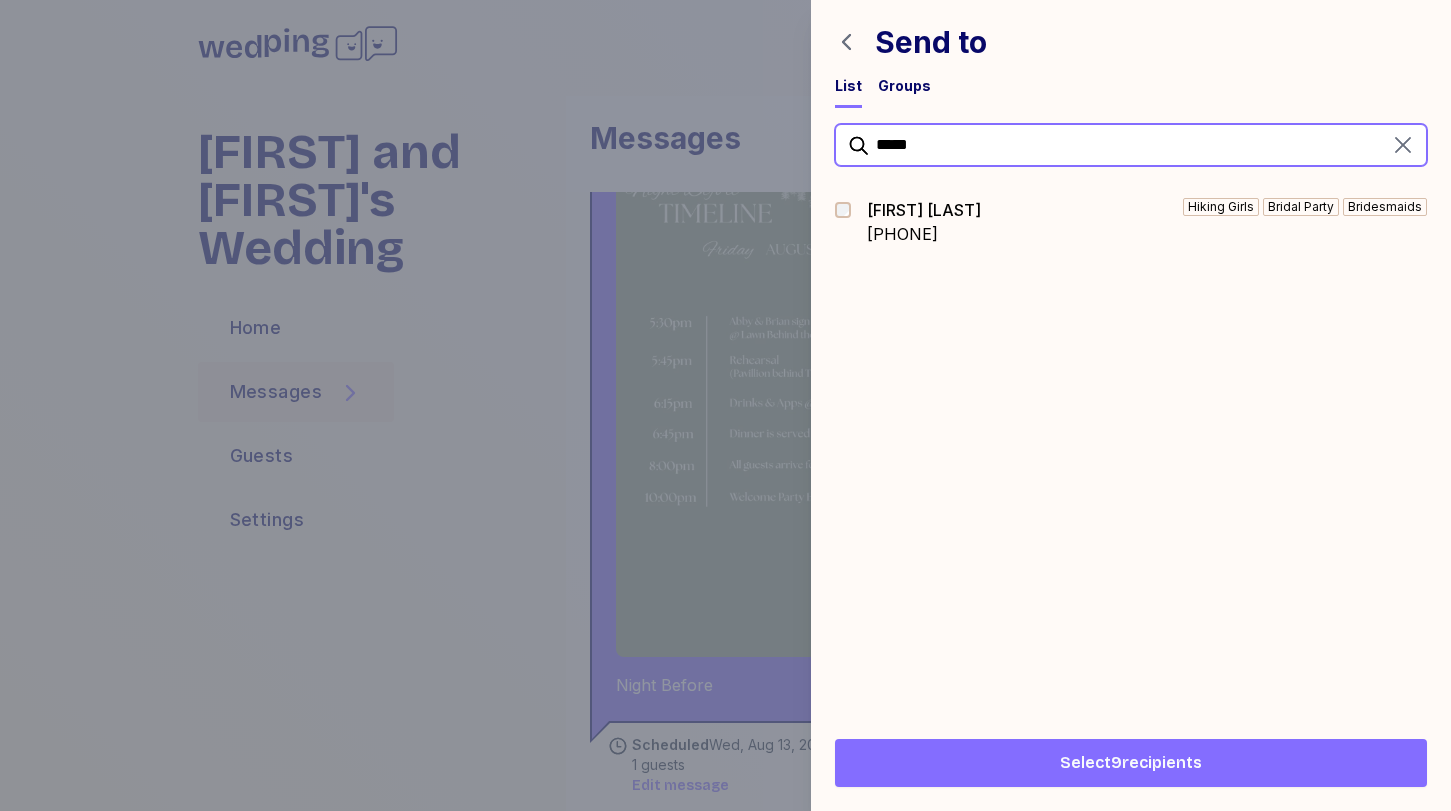 type on "*****" 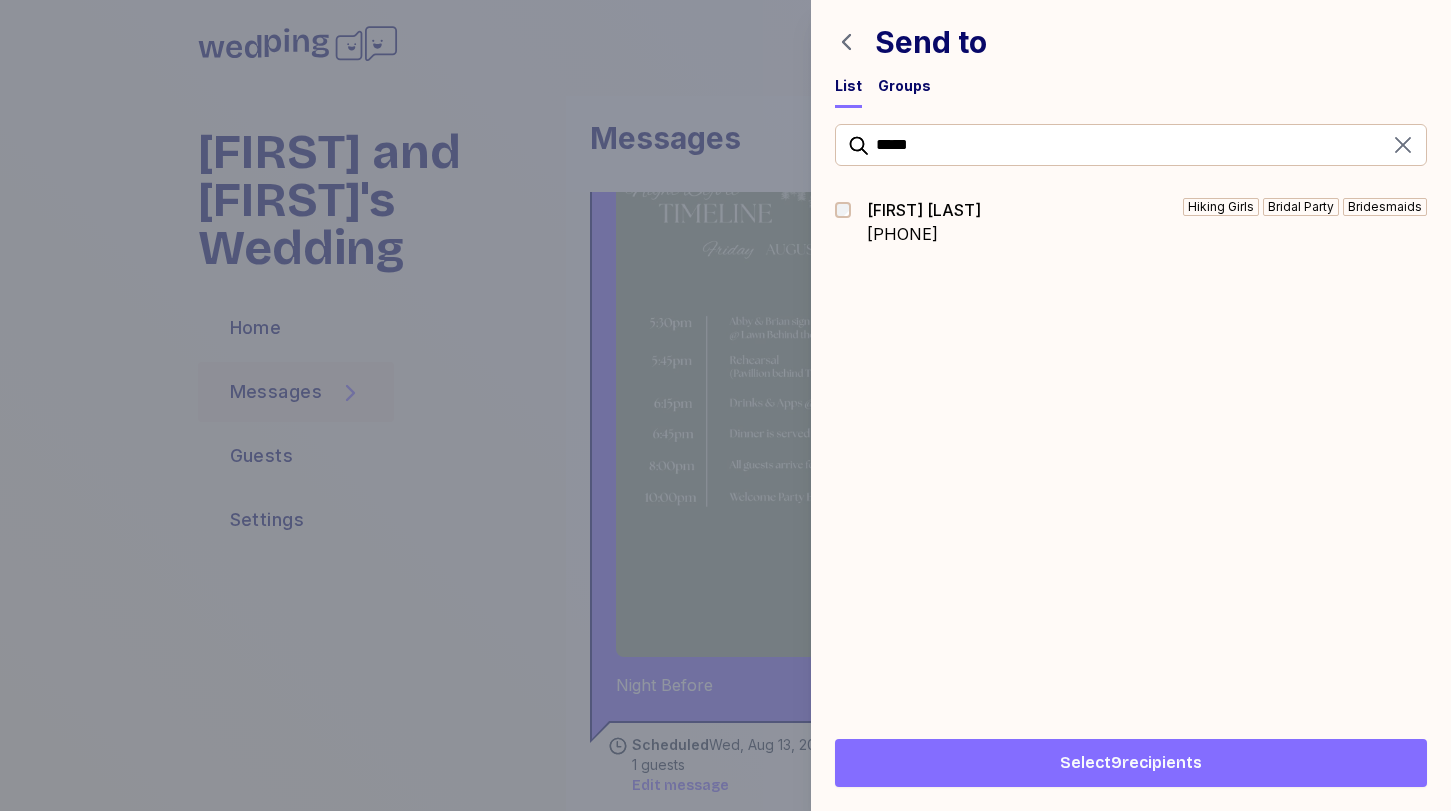 click on "[PHONE]" at bounding box center (924, 234) 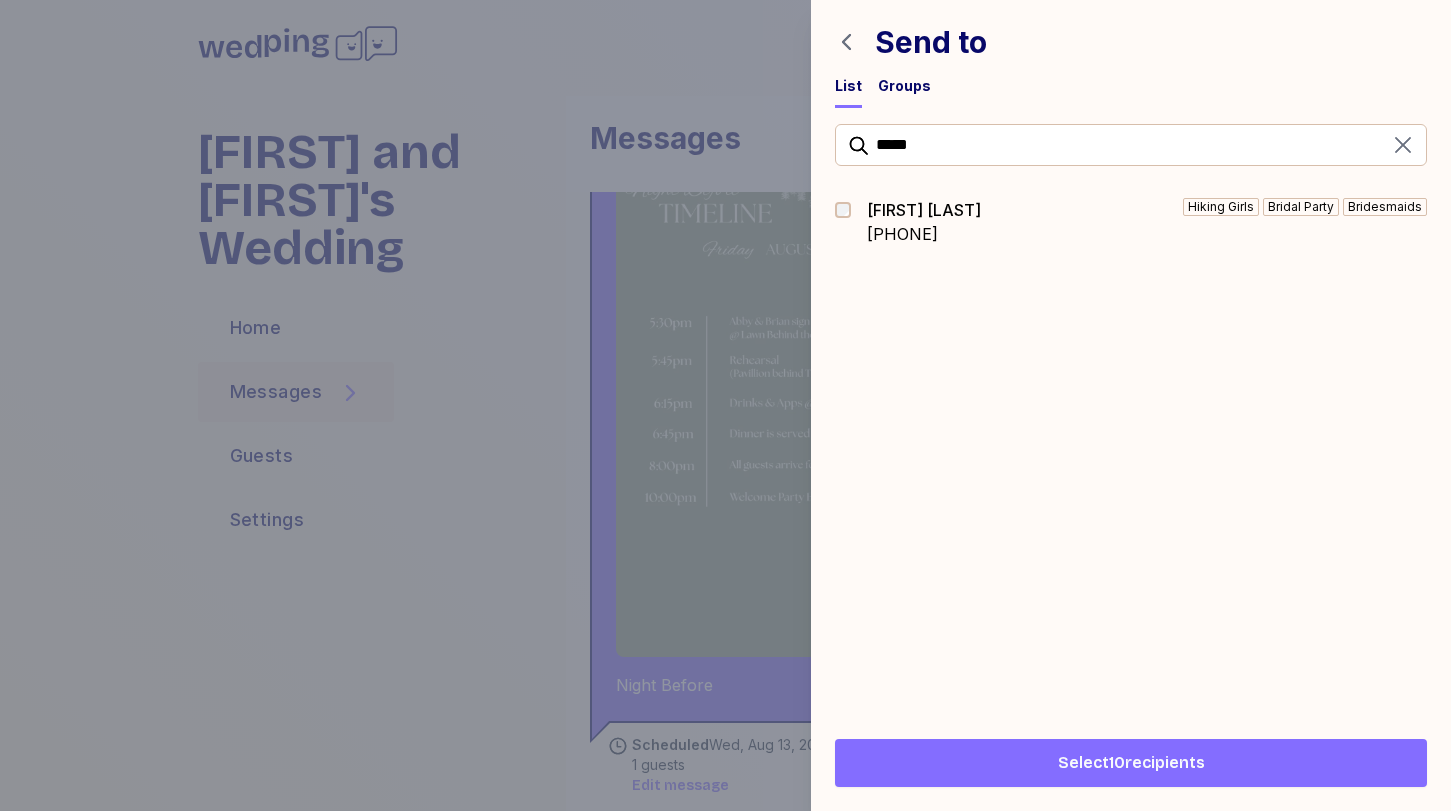 click on "Select  10  recipients" at bounding box center (1131, 763) 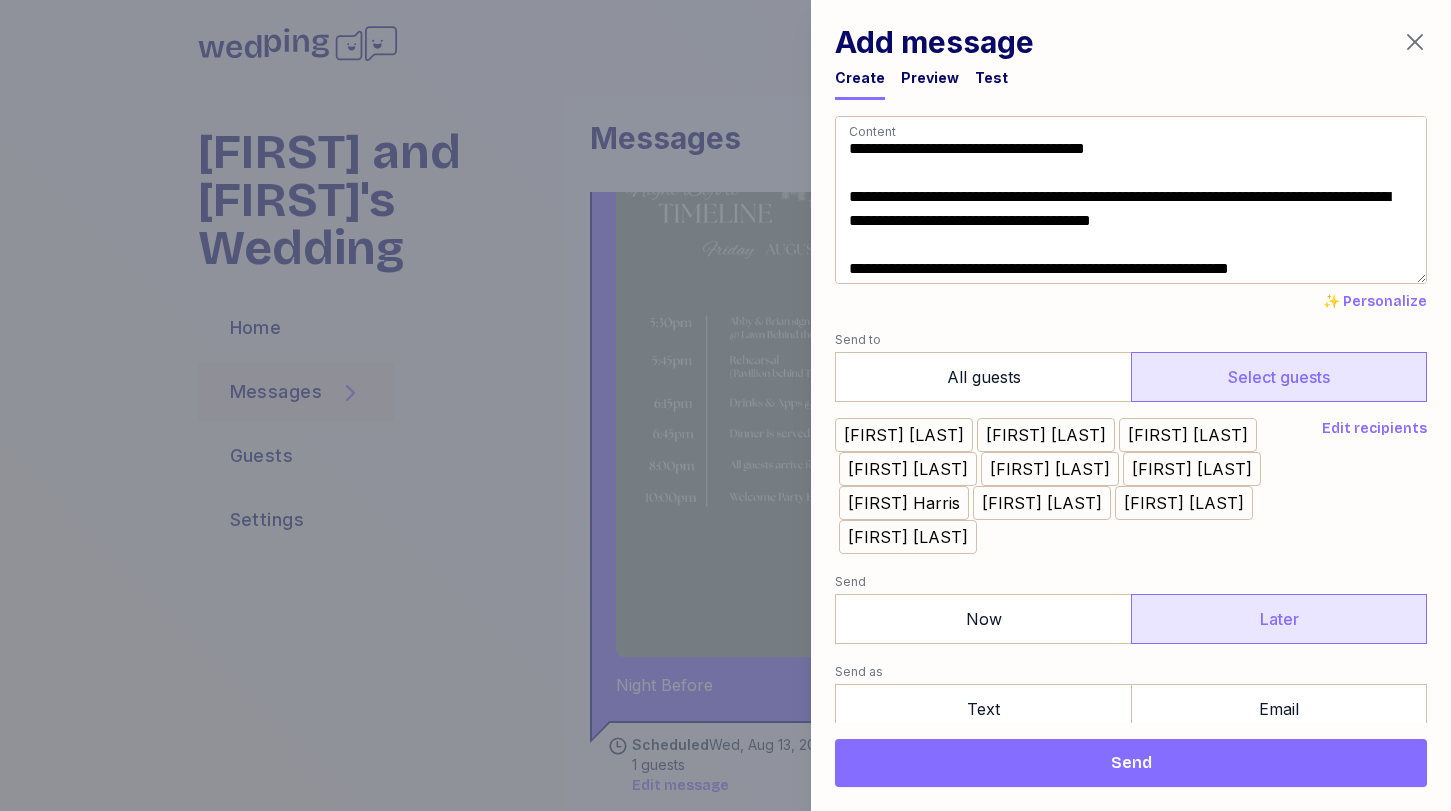 click on "Later" at bounding box center (1279, 619) 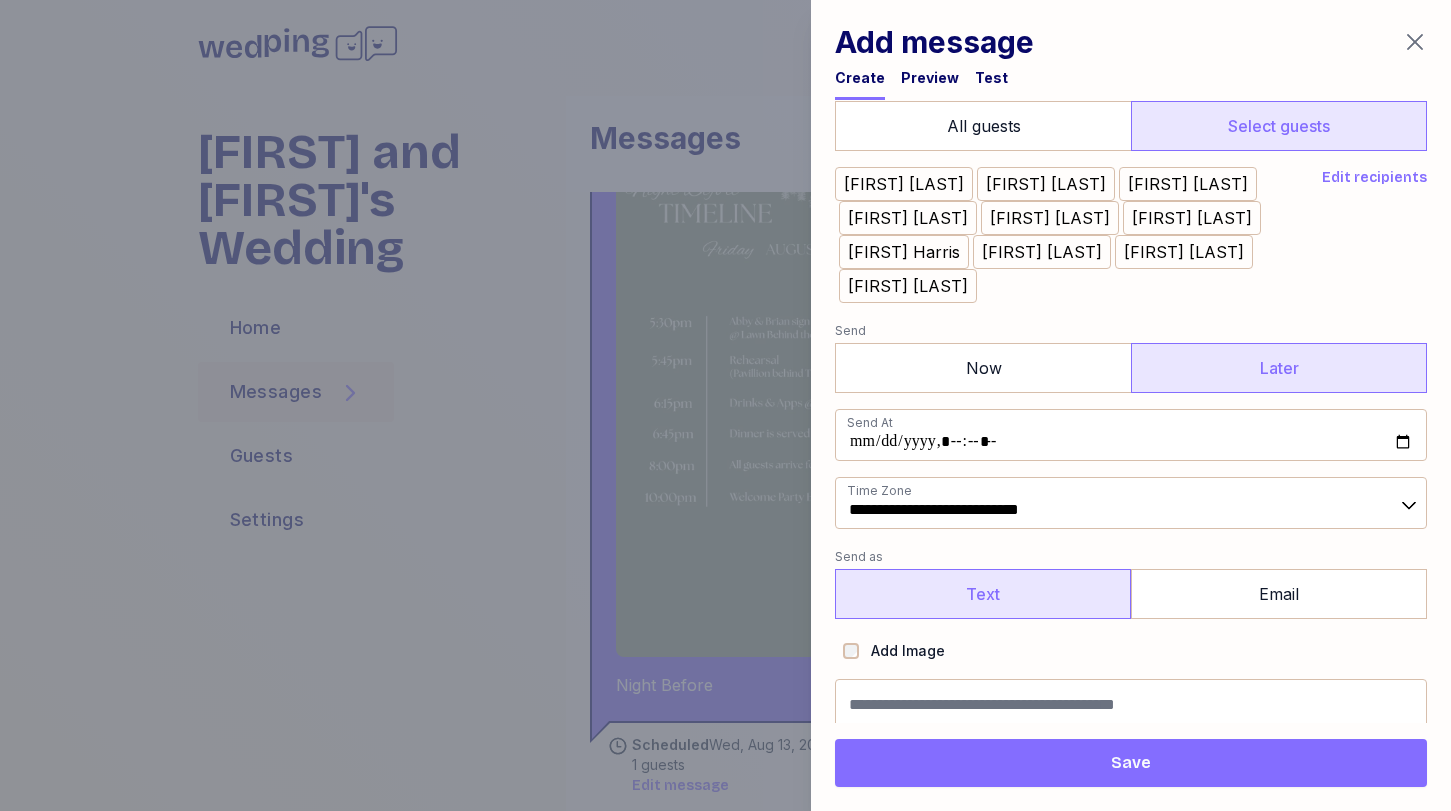 scroll, scrollTop: 259, scrollLeft: 0, axis: vertical 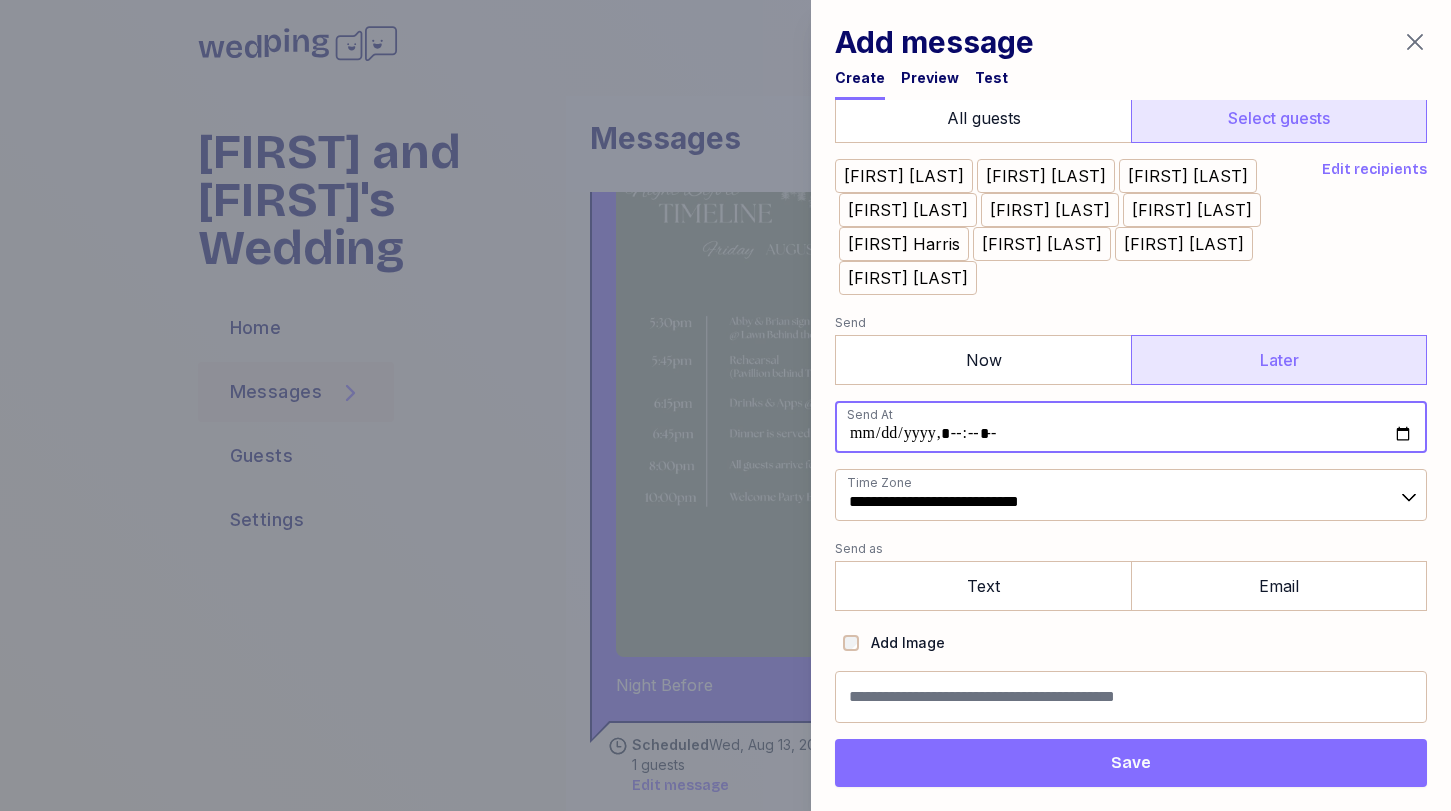click at bounding box center [1131, 427] 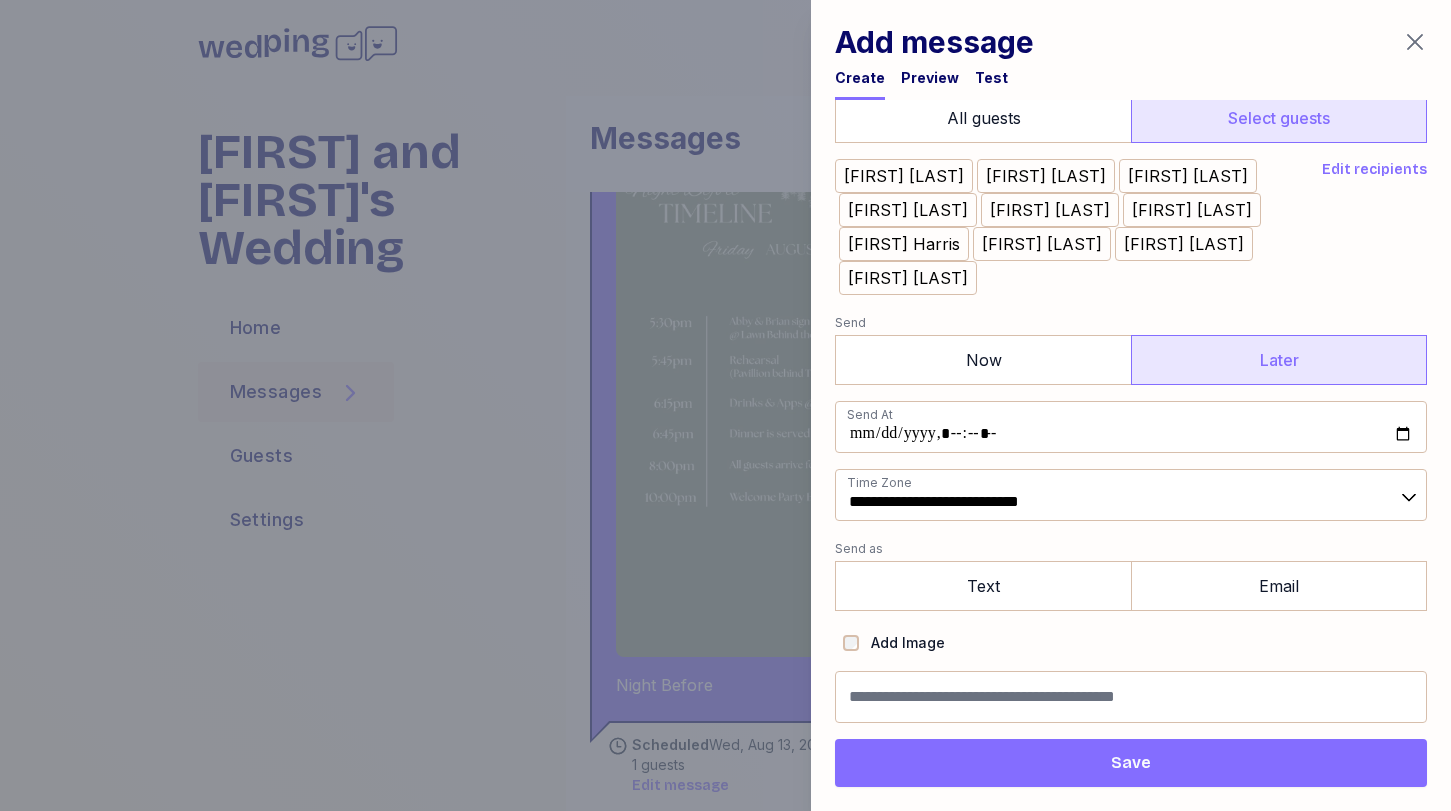 type on "**********" 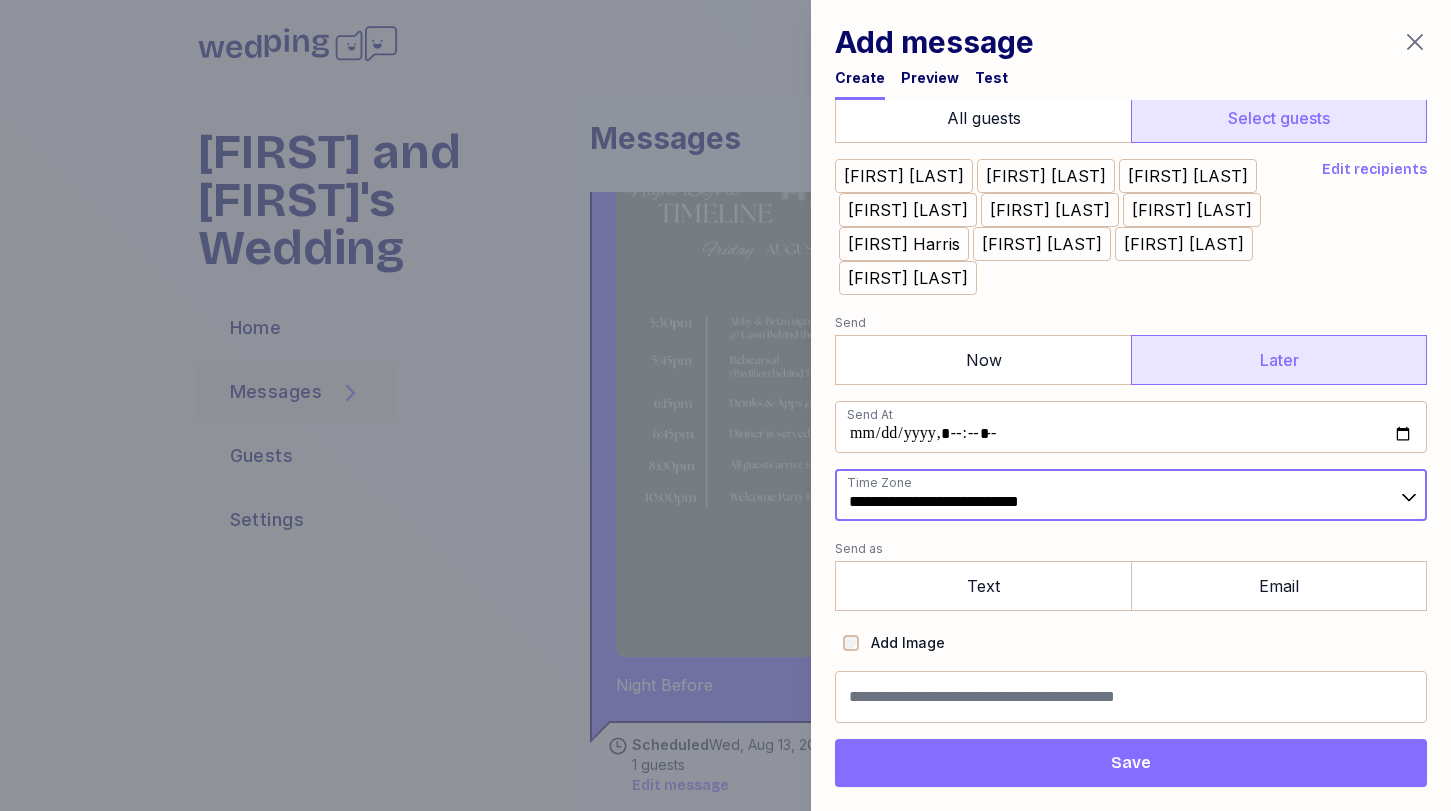 click on "**********" at bounding box center (1131, 495) 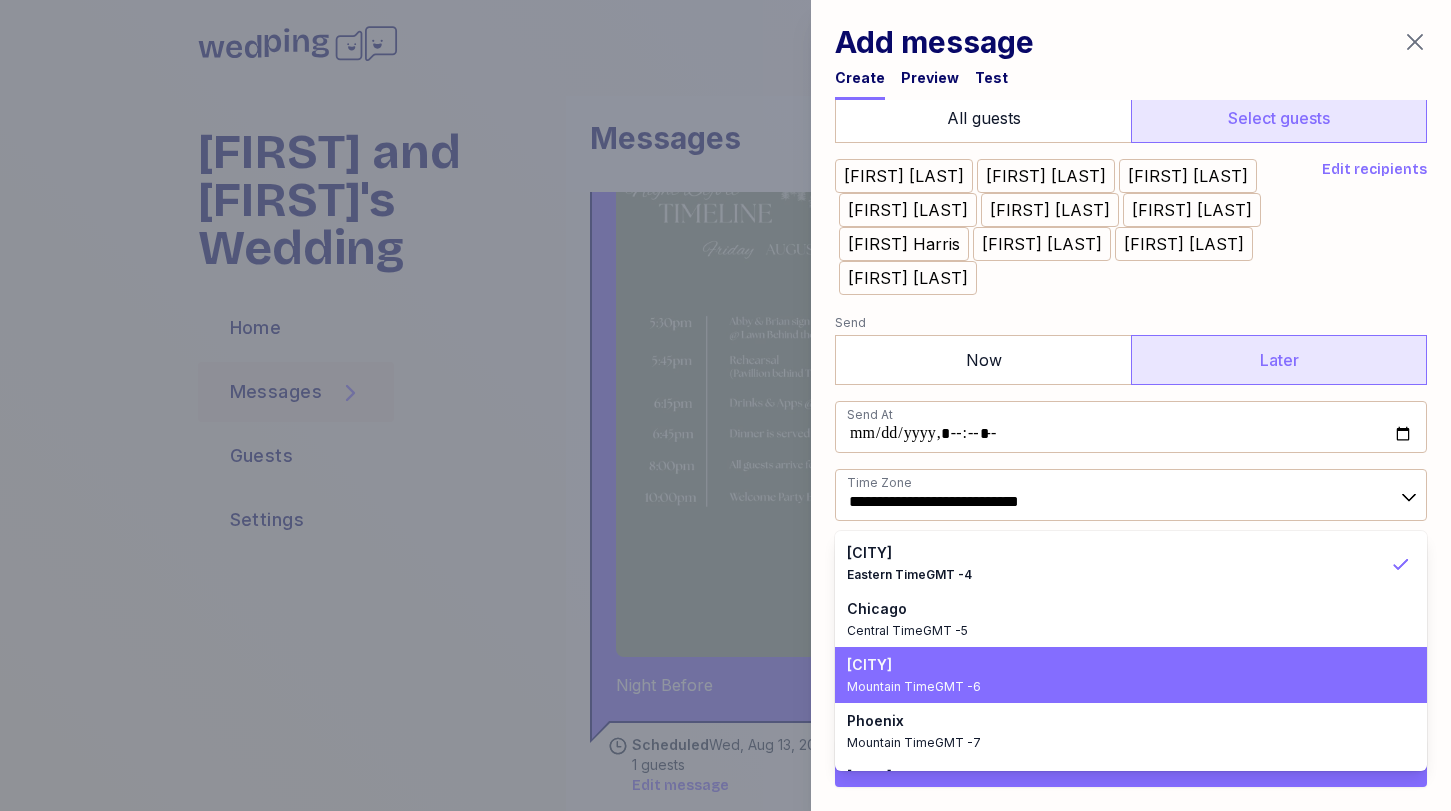 click on "Denver" at bounding box center (1119, 665) 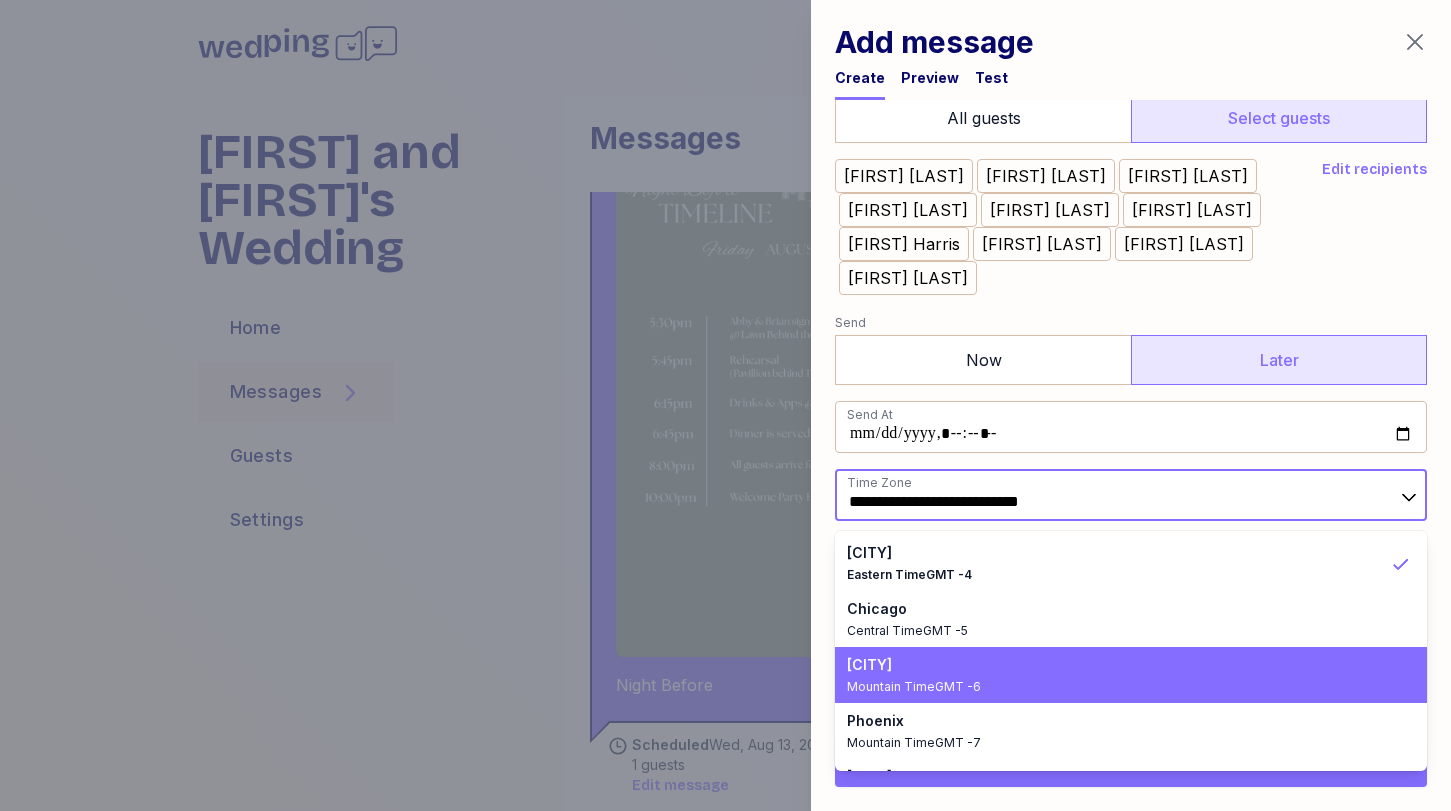 type on "**********" 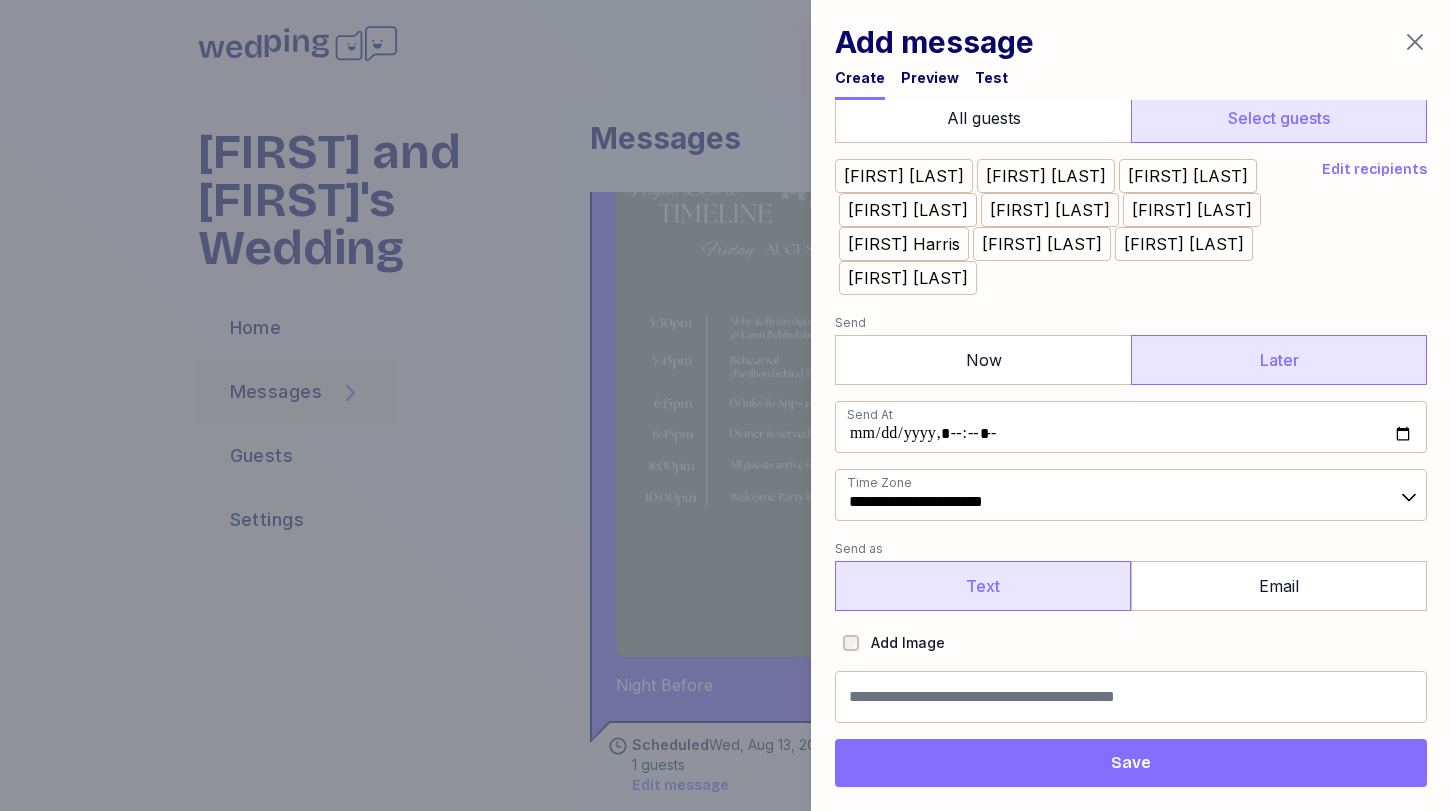 click on "Text" at bounding box center (983, 586) 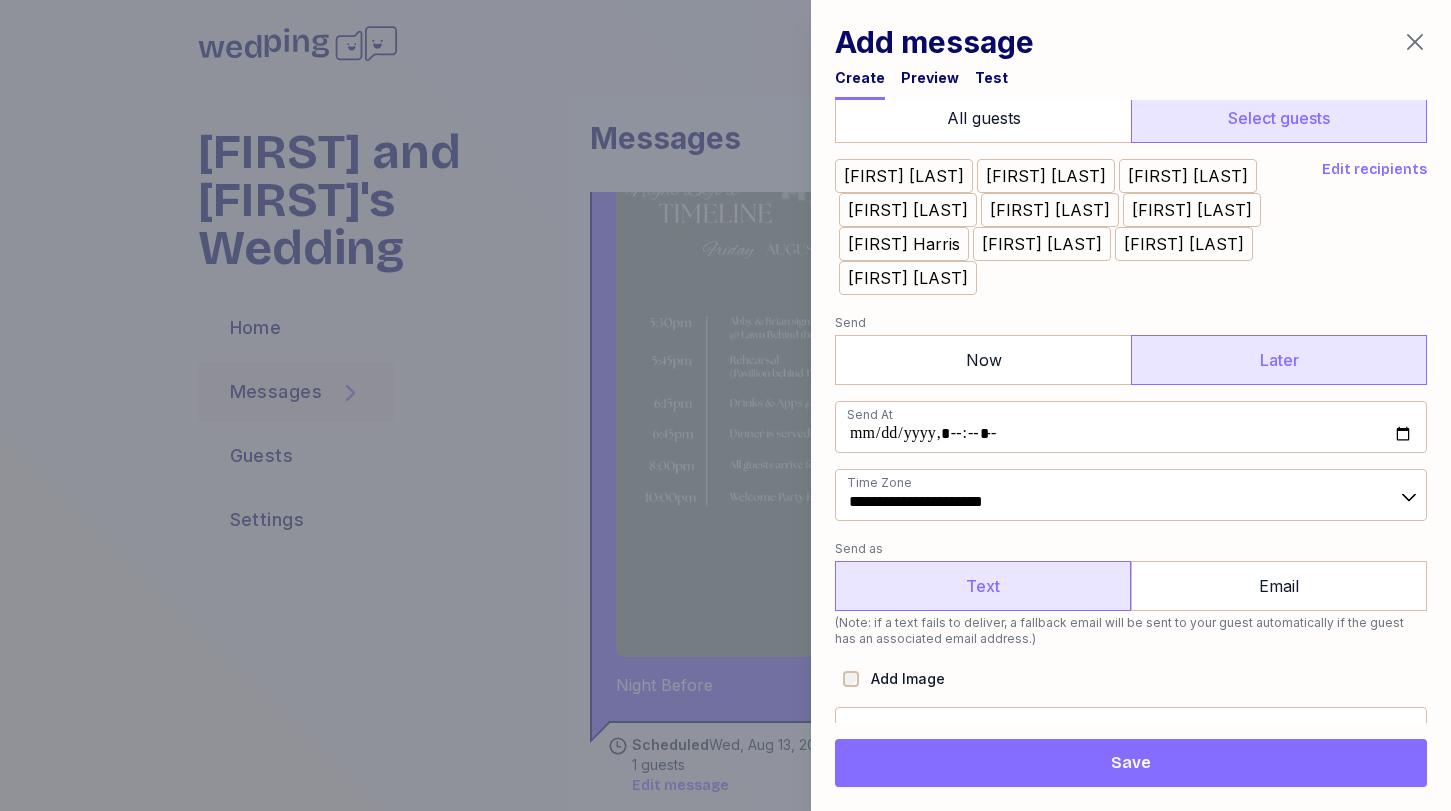 scroll, scrollTop: 295, scrollLeft: 0, axis: vertical 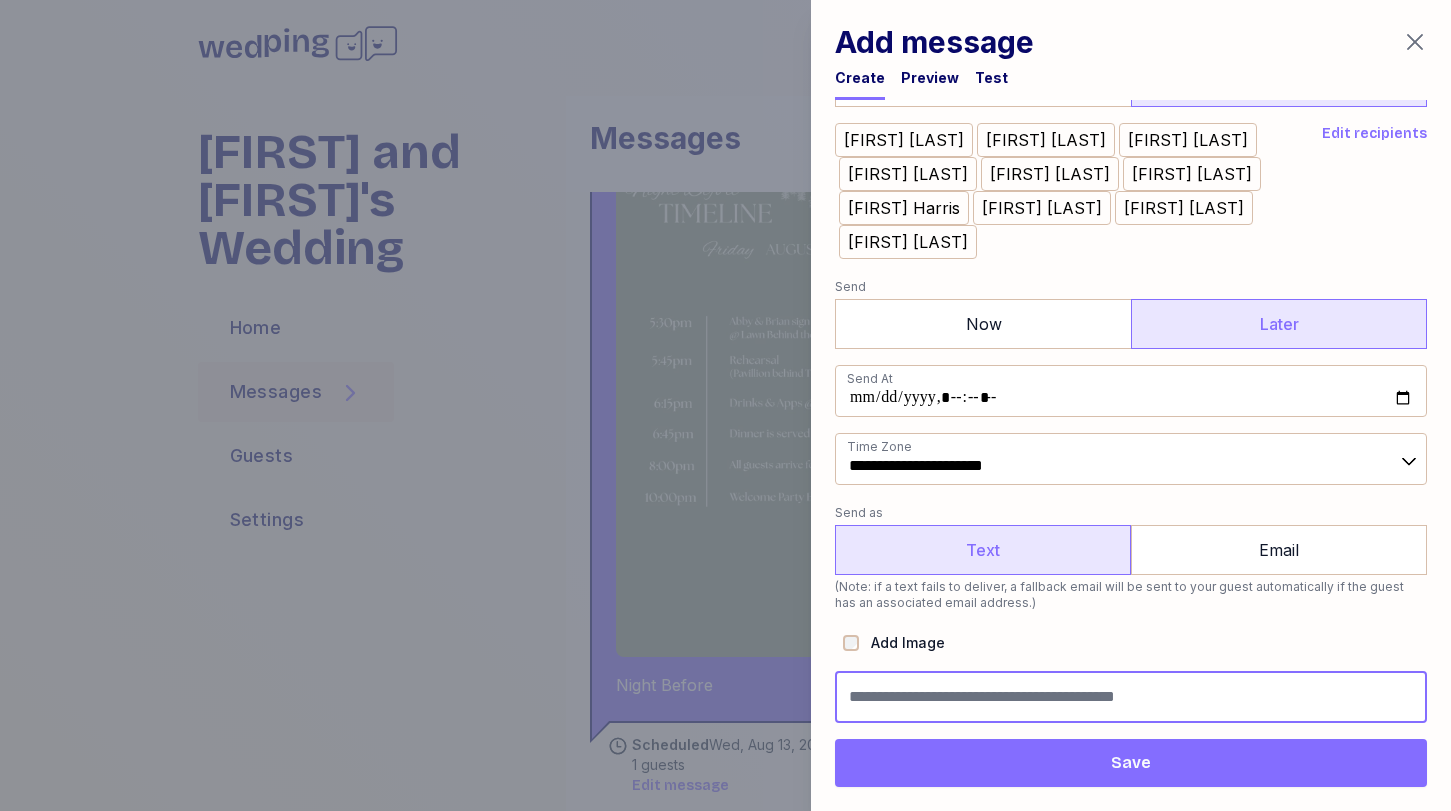 click at bounding box center (1131, 697) 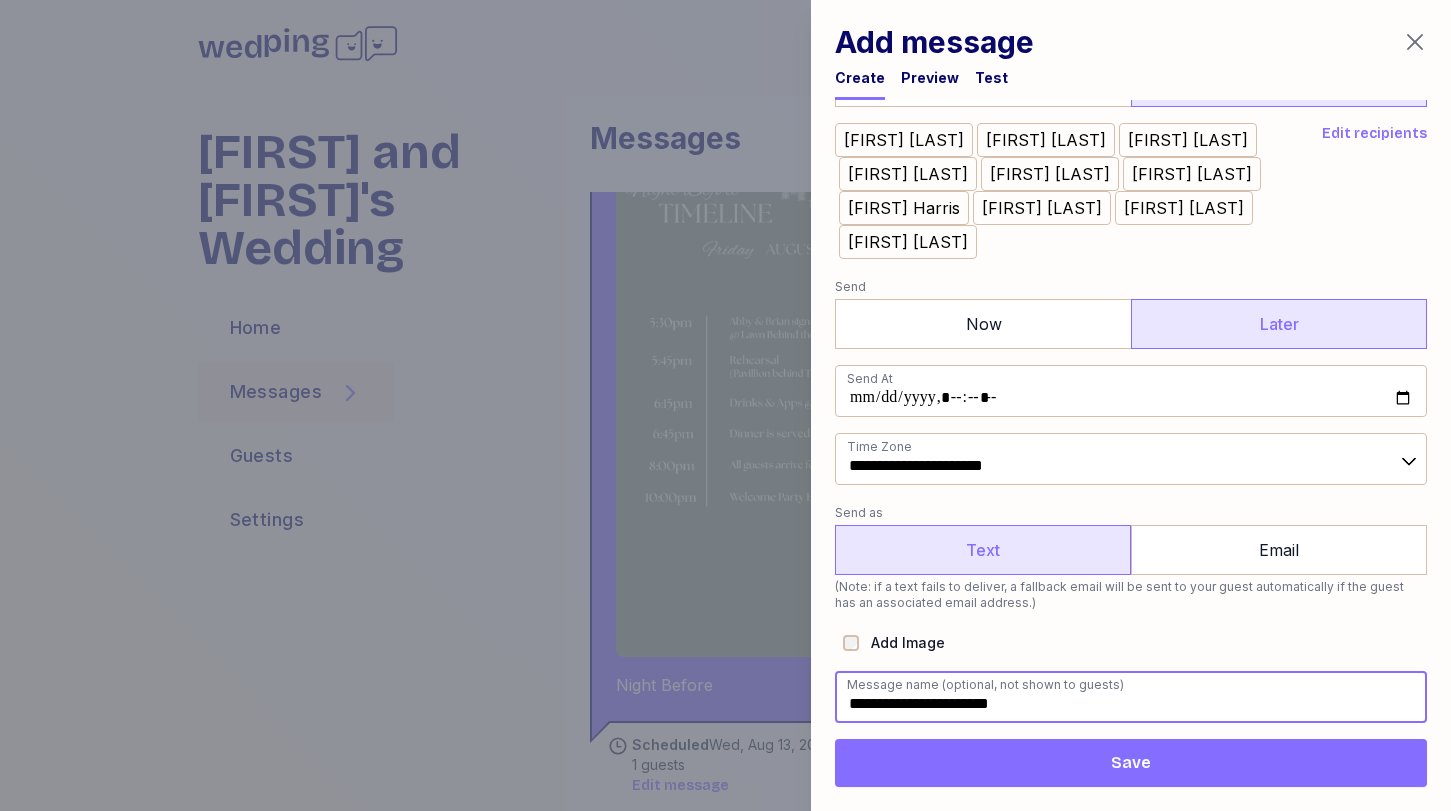 type on "**********" 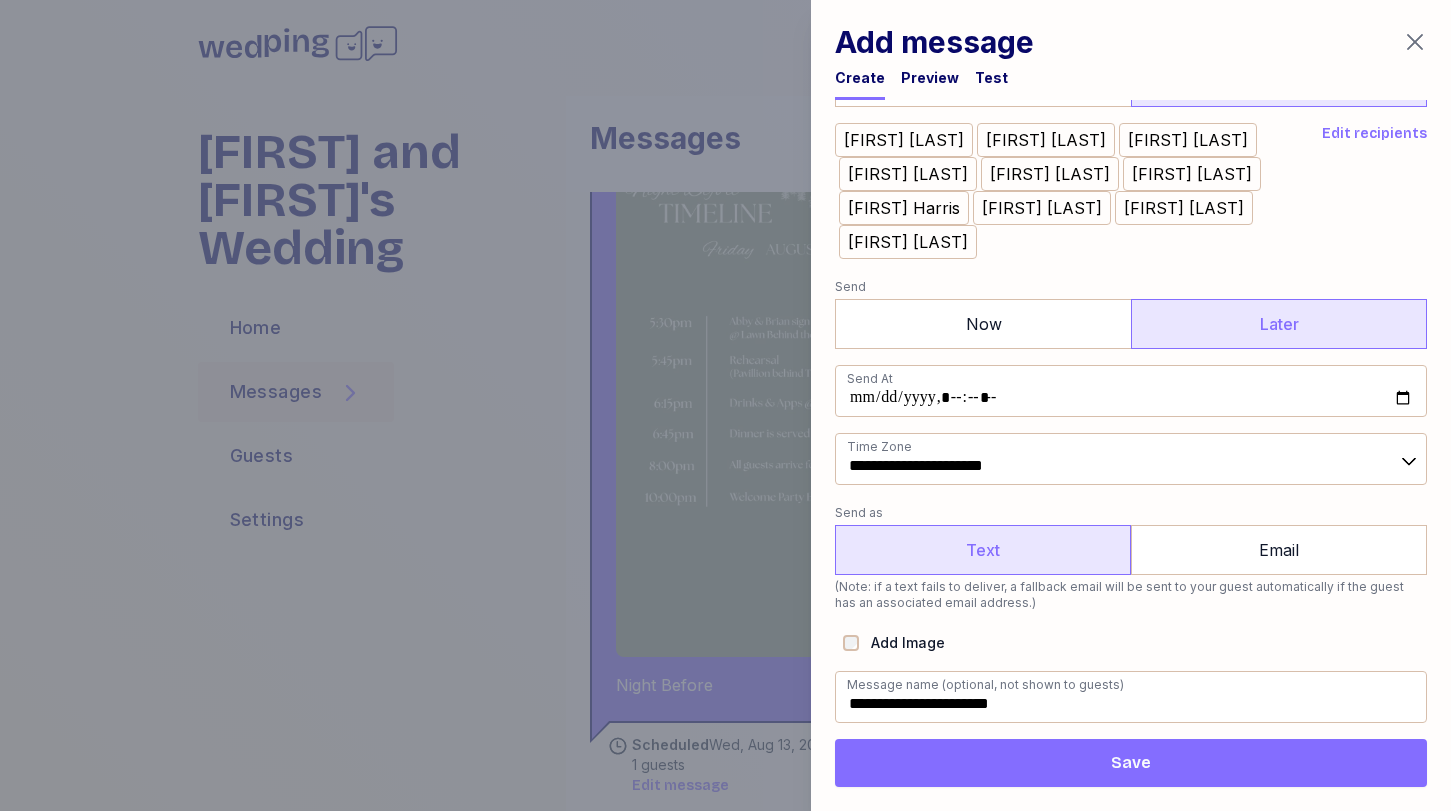 click on "Save" at bounding box center (1131, 763) 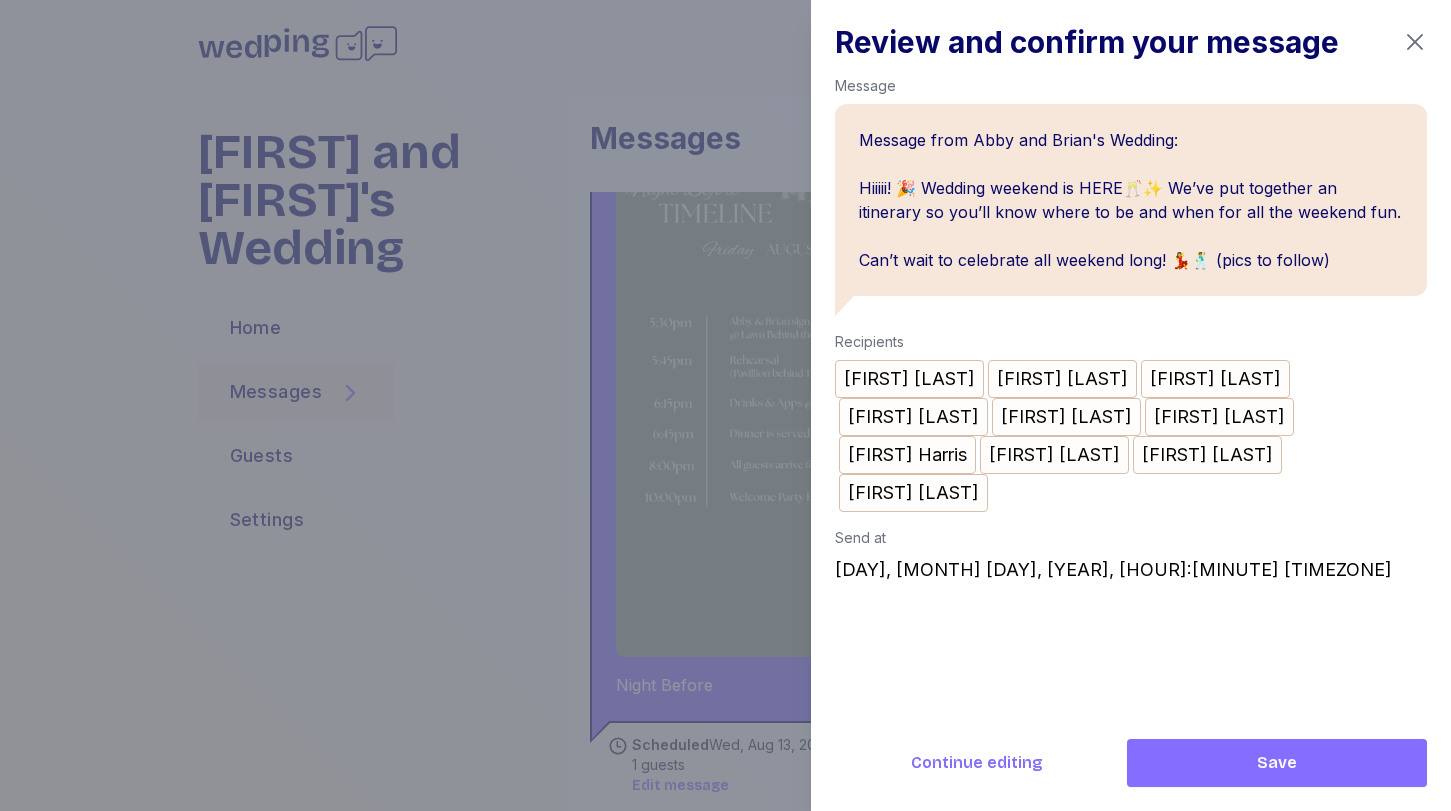 click on "Save" at bounding box center [1277, 763] 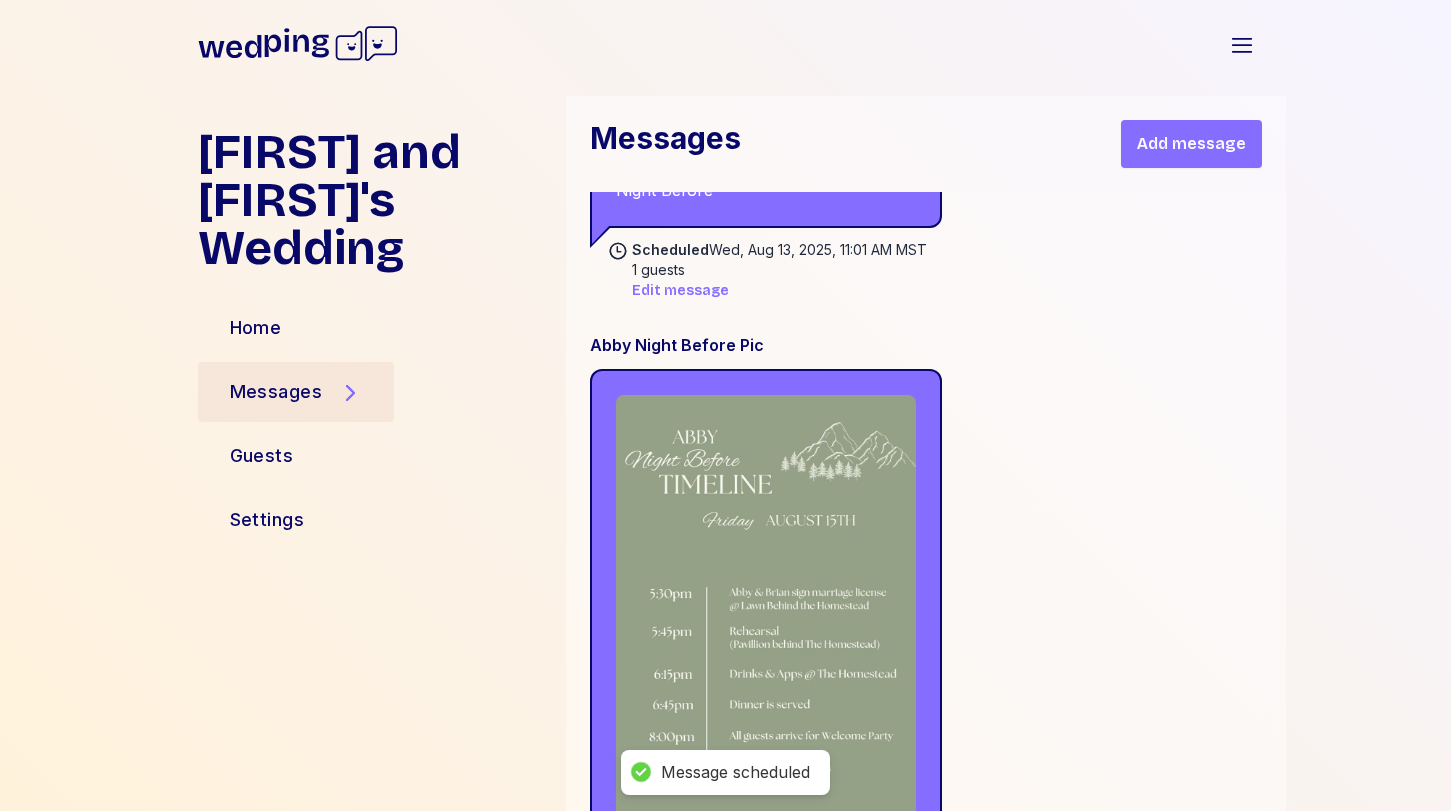 scroll, scrollTop: 15061, scrollLeft: 0, axis: vertical 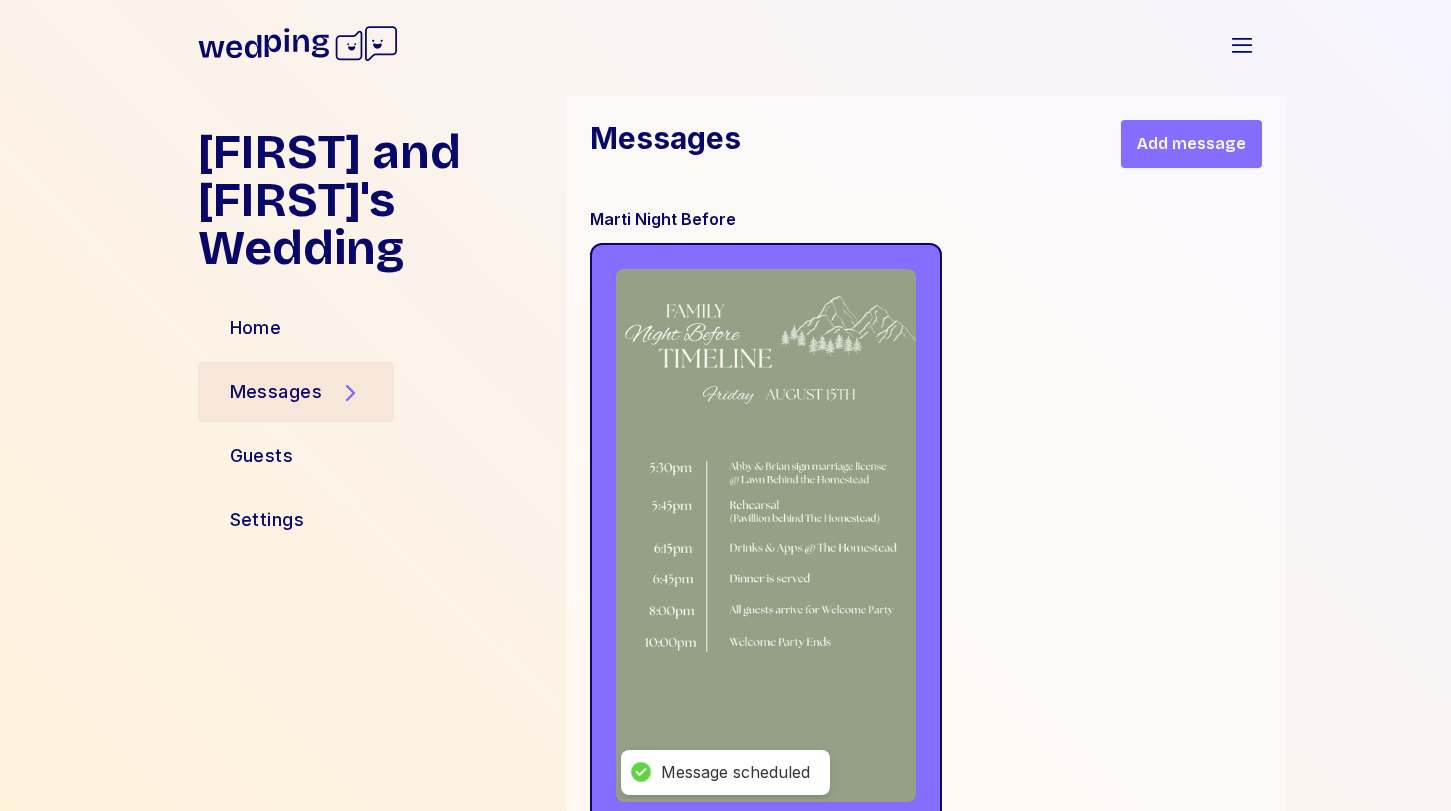 click on "Add message" at bounding box center [1191, 144] 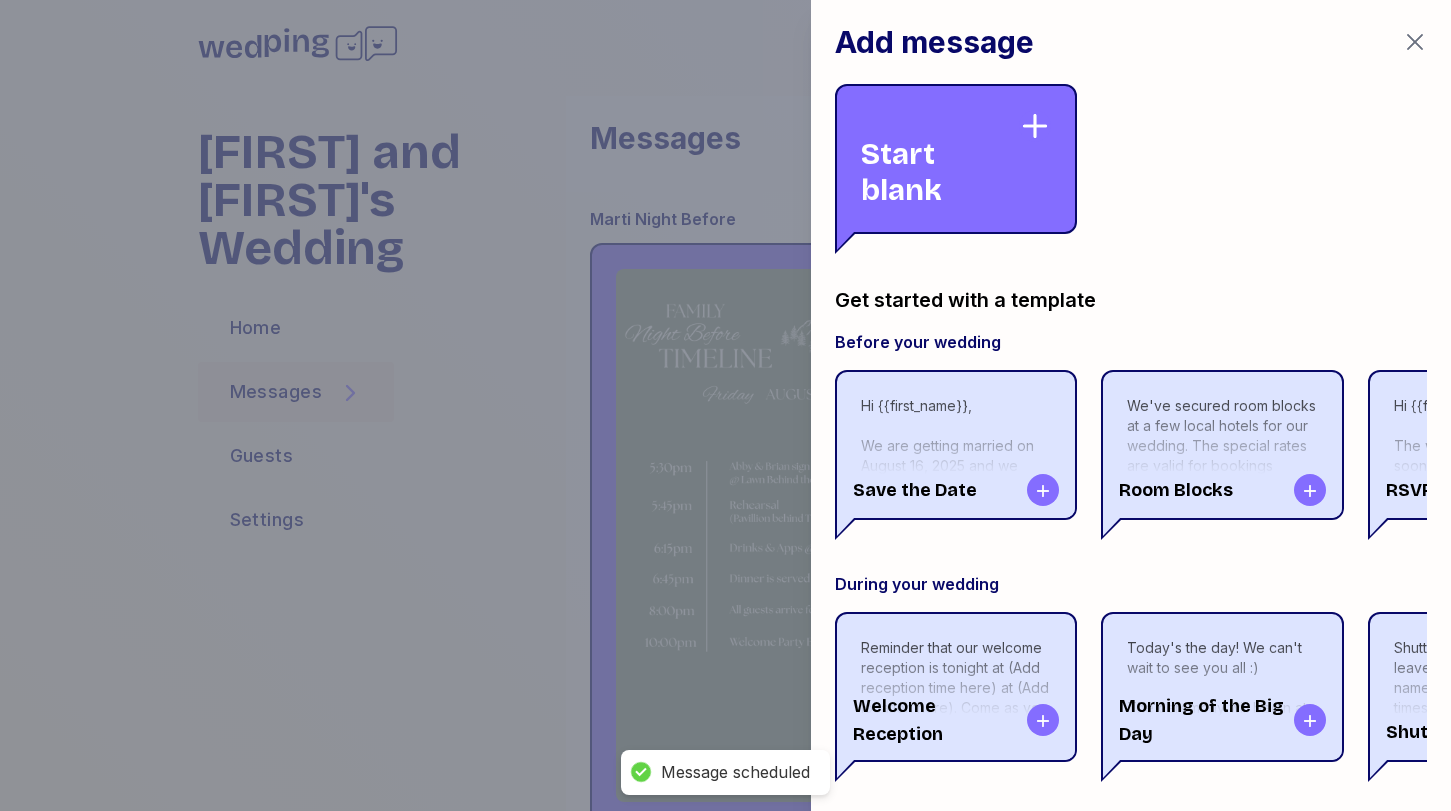 scroll, scrollTop: 3762, scrollLeft: 0, axis: vertical 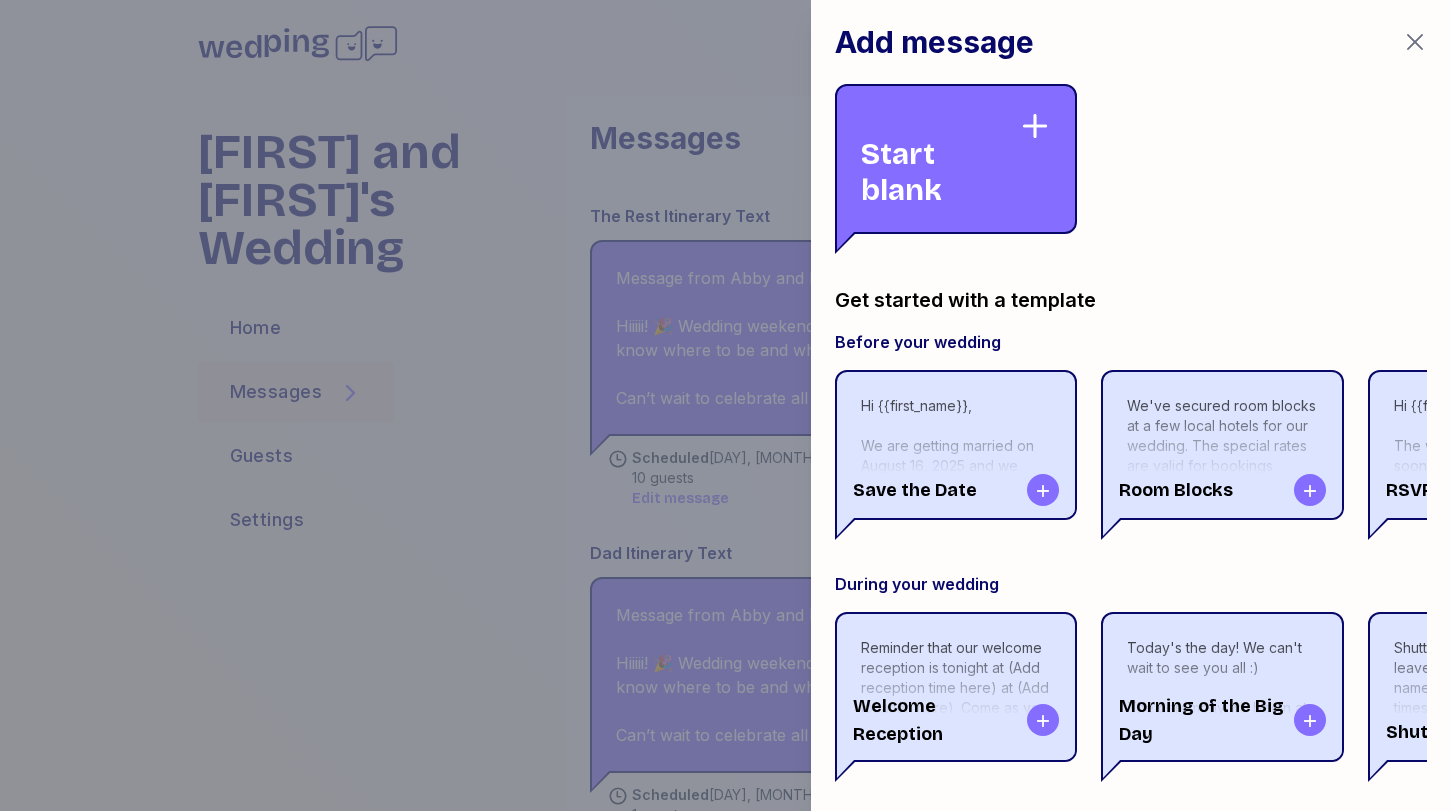click on "Start blank" at bounding box center (940, 159) 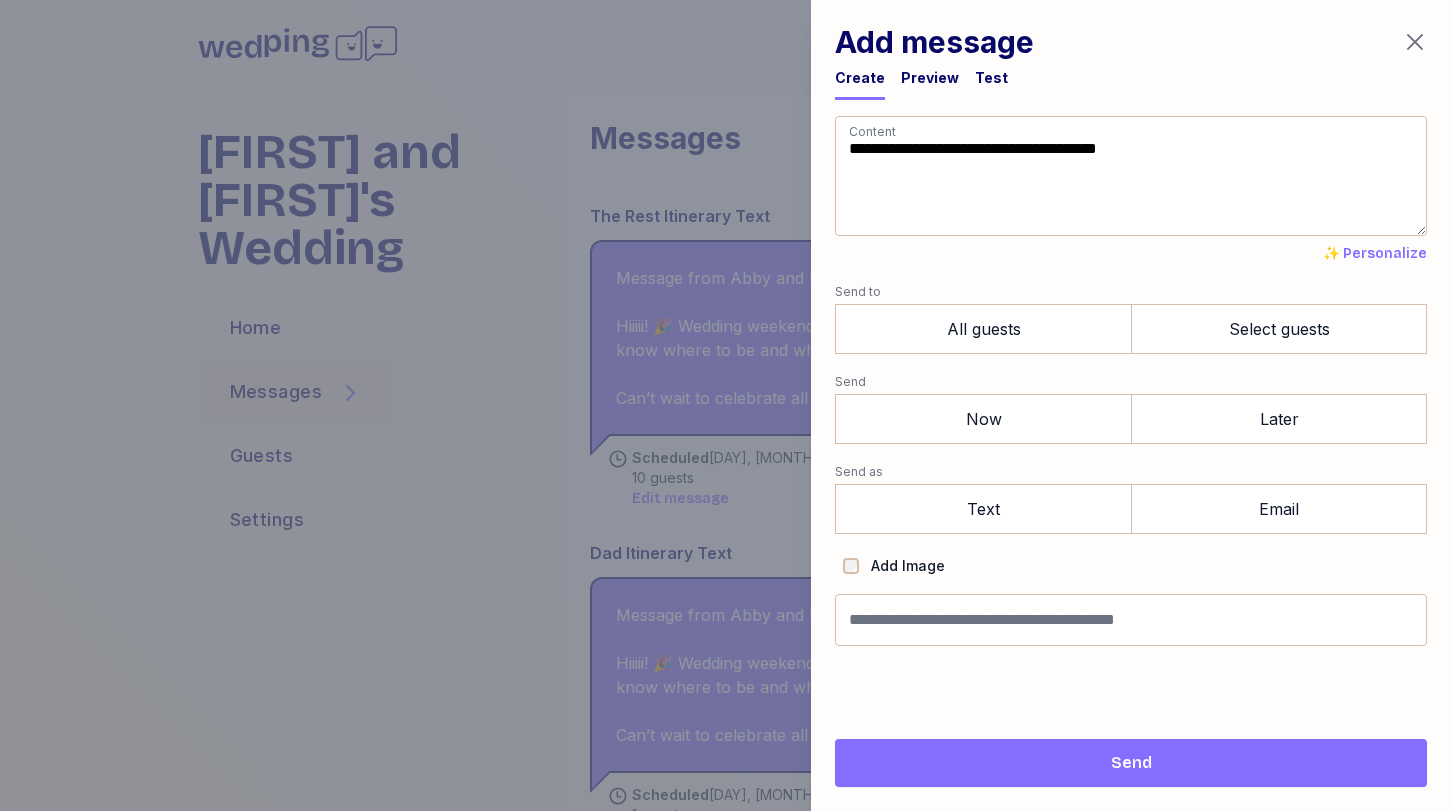 drag, startPoint x: 997, startPoint y: 210, endPoint x: 740, endPoint y: 73, distance: 291.2353 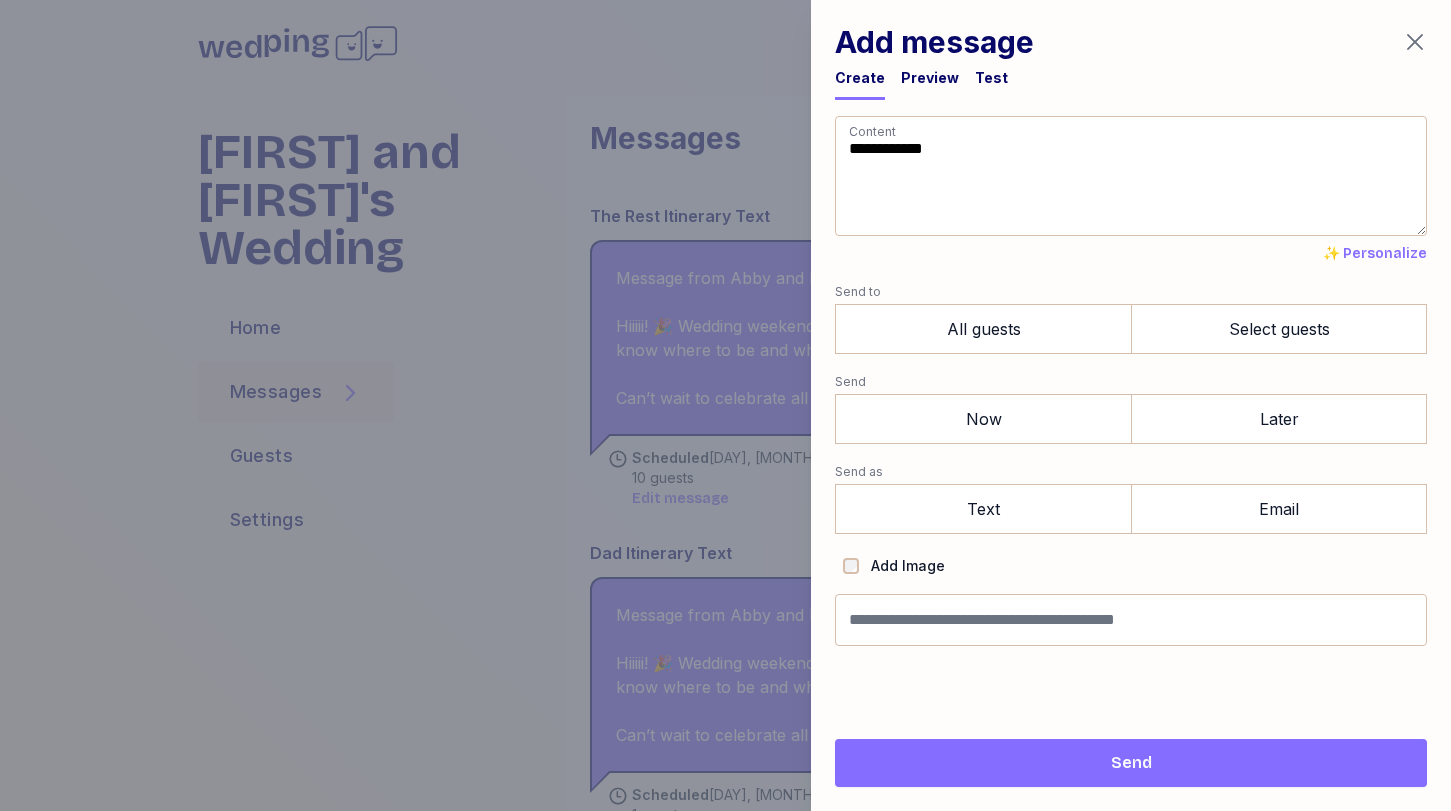 type on "**********" 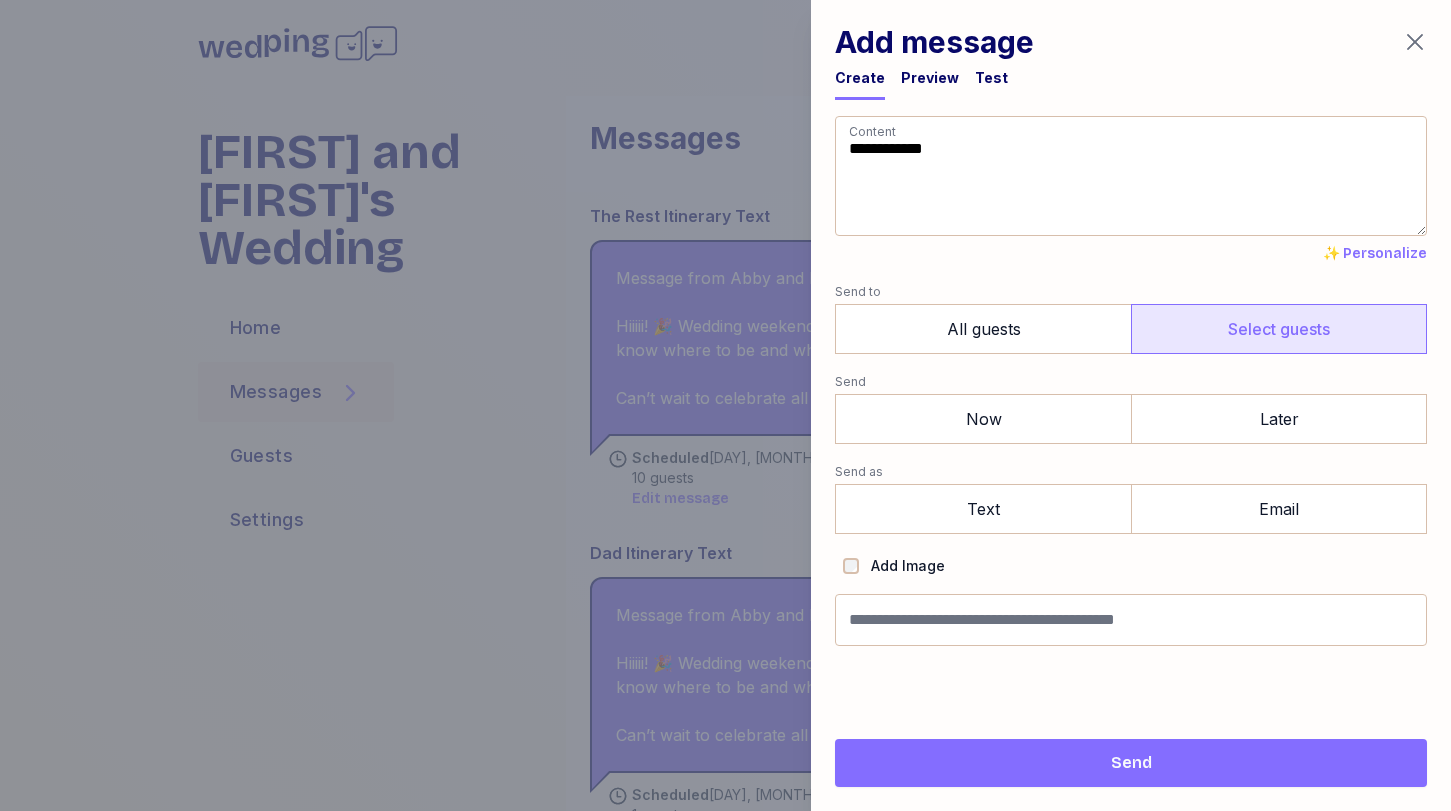 click on "**********" at bounding box center (1131, 381) 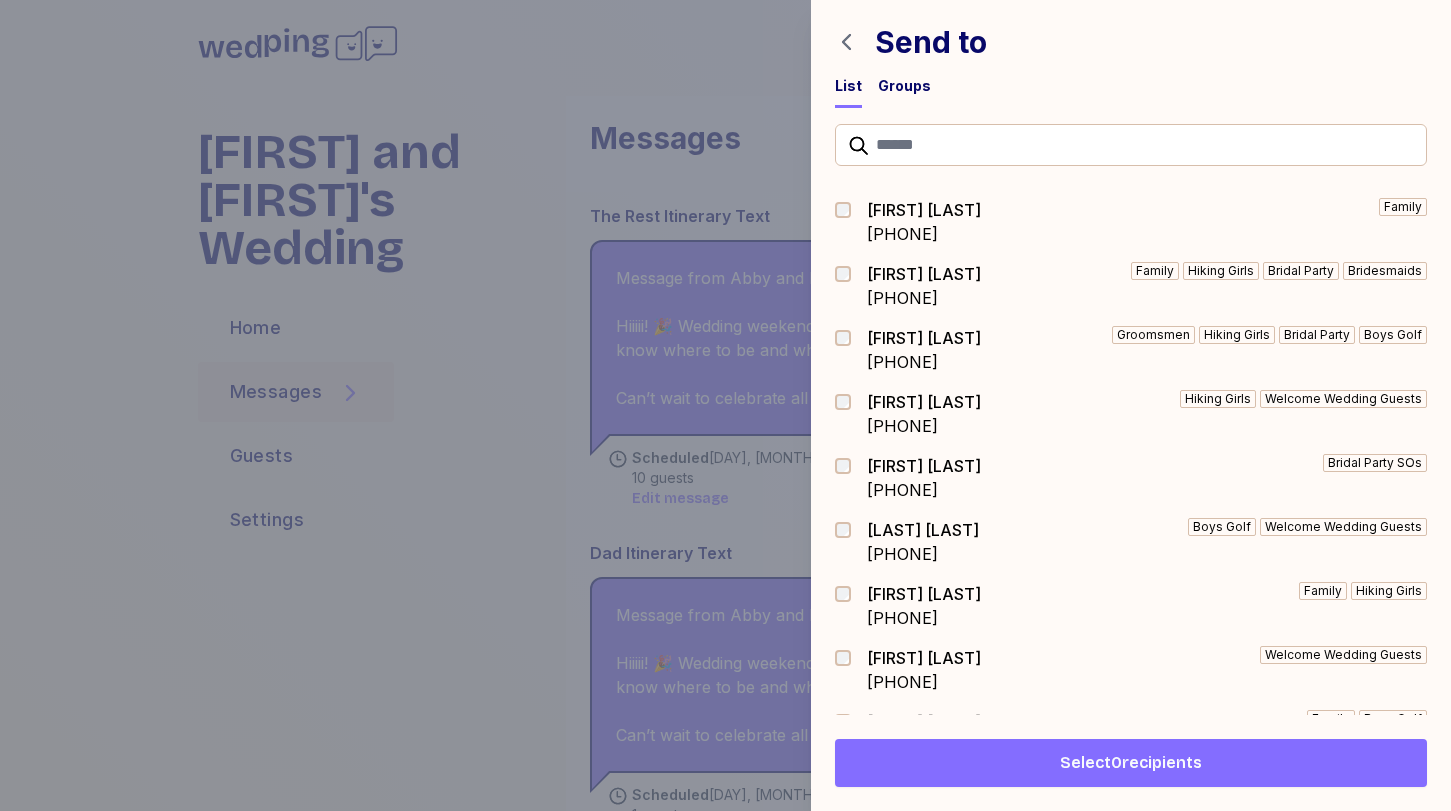 click on "Aaron   Foster +18184060257 Family Abby   Laner +12245229222 Family Hiking Girls Bridal Party Bridesmaids Adam   Friederichsen +17606818036 Groomsmen Hiking Girls Bridal Party Boys Golf Alexa   Maestranzi +18473704603 Hiking Girls Welcome Wedding Guests Alexis   Clark +17739545993 Bridal Party SOs Allen   Hilder +17739687000 Boys Golf Welcome Wedding Guests Amanda   Bogart +18472123066 Family Hiking Girls Ande   Wujcik +13125134888 Welcome Wedding Guests Andy   Bogart +16302971083 Family Boys Golf Anthony   Martinez +13033355500 Boys Golf Welcome Wedding Guests Ben   Cornfield +16158401522 Family Bethany   Neeley +17654370480 Hiking Girls Welcome Wedding Guests Bo   Barber +17178262983 Boys Golf Welcome Wedding Guests Brian   Bogart +16303033565 Groomsmen Family Bridal Party Boys Golf Carl   Olson +16029042379 Welcome Wedding Guests Carly   Kaplan +17633008520 Family Hiking Girls Bridal Party Bridesmaids Carole   Garrigos +16125910323 Welcome Wedding Guests Catherine   Esposito +16313751195 Hiking Girls" at bounding box center (1131, 411) 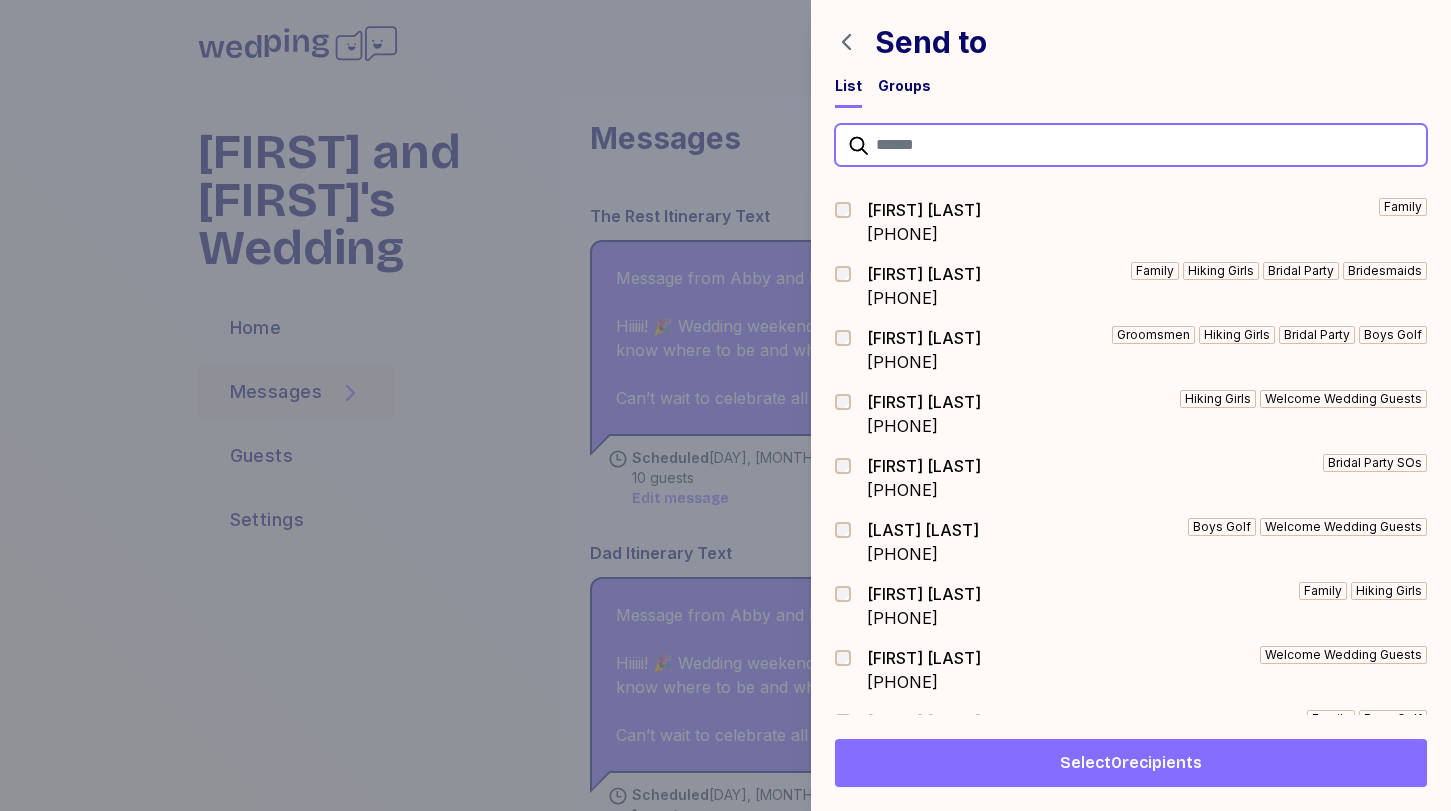 click at bounding box center [1131, 145] 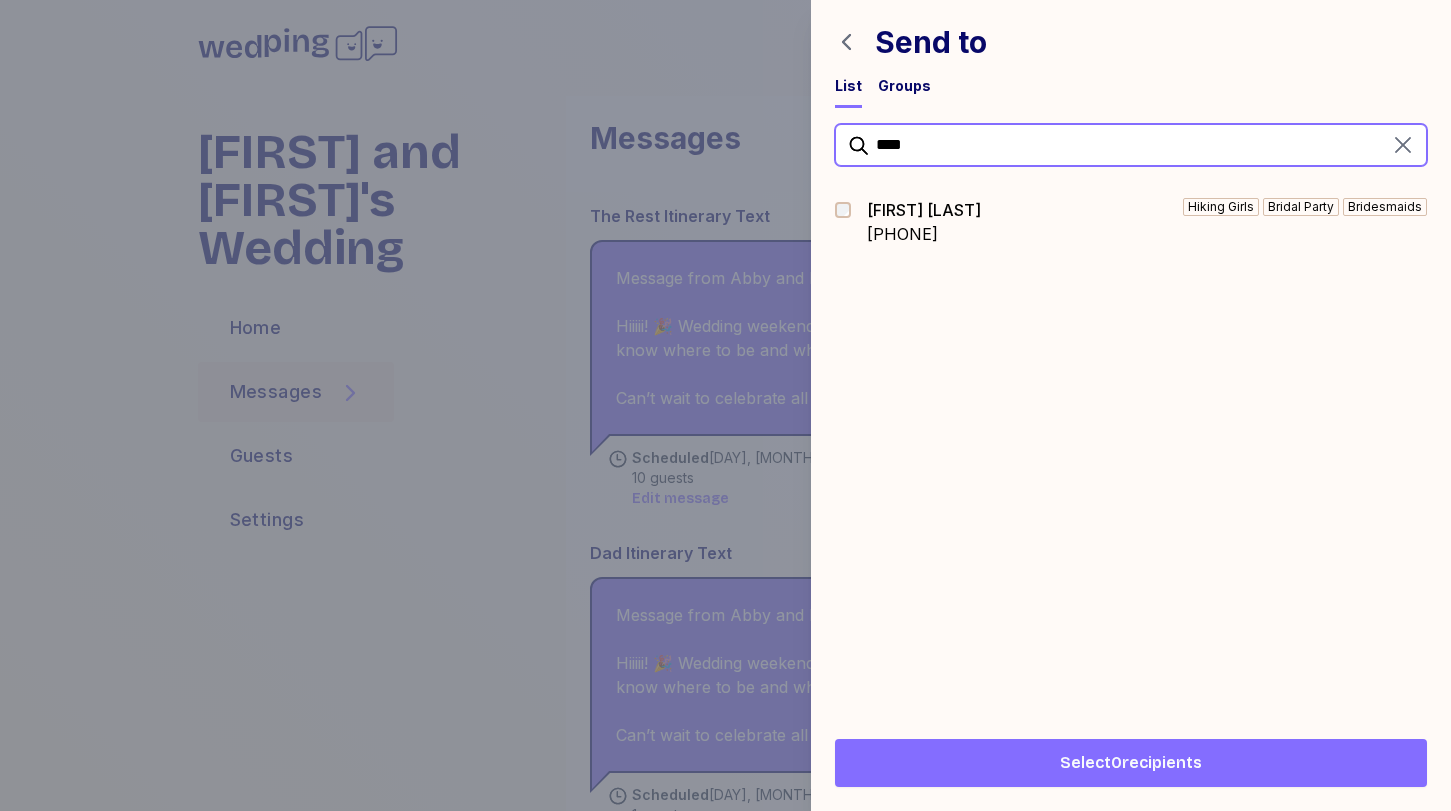 type on "****" 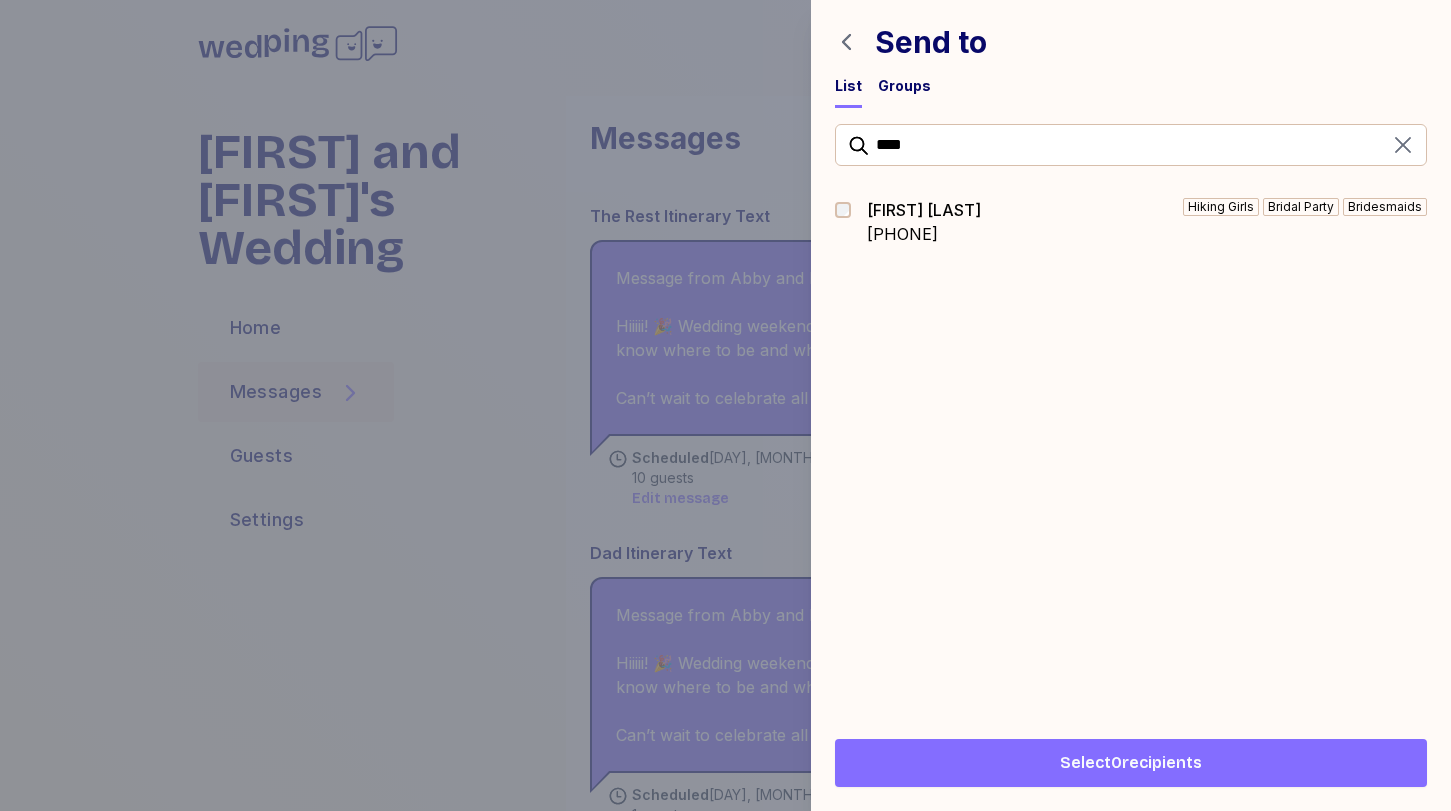 click on "Catherine   Esposito" at bounding box center (924, 210) 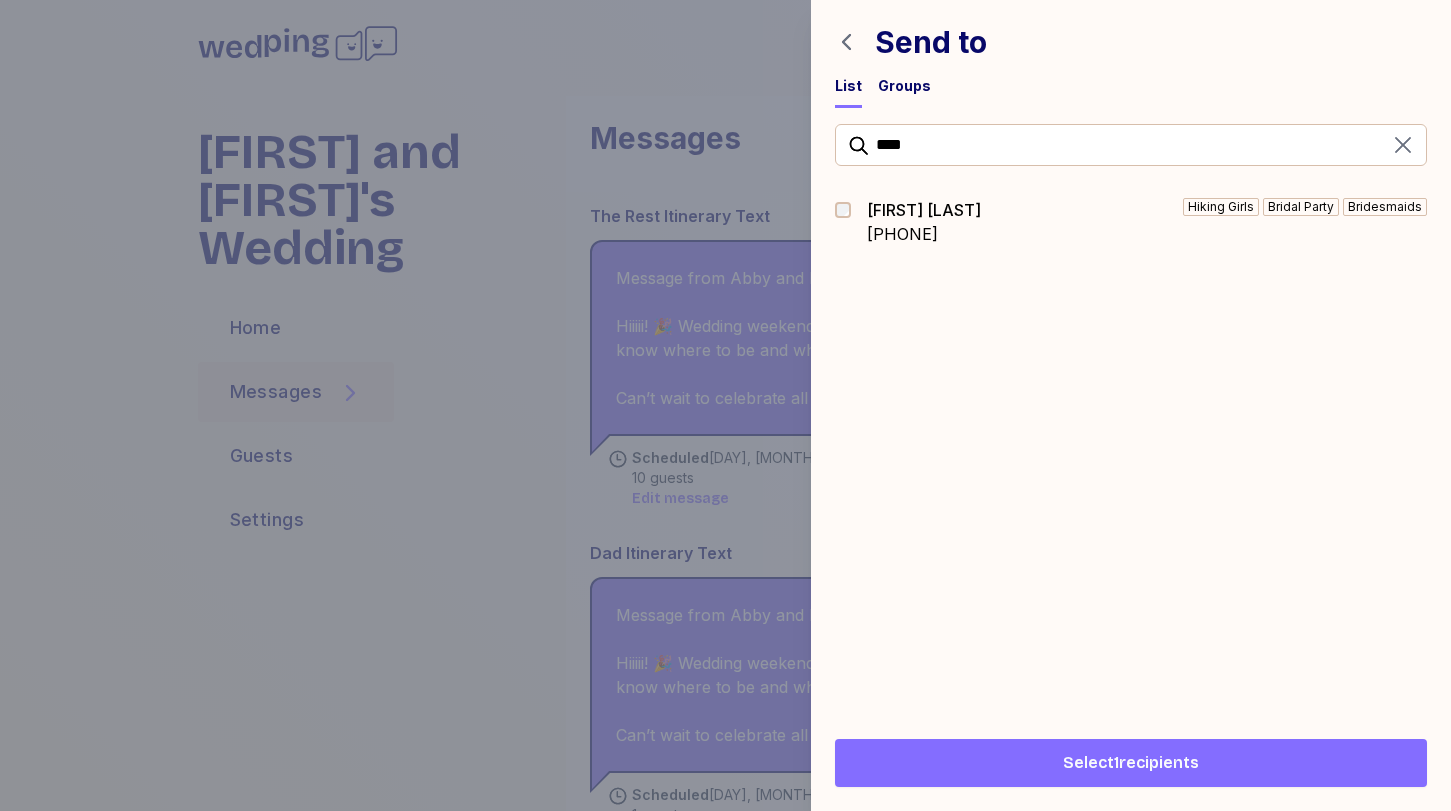 click on "Select  1  recipients" at bounding box center [1131, 763] 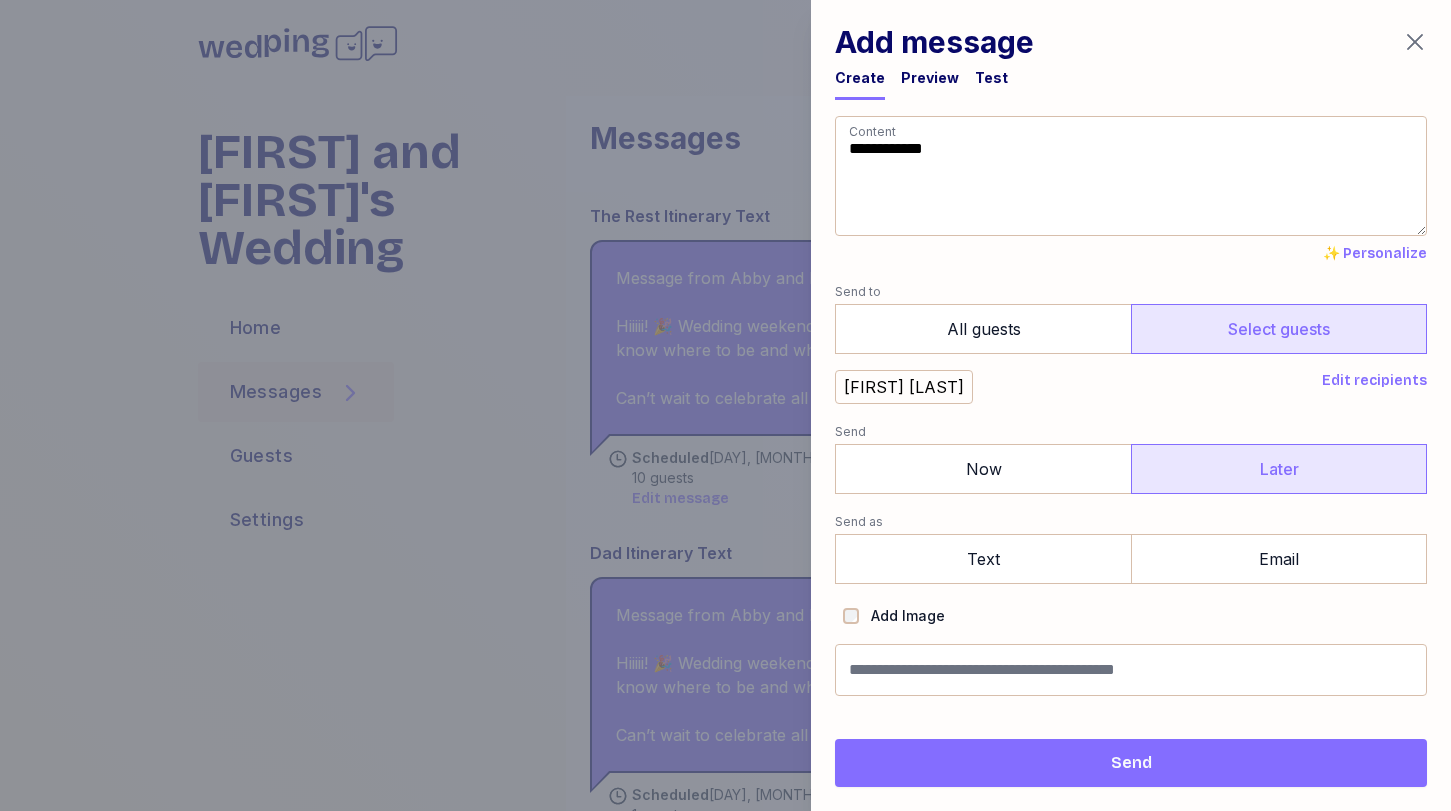click on "Later" at bounding box center [1279, 469] 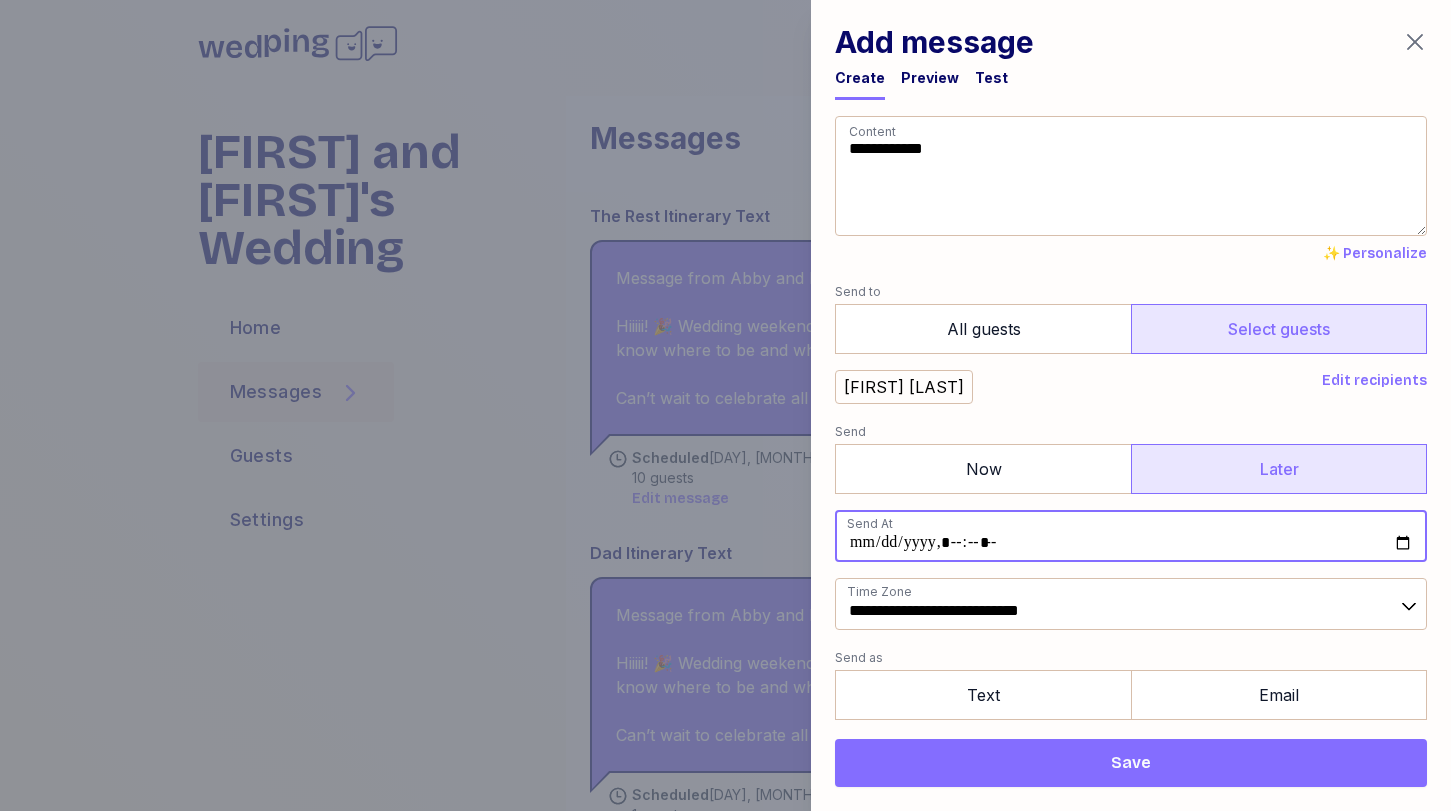click at bounding box center [1131, 536] 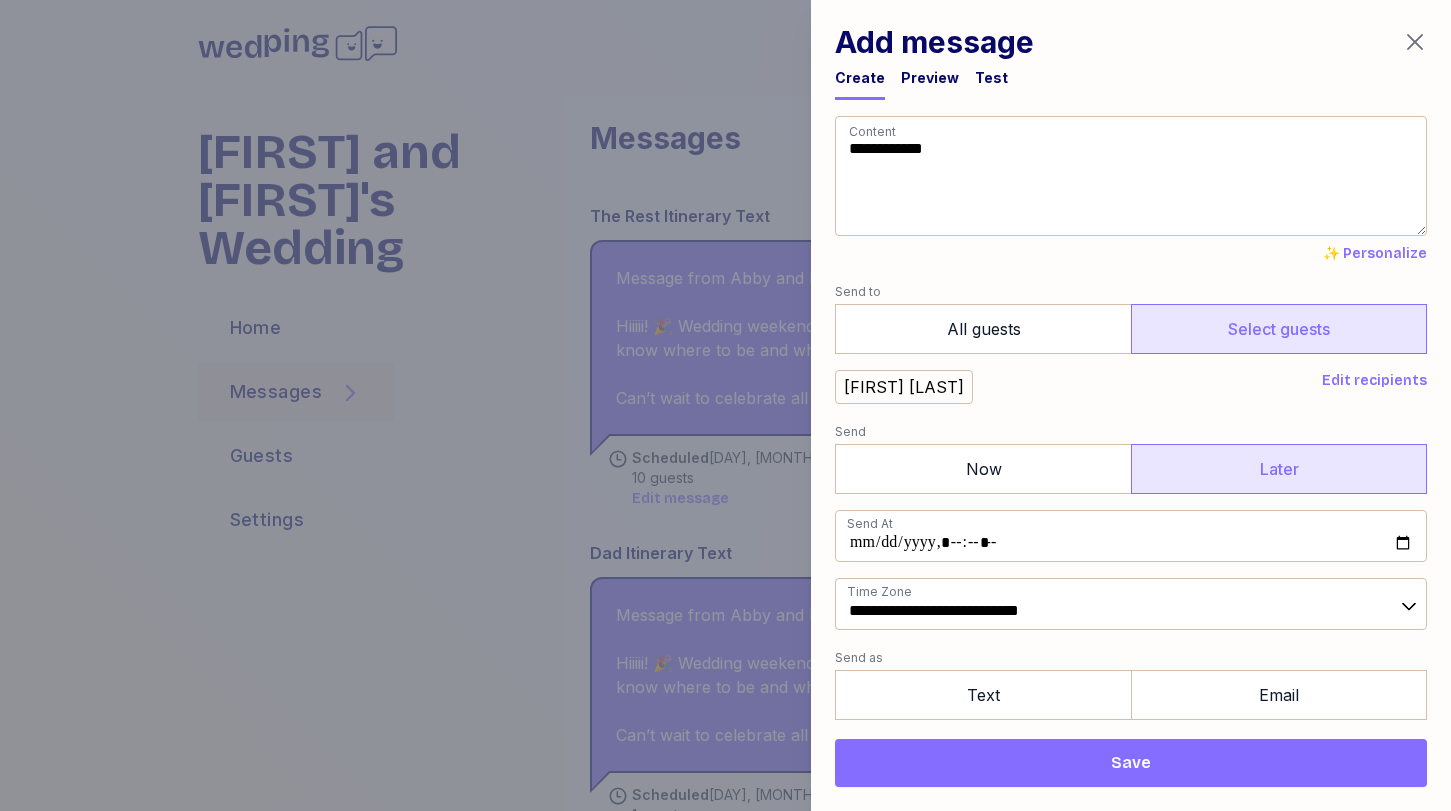 type on "**********" 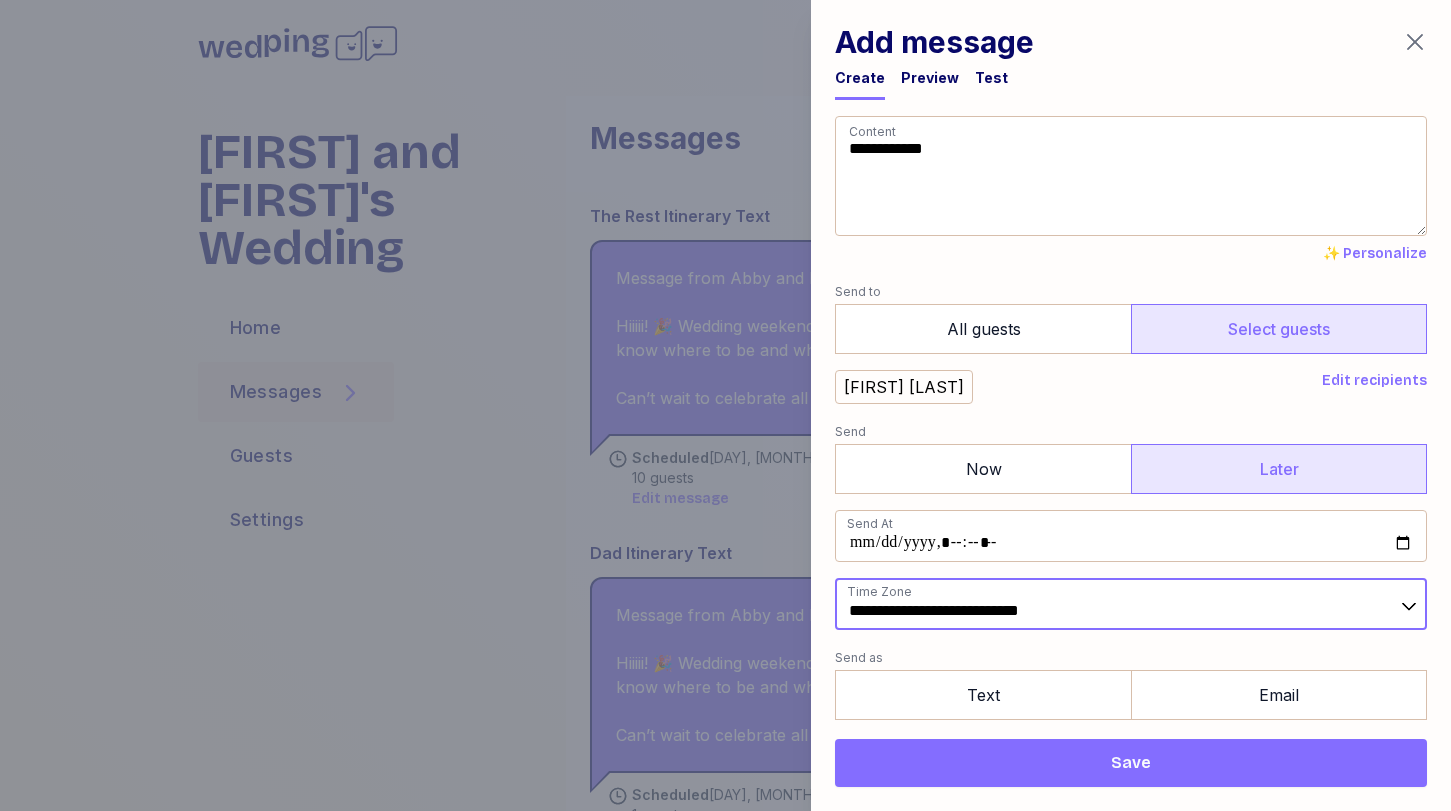 click on "**********" at bounding box center [1131, 604] 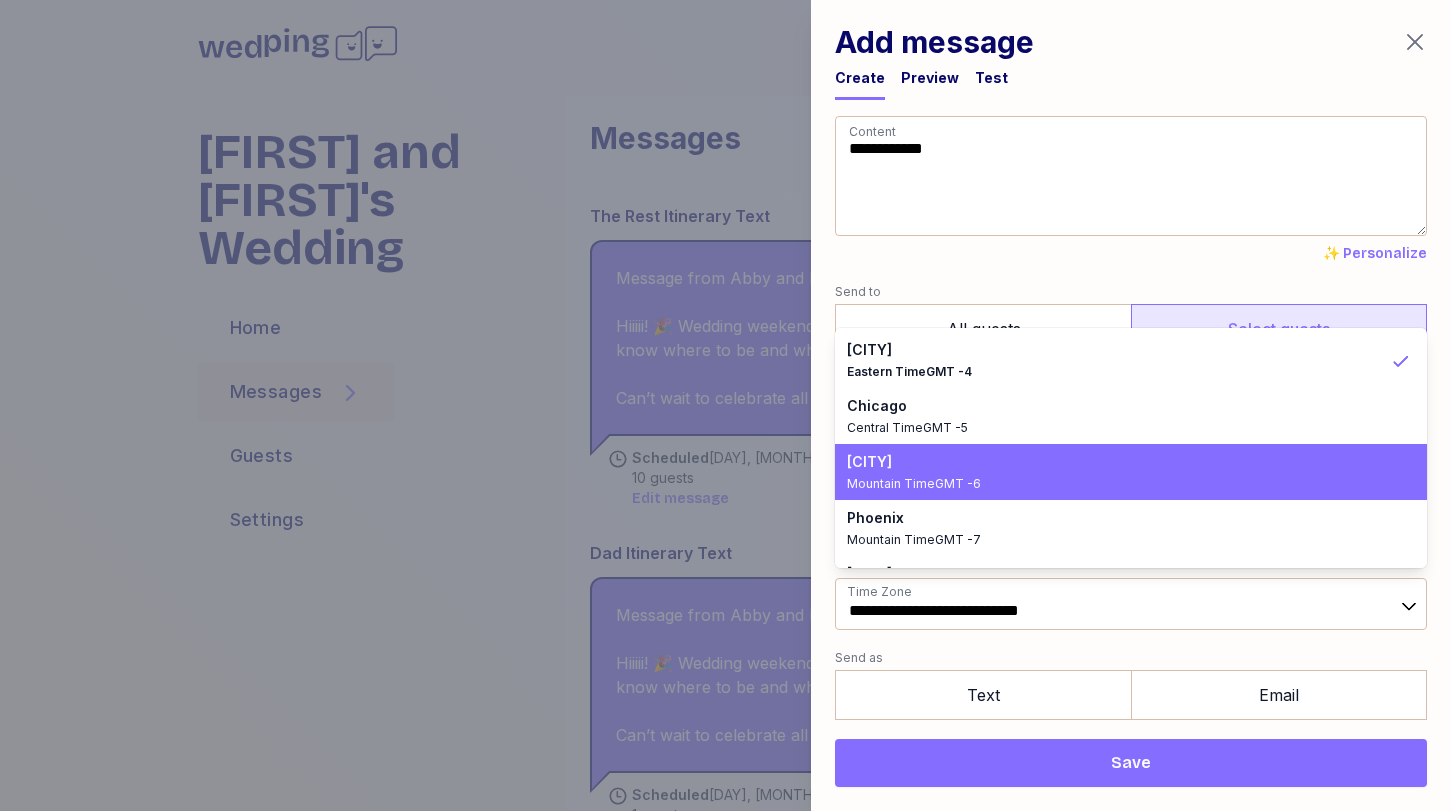 click on "Mountain Time  GMT   -6" at bounding box center (1119, 484) 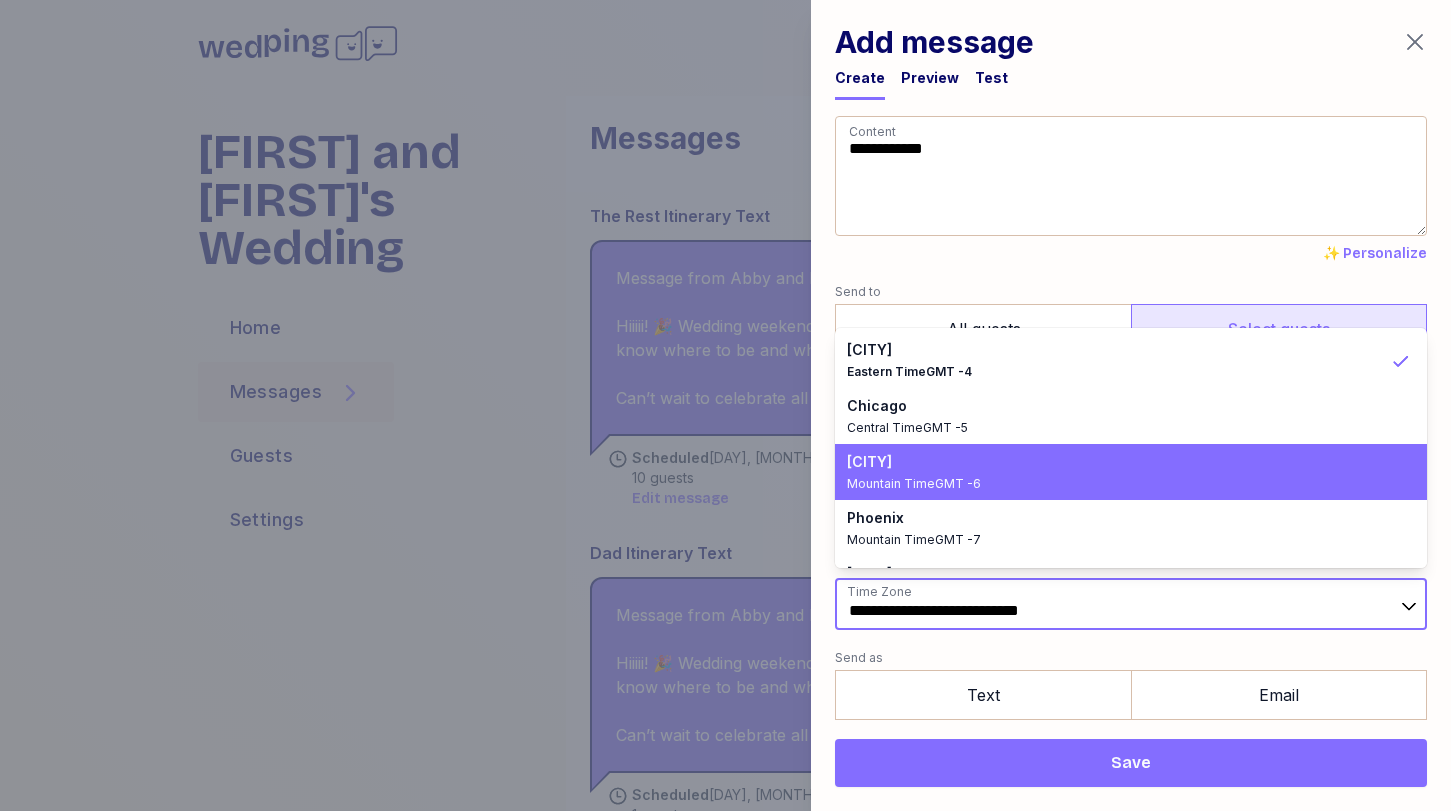type on "**********" 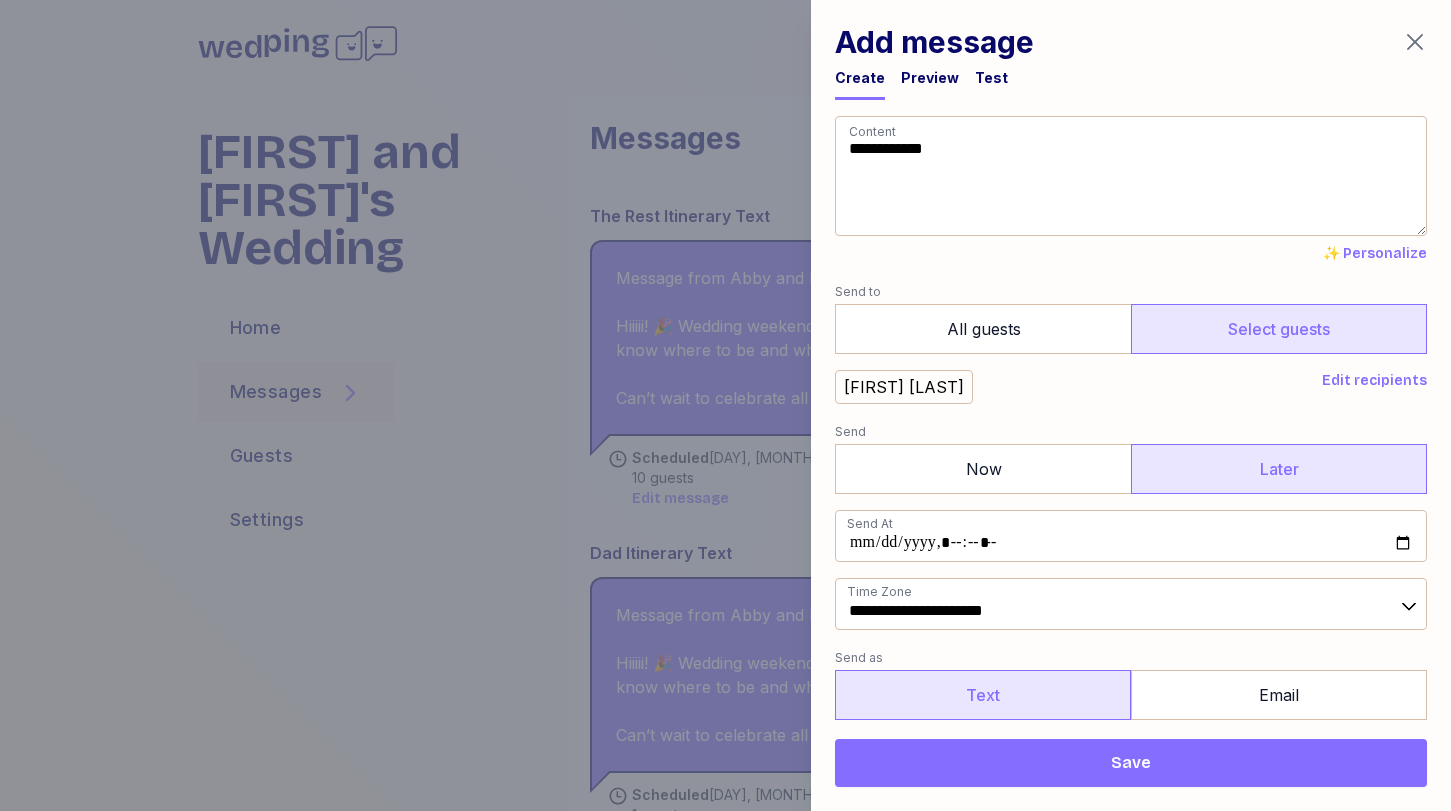 click on "Text" at bounding box center [983, 695] 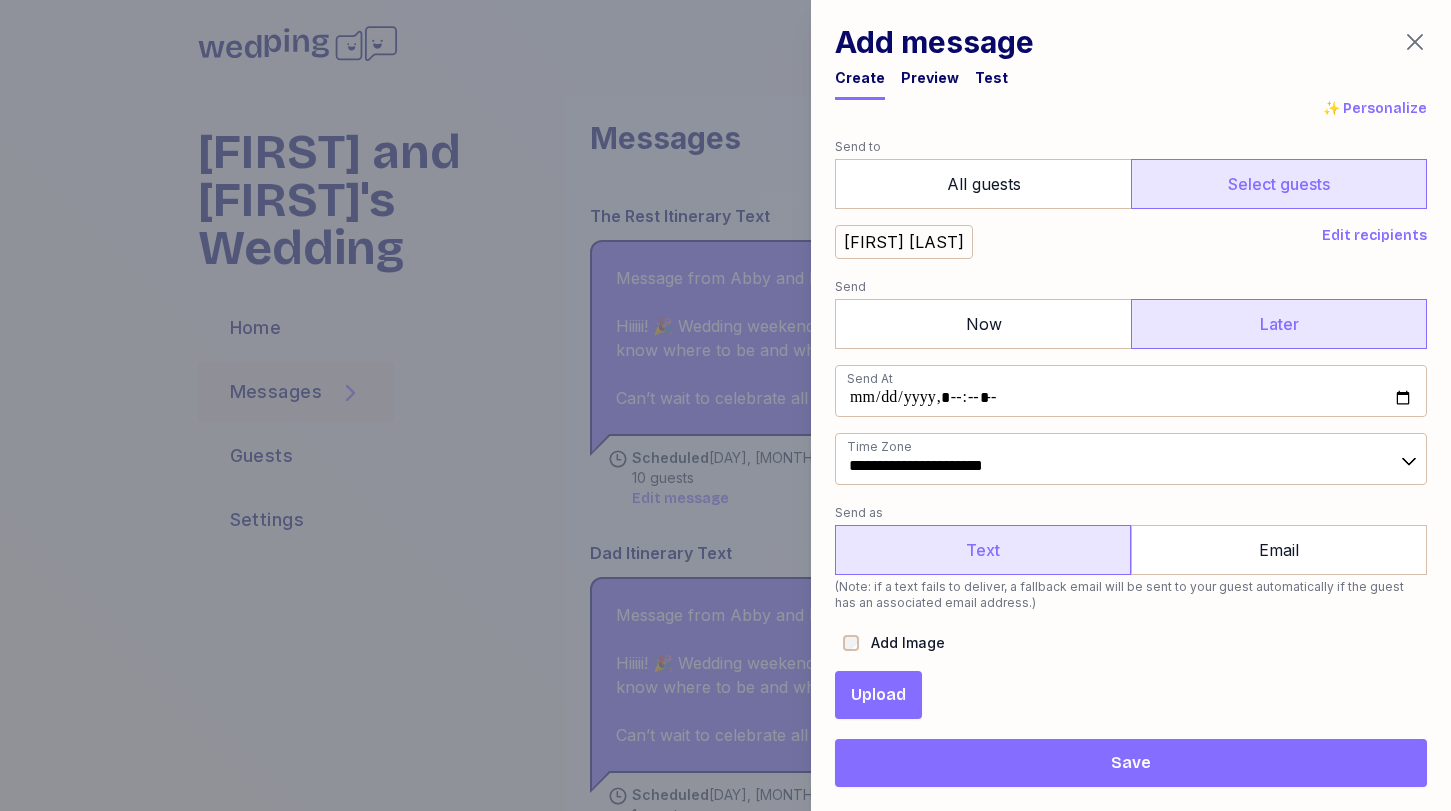 click on "Upload" at bounding box center [878, 695] 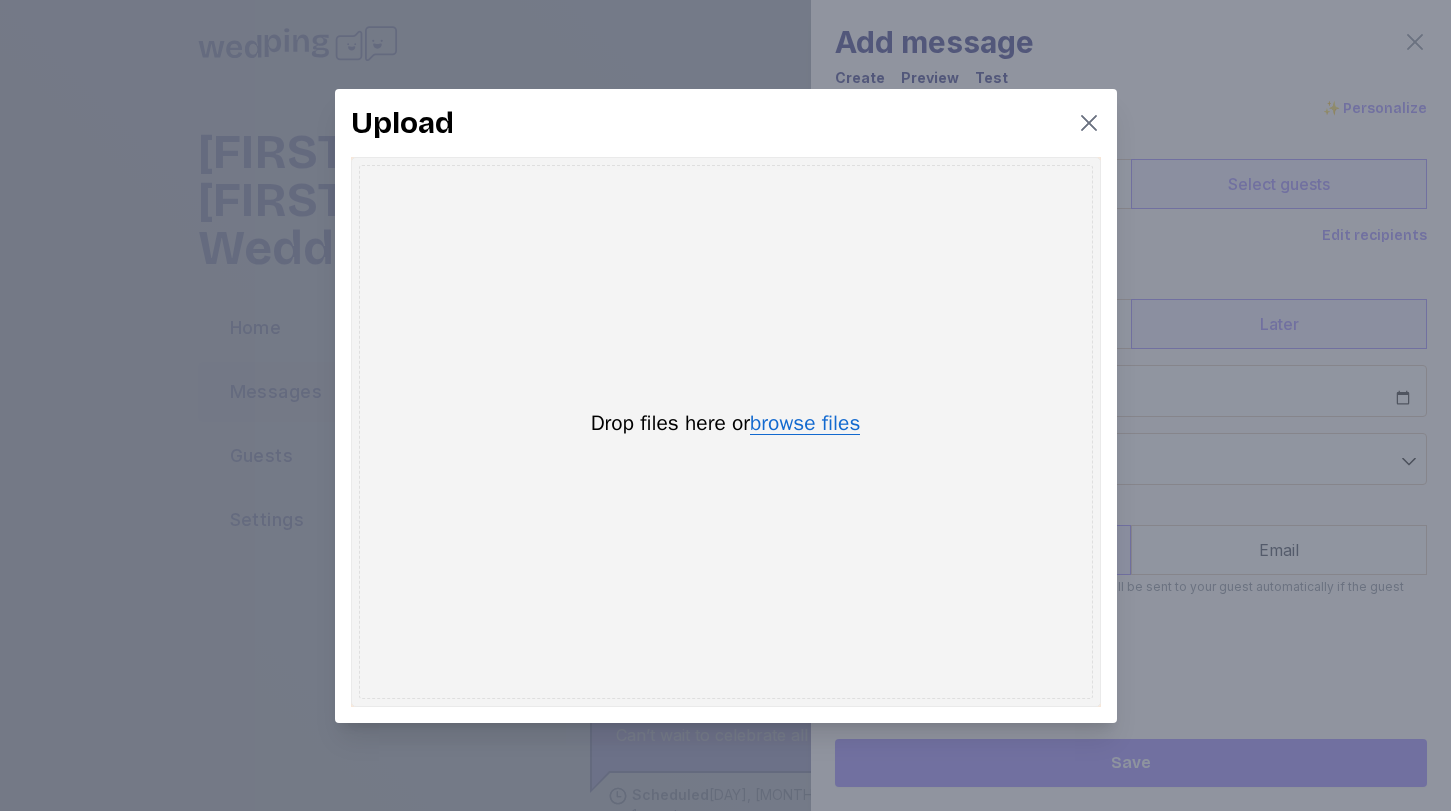 click on "browse files" at bounding box center (805, 424) 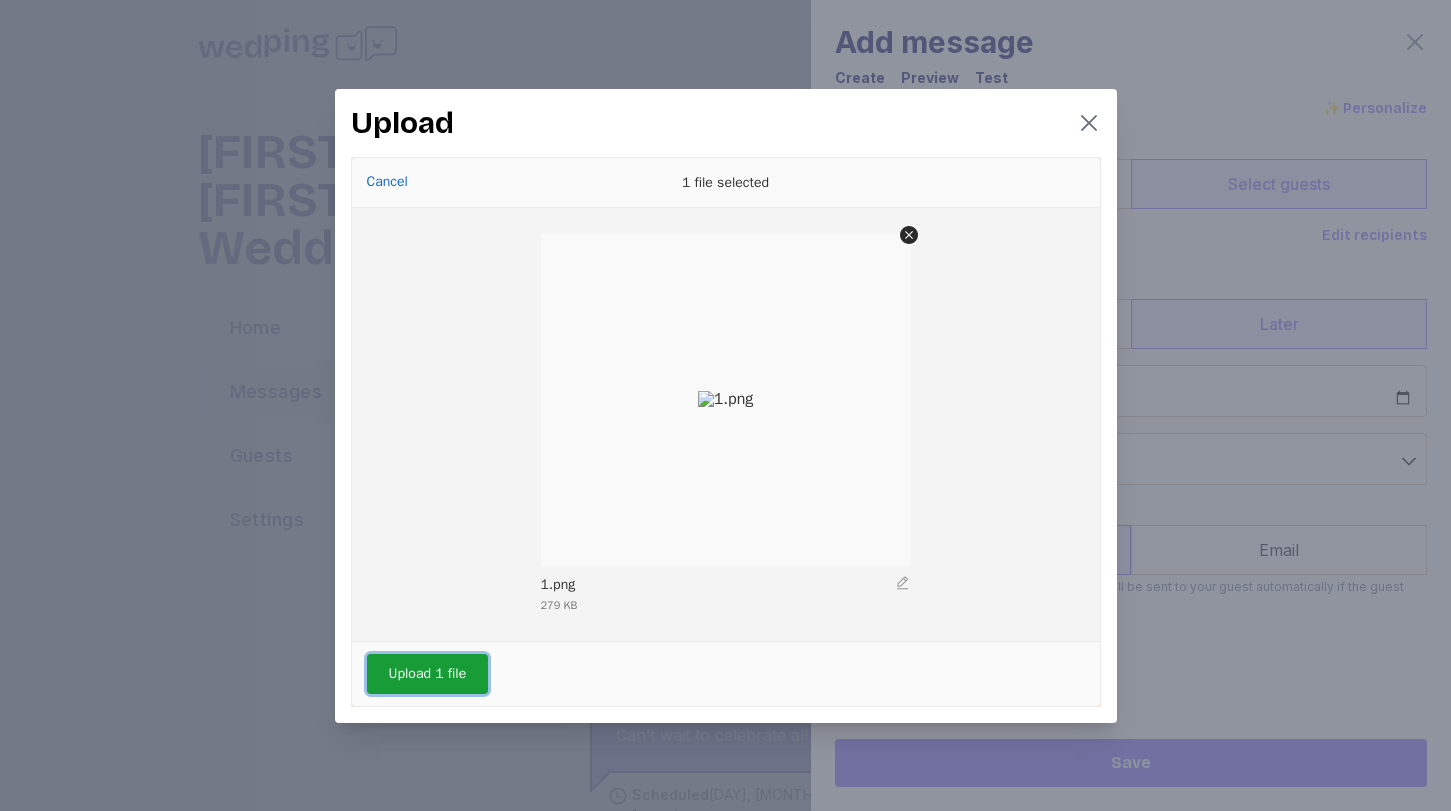 click on "Upload 1 file" at bounding box center (428, 674) 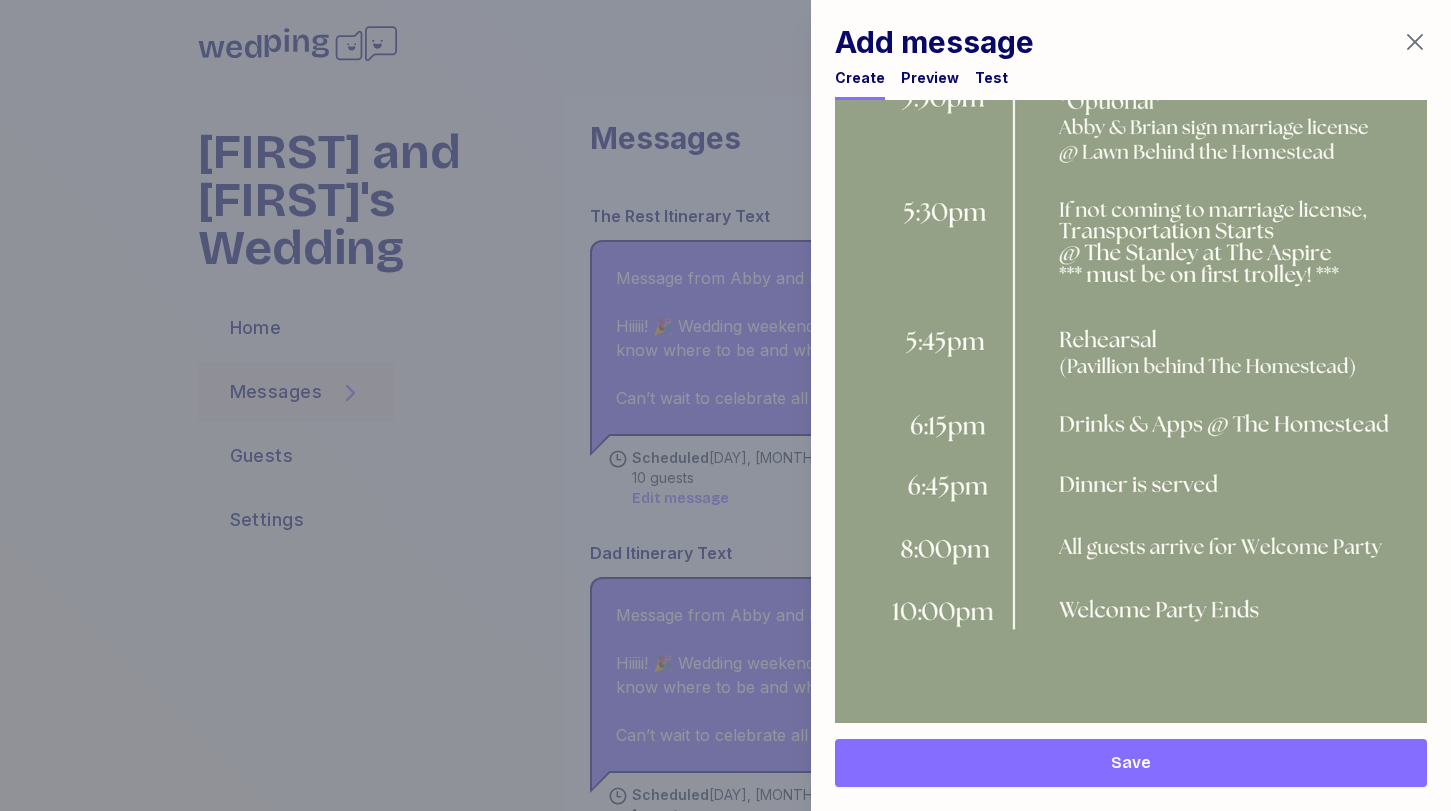 scroll, scrollTop: 1213, scrollLeft: 0, axis: vertical 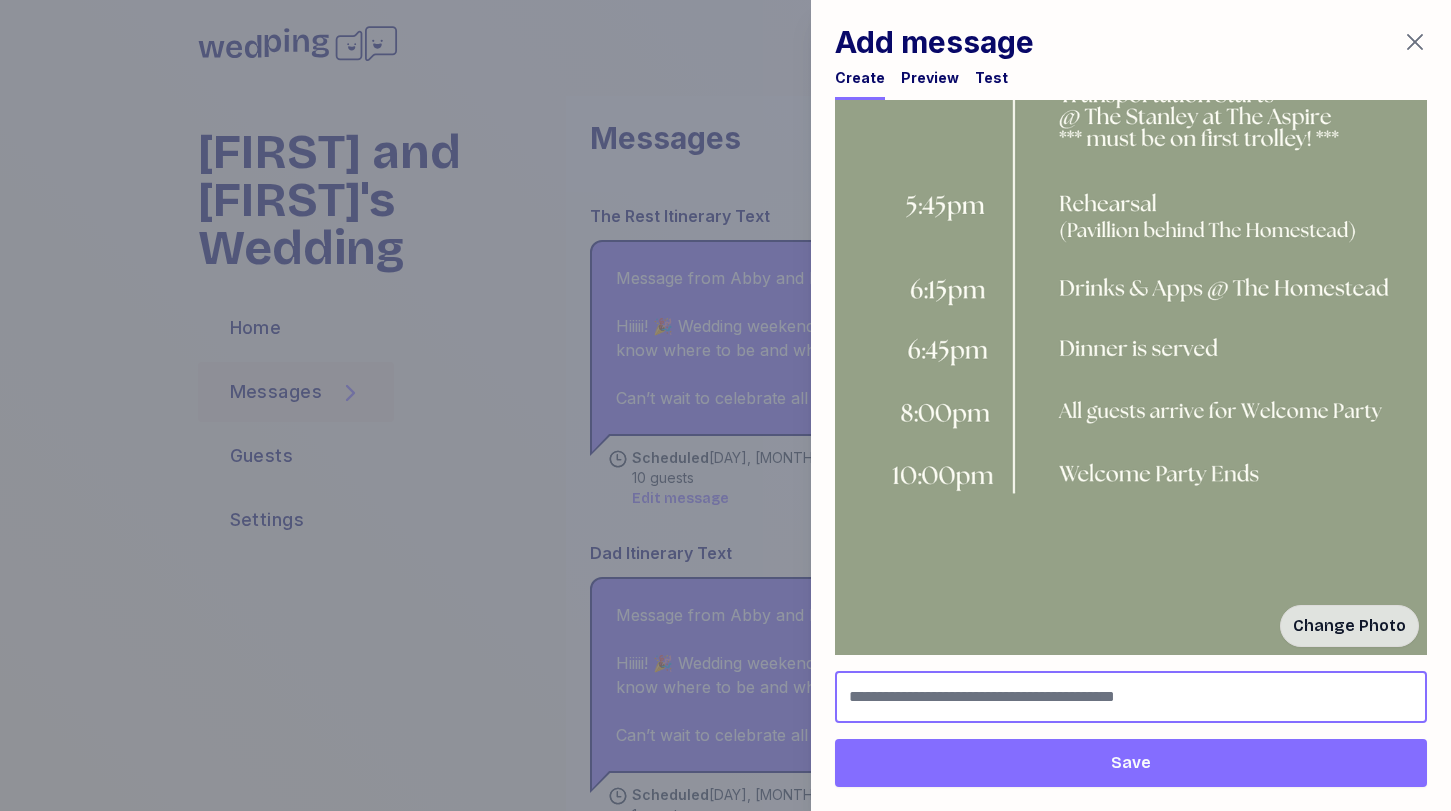 click at bounding box center (1131, 697) 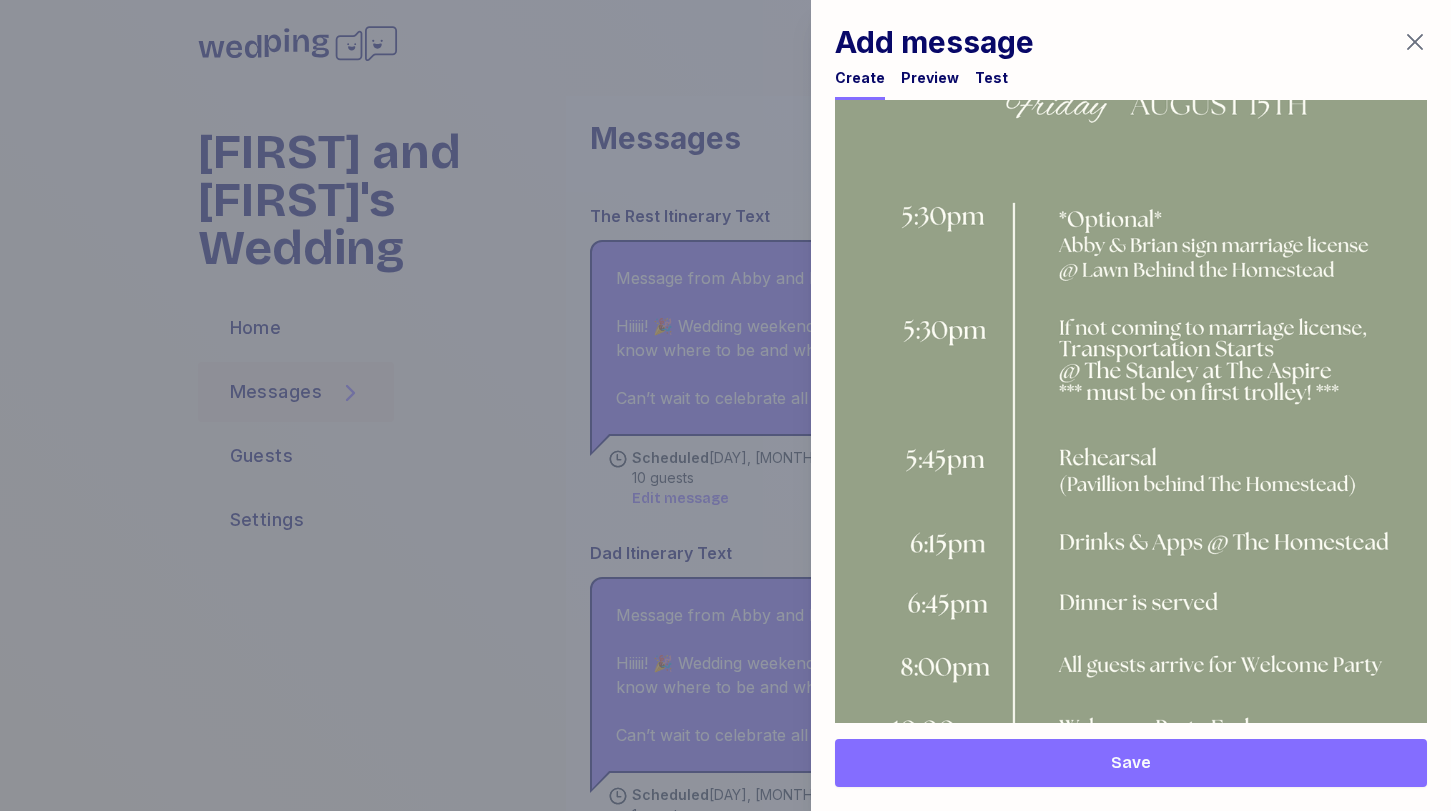 scroll, scrollTop: 1213, scrollLeft: 0, axis: vertical 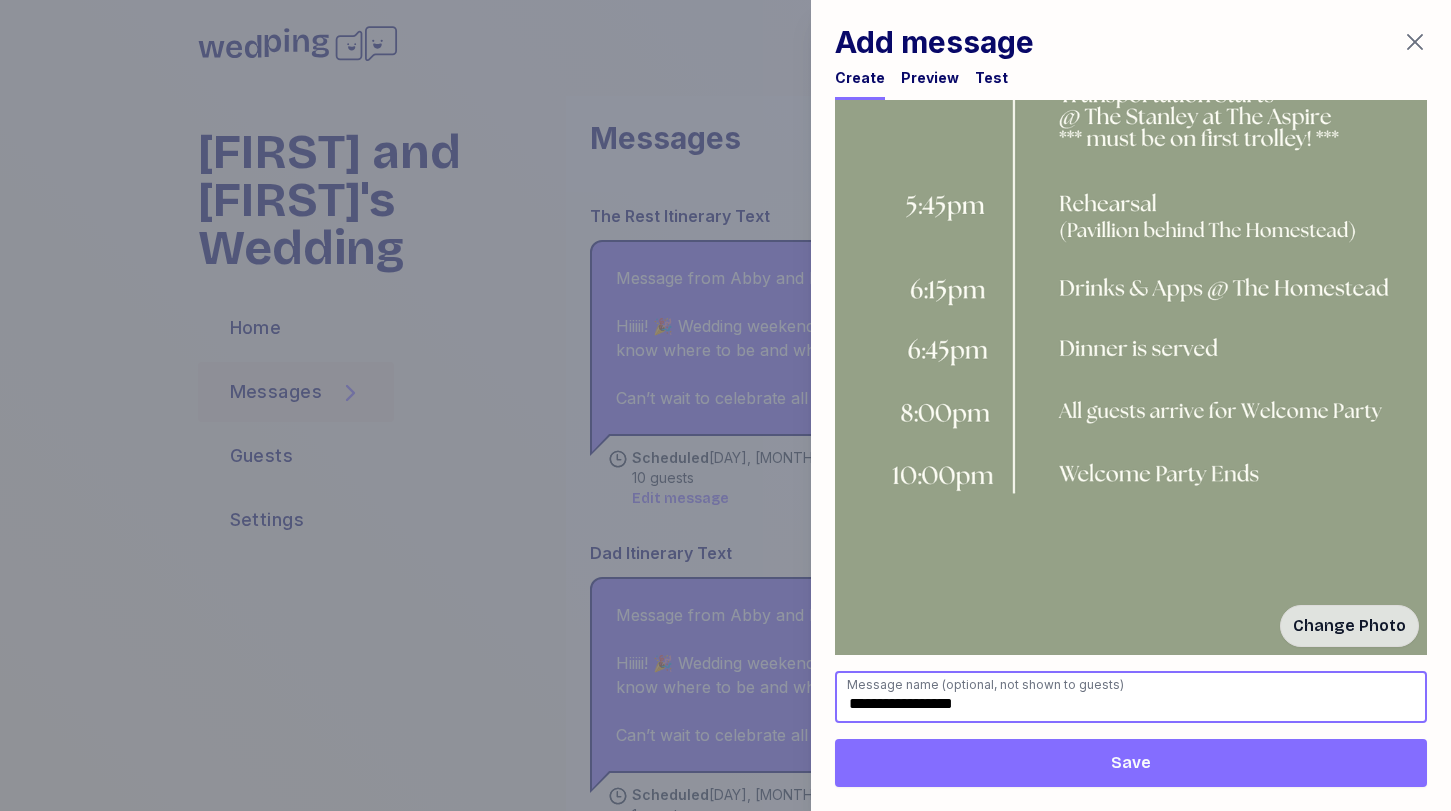 type on "**********" 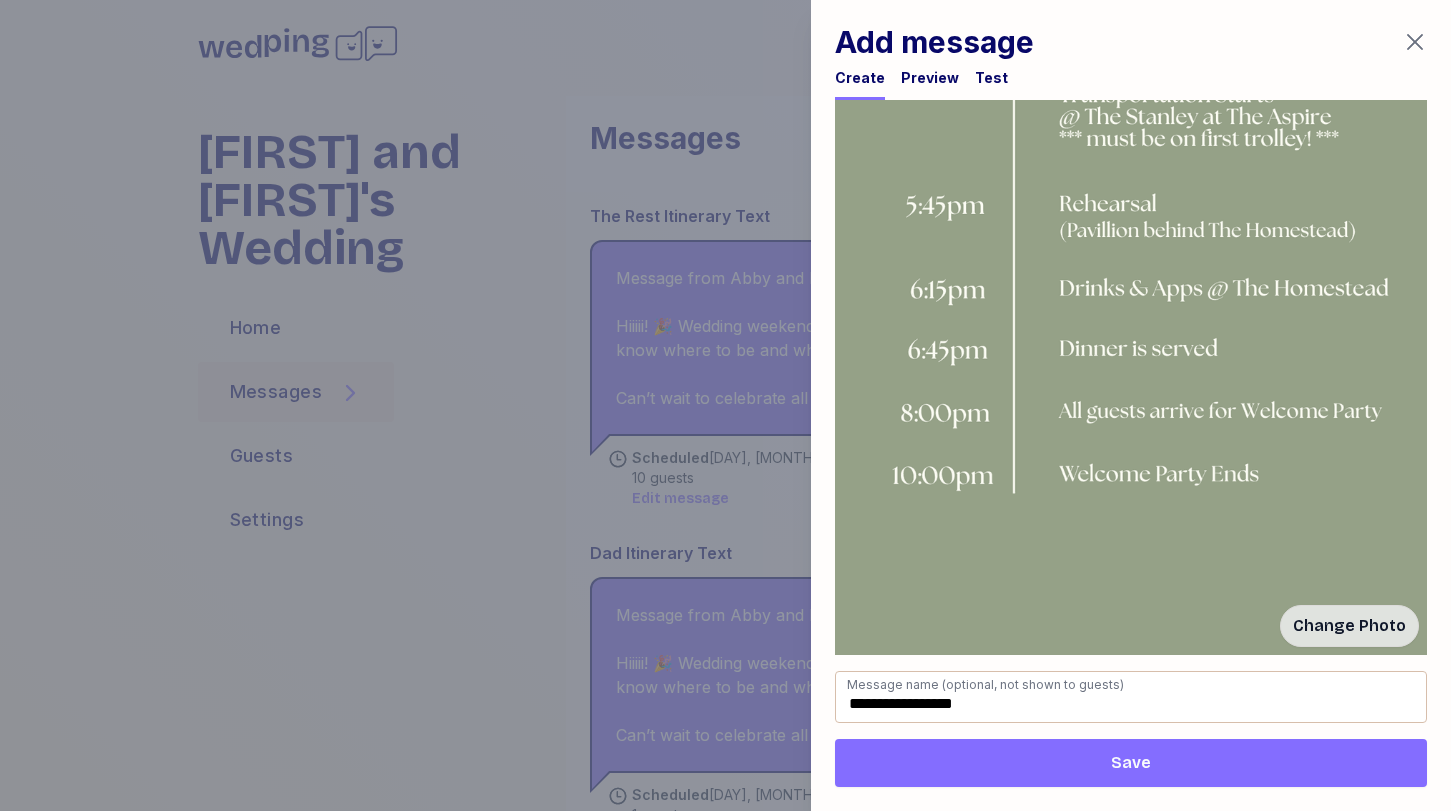 click on "Save" at bounding box center [1131, 763] 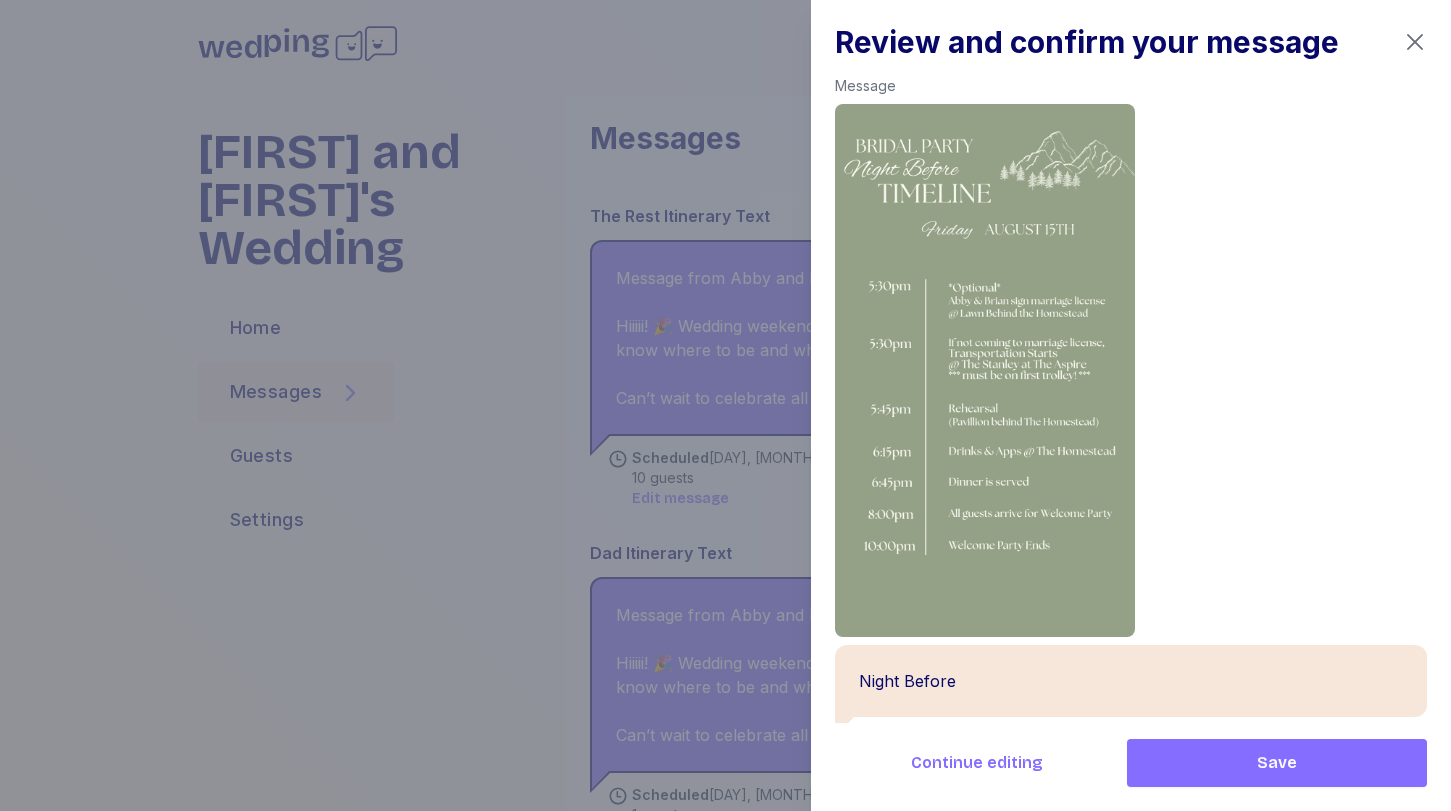 click on "Save" at bounding box center [1277, 763] 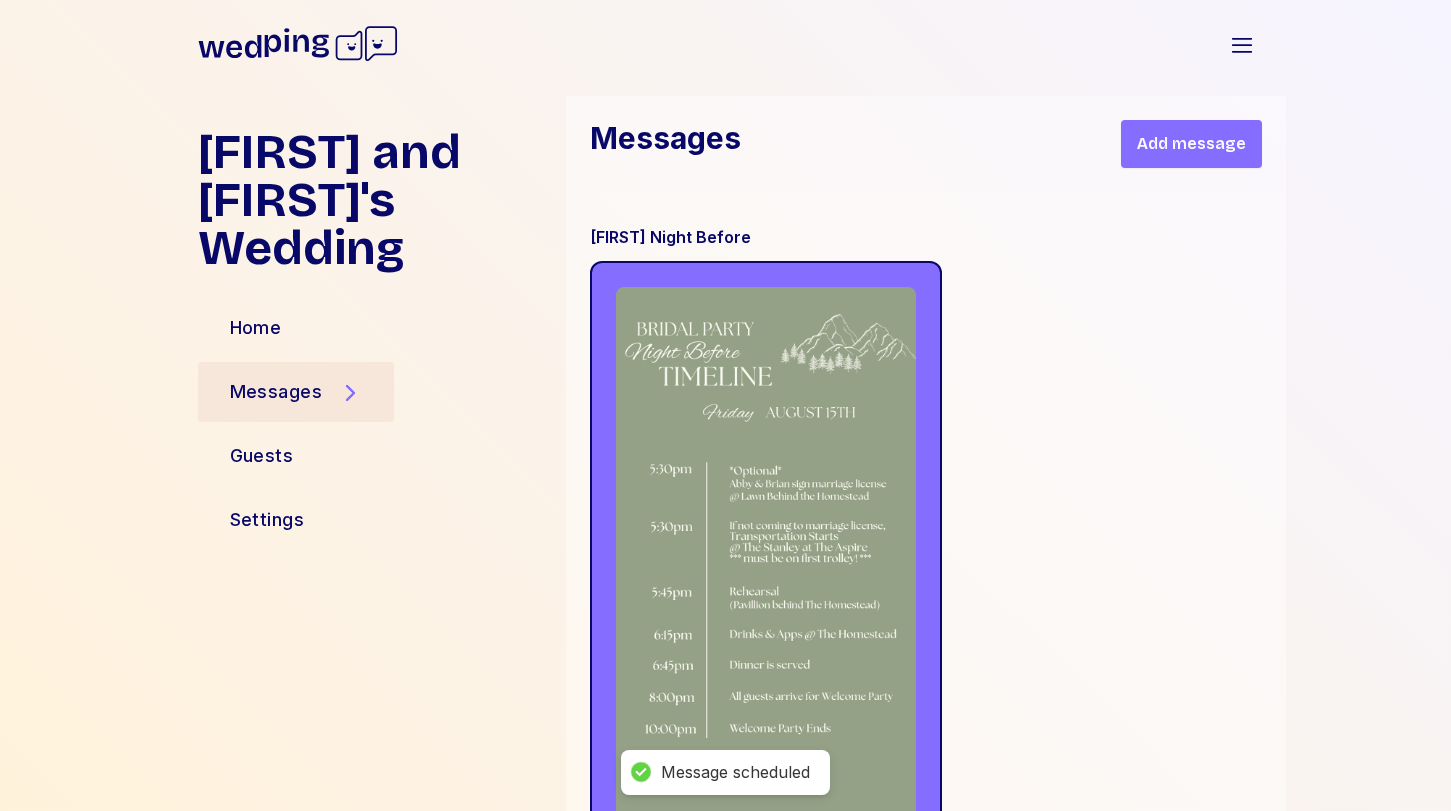 scroll, scrollTop: 8160, scrollLeft: 0, axis: vertical 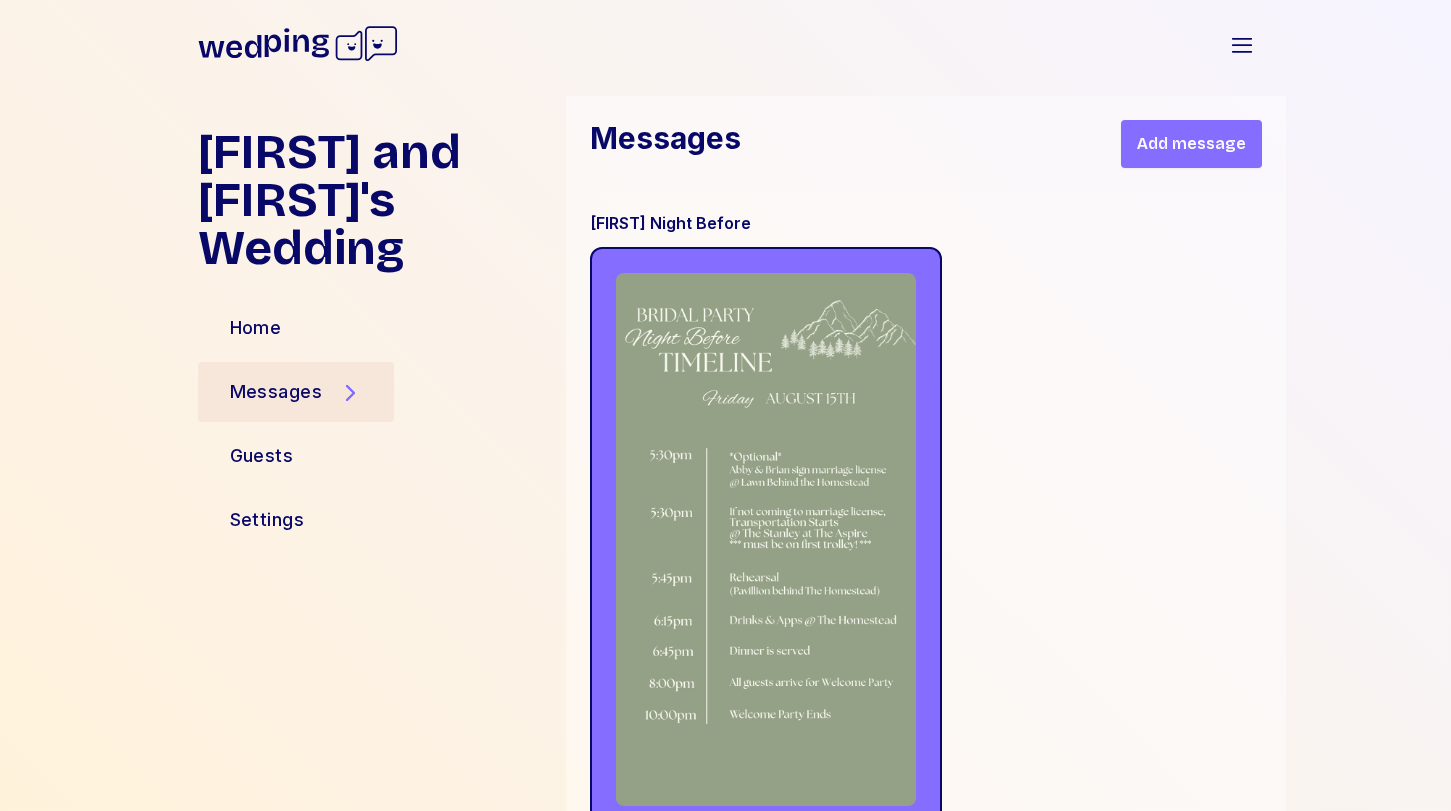 click on "Add message" at bounding box center (1191, 144) 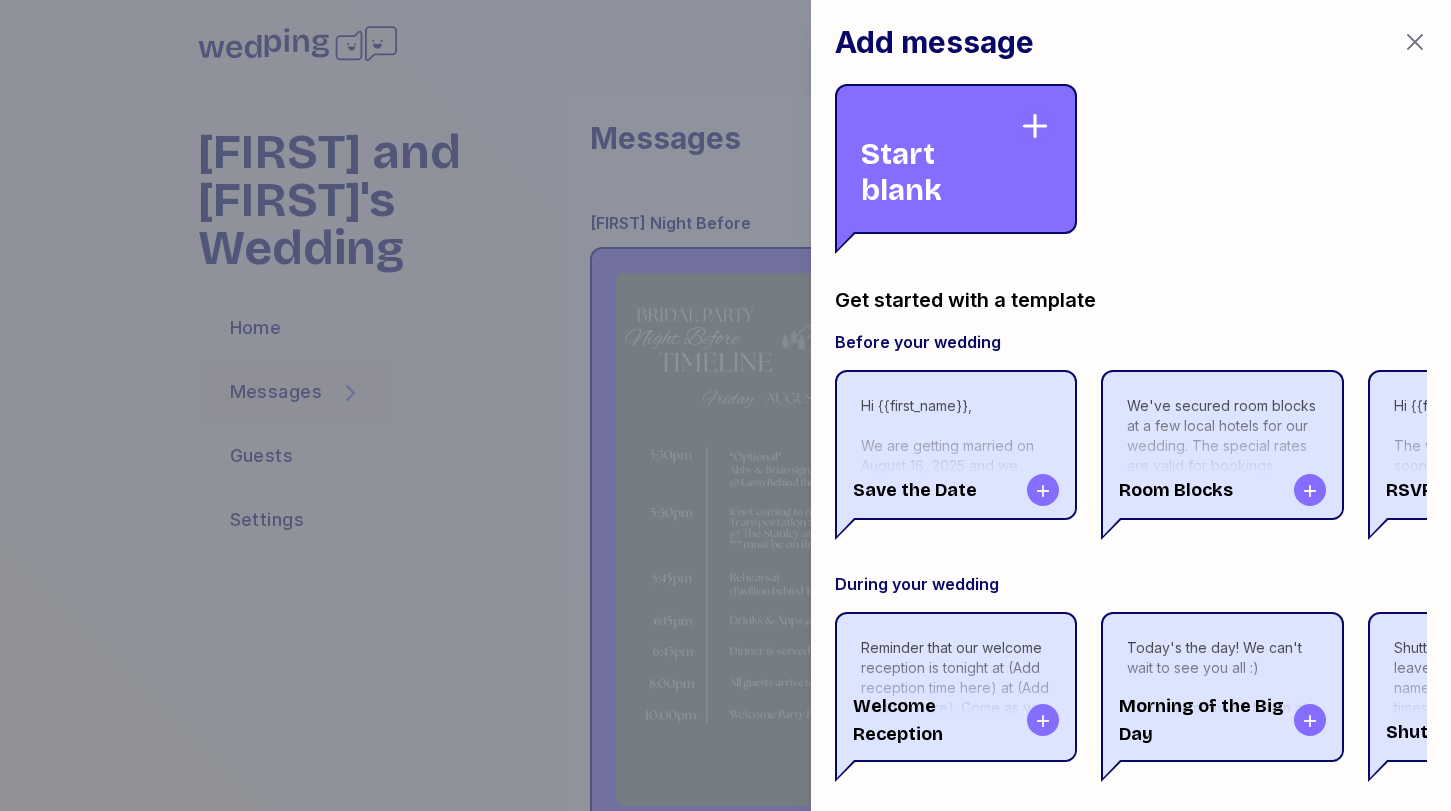 click on "Start blank" at bounding box center (940, 159) 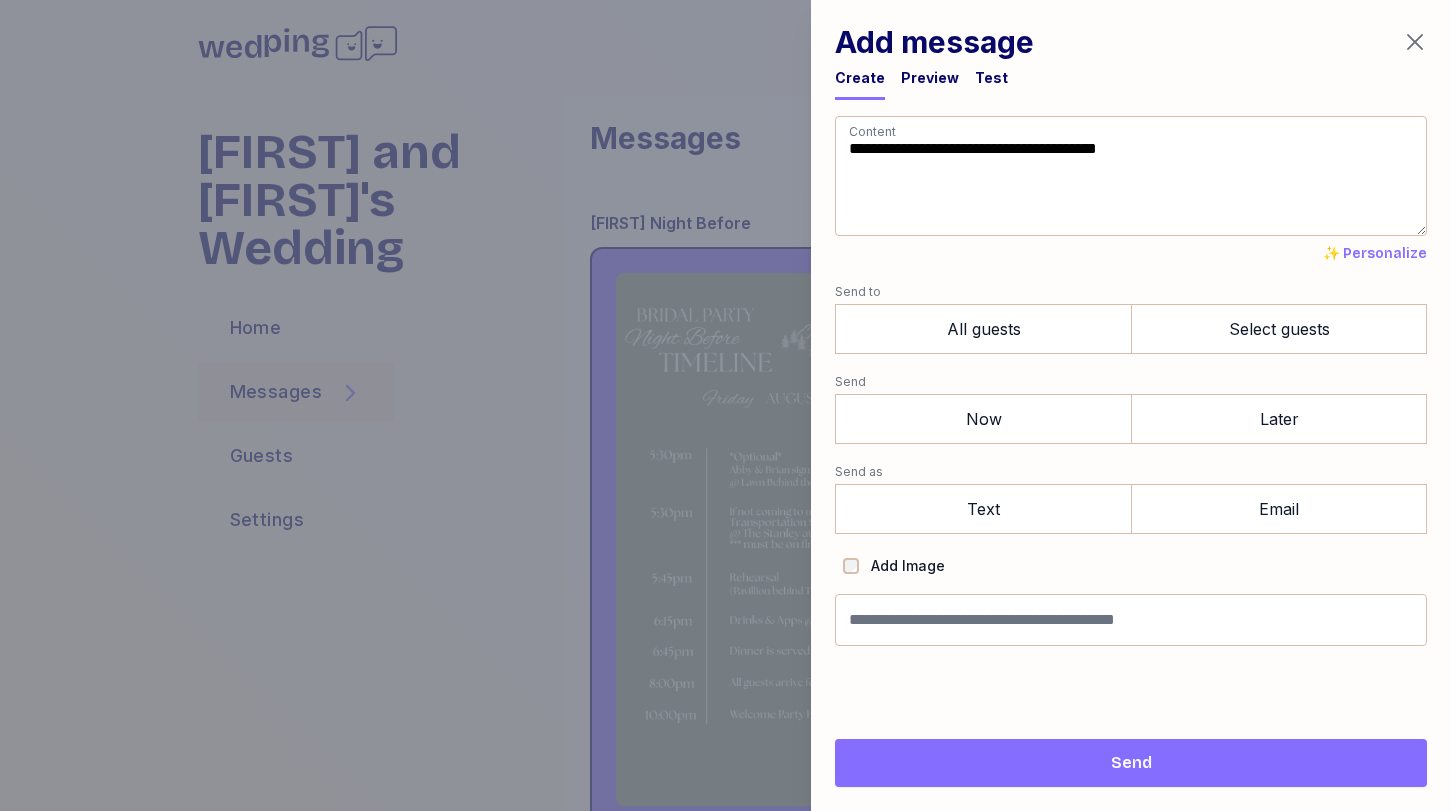 drag, startPoint x: 1008, startPoint y: 209, endPoint x: 649, endPoint y: 11, distance: 409.98172 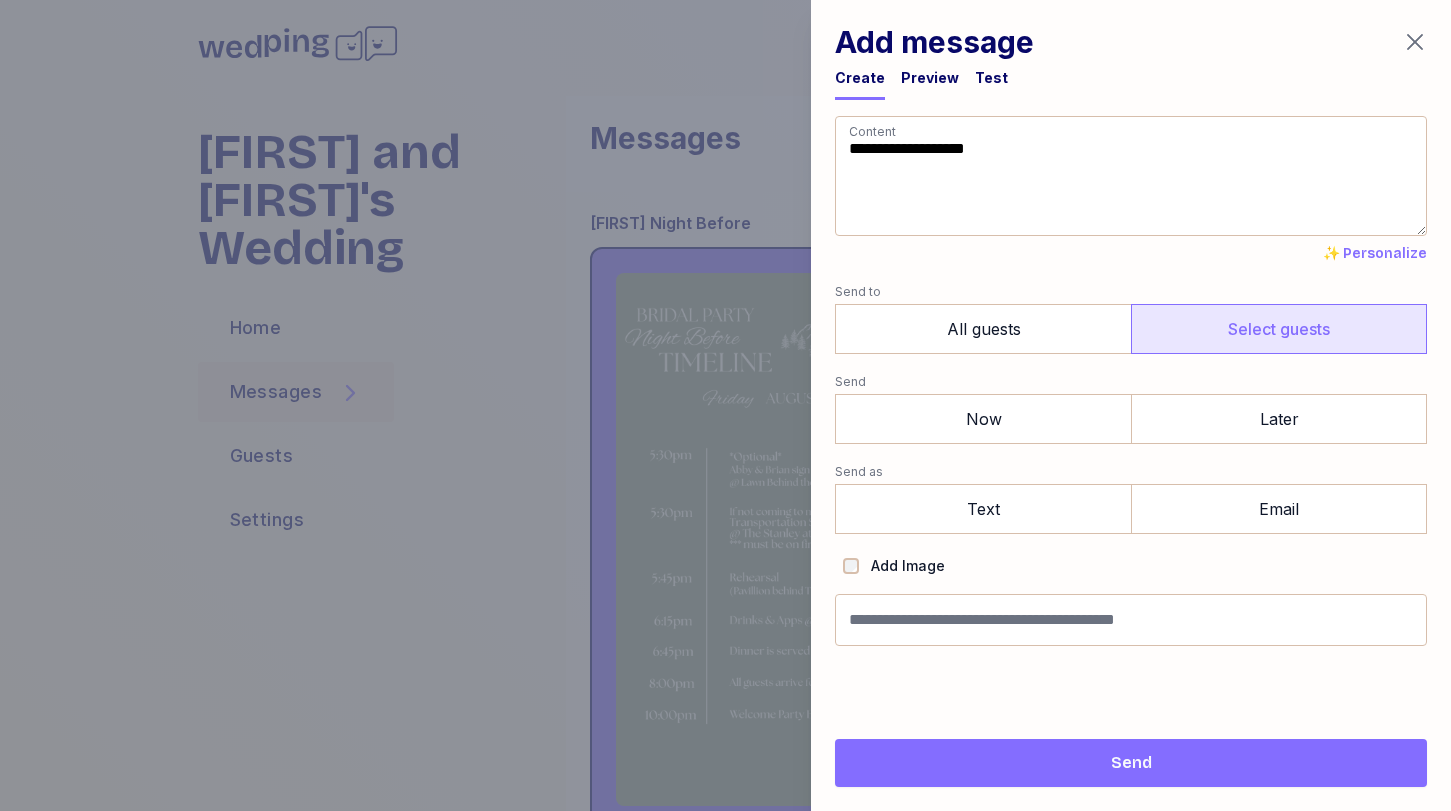 type on "**********" 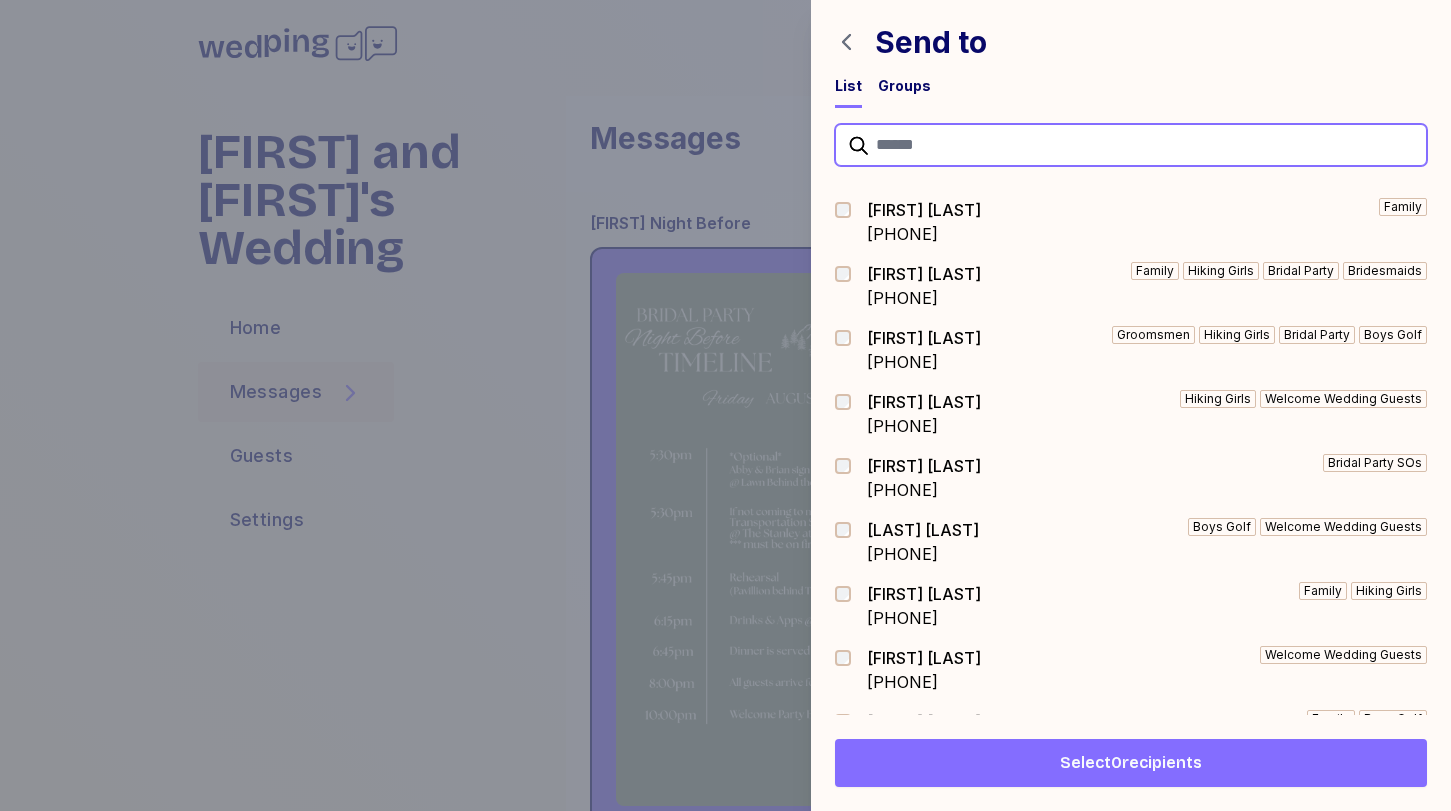 click at bounding box center (1131, 145) 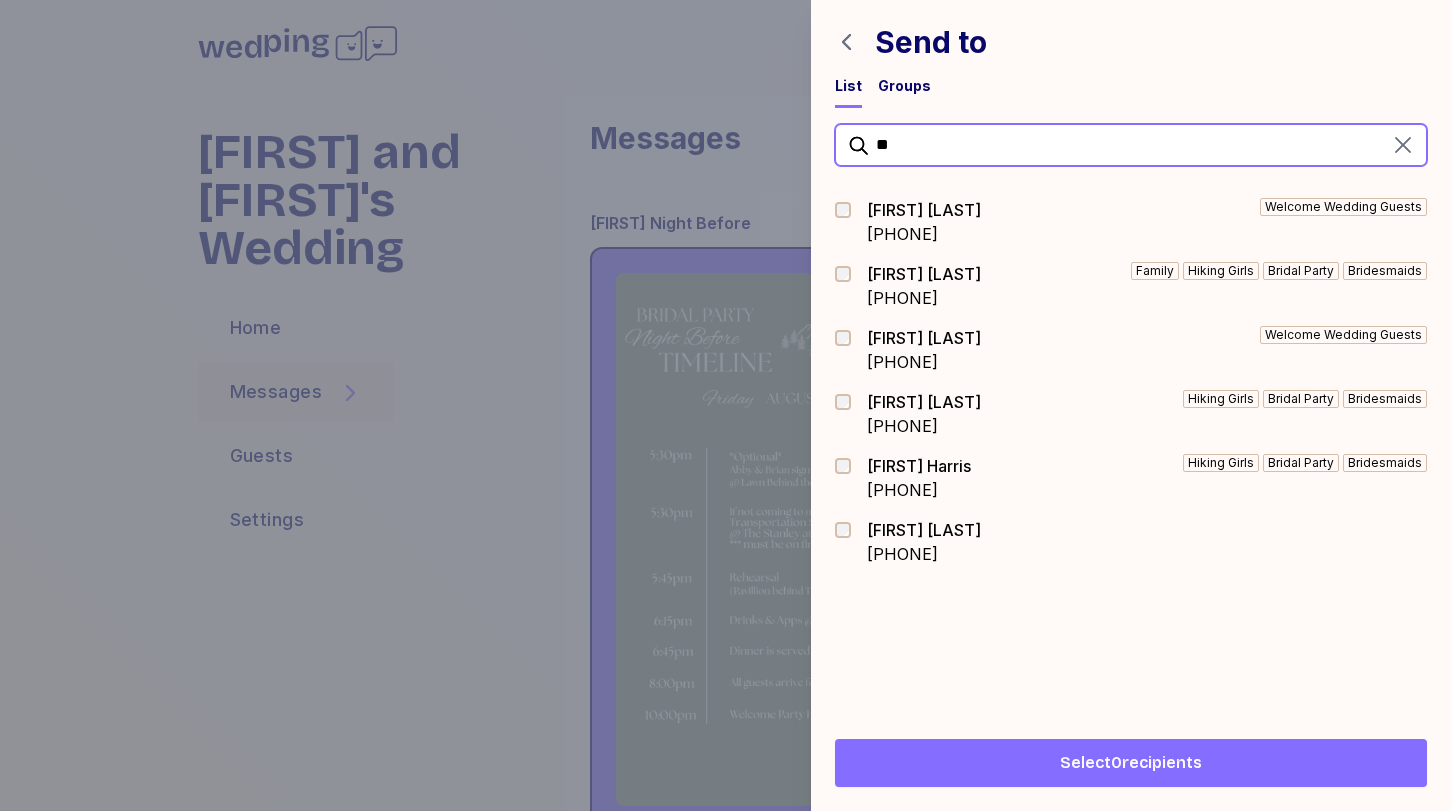 type on "**" 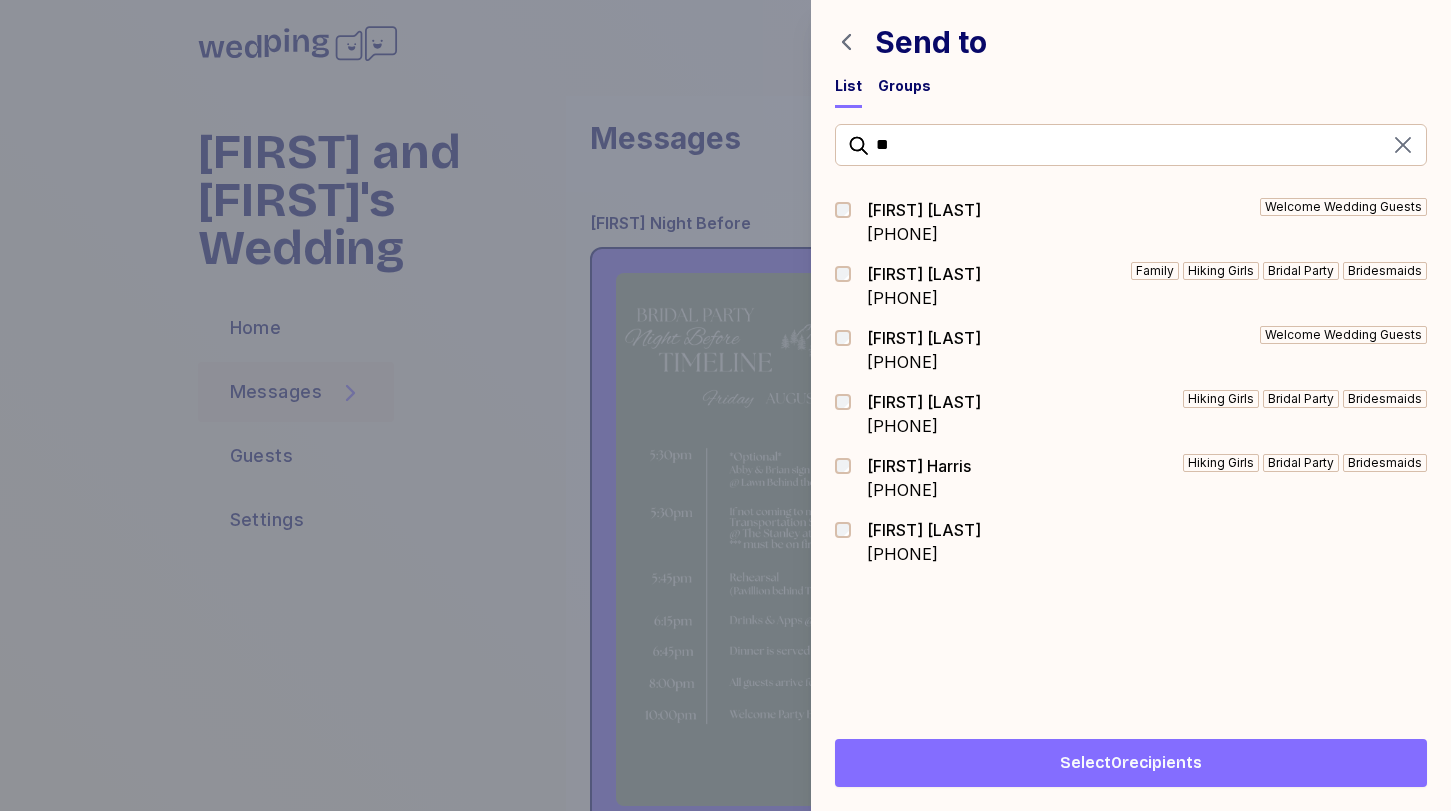 click at bounding box center (849, 402) 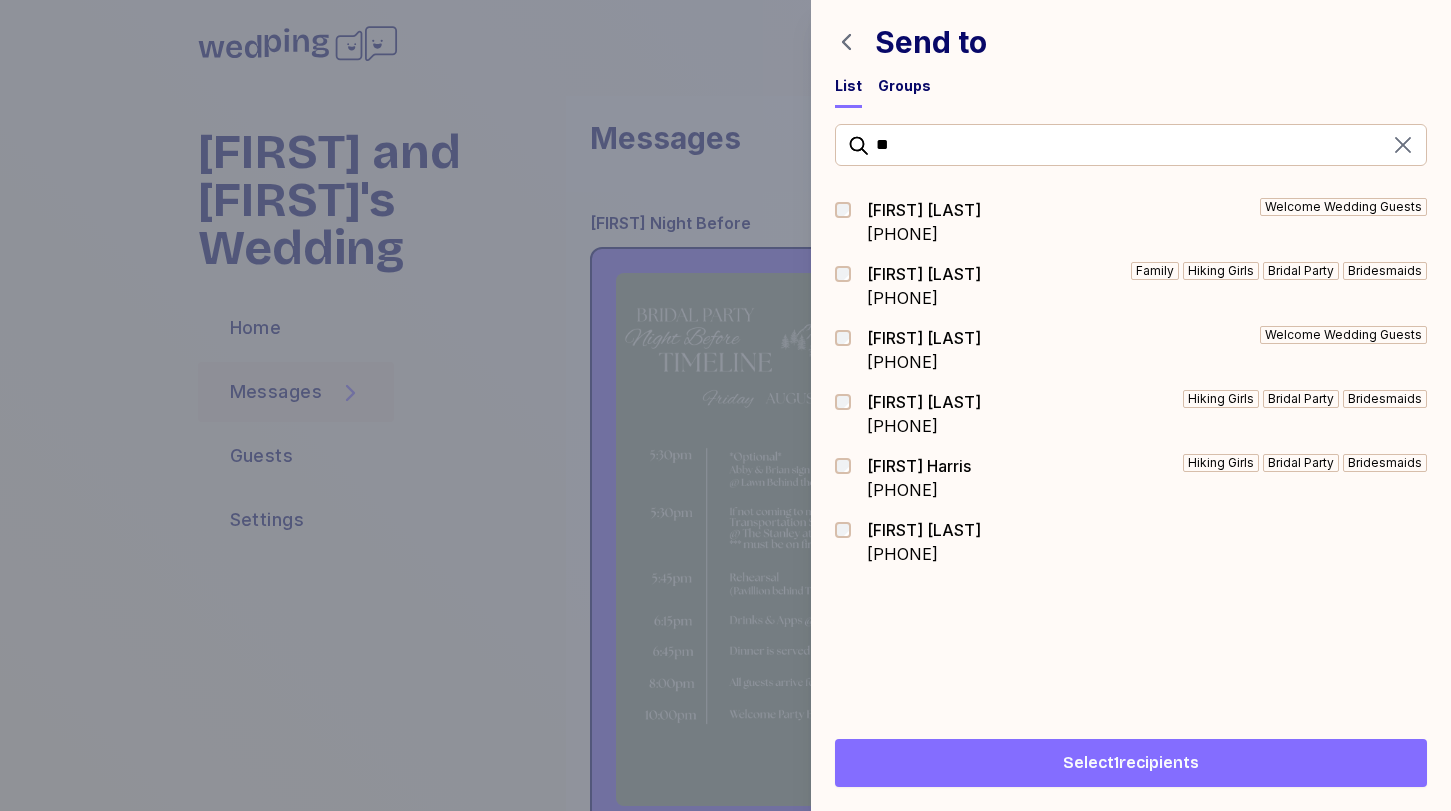 click on "Select  1  recipients" at bounding box center [1131, 763] 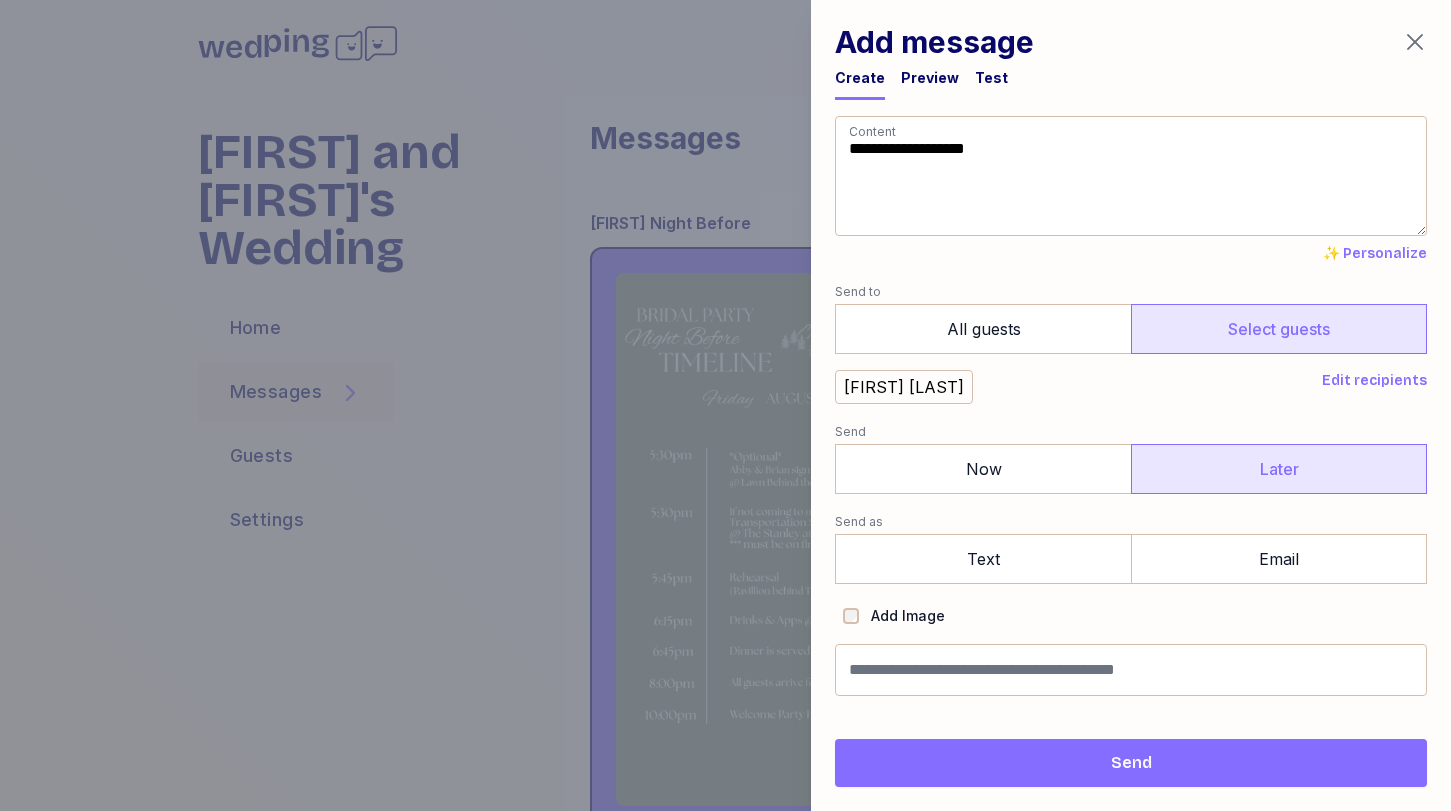 click on "Later" at bounding box center [1279, 469] 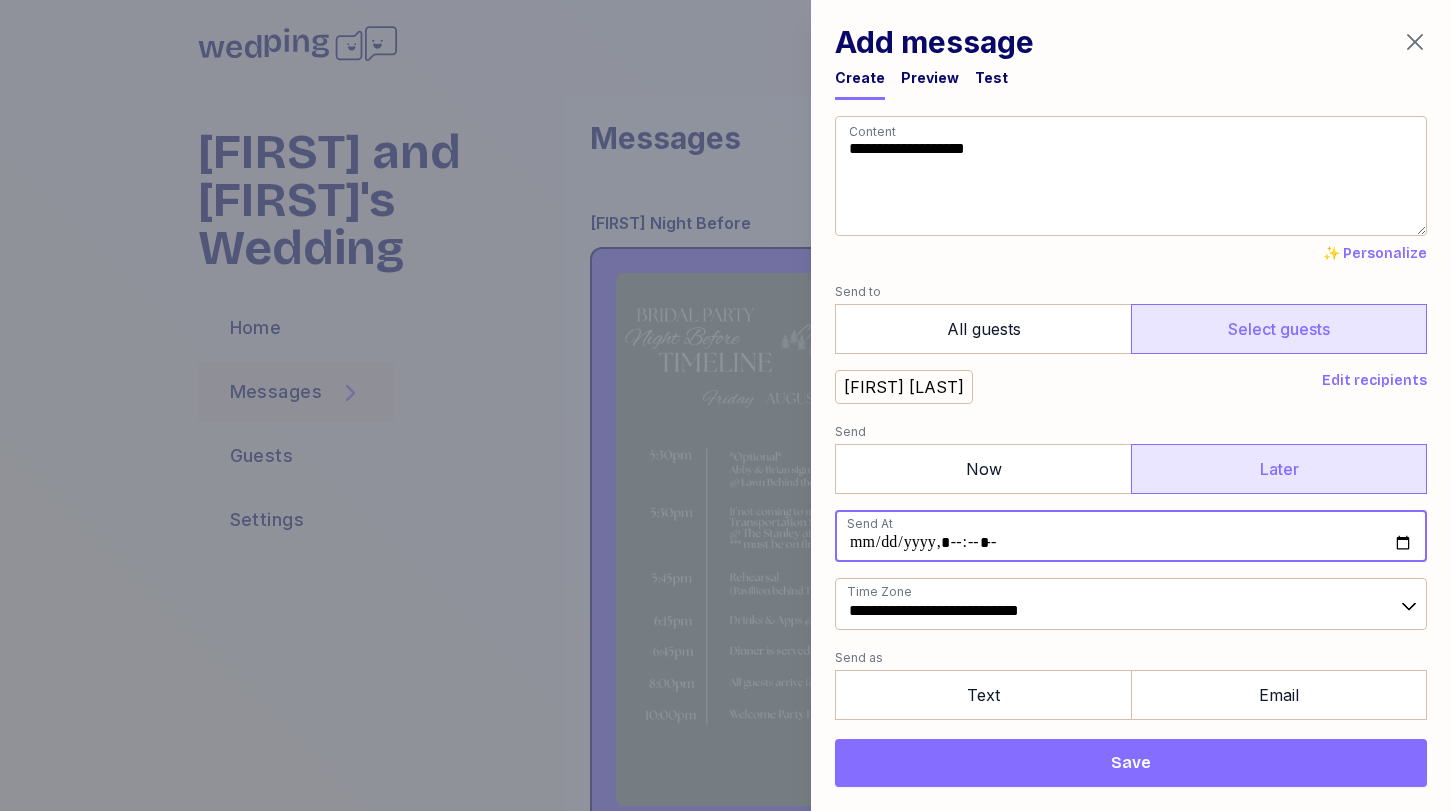 click at bounding box center [1131, 536] 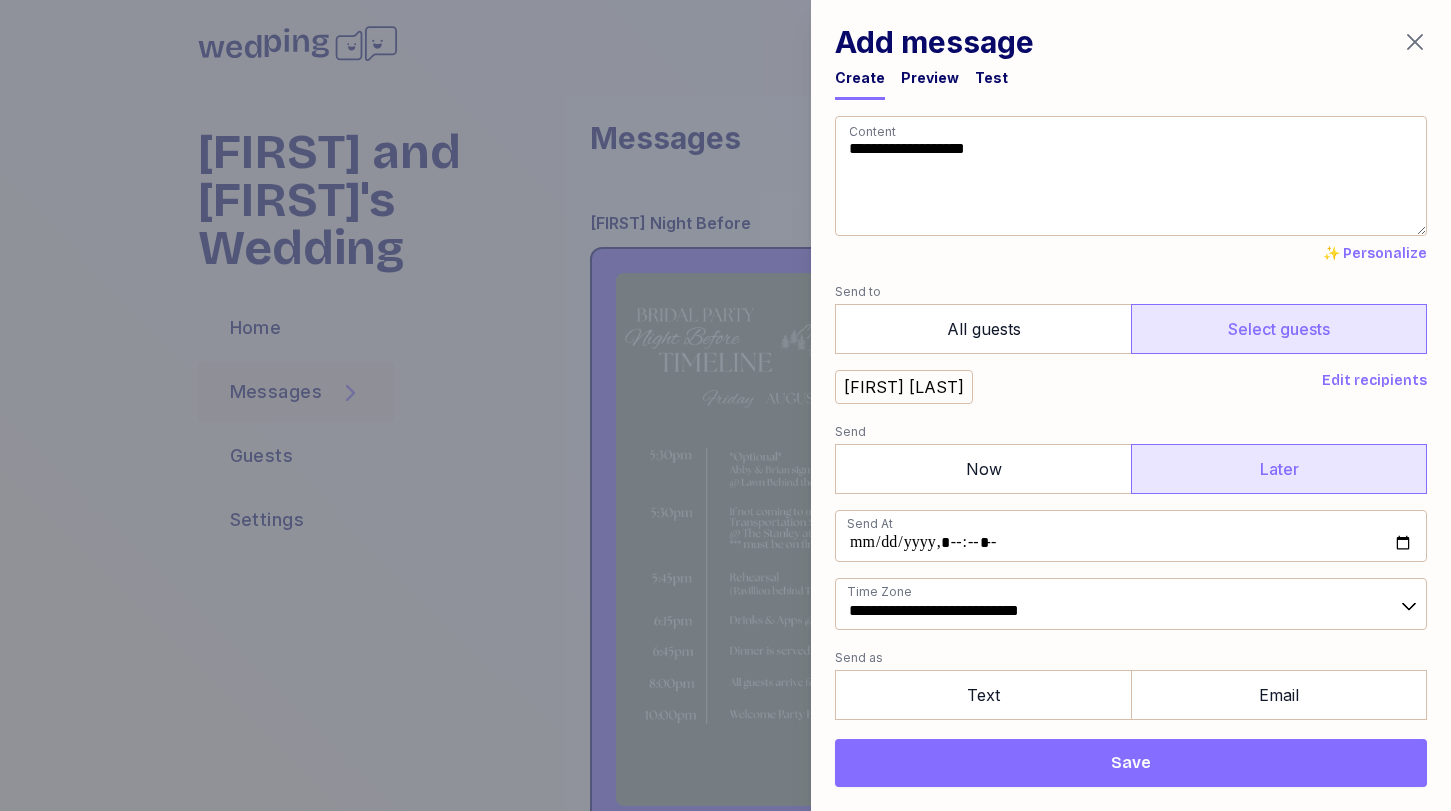 type on "**********" 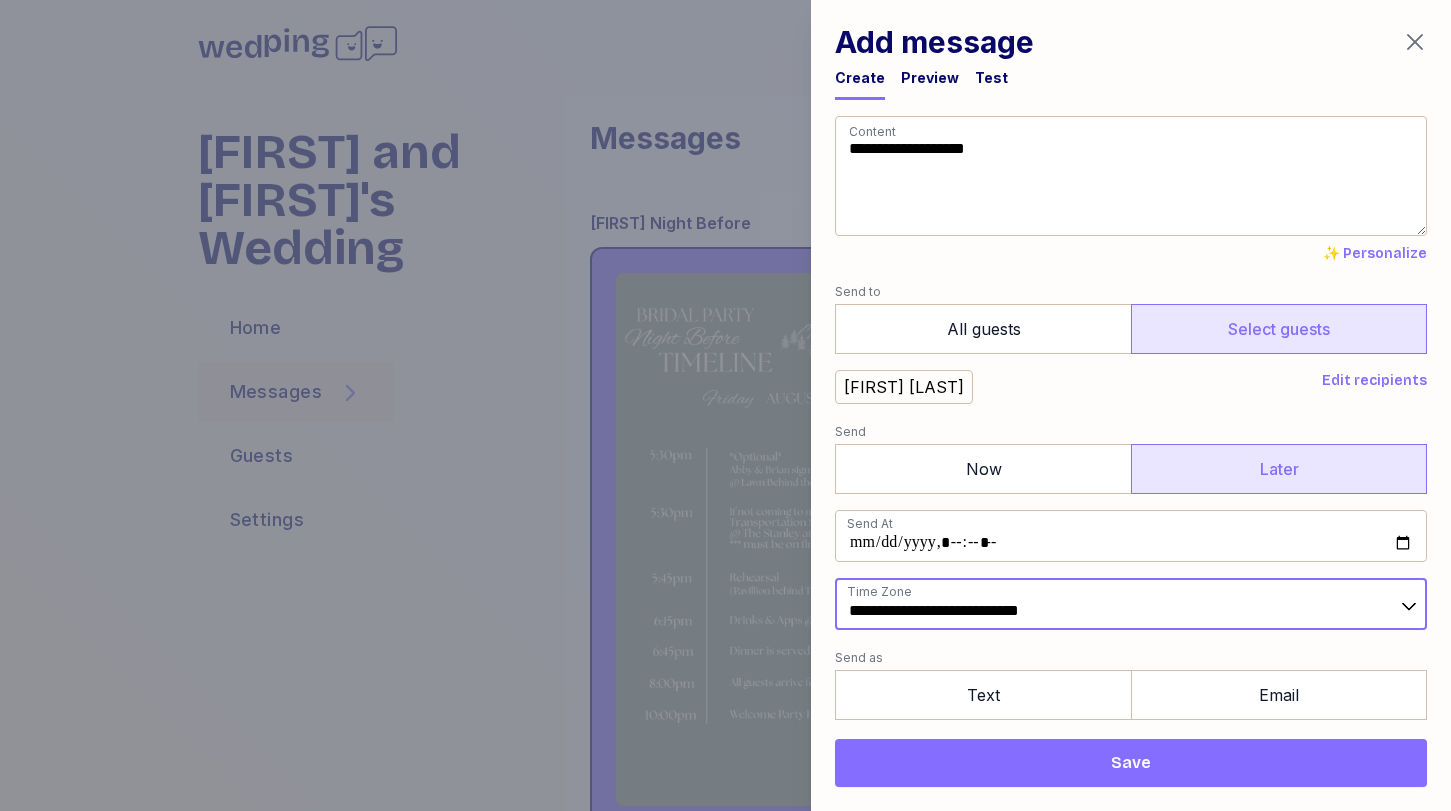 click on "**********" at bounding box center (1131, 604) 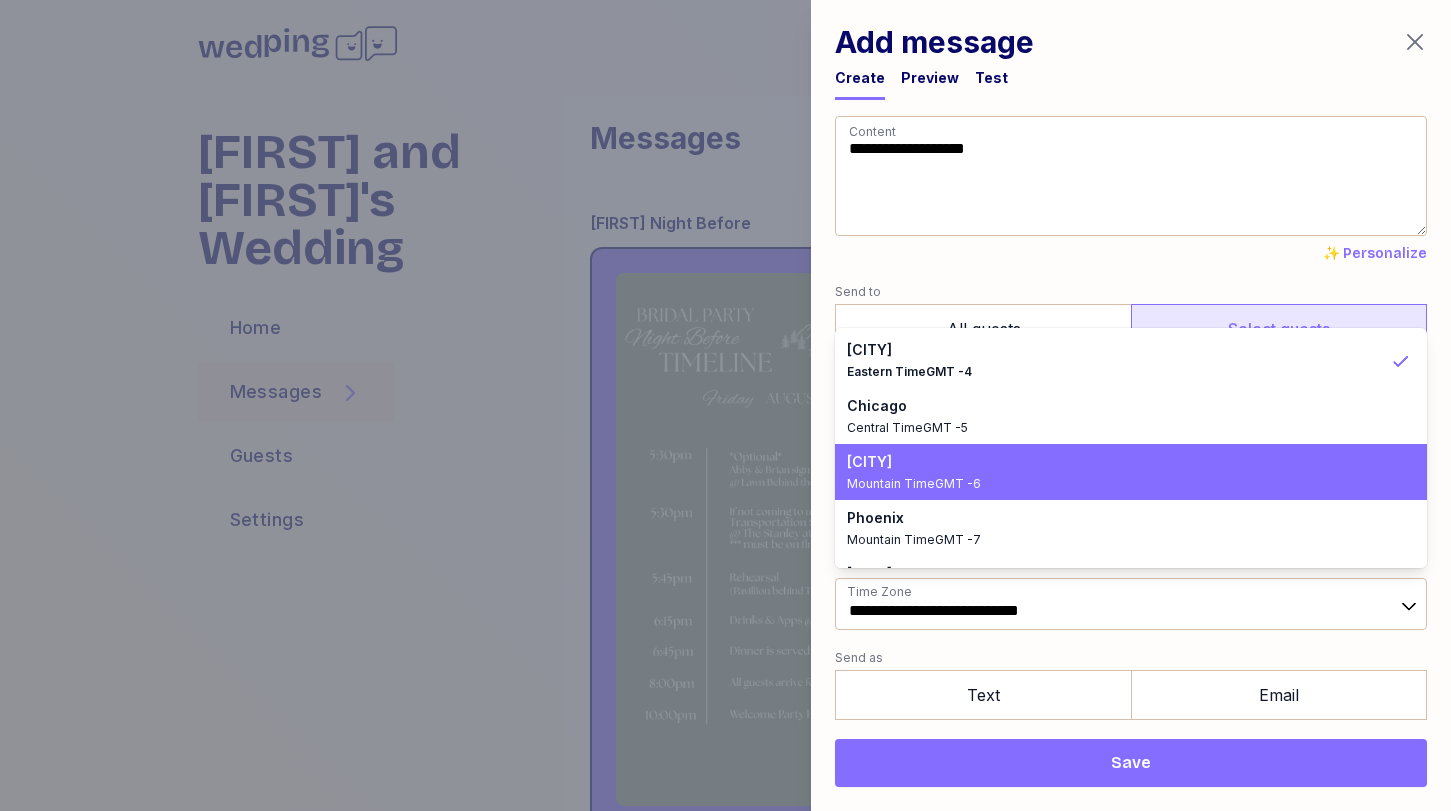 click on "[CITY] [TIMEZONE]" at bounding box center [1119, 472] 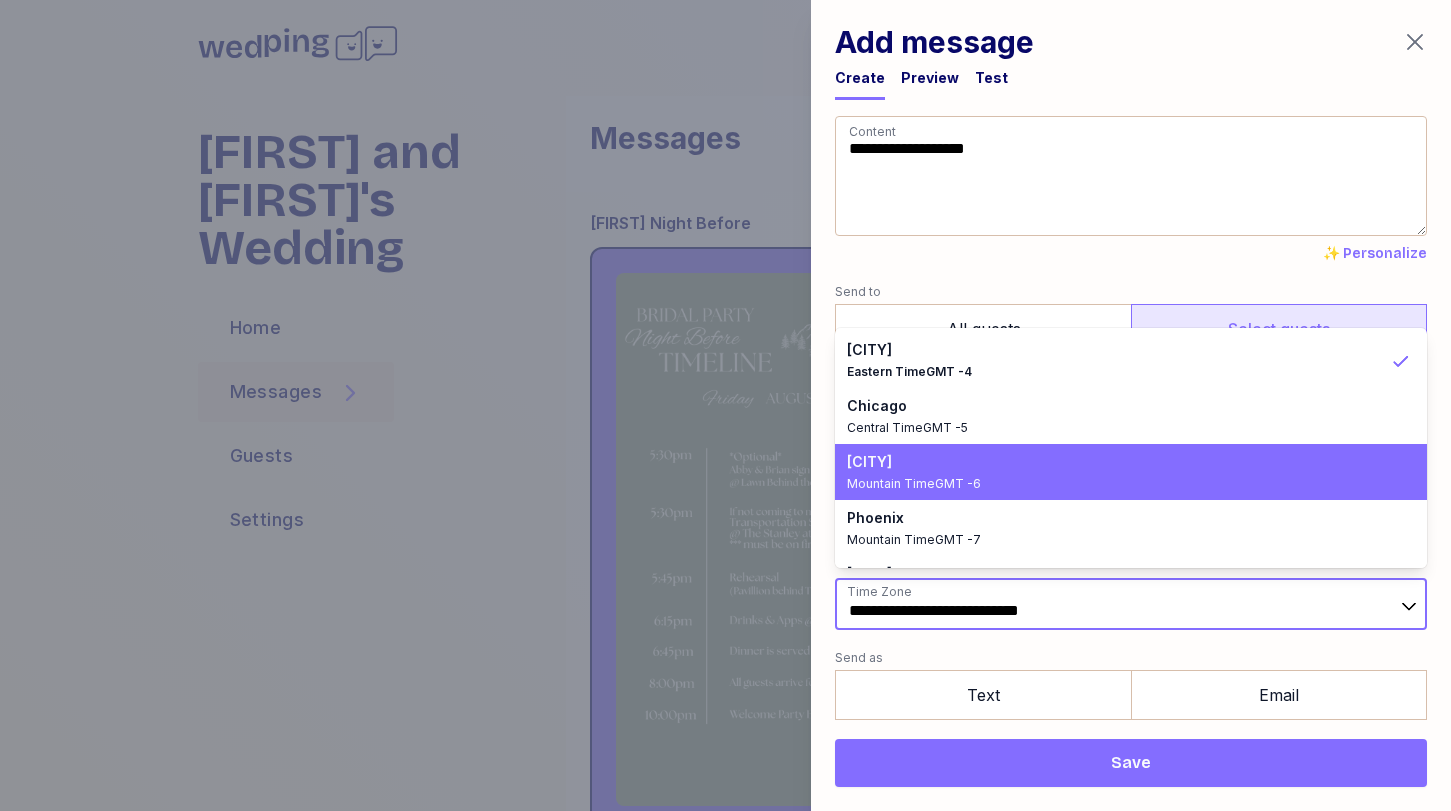 type on "**********" 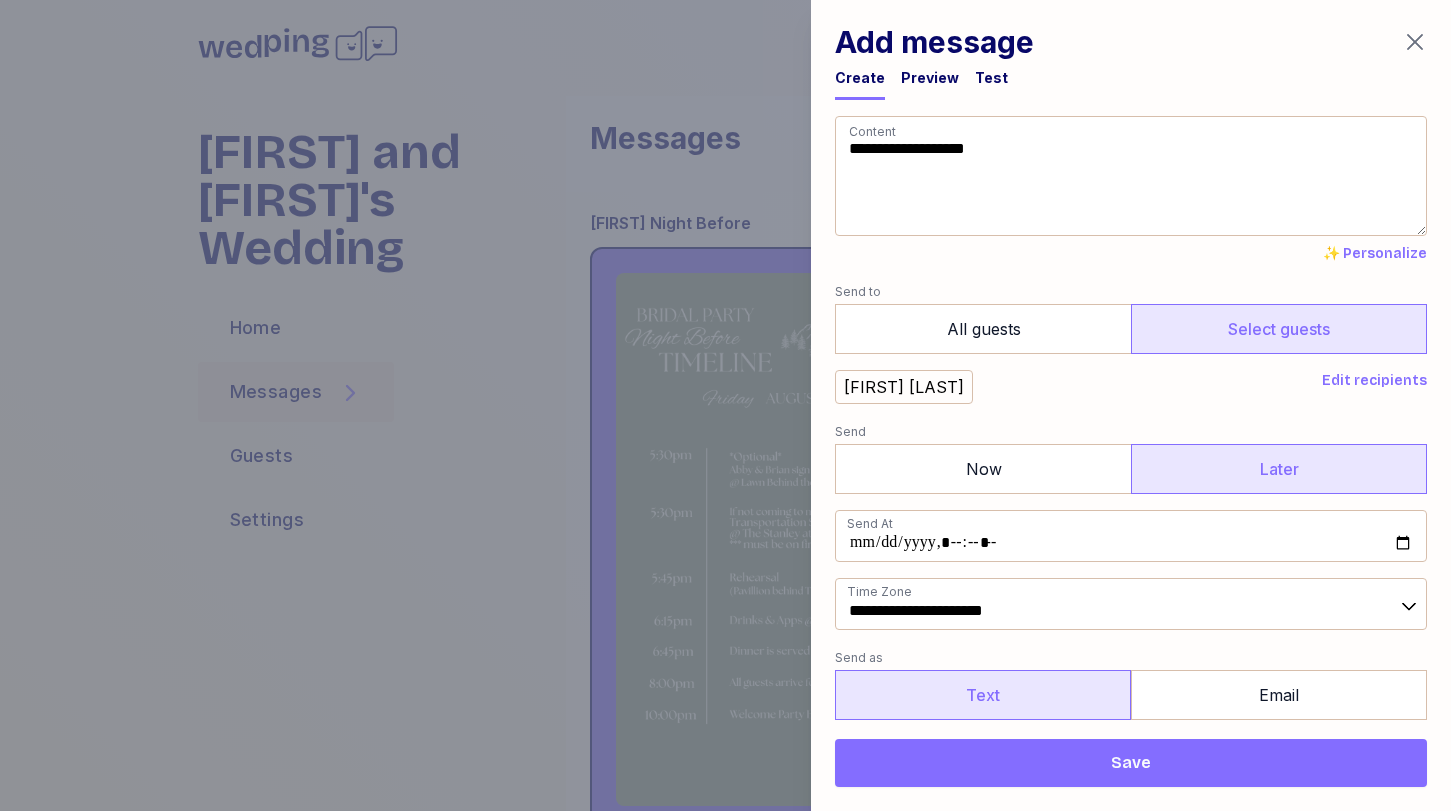 click on "Text" at bounding box center (983, 695) 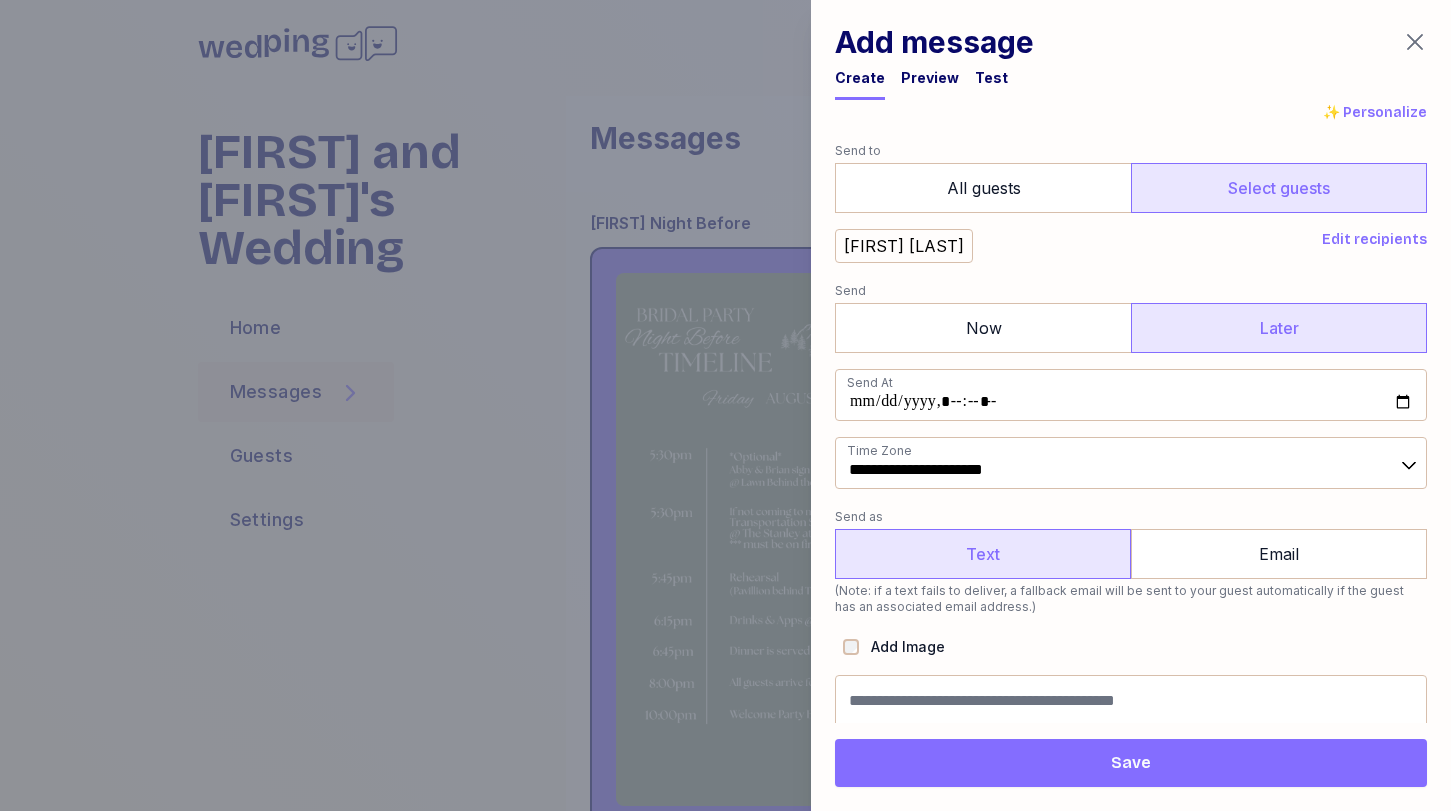 scroll, scrollTop: 145, scrollLeft: 0, axis: vertical 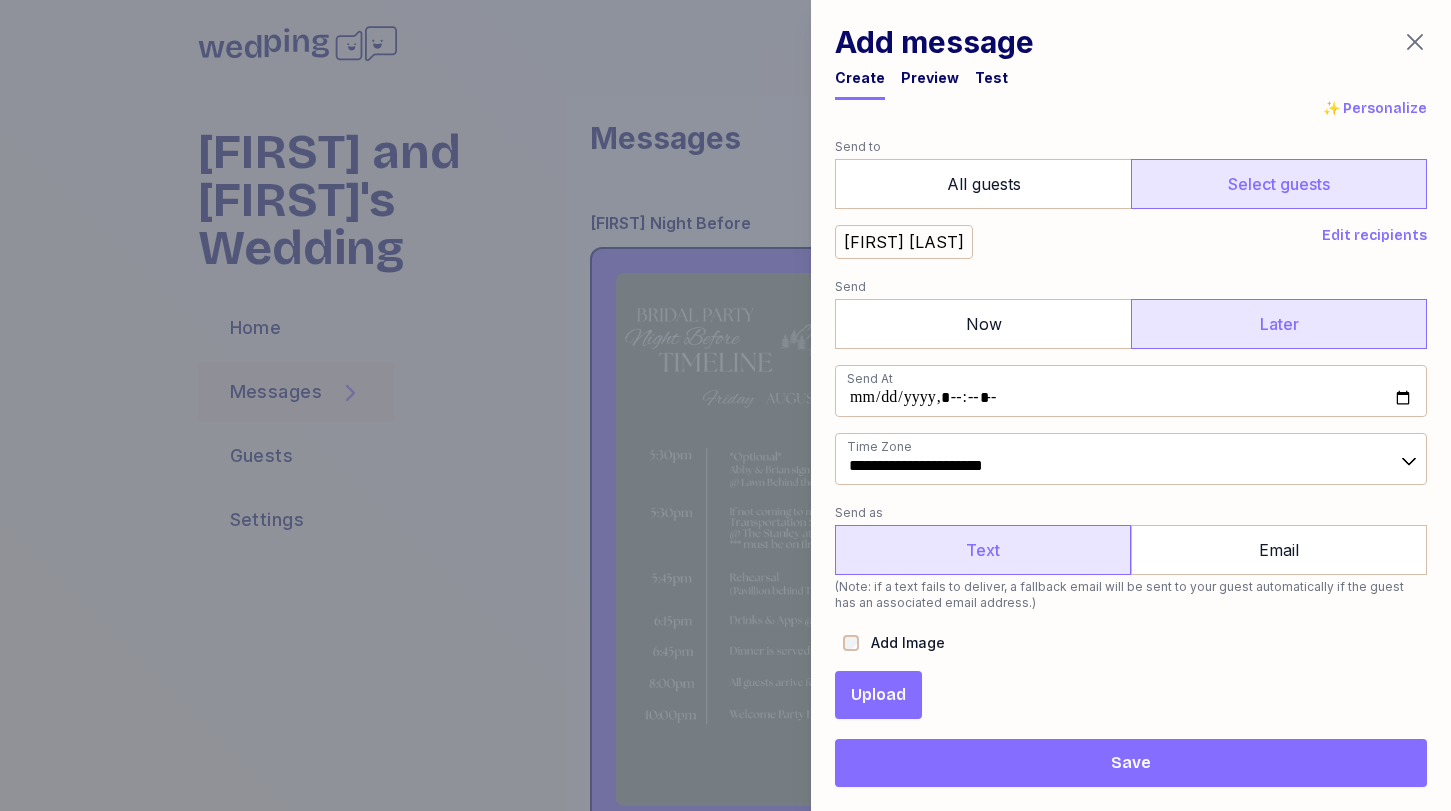 click on "Upload" at bounding box center (878, 695) 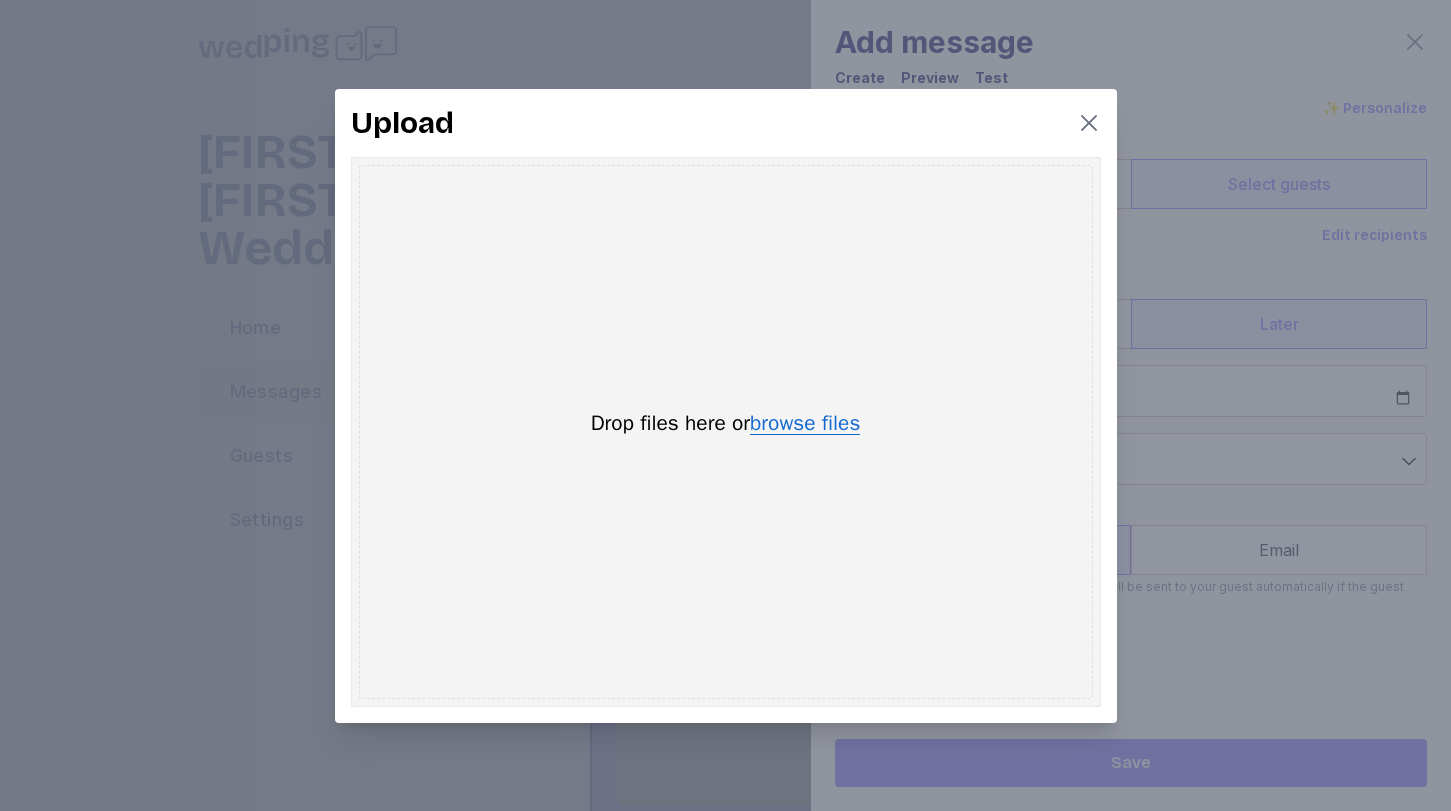 click on "browse files" at bounding box center [805, 424] 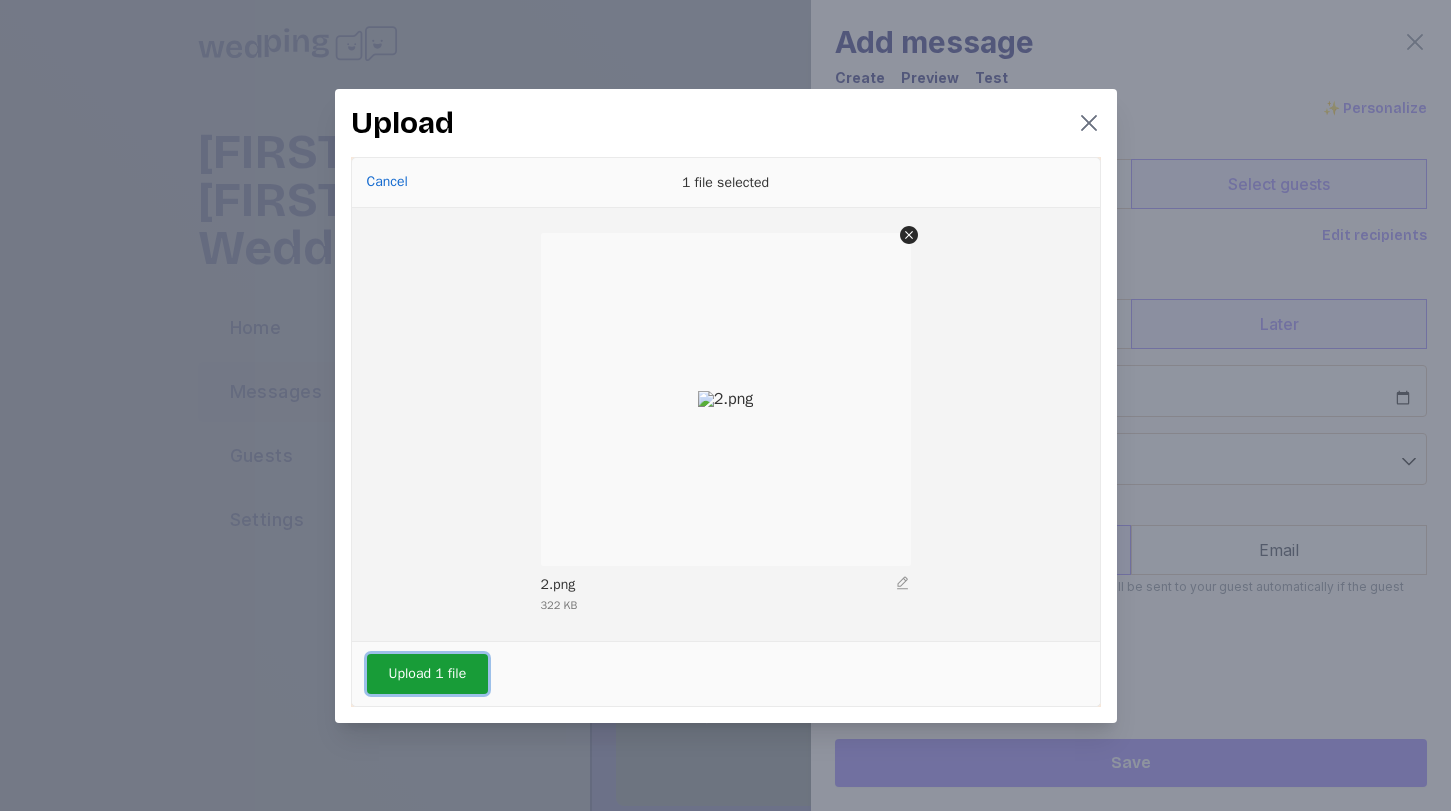 click on "Upload 1 file" at bounding box center (428, 674) 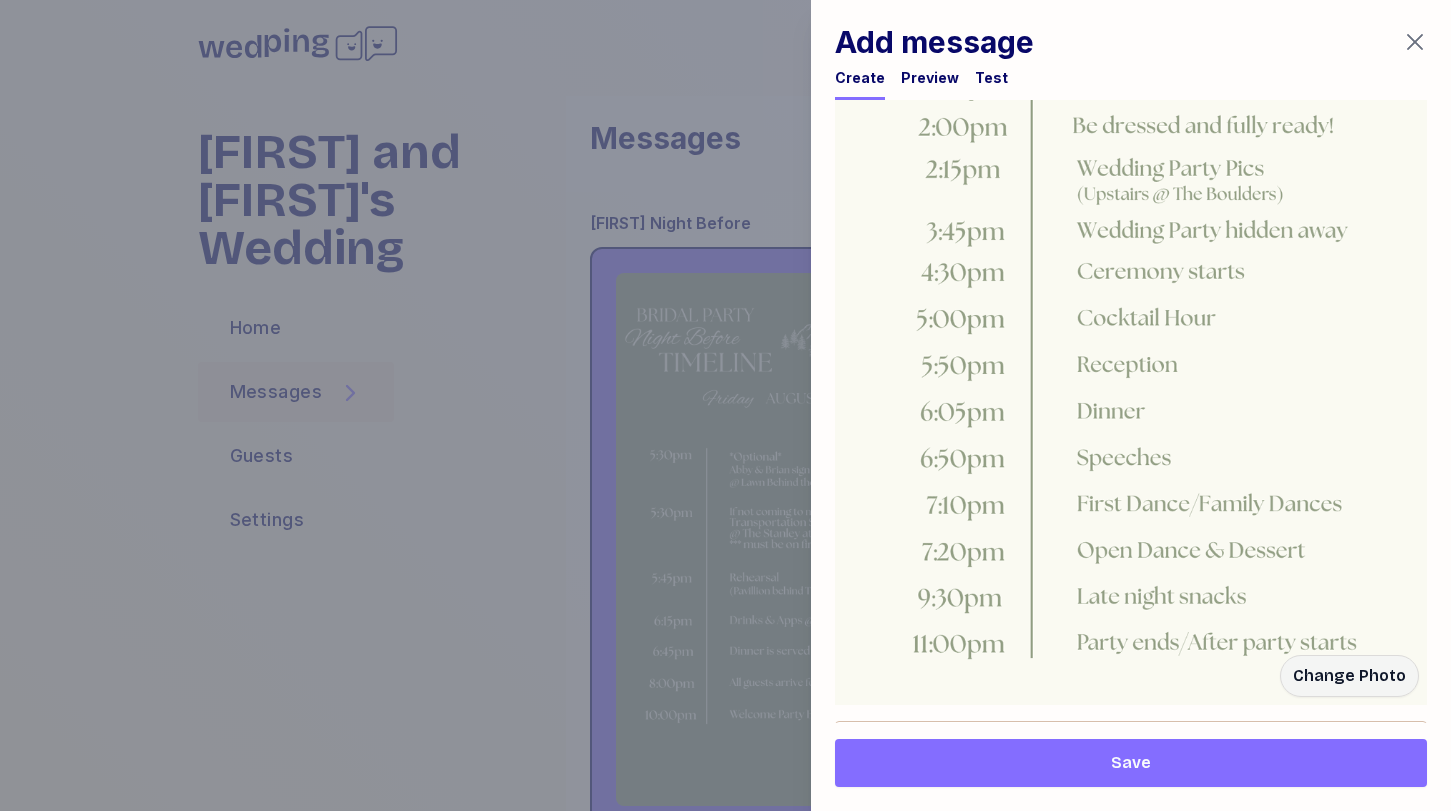 scroll, scrollTop: 1213, scrollLeft: 0, axis: vertical 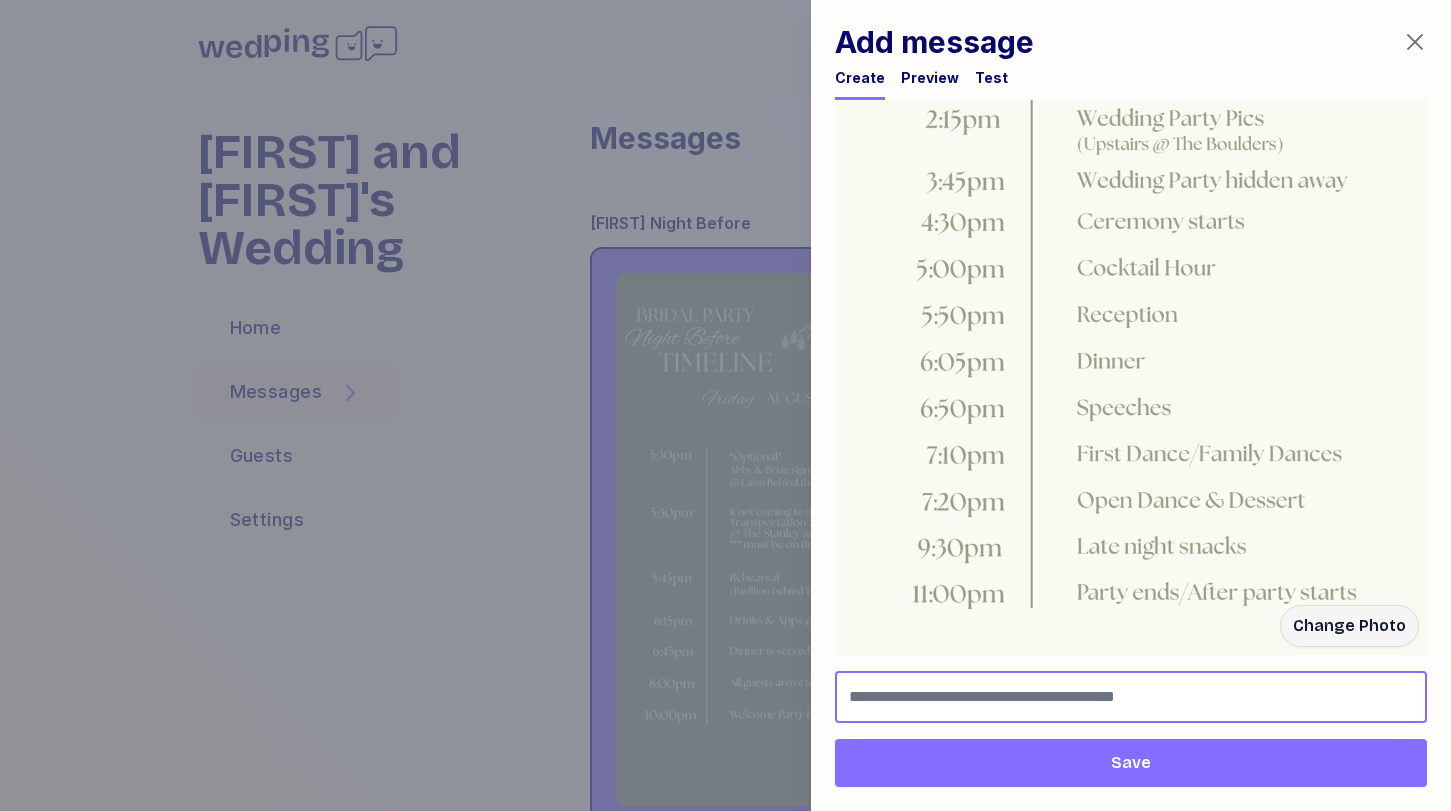 click at bounding box center (1131, 697) 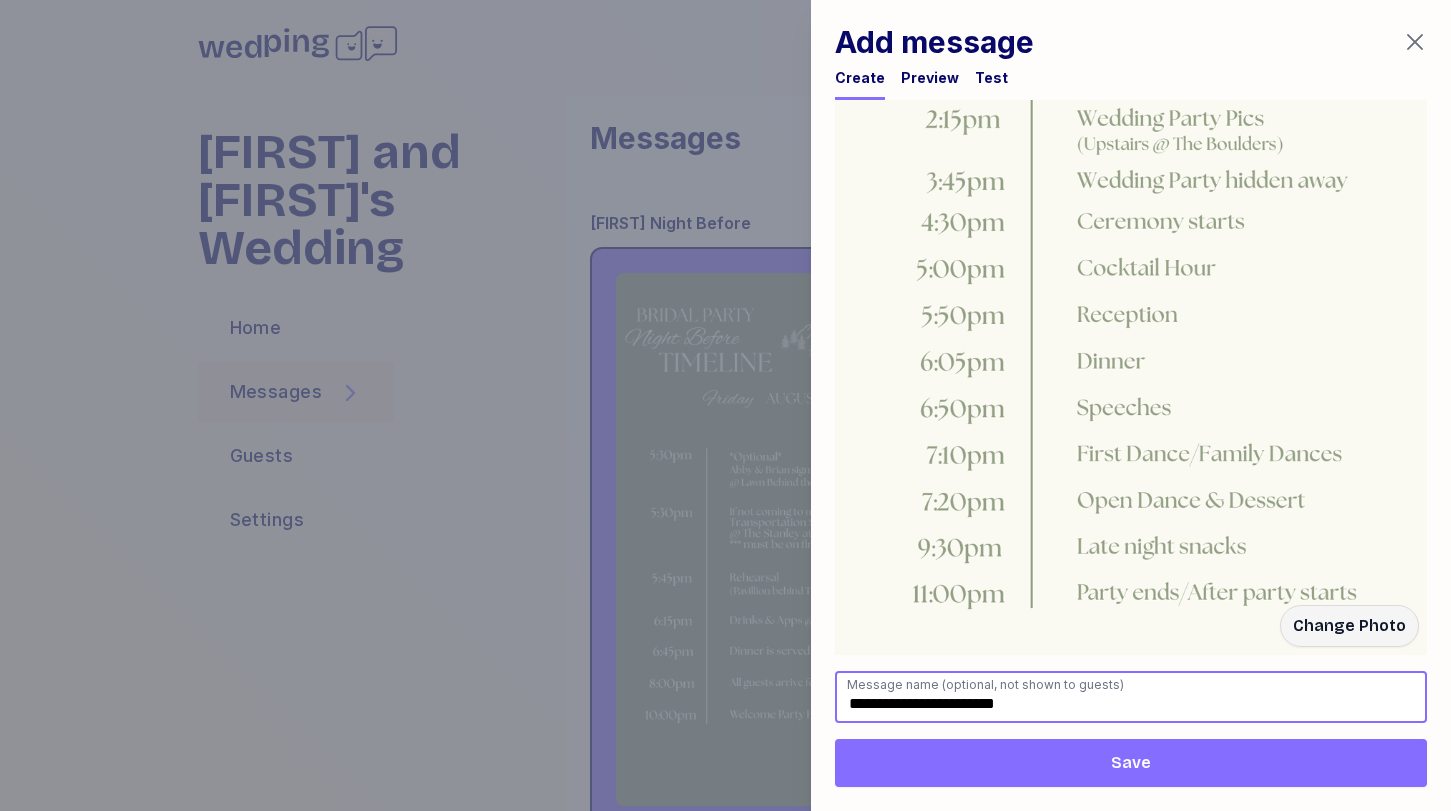 type on "**********" 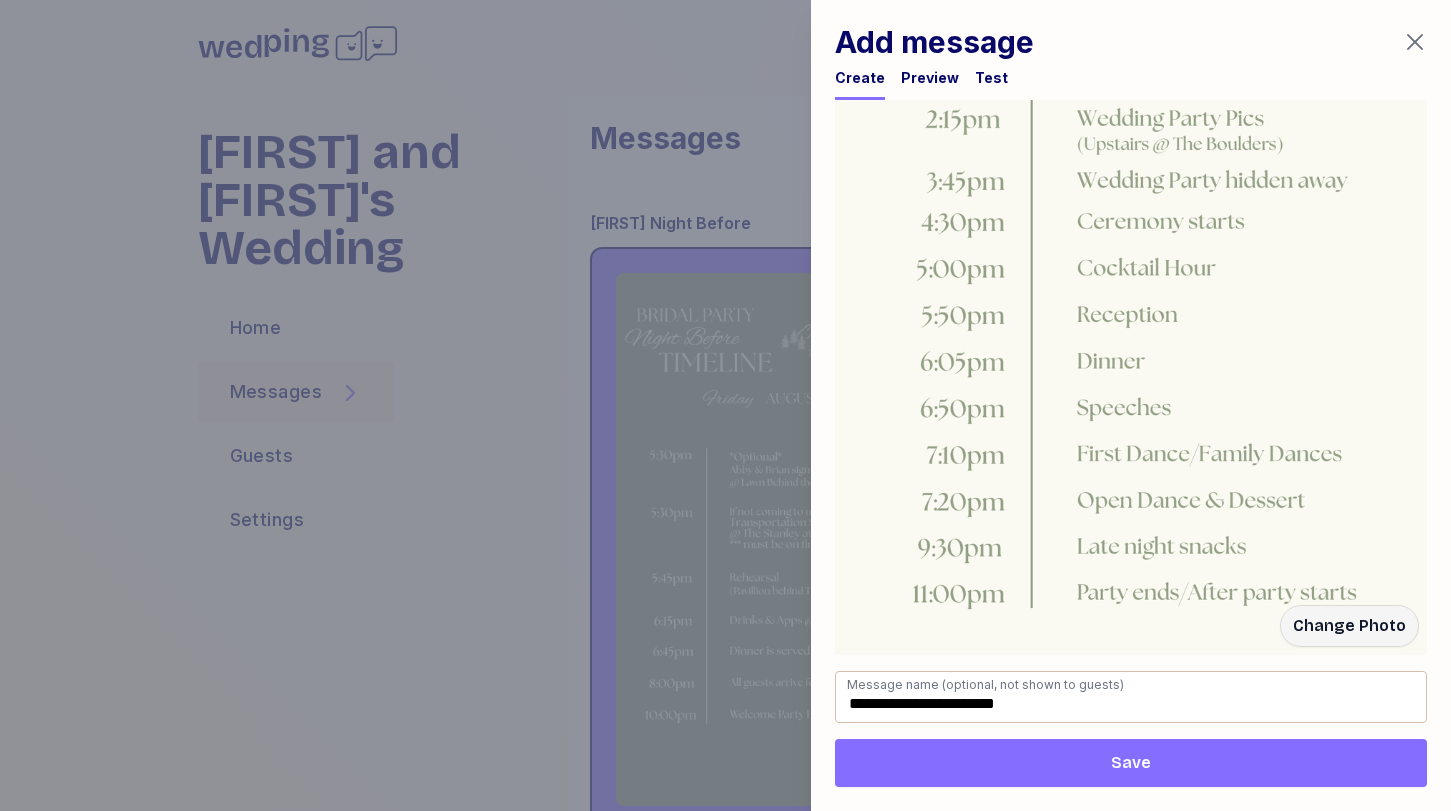click on "Save" at bounding box center [1131, 763] 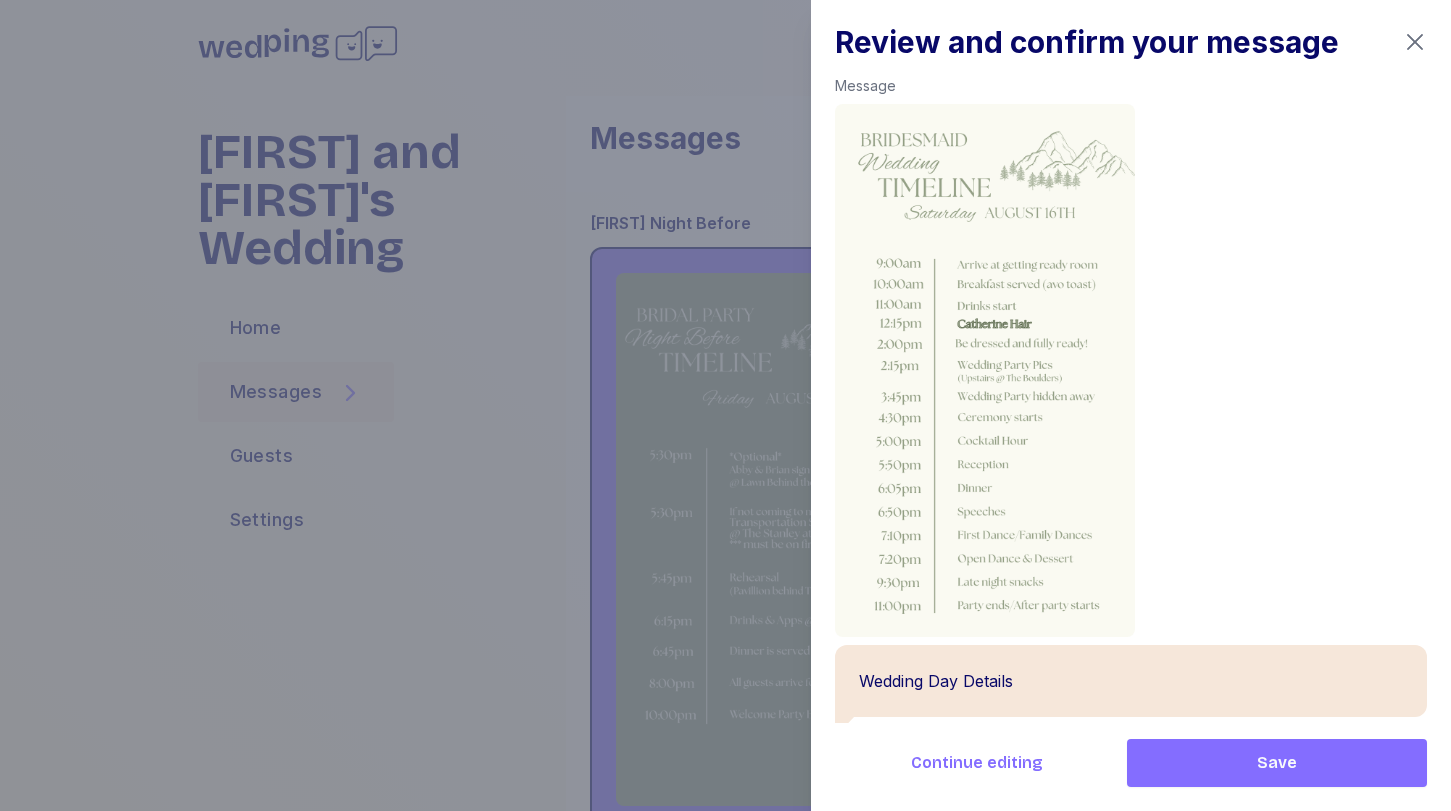 click on "Save" at bounding box center [1277, 763] 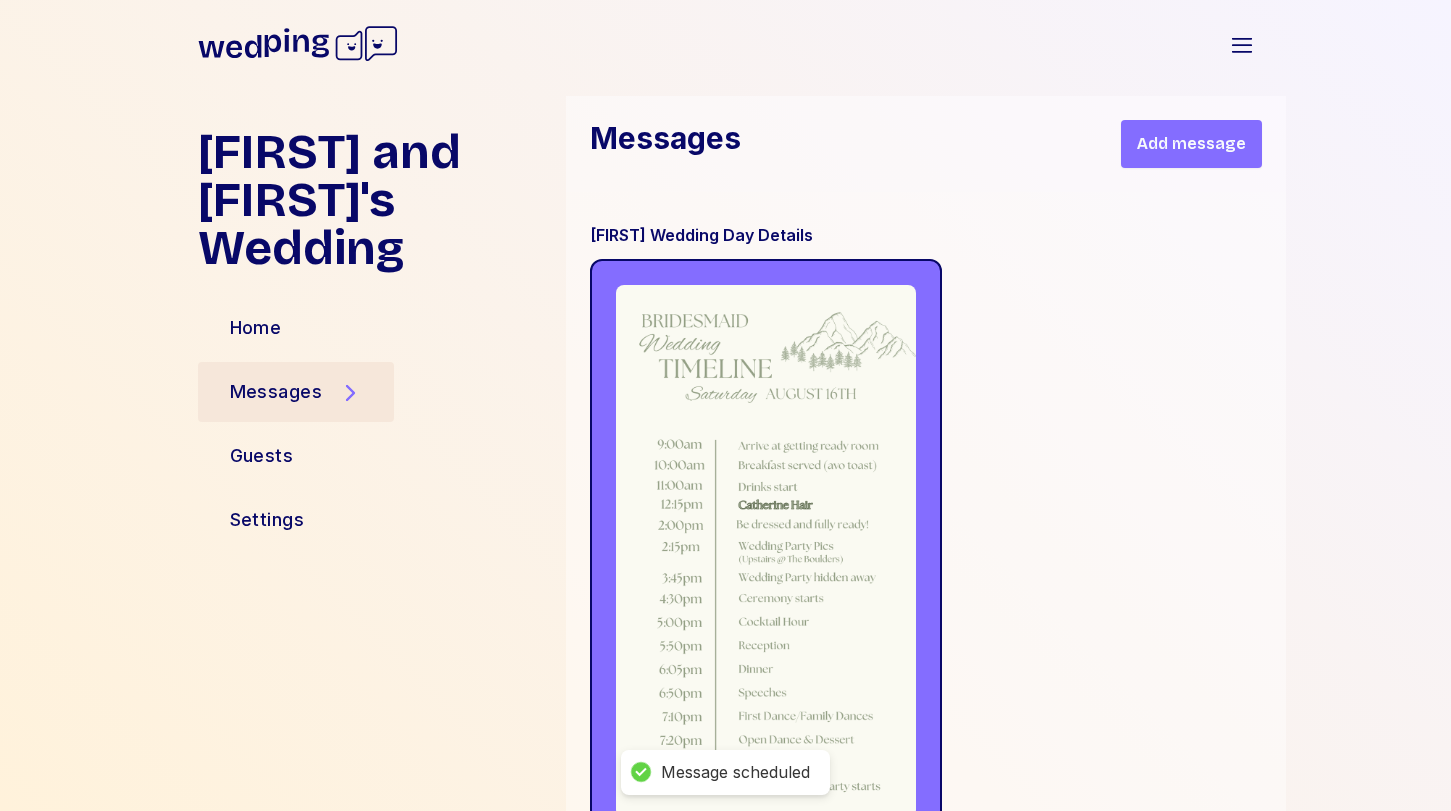 scroll, scrollTop: 18116, scrollLeft: 0, axis: vertical 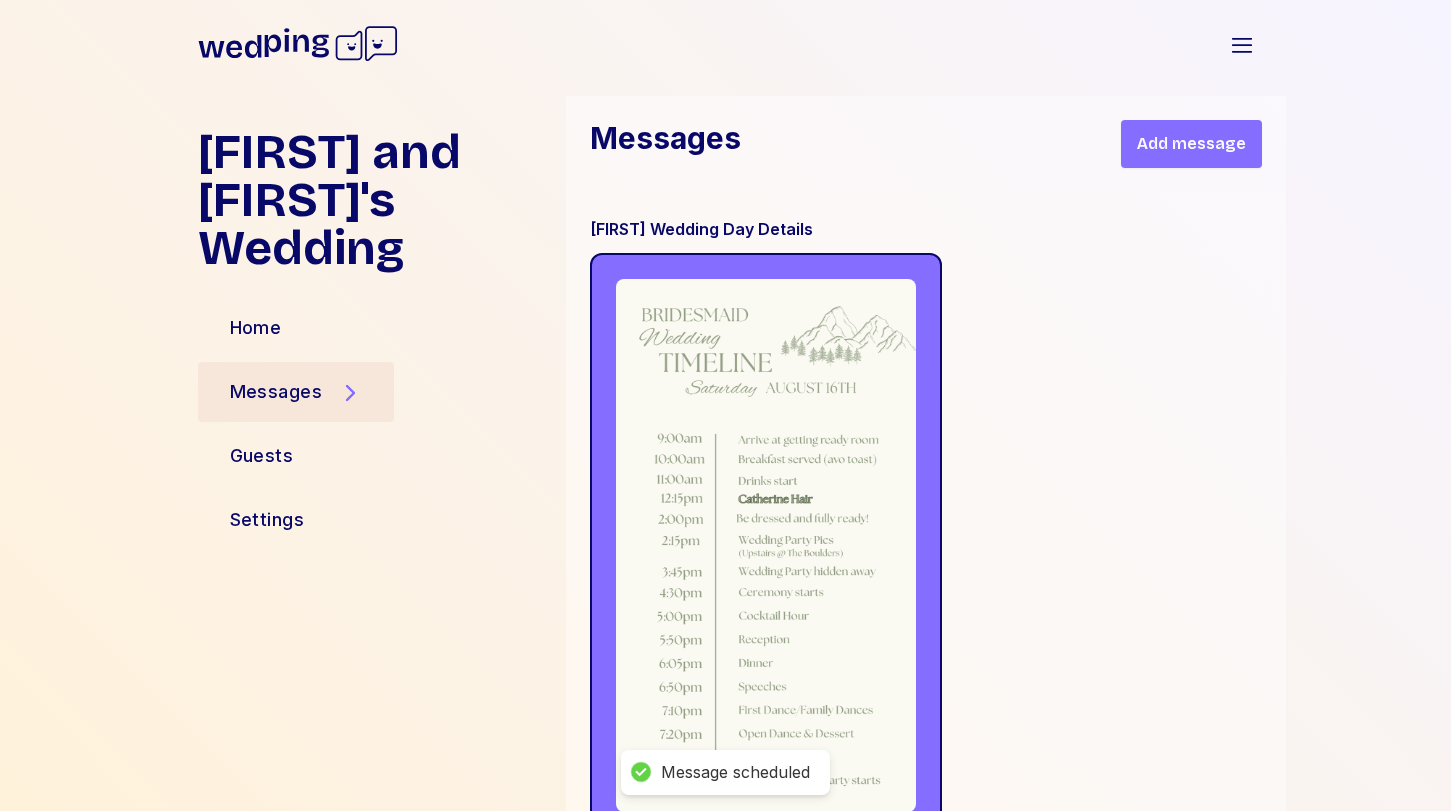 click on "Add message" at bounding box center [1191, 144] 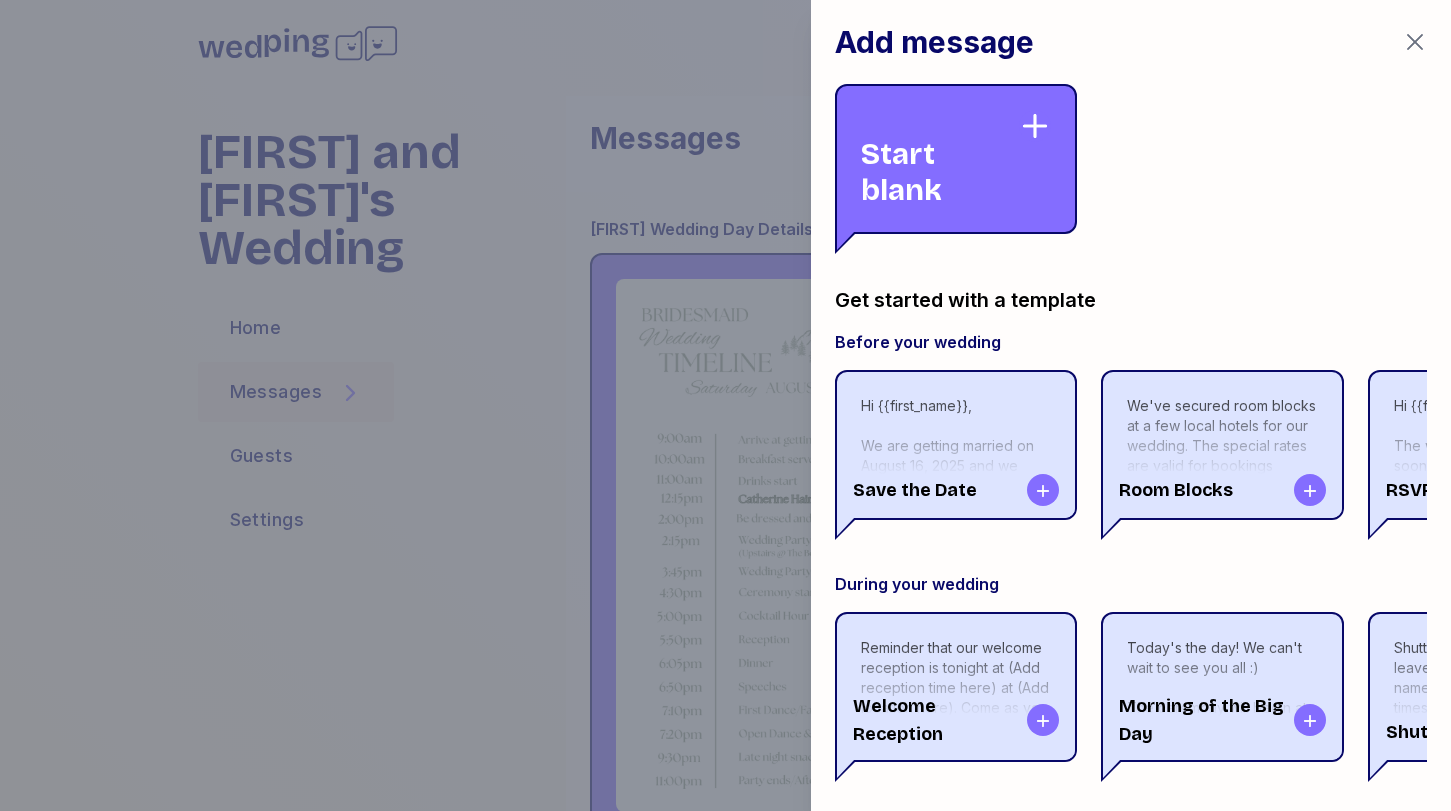 click on "Start blank" at bounding box center [940, 159] 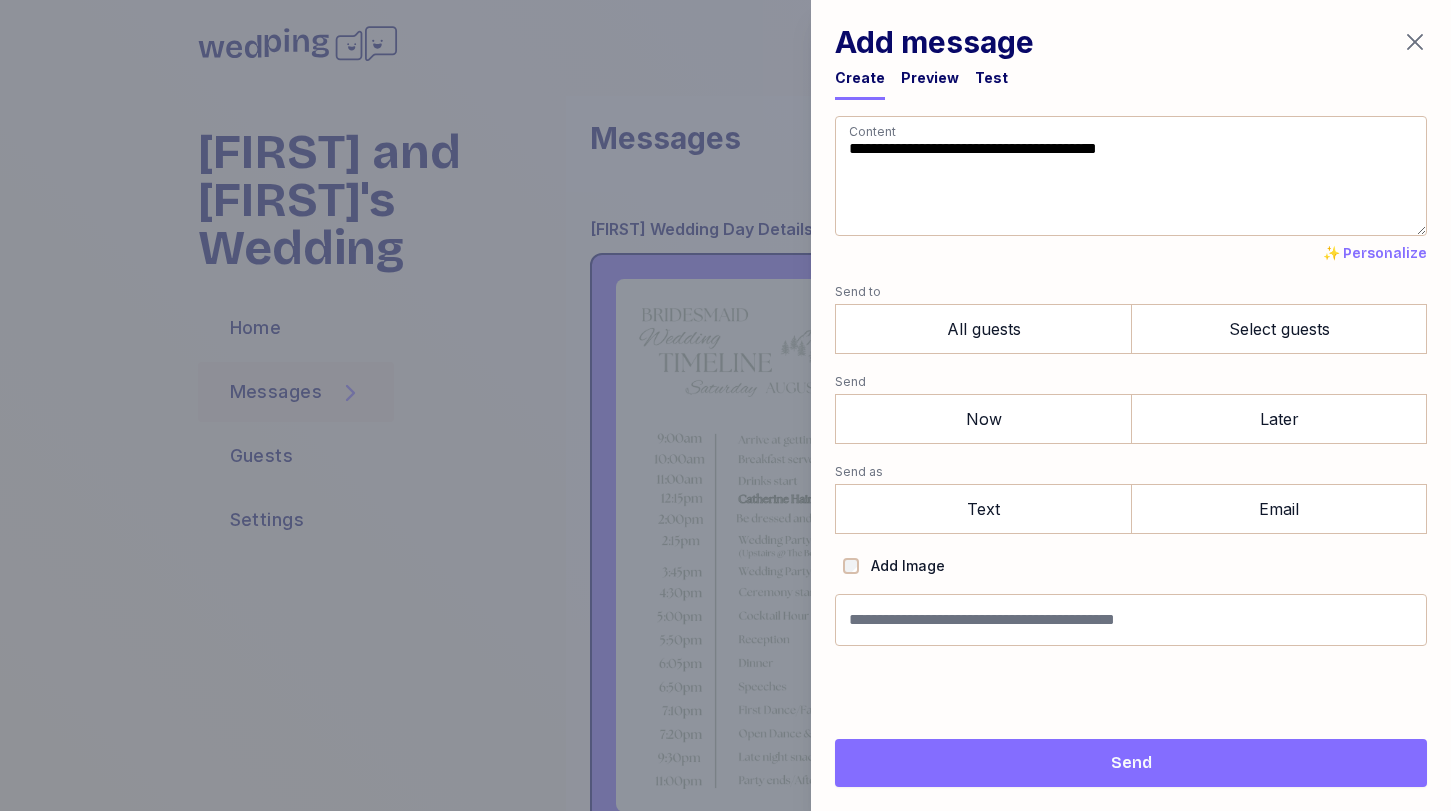 drag, startPoint x: 930, startPoint y: 206, endPoint x: 728, endPoint y: 4, distance: 285.67114 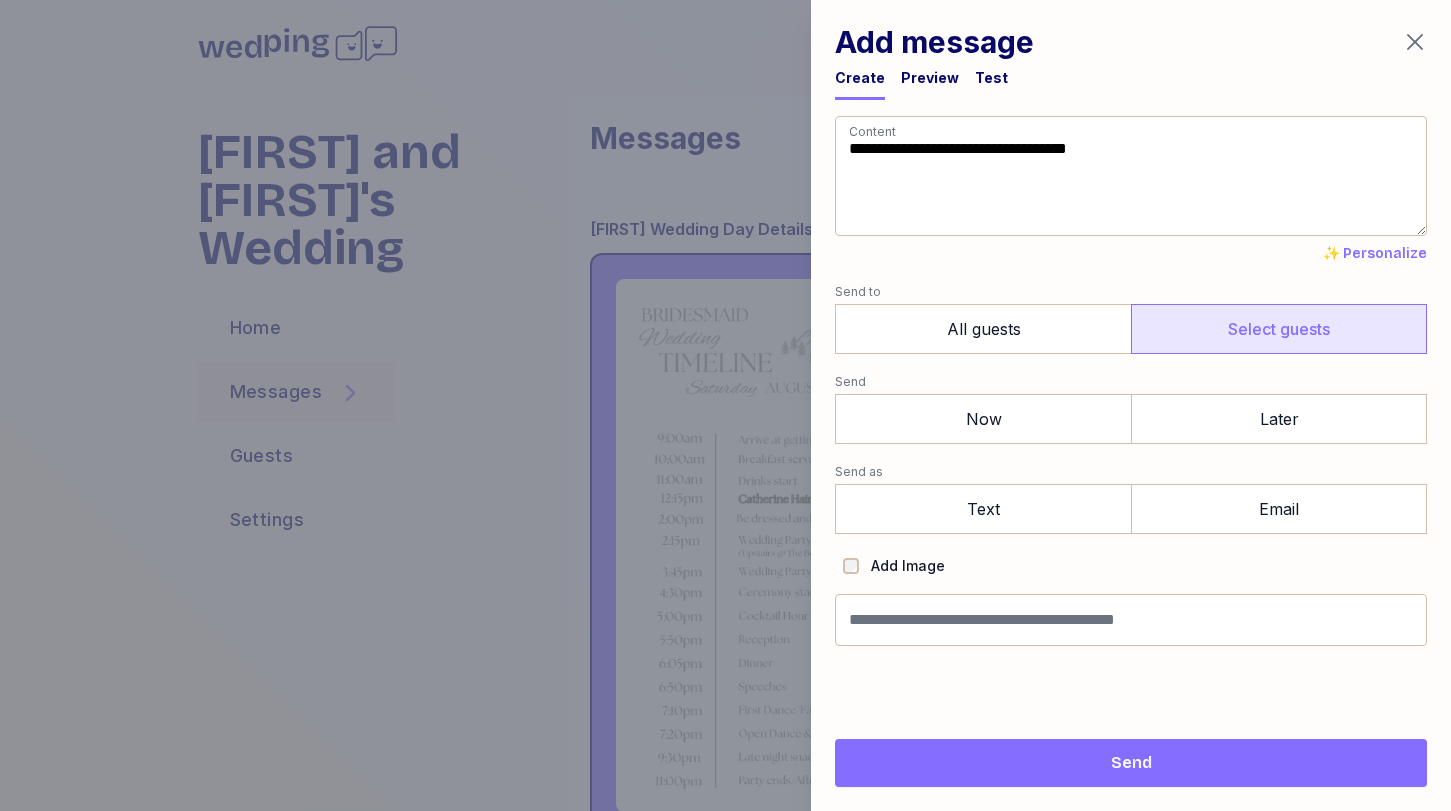 type on "**********" 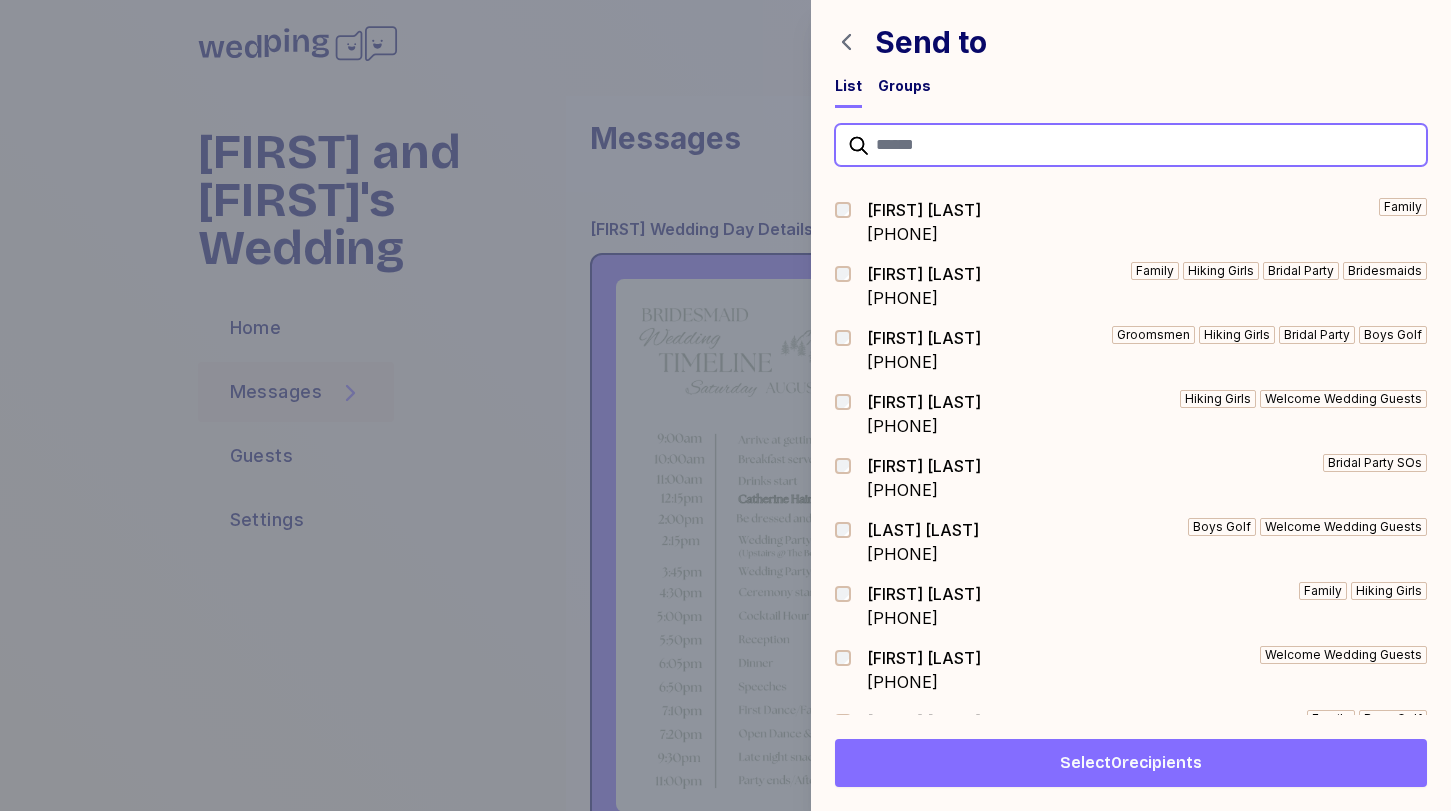 click at bounding box center [1131, 145] 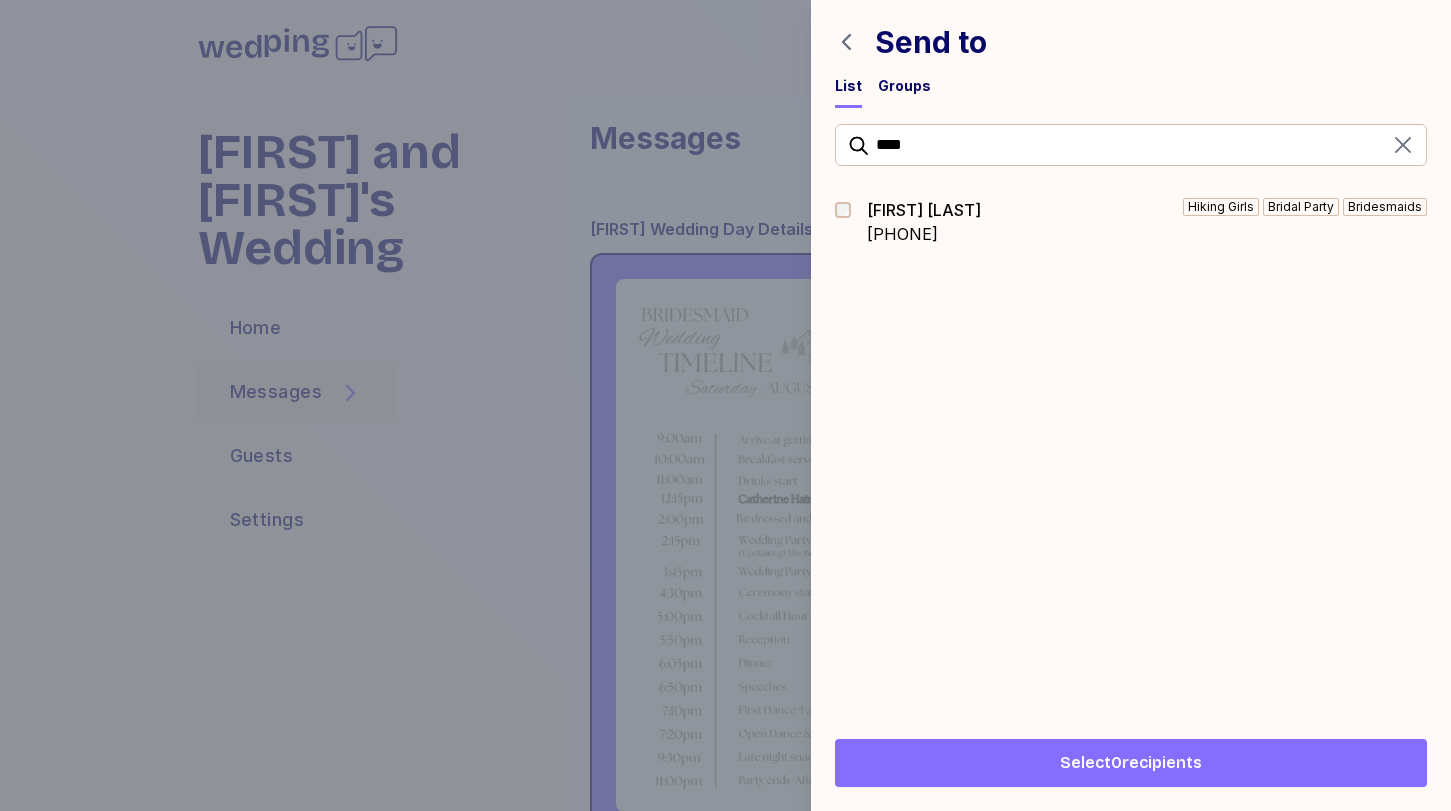 click on "[PHONE]" at bounding box center [924, 234] 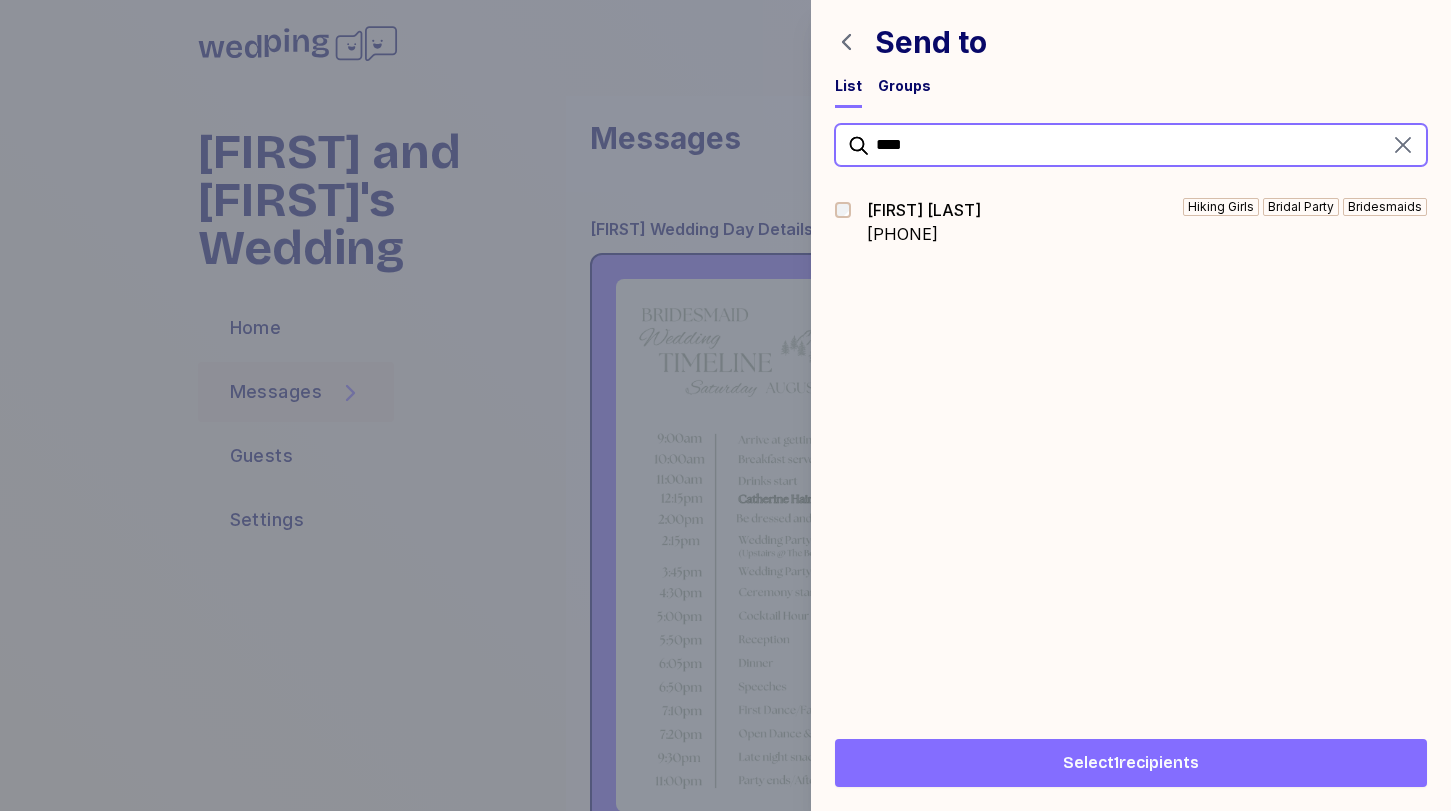 drag, startPoint x: 962, startPoint y: 151, endPoint x: 741, endPoint y: 124, distance: 222.64322 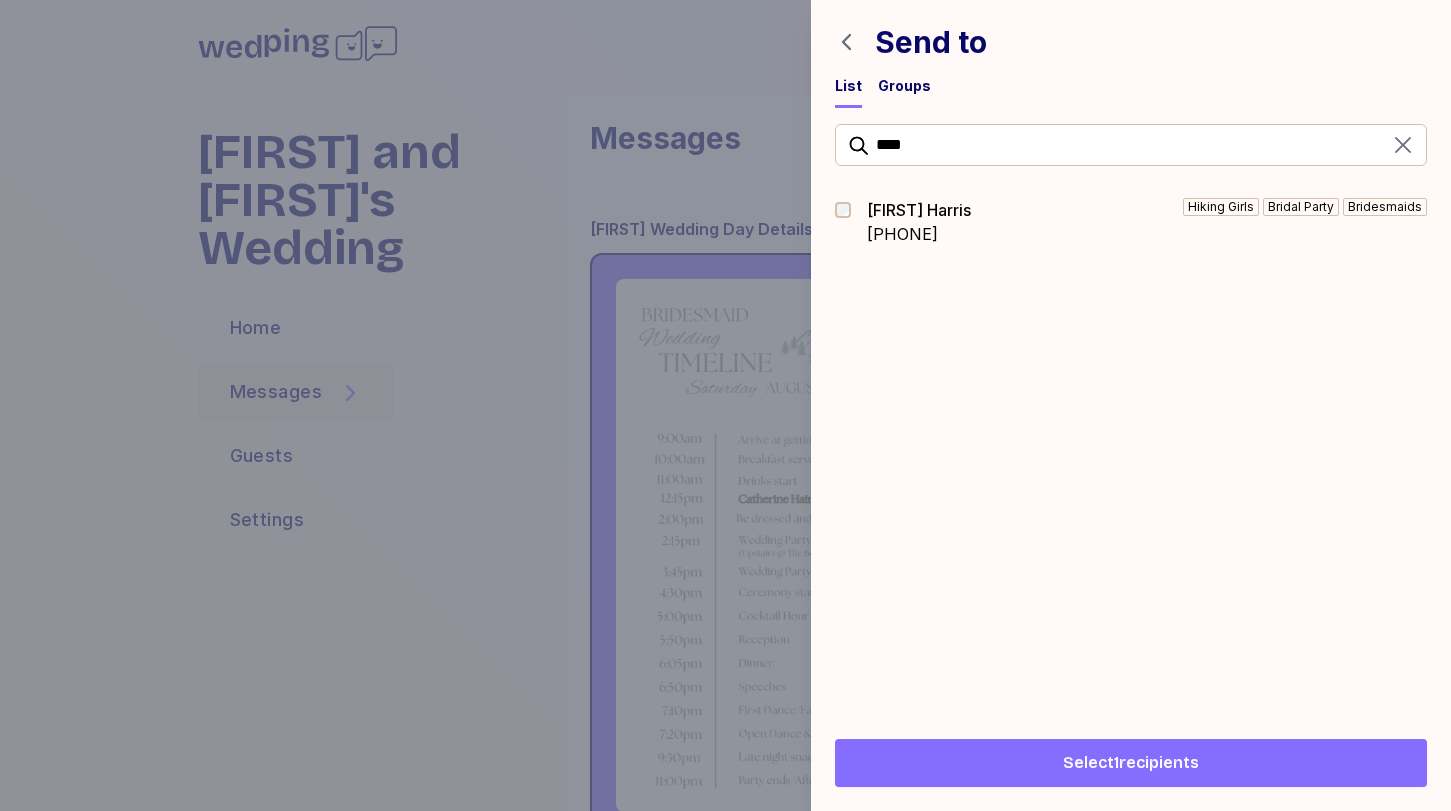 click on "Jessica   Harris +12247309575 Hiking Girls Bridal Party Bridesmaids" at bounding box center [1131, 222] 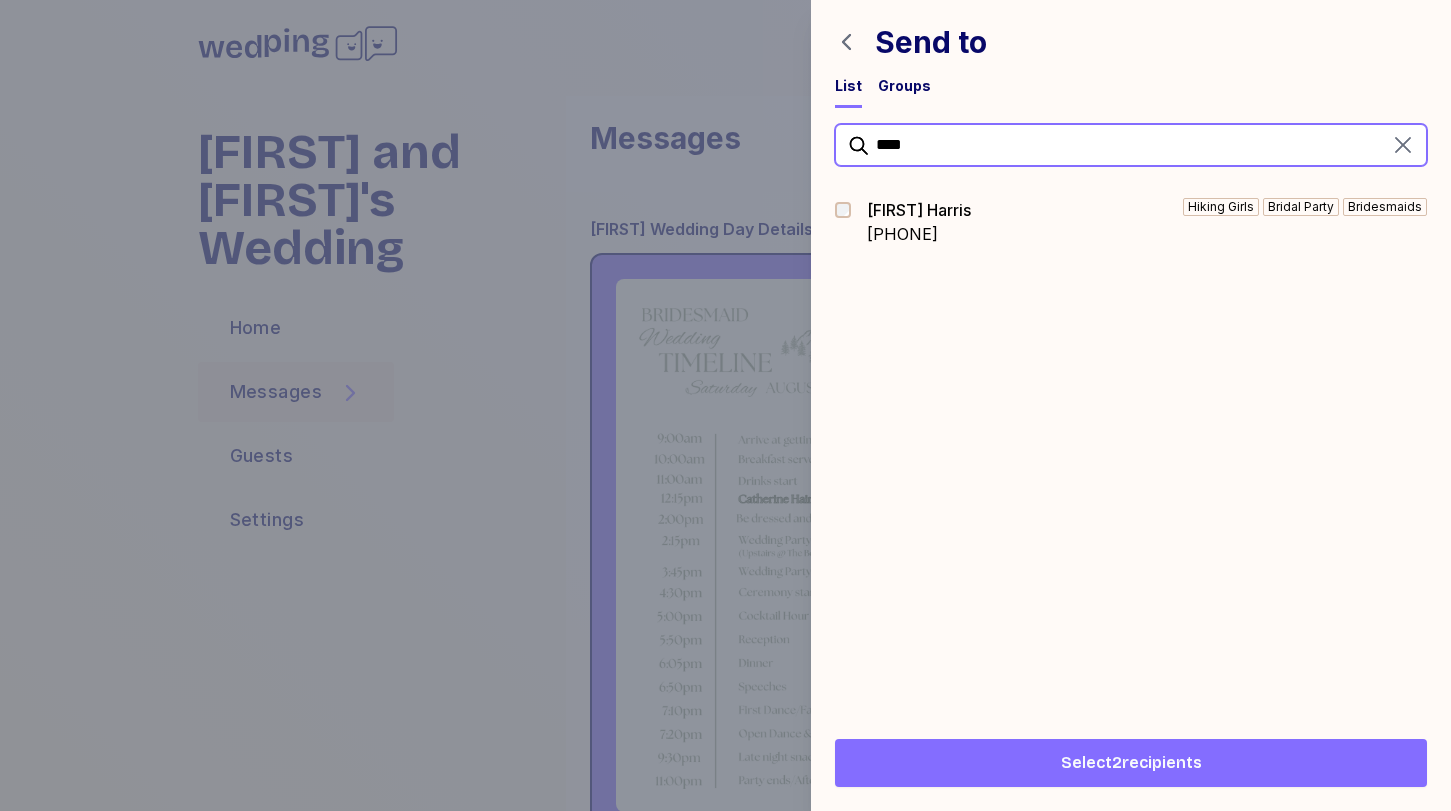drag, startPoint x: 926, startPoint y: 151, endPoint x: 755, endPoint y: 125, distance: 172.96532 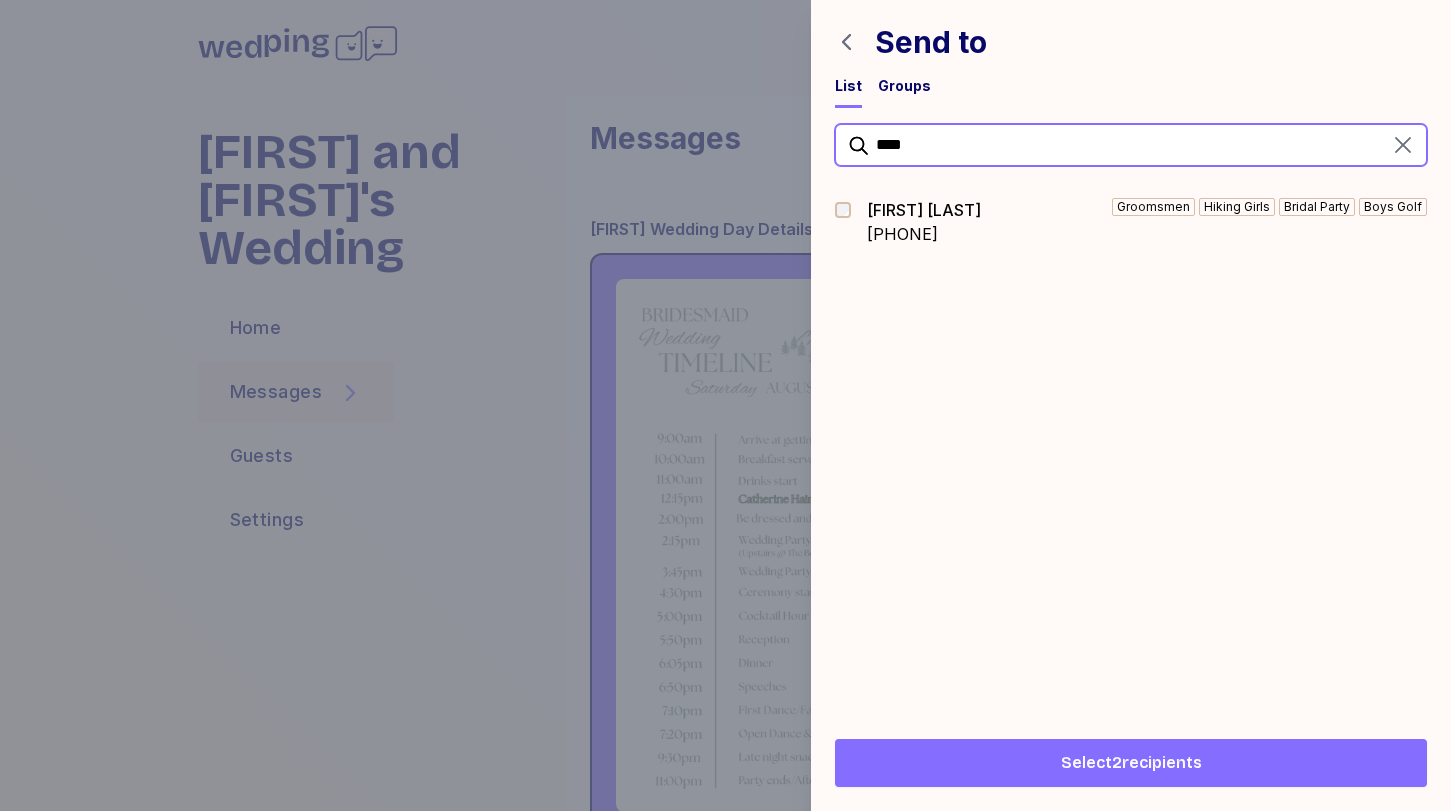 type on "****" 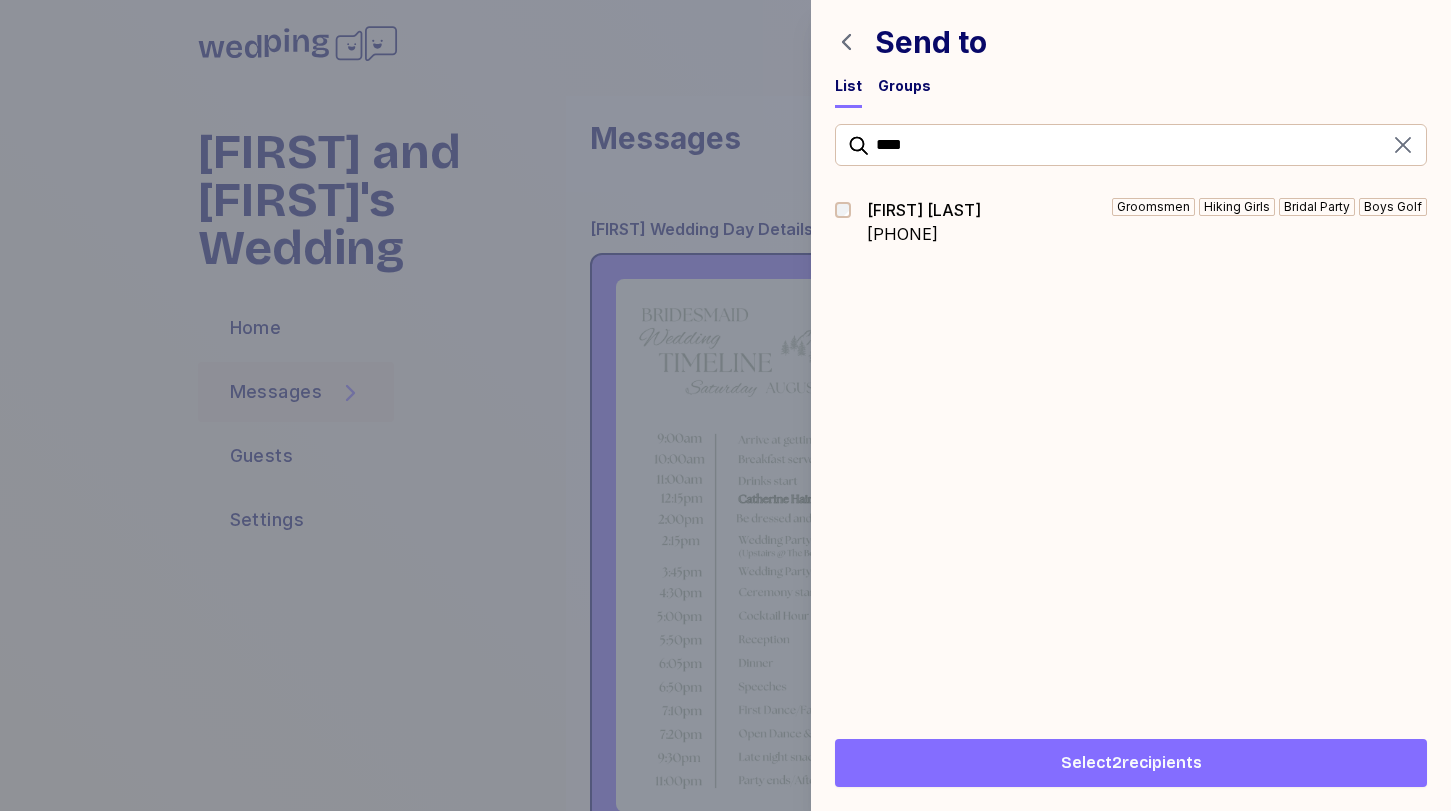 click on "[PHONE]" at bounding box center (924, 234) 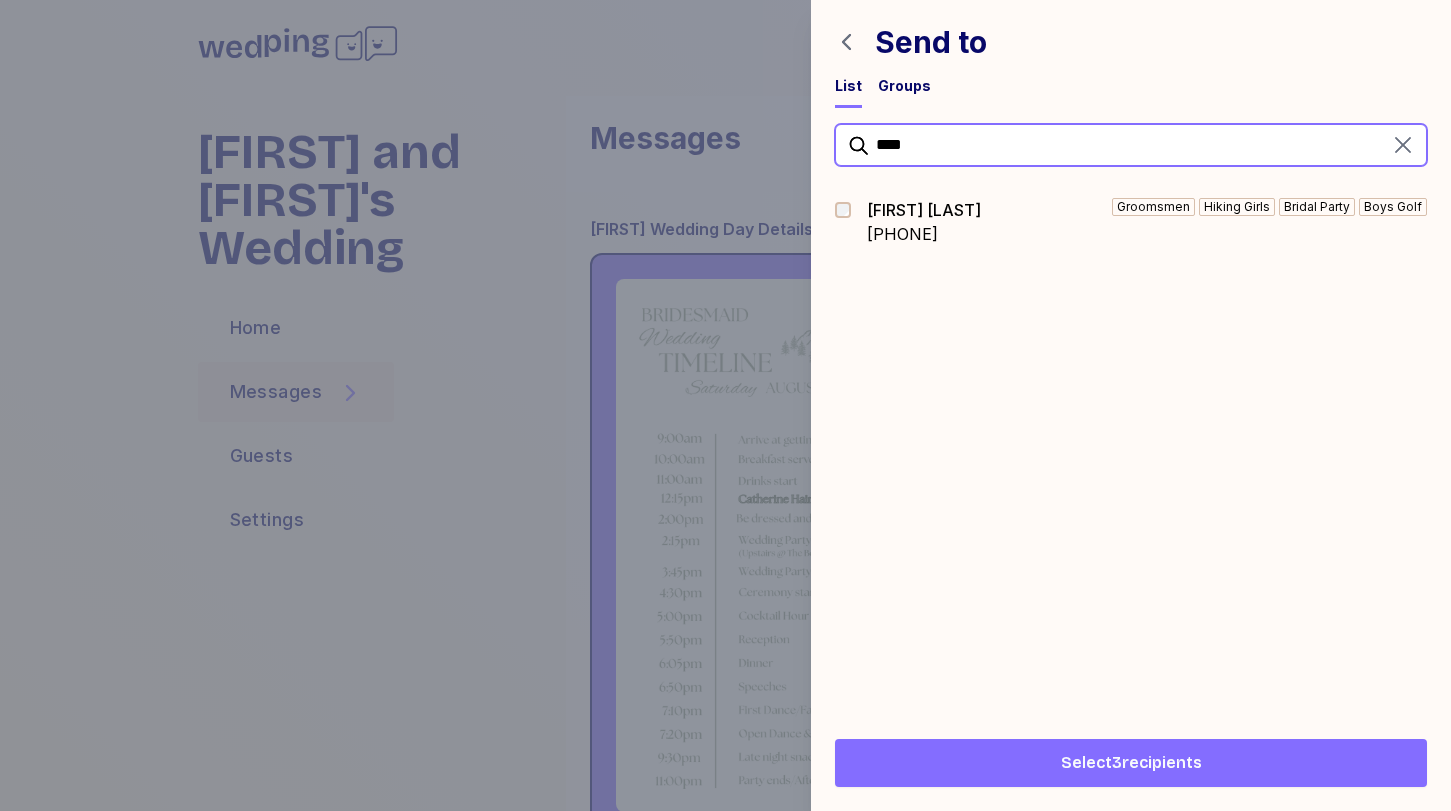 drag, startPoint x: 924, startPoint y: 152, endPoint x: 810, endPoint y: 152, distance: 114 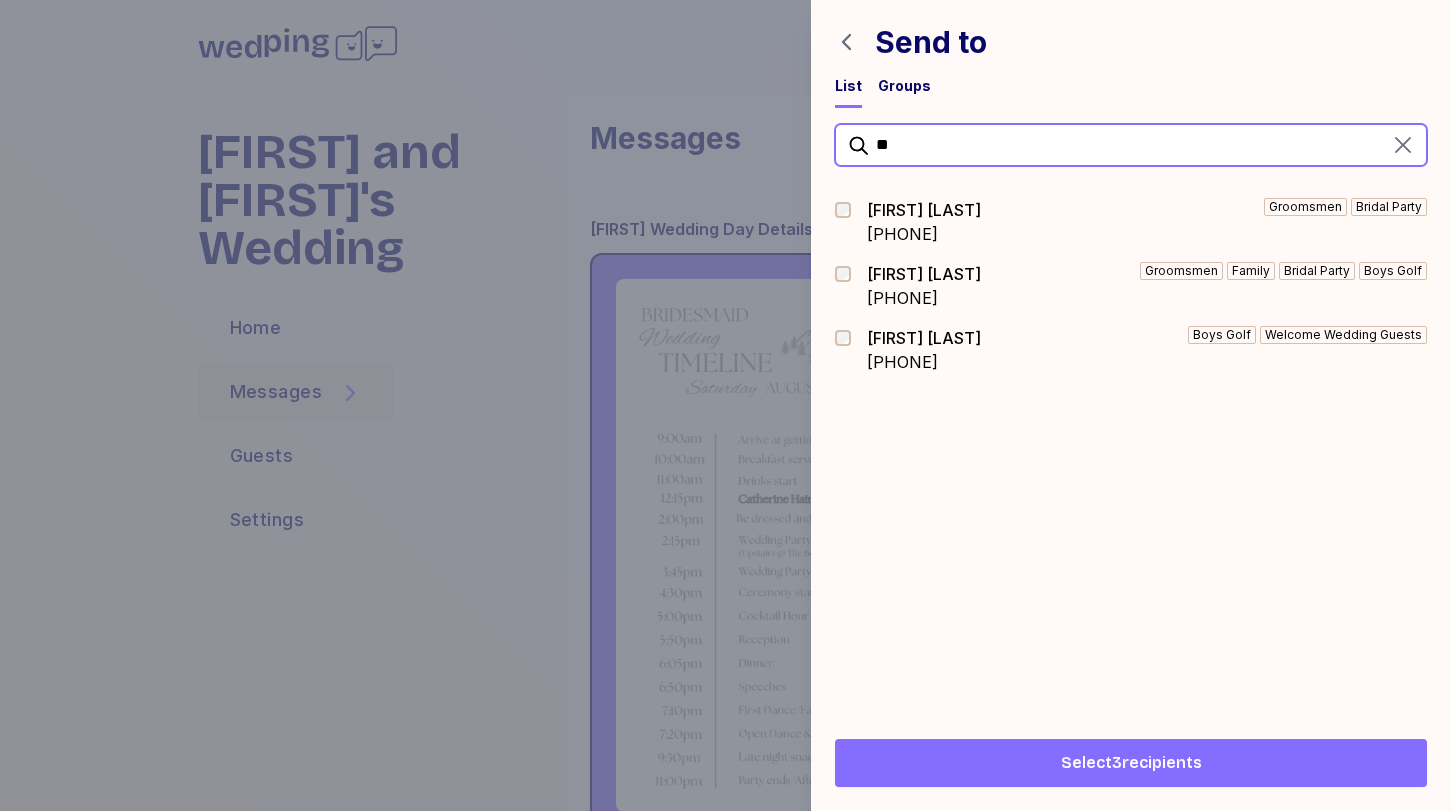 type on "*" 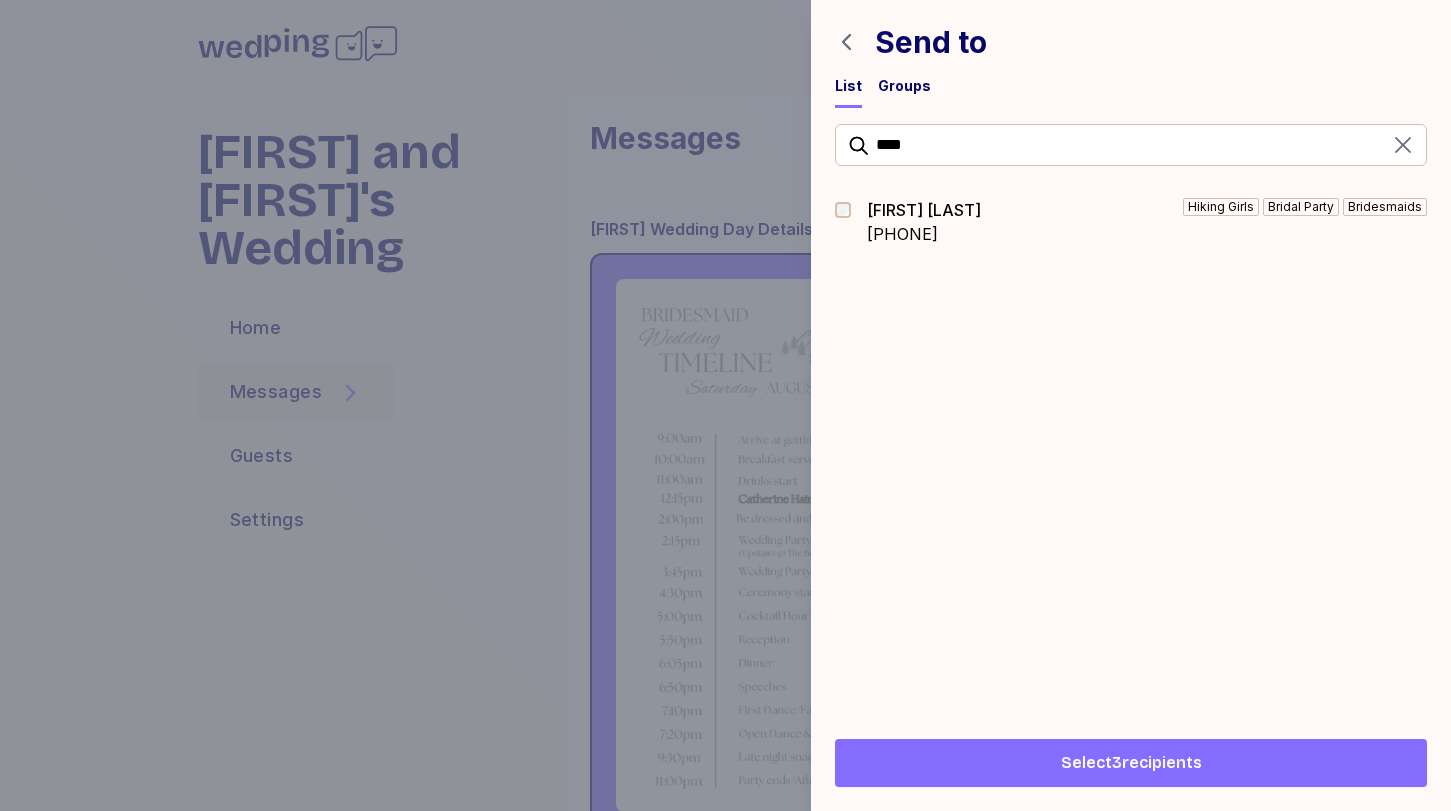 click on "Claire   Ridge" at bounding box center [924, 210] 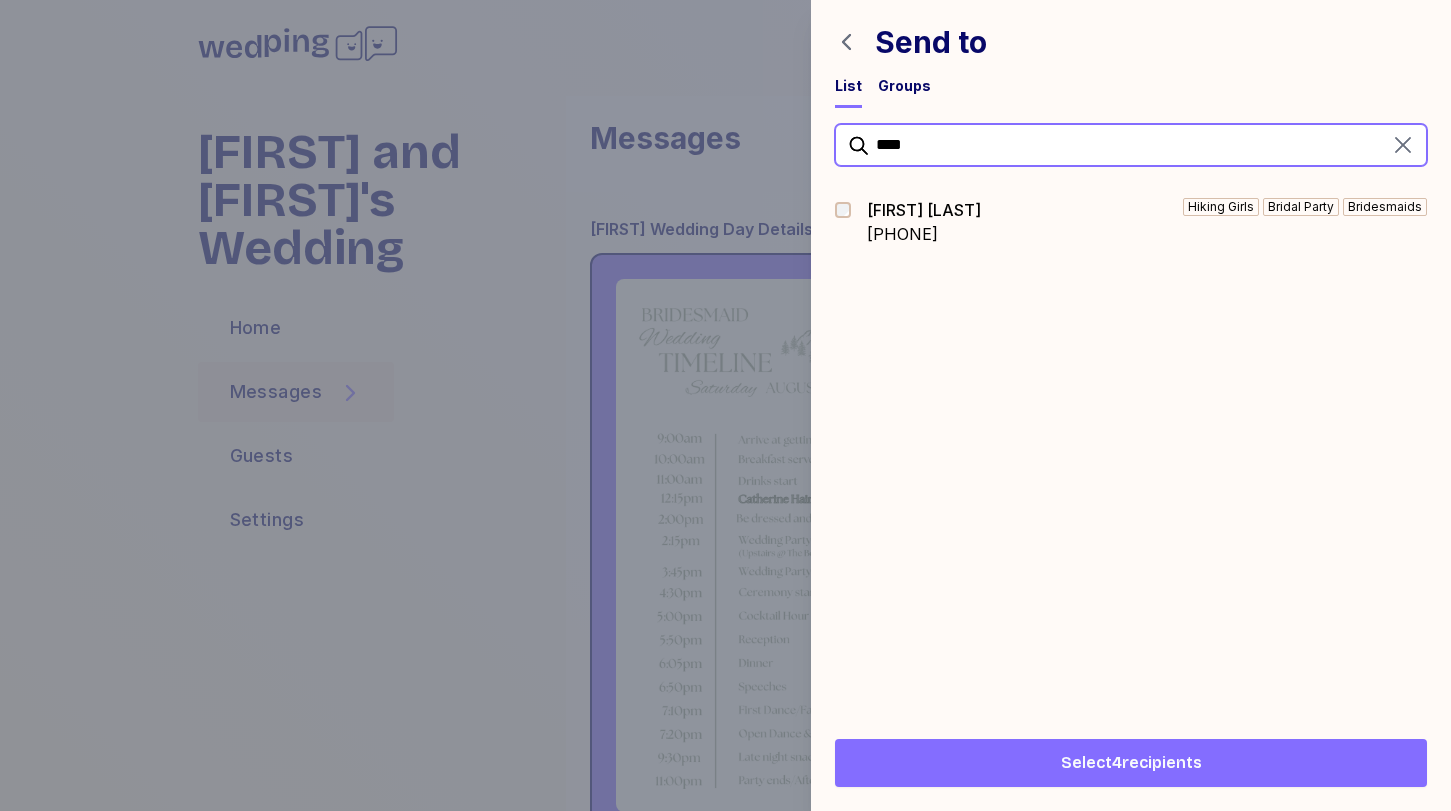 drag, startPoint x: 945, startPoint y: 148, endPoint x: 788, endPoint y: 134, distance: 157.62297 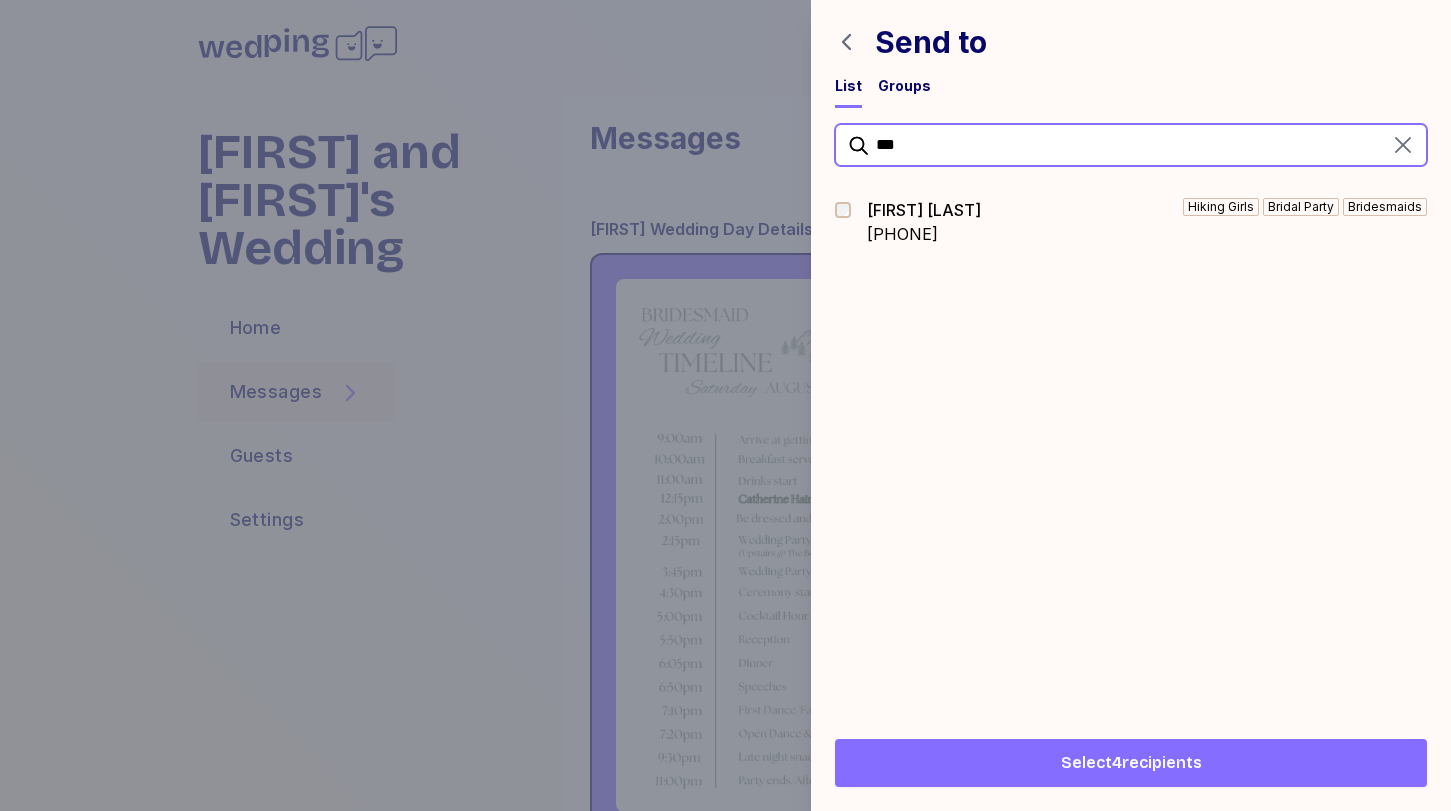 drag, startPoint x: 940, startPoint y: 135, endPoint x: 757, endPoint y: 125, distance: 183.27303 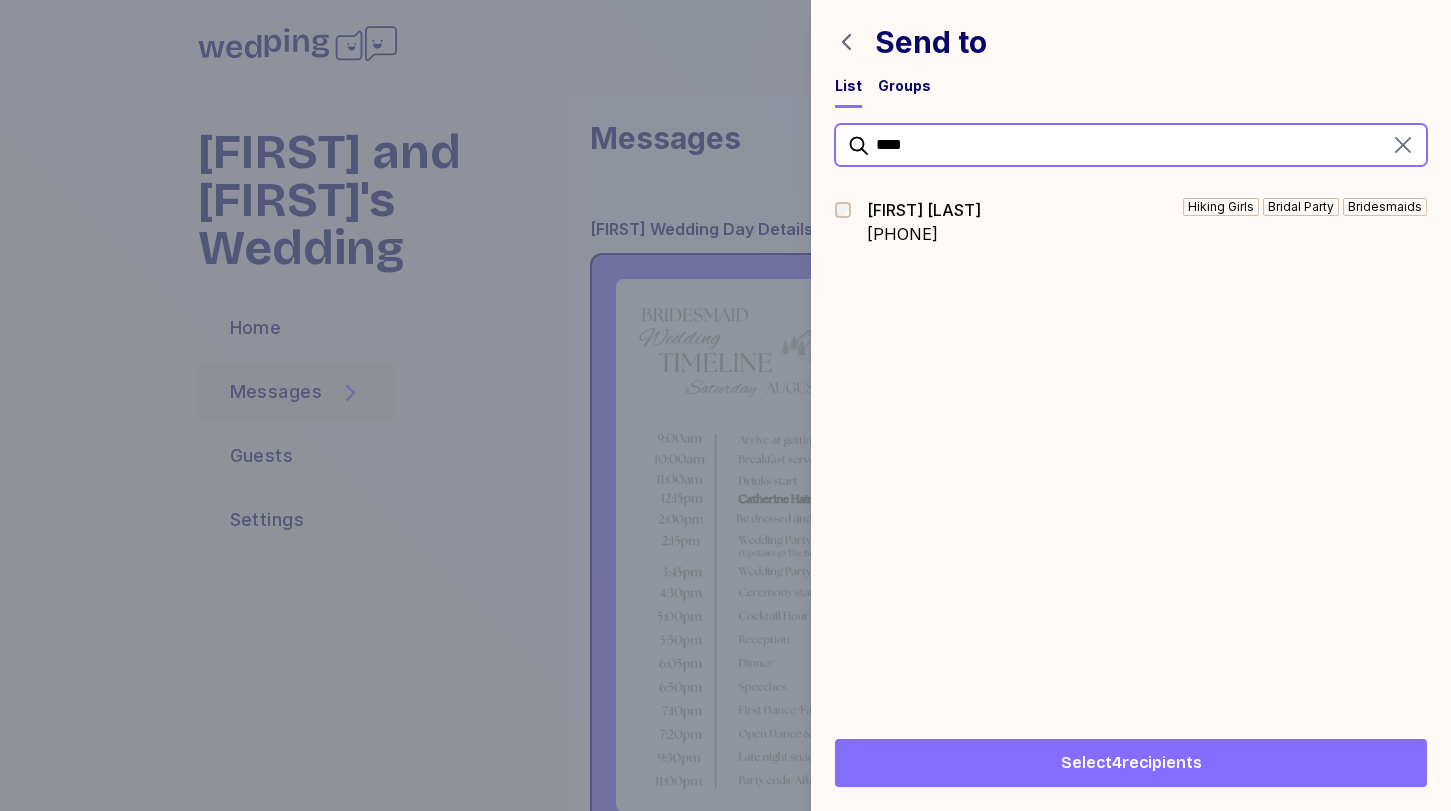 type on "****" 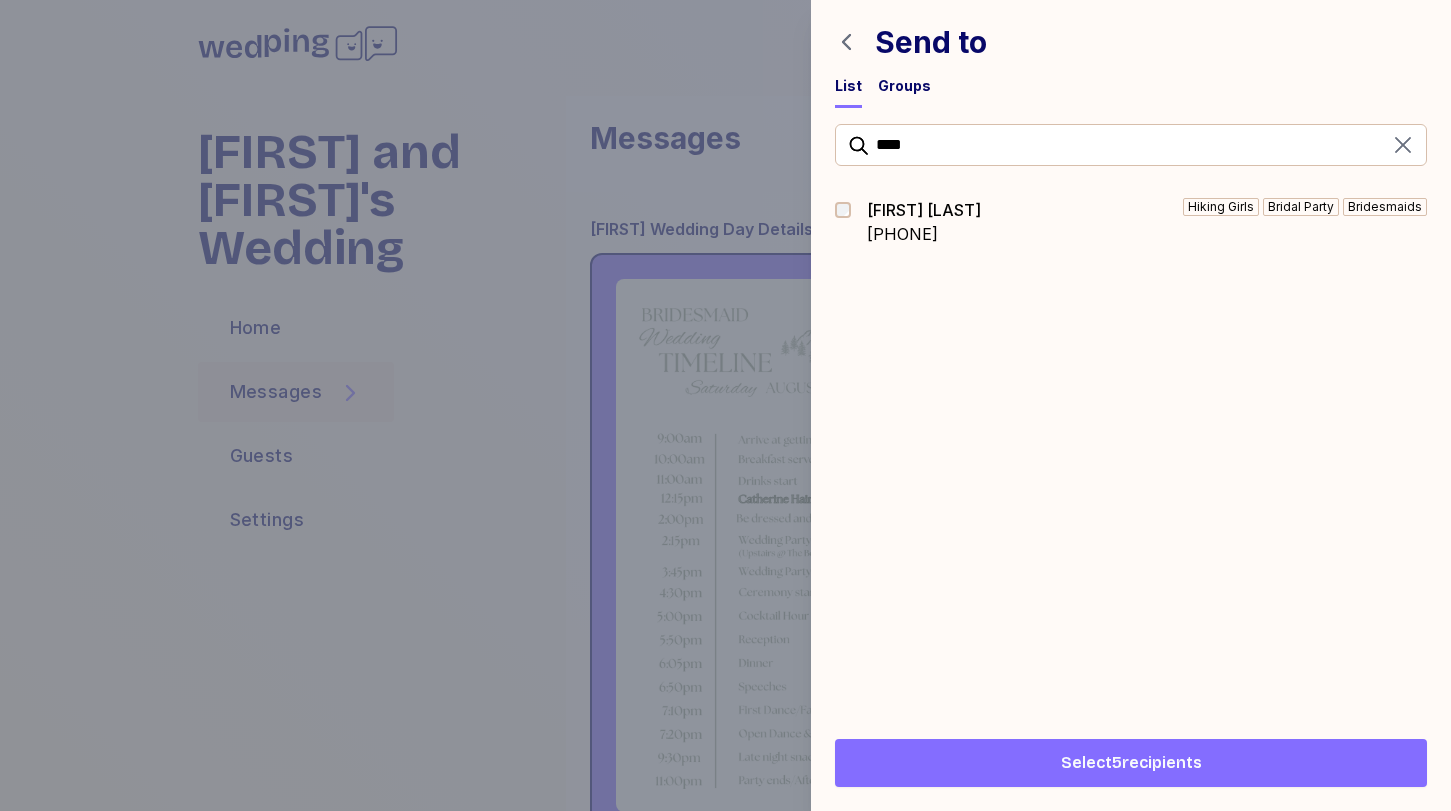 click on "Select  5  recipients" at bounding box center [1131, 763] 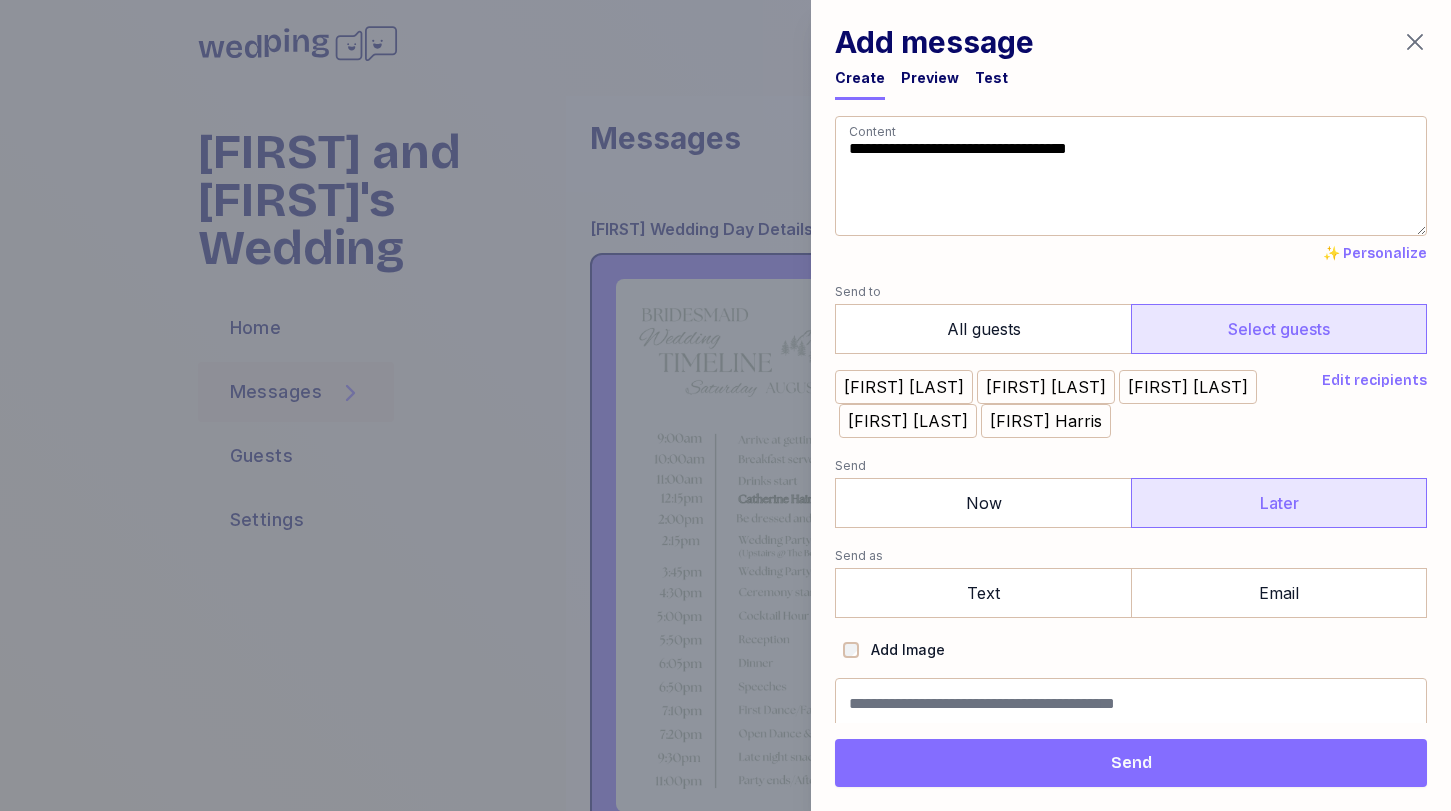 click on "Later" at bounding box center [1279, 503] 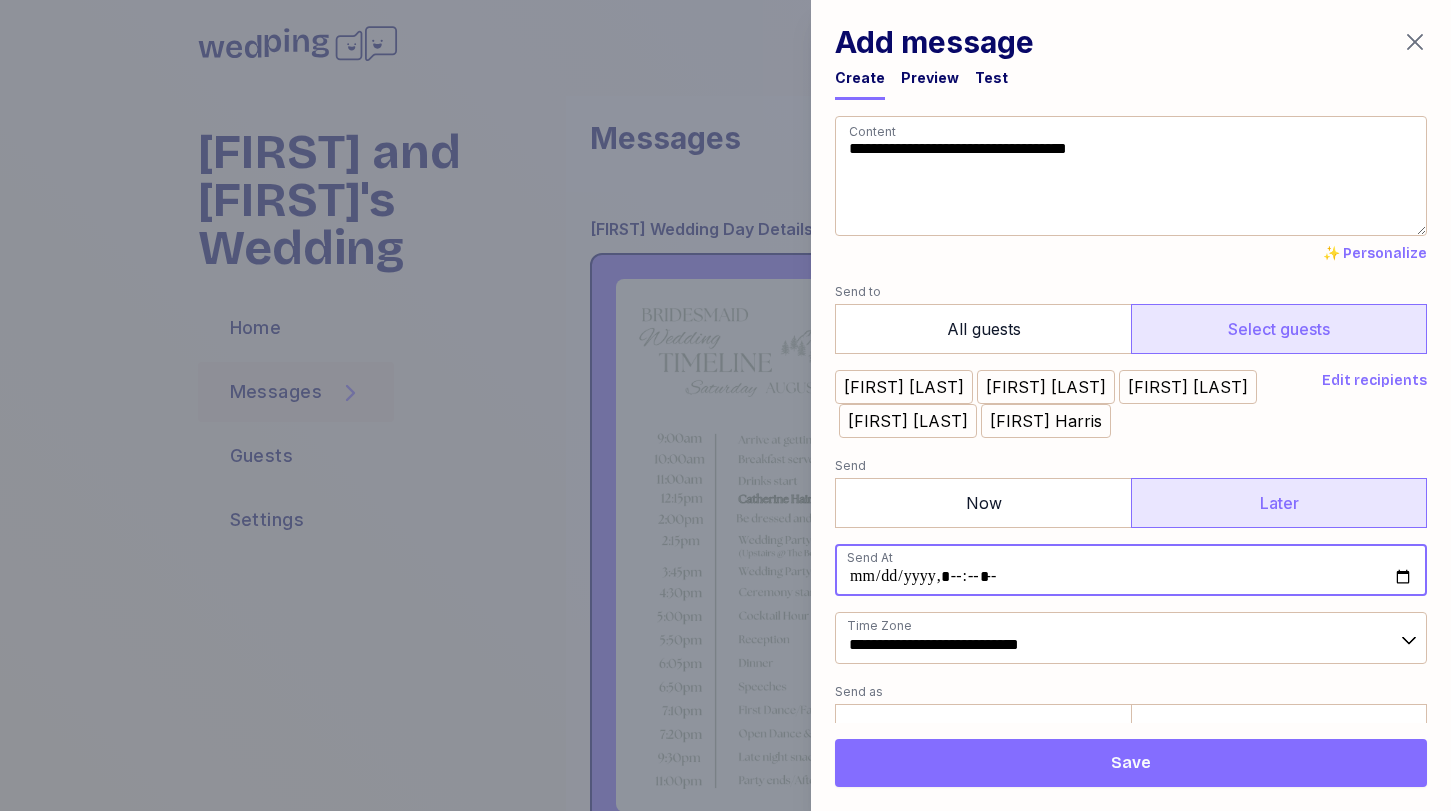 click at bounding box center (1131, 570) 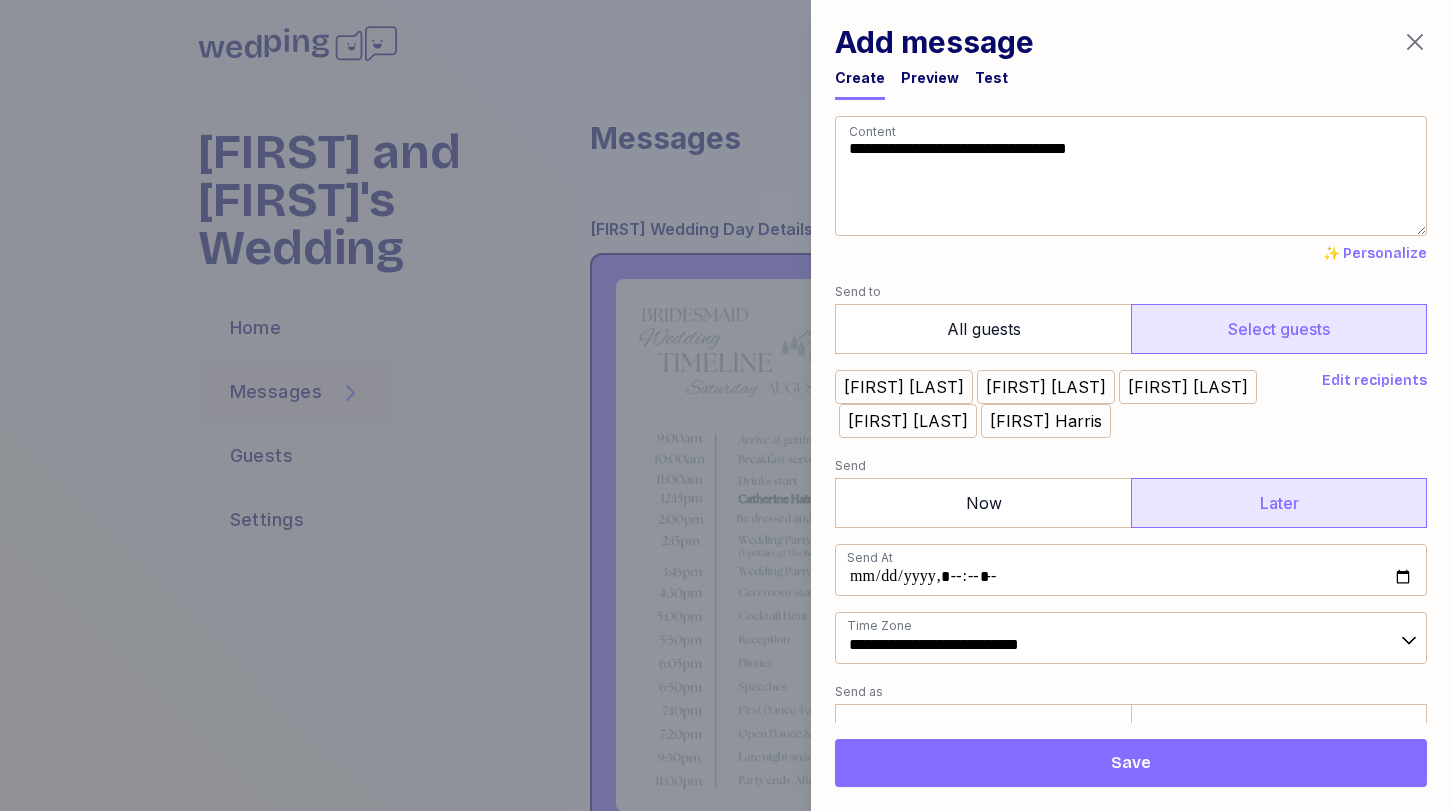 type on "**********" 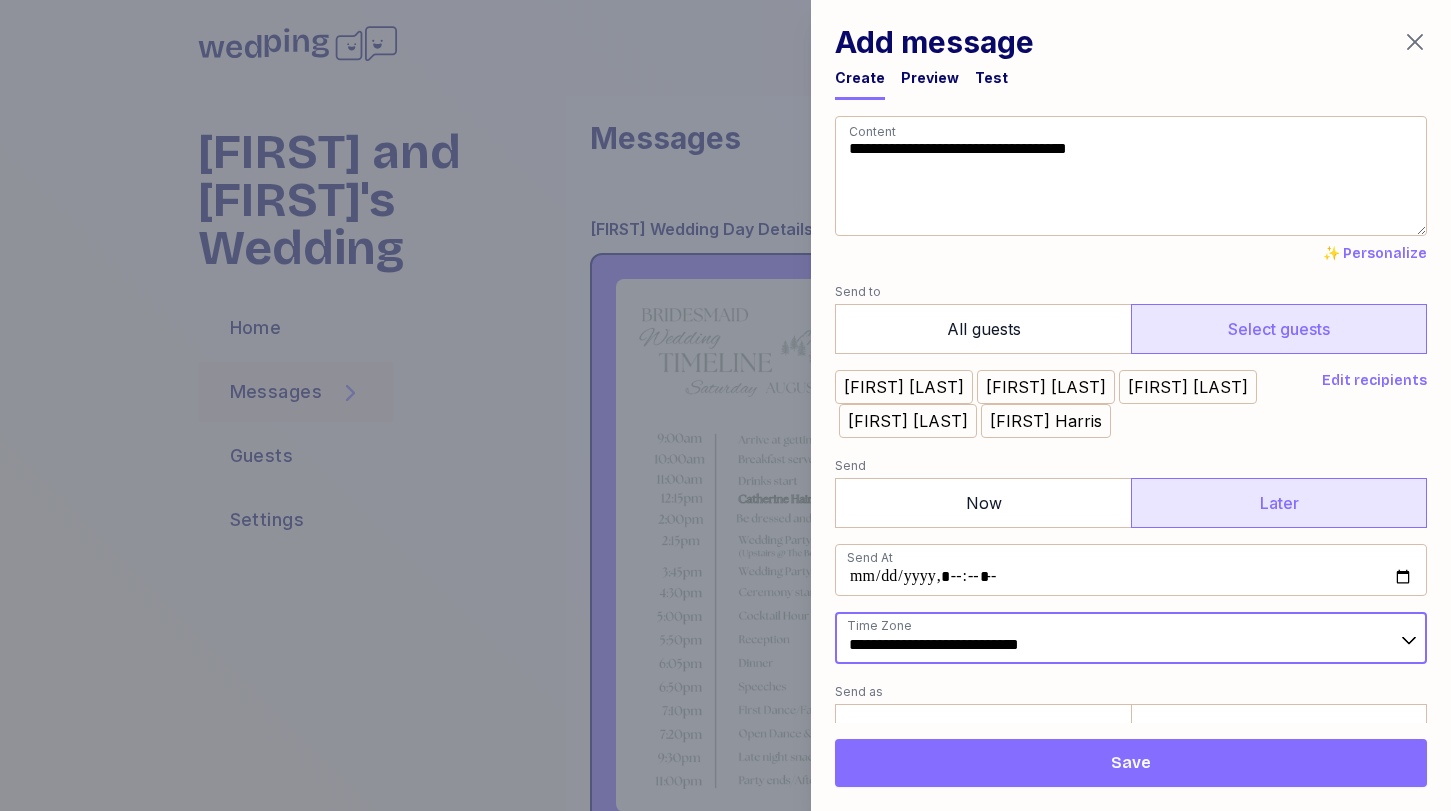click on "**********" at bounding box center [1131, 638] 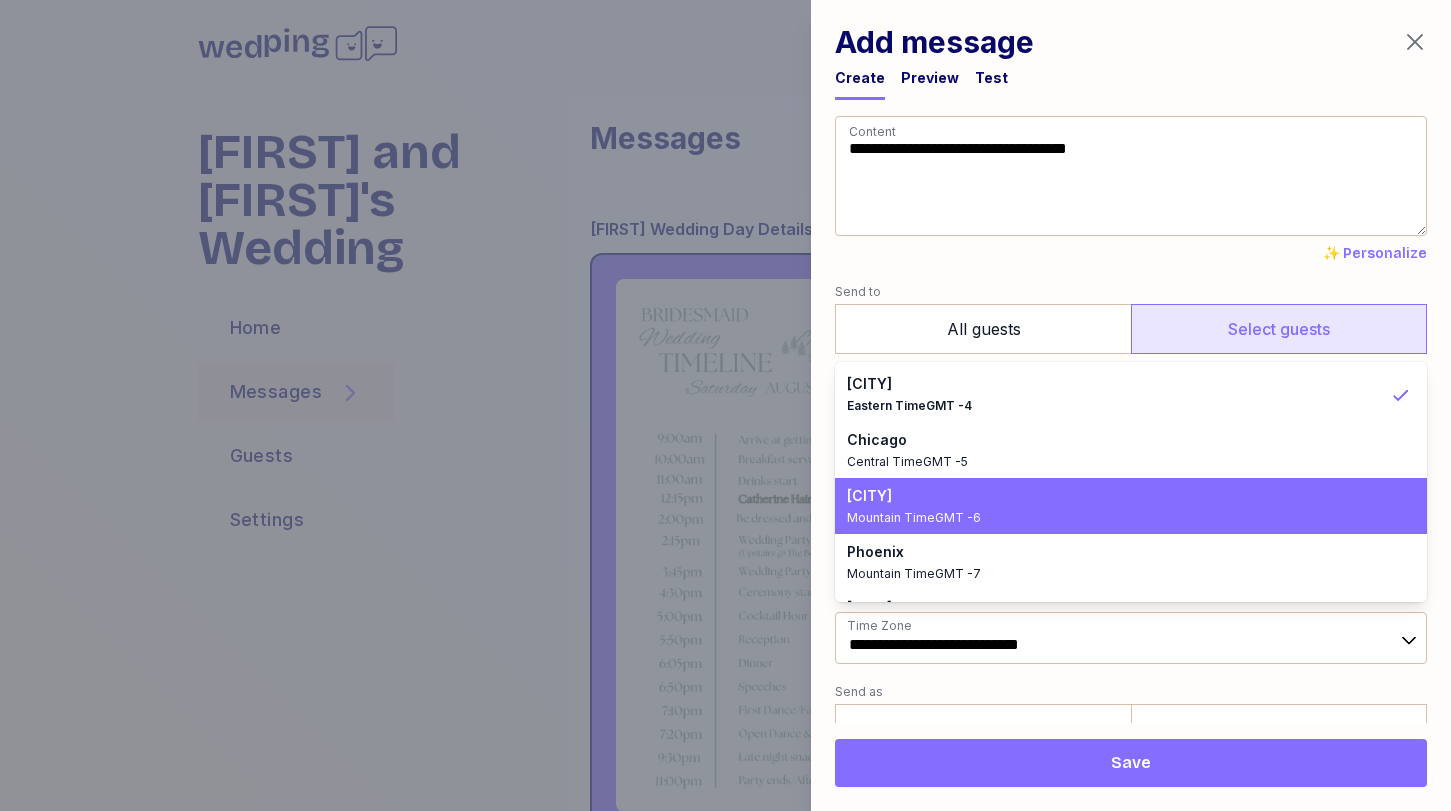 click on "[CITY] [TIMEZONE]" at bounding box center (1131, 506) 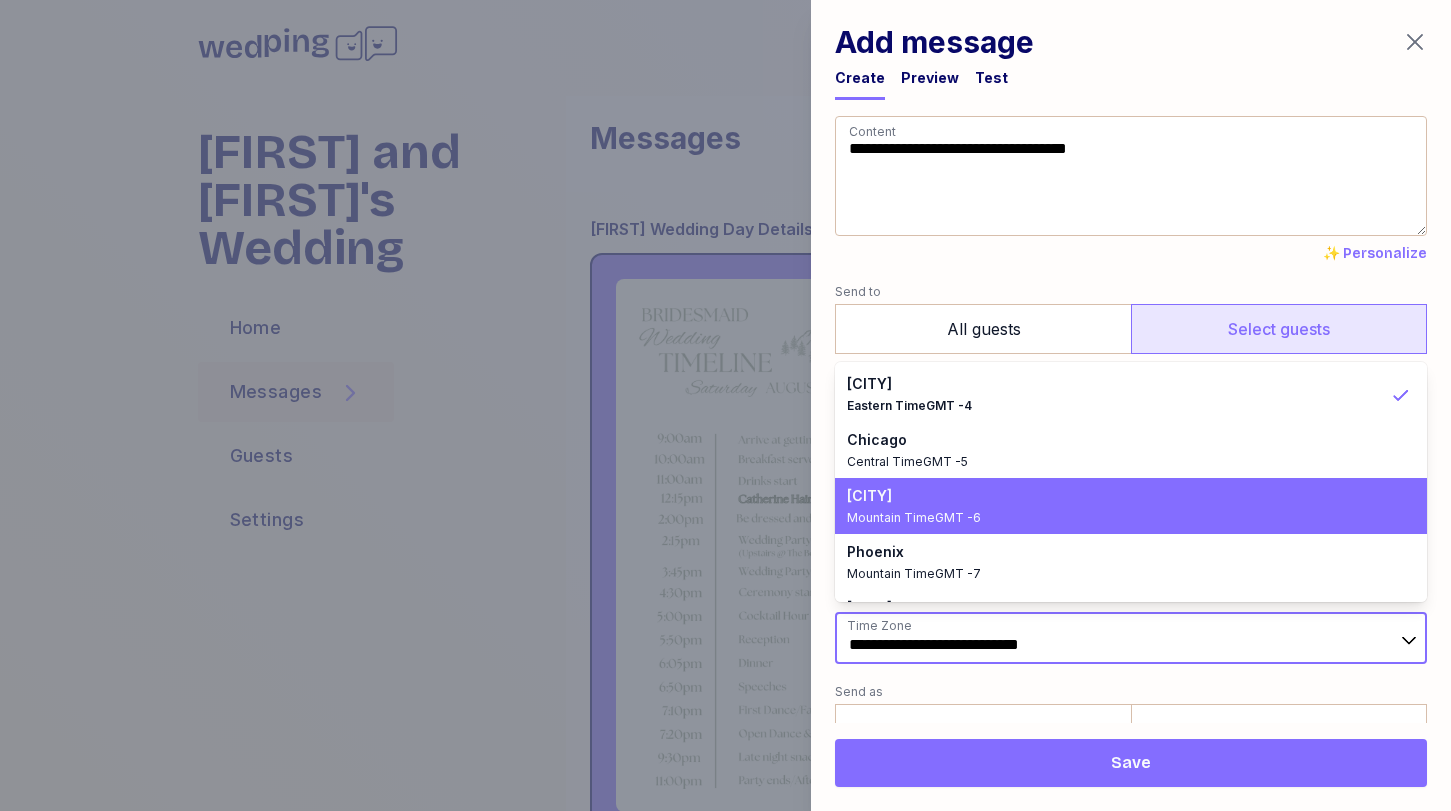 type on "**********" 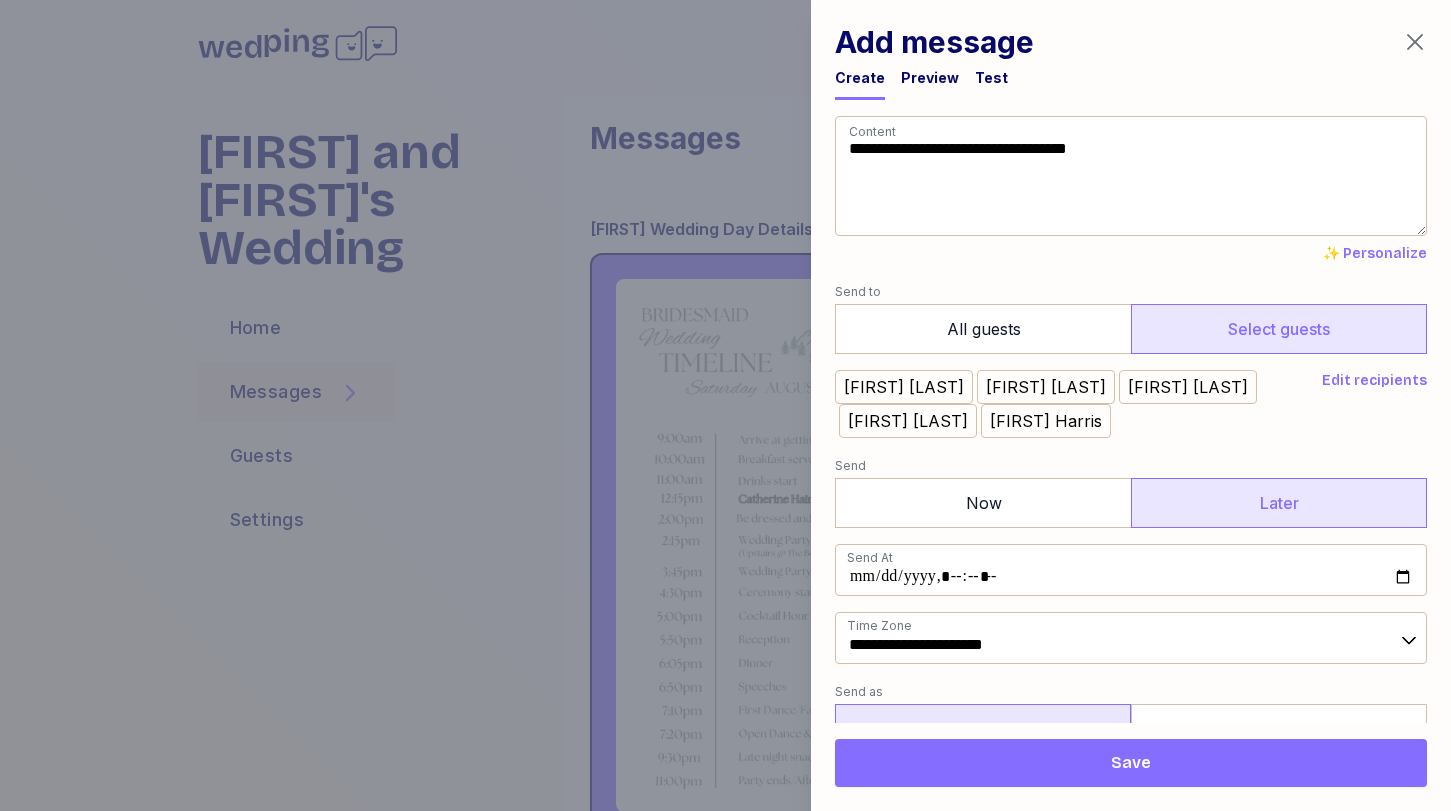 click on "Text" at bounding box center (983, 729) 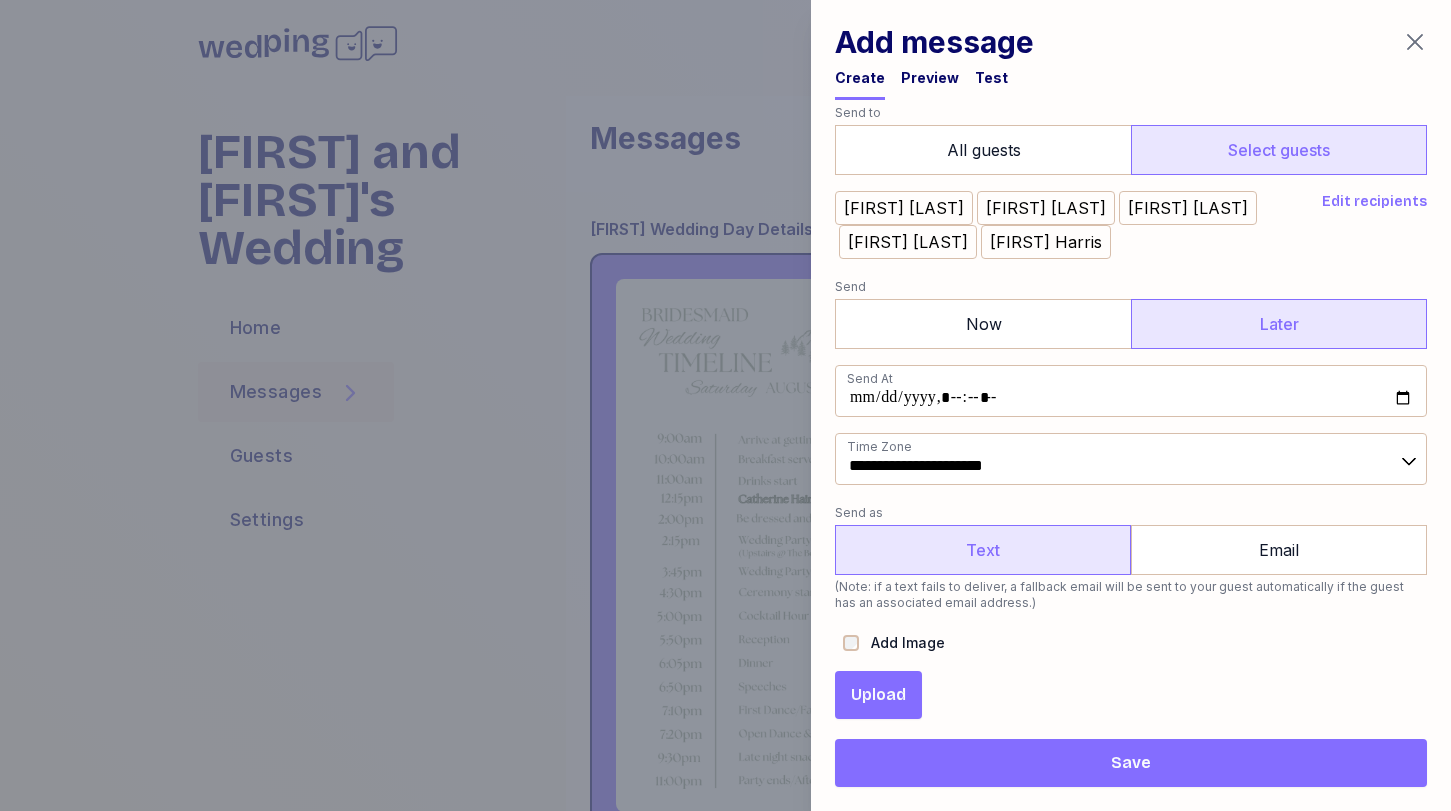 click on "Upload" at bounding box center (878, 695) 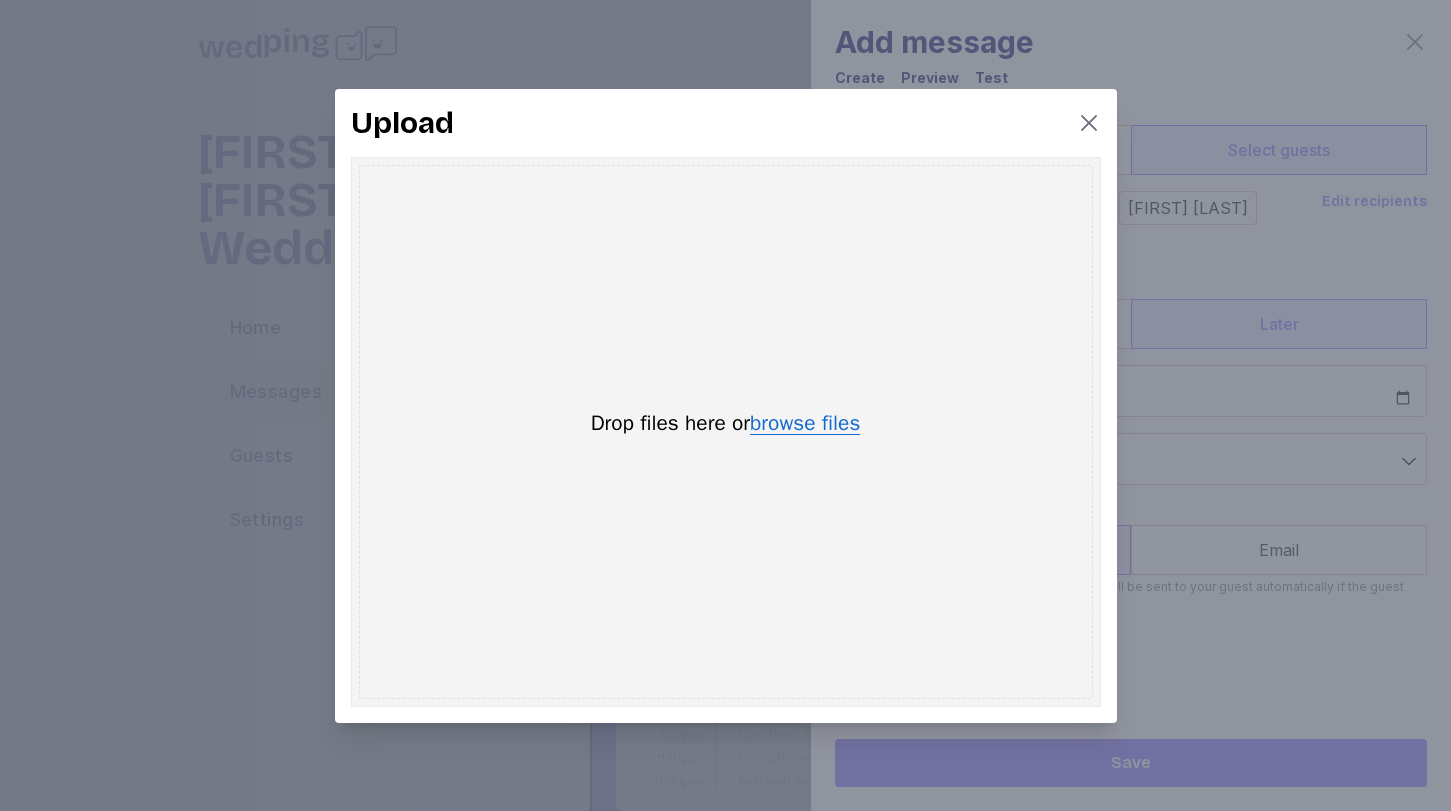 click on "browse files" at bounding box center [805, 424] 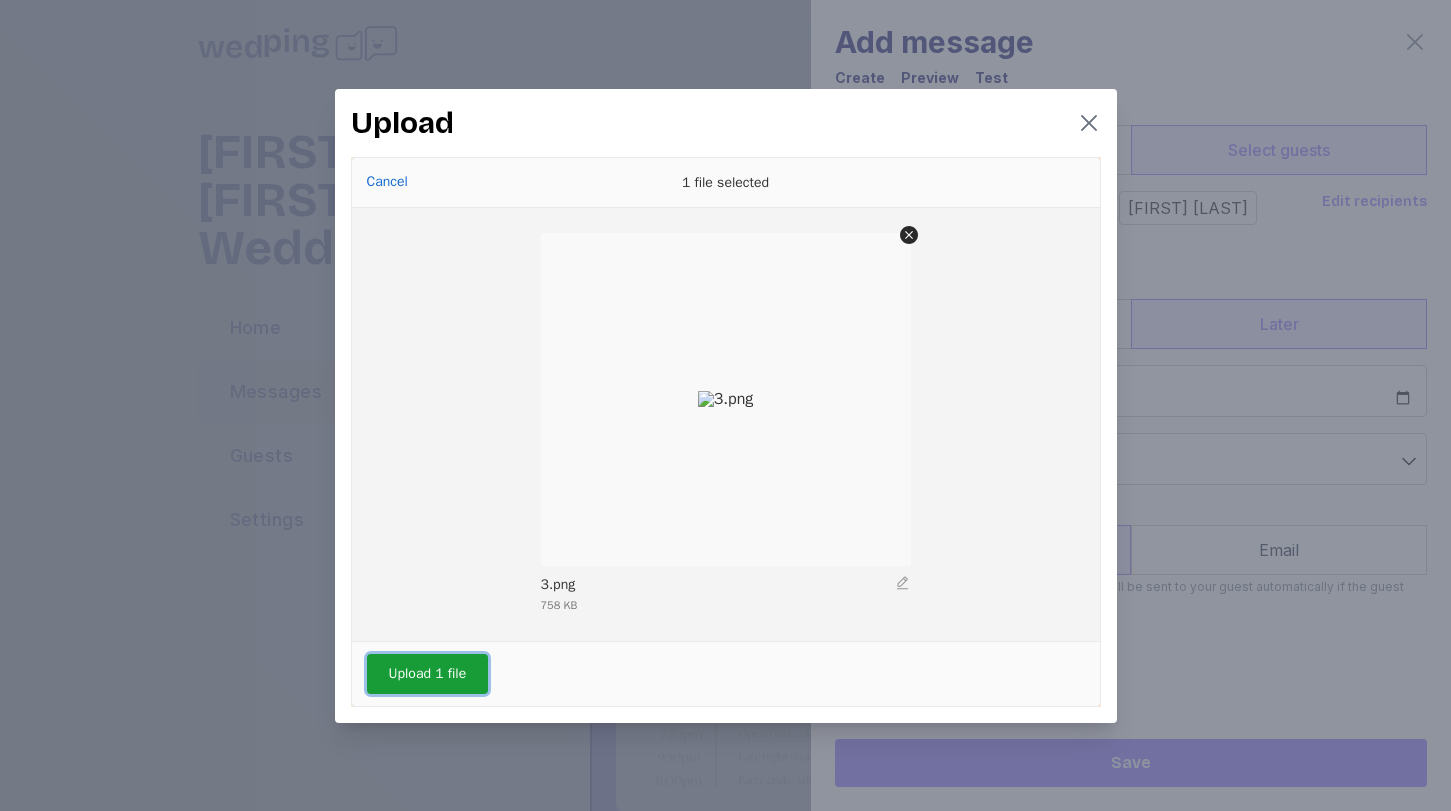 click on "Upload 1 file" at bounding box center (428, 674) 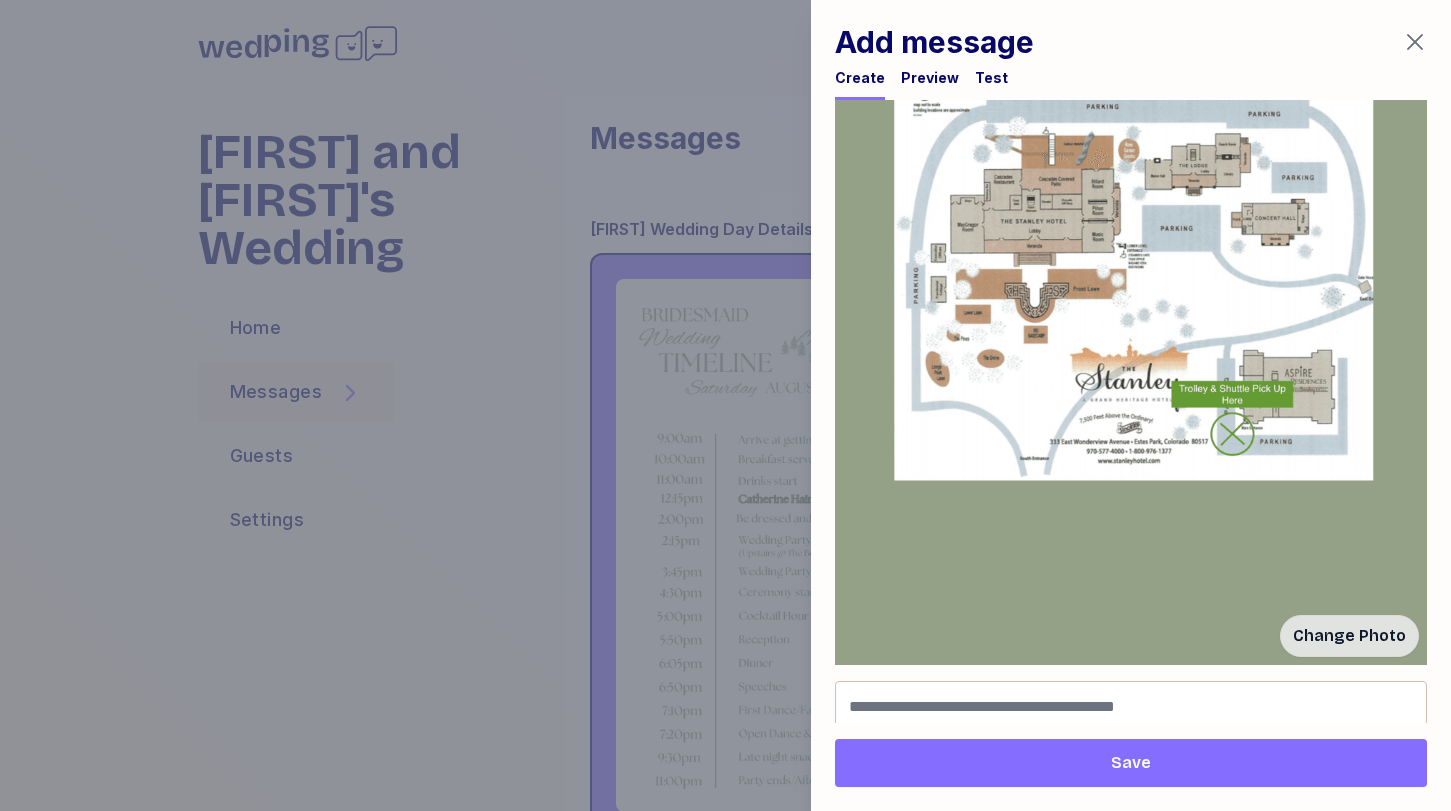scroll, scrollTop: 1247, scrollLeft: 0, axis: vertical 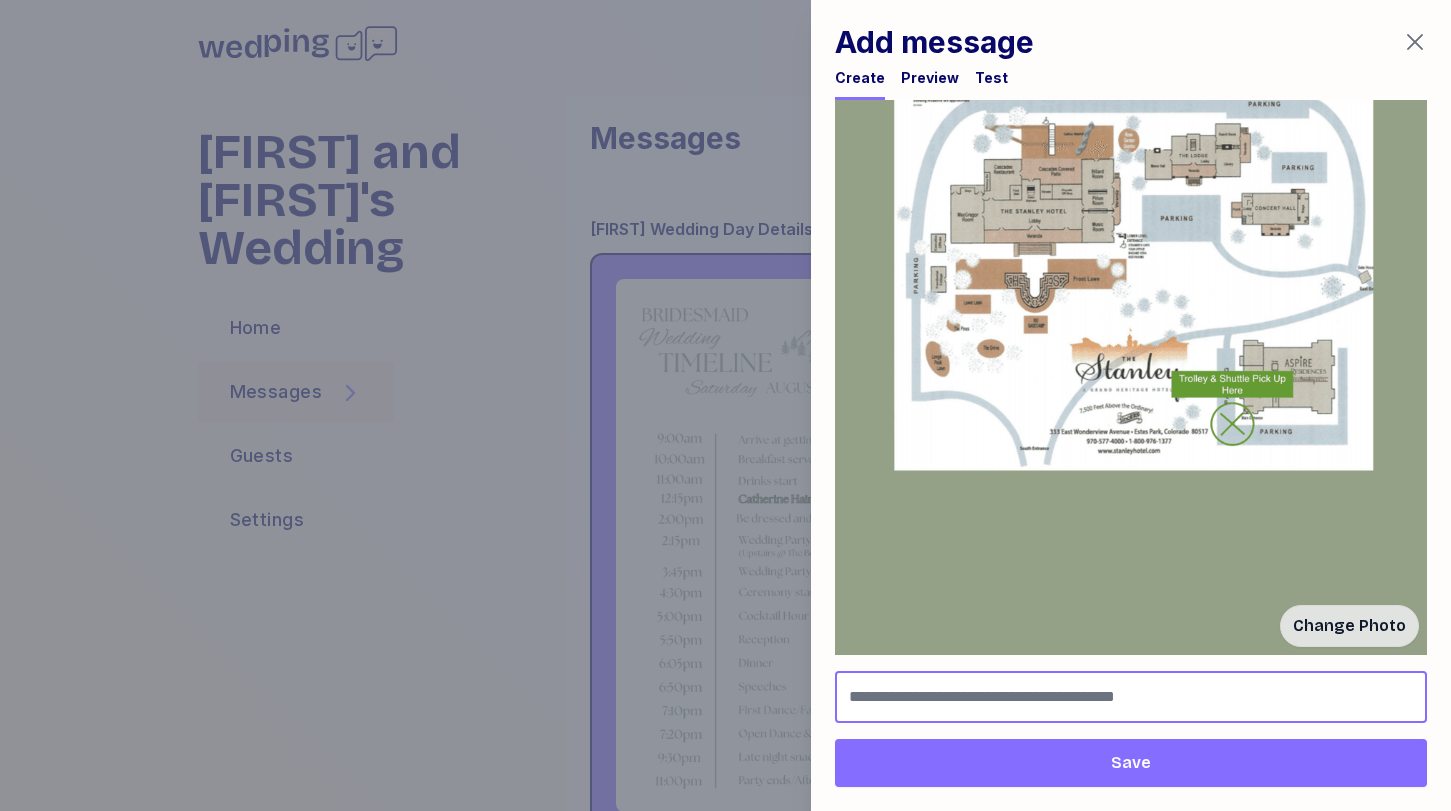 click at bounding box center (1131, 697) 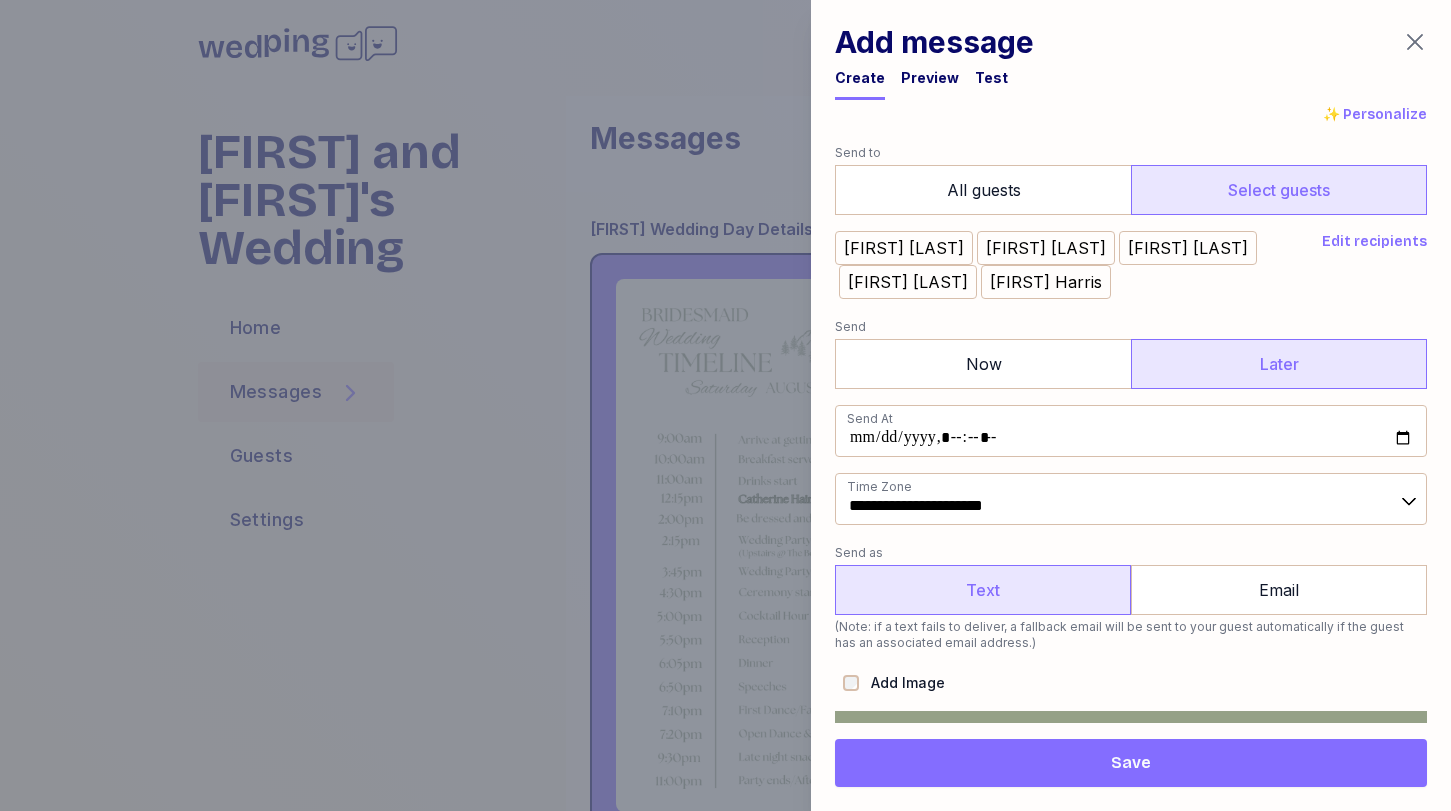 scroll, scrollTop: 146, scrollLeft: 0, axis: vertical 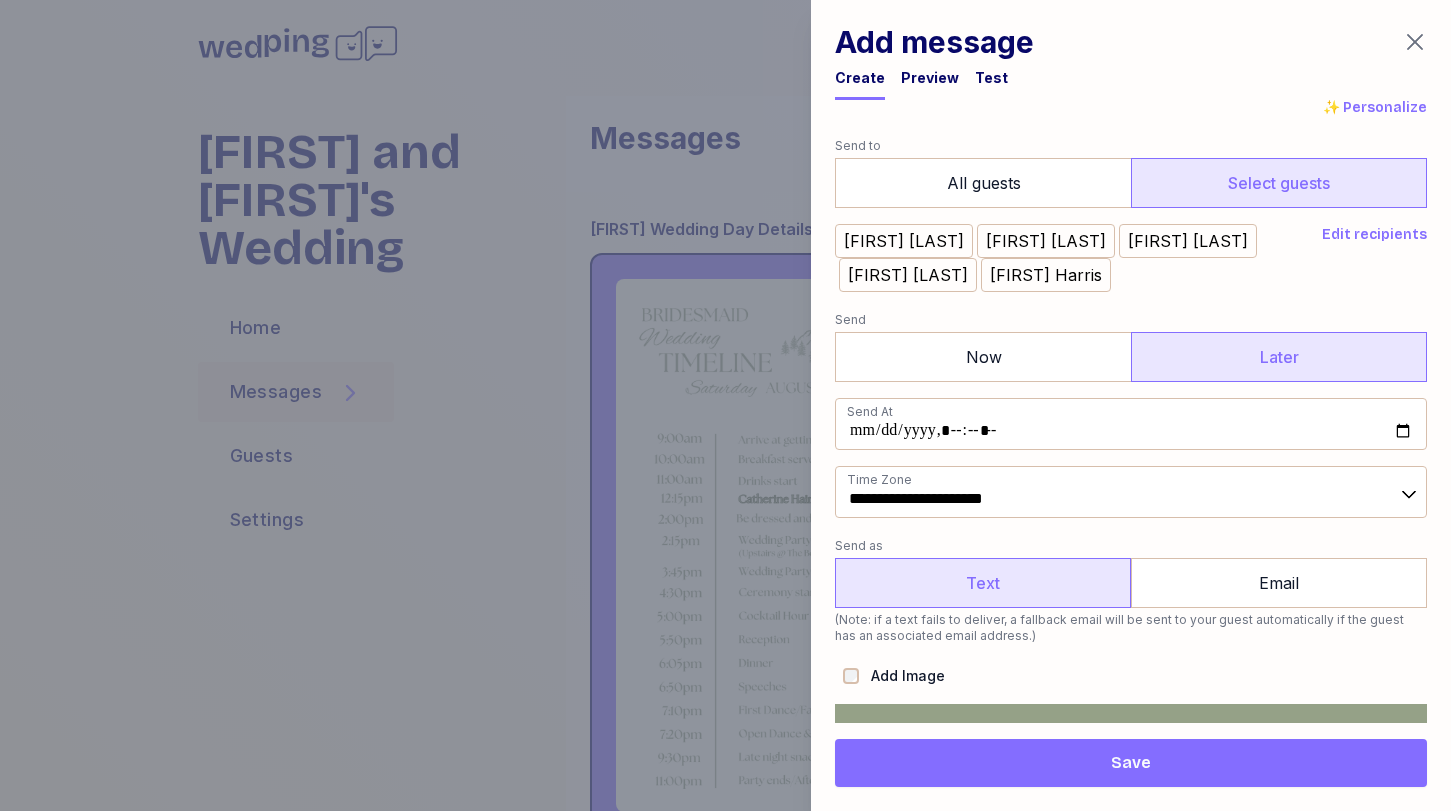 type on "**********" 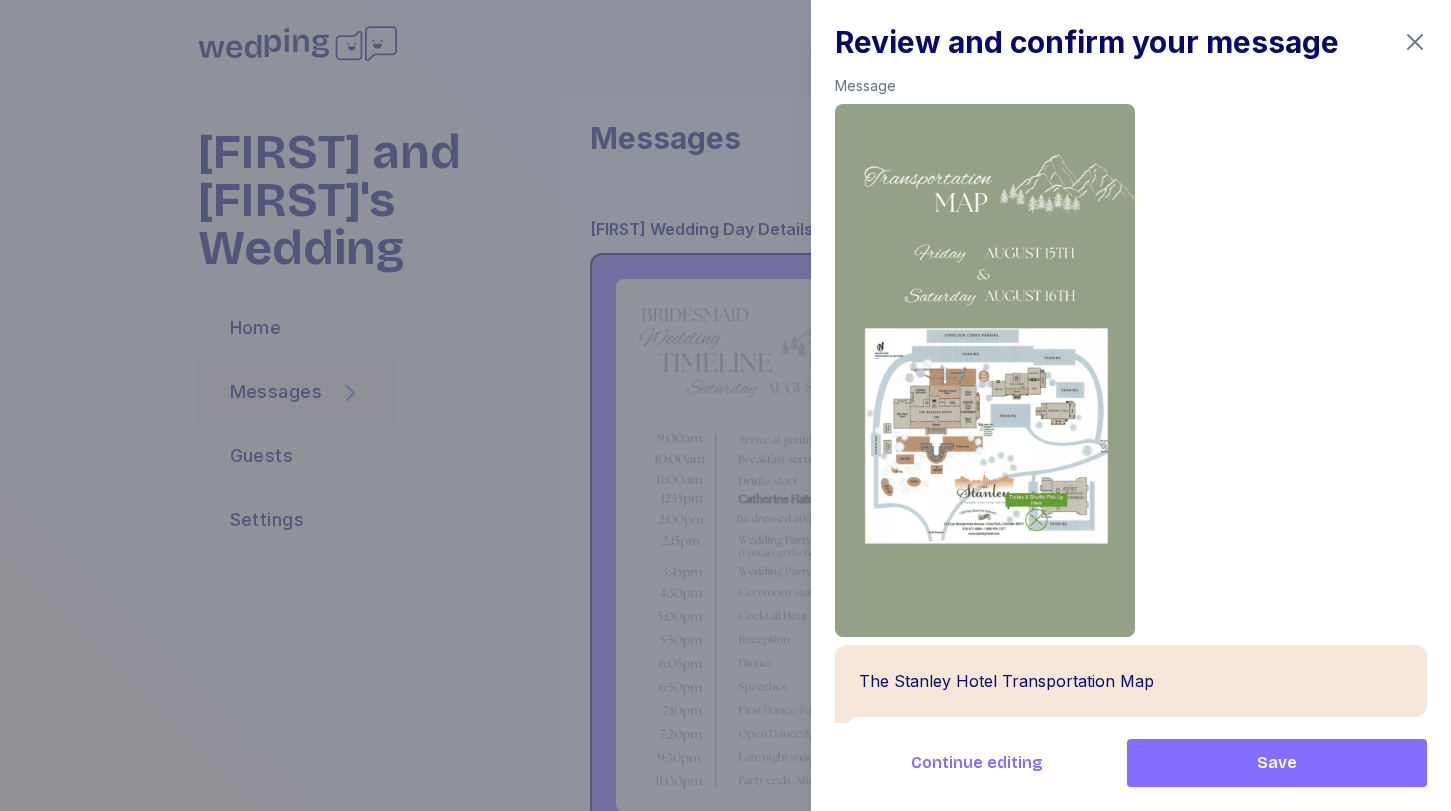 click on "Save" at bounding box center [1277, 763] 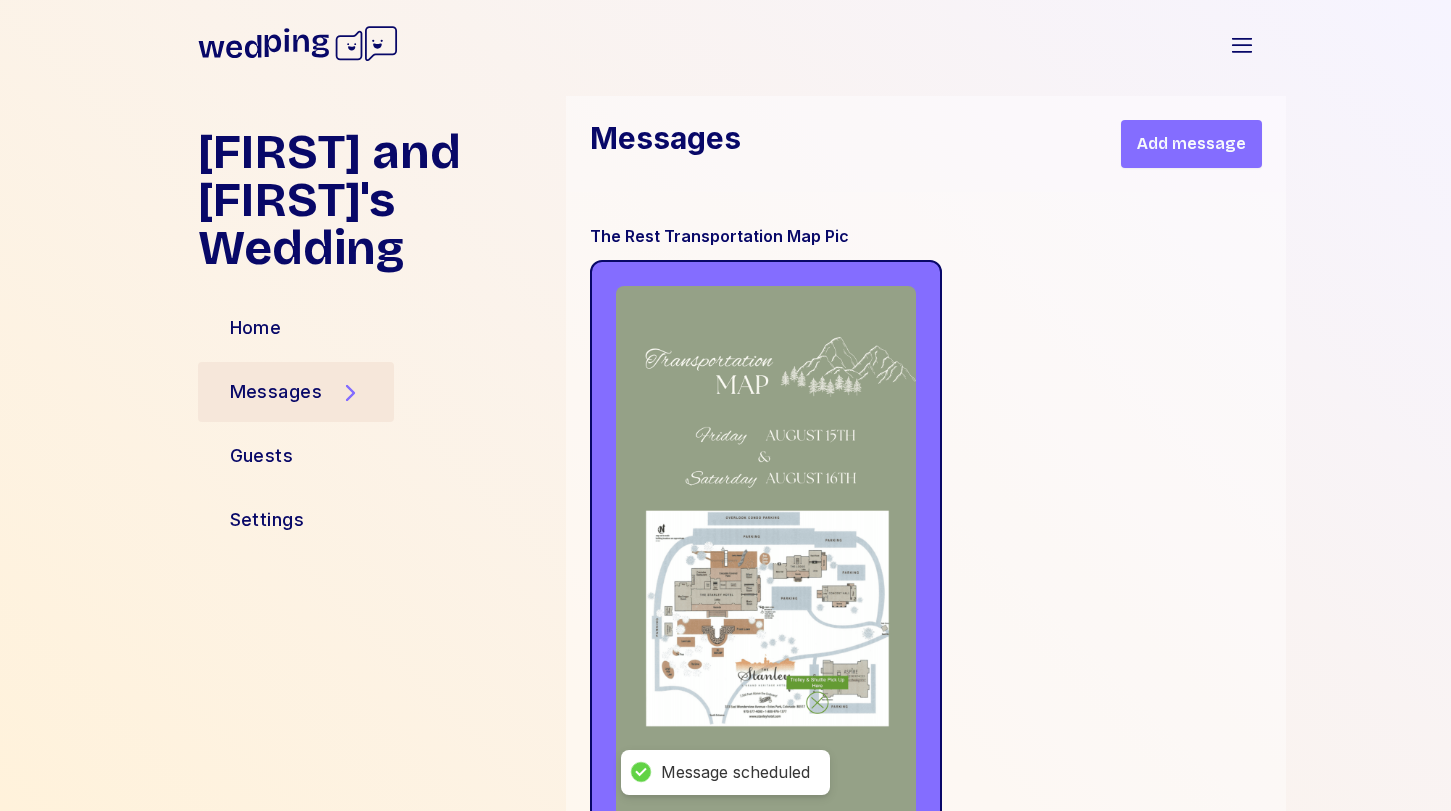scroll, scrollTop: 28072, scrollLeft: 0, axis: vertical 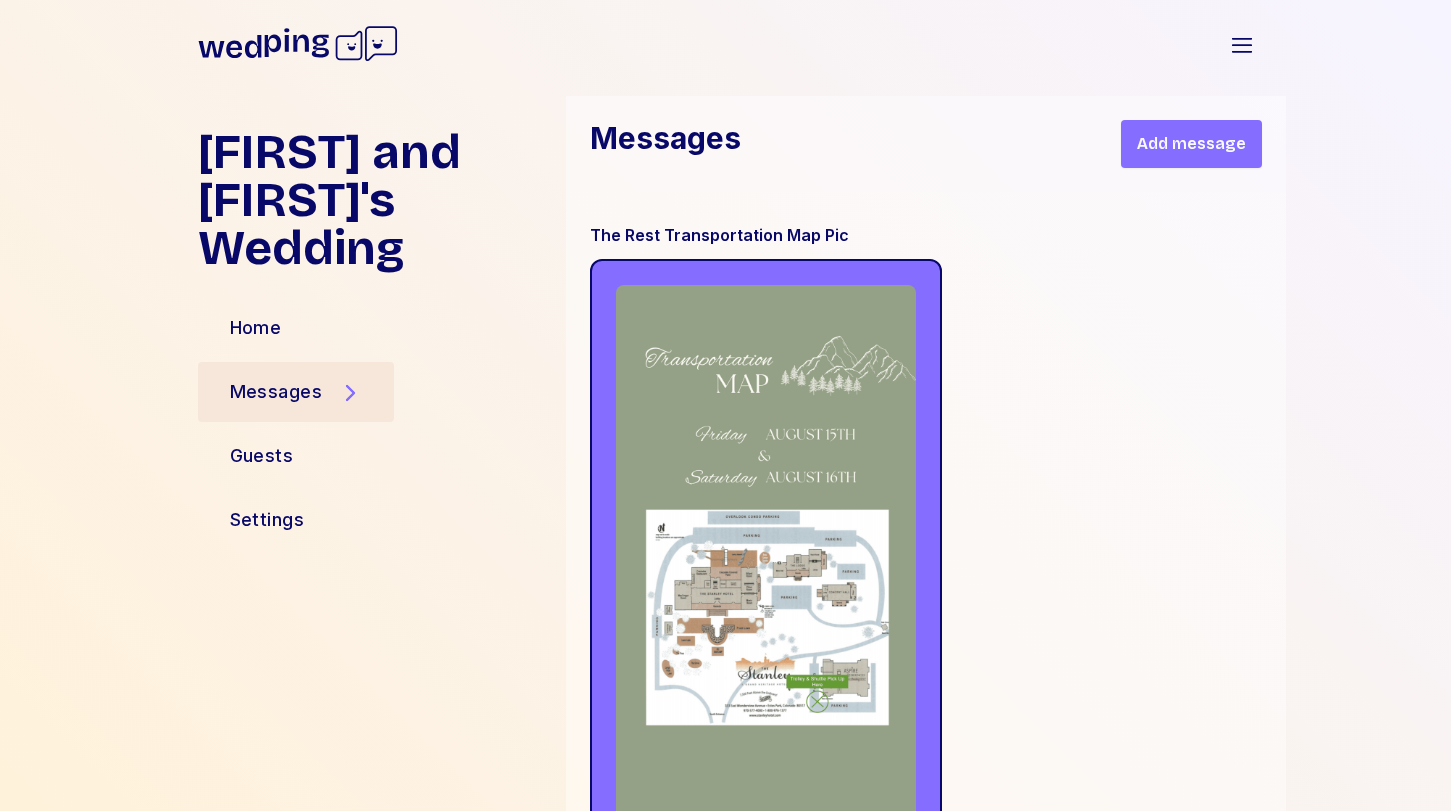 click on "Add message" at bounding box center [1191, 144] 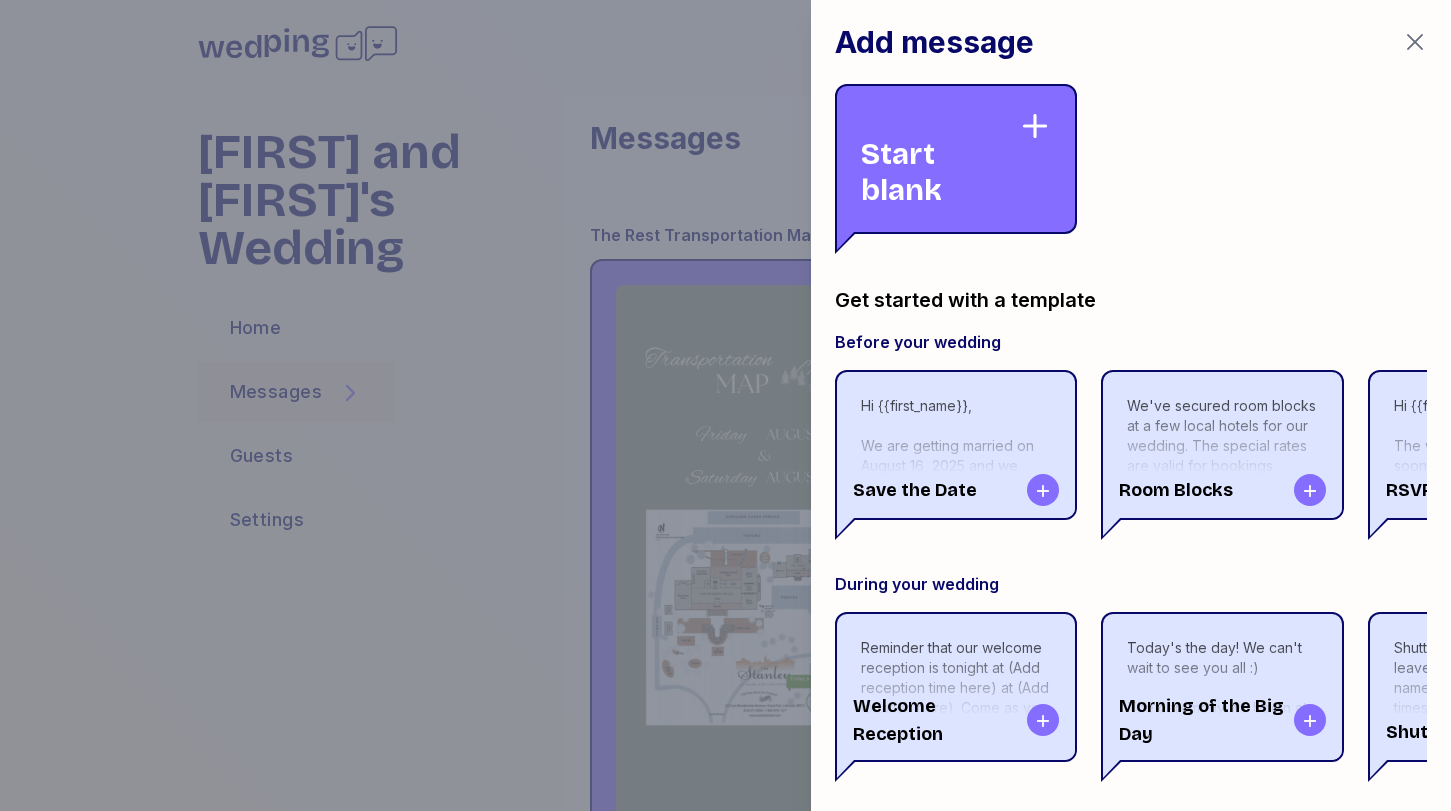 click on "Start blank" at bounding box center (940, 159) 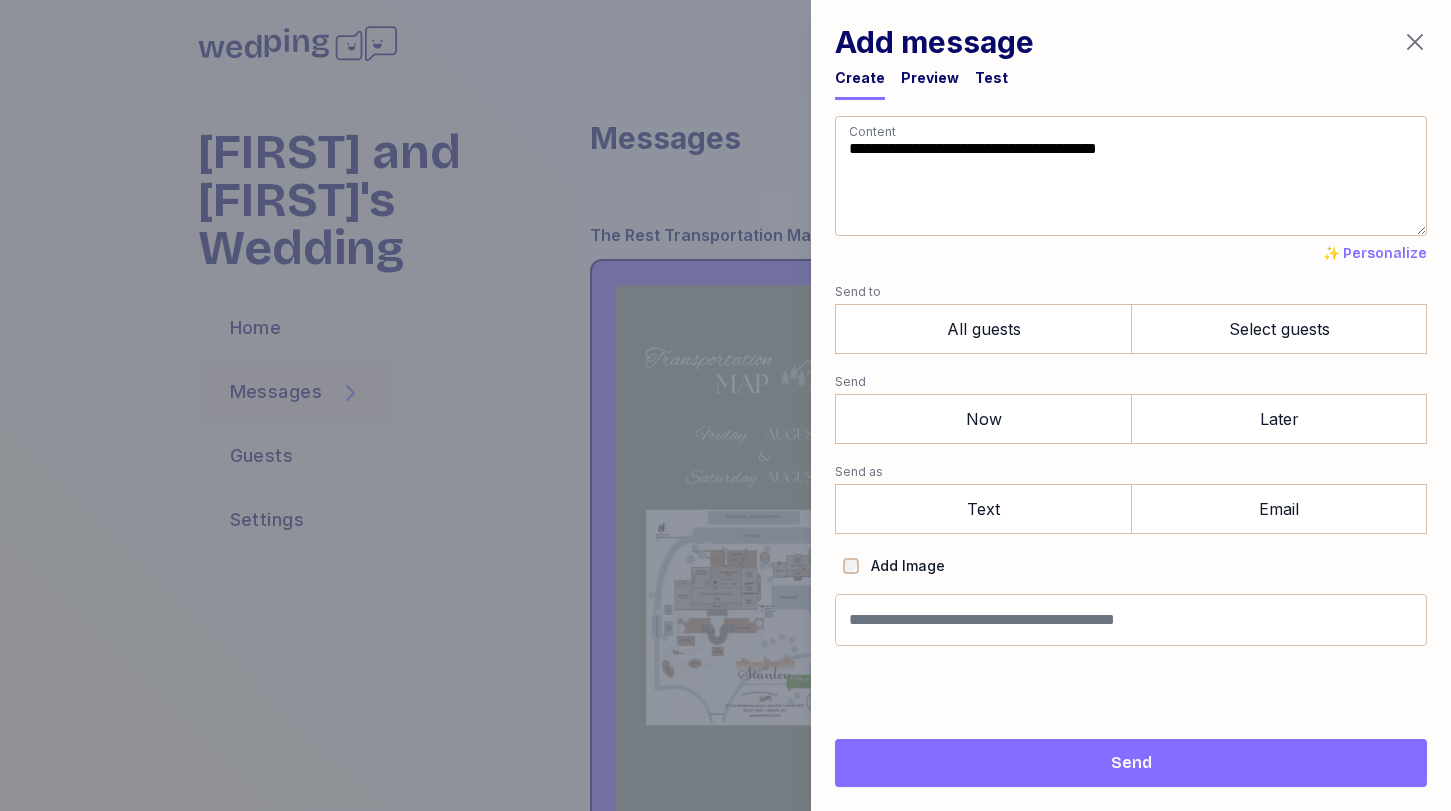 drag, startPoint x: 964, startPoint y: 233, endPoint x: 727, endPoint y: 84, distance: 279.9464 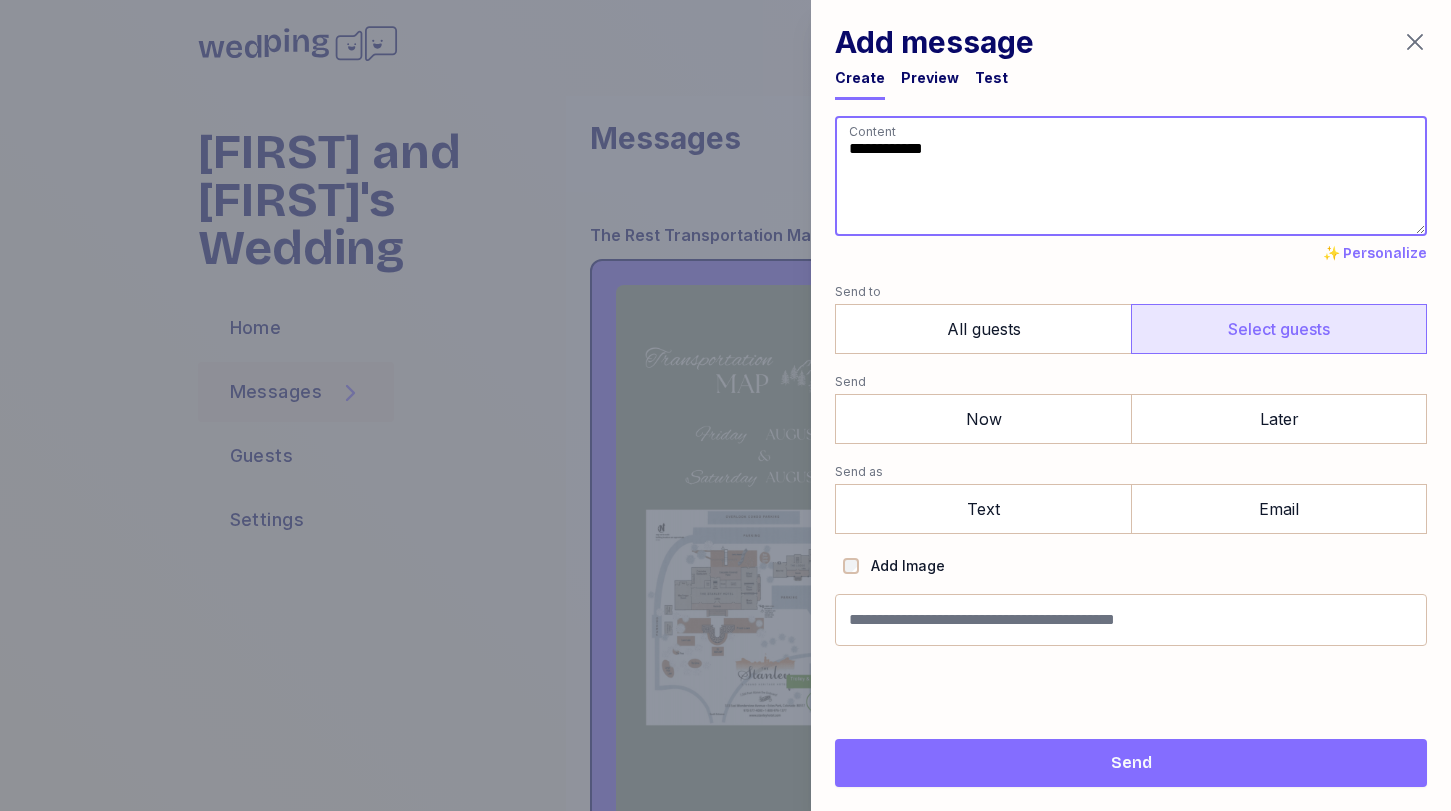 type on "**********" 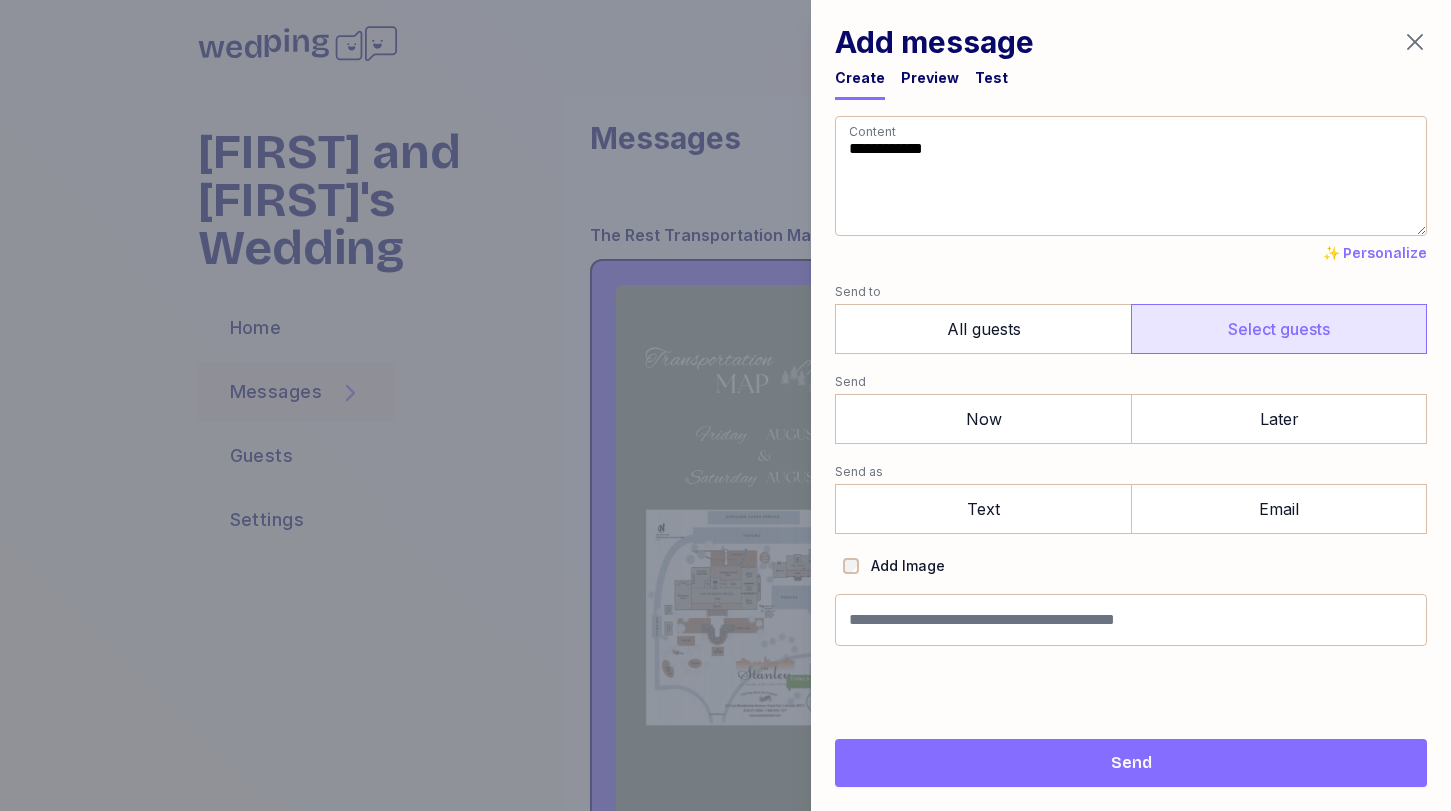 click on "Select guests" at bounding box center [1279, 329] 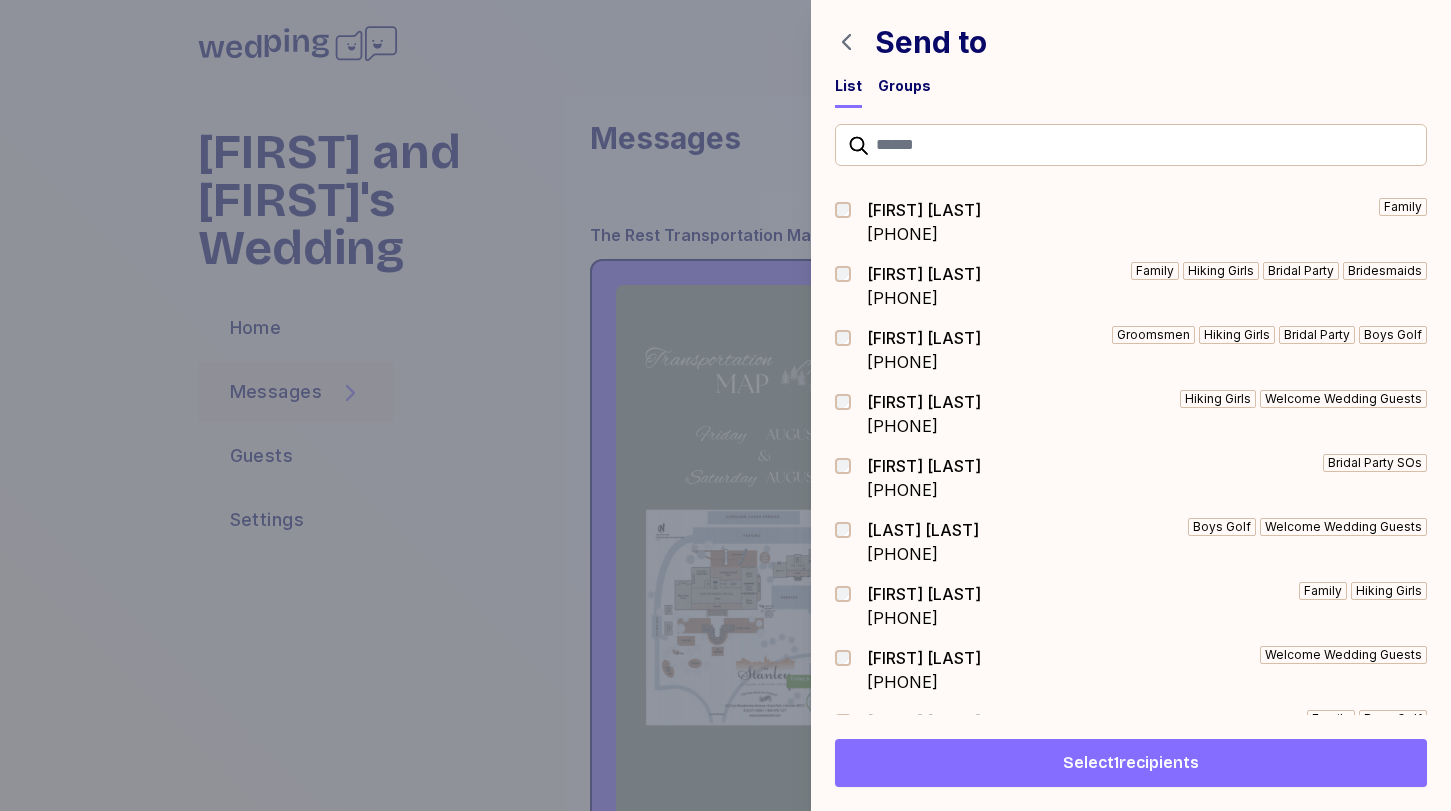click on "Select  1  recipients" at bounding box center (1131, 763) 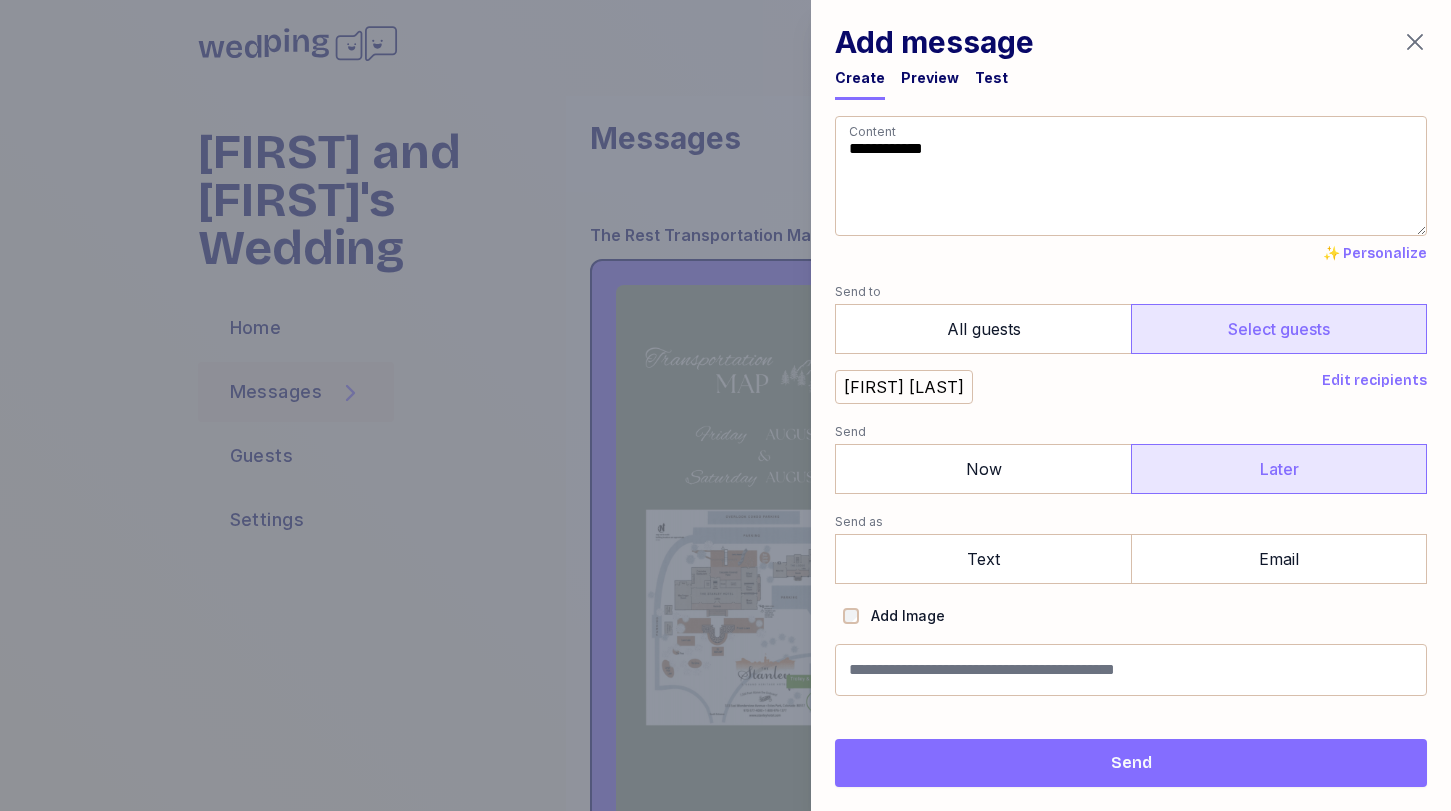 click on "Later" at bounding box center [1279, 469] 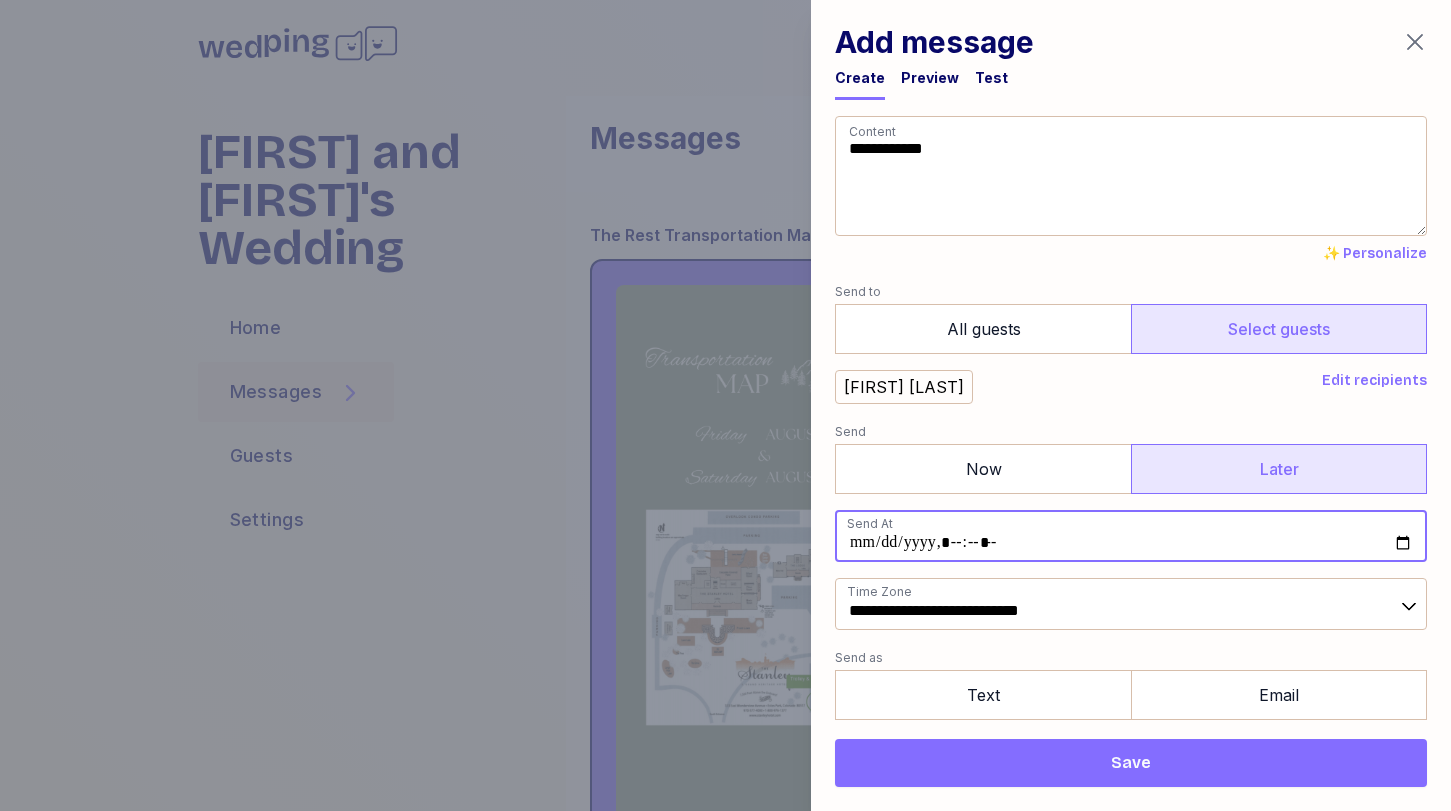 click at bounding box center (1131, 536) 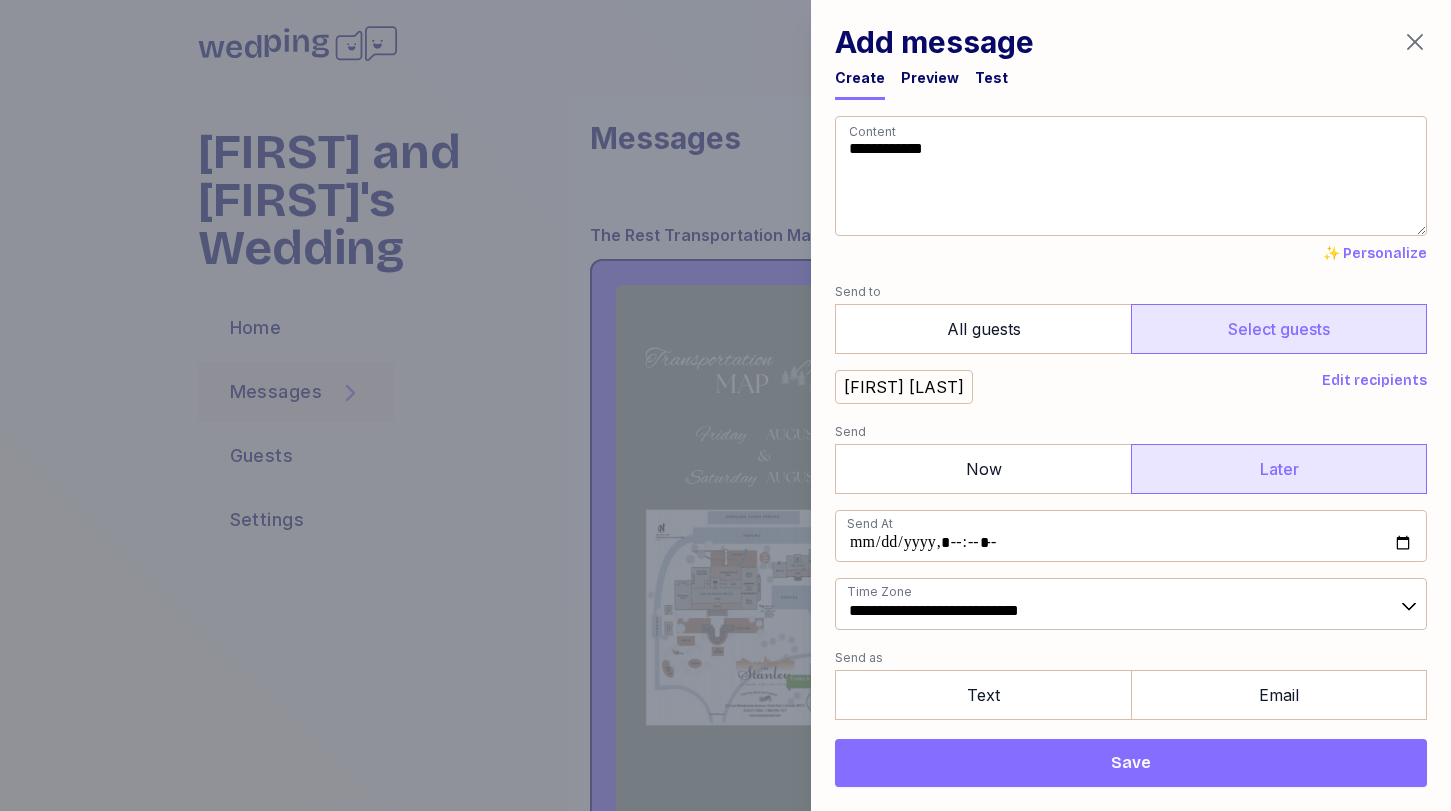 type on "**********" 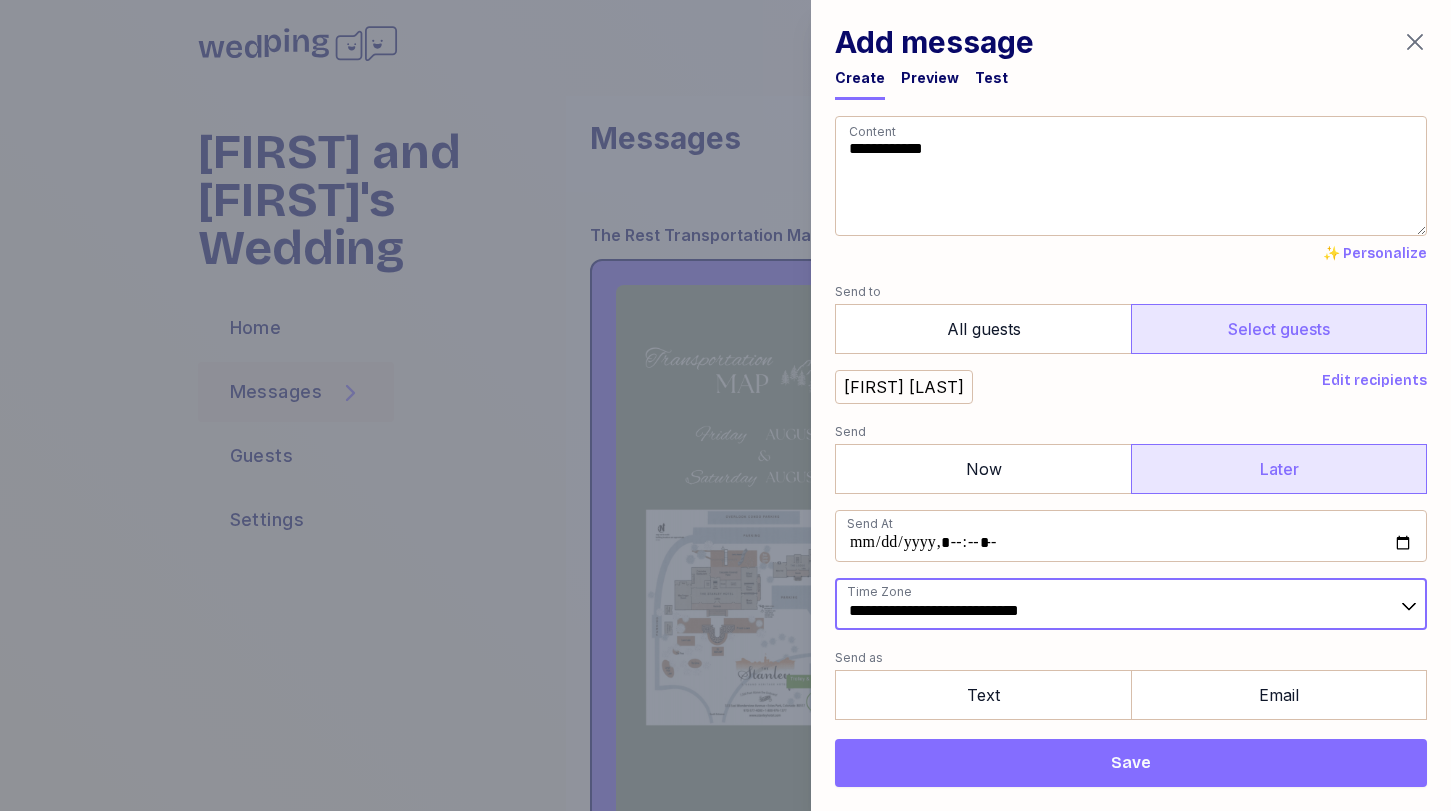 click on "**********" at bounding box center (1131, 604) 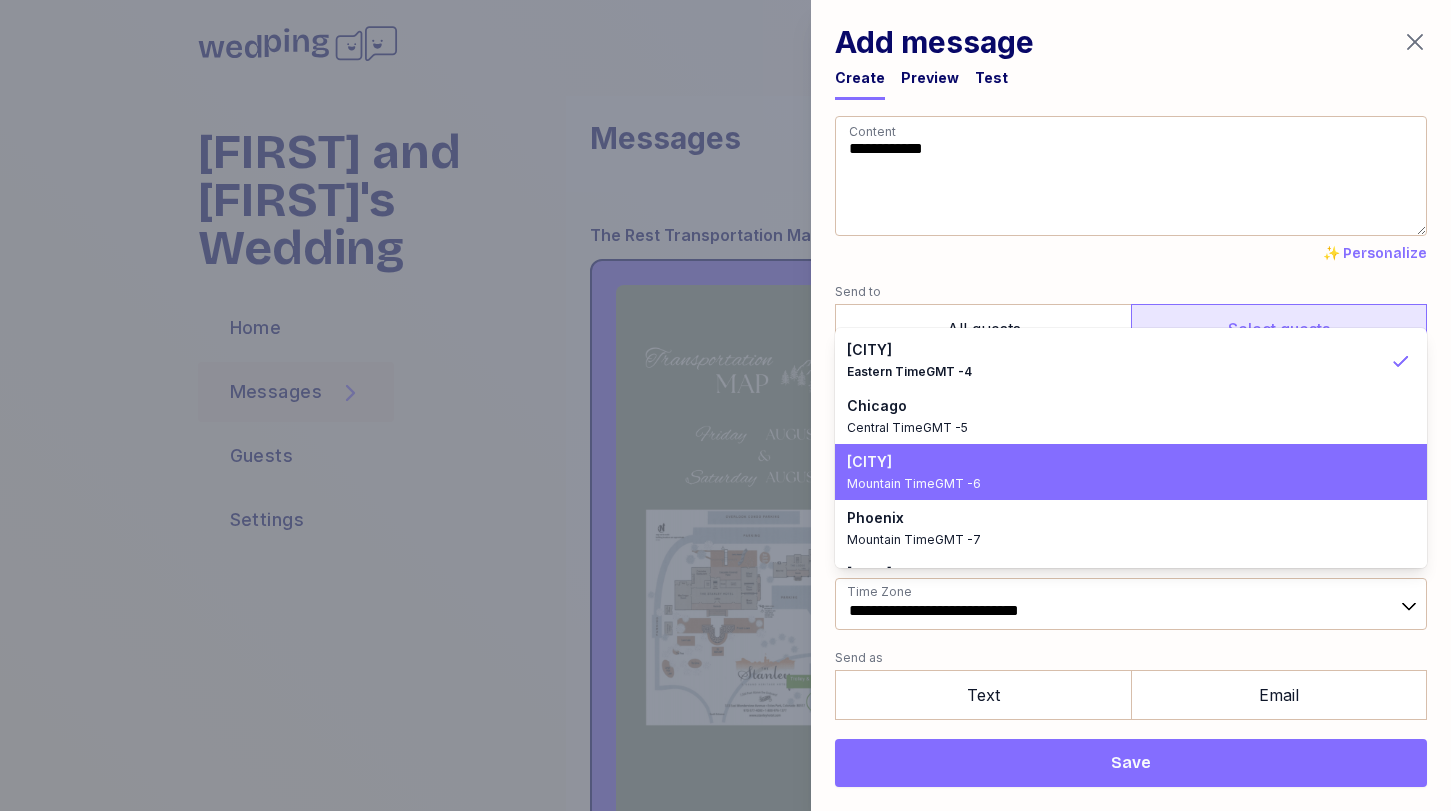 click on "[CITY] [TIMEZONE]" at bounding box center [1119, 472] 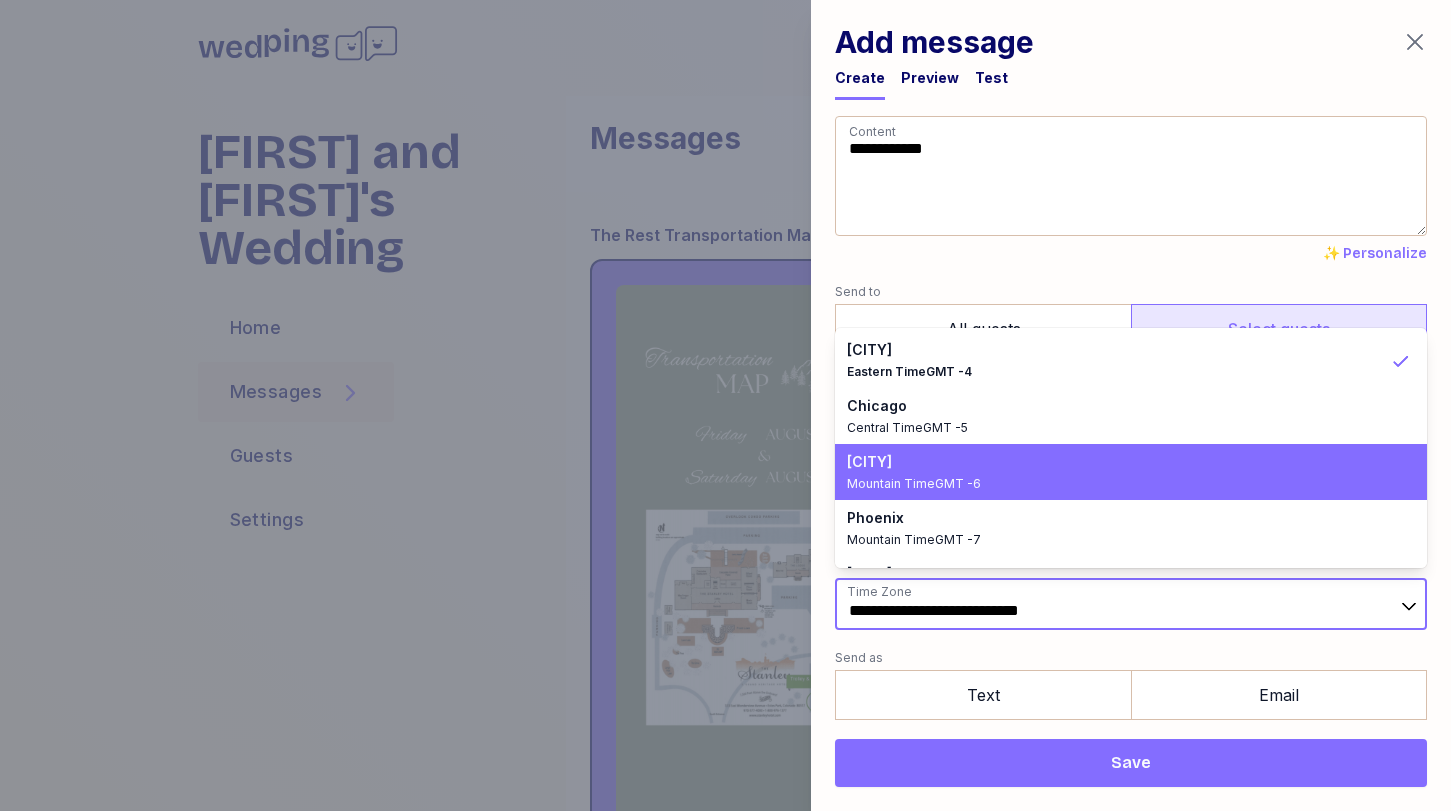 type on "**********" 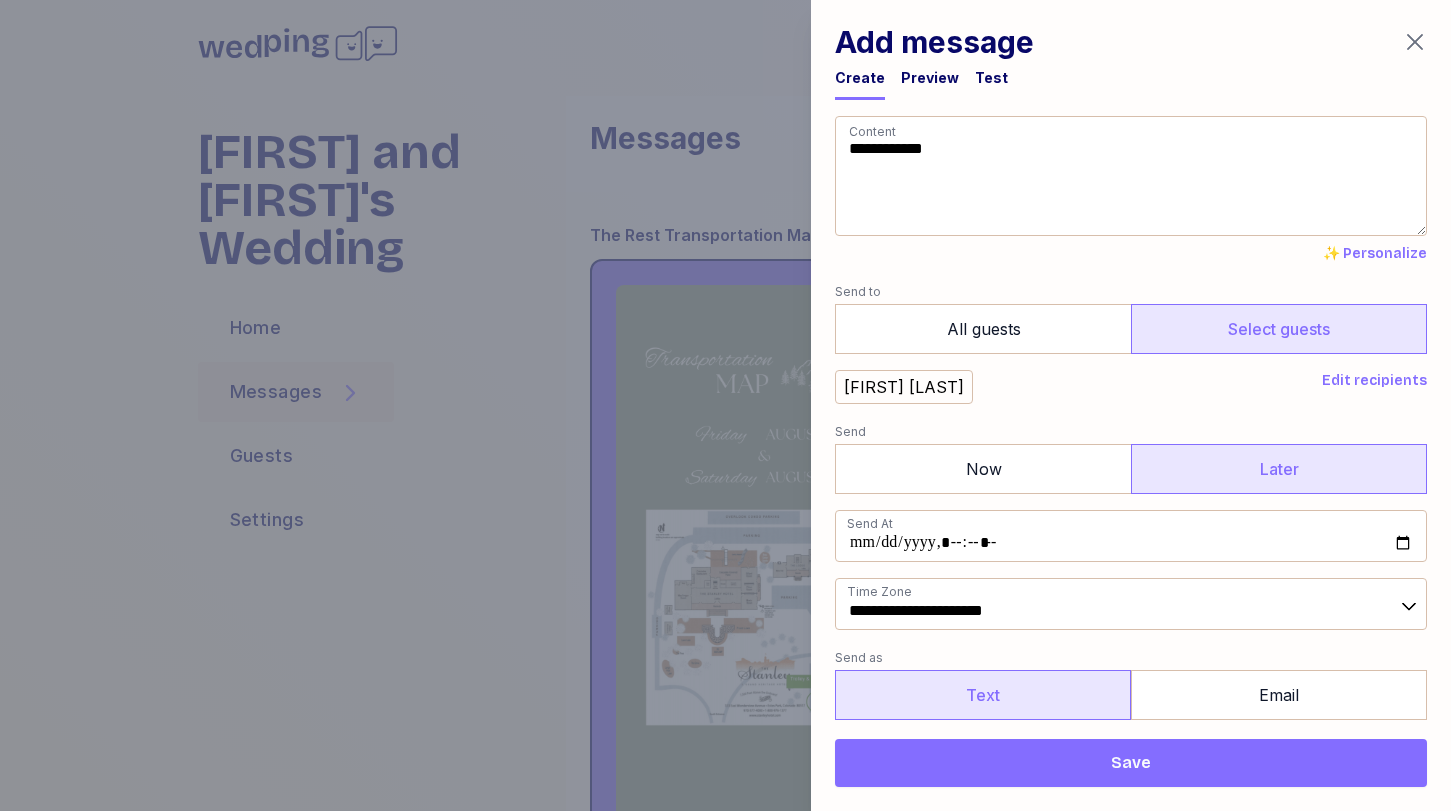 click on "Text" at bounding box center (983, 695) 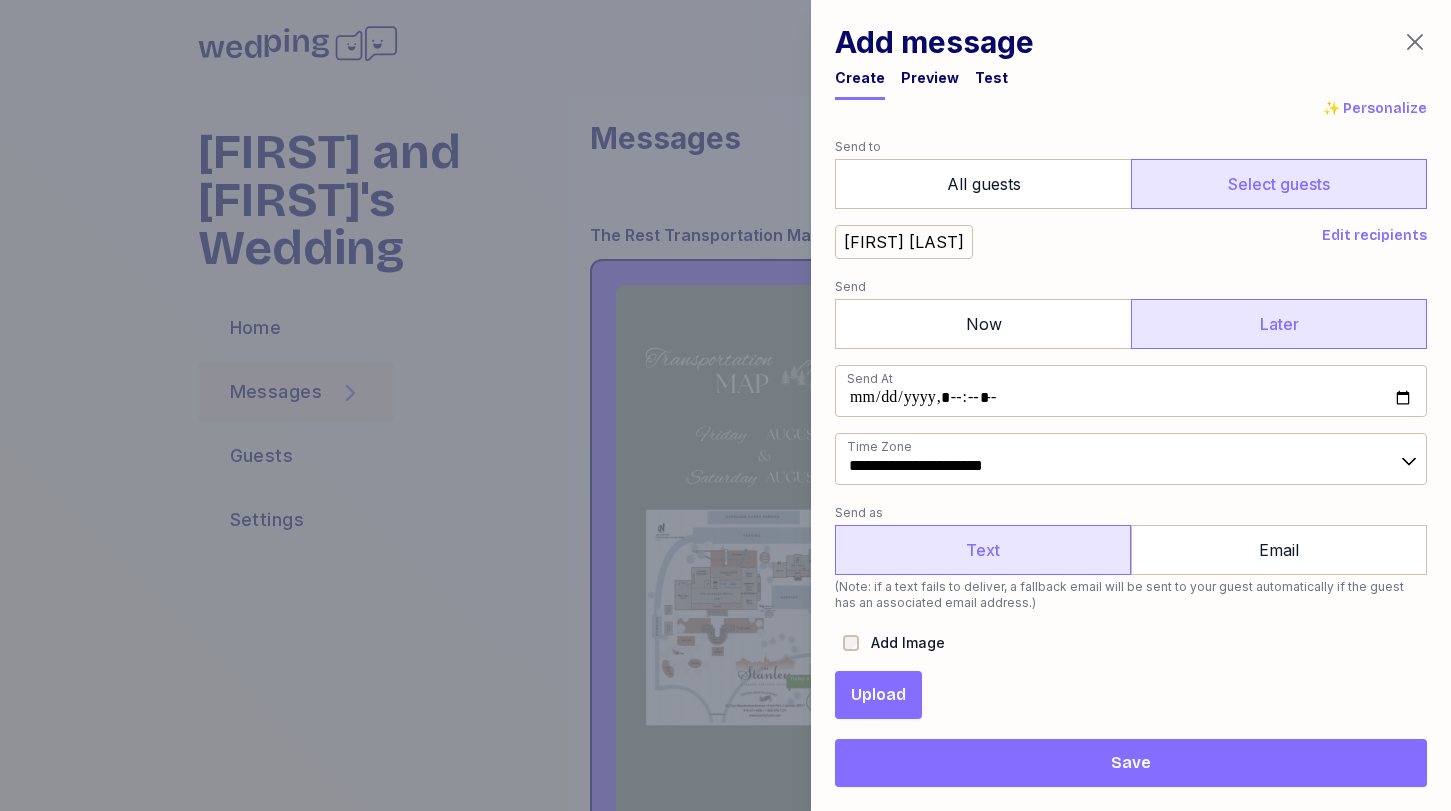 click on "Upload" at bounding box center (878, 695) 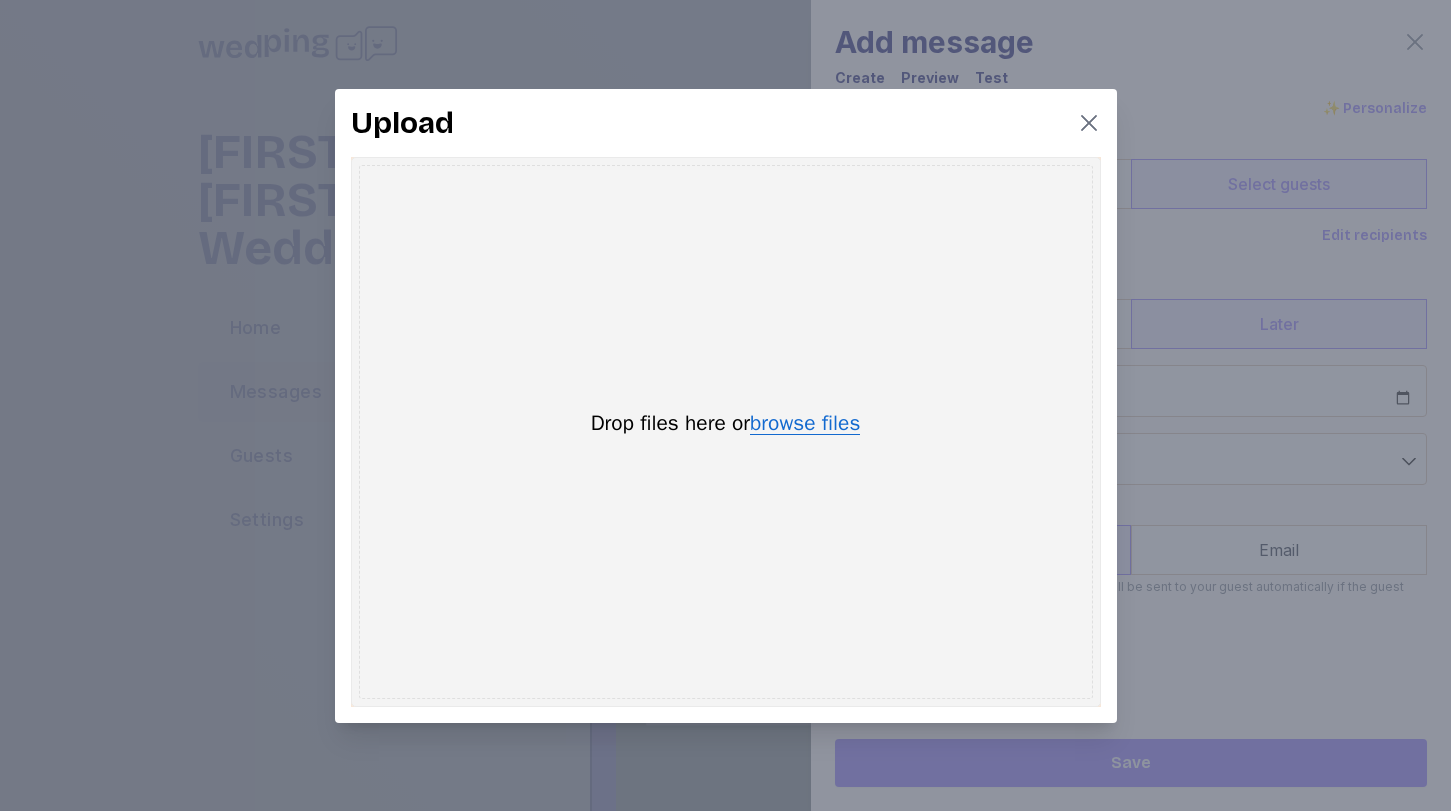 click on "browse files" at bounding box center [805, 424] 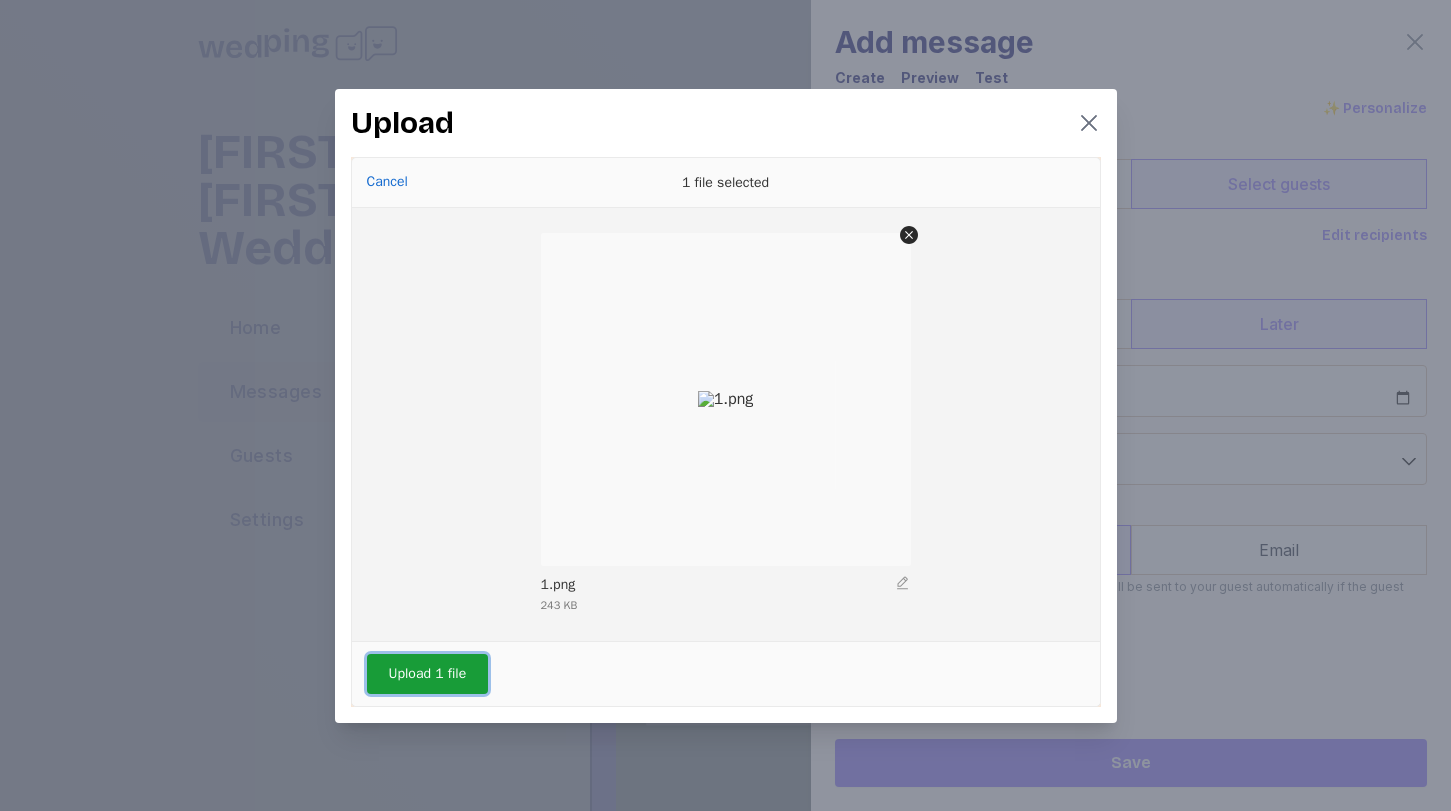 click on "Upload 1 file" at bounding box center [428, 674] 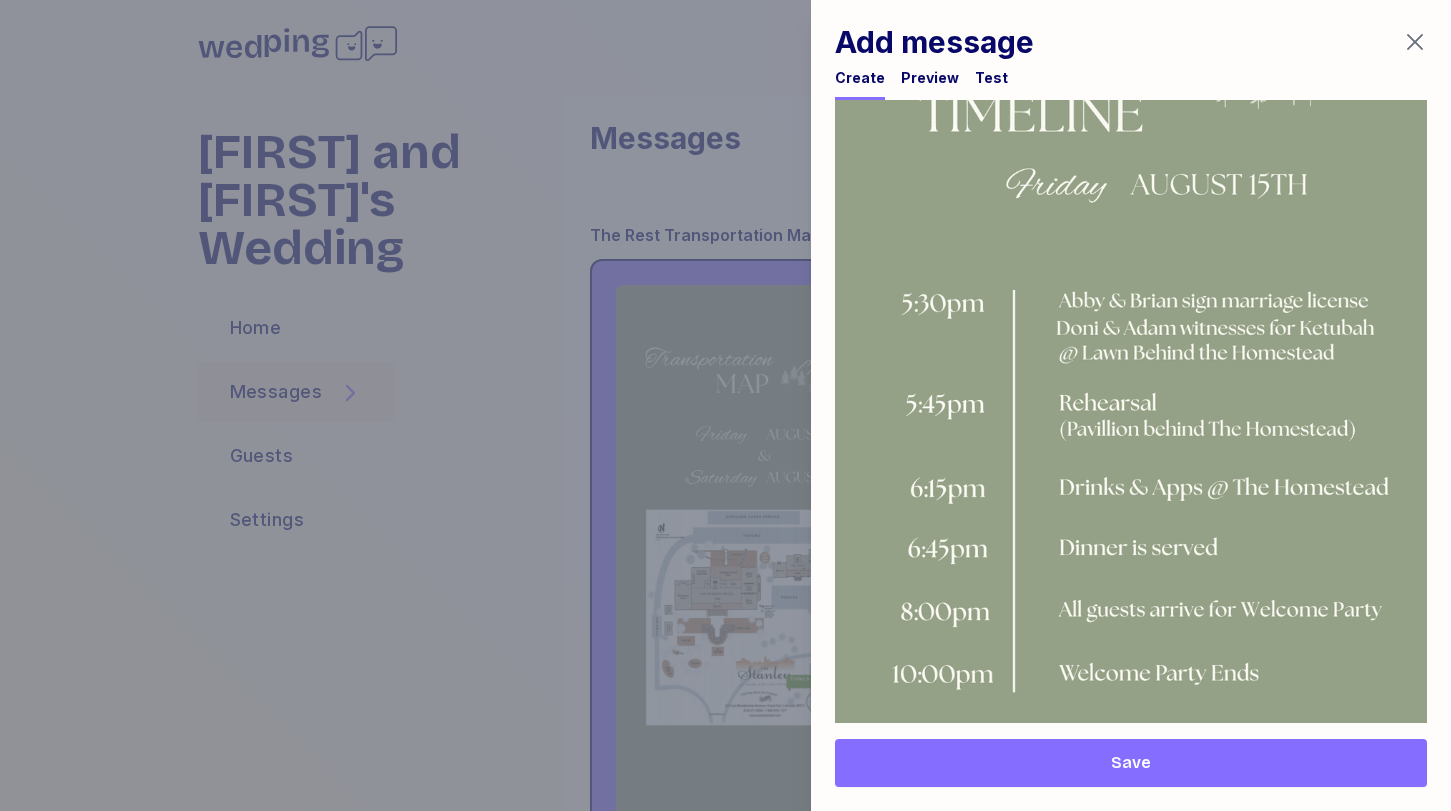 scroll, scrollTop: 1213, scrollLeft: 0, axis: vertical 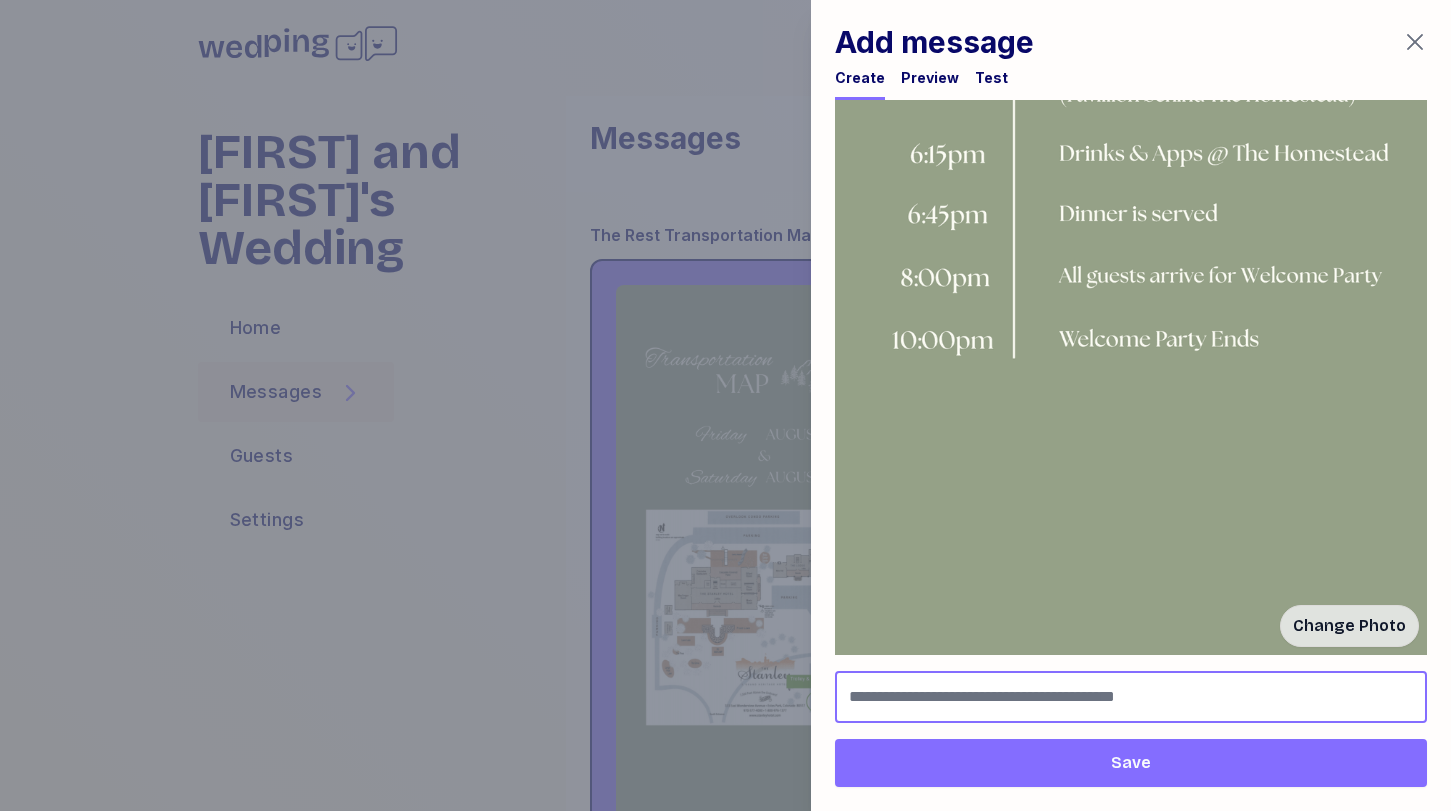 click at bounding box center [1131, 697] 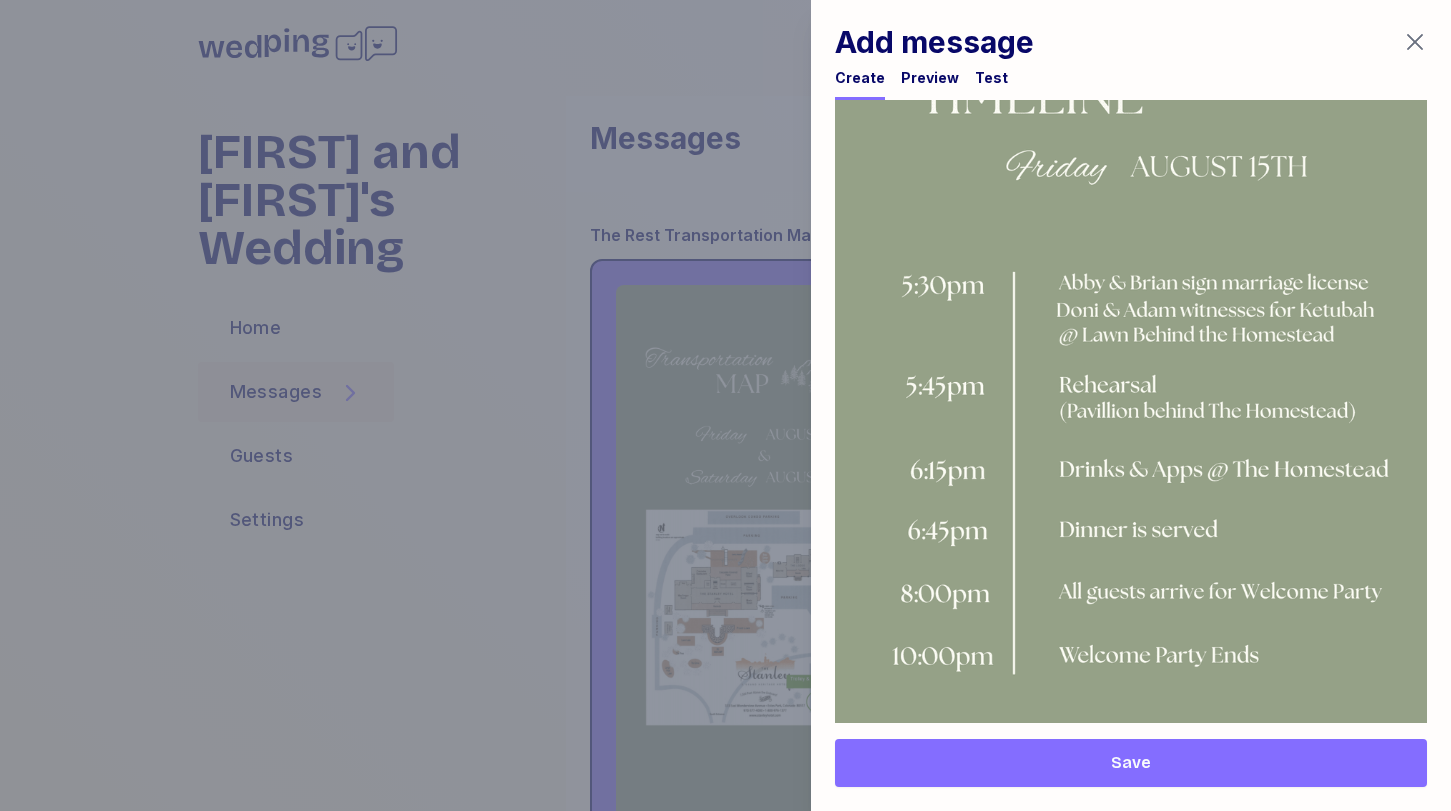 scroll, scrollTop: 1213, scrollLeft: 0, axis: vertical 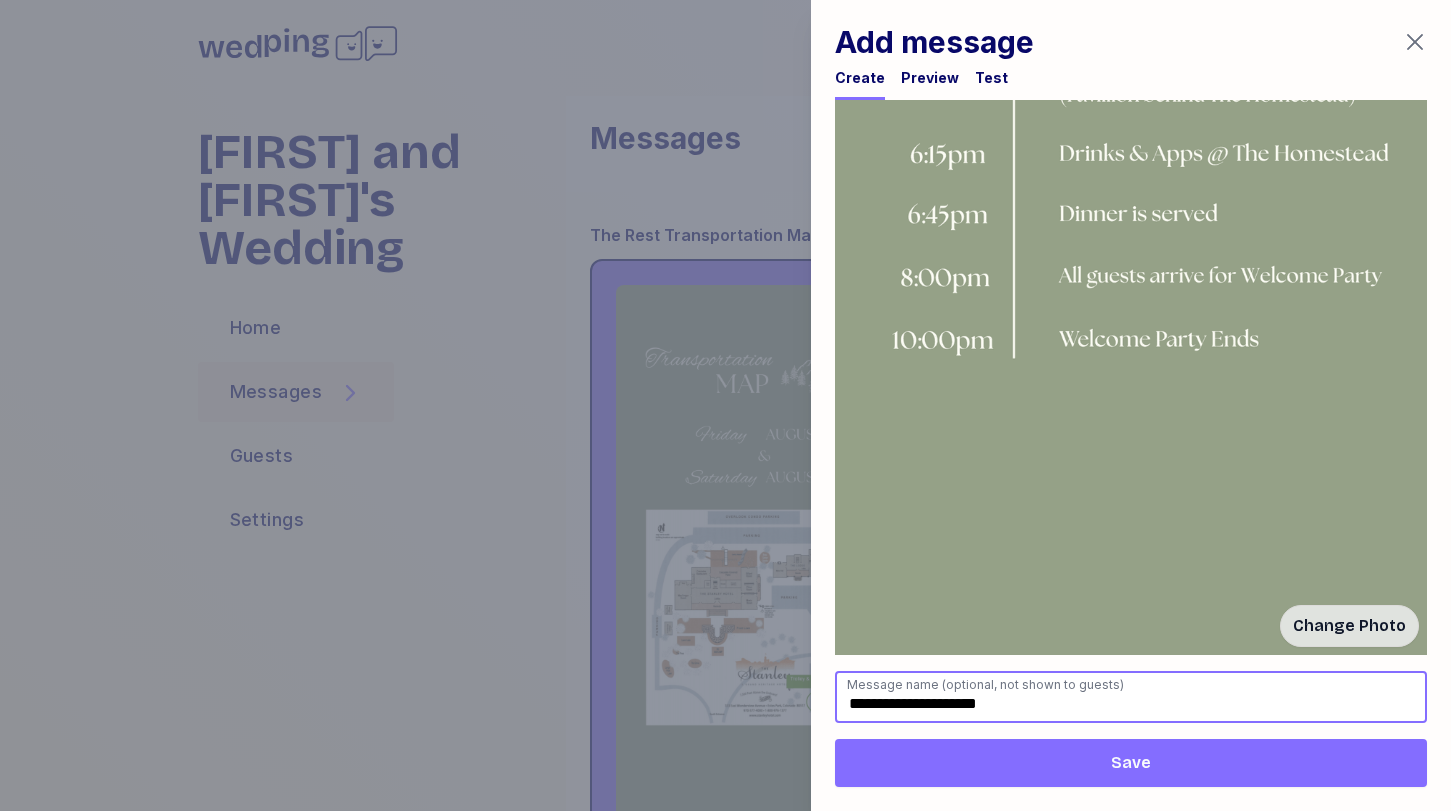 type on "**********" 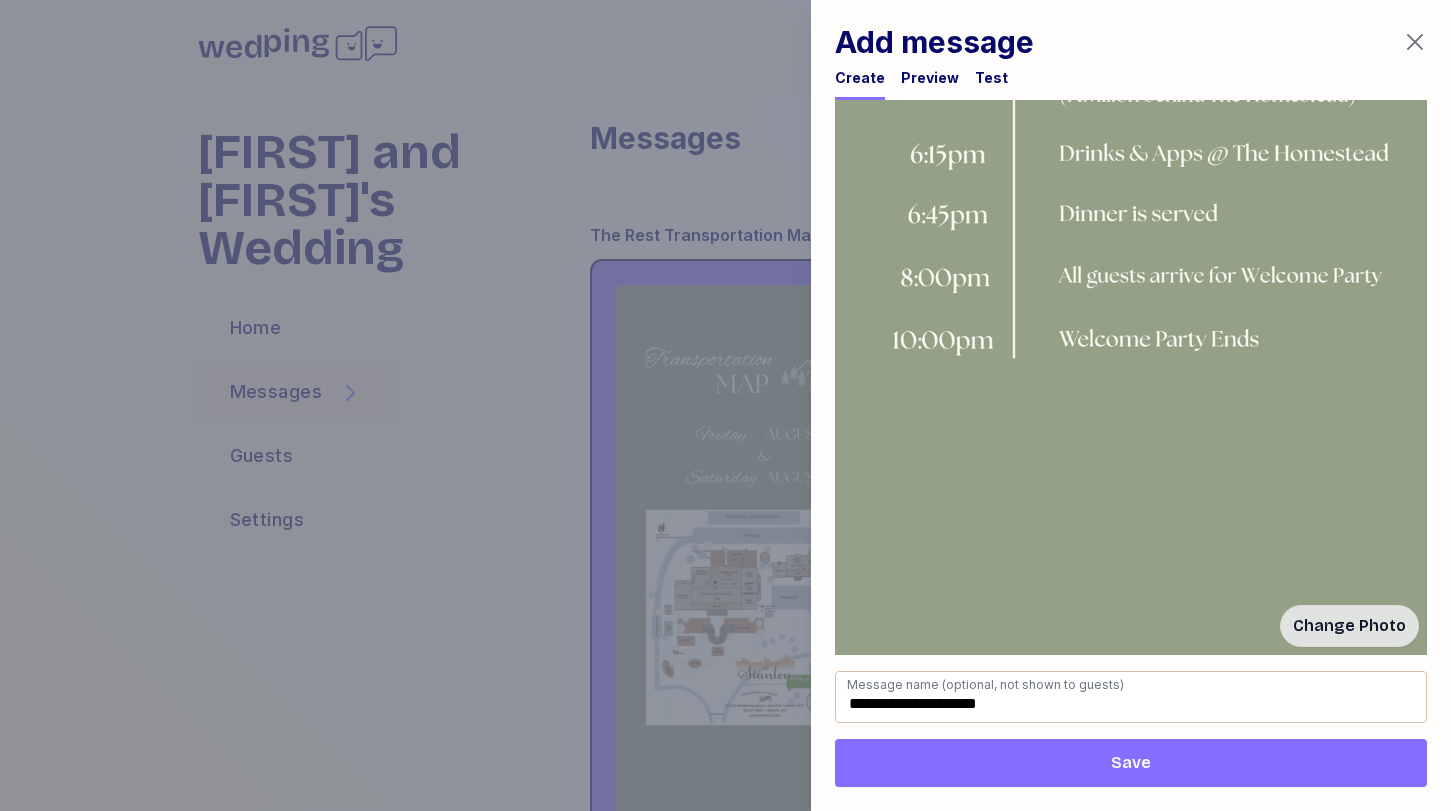 click on "Save" at bounding box center [1131, 763] 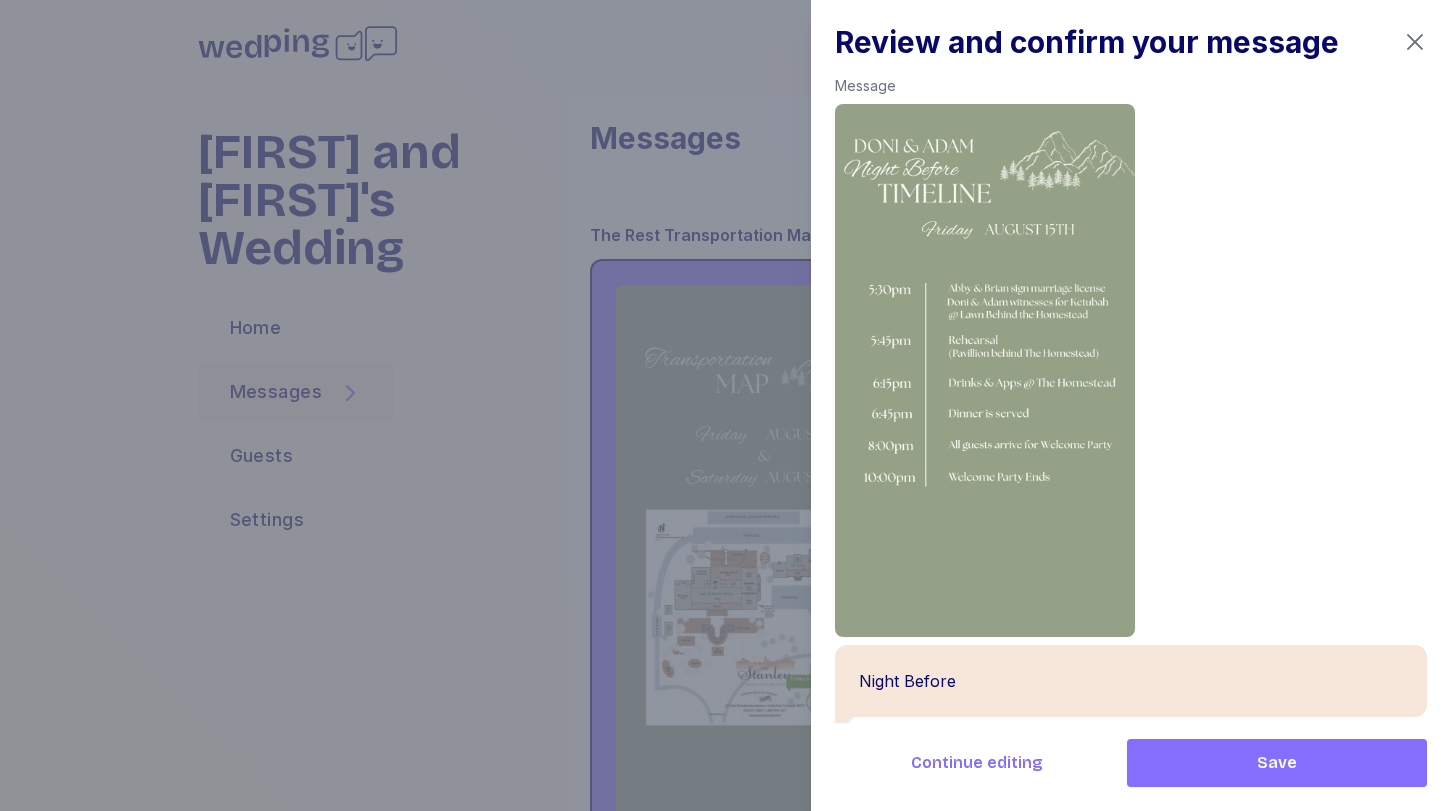 scroll, scrollTop: 168, scrollLeft: 0, axis: vertical 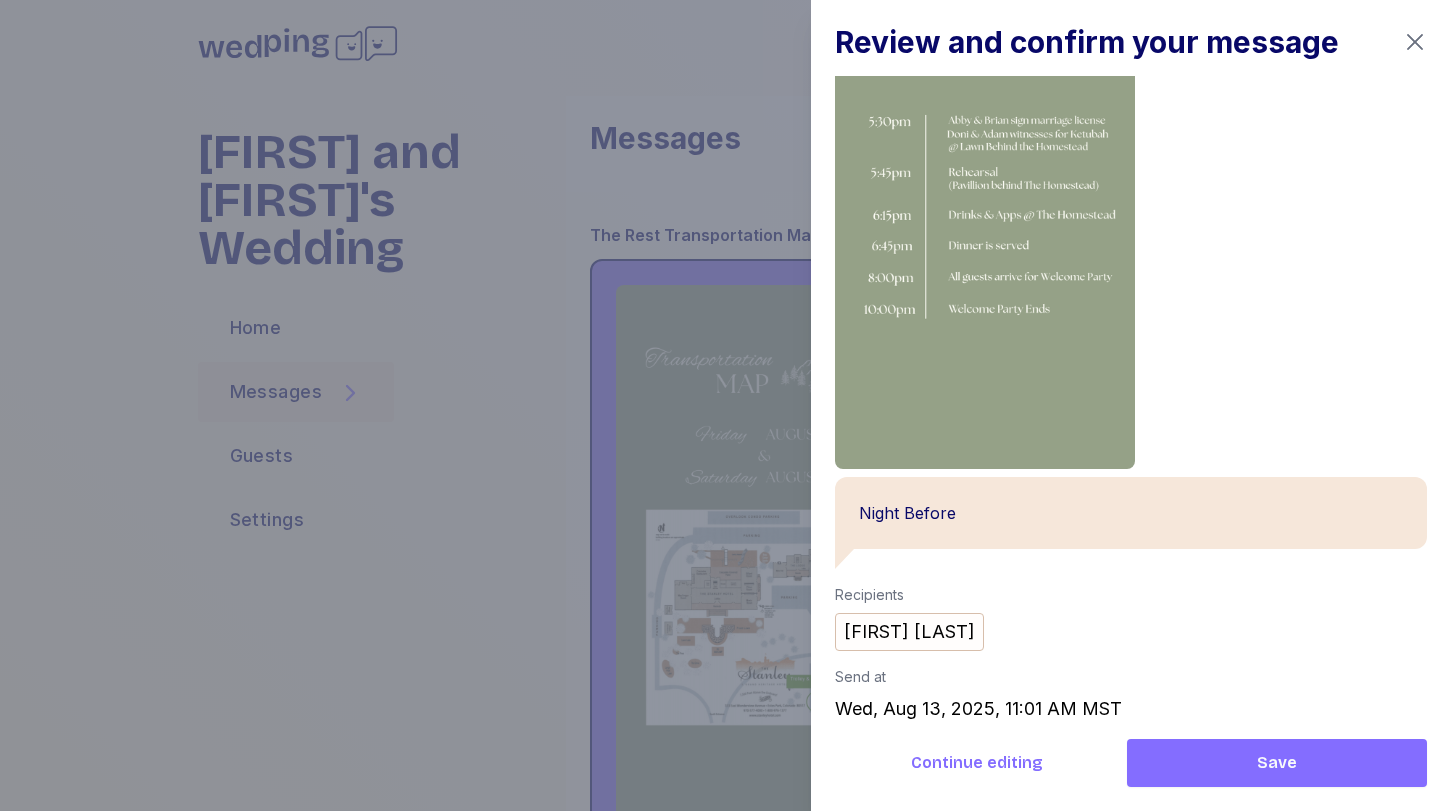 click on "Save" at bounding box center [1277, 763] 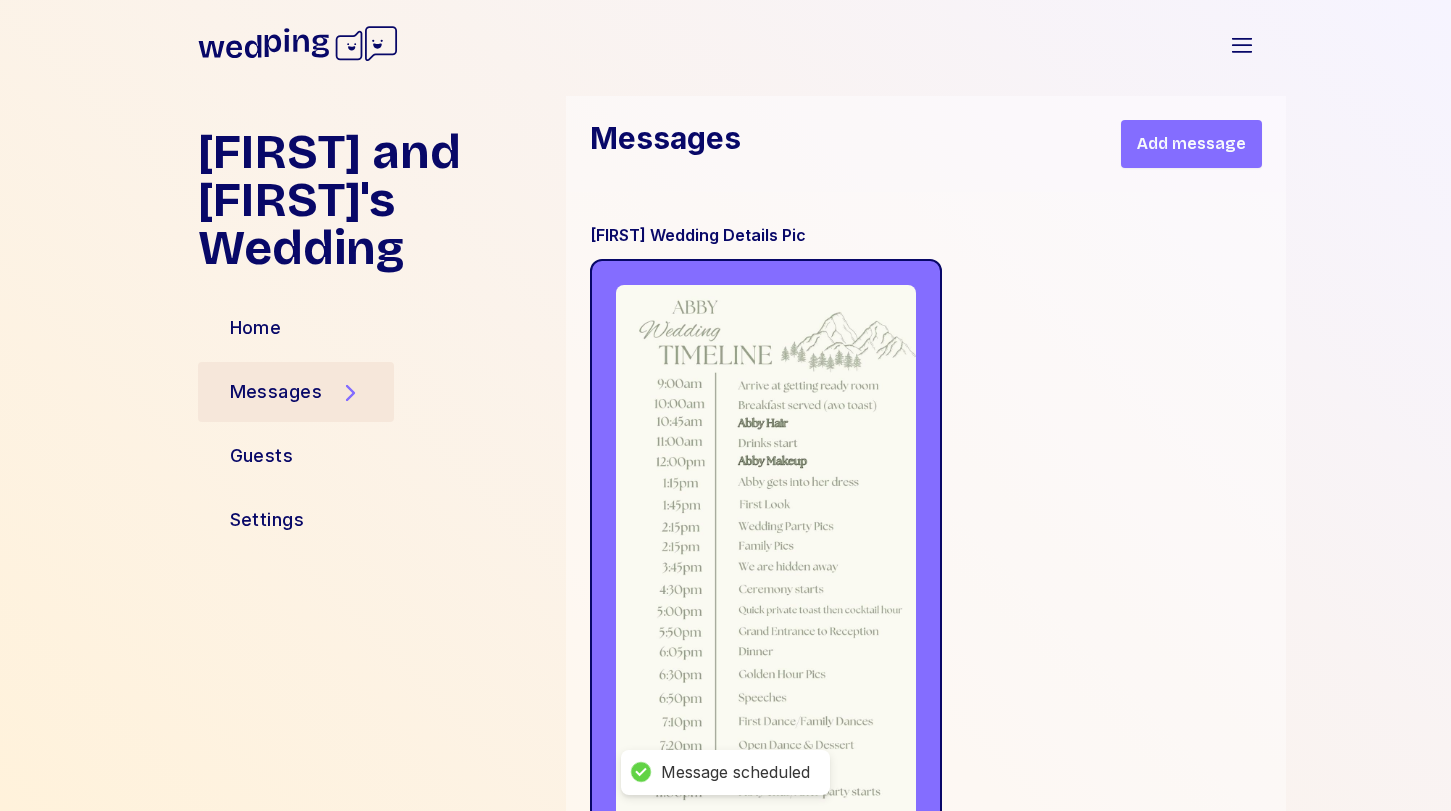 scroll, scrollTop: 28308, scrollLeft: 0, axis: vertical 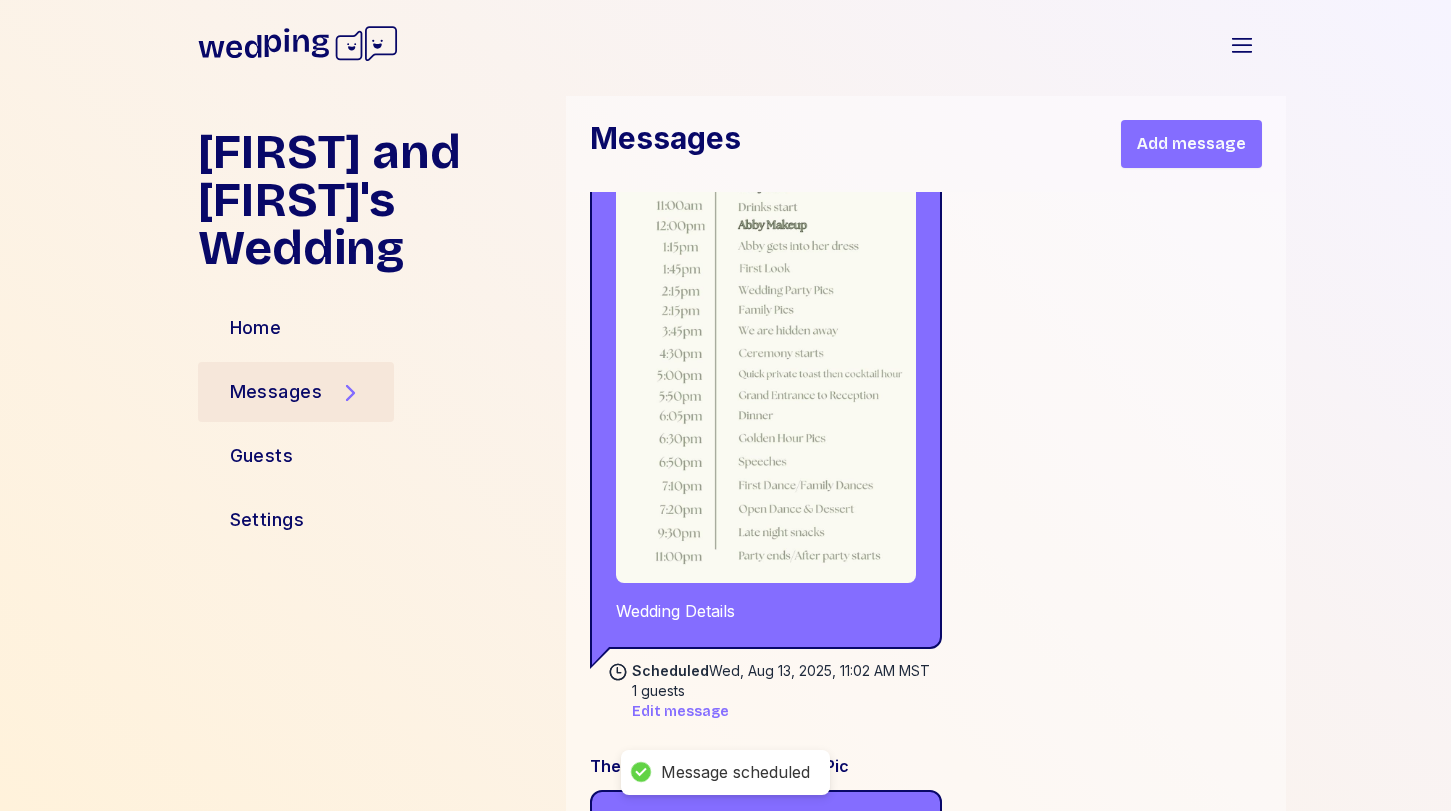 click on "Add message" at bounding box center (1191, 144) 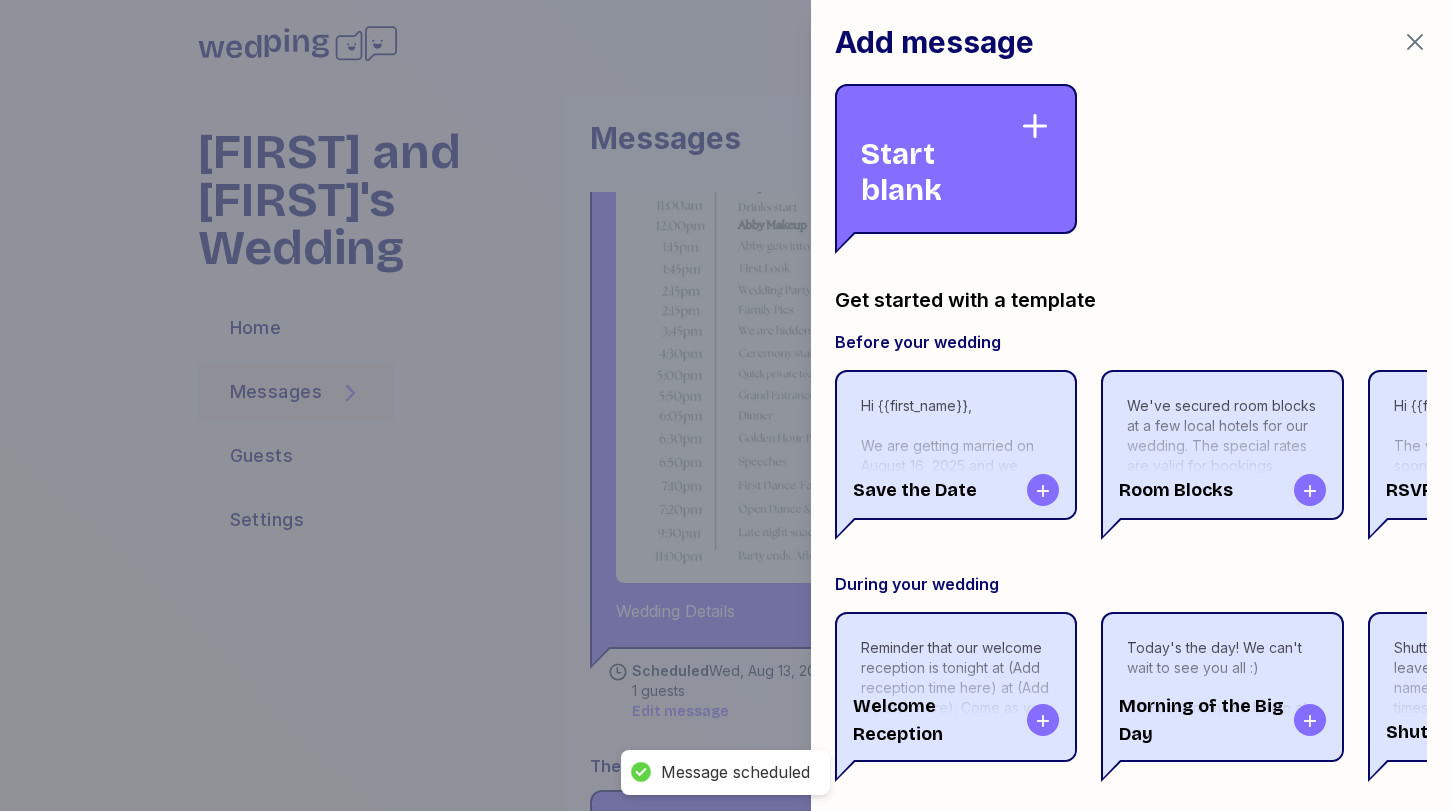 scroll, scrollTop: 8160, scrollLeft: 0, axis: vertical 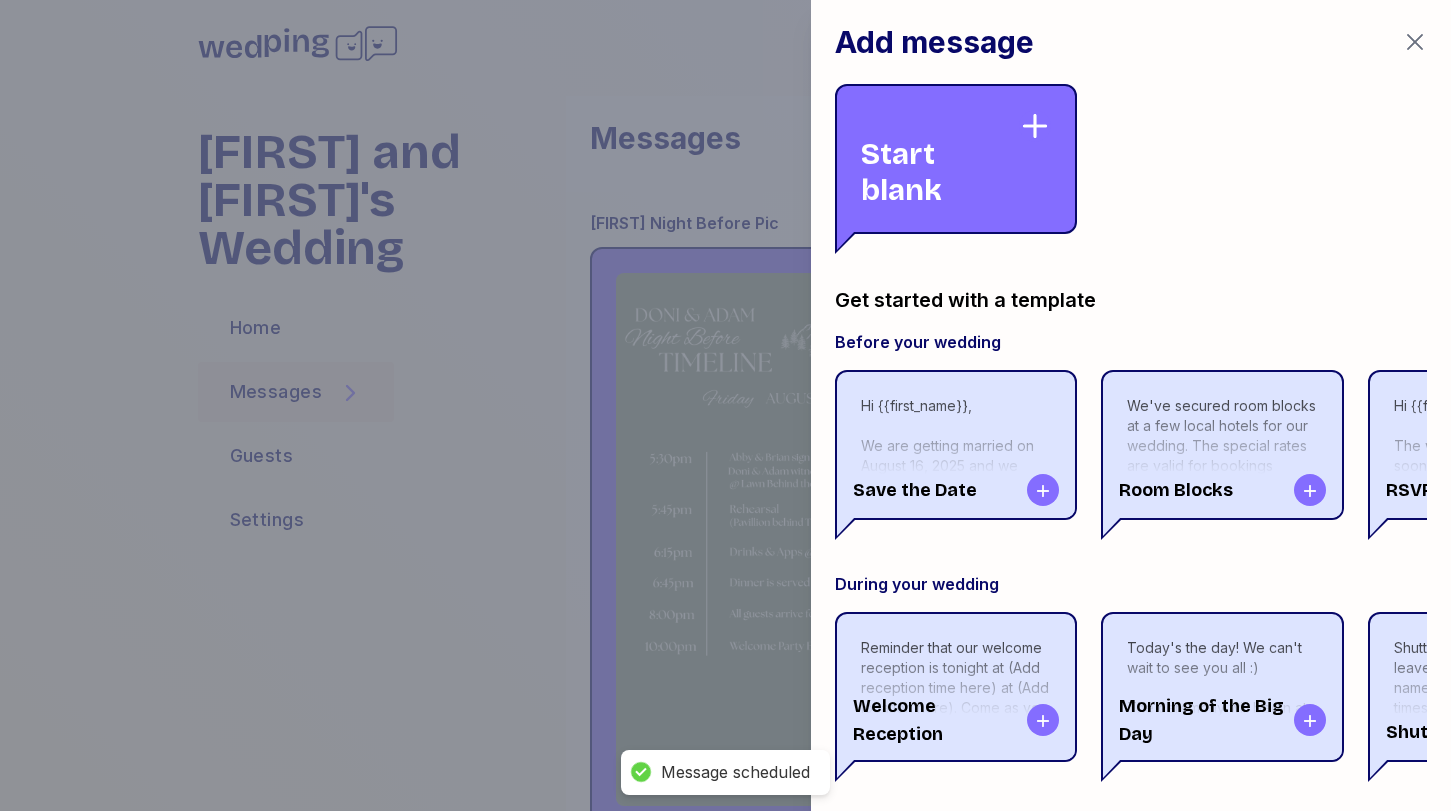 click on "Start blank" at bounding box center (940, 159) 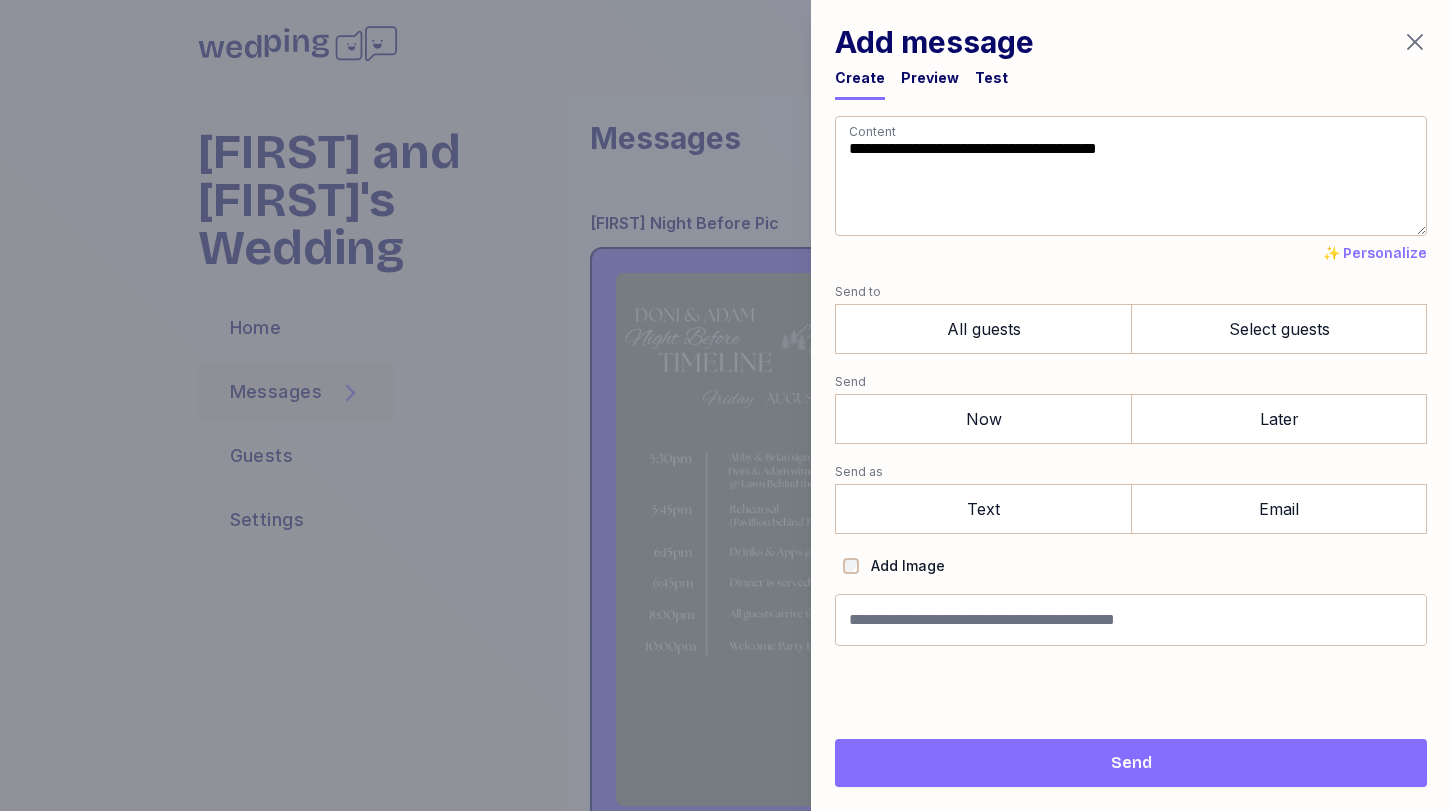drag, startPoint x: 1031, startPoint y: 209, endPoint x: 675, endPoint y: 48, distance: 390.71344 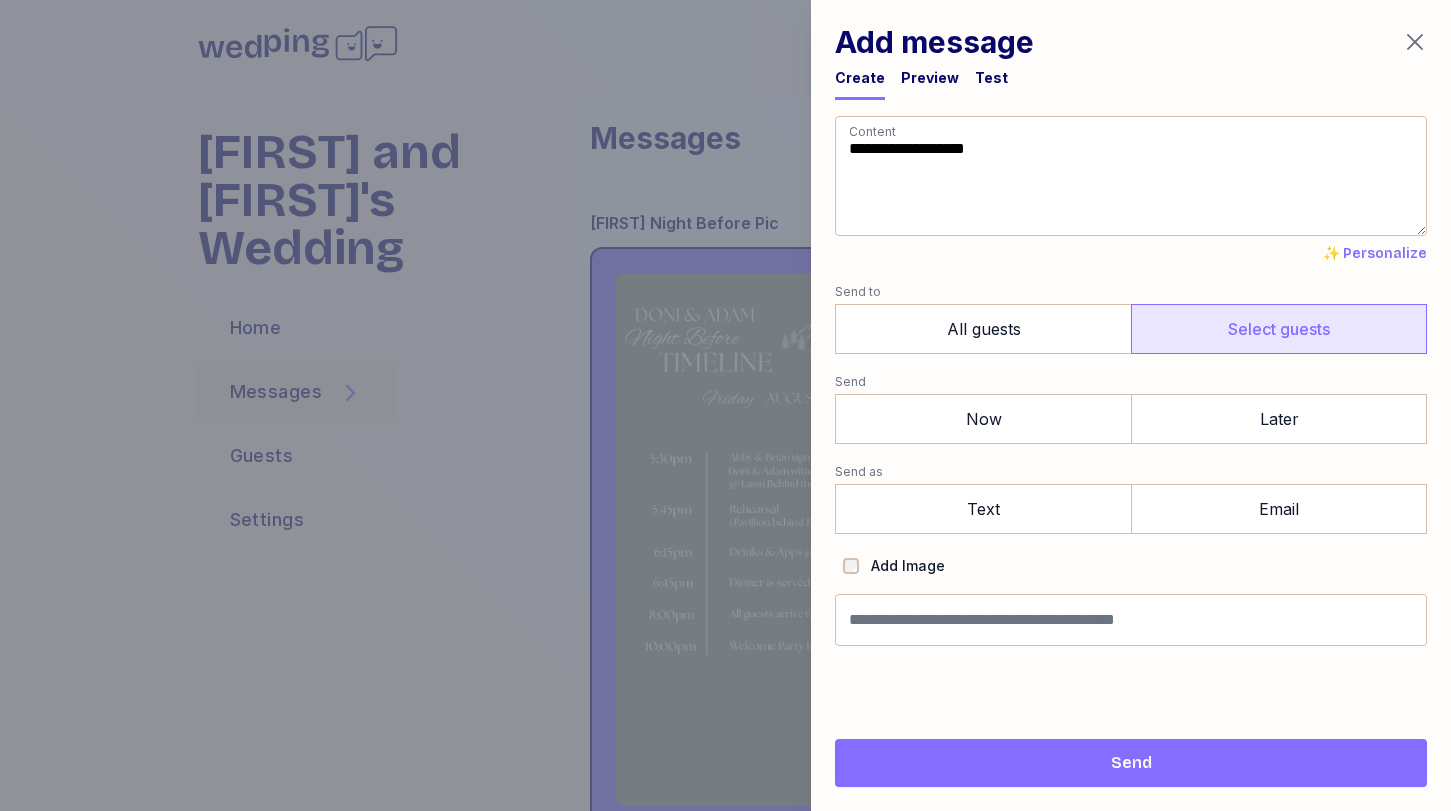 type on "**********" 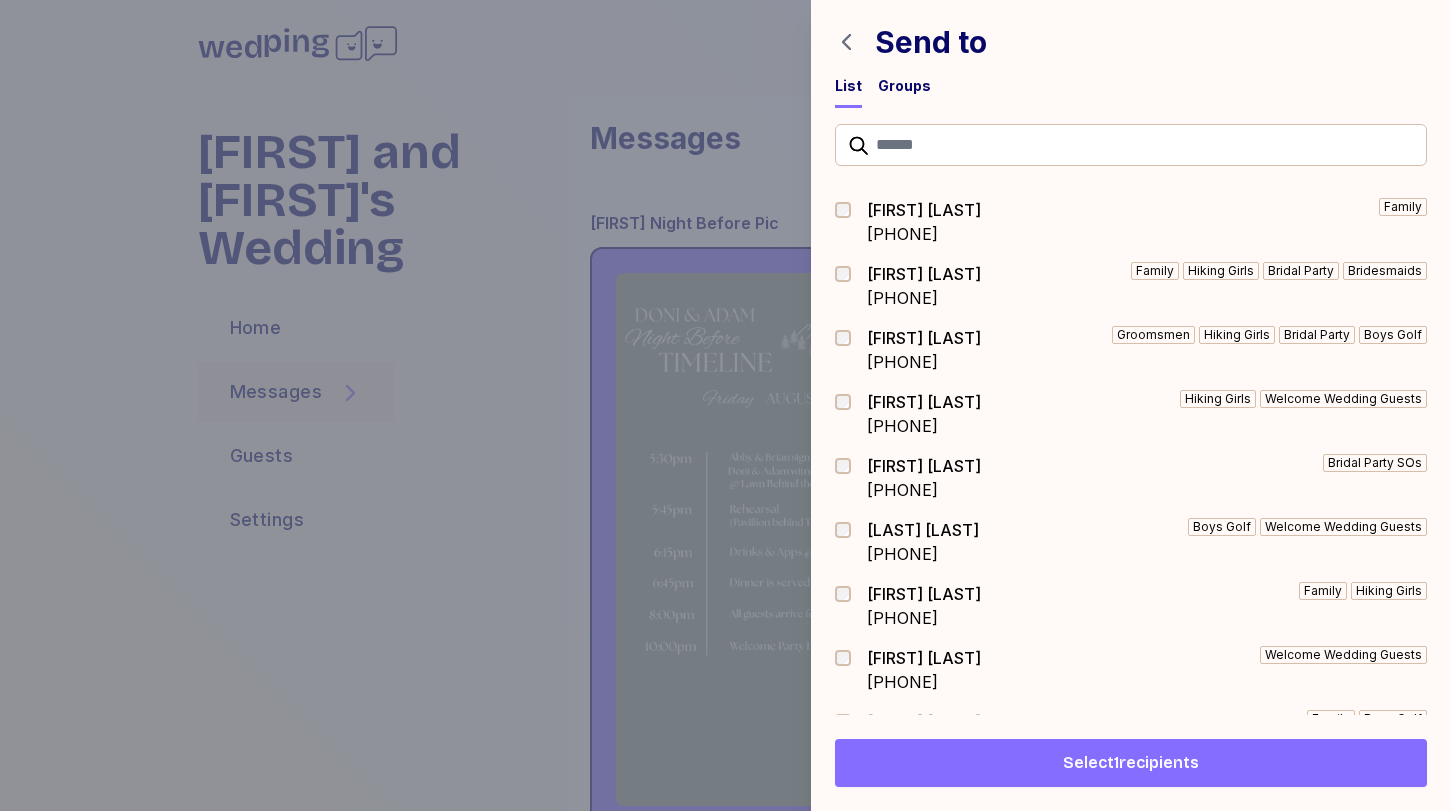 click on "Select  1  recipients" at bounding box center [1131, 763] 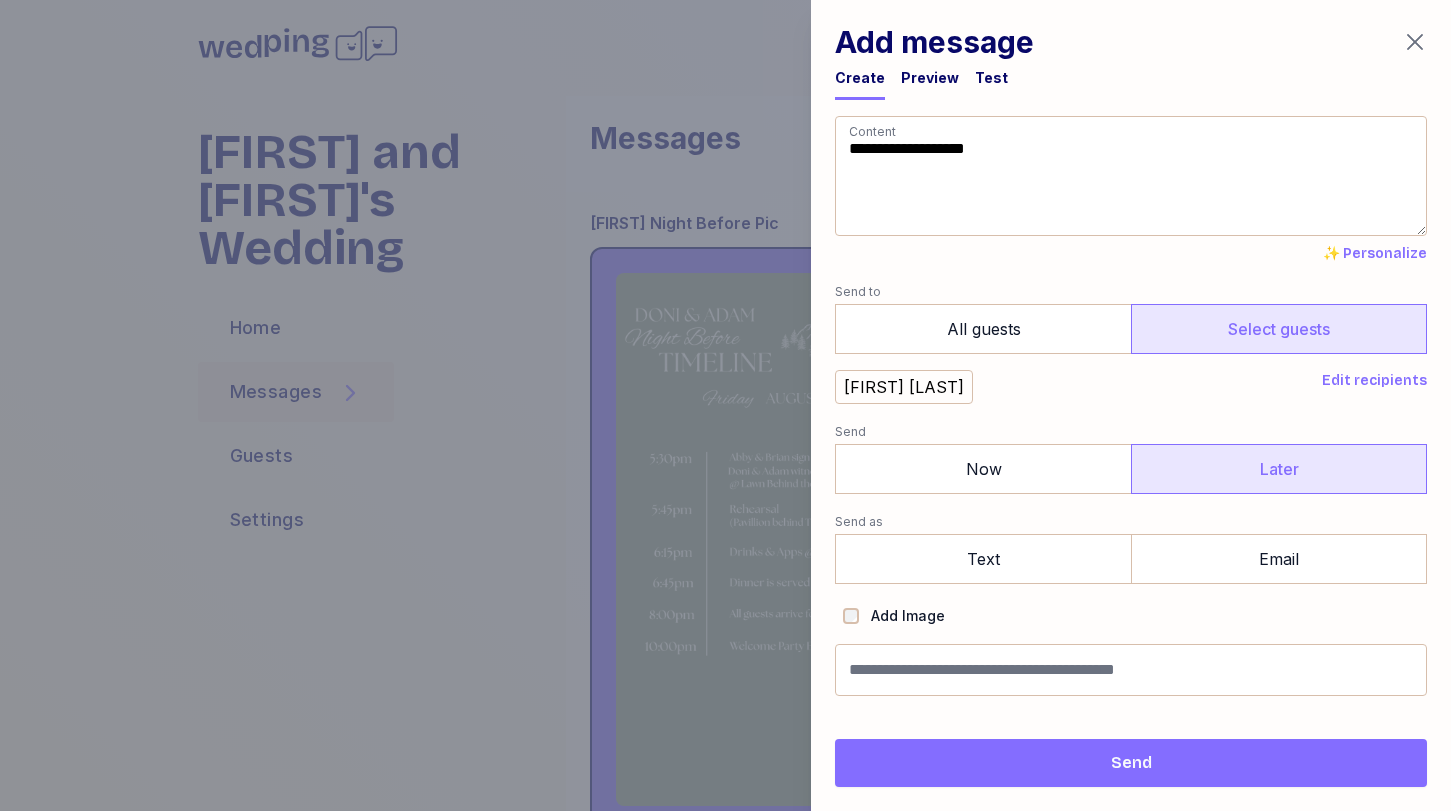 click on "Later" at bounding box center (1279, 469) 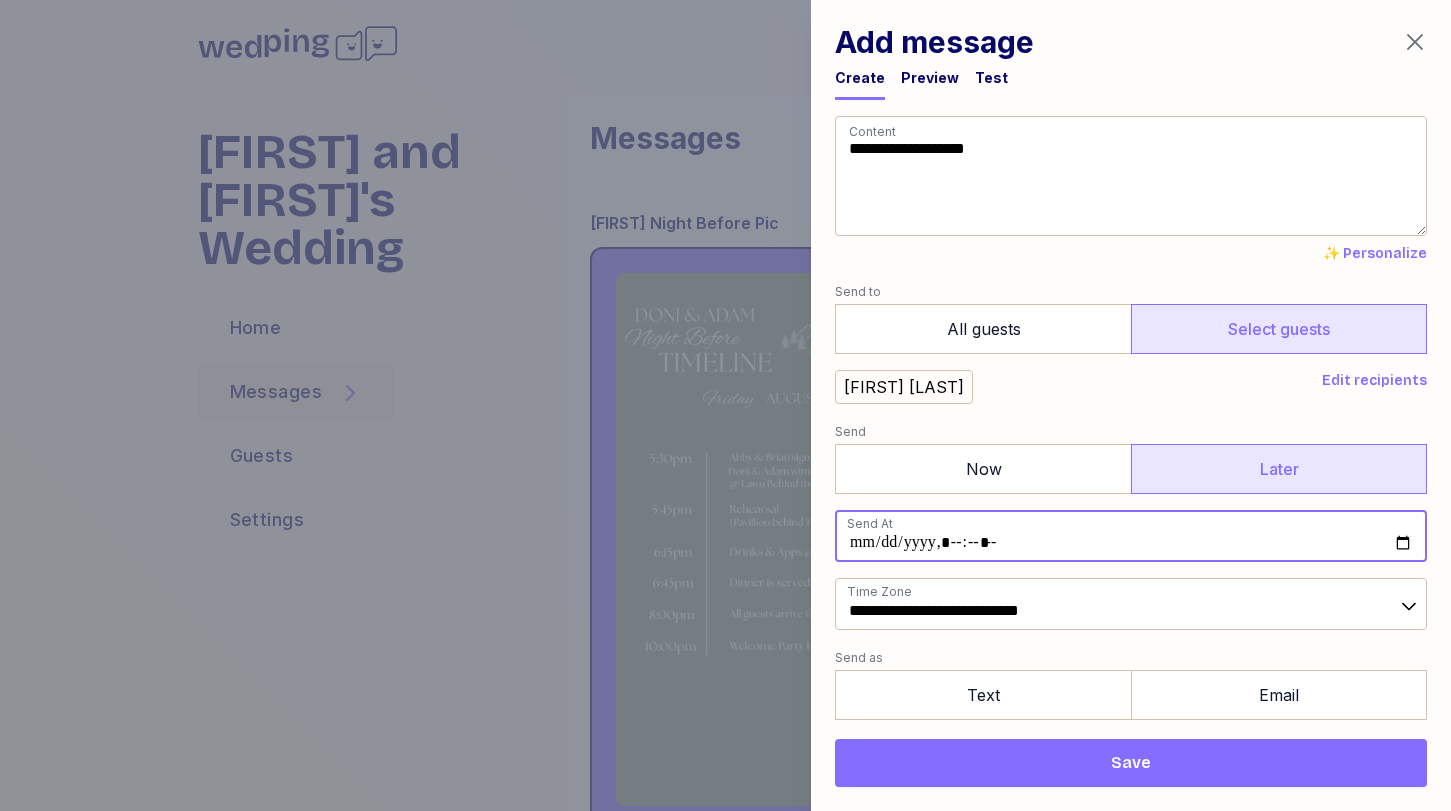 click at bounding box center (1131, 536) 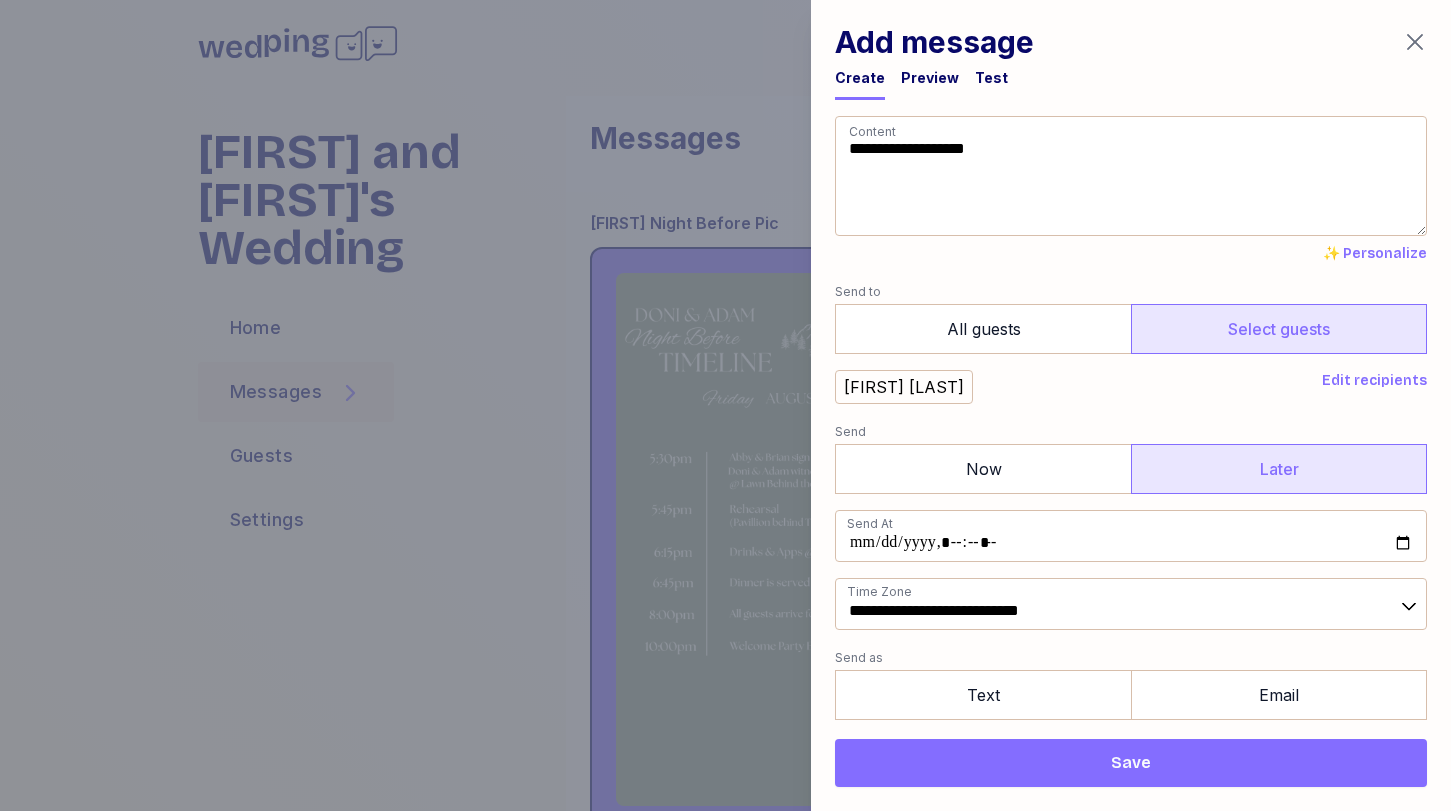 type on "**********" 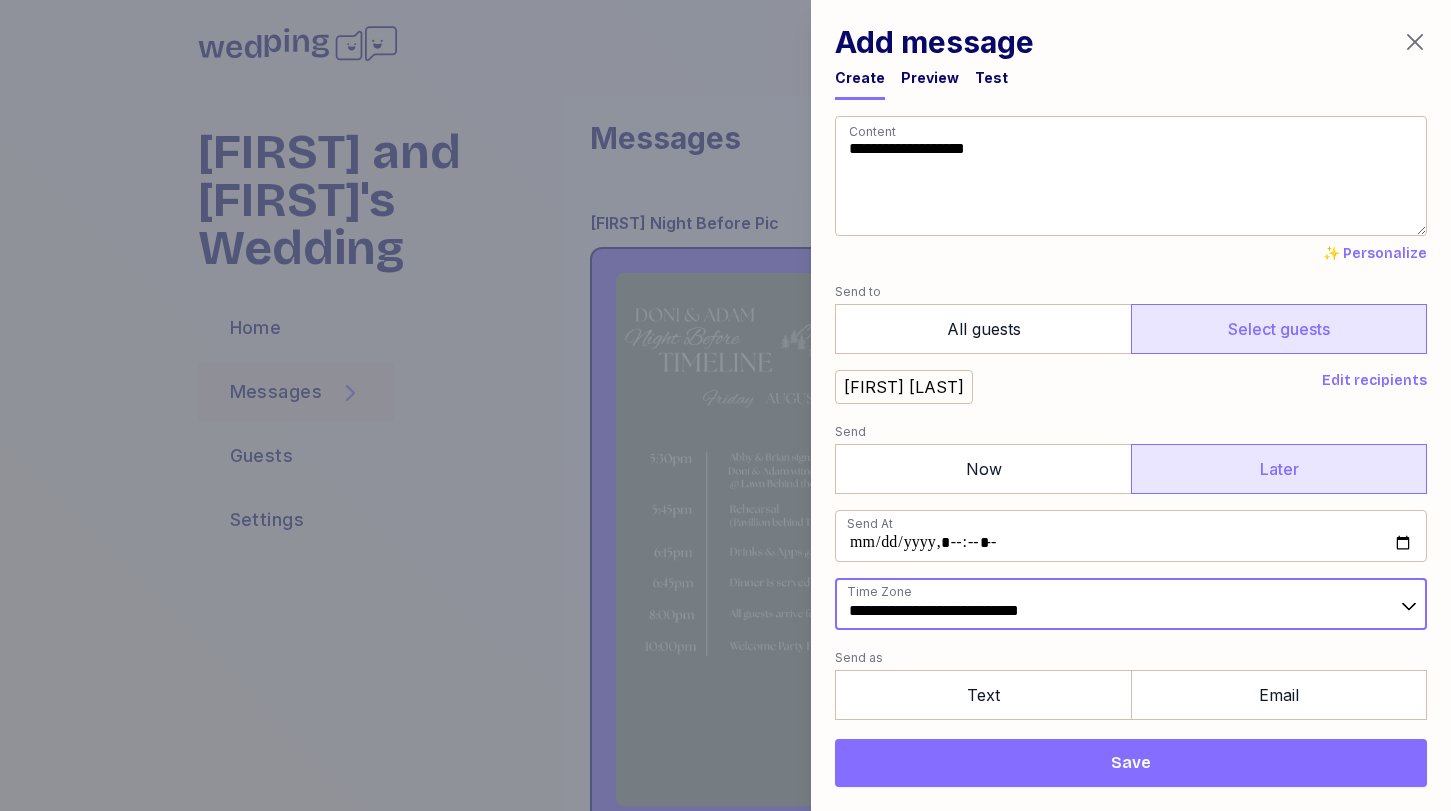 click on "**********" at bounding box center [1131, 604] 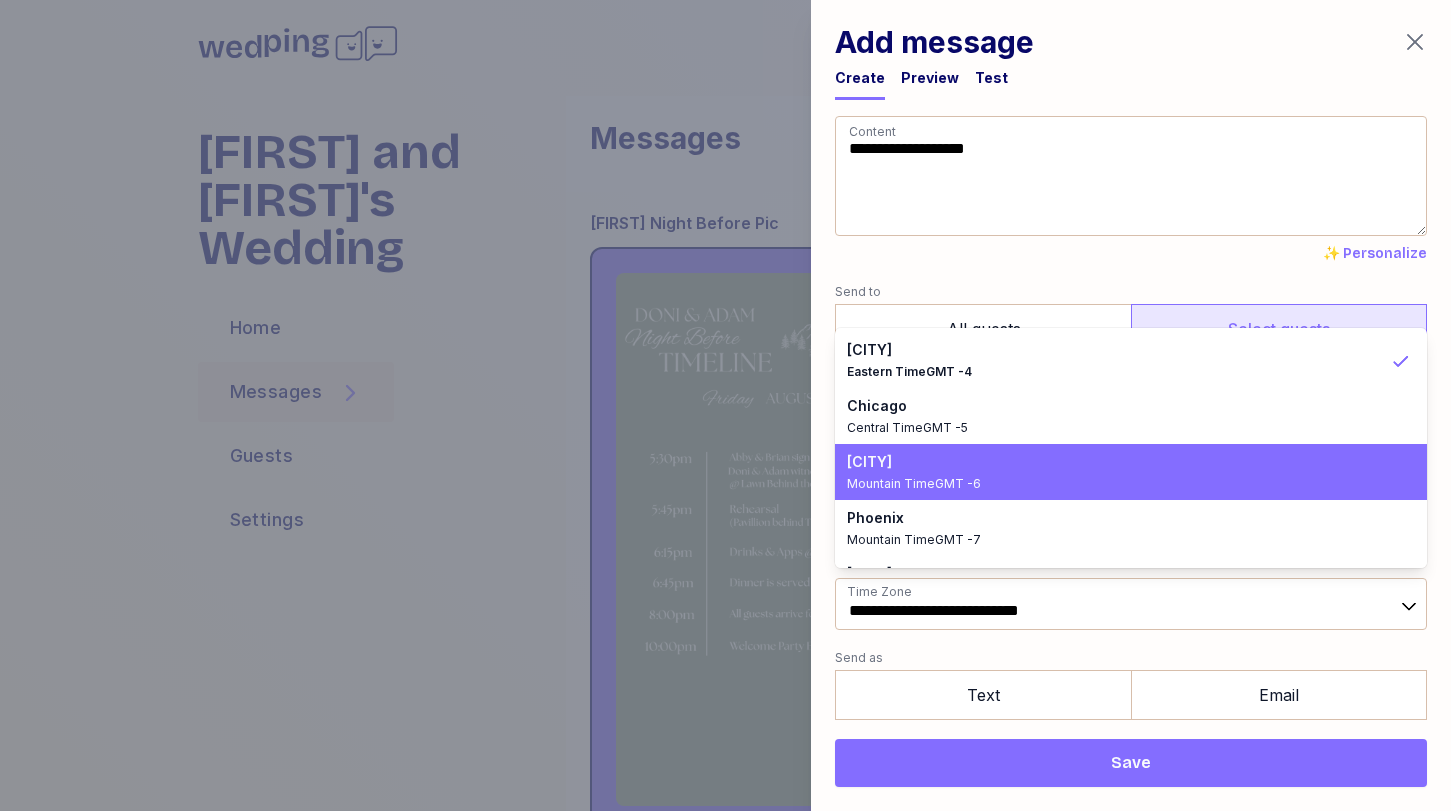 click on "Mountain Time  GMT   -6" at bounding box center (1119, 484) 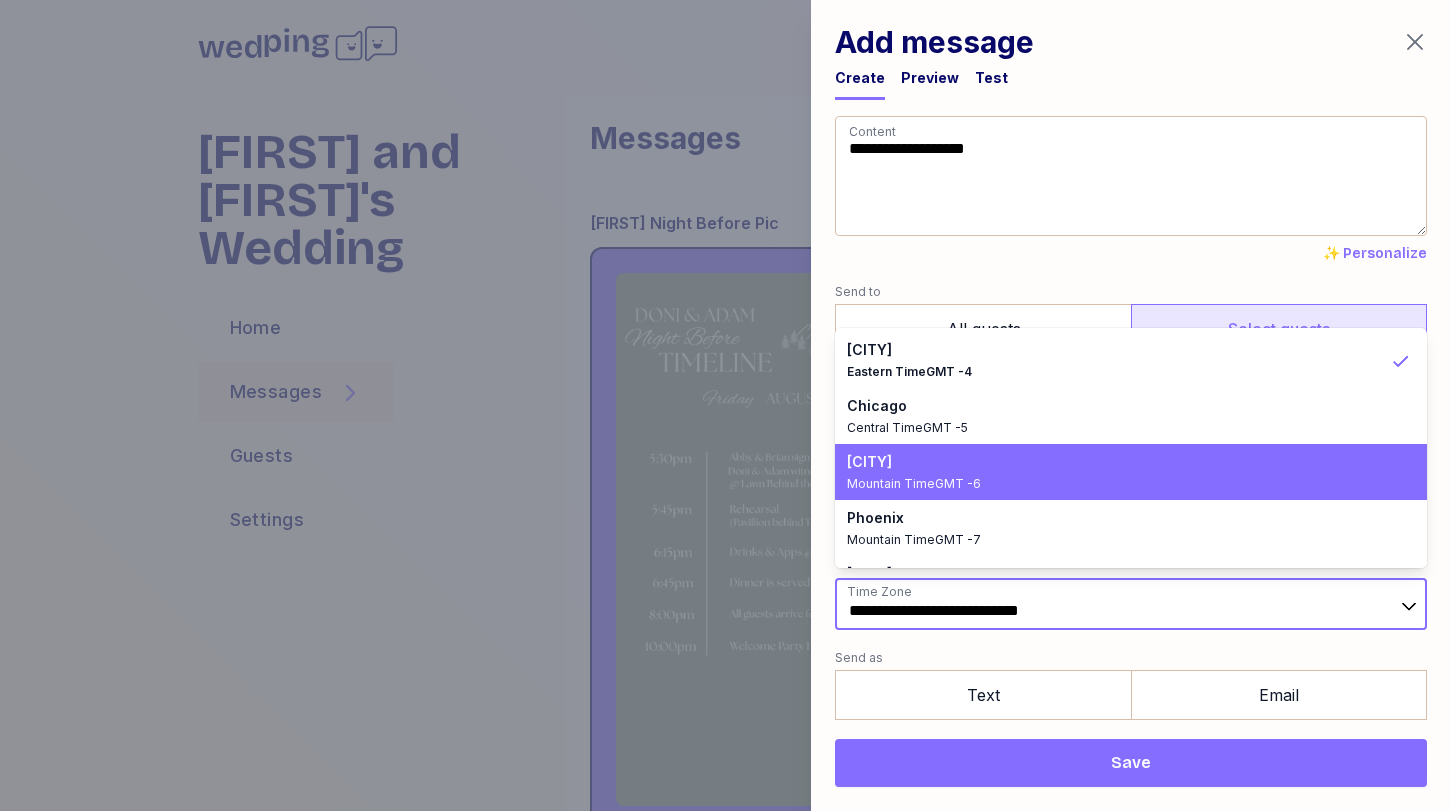 type on "**********" 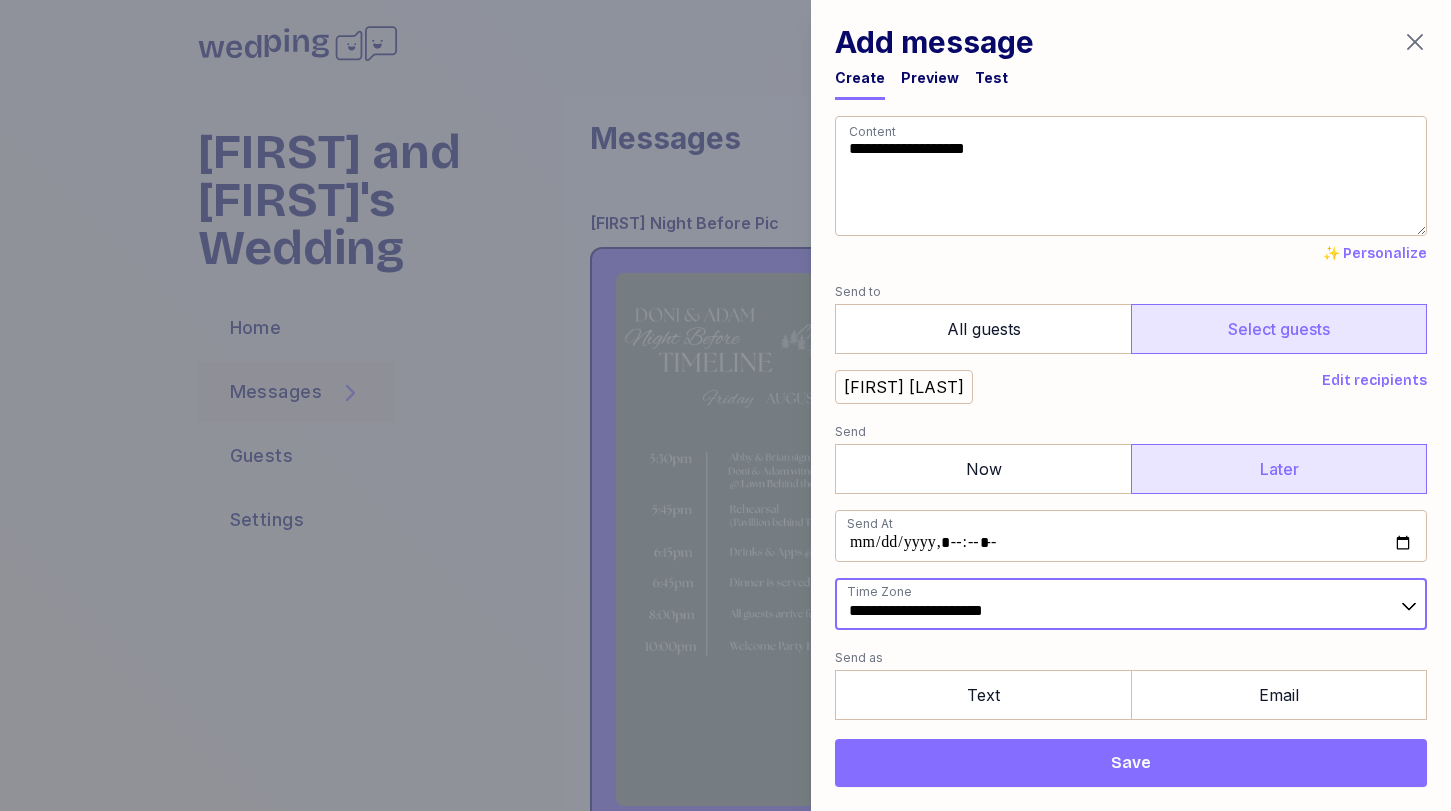 scroll, scrollTop: 109, scrollLeft: 0, axis: vertical 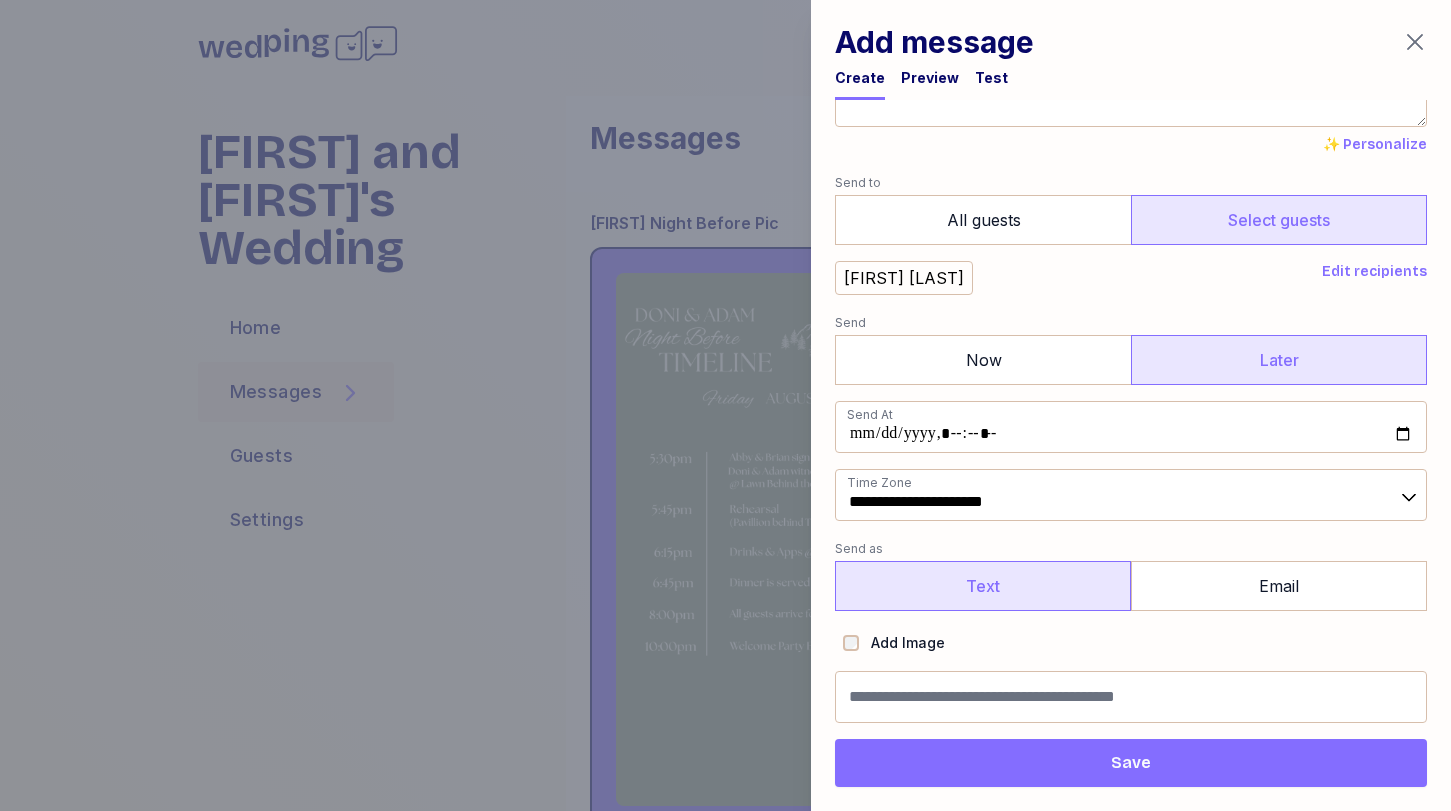 click on "Text" at bounding box center (983, 586) 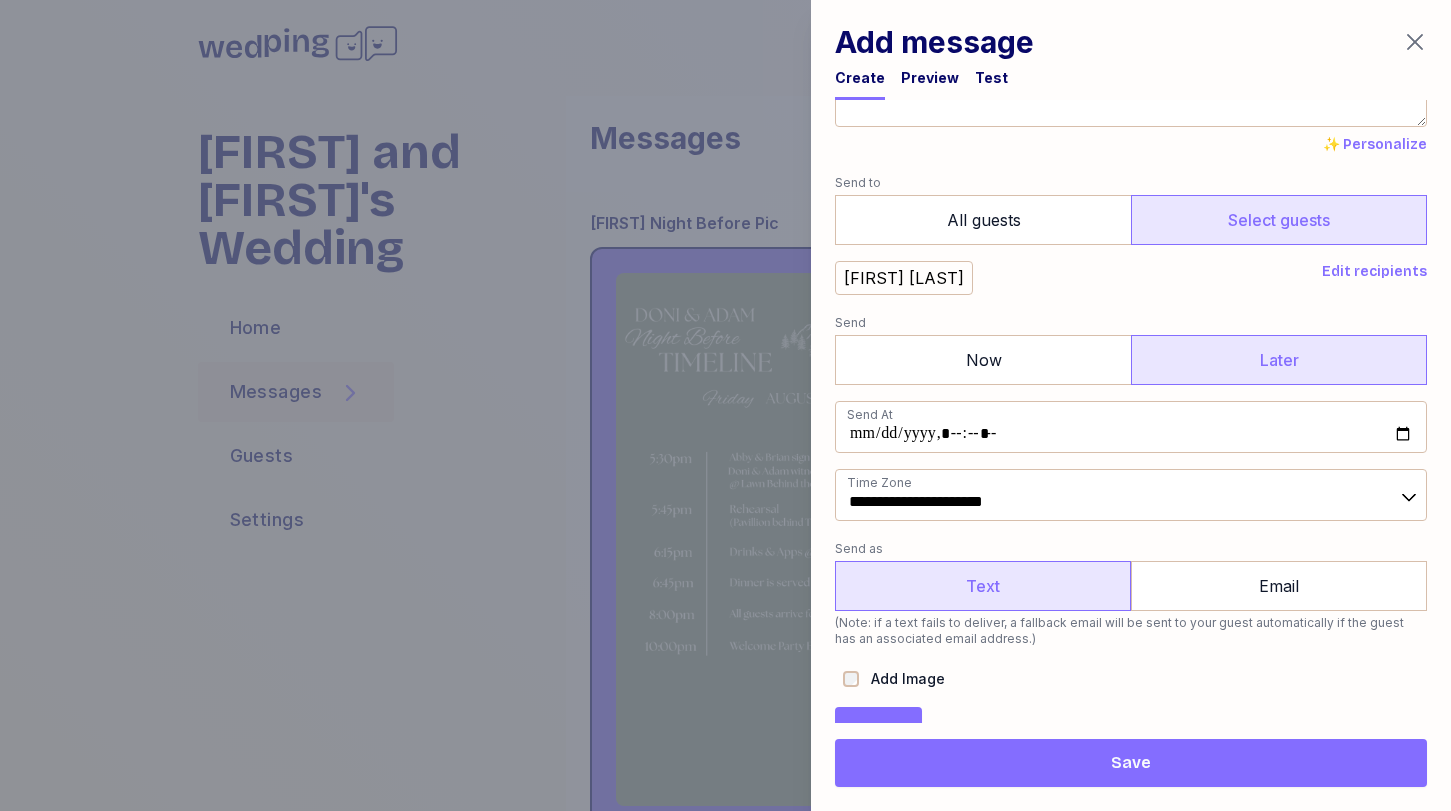 click on "Upload" at bounding box center (878, 731) 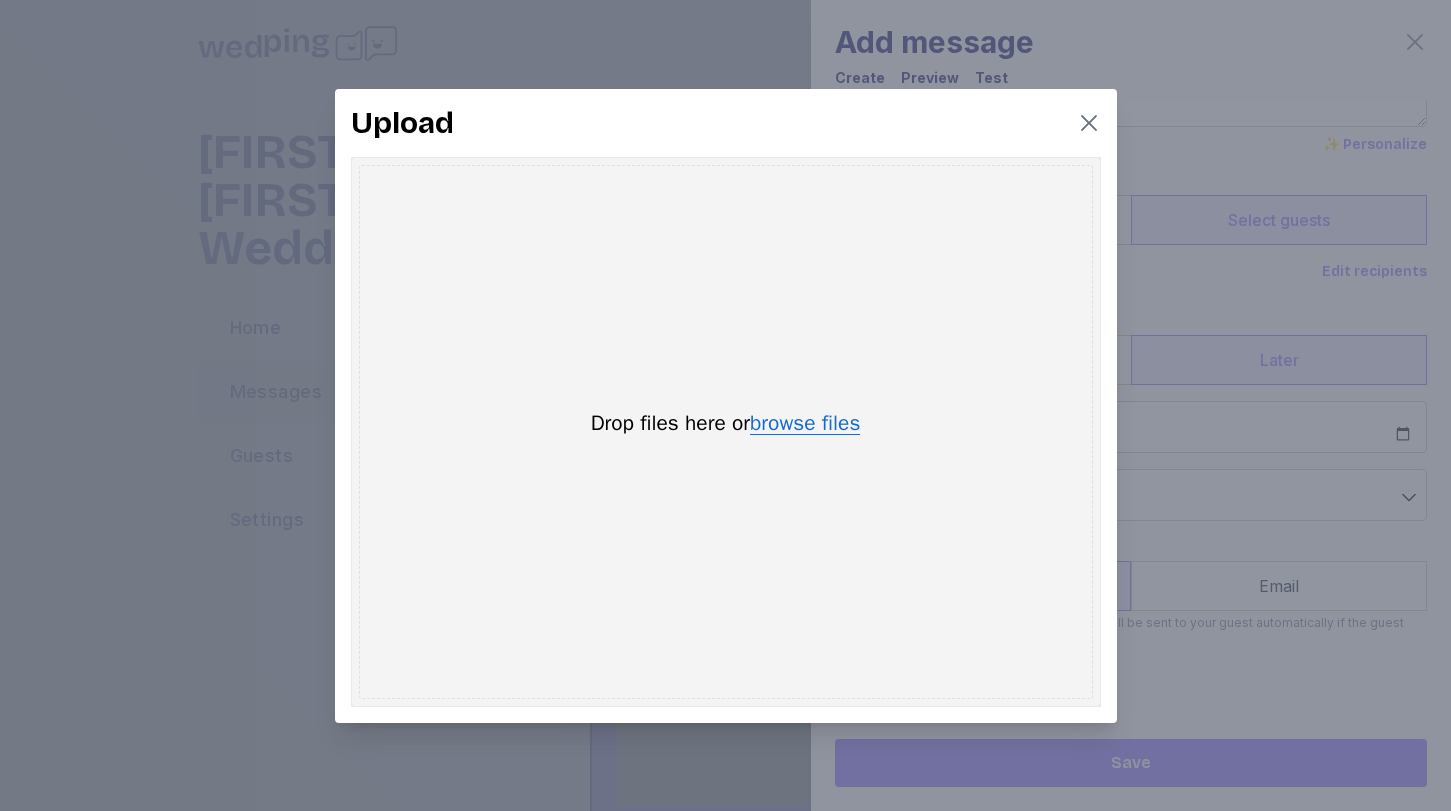 click on "browse files" at bounding box center [805, 424] 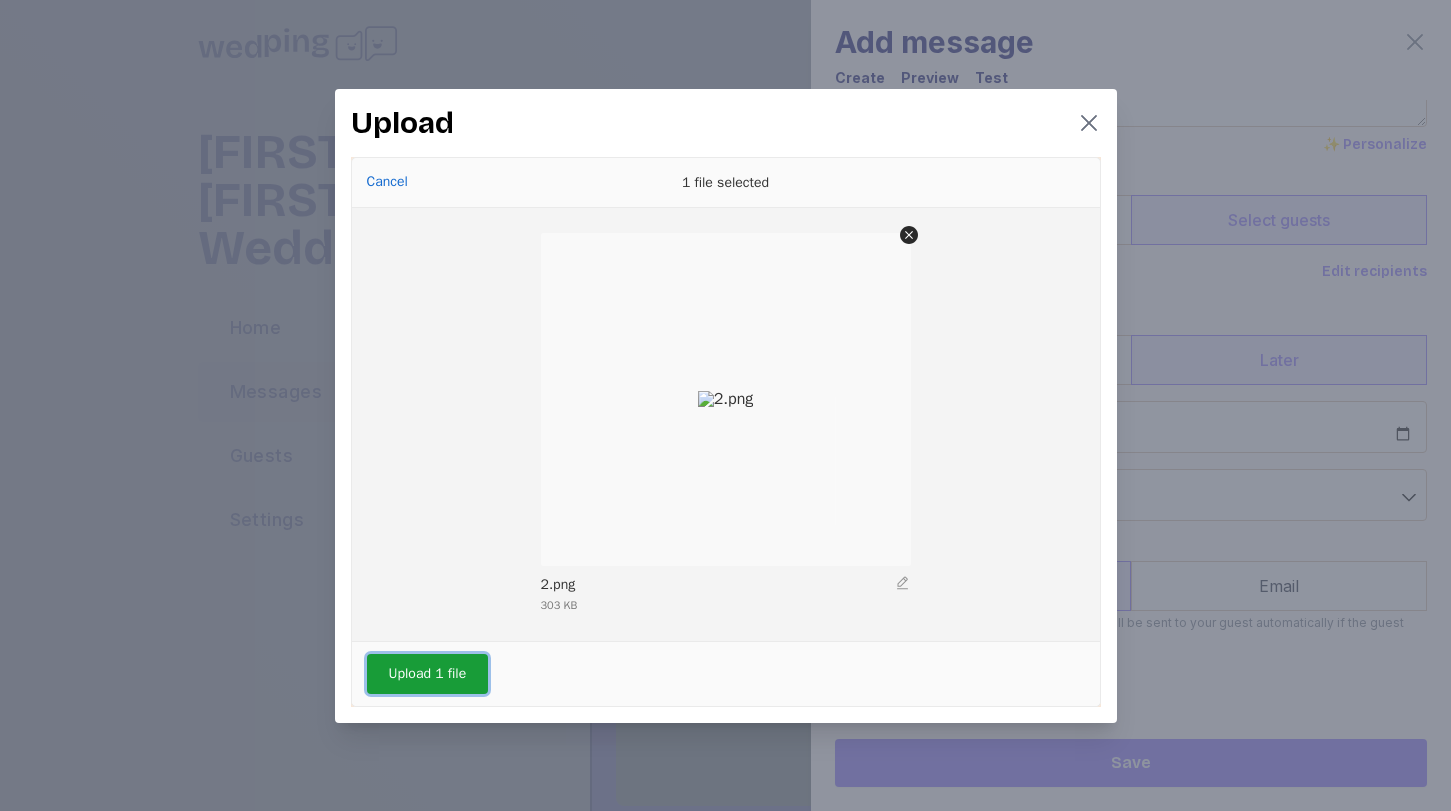 click on "Upload 1 file" at bounding box center (428, 674) 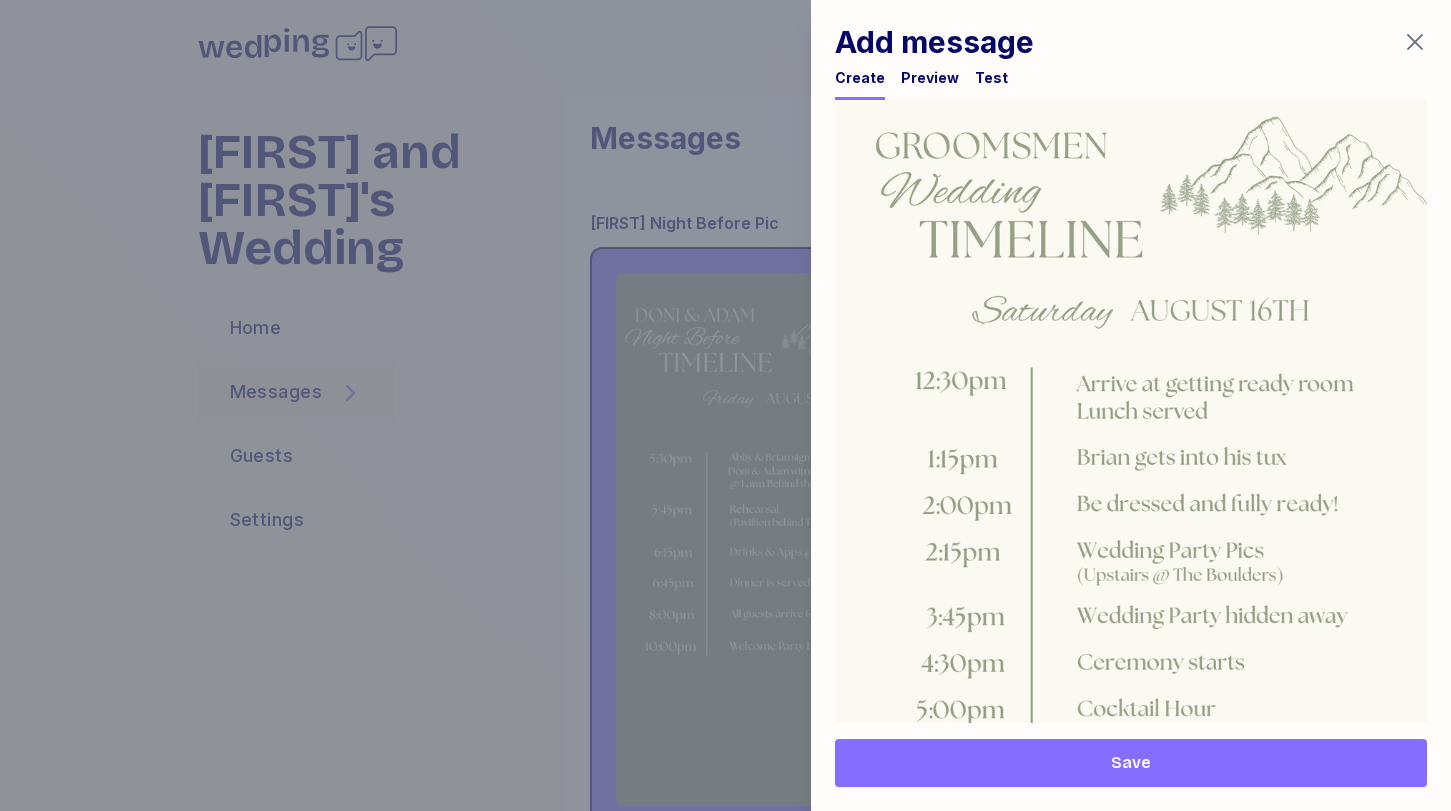 click at bounding box center [1131, 589] 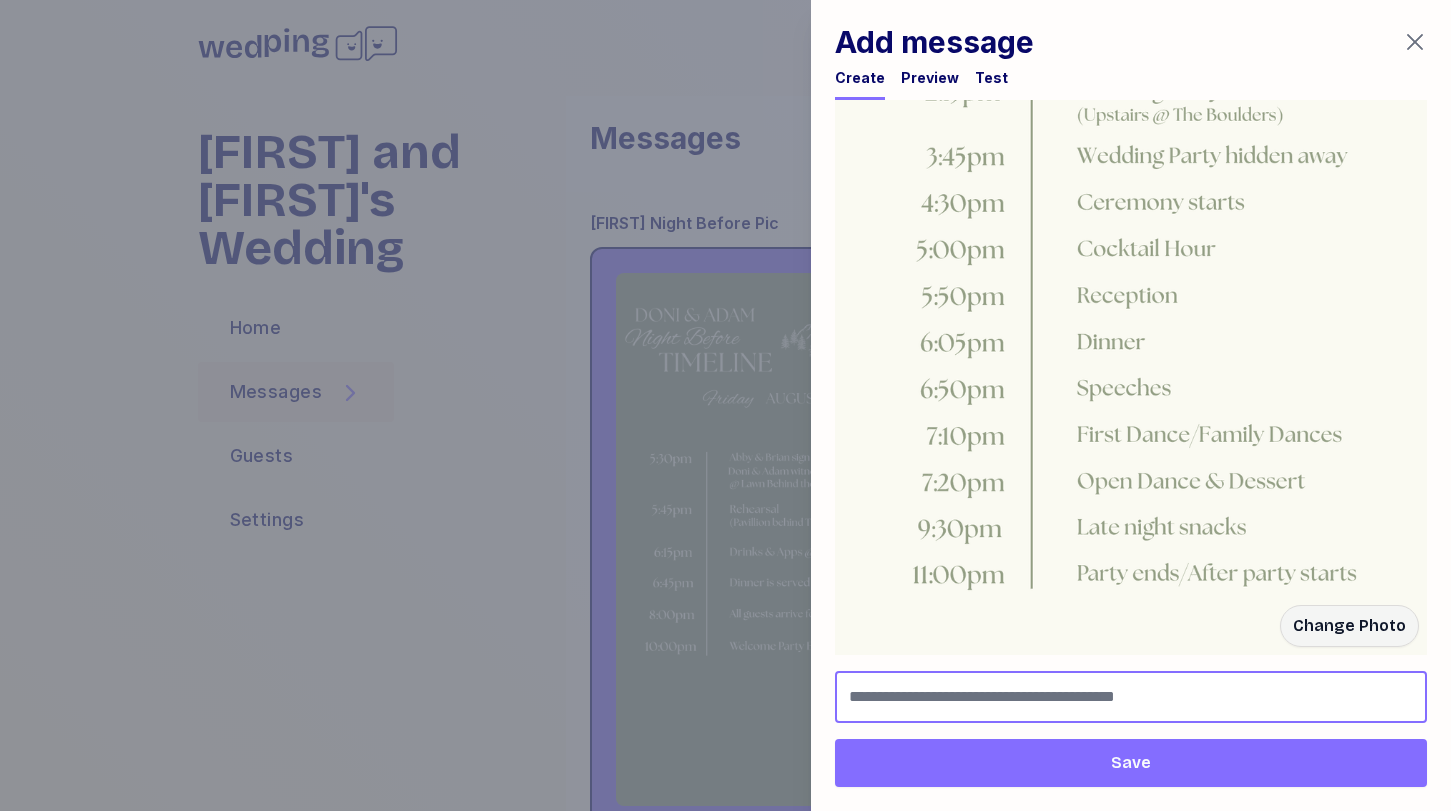 click at bounding box center (1131, 697) 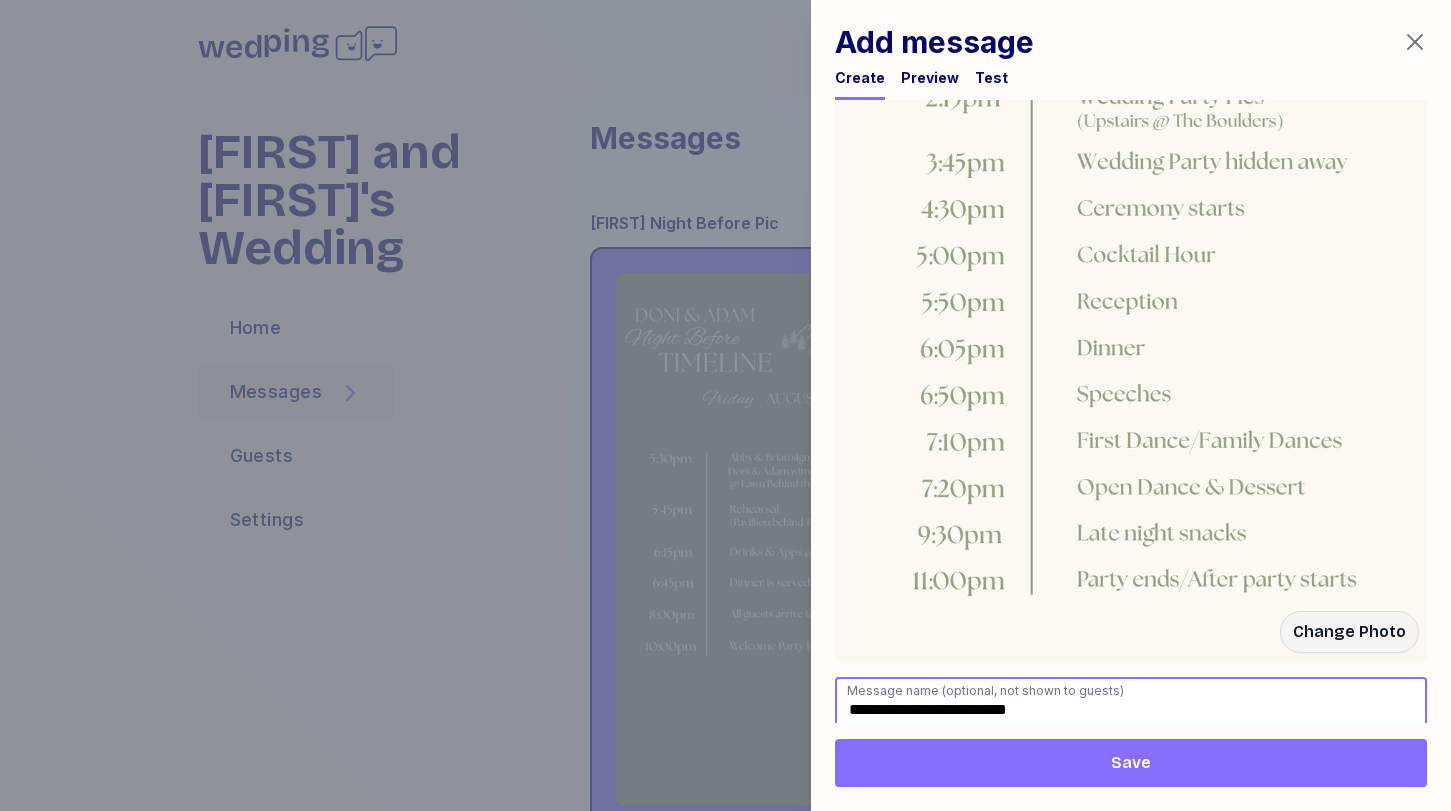 scroll, scrollTop: 1213, scrollLeft: 0, axis: vertical 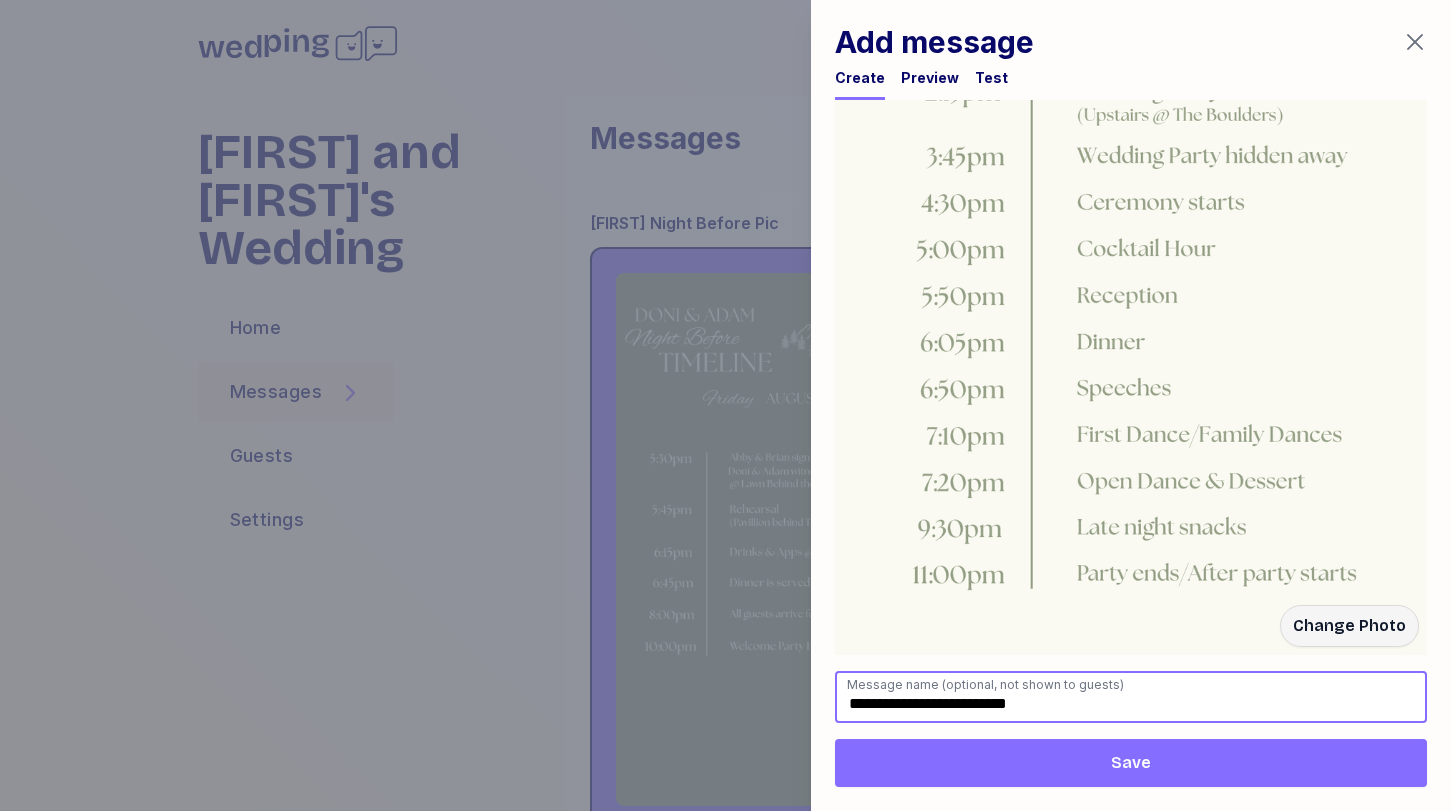 type on "**********" 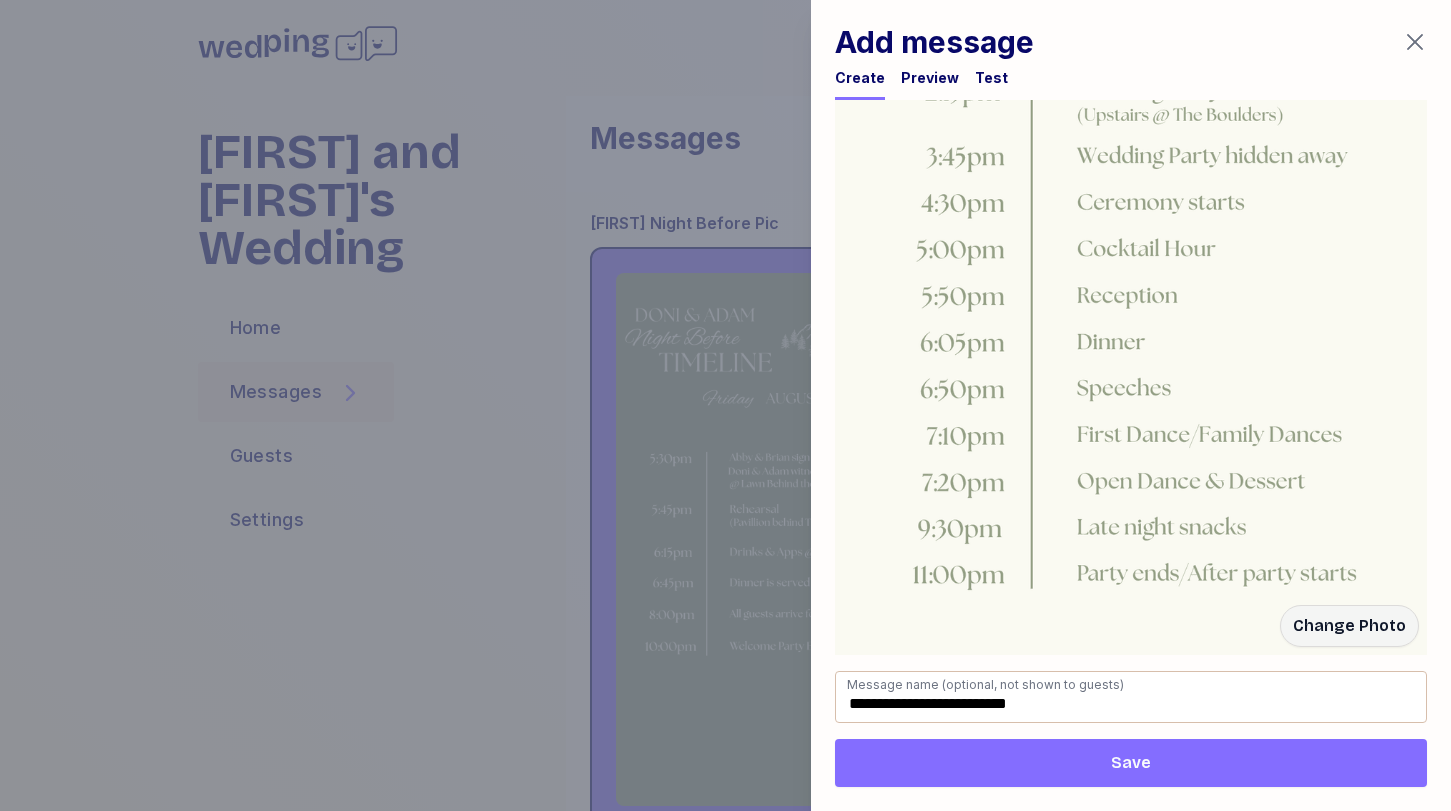 click on "Save" at bounding box center (1131, 763) 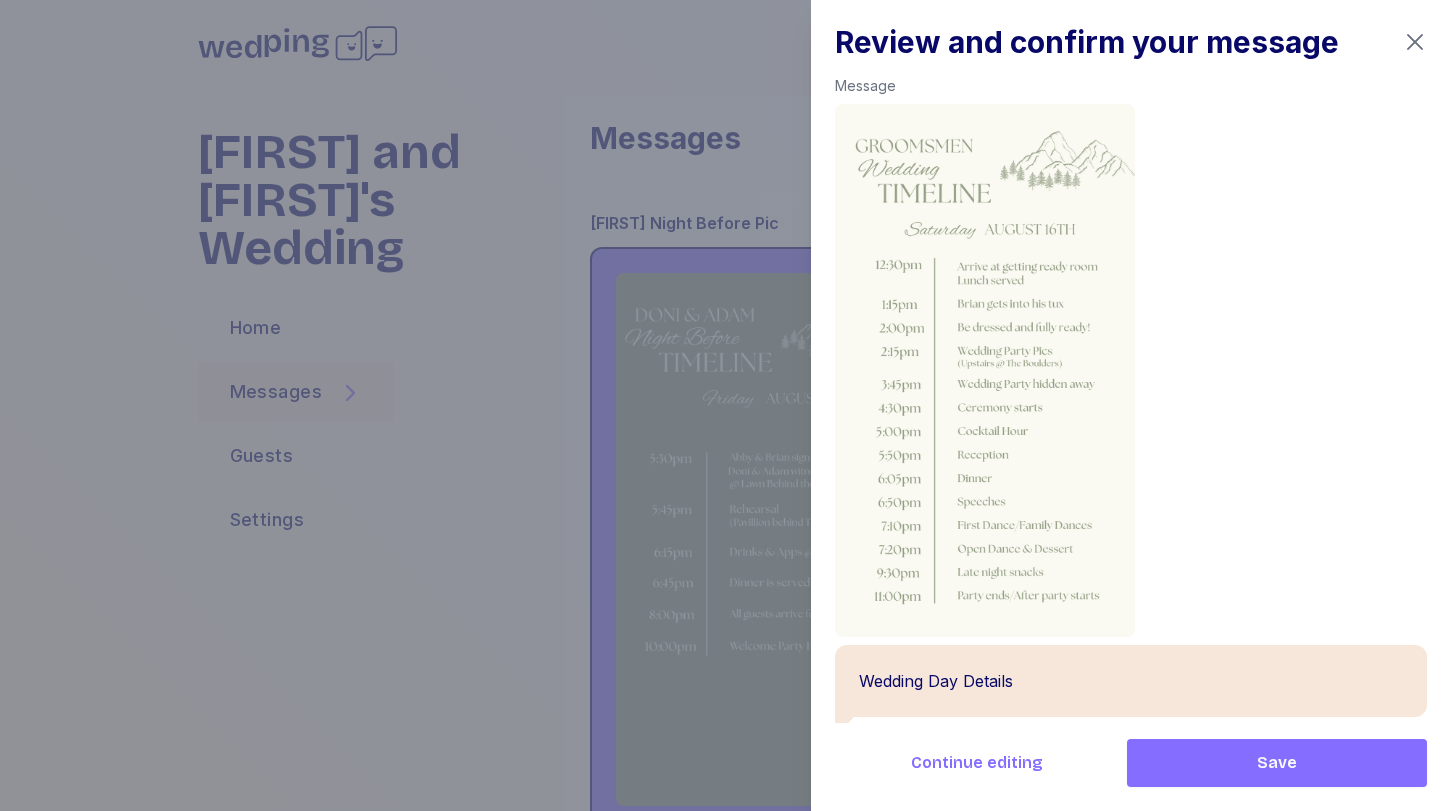 click on "Save" at bounding box center (1277, 763) 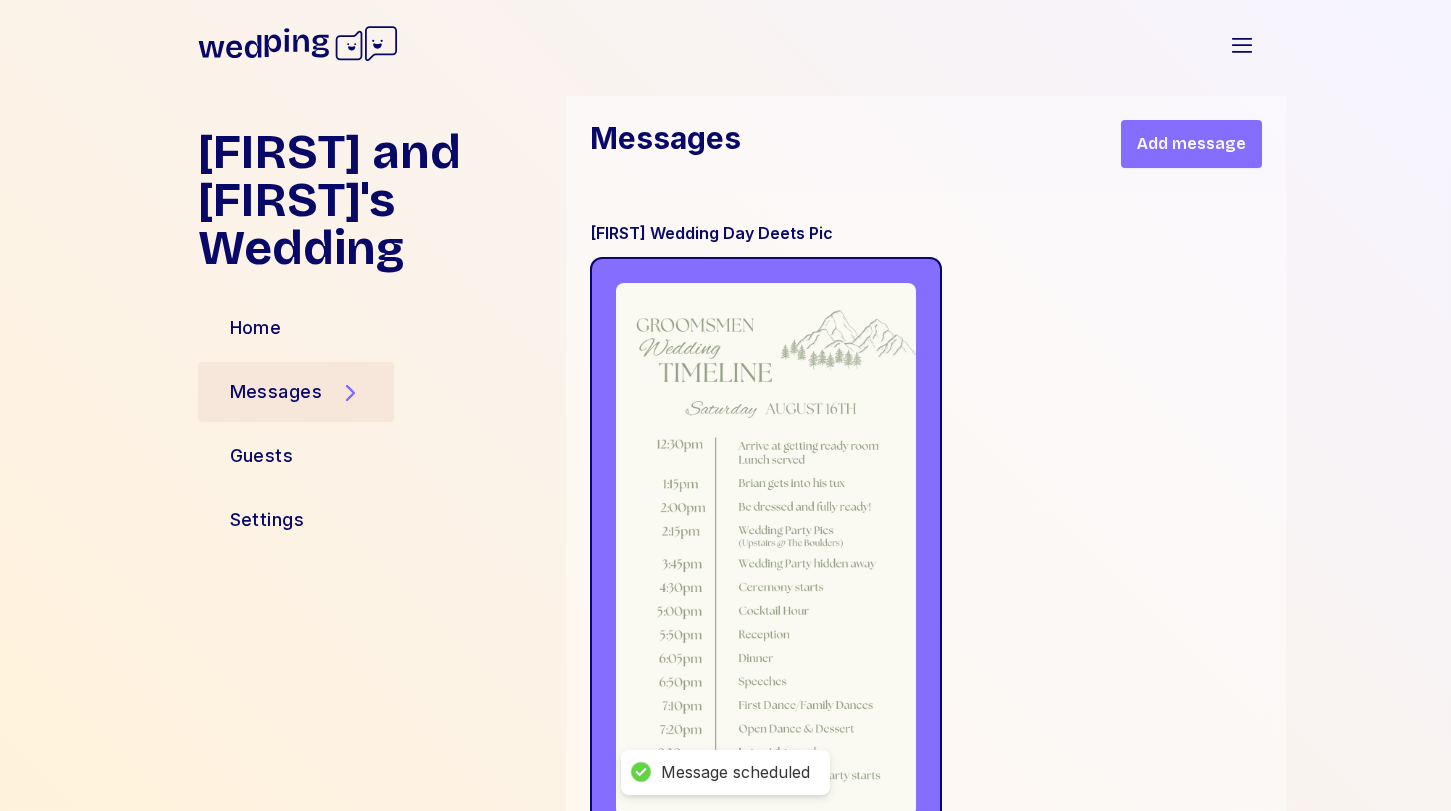 scroll, scrollTop: 18882, scrollLeft: 0, axis: vertical 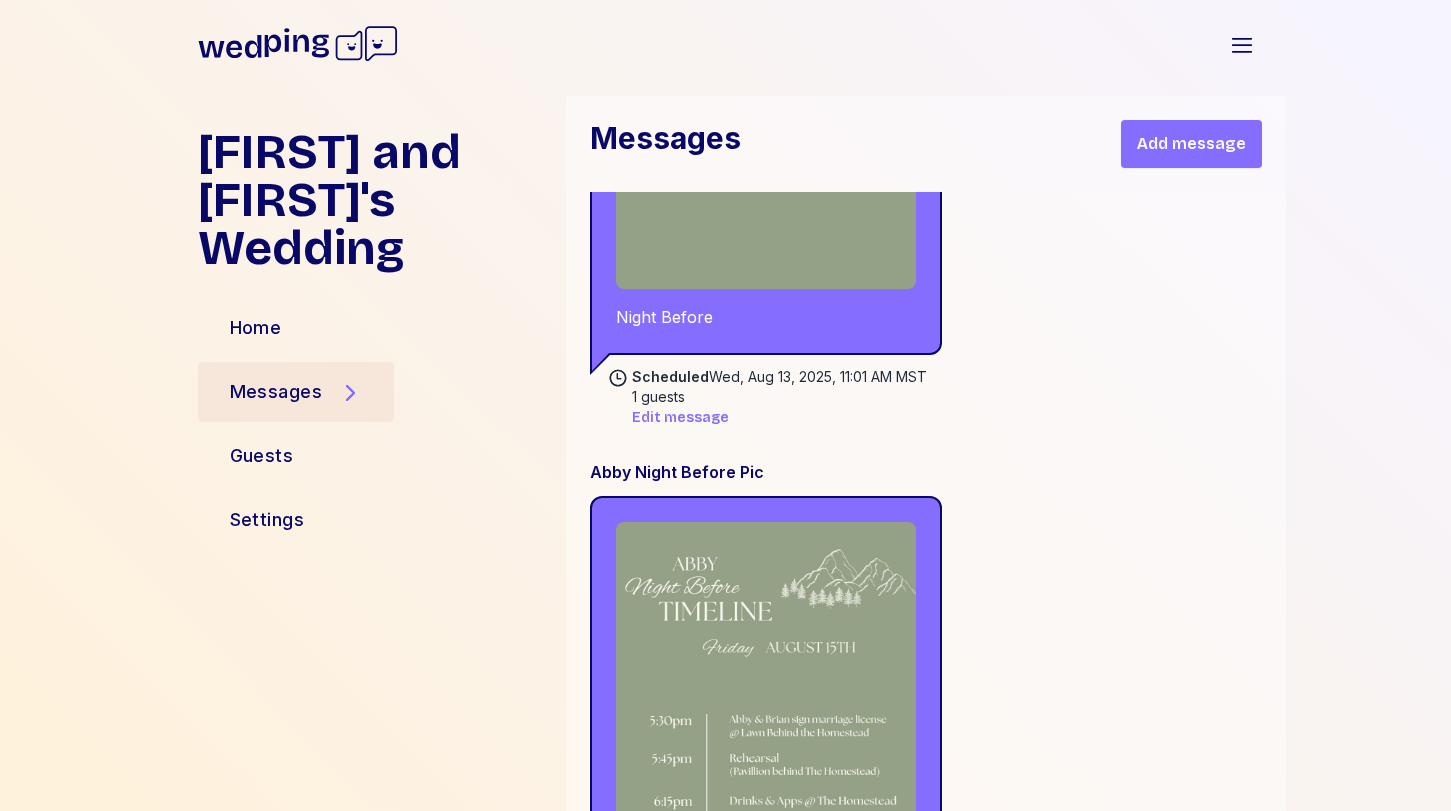 click on "Add message" at bounding box center [1191, 144] 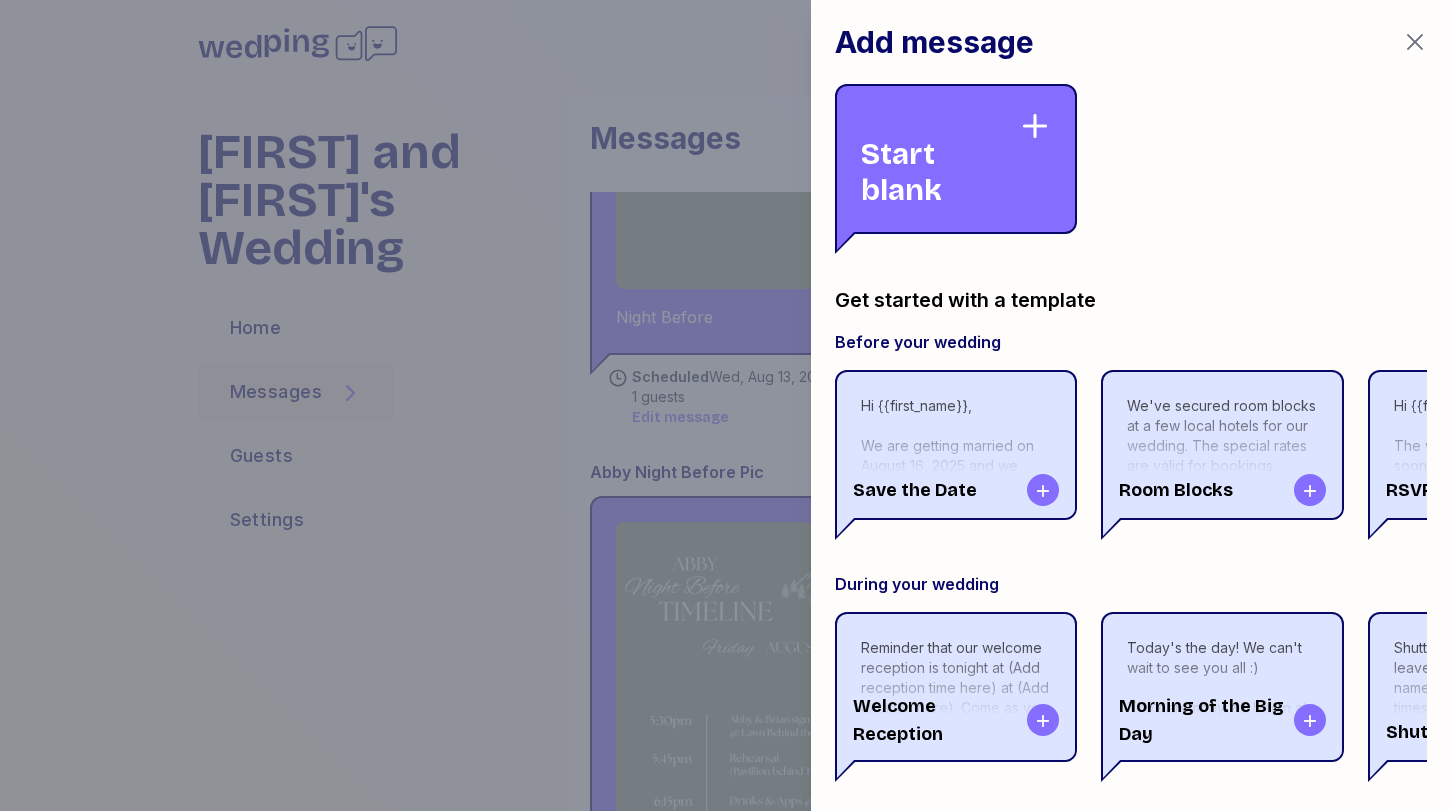 click on "Start blank" at bounding box center [940, 159] 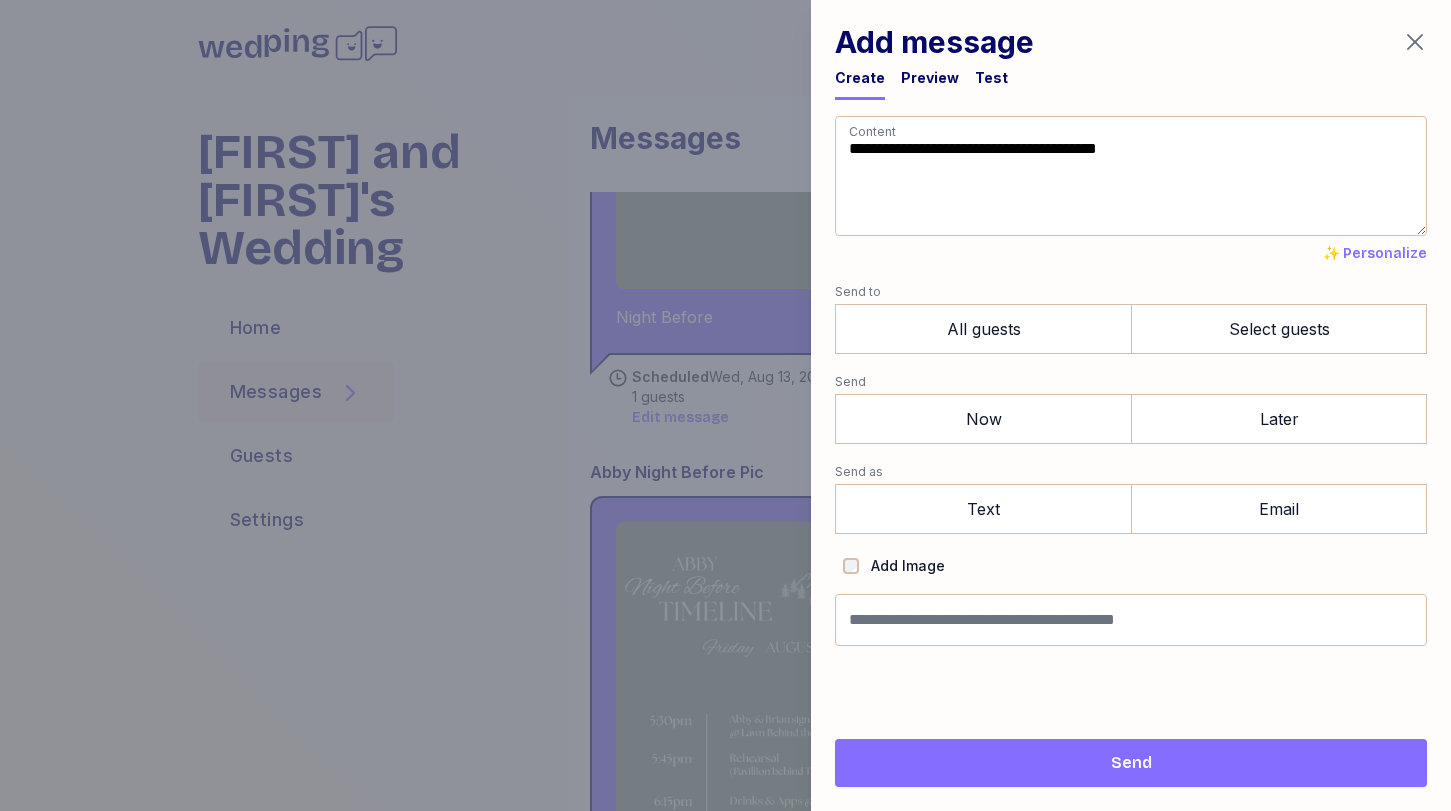 drag, startPoint x: 991, startPoint y: 221, endPoint x: 812, endPoint y: 81, distance: 227.24657 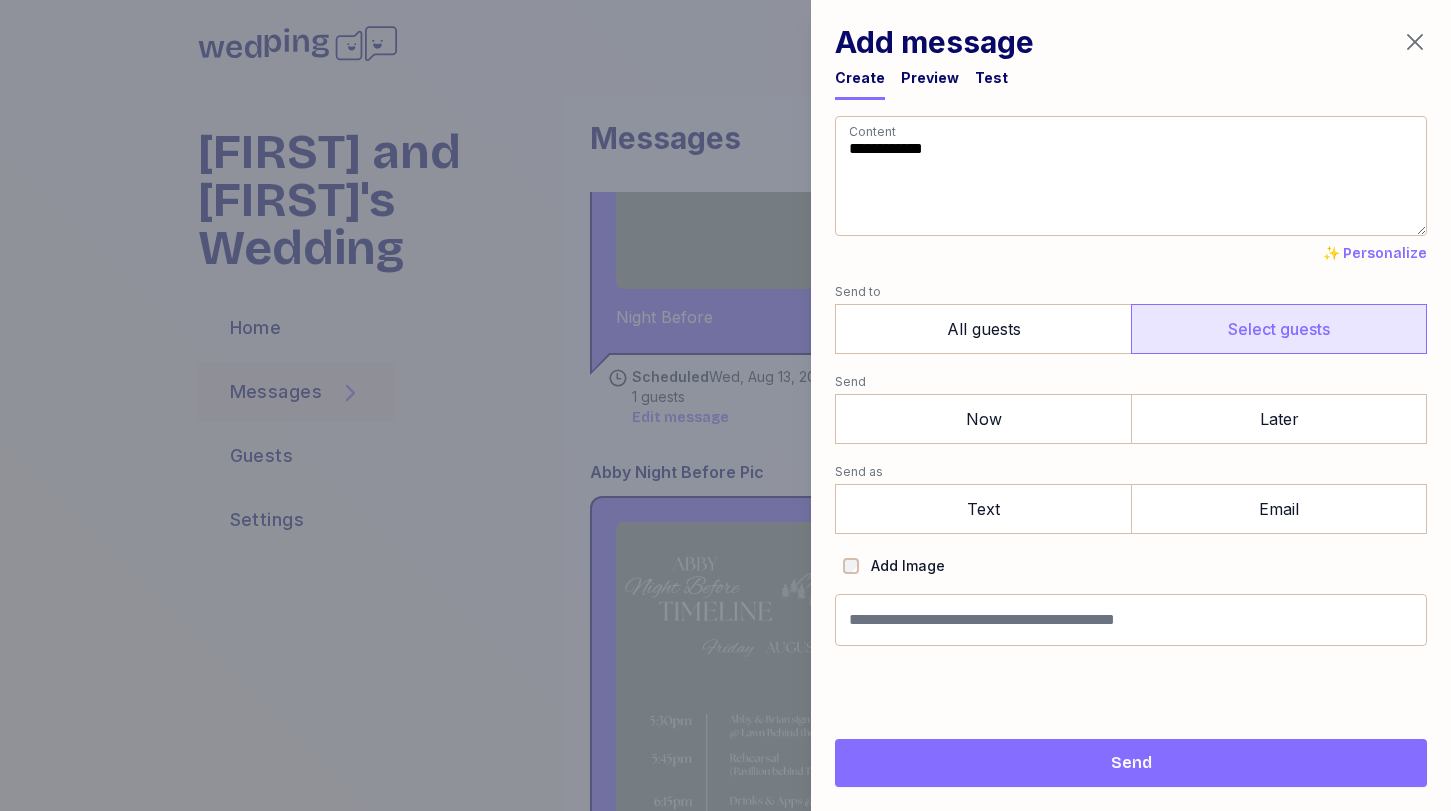 type on "**********" 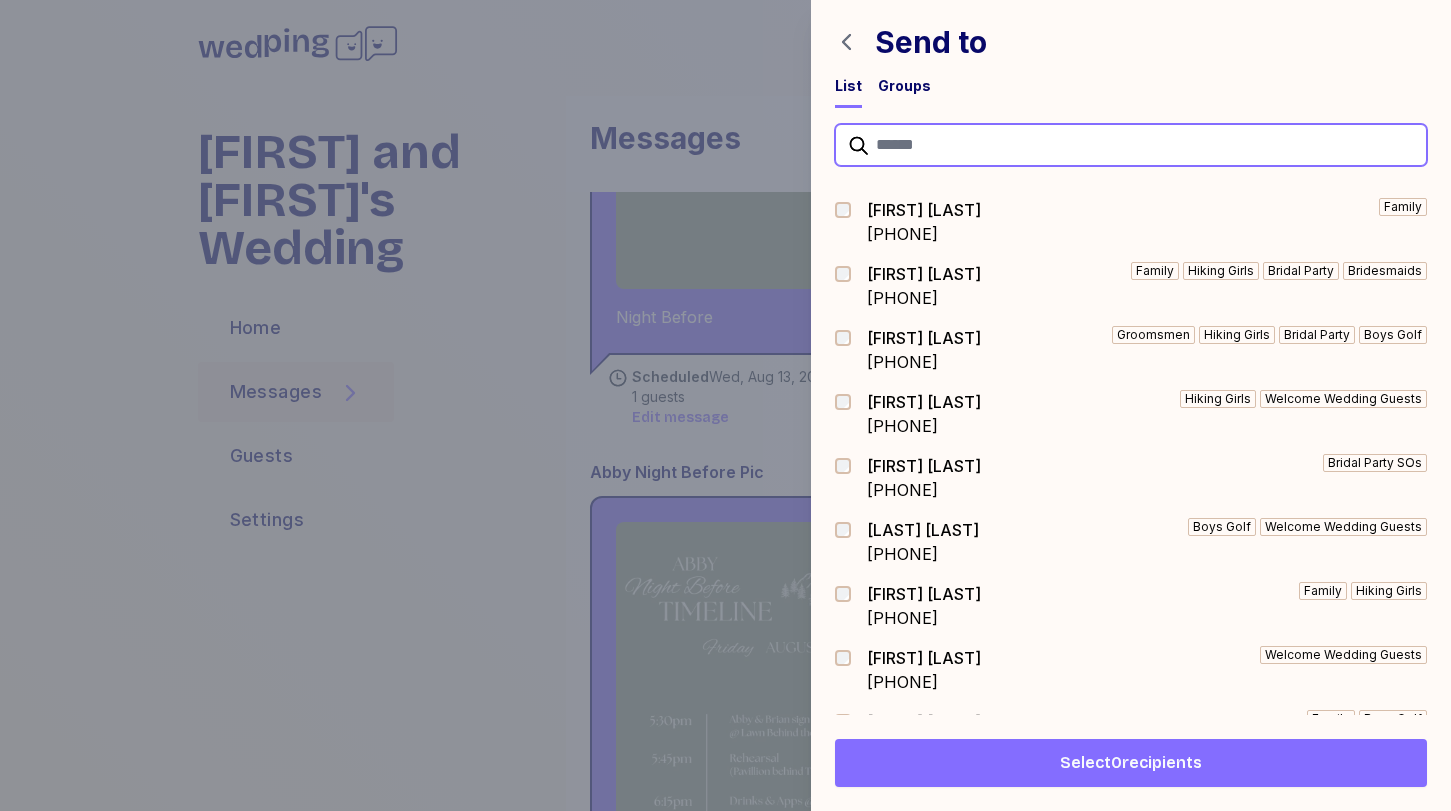 click at bounding box center (1131, 145) 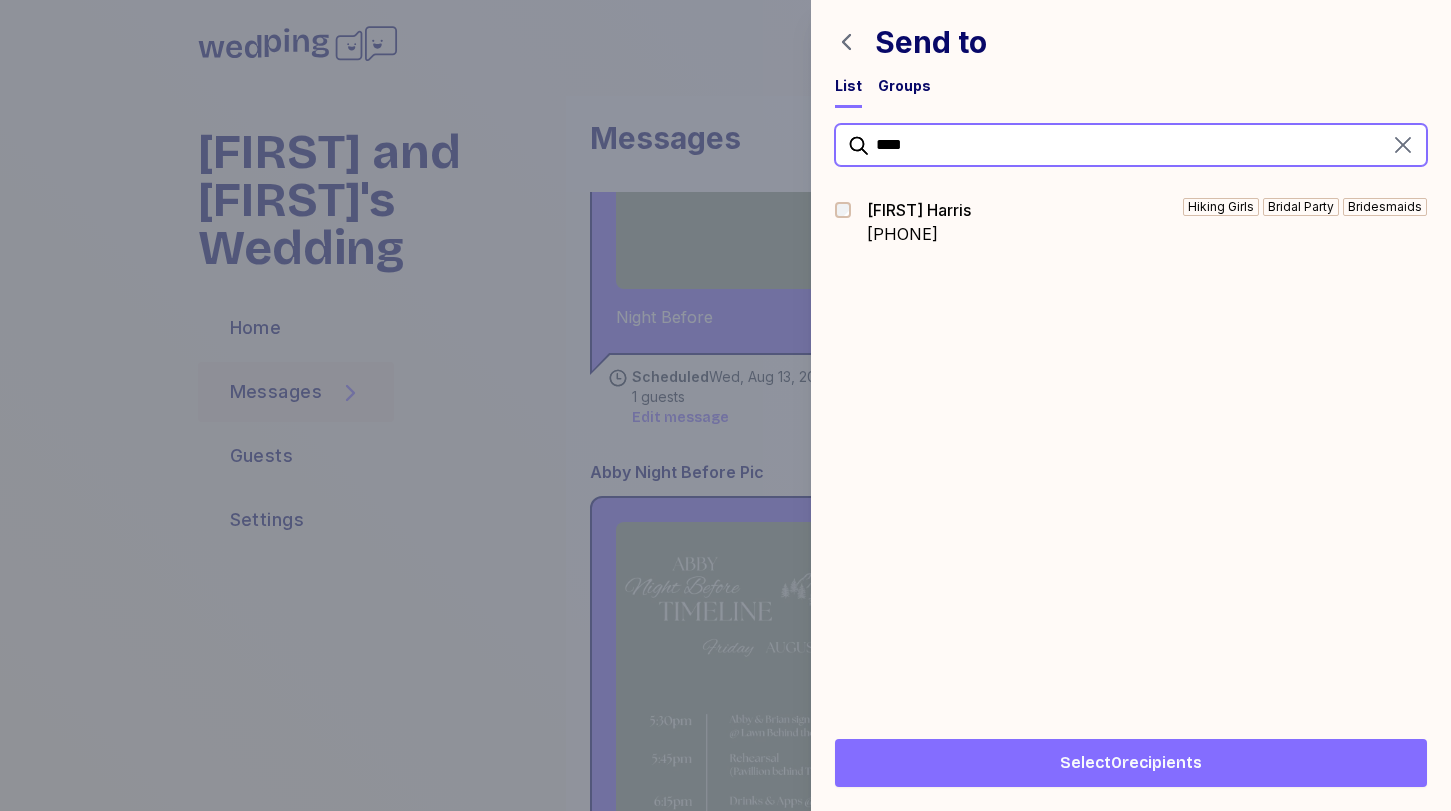 type on "****" 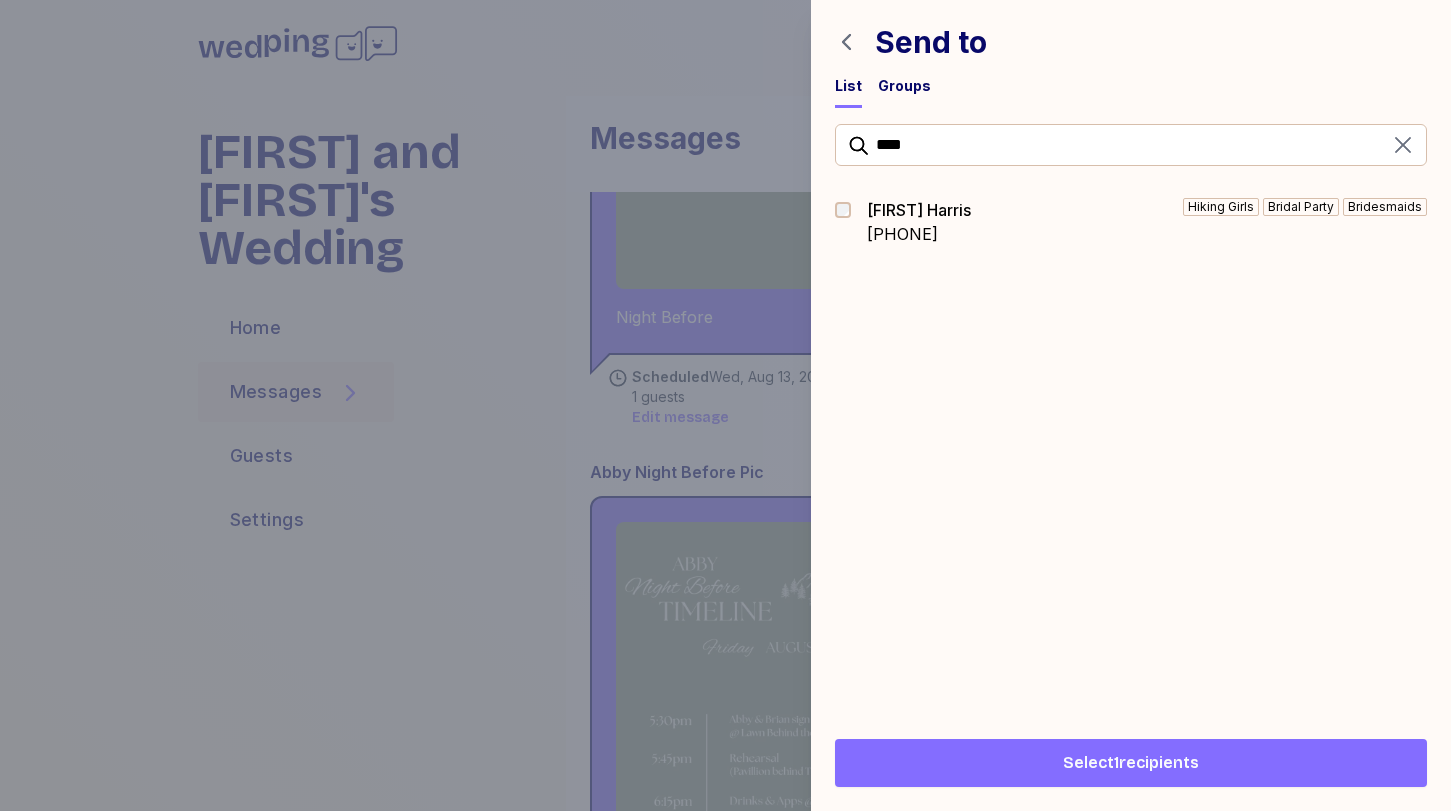 click on "Select  1  recipients" at bounding box center [1131, 763] 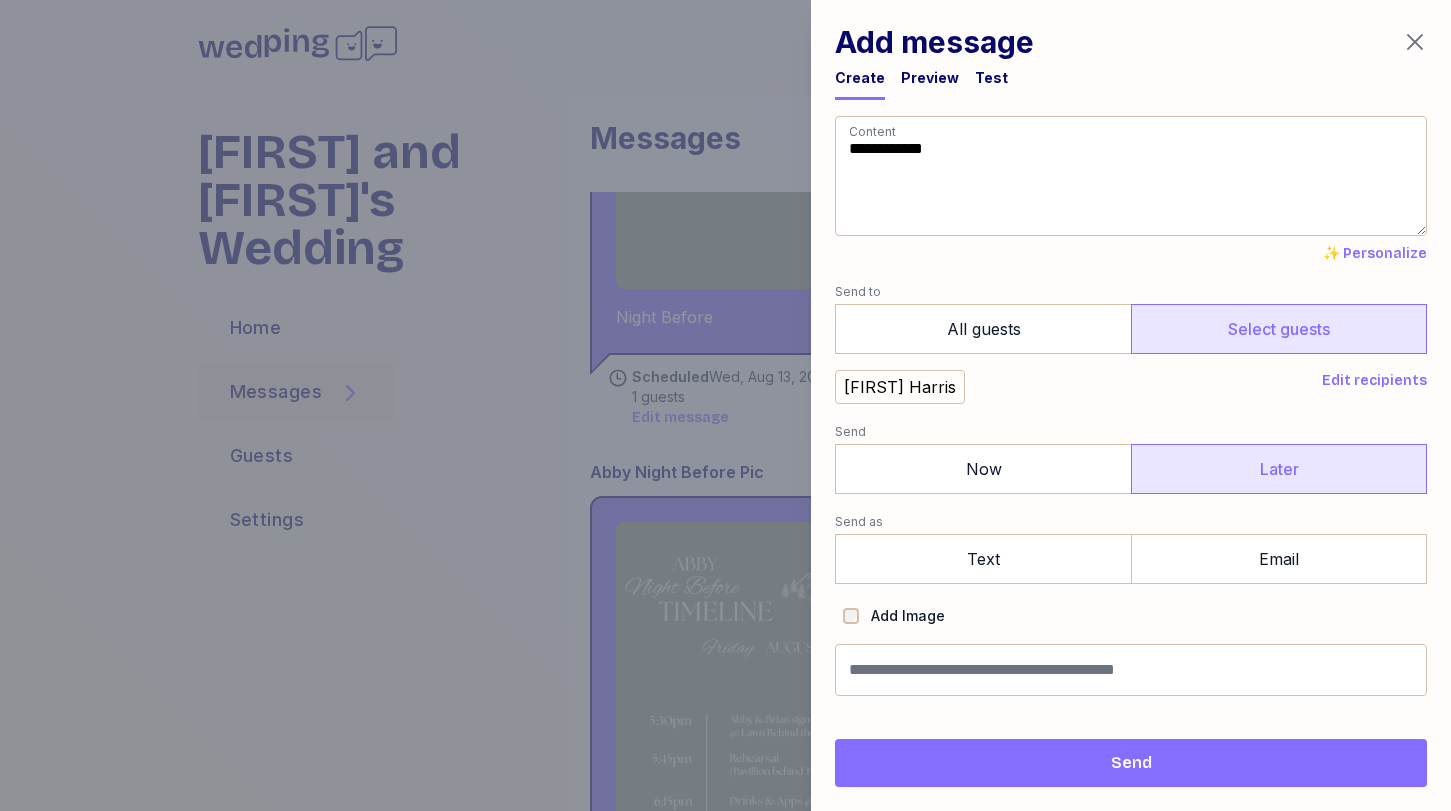 click on "Later" at bounding box center (1279, 469) 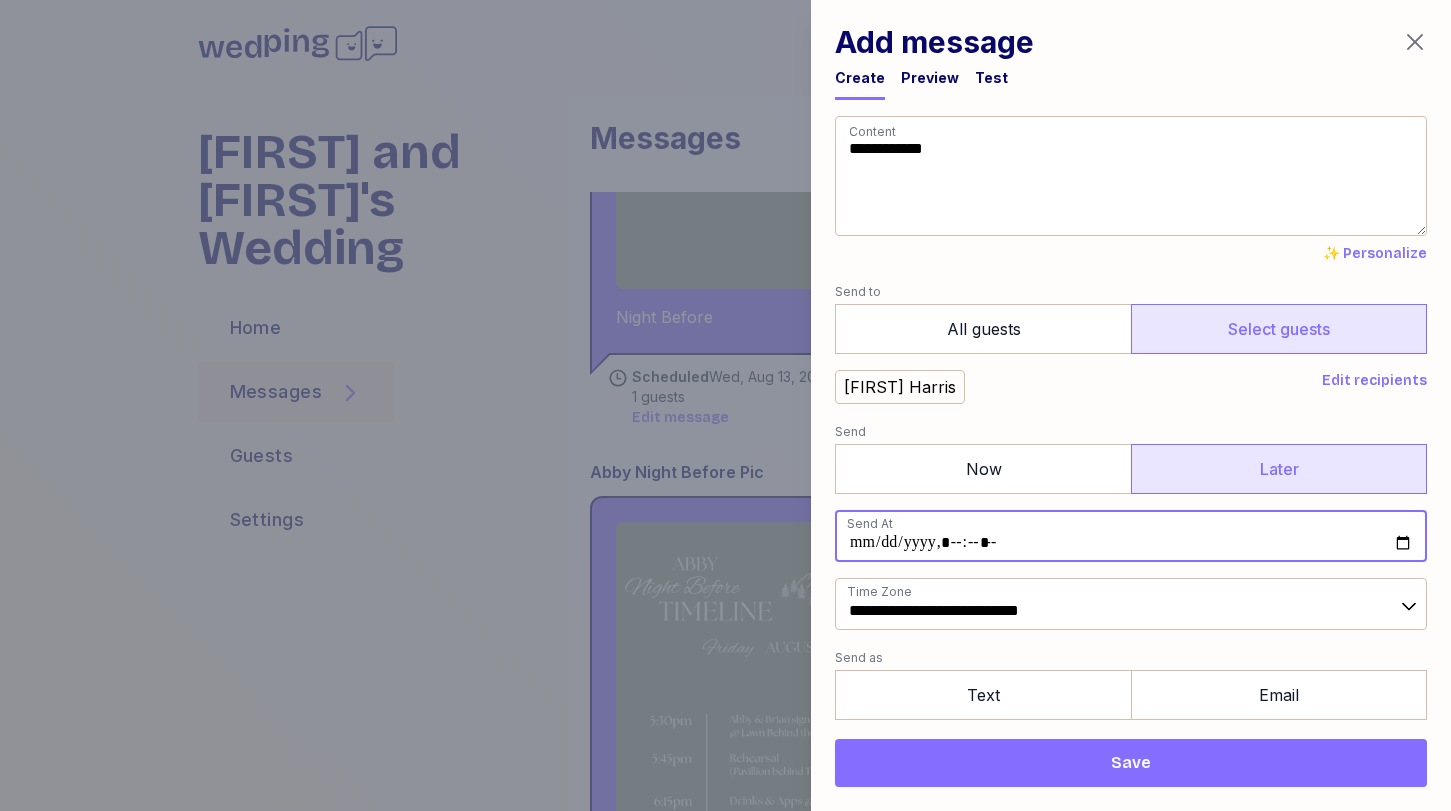 click at bounding box center (1131, 536) 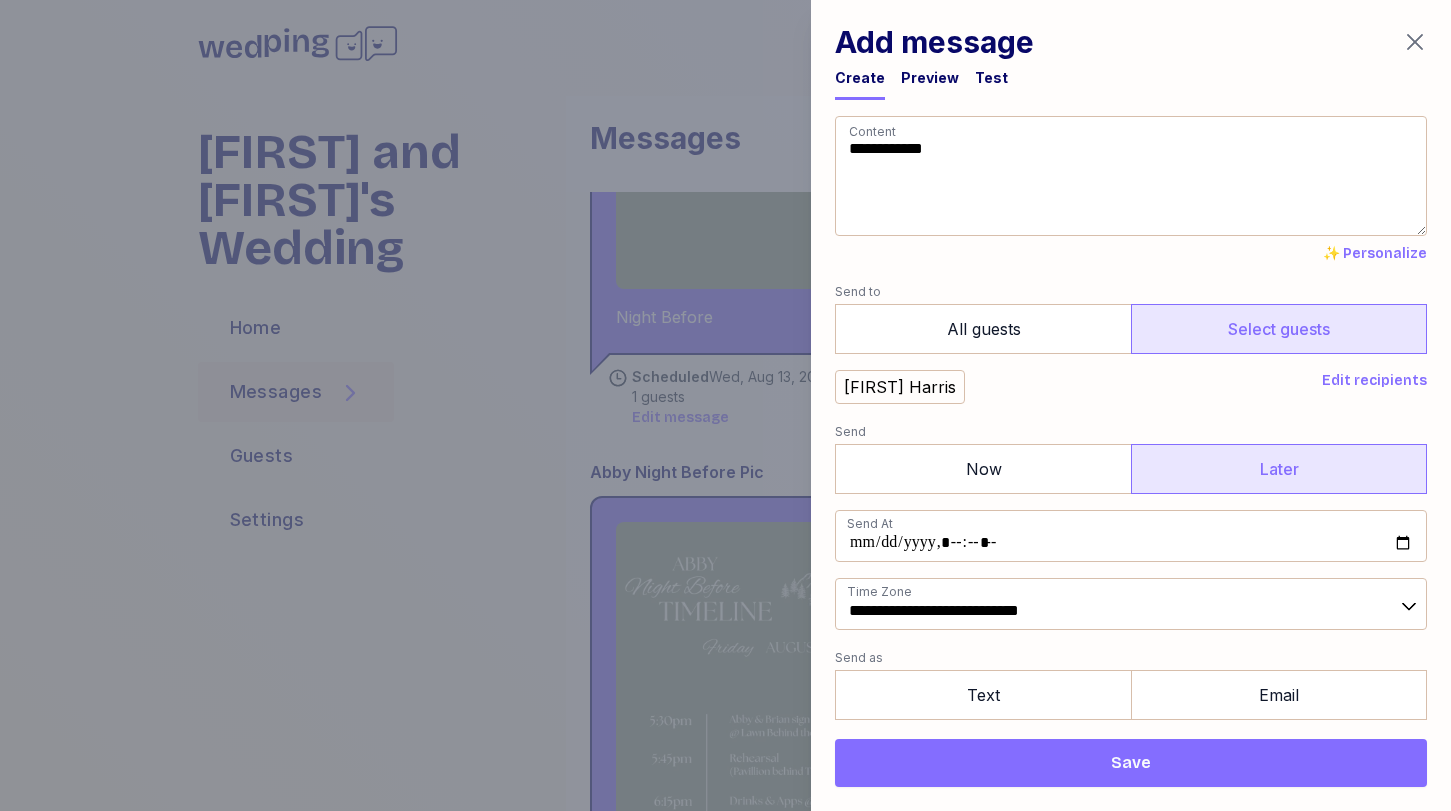 type on "**********" 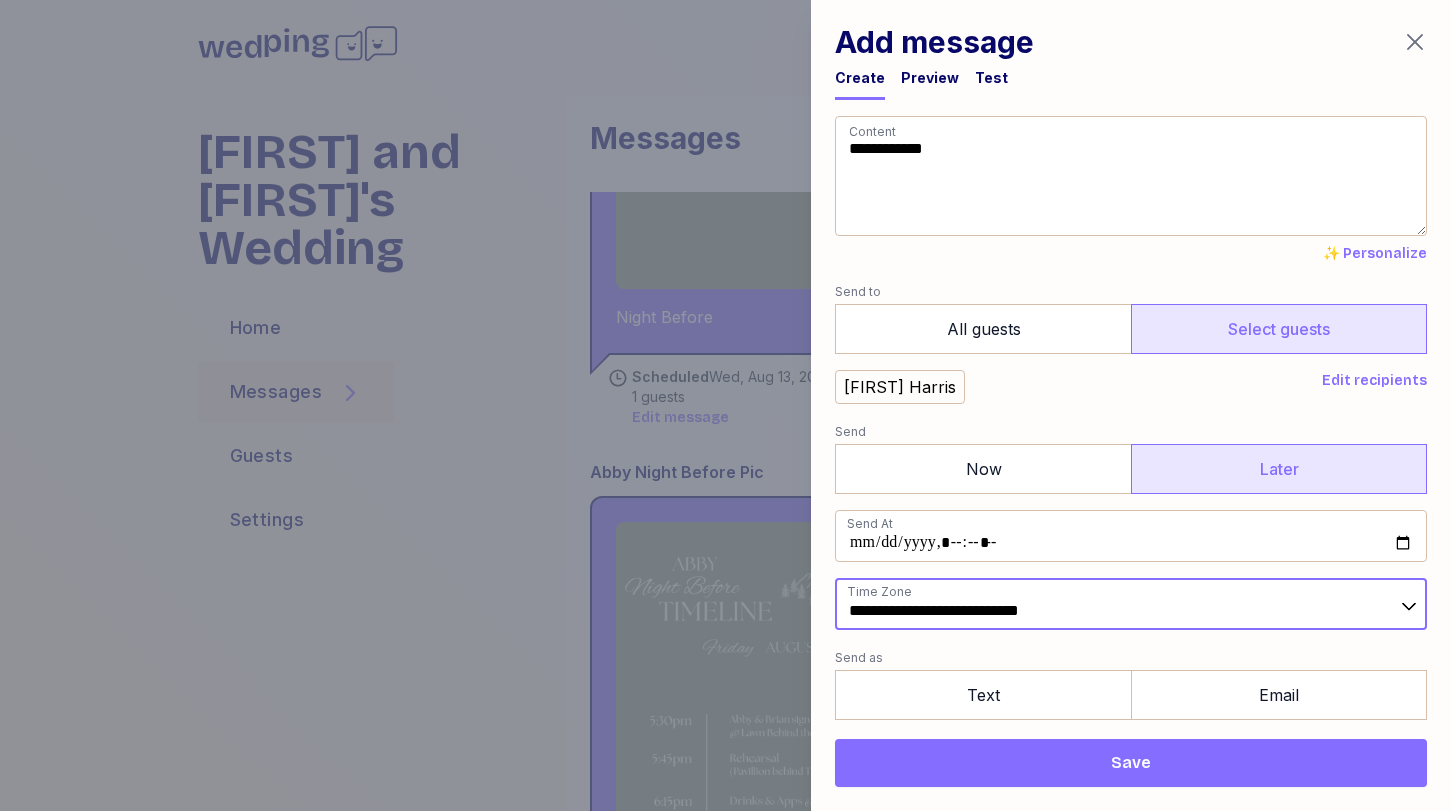 click on "**********" at bounding box center [1131, 604] 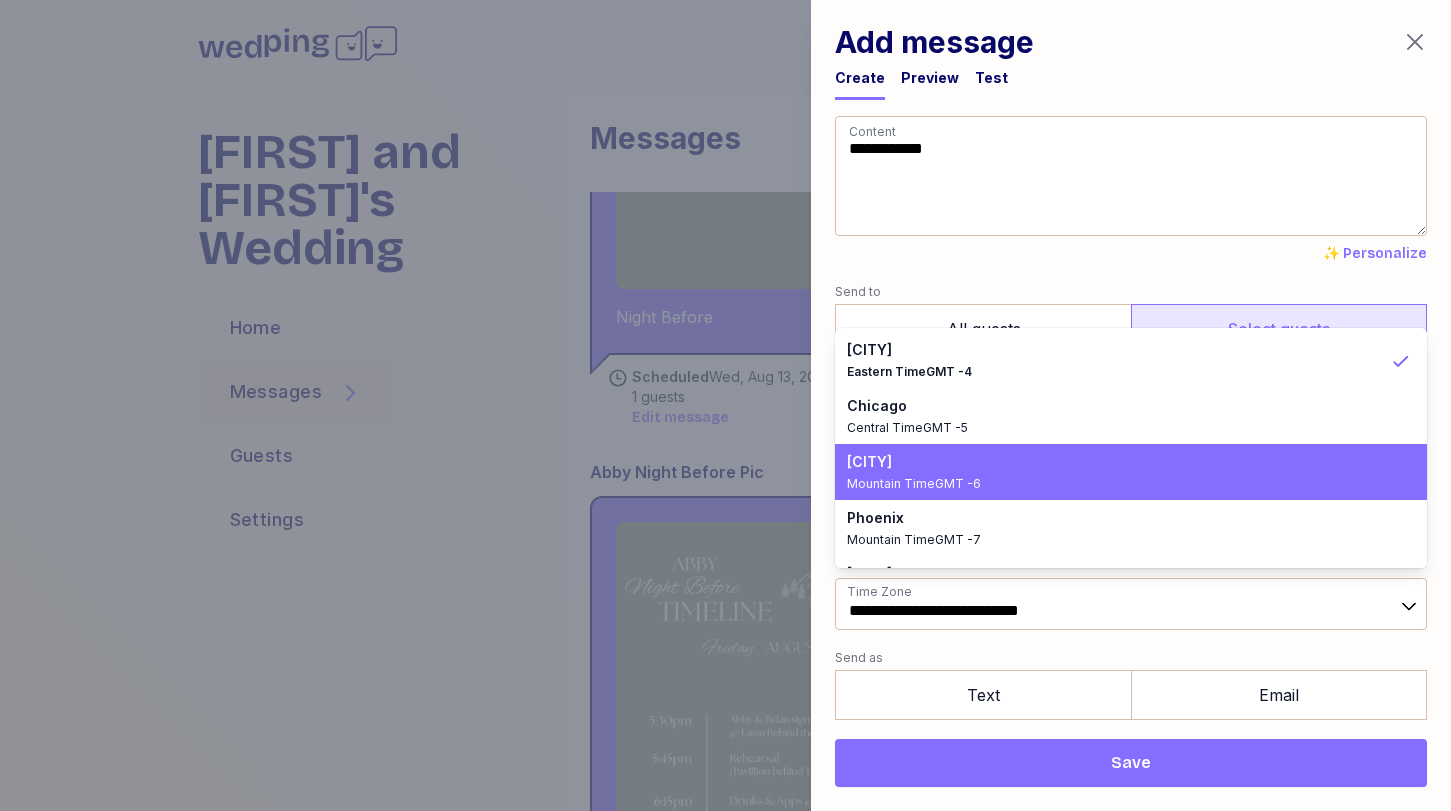 click on "Denver" at bounding box center [1119, 462] 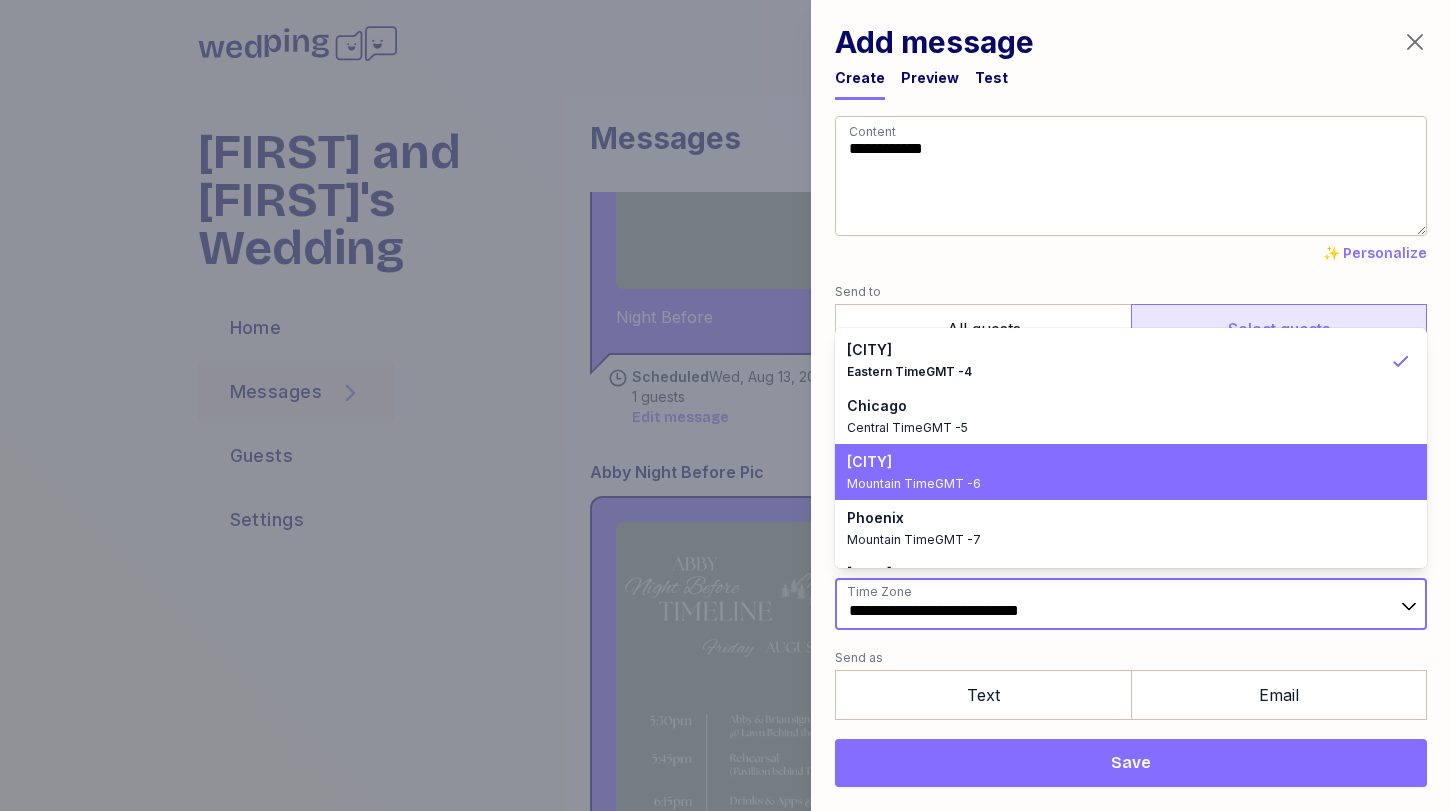 type on "**********" 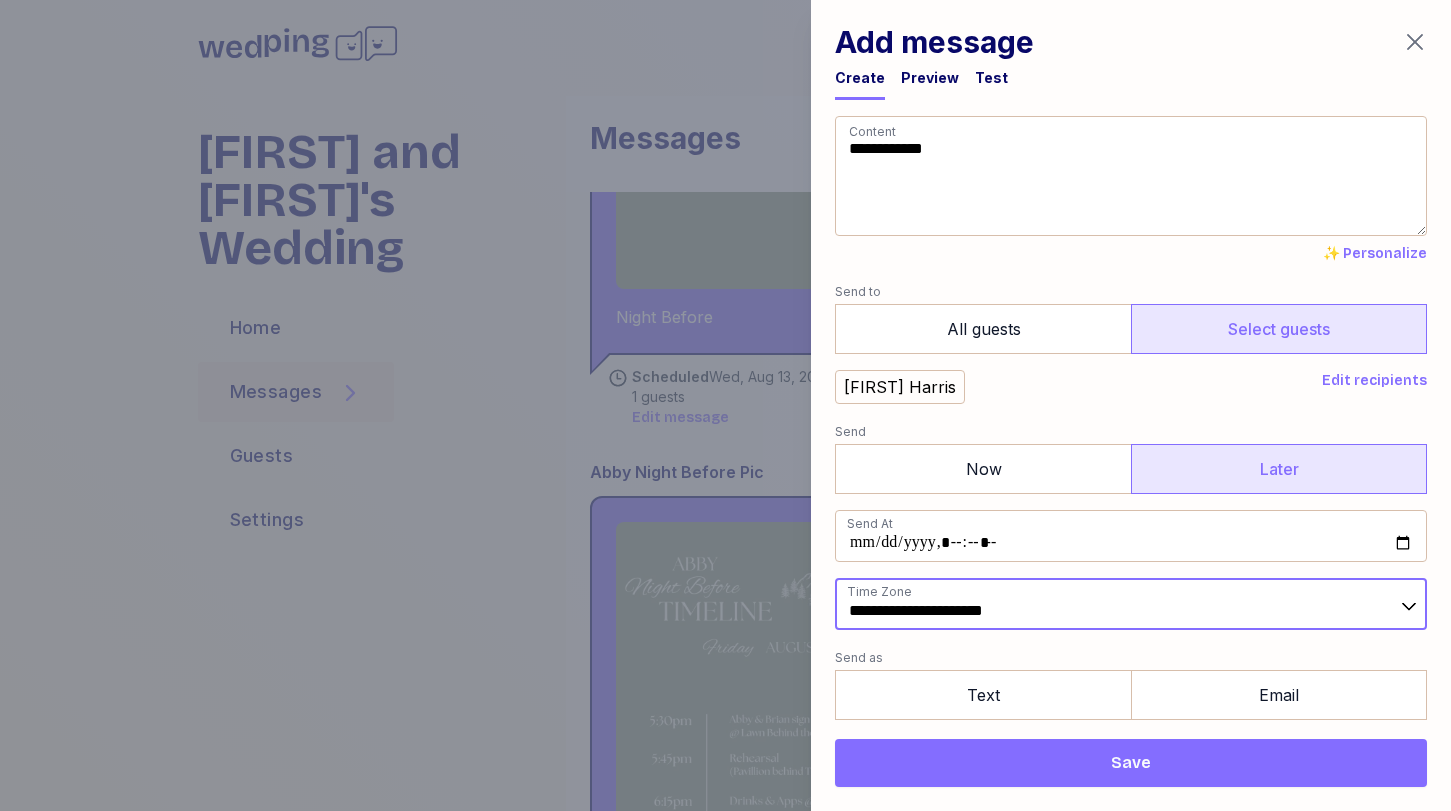 scroll, scrollTop: 109, scrollLeft: 0, axis: vertical 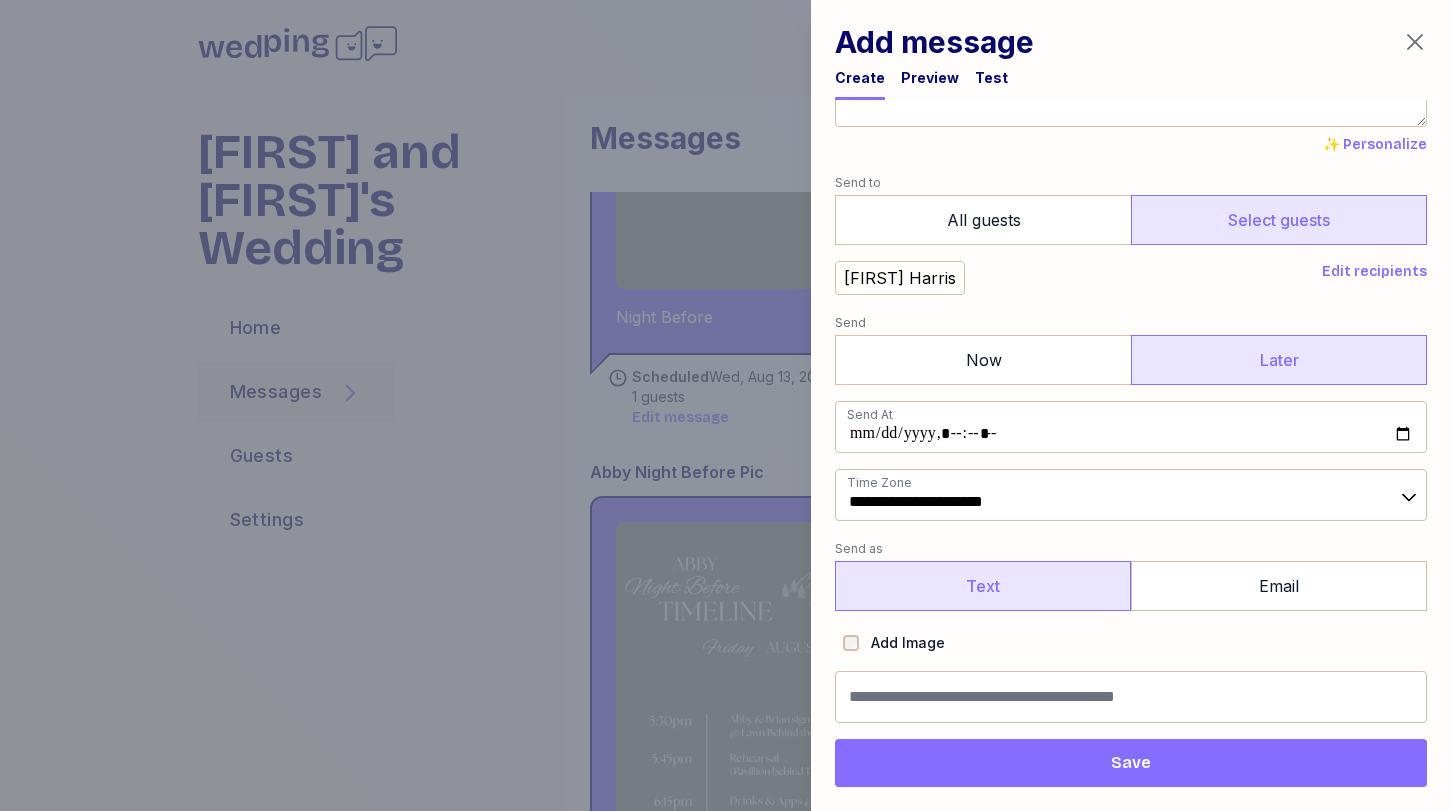 click on "Text" at bounding box center (983, 586) 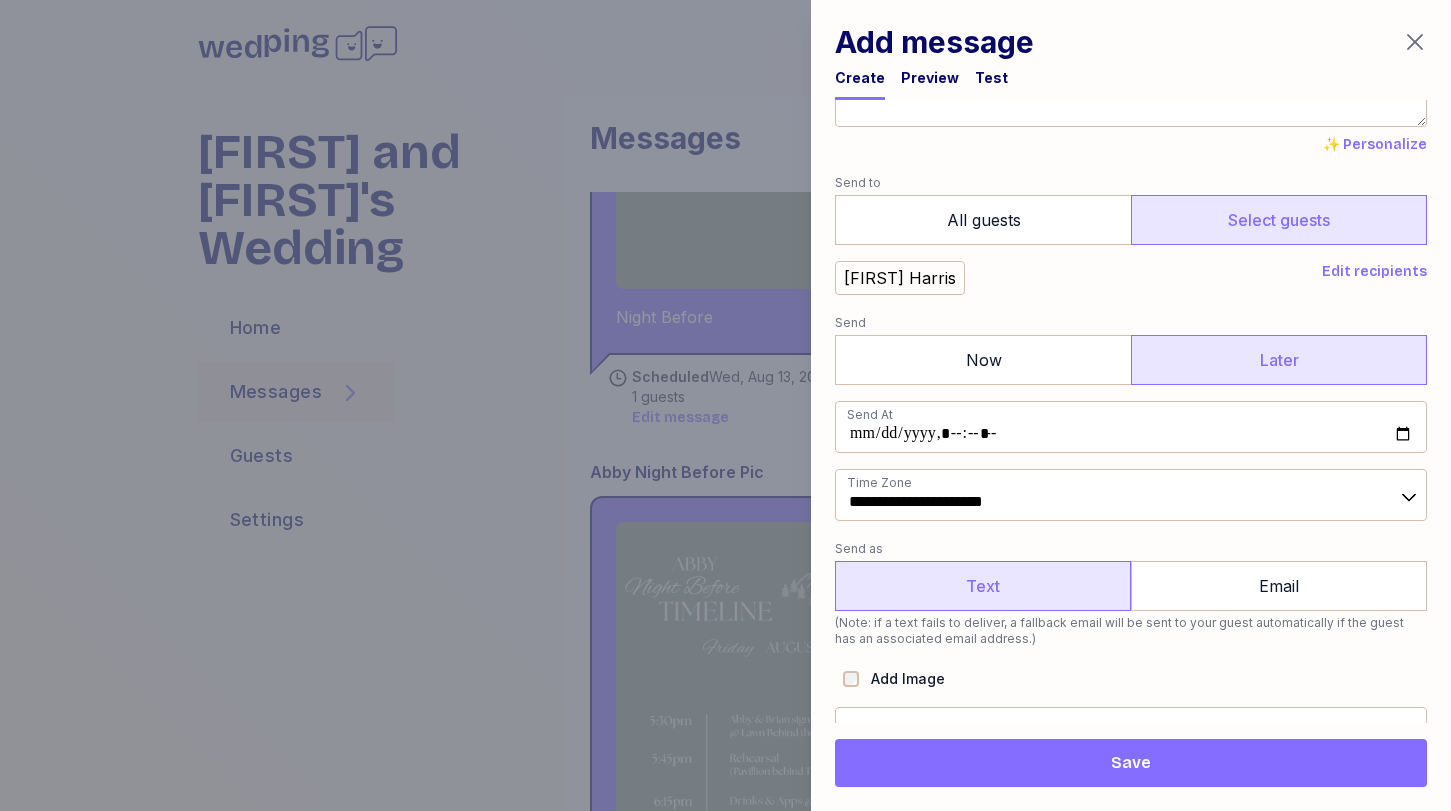 scroll, scrollTop: 145, scrollLeft: 0, axis: vertical 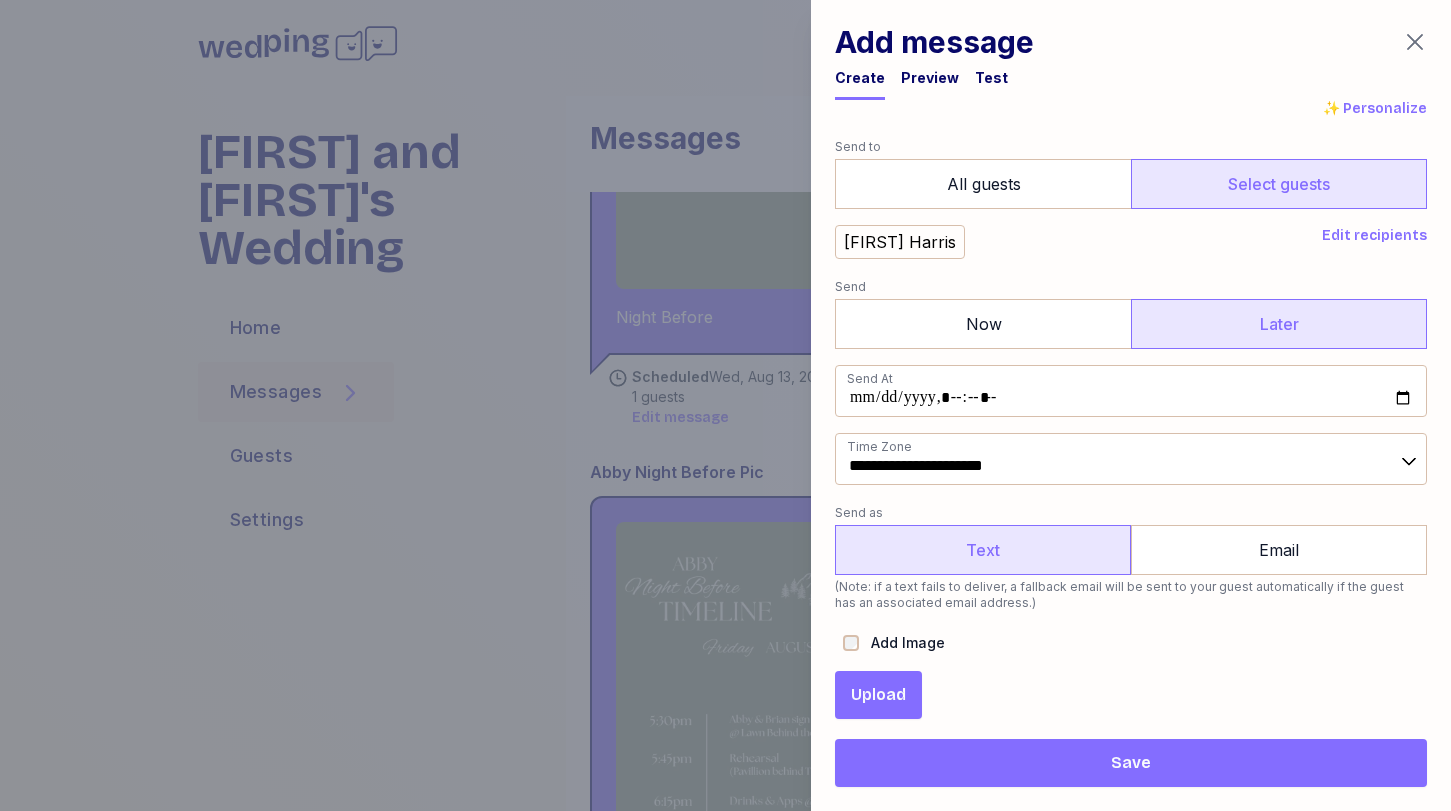 click on "Upload" at bounding box center [878, 695] 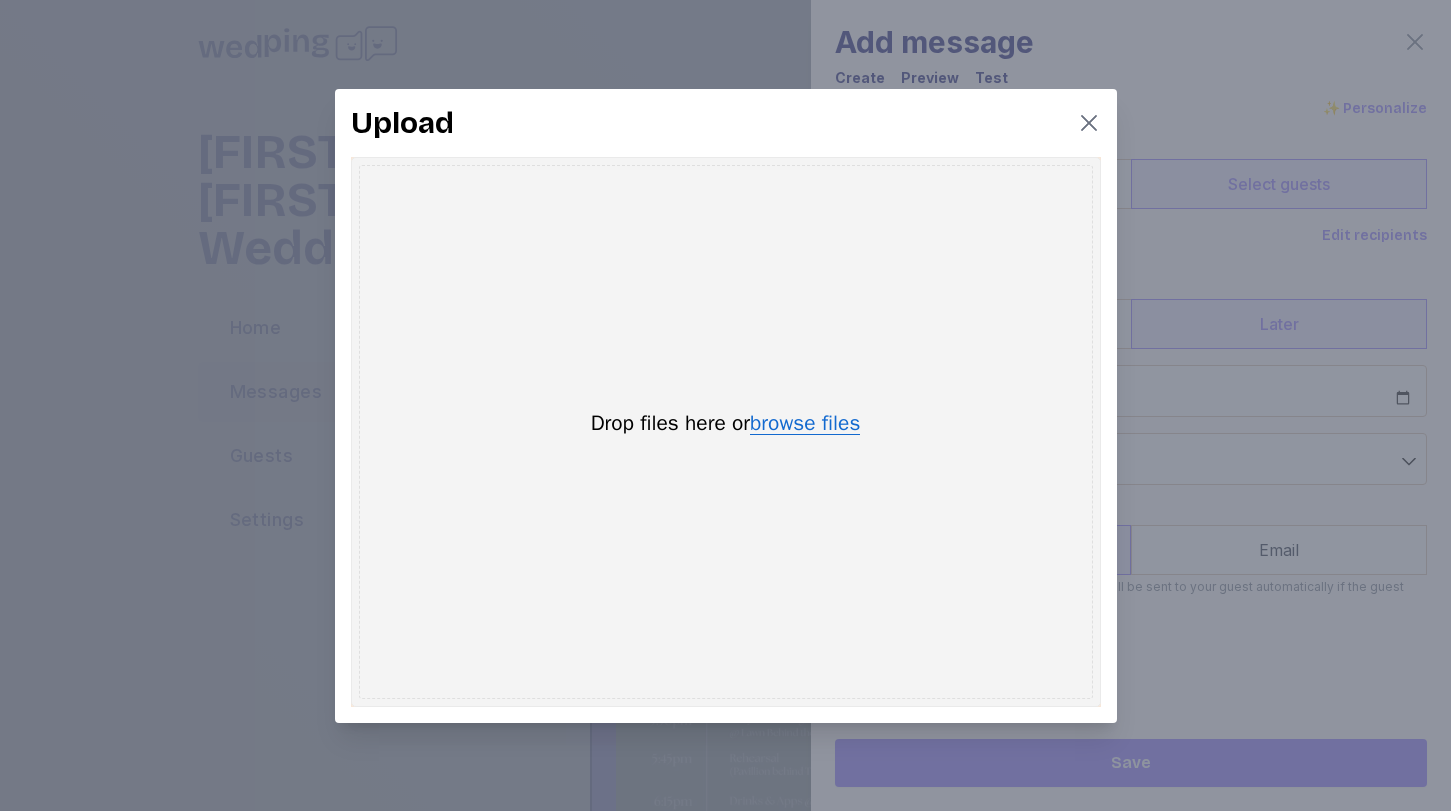 click on "browse files" at bounding box center (805, 424) 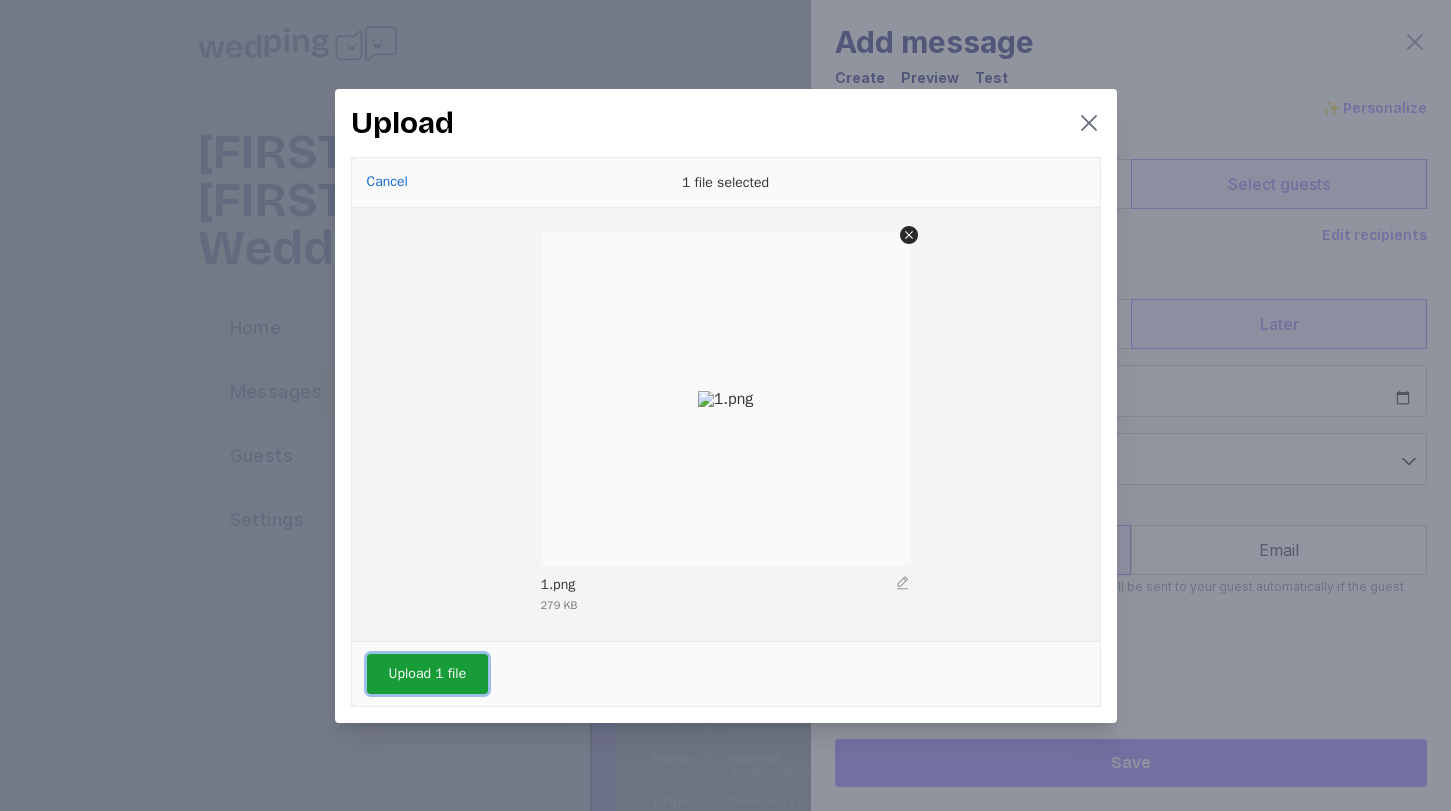 click on "Upload 1 file" at bounding box center [428, 674] 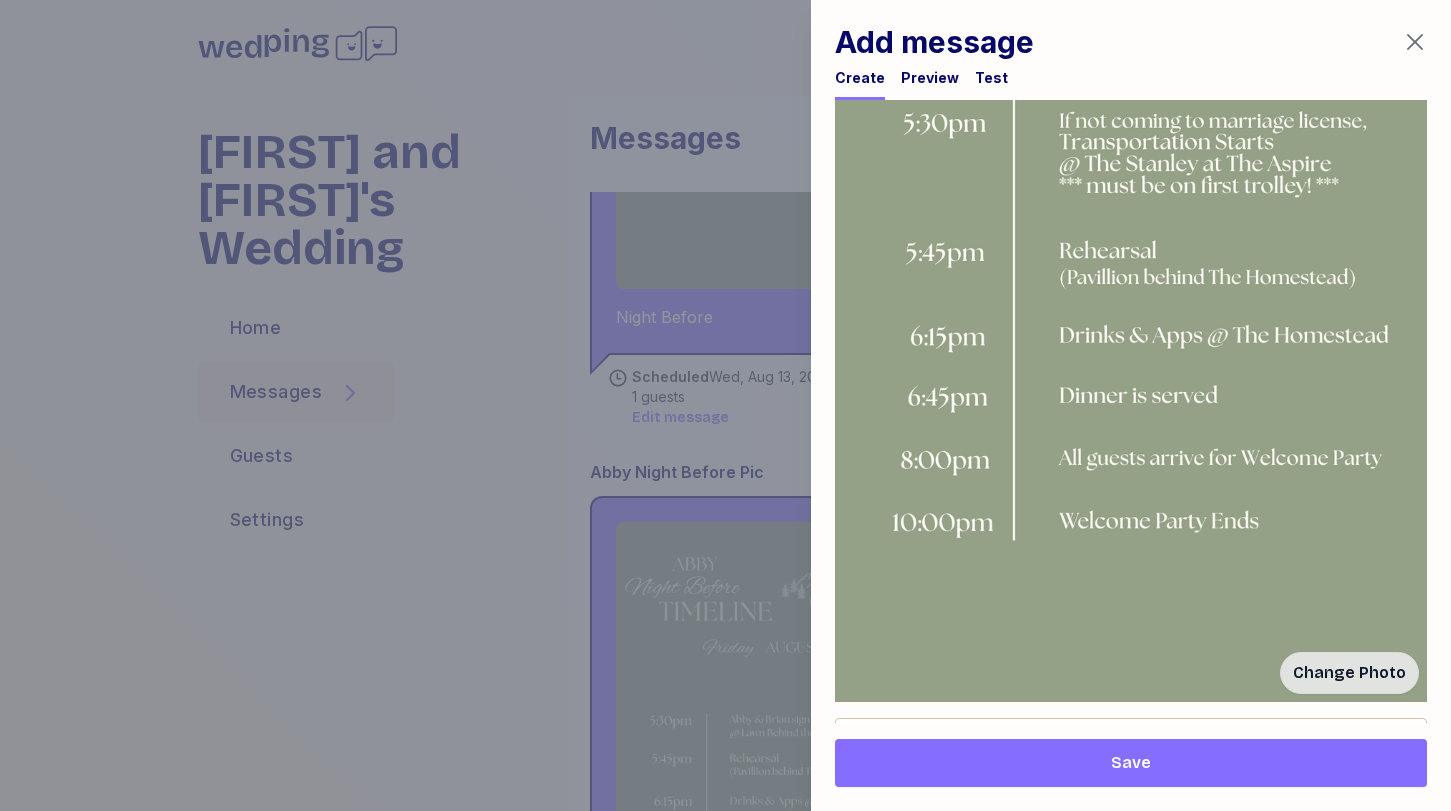 scroll, scrollTop: 1213, scrollLeft: 0, axis: vertical 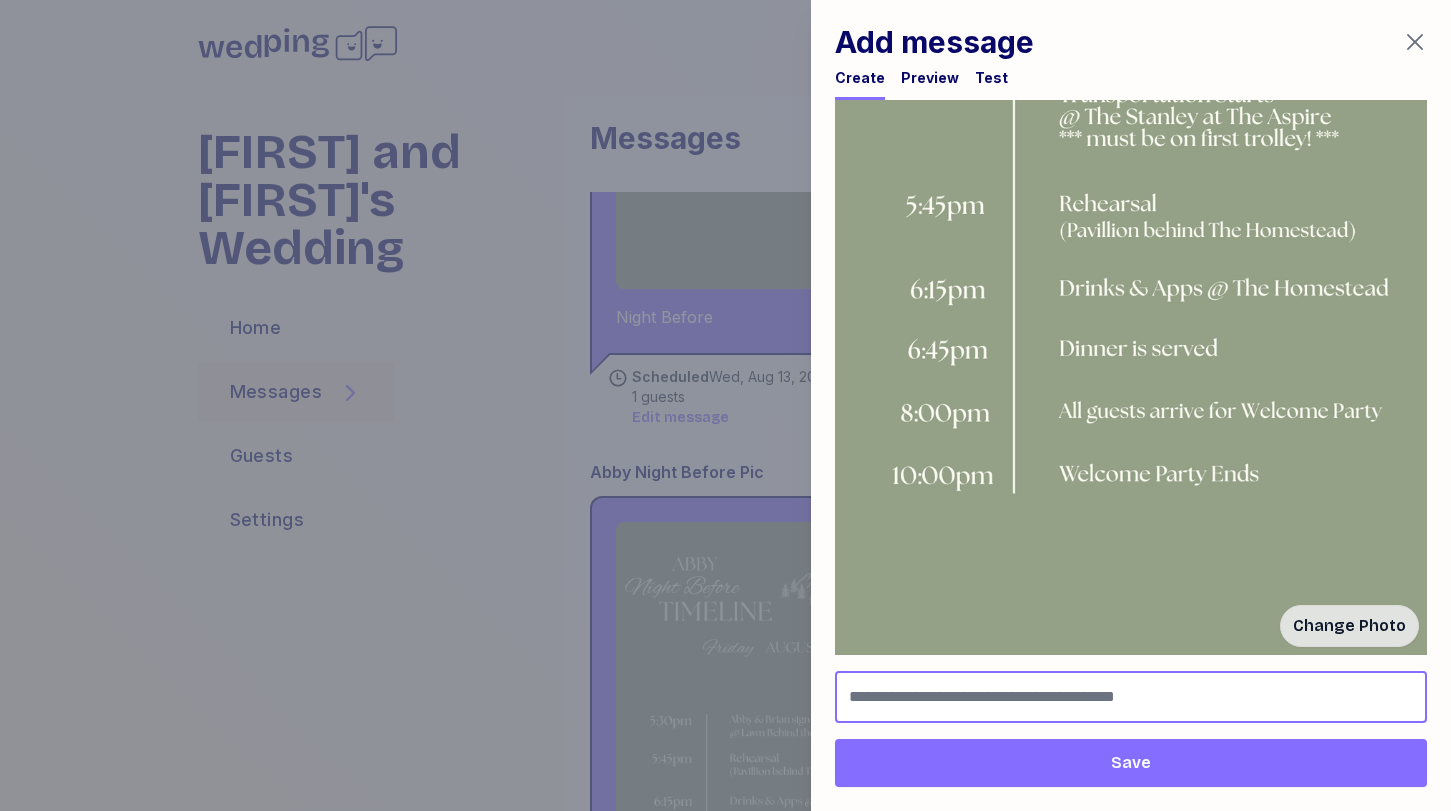 click at bounding box center [1131, 697] 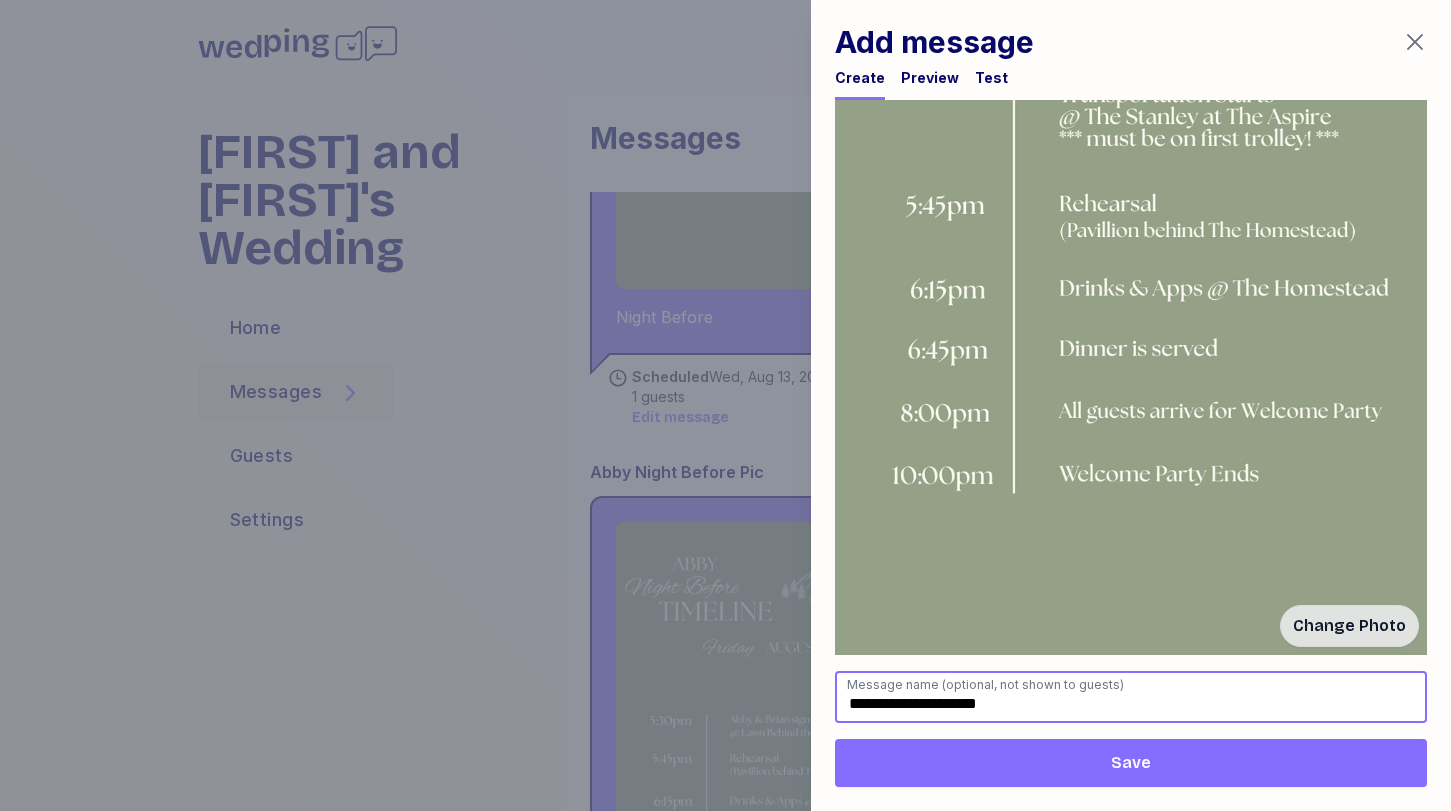 type on "**********" 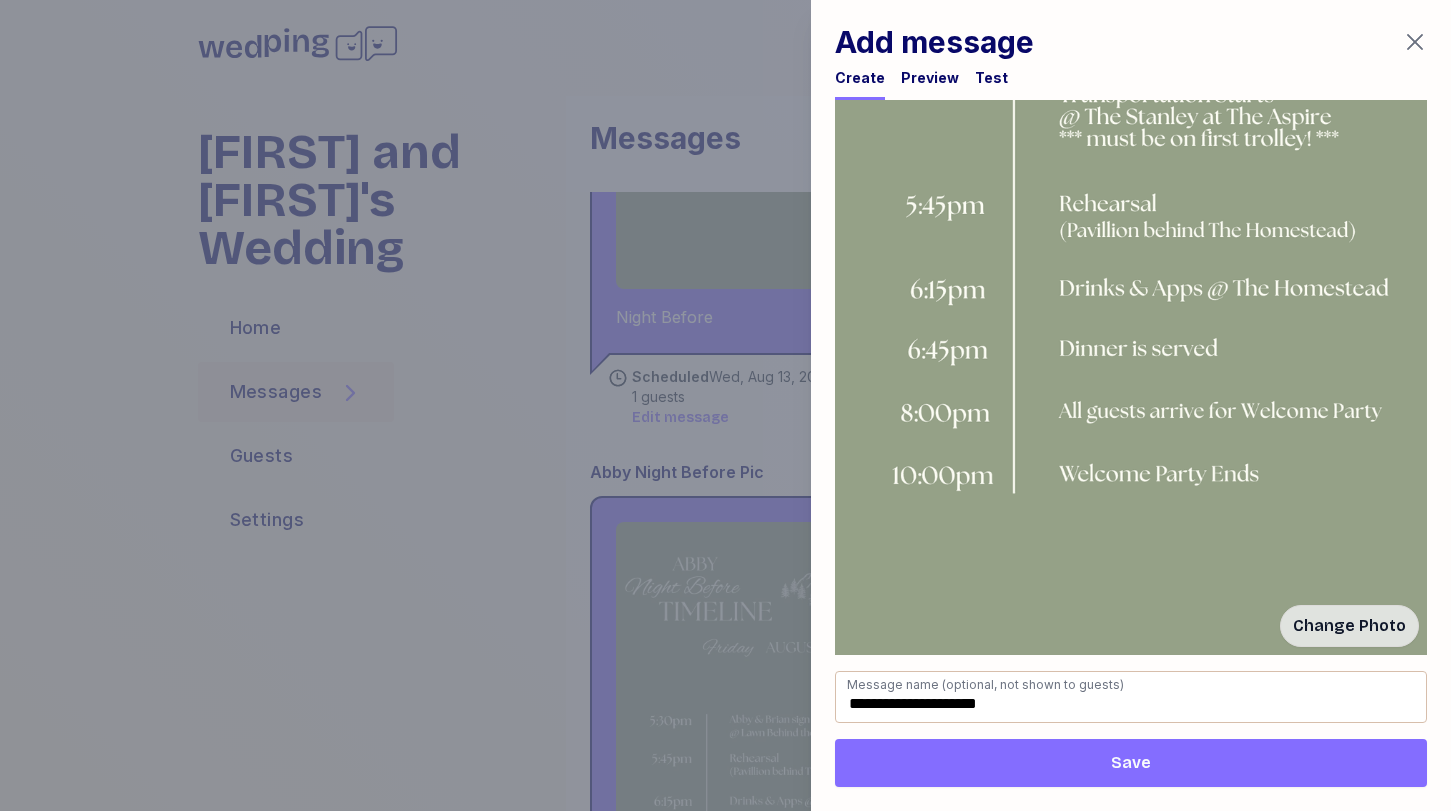 click on "Save" at bounding box center [1131, 763] 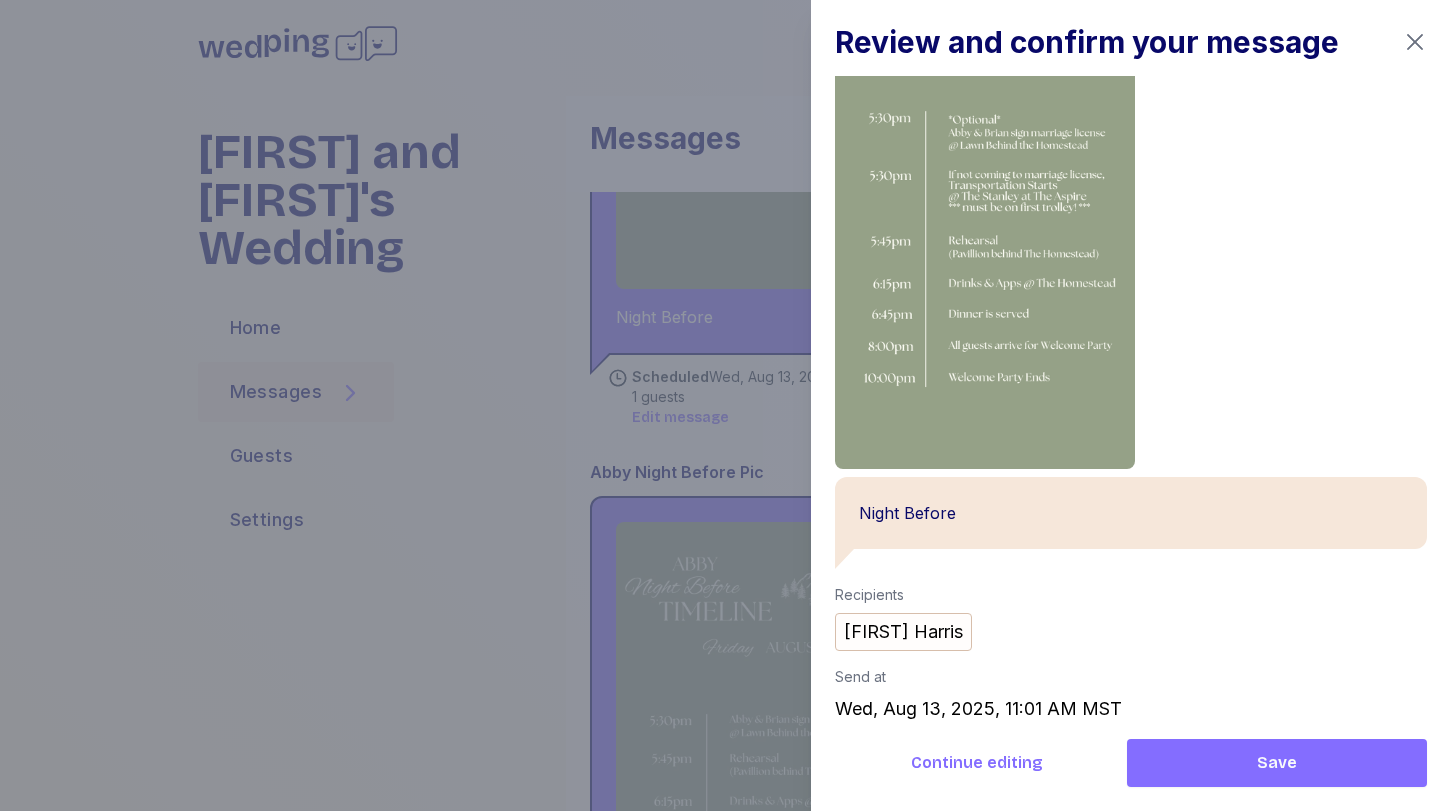 scroll, scrollTop: 0, scrollLeft: 0, axis: both 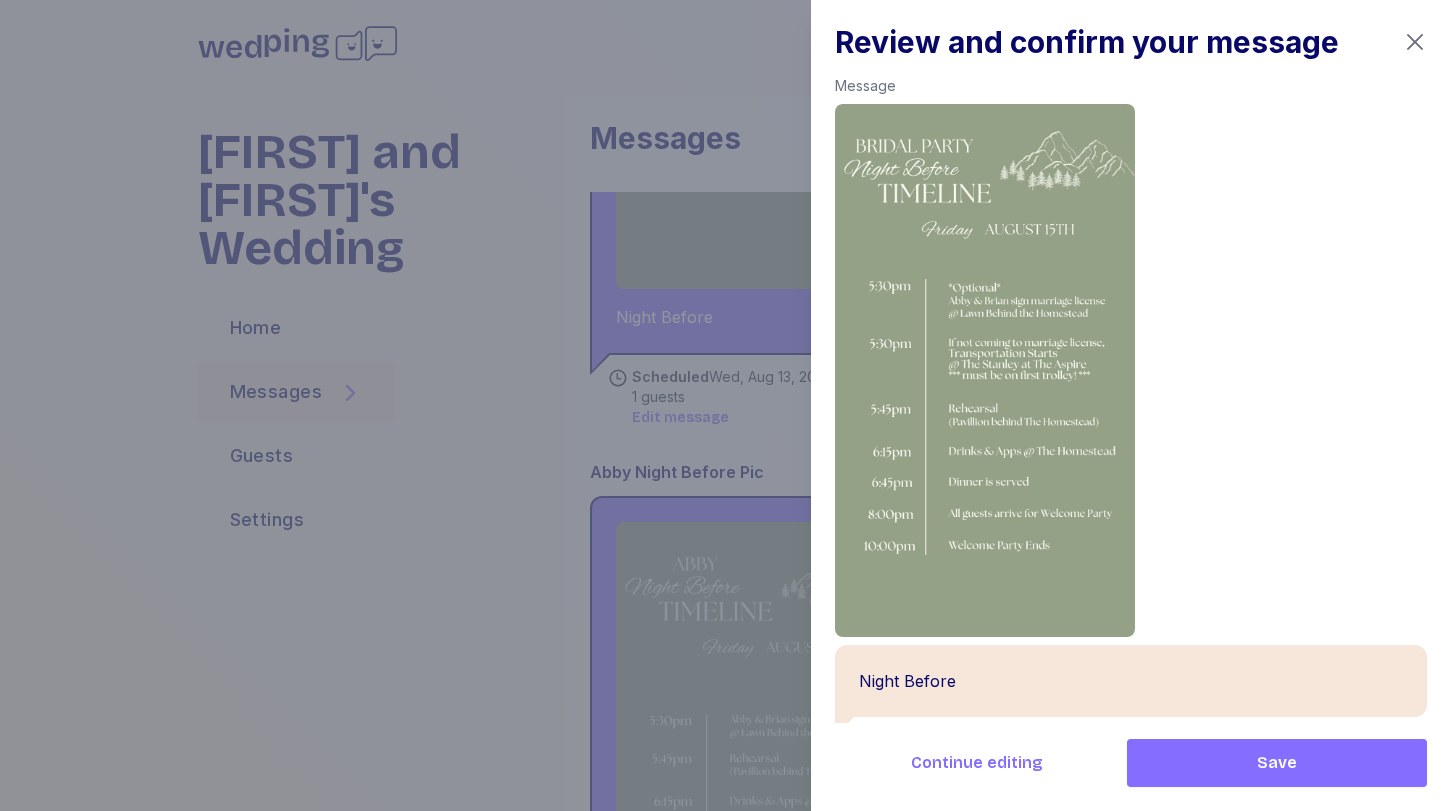 click on "Save" at bounding box center [1277, 763] 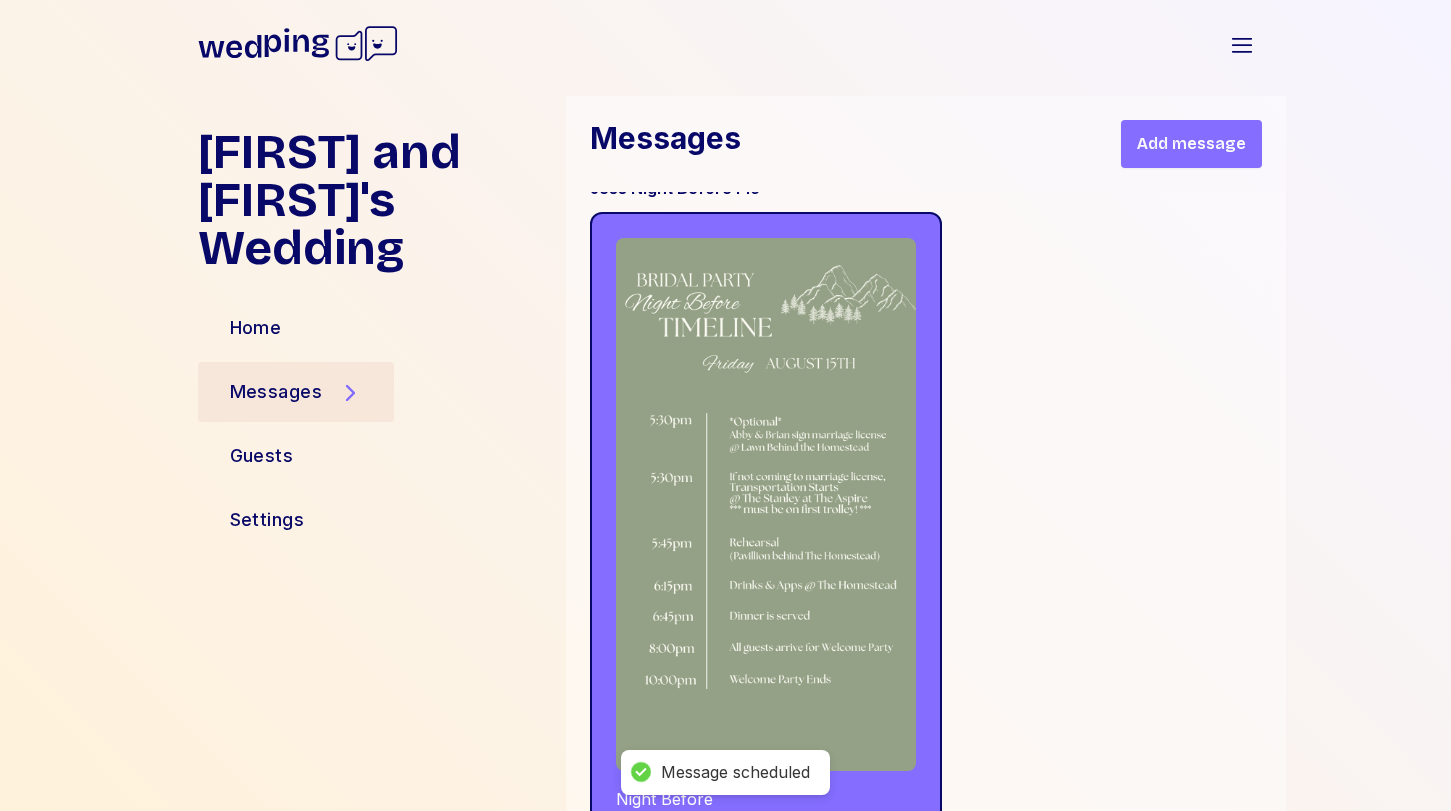 scroll, scrollTop: 8160, scrollLeft: 0, axis: vertical 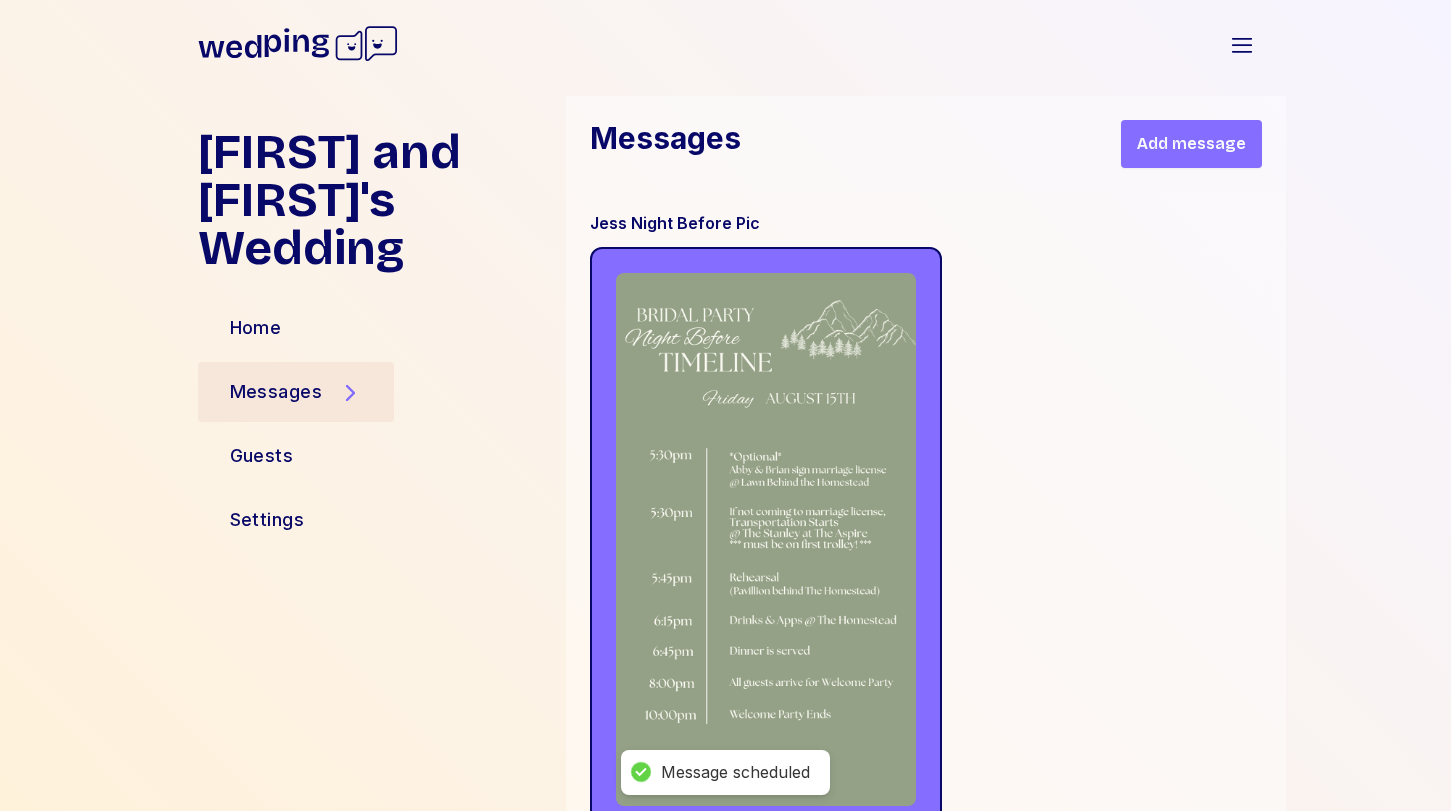 click on "Add message" at bounding box center [1191, 144] 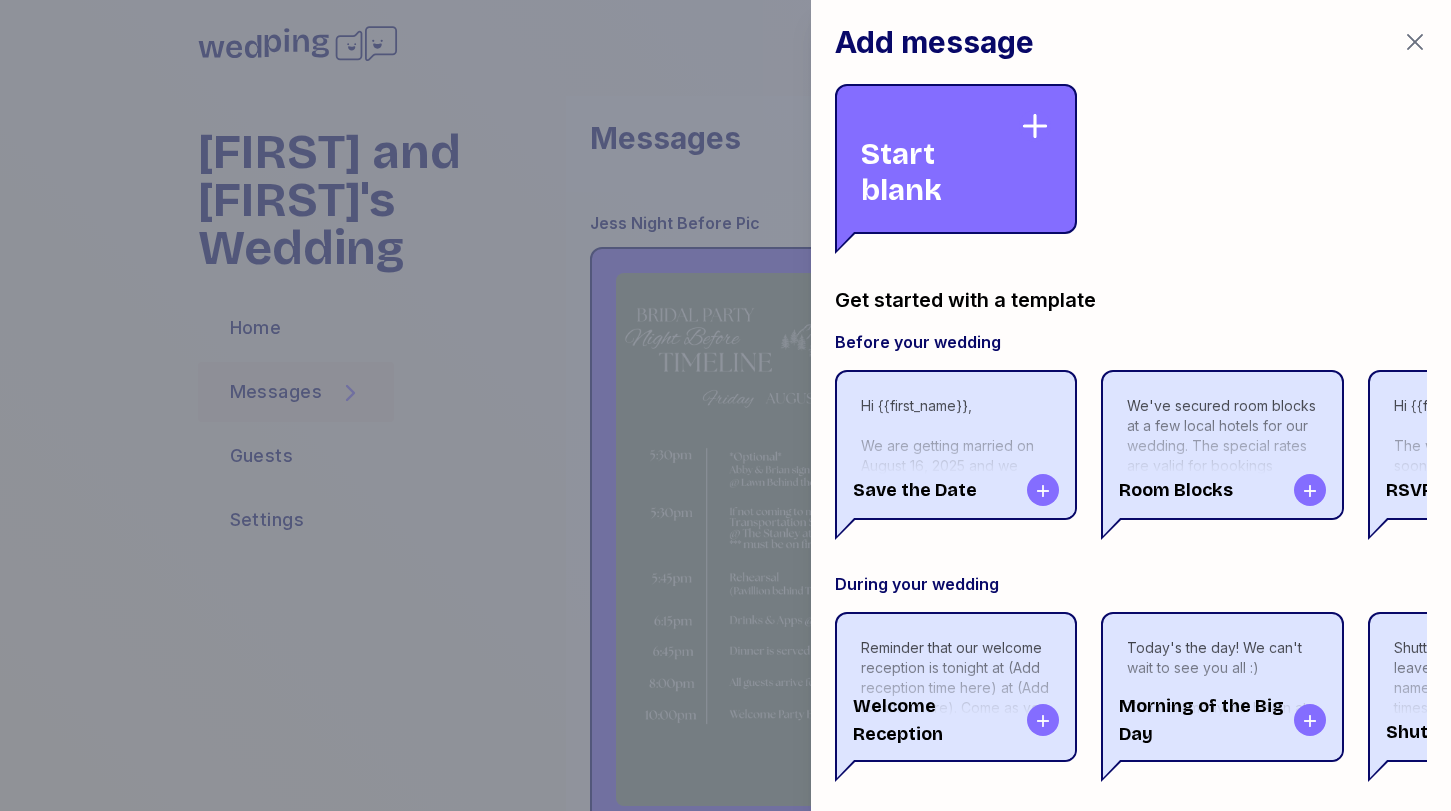 click on "Start blank" at bounding box center [940, 159] 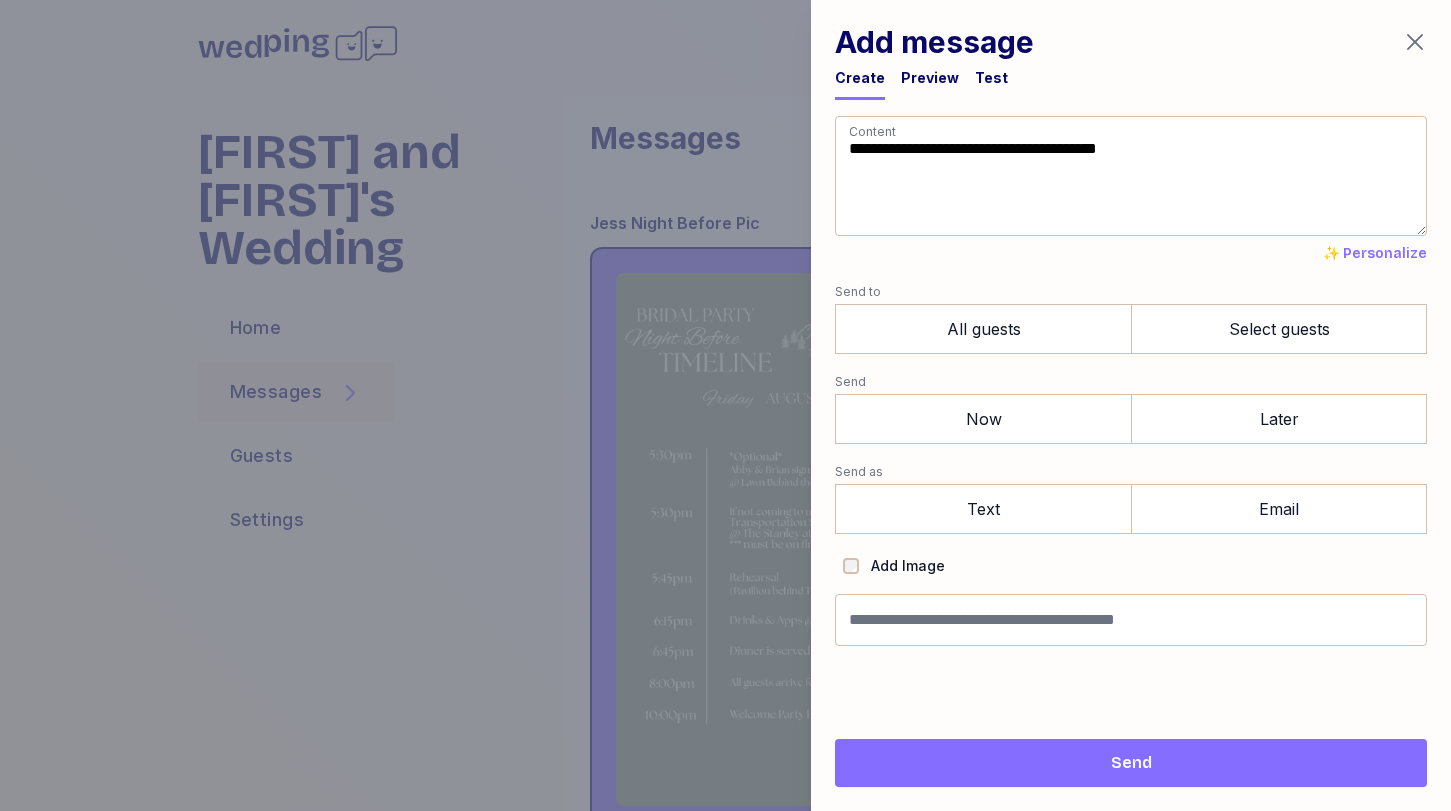 drag, startPoint x: 912, startPoint y: 229, endPoint x: 710, endPoint y: -104, distance: 389.47784 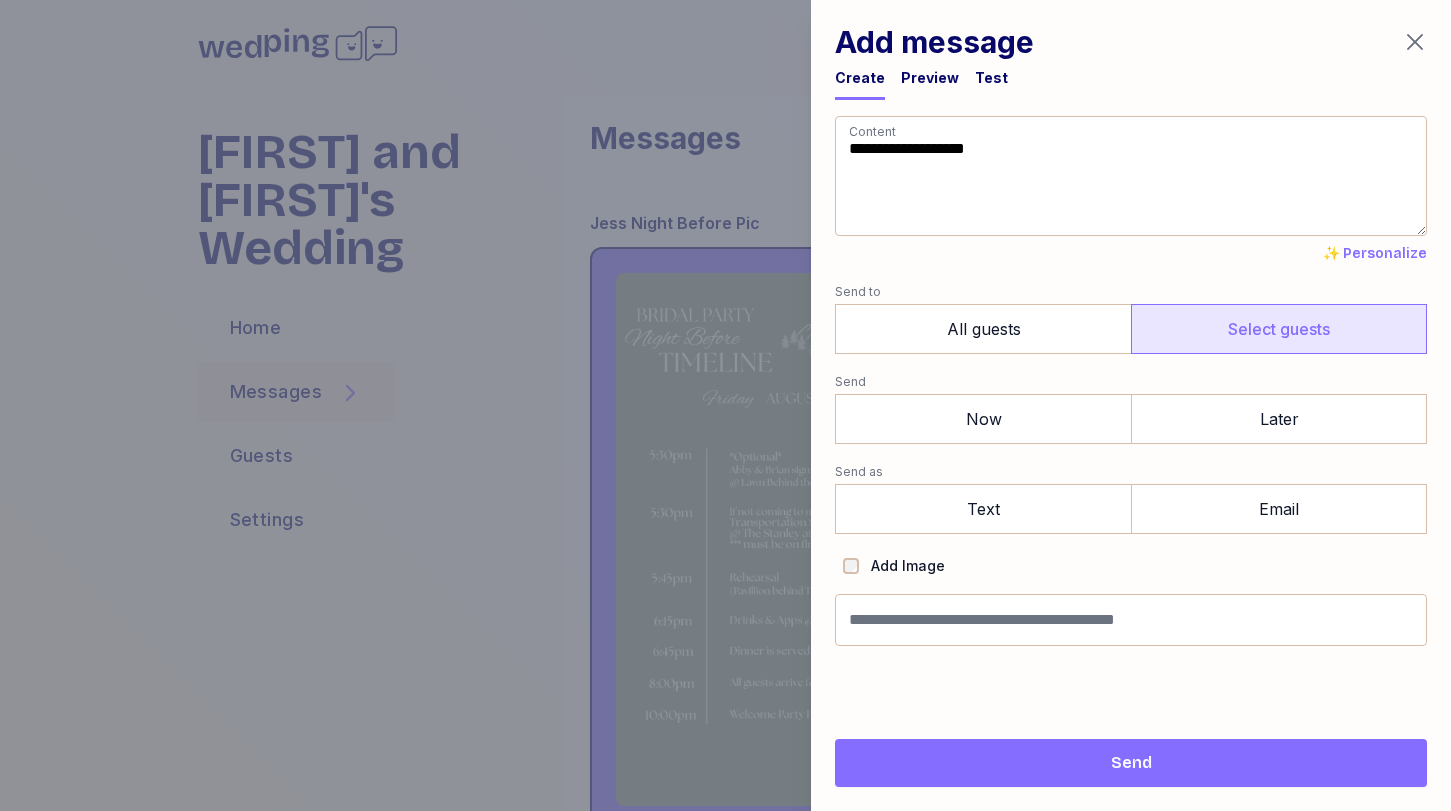 type on "**********" 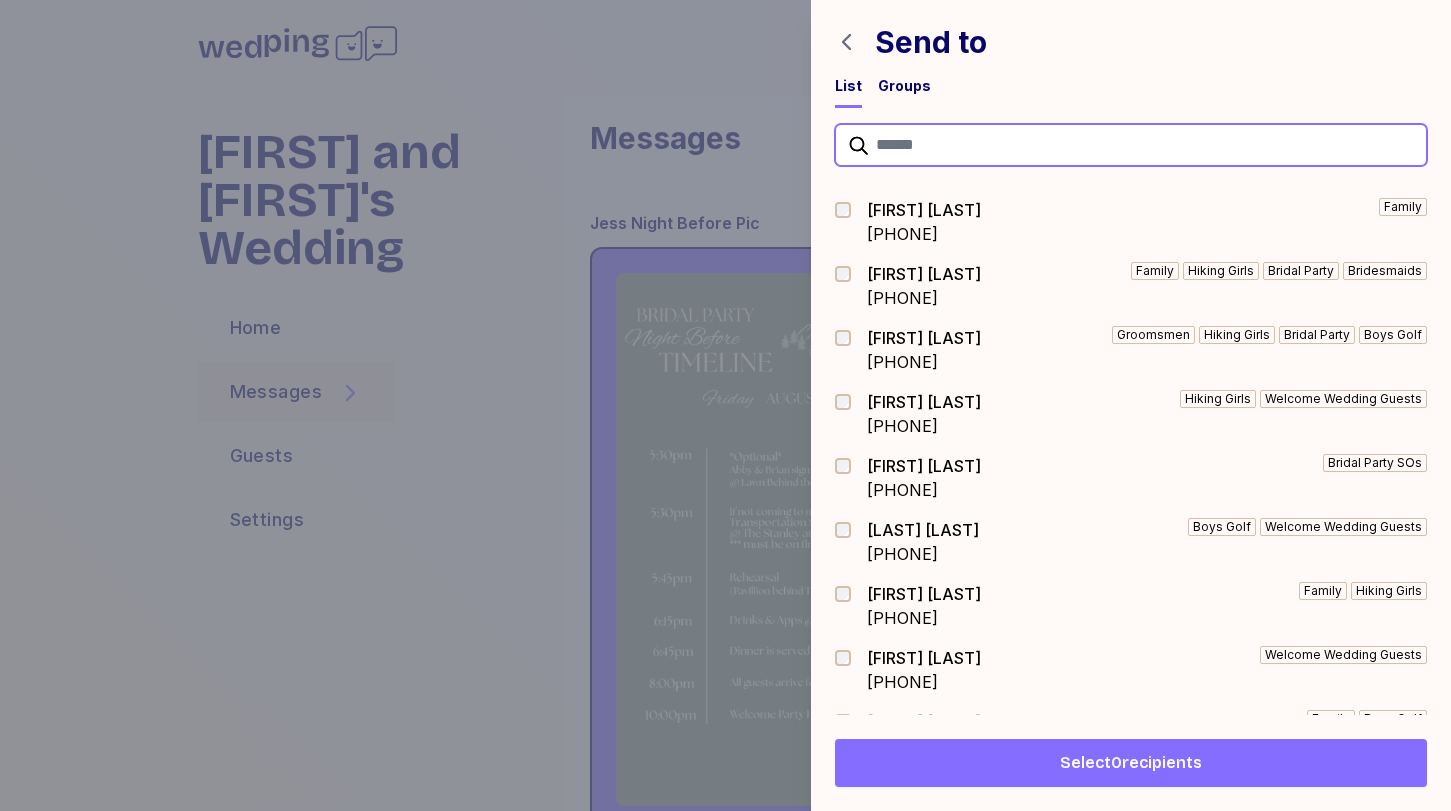 click at bounding box center (1131, 145) 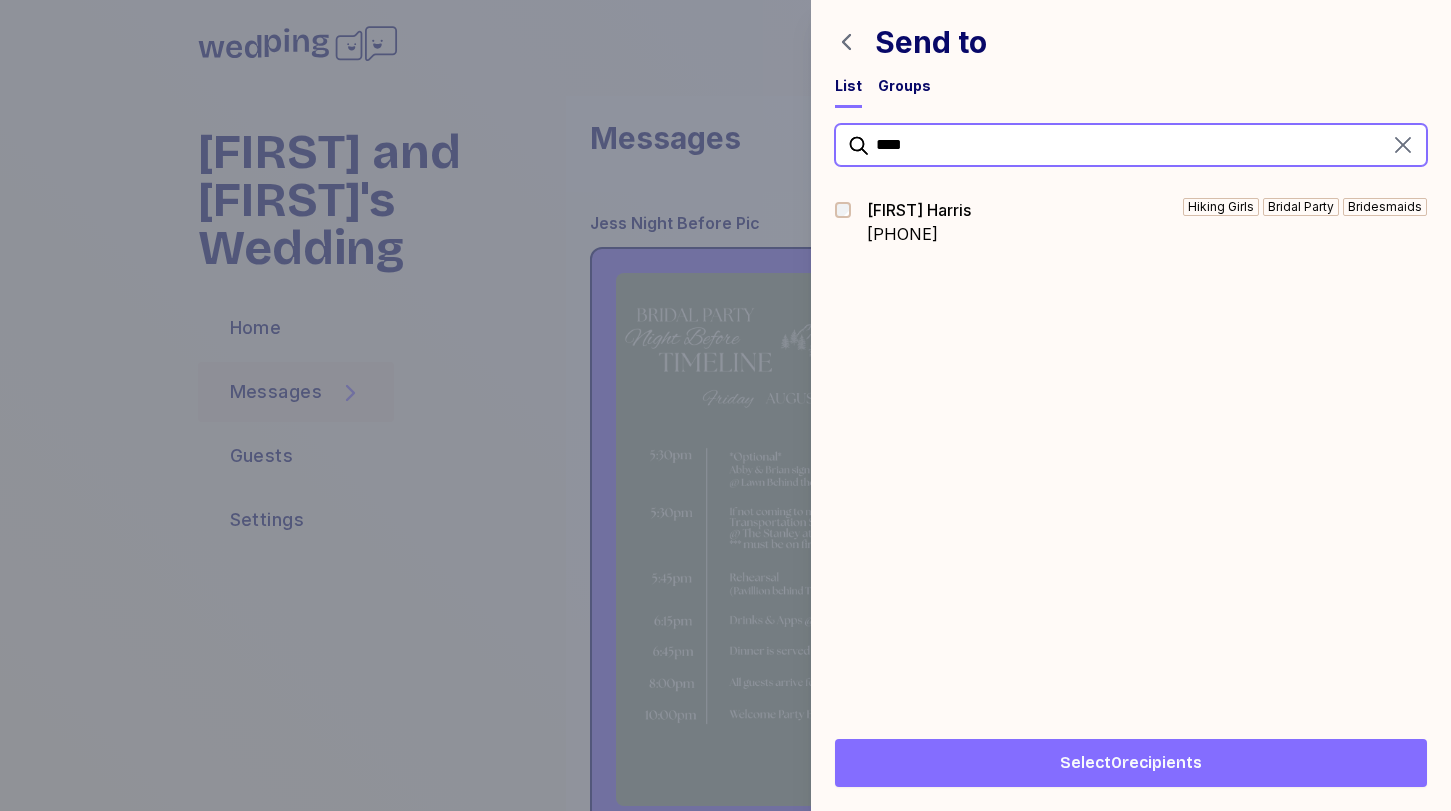 type on "****" 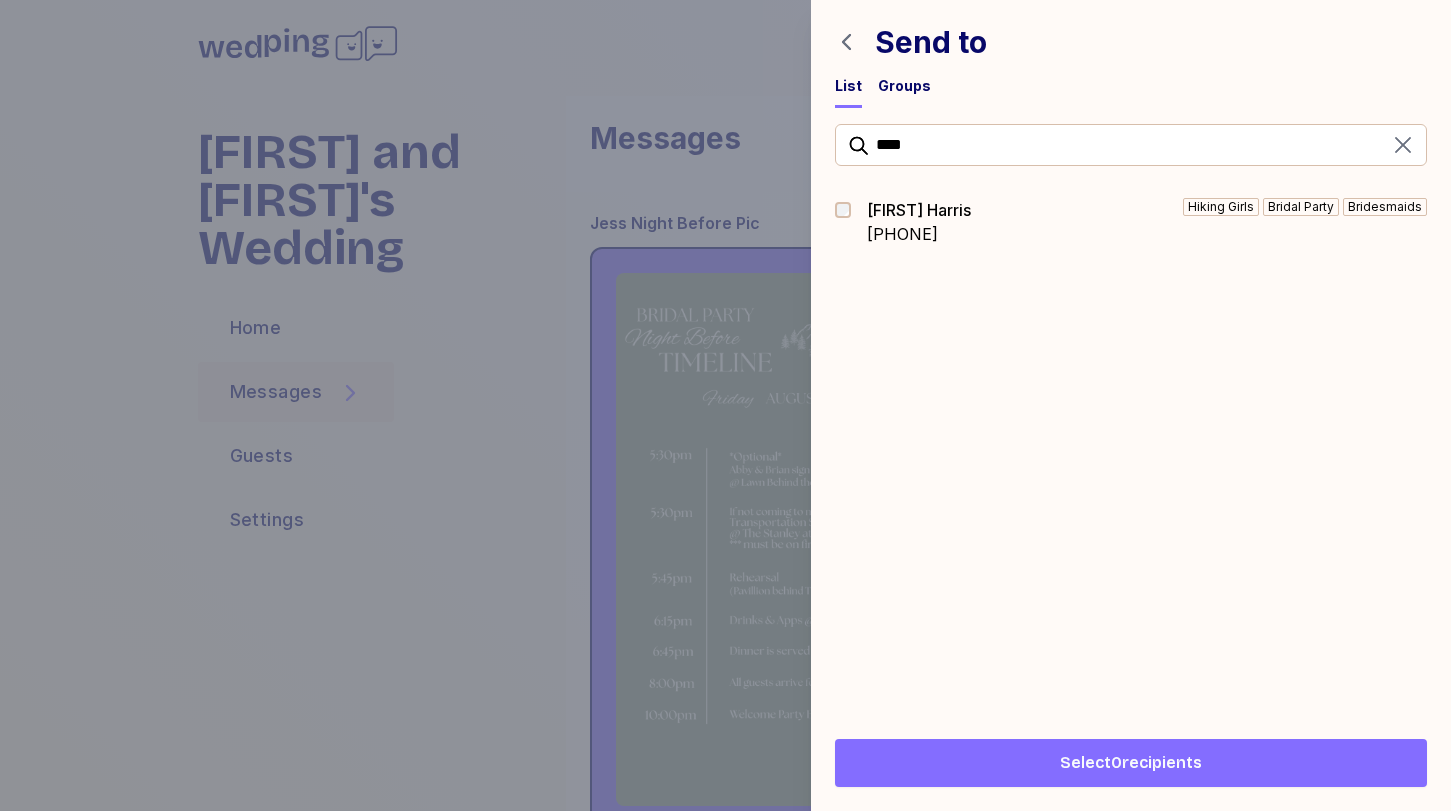click on "Jessica   Harris" at bounding box center (919, 210) 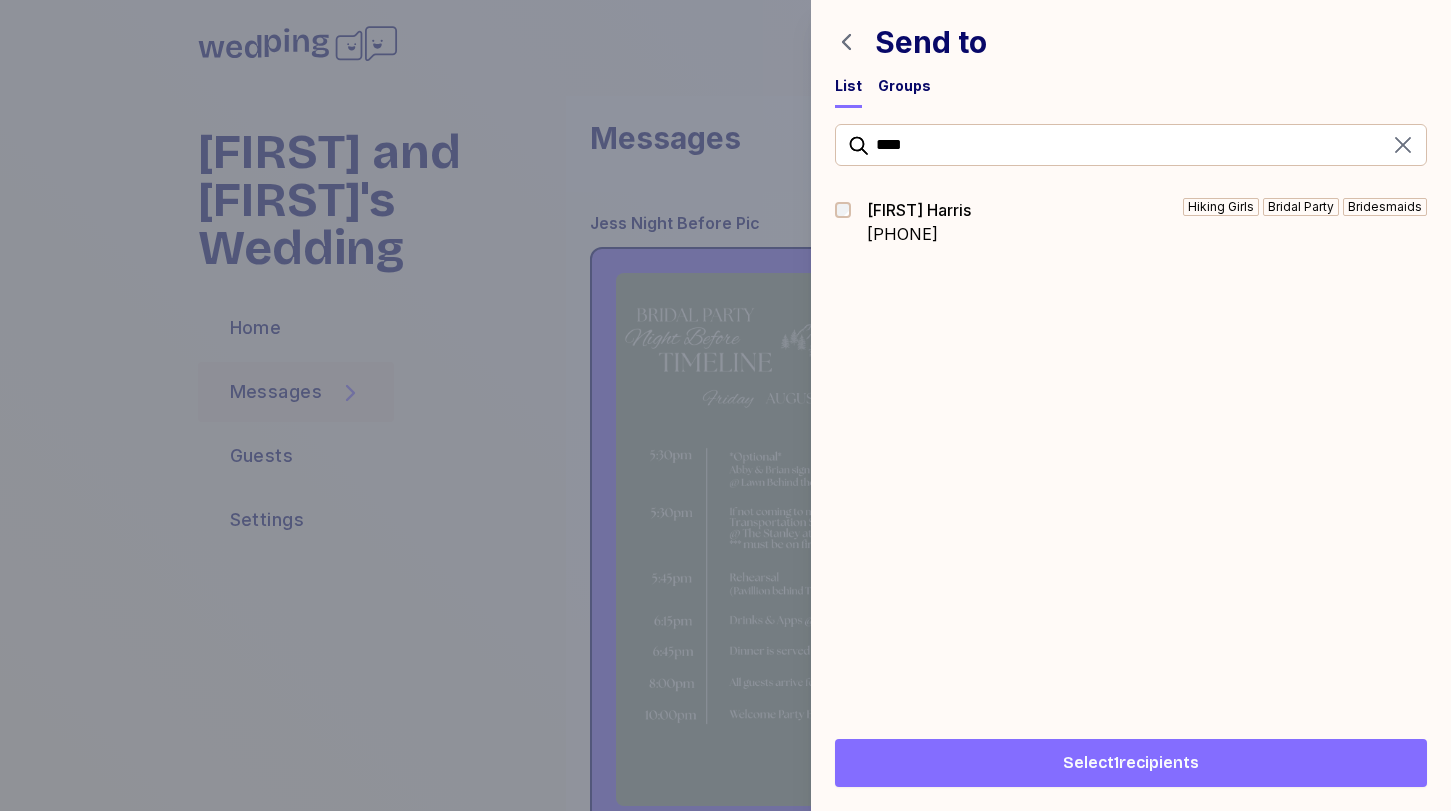 click on "Select  1  recipients" at bounding box center [1131, 763] 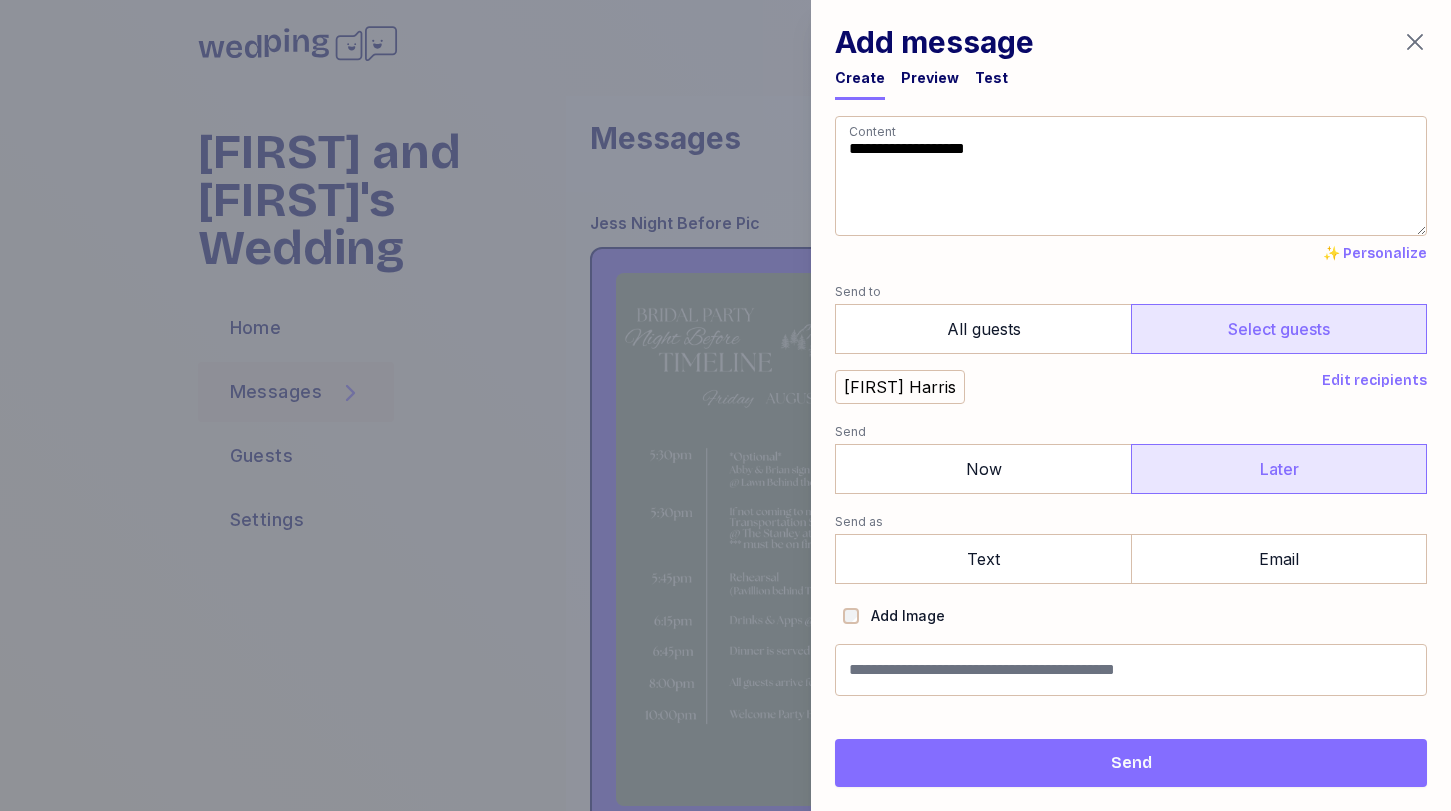 click on "Later" at bounding box center (1279, 469) 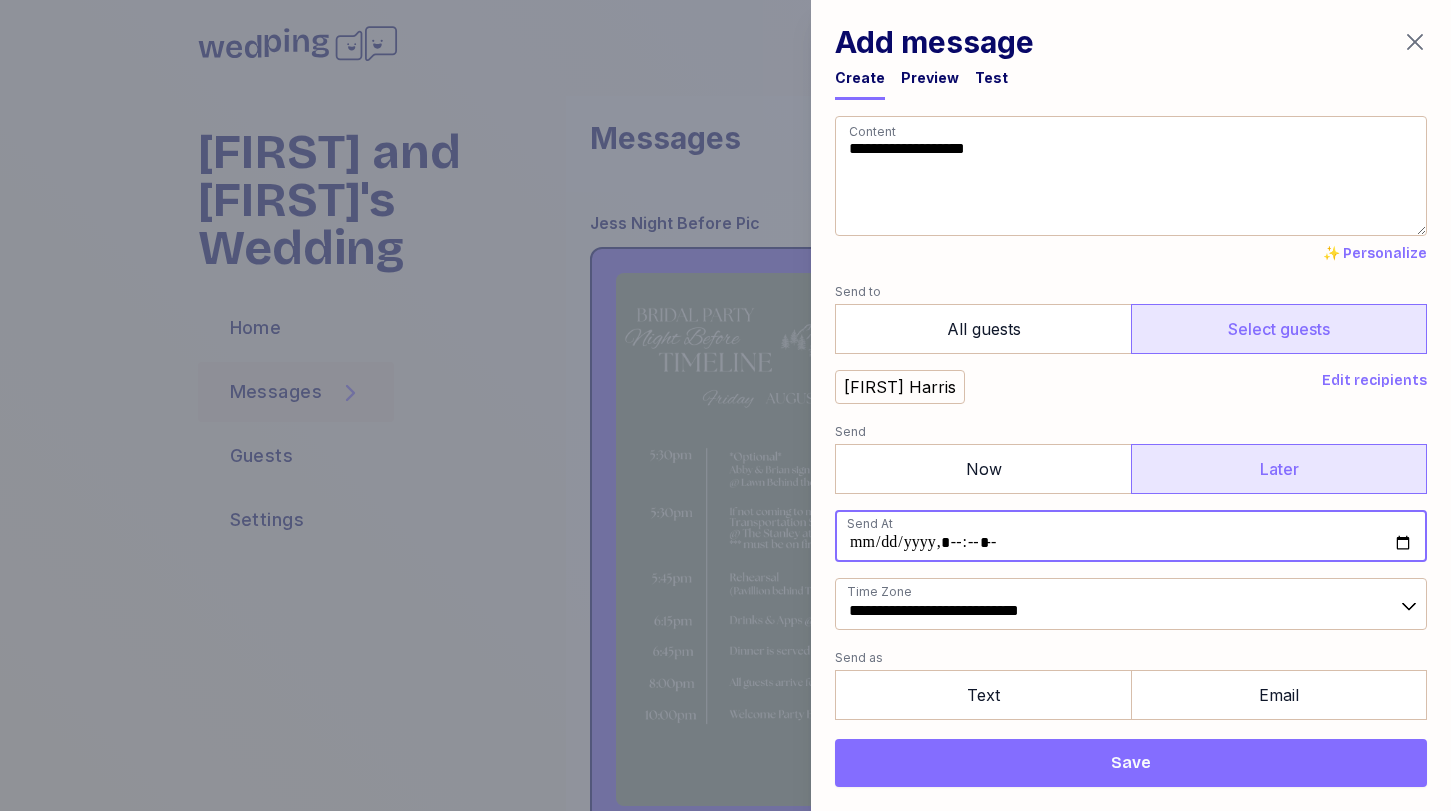 click at bounding box center (1131, 536) 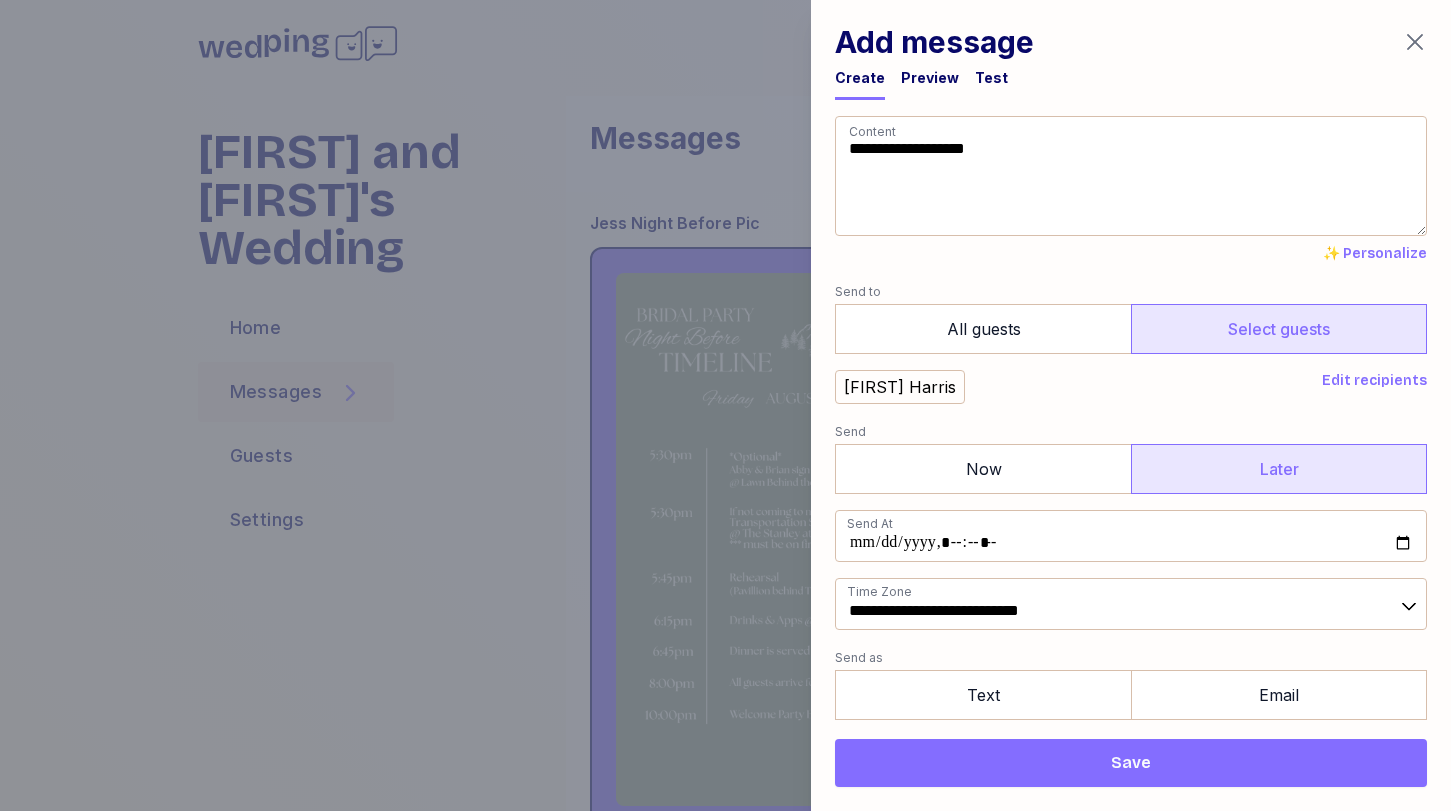 type on "**********" 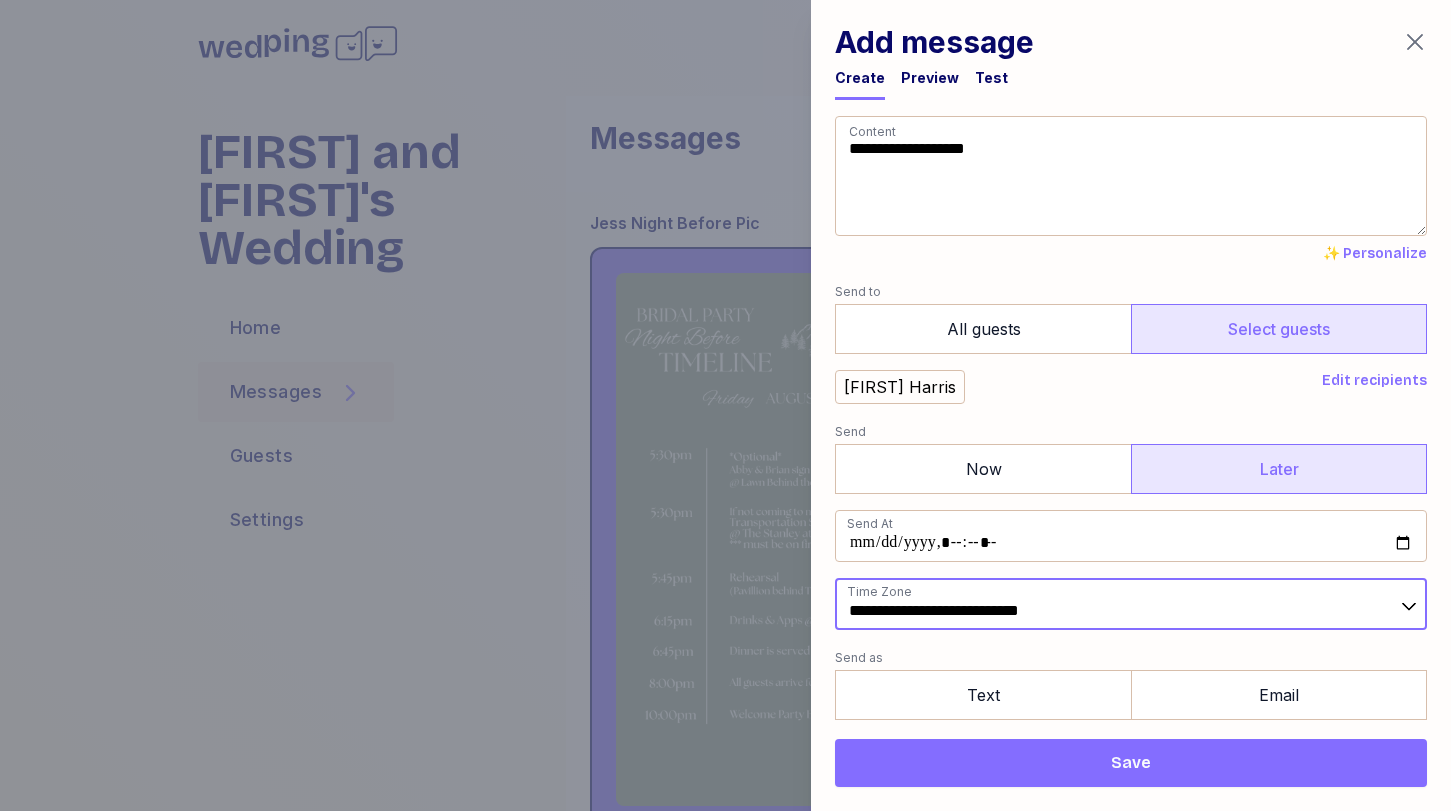click on "**********" at bounding box center (1131, 604) 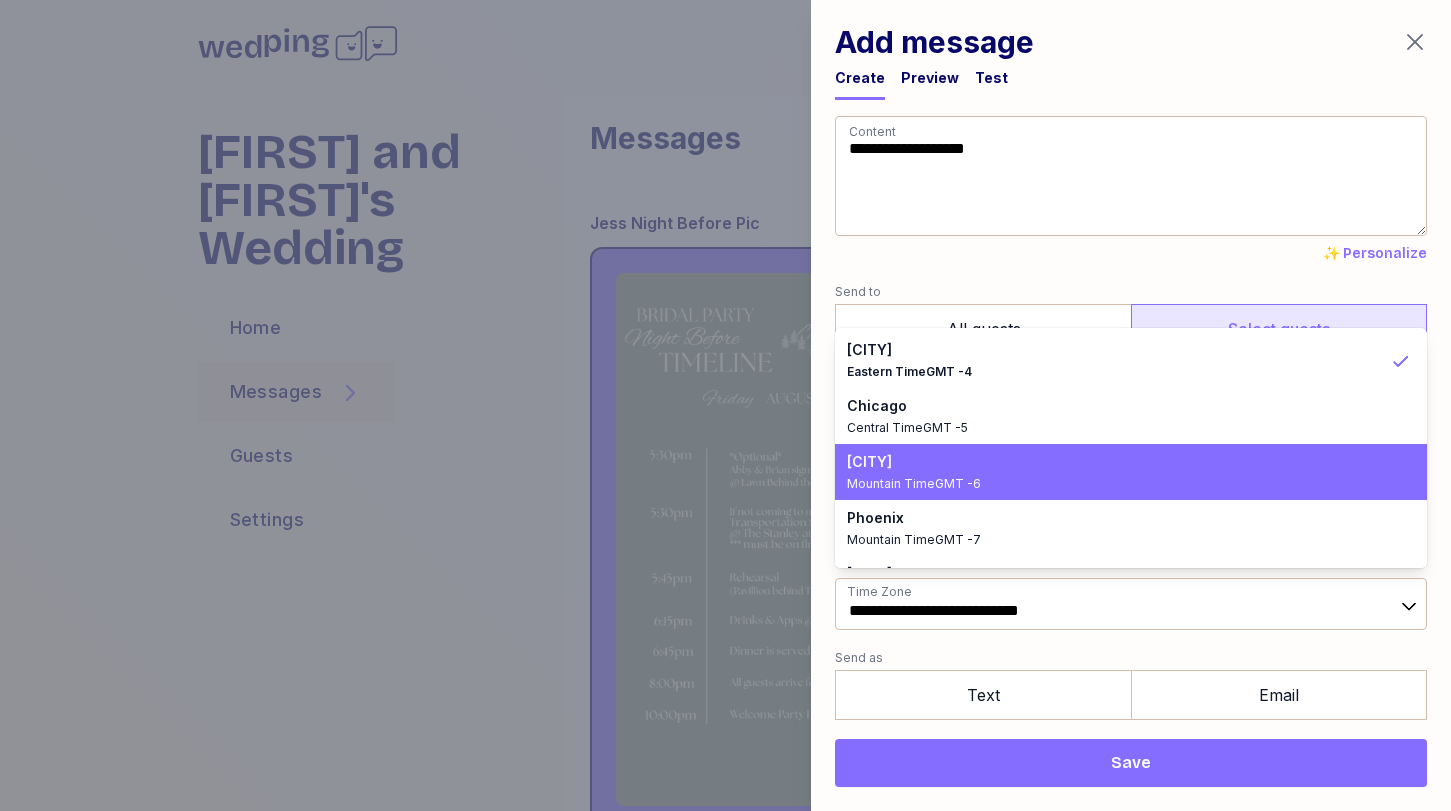 click on "Mountain Time  GMT   -6" at bounding box center [1119, 484] 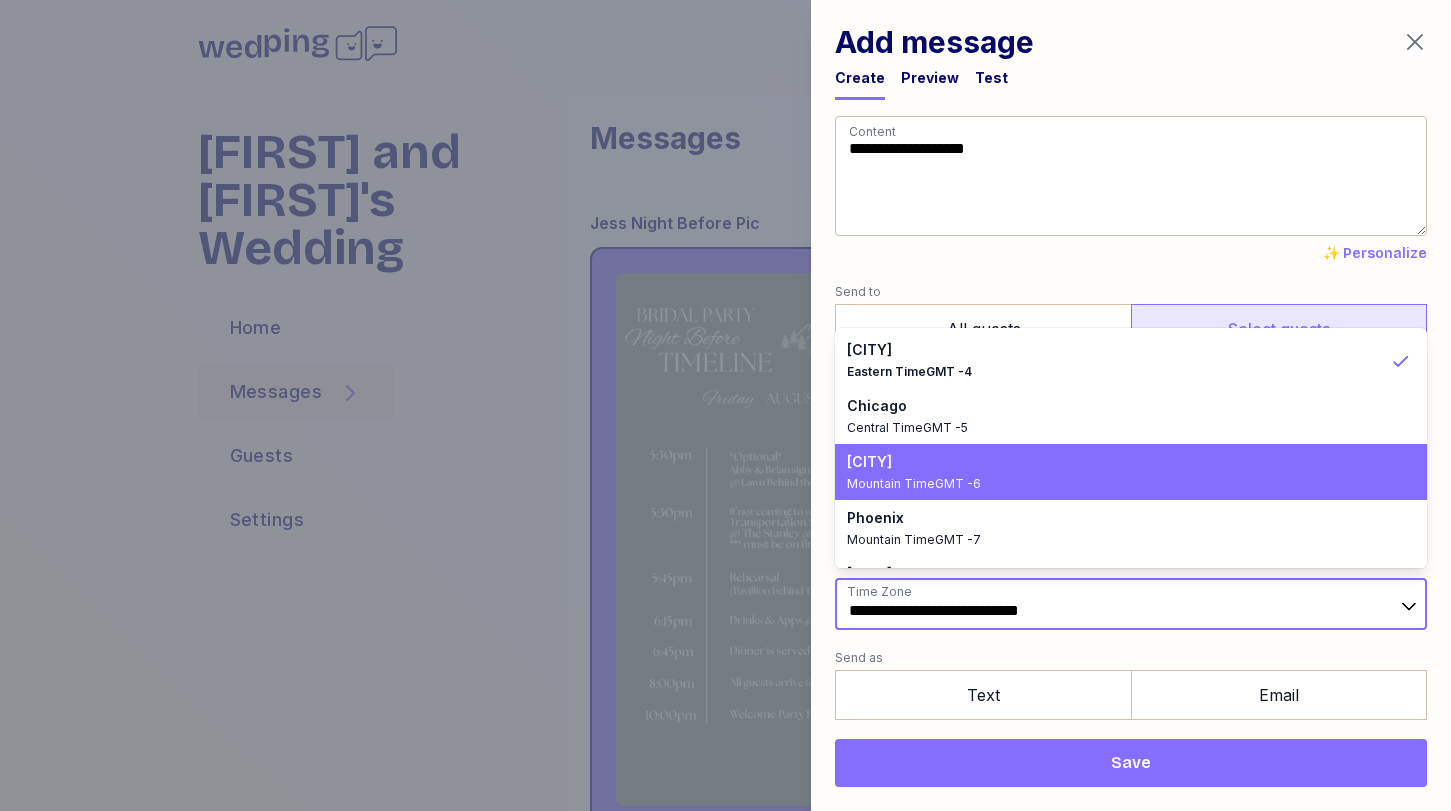 type on "**********" 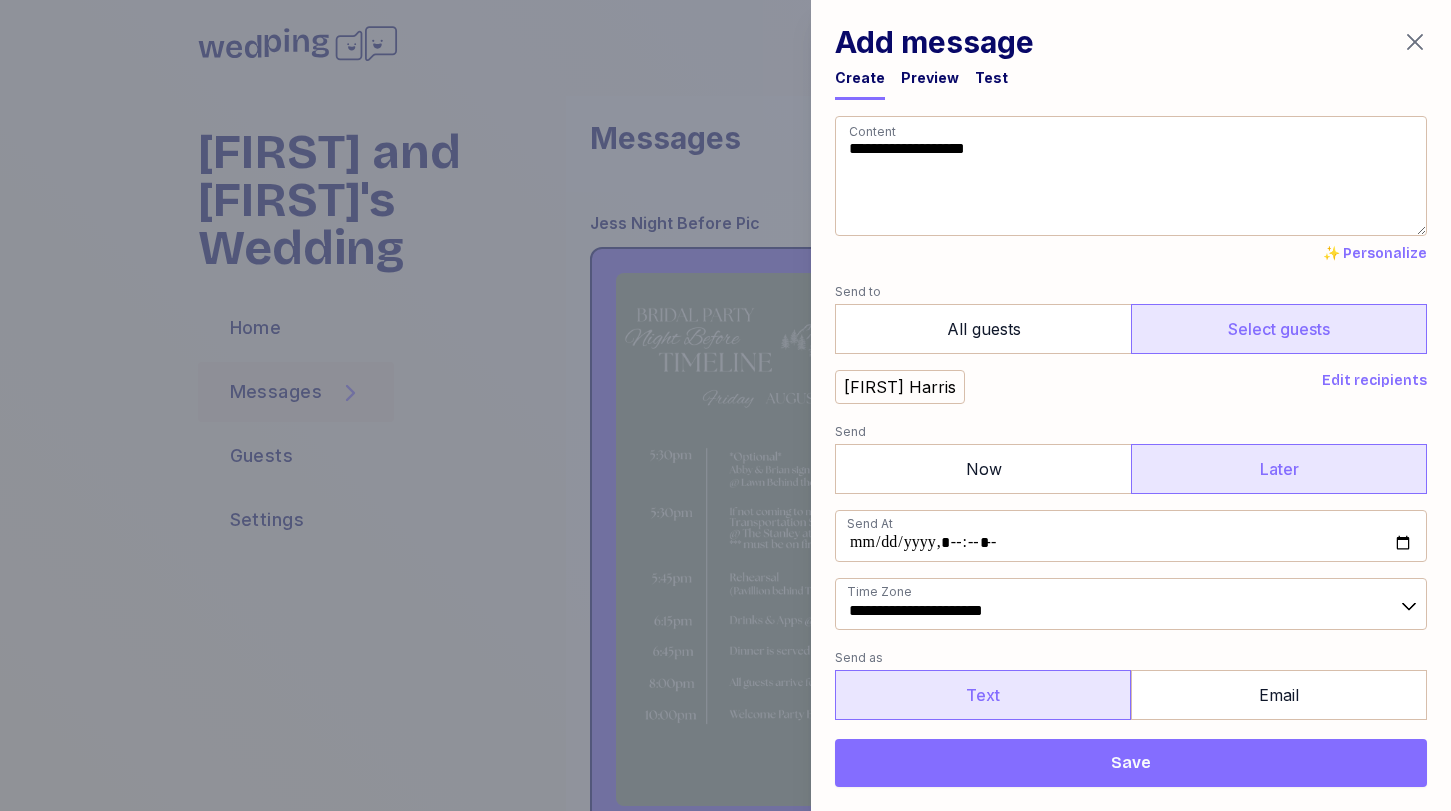 click on "Text" at bounding box center (983, 695) 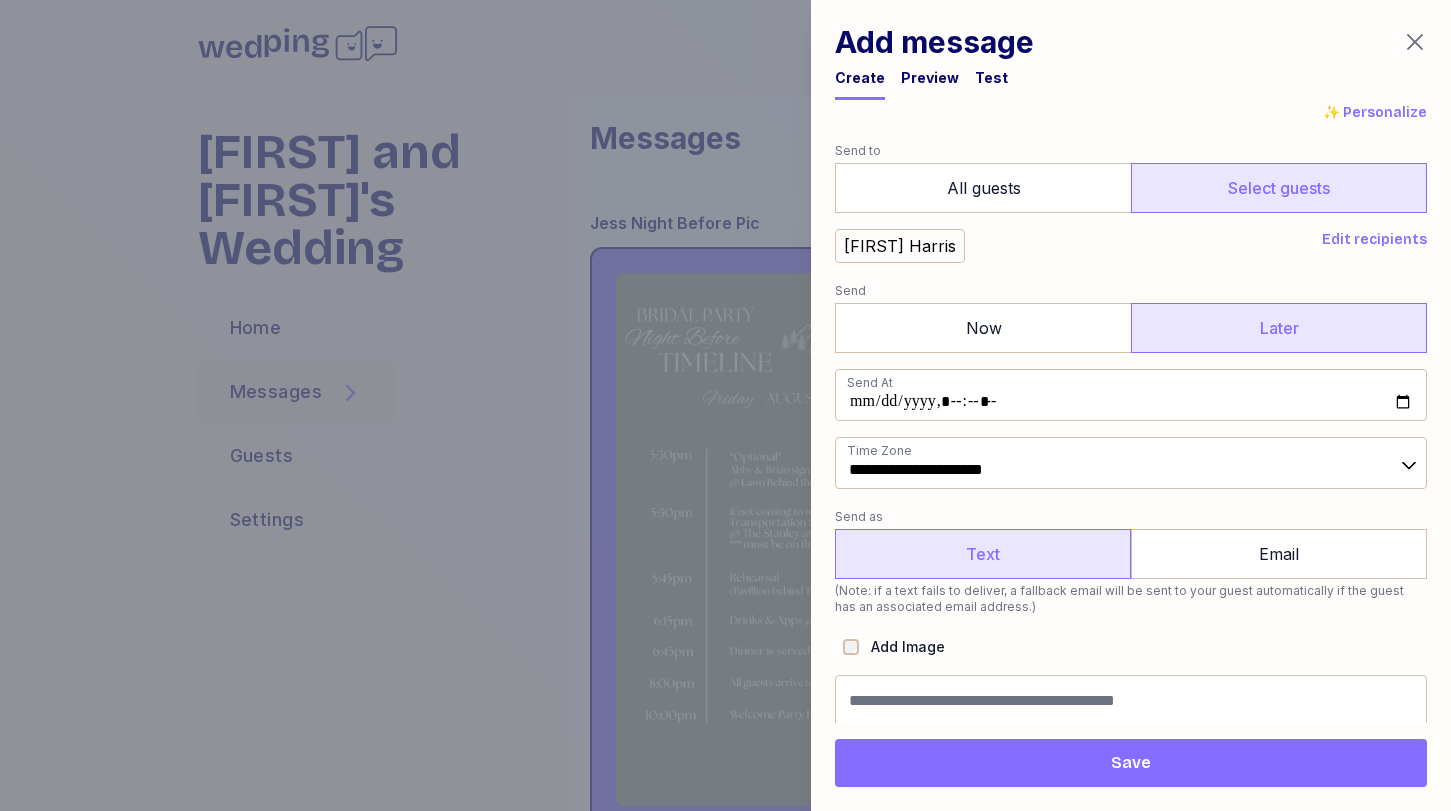 scroll, scrollTop: 145, scrollLeft: 0, axis: vertical 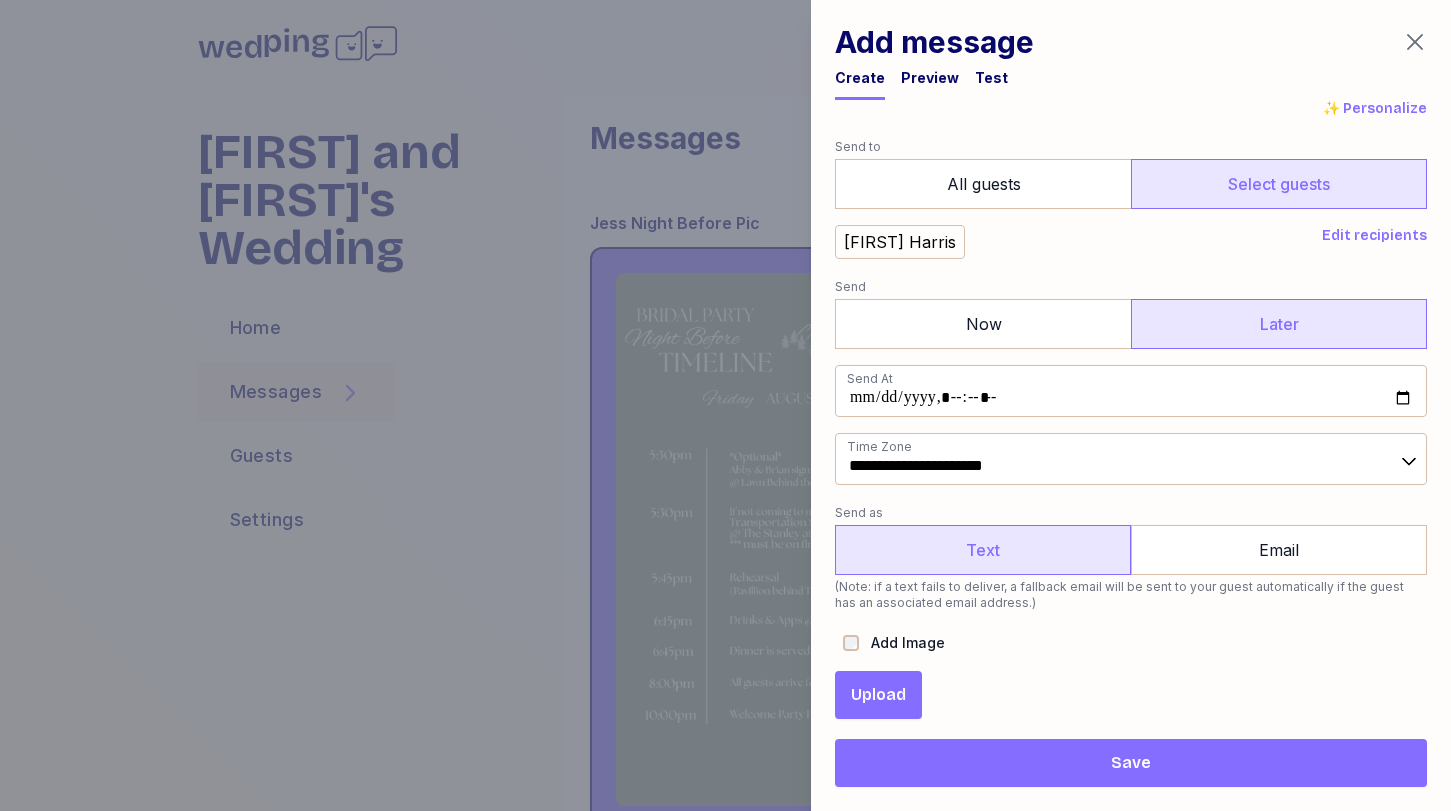 click on "Upload" at bounding box center (878, 695) 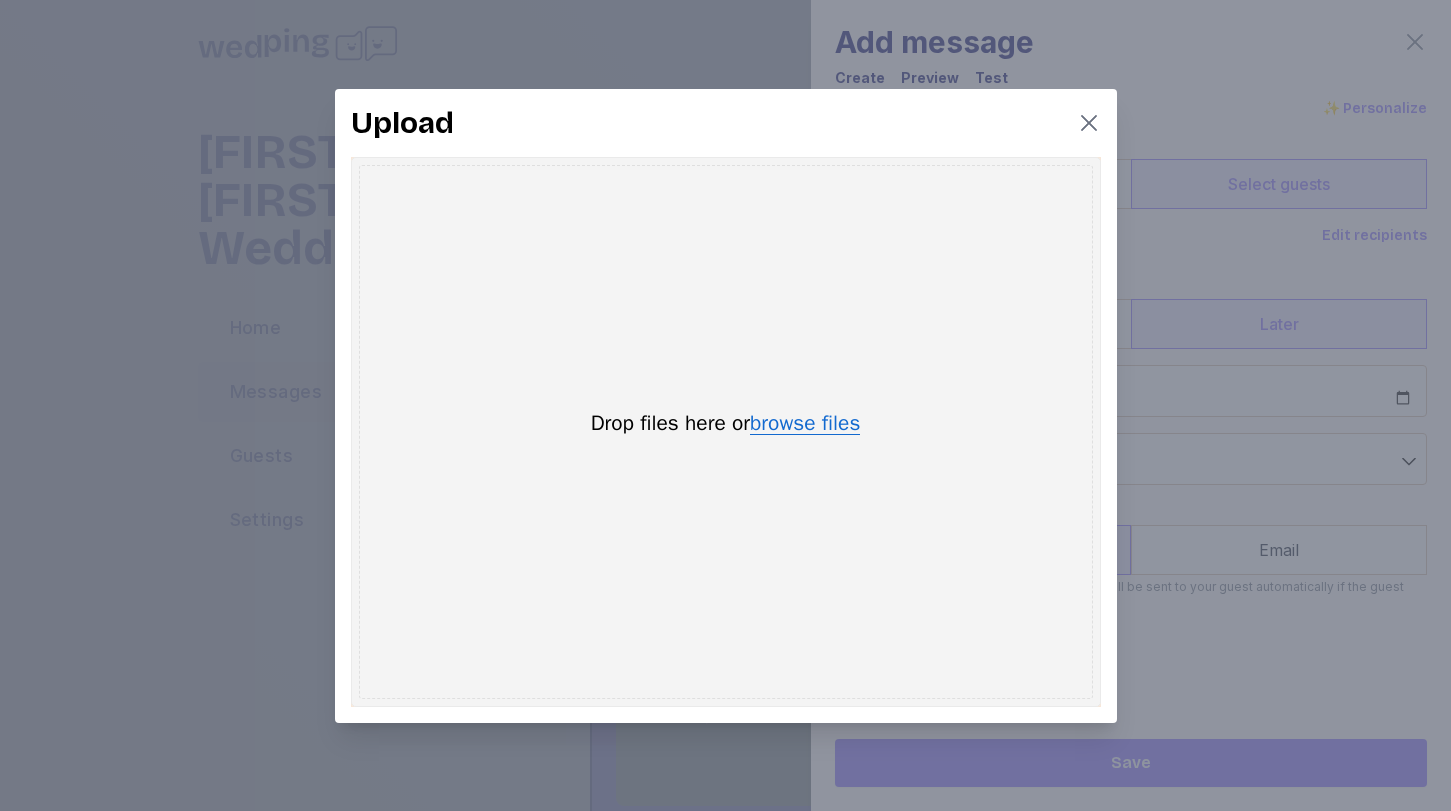 click on "browse files" at bounding box center (805, 424) 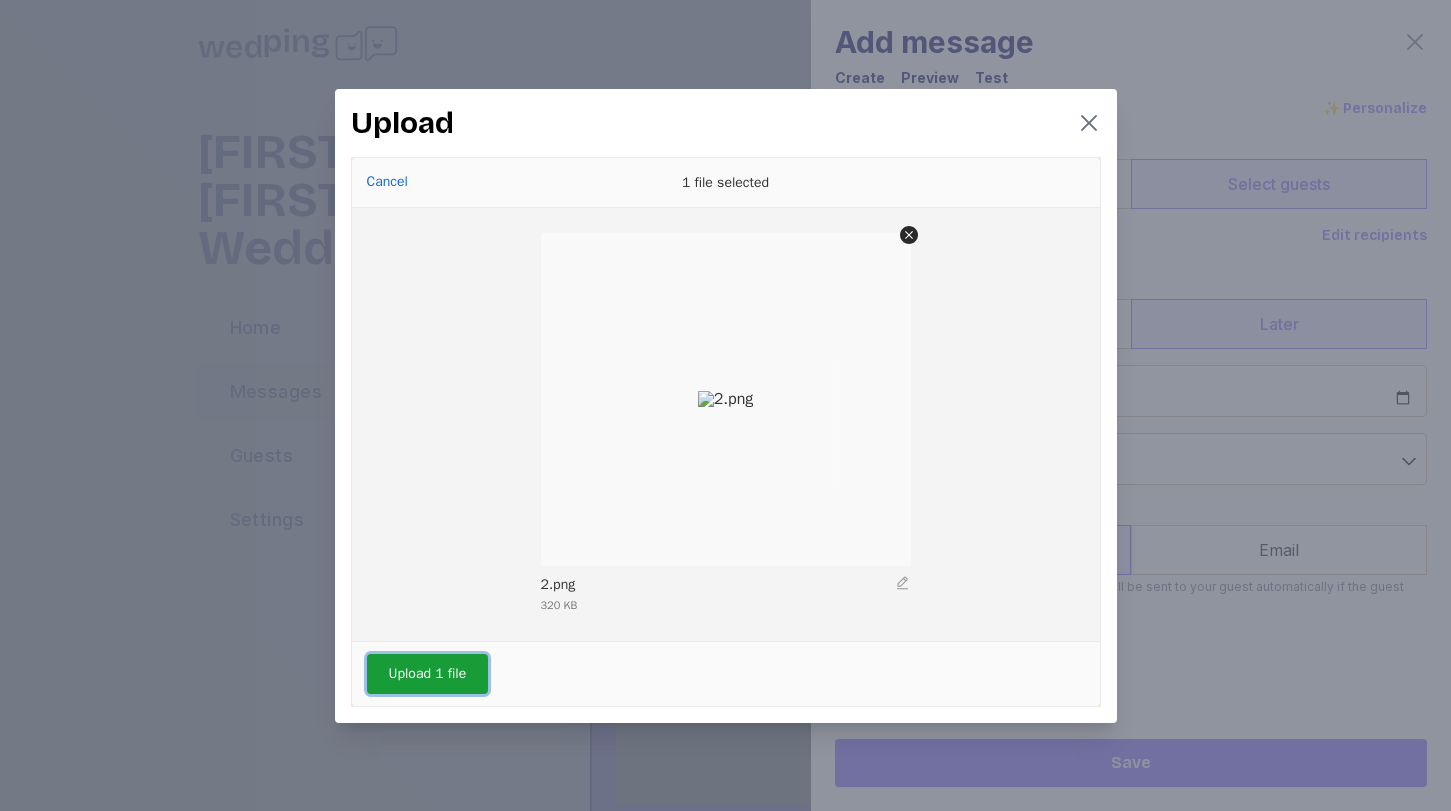 click on "Upload 1 file" at bounding box center (428, 674) 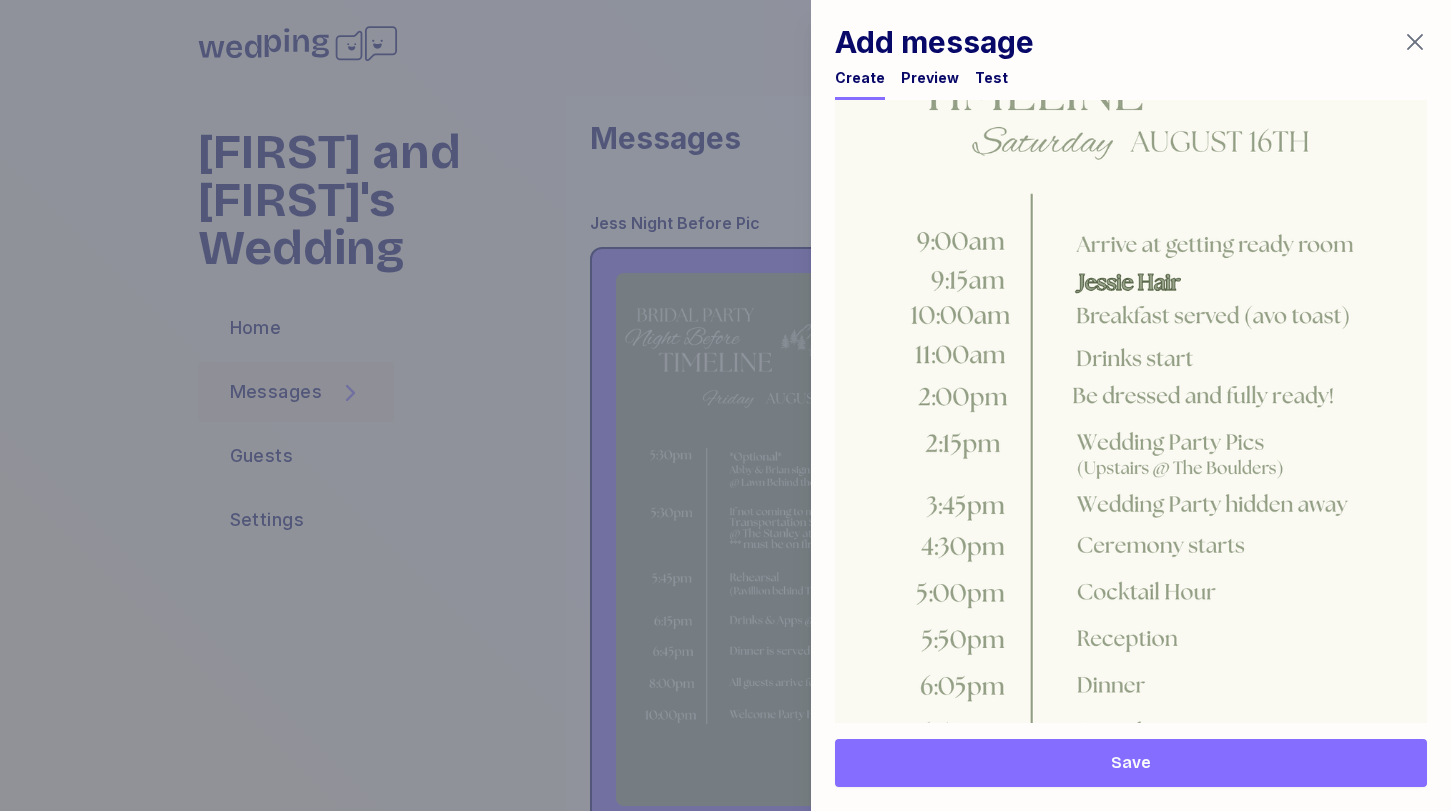 scroll, scrollTop: 1213, scrollLeft: 0, axis: vertical 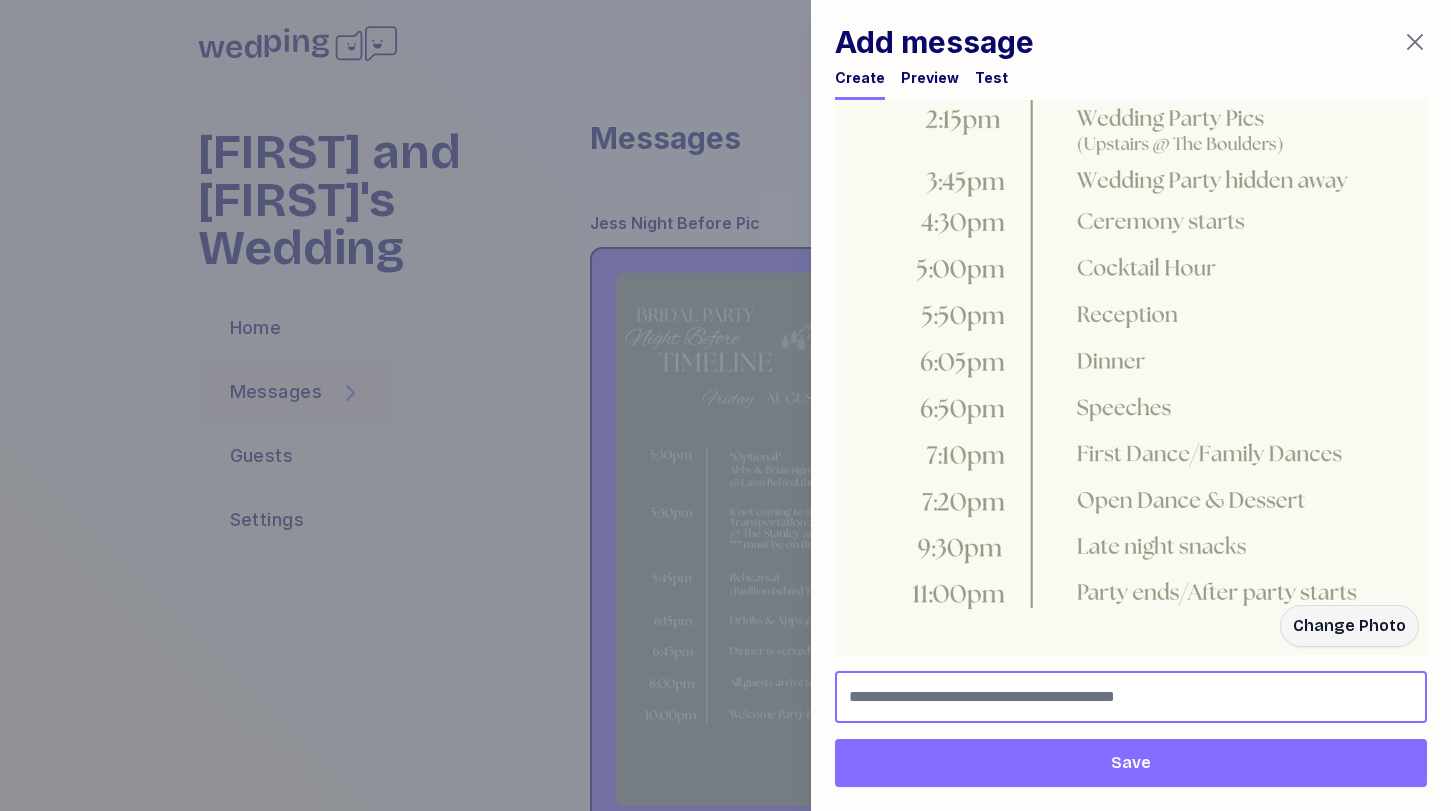 click at bounding box center (1131, 697) 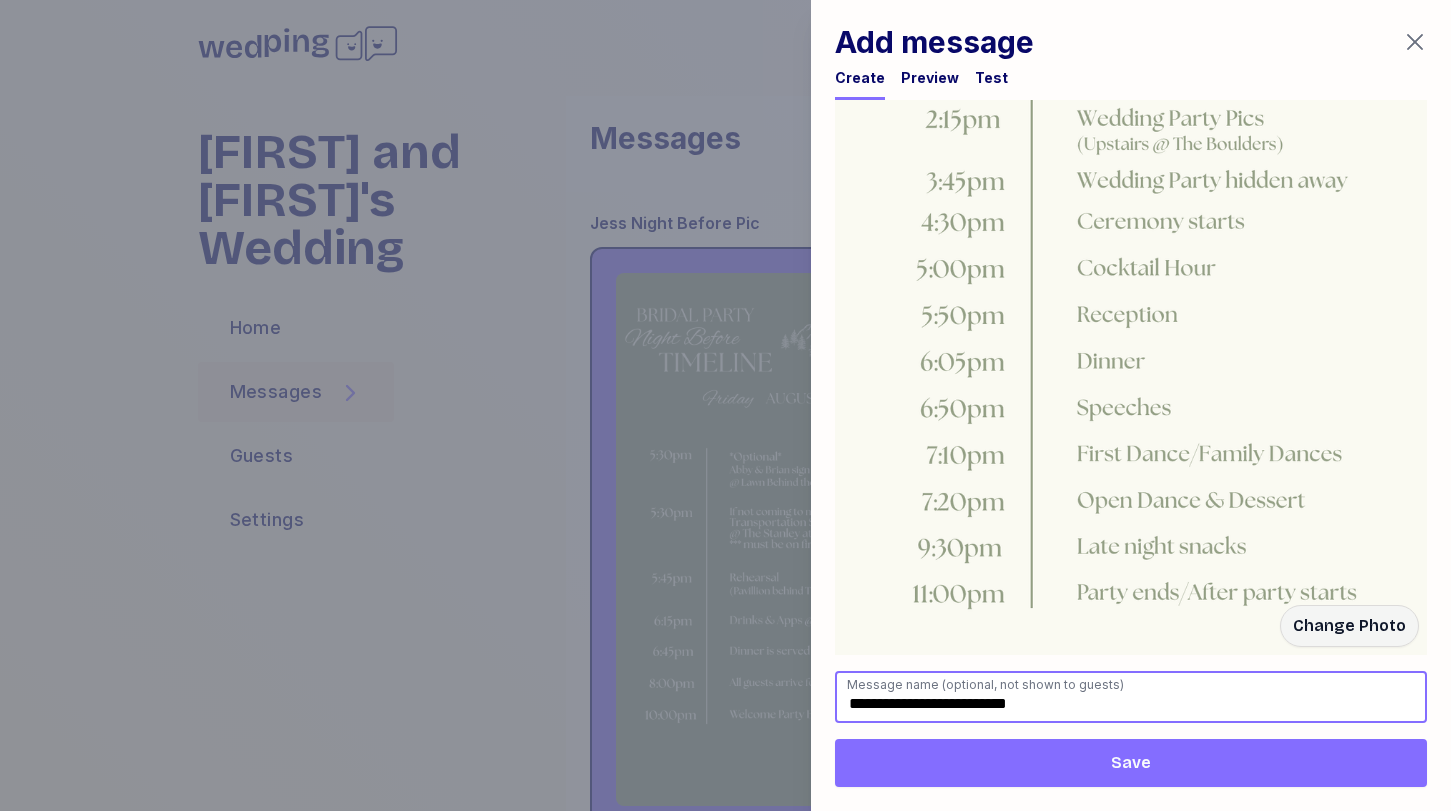 type on "**********" 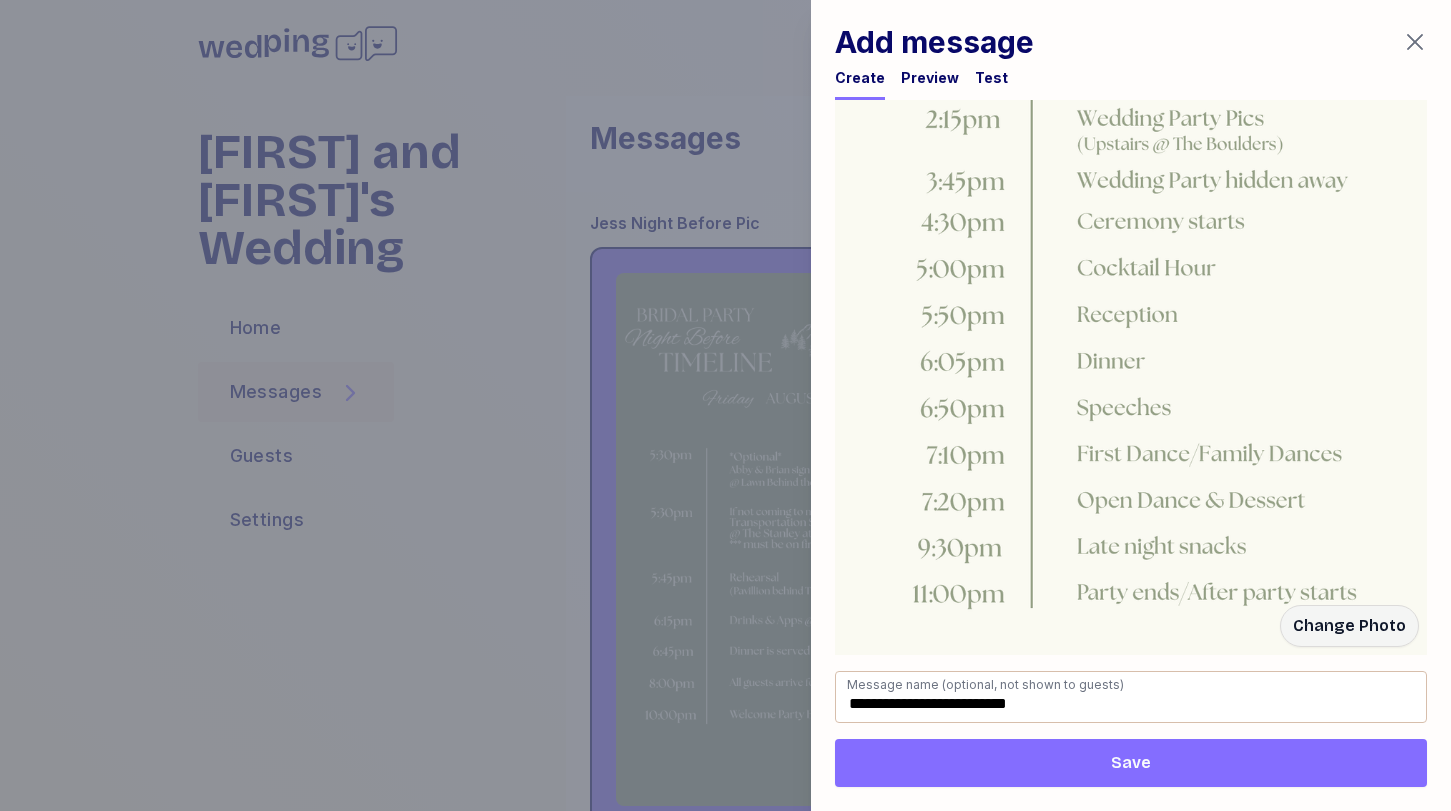 click on "Save" at bounding box center (1131, 763) 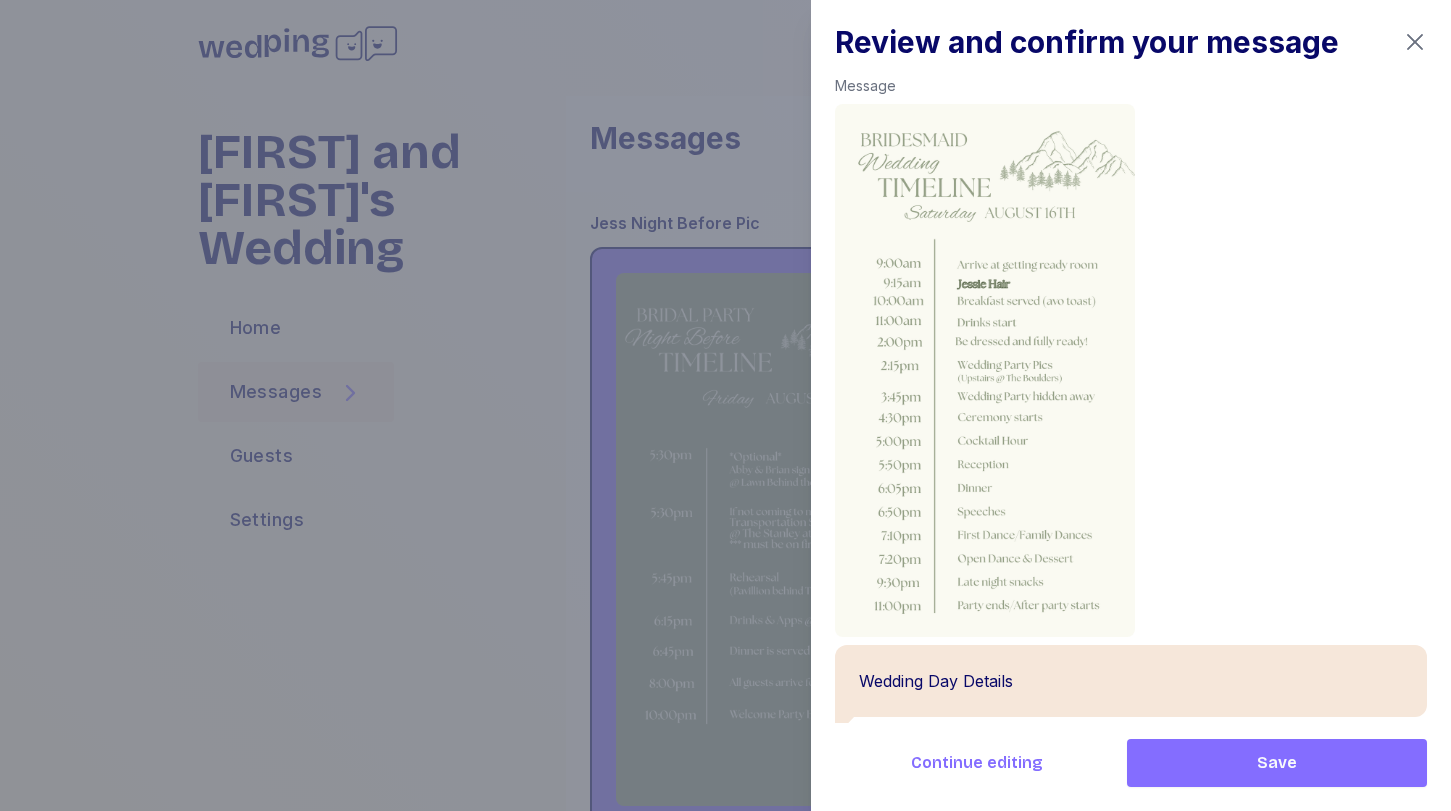 click on "Save" at bounding box center (1277, 763) 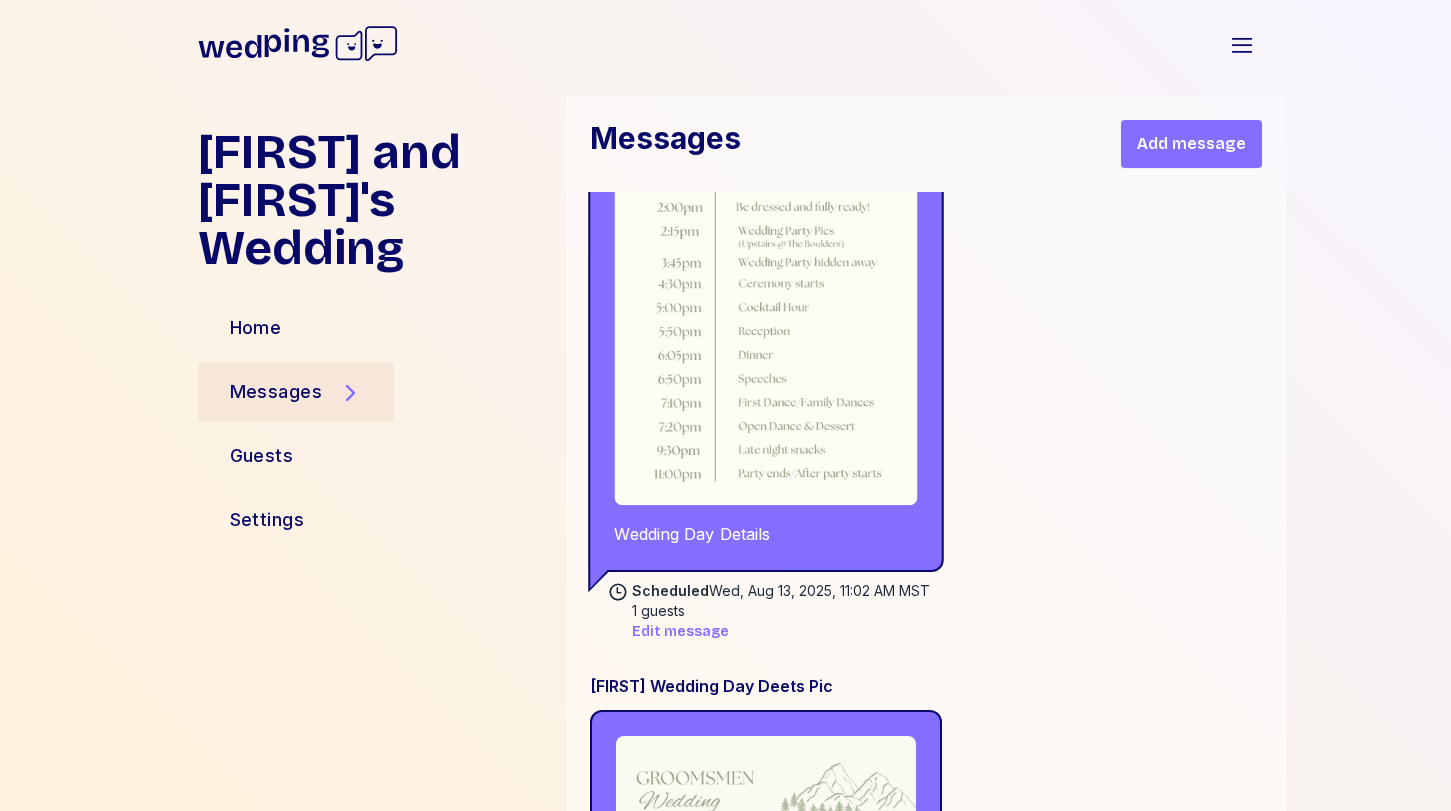 scroll, scrollTop: 19959, scrollLeft: 0, axis: vertical 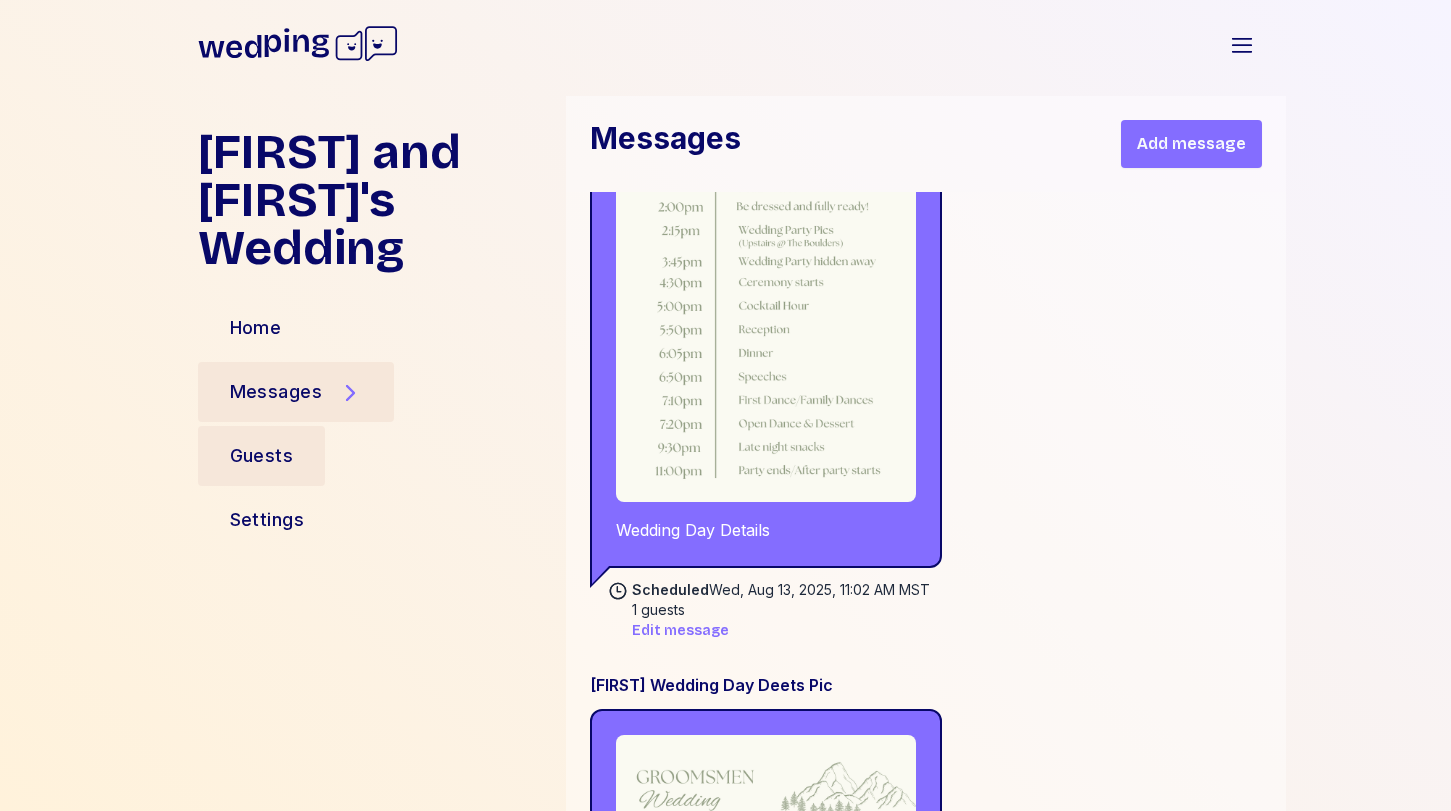 click on "Guests" at bounding box center [262, 456] 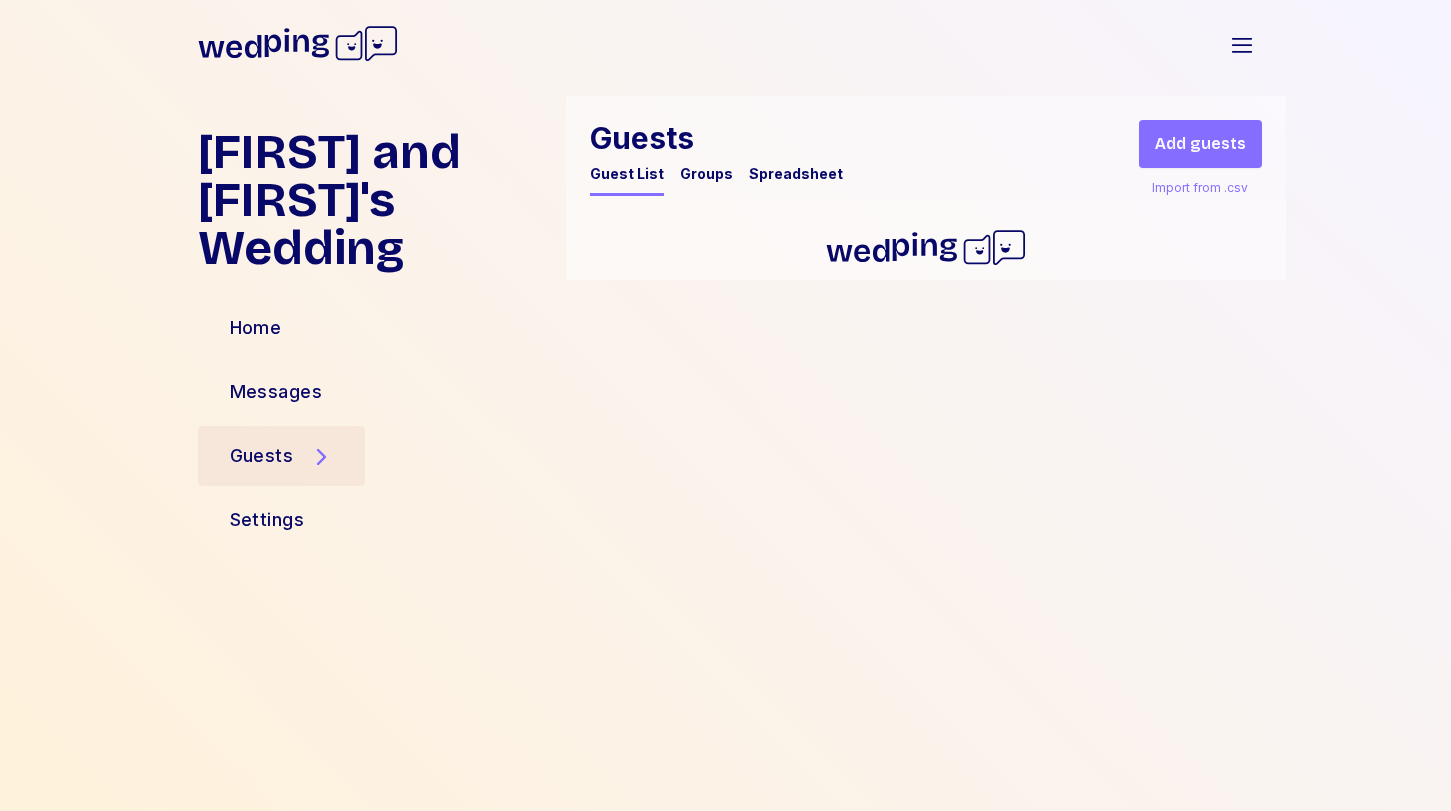scroll, scrollTop: 0, scrollLeft: 0, axis: both 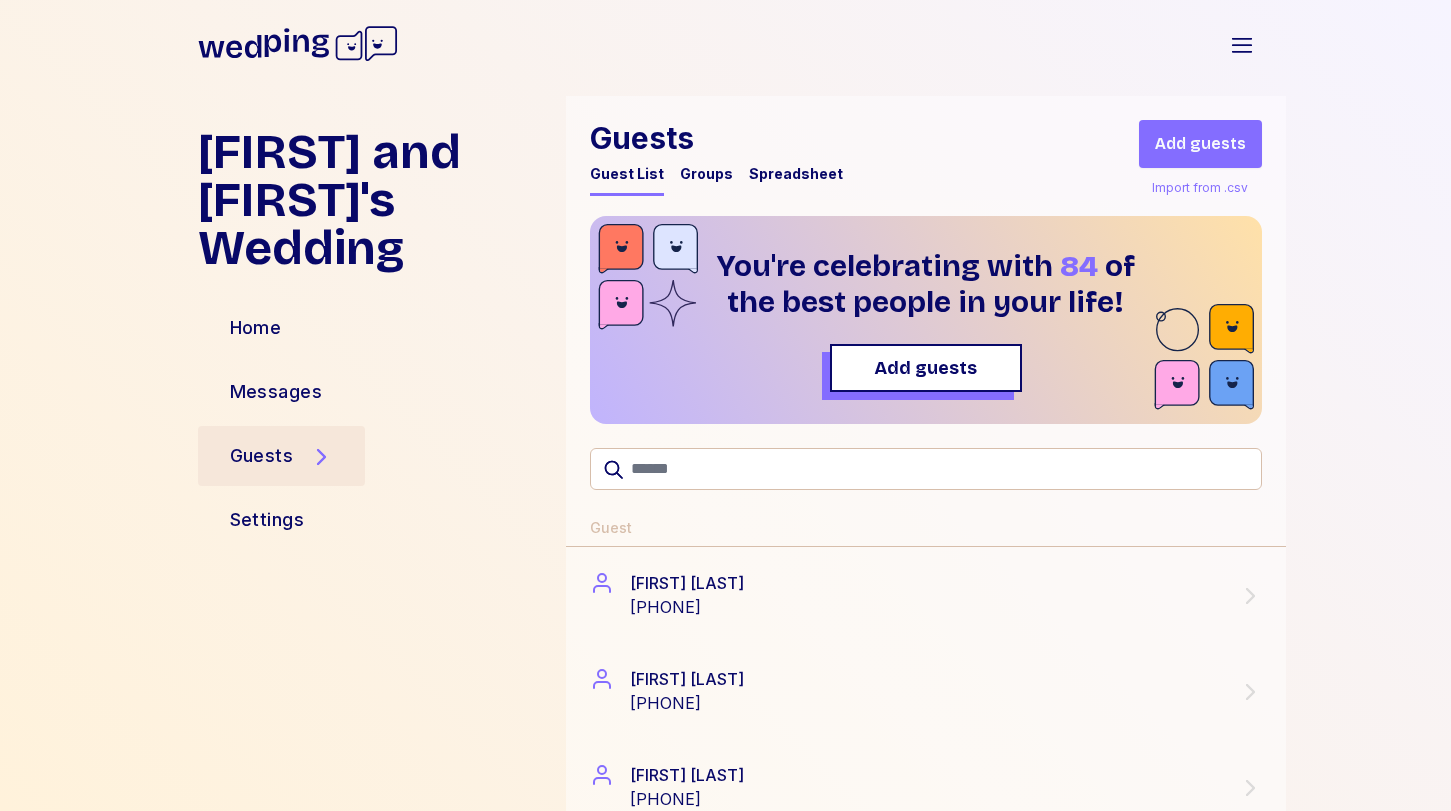 click on "Add guests" at bounding box center (1200, 144) 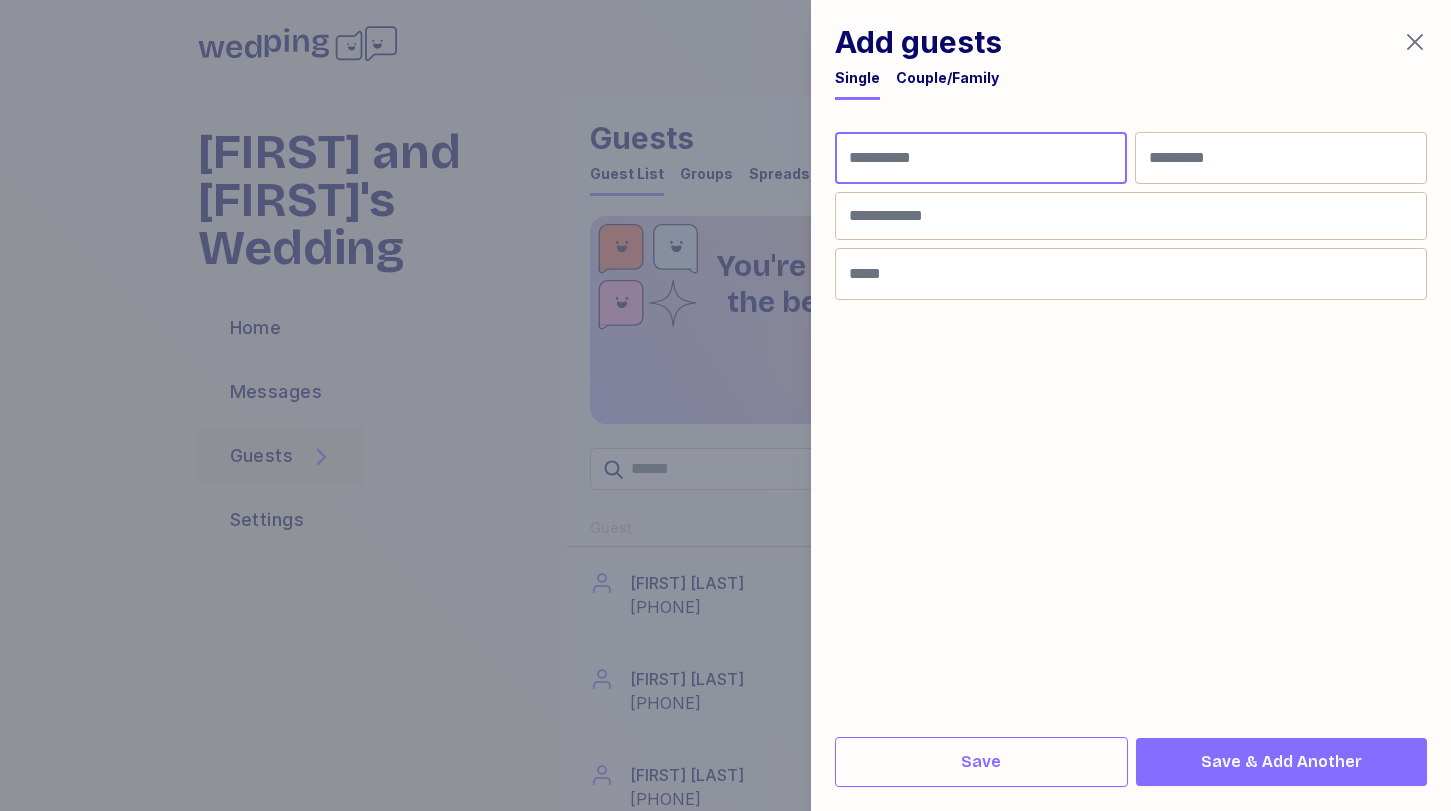 click at bounding box center (981, 158) 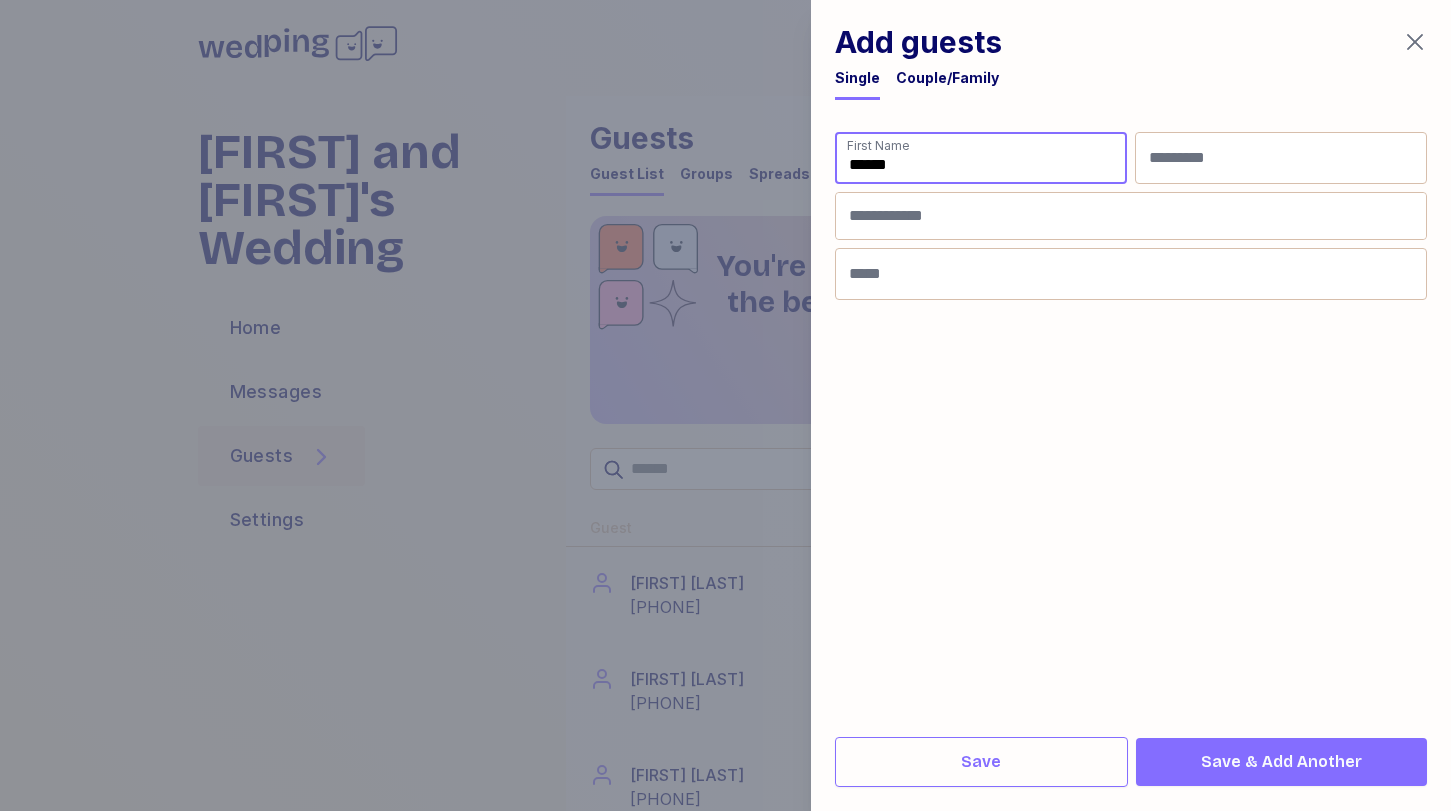 type on "******" 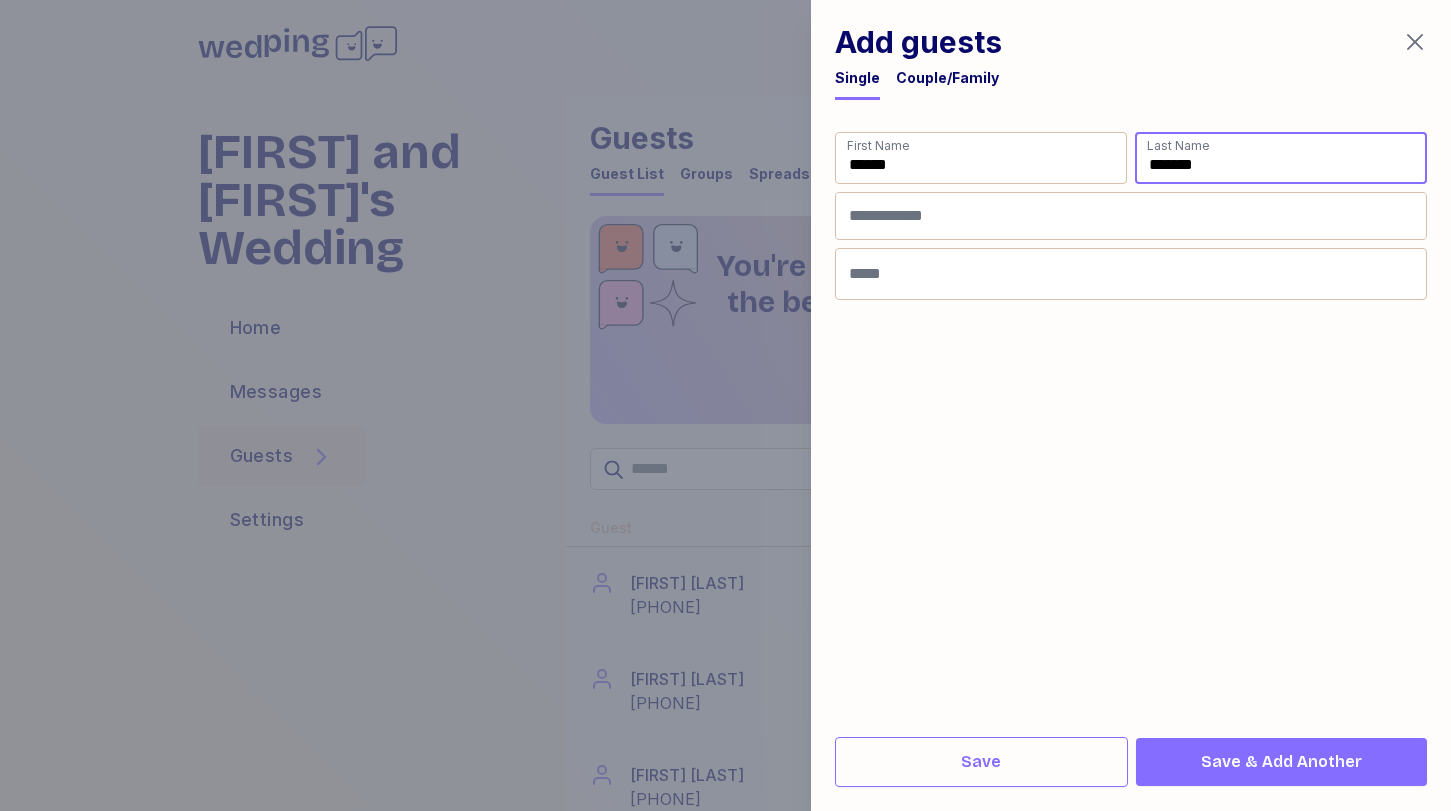 type on "*******" 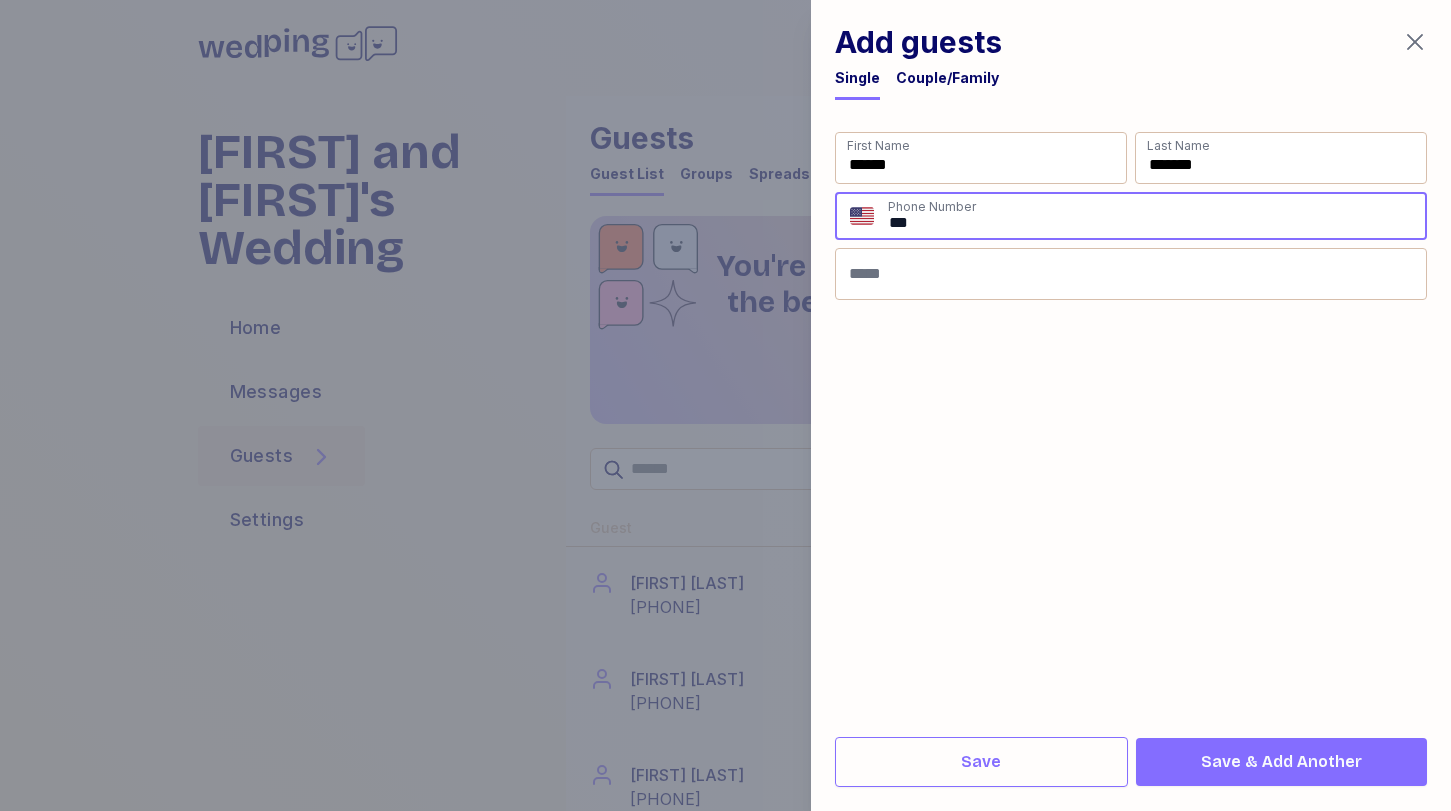 click on "**" at bounding box center (1156, 216) 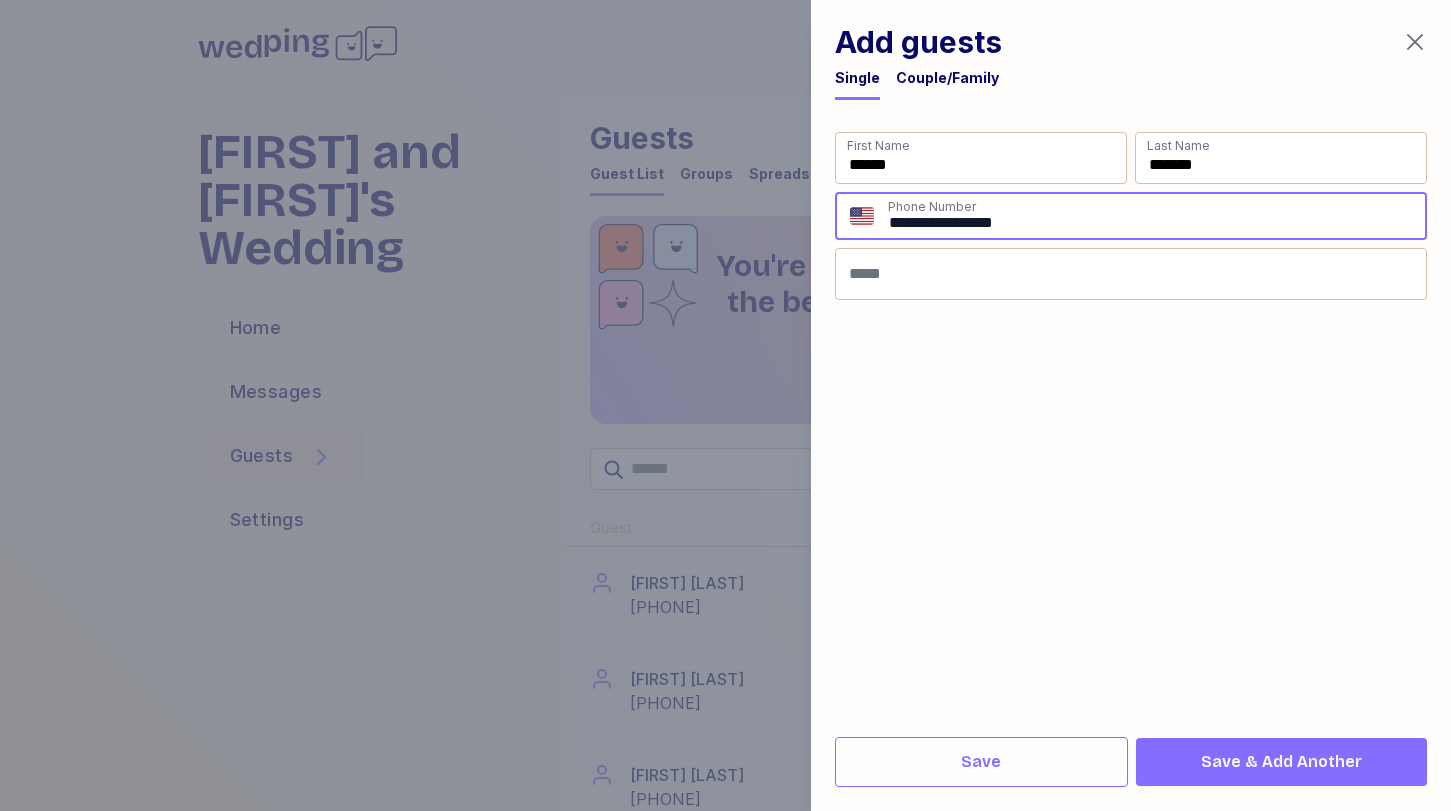 type on "**********" 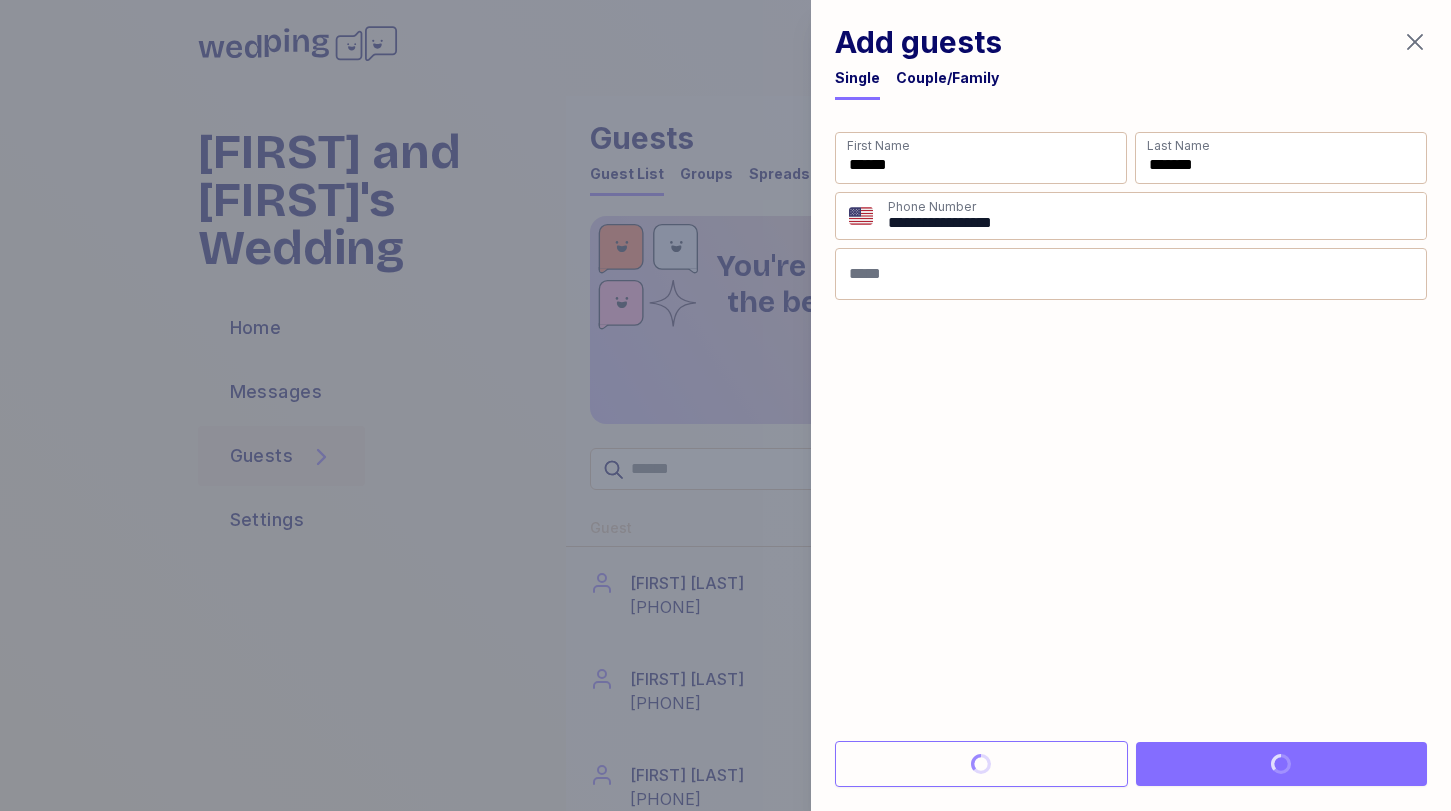type 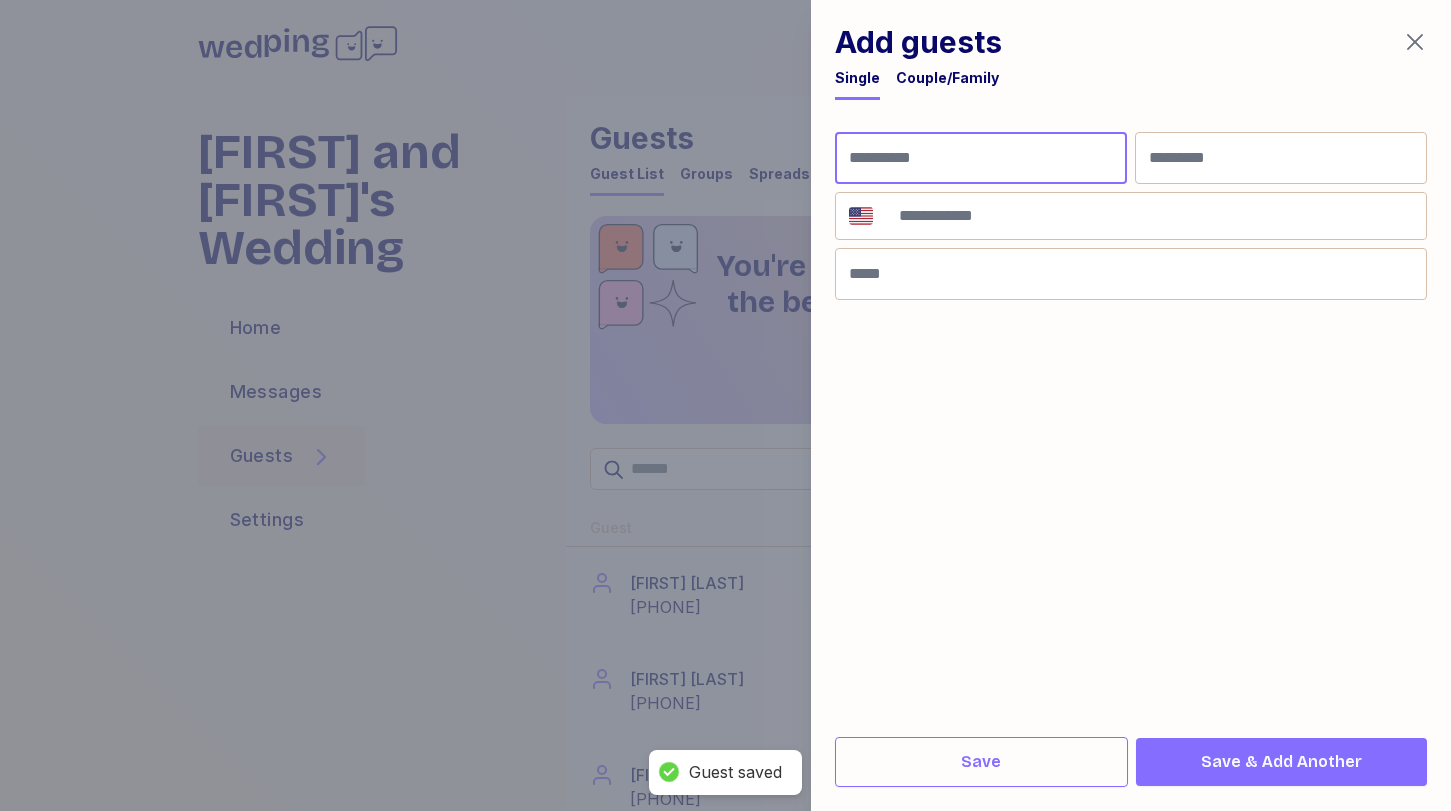 click at bounding box center [981, 158] 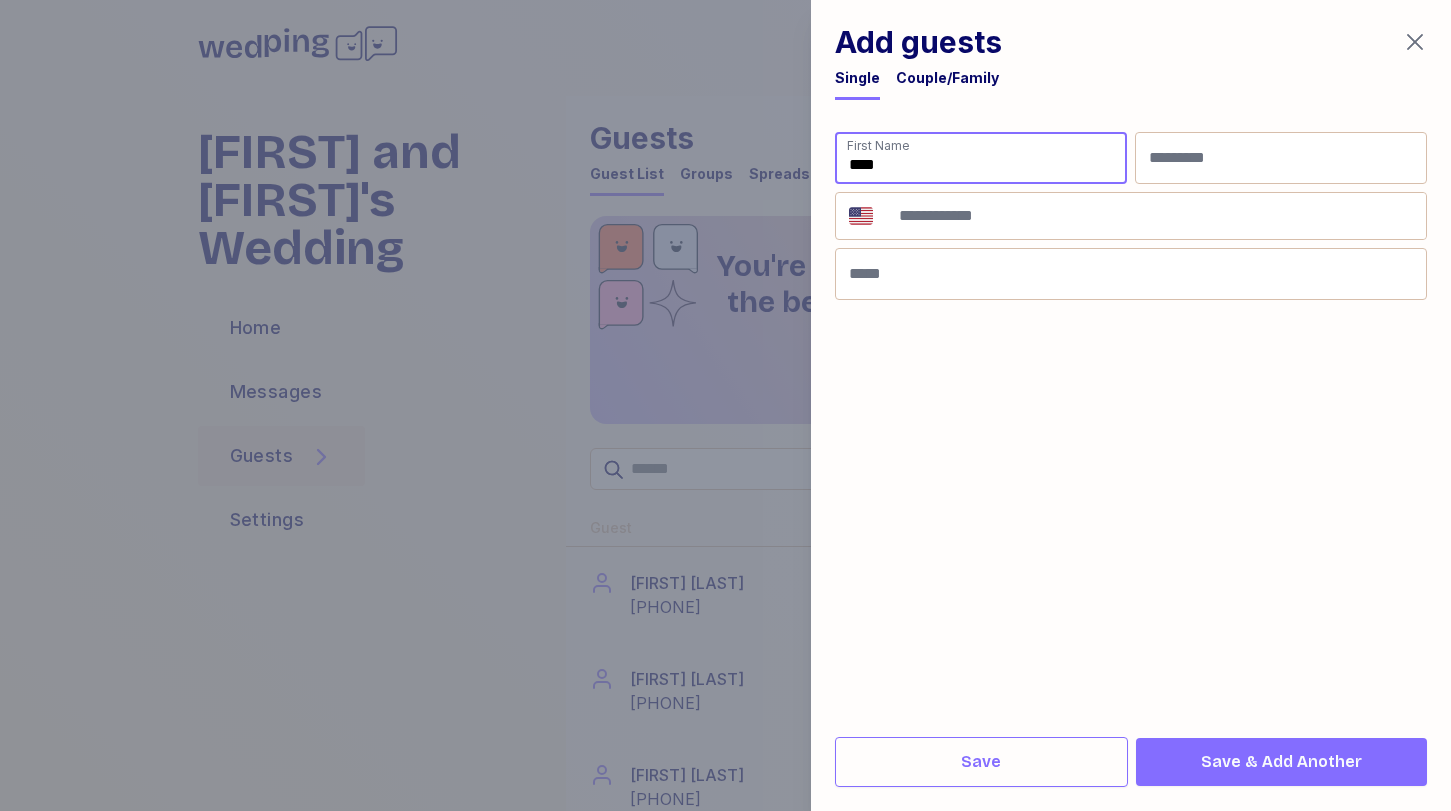 type on "****" 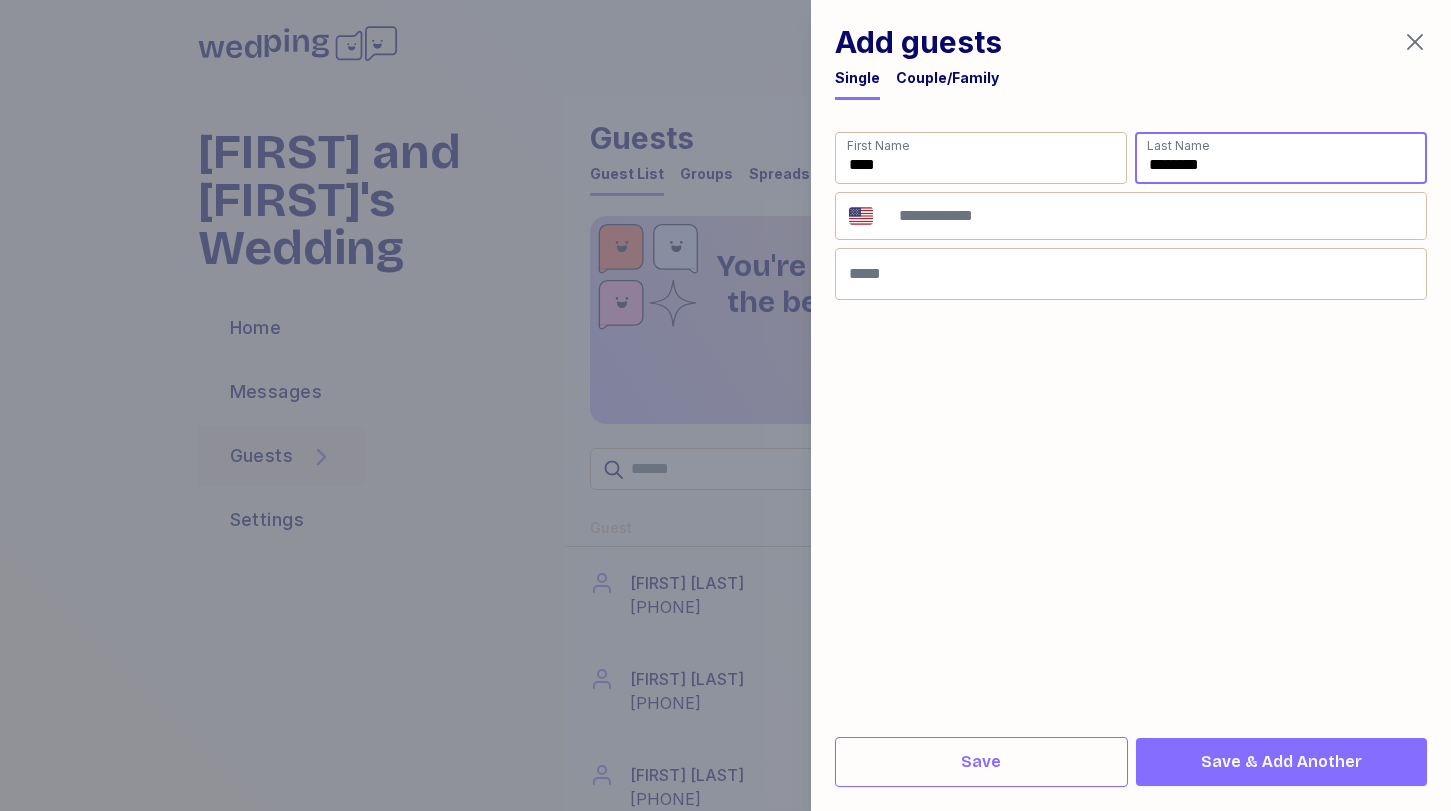 type on "********" 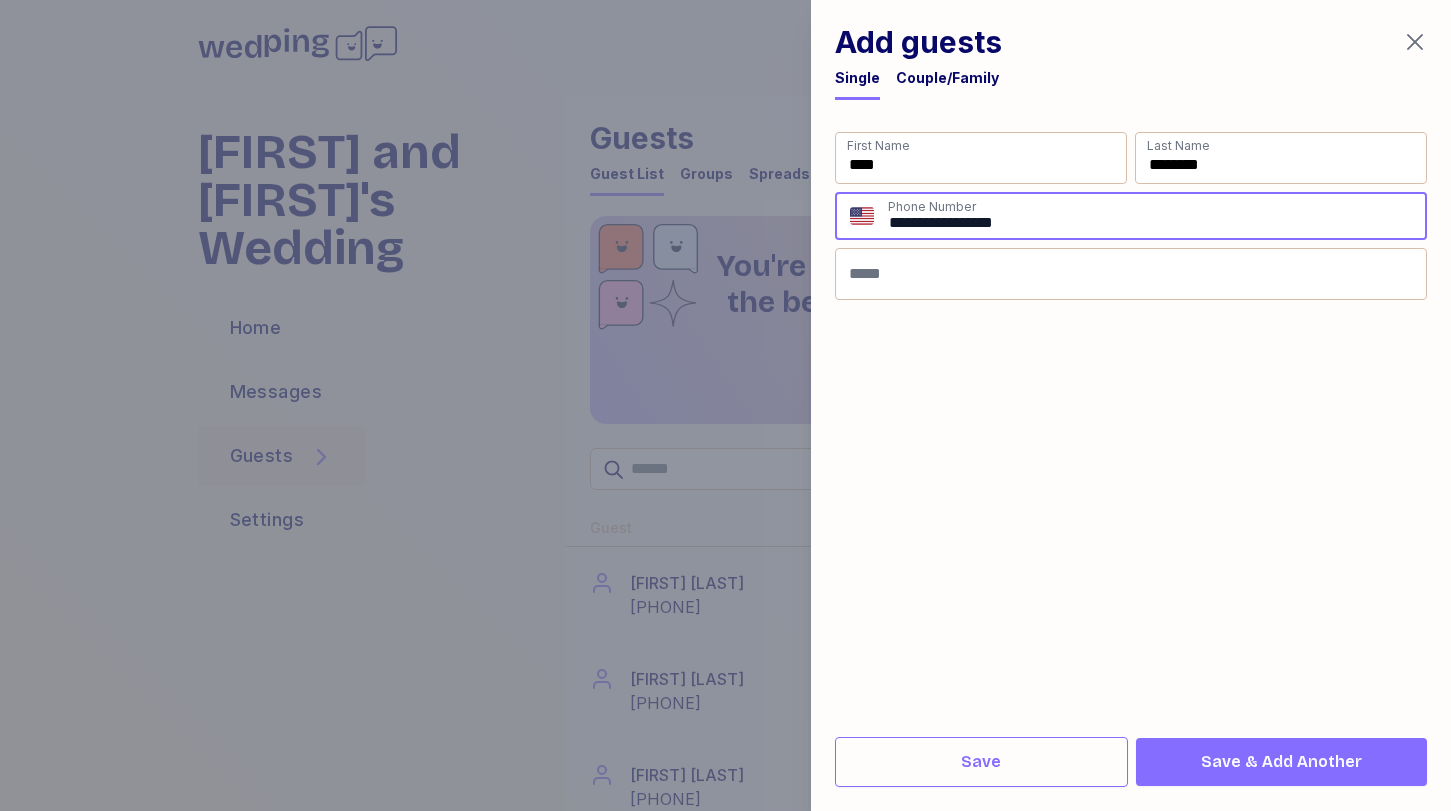 type on "**********" 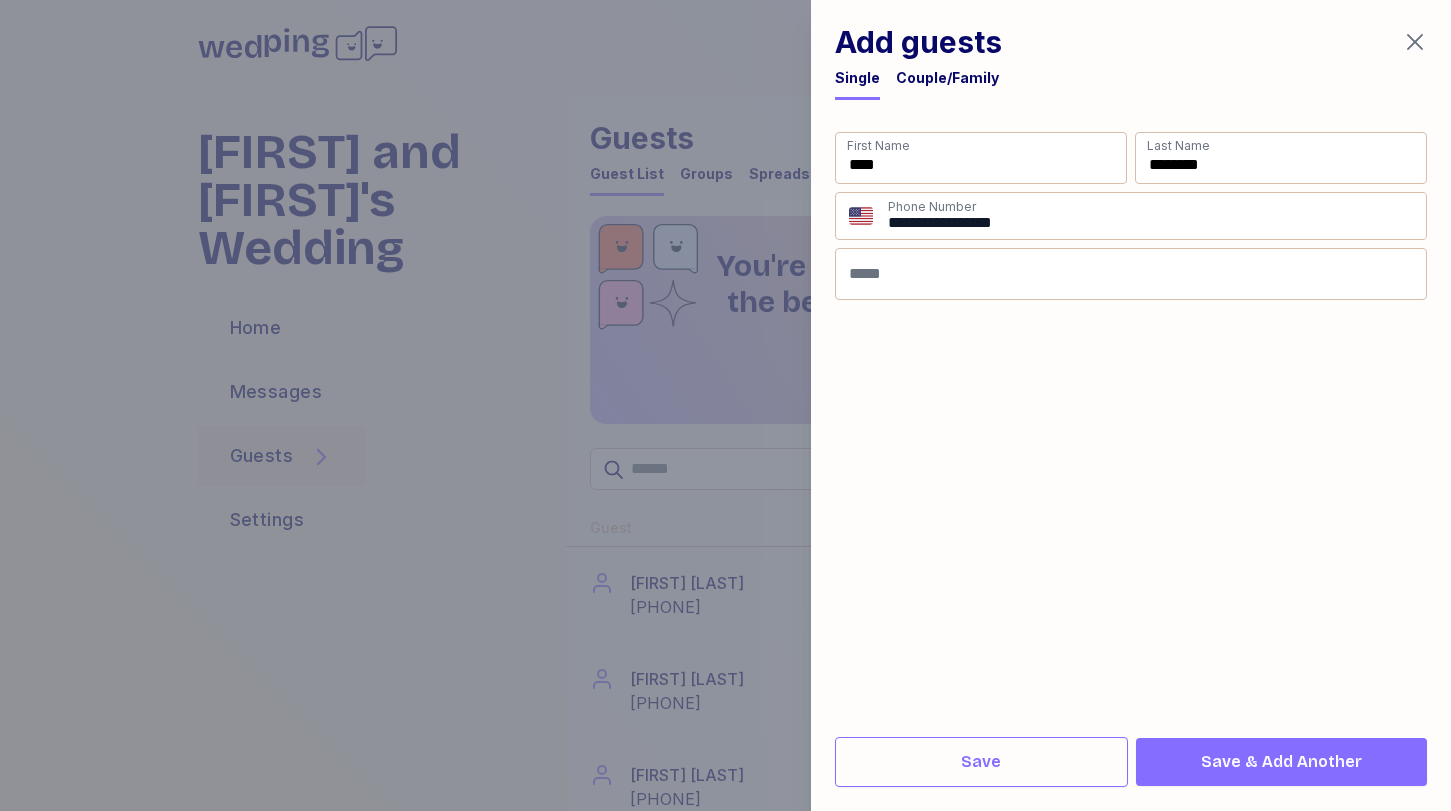 click on "Save & Add Another" at bounding box center (1281, 762) 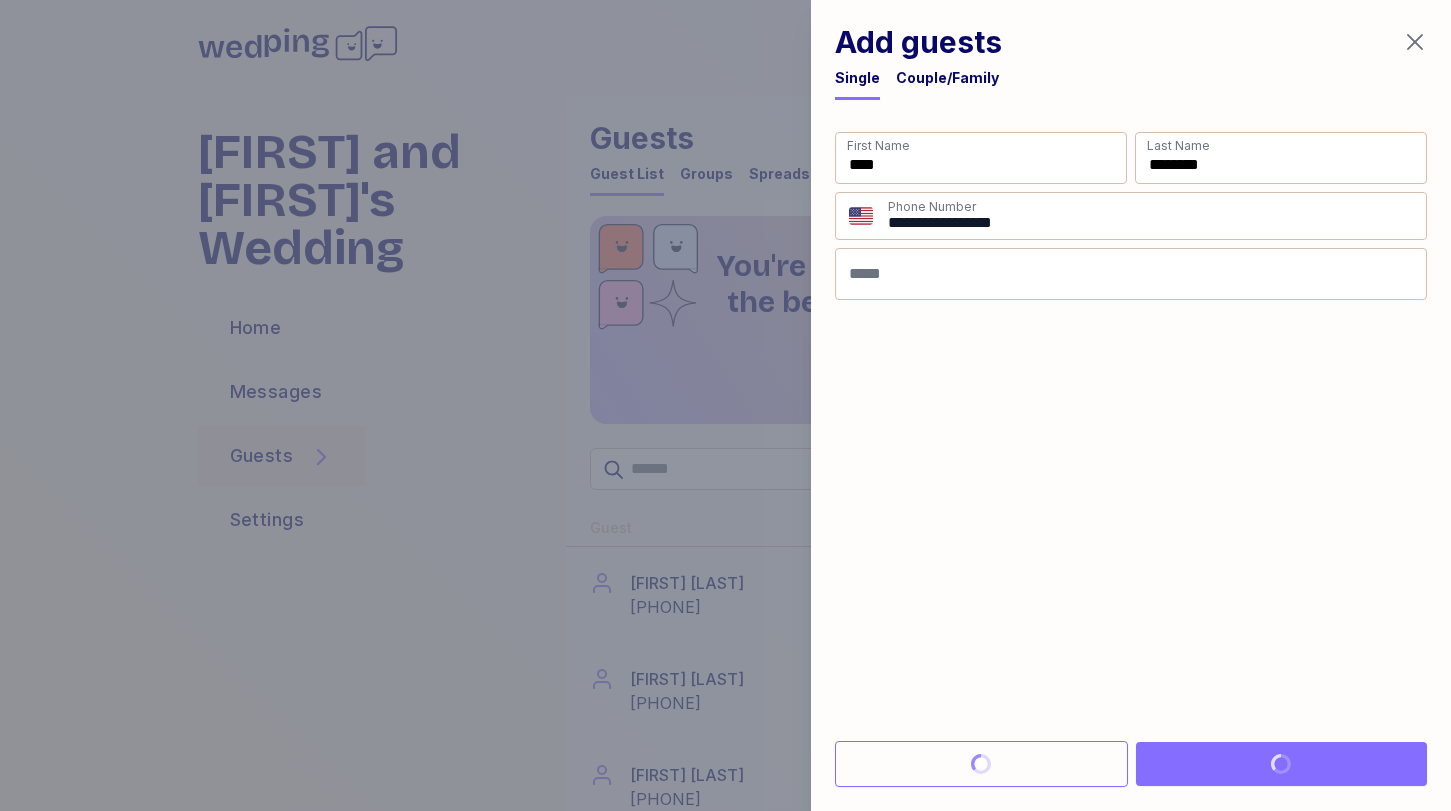 type 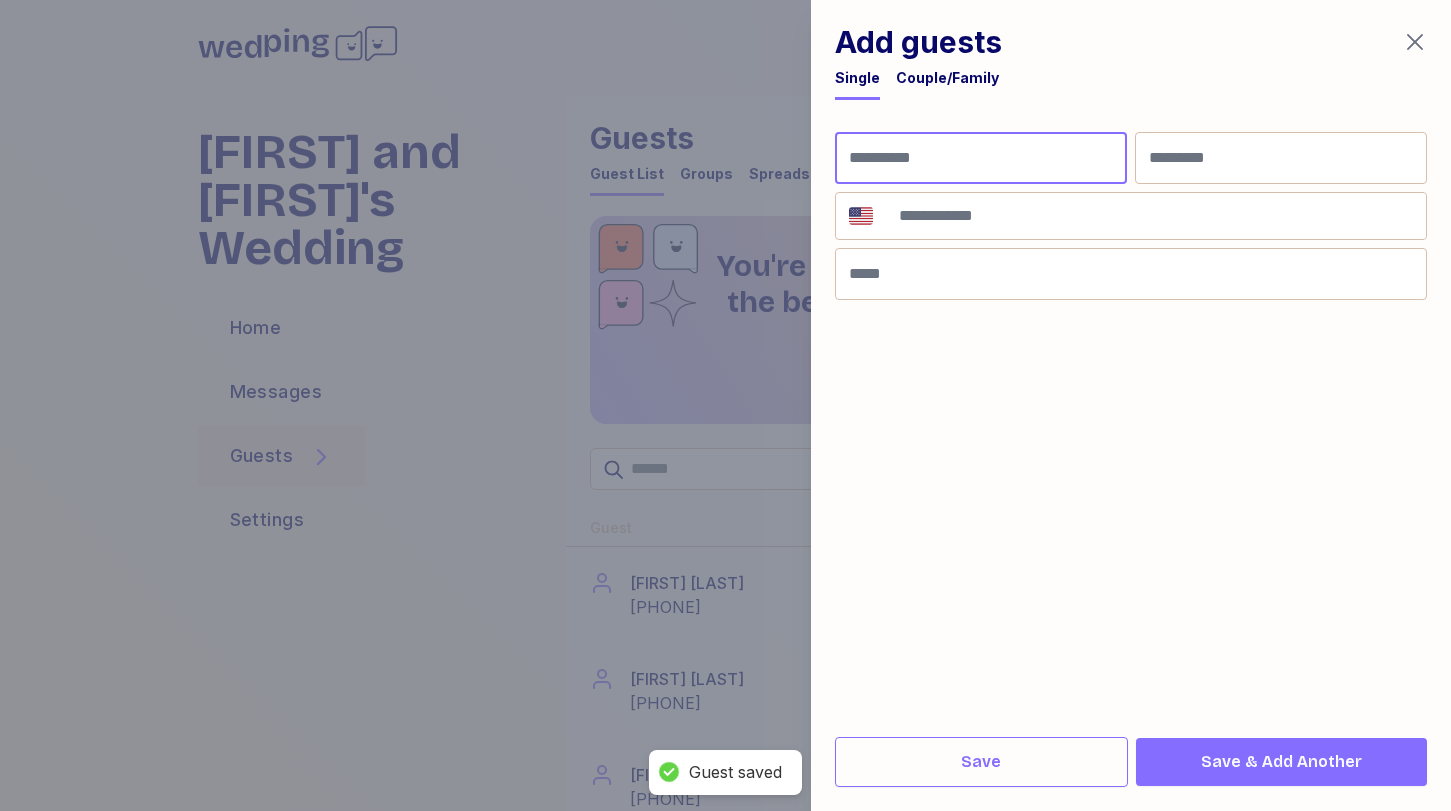 click at bounding box center (981, 158) 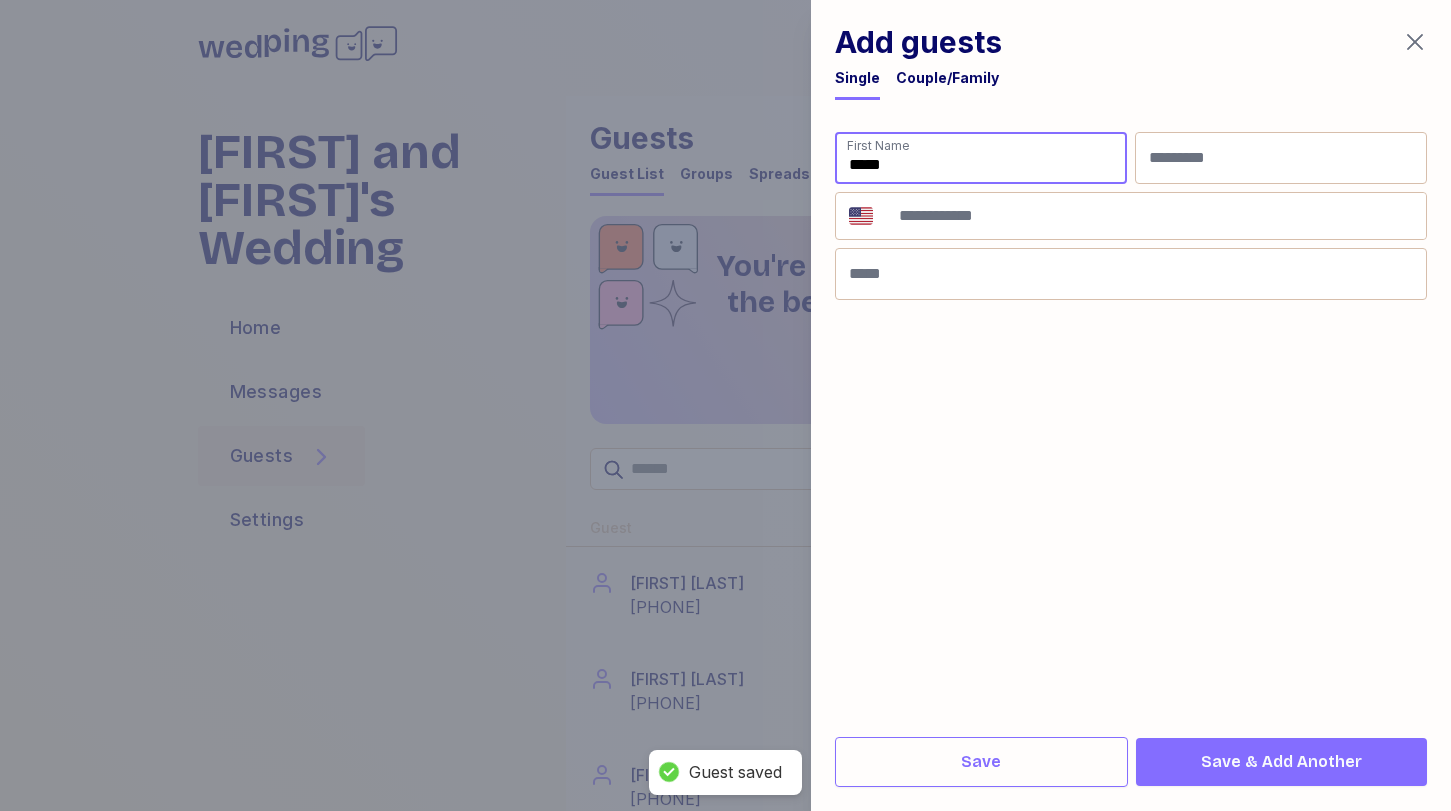 type on "*****" 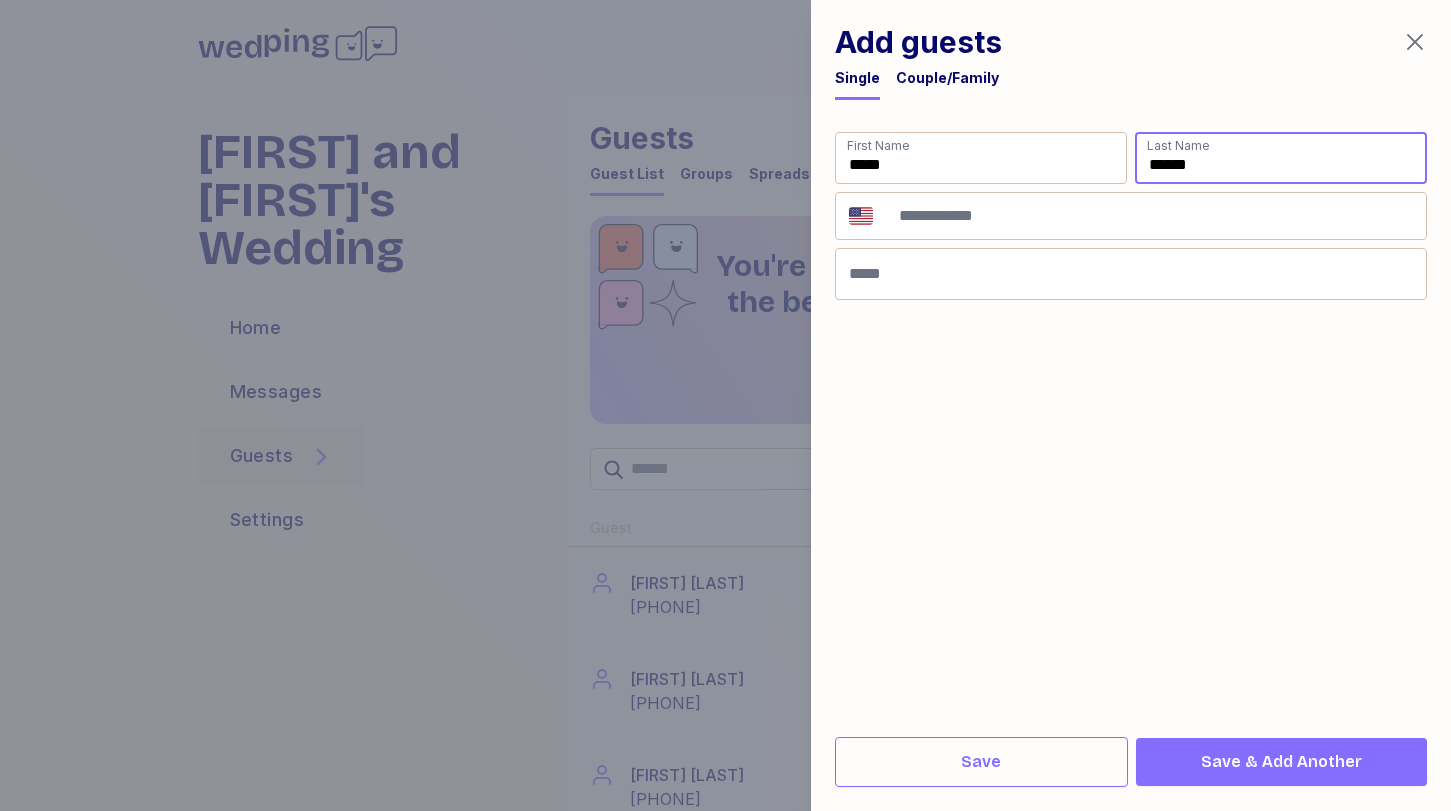 type on "******" 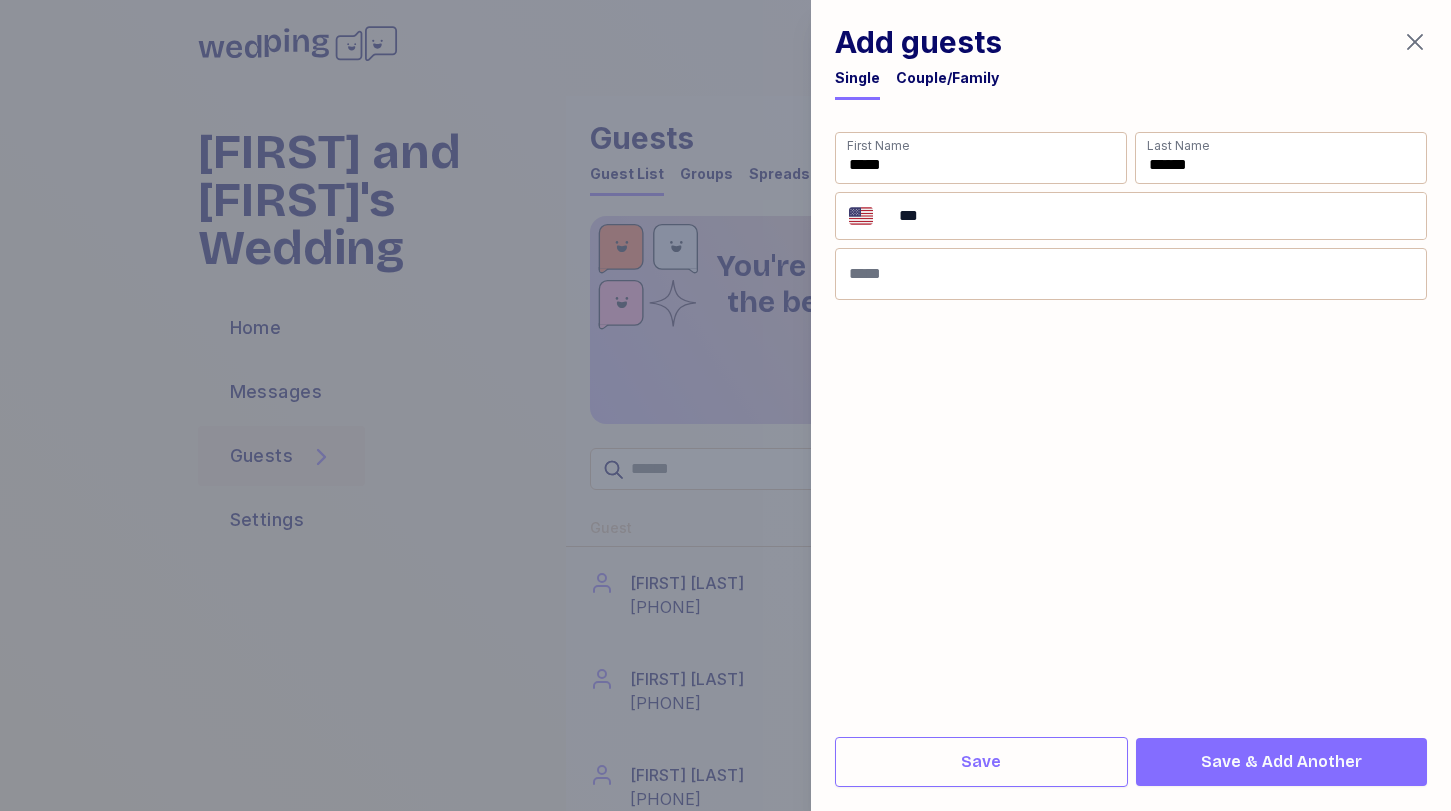 click on "**" at bounding box center [1156, 216] 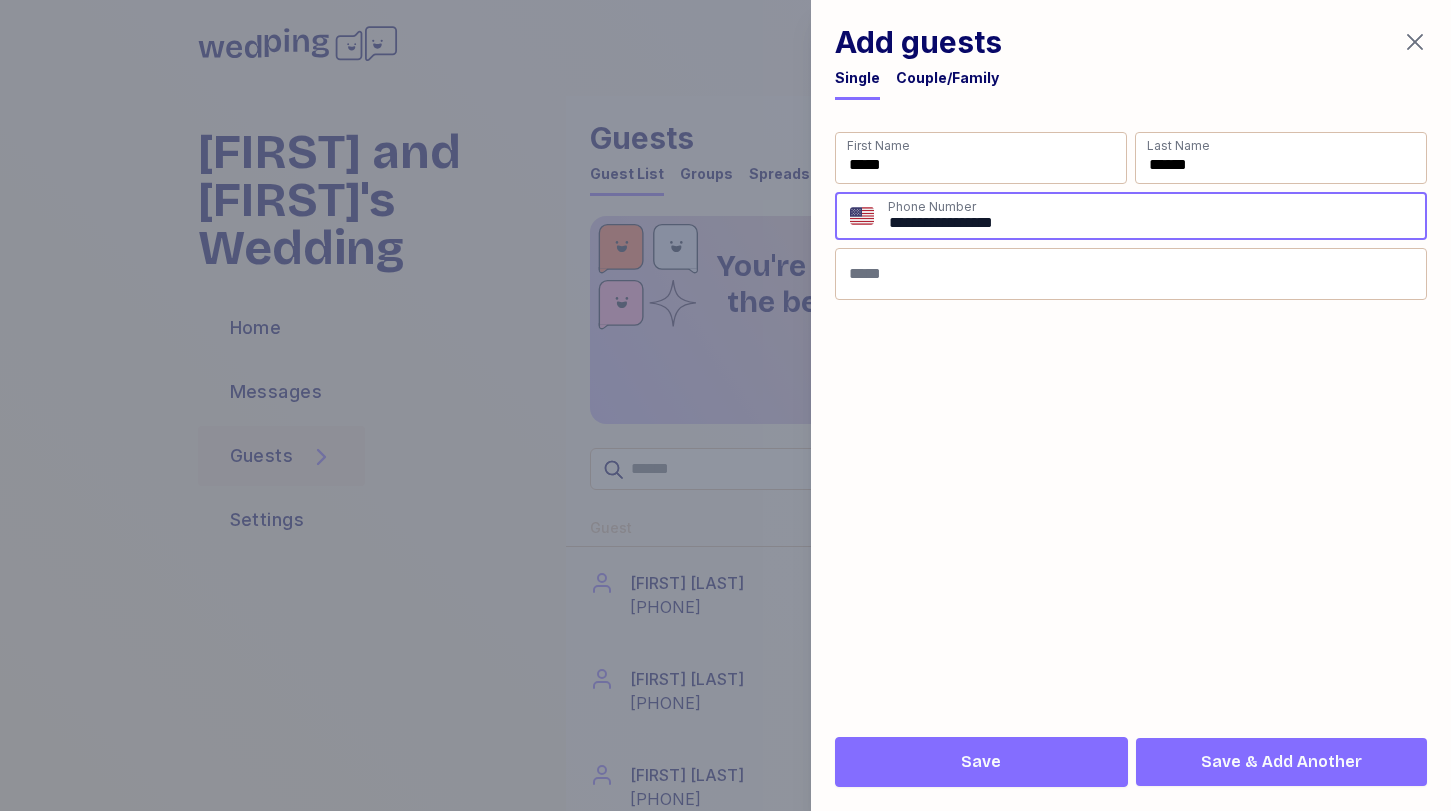 type on "**********" 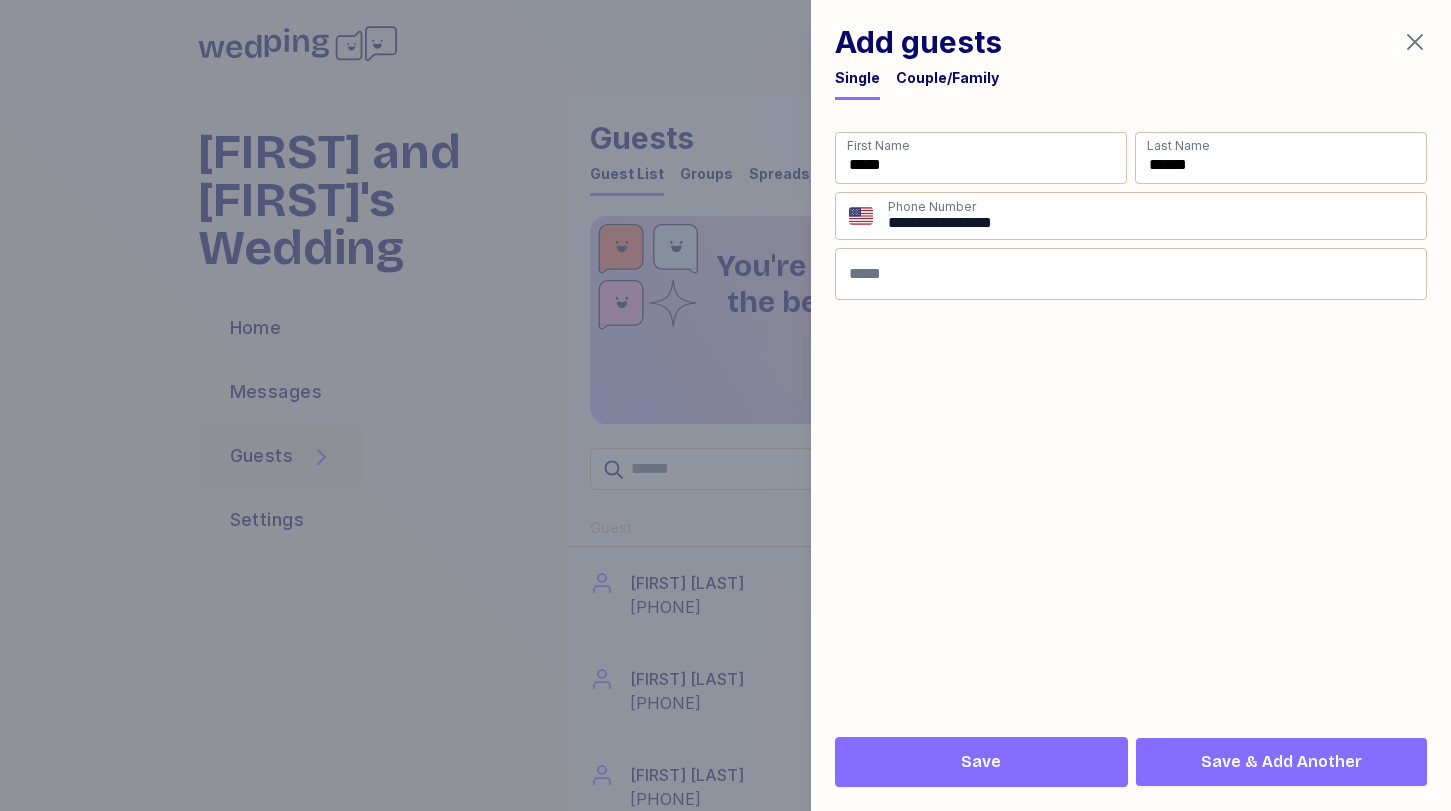 click on "Save" at bounding box center (981, 762) 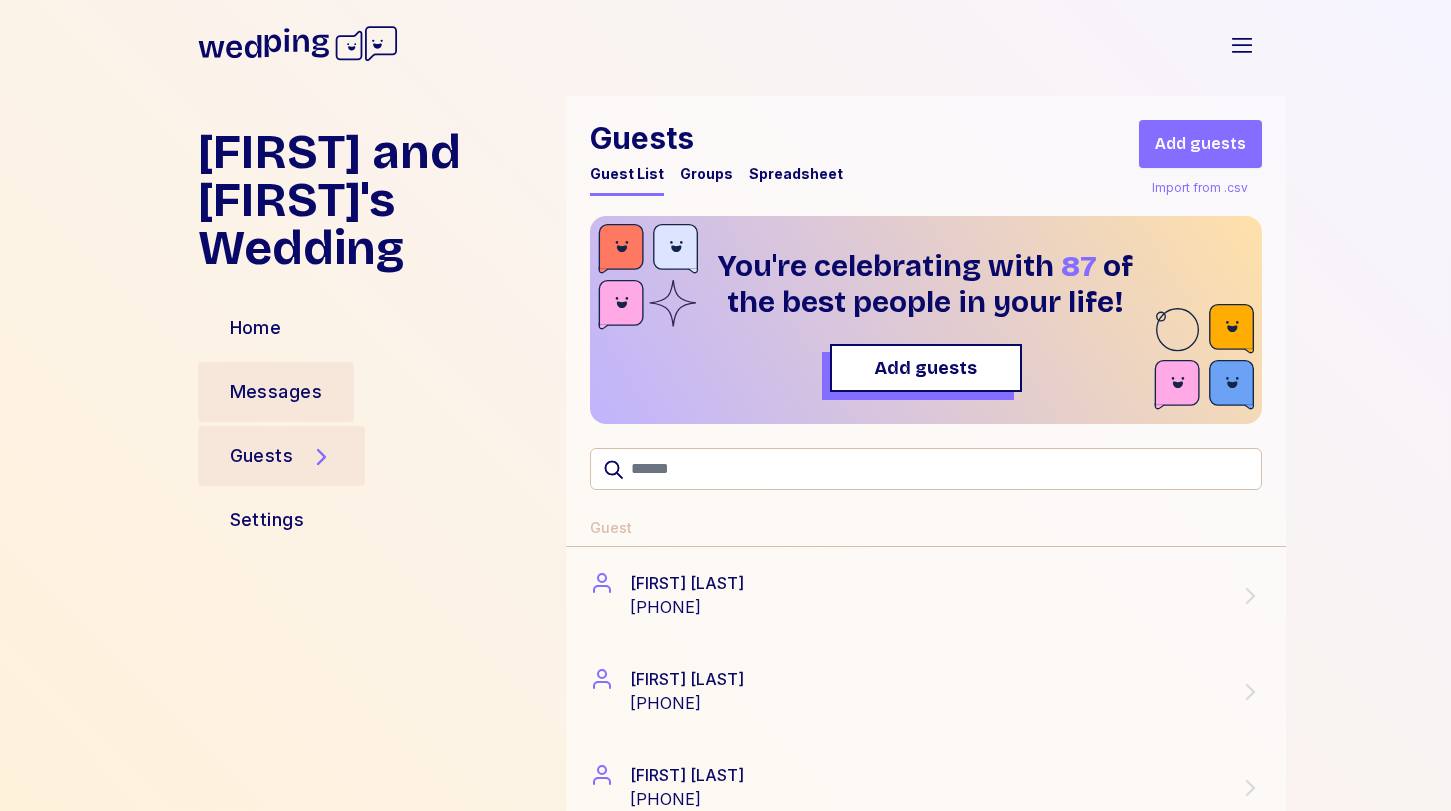 click on "Messages" at bounding box center (276, 392) 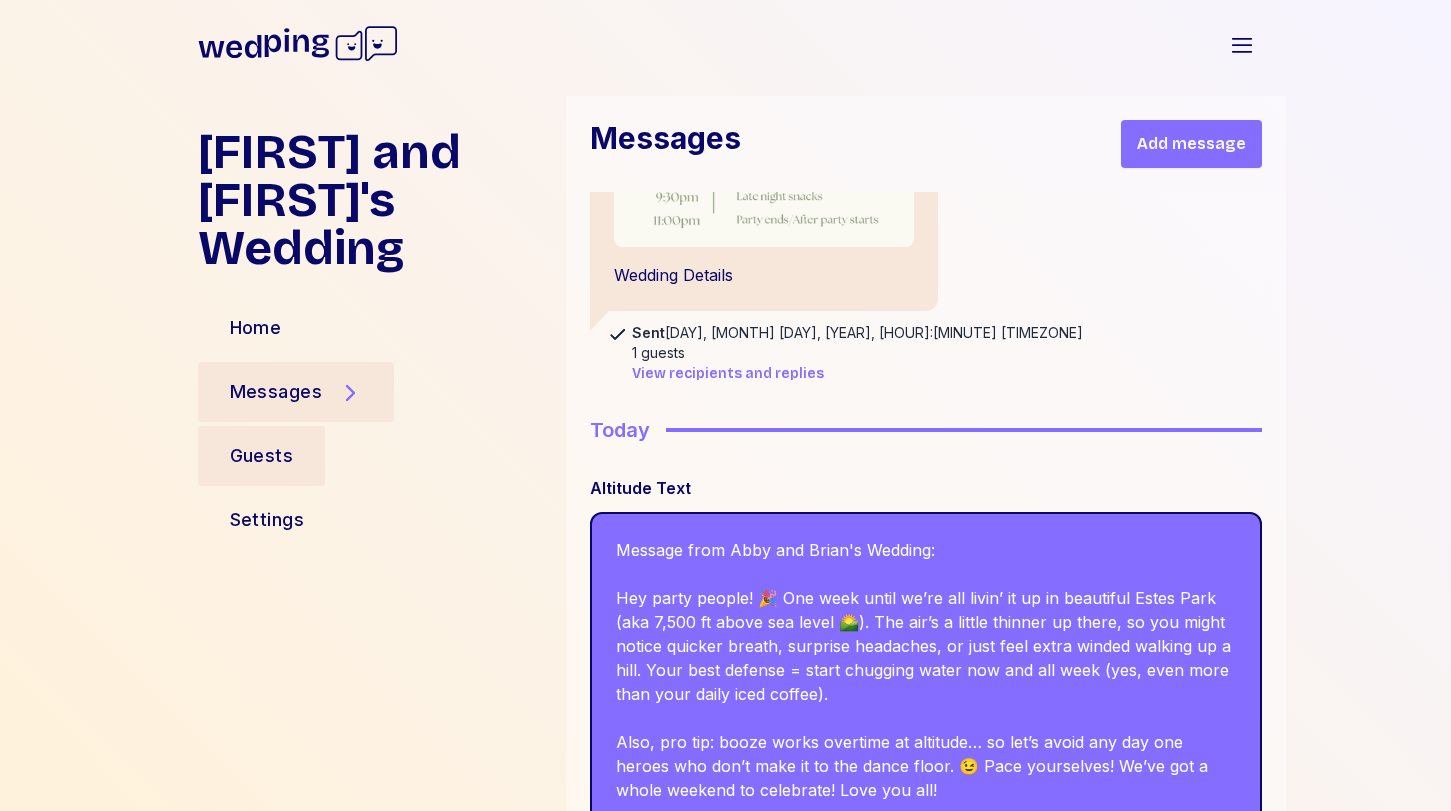 scroll, scrollTop: 3245, scrollLeft: 0, axis: vertical 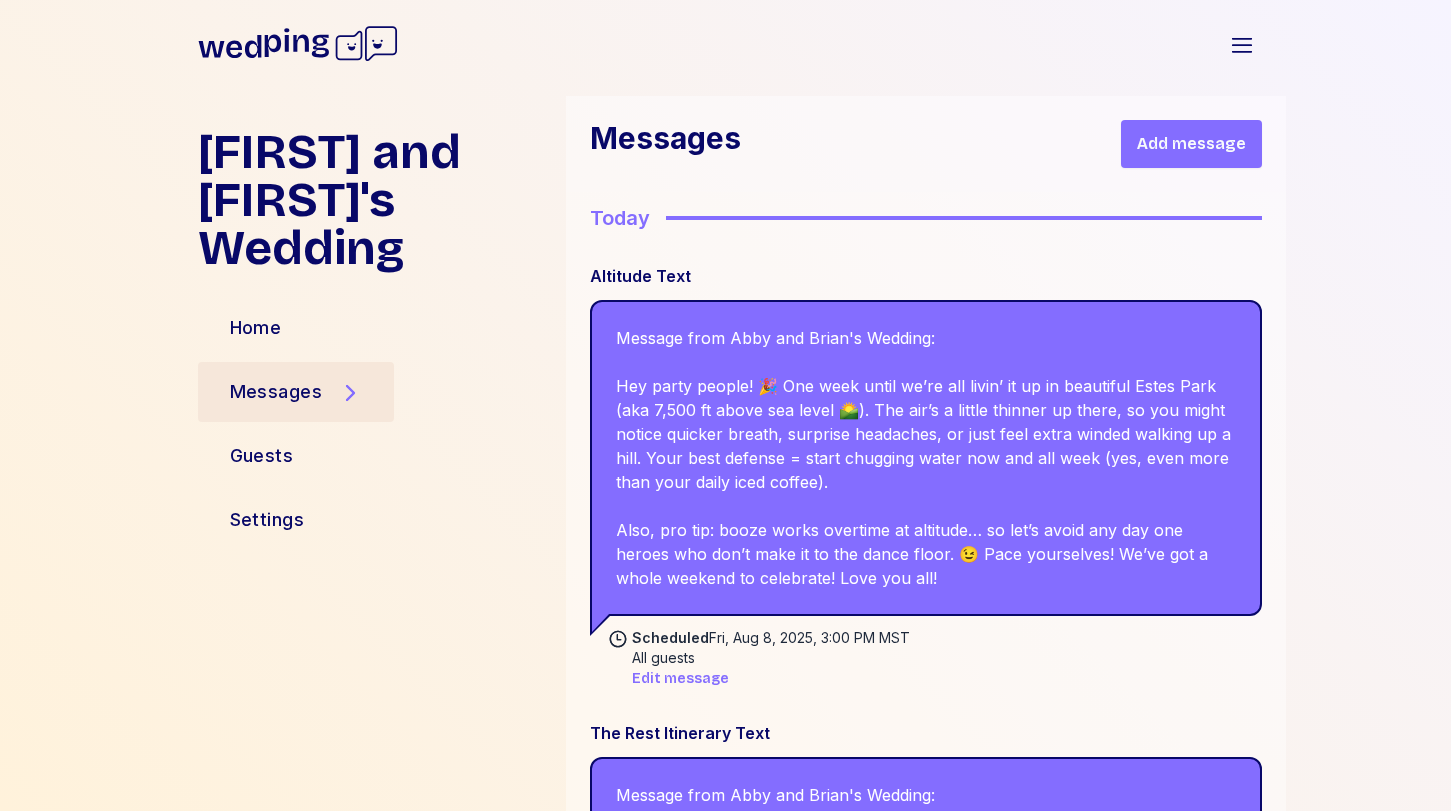 click on "Guests" at bounding box center [262, 456] 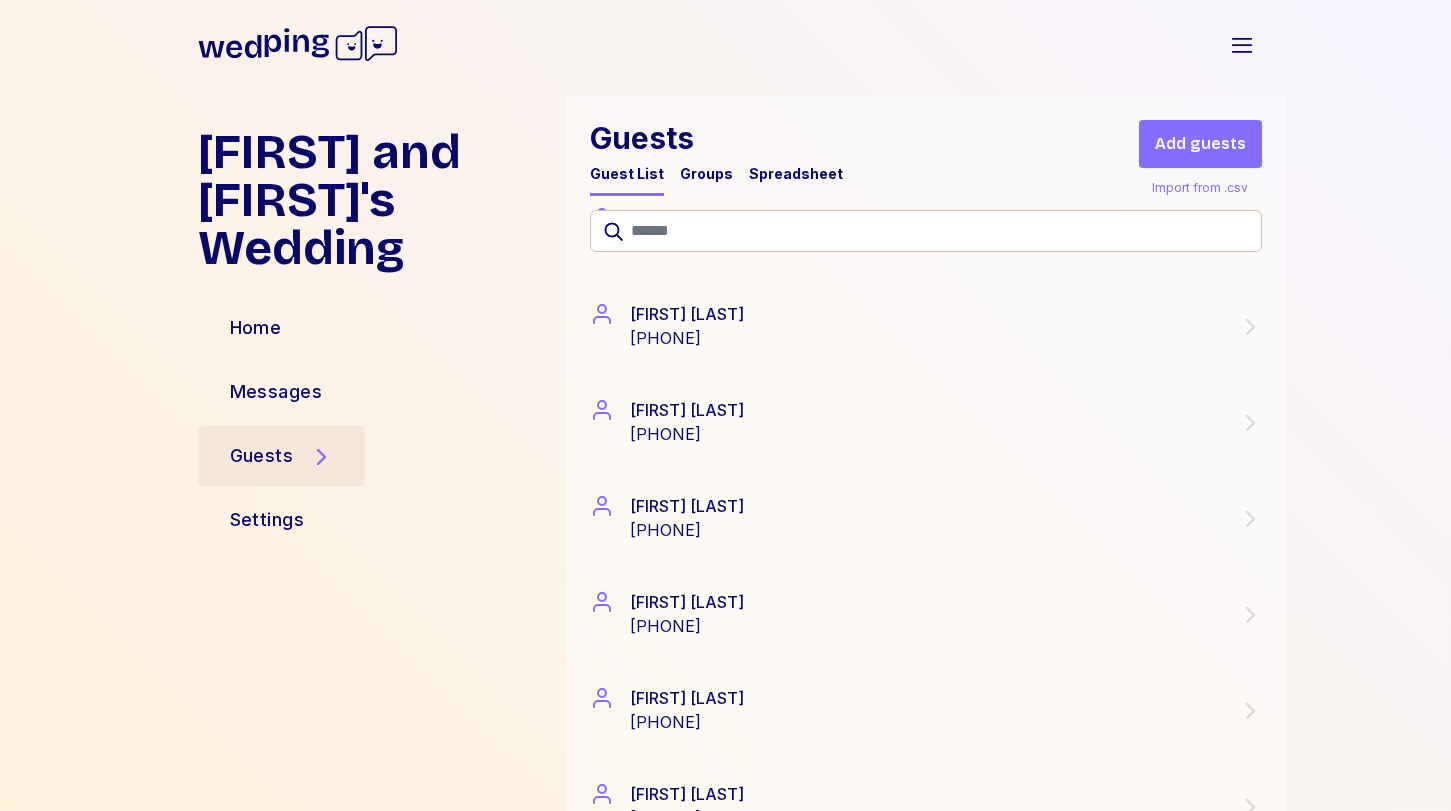 click on "Guests Guest List Groups Spreadsheet" at bounding box center (716, 158) 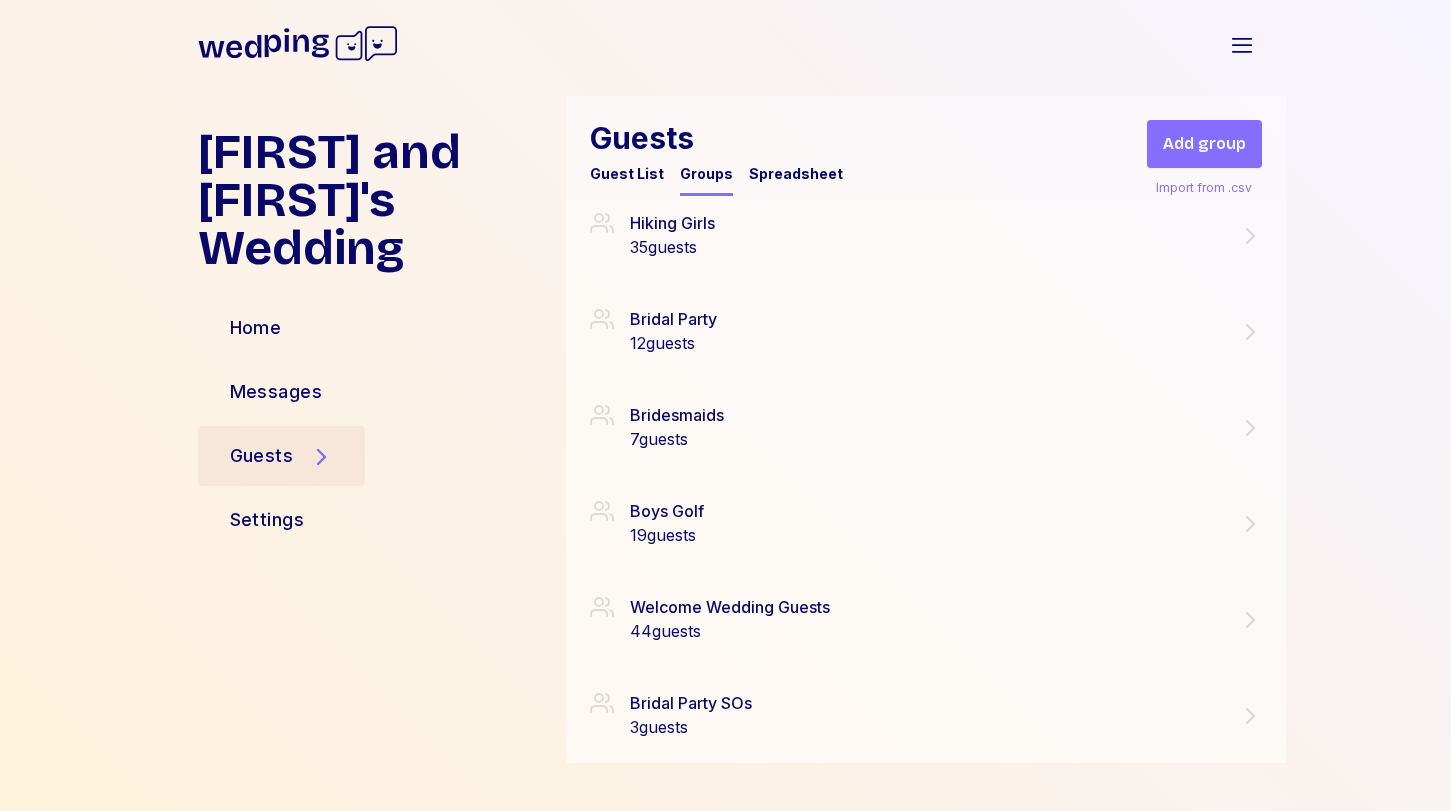 scroll, scrollTop: 221, scrollLeft: 0, axis: vertical 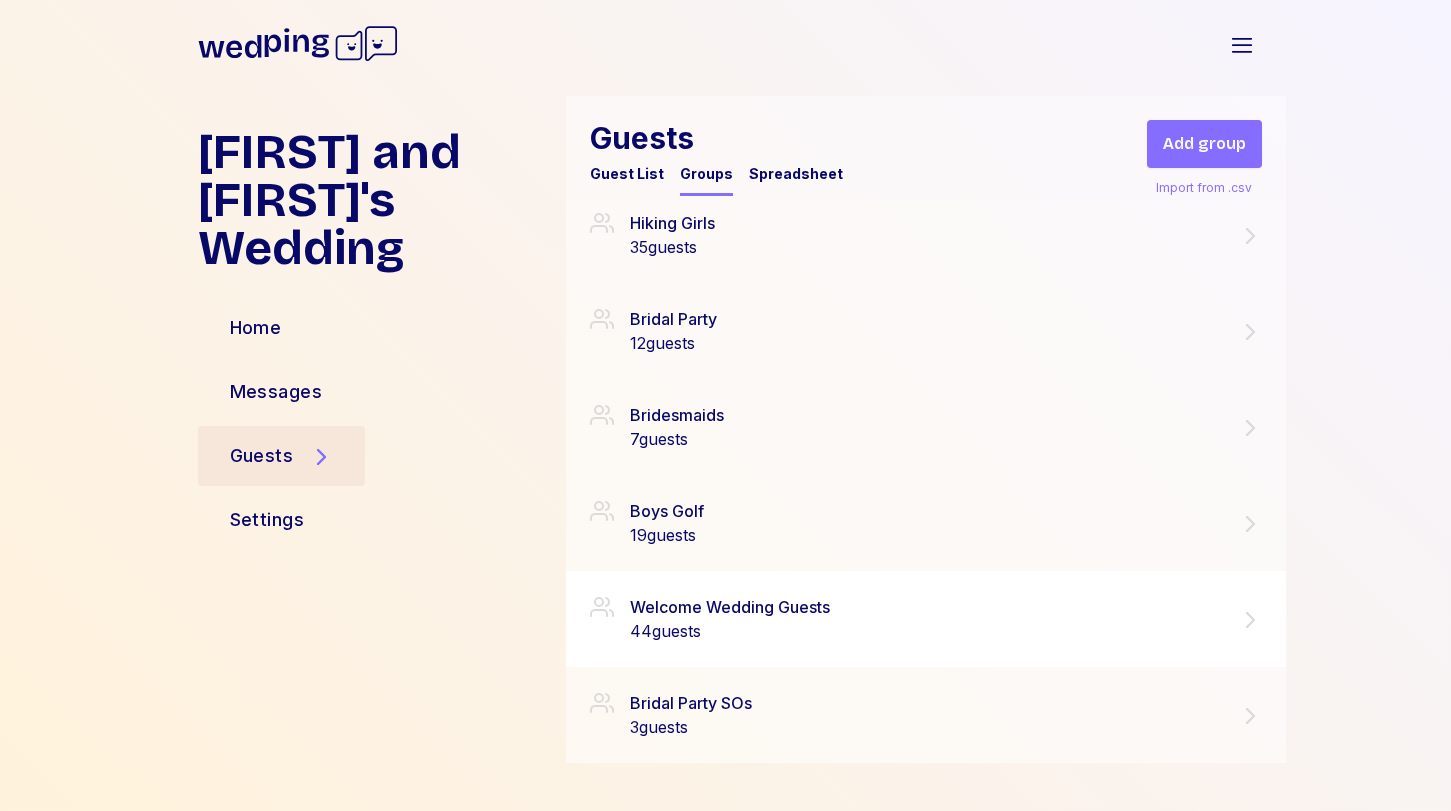 click on "Welcome Wedding Guests 44  guests" at bounding box center [926, 619] 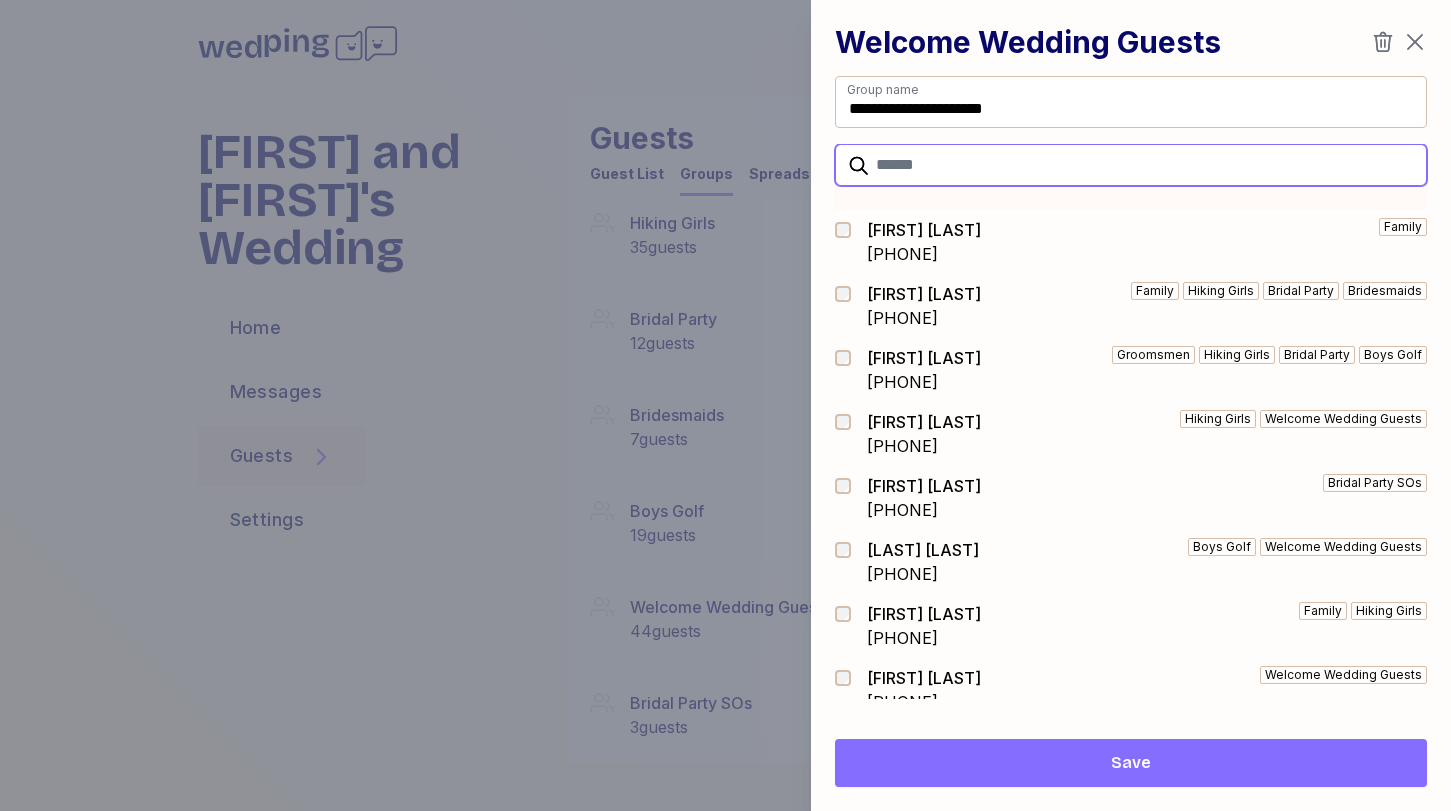 click at bounding box center [1131, 165] 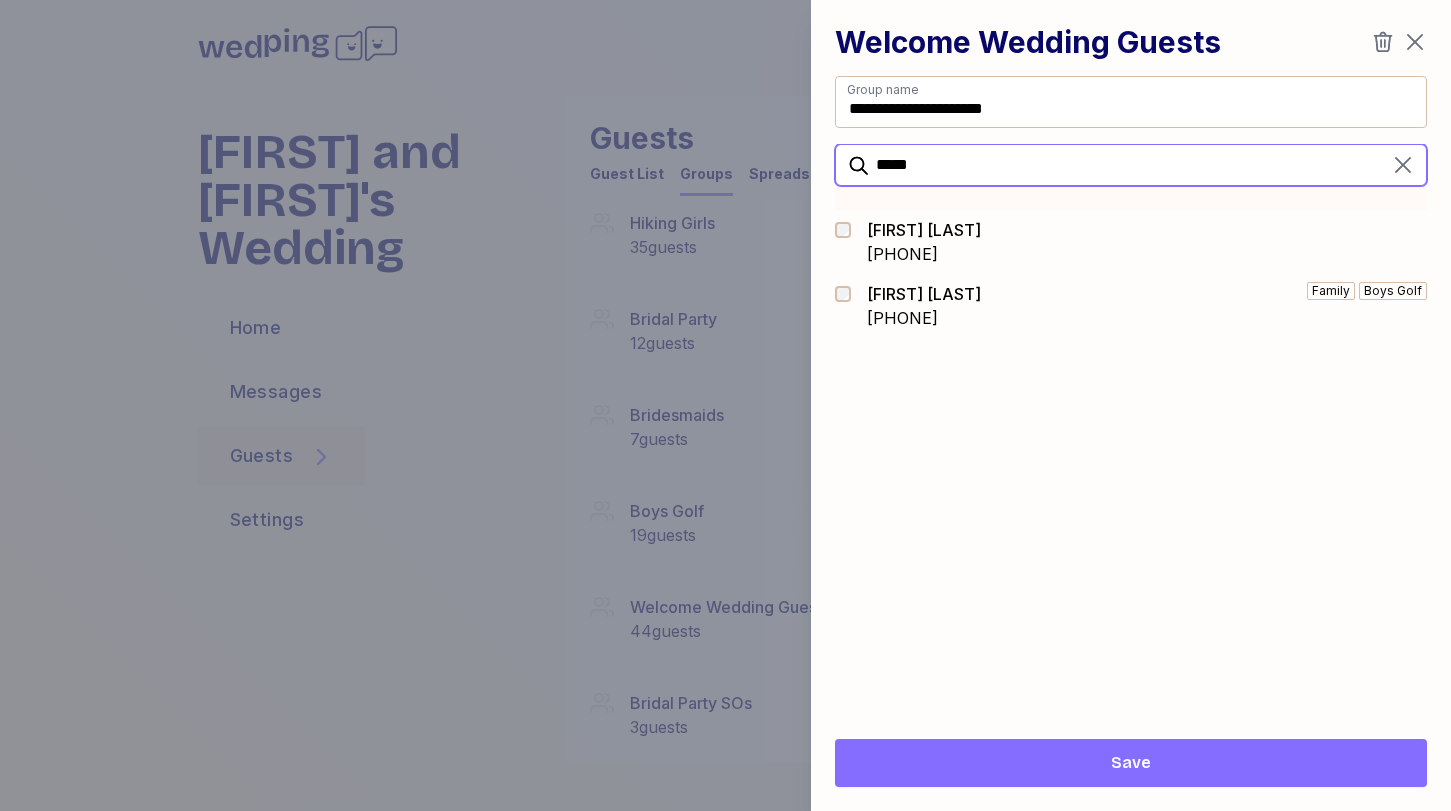 type on "*****" 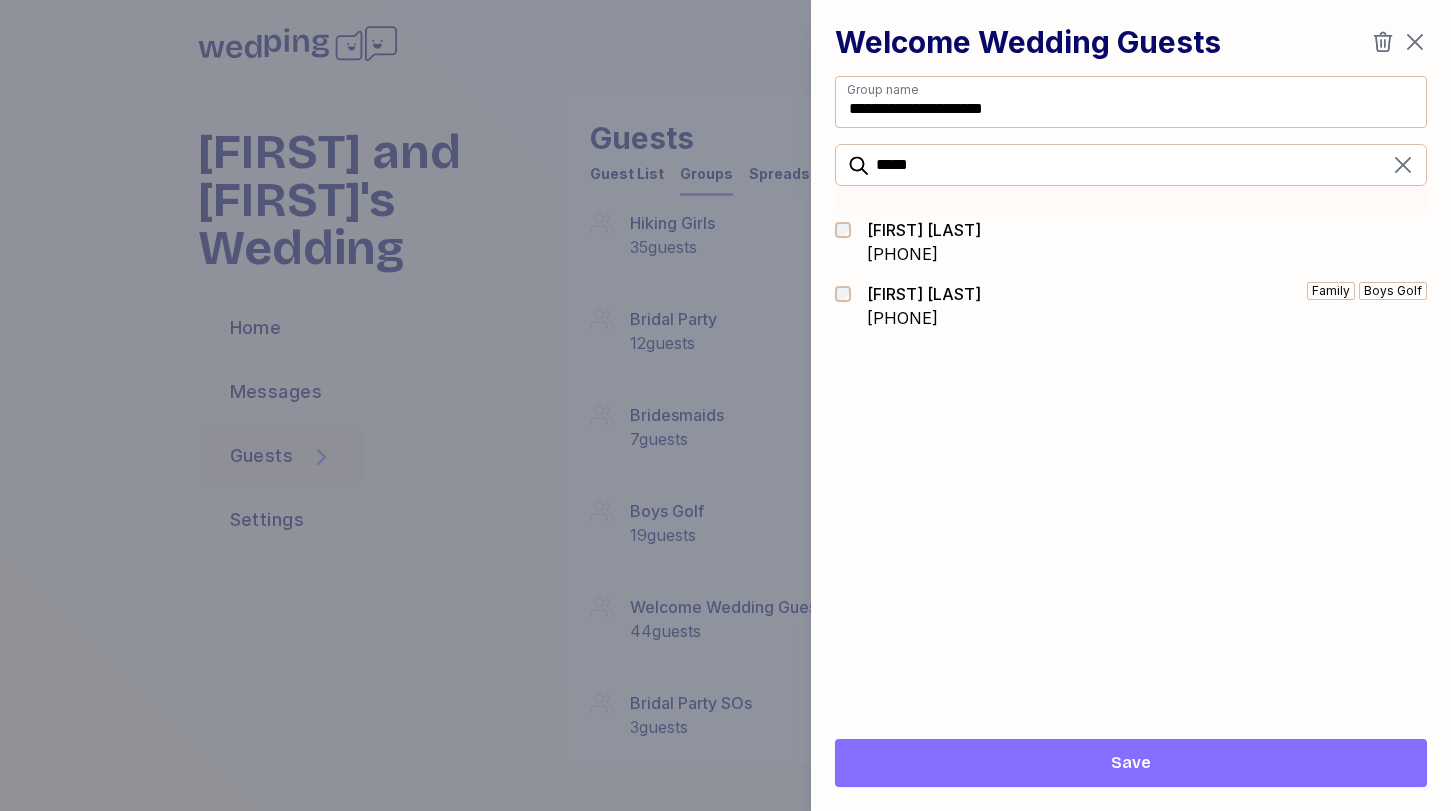 click at bounding box center [849, 230] 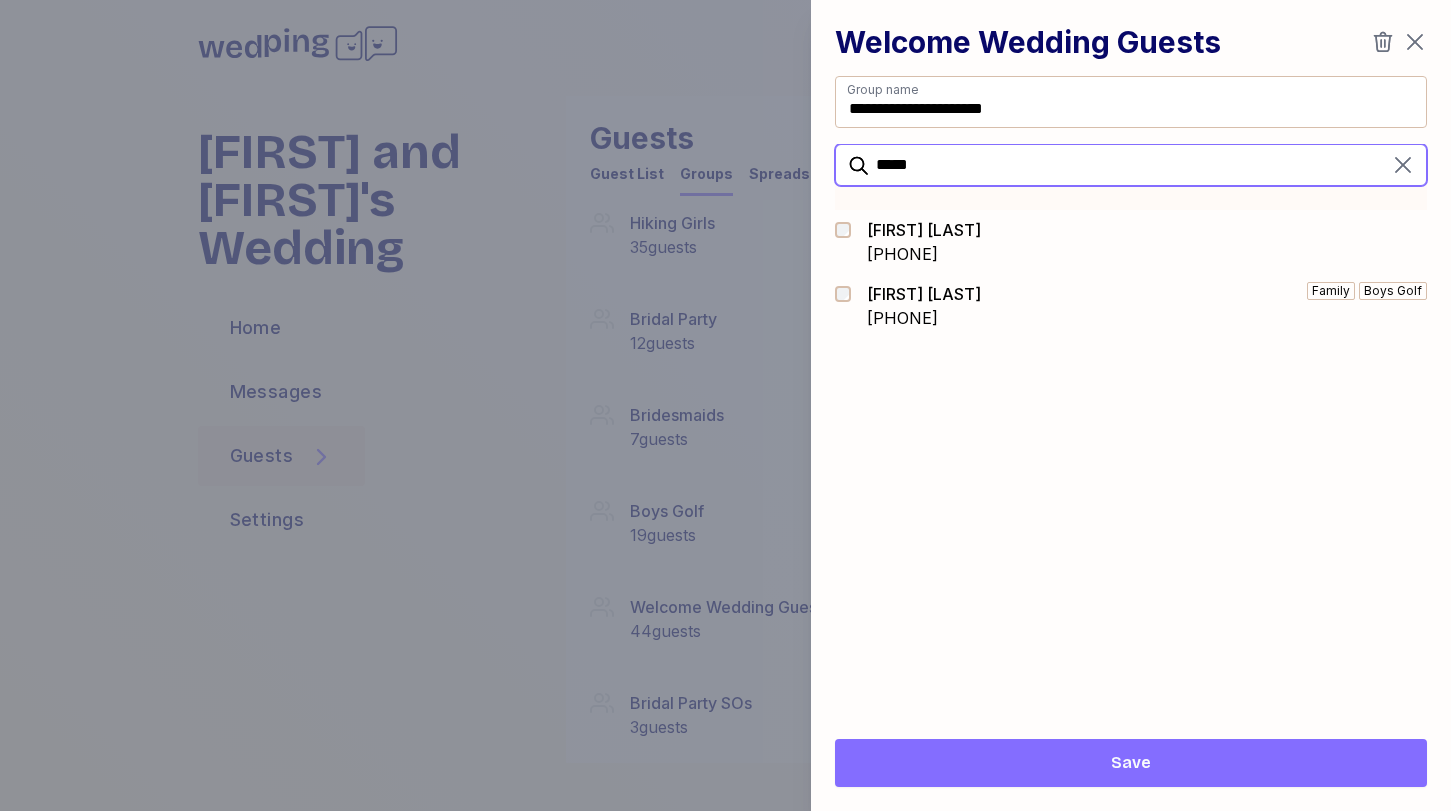 drag, startPoint x: 934, startPoint y: 176, endPoint x: 790, endPoint y: 142, distance: 147.95946 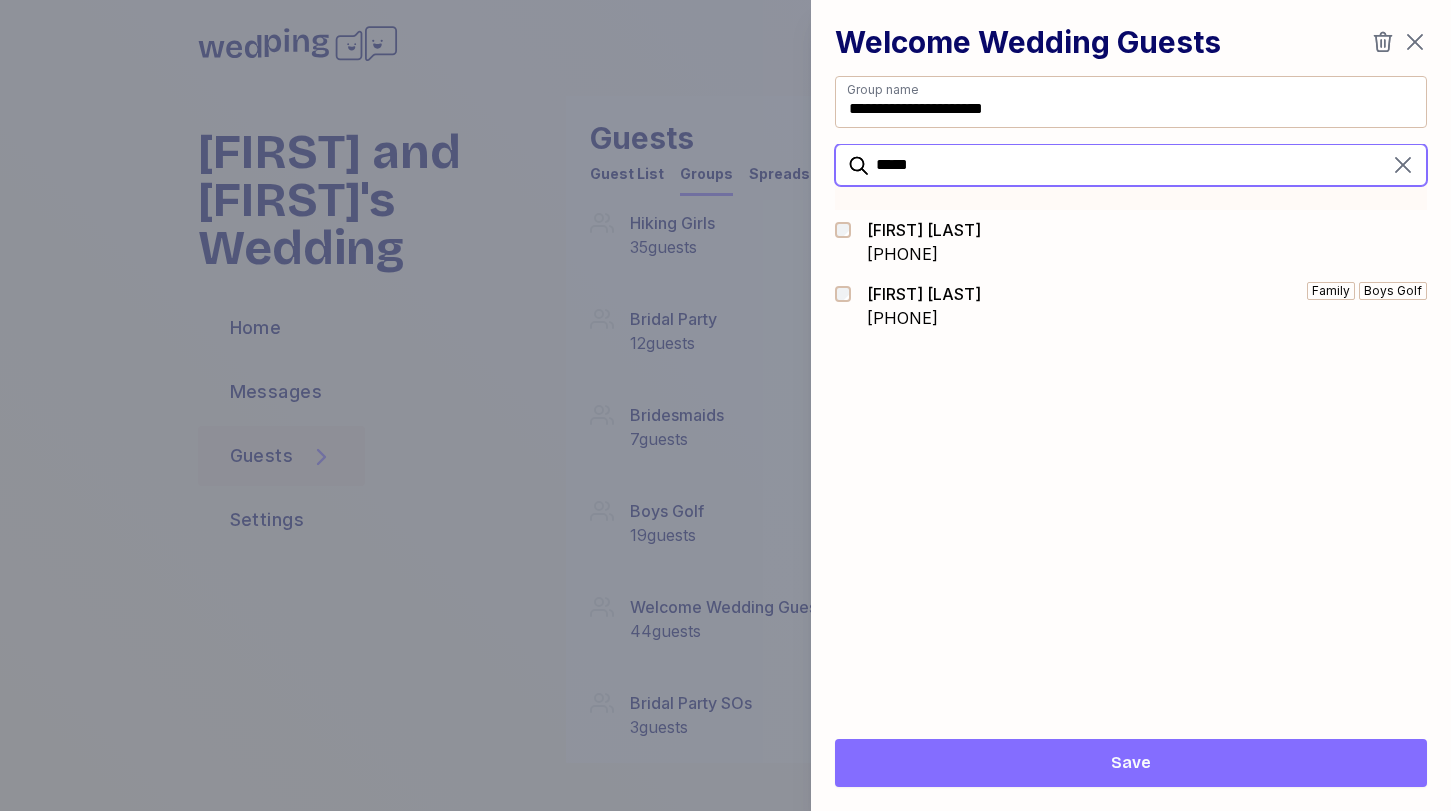 click on "**********" at bounding box center [725, 405] 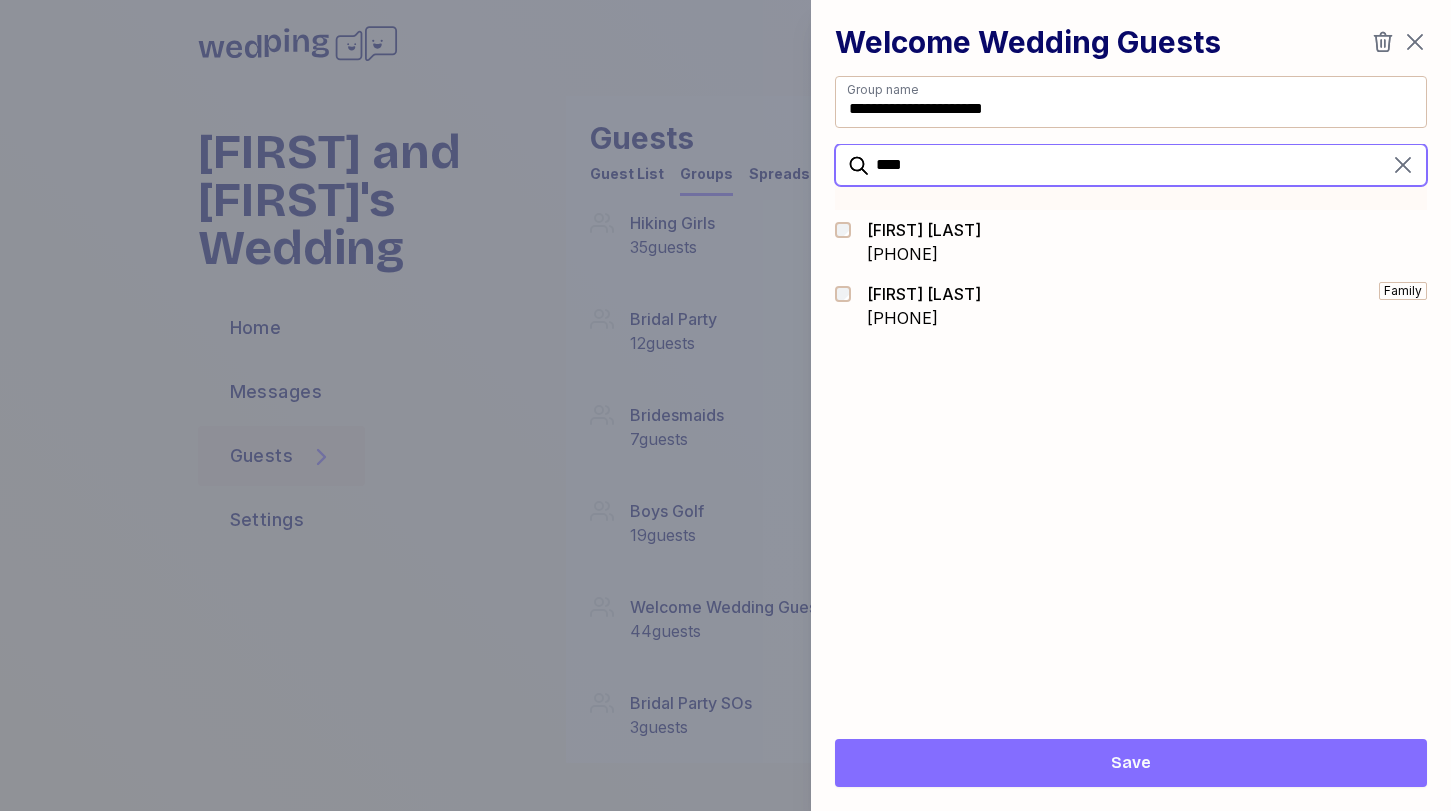type on "****" 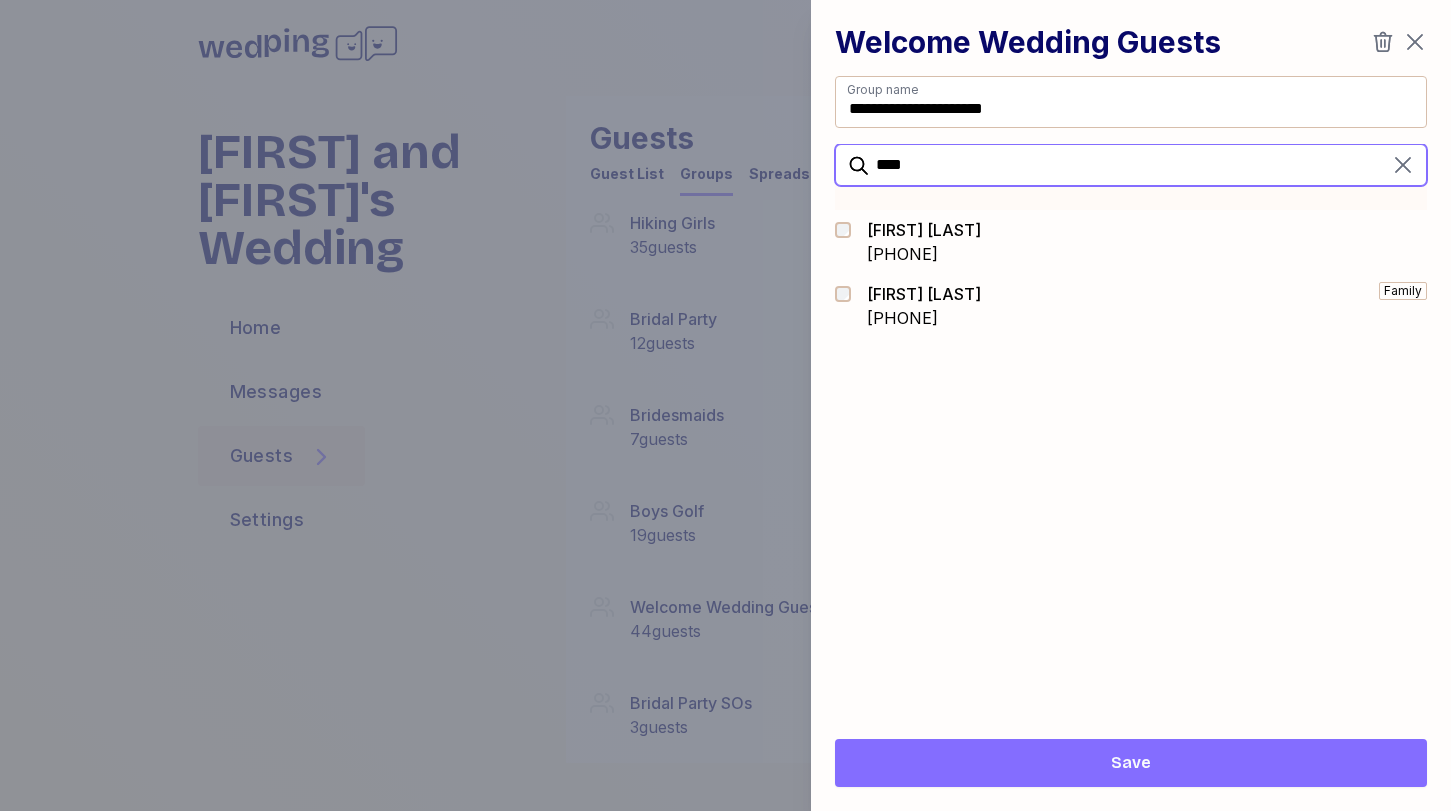 click on "**********" at bounding box center (725, 405) 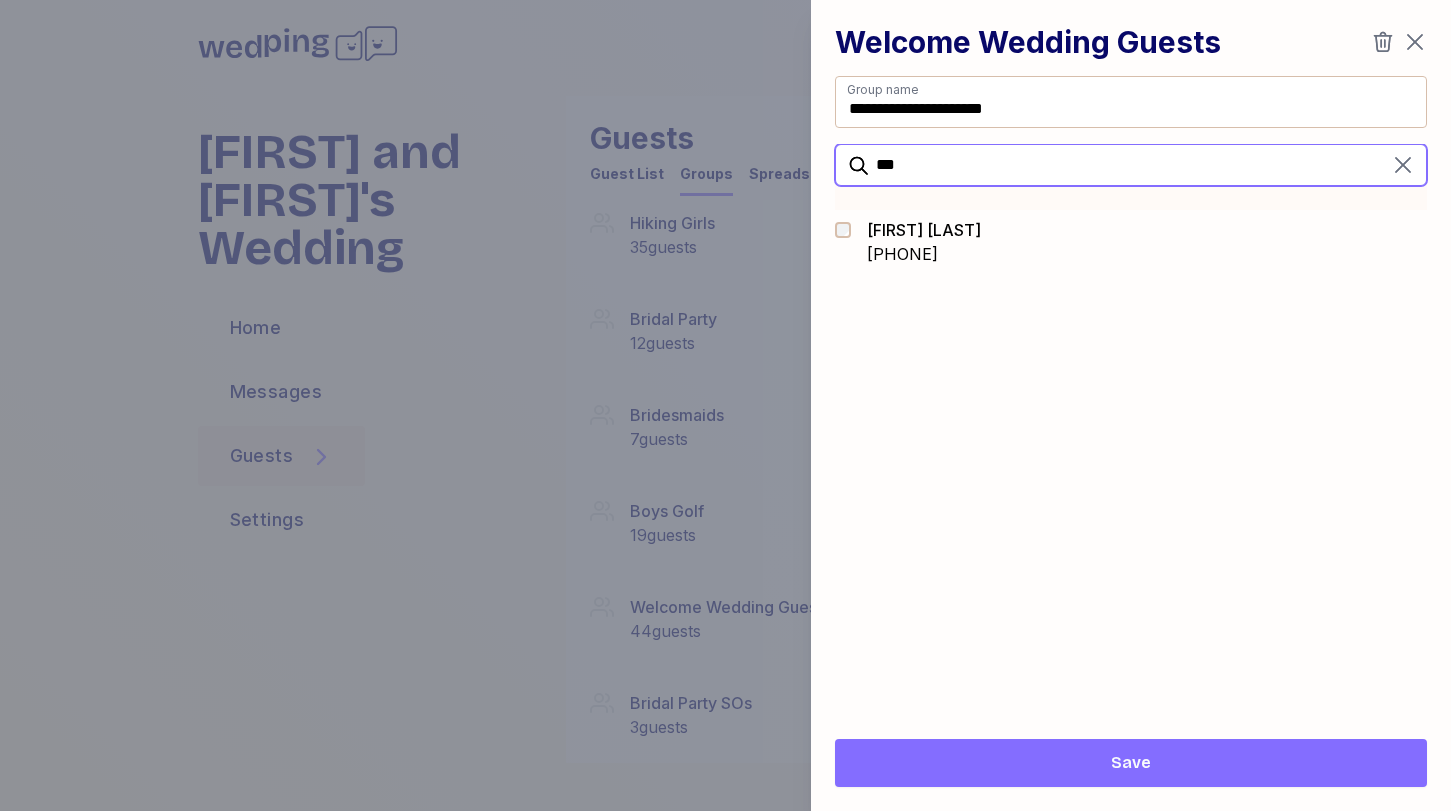 type on "***" 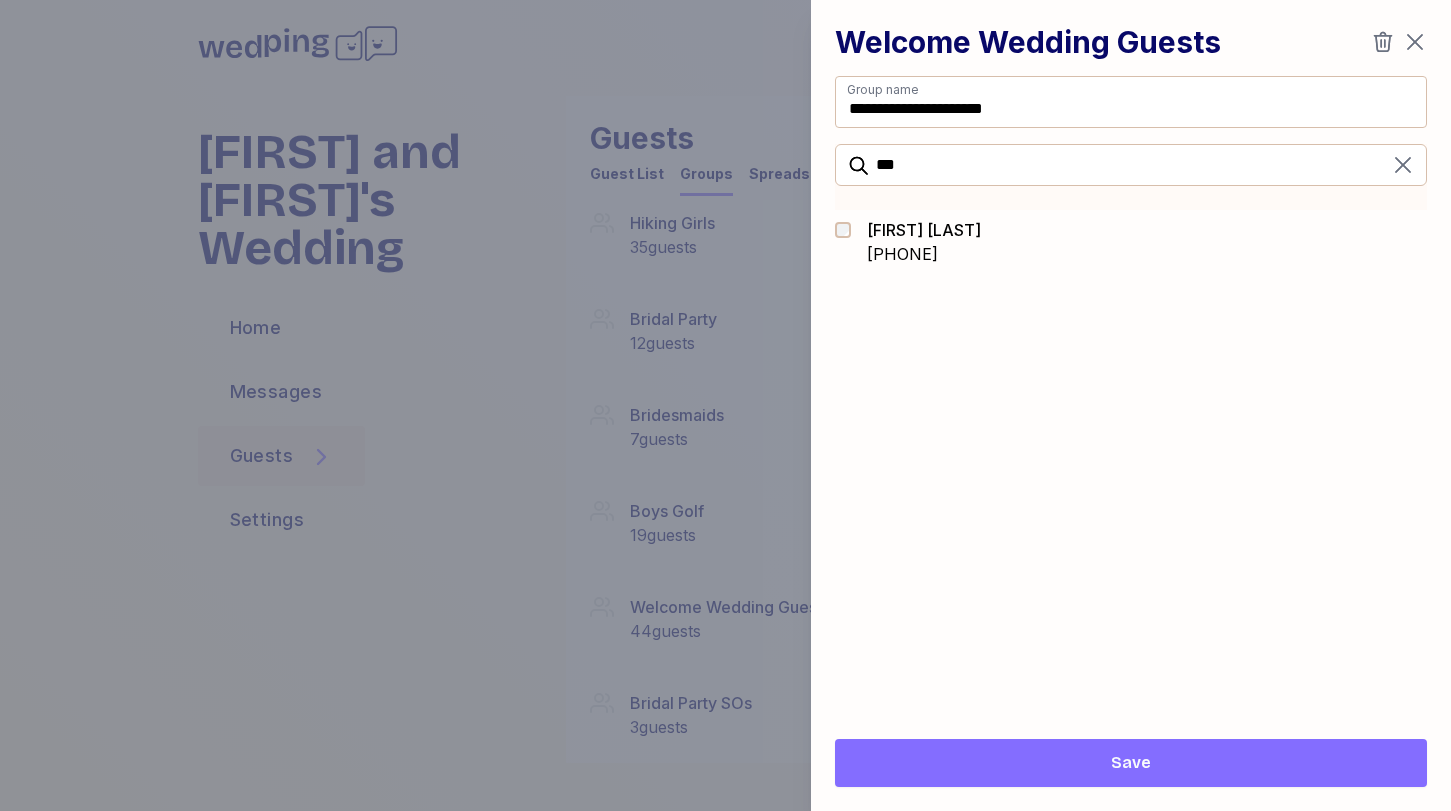 click on "Johnny   Prizant +18473127864" at bounding box center (1131, 242) 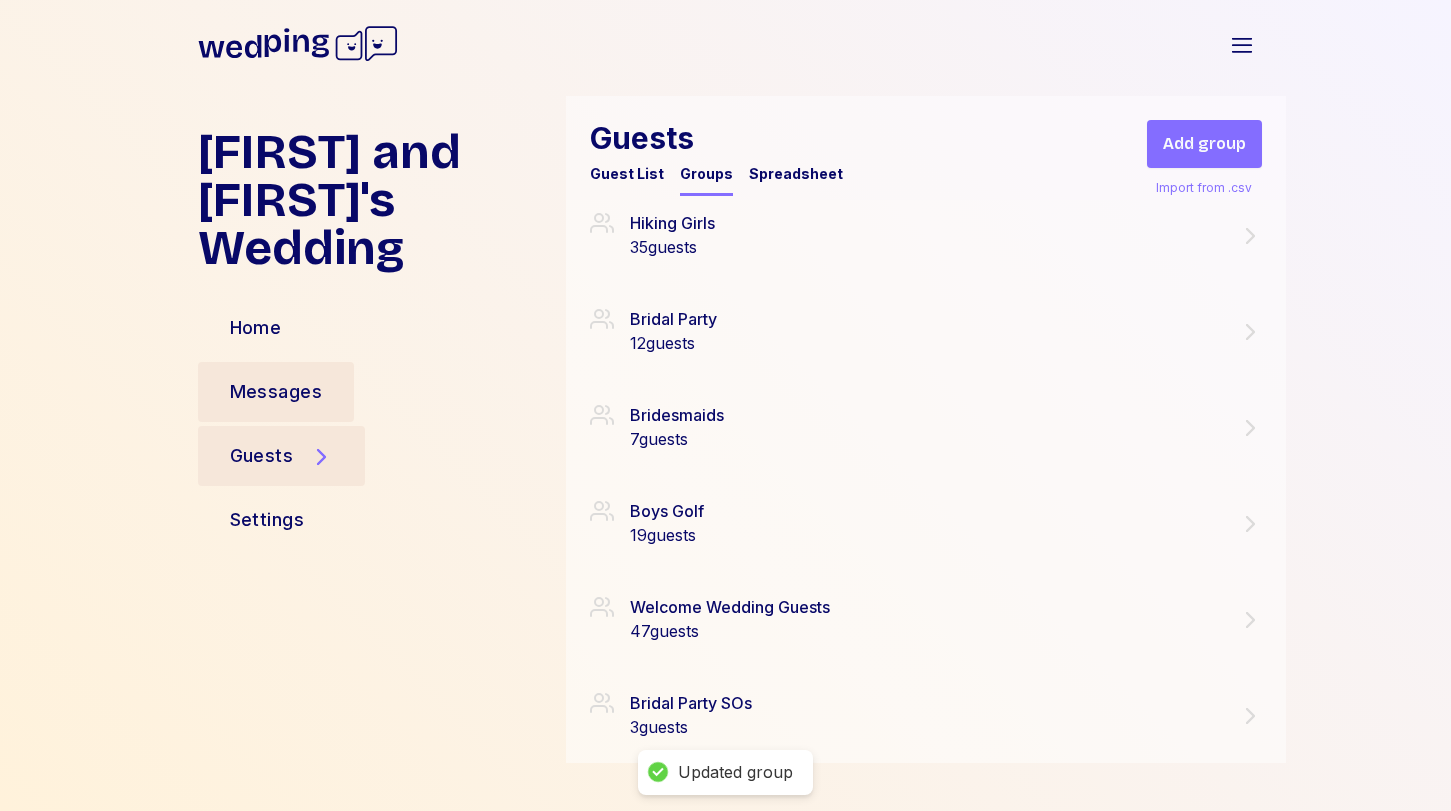 click on "Messages" at bounding box center (276, 392) 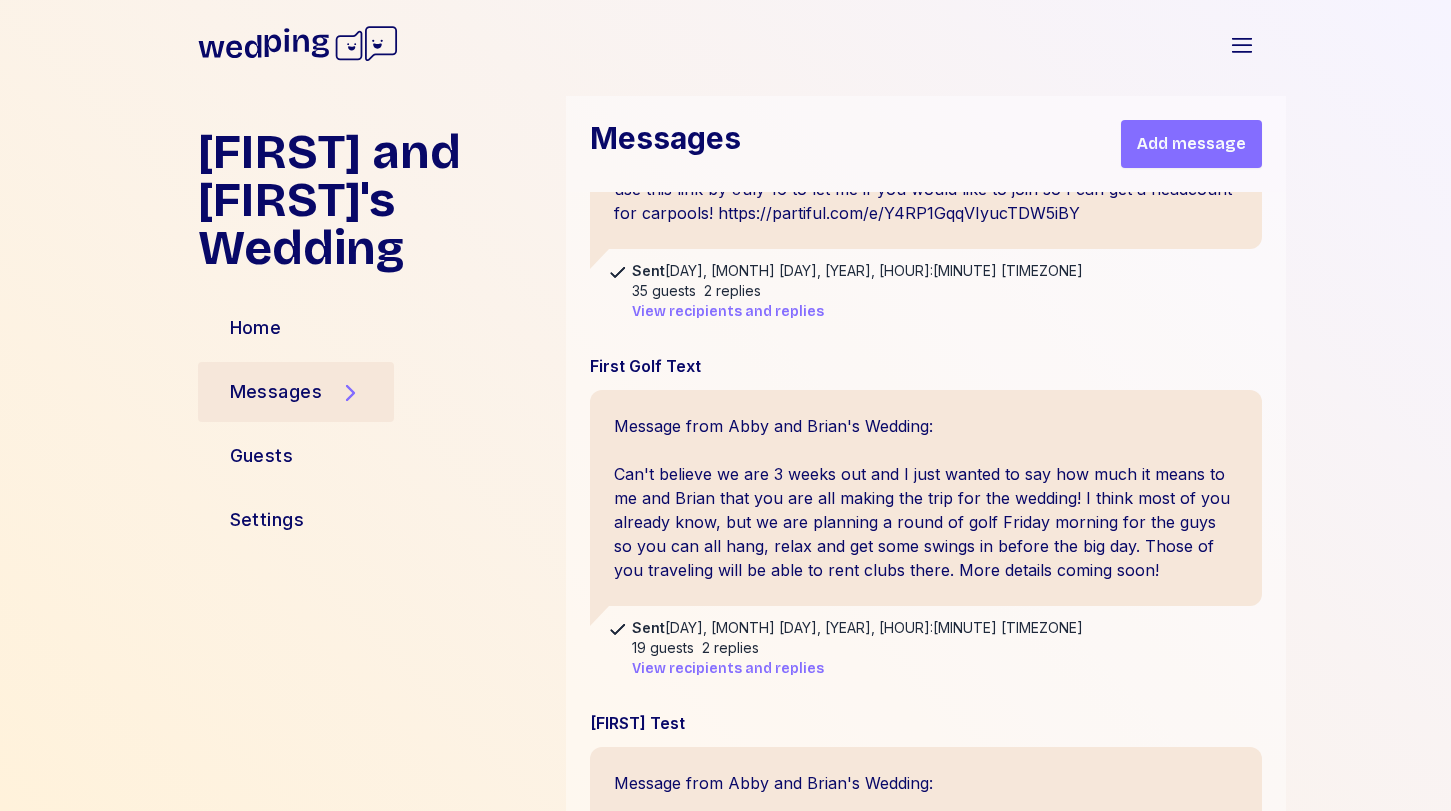 scroll, scrollTop: 0, scrollLeft: 0, axis: both 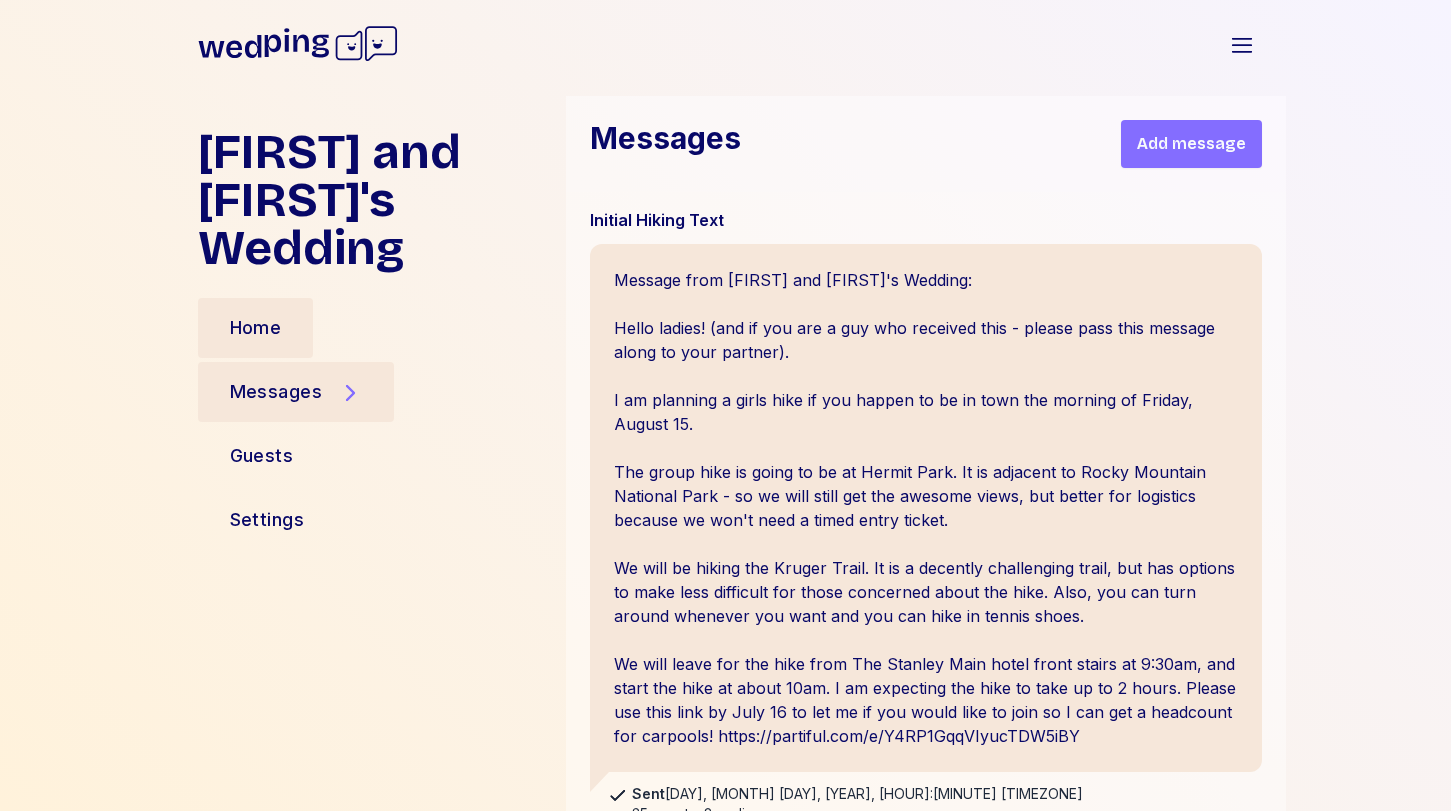 click on "Home" at bounding box center [256, 328] 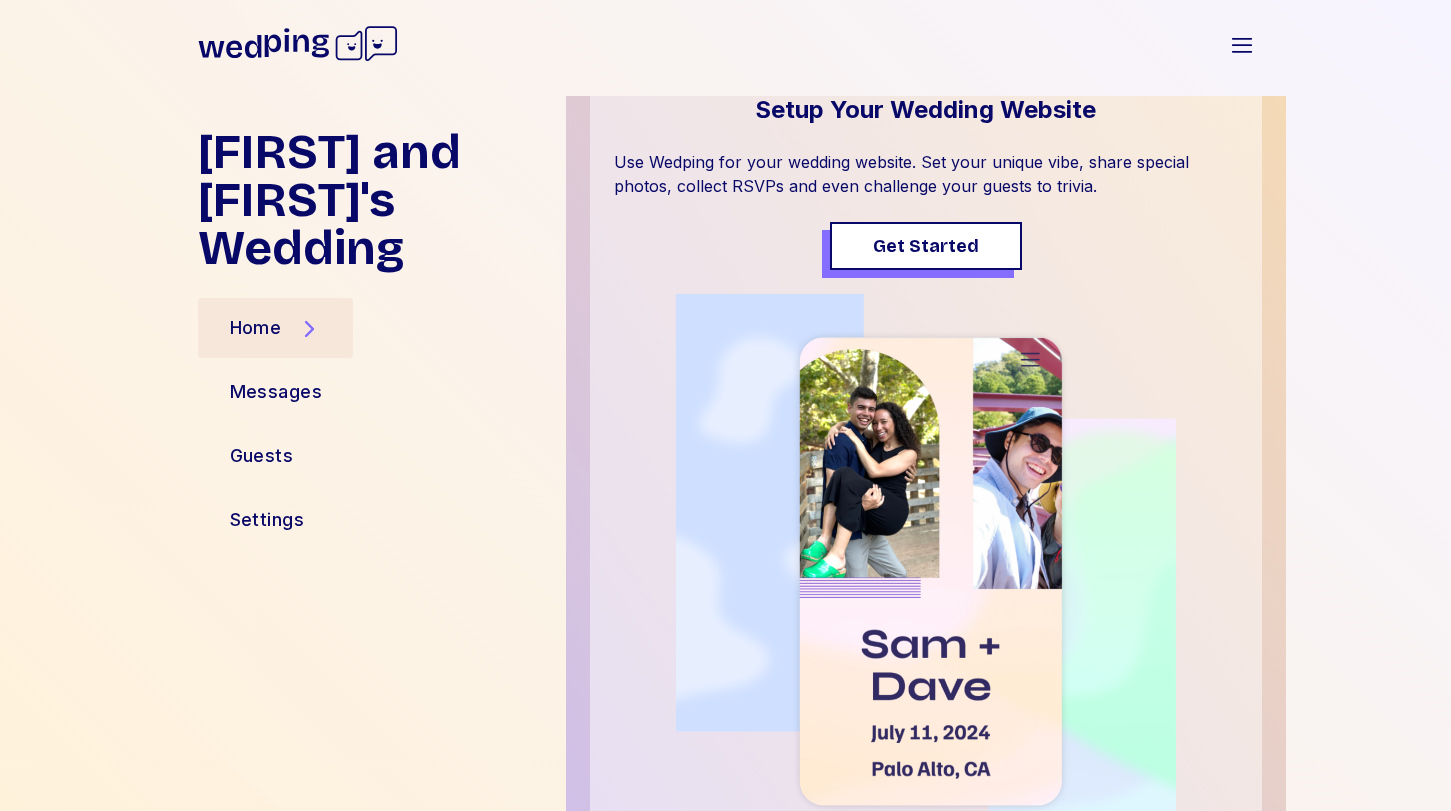scroll, scrollTop: 473, scrollLeft: 0, axis: vertical 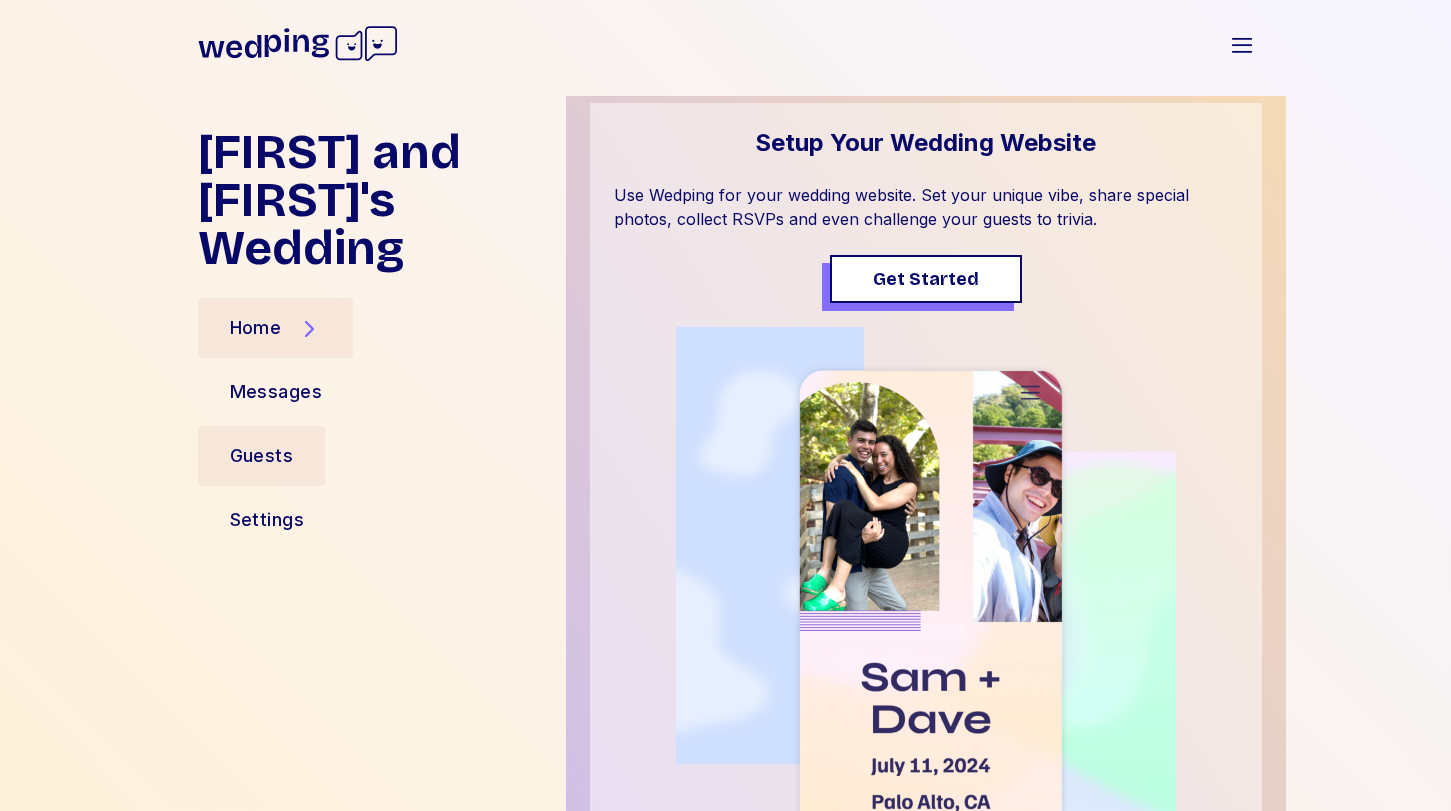 click on "Guests" at bounding box center [262, 456] 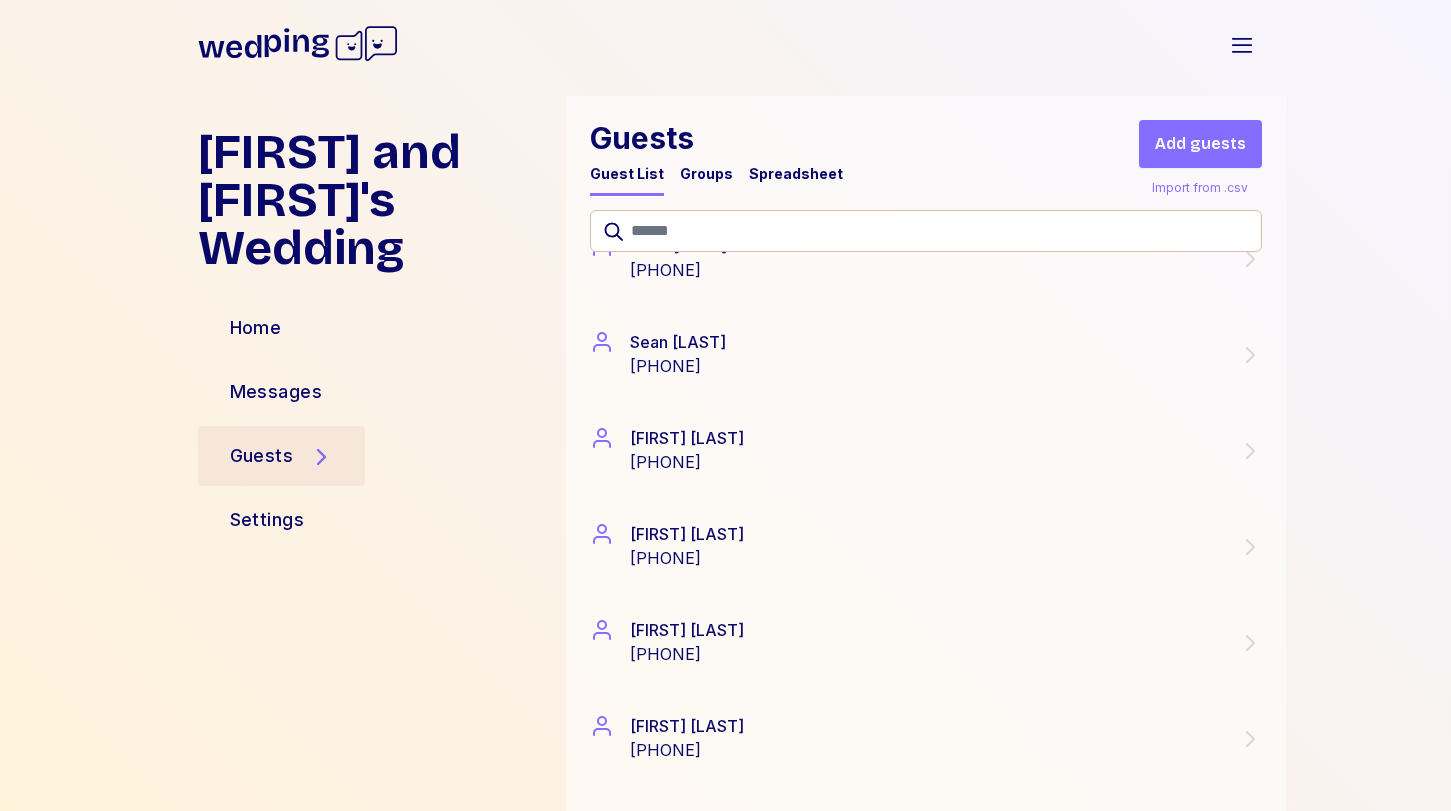 scroll, scrollTop: 8136, scrollLeft: 0, axis: vertical 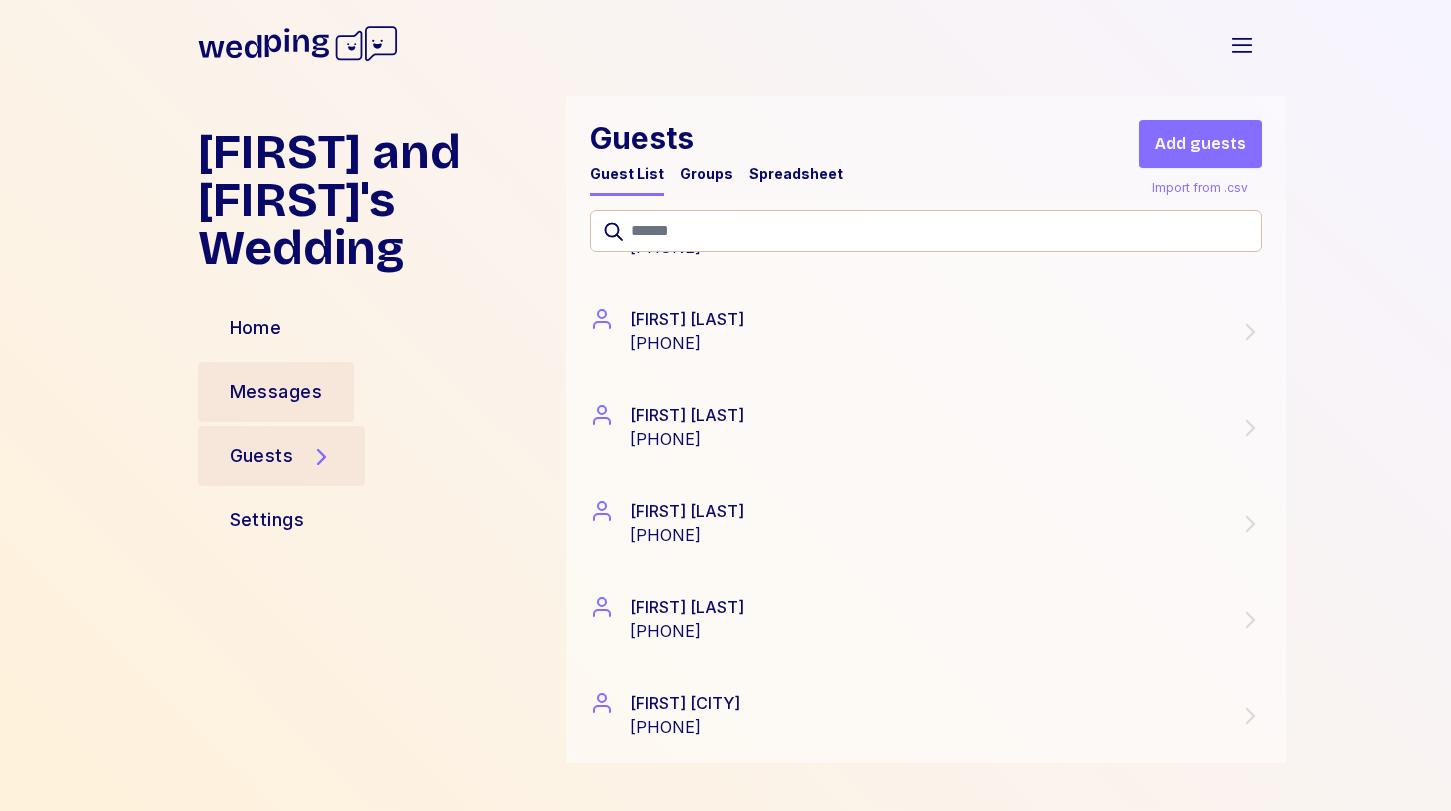 click on "Messages" at bounding box center (276, 392) 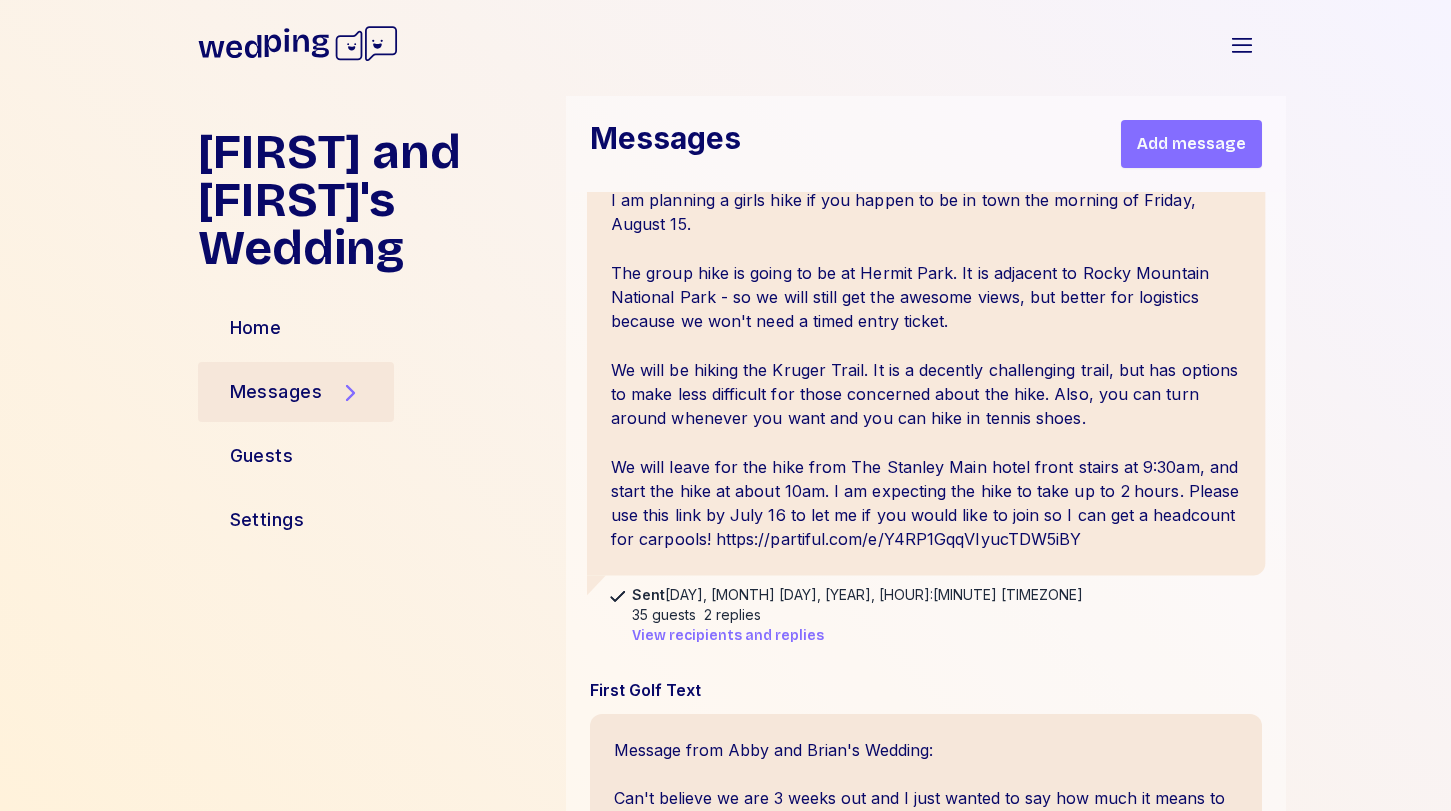 scroll, scrollTop: 261, scrollLeft: 0, axis: vertical 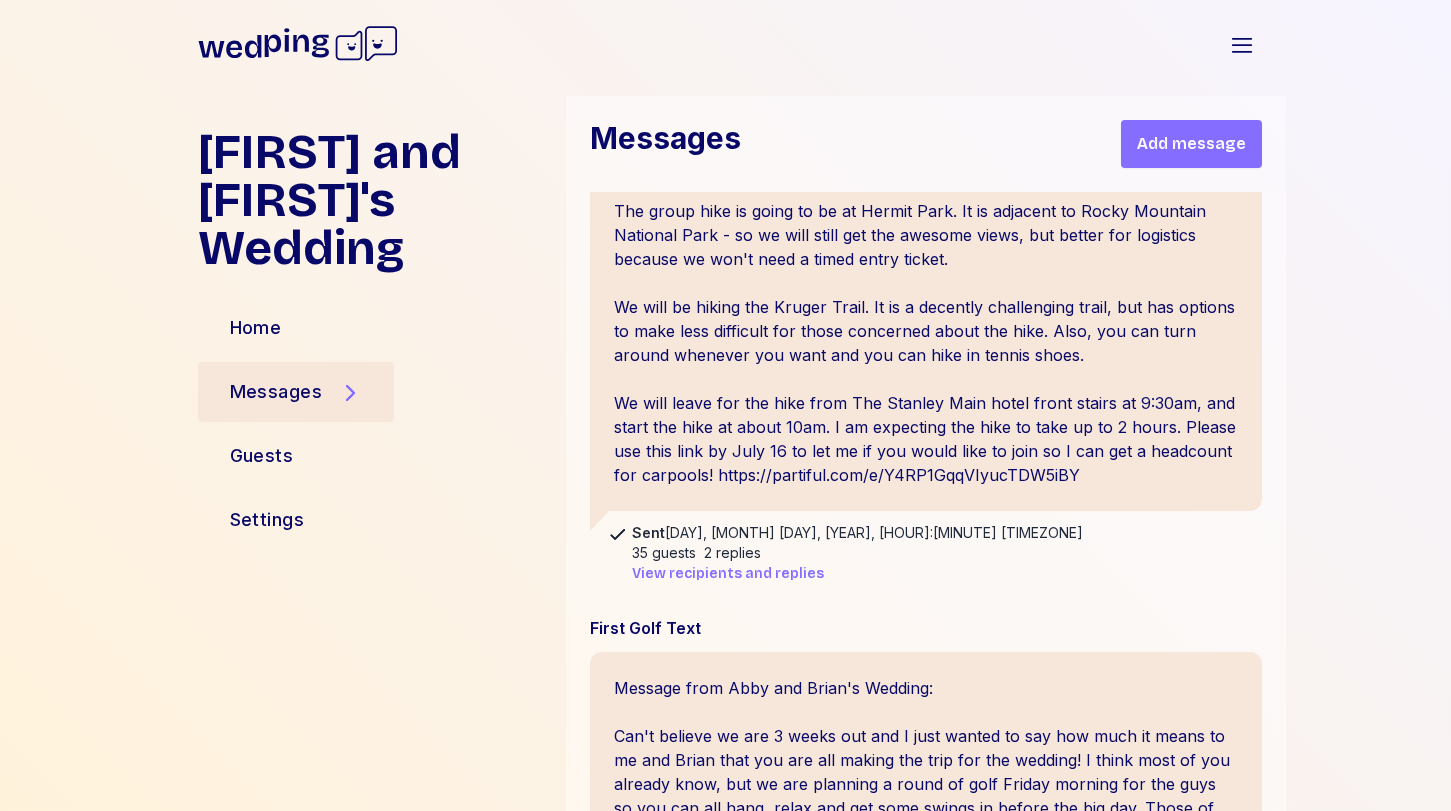 click on "View recipients and replies" at bounding box center [728, 574] 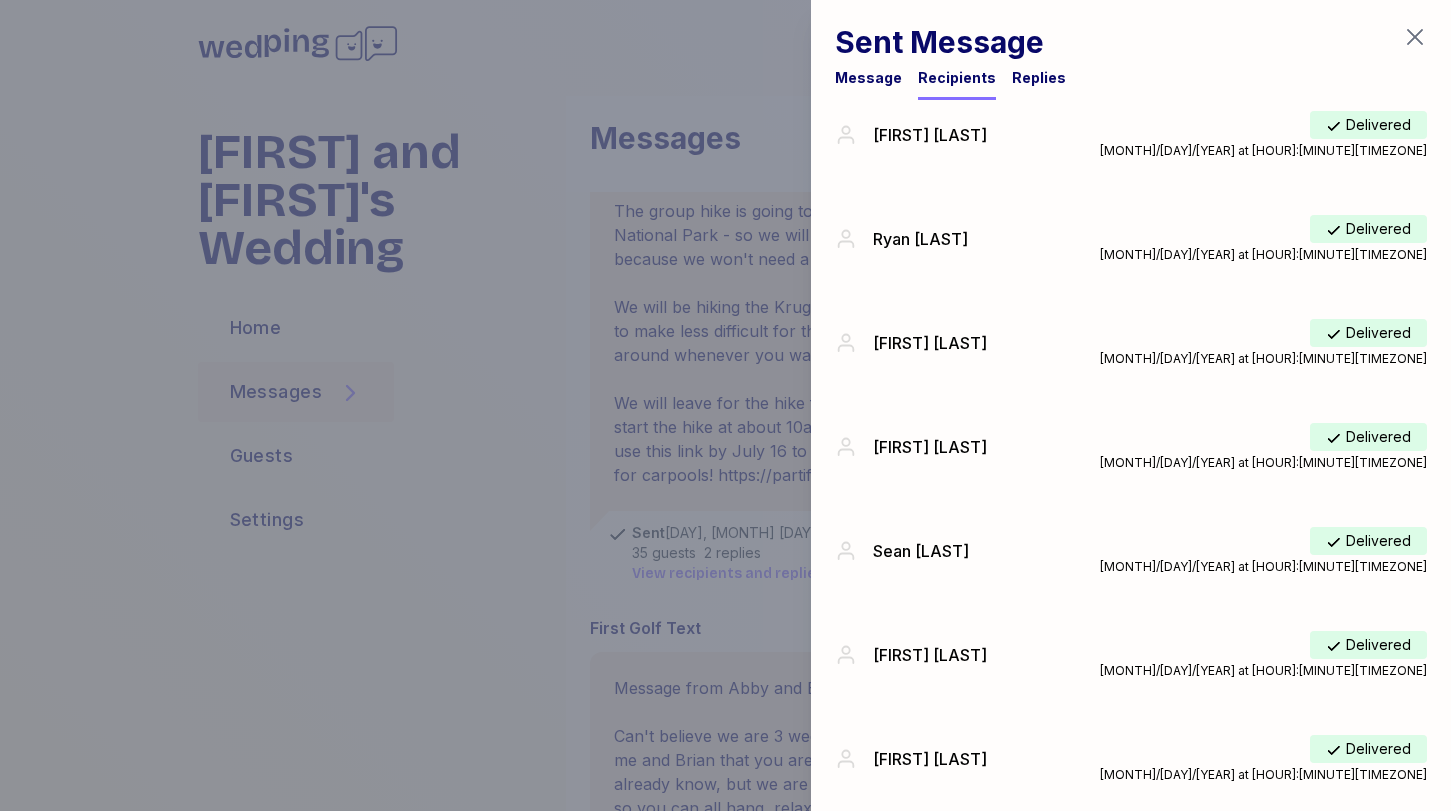 scroll, scrollTop: 2985, scrollLeft: 0, axis: vertical 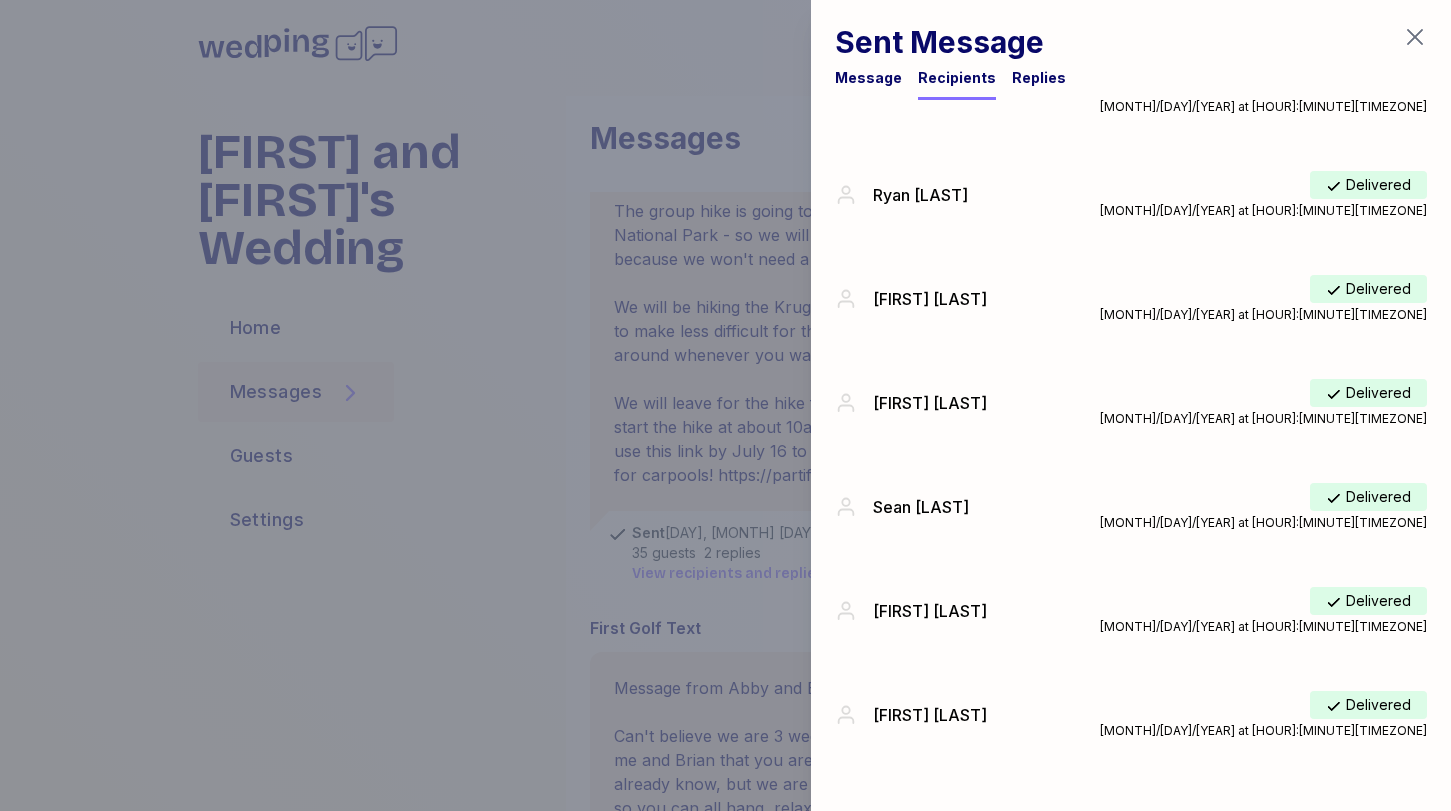 click 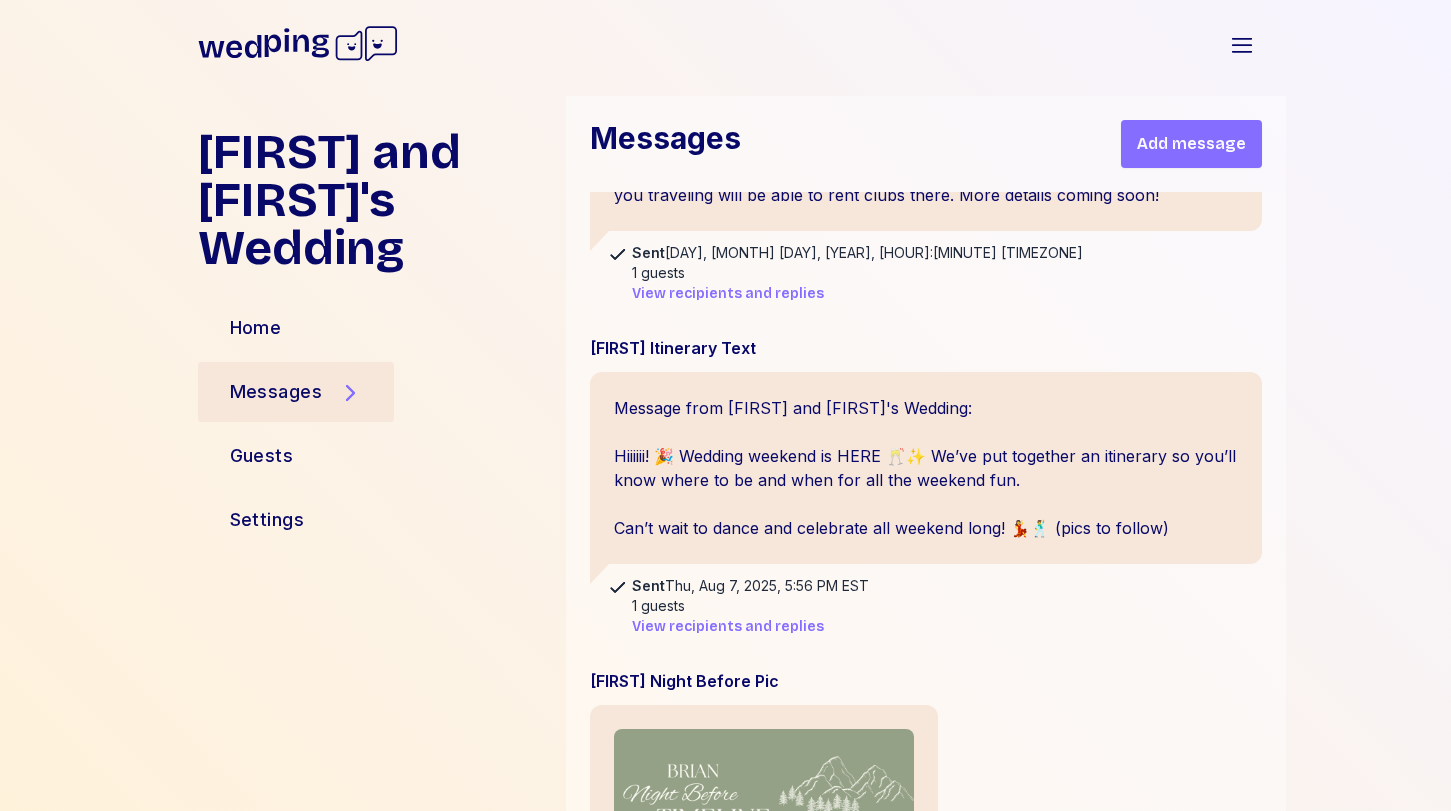 scroll, scrollTop: 1250, scrollLeft: 0, axis: vertical 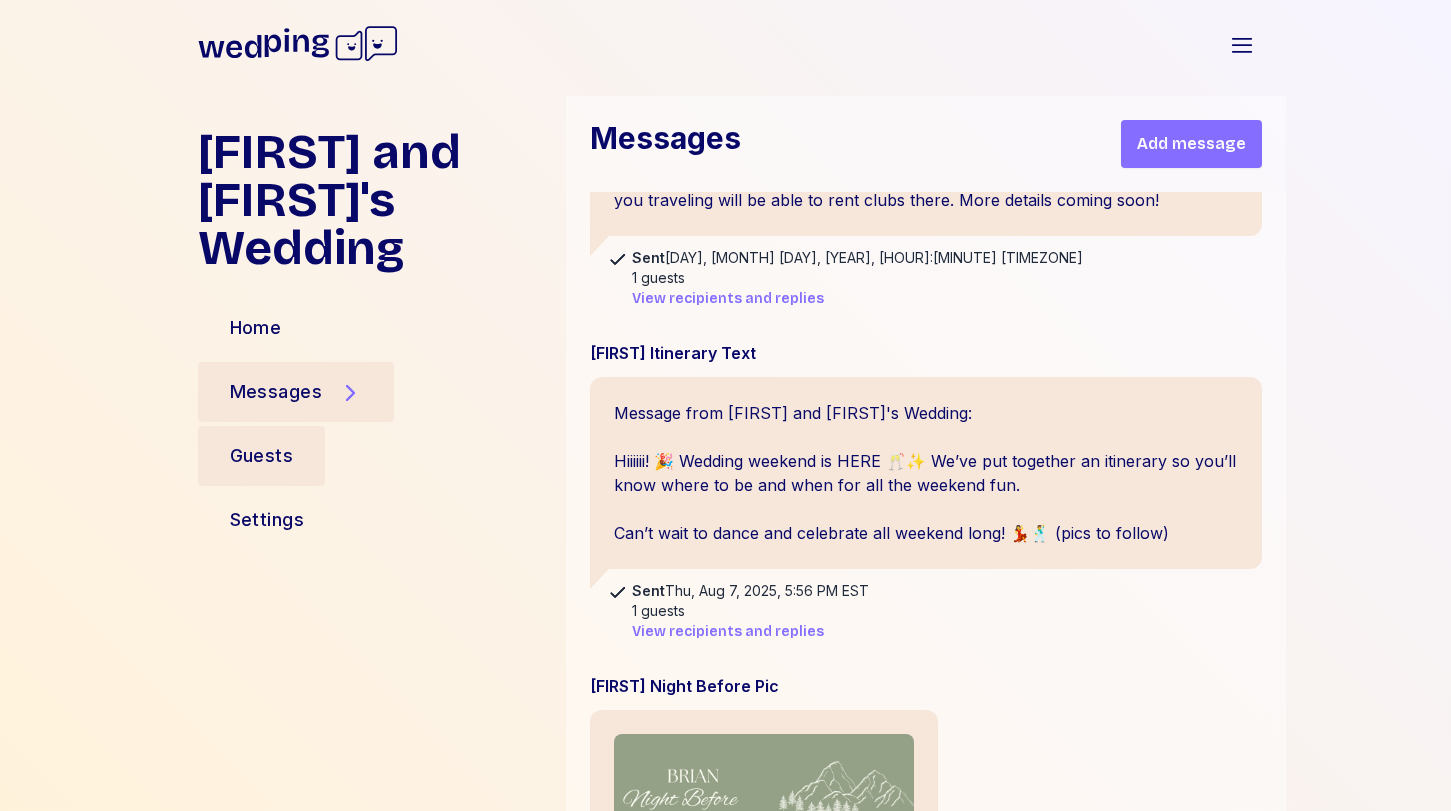 click on "Guests" at bounding box center (262, 456) 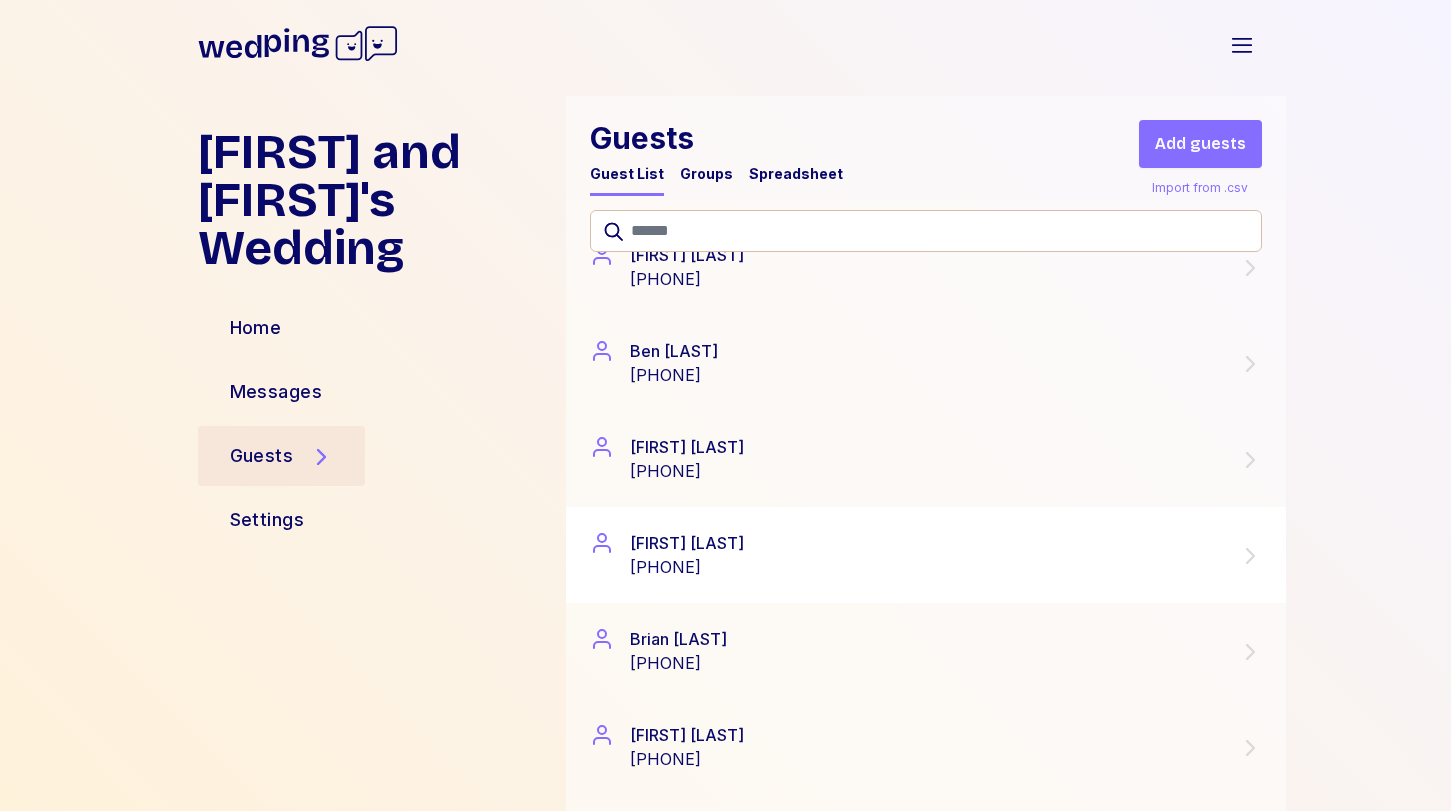 scroll, scrollTop: 0, scrollLeft: 0, axis: both 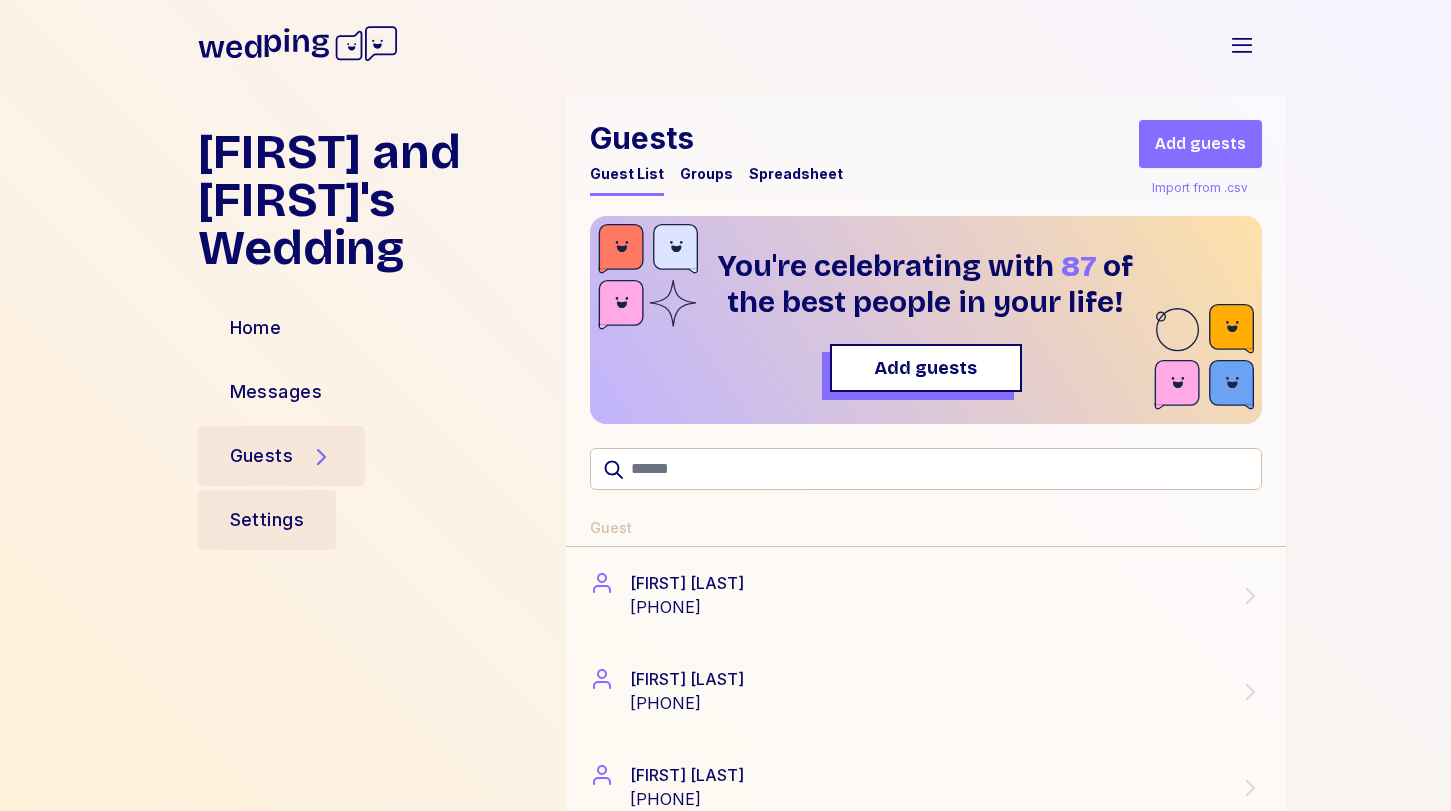 click on "Settings" at bounding box center (267, 520) 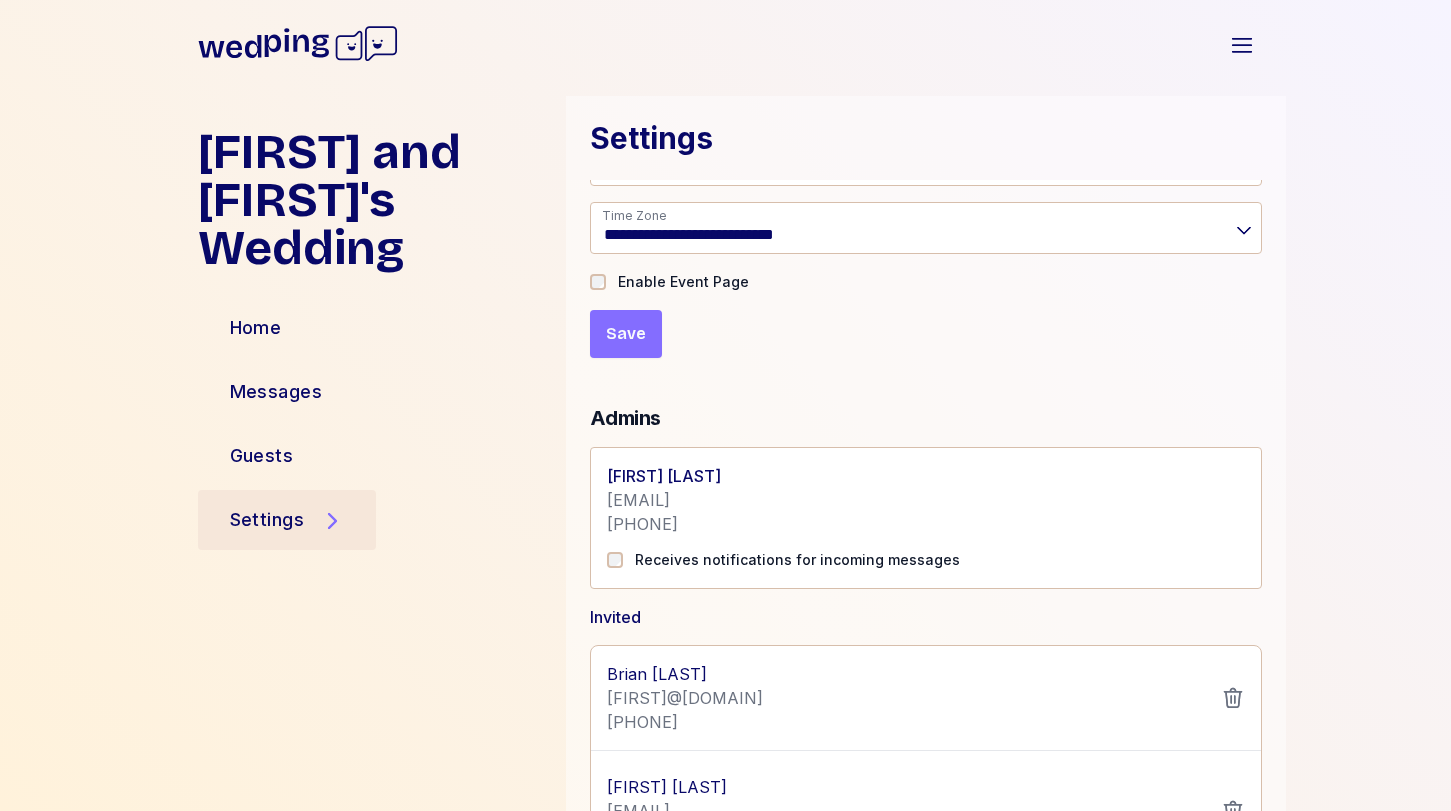 scroll, scrollTop: 0, scrollLeft: 0, axis: both 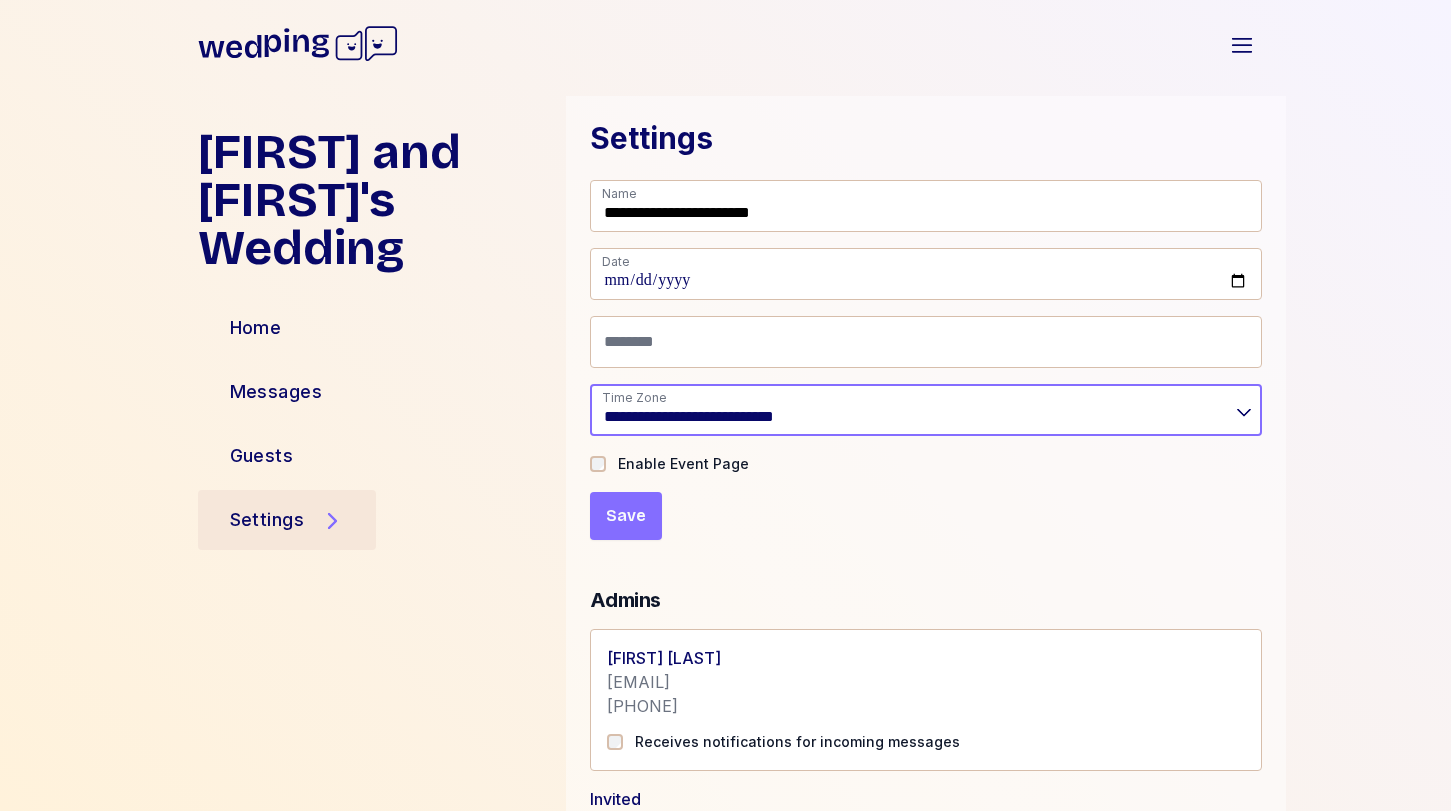 click on "**********" at bounding box center (926, 410) 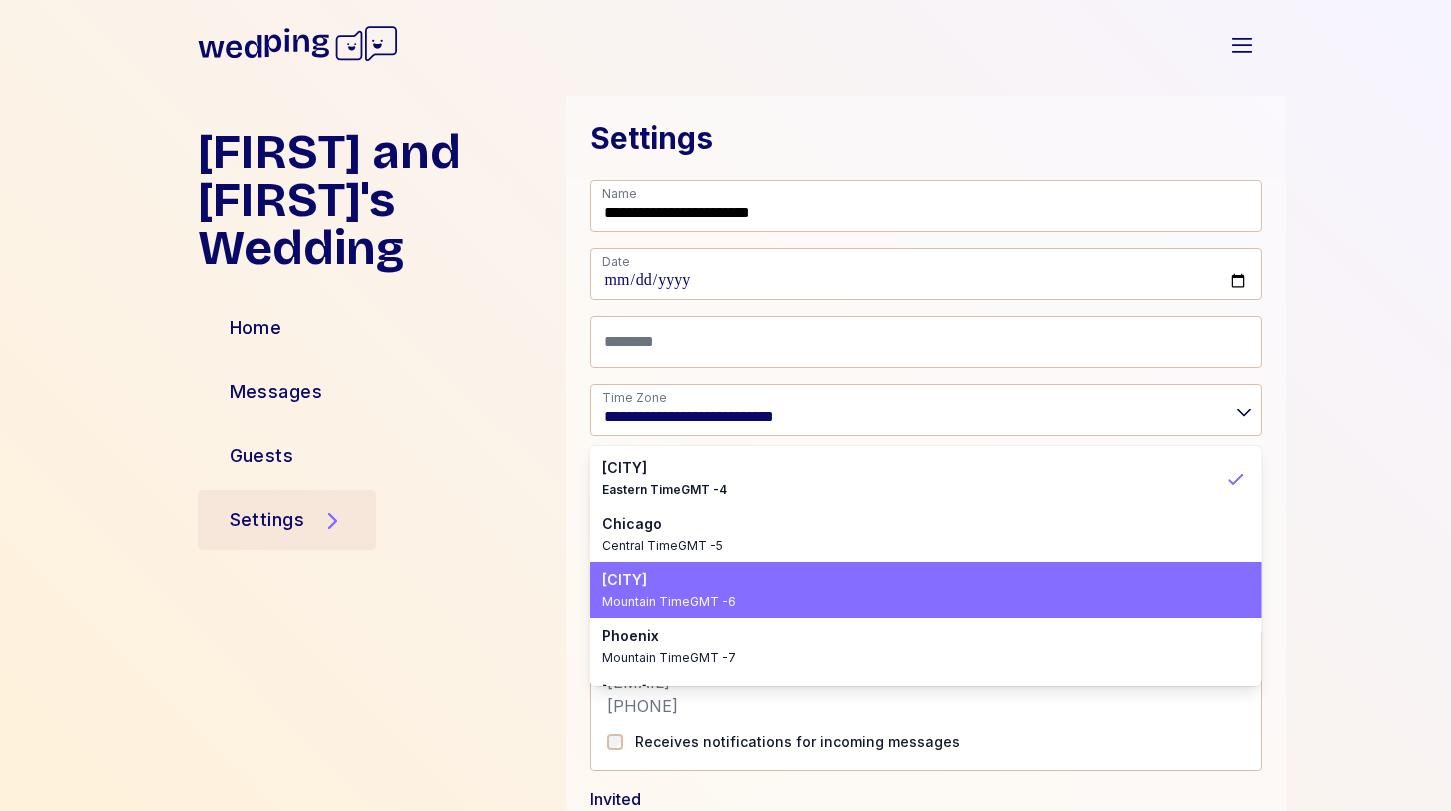 click on "Denver" at bounding box center [914, 580] 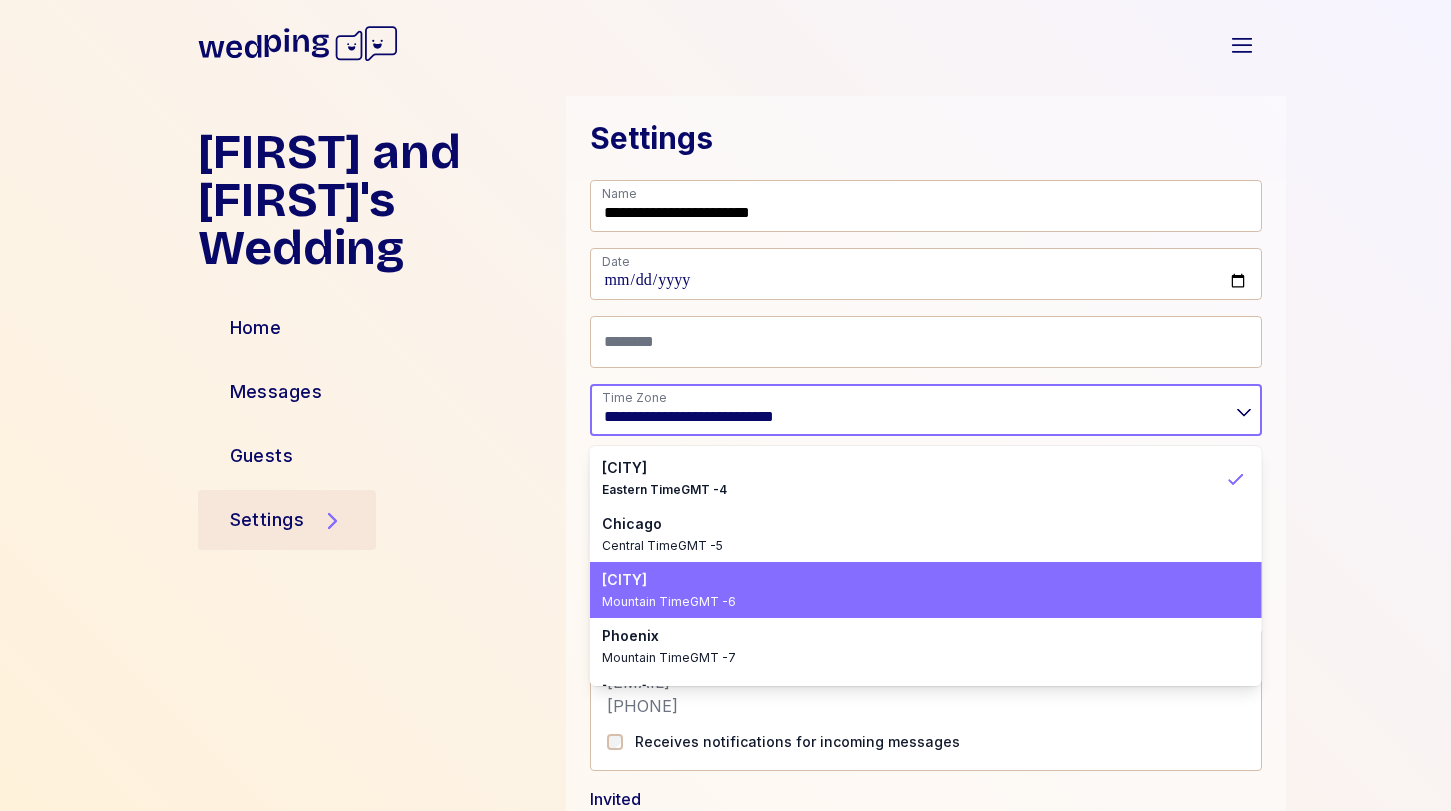 type on "**********" 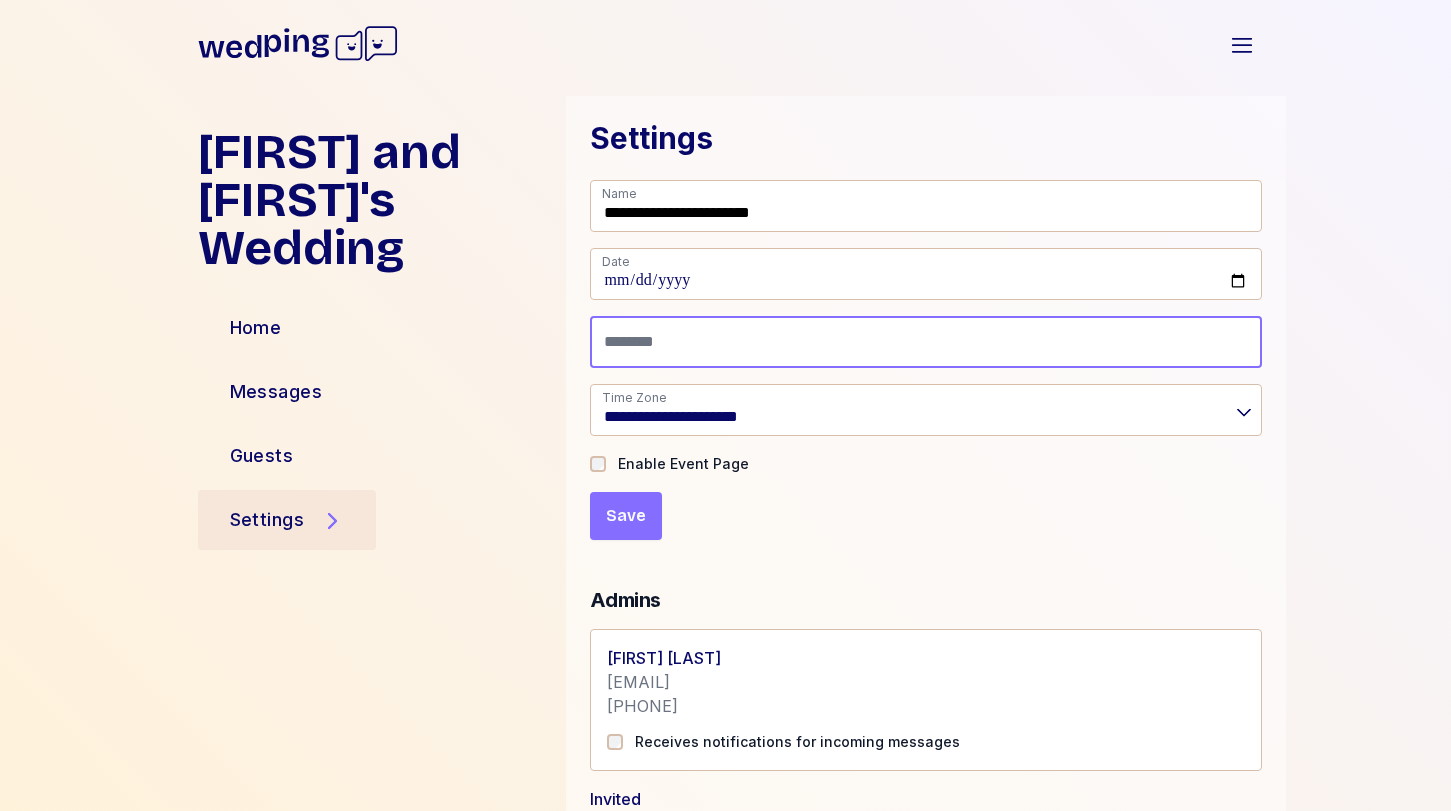 click at bounding box center (926, 342) 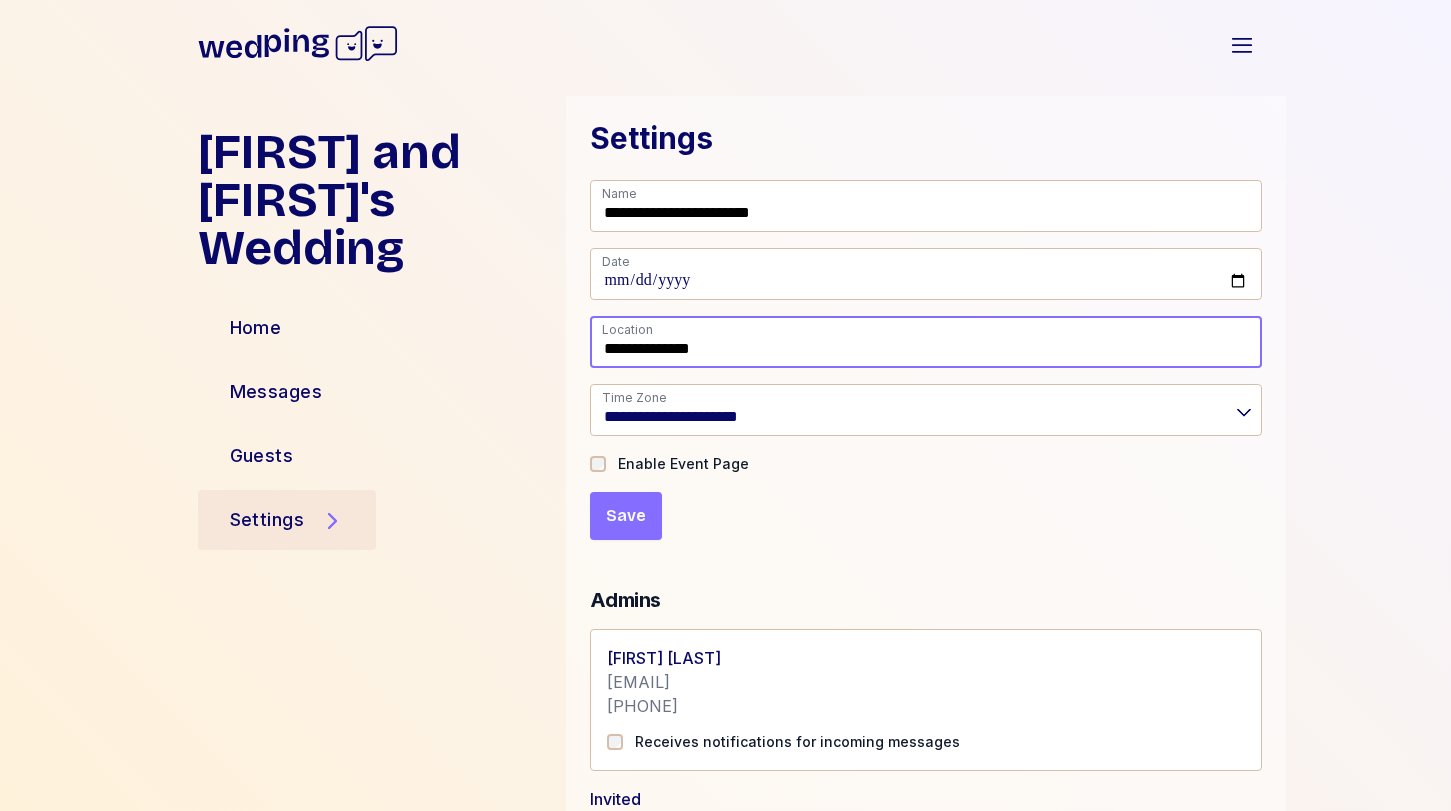 type on "**********" 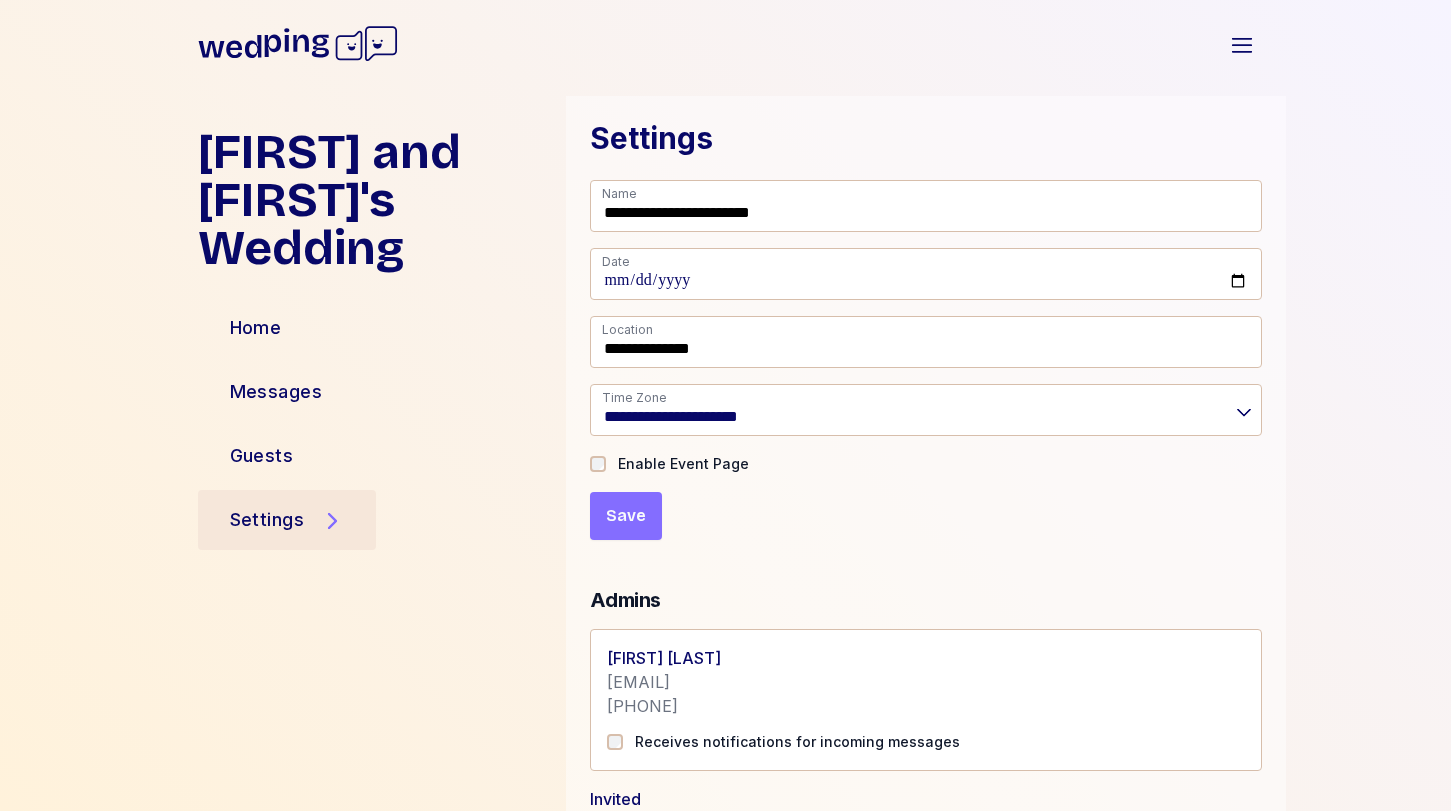 click on "Save" at bounding box center (626, 516) 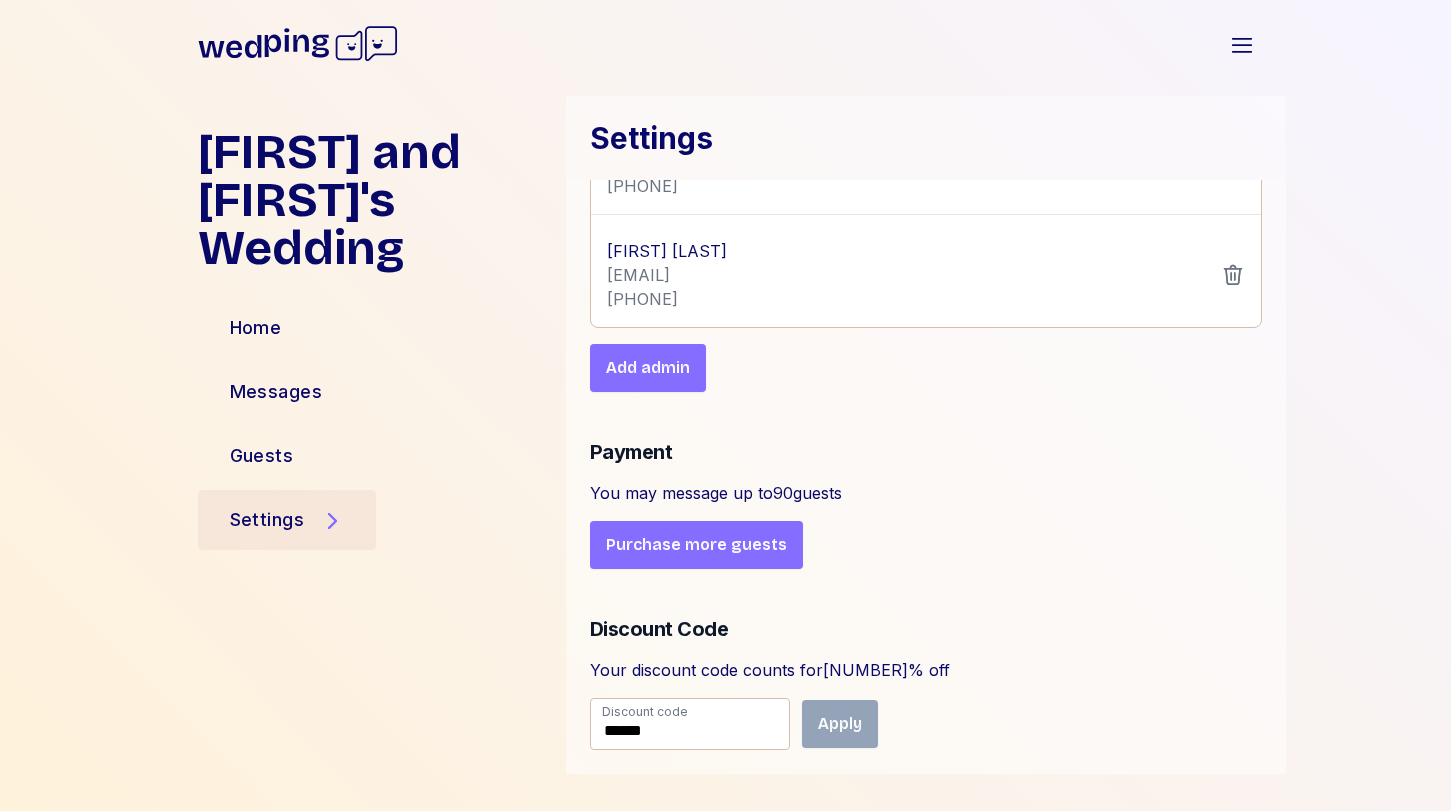 scroll, scrollTop: 729, scrollLeft: 0, axis: vertical 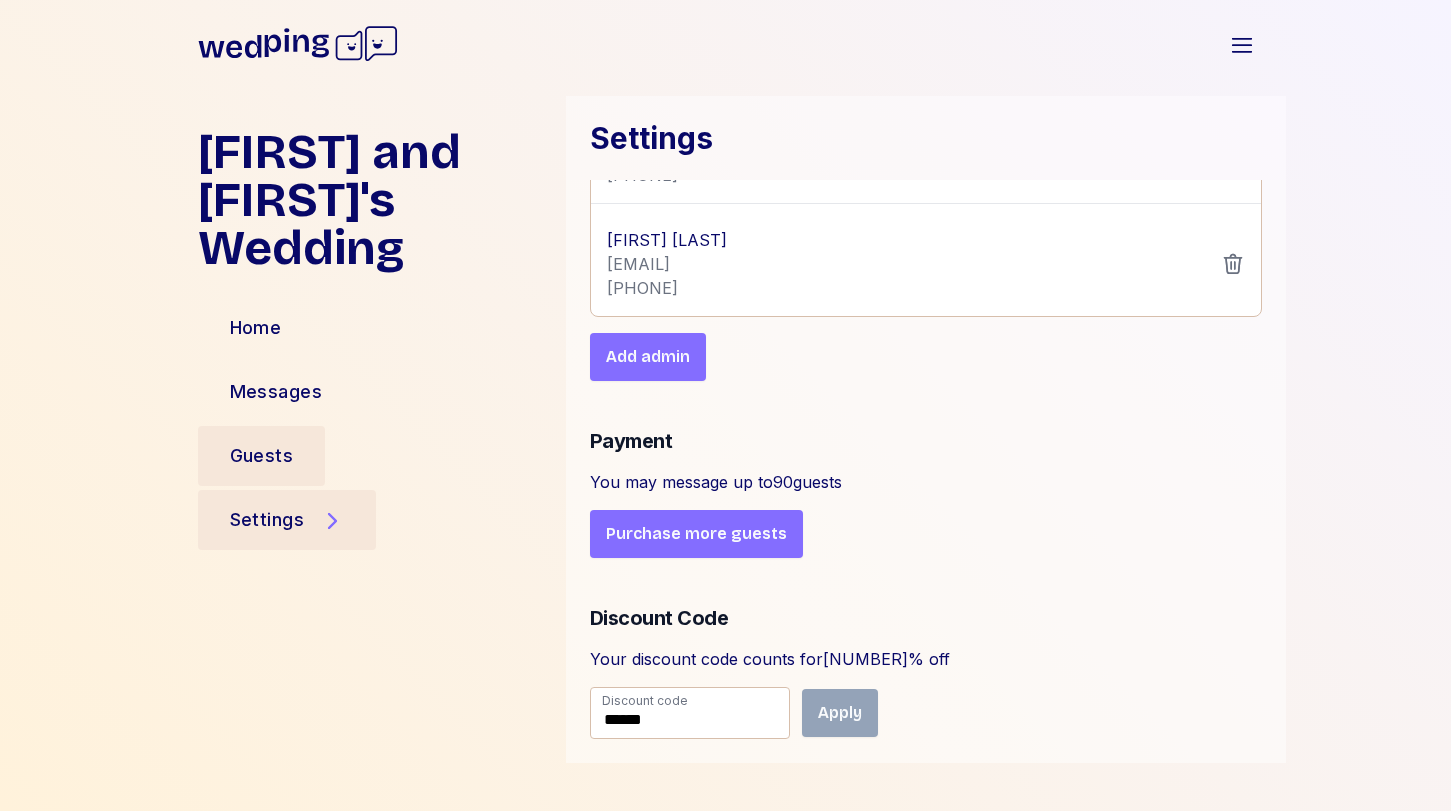 click on "Guests" at bounding box center (262, 456) 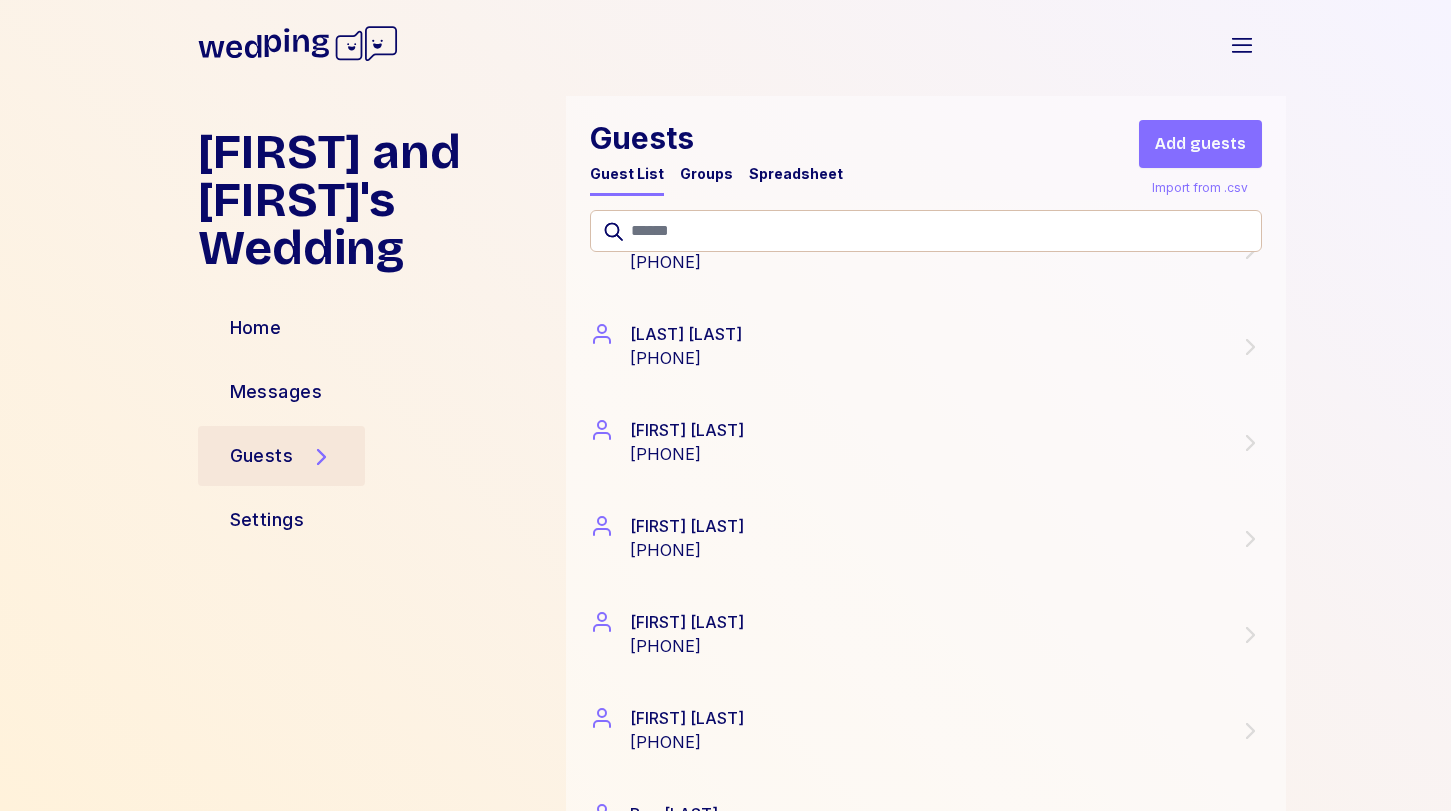 click on "Guests Guest List Groups Spreadsheet" at bounding box center [716, 158] 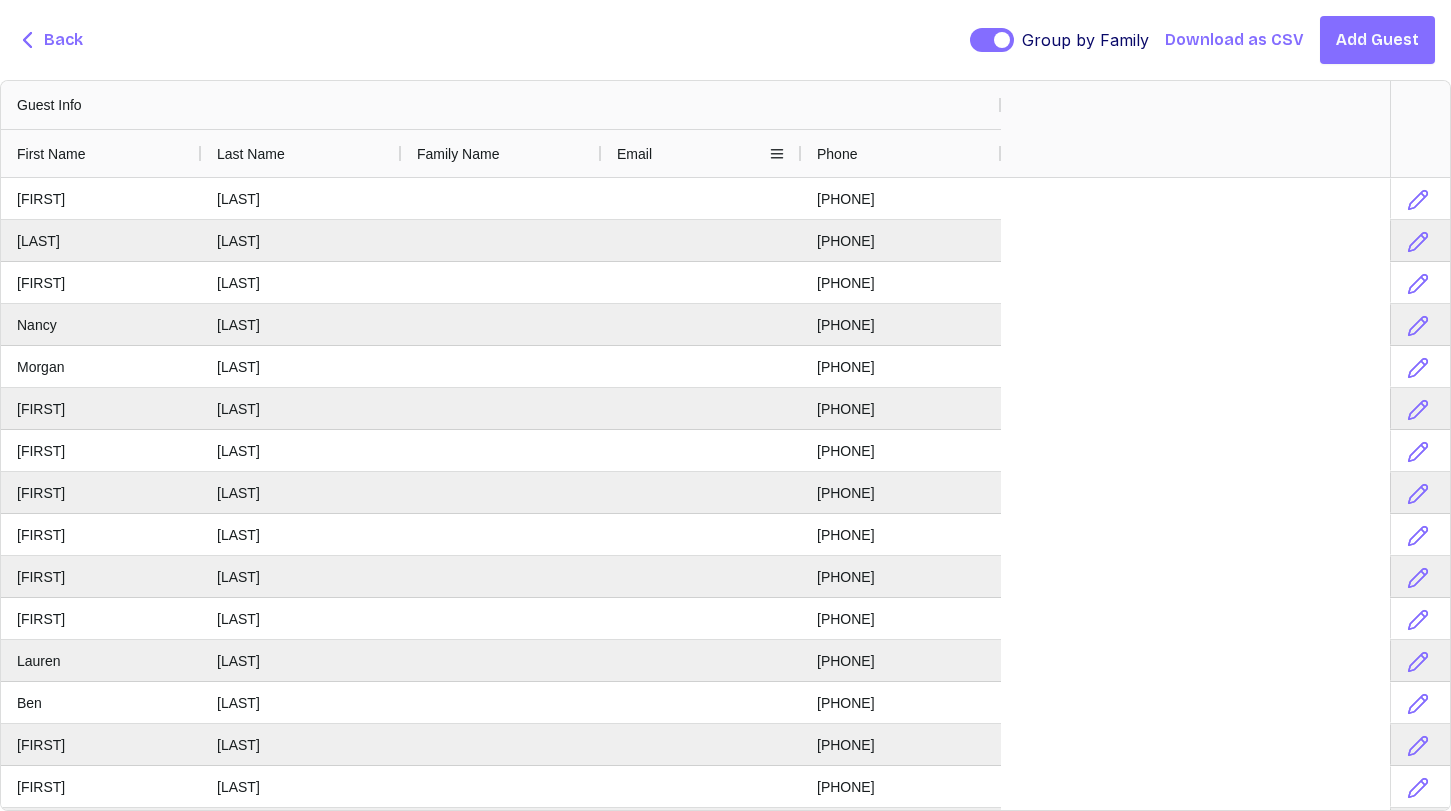scroll, scrollTop: 0, scrollLeft: 0, axis: both 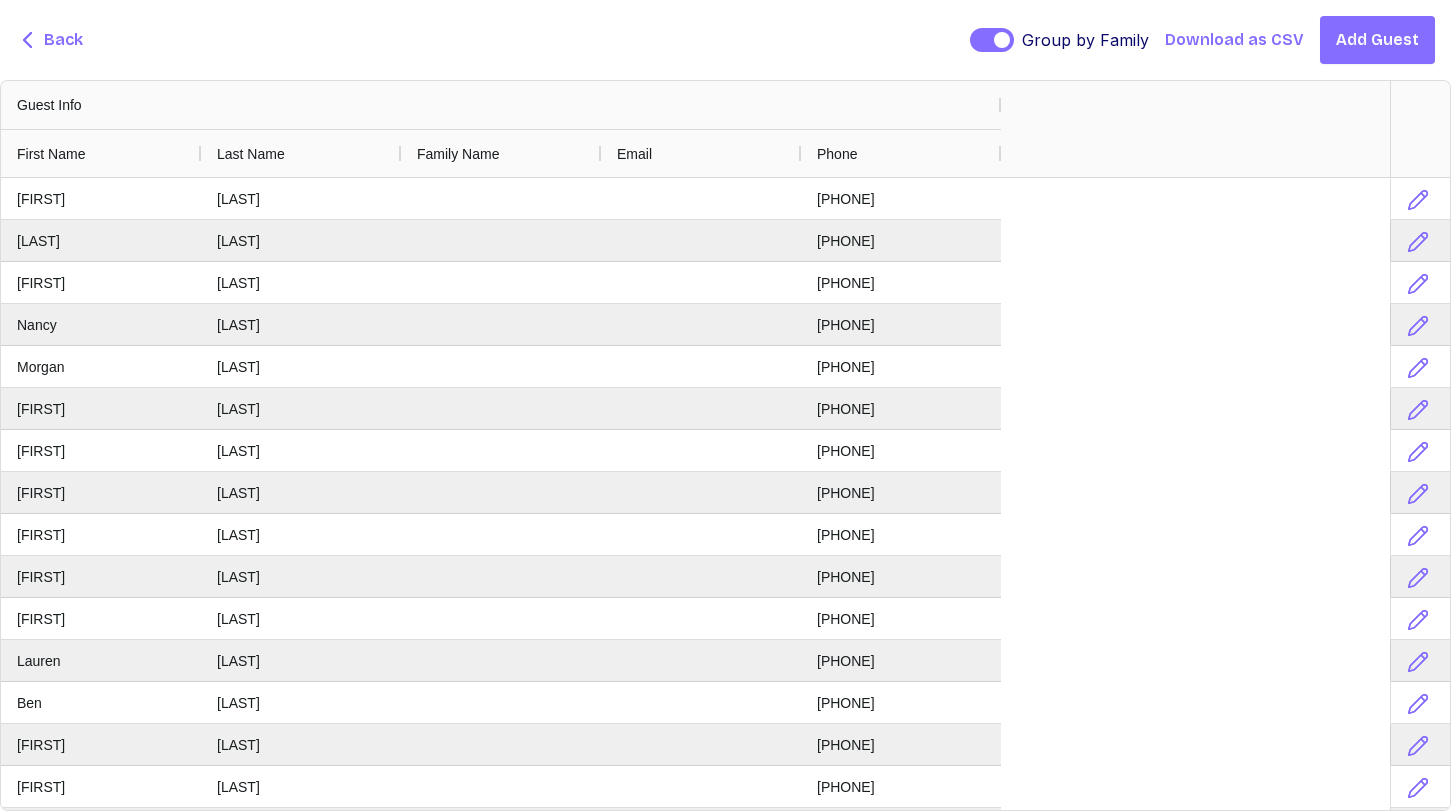 click on "Back" at bounding box center [63, 40] 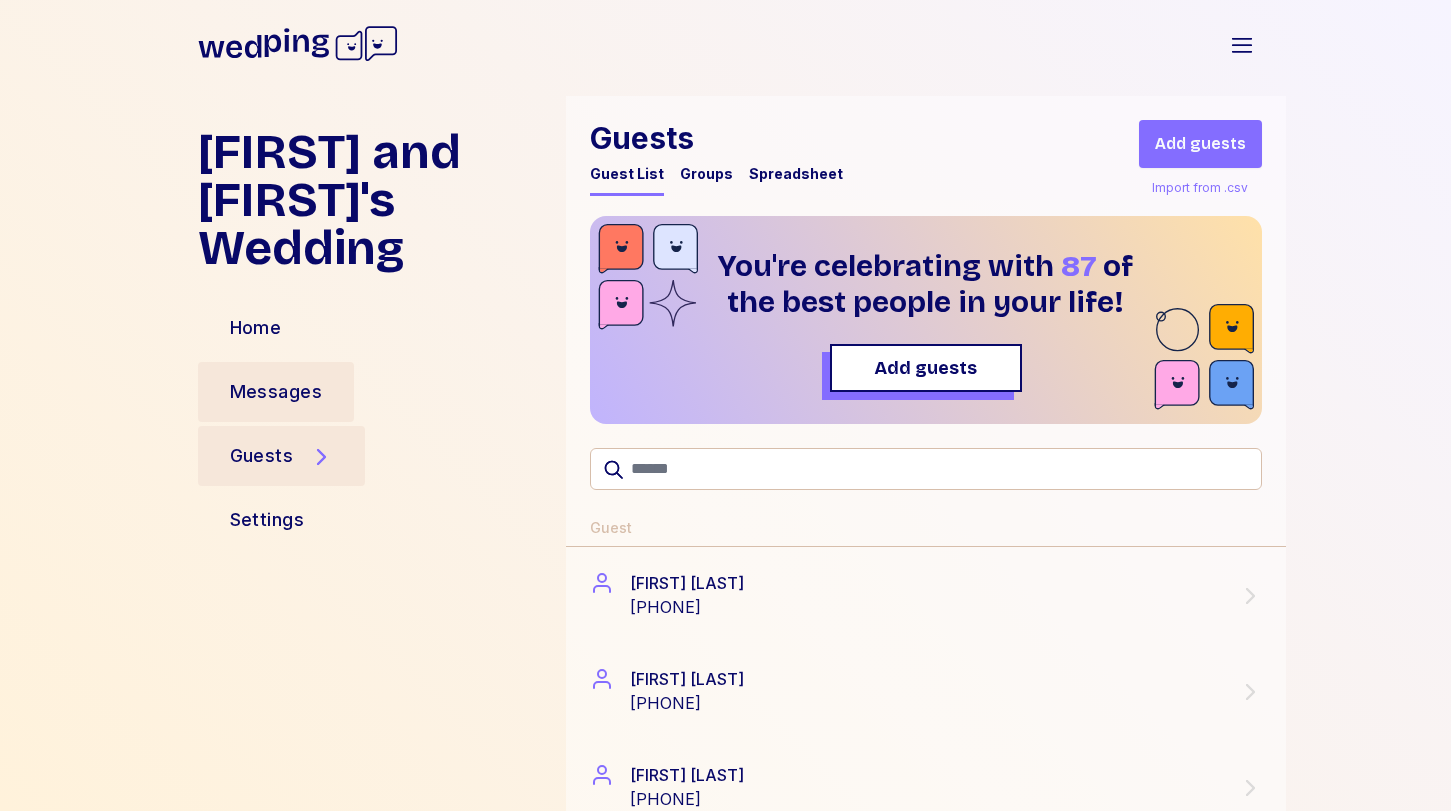 click on "Messages" at bounding box center [276, 392] 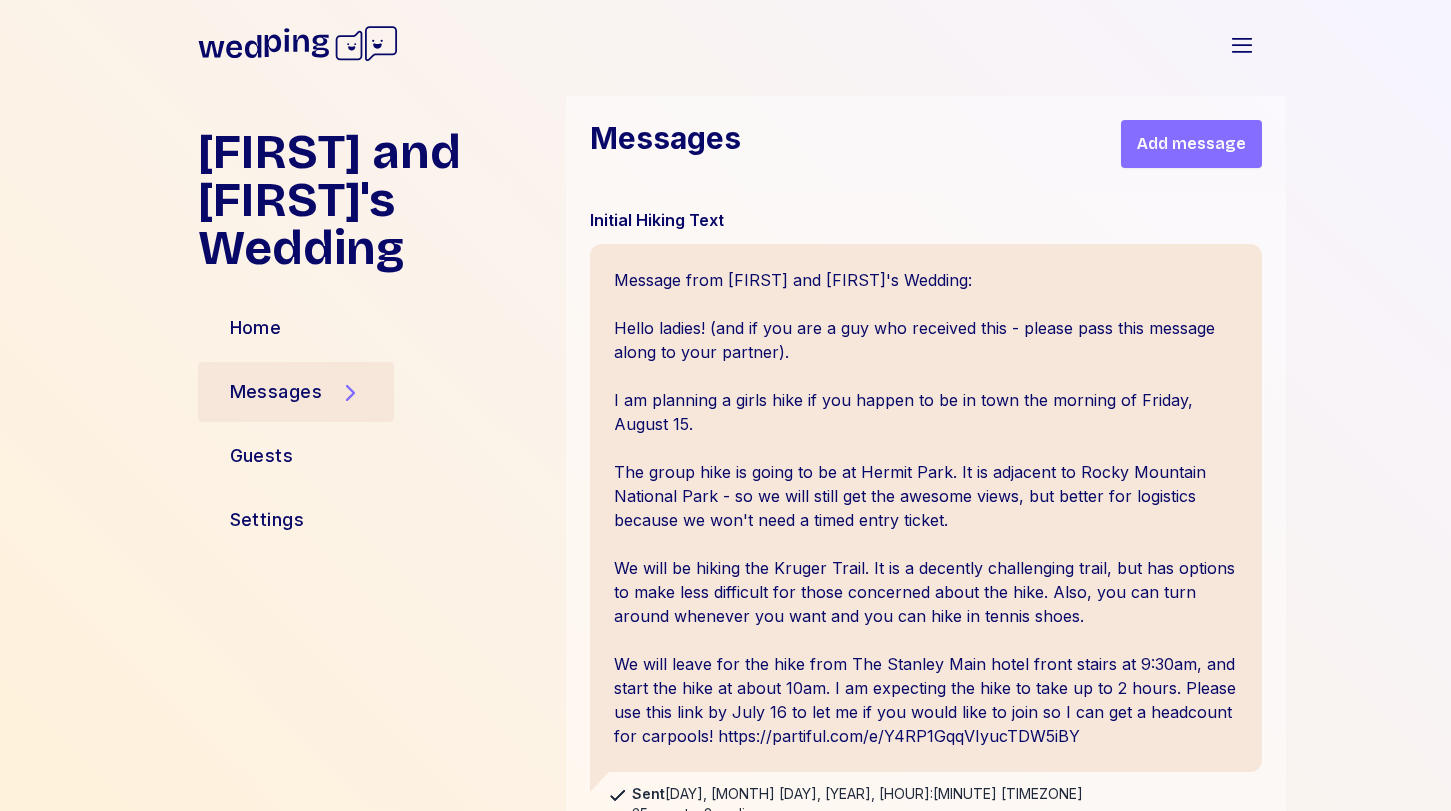 click on "Add message" at bounding box center [1191, 144] 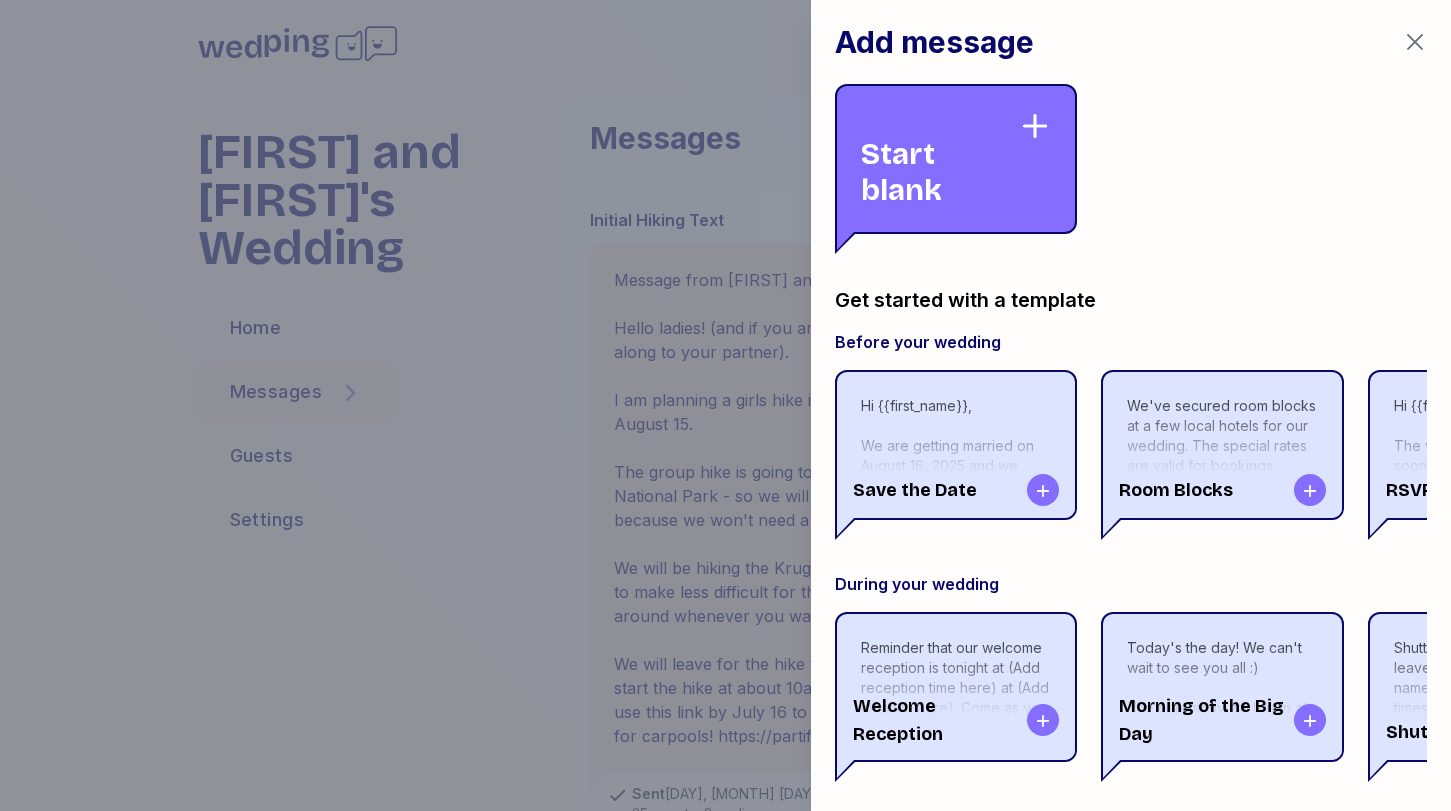 click on "Start blank" at bounding box center [940, 159] 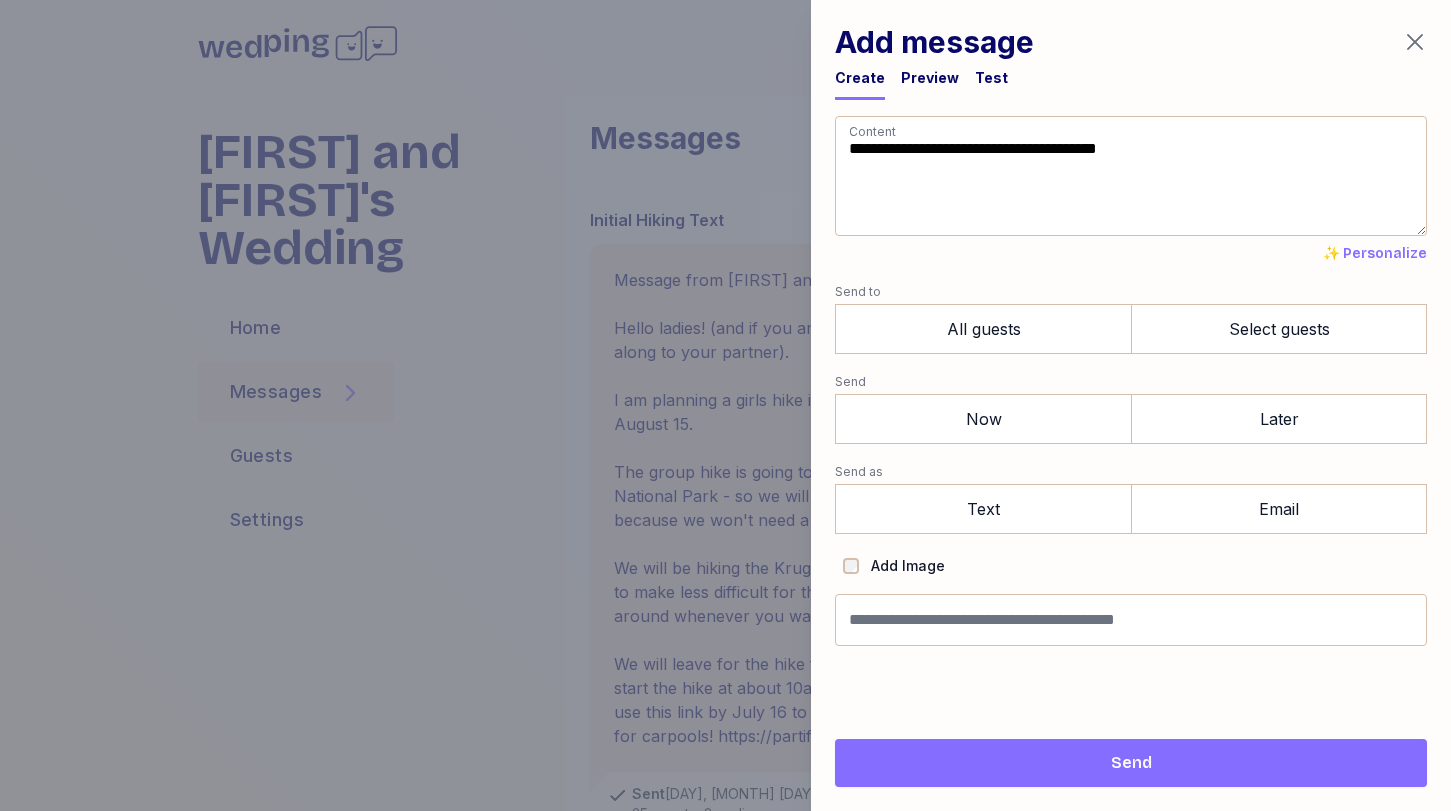 drag, startPoint x: 947, startPoint y: 202, endPoint x: 733, endPoint y: -99, distance: 369.31964 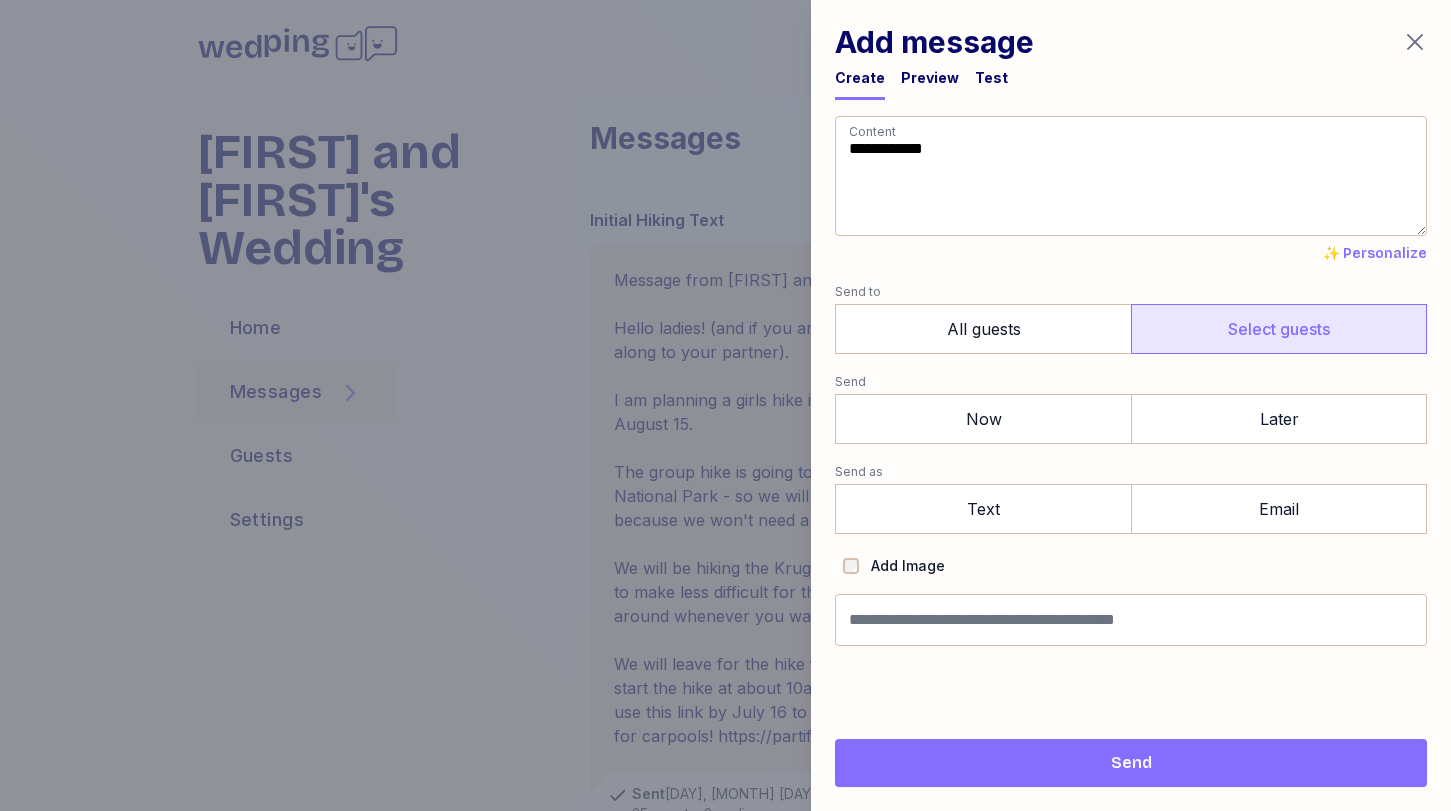 type on "**********" 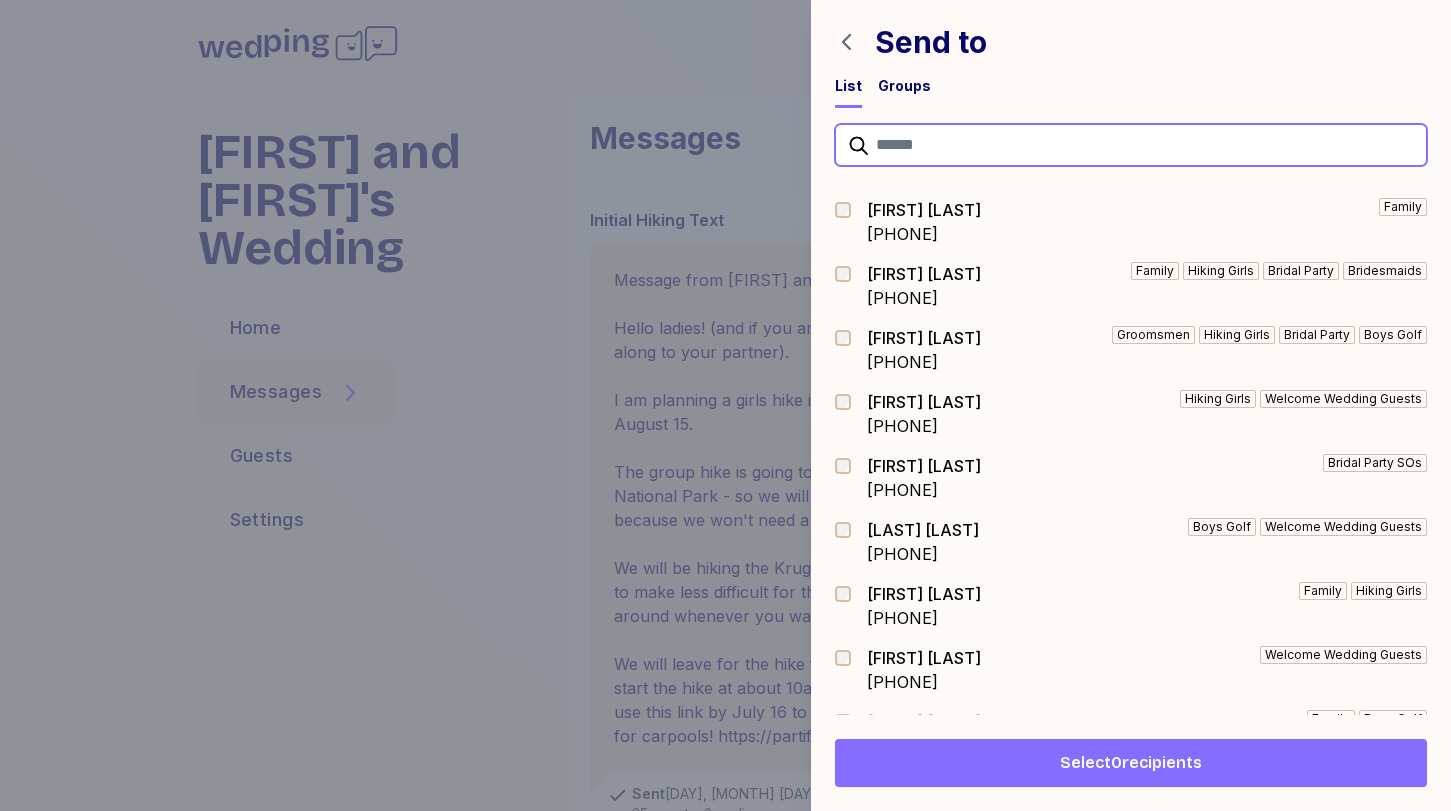 click at bounding box center [1131, 145] 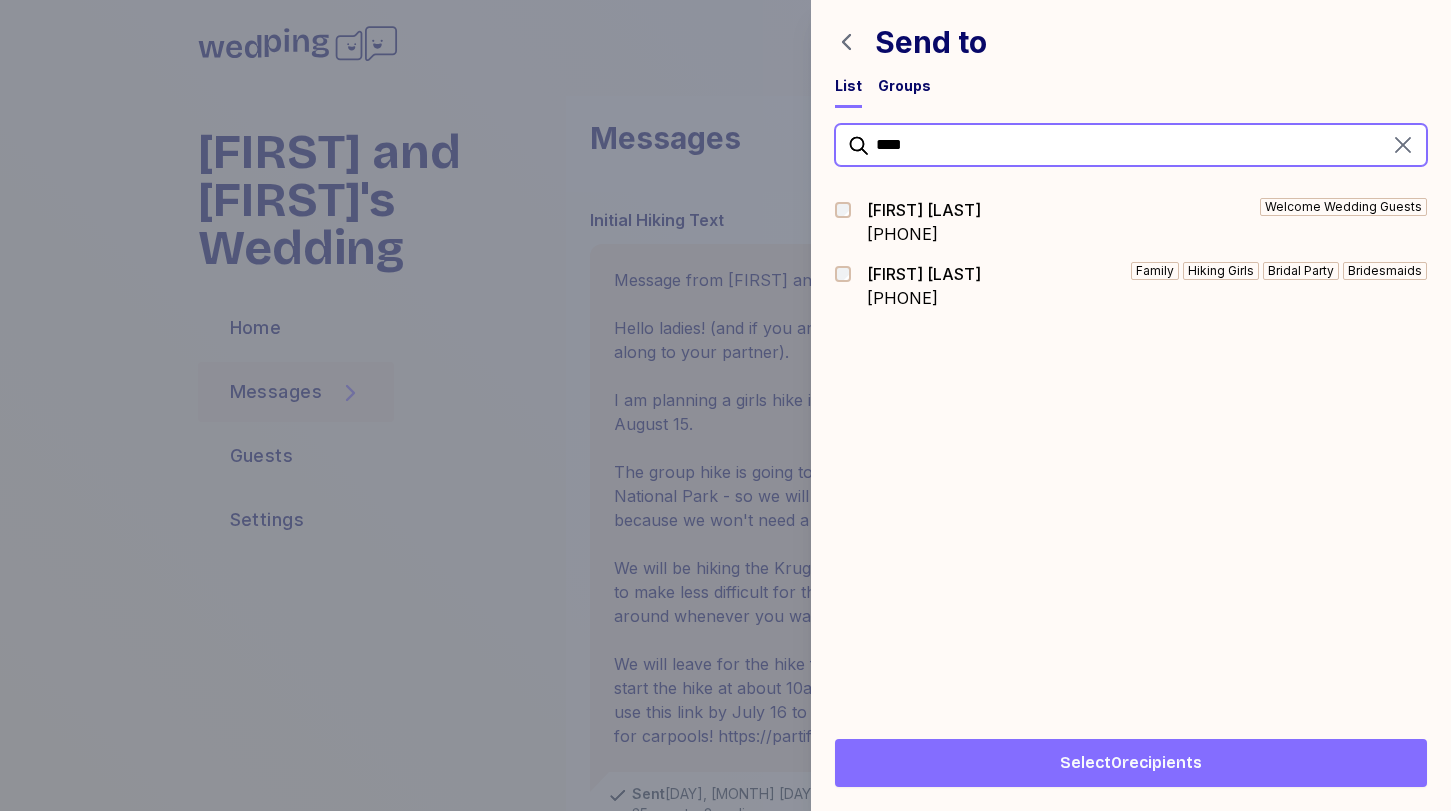 type on "****" 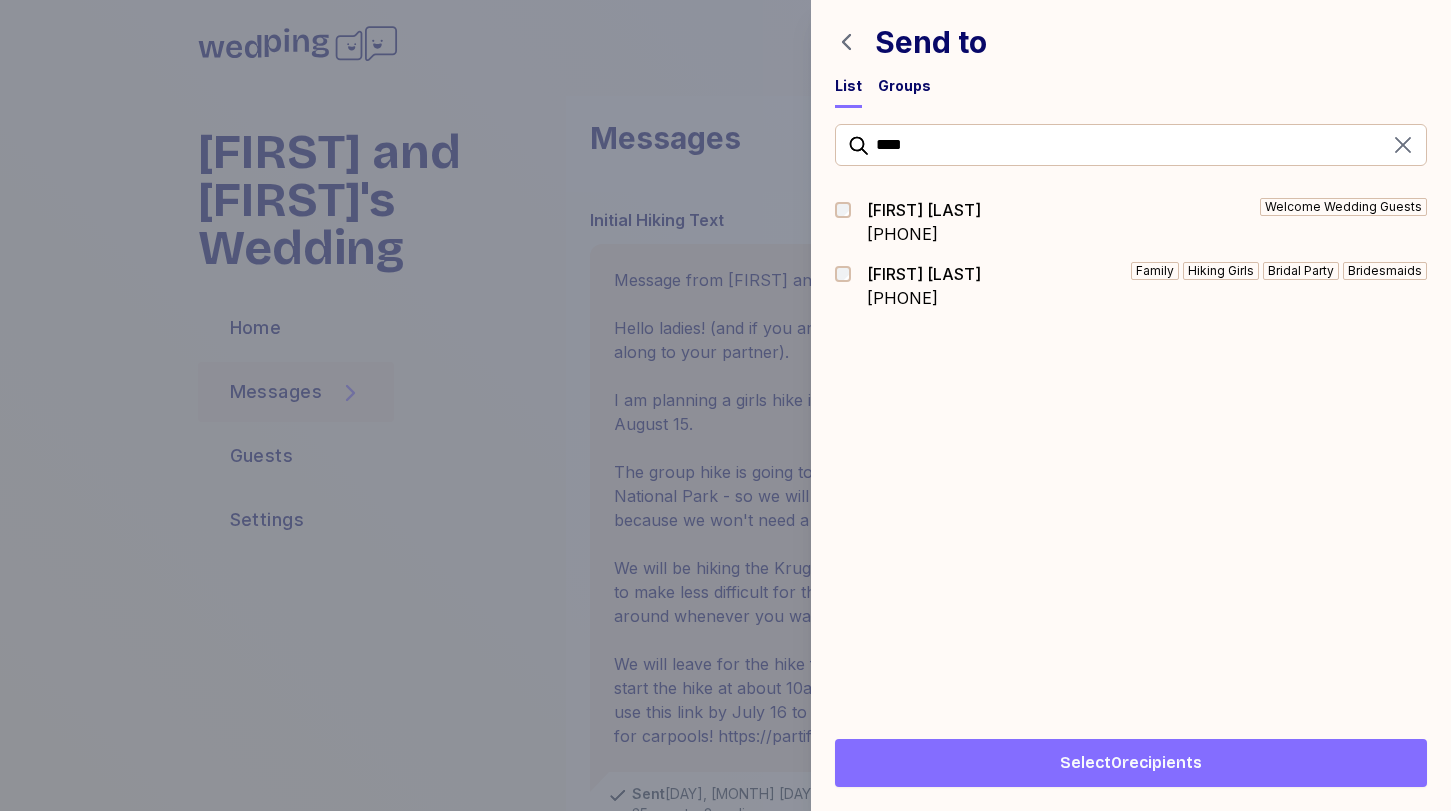 click on "Carly   Kaplan" at bounding box center [924, 274] 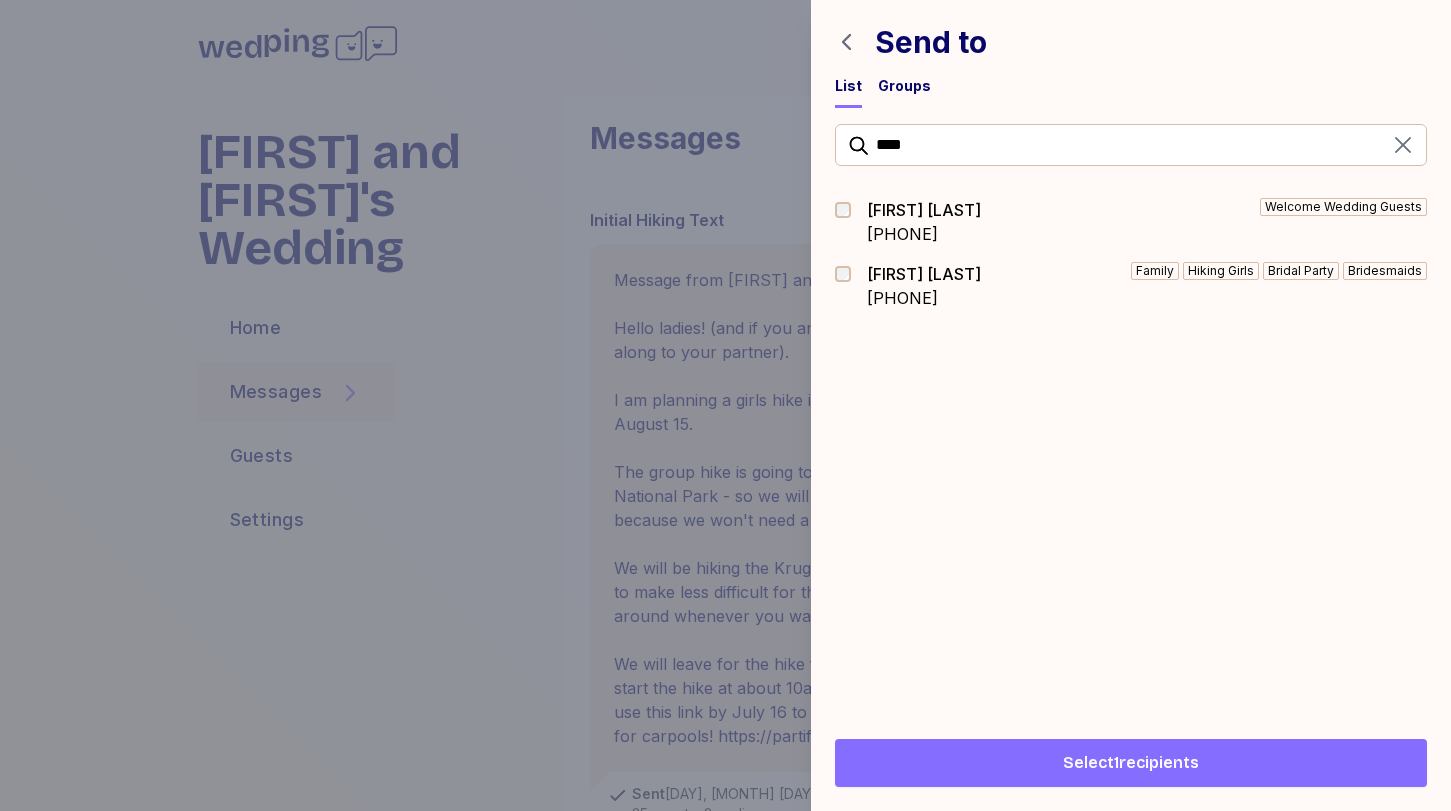 click on "Select  1  recipients" at bounding box center (1131, 763) 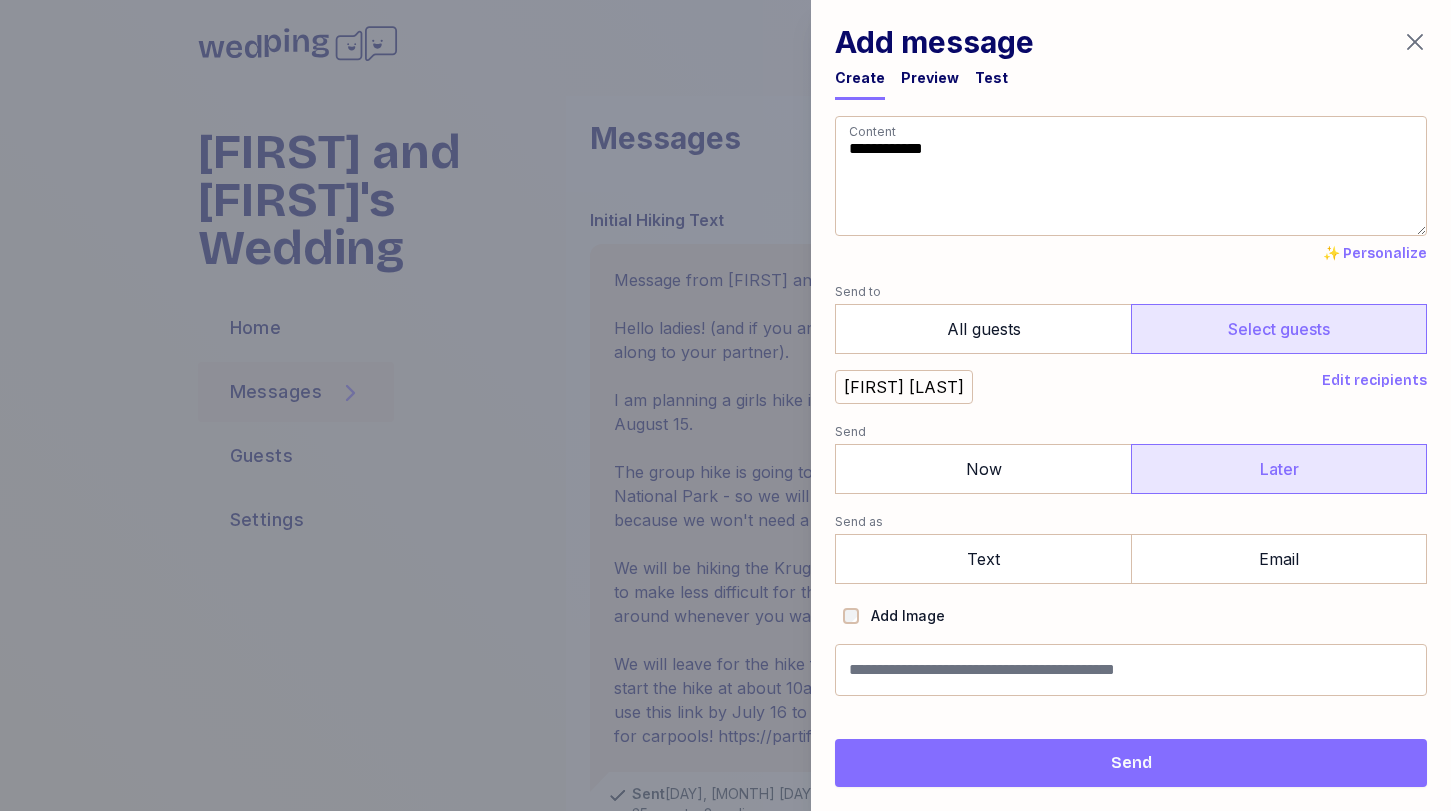 click on "Later" at bounding box center (1279, 469) 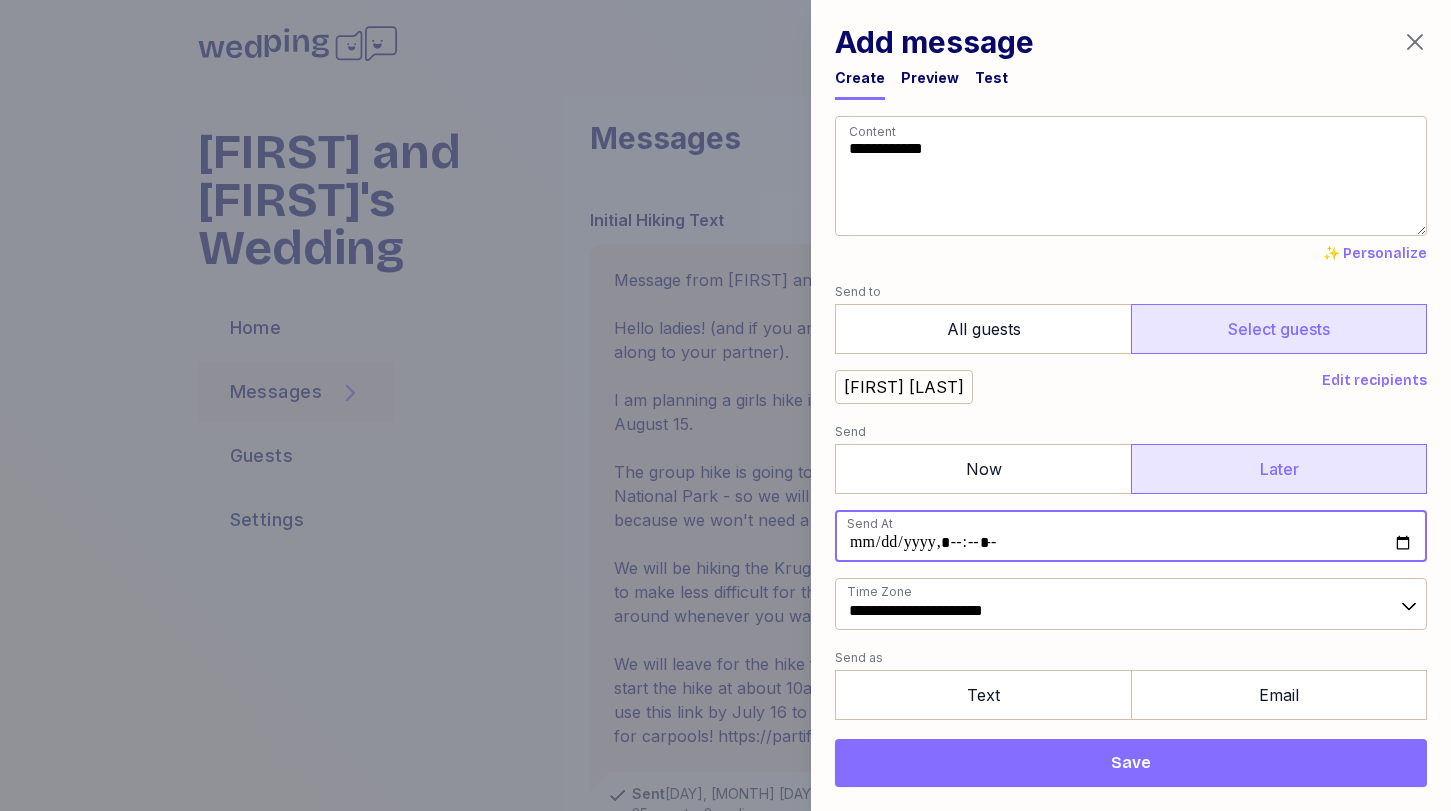 click at bounding box center [1131, 536] 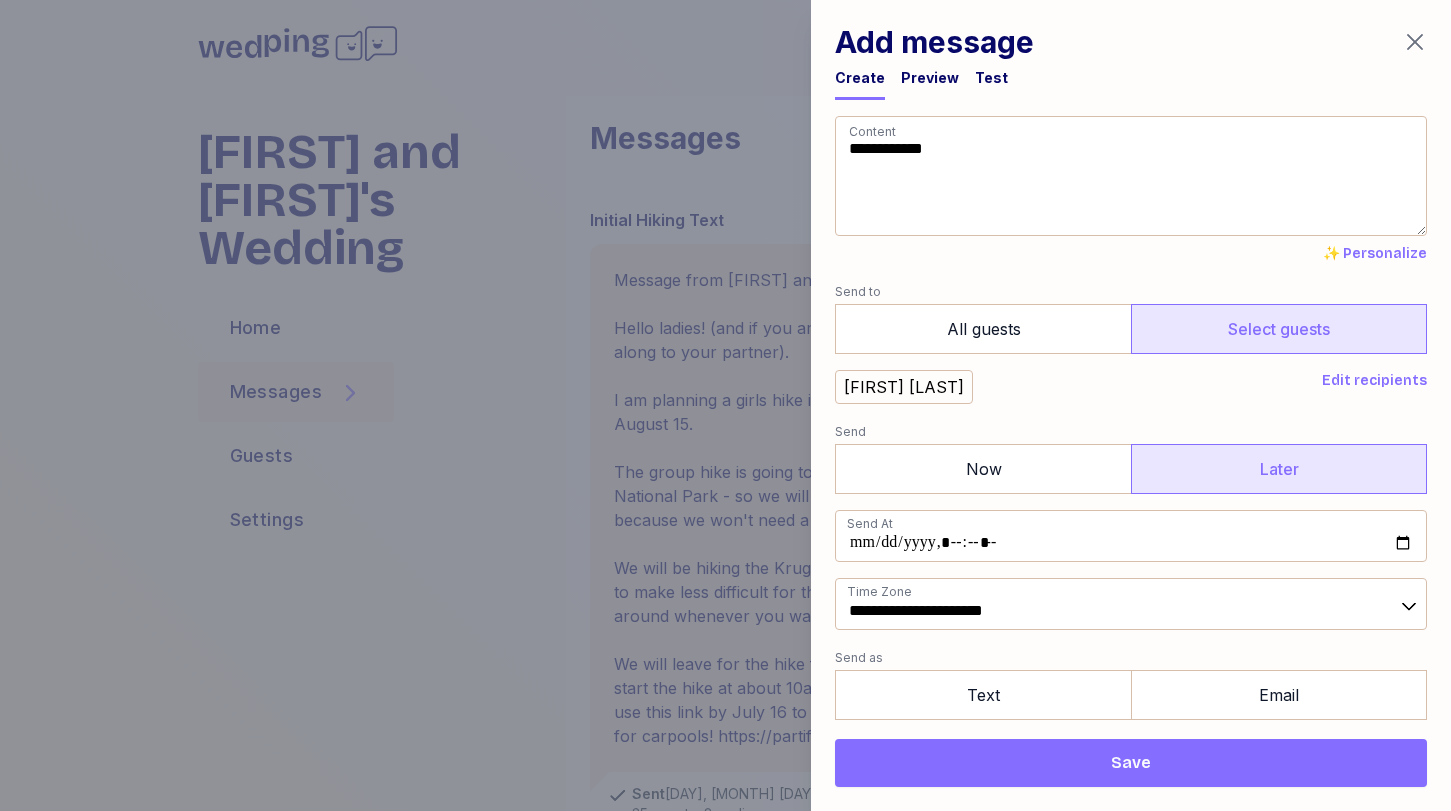 type on "**********" 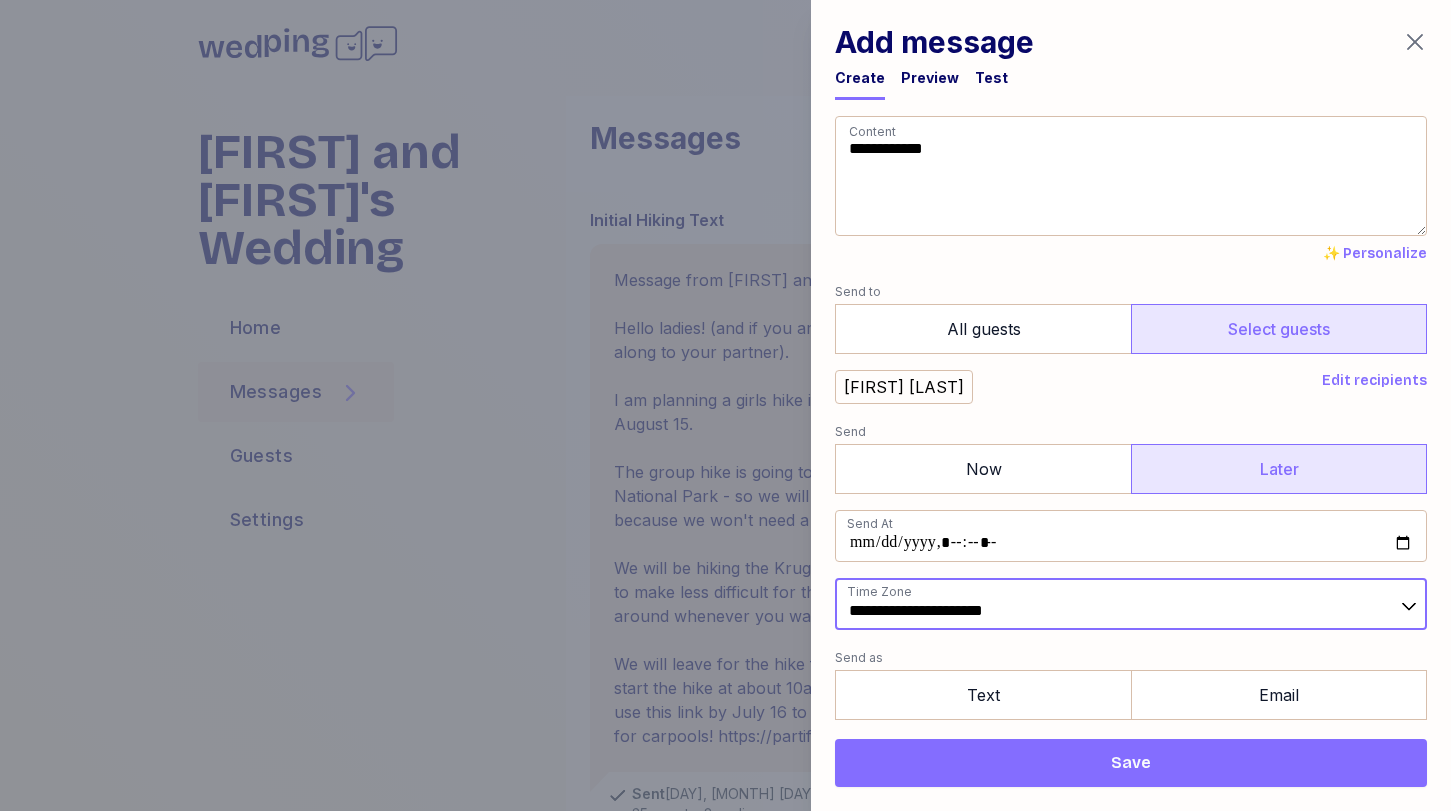 click on "**********" at bounding box center [1131, 604] 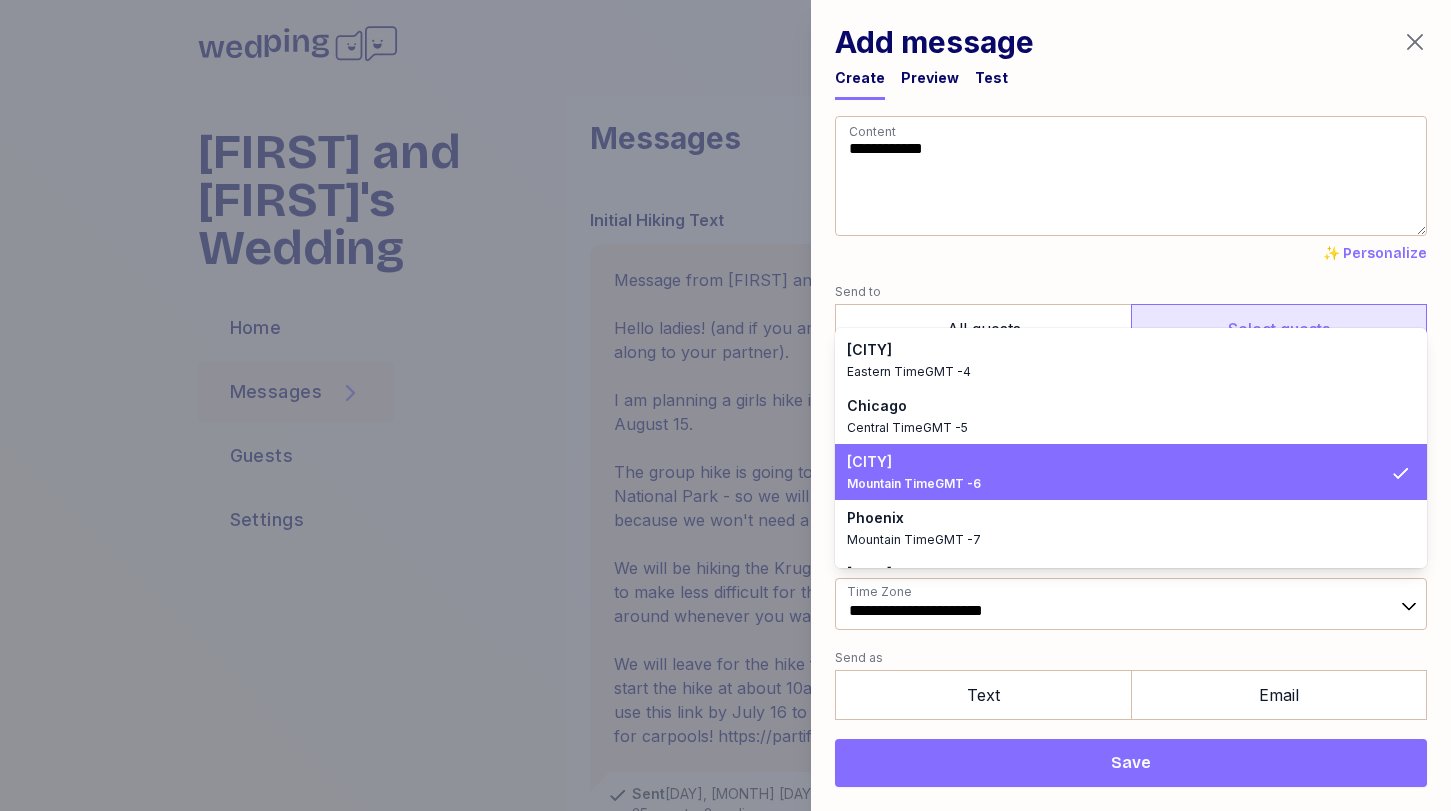 click on "[CITY] [TIMEZONE]" at bounding box center [1131, 472] 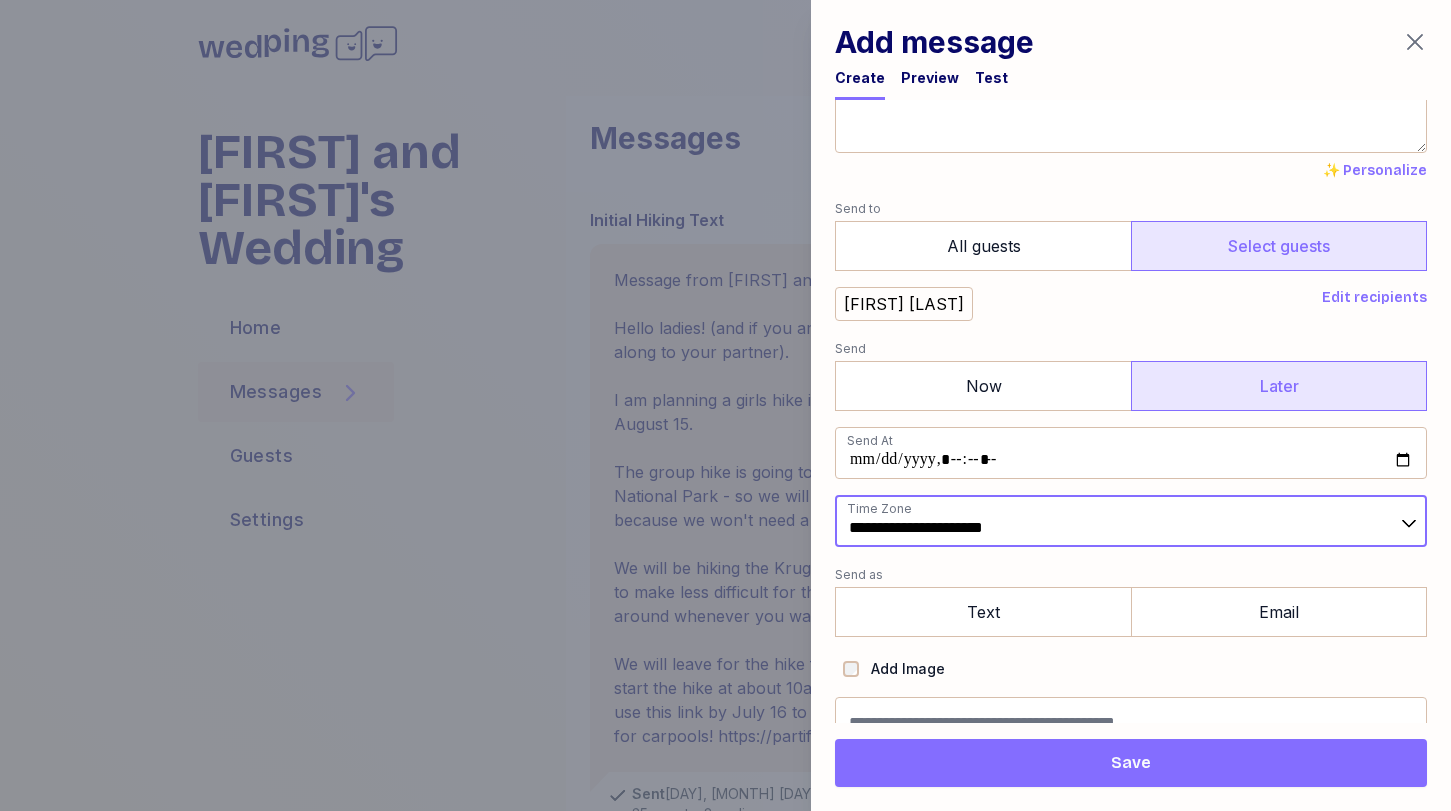 scroll, scrollTop: 109, scrollLeft: 0, axis: vertical 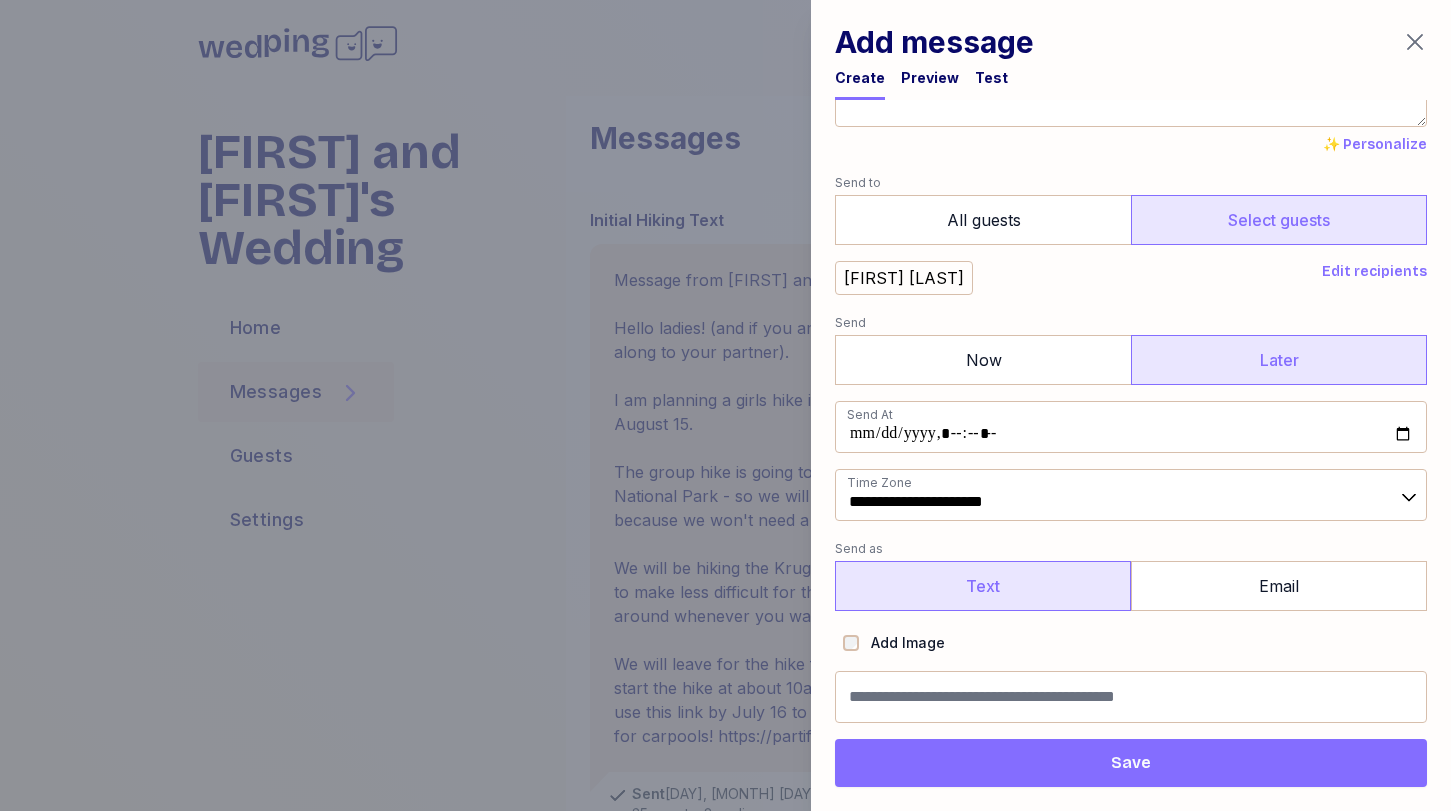 click on "Text" at bounding box center [983, 586] 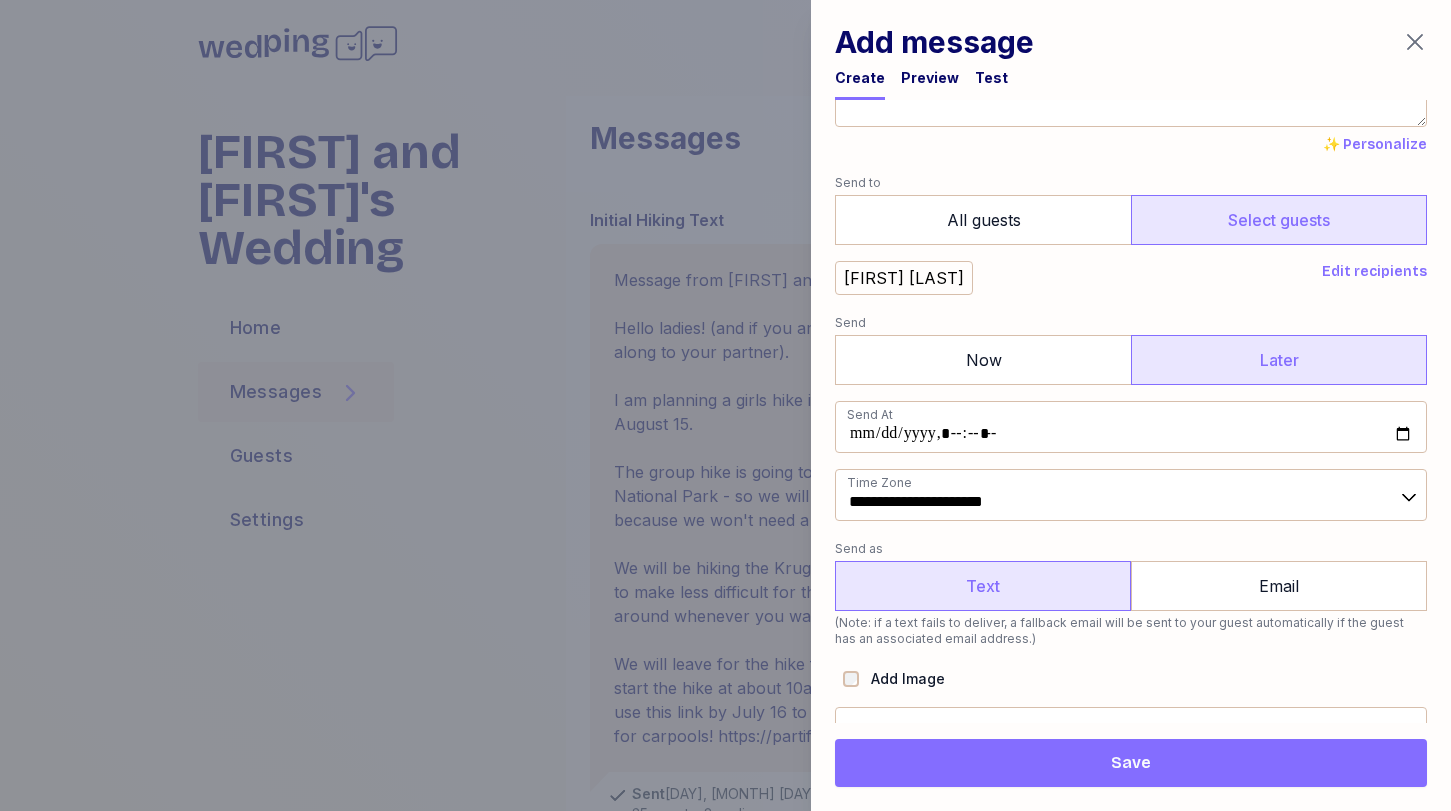 click on "Add Image" at bounding box center [894, 679] 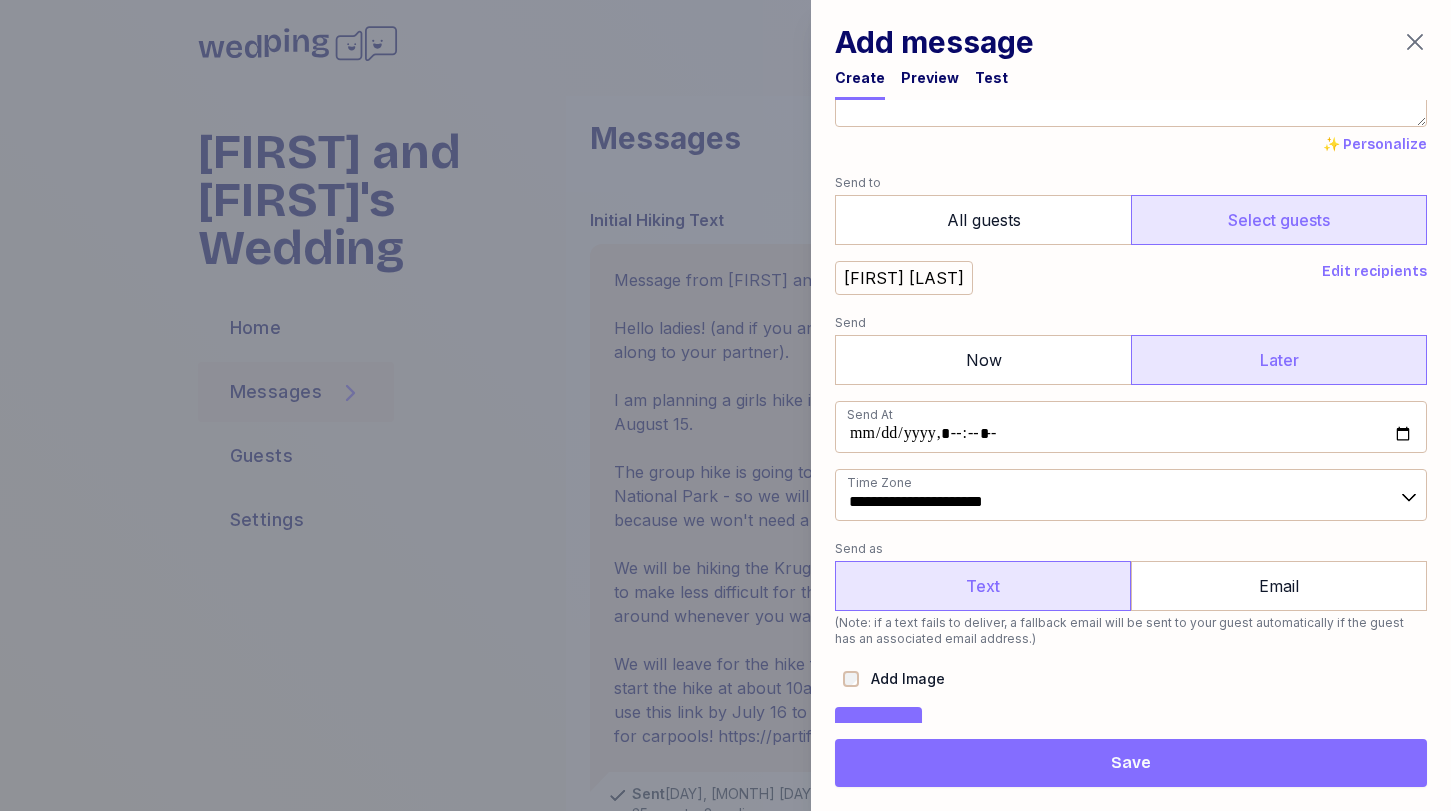 click on "Upload" at bounding box center [878, 731] 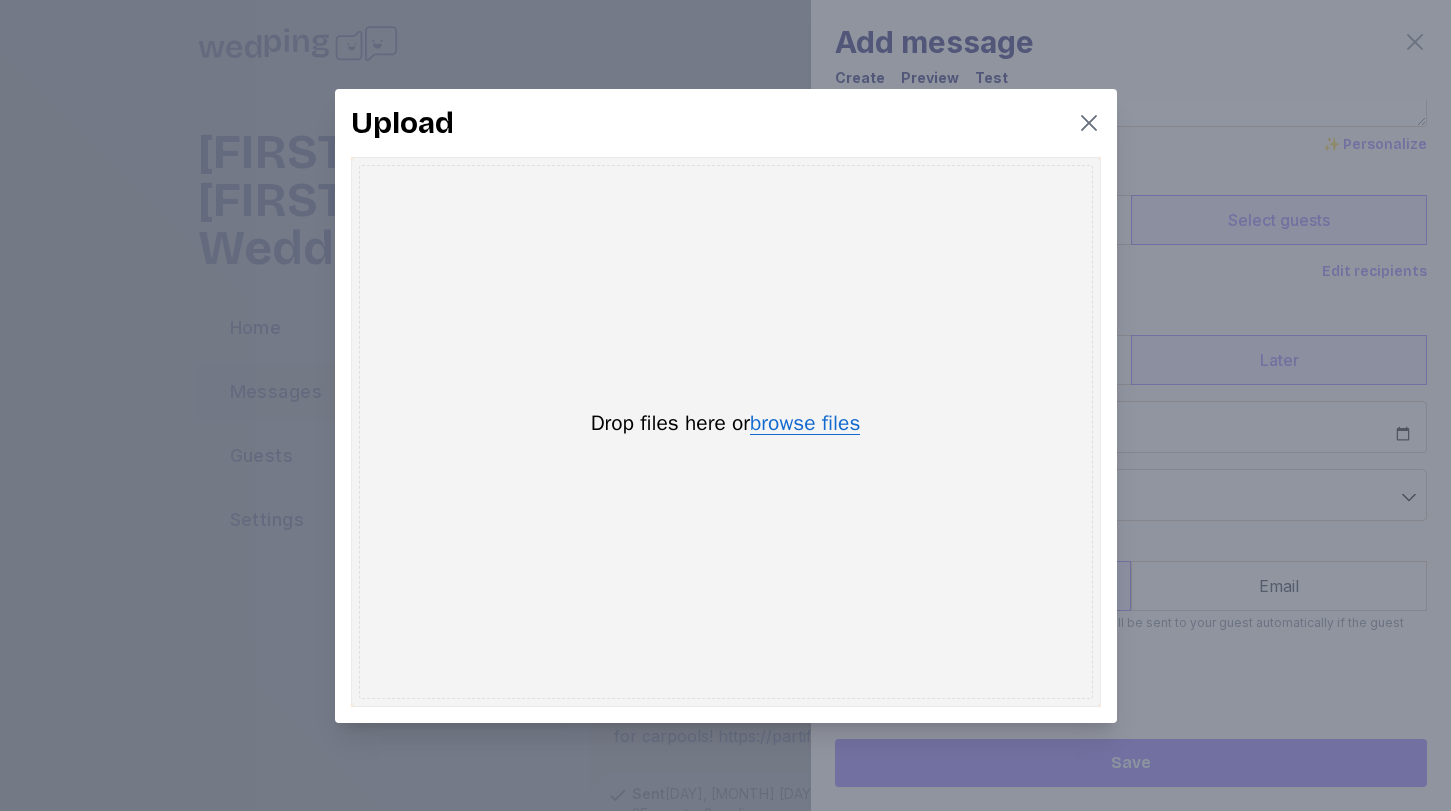click on "browse files" at bounding box center [805, 424] 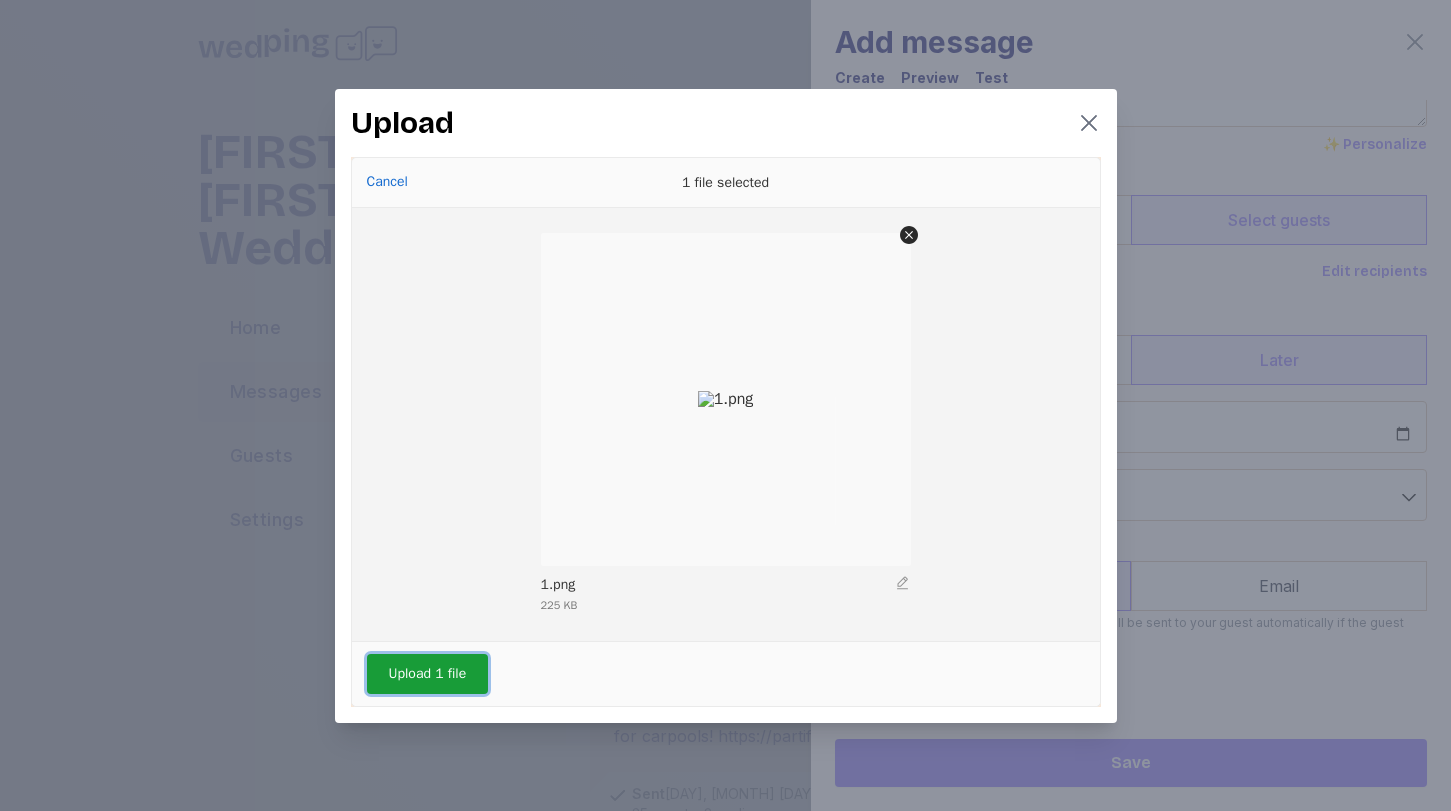 click on "Upload 1 file" at bounding box center (428, 674) 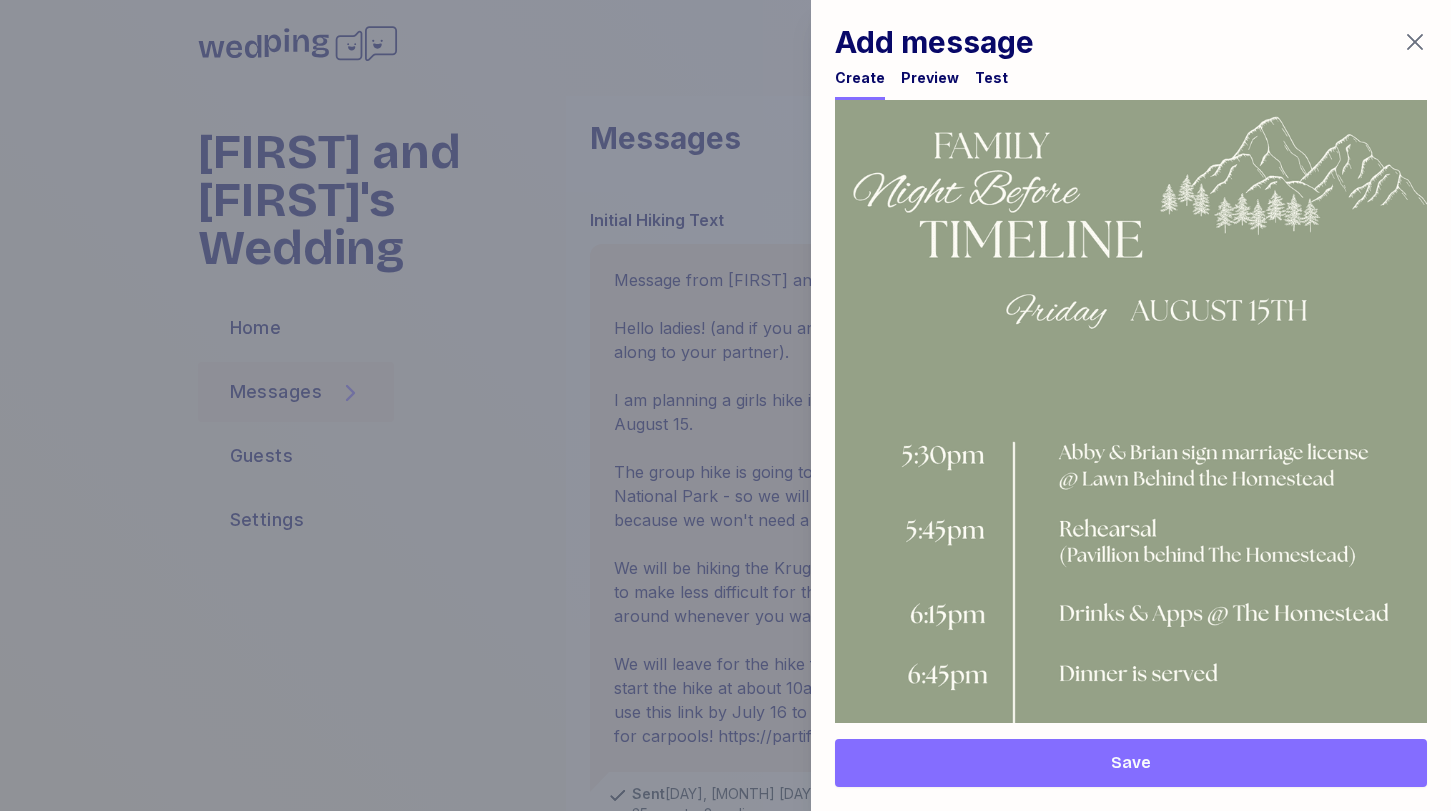 scroll, scrollTop: 1213, scrollLeft: 0, axis: vertical 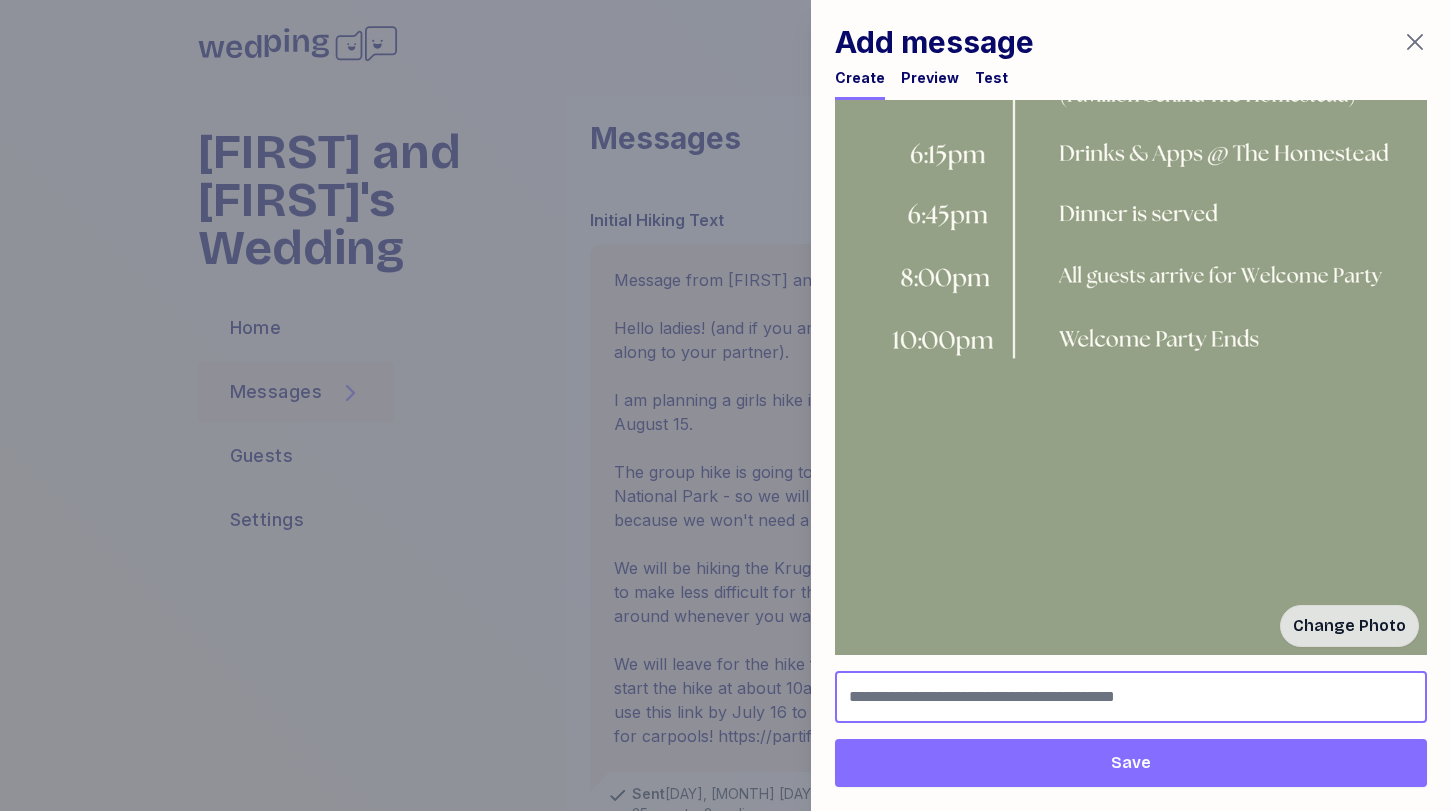 click at bounding box center [1131, 697] 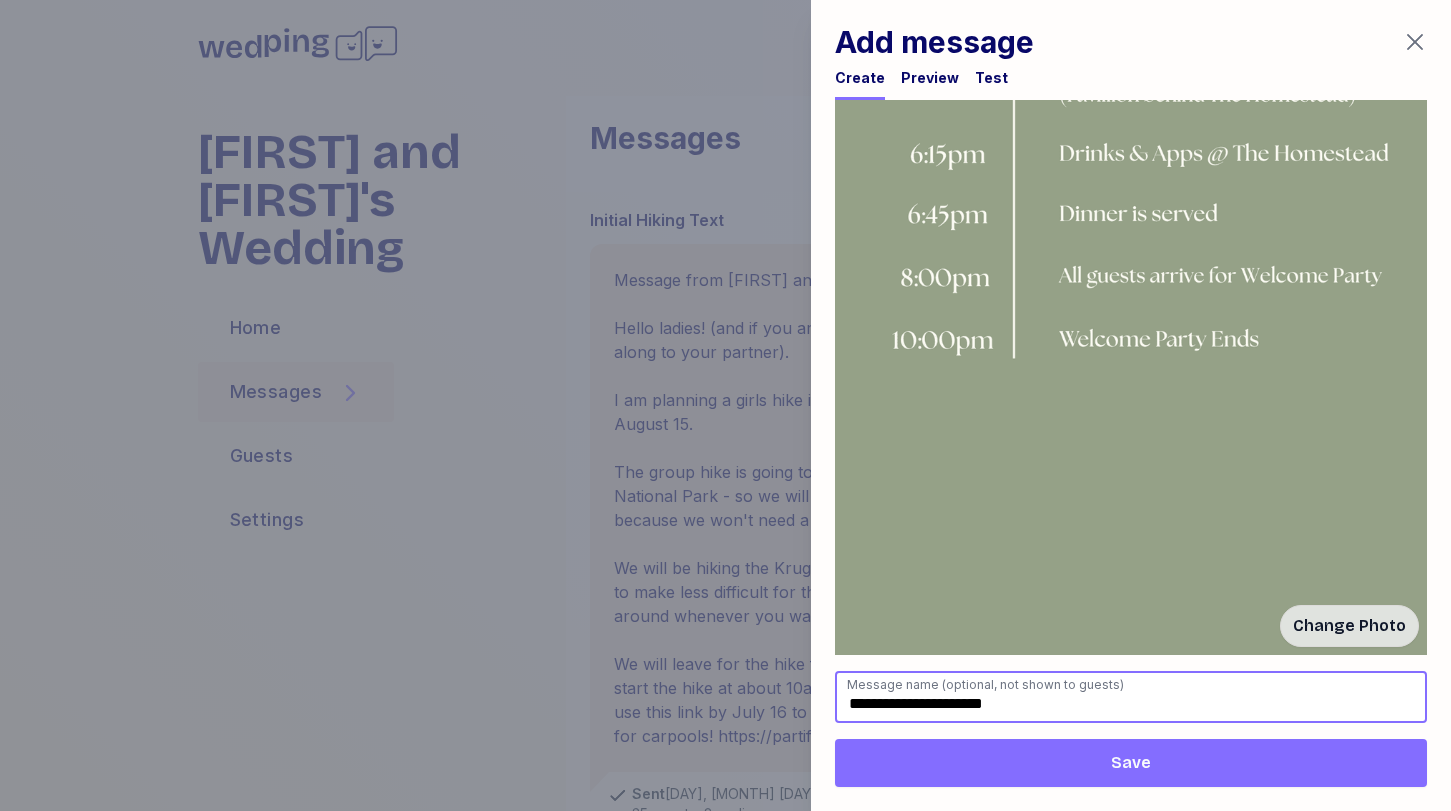 type on "**********" 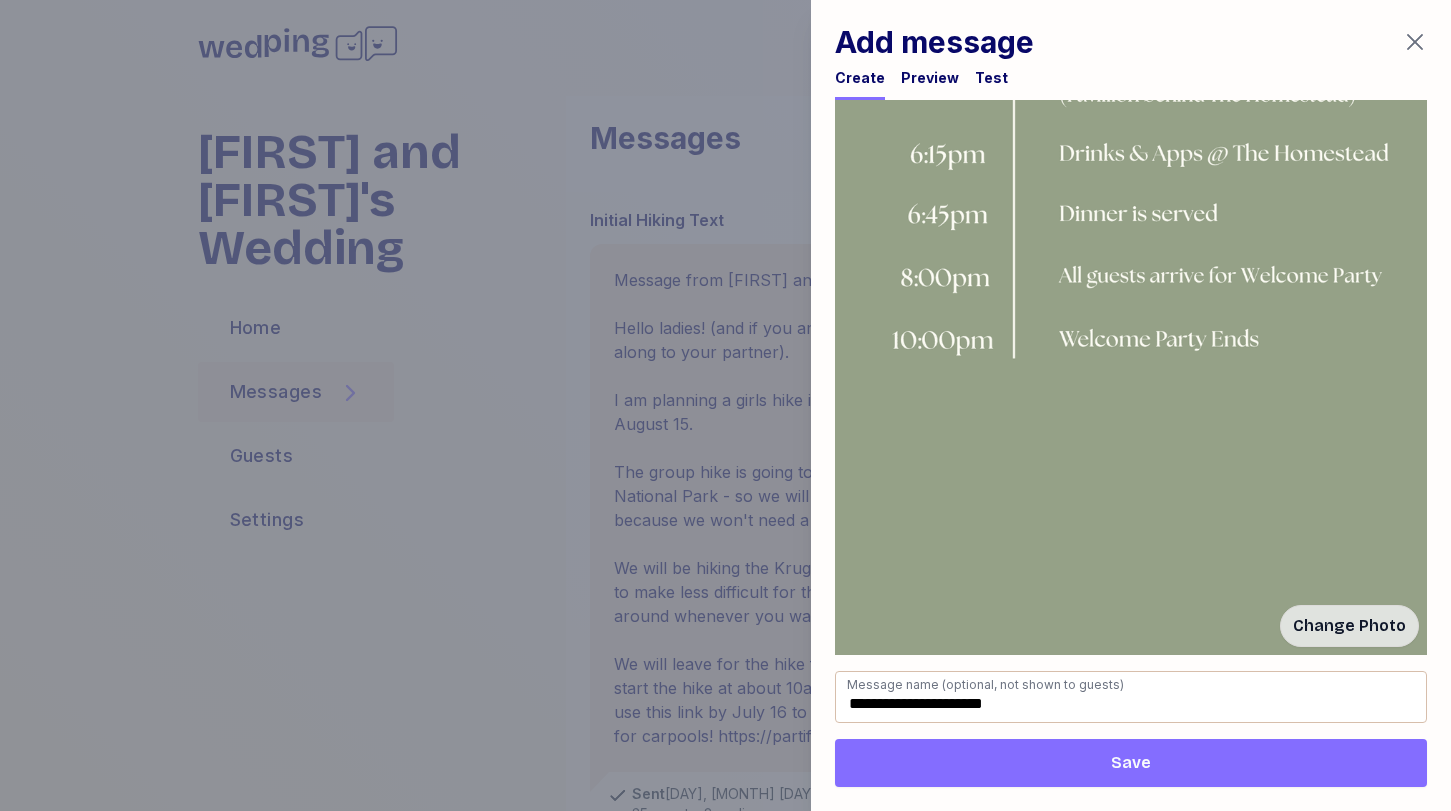 click on "Save" at bounding box center [1131, 763] 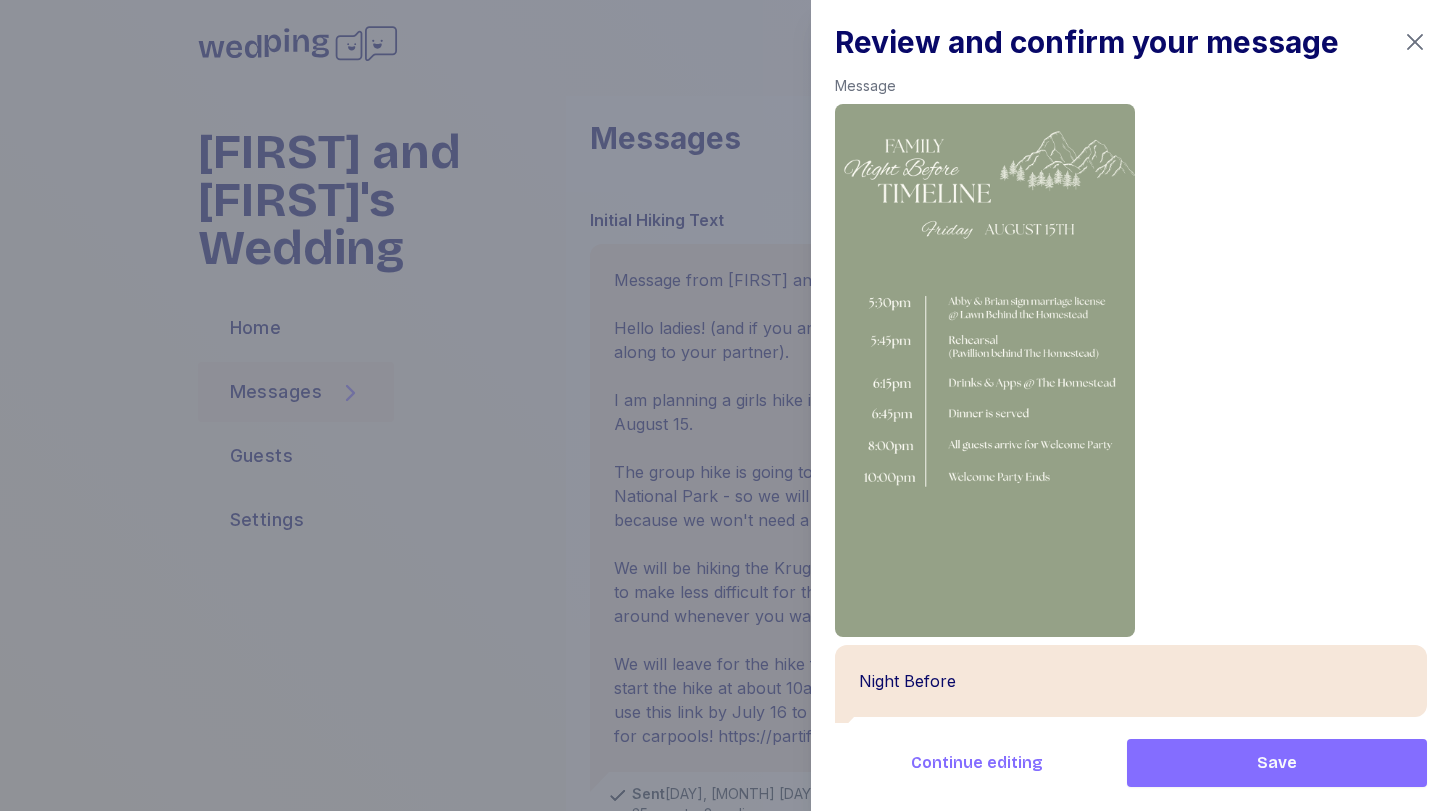 click on "Save" at bounding box center (1277, 763) 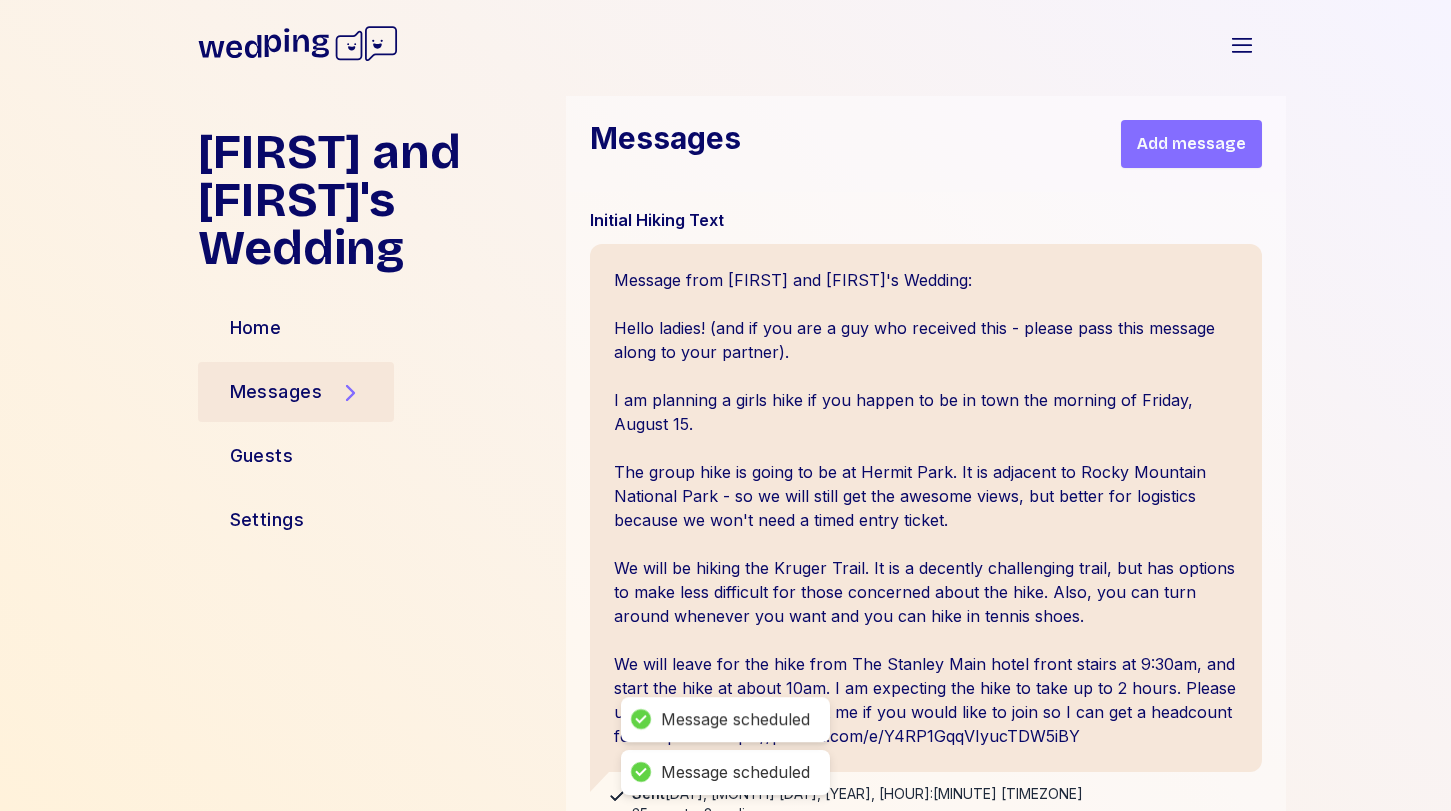 scroll, scrollTop: 236, scrollLeft: 0, axis: vertical 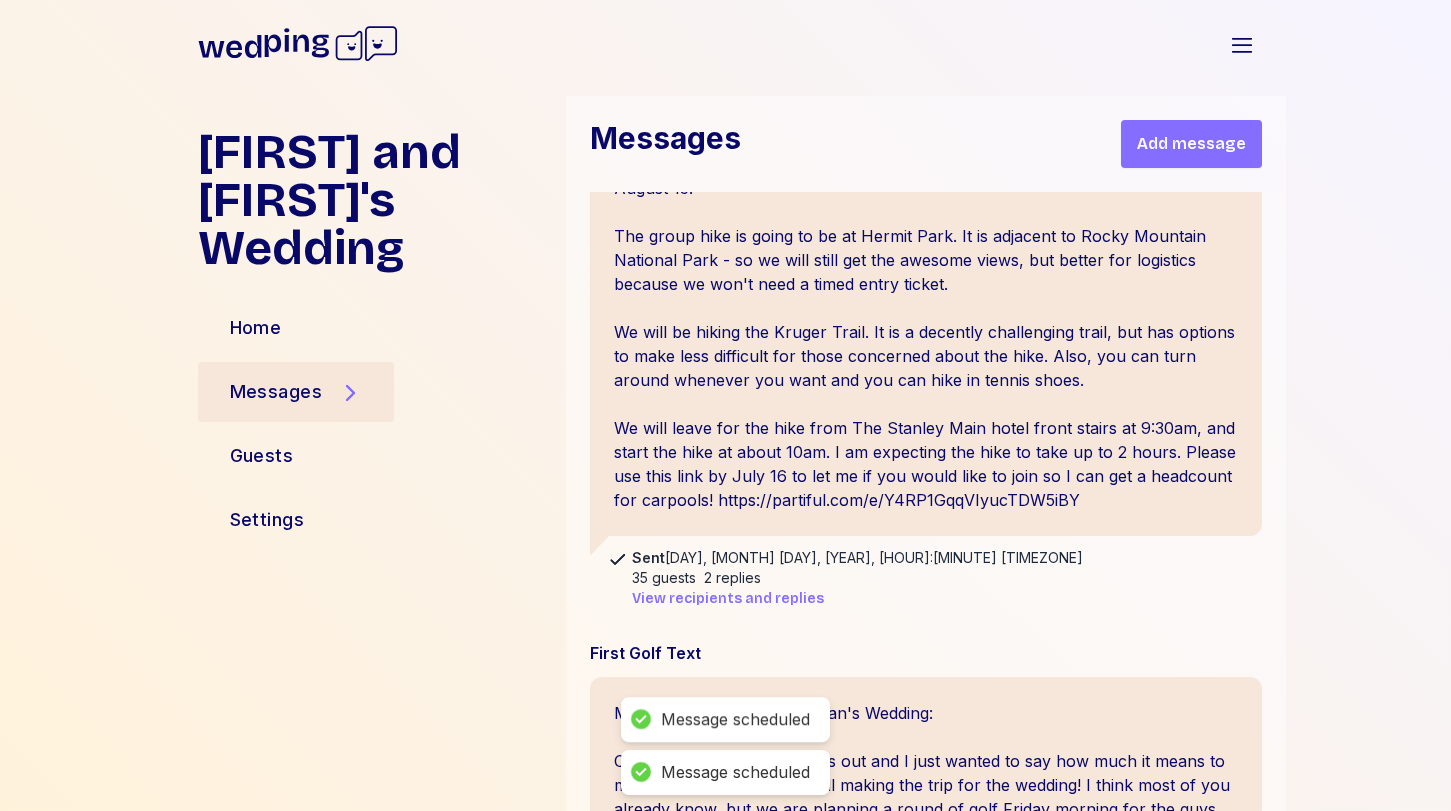 click on "Add message" at bounding box center [1191, 144] 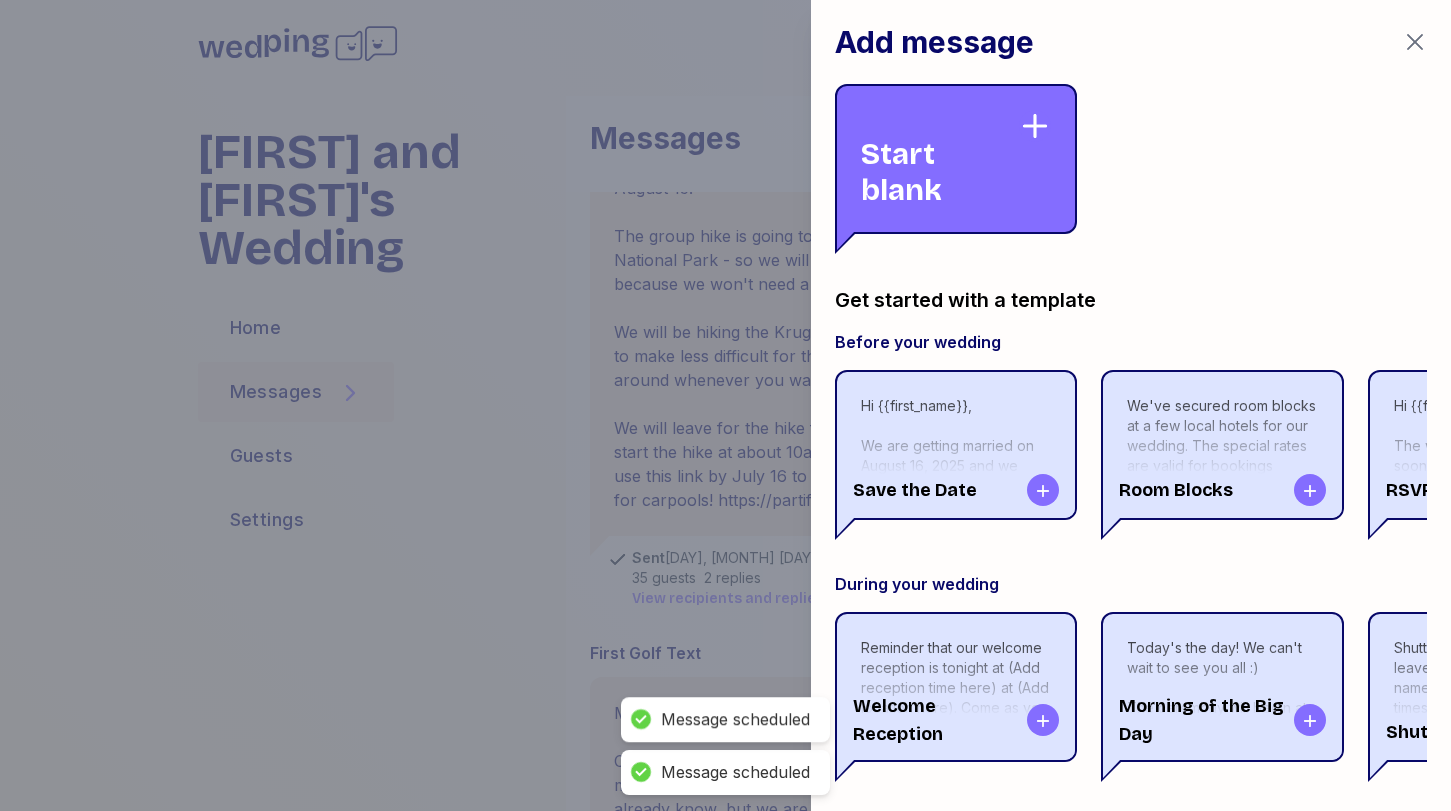 scroll, scrollTop: 8160, scrollLeft: 0, axis: vertical 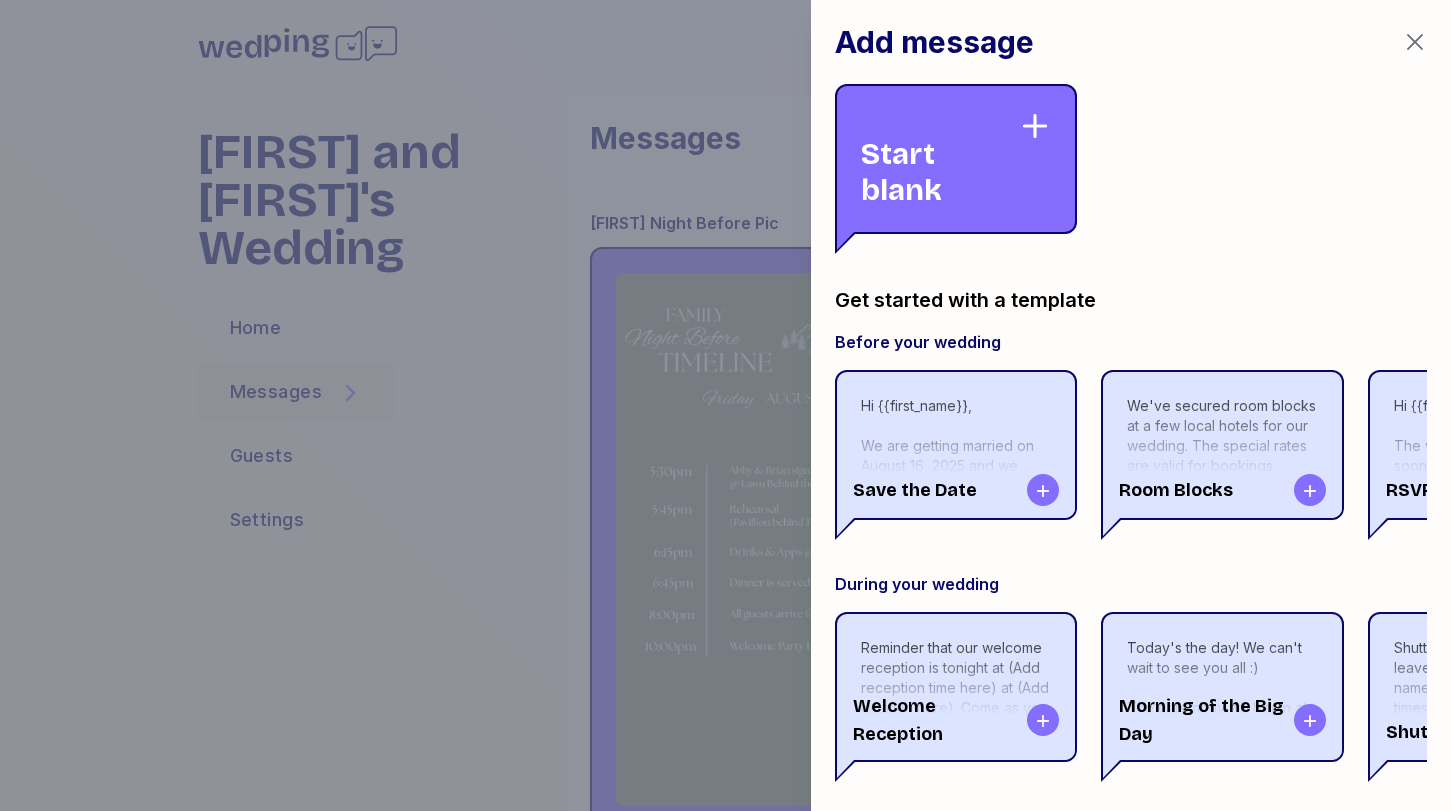 click on "Start blank" at bounding box center (940, 159) 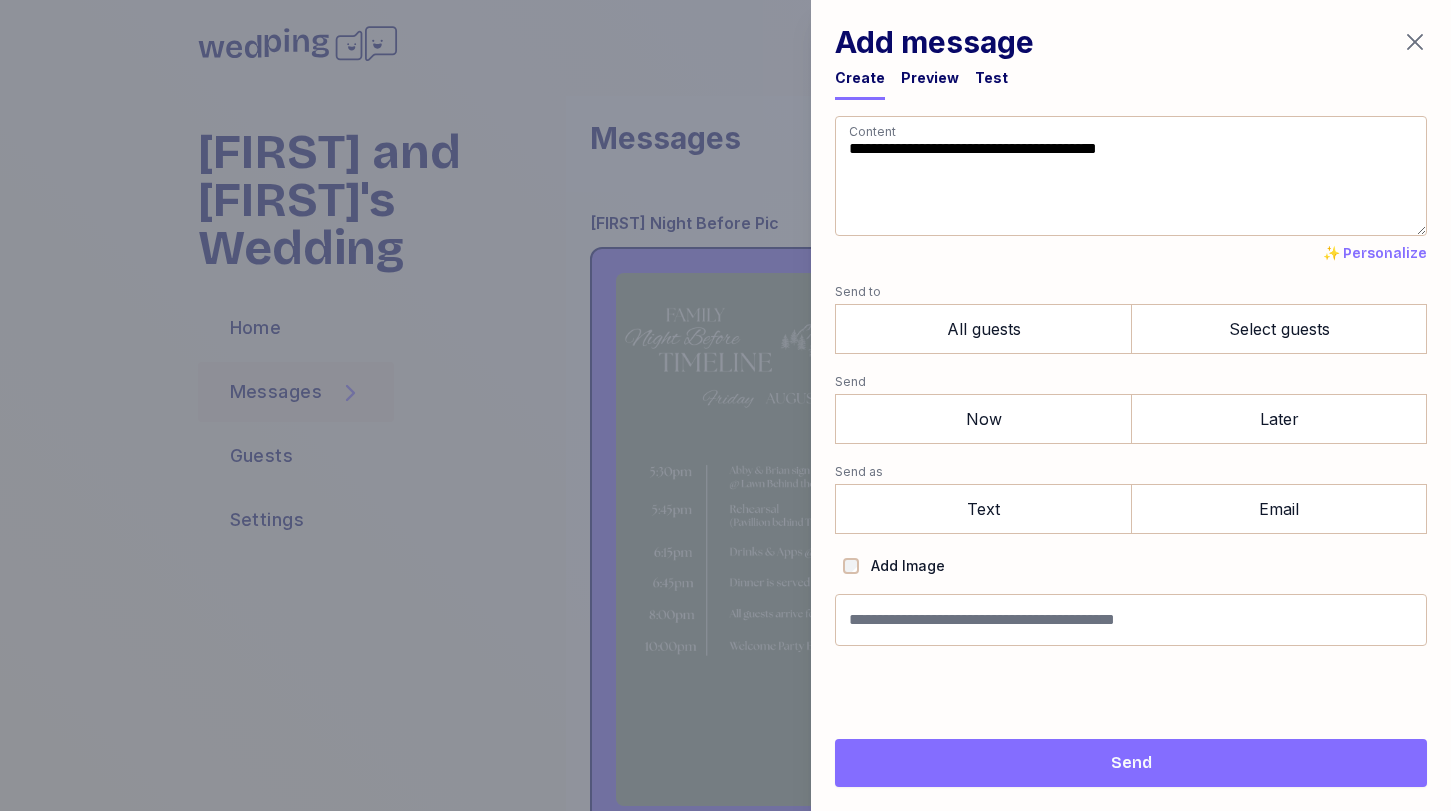 drag, startPoint x: 908, startPoint y: 213, endPoint x: 712, endPoint y: -23, distance: 306.7768 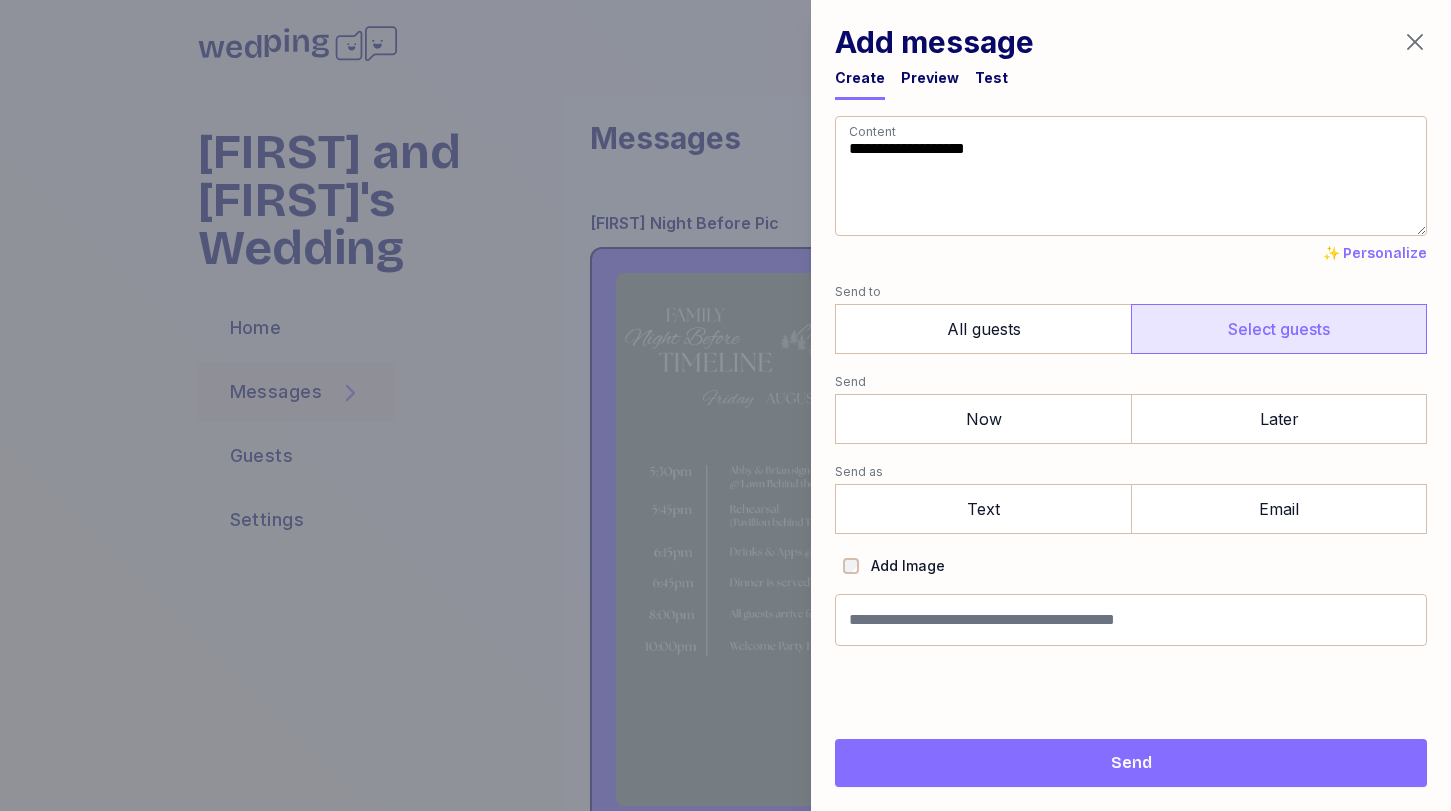 type on "**********" 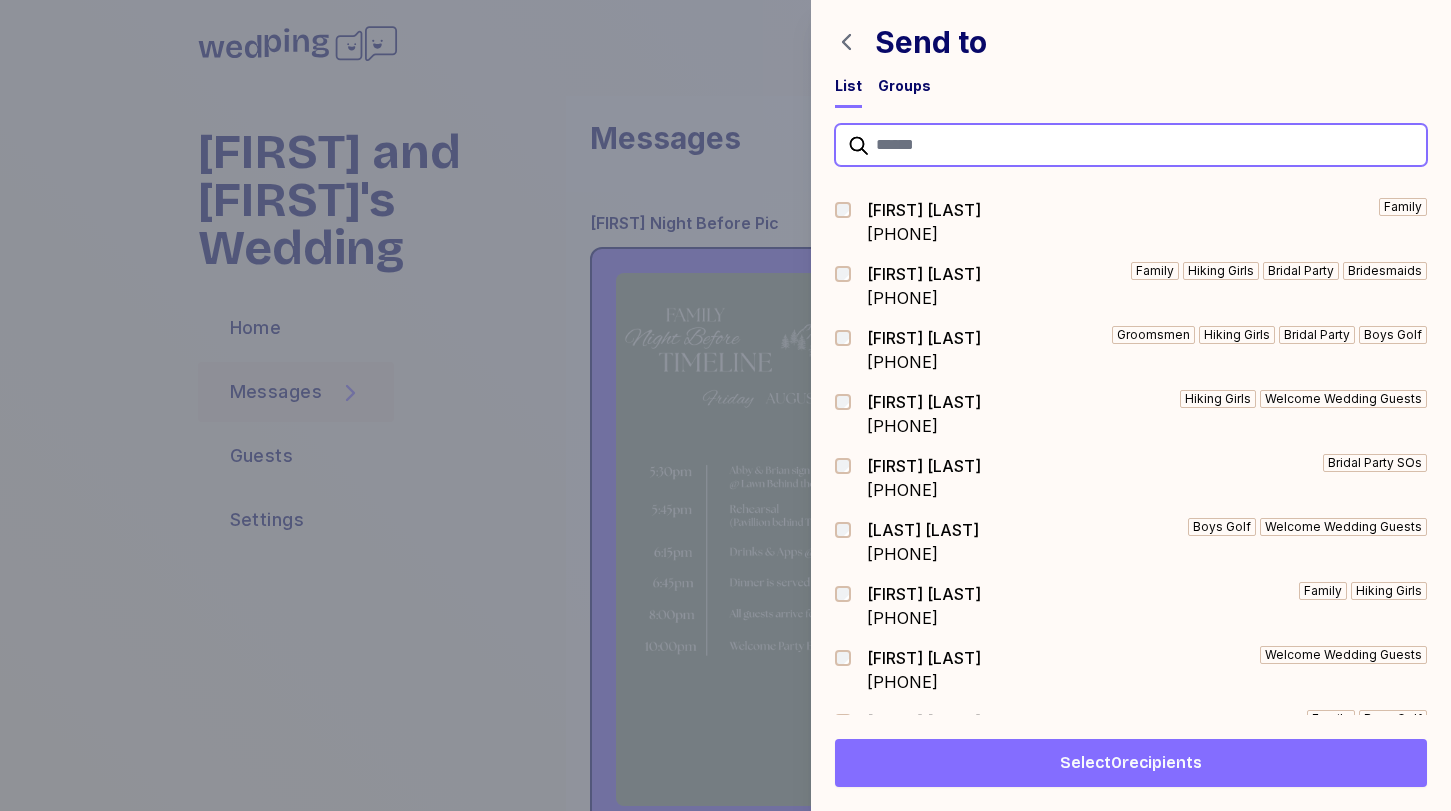 click at bounding box center [1131, 145] 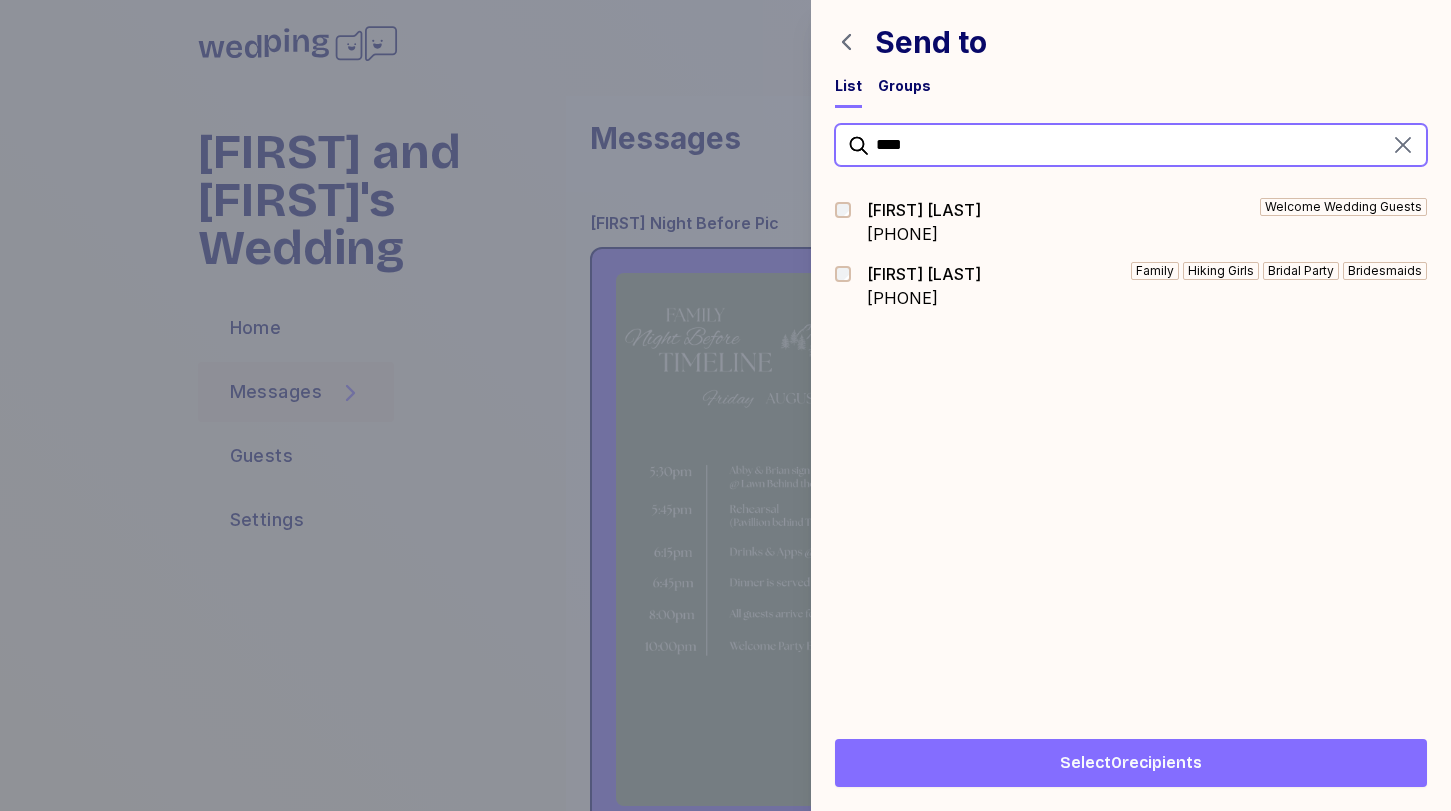 type on "****" 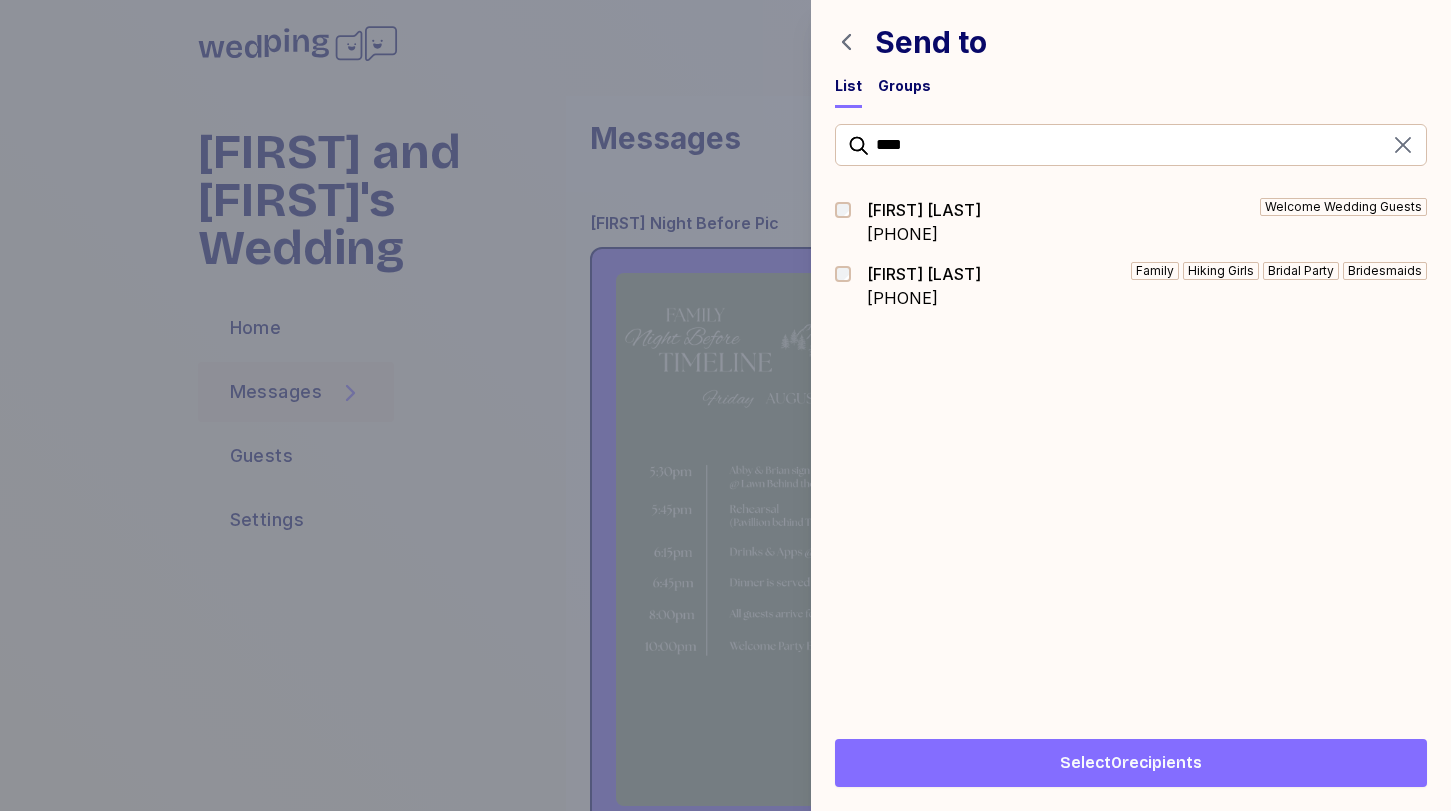 click on "[PHONE]" at bounding box center (924, 298) 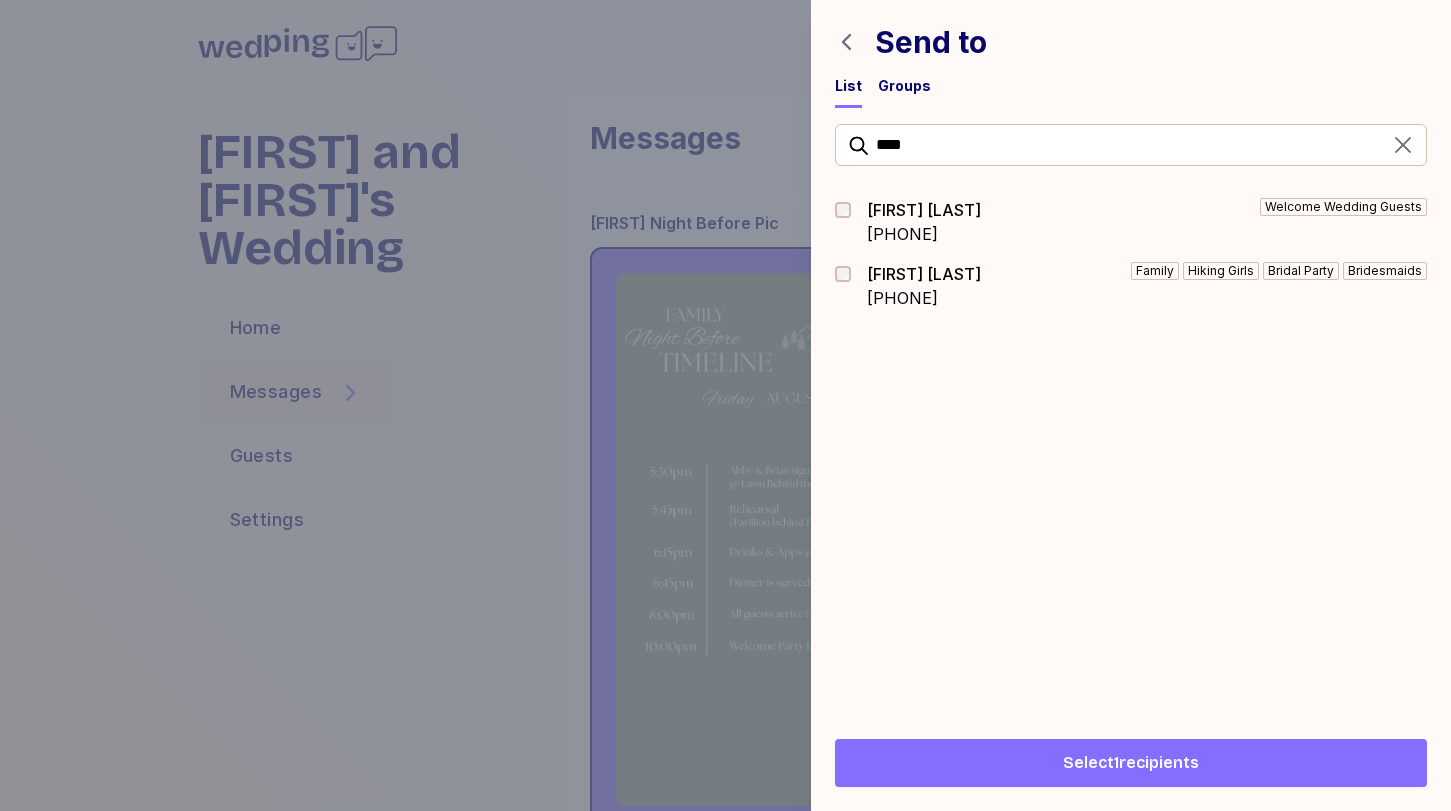 click on "Select  1  recipients" at bounding box center [1131, 763] 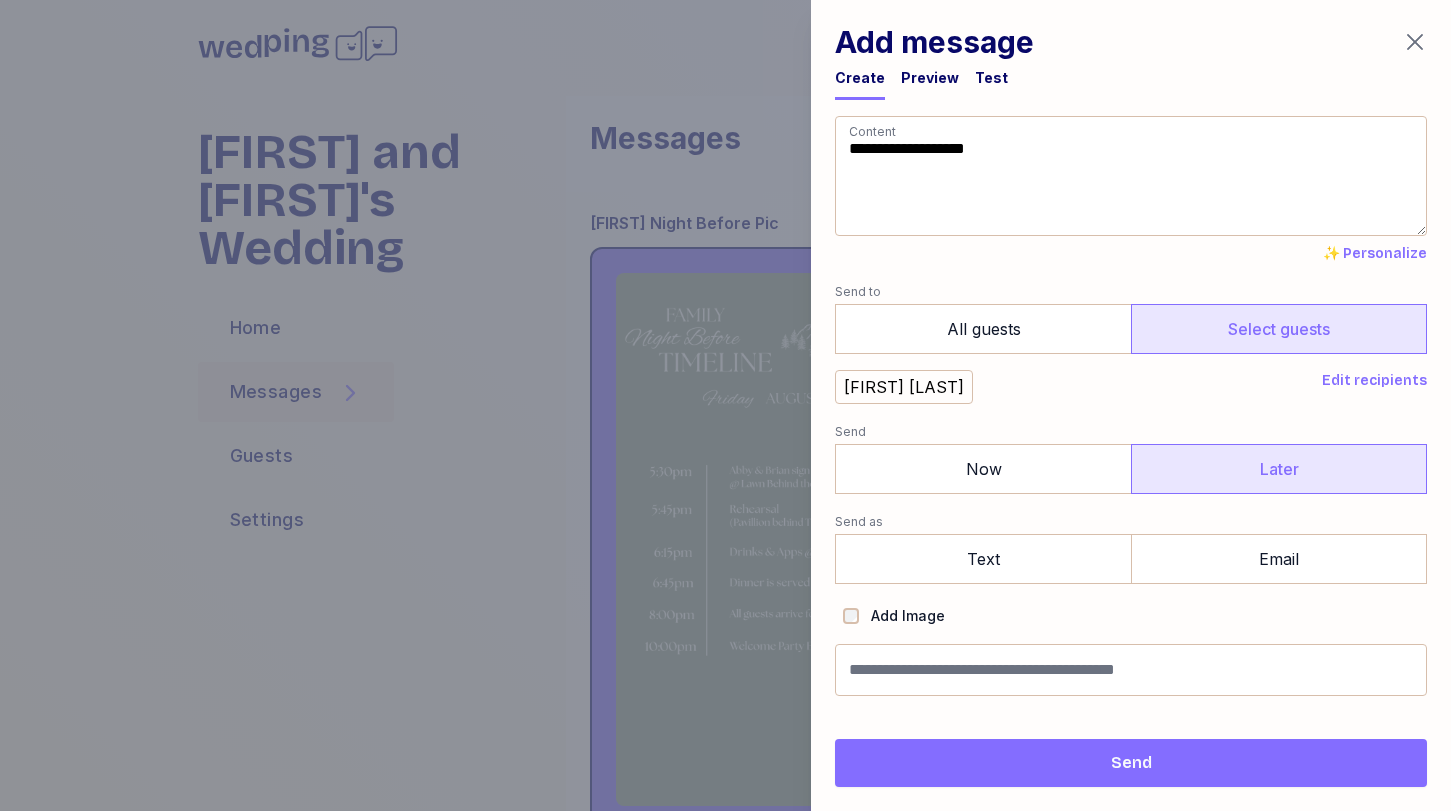 click on "Later" at bounding box center [1279, 469] 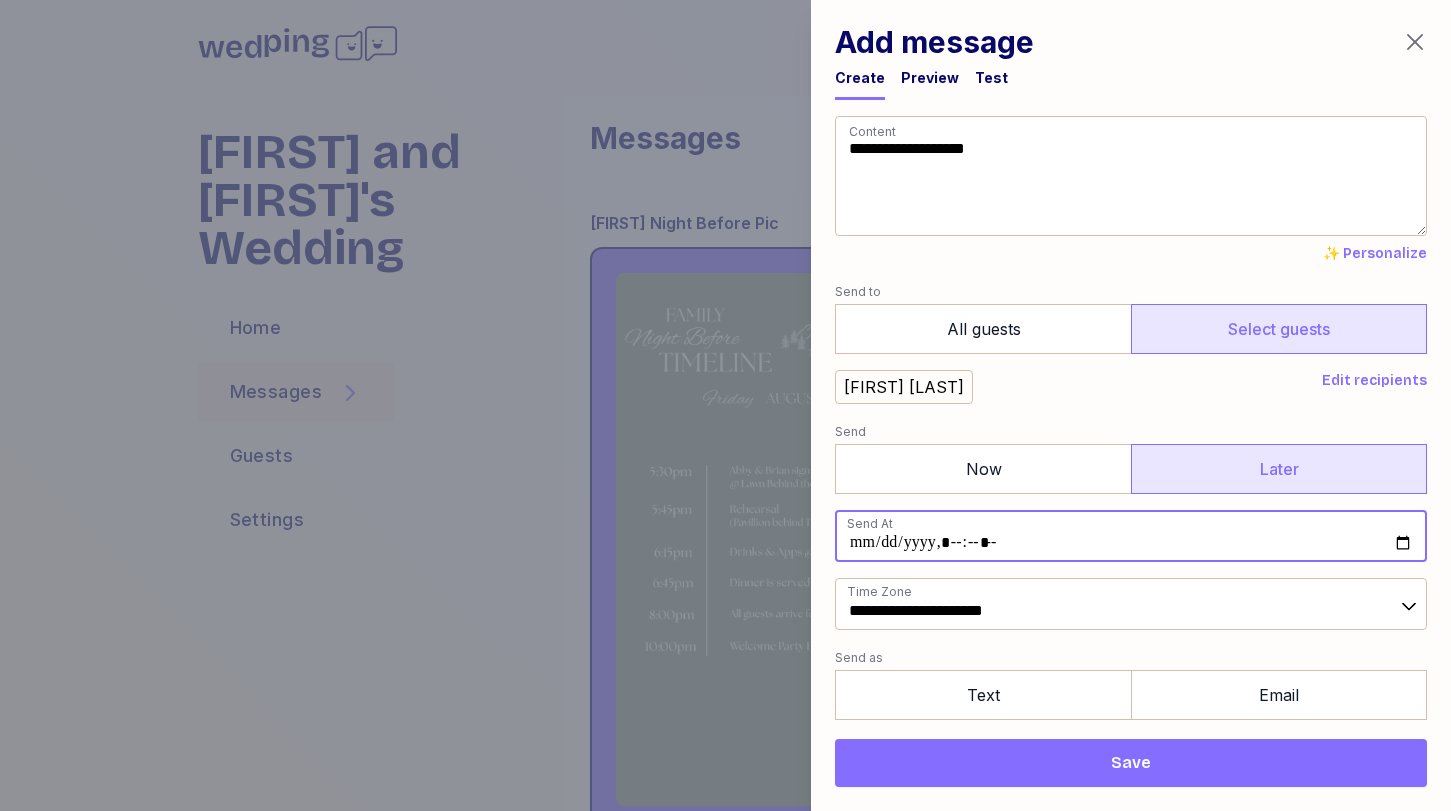 click at bounding box center (1131, 536) 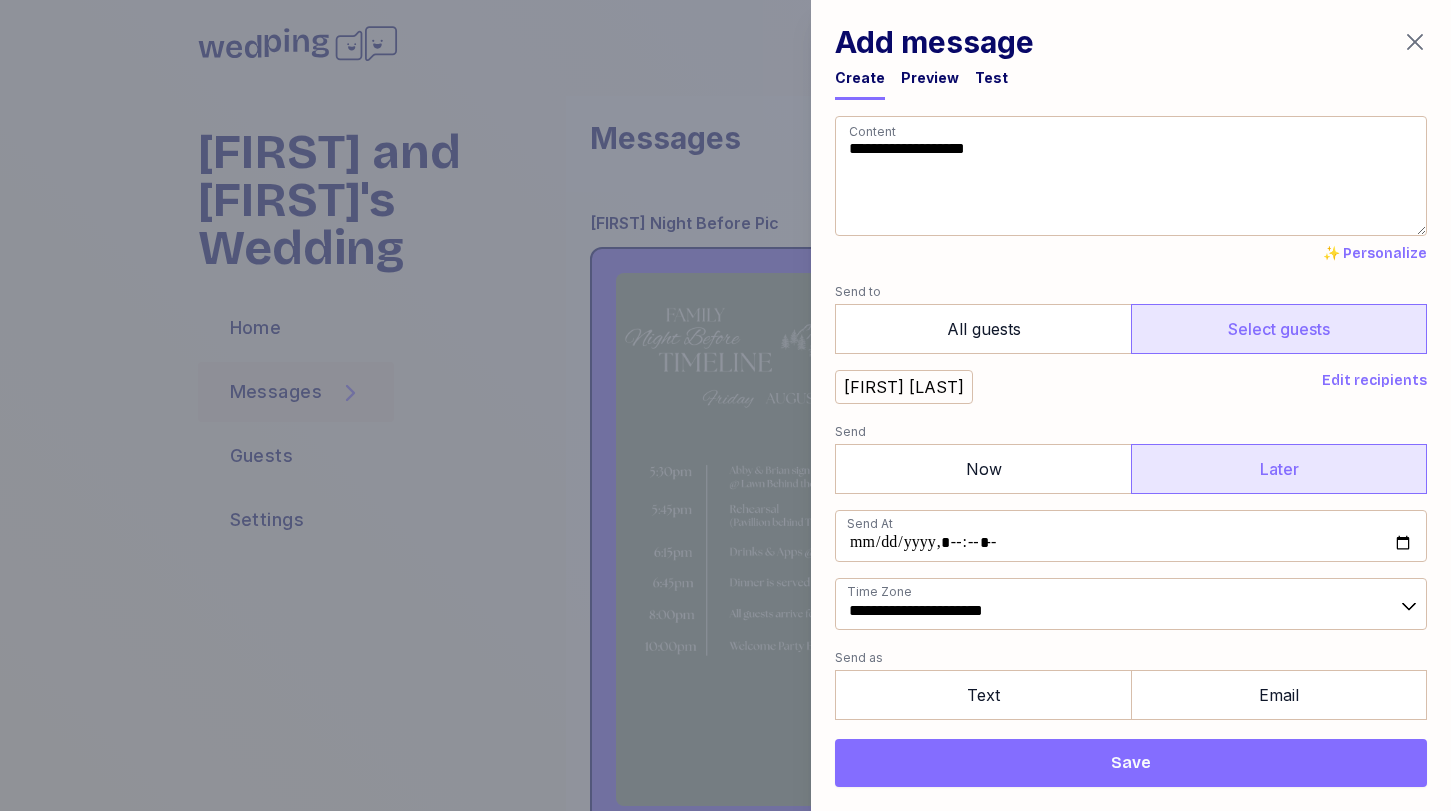 type on "**********" 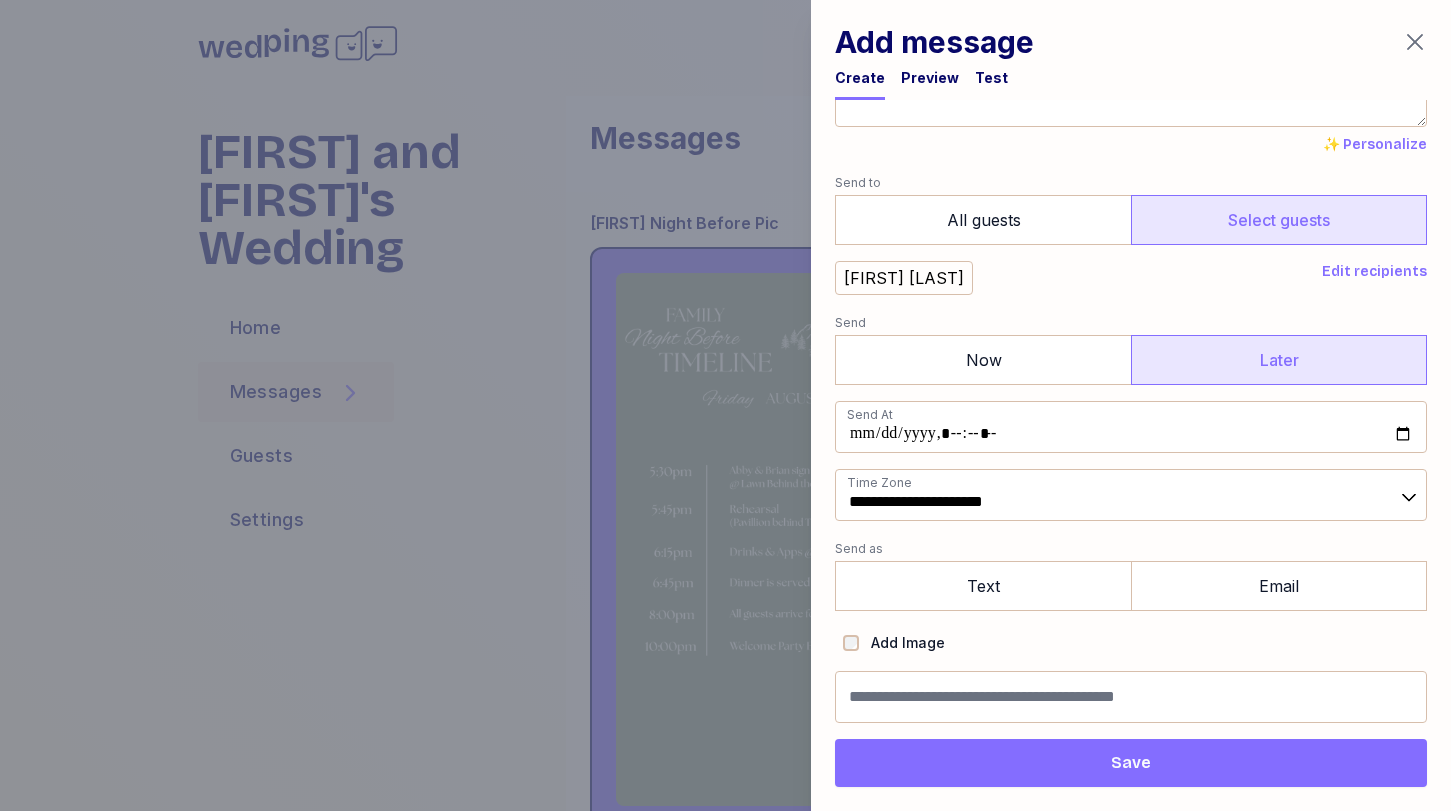 scroll, scrollTop: 107, scrollLeft: 0, axis: vertical 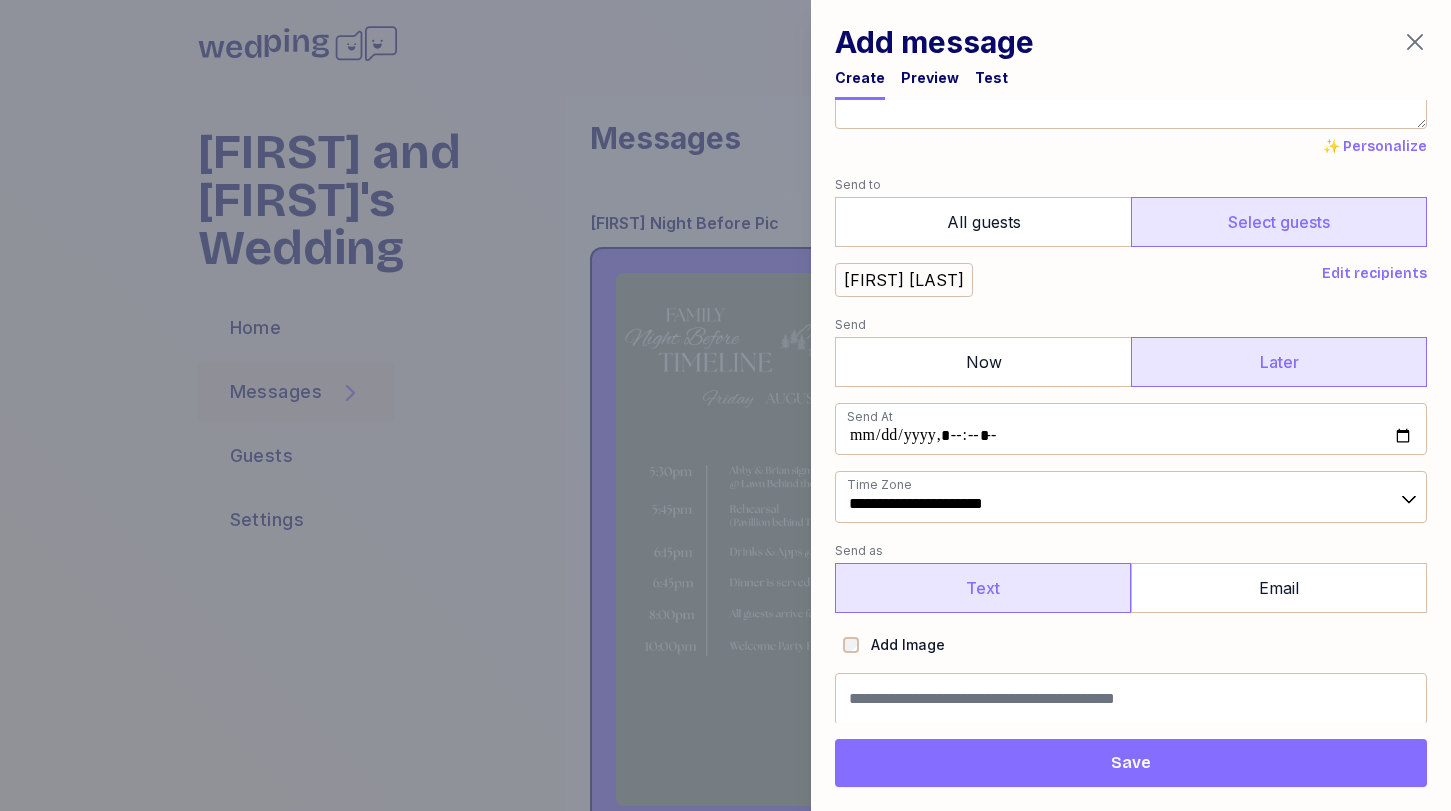 click on "Text" at bounding box center (983, 588) 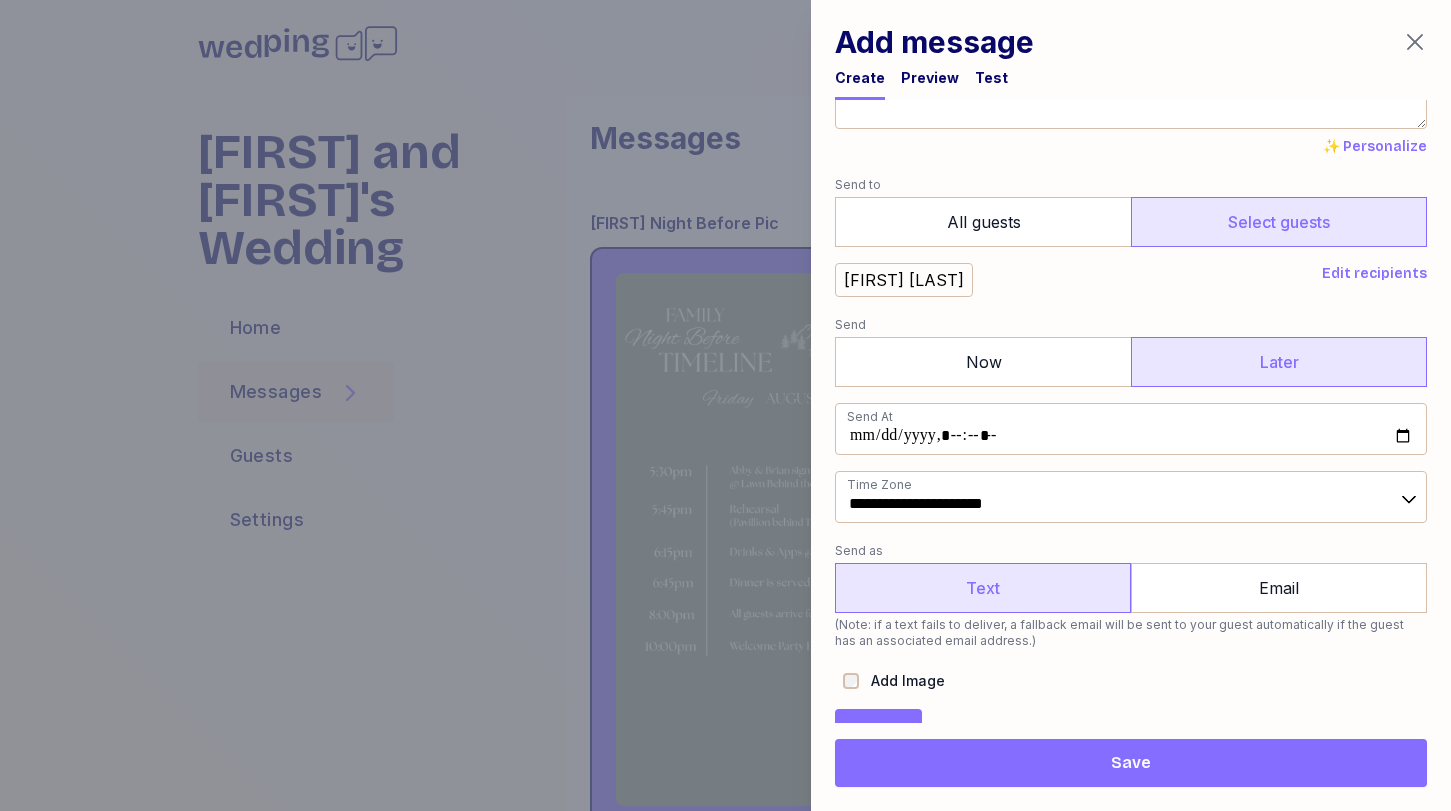 click on "Upload" at bounding box center [878, 733] 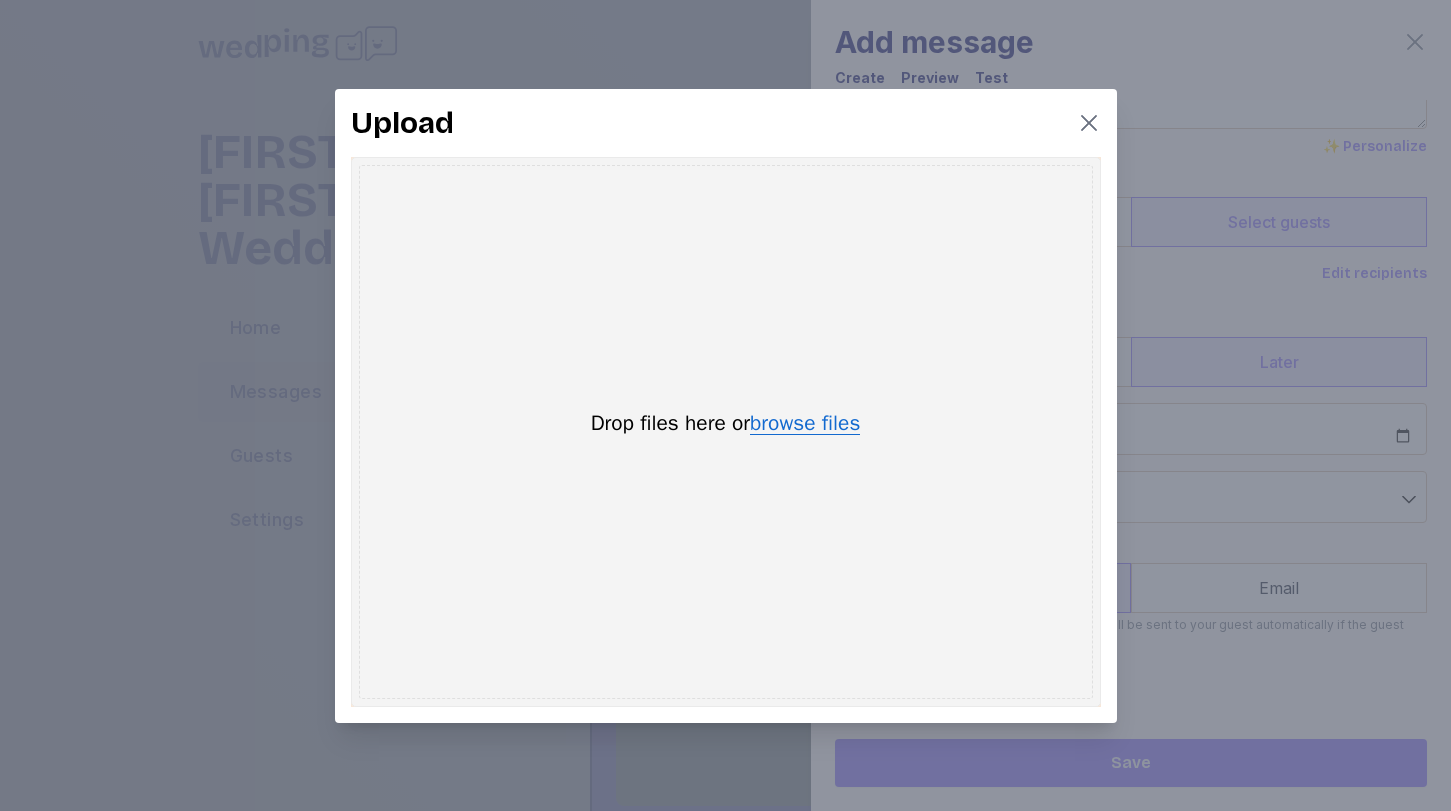 click on "browse files" at bounding box center [805, 424] 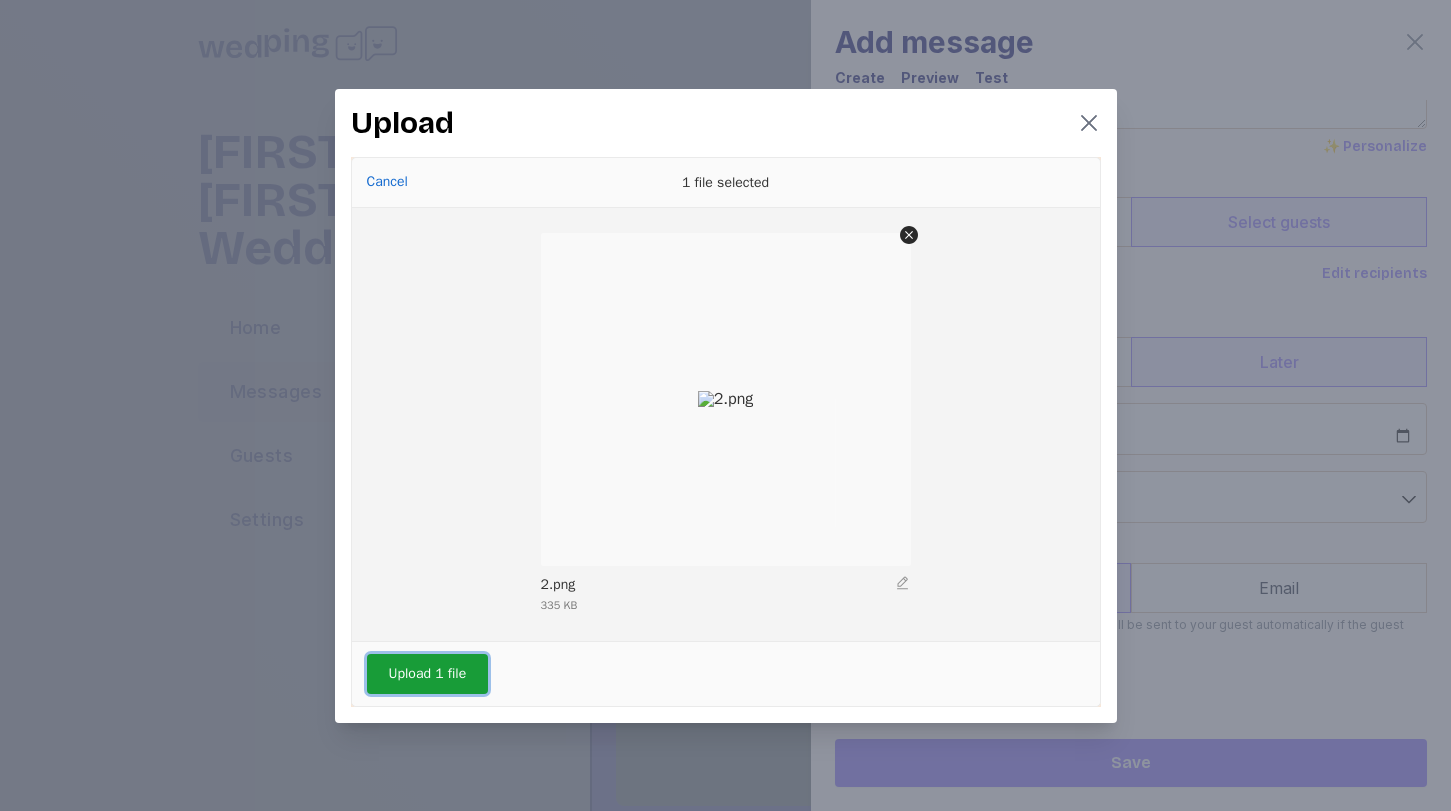 click on "Upload 1 file" at bounding box center [428, 674] 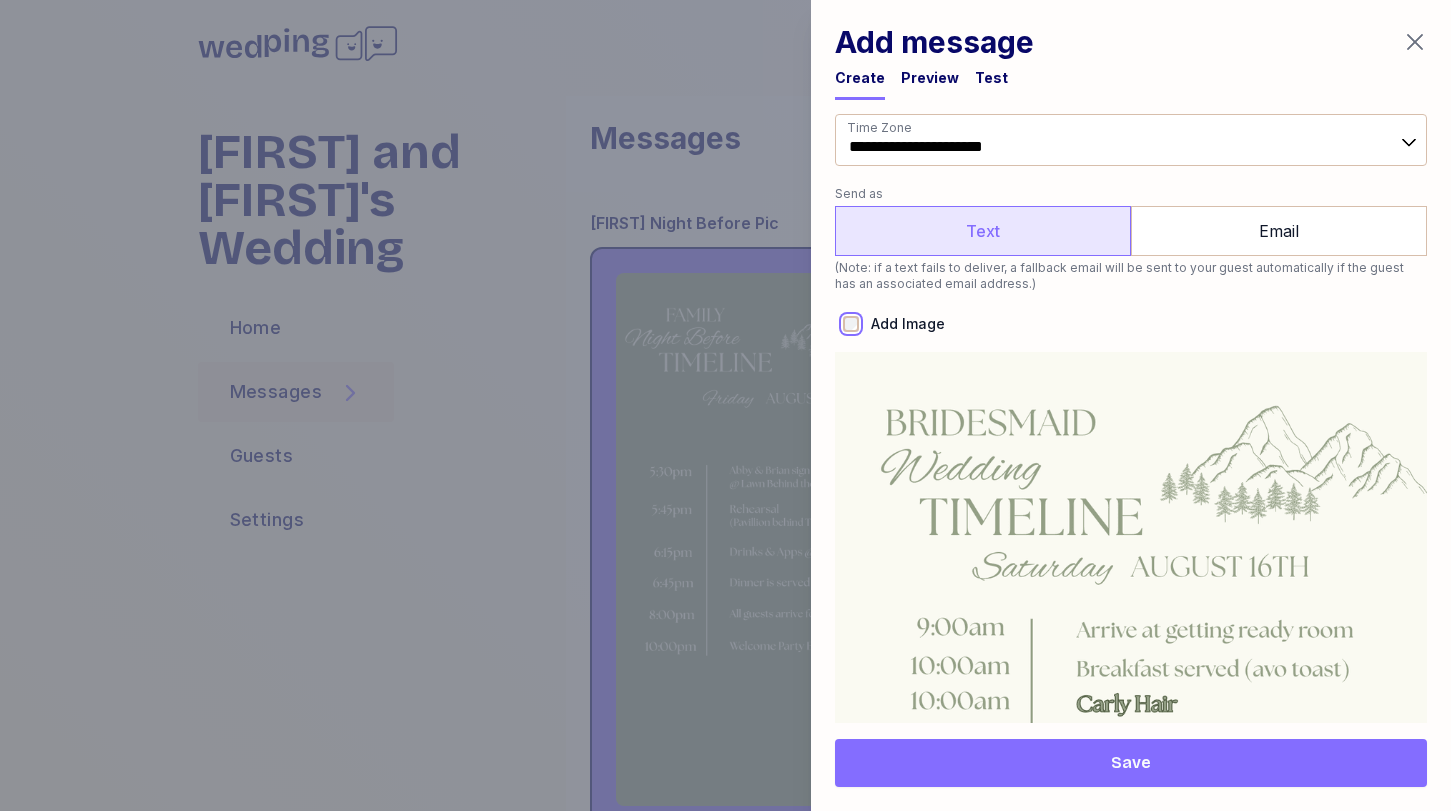 scroll, scrollTop: 753, scrollLeft: 0, axis: vertical 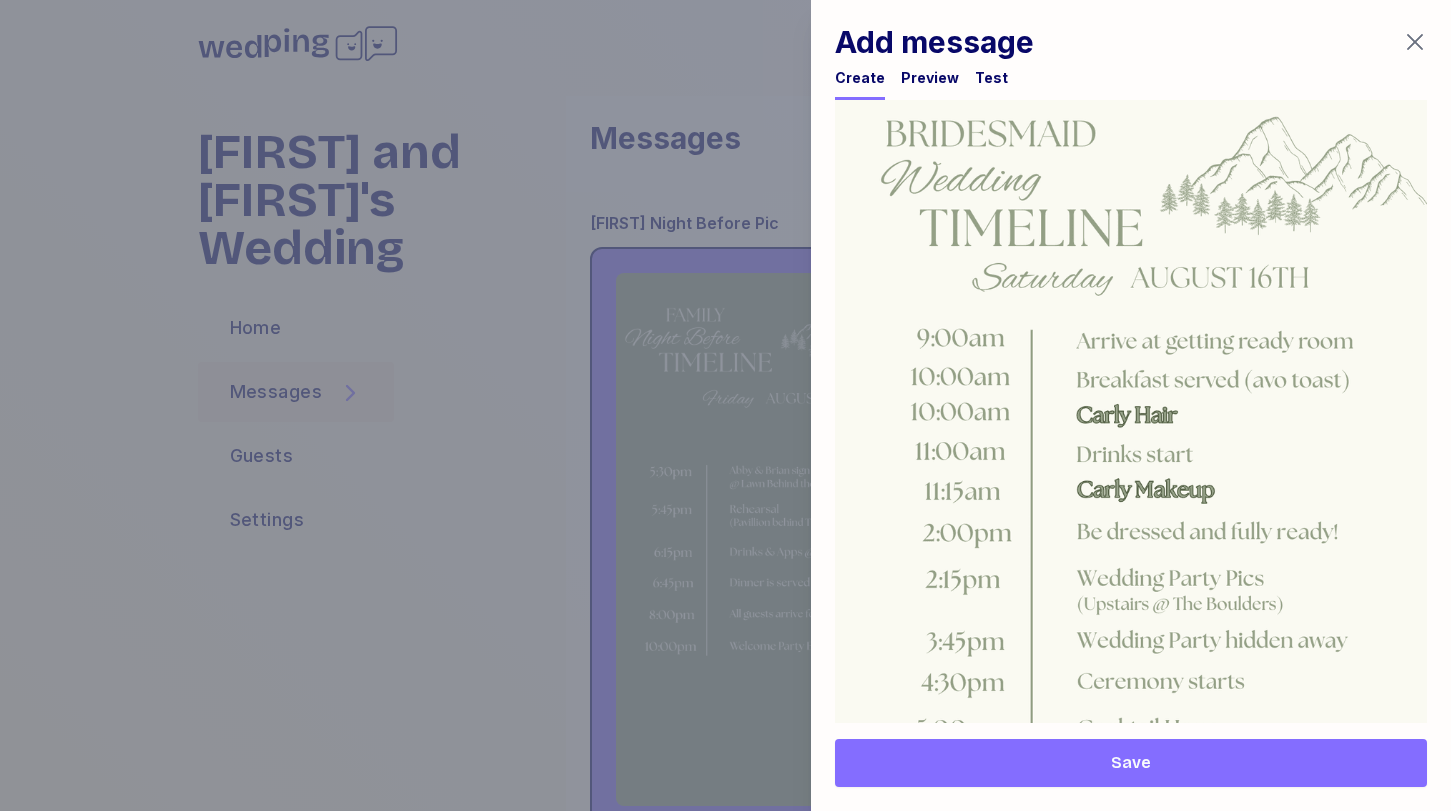 click at bounding box center [1131, 589] 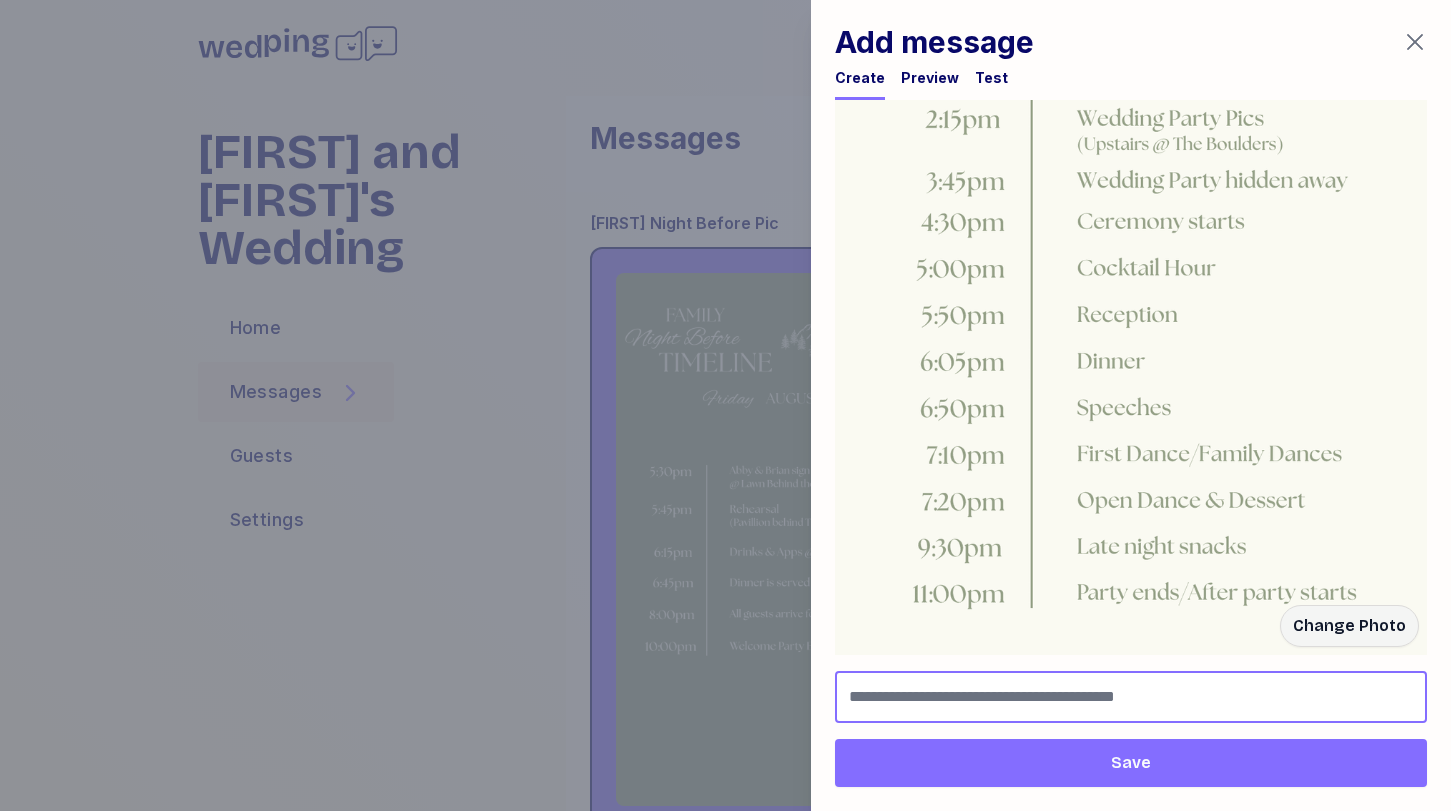 click at bounding box center (1131, 697) 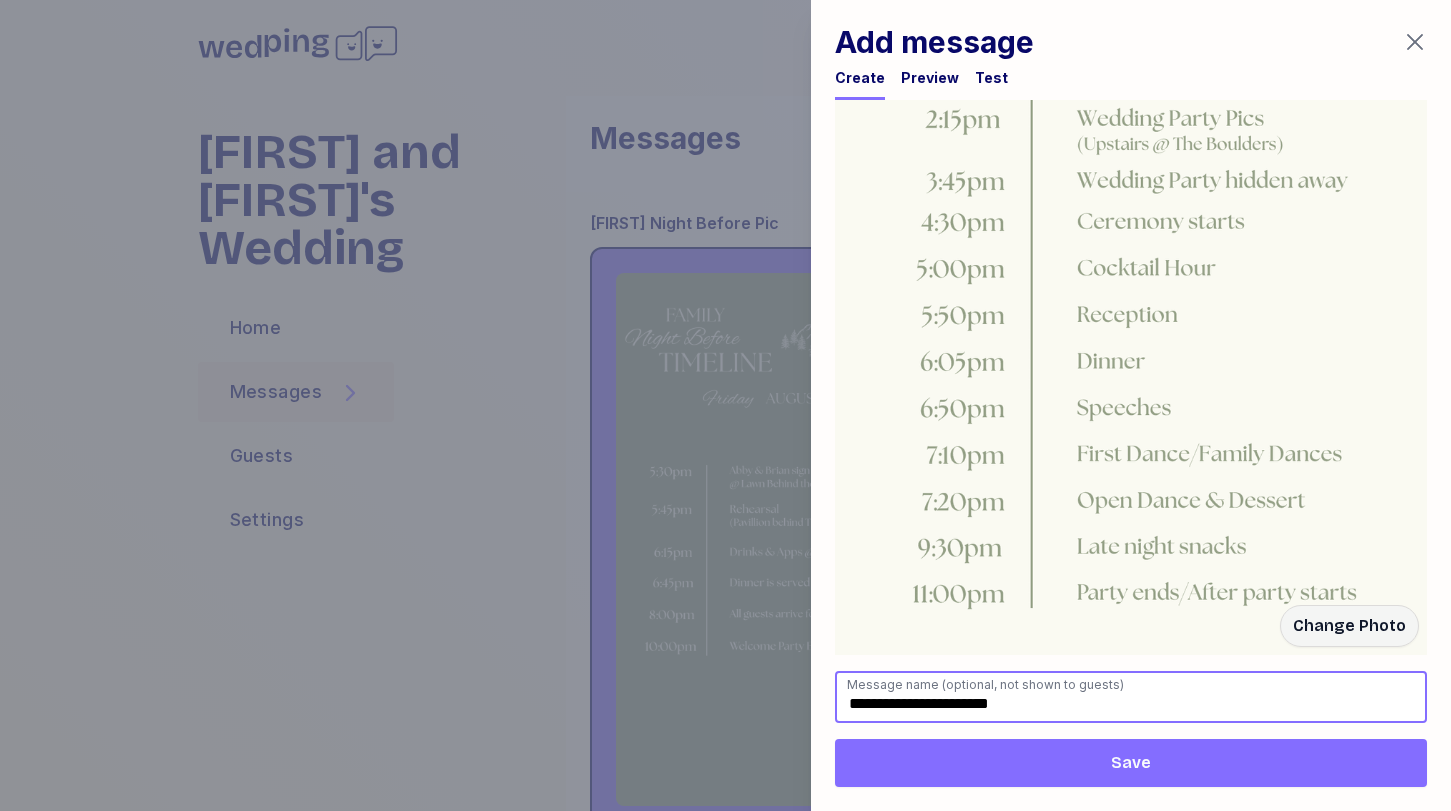 type on "**********" 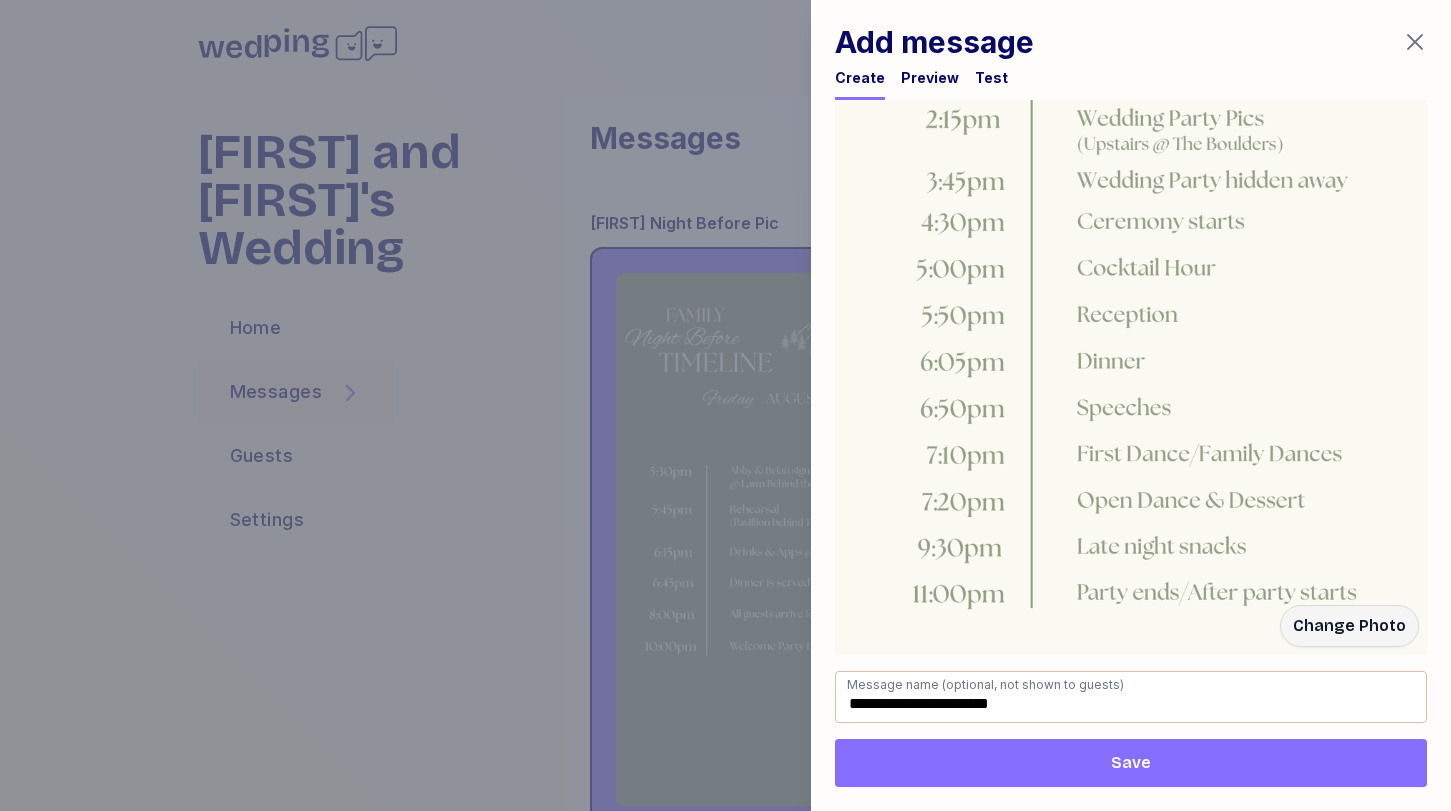 click on "Save" at bounding box center [1131, 763] 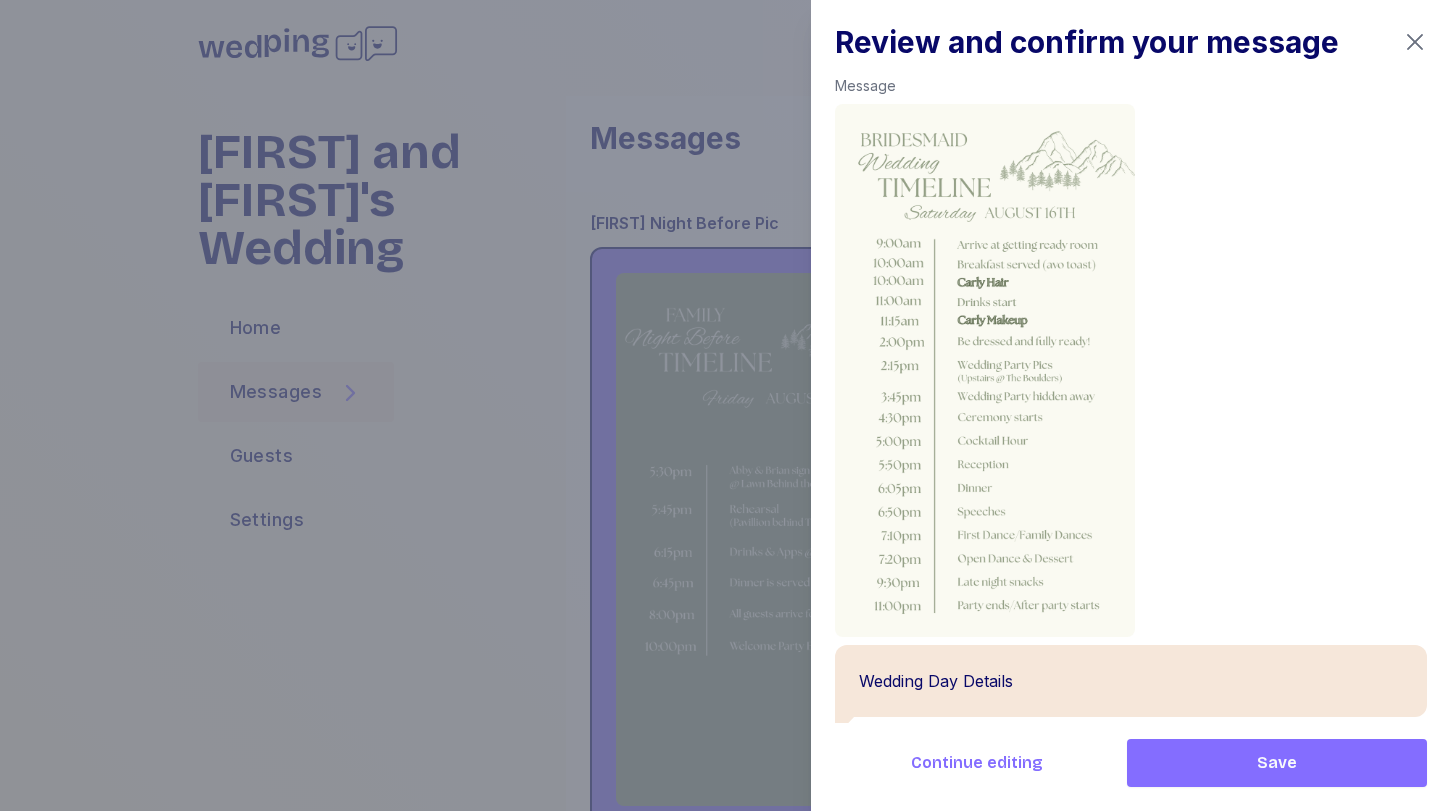 click on "Save" at bounding box center (1277, 763) 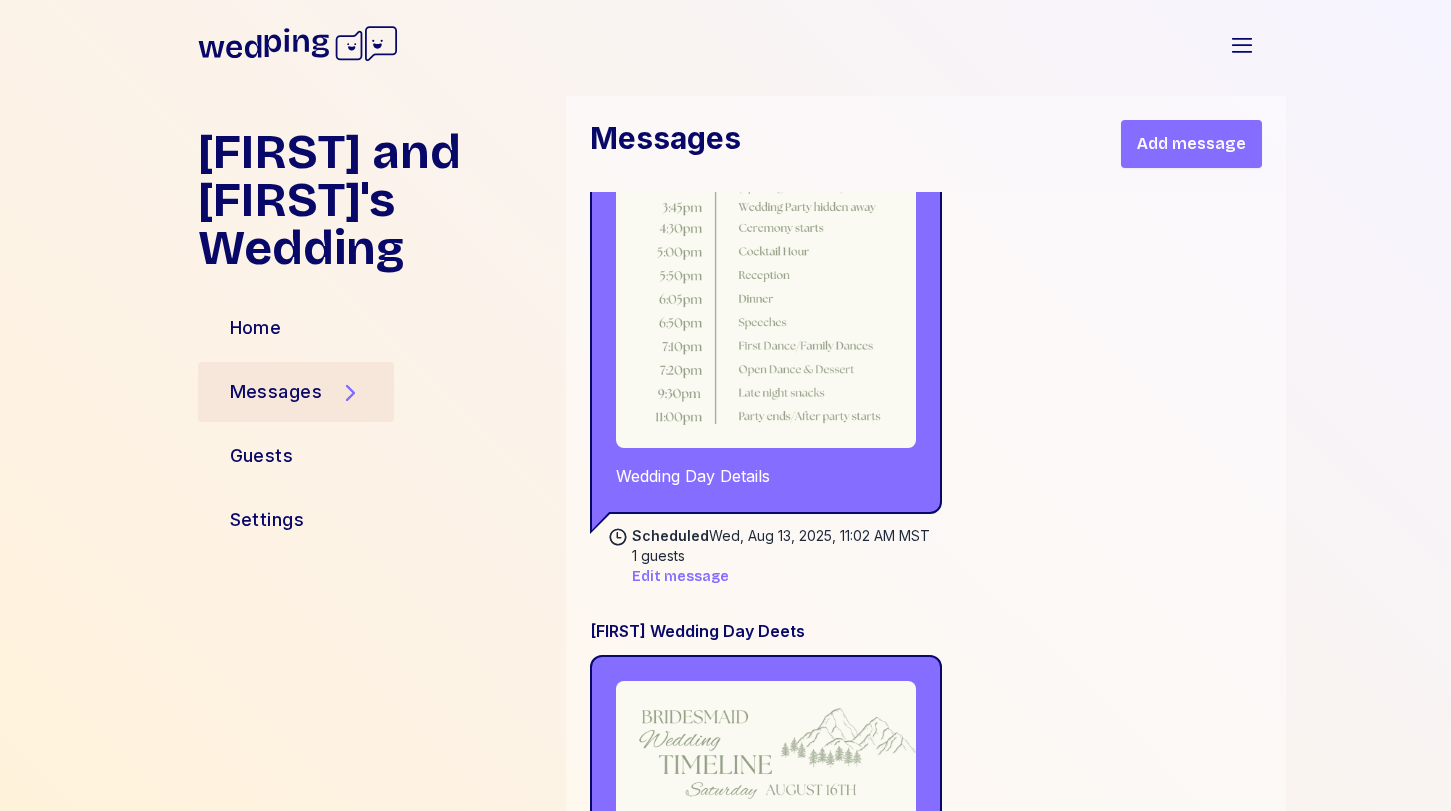 scroll, scrollTop: 21548, scrollLeft: 0, axis: vertical 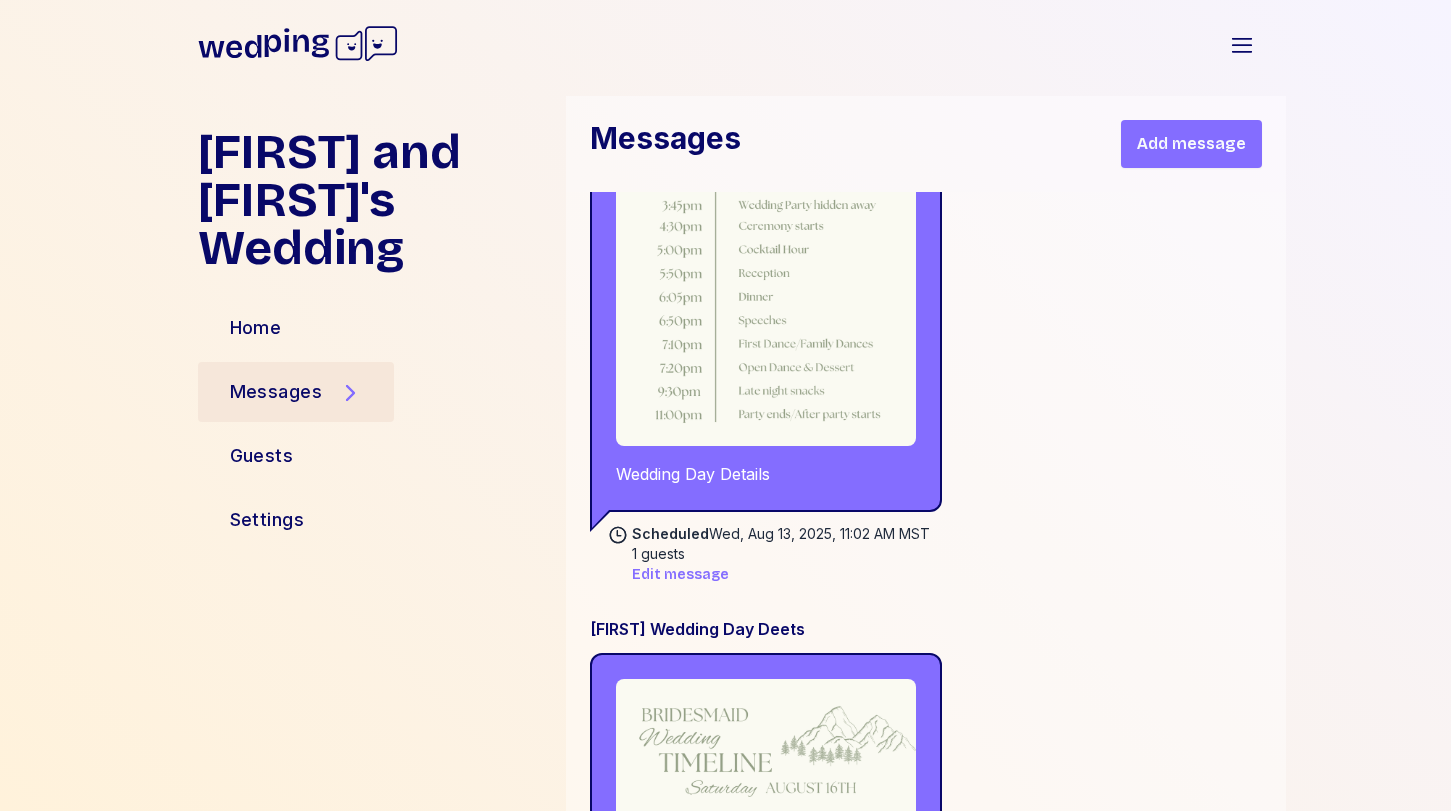 click on "Add message" at bounding box center (1191, 144) 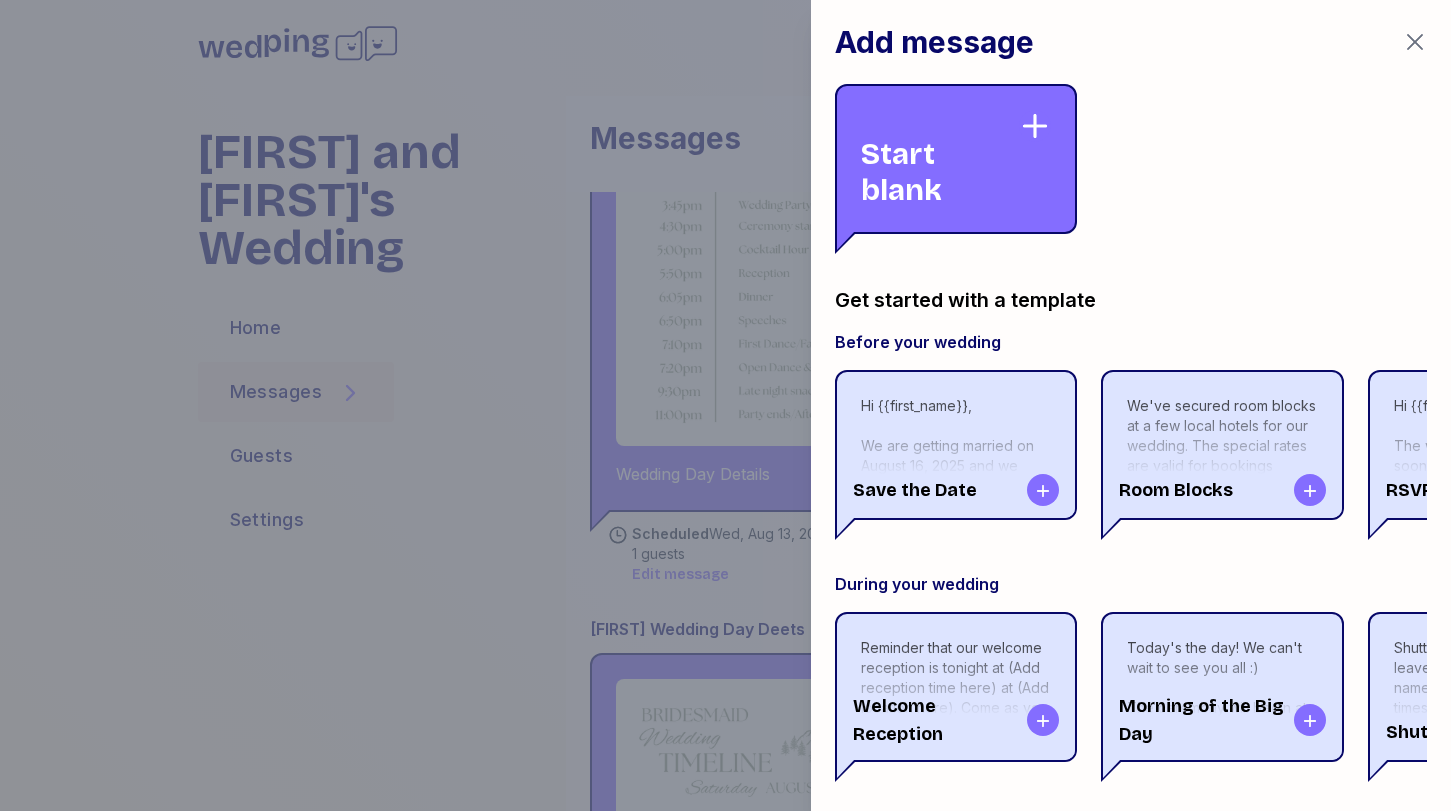 click on "Start blank" at bounding box center [940, 159] 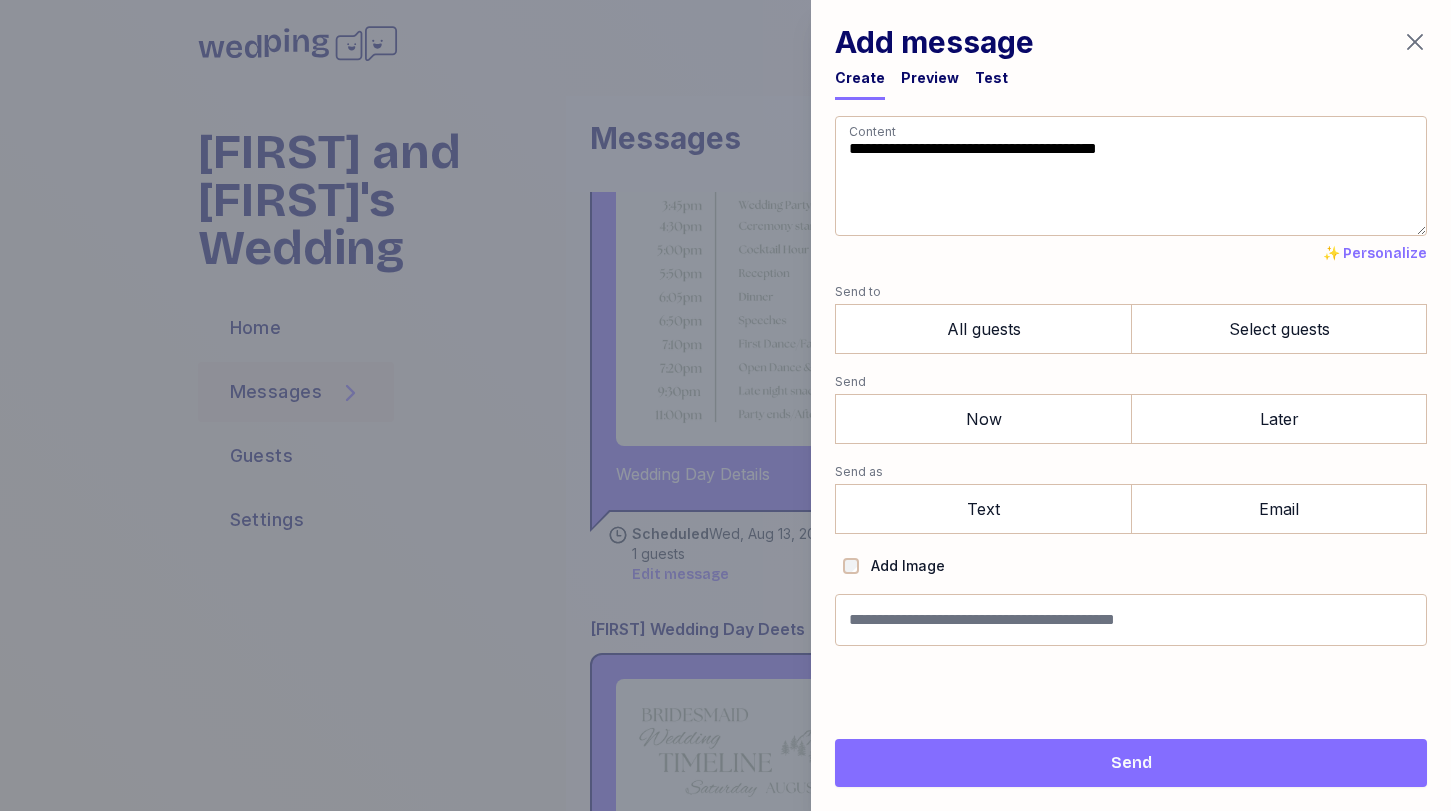 drag, startPoint x: 962, startPoint y: 225, endPoint x: 800, endPoint y: 11, distance: 268.40268 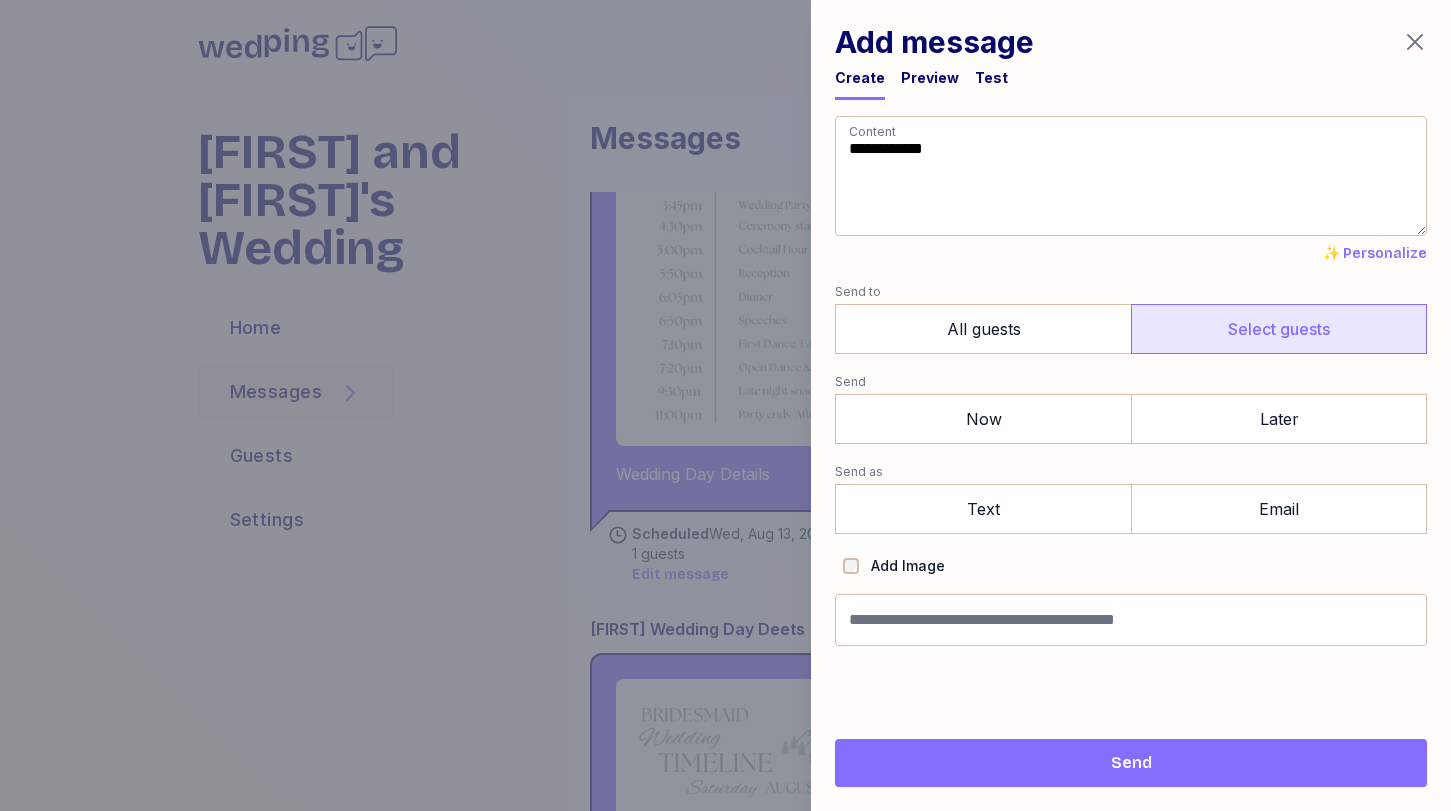type on "**********" 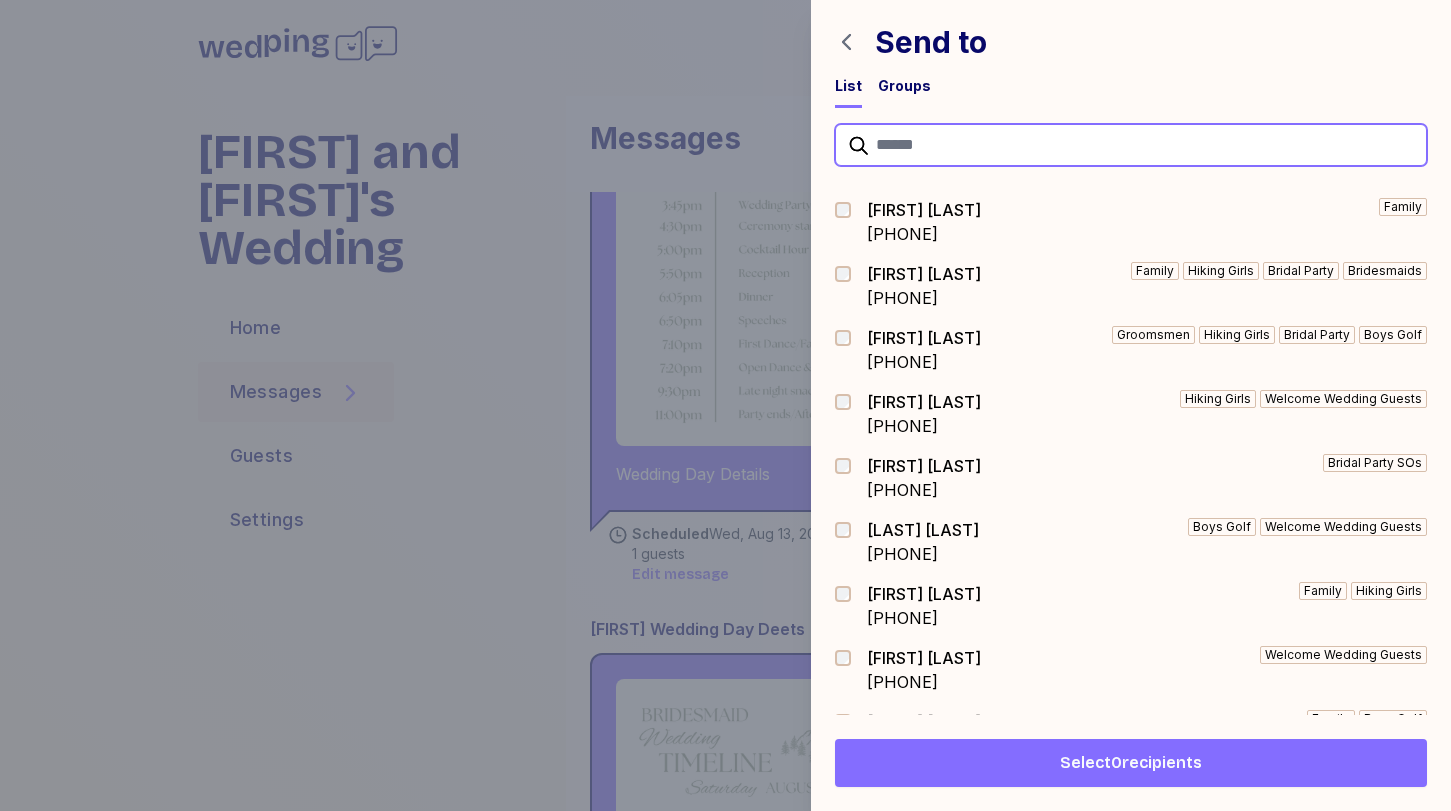 click at bounding box center (1131, 145) 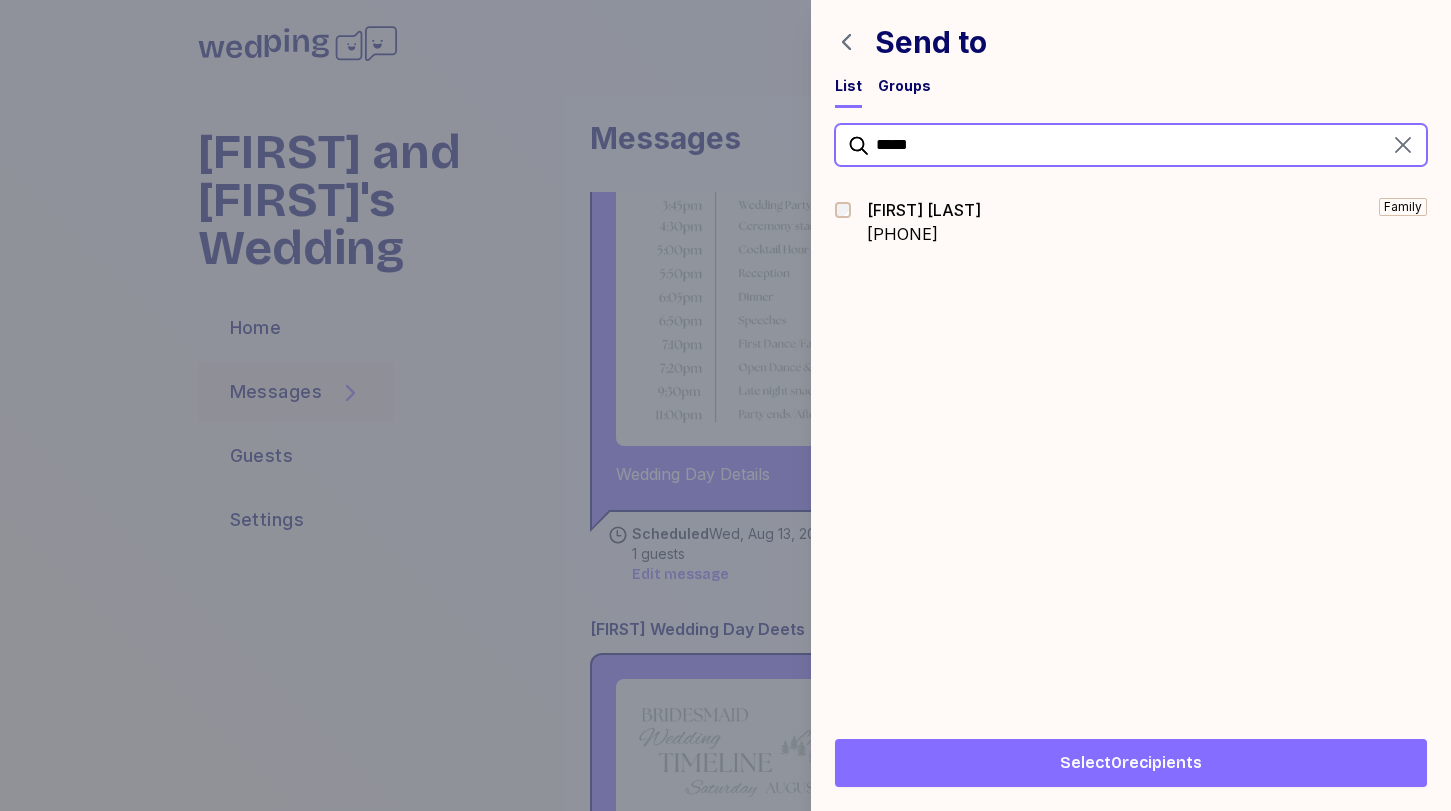 type on "*****" 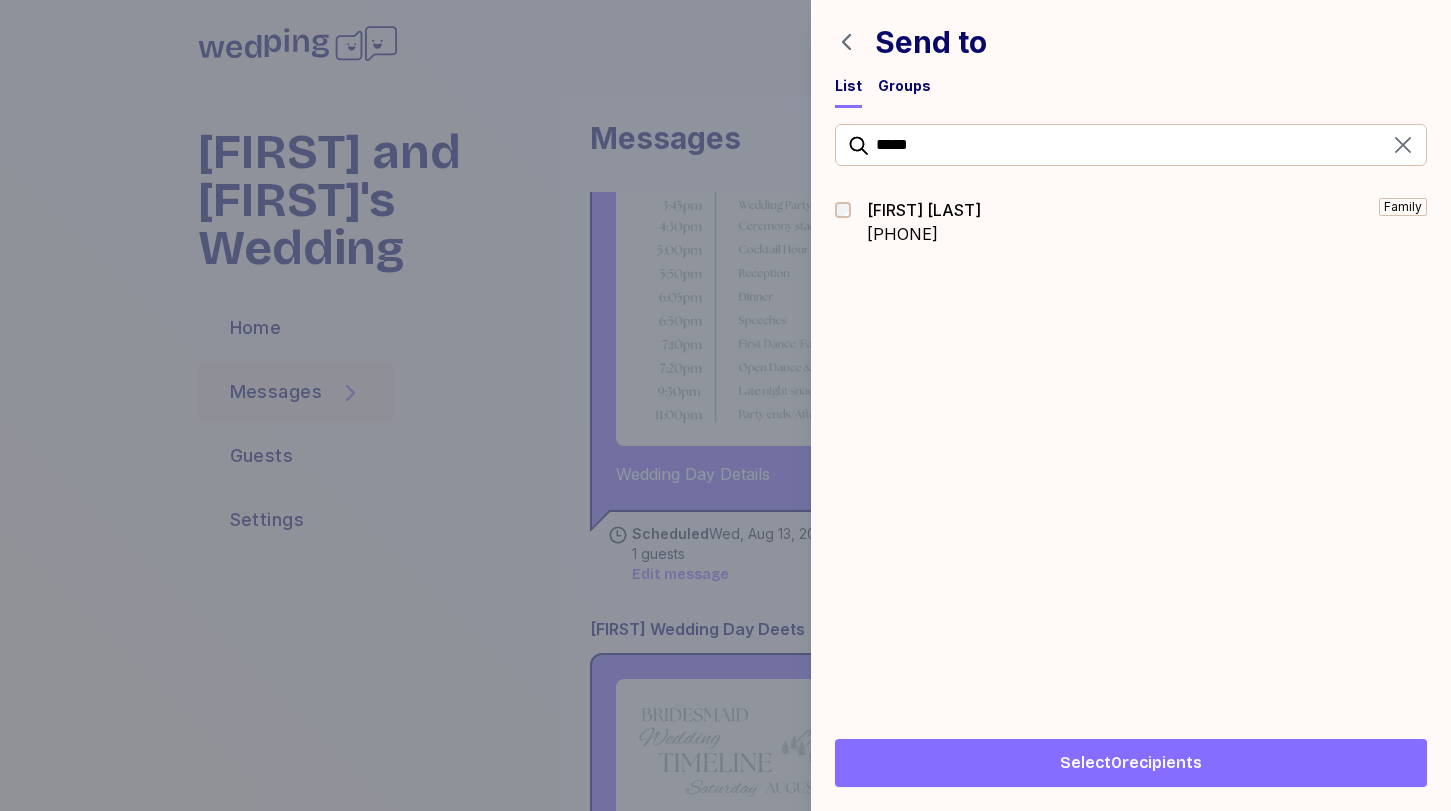 click on "[PHONE]" at bounding box center [924, 234] 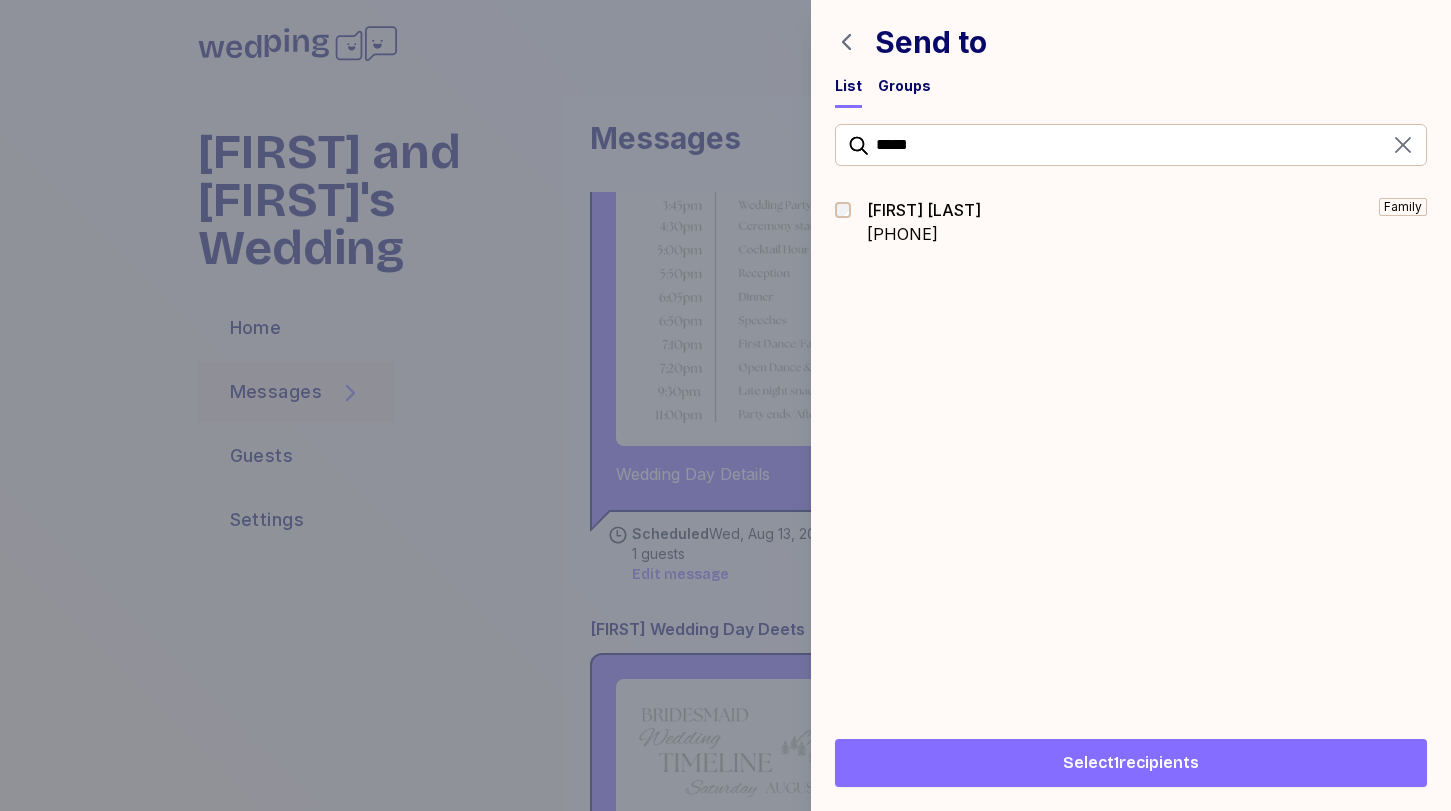 click on "Select  1  recipients" at bounding box center [1131, 763] 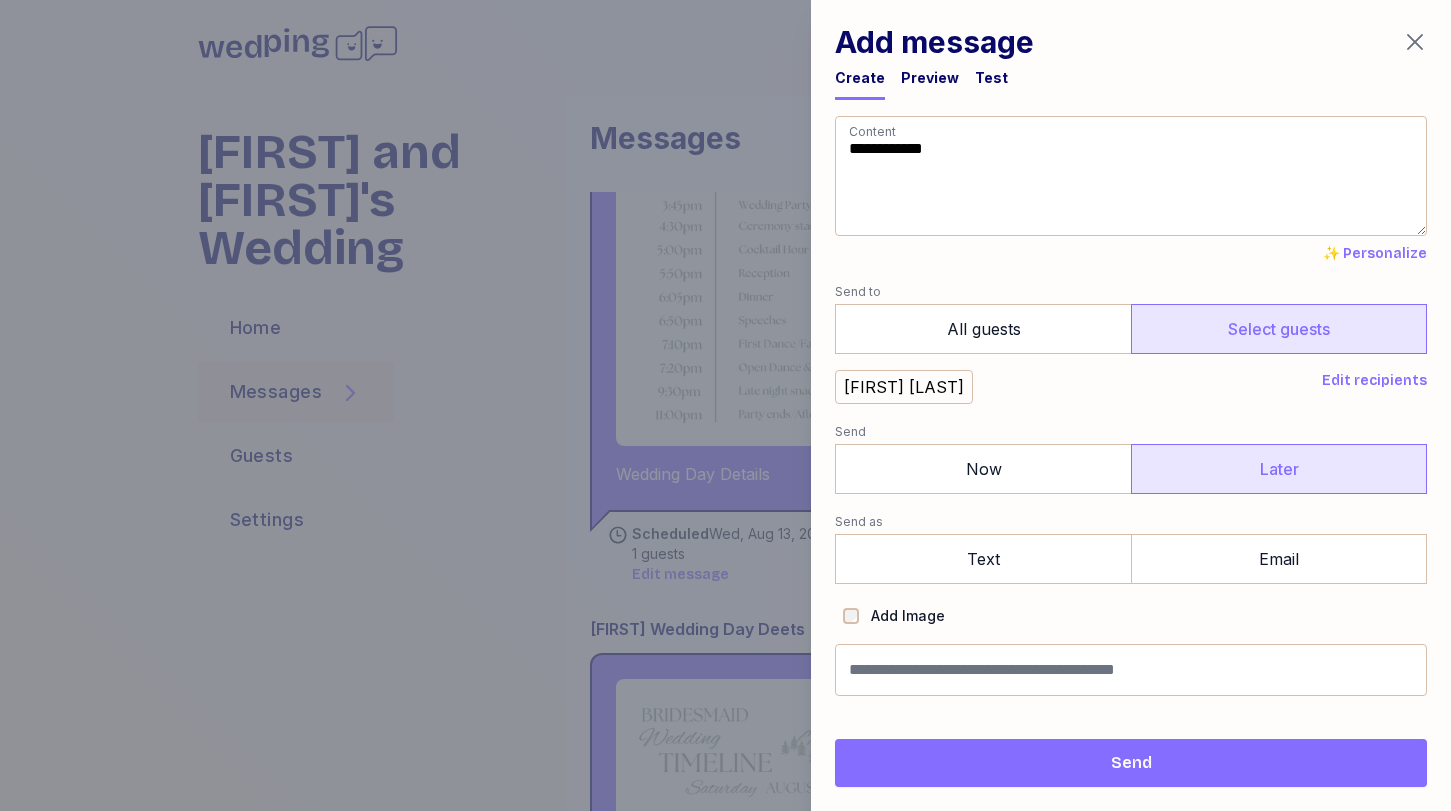 click on "Later" at bounding box center [1279, 469] 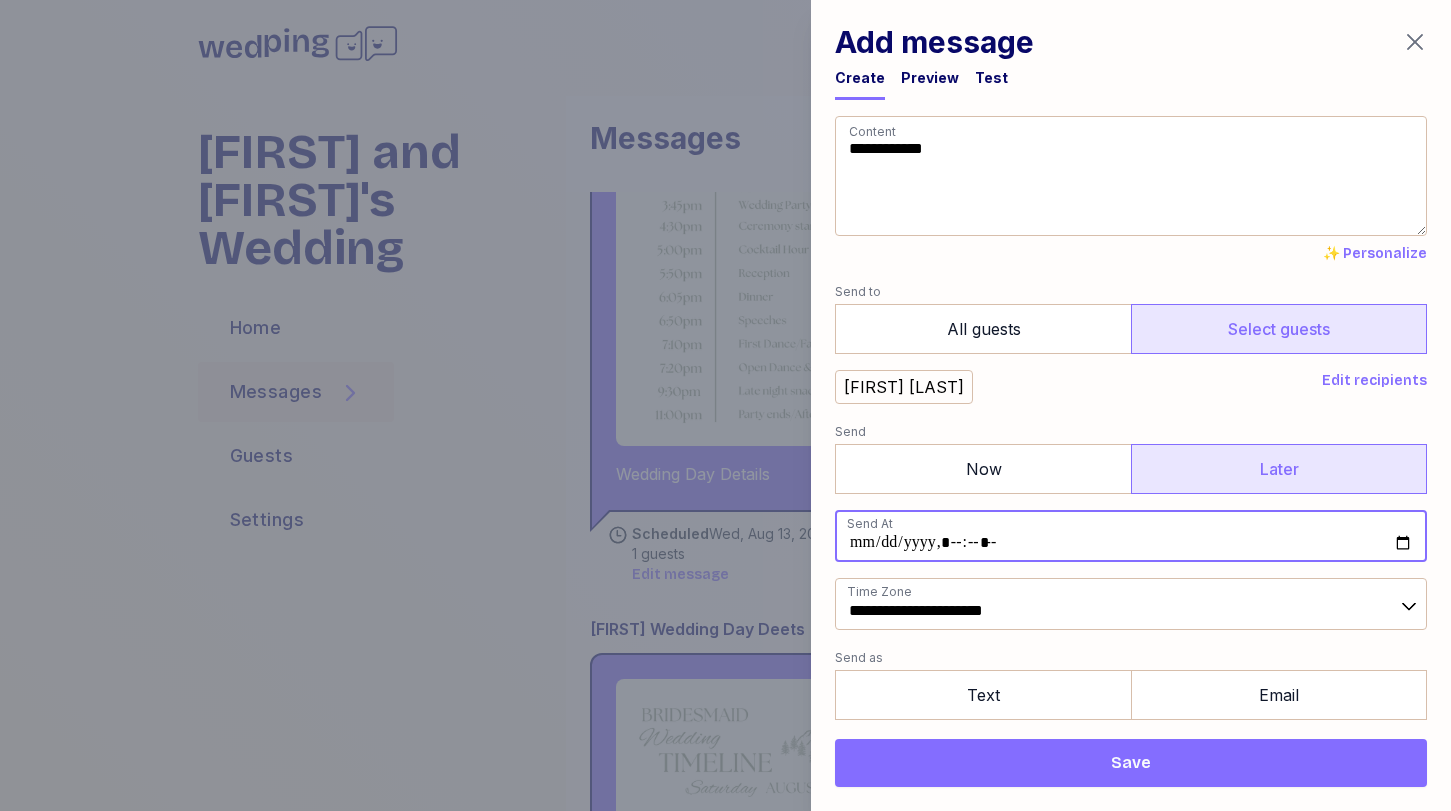 click at bounding box center [1131, 536] 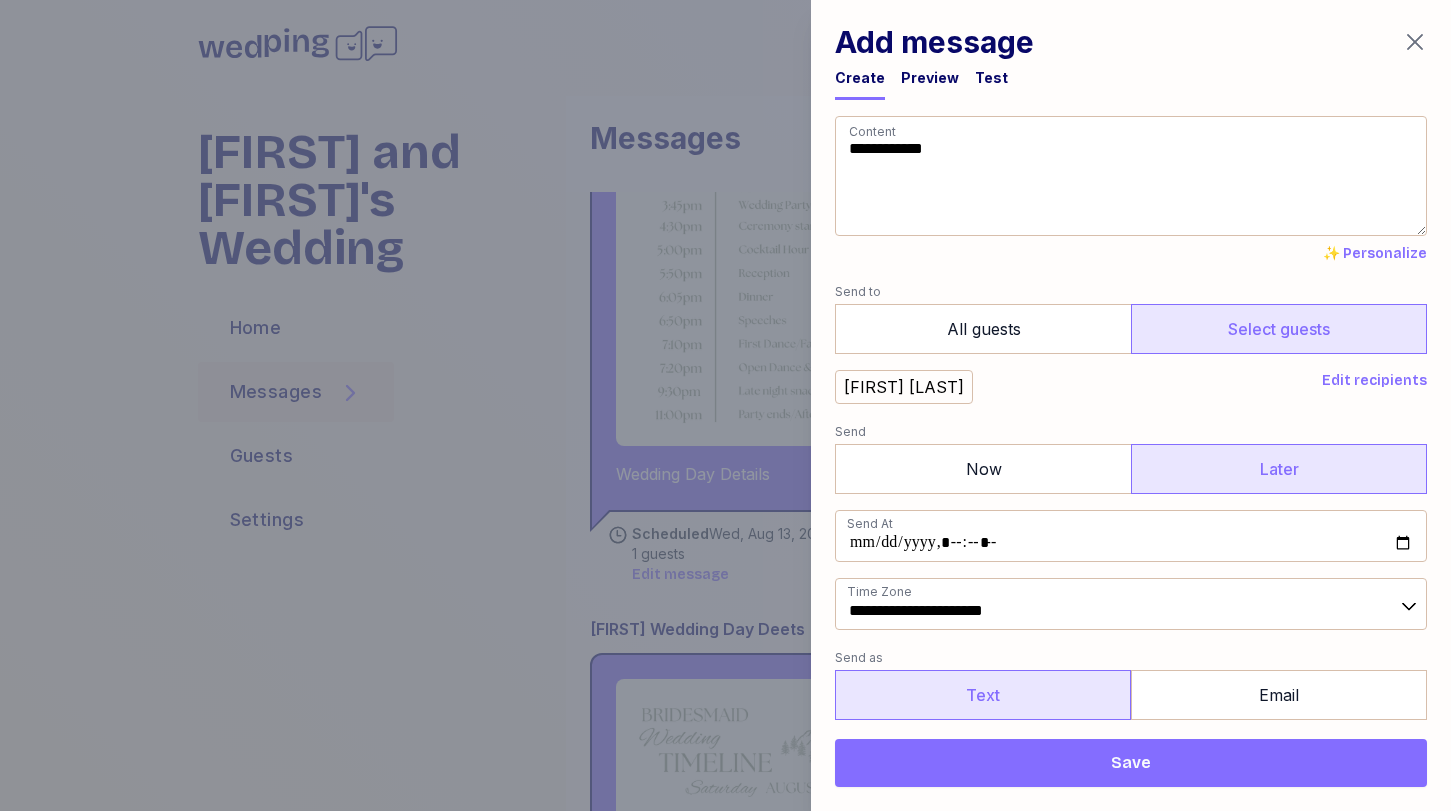 type on "**********" 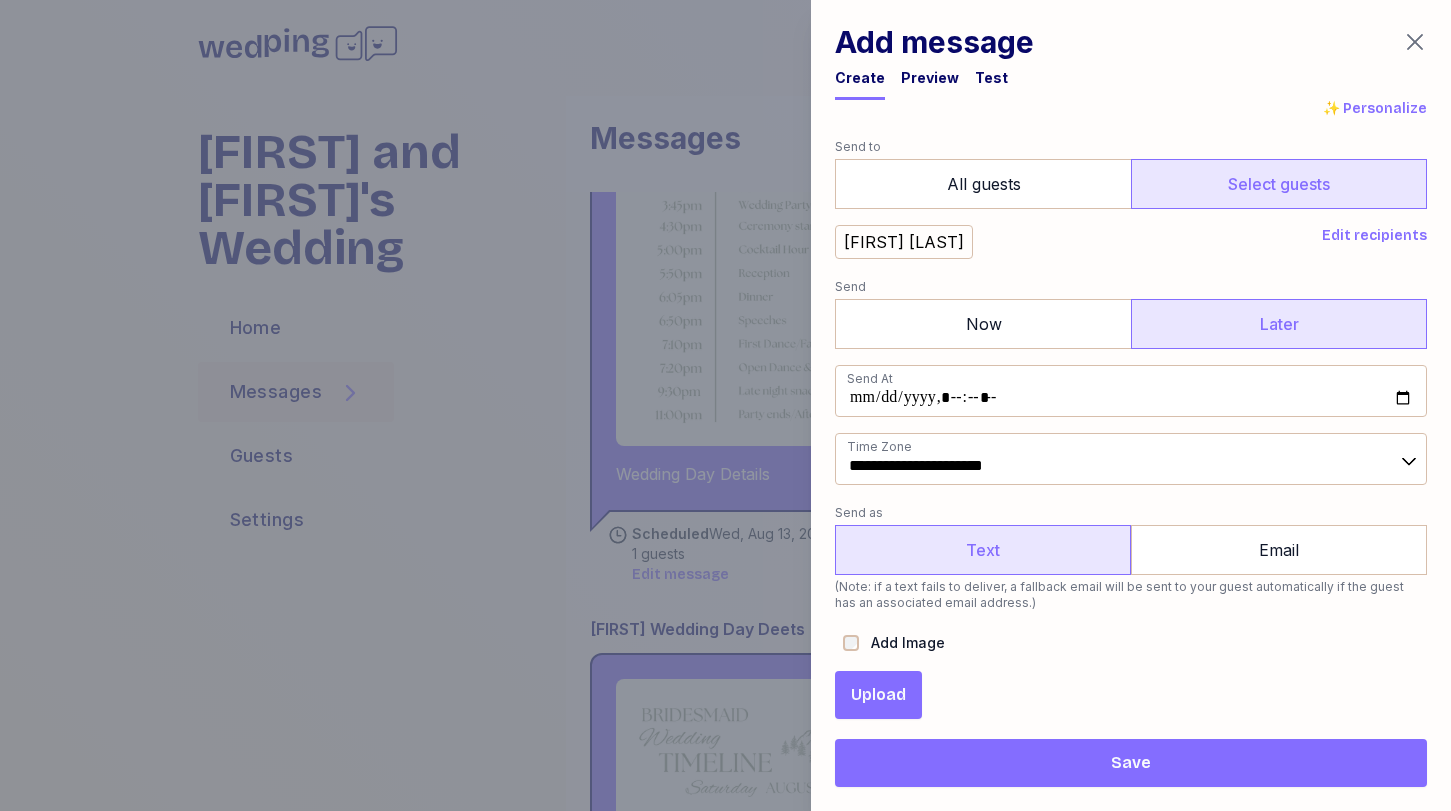 click on "Upload" at bounding box center (878, 695) 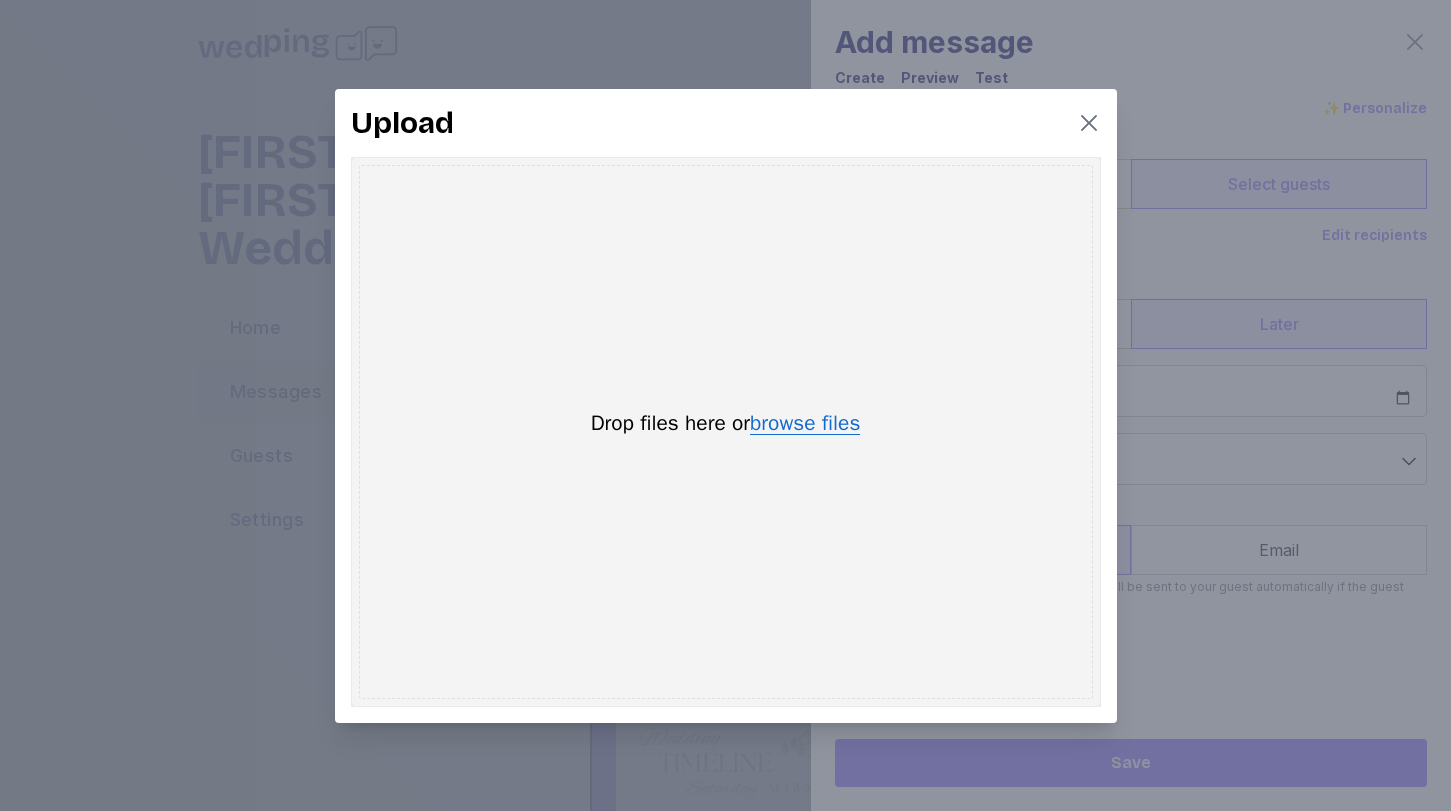 click on "browse files" at bounding box center [805, 424] 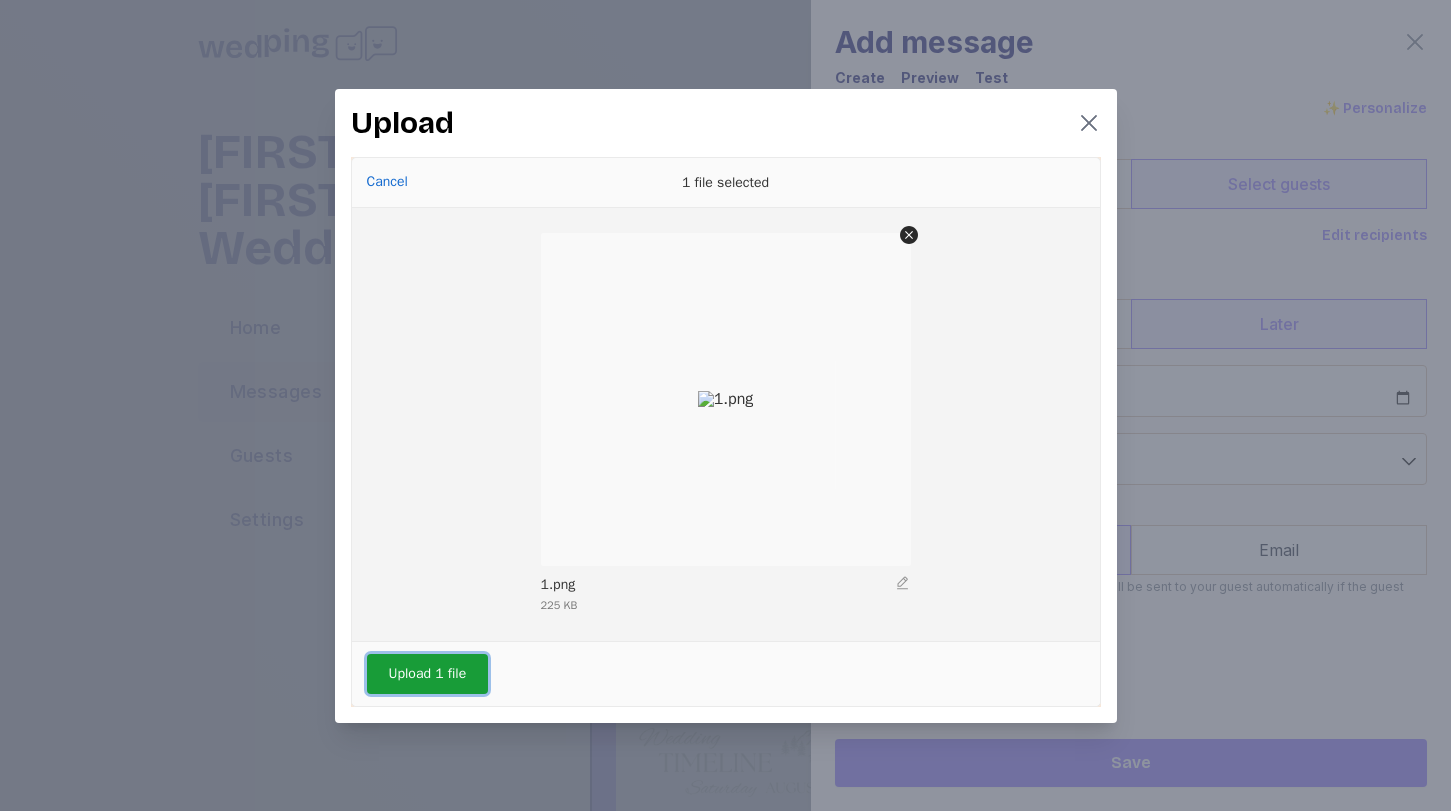 click on "Upload 1 file" at bounding box center (428, 674) 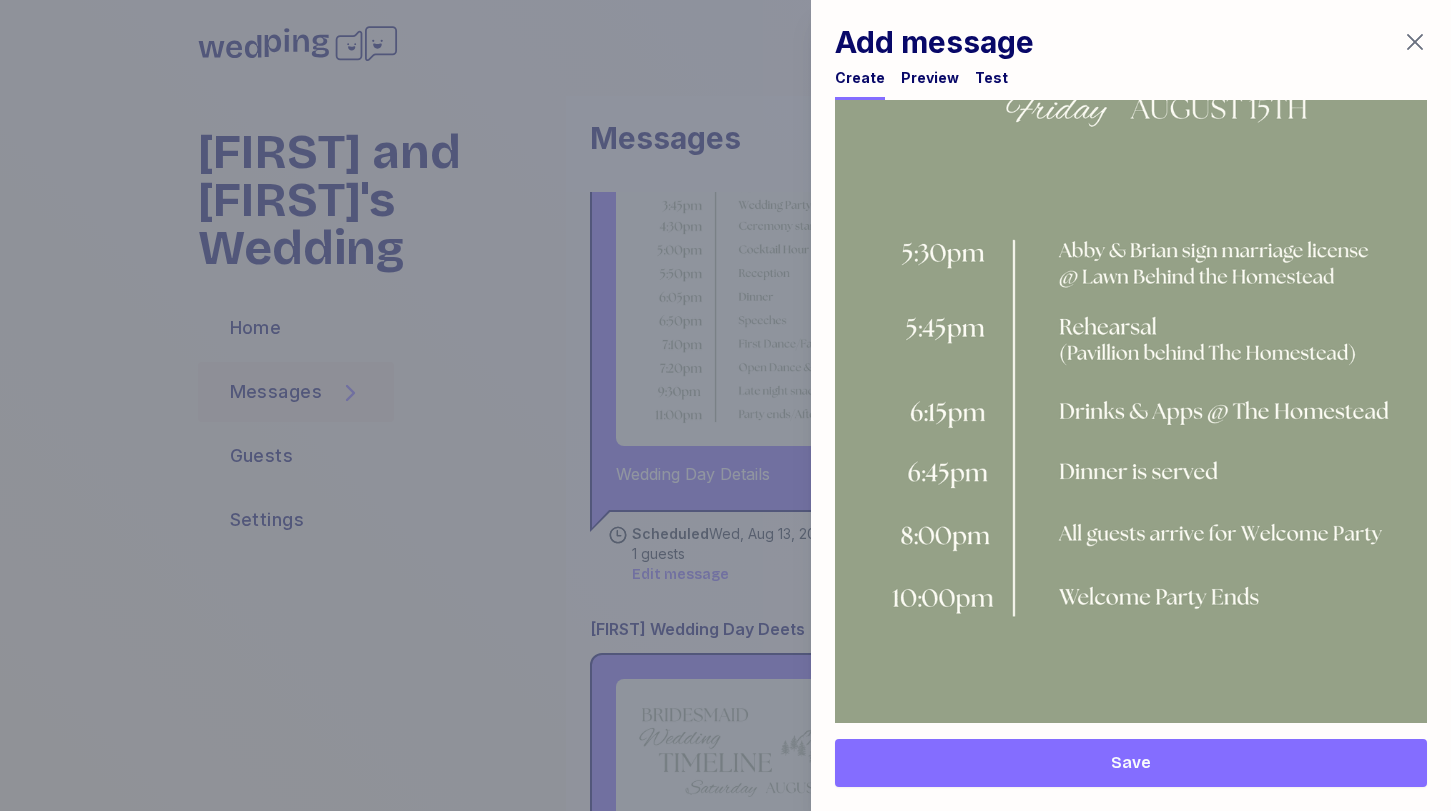 scroll, scrollTop: 1213, scrollLeft: 0, axis: vertical 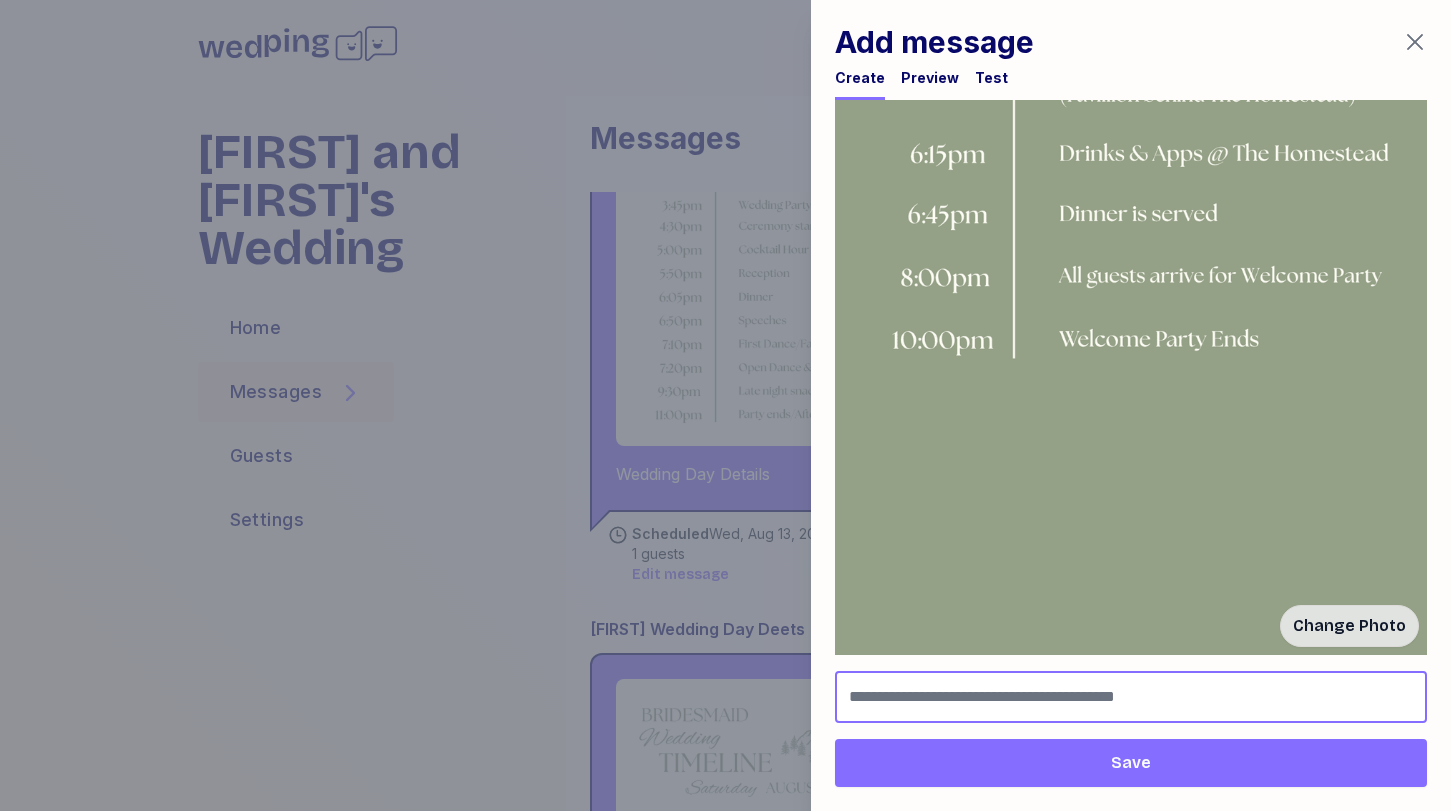 click at bounding box center (1131, 697) 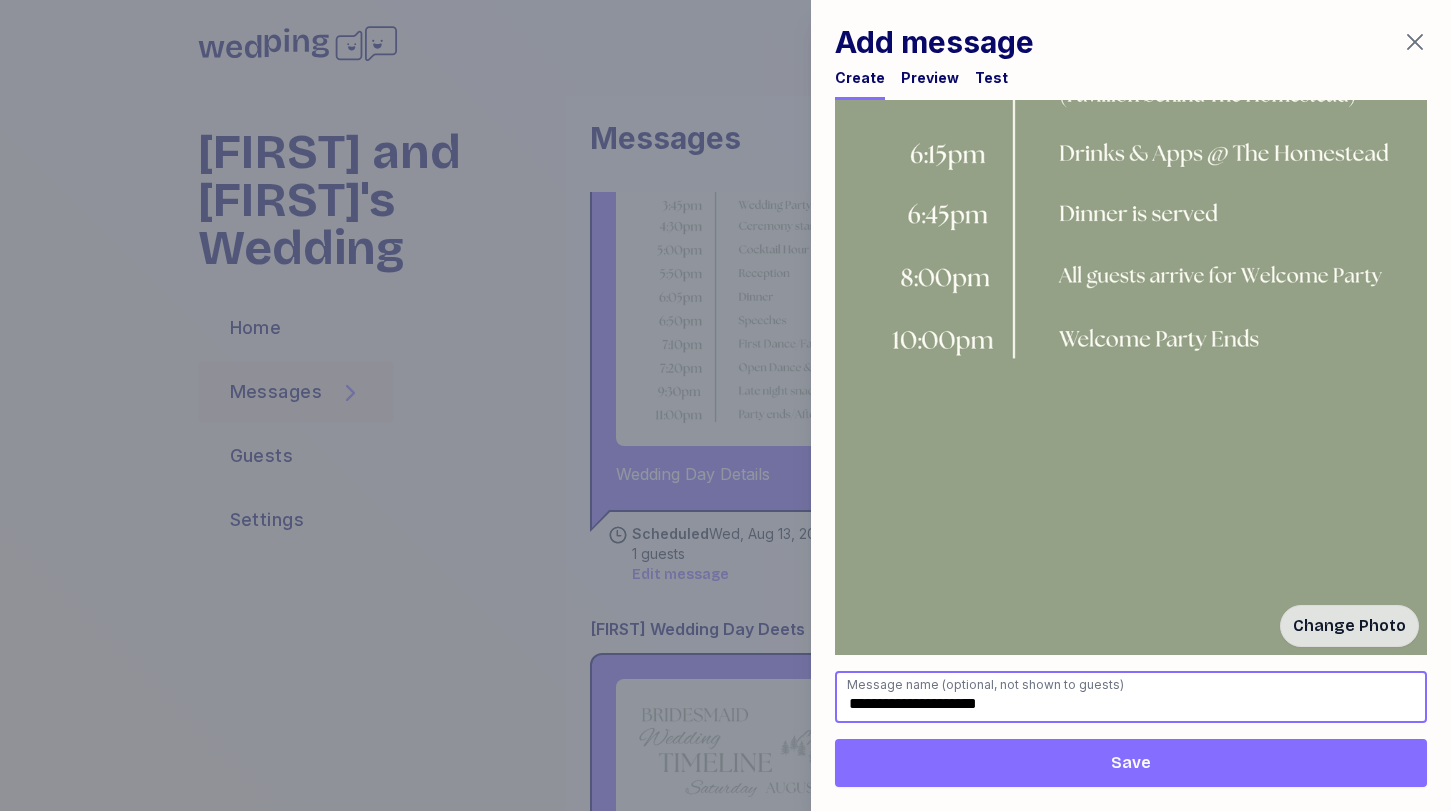 type on "**********" 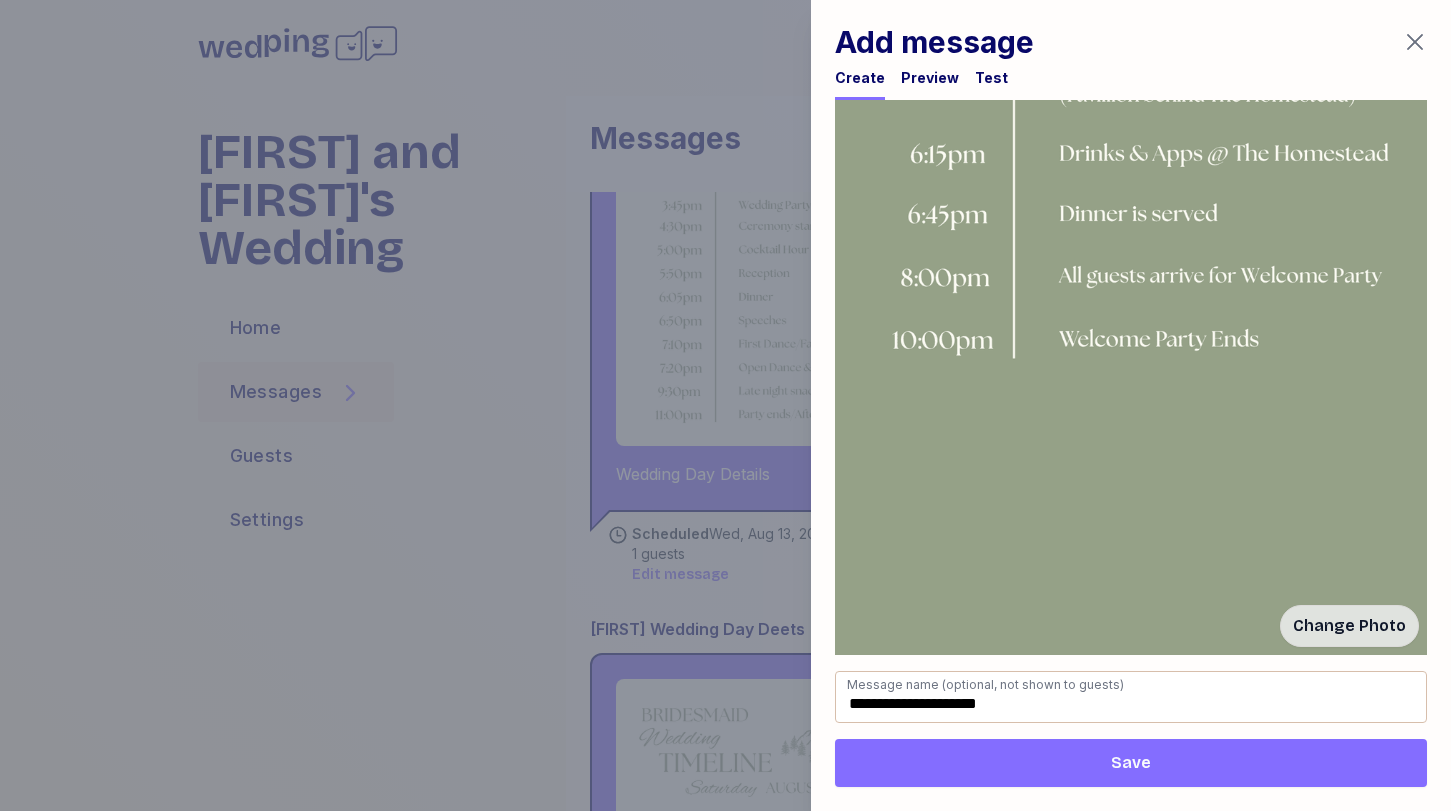 click on "Save" at bounding box center [1131, 763] 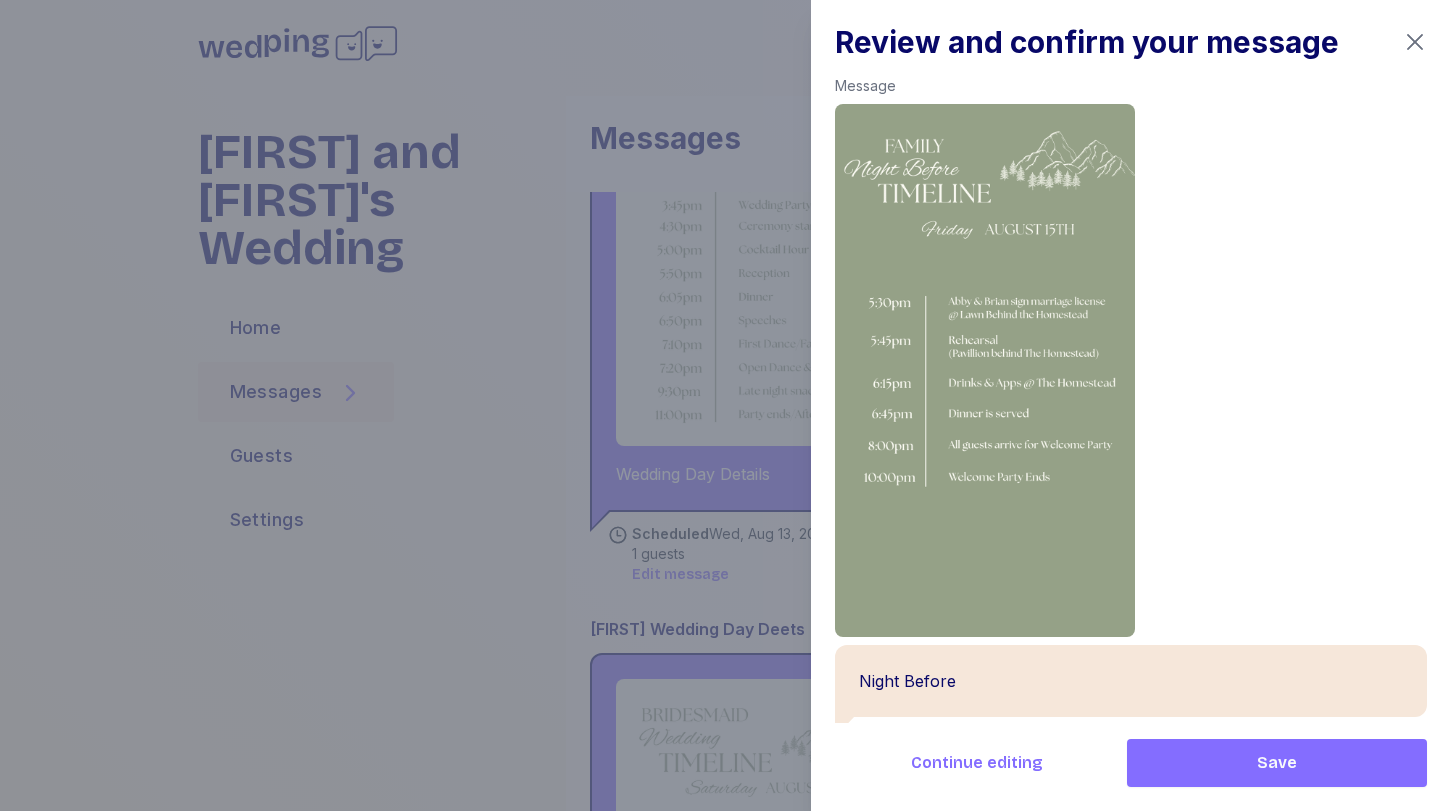 click on "Save" at bounding box center [1277, 763] 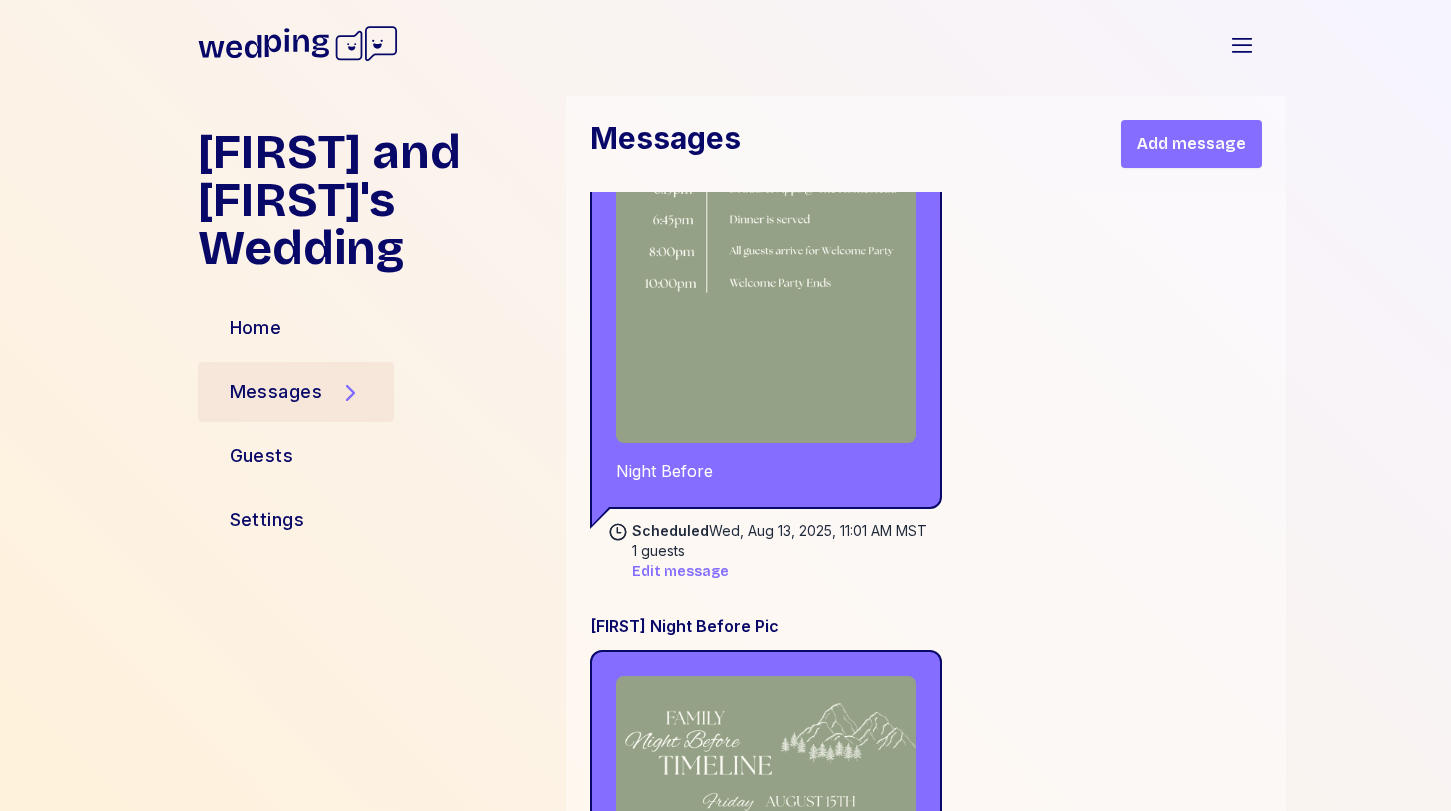 scroll, scrollTop: 8518, scrollLeft: 0, axis: vertical 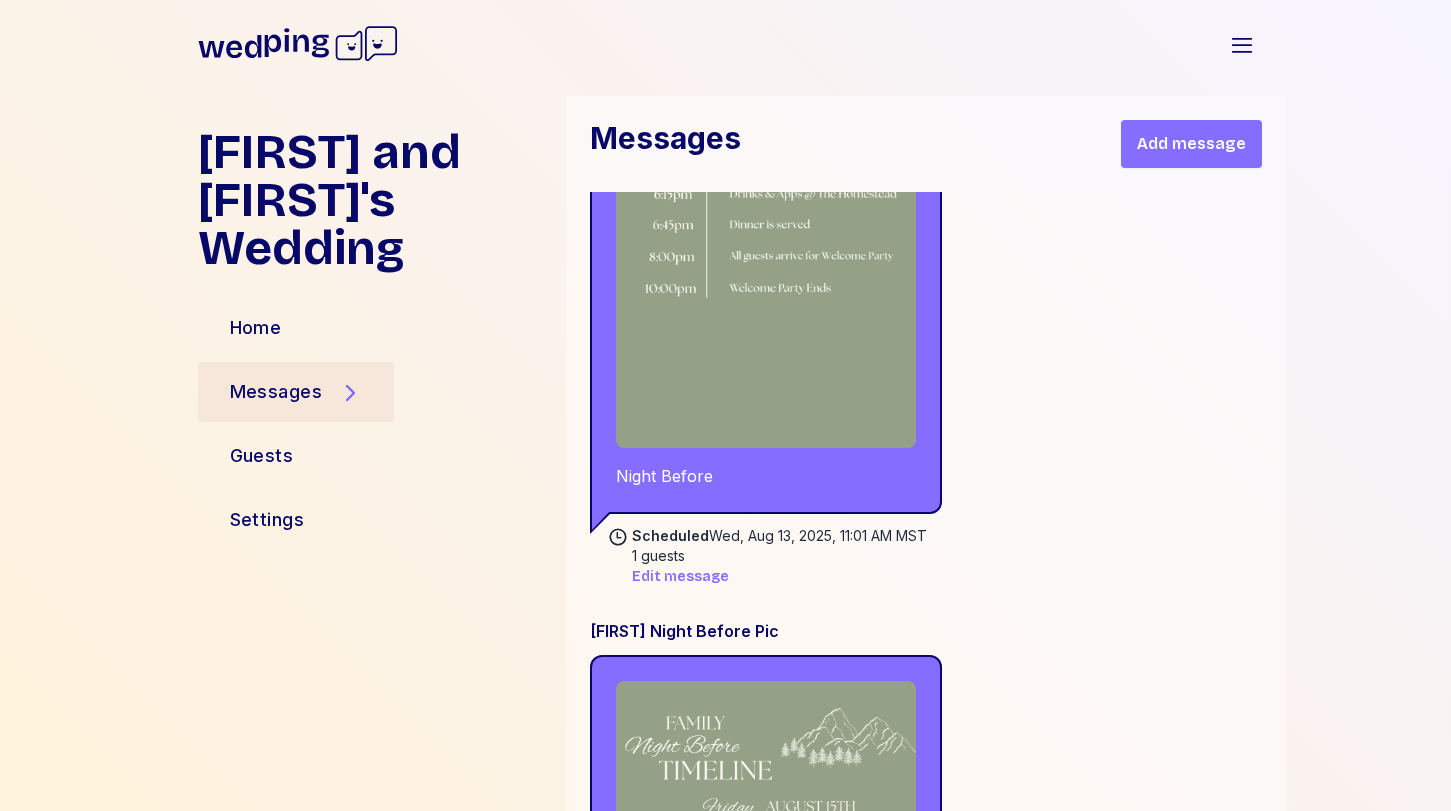click on "Add message" at bounding box center (1191, 144) 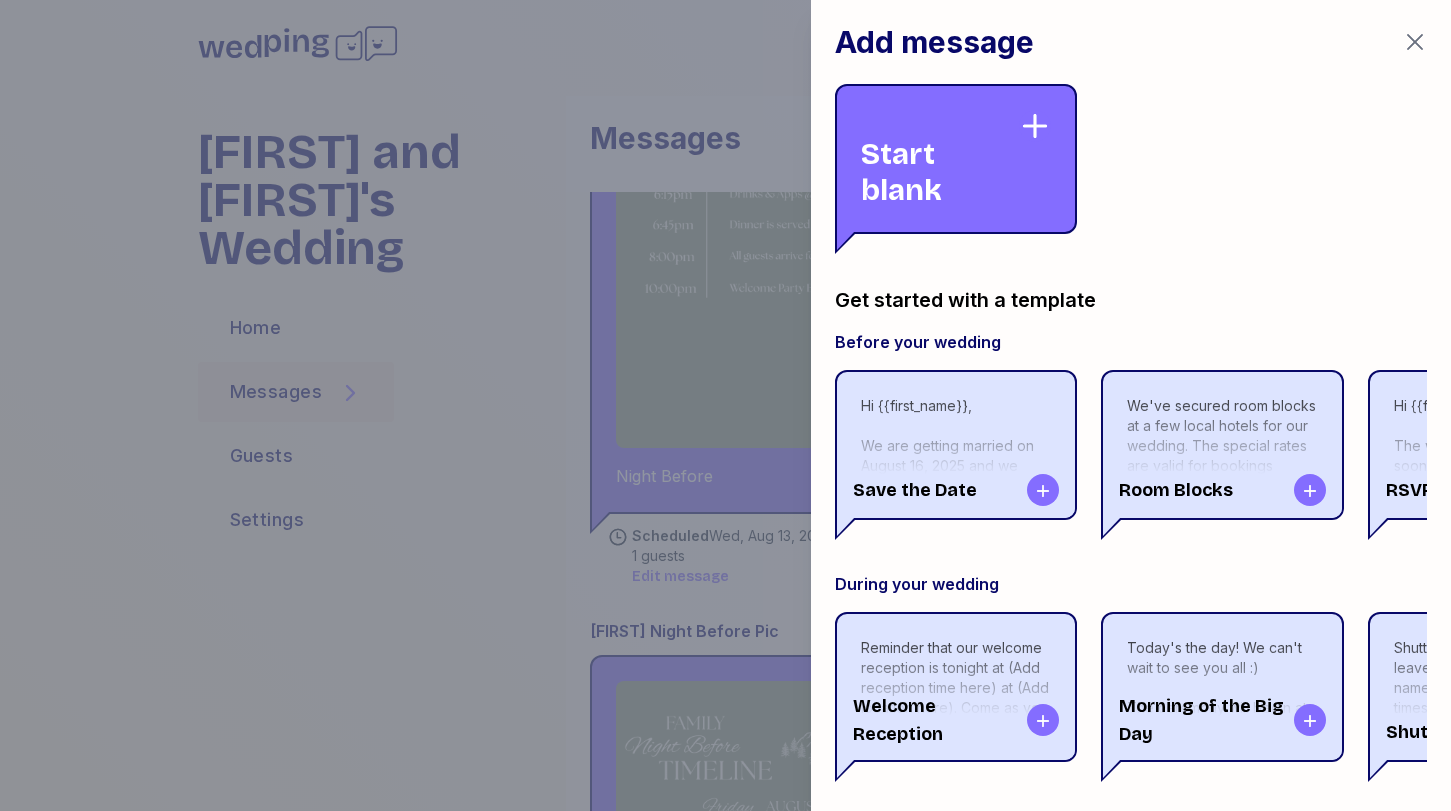 click on "Start blank" at bounding box center (940, 159) 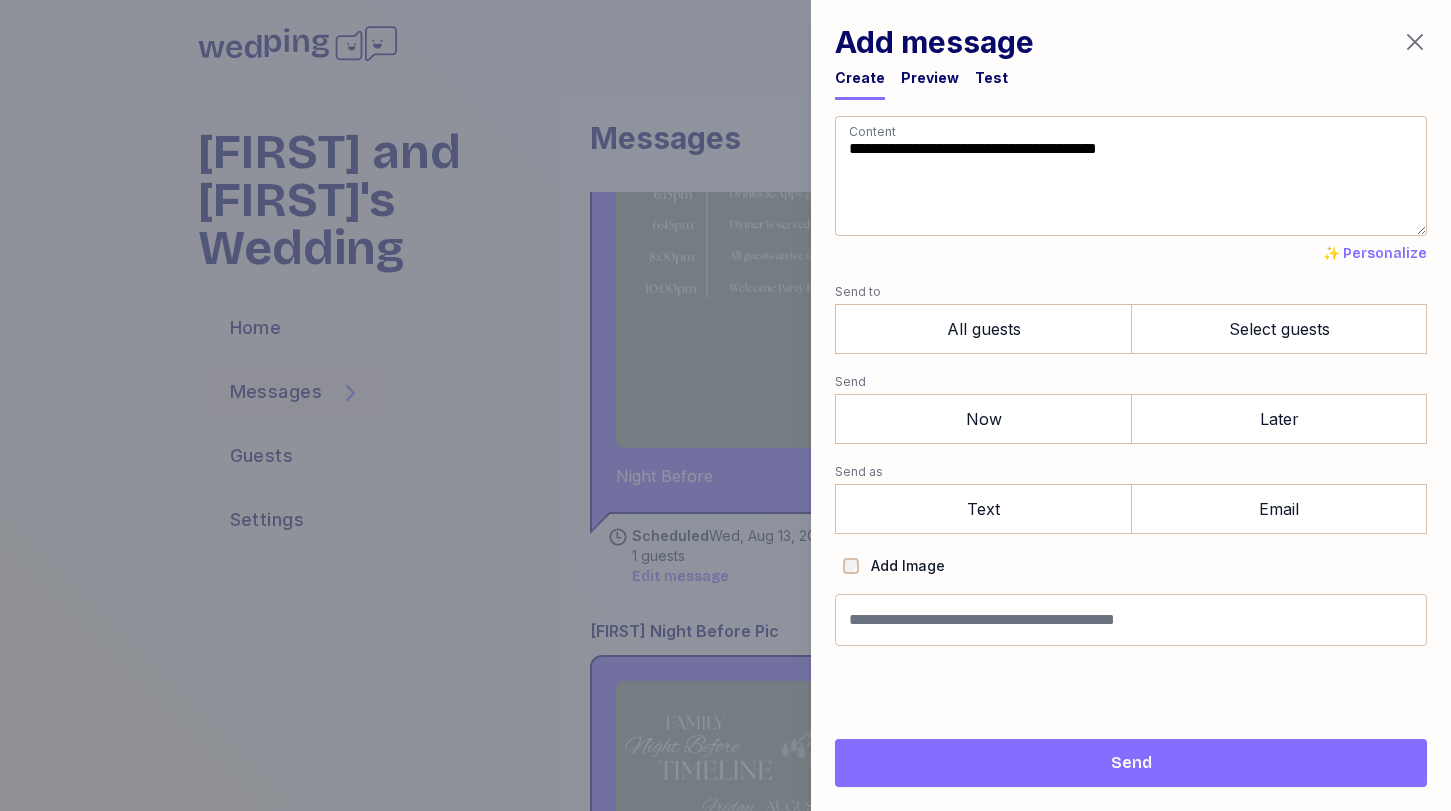 drag, startPoint x: 897, startPoint y: 226, endPoint x: 709, endPoint y: -84, distance: 362.55206 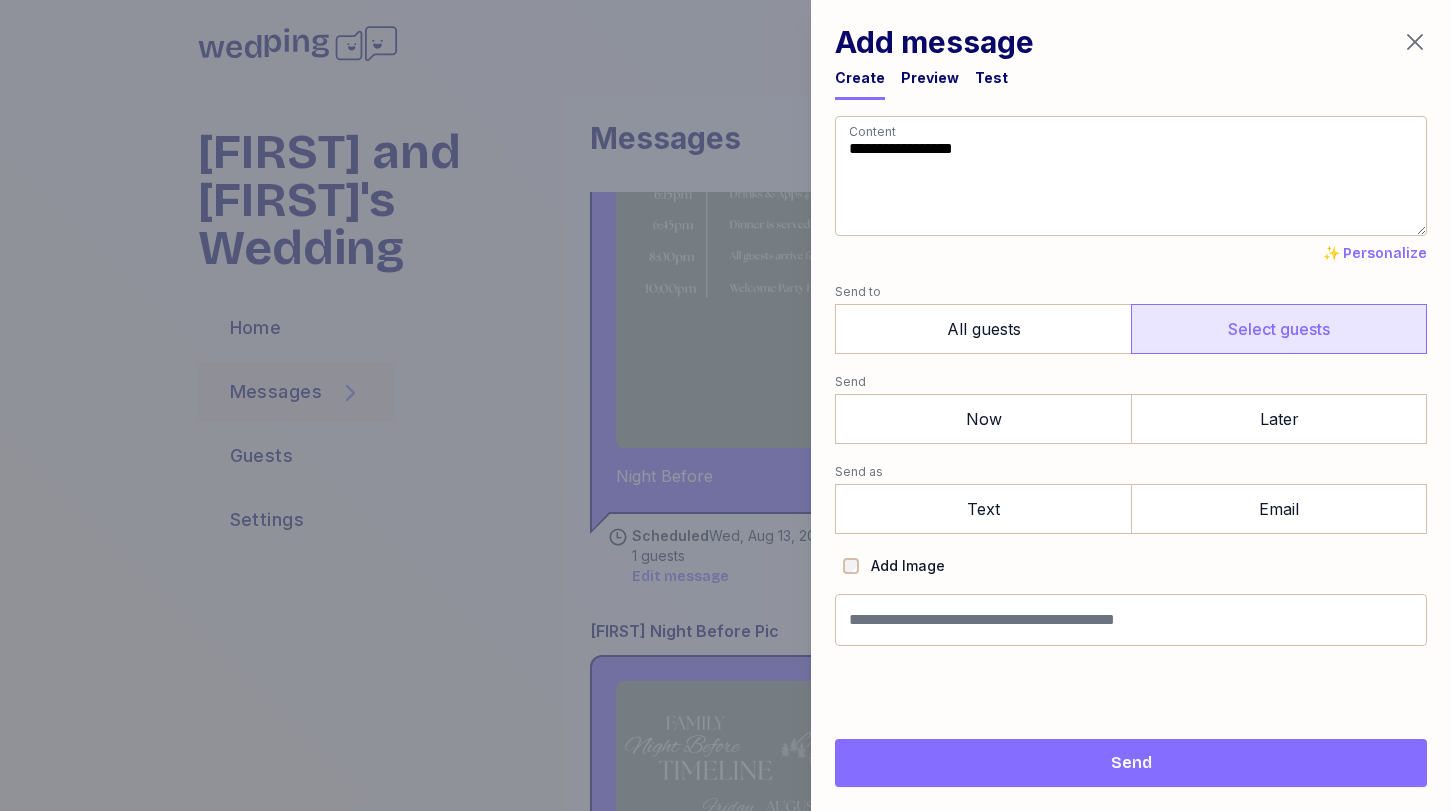 type on "**********" 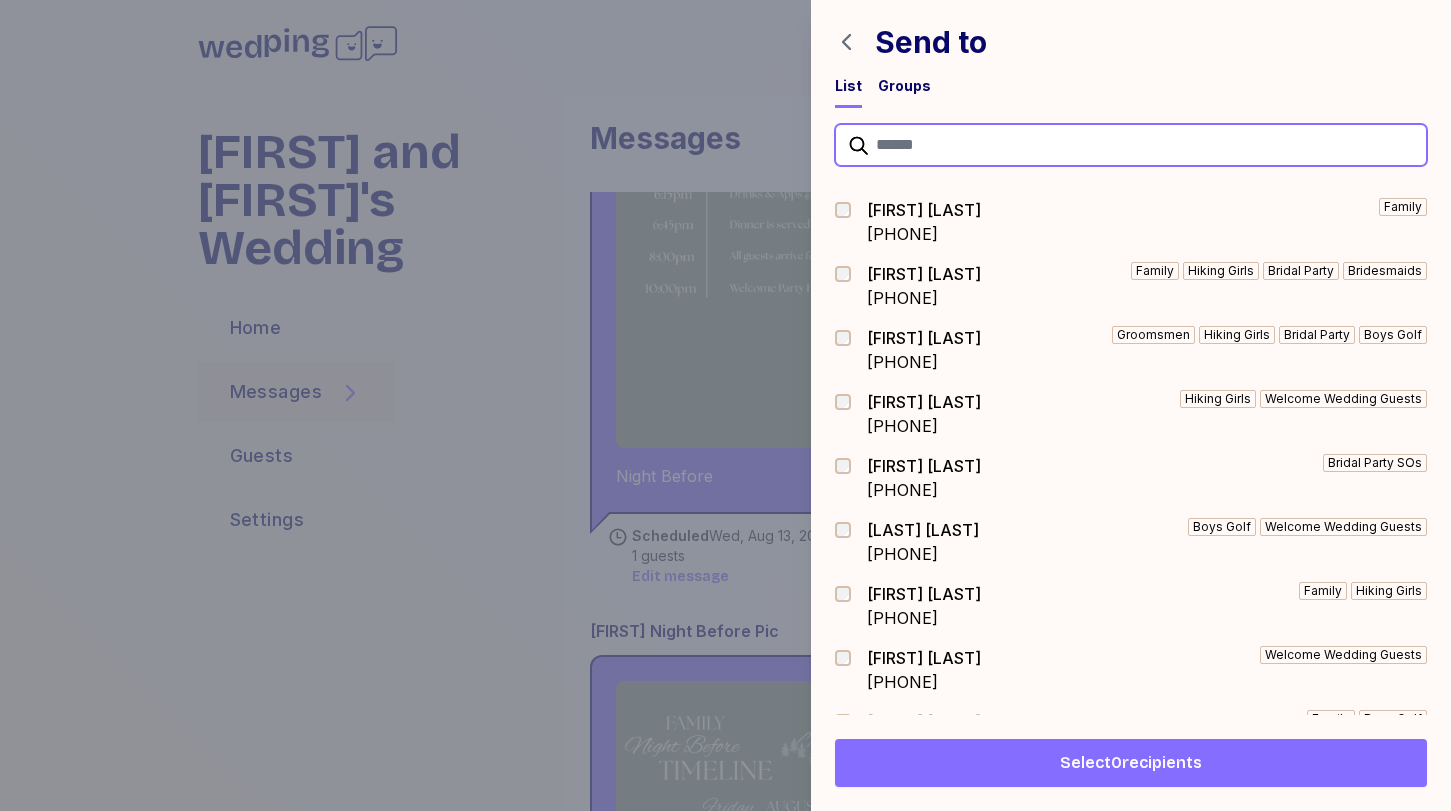 click at bounding box center (1131, 145) 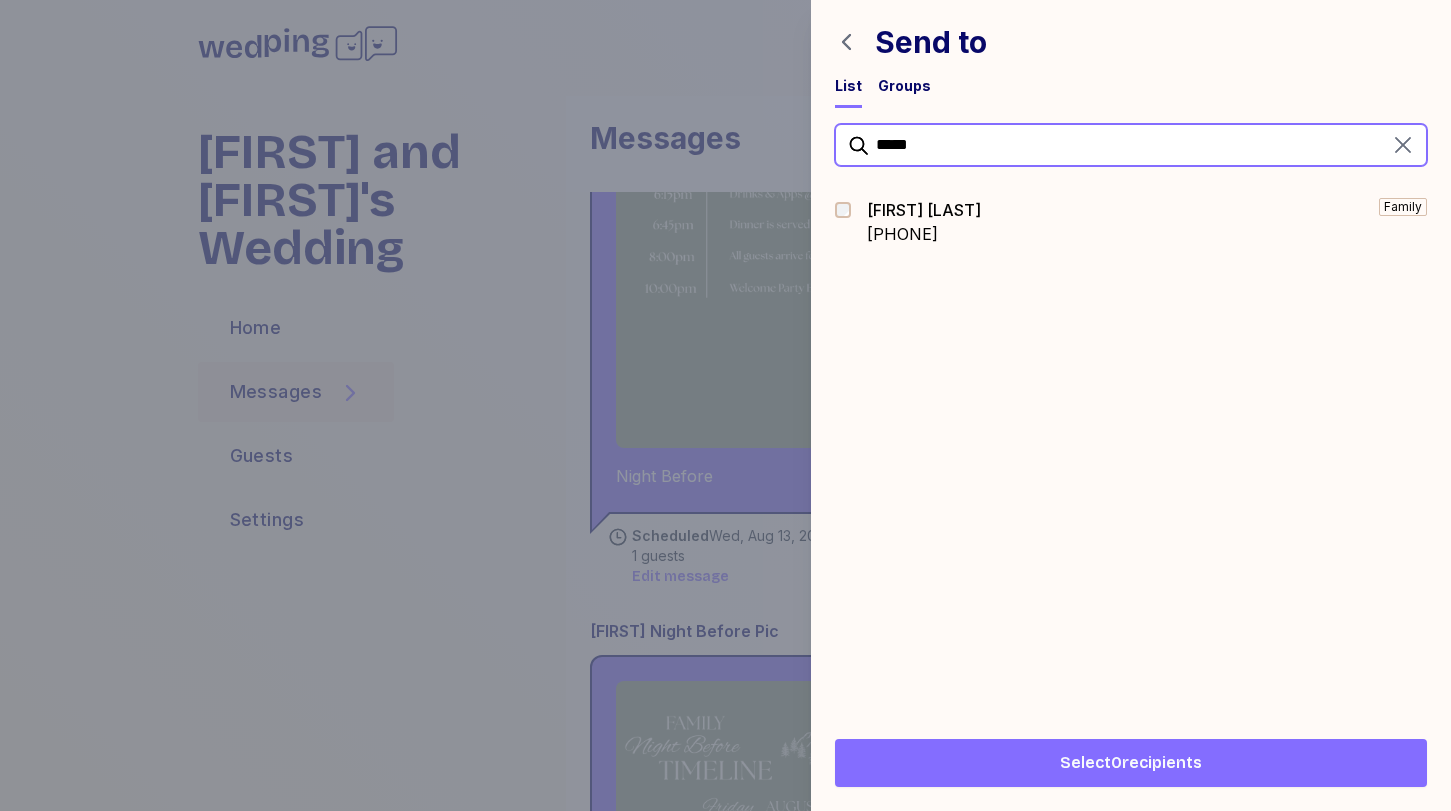 type on "*****" 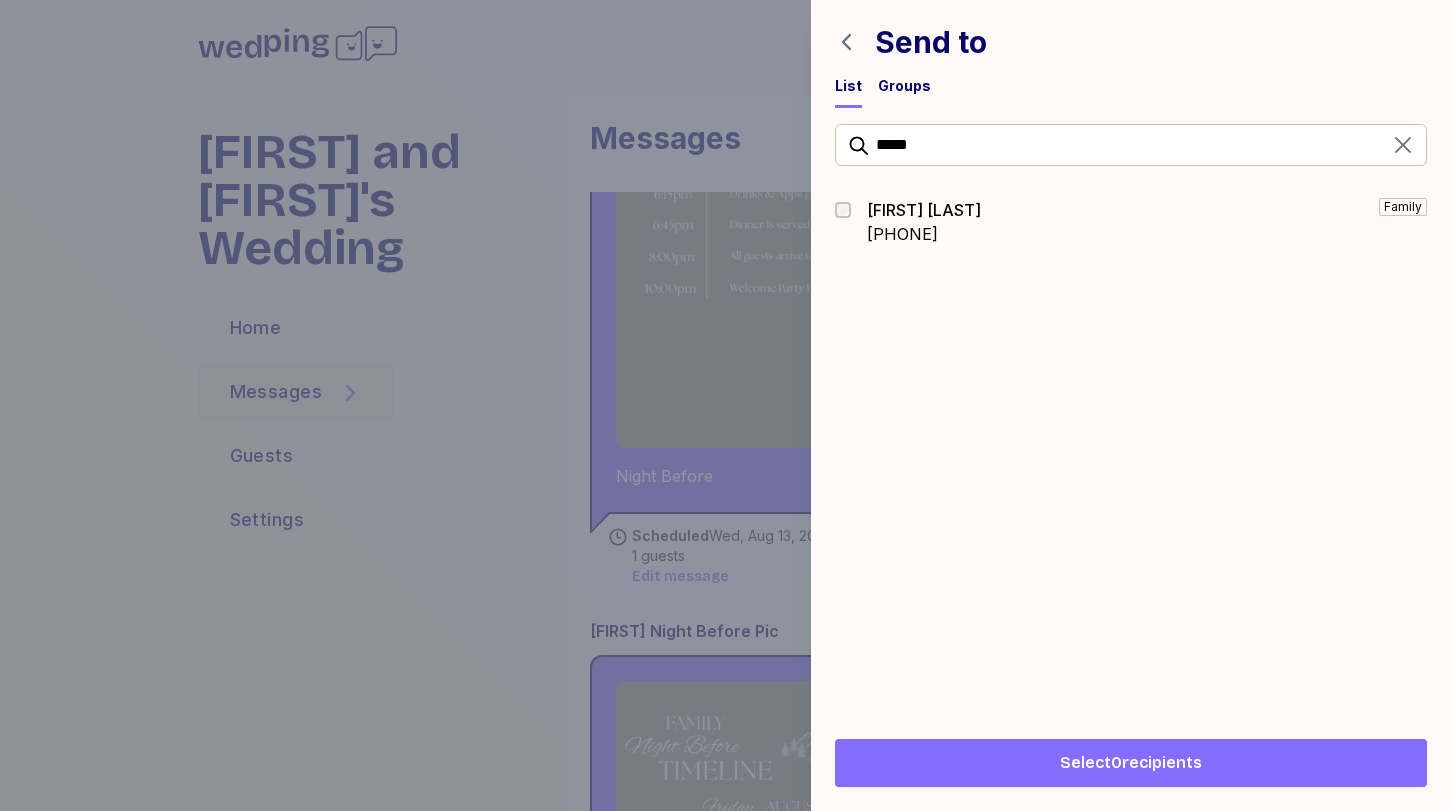 click on "Michael   Kaplan" at bounding box center (924, 210) 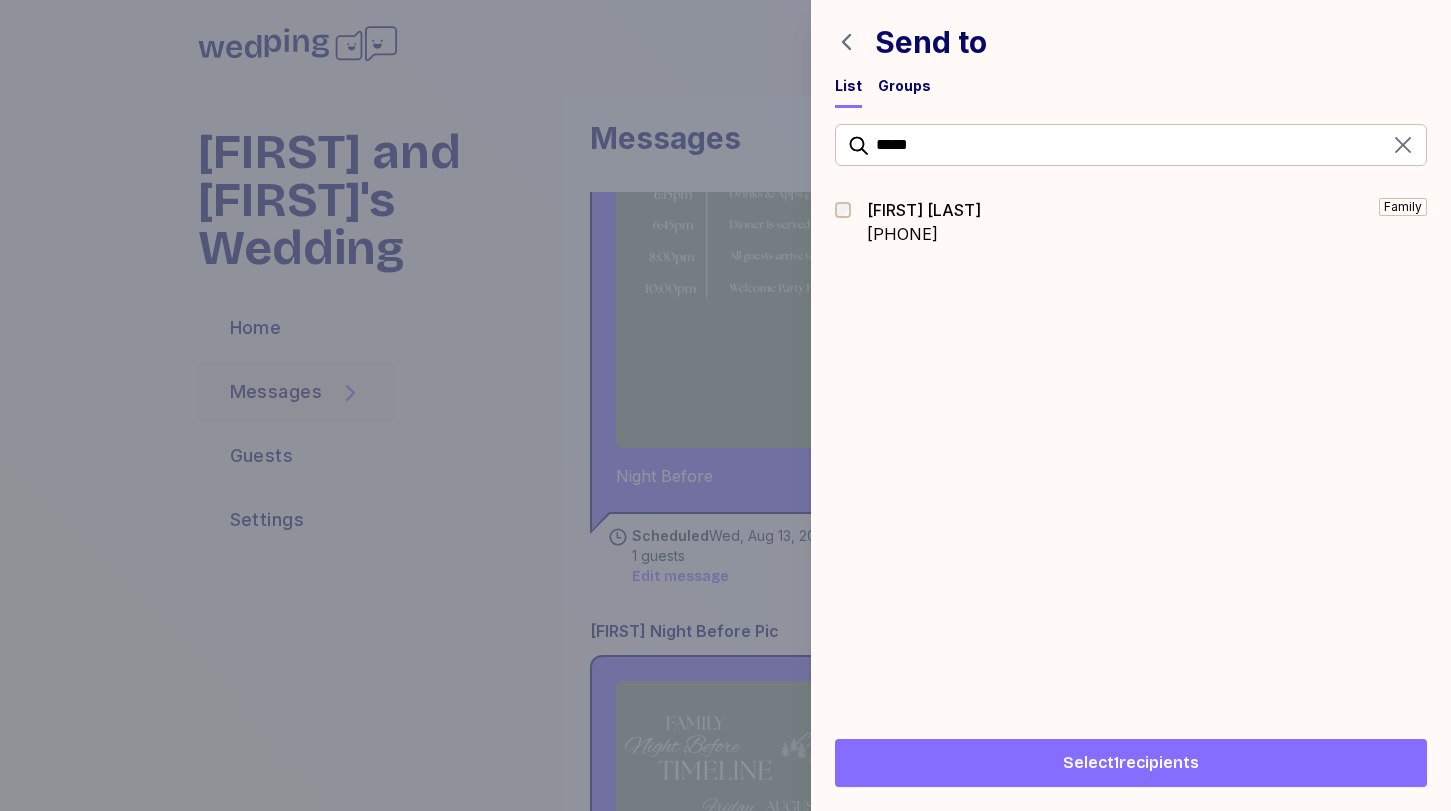 click on "Select  1  recipients" at bounding box center (1131, 763) 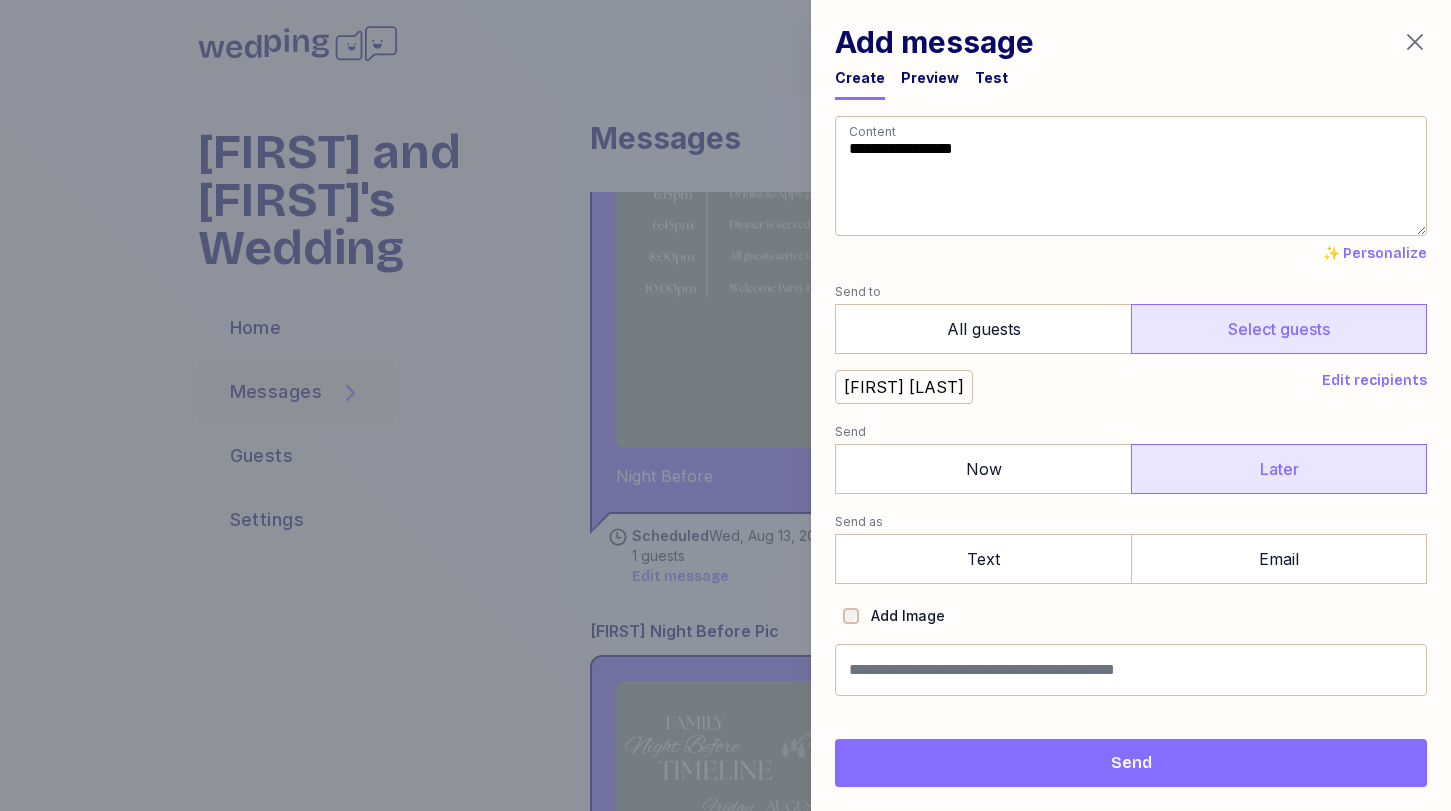 click on "Later" at bounding box center (1279, 469) 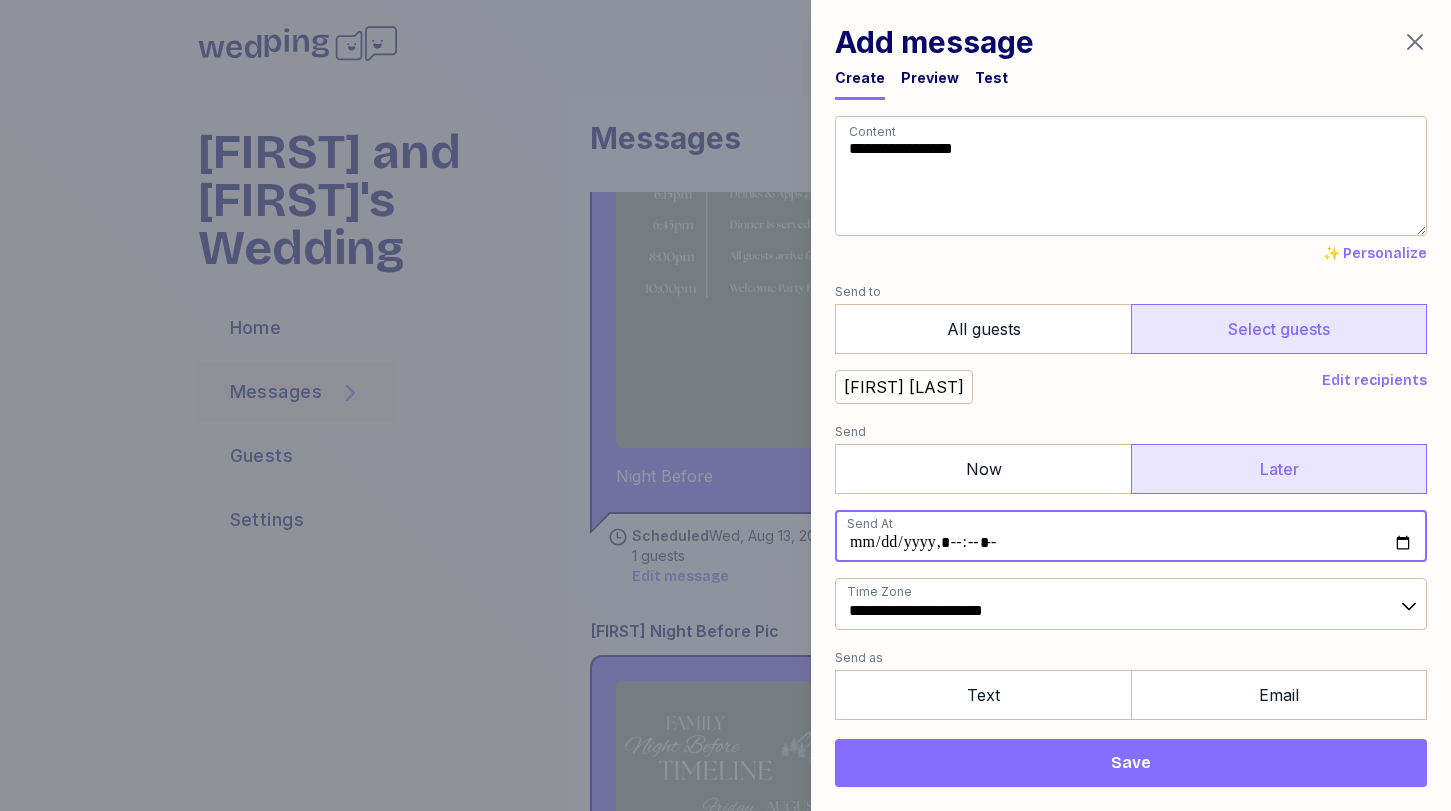 click at bounding box center [1131, 536] 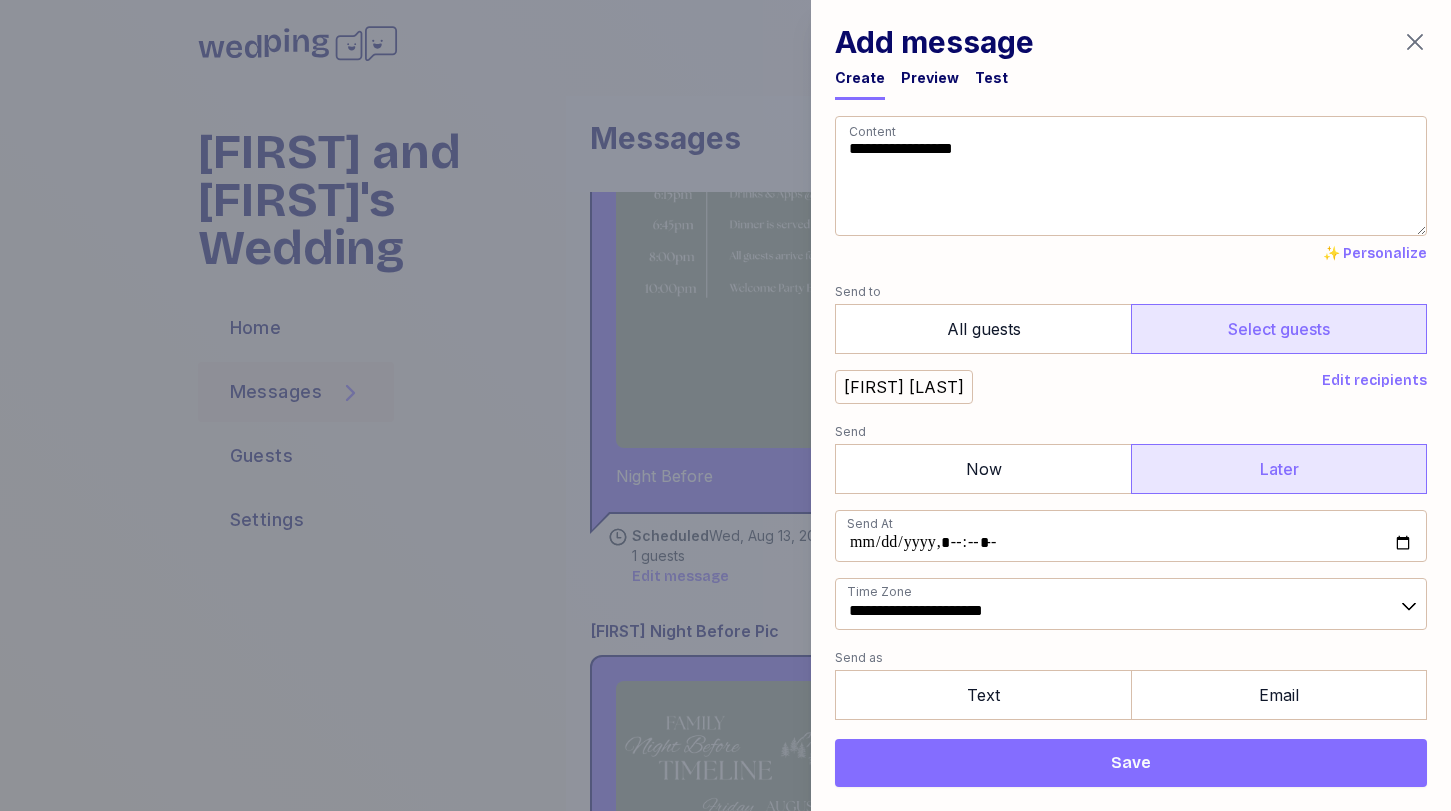 type on "**********" 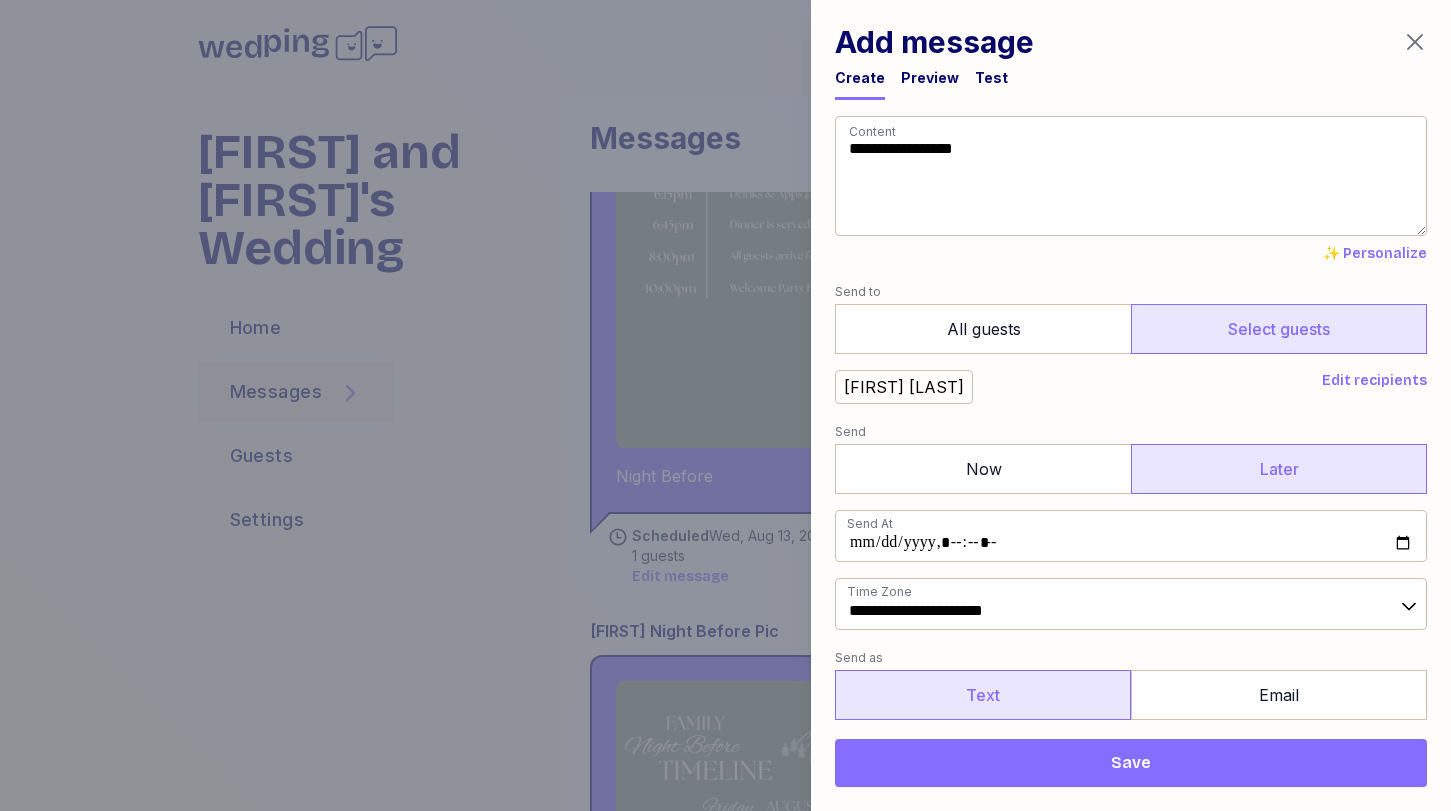 click on "Text" at bounding box center (983, 695) 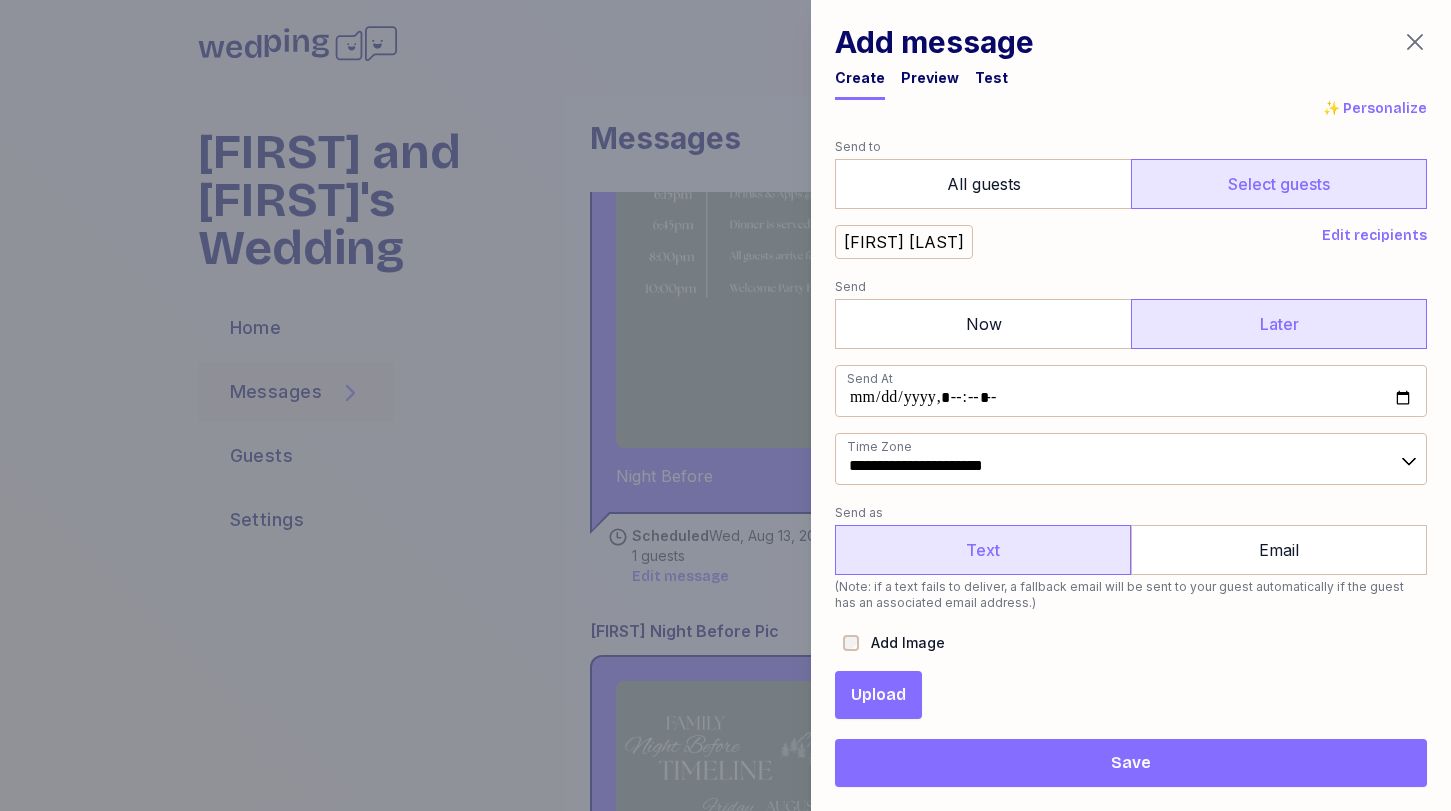 click on "Upload" at bounding box center (878, 695) 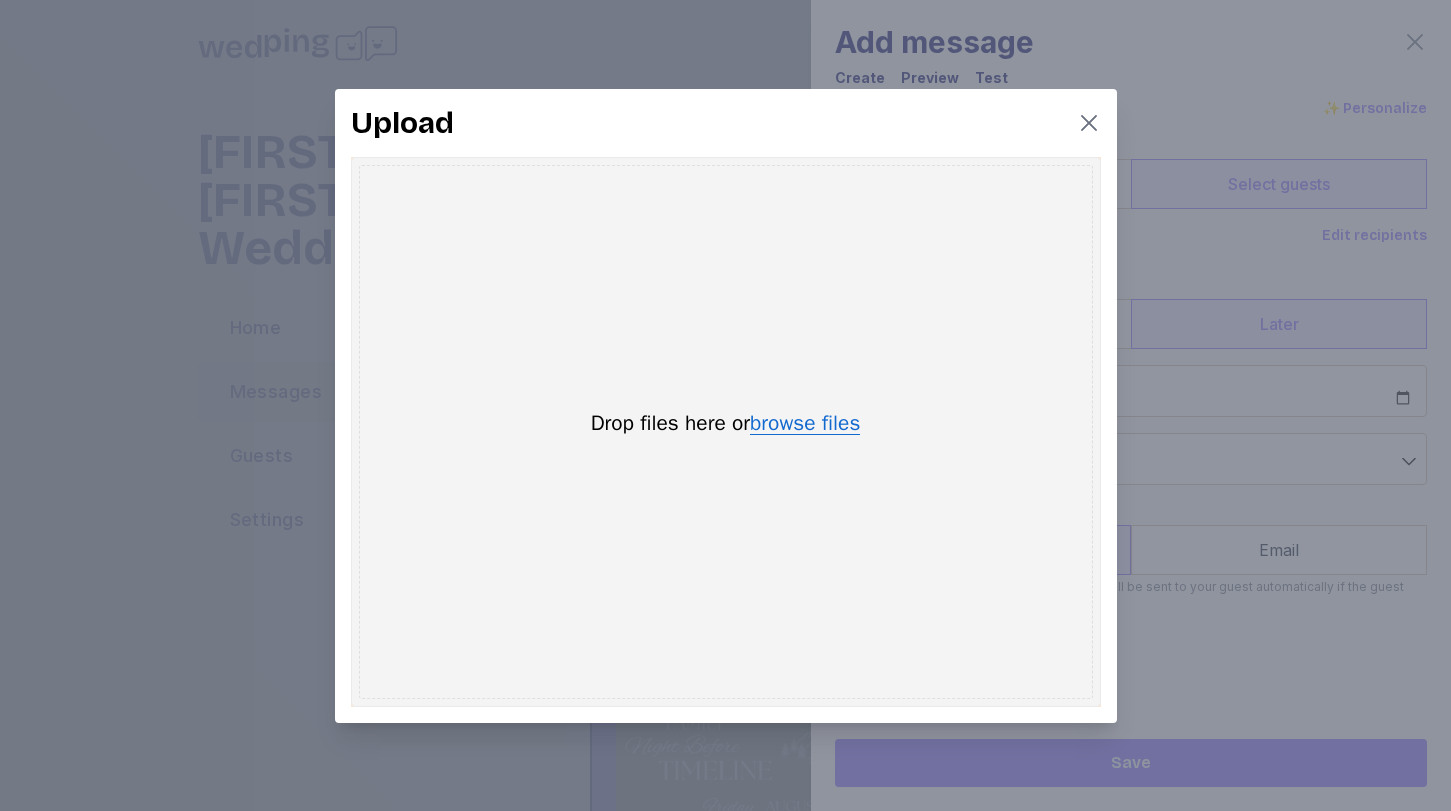 click on "browse files" at bounding box center (805, 424) 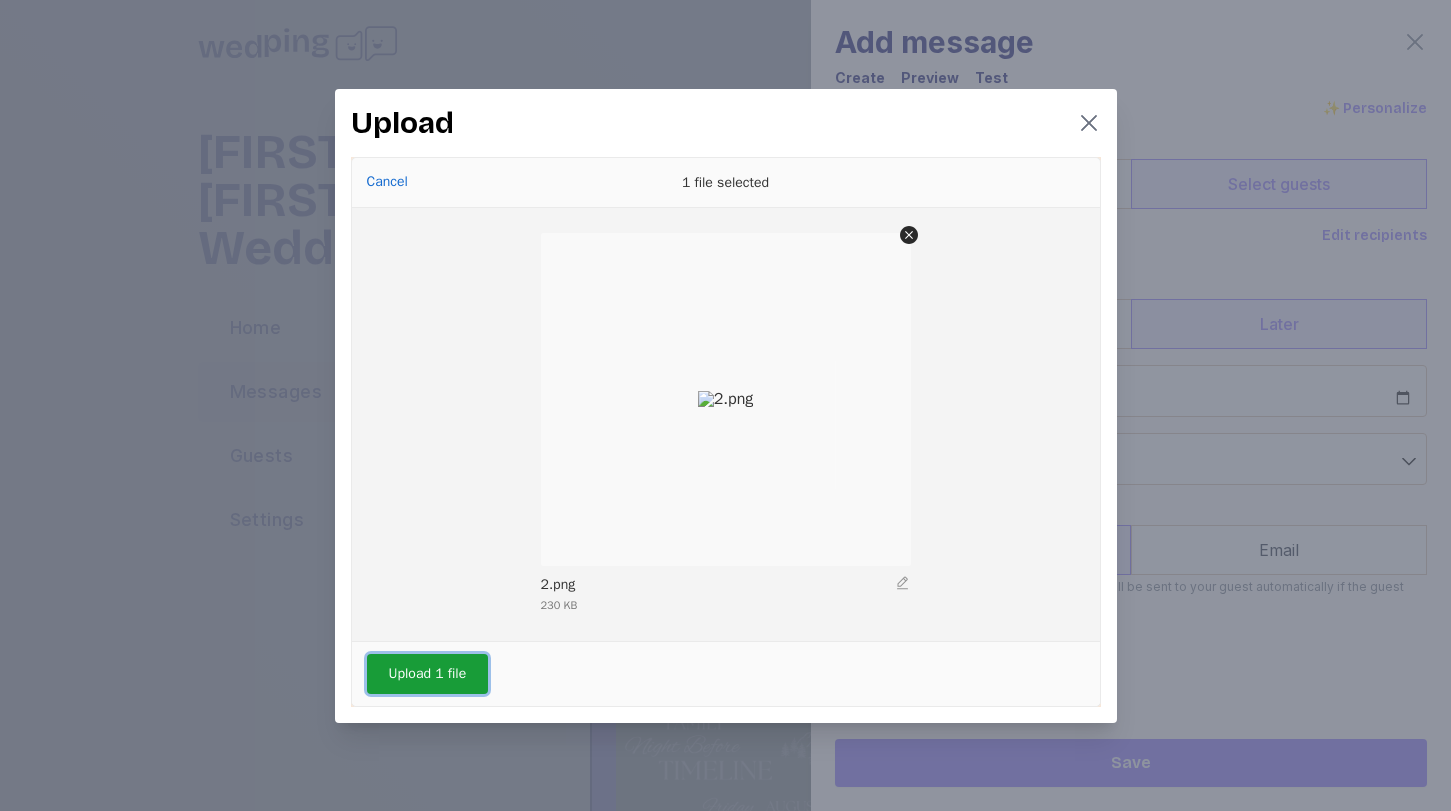 click on "Upload 1 file" at bounding box center (428, 674) 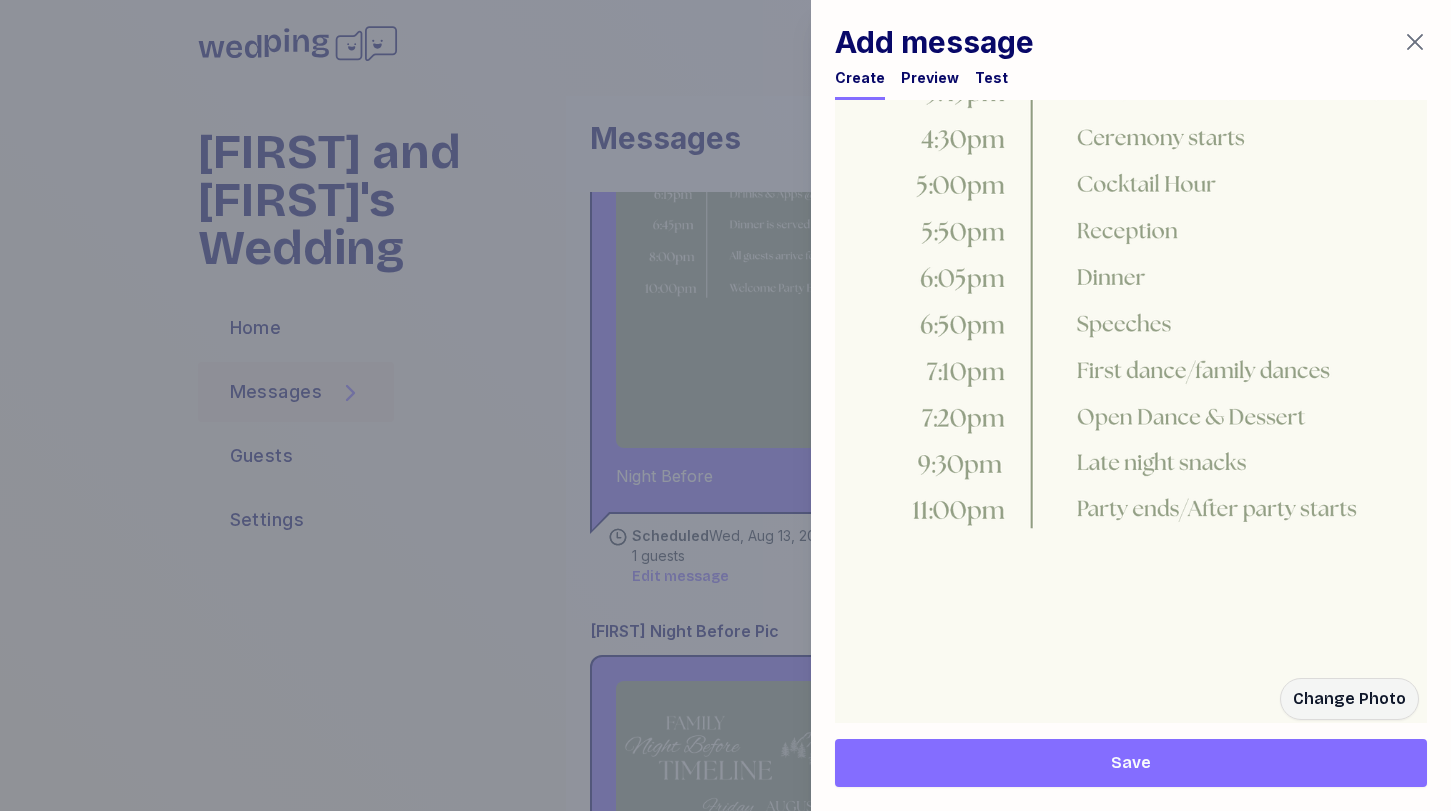 scroll, scrollTop: 1213, scrollLeft: 0, axis: vertical 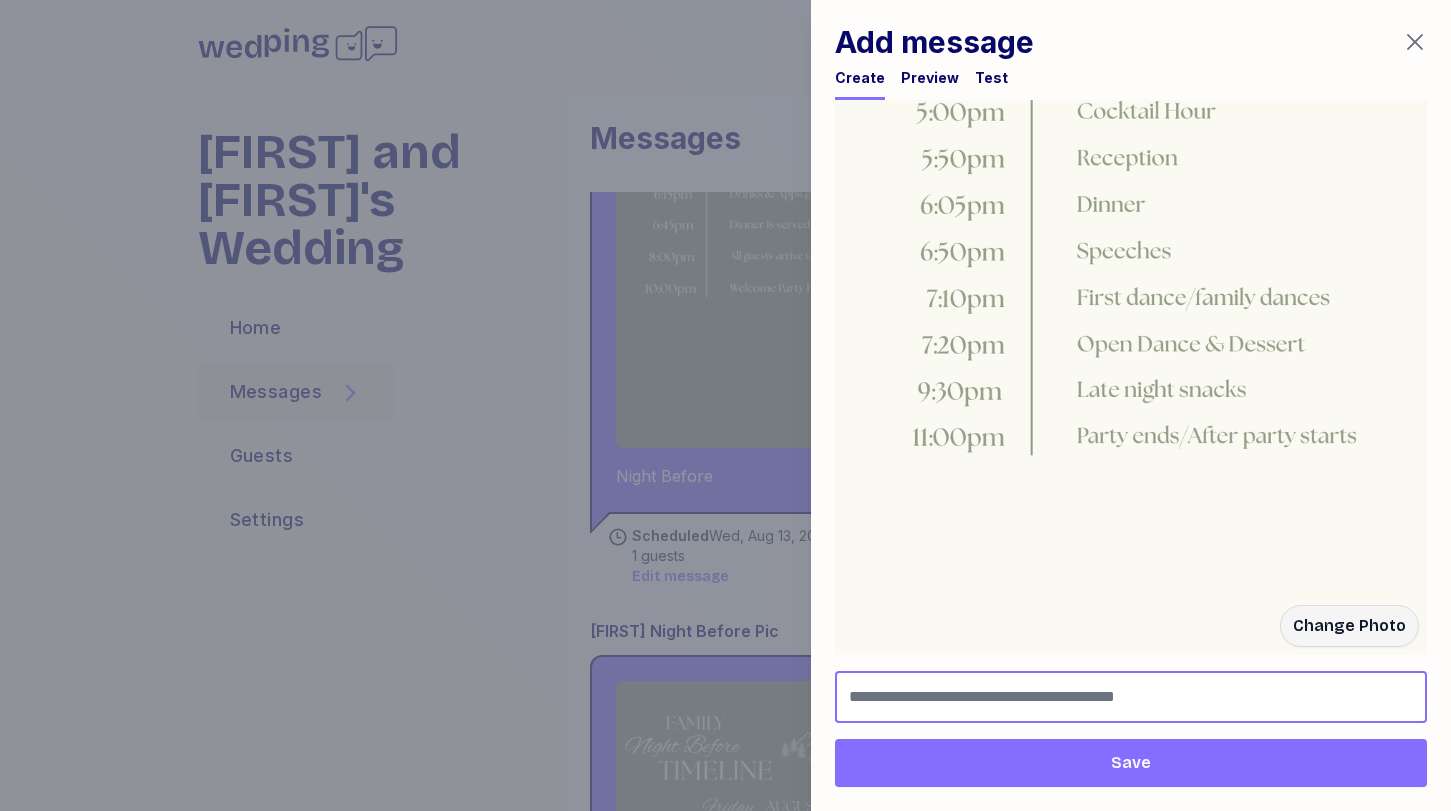 click at bounding box center (1131, 697) 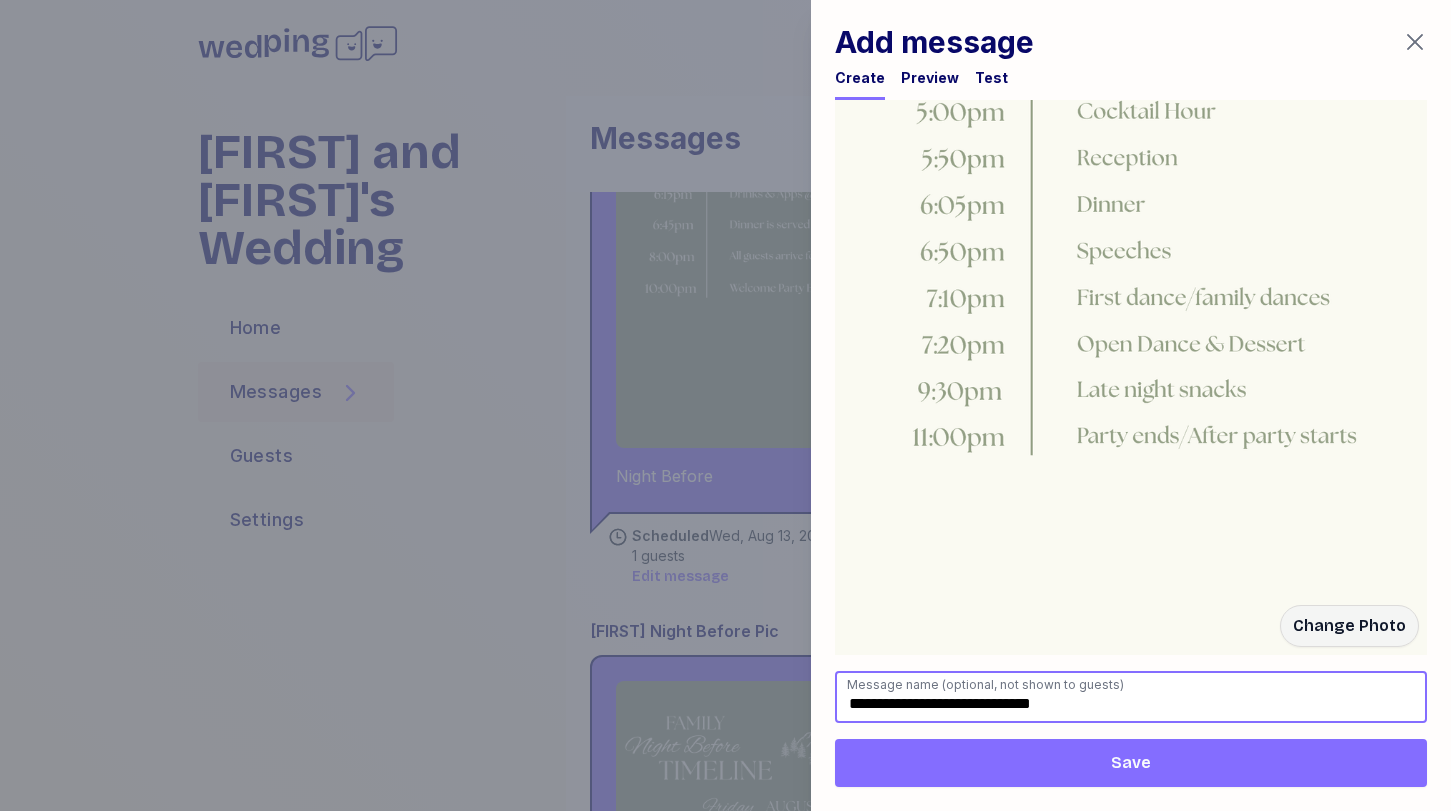 type on "**********" 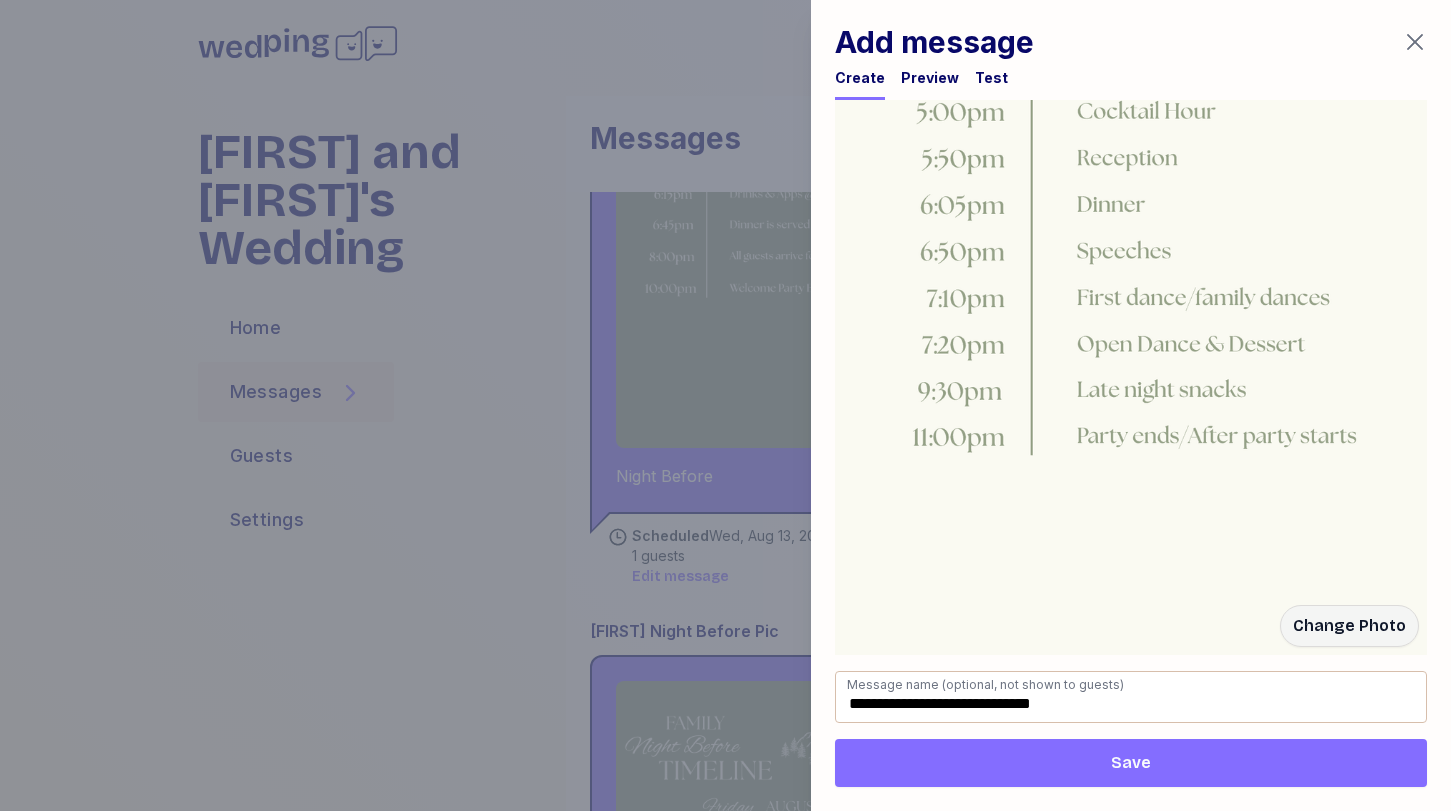 click on "Save" at bounding box center (1131, 763) 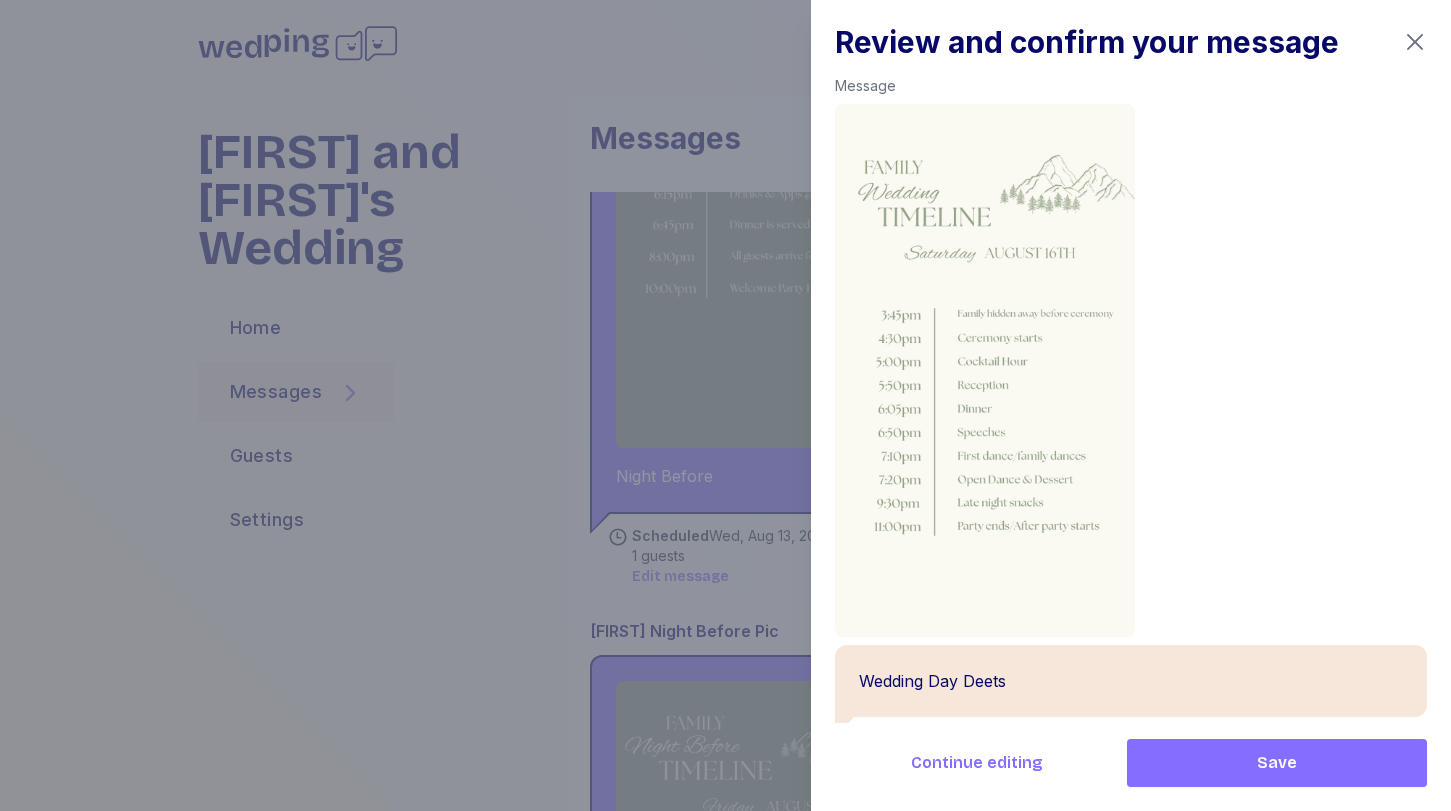 scroll, scrollTop: 168, scrollLeft: 0, axis: vertical 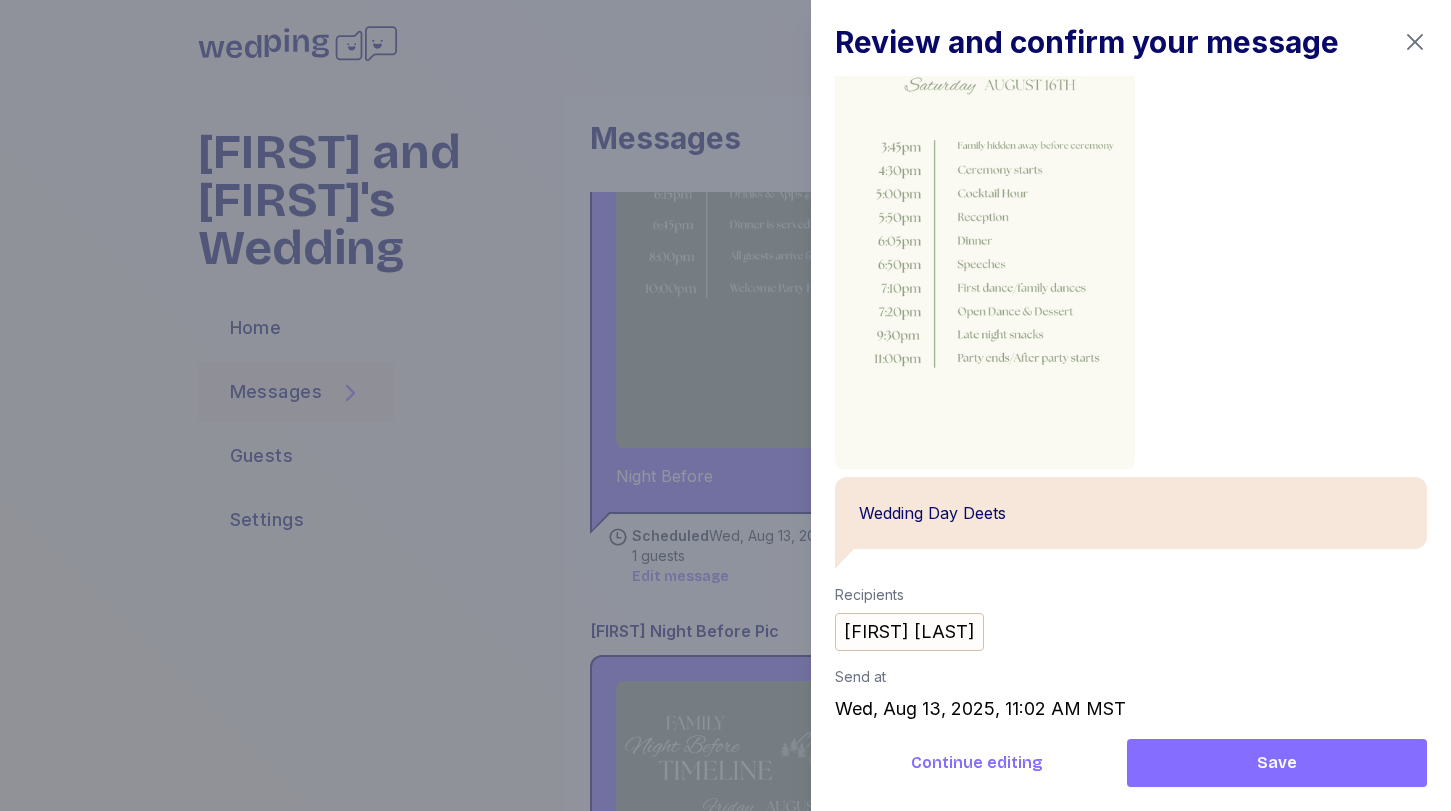 click on "Save" at bounding box center (1277, 763) 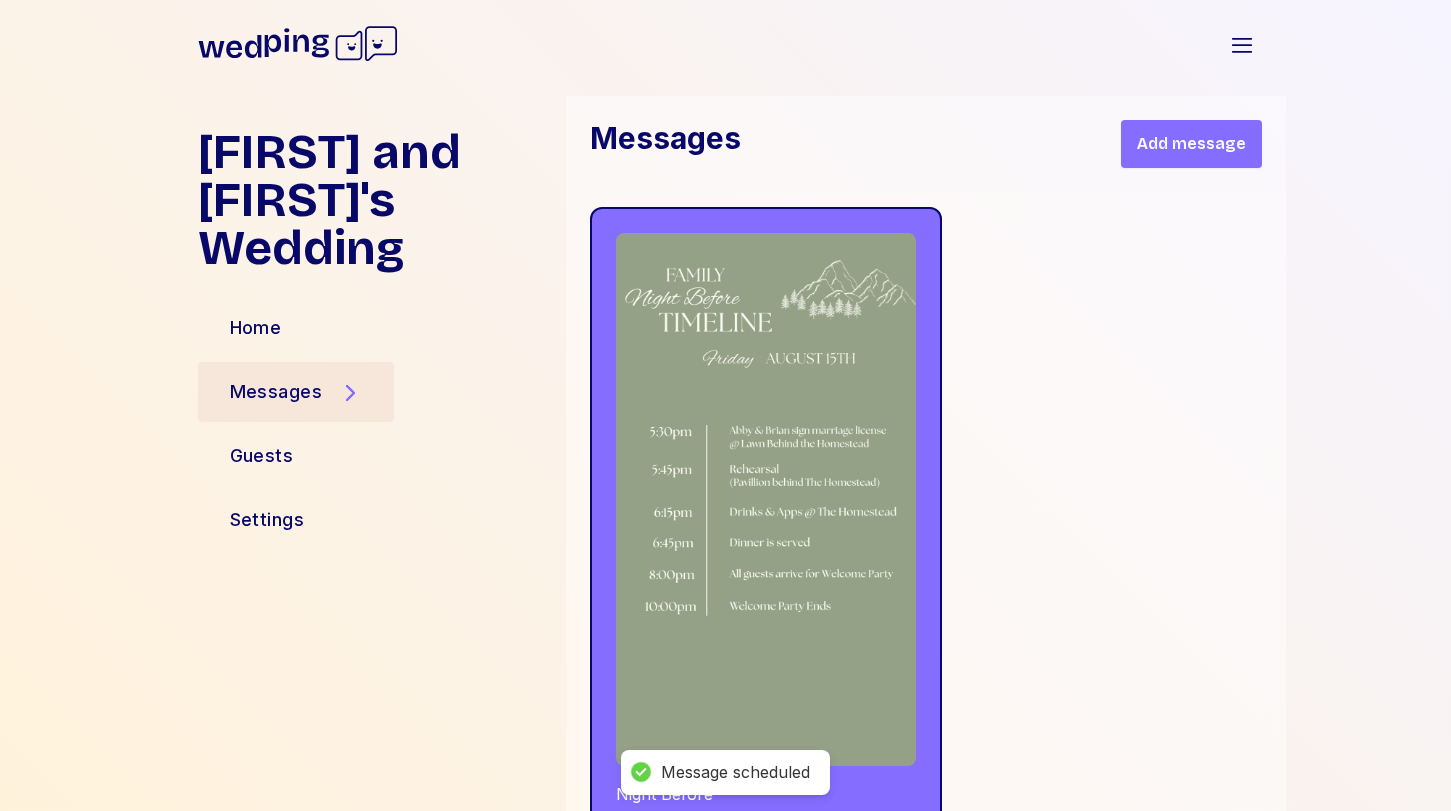 scroll, scrollTop: 21945, scrollLeft: 0, axis: vertical 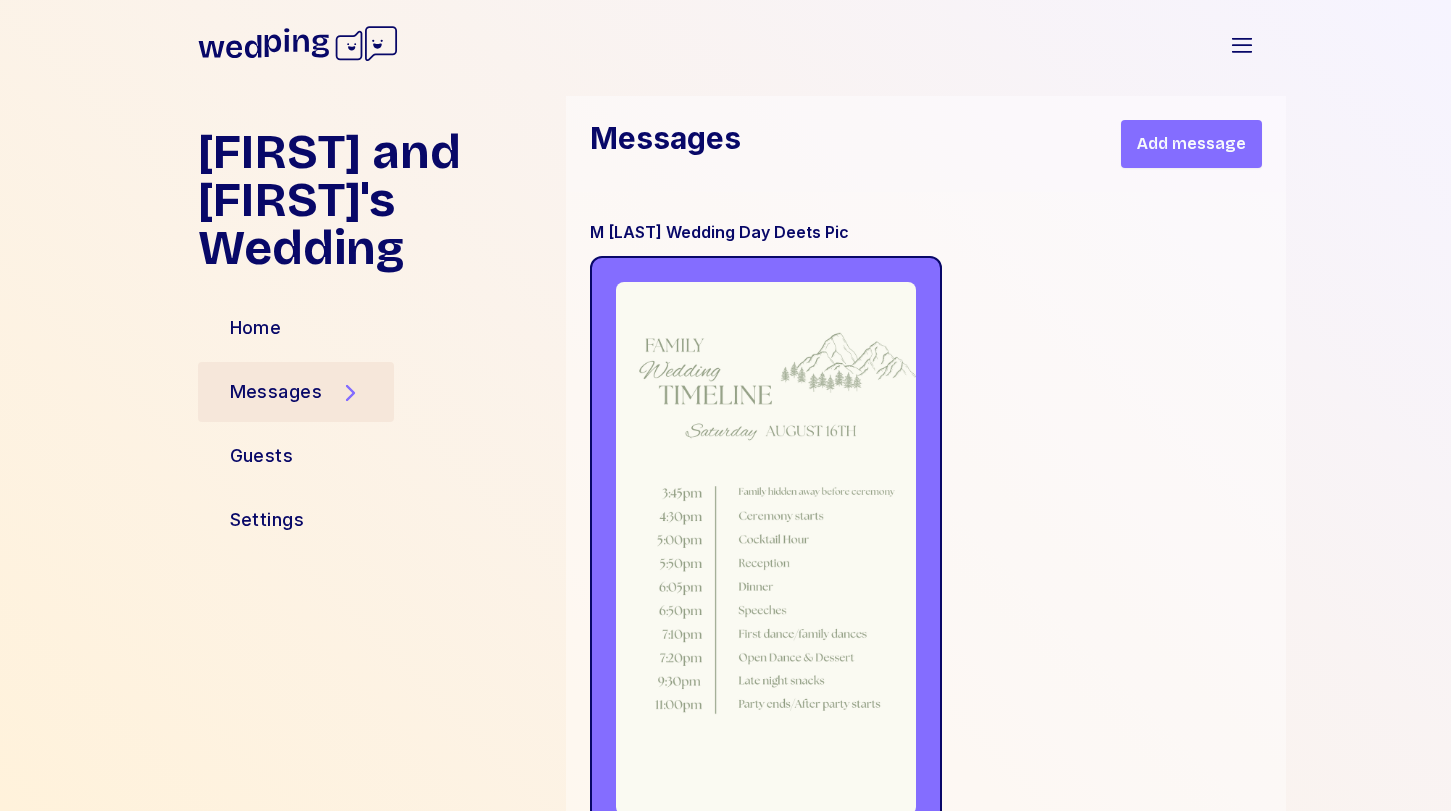 click on "Add message" at bounding box center [1191, 144] 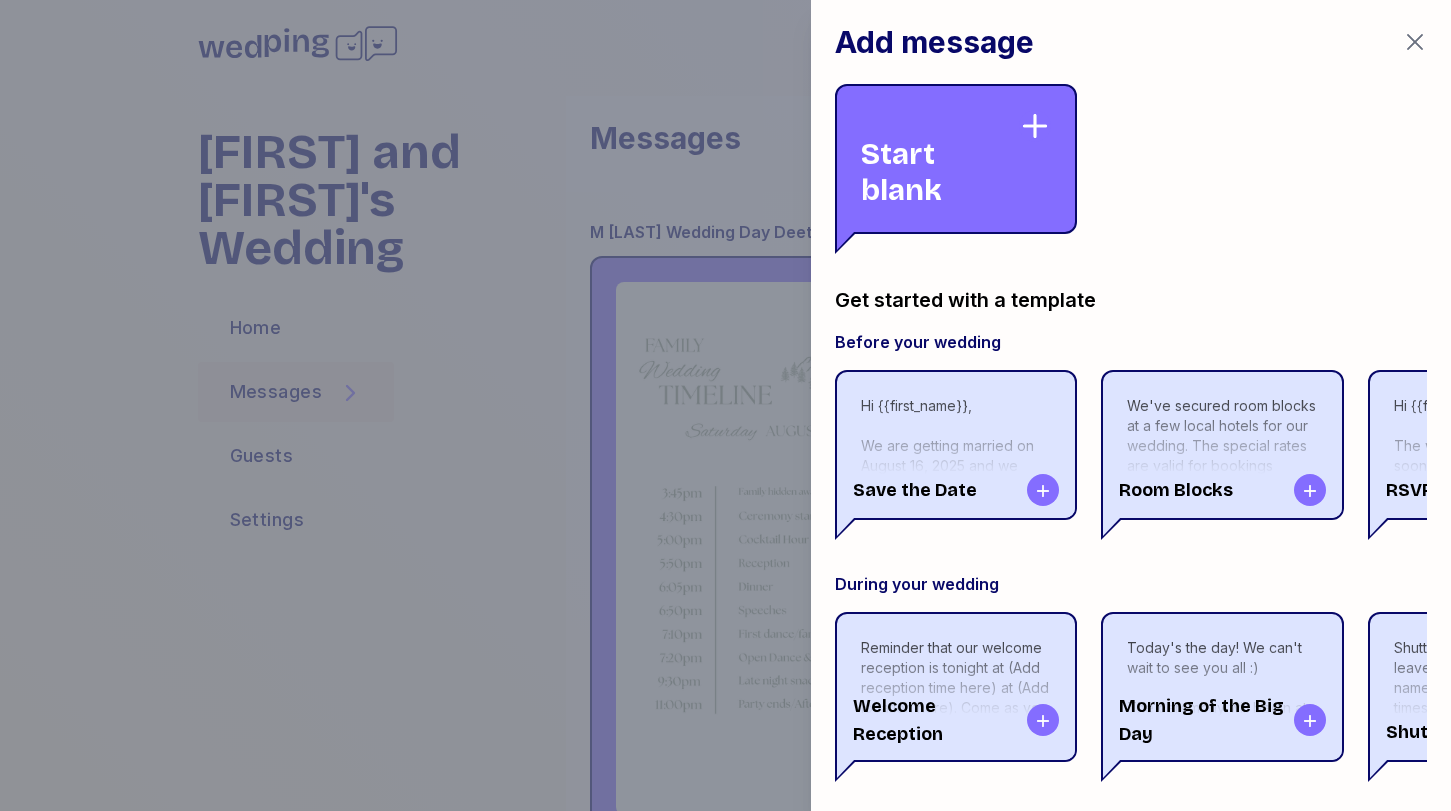 click on "Start blank" at bounding box center (940, 159) 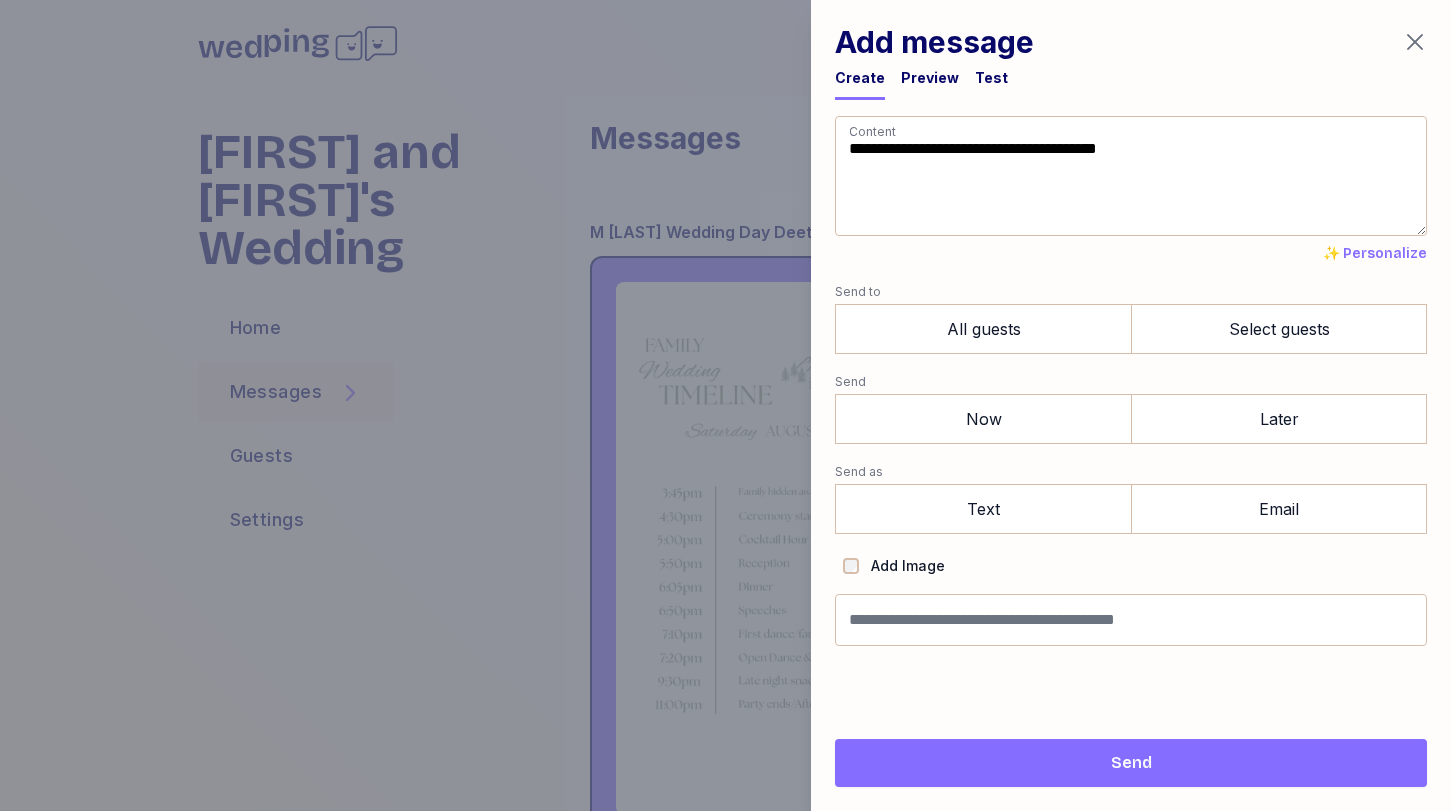 drag, startPoint x: 926, startPoint y: 211, endPoint x: 688, endPoint y: -45, distance: 349.54257 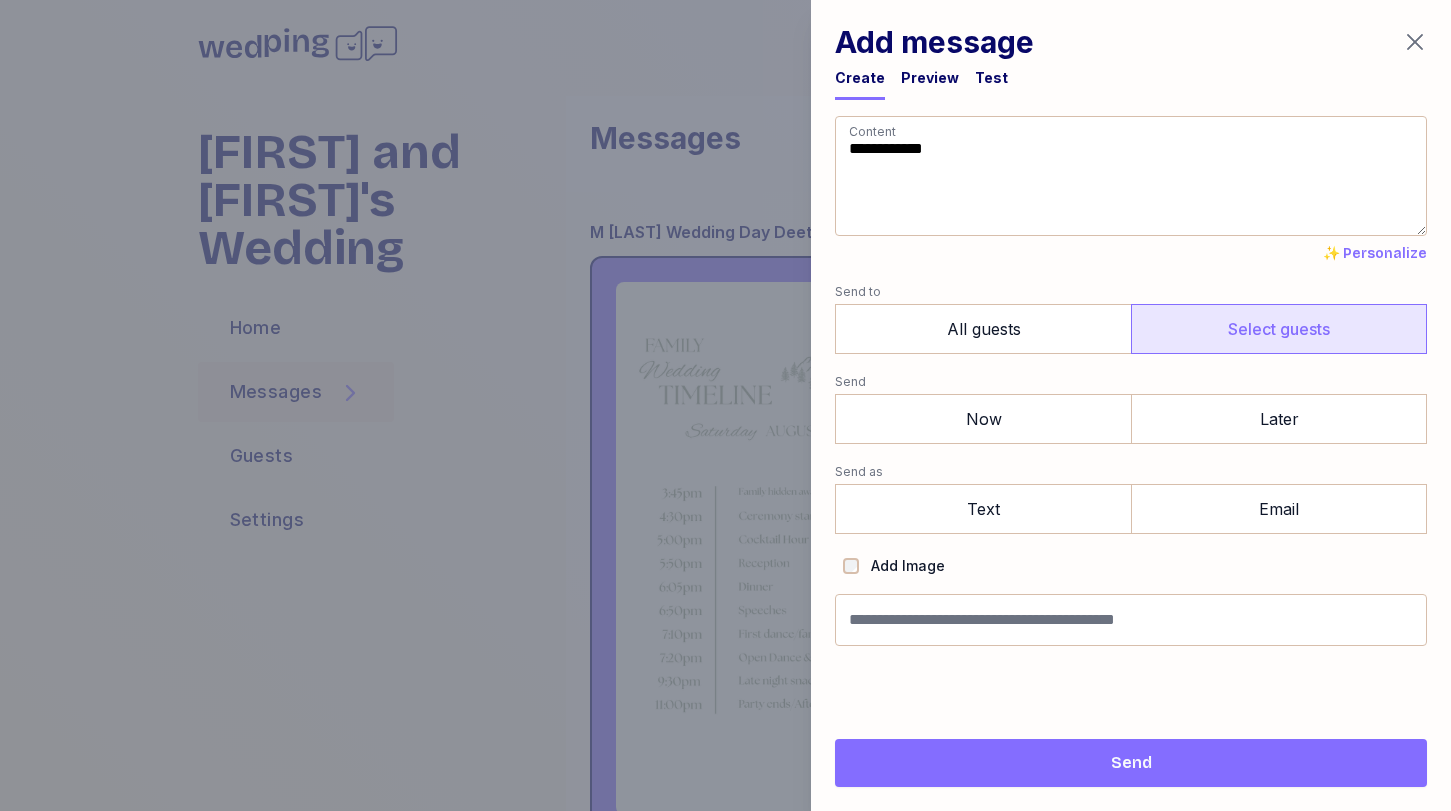 type on "**********" 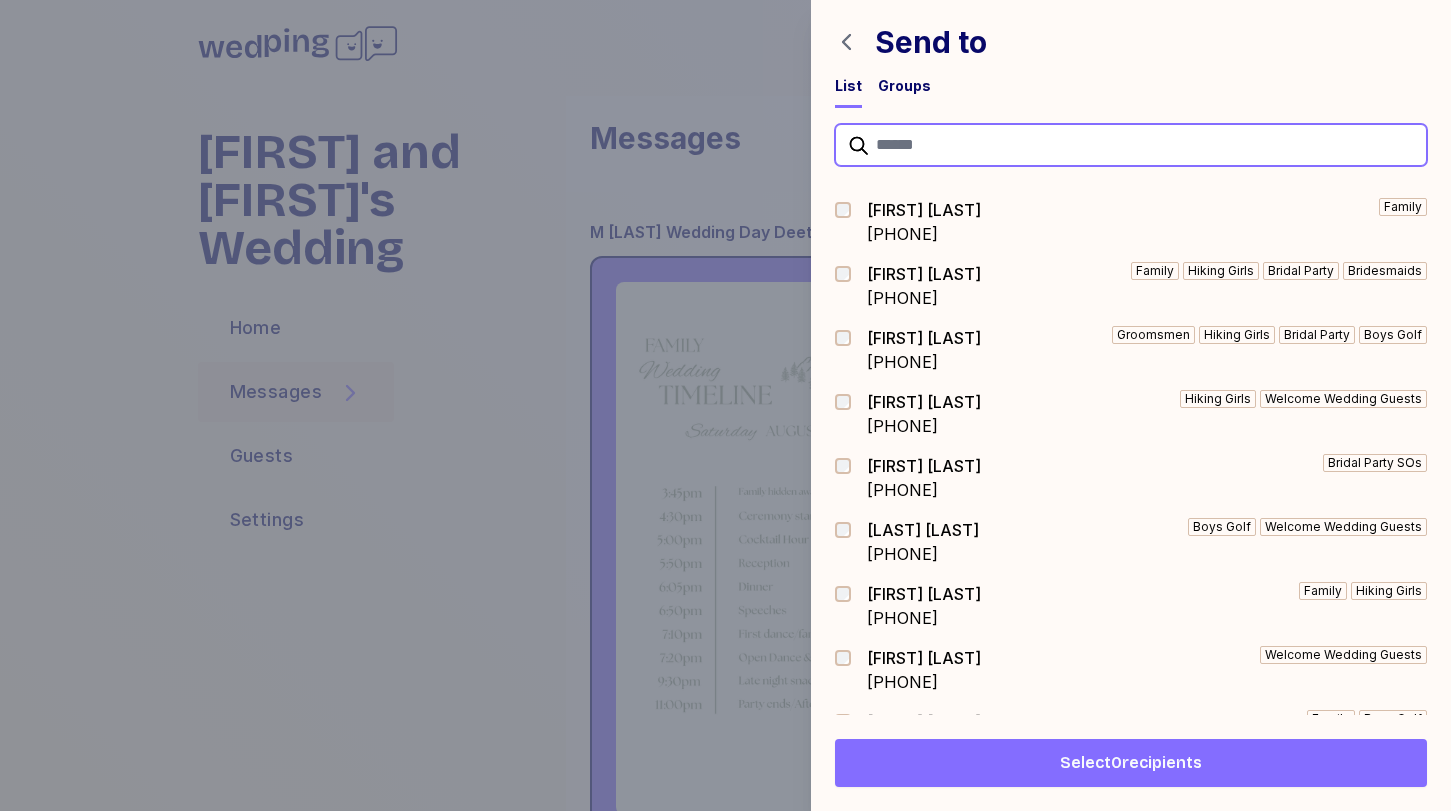 click at bounding box center [1131, 145] 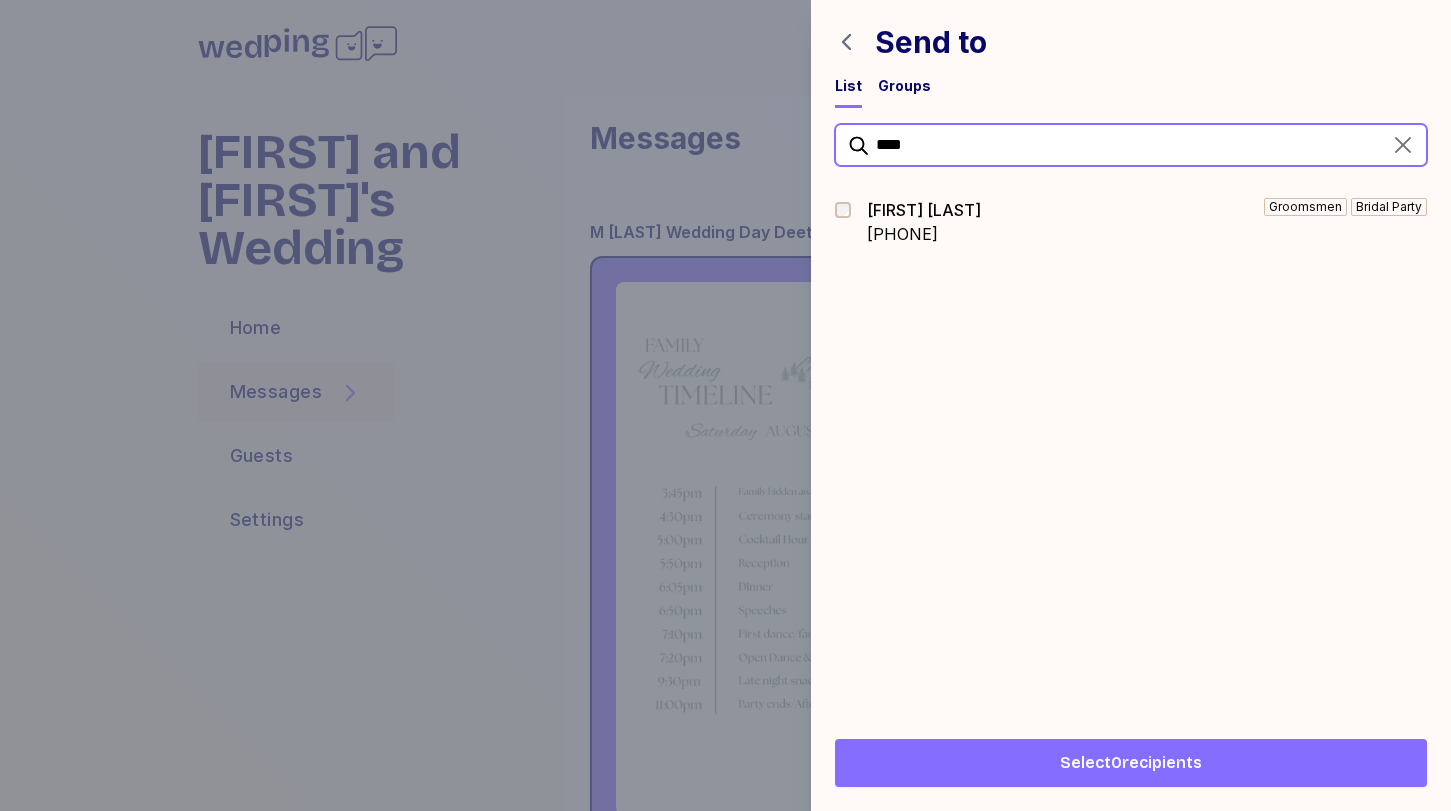 type on "****" 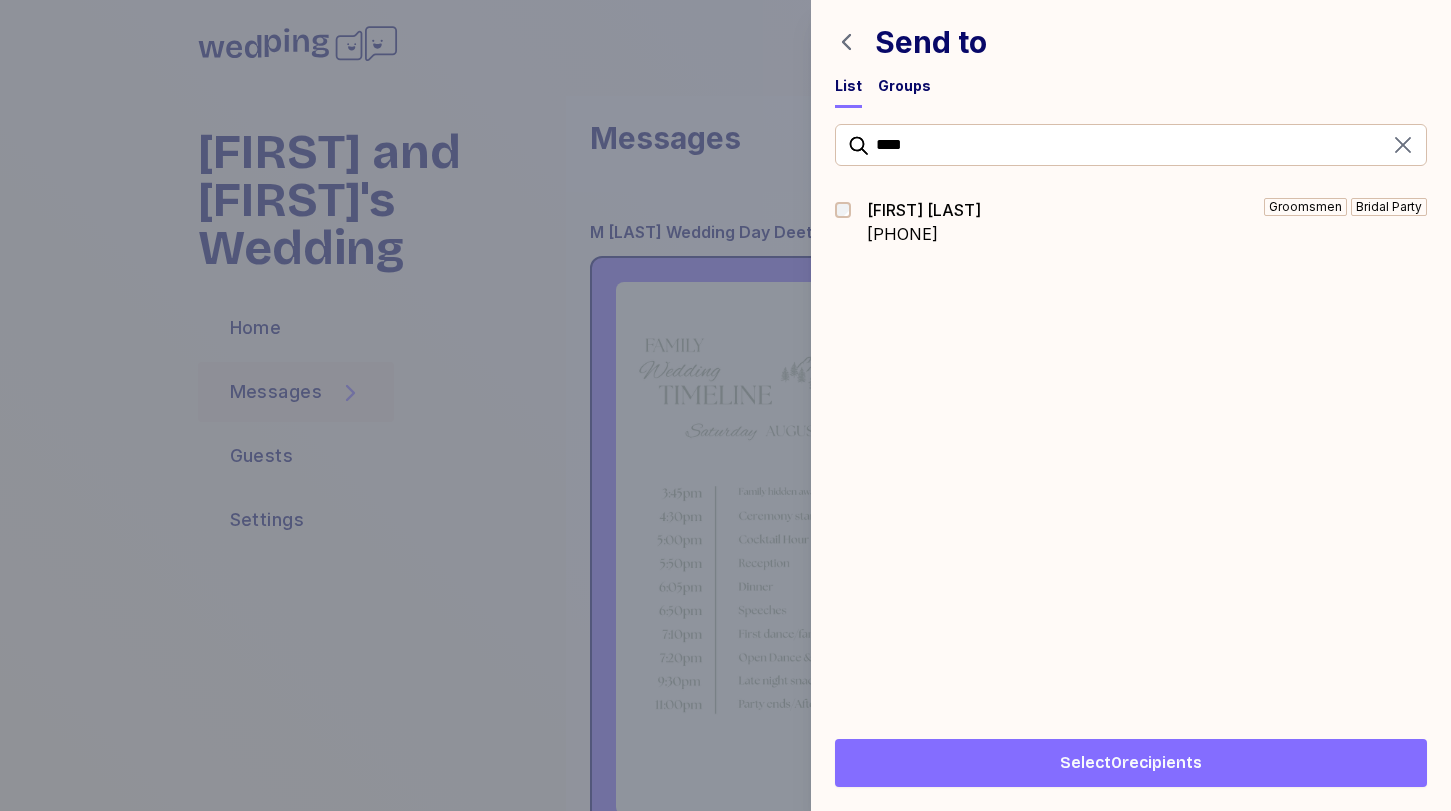 click on "[PHONE]" at bounding box center [924, 234] 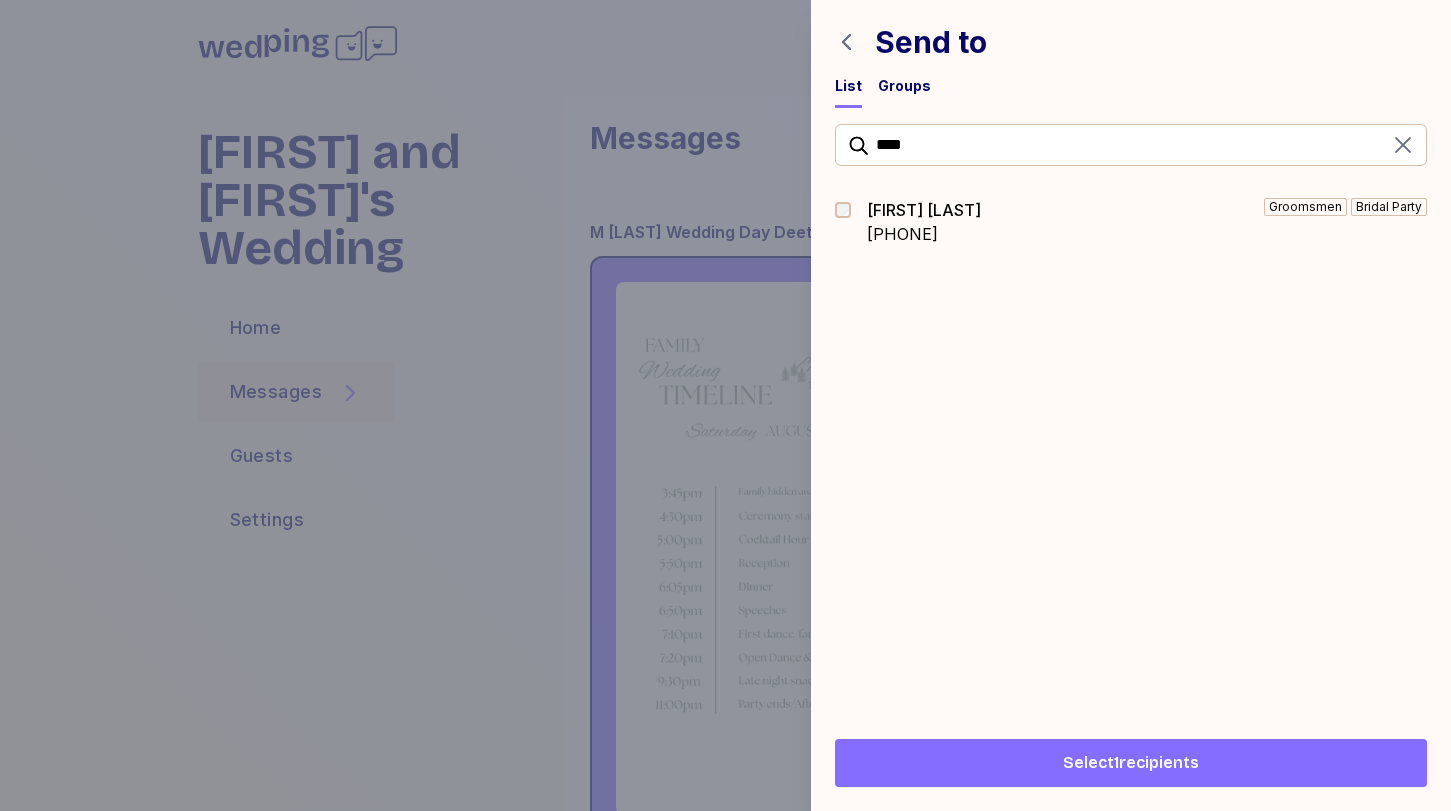 click on "Select  1  recipients" at bounding box center (1131, 763) 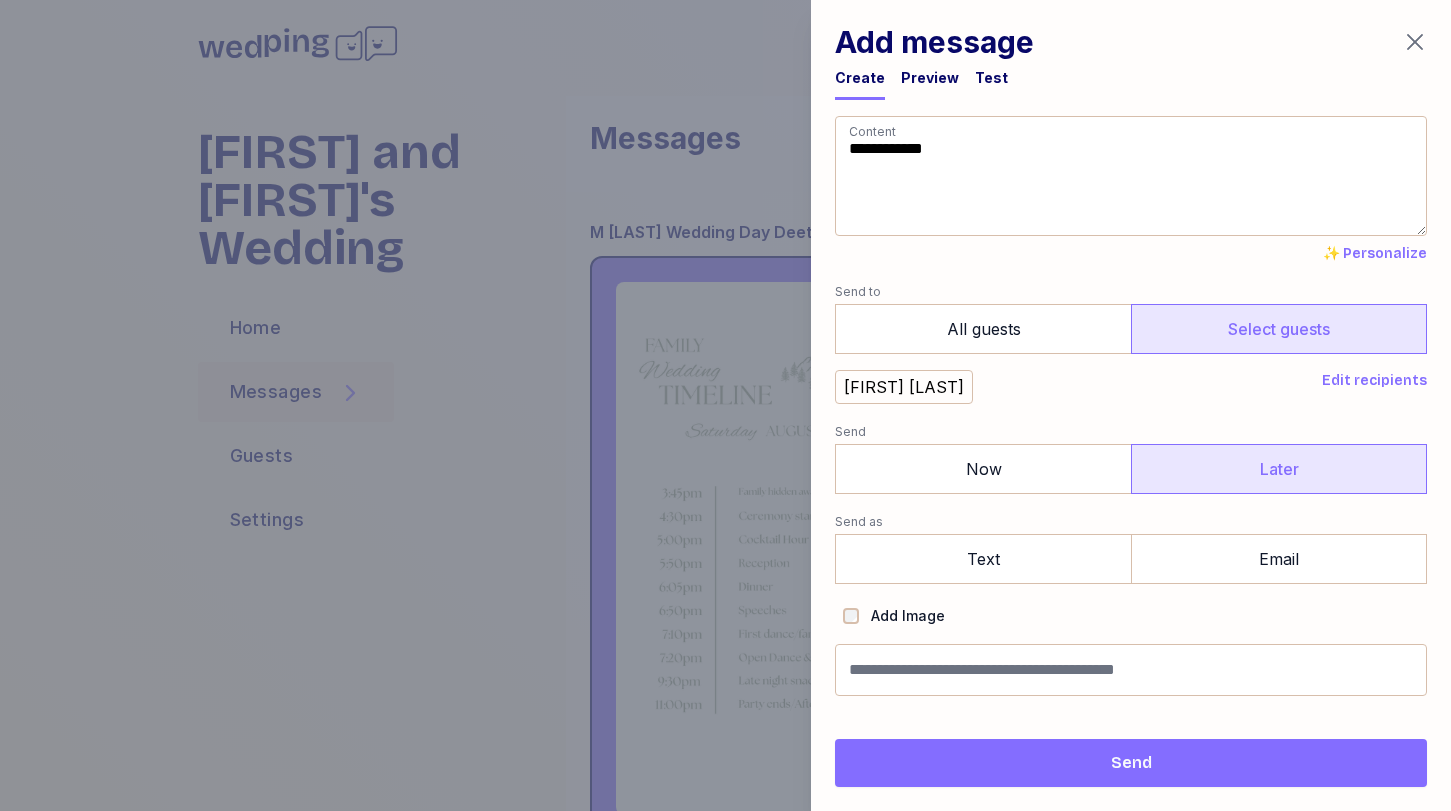 click on "Later" at bounding box center [1279, 469] 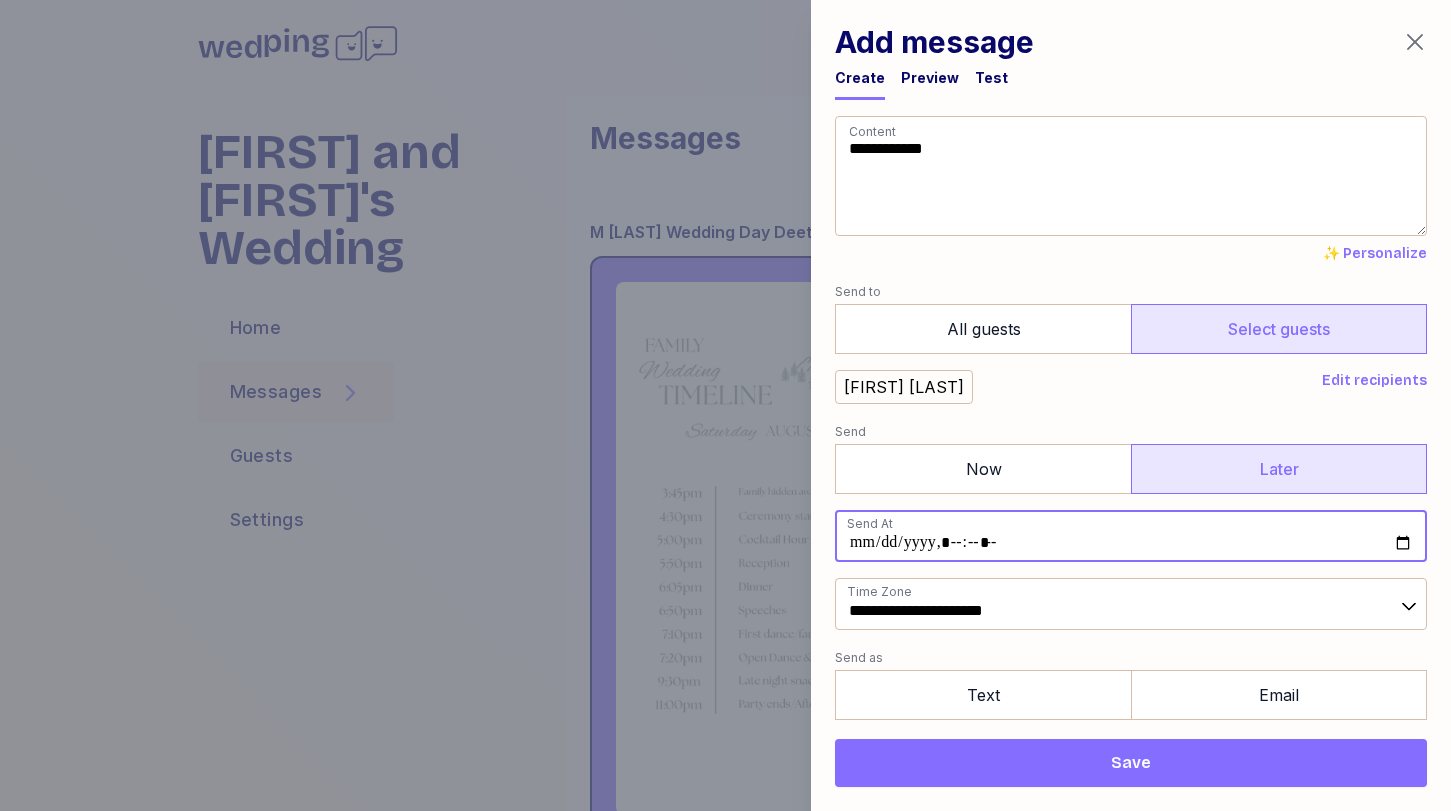 click at bounding box center (1131, 536) 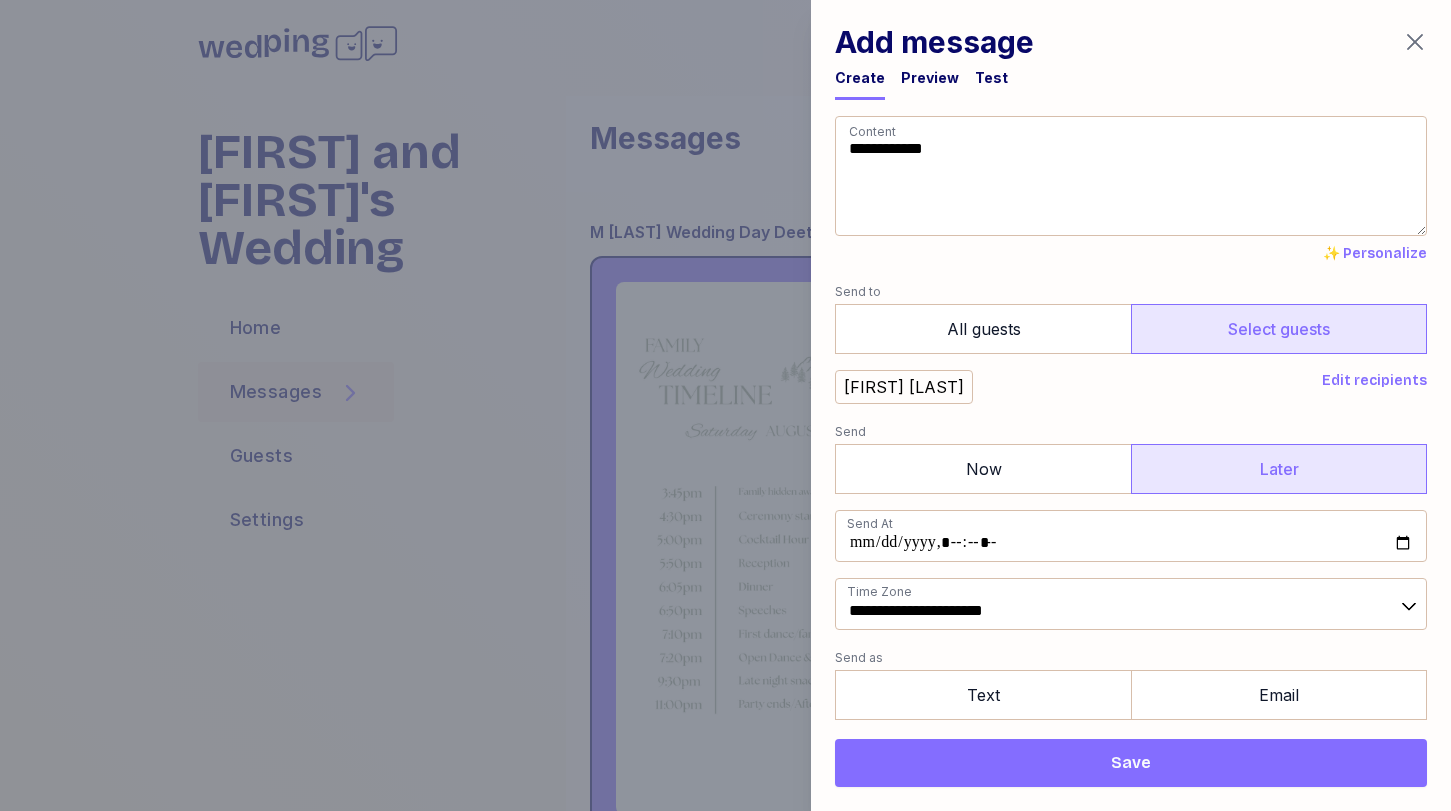 type on "**********" 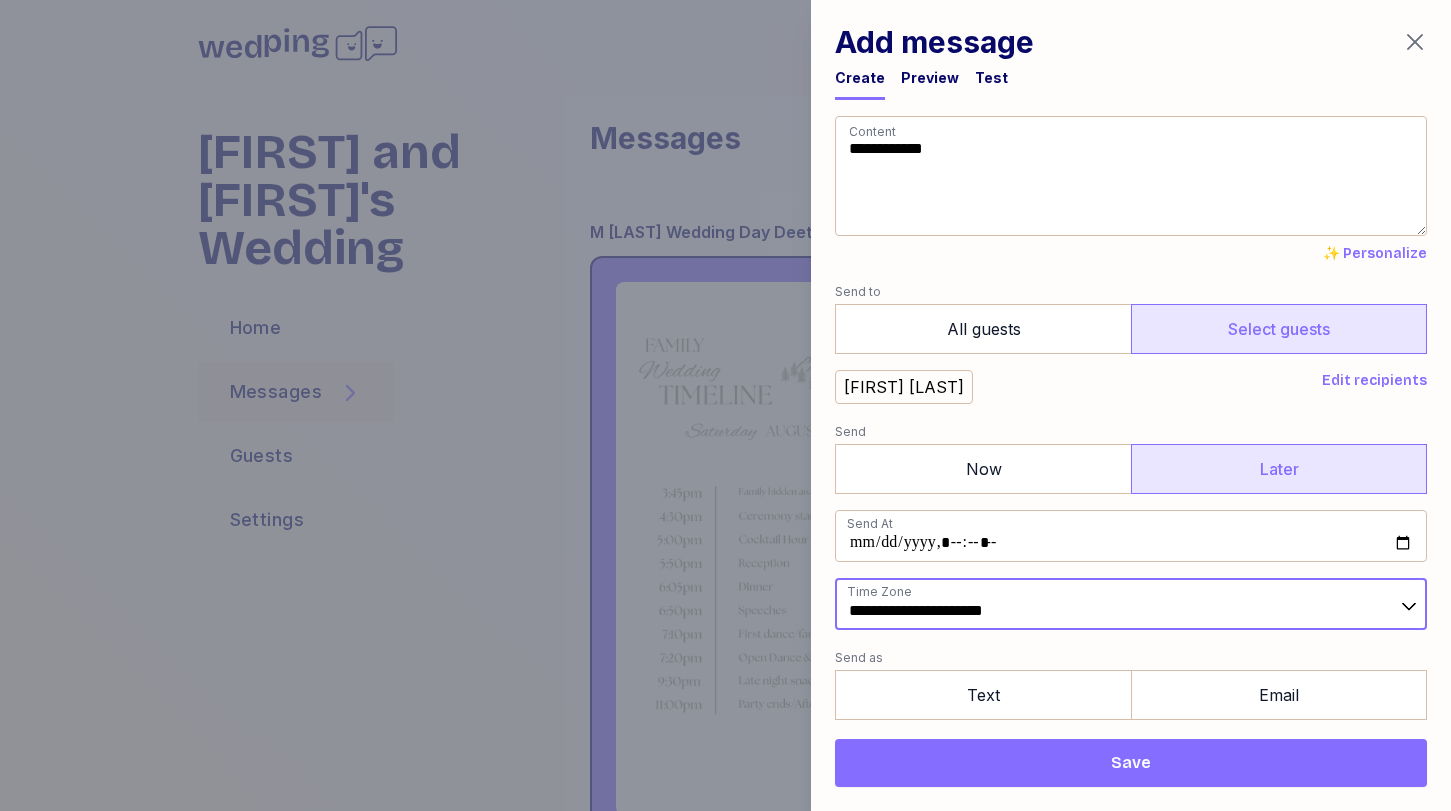 click on "**********" at bounding box center (1131, 604) 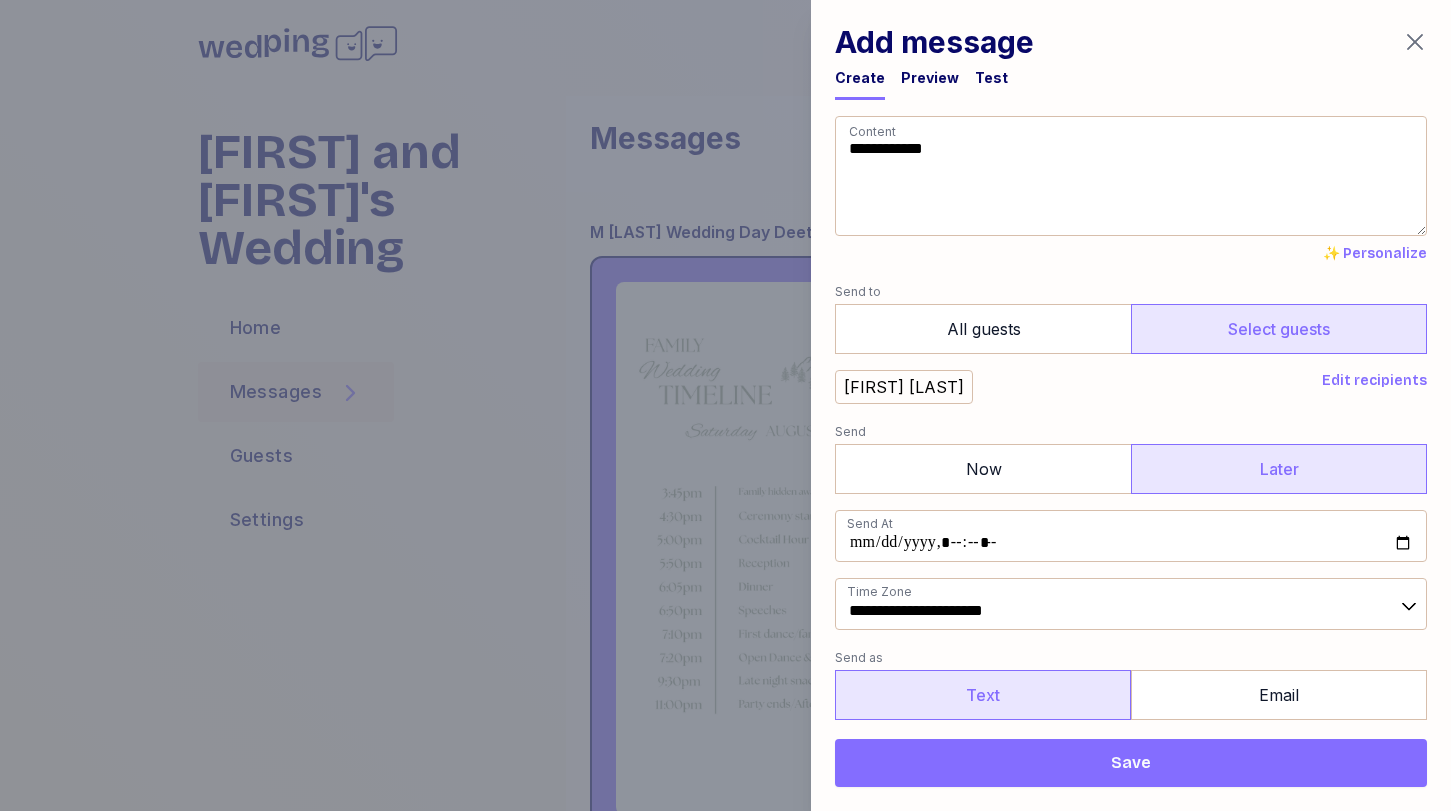 click on "Text" at bounding box center [983, 695] 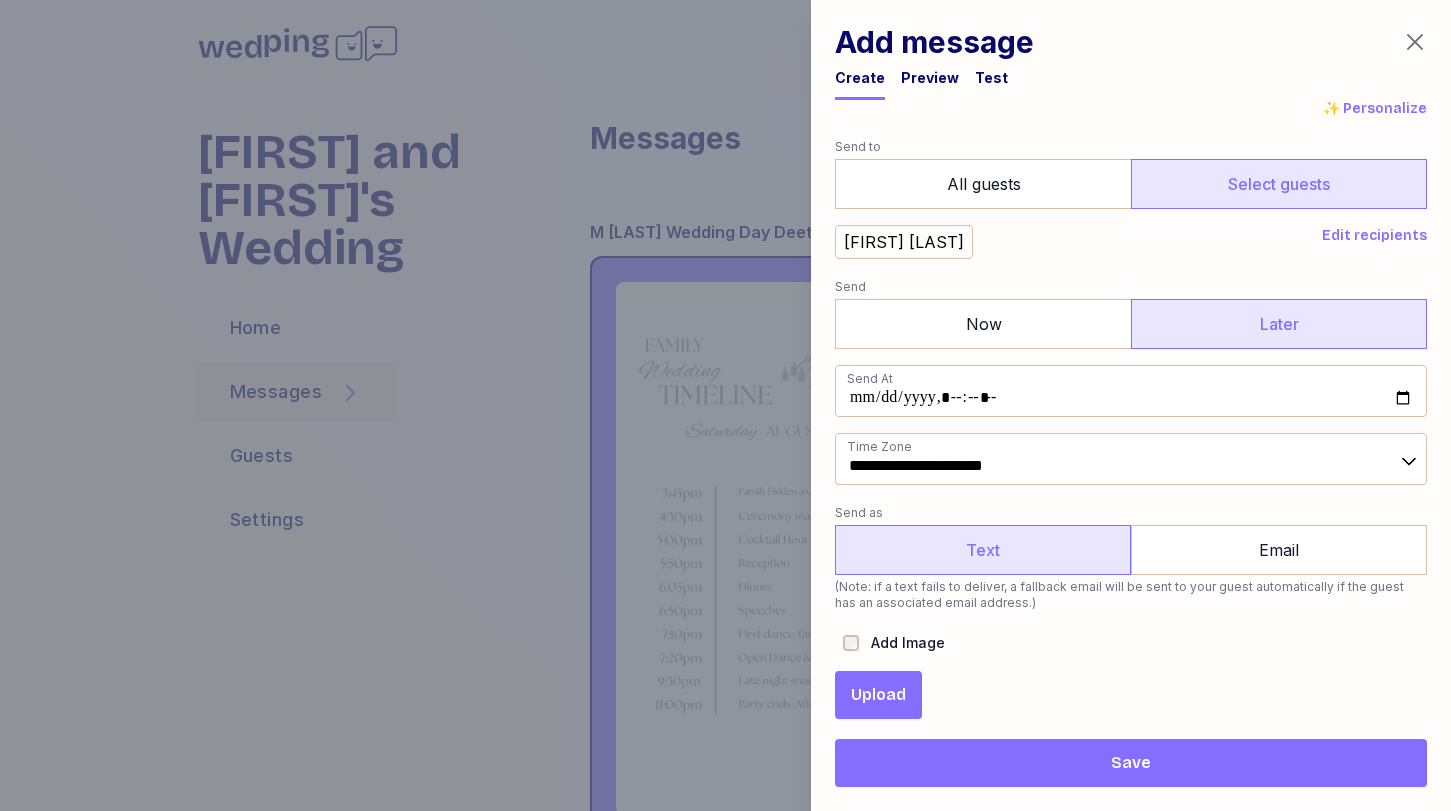 click on "Upload" at bounding box center (878, 695) 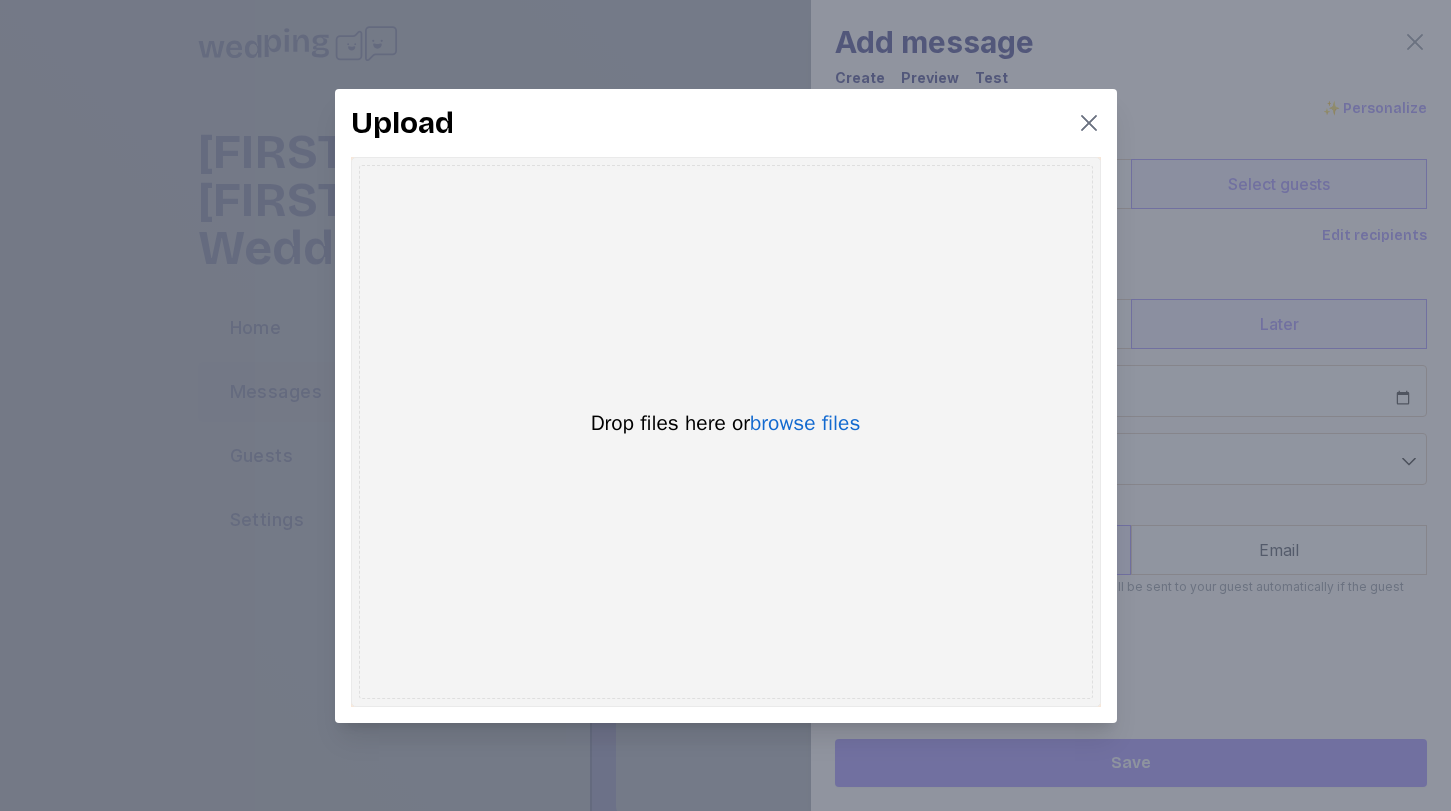 click on "Drop files here or  browse files" at bounding box center [726, 432] 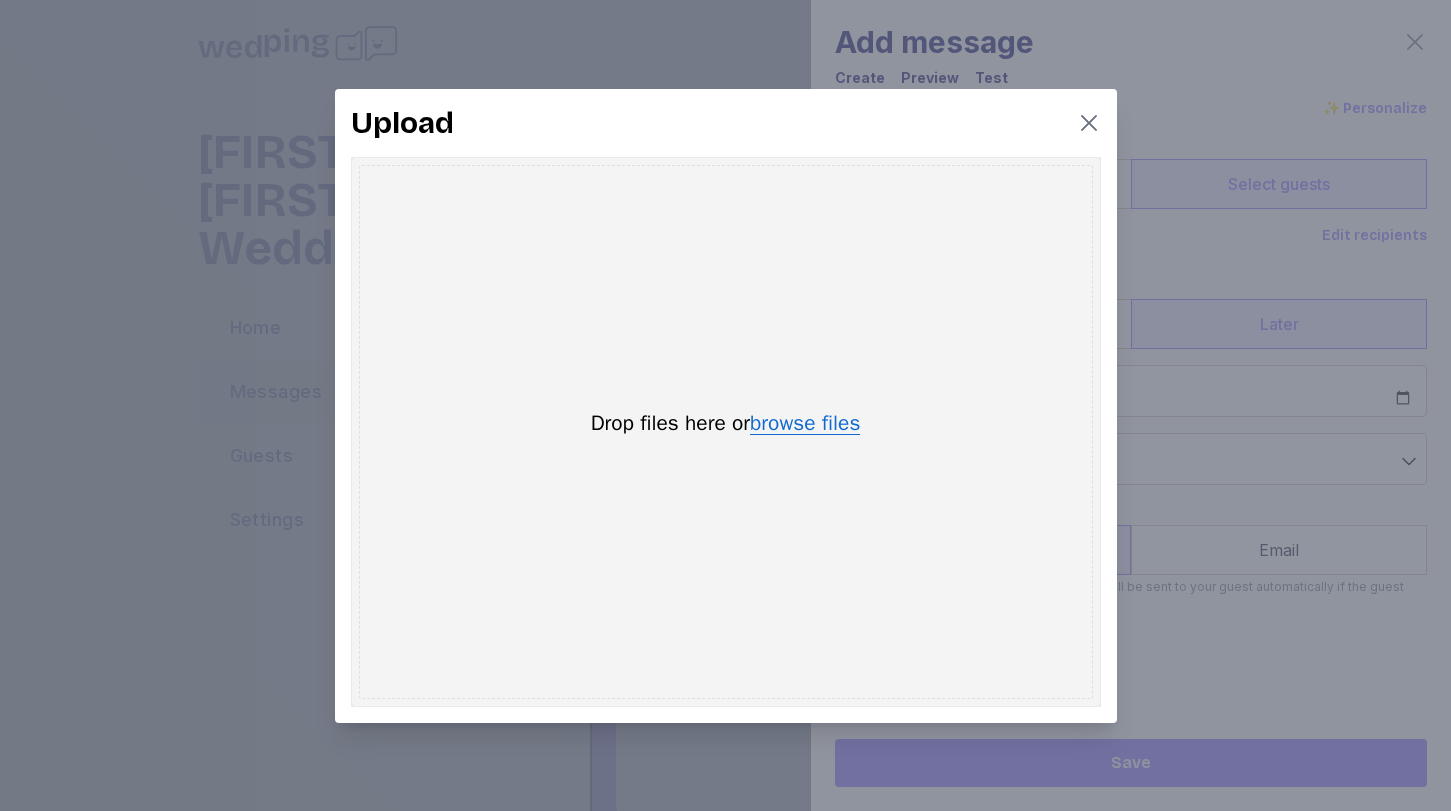 click on "browse files" at bounding box center [805, 424] 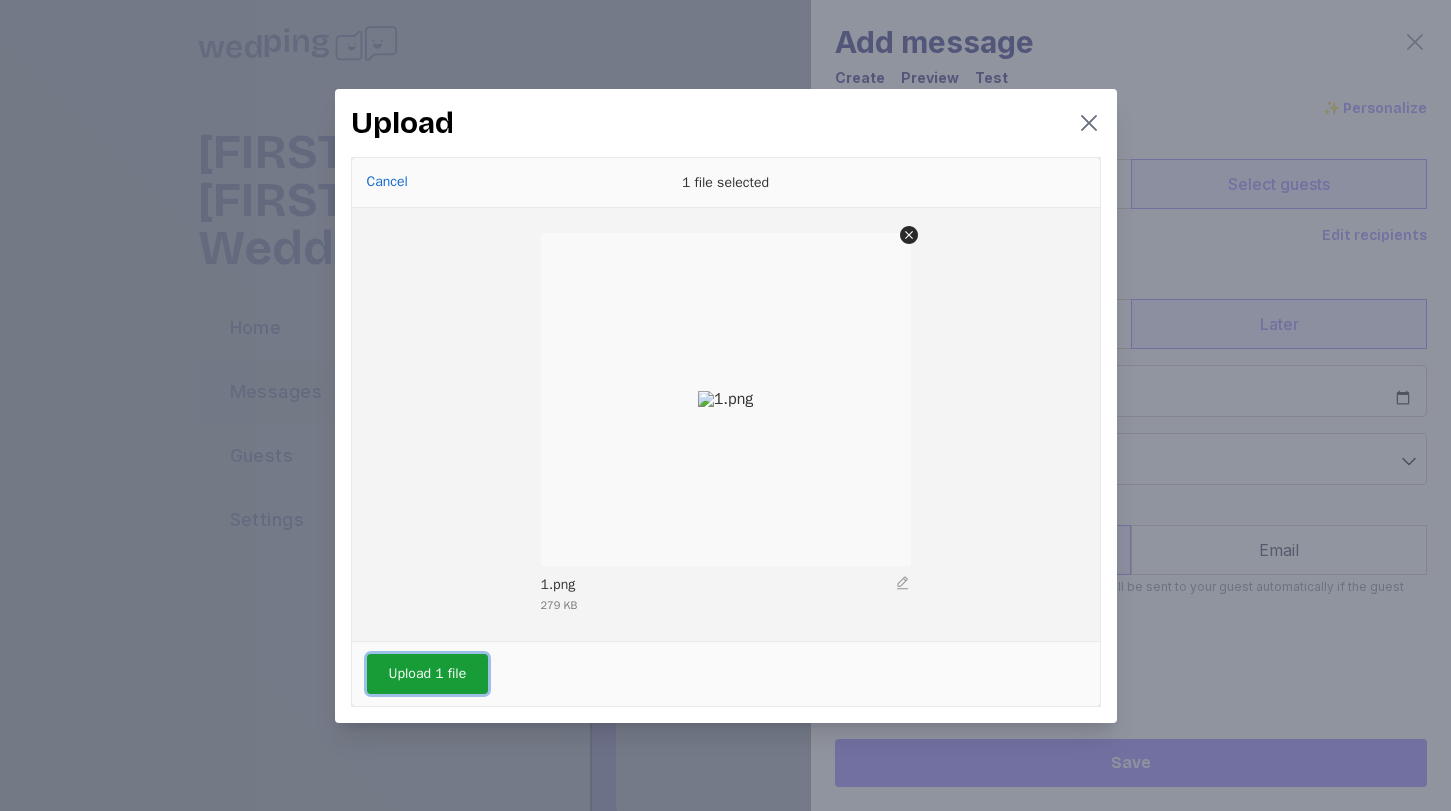 click on "Upload 1 file" at bounding box center [428, 674] 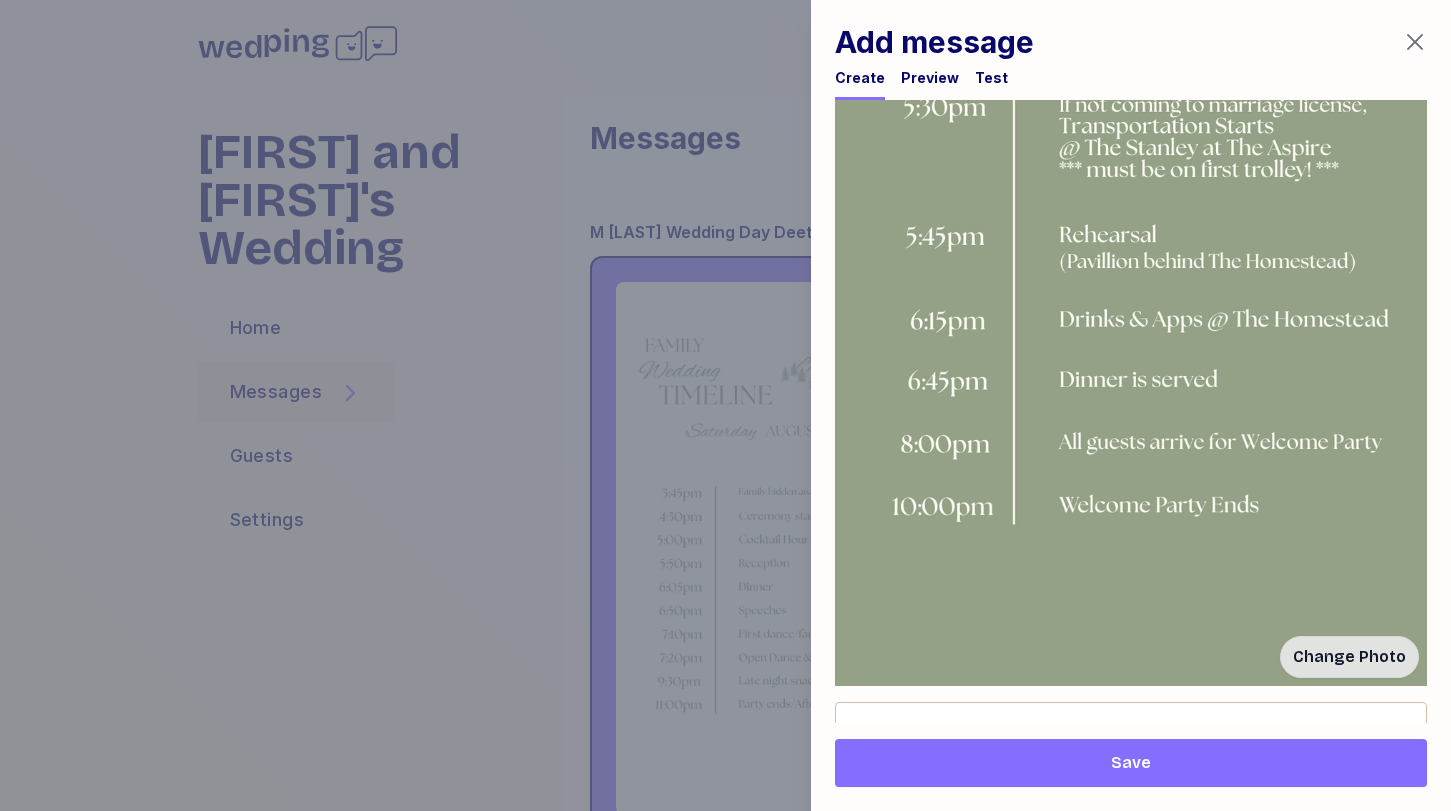 scroll, scrollTop: 1213, scrollLeft: 0, axis: vertical 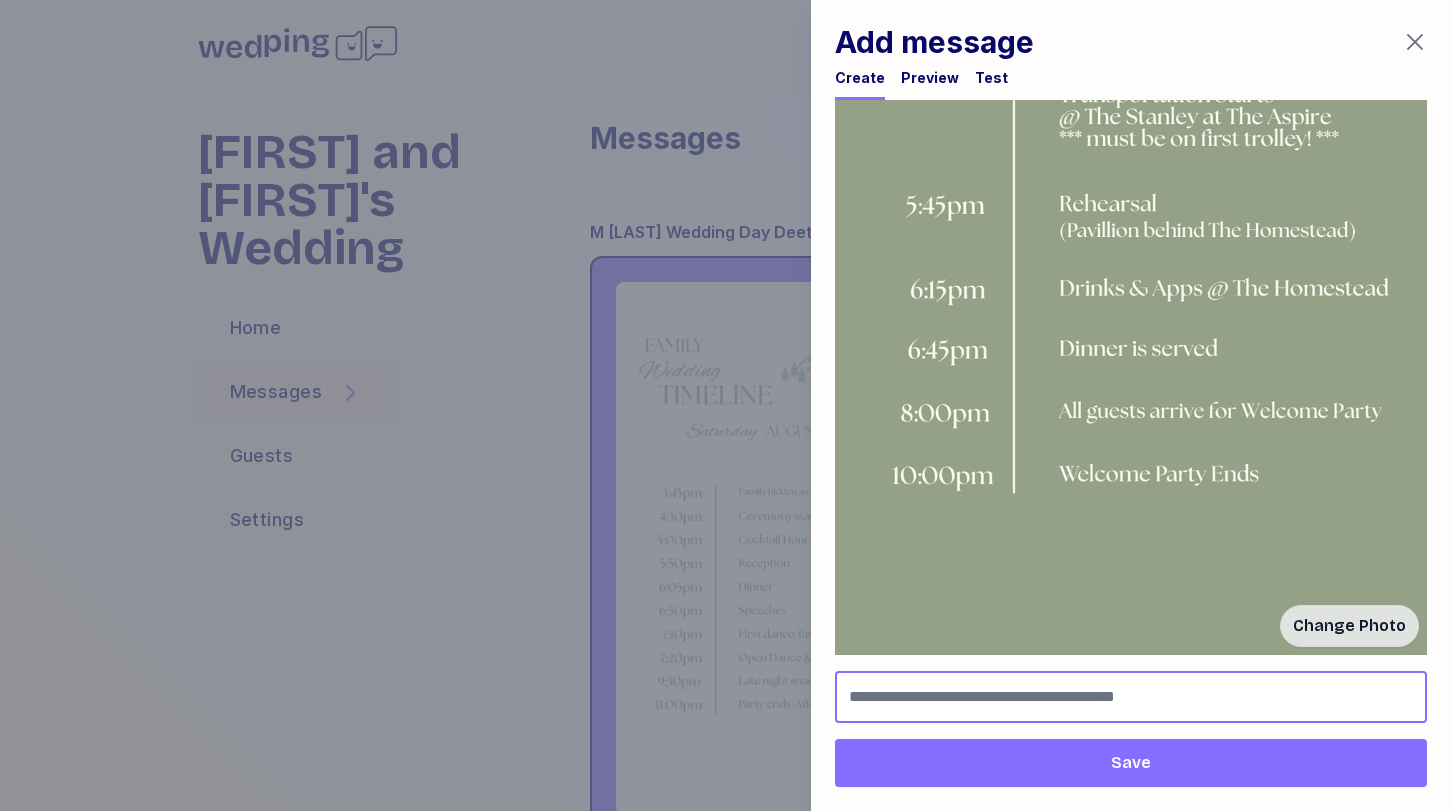 click at bounding box center [1131, 697] 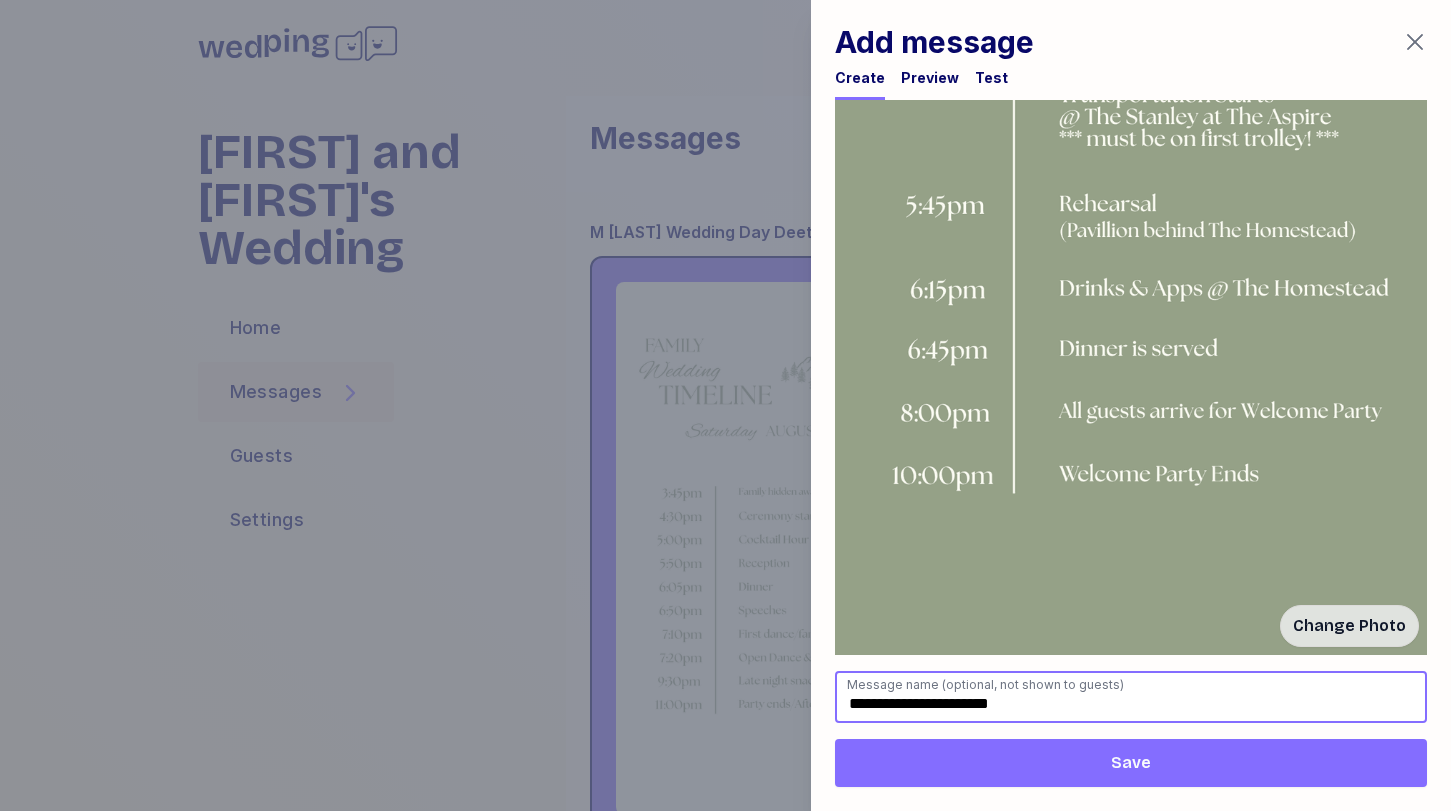 type on "**********" 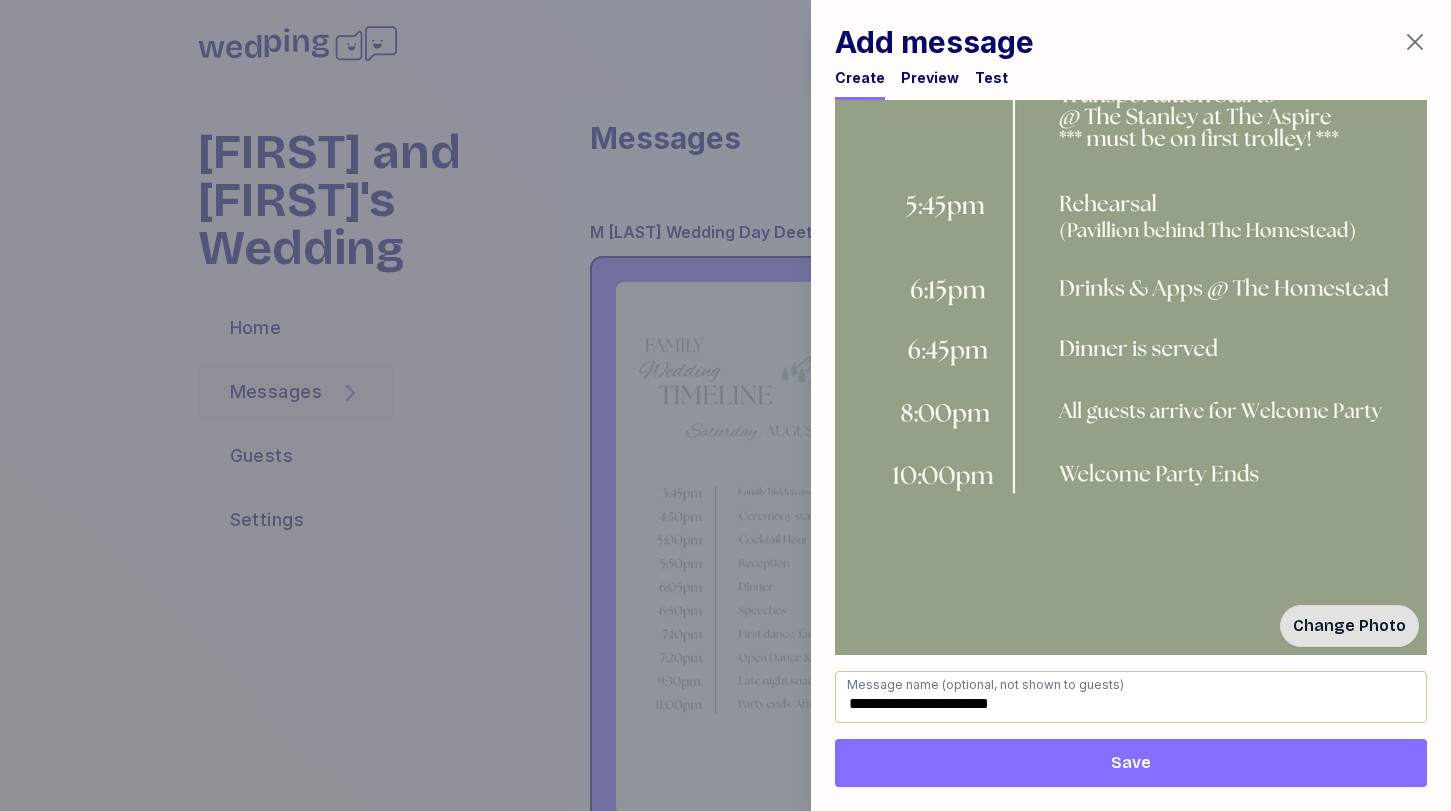 click on "Save" at bounding box center [1131, 763] 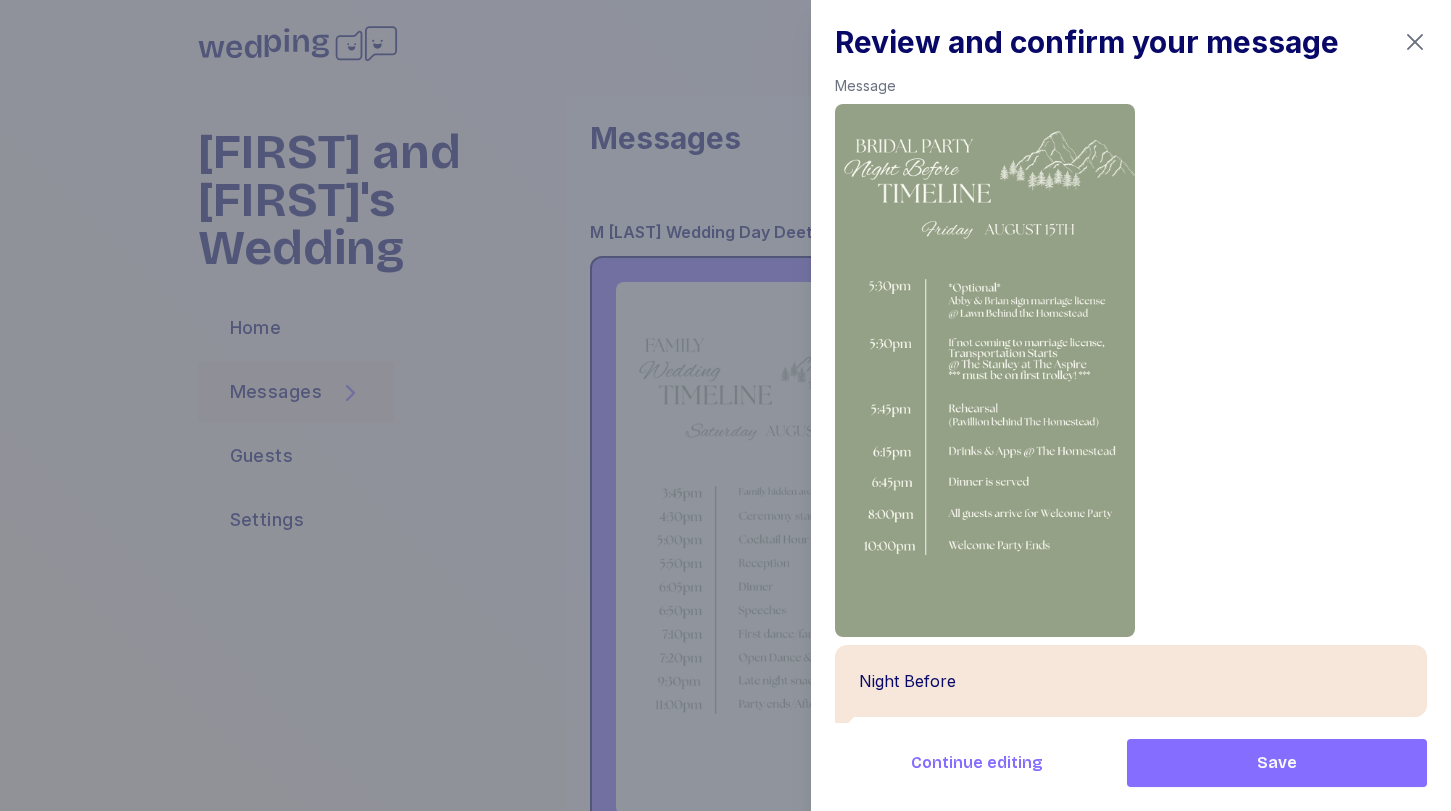 click on "Save" at bounding box center [1277, 763] 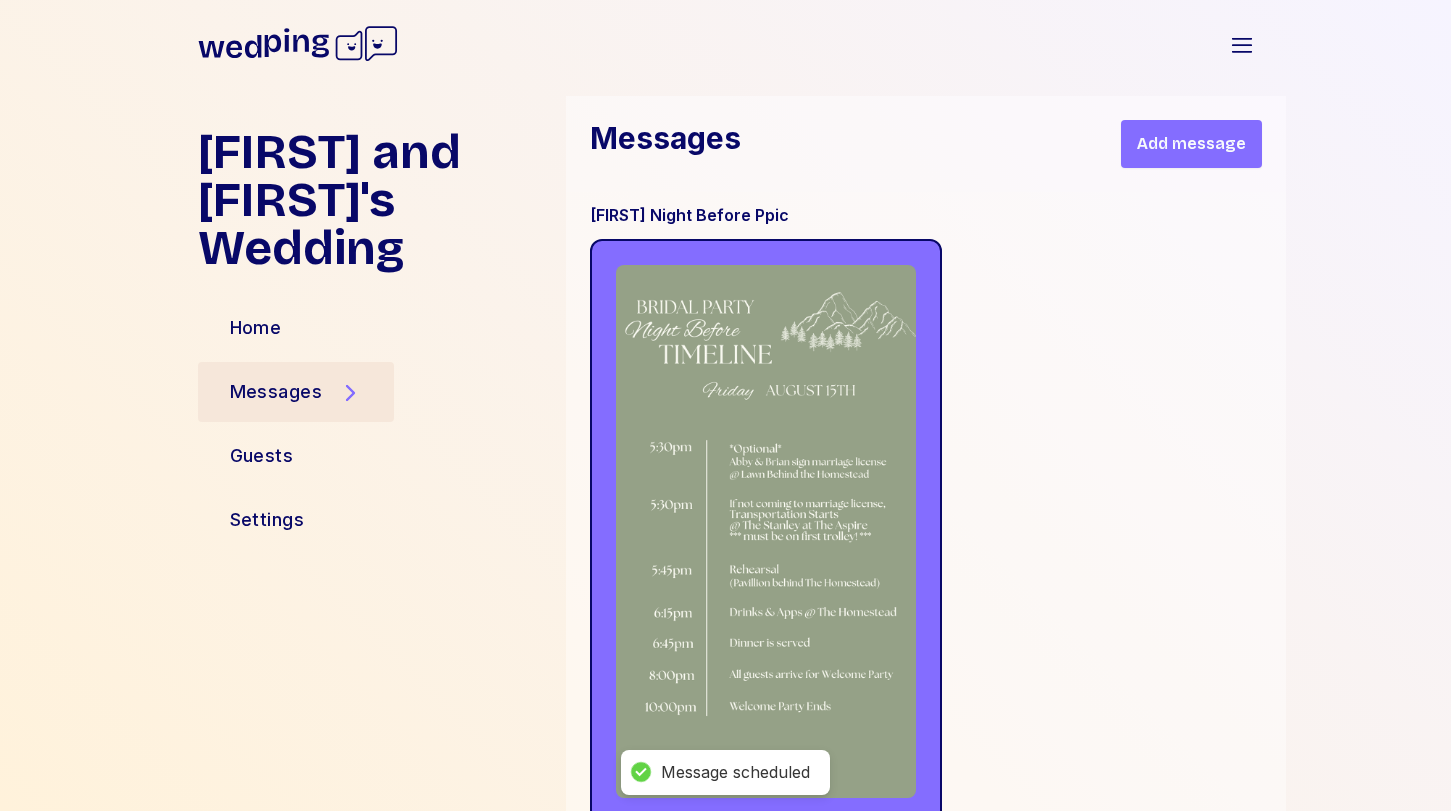 scroll, scrollTop: 8160, scrollLeft: 0, axis: vertical 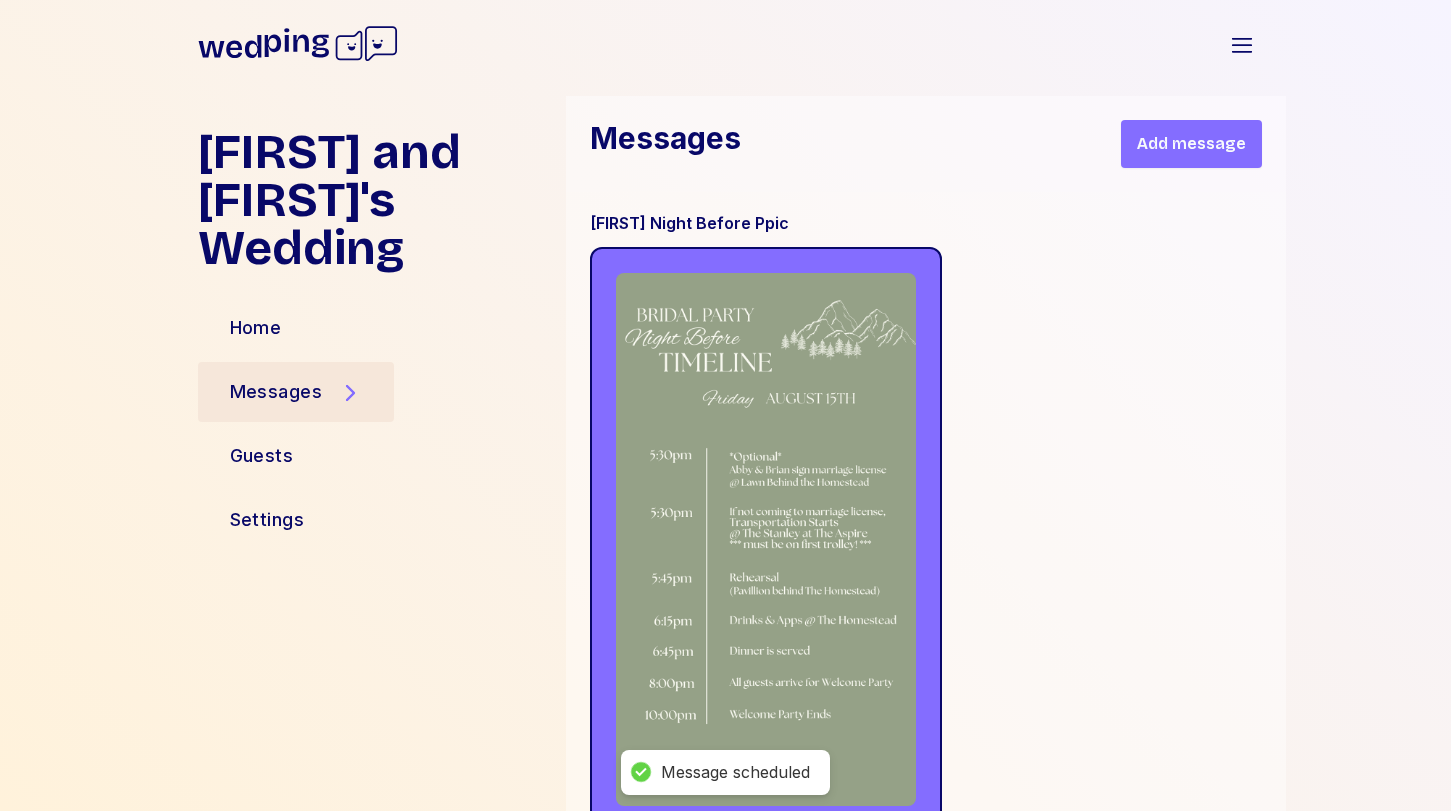 click on "Add message" at bounding box center (1191, 144) 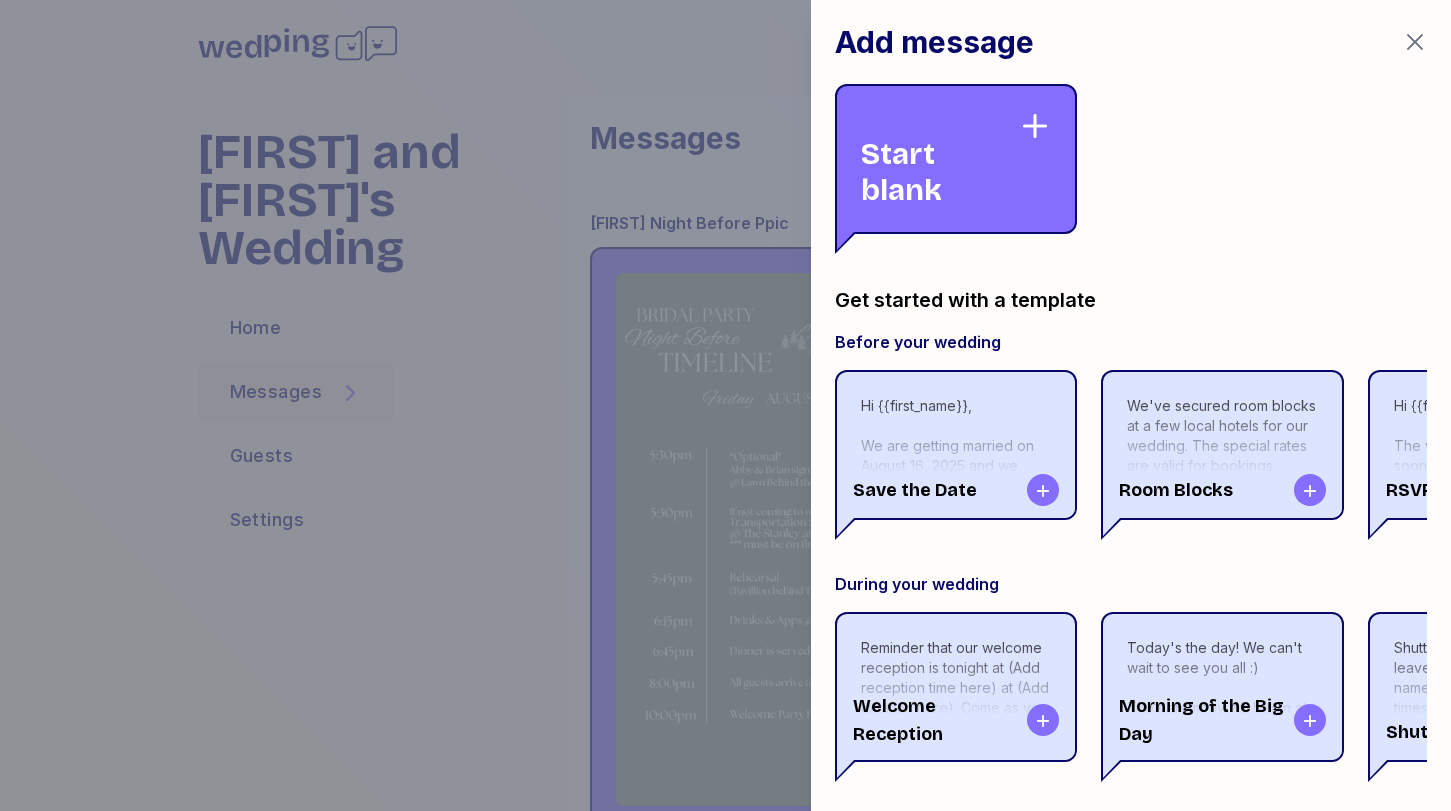 click on "Start blank" at bounding box center [940, 159] 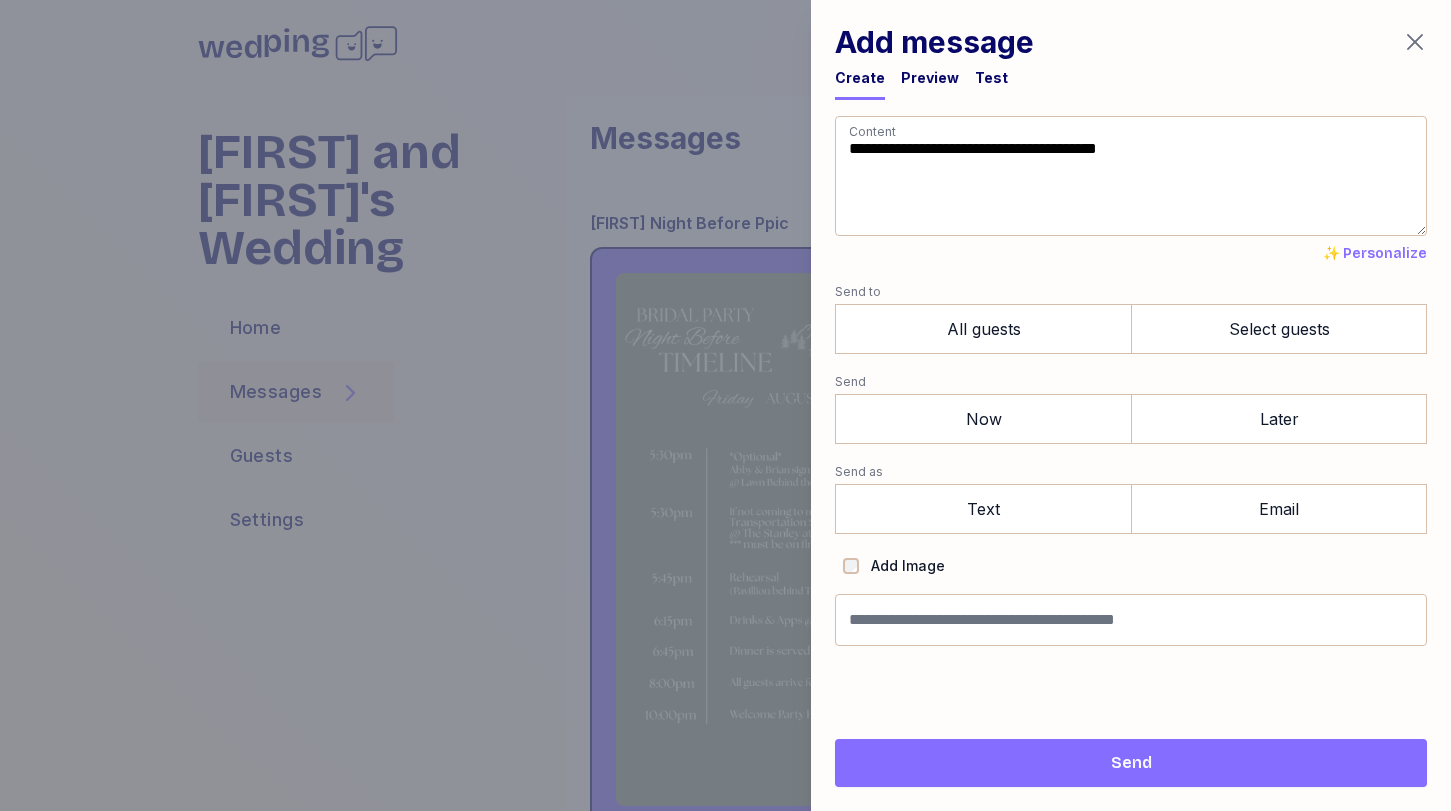 drag, startPoint x: 925, startPoint y: 206, endPoint x: 672, endPoint y: -143, distance: 431.05685 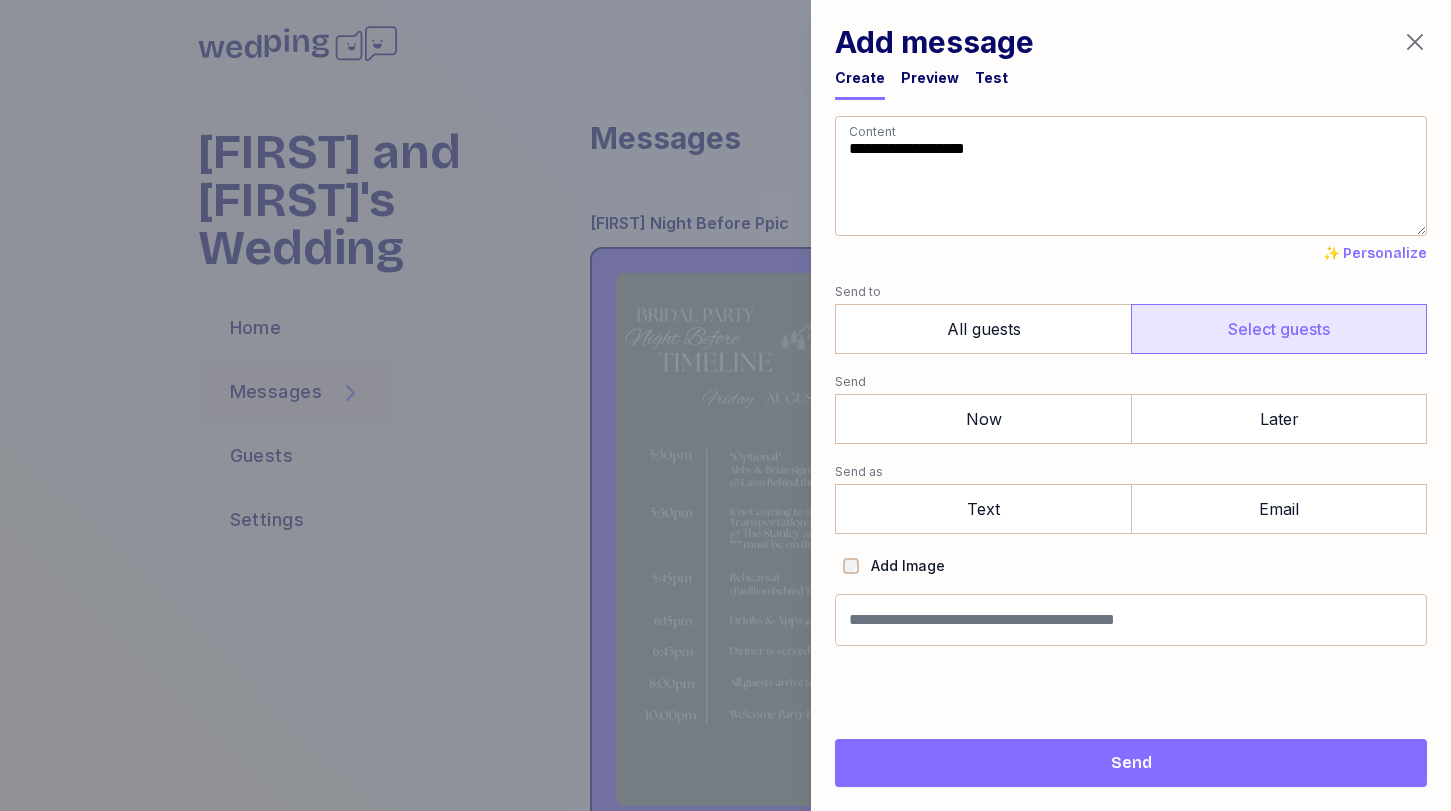 type on "**********" 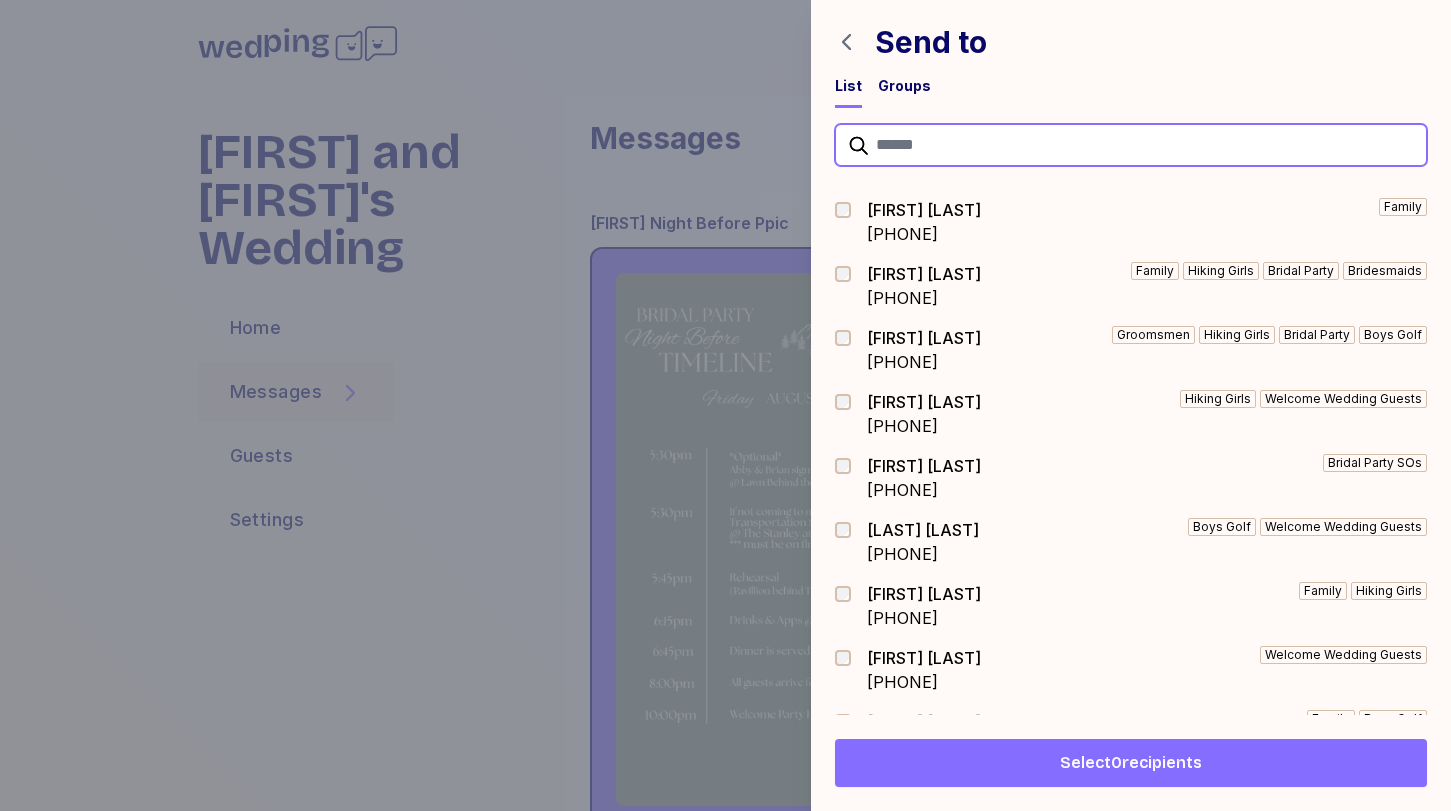 click at bounding box center (1131, 145) 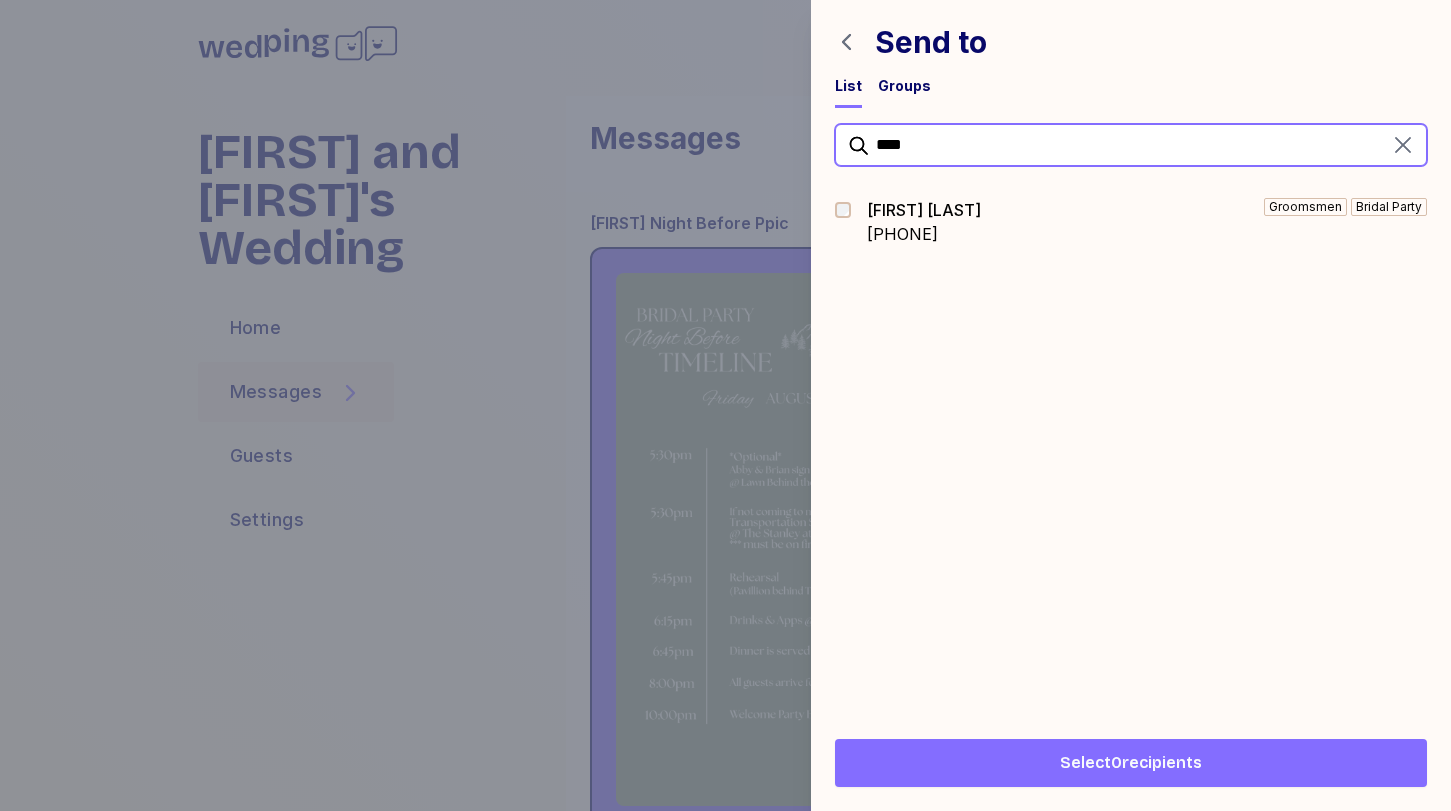 type on "****" 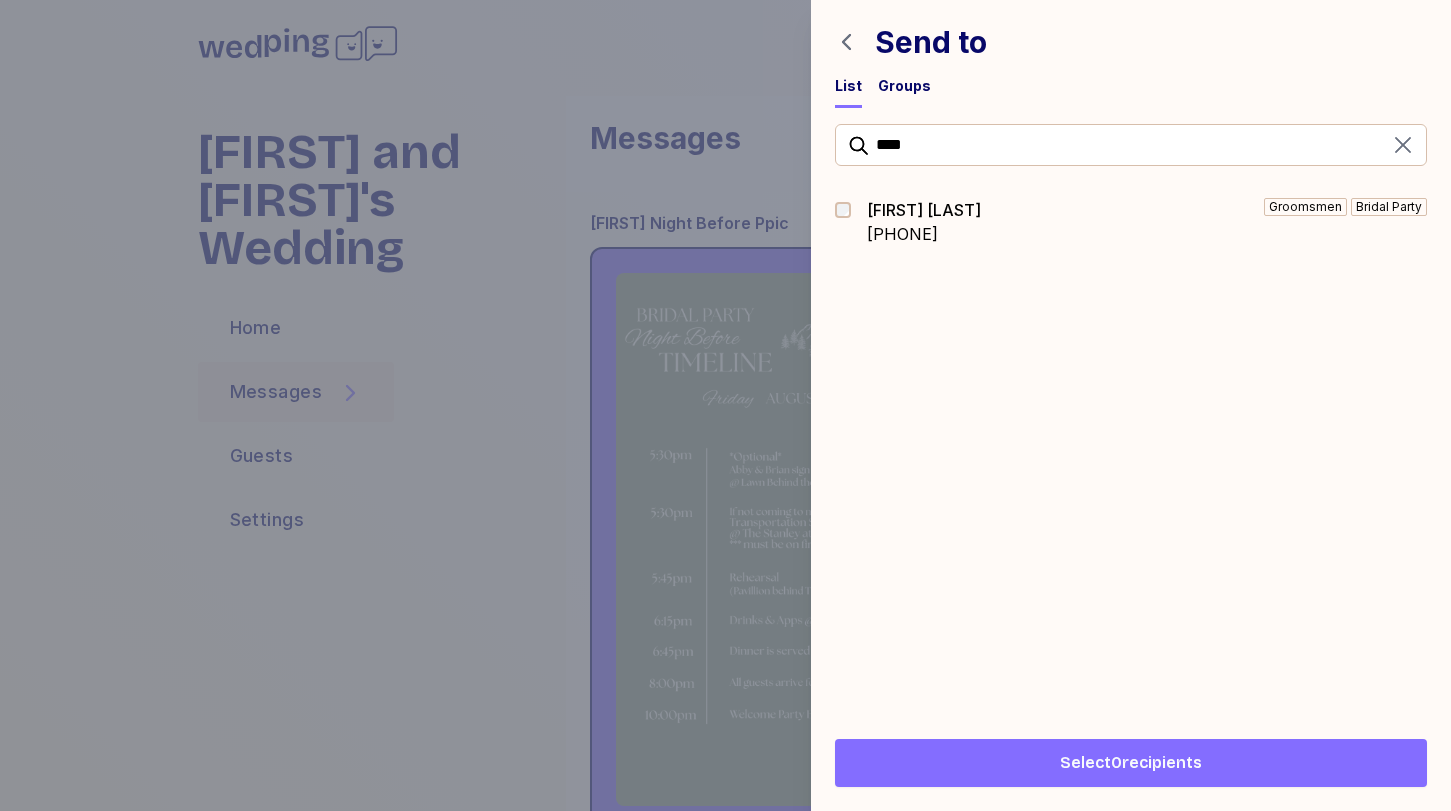 click on "Mike   Lanan" at bounding box center (924, 210) 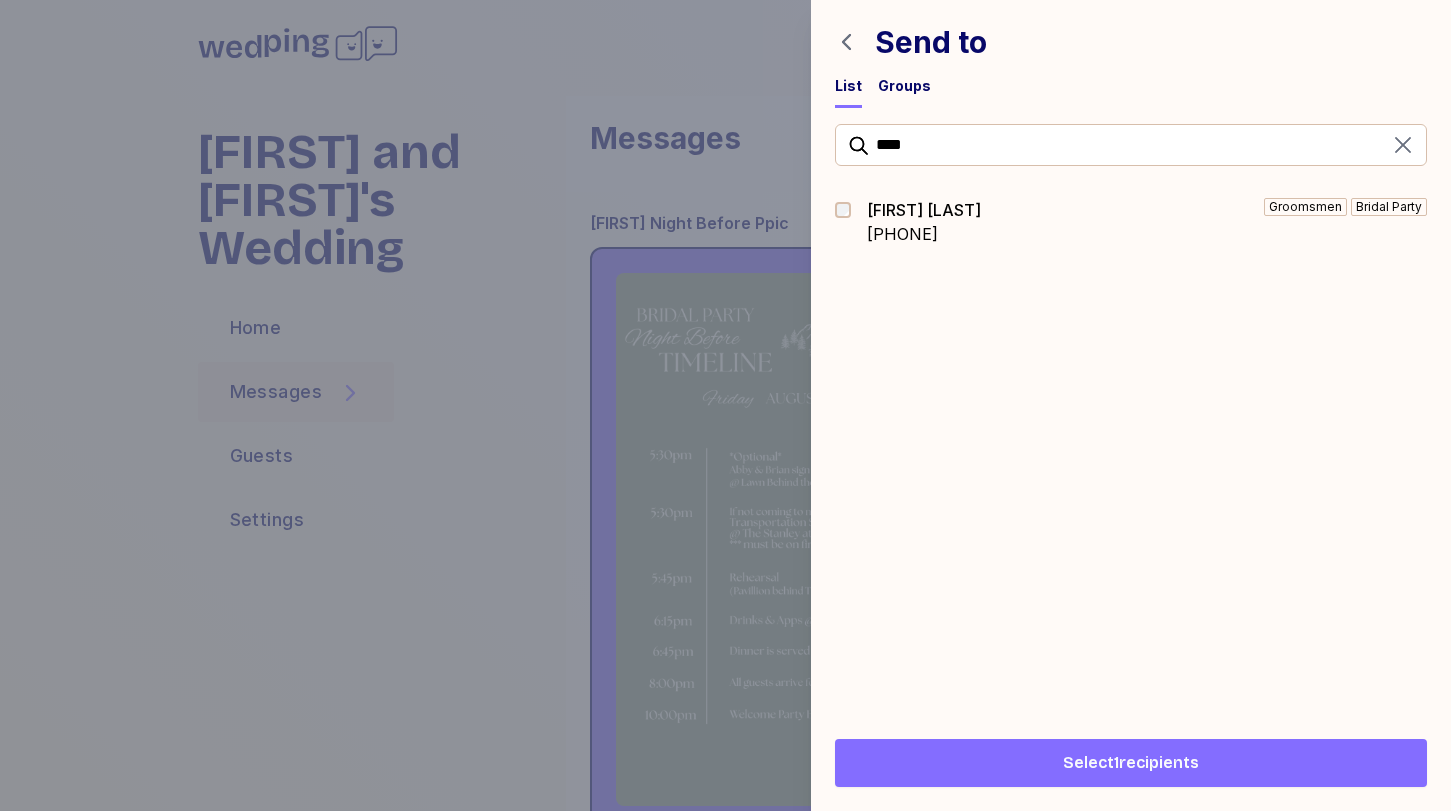 click on "Select  1  recipients" at bounding box center (1131, 763) 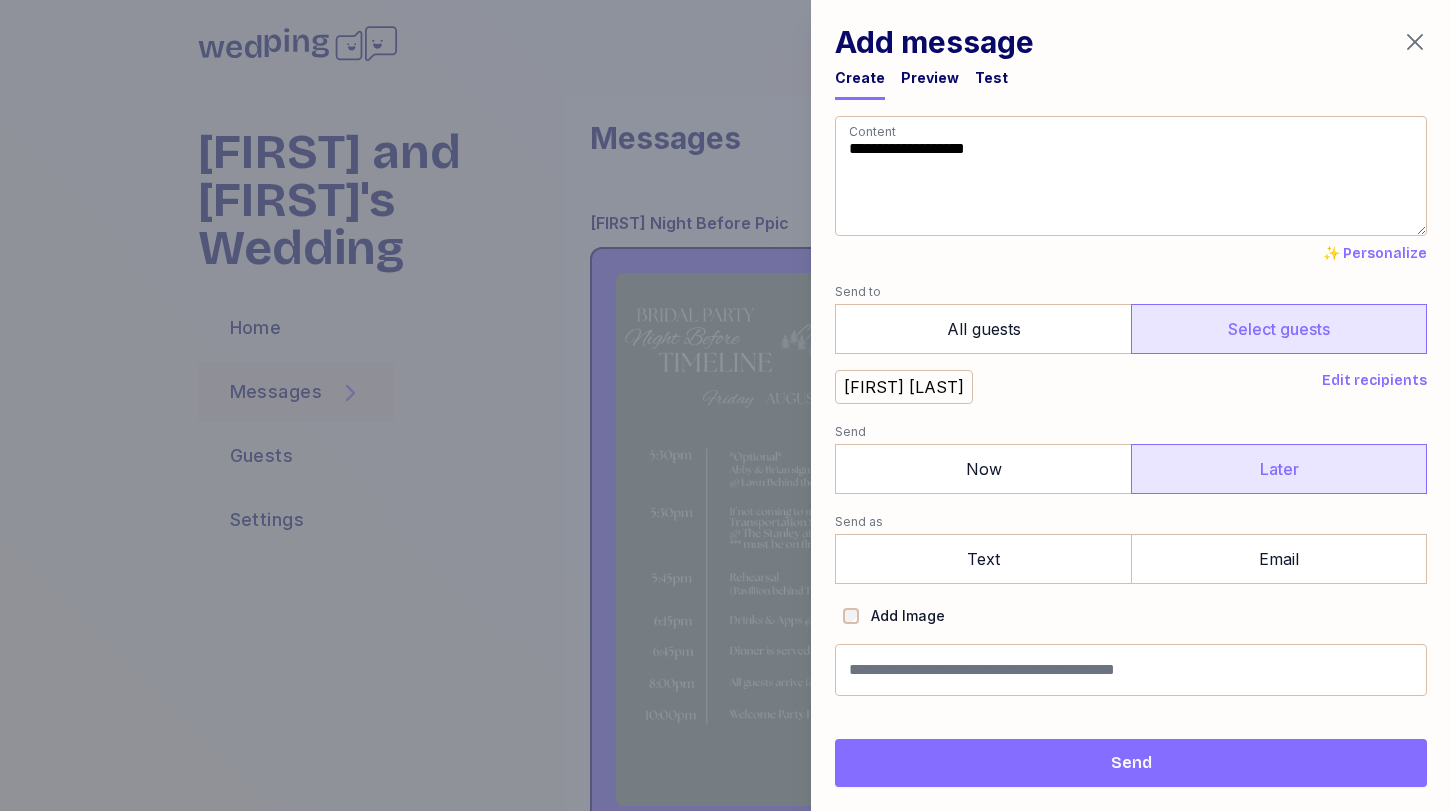 click on "Later" at bounding box center (1279, 469) 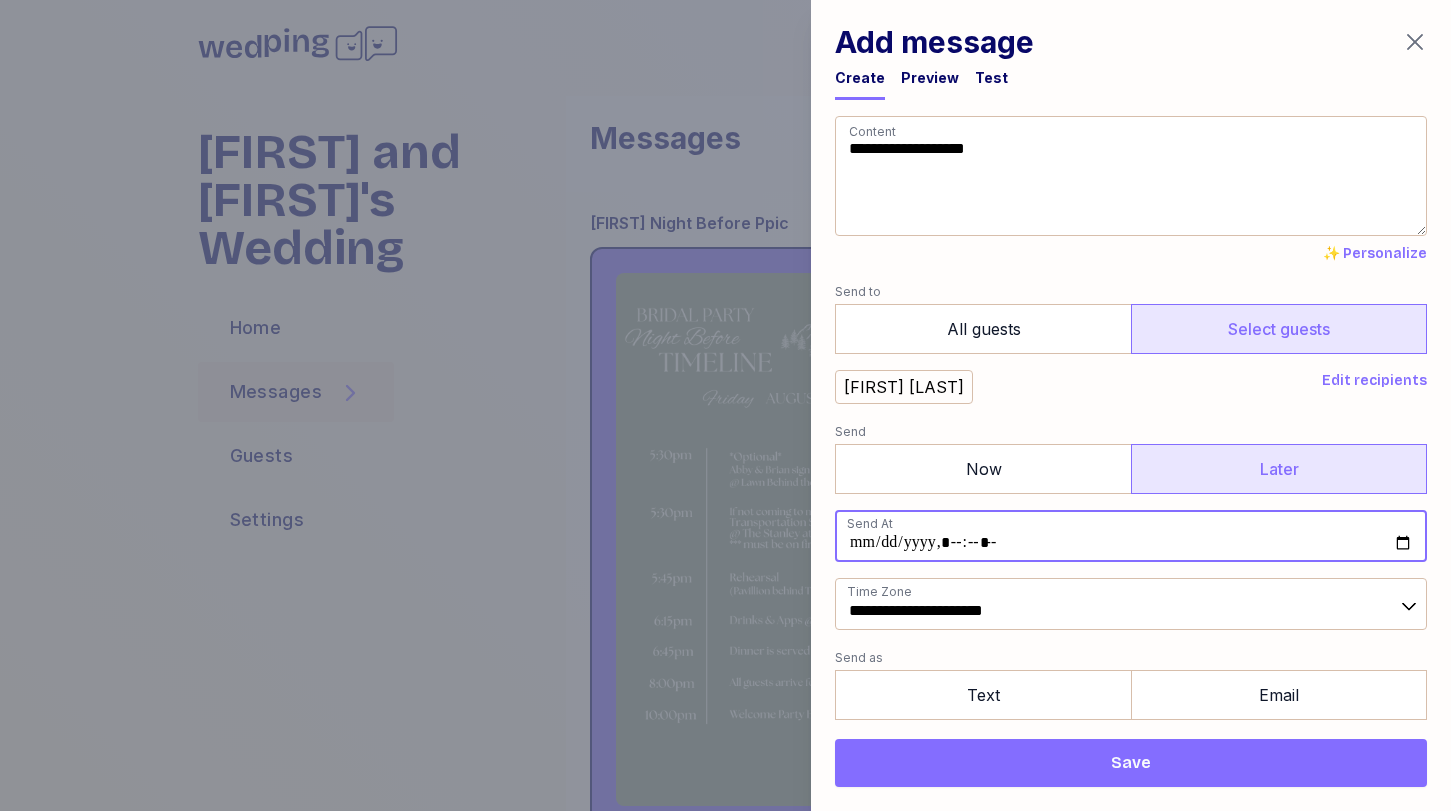 click at bounding box center (1131, 536) 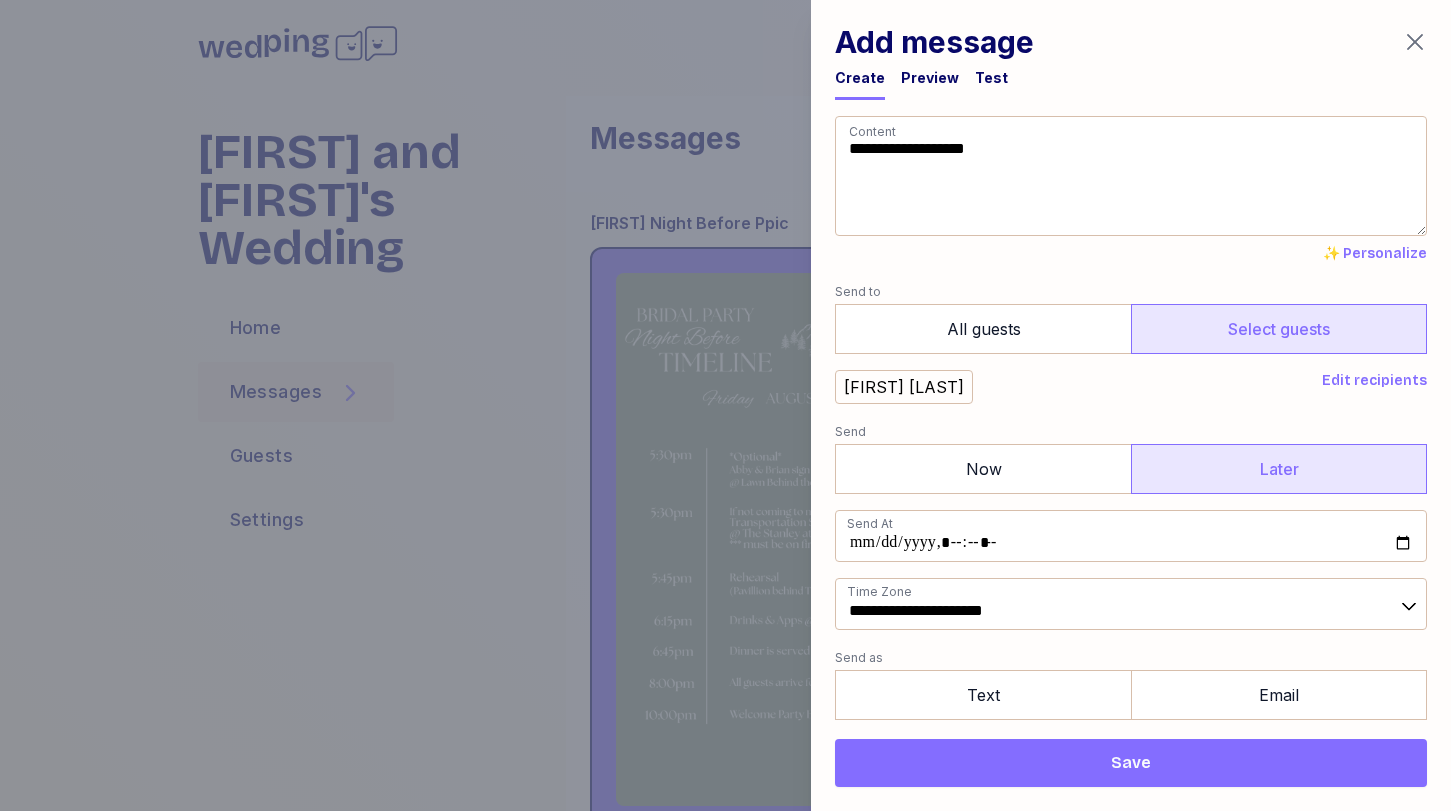 type on "**********" 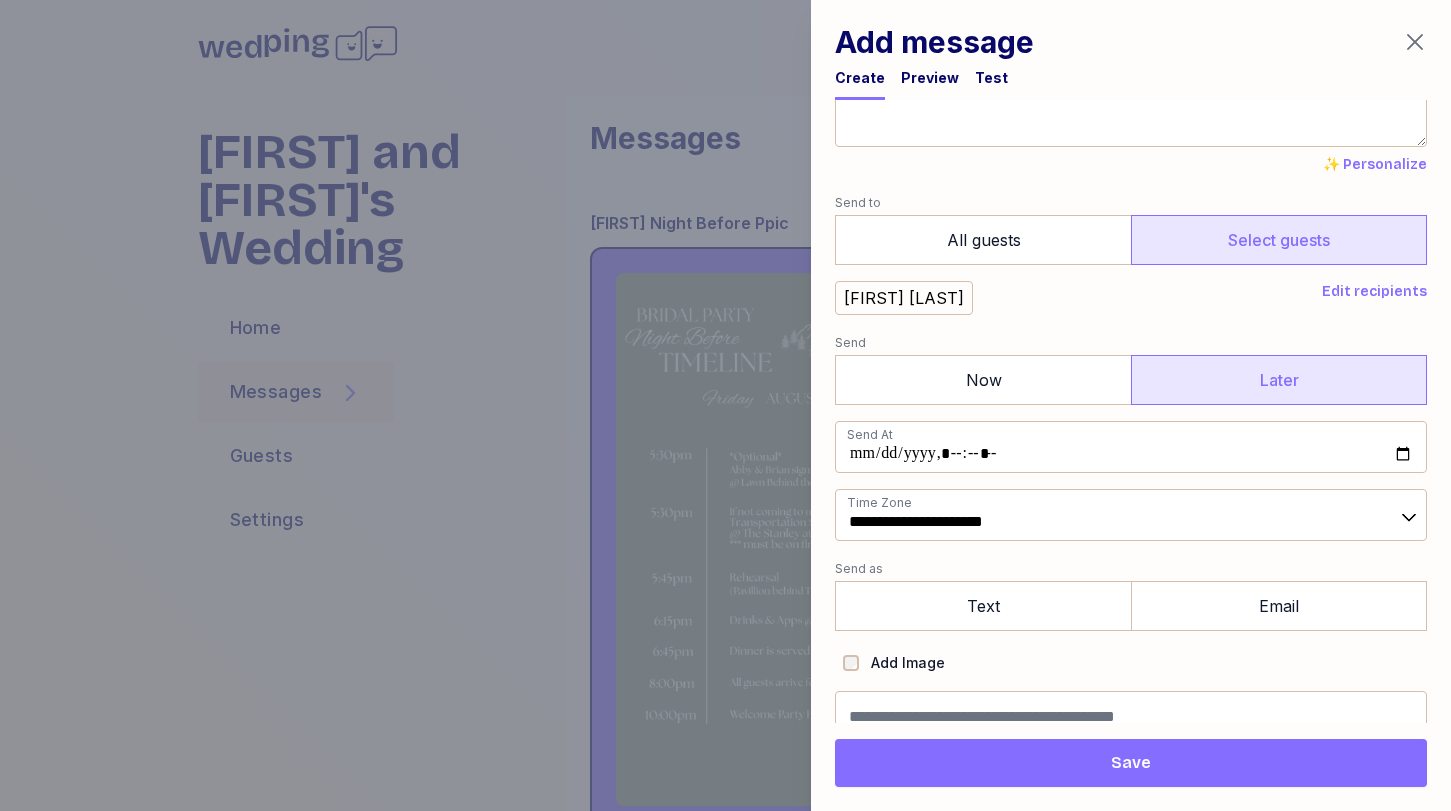 scroll, scrollTop: 109, scrollLeft: 0, axis: vertical 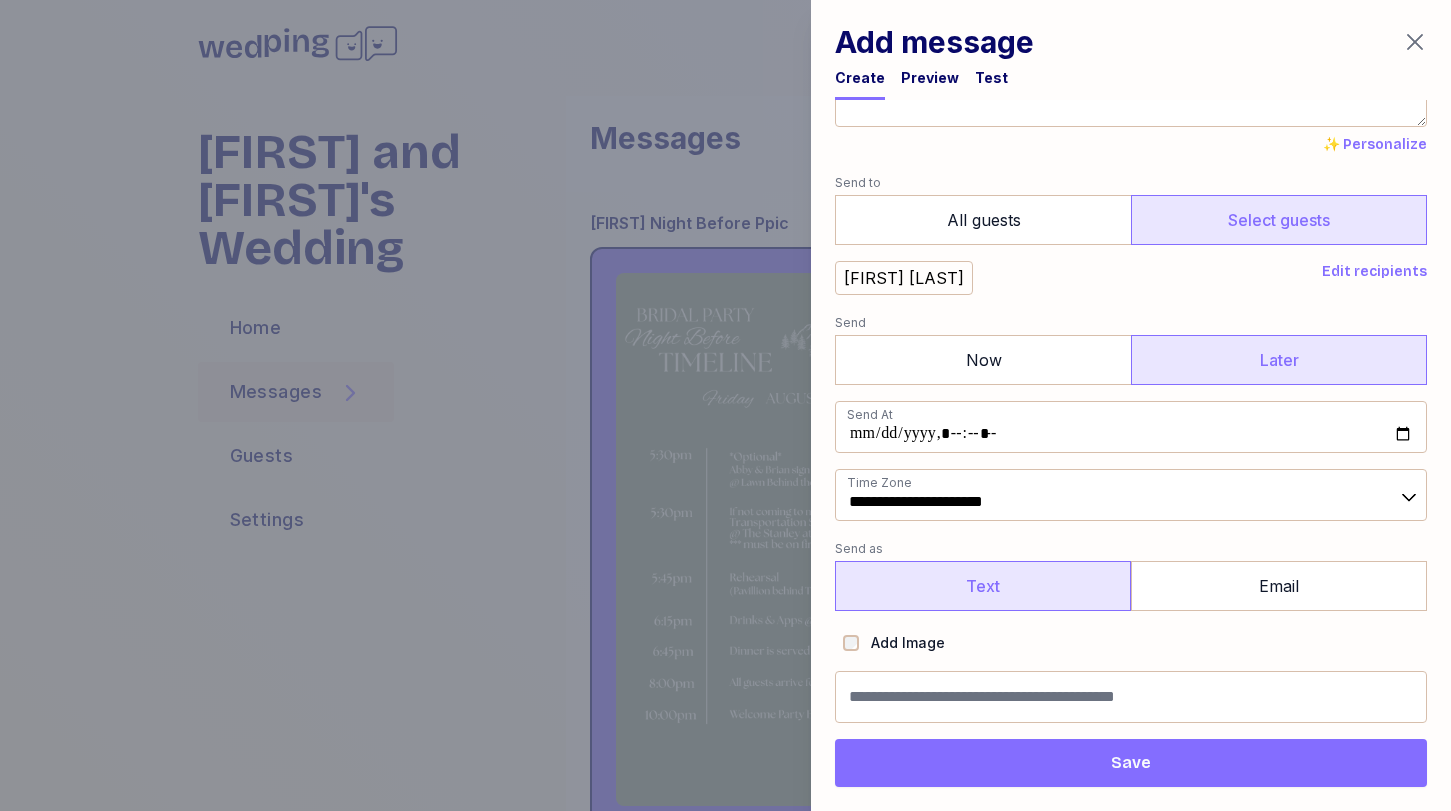 click on "Text" at bounding box center (983, 586) 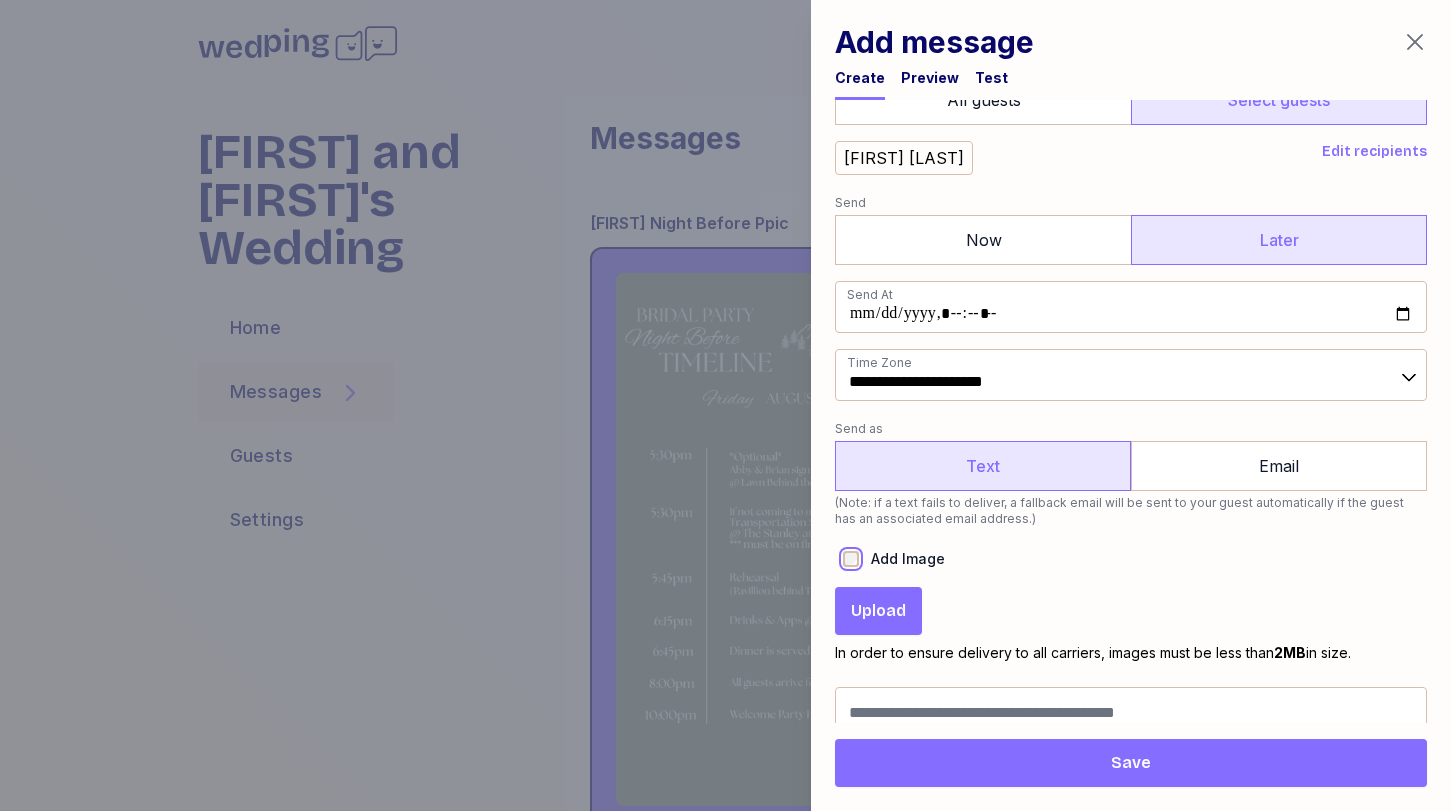 scroll, scrollTop: 245, scrollLeft: 0, axis: vertical 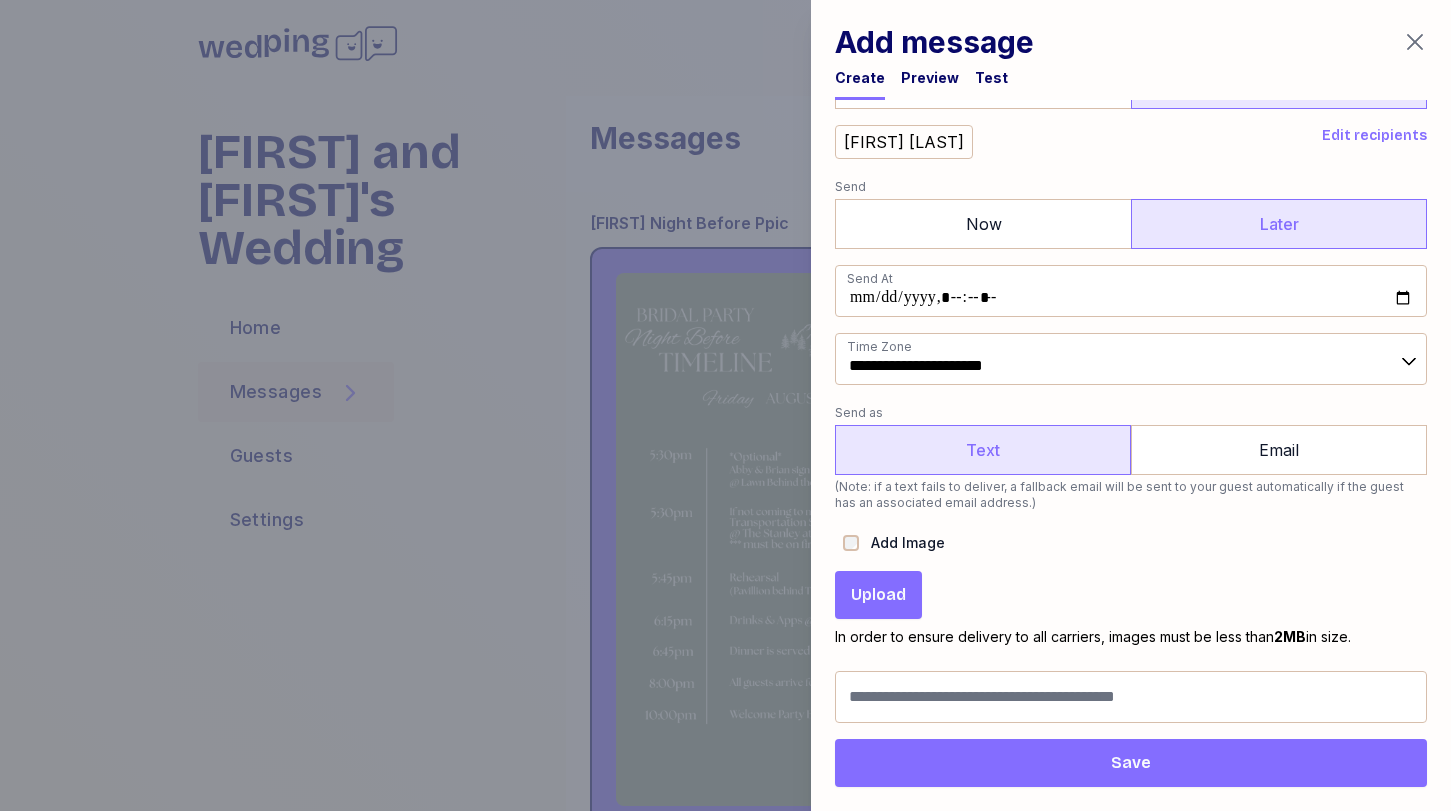click on "Upload" at bounding box center [878, 595] 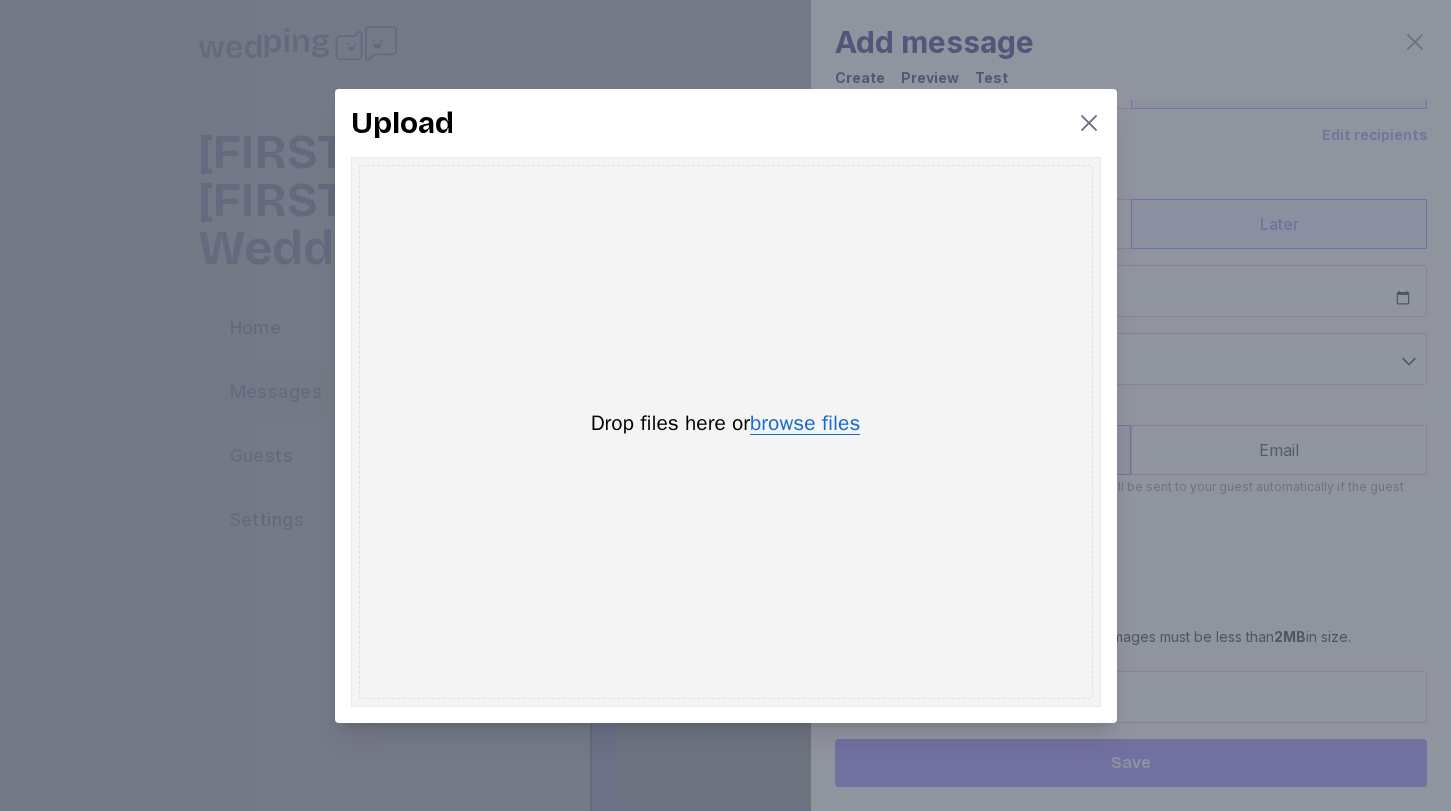 click on "browse files" at bounding box center (805, 424) 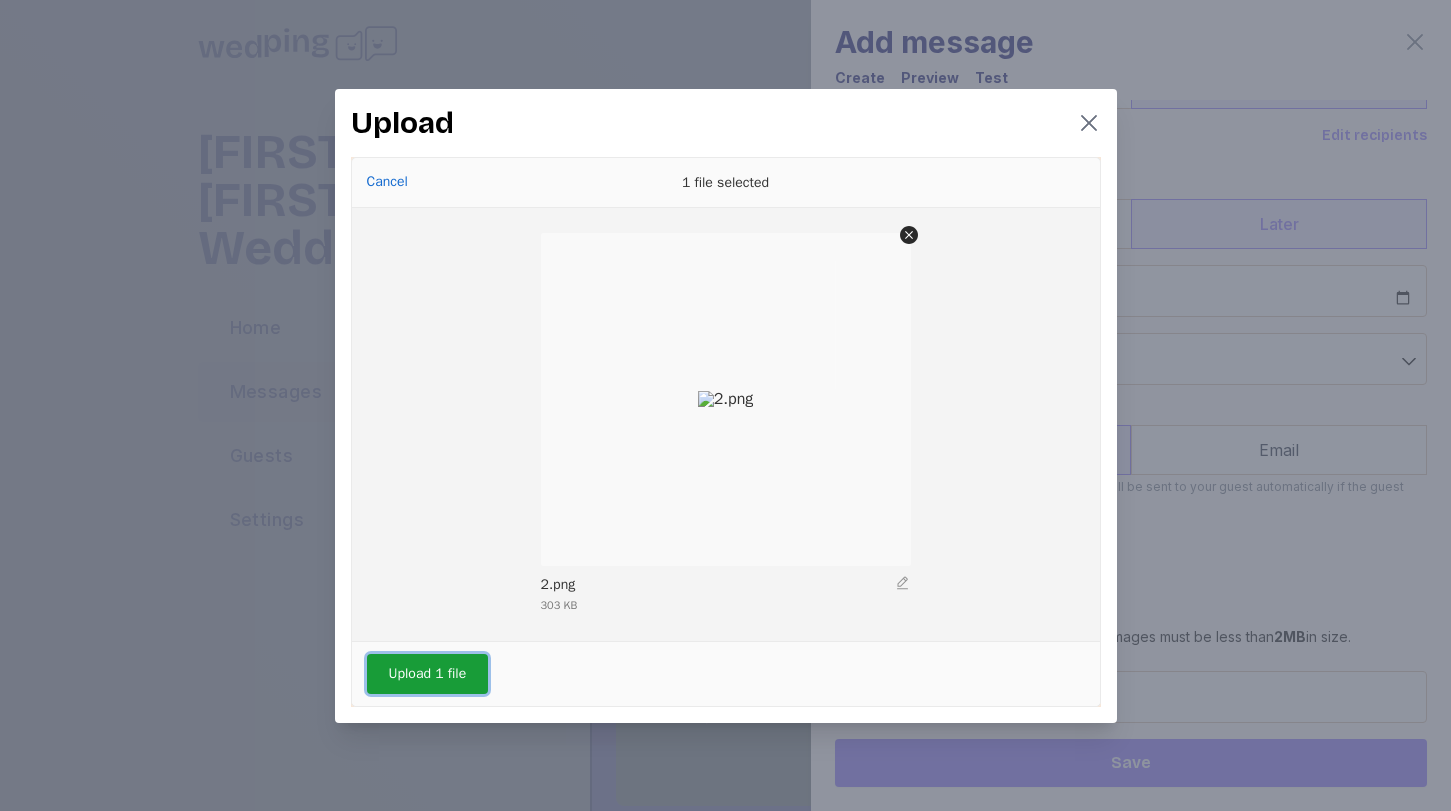 click on "Upload 1 file" at bounding box center [428, 674] 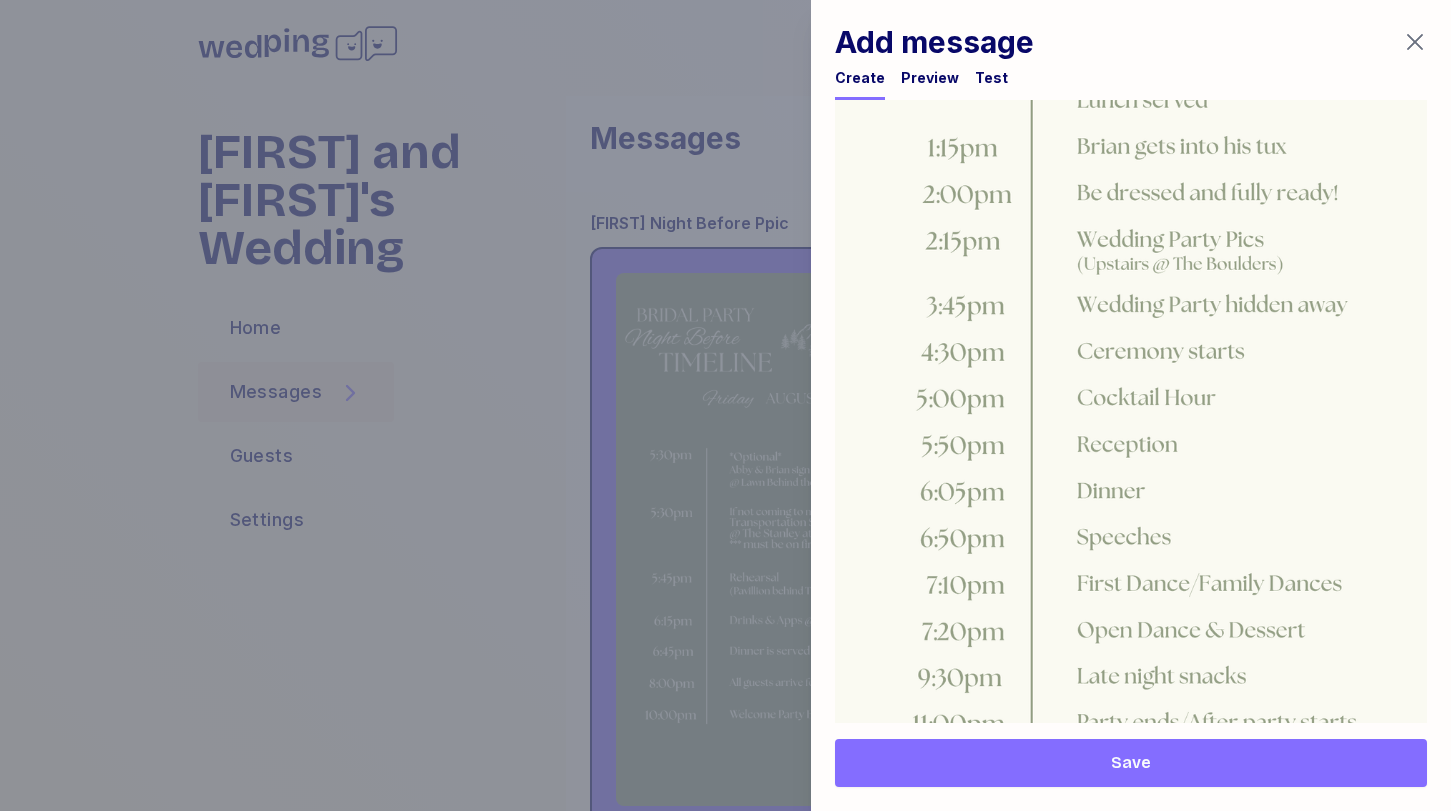 scroll, scrollTop: 1213, scrollLeft: 0, axis: vertical 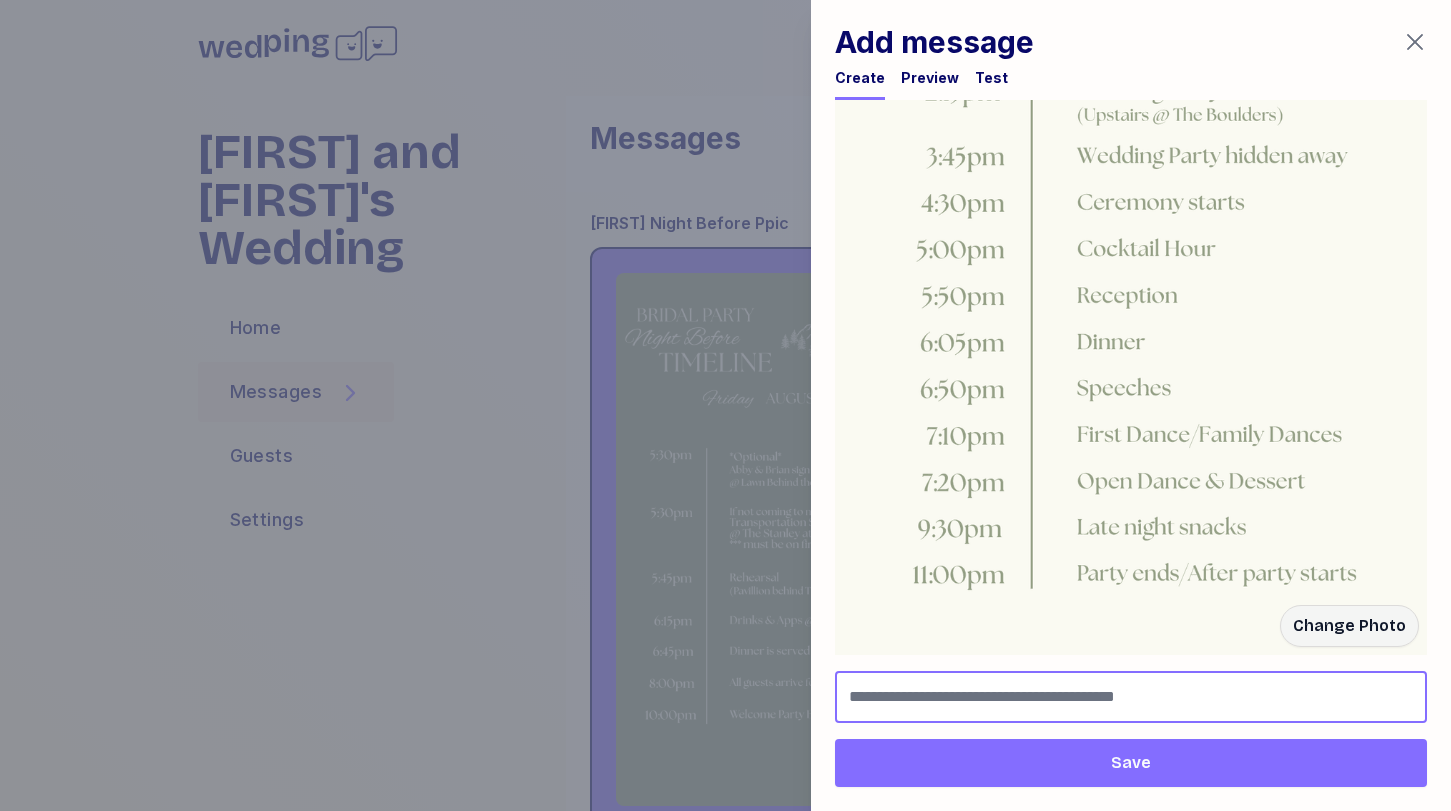 click at bounding box center (1131, 697) 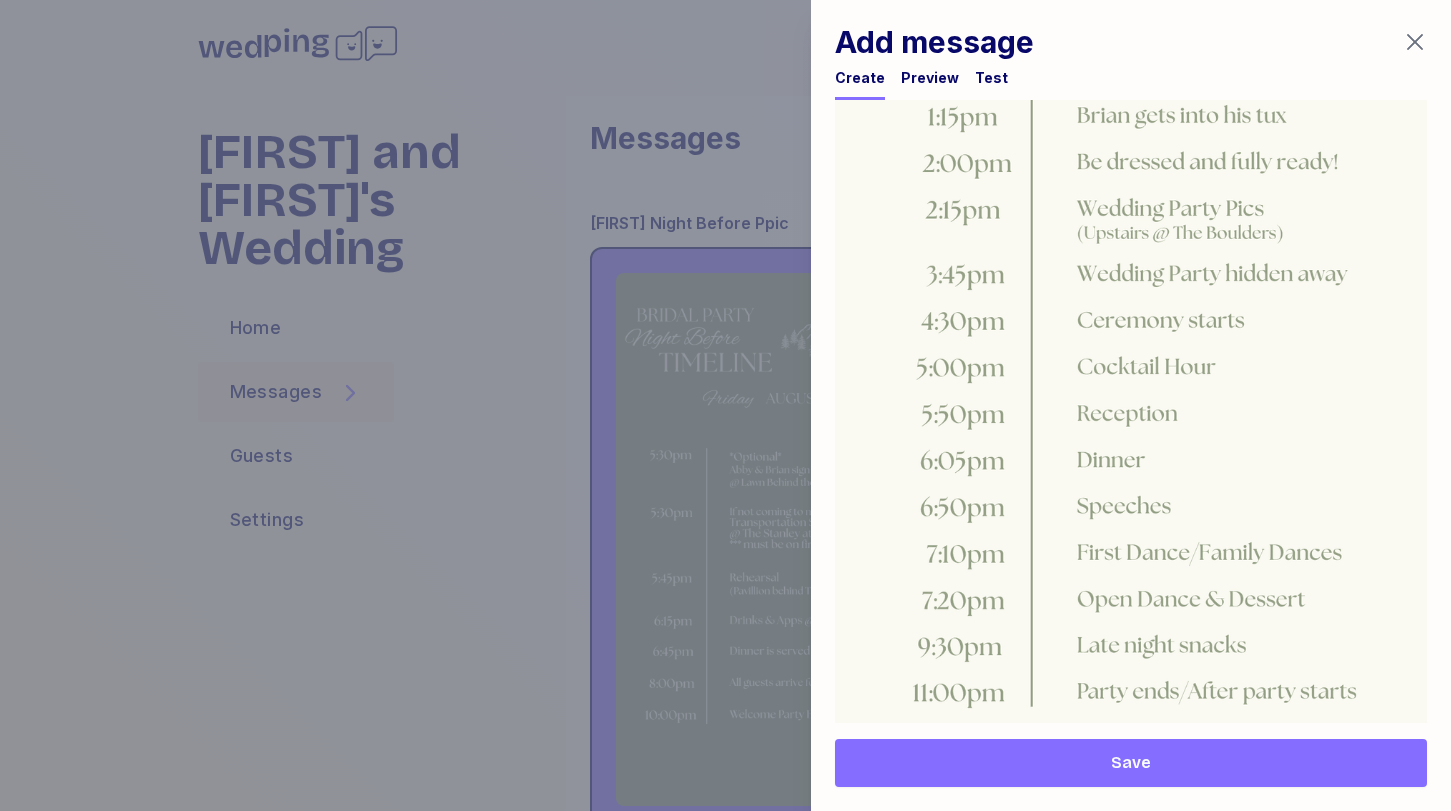 scroll, scrollTop: 1213, scrollLeft: 0, axis: vertical 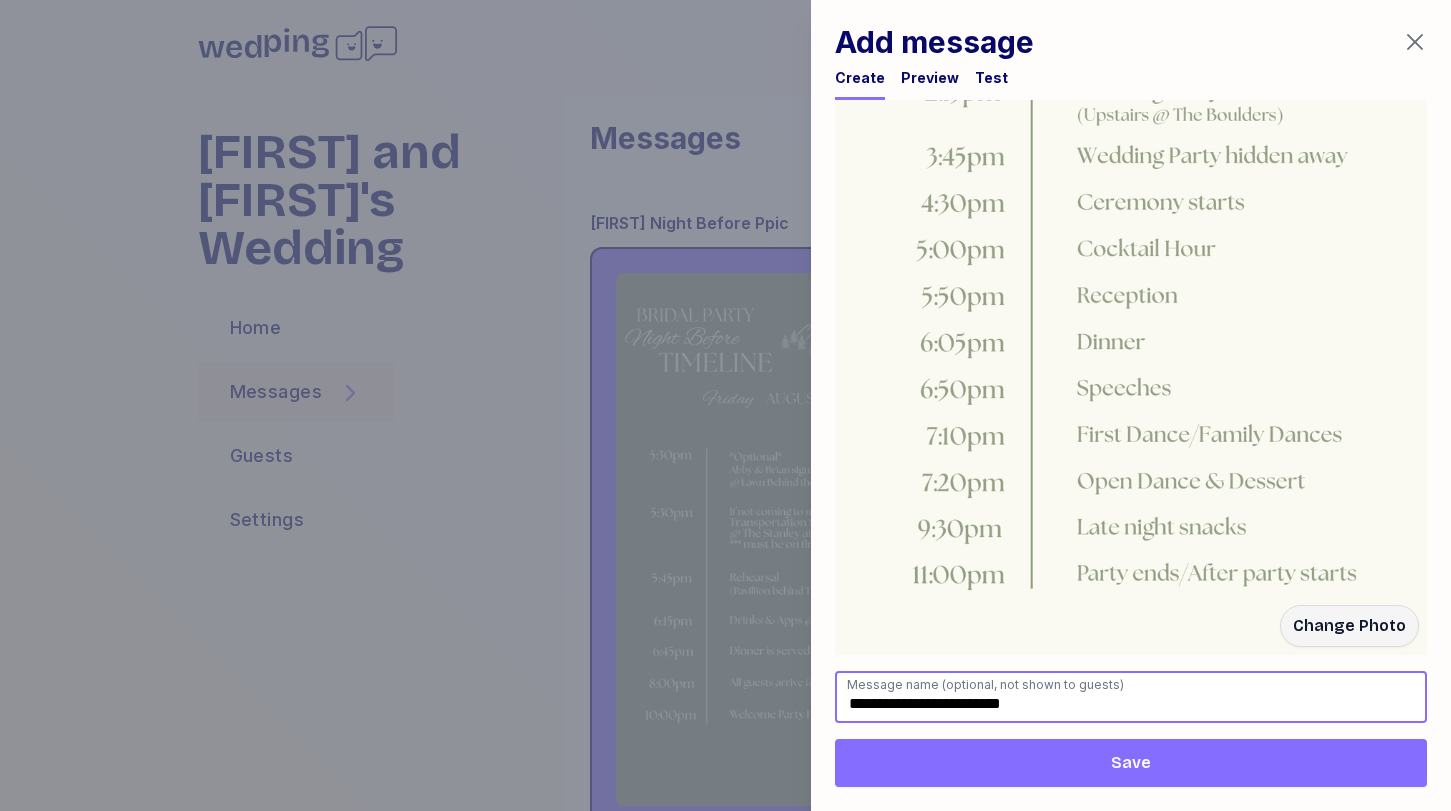 type on "**********" 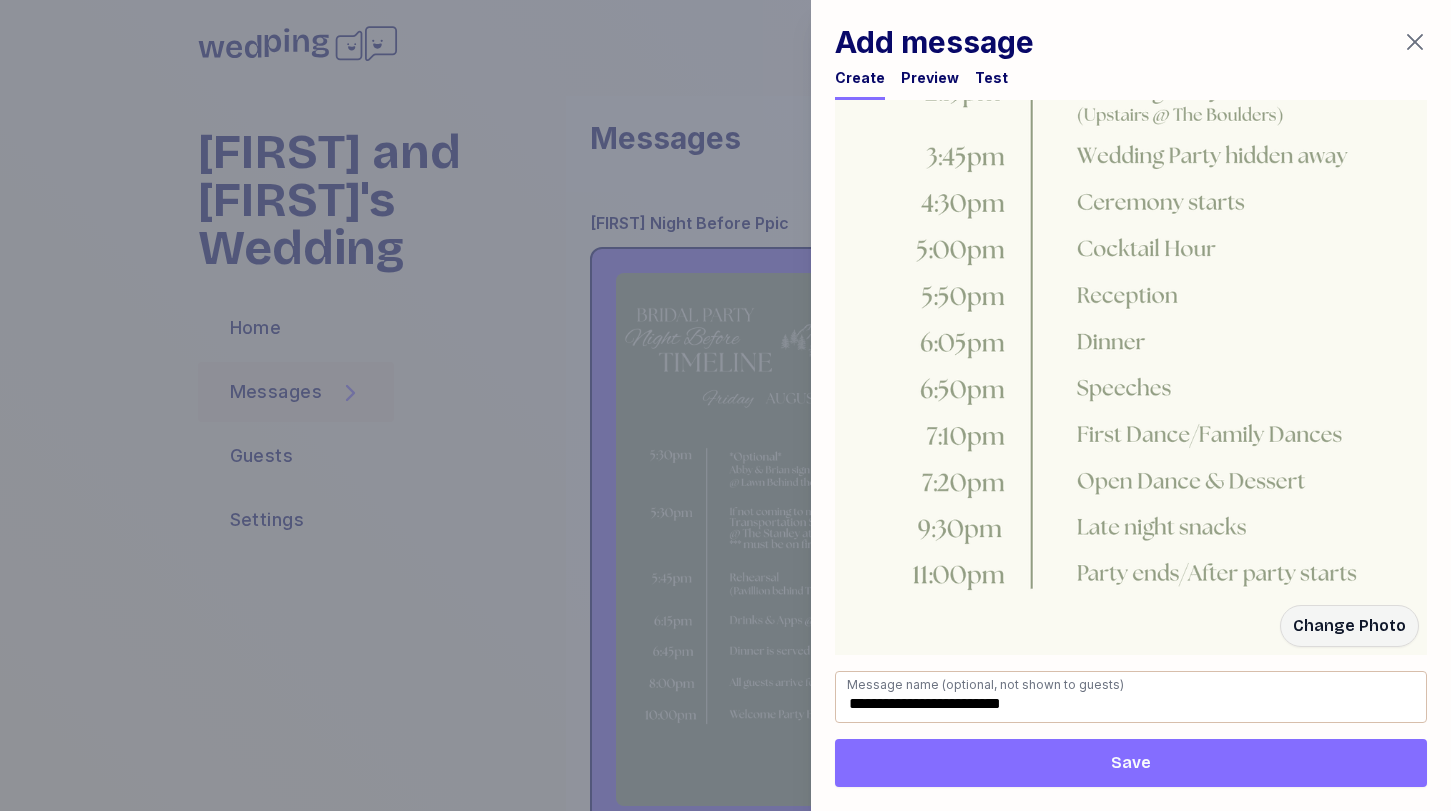click on "Save" at bounding box center [1131, 763] 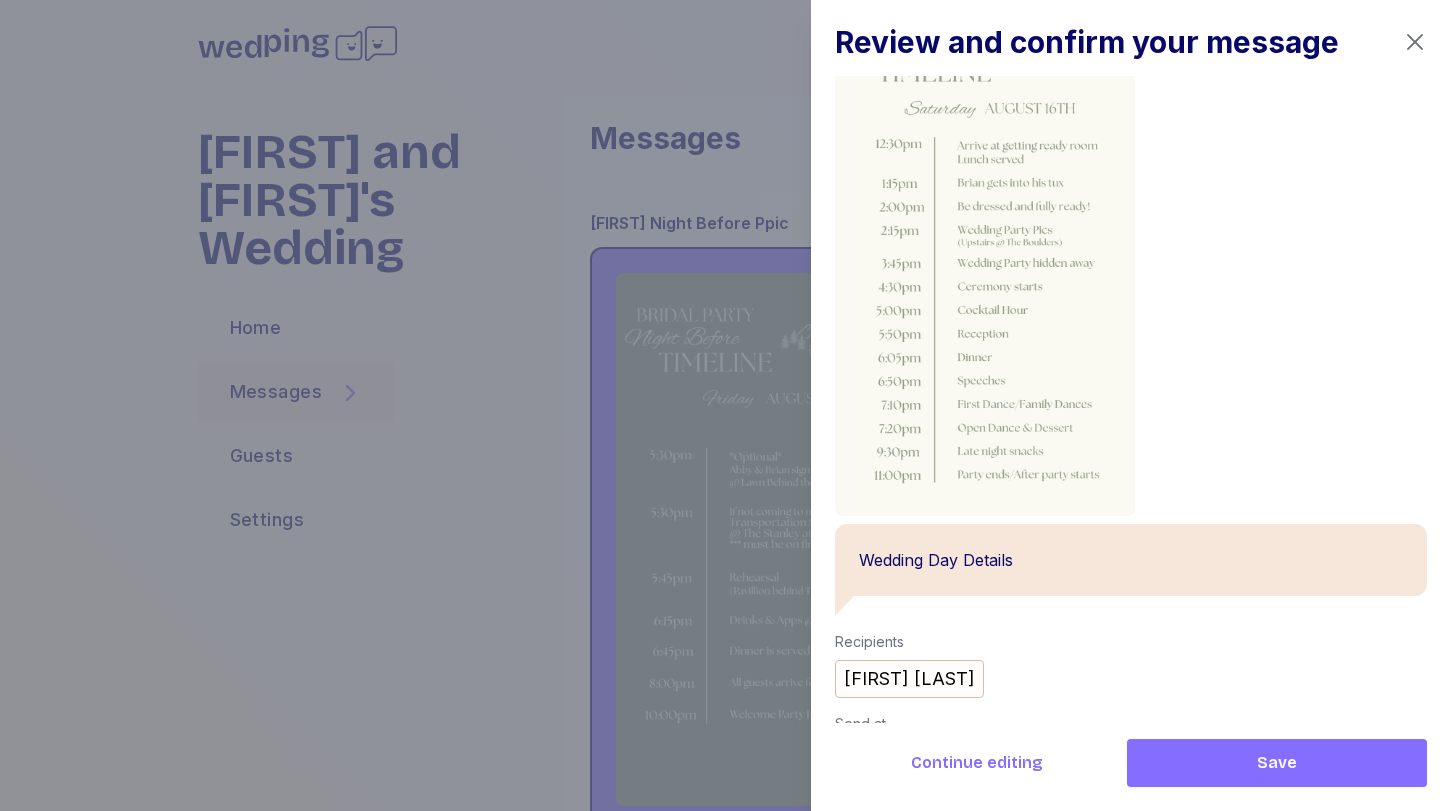 scroll, scrollTop: 168, scrollLeft: 0, axis: vertical 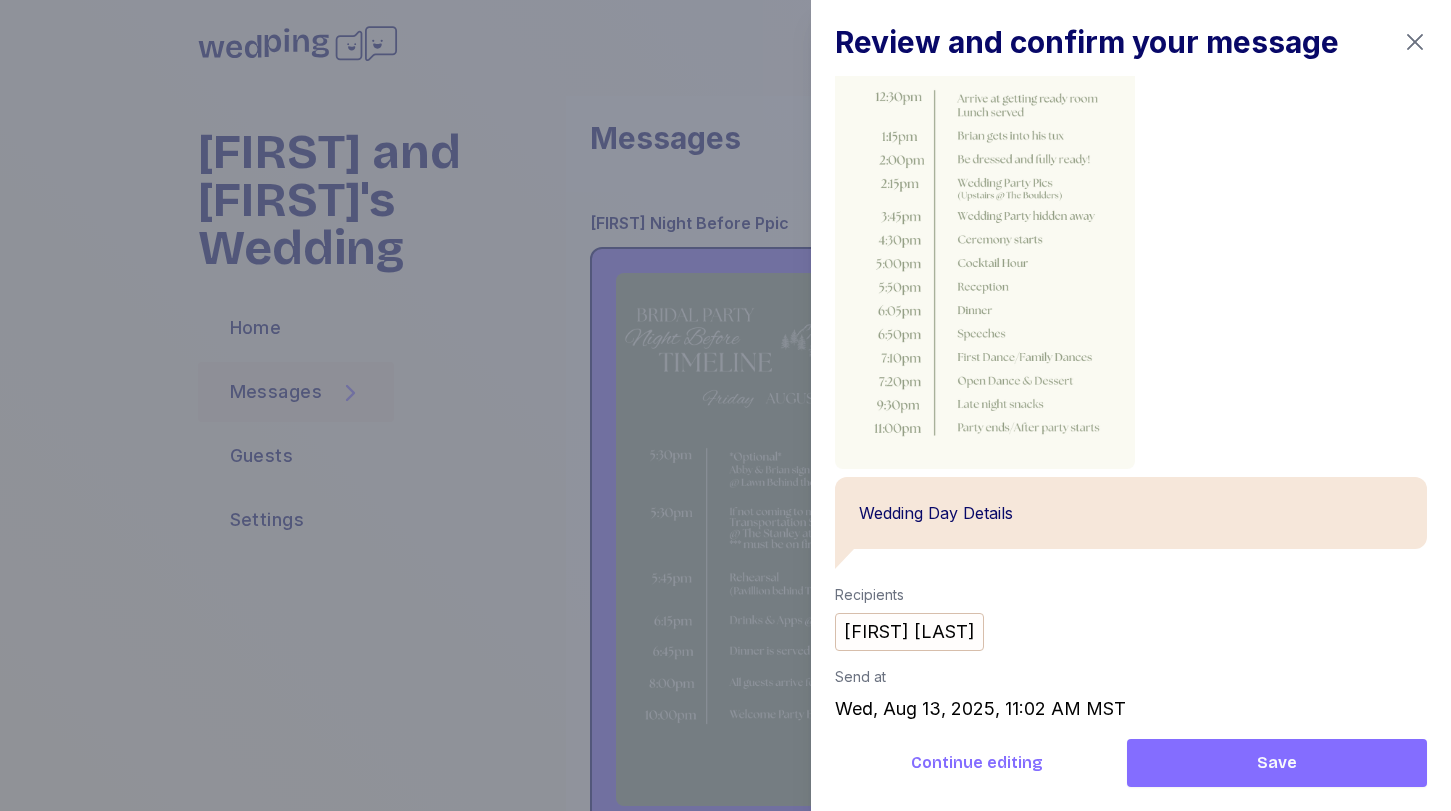 click on "Save" at bounding box center [1277, 763] 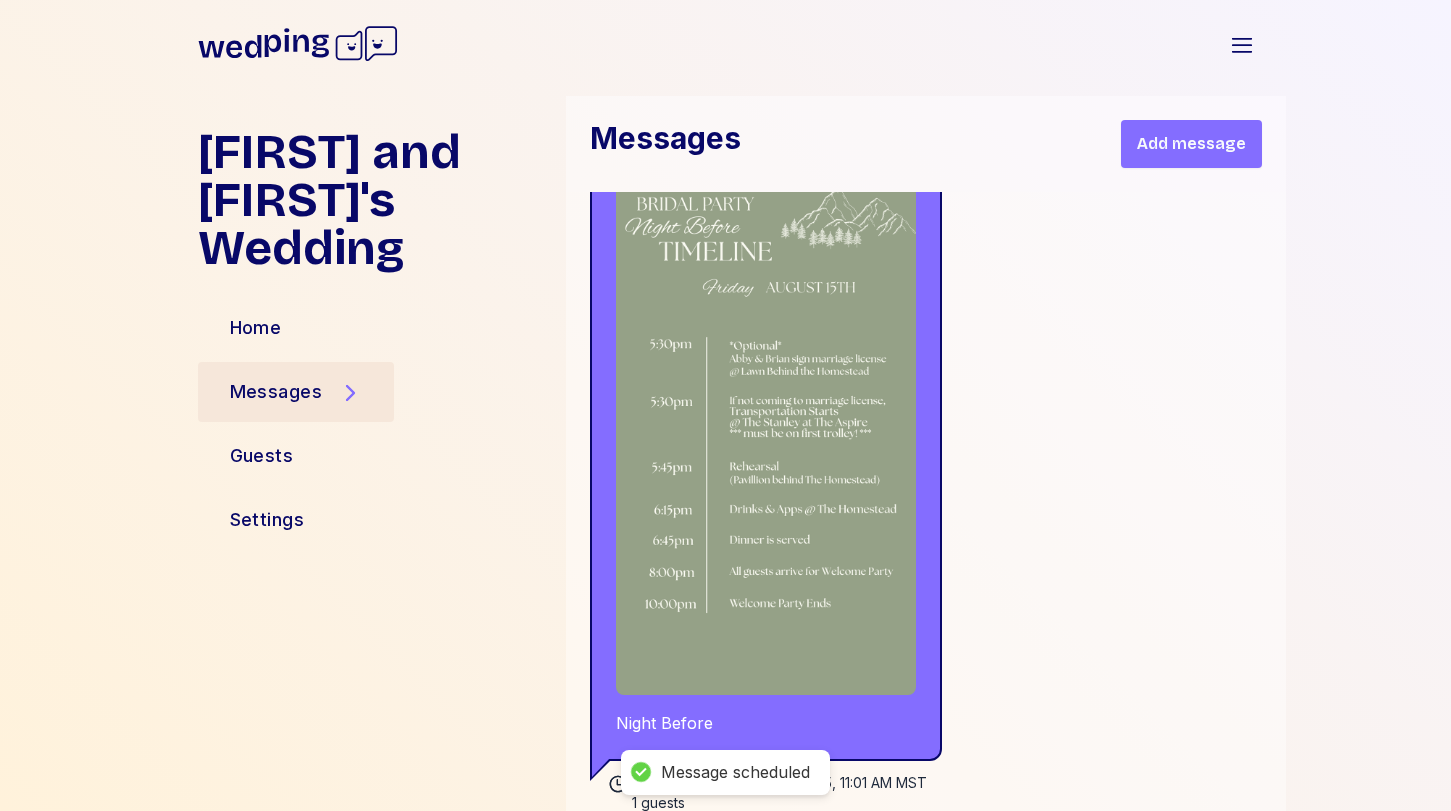 scroll, scrollTop: 22711, scrollLeft: 0, axis: vertical 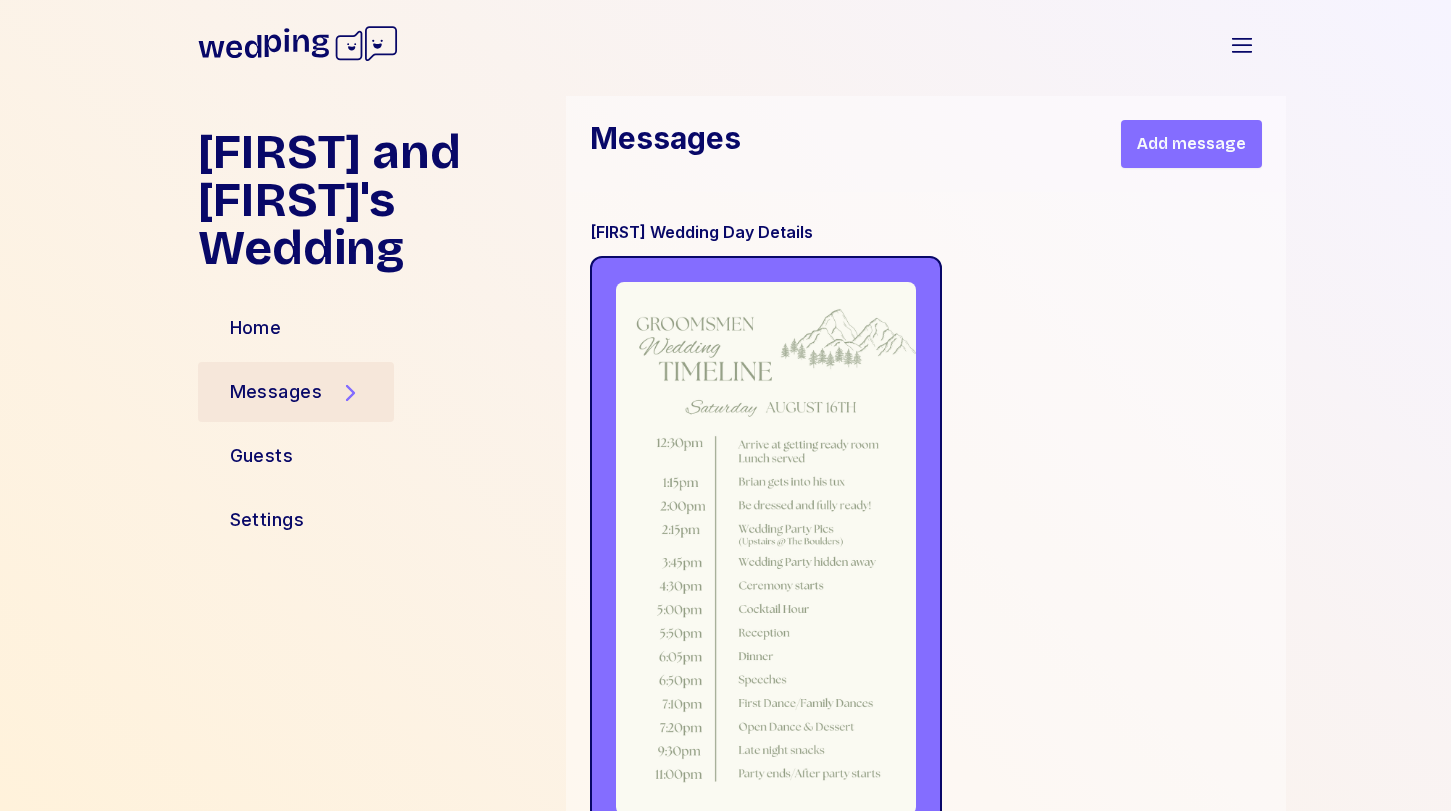 click on "Add message" at bounding box center [1191, 144] 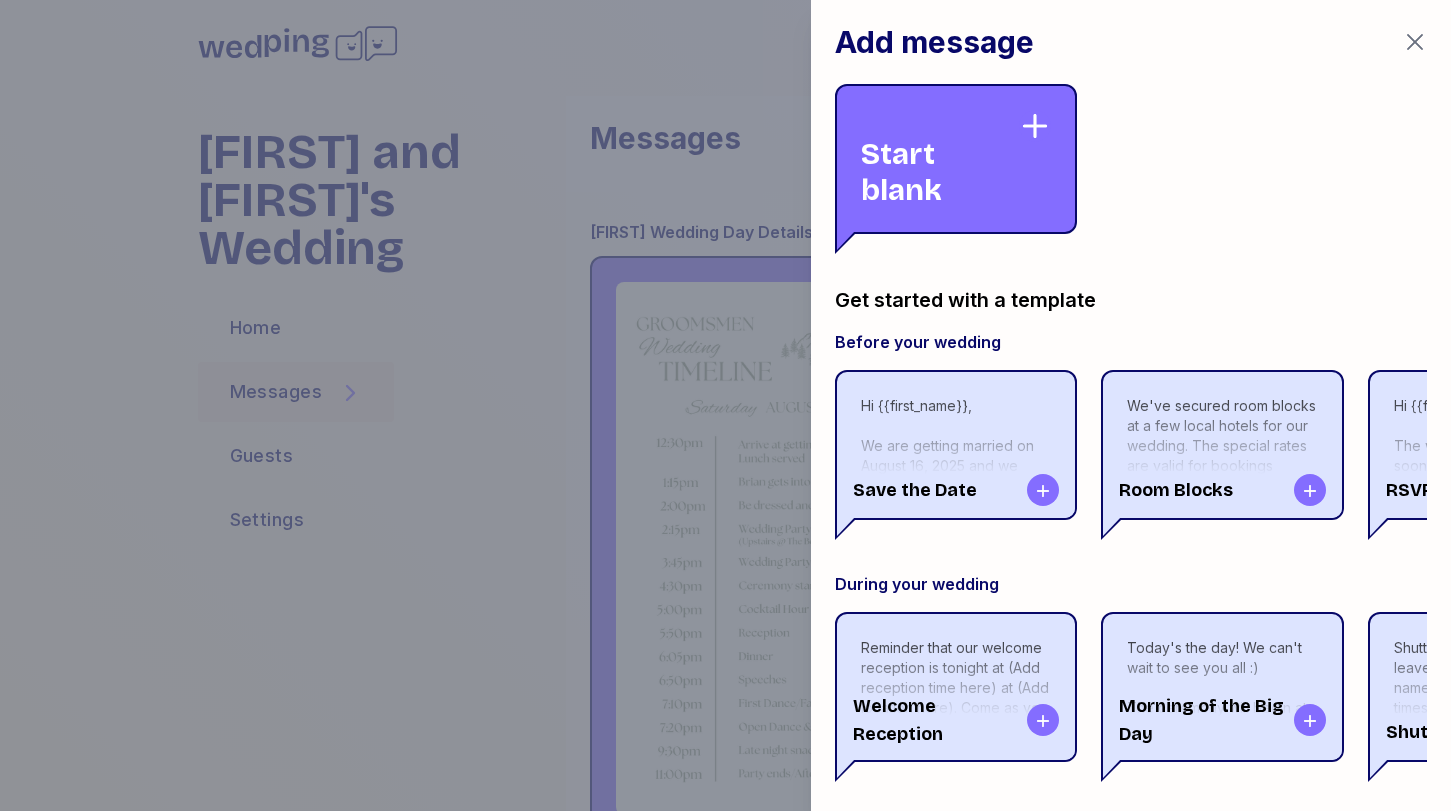 click on "Start blank" at bounding box center (956, 159) 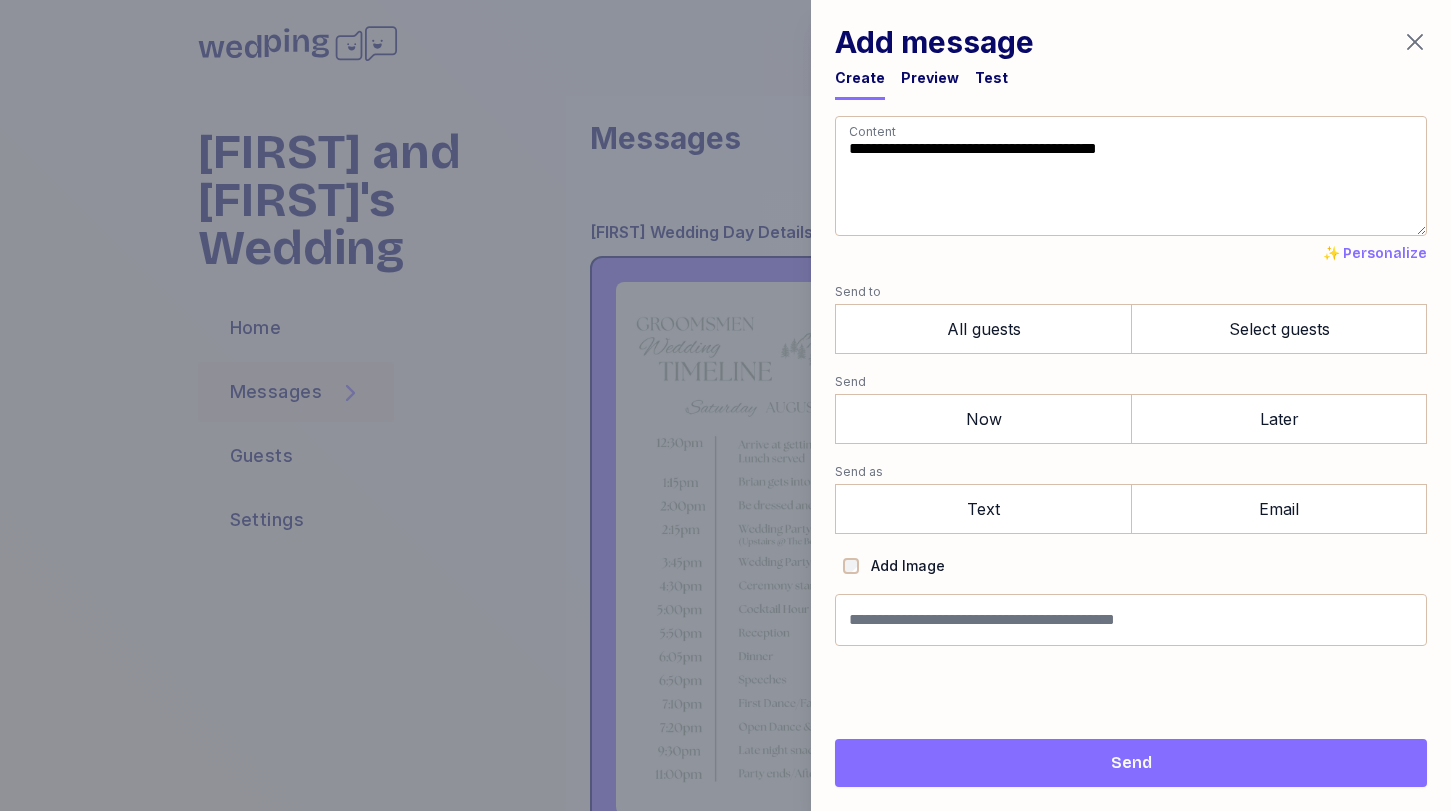 drag, startPoint x: 962, startPoint y: 213, endPoint x: 723, endPoint y: -19, distance: 333.08408 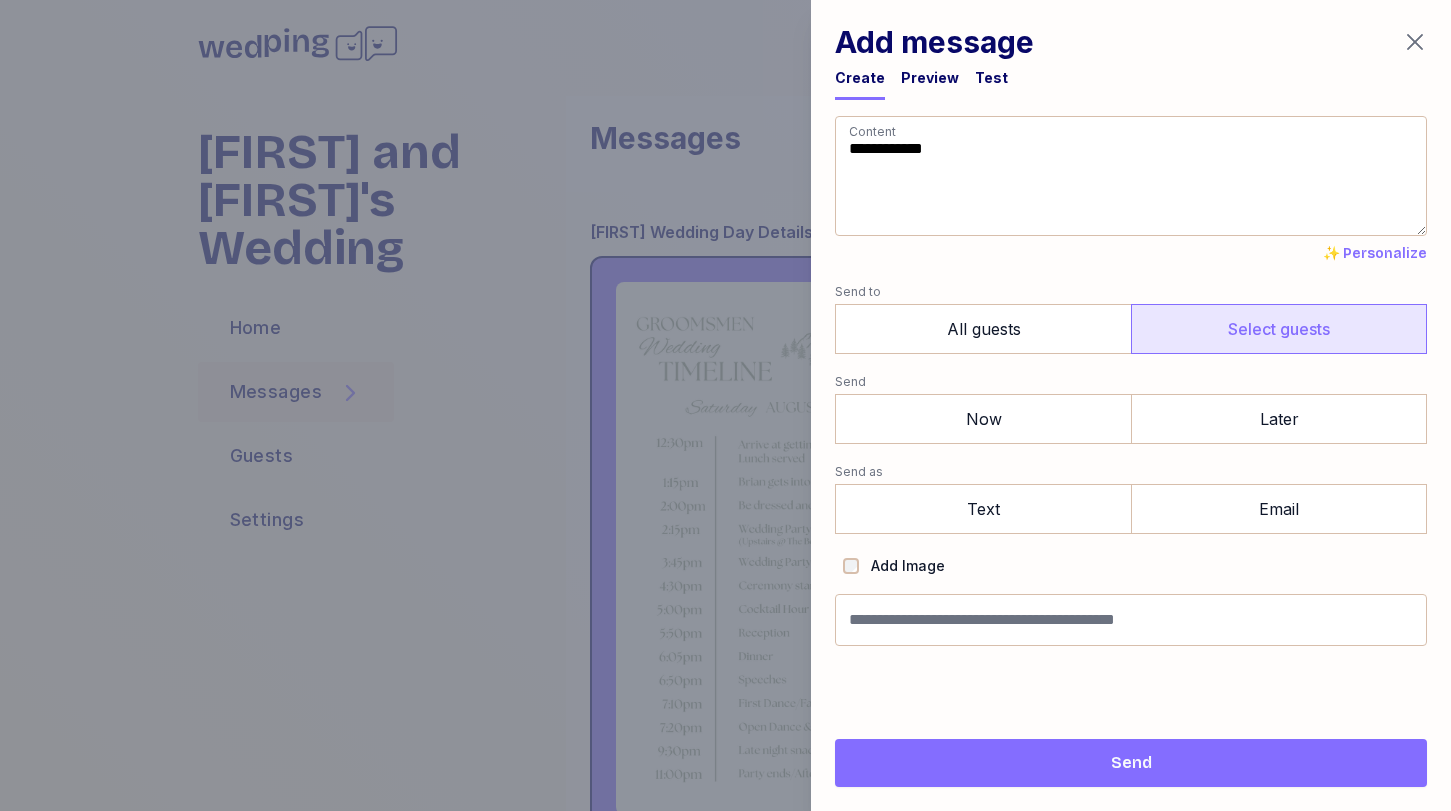 type on "**********" 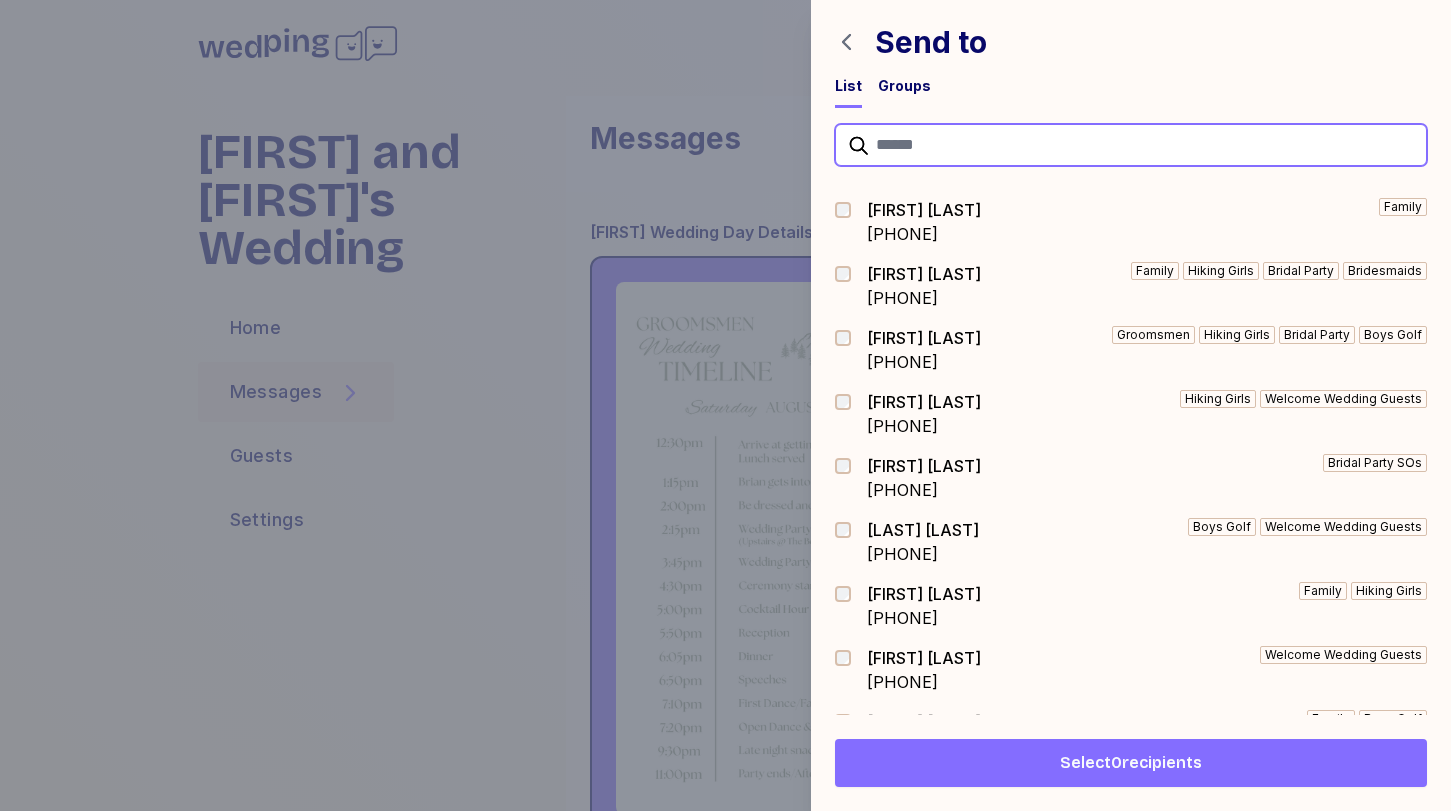 click at bounding box center (1131, 145) 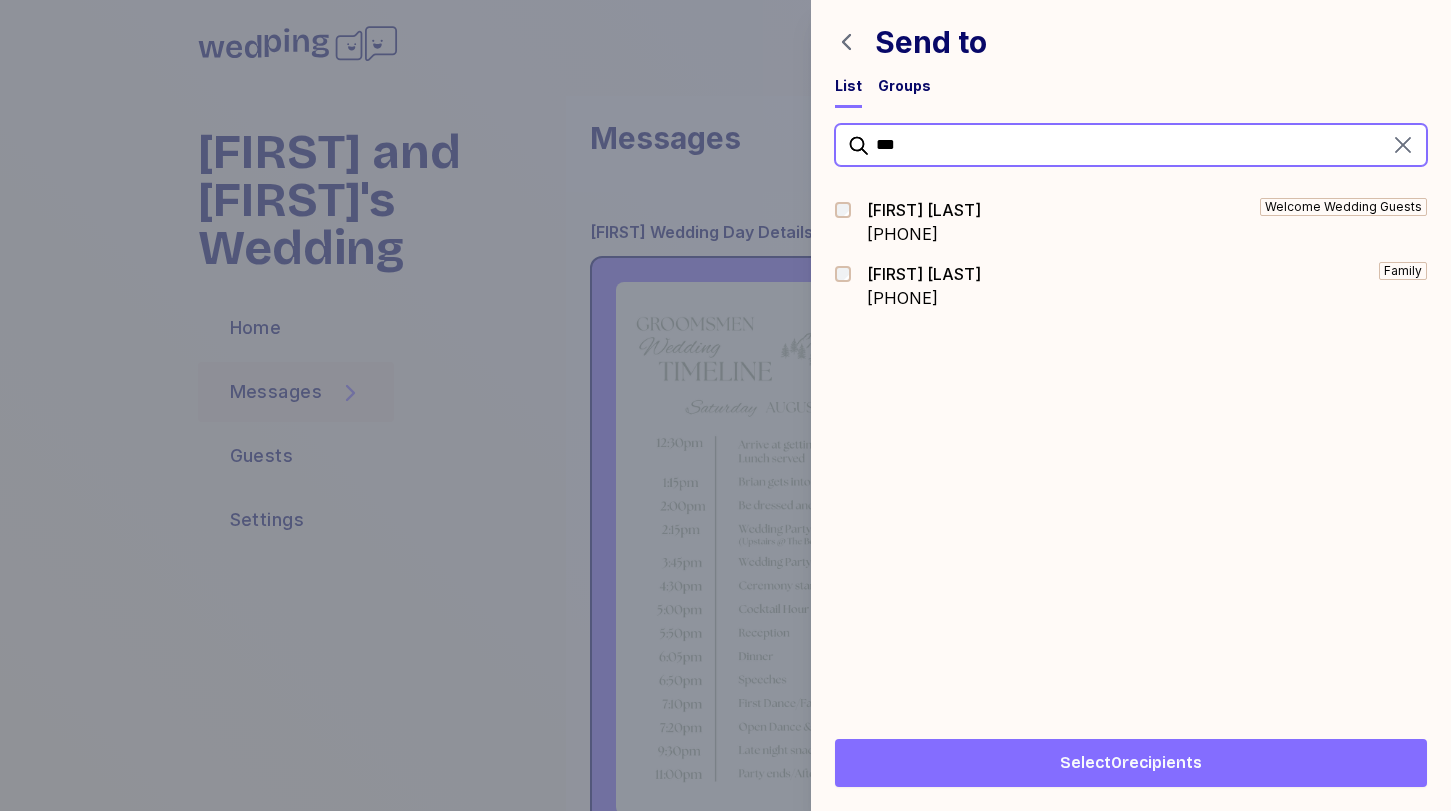 type on "***" 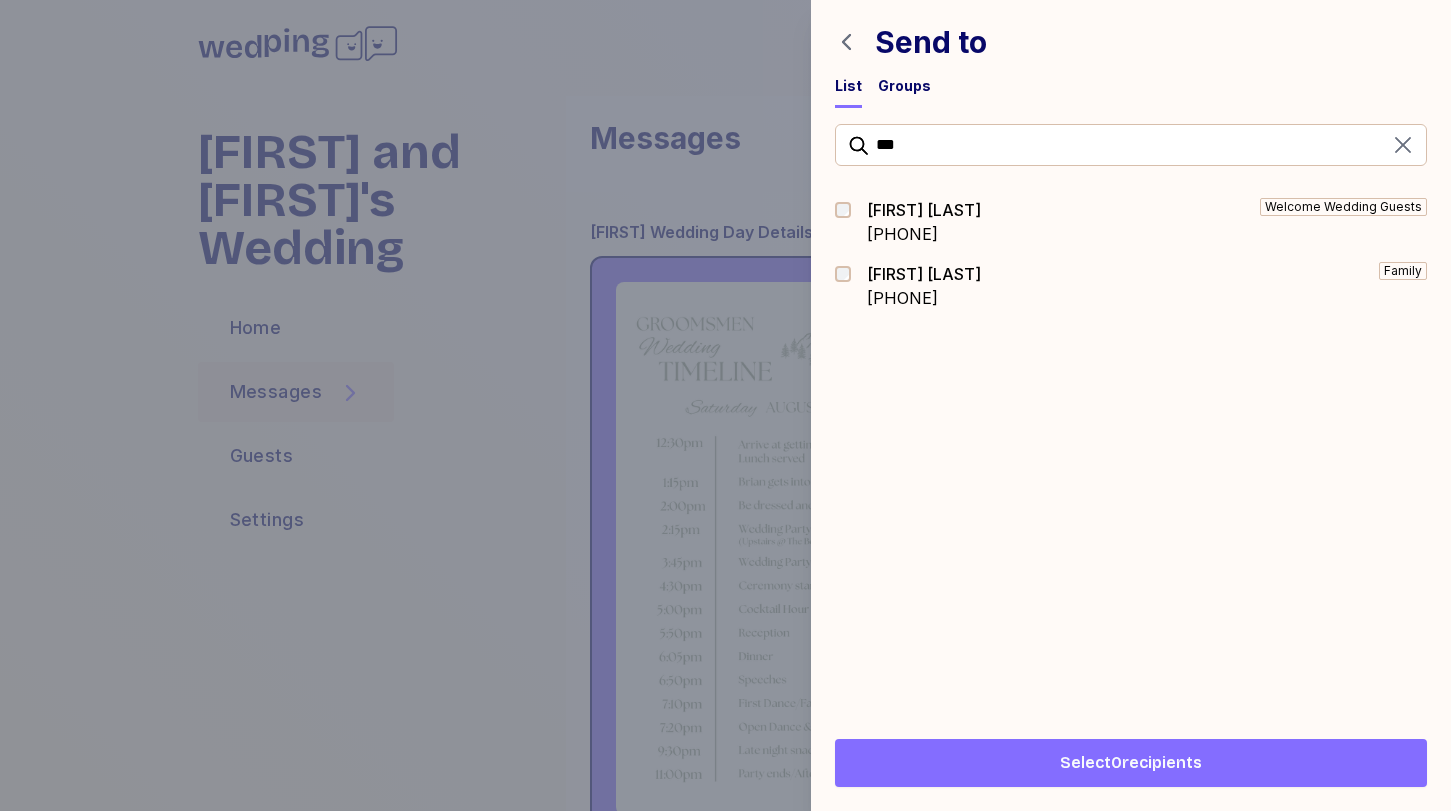 click on "[PHONE]" at bounding box center [924, 298] 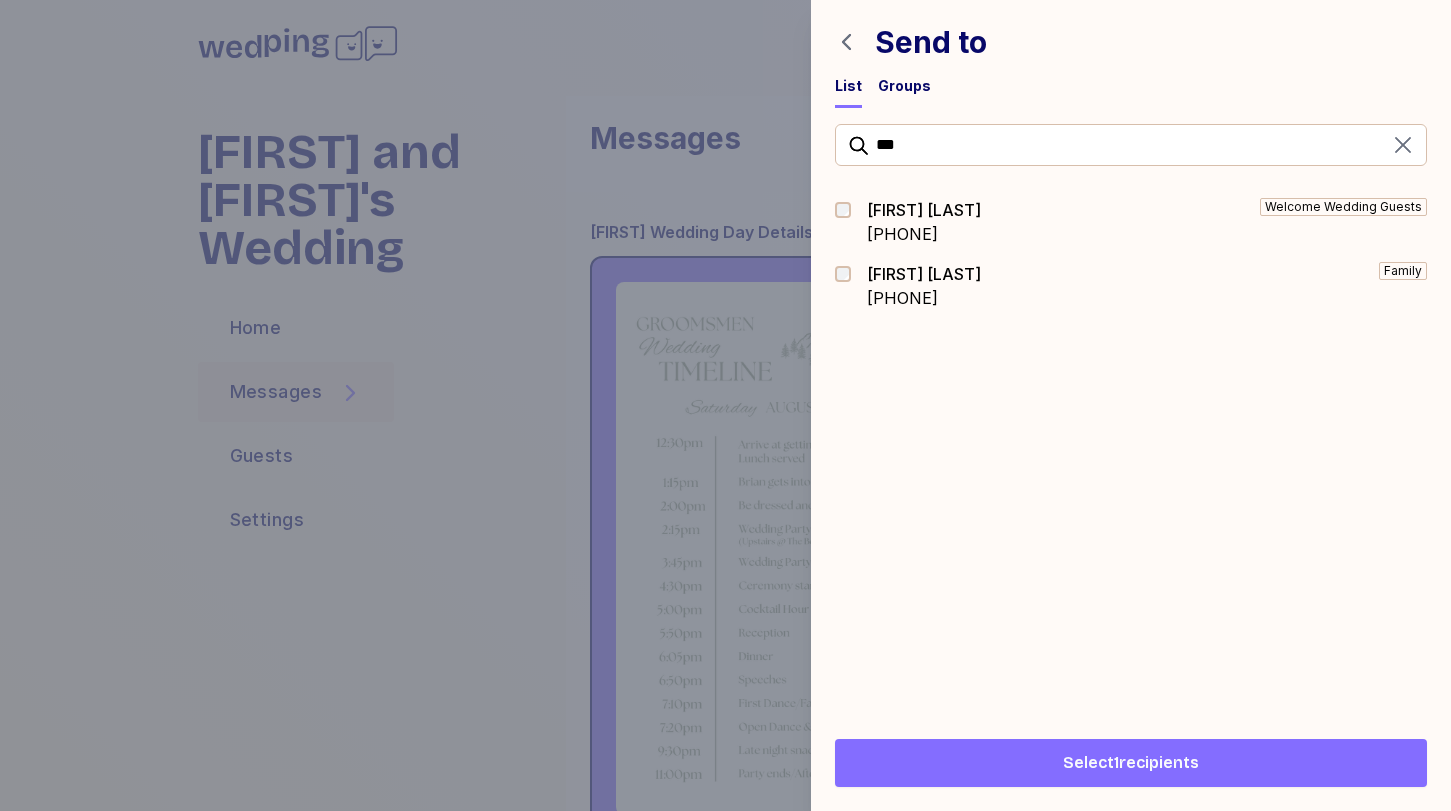 click on "Select  1  recipients" at bounding box center (1131, 763) 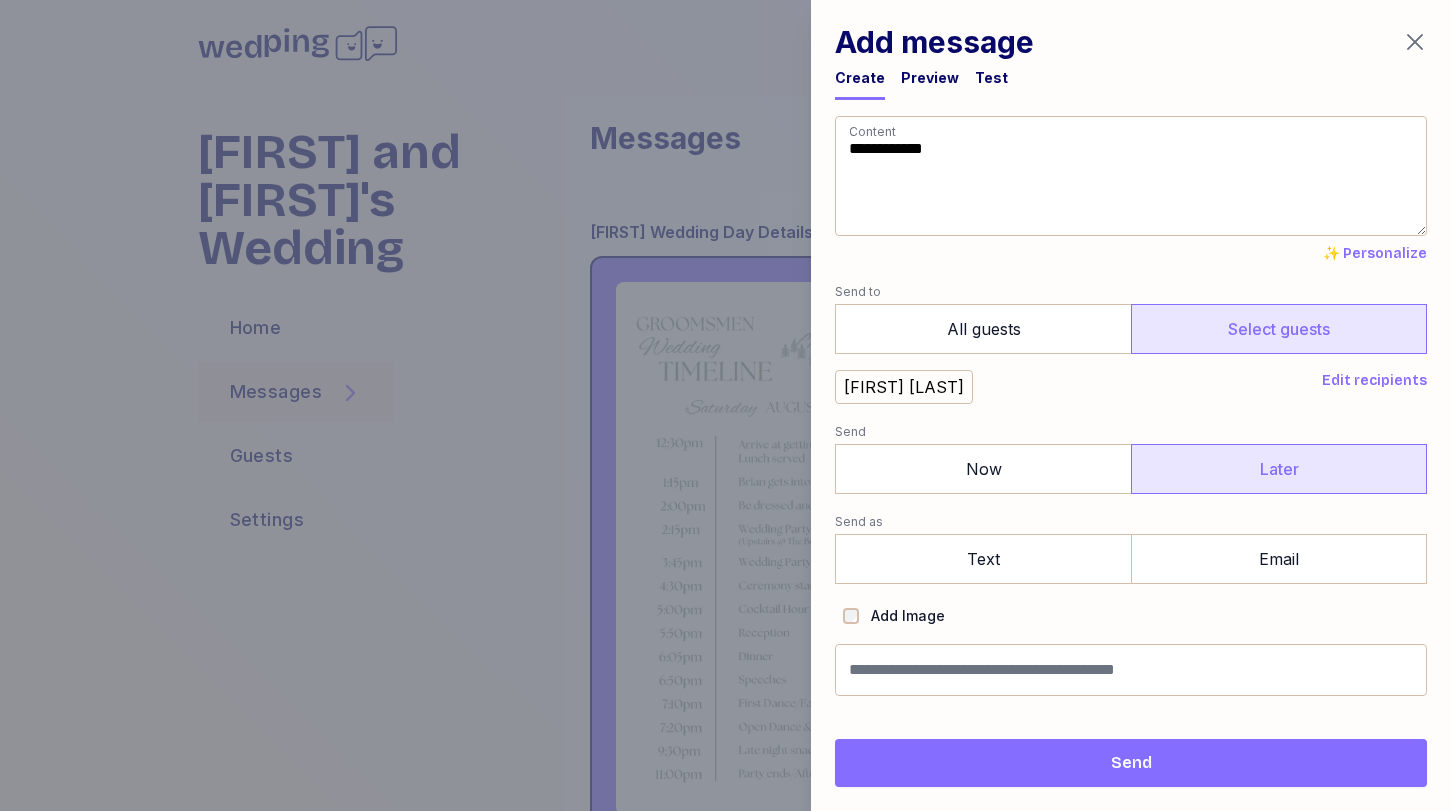 click on "Later" at bounding box center [1279, 469] 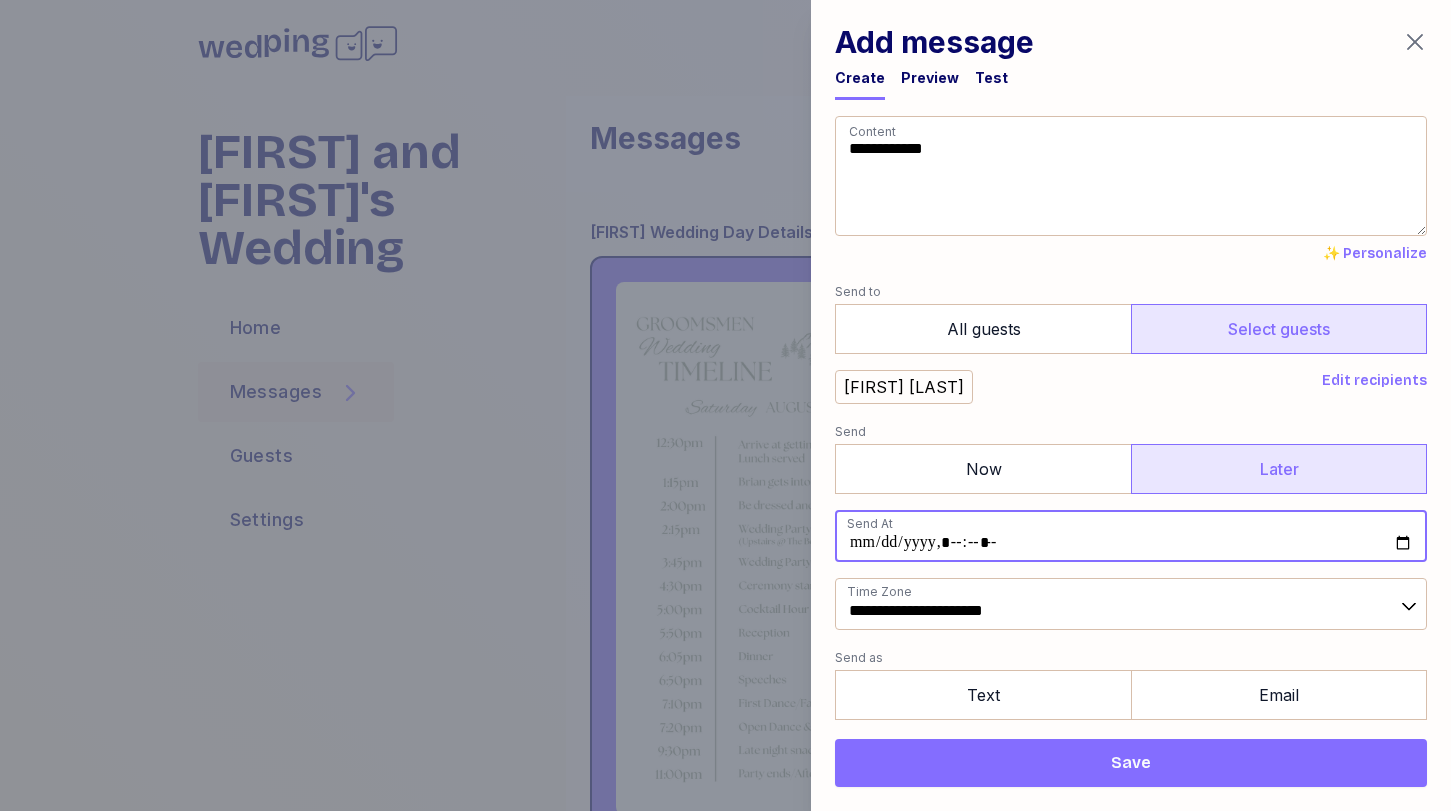 click at bounding box center [1131, 536] 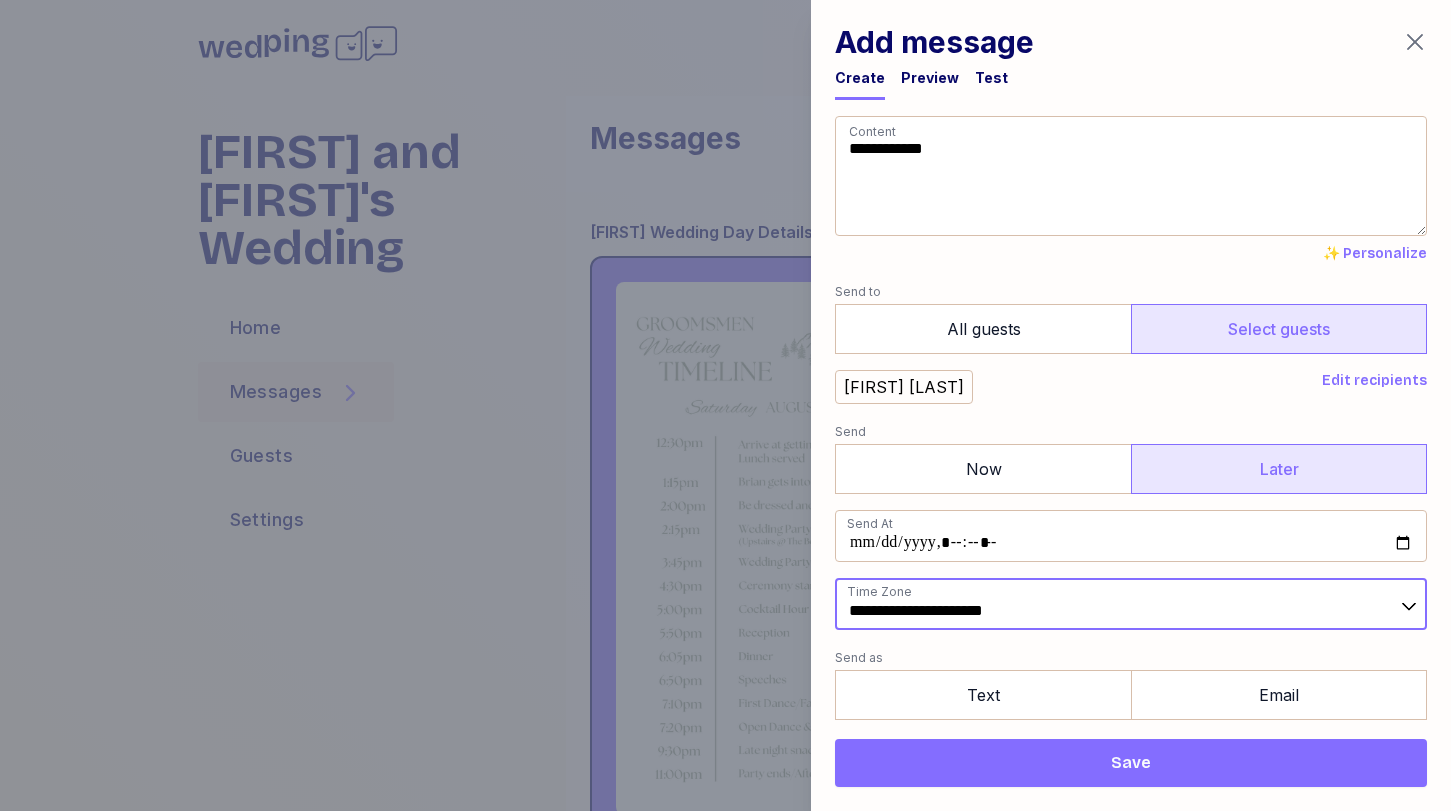 type on "**********" 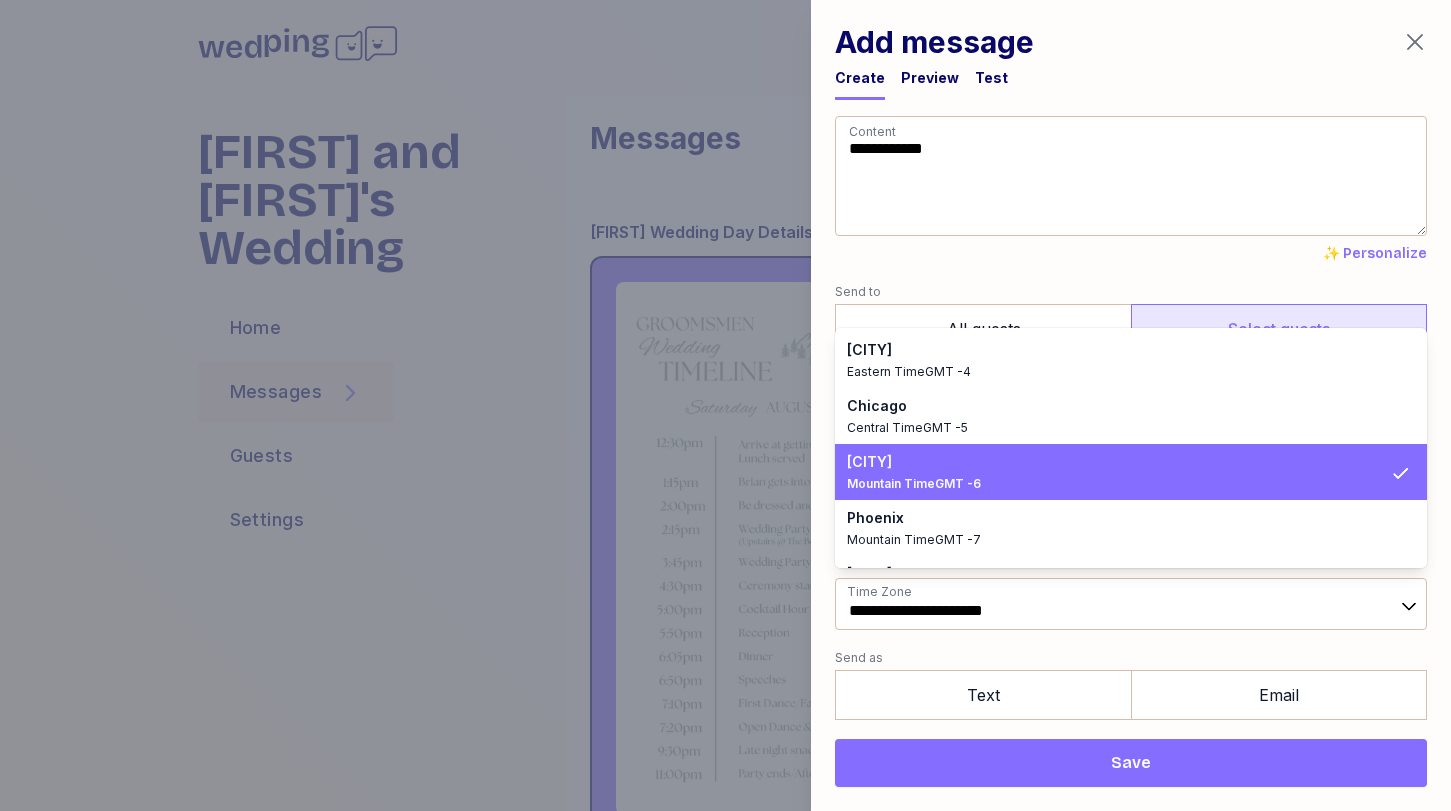 click on "Mountain Time  GMT   -6" at bounding box center [1119, 484] 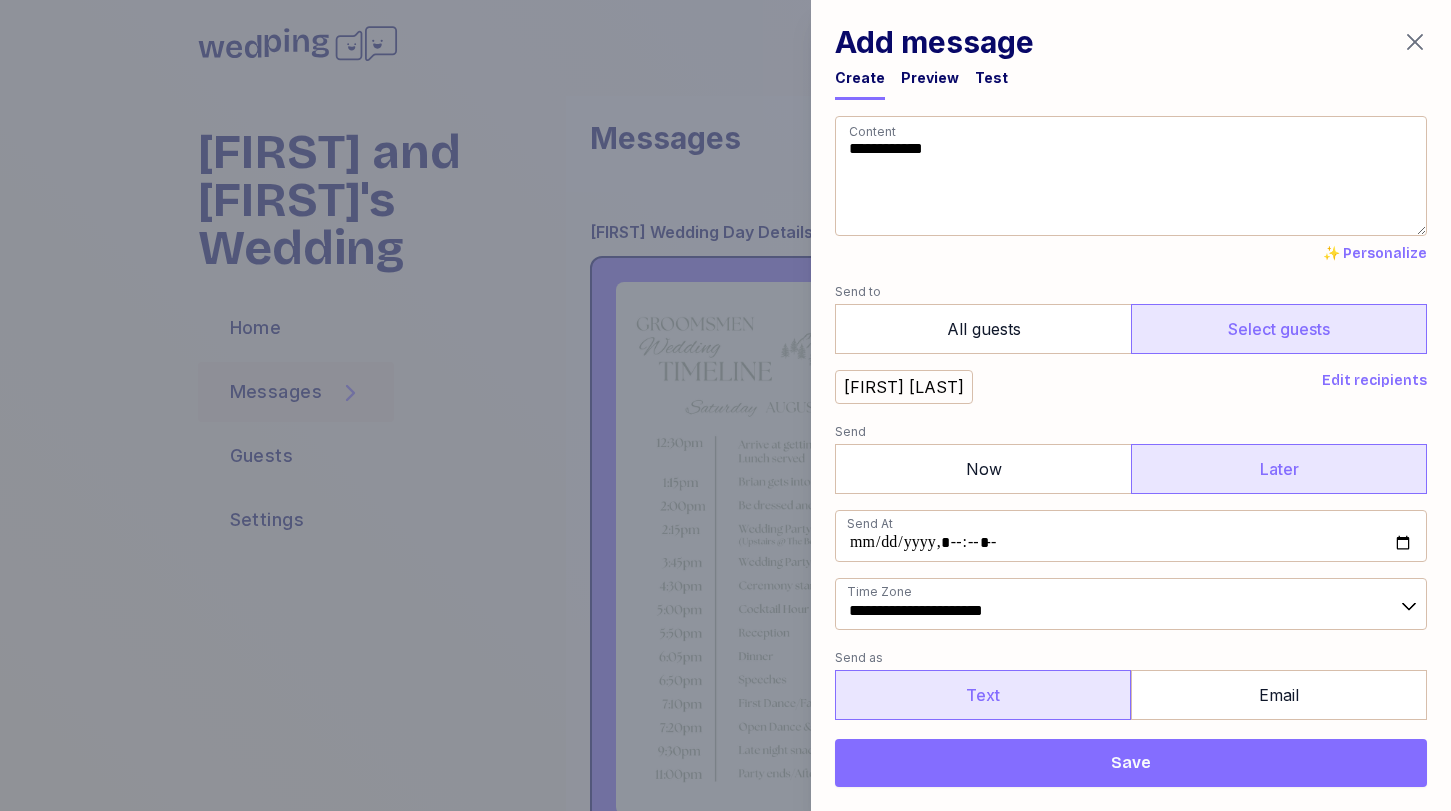 click on "Text" at bounding box center [983, 695] 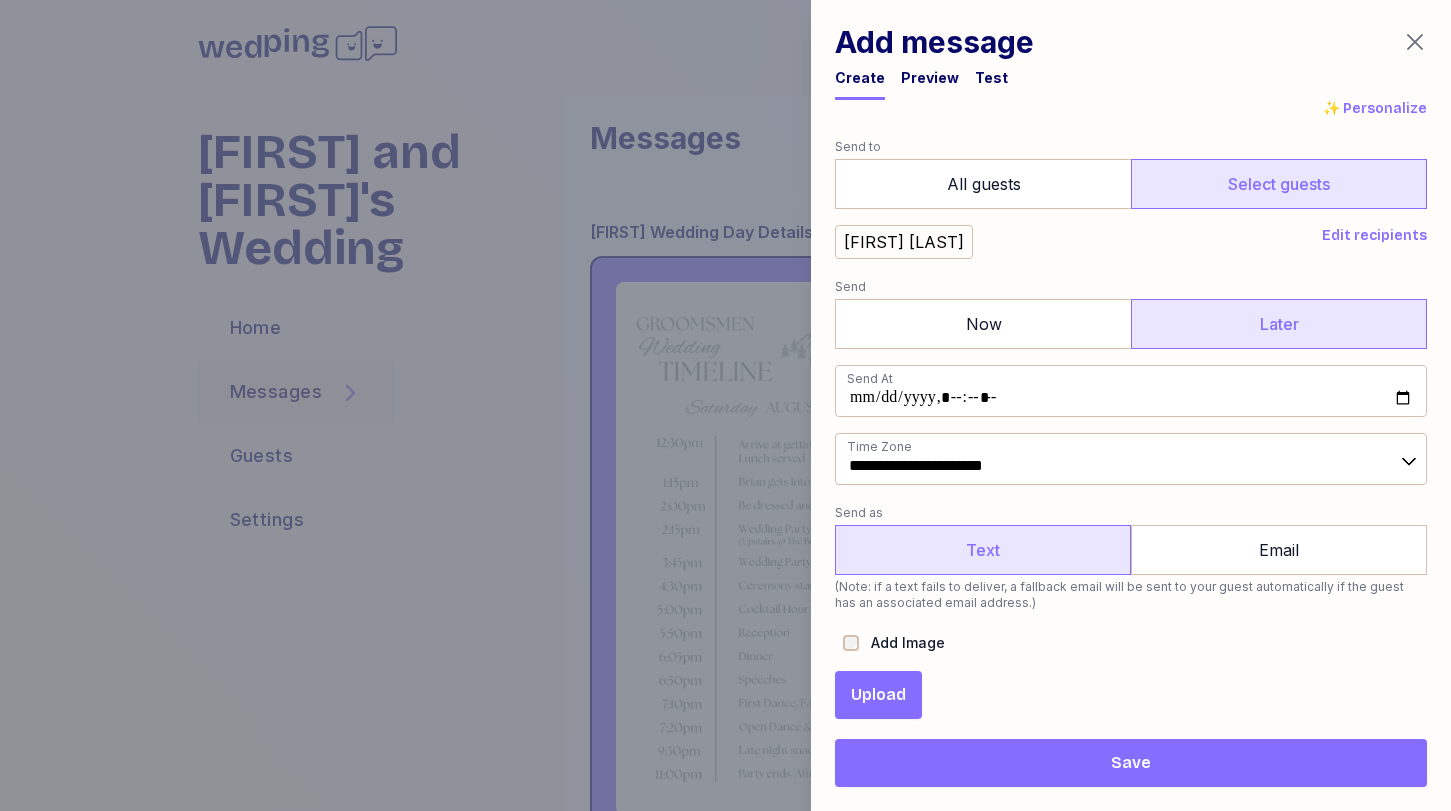 click on "Upload" at bounding box center [878, 695] 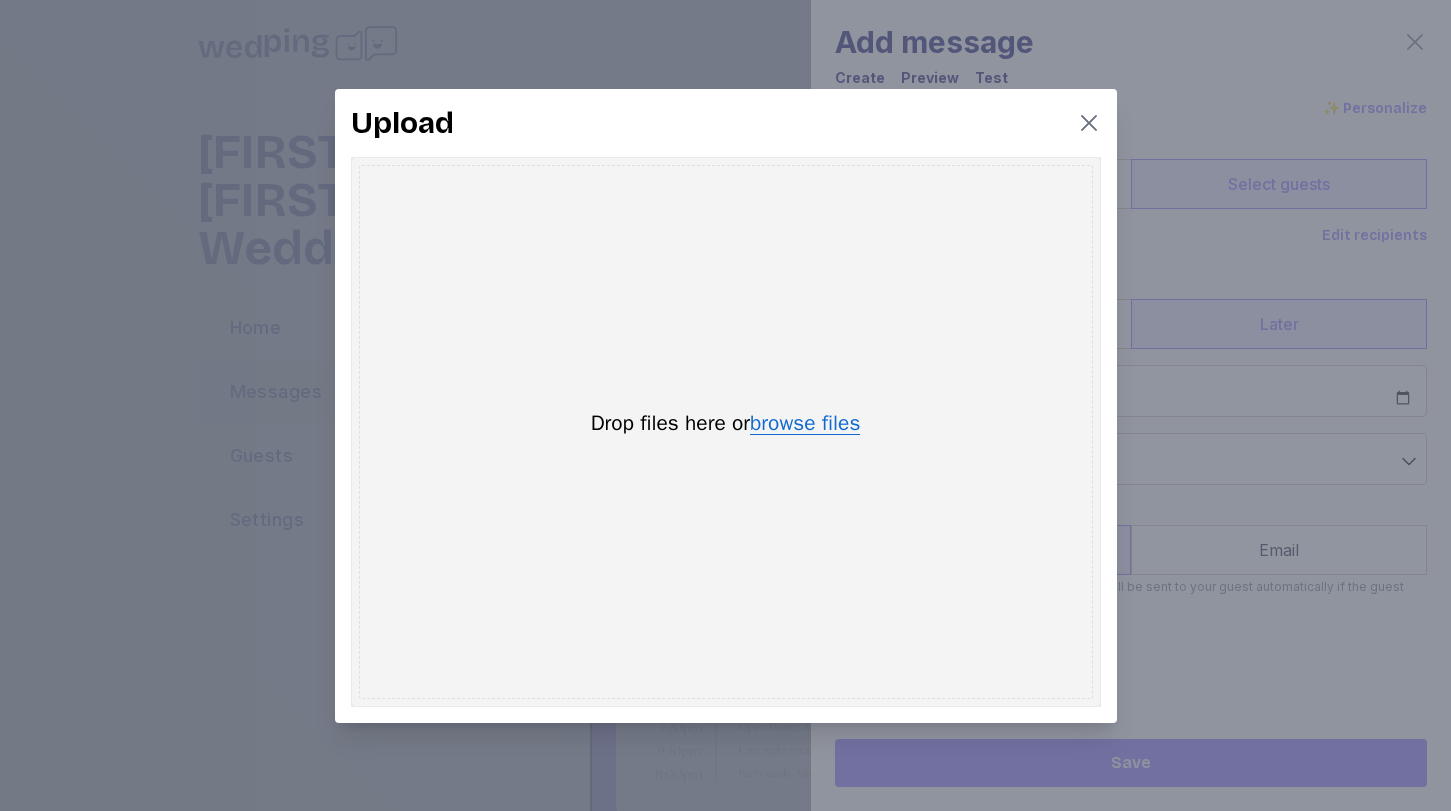 click on "browse files" at bounding box center (805, 424) 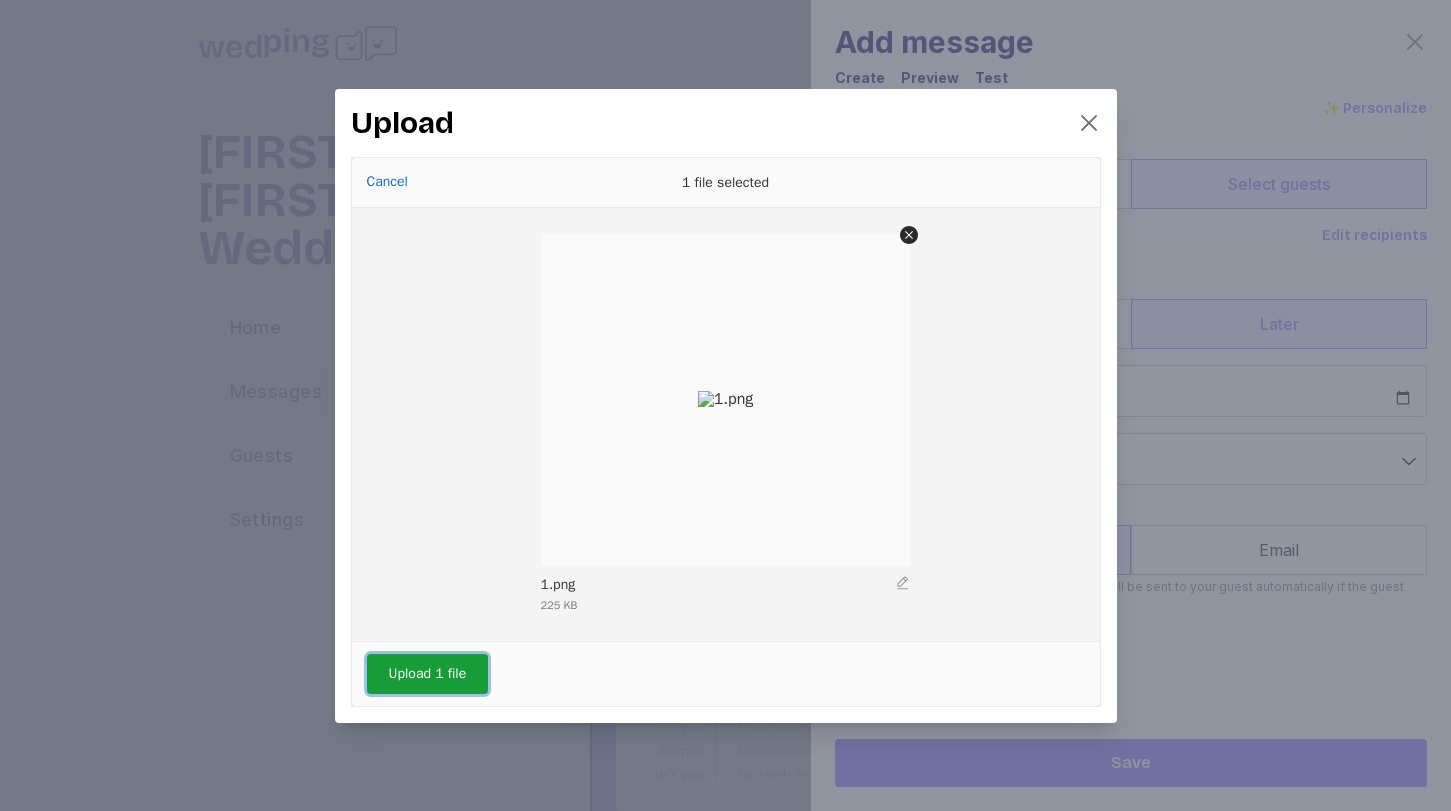 click on "Upload 1 file" at bounding box center [428, 674] 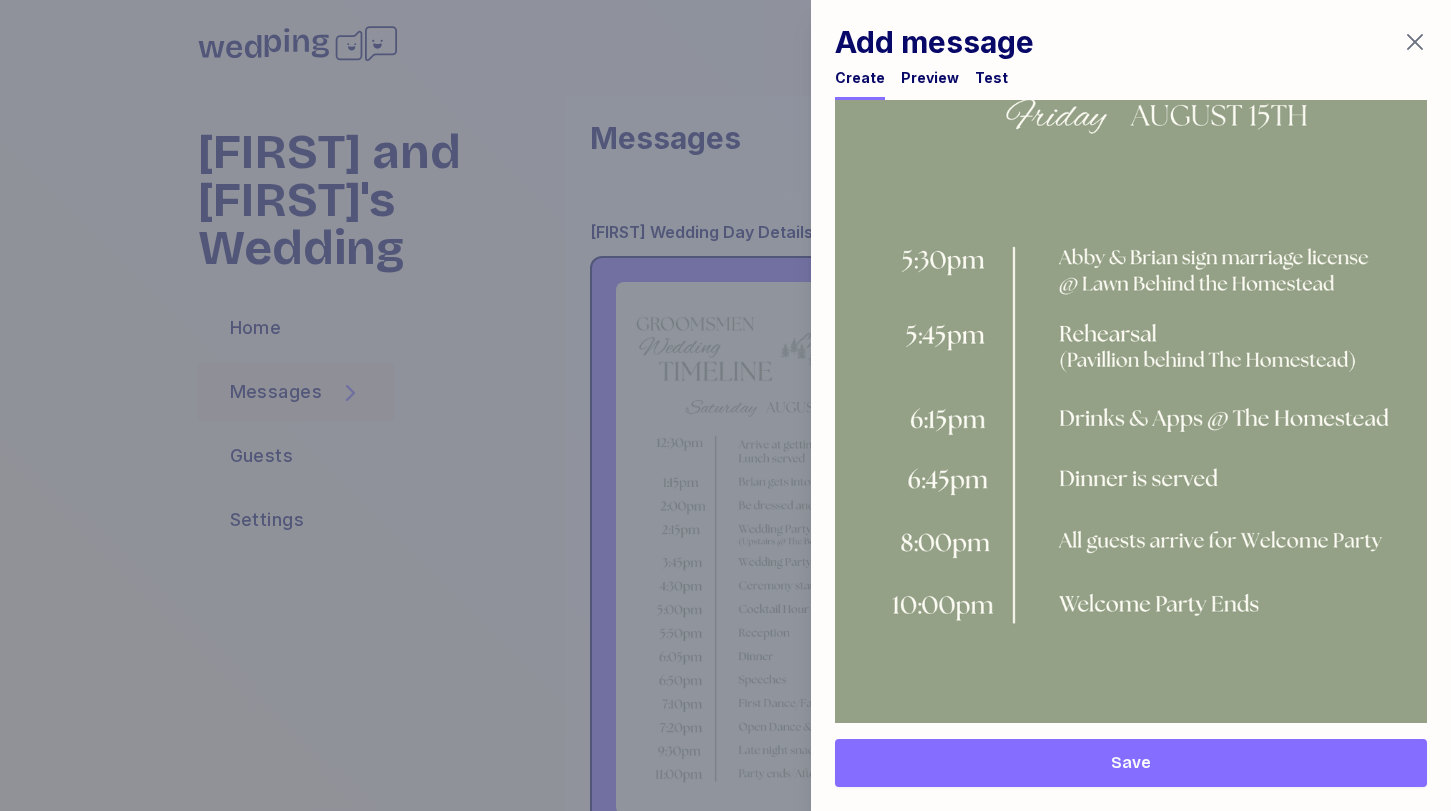scroll, scrollTop: 1213, scrollLeft: 0, axis: vertical 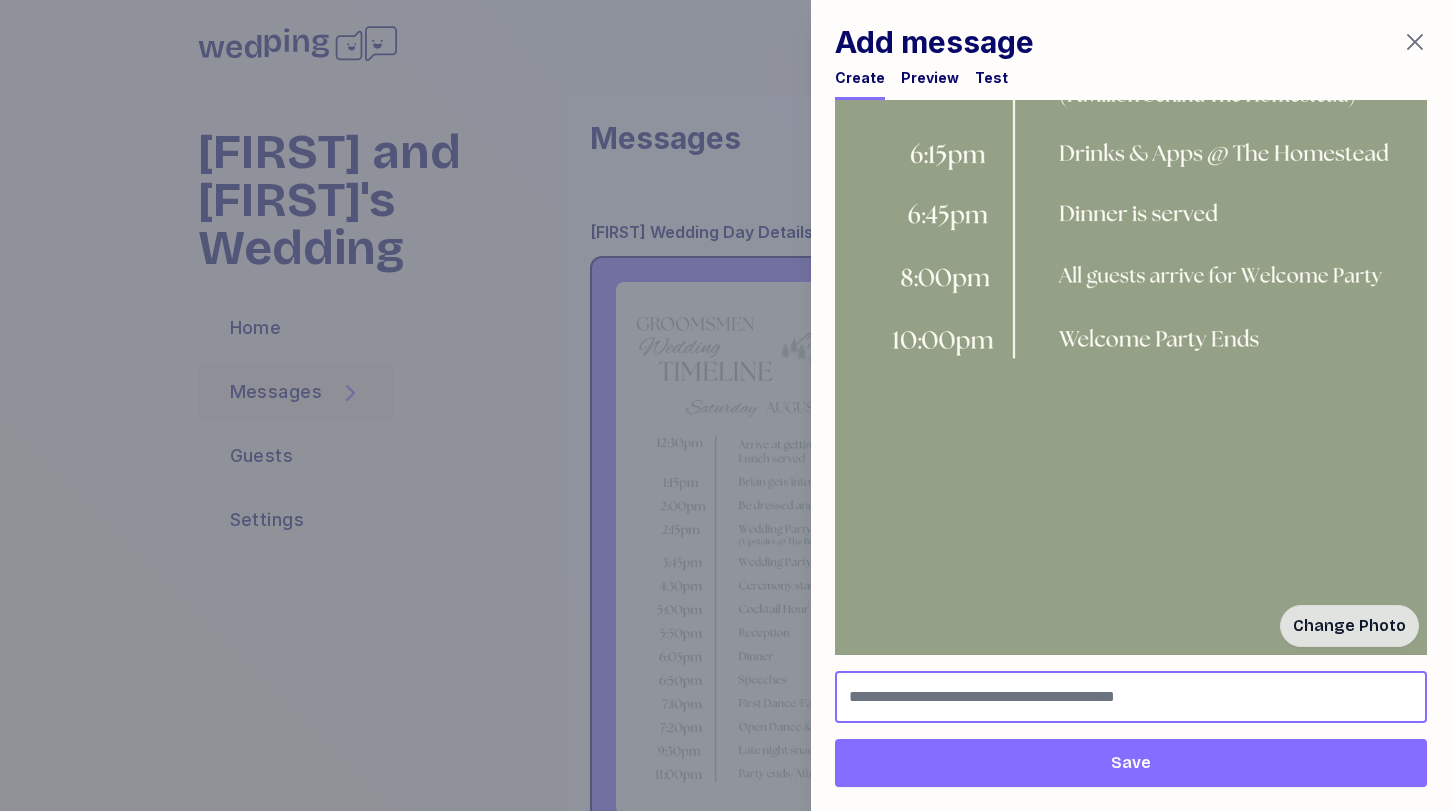 click at bounding box center [1131, 697] 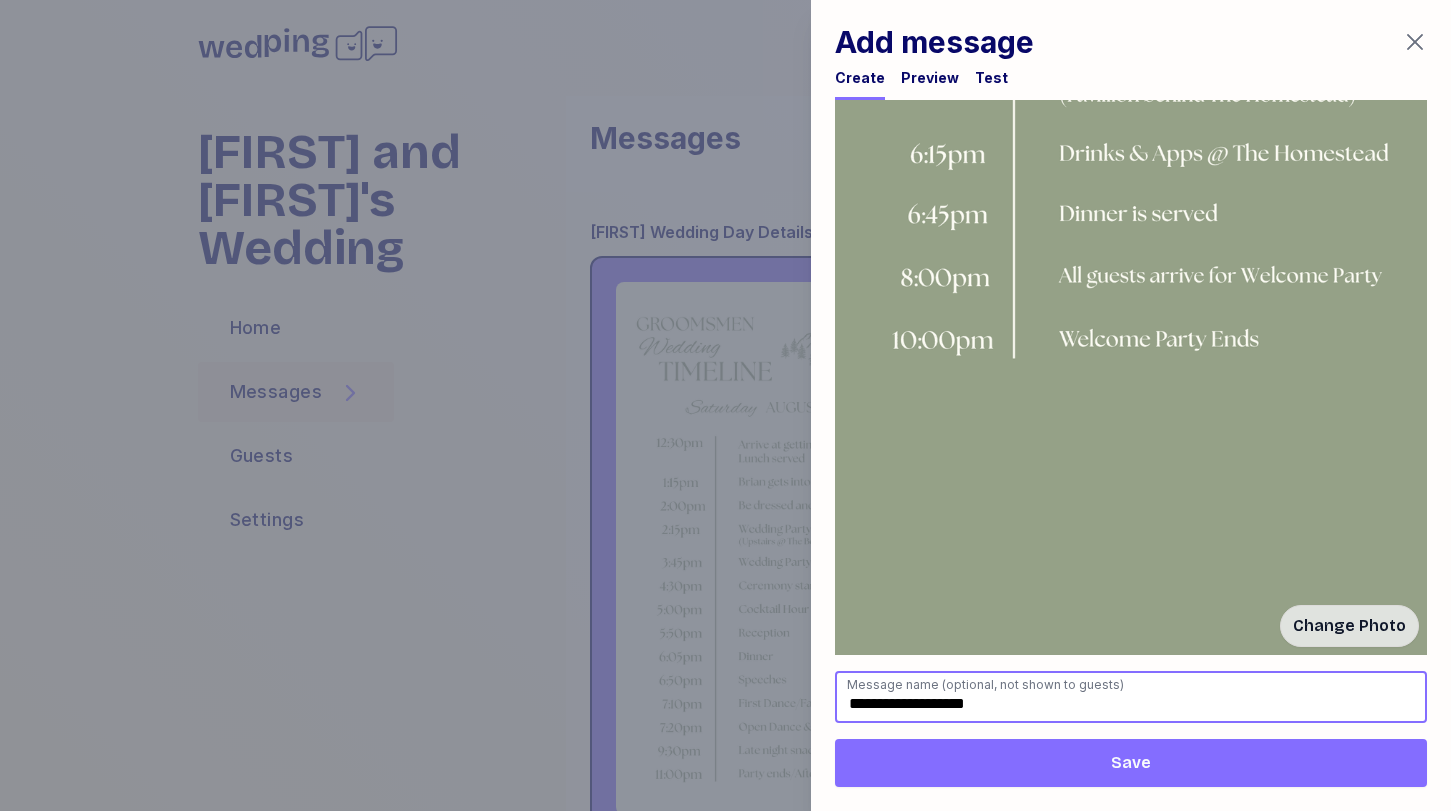 type on "**********" 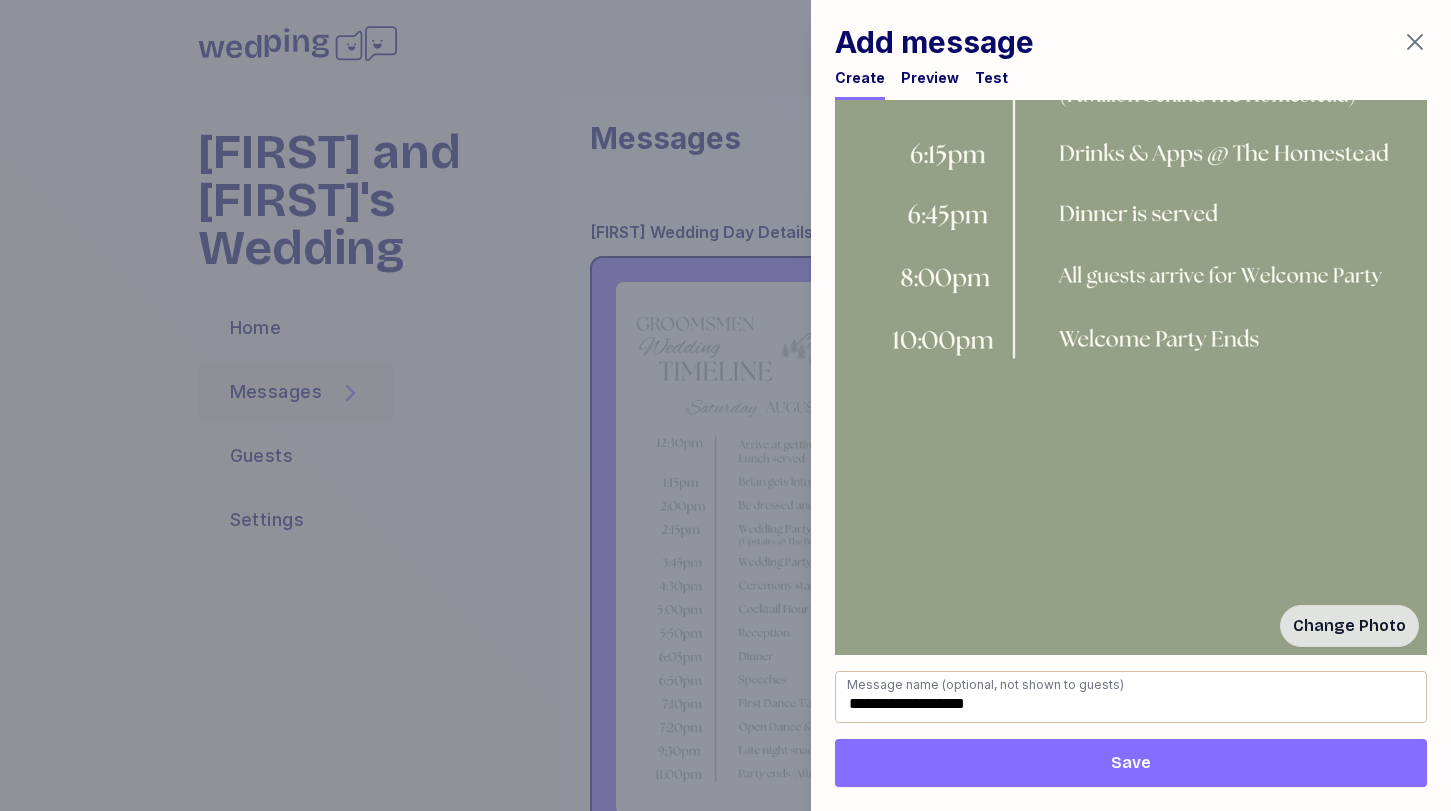 click on "Save" at bounding box center [1131, 763] 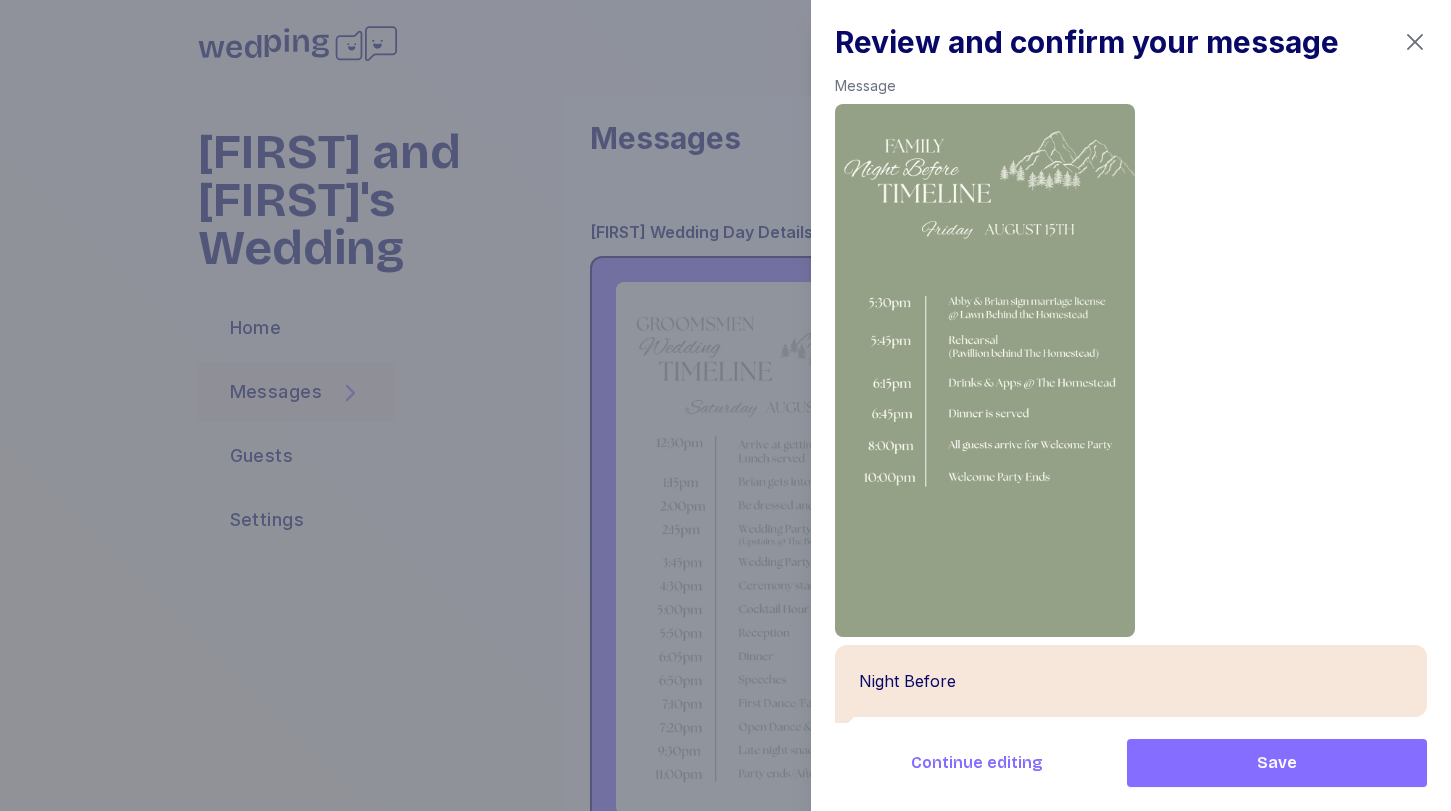 click on "Save" at bounding box center [1277, 763] 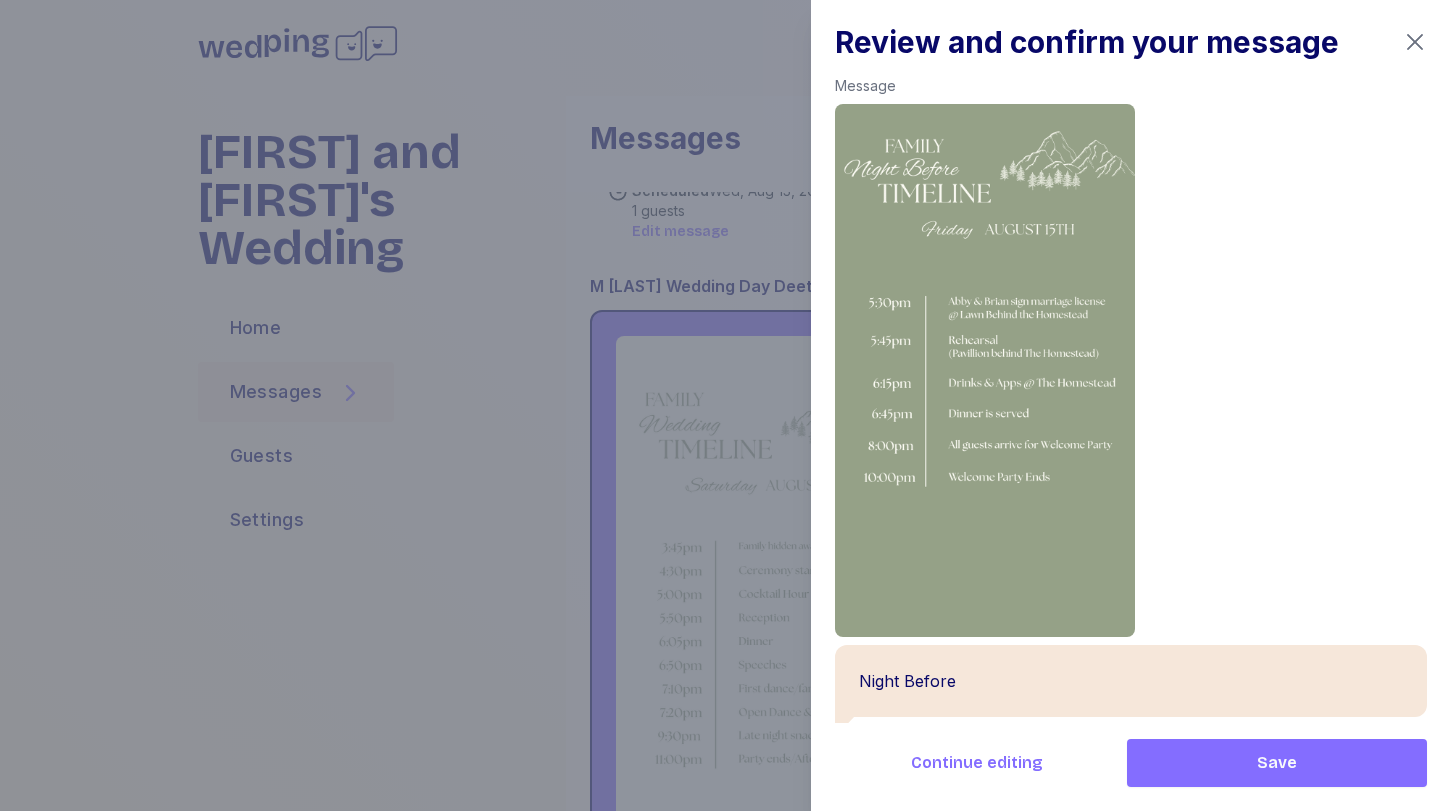 click on "Add message" at bounding box center [1191, 144] 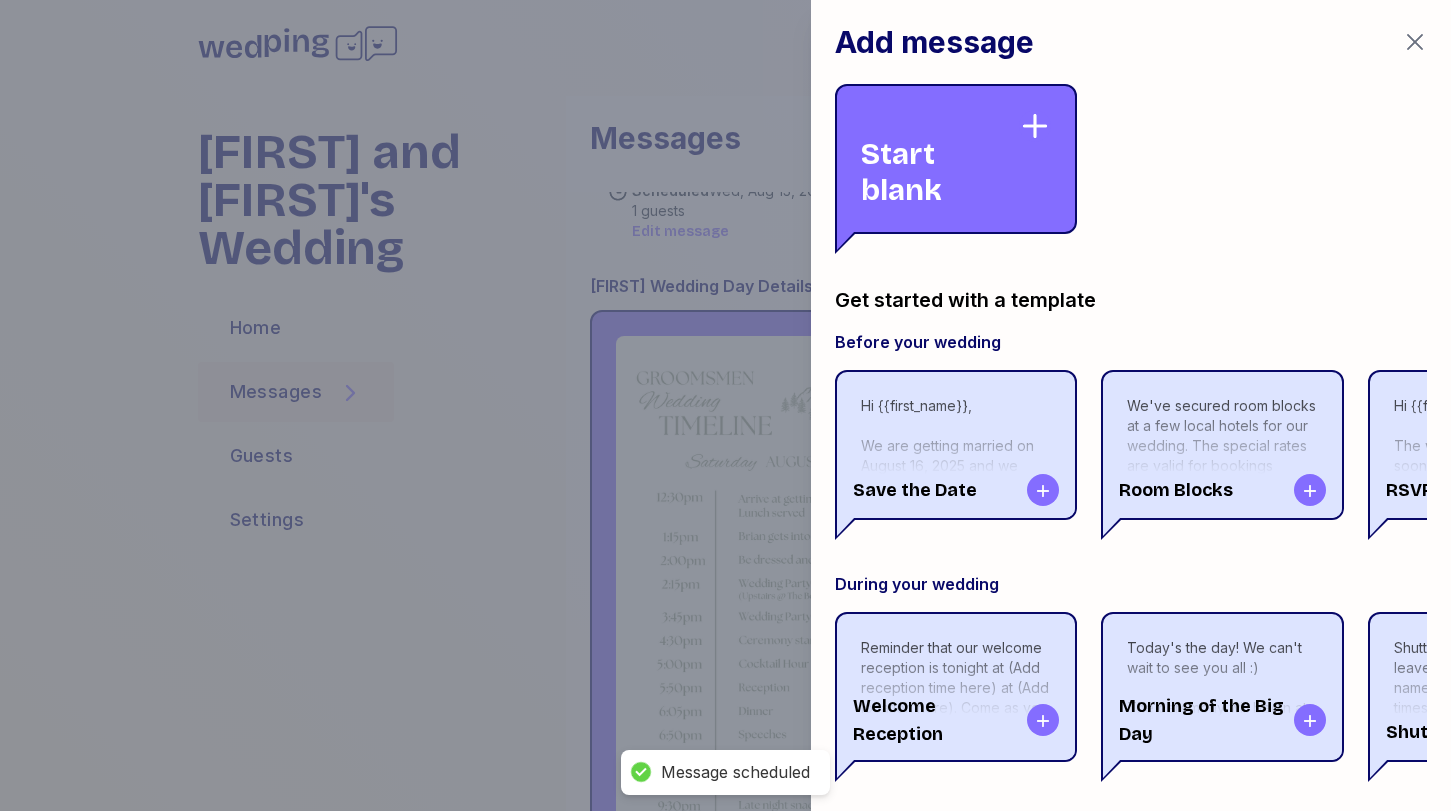 scroll, scrollTop: 8160, scrollLeft: 0, axis: vertical 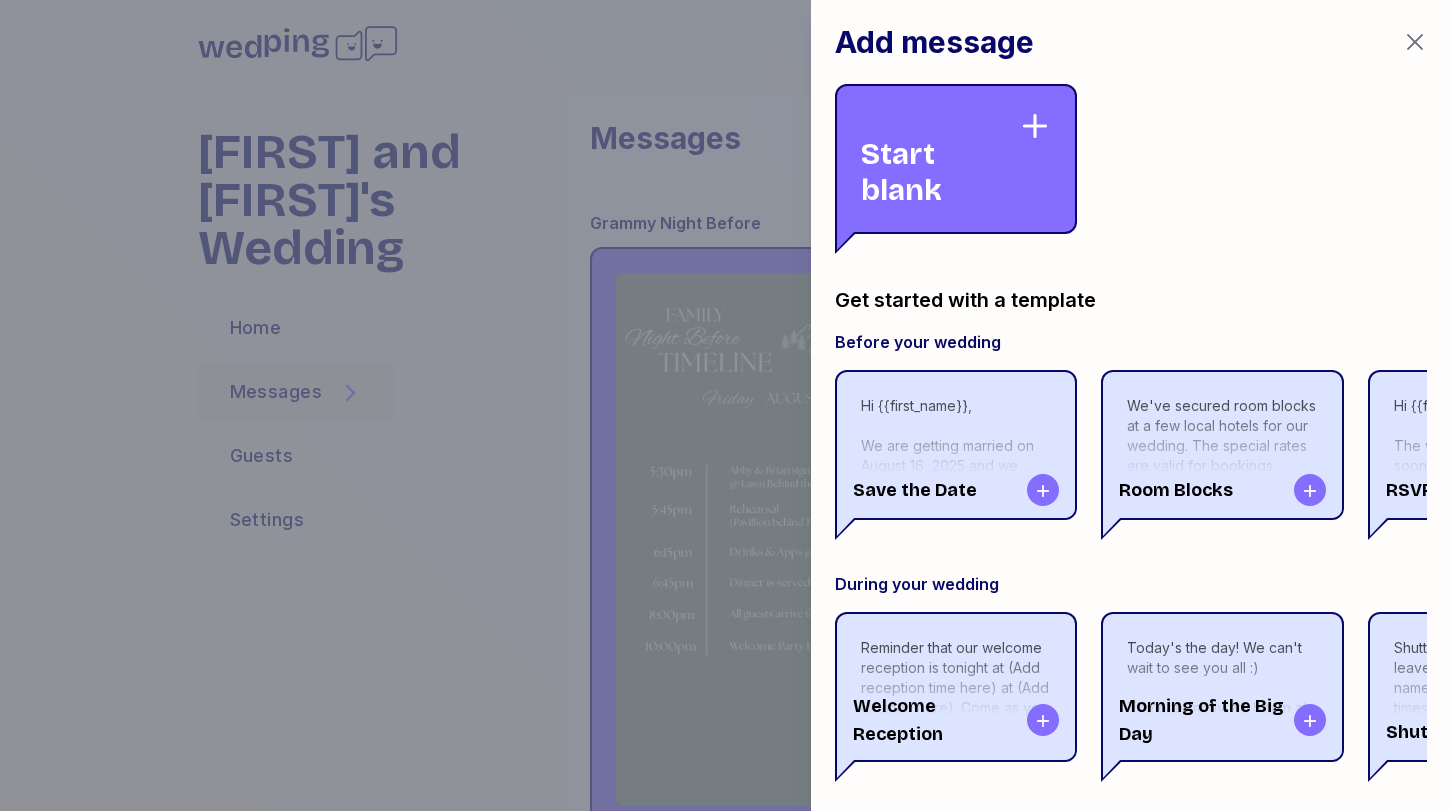 click on "Start blank" at bounding box center (940, 159) 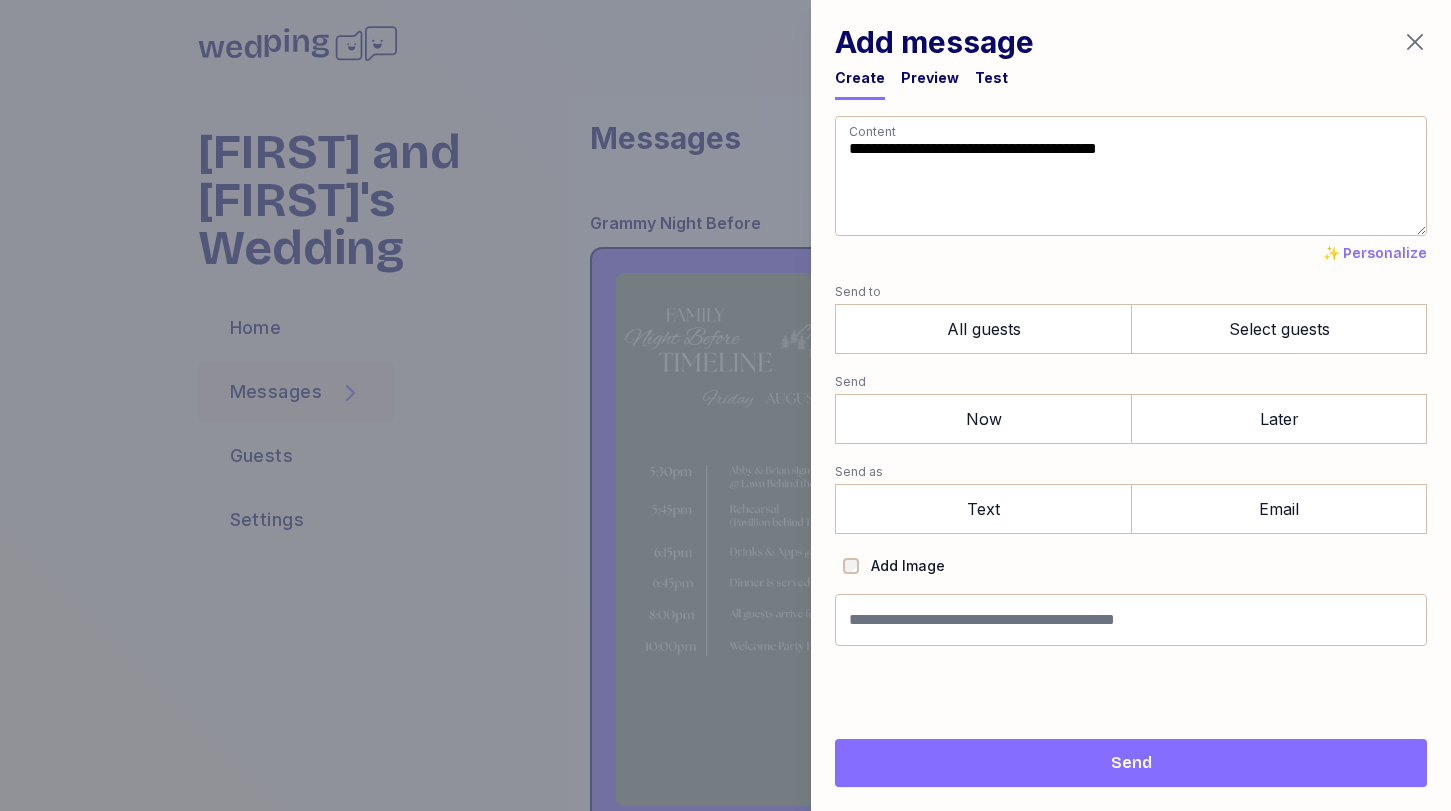 drag, startPoint x: 973, startPoint y: 207, endPoint x: 793, endPoint y: -125, distance: 377.6559 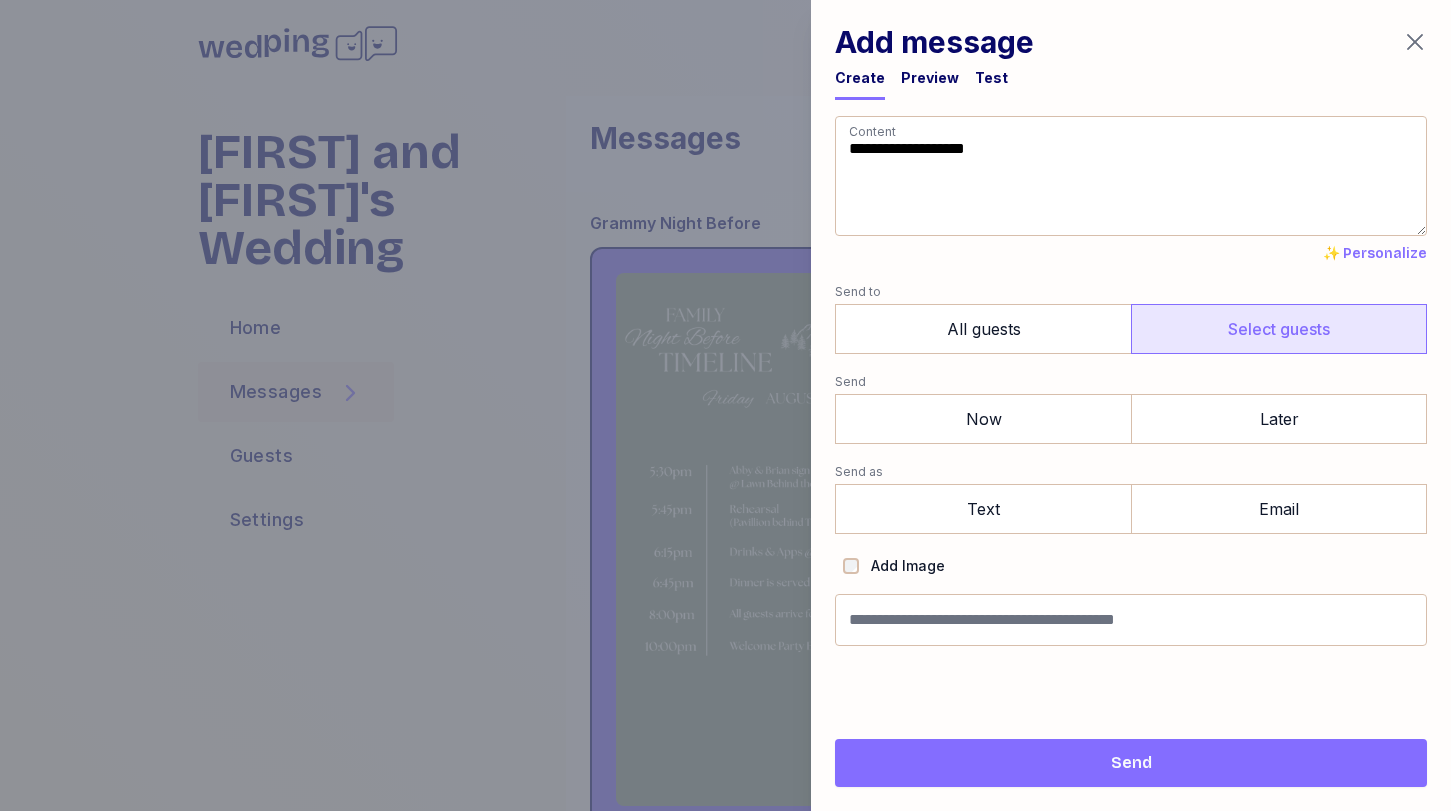 type on "**********" 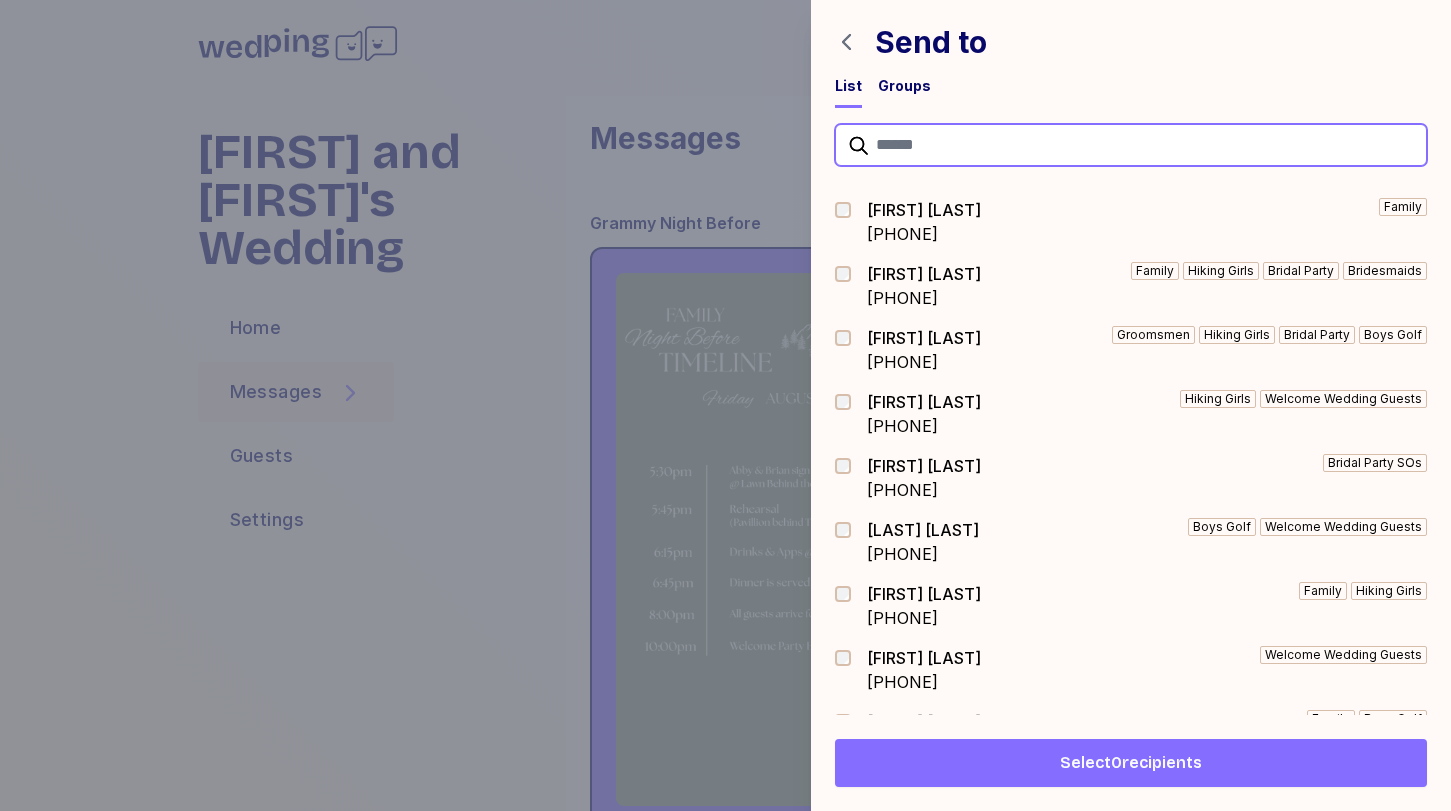 click at bounding box center [1131, 145] 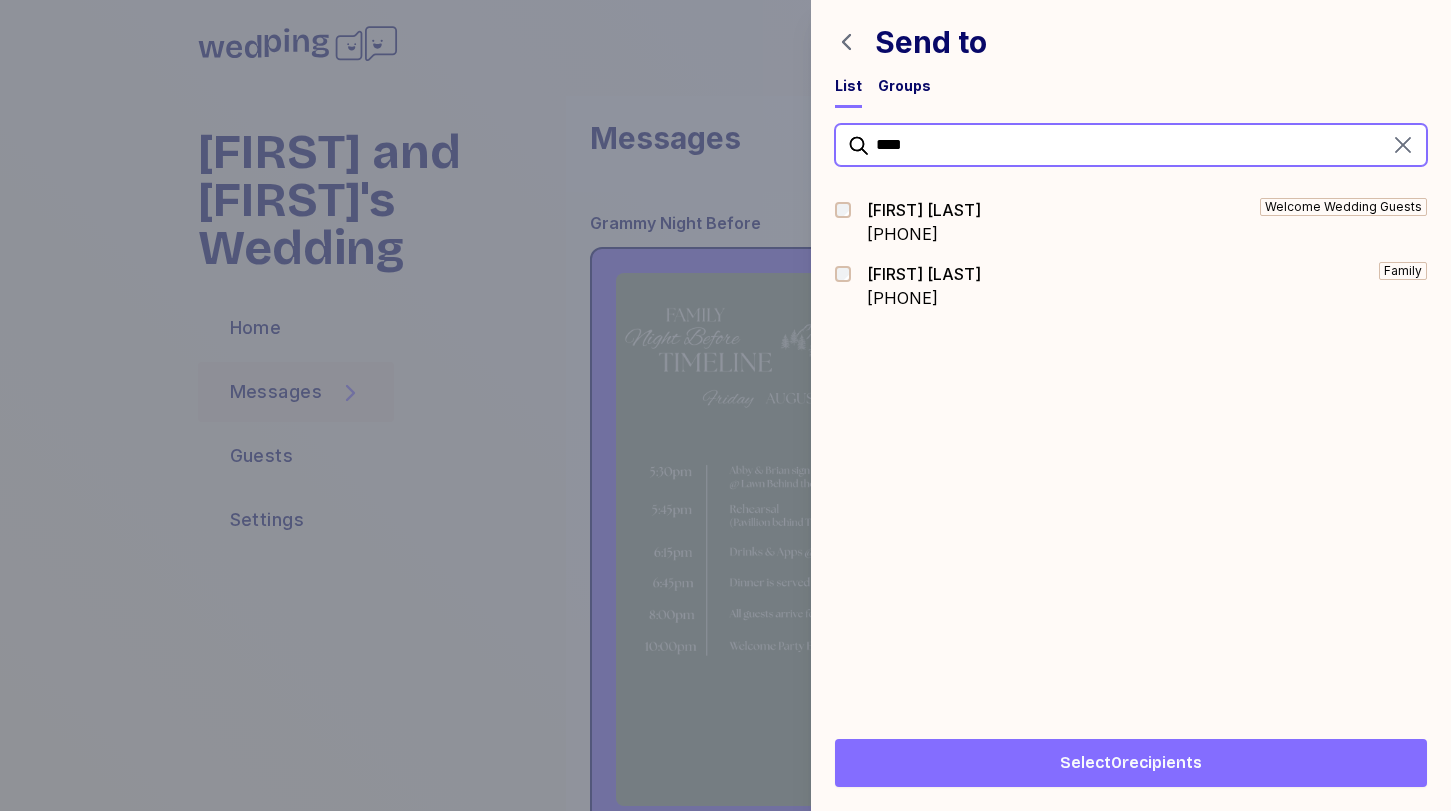 type on "****" 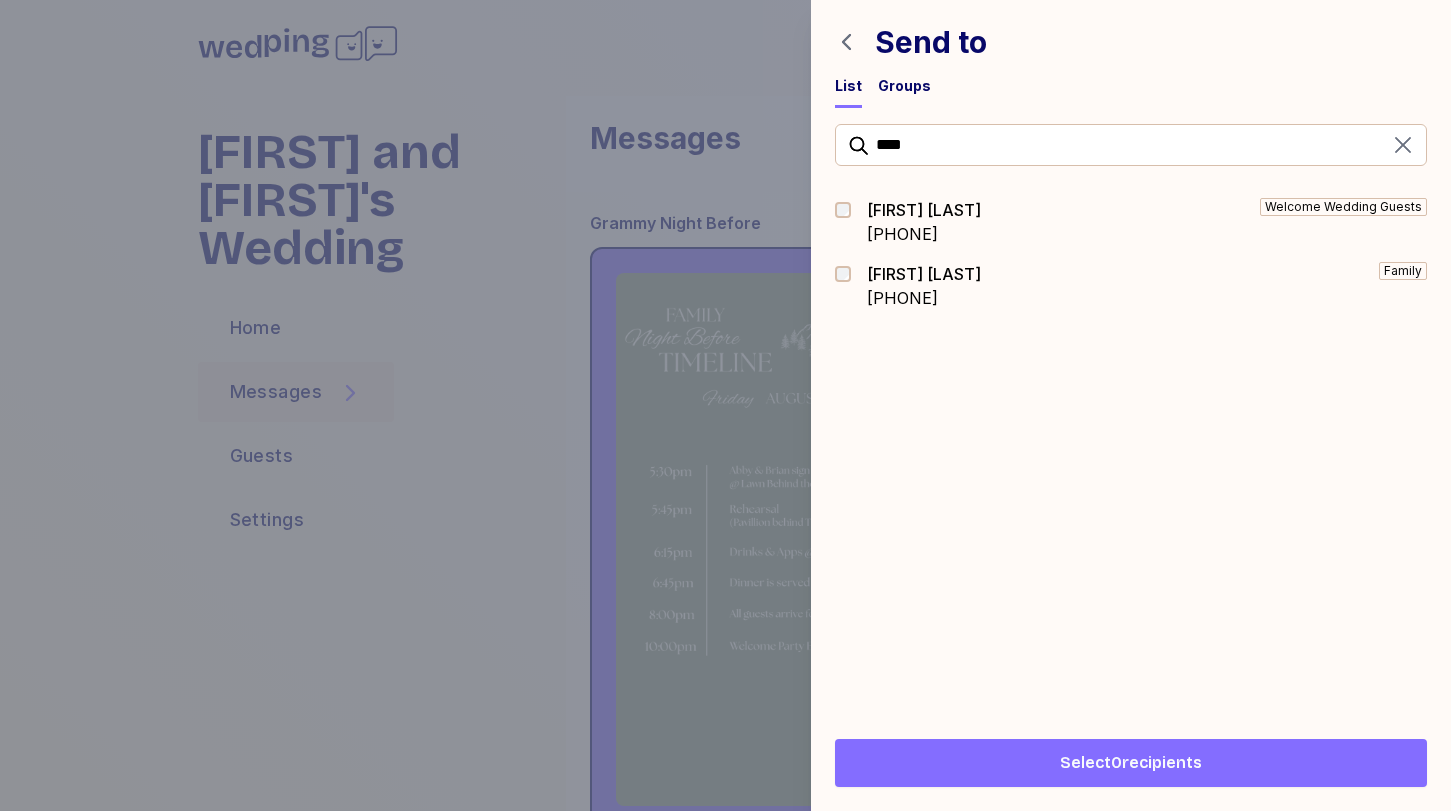 click on "[PHONE]" at bounding box center (924, 298) 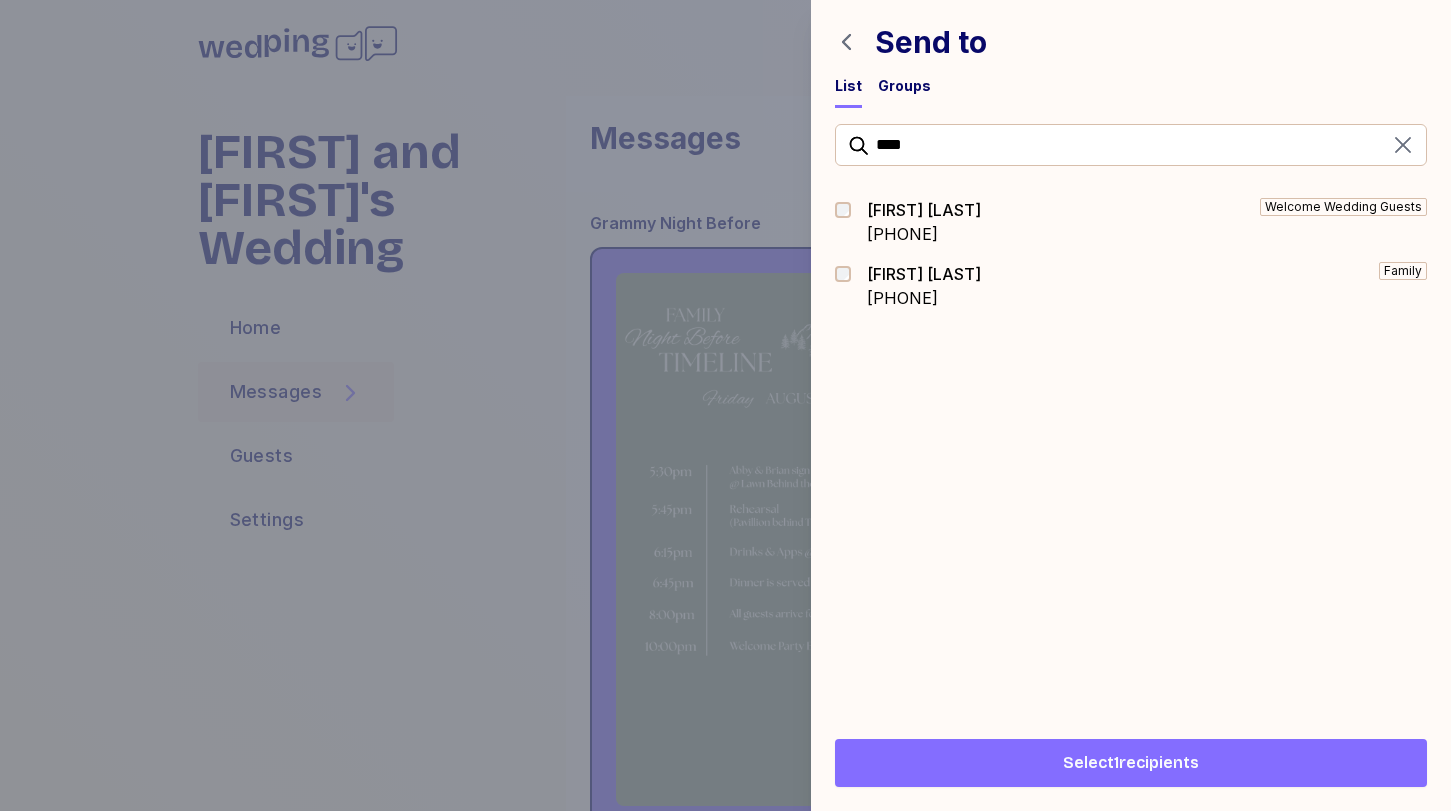 click on "Select  1  recipients" at bounding box center (1131, 763) 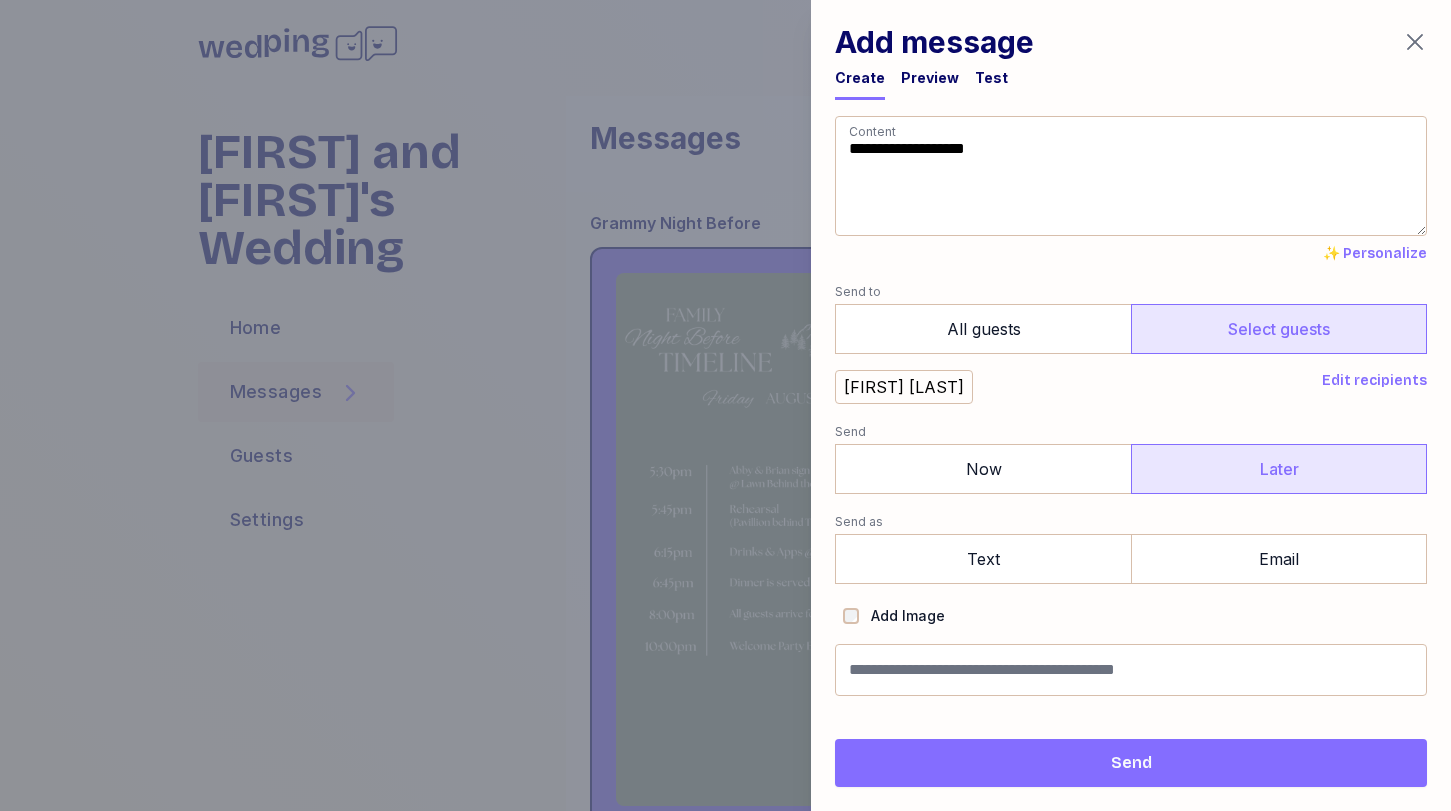 click on "Later" at bounding box center (1279, 469) 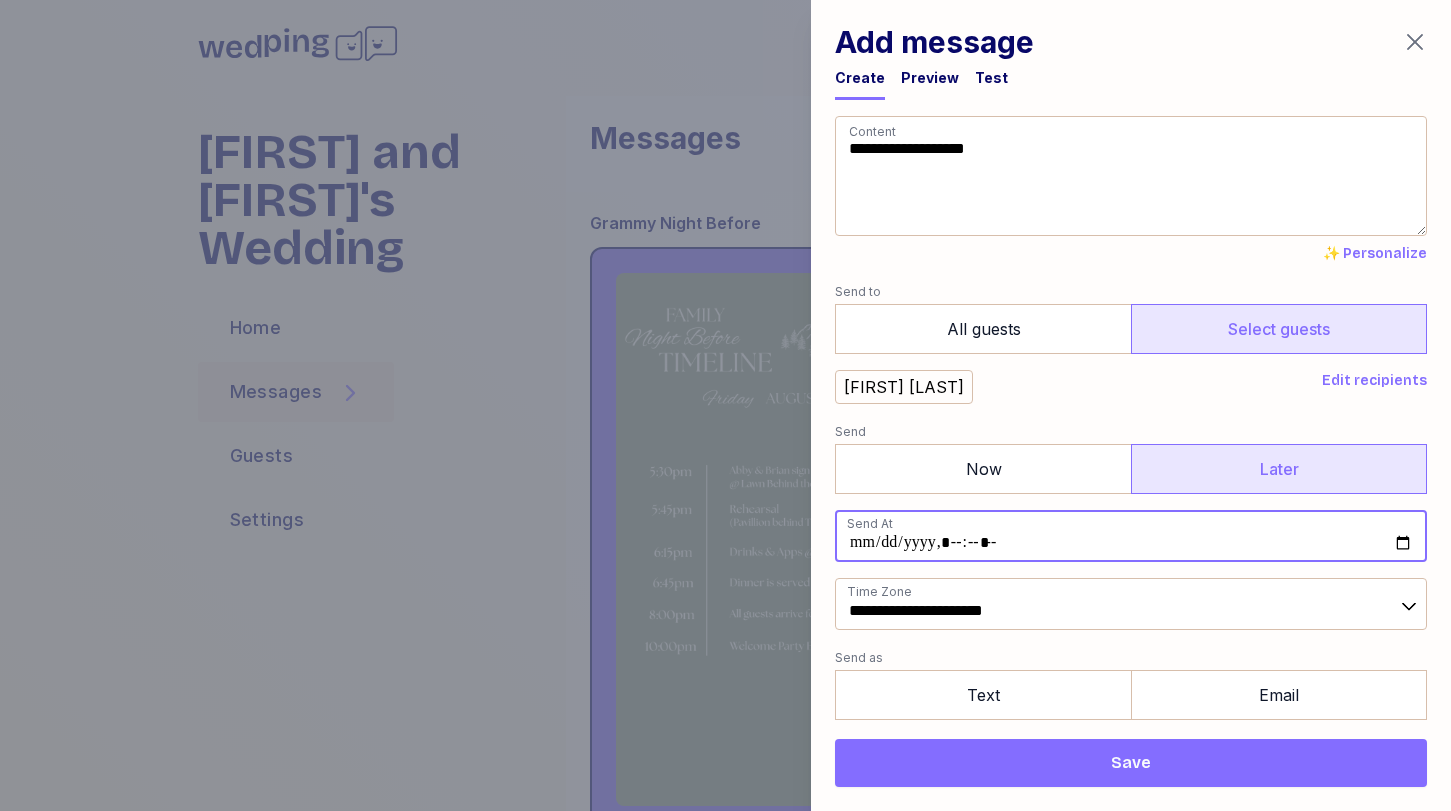 click at bounding box center [1131, 536] 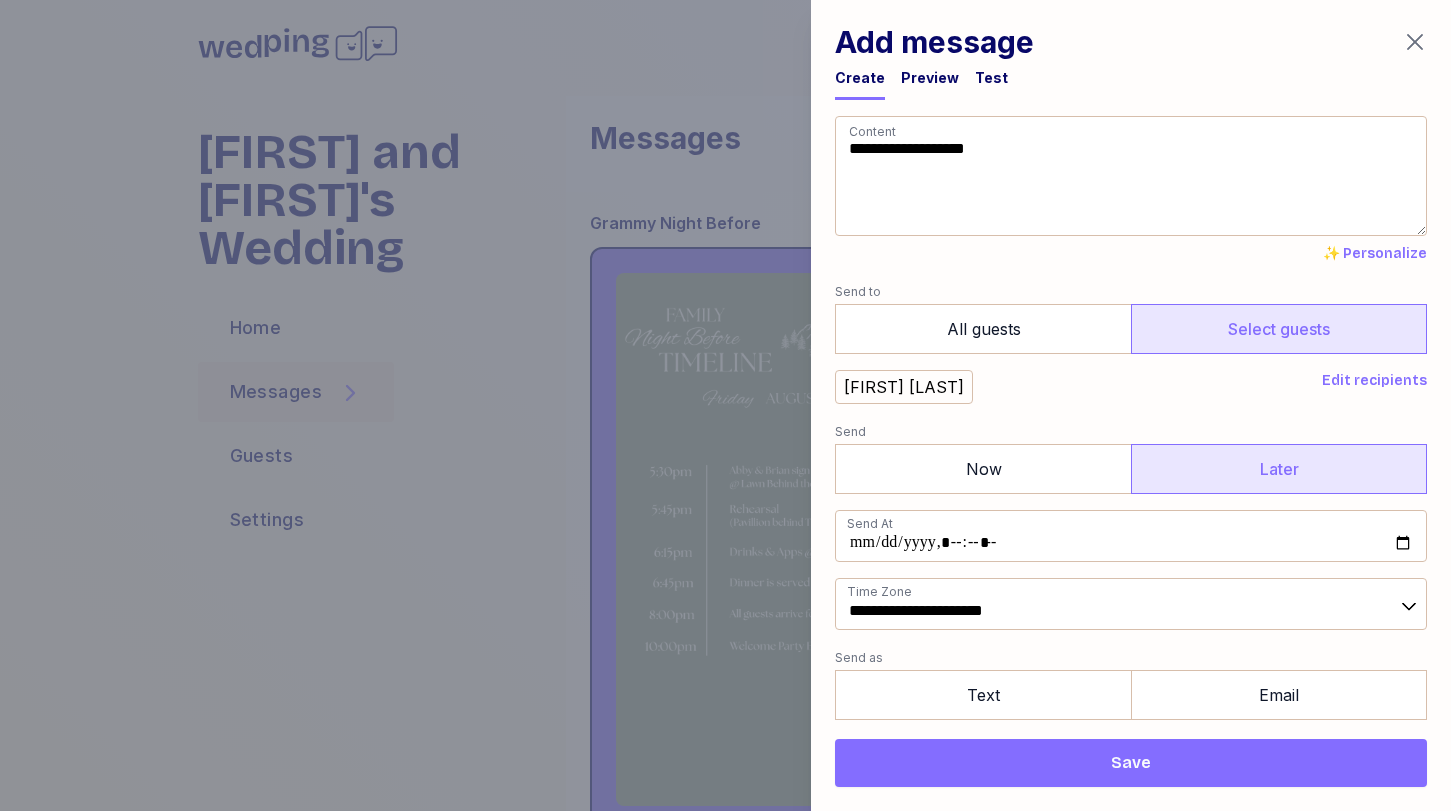 type on "**********" 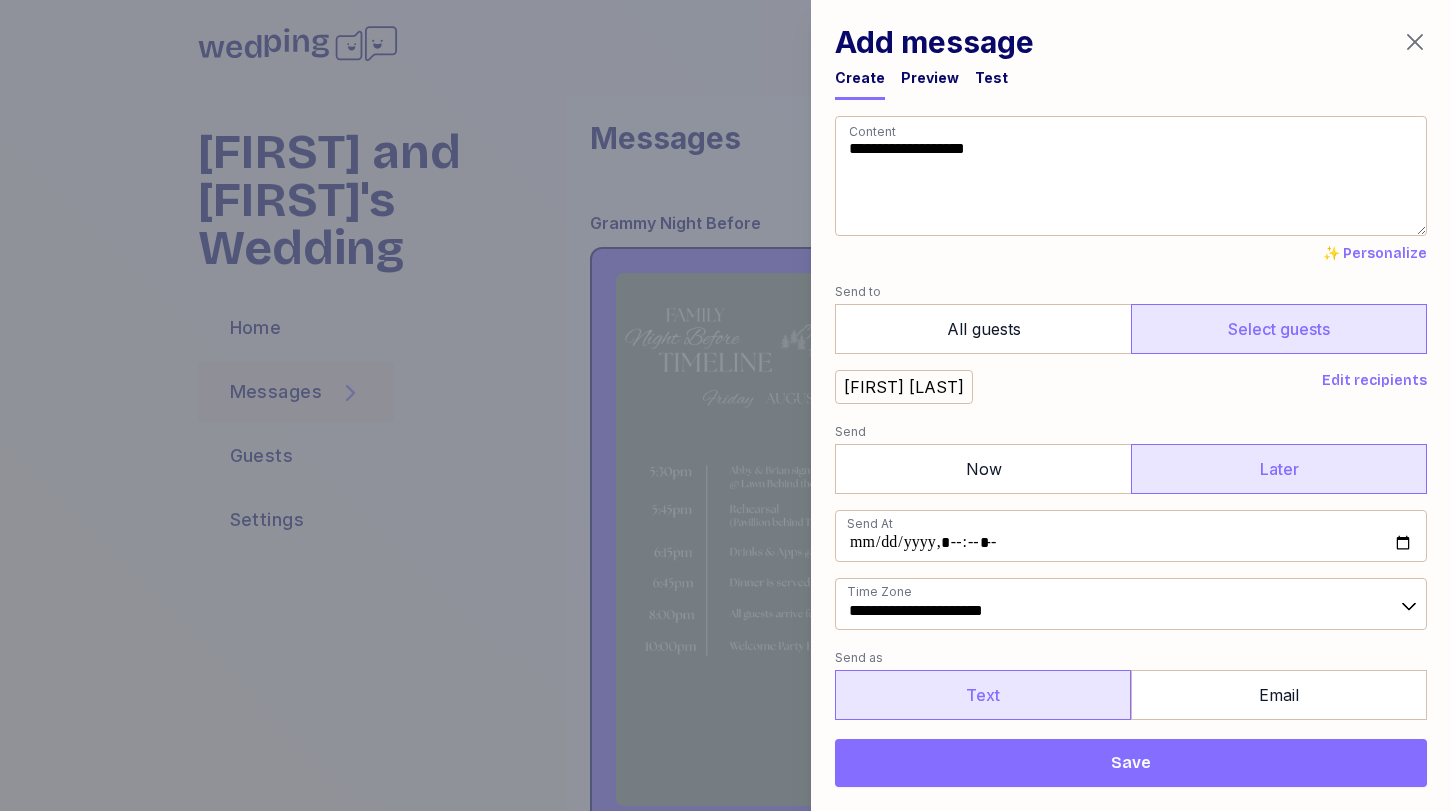 click on "Text" at bounding box center (983, 695) 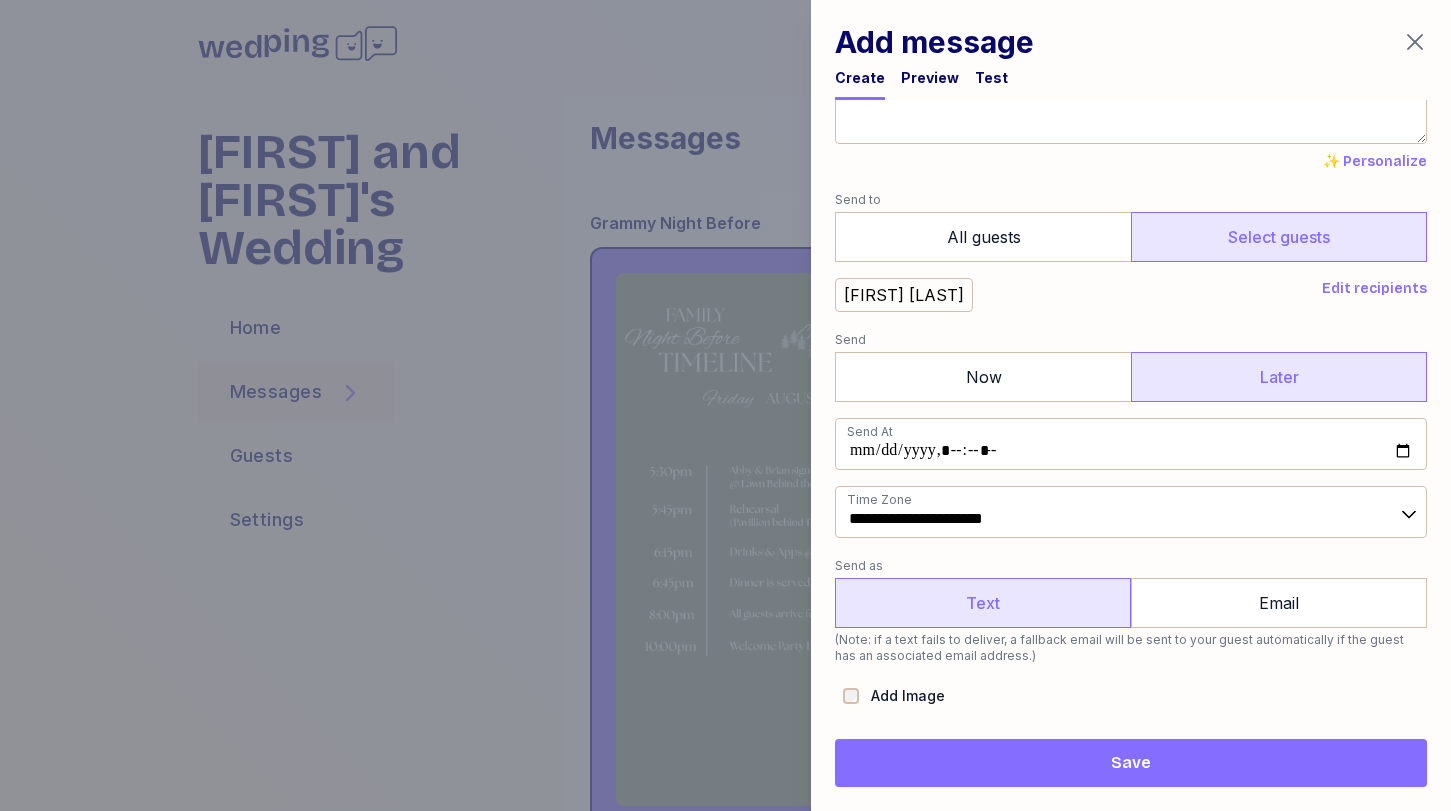scroll, scrollTop: 145, scrollLeft: 0, axis: vertical 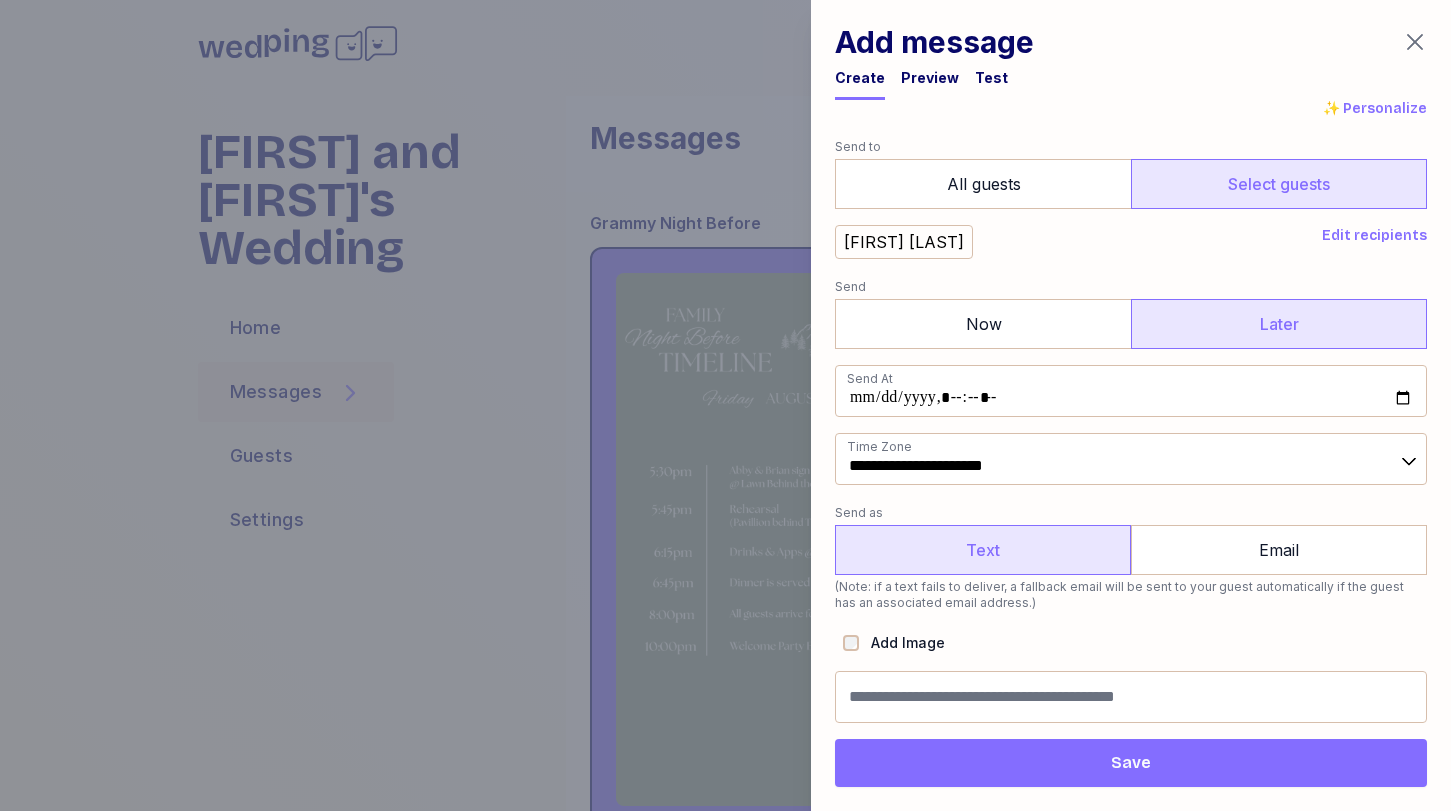 click on "Add Image" at bounding box center [902, 643] 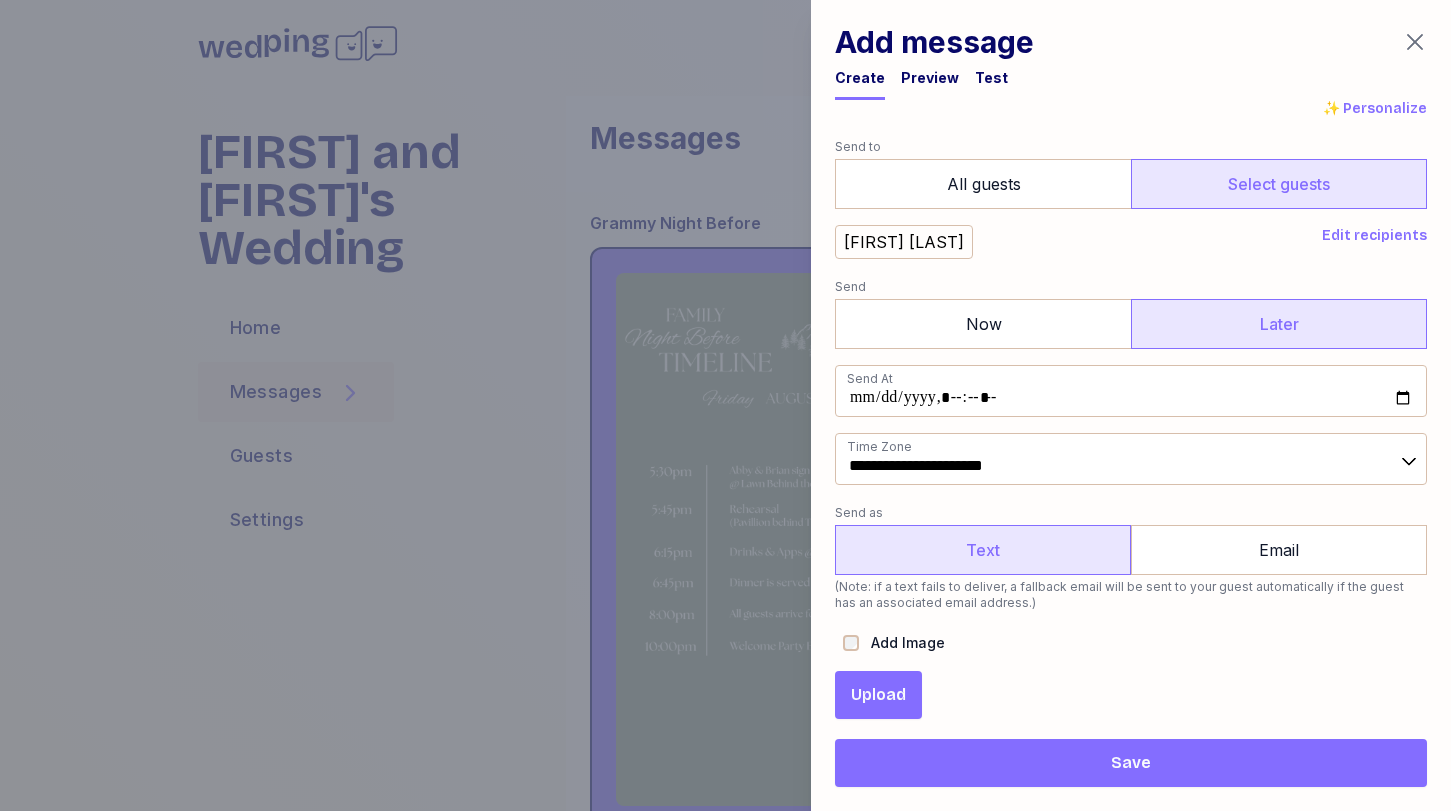 click on "Upload" at bounding box center (878, 695) 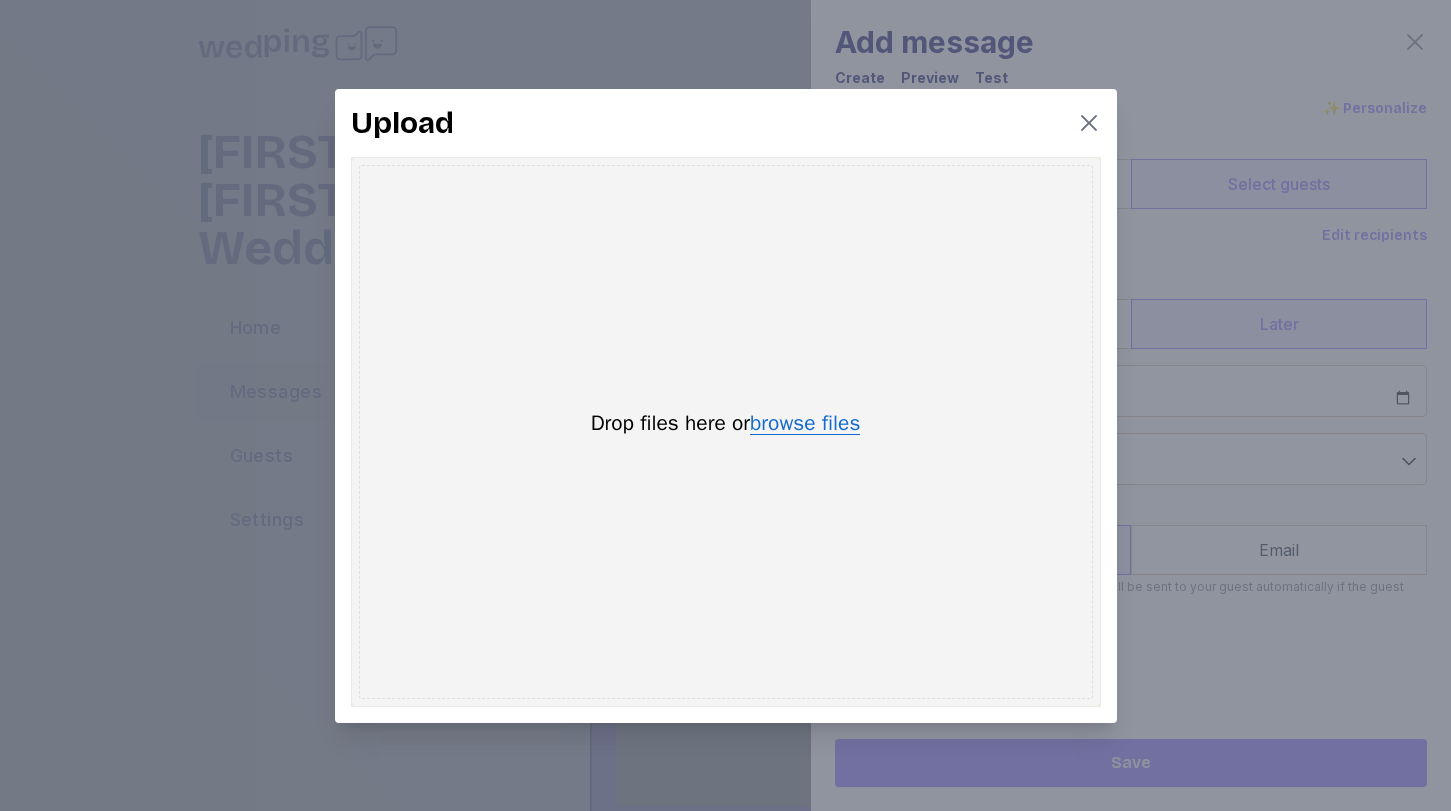 click on "browse files" at bounding box center (805, 424) 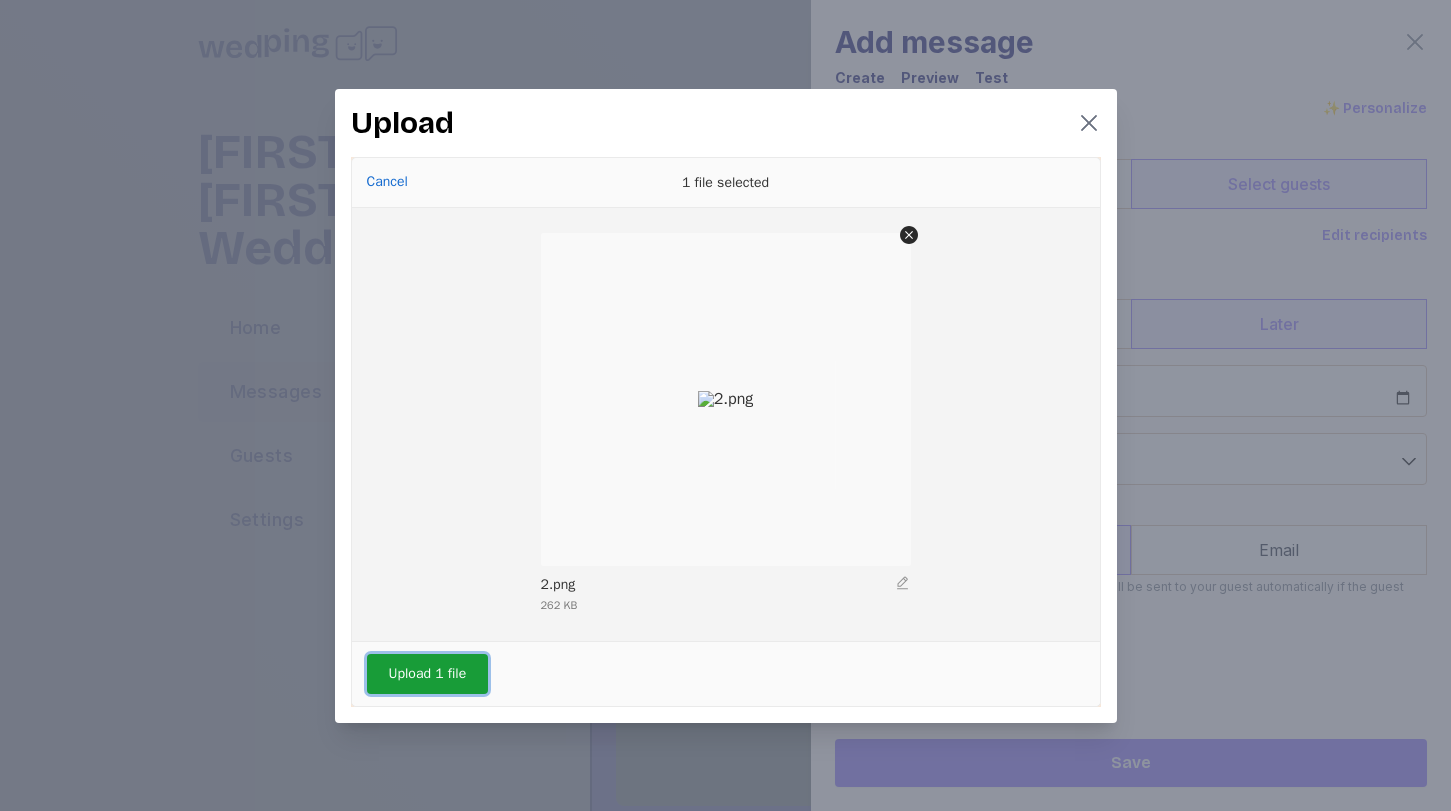 click on "Upload 1 file" at bounding box center (428, 674) 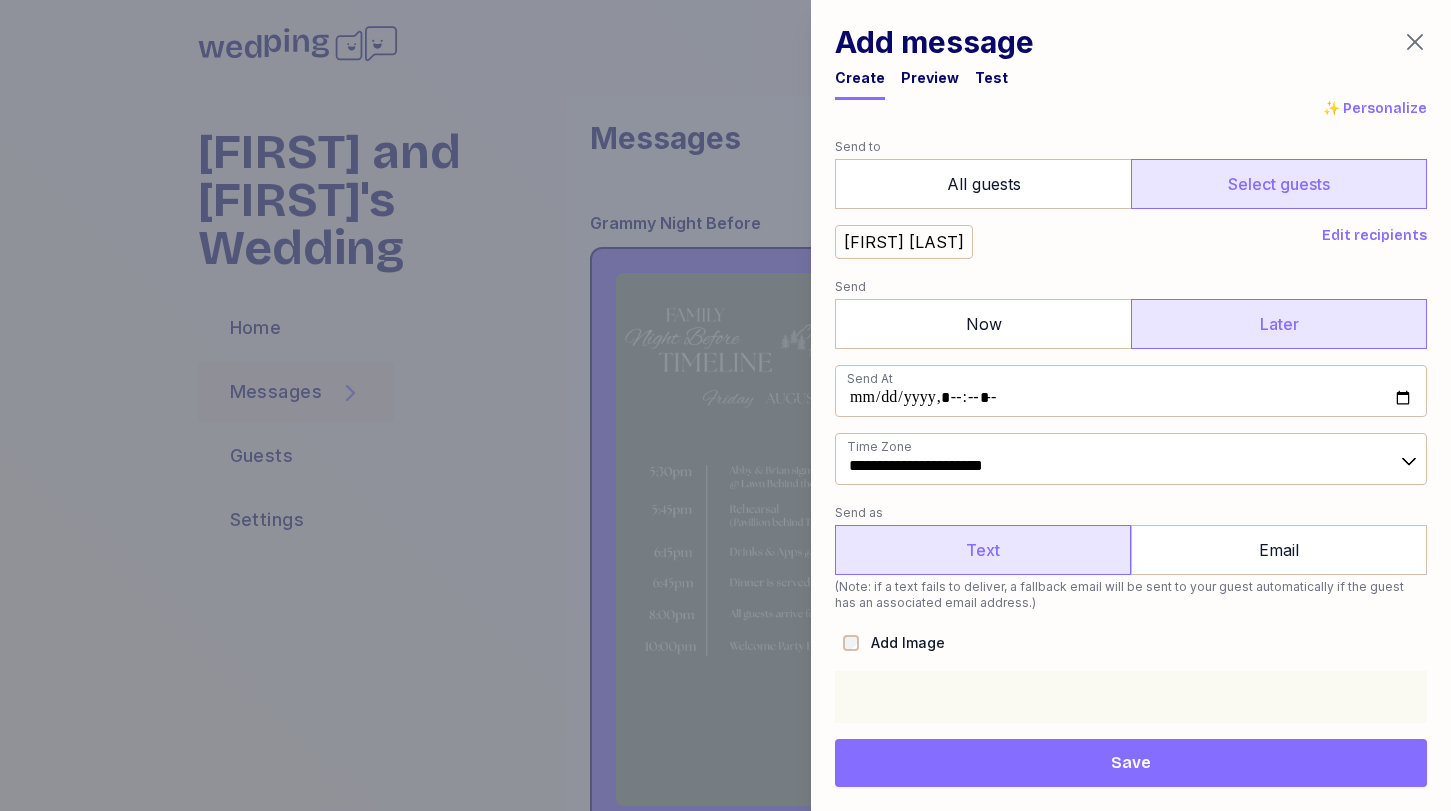 click at bounding box center (1131, 1197) 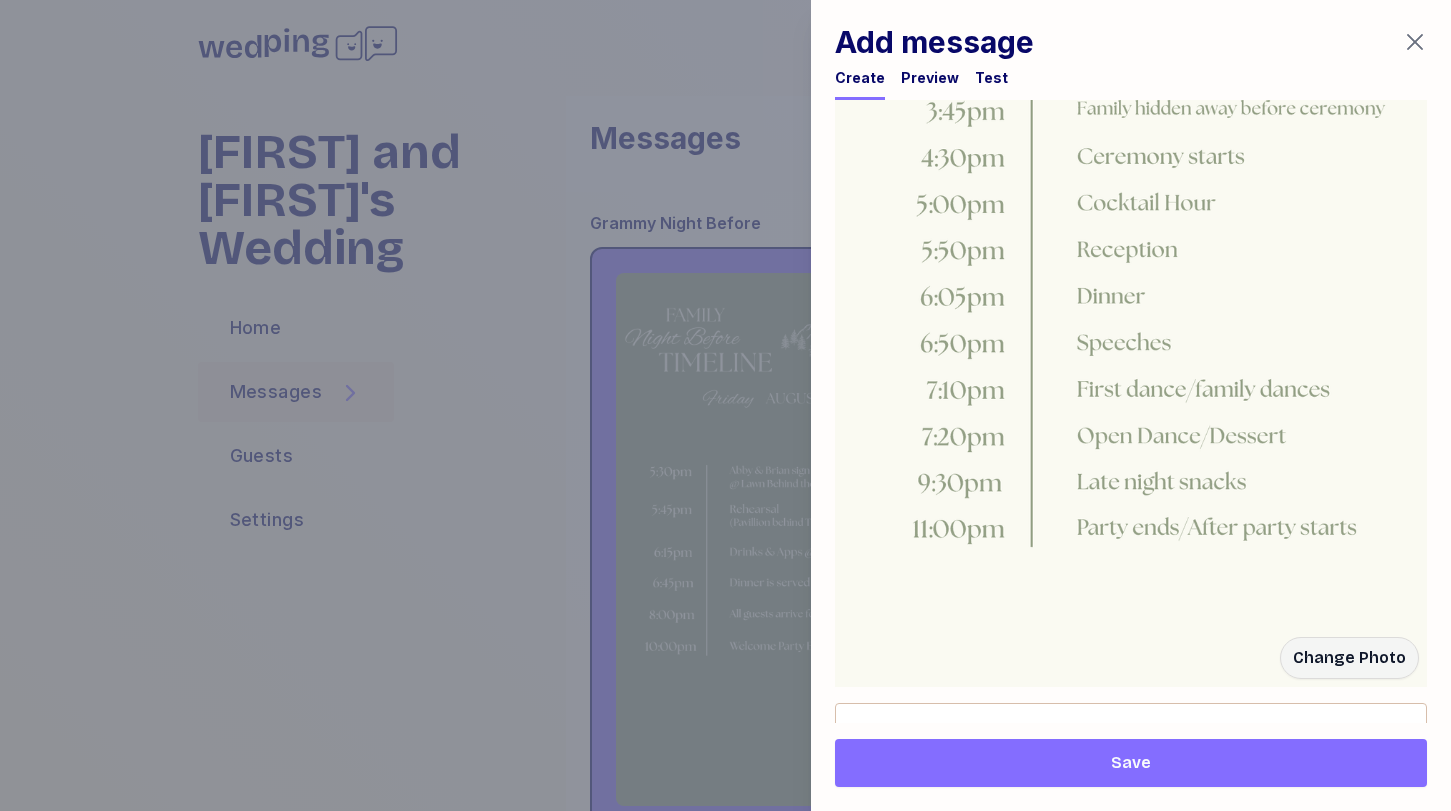 scroll, scrollTop: 1213, scrollLeft: 0, axis: vertical 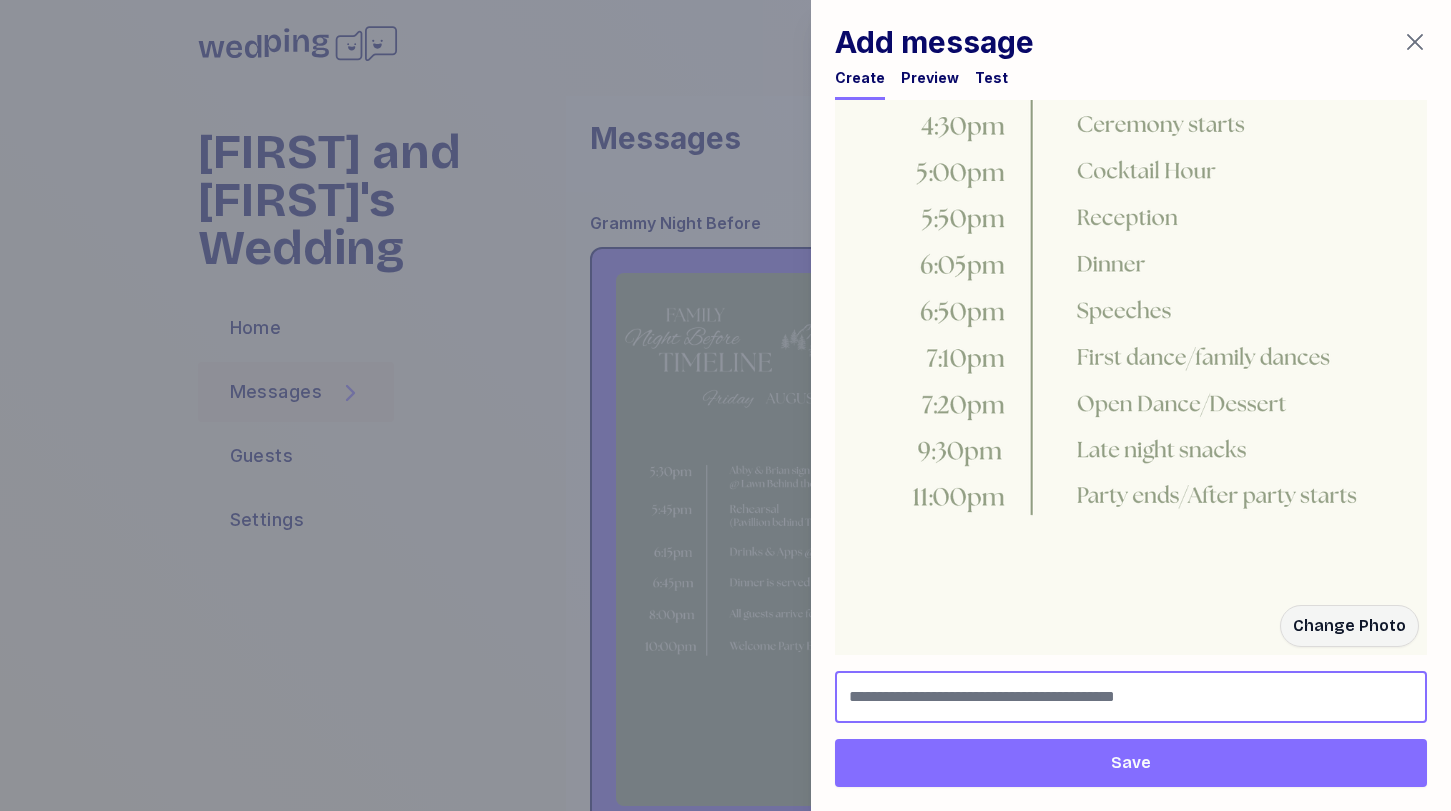 click at bounding box center (1131, 697) 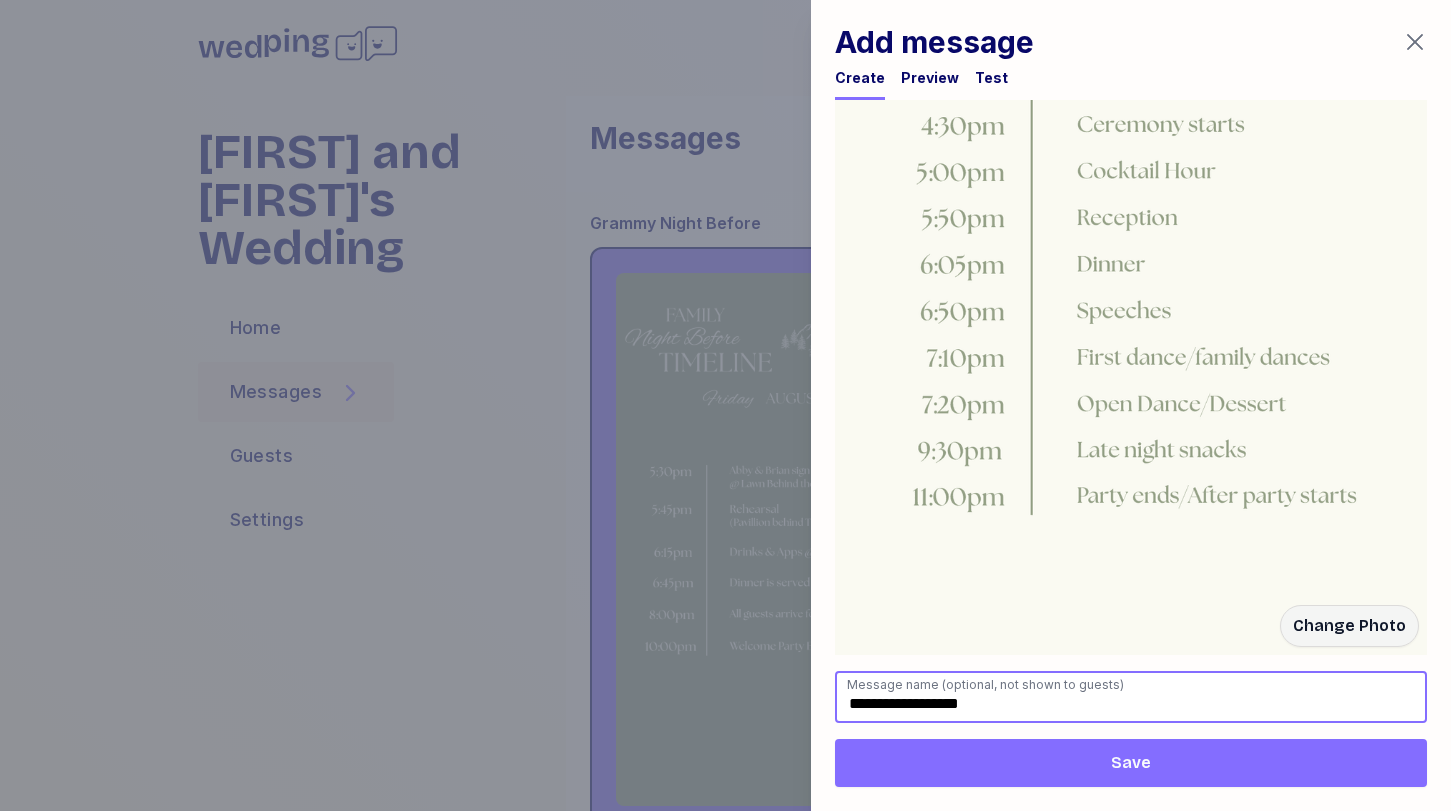 type on "**********" 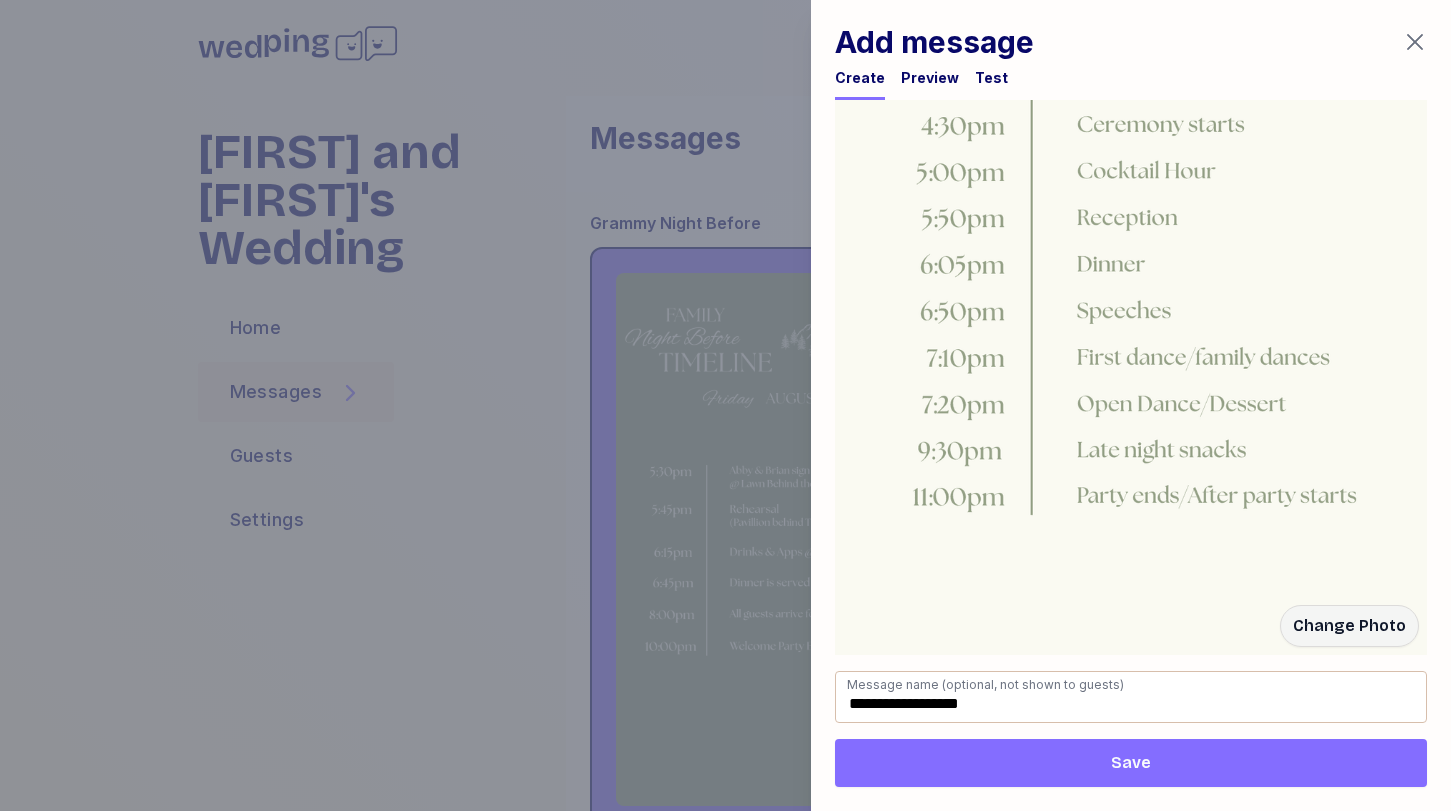 click on "Save" at bounding box center [1131, 763] 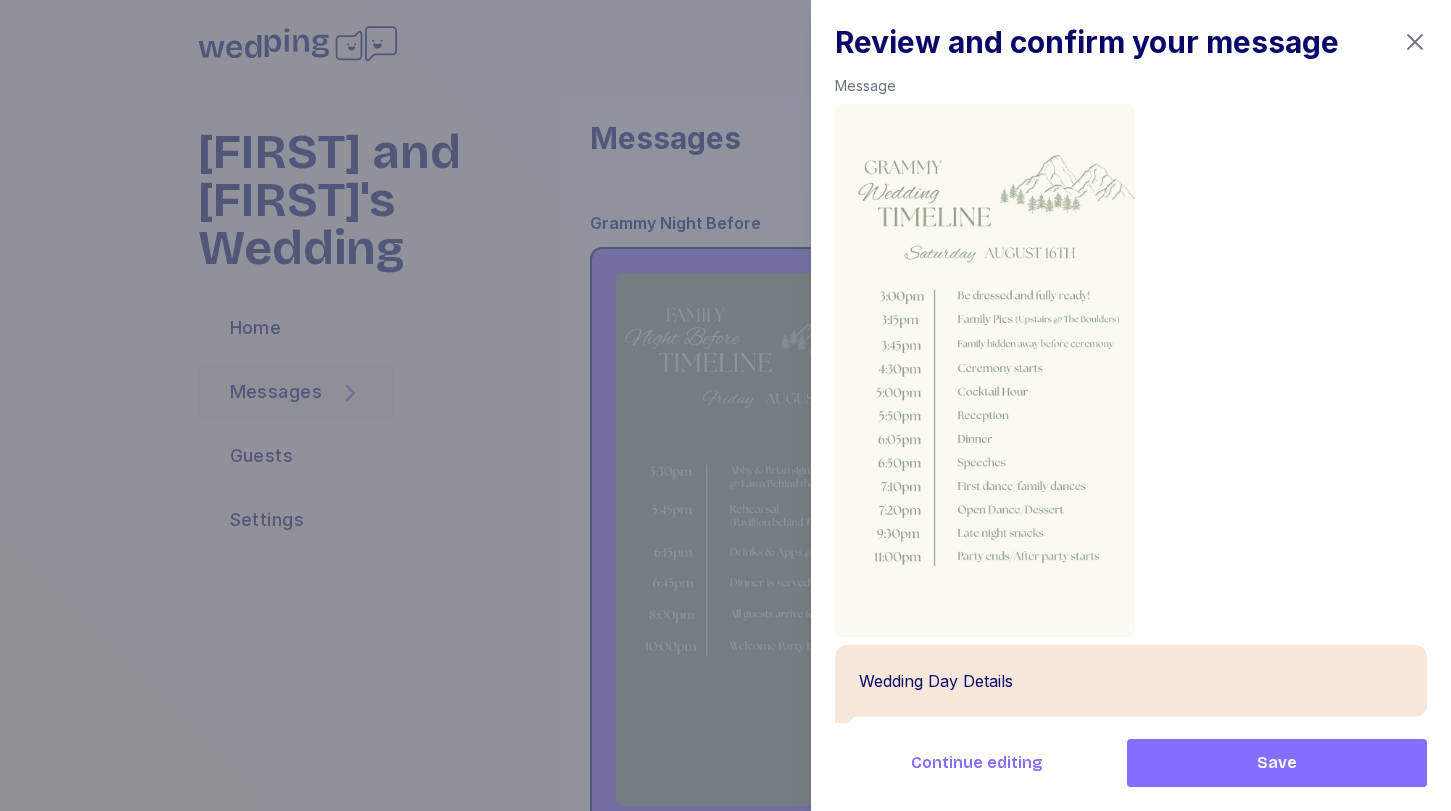 scroll, scrollTop: 168, scrollLeft: 0, axis: vertical 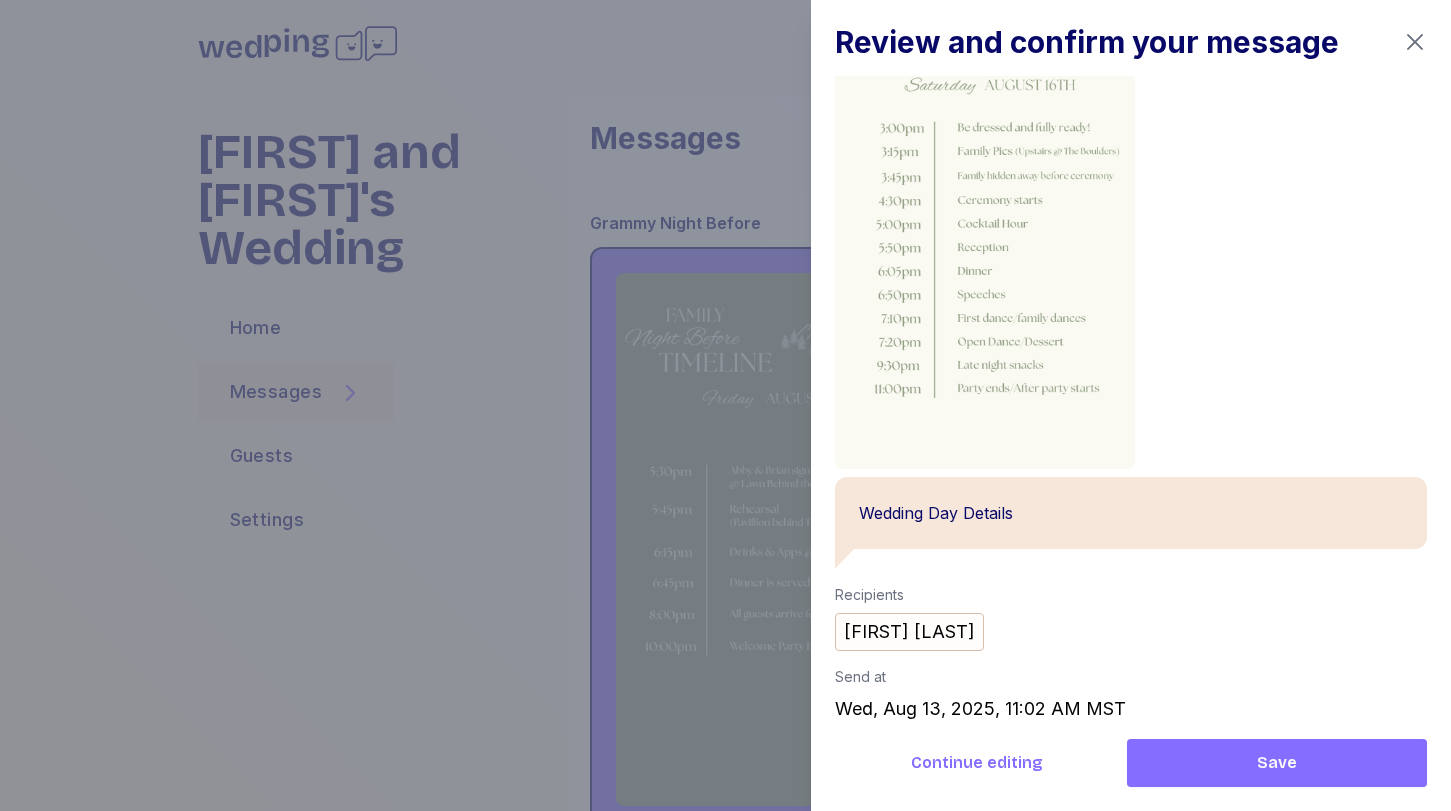 click on "Save" at bounding box center (1277, 763) 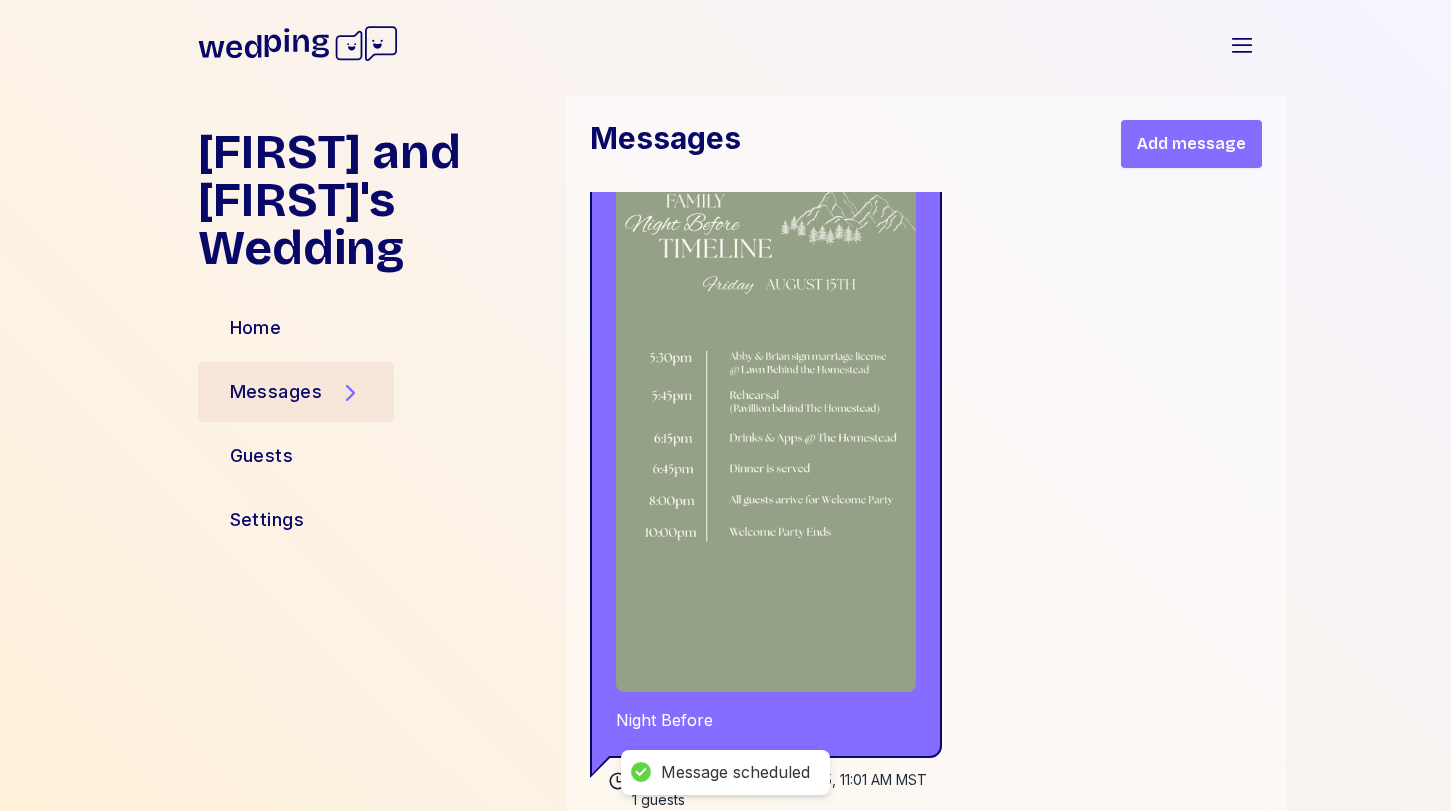 scroll, scrollTop: 23477, scrollLeft: 0, axis: vertical 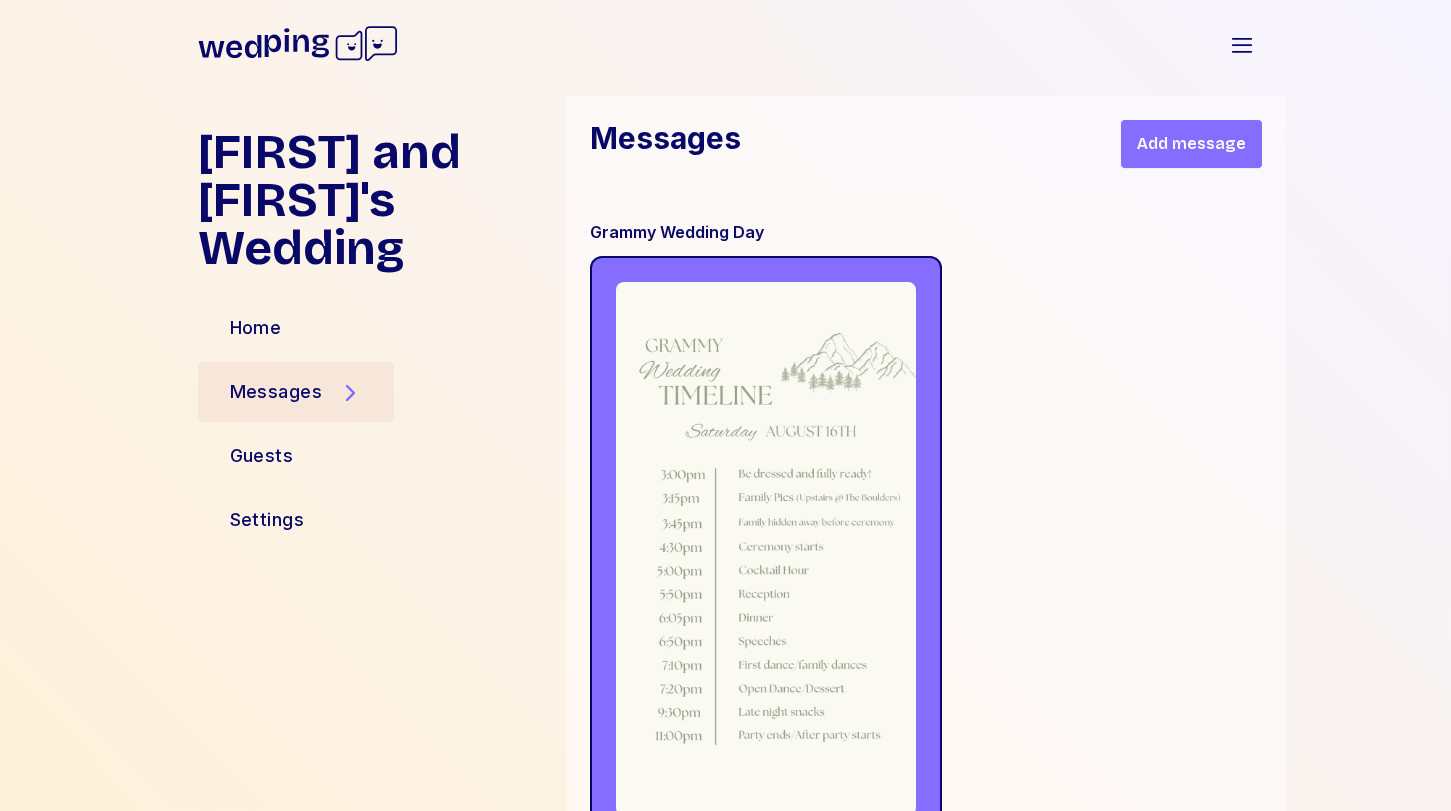 click on "Add message" at bounding box center [1191, 144] 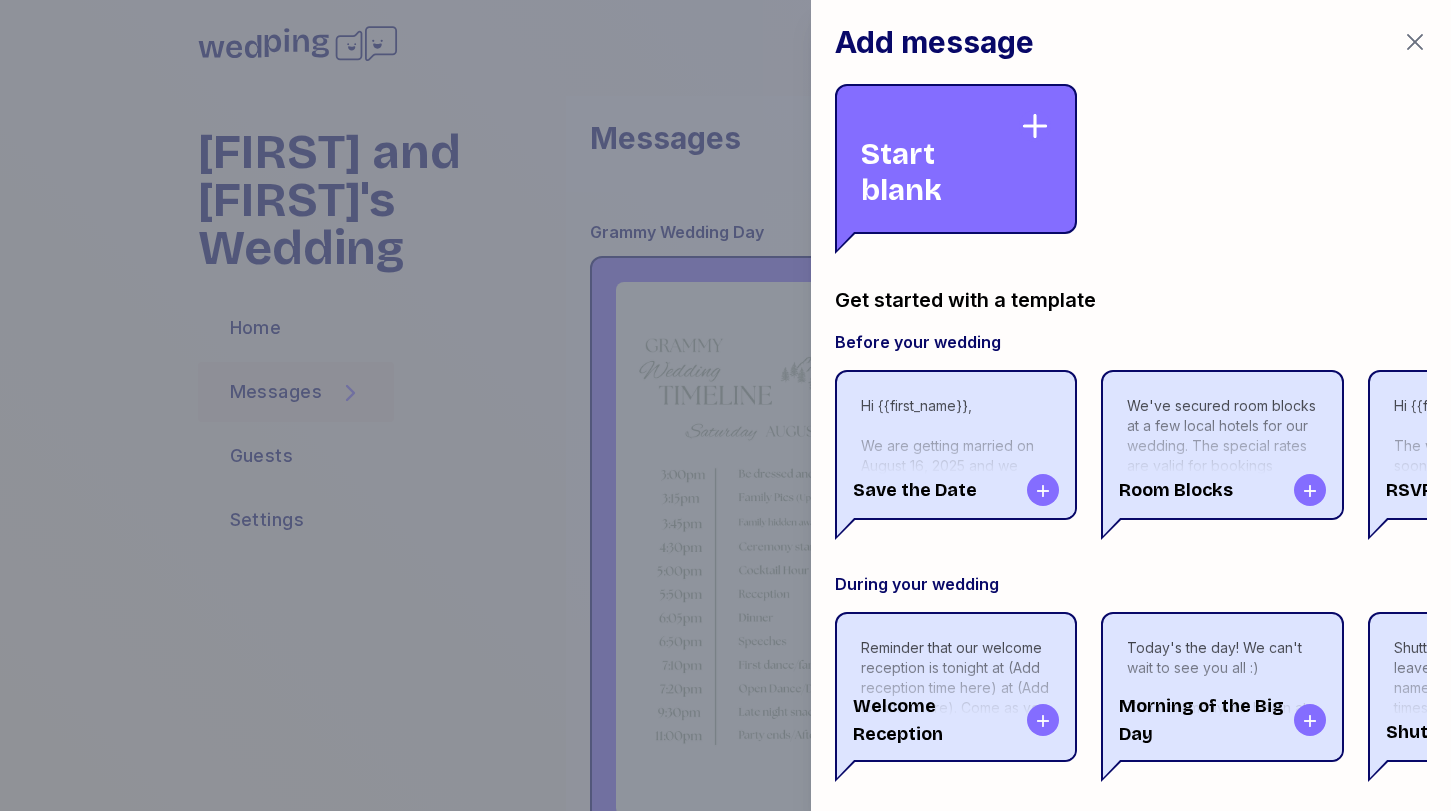 click on "Start blank" at bounding box center [940, 159] 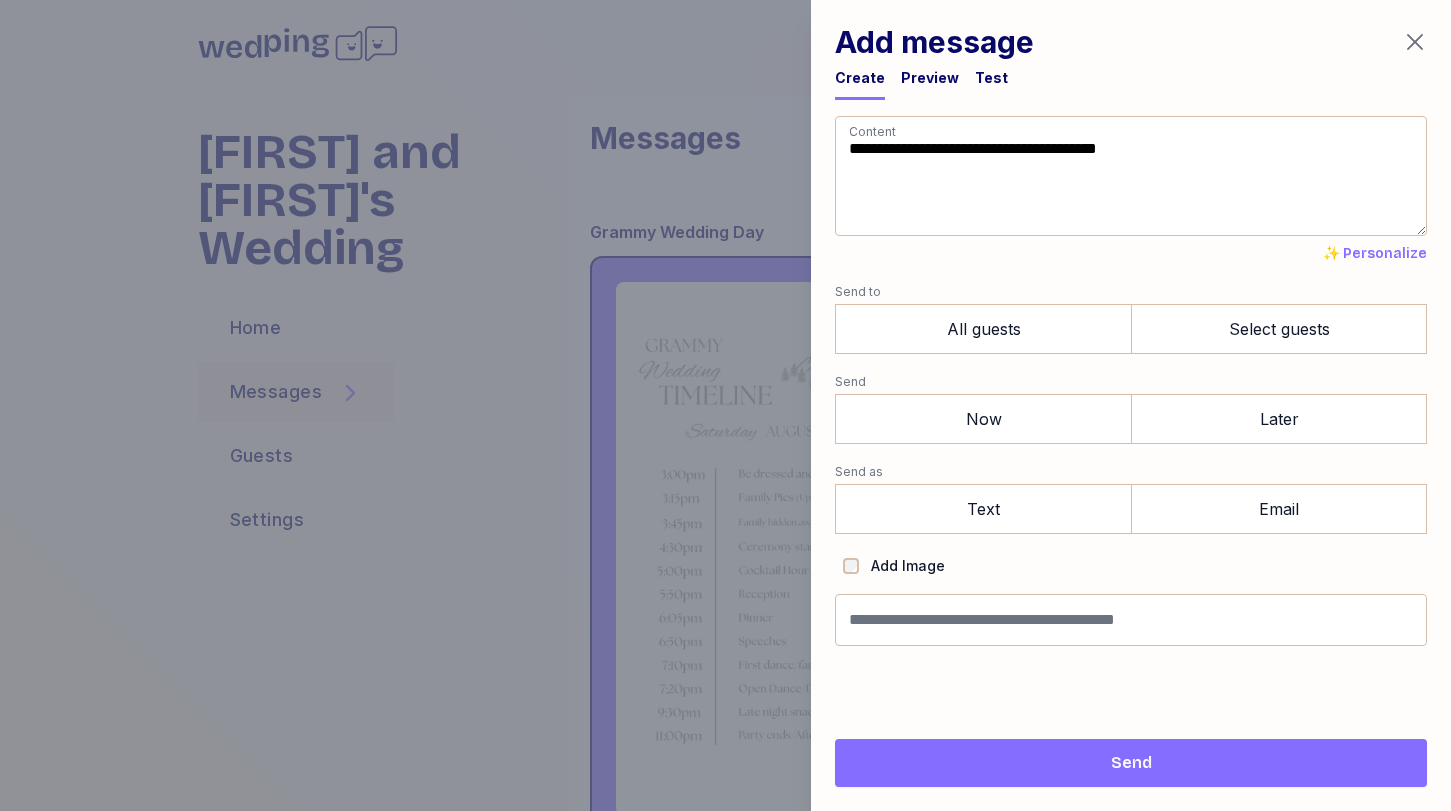 drag, startPoint x: 1102, startPoint y: 211, endPoint x: 764, endPoint y: -65, distance: 436.3714 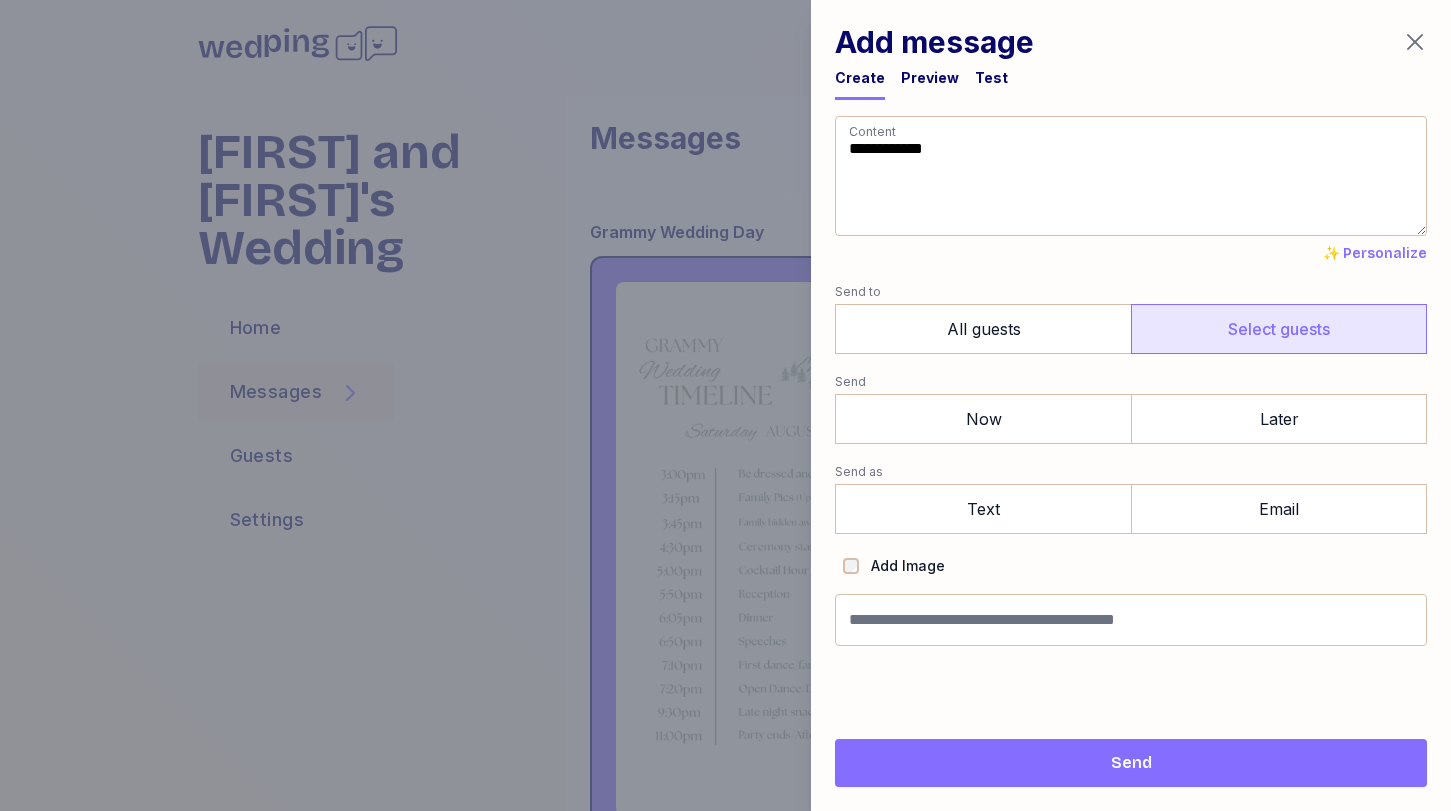 type on "**********" 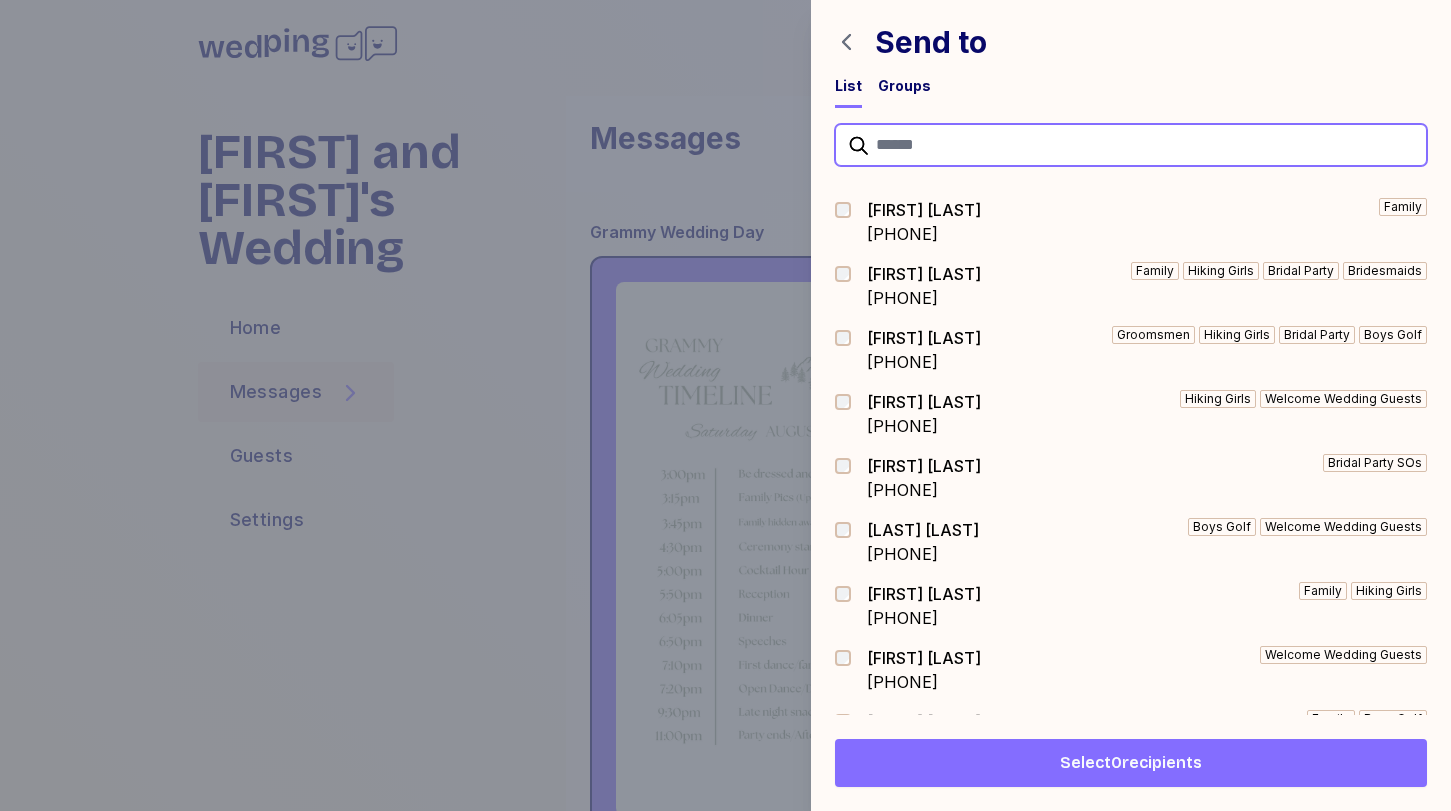 click at bounding box center [1131, 145] 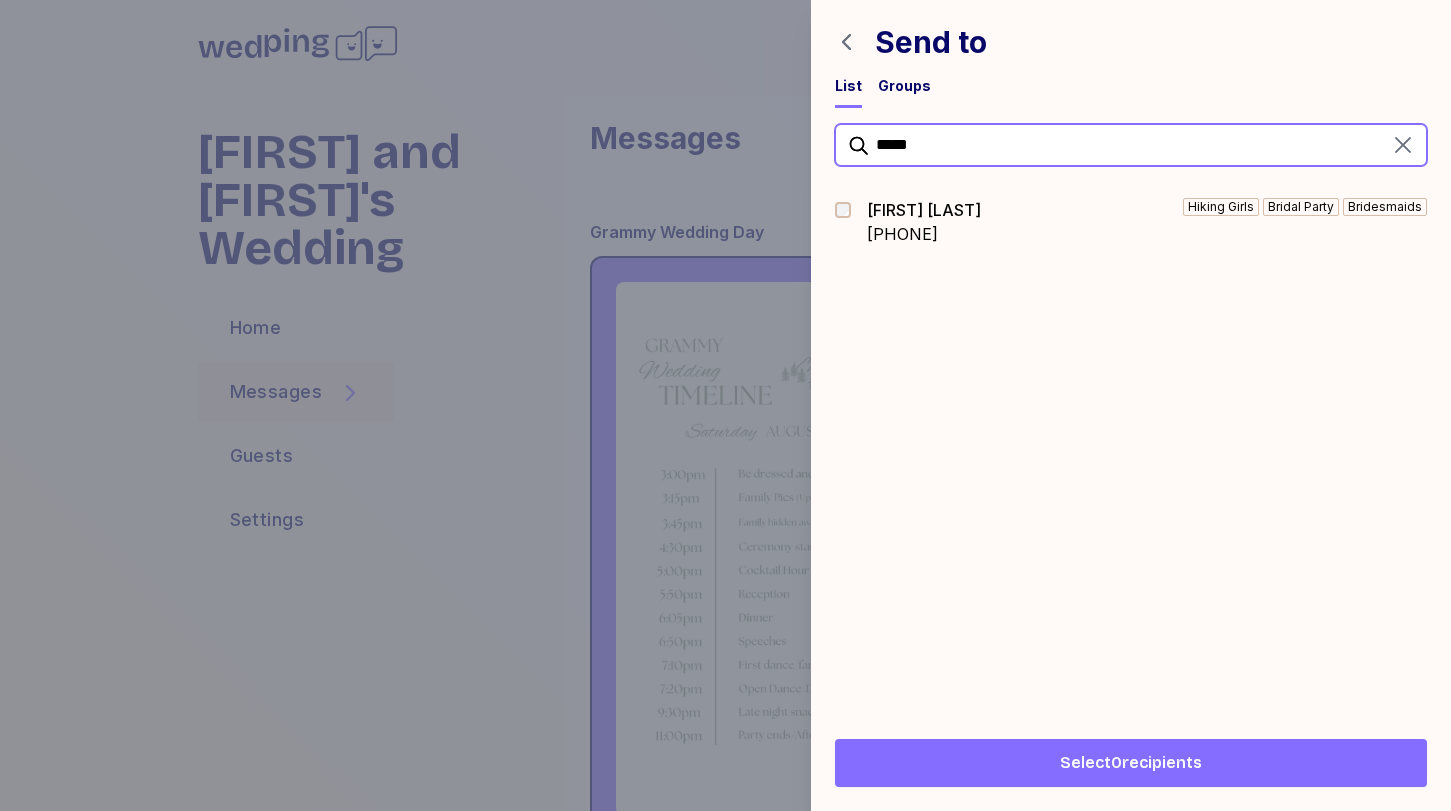 type on "*****" 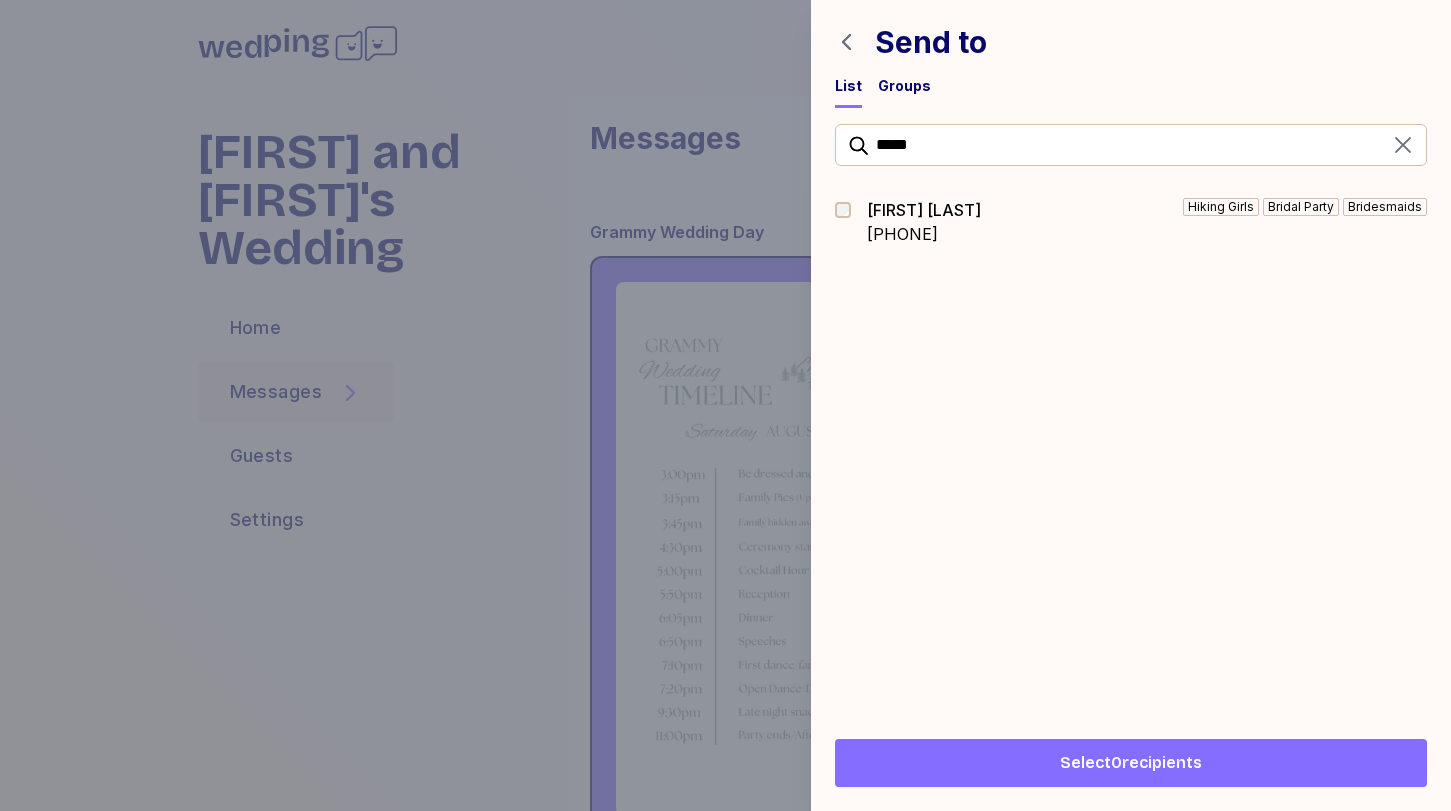 click on "[PHONE]" at bounding box center (924, 234) 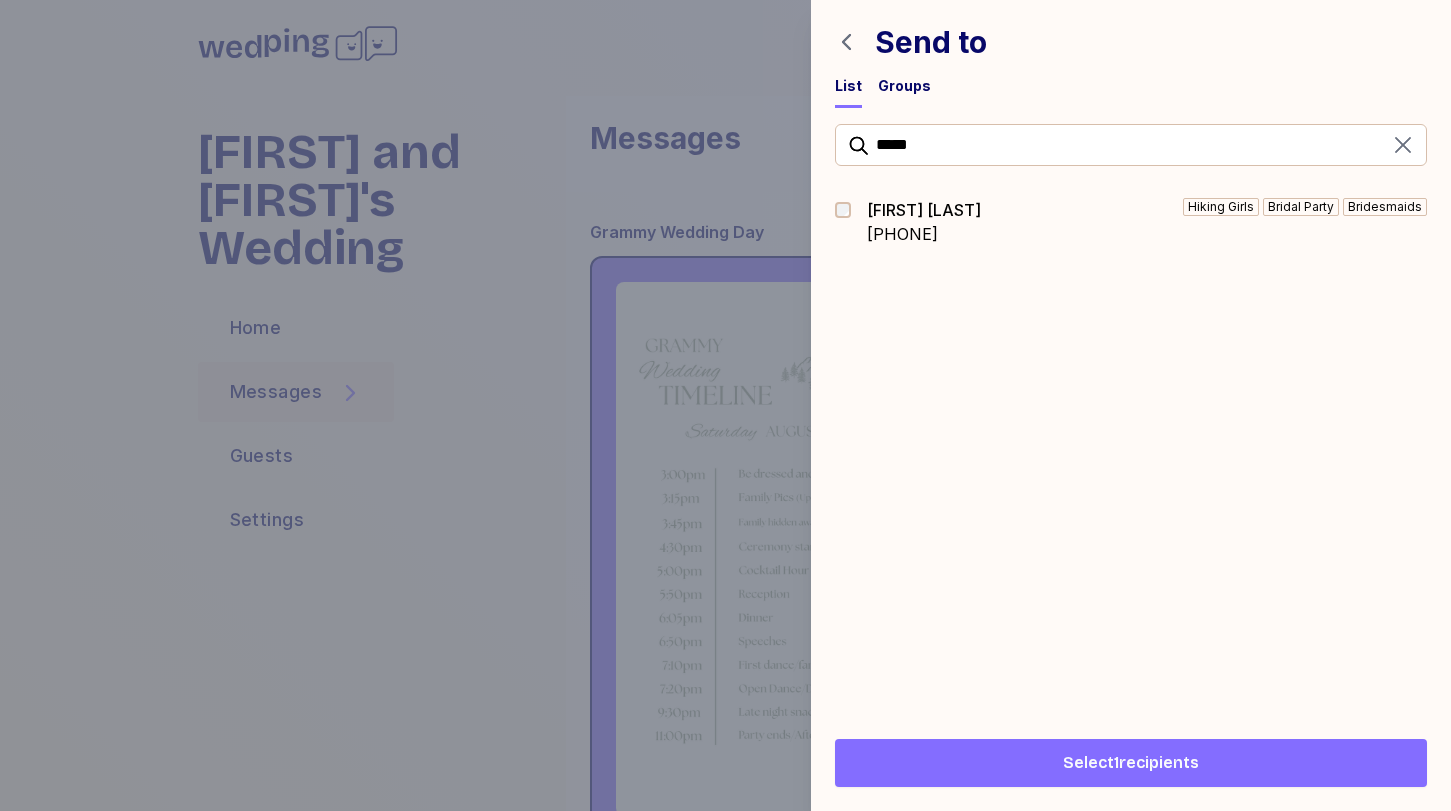 click on "Select  1  recipients" at bounding box center (1131, 763) 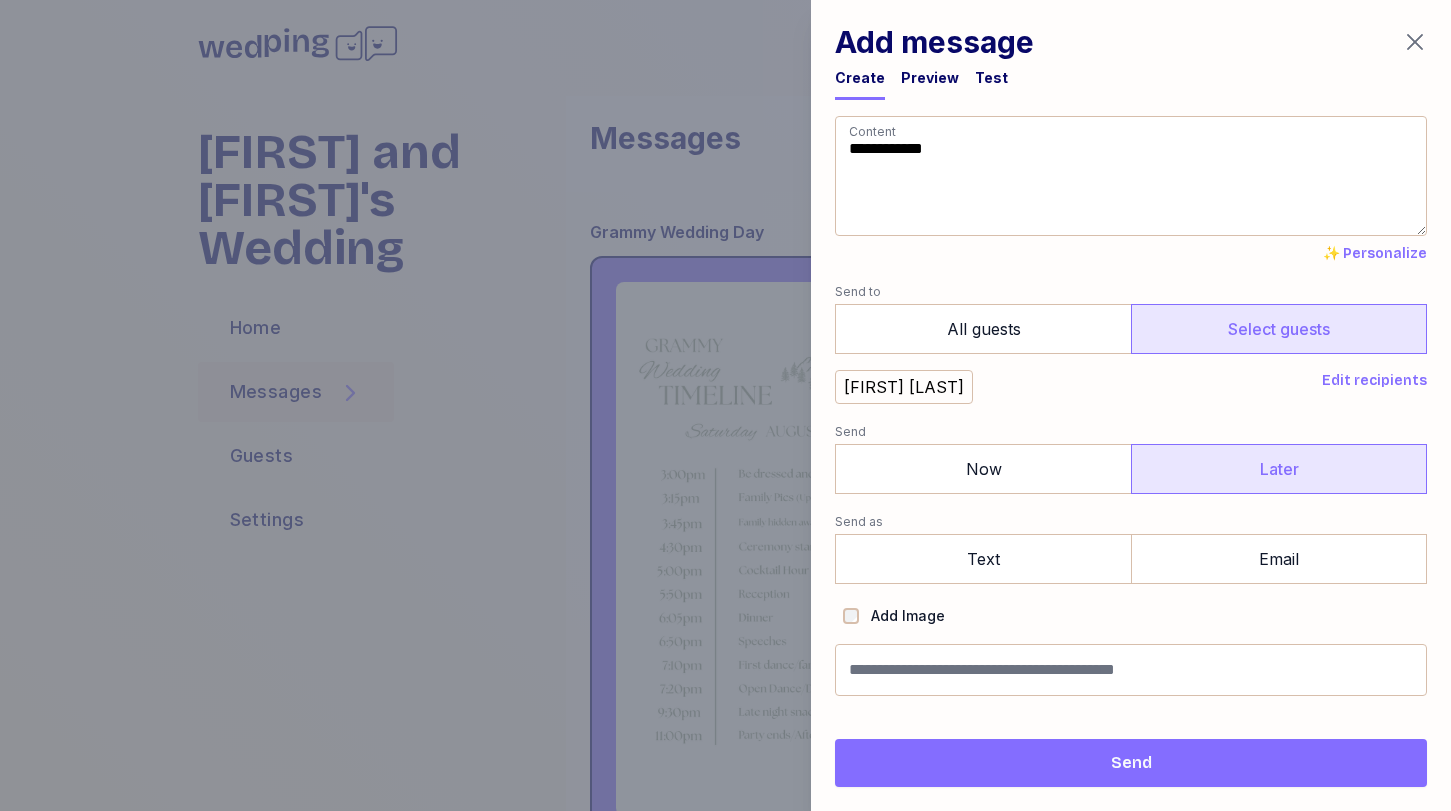 click on "Later" at bounding box center [1279, 469] 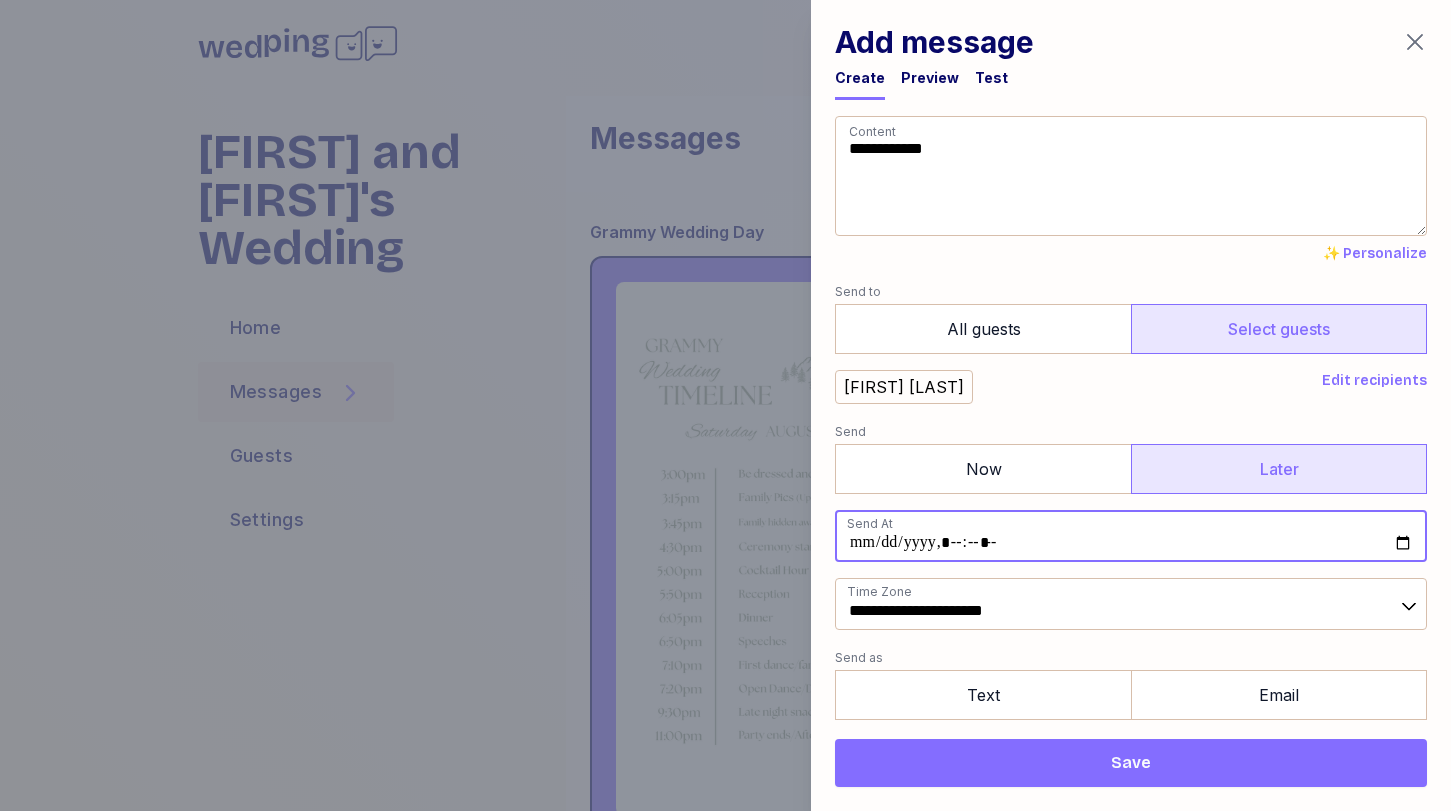 click at bounding box center [1131, 536] 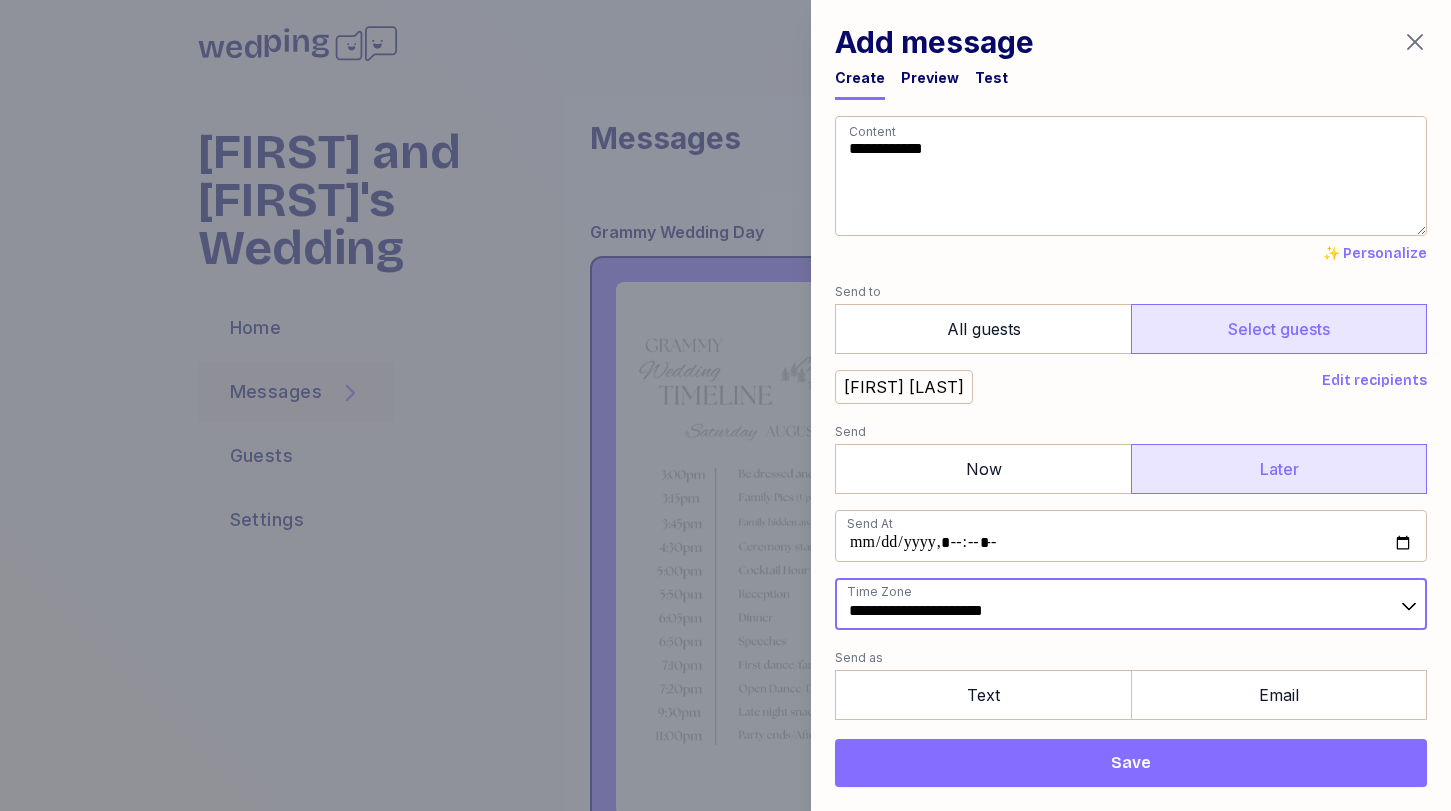 type on "**********" 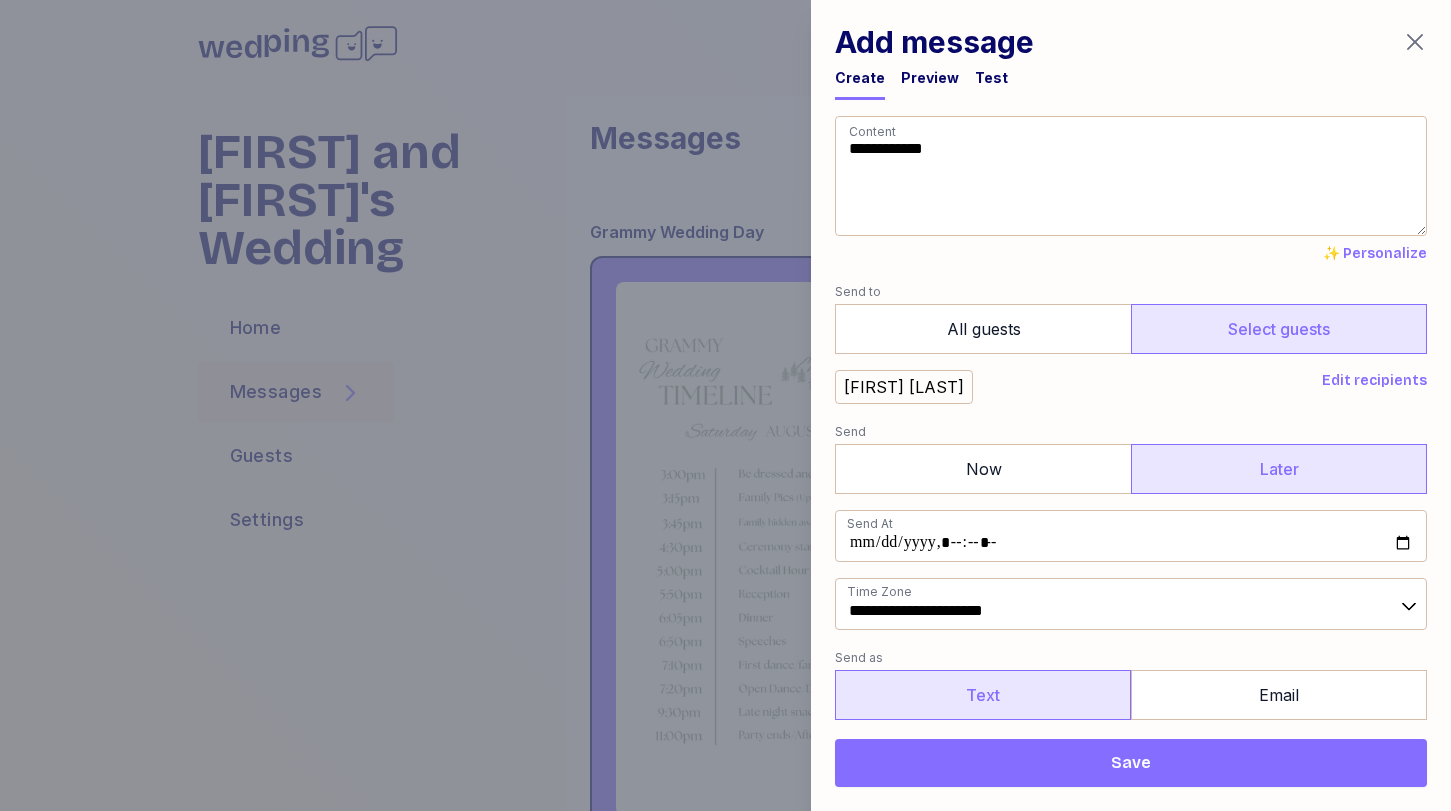 click on "Text" at bounding box center (983, 695) 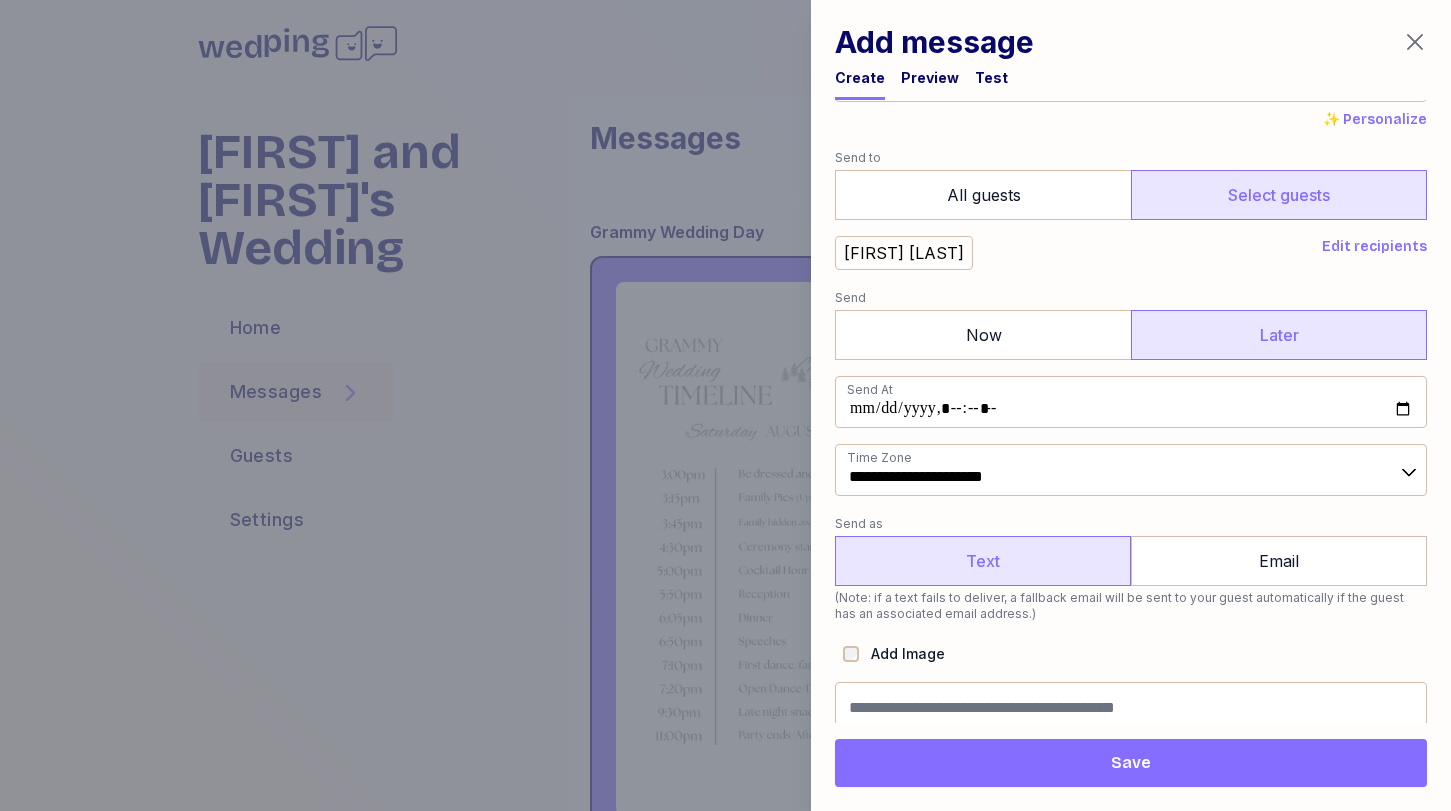 scroll, scrollTop: 145, scrollLeft: 0, axis: vertical 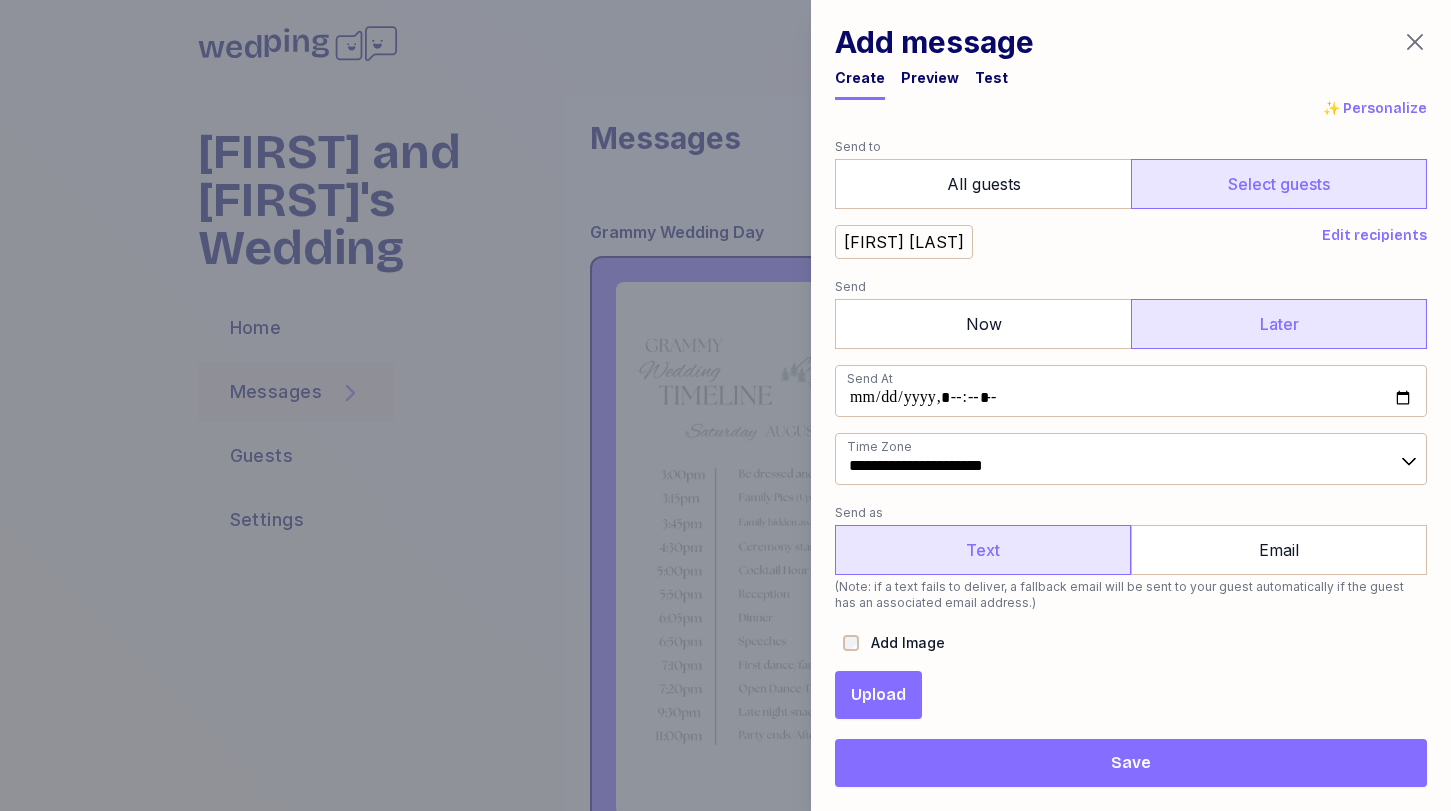 click on "Upload" at bounding box center [878, 695] 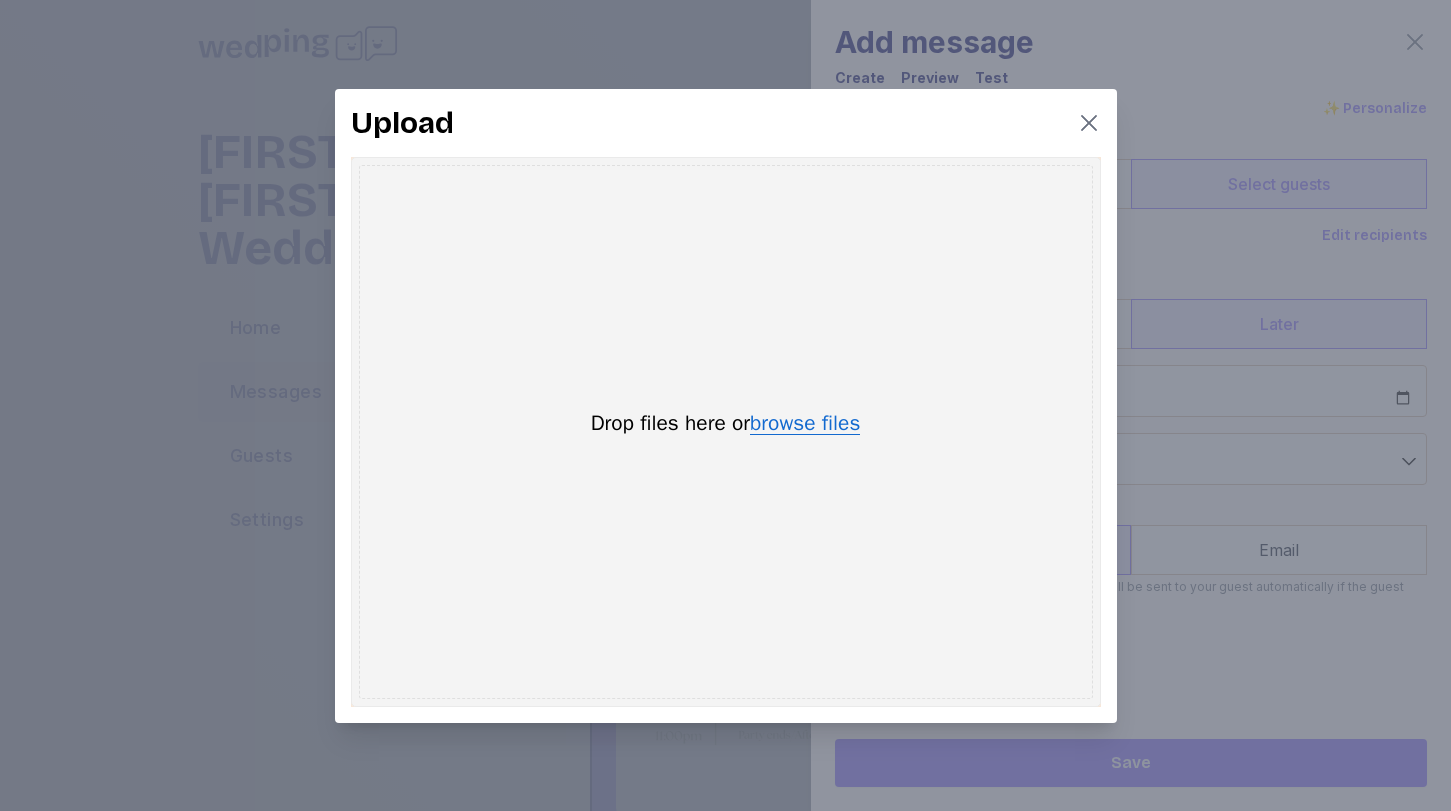 click on "browse files" at bounding box center (805, 424) 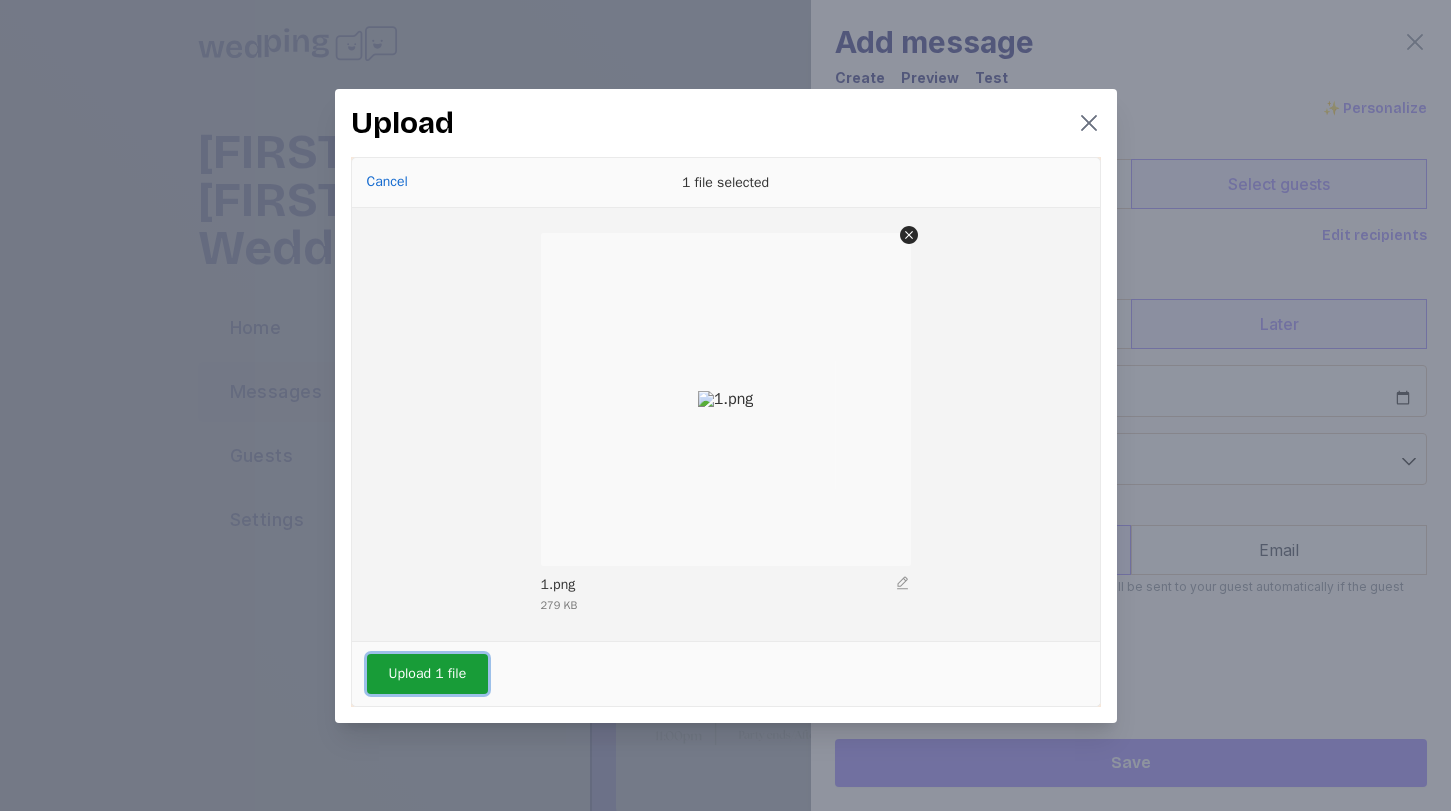 click on "Upload 1 file" at bounding box center [428, 674] 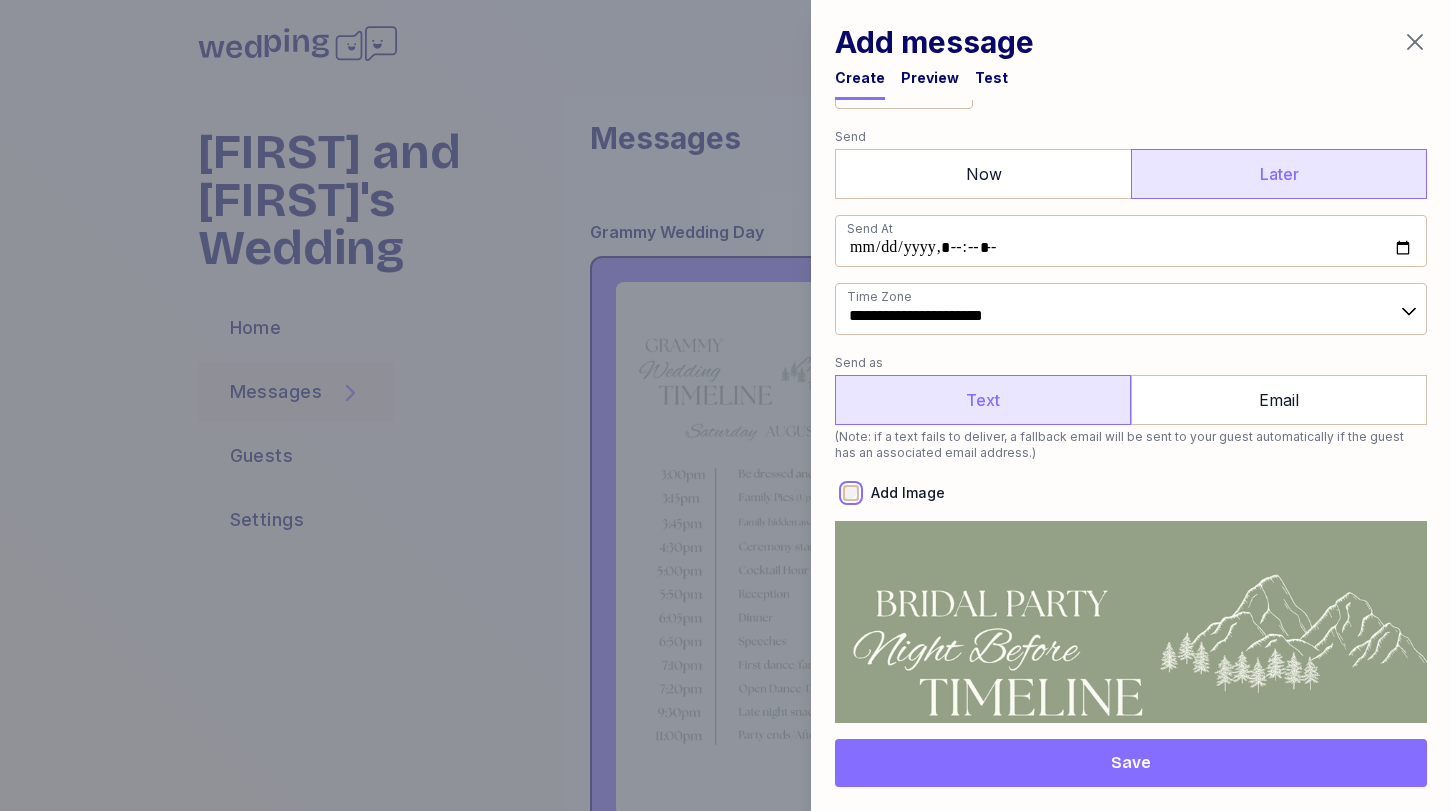 scroll, scrollTop: 753, scrollLeft: 0, axis: vertical 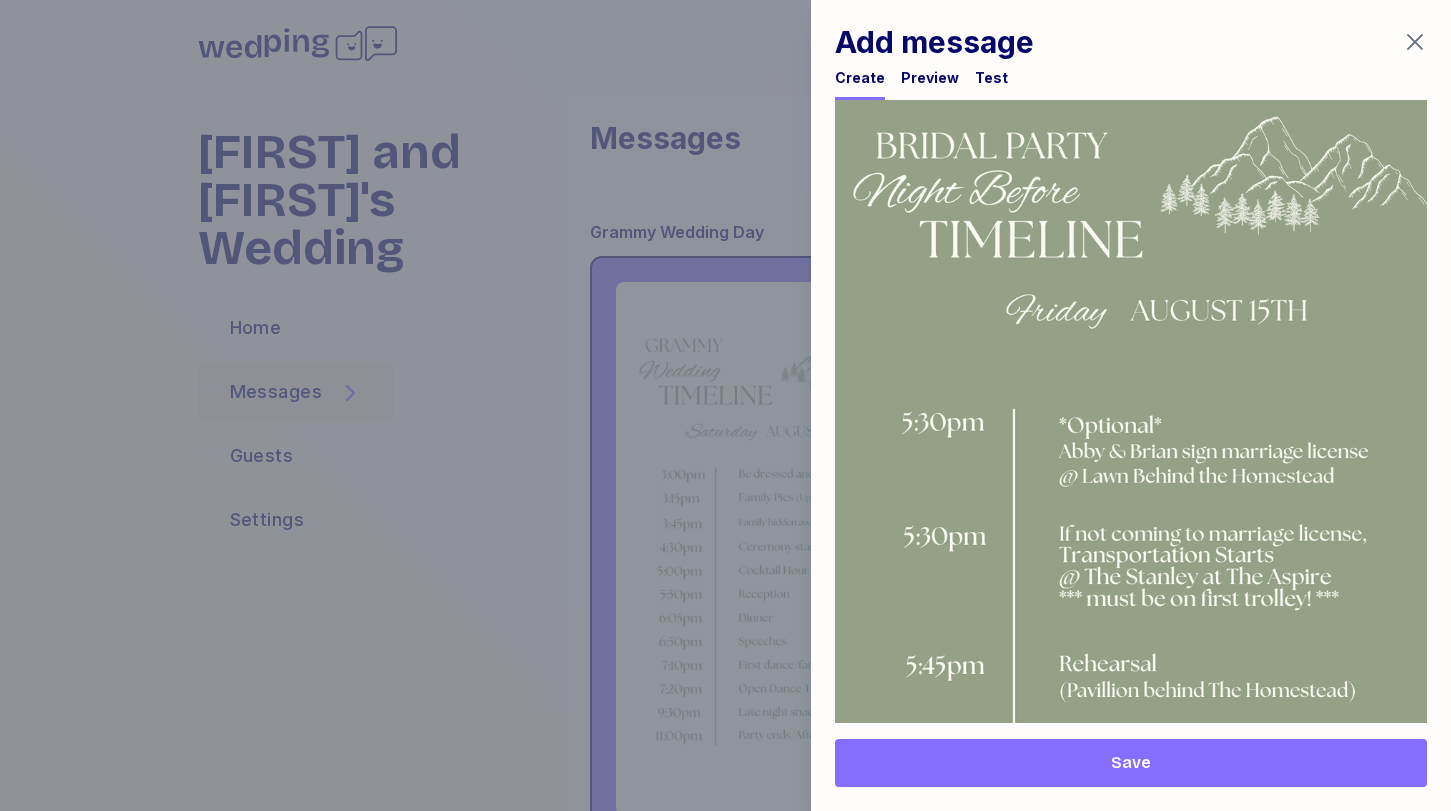 click at bounding box center (1131, 1157) 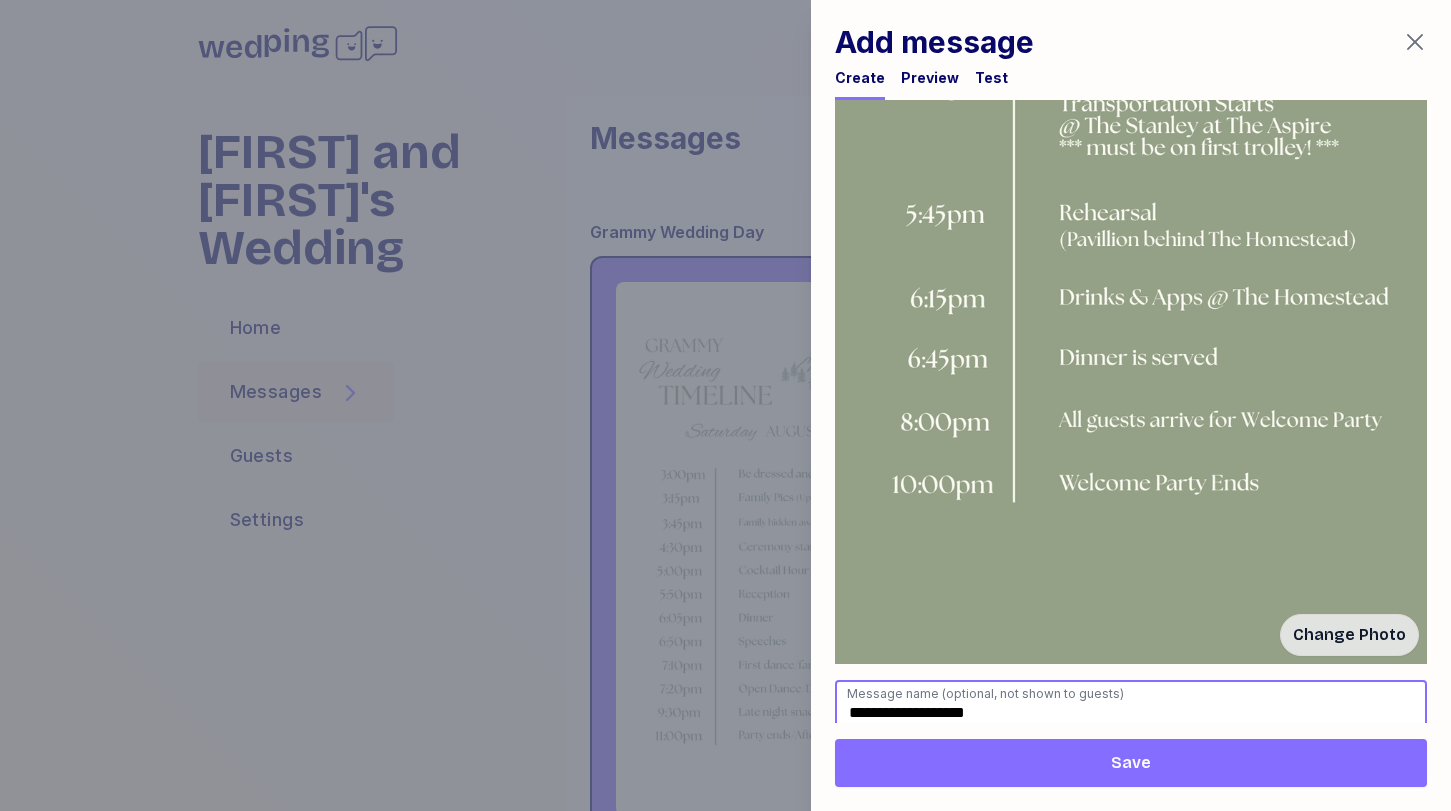 type on "**********" 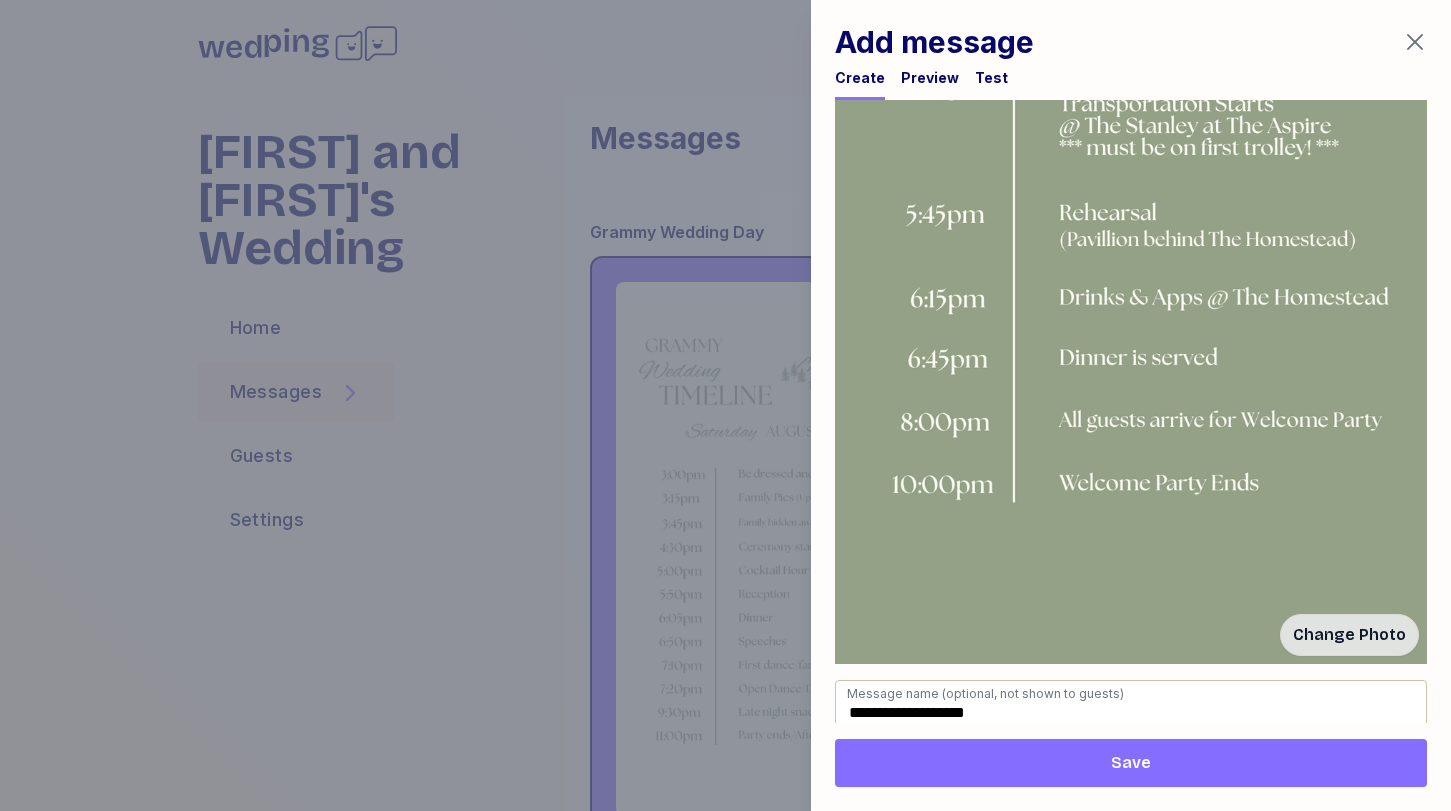 click on "Save" at bounding box center (1131, 763) 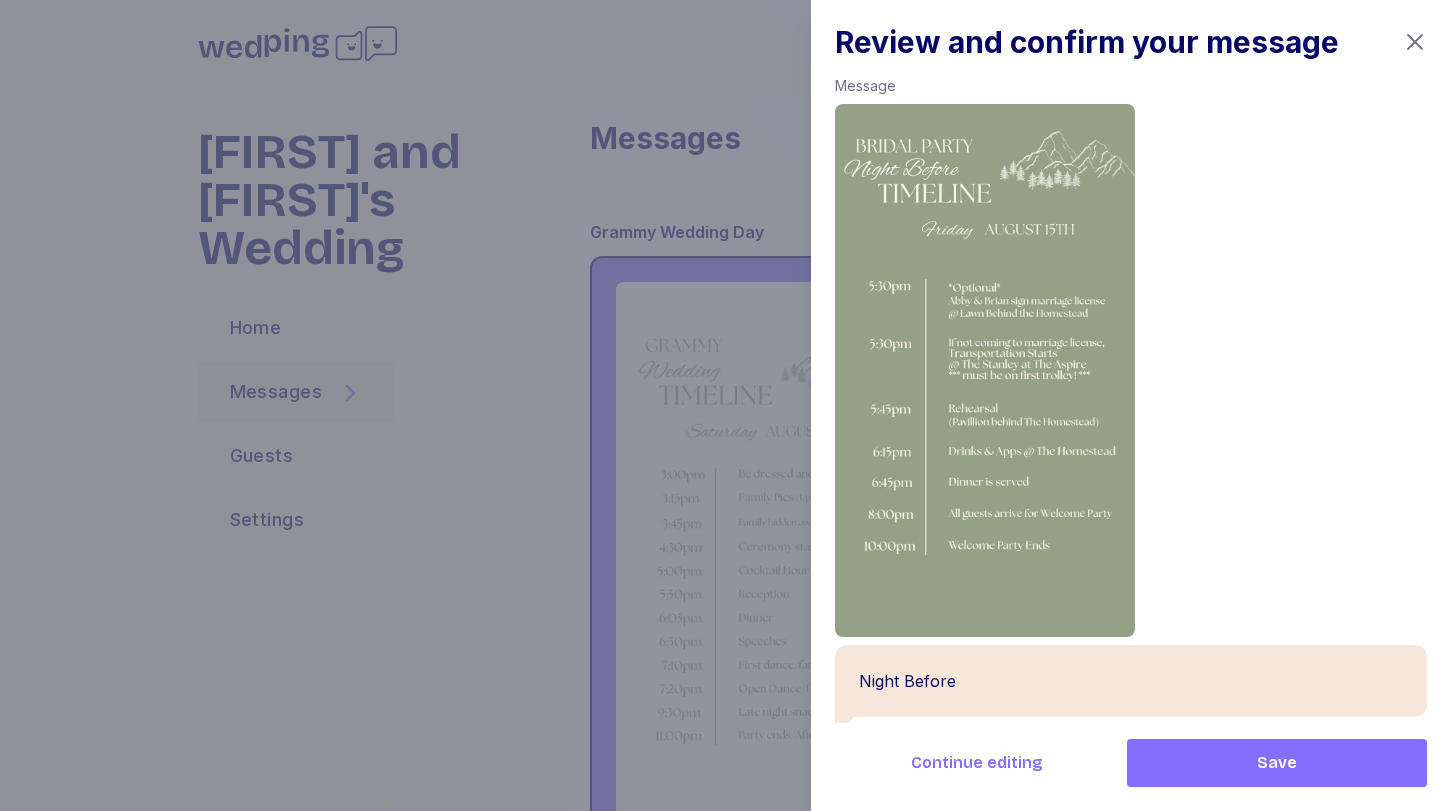 click on "Save" at bounding box center [1277, 763] 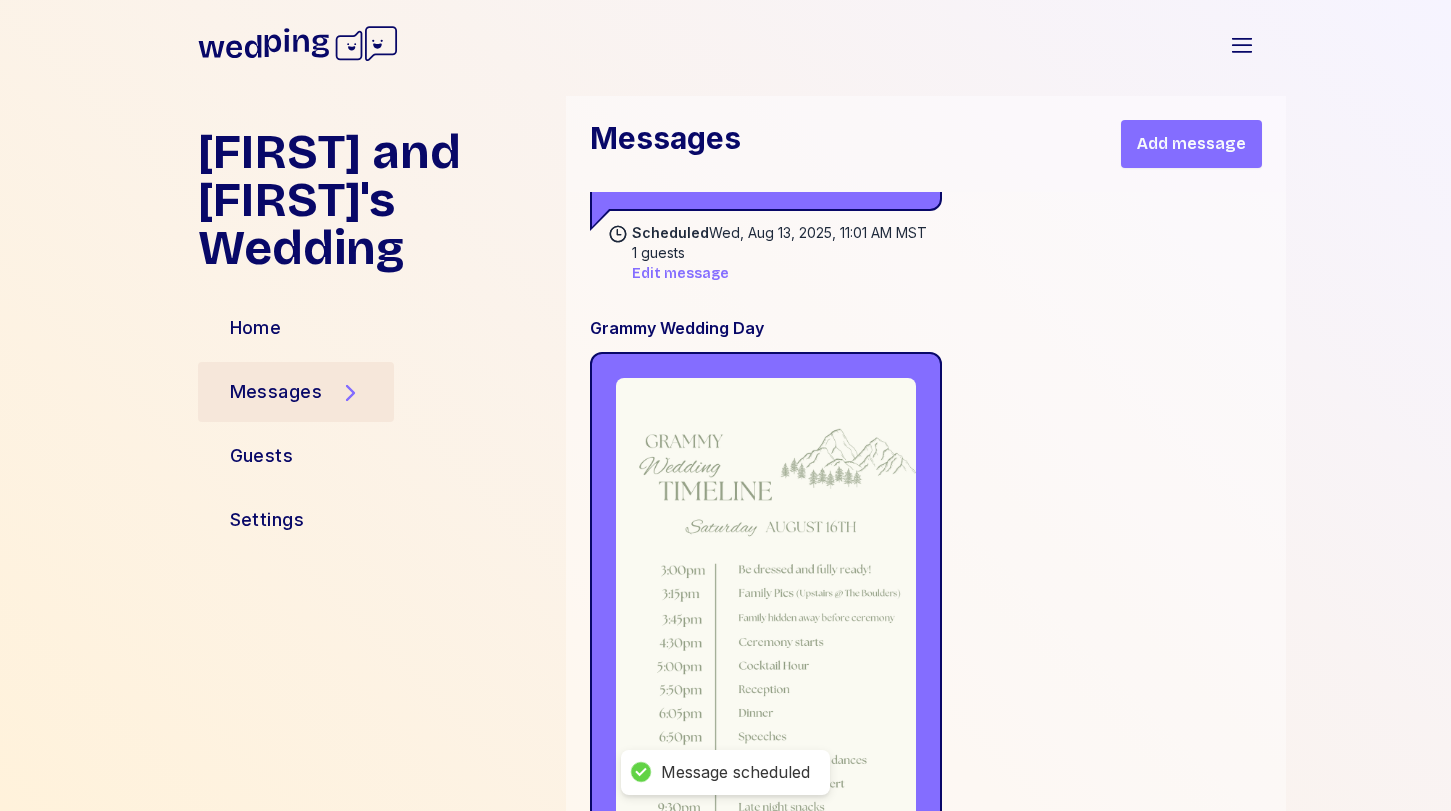 scroll, scrollTop: 23707, scrollLeft: 0, axis: vertical 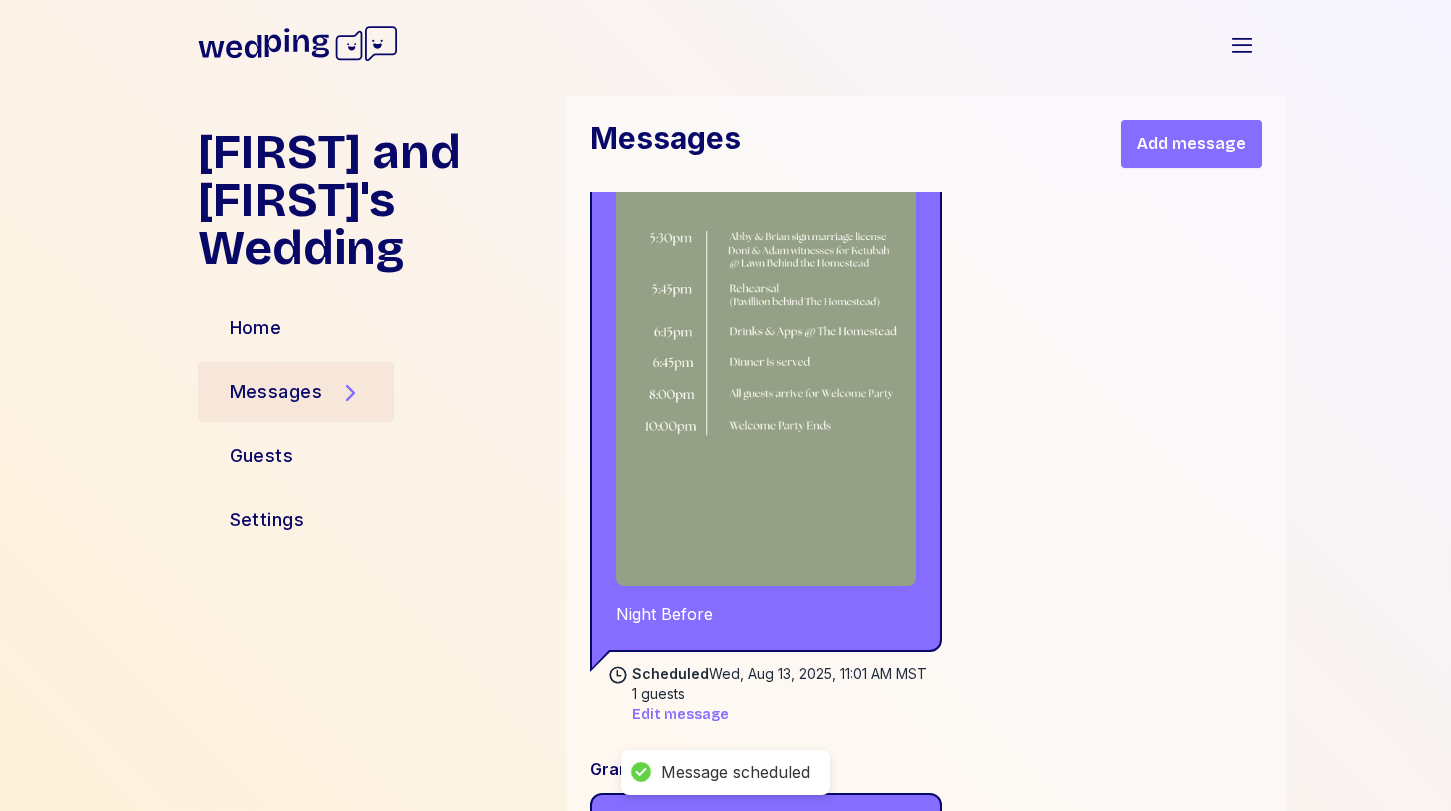 click on "Add message" at bounding box center (1191, 144) 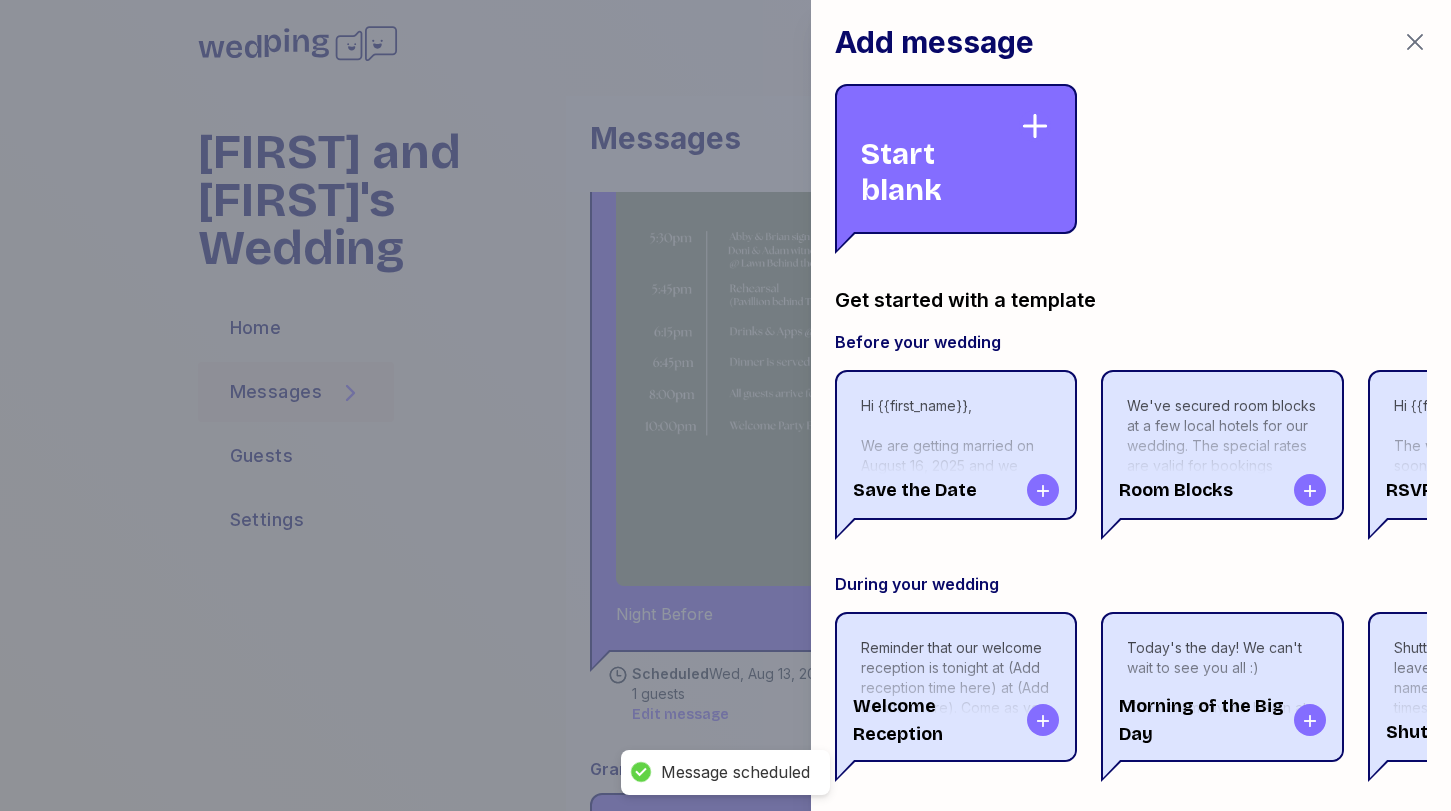 scroll, scrollTop: 8160, scrollLeft: 0, axis: vertical 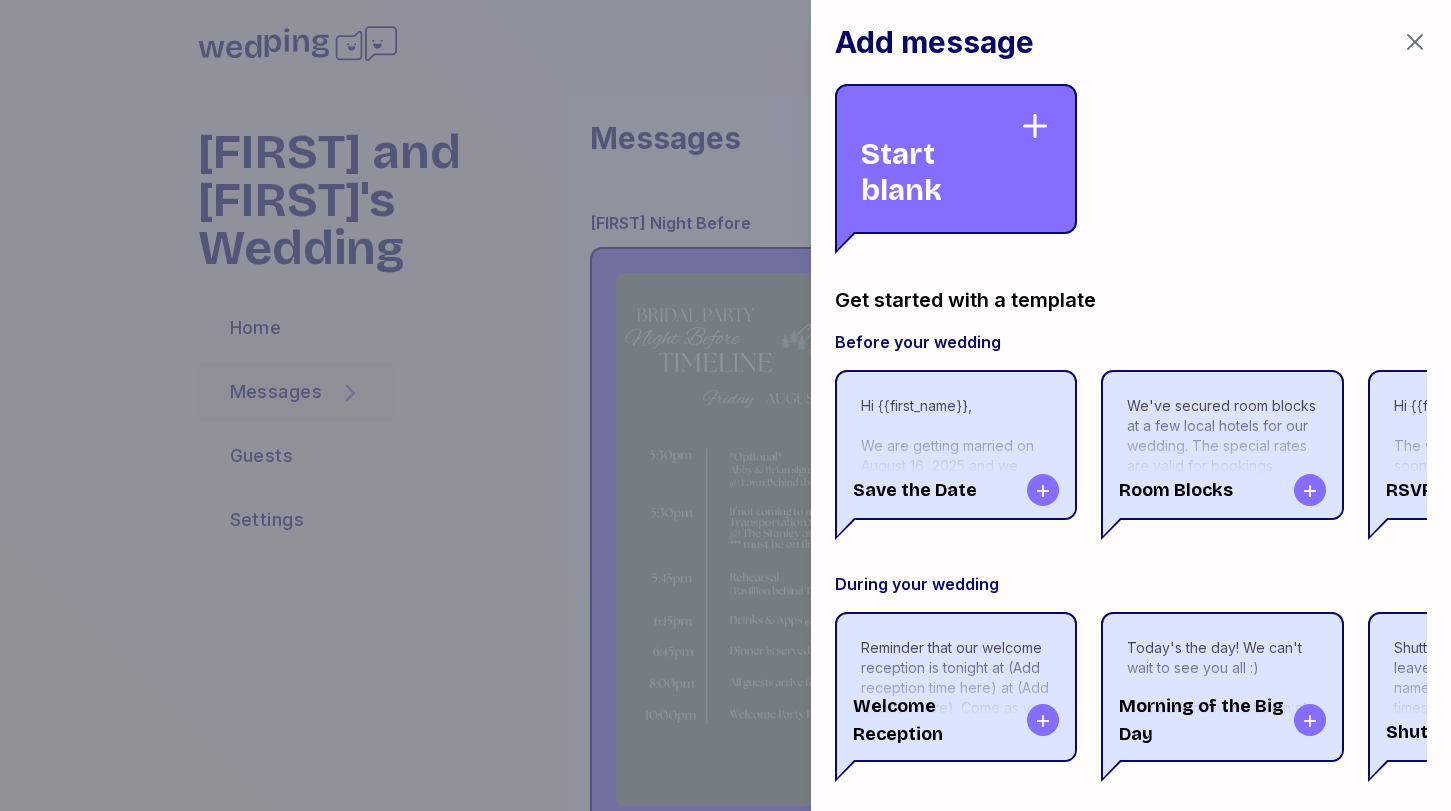 click on "Start blank" at bounding box center (940, 159) 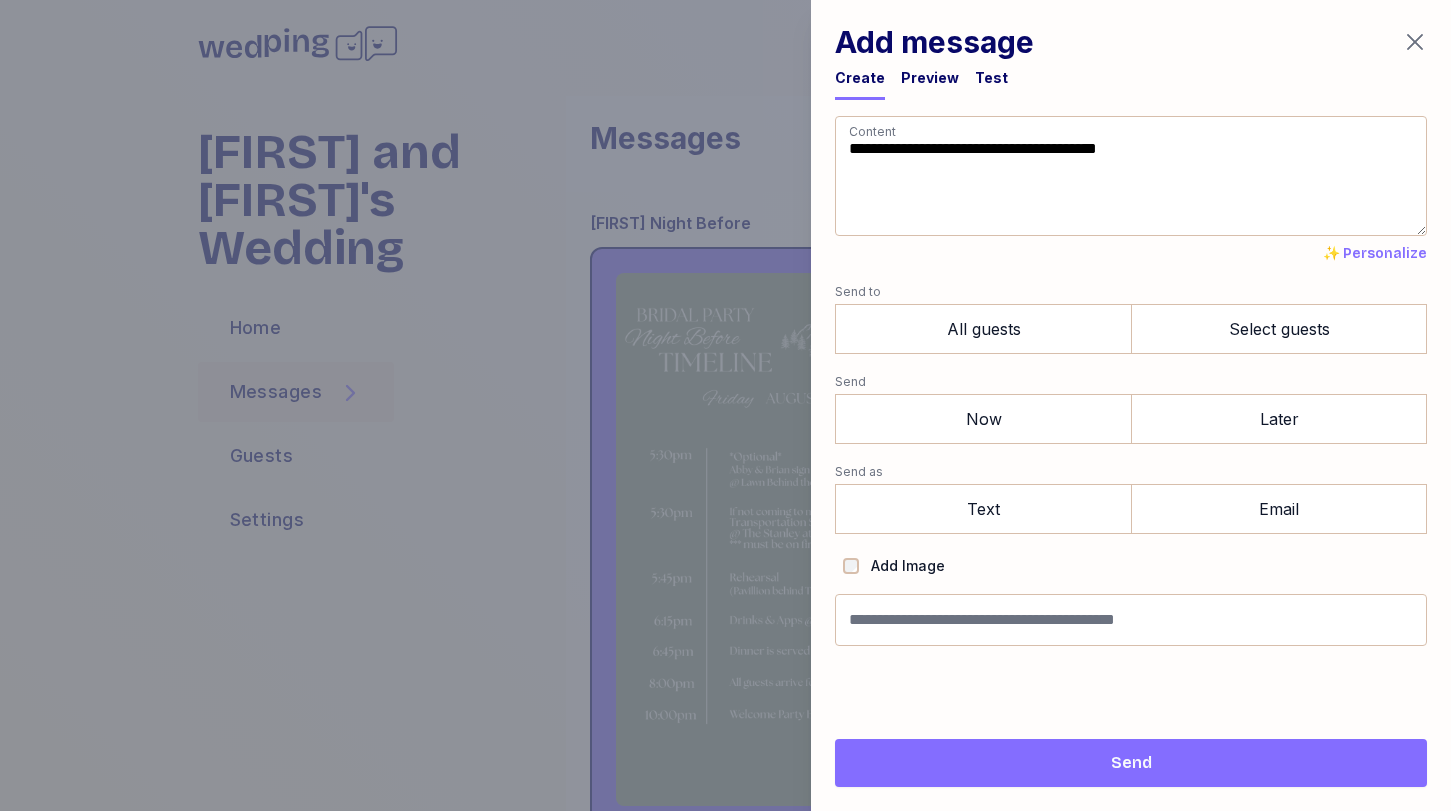 drag, startPoint x: 879, startPoint y: 210, endPoint x: 795, endPoint y: -159, distance: 378.44022 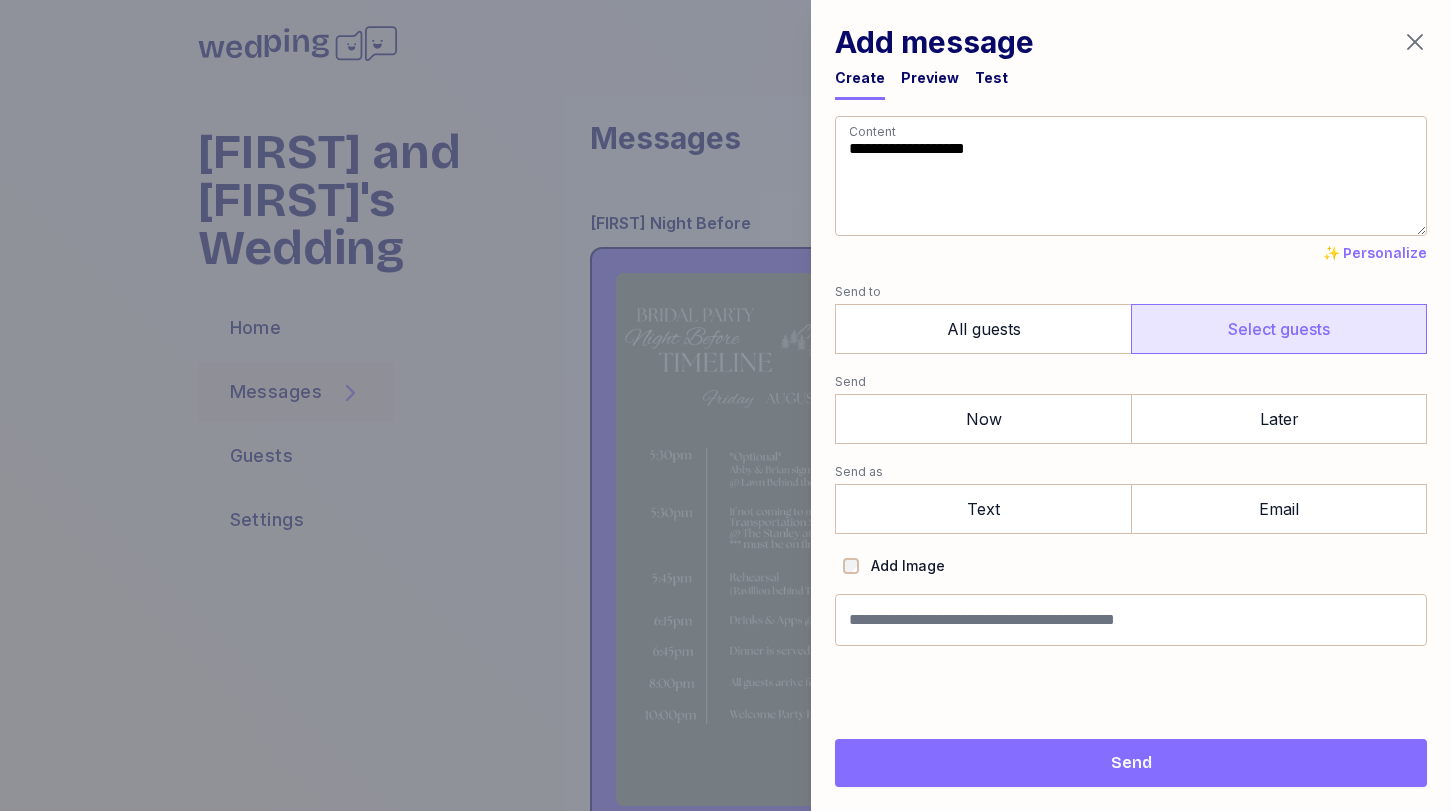 type on "**********" 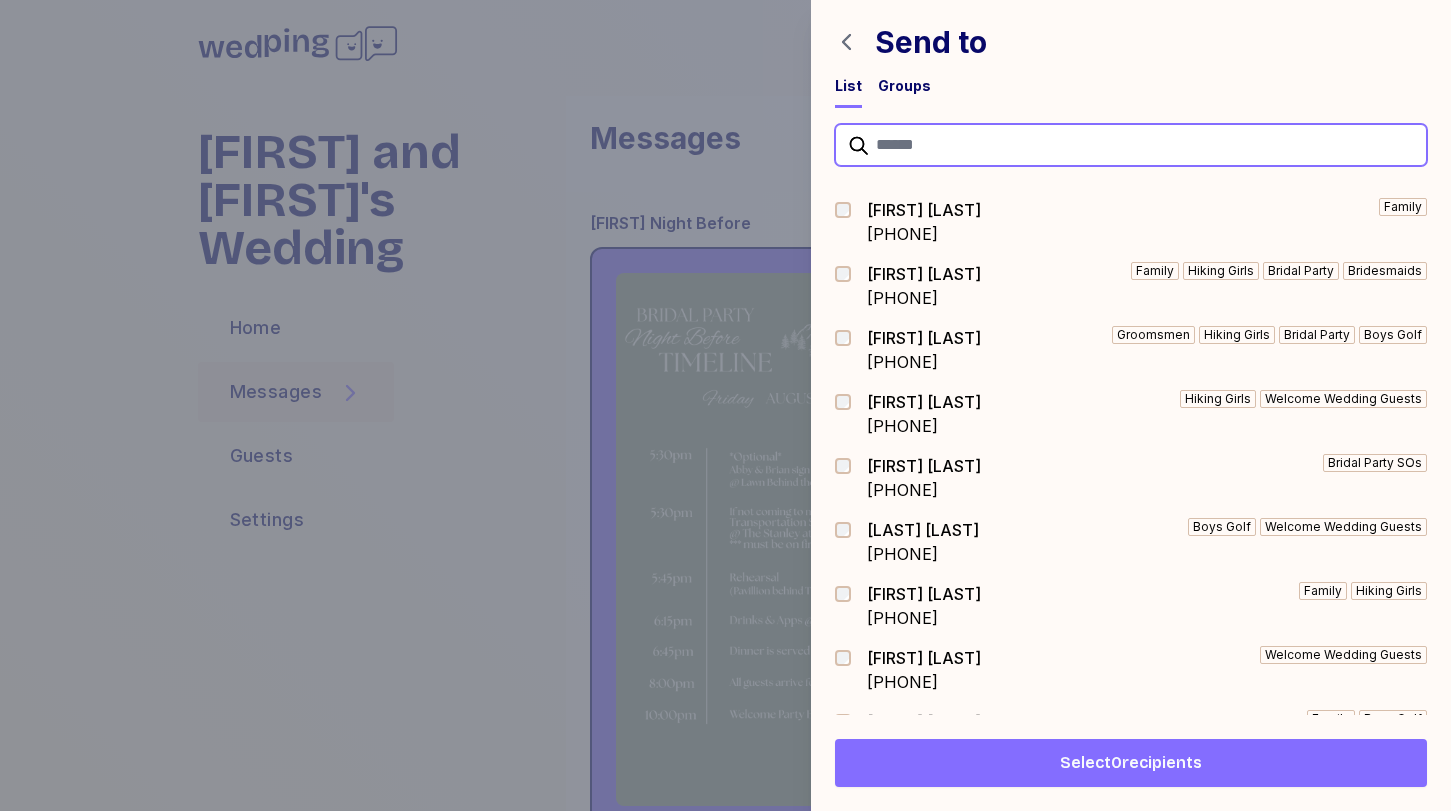 click at bounding box center (1131, 145) 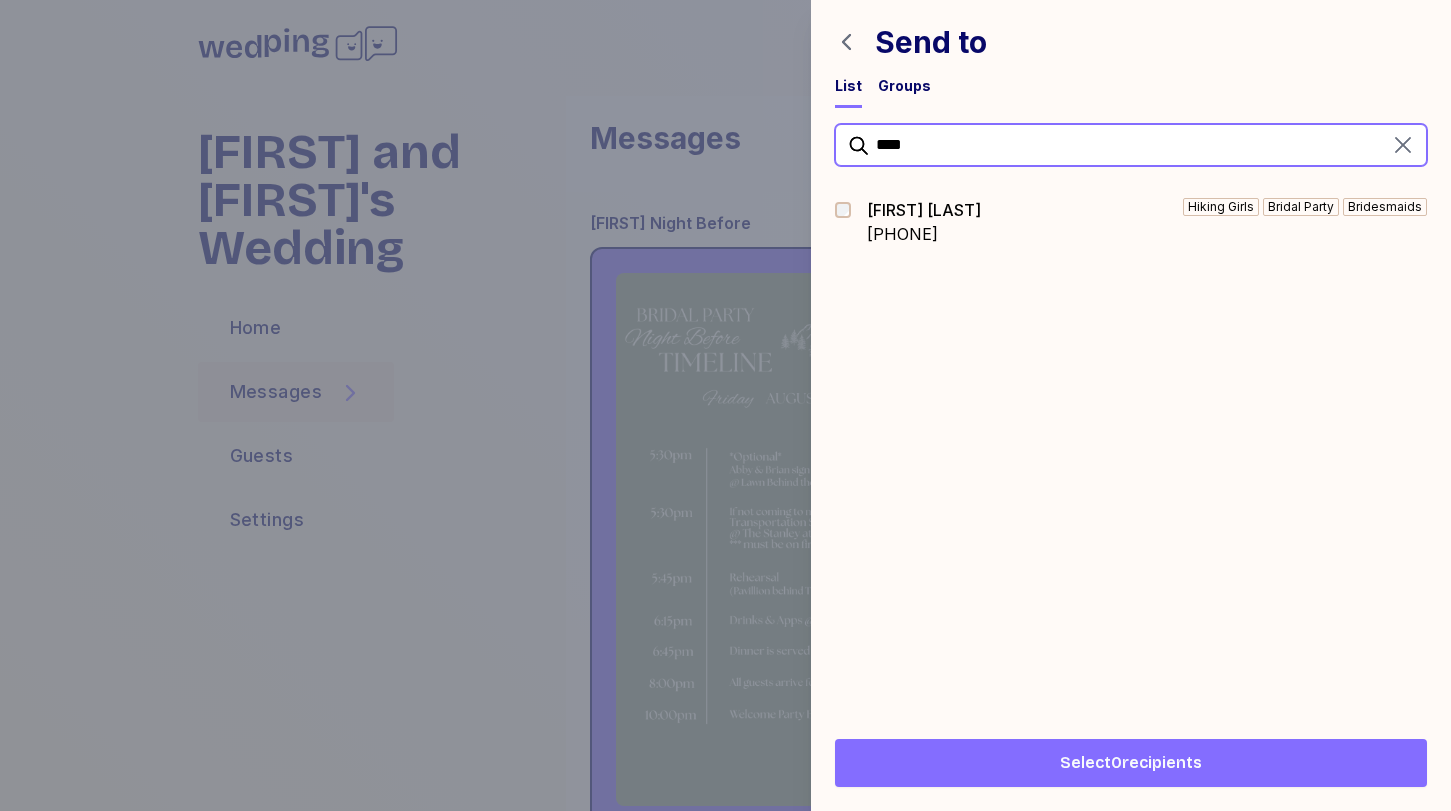 type on "****" 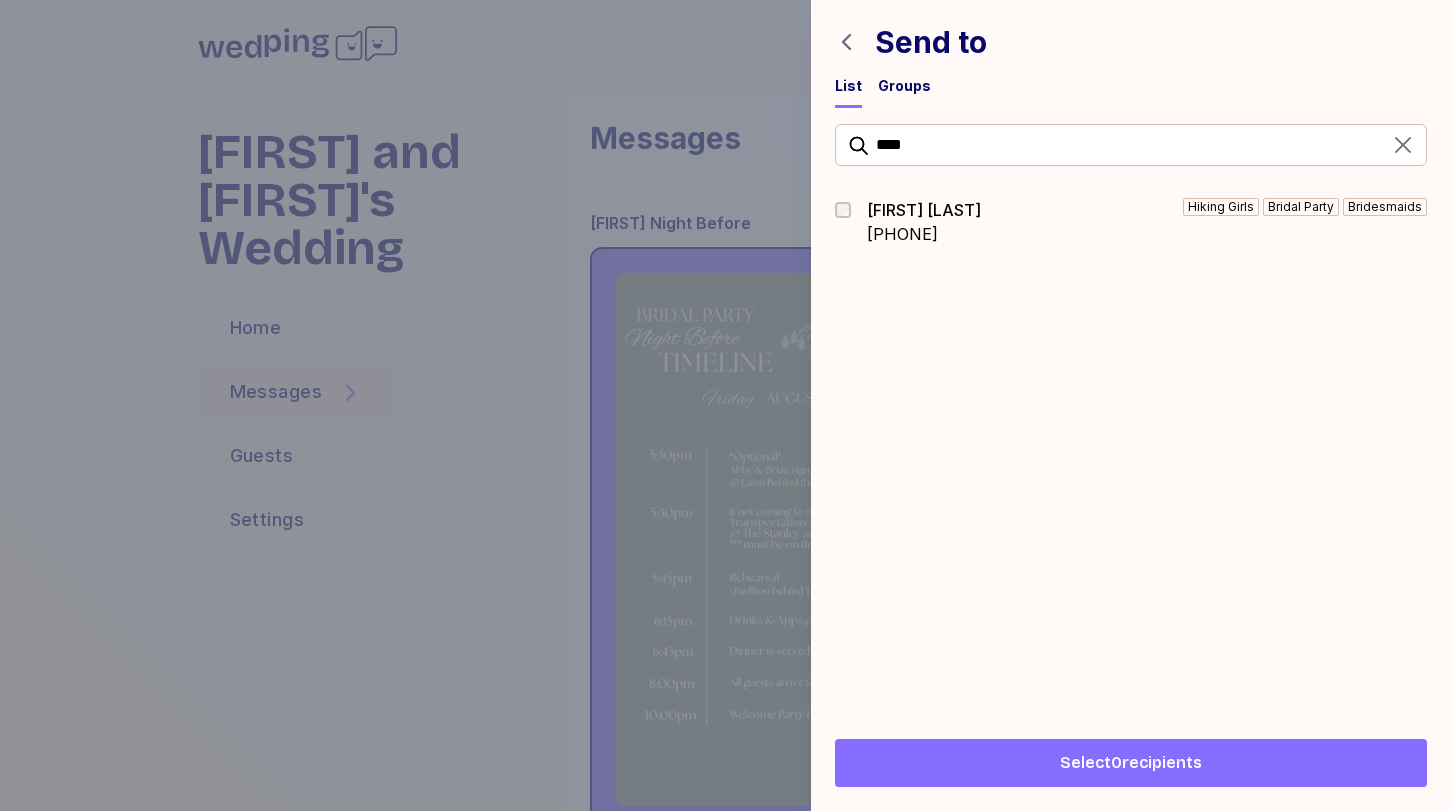 click on "[PHONE]" at bounding box center (924, 234) 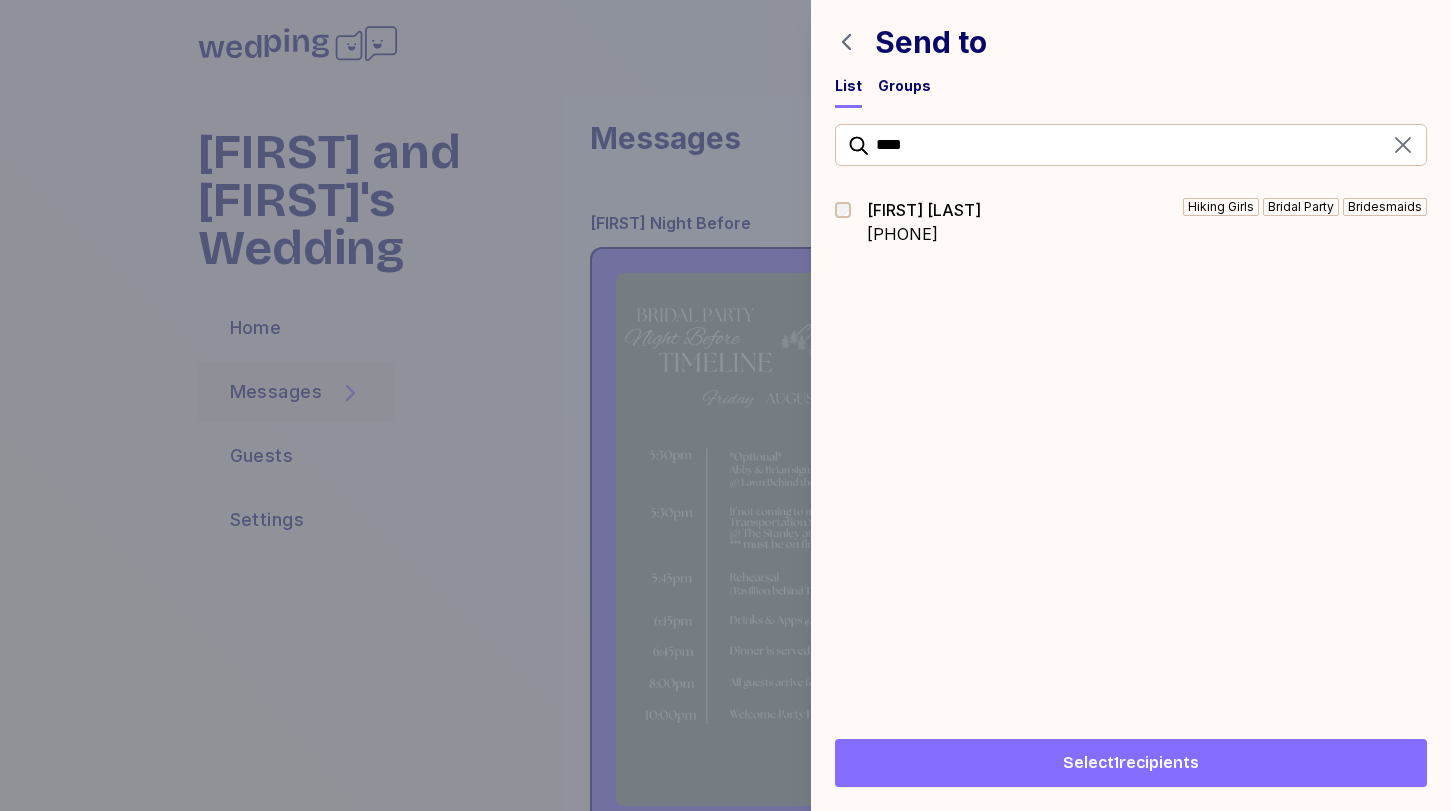 click on "Select  1  recipients" at bounding box center [1131, 763] 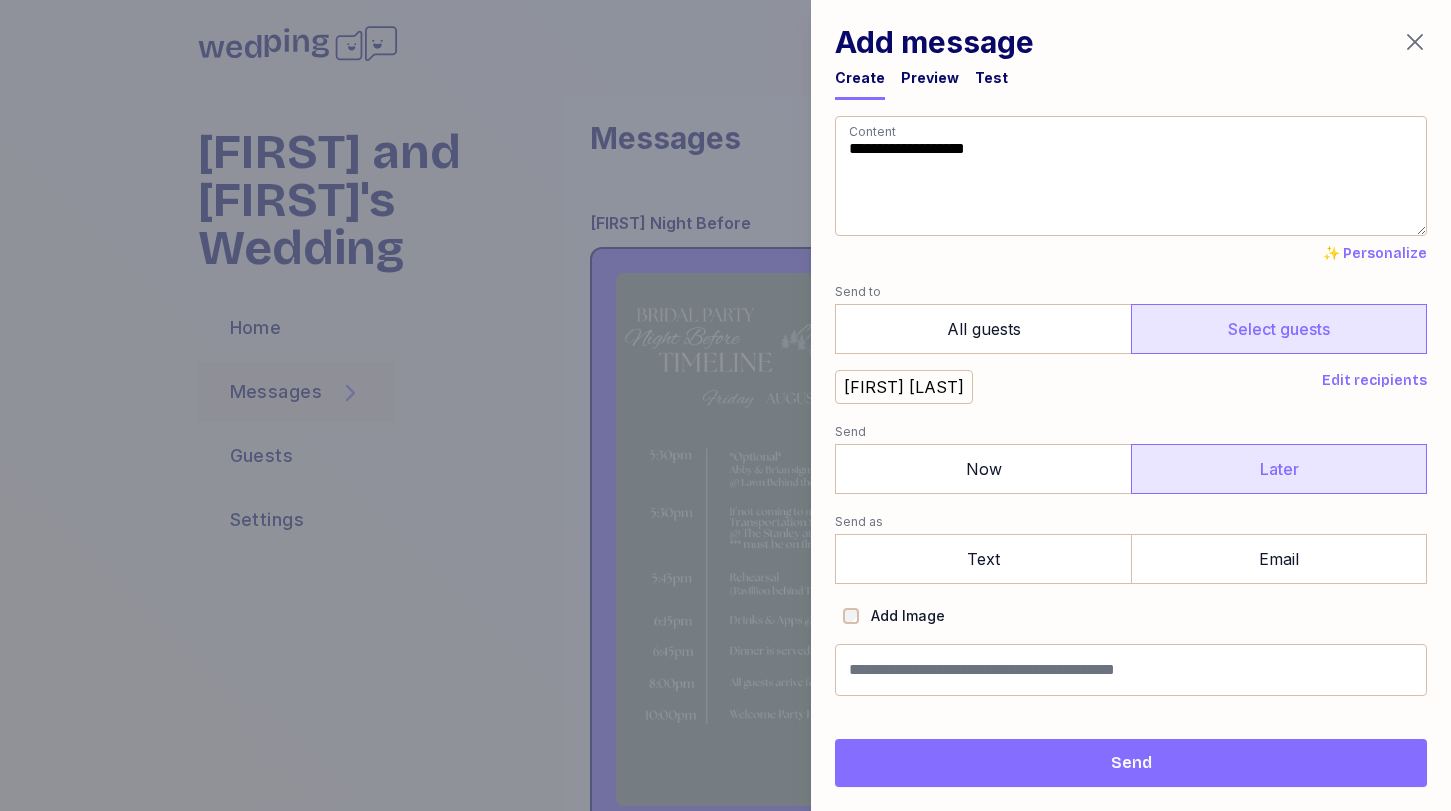 click on "Later" at bounding box center [1279, 469] 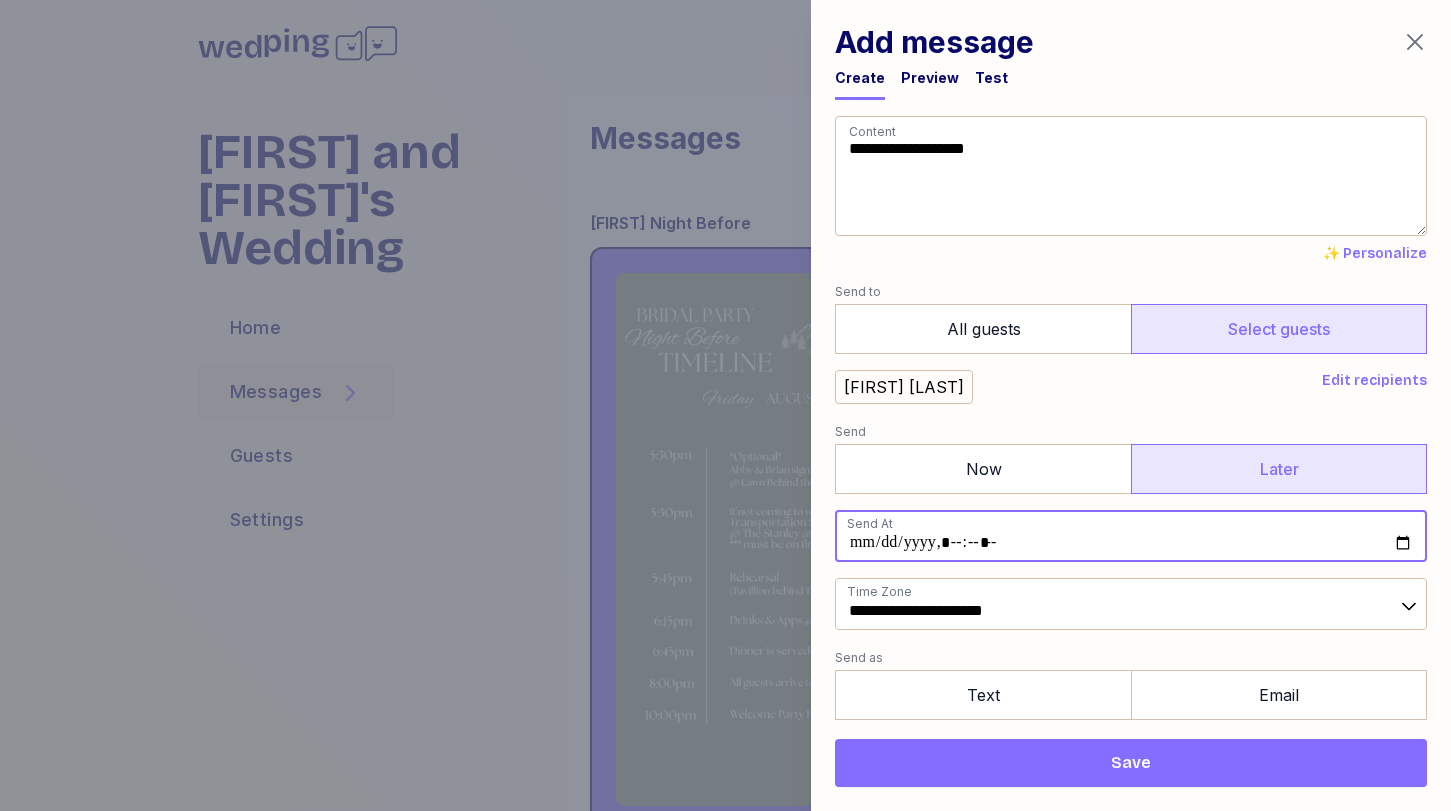 click at bounding box center (1131, 536) 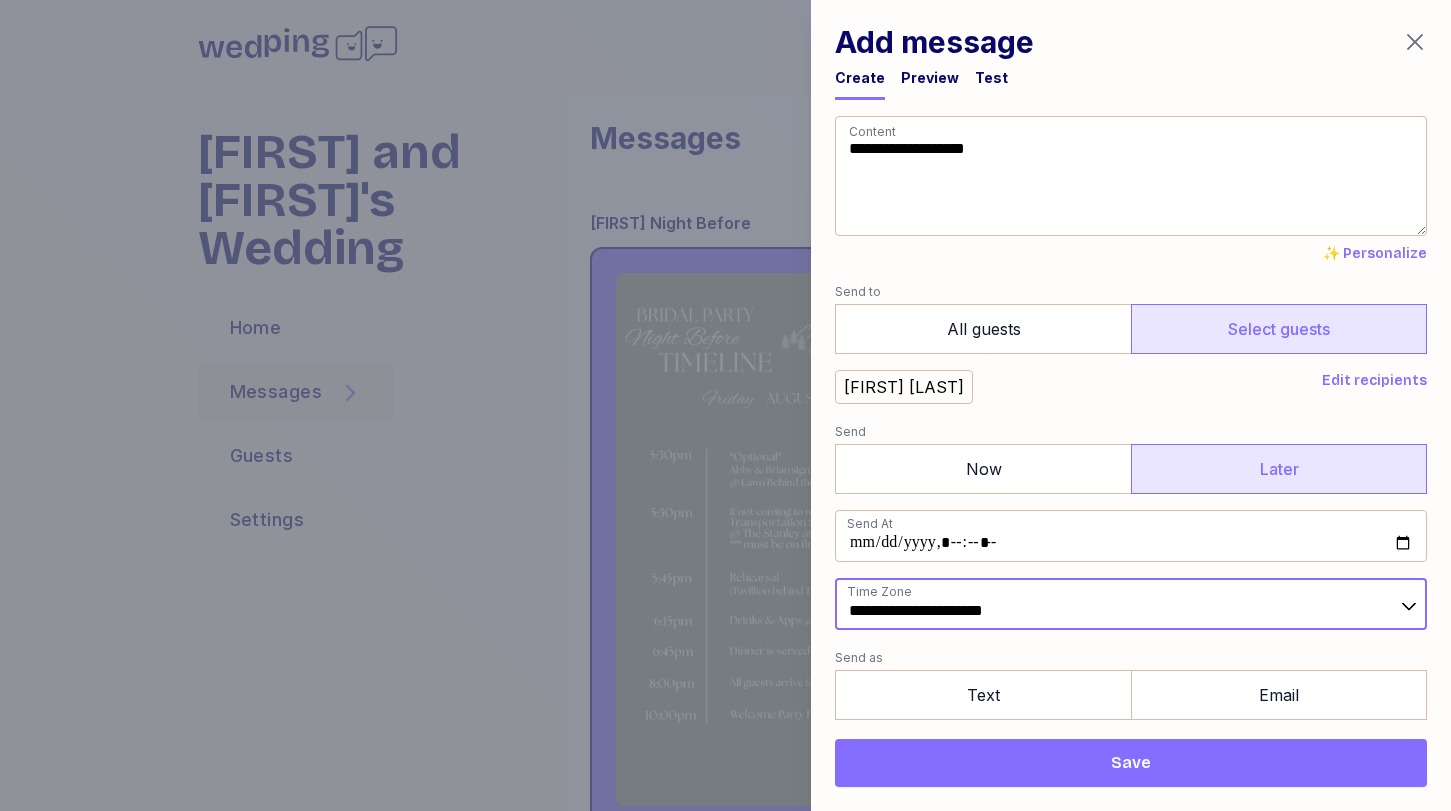 type on "**********" 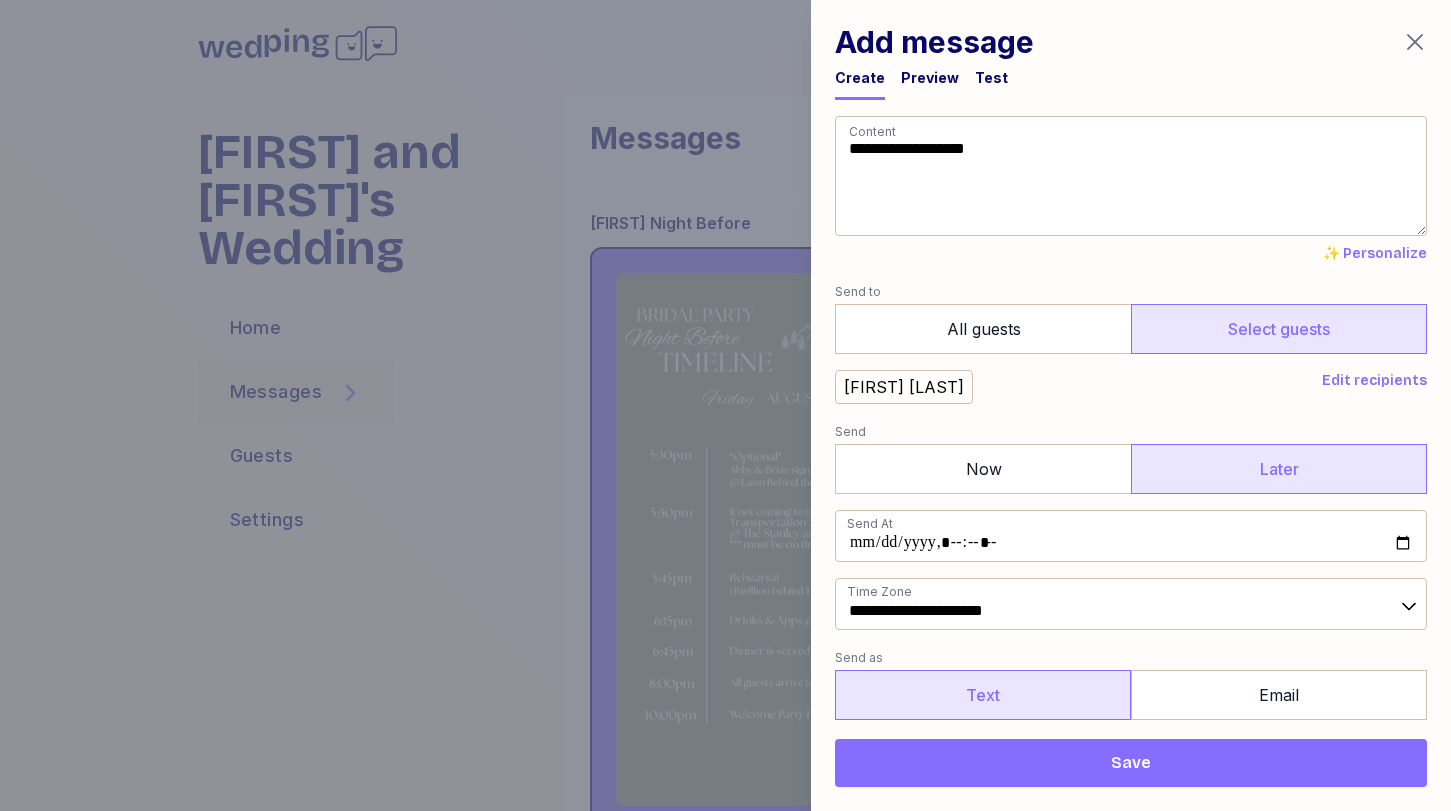 click on "Text" at bounding box center [983, 695] 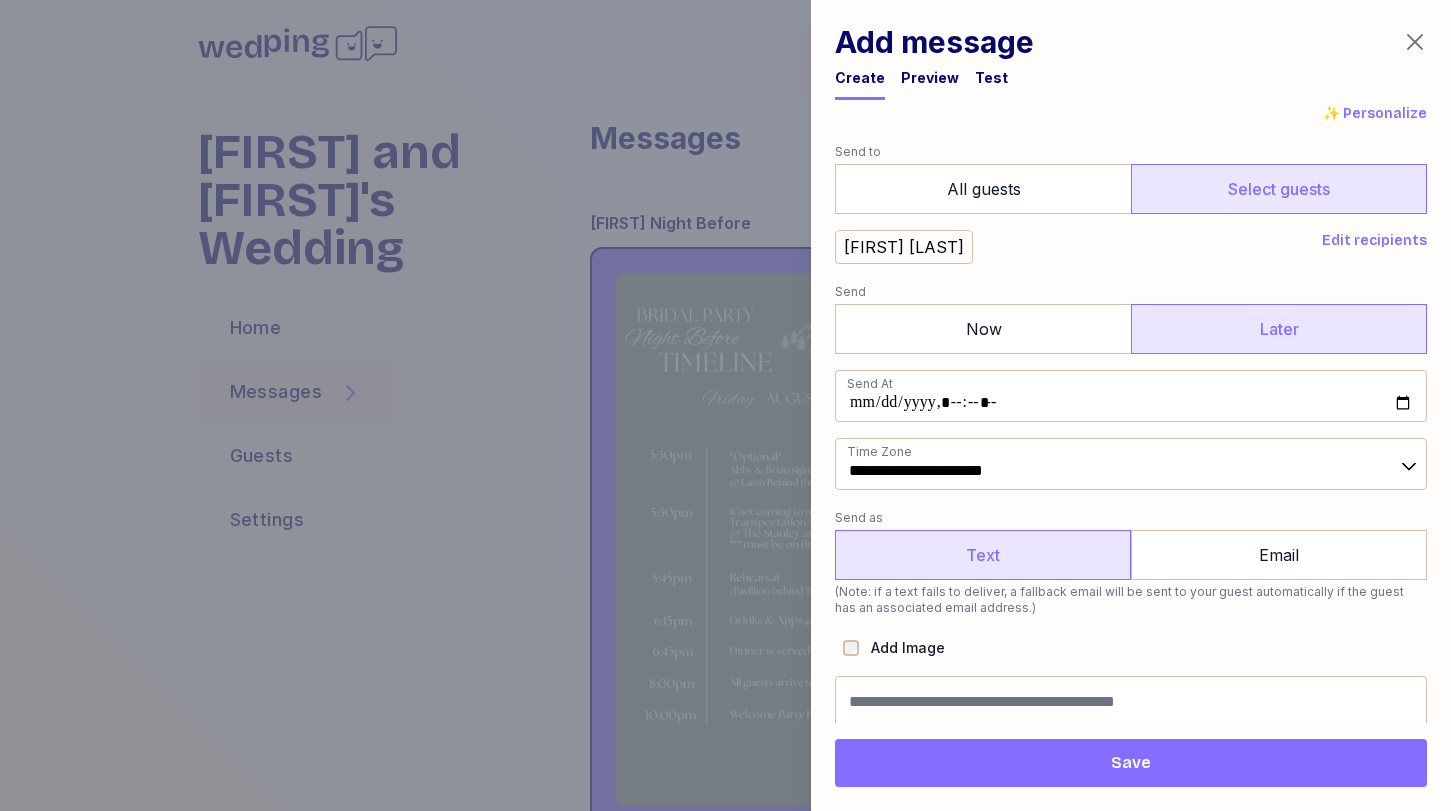 scroll, scrollTop: 145, scrollLeft: 0, axis: vertical 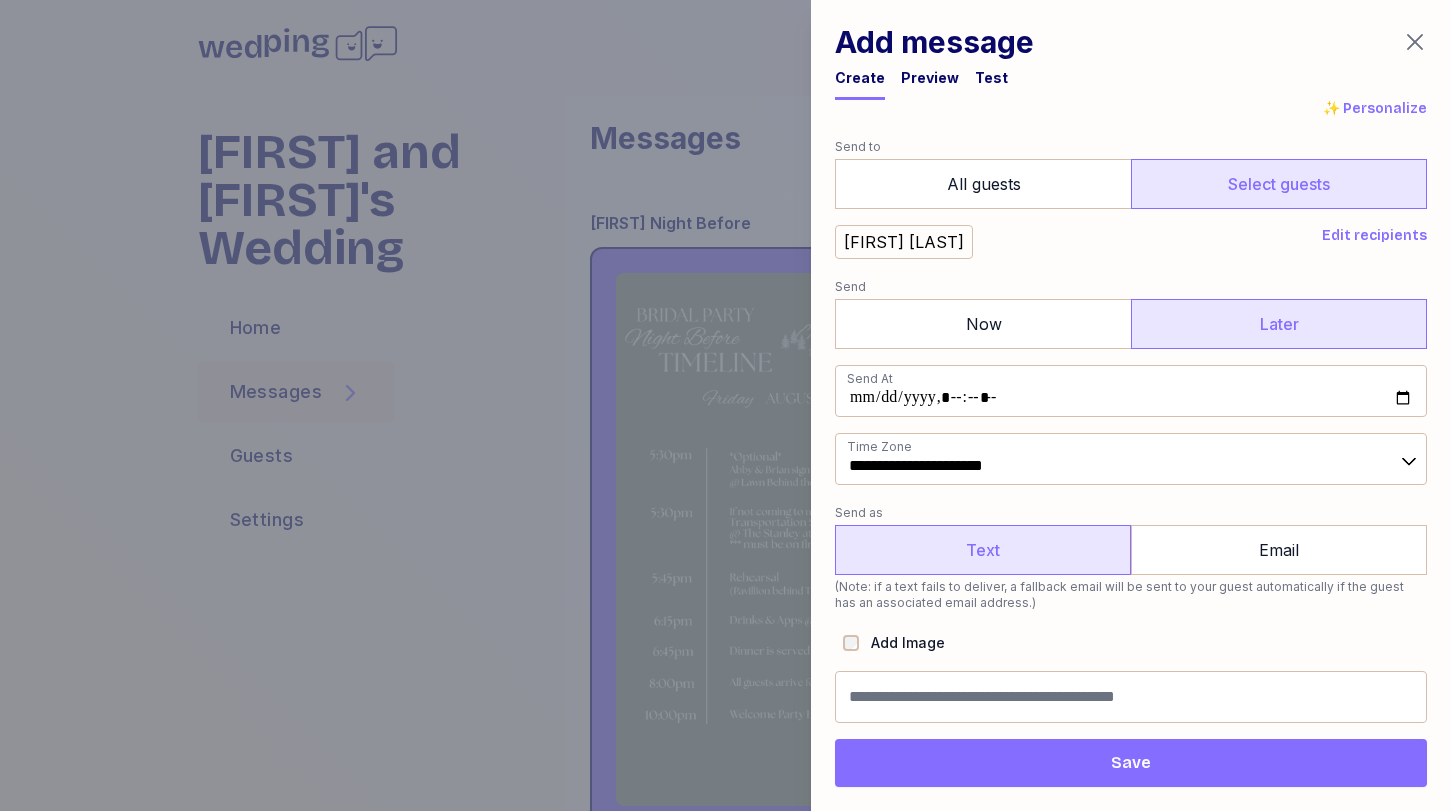 click on "Add Image" at bounding box center (894, 643) 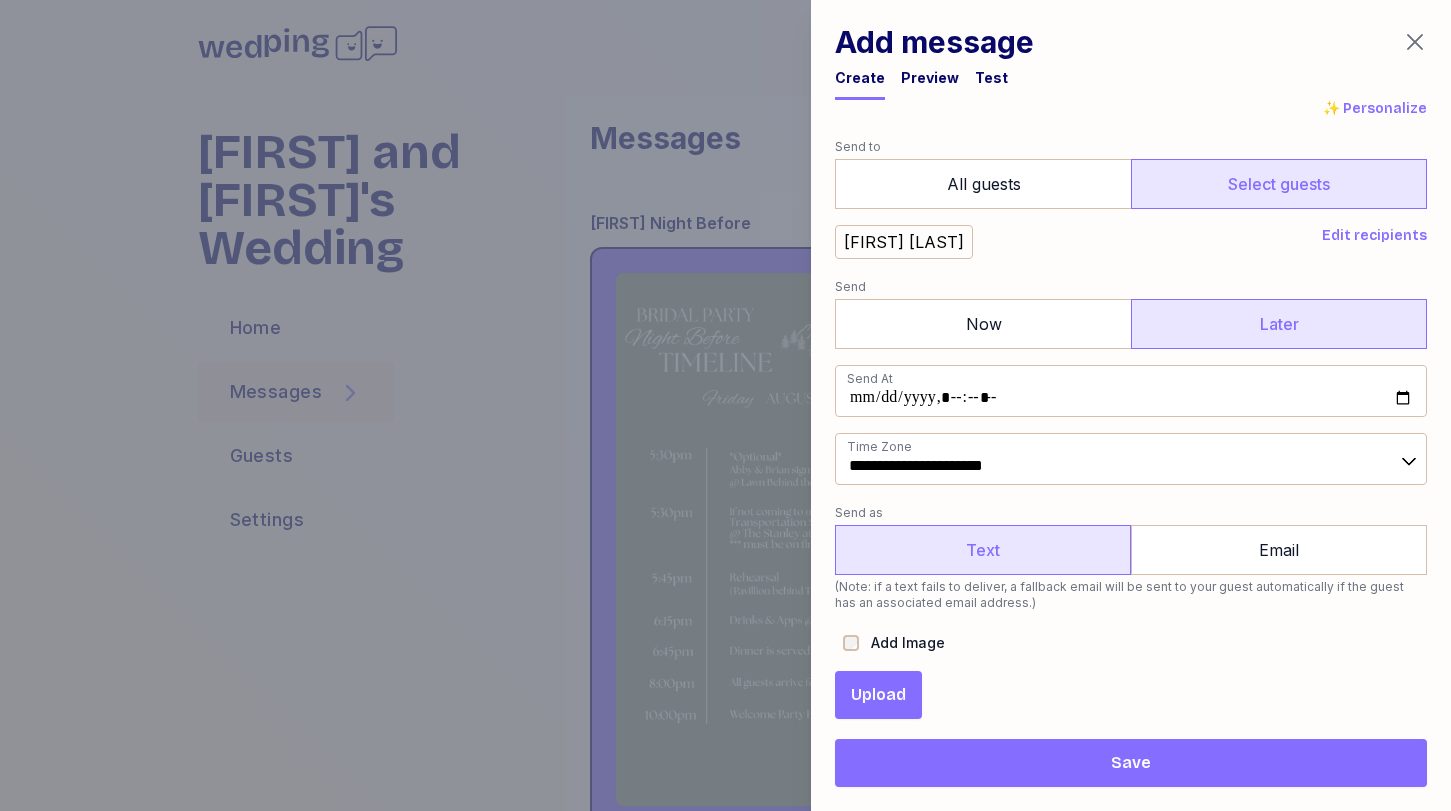 click on "Upload" at bounding box center [878, 695] 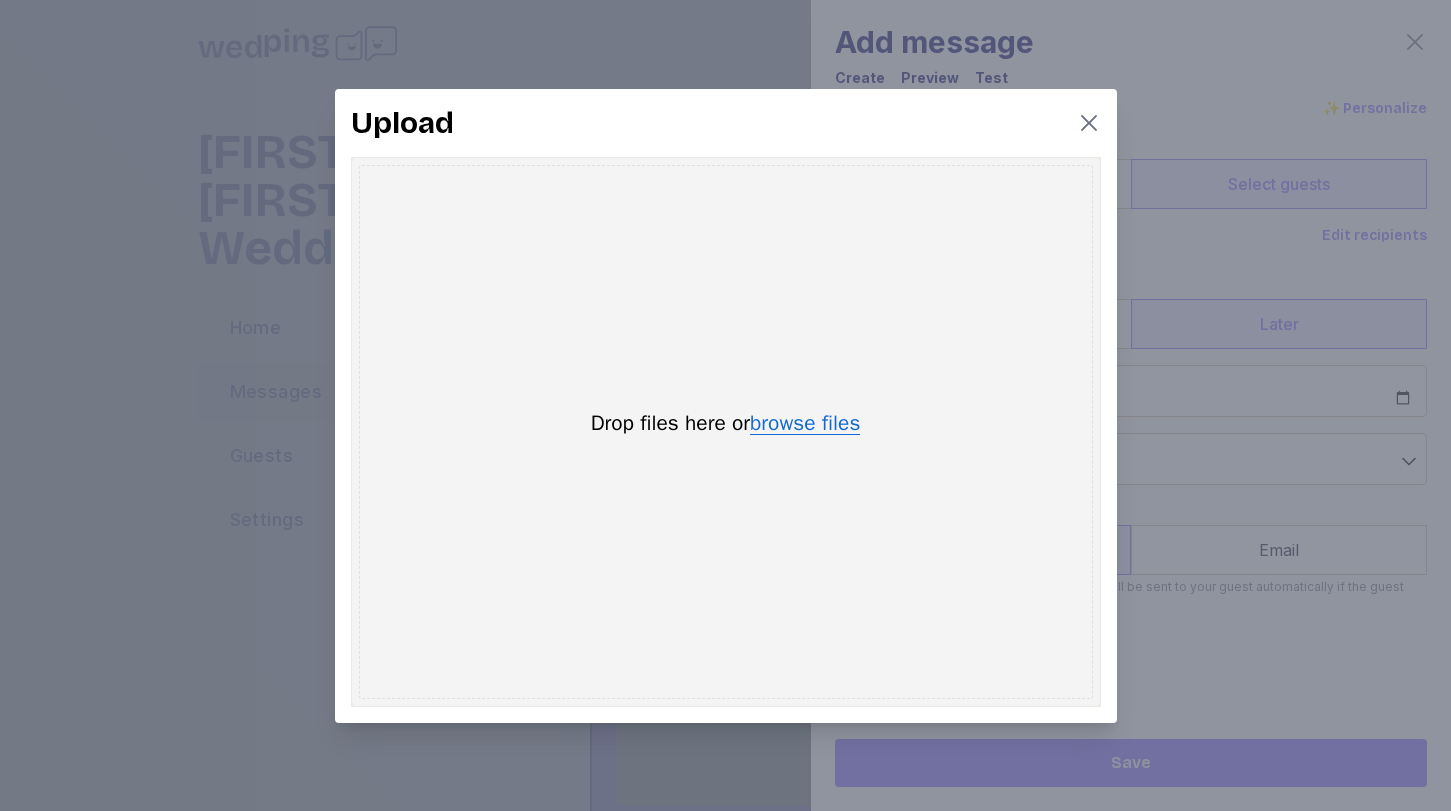 click on "browse files" at bounding box center [805, 424] 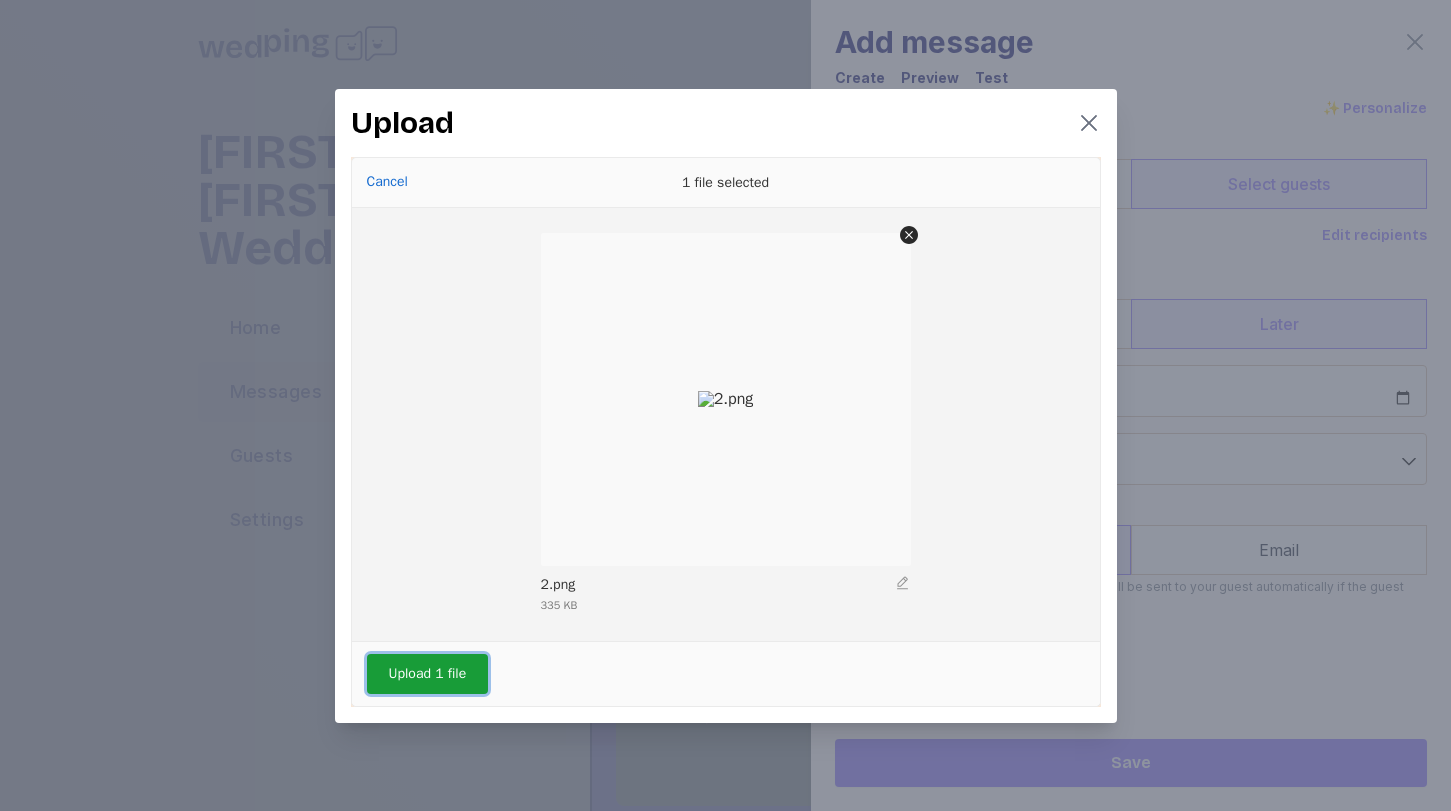 click on "Upload 1 file" at bounding box center (428, 674) 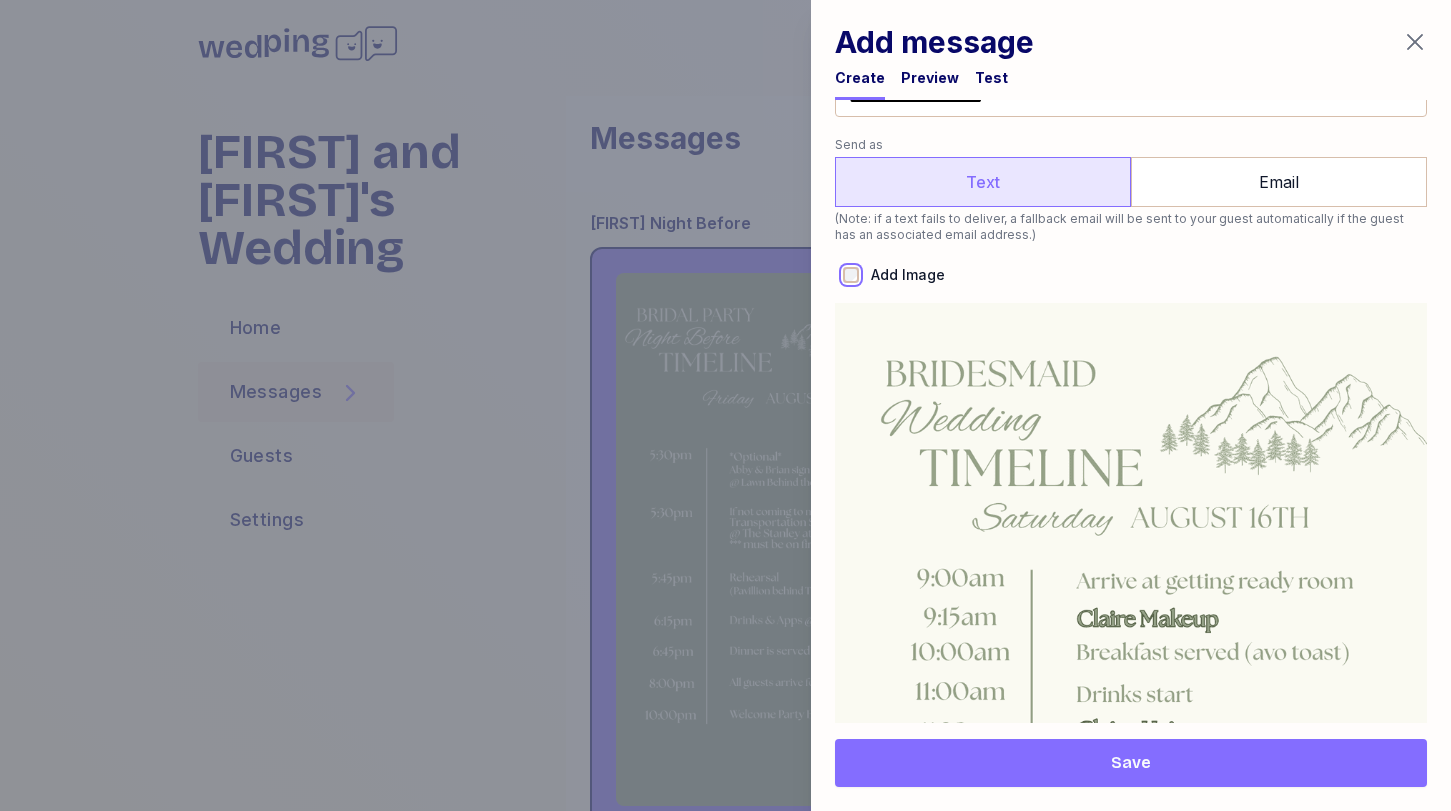 scroll, scrollTop: 1213, scrollLeft: 0, axis: vertical 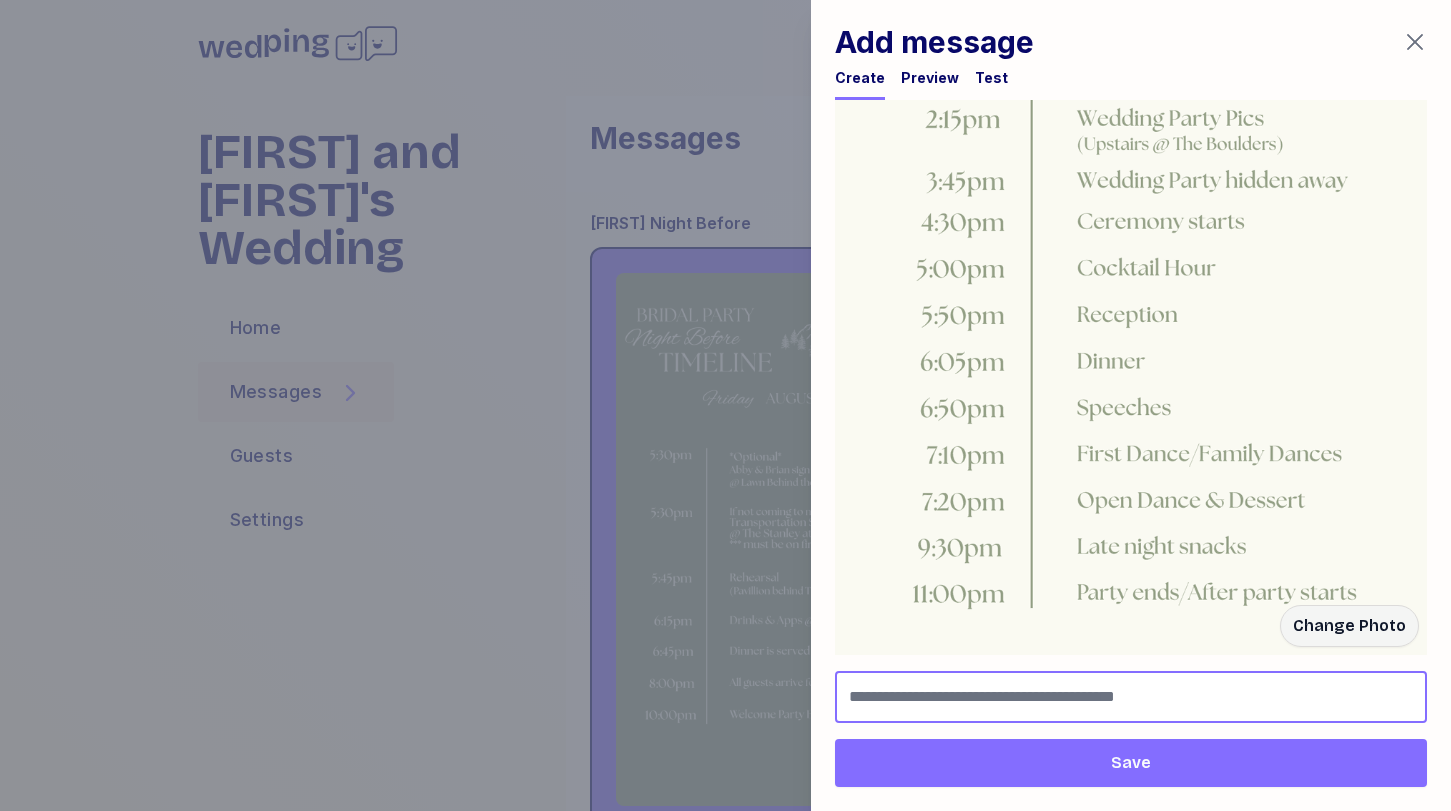 click at bounding box center (1131, 697) 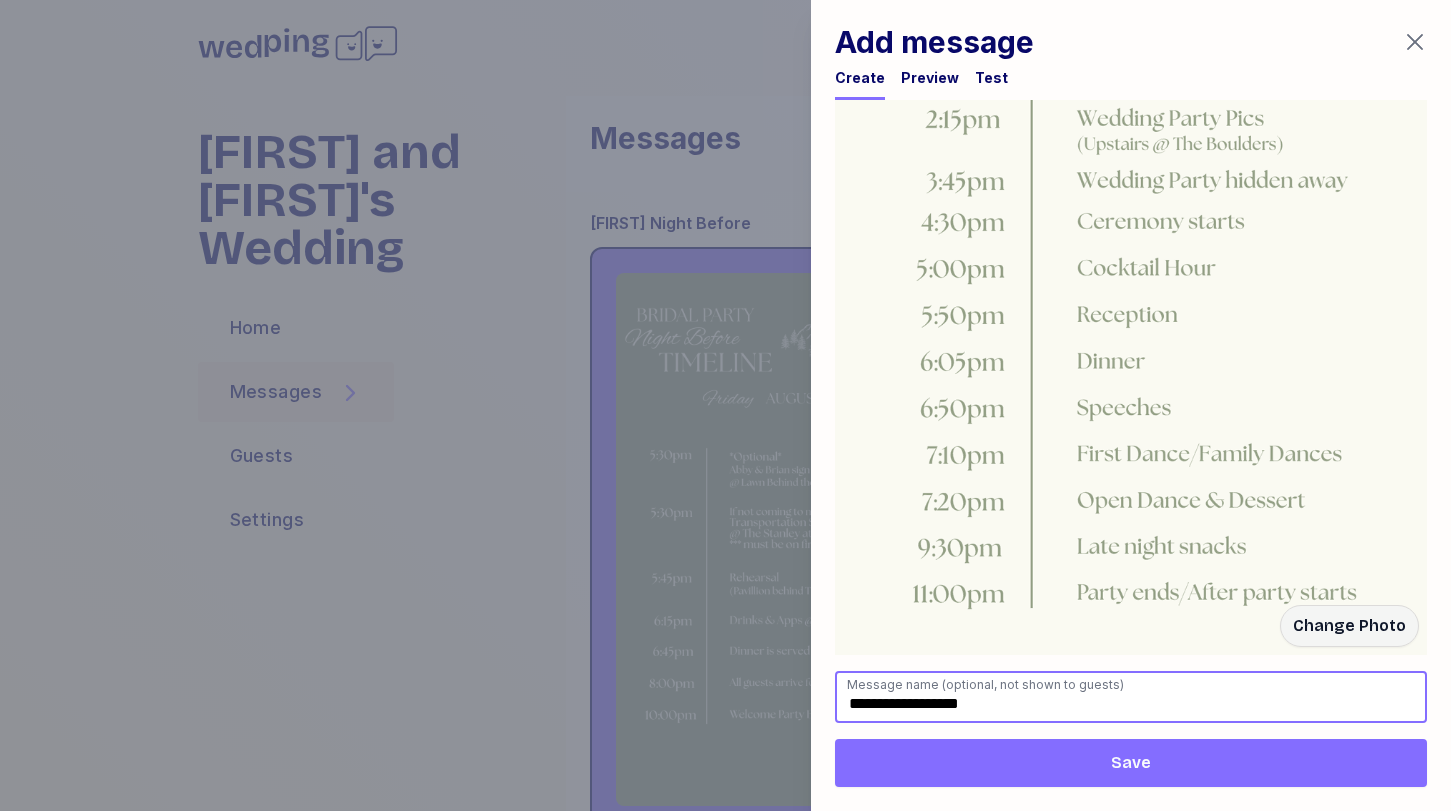 type on "**********" 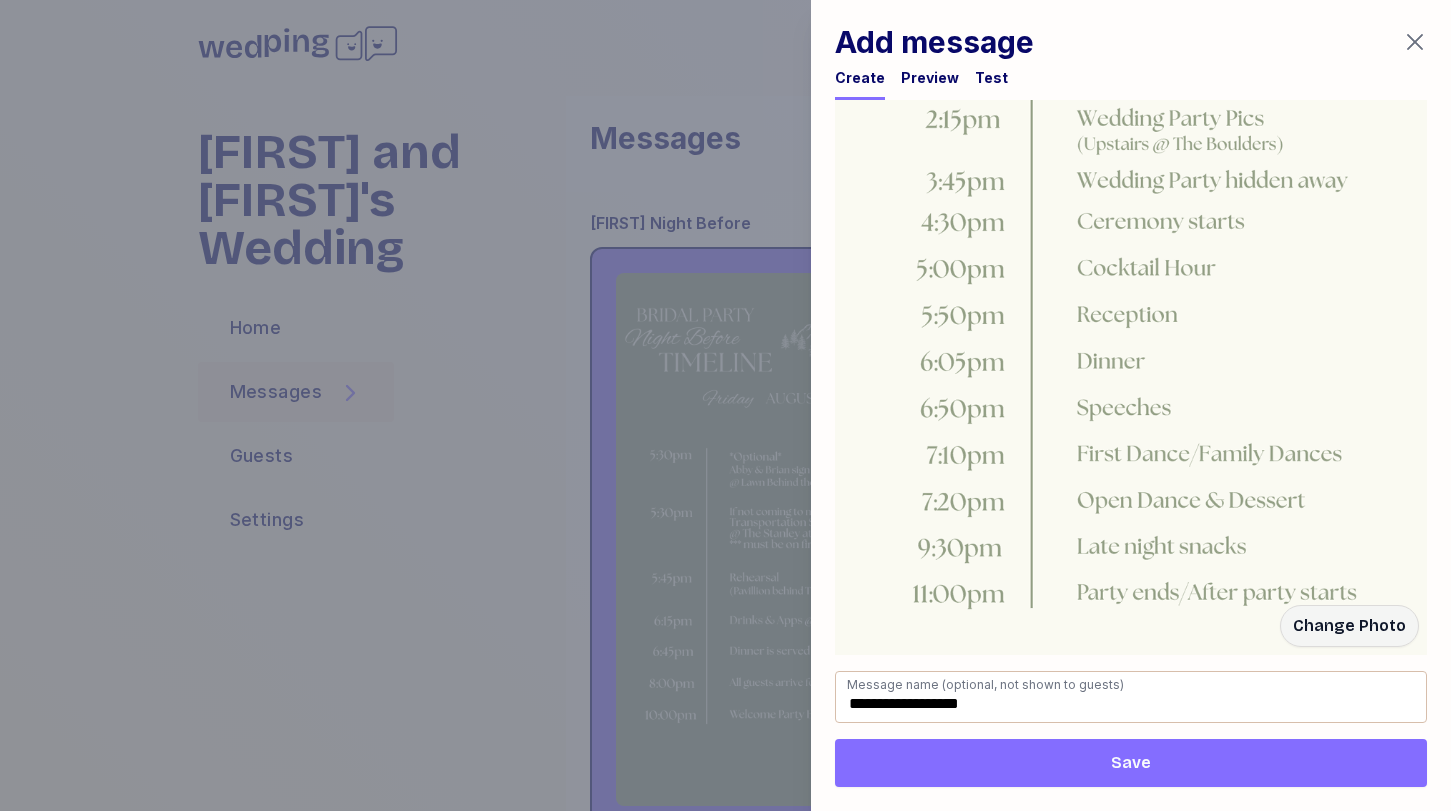 click on "Save" at bounding box center (1131, 763) 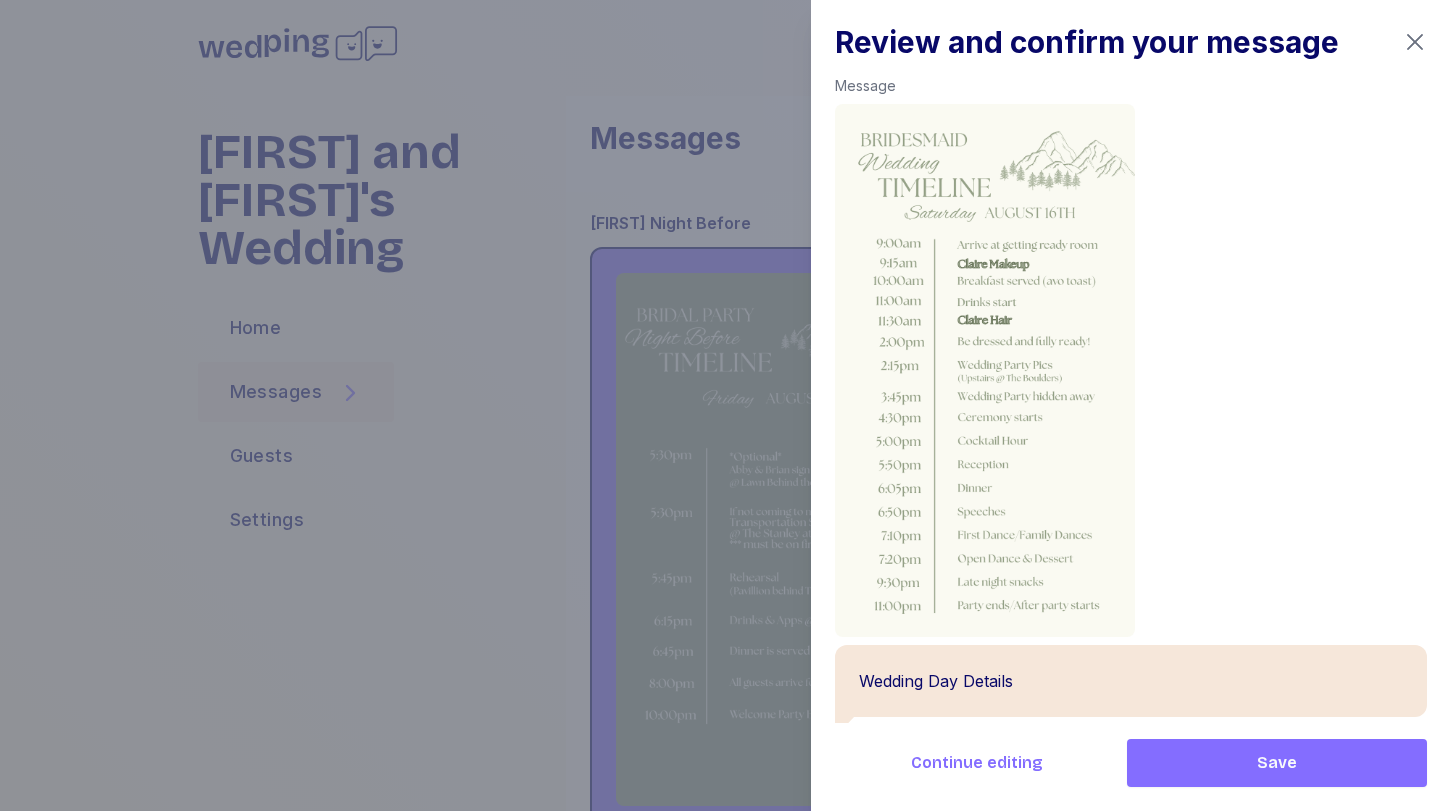 click on "Save" at bounding box center [1277, 763] 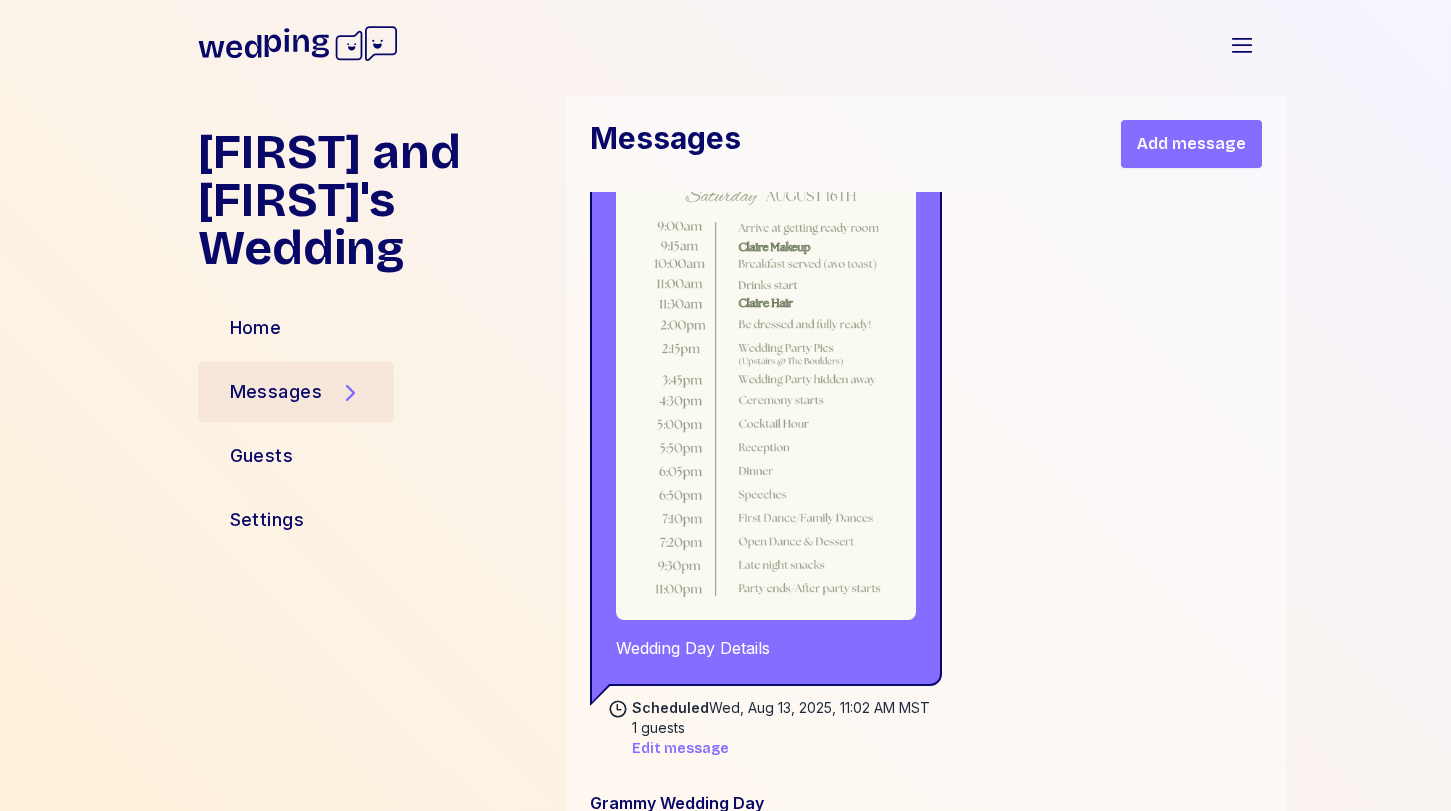 scroll, scrollTop: 24446, scrollLeft: 0, axis: vertical 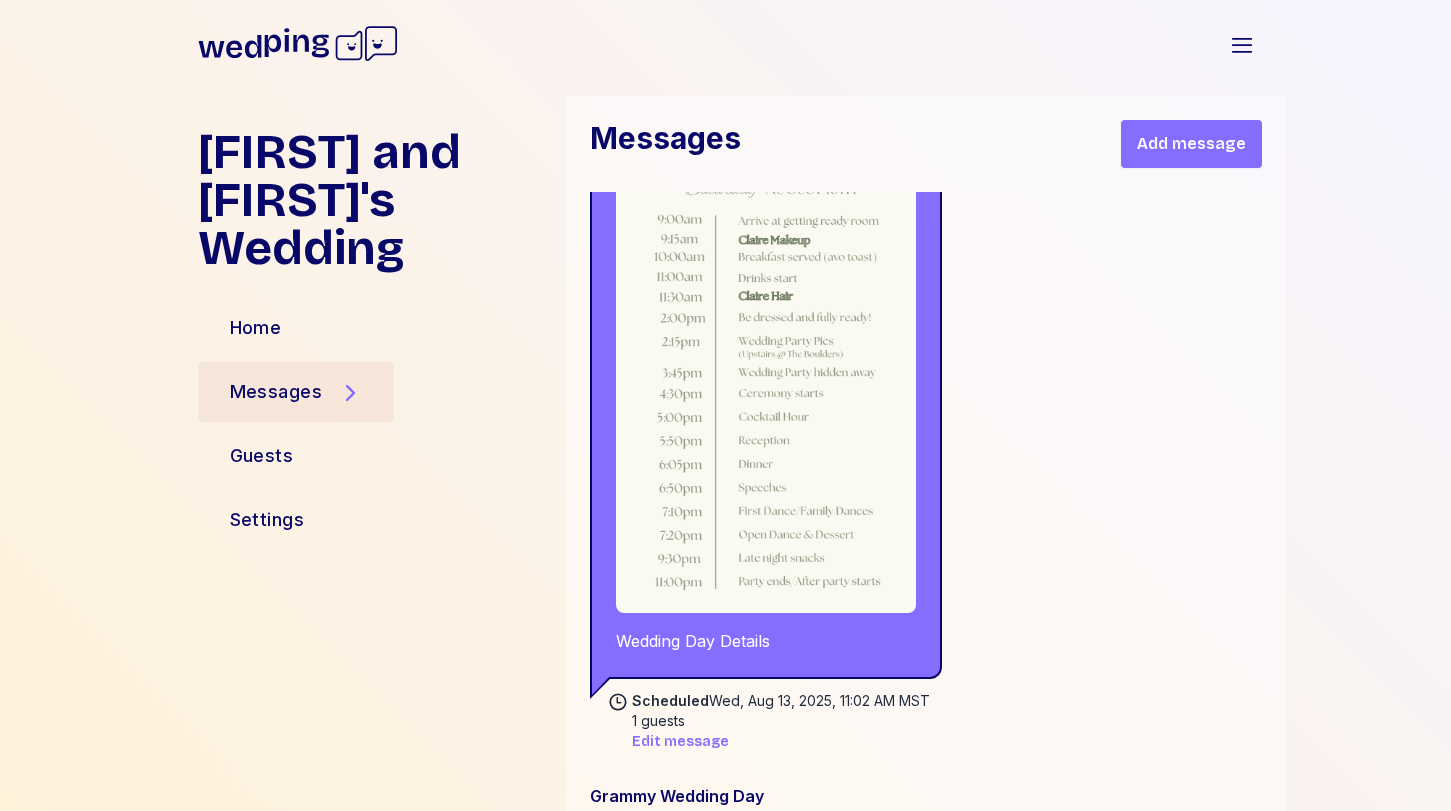 click on "Add message" at bounding box center (1191, 144) 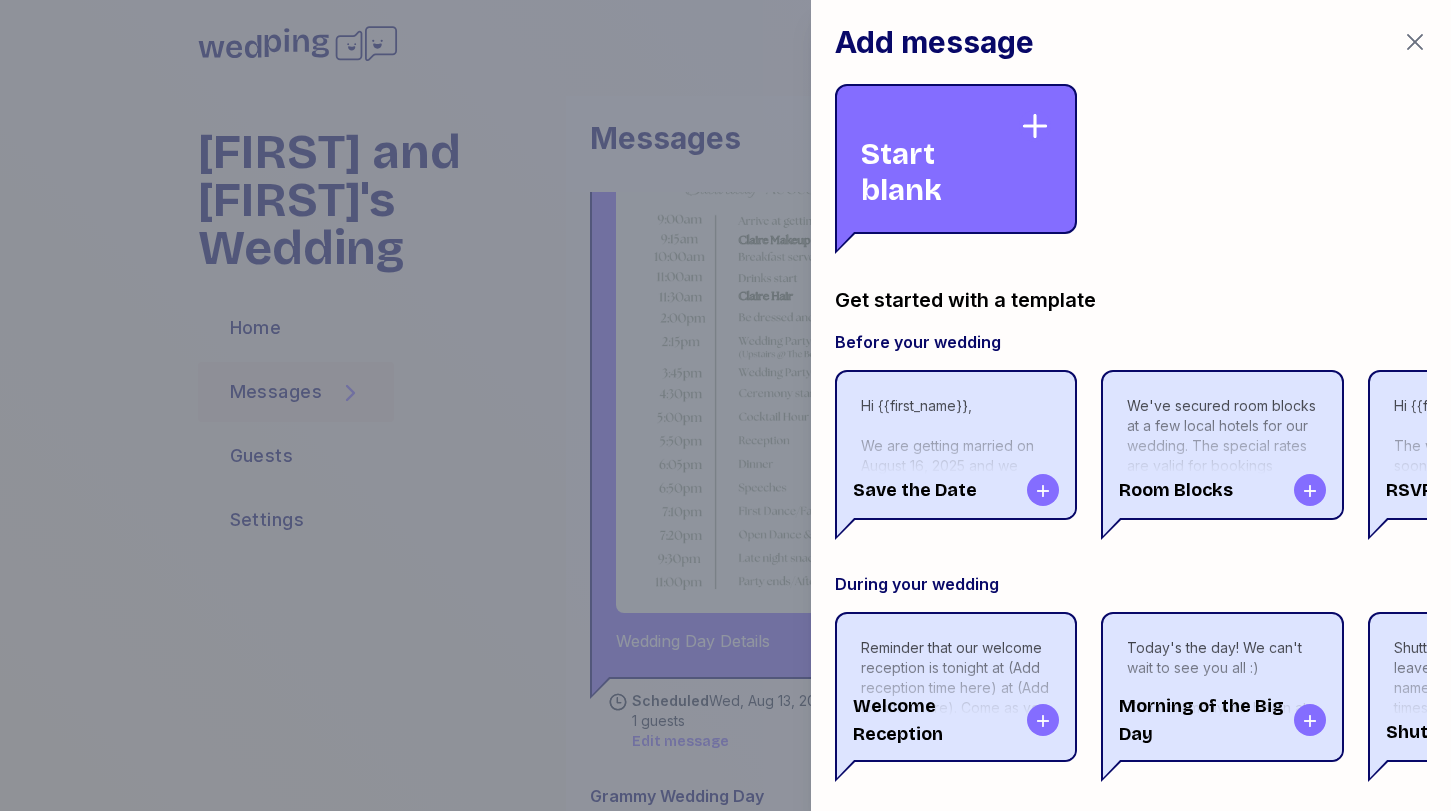 click on "Start blank" at bounding box center (940, 159) 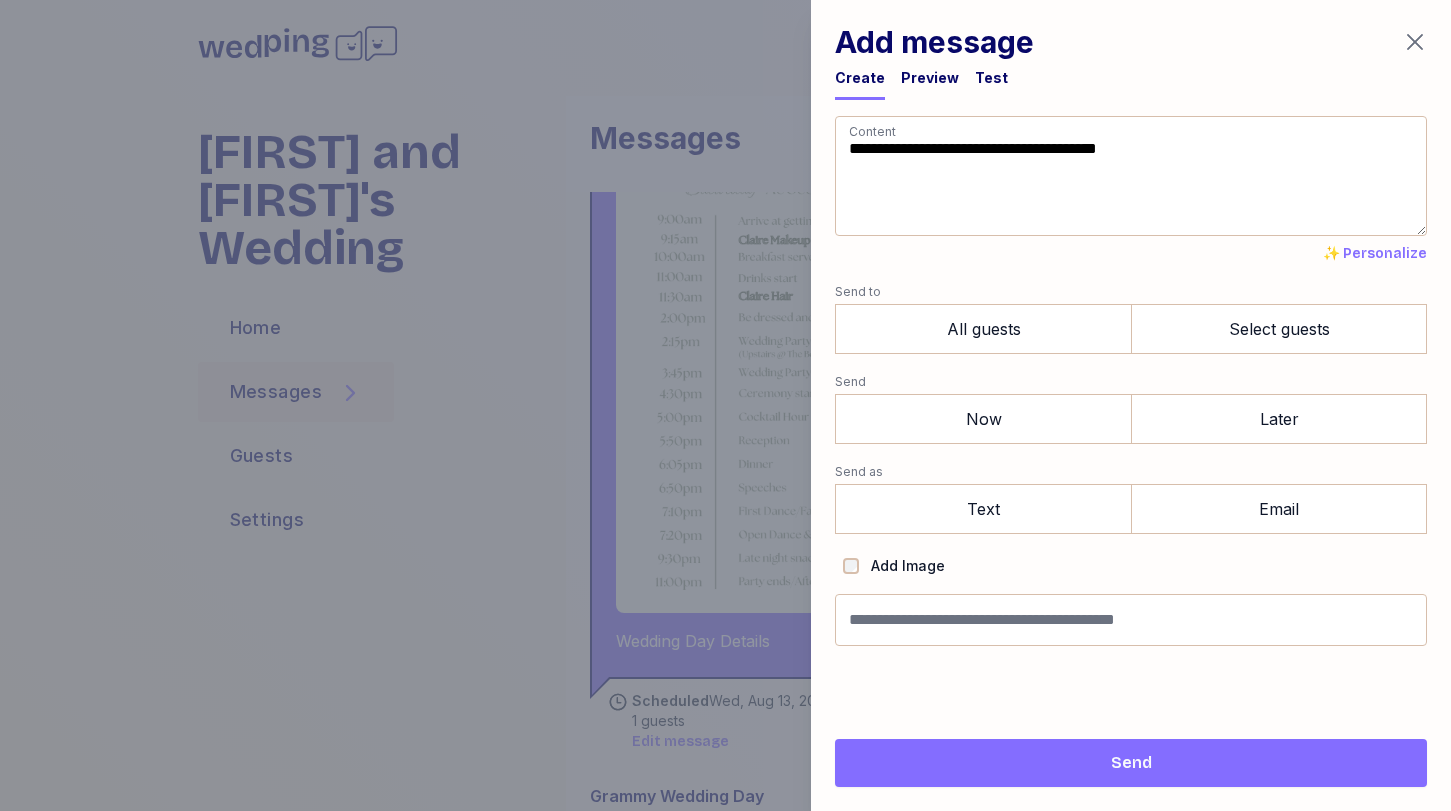 drag, startPoint x: 1038, startPoint y: 224, endPoint x: 698, endPoint y: -31, distance: 425 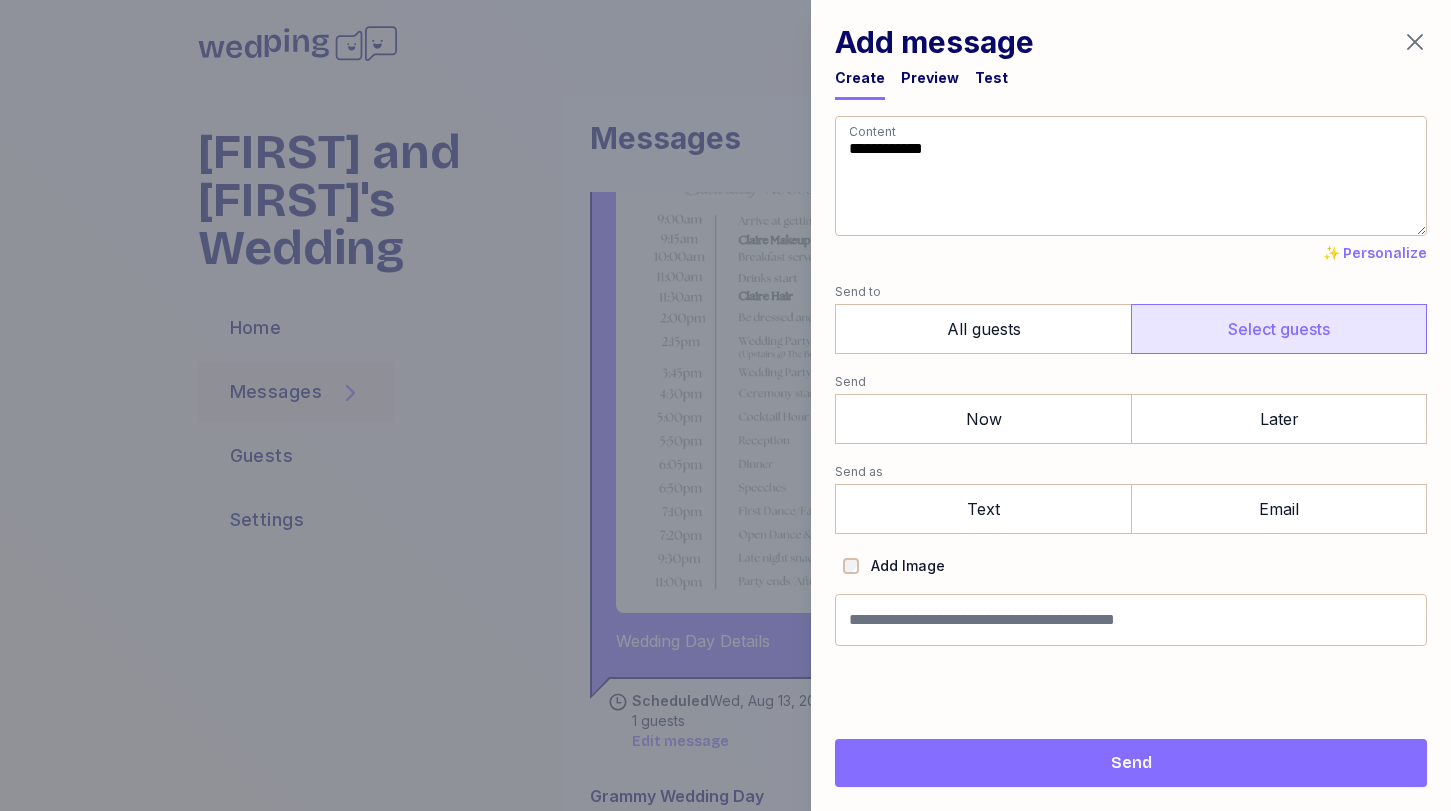 type on "**********" 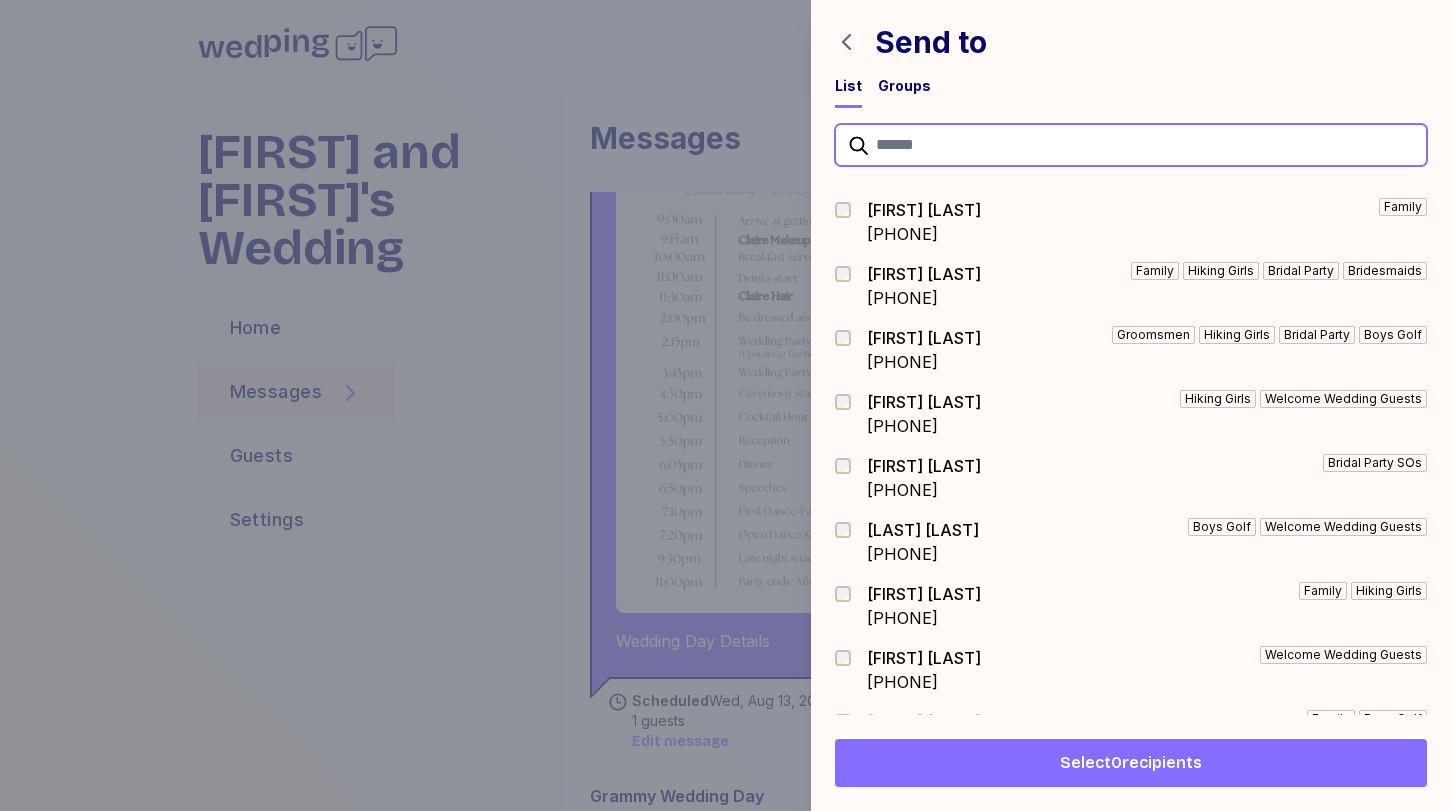 click at bounding box center [1131, 145] 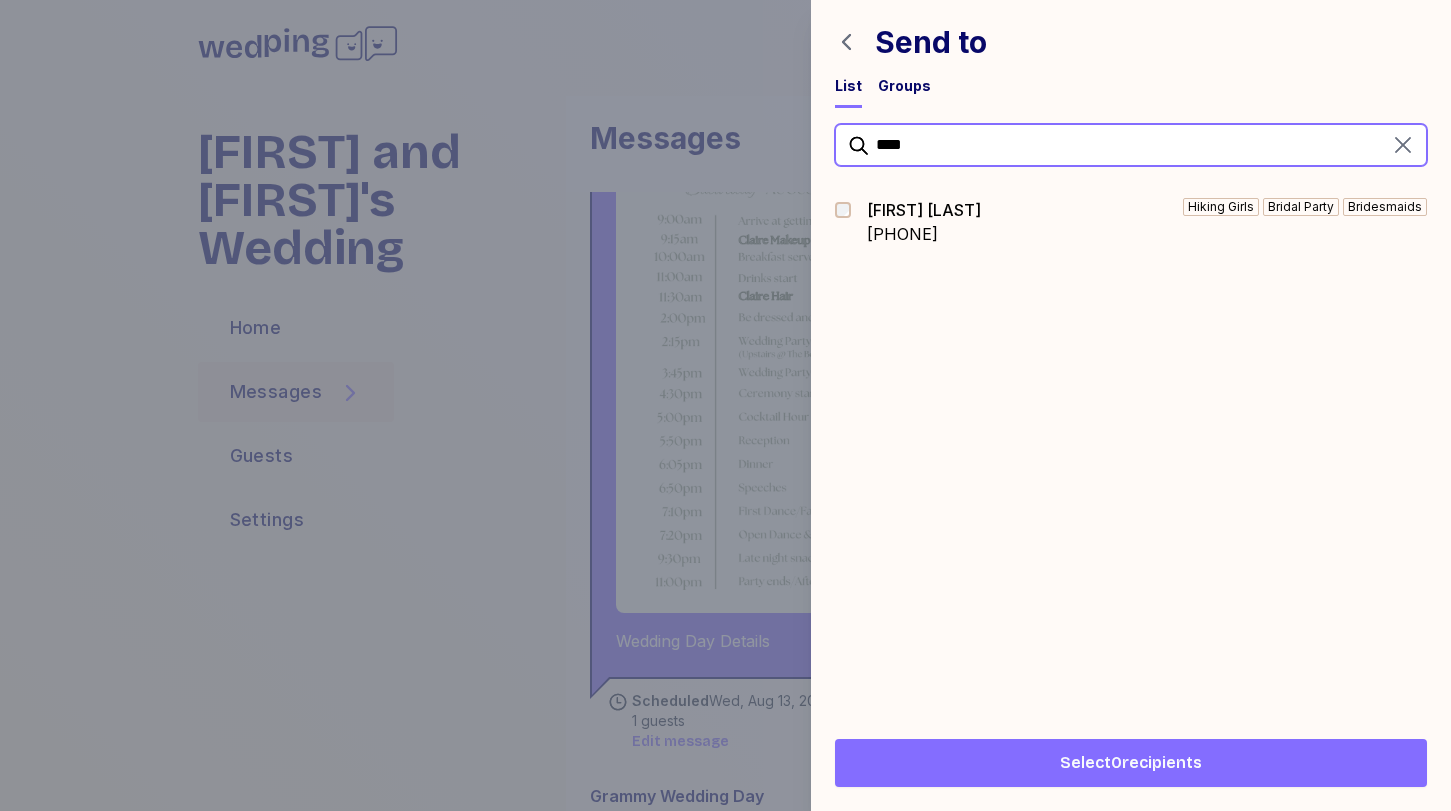 type on "****" 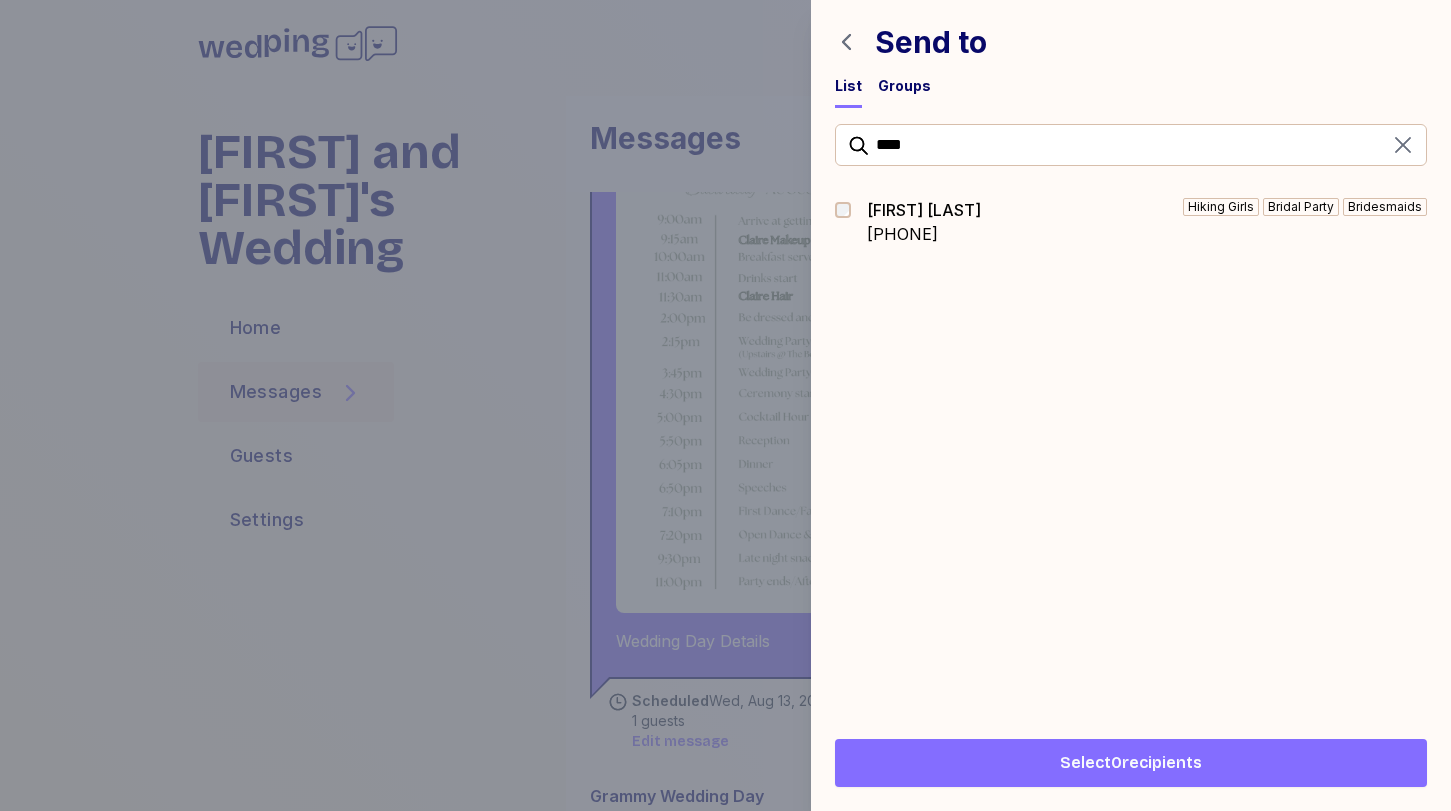click on "Hiking Girls Bridal Party Bridesmaids" at bounding box center (1206, 222) 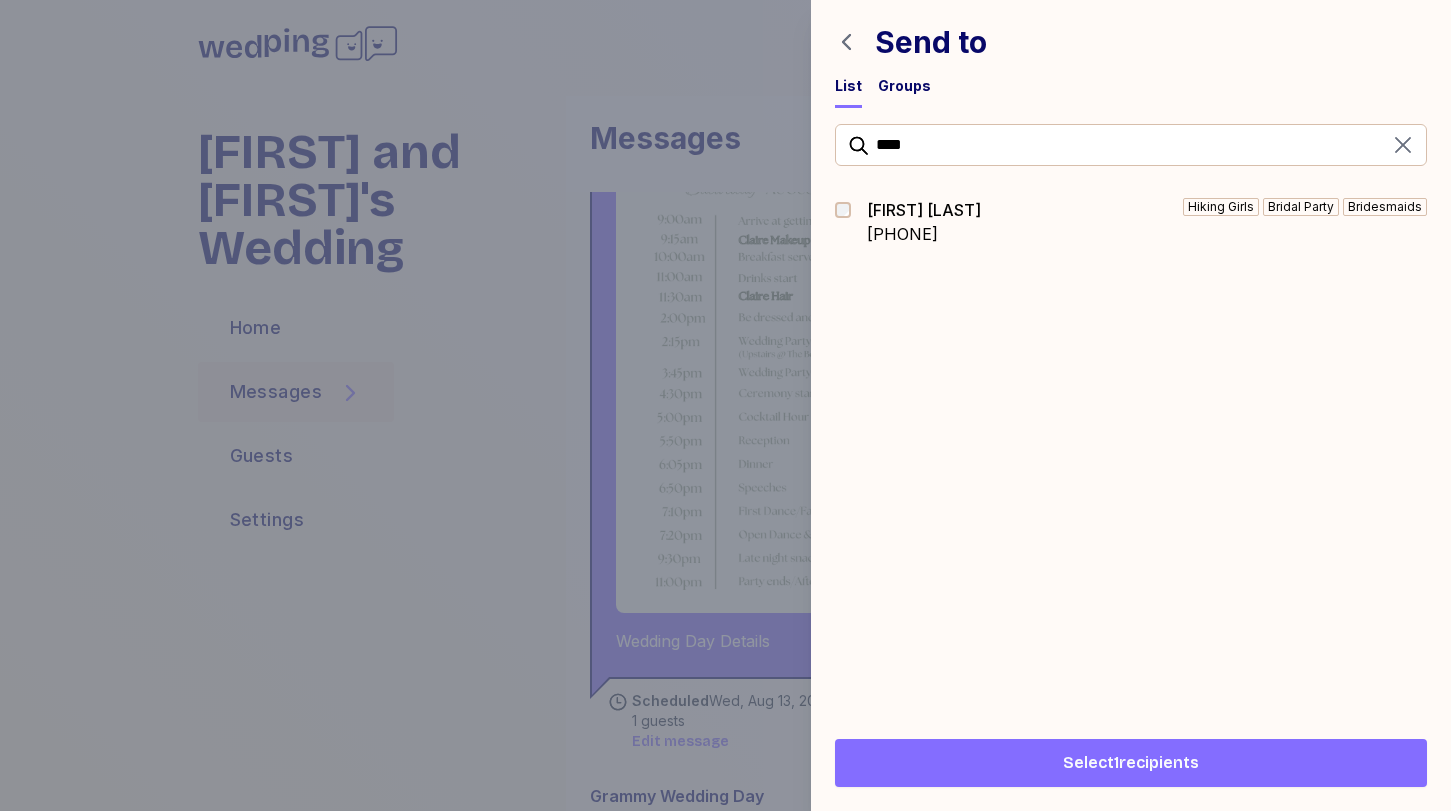 click on "Select  1  recipients" at bounding box center [1131, 763] 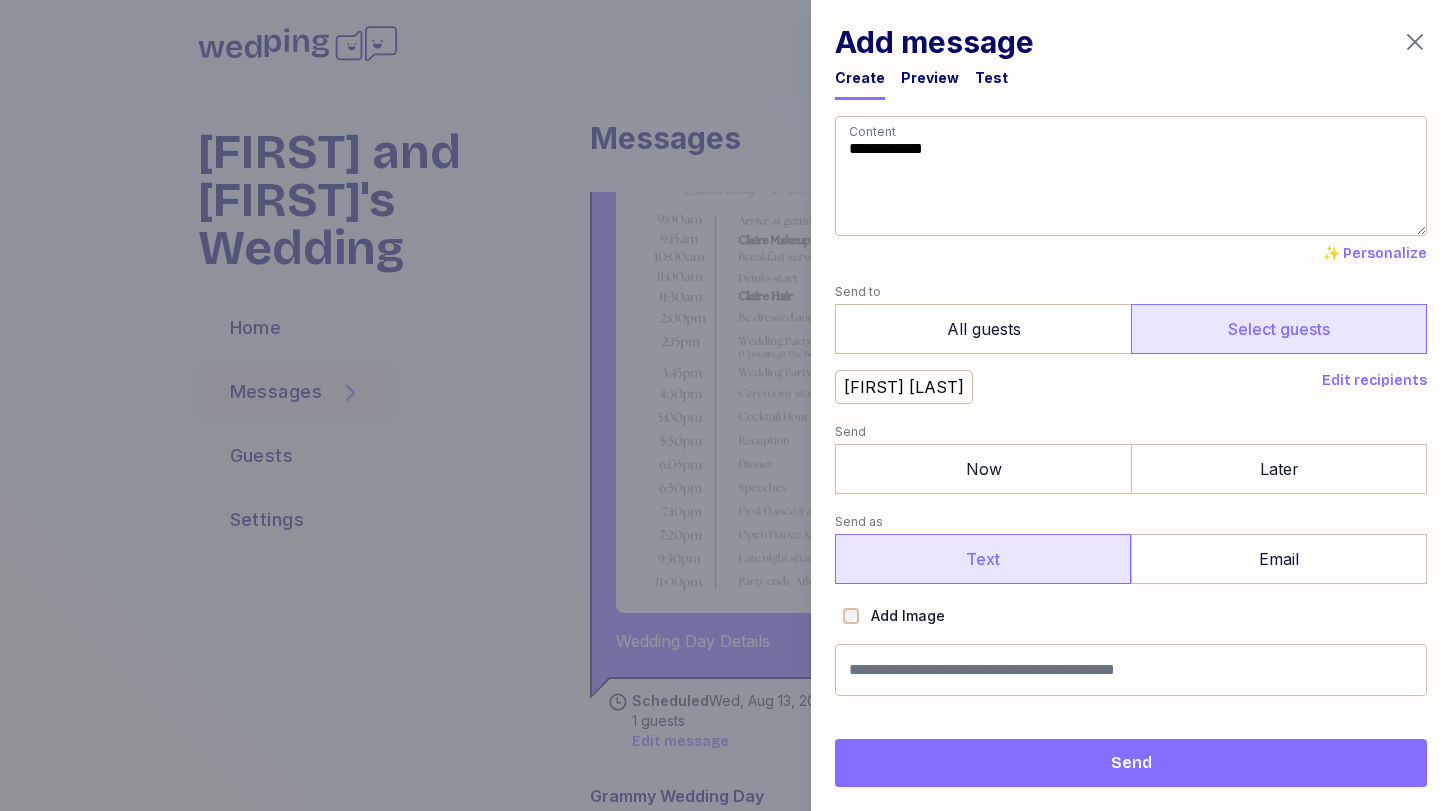 click on "Text" at bounding box center [983, 559] 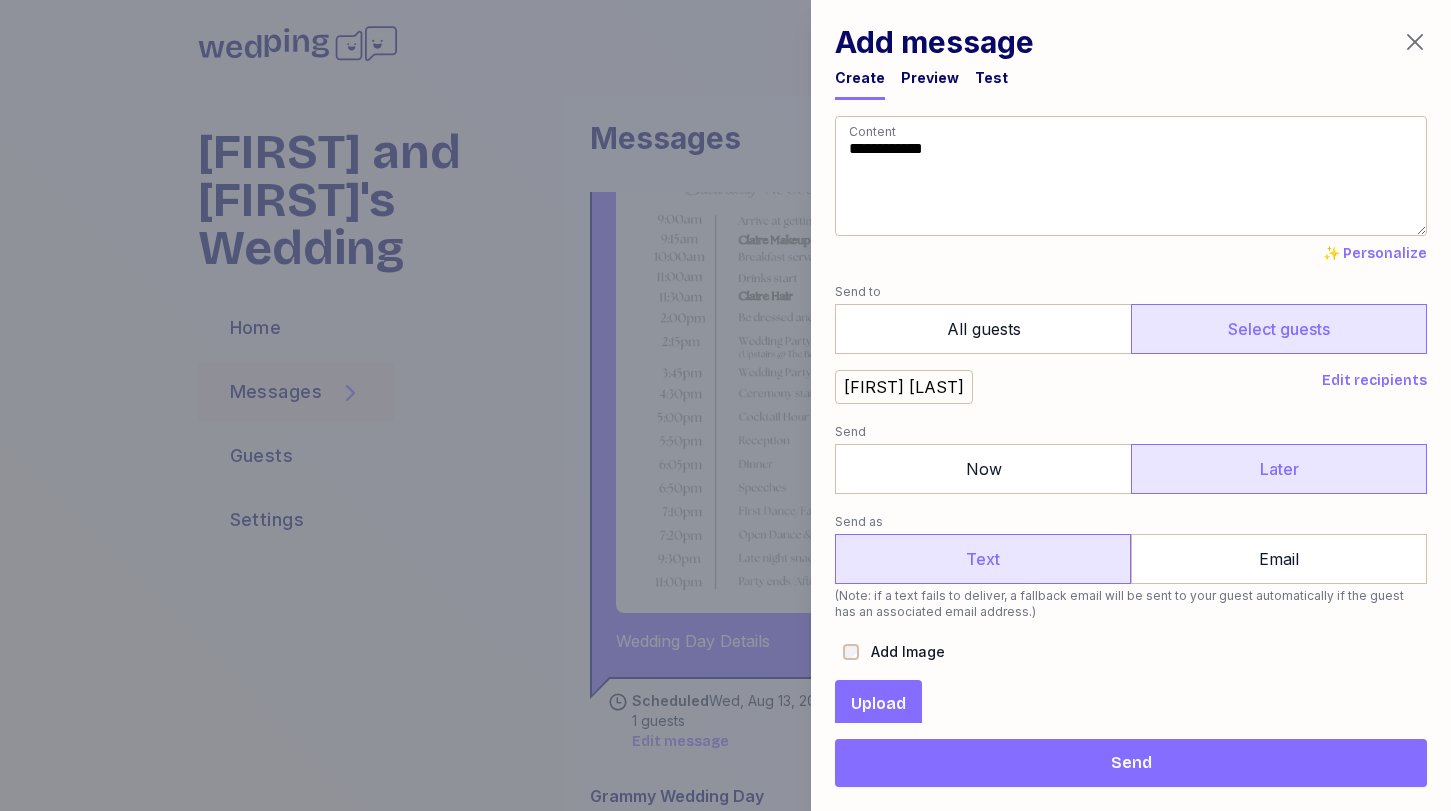 click on "Later" at bounding box center (1279, 469) 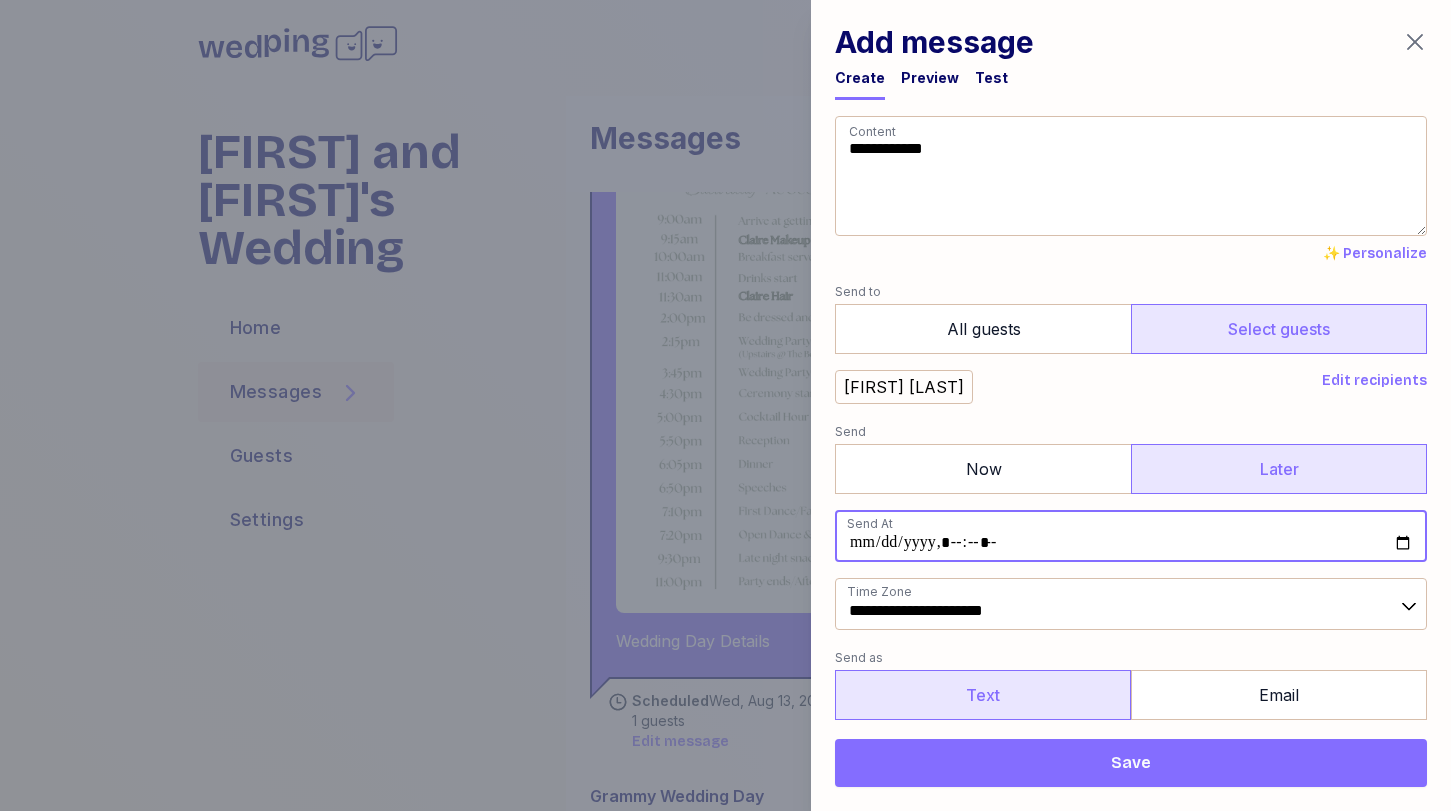 click at bounding box center (1131, 536) 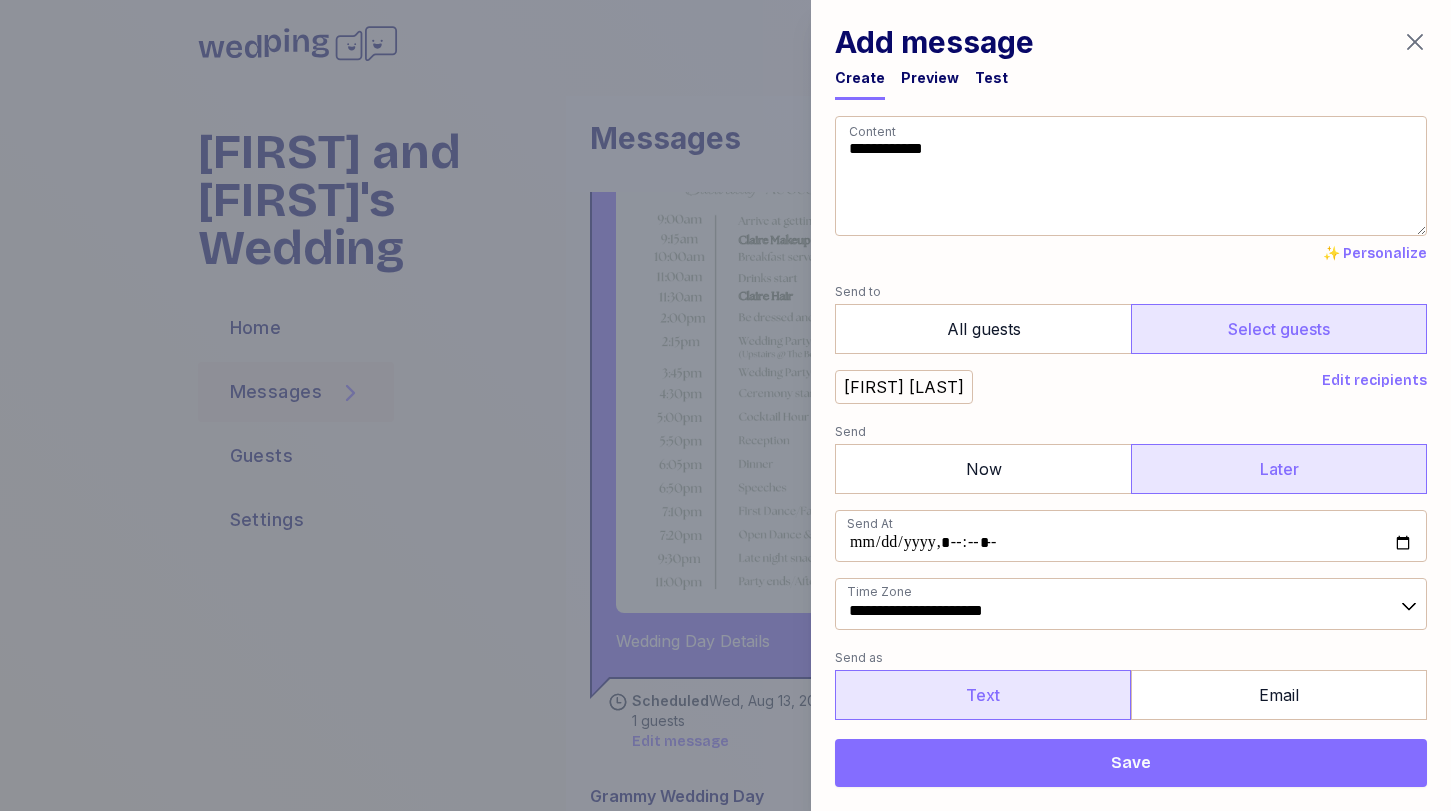 type on "**********" 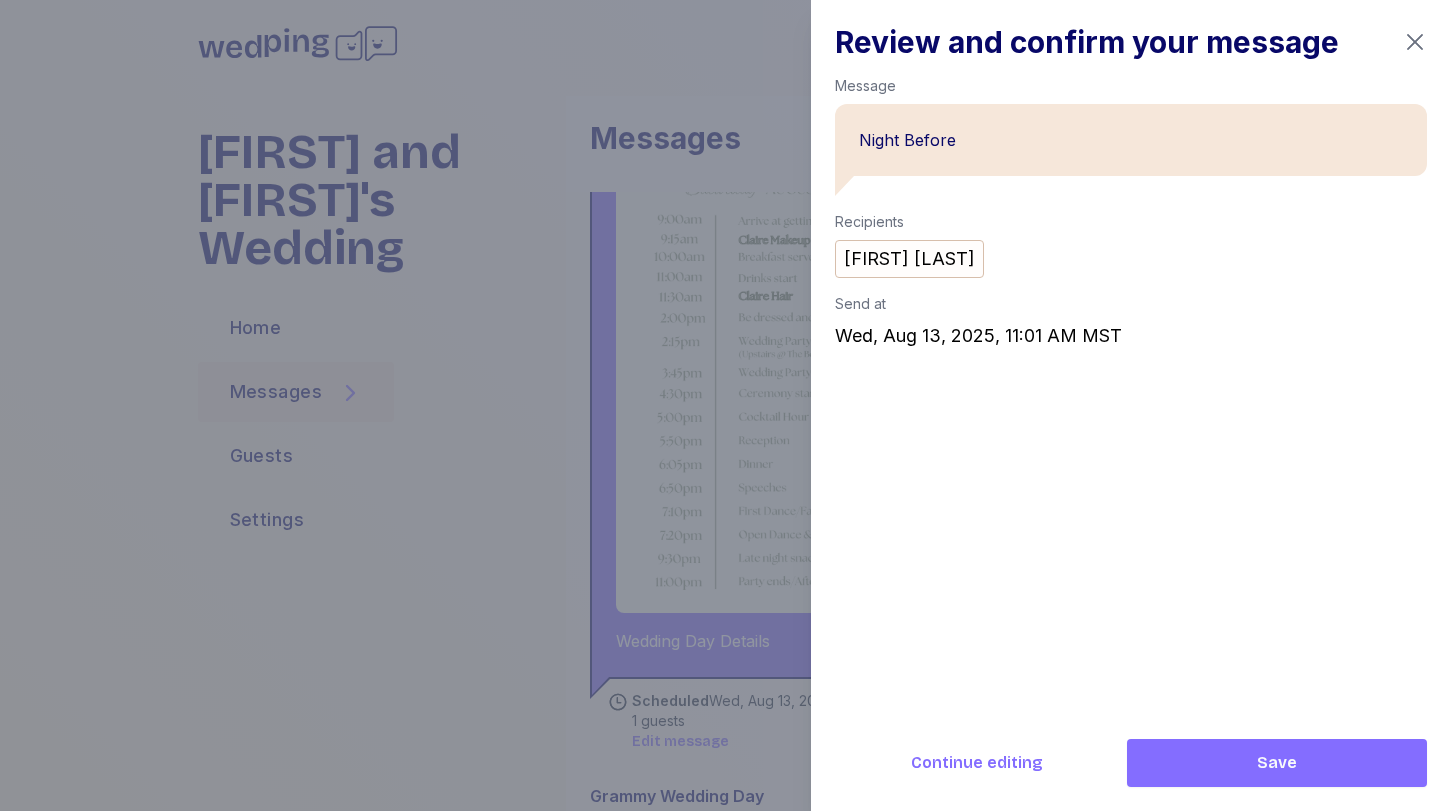 click on "Continue editing" at bounding box center (977, 763) 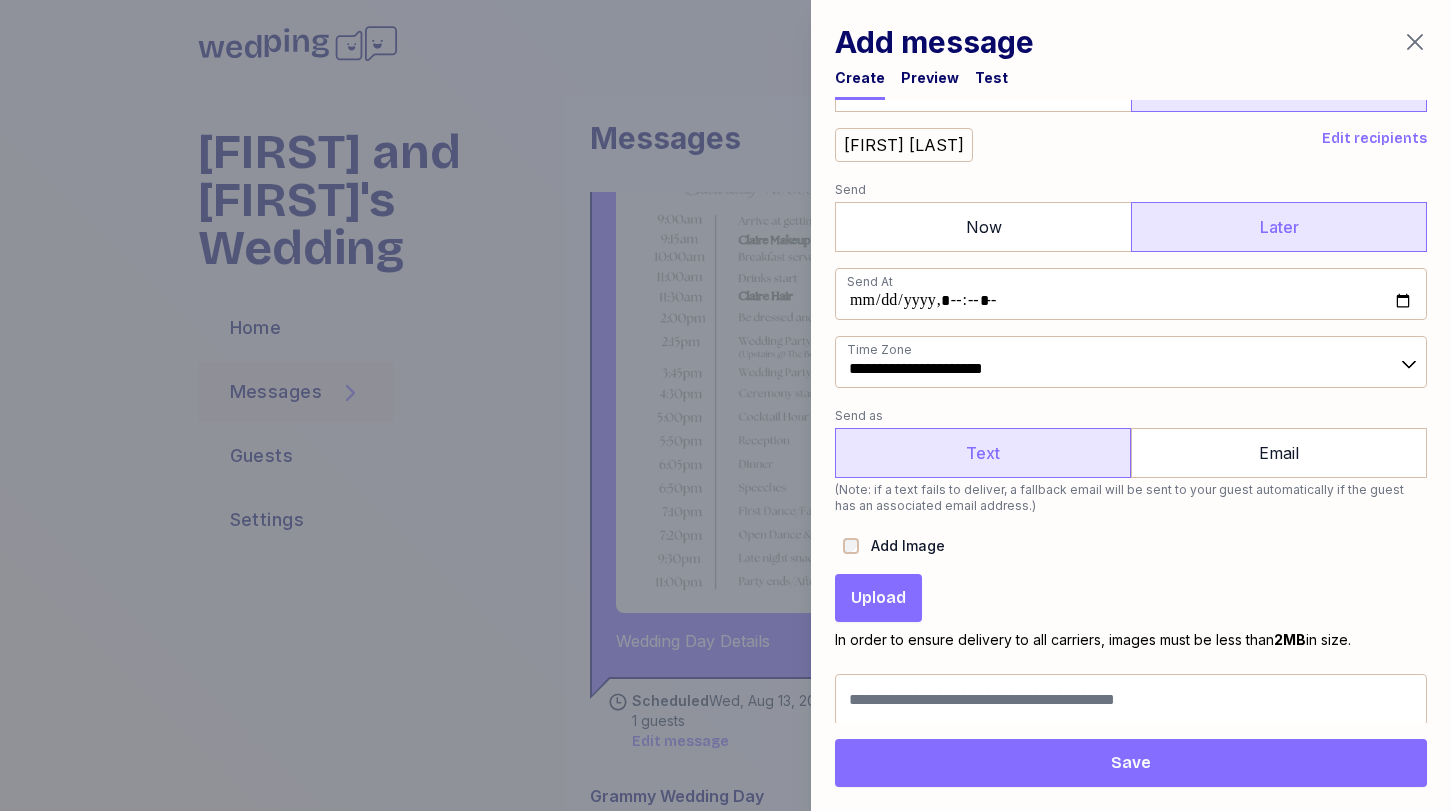 scroll, scrollTop: 245, scrollLeft: 0, axis: vertical 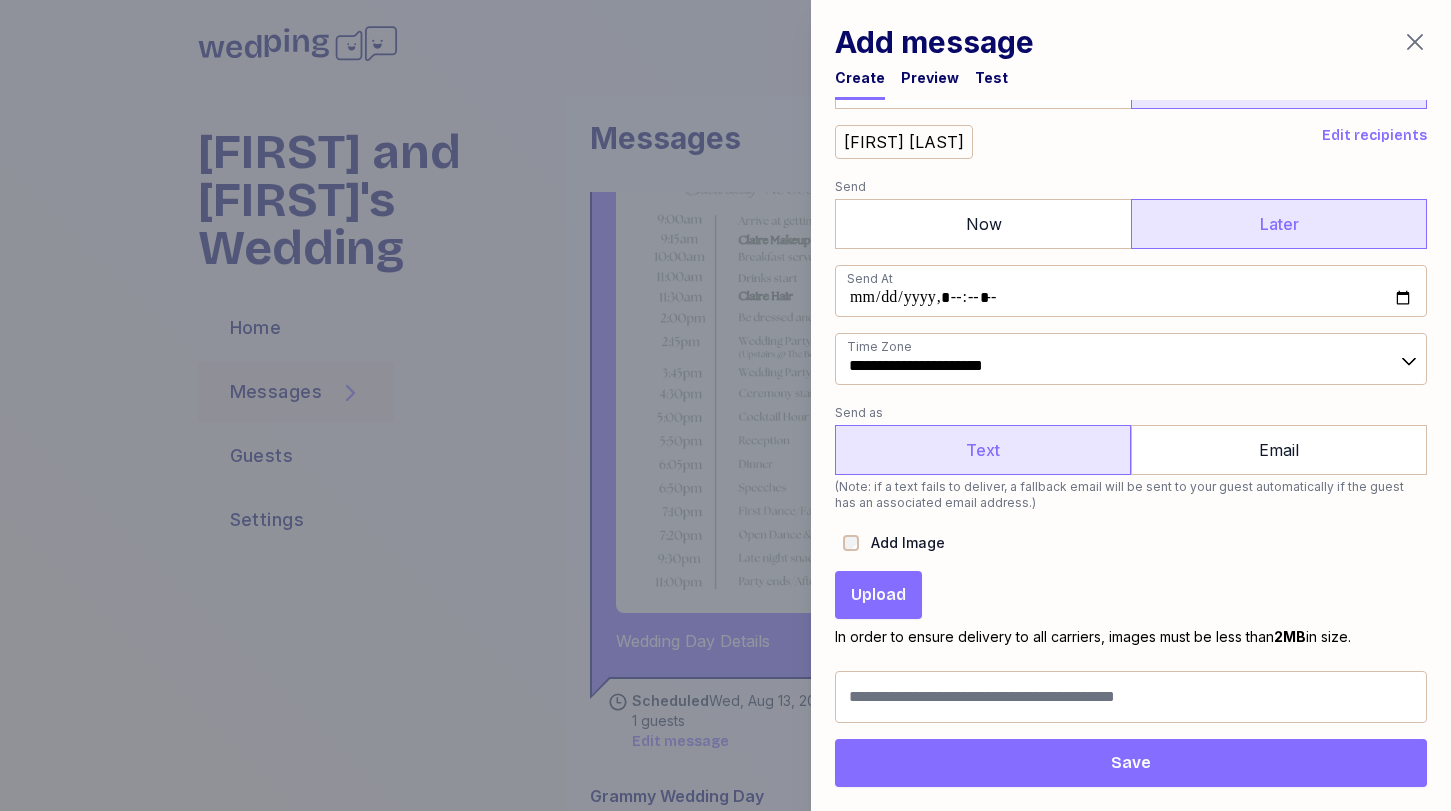 click on "Upload" at bounding box center [878, 595] 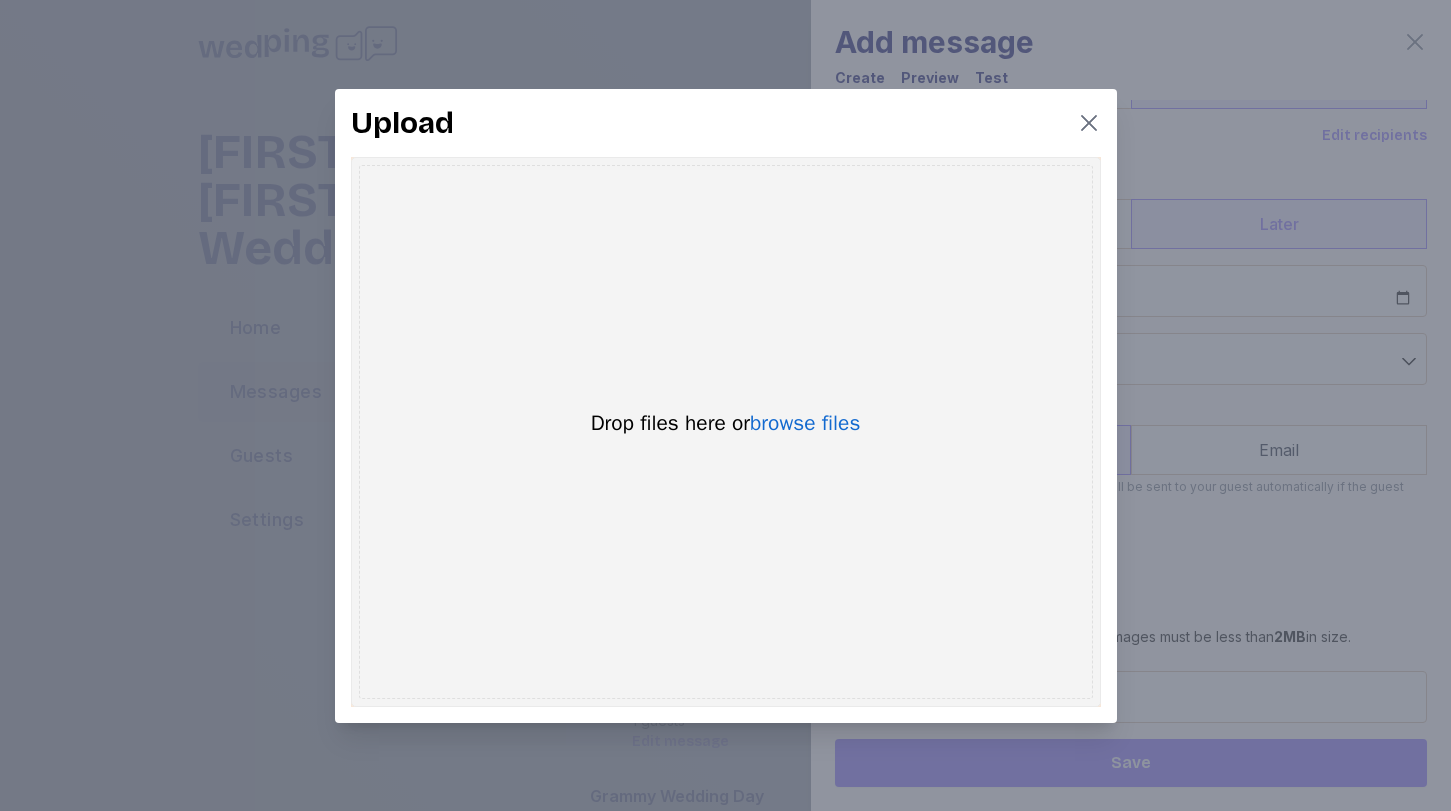 click on "Drop files here or  browse files" at bounding box center (726, 432) 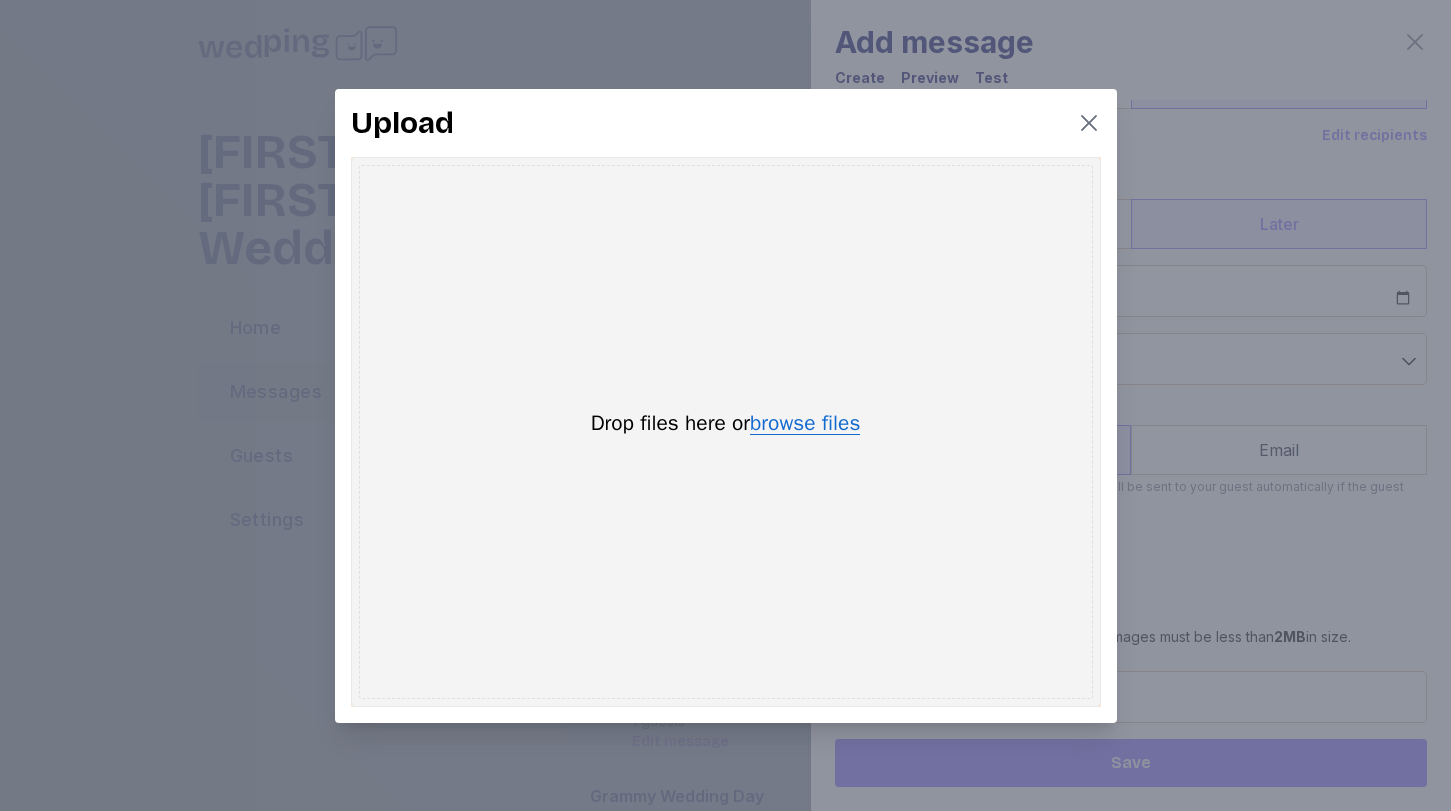 click on "browse files" at bounding box center (805, 424) 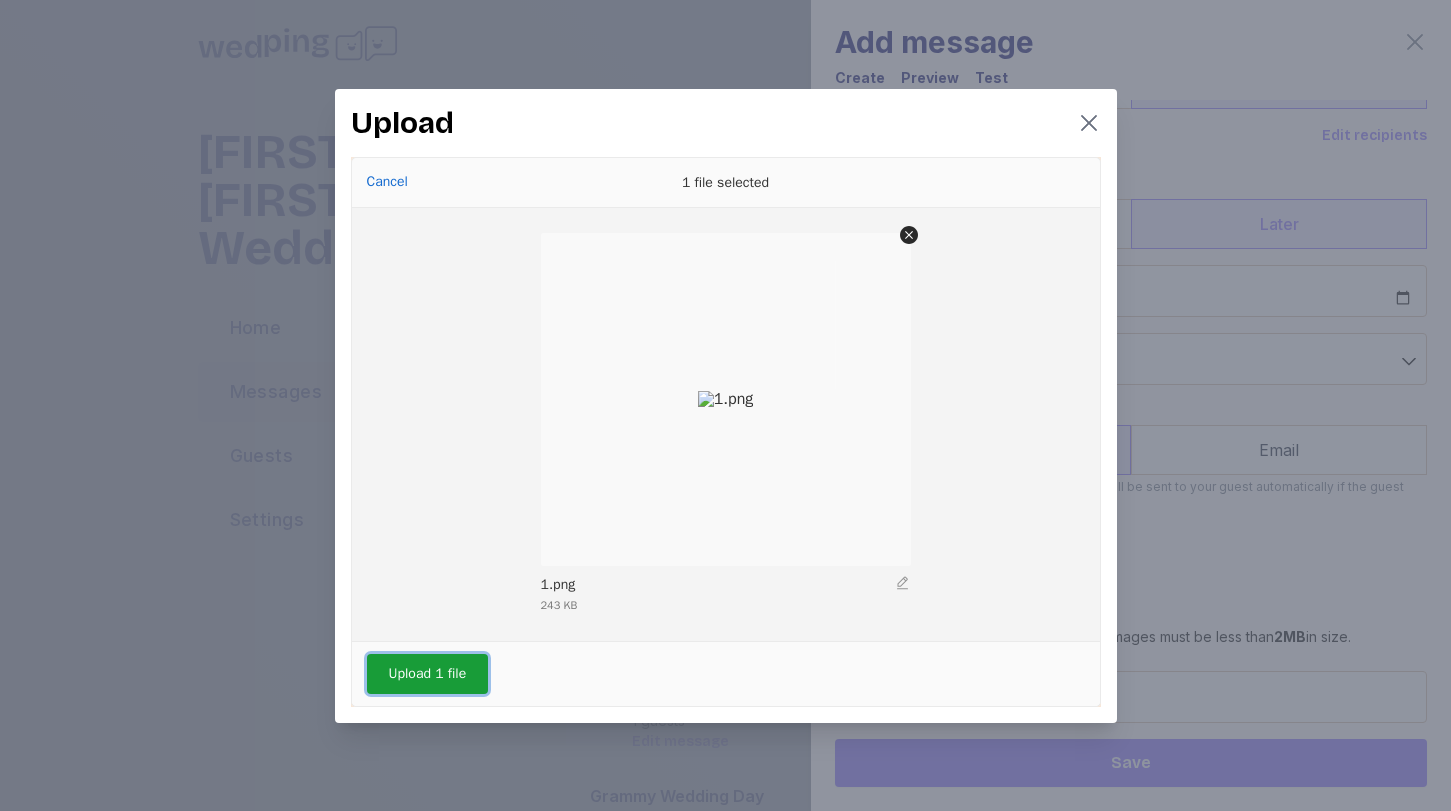 click on "Upload 1 file" at bounding box center [428, 674] 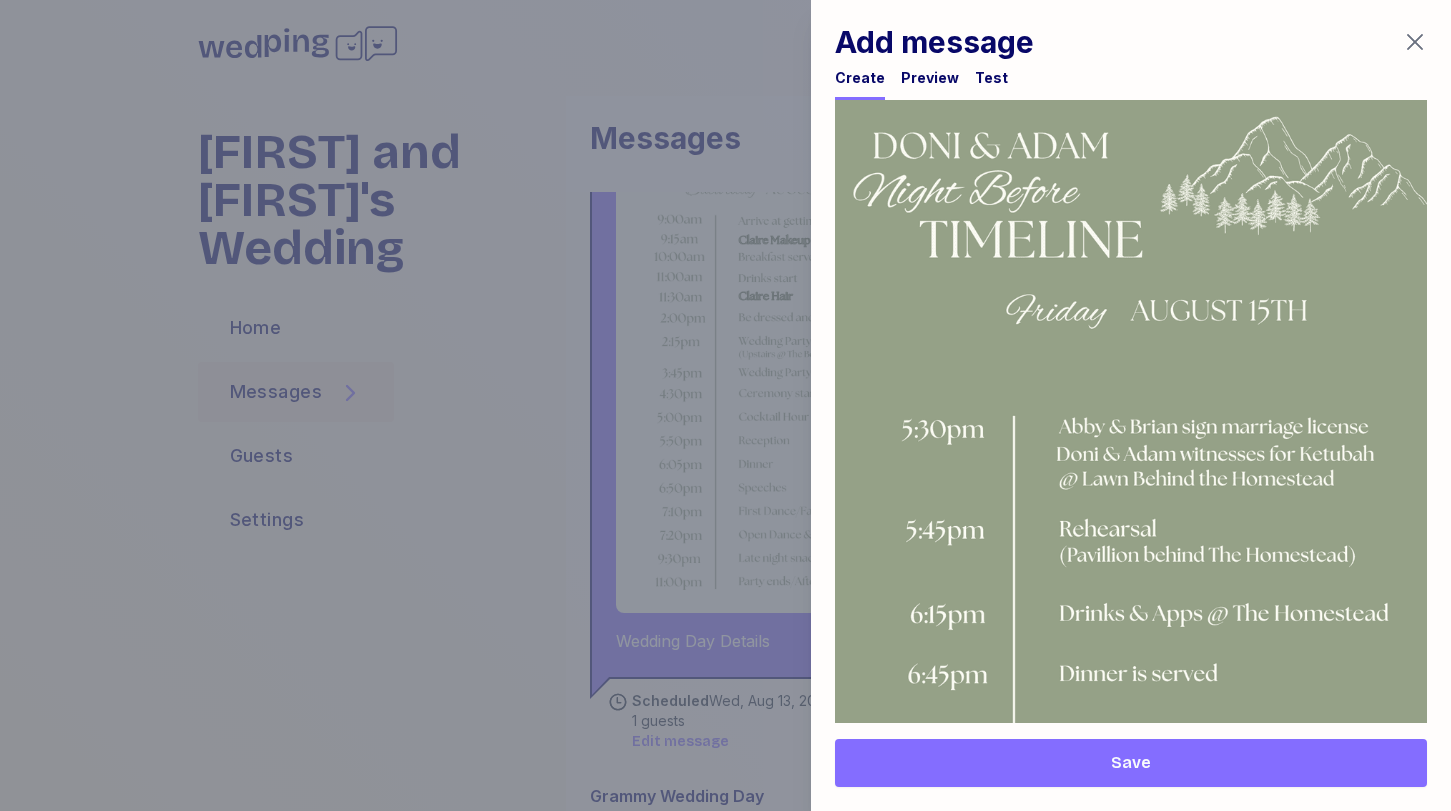 scroll, scrollTop: 1213, scrollLeft: 0, axis: vertical 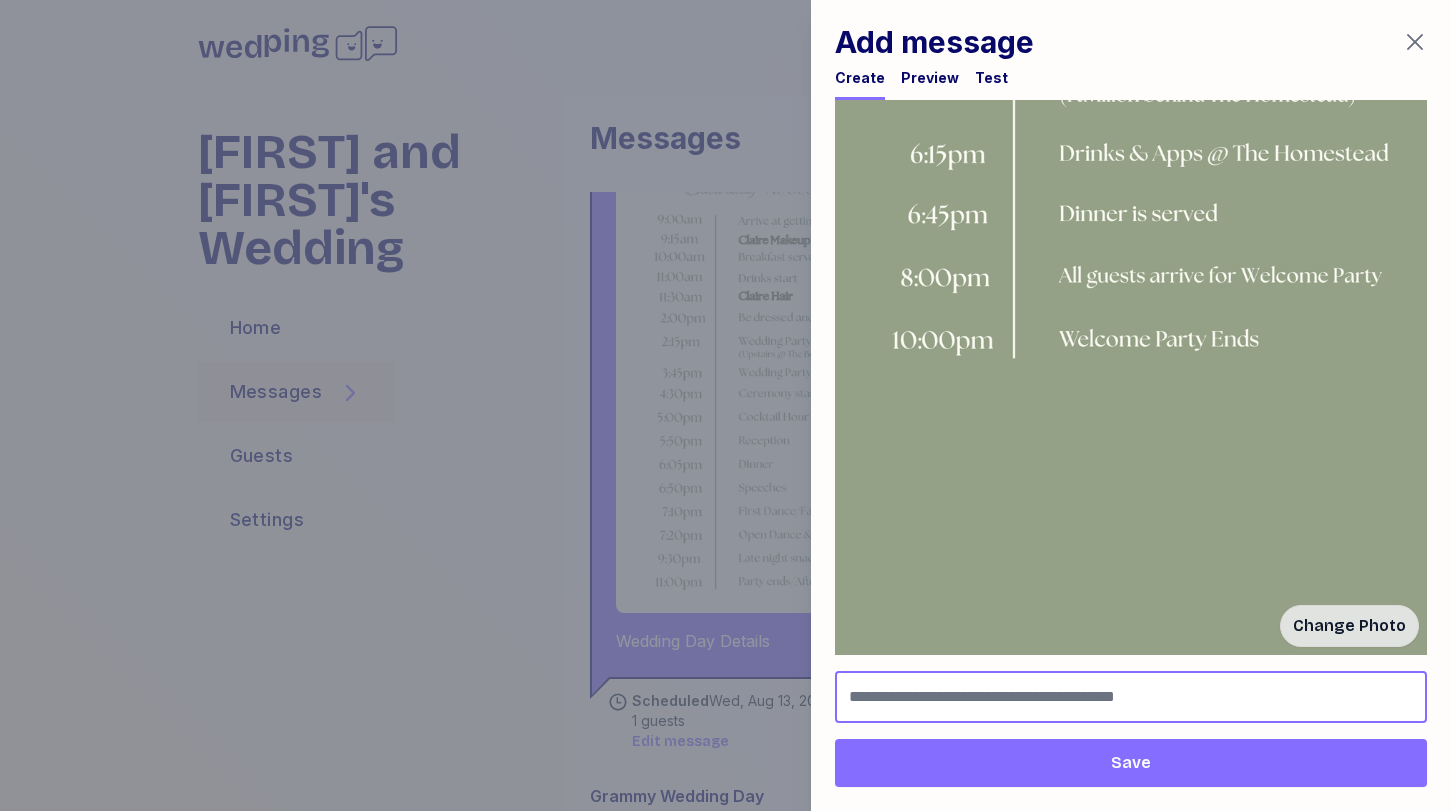 click at bounding box center (1131, 697) 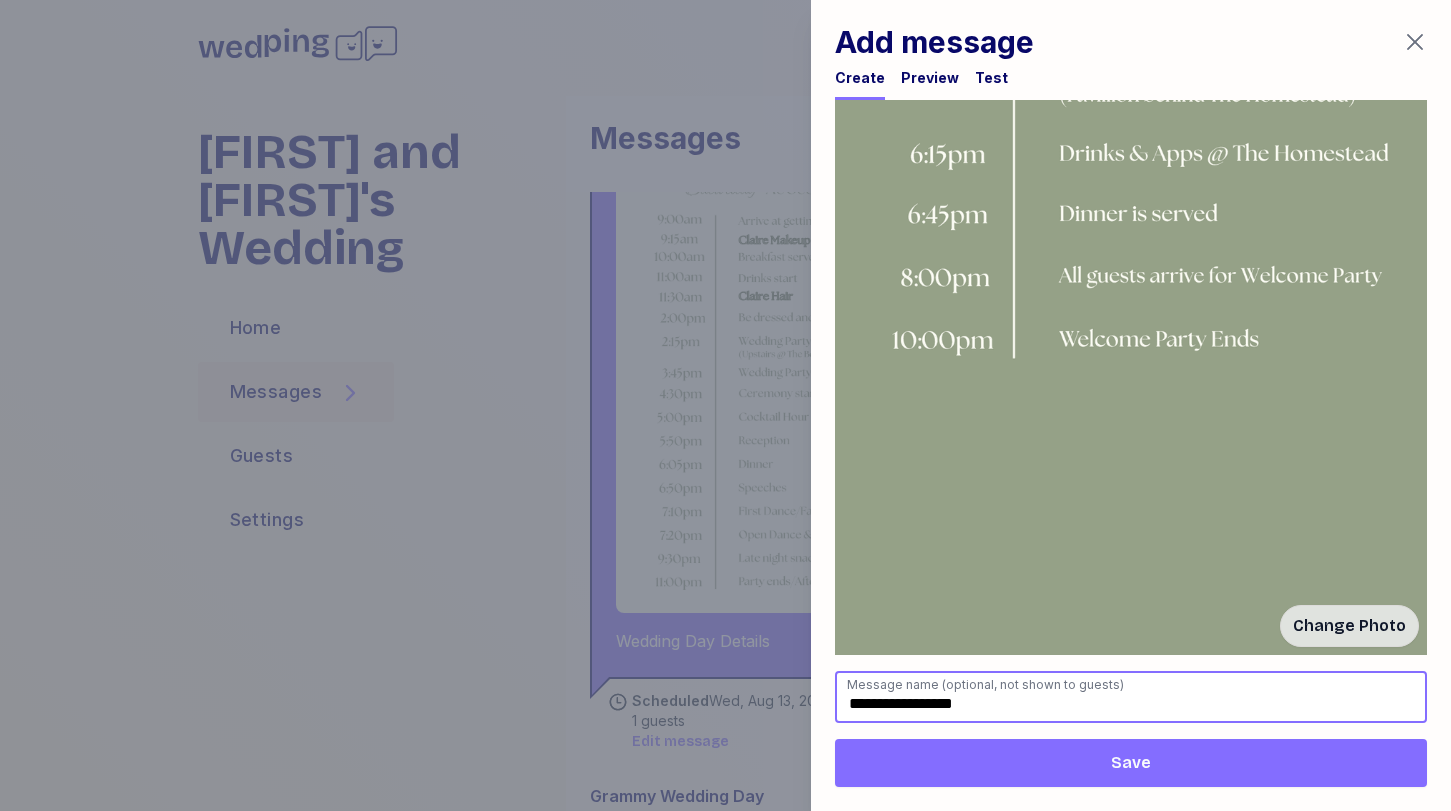 type on "**********" 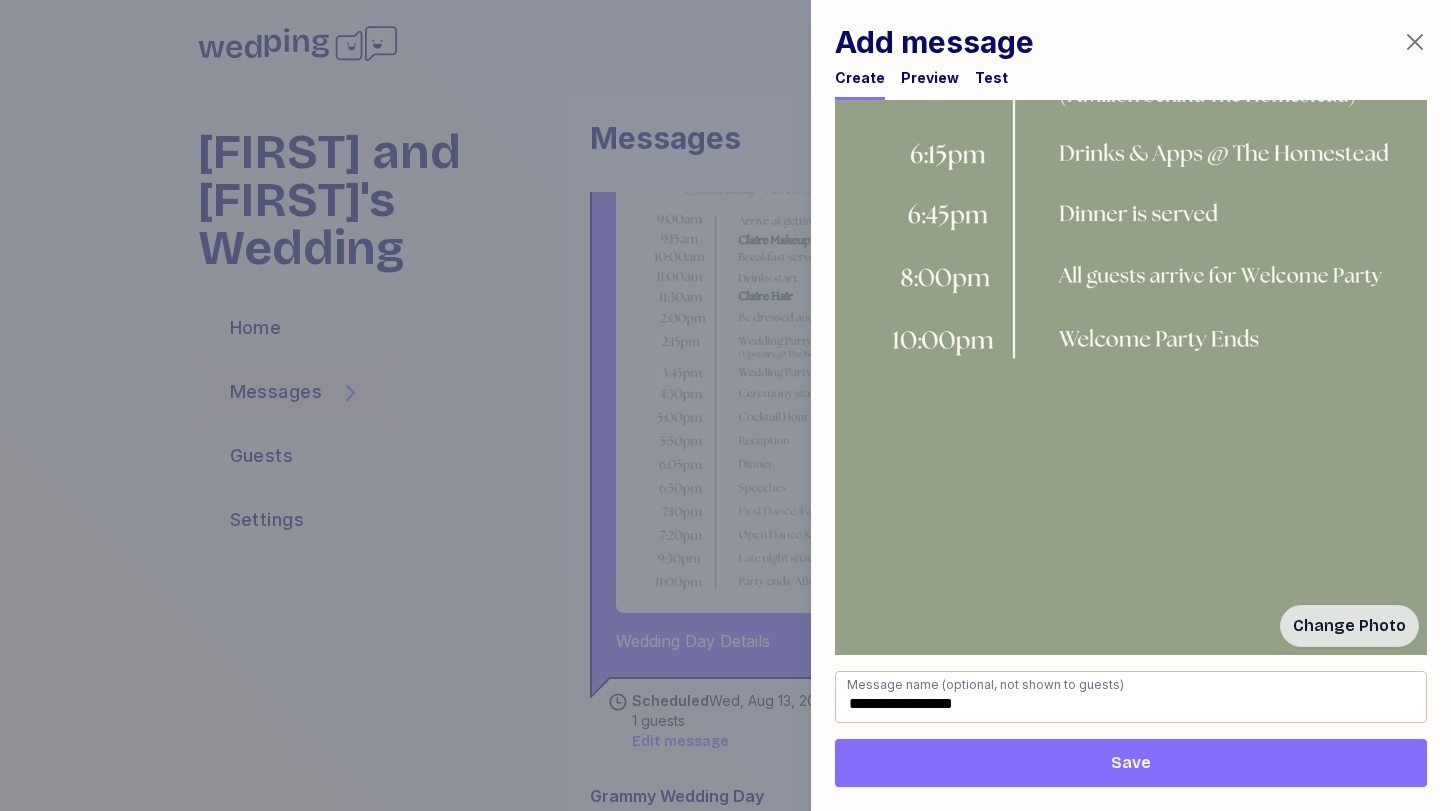 click on "Save" at bounding box center (1131, 763) 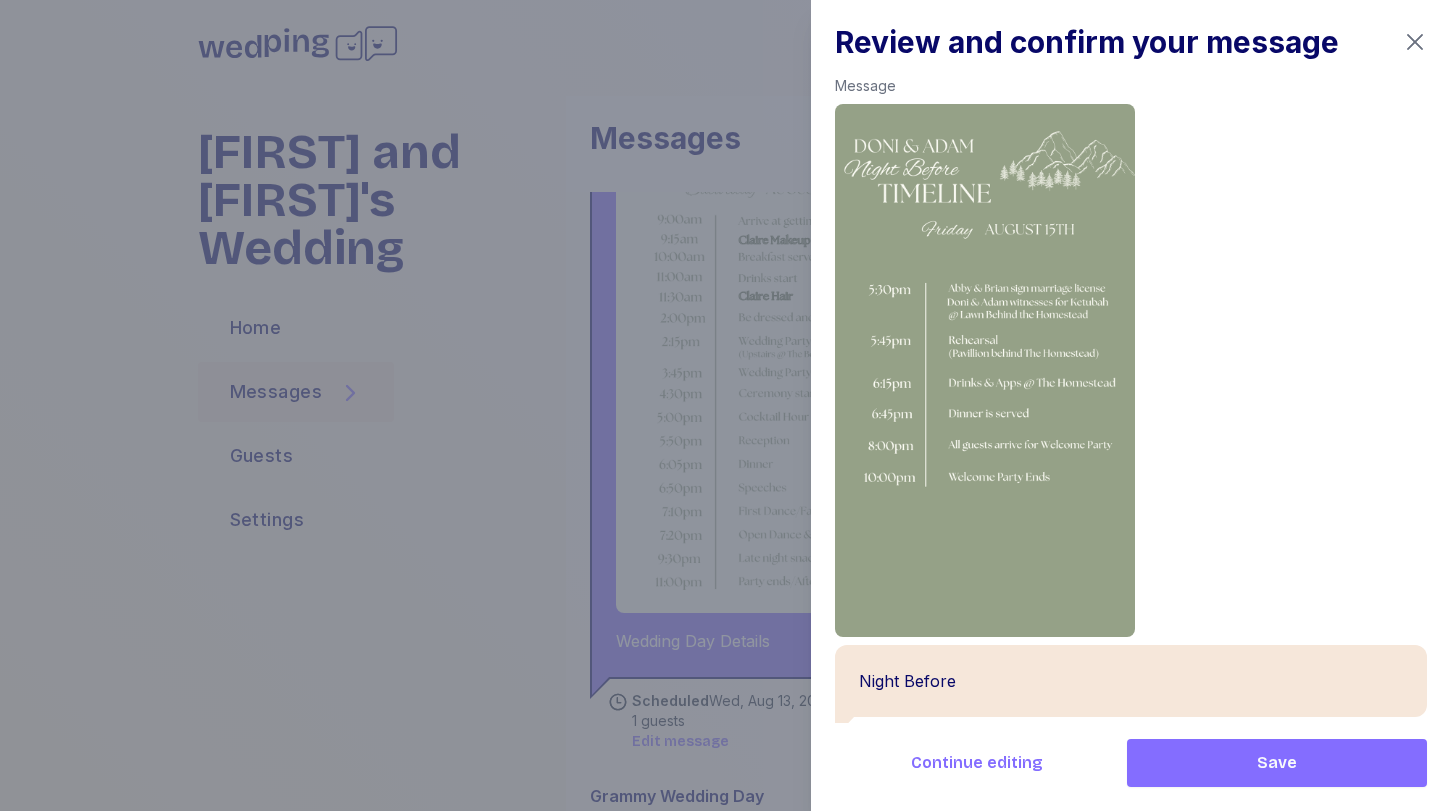 click on "Save" at bounding box center [1277, 763] 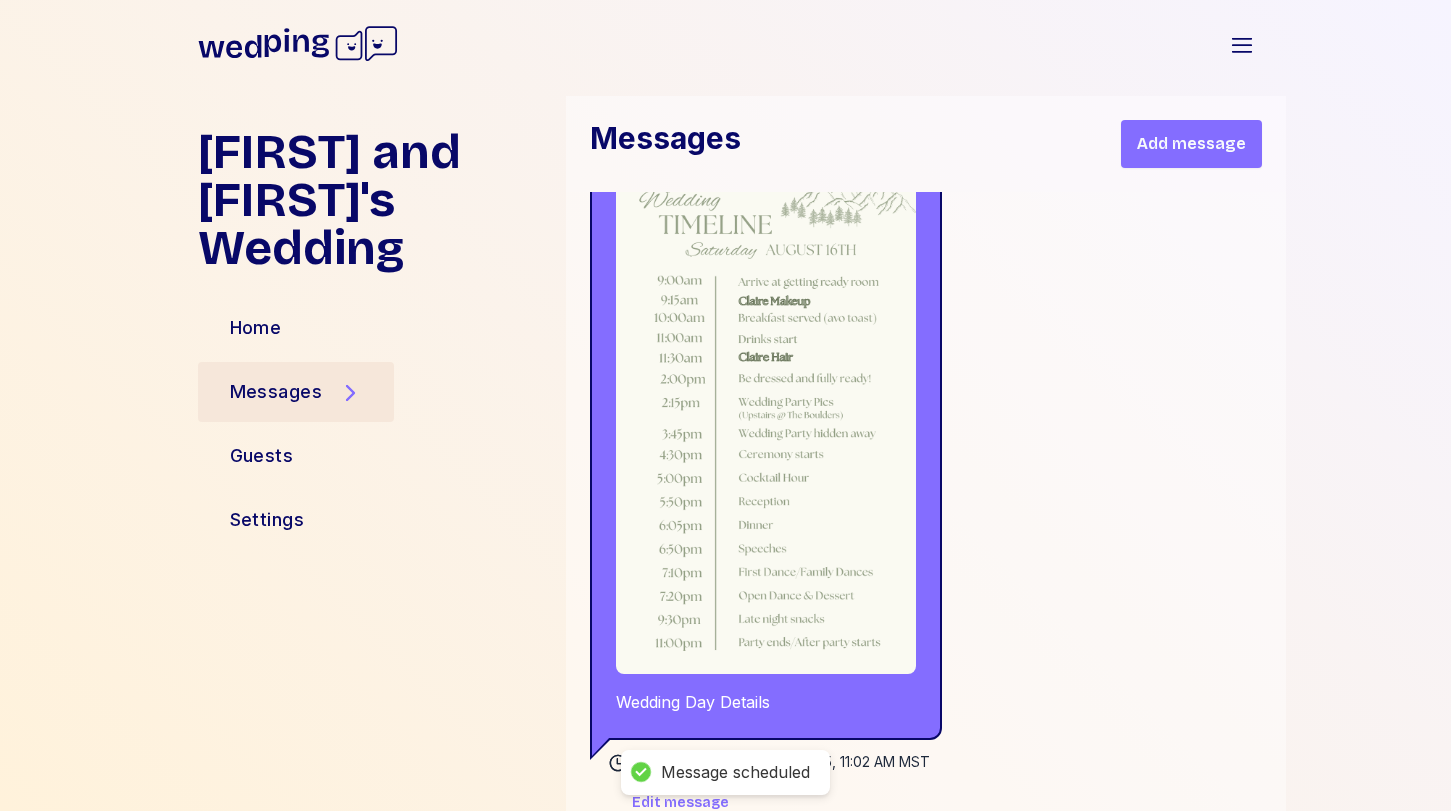 scroll, scrollTop: 8160, scrollLeft: 0, axis: vertical 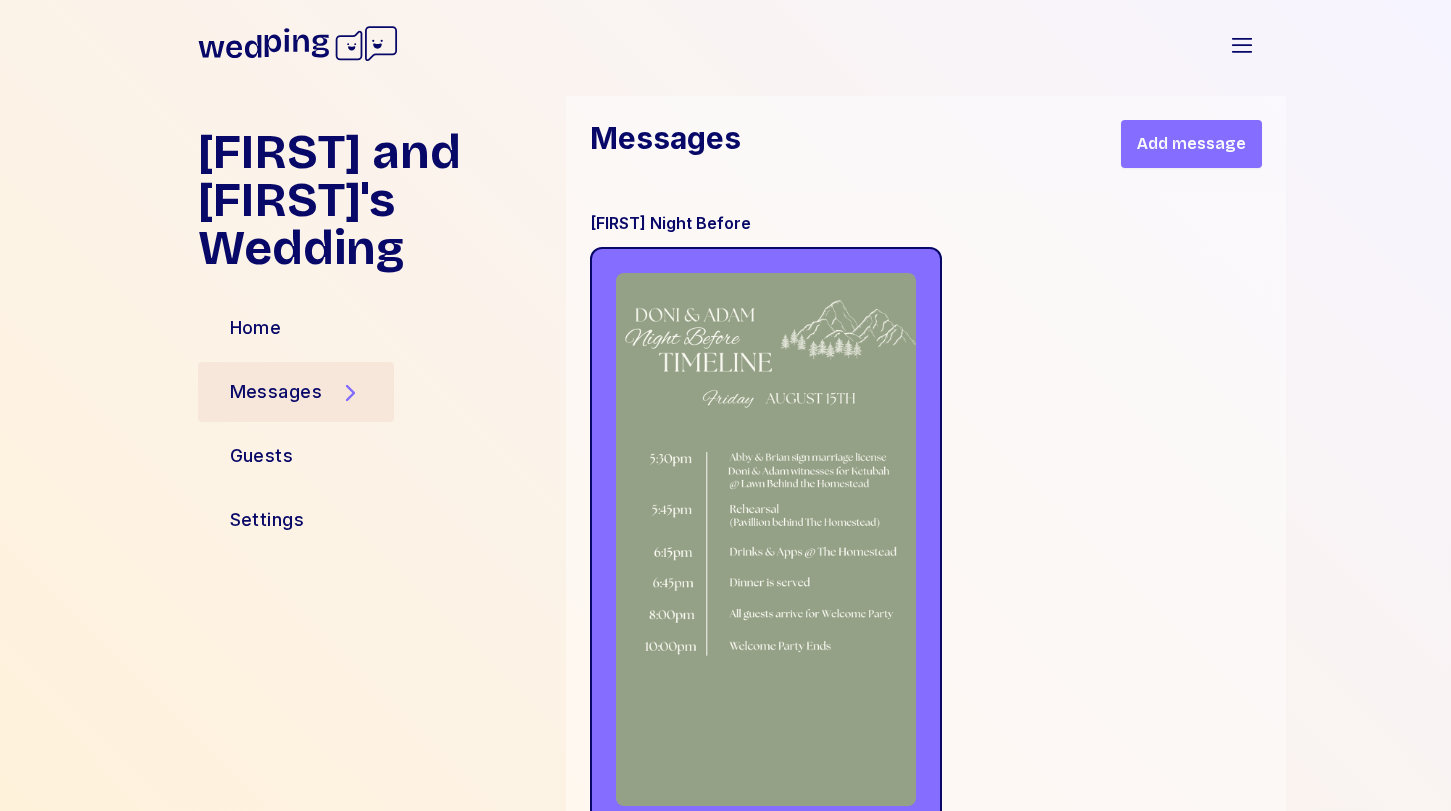 click on "Add message" at bounding box center (1191, 144) 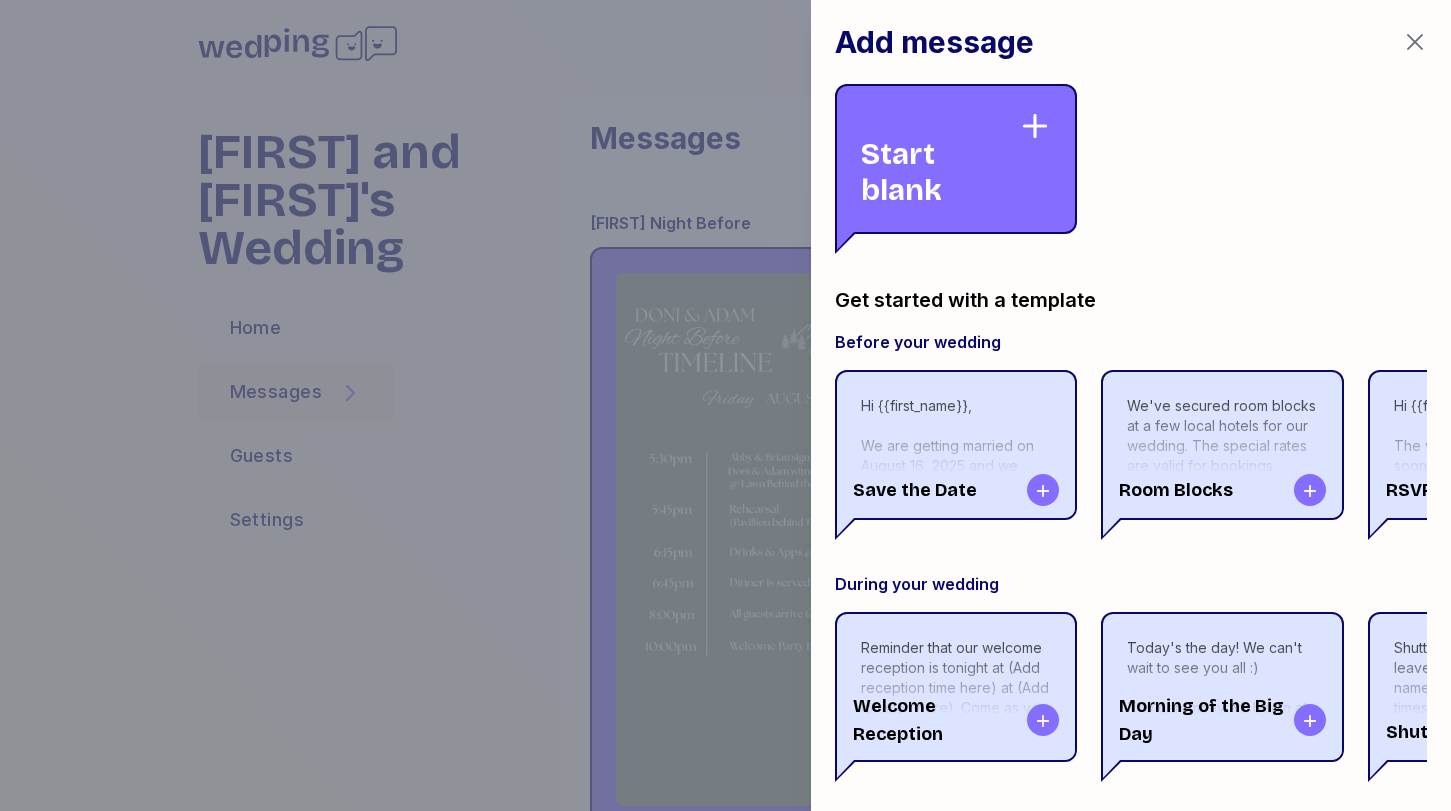 click on "Start blank" at bounding box center [940, 159] 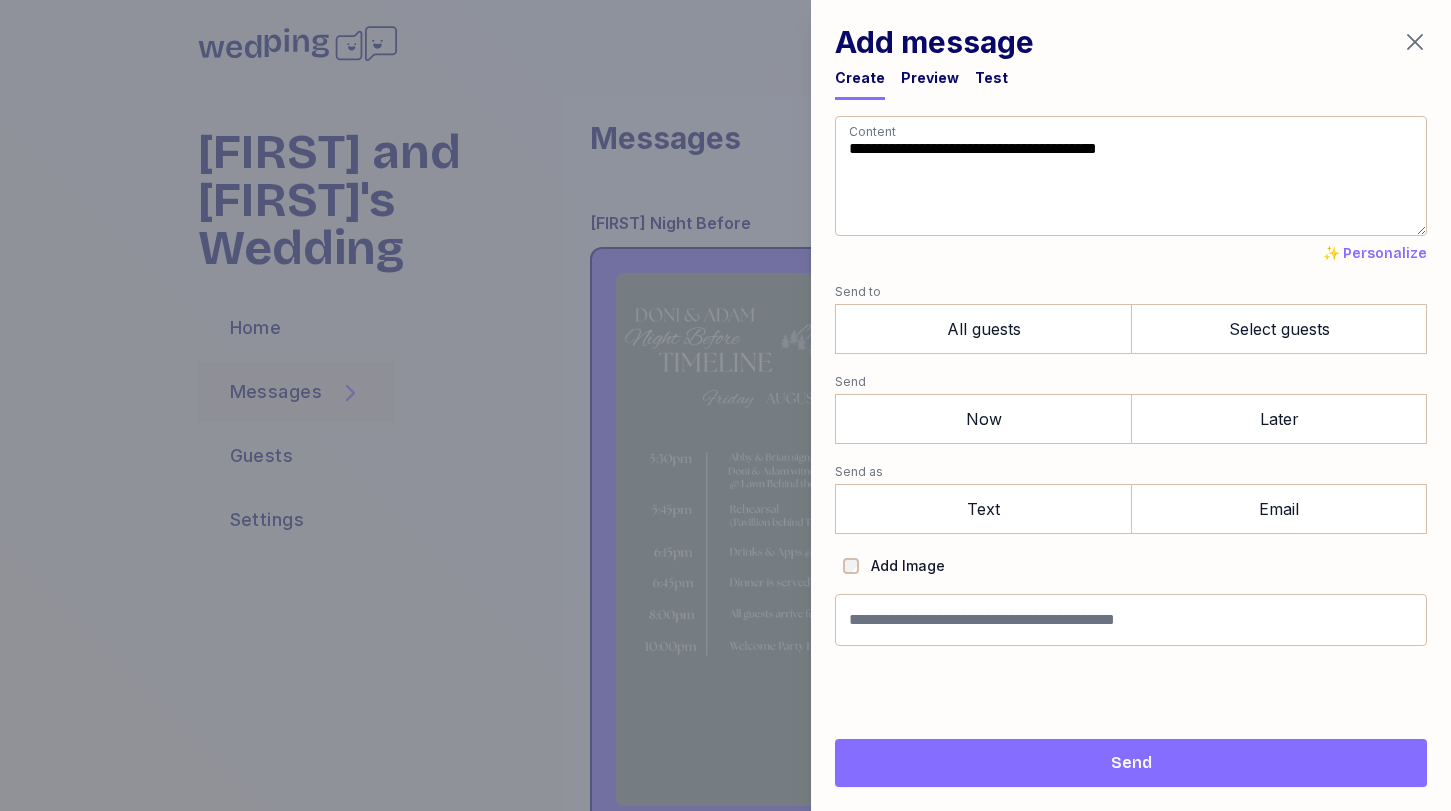 drag, startPoint x: 918, startPoint y: 210, endPoint x: 734, endPoint y: -135, distance: 391 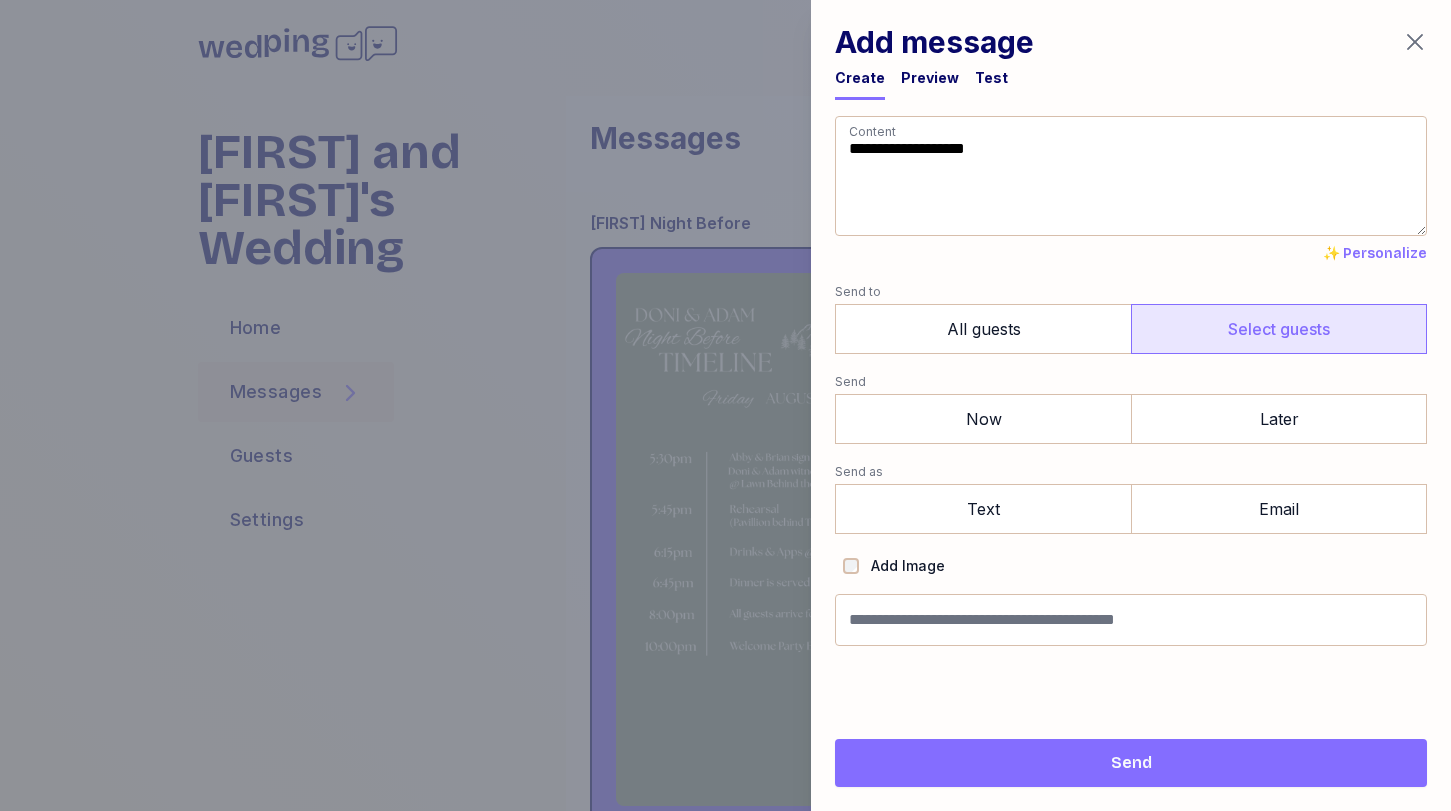 type on "**********" 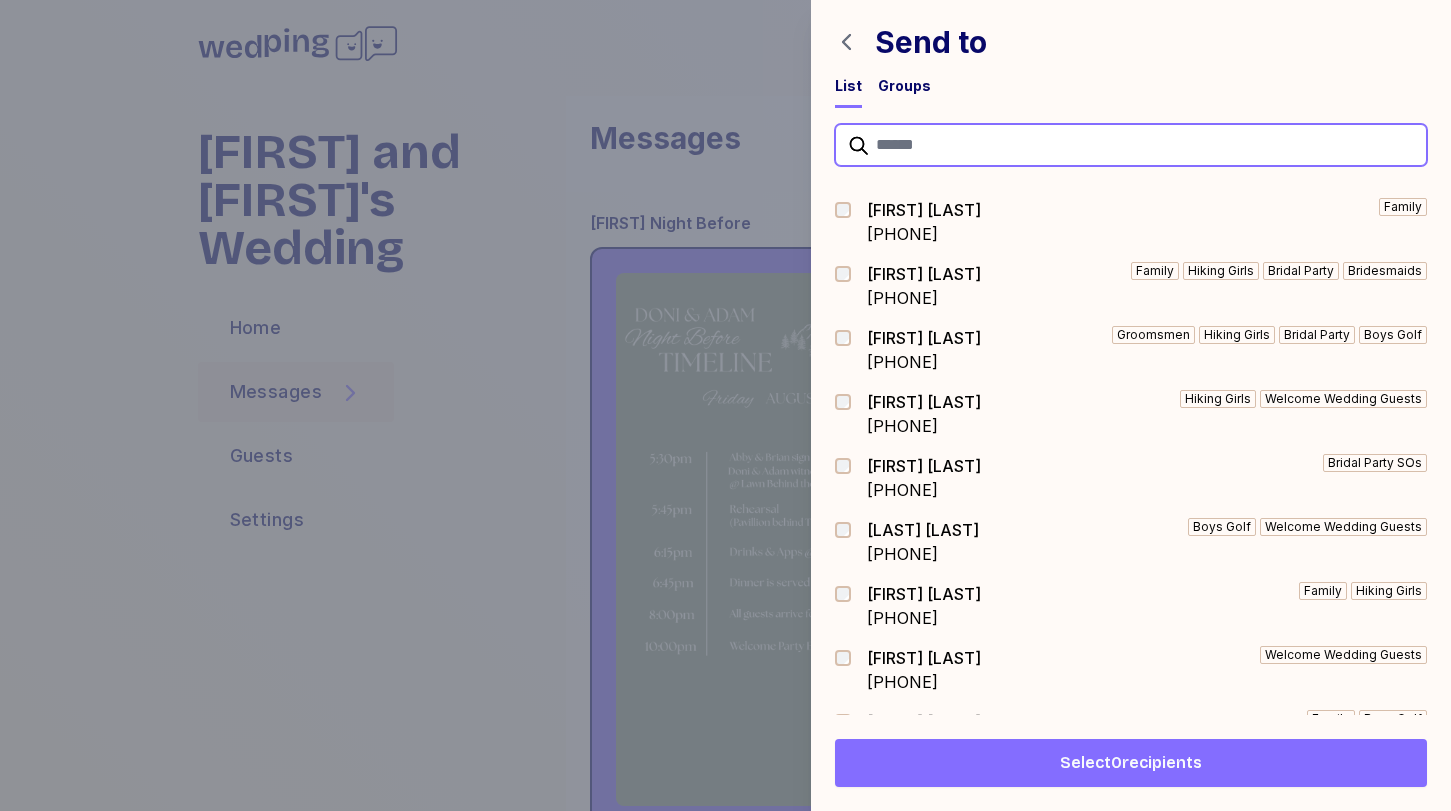 click at bounding box center (1131, 145) 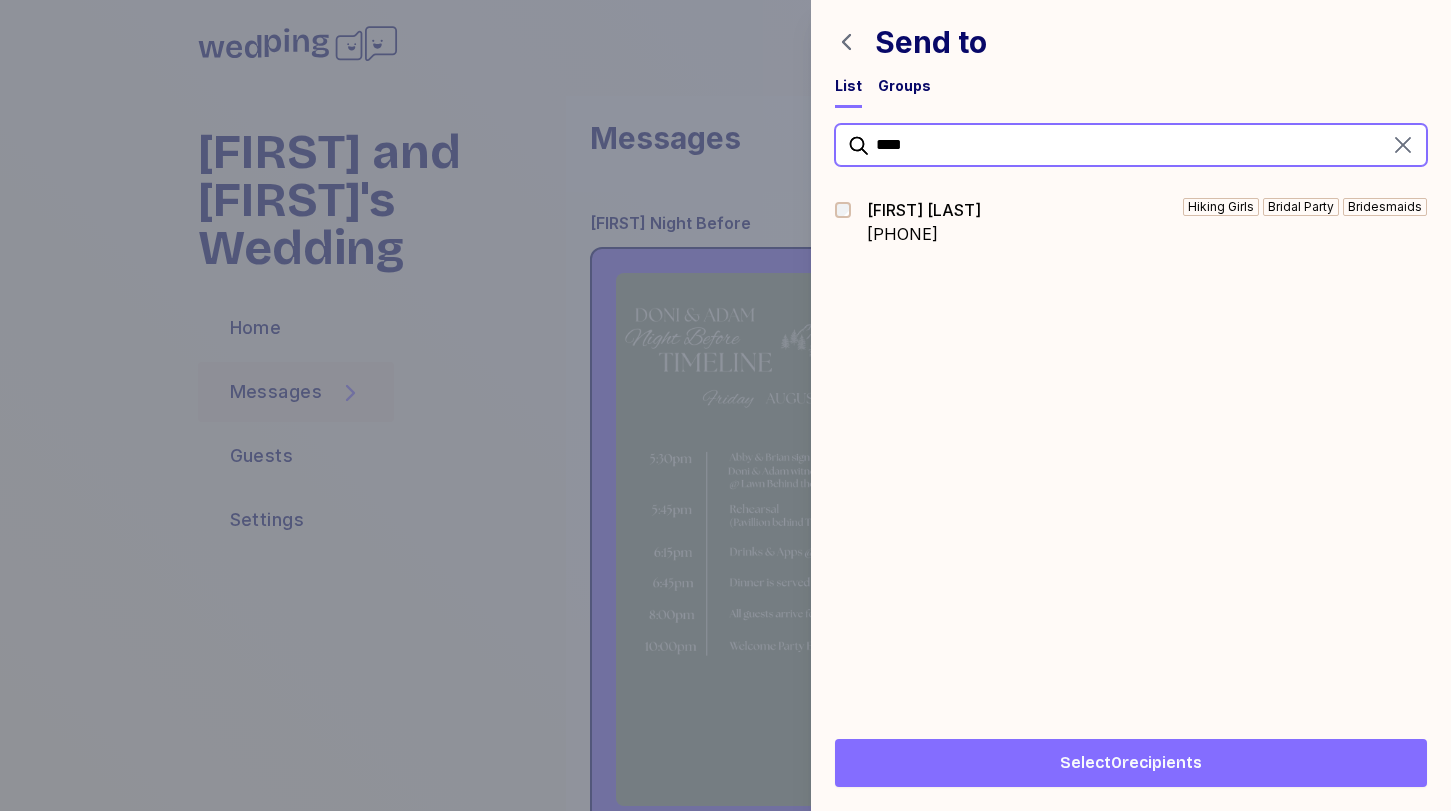 type on "****" 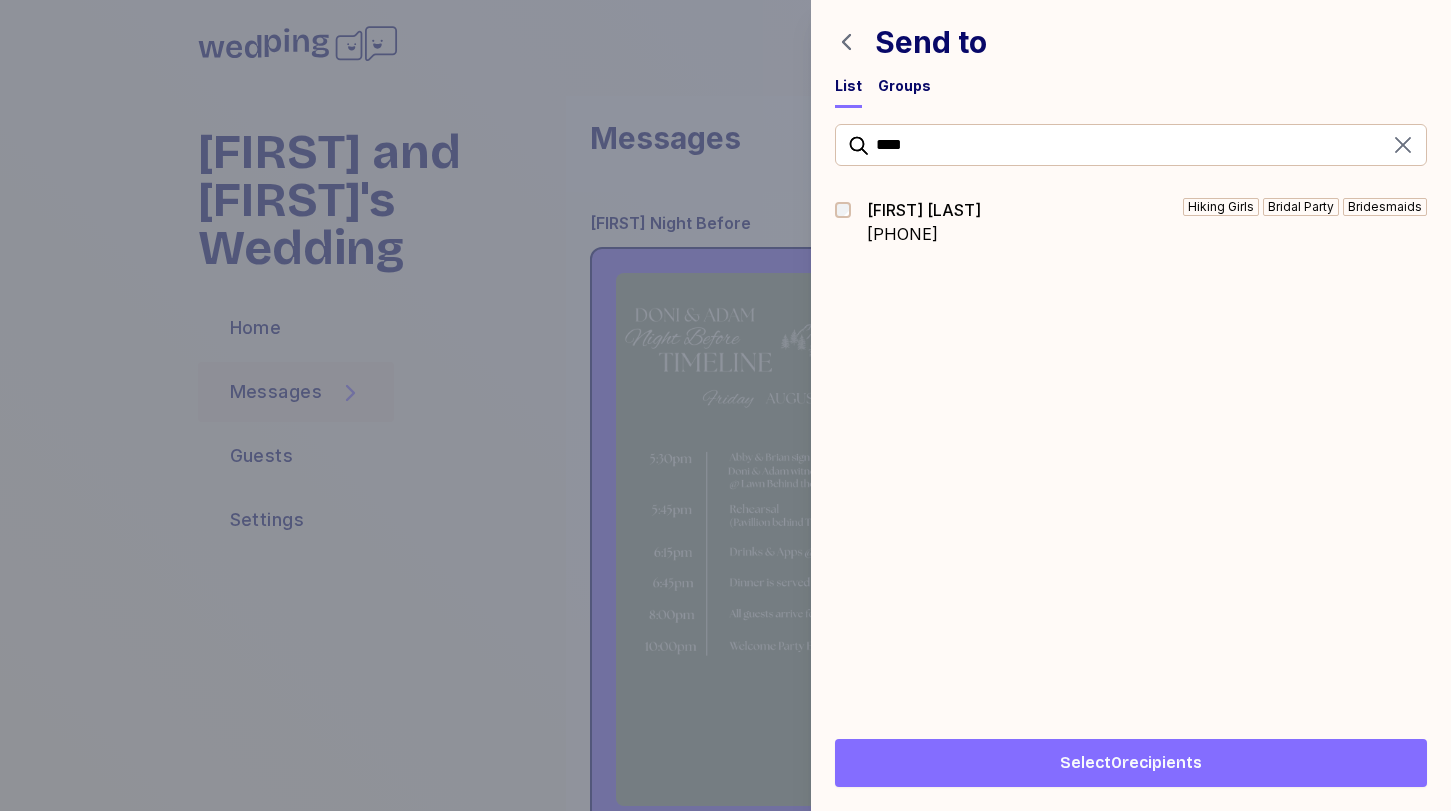click on "Doni   Robinson" at bounding box center (924, 210) 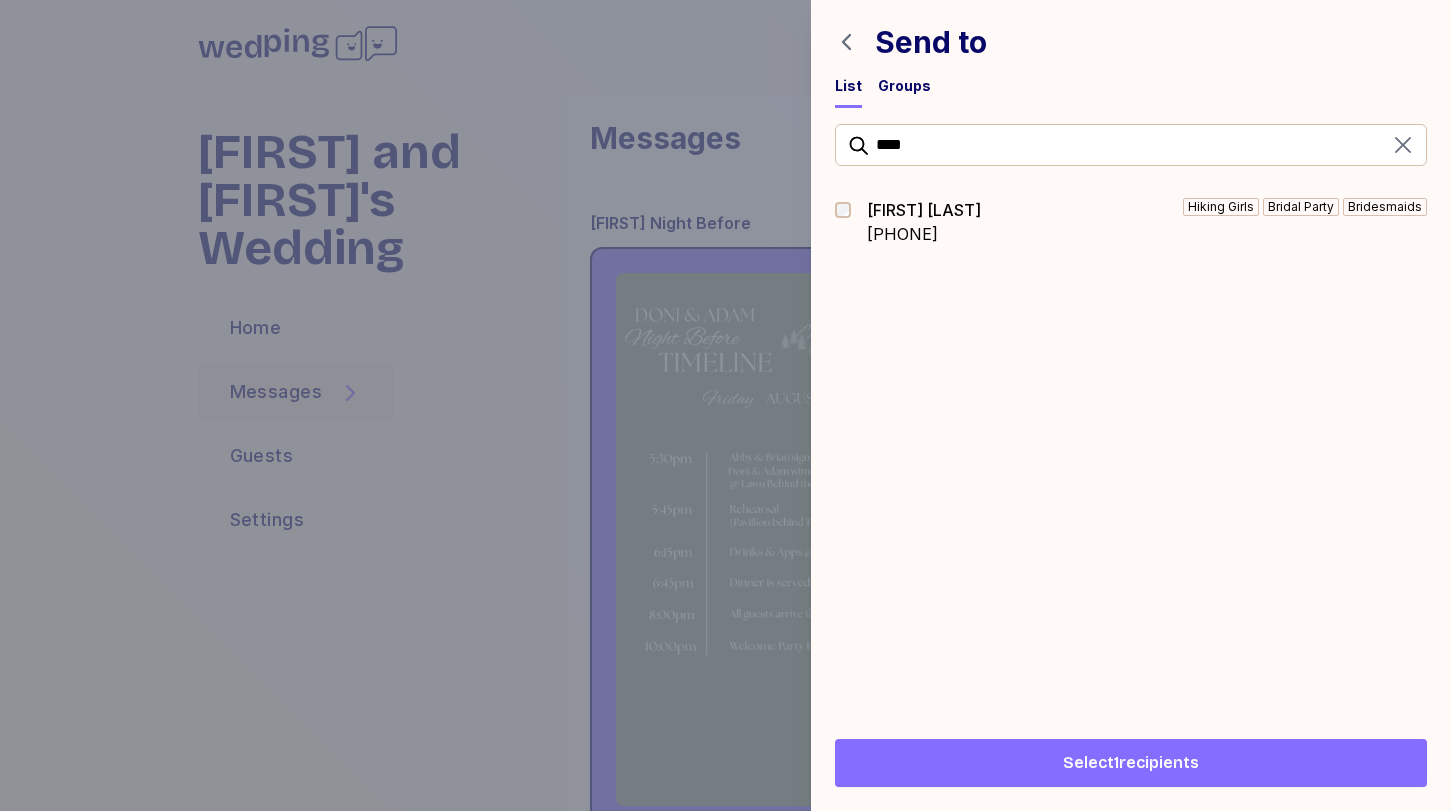click on "Select  1  recipients" at bounding box center (1131, 763) 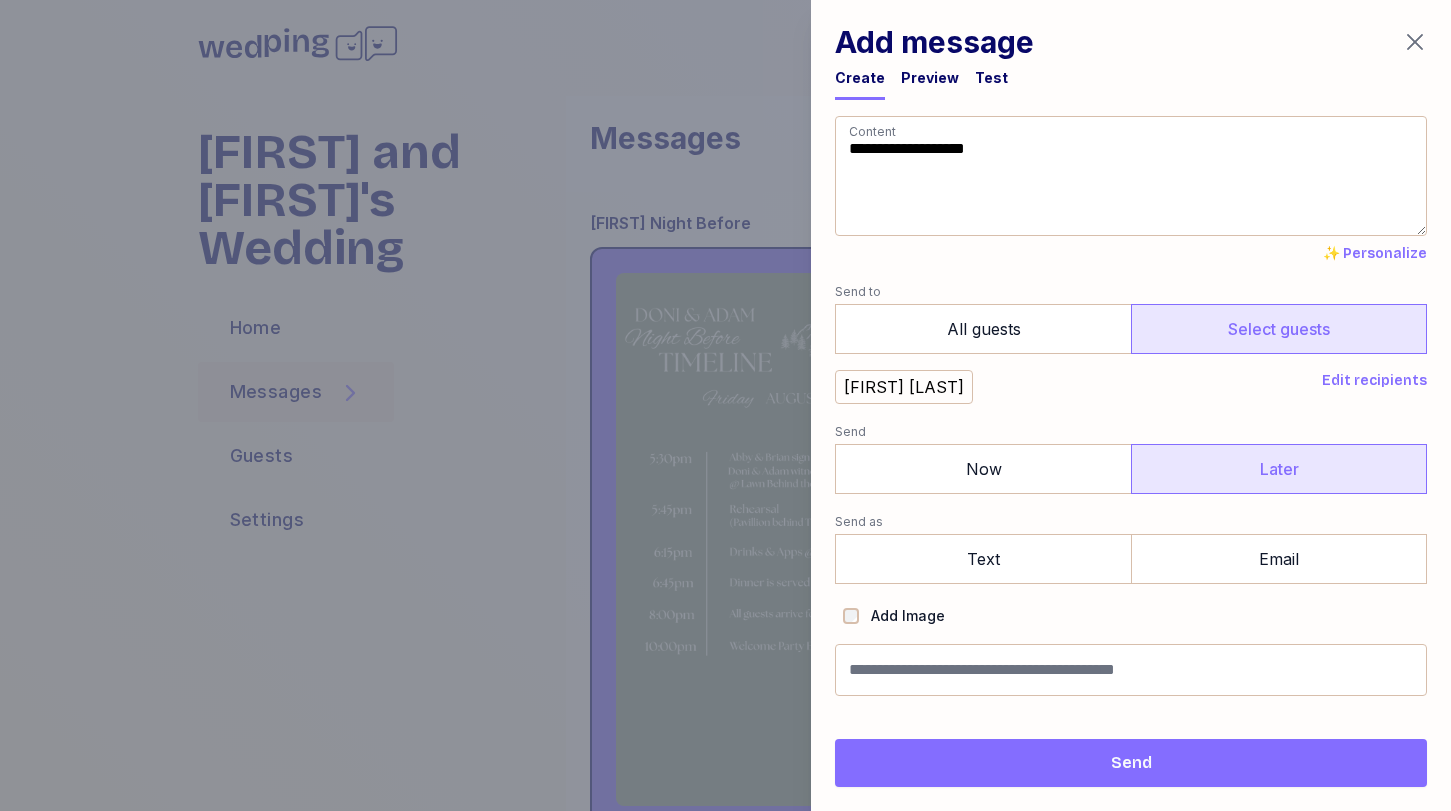 click on "Later" at bounding box center (1279, 469) 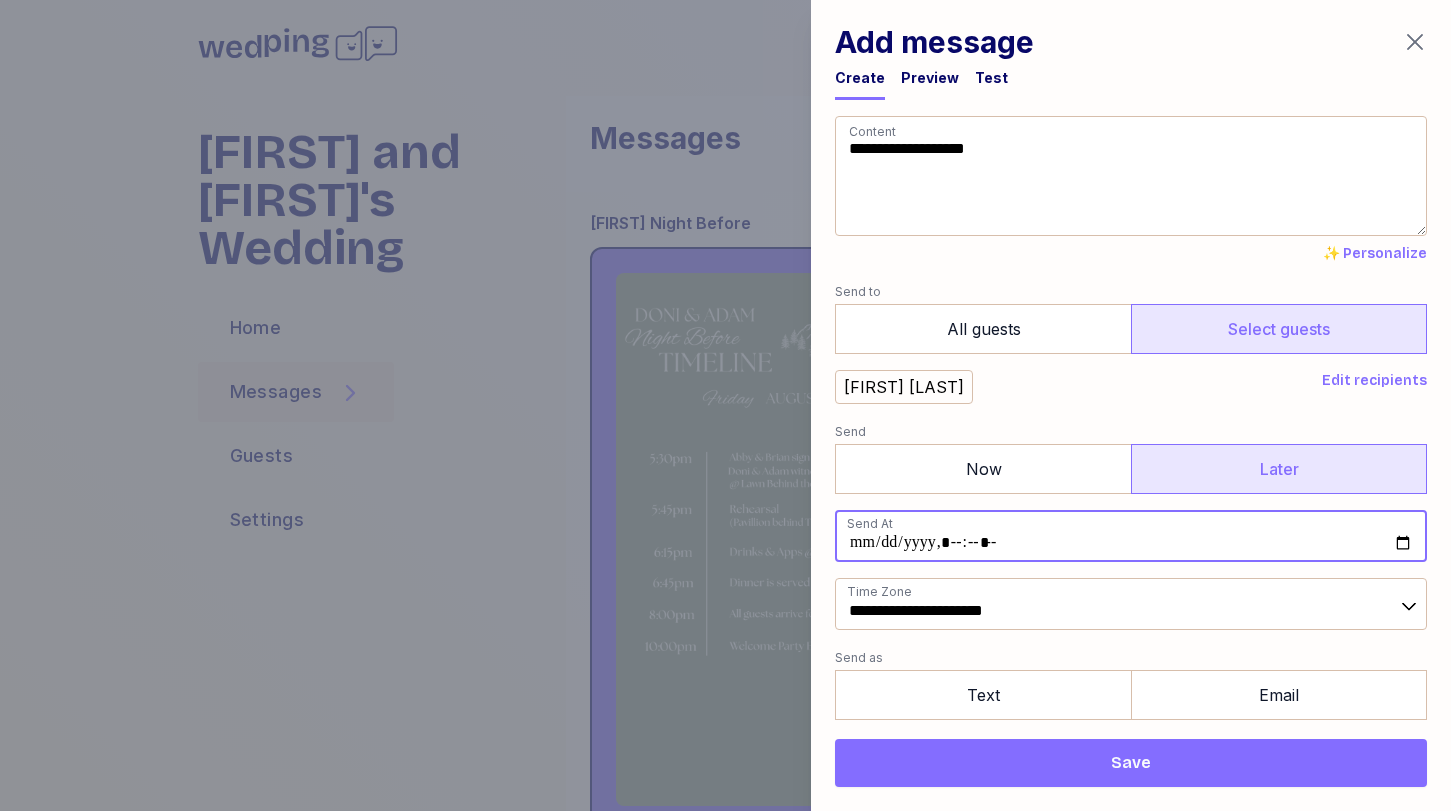 click at bounding box center (1131, 536) 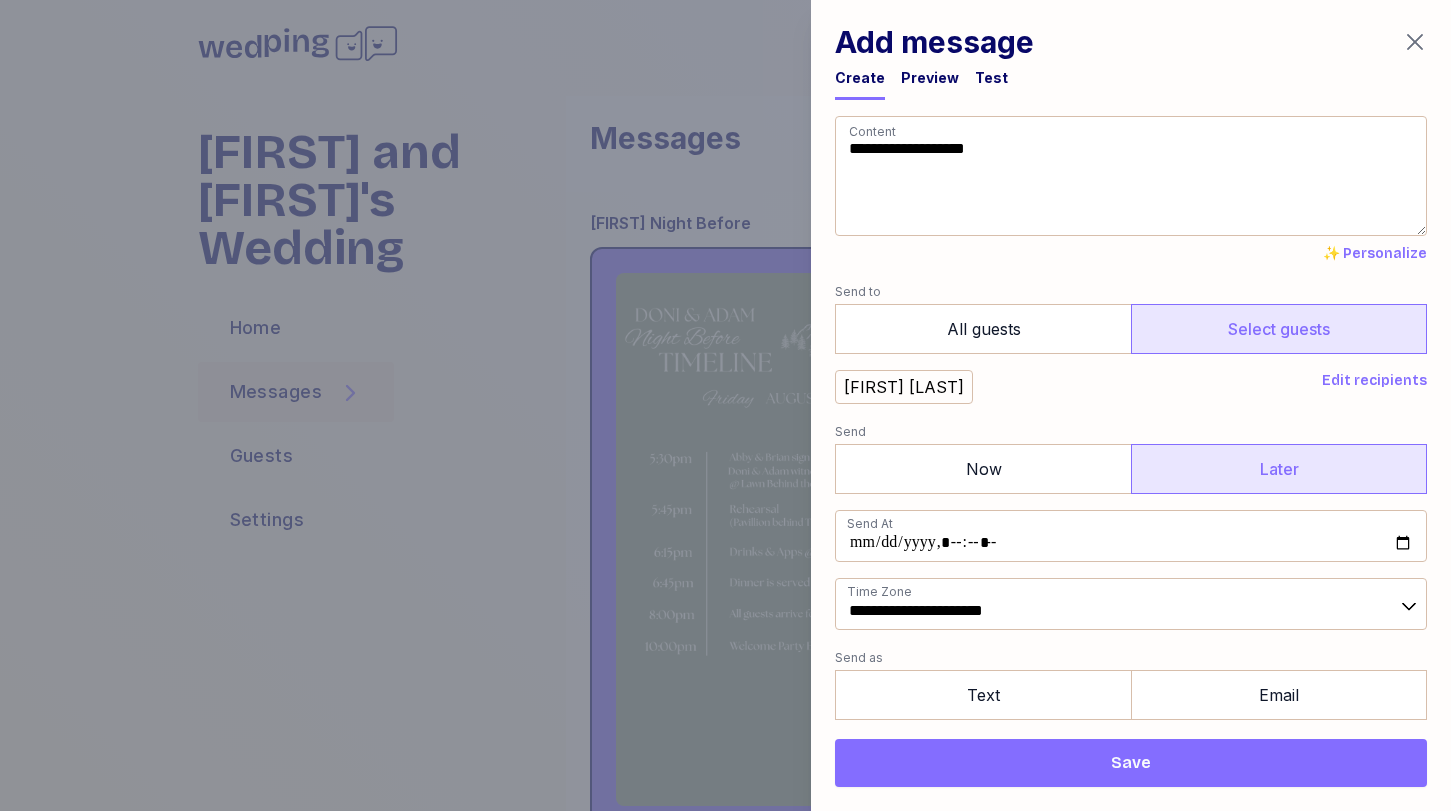 type on "**********" 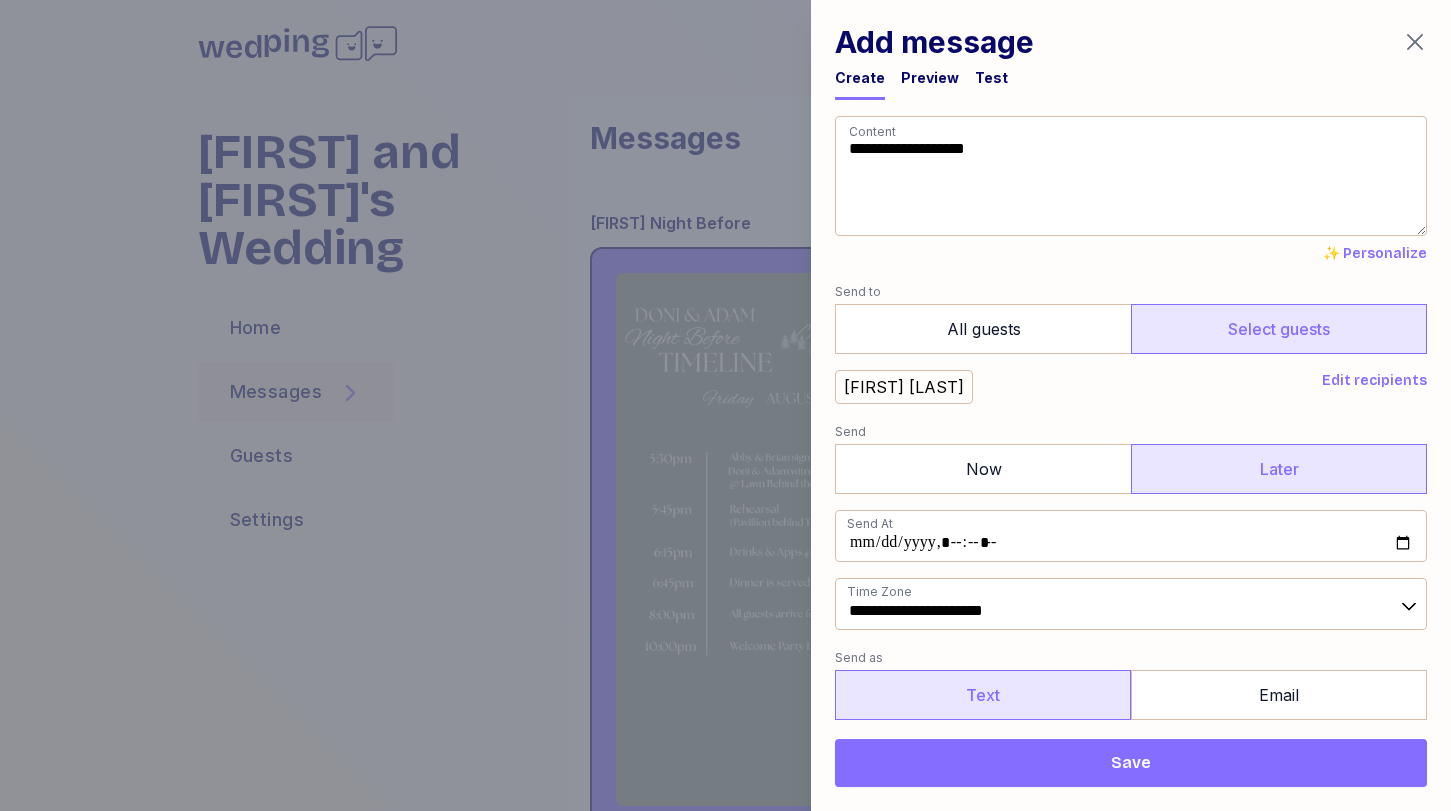 click on "Text" at bounding box center (983, 695) 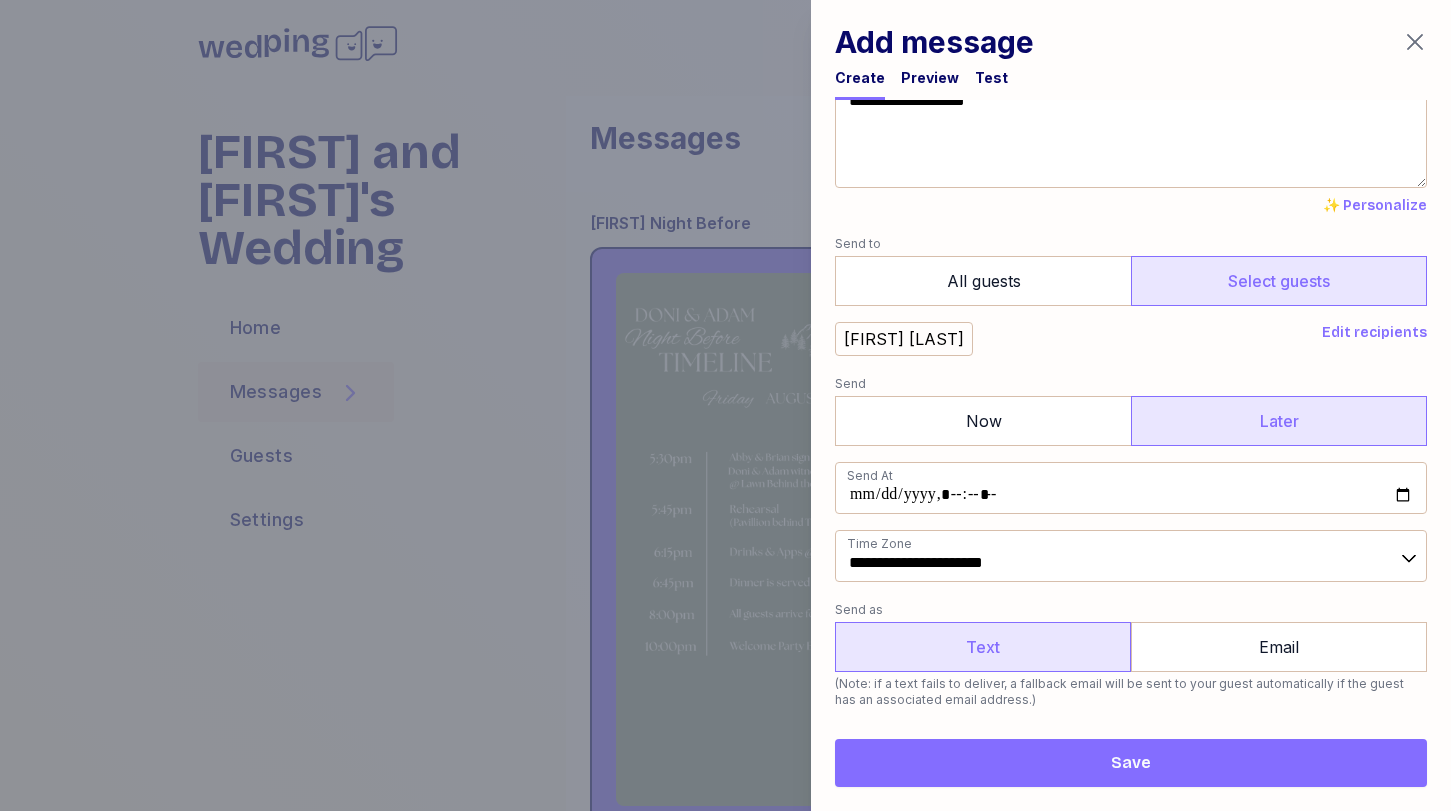 scroll, scrollTop: 145, scrollLeft: 0, axis: vertical 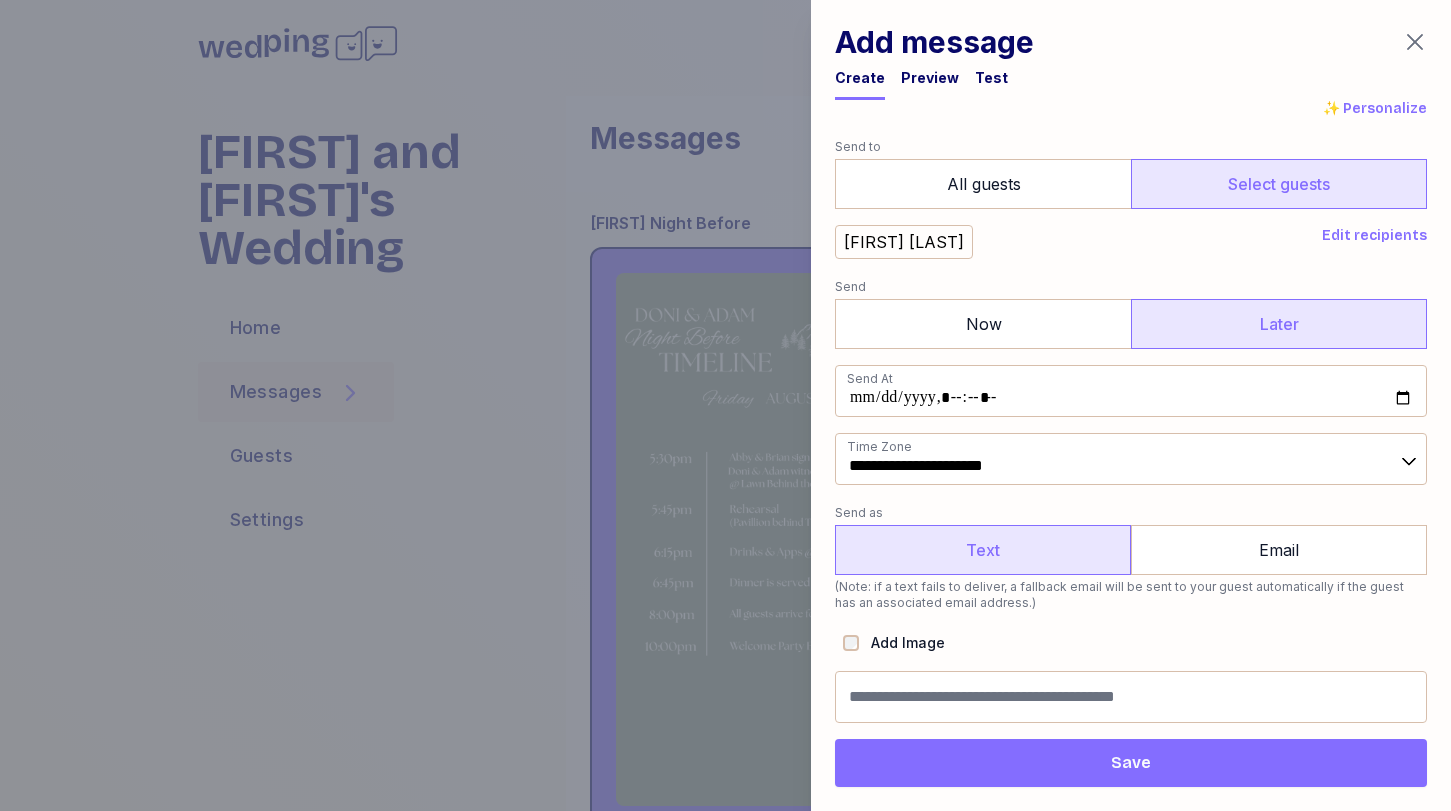 click on "**********" at bounding box center [1131, 347] 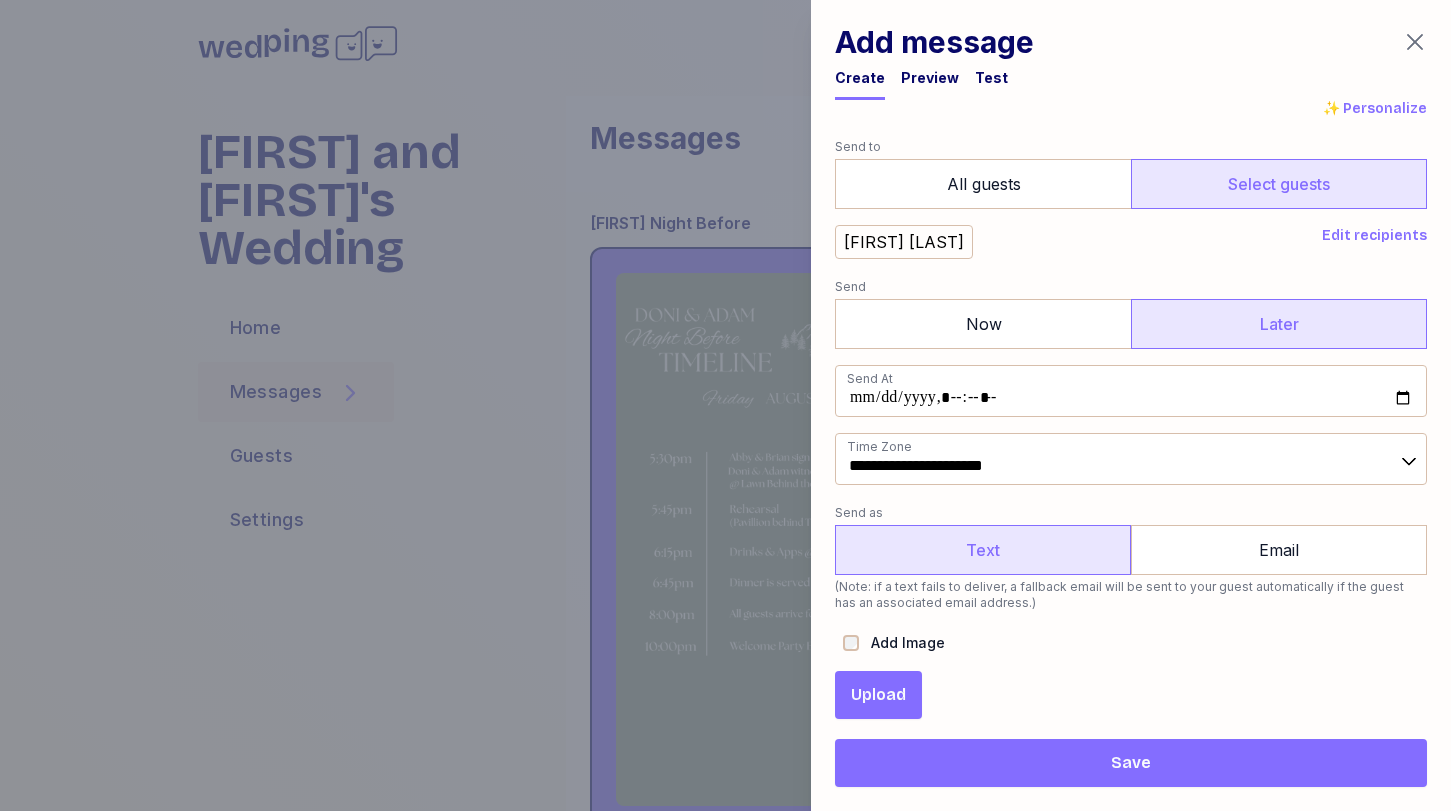 click on "Upload" at bounding box center [878, 695] 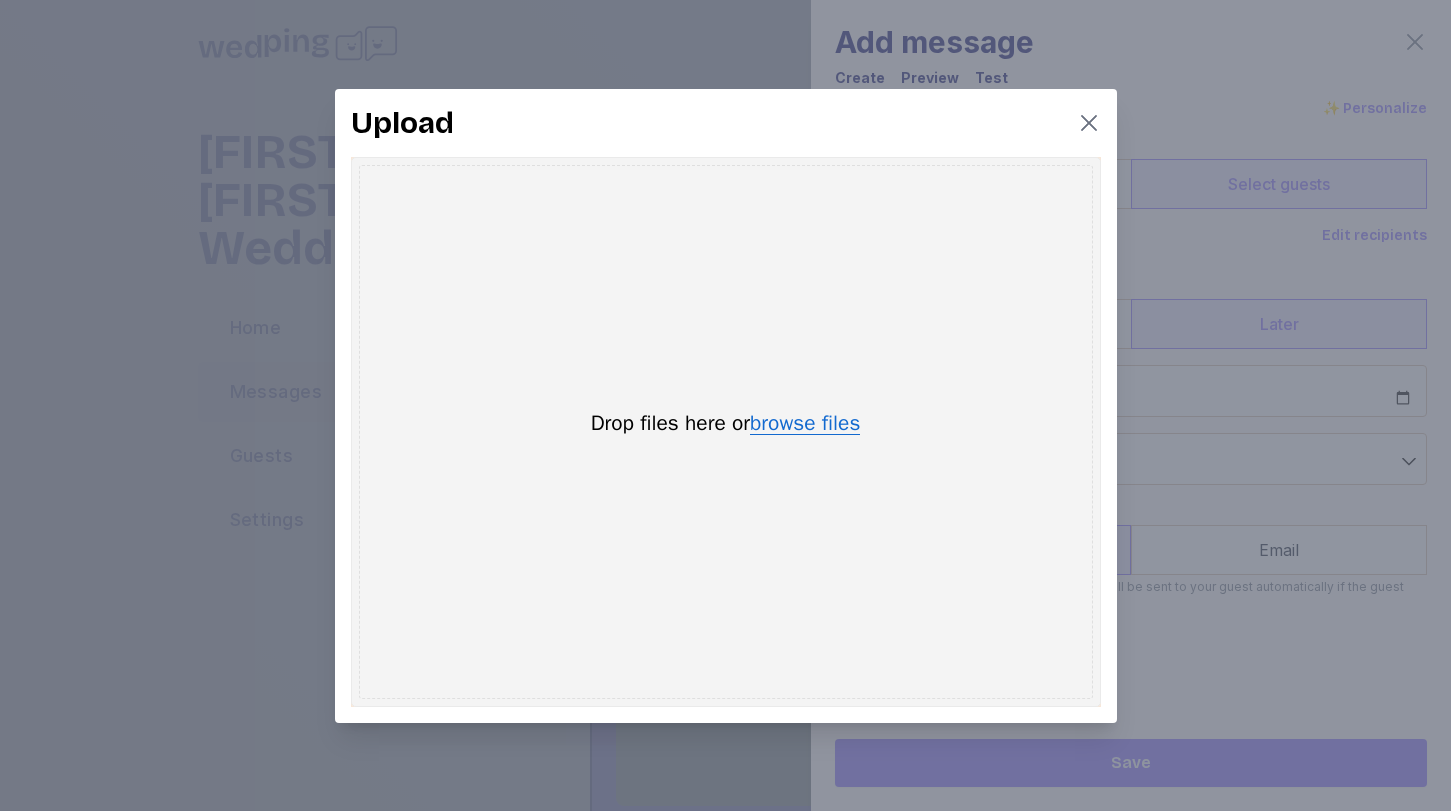 click on "browse files" at bounding box center (805, 424) 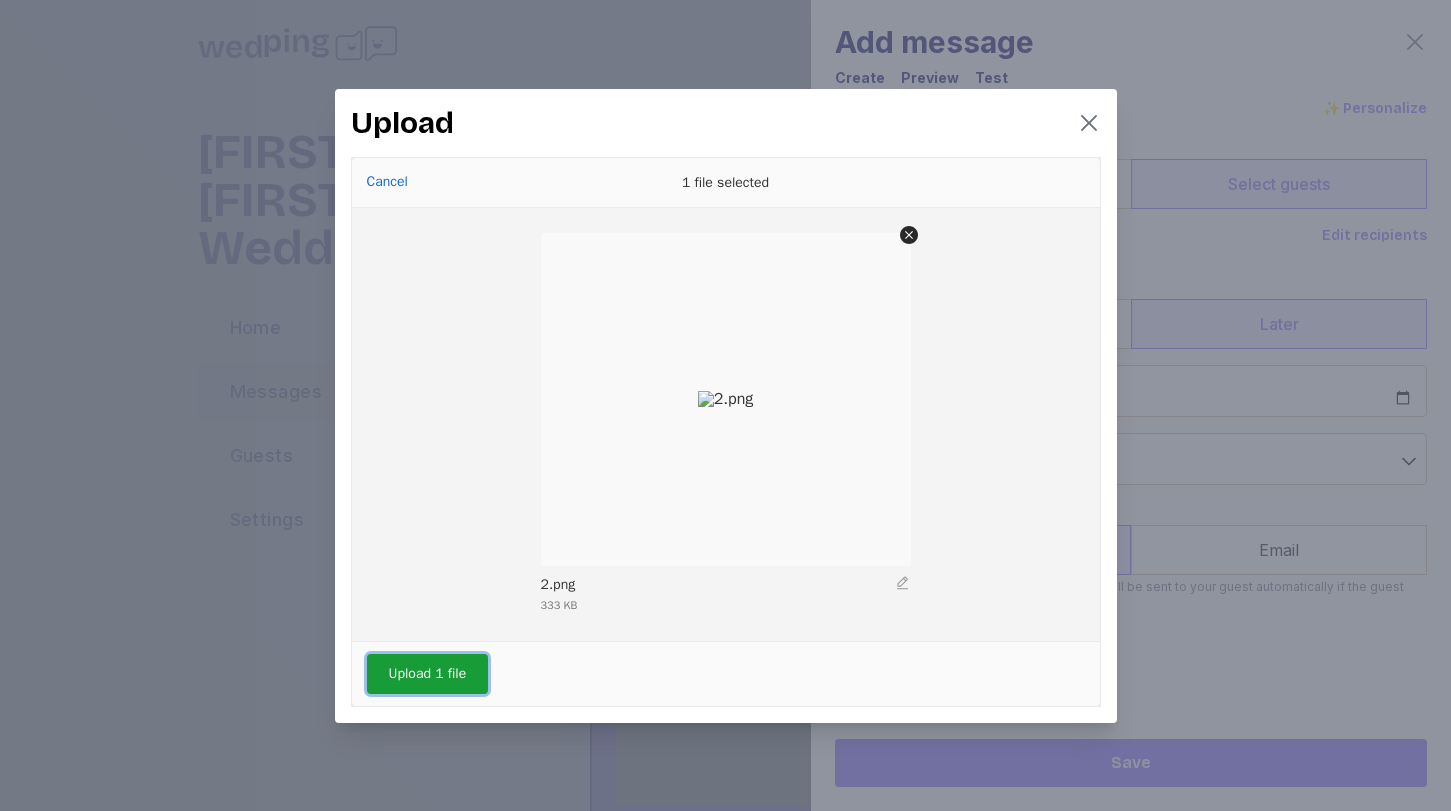 click on "Upload 1 file" at bounding box center [428, 674] 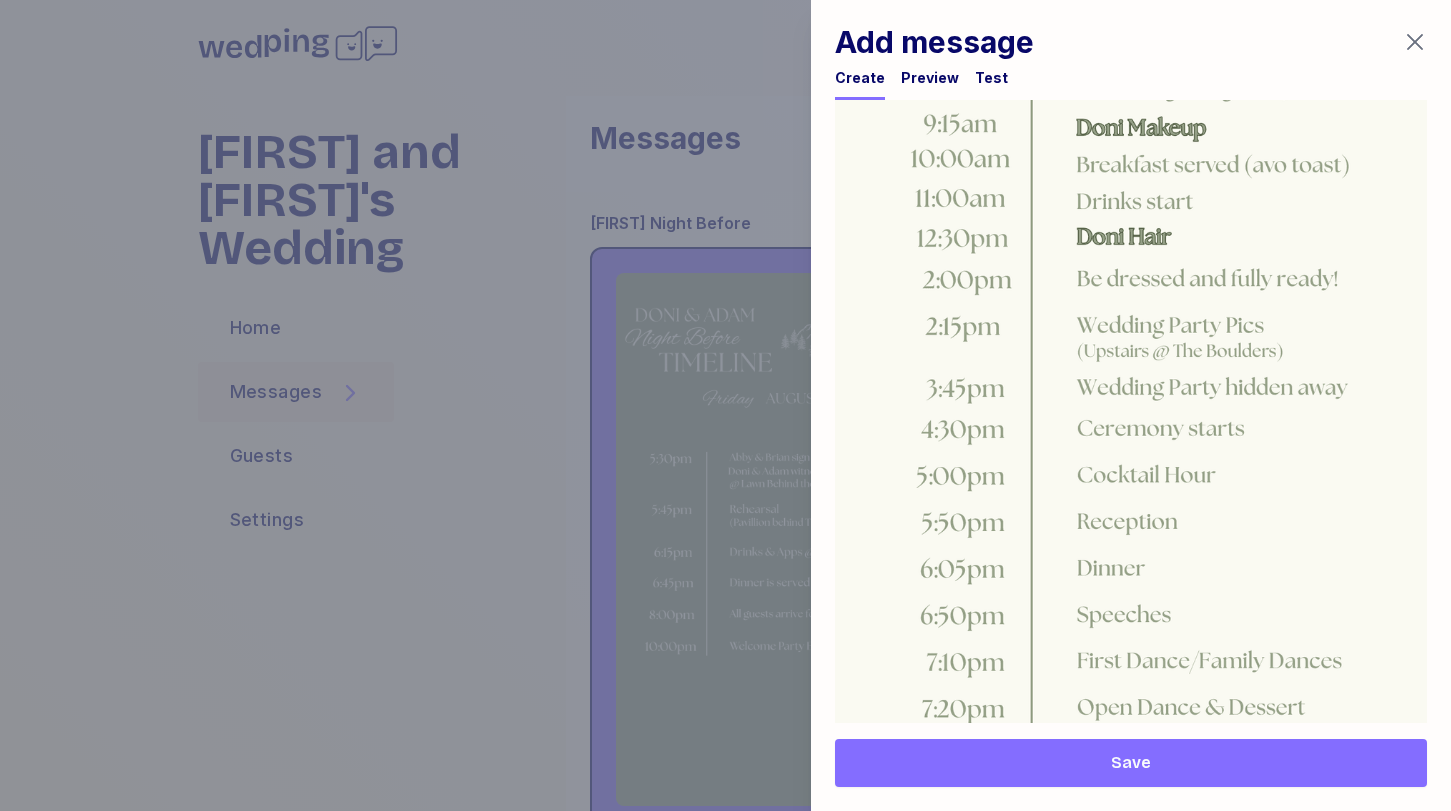 scroll, scrollTop: 1213, scrollLeft: 0, axis: vertical 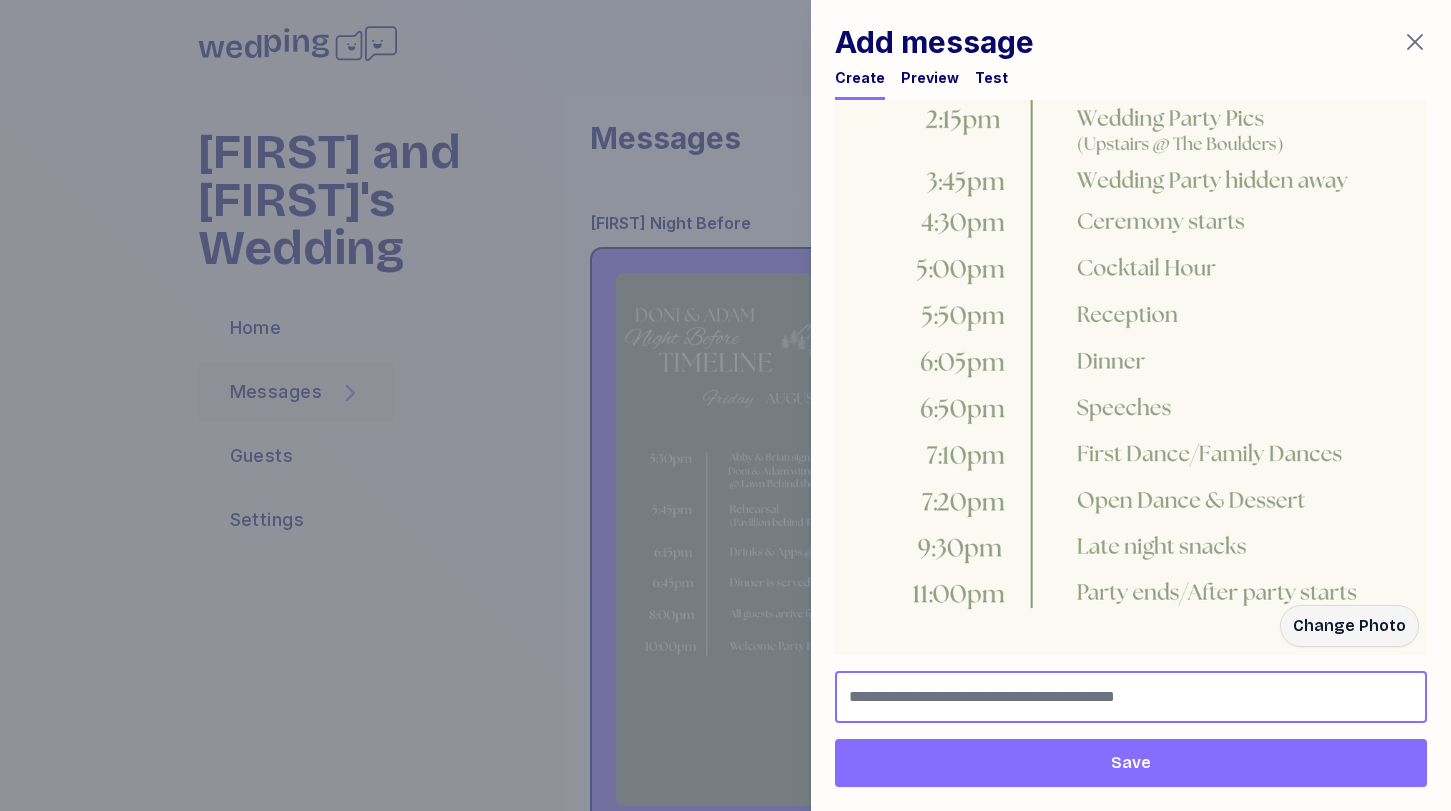 click at bounding box center (1131, 697) 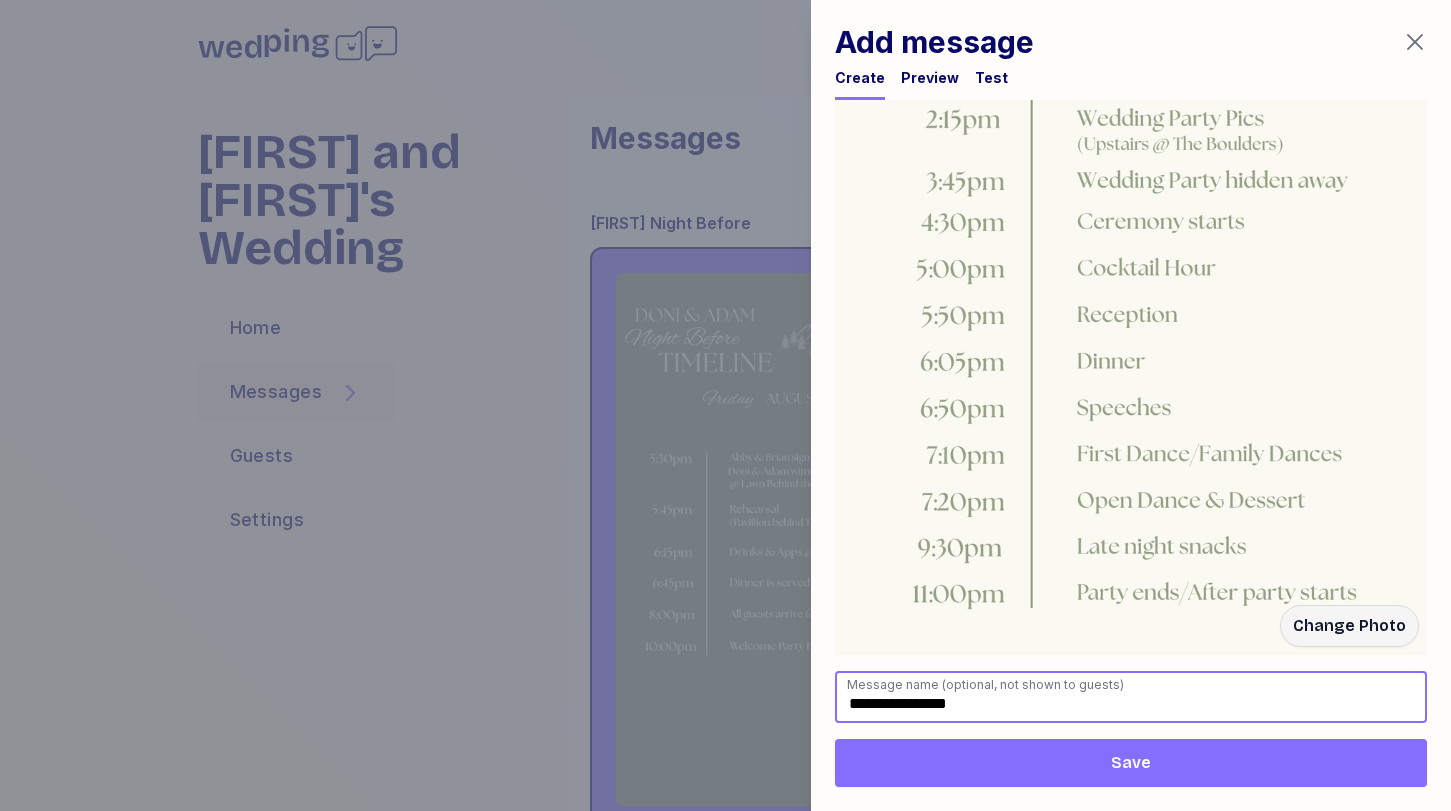 type on "**********" 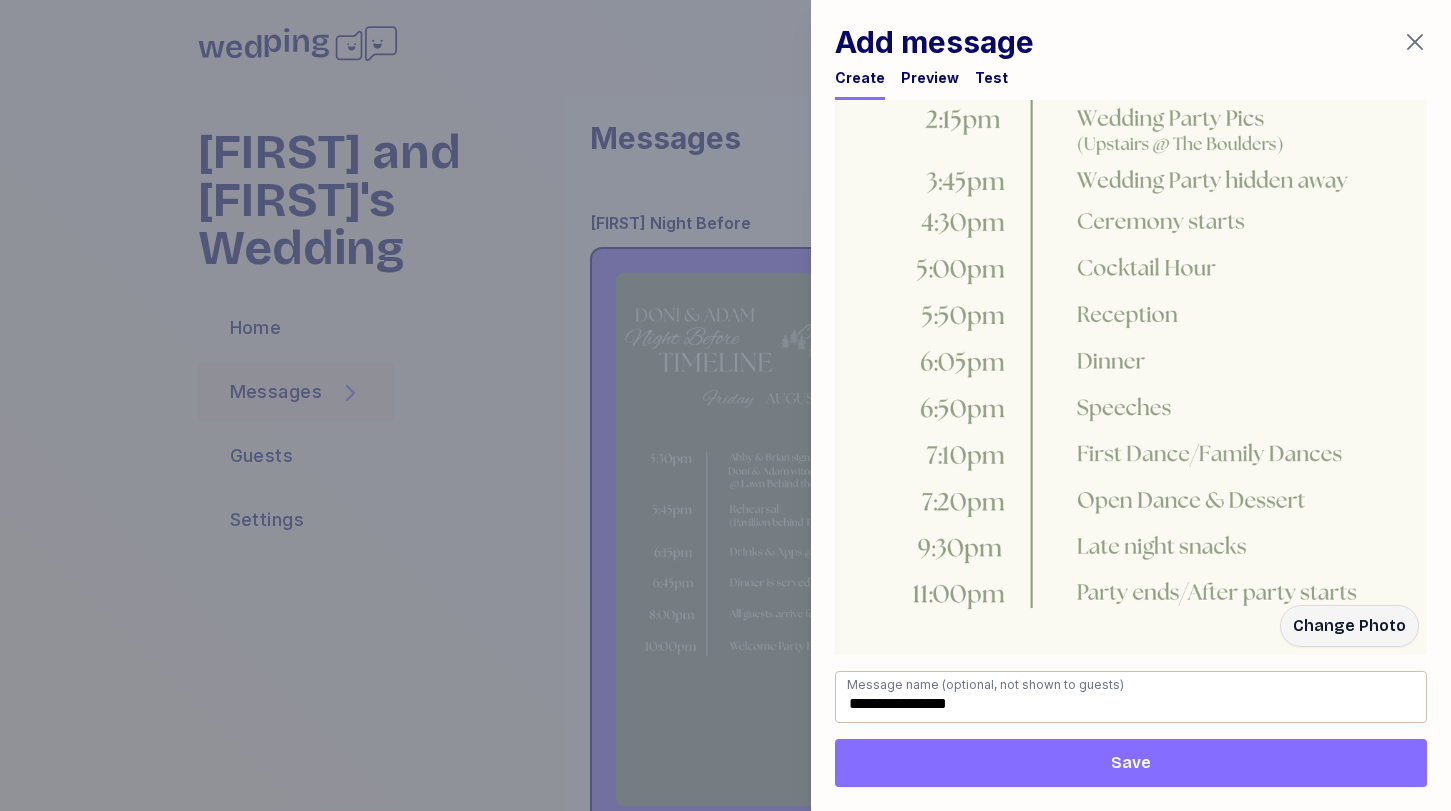 click on "Save" at bounding box center (1131, 763) 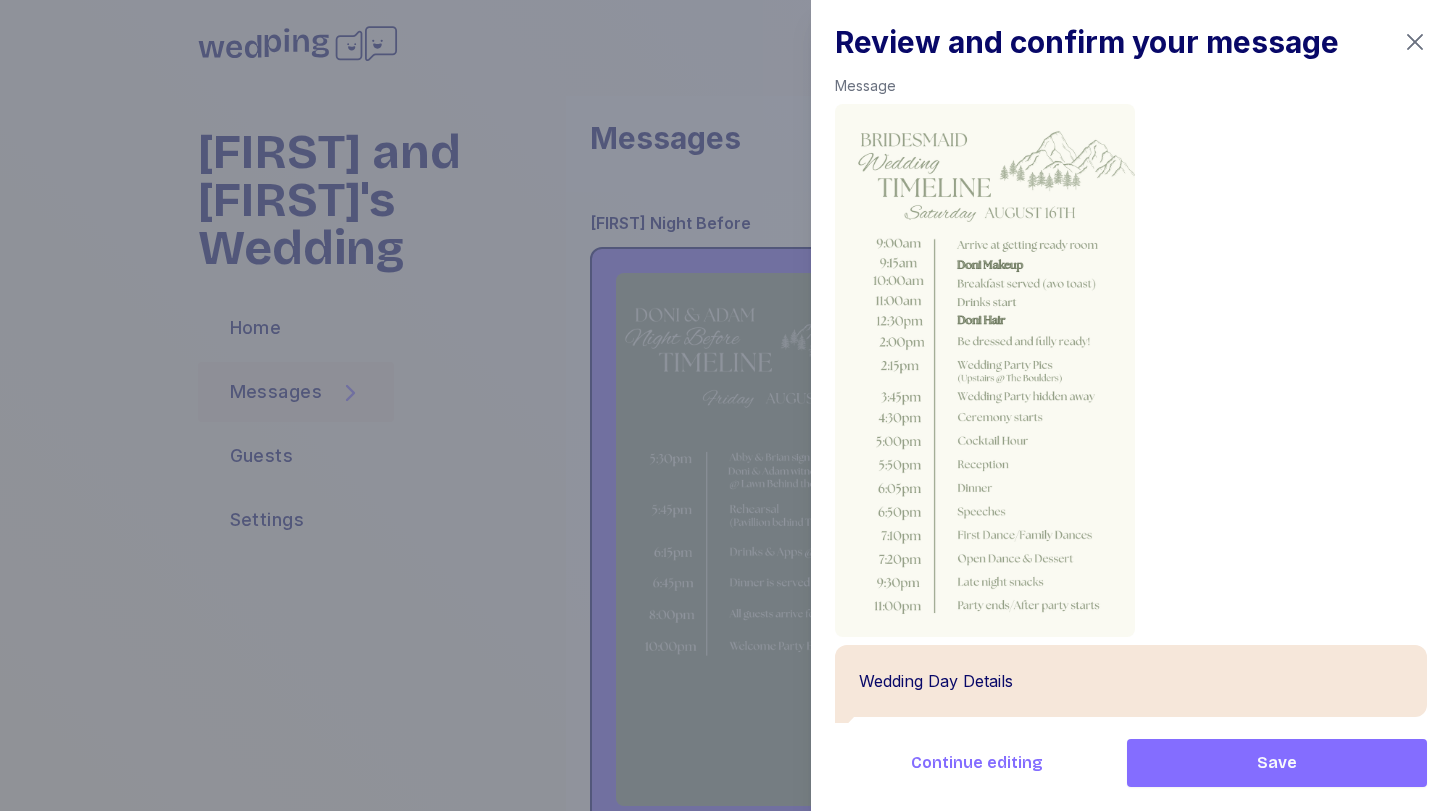 click on "Save" at bounding box center [1277, 763] 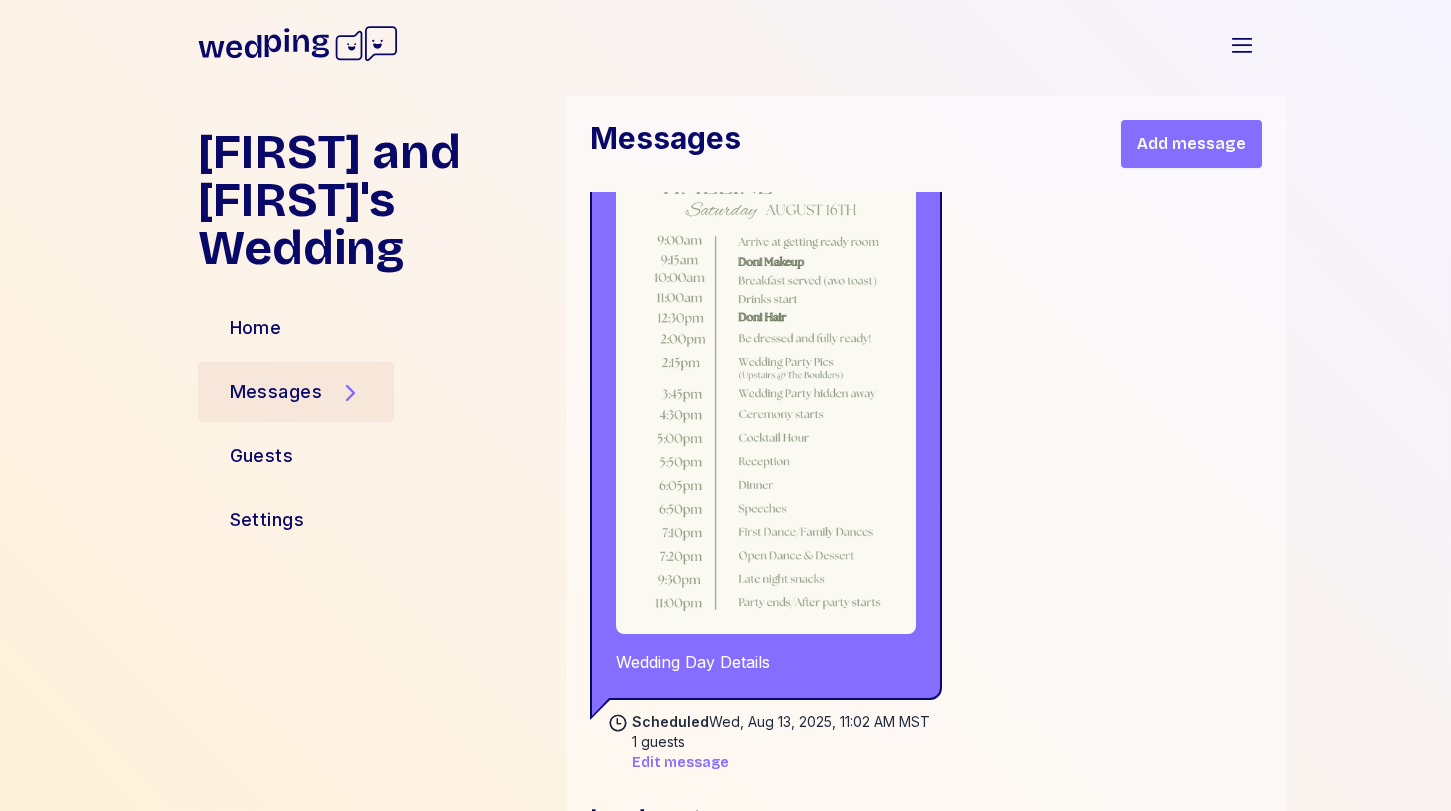 scroll, scrollTop: 25205, scrollLeft: 0, axis: vertical 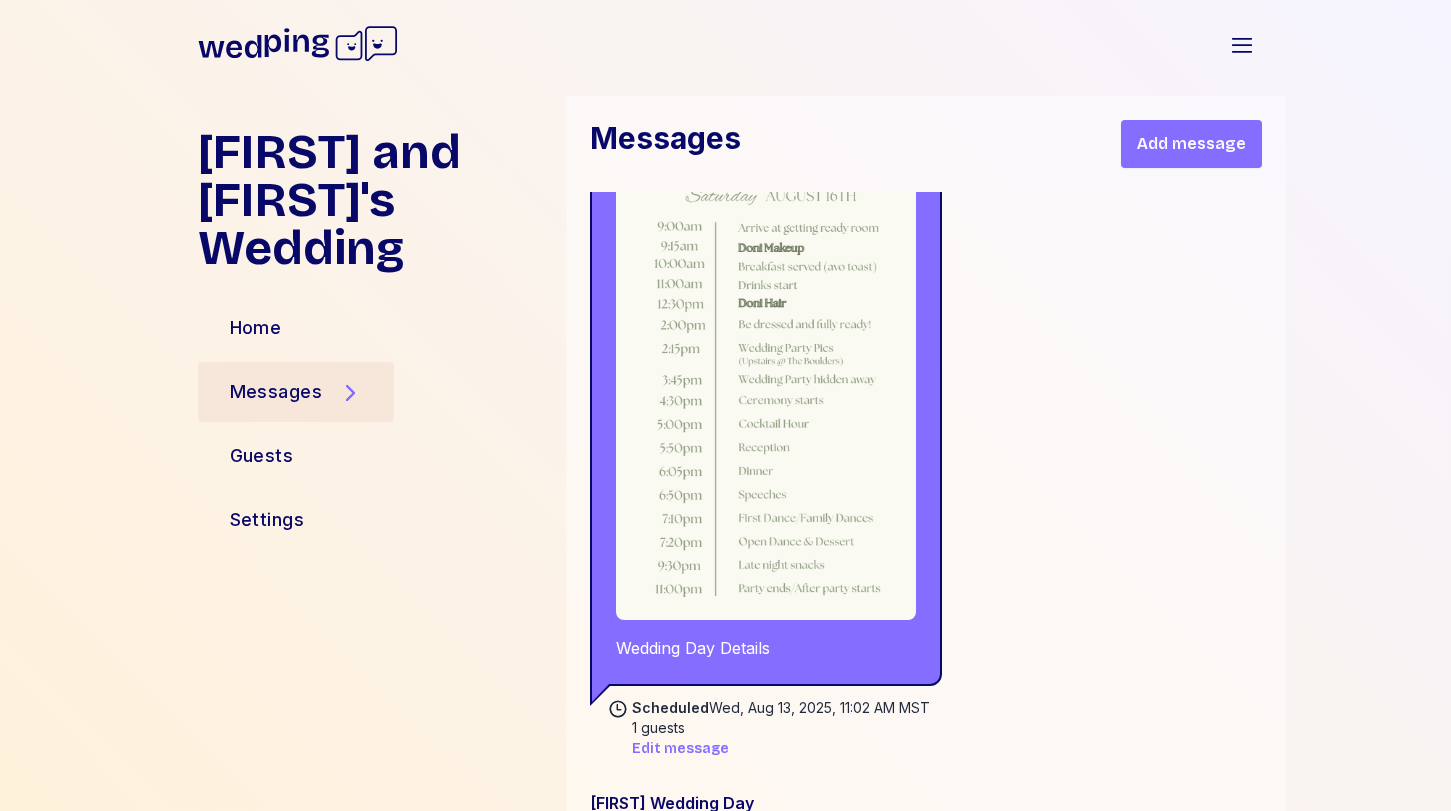 click on "Add message" at bounding box center [1191, 144] 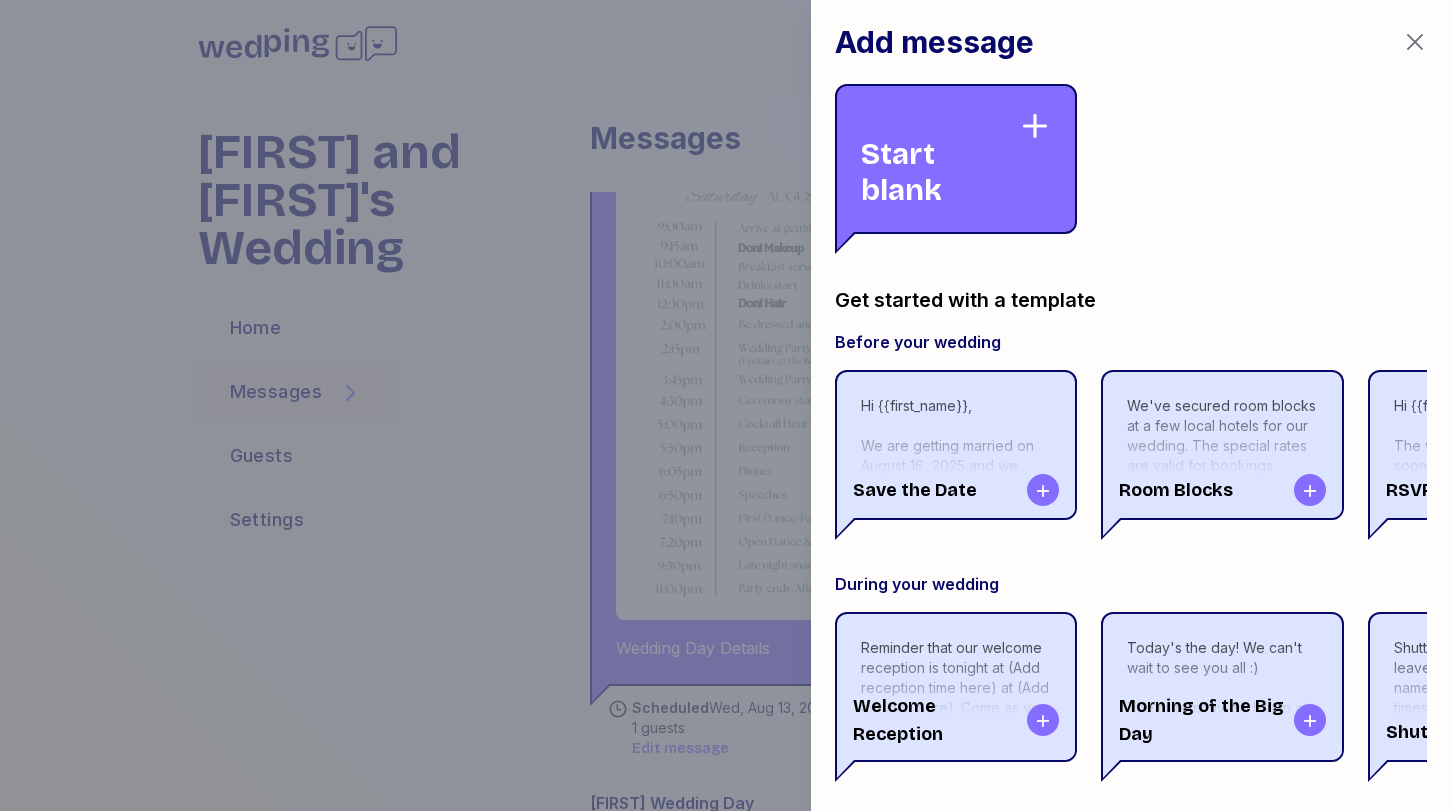click on "Start blank" at bounding box center (940, 159) 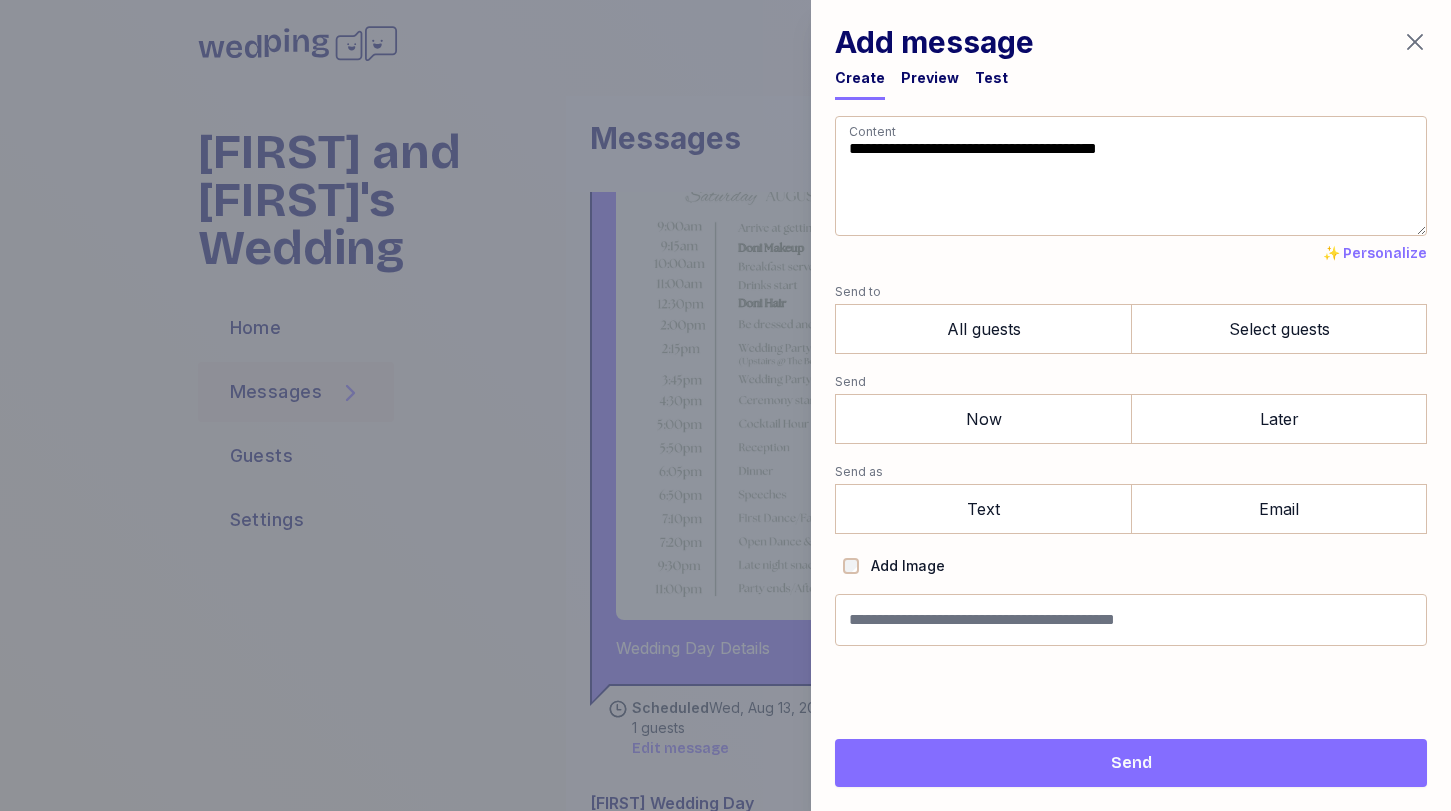 drag, startPoint x: 969, startPoint y: 188, endPoint x: 716, endPoint y: -28, distance: 332.66348 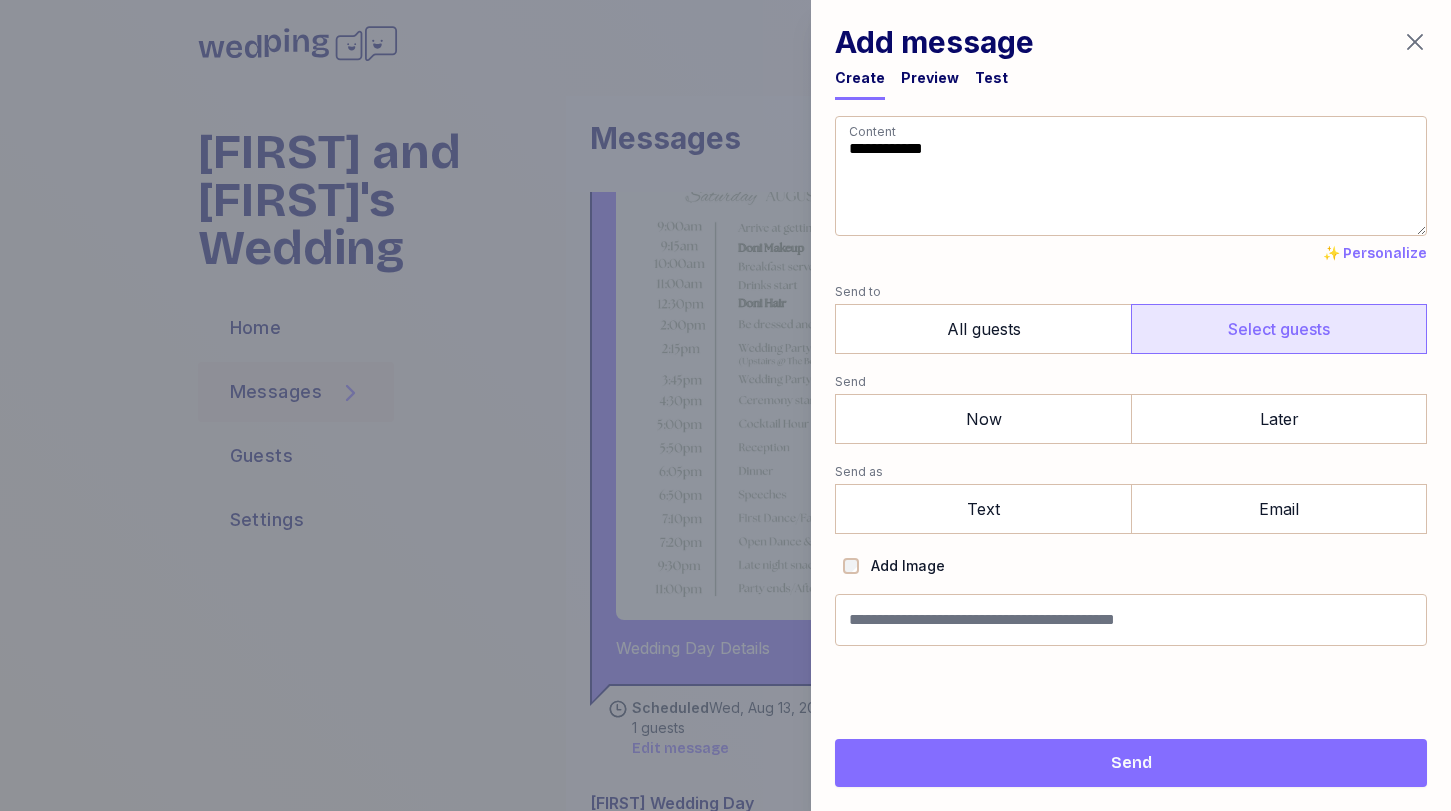 type on "**********" 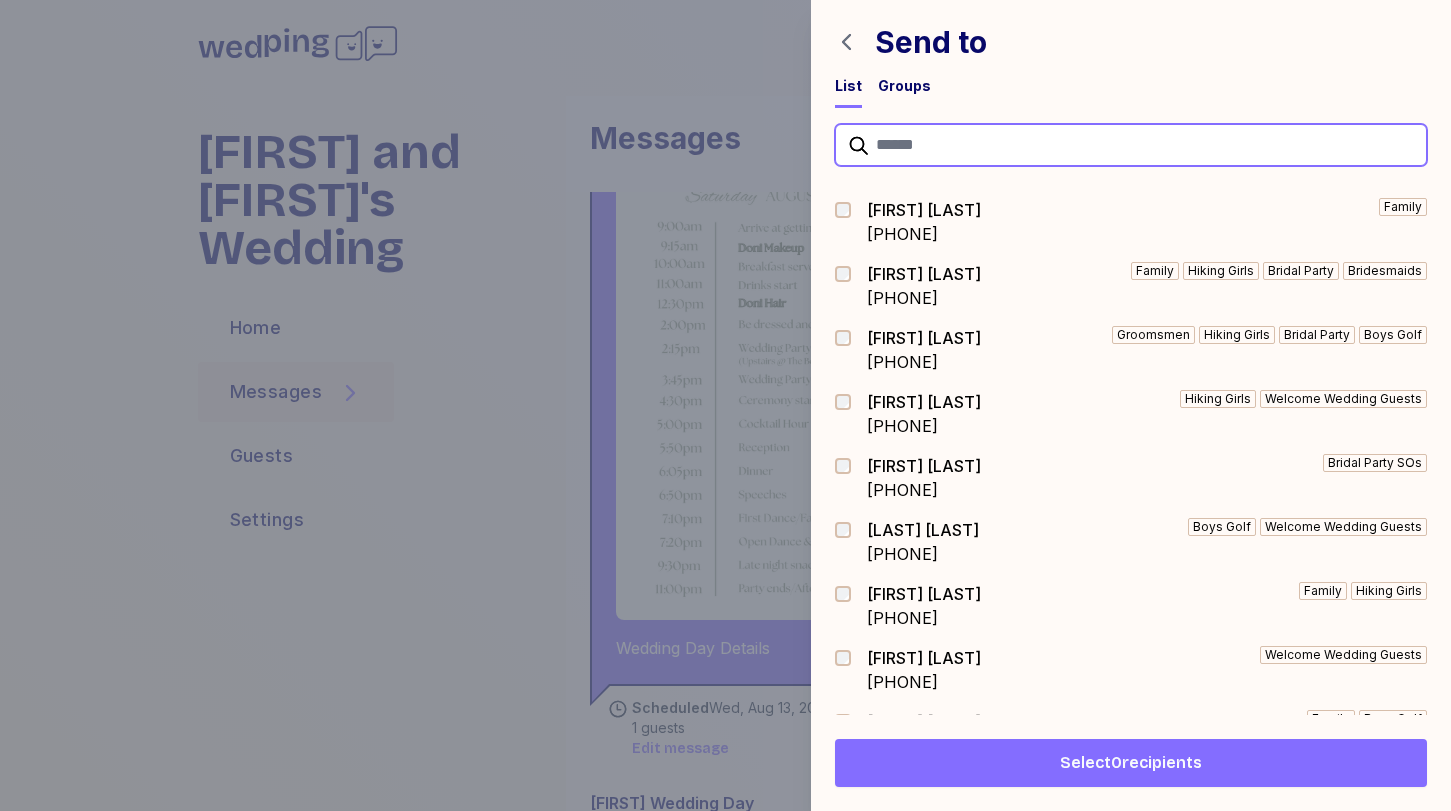 click at bounding box center [1131, 145] 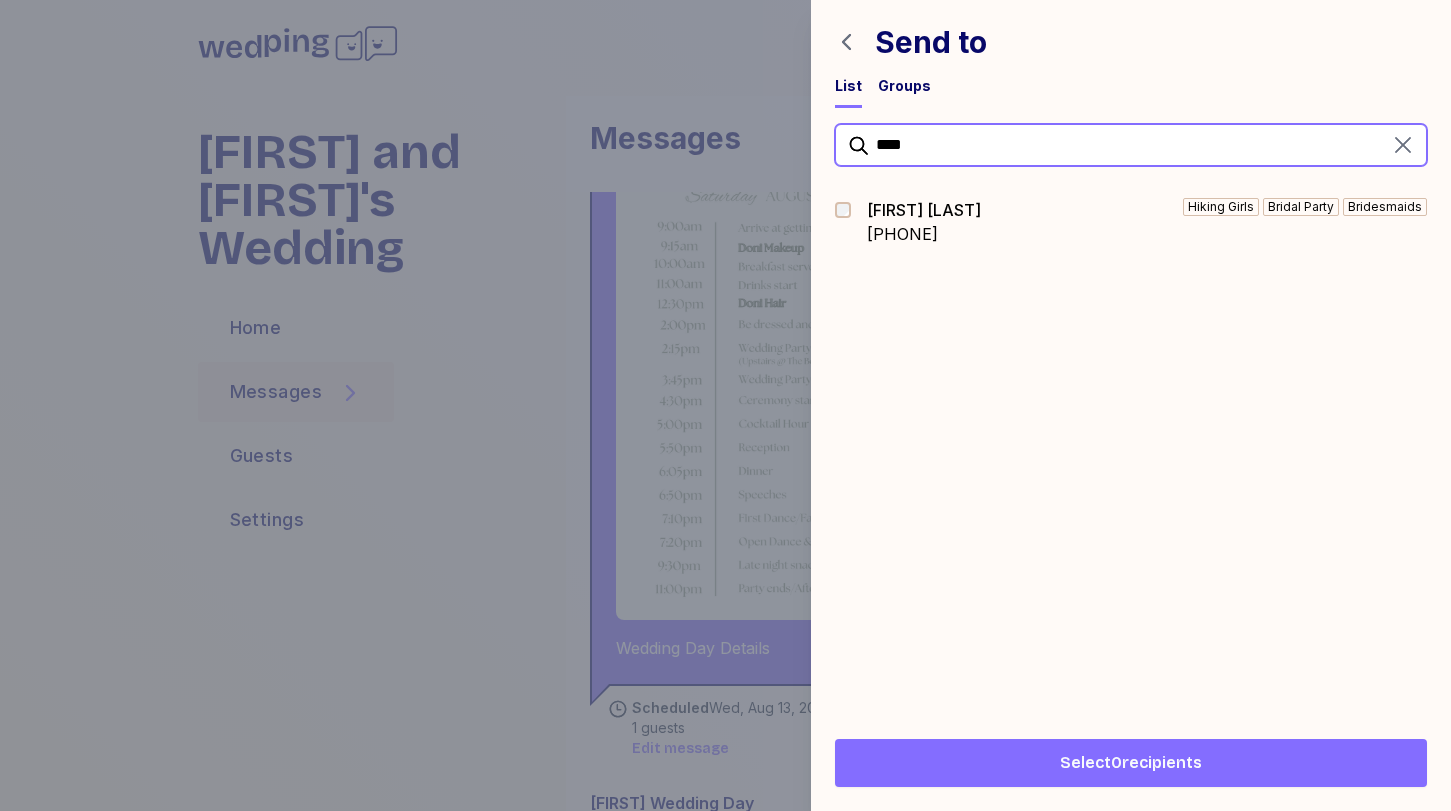 type on "****" 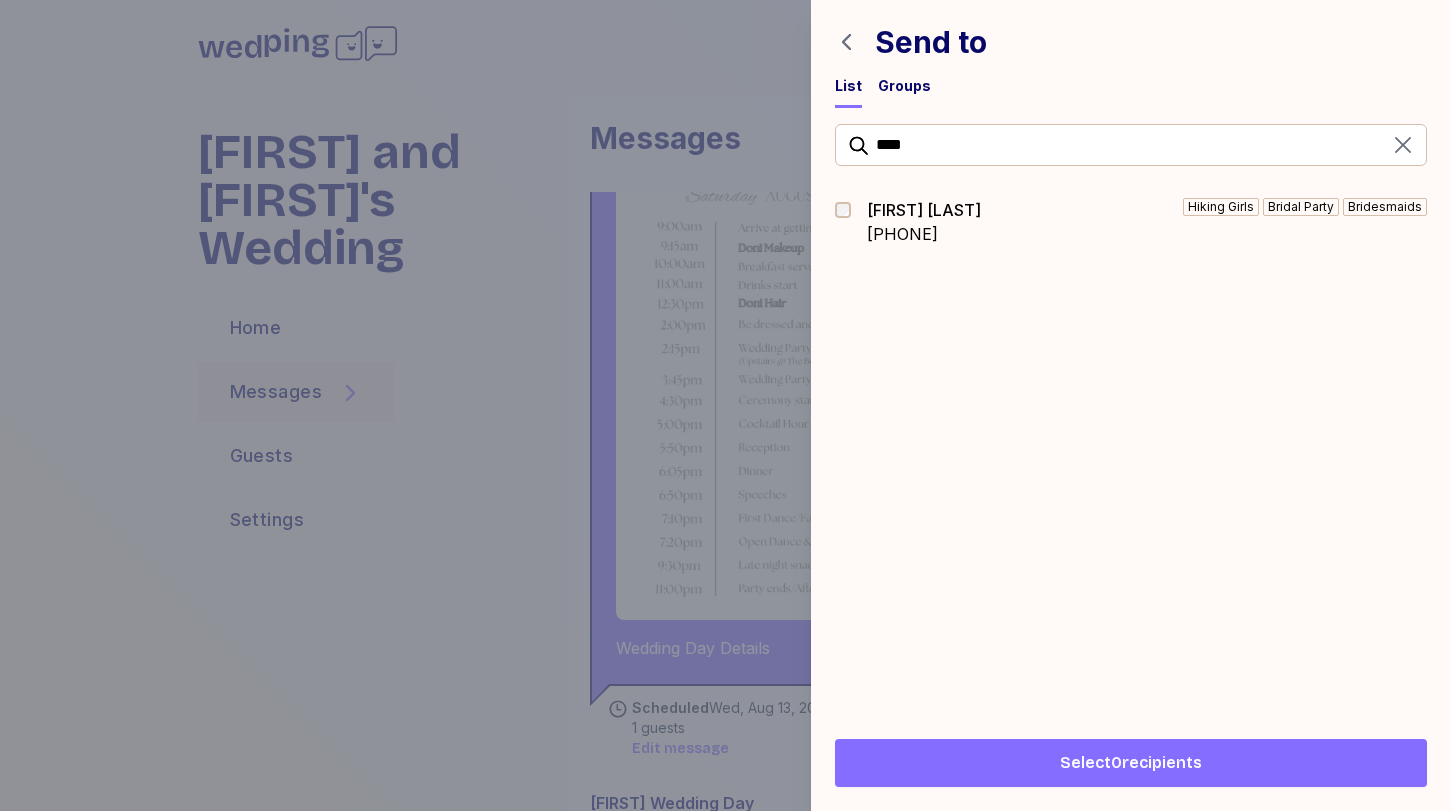 click on "[PHONE]" at bounding box center [924, 234] 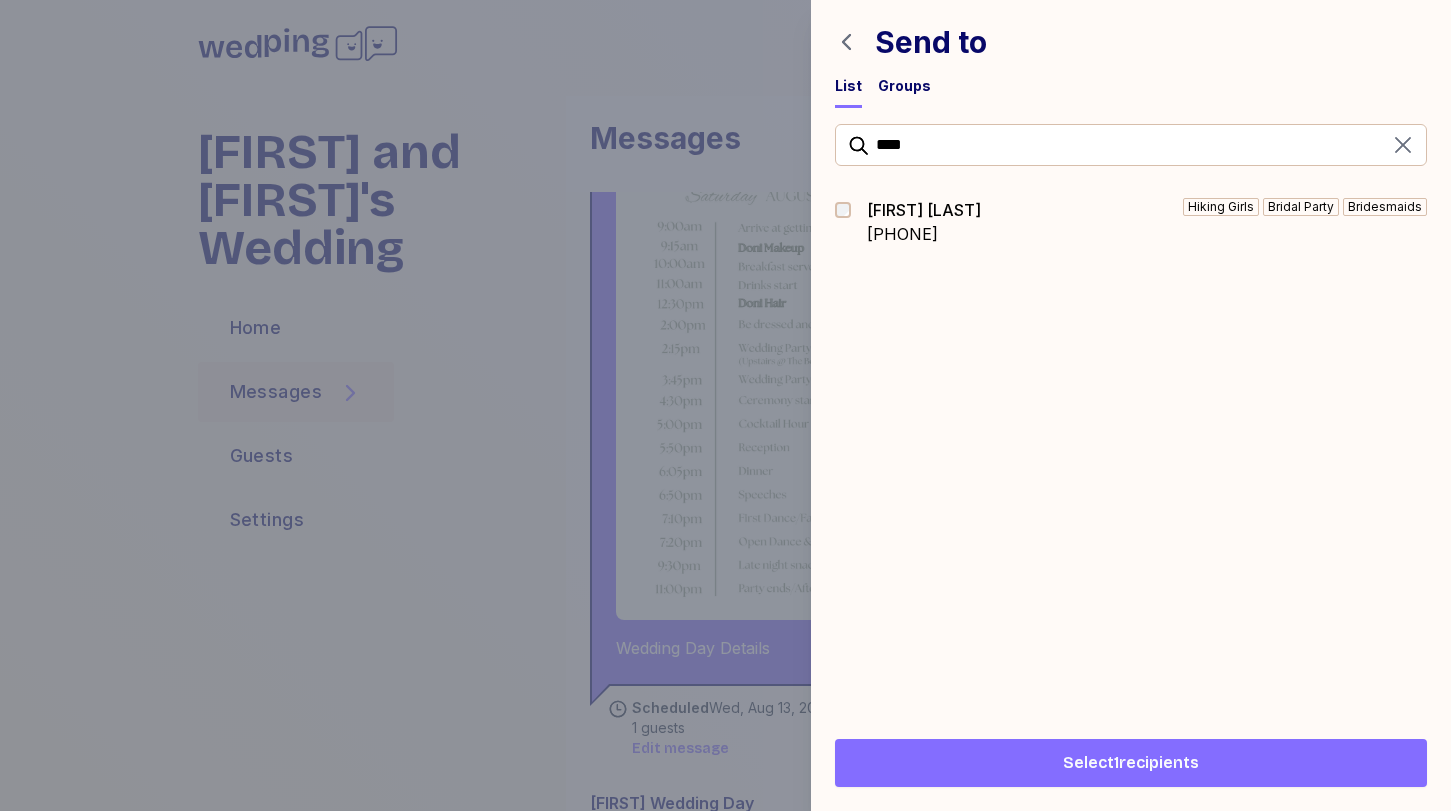 click on "Select  1  recipients" at bounding box center (1131, 763) 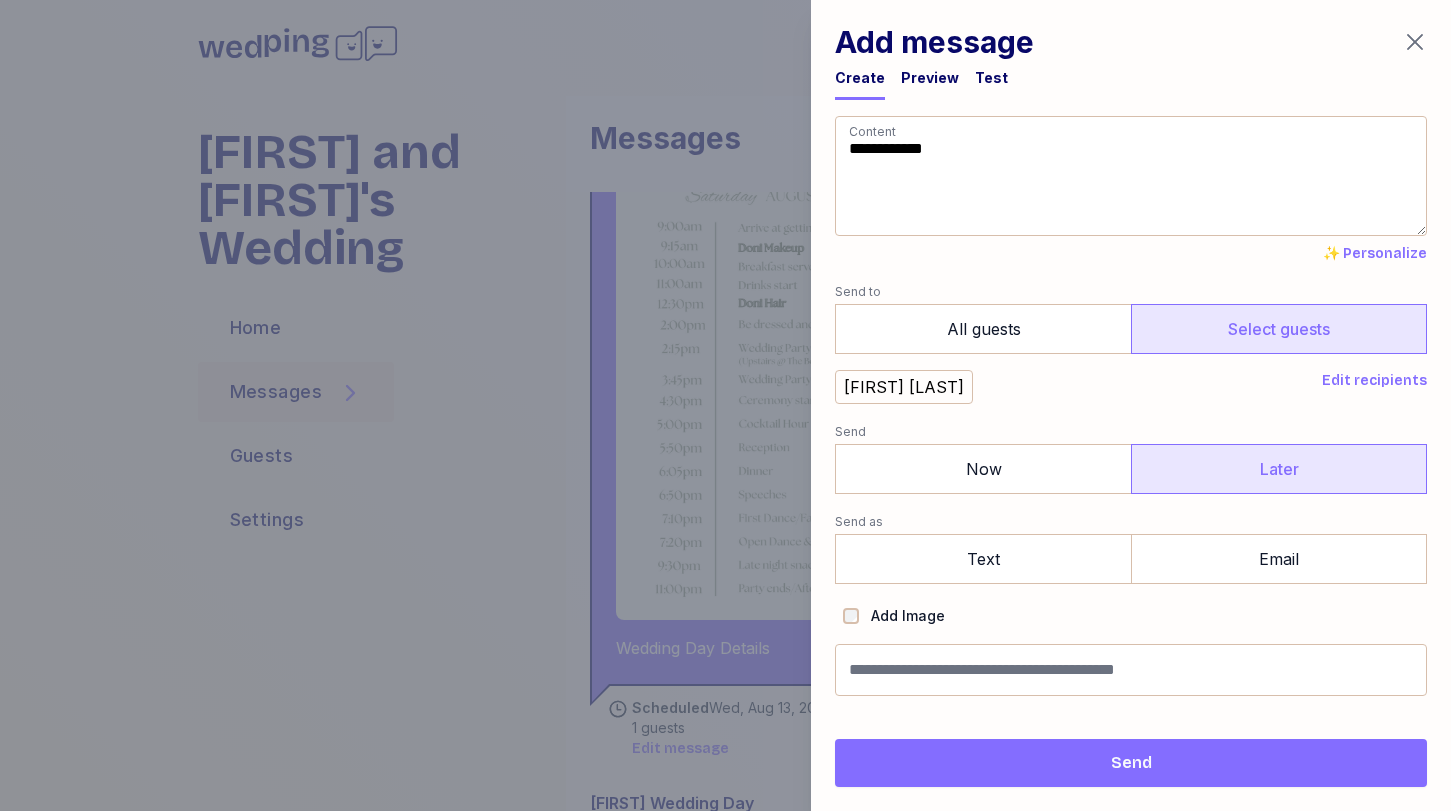 click on "Later" at bounding box center (1279, 469) 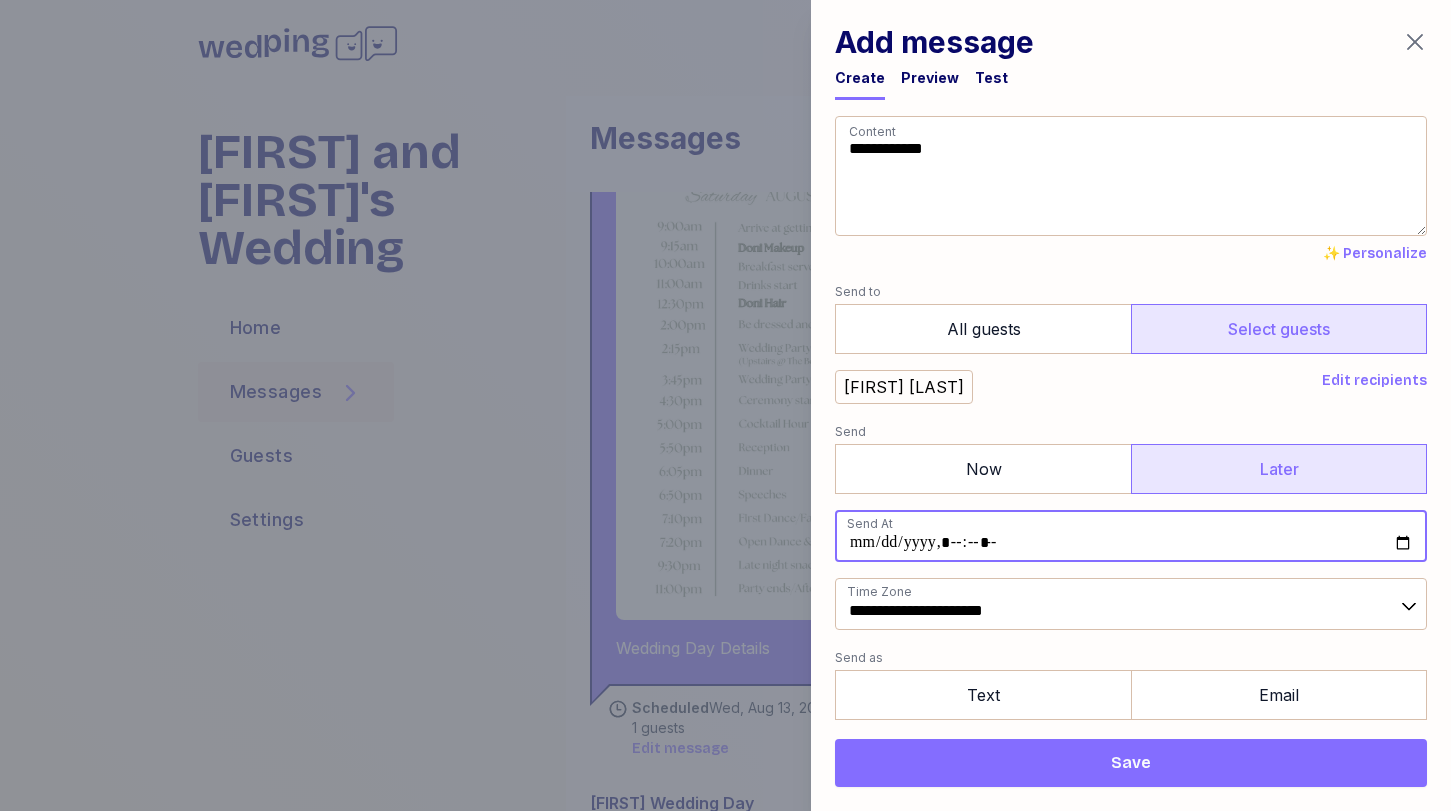 click at bounding box center [1131, 536] 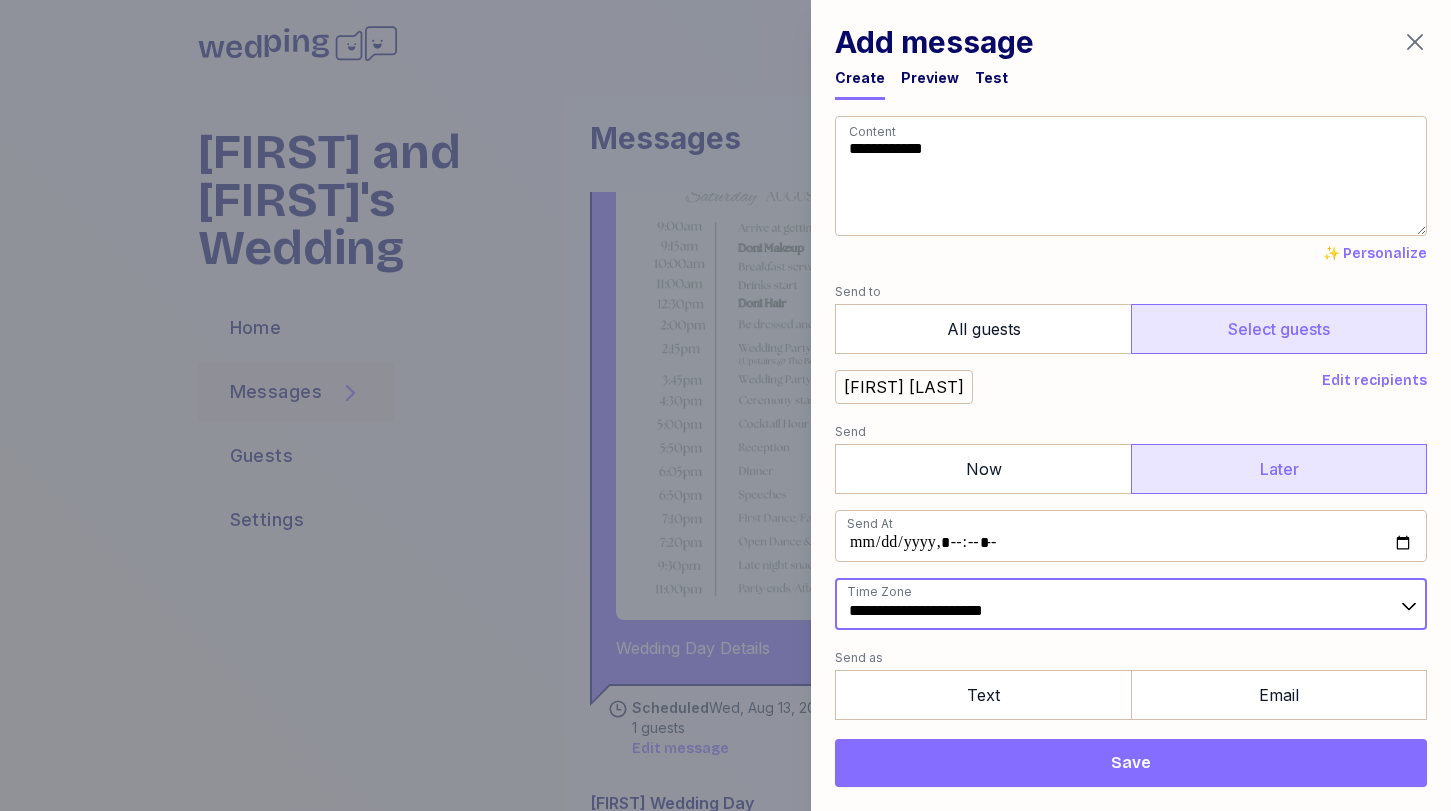 type on "**********" 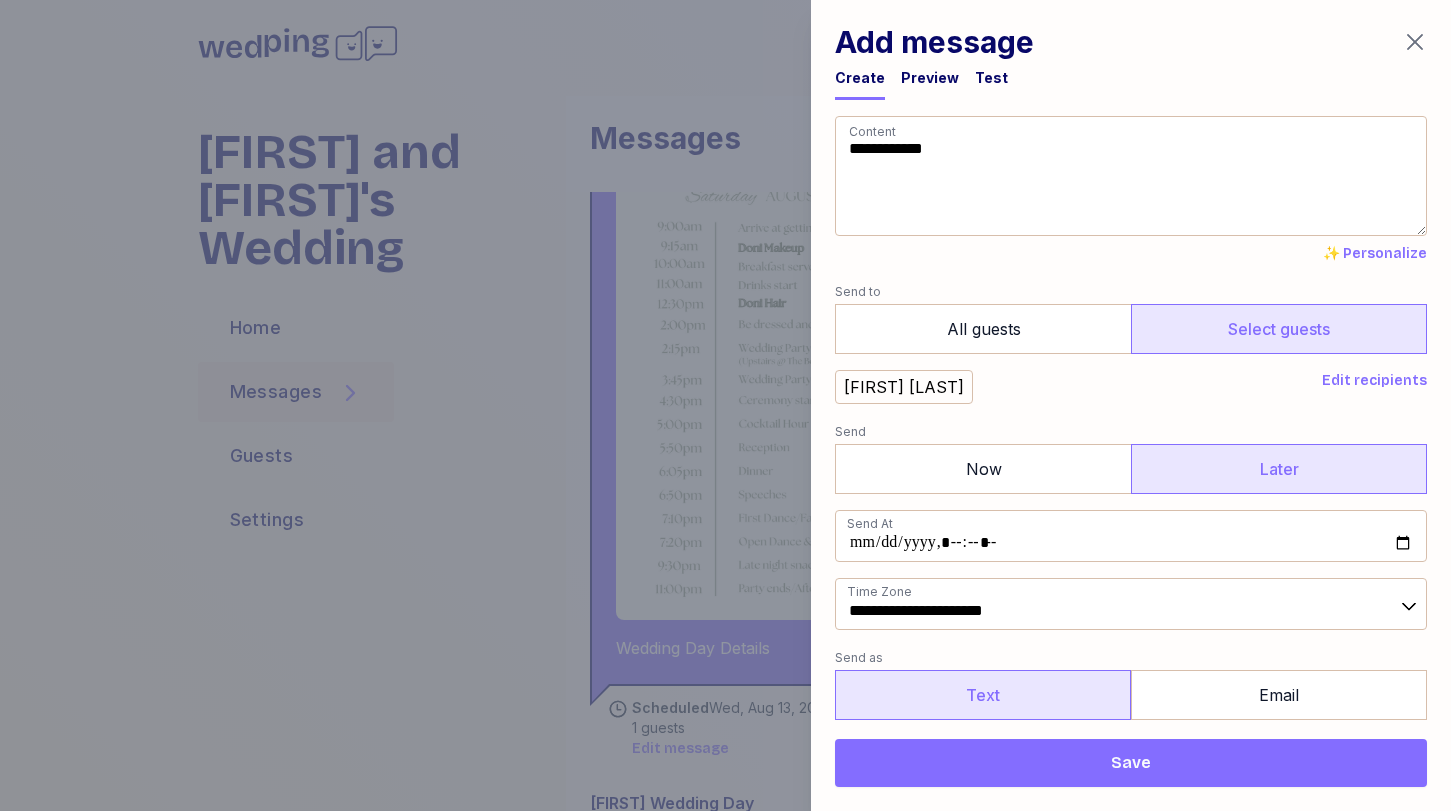 click on "Text" at bounding box center [983, 695] 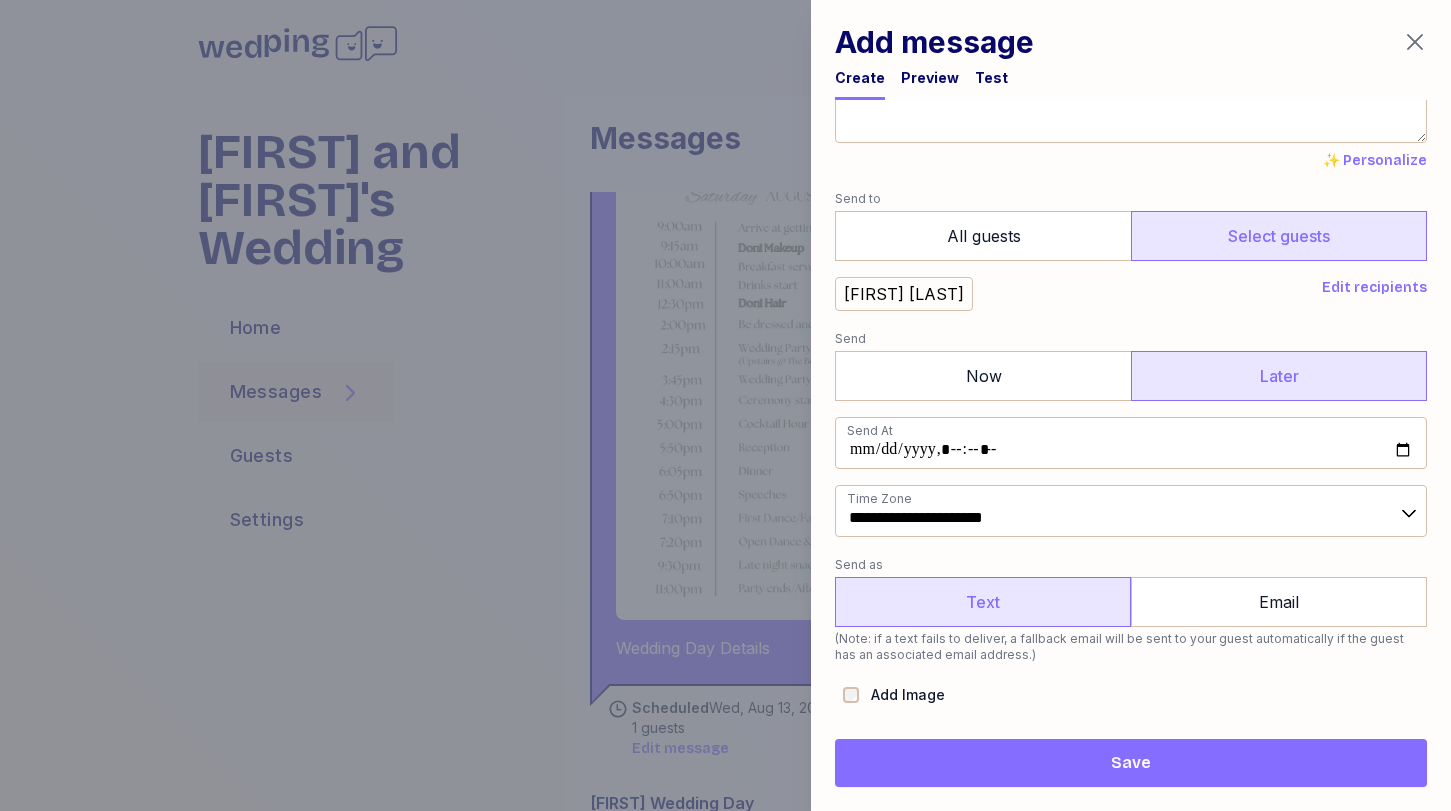 scroll, scrollTop: 145, scrollLeft: 0, axis: vertical 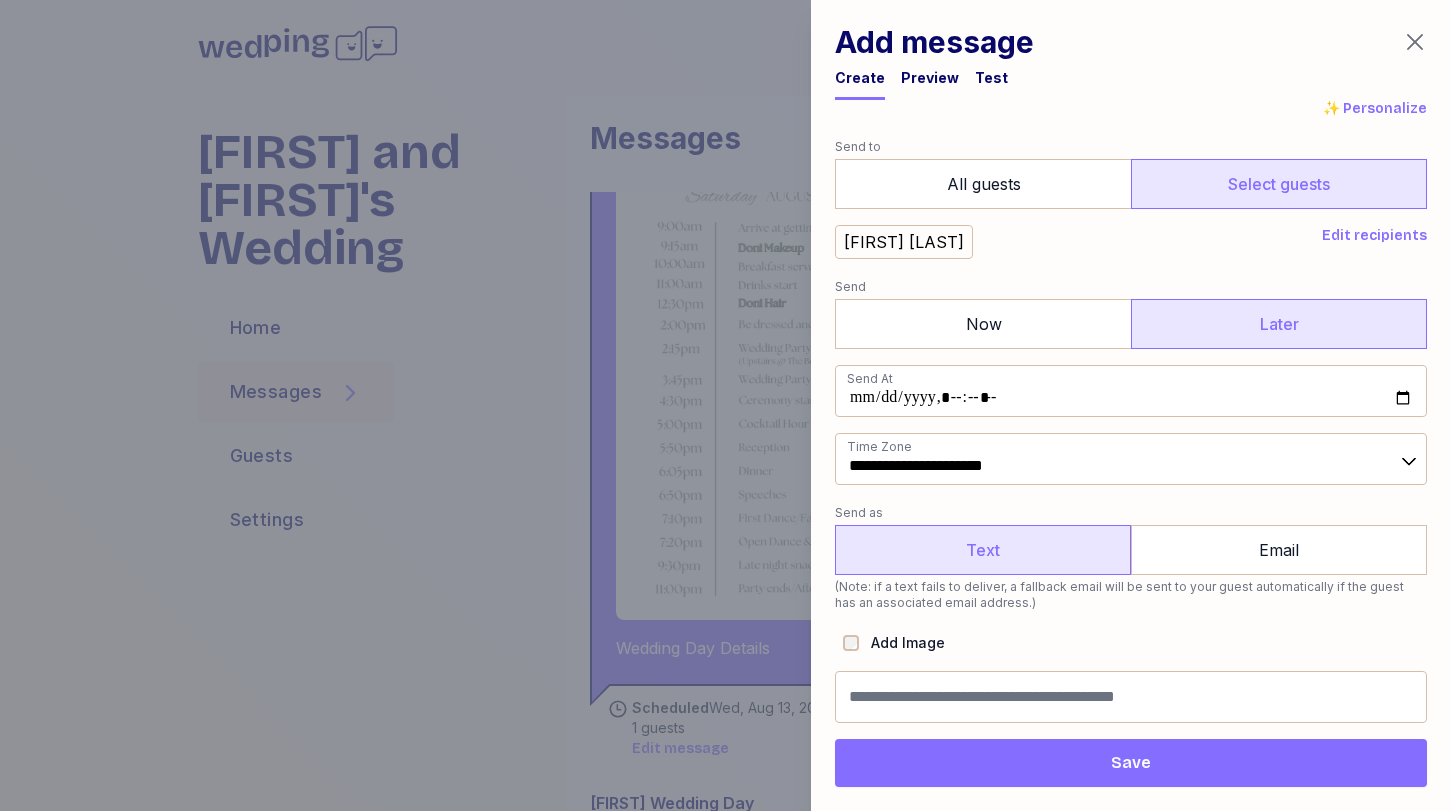 click on "Add Image" at bounding box center (902, 643) 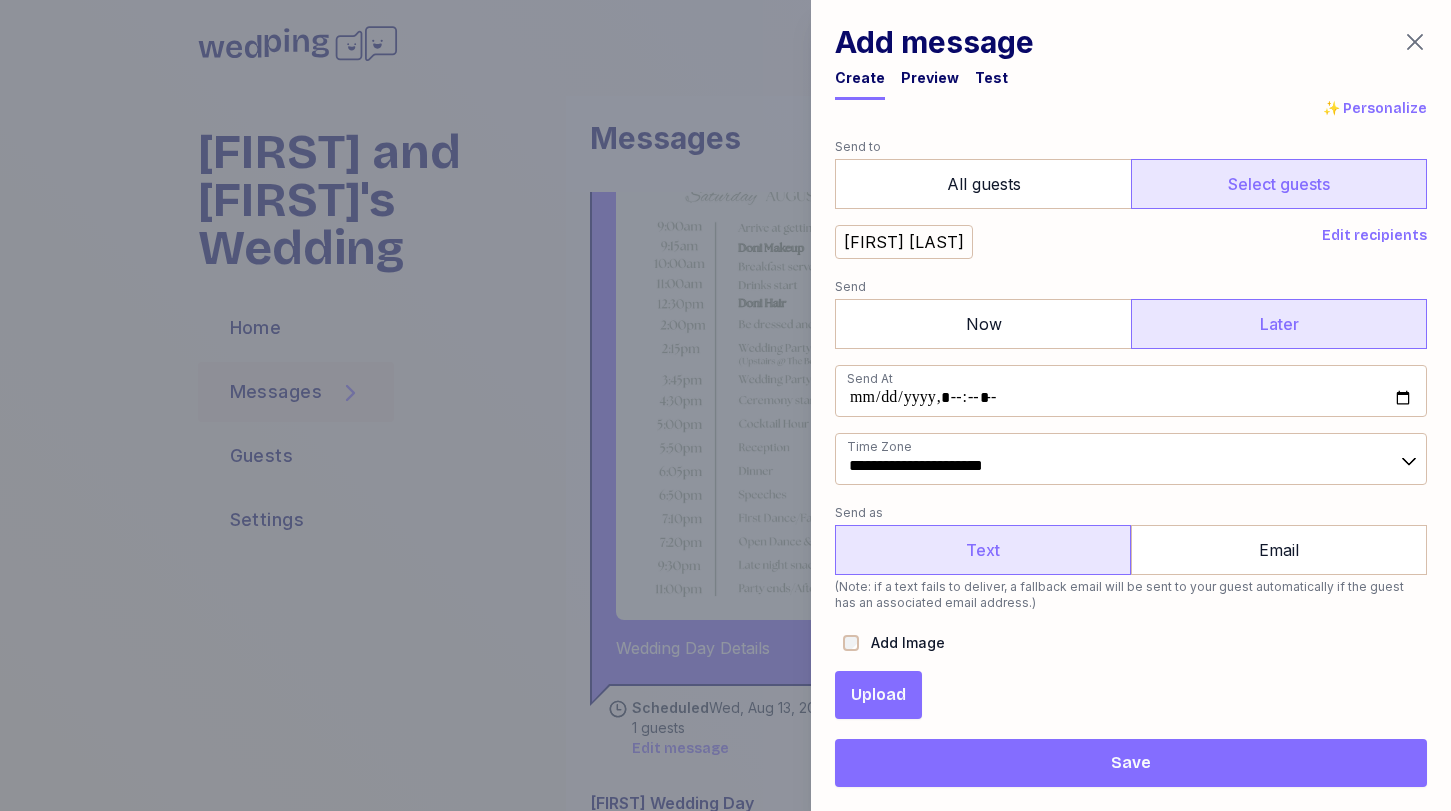 click on "Upload" at bounding box center [878, 695] 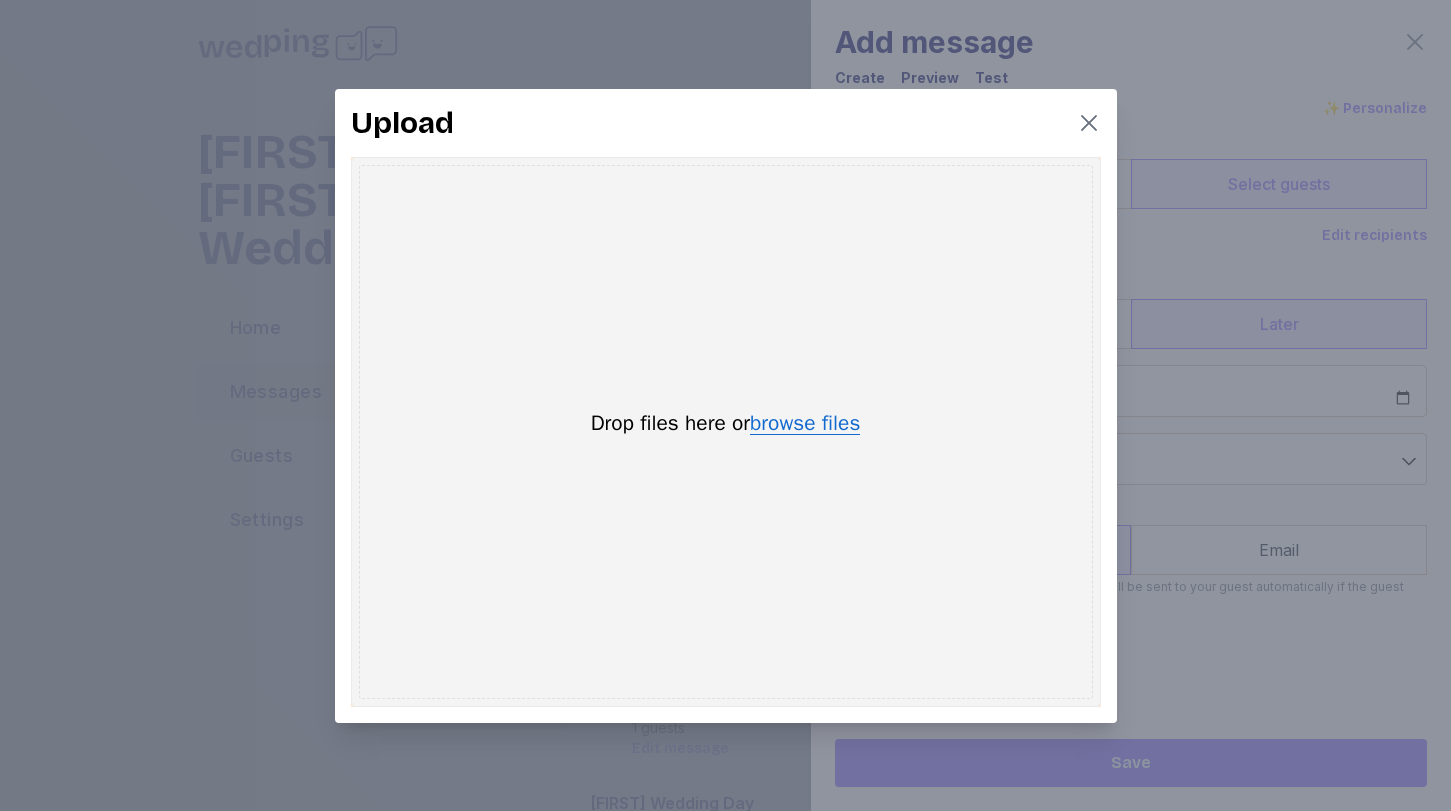 click on "browse files" at bounding box center [805, 424] 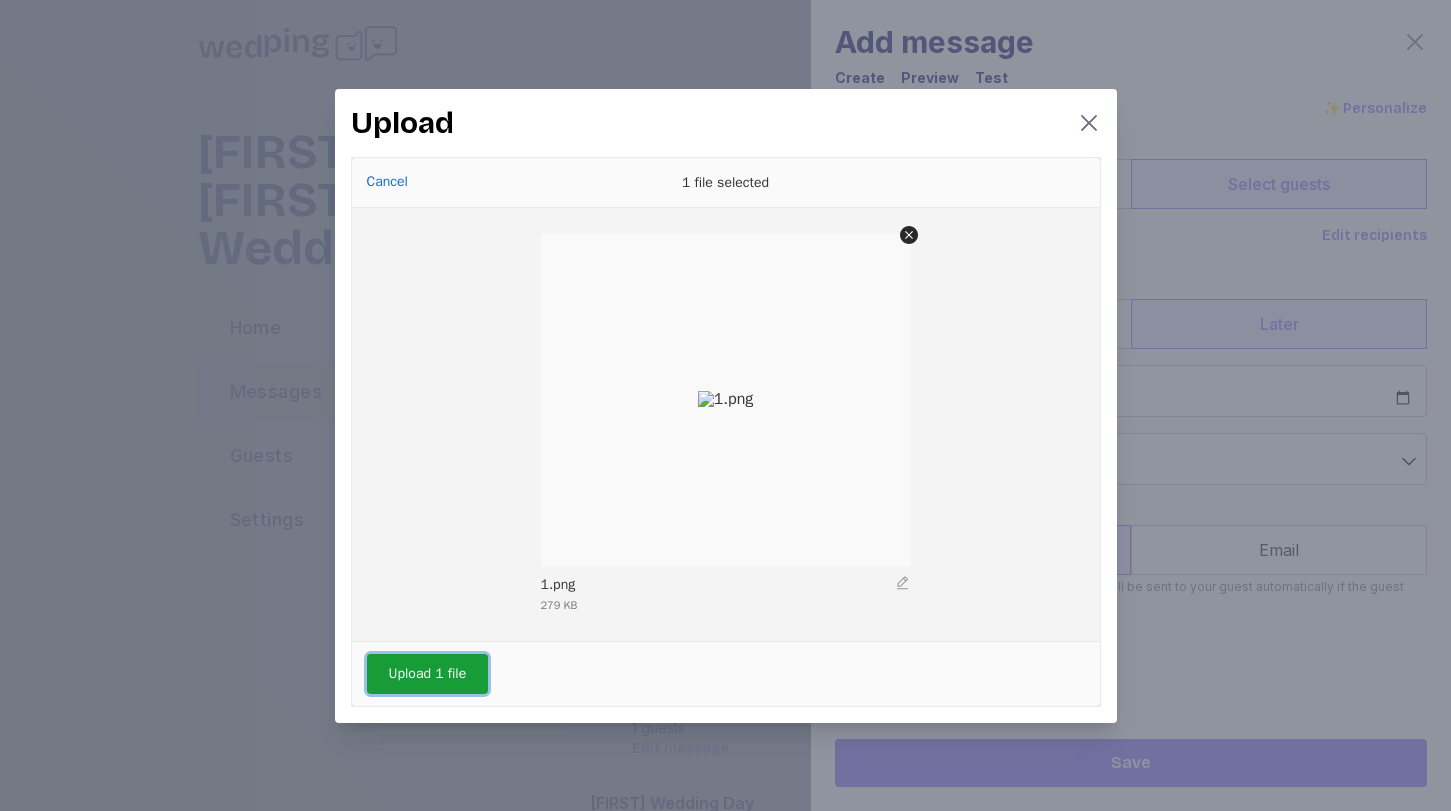 click on "Upload 1 file" at bounding box center [428, 674] 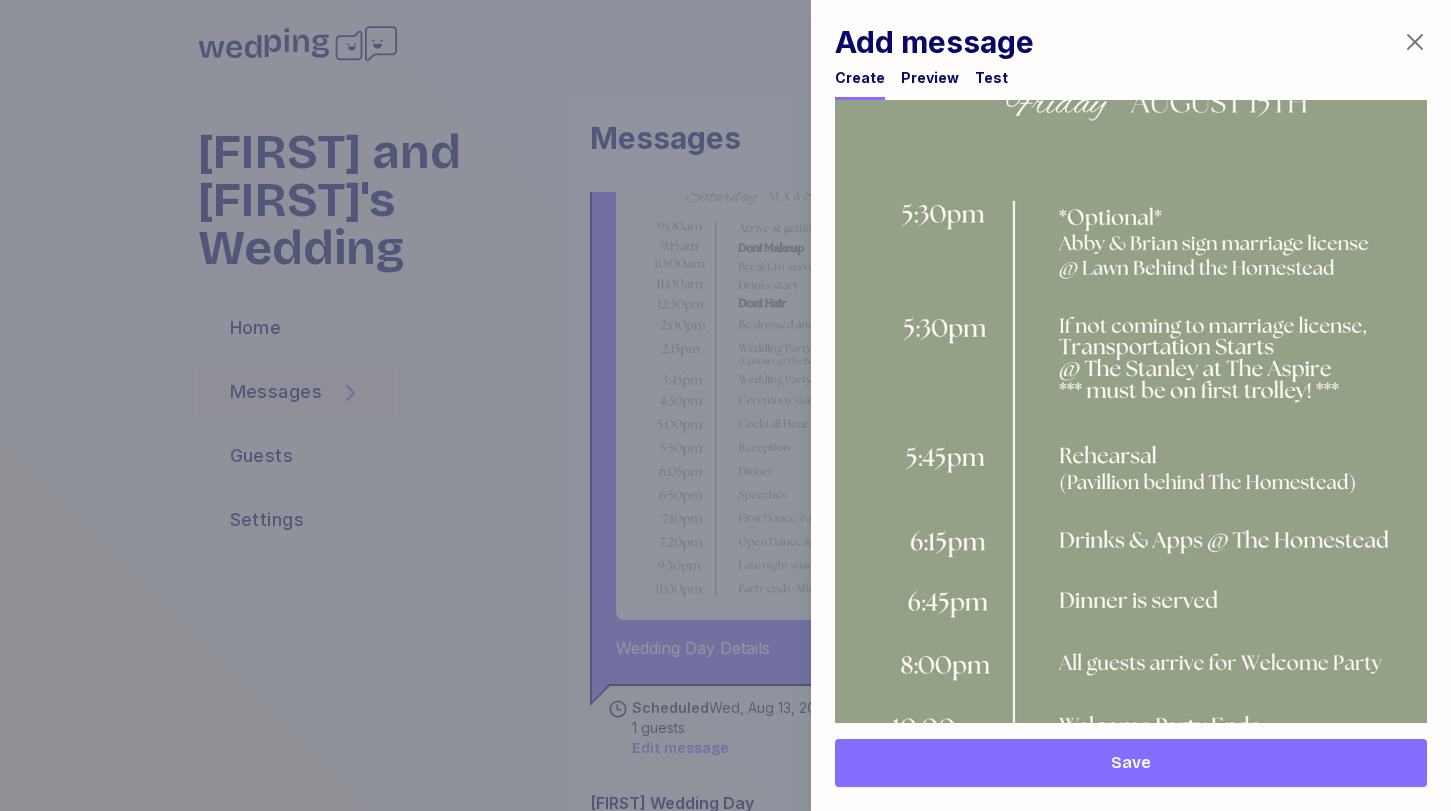 scroll, scrollTop: 1213, scrollLeft: 0, axis: vertical 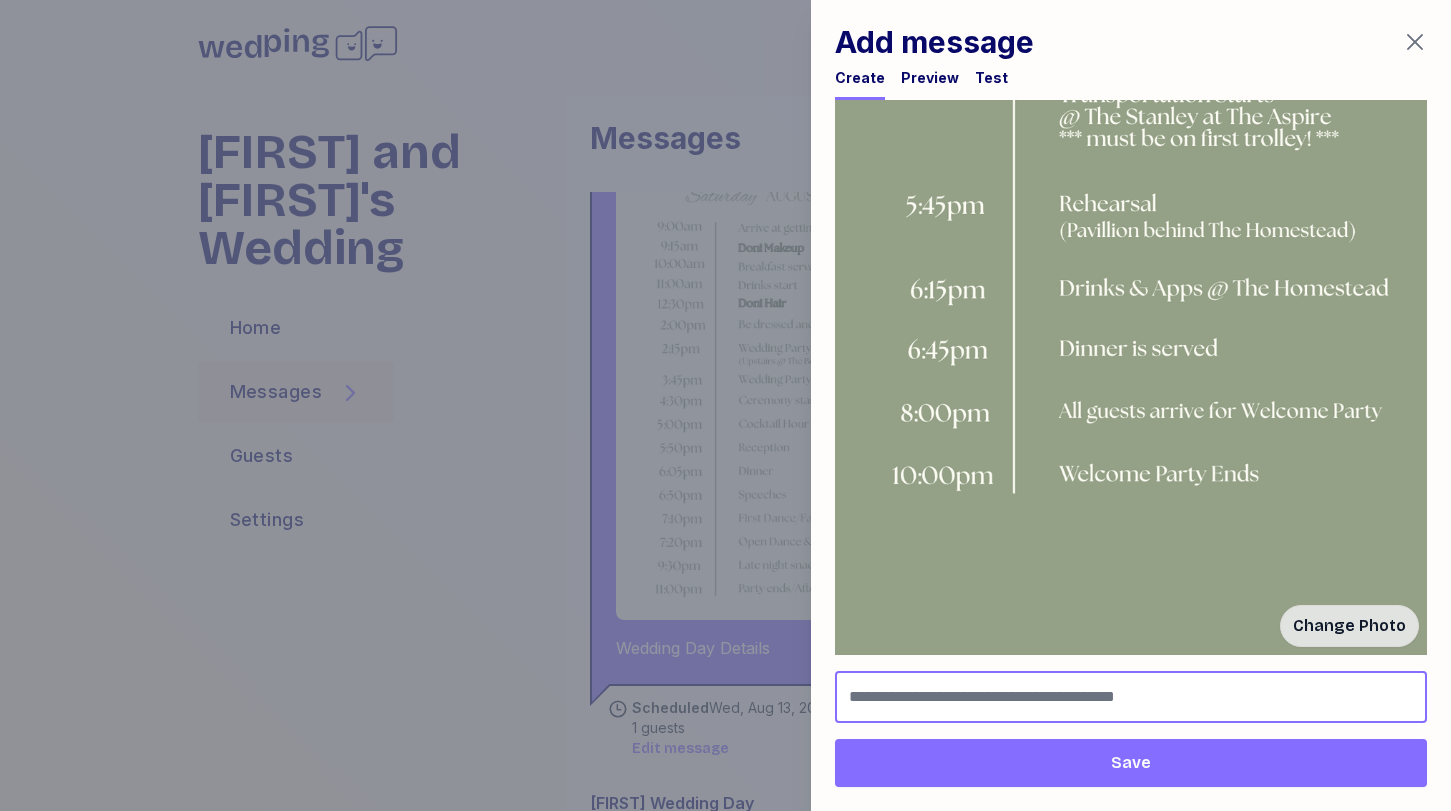 click at bounding box center [1131, 697] 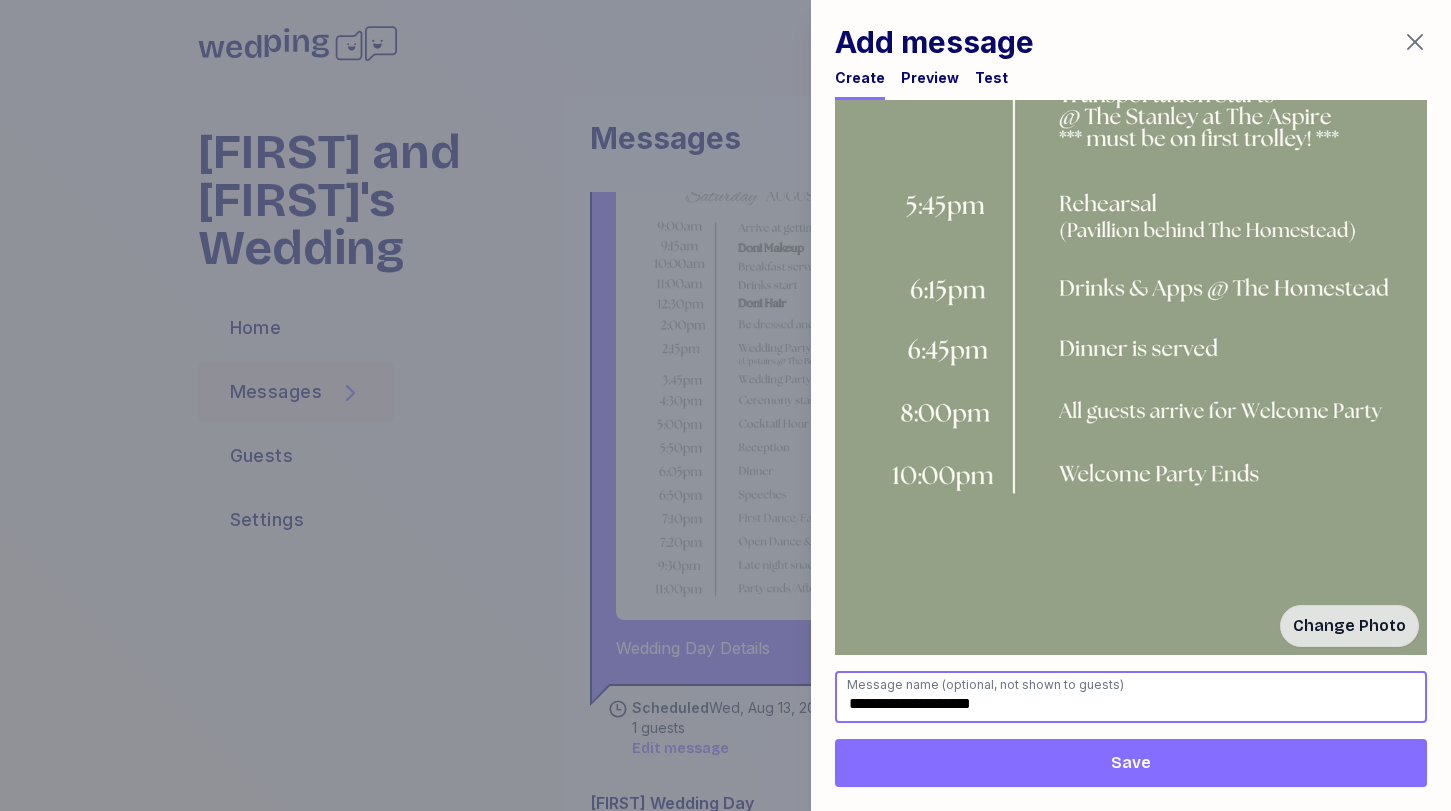 type on "**********" 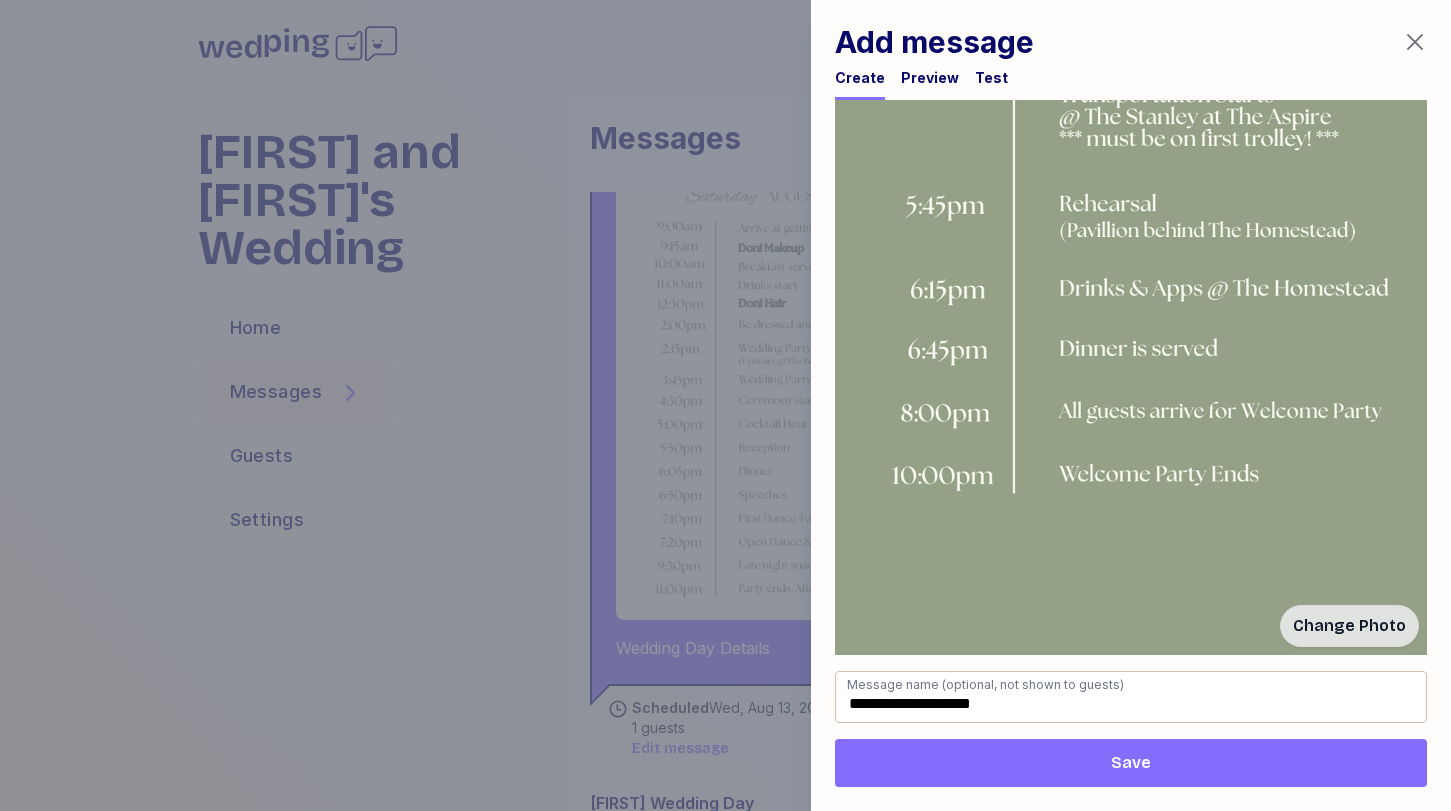click on "Save" at bounding box center [1131, 763] 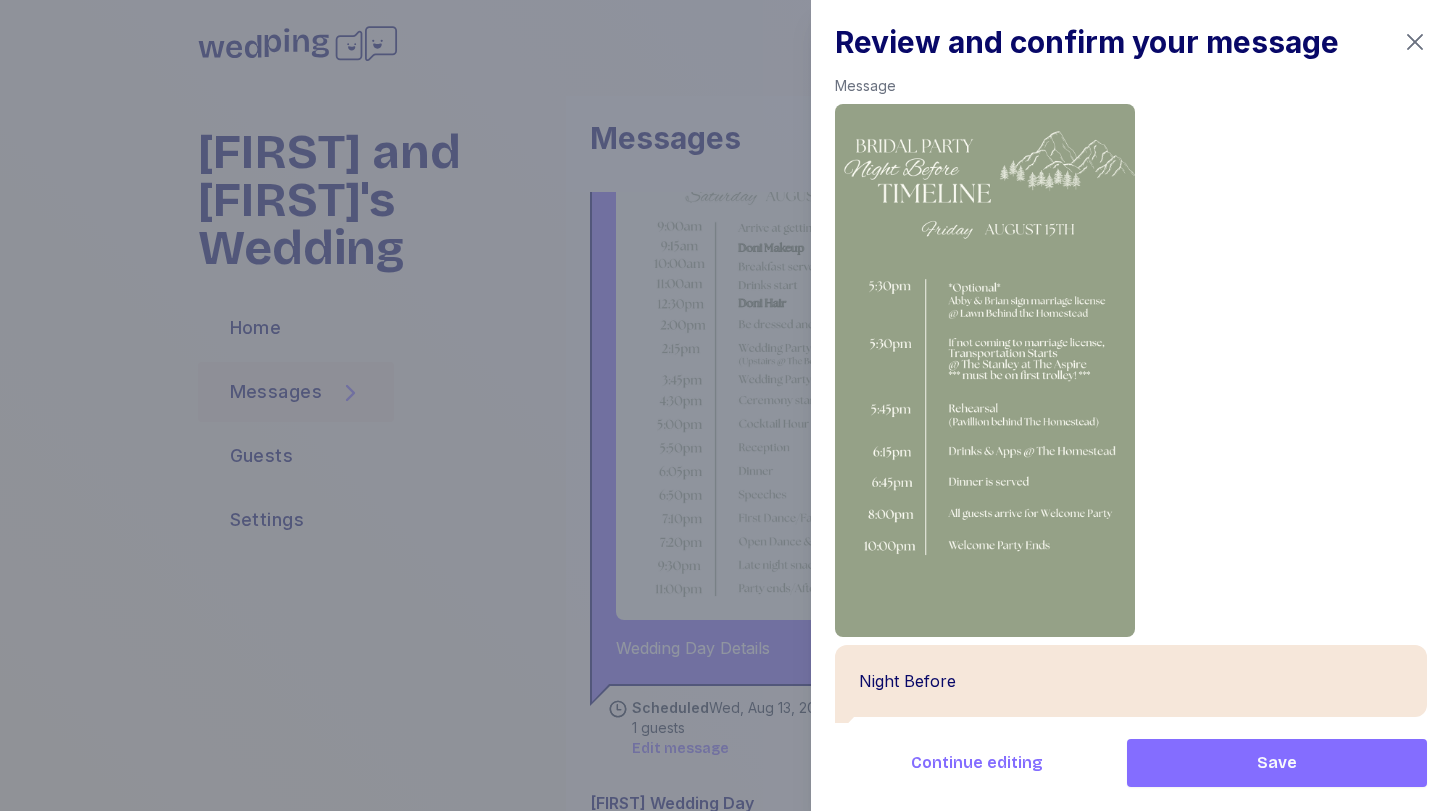 scroll, scrollTop: 168, scrollLeft: 0, axis: vertical 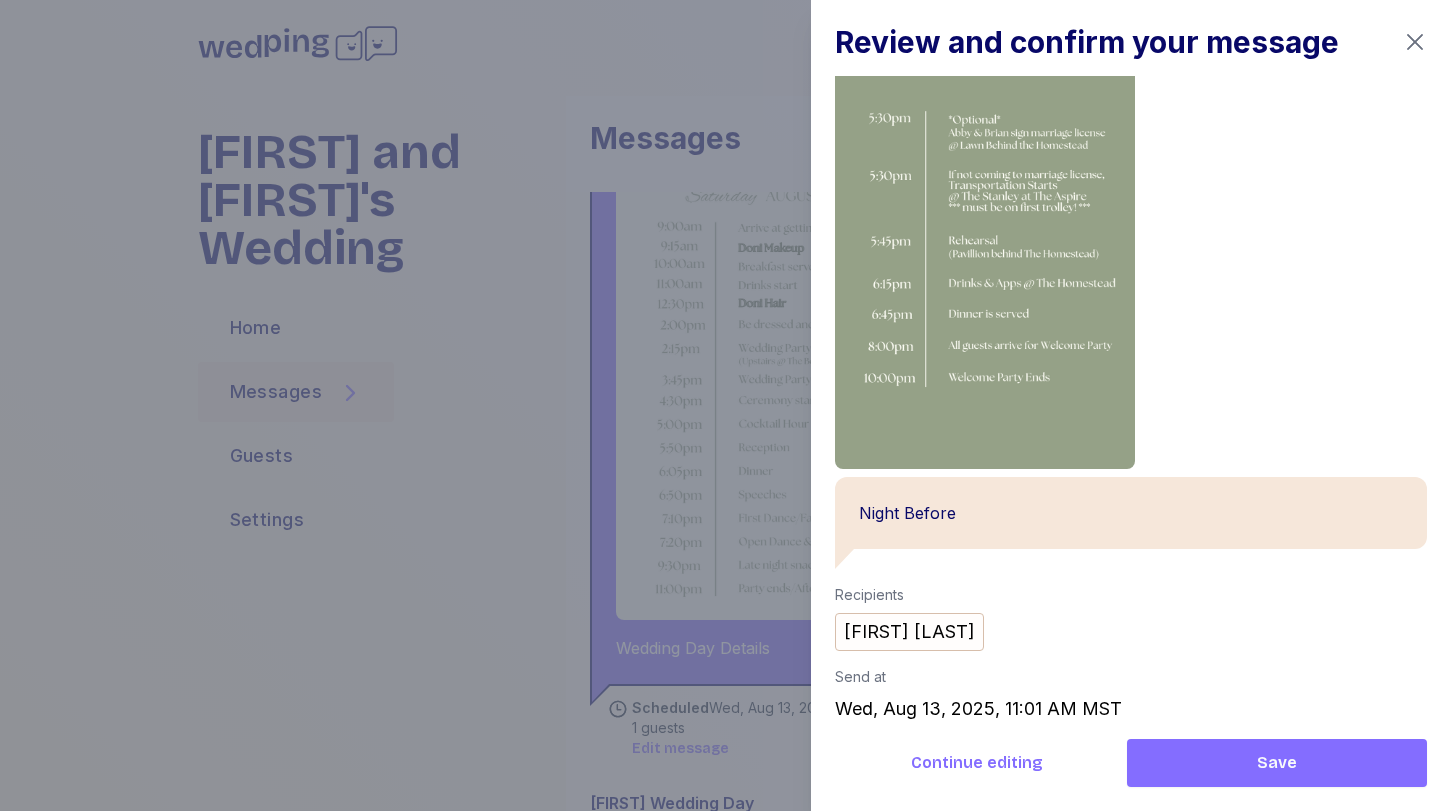 click on "Save" at bounding box center [1277, 763] 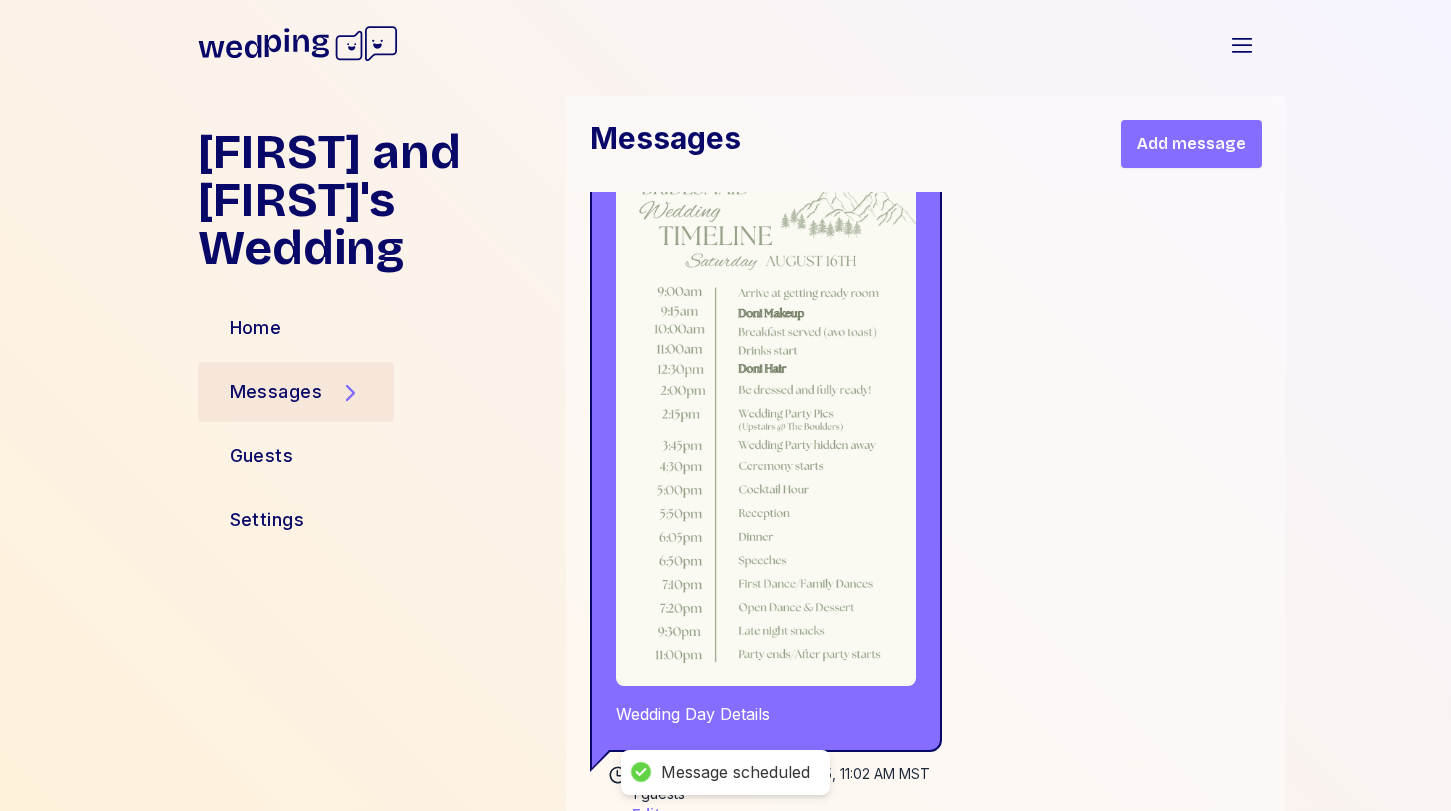 scroll, scrollTop: 25509, scrollLeft: 0, axis: vertical 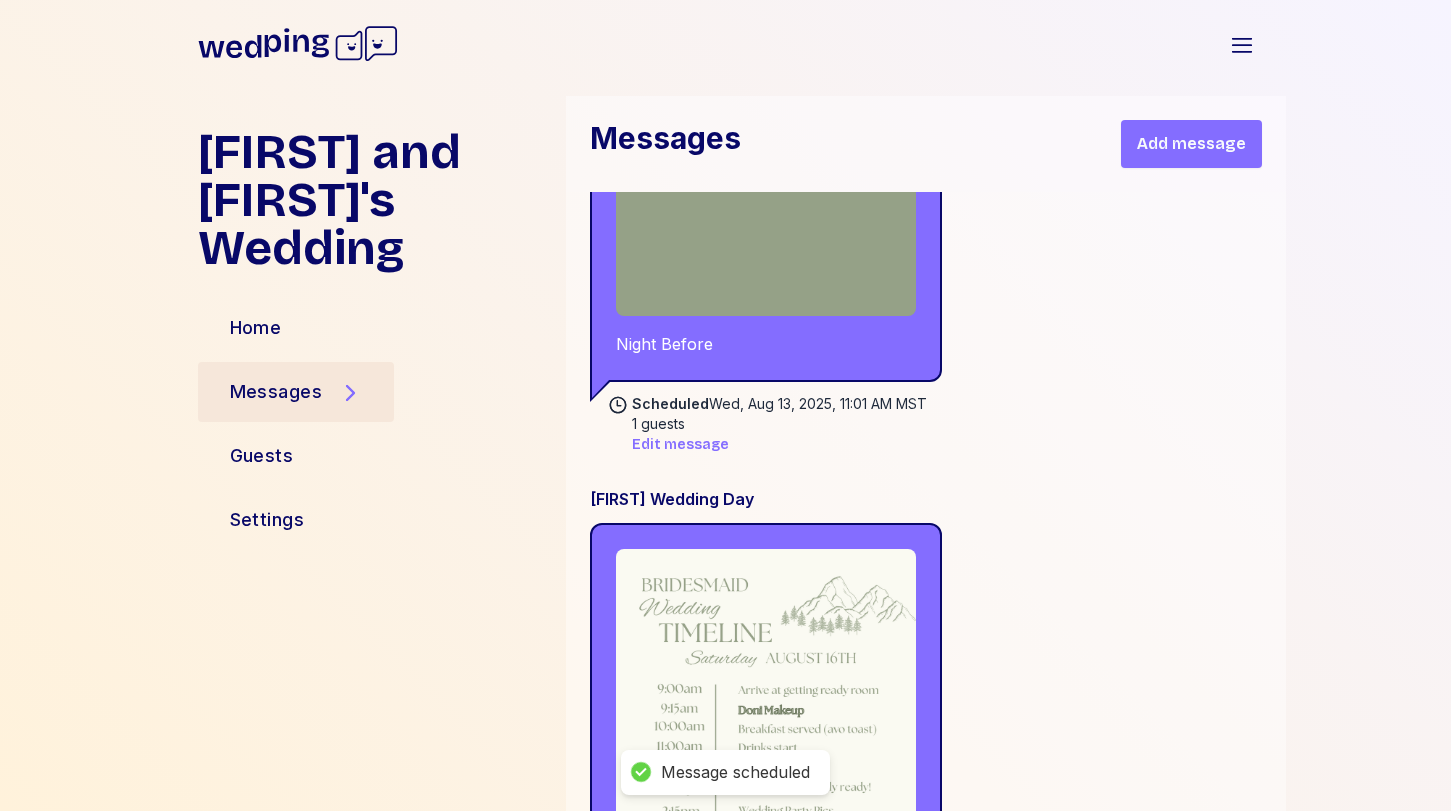 click on "Add message" at bounding box center (1191, 144) 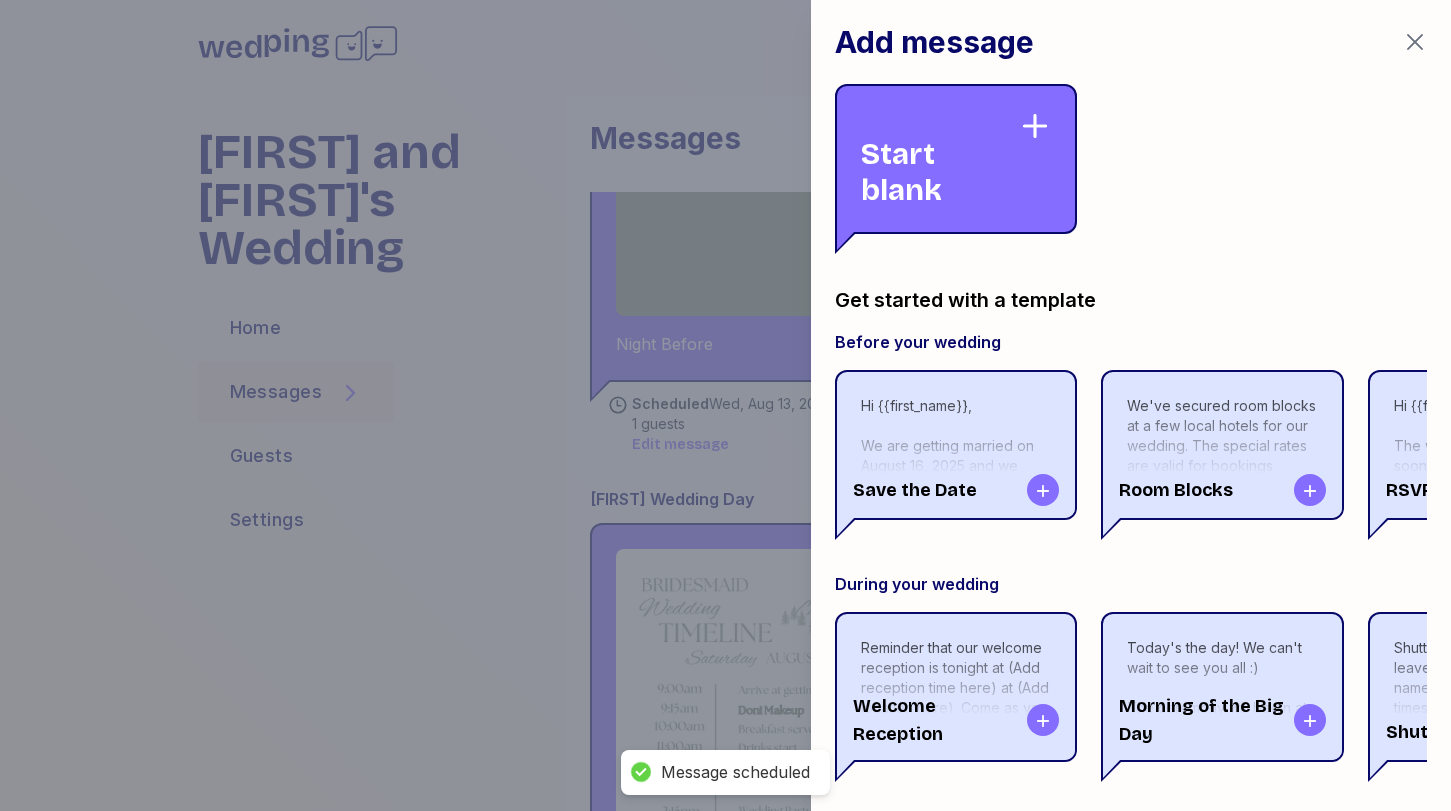 scroll, scrollTop: 8160, scrollLeft: 0, axis: vertical 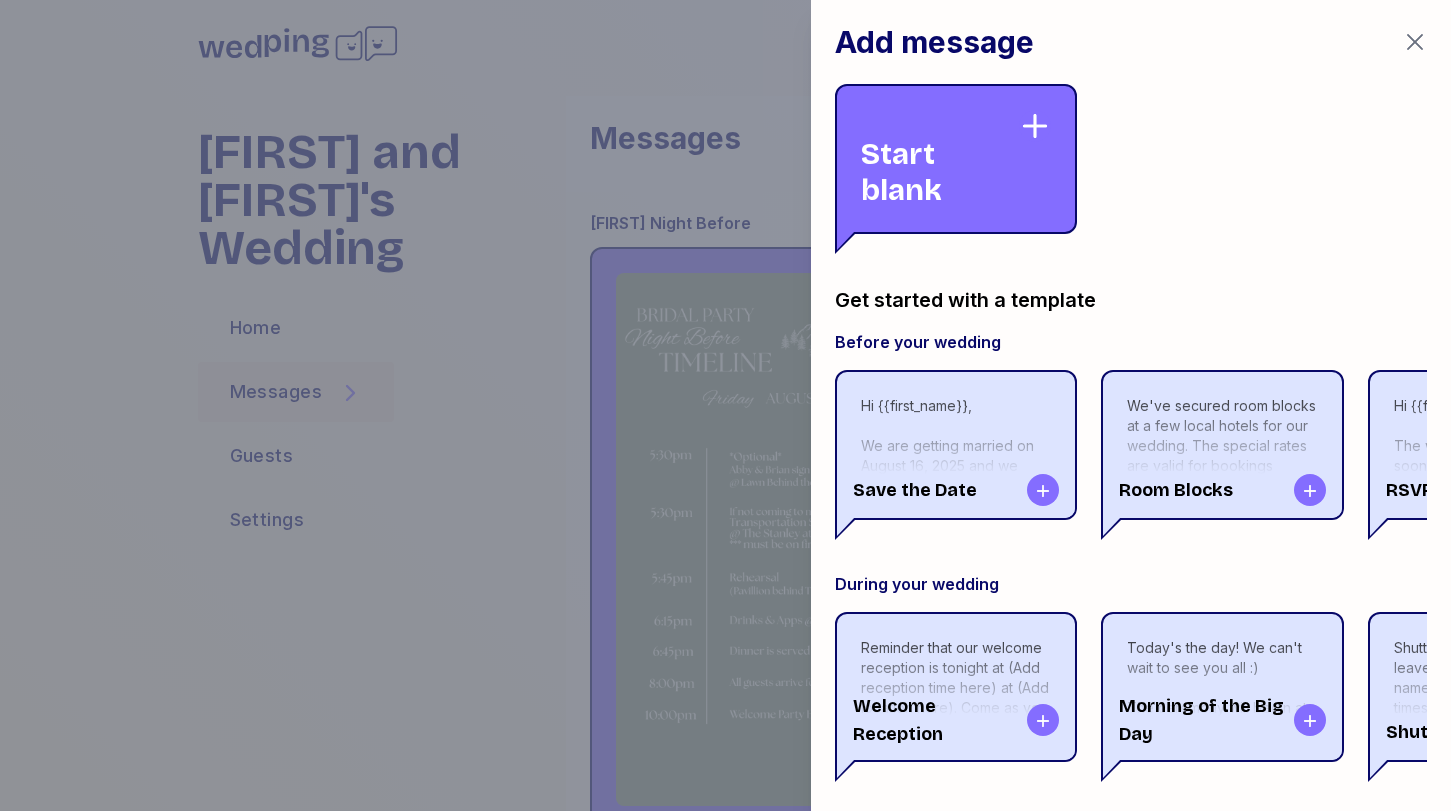 click on "Start blank" at bounding box center (940, 159) 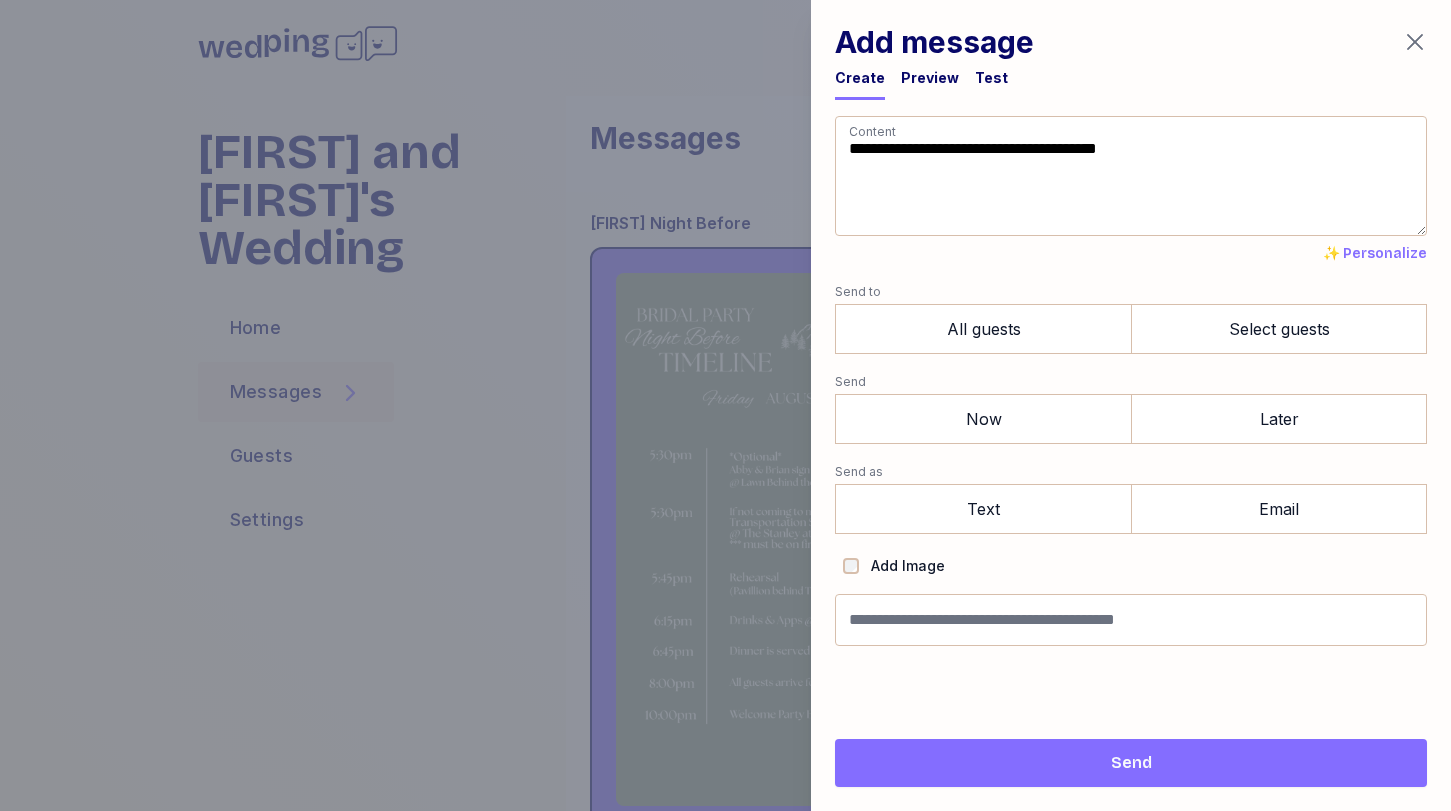 drag, startPoint x: 935, startPoint y: 219, endPoint x: 715, endPoint y: -146, distance: 426.17484 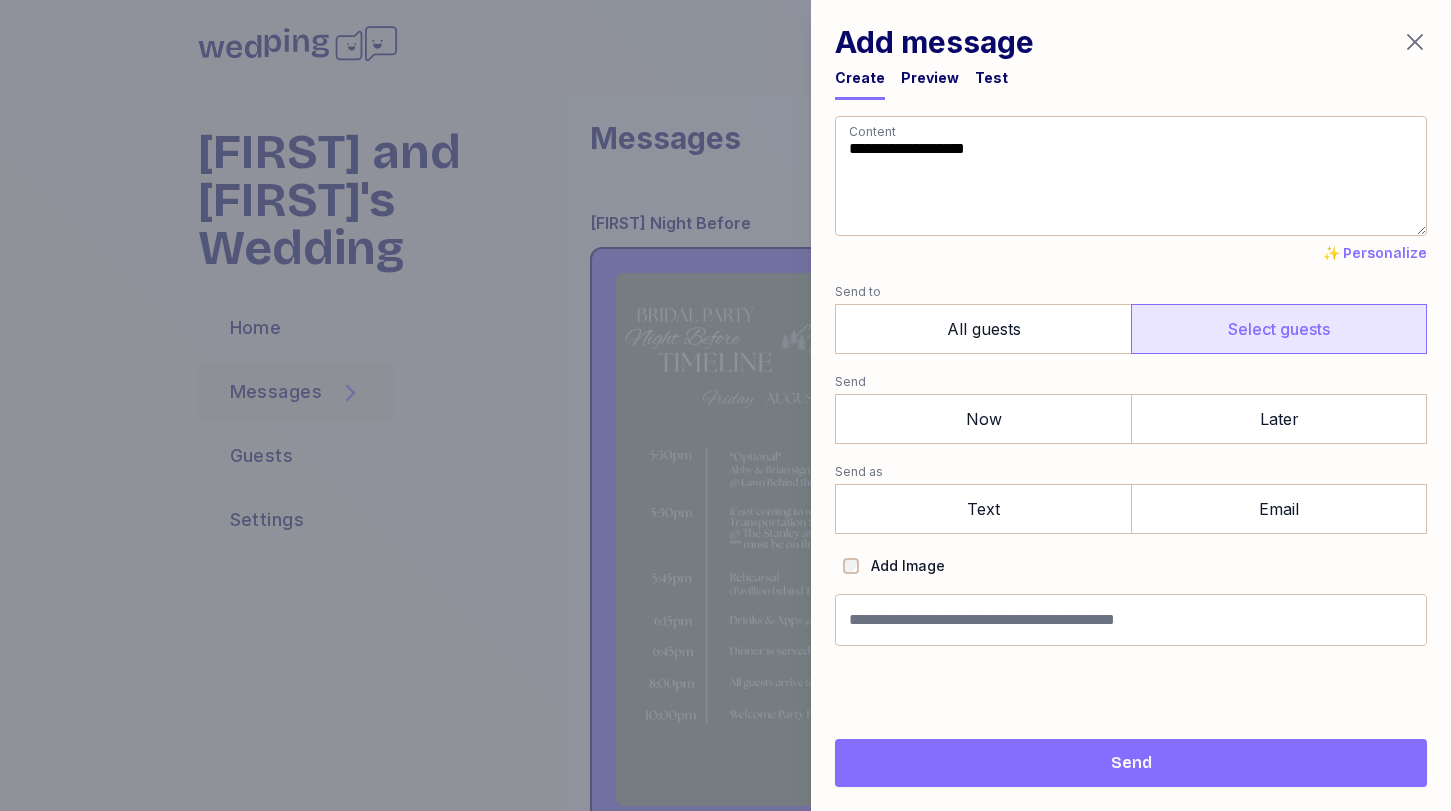 type on "**********" 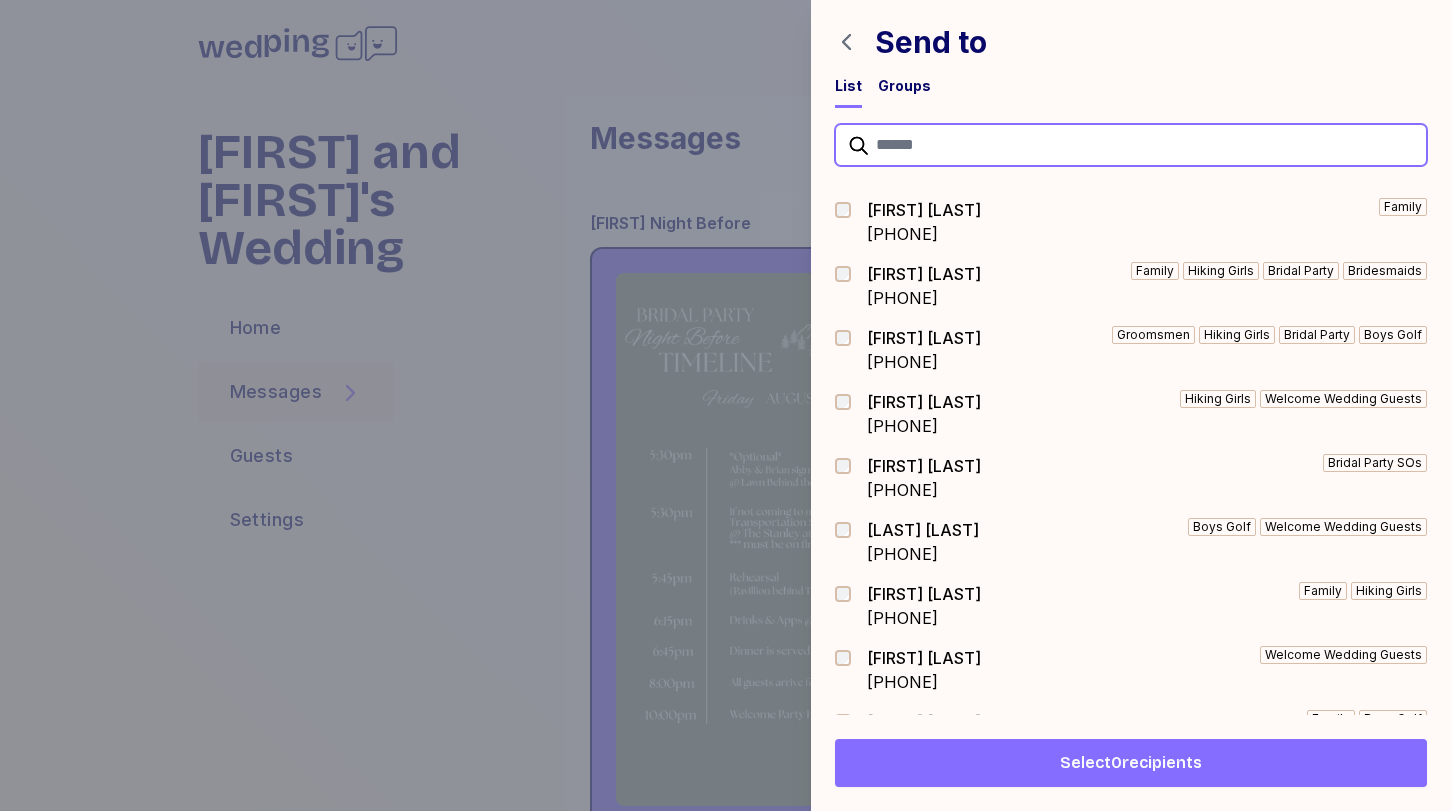 click at bounding box center [1131, 145] 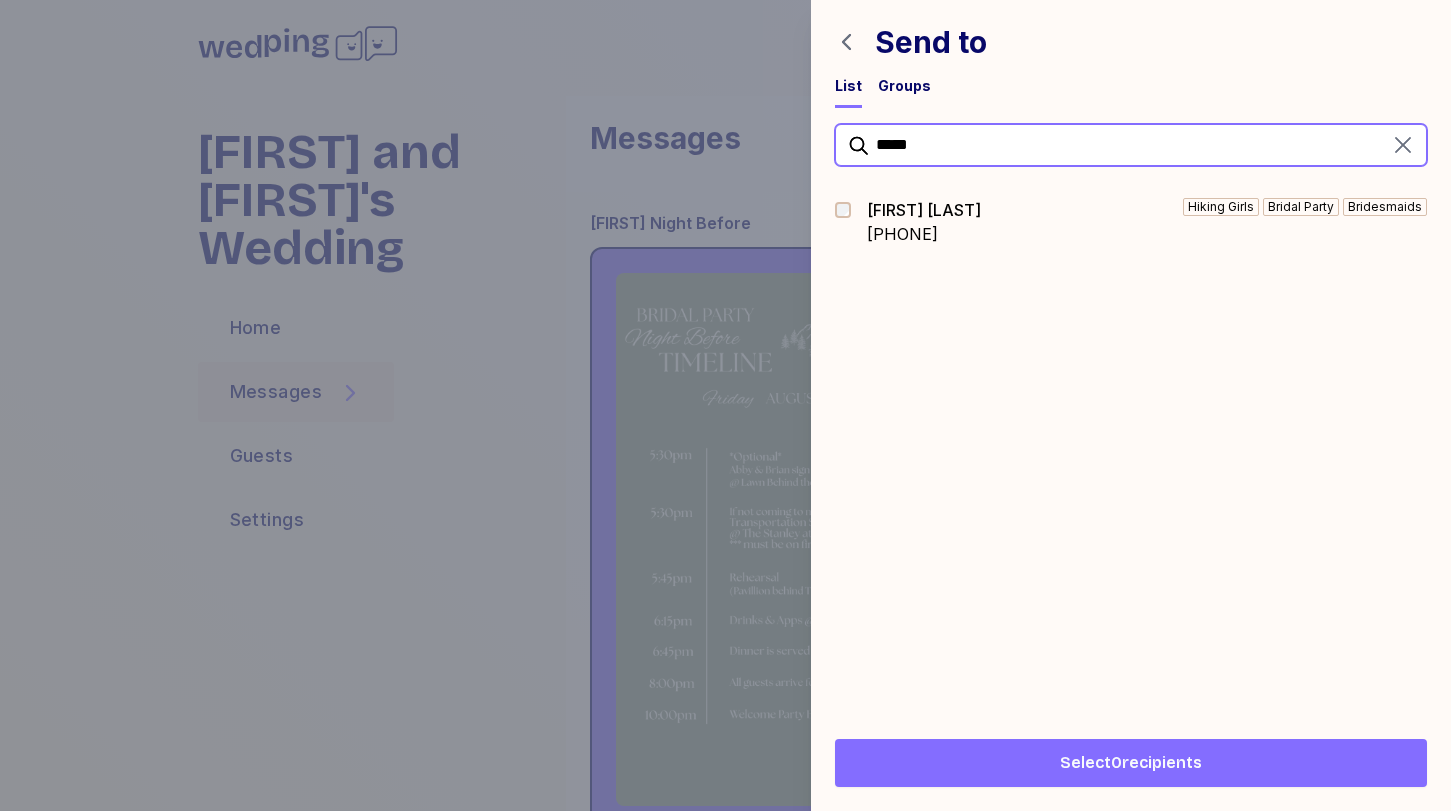 type on "*****" 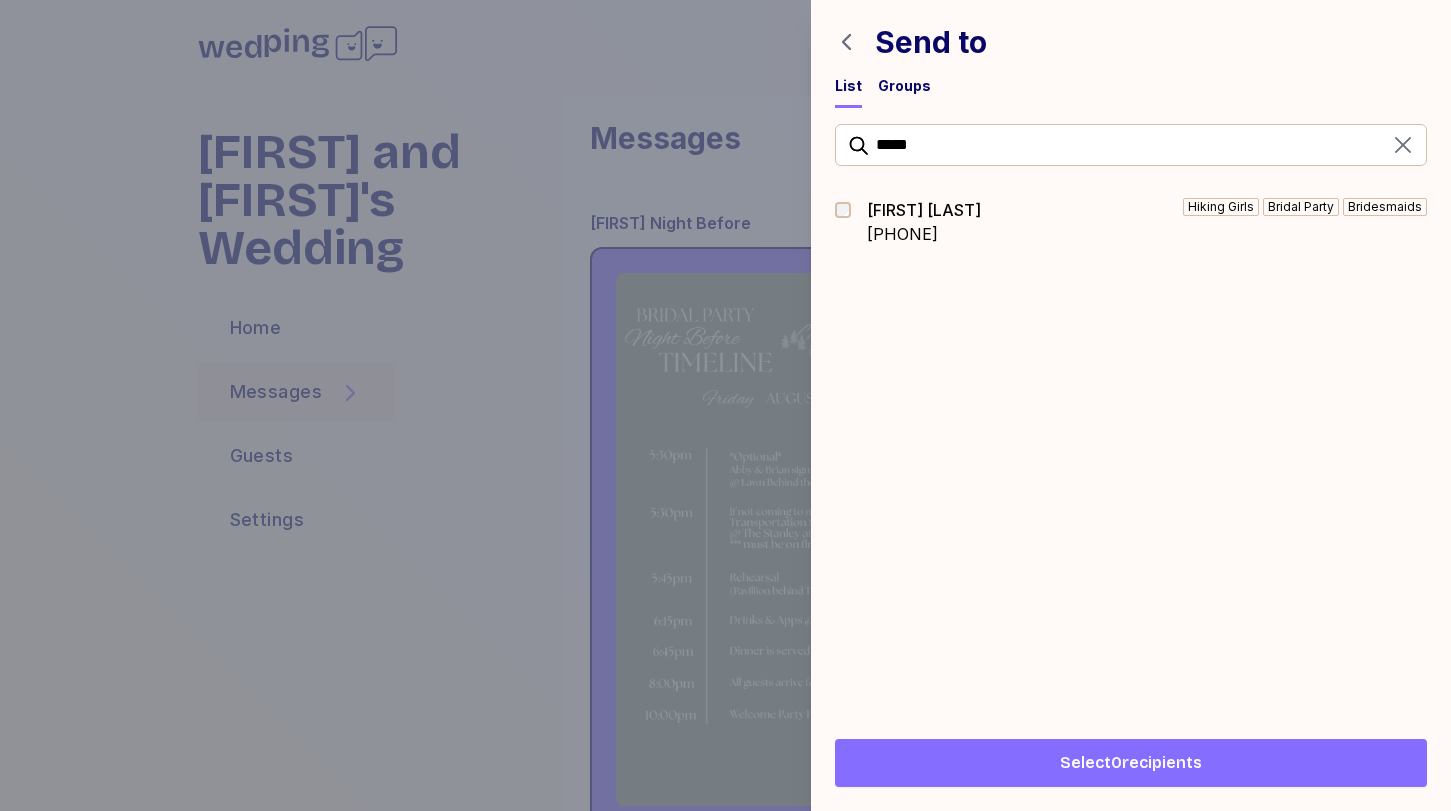 click on "[PHONE]" at bounding box center (924, 234) 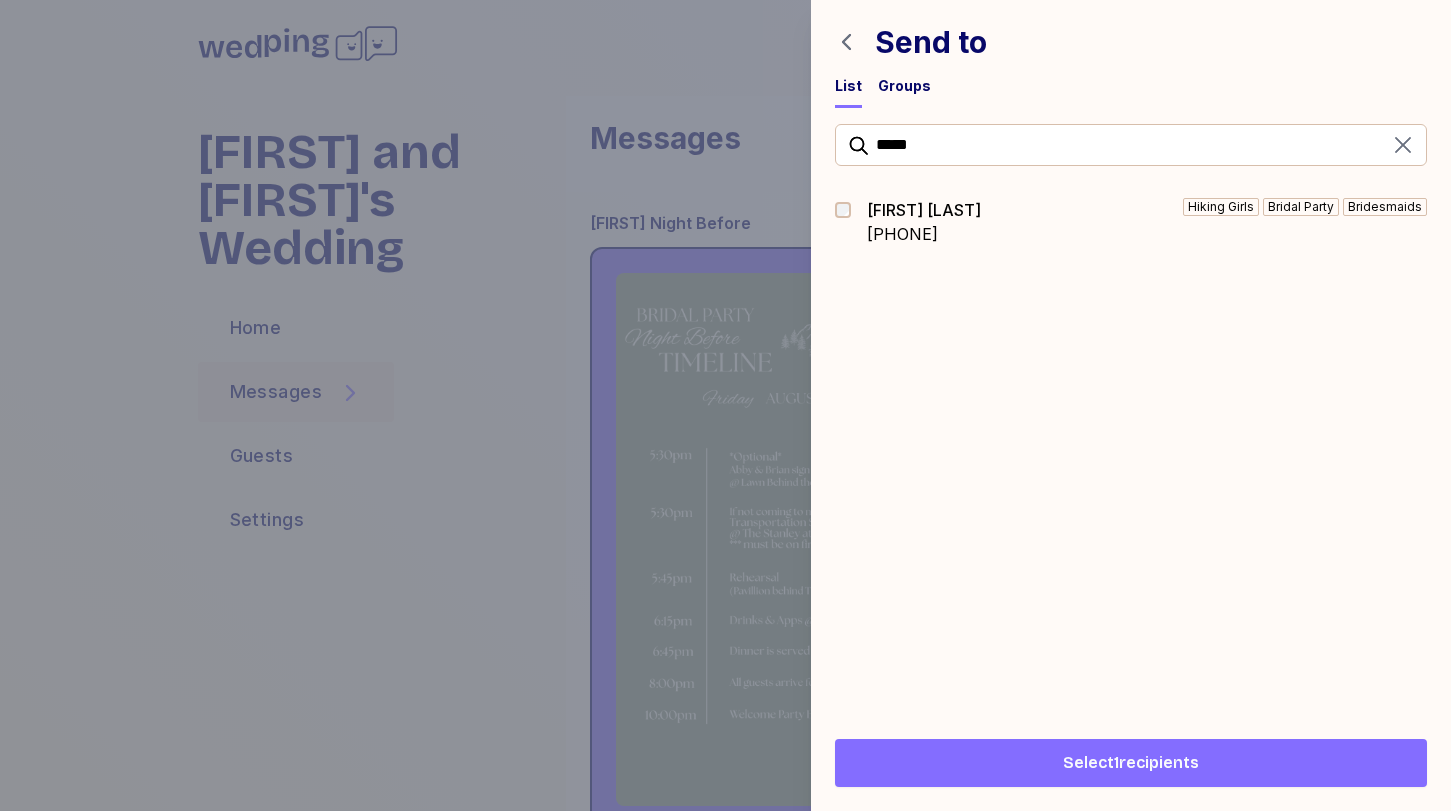 click on "Select  1  recipients" at bounding box center (1131, 763) 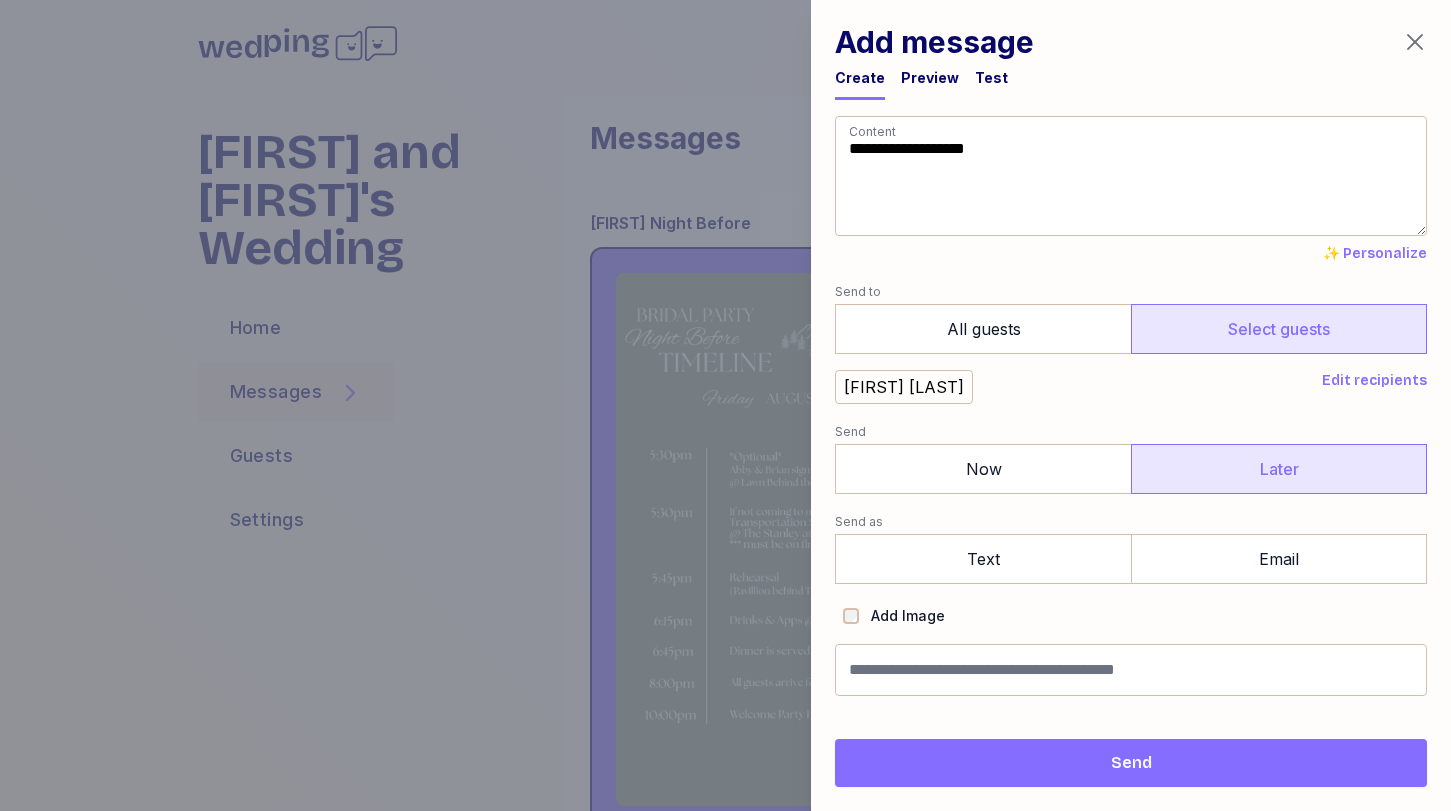 click on "Later" at bounding box center [1279, 469] 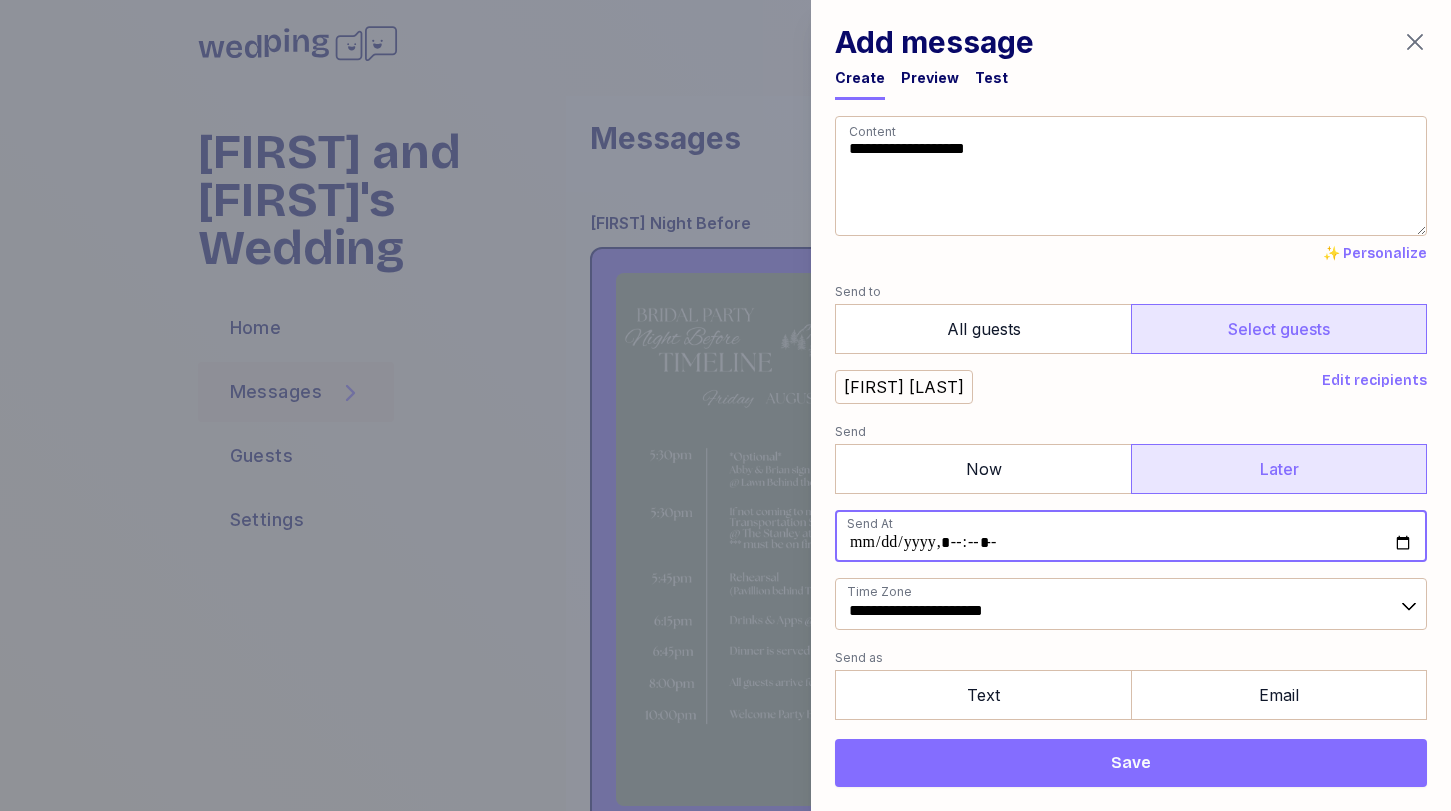 click at bounding box center (1131, 536) 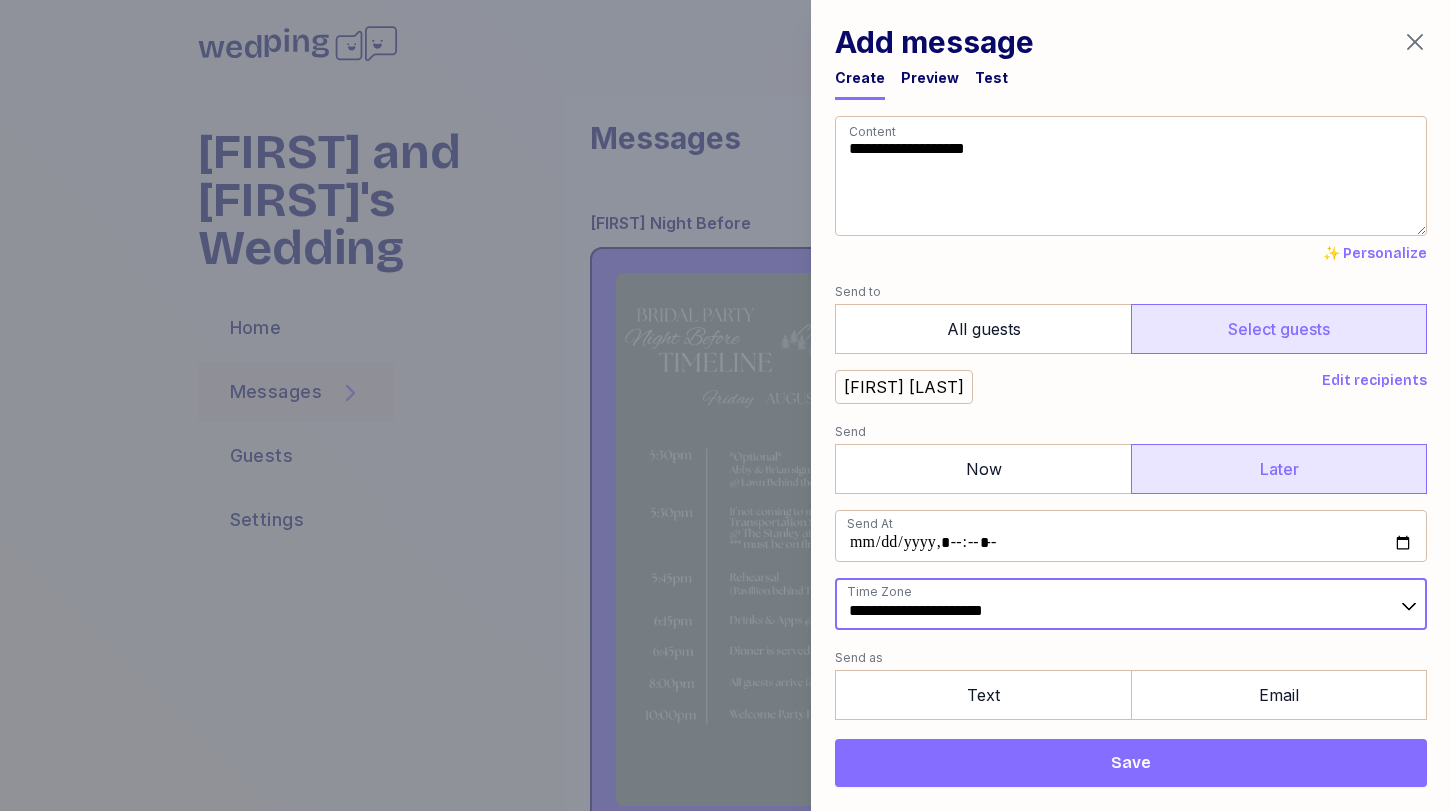 type on "**********" 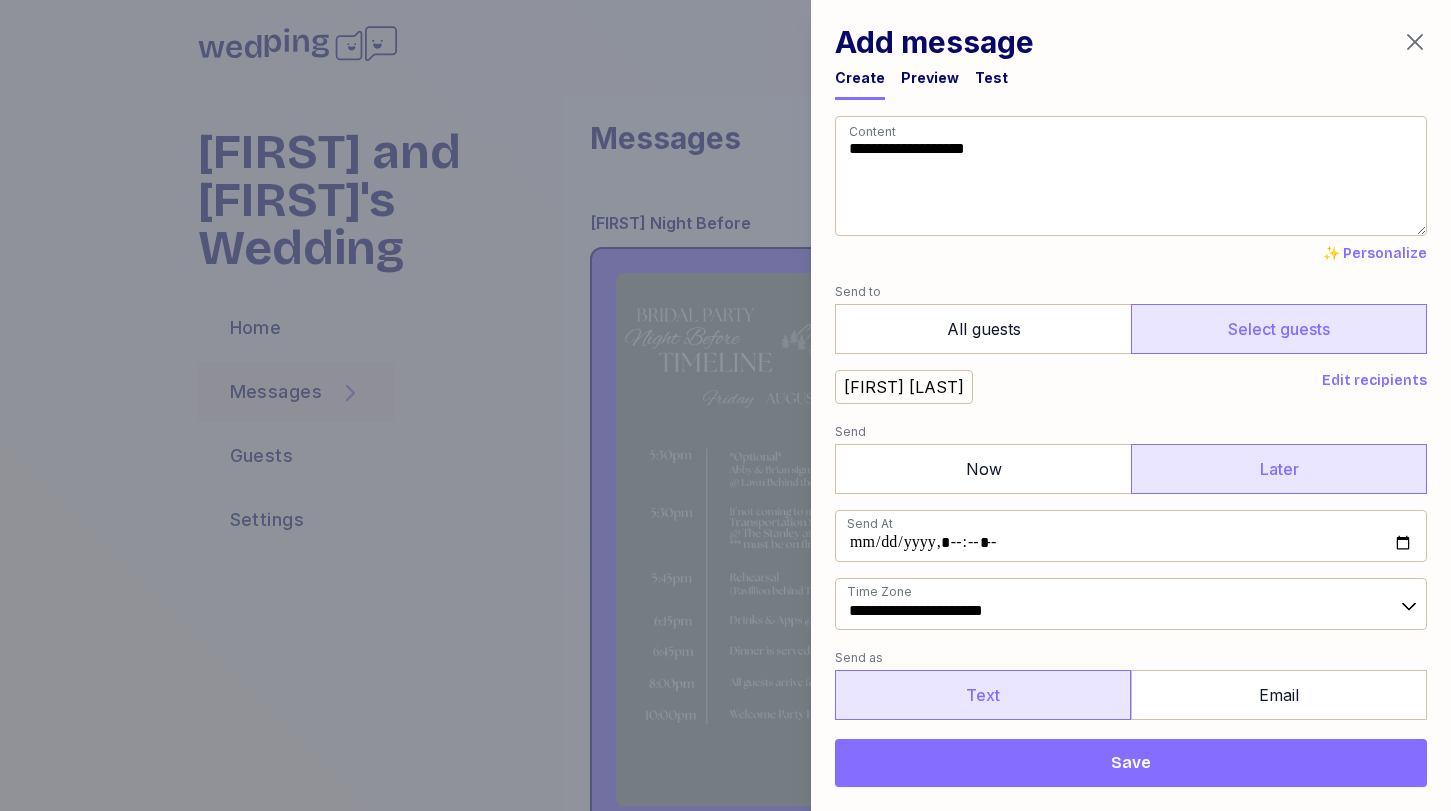 click on "Text" at bounding box center [983, 695] 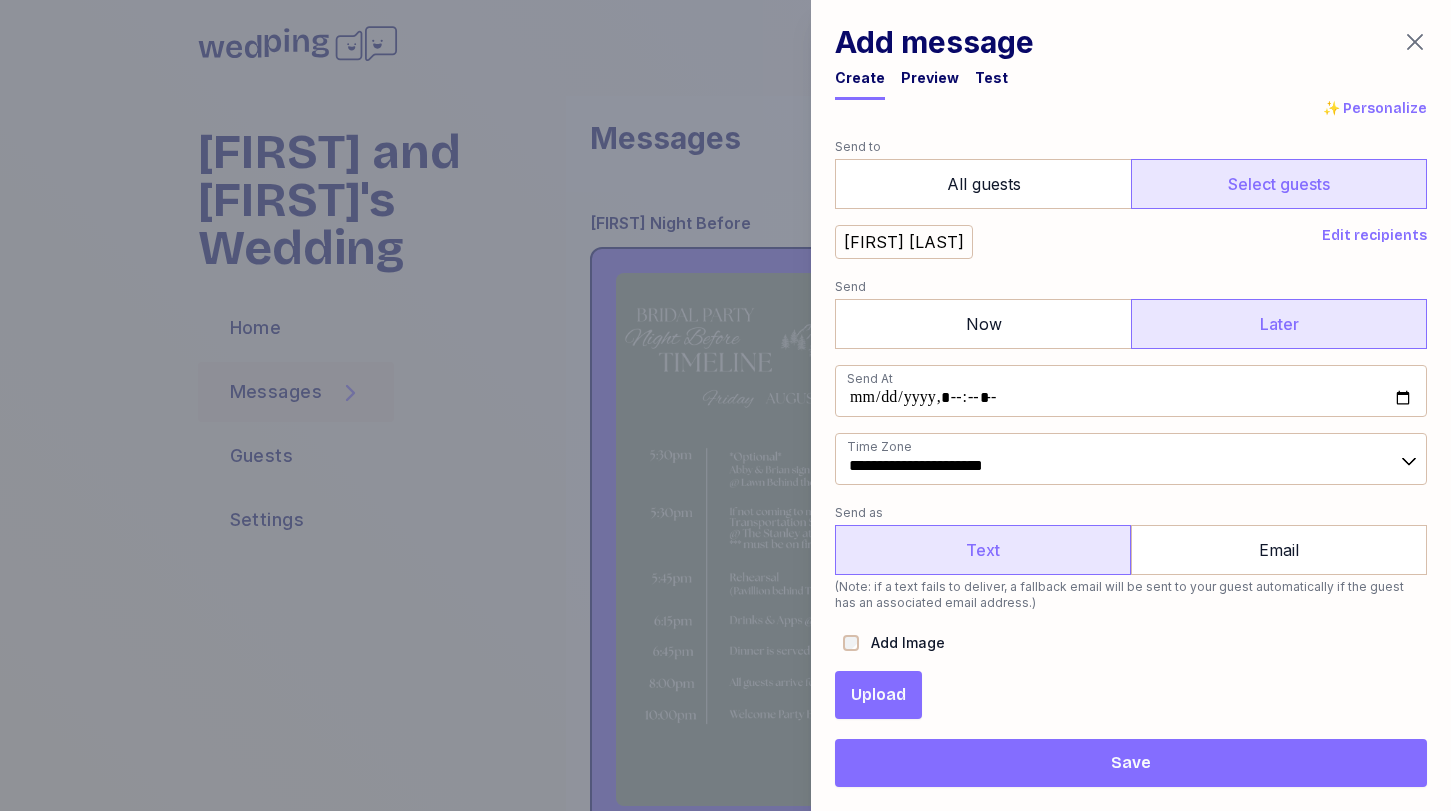 click on "Upload" at bounding box center (878, 695) 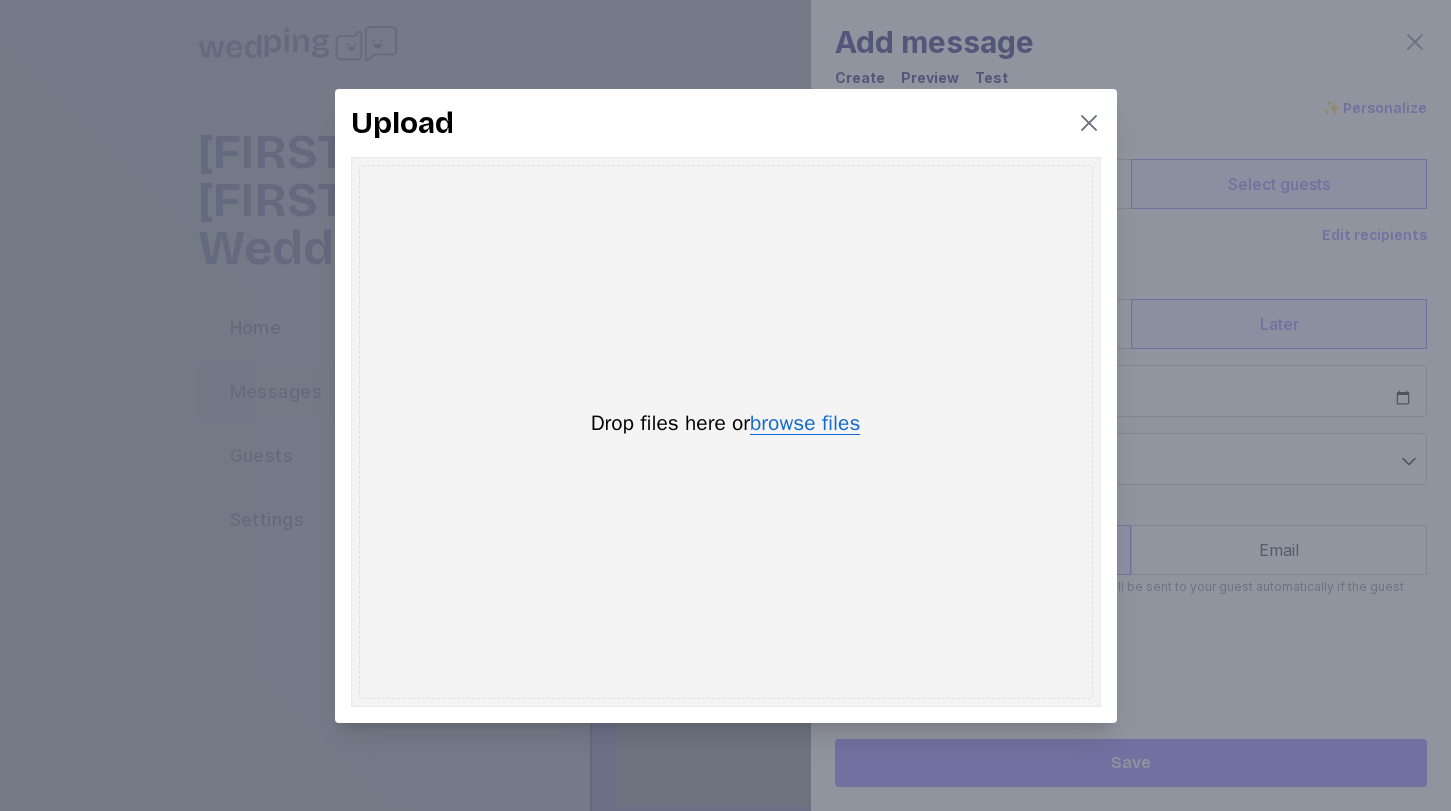 click on "browse files" at bounding box center (805, 424) 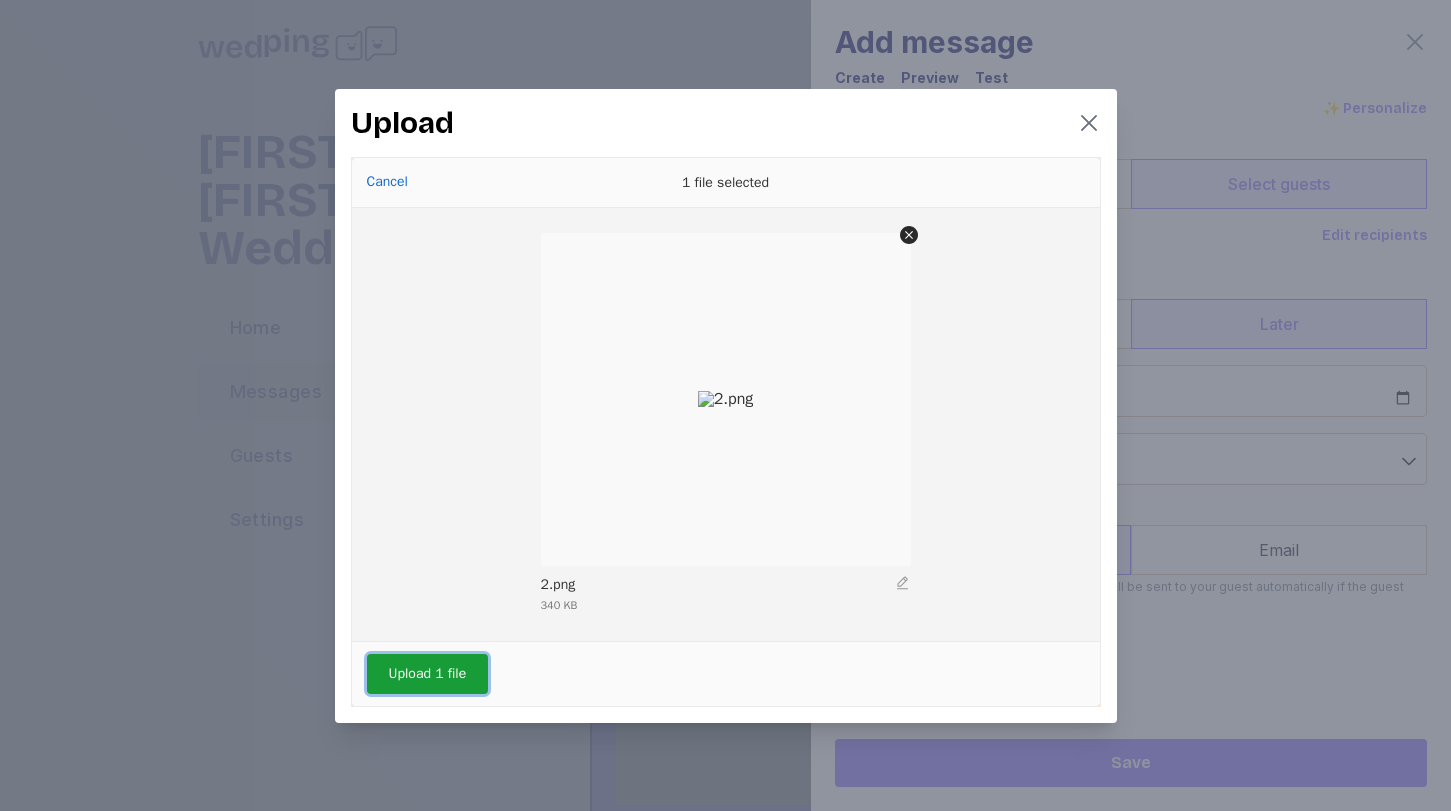 click on "Upload 1 file" at bounding box center (428, 674) 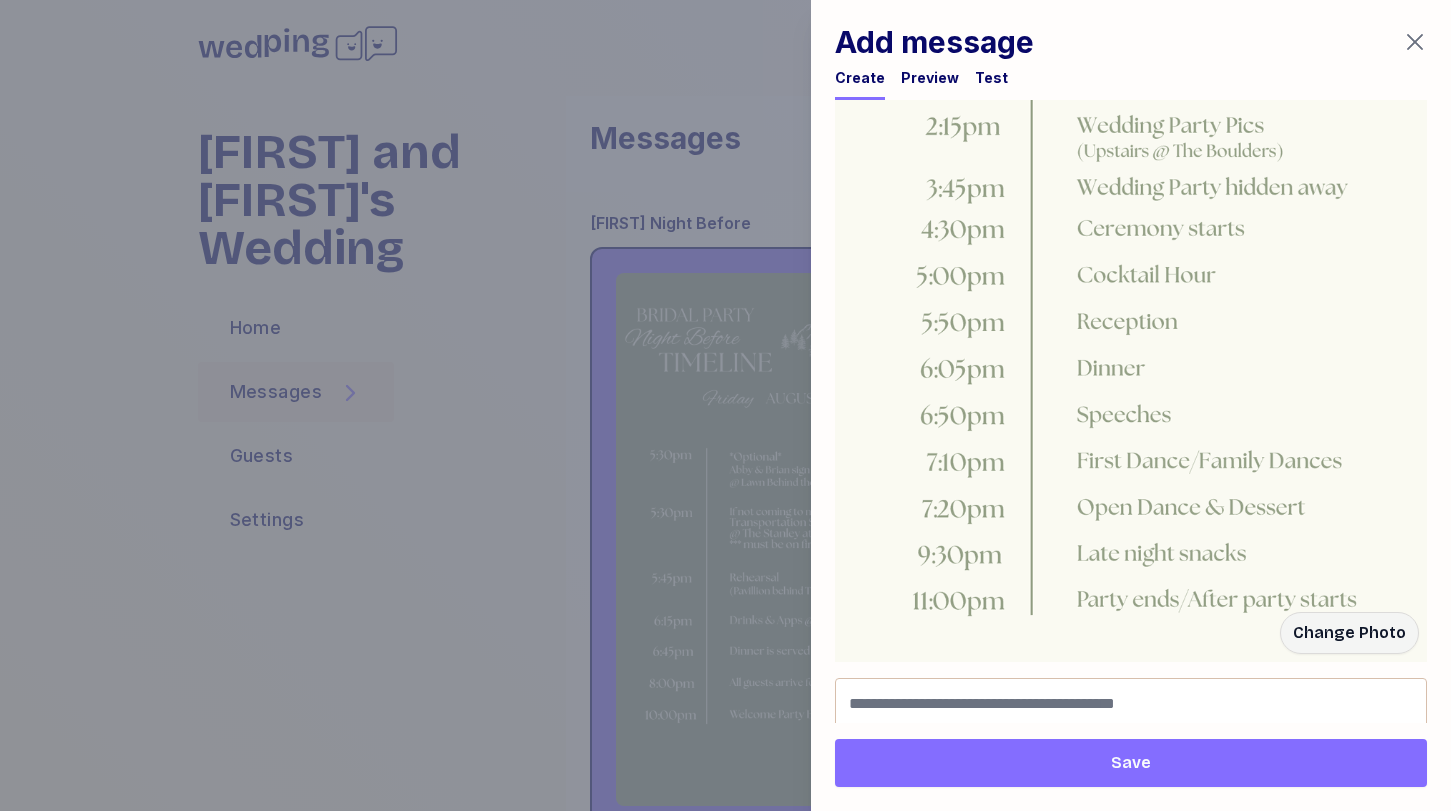 scroll, scrollTop: 1213, scrollLeft: 0, axis: vertical 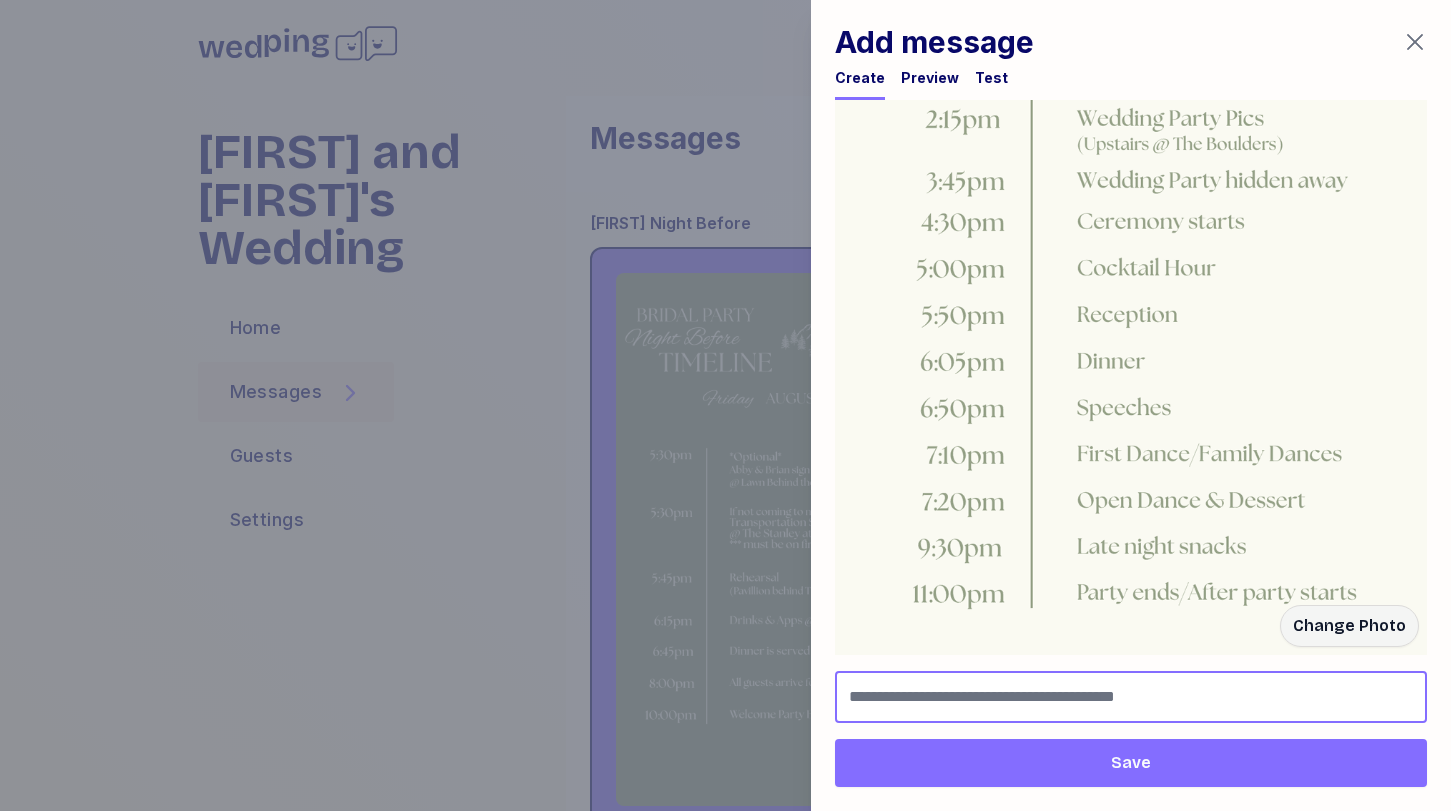 click at bounding box center [1131, 697] 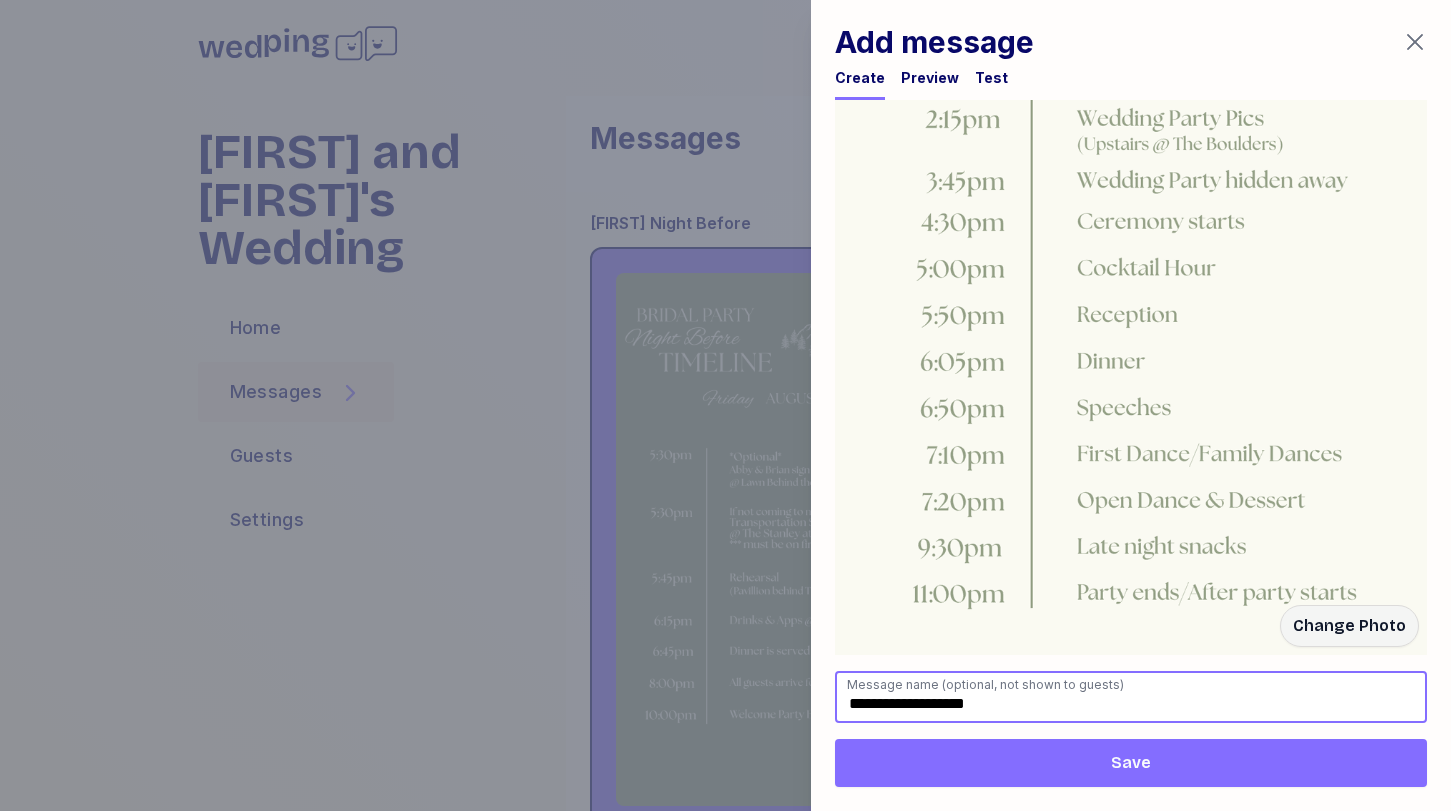 type on "**********" 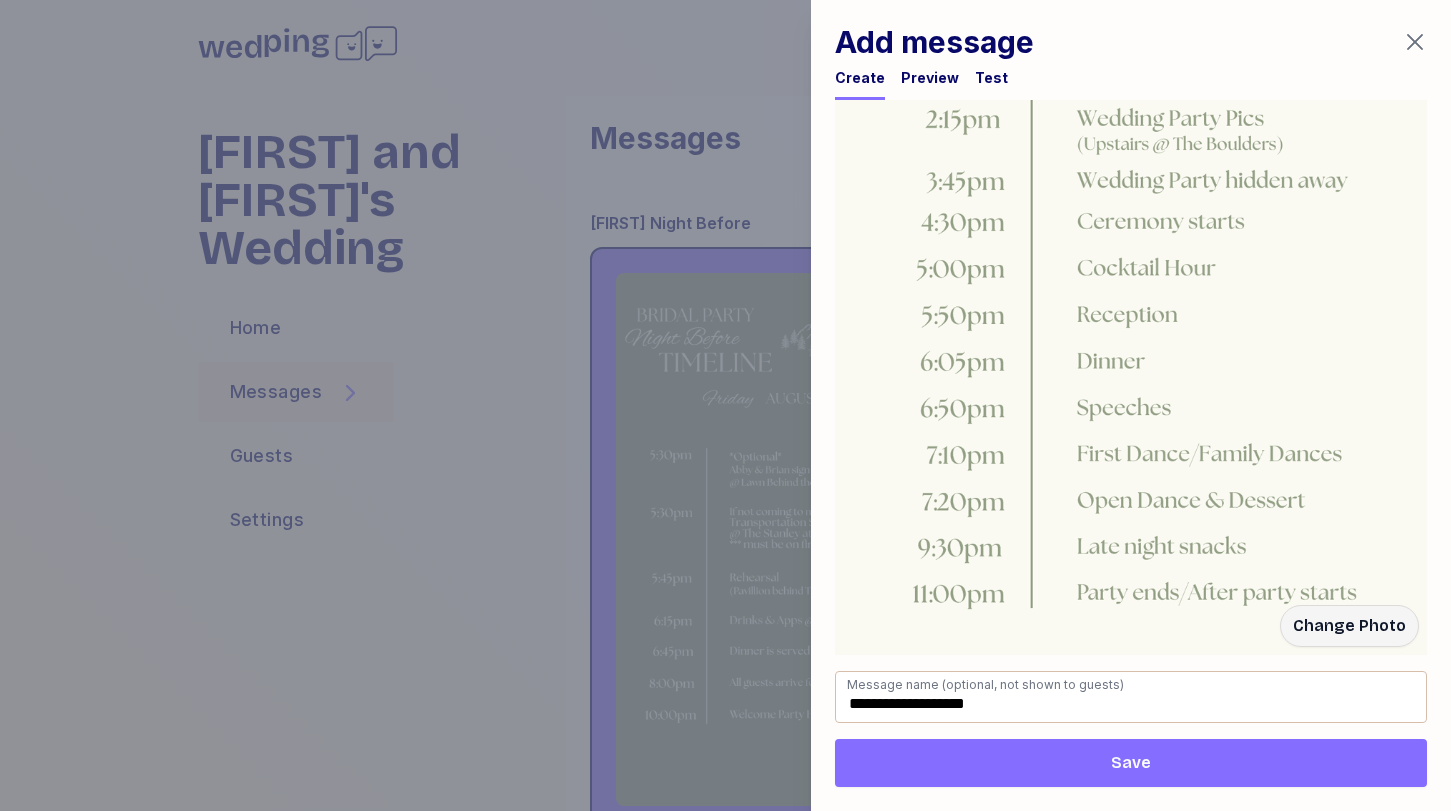 click on "Save" at bounding box center (1131, 763) 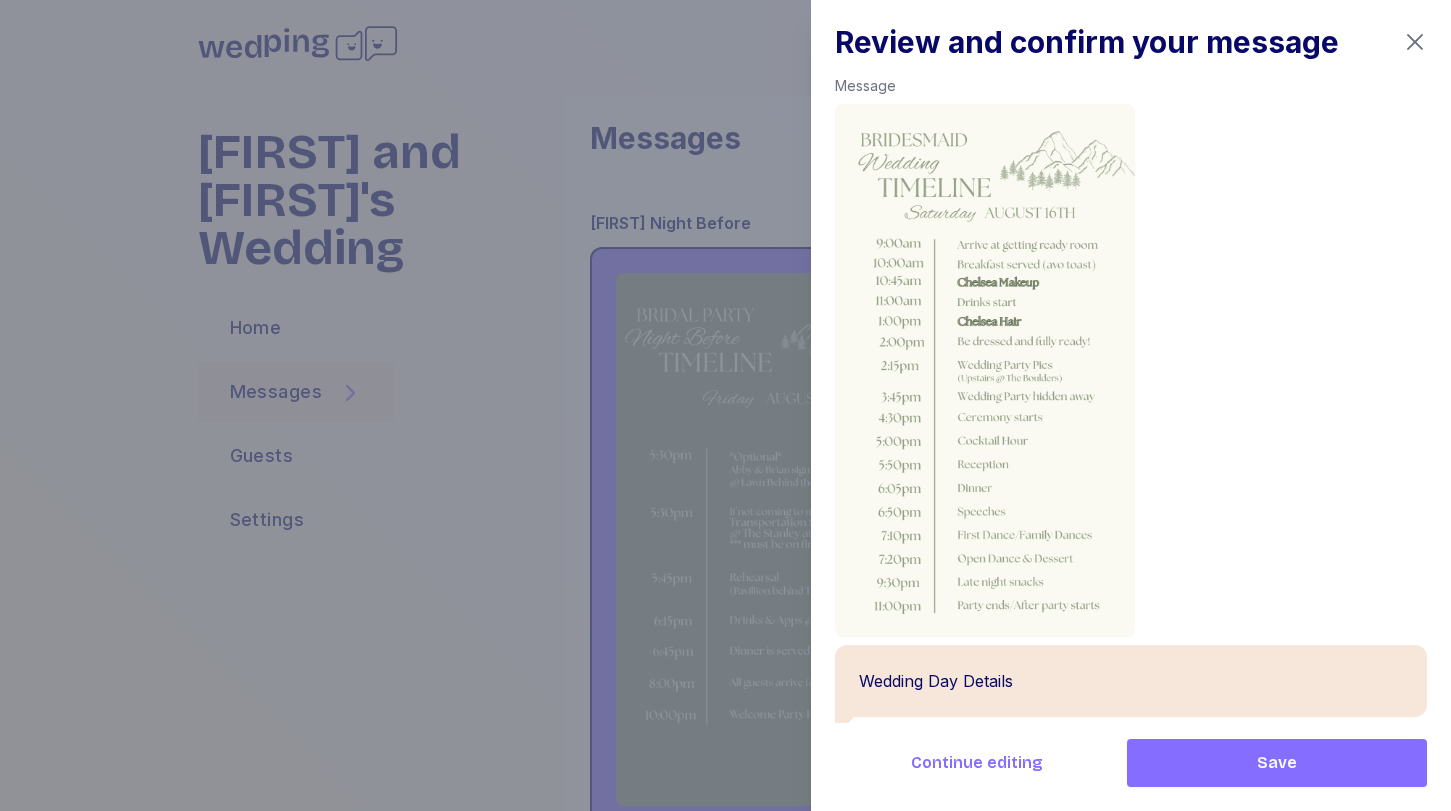 click on "Save" at bounding box center [1277, 763] 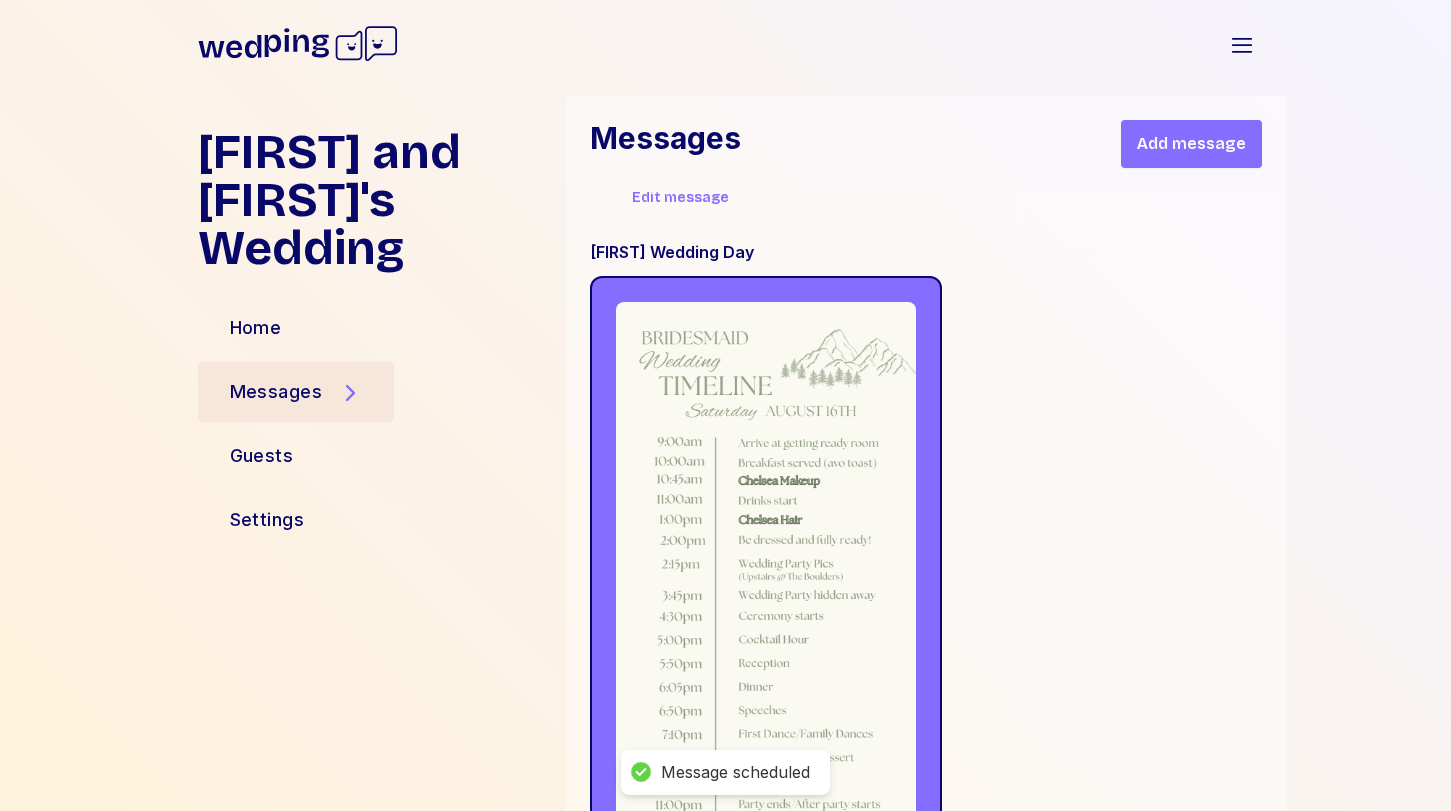 scroll, scrollTop: 25774, scrollLeft: 0, axis: vertical 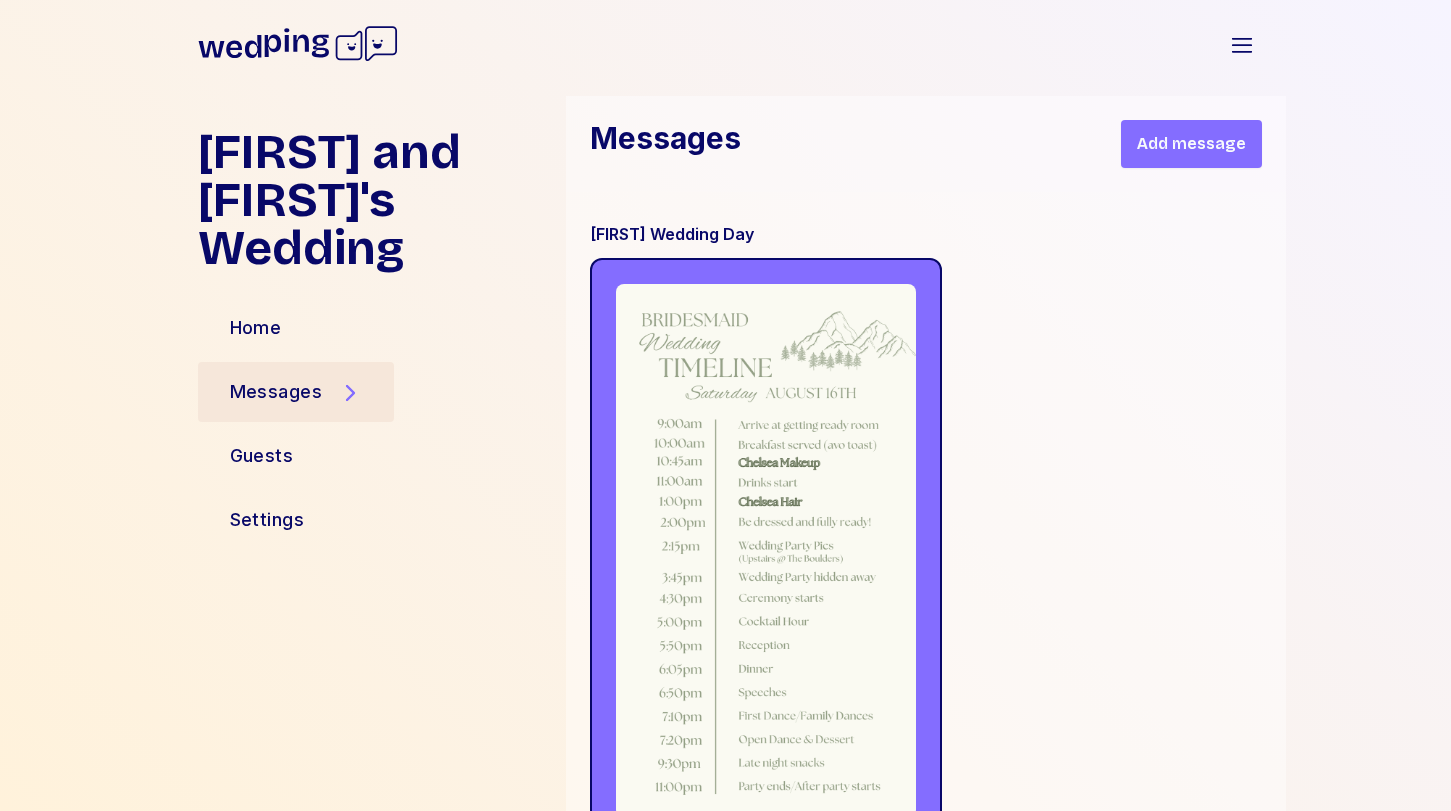 click on "Add message" at bounding box center (1191, 144) 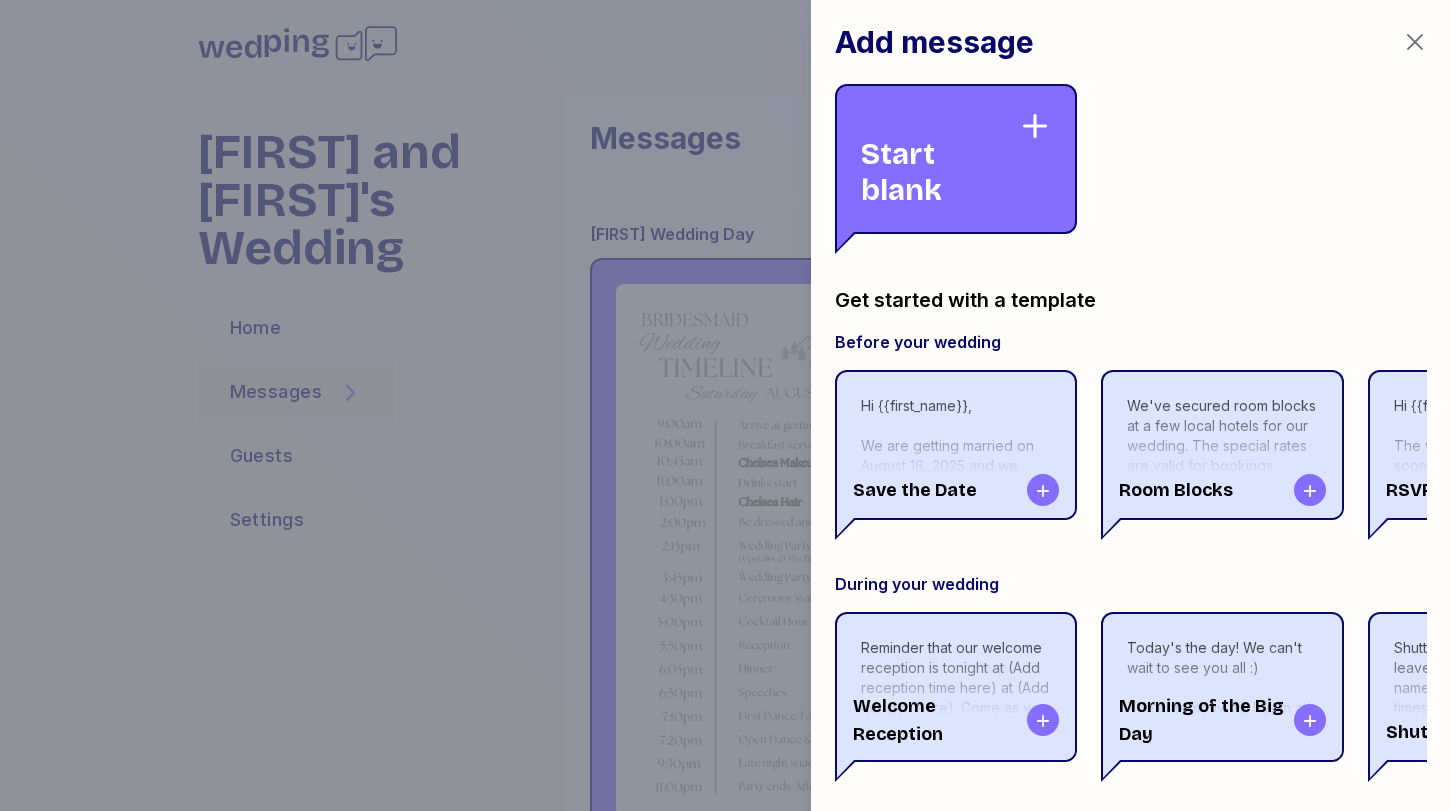 click on "Start blank" at bounding box center (940, 159) 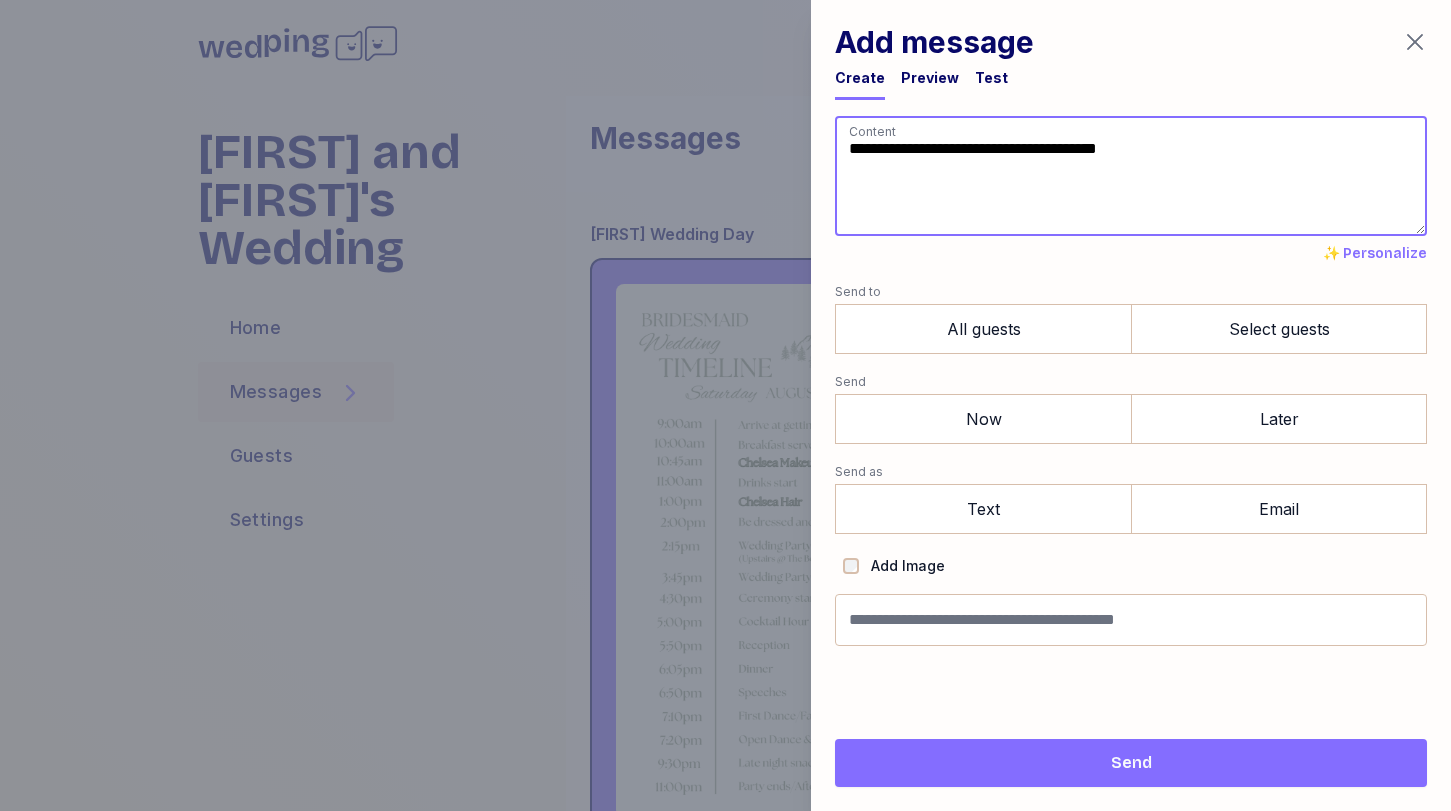 click on "Abby and Brian's Wedding Open sidebar Abby and Brian's Wedding Home Messages Guests Settings Messages Add message Initial Hiking Text Sent  Fri, Jun 20, 2025, 1:06 PM MST 35 guests 2   replies View recipients and replies First Golf Text Message from Abby and Brian's Wedding:
Can't believe we are 3 weeks out and I just wanted to say how much it means to me and Brian that you are all making the trip for the wedding! I think most of you already know, but we are planning a round of golf Friday morning for the guys so you can all hang, relax and get some swings in before the big day. Those of you traveling will be able to rent clubs there. More details coming soon!  Sent  Fri, Jul 25, 2025, 9:00 AM MST 19 guests 2   replies View recipients and replies Jeff Test Sent  Thu, Jul 31, 2025, 3:05 PM MST 1 guests View recipients and replies Brian Itinerary Text Sent  Thu, Aug 7, 2025, 3:56 PM MST 1 guests View recipients and replies Brian Night Before Pic Night Before
Sent  Thu, Aug 7, 2025, 3:57 PM MST Sent" at bounding box center (725, 405) 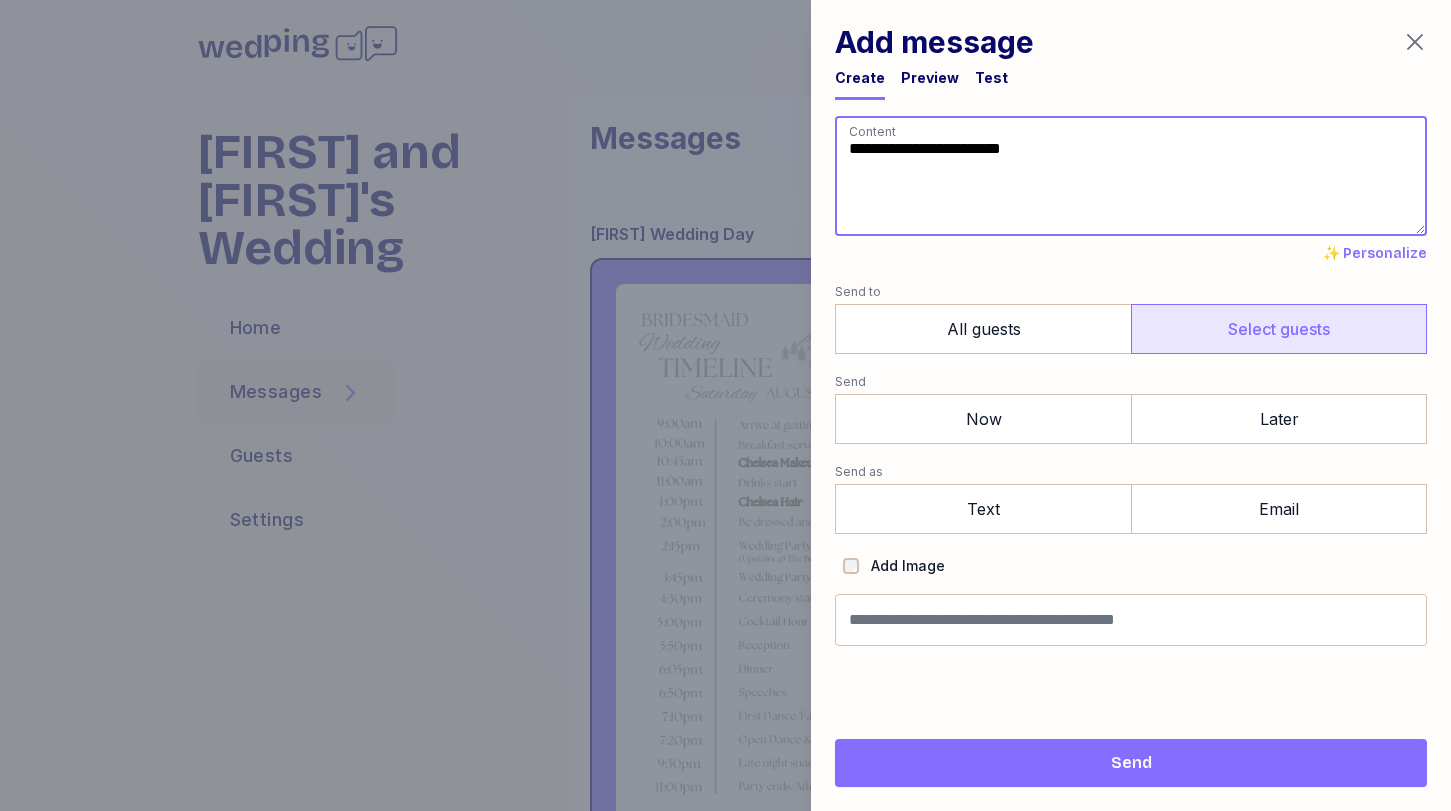 type on "**********" 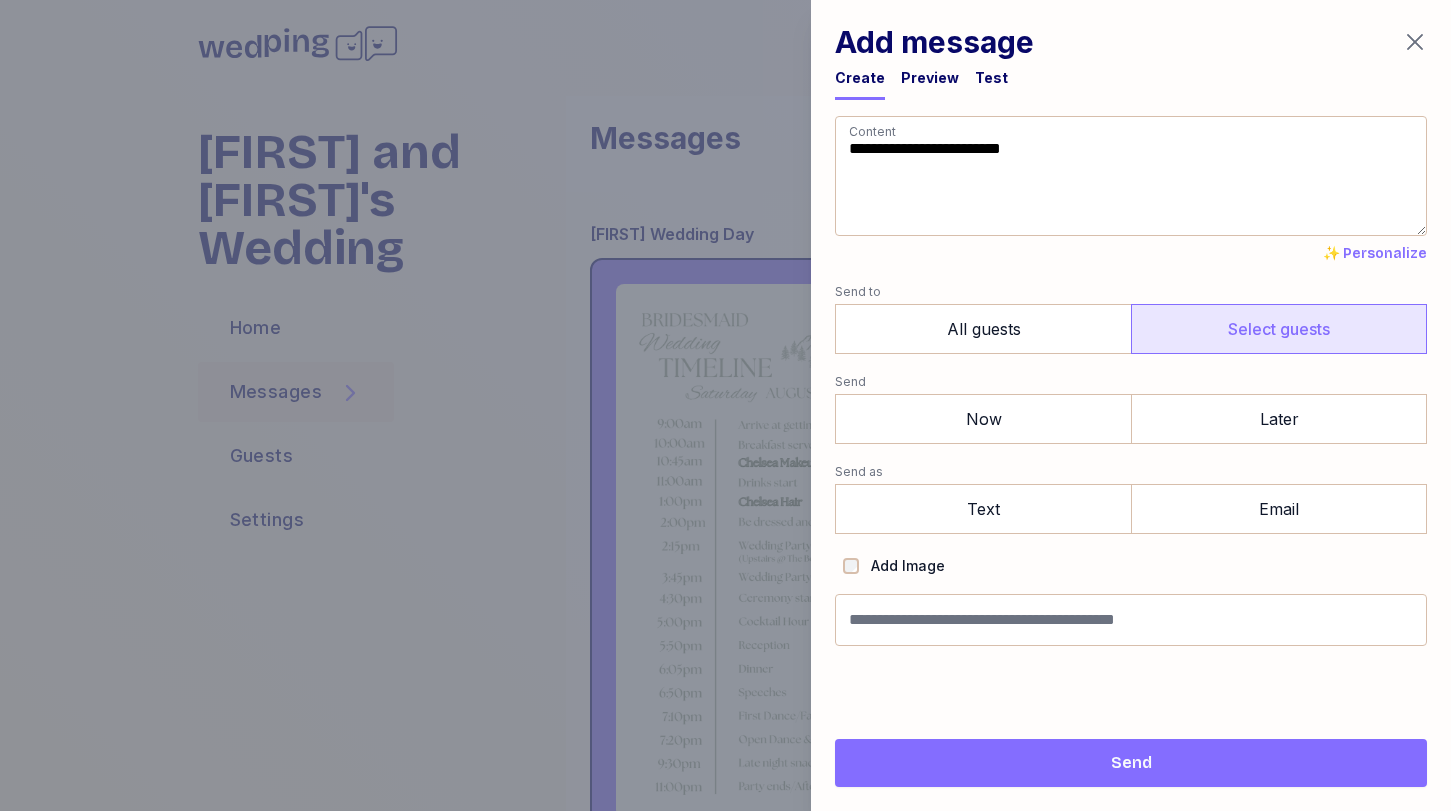 click on "Select guests" at bounding box center (1279, 329) 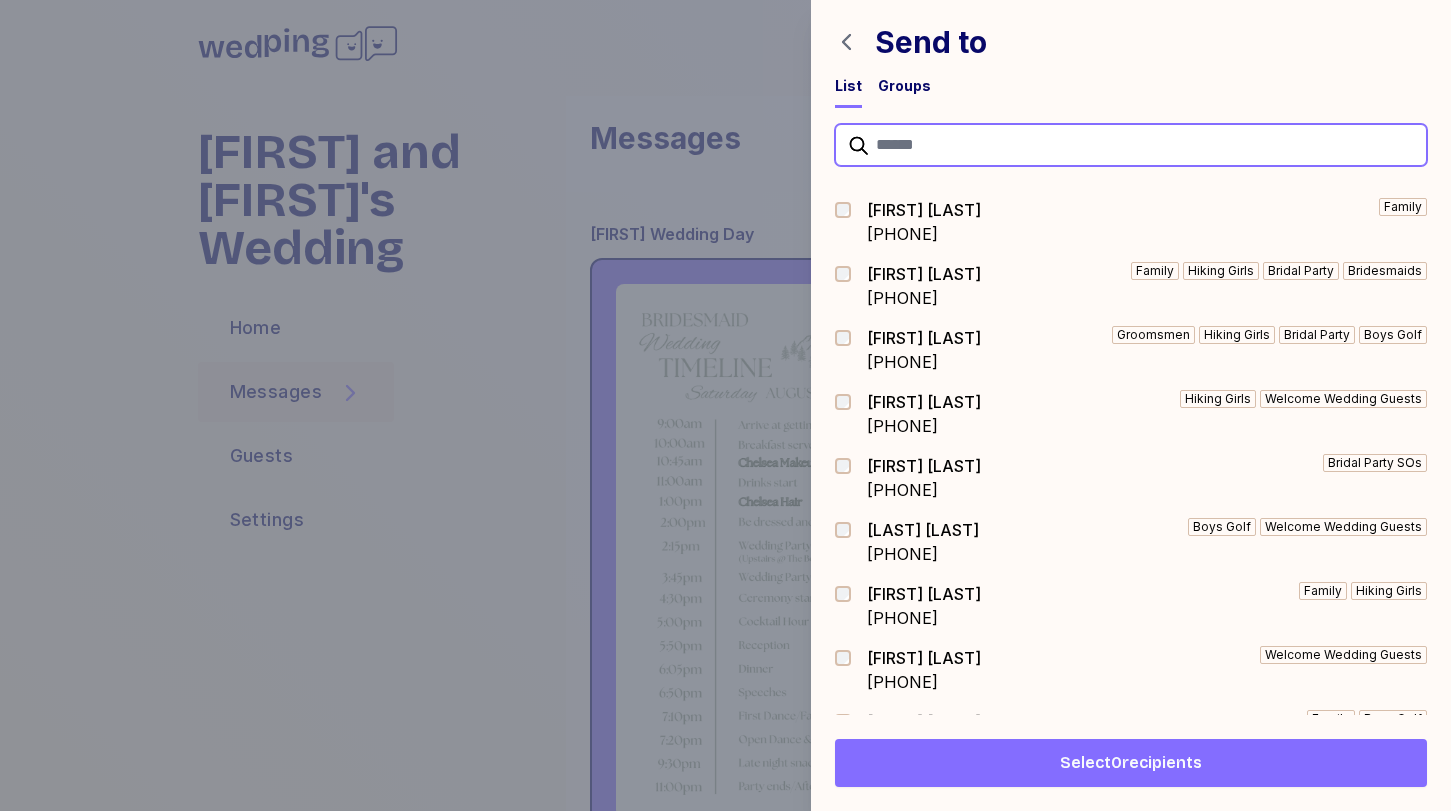 click at bounding box center [1131, 145] 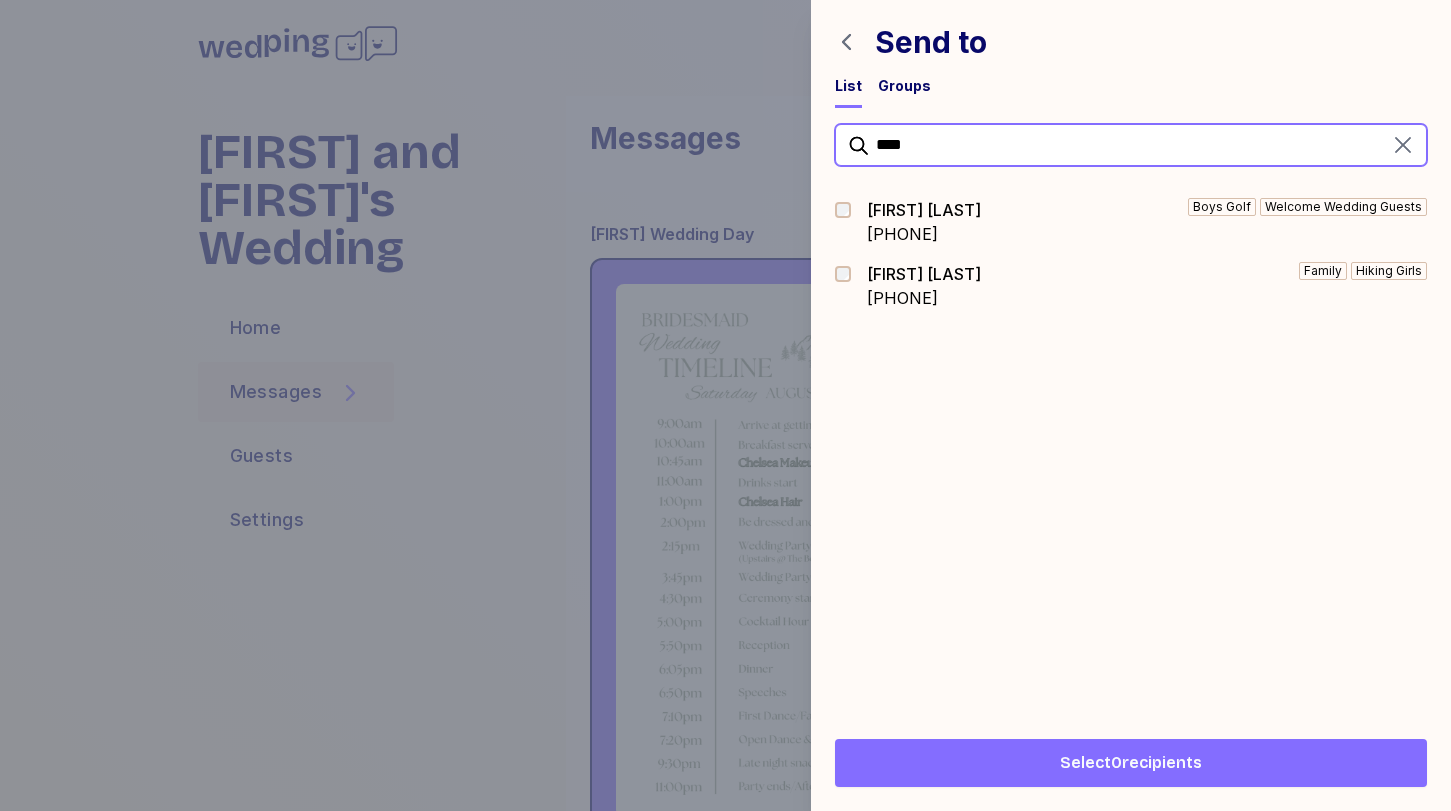 type on "****" 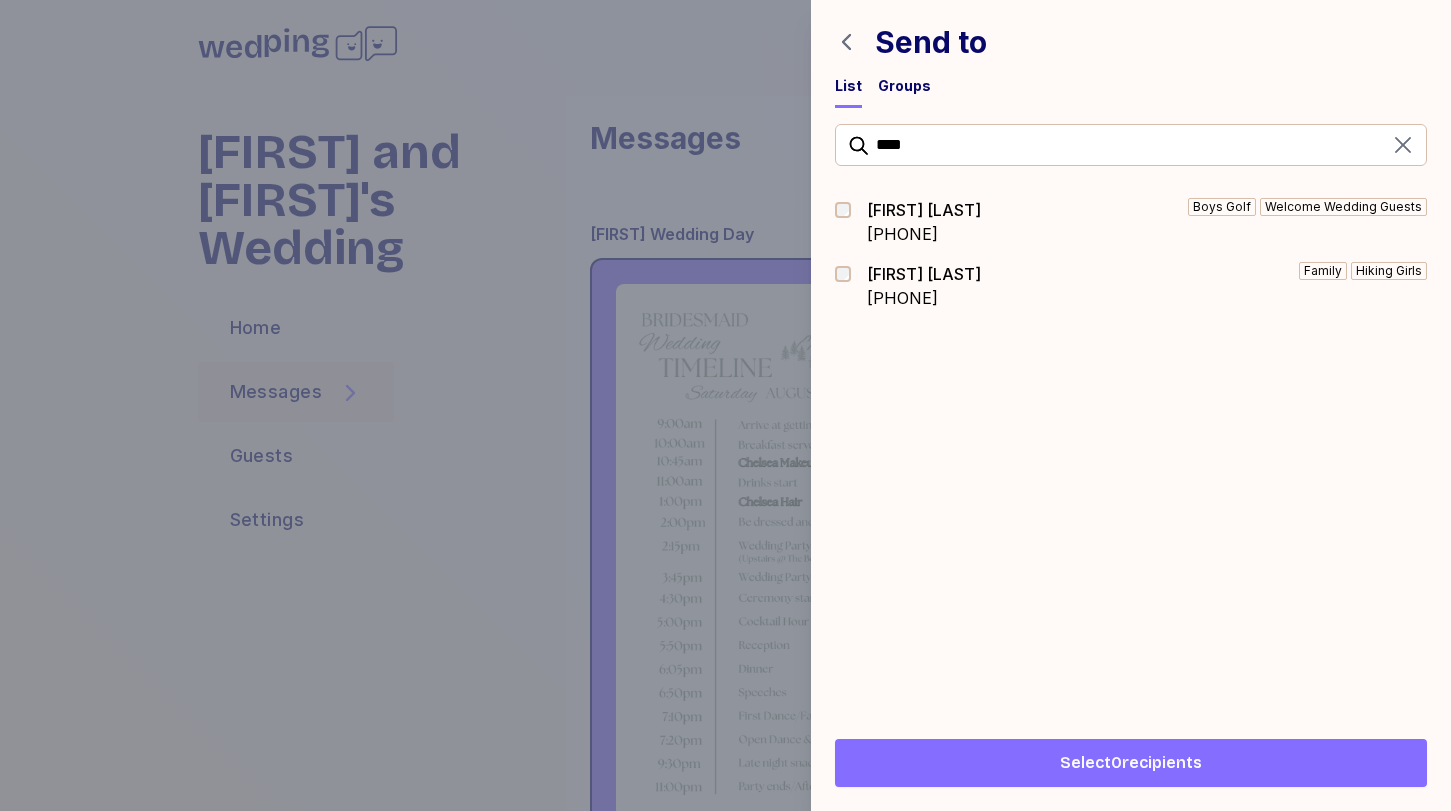 click on "[PHONE]" at bounding box center (924, 298) 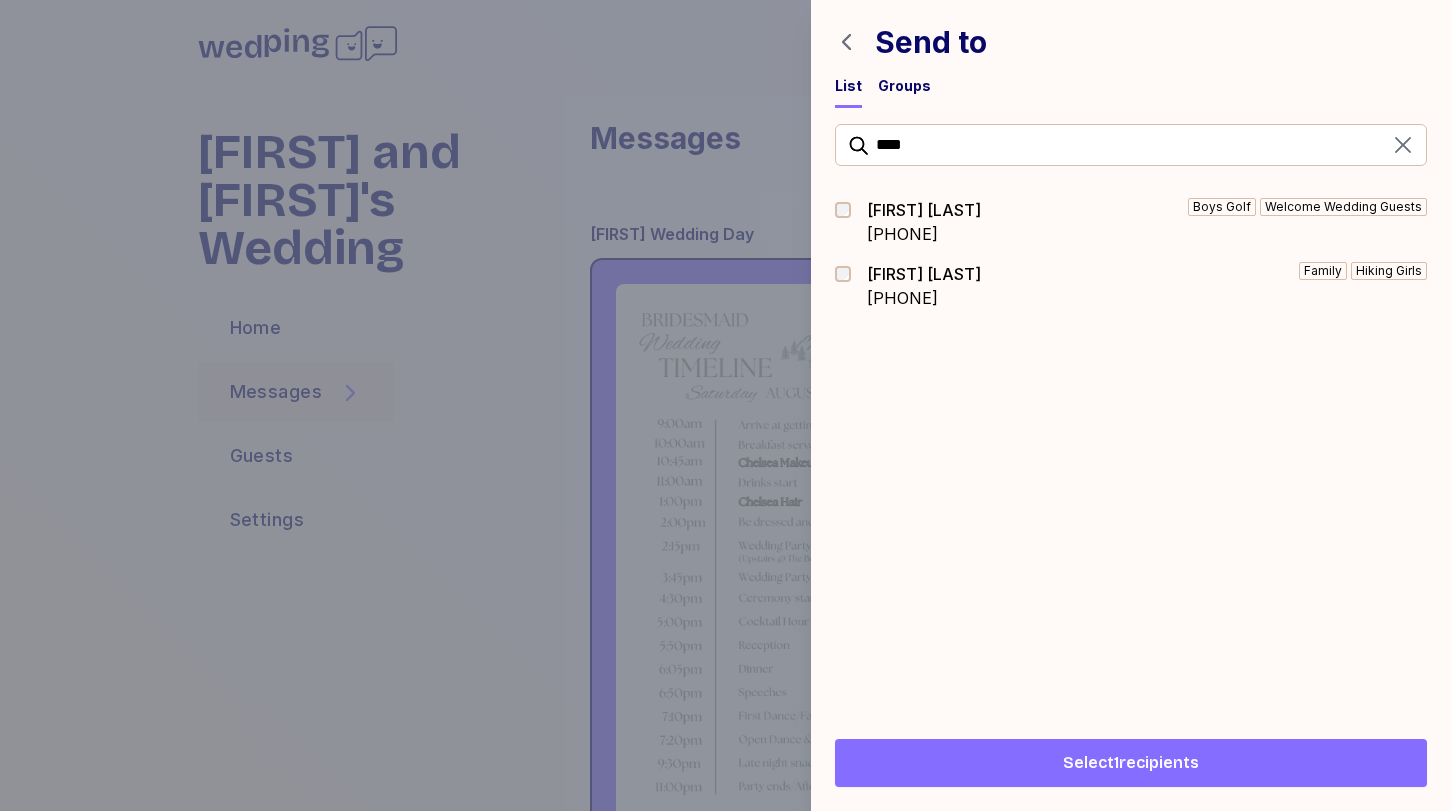 click on "Select  1  recipients" at bounding box center (1131, 763) 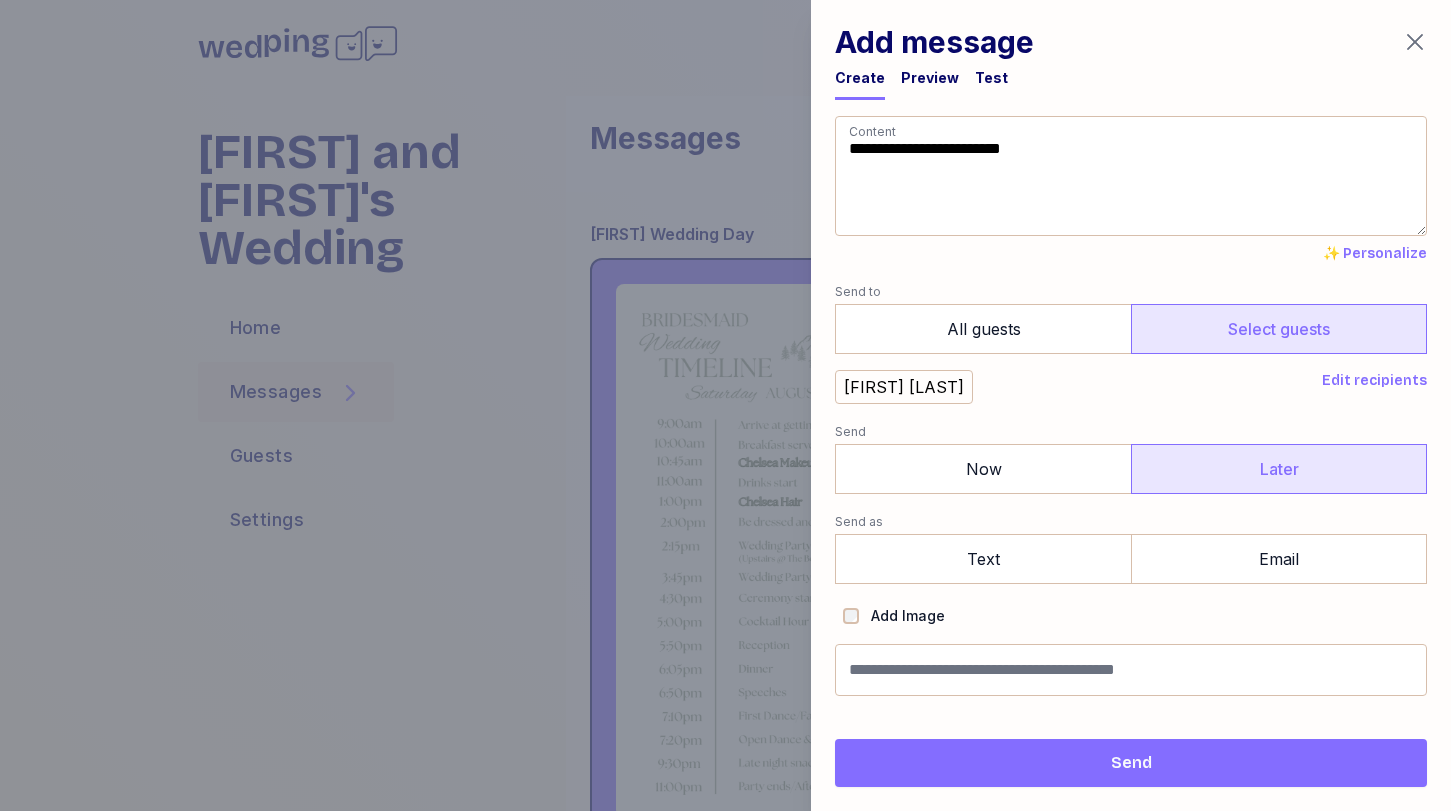 click on "Later" at bounding box center [1279, 469] 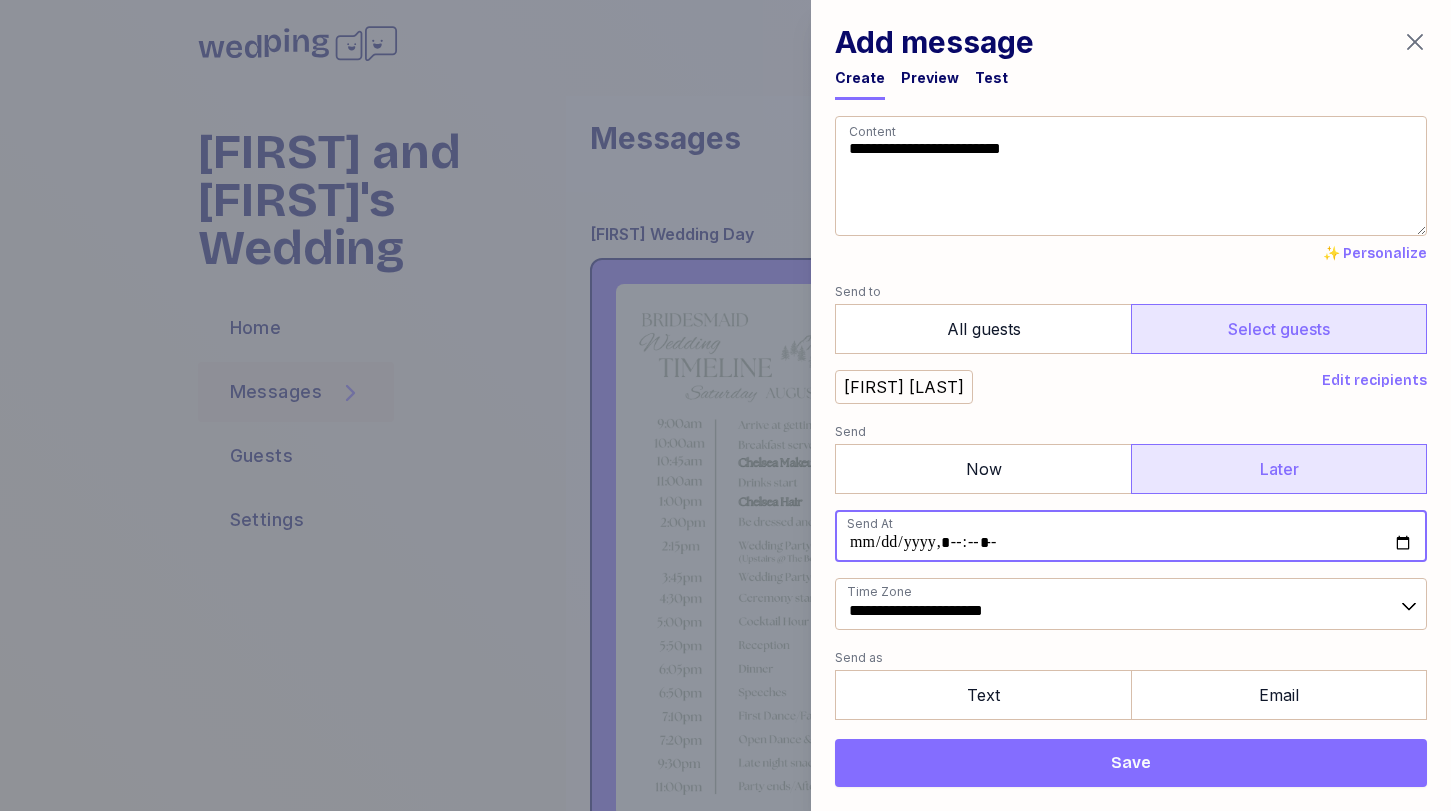 click at bounding box center (1131, 536) 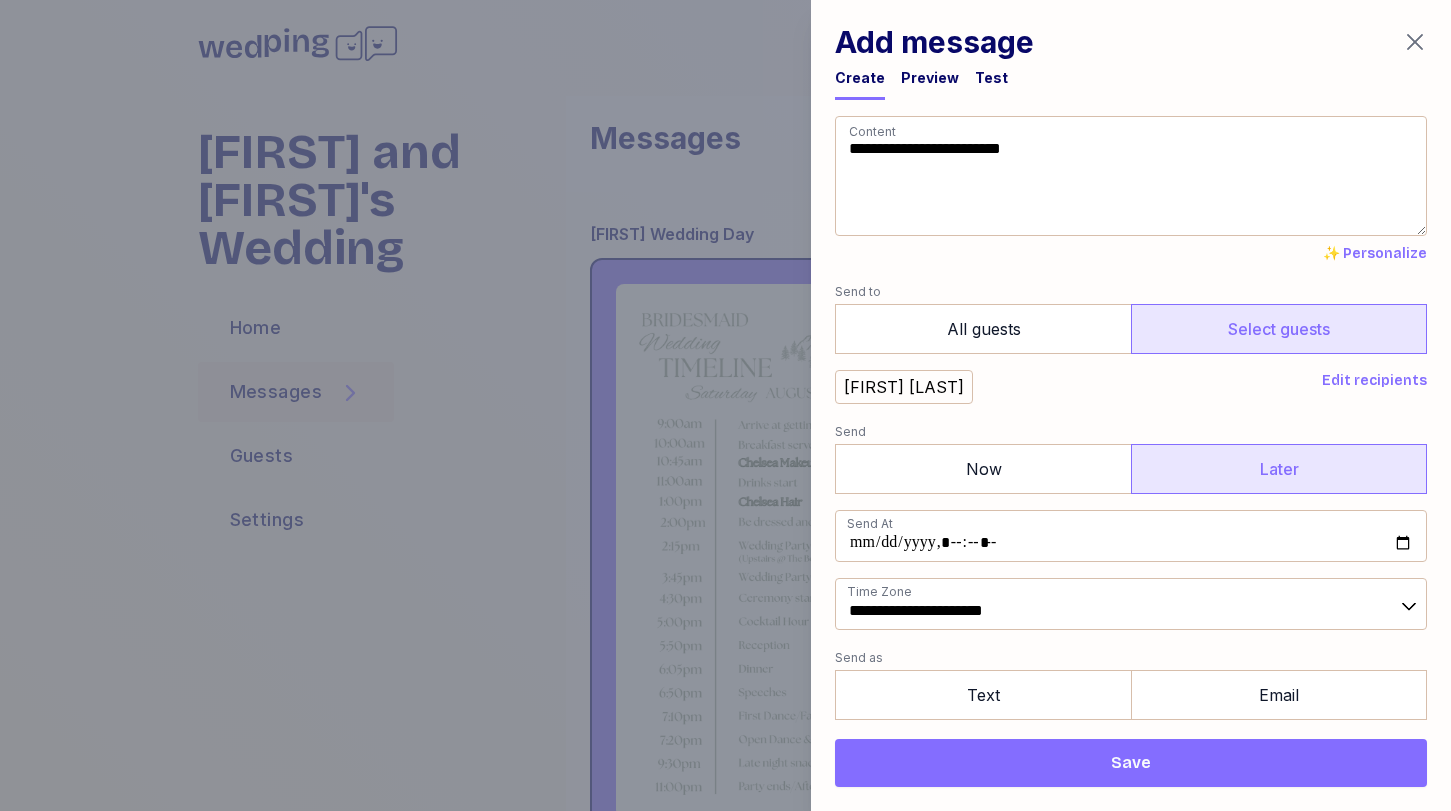 type on "**********" 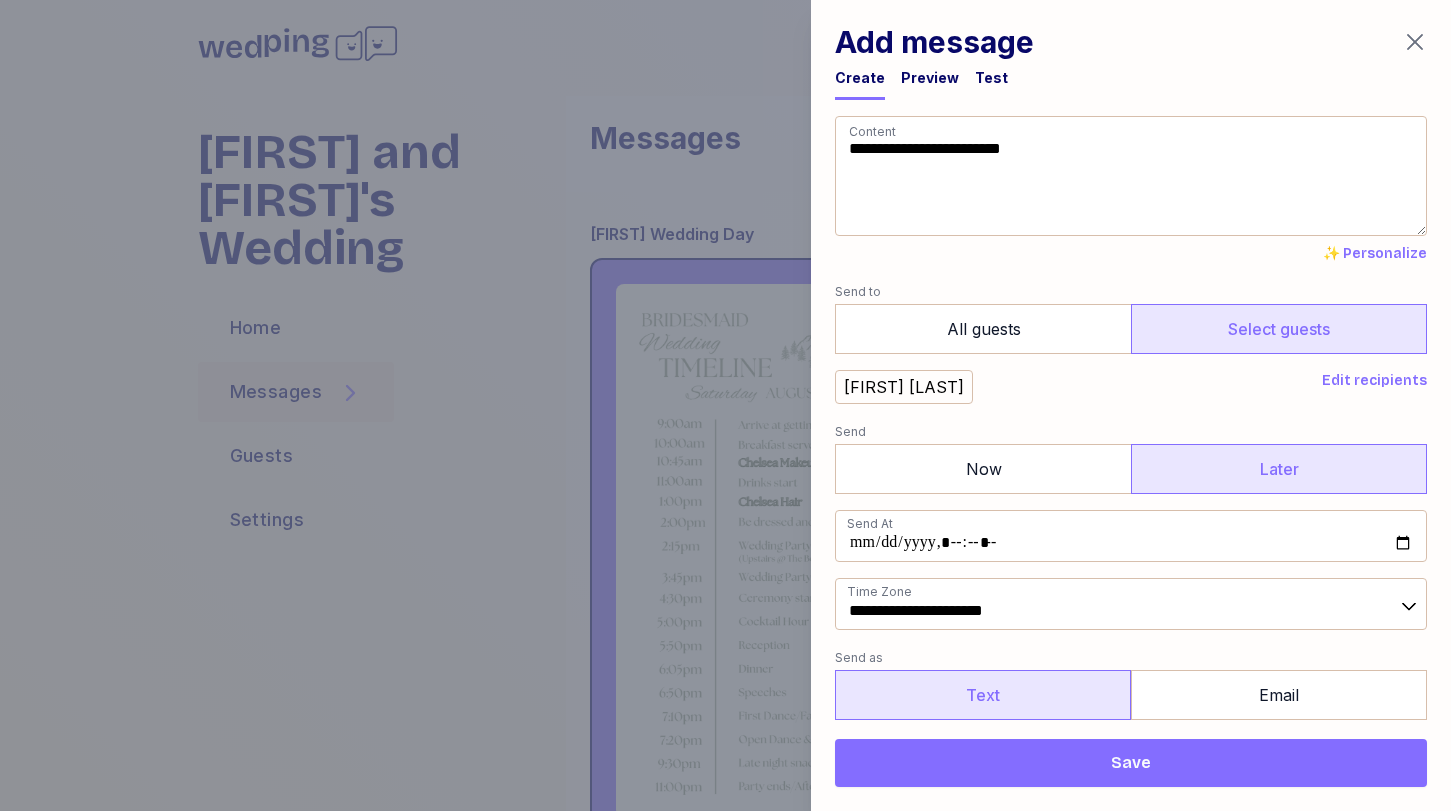 click on "Text" at bounding box center (983, 695) 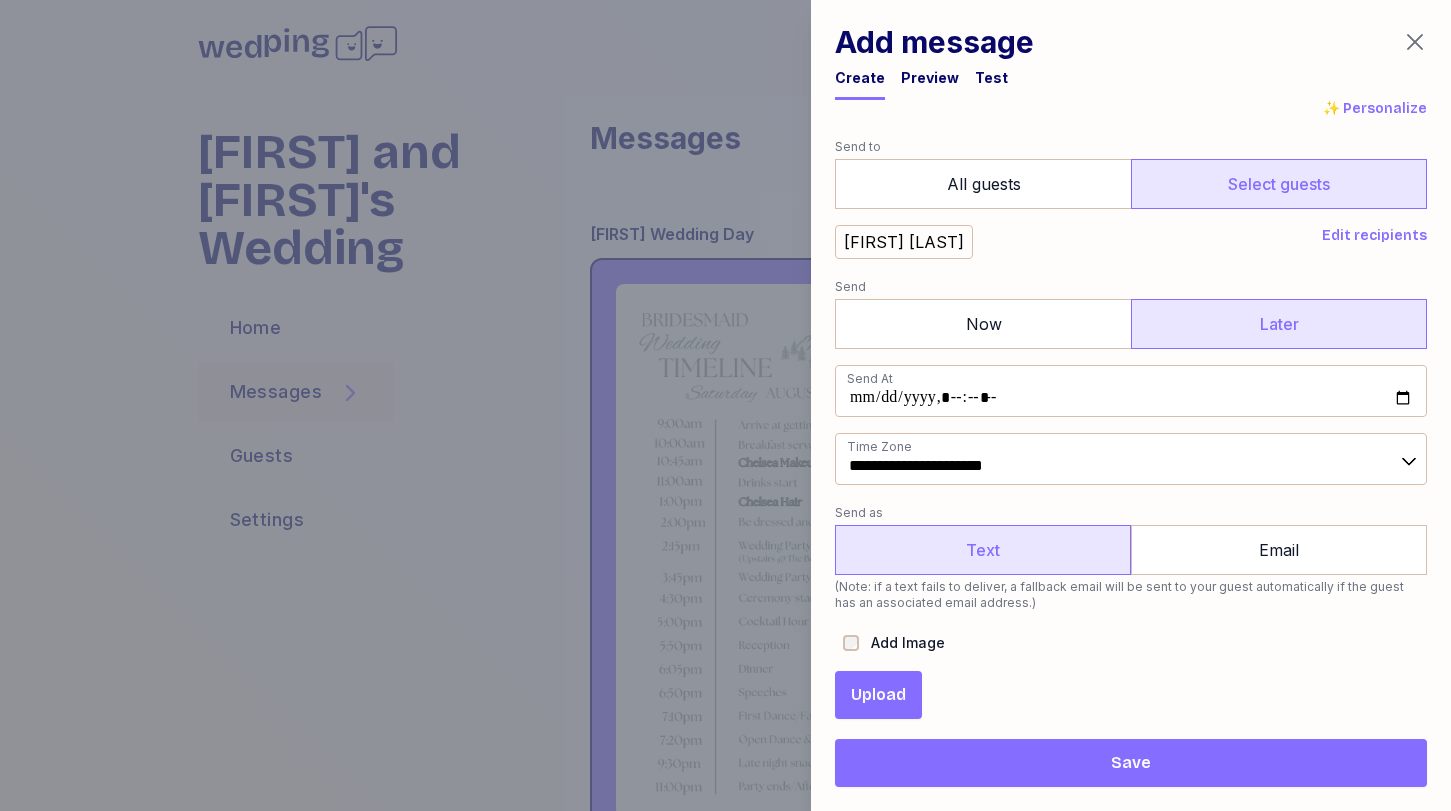 click on "Upload" at bounding box center [878, 695] 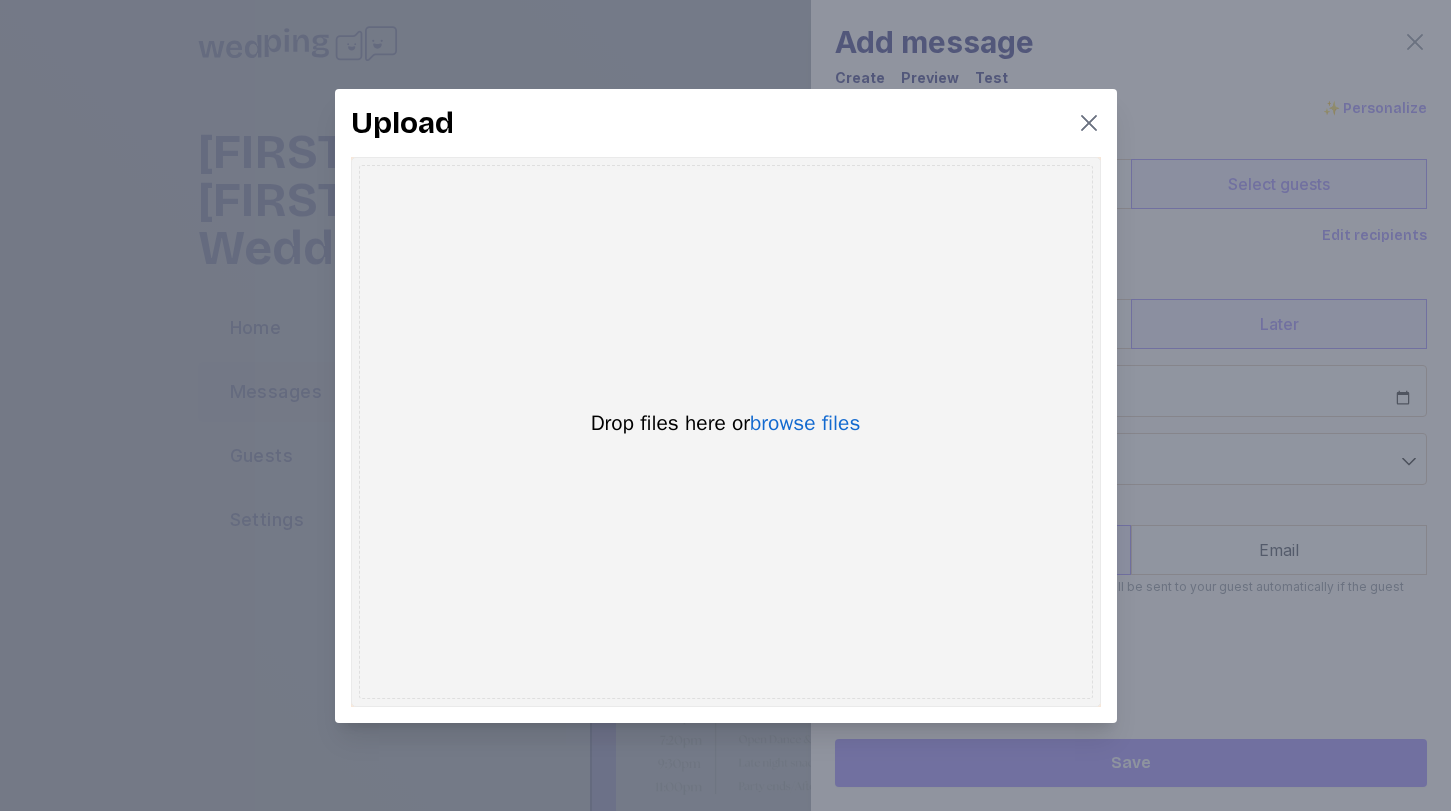 click on "Drop files here or  browse files" at bounding box center (726, 423) 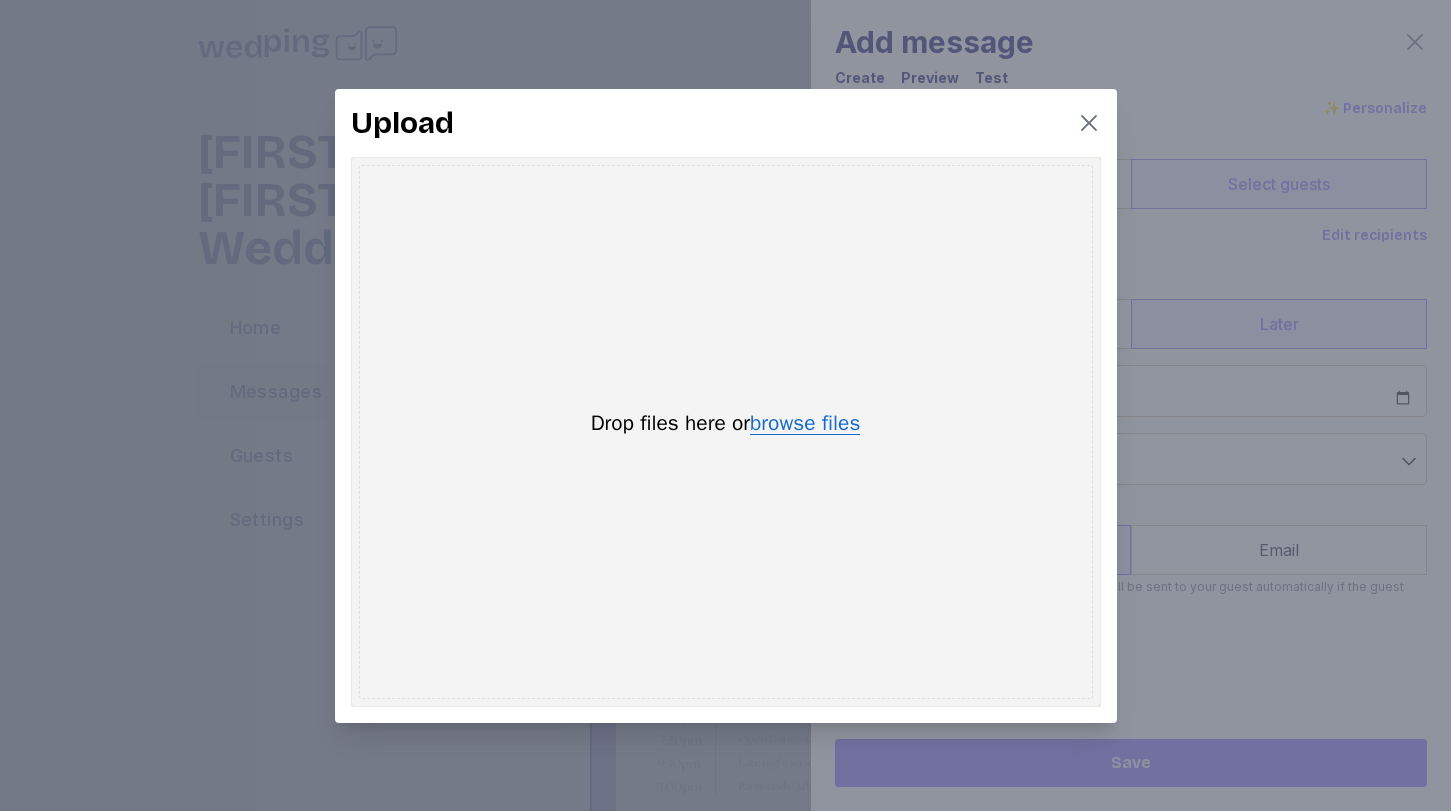 click on "browse files" at bounding box center (805, 424) 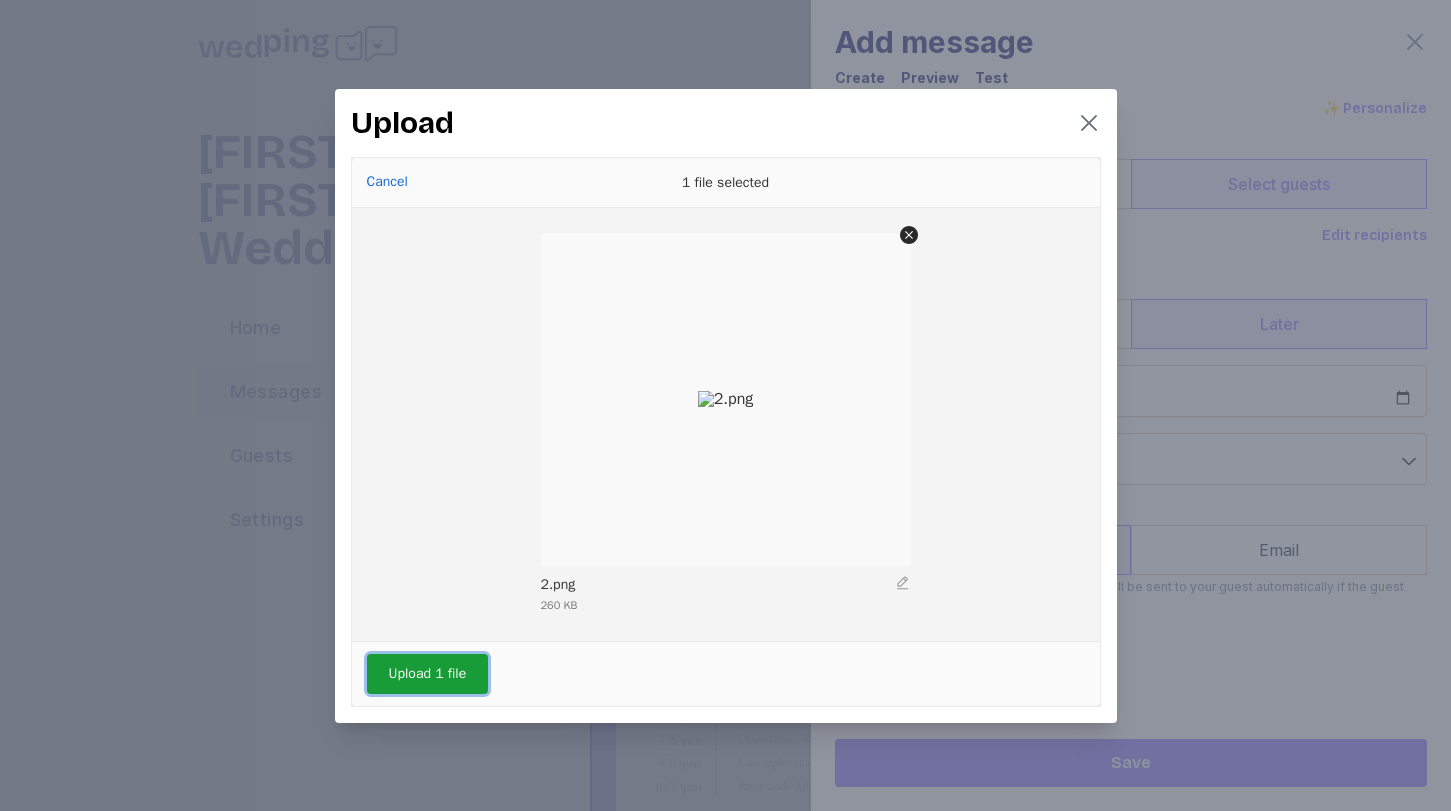 click on "Upload 1 file" at bounding box center [428, 674] 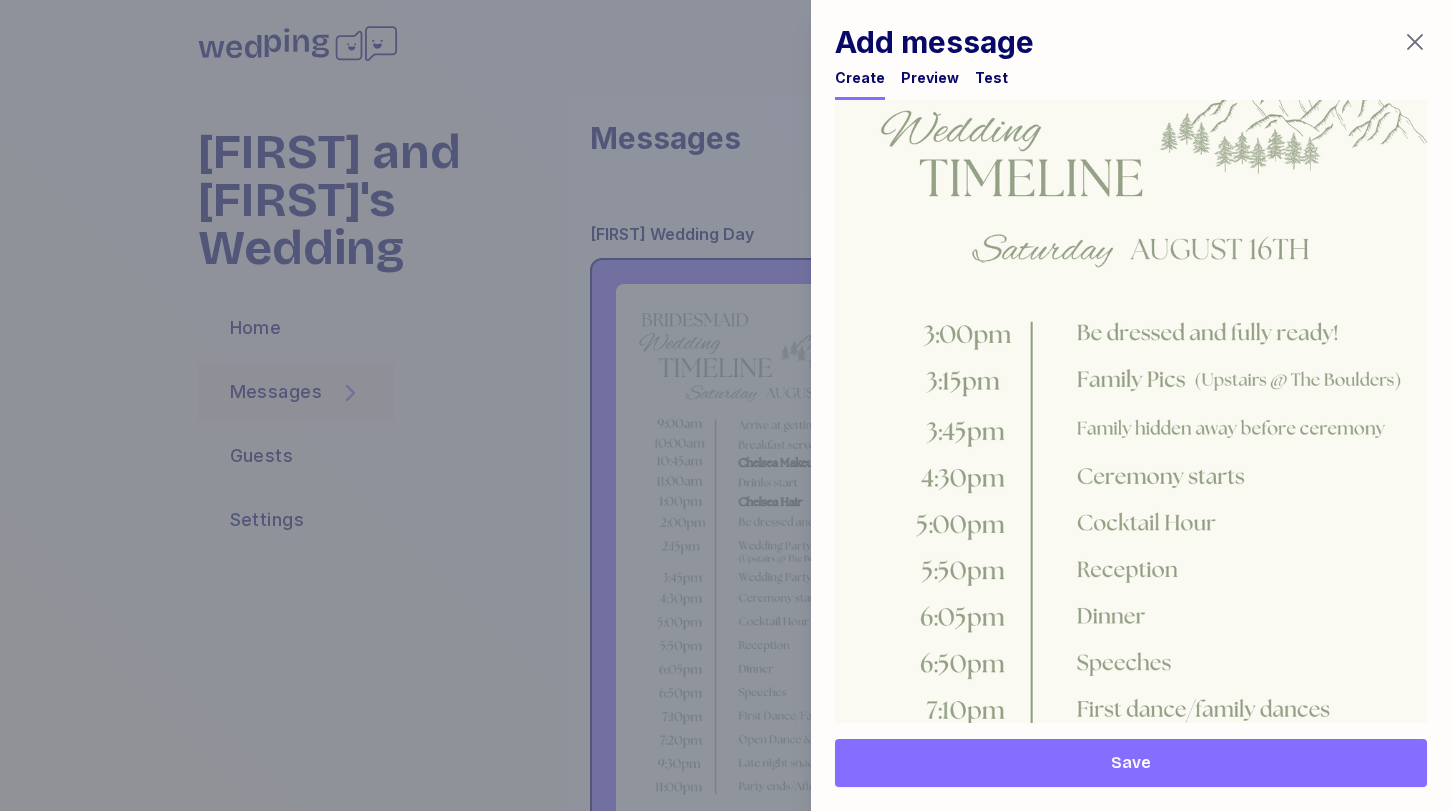 scroll, scrollTop: 1213, scrollLeft: 0, axis: vertical 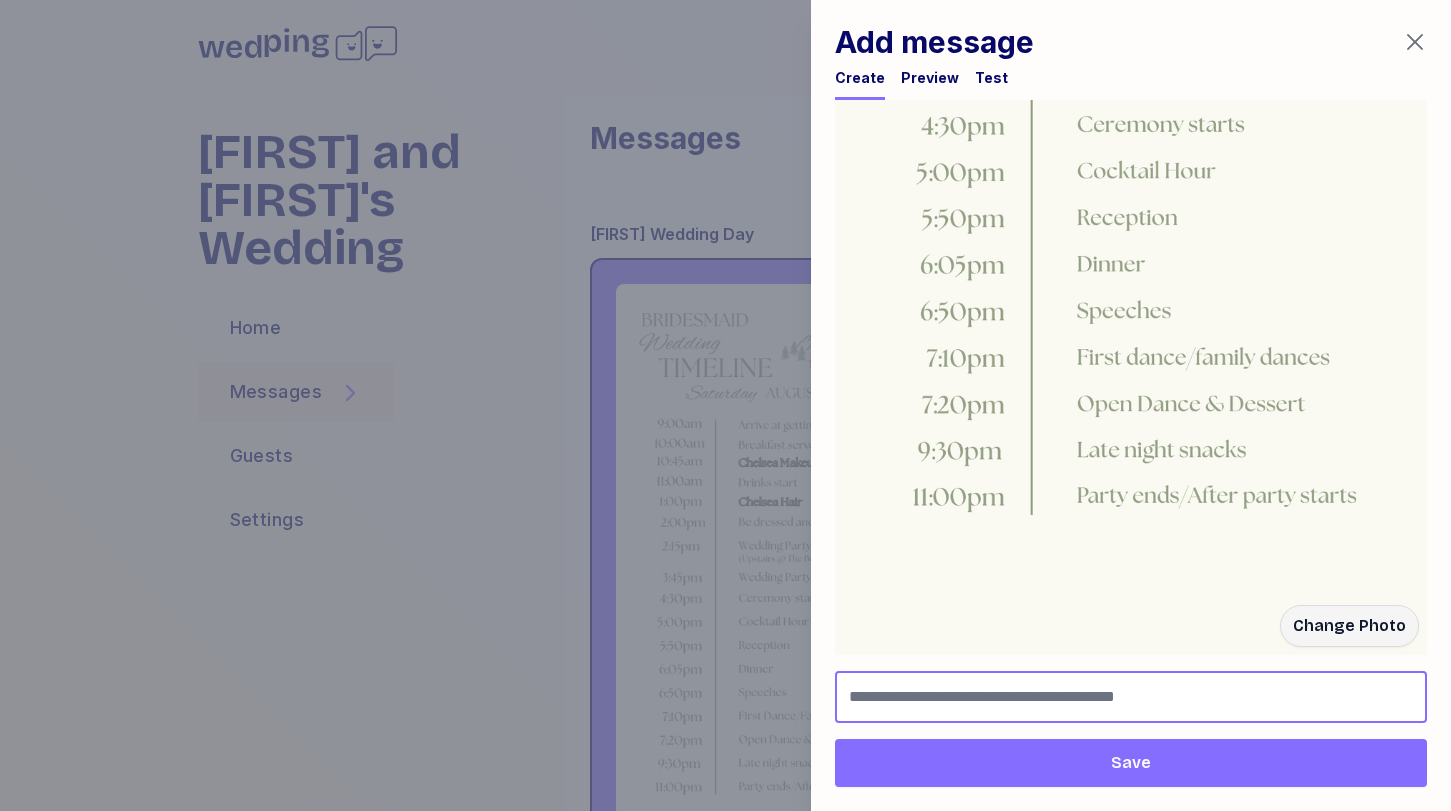 click at bounding box center [1131, 697] 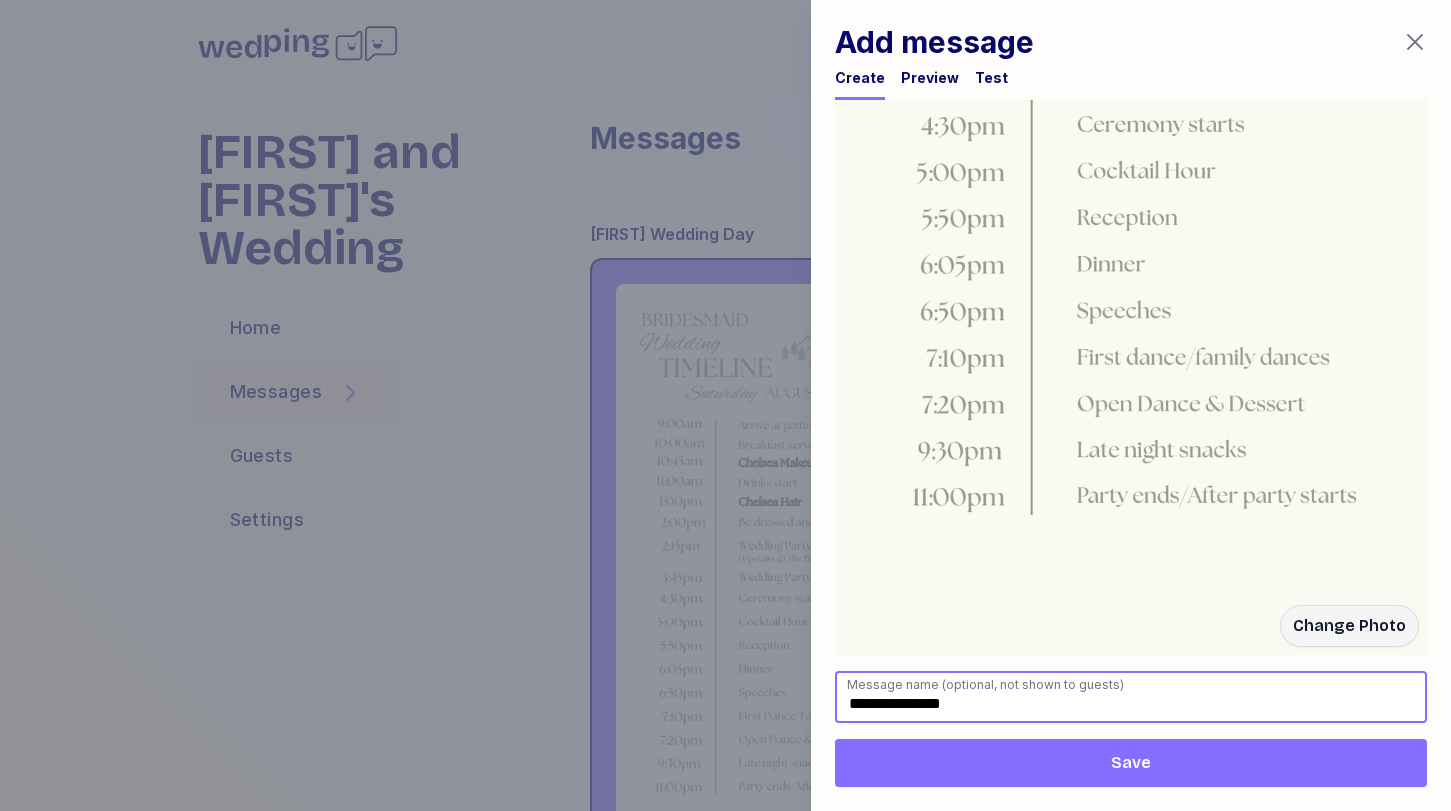 type on "**********" 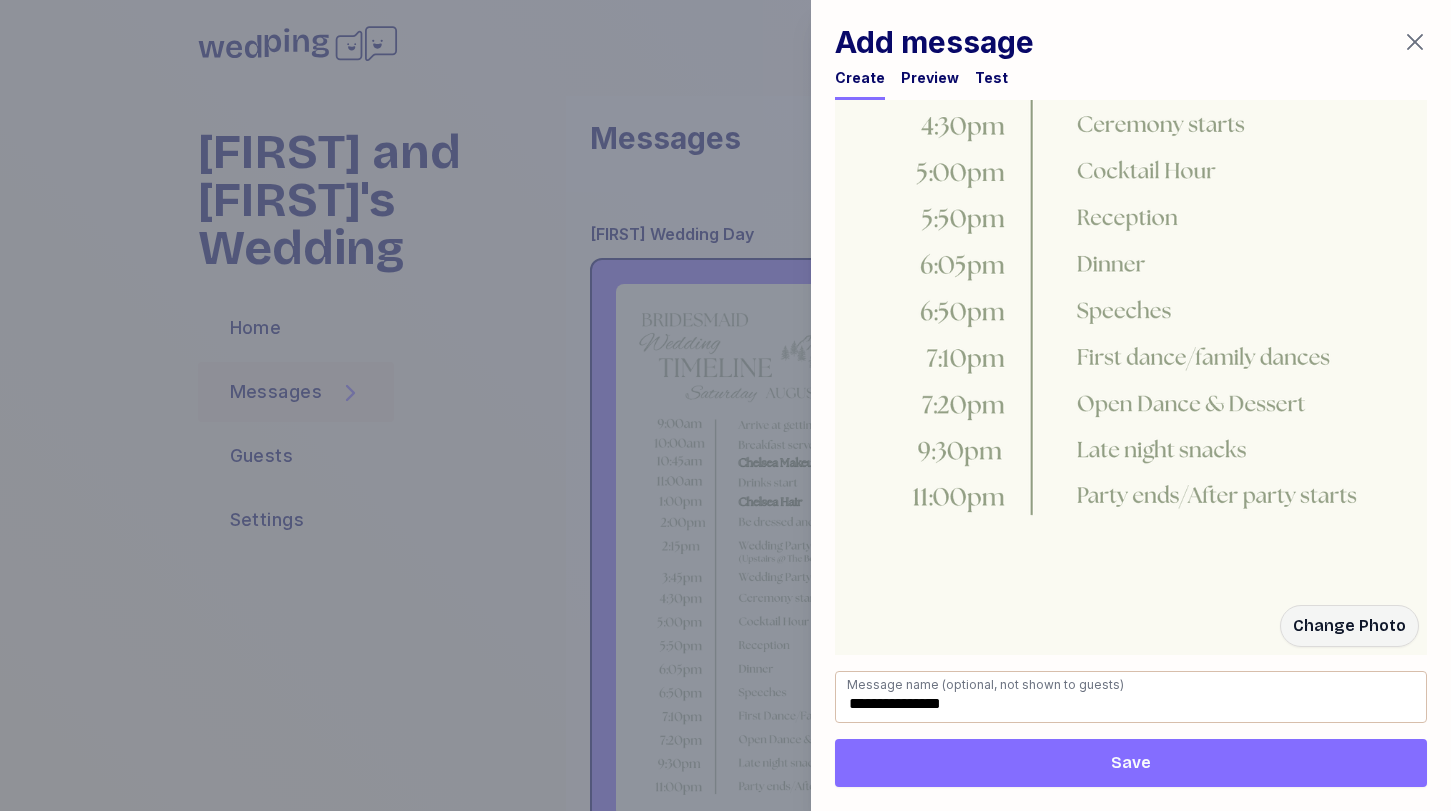 click on "Save" at bounding box center [1131, 763] 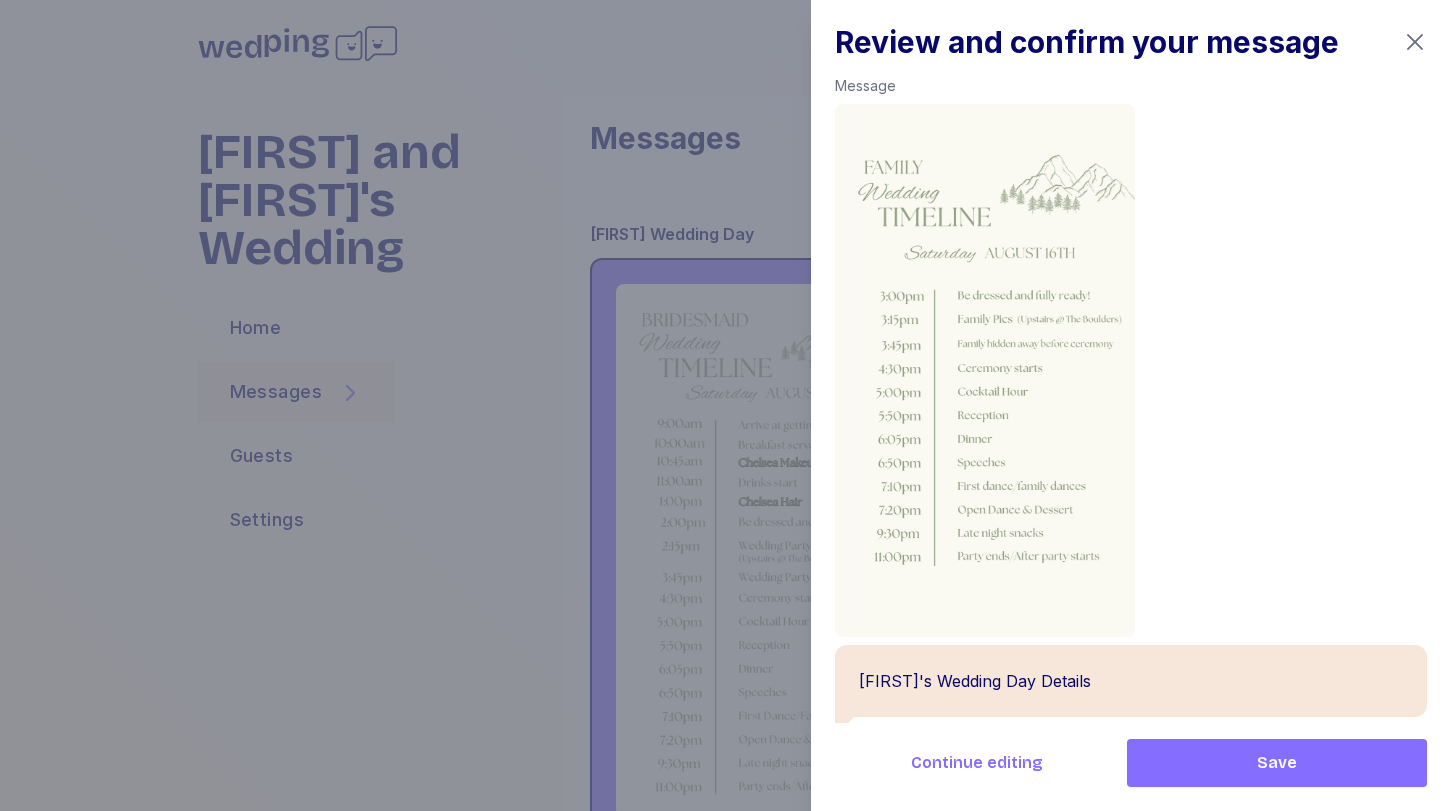 click on "Save" at bounding box center [1277, 763] 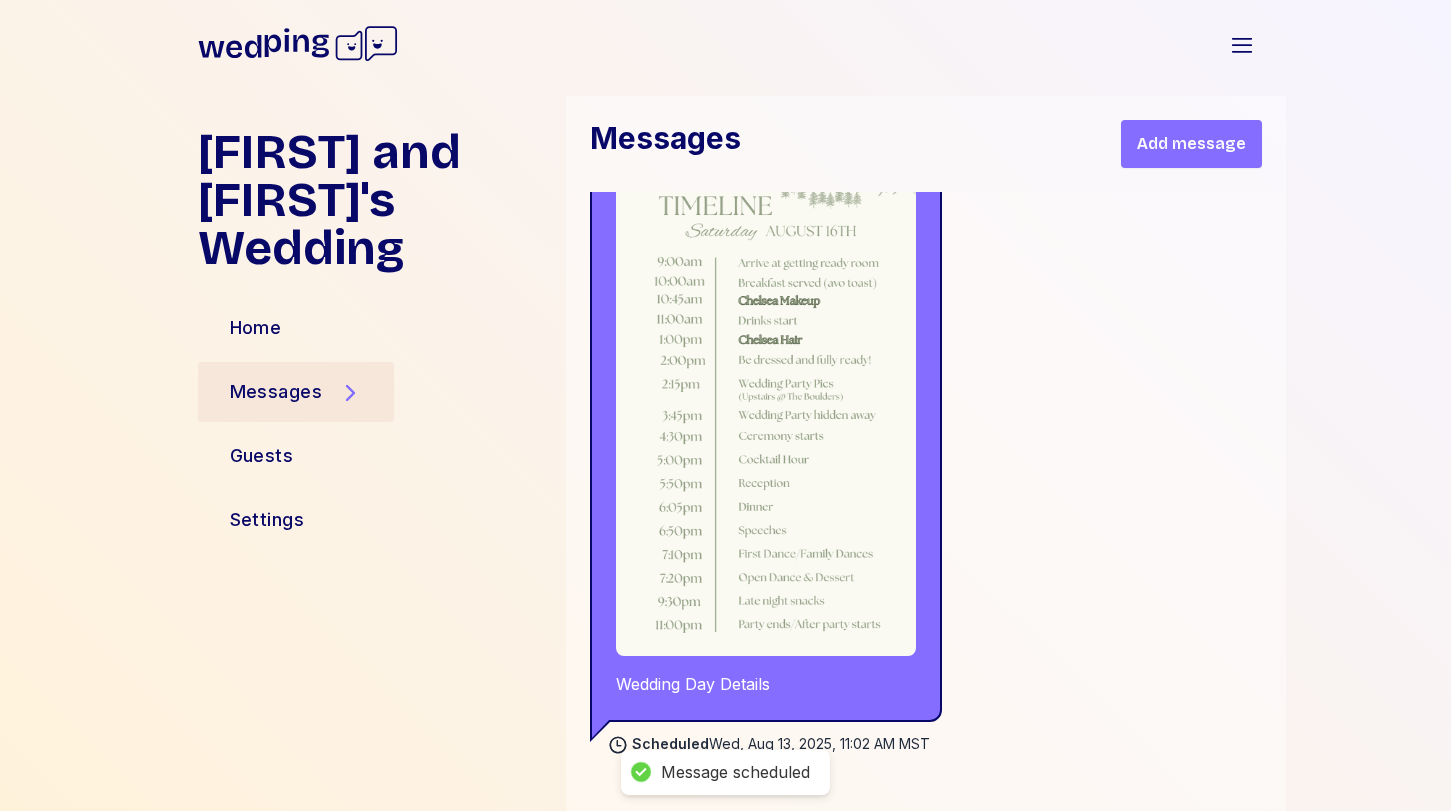 scroll, scrollTop: 46452, scrollLeft: 0, axis: vertical 